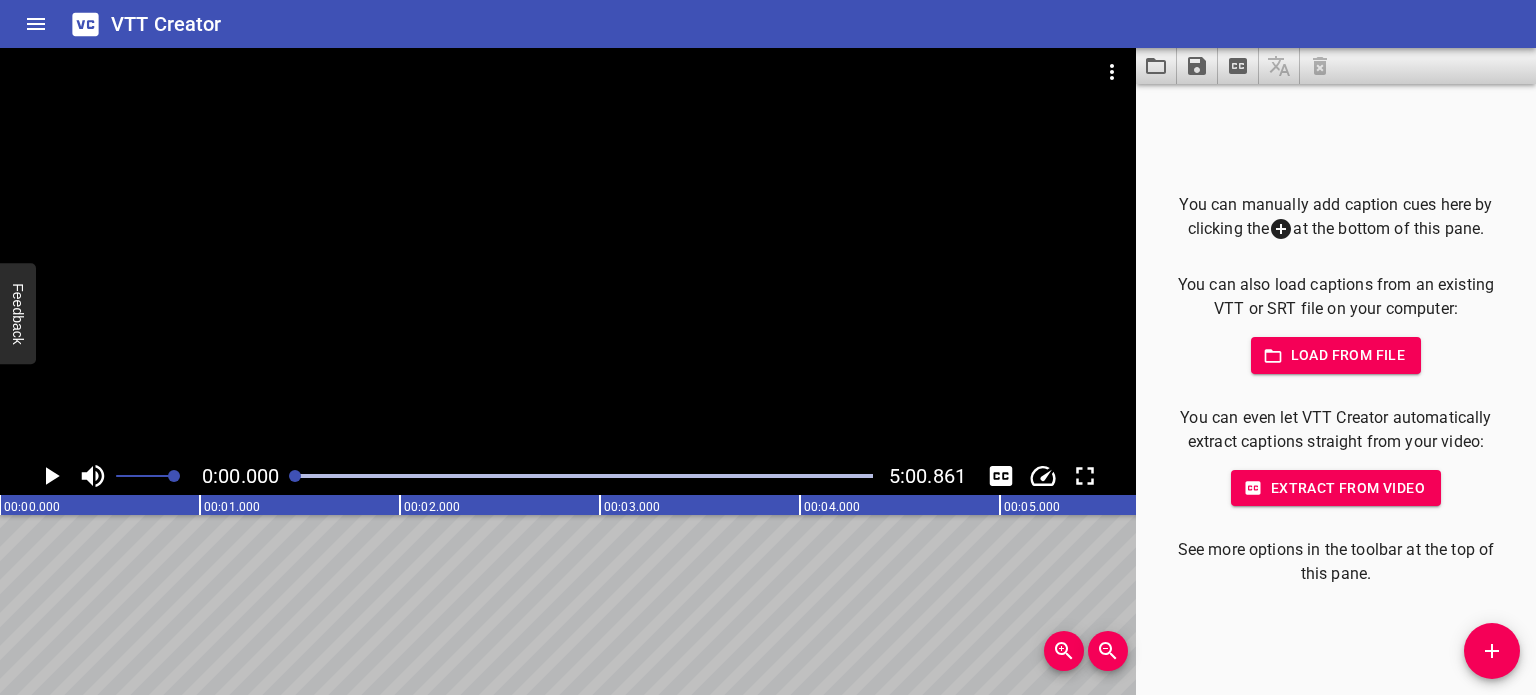 scroll, scrollTop: 0, scrollLeft: 0, axis: both 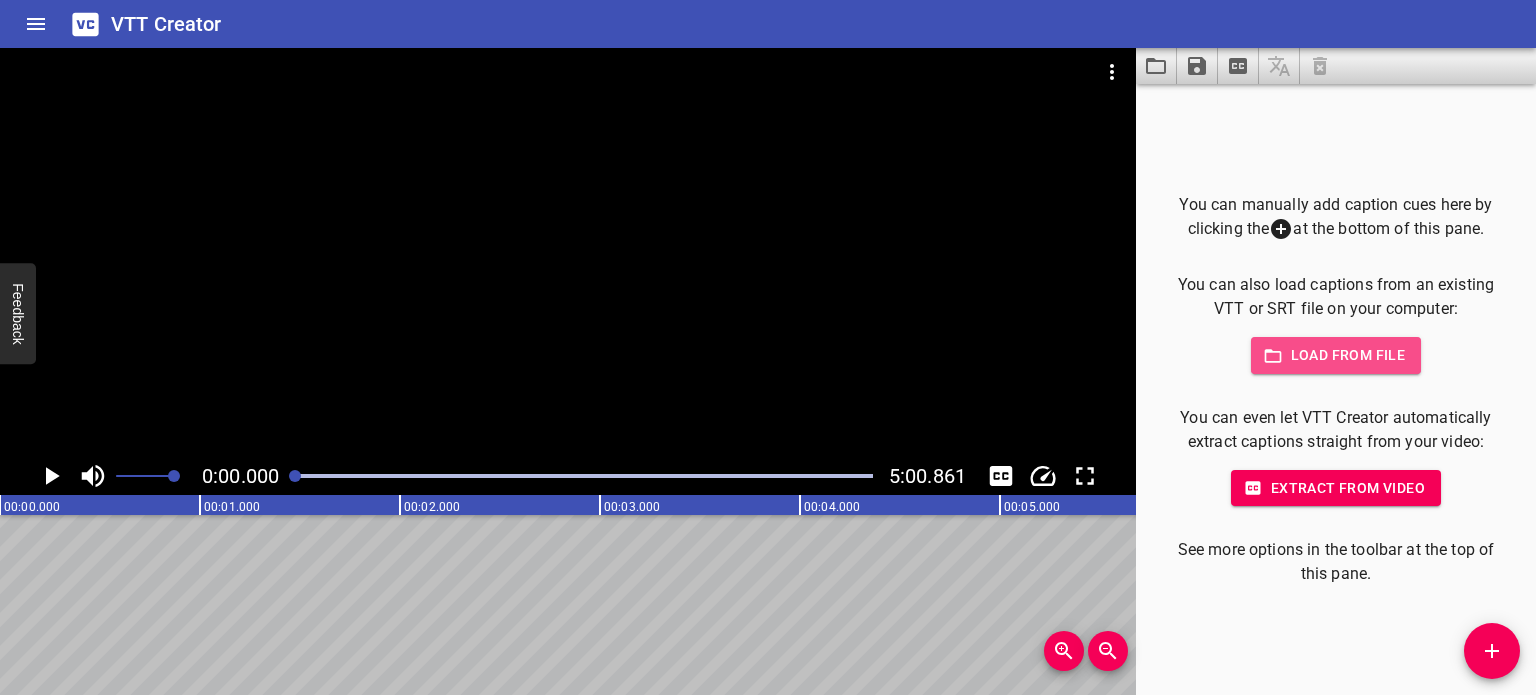 click on "Load from file" at bounding box center (1336, 355) 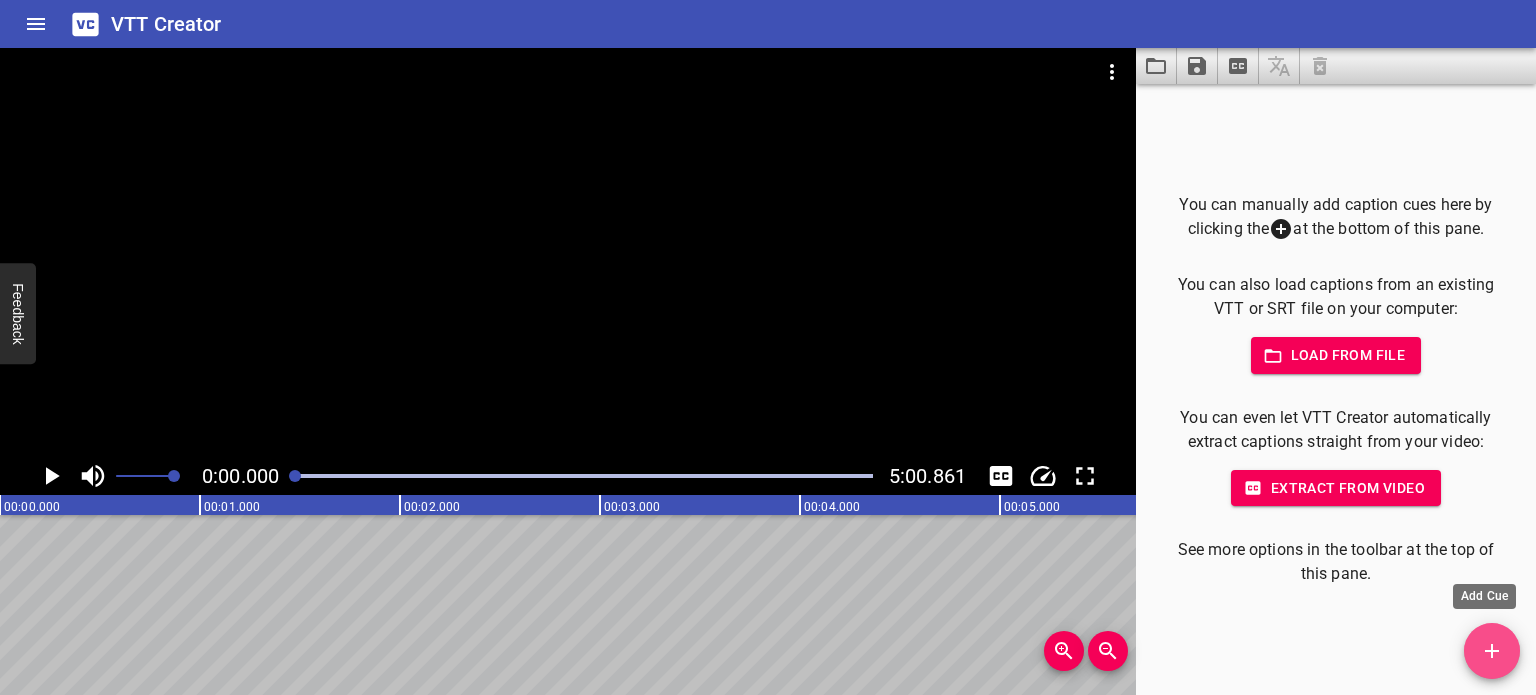 click 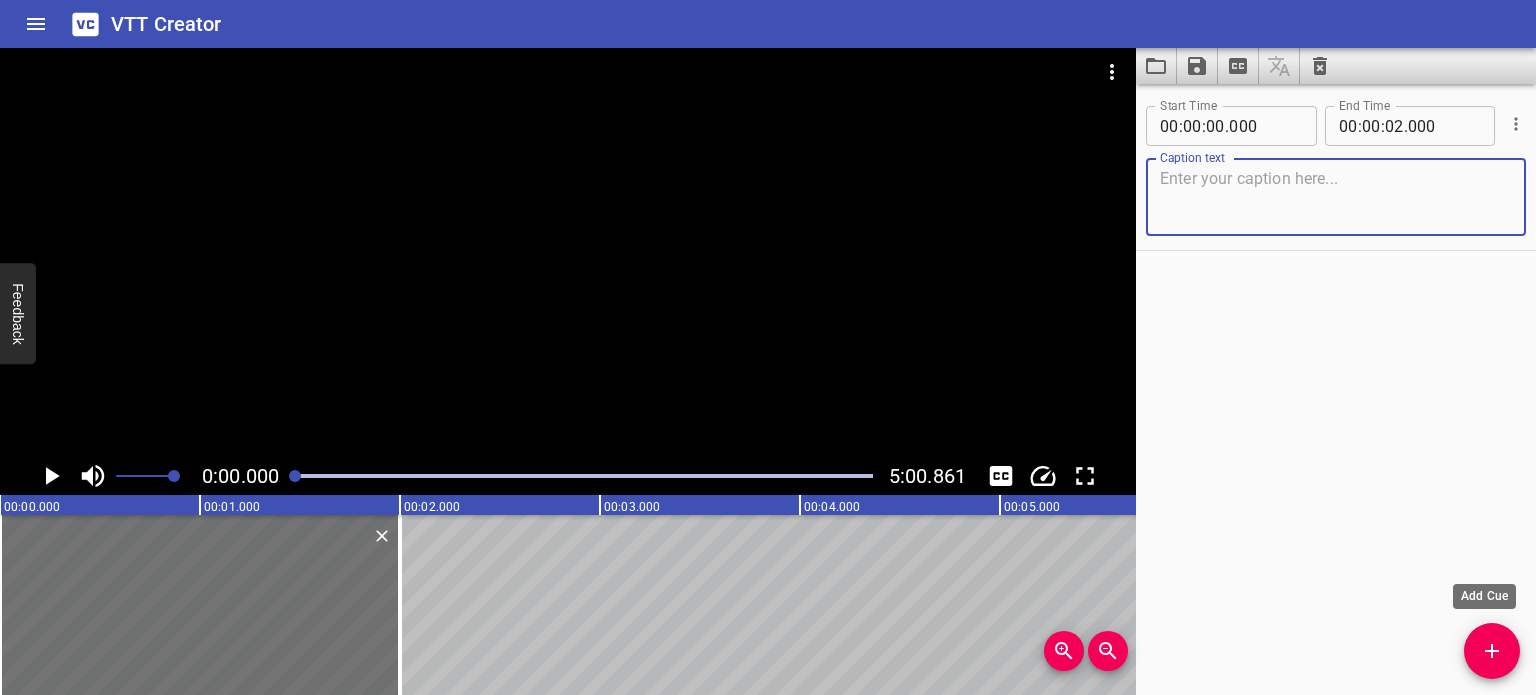 click 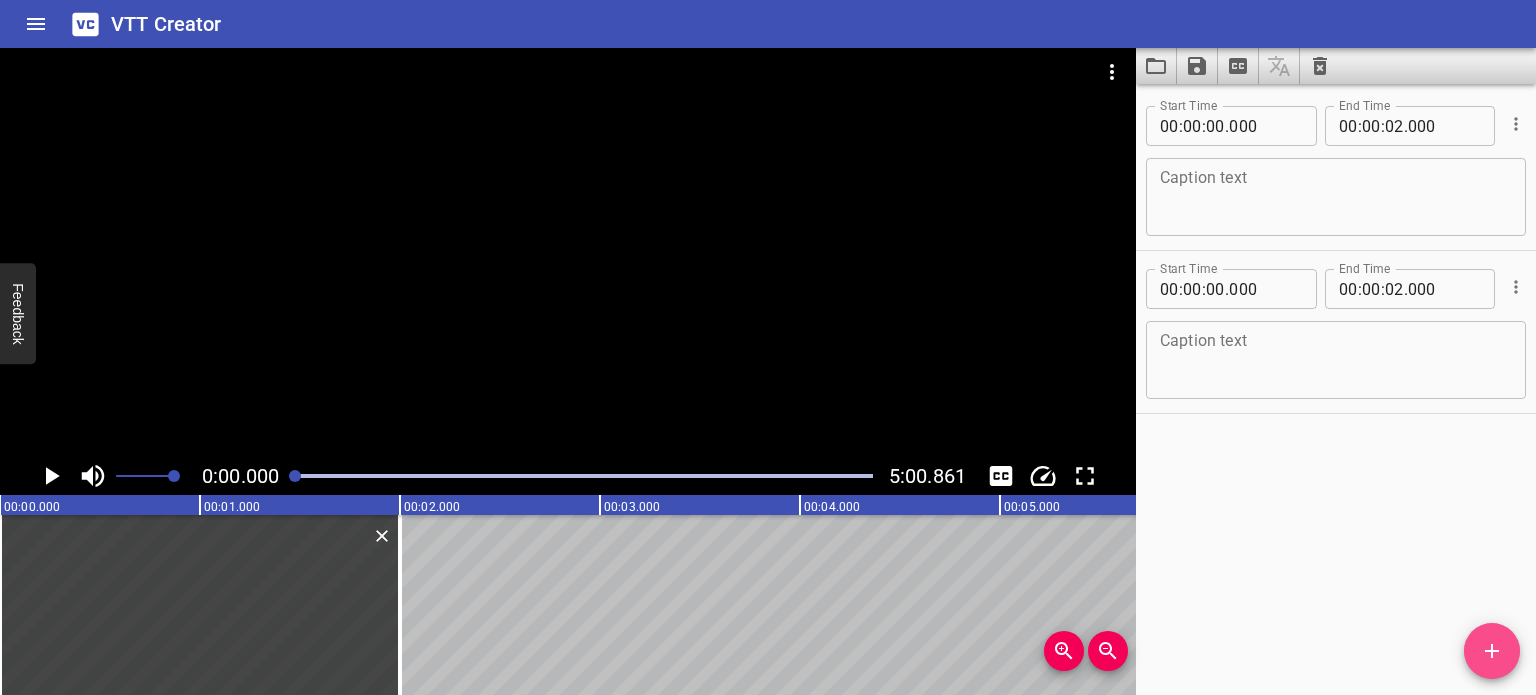 click 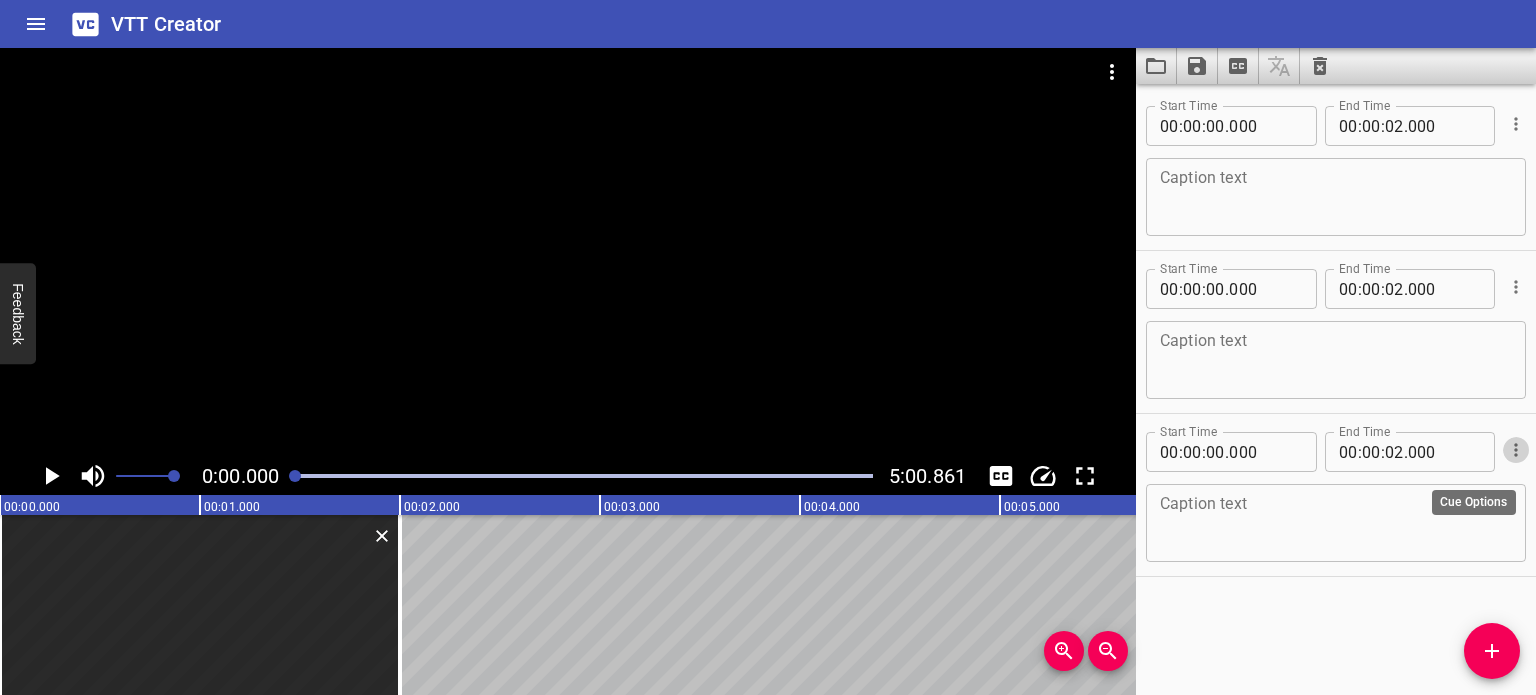 click 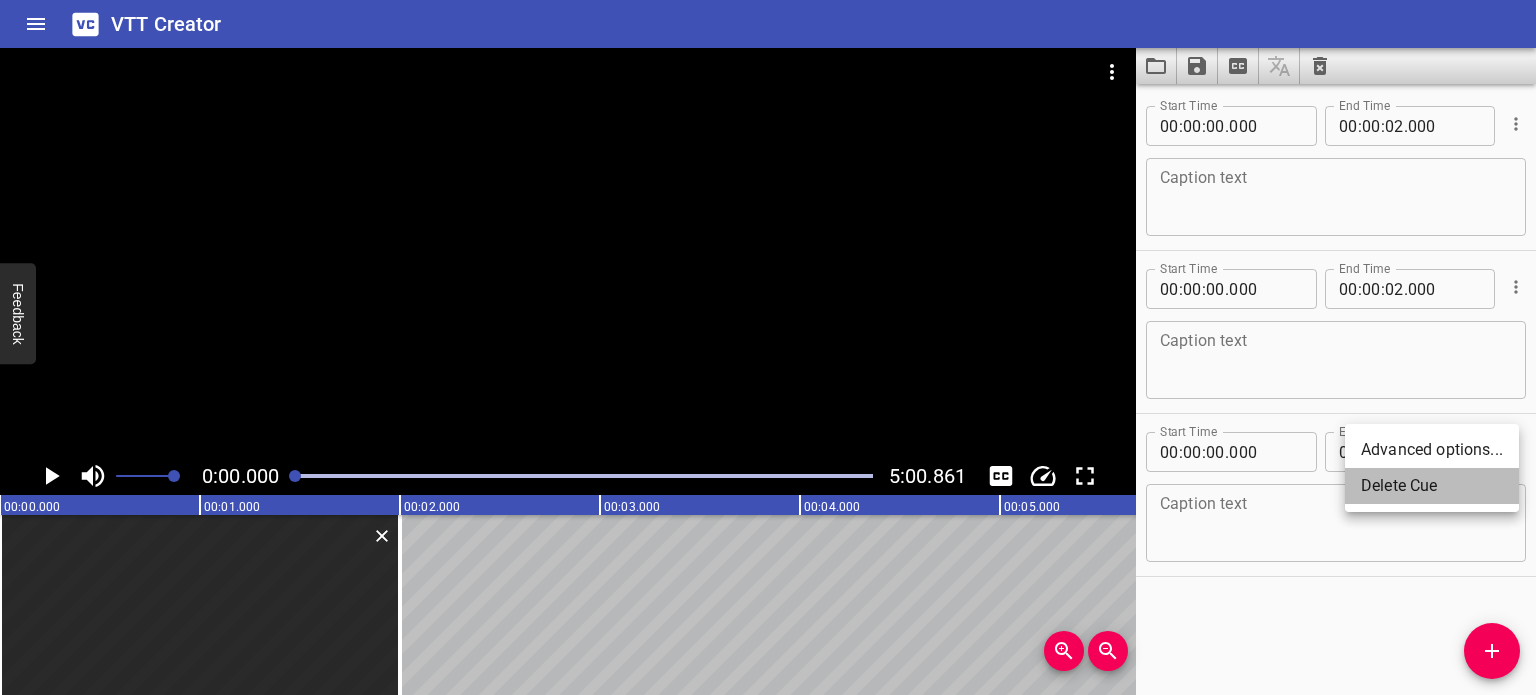 click on "Delete Cue" at bounding box center (1432, 486) 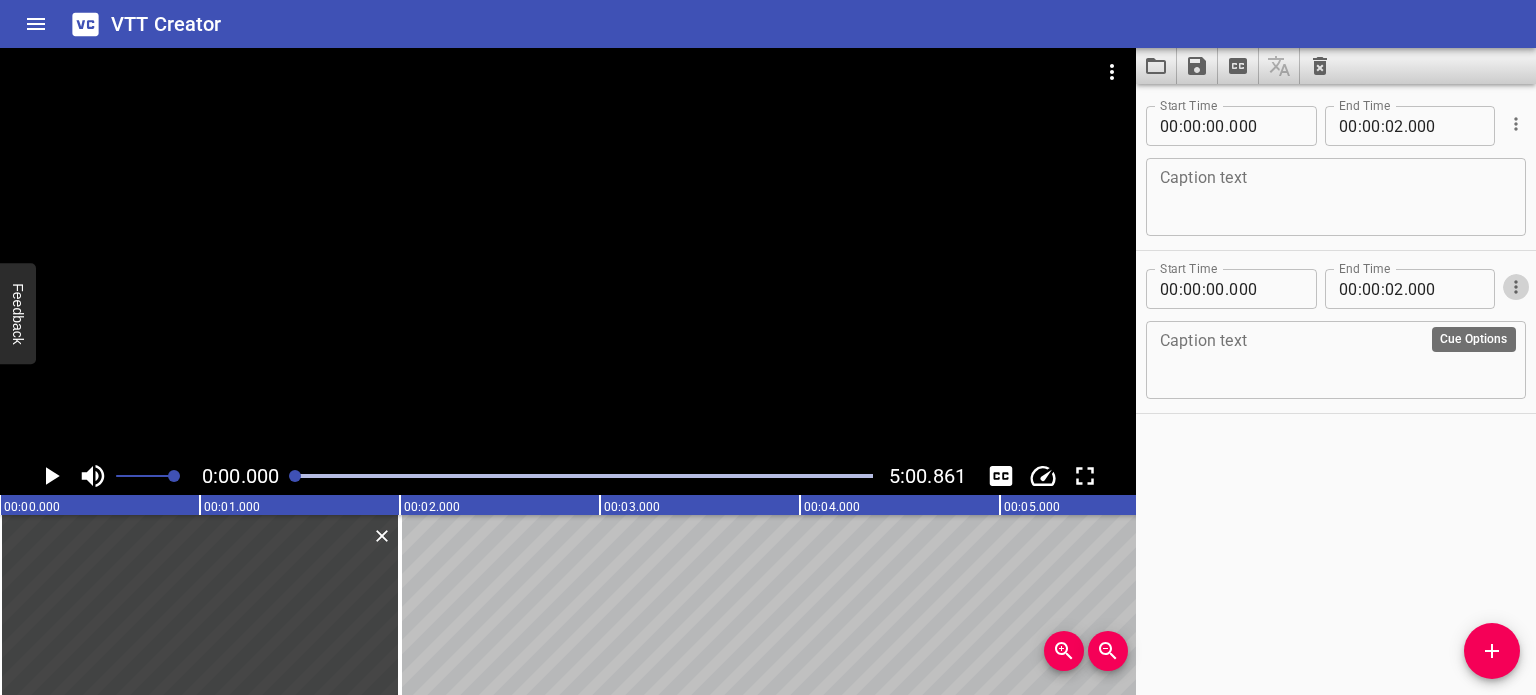 click 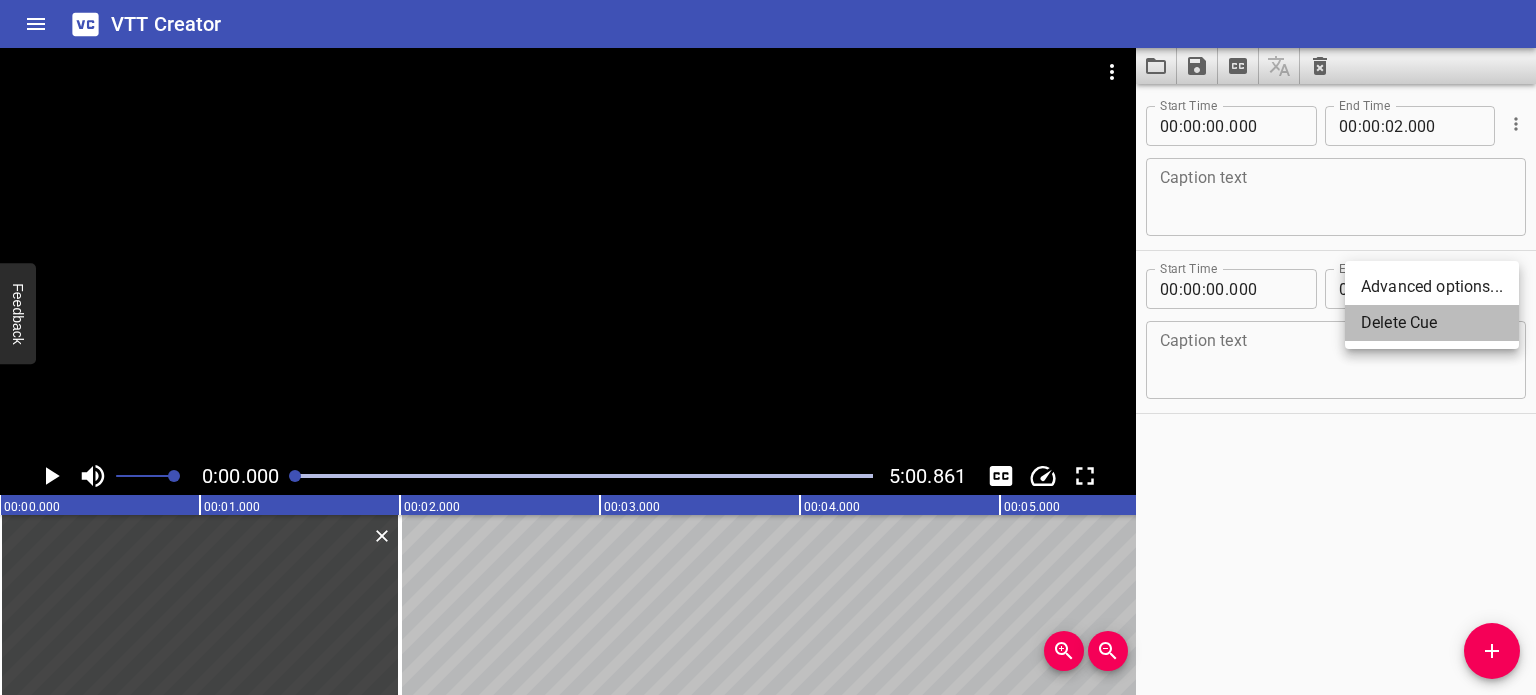 click on "Delete Cue" at bounding box center (1432, 323) 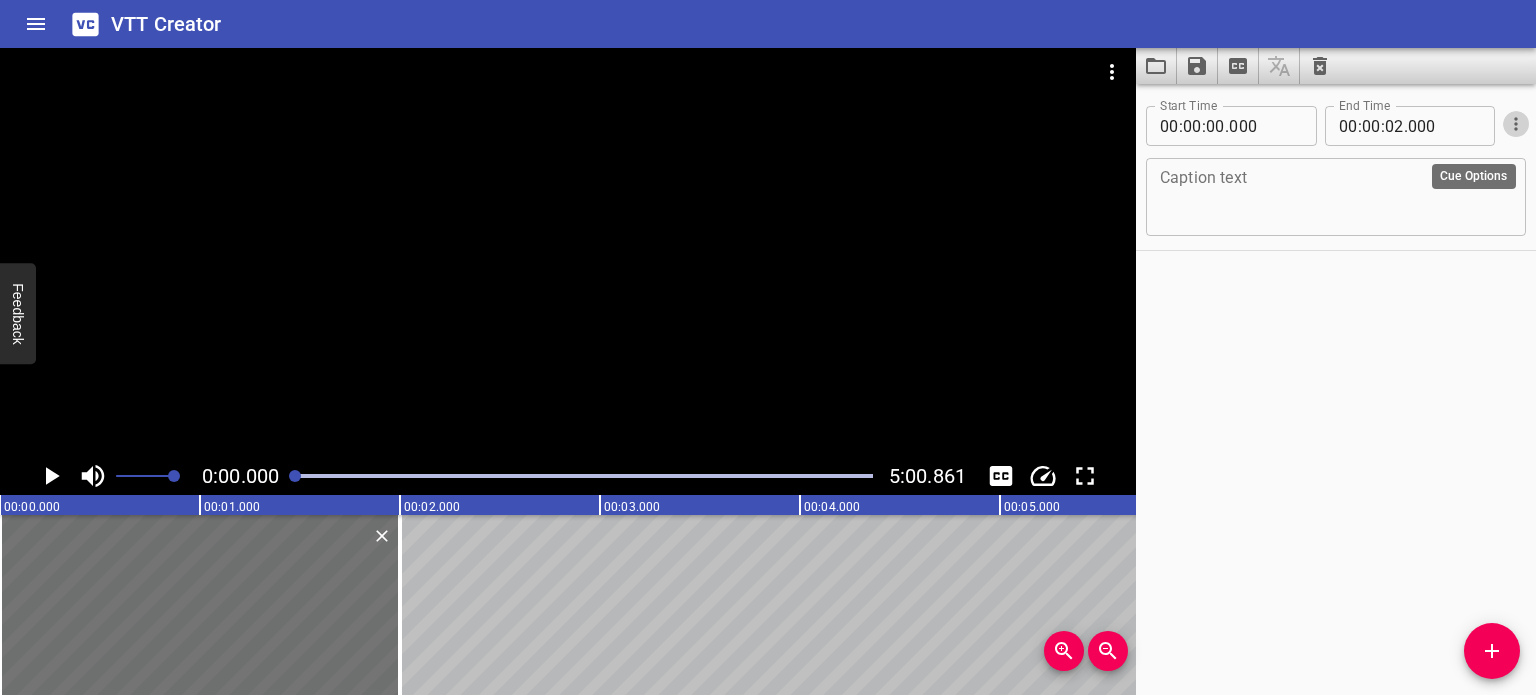 click 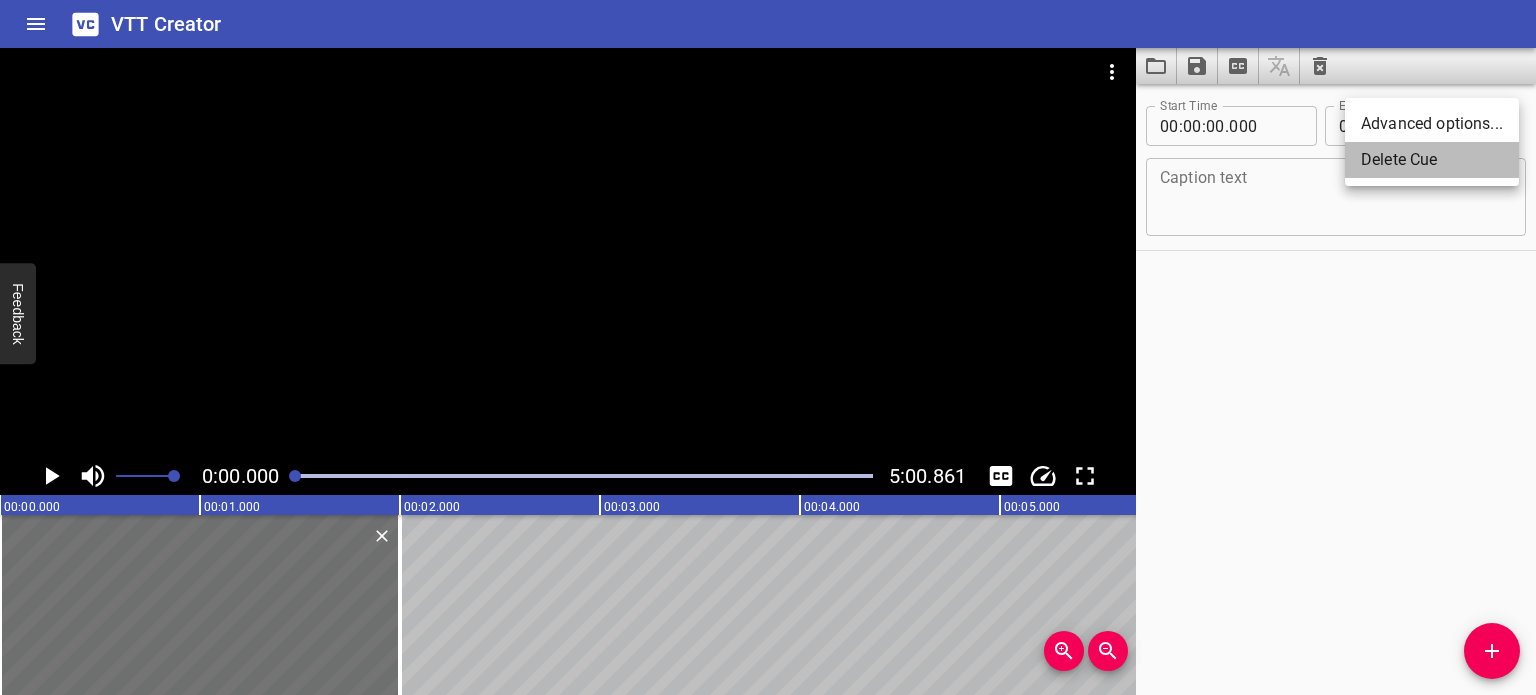 click on "Delete Cue" at bounding box center (1432, 160) 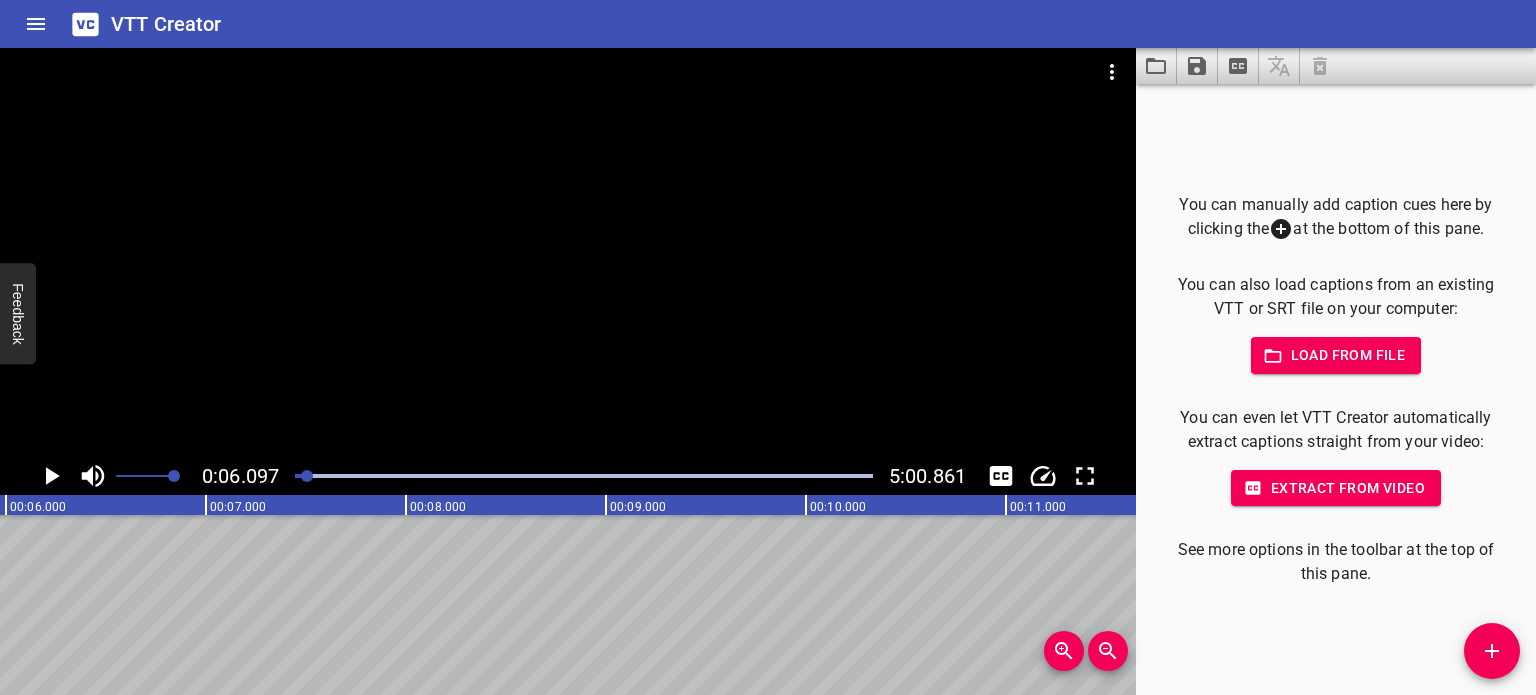 scroll, scrollTop: 0, scrollLeft: 1219, axis: horizontal 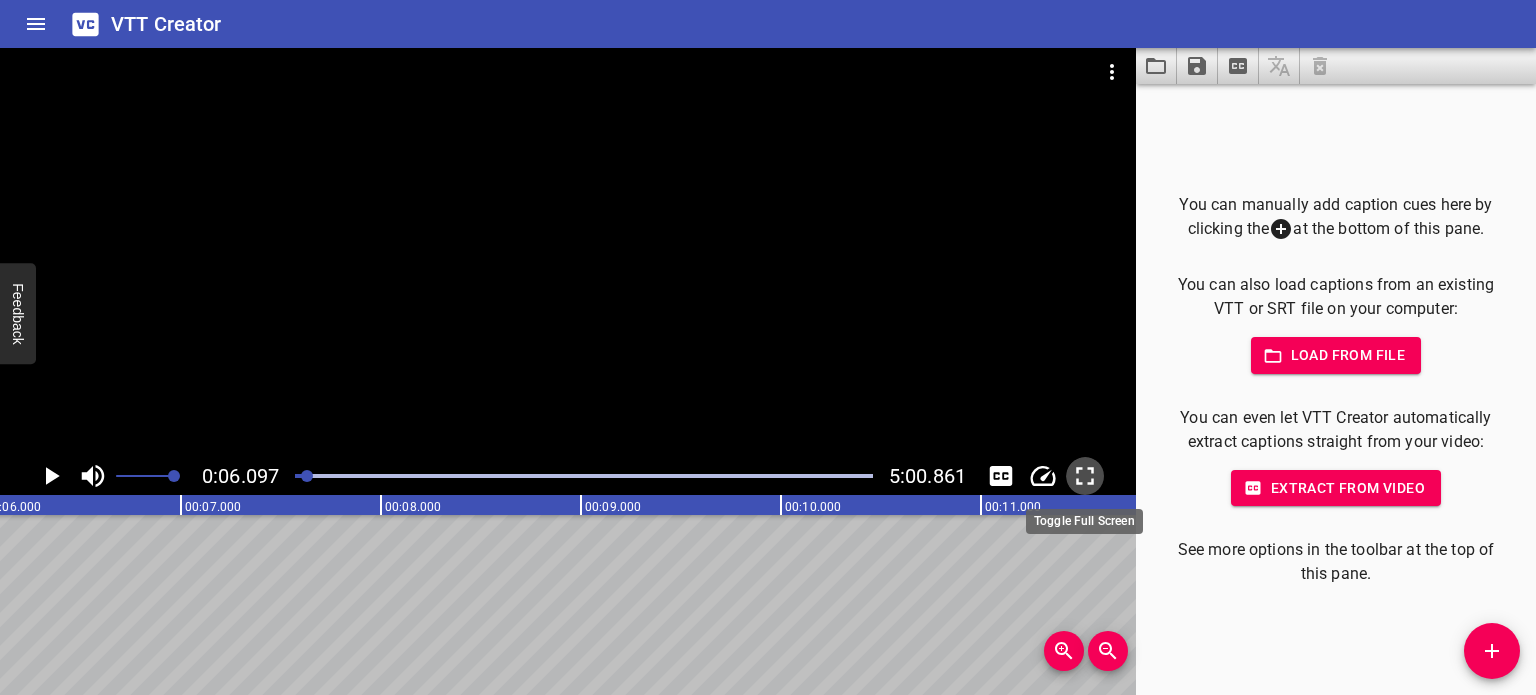 click 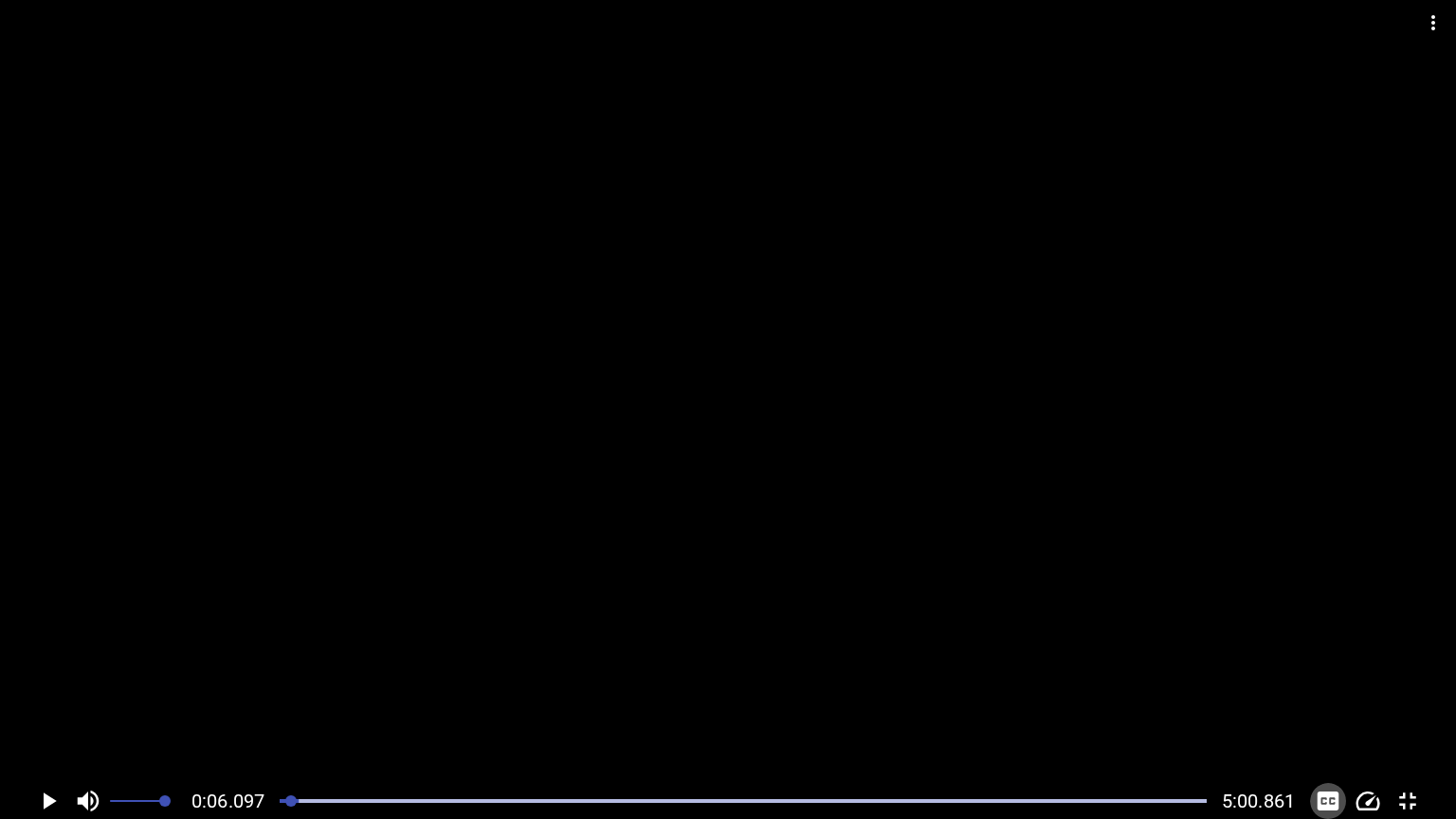 click 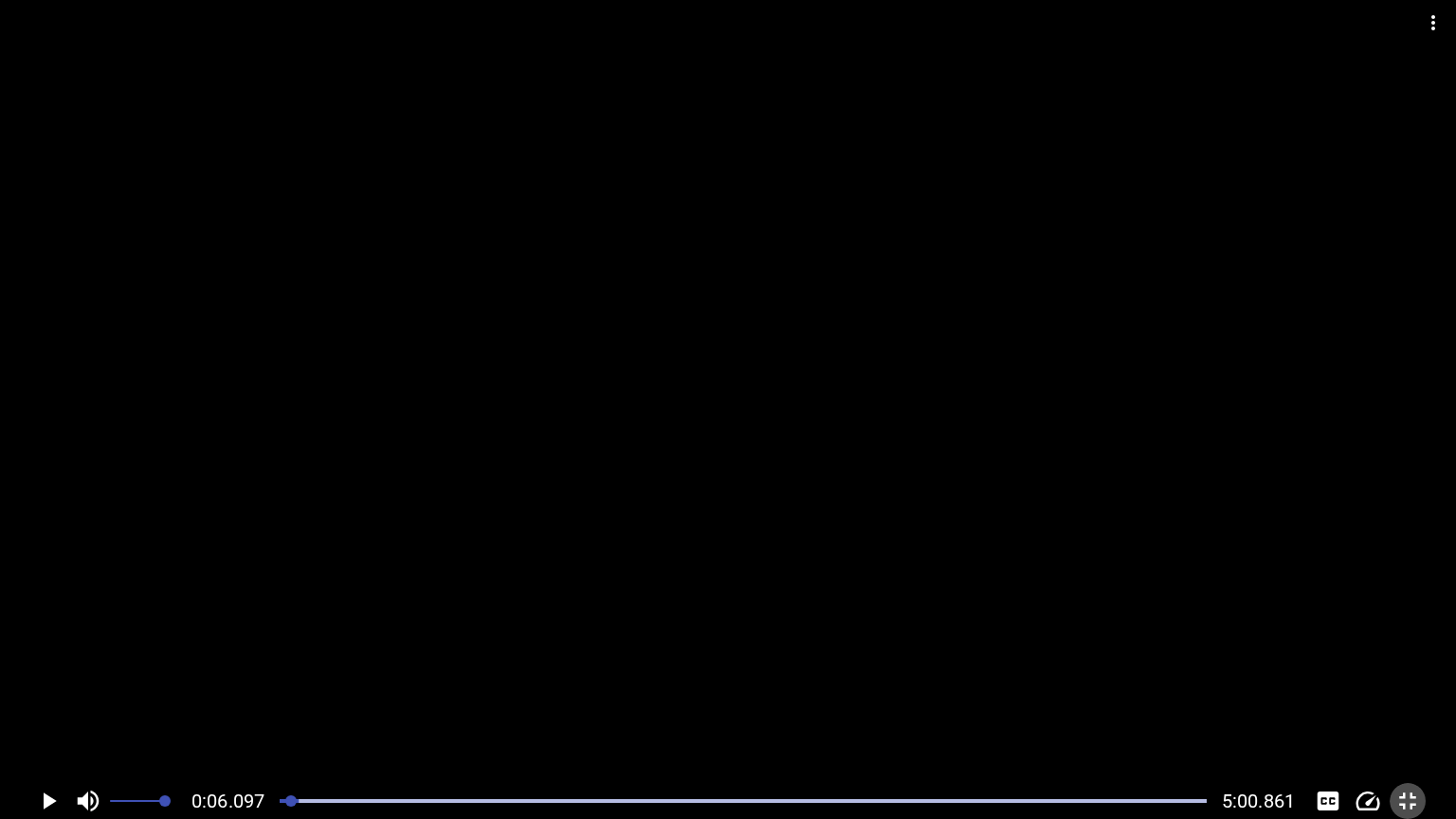 click 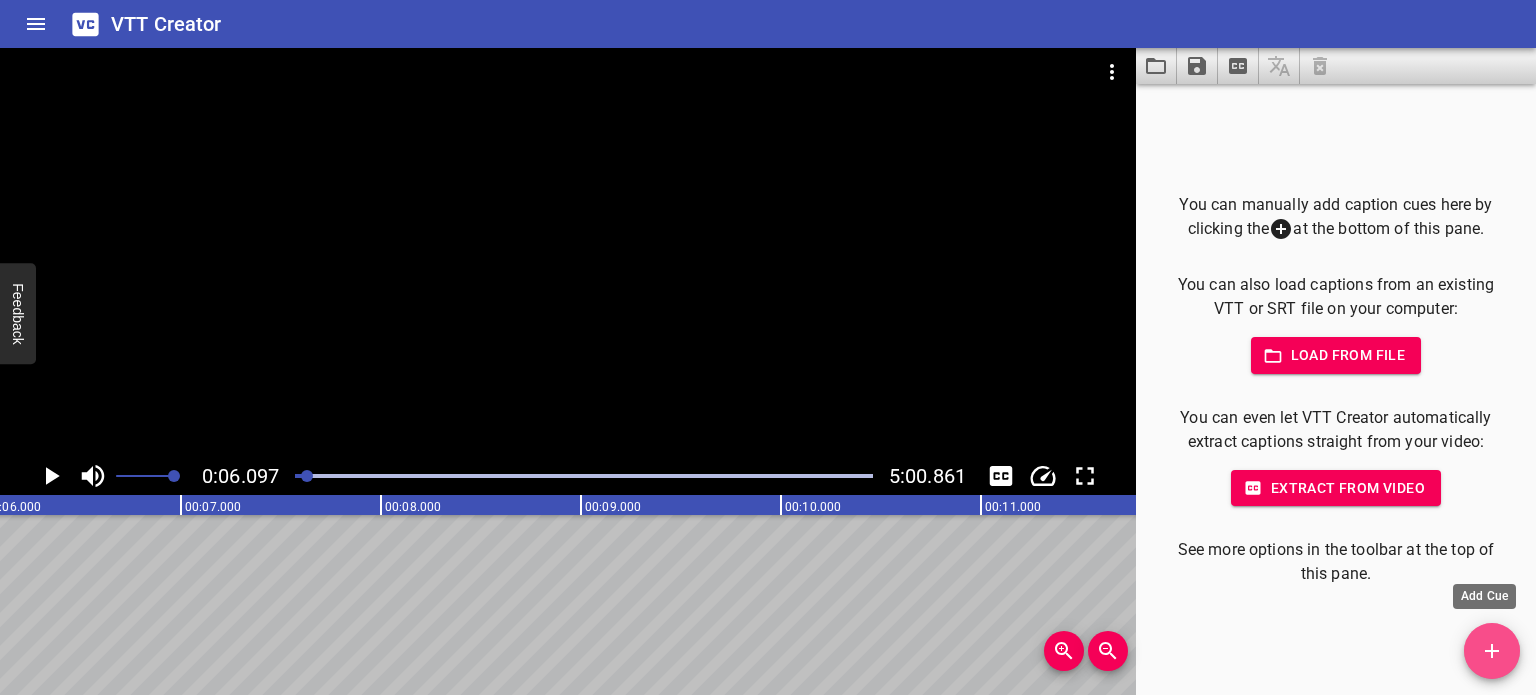 click 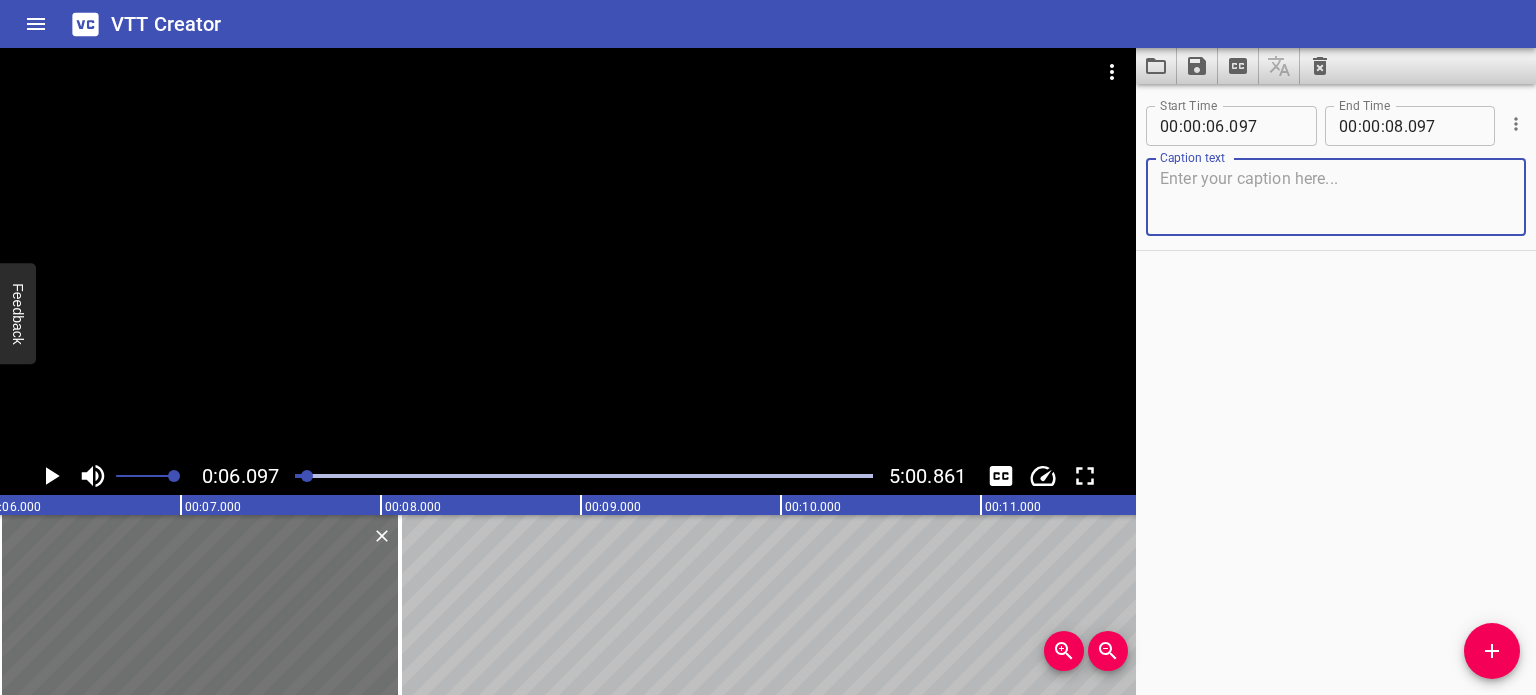 click at bounding box center (1336, 197) 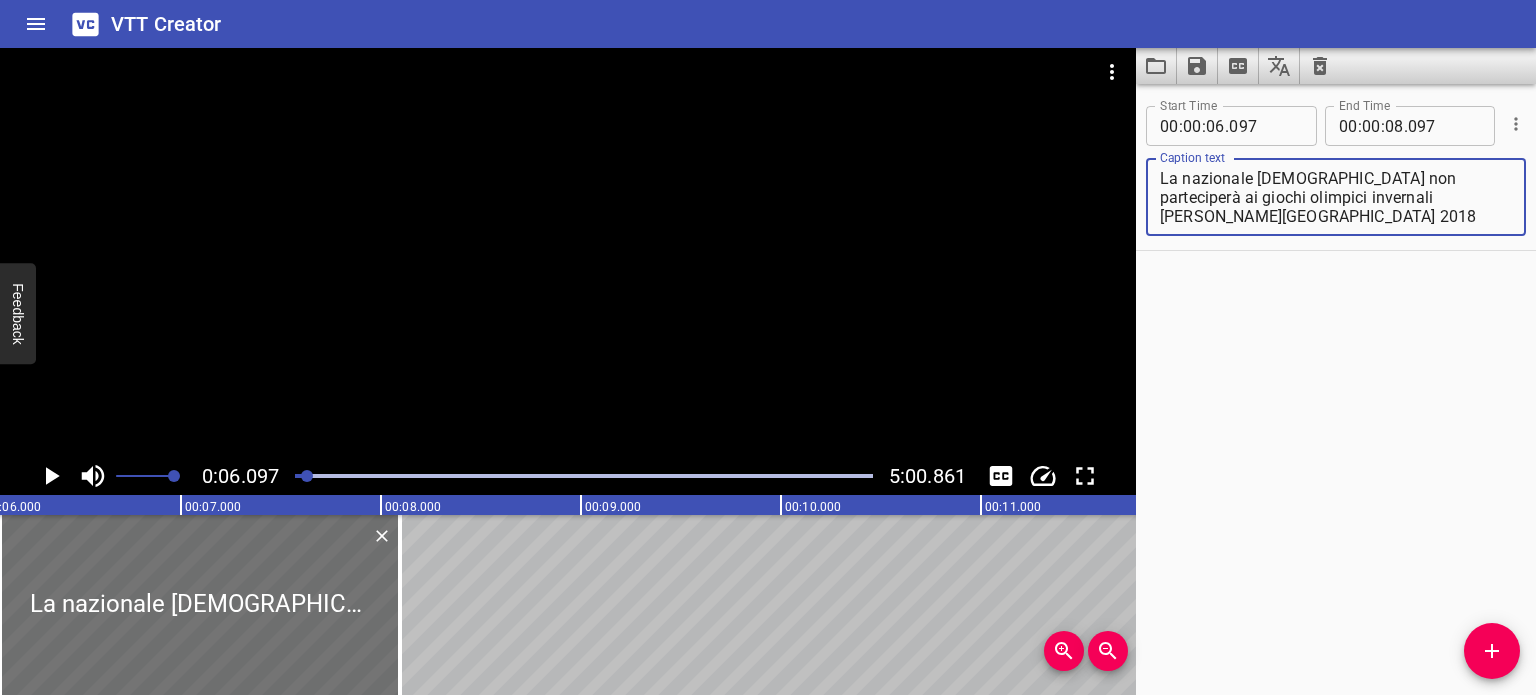 type on "La nazionale [DEMOGRAPHIC_DATA] non parteciperà ai giochi olimpici invernali di [GEOGRAPHIC_DATA] 2018" 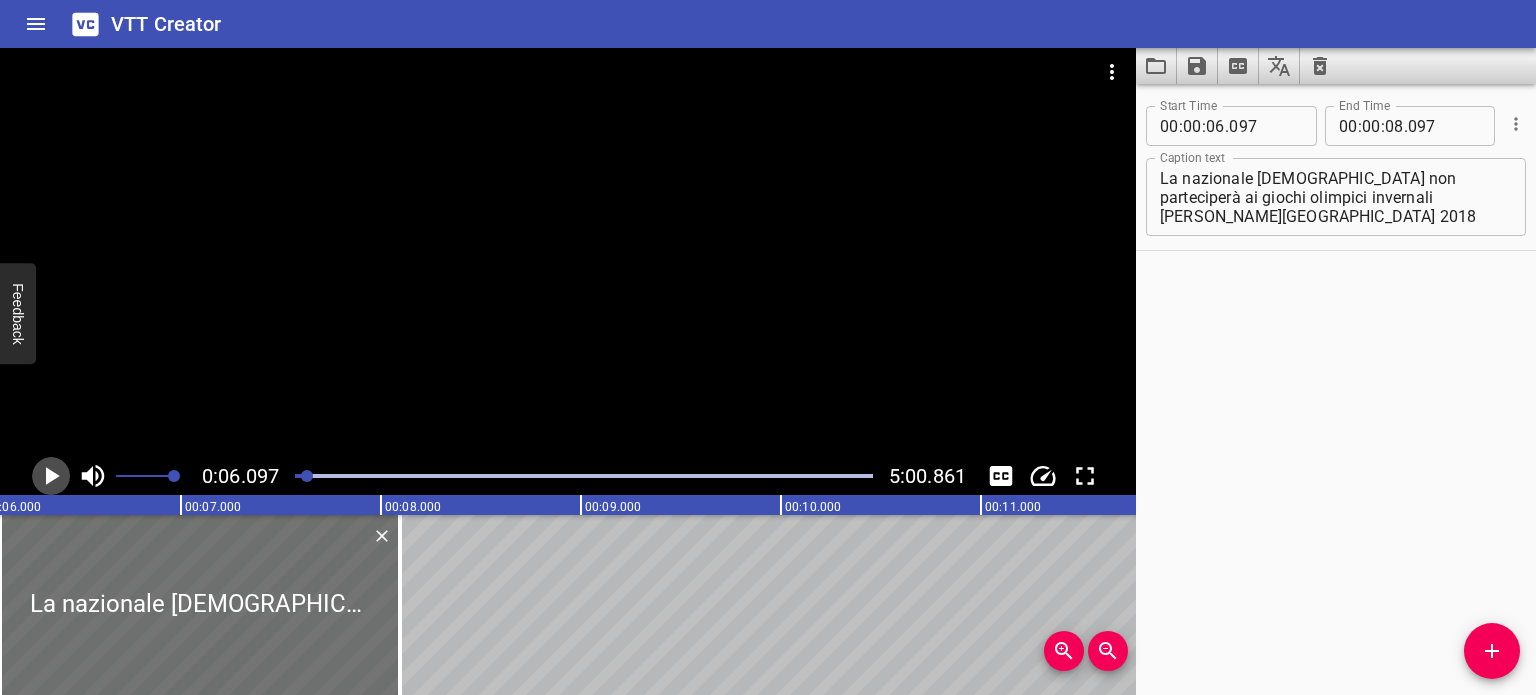 click 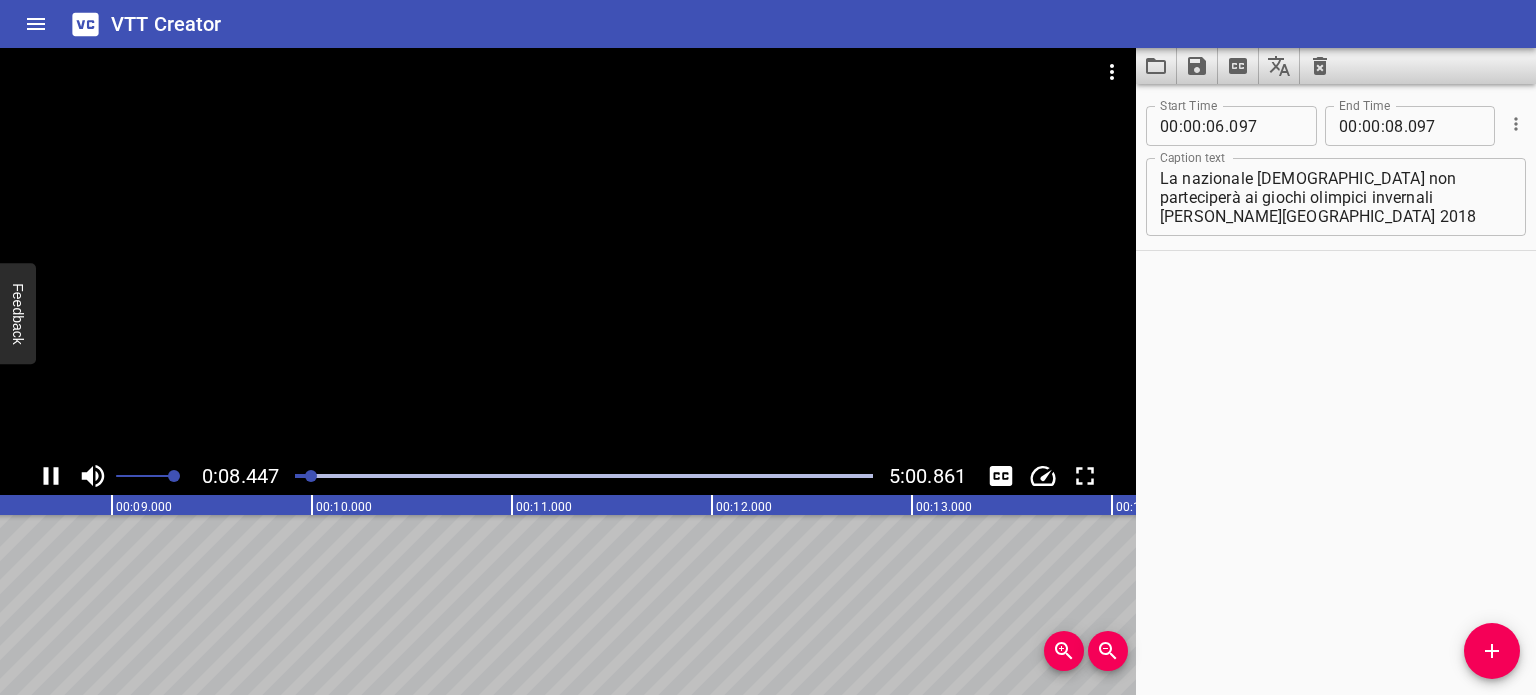 type 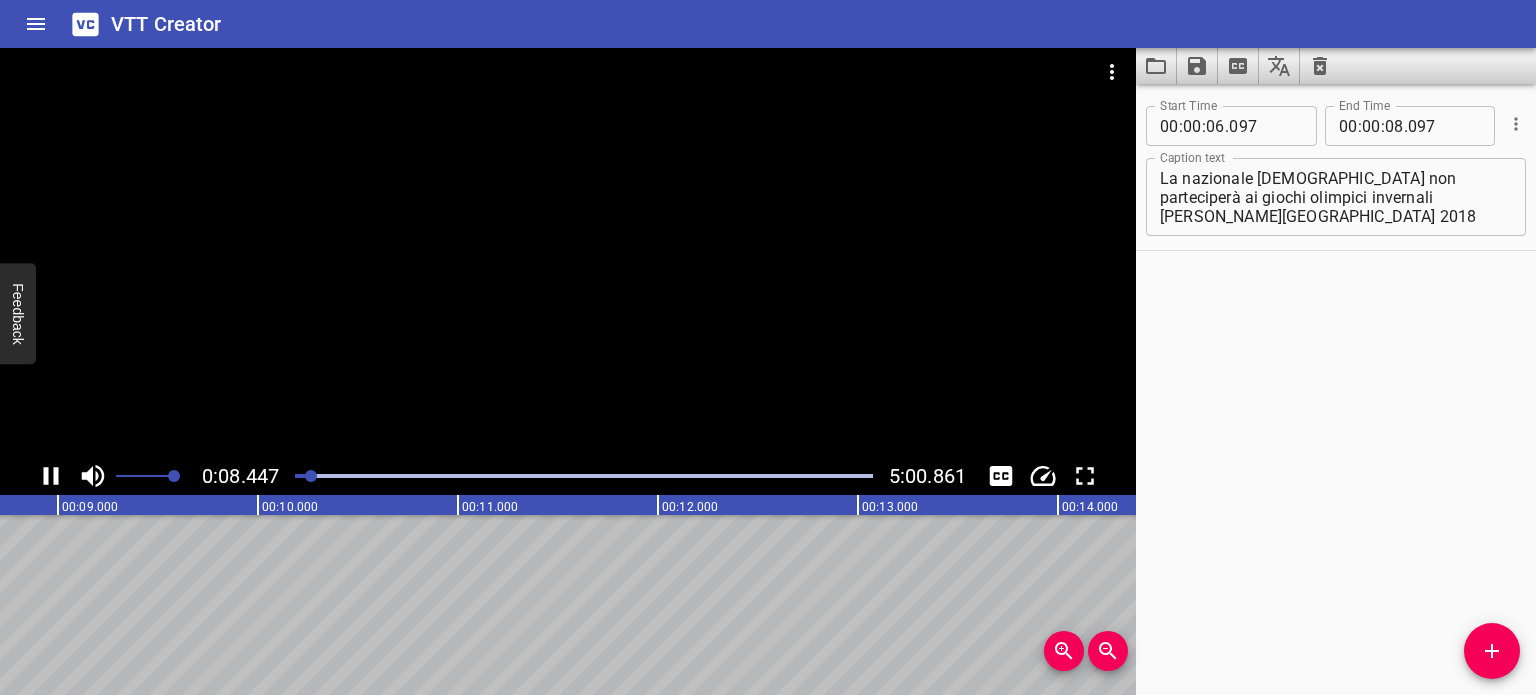 click at bounding box center (51, 476) 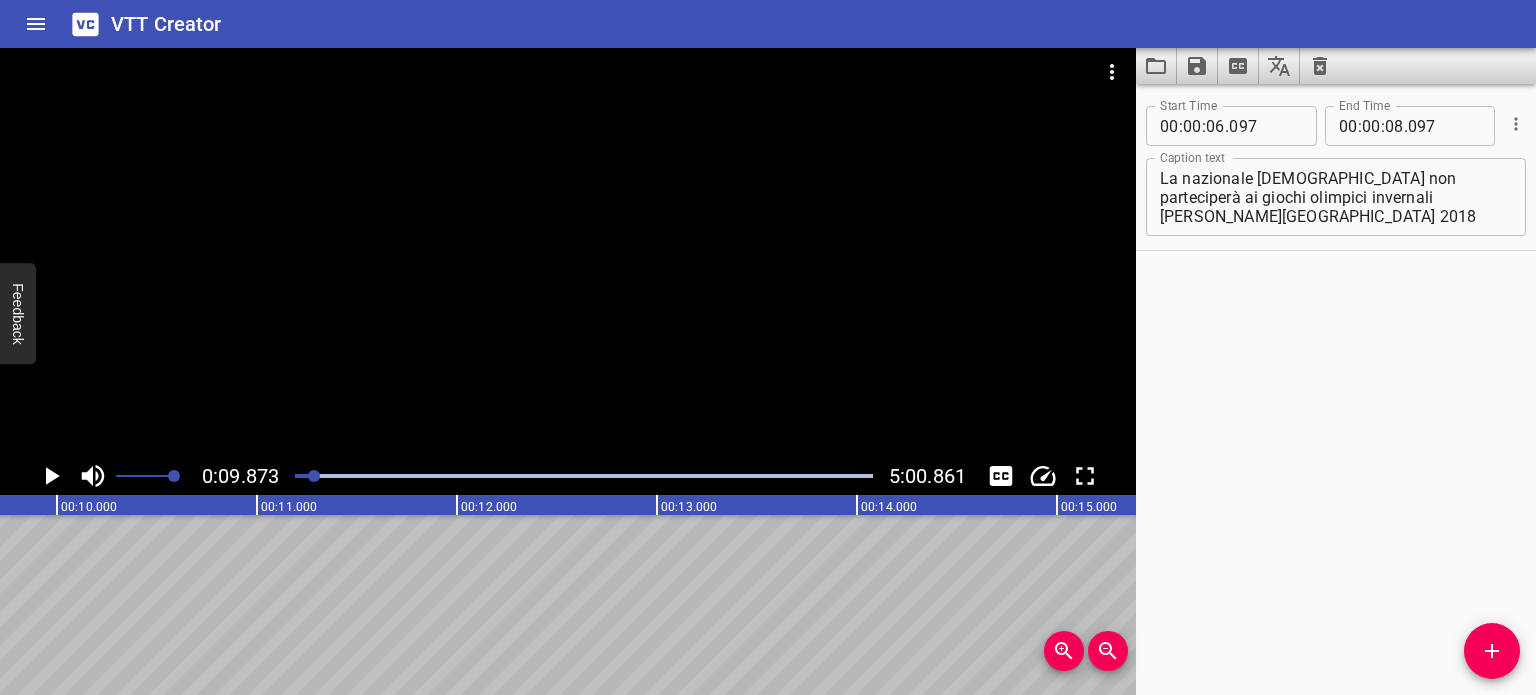 click at bounding box center (51, 476) 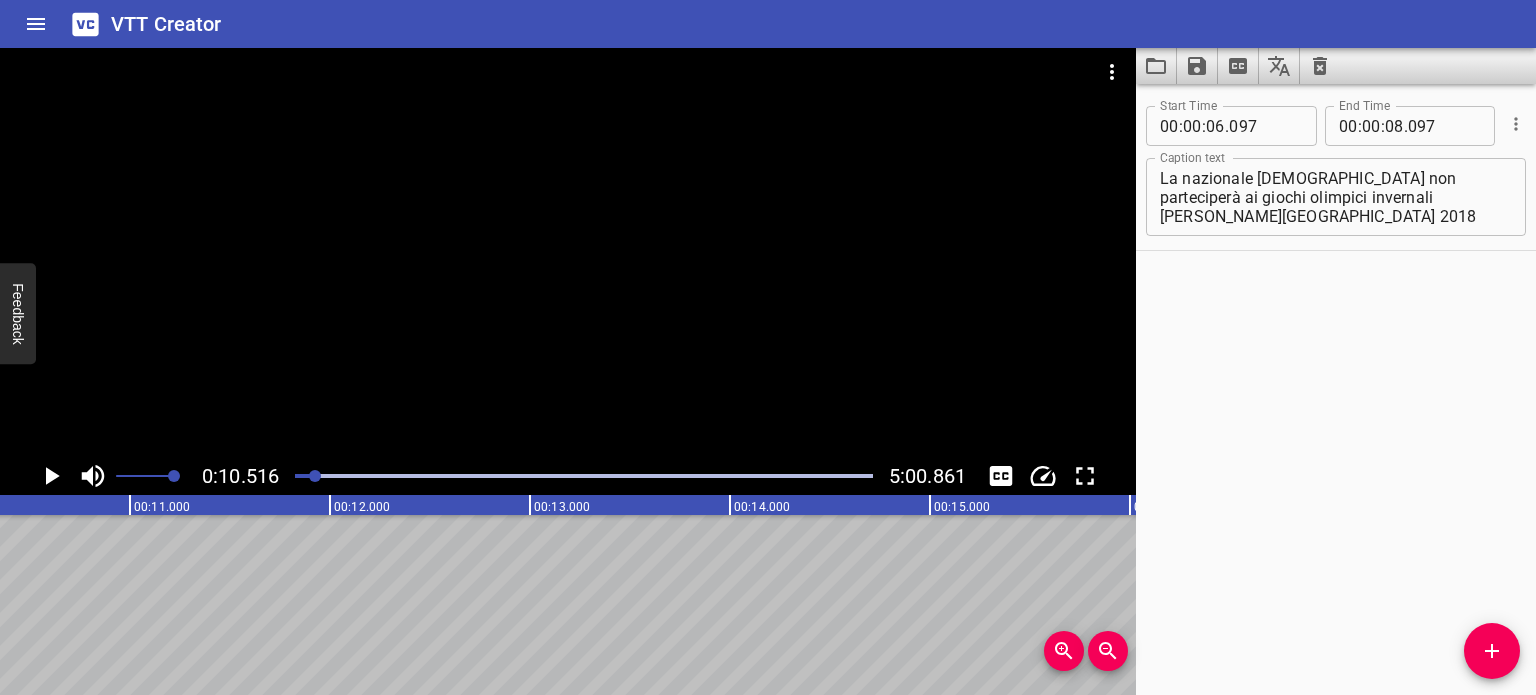 click at bounding box center [51, 476] 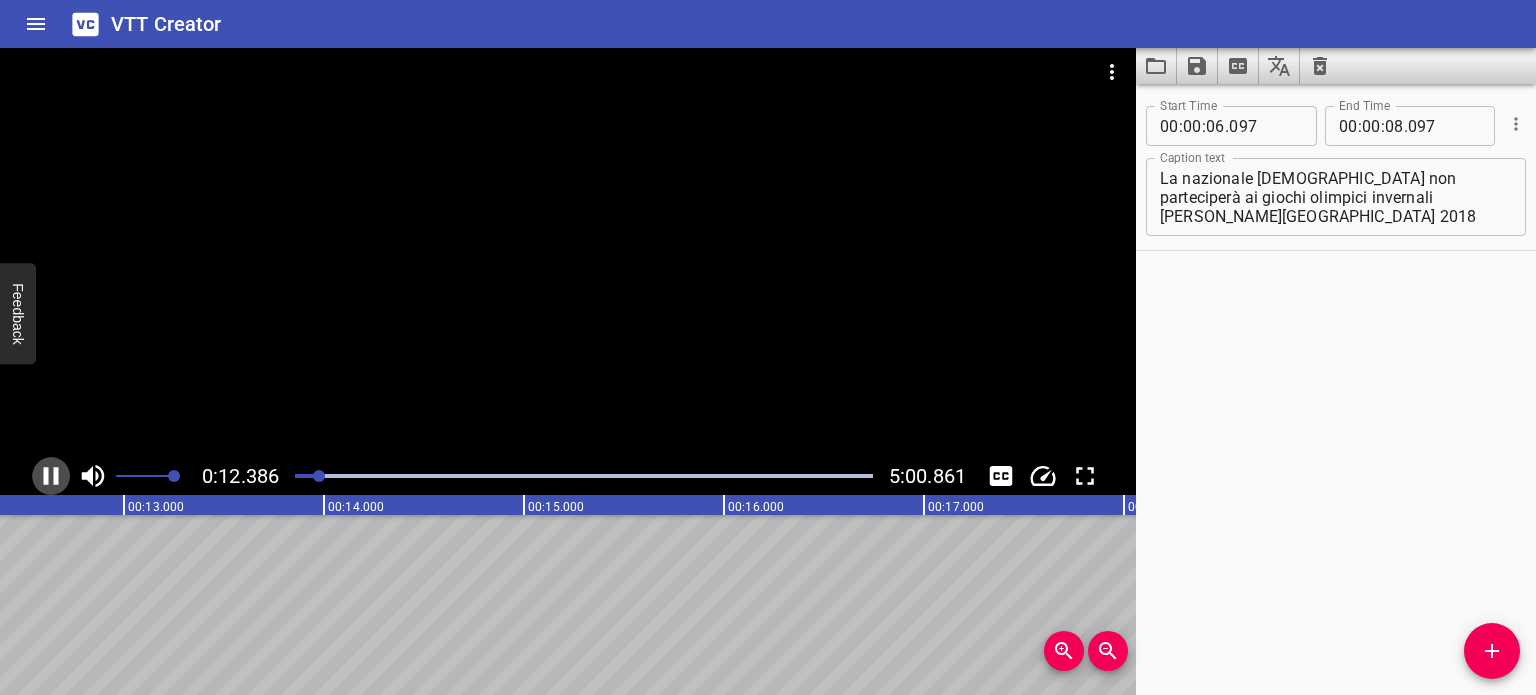 click 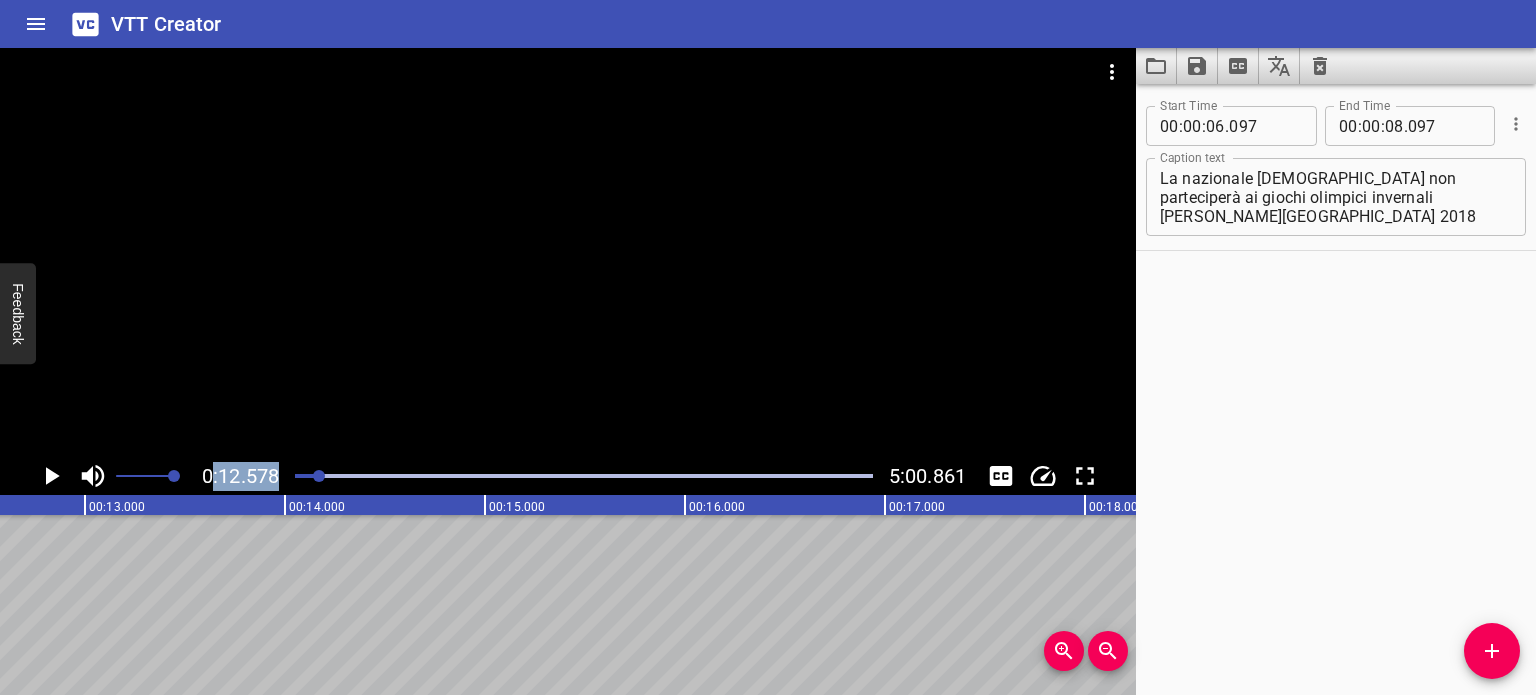 drag, startPoint x: 327, startPoint y: 477, endPoint x: 212, endPoint y: 479, distance: 115.01739 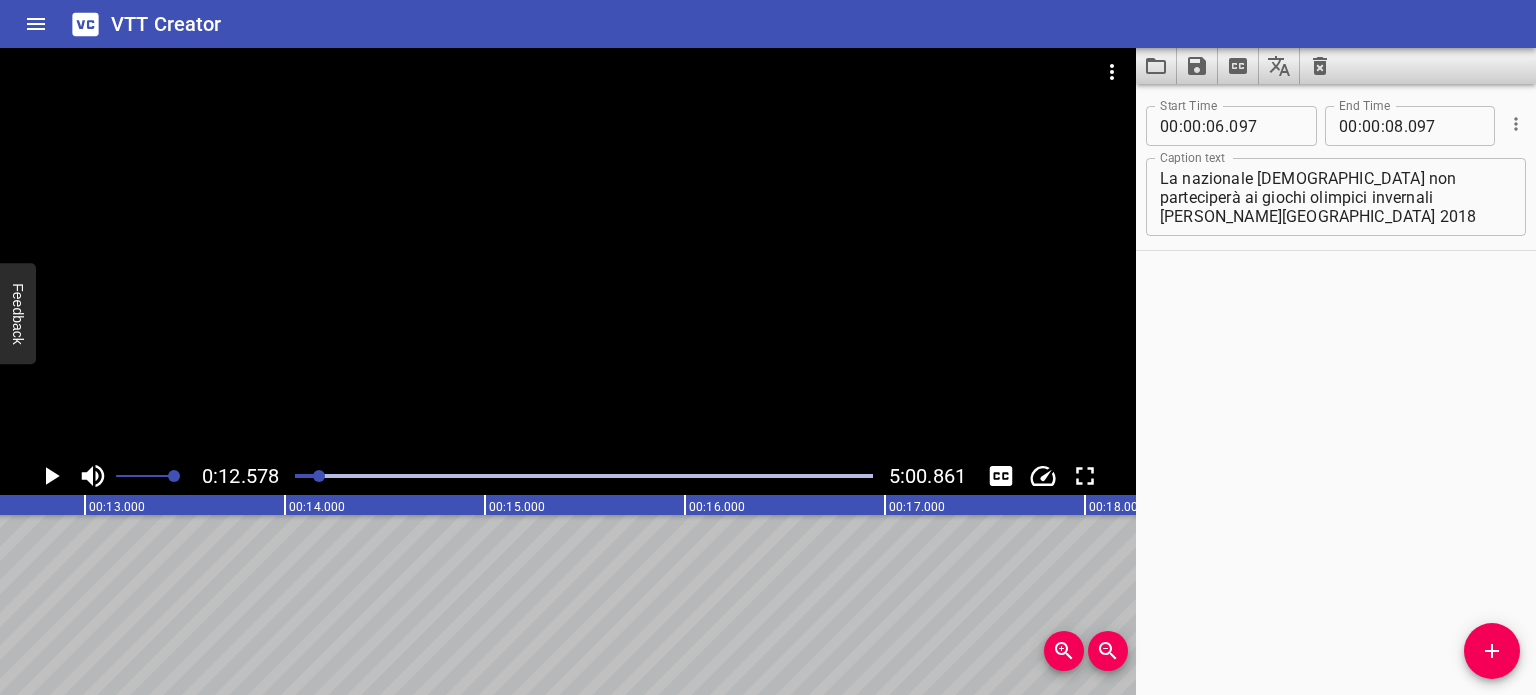 click at bounding box center (319, 476) 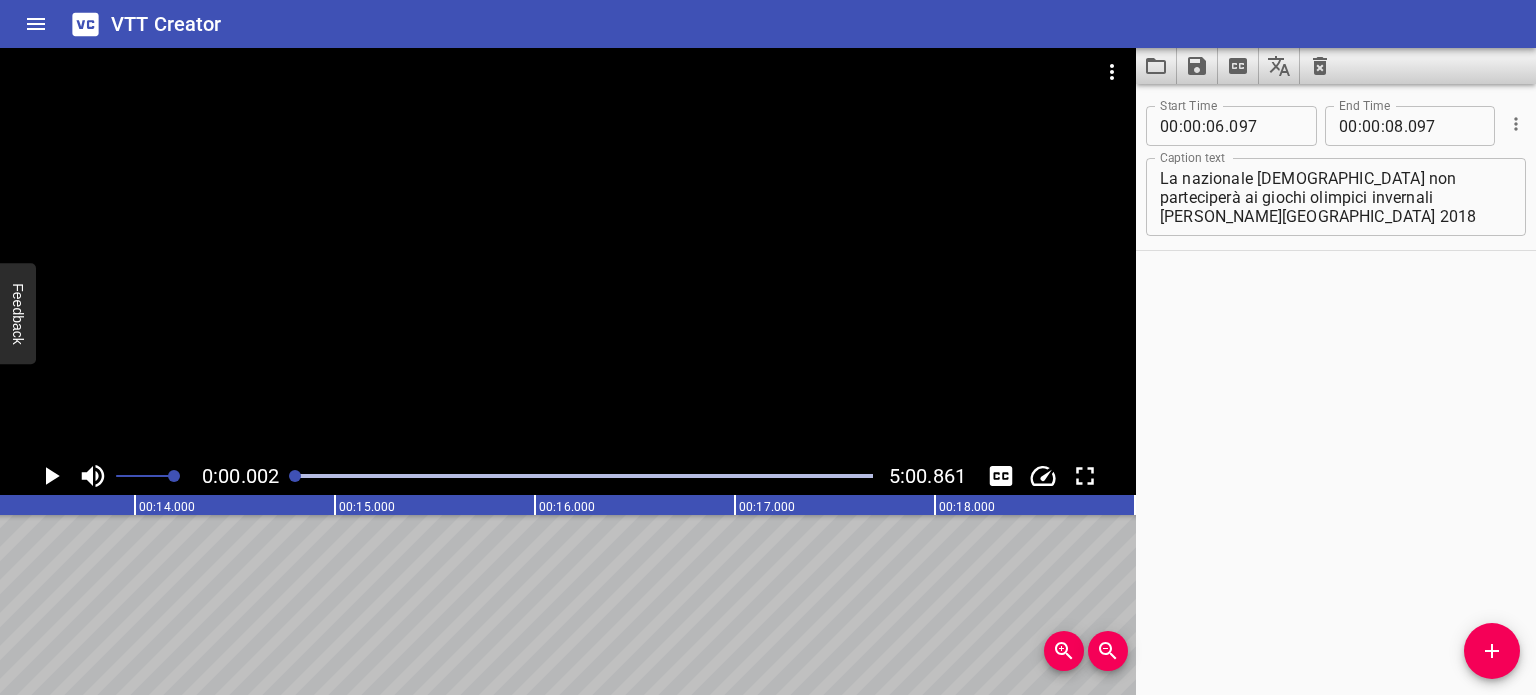 drag, startPoint x: 325, startPoint y: 474, endPoint x: 276, endPoint y: 474, distance: 49 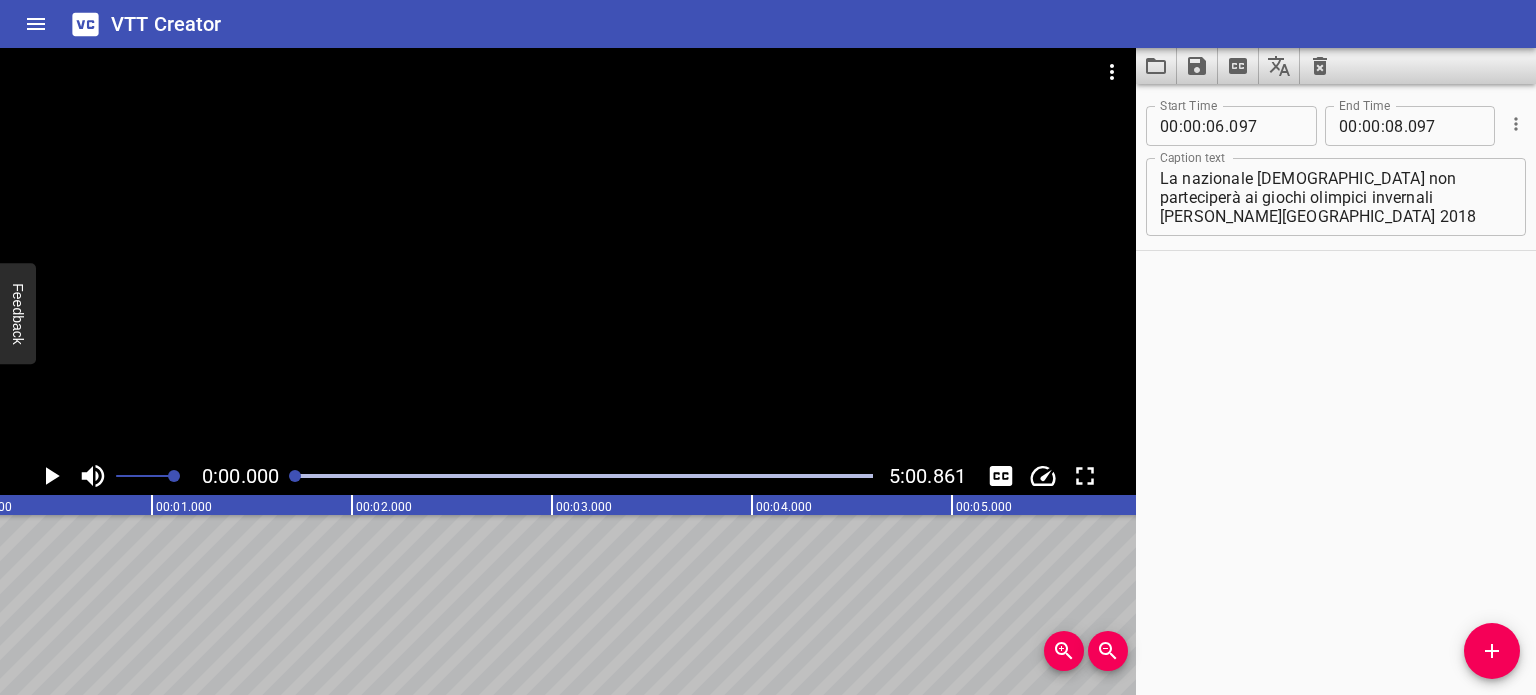scroll, scrollTop: 0, scrollLeft: 0, axis: both 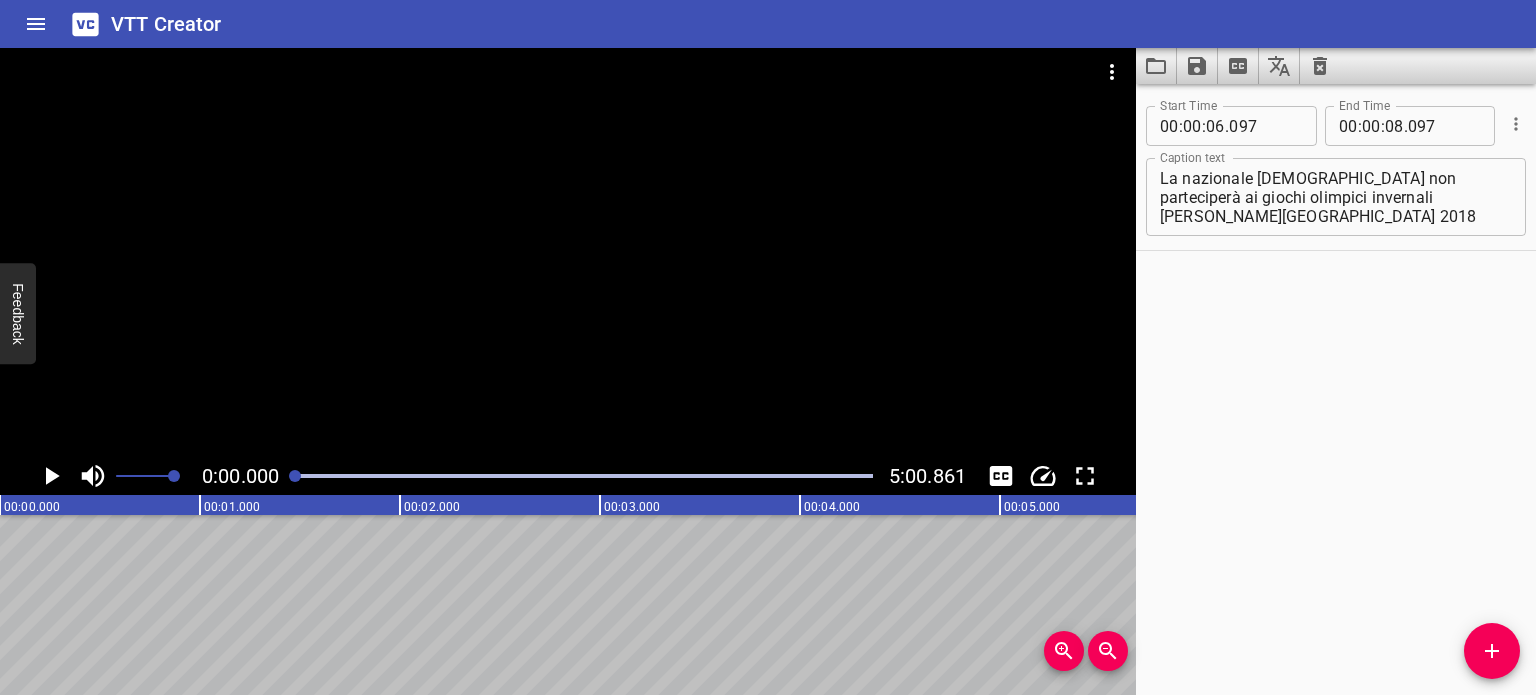 click at bounding box center (568, 252) 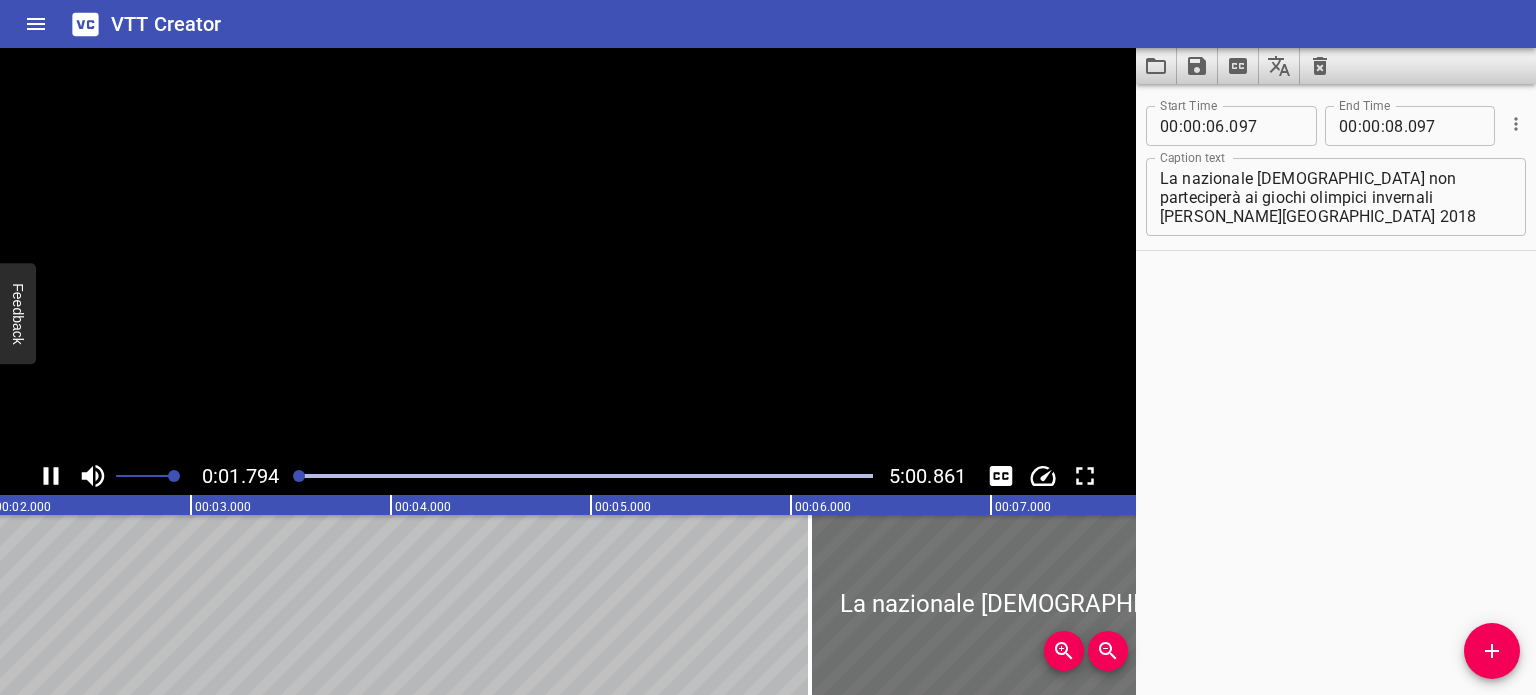 click at bounding box center [568, 252] 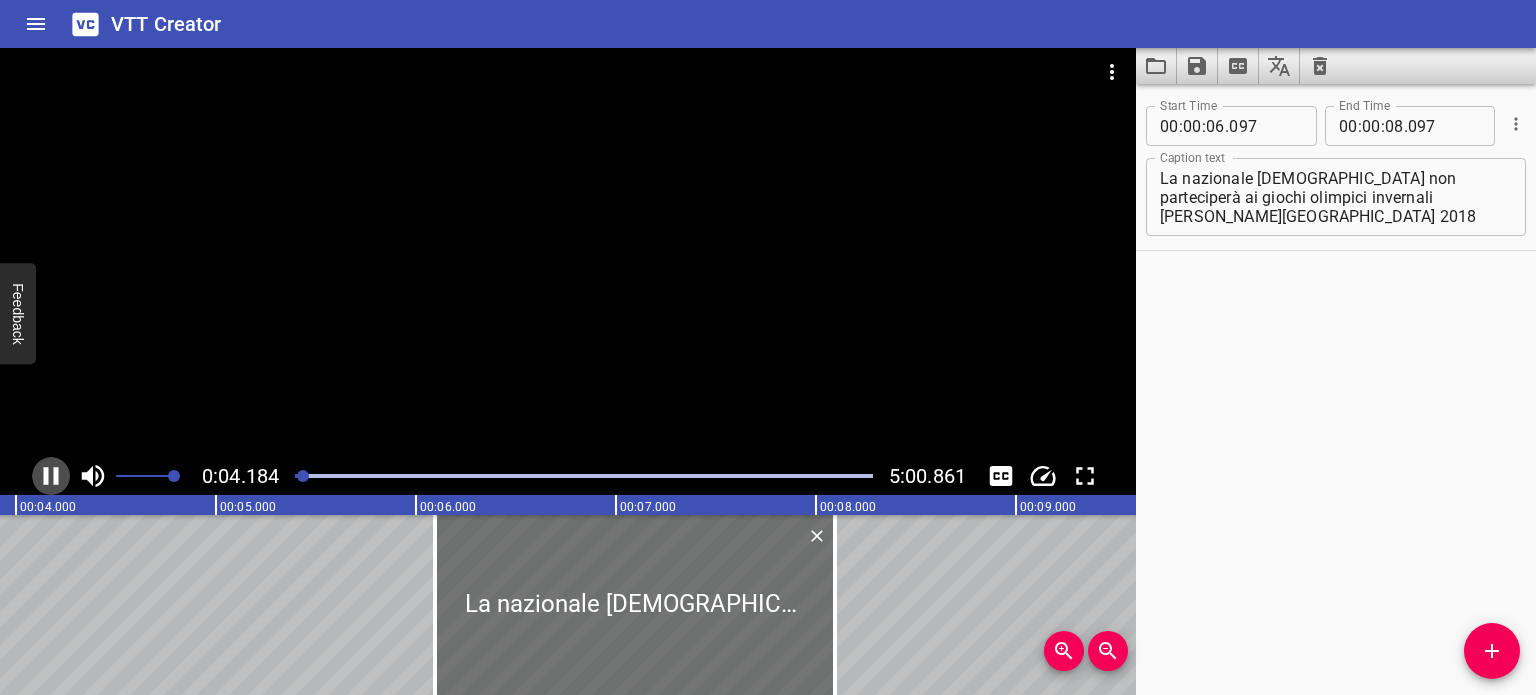 click 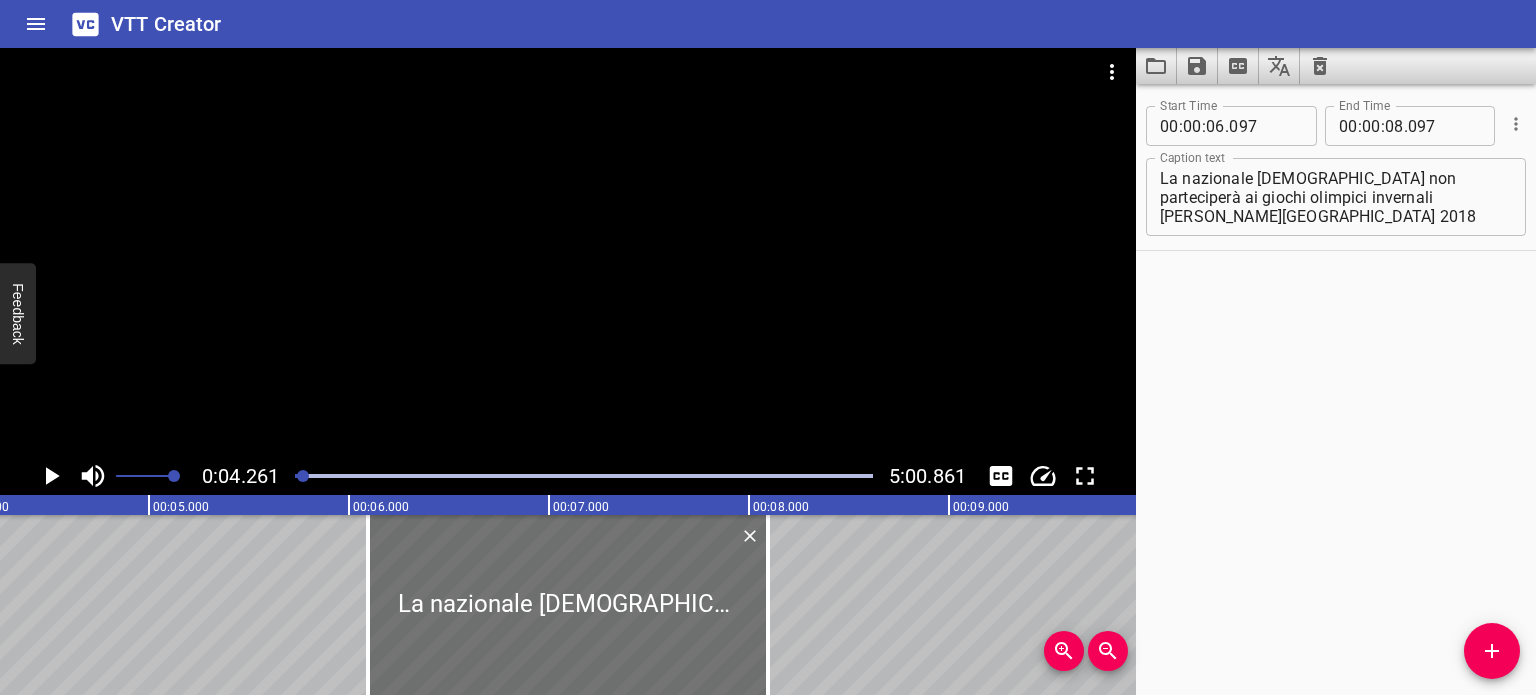 scroll, scrollTop: 0, scrollLeft: 852, axis: horizontal 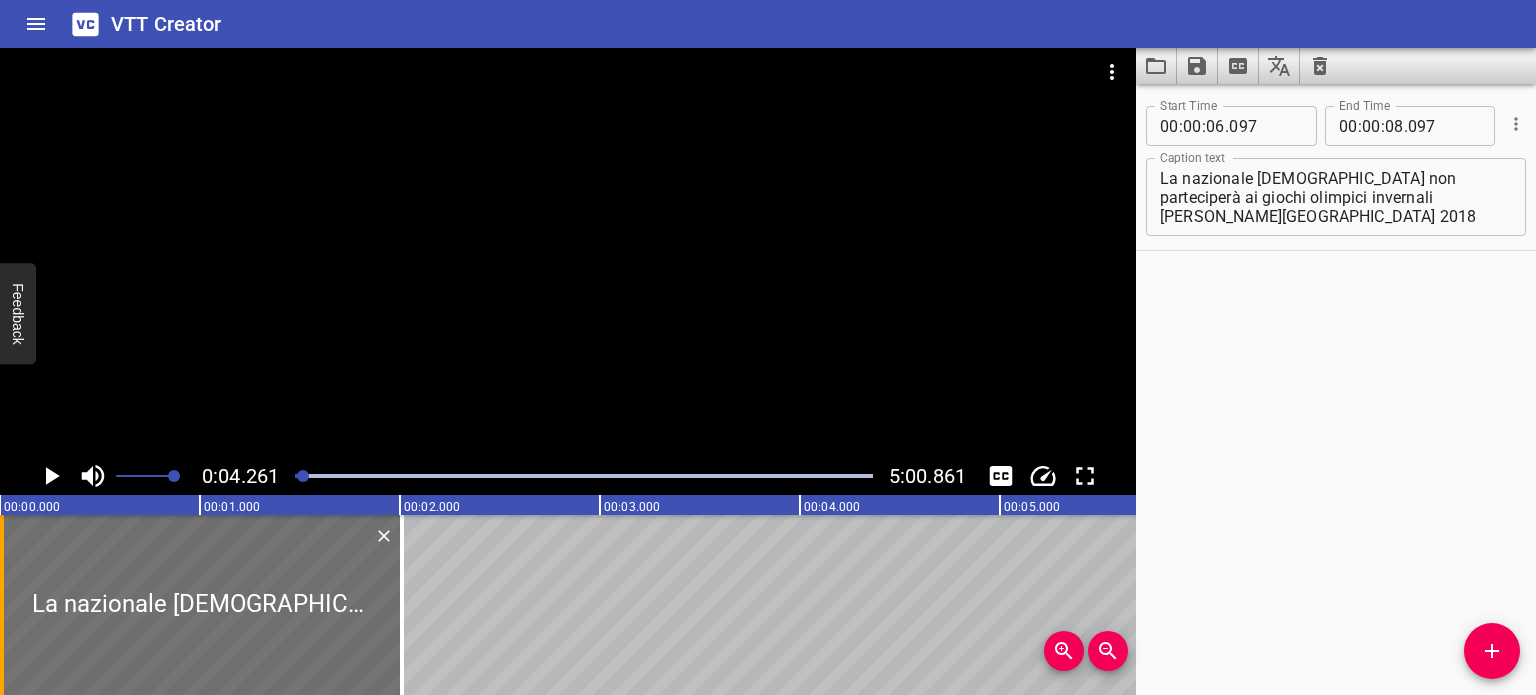 drag, startPoint x: 480, startPoint y: 553, endPoint x: 2, endPoint y: 533, distance: 478.4182 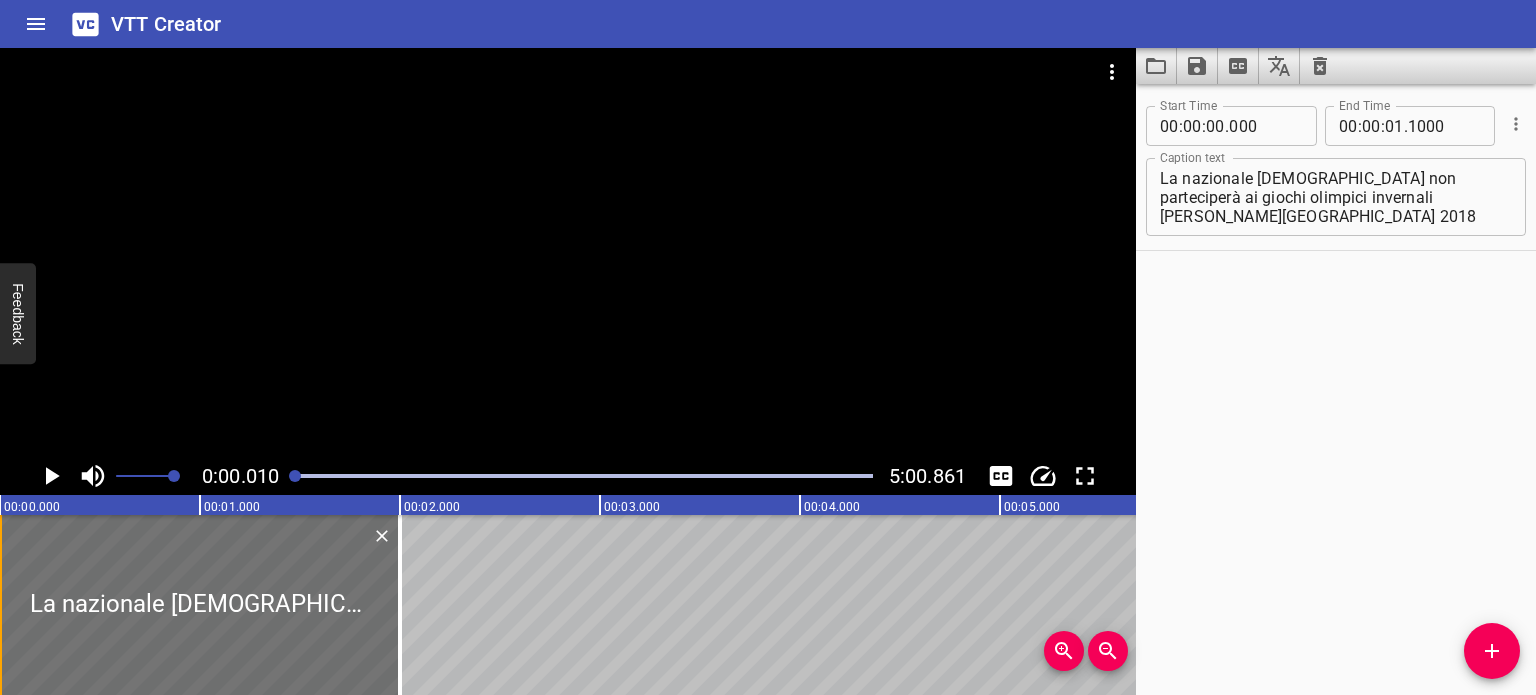 scroll, scrollTop: 0, scrollLeft: 1, axis: horizontal 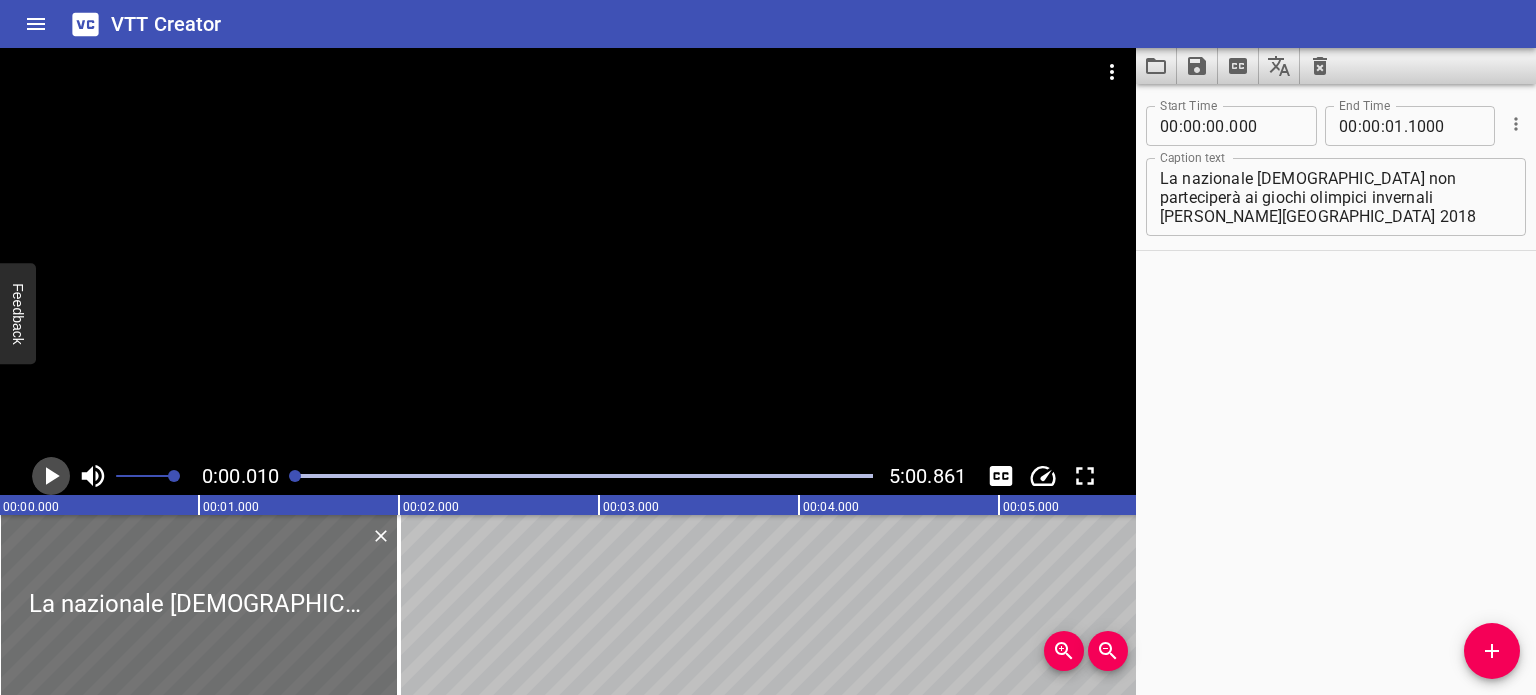 click 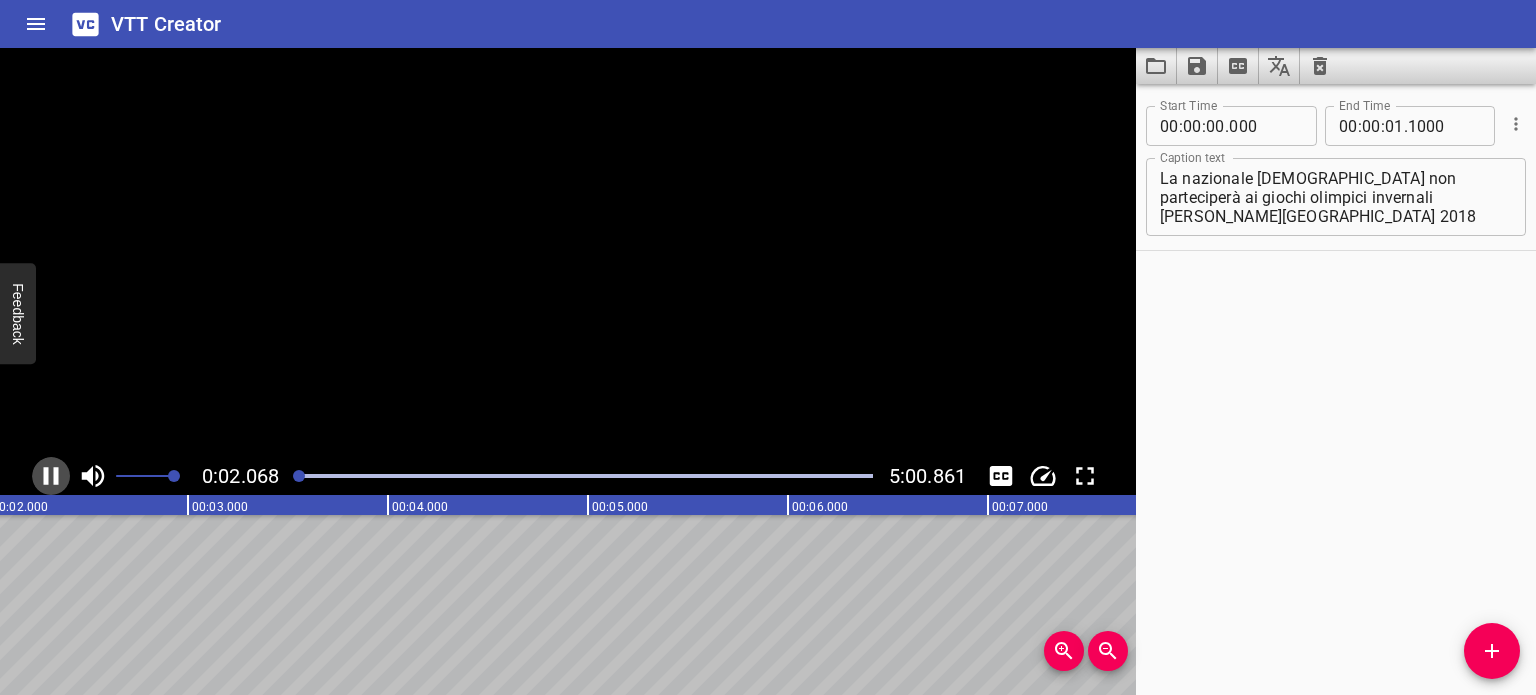 click 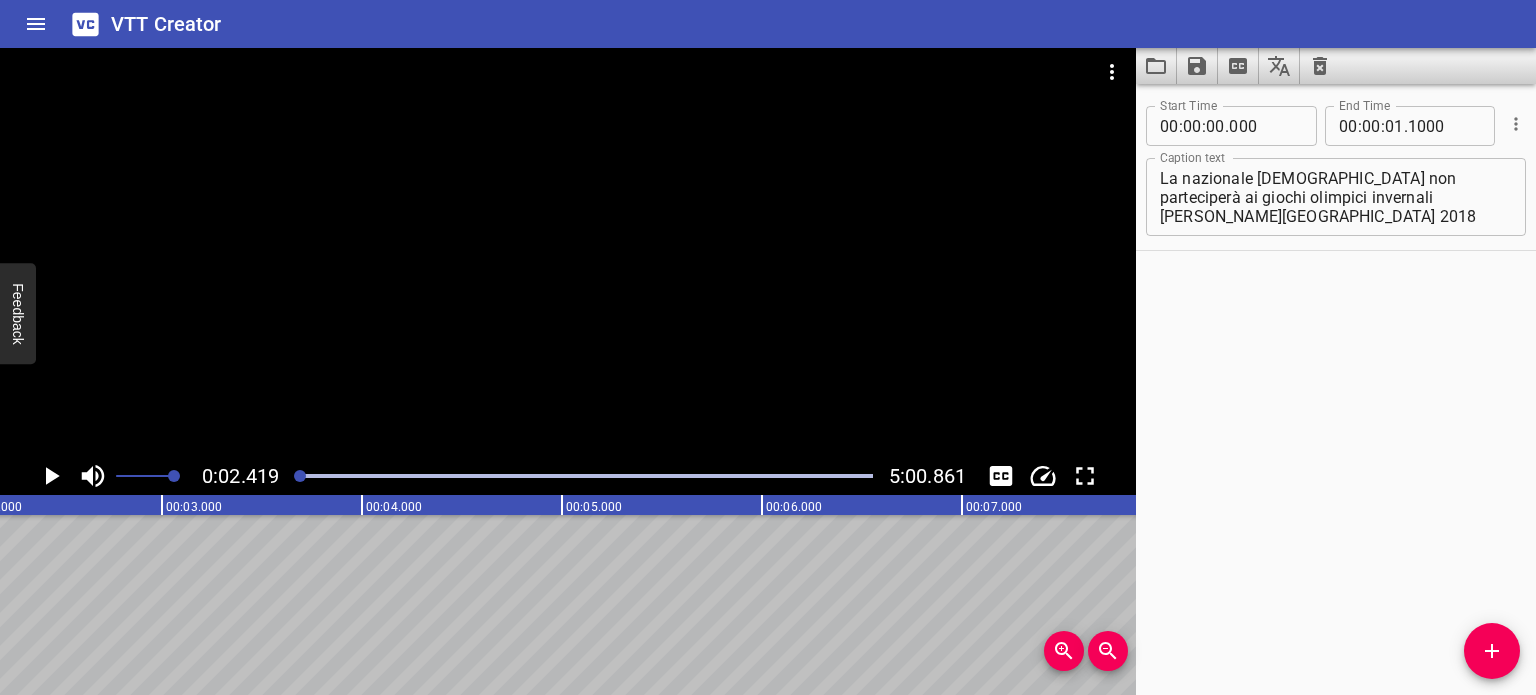 scroll, scrollTop: 0, scrollLeft: 483, axis: horizontal 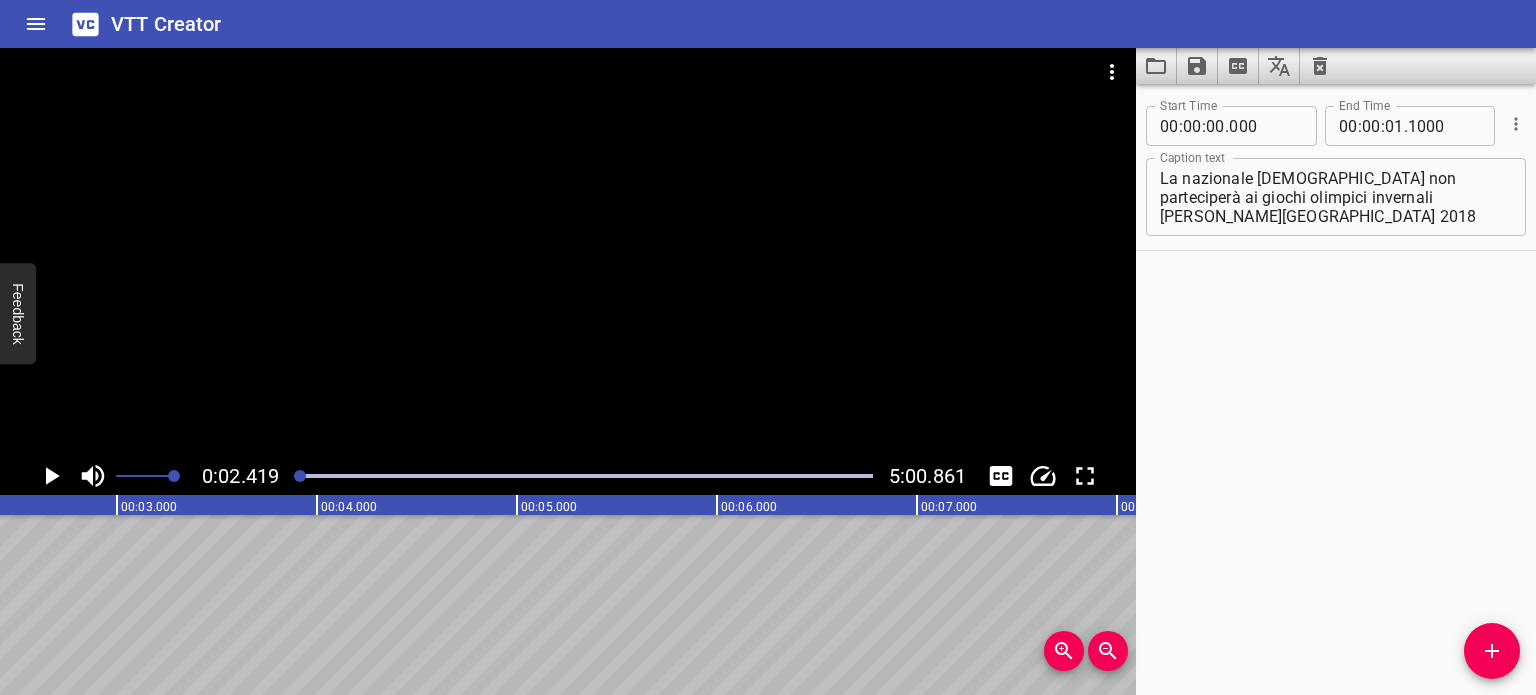 drag, startPoint x: 296, startPoint y: 569, endPoint x: 635, endPoint y: 561, distance: 339.0944 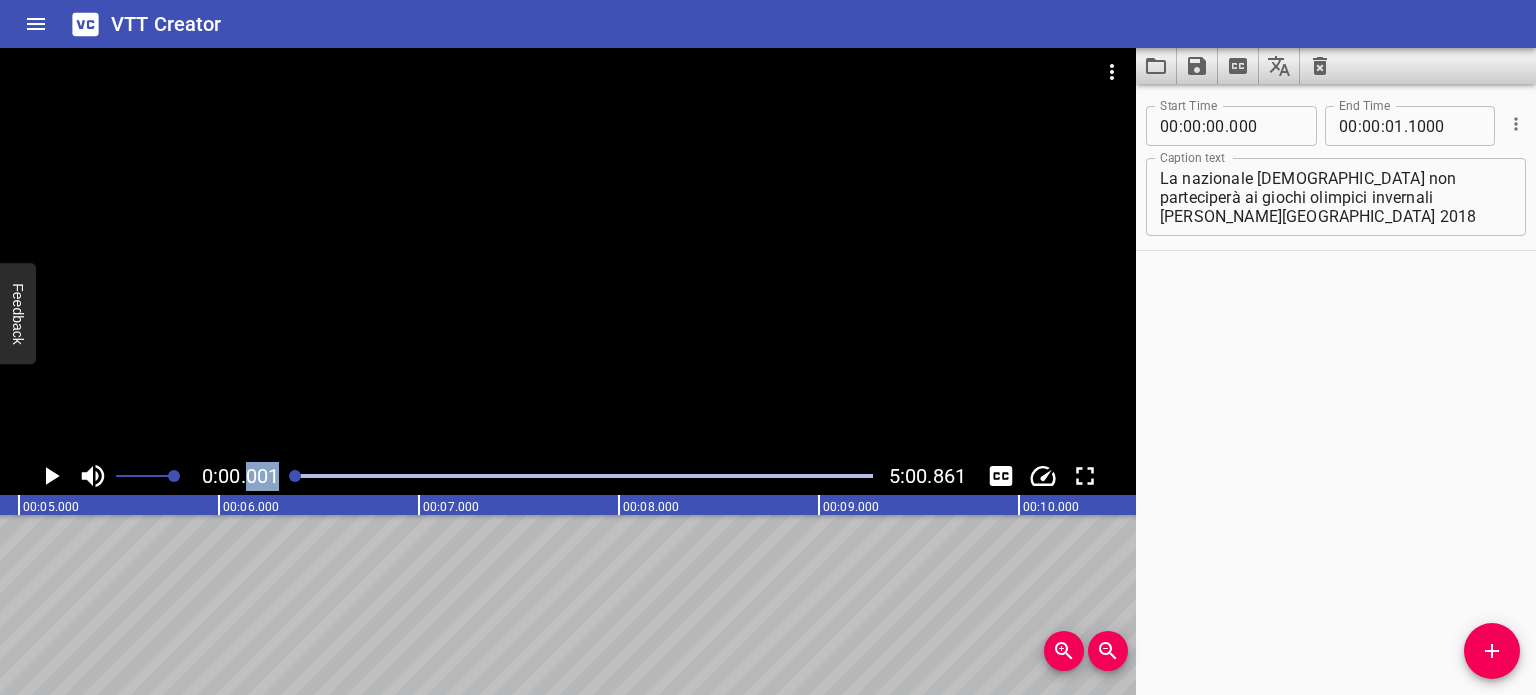 drag, startPoint x: 312, startPoint y: 475, endPoint x: 251, endPoint y: 475, distance: 61 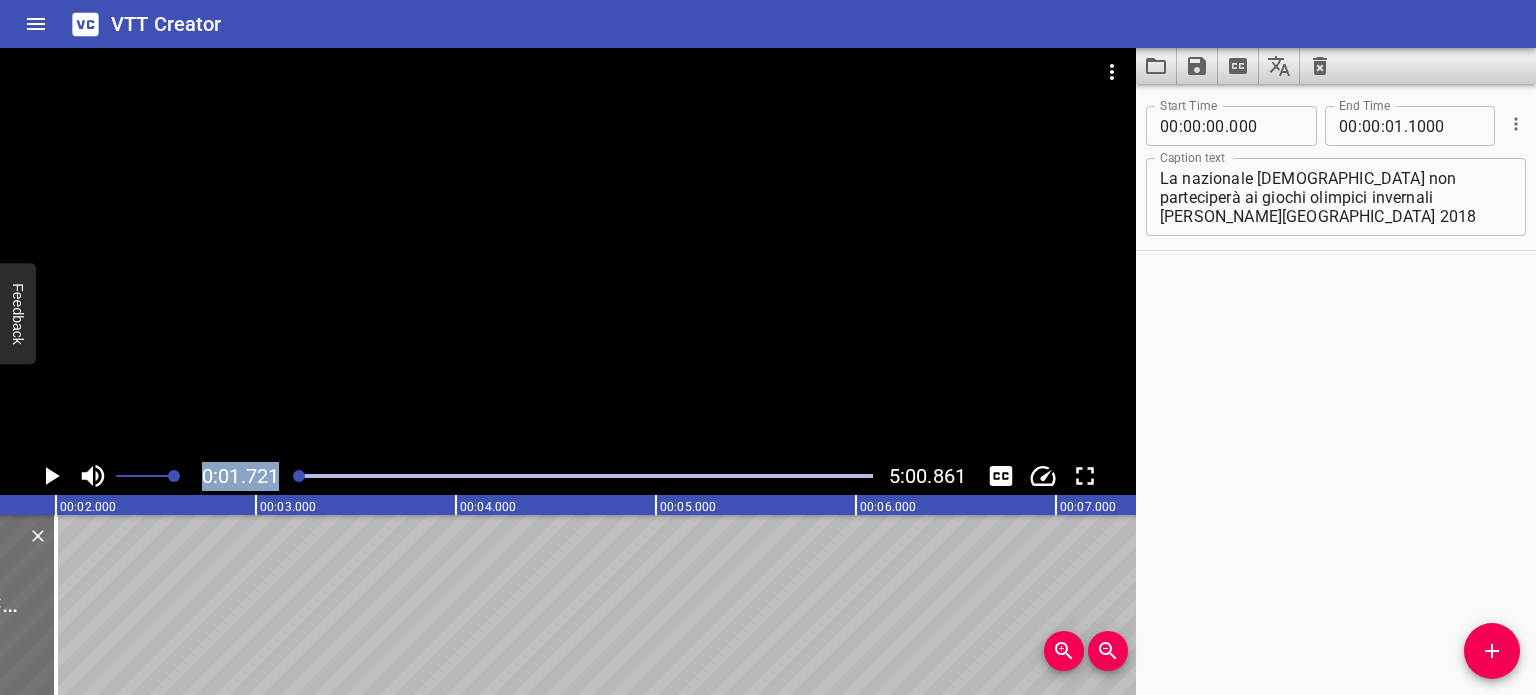 scroll, scrollTop: 0, scrollLeft: 0, axis: both 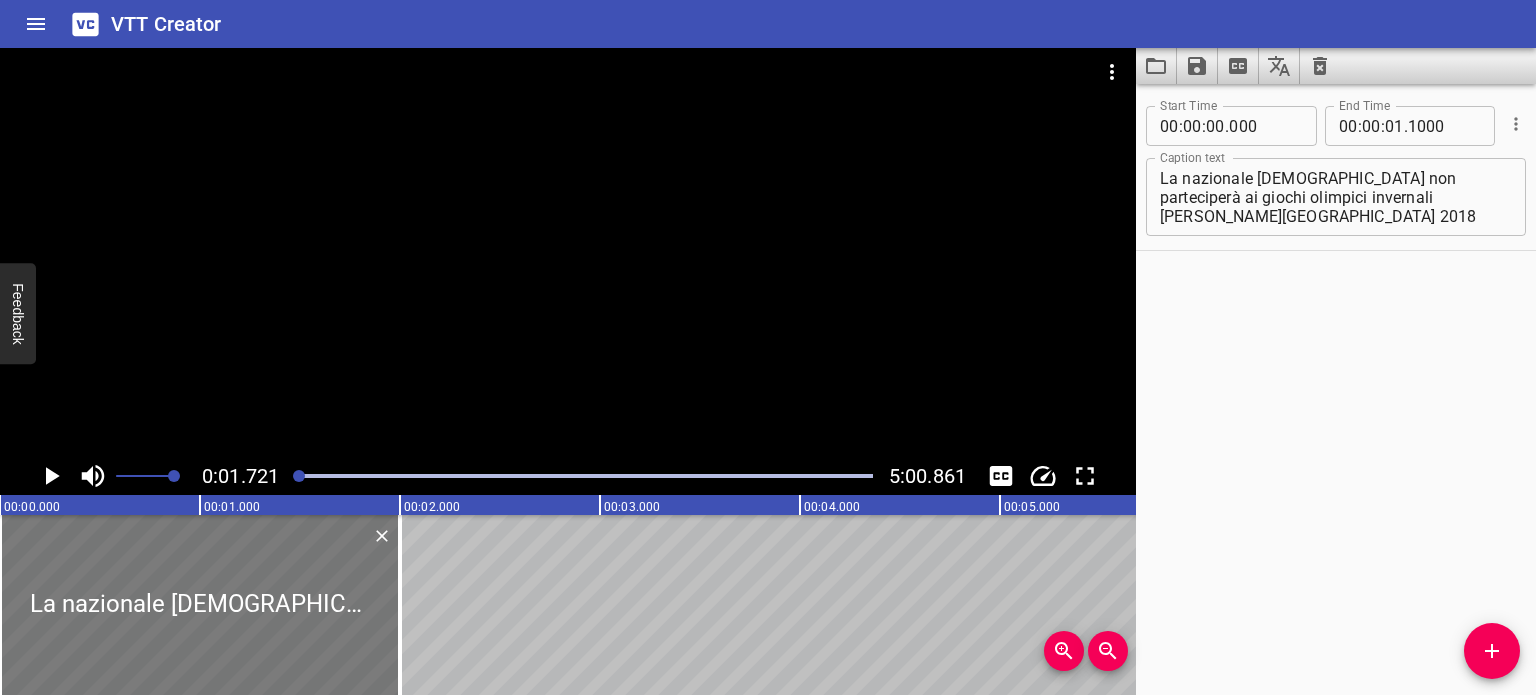 drag, startPoint x: 265, startPoint y: 583, endPoint x: 247, endPoint y: 579, distance: 18.439089 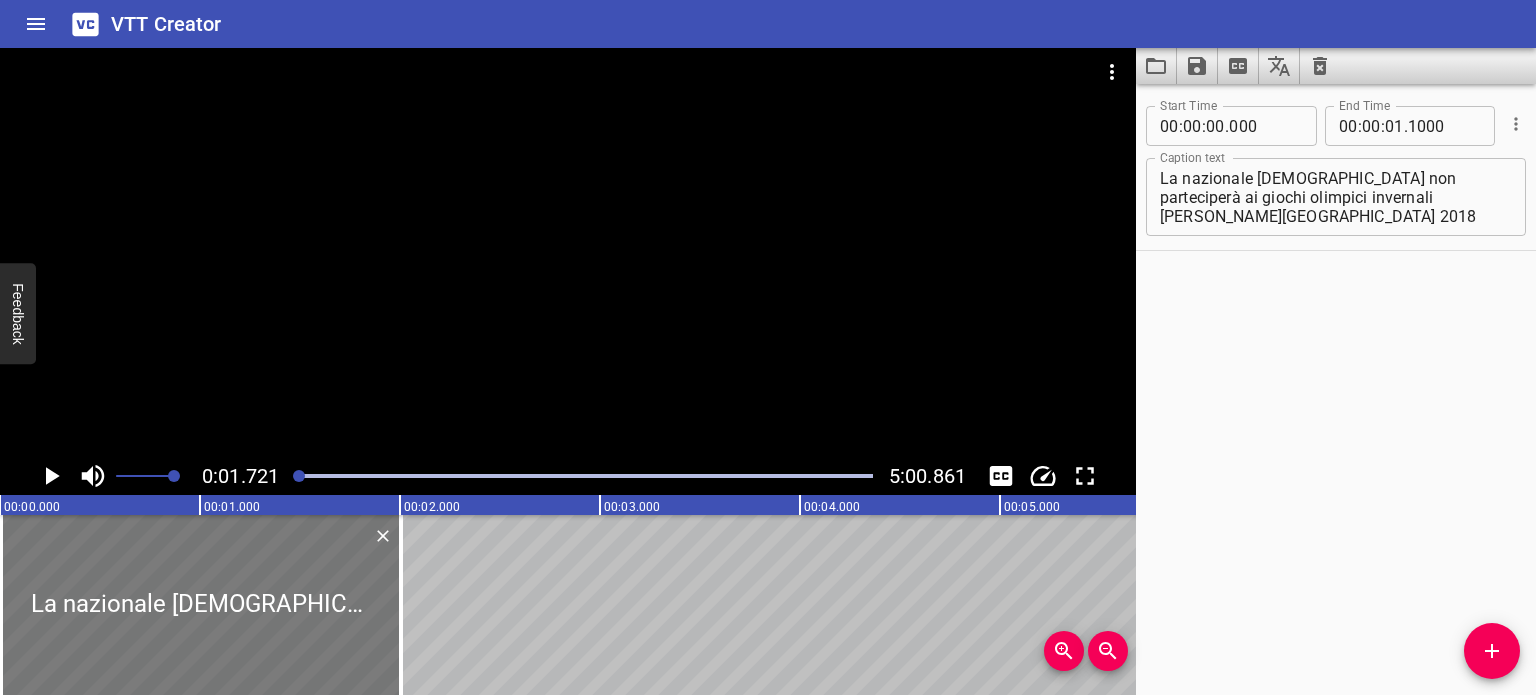click at bounding box center (201, 605) 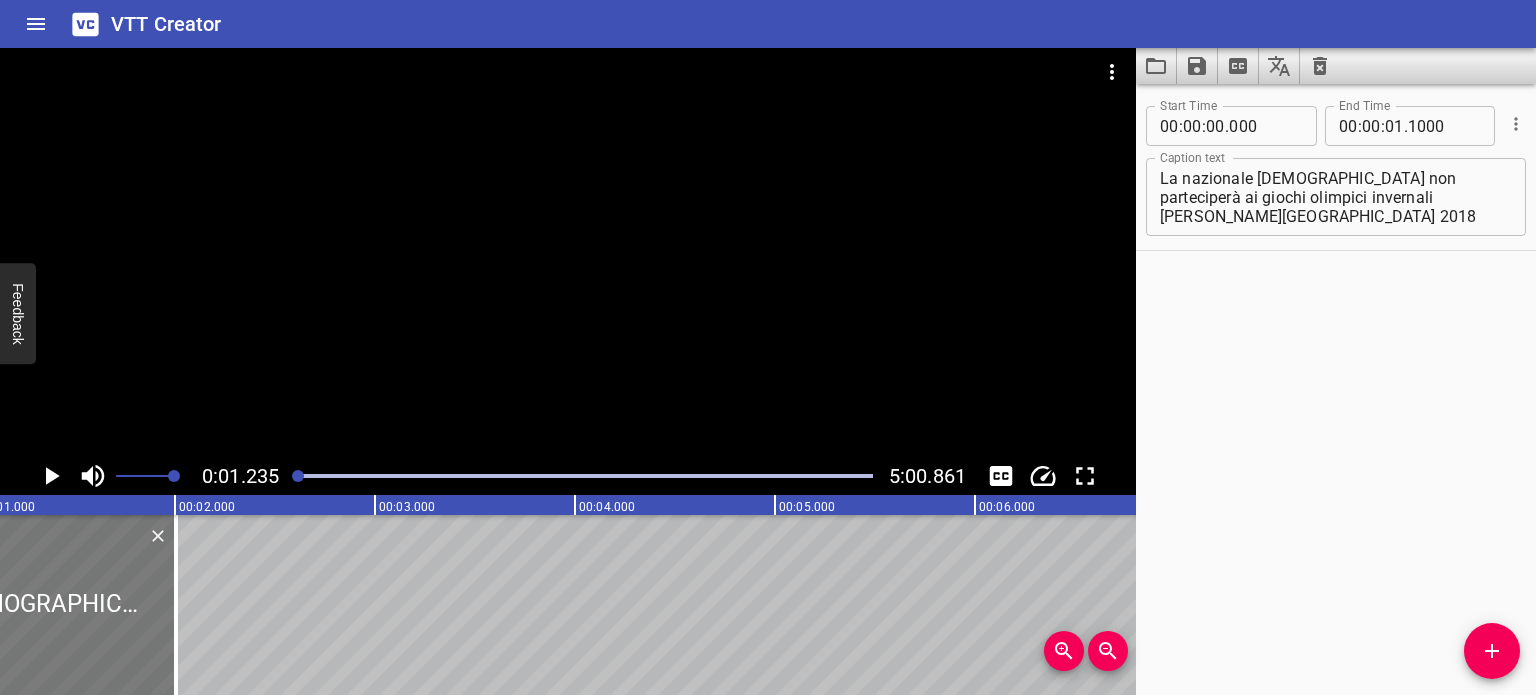 scroll, scrollTop: 0, scrollLeft: 246, axis: horizontal 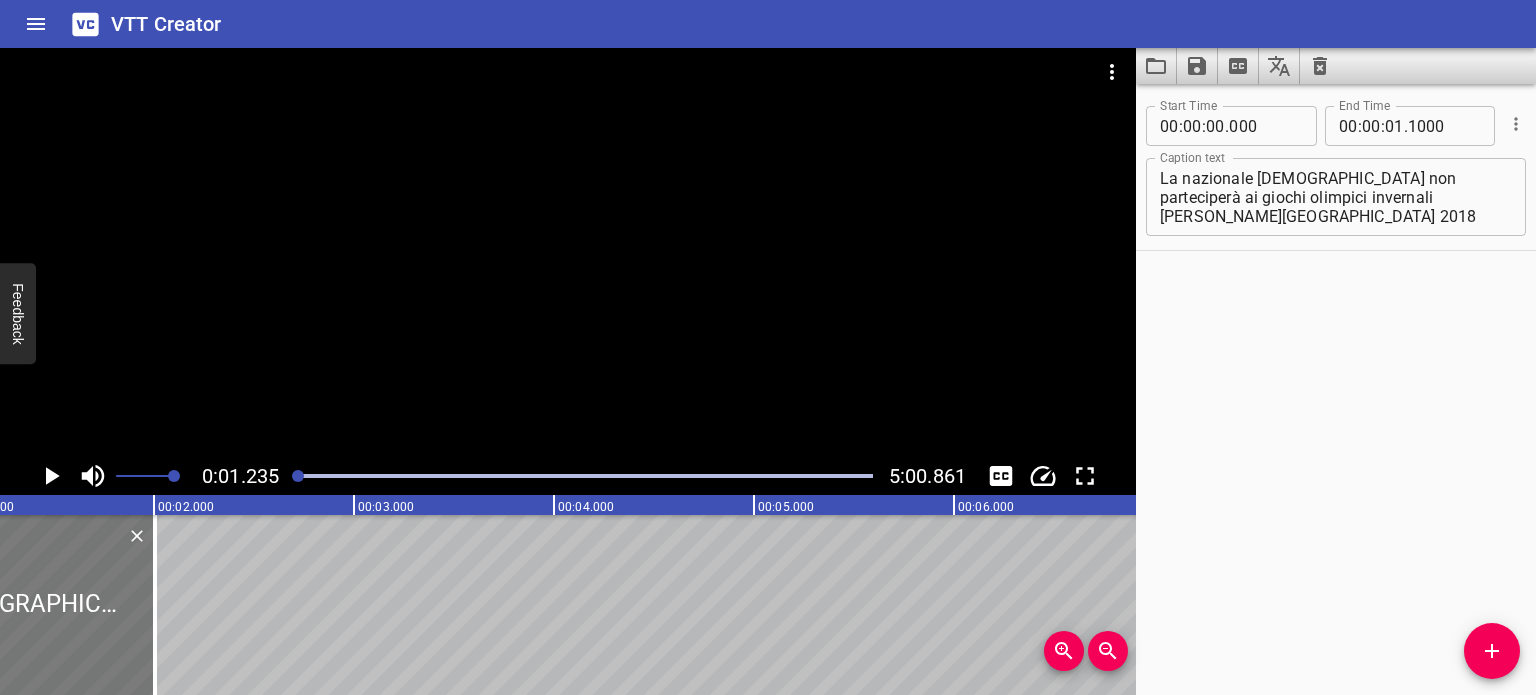 drag, startPoint x: 247, startPoint y: 579, endPoint x: 94, endPoint y: 558, distance: 154.43445 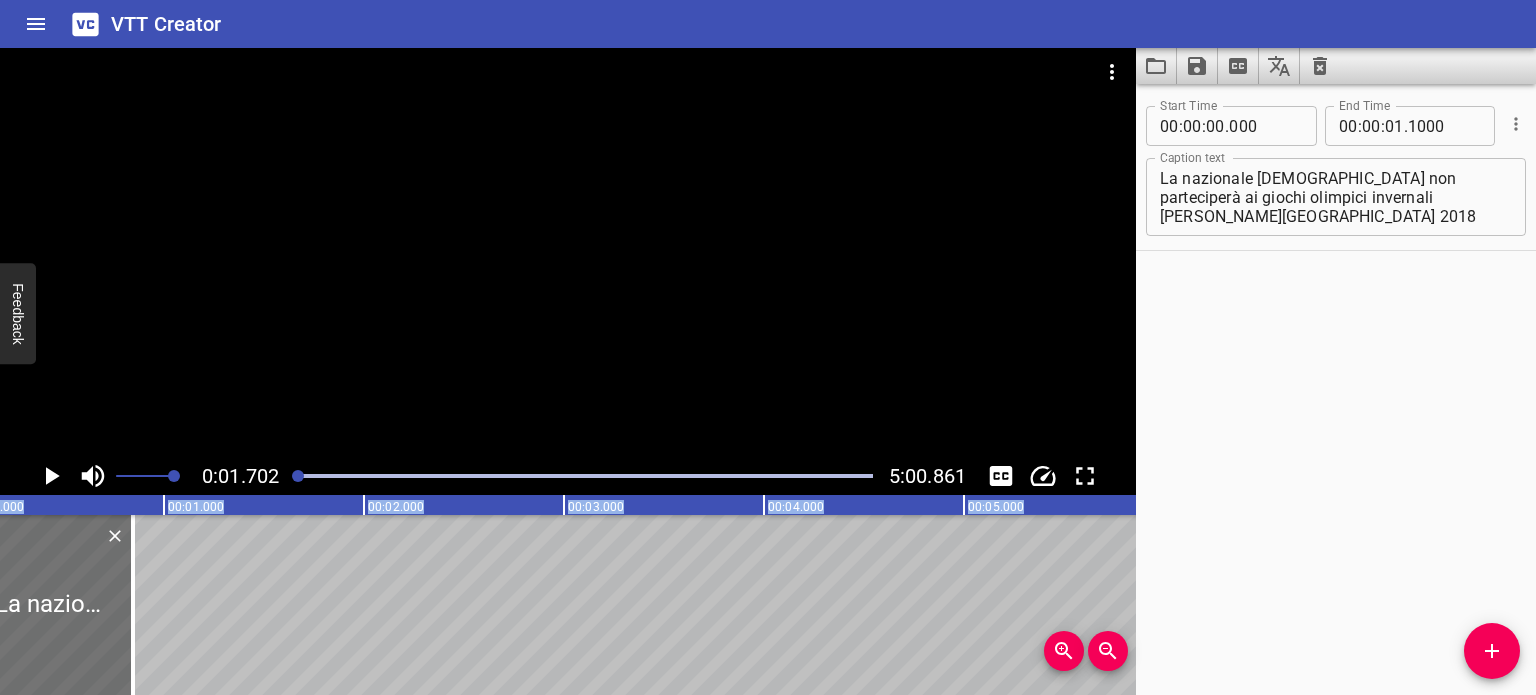 scroll, scrollTop: 0, scrollLeft: 0, axis: both 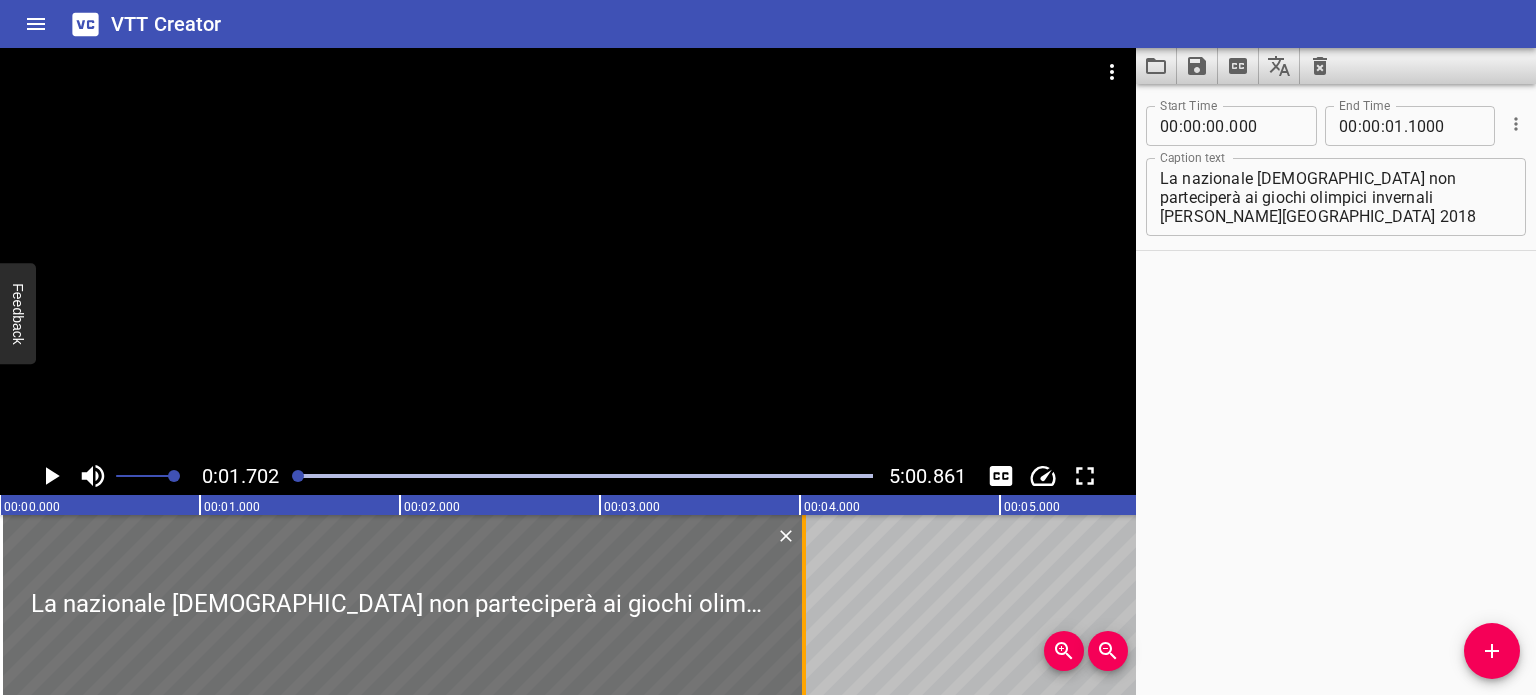 drag, startPoint x: 94, startPoint y: 558, endPoint x: 800, endPoint y: 539, distance: 706.2556 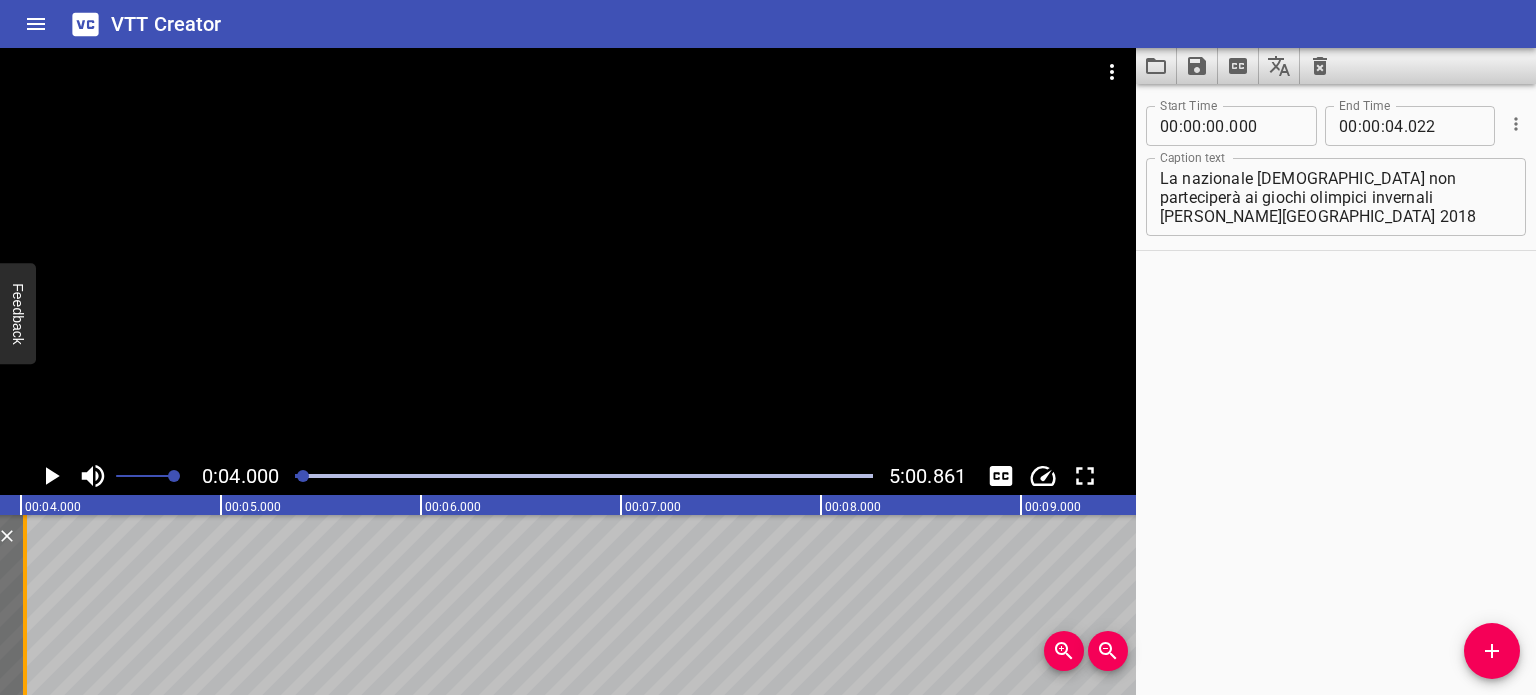 scroll, scrollTop: 0, scrollLeft: 800, axis: horizontal 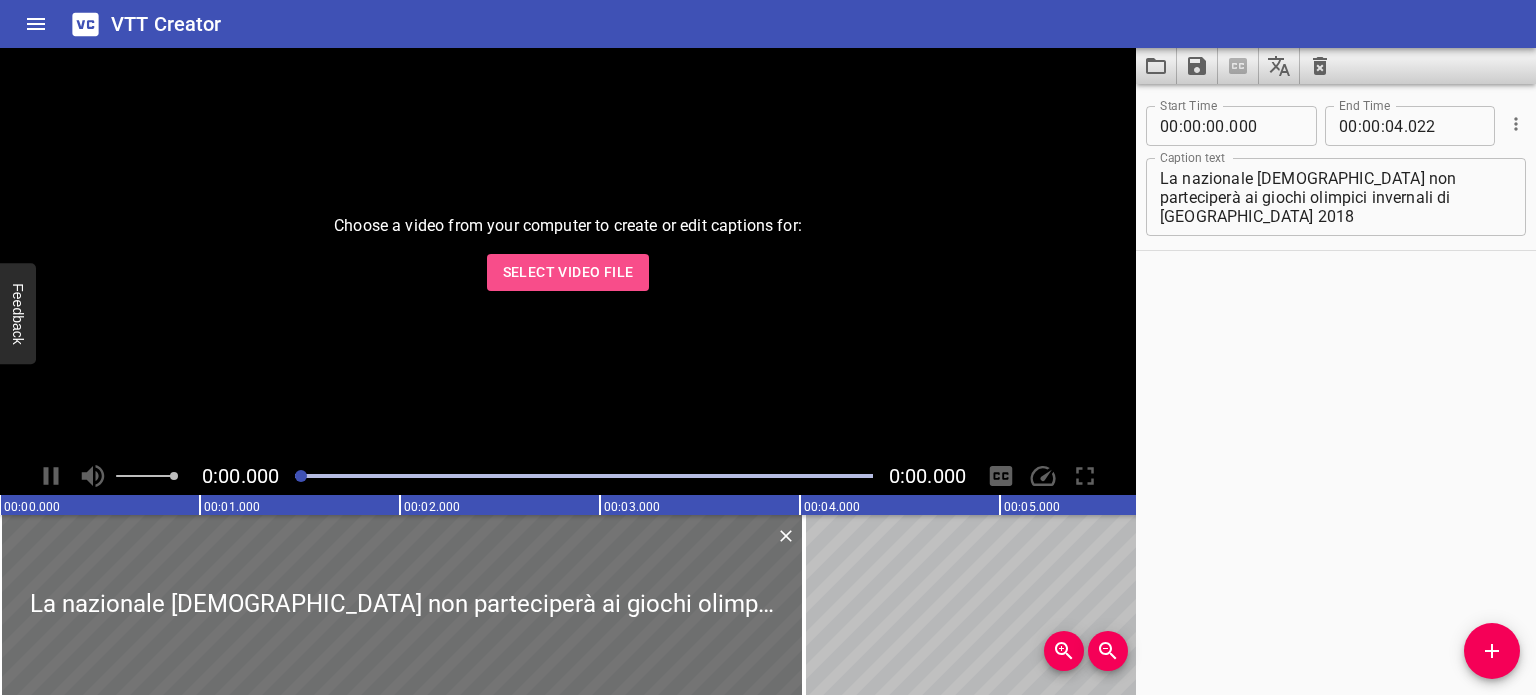 click on "Select Video File" at bounding box center [568, 272] 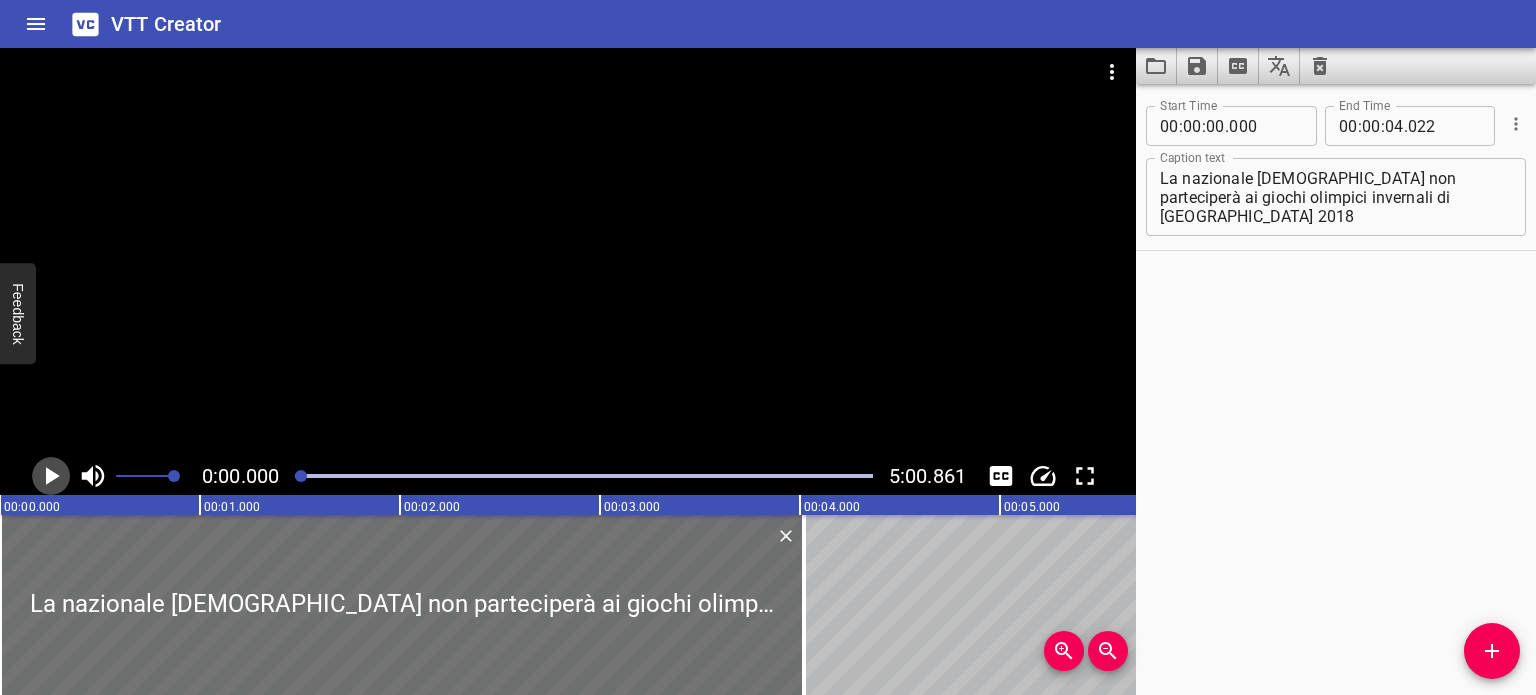 click 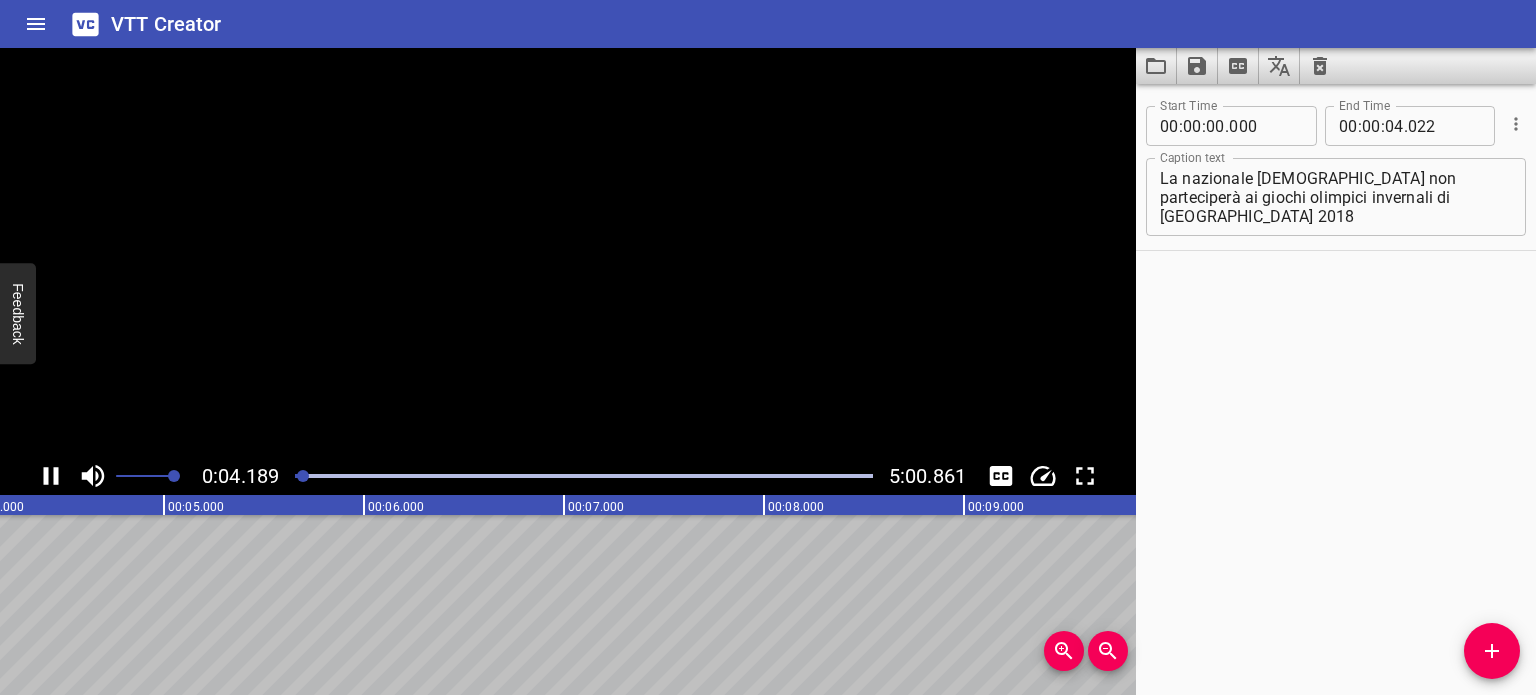 type 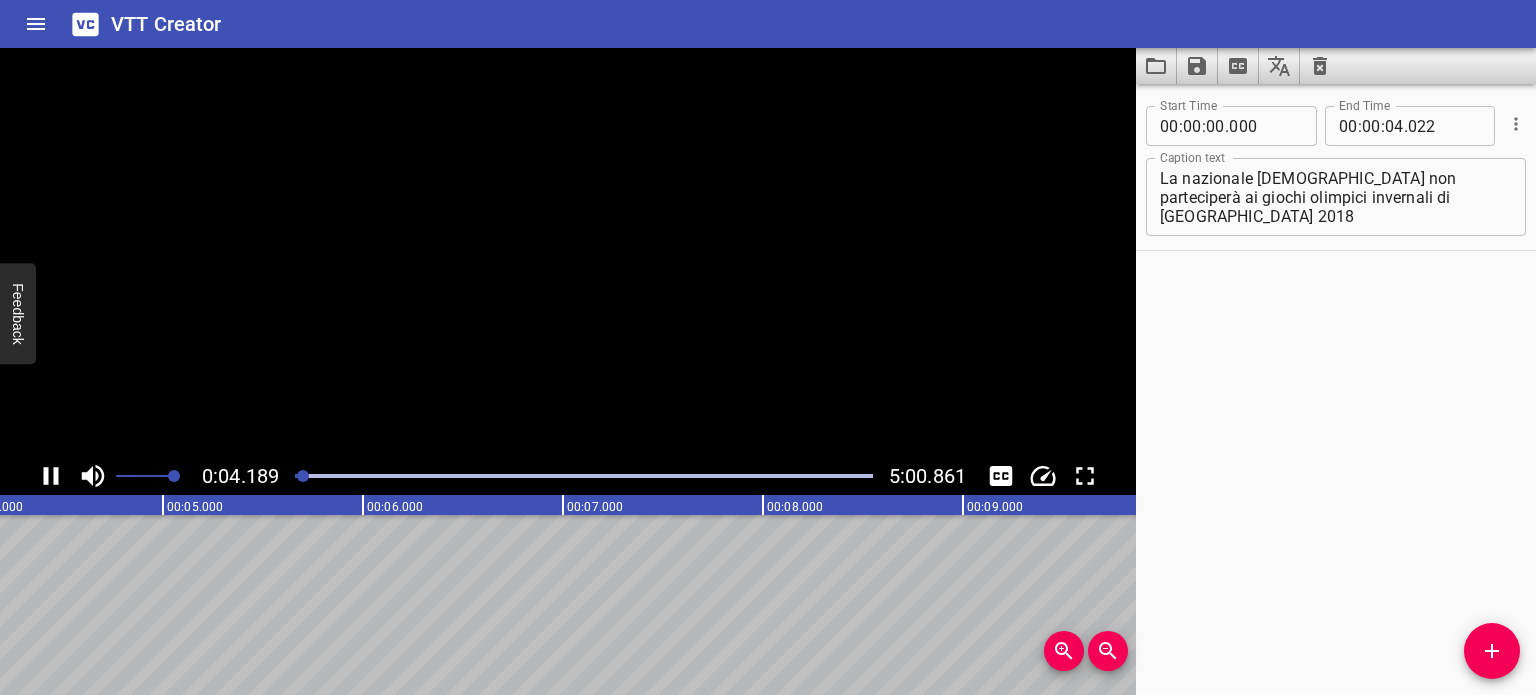click at bounding box center (51, 476) 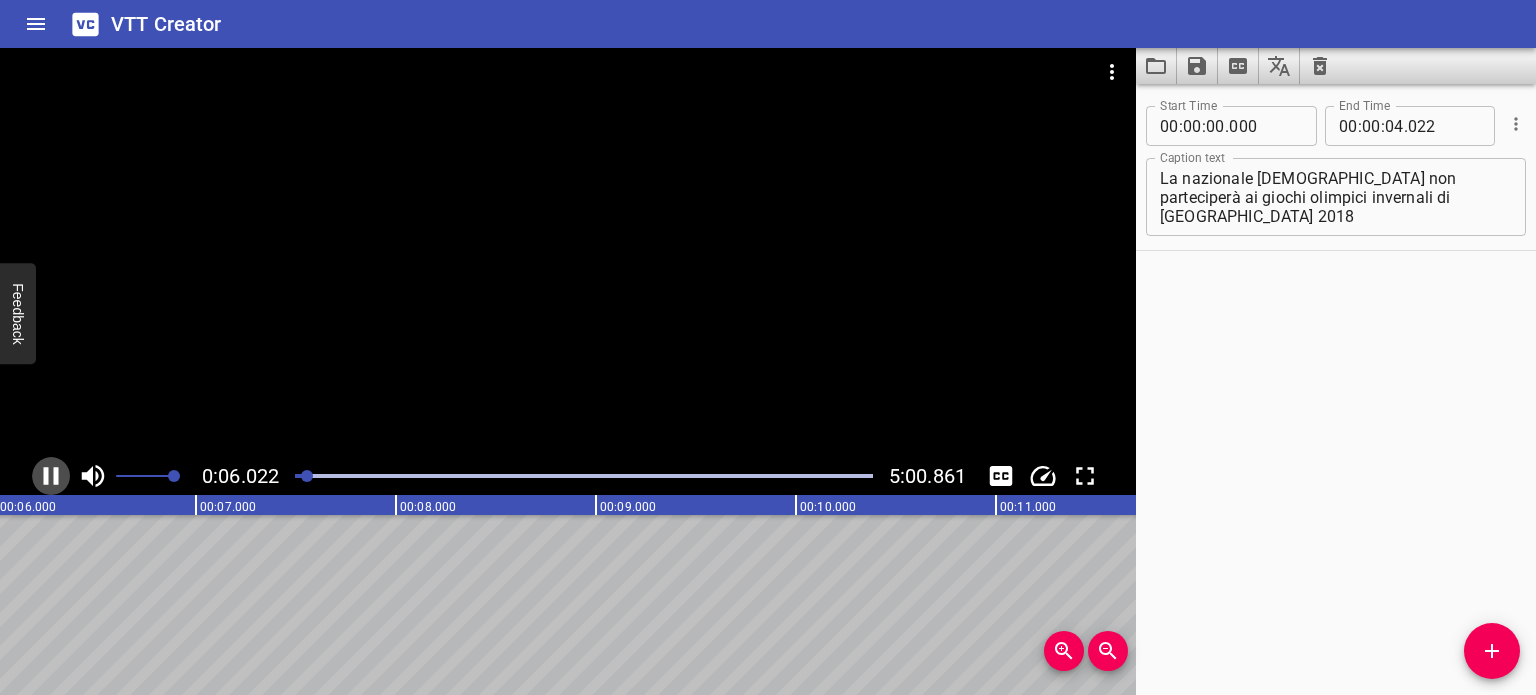click 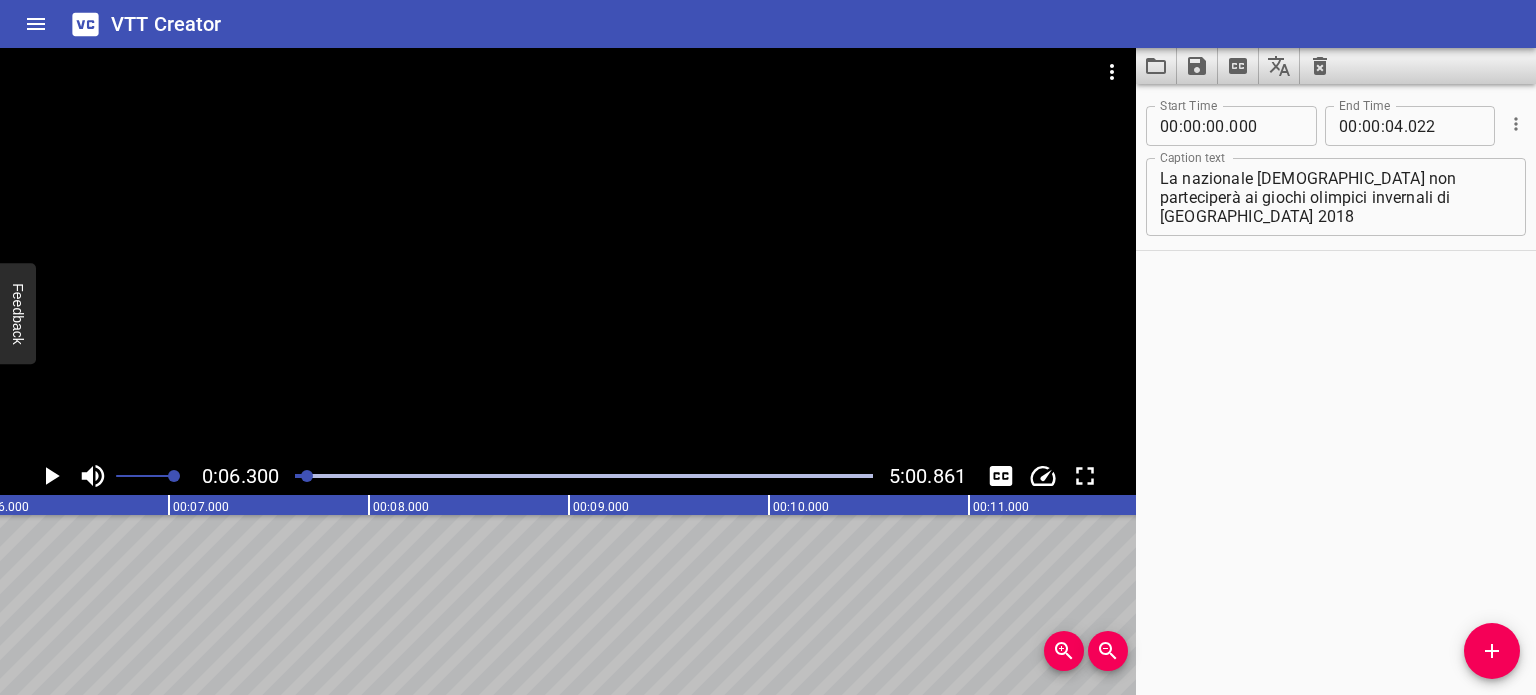 scroll, scrollTop: 0, scrollLeft: 1259, axis: horizontal 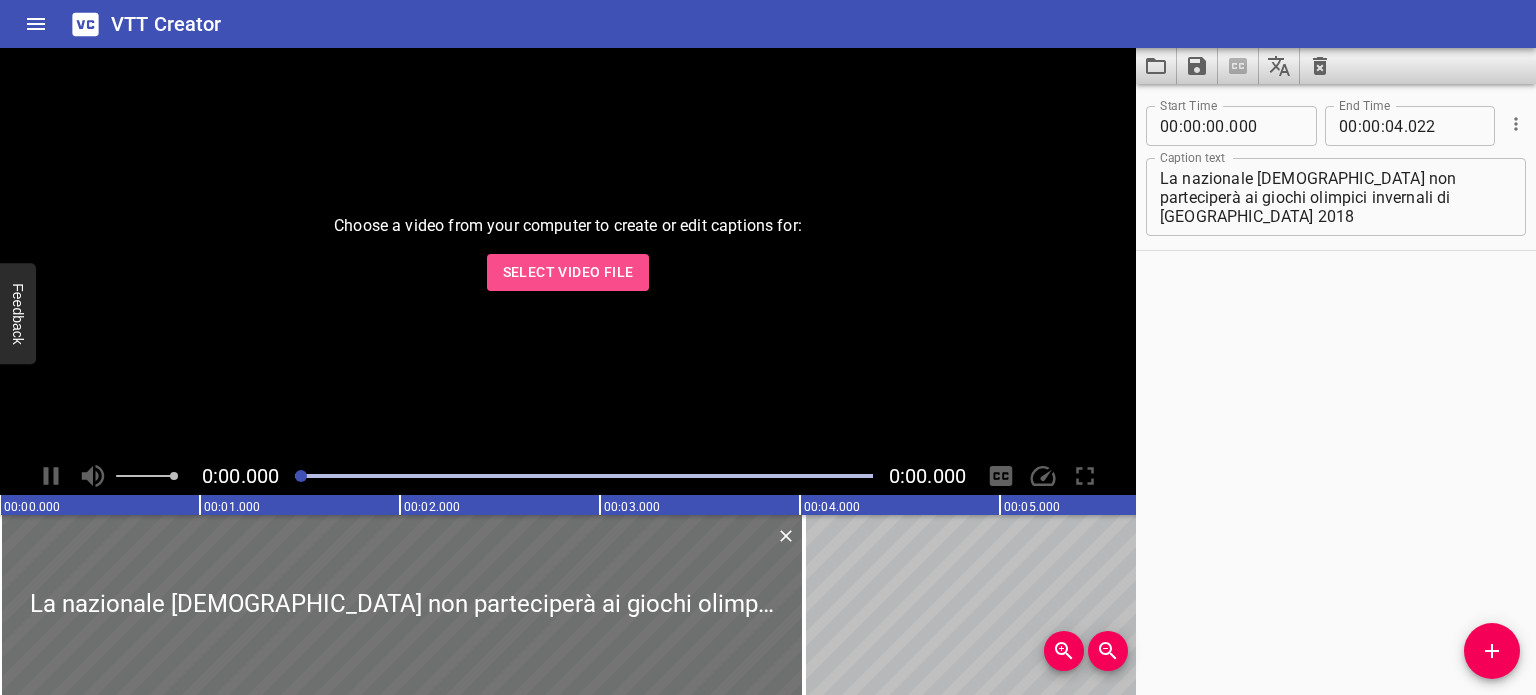 click on "Select Video File" at bounding box center [568, 272] 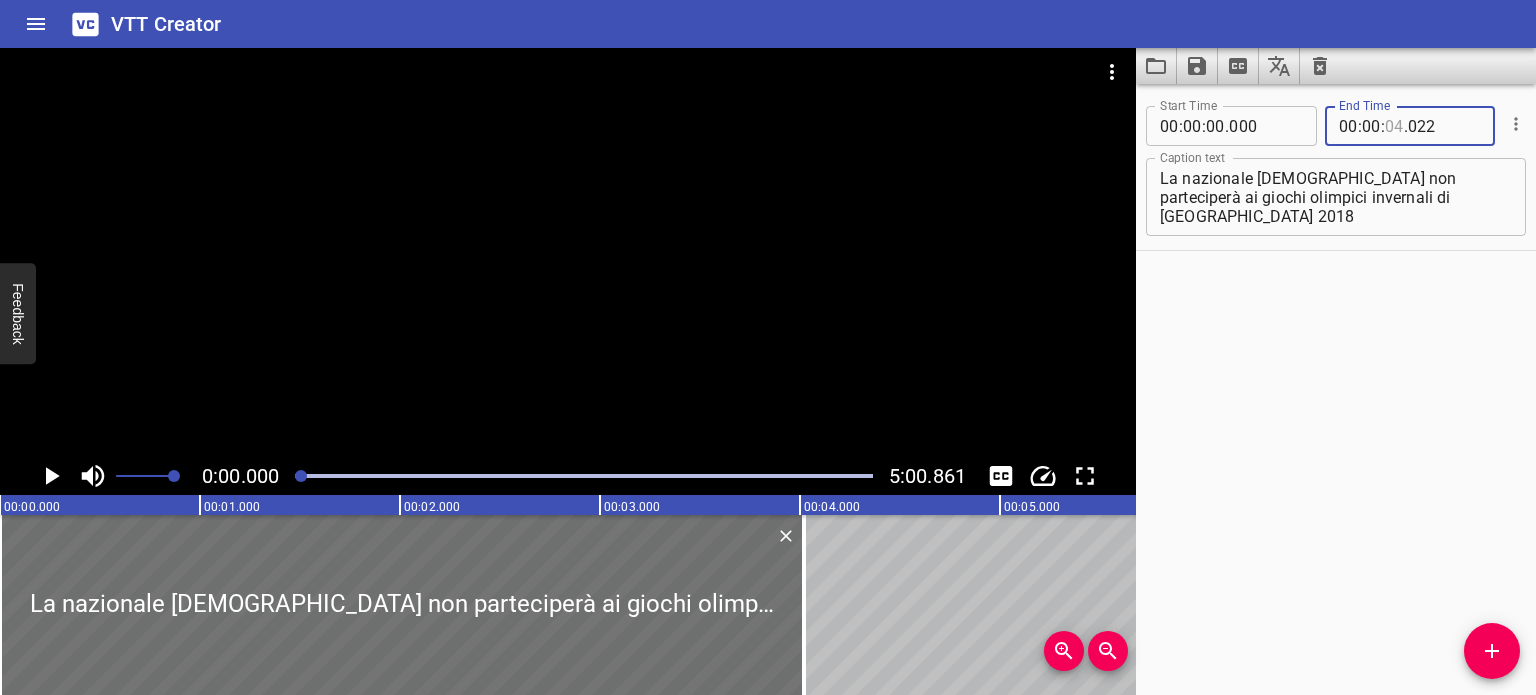 click at bounding box center (1394, 126) 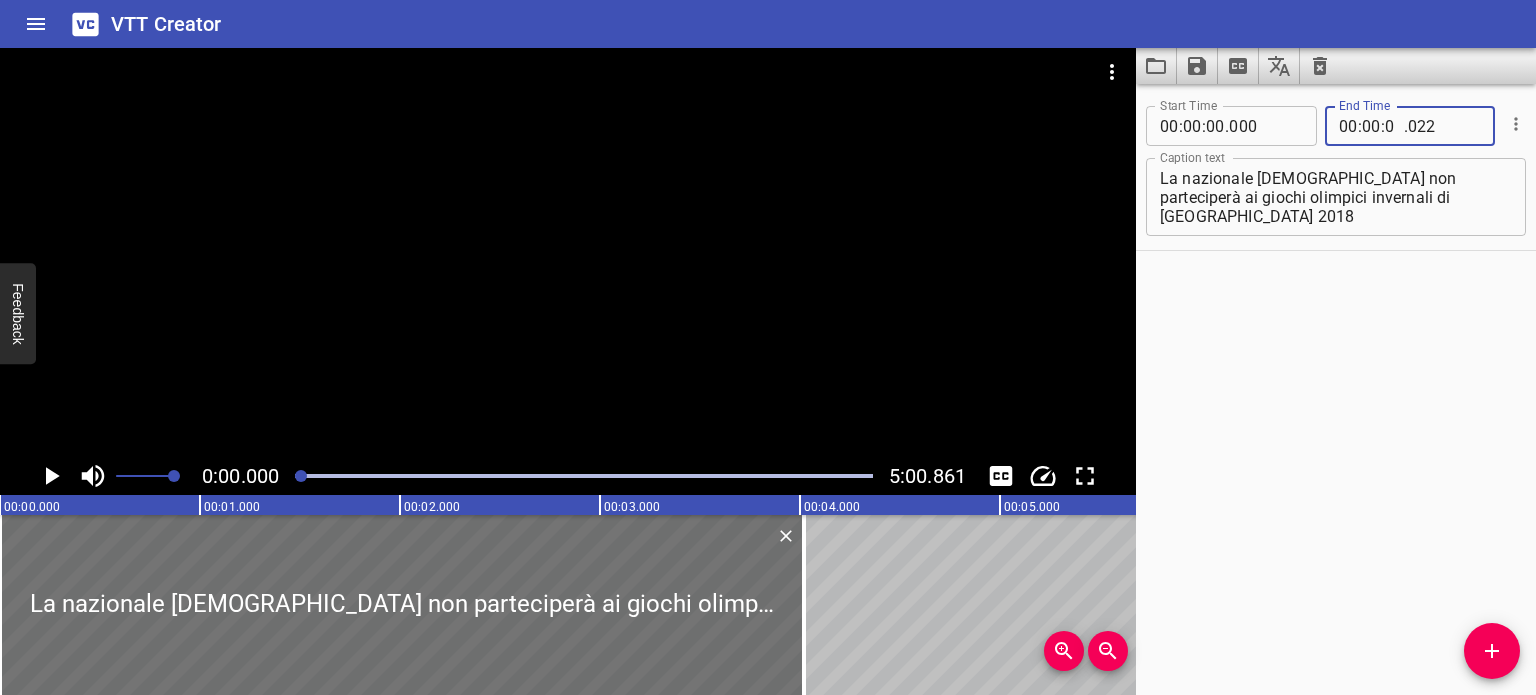 type on "06" 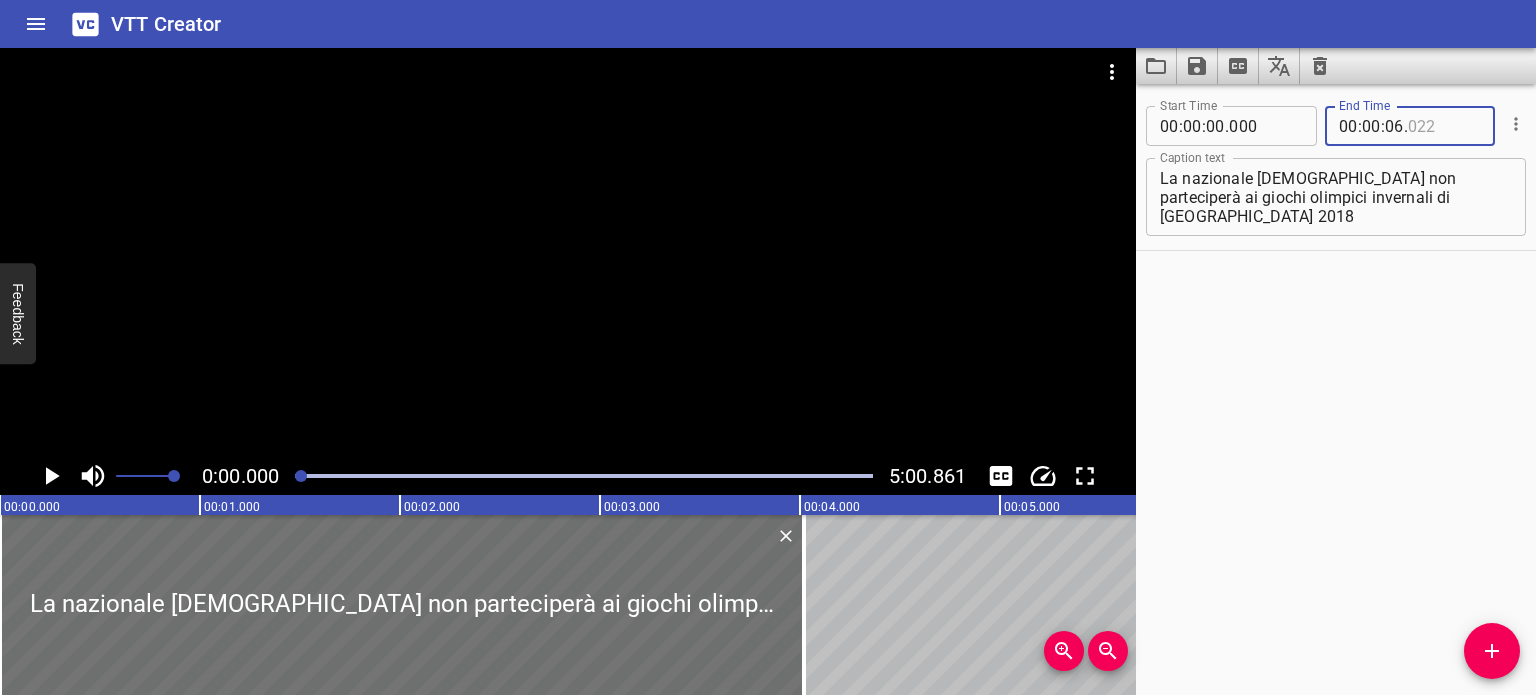 type on "022" 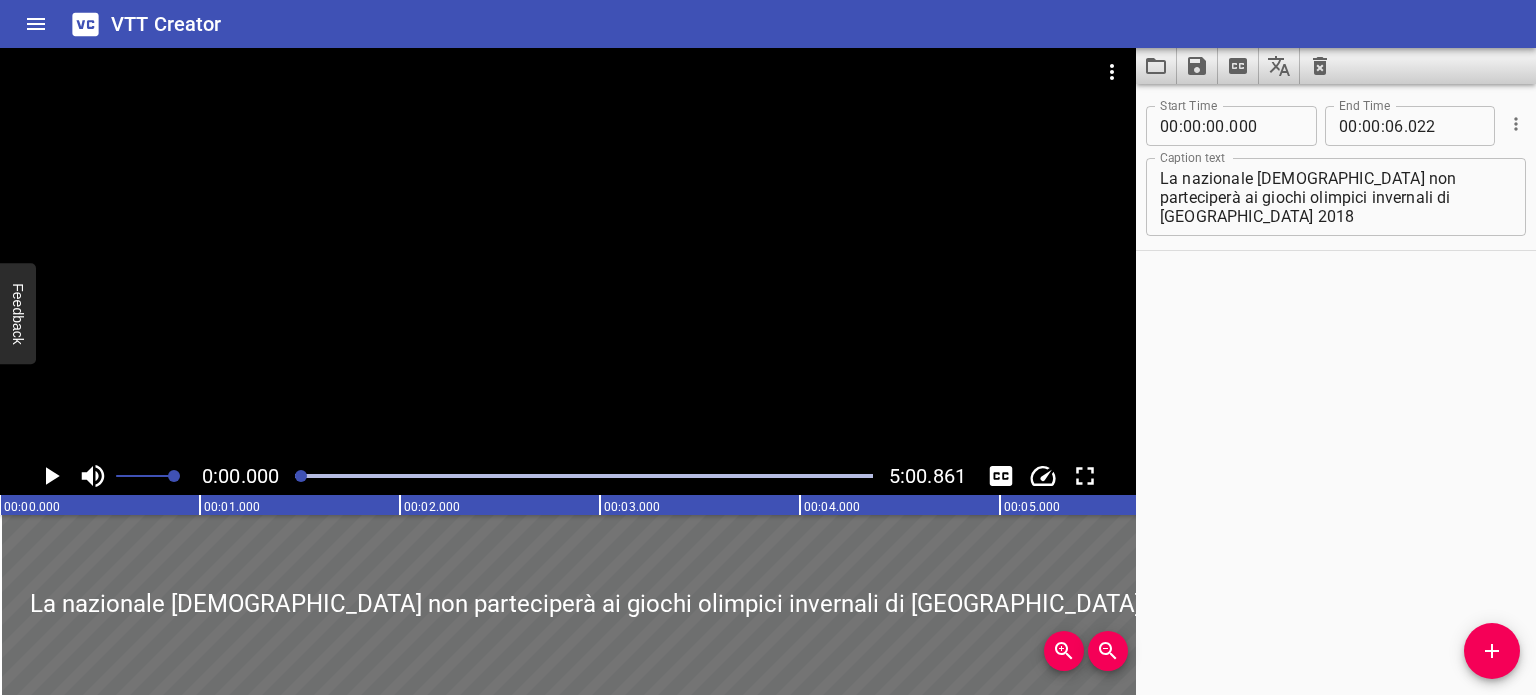 click on "Start Time 00 : 00 : 00 . 000 Start Time End Time 00 : 00 : 06 . 022 End Time Caption text La nazionale [DEMOGRAPHIC_DATA] non parteciperà ai giochi olimpici invernali di [GEOGRAPHIC_DATA] 2018  Caption text" at bounding box center (1336, 389) 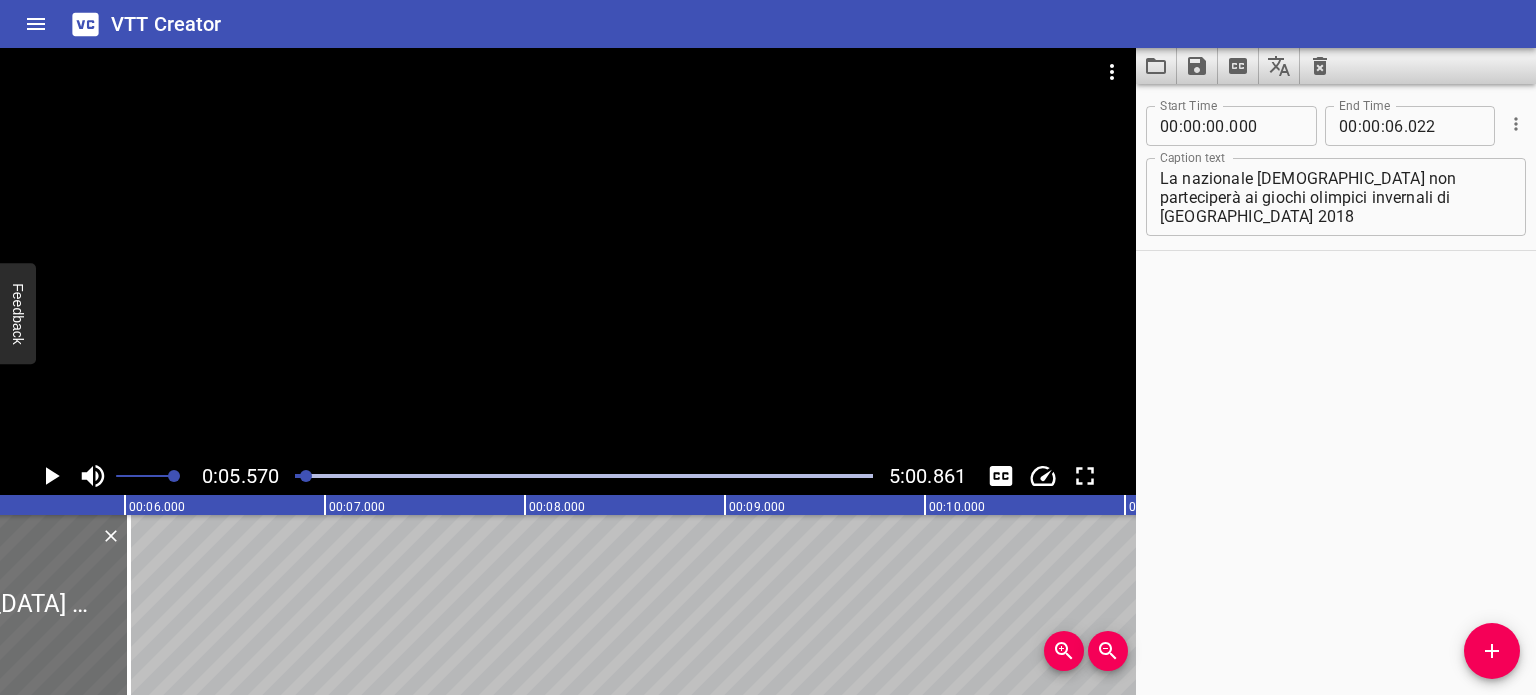 scroll, scrollTop: 0, scrollLeft: 1113, axis: horizontal 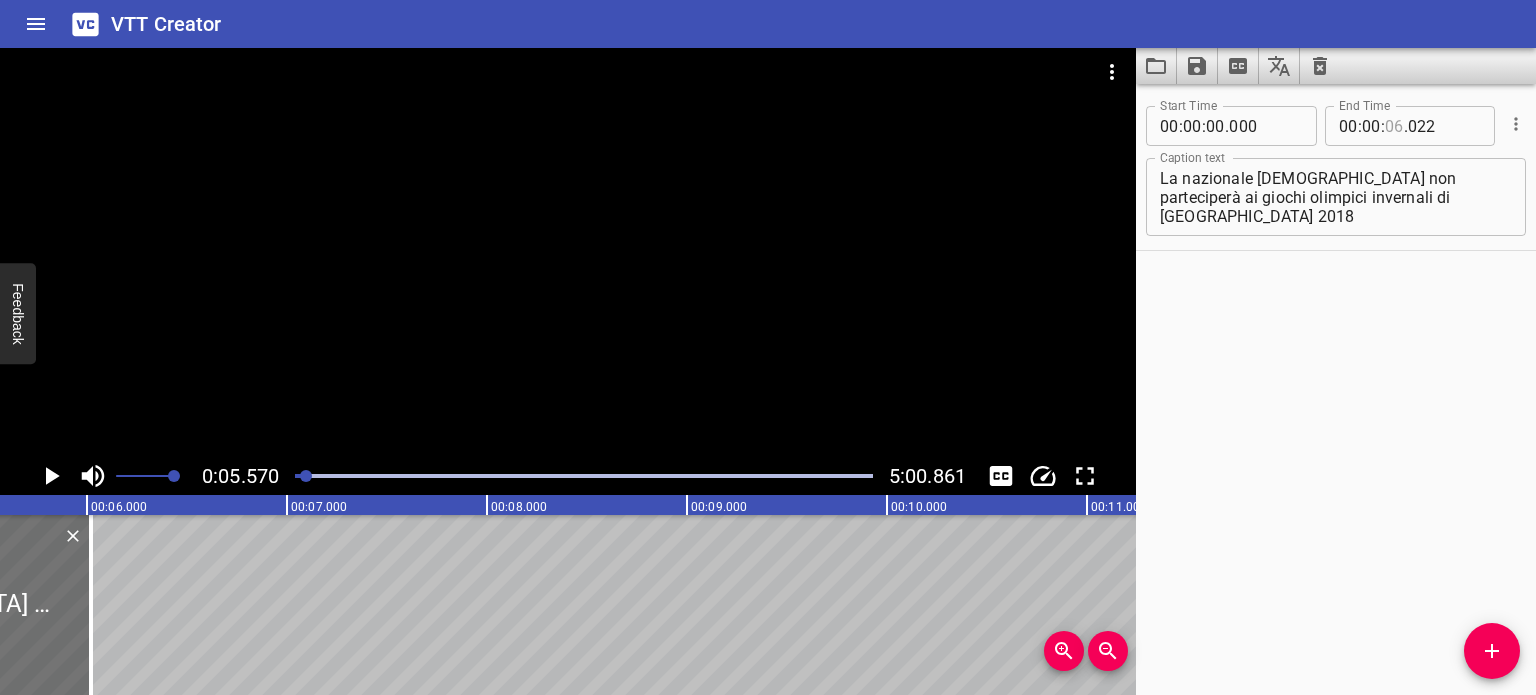 click at bounding box center (1394, 126) 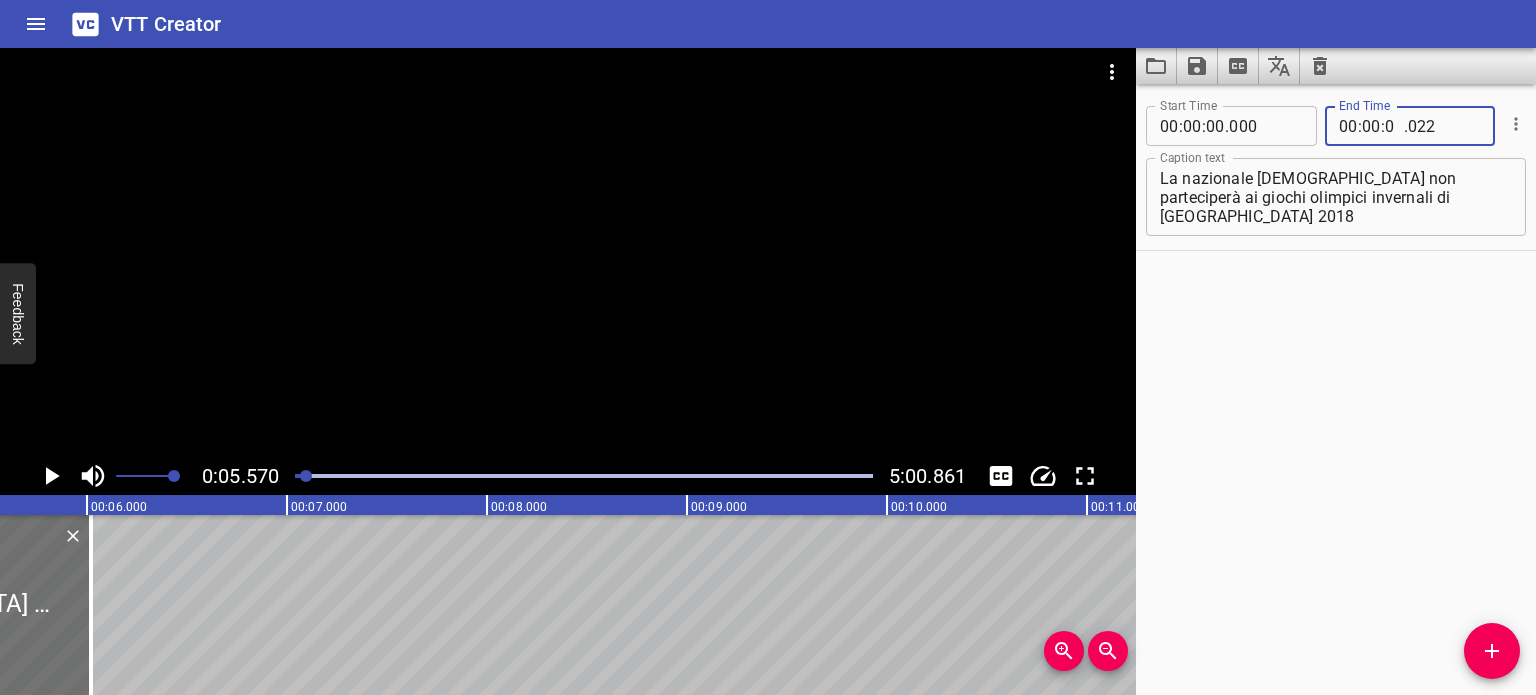 type on "05" 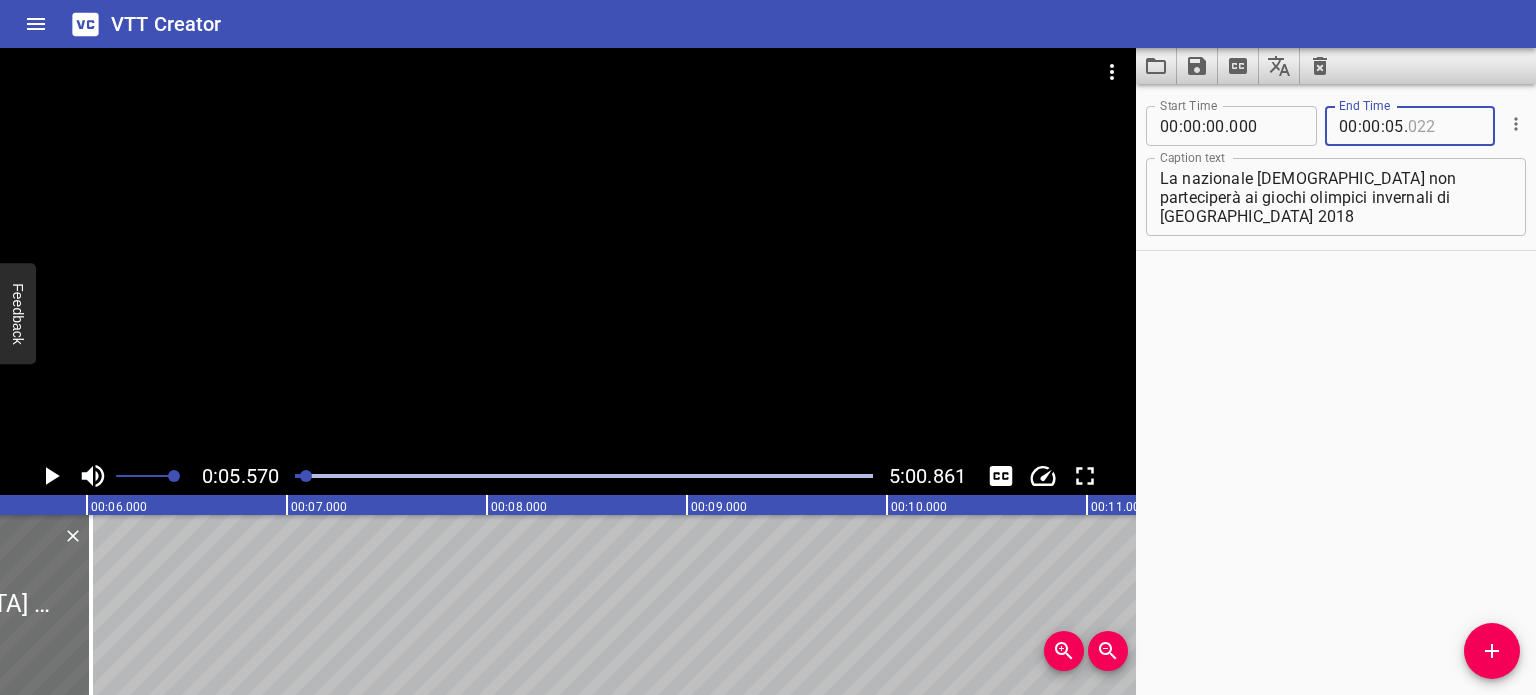 type on "022" 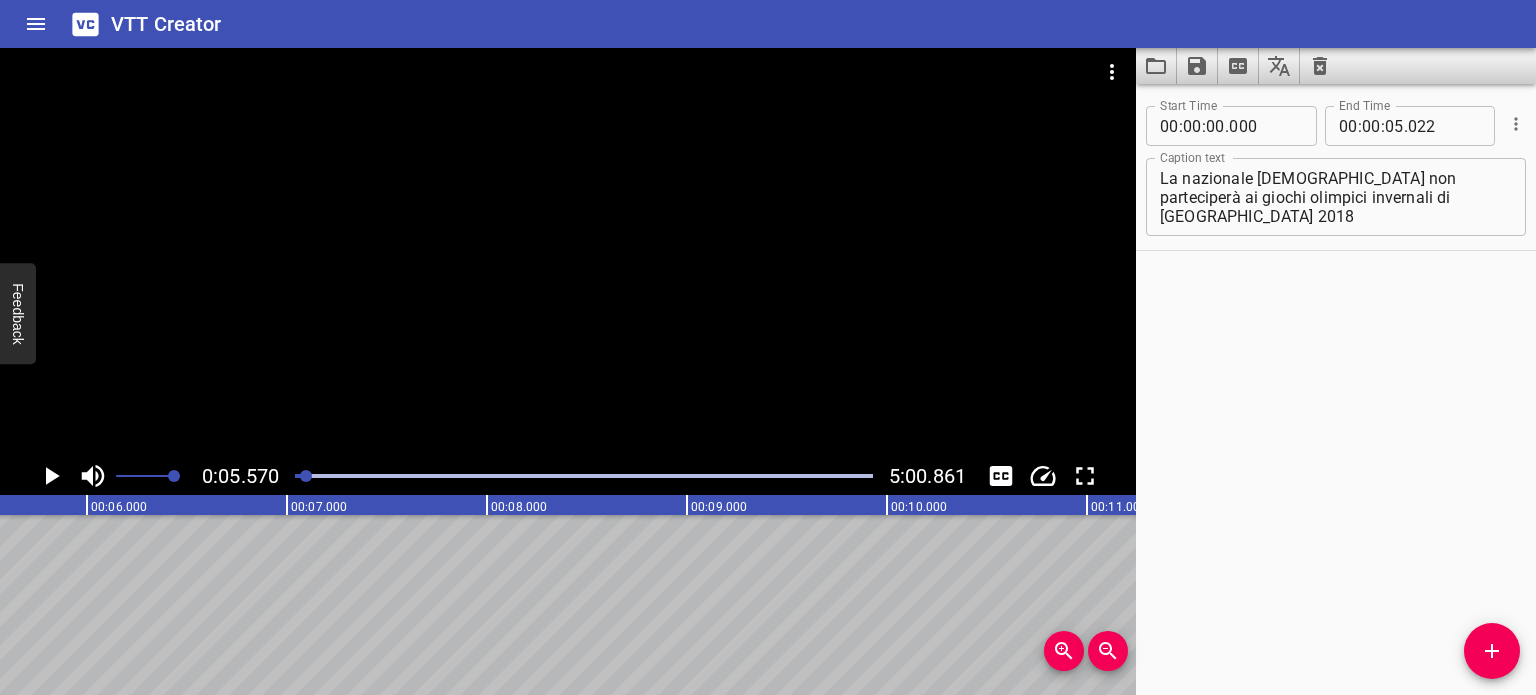click at bounding box center (568, 252) 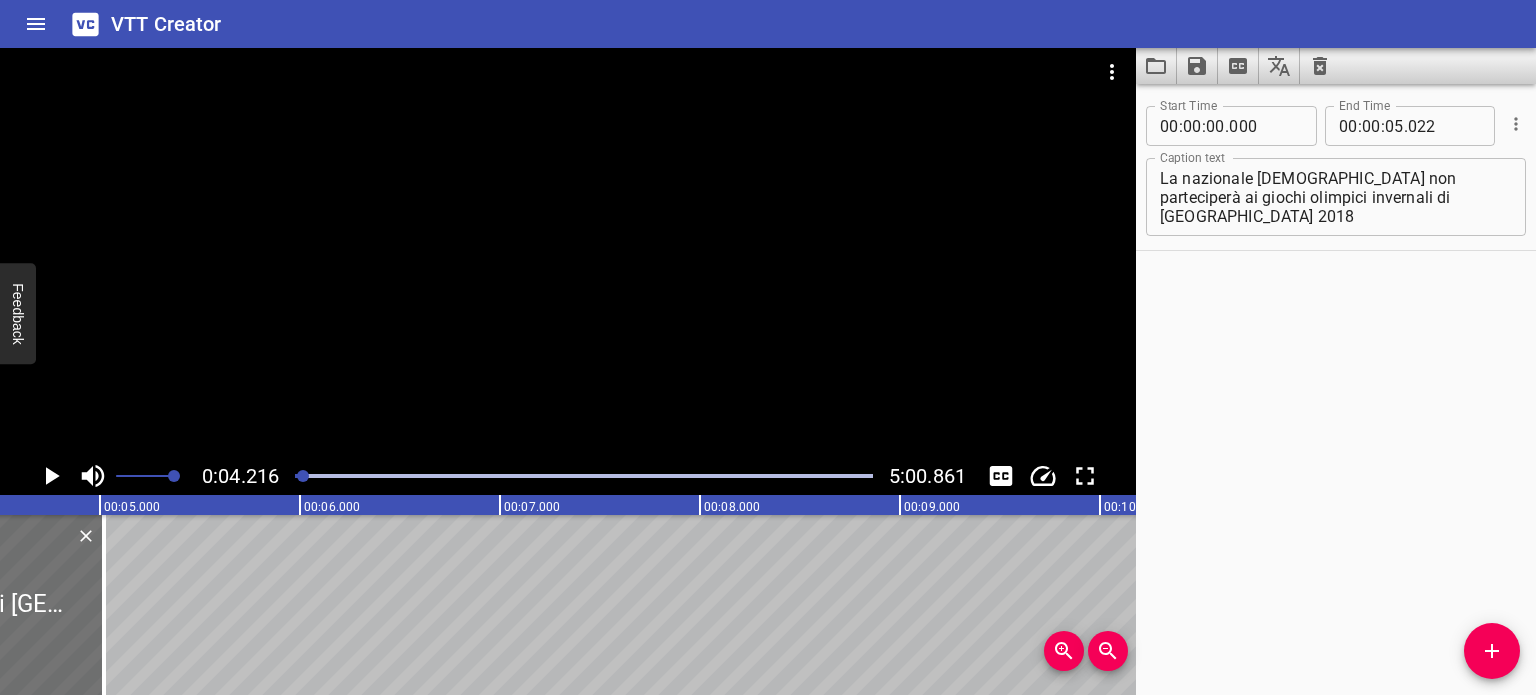 scroll, scrollTop: 0, scrollLeft: 842, axis: horizontal 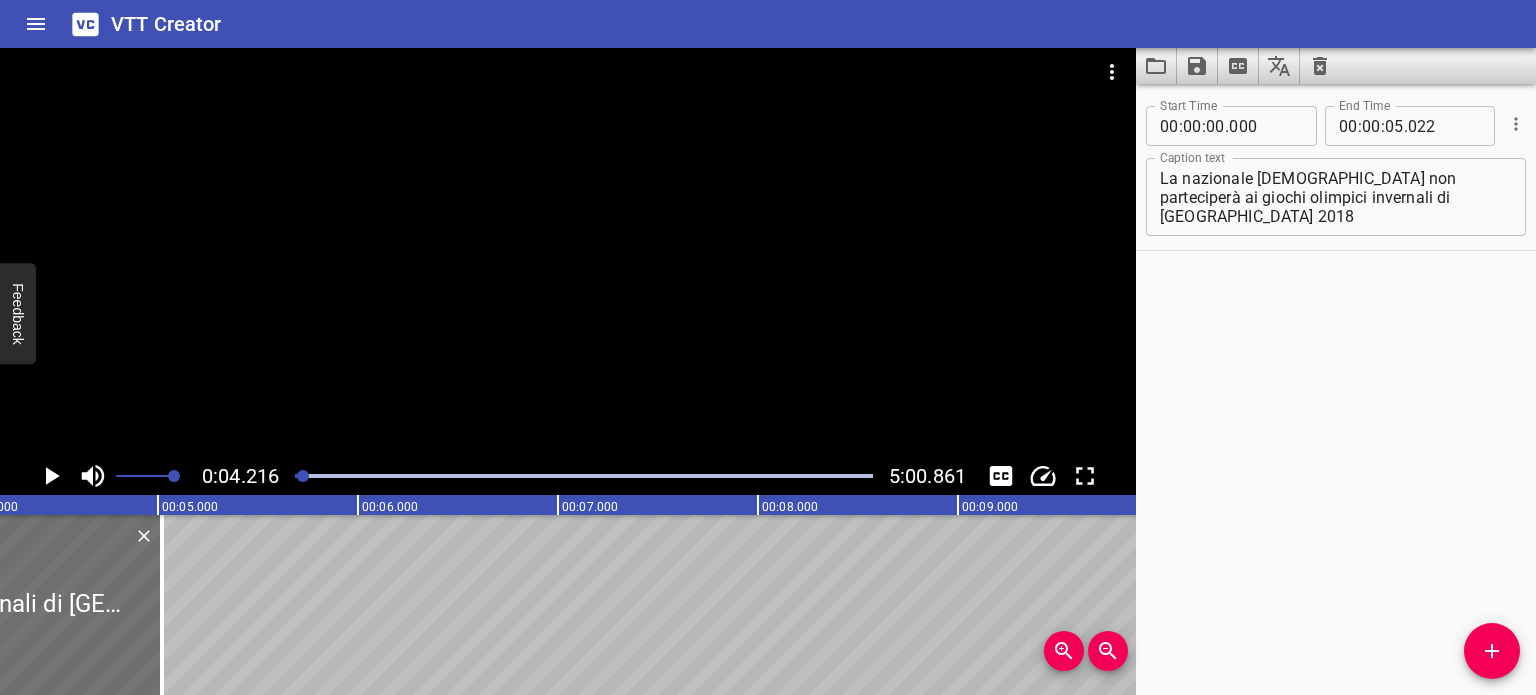 drag, startPoint x: 526, startPoint y: 431, endPoint x: 532, endPoint y: 402, distance: 29.614185 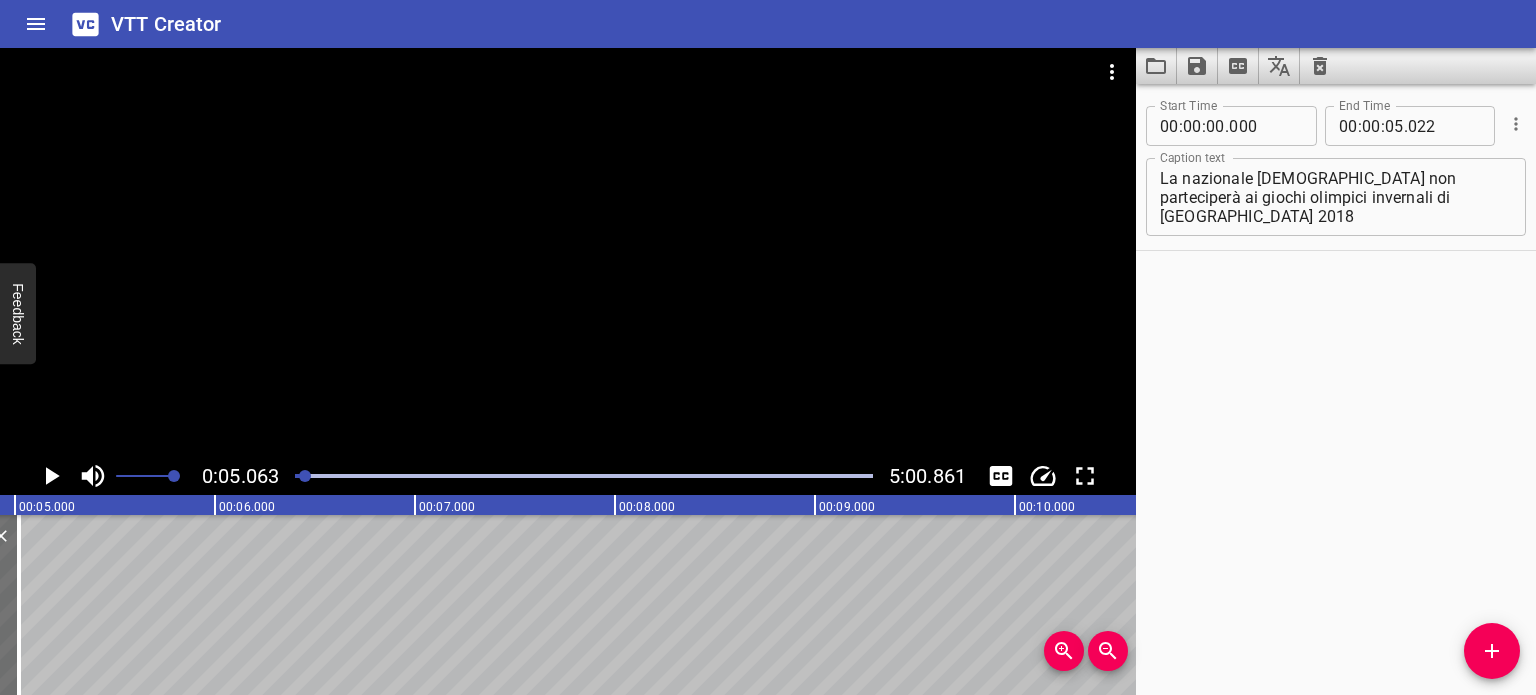 scroll, scrollTop: 0, scrollLeft: 1012, axis: horizontal 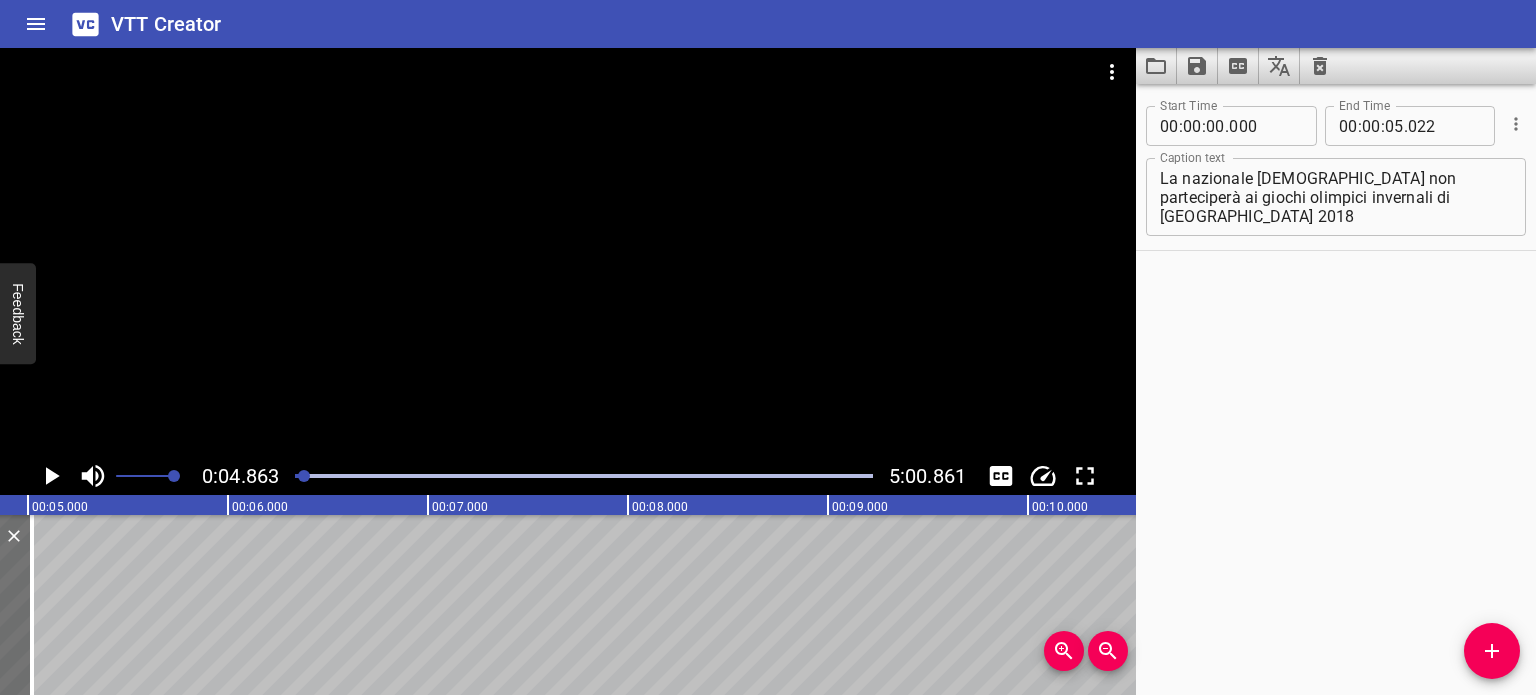 click at bounding box center (568, 252) 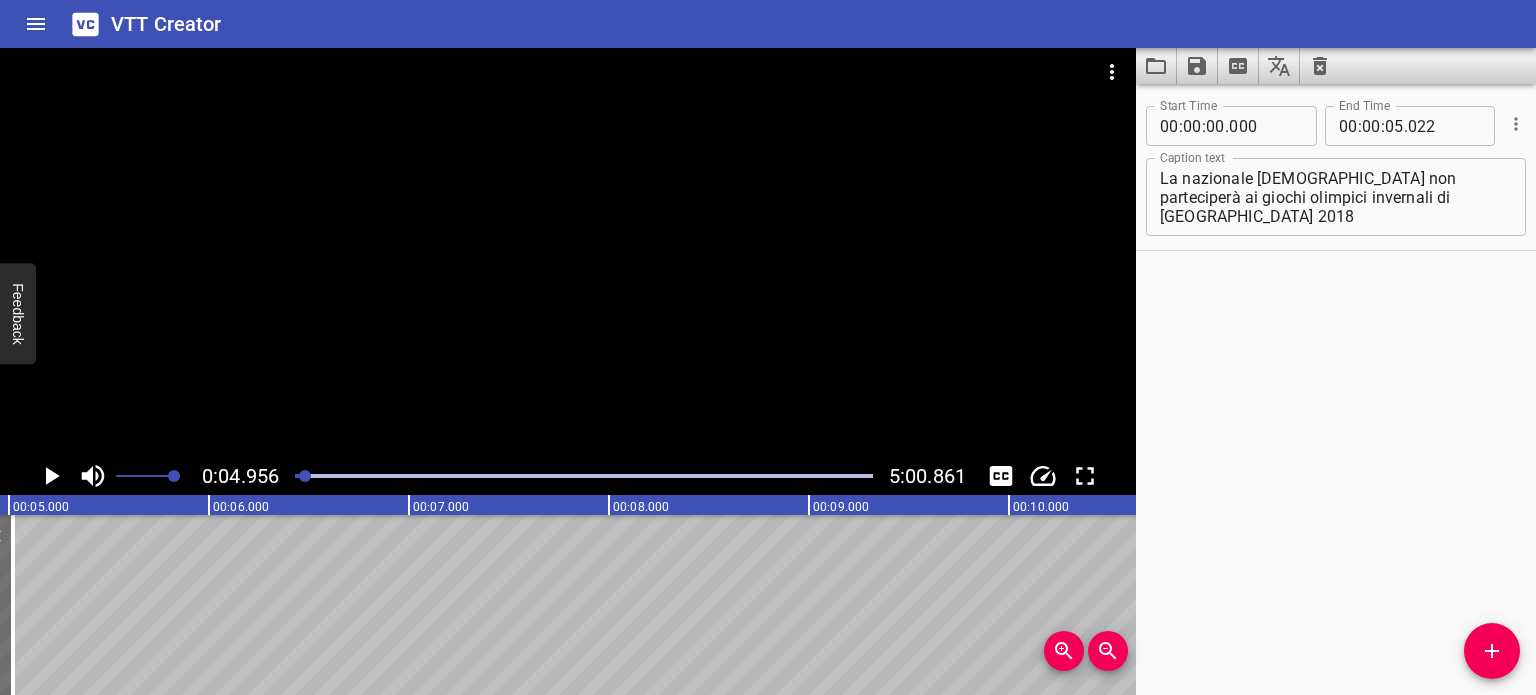 scroll, scrollTop: 0, scrollLeft: 980, axis: horizontal 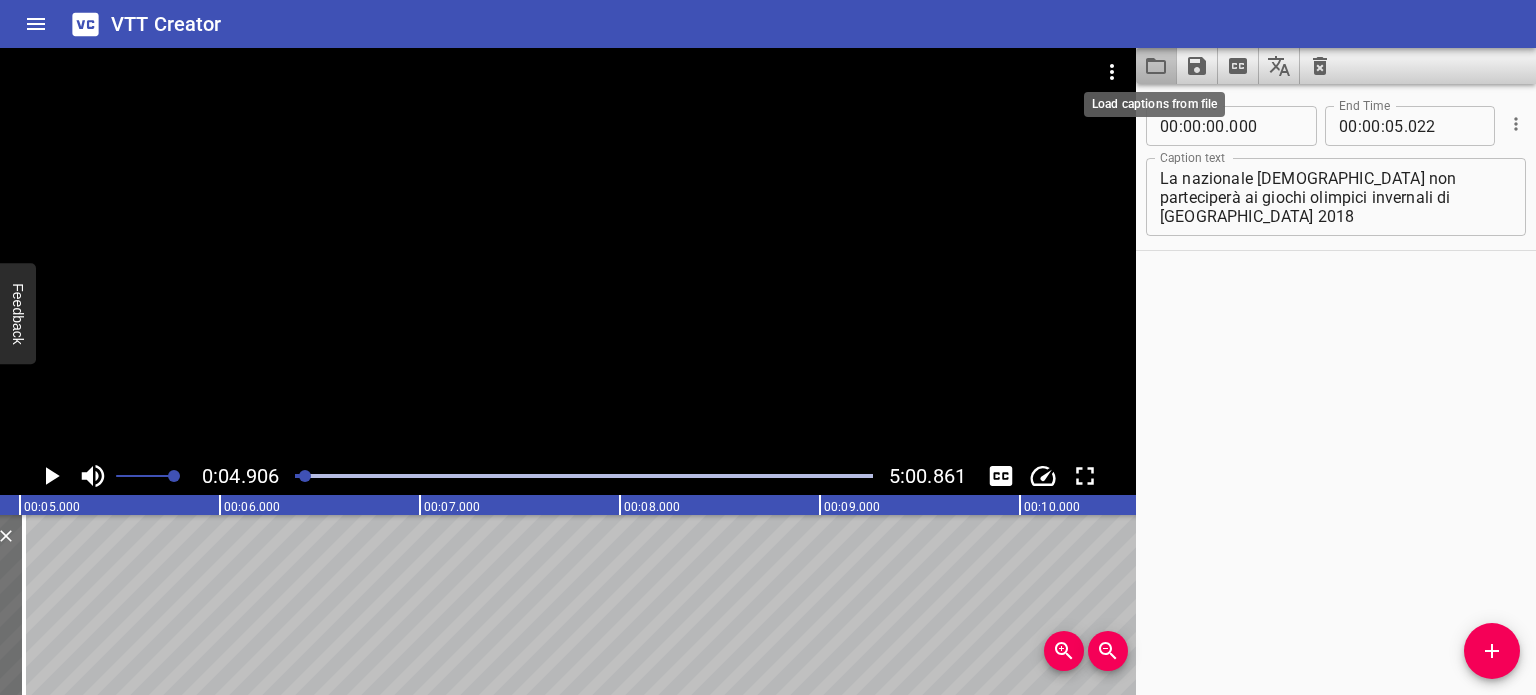 click 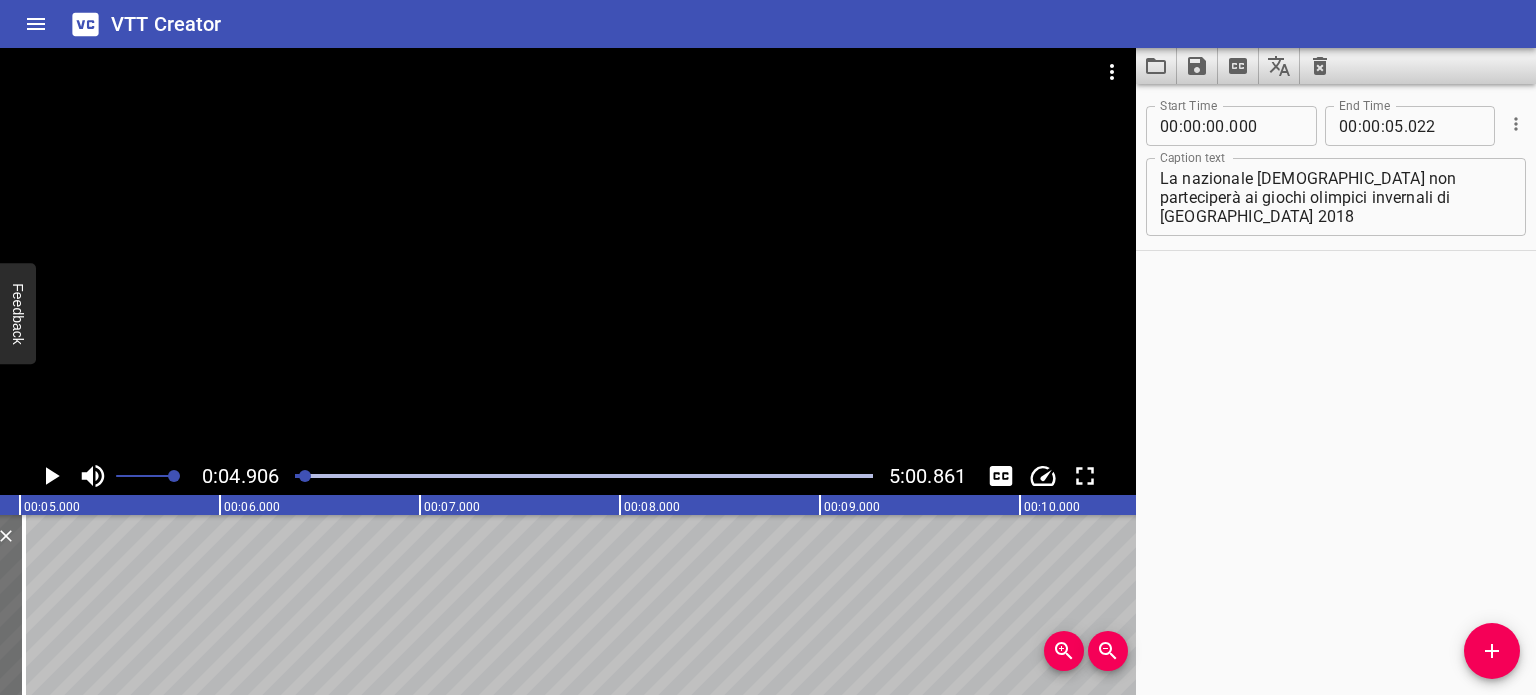type 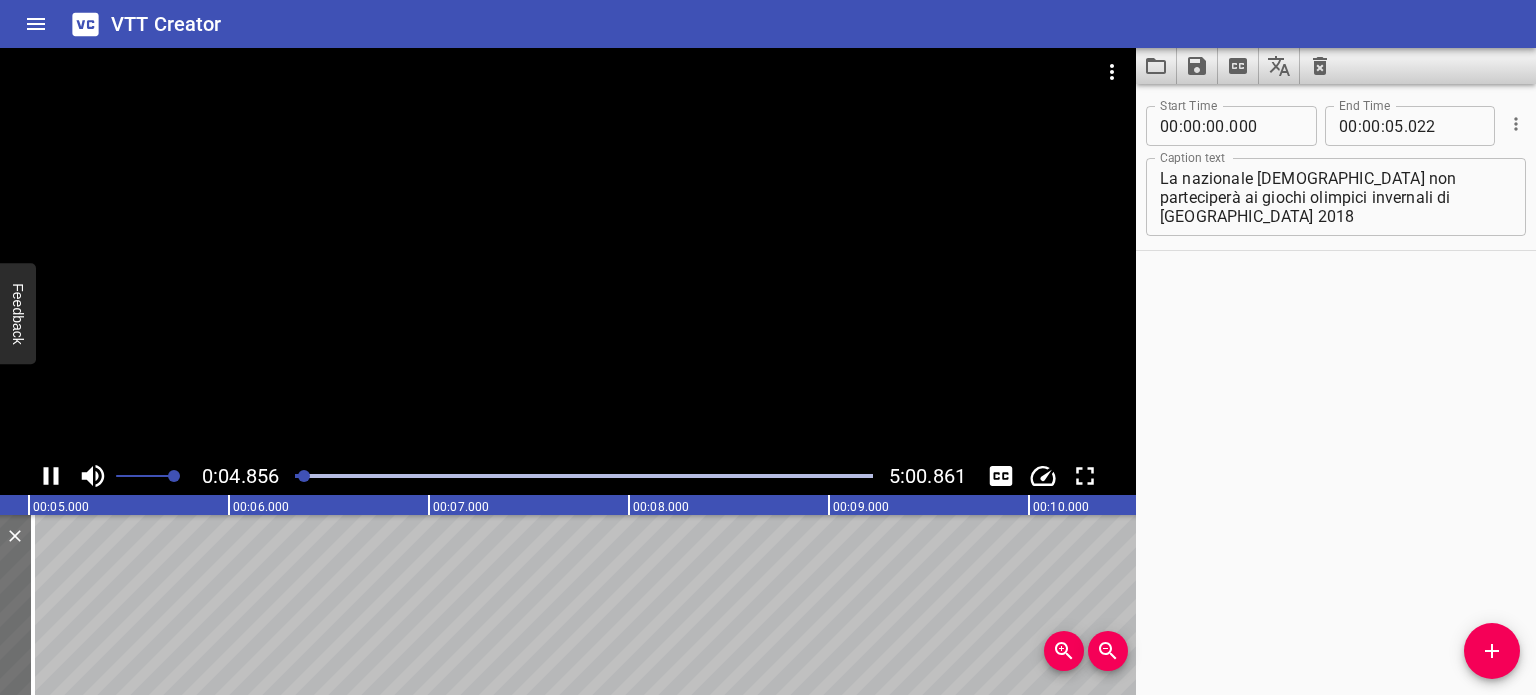click at bounding box center (1156, 66) 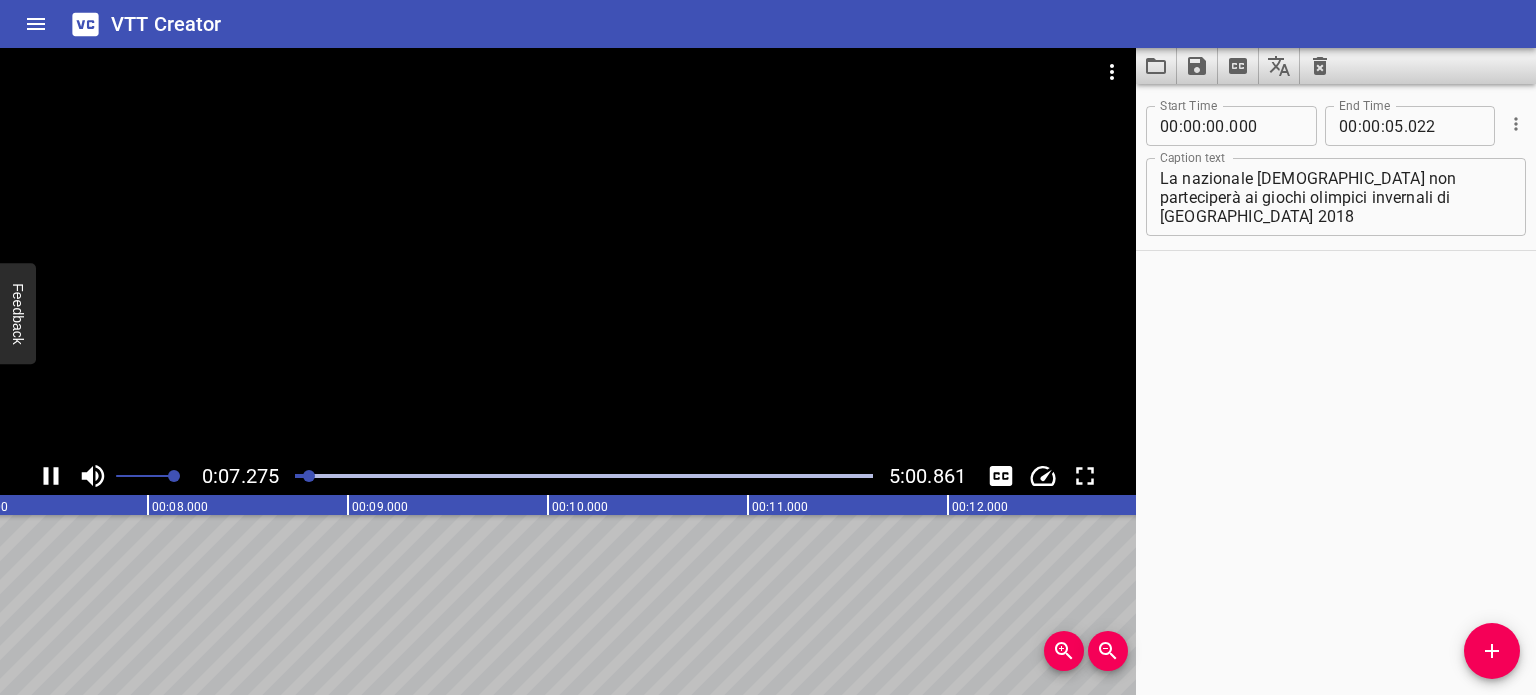 click at bounding box center (568, 252) 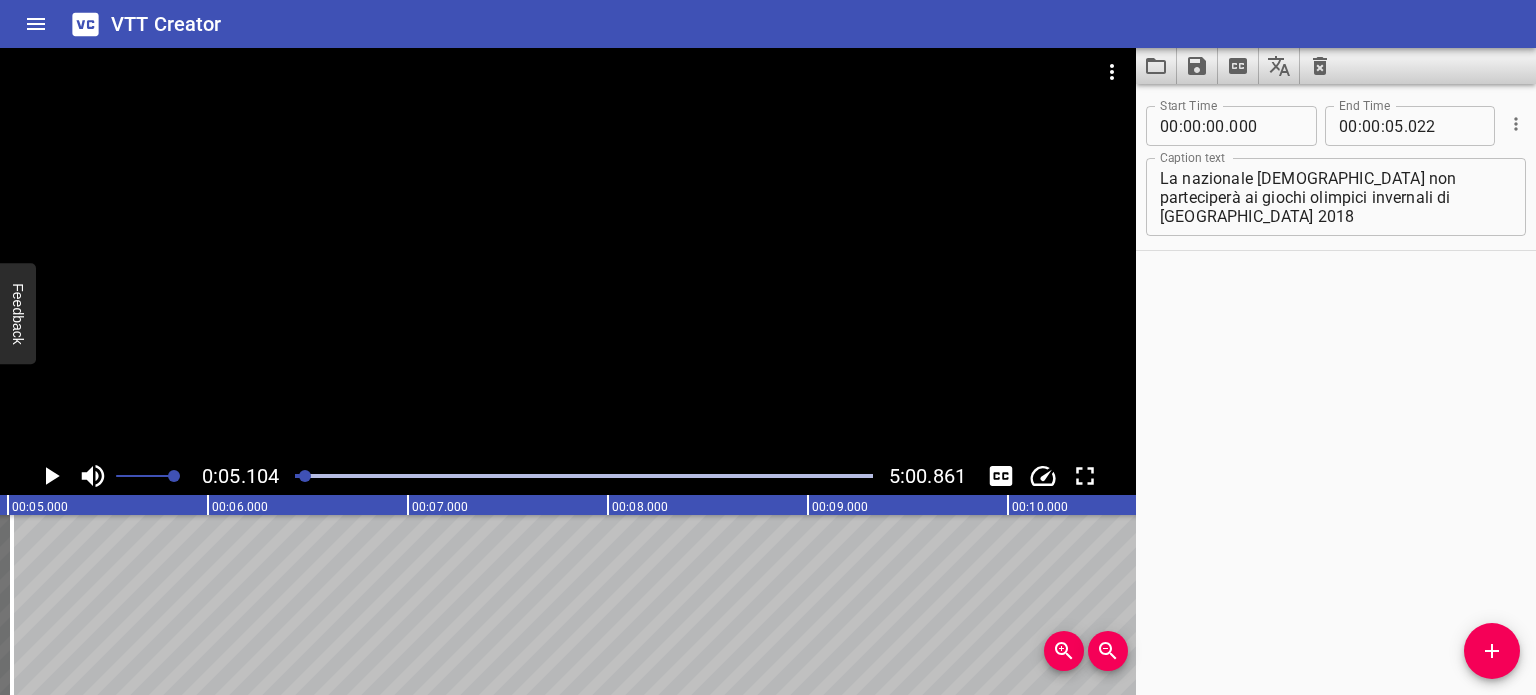 scroll, scrollTop: 0, scrollLeft: 1020, axis: horizontal 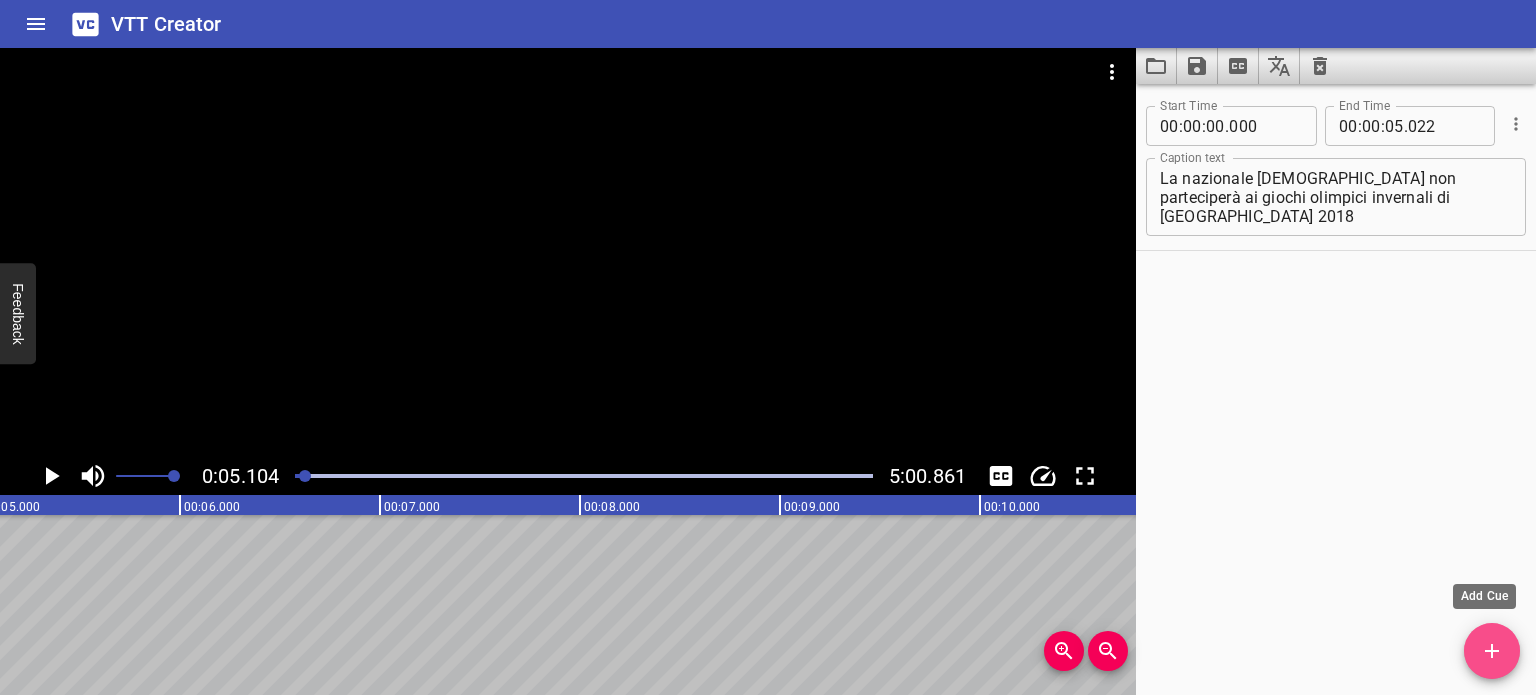 click at bounding box center [1492, 651] 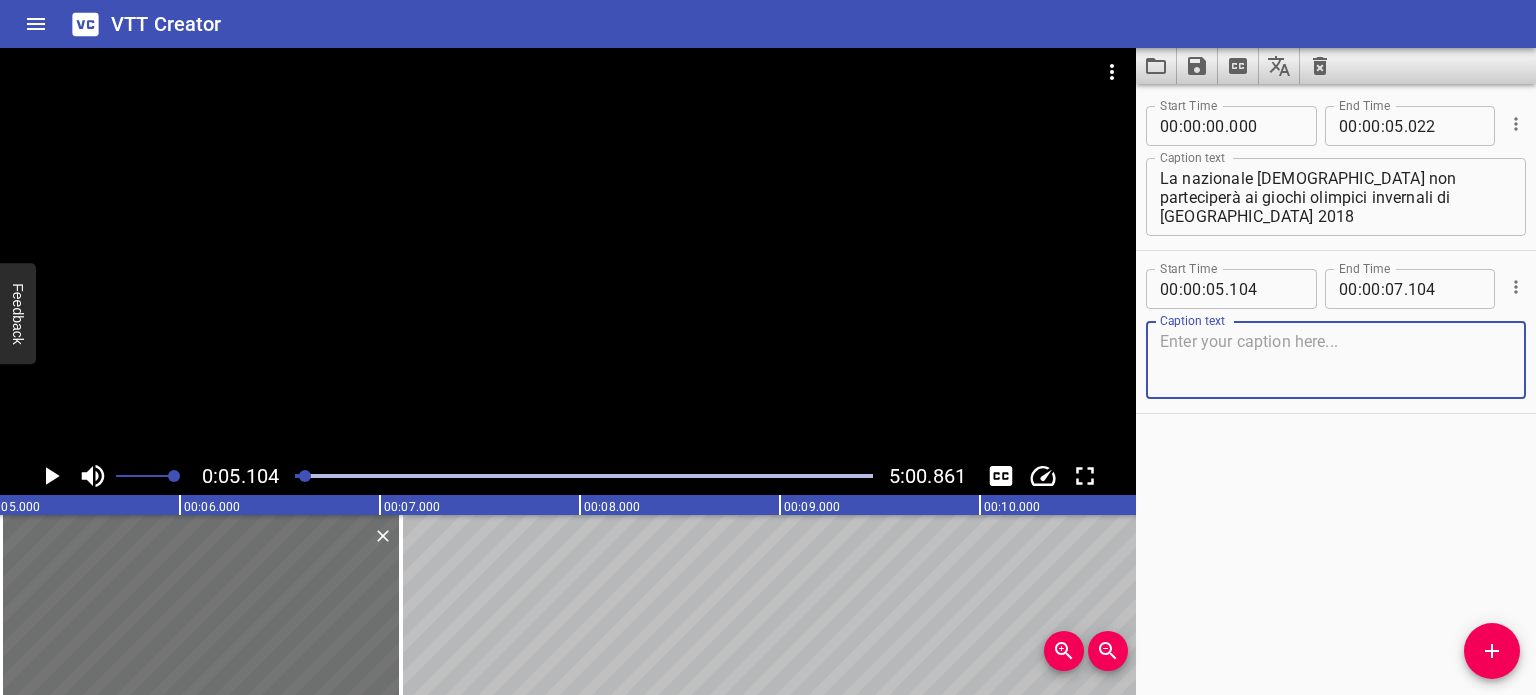 click at bounding box center [1336, 360] 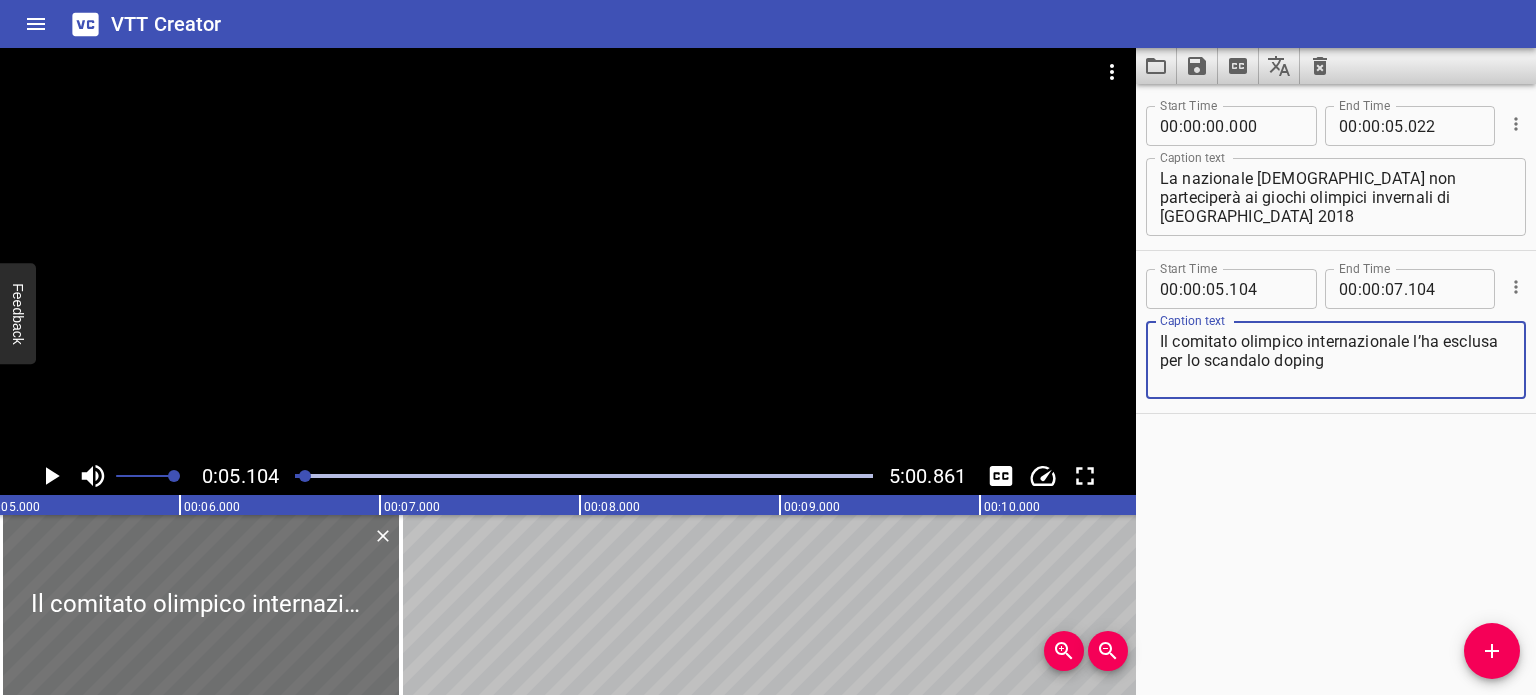 type on "Il comitato olimpico internazionale l’ha esclusa per lo scandalo doping" 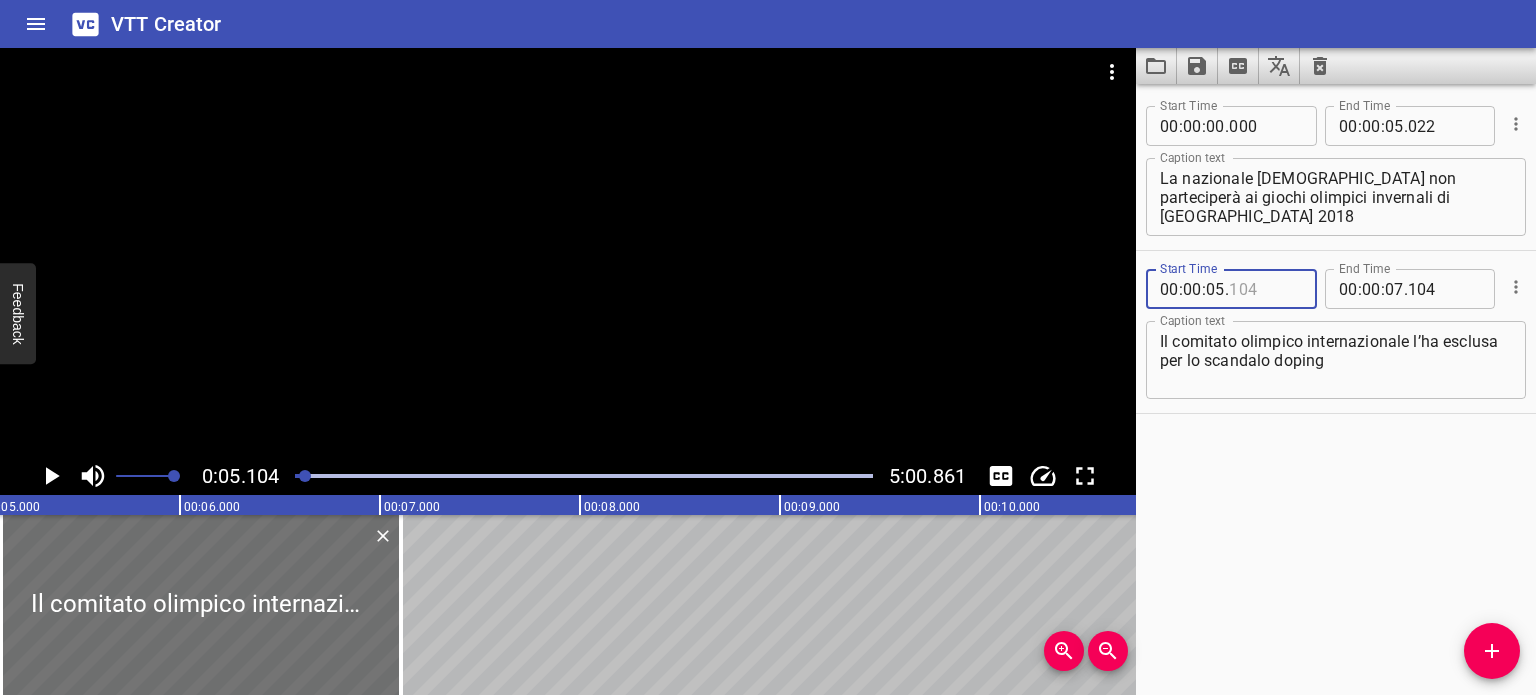 click at bounding box center (1265, 289) 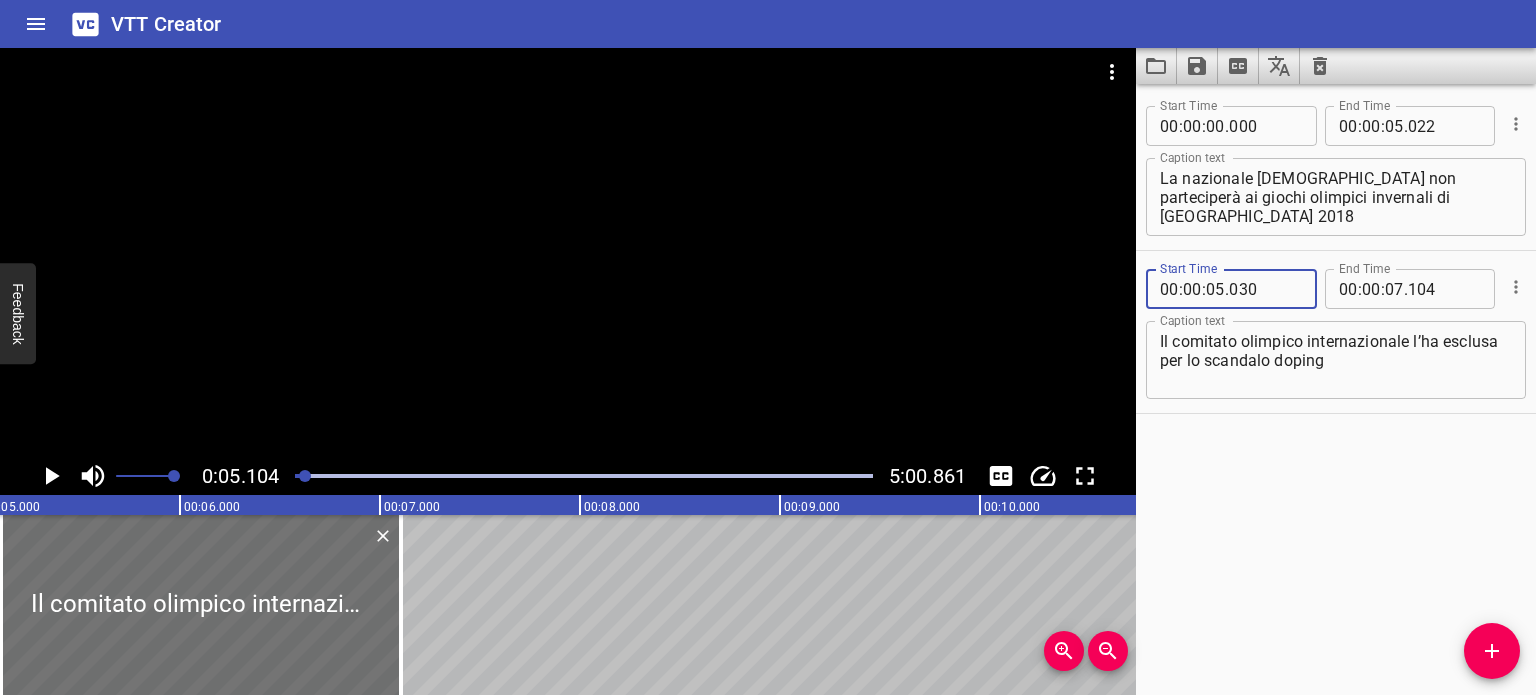 type on "030" 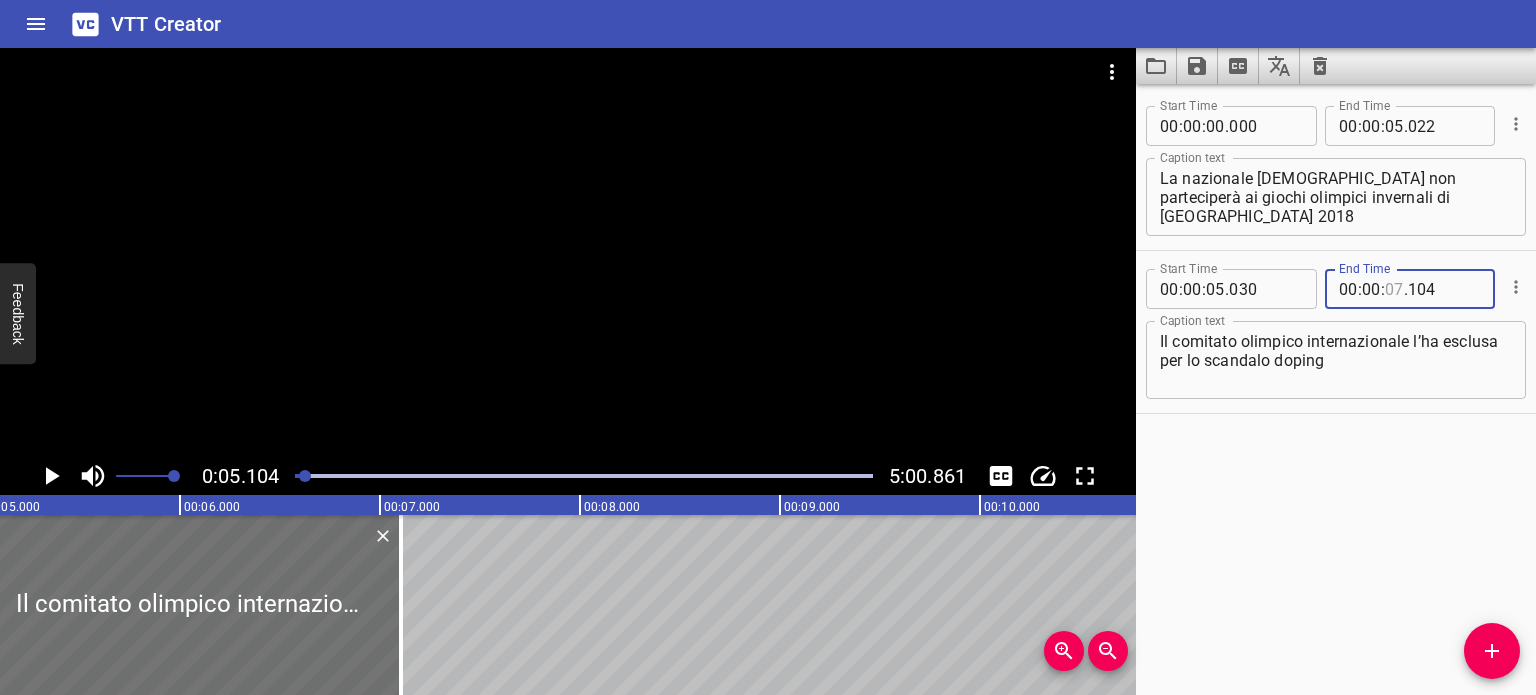 click at bounding box center (1394, 289) 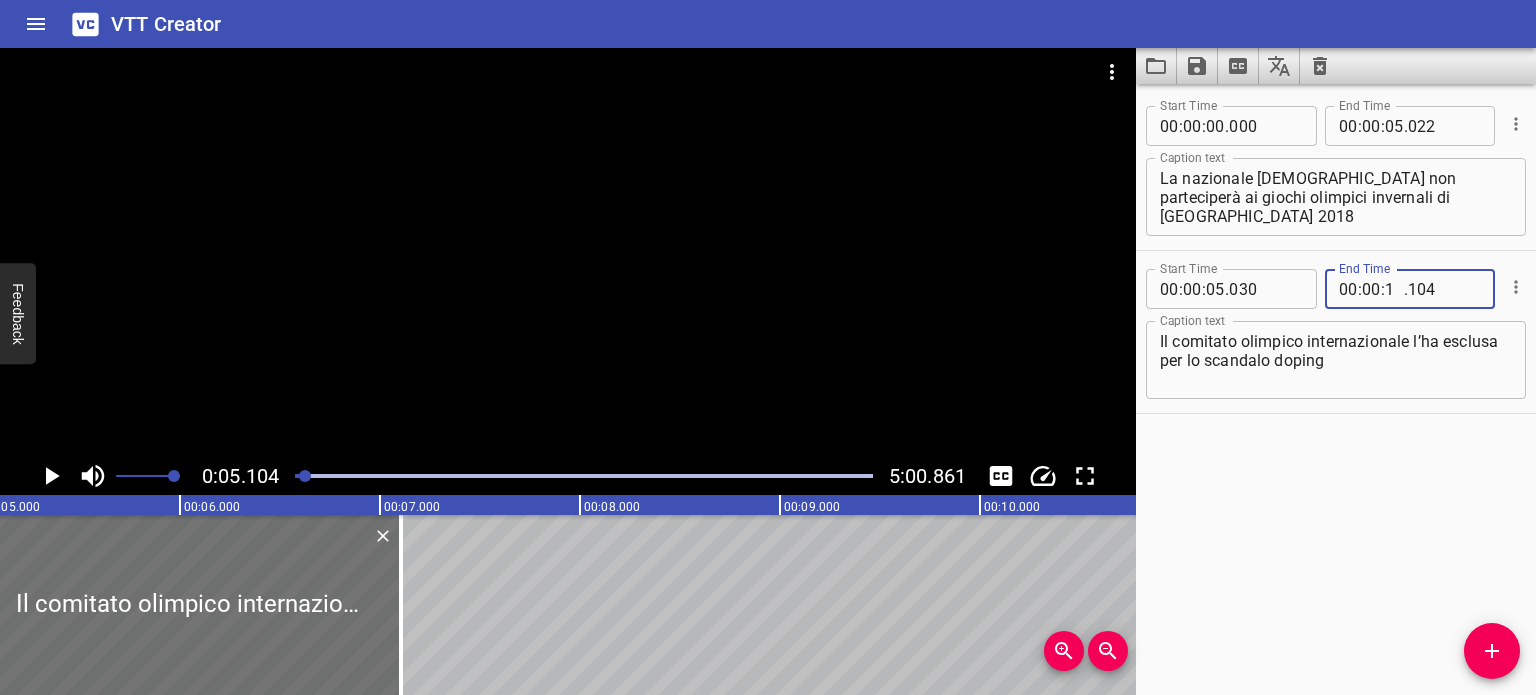 type on "10" 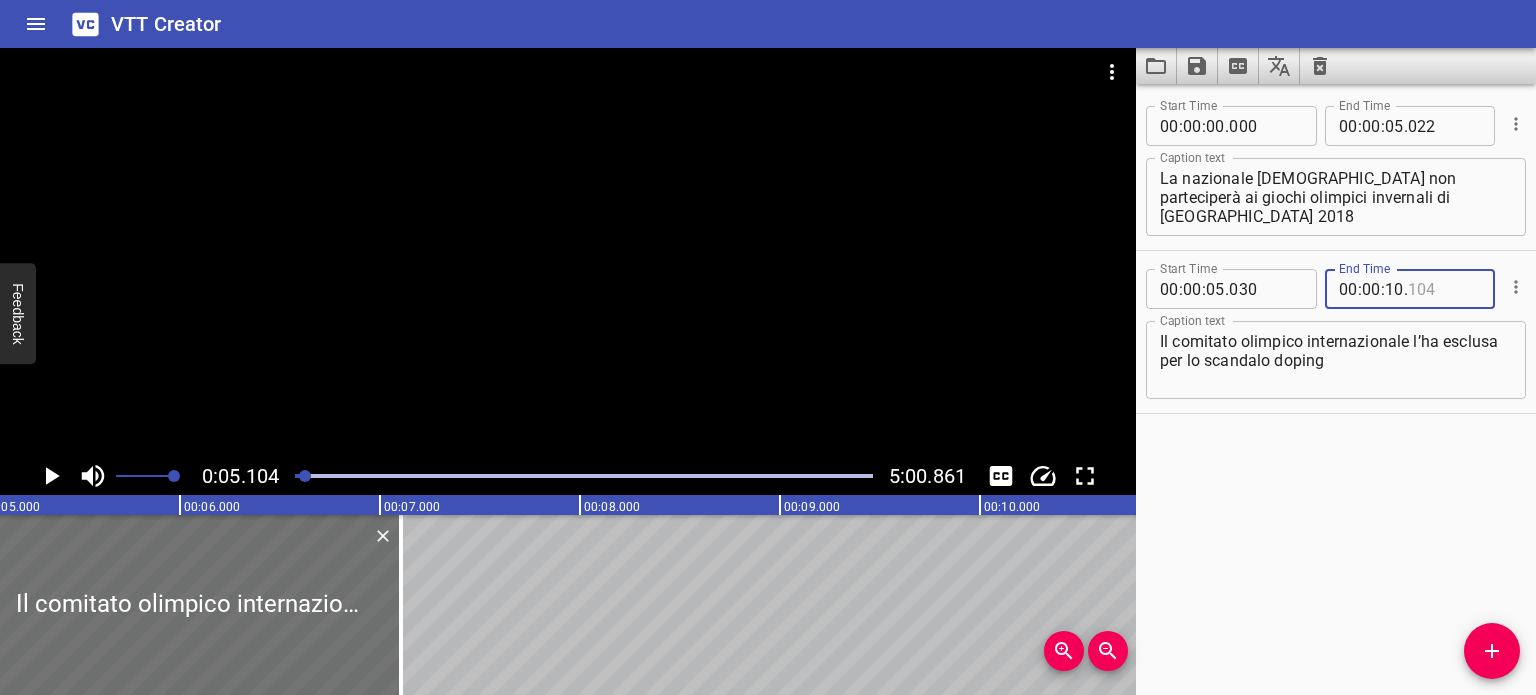 type on "104" 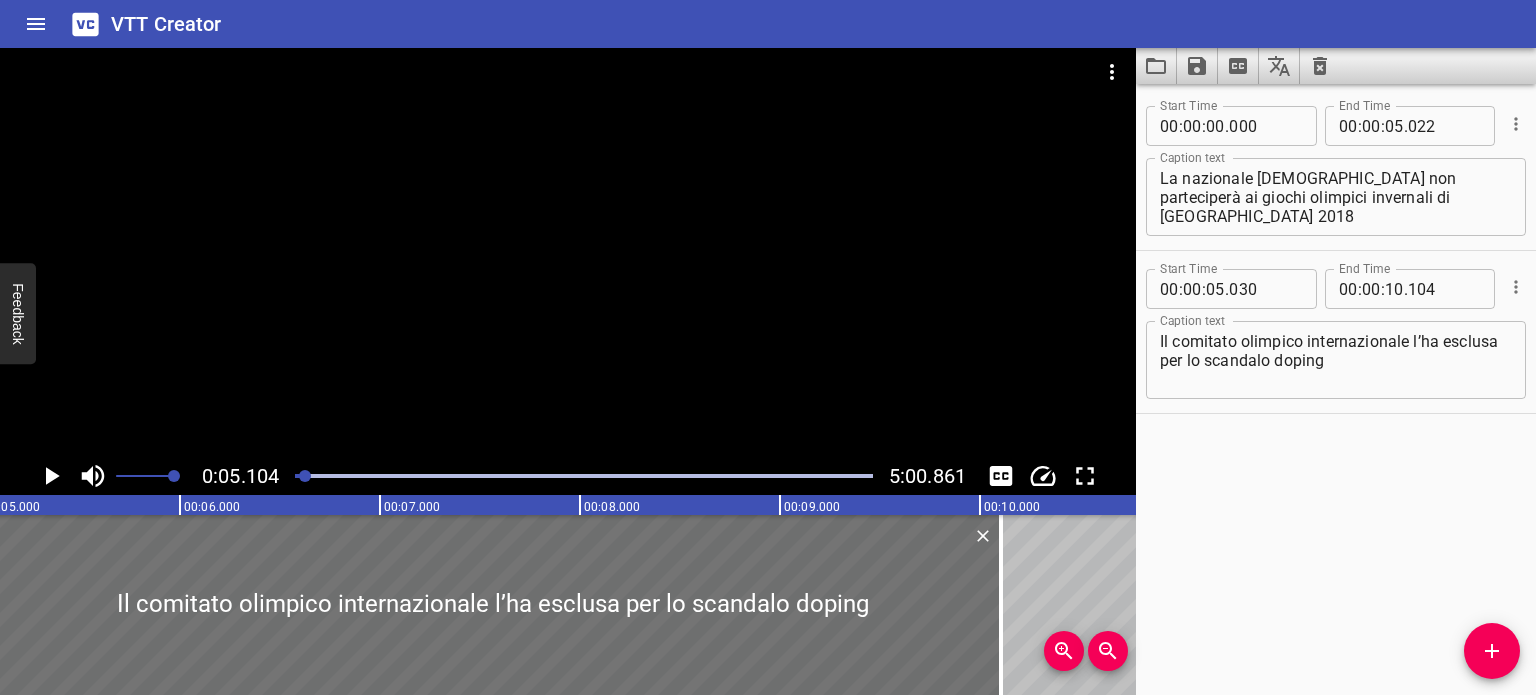 click on "Start Time 00 : 00 : 00 . 000 Start Time End Time 00 : 00 : 05 . 022 End Time Caption text La nazionale [DEMOGRAPHIC_DATA] non parteciperà ai giochi olimpici invernali di [GEOGRAPHIC_DATA] 2018  Caption text Start Time 00 : 00 : 05 . 030 Start Time End Time 00 : 00 : 10 . 104 End Time Caption text Il comitato olimpico internazionale l’ha esclusa per lo scandalo doping Caption text" at bounding box center (1336, 389) 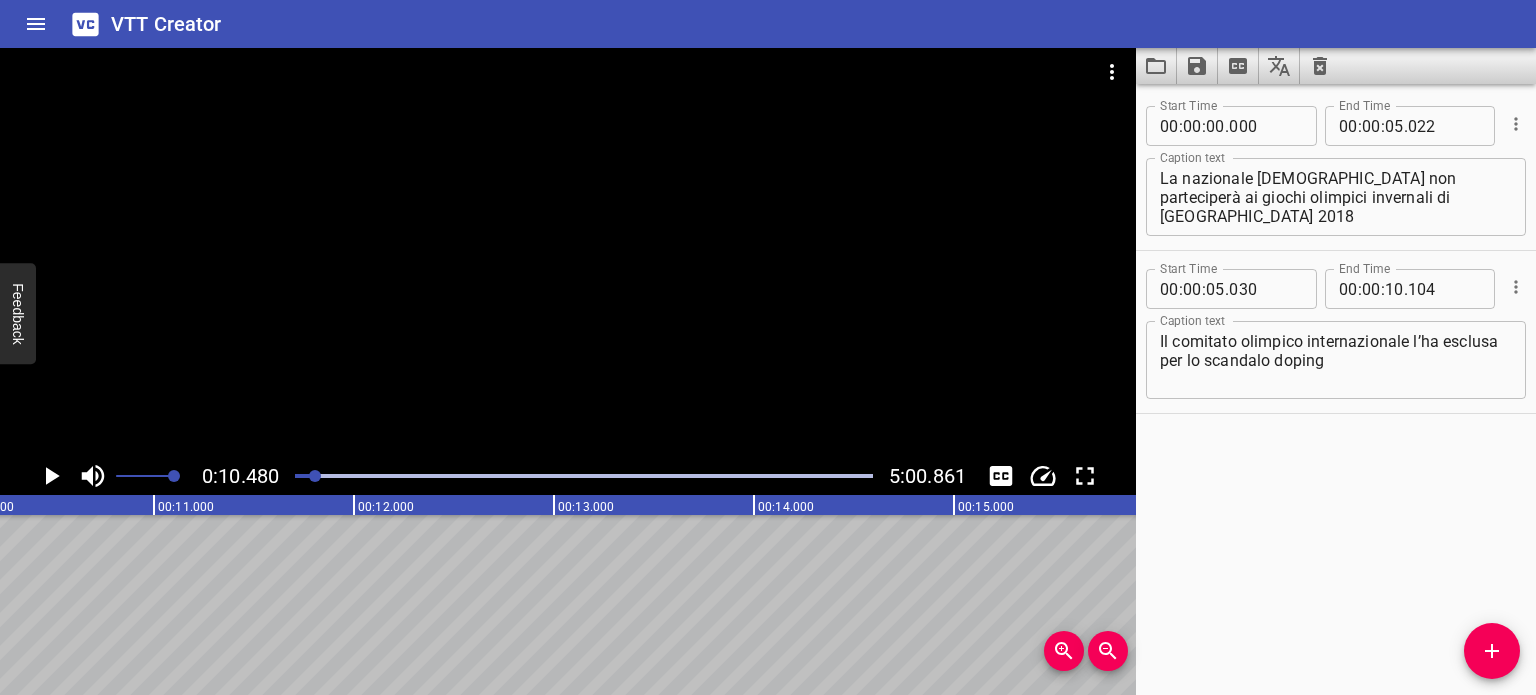scroll, scrollTop: 0, scrollLeft: 2096, axis: horizontal 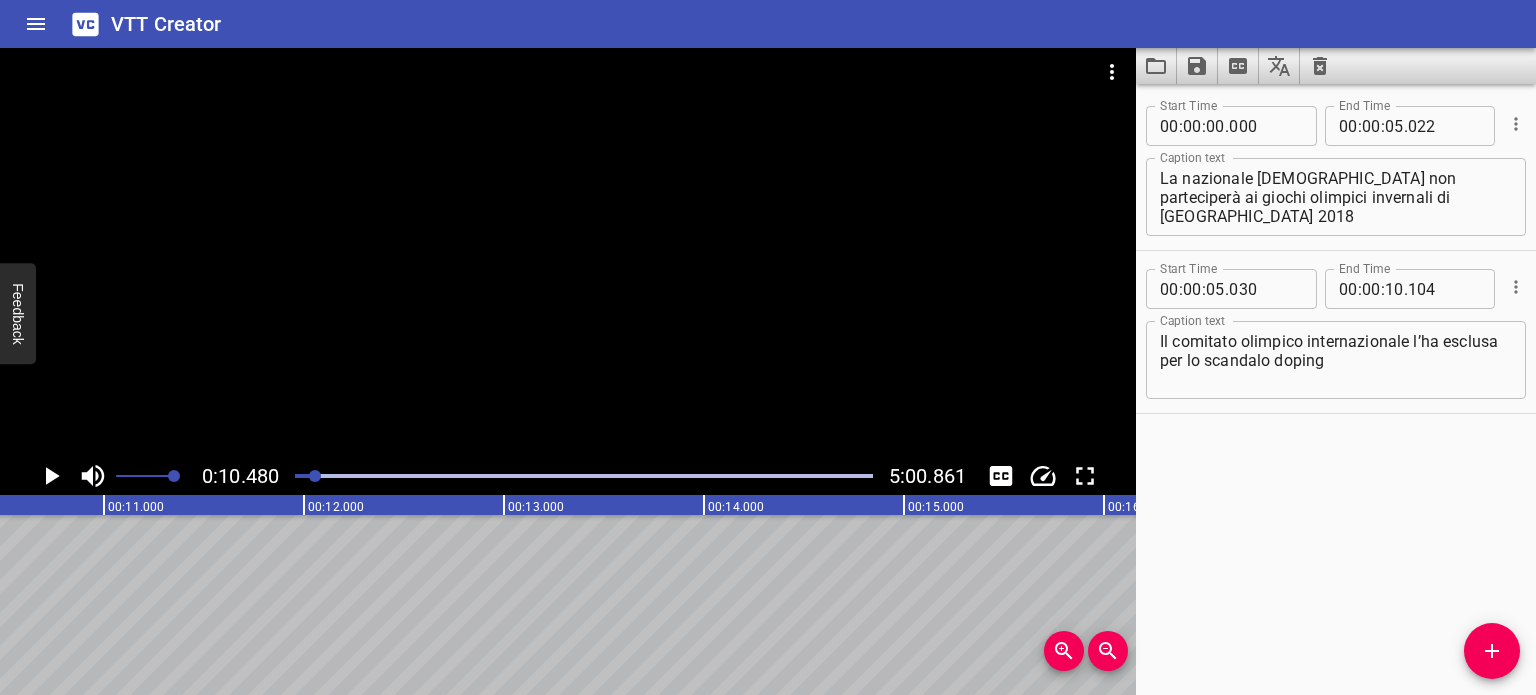 click on "." at bounding box center (1406, 289) 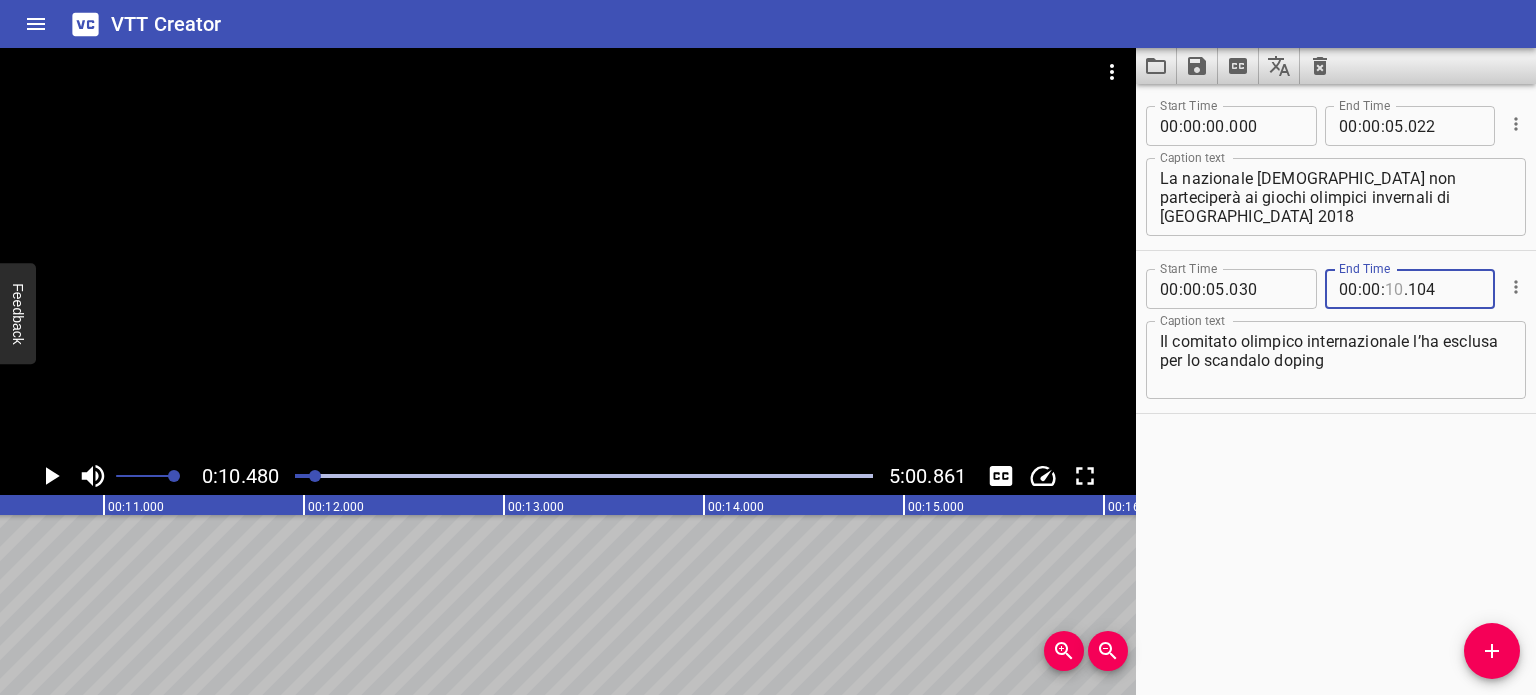 click at bounding box center [1394, 289] 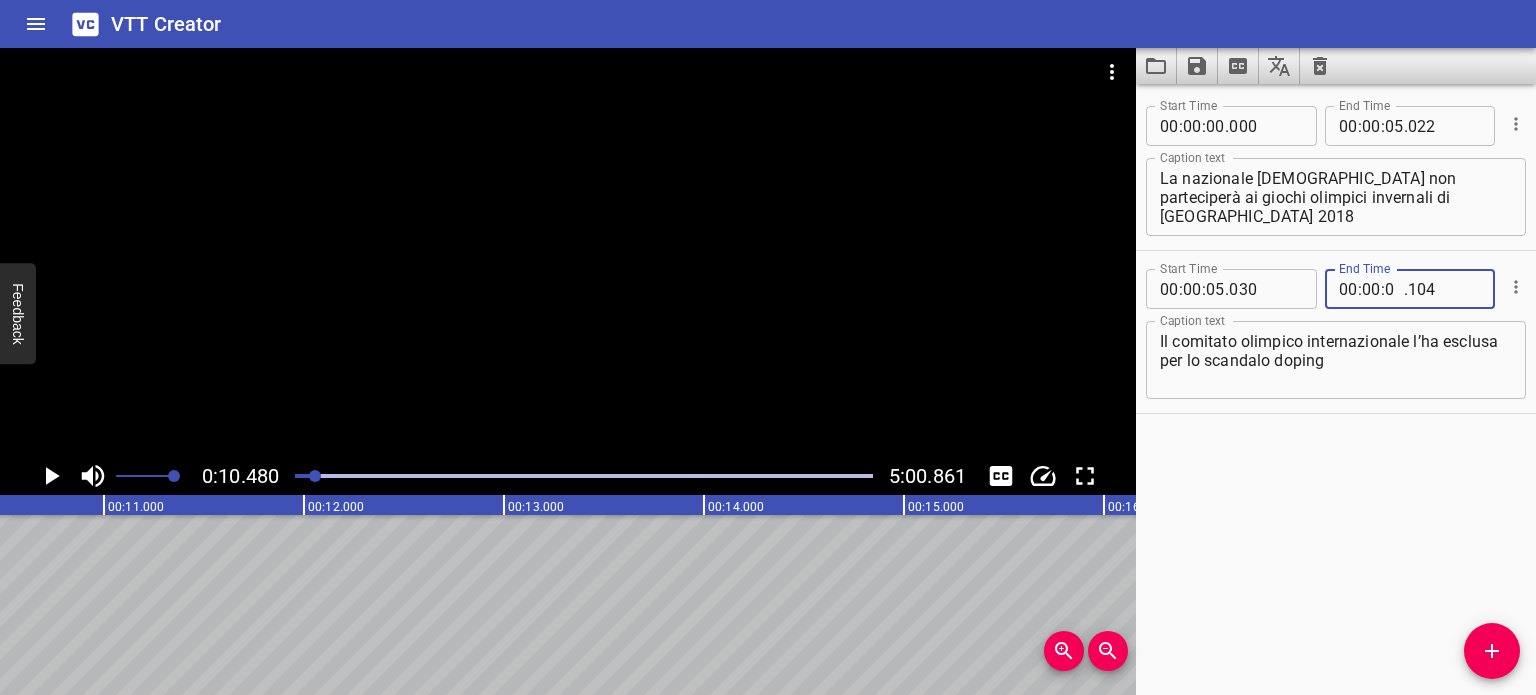 type on "08" 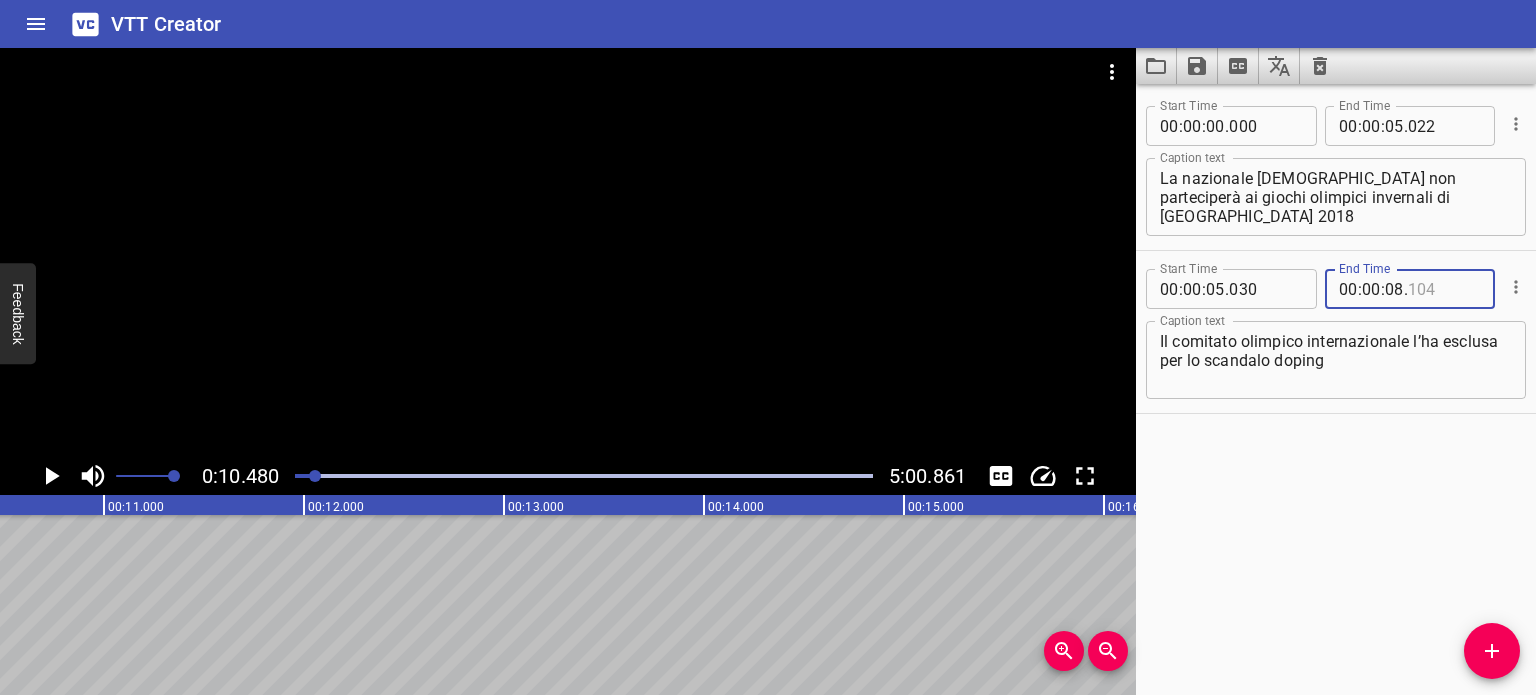 type on "104" 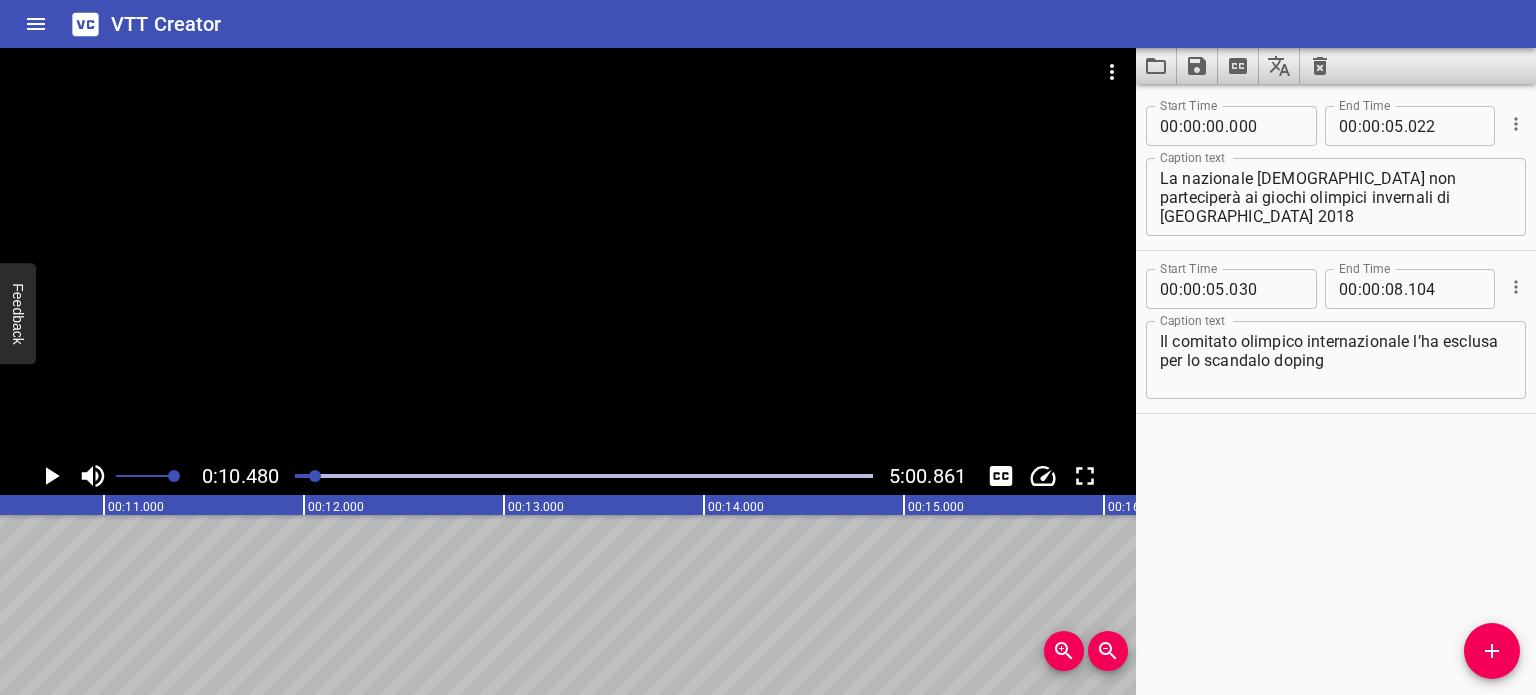 click on "Start Time 00 : 00 : 00 . 000 Start Time End Time 00 : 00 : 05 . 022 End Time Caption text La nazionale [DEMOGRAPHIC_DATA] non parteciperà ai giochi olimpici invernali di [GEOGRAPHIC_DATA] 2018  Caption text Start Time 00 : 00 : 05 . 030 Start Time End Time 00 : 00 : 08 . 104 End Time Caption text Il comitato olimpico internazionale l’ha esclusa per lo scandalo doping Caption text" at bounding box center [1336, 389] 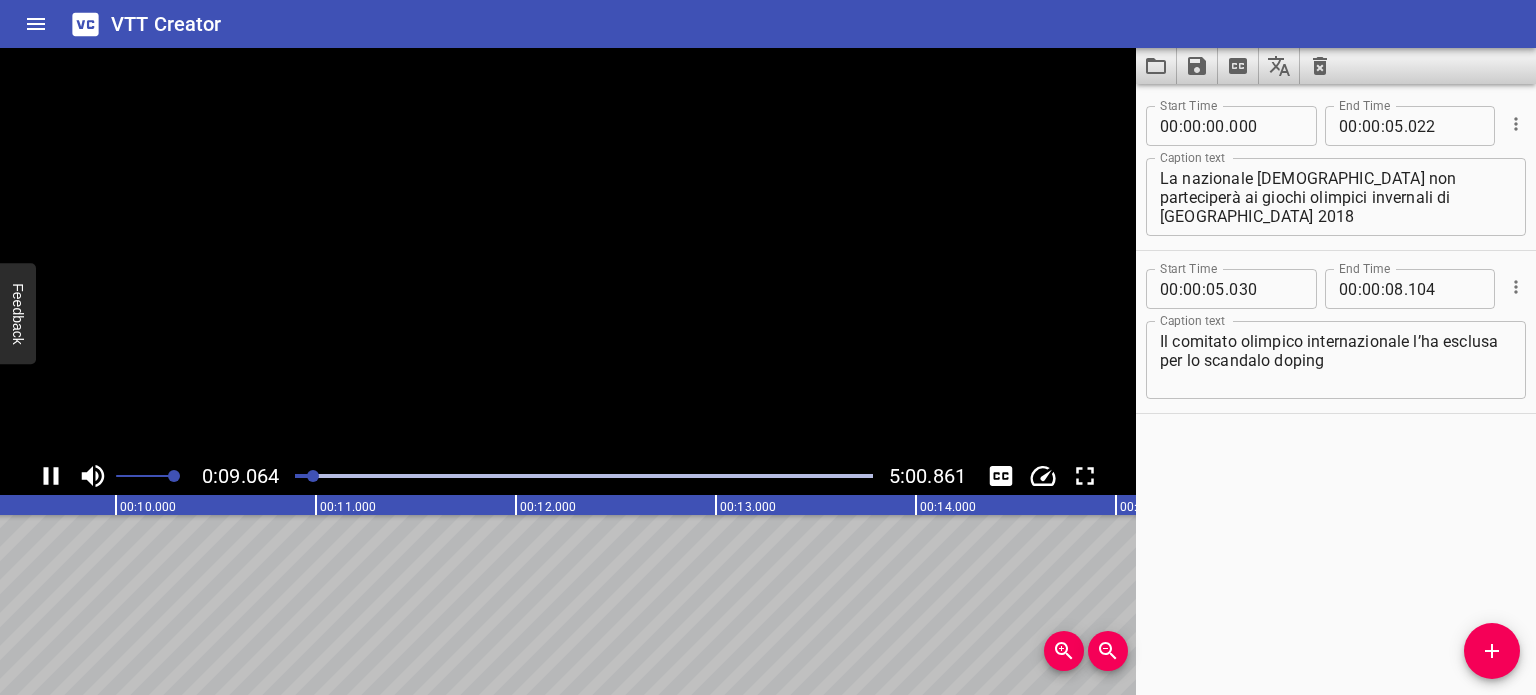 scroll, scrollTop: 0, scrollLeft: 1824, axis: horizontal 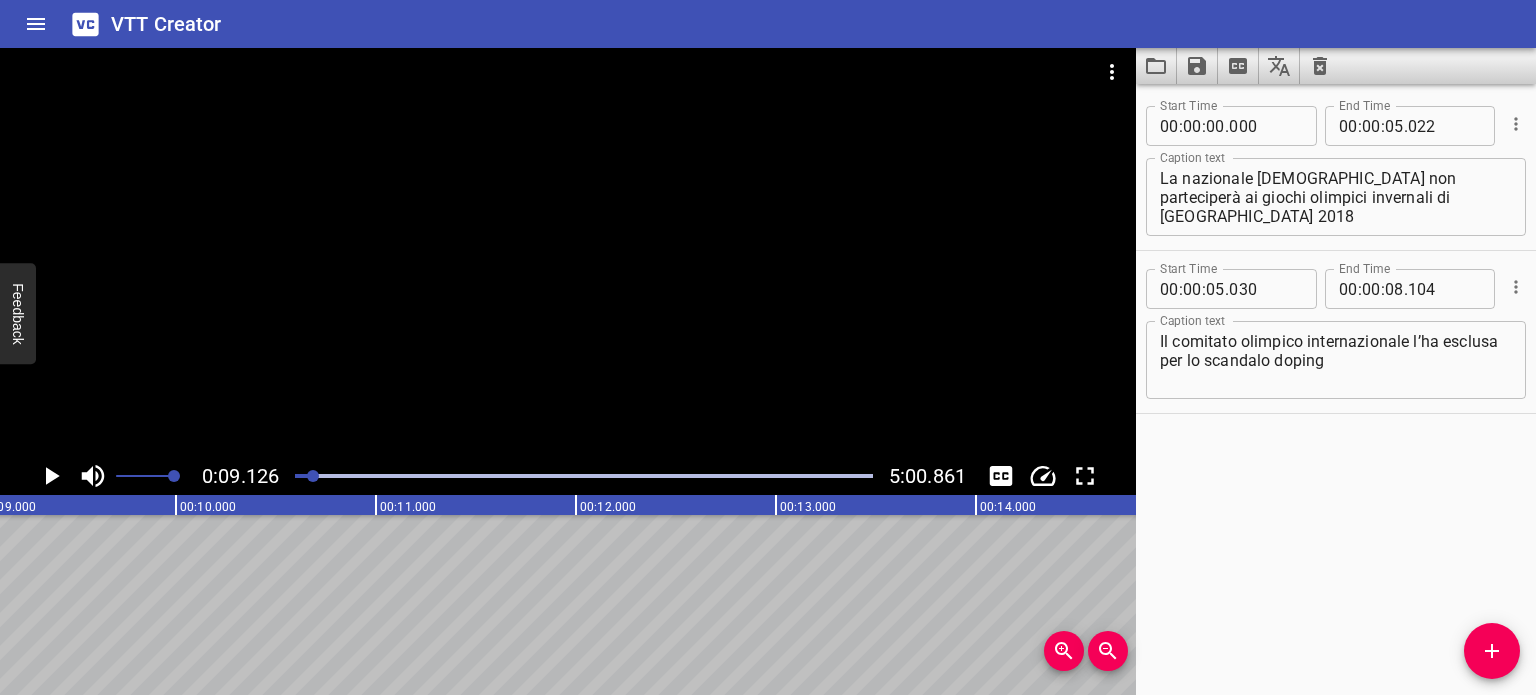 drag, startPoint x: 570, startPoint y: 607, endPoint x: 459, endPoint y: 550, distance: 124.77981 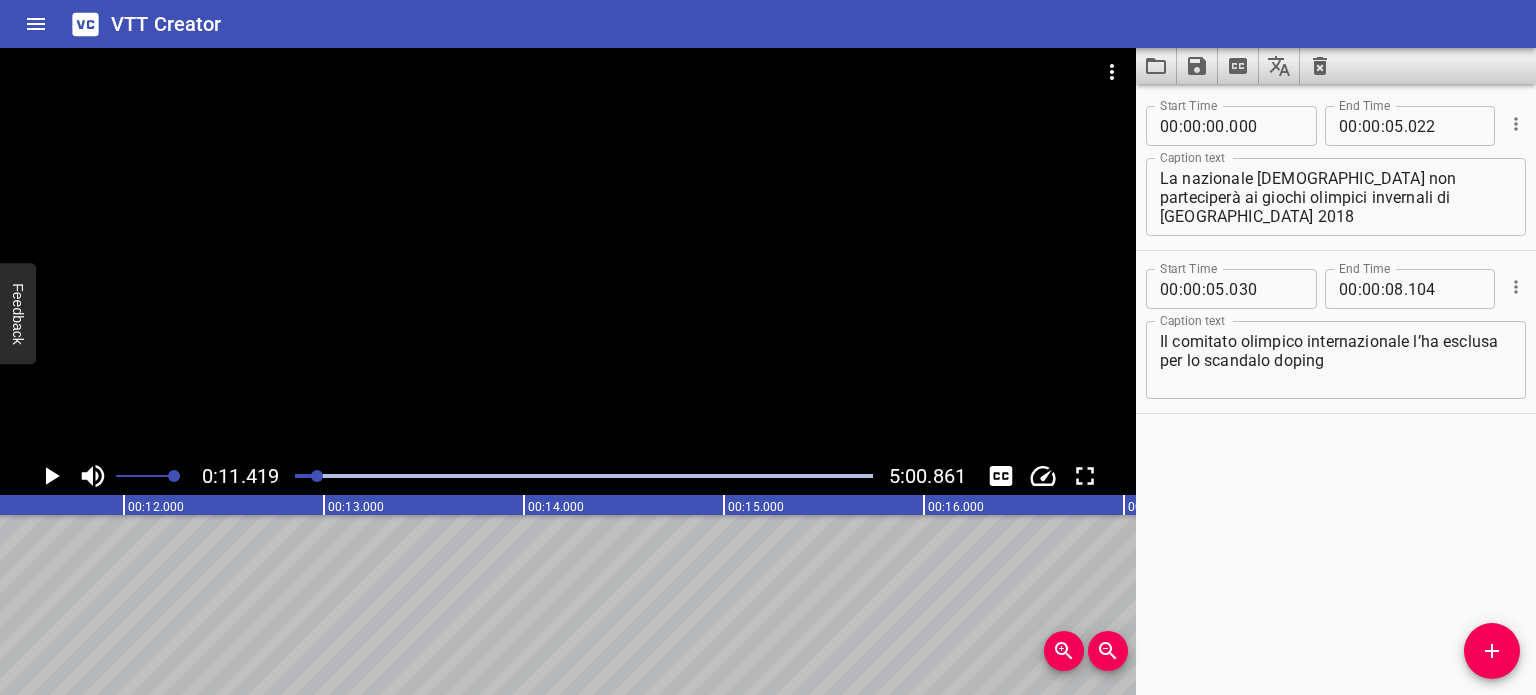 scroll, scrollTop: 0, scrollLeft: 2283, axis: horizontal 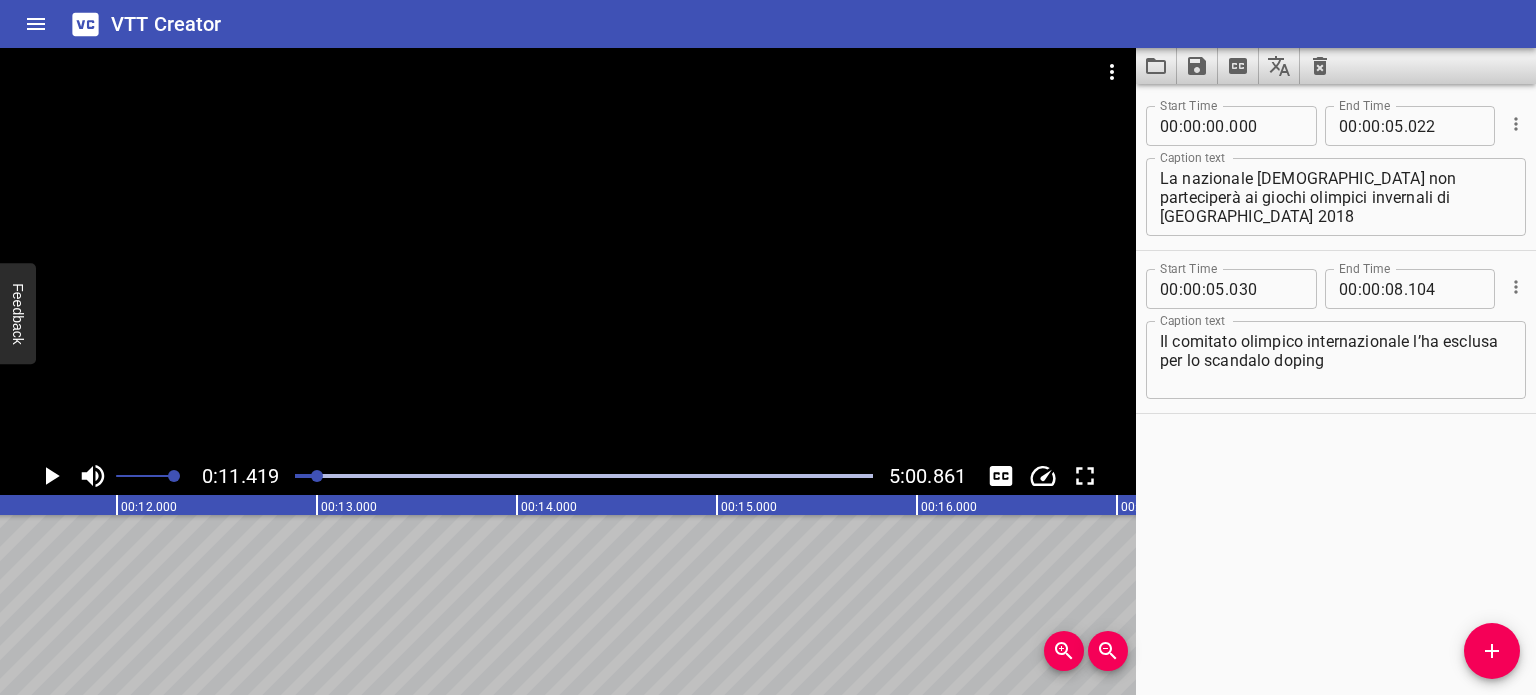 drag, startPoint x: 426, startPoint y: 569, endPoint x: 773, endPoint y: 590, distance: 347.63486 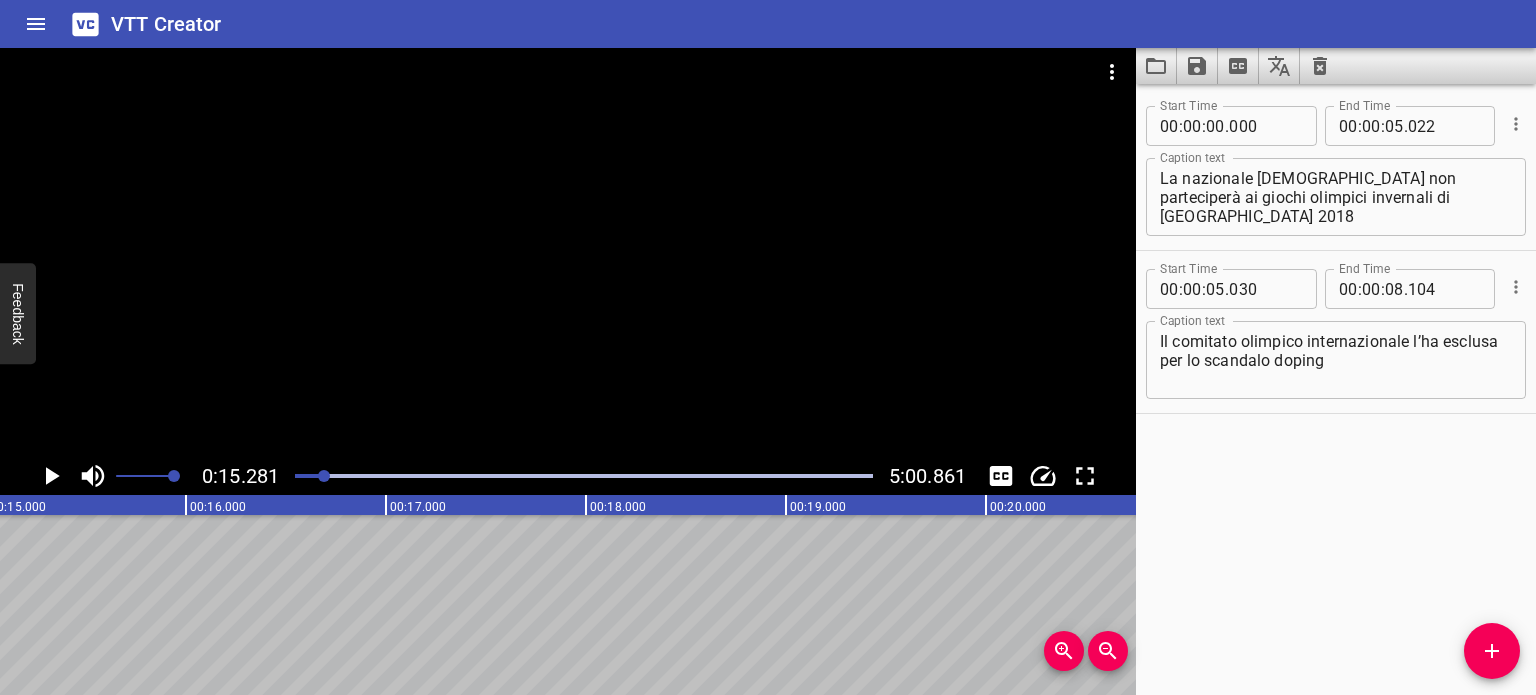 scroll, scrollTop: 0, scrollLeft: 3056, axis: horizontal 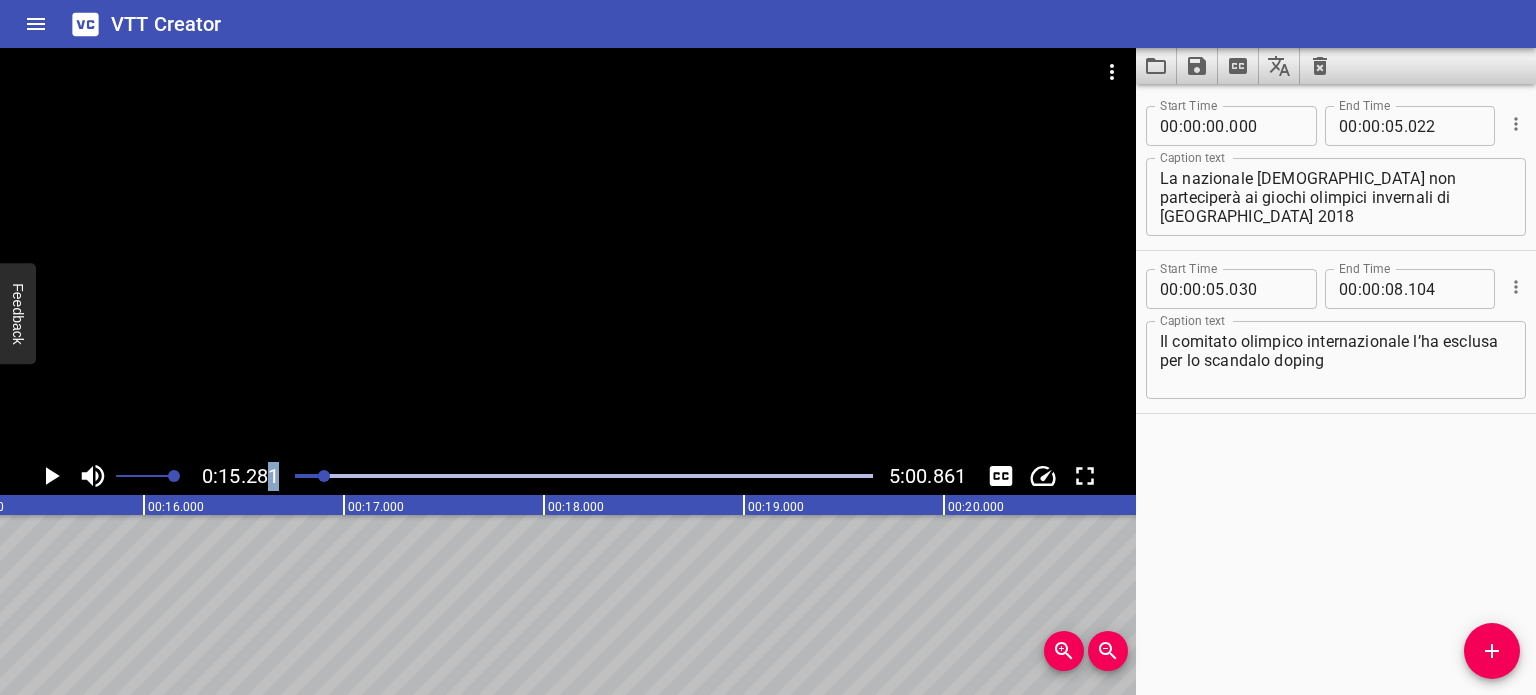 drag, startPoint x: 320, startPoint y: 471, endPoint x: 270, endPoint y: 476, distance: 50.24938 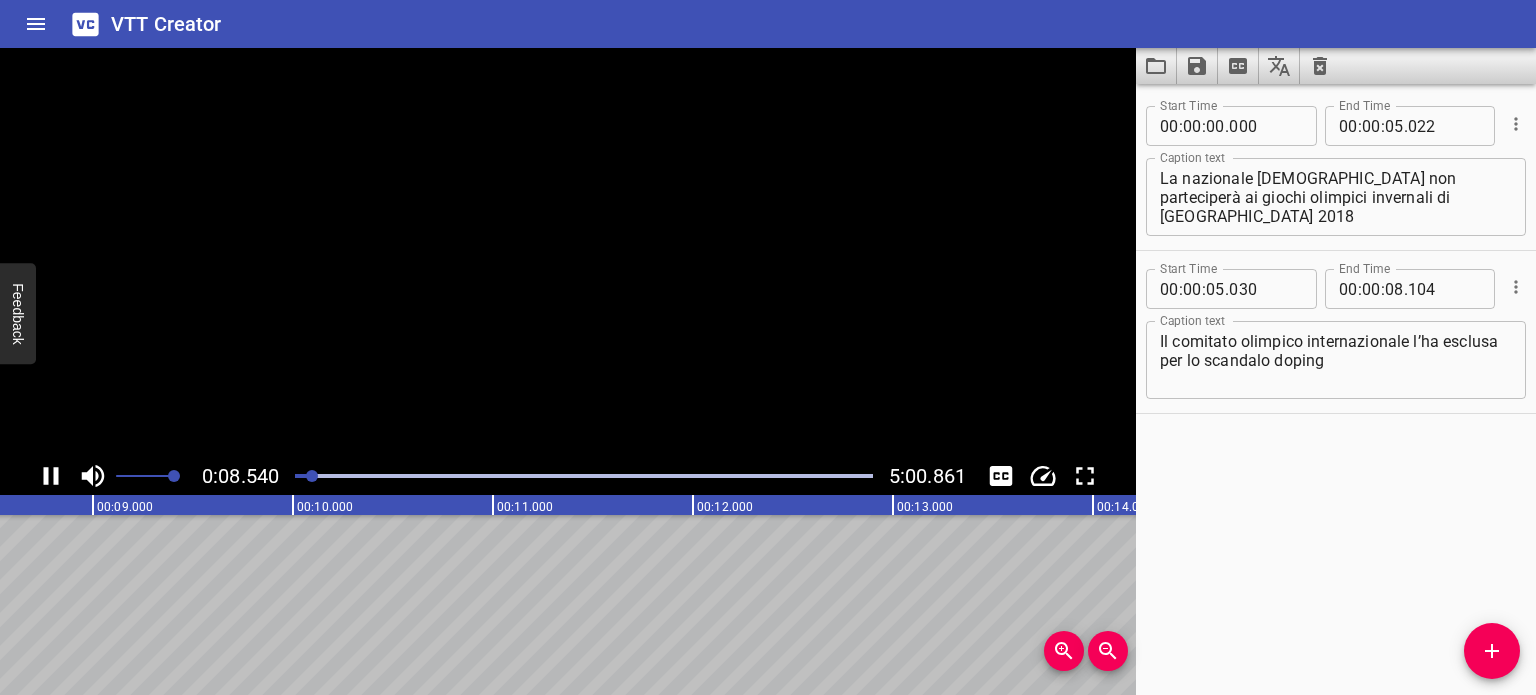 scroll, scrollTop: 0, scrollLeft: 1751, axis: horizontal 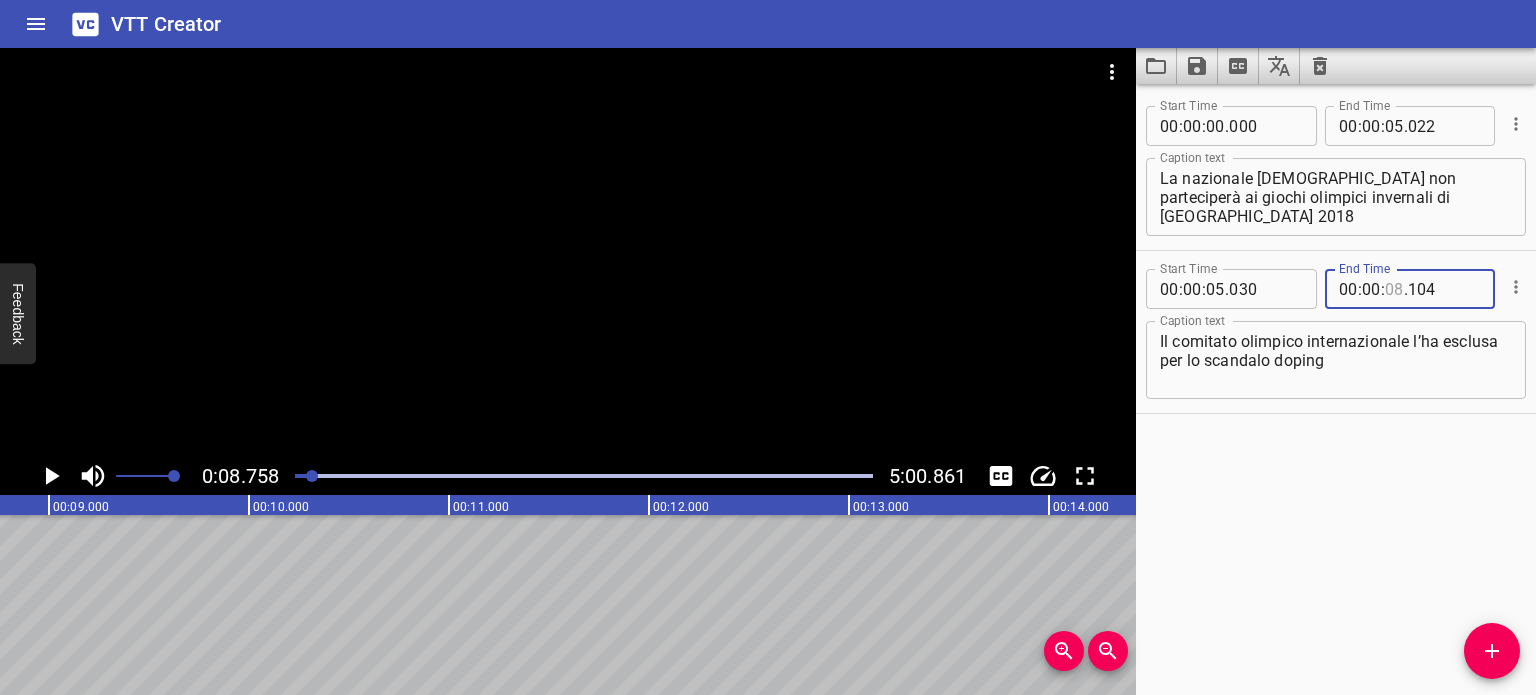 click at bounding box center (1394, 289) 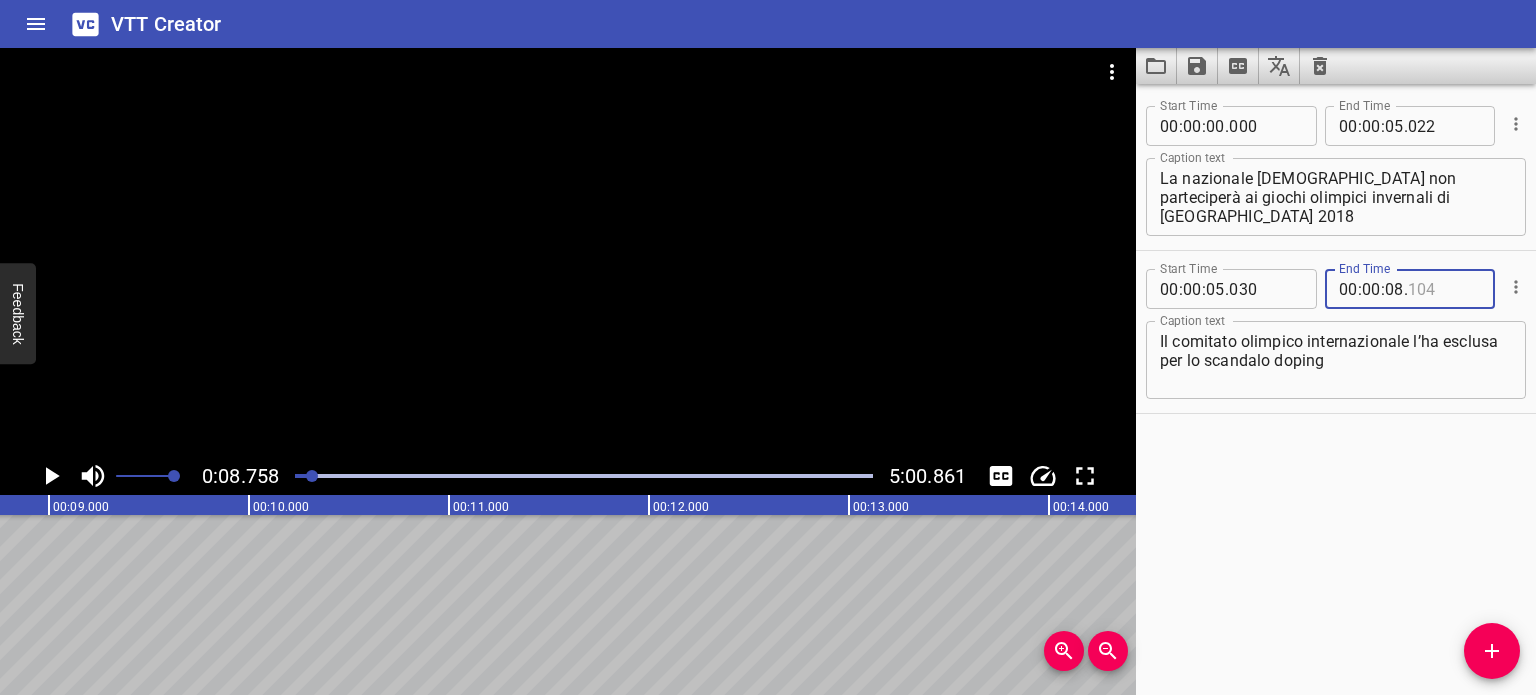 click at bounding box center [1444, 289] 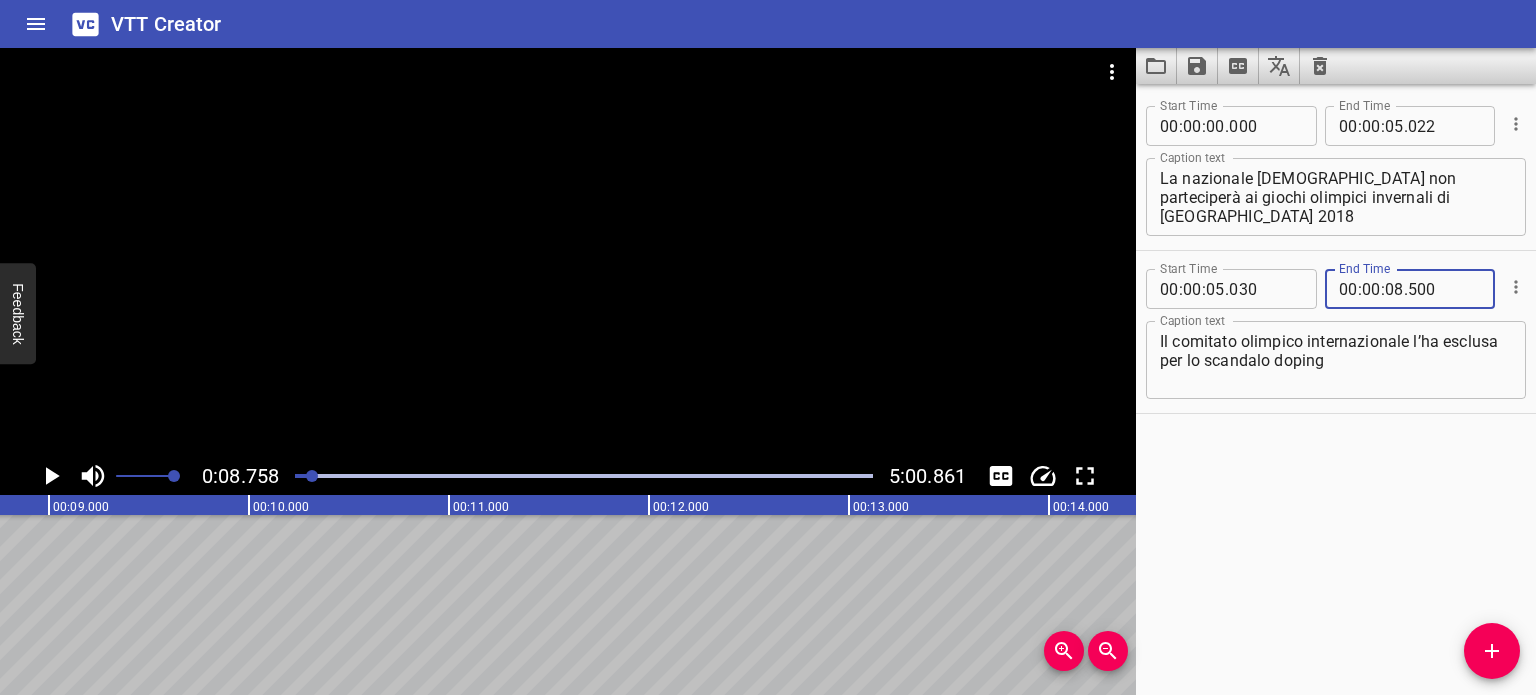 type on "500" 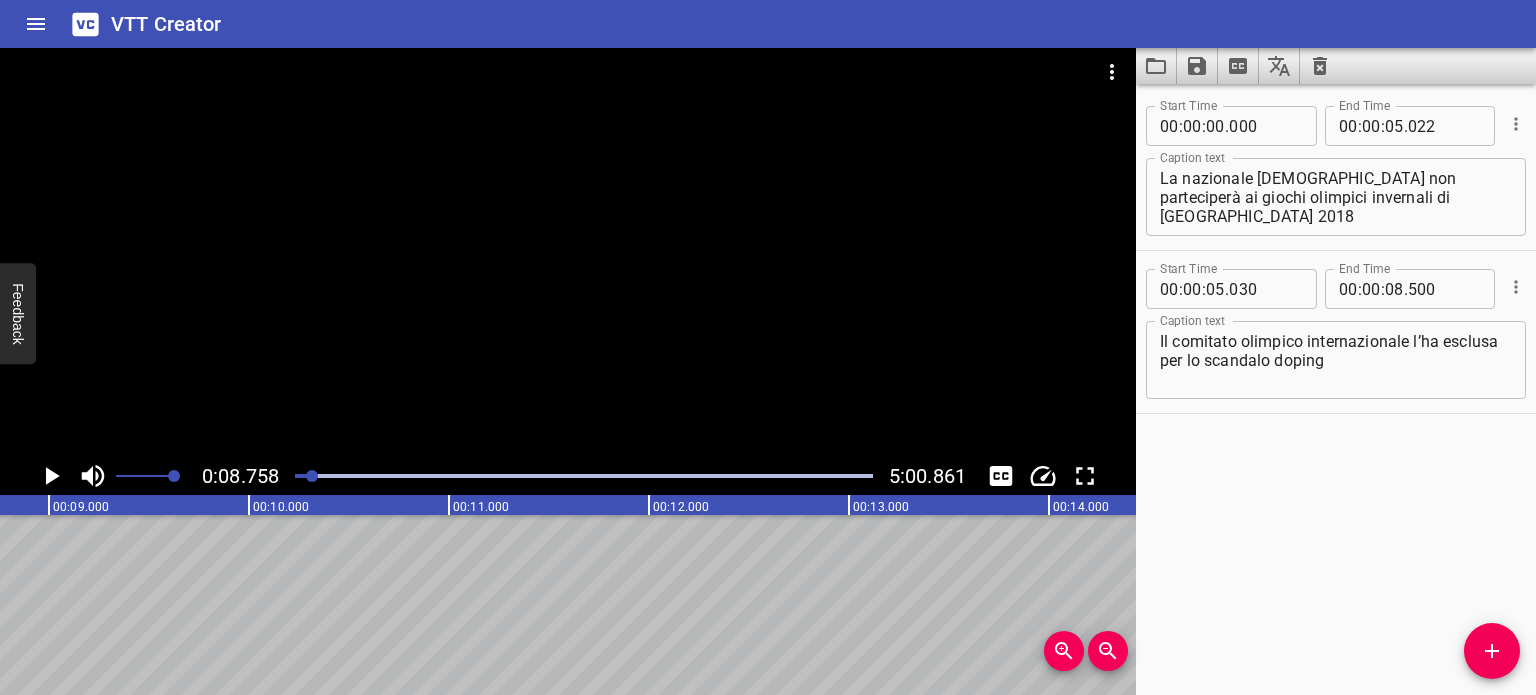 click at bounding box center [568, 252] 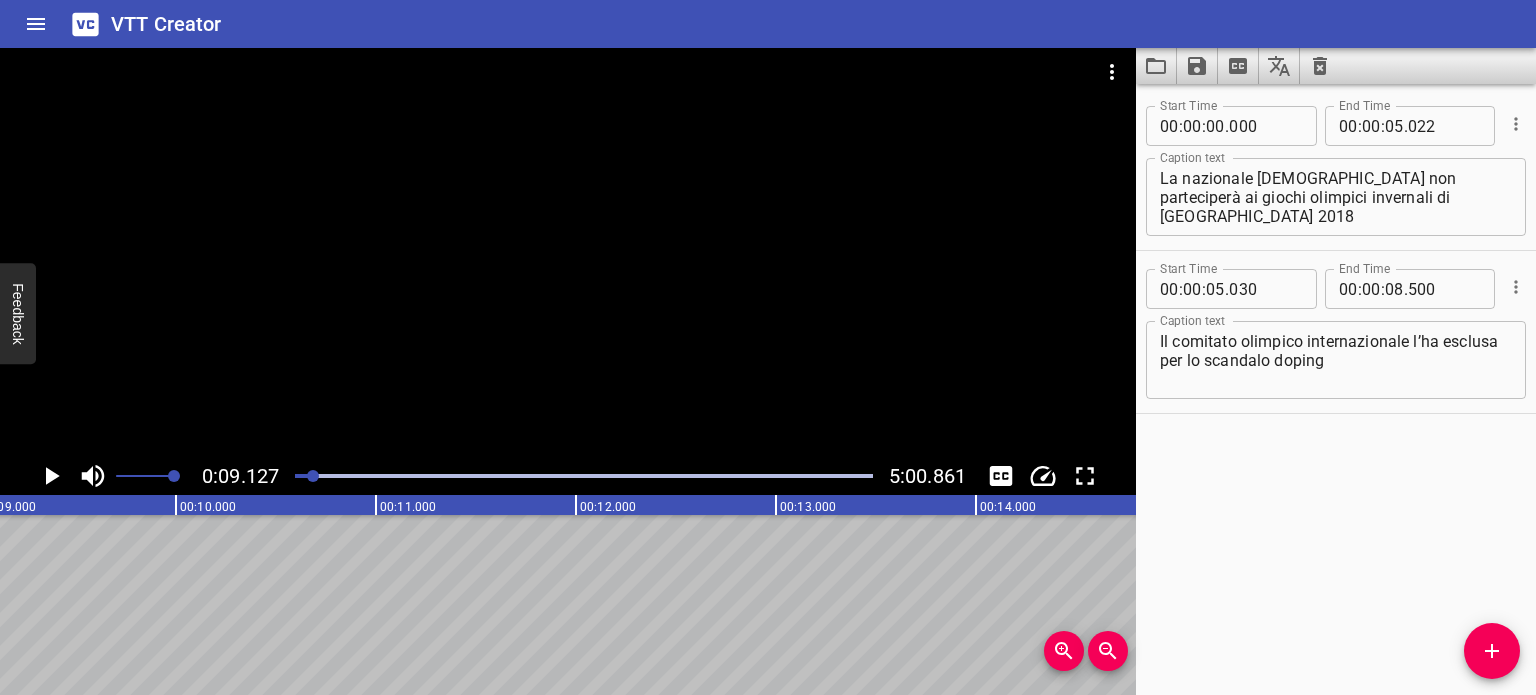 scroll, scrollTop: 0, scrollLeft: 1824, axis: horizontal 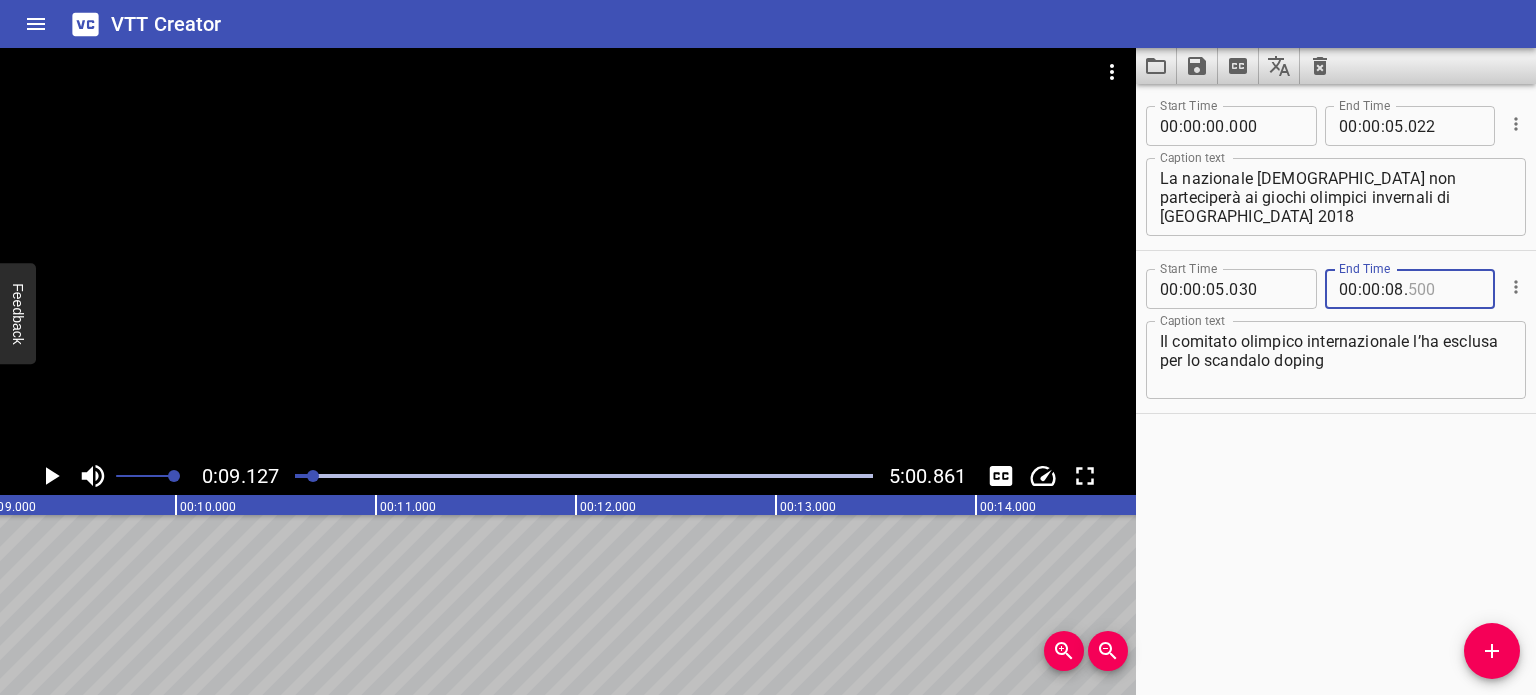click at bounding box center [1444, 289] 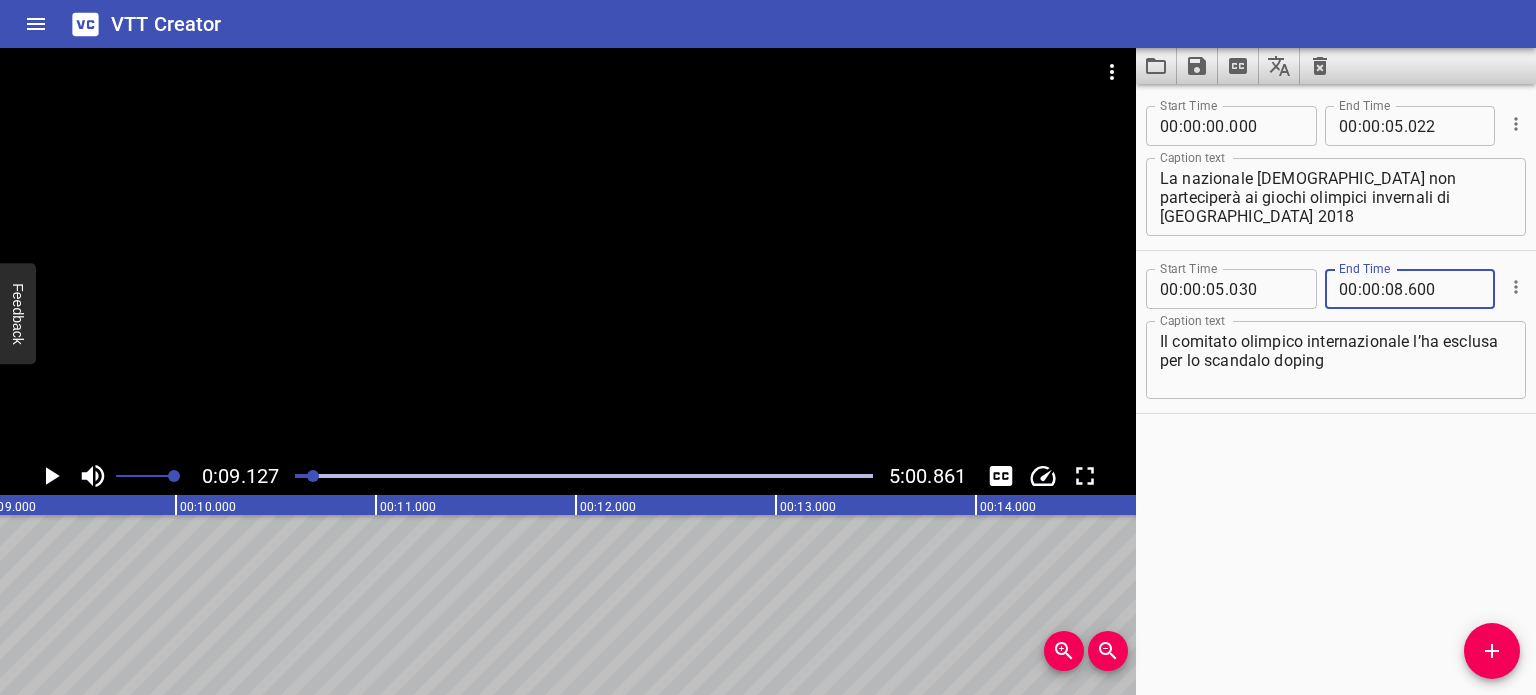 type on "600" 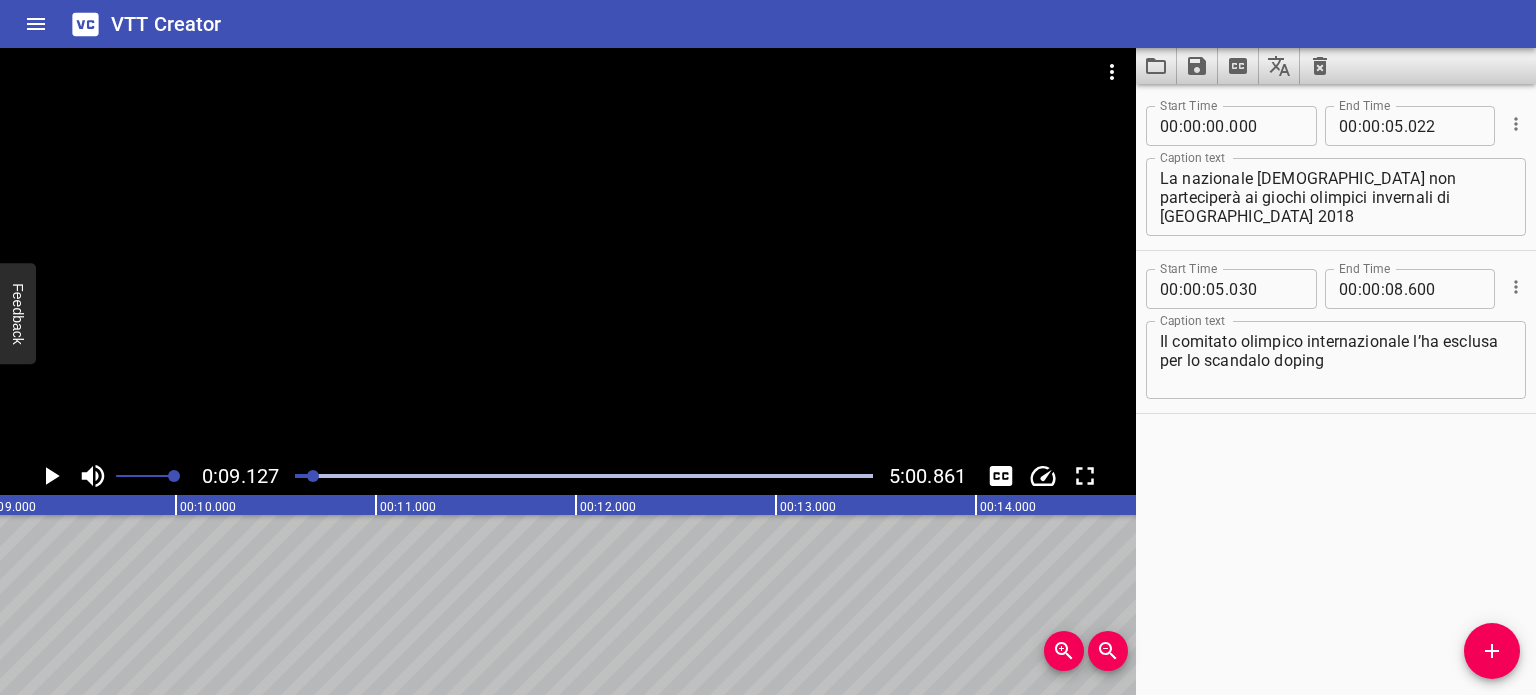 click at bounding box center [568, 252] 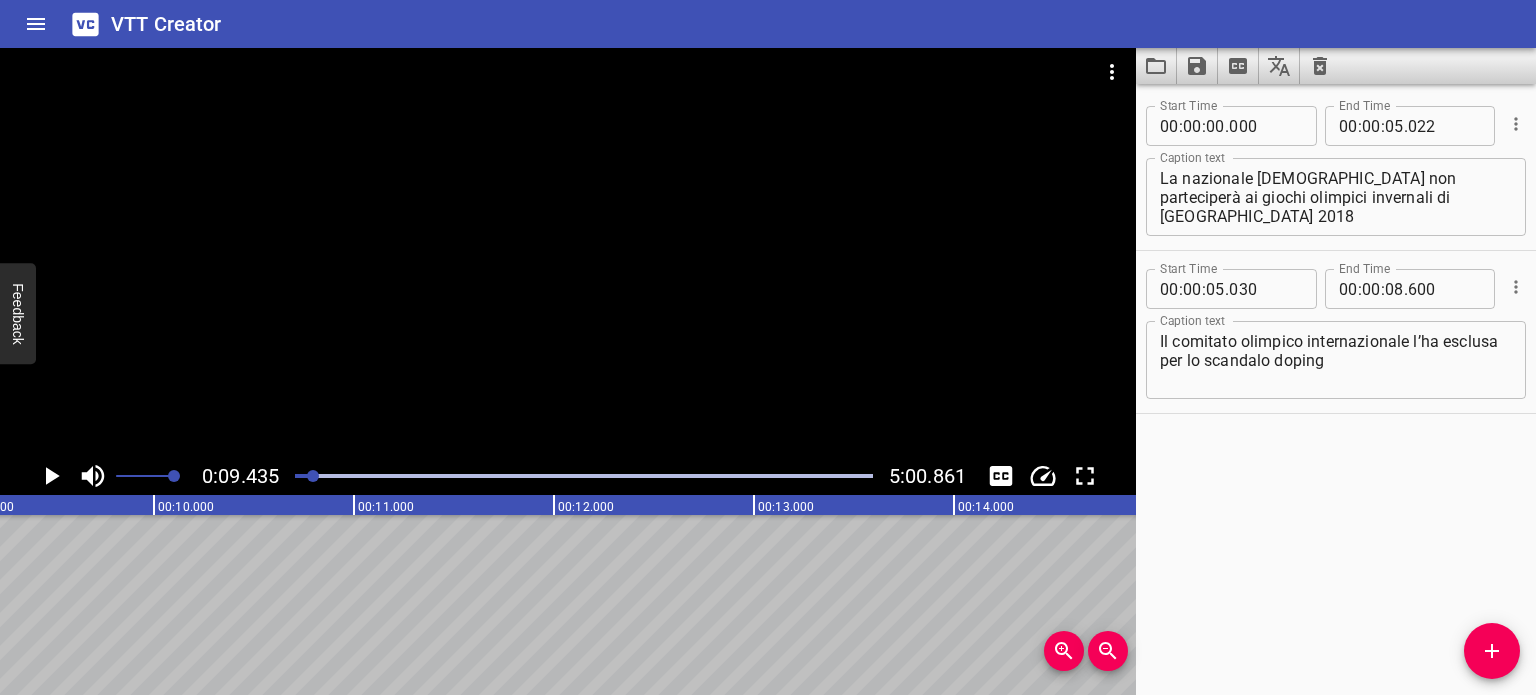 scroll, scrollTop: 0, scrollLeft: 1886, axis: horizontal 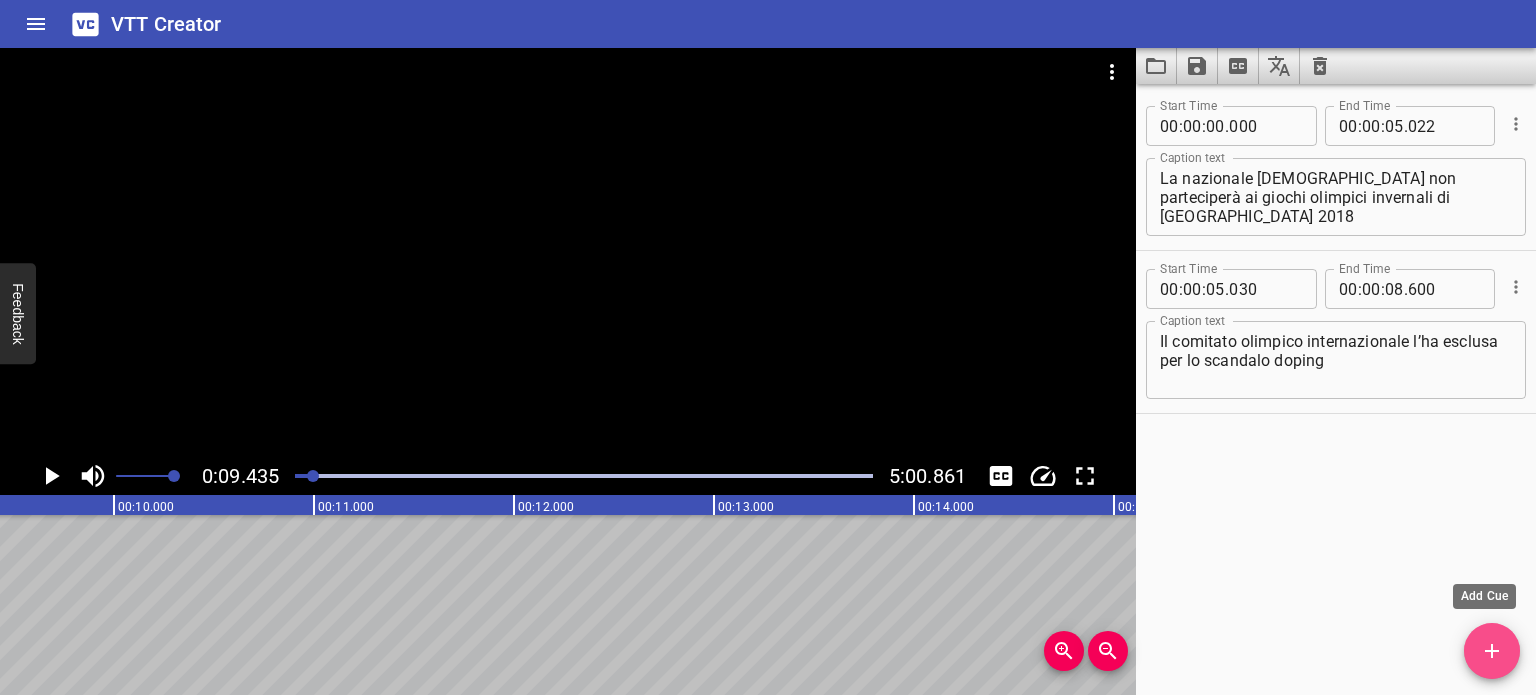click 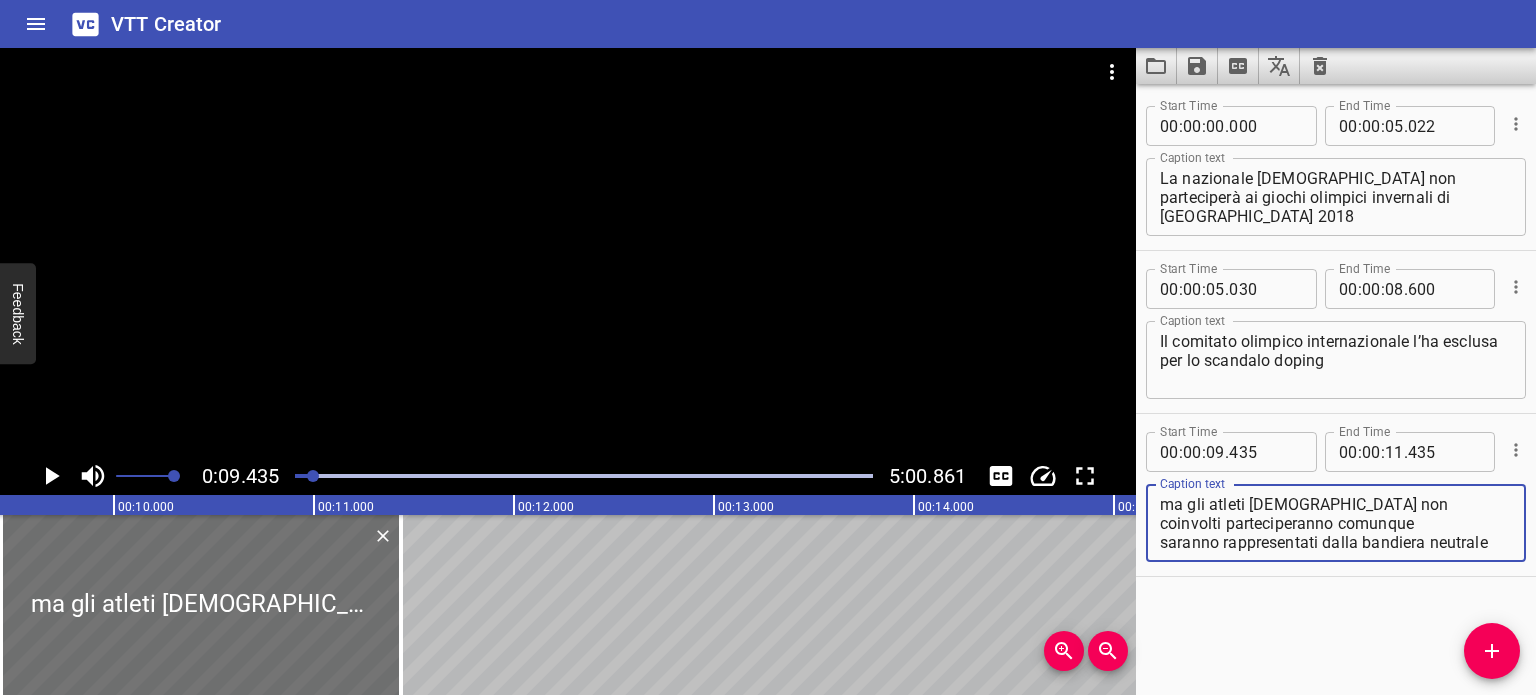 type on "ma gli atleti [DEMOGRAPHIC_DATA] non coinvolti parteciperanno comunque
saranno rappresentati dalla bandiera neutrale" 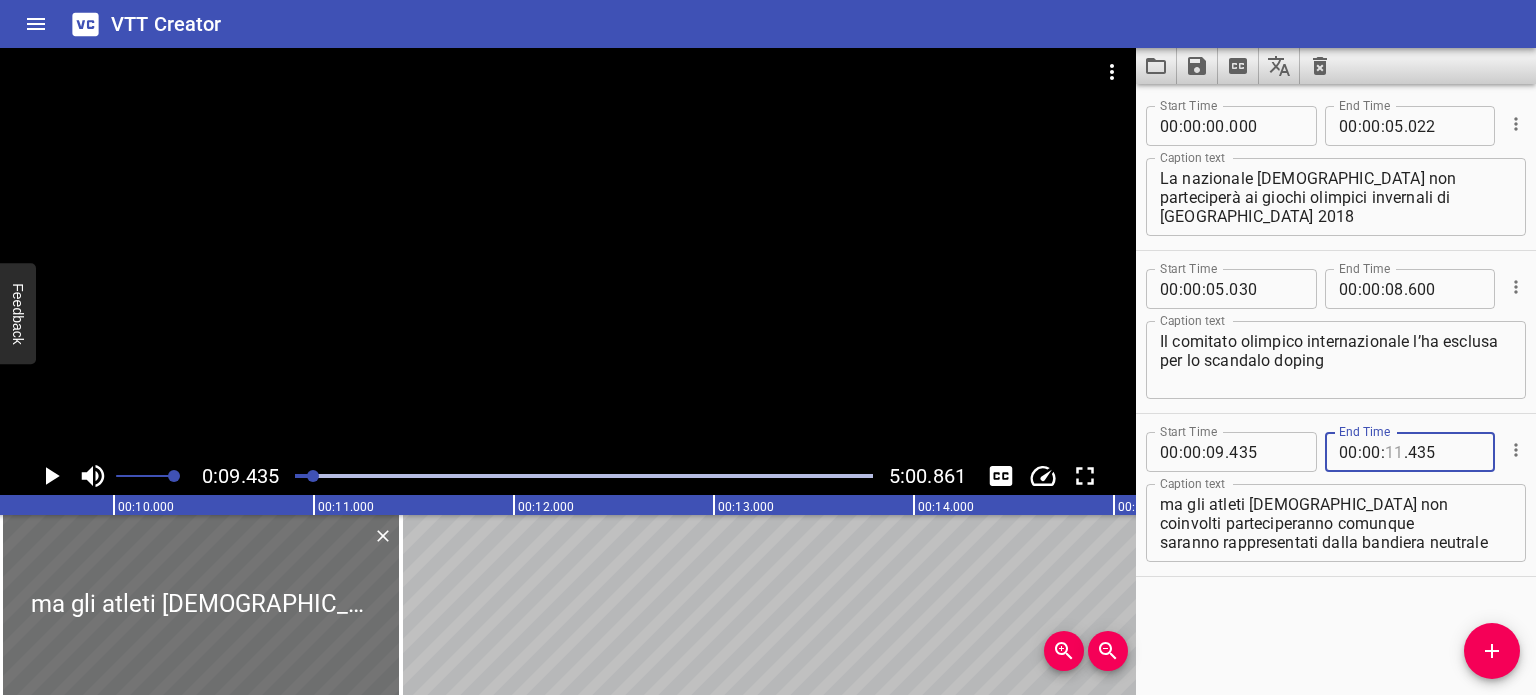 click at bounding box center (1394, 452) 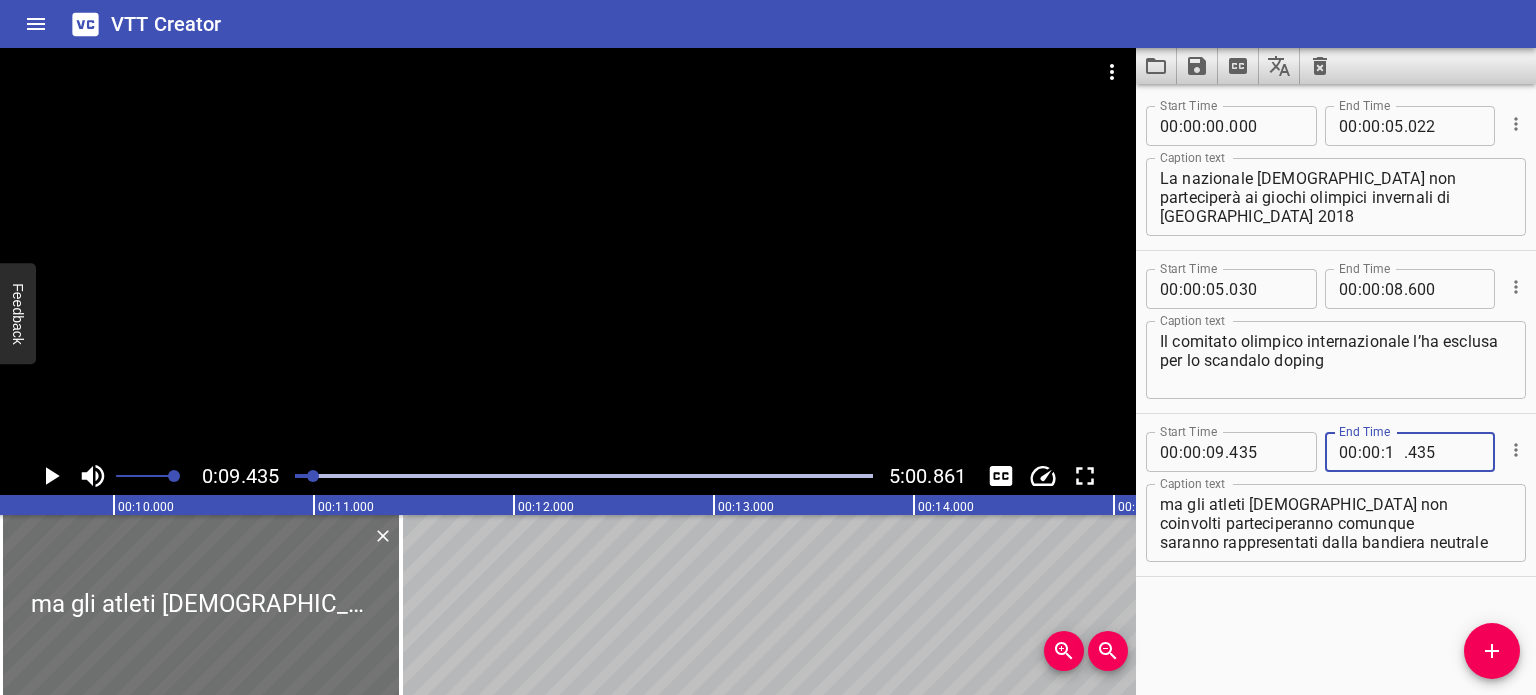type on "16" 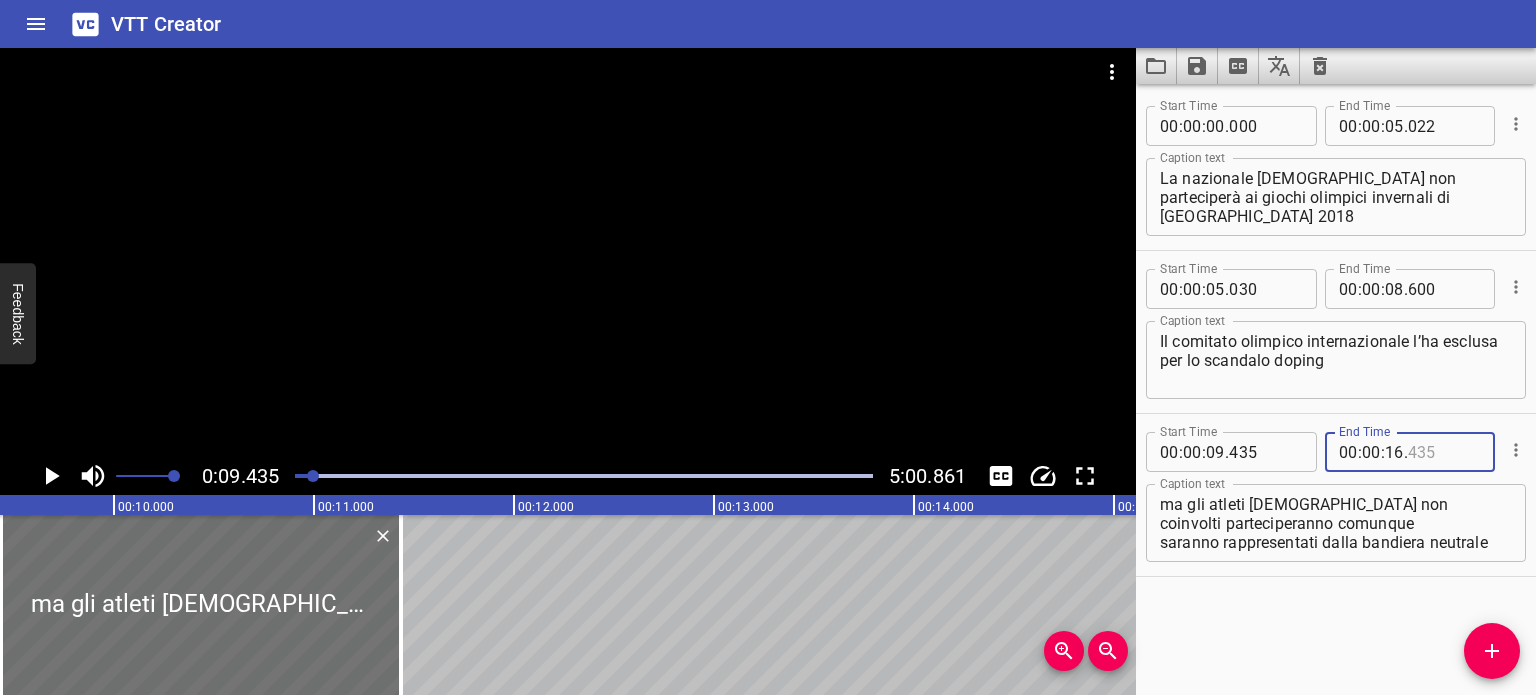 type on "435" 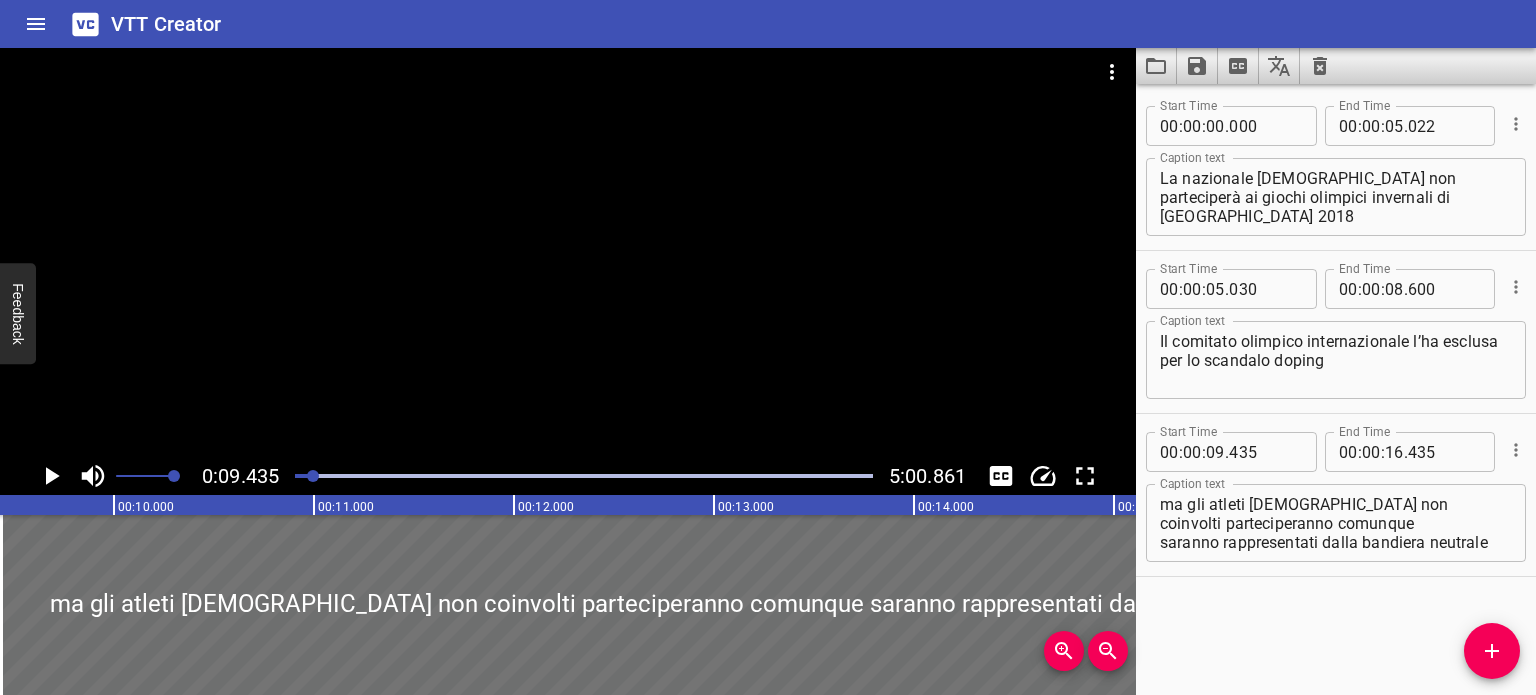 click at bounding box center (568, 252) 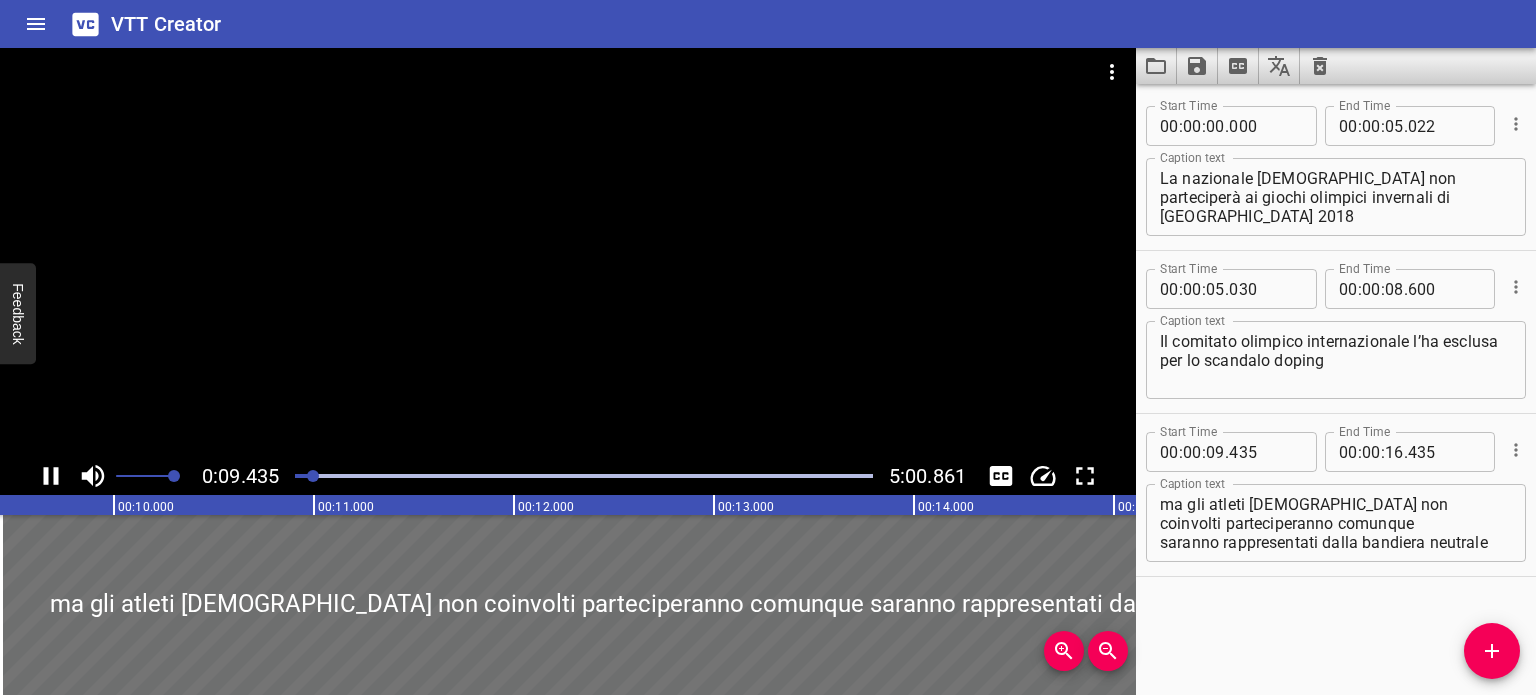 scroll, scrollTop: 0, scrollLeft: 1887, axis: horizontal 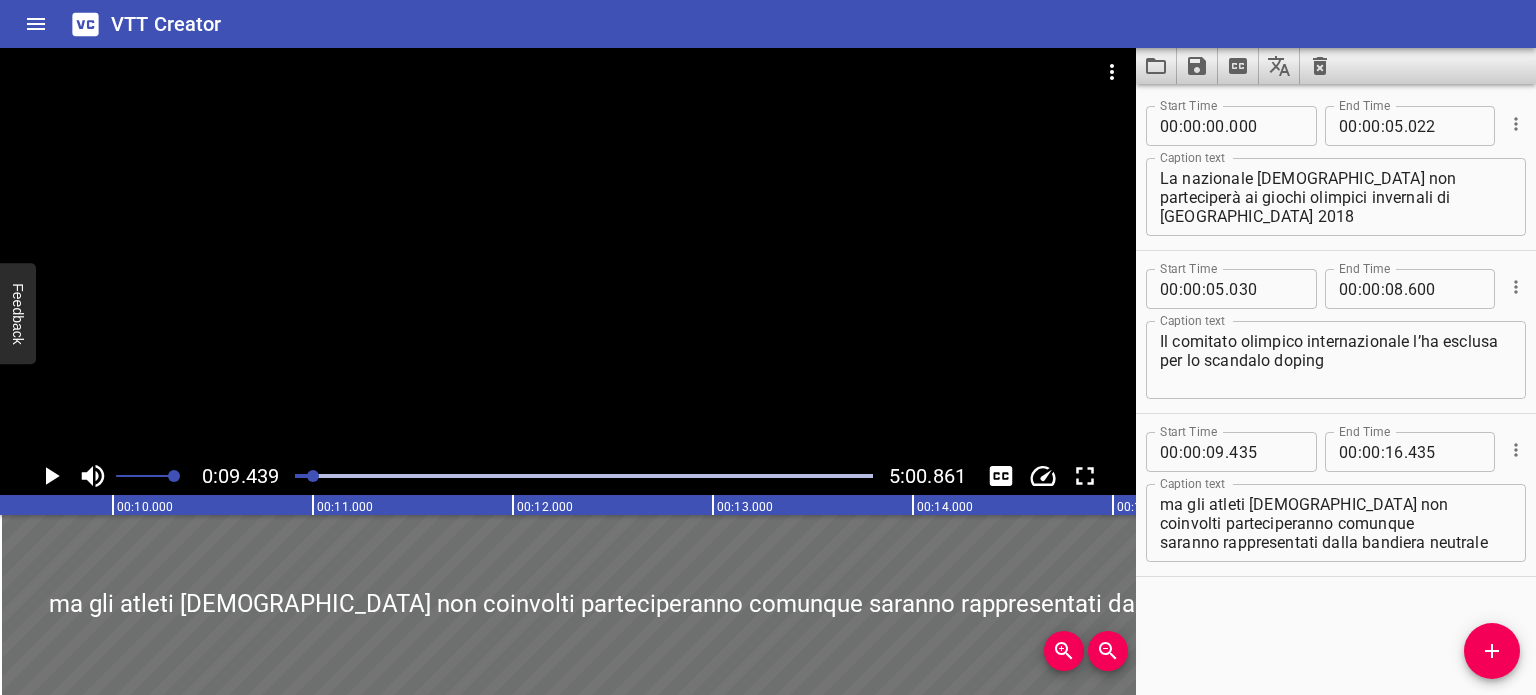 click at bounding box center (584, 476) 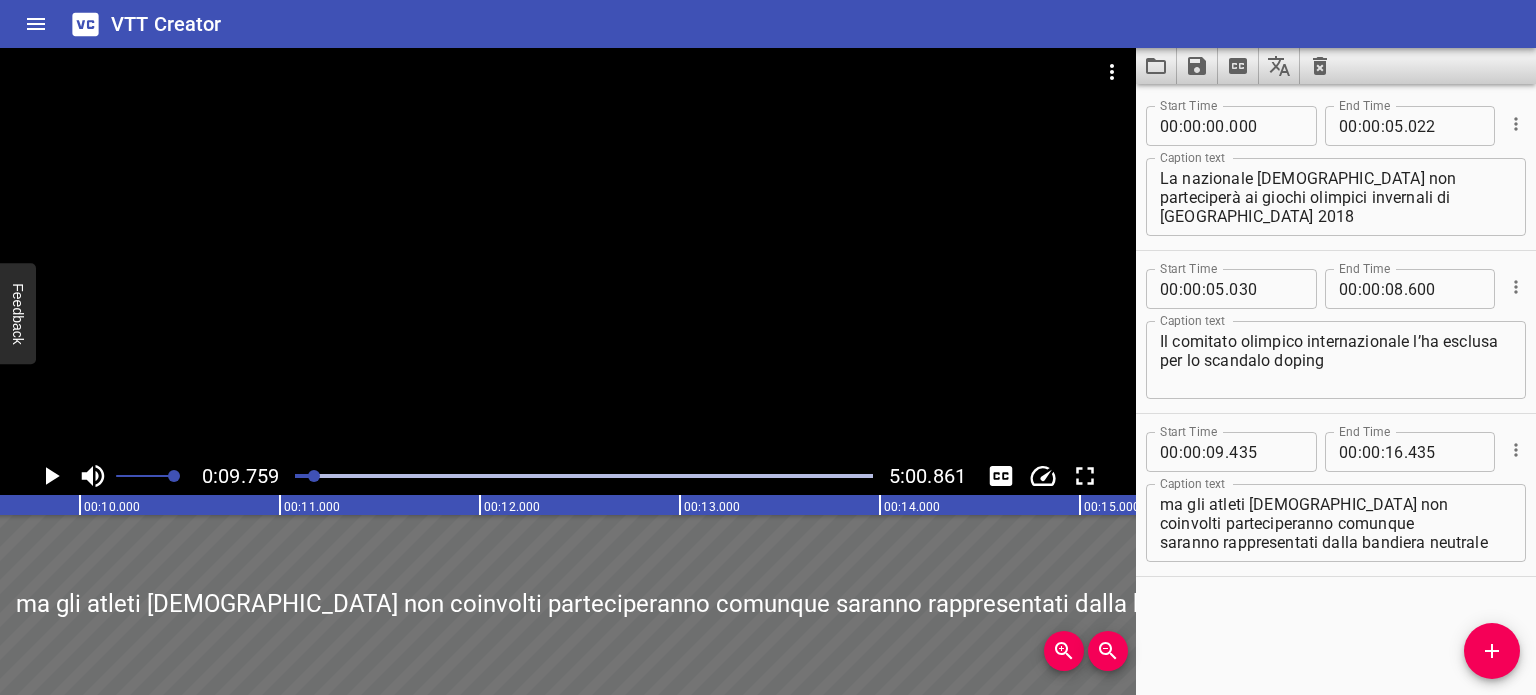 scroll, scrollTop: 0, scrollLeft: 1951, axis: horizontal 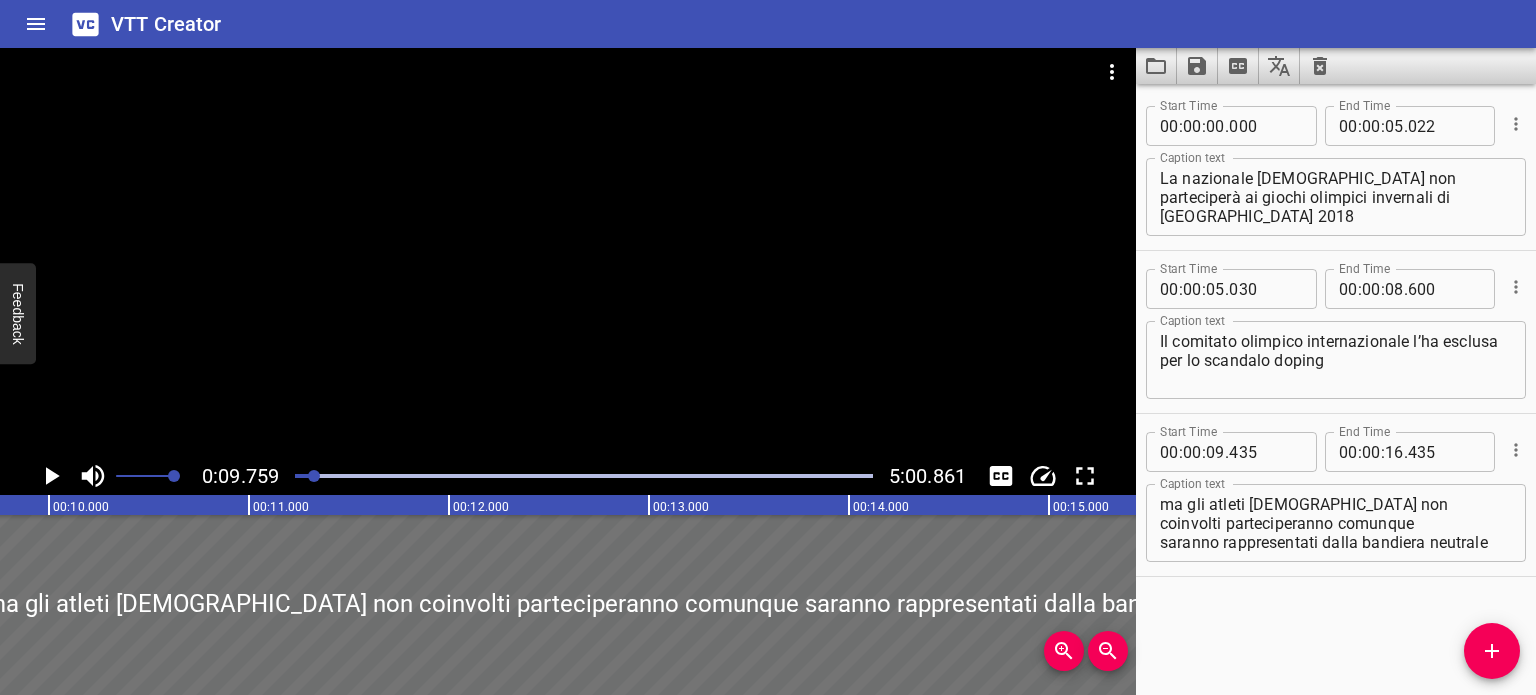 click on "." at bounding box center [1227, 452] 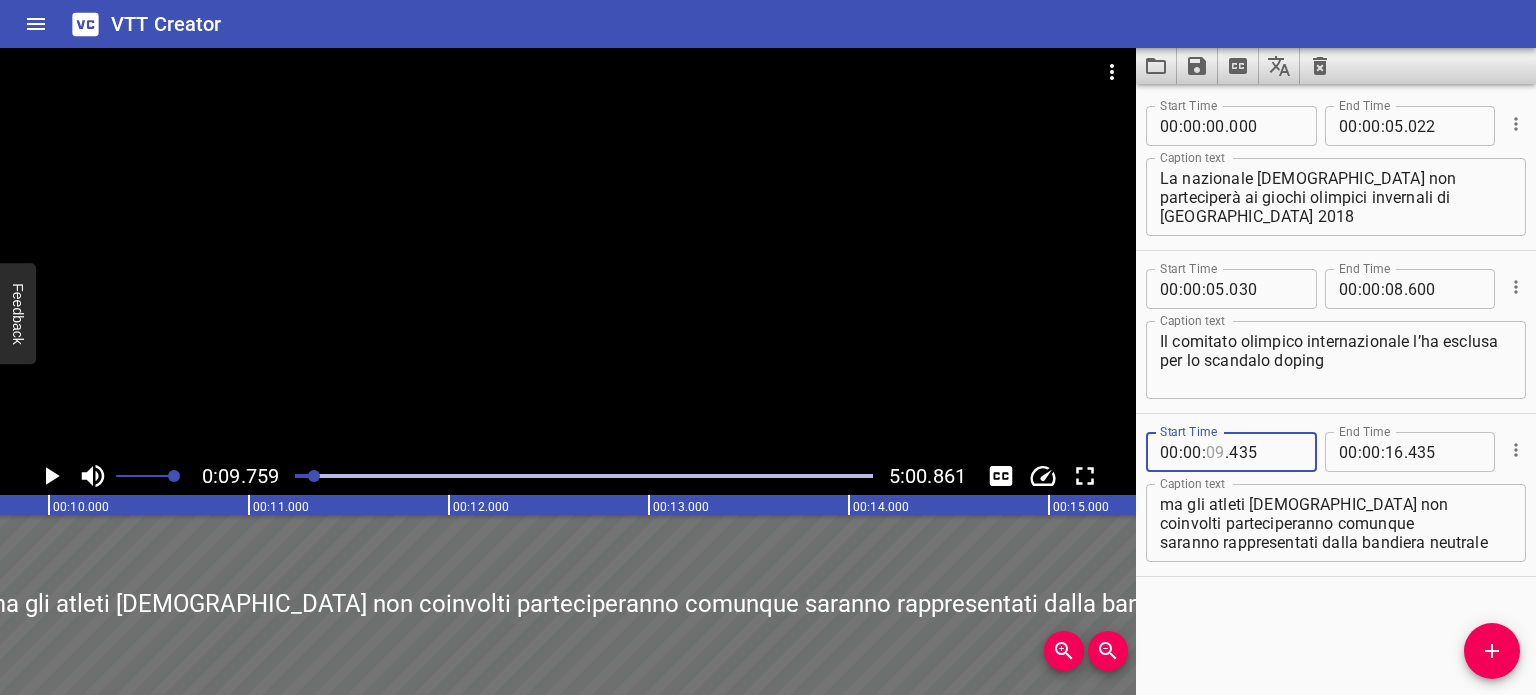 click at bounding box center (1215, 452) 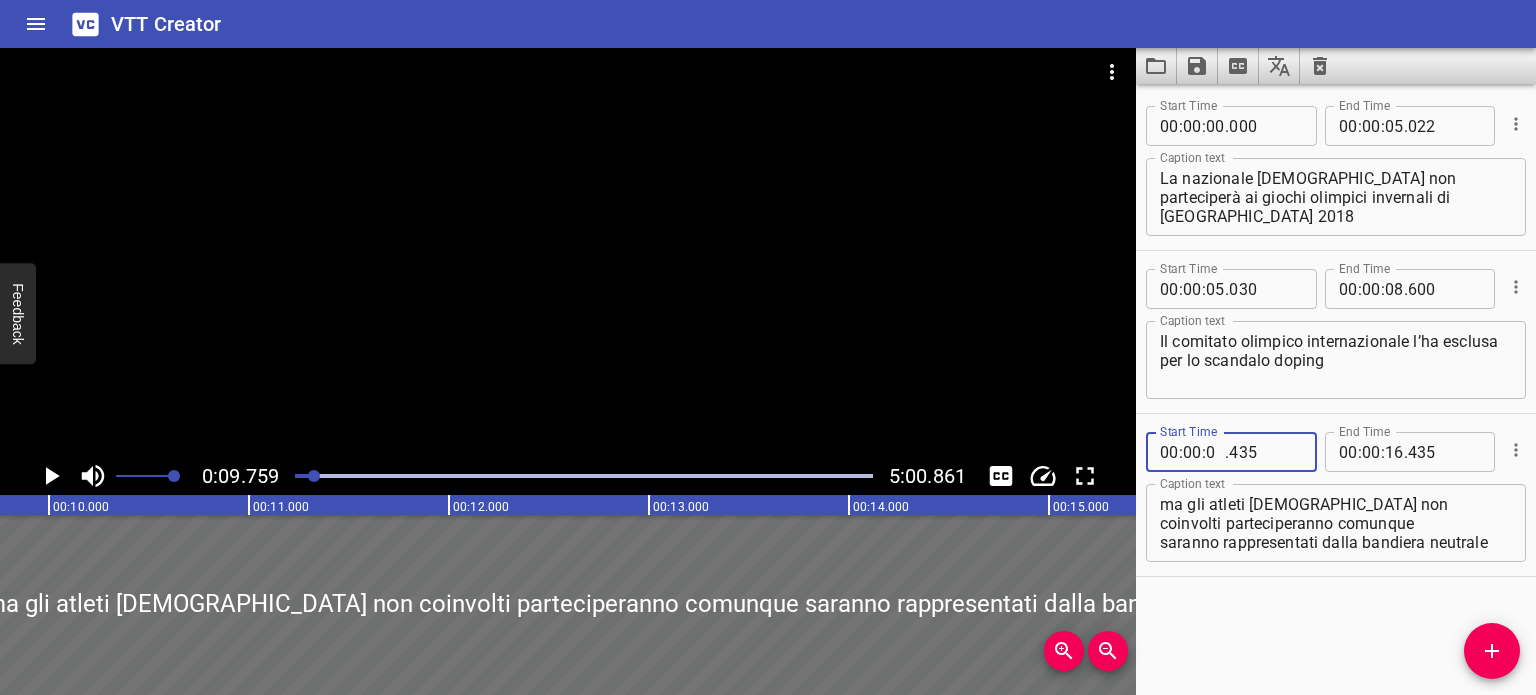 type on "08" 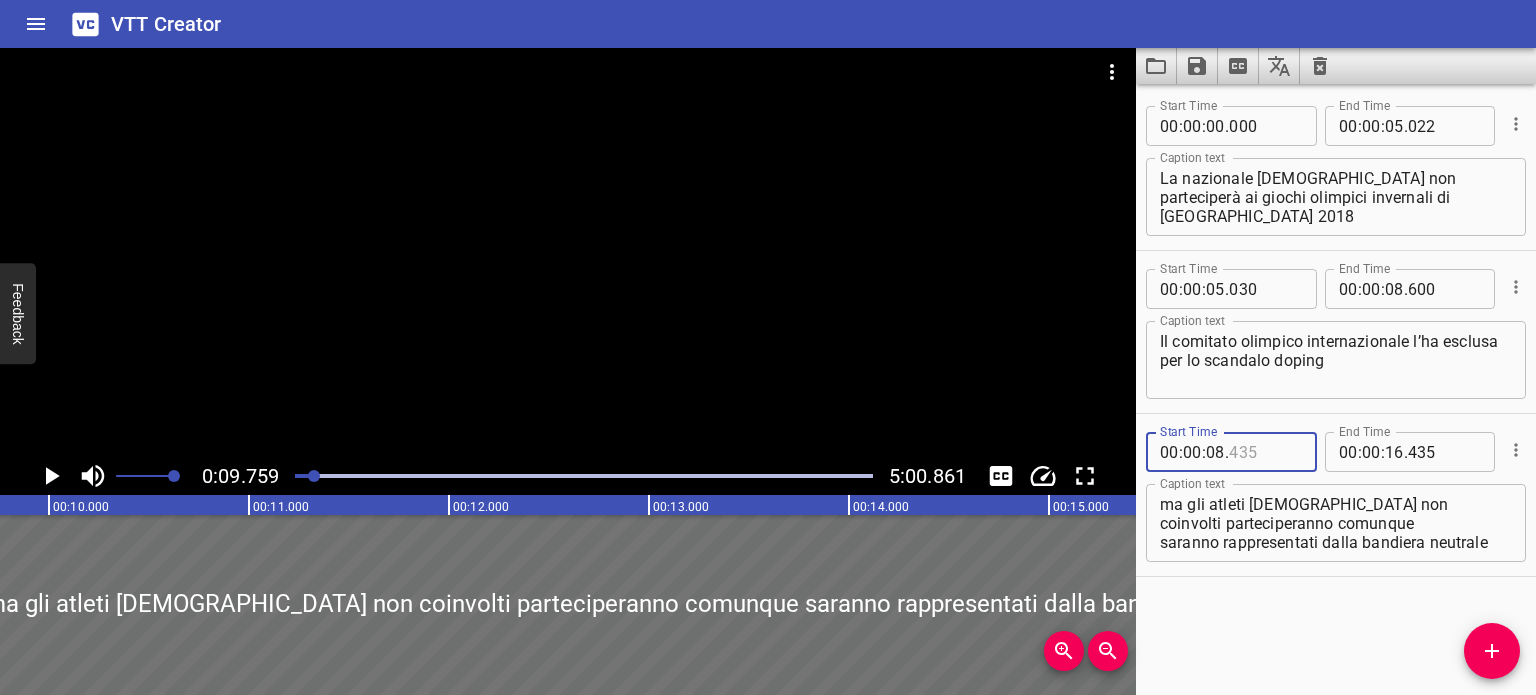 type on "435" 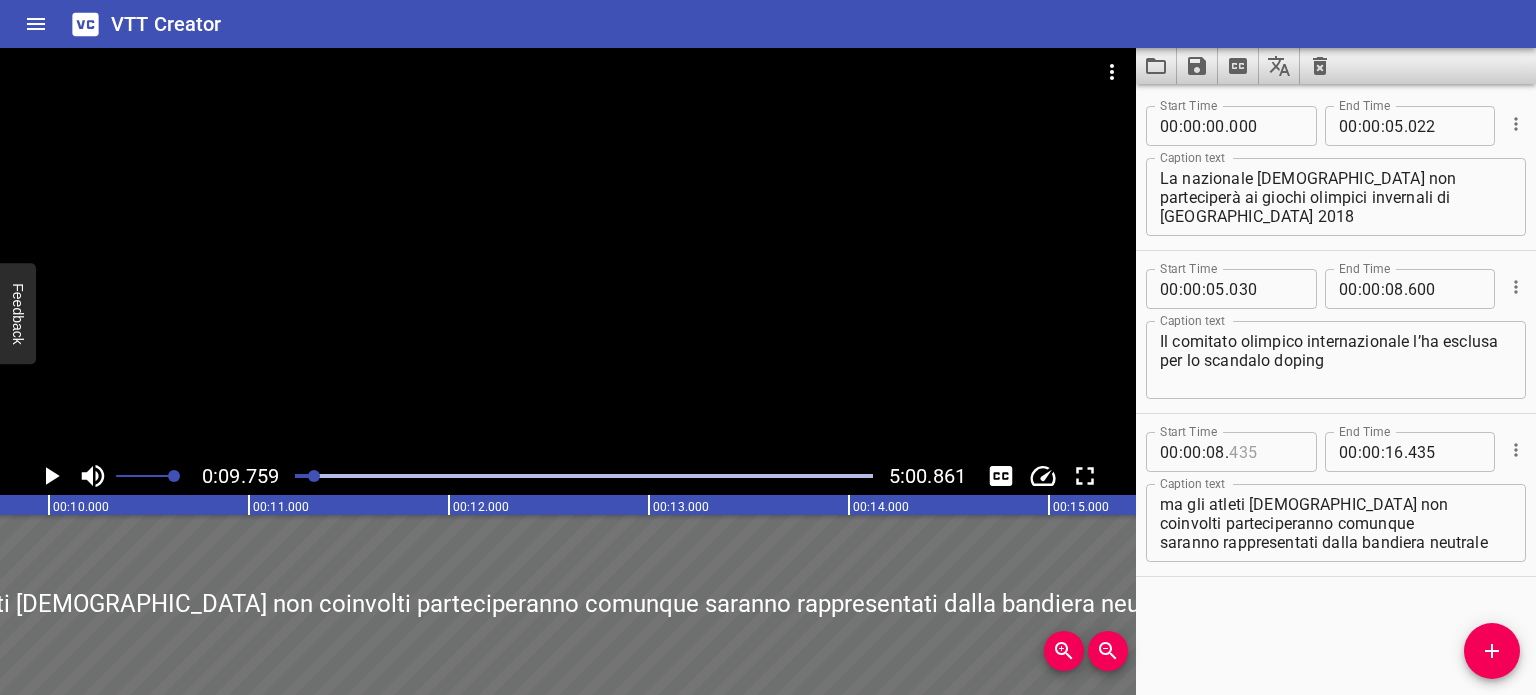 type on "435" 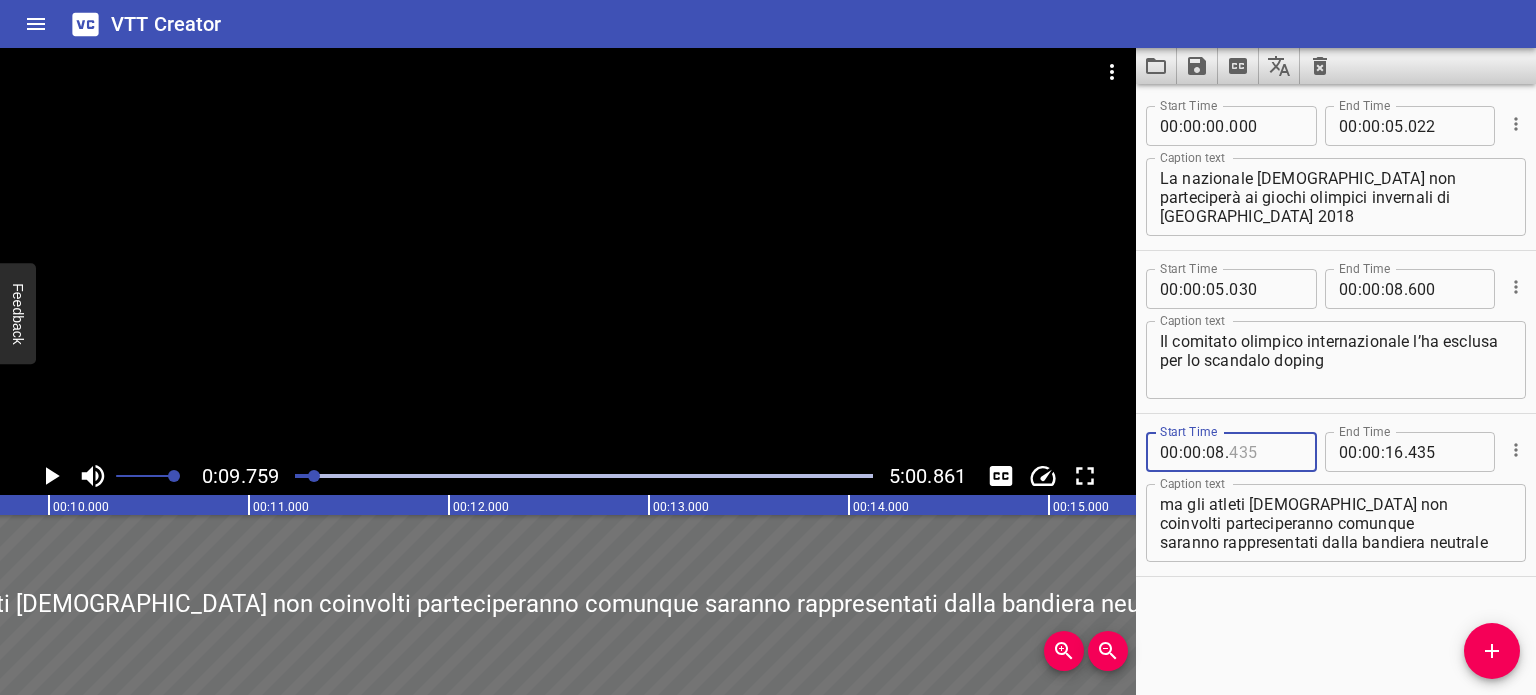 type on "435" 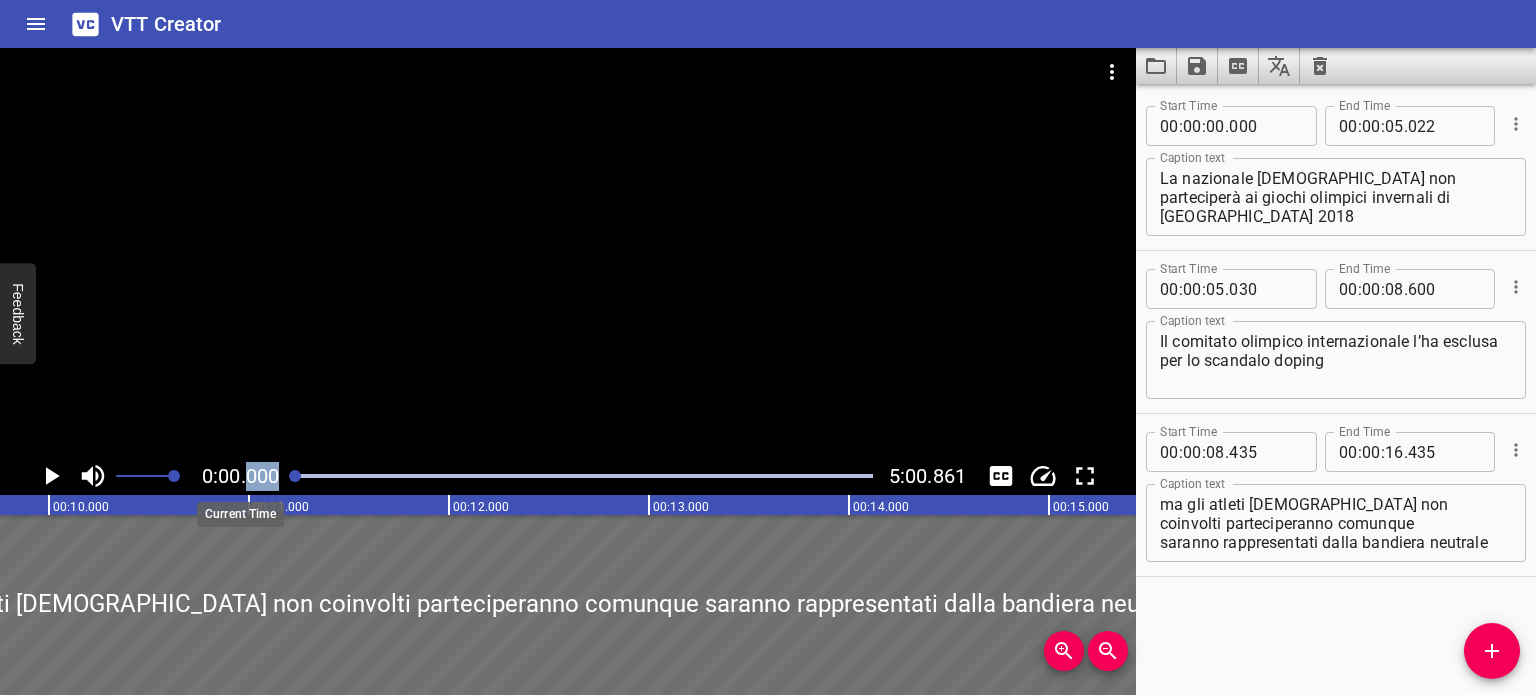 drag, startPoint x: 316, startPoint y: 473, endPoint x: 249, endPoint y: 473, distance: 67 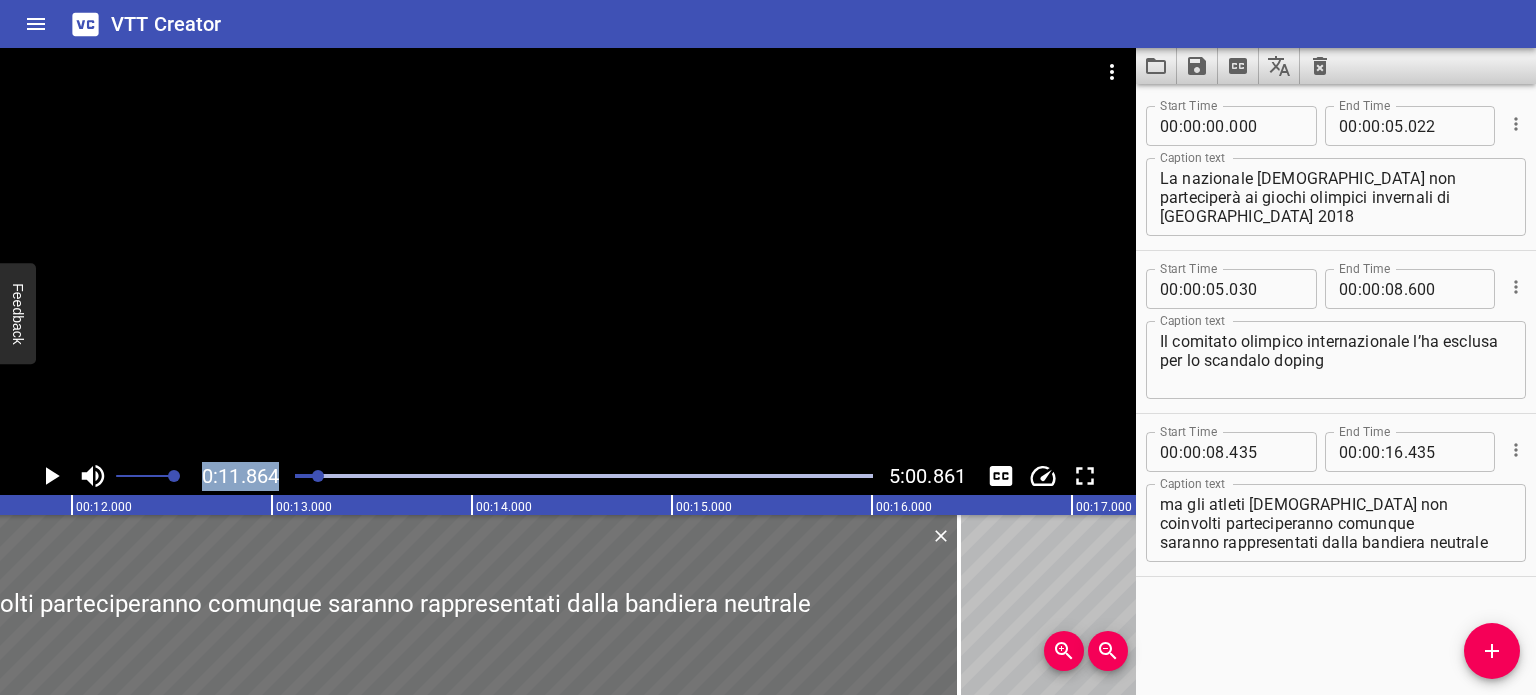 scroll, scrollTop: 0, scrollLeft: 2372, axis: horizontal 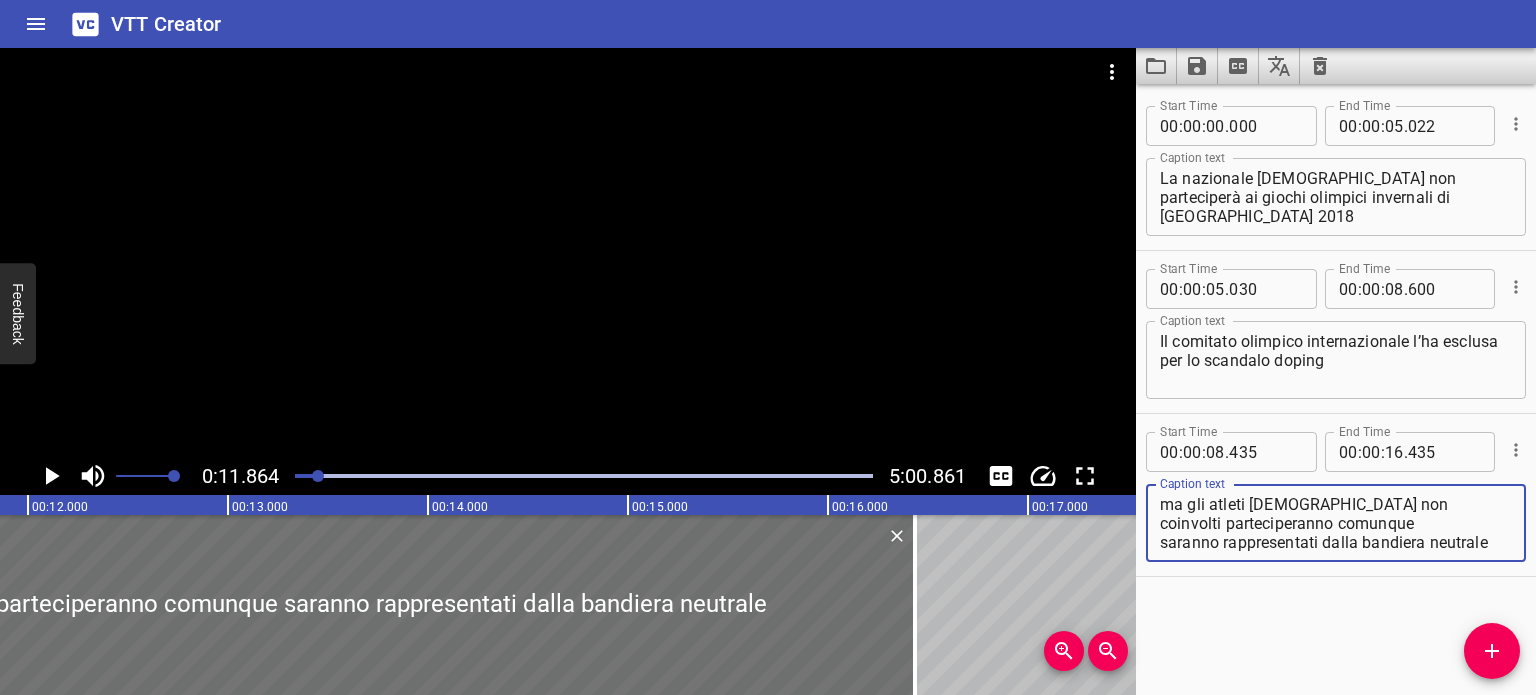 click on "ma gli atleti [DEMOGRAPHIC_DATA] non coinvolti parteciperanno comunque
saranno rappresentati dalla bandiera neutrale" at bounding box center [1336, 523] 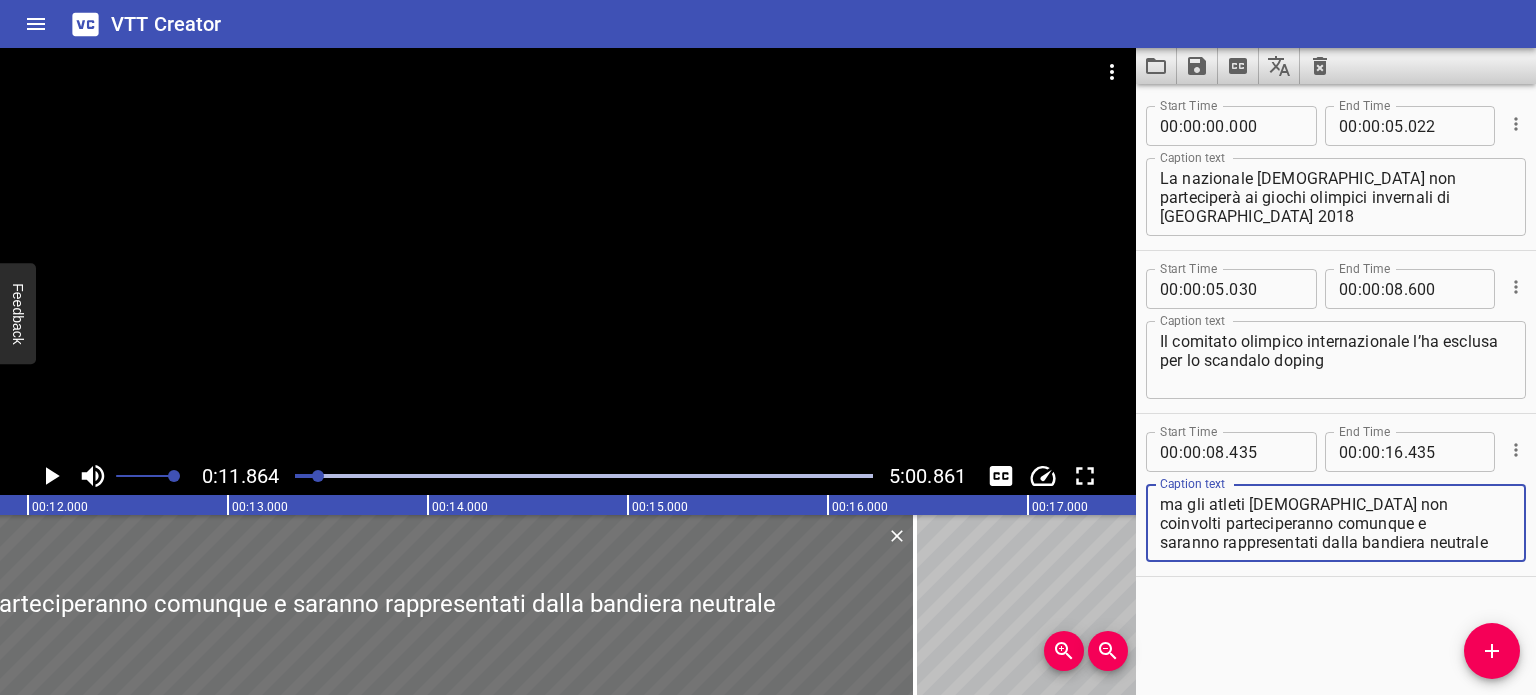 click on "ma gli atleti [DEMOGRAPHIC_DATA] non coinvolti parteciperanno comunque e
saranno rappresentati dalla bandiera neutrale" at bounding box center [1336, 523] 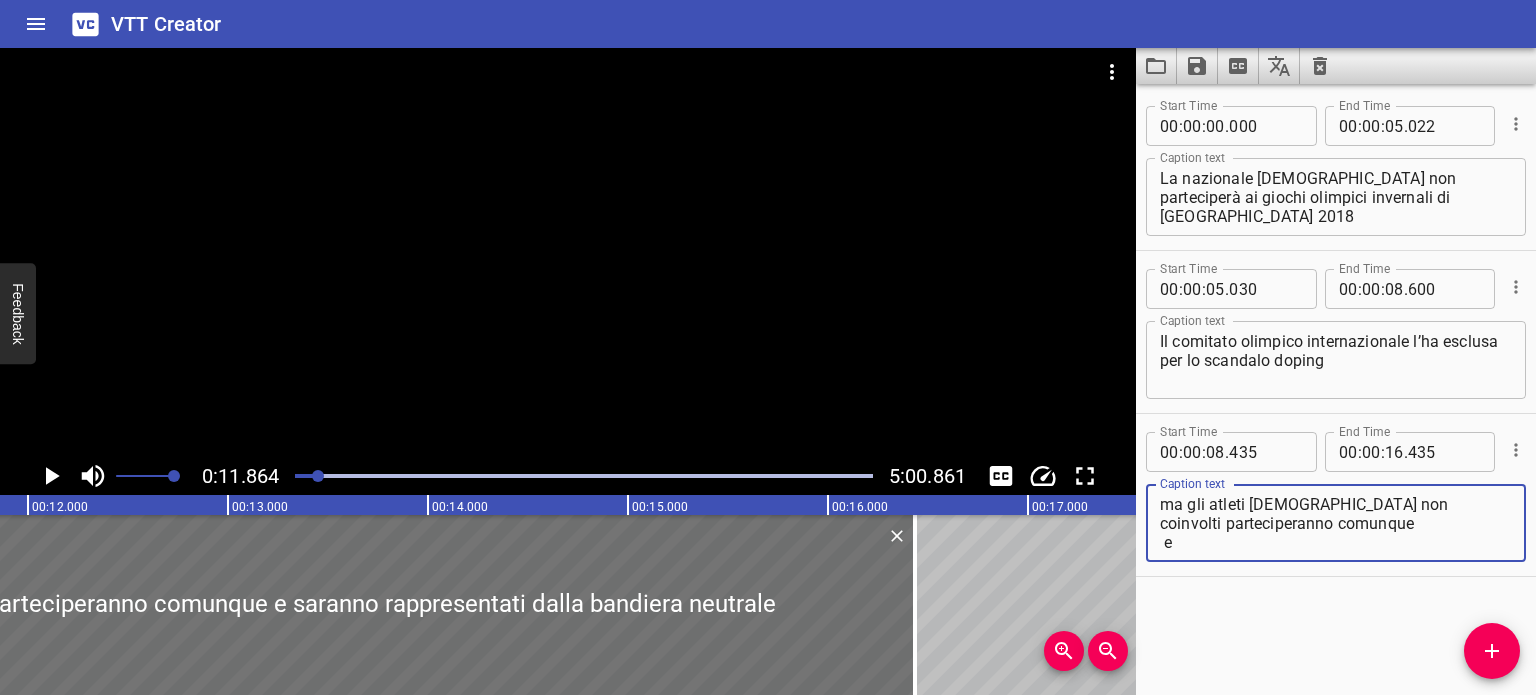 scroll, scrollTop: 19, scrollLeft: 0, axis: vertical 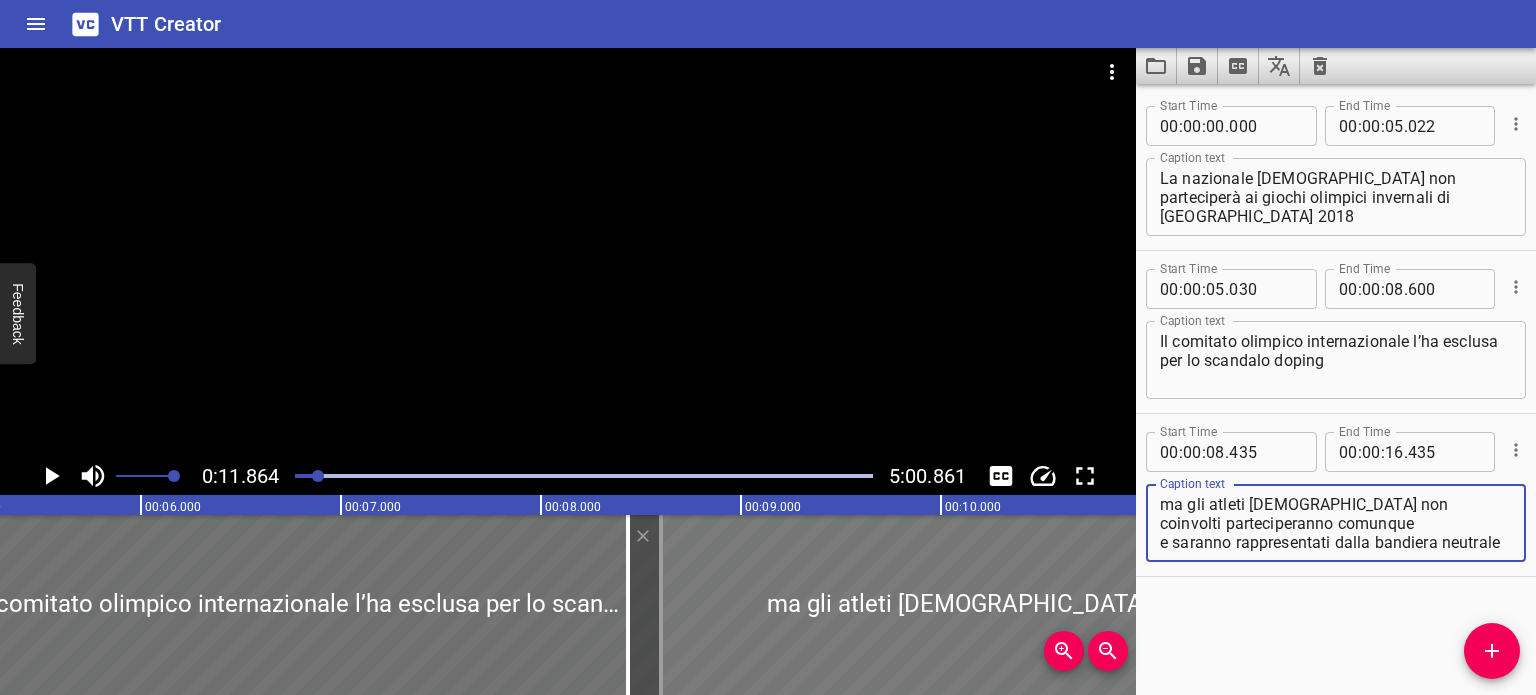 type on "ma gli atleti [DEMOGRAPHIC_DATA] non coinvolti parteciperanno comunque
e saranno rappresentati dalla bandiera neutrale" 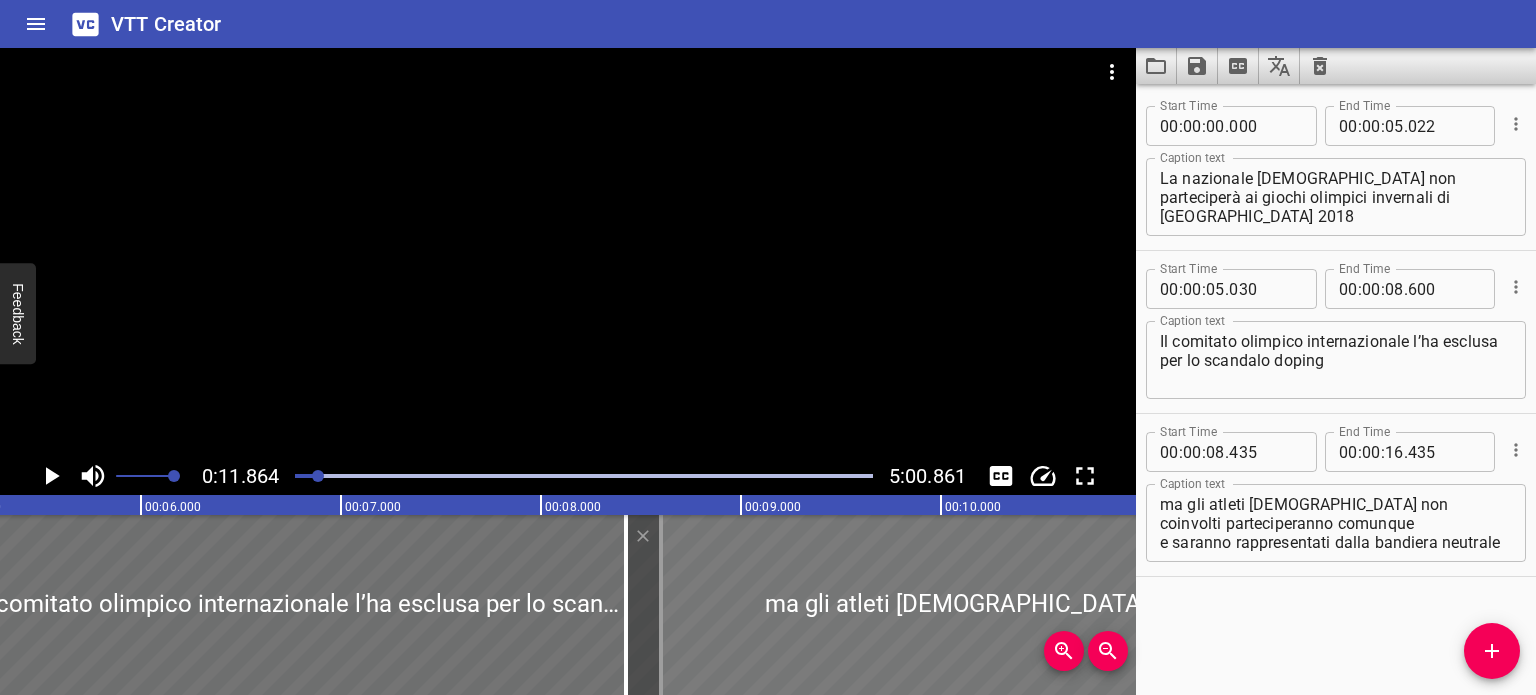 click at bounding box center (1426, 605) 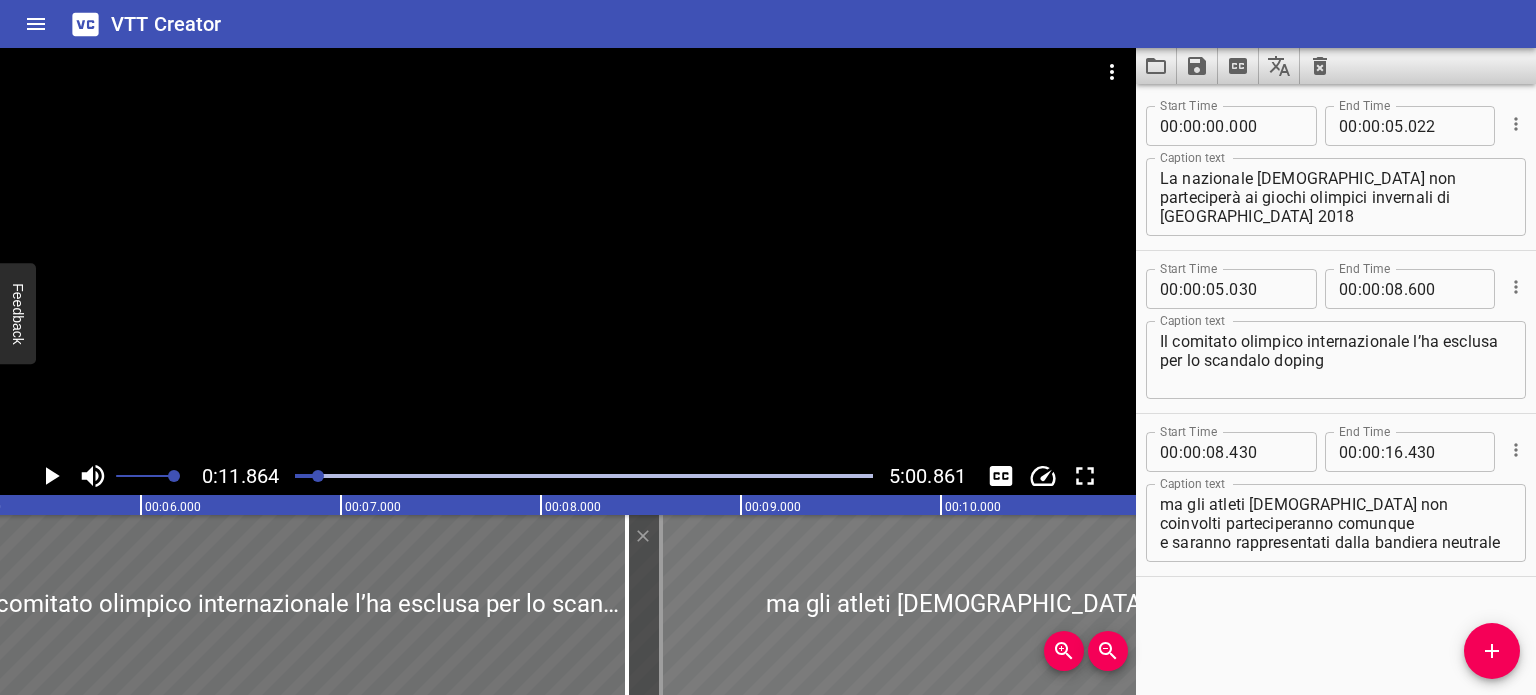 click at bounding box center (1427, 605) 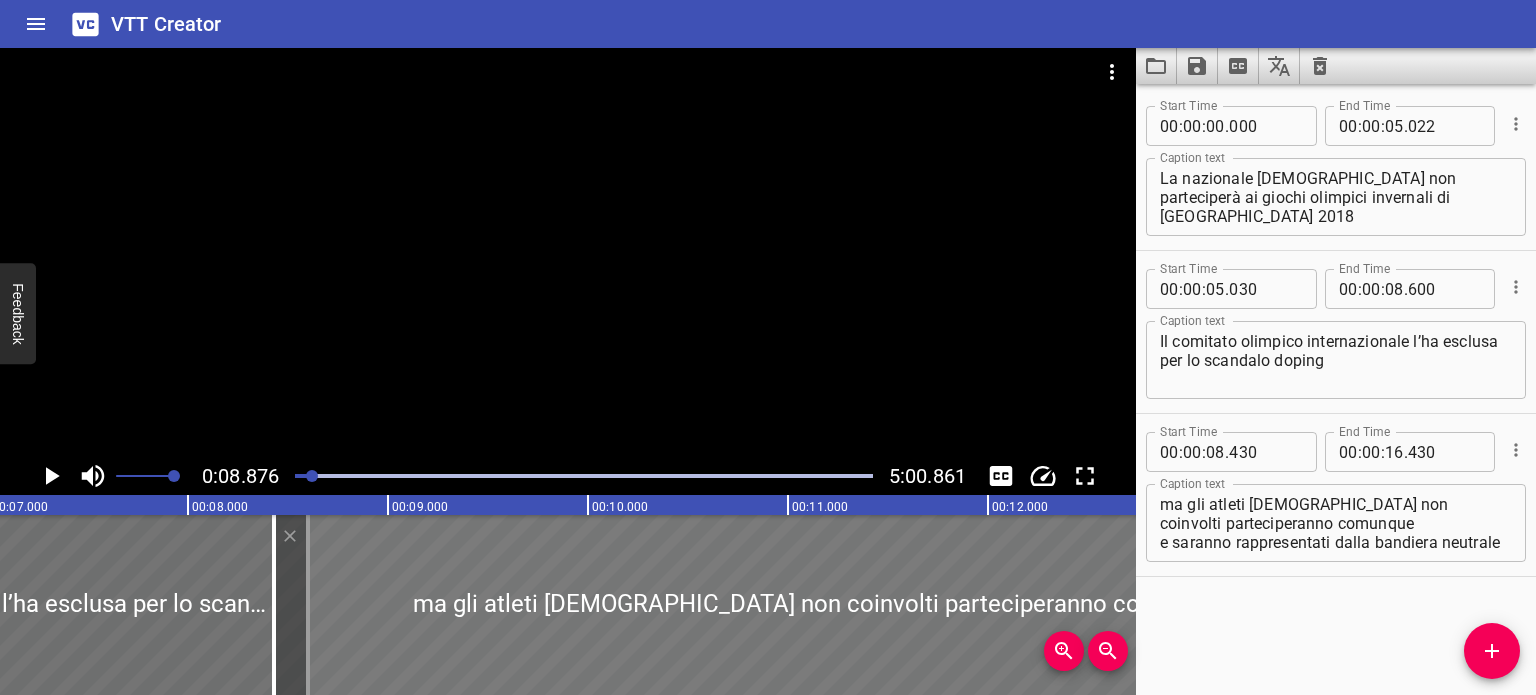 click at bounding box center [1074, 605] 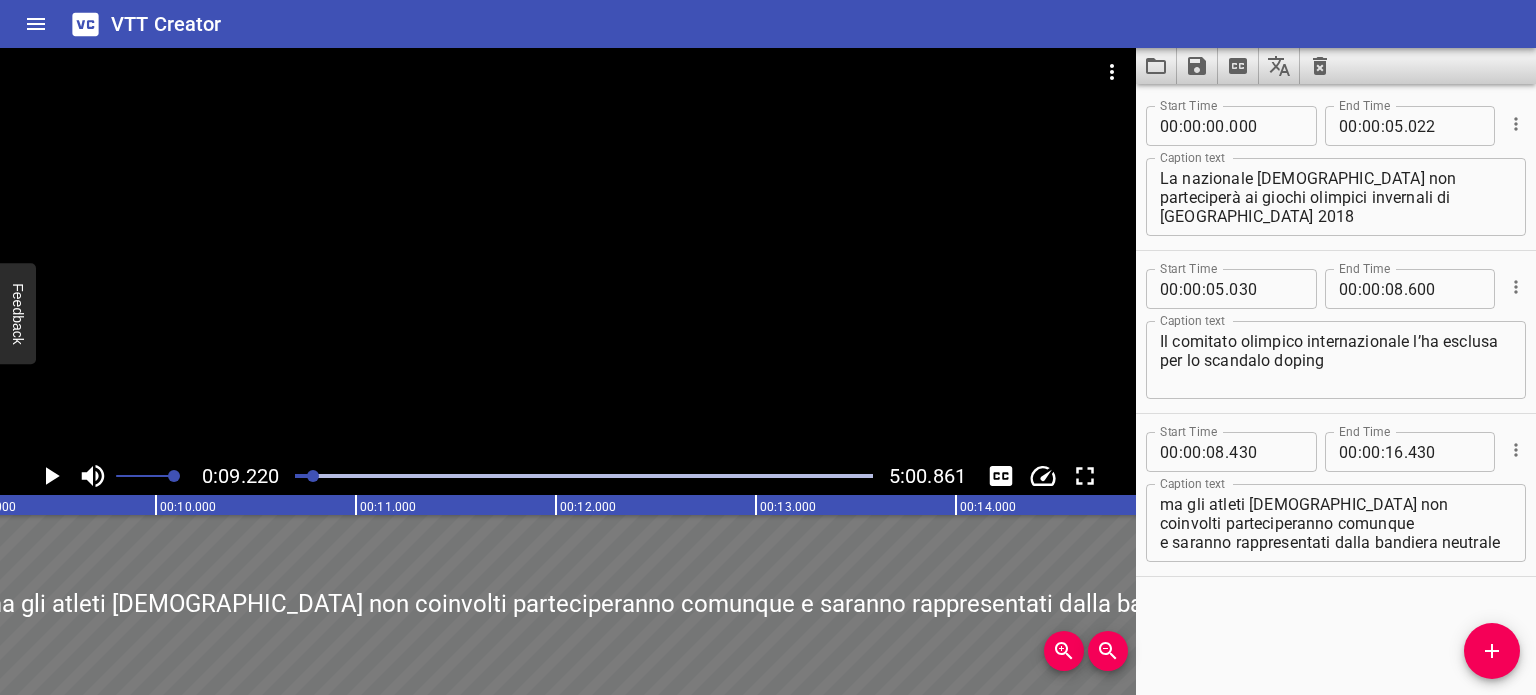 scroll, scrollTop: 0, scrollLeft: 1375, axis: horizontal 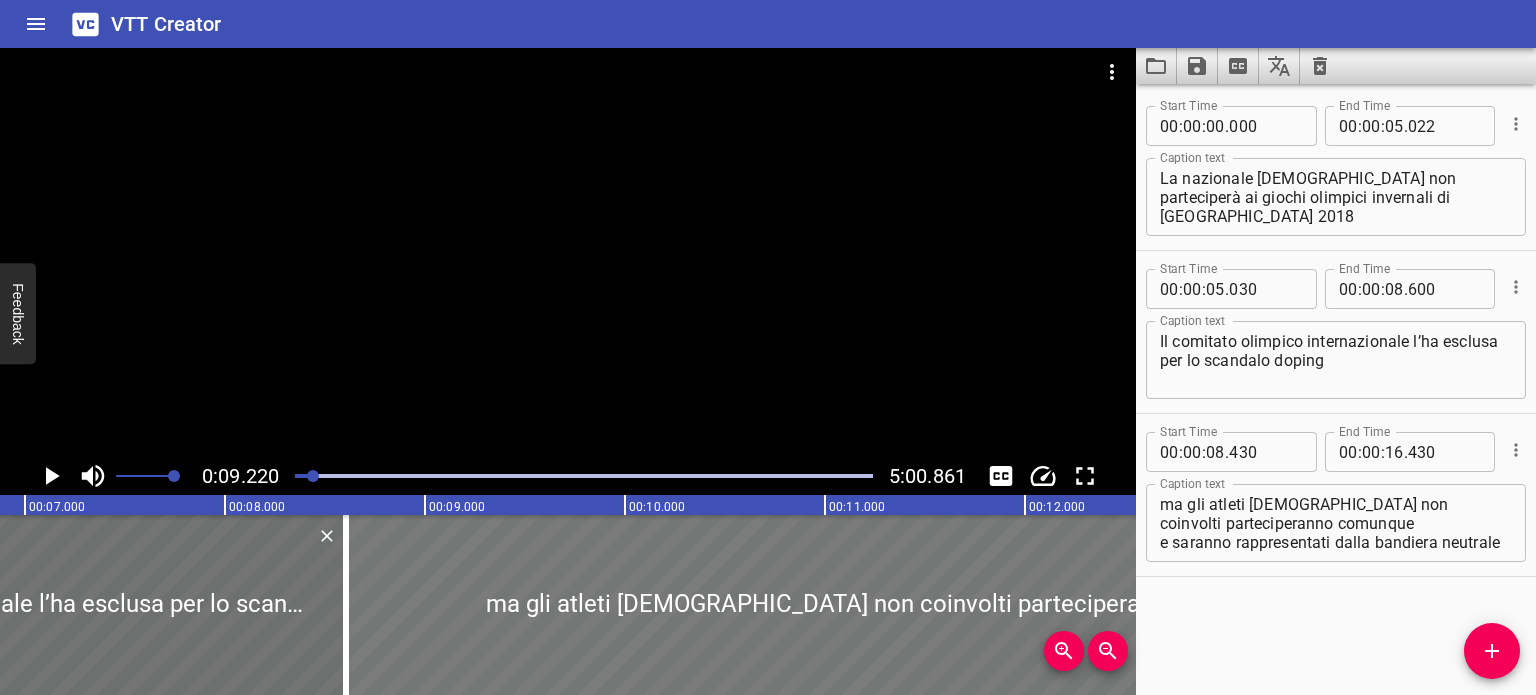 drag, startPoint x: 484, startPoint y: 600, endPoint x: 522, endPoint y: 605, distance: 38.327538 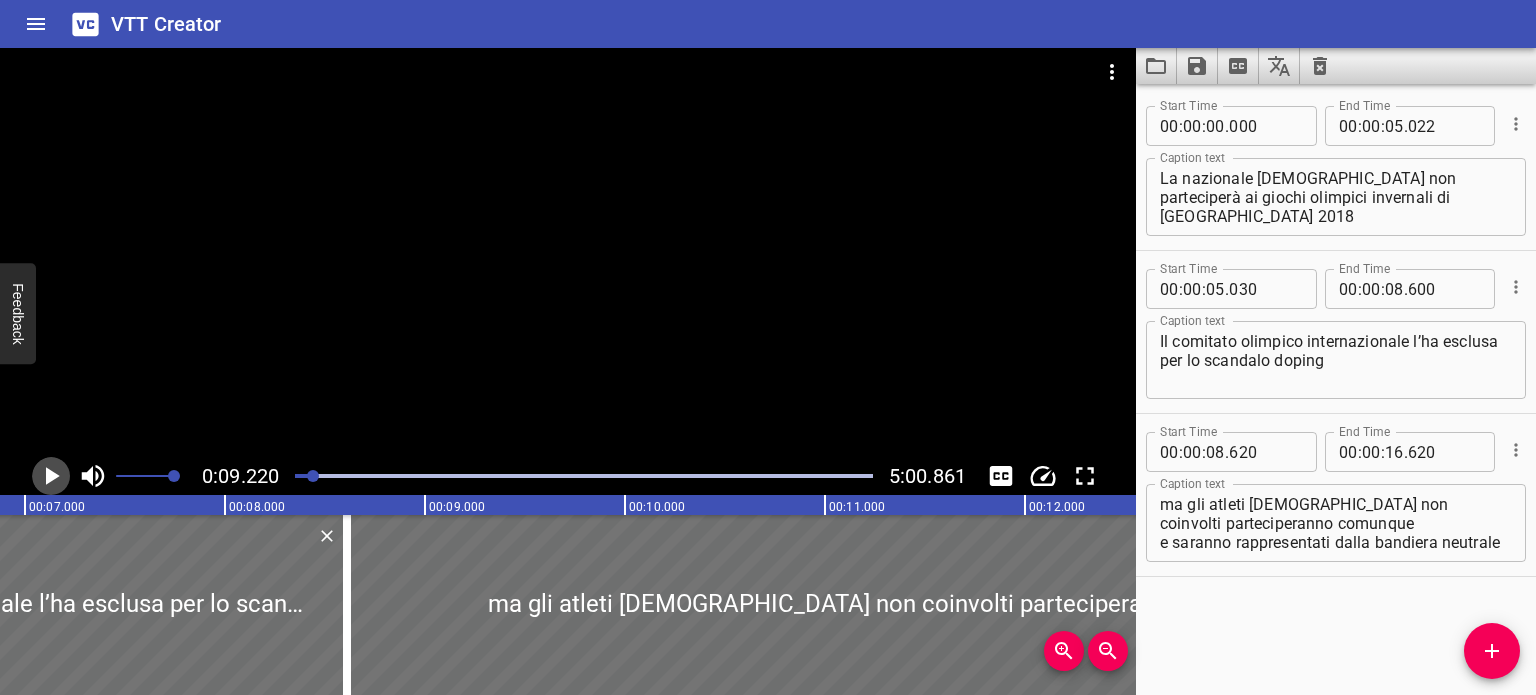 click 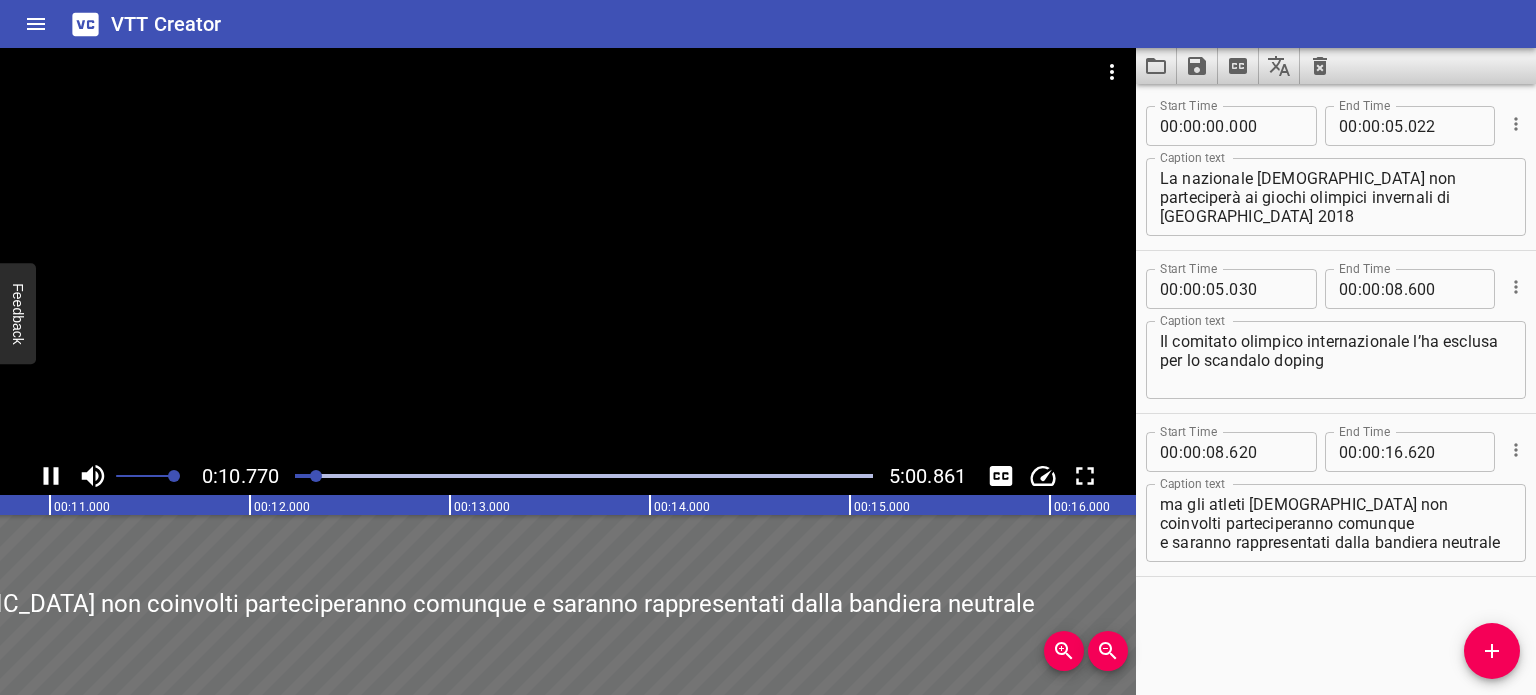click at bounding box center [584, 476] 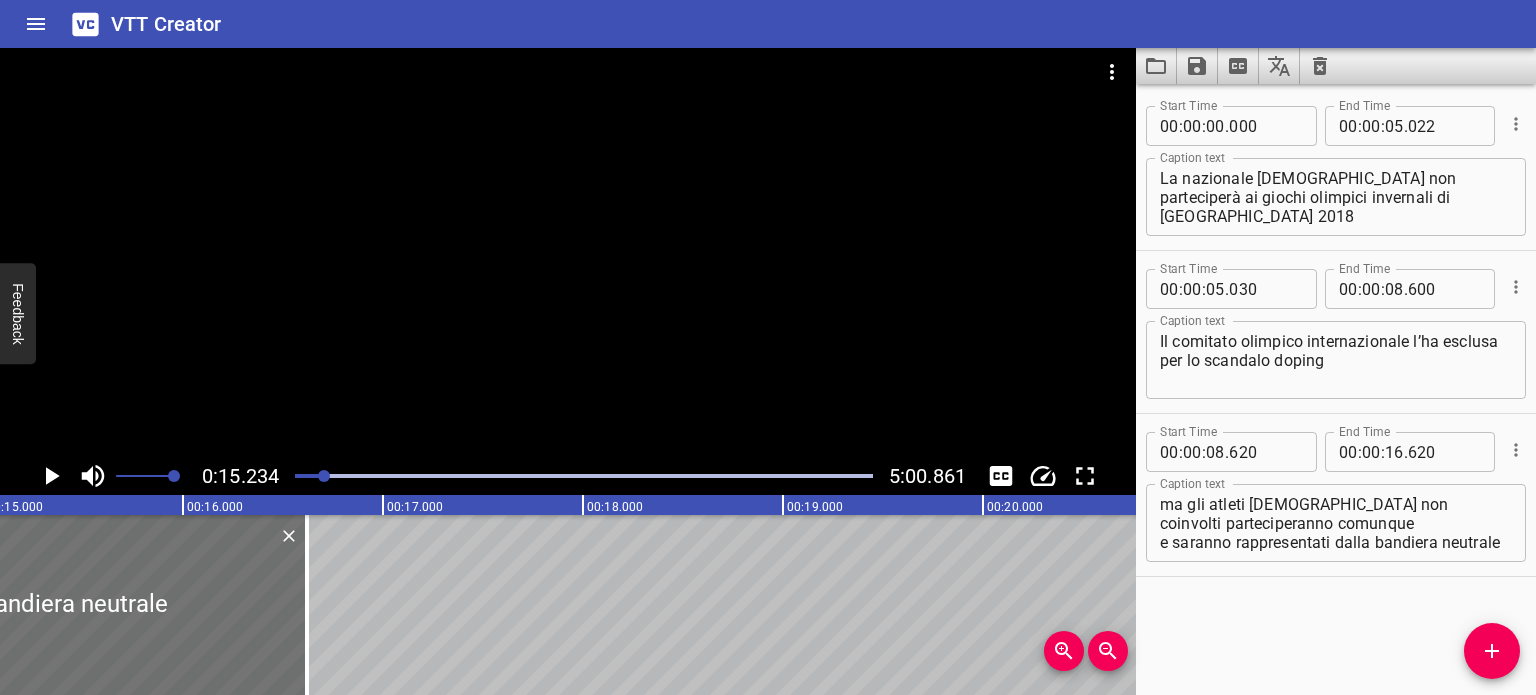 scroll, scrollTop: 0, scrollLeft: 3046, axis: horizontal 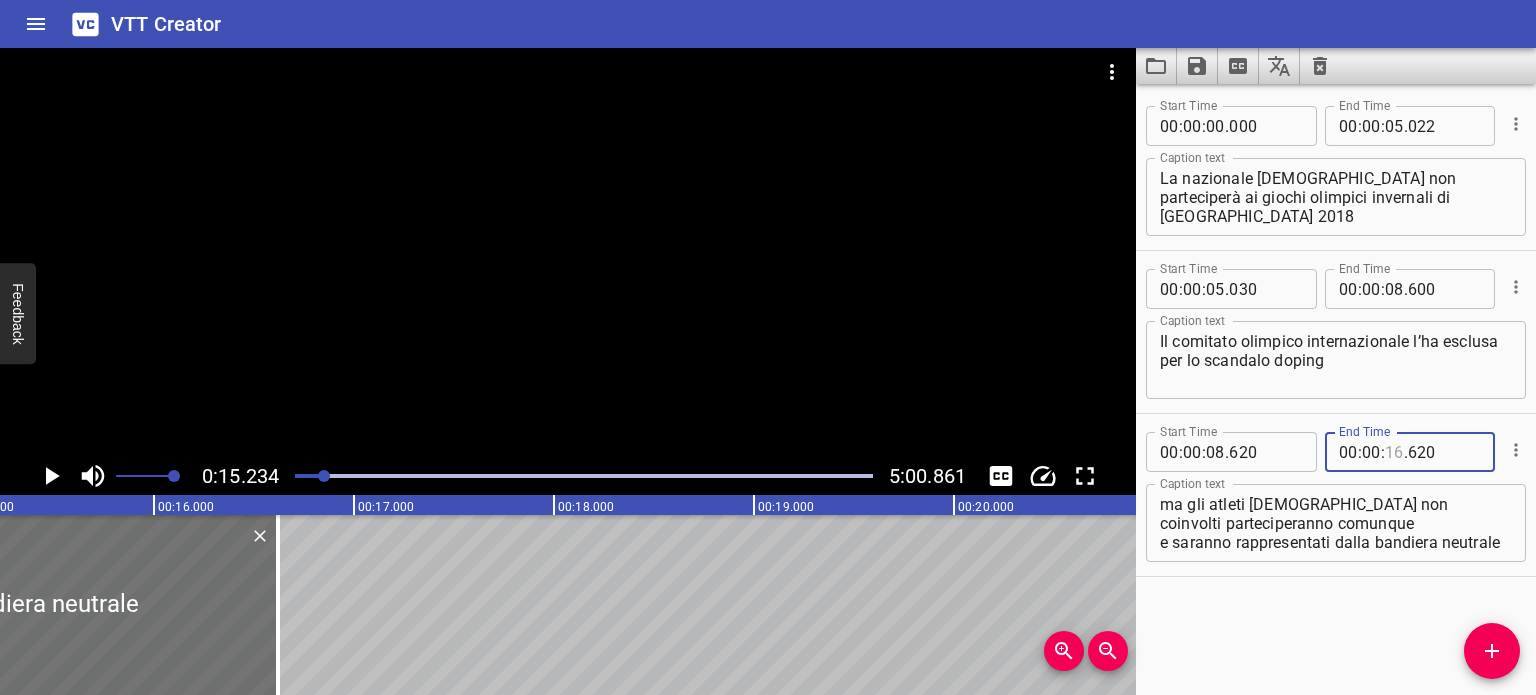 click at bounding box center [1394, 452] 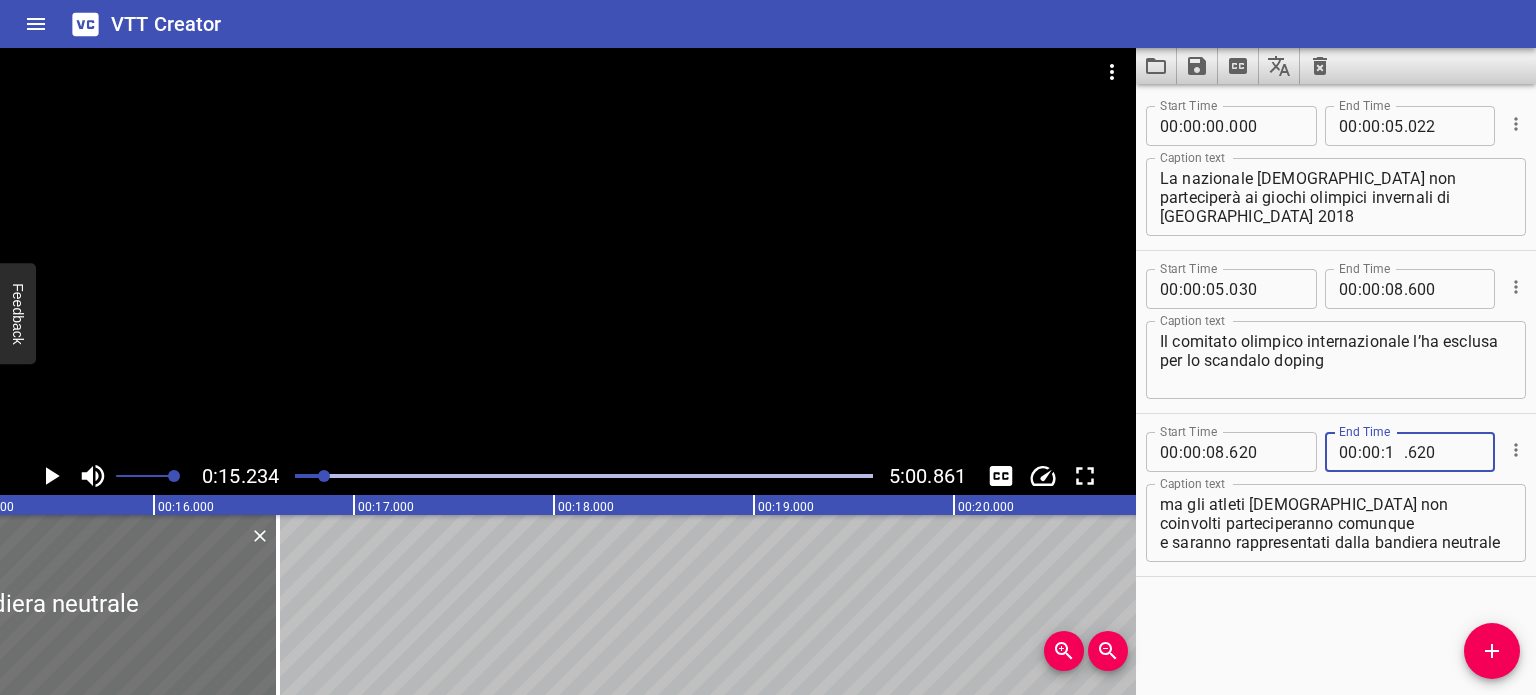 type on "15" 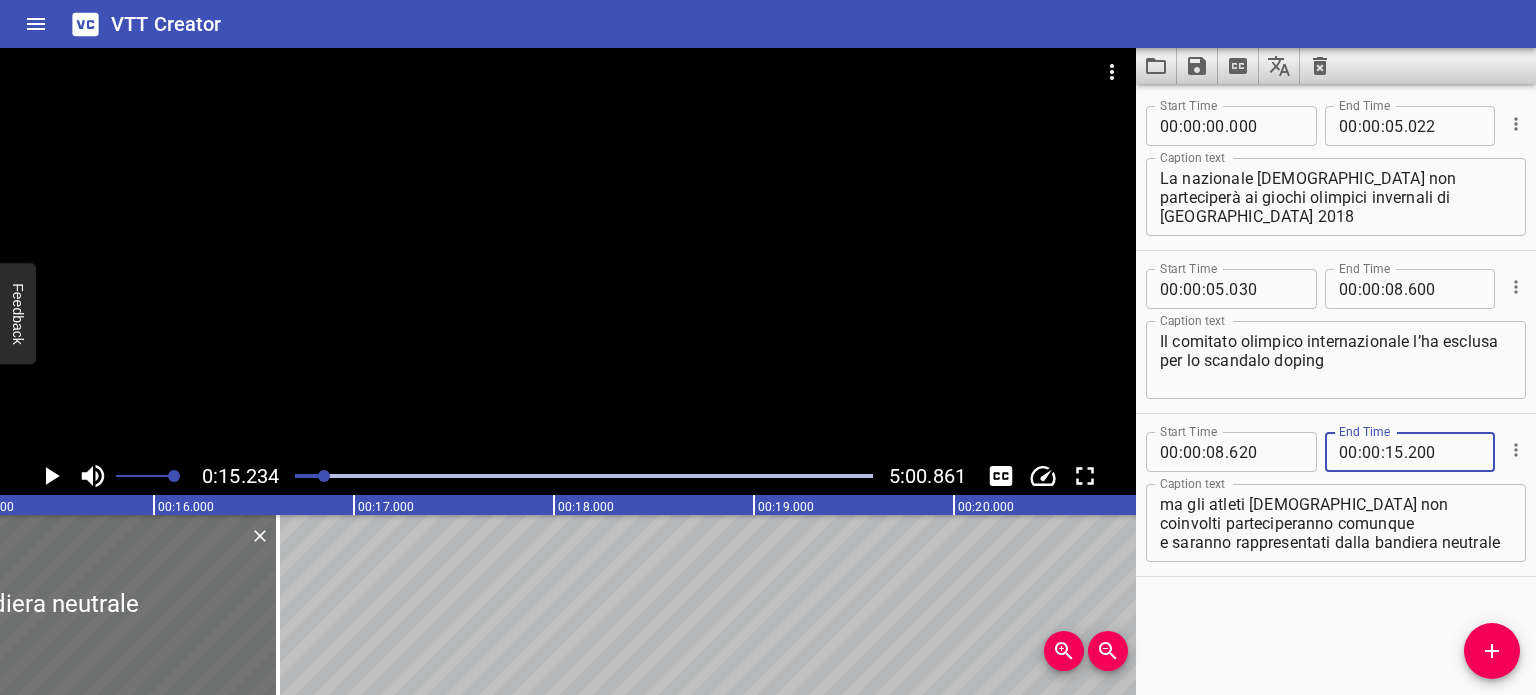 type on "200" 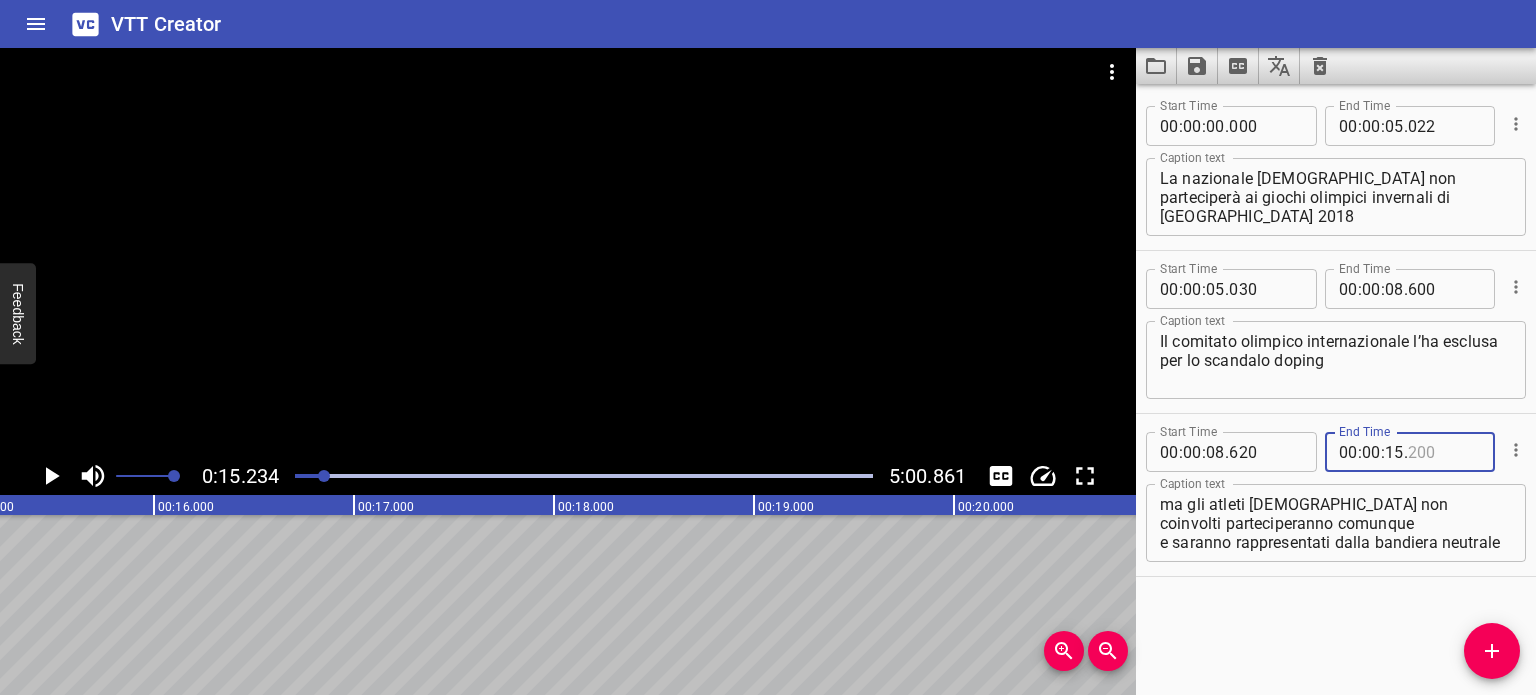 type on "200" 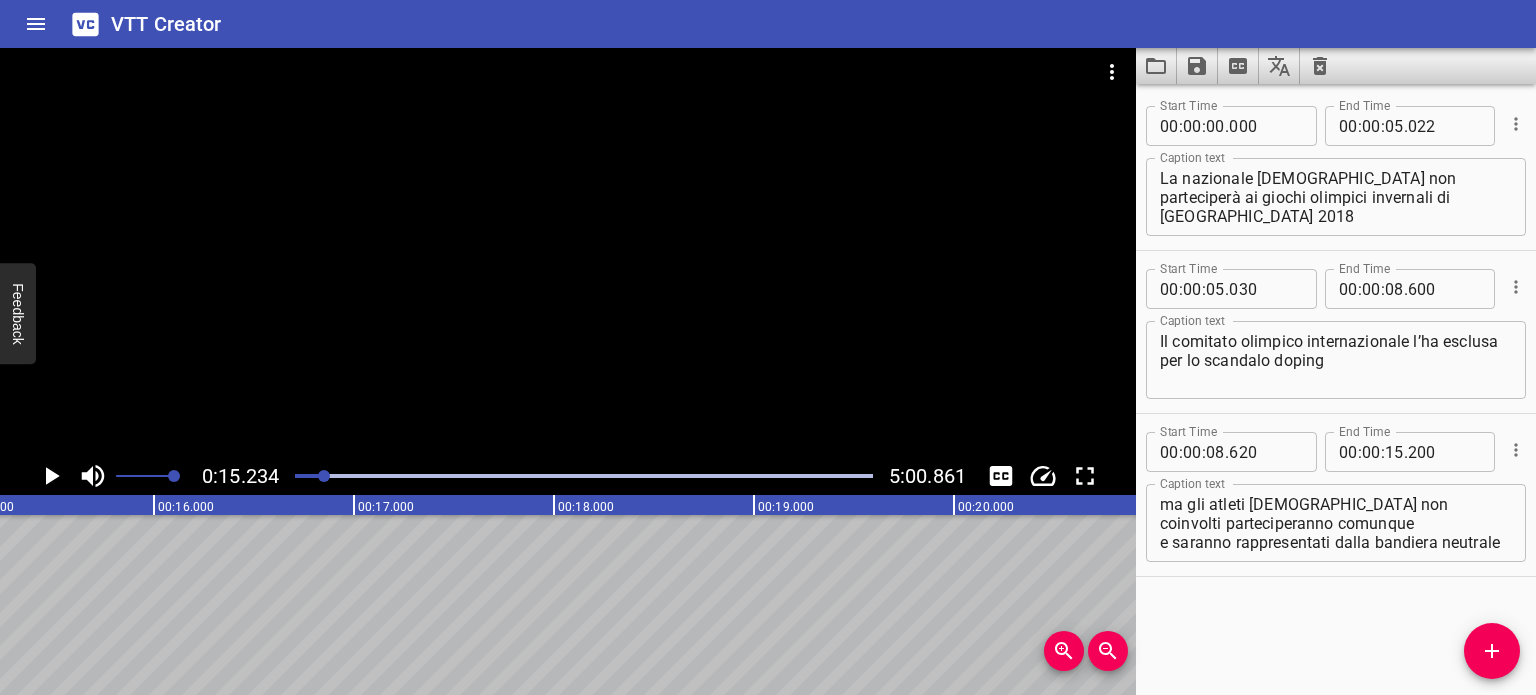 click at bounding box center [568, 252] 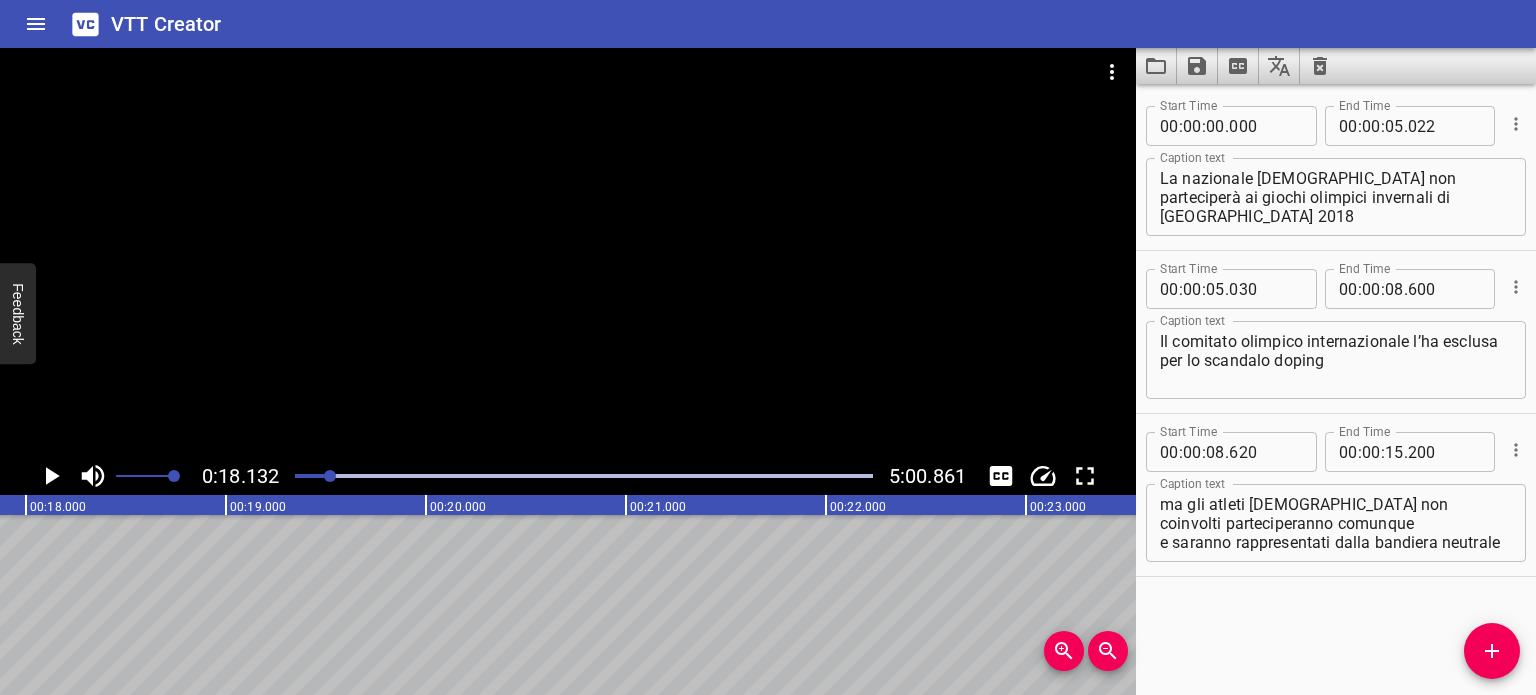 scroll, scrollTop: 0, scrollLeft: 3625, axis: horizontal 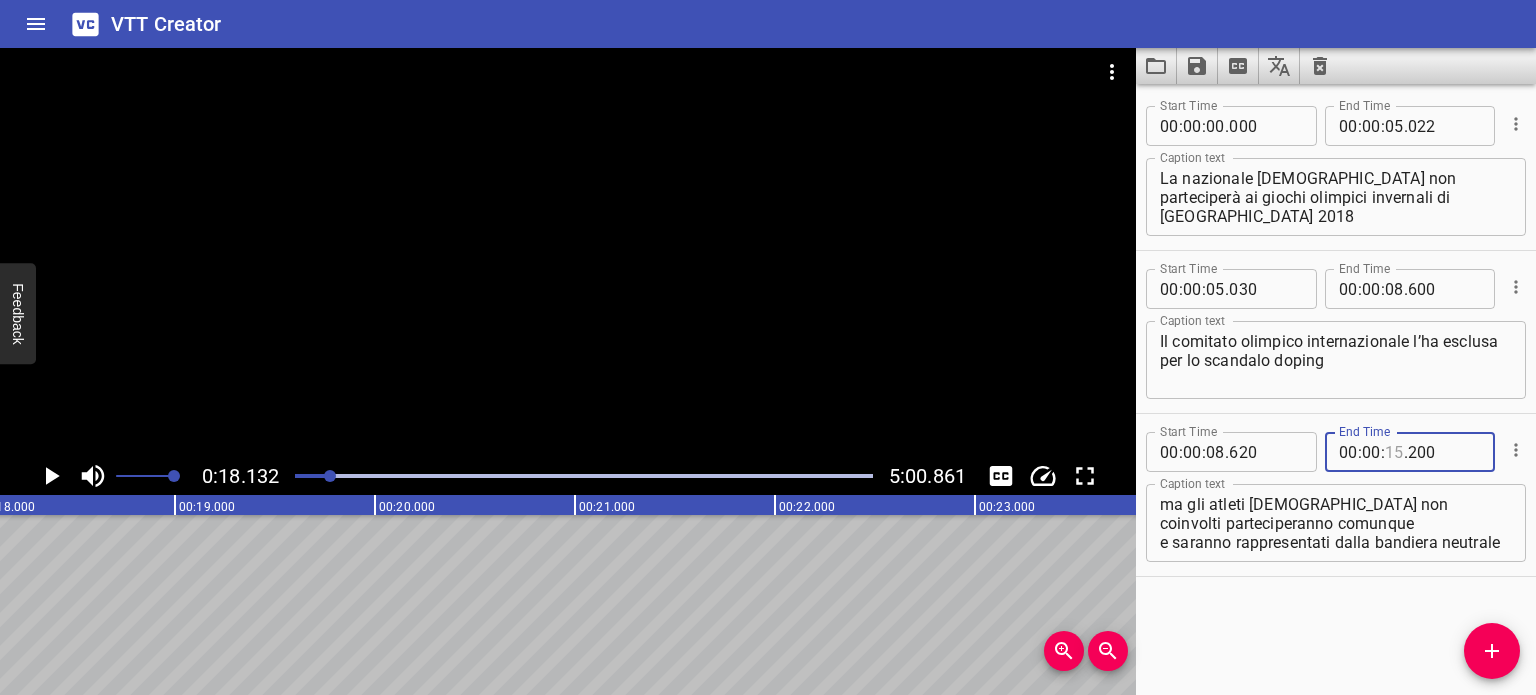 click at bounding box center (1394, 452) 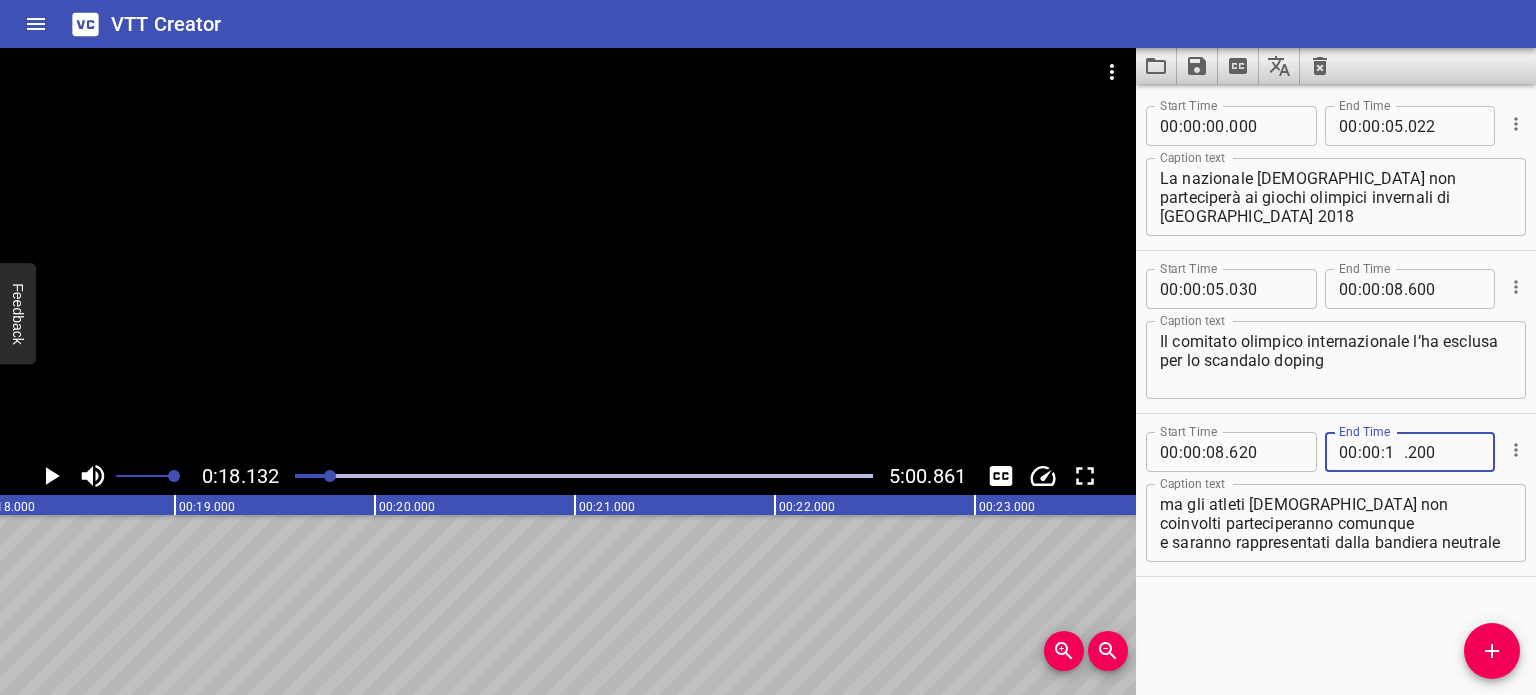type on "18" 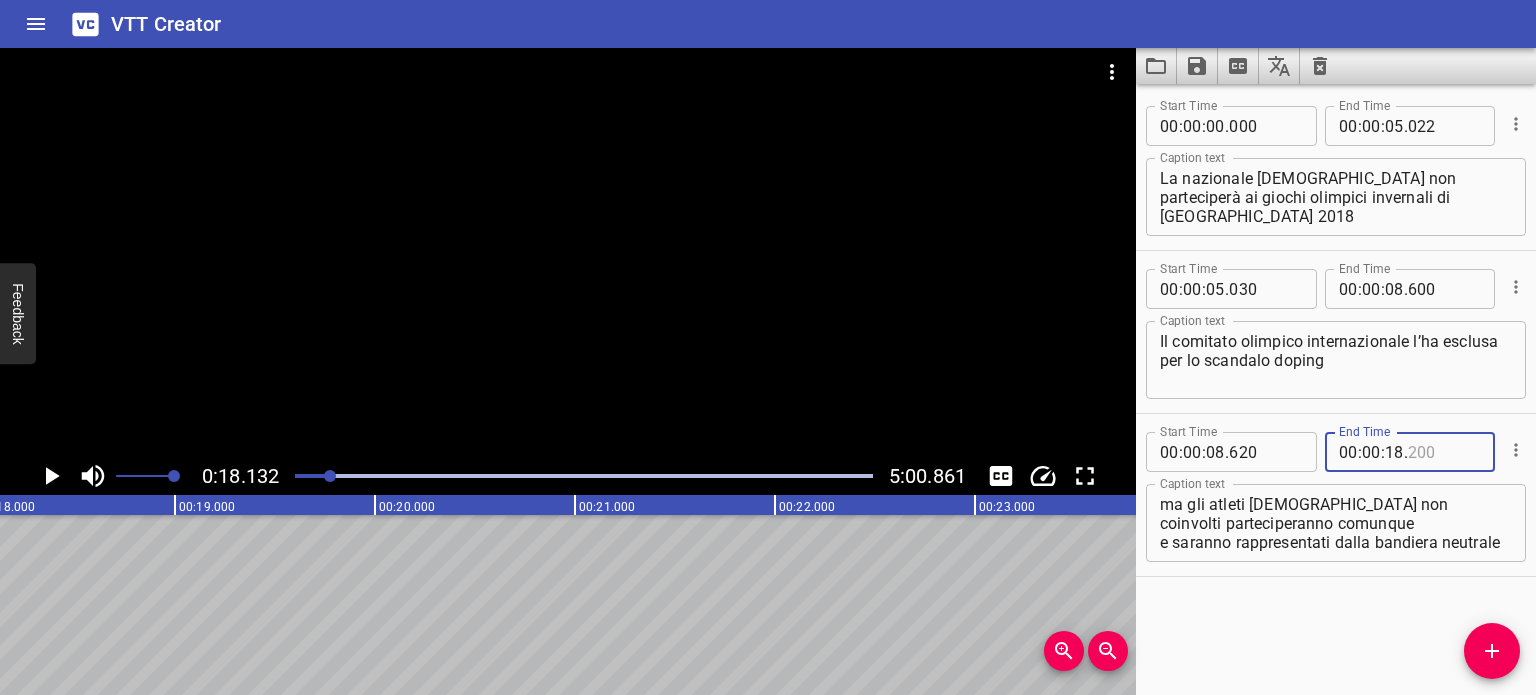 type on "200" 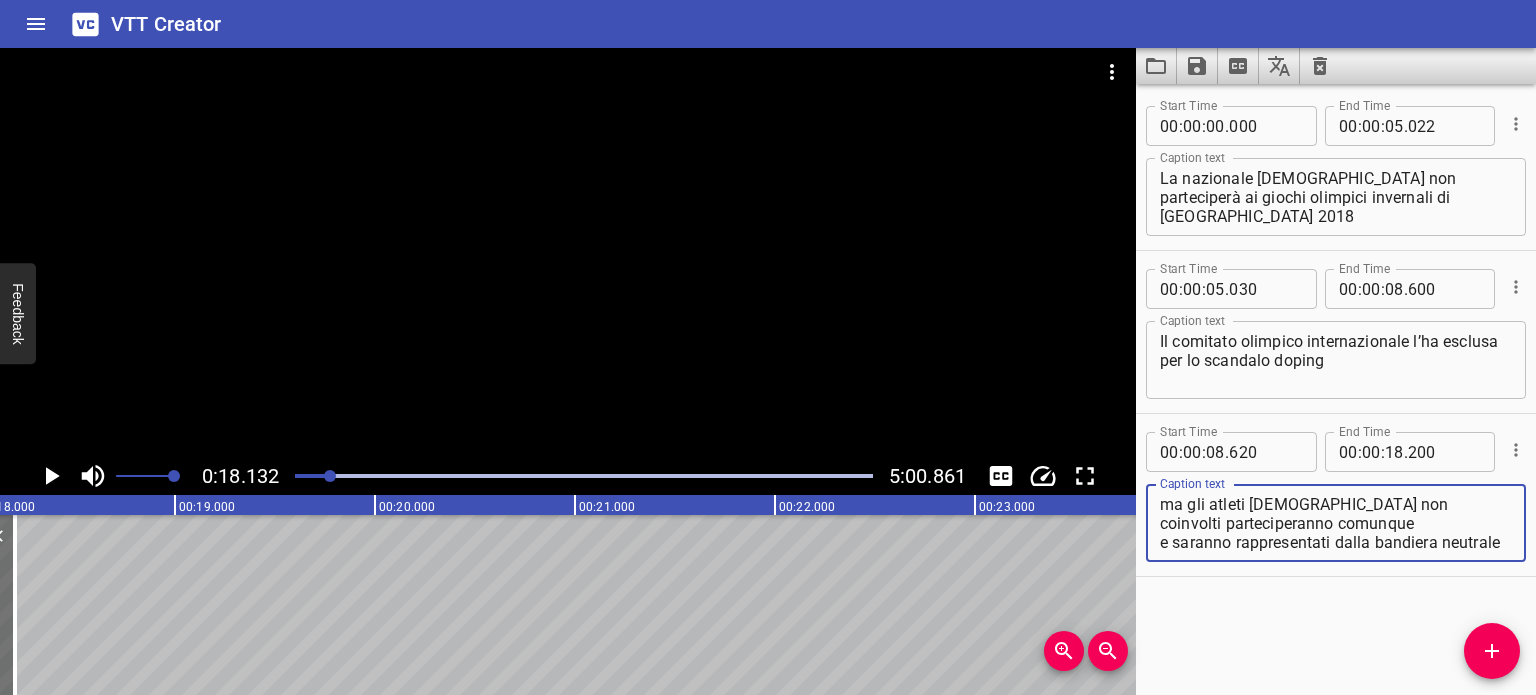 drag, startPoint x: 1163, startPoint y: 525, endPoint x: 1236, endPoint y: 550, distance: 77.16217 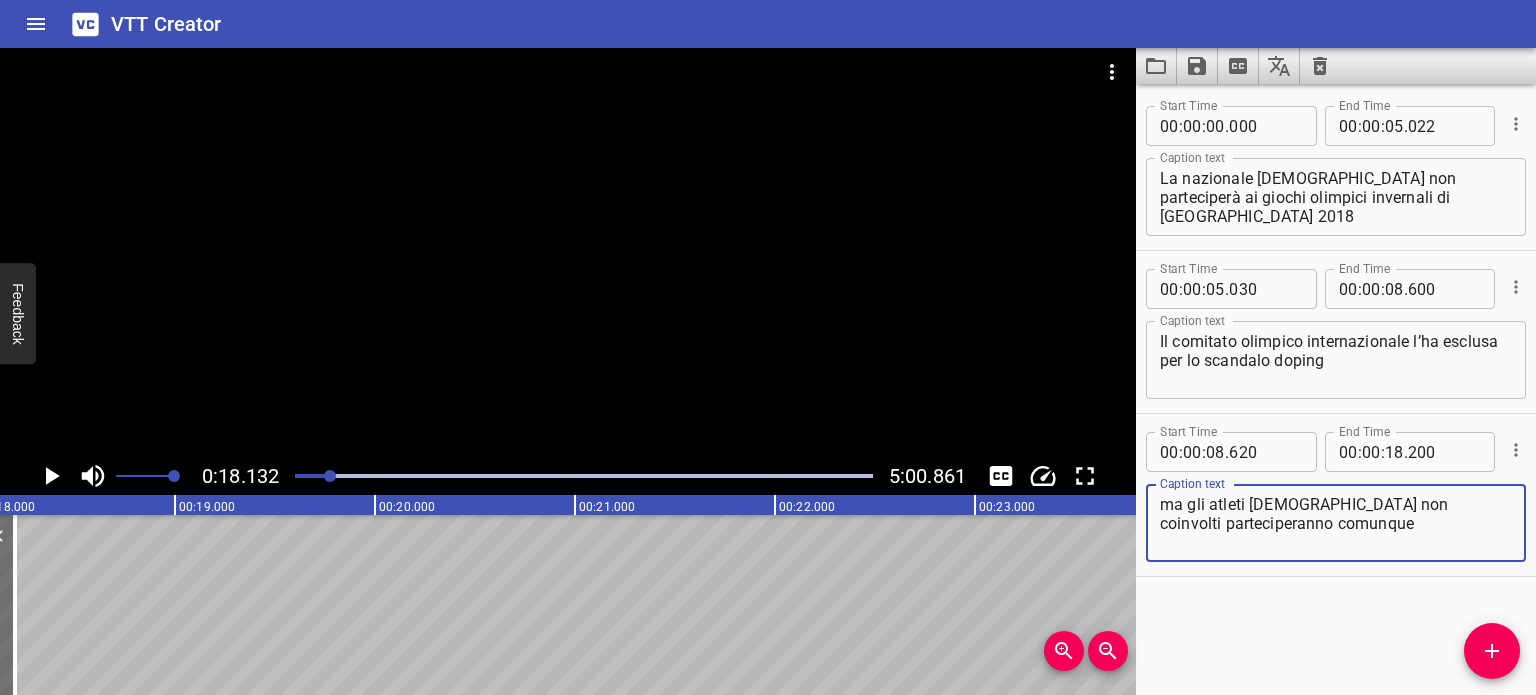 scroll, scrollTop: 0, scrollLeft: 0, axis: both 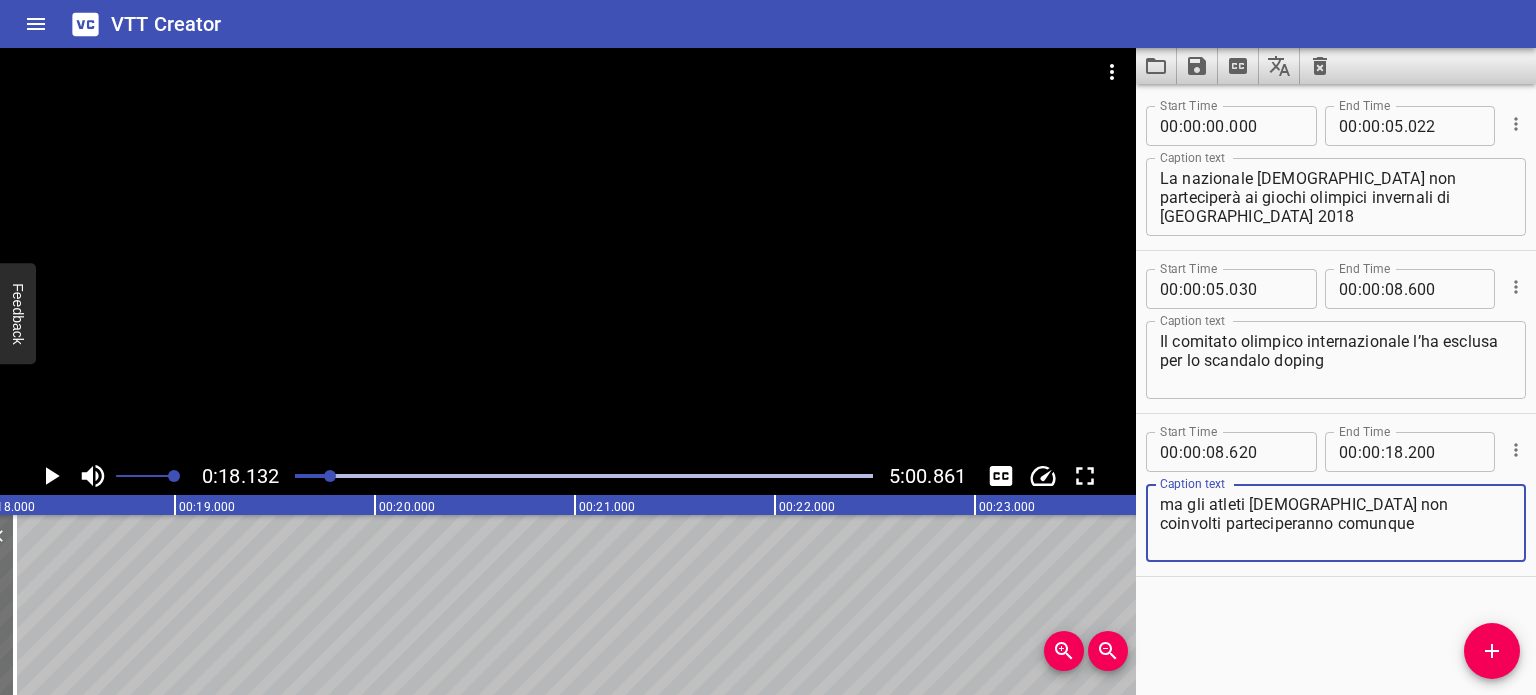 type on "ma gli atleti [DEMOGRAPHIC_DATA] non coinvolti parteciperanno comunque" 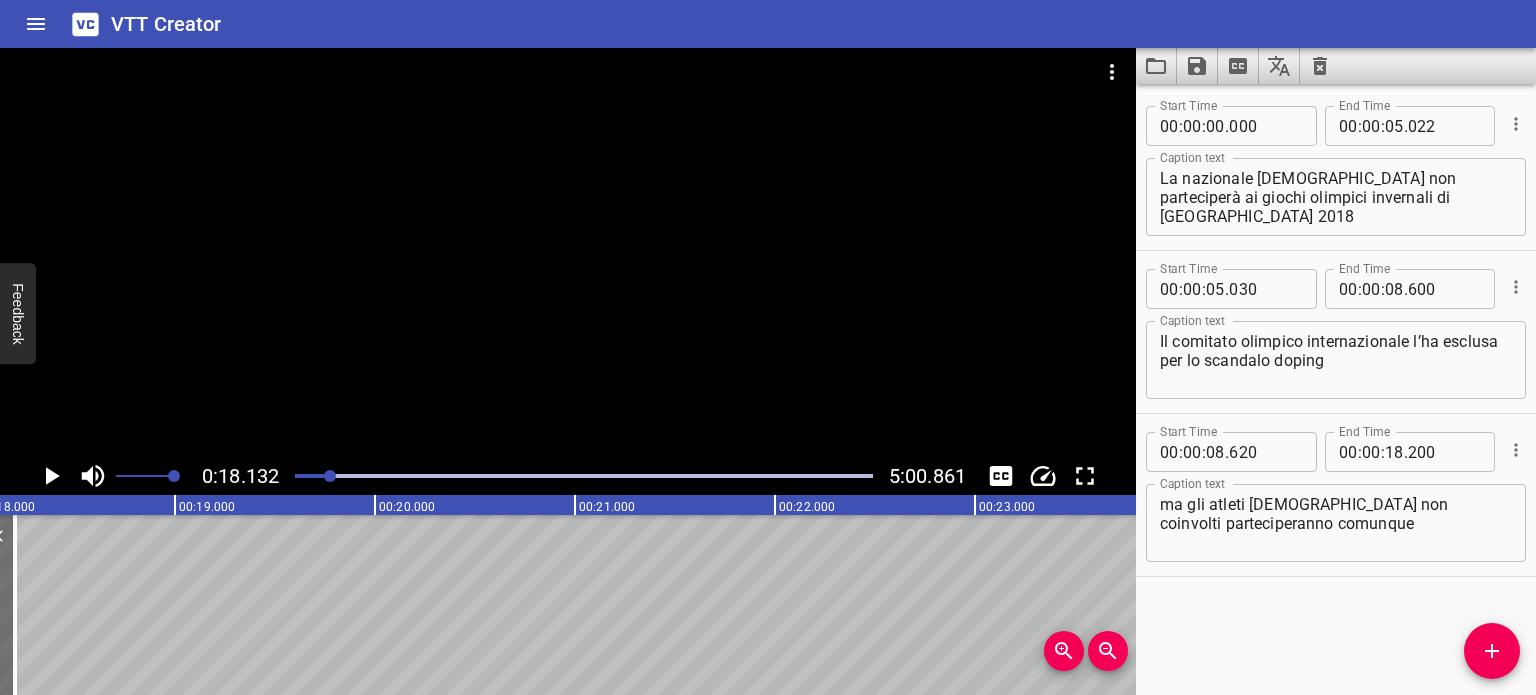 click on "." at bounding box center (1406, 452) 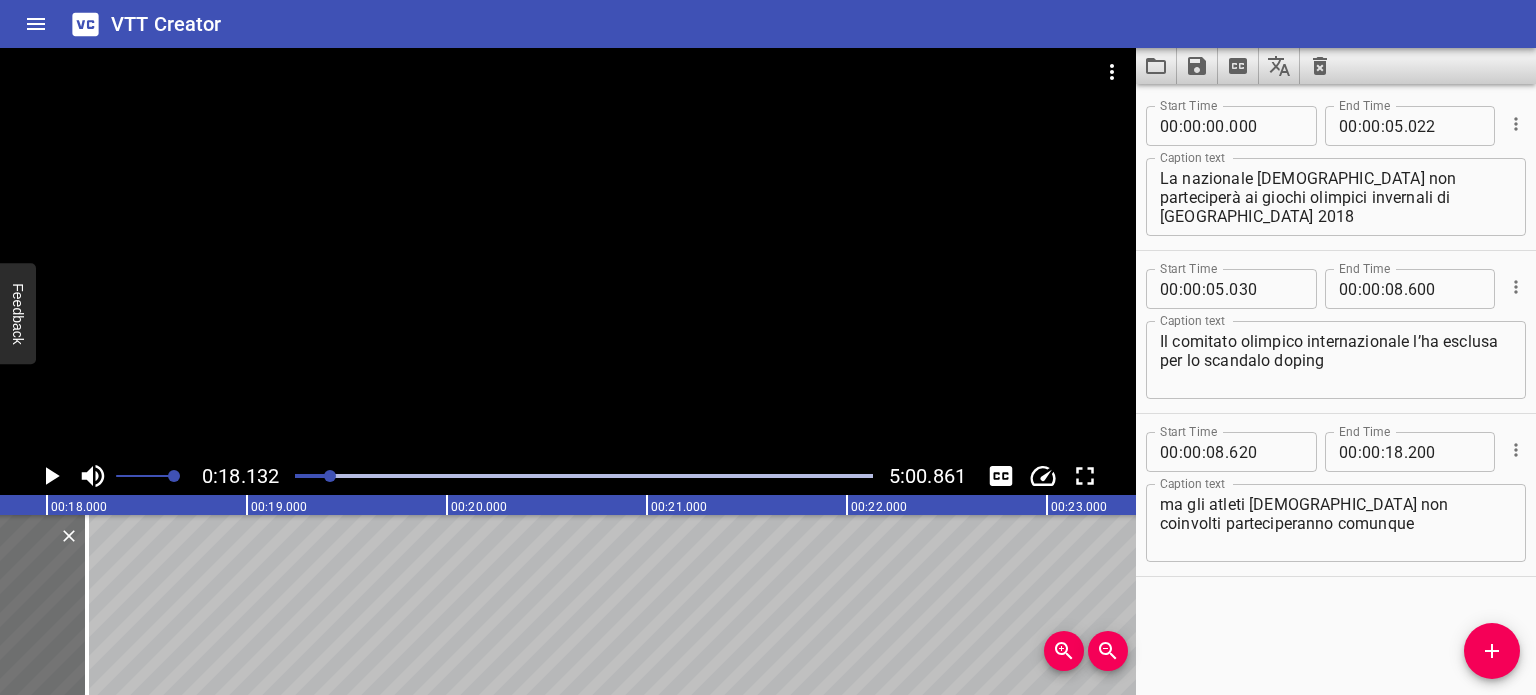 scroll, scrollTop: 0, scrollLeft: 3405, axis: horizontal 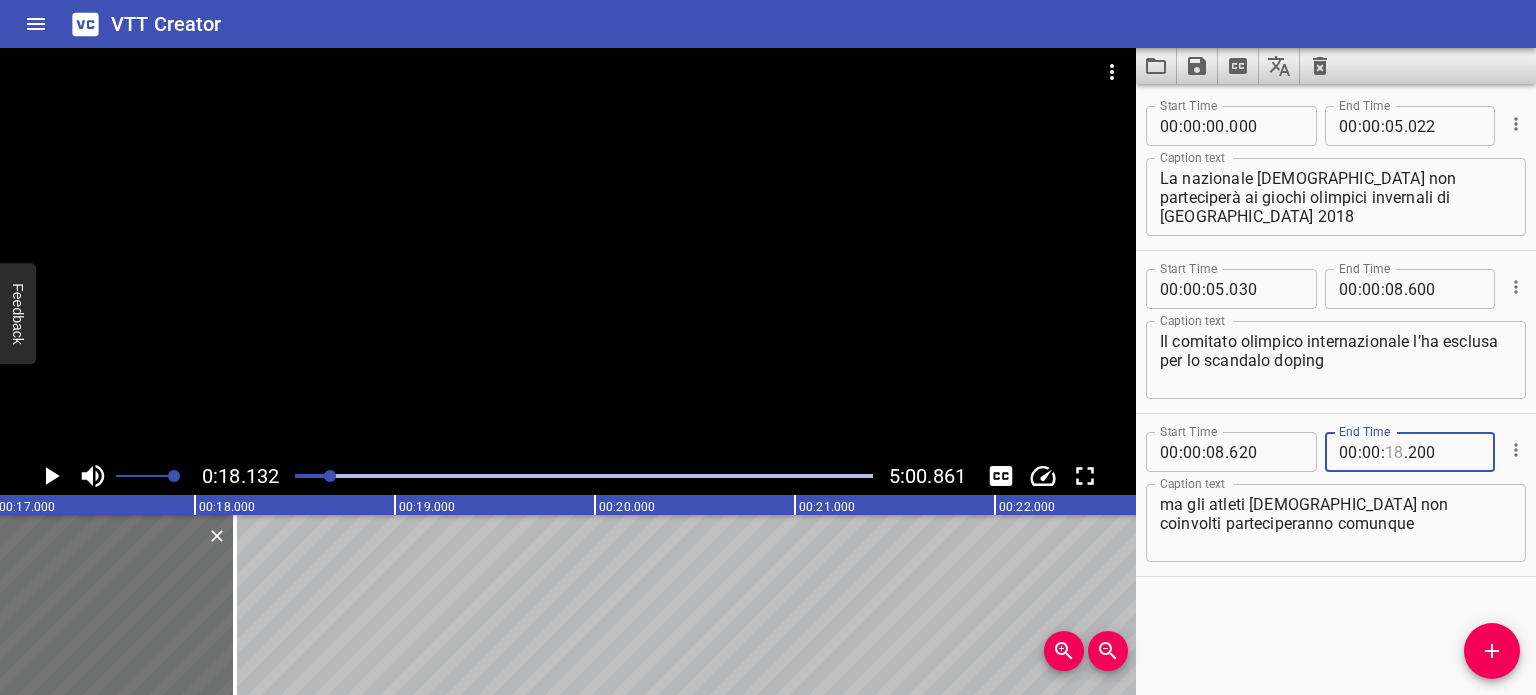 click at bounding box center [1394, 452] 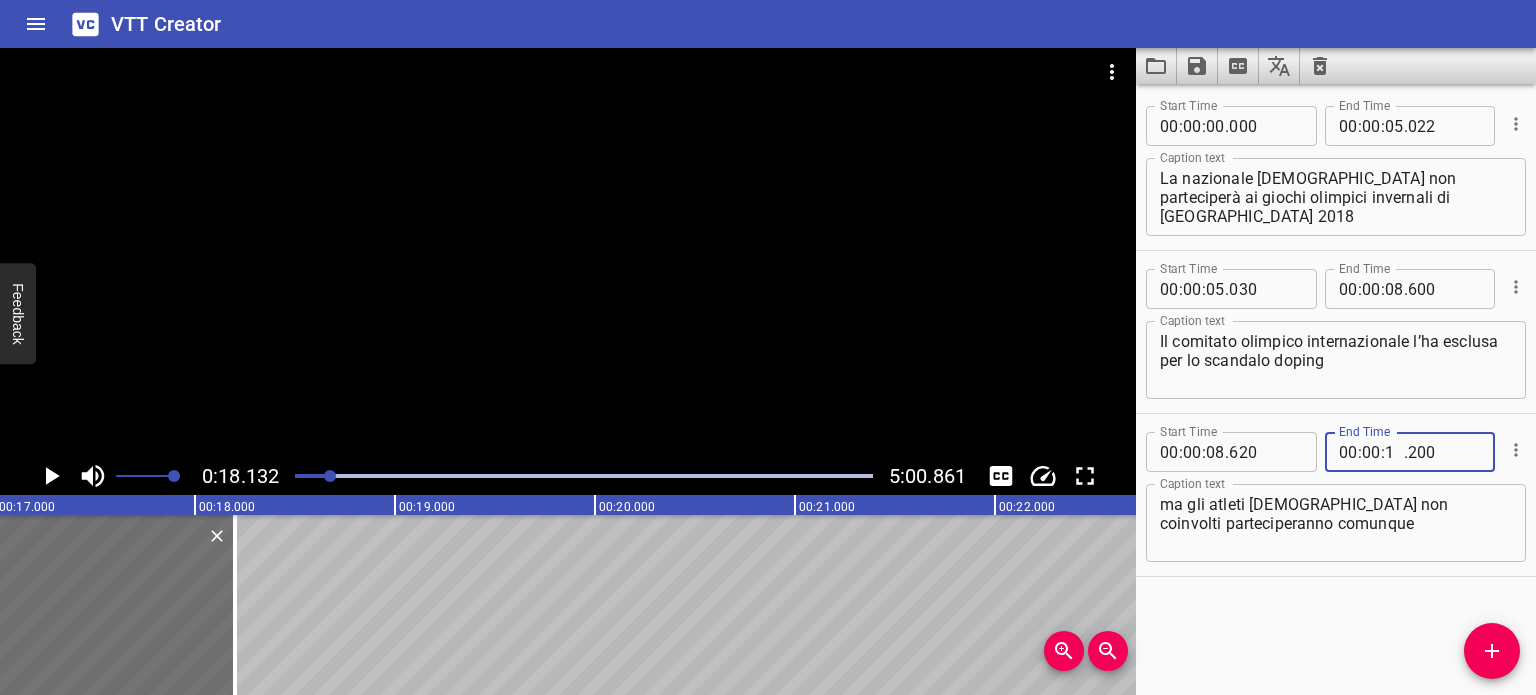 type on "15" 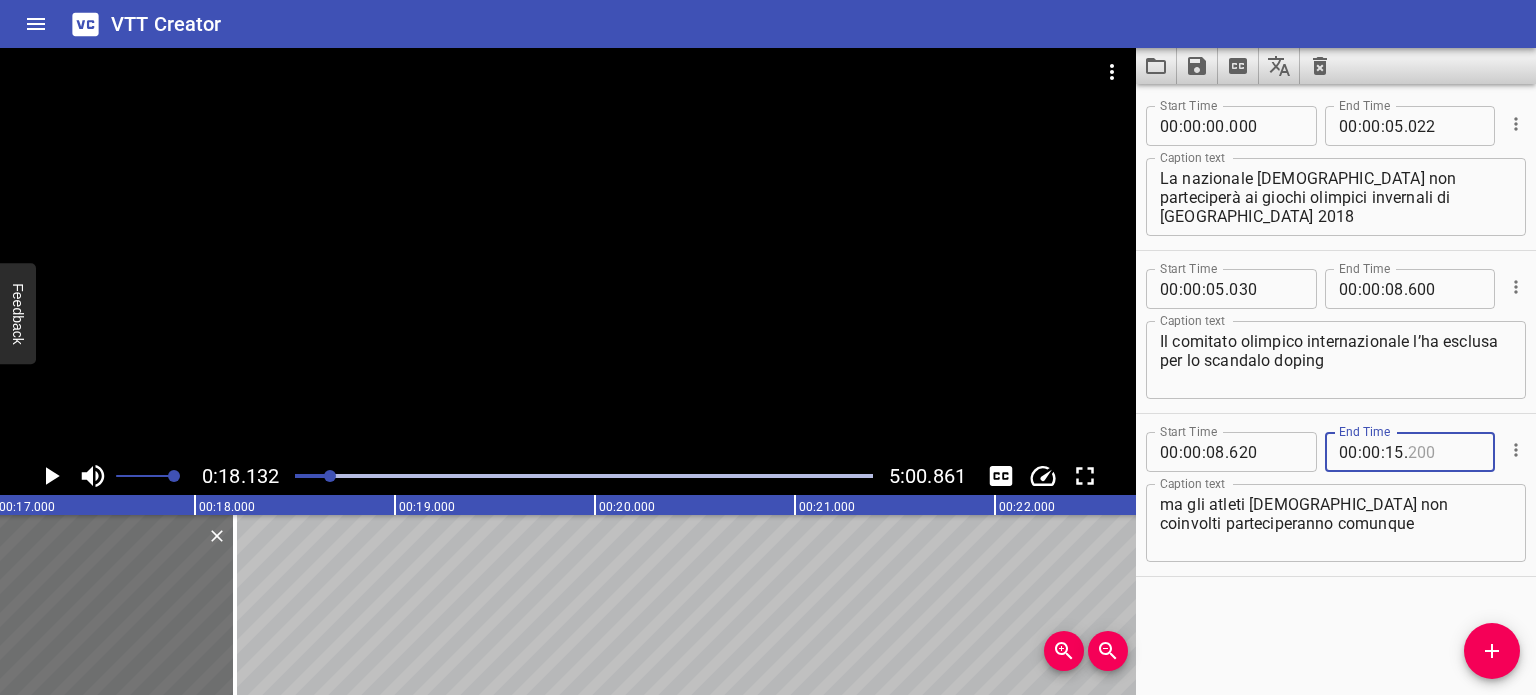 type on "200" 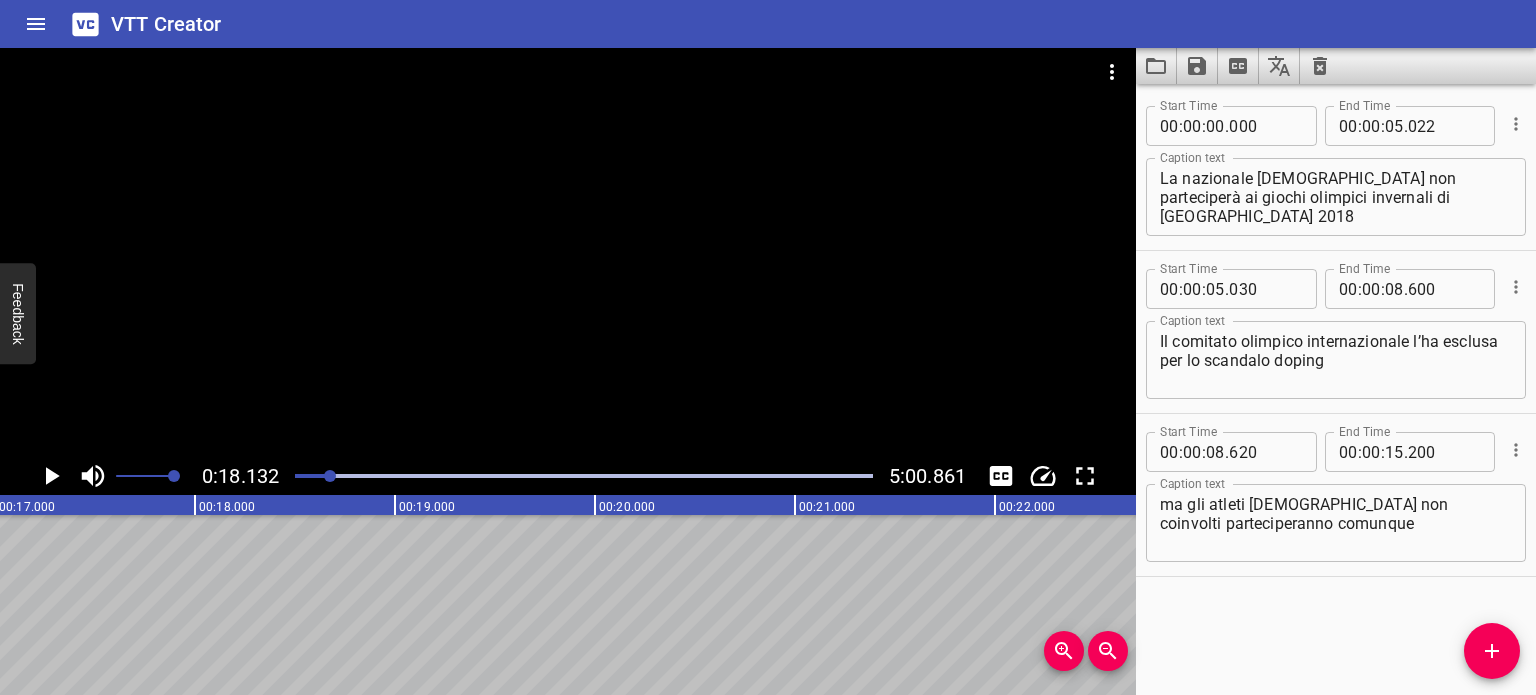 click at bounding box center (568, 252) 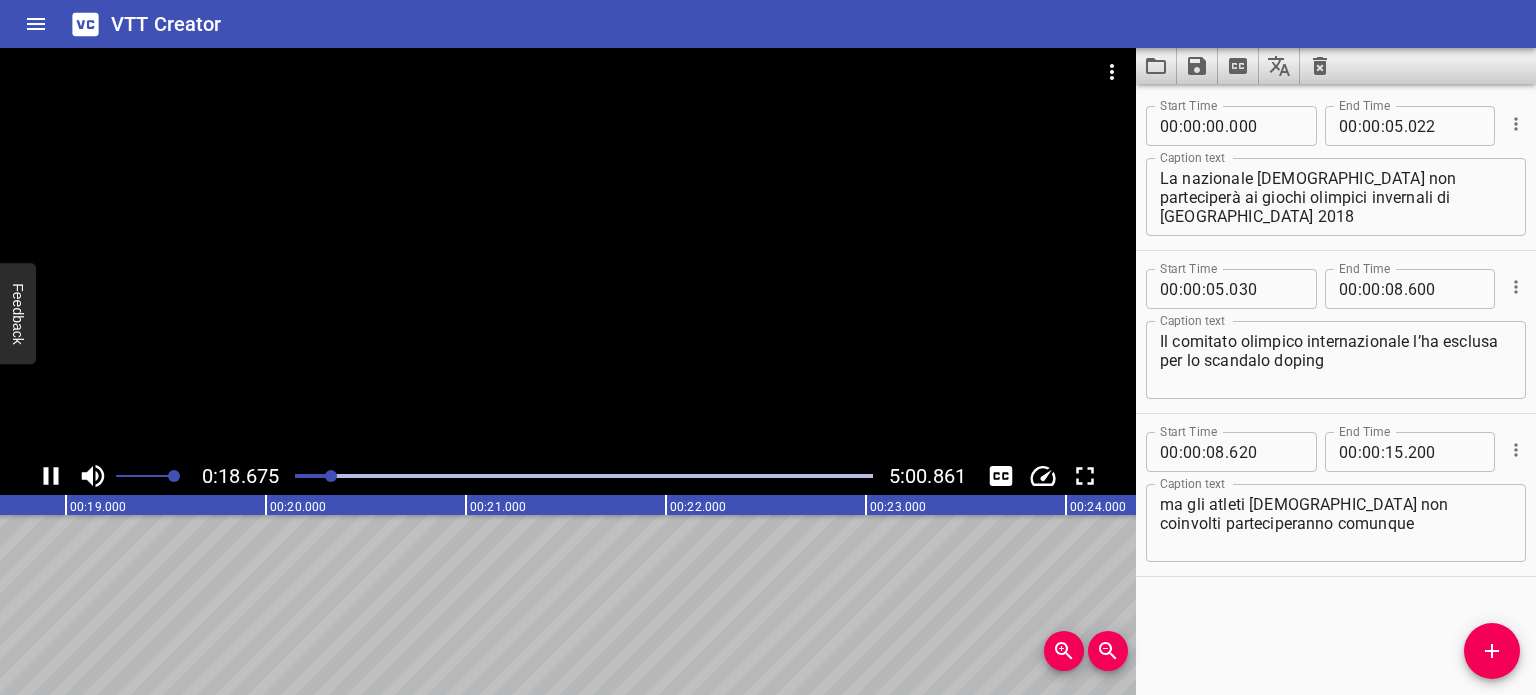 click at bounding box center [584, 476] 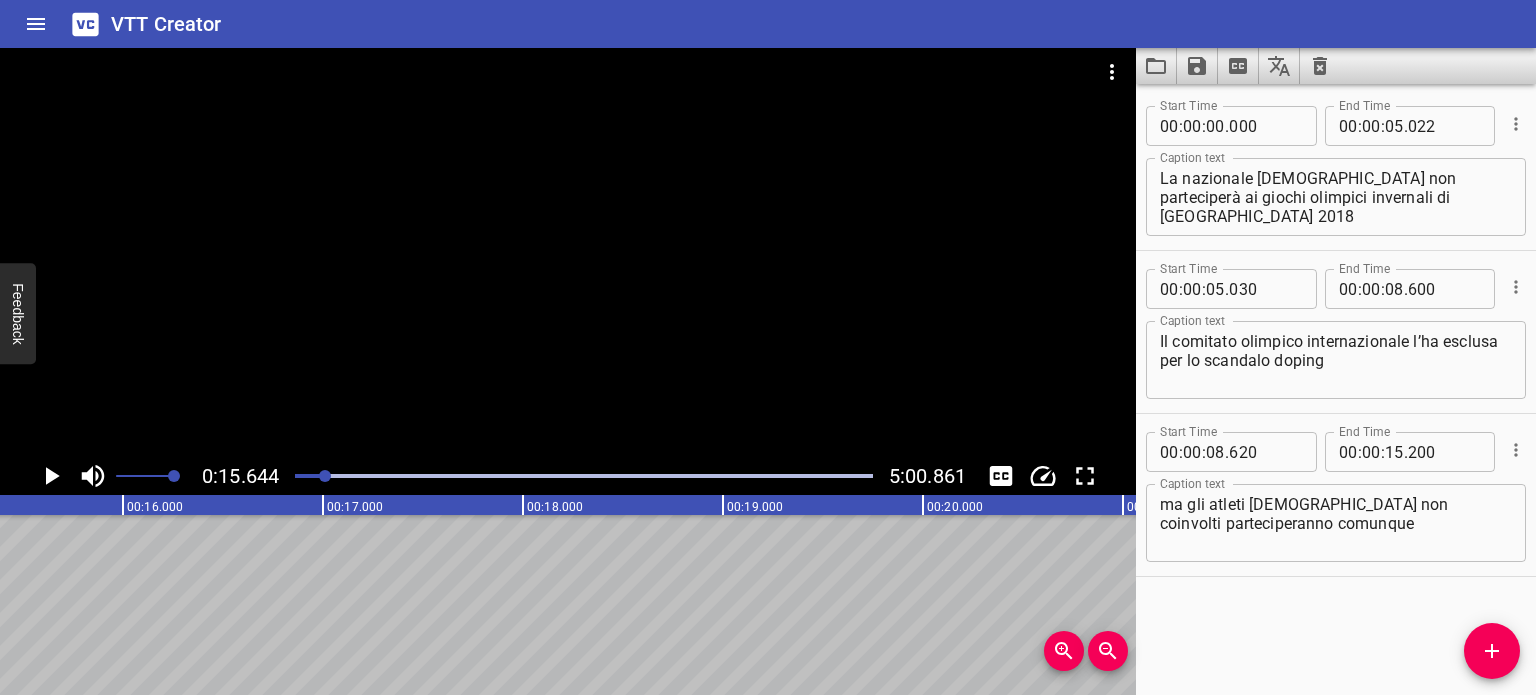 scroll, scrollTop: 0, scrollLeft: 3128, axis: horizontal 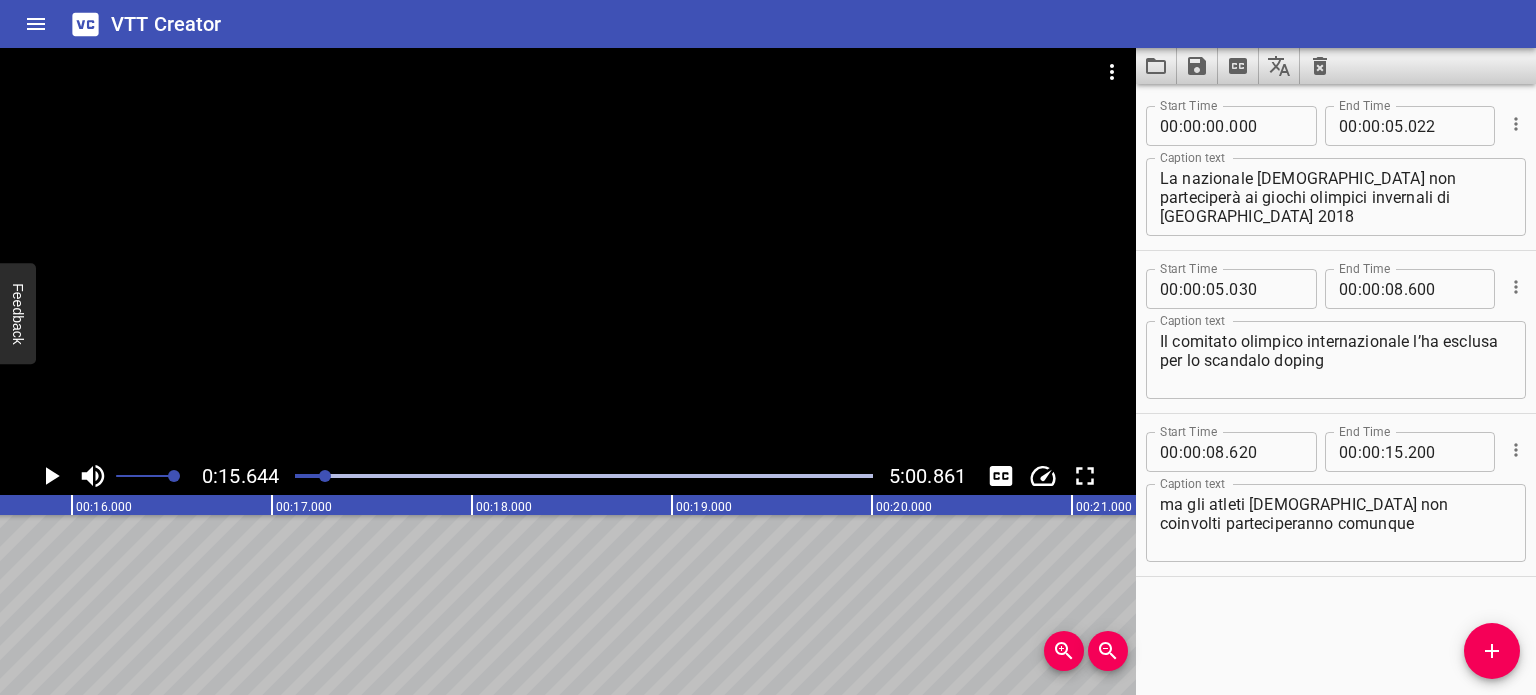 click on "." at bounding box center (1406, 452) 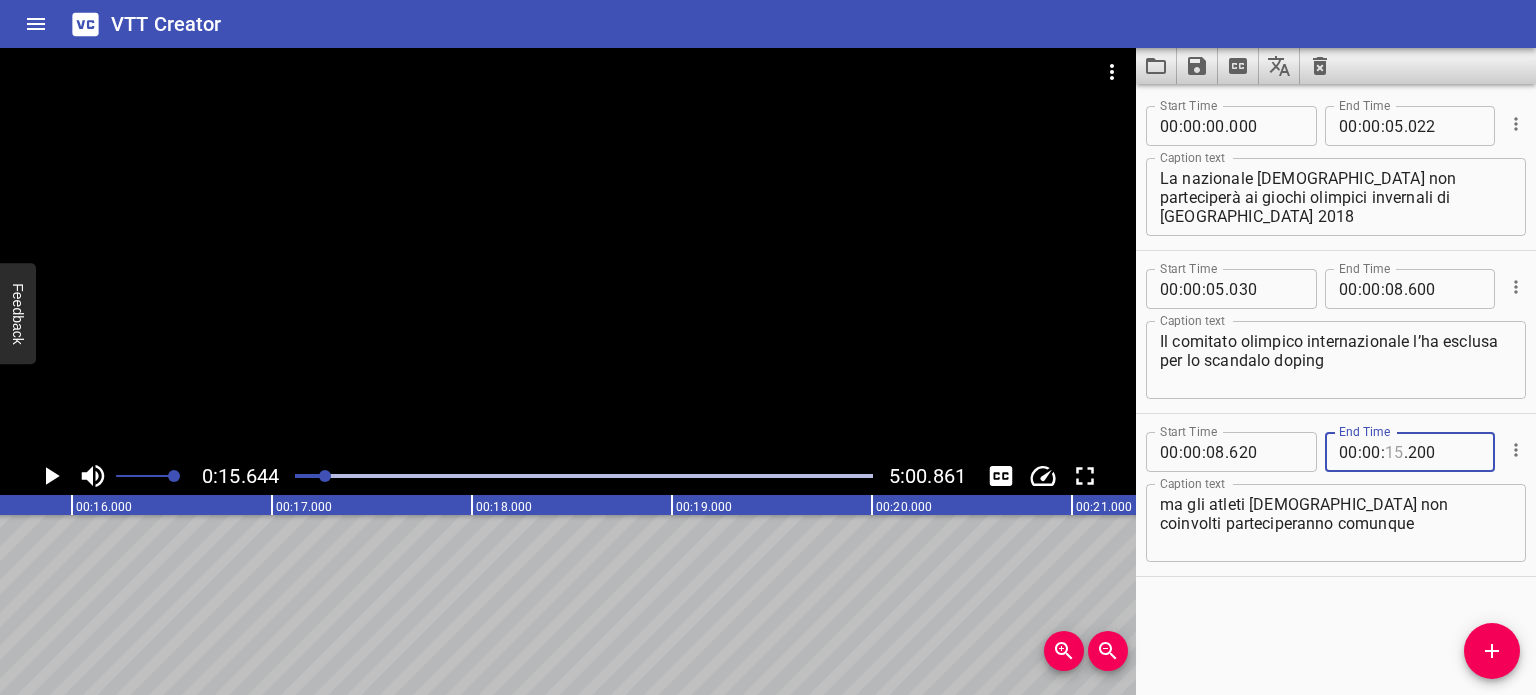 click at bounding box center [1394, 452] 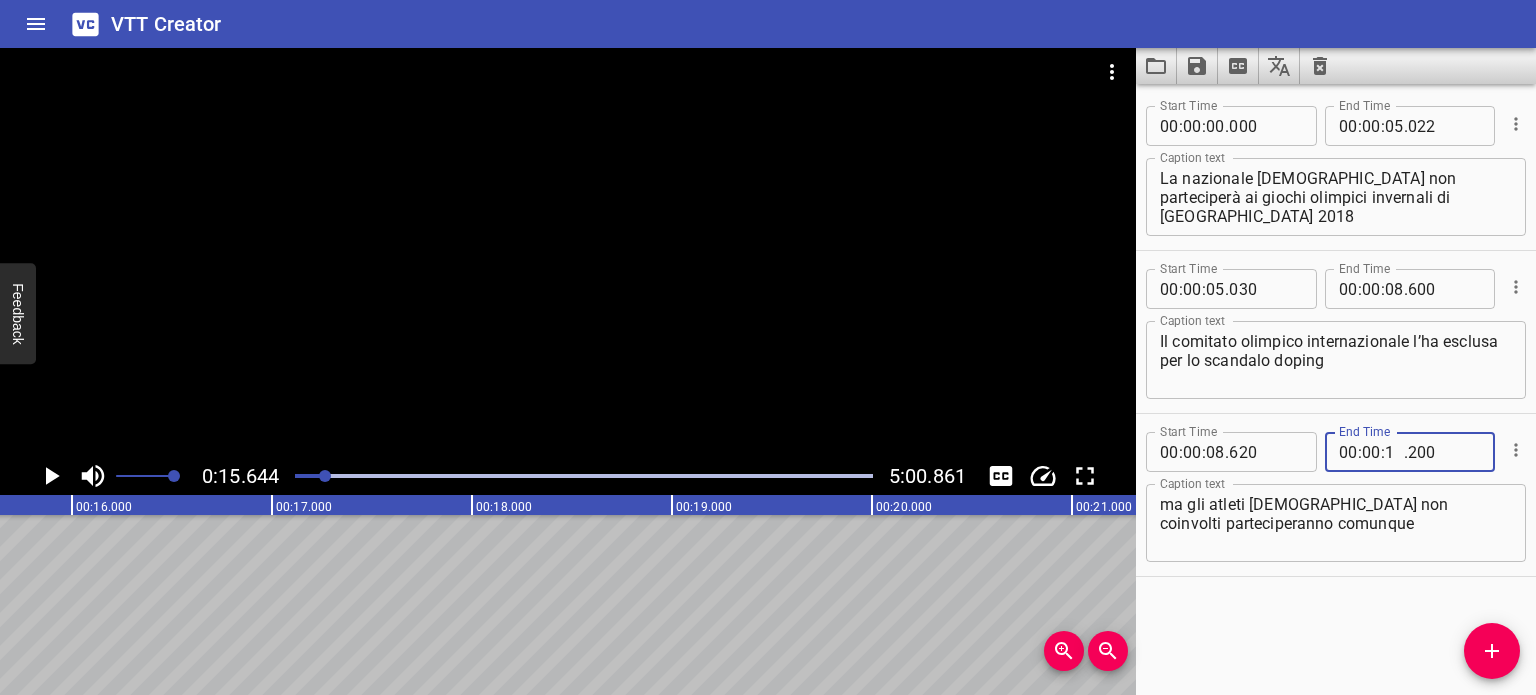 type on "14" 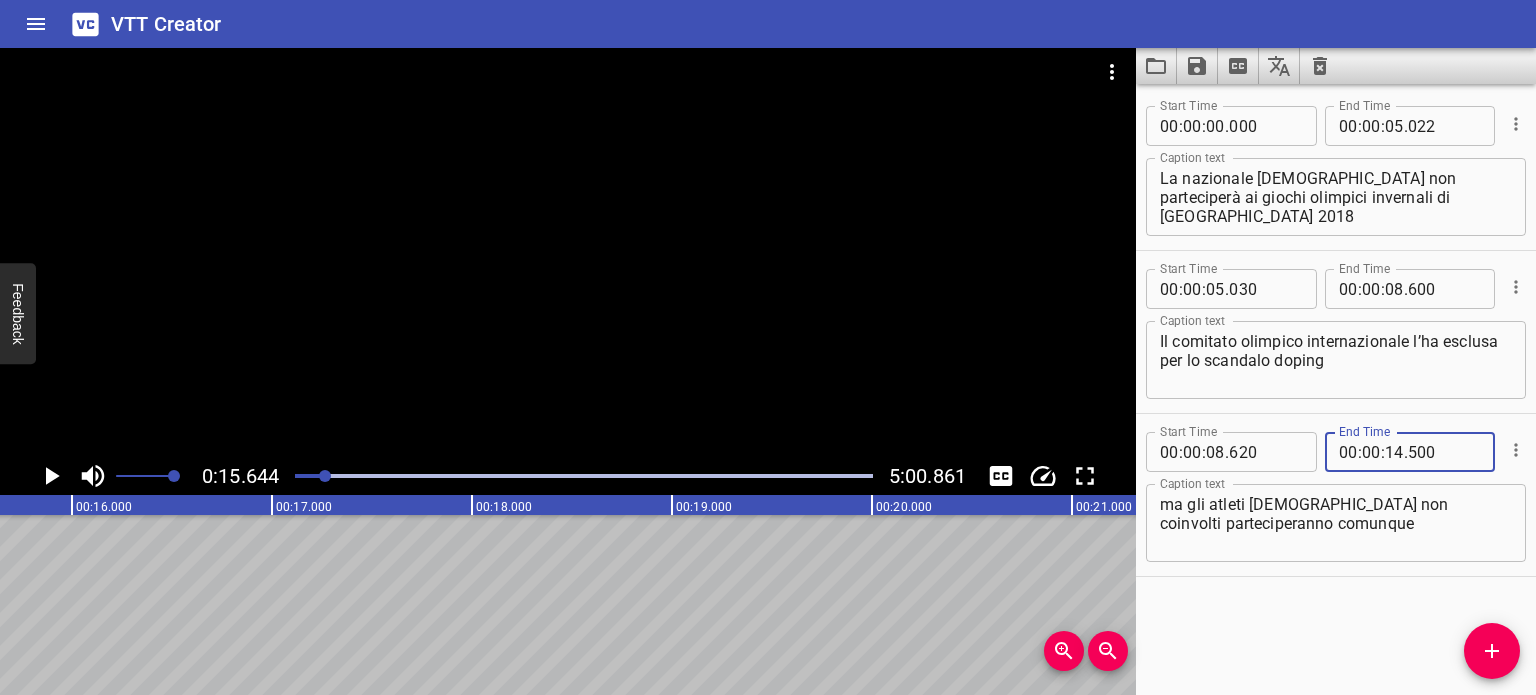 type on "500" 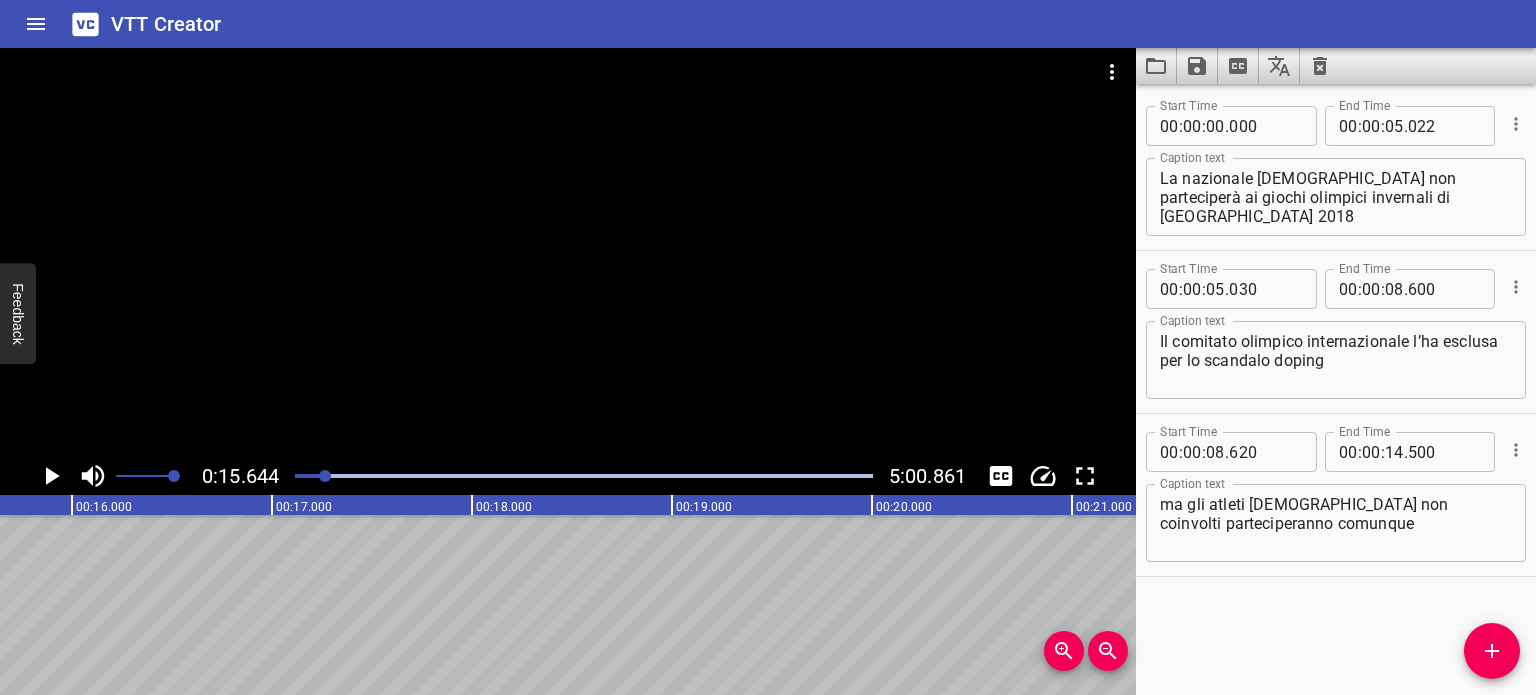 click at bounding box center (568, 252) 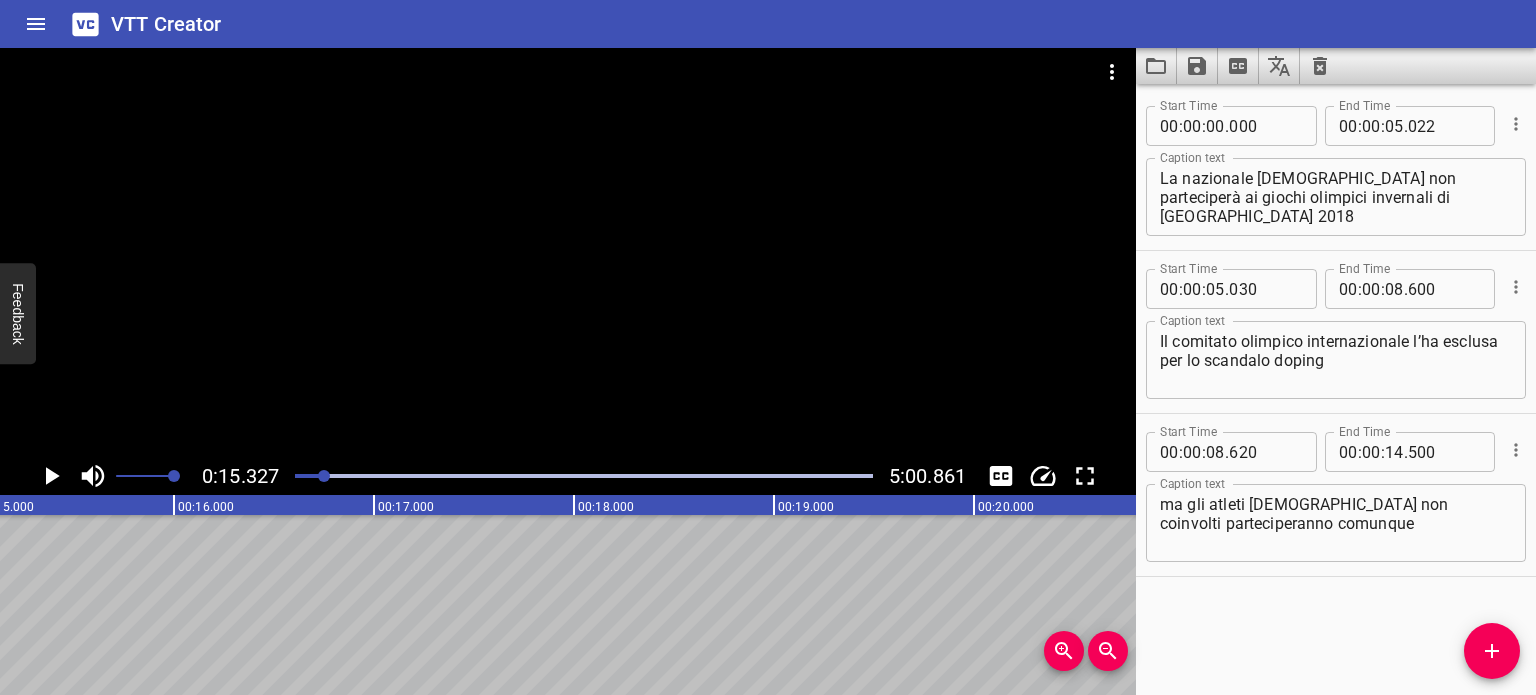 scroll, scrollTop: 0, scrollLeft: 3064, axis: horizontal 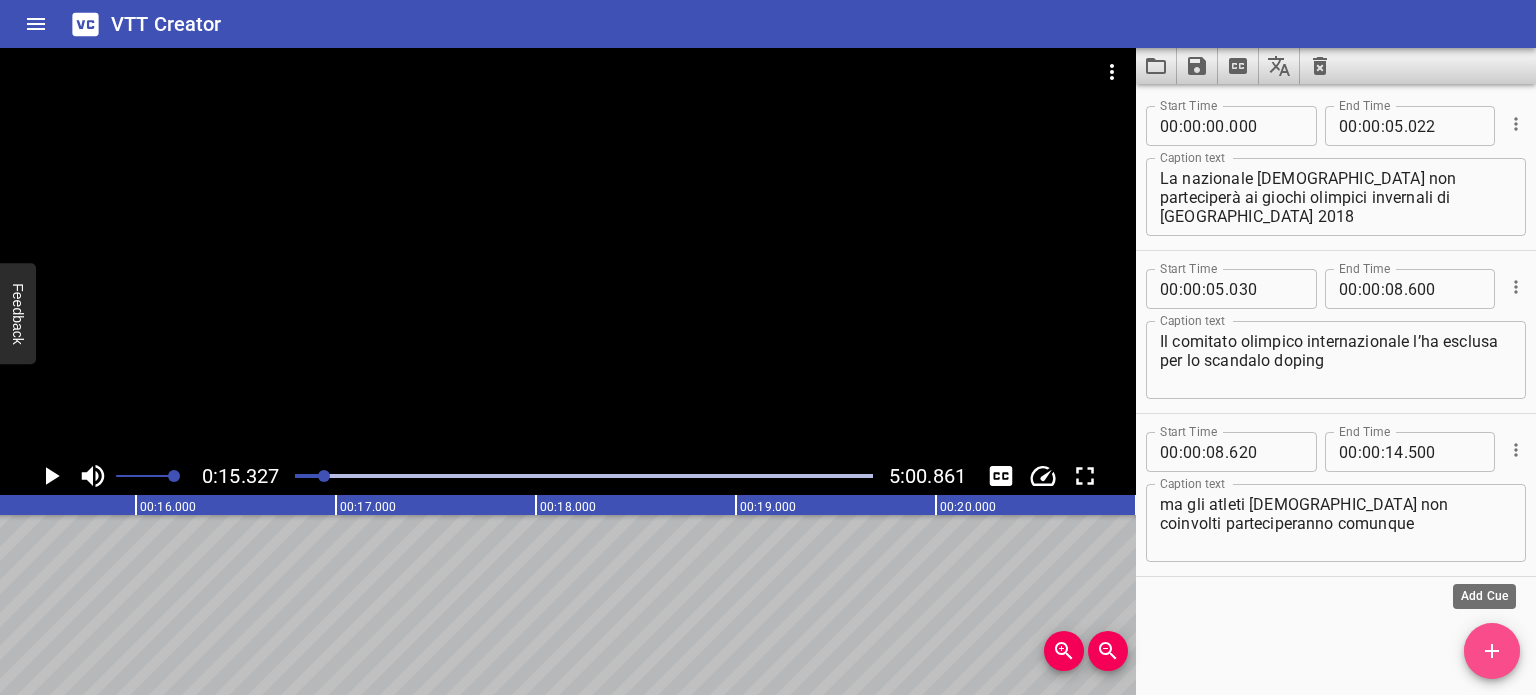 click 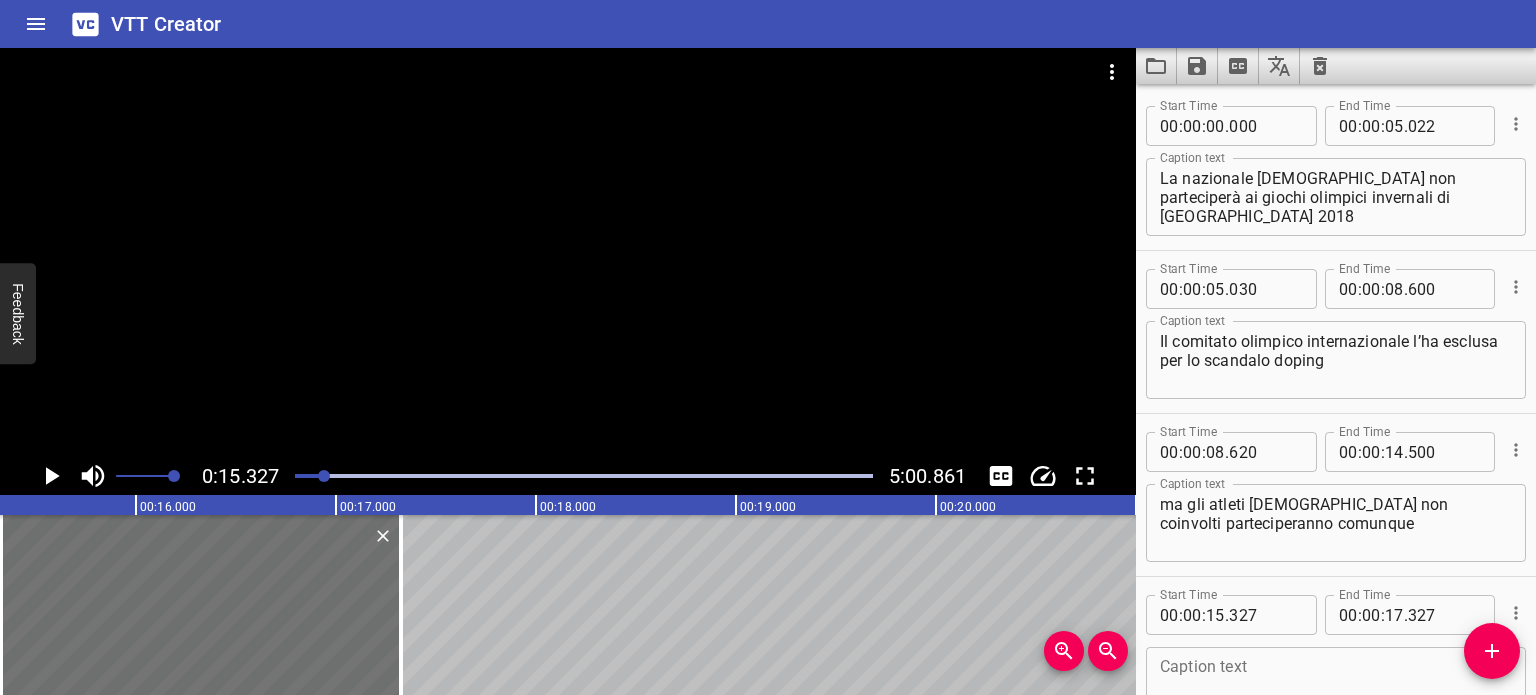click at bounding box center [568, 252] 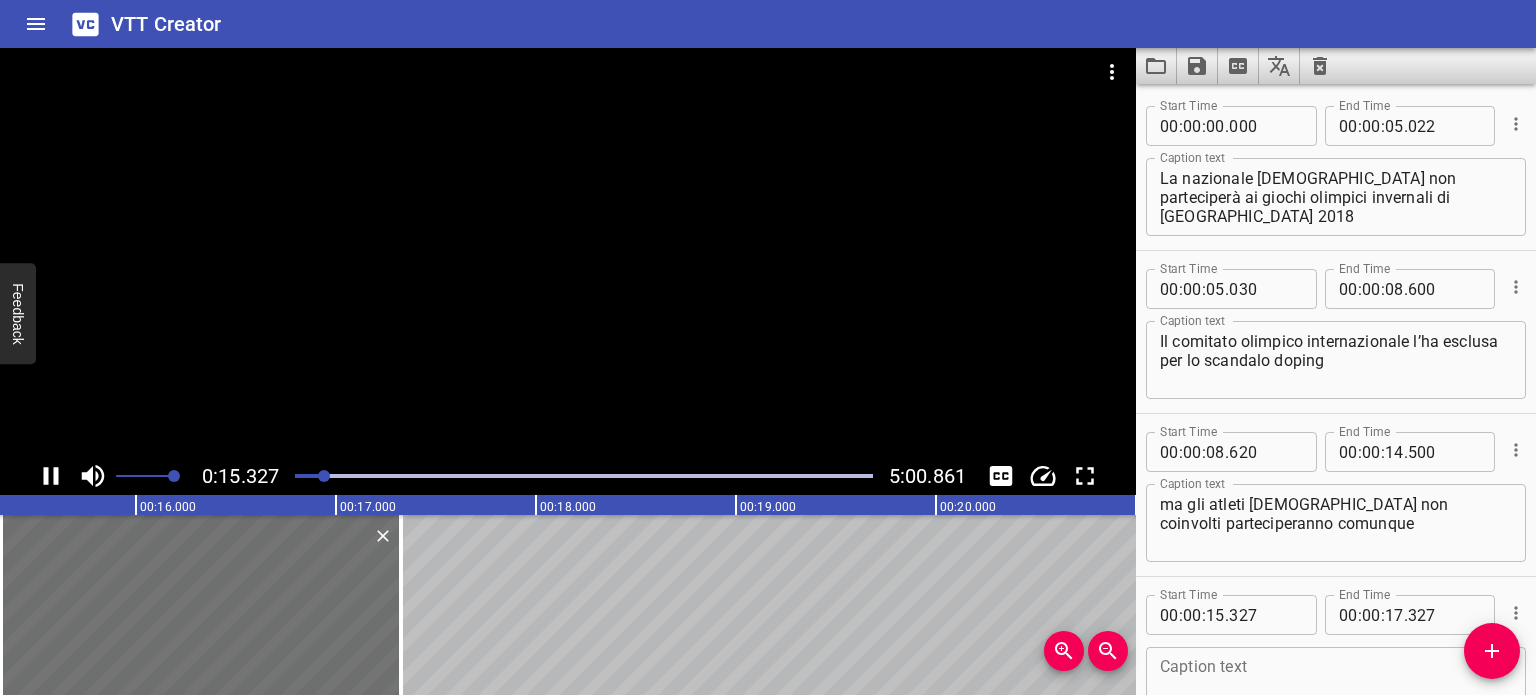 scroll, scrollTop: 135, scrollLeft: 0, axis: vertical 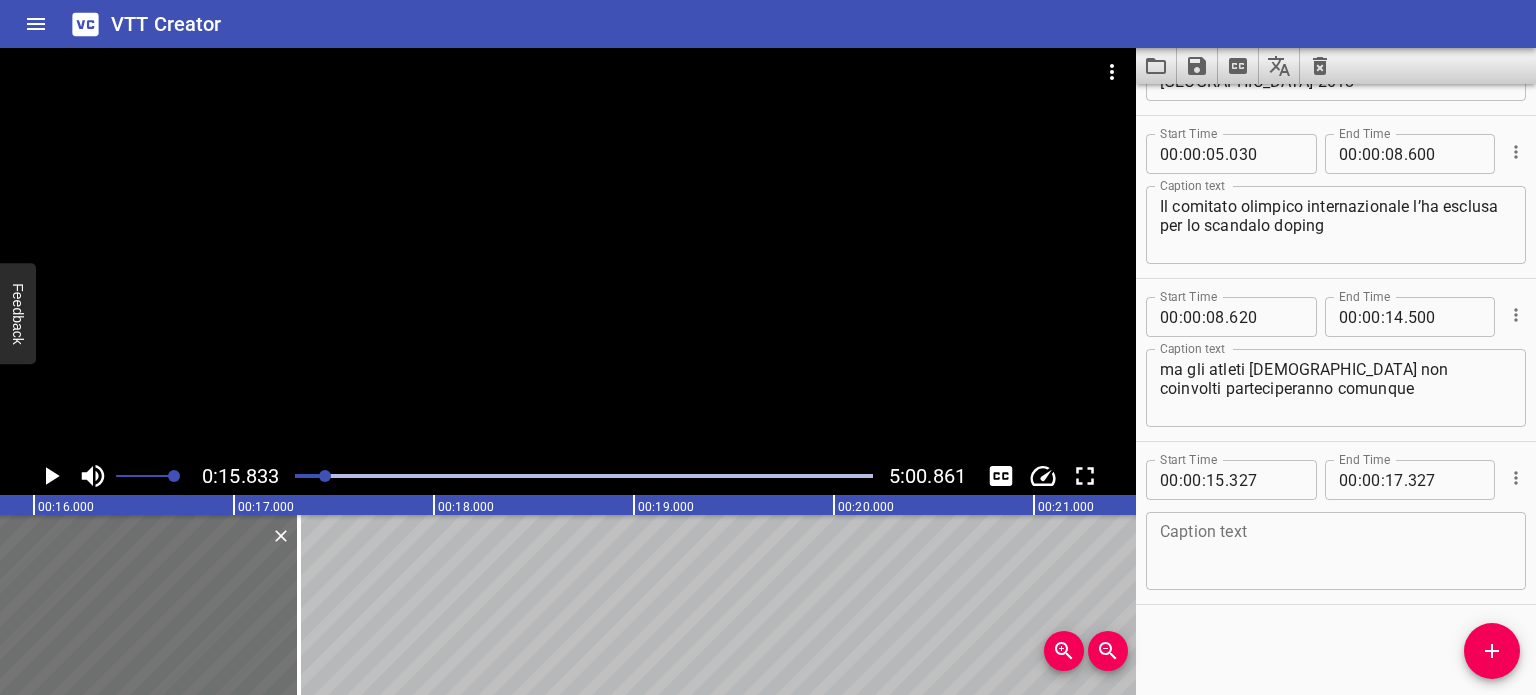 click at bounding box center (37, 476) 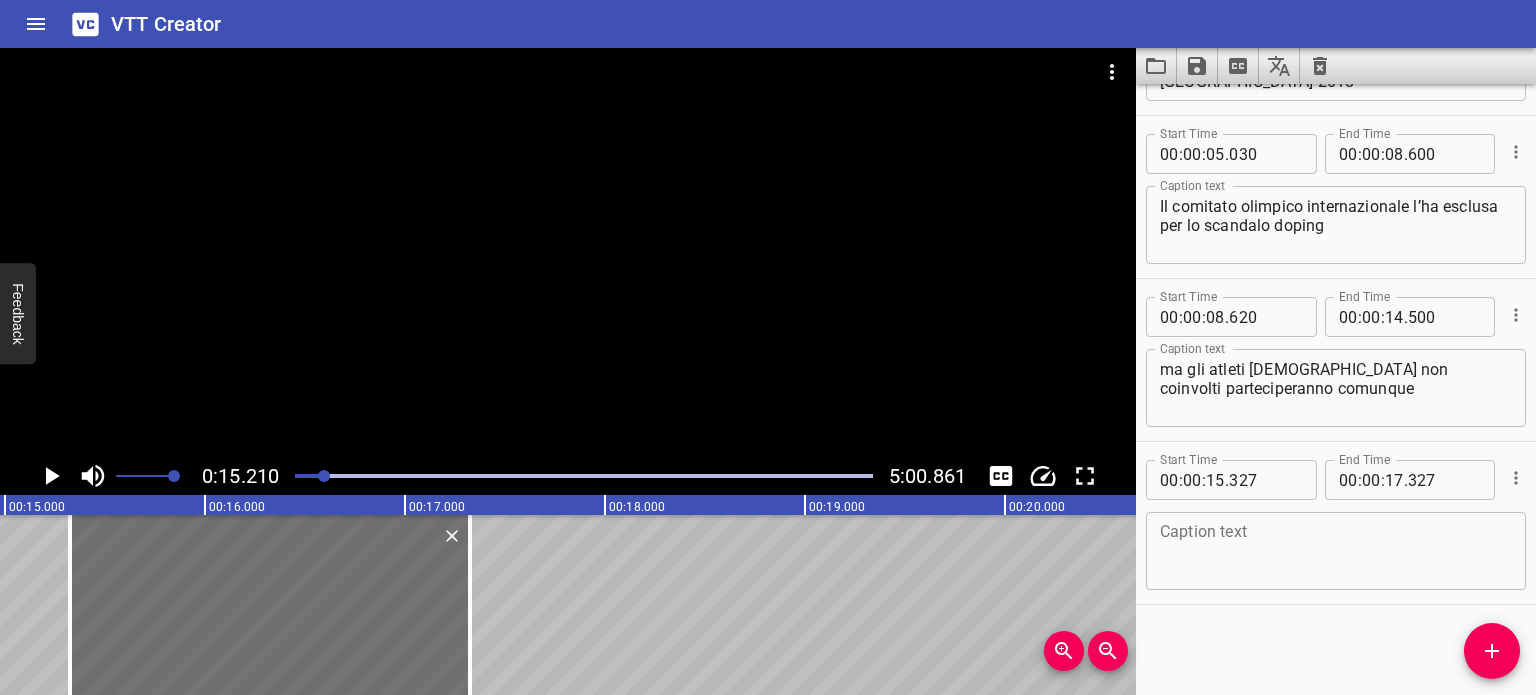 scroll, scrollTop: 0, scrollLeft: 3041, axis: horizontal 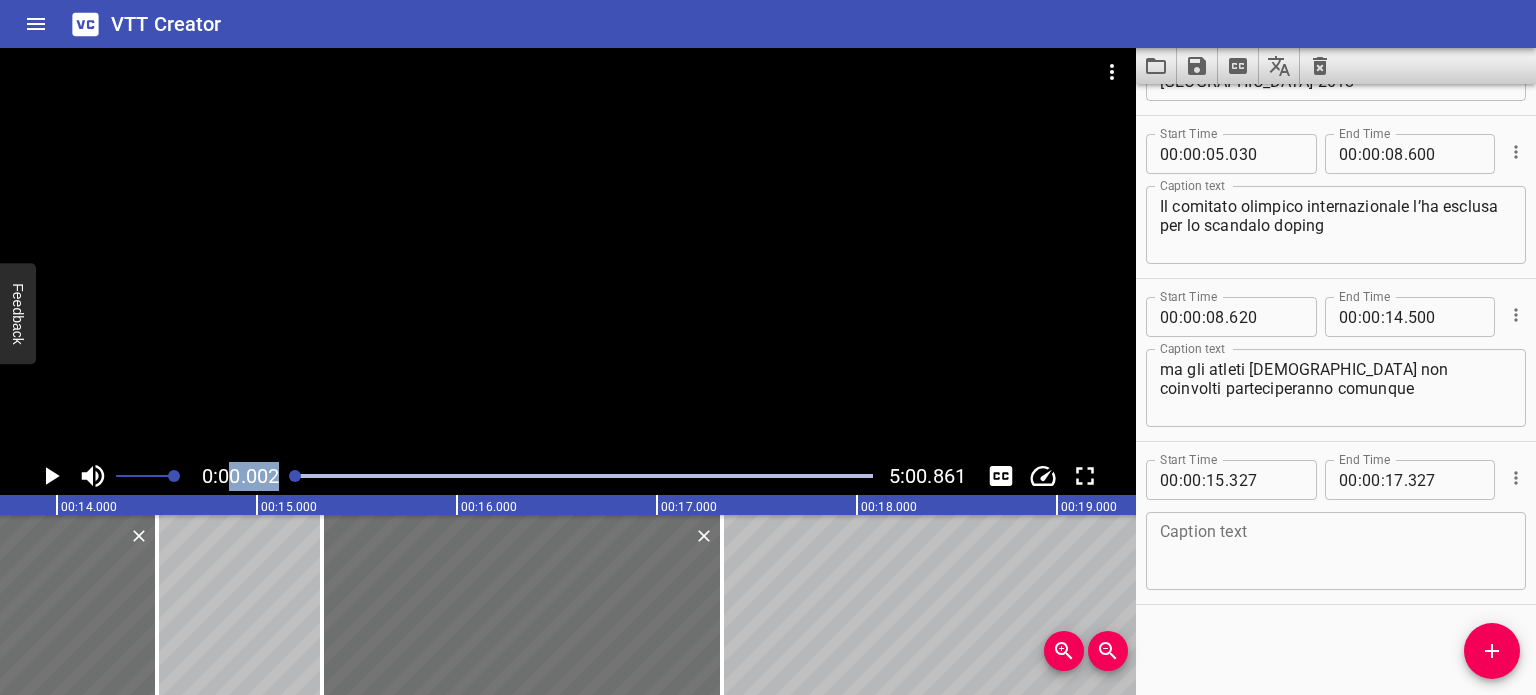 drag, startPoint x: 331, startPoint y: 474, endPoint x: 226, endPoint y: 479, distance: 105.11898 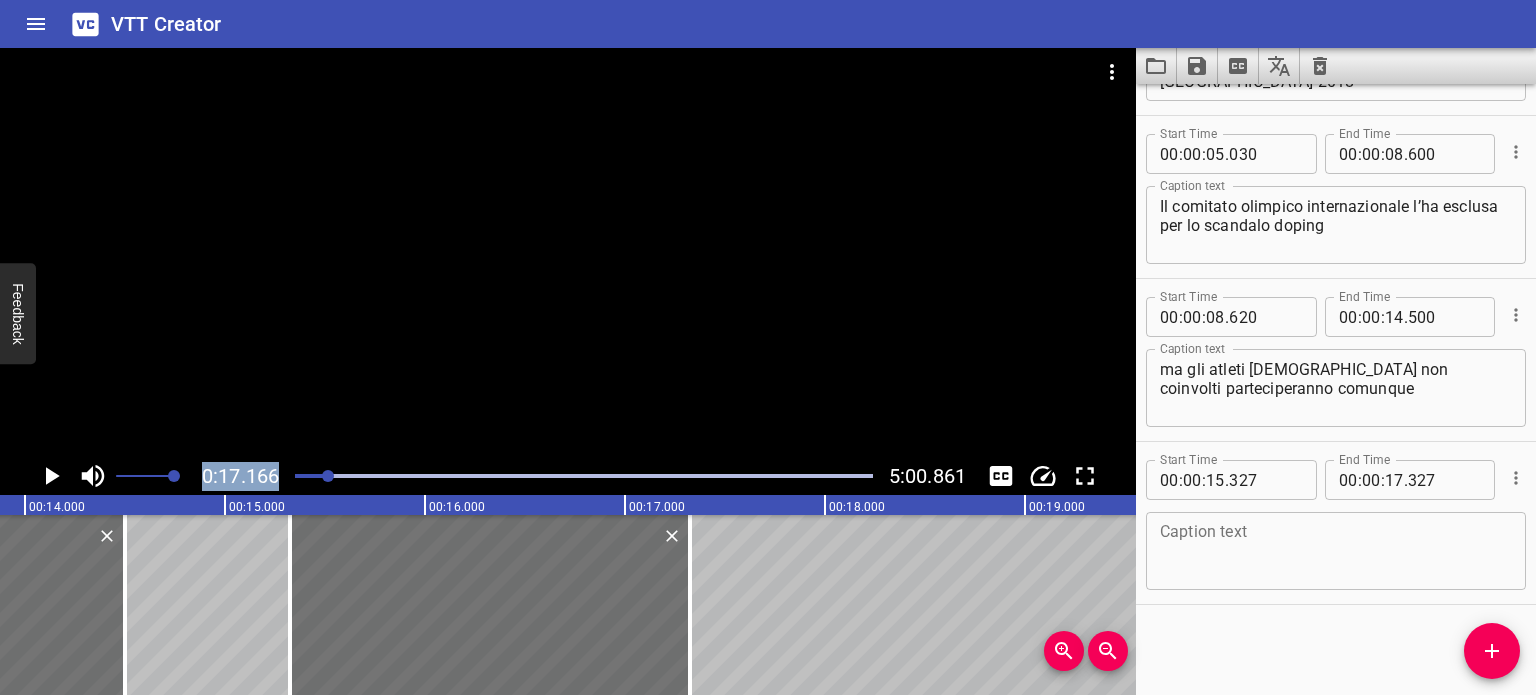 scroll, scrollTop: 0, scrollLeft: 2772, axis: horizontal 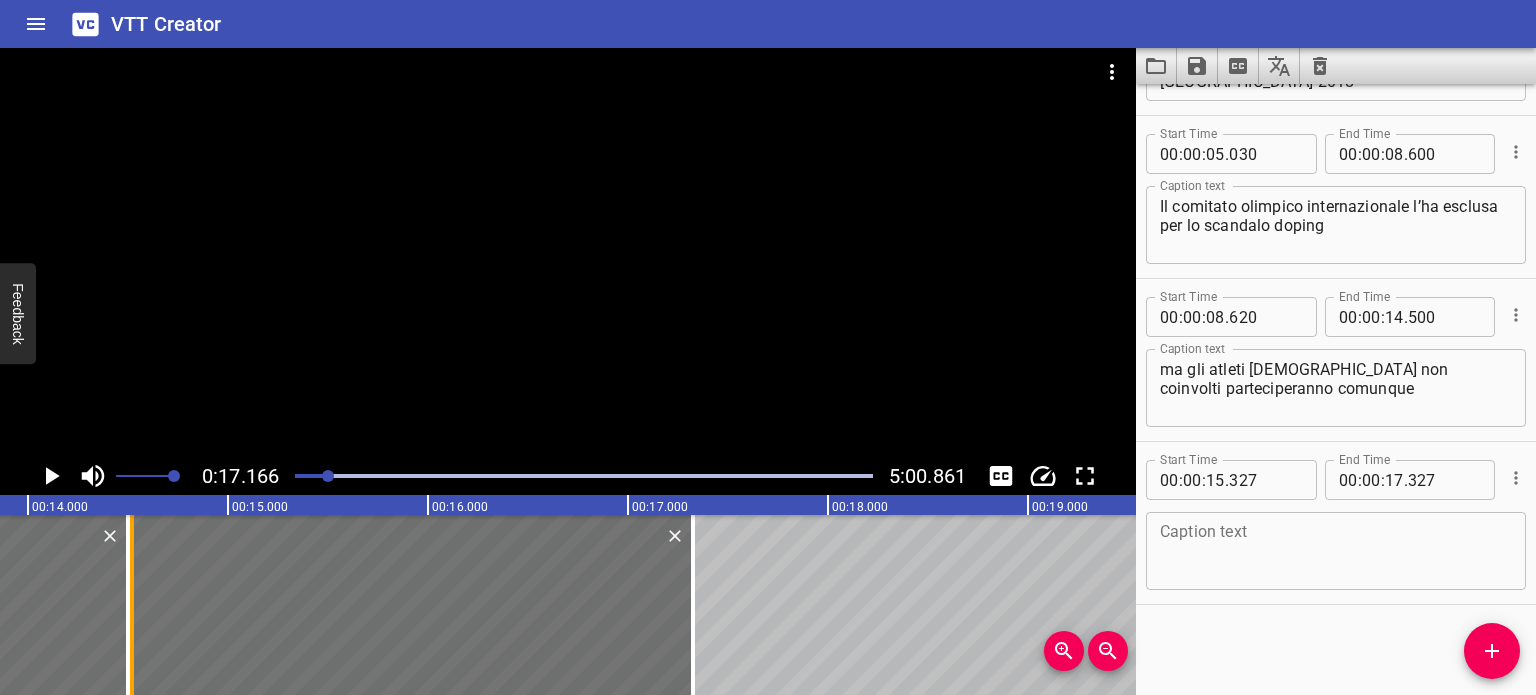 drag, startPoint x: 294, startPoint y: 608, endPoint x: 133, endPoint y: 599, distance: 161.25136 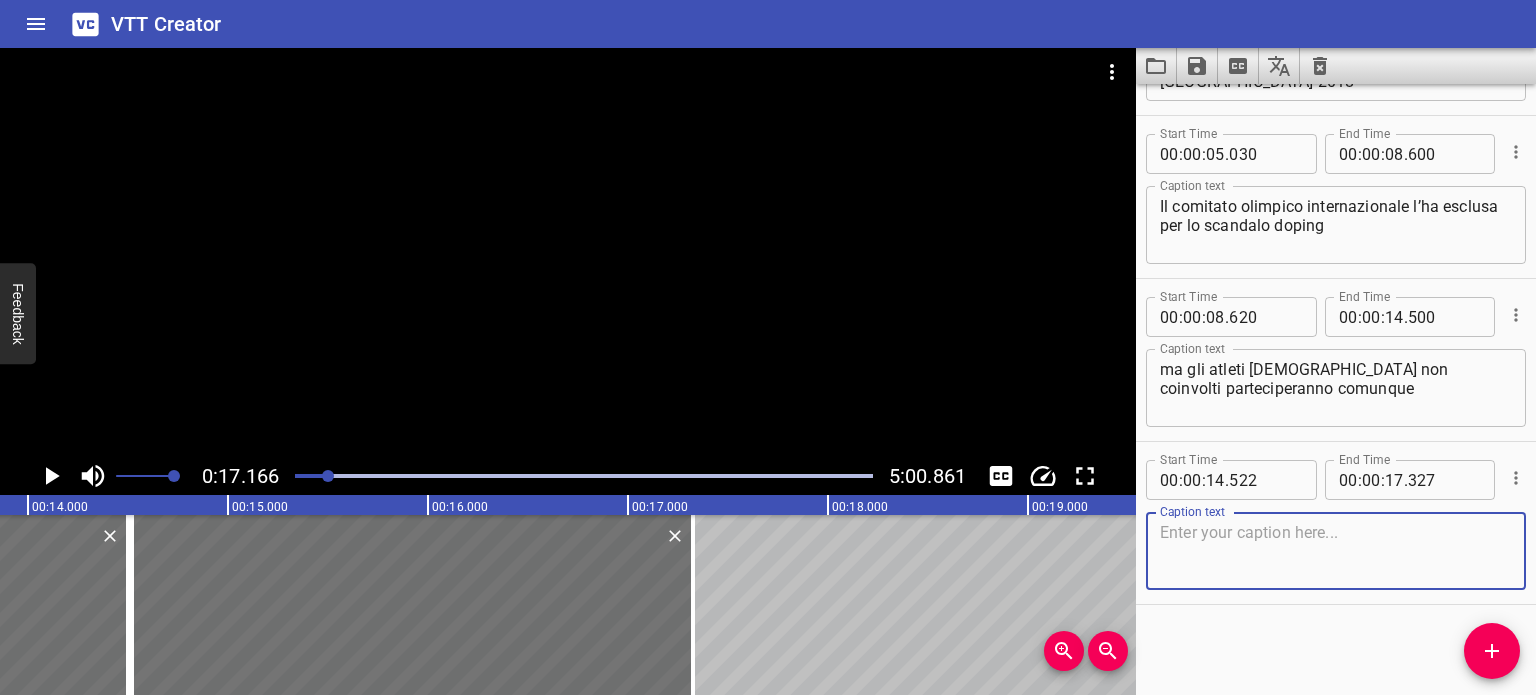 click at bounding box center (1336, 551) 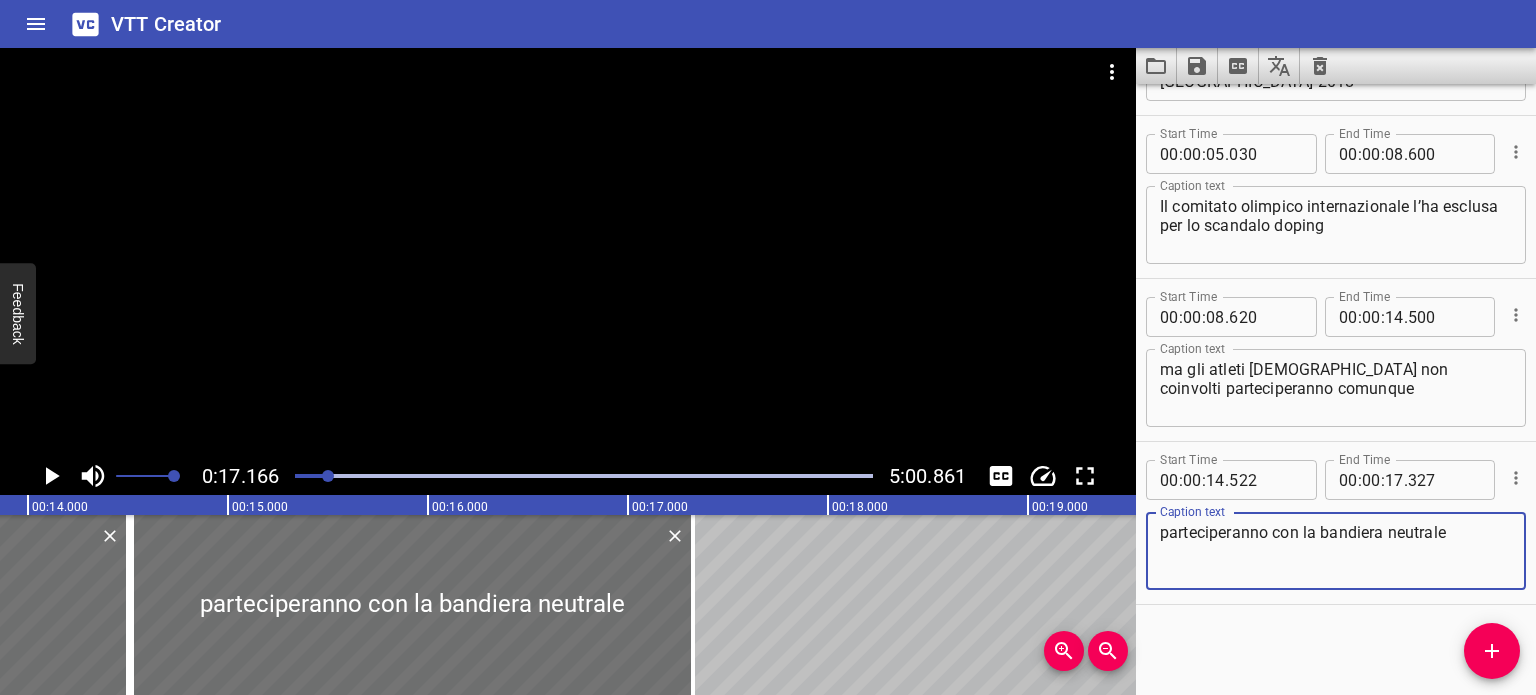 type on "parteciperanno con la bandiera neutrale" 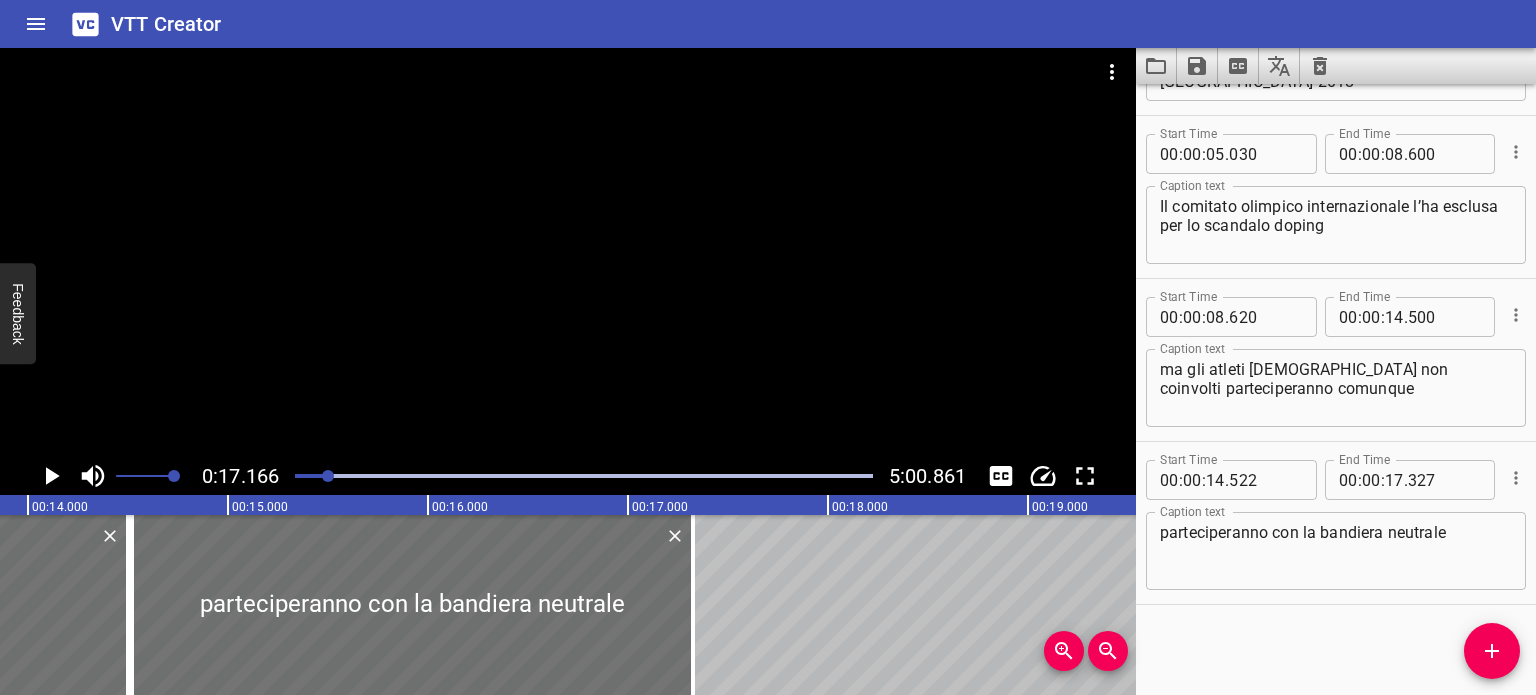 click at bounding box center [40, 476] 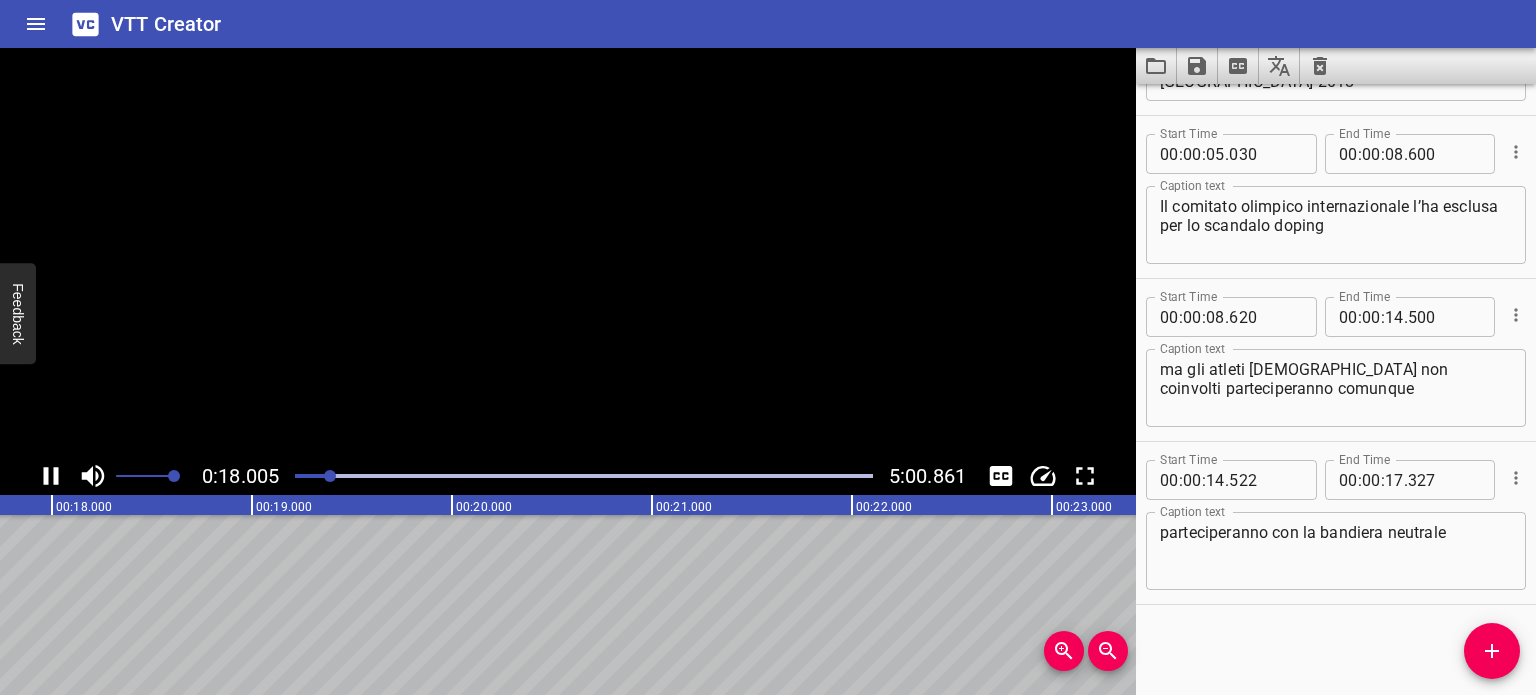 scroll, scrollTop: 0, scrollLeft: 3605, axis: horizontal 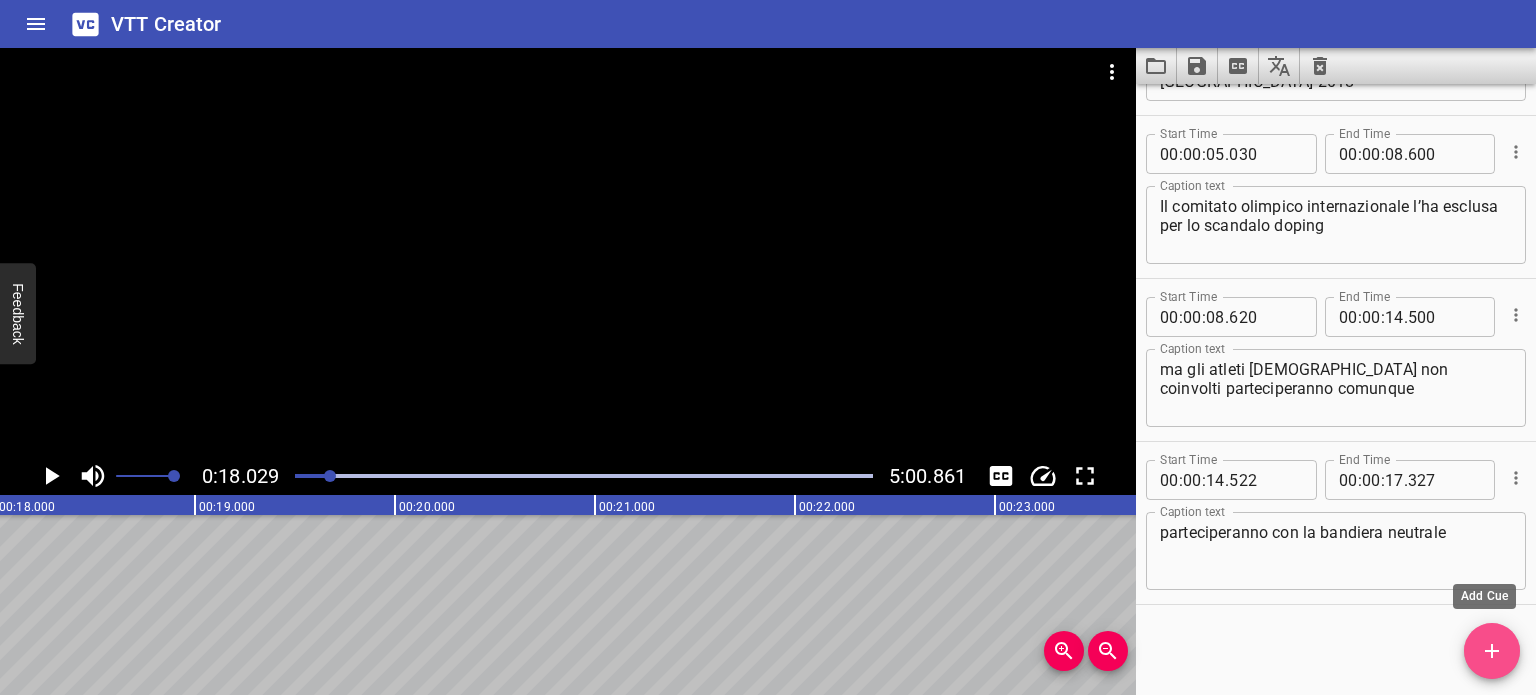 click 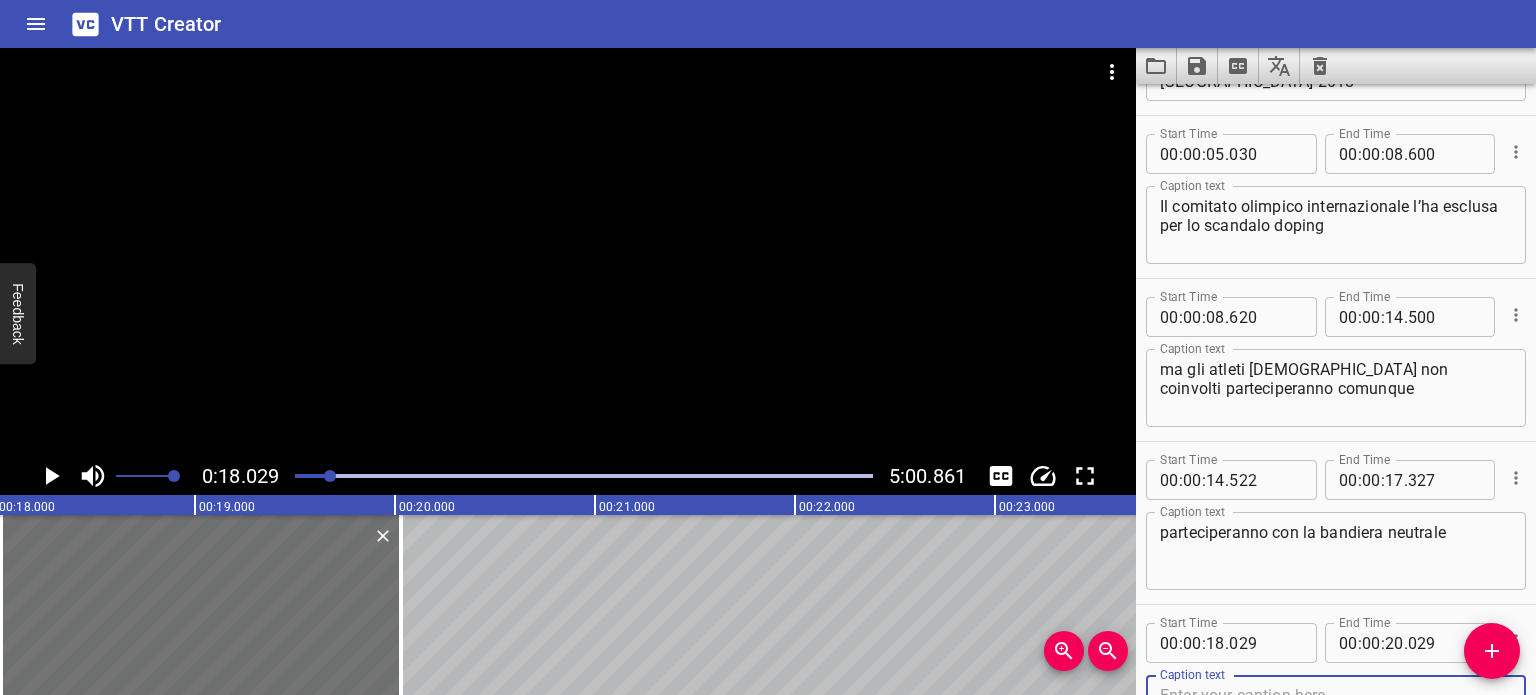scroll, scrollTop: 144, scrollLeft: 0, axis: vertical 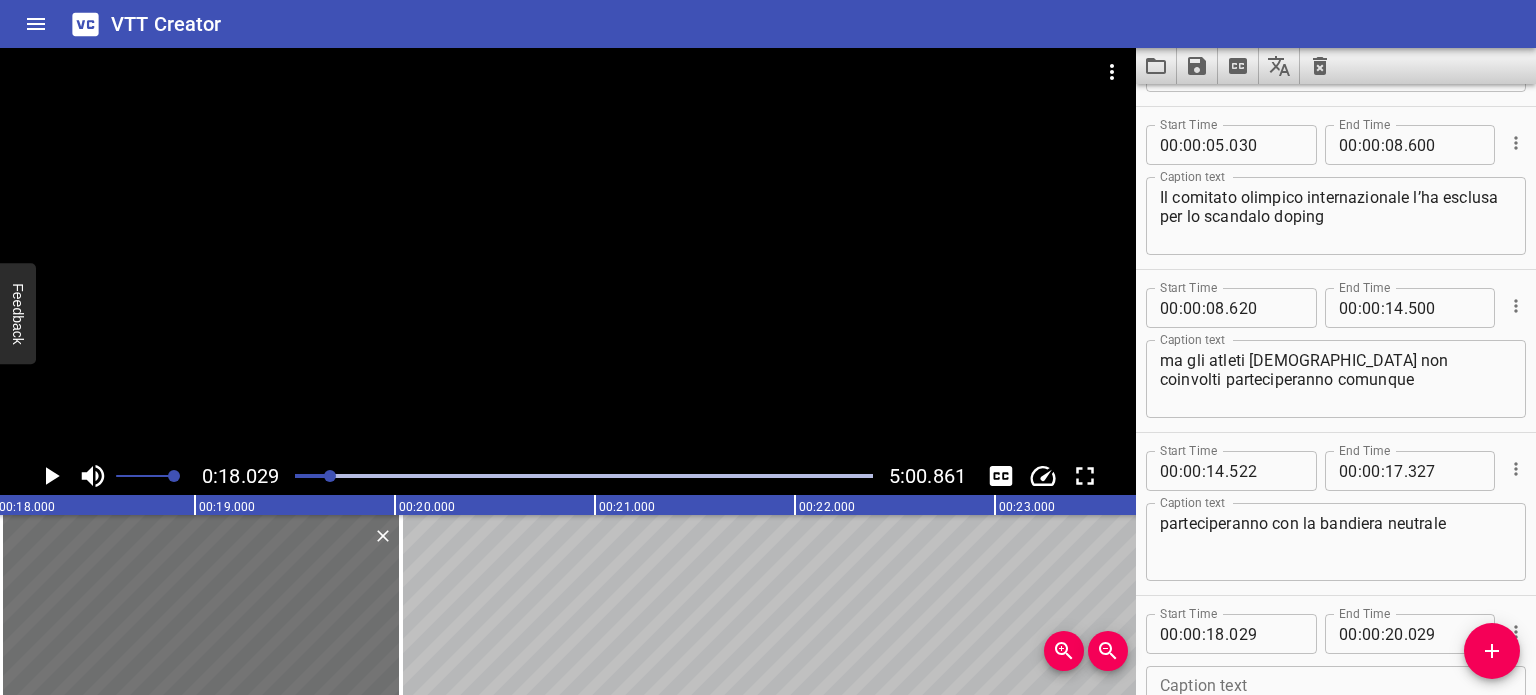 click on "." at bounding box center [1227, 634] 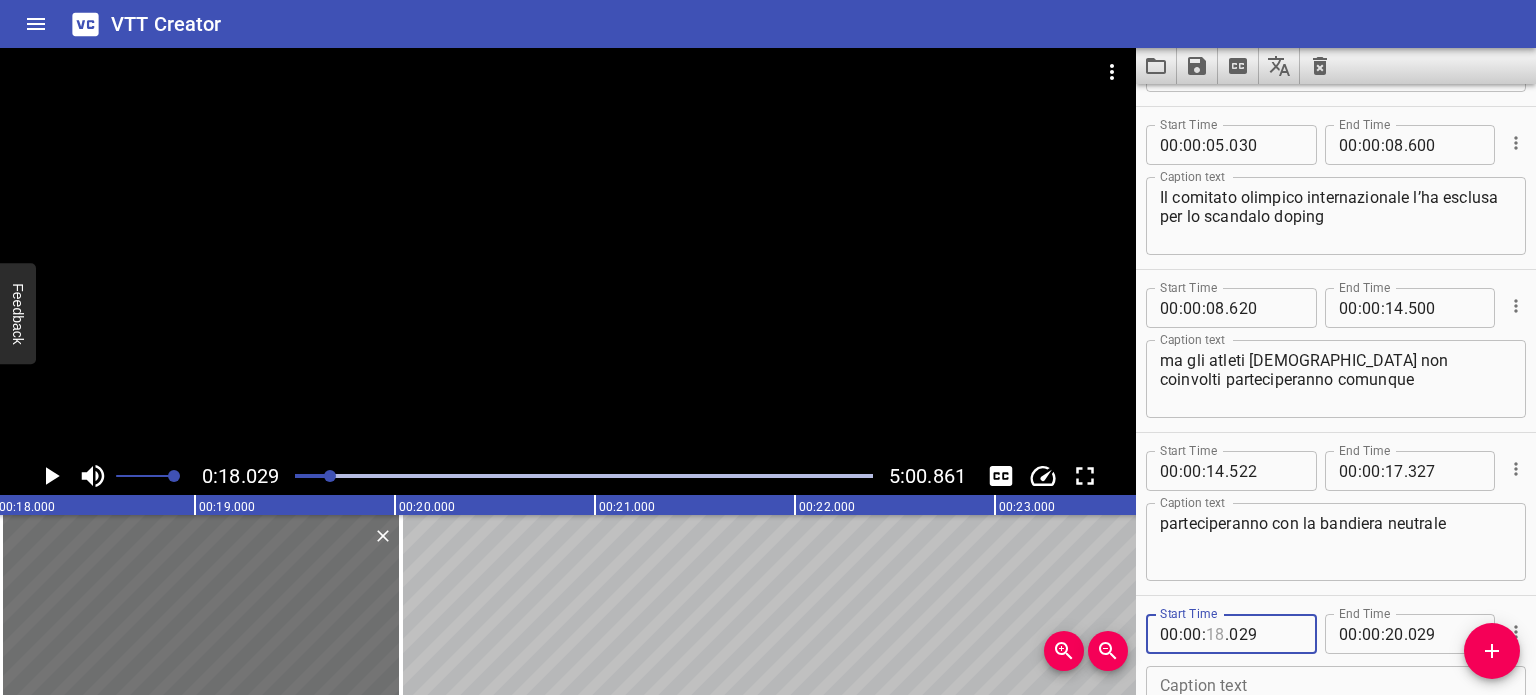 click at bounding box center [1215, 634] 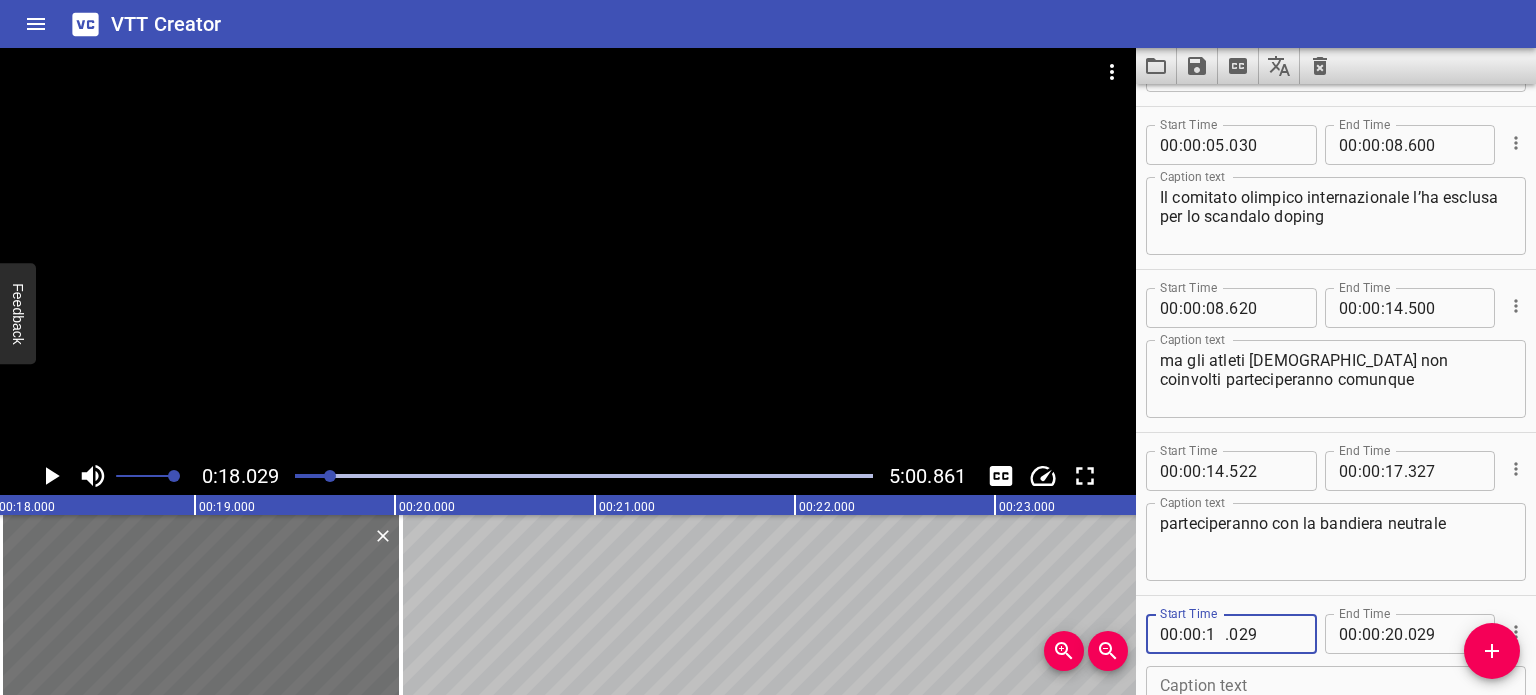 type on "17" 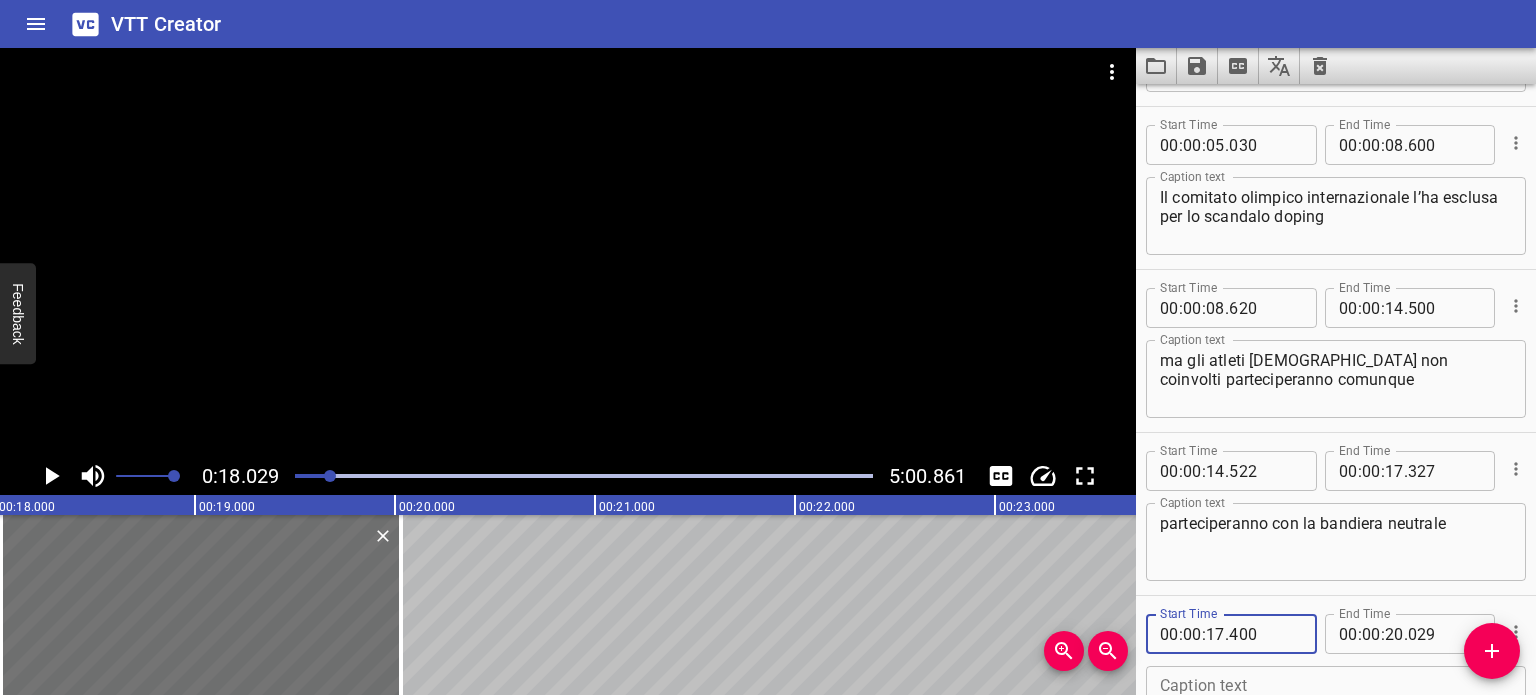 type on "400" 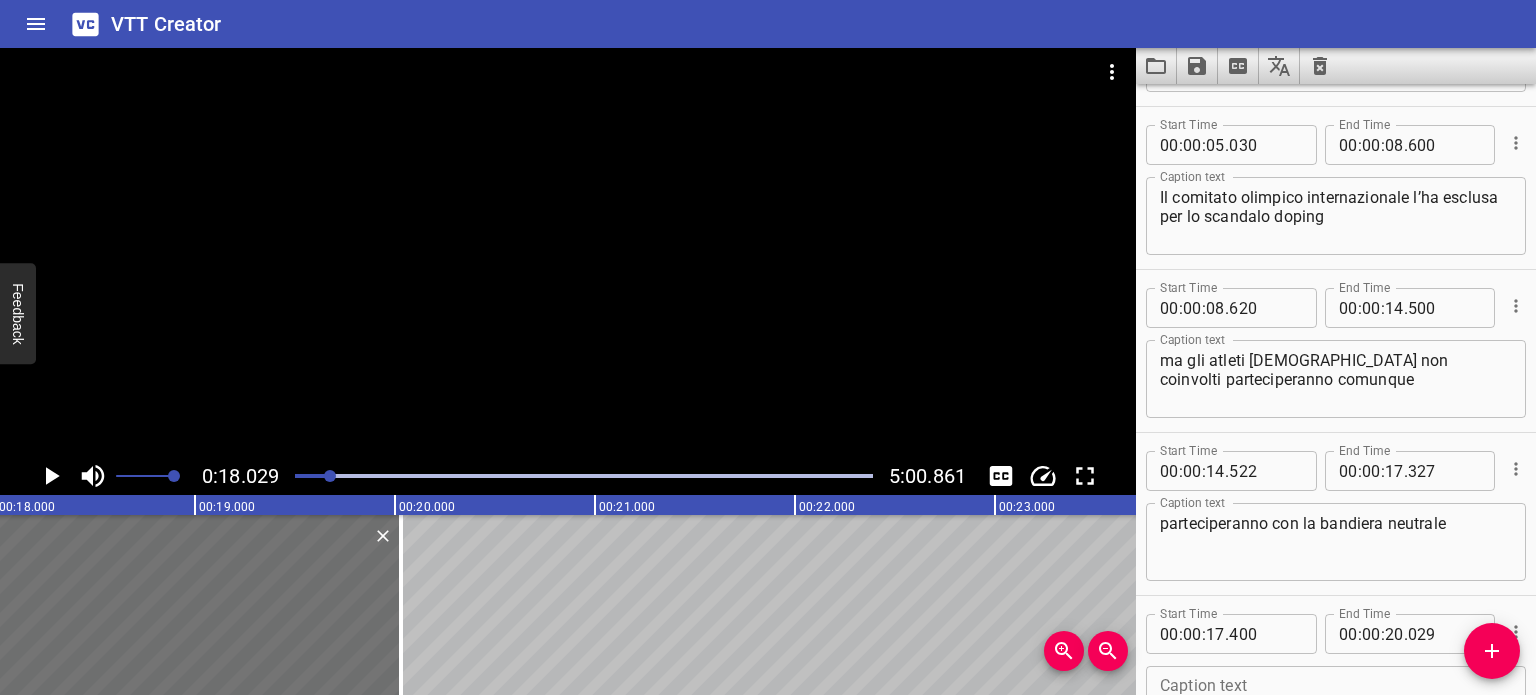 click at bounding box center (568, 252) 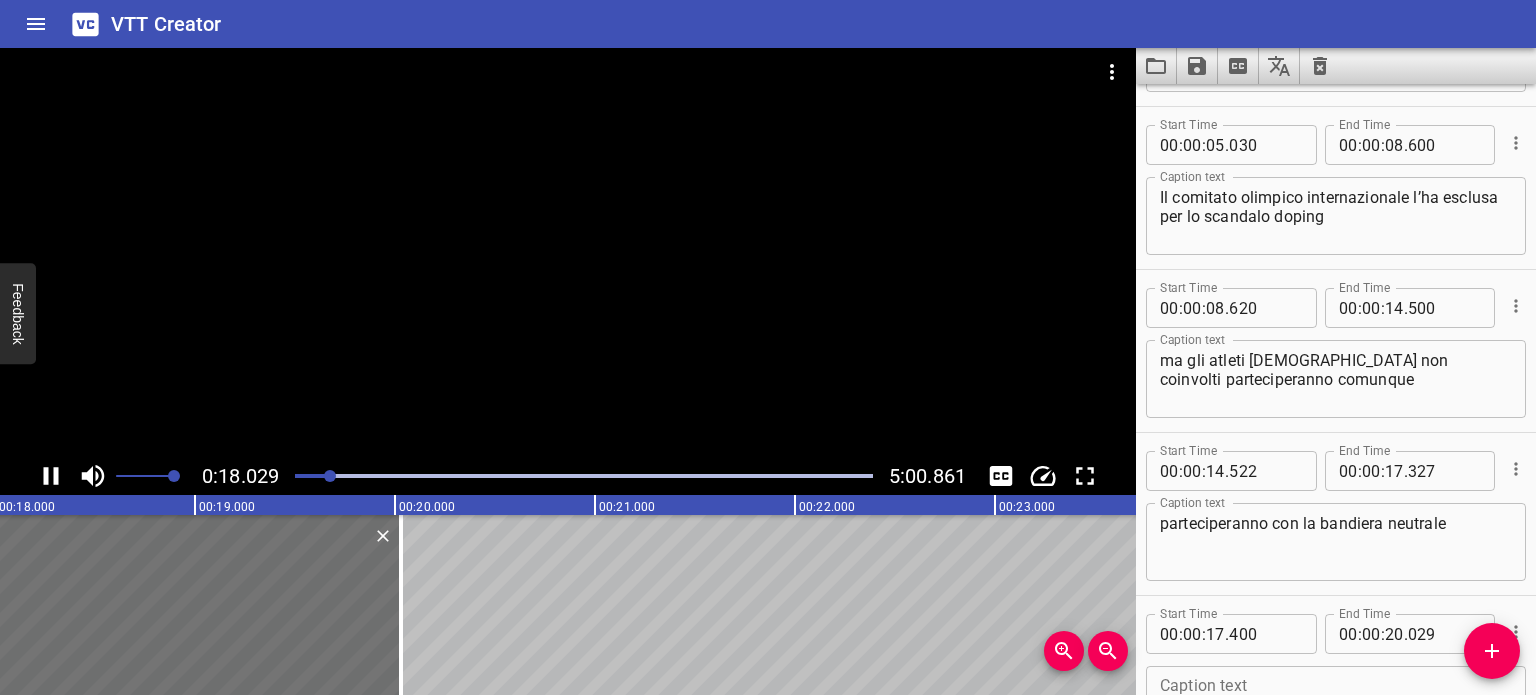 scroll, scrollTop: 297, scrollLeft: 0, axis: vertical 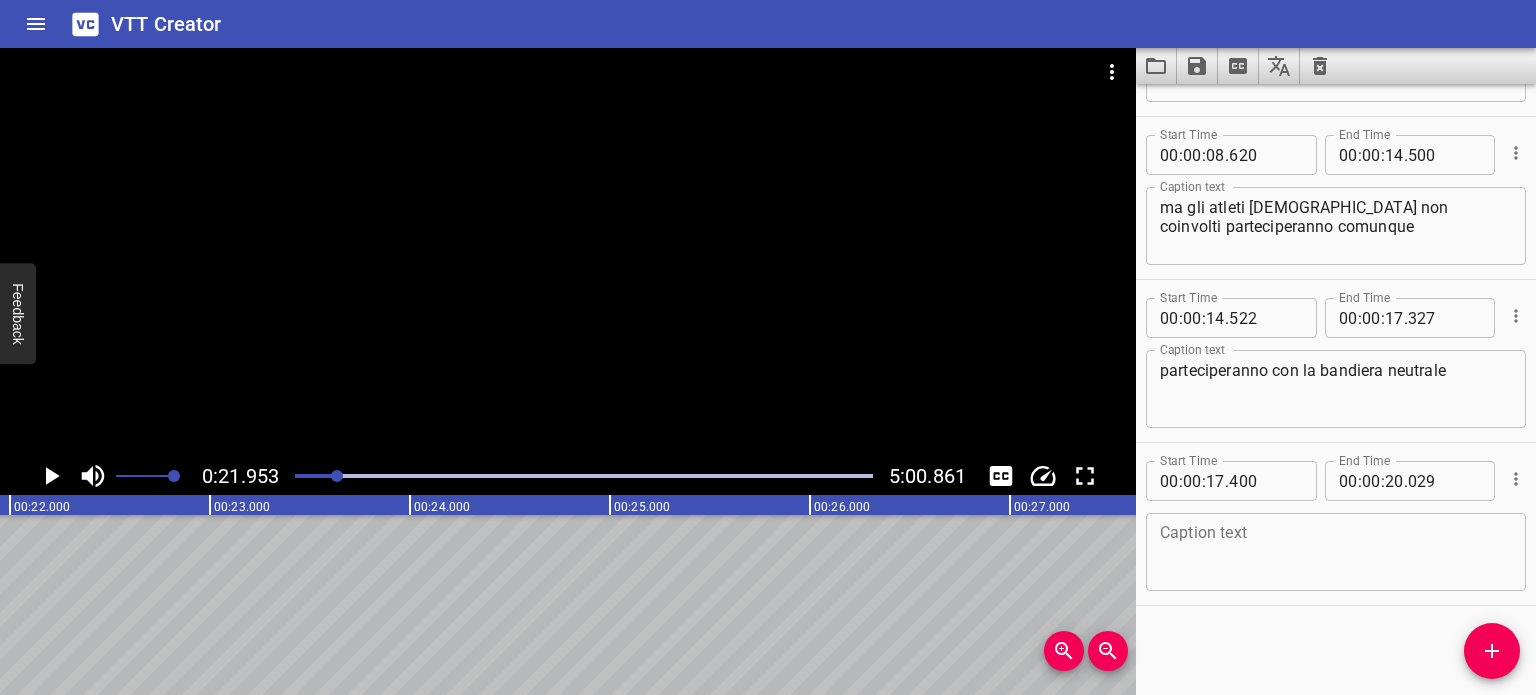 type 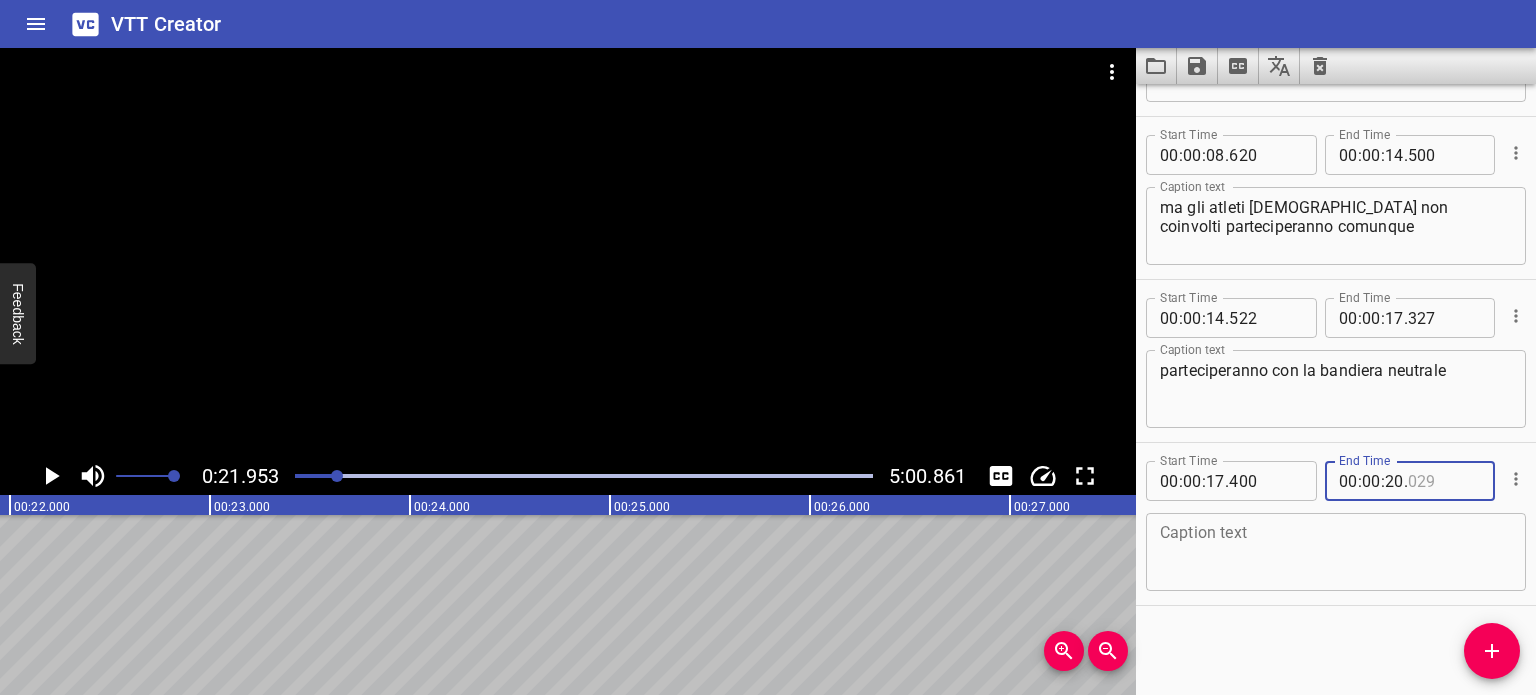 click at bounding box center (1444, 481) 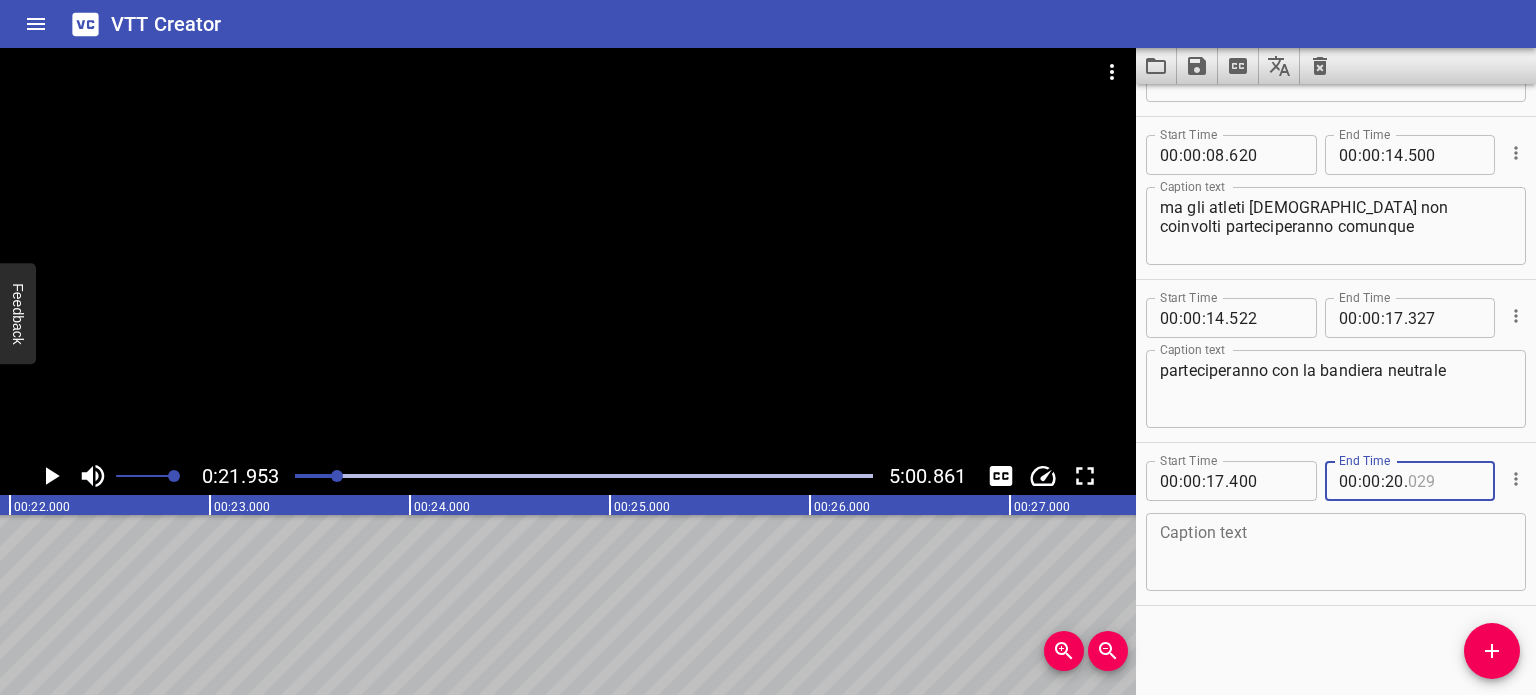 type 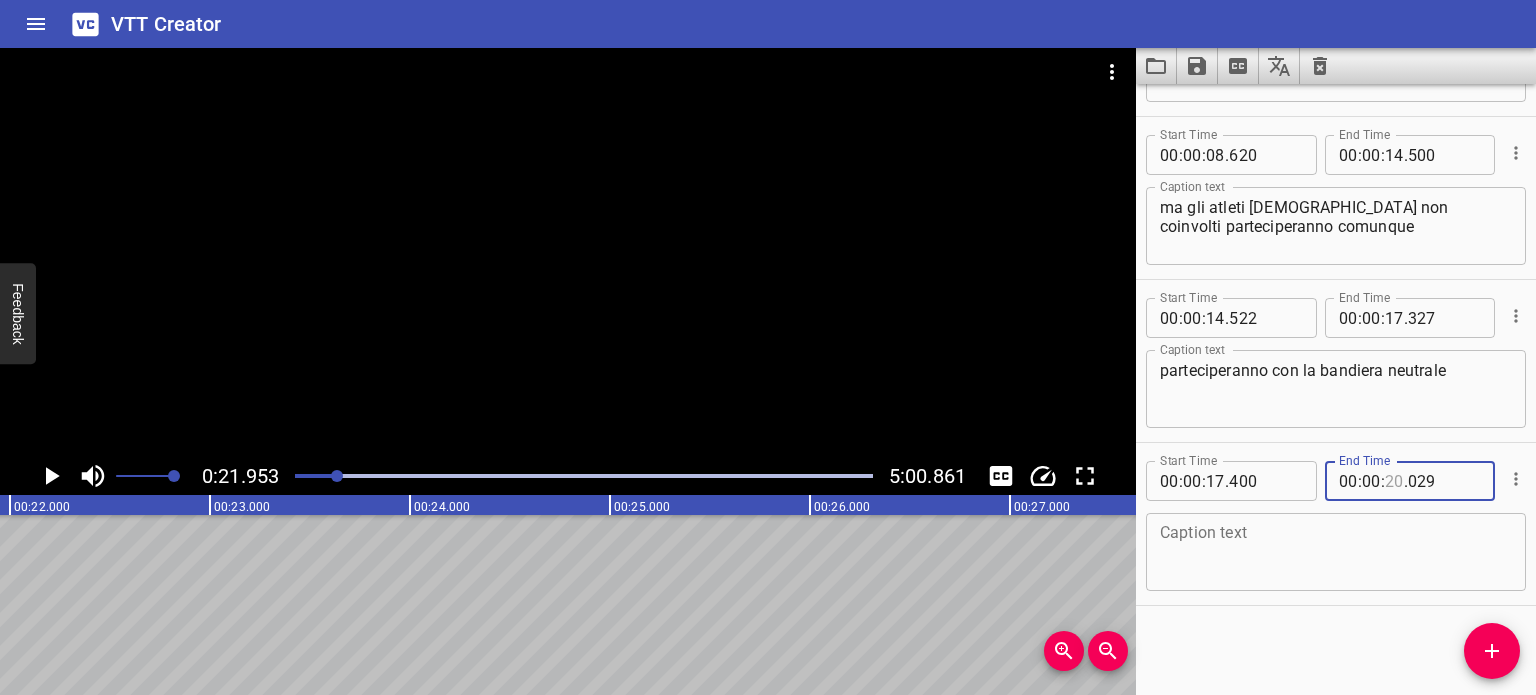 click at bounding box center [1394, 481] 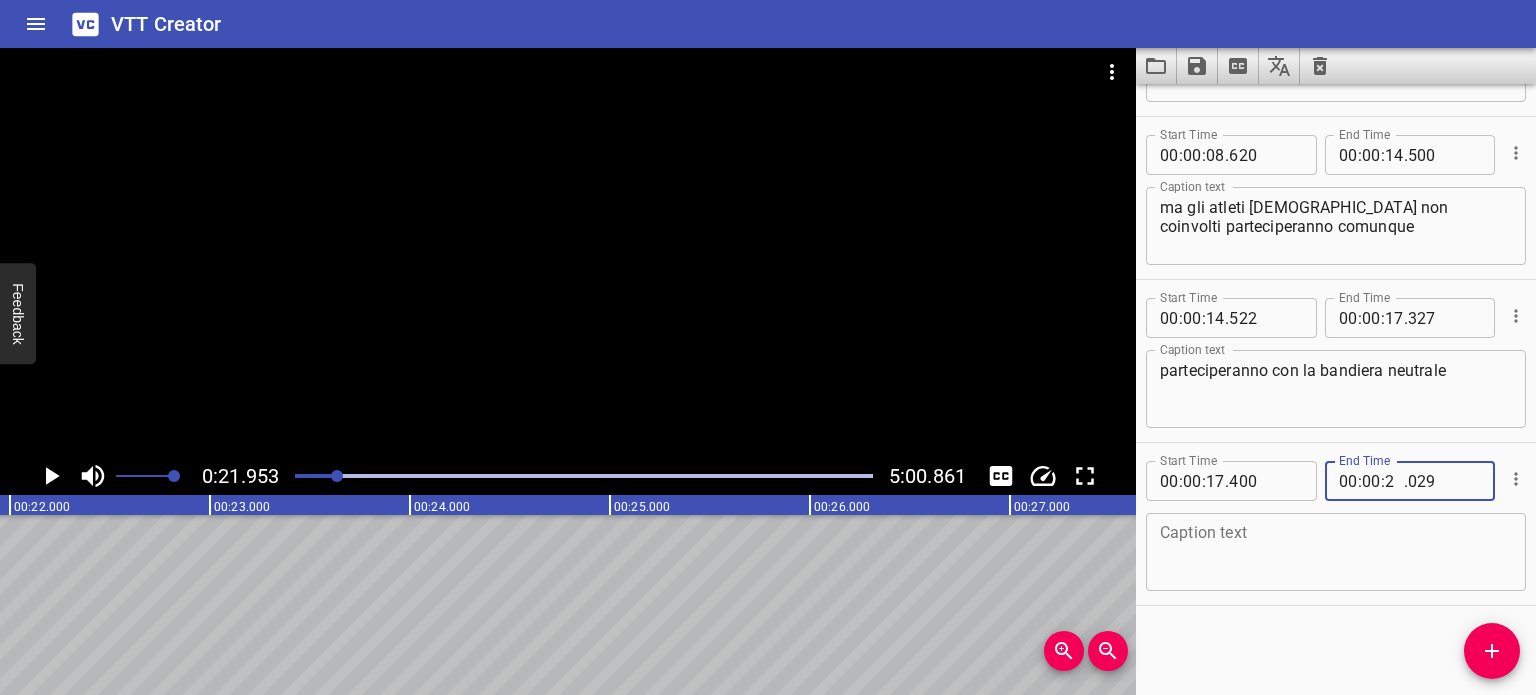 type on "21" 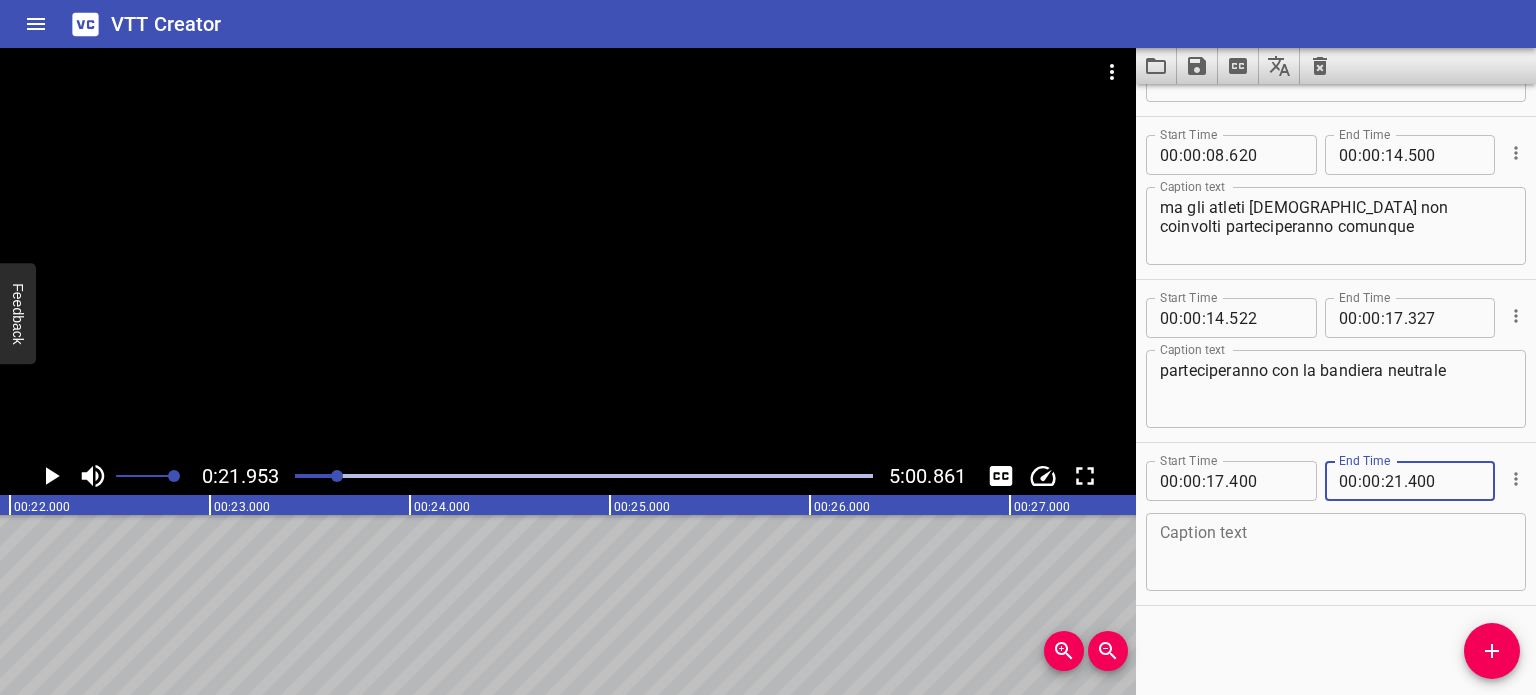 type on "400" 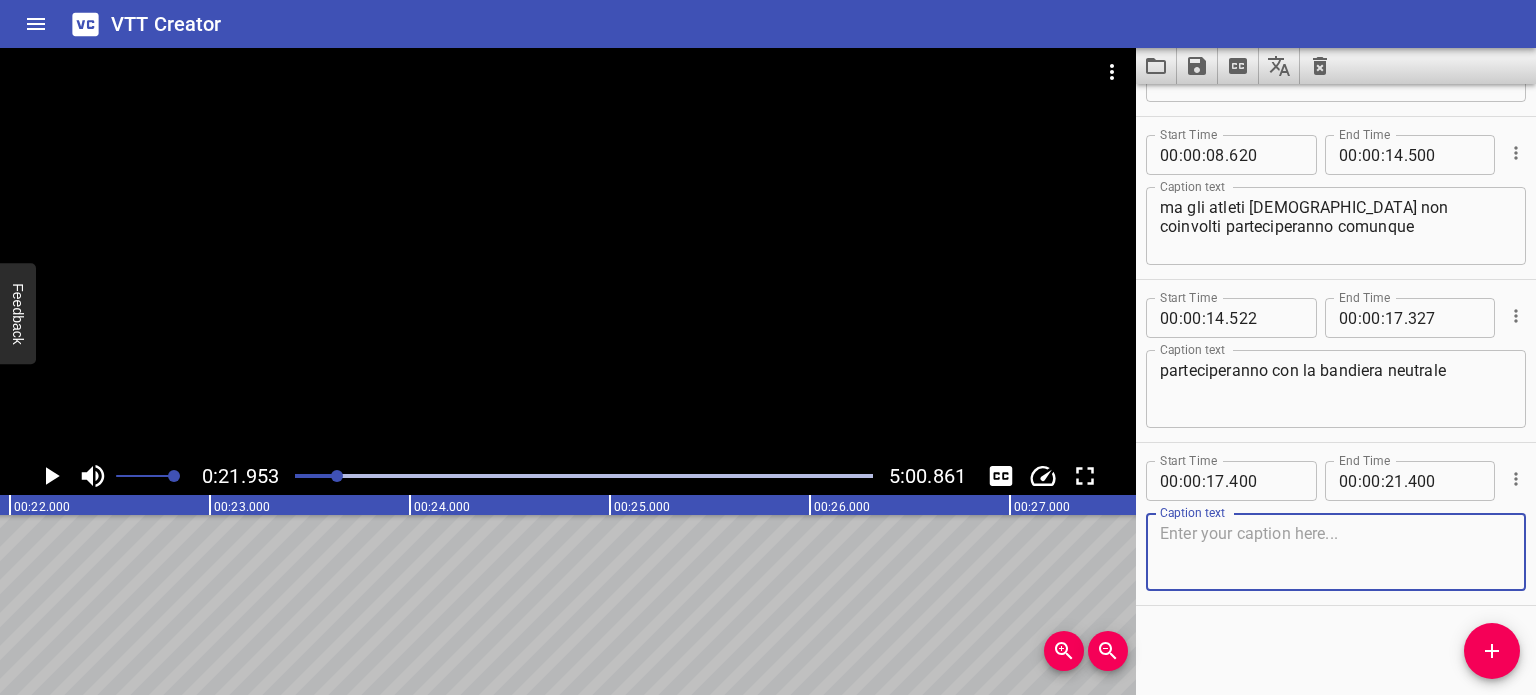 click at bounding box center (1336, 552) 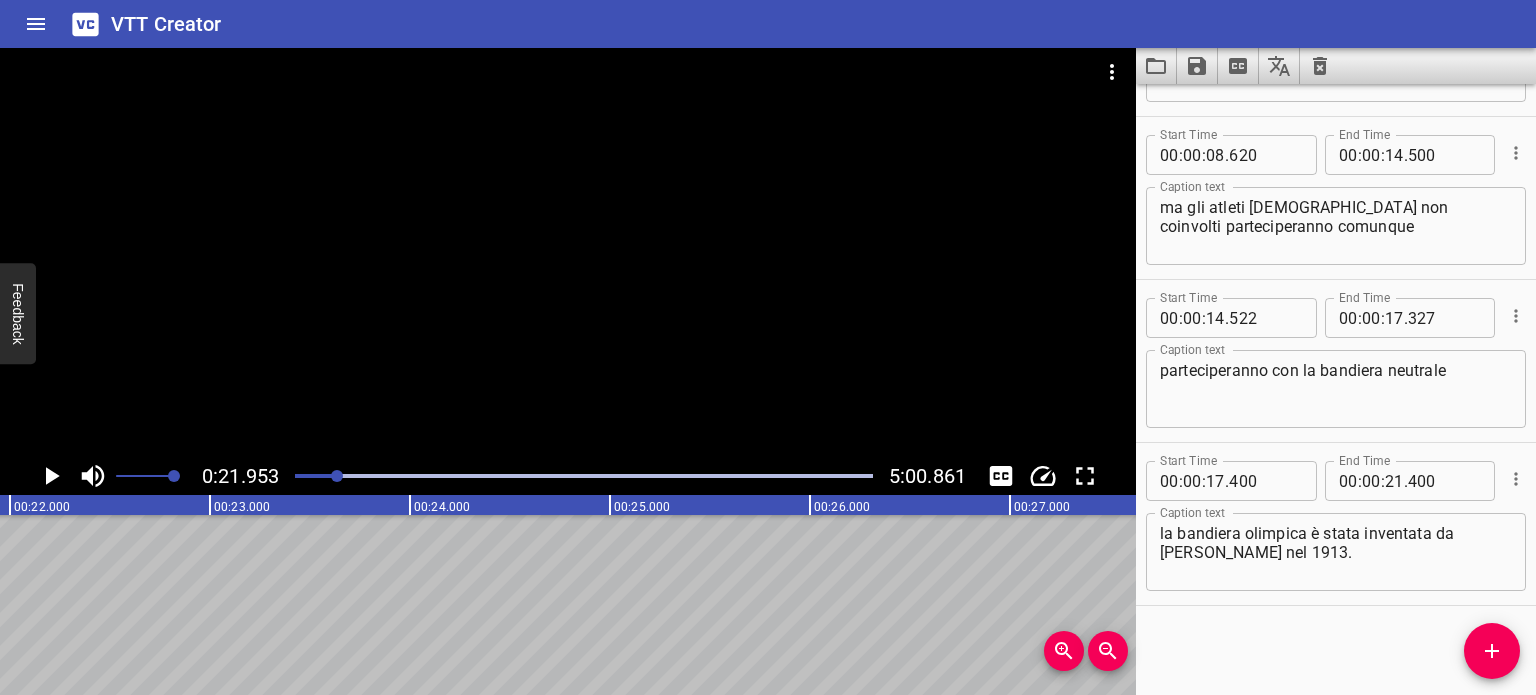click on "La nazionale [DEMOGRAPHIC_DATA] non parteciperà ai giochi olimpici invernali di [GEOGRAPHIC_DATA] 2018  Il comitato olimpico internazionale l’ha esclusa per lo scandalo doping ma gli atleti [DEMOGRAPHIC_DATA] non coinvolti parteciperanno comunque parteciperanno con la bandiera neutrale la bandiera olimpica è stata inventata da [PERSON_NAME] nel 1913." at bounding box center [31610, 605] 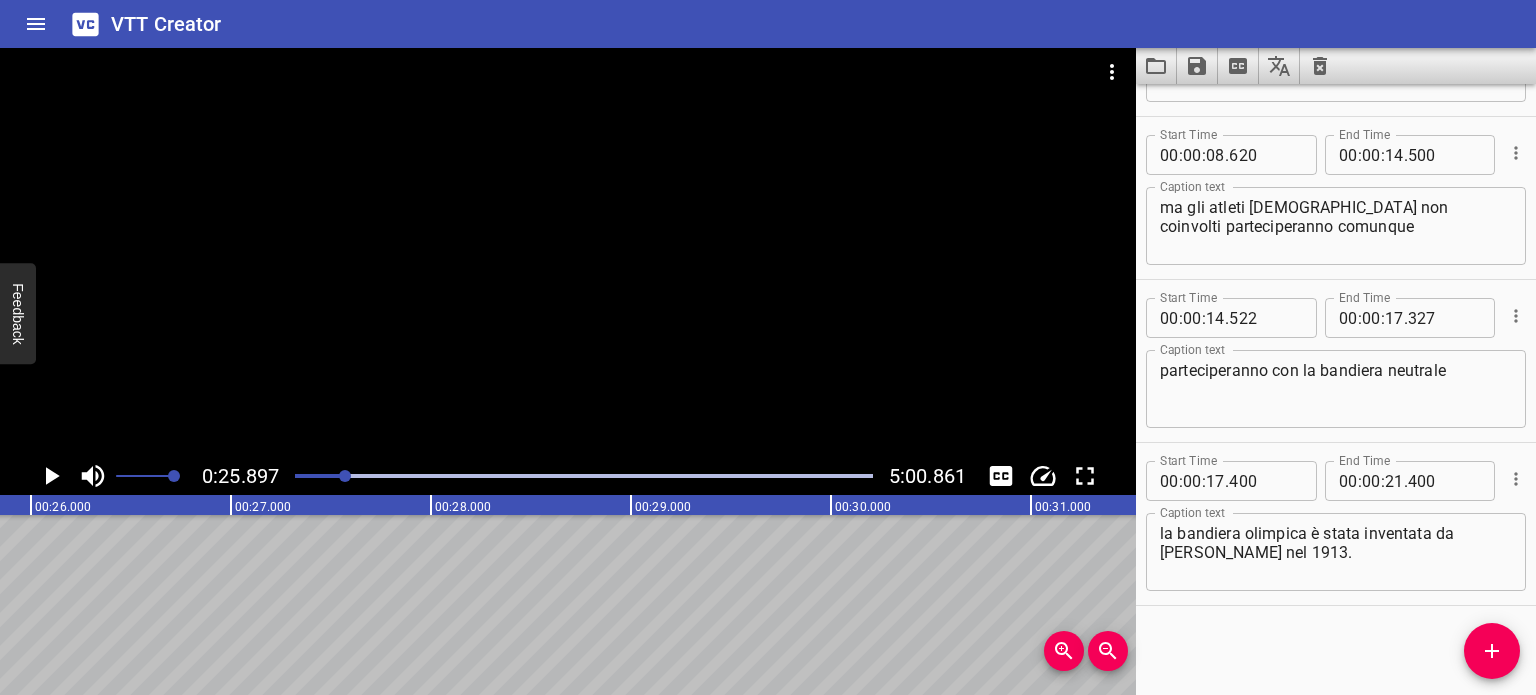 scroll, scrollTop: 0, scrollLeft: 5179, axis: horizontal 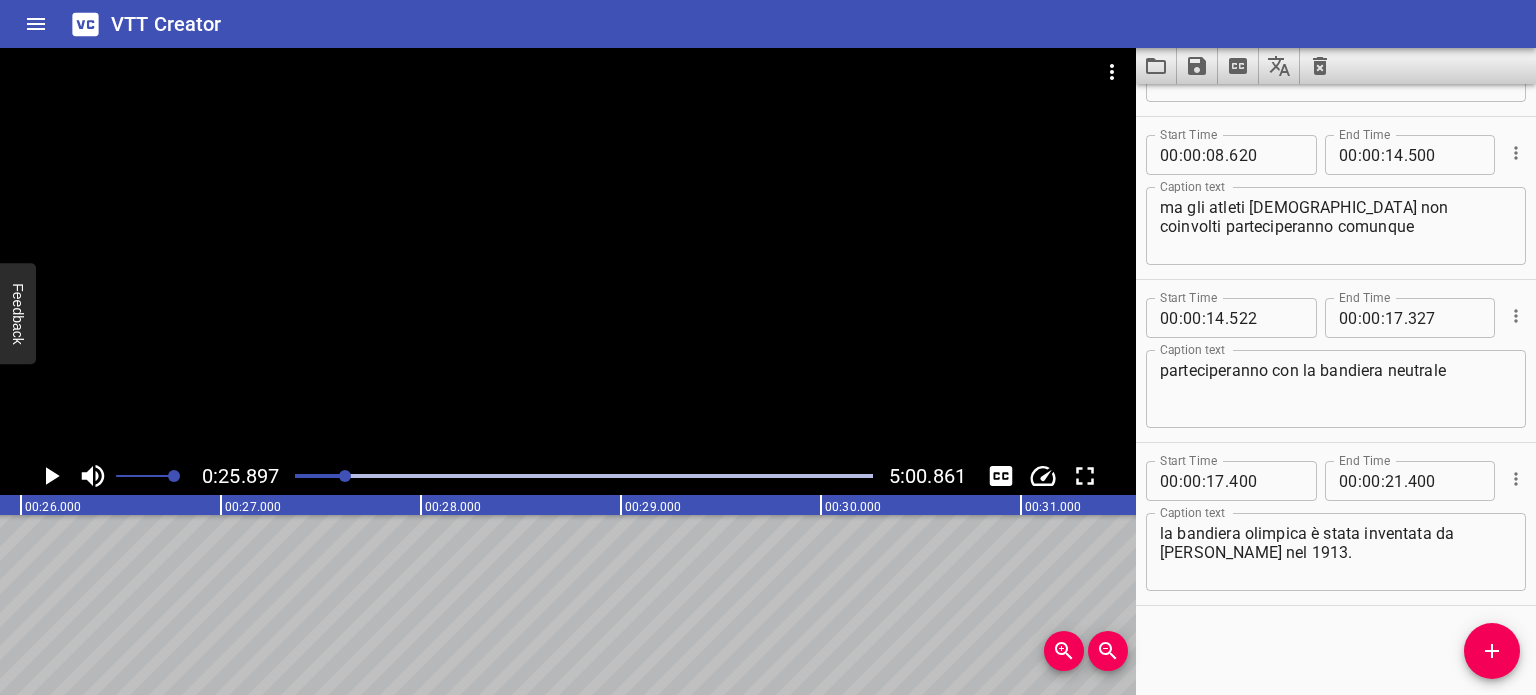 click at bounding box center [584, 476] 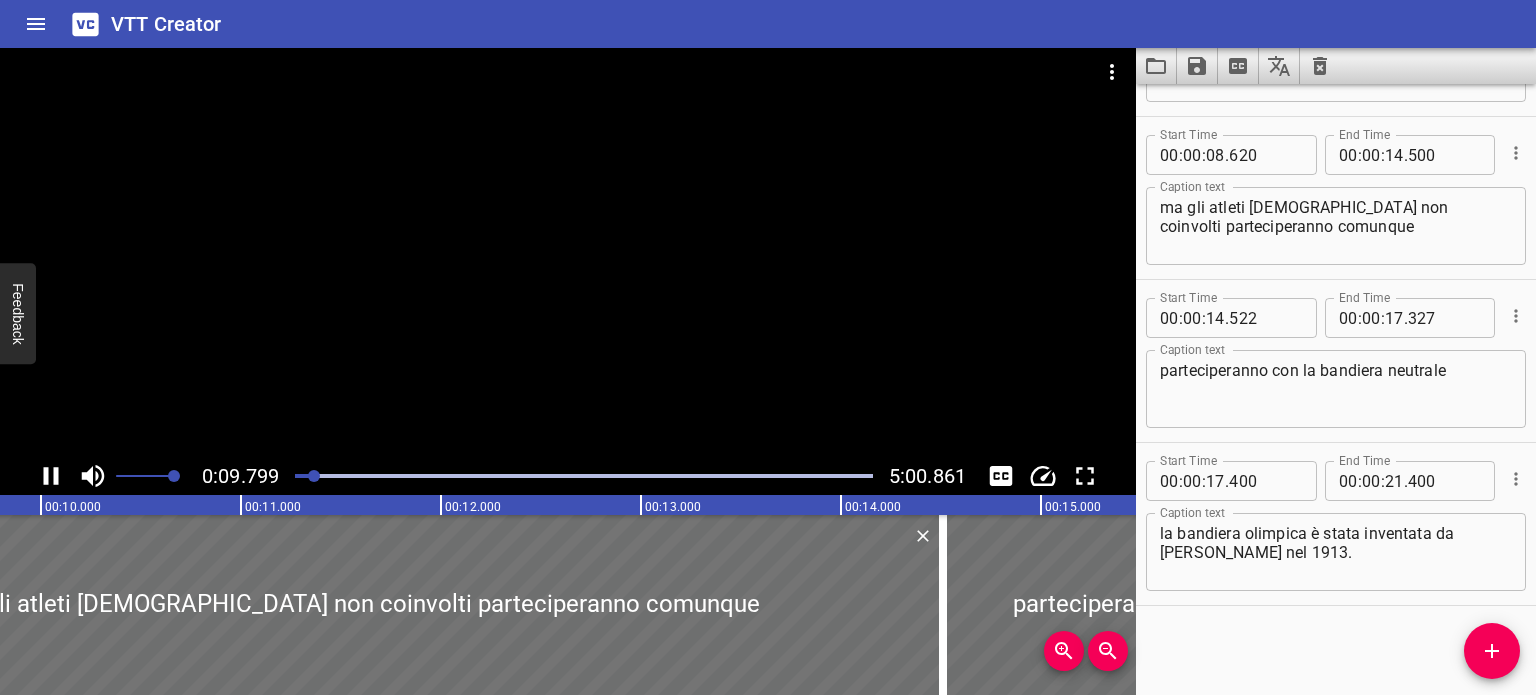 click at bounding box center [584, 476] 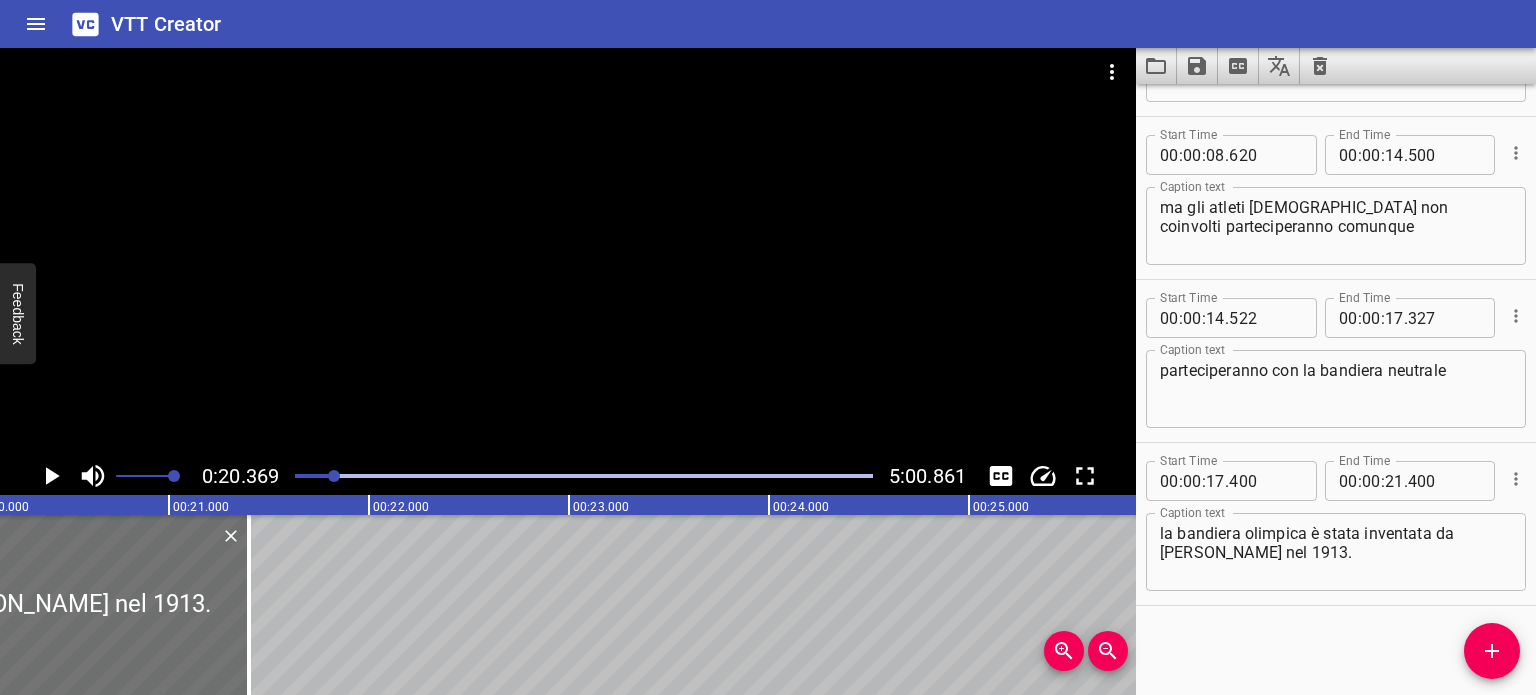 scroll, scrollTop: 0, scrollLeft: 4073, axis: horizontal 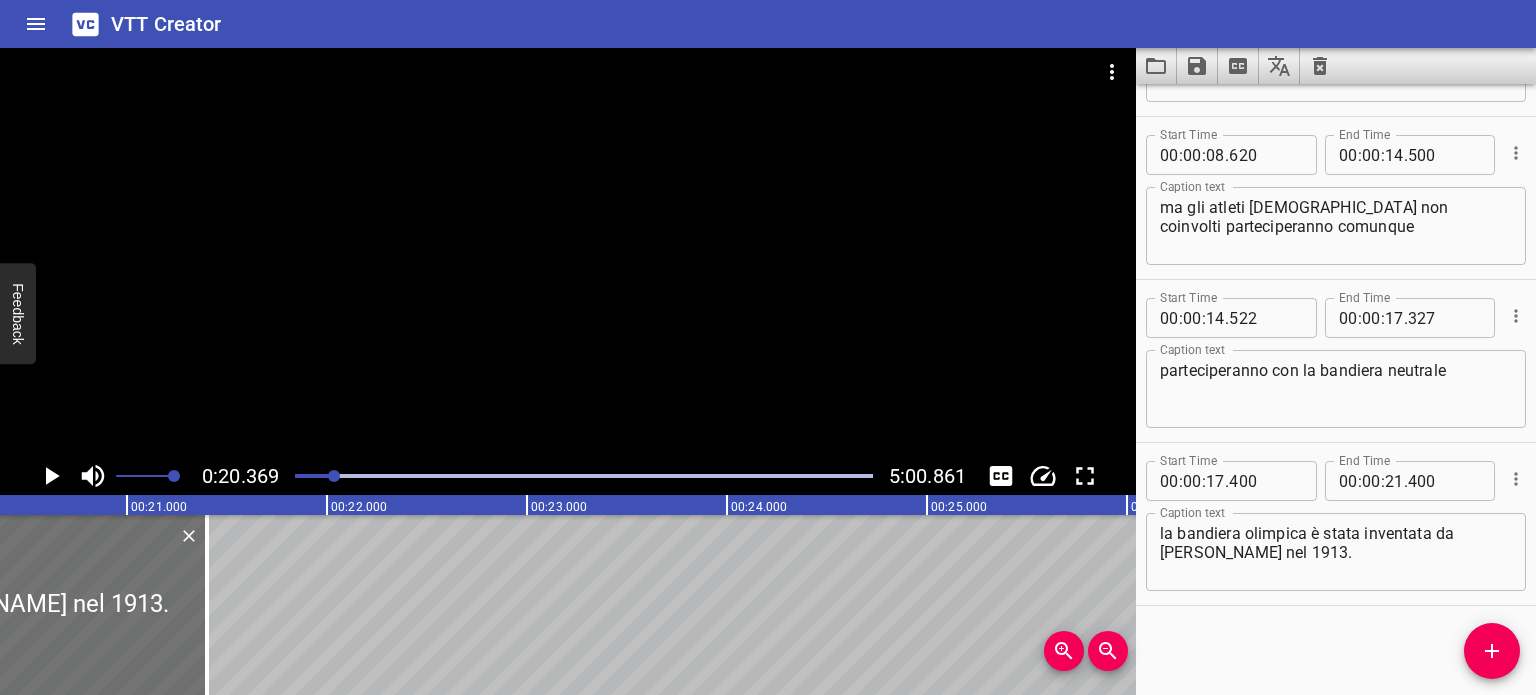 click on "la bandiera olimpica è stata inventata da [PERSON_NAME] nel 1913." at bounding box center [1336, 552] 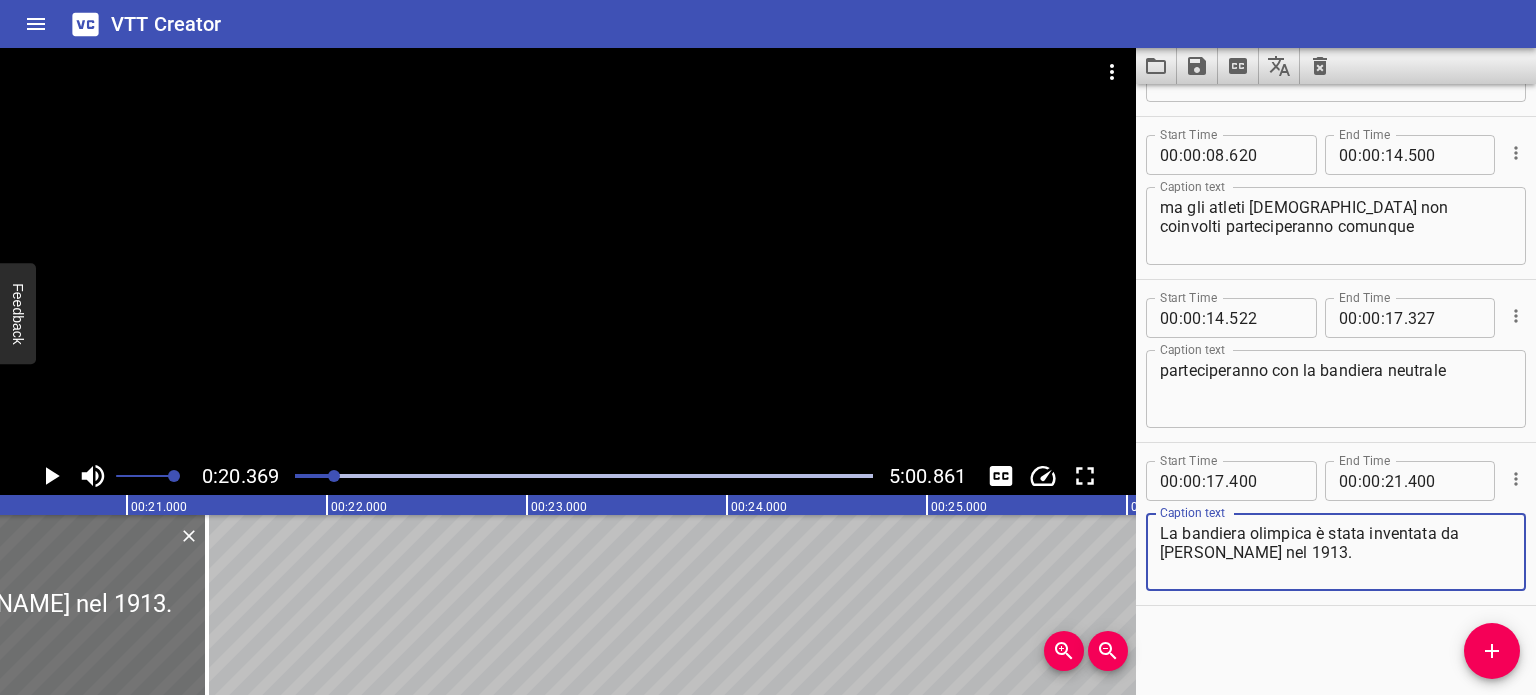 type on "La bandiera olimpica è stata inventata da [PERSON_NAME] nel 1913." 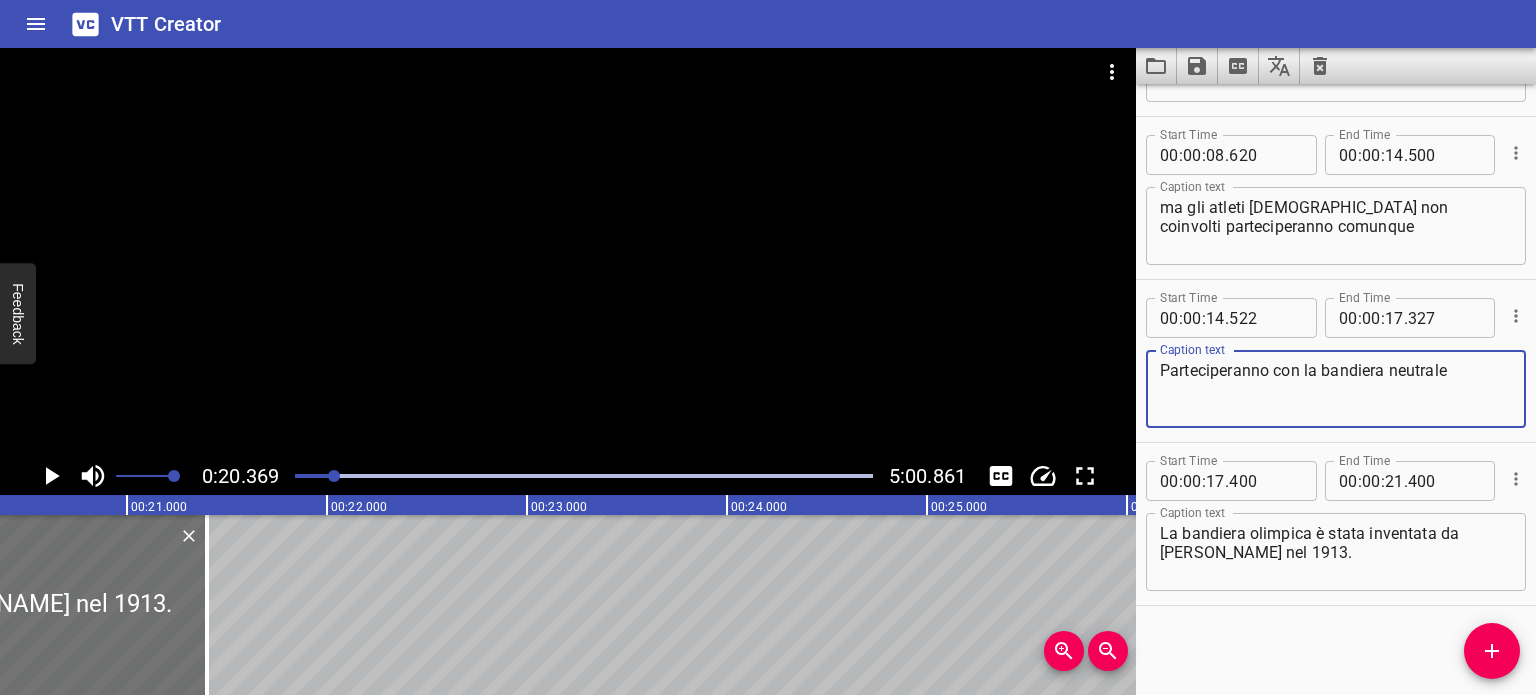 type on "Parteciperanno con la bandiera neutrale" 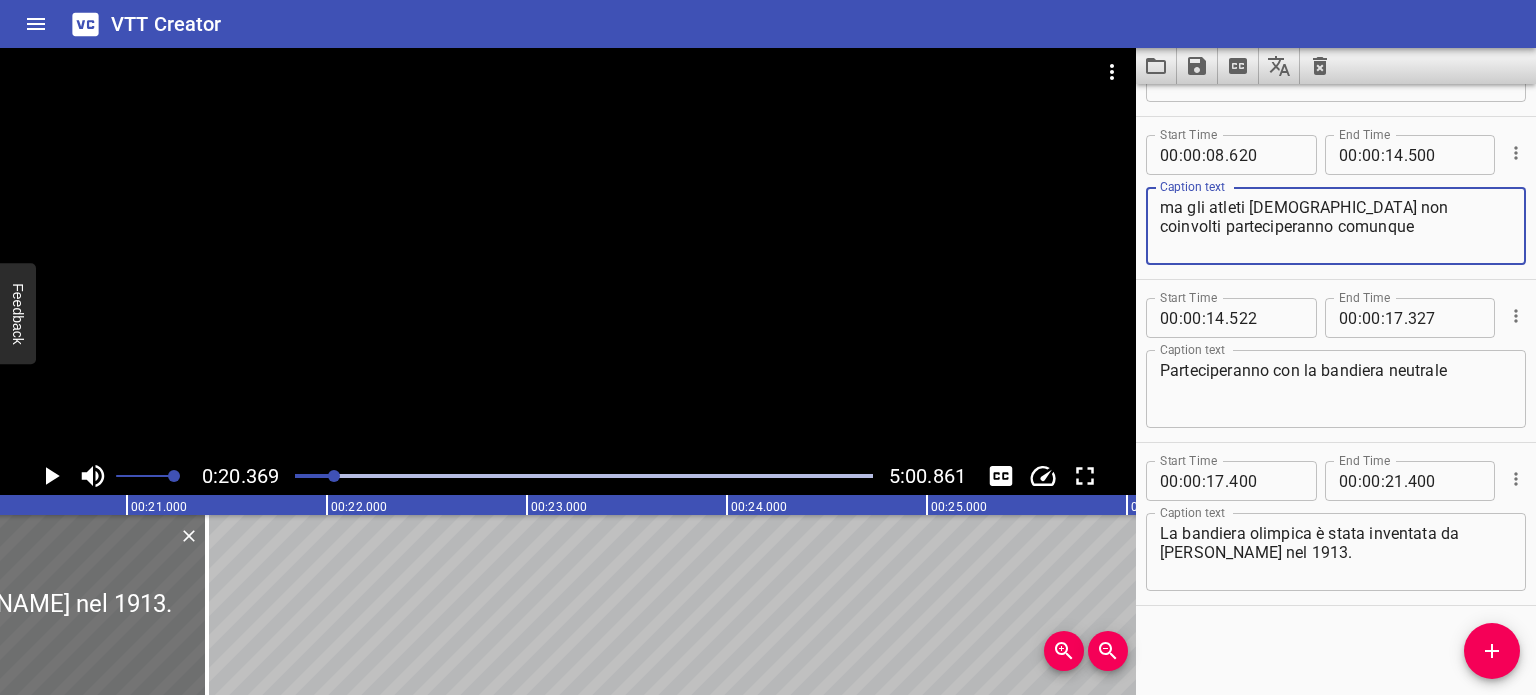 click on "ma gli atleti [DEMOGRAPHIC_DATA] non coinvolti parteciperanno comunque" at bounding box center [1336, 226] 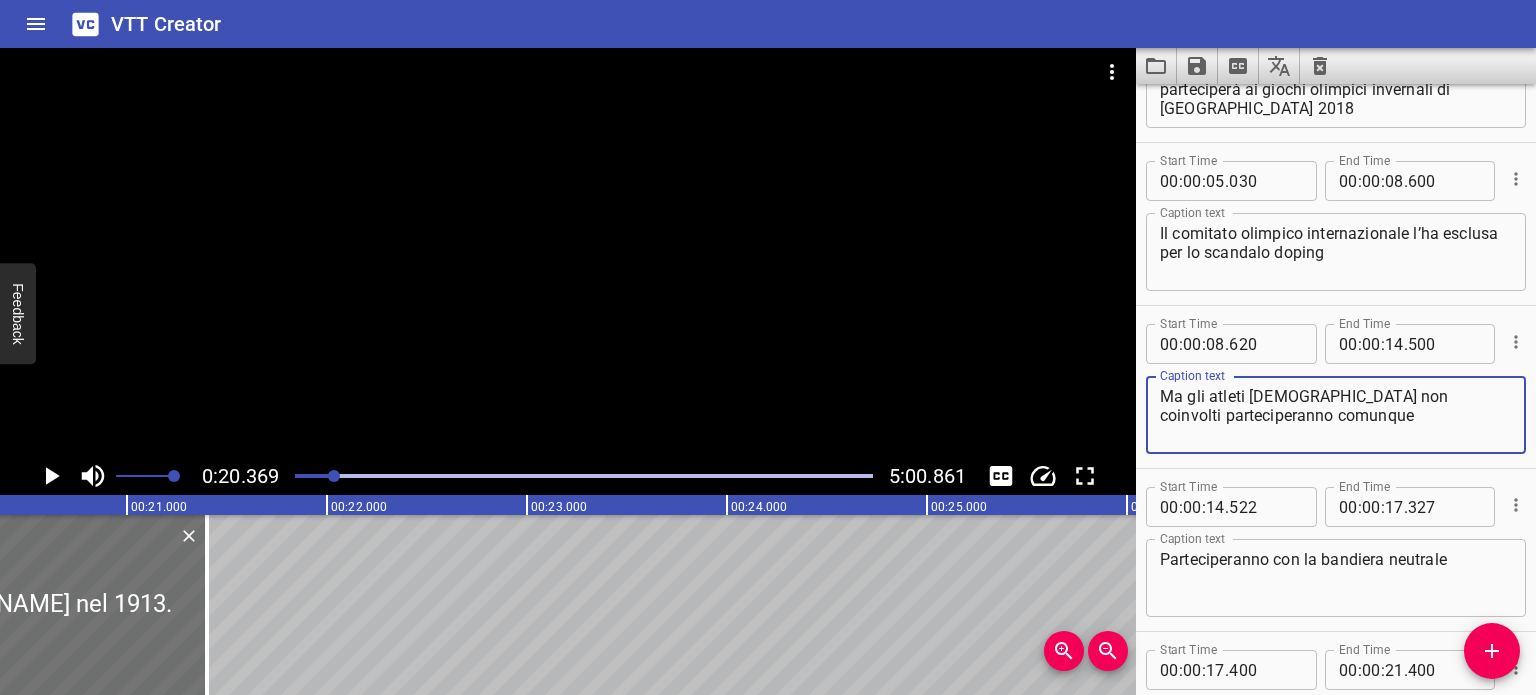 scroll, scrollTop: 0, scrollLeft: 0, axis: both 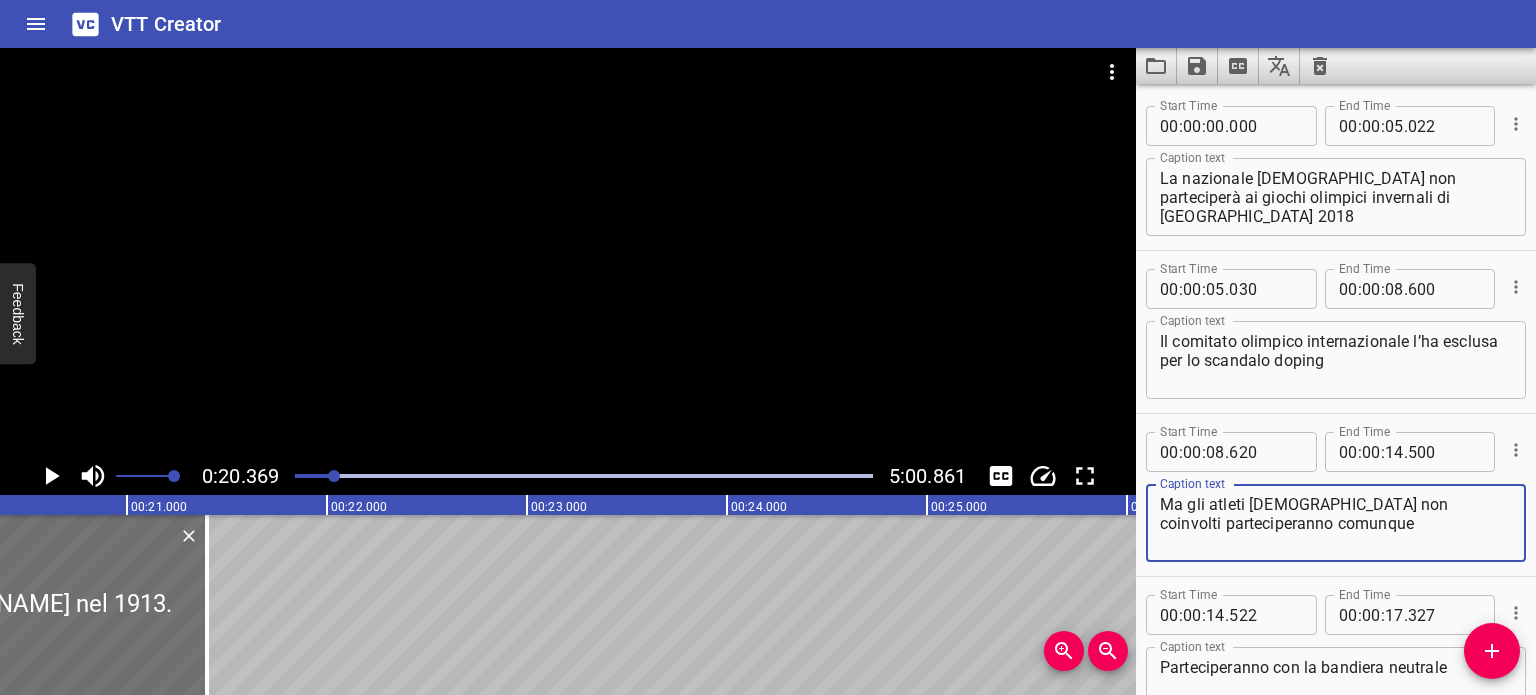 type on "Ma gli atleti [DEMOGRAPHIC_DATA] non coinvolti parteciperanno comunque" 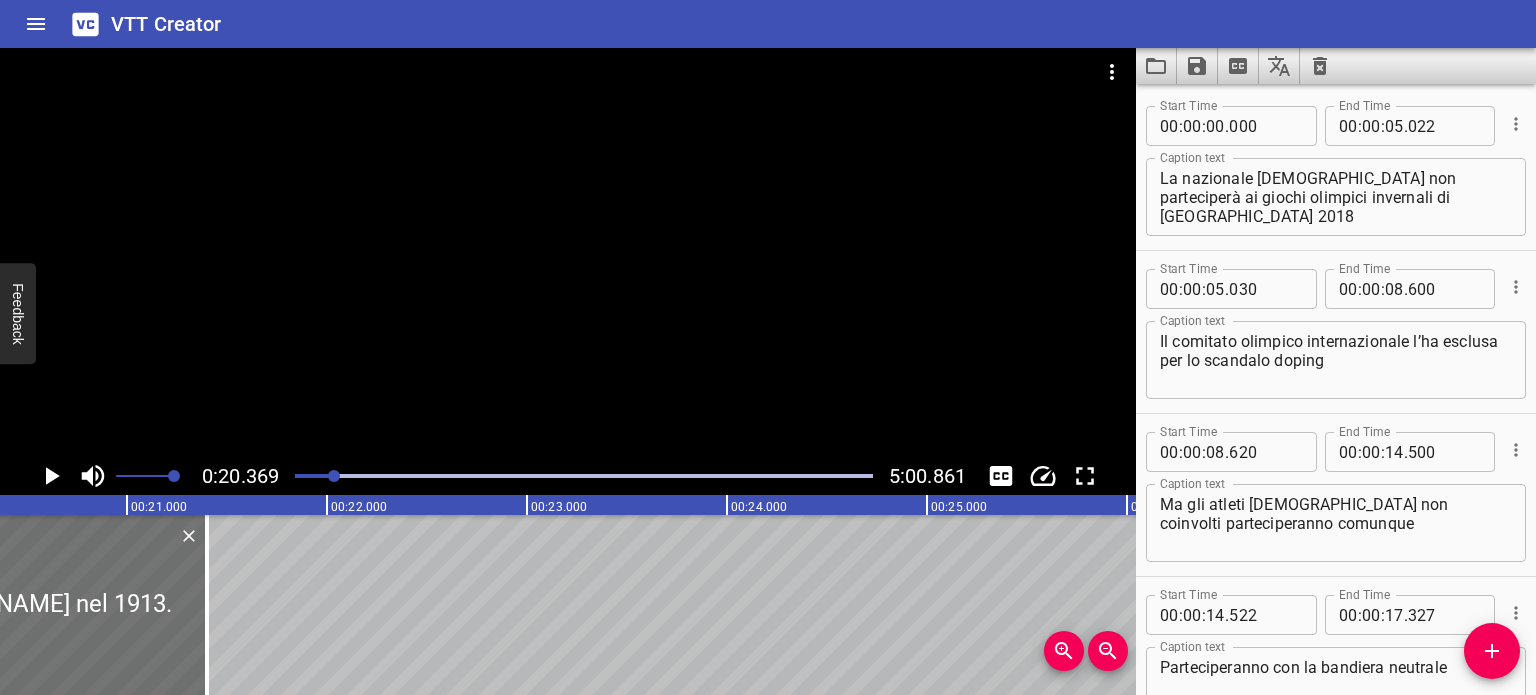 click at bounding box center (584, 476) 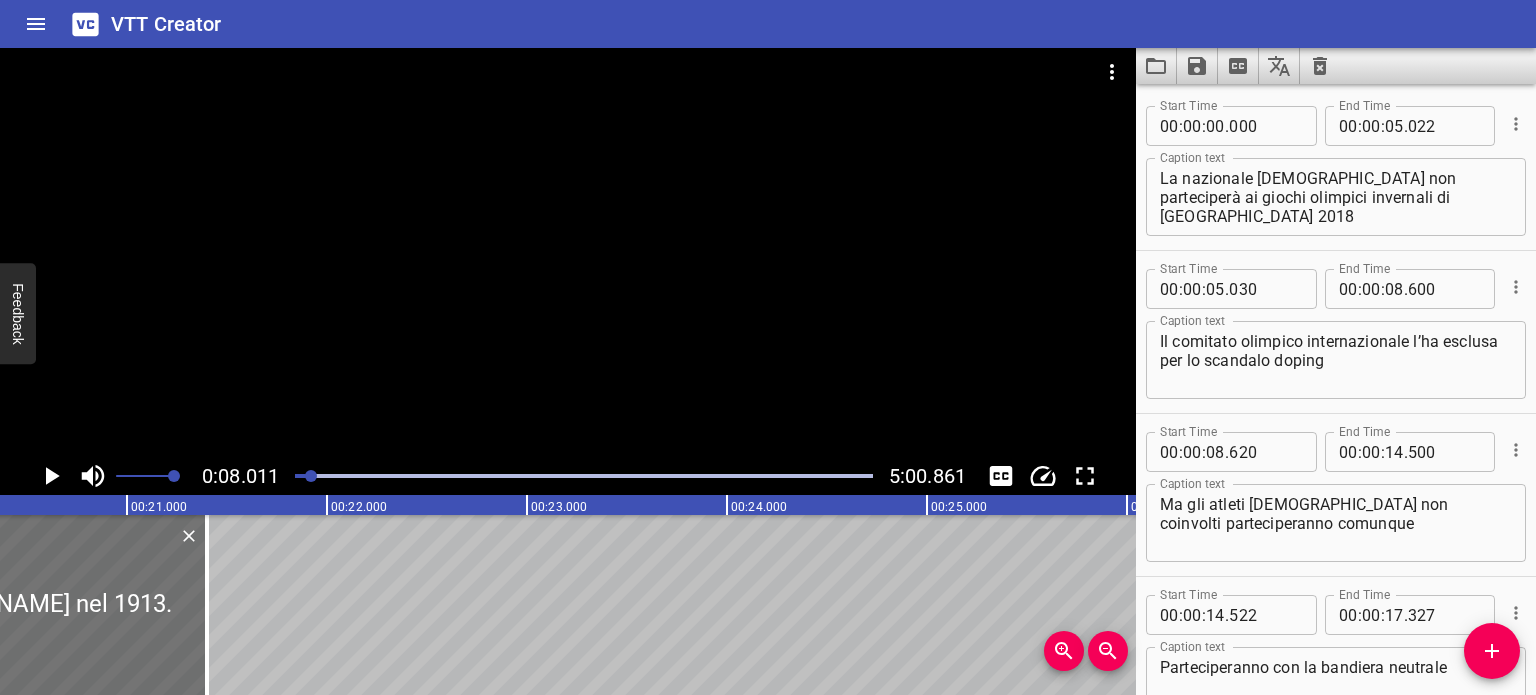scroll, scrollTop: 208, scrollLeft: 0, axis: vertical 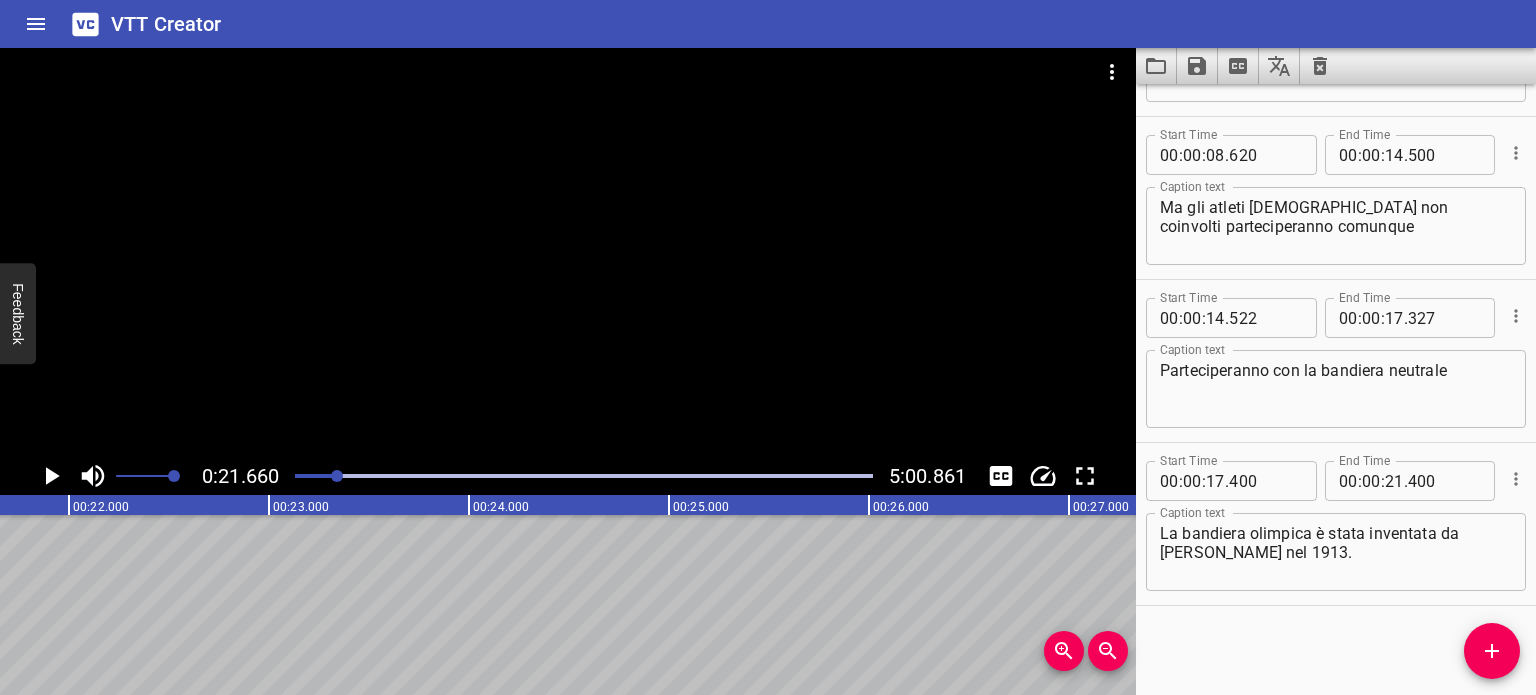 click at bounding box center (48, 476) 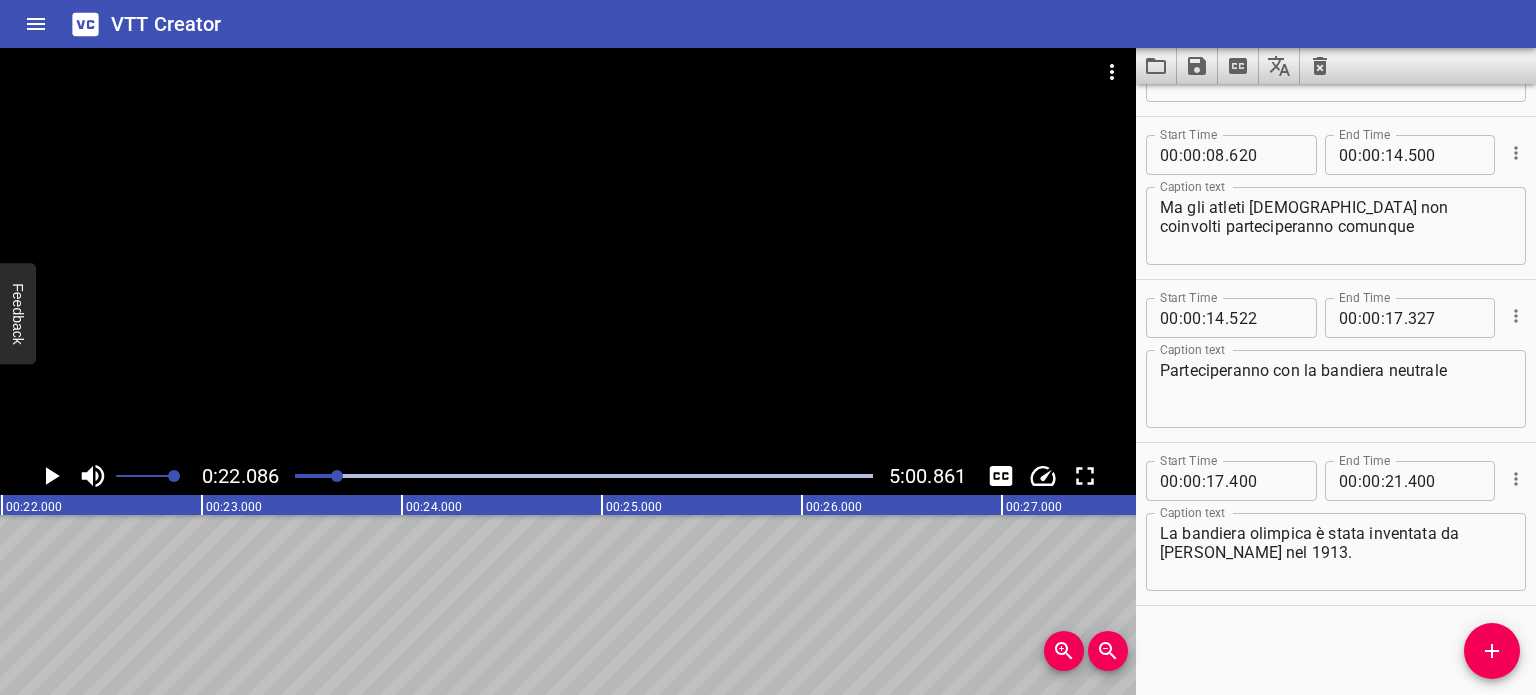 scroll, scrollTop: 0, scrollLeft: 4416, axis: horizontal 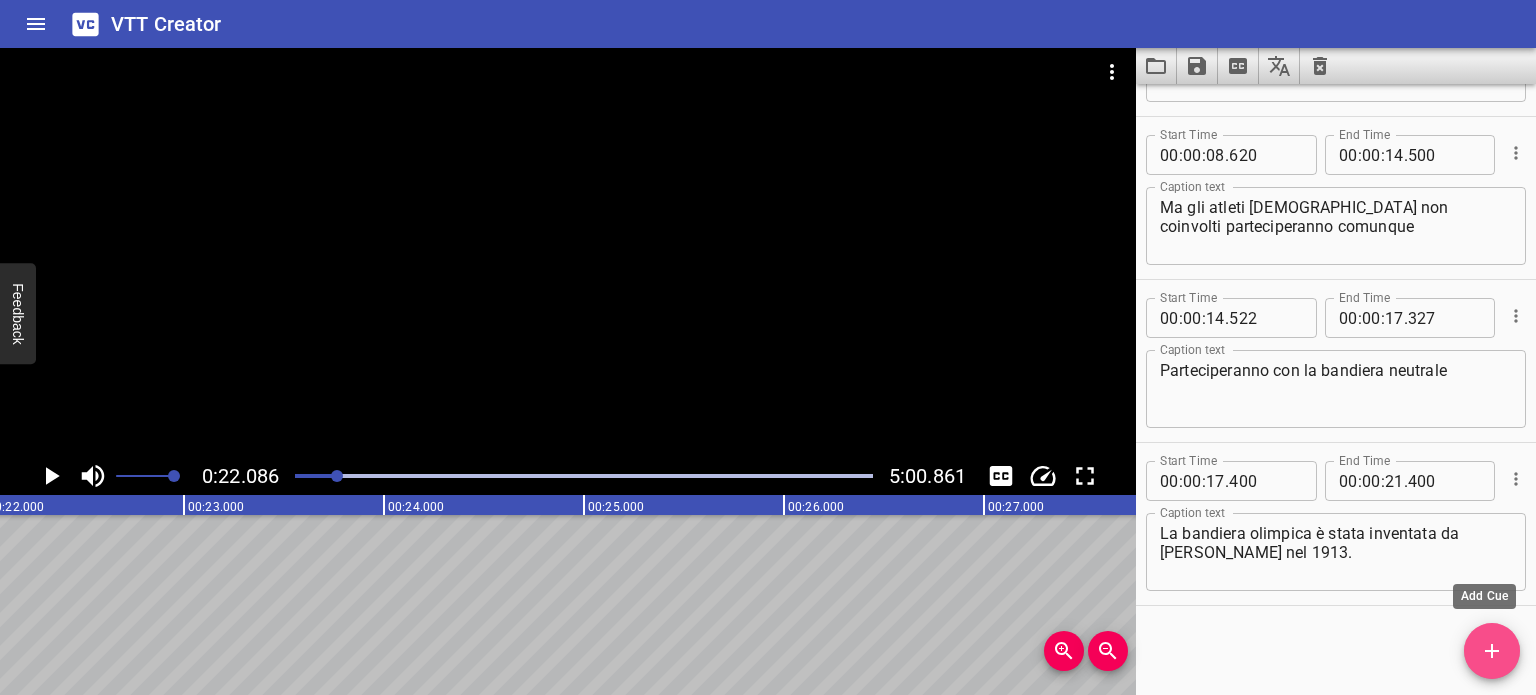 click at bounding box center (1492, 651) 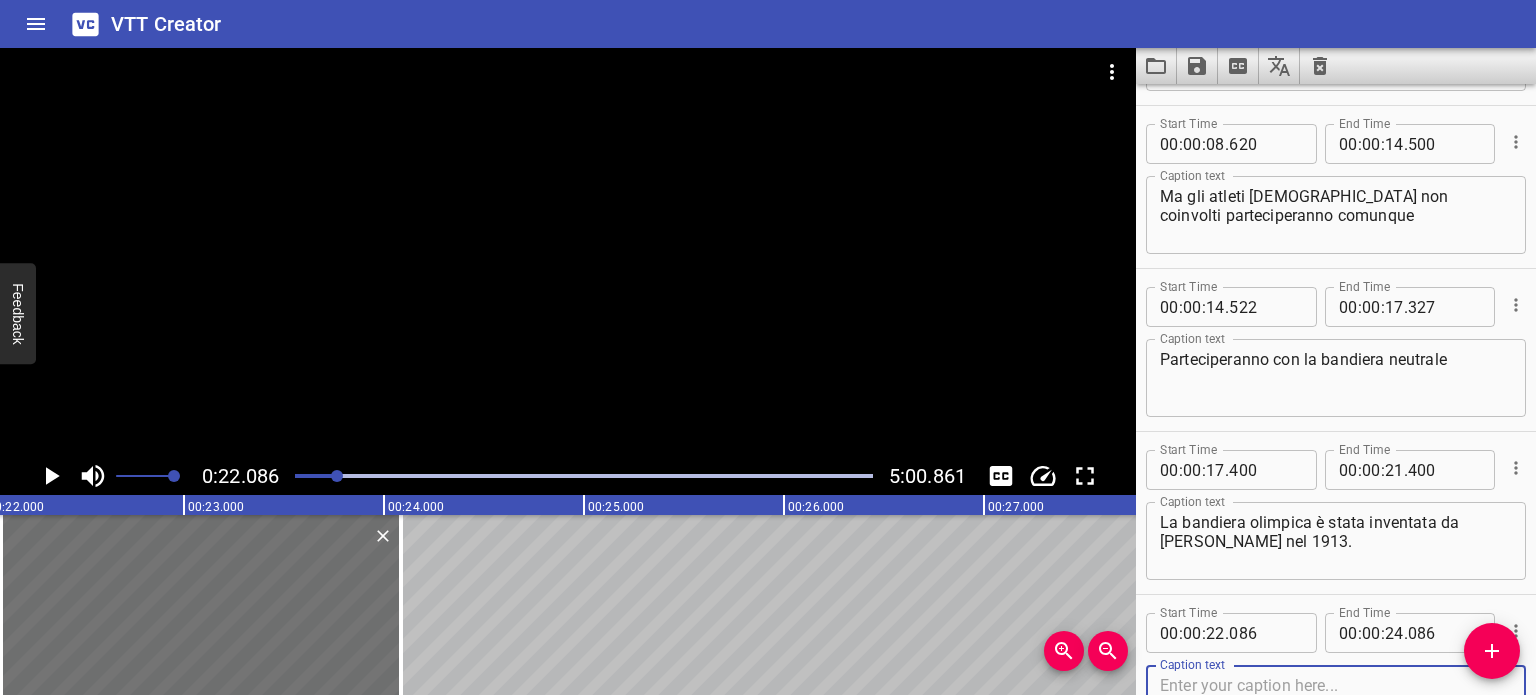 scroll, scrollTop: 400, scrollLeft: 0, axis: vertical 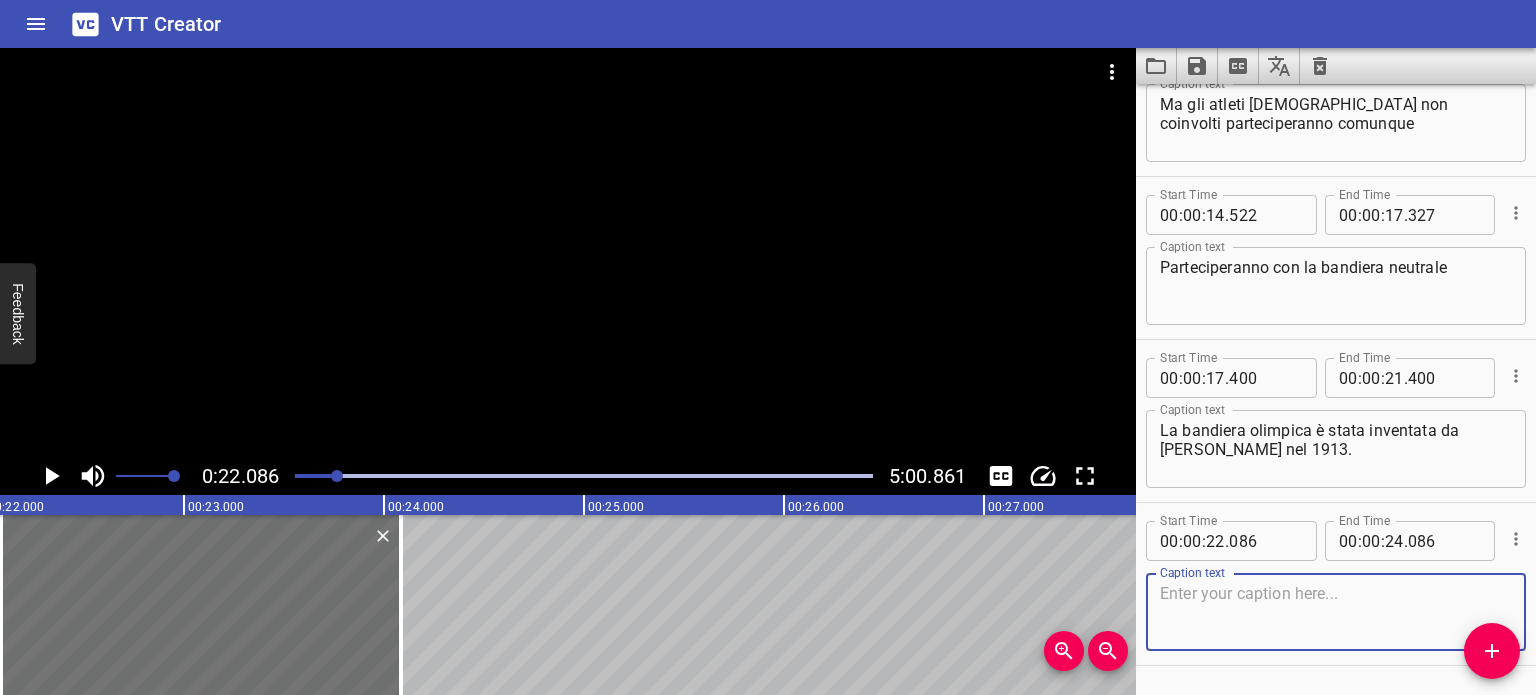 click at bounding box center [1336, 612] 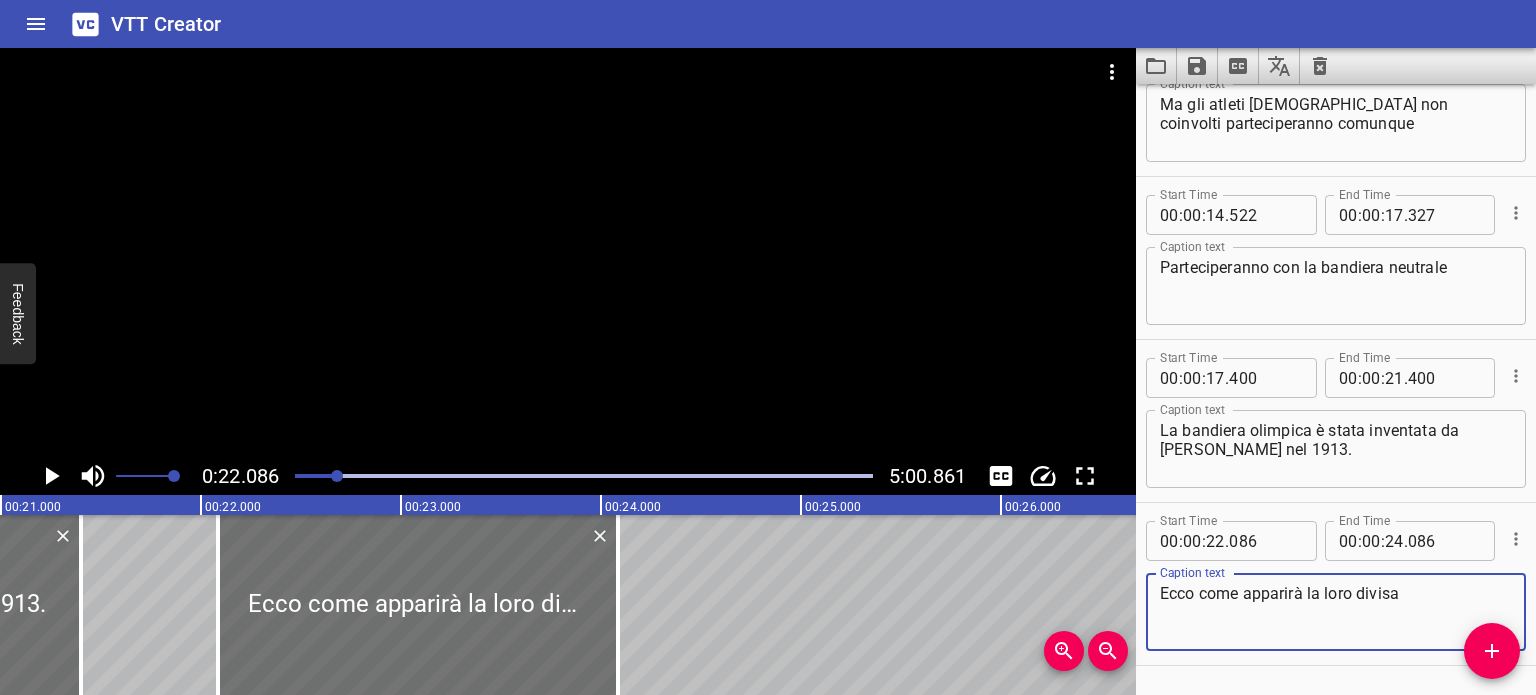 scroll, scrollTop: 0, scrollLeft: 4121, axis: horizontal 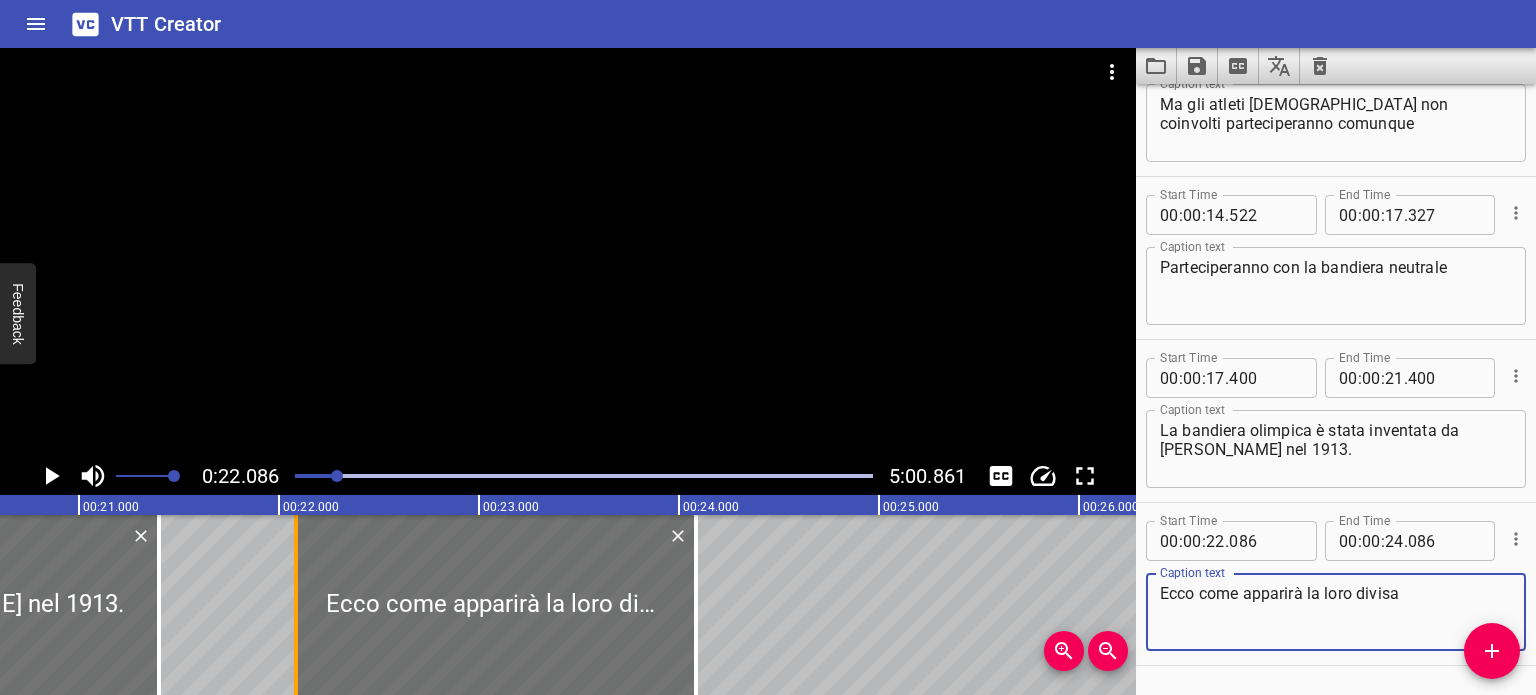 type on "Ecco come apparirà la loro divisa" 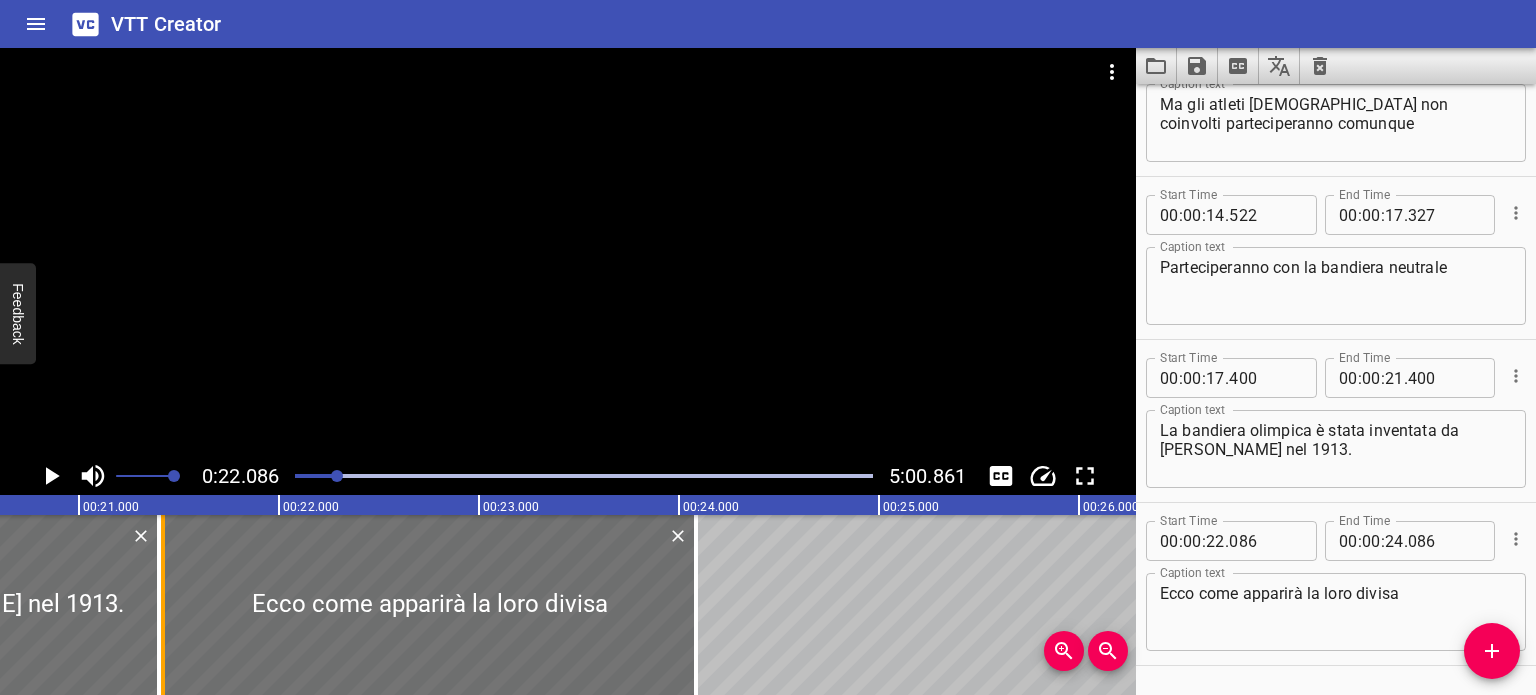 drag, startPoint x: 297, startPoint y: 592, endPoint x: 164, endPoint y: 586, distance: 133.13527 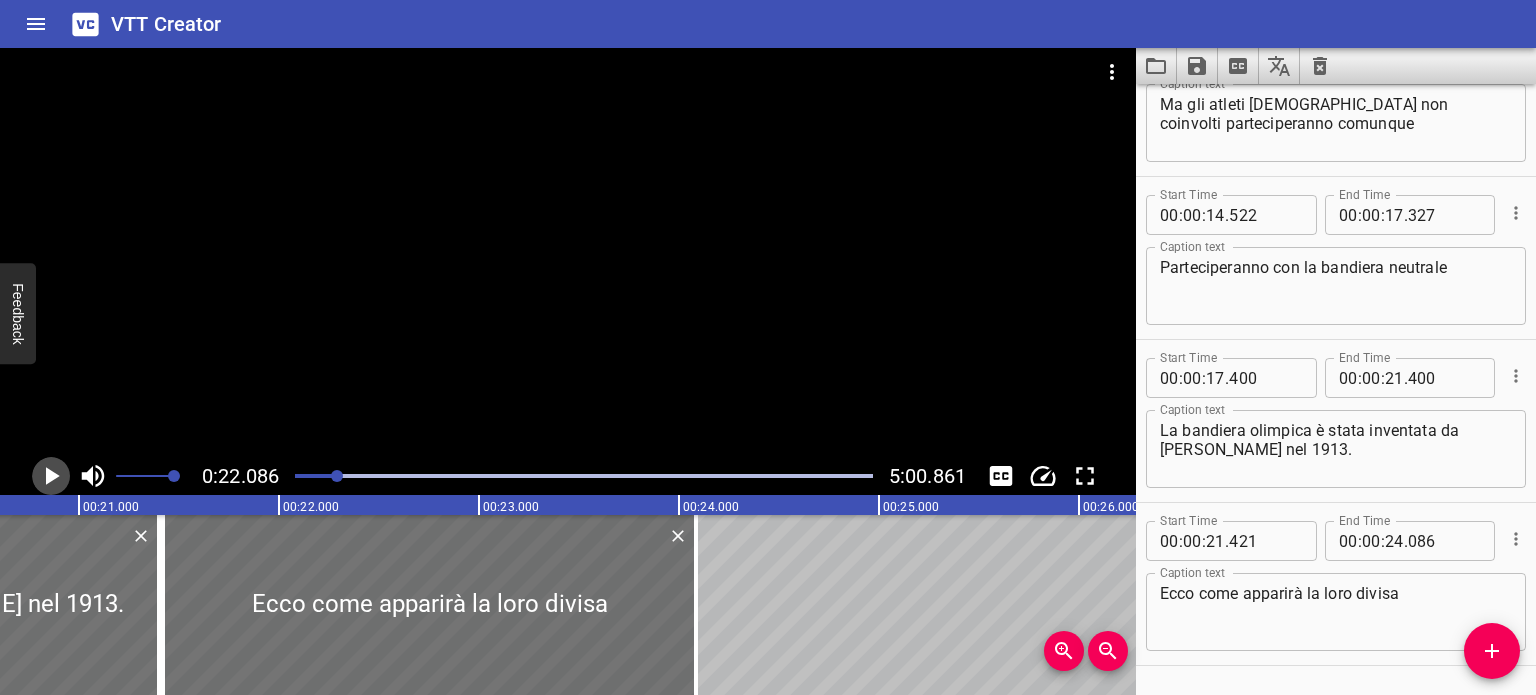 click 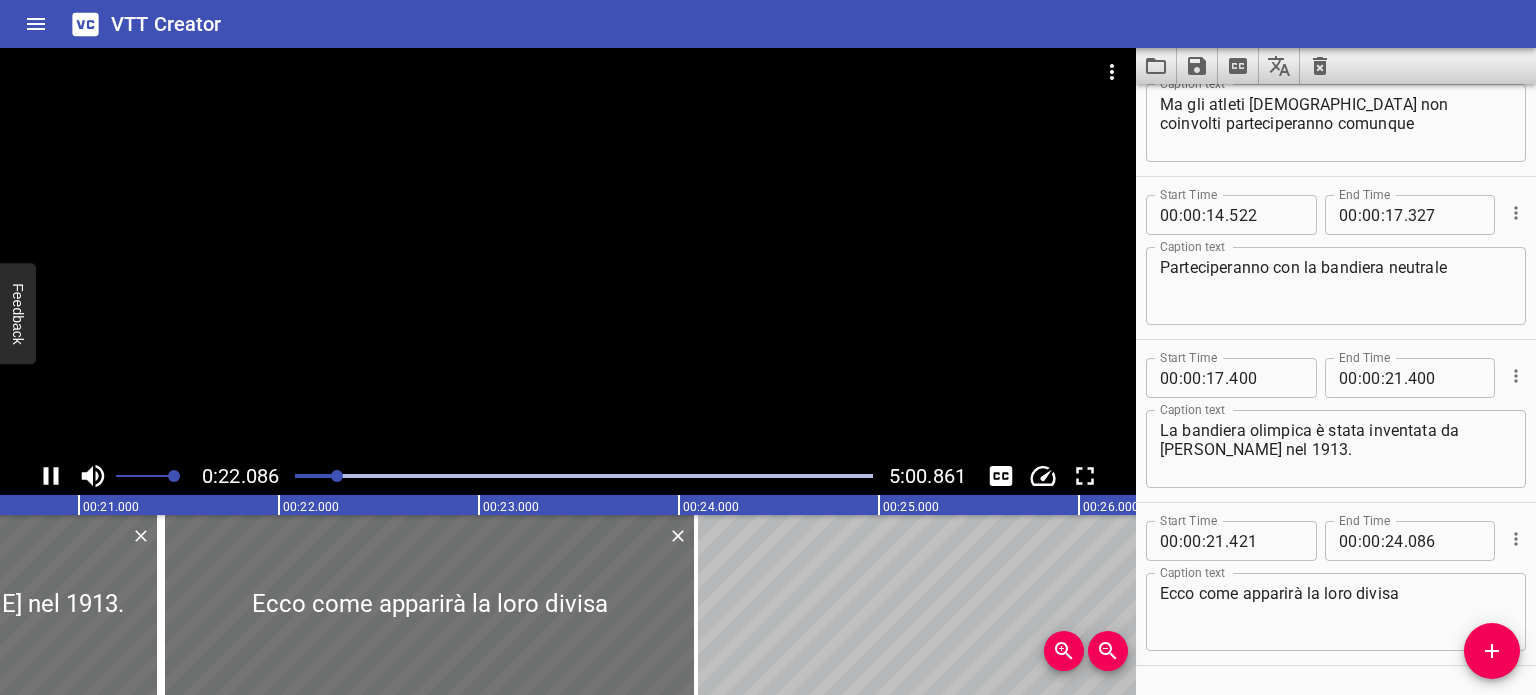 scroll, scrollTop: 460, scrollLeft: 0, axis: vertical 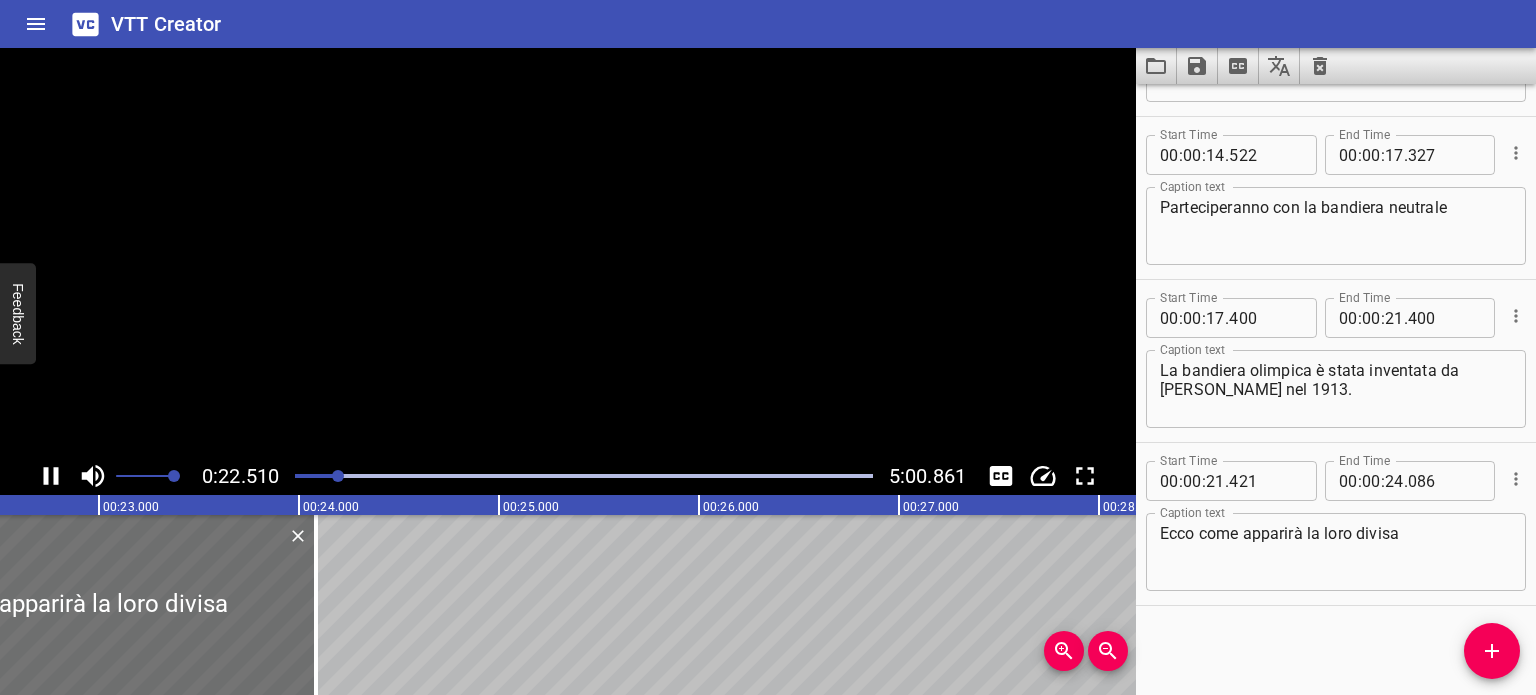 click 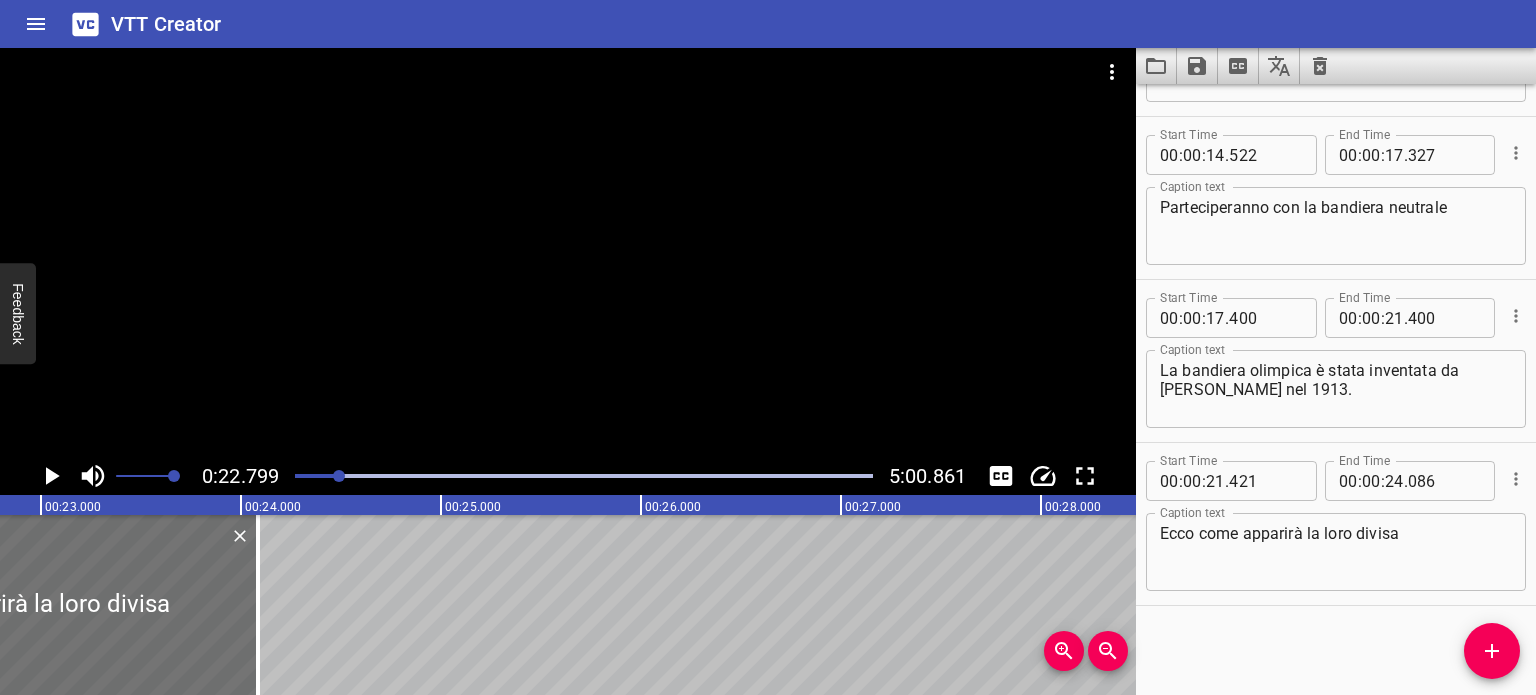 type 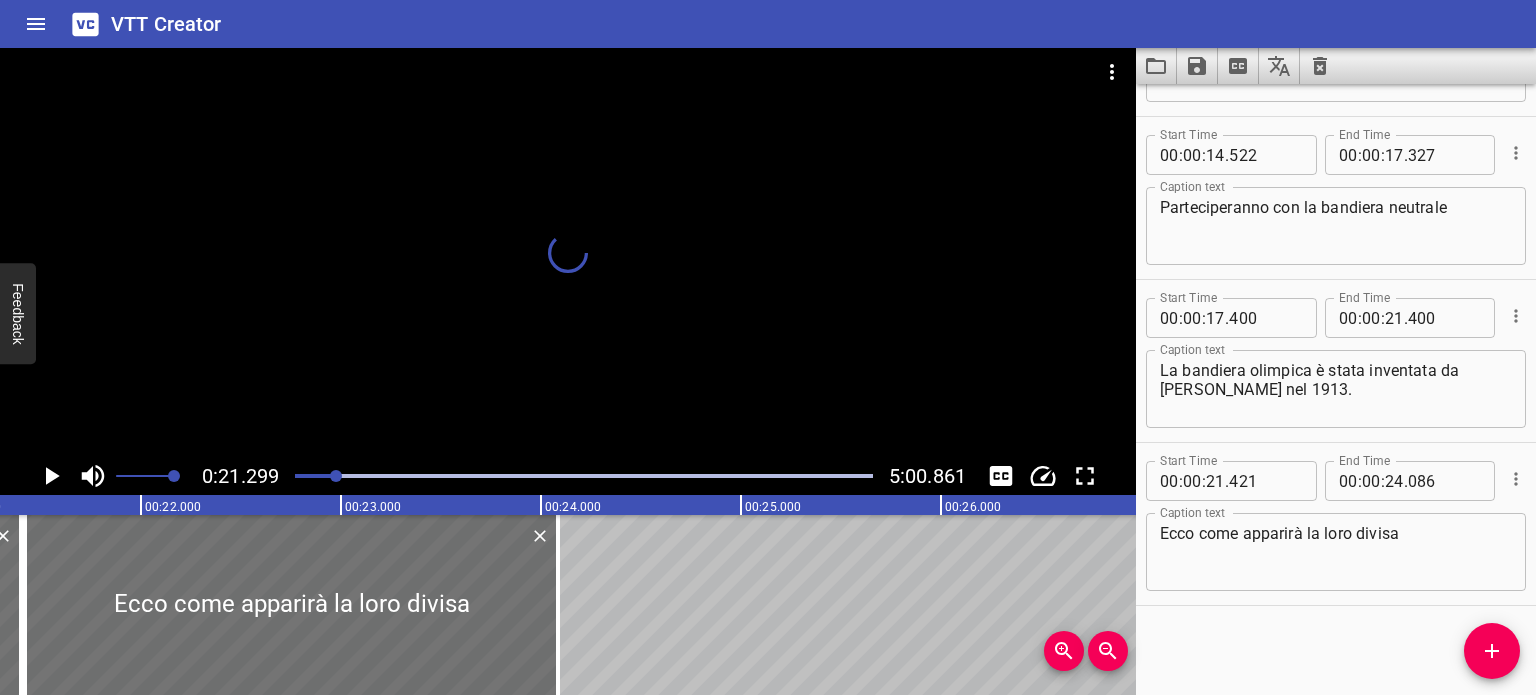 scroll, scrollTop: 0, scrollLeft: 4249, axis: horizontal 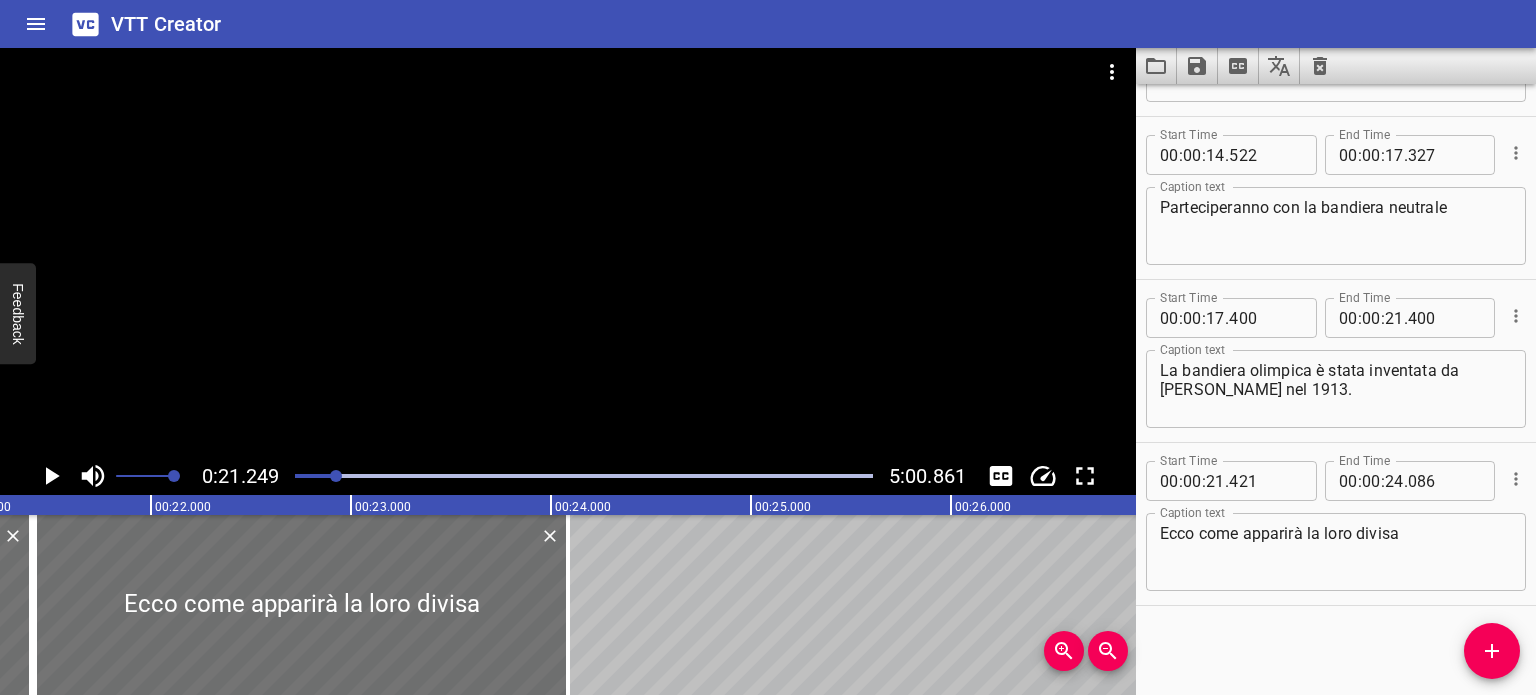 click at bounding box center [51, 476] 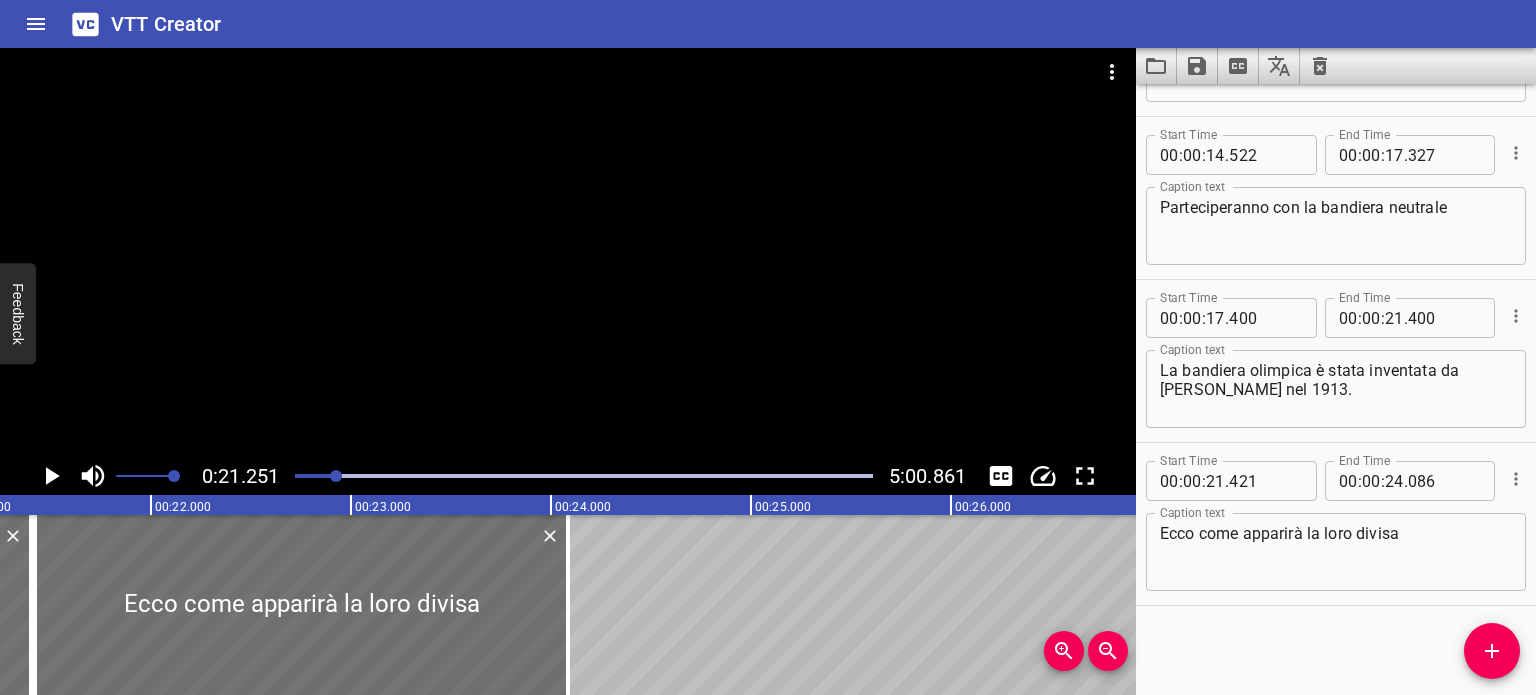 click at bounding box center [51, 476] 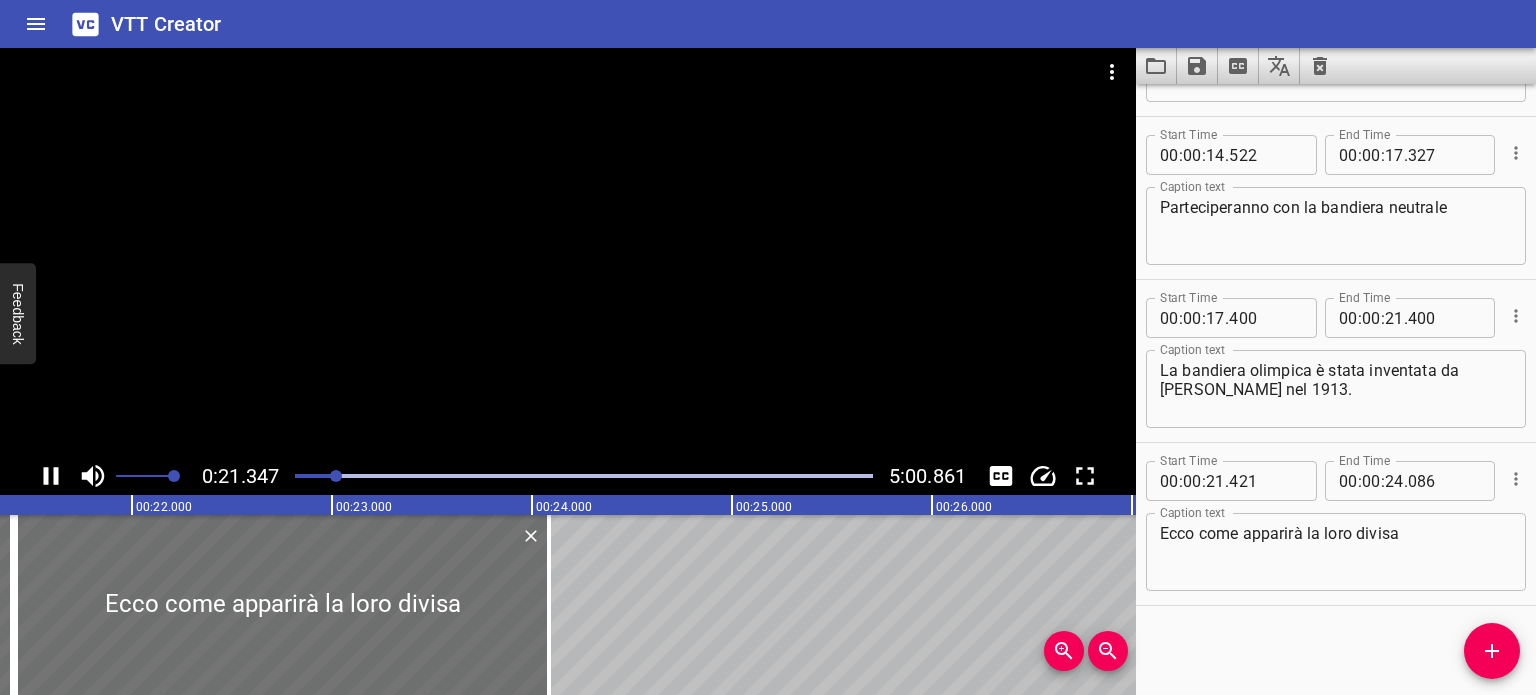click at bounding box center [51, 476] 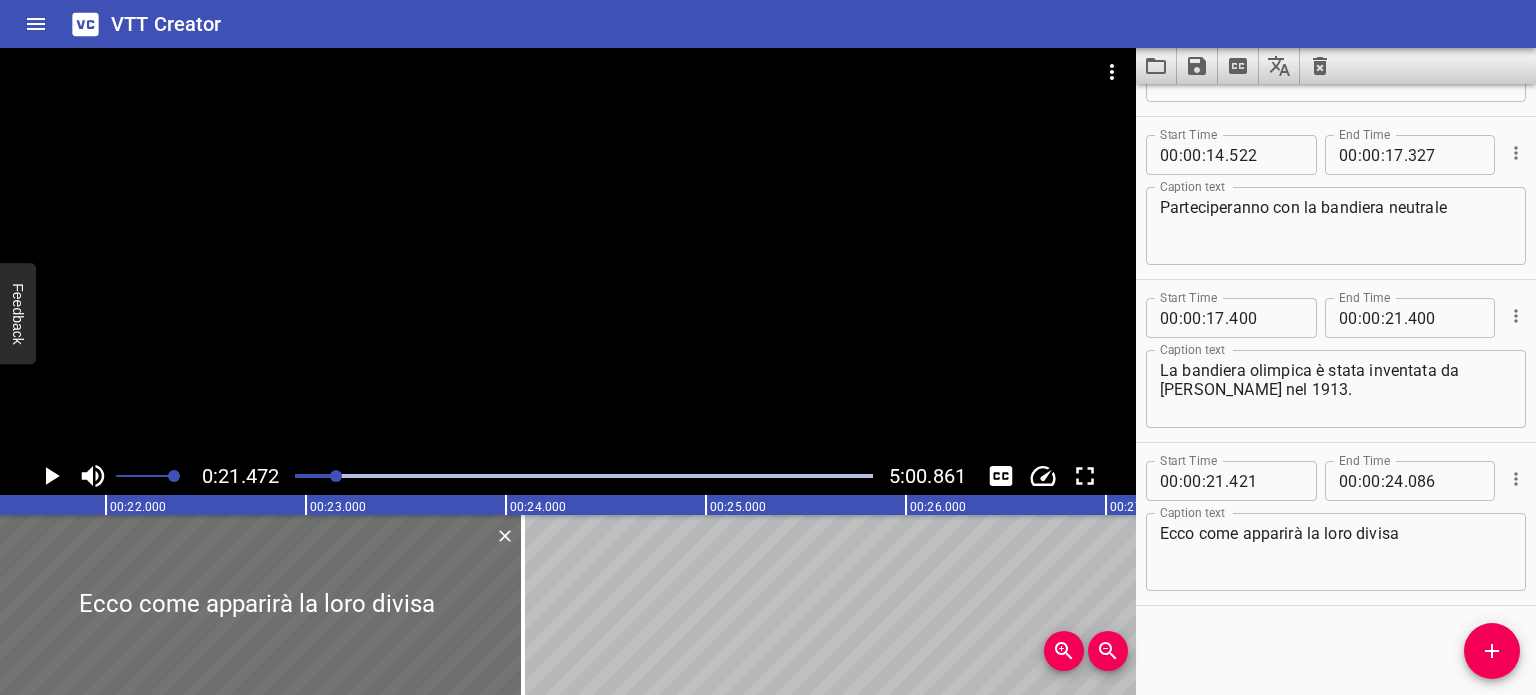 click at bounding box center [51, 476] 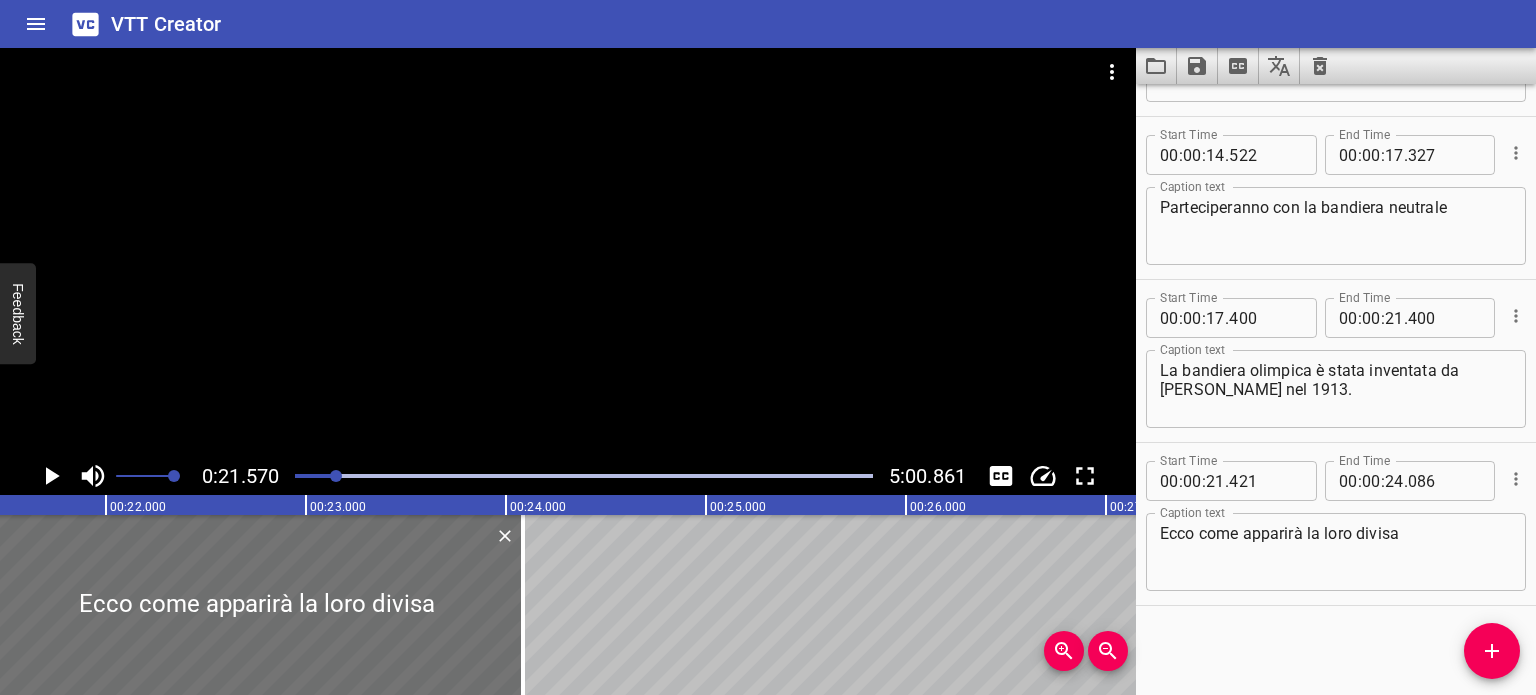 scroll, scrollTop: 0, scrollLeft: 4313, axis: horizontal 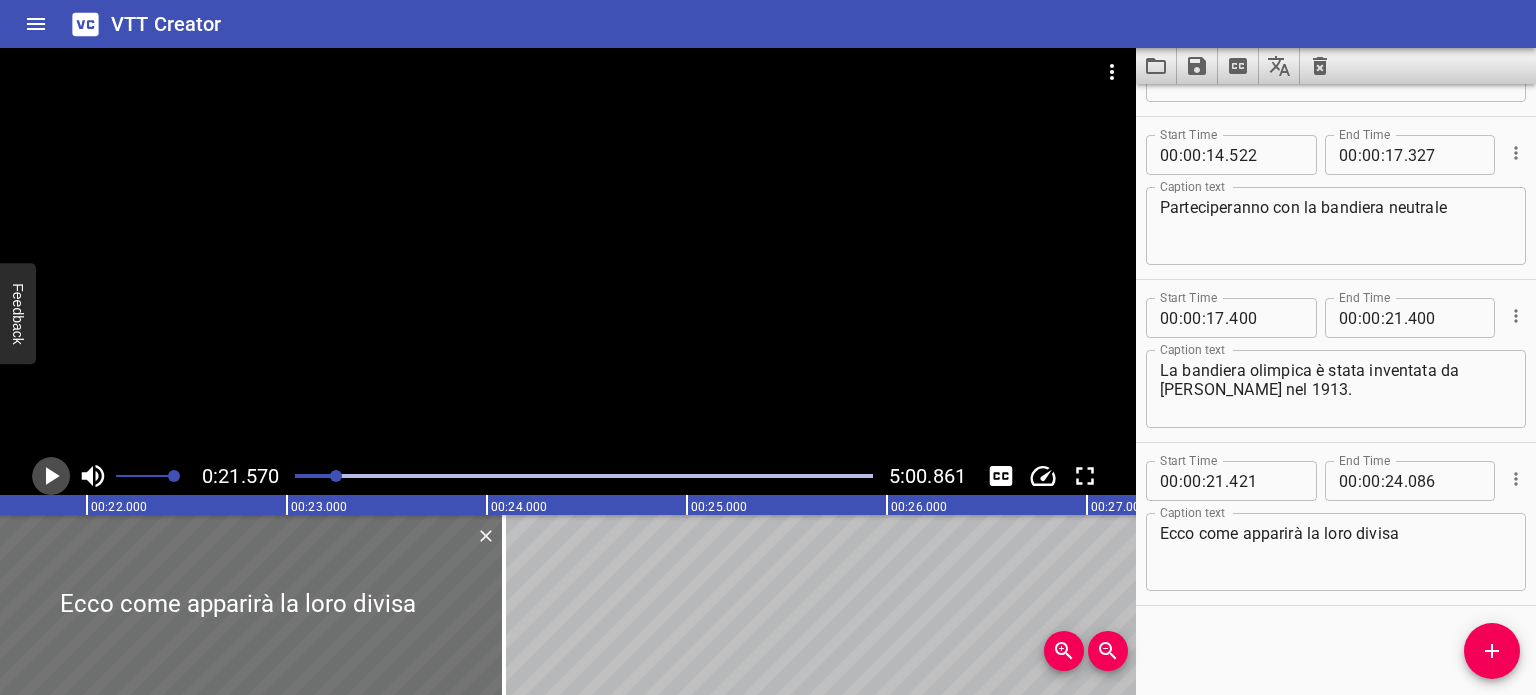 click 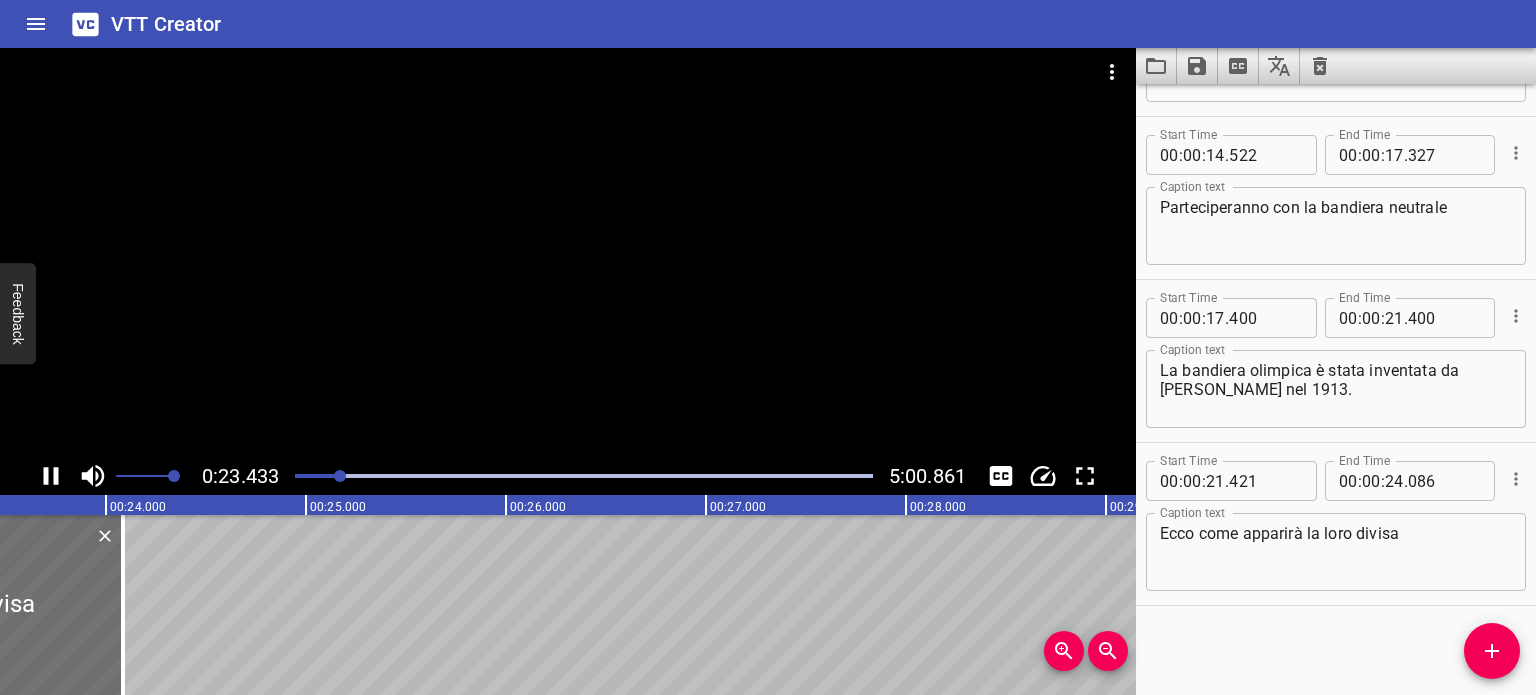 click at bounding box center [51, 476] 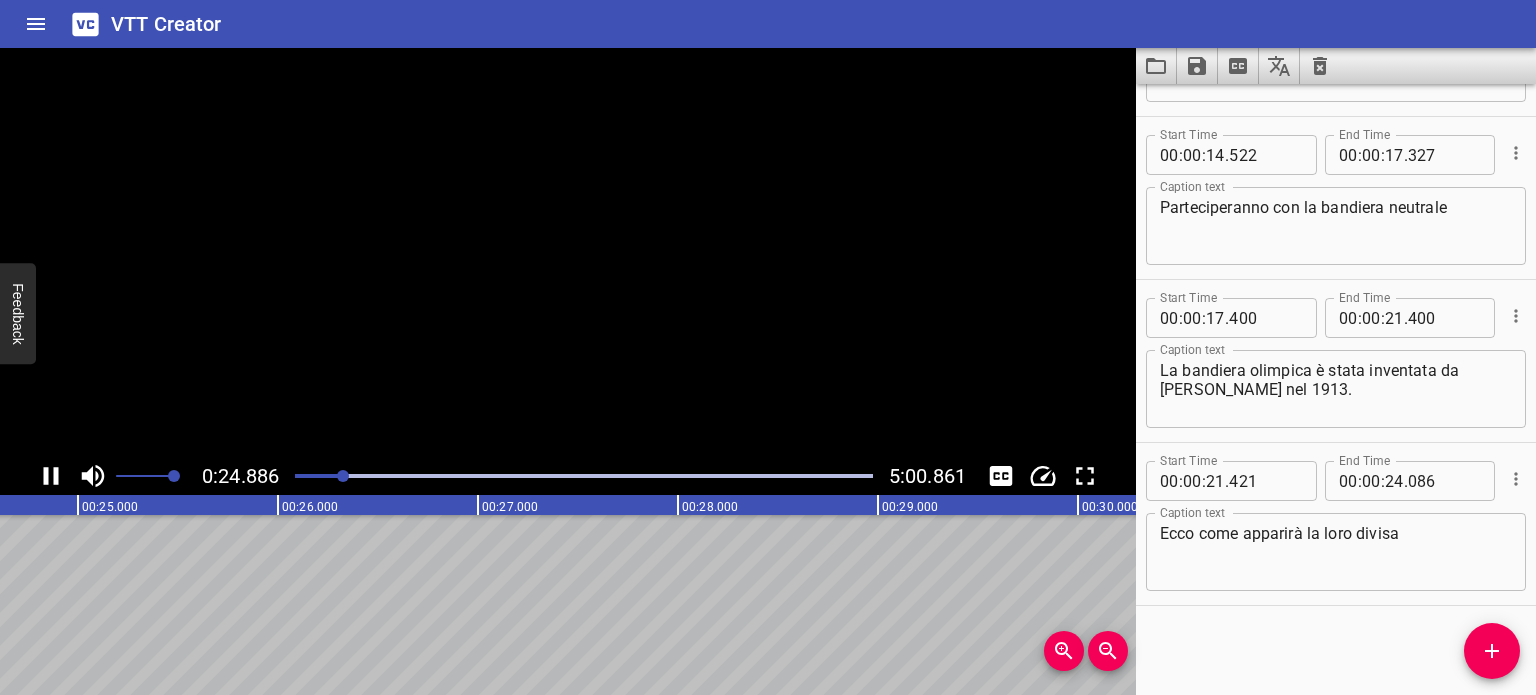 click at bounding box center (568, 252) 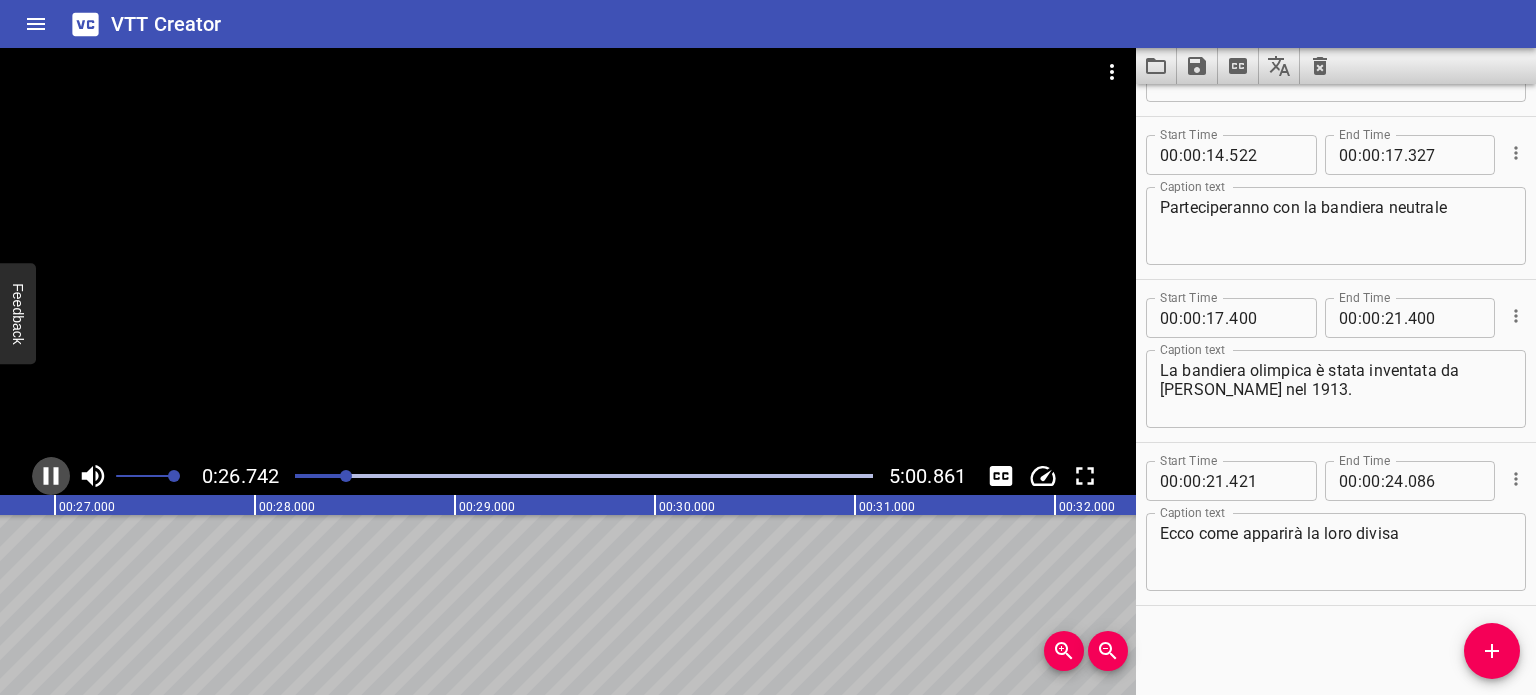 click 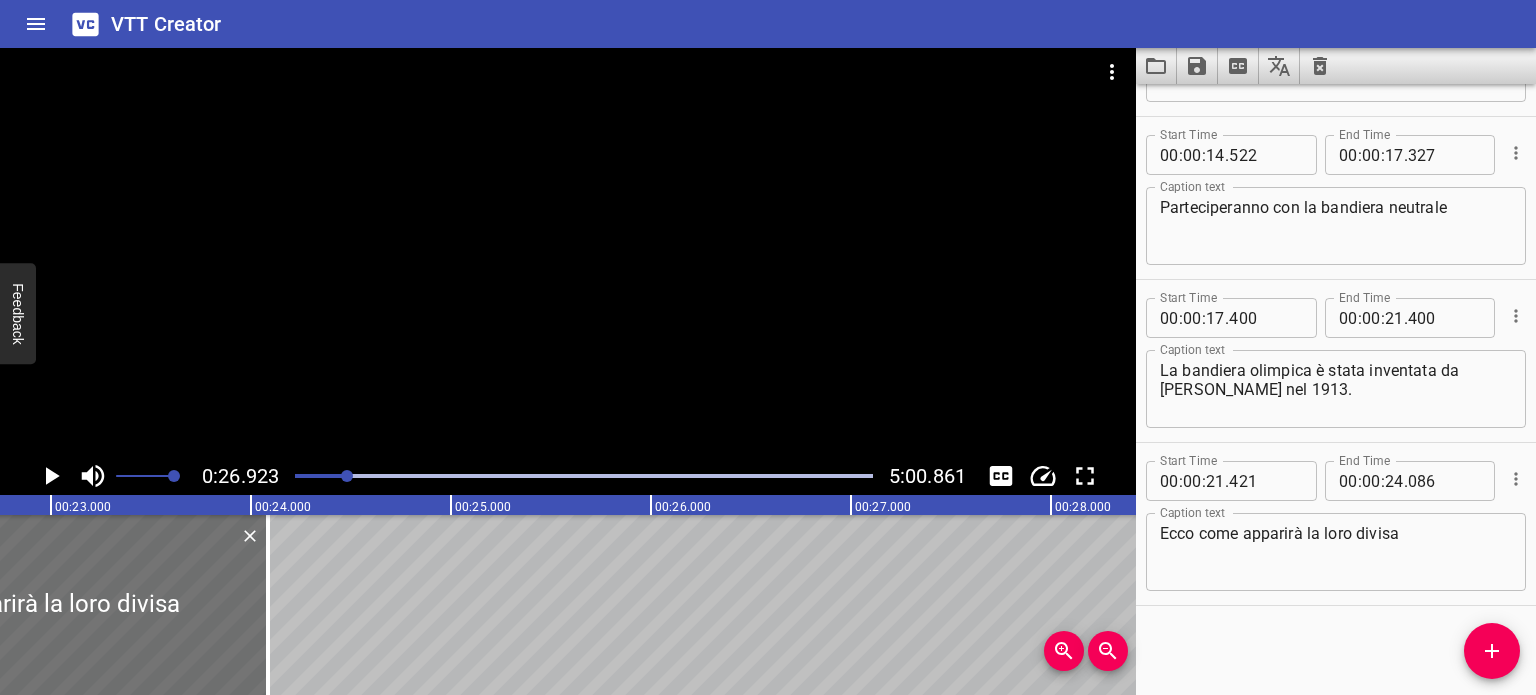 scroll, scrollTop: 0, scrollLeft: 4544, axis: horizontal 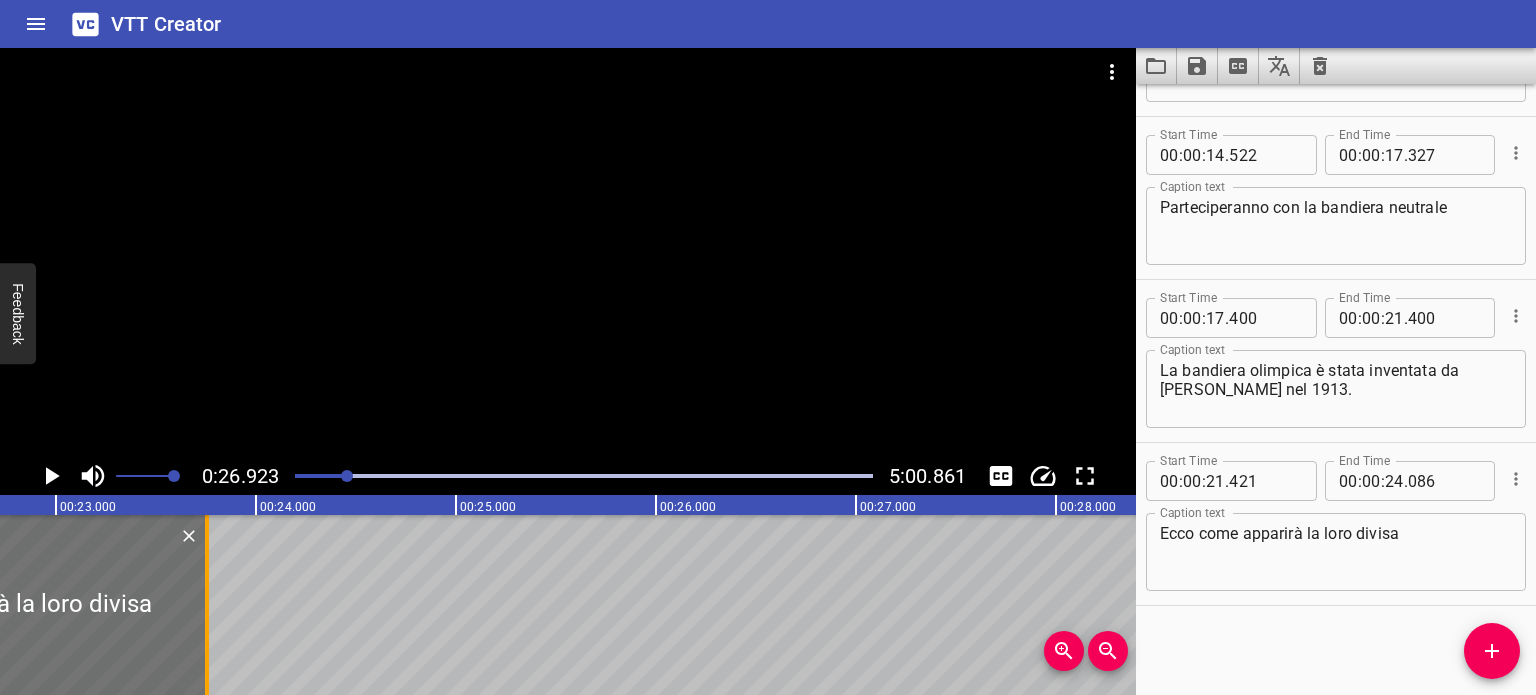drag, startPoint x: 272, startPoint y: 601, endPoint x: 206, endPoint y: 596, distance: 66.189125 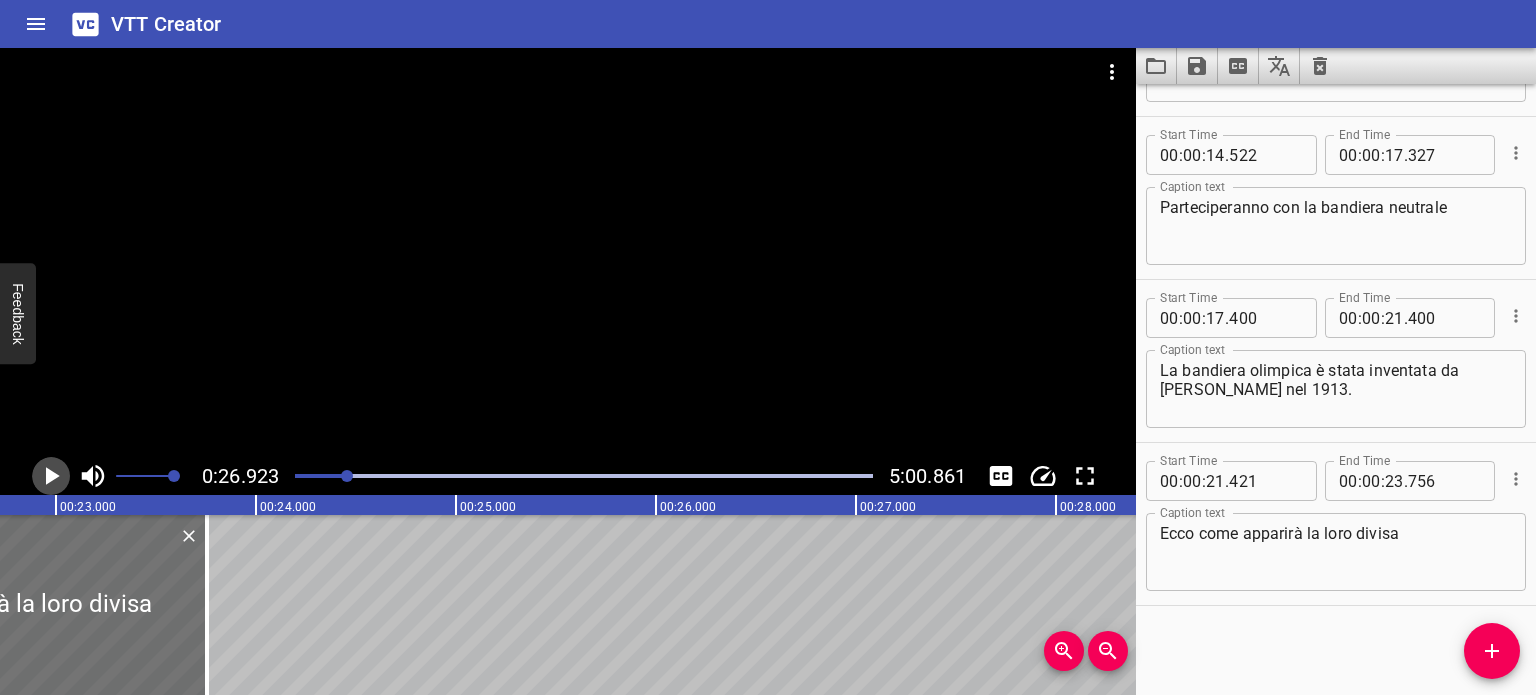 click 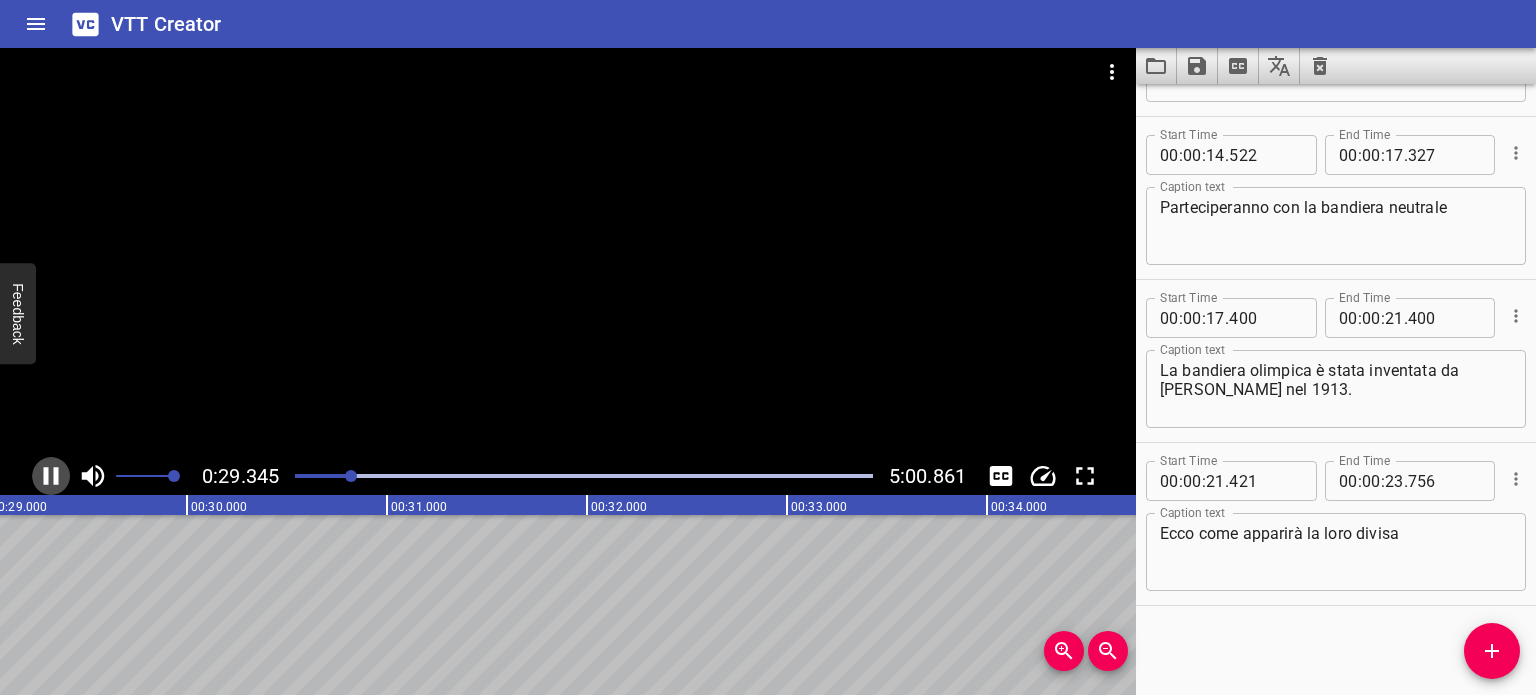click 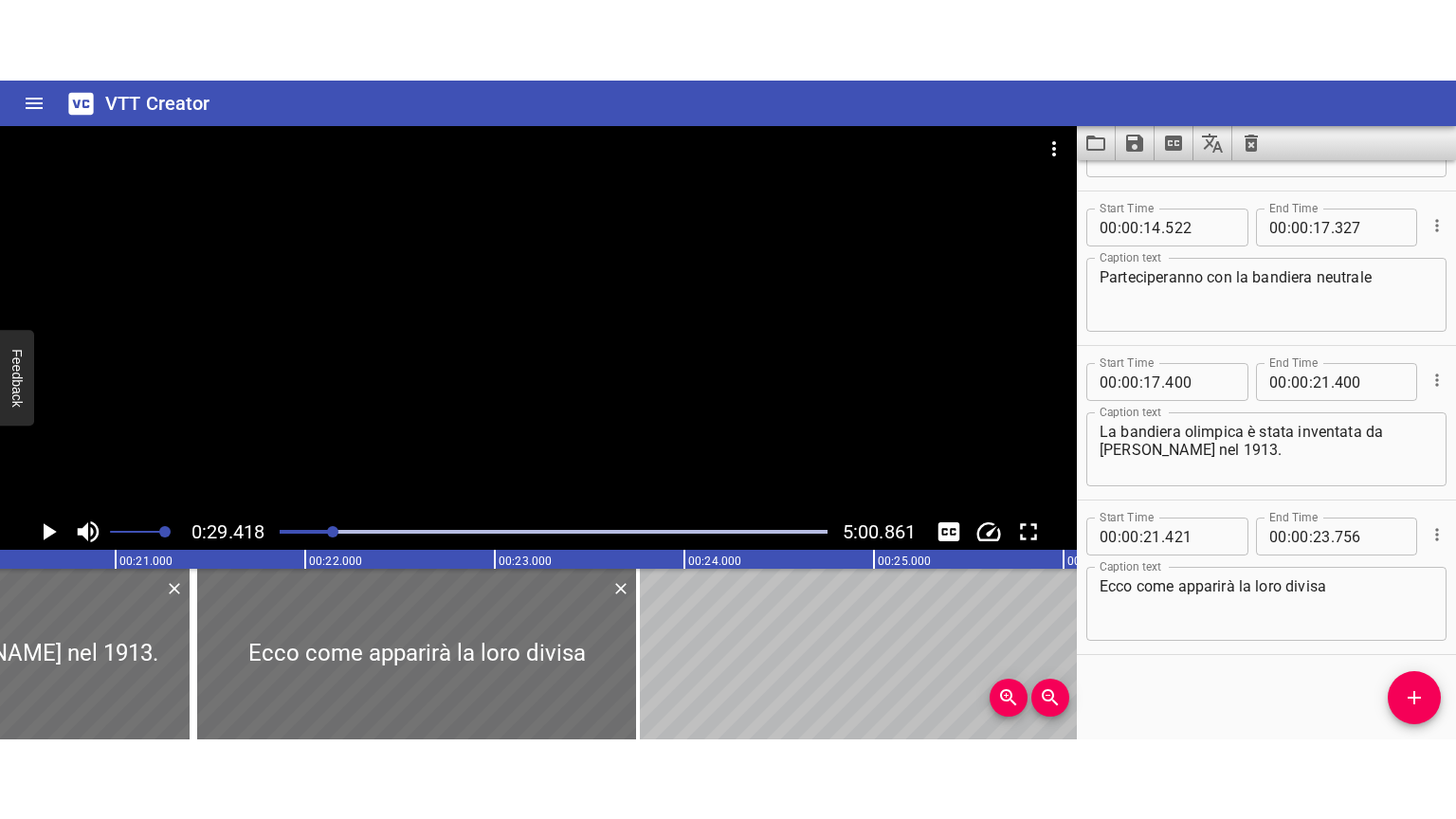 scroll, scrollTop: 0, scrollLeft: 3867, axis: horizontal 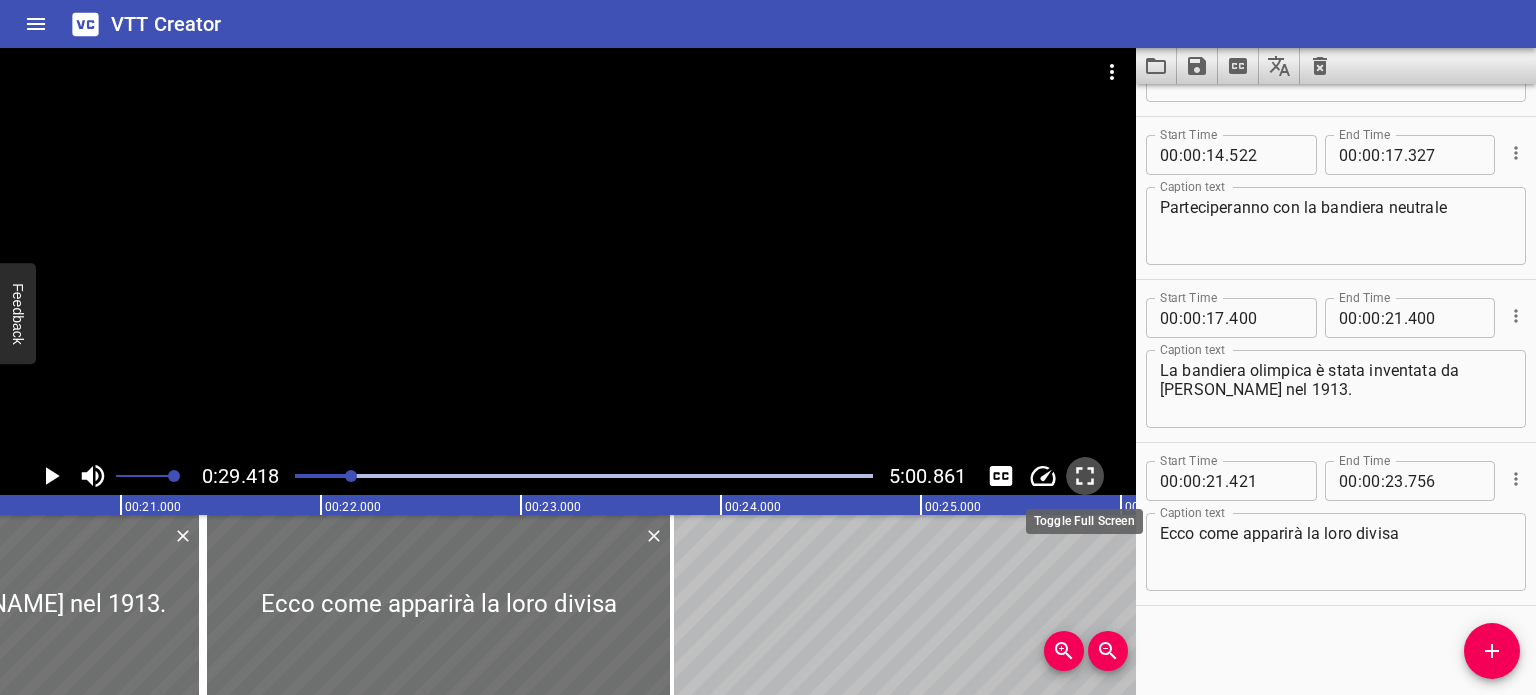 click 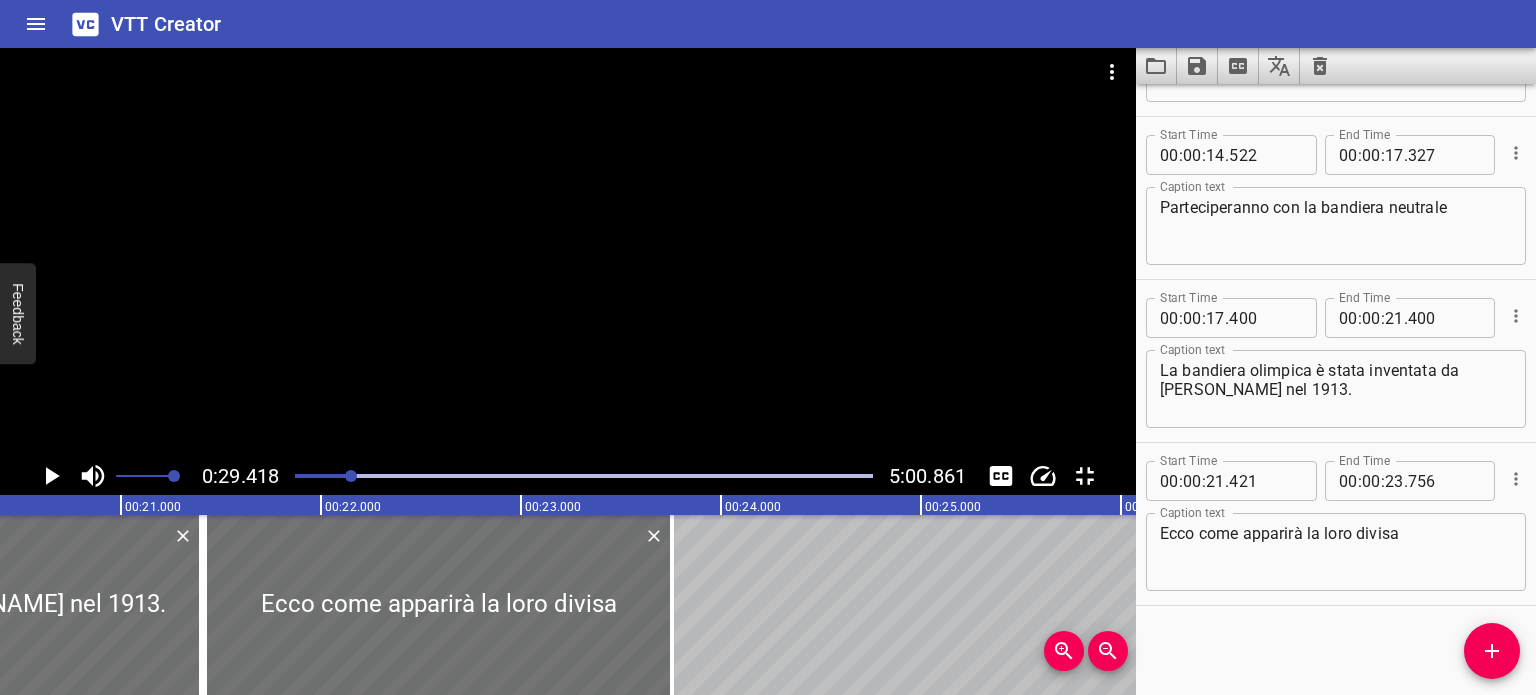 scroll, scrollTop: 292, scrollLeft: 0, axis: vertical 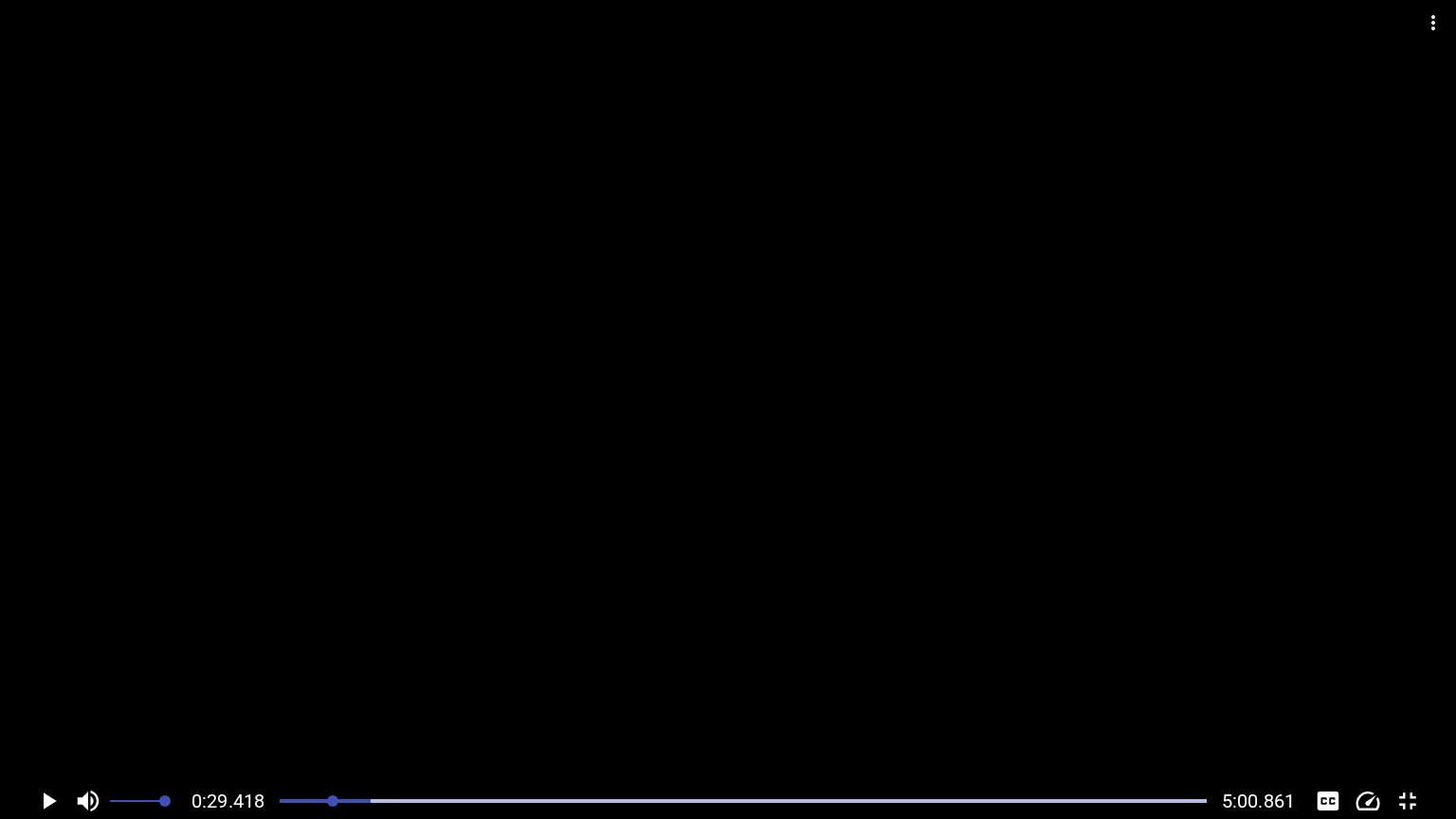 click 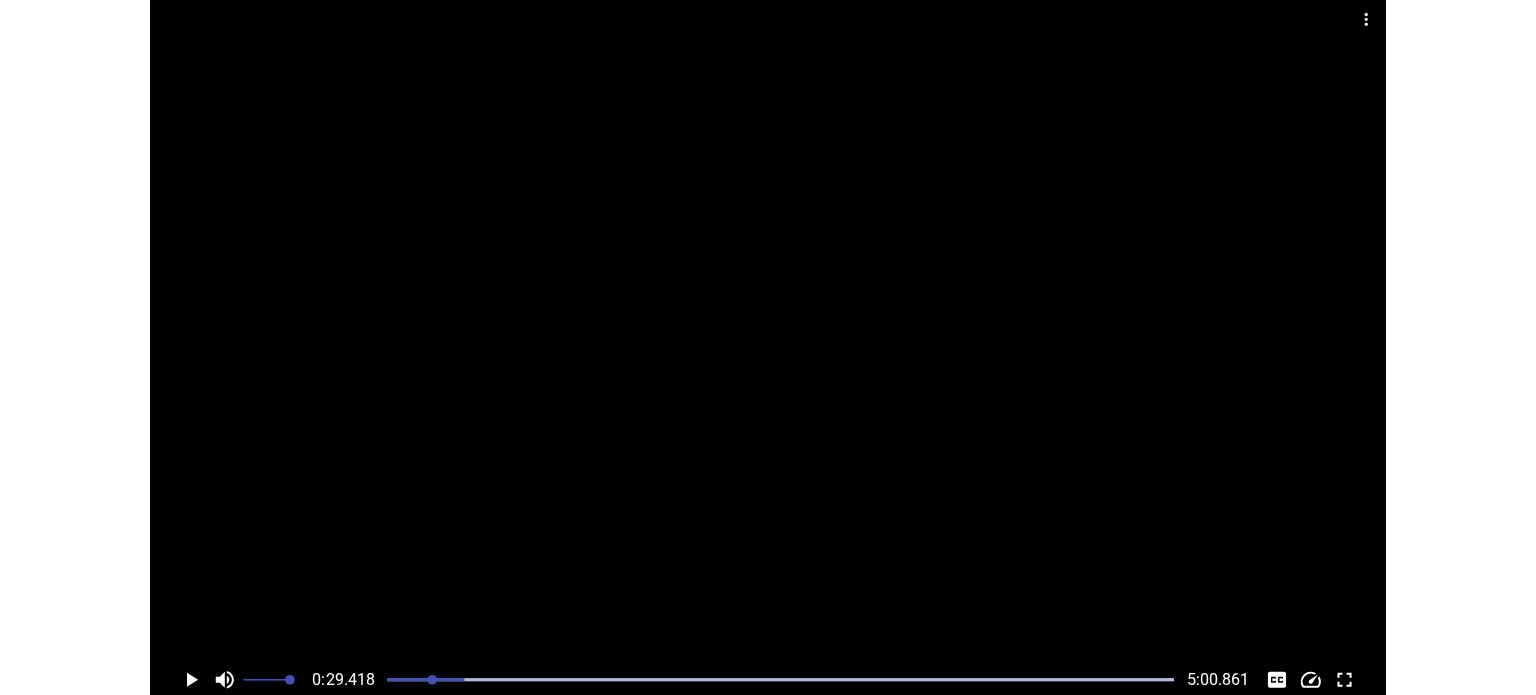 scroll, scrollTop: 460, scrollLeft: 0, axis: vertical 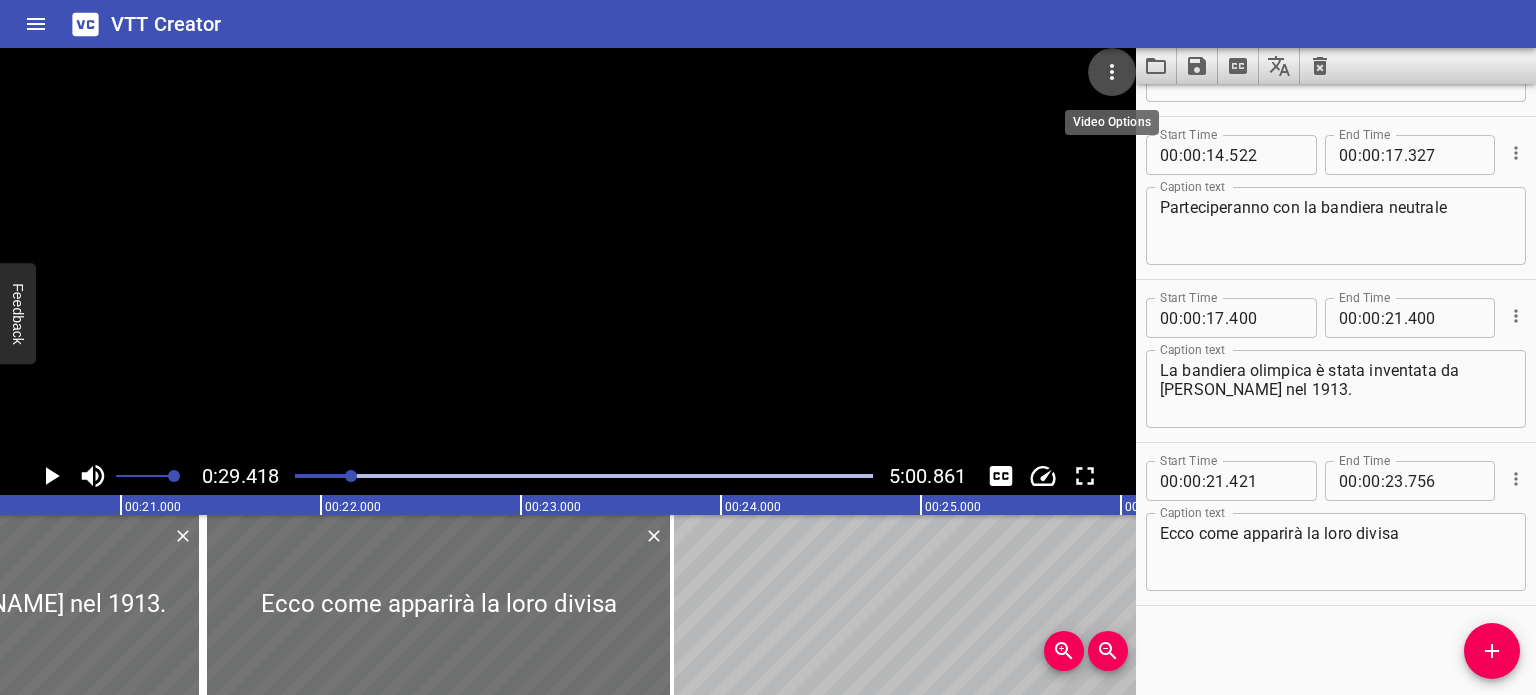 click 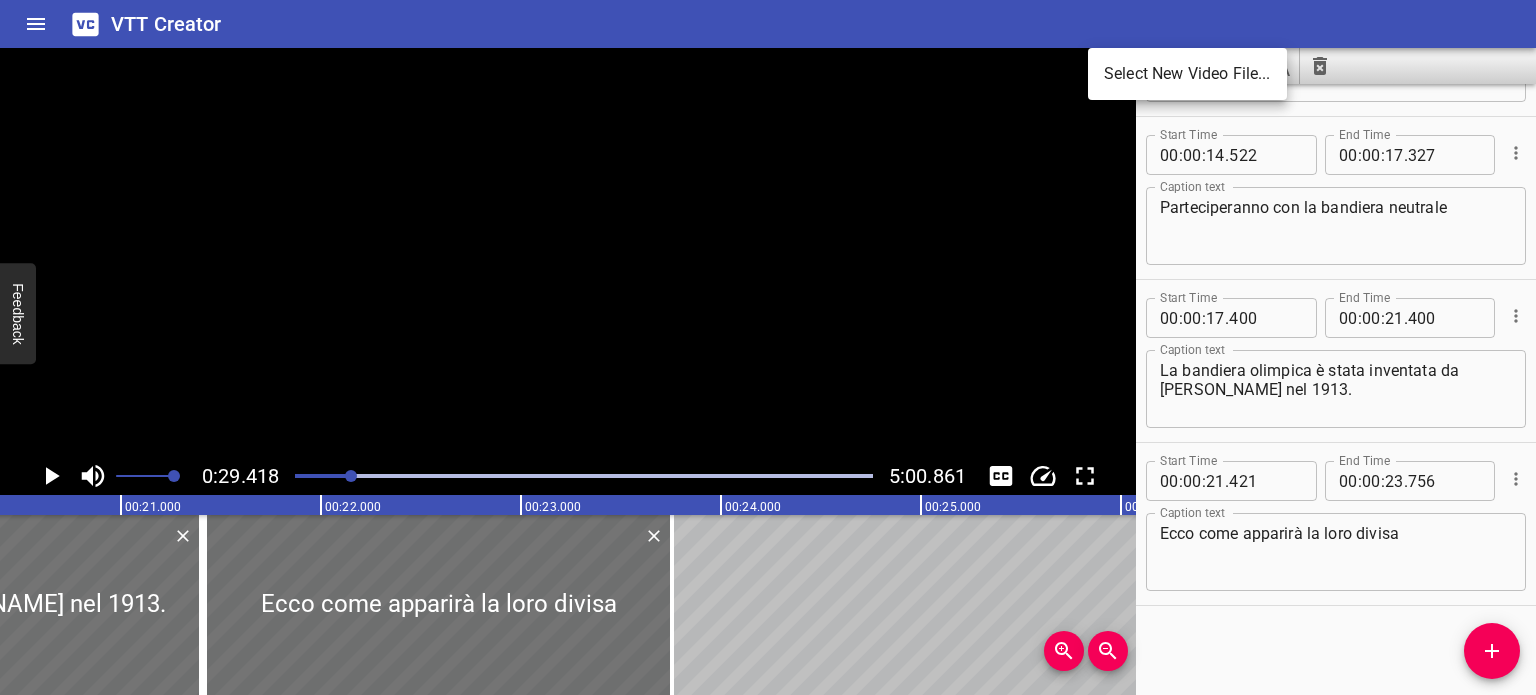 click at bounding box center (768, 347) 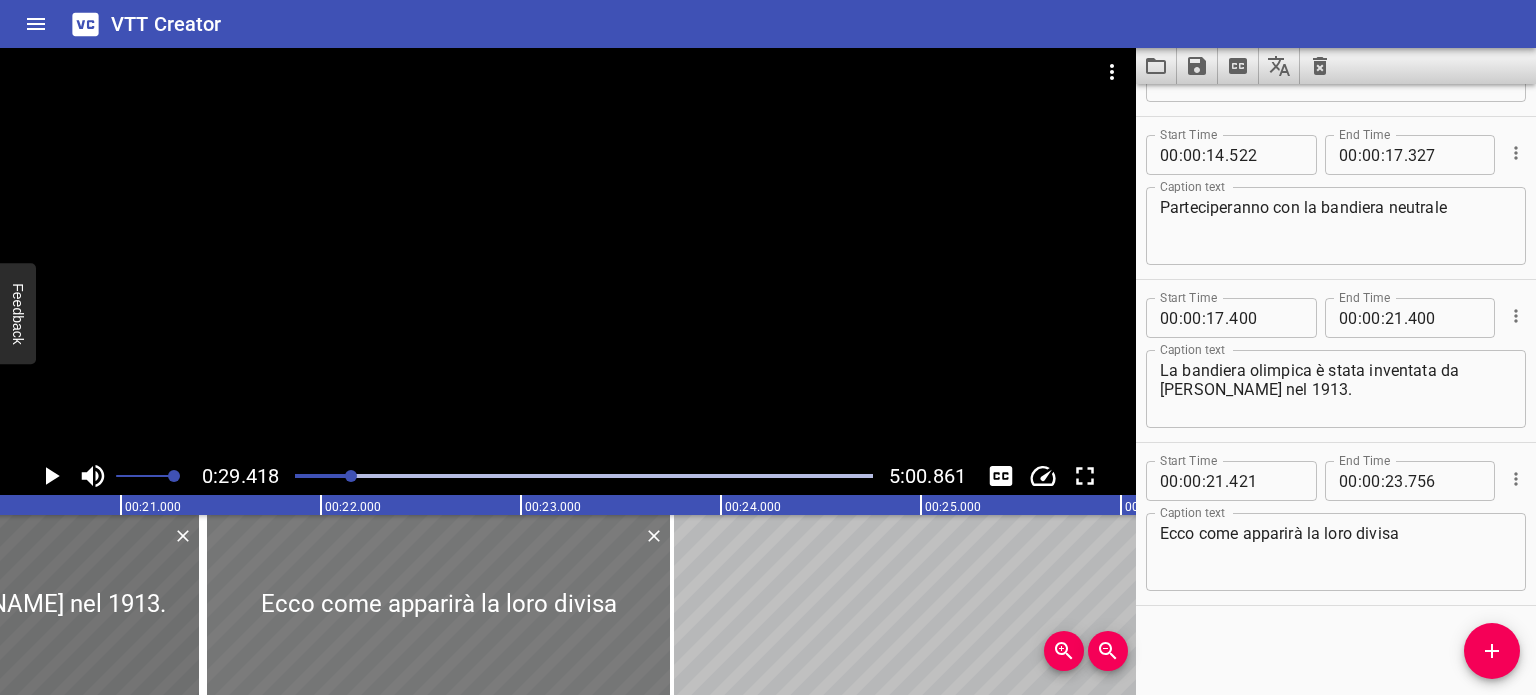 click at bounding box center [438, 605] 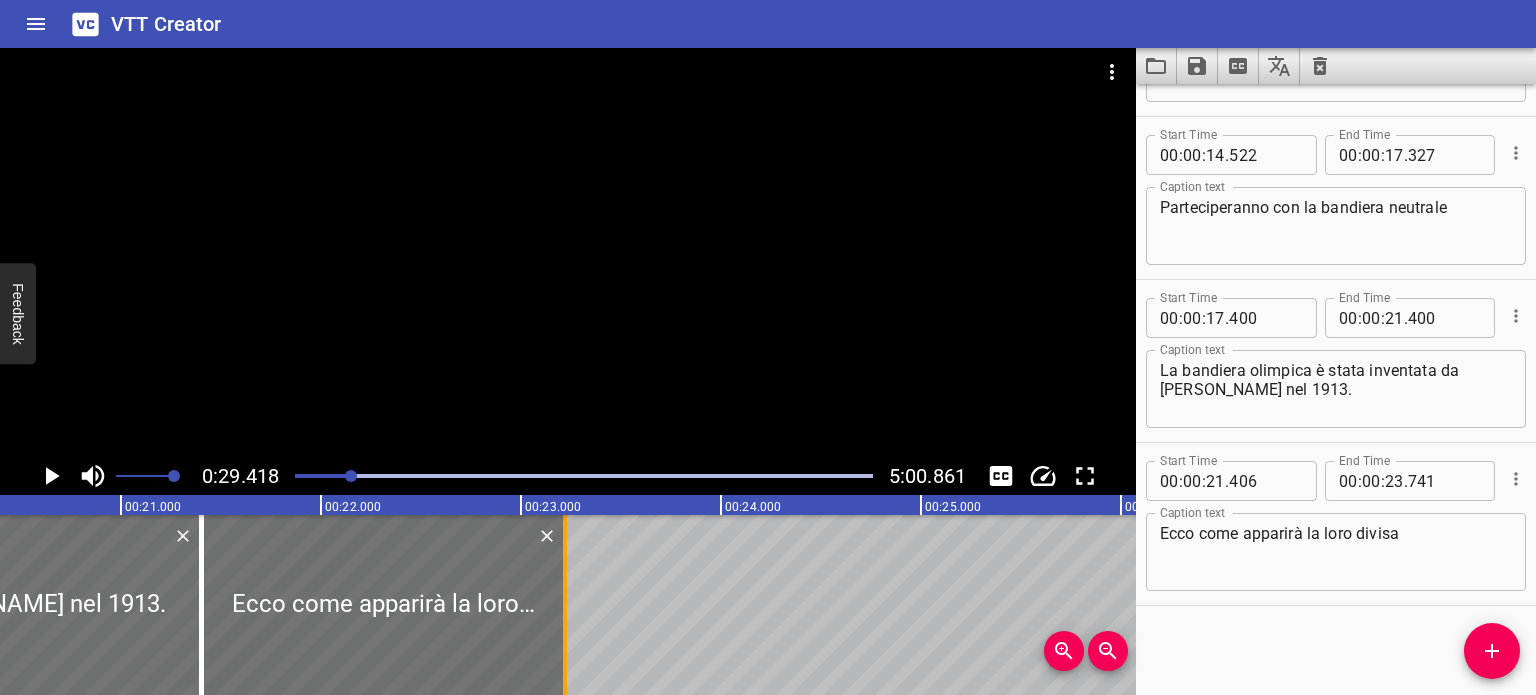 drag, startPoint x: 671, startPoint y: 595, endPoint x: 568, endPoint y: 592, distance: 103.04368 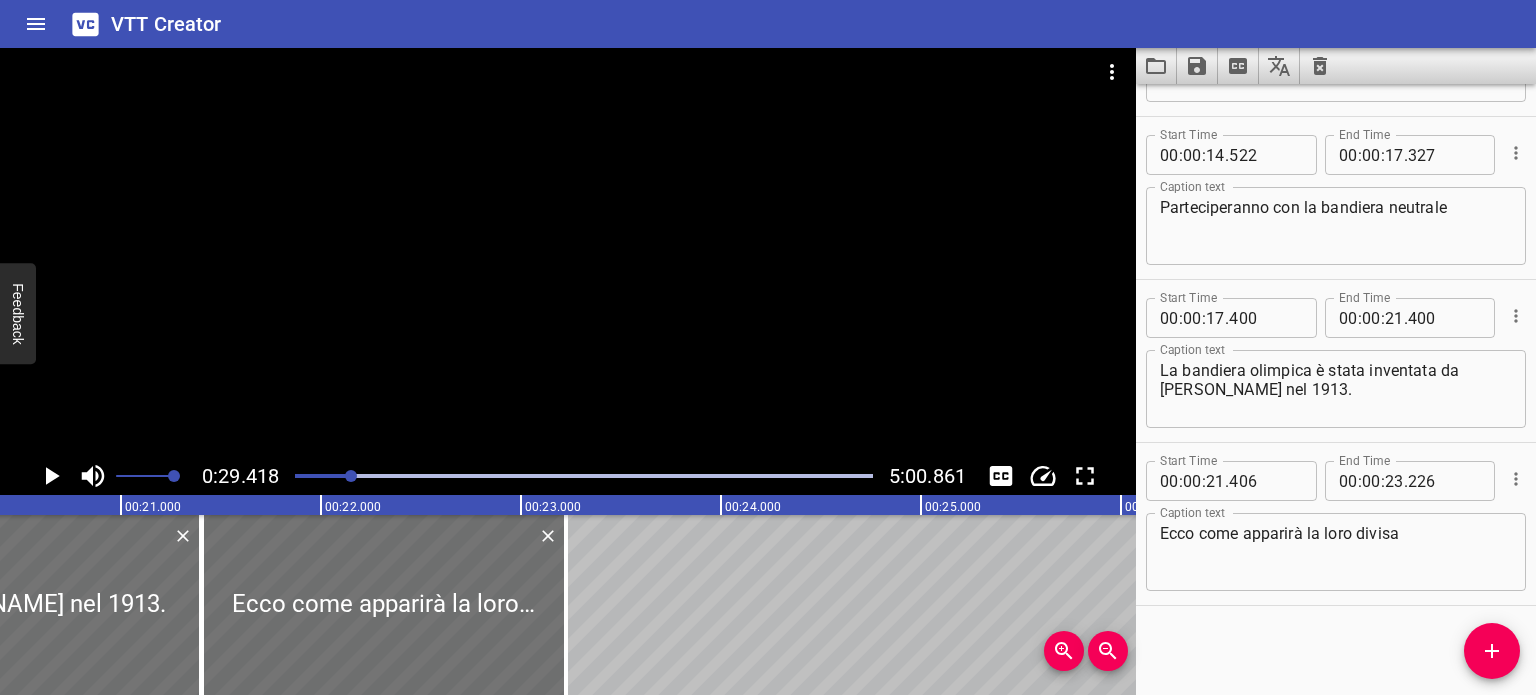 click at bounding box center (584, 476) 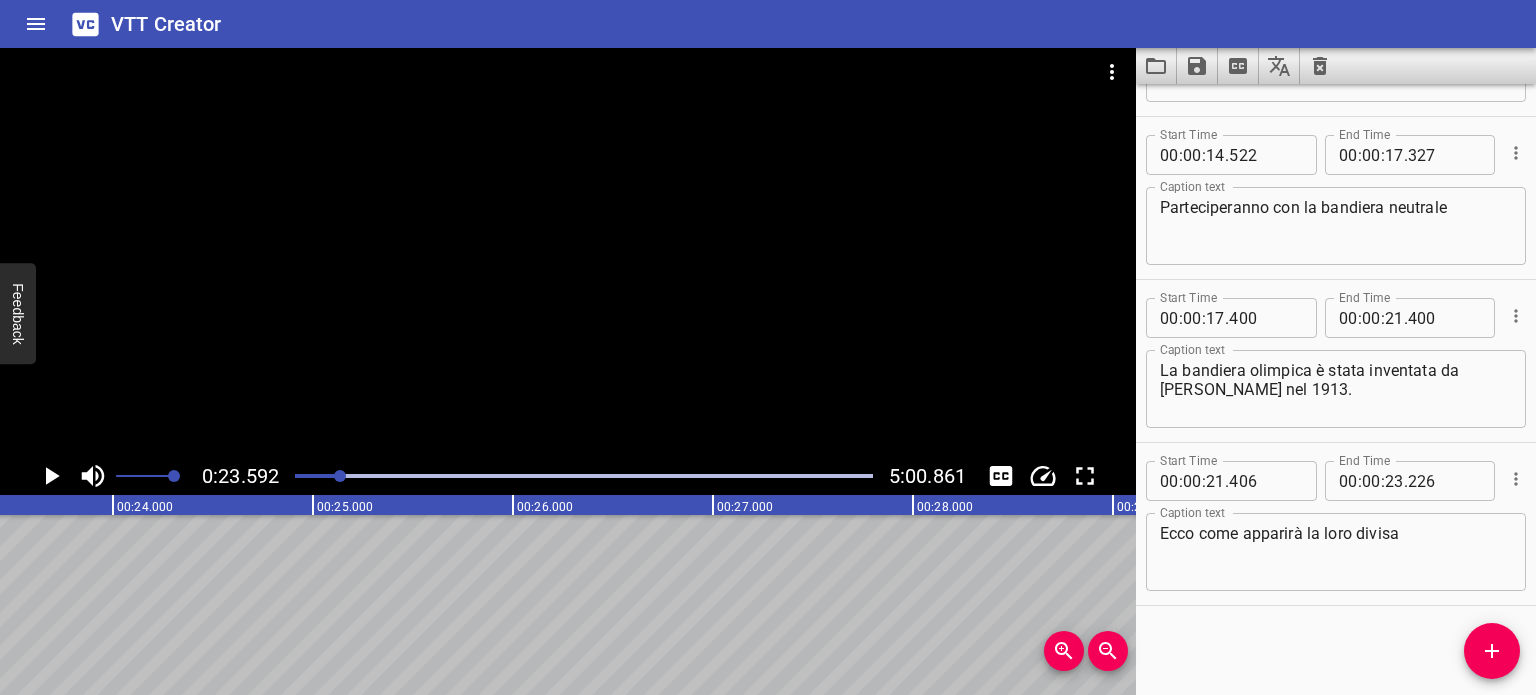 scroll, scrollTop: 0, scrollLeft: 4717, axis: horizontal 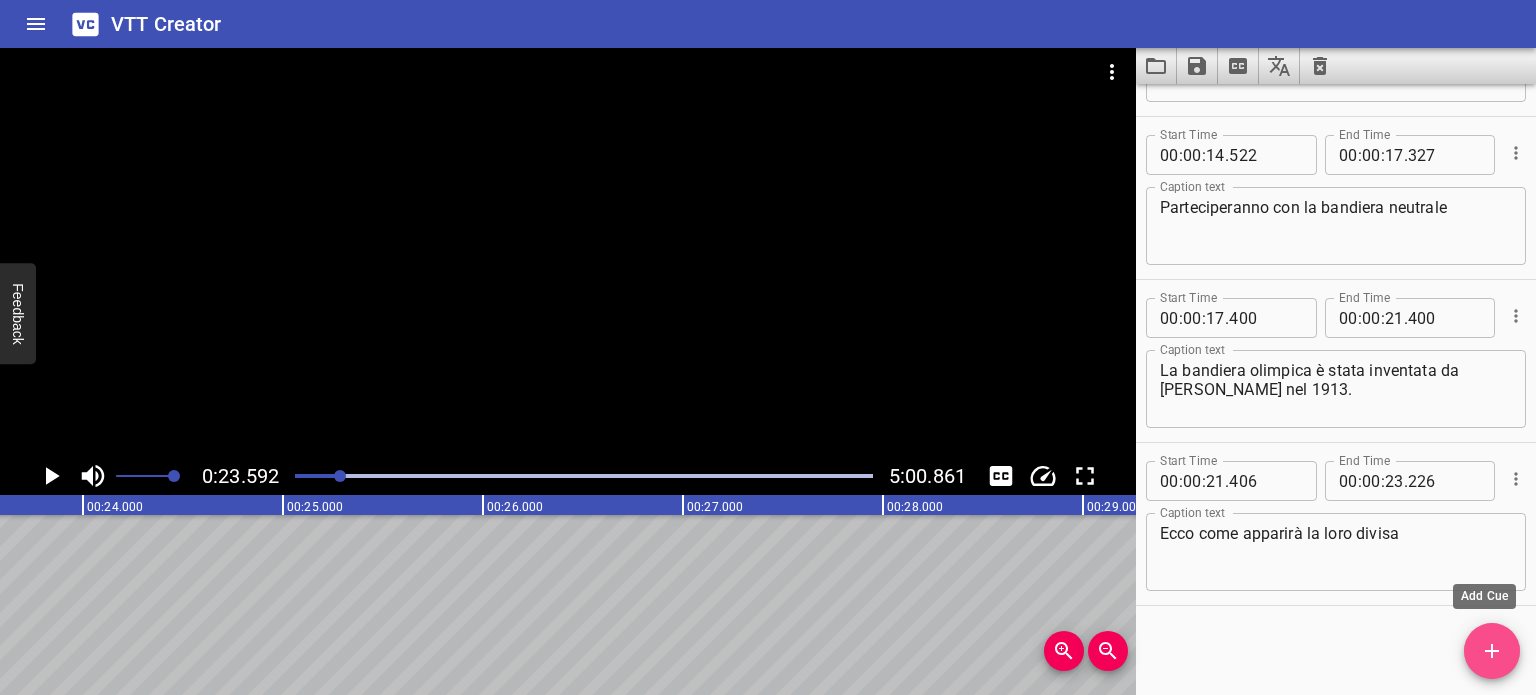 click at bounding box center [1492, 651] 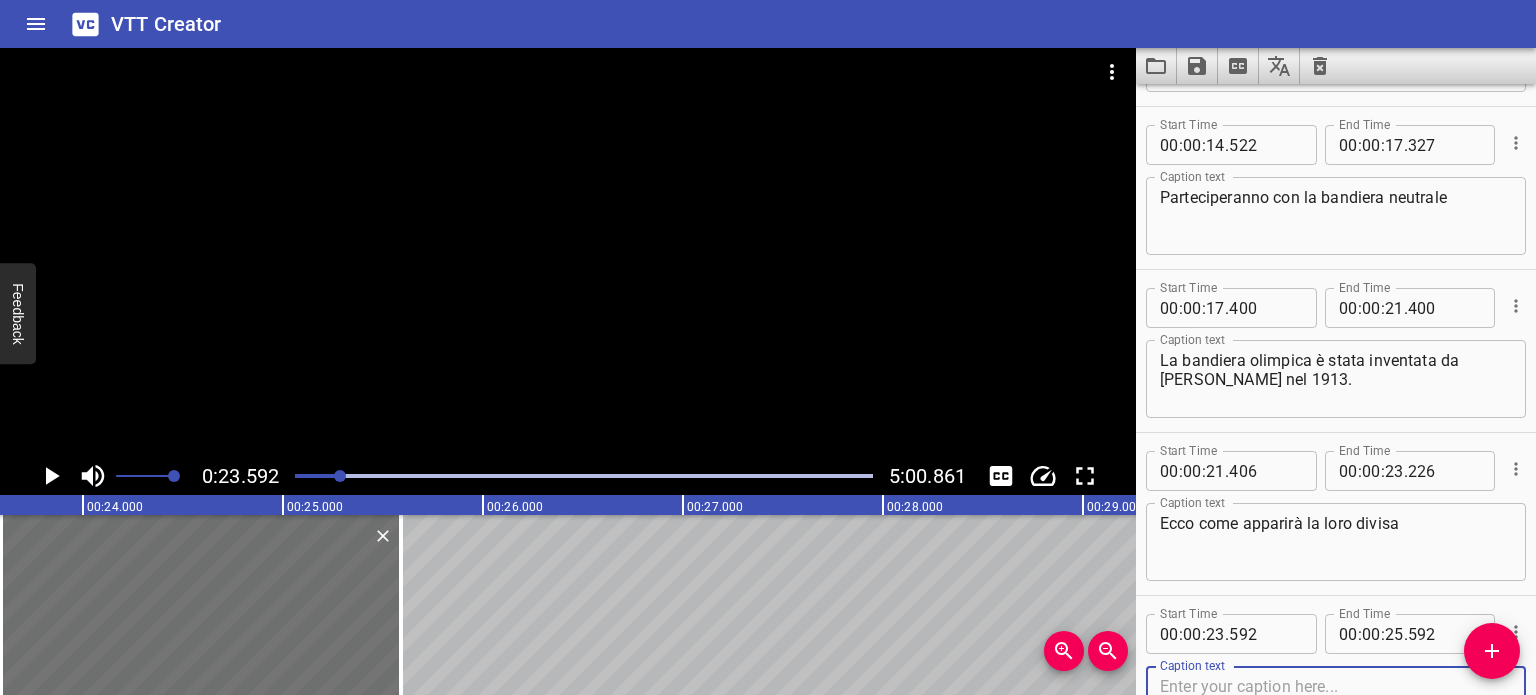 scroll, scrollTop: 614, scrollLeft: 0, axis: vertical 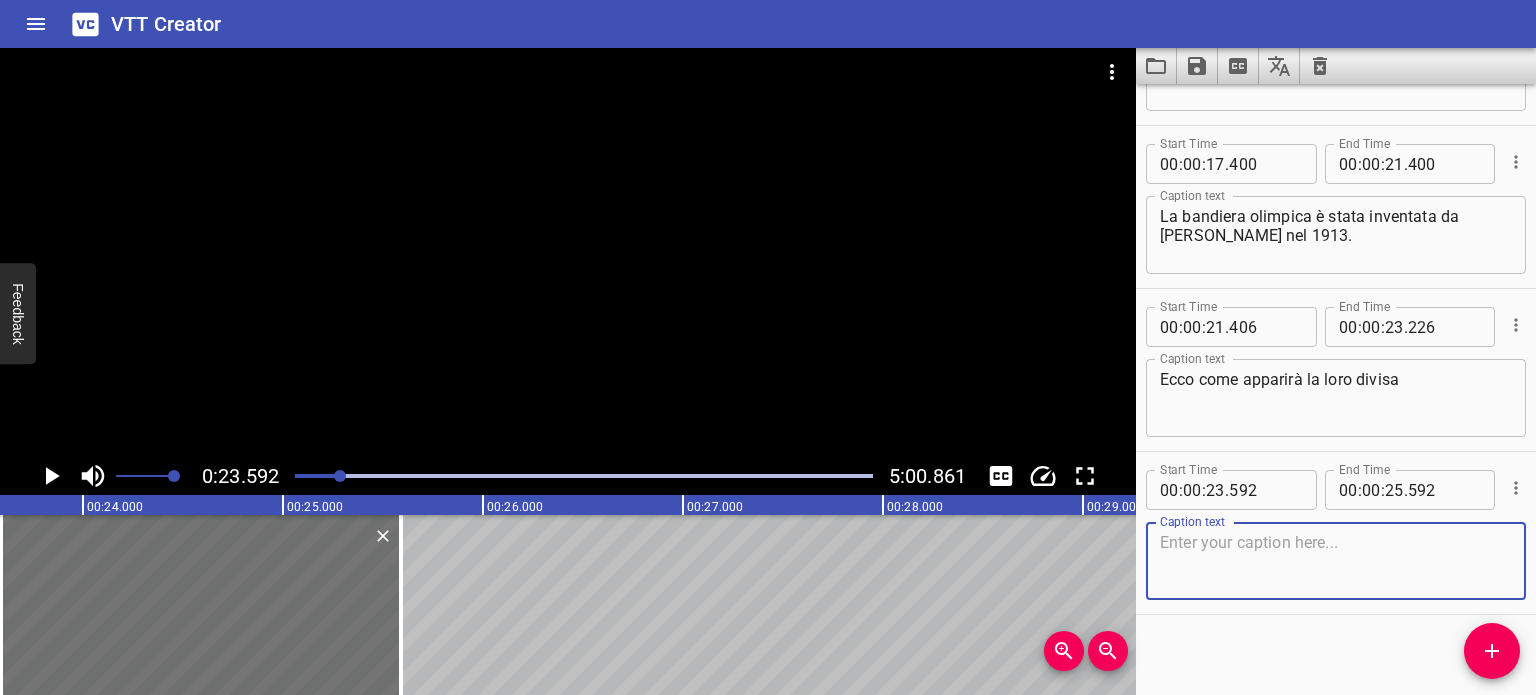 click at bounding box center (1336, 561) 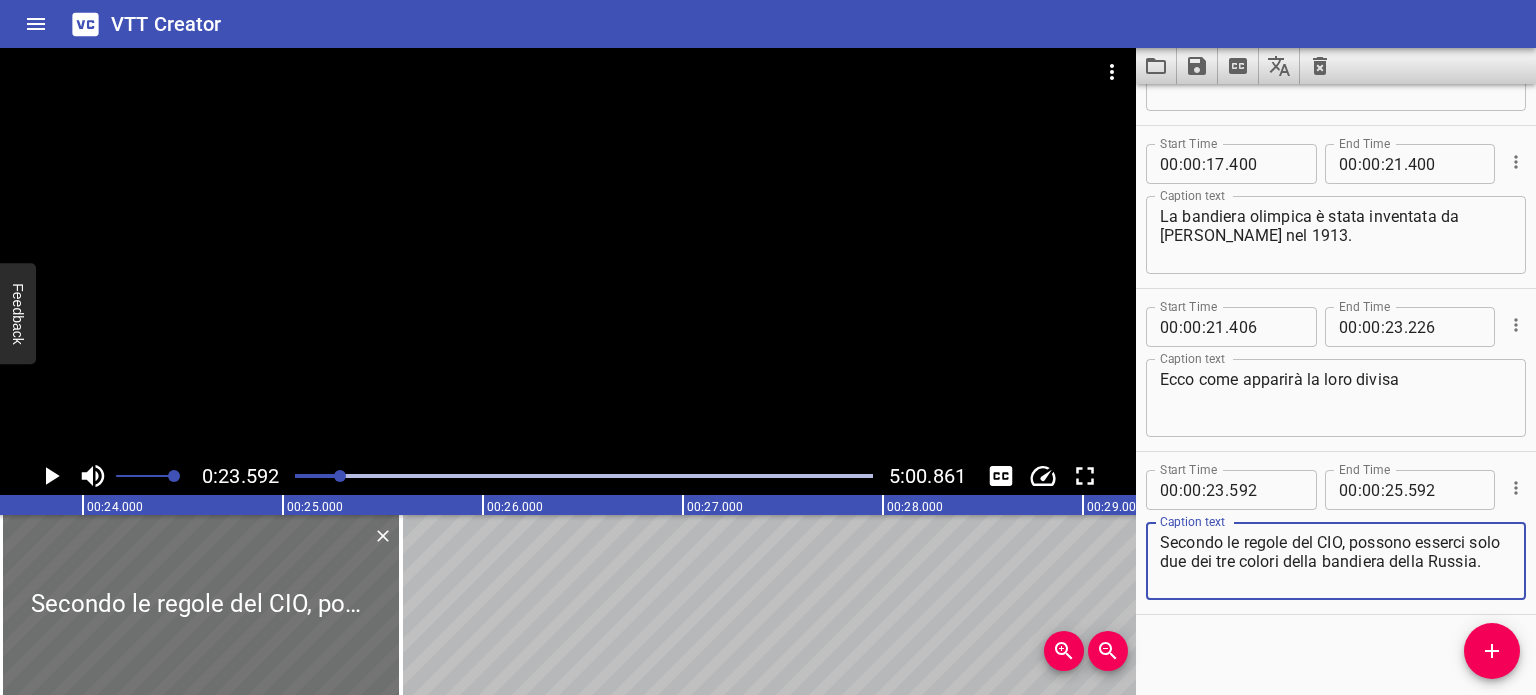 type on "Secondo le regole del CIO, possono esserci solo due dei tre colori della bandiera della Russia." 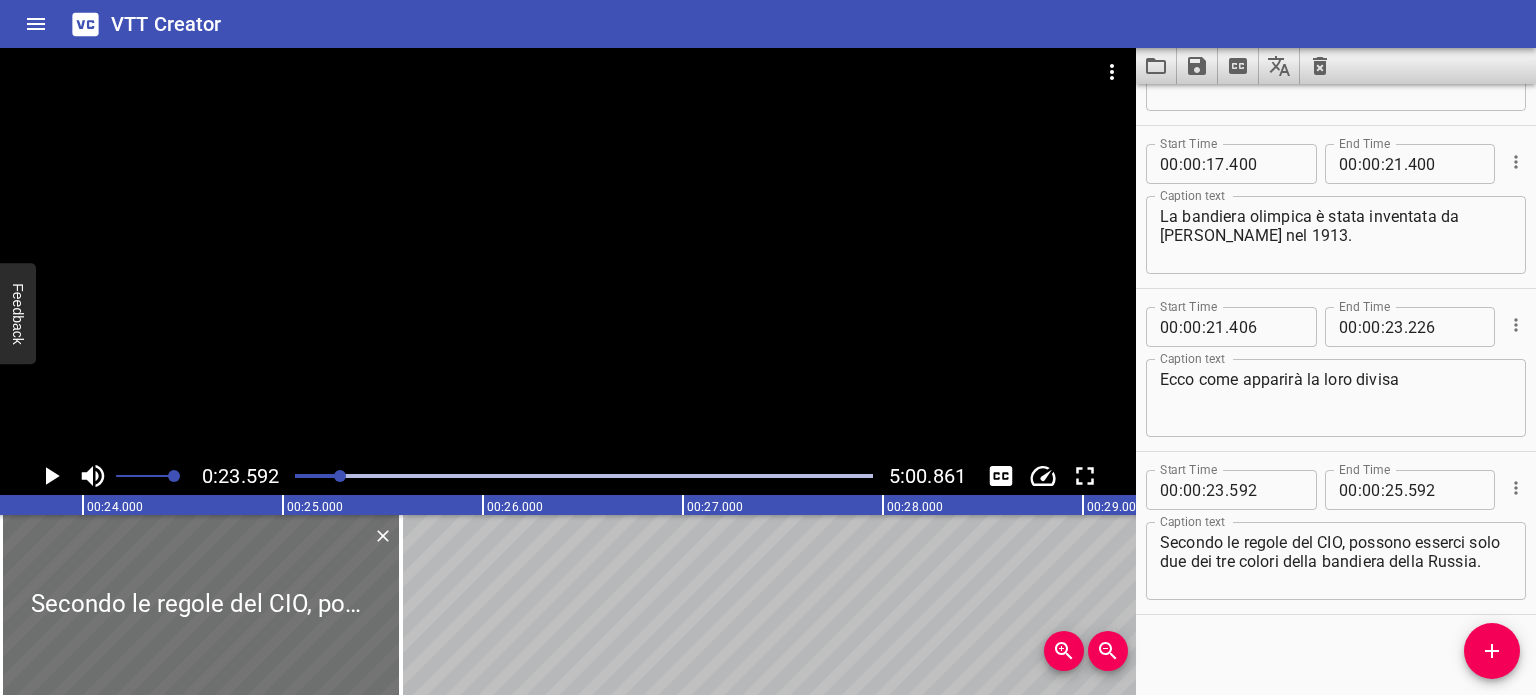 click at bounding box center (584, 476) 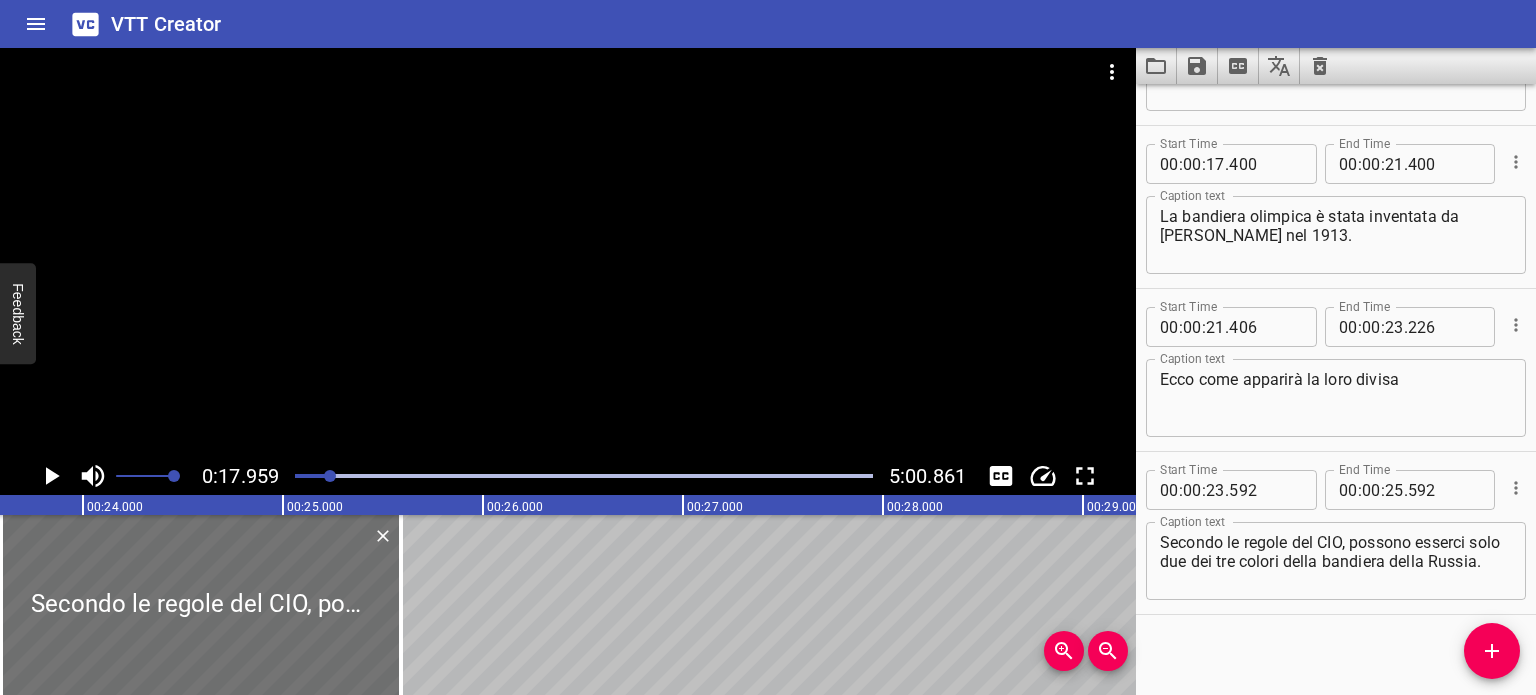 scroll, scrollTop: 624, scrollLeft: 0, axis: vertical 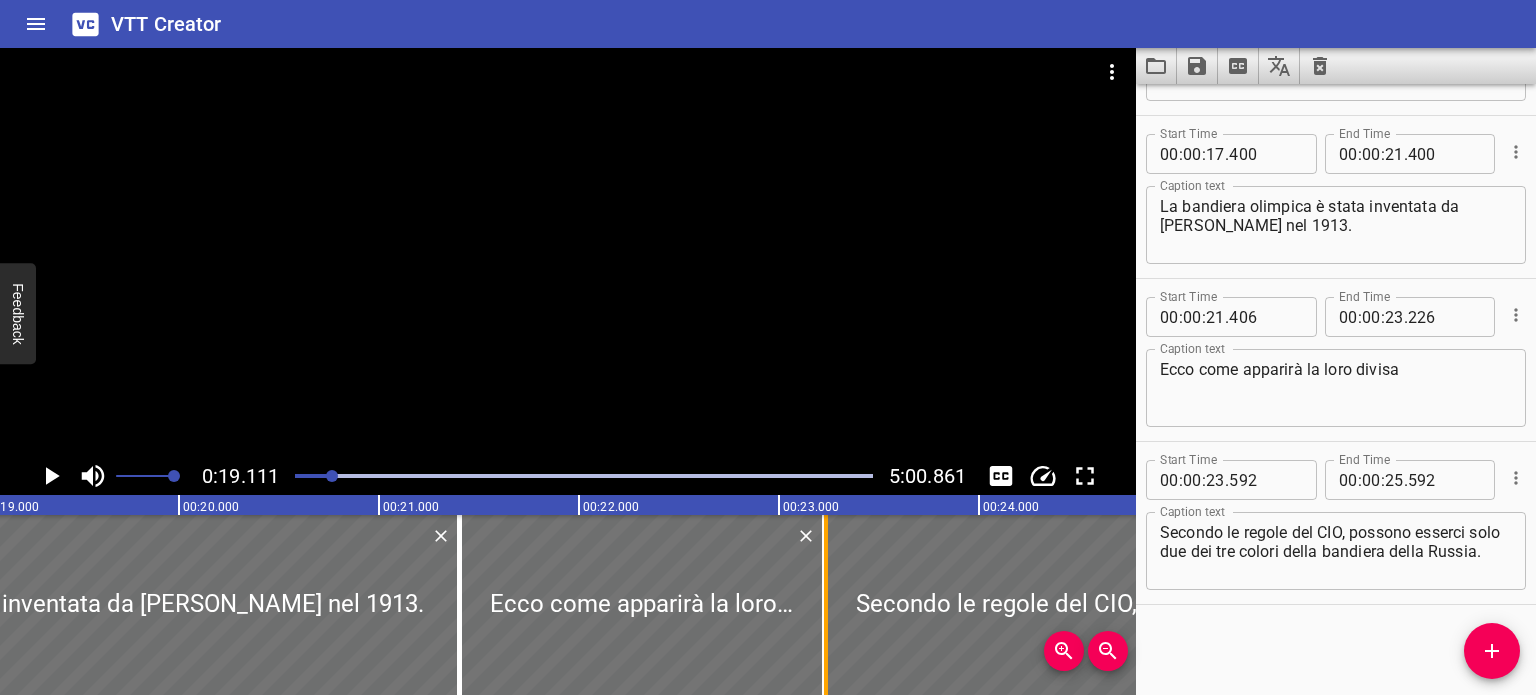 drag, startPoint x: 895, startPoint y: 582, endPoint x: 826, endPoint y: 579, distance: 69.065186 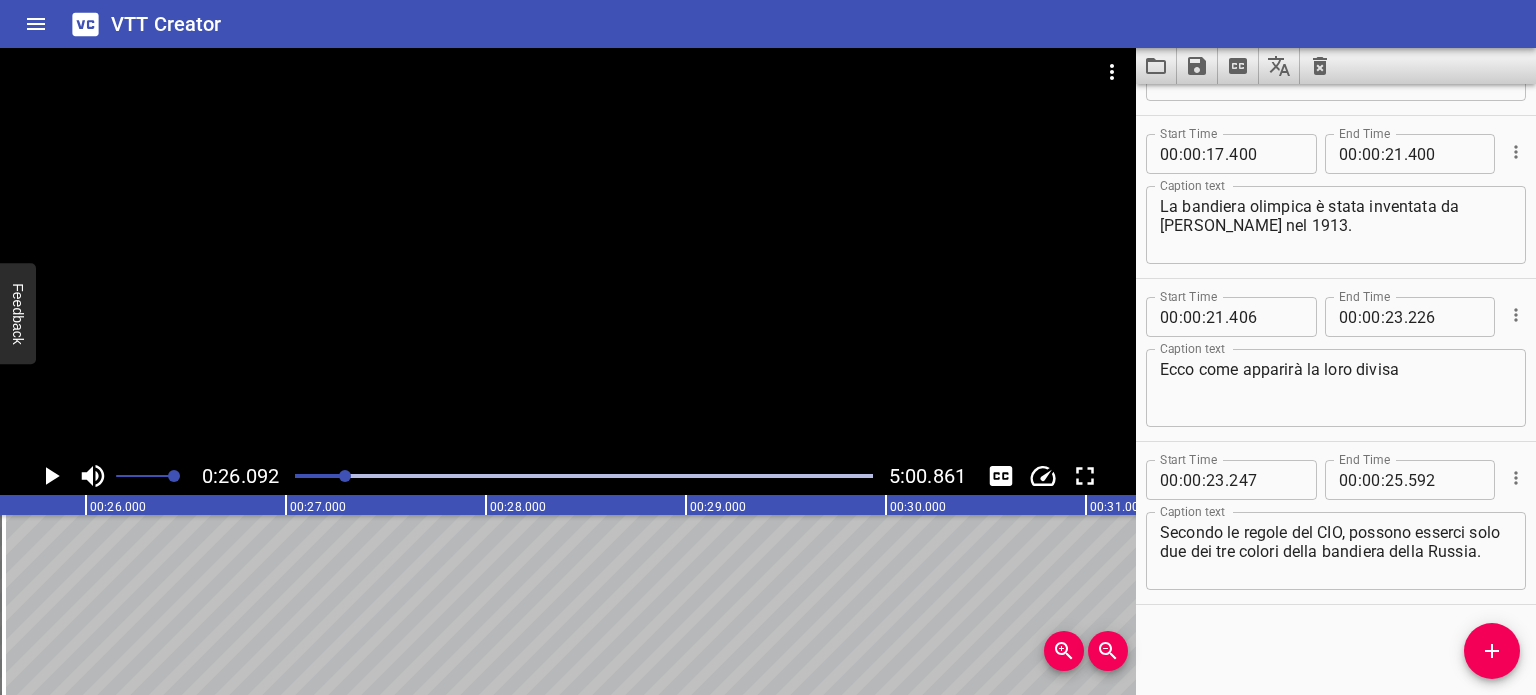 scroll, scrollTop: 0, scrollLeft: 4972, axis: horizontal 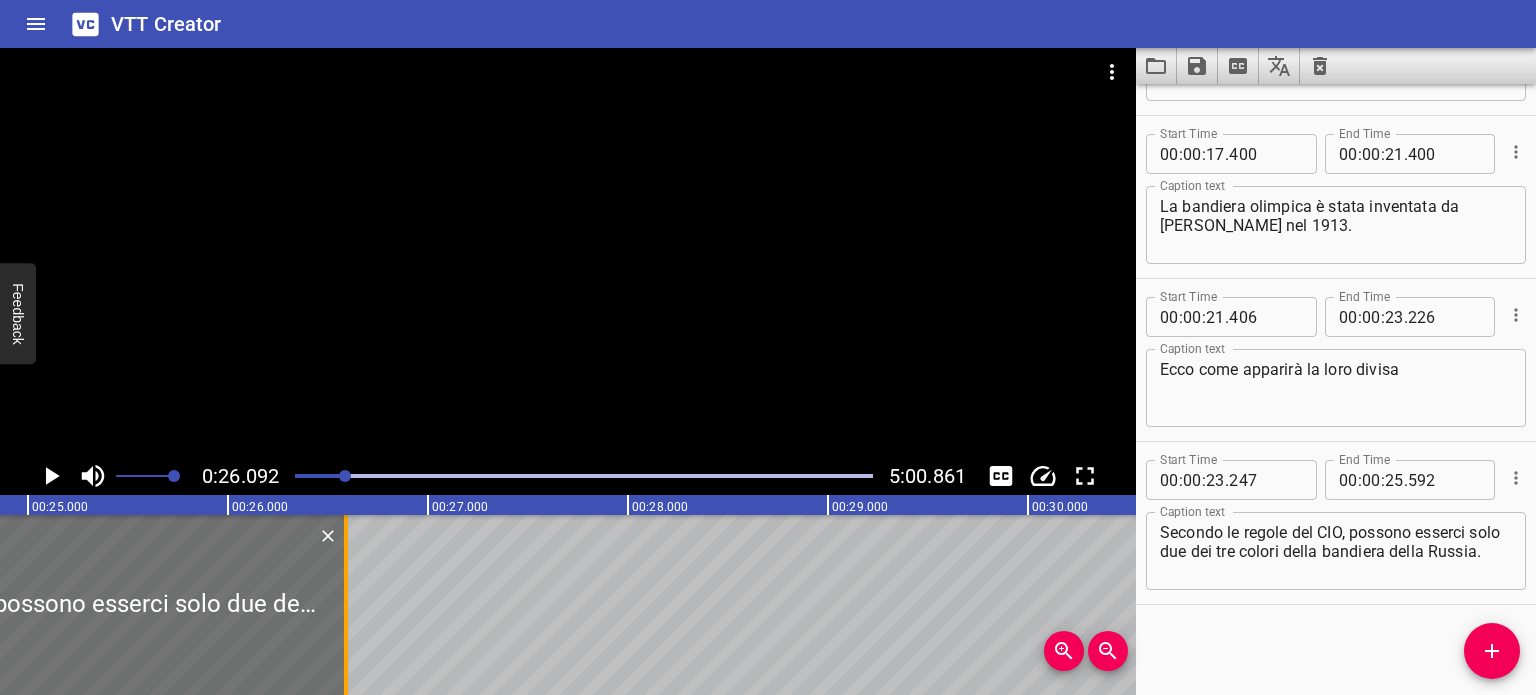 drag, startPoint x: 148, startPoint y: 595, endPoint x: 348, endPoint y: 619, distance: 201.43486 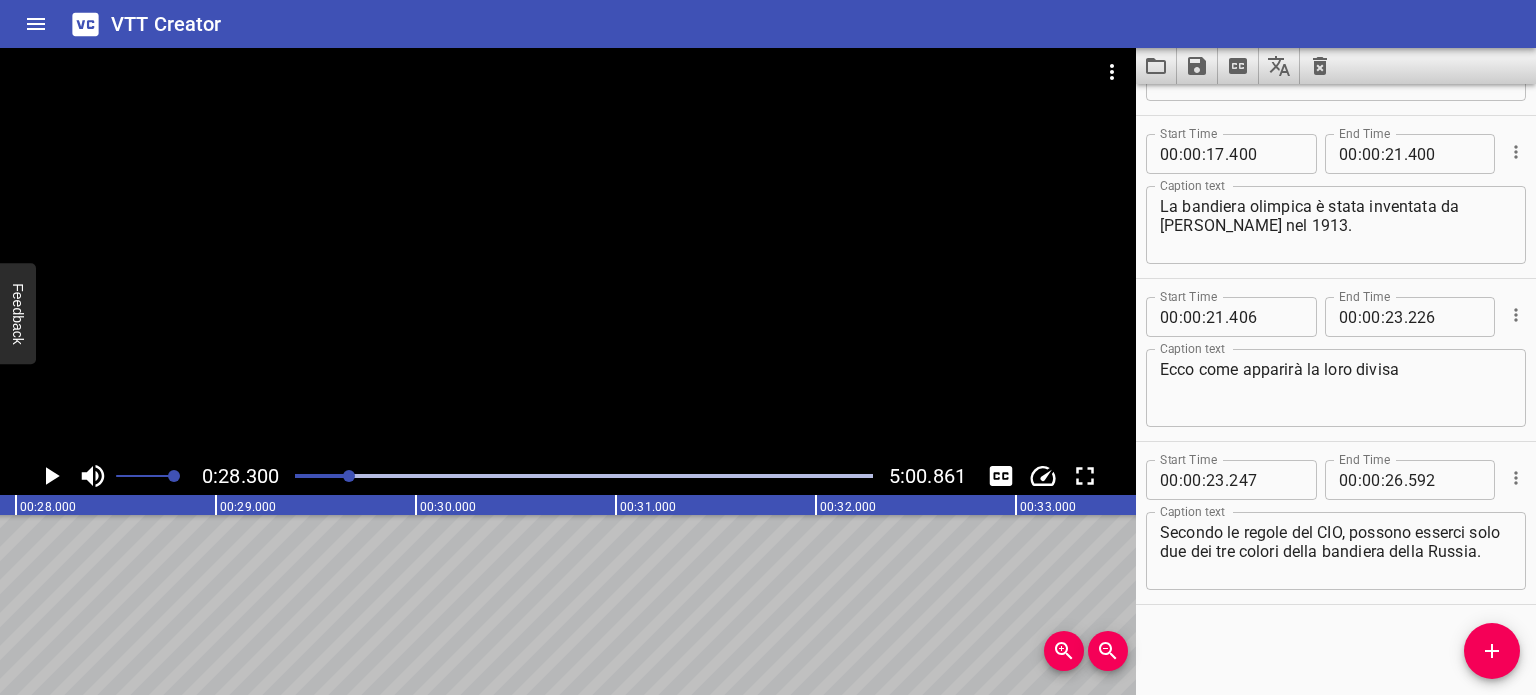scroll, scrollTop: 0, scrollLeft: 5582, axis: horizontal 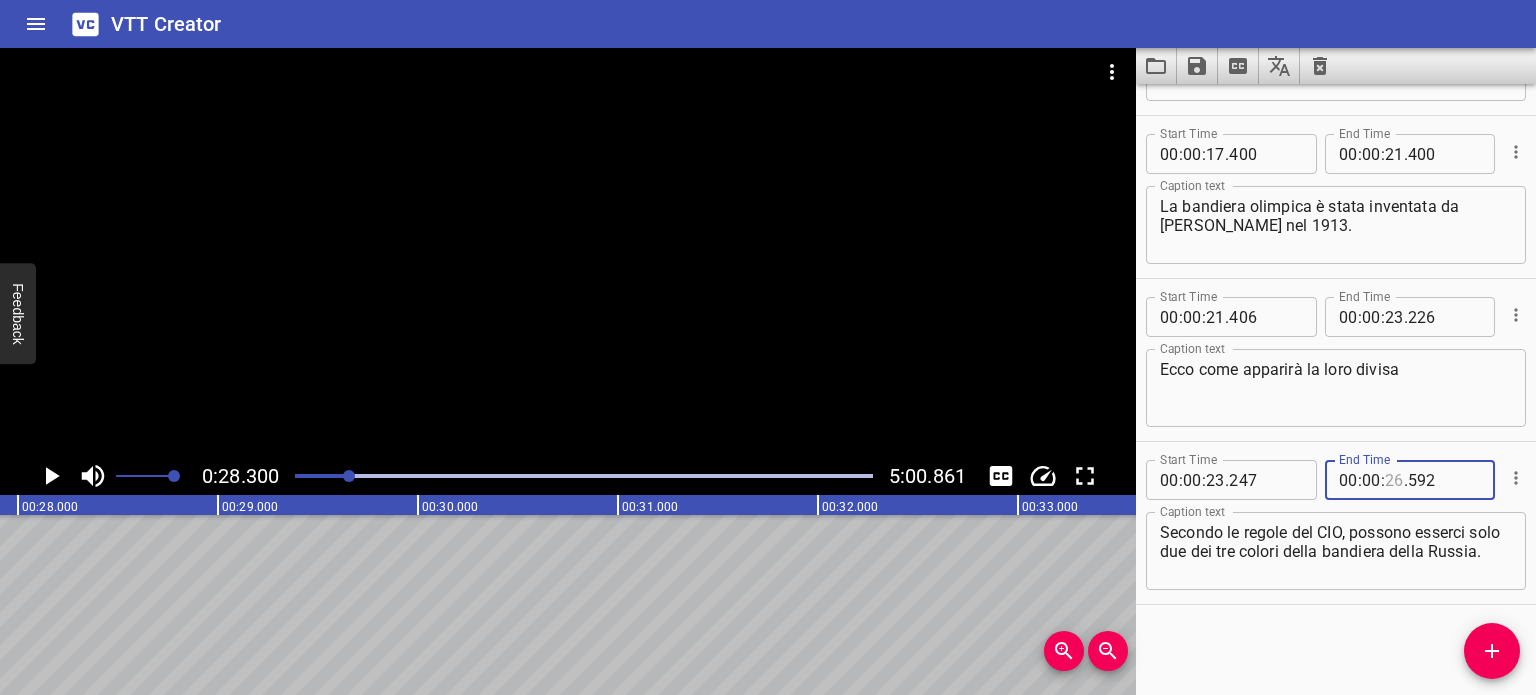 click at bounding box center [1394, 480] 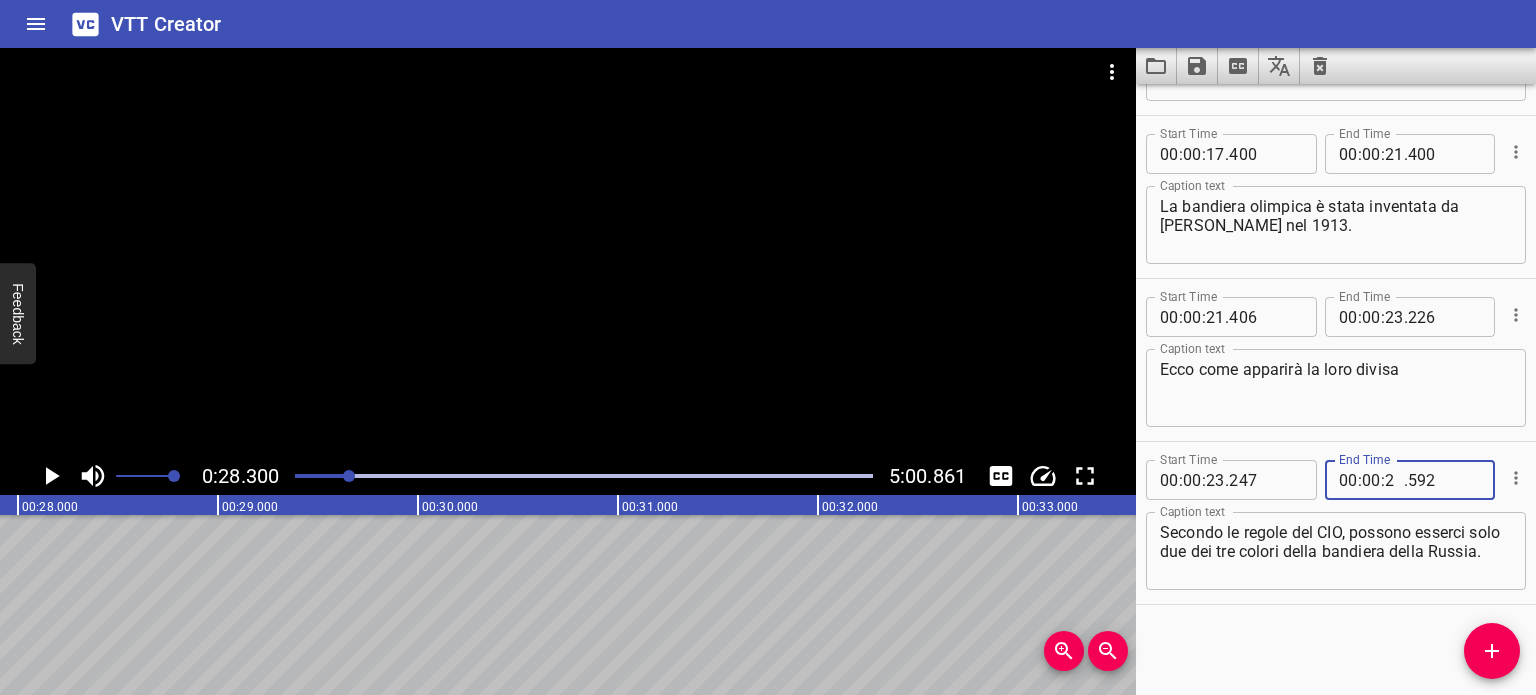 type on "28" 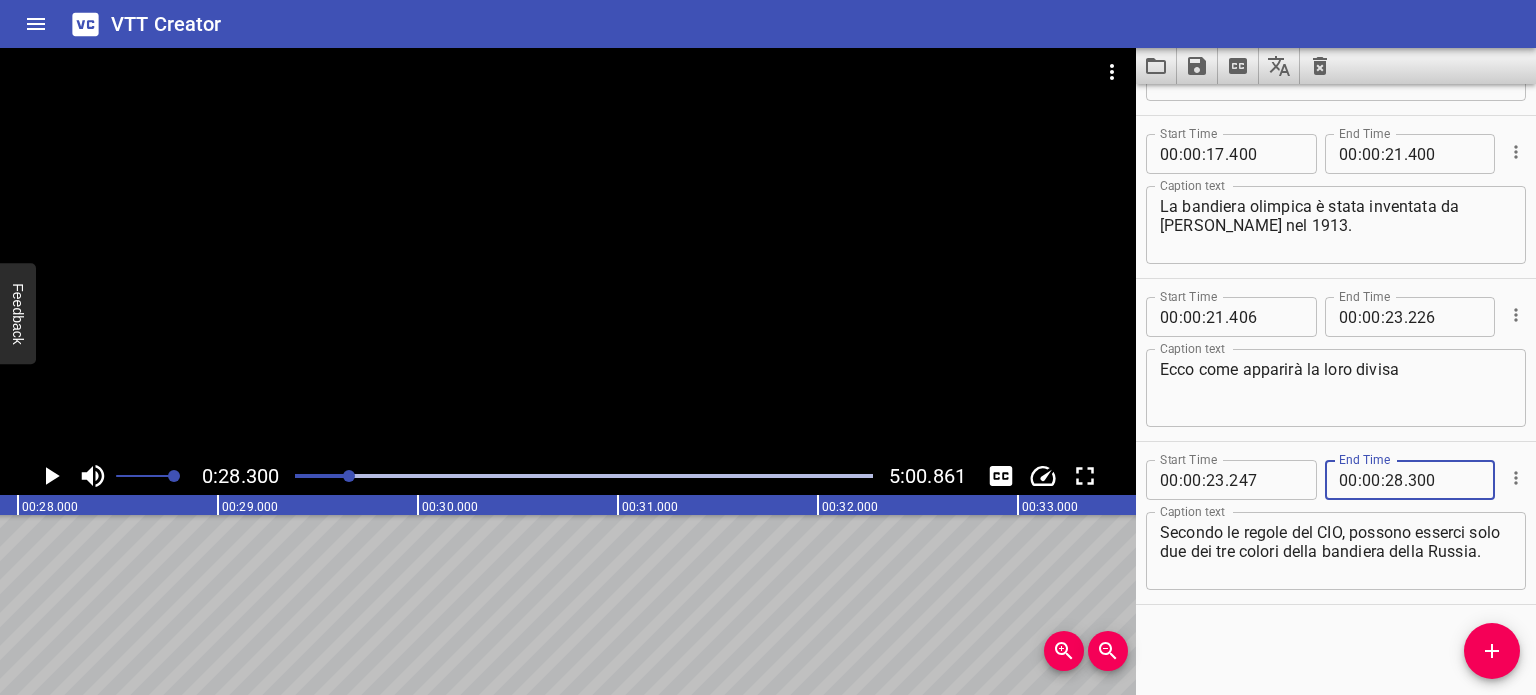 type on "300" 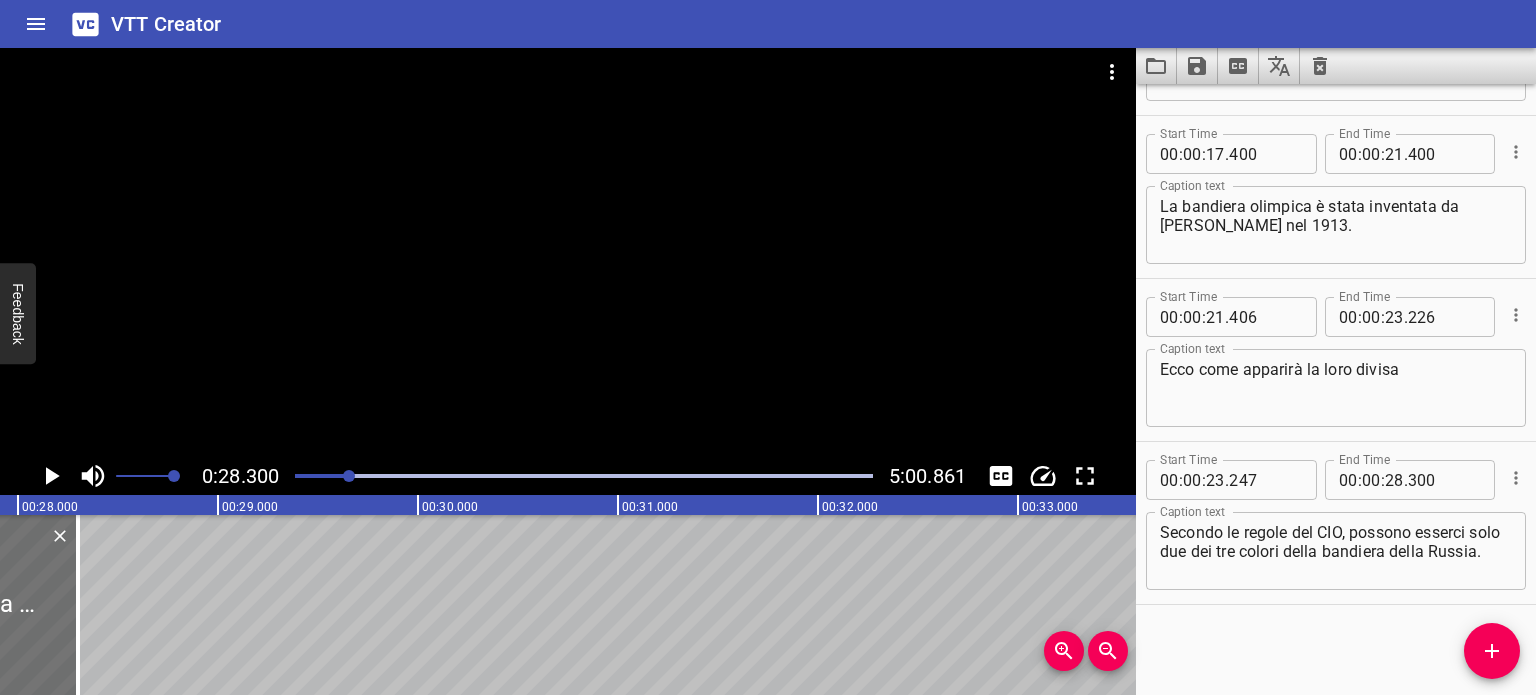 click at bounding box center (61, 476) 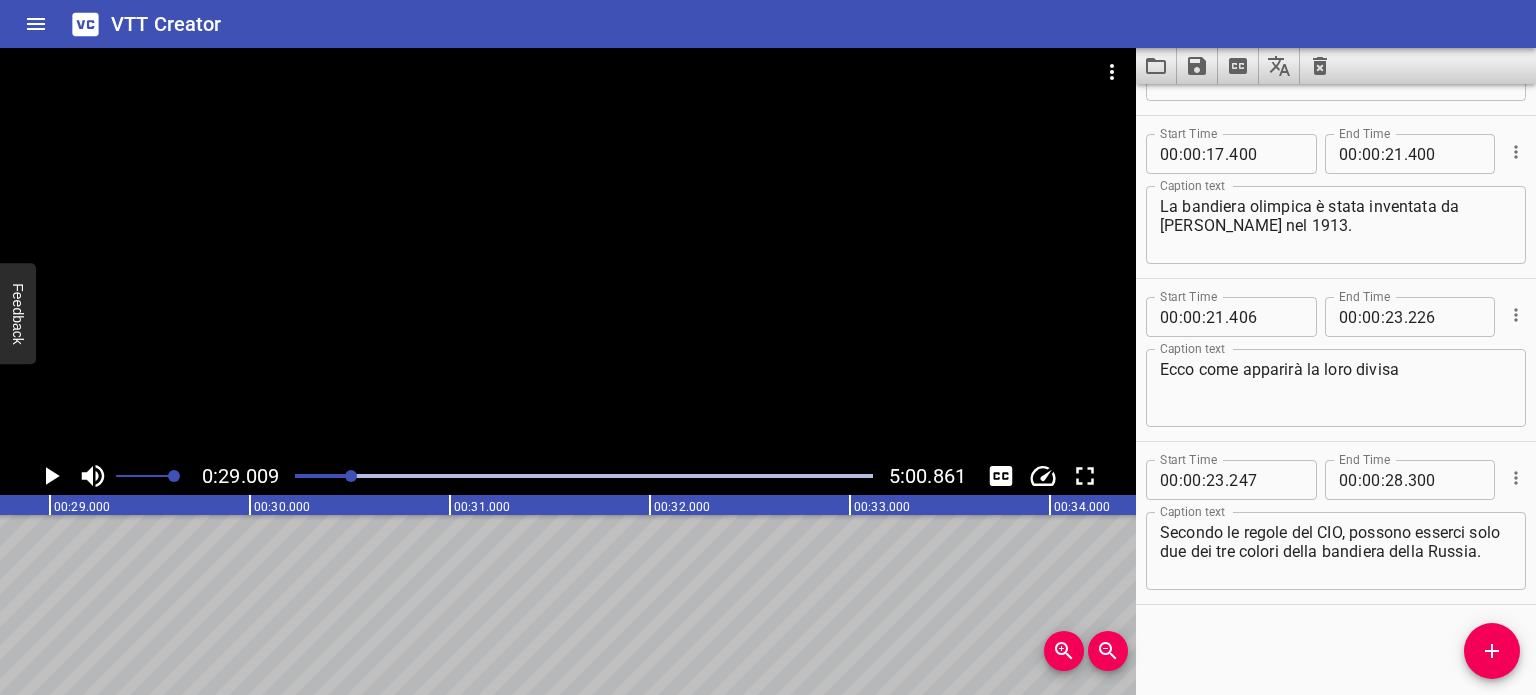 scroll, scrollTop: 0, scrollLeft: 5801, axis: horizontal 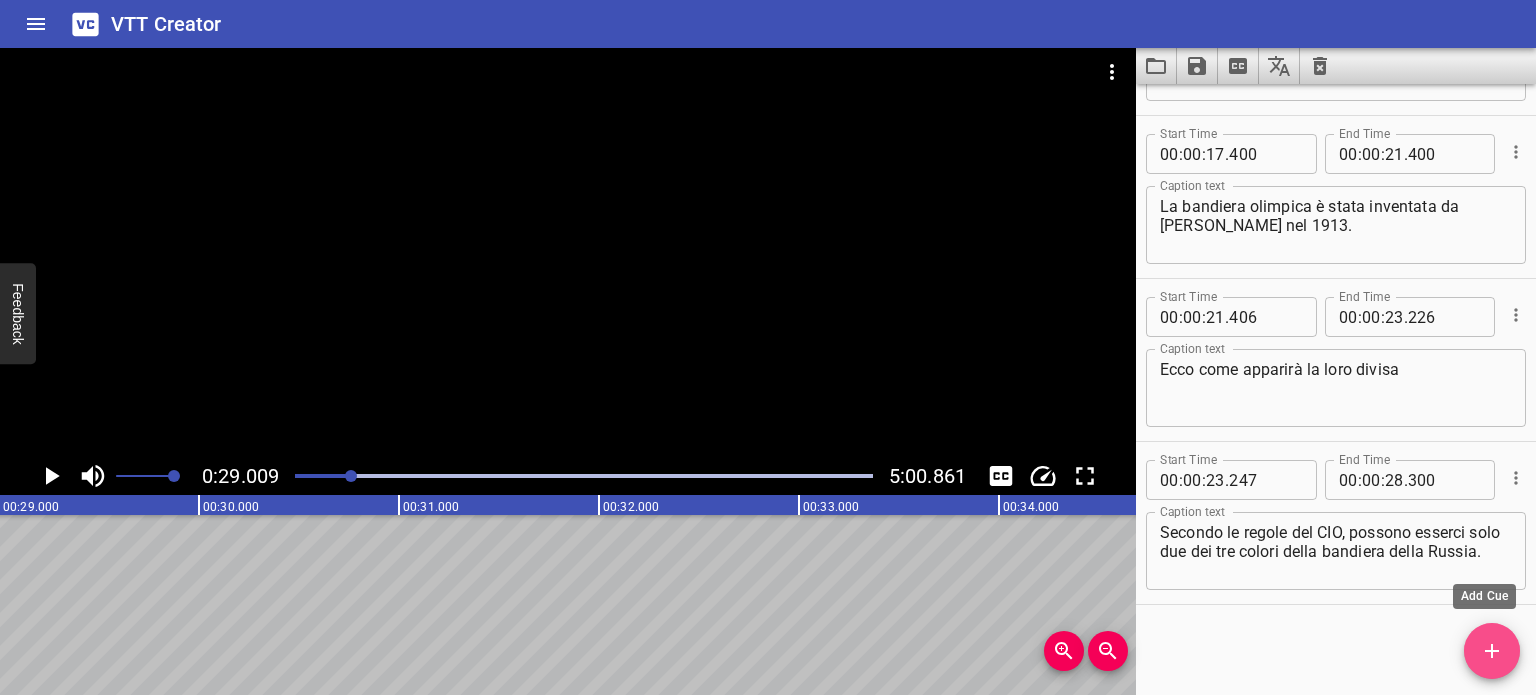 click at bounding box center (1492, 651) 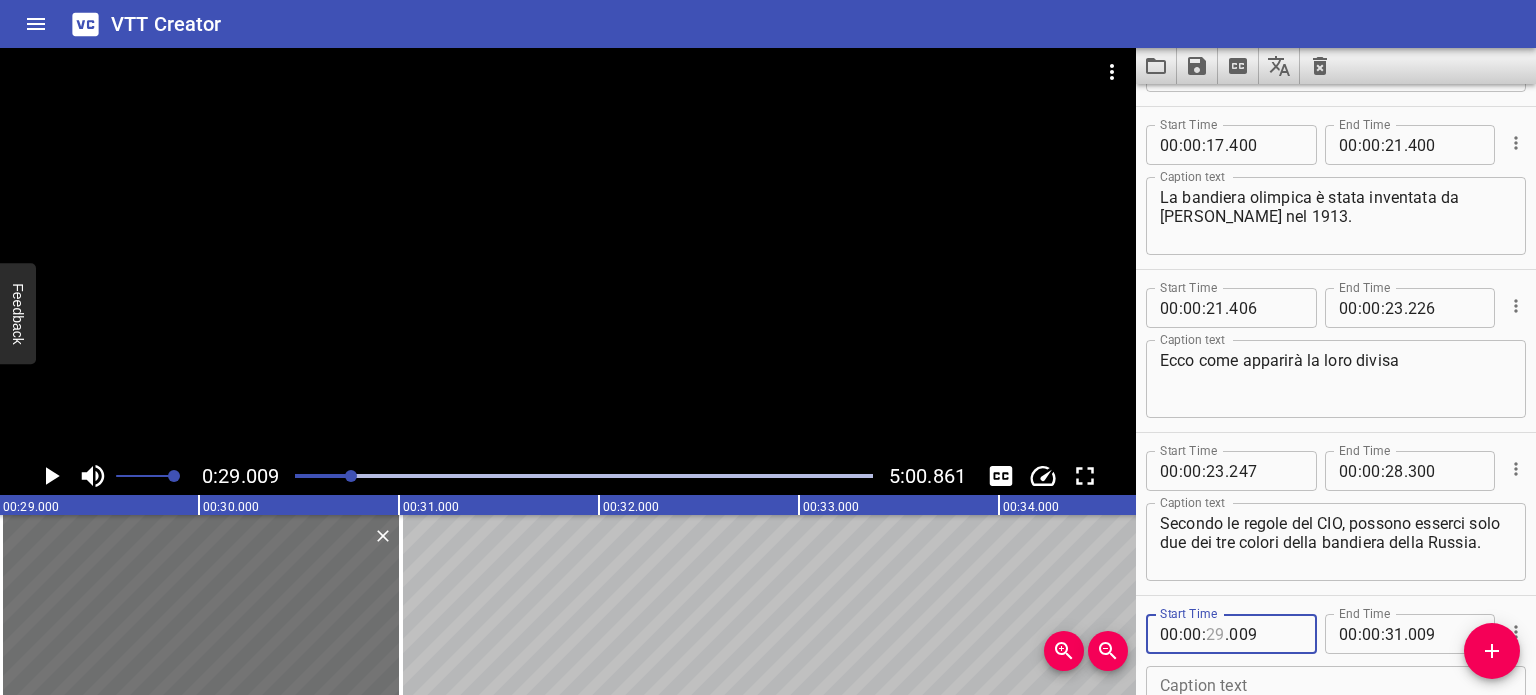 click at bounding box center (1215, 634) 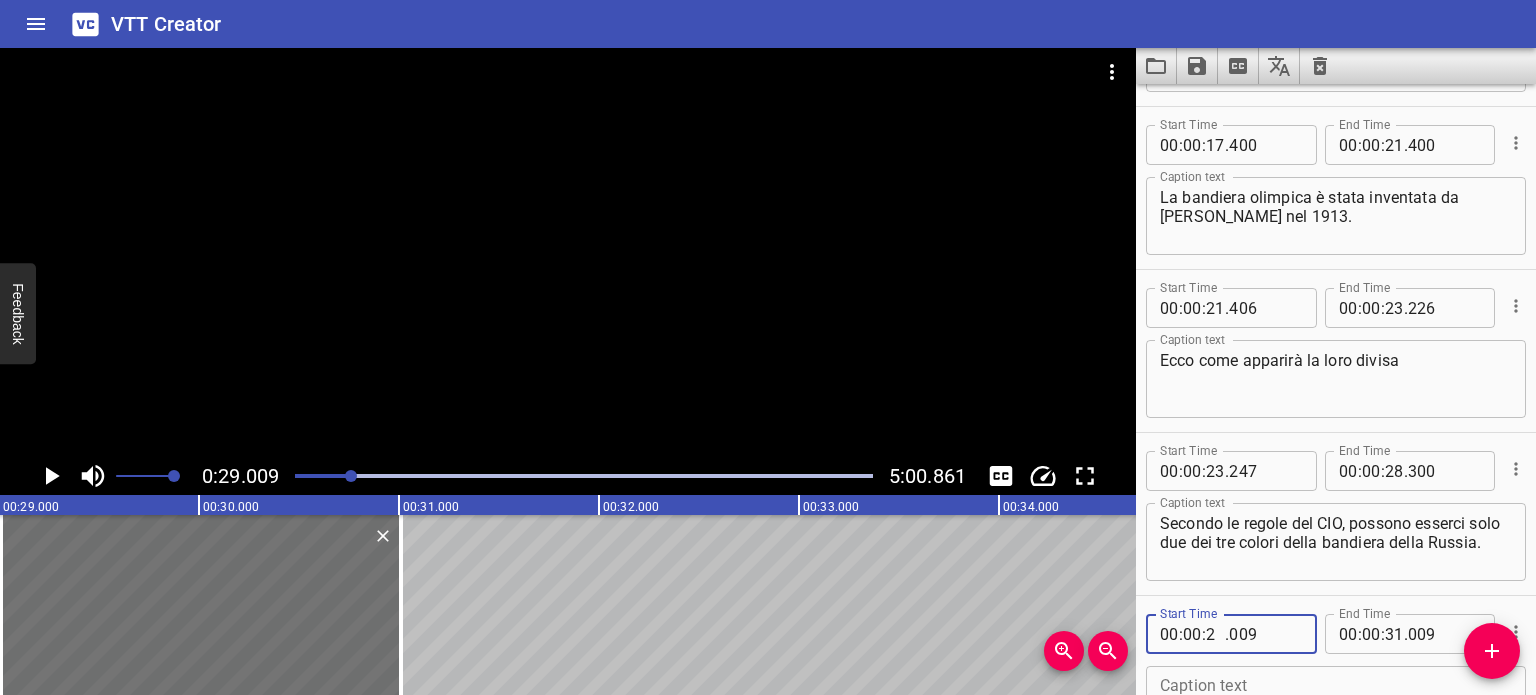 type on "28" 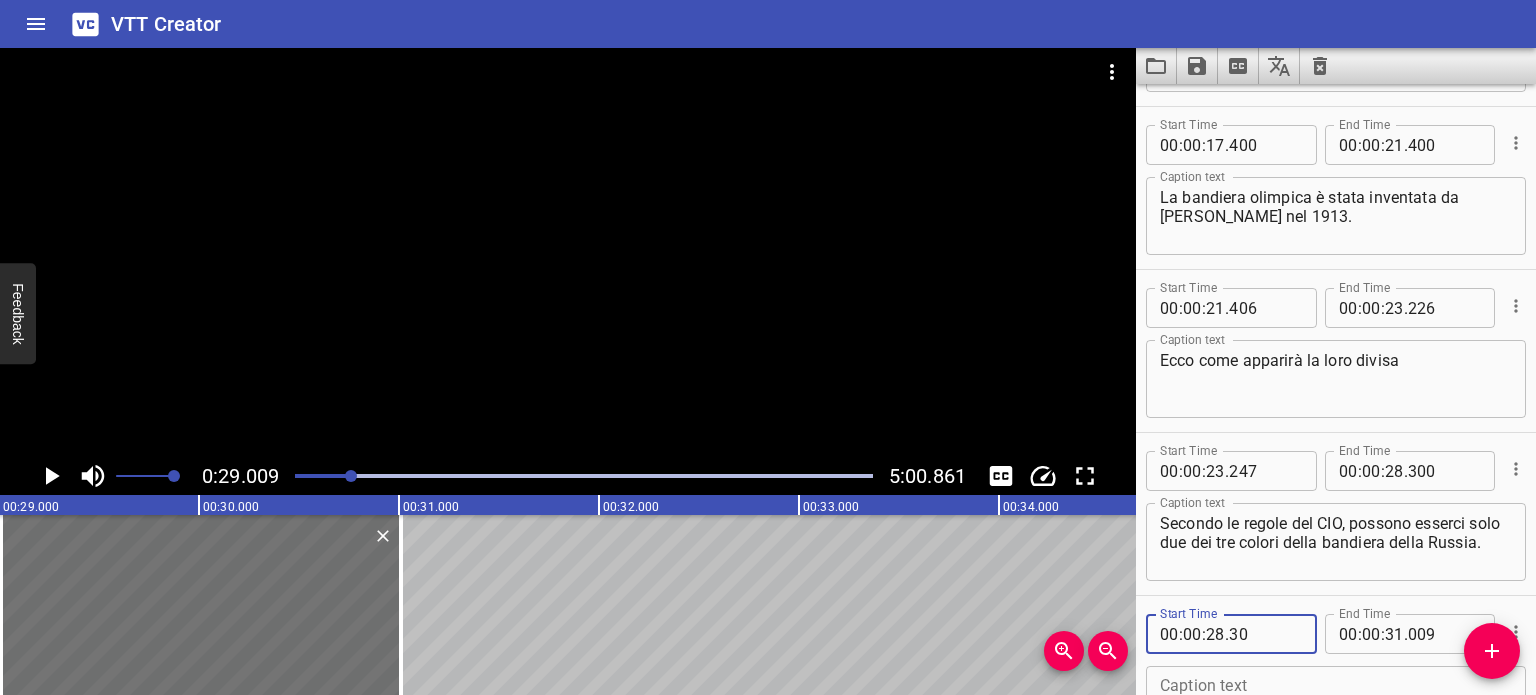 type on "3" 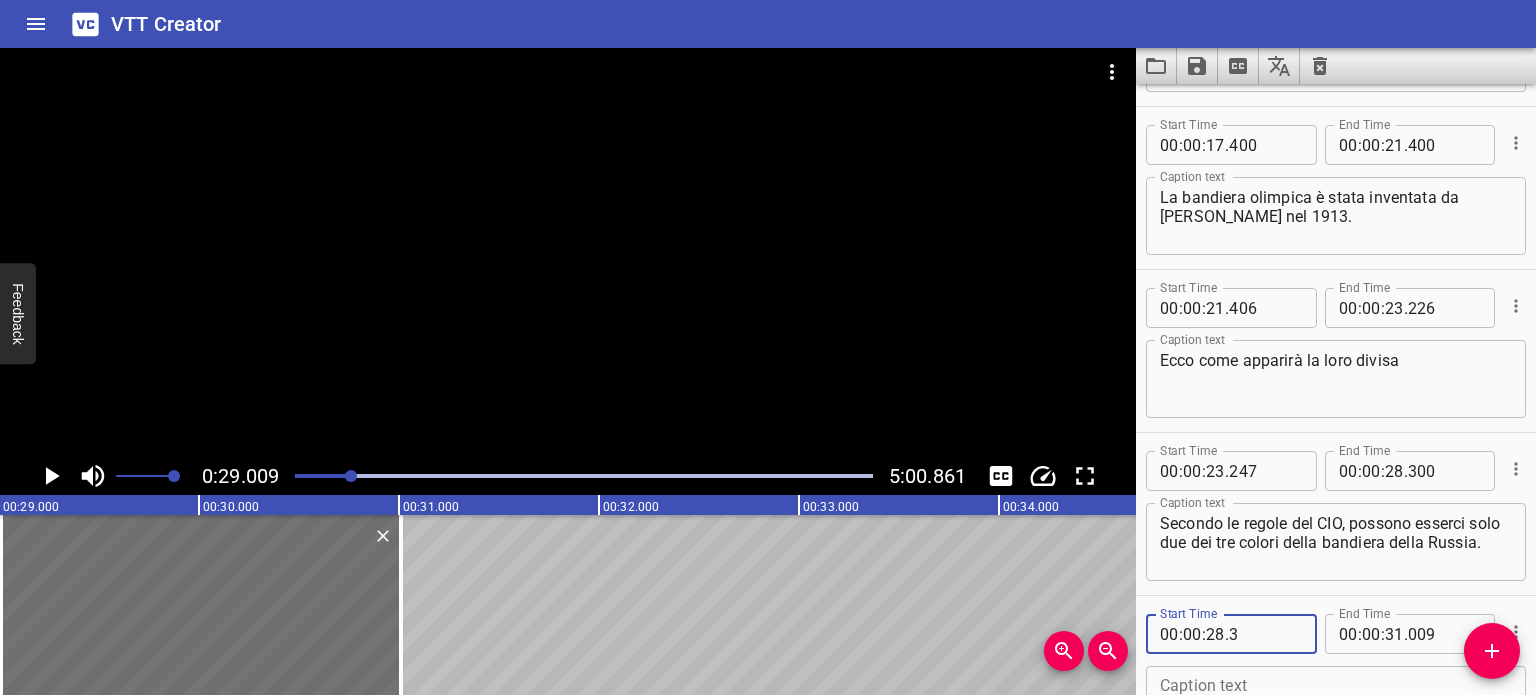 type 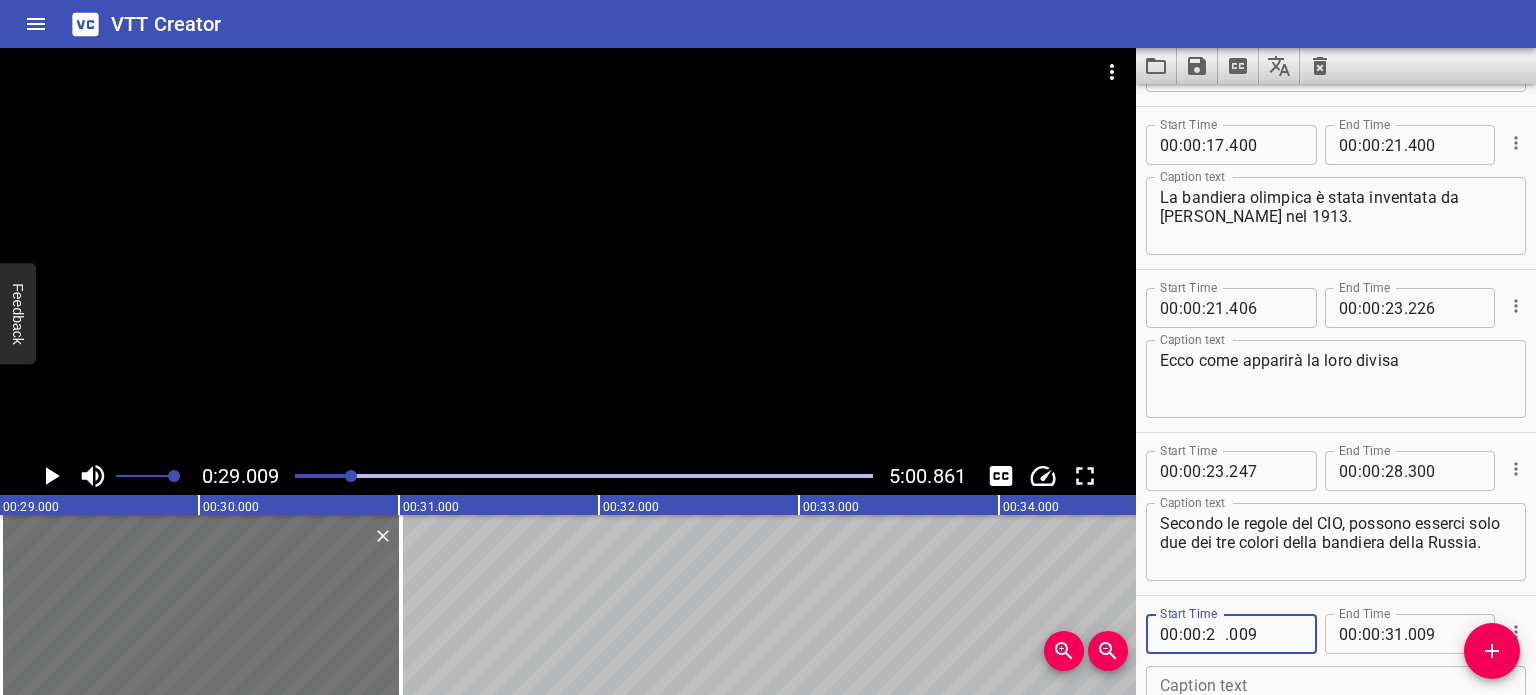 type on "28" 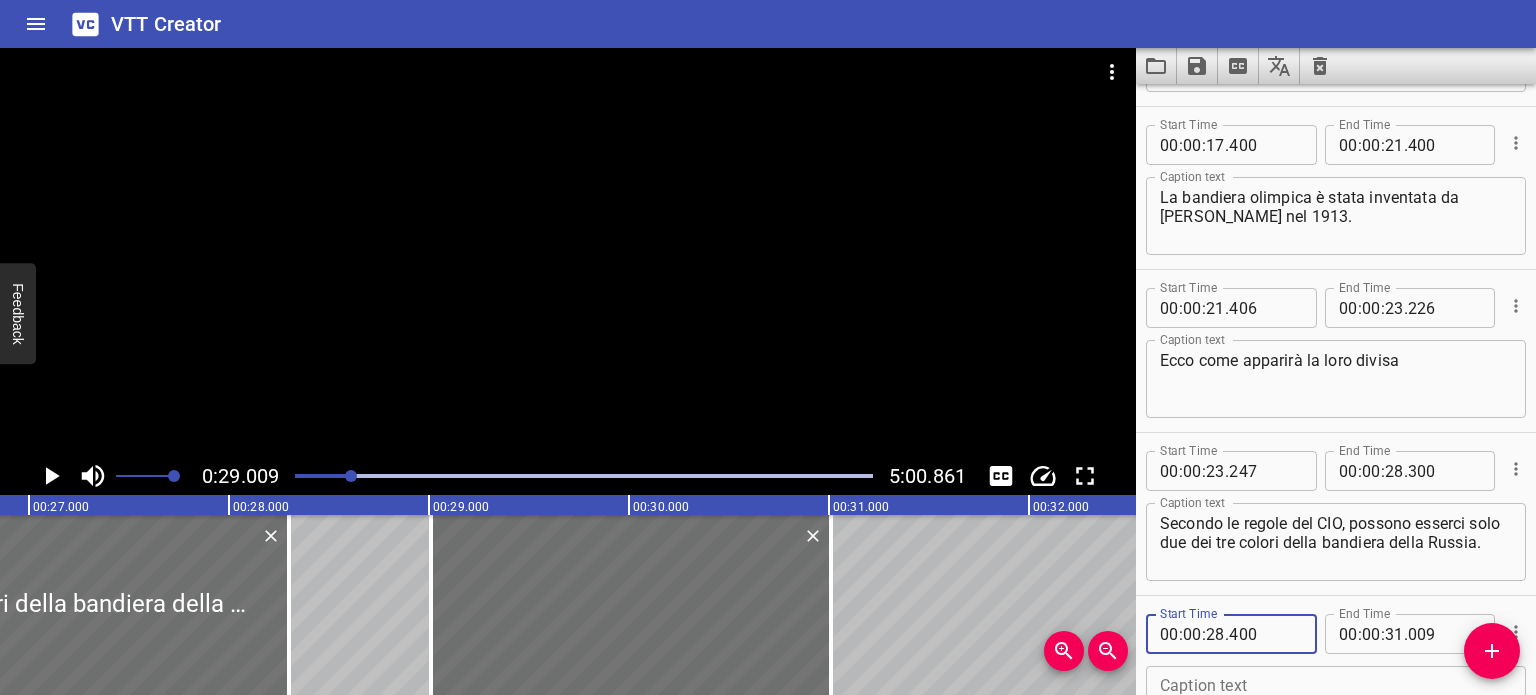 scroll, scrollTop: 0, scrollLeft: 5369, axis: horizontal 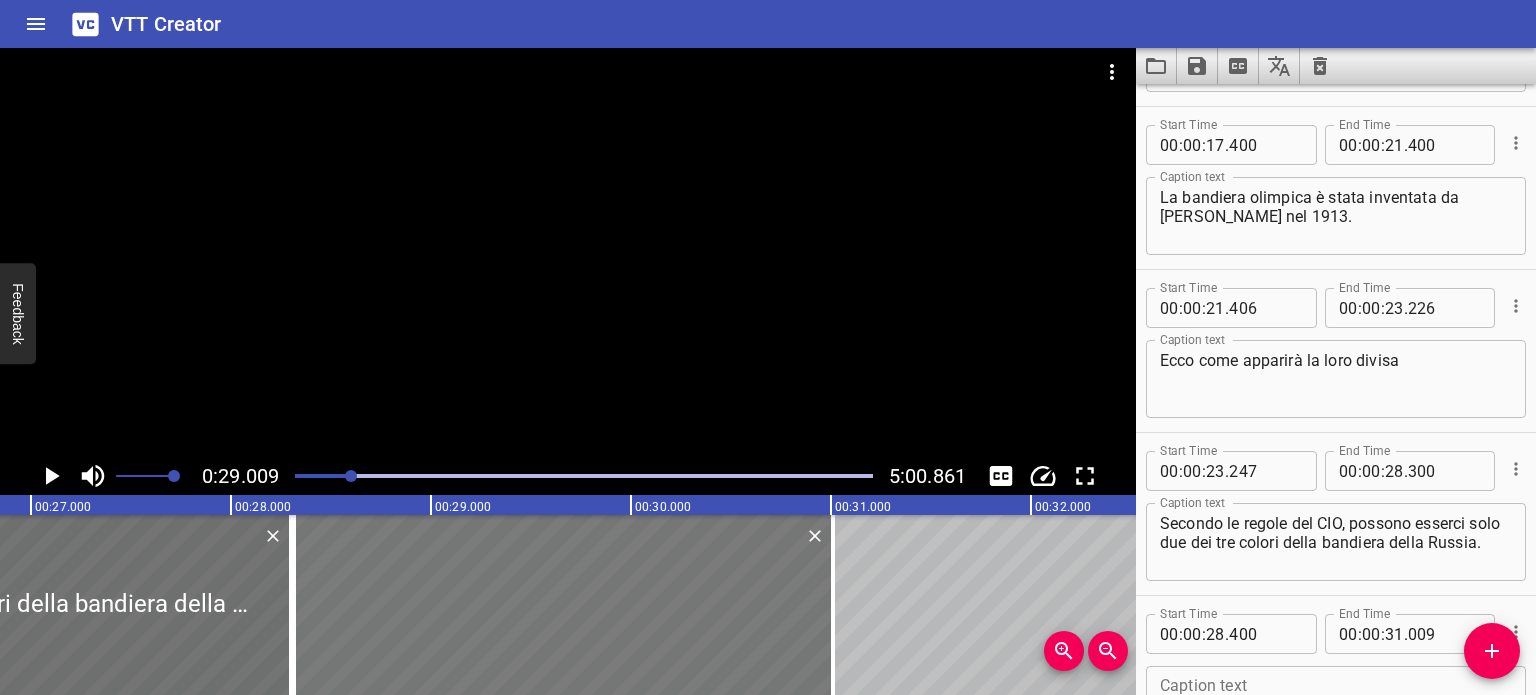 drag, startPoint x: 436, startPoint y: 567, endPoint x: 418, endPoint y: 573, distance: 18.973665 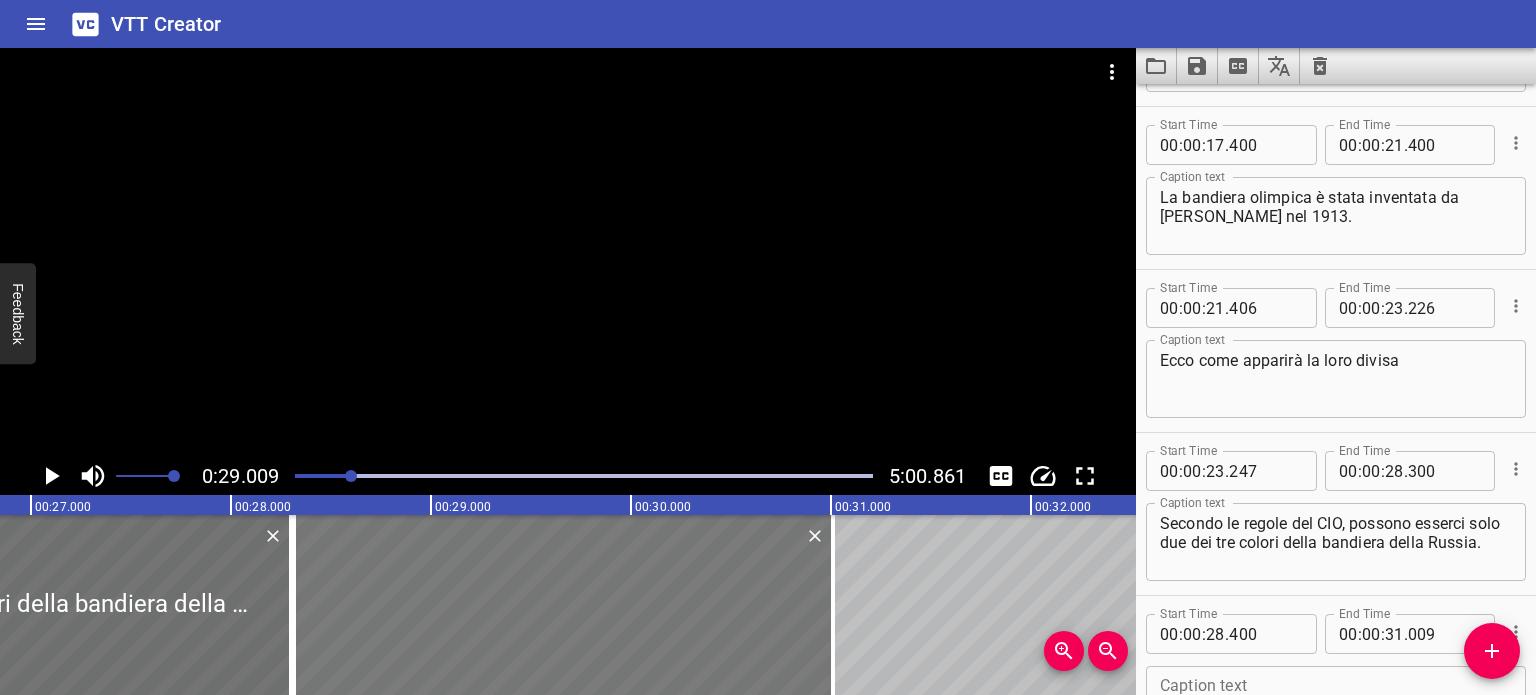 click at bounding box center (563, 605) 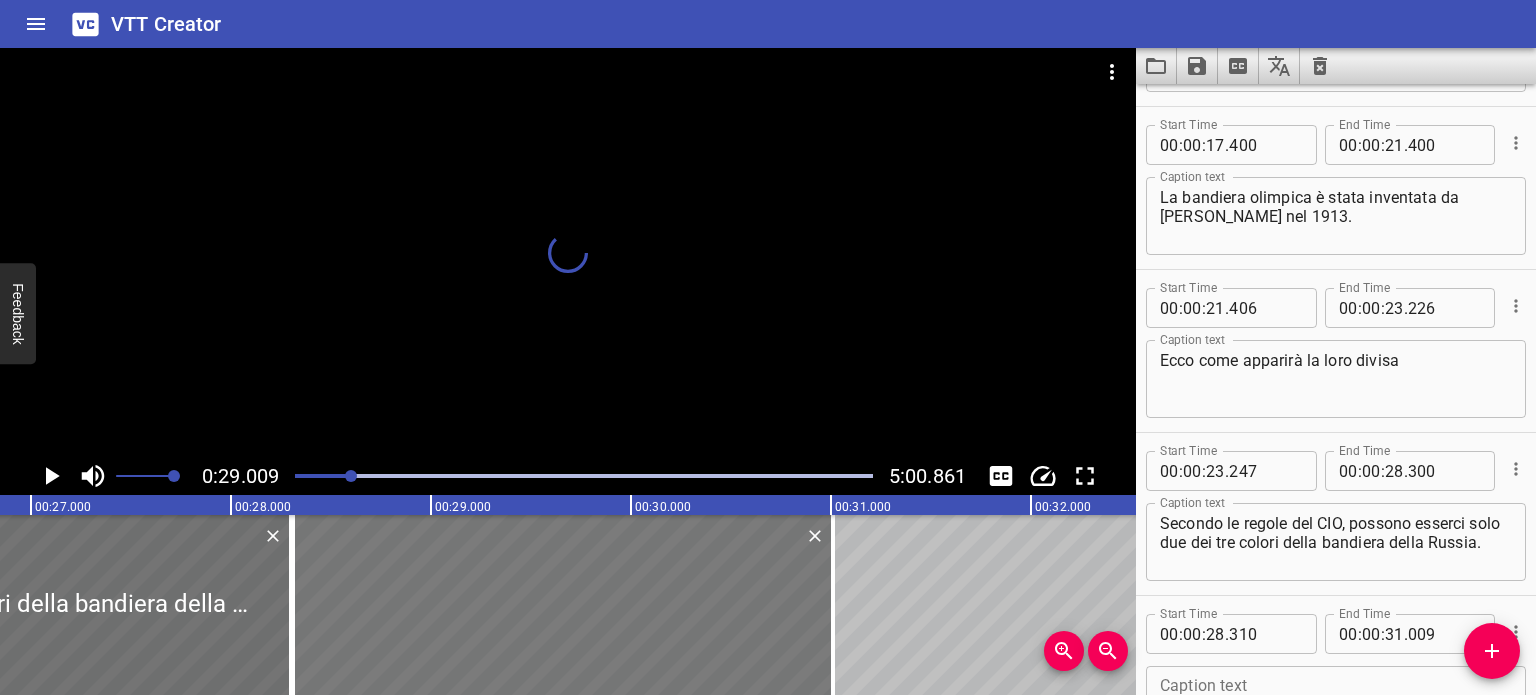 scroll, scrollTop: 711, scrollLeft: 0, axis: vertical 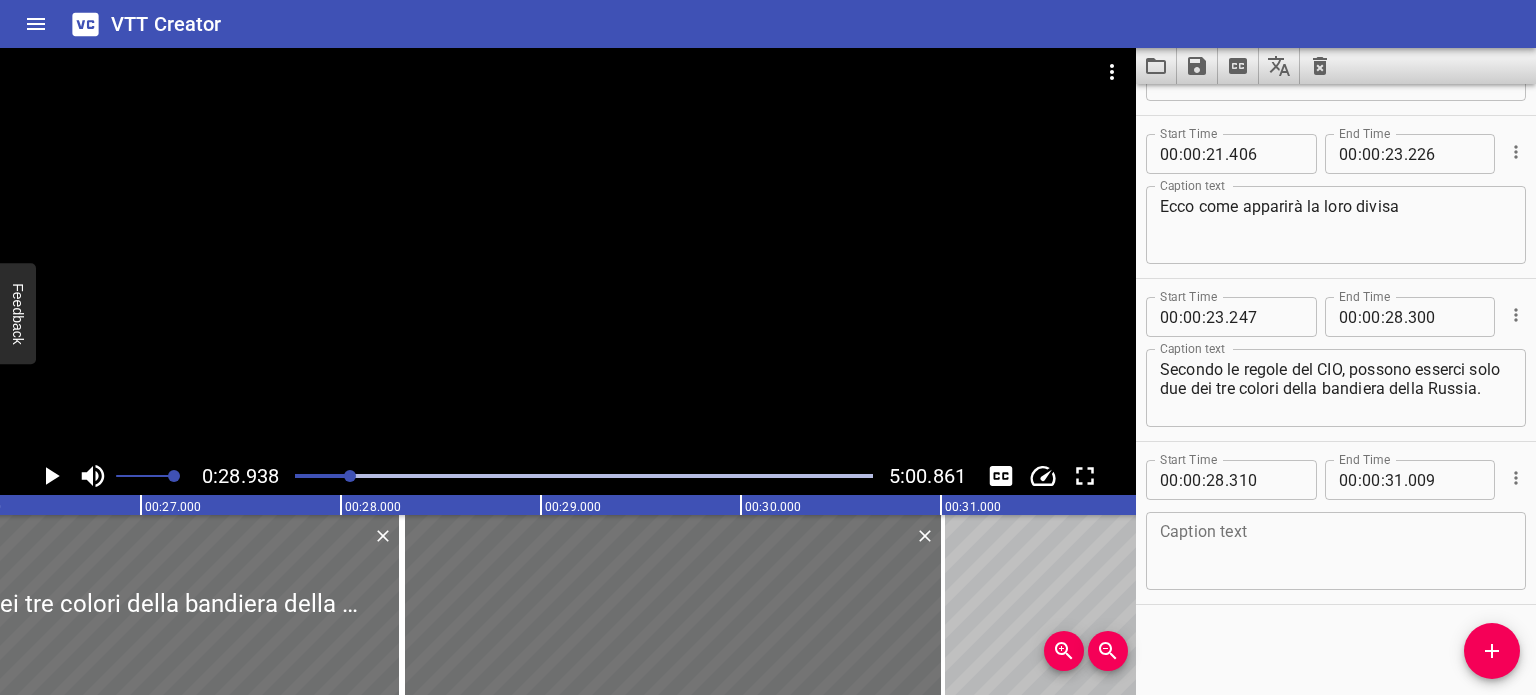 click at bounding box center (62, 476) 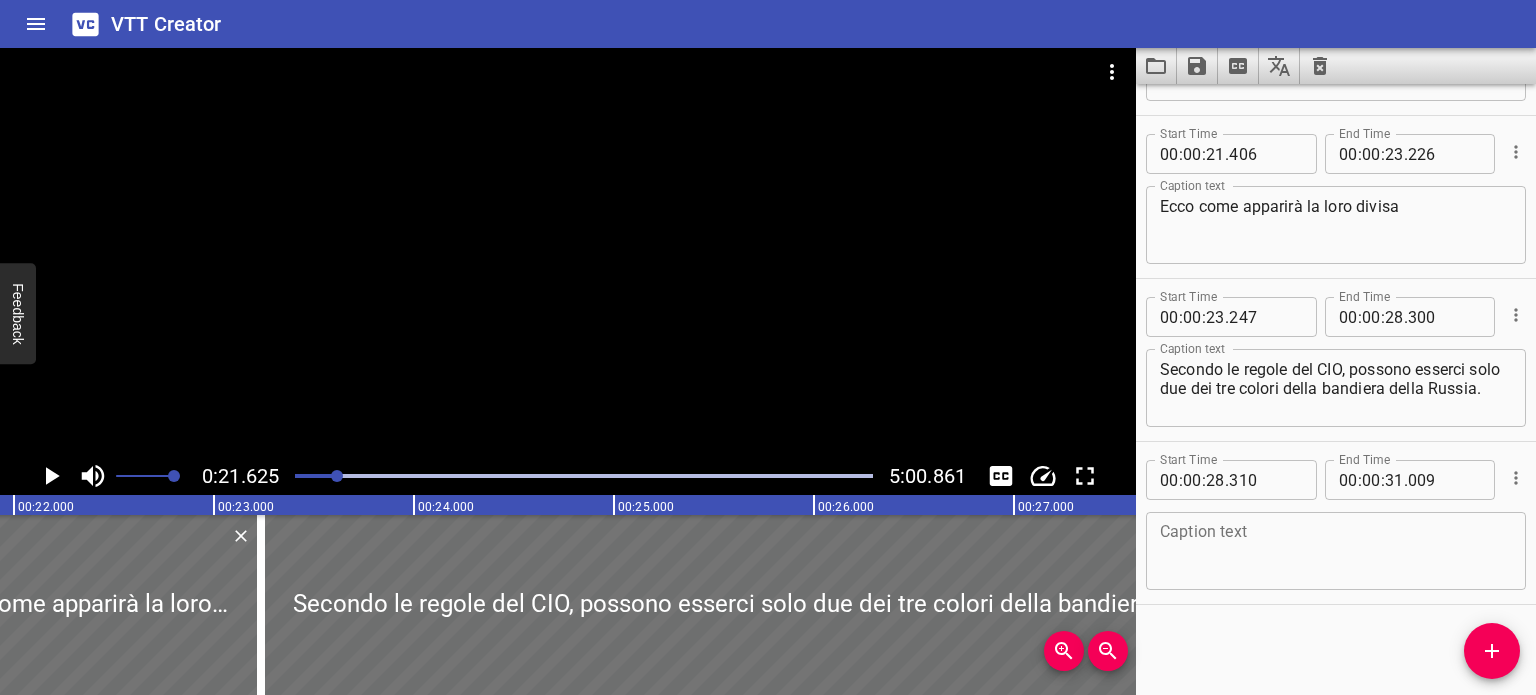 scroll, scrollTop: 0, scrollLeft: 4324, axis: horizontal 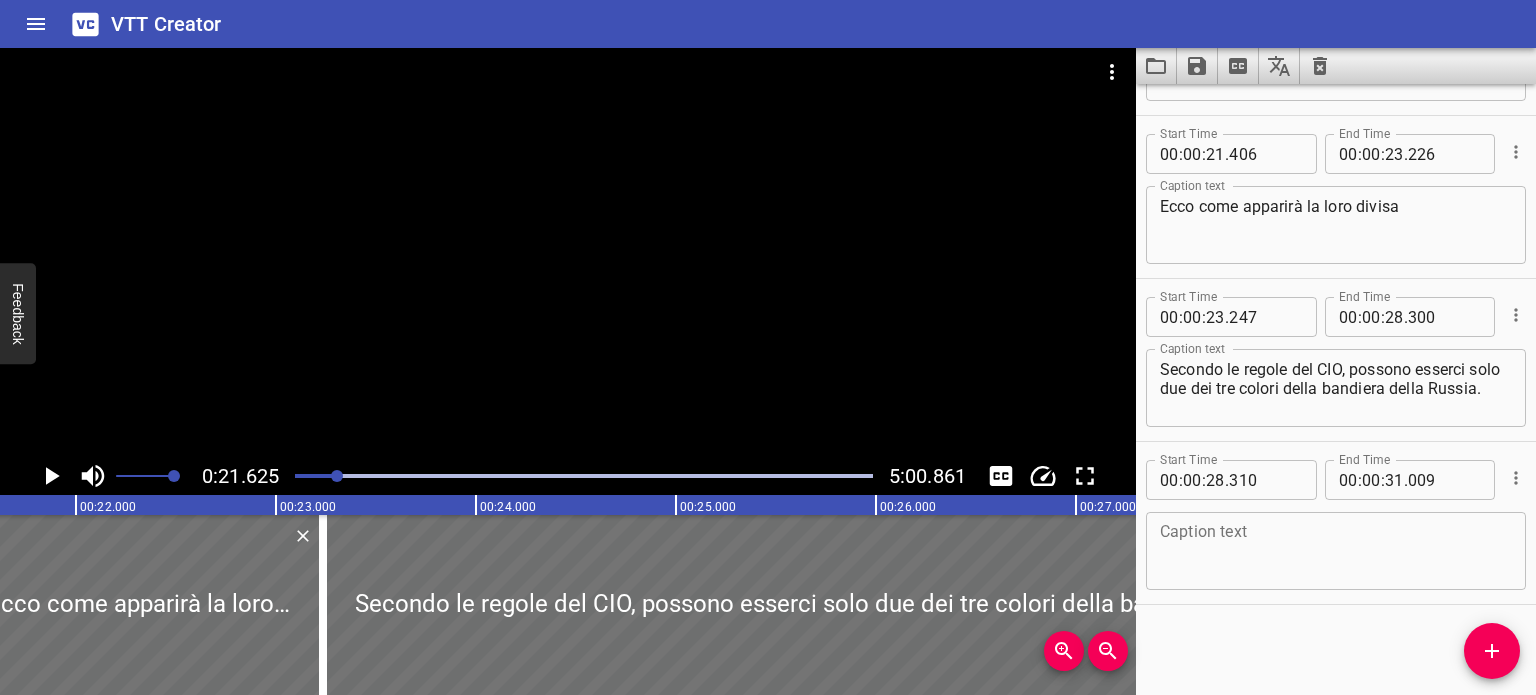 click at bounding box center (584, 476) 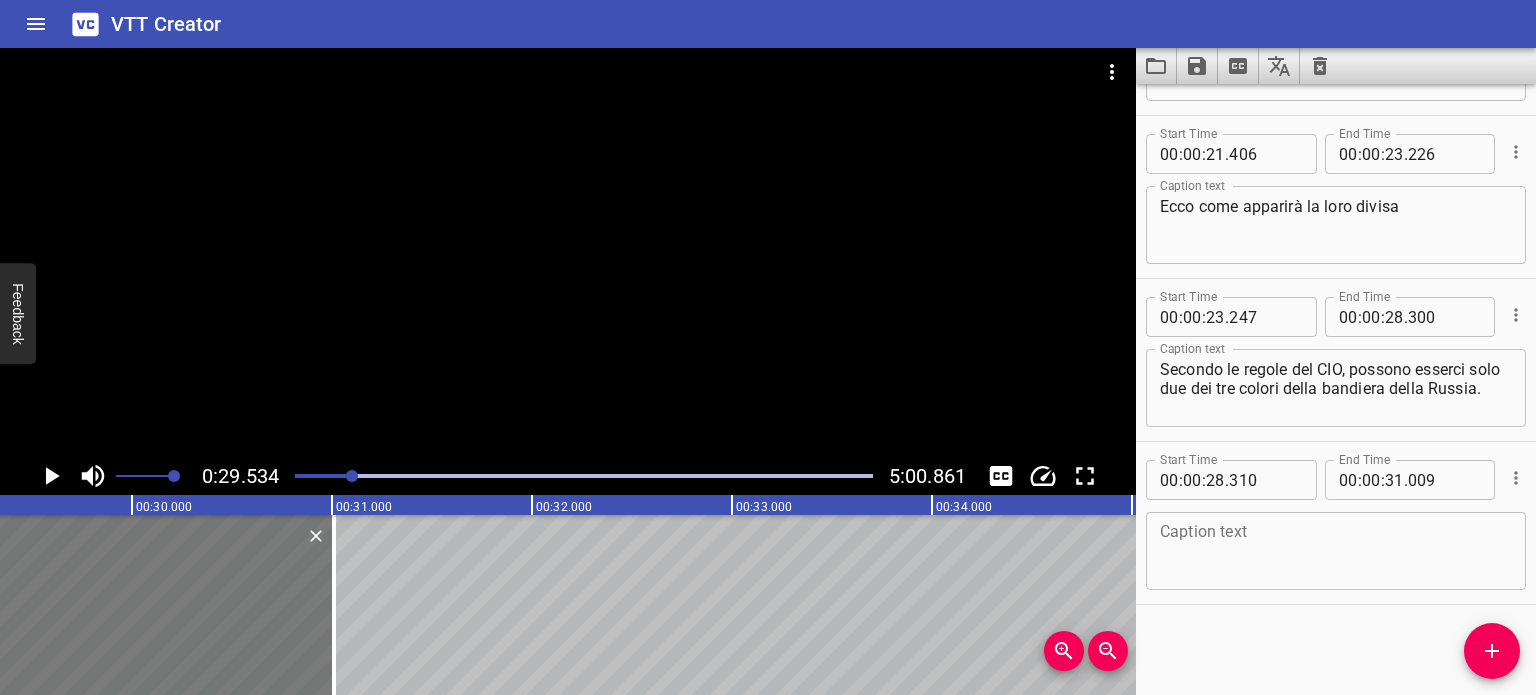 scroll, scrollTop: 0, scrollLeft: 5906, axis: horizontal 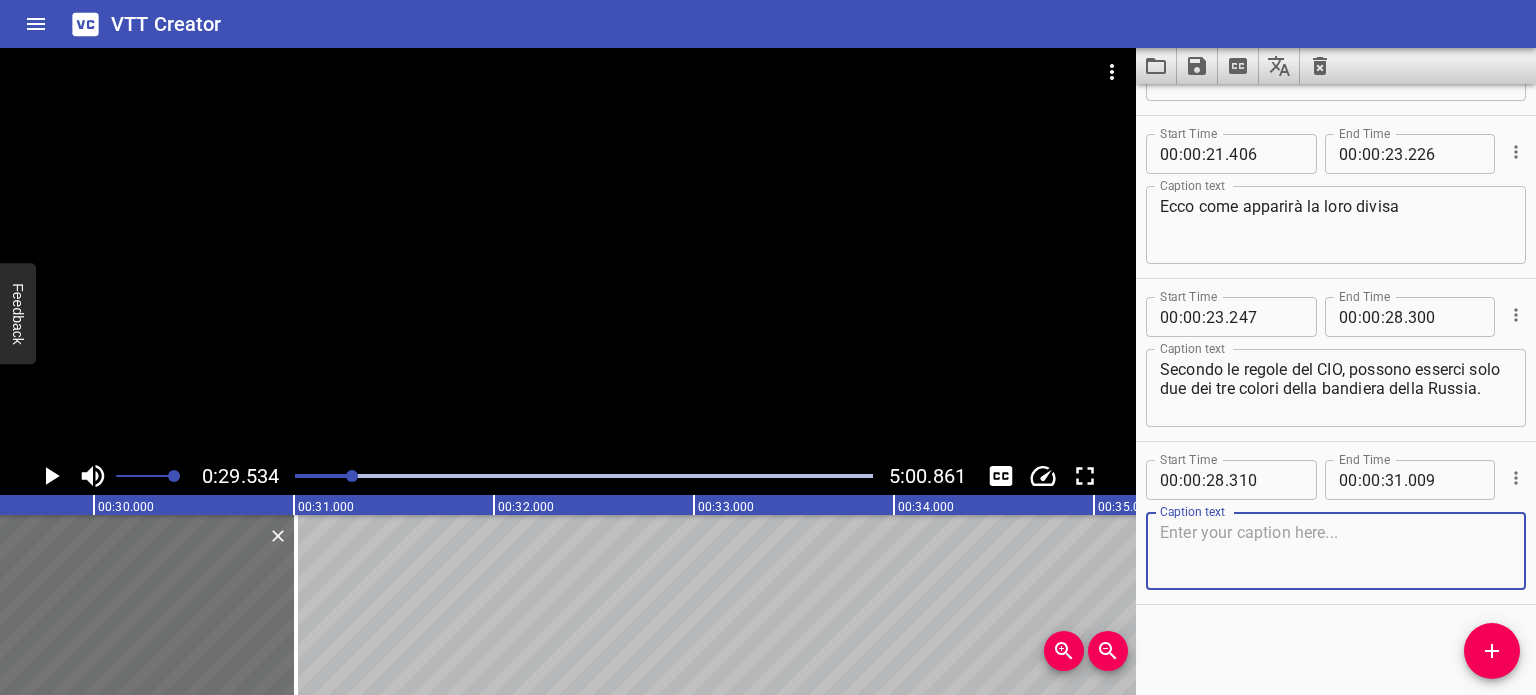 click at bounding box center [1336, 551] 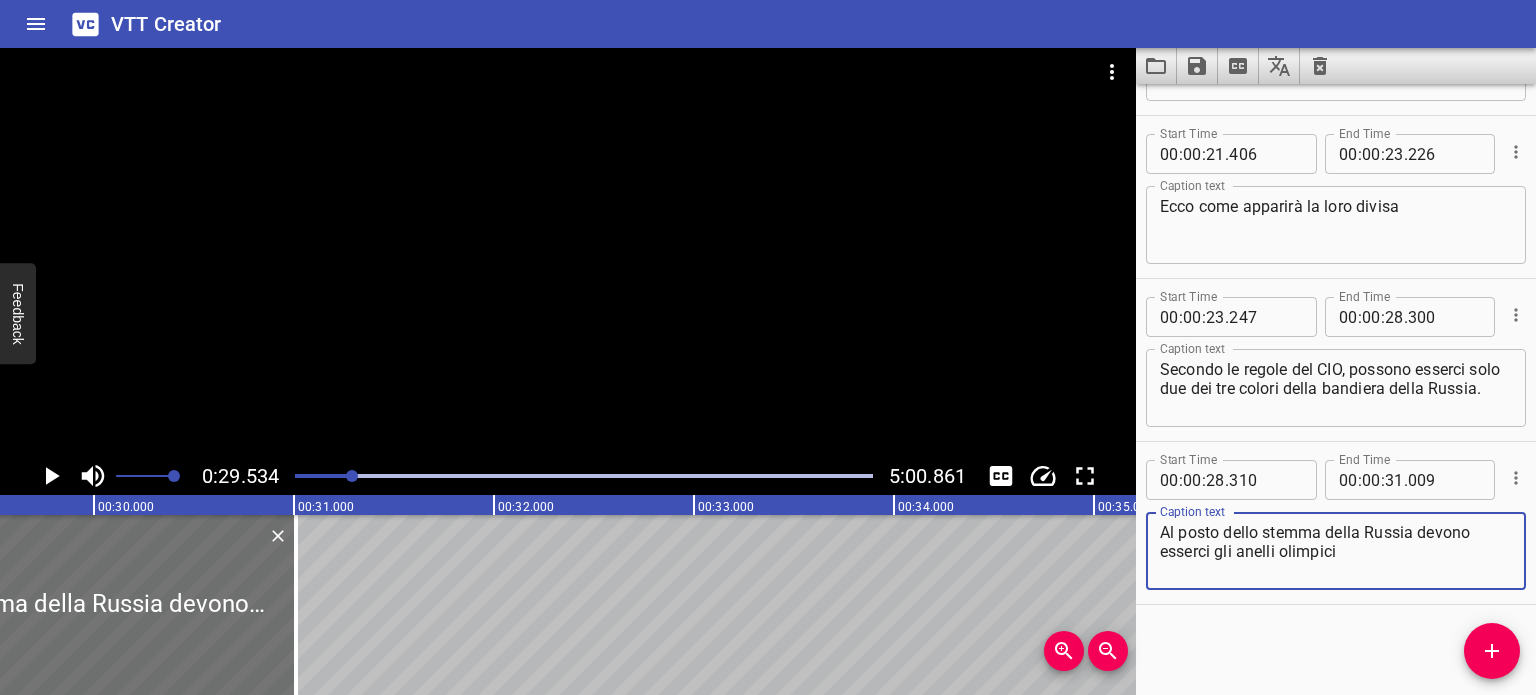 type on "Al posto dello stemma della Russia devono esserci gli anelli olimpici" 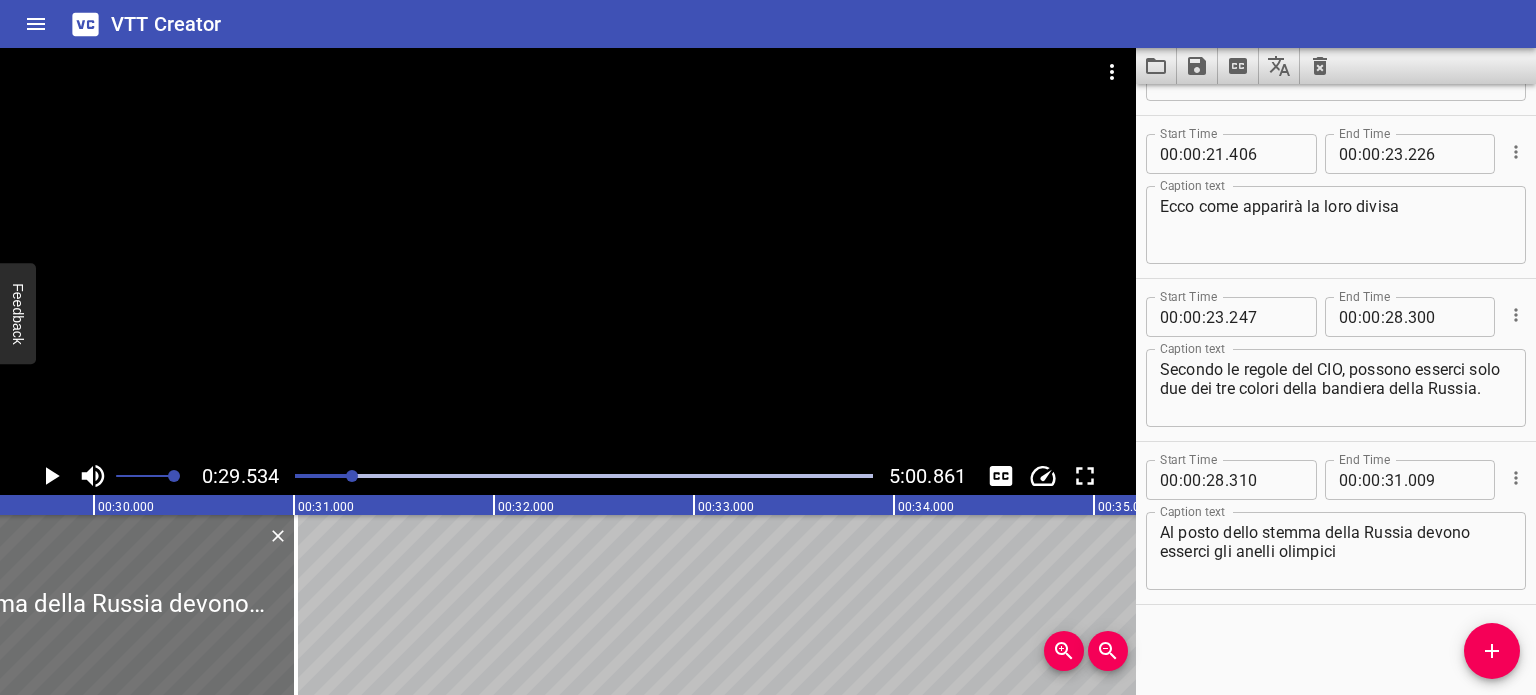 click at bounding box center (352, 476) 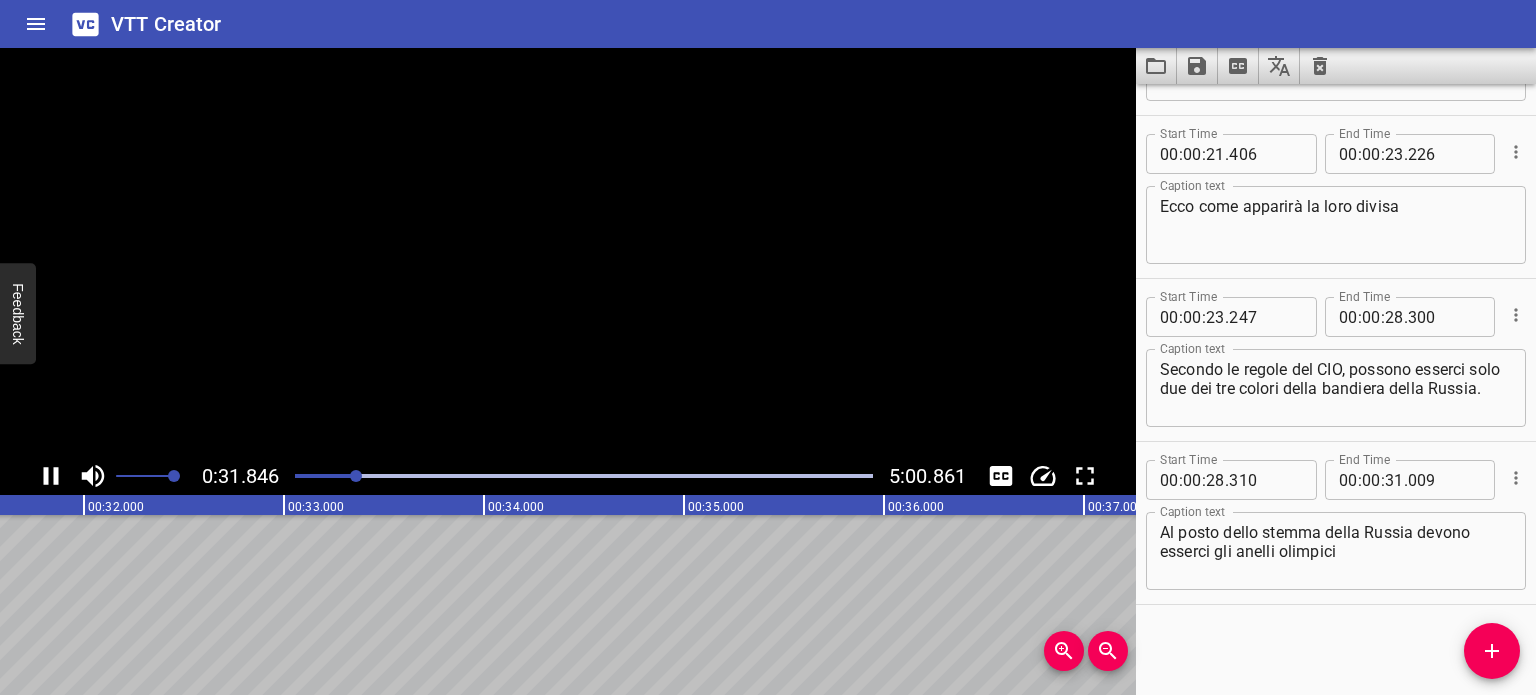 scroll, scrollTop: 0, scrollLeft: 6375, axis: horizontal 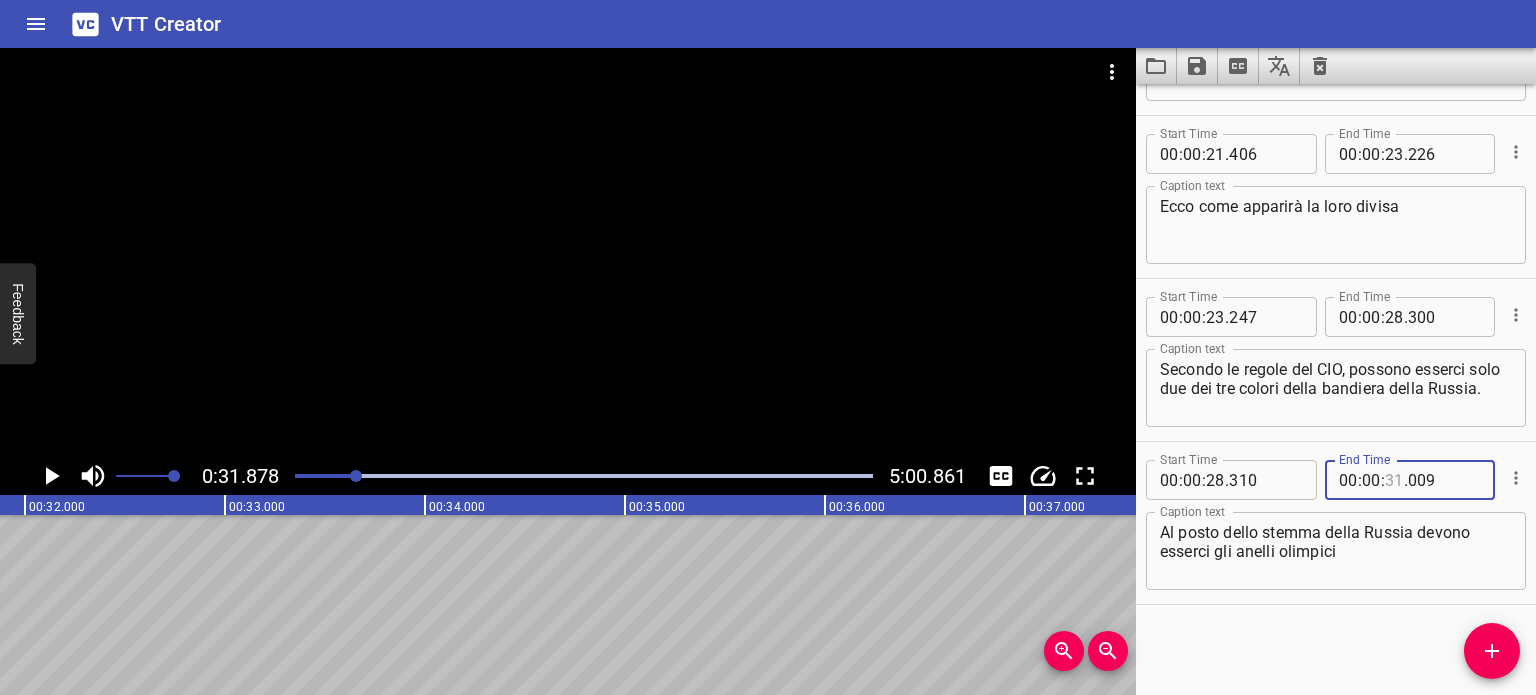 click at bounding box center (1394, 480) 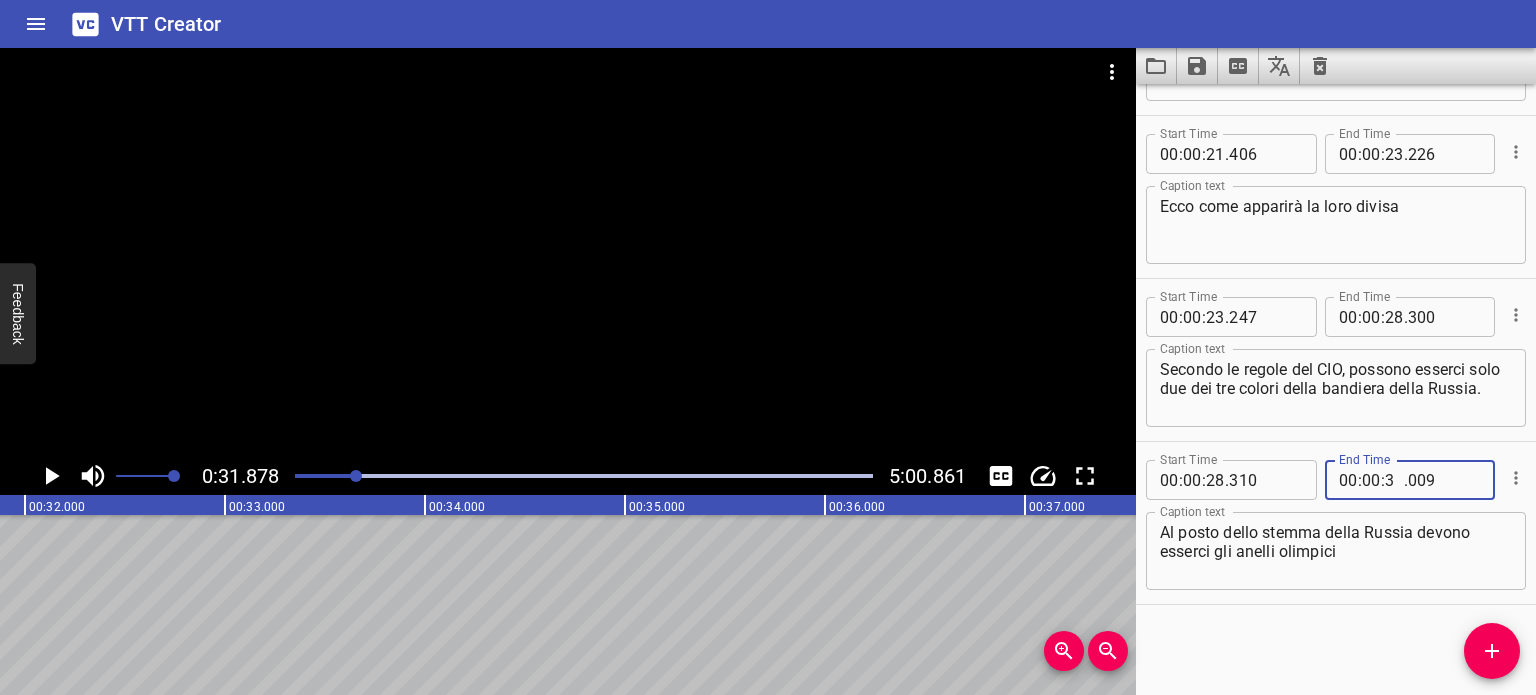 type on "32" 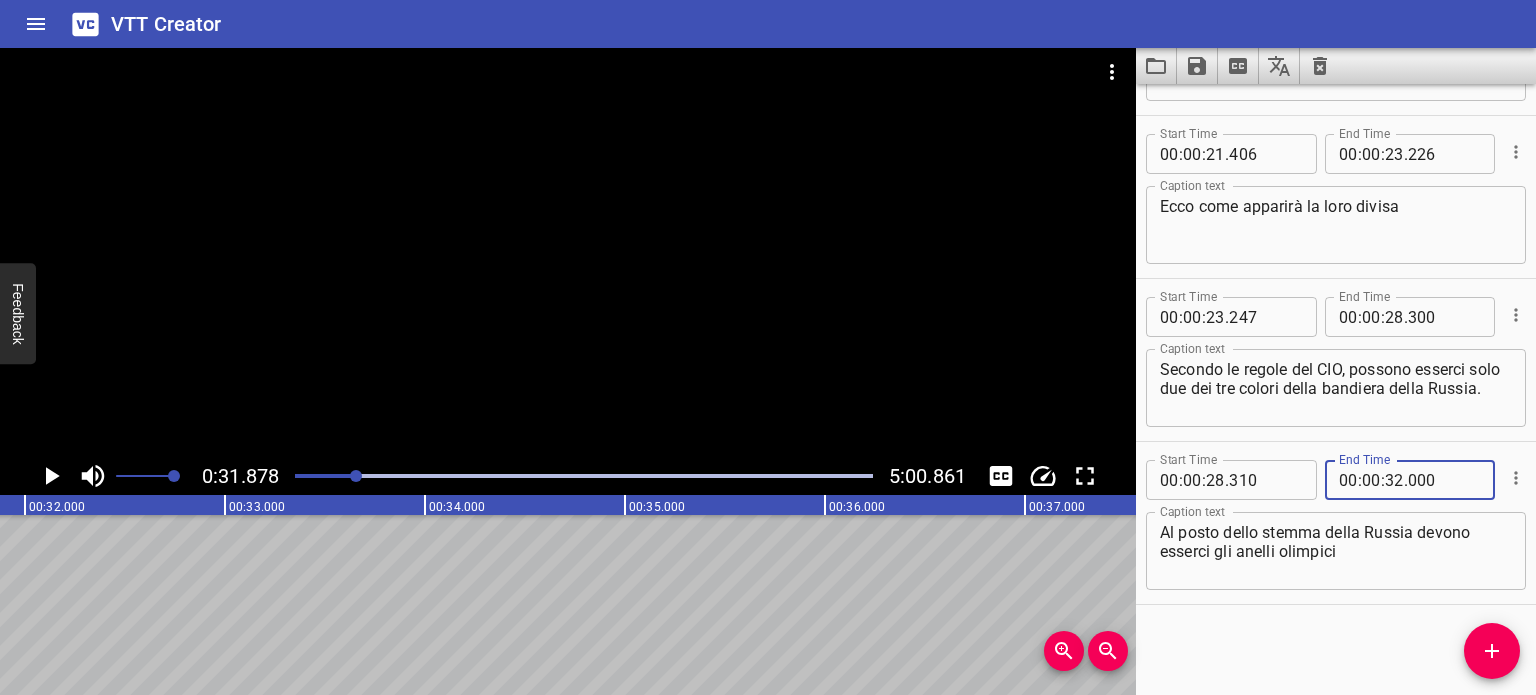 type on "000" 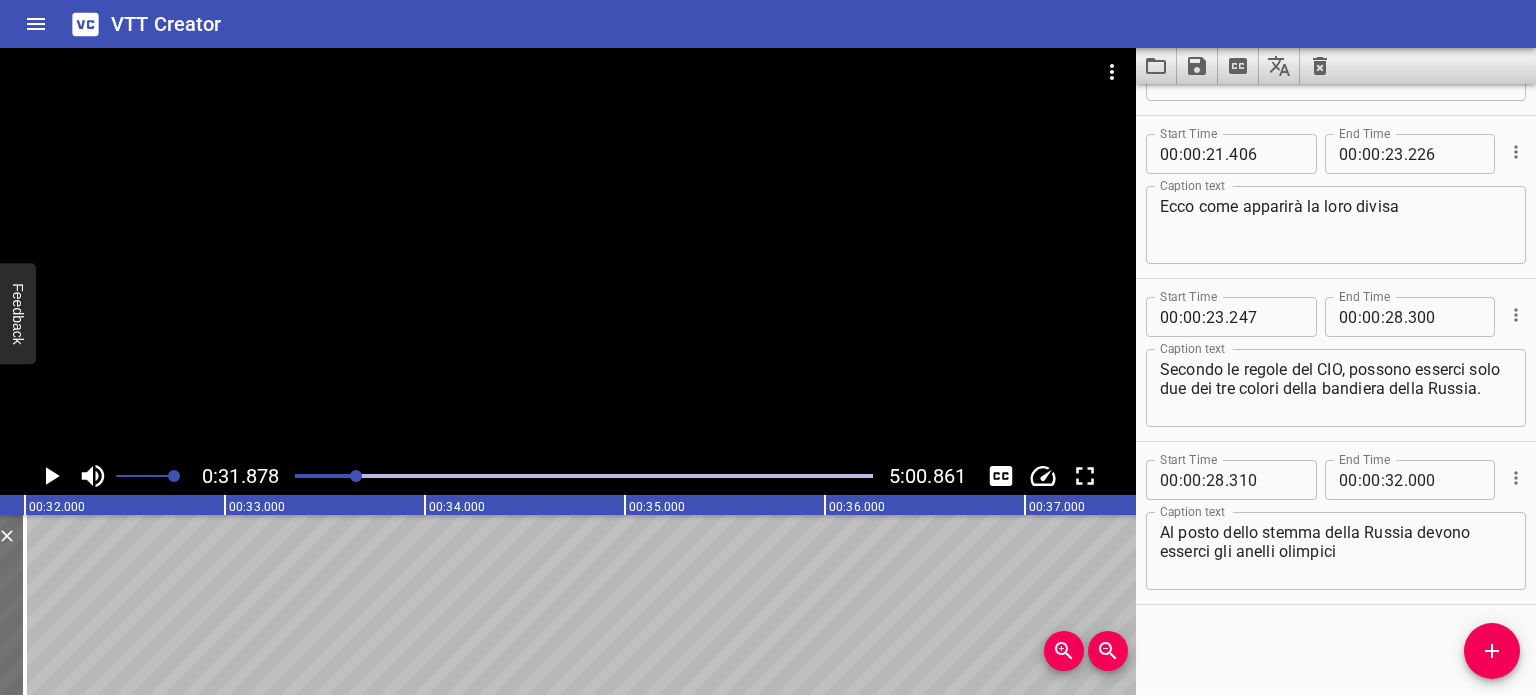 click at bounding box center [356, 476] 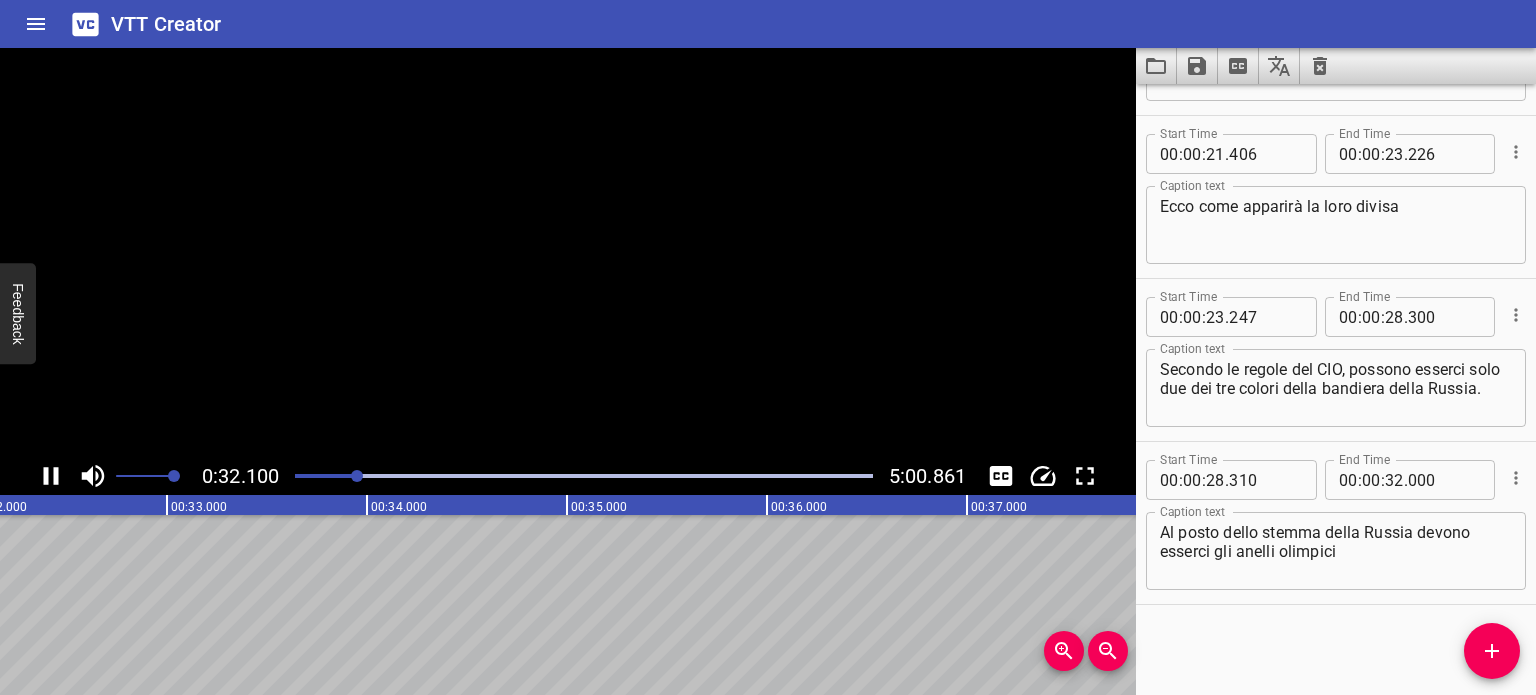 scroll, scrollTop: 0, scrollLeft: 6449, axis: horizontal 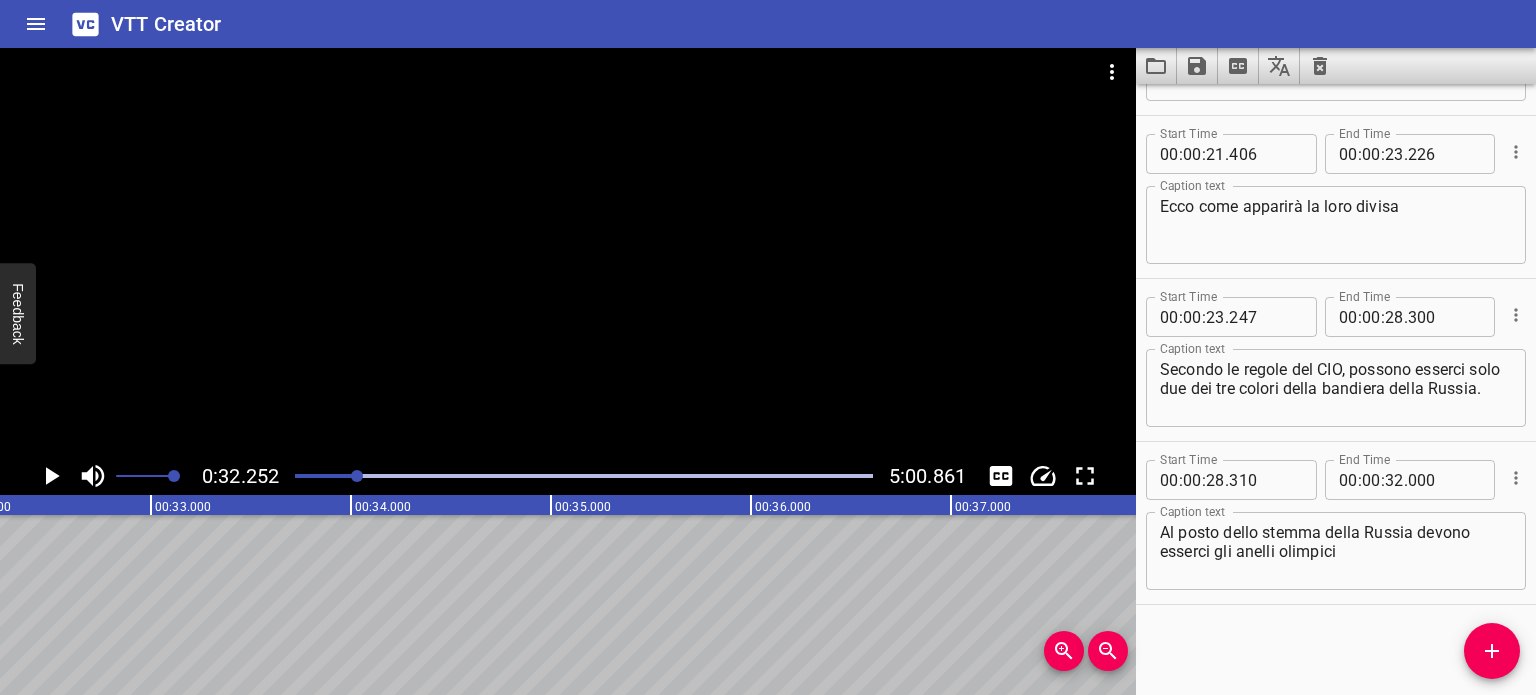 click on "." at bounding box center (1406, 480) 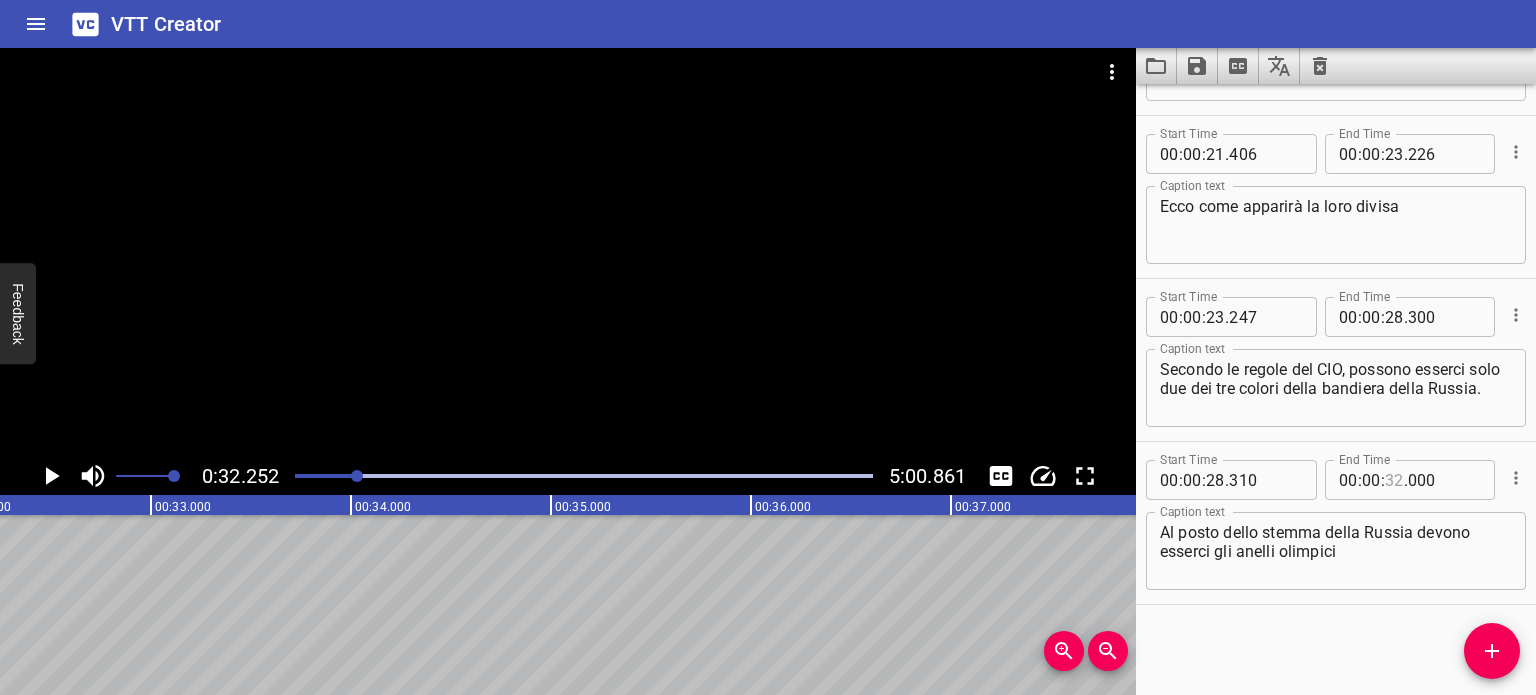 click at bounding box center (1394, 480) 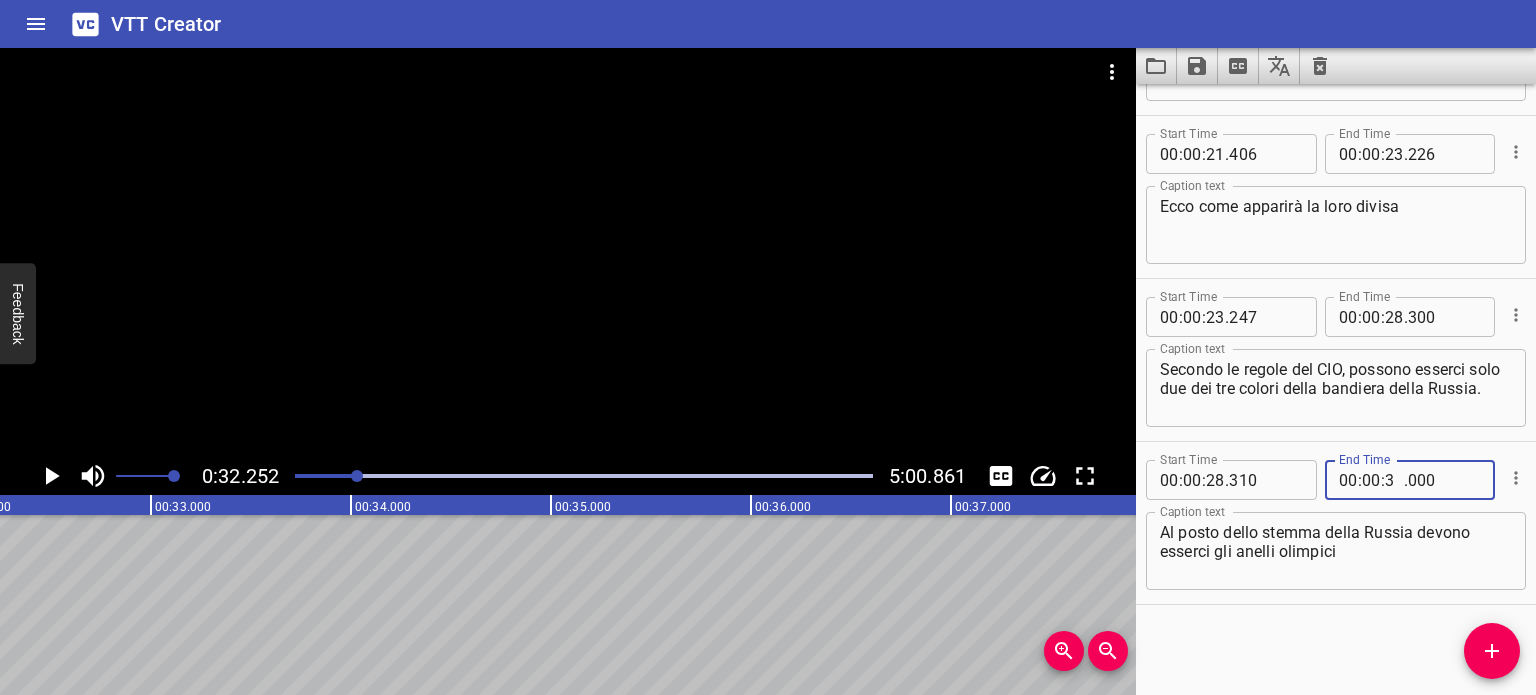 type on "31" 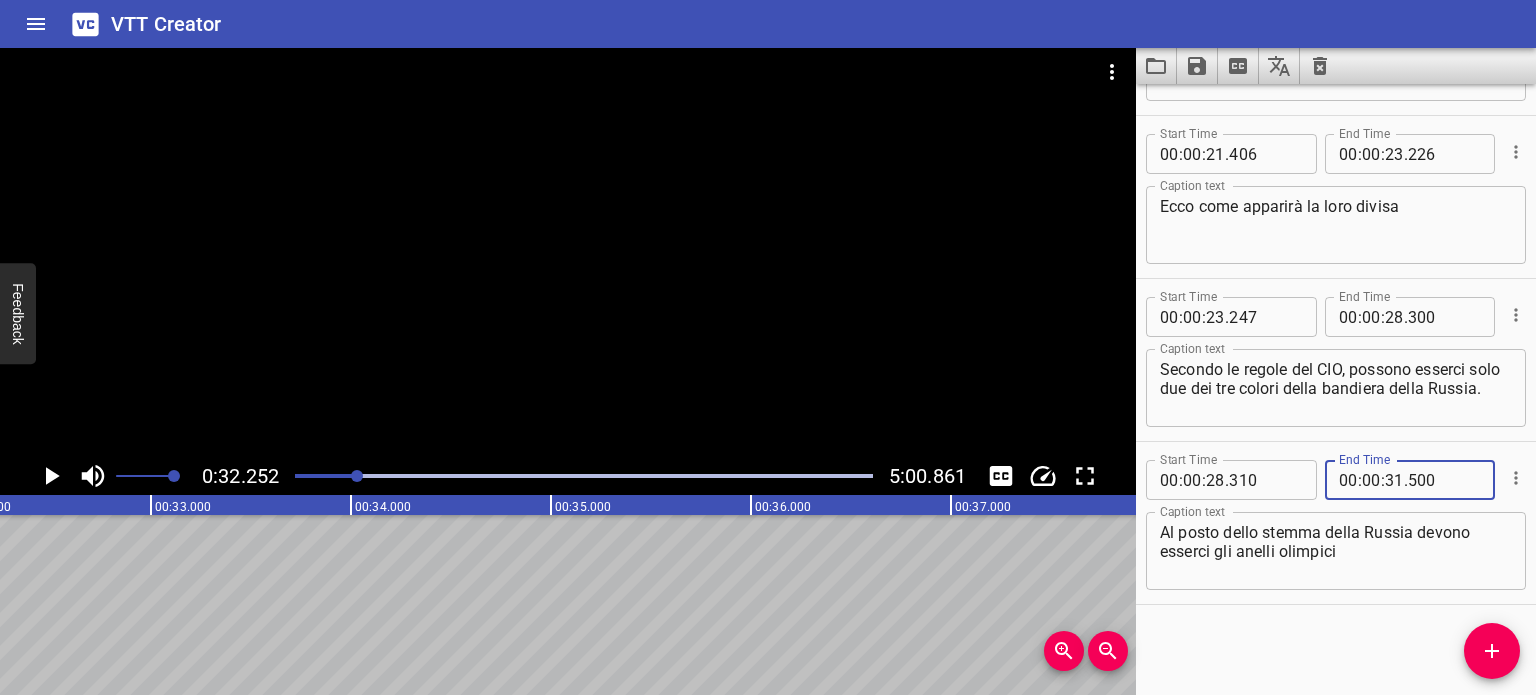 type on "500" 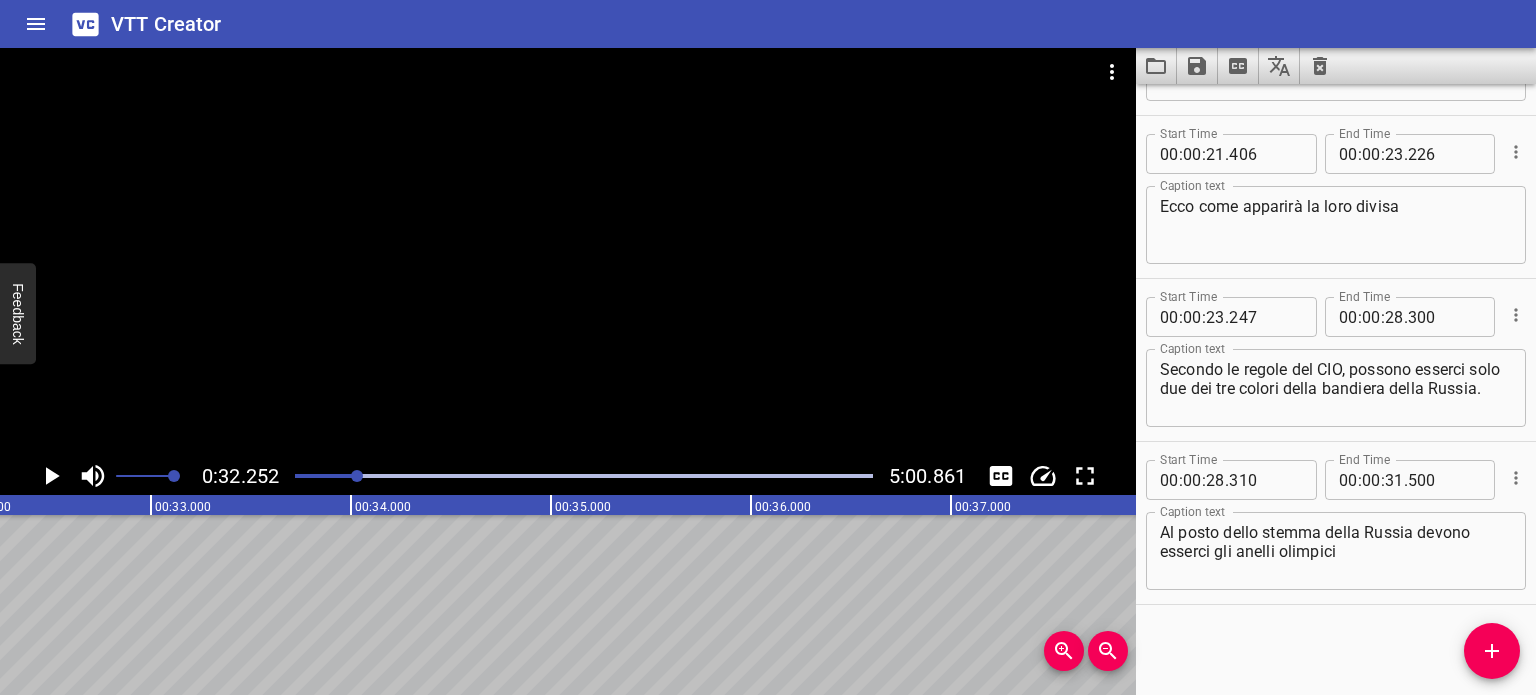 click at bounding box center [357, 476] 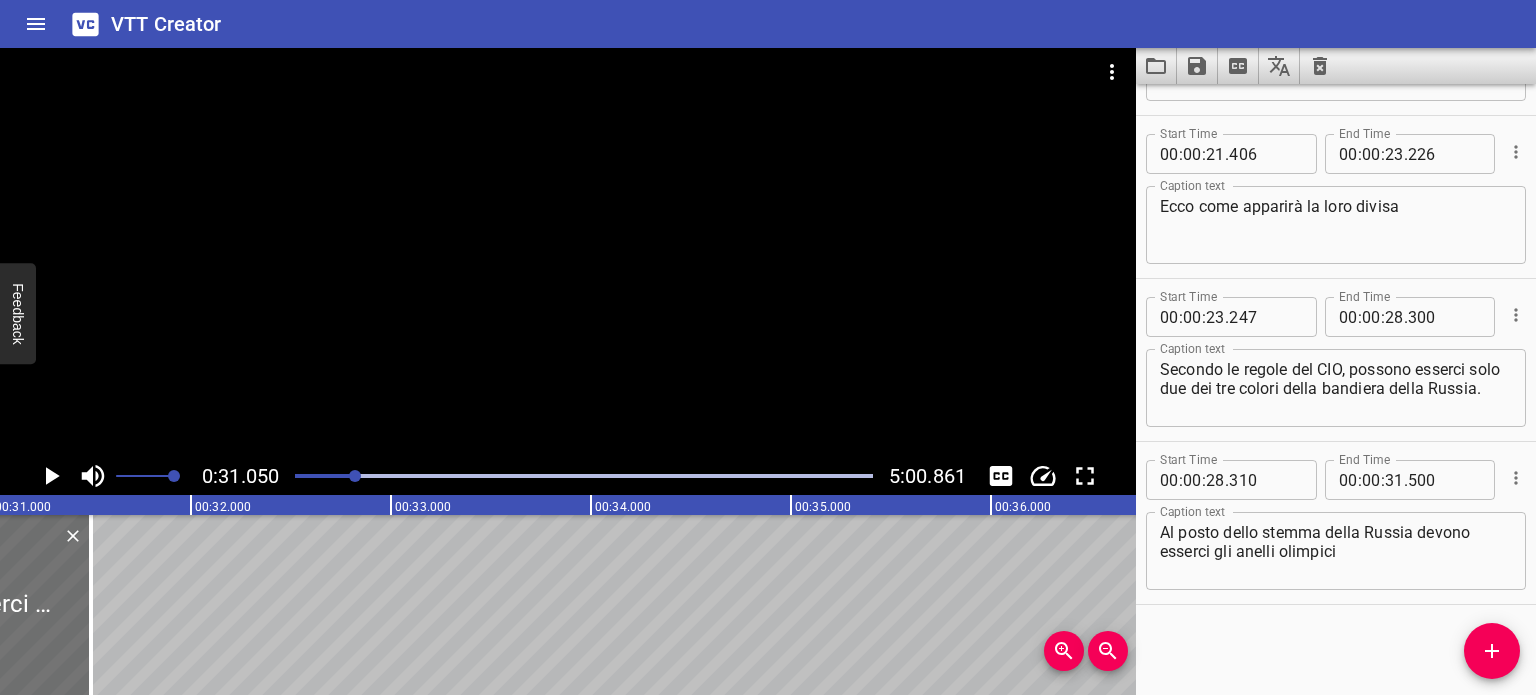 click at bounding box center [355, 476] 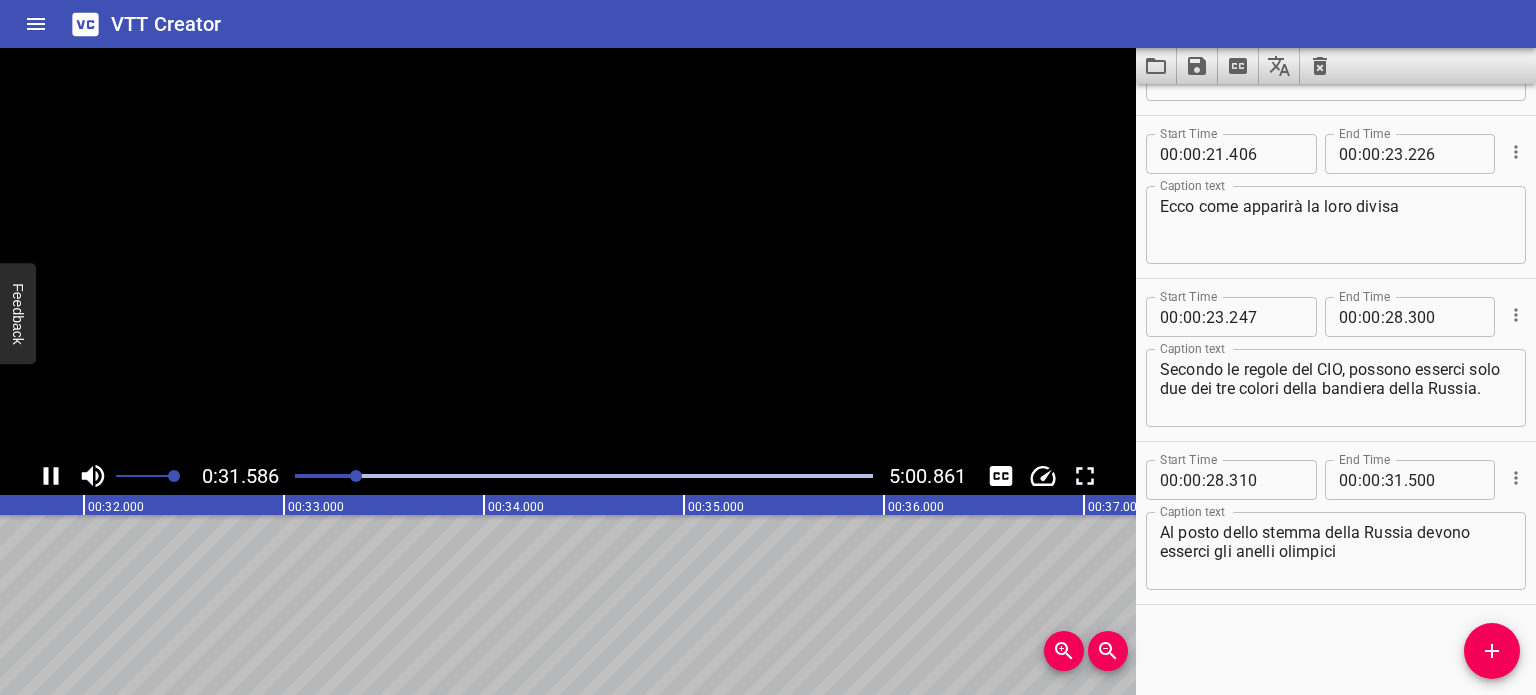 scroll, scrollTop: 0, scrollLeft: 6362, axis: horizontal 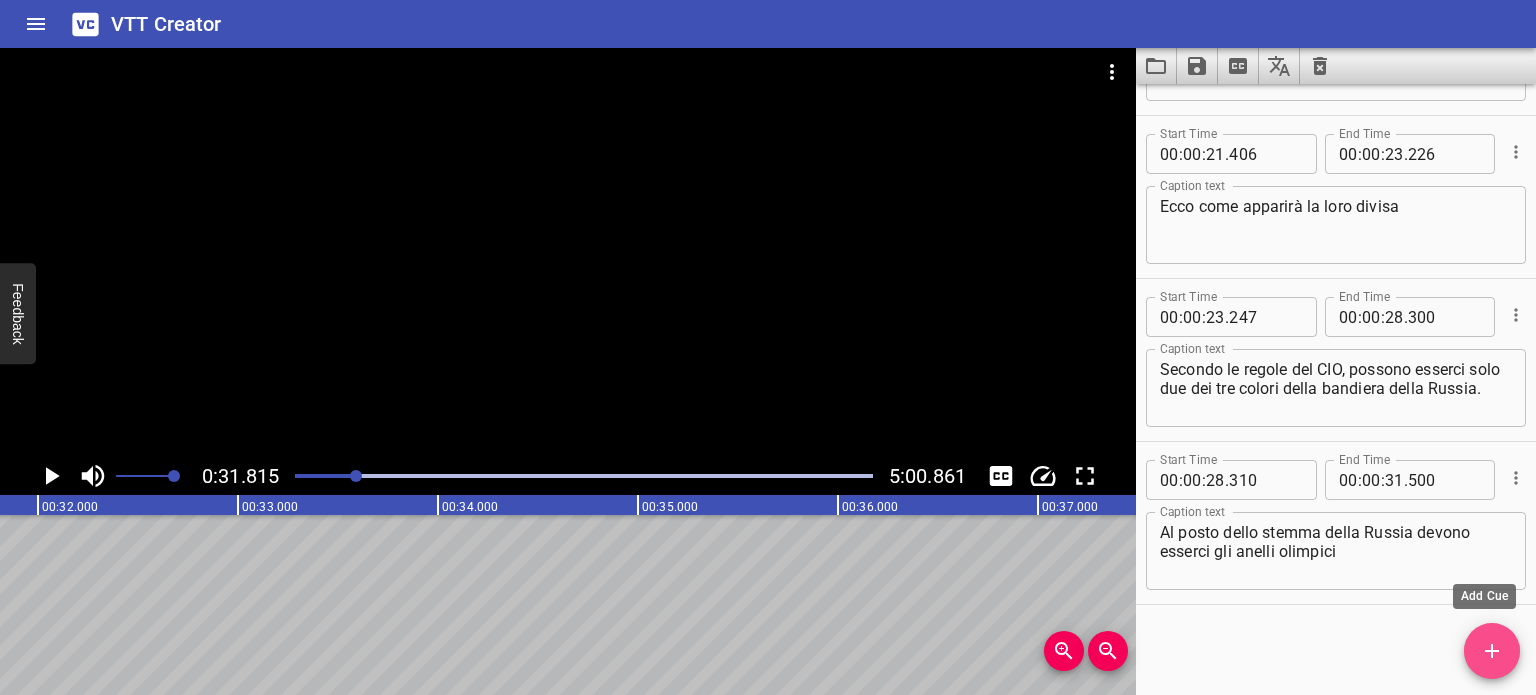 click 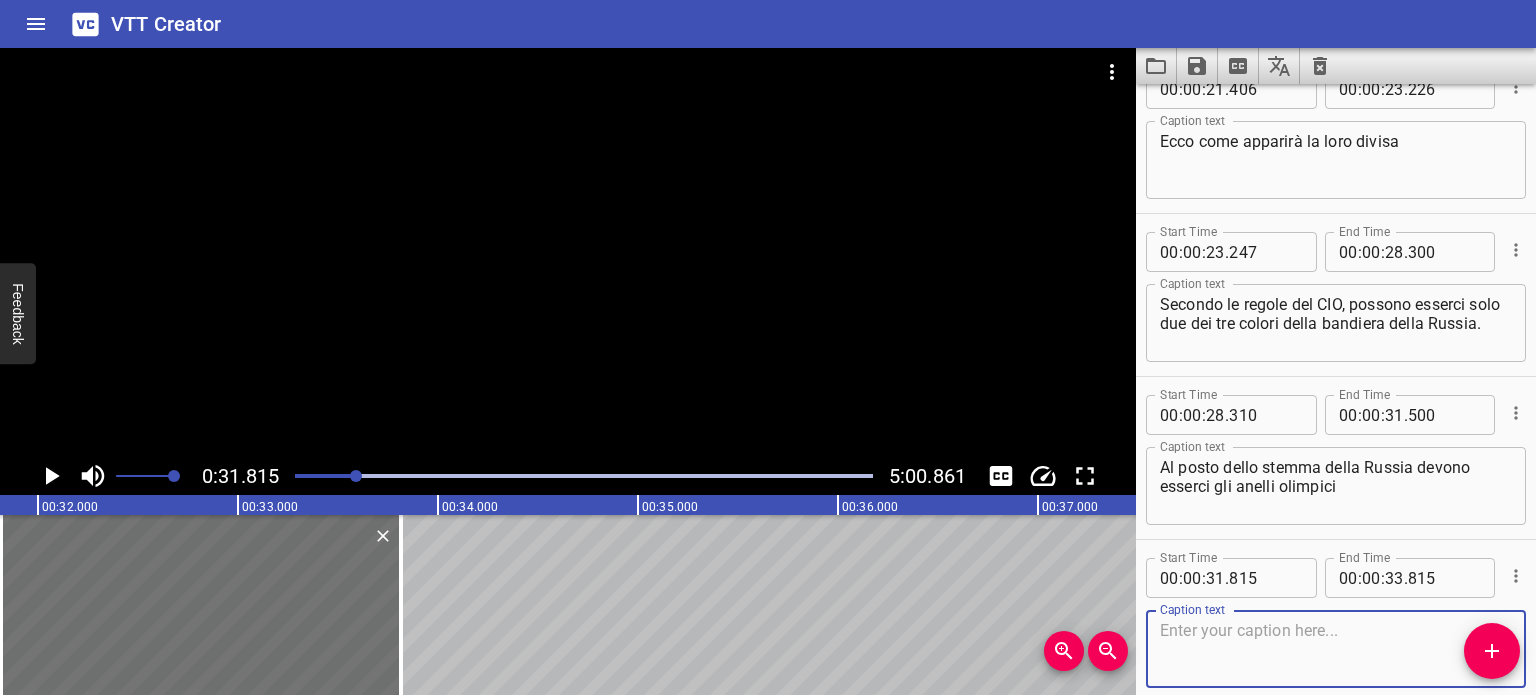 scroll, scrollTop: 853, scrollLeft: 0, axis: vertical 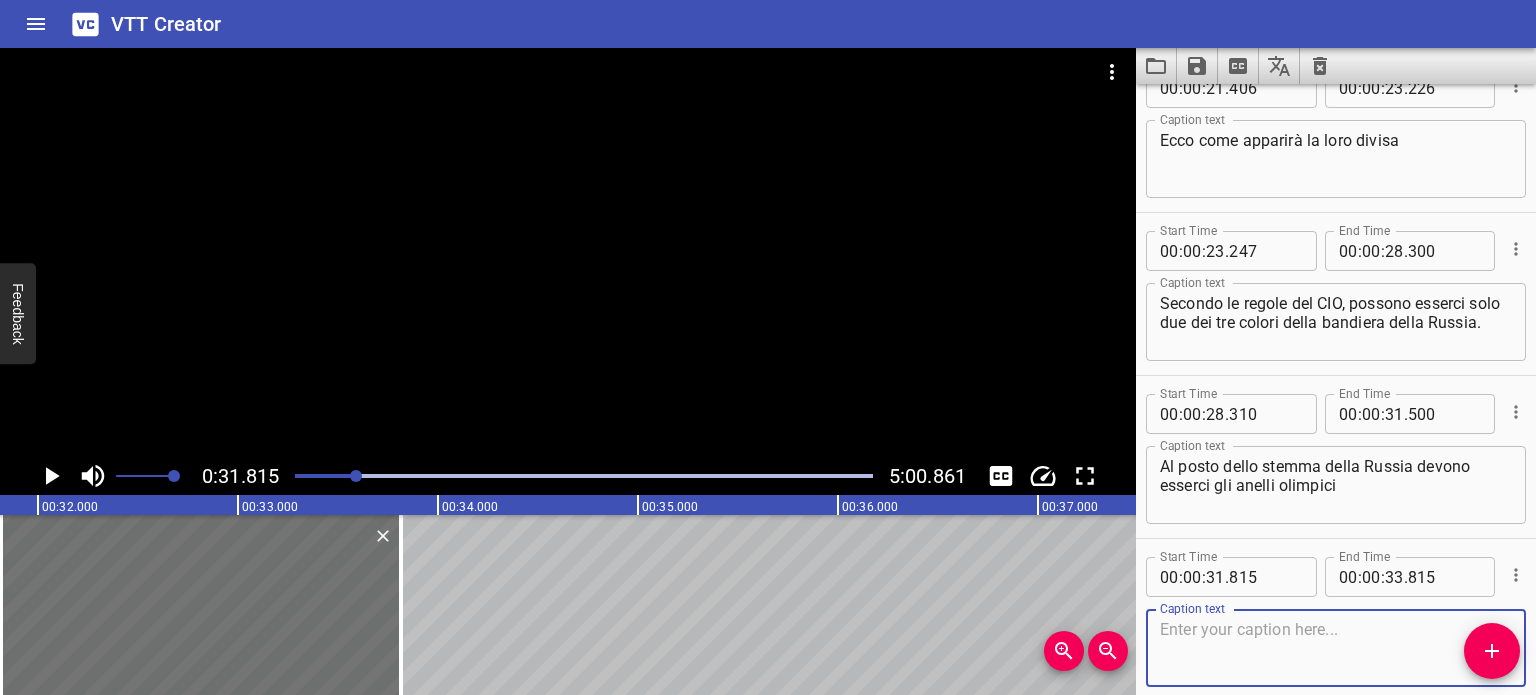 click at bounding box center [1336, 648] 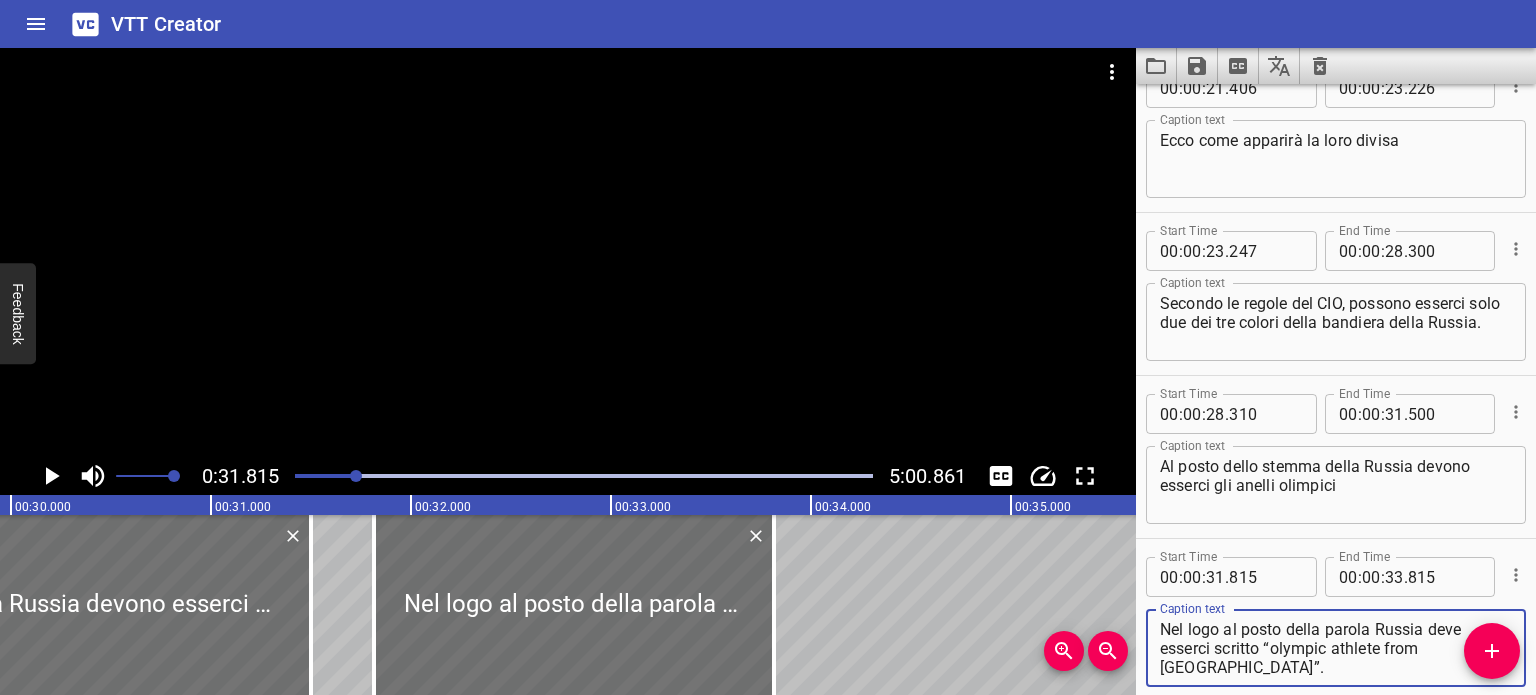 scroll, scrollTop: 0, scrollLeft: 5902, axis: horizontal 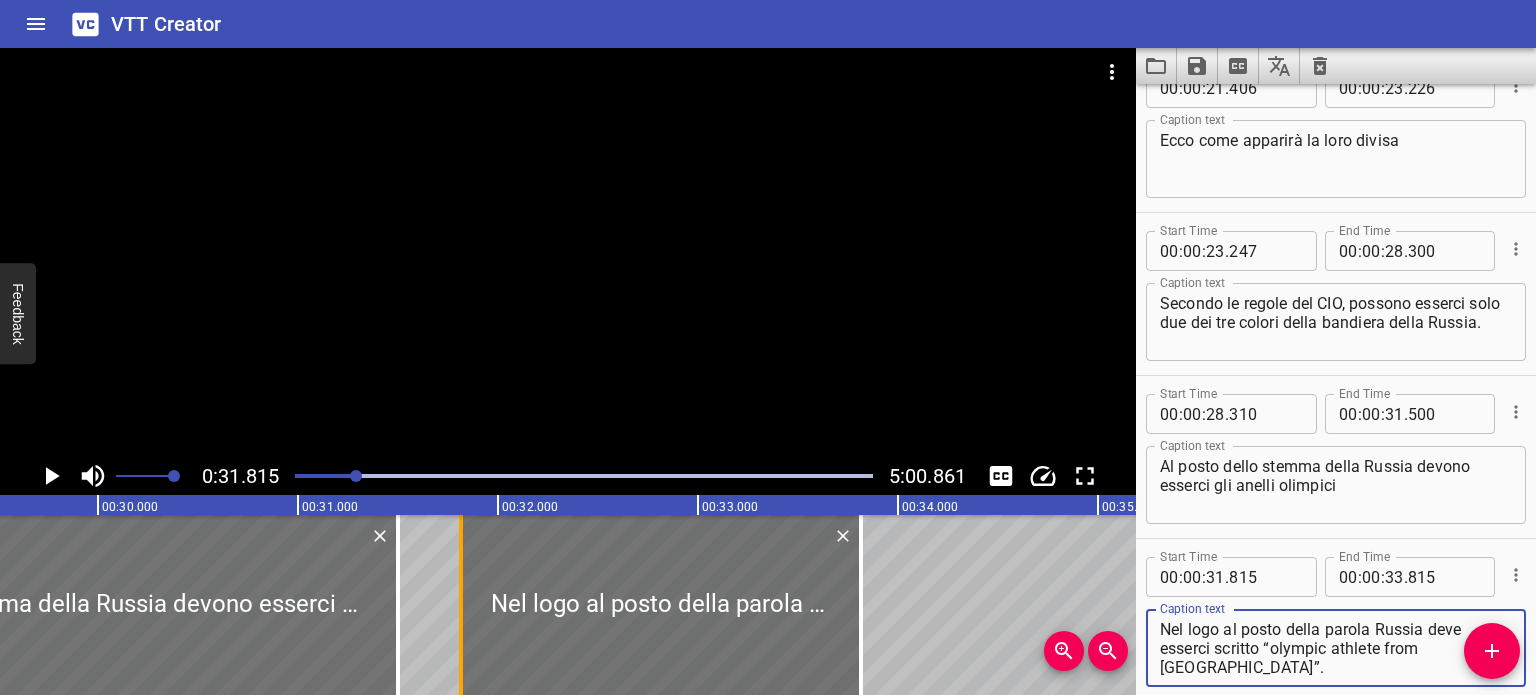 type on "Nel logo al posto della parola Russia deve esserci scritto “olympic athlete from [GEOGRAPHIC_DATA]”." 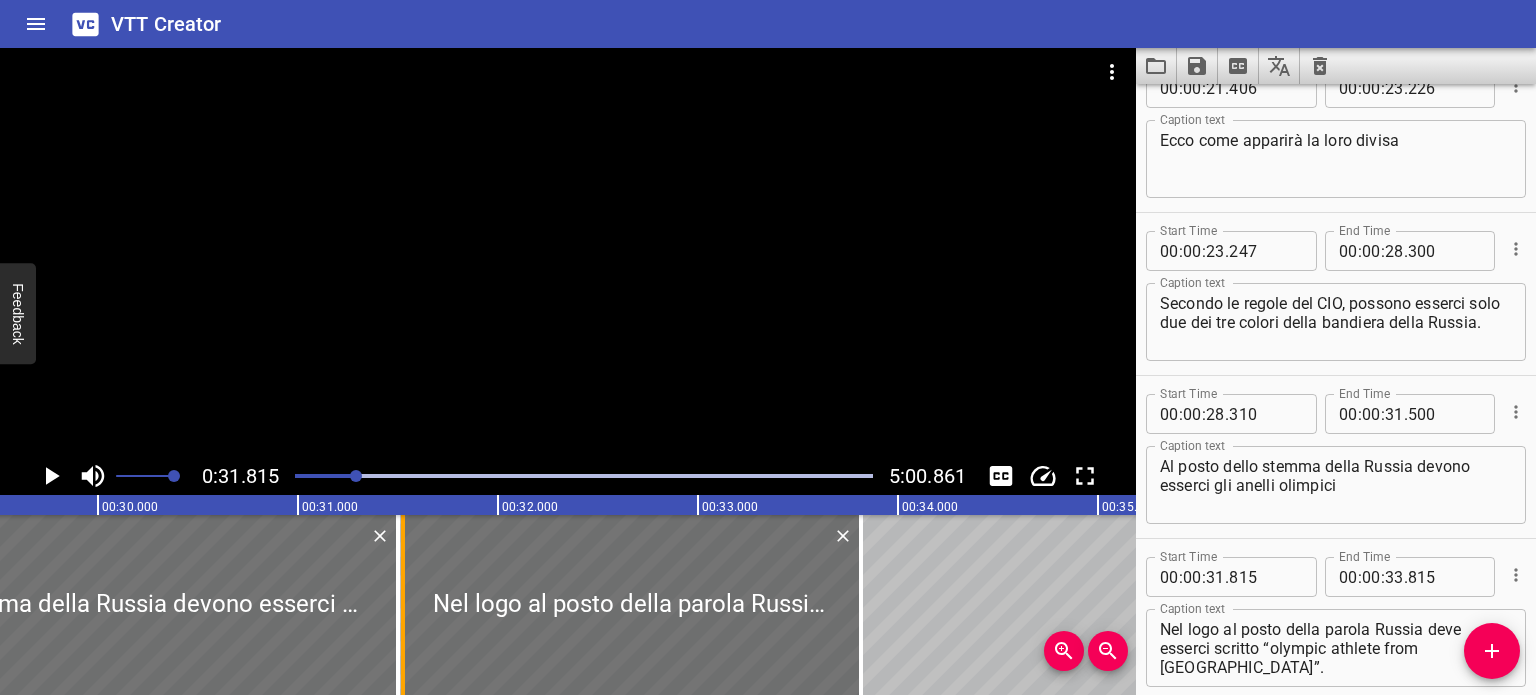 drag, startPoint x: 461, startPoint y: 591, endPoint x: 400, endPoint y: 591, distance: 61 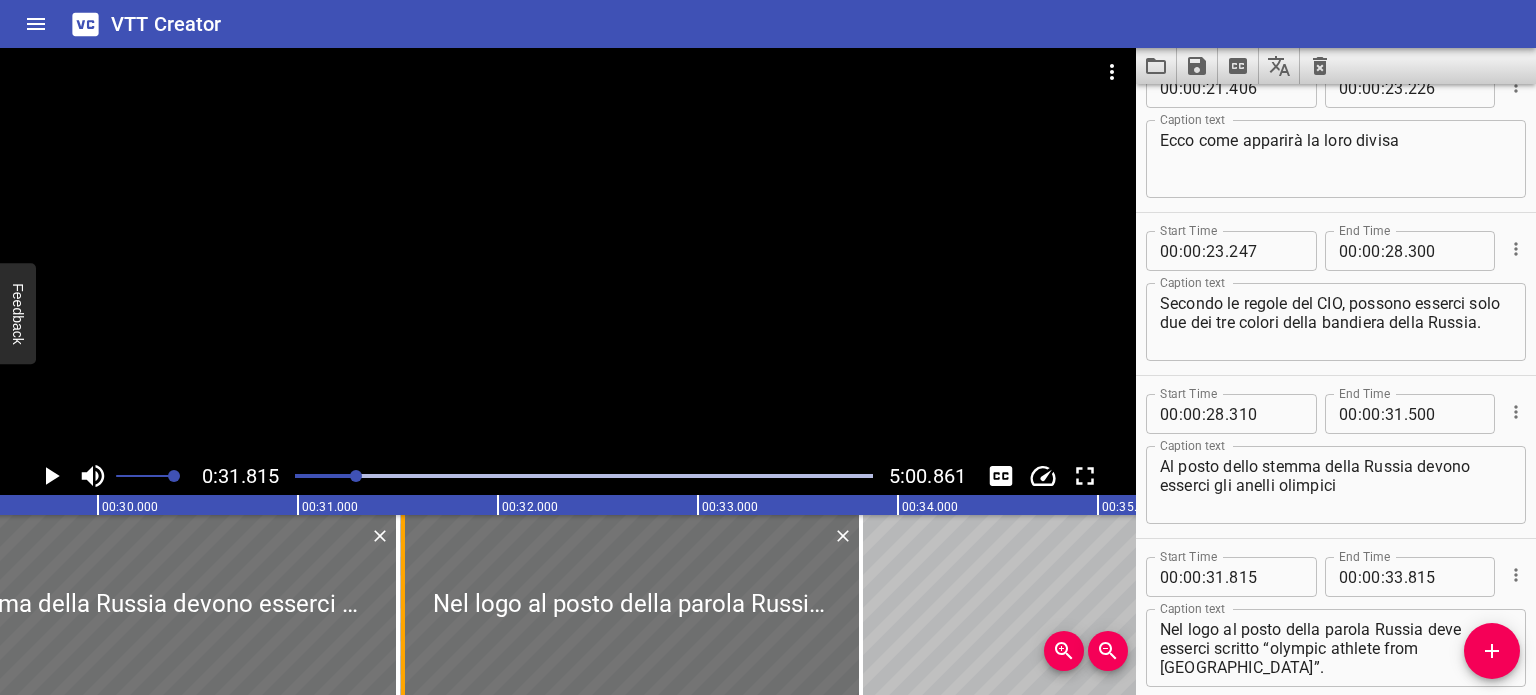 click at bounding box center [403, 605] 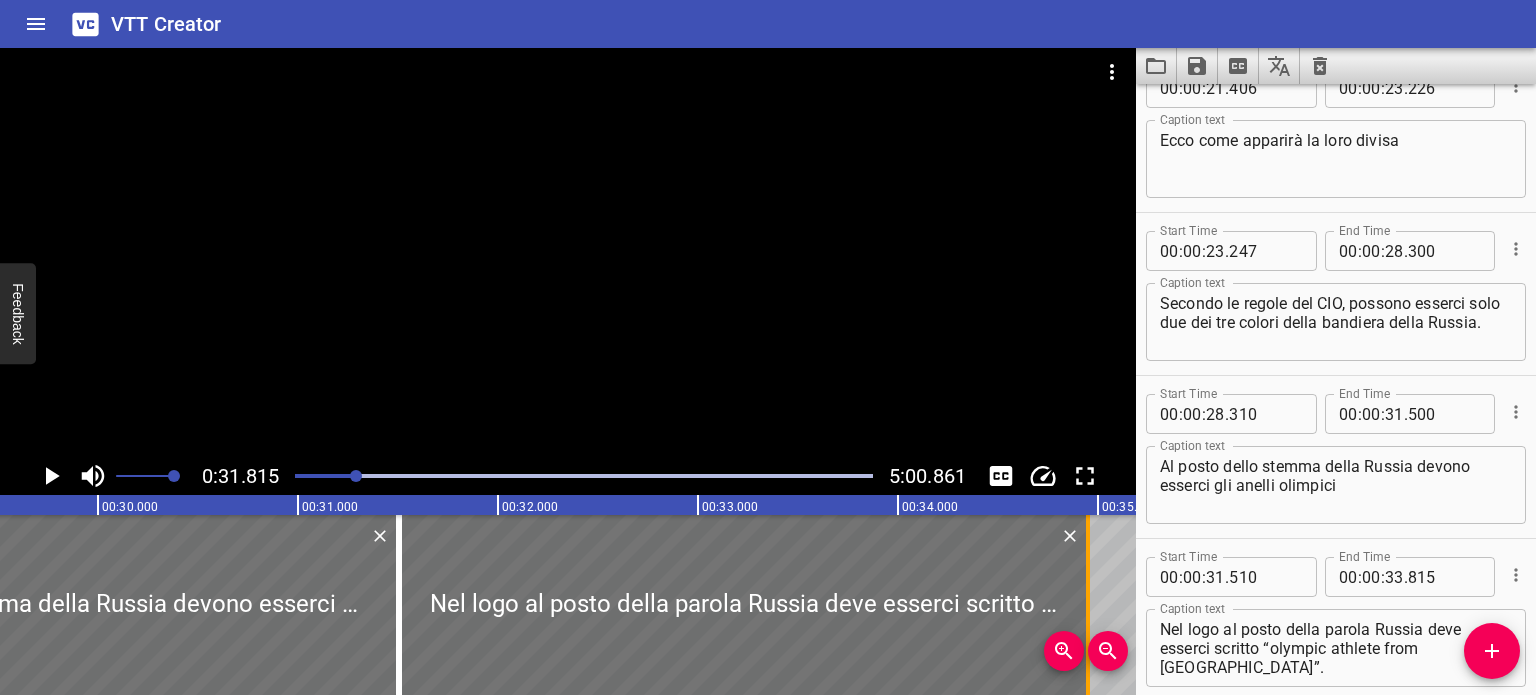 drag, startPoint x: 860, startPoint y: 574, endPoint x: 1087, endPoint y: 581, distance: 227.10791 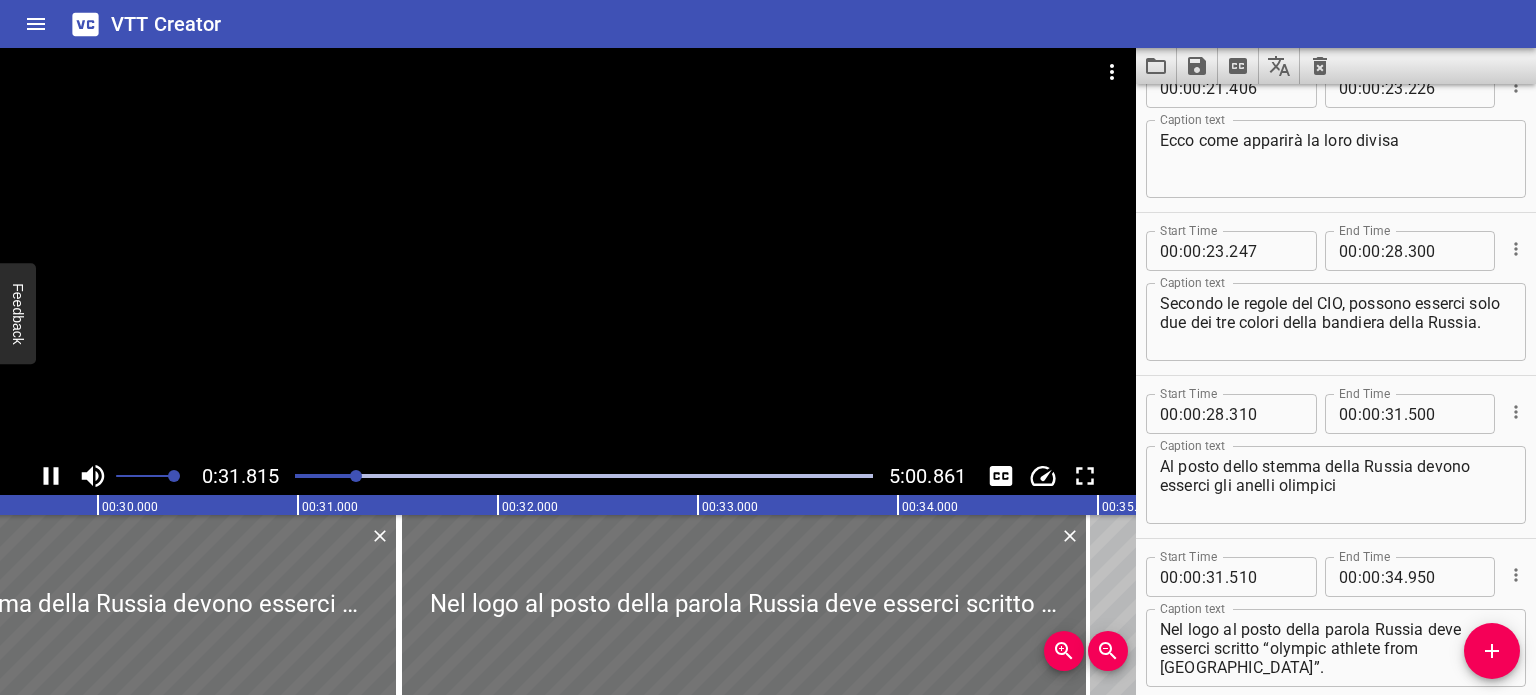 scroll, scrollTop: 949, scrollLeft: 0, axis: vertical 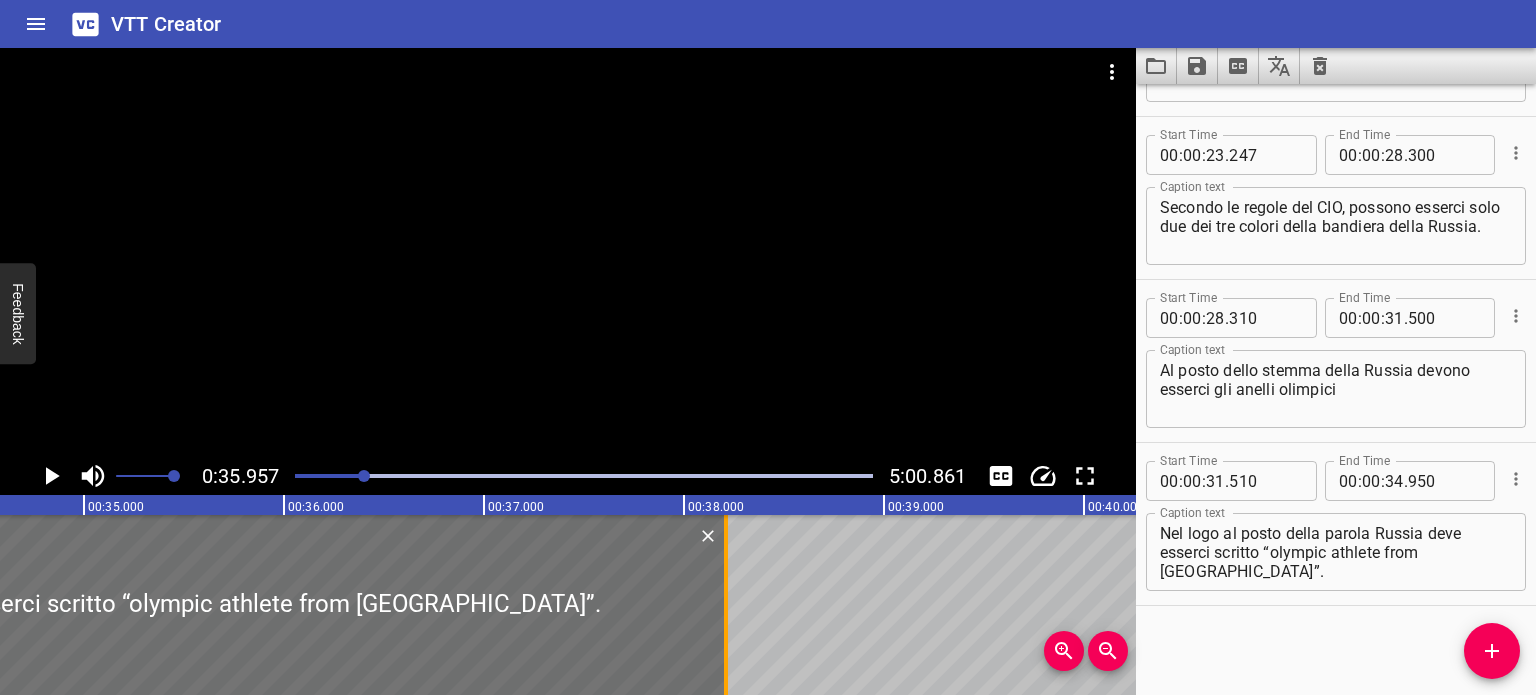 drag, startPoint x: 76, startPoint y: 594, endPoint x: 728, endPoint y: 620, distance: 652.5182 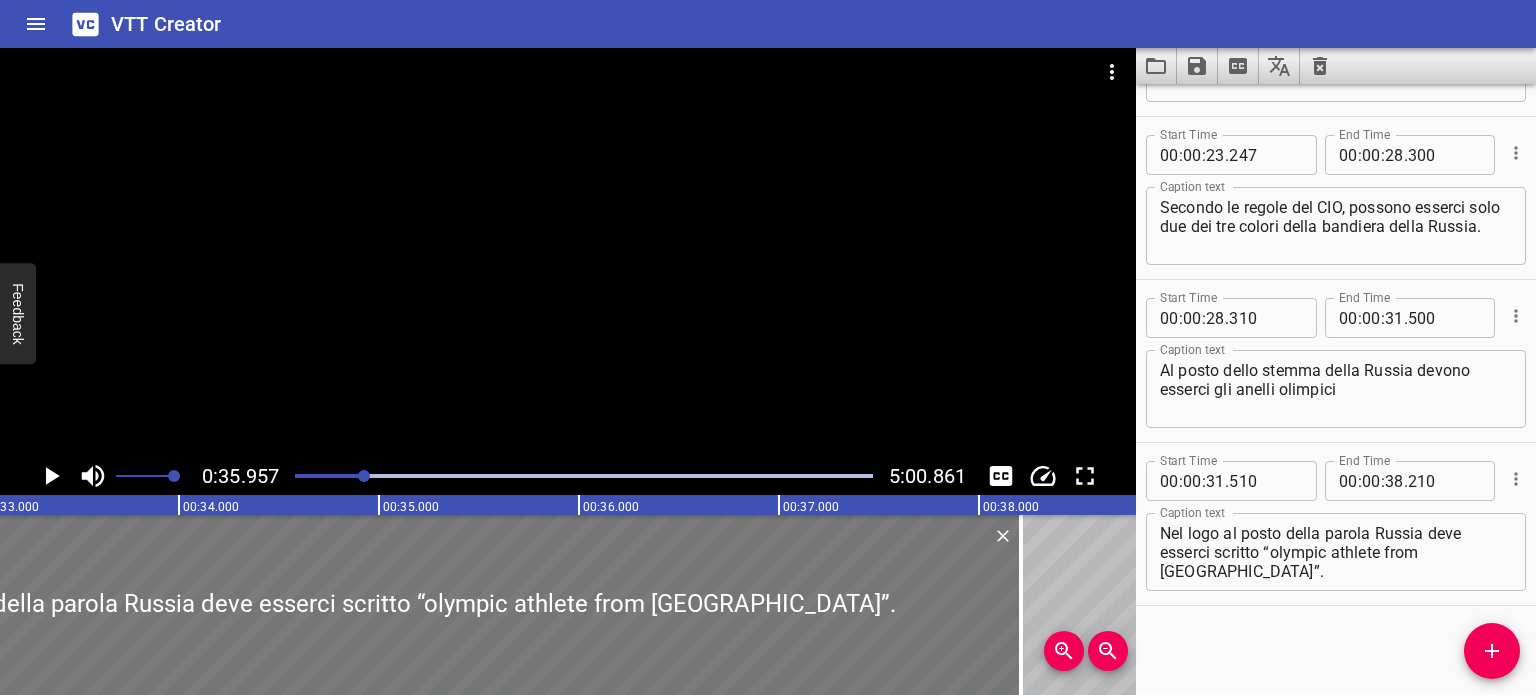 scroll, scrollTop: 0, scrollLeft: 6621, axis: horizontal 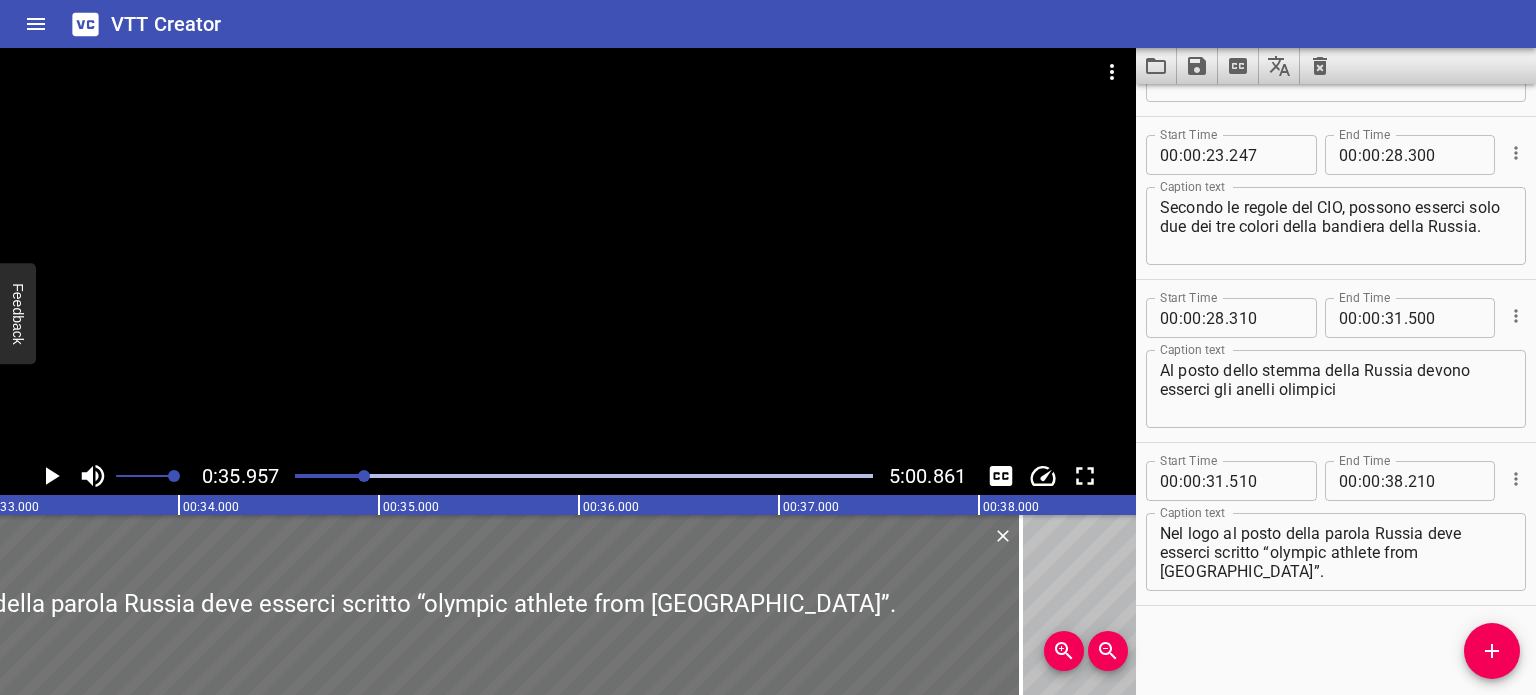 click at bounding box center (364, 476) 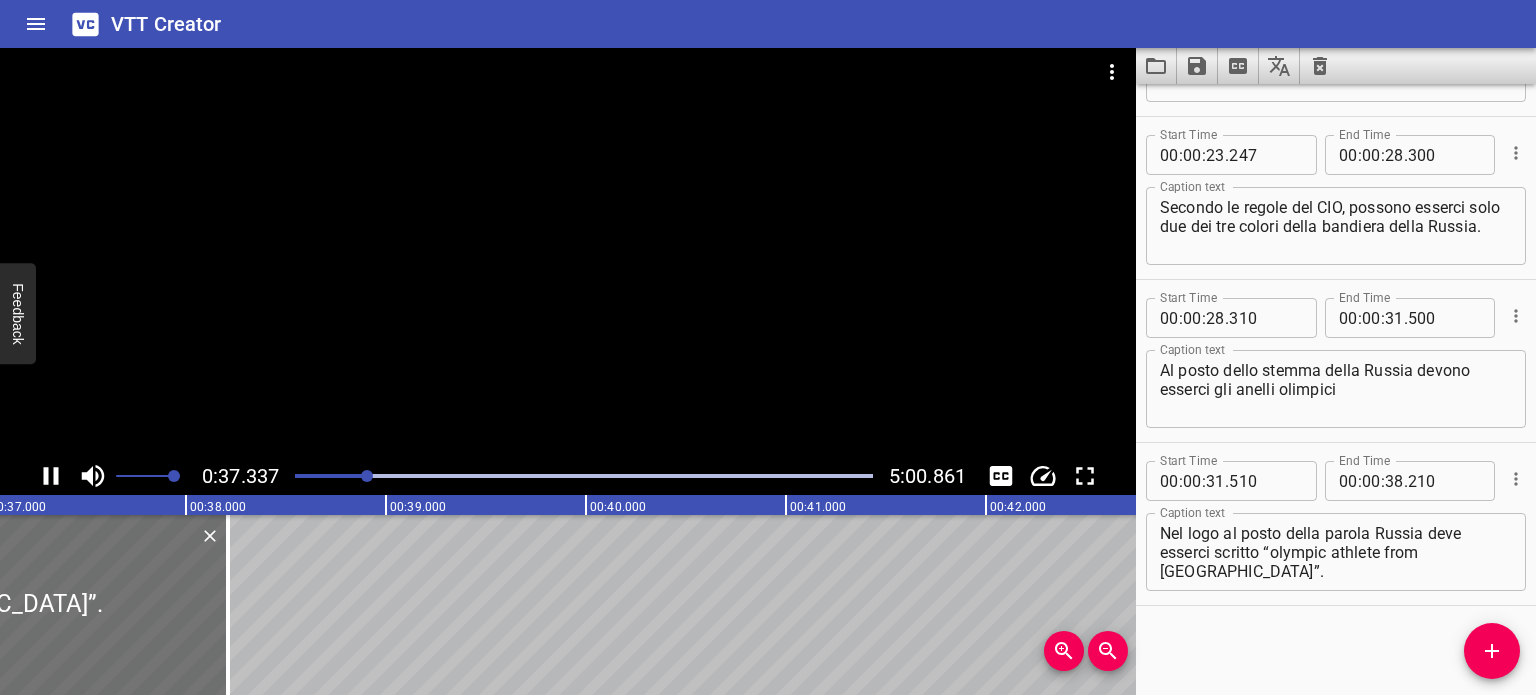 click at bounding box center (584, 476) 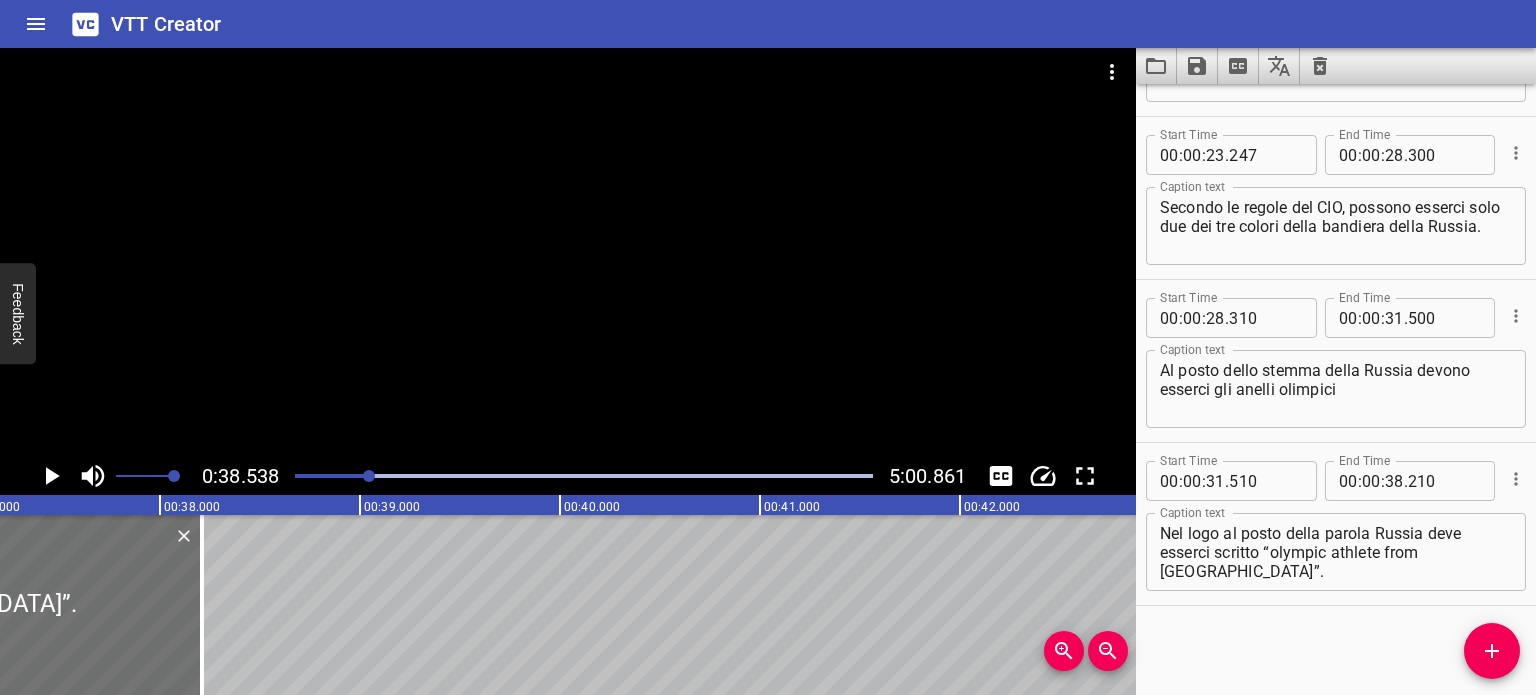 scroll, scrollTop: 0, scrollLeft: 7427, axis: horizontal 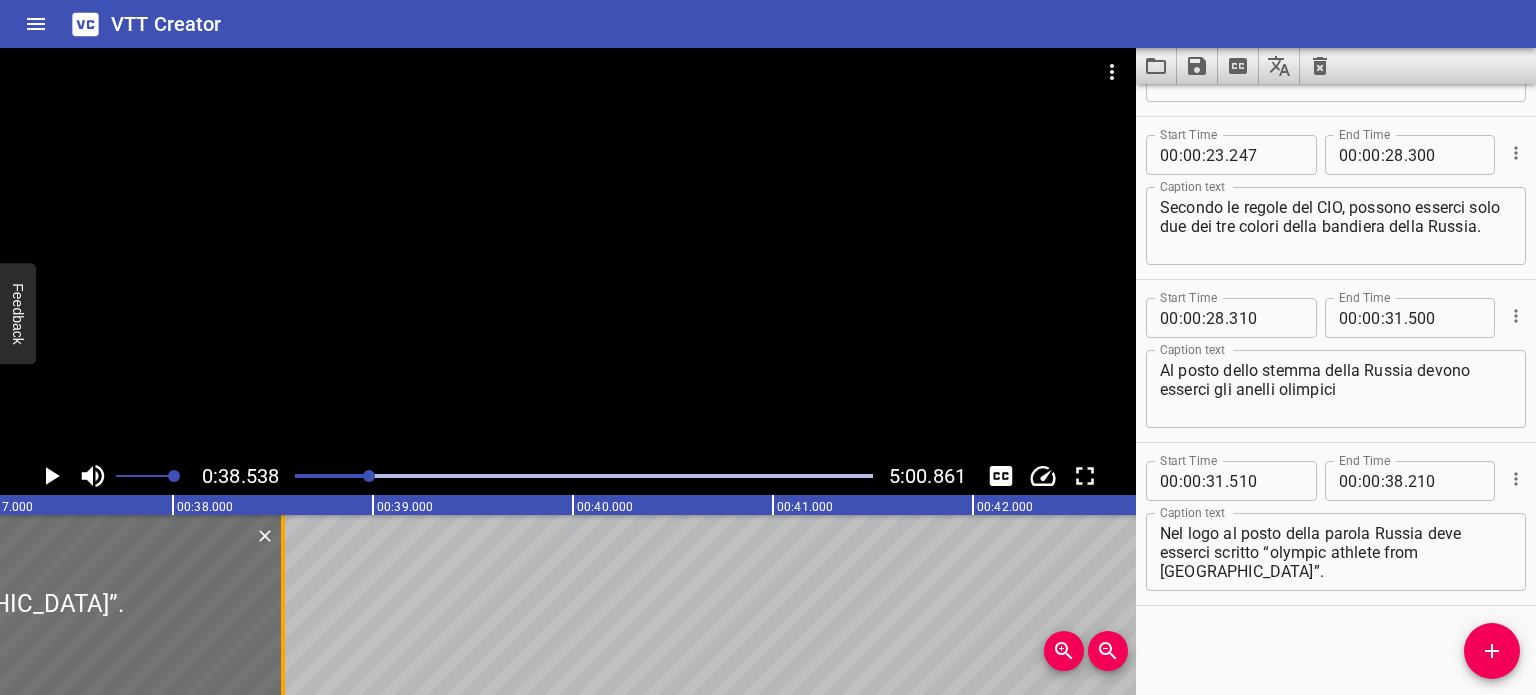 drag, startPoint x: 215, startPoint y: 580, endPoint x: 288, endPoint y: 596, distance: 74.73286 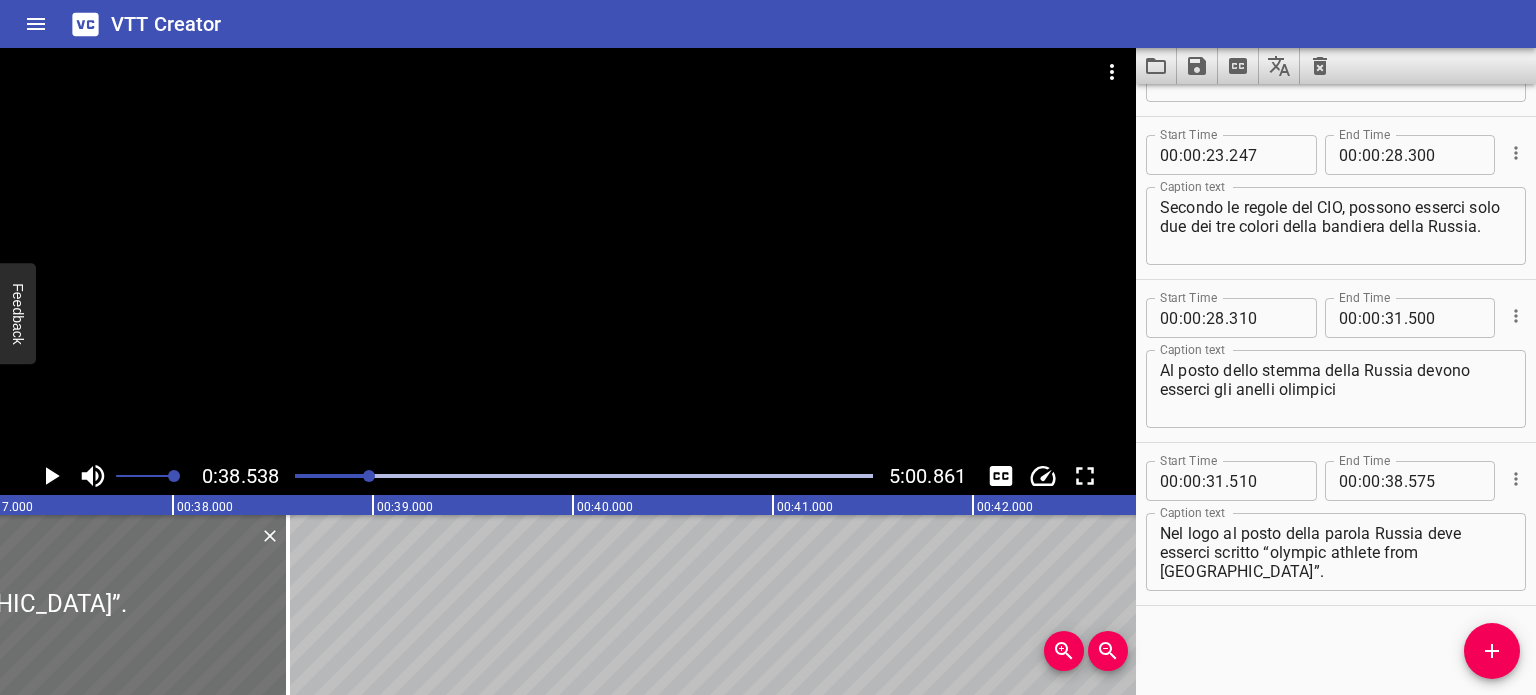 click at bounding box center (369, 476) 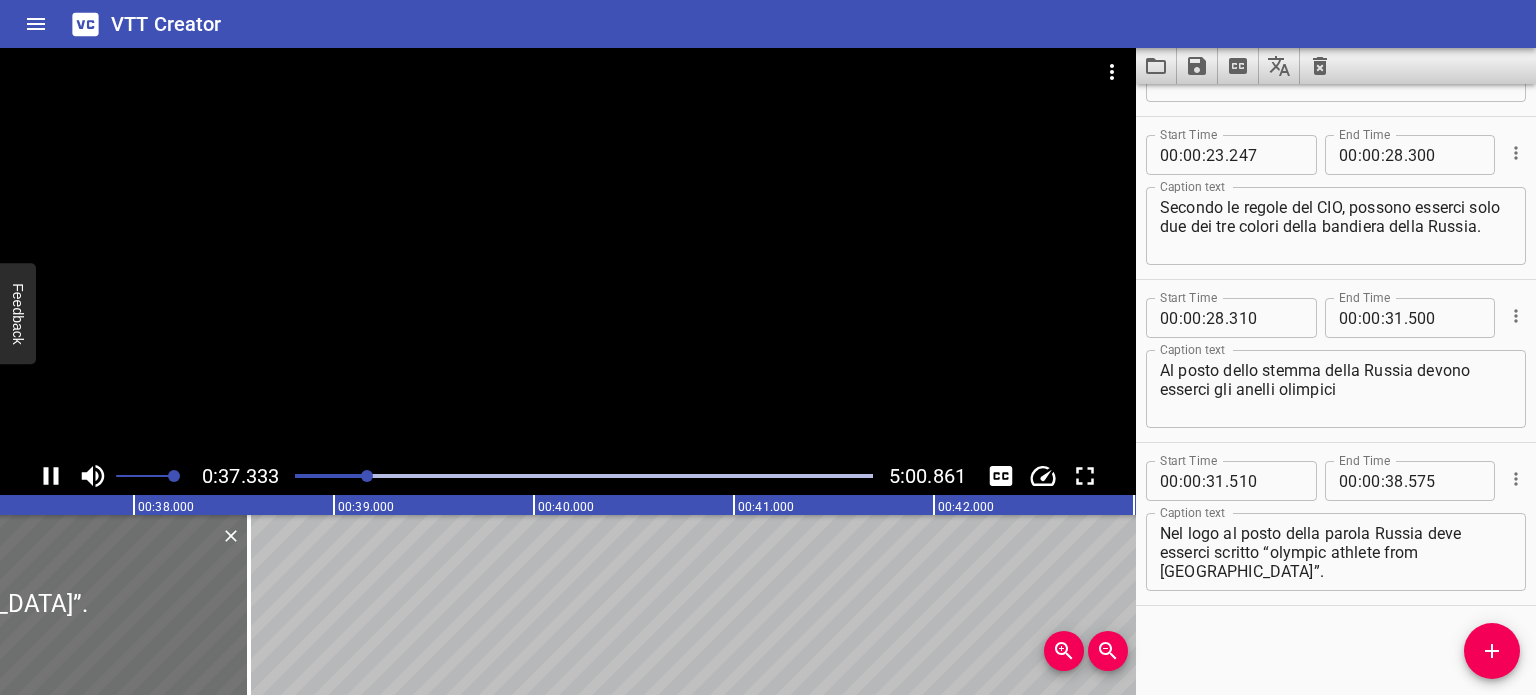 click at bounding box center [367, 476] 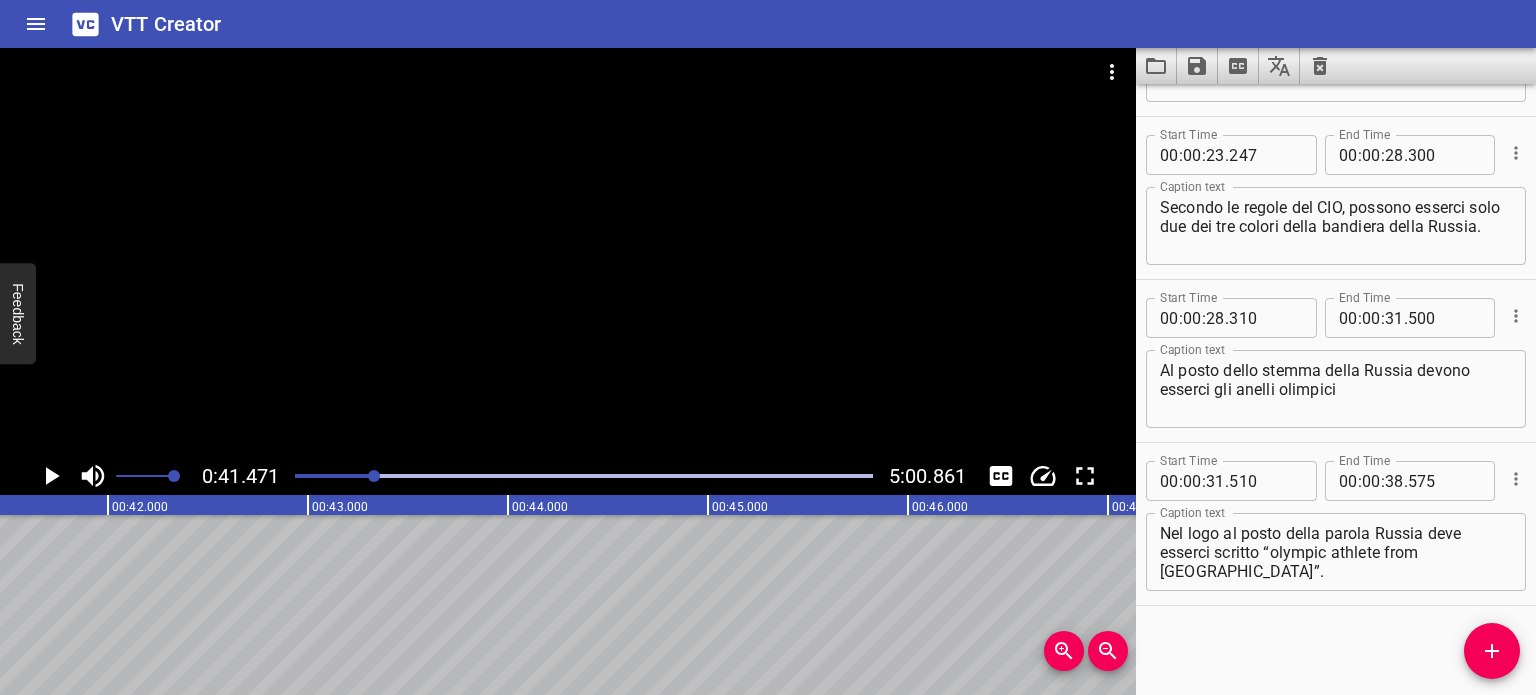 scroll, scrollTop: 0, scrollLeft: 8293, axis: horizontal 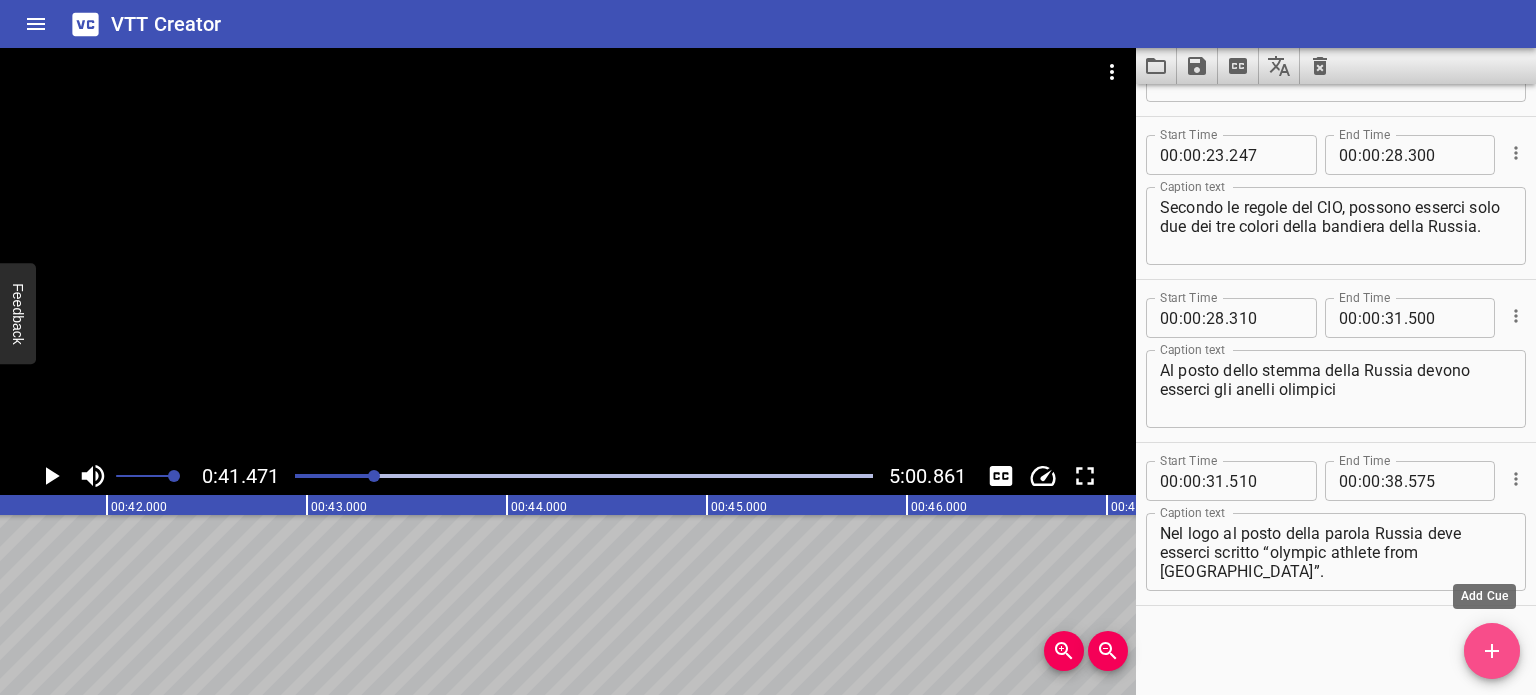 click 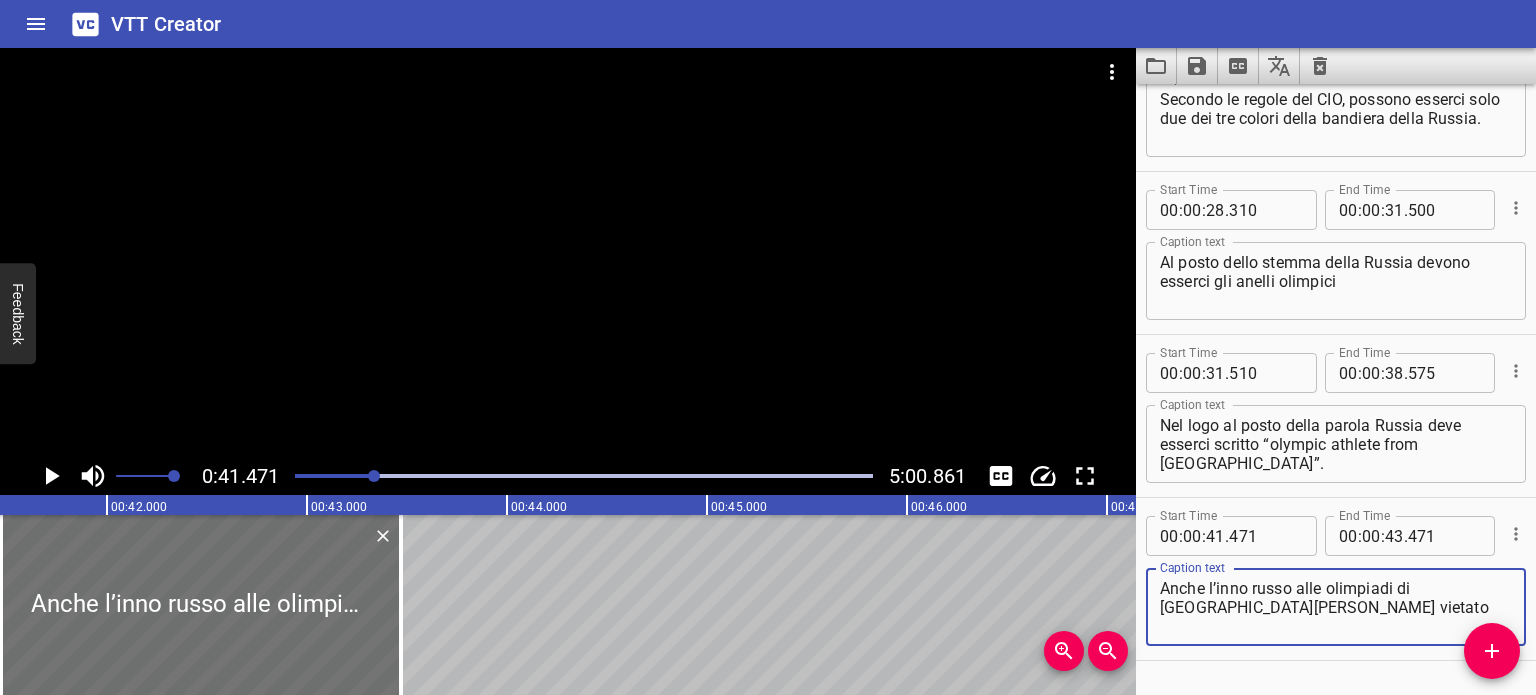 scroll, scrollTop: 1062, scrollLeft: 0, axis: vertical 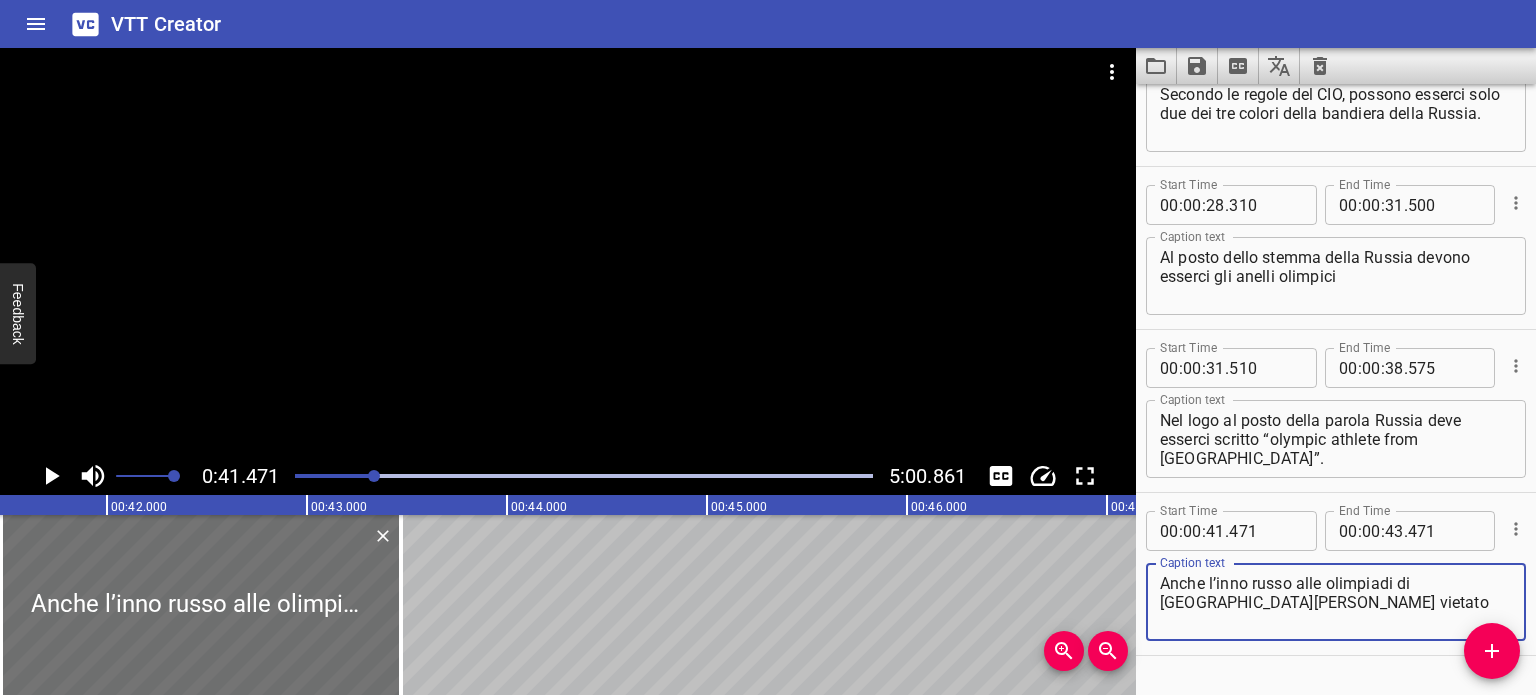 type on "Anche l’inno russo alle olimpiadi di [GEOGRAPHIC_DATA][PERSON_NAME] vietato" 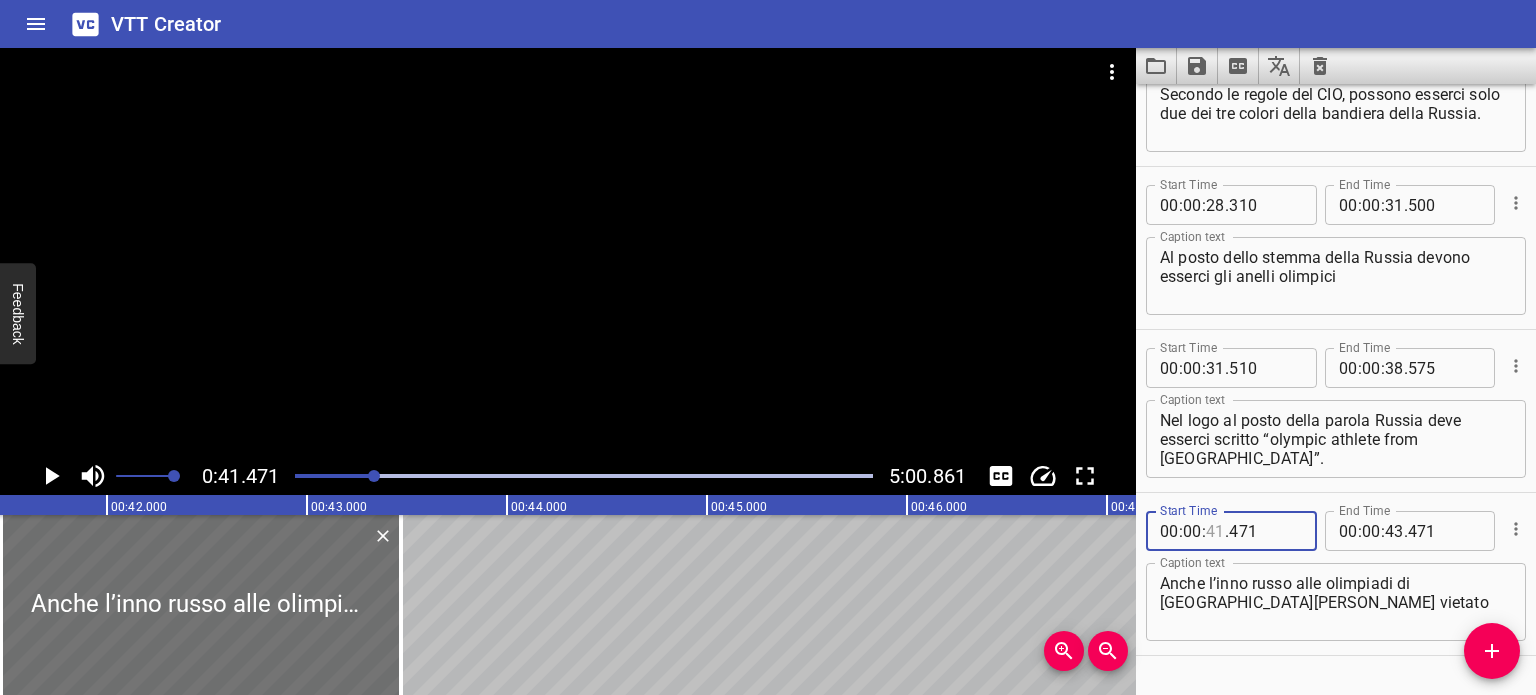 click at bounding box center [1215, 531] 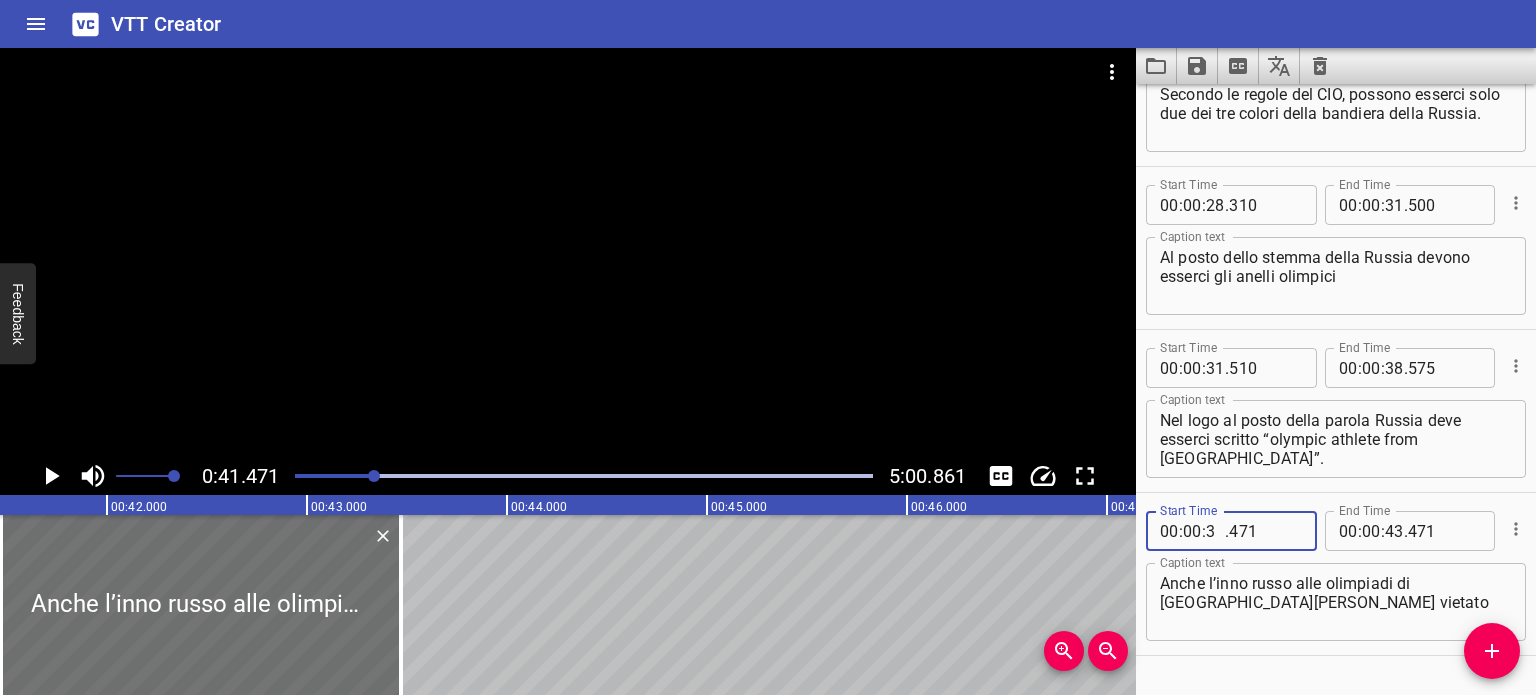 type on "38" 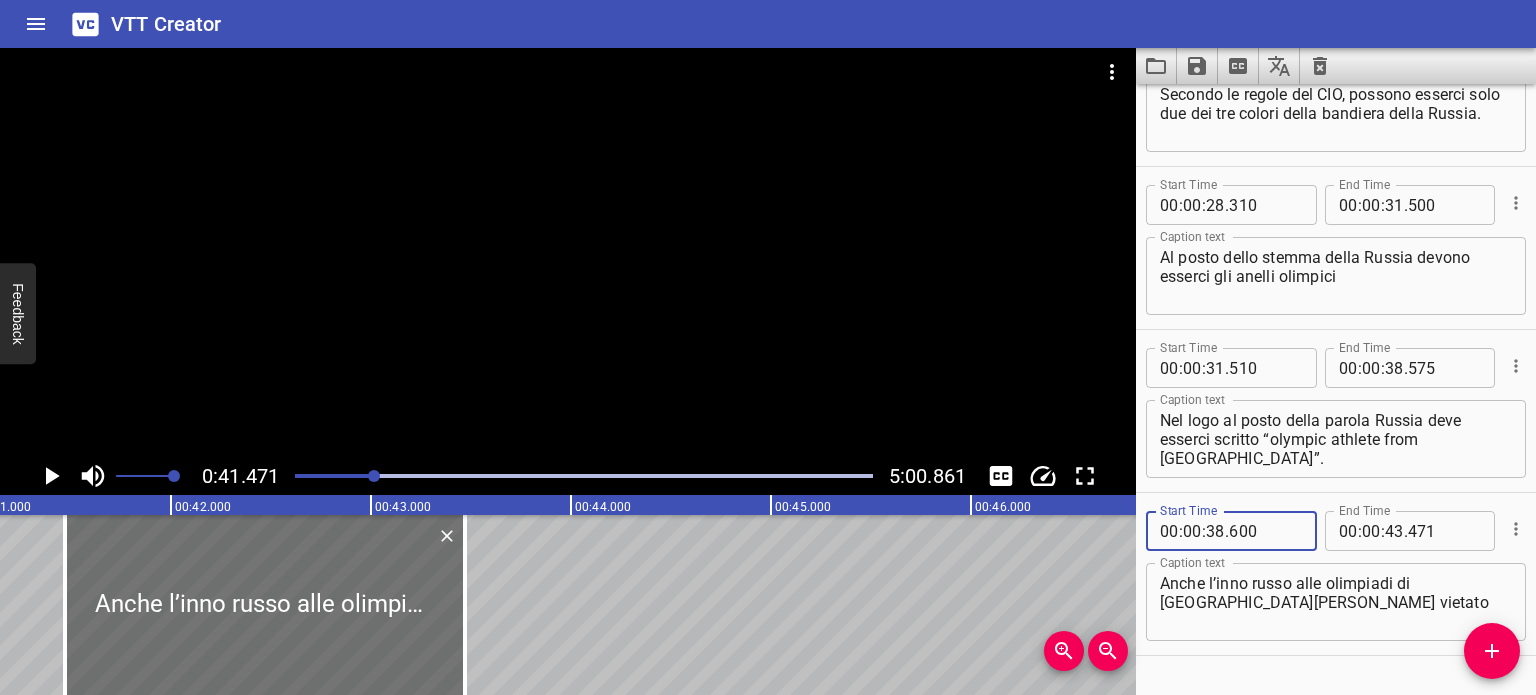 scroll, scrollTop: 0, scrollLeft: 8228, axis: horizontal 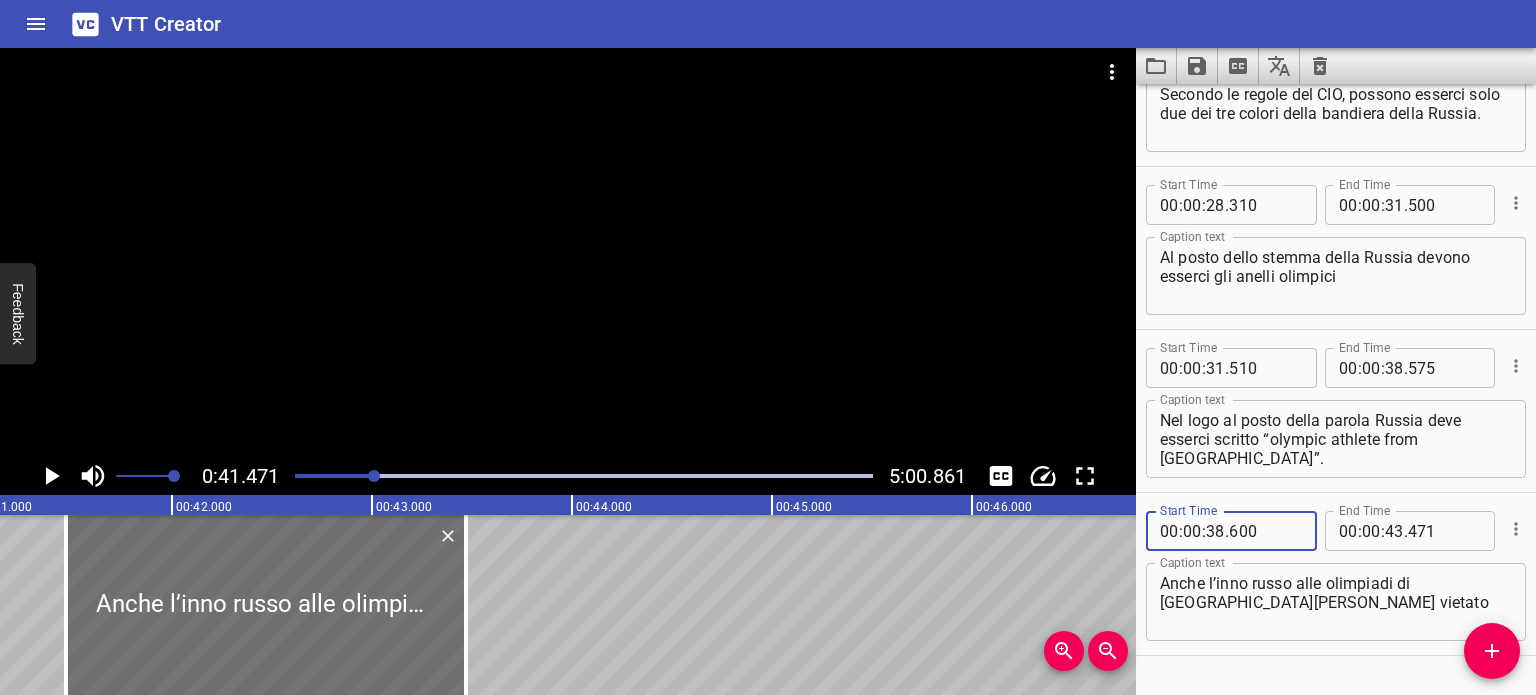 type on "600" 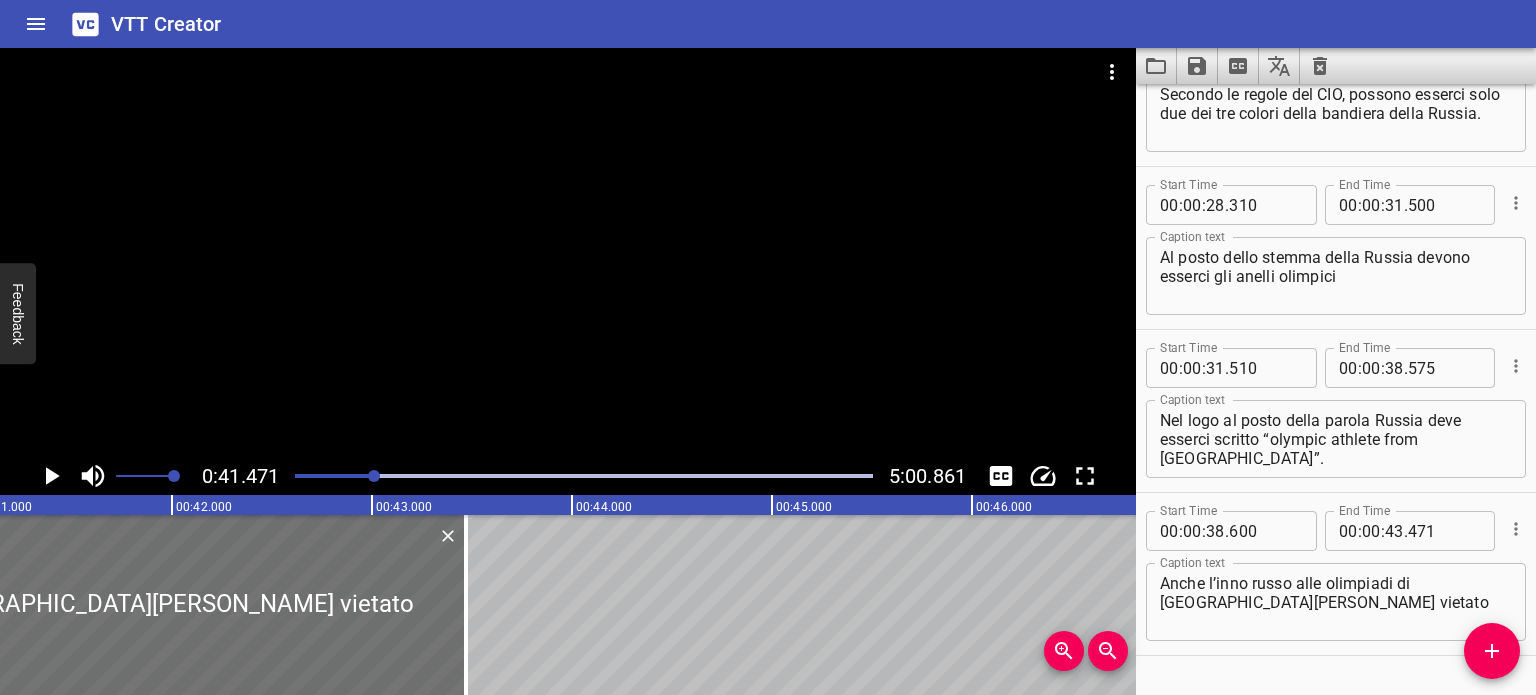 click on "La nazionale [DEMOGRAPHIC_DATA] non parteciperà ai giochi olimpici invernali di [GEOGRAPHIC_DATA] 2018  Il comitato olimpico internazionale l’ha esclusa per lo scandalo doping Ma gli atleti [DEMOGRAPHIC_DATA] non coinvolti parteciperanno comunque Parteciperanno con la bandiera neutrale La bandiera olimpica è stata inventata da [PERSON_NAME] nel 1913. Ecco come apparirà la loro divisa Secondo le regole del CIO, possono esserci solo due dei tre colori della bandiera della Russia. Al posto dello stemma della Russia devono esserci gli anelli olimpici Nel logo al posto della parola Russia deve esserci scritto “olympic athlete from [GEOGRAPHIC_DATA]”. Anche l’inno [DEMOGRAPHIC_DATA] alle olimpiadi di [GEOGRAPHIC_DATA][PERSON_NAME] vietato" at bounding box center (27772, 605) 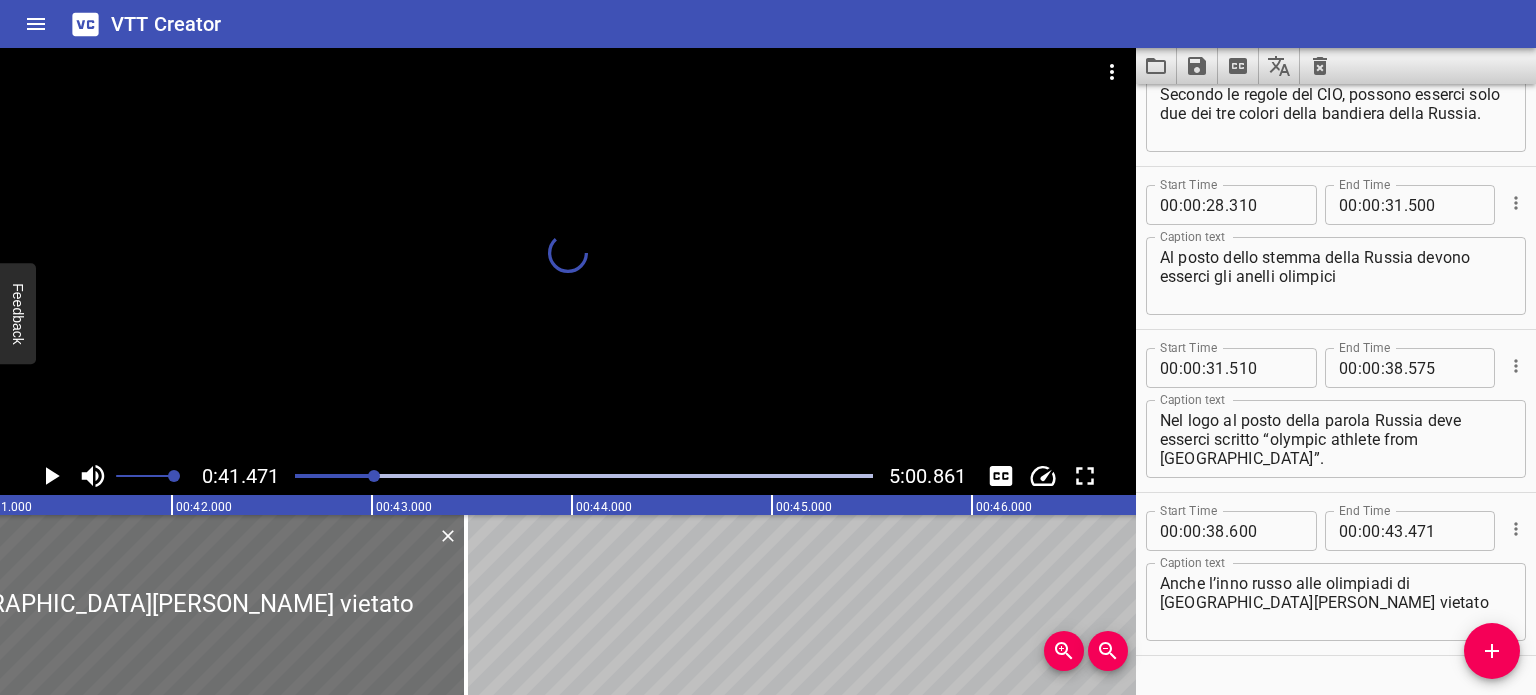 scroll, scrollTop: 1111, scrollLeft: 0, axis: vertical 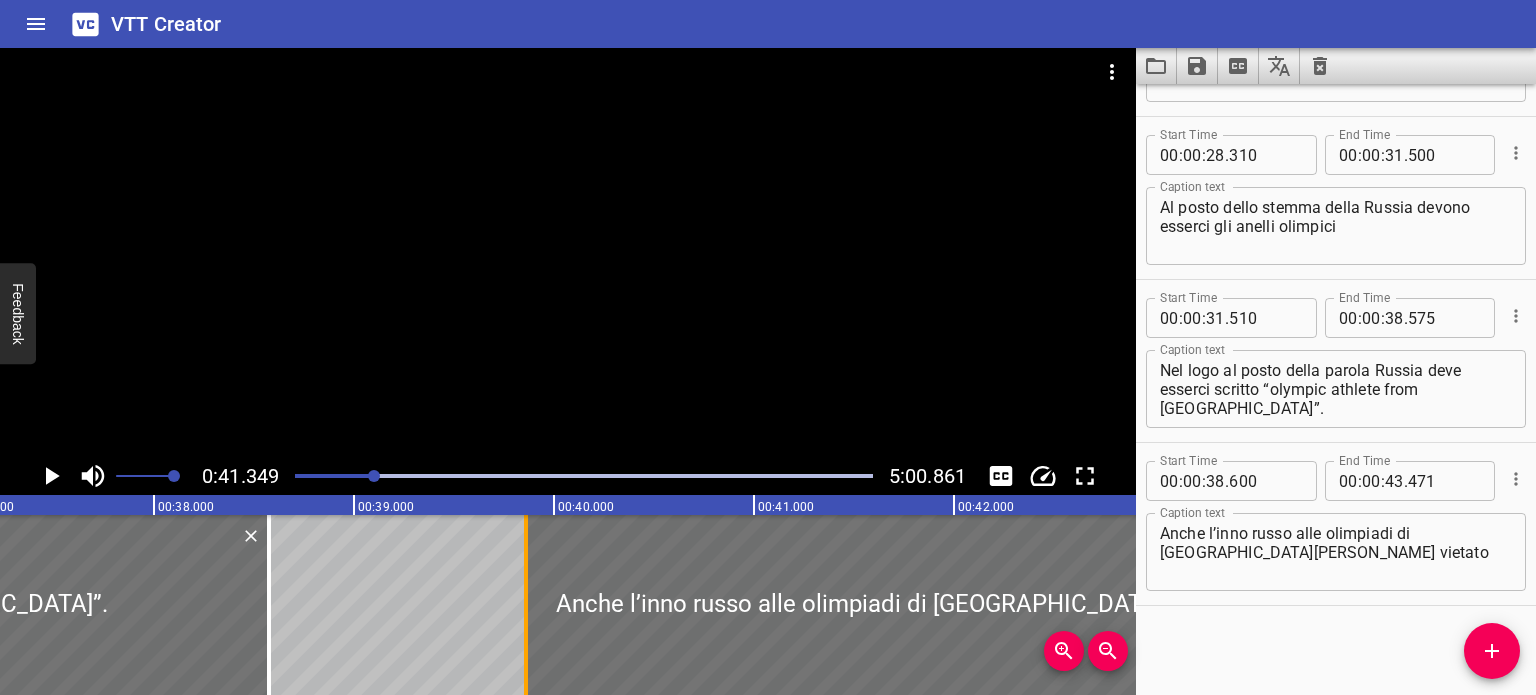 drag, startPoint x: 277, startPoint y: 583, endPoint x: 529, endPoint y: 559, distance: 253.14027 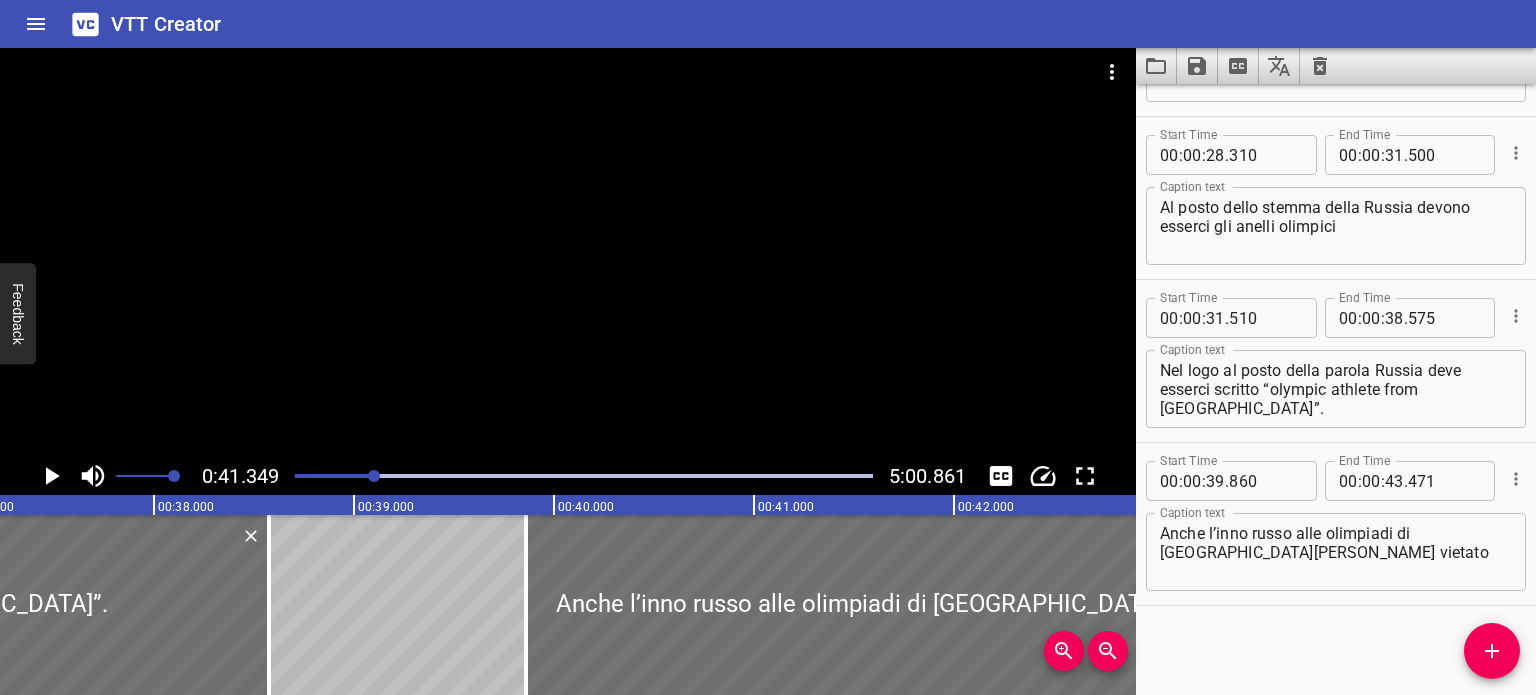 click at bounding box center [86, 476] 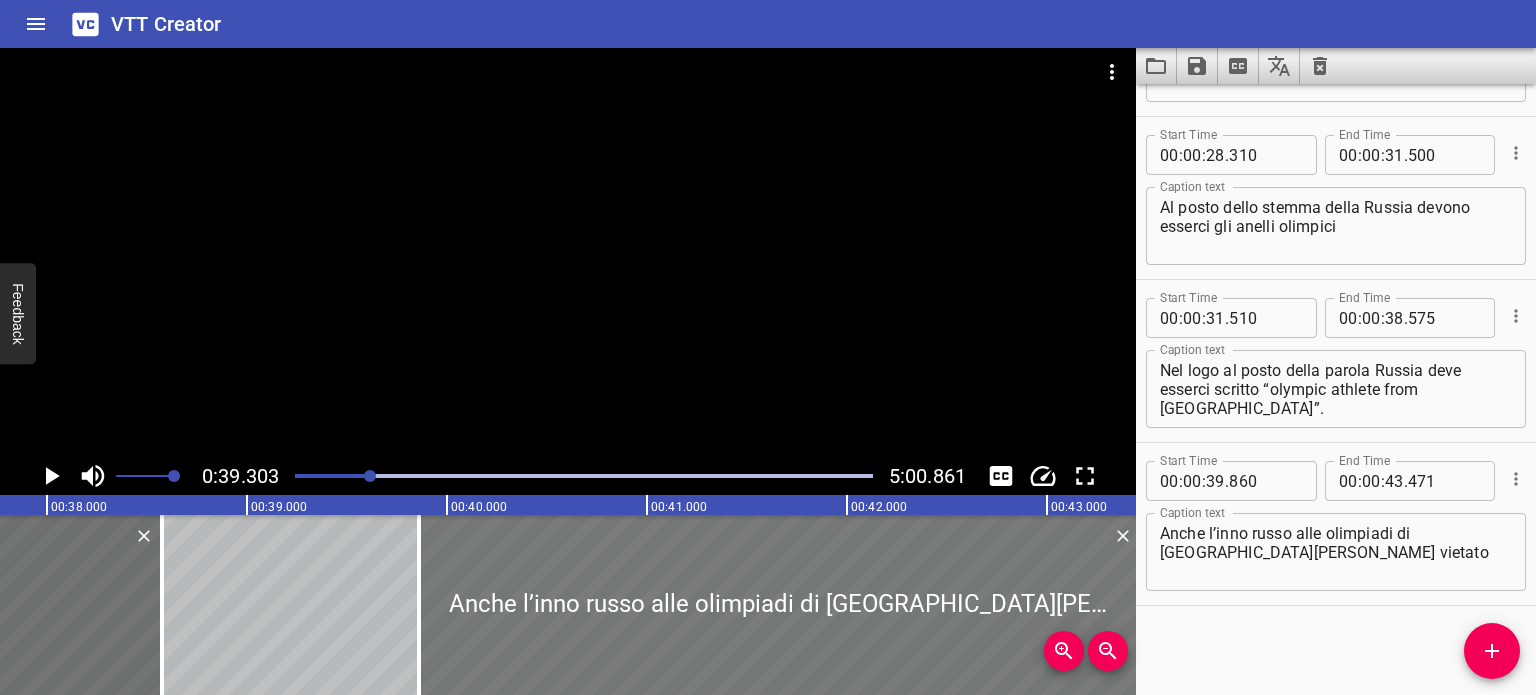 scroll, scrollTop: 0, scrollLeft: 7552, axis: horizontal 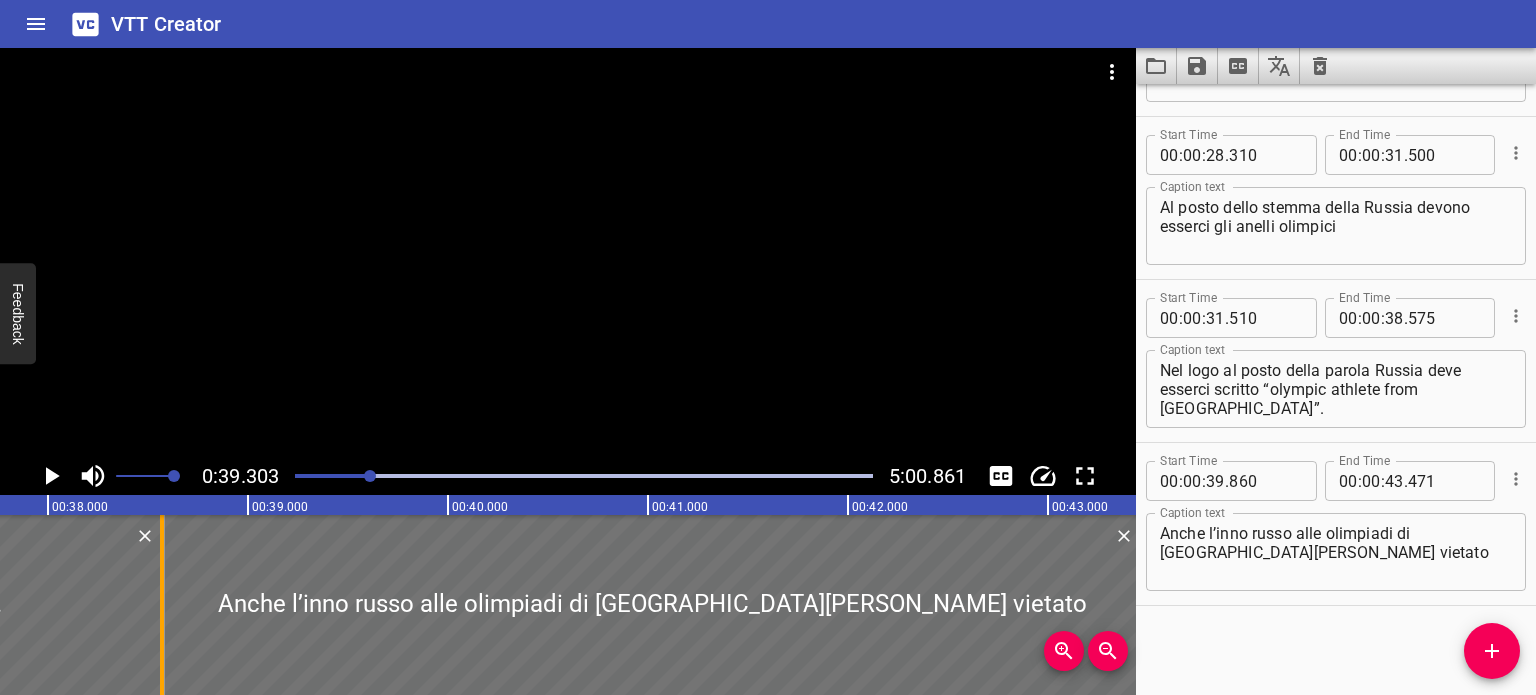 drag, startPoint x: 424, startPoint y: 567, endPoint x: 166, endPoint y: 557, distance: 258.19373 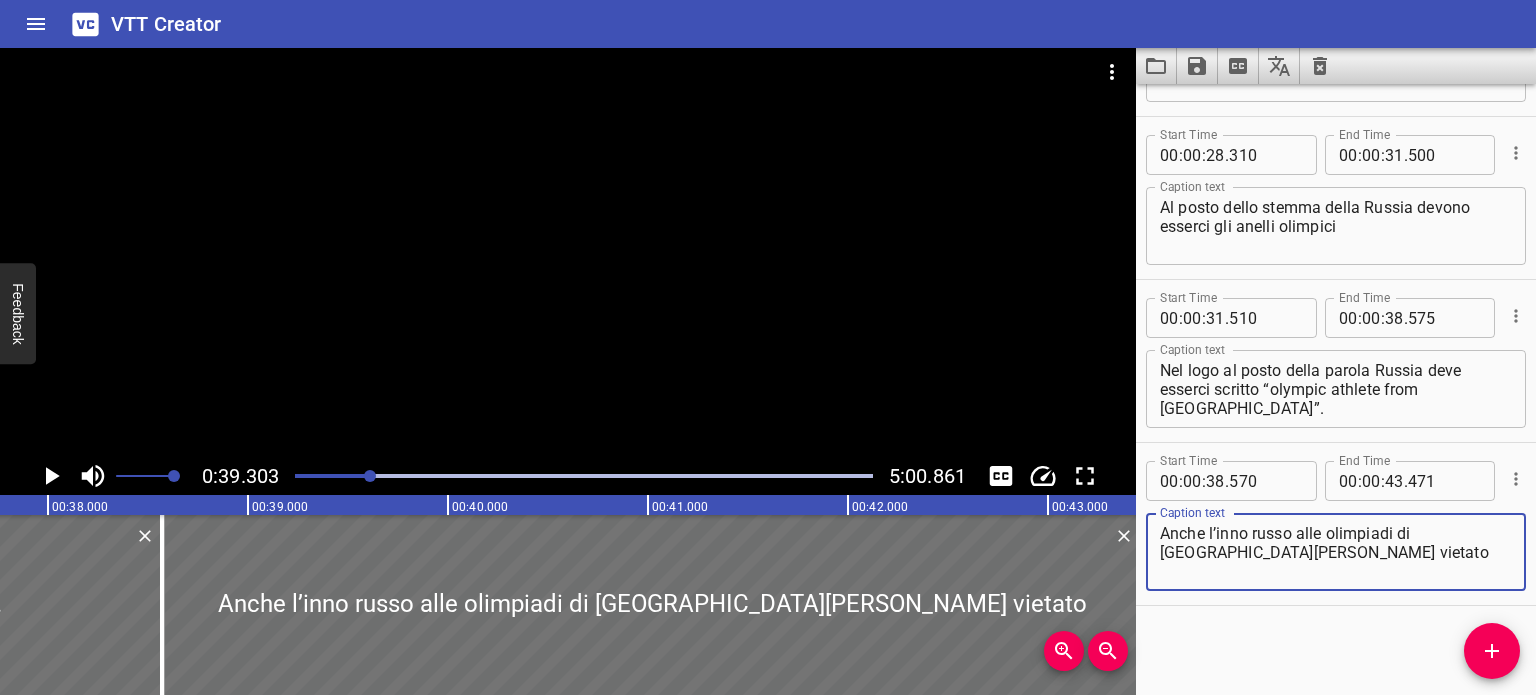 click on "Anche l’inno russo alle olimpiadi di [GEOGRAPHIC_DATA][PERSON_NAME] vietato" at bounding box center (1336, 552) 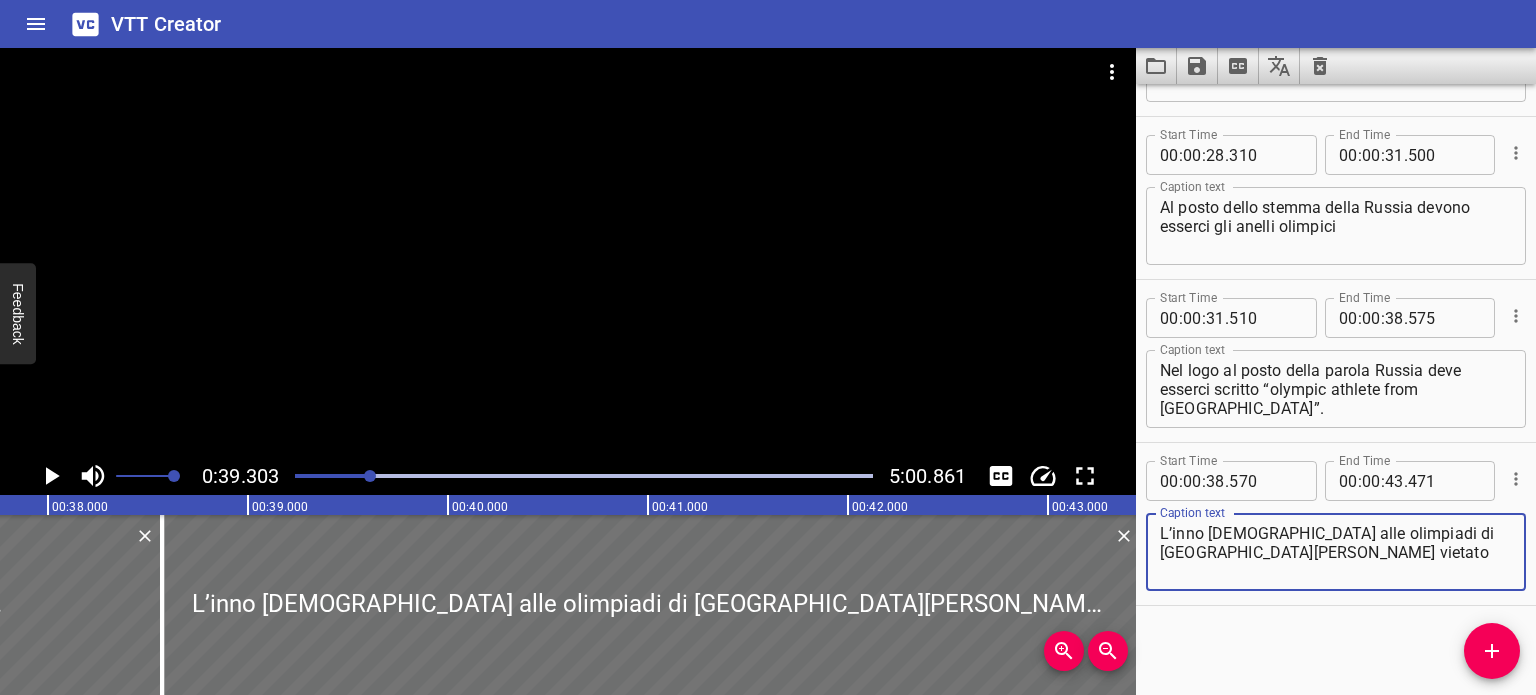 type on "L’inno [DEMOGRAPHIC_DATA] alle olimpiadi di [GEOGRAPHIC_DATA][PERSON_NAME] vietato" 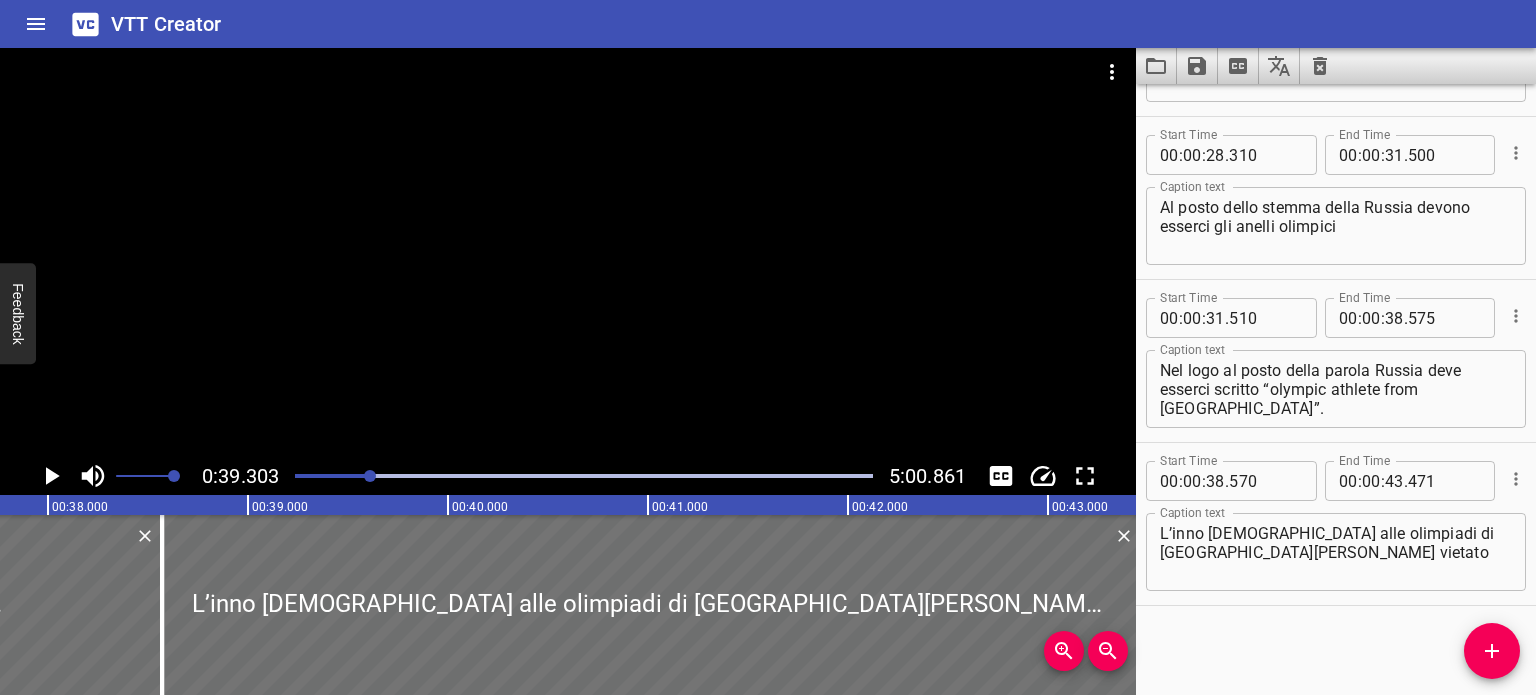 click at bounding box center (370, 476) 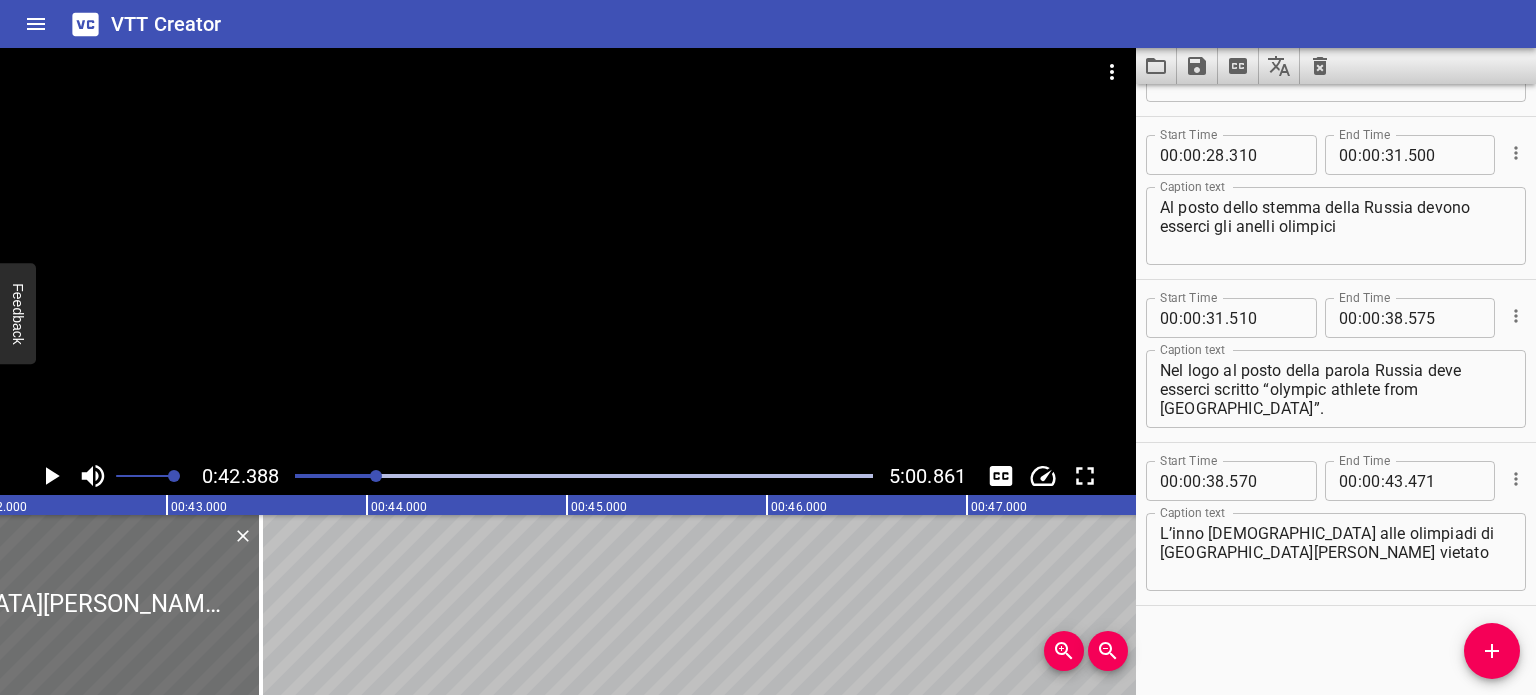 scroll, scrollTop: 0, scrollLeft: 8477, axis: horizontal 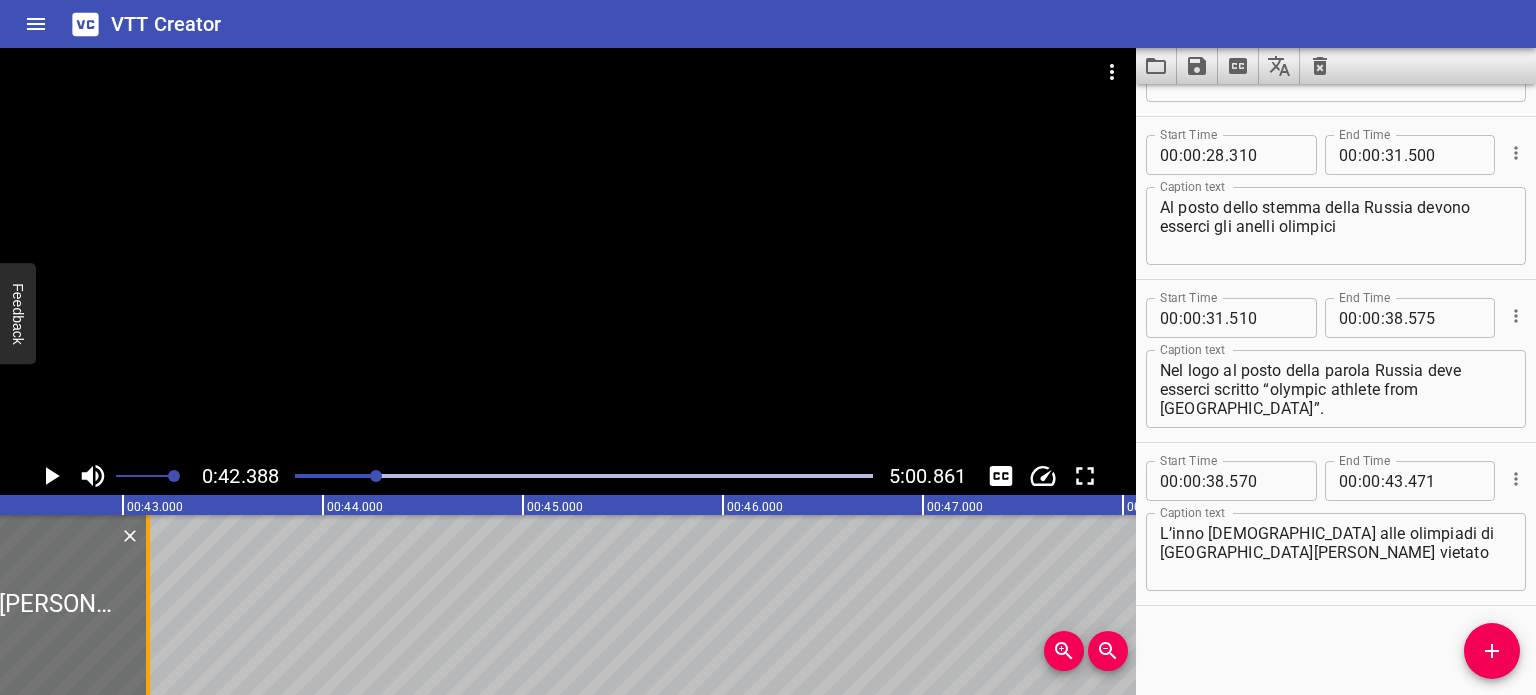drag, startPoint x: 213, startPoint y: 585, endPoint x: 144, endPoint y: 577, distance: 69.46222 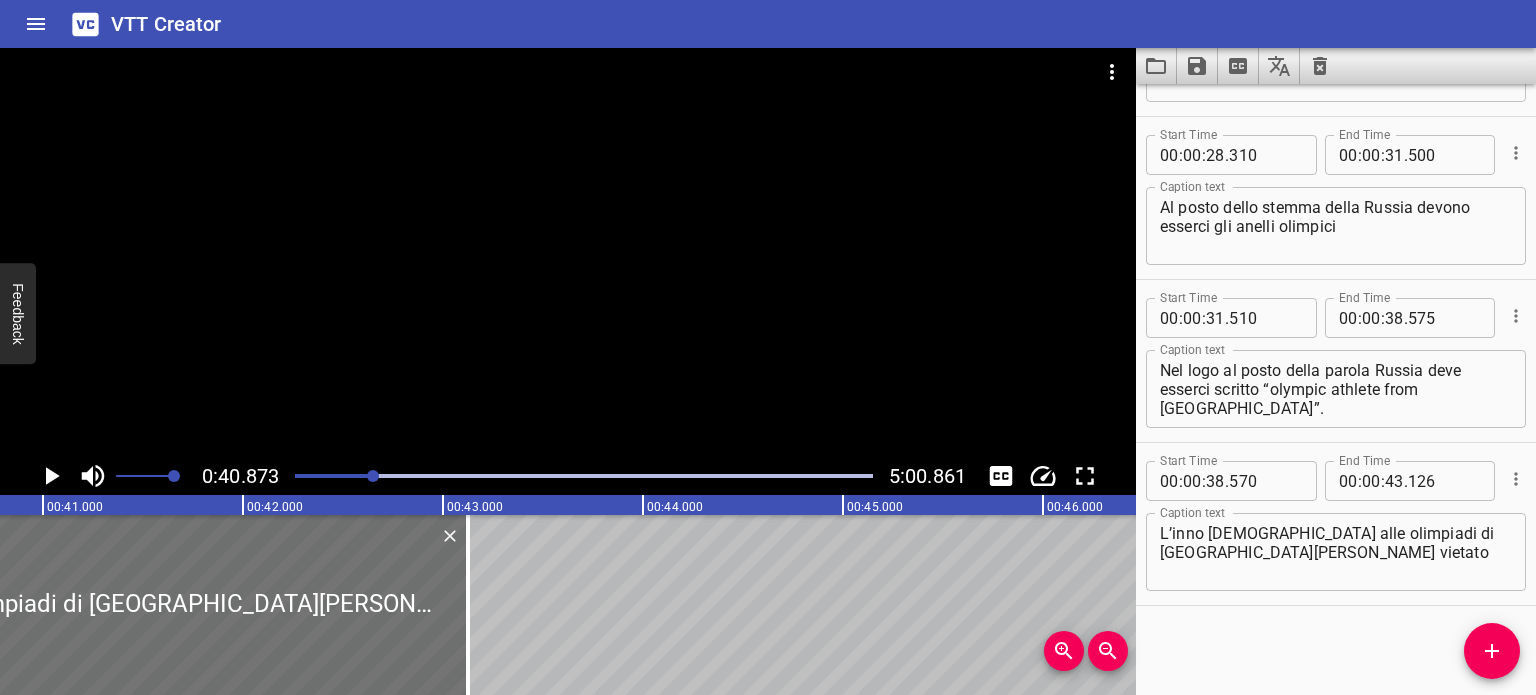 scroll, scrollTop: 0, scrollLeft: 8174, axis: horizontal 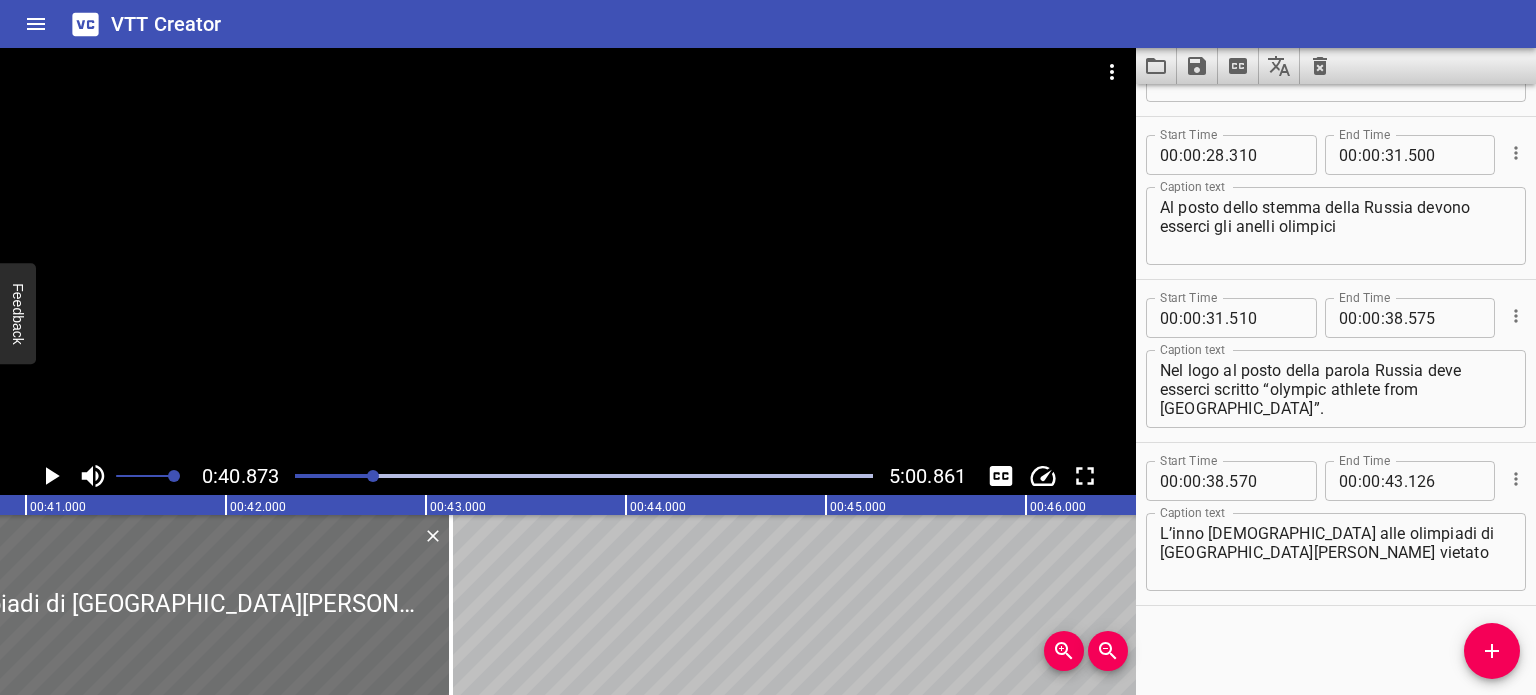 click at bounding box center (584, 476) 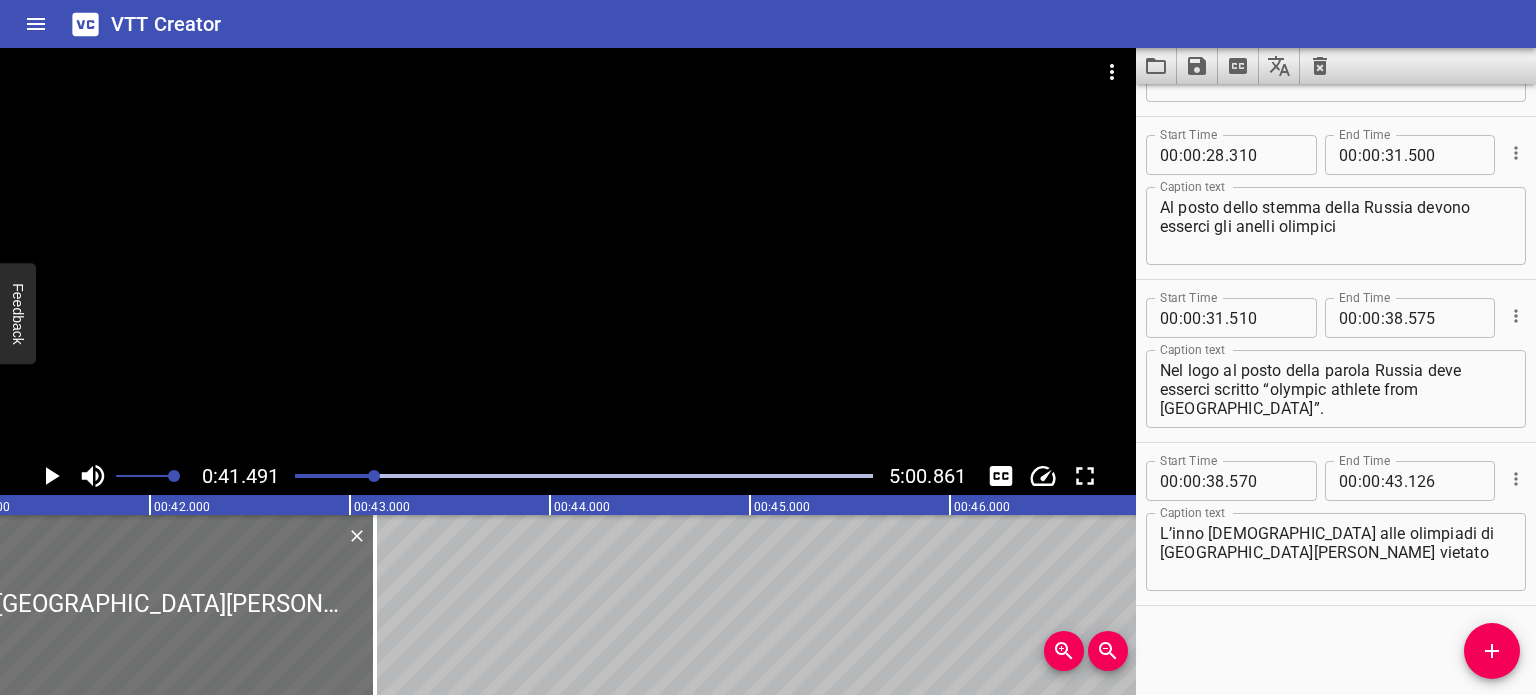 scroll, scrollTop: 0, scrollLeft: 8297, axis: horizontal 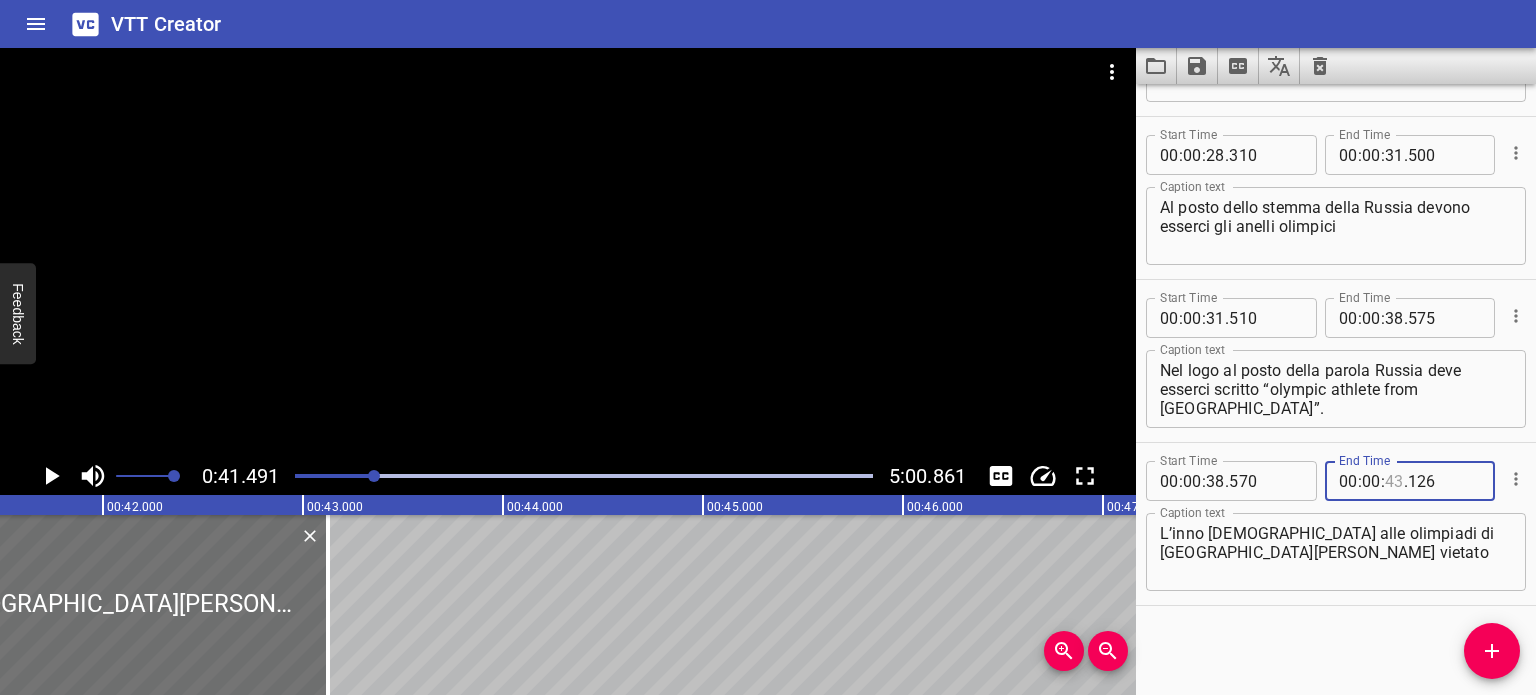 click at bounding box center (1394, 481) 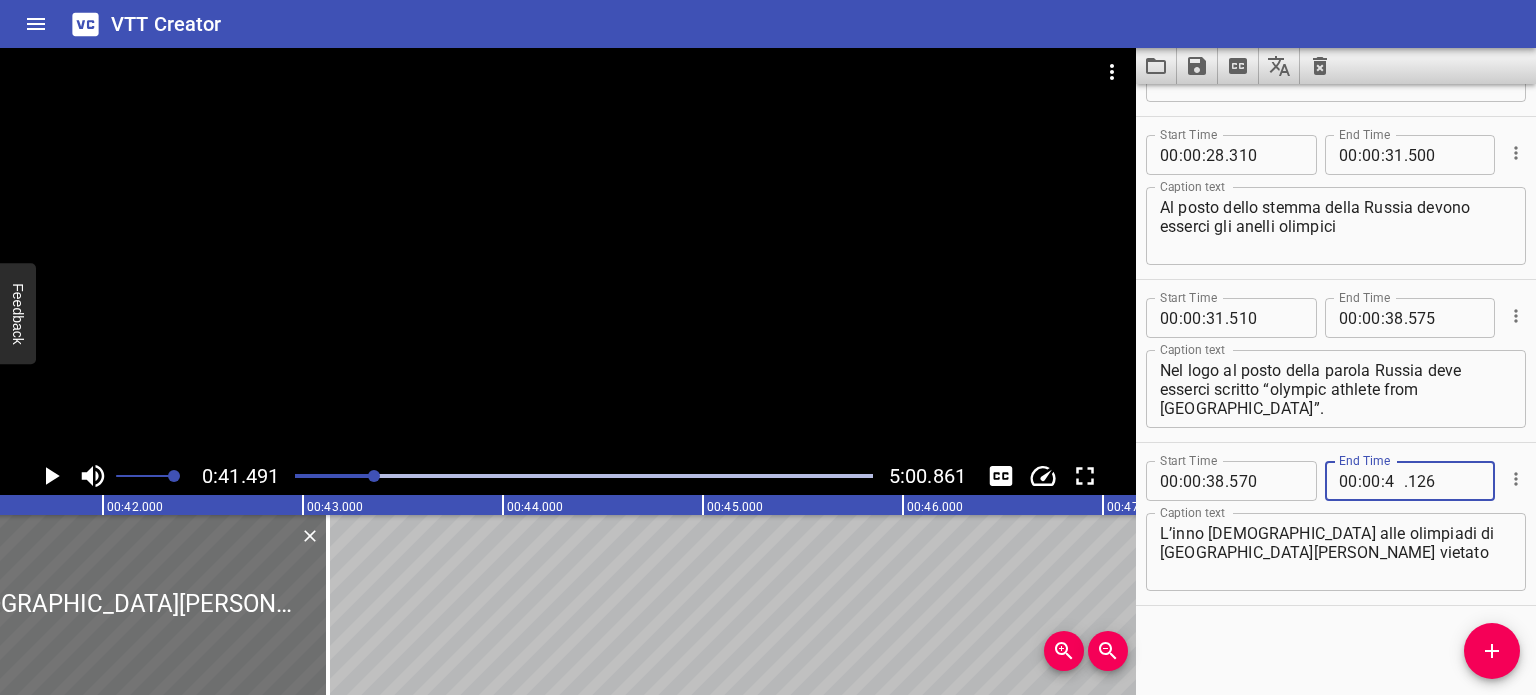 type on "41" 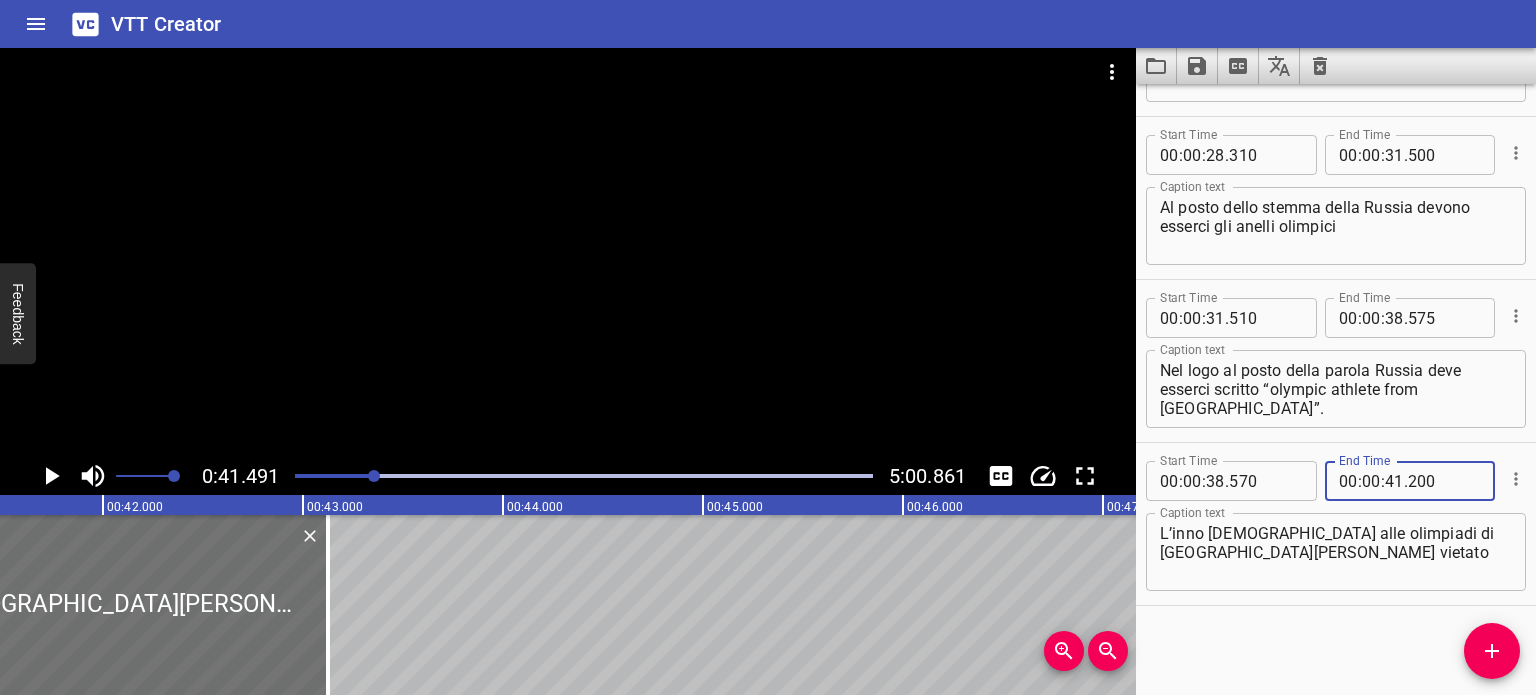 type on "200" 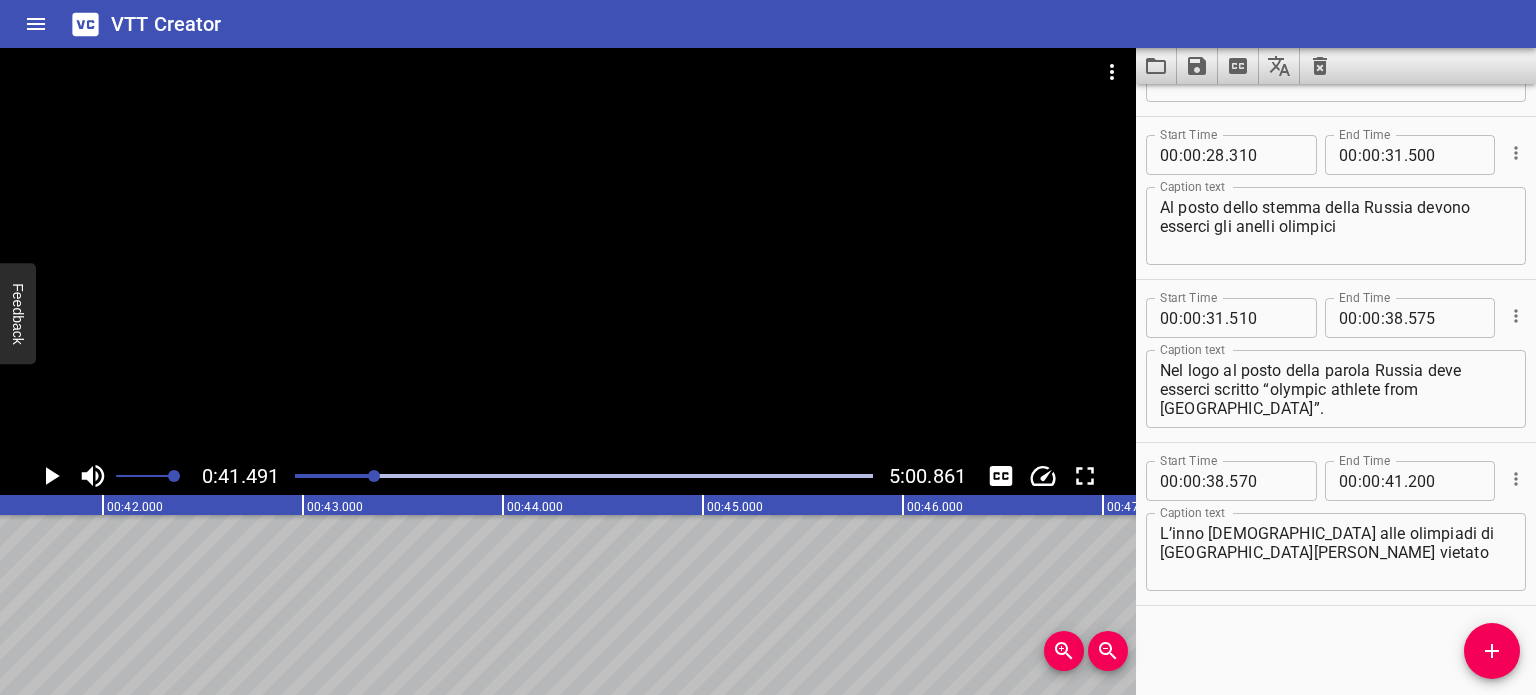 click at bounding box center (374, 476) 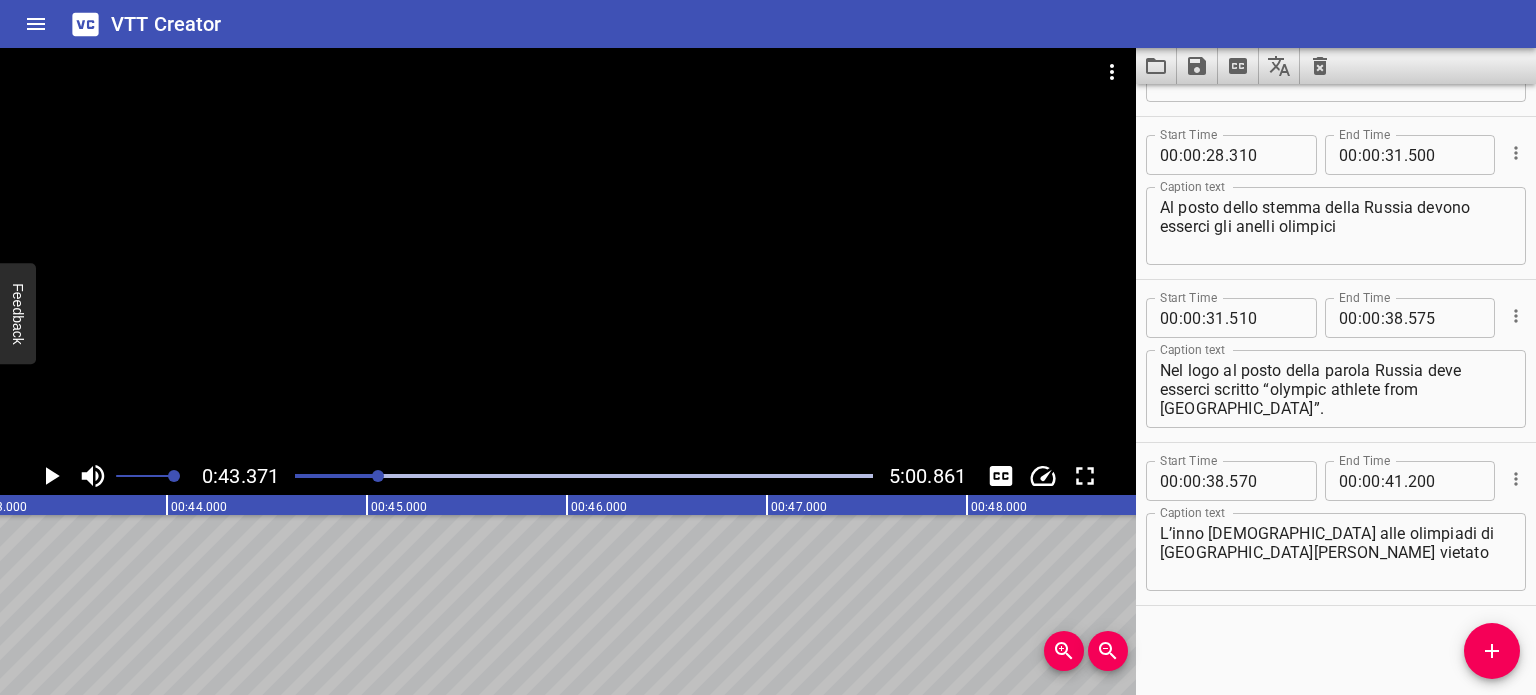 scroll, scrollTop: 0, scrollLeft: 8673, axis: horizontal 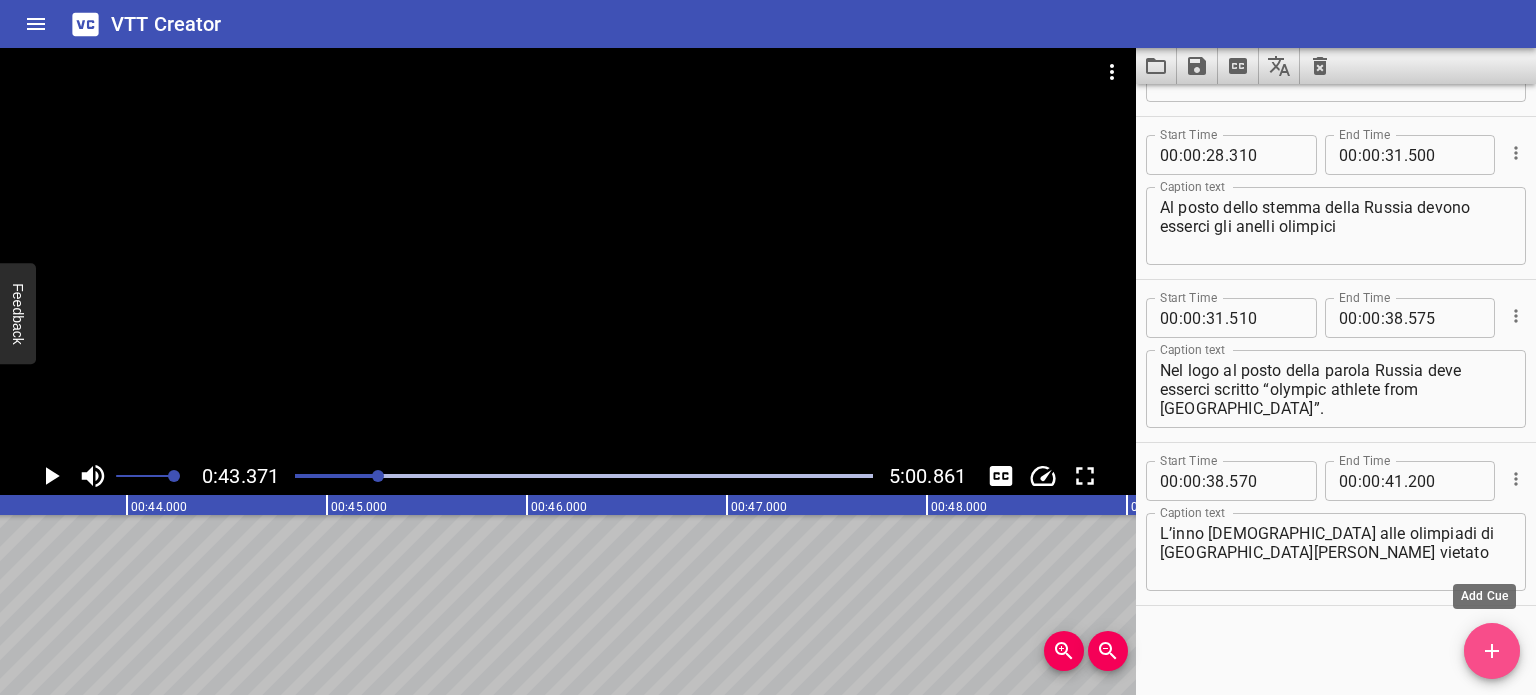 click 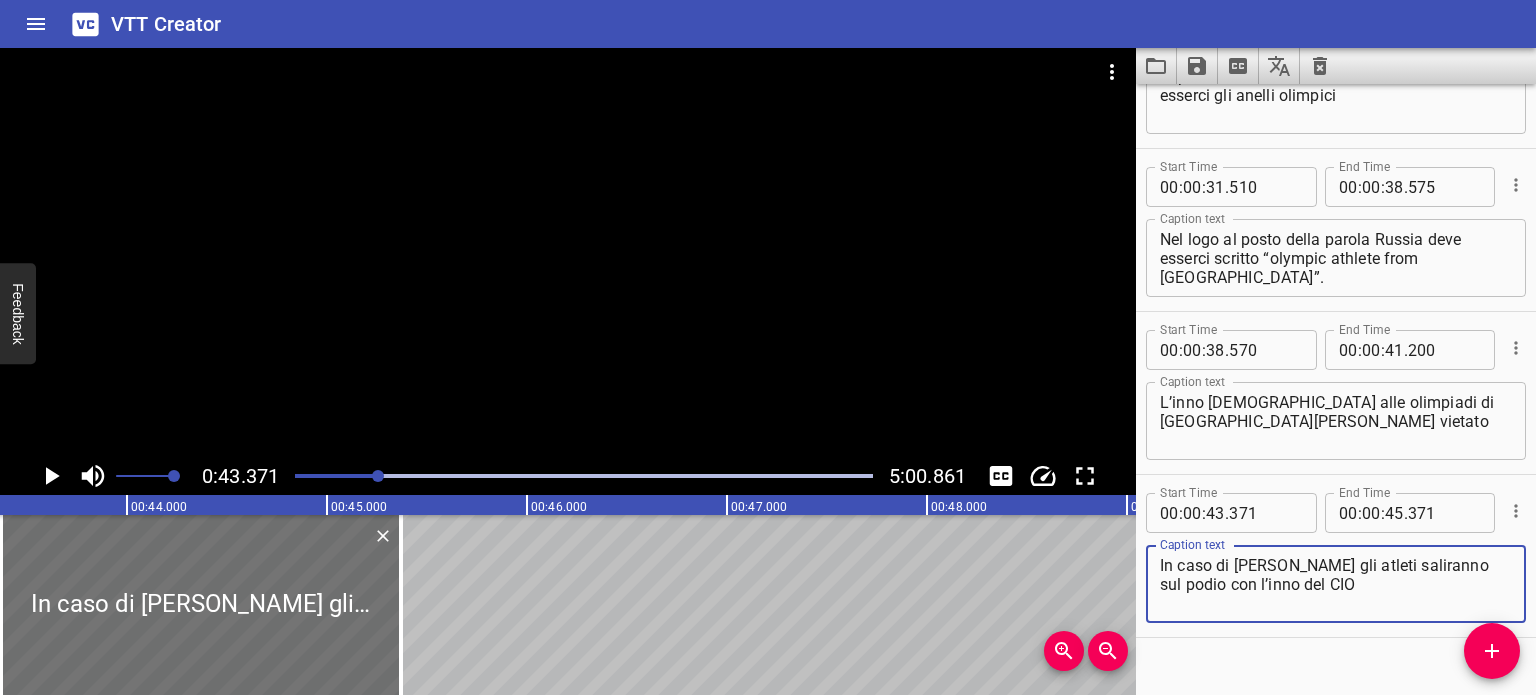 scroll, scrollTop: 1272, scrollLeft: 0, axis: vertical 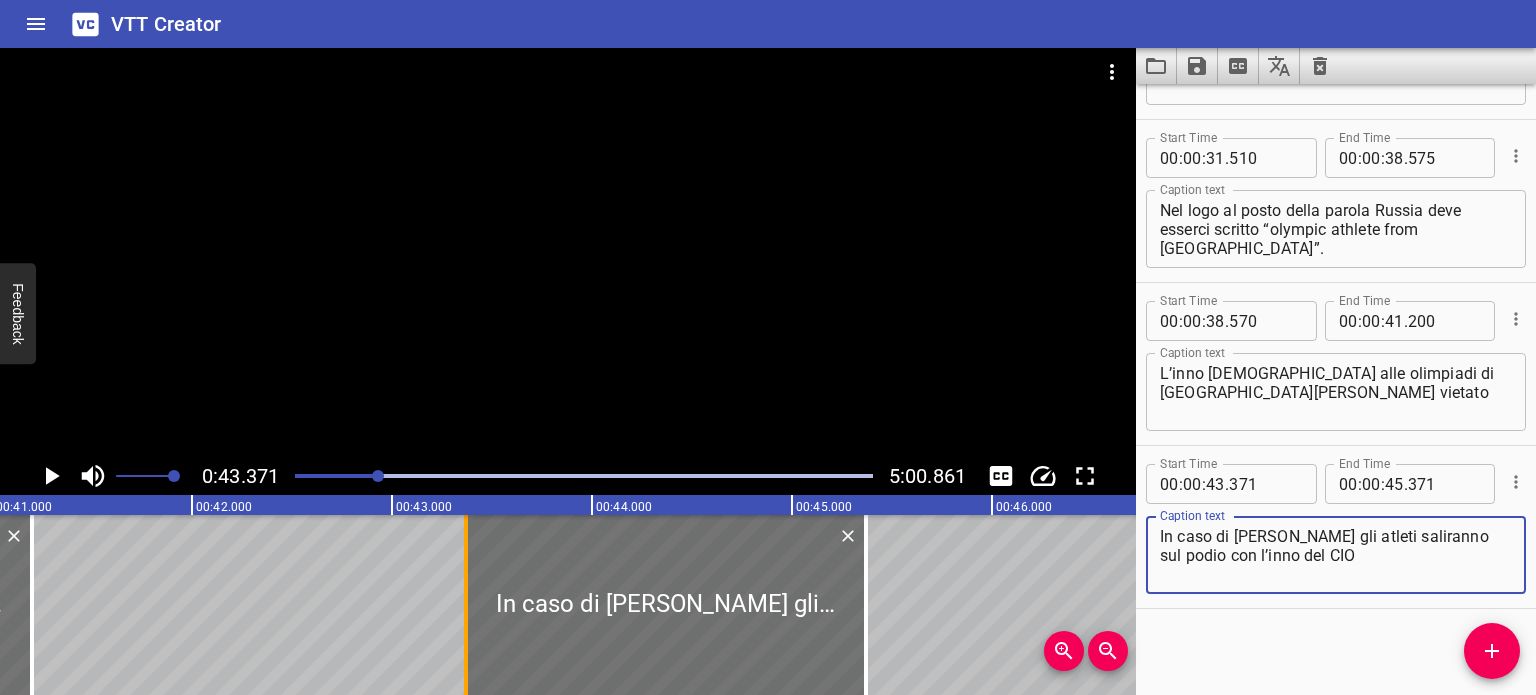 type on "In caso di [PERSON_NAME] gli atleti saliranno sul podio con l’inno del CIO" 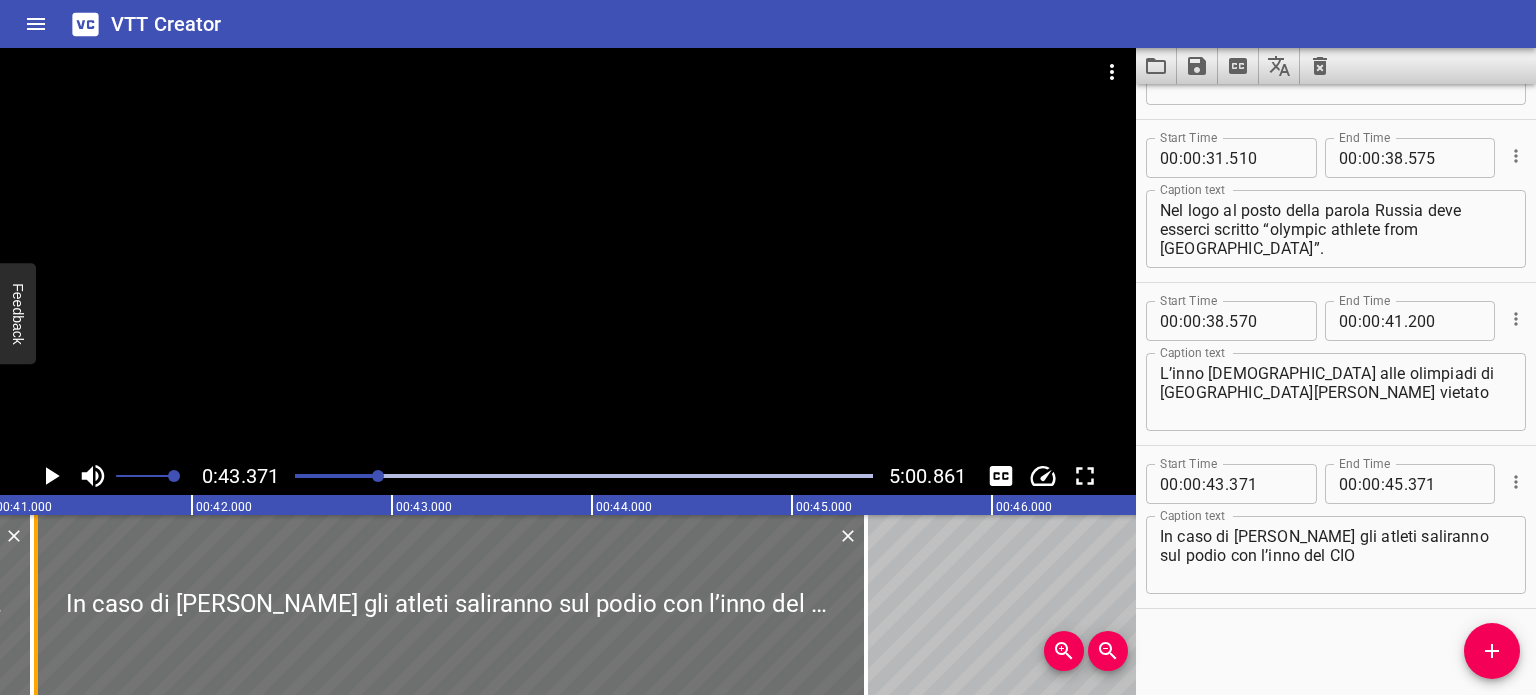 drag, startPoint x: 468, startPoint y: 603, endPoint x: 38, endPoint y: 555, distance: 432.67078 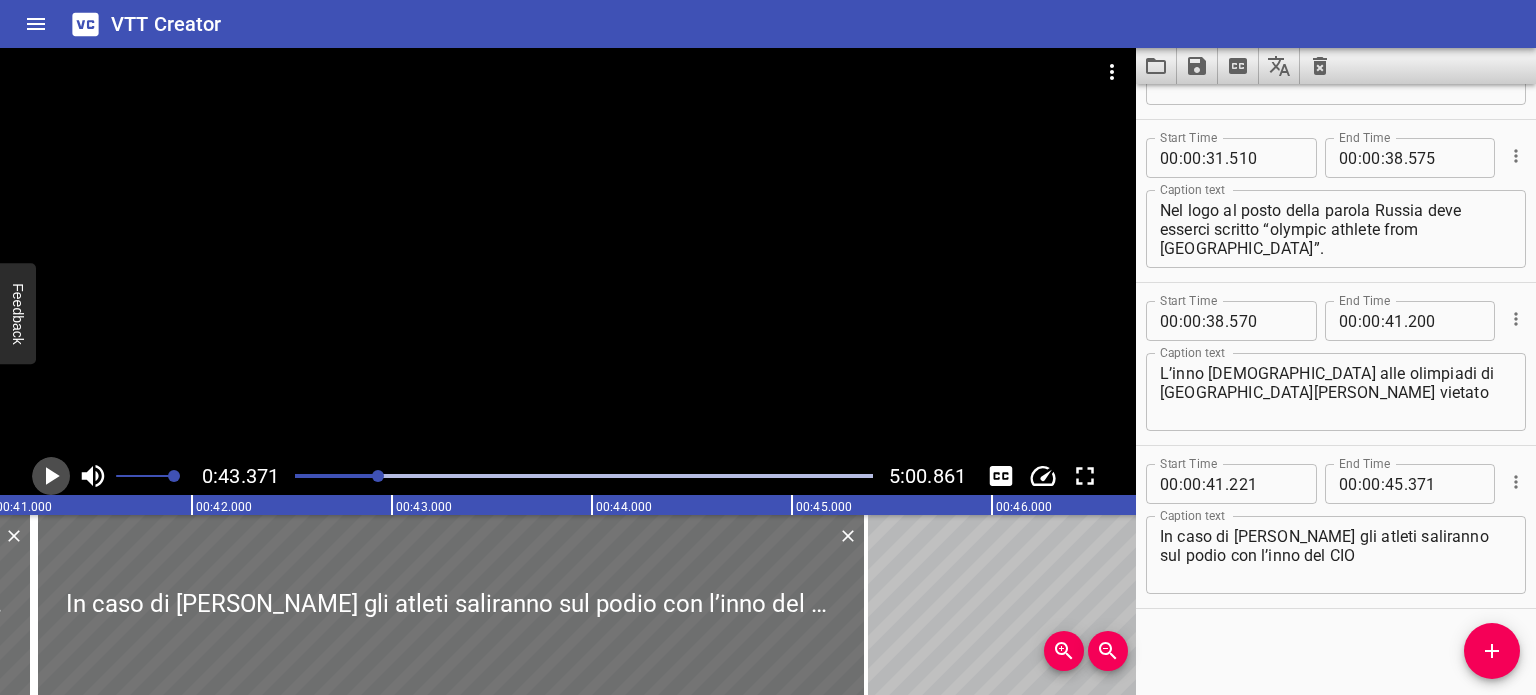 click 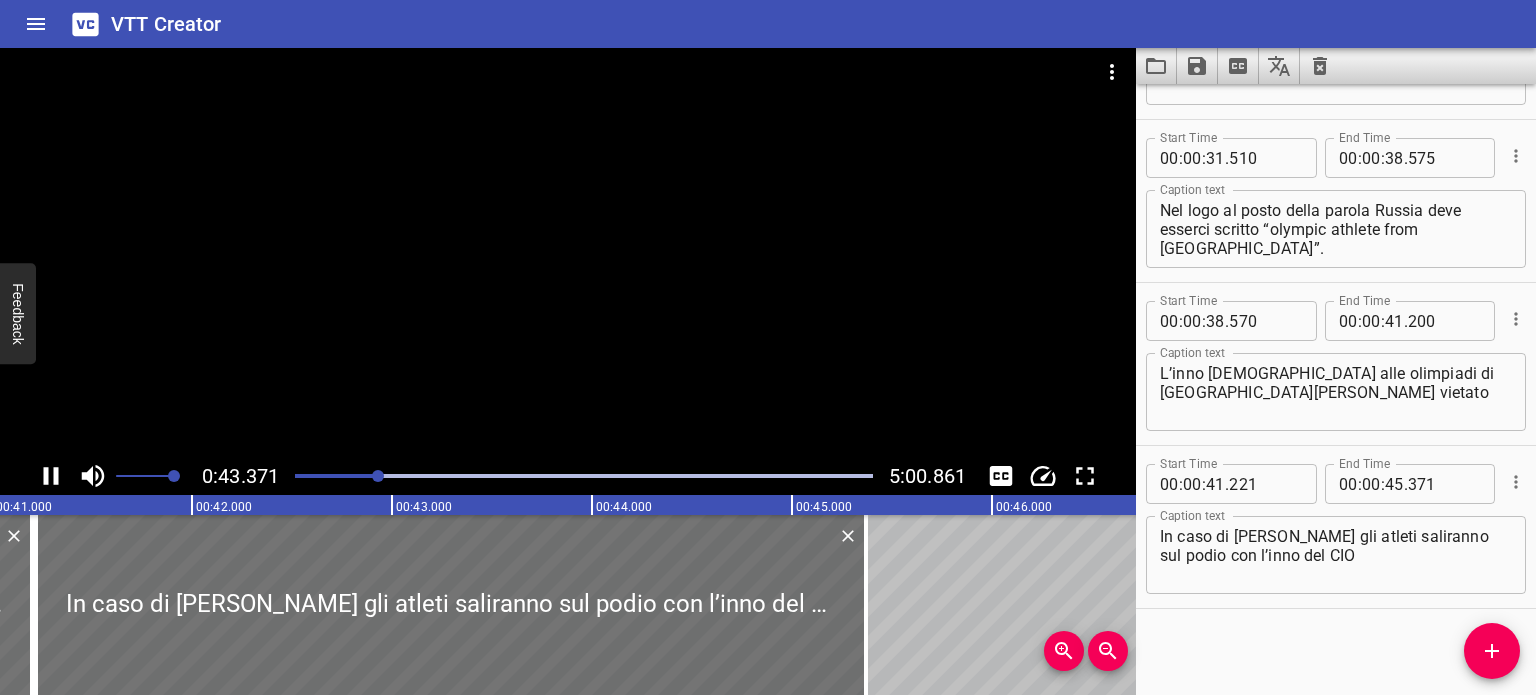 scroll, scrollTop: 1276, scrollLeft: 0, axis: vertical 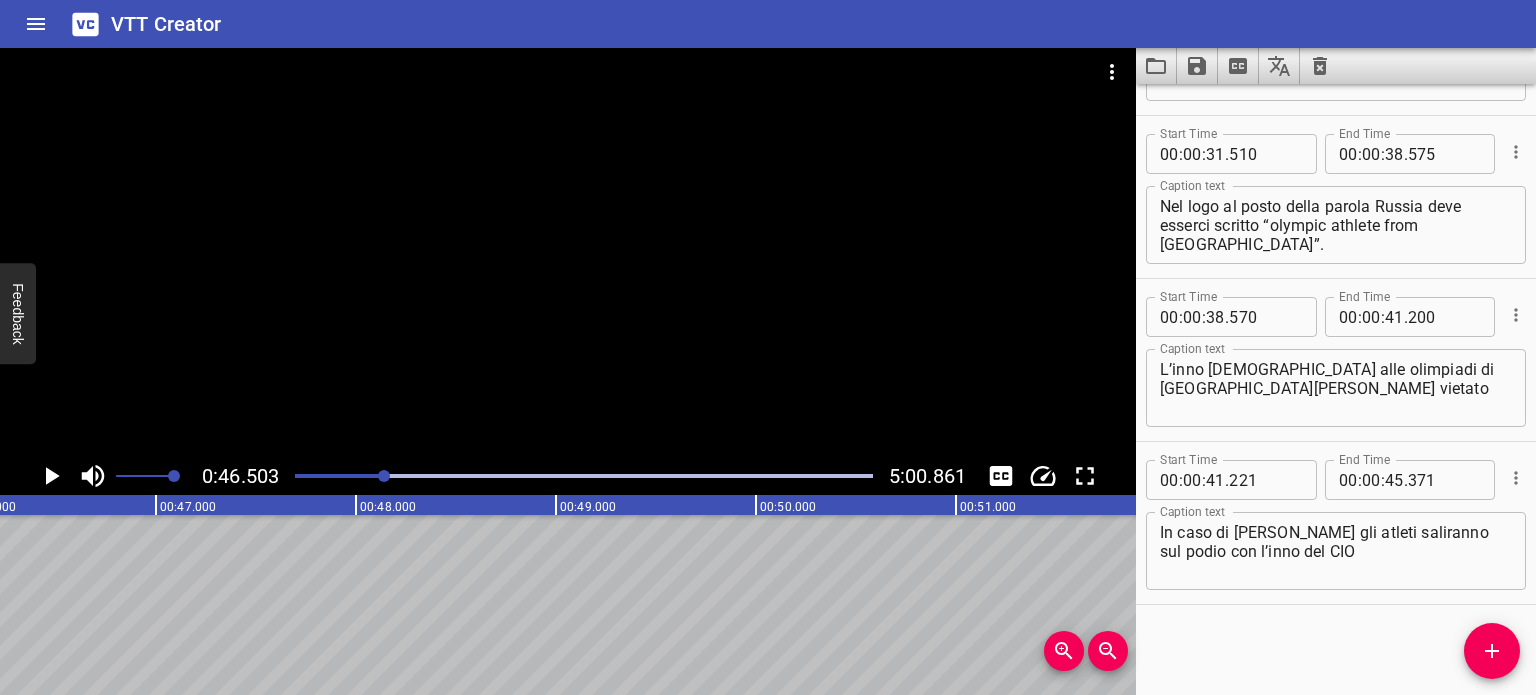 click at bounding box center [51, 476] 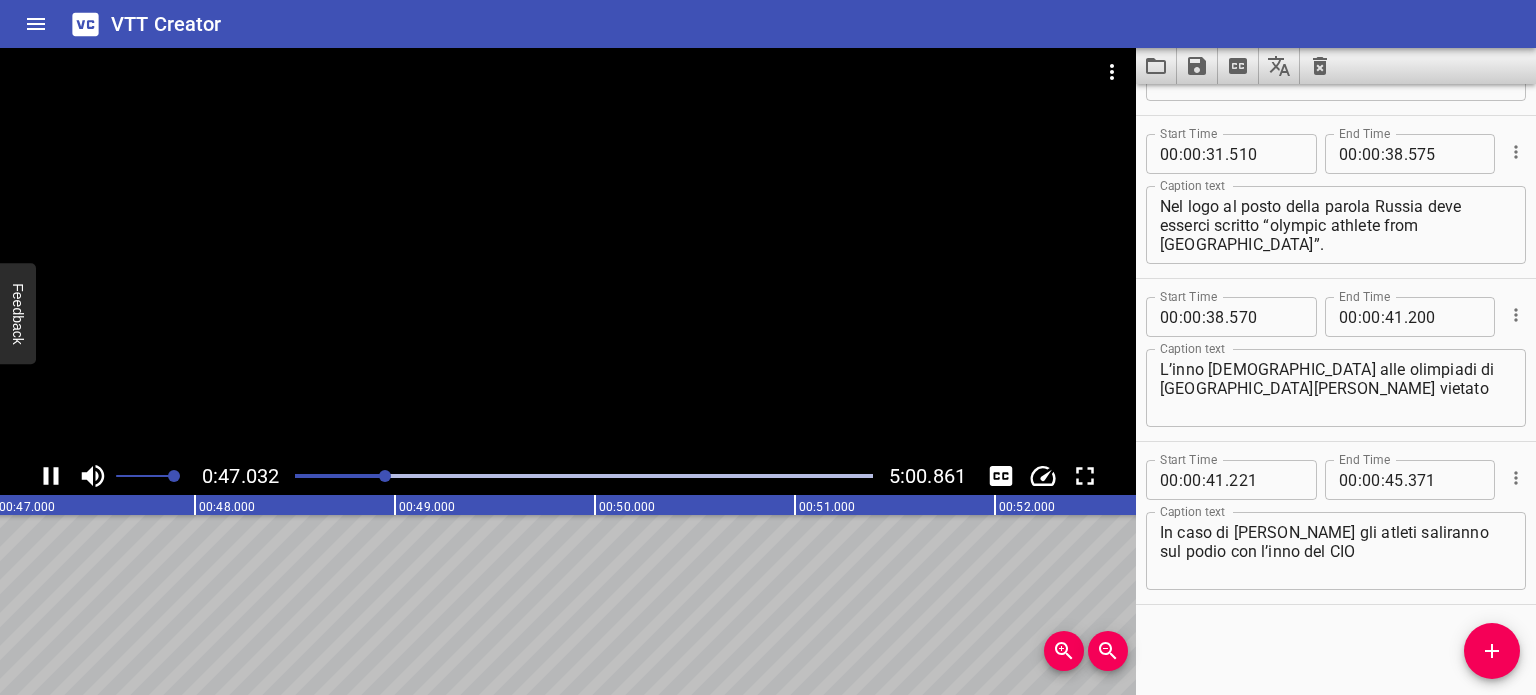 click at bounding box center [51, 476] 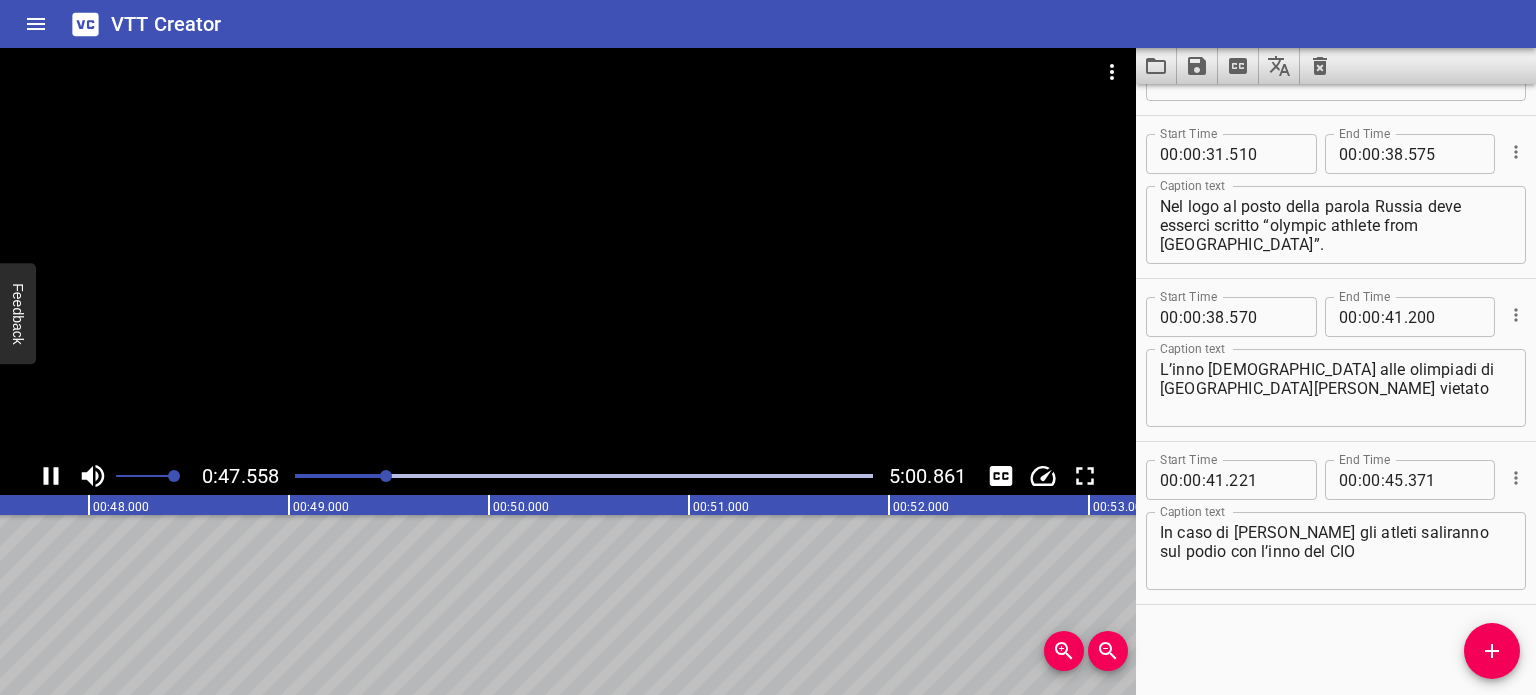 click at bounding box center (51, 476) 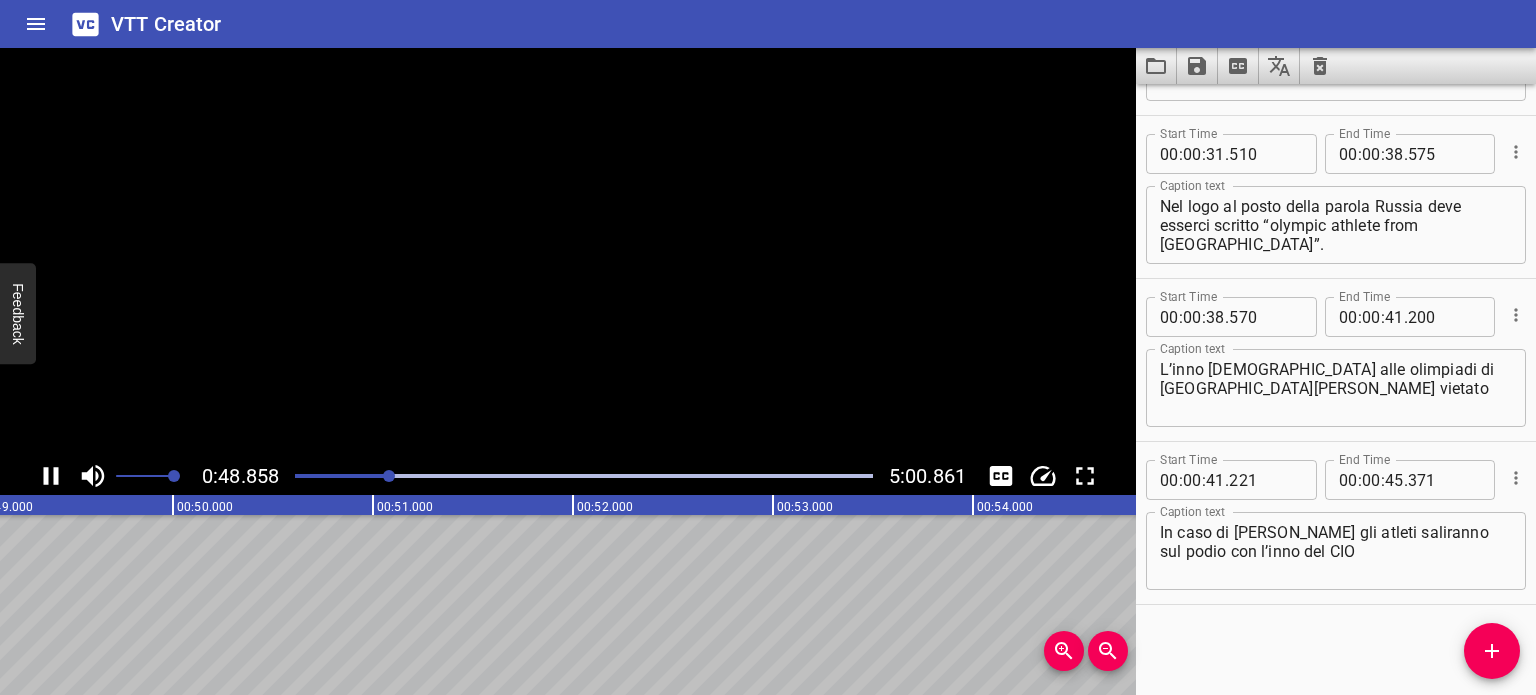 click at bounding box center [568, 252] 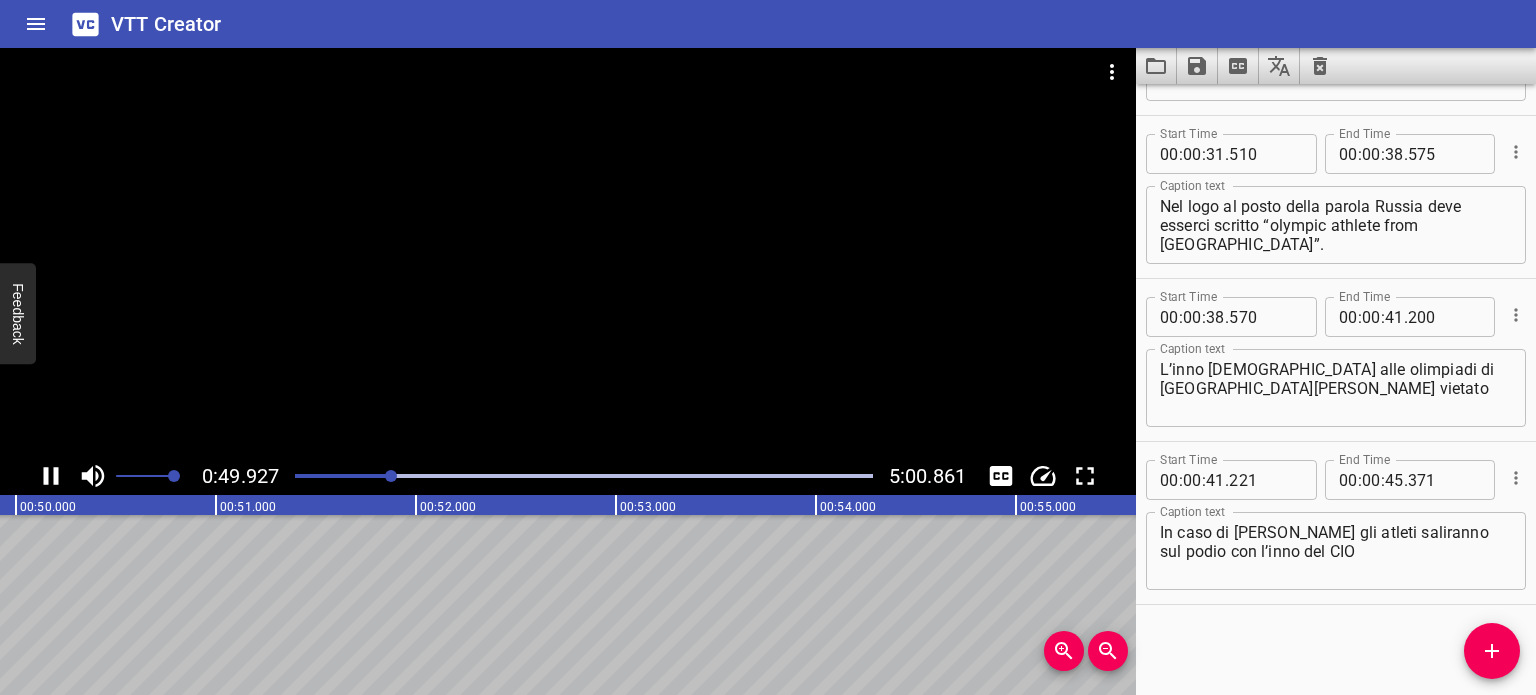 click 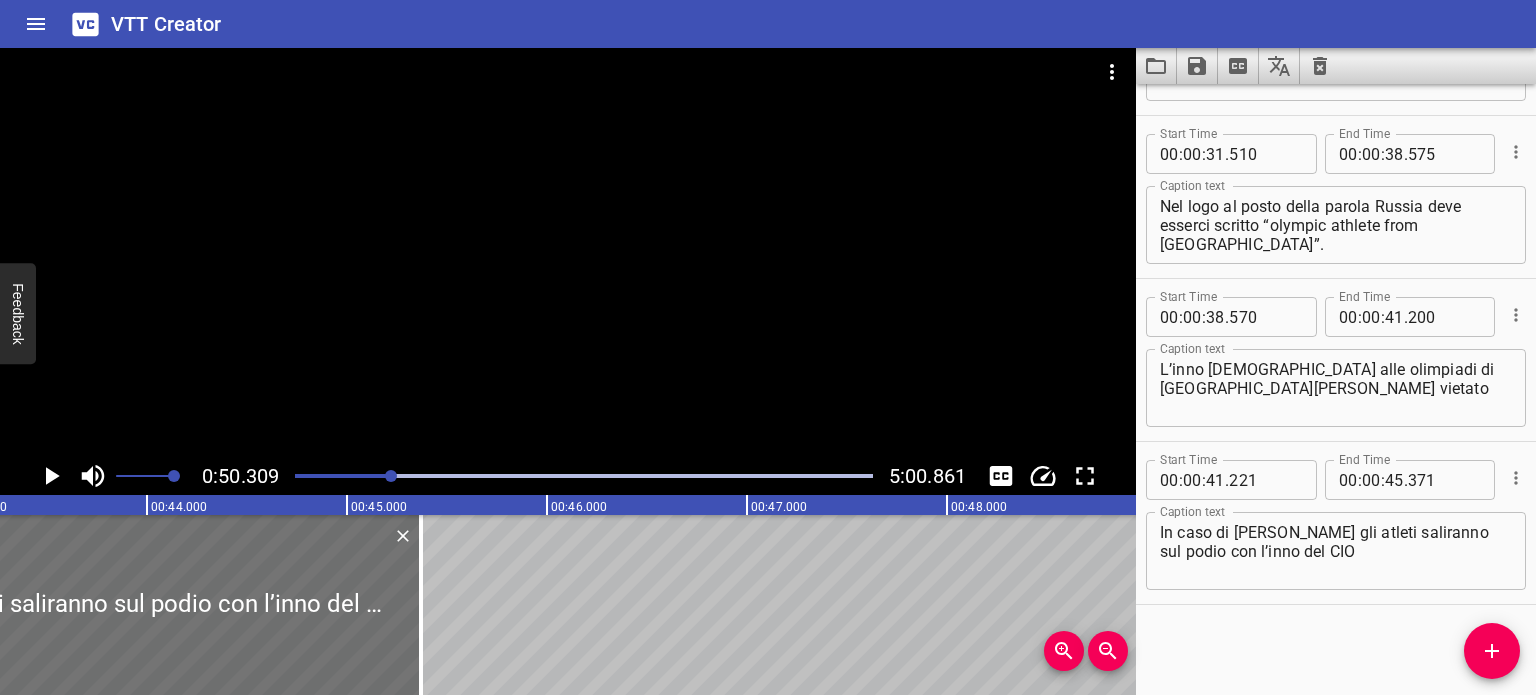 scroll, scrollTop: 0, scrollLeft: 8590, axis: horizontal 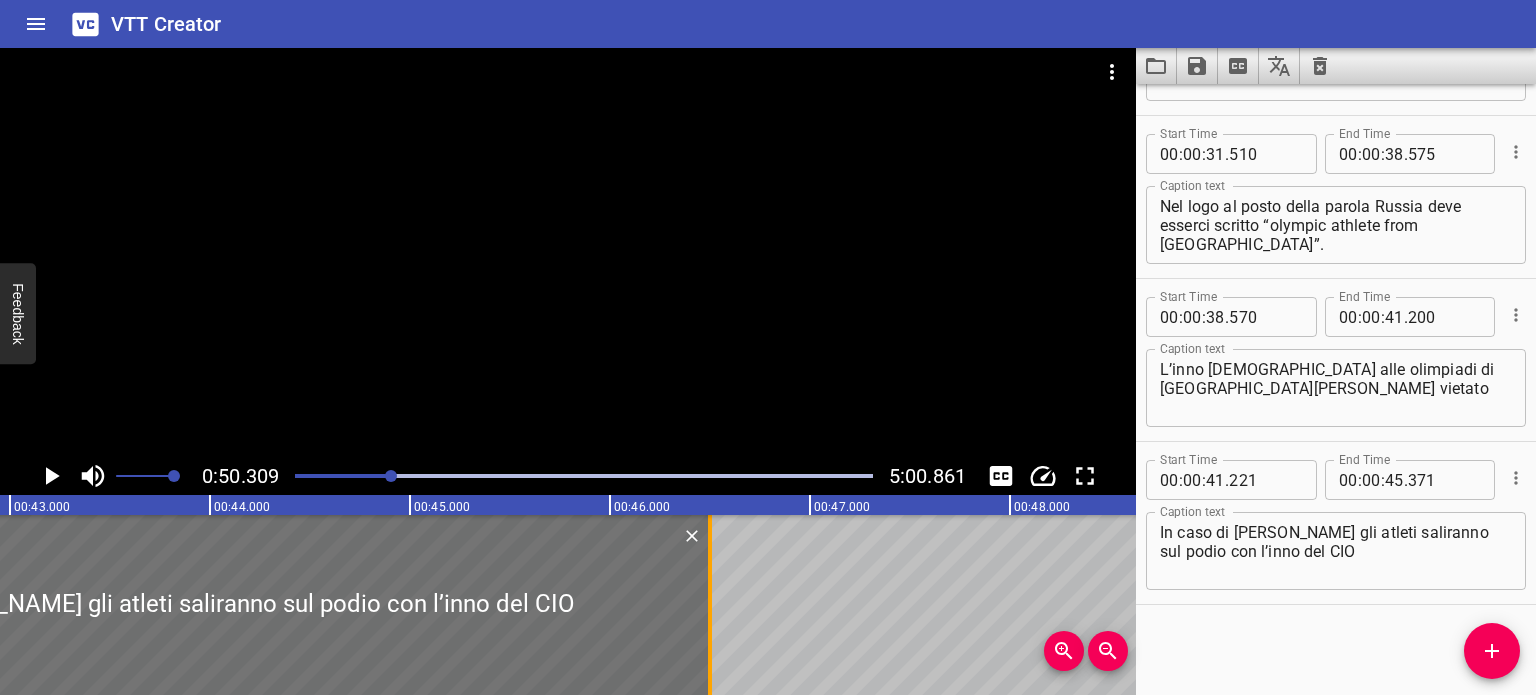drag, startPoint x: 486, startPoint y: 587, endPoint x: 709, endPoint y: 602, distance: 223.50392 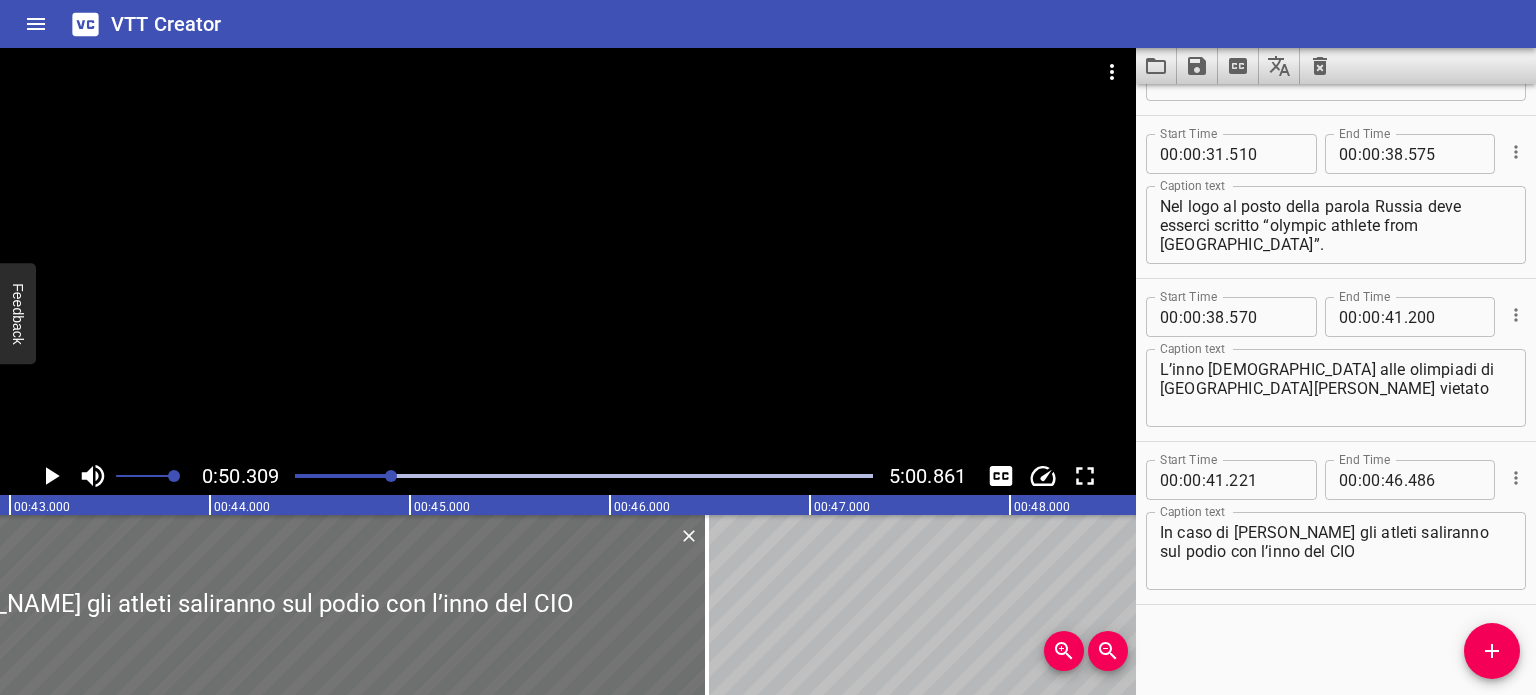 click at bounding box center (103, 476) 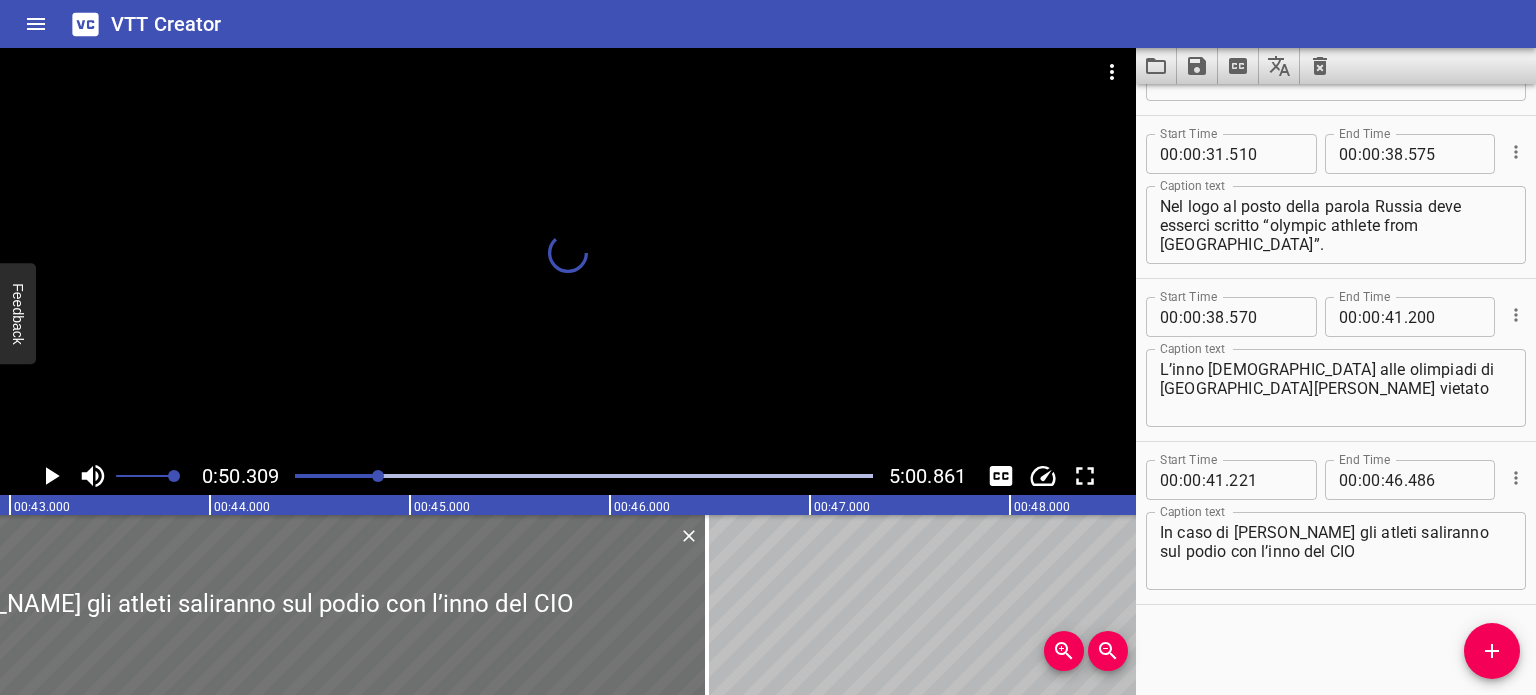scroll, scrollTop: 0, scrollLeft: 8618, axis: horizontal 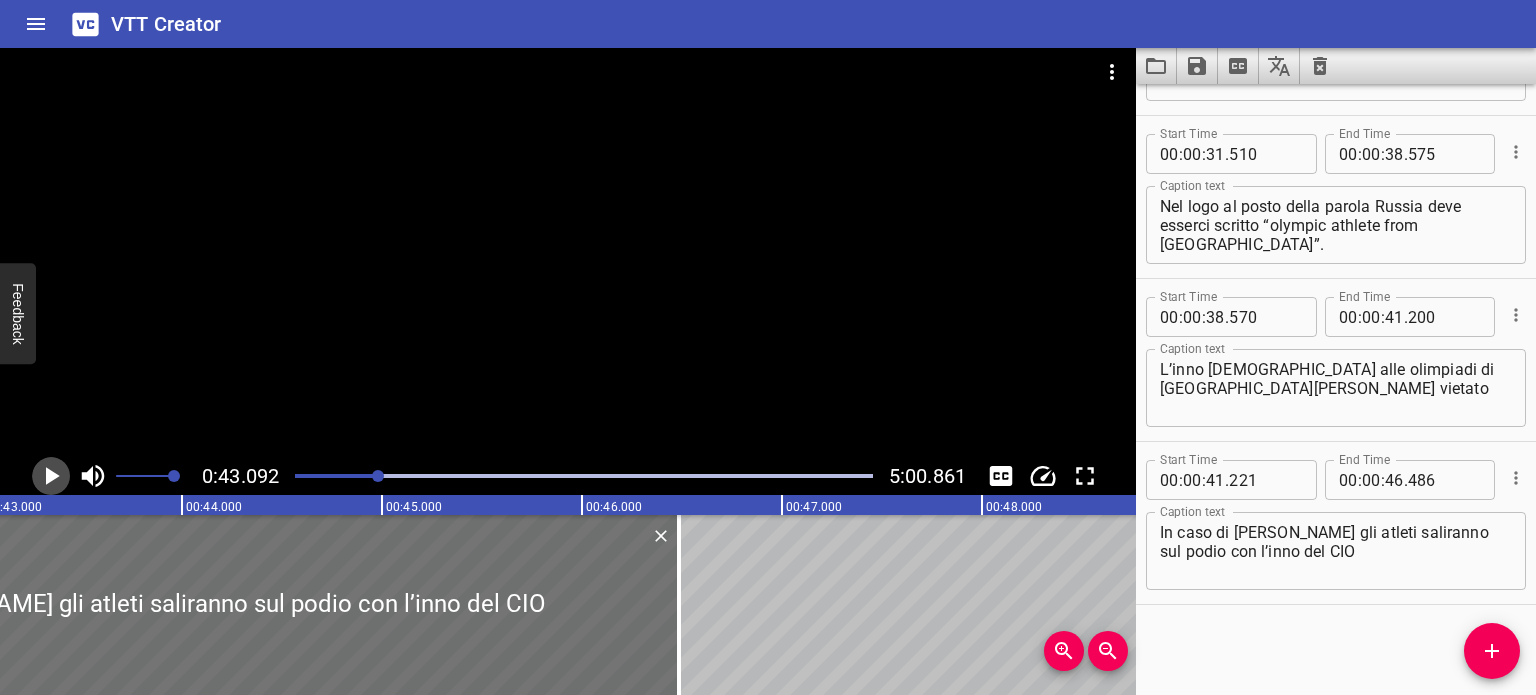 click 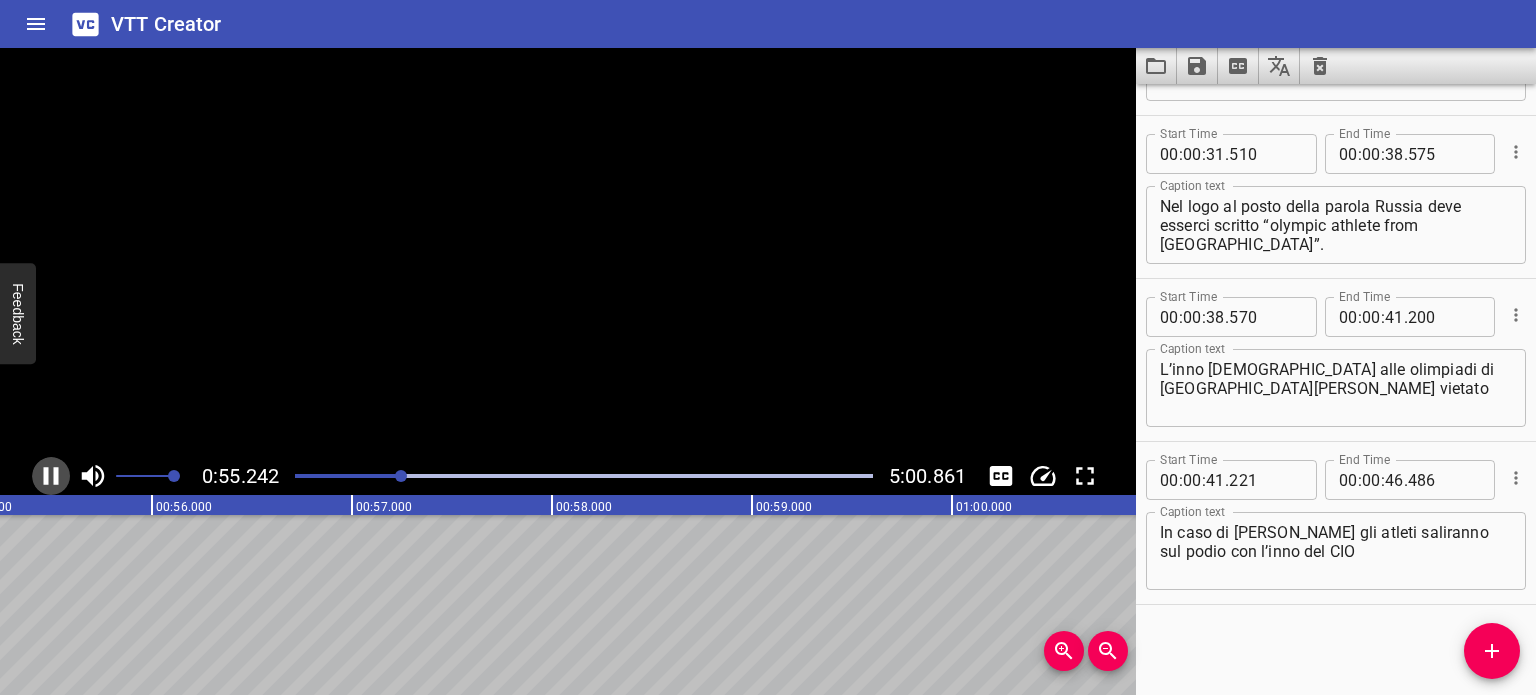 click 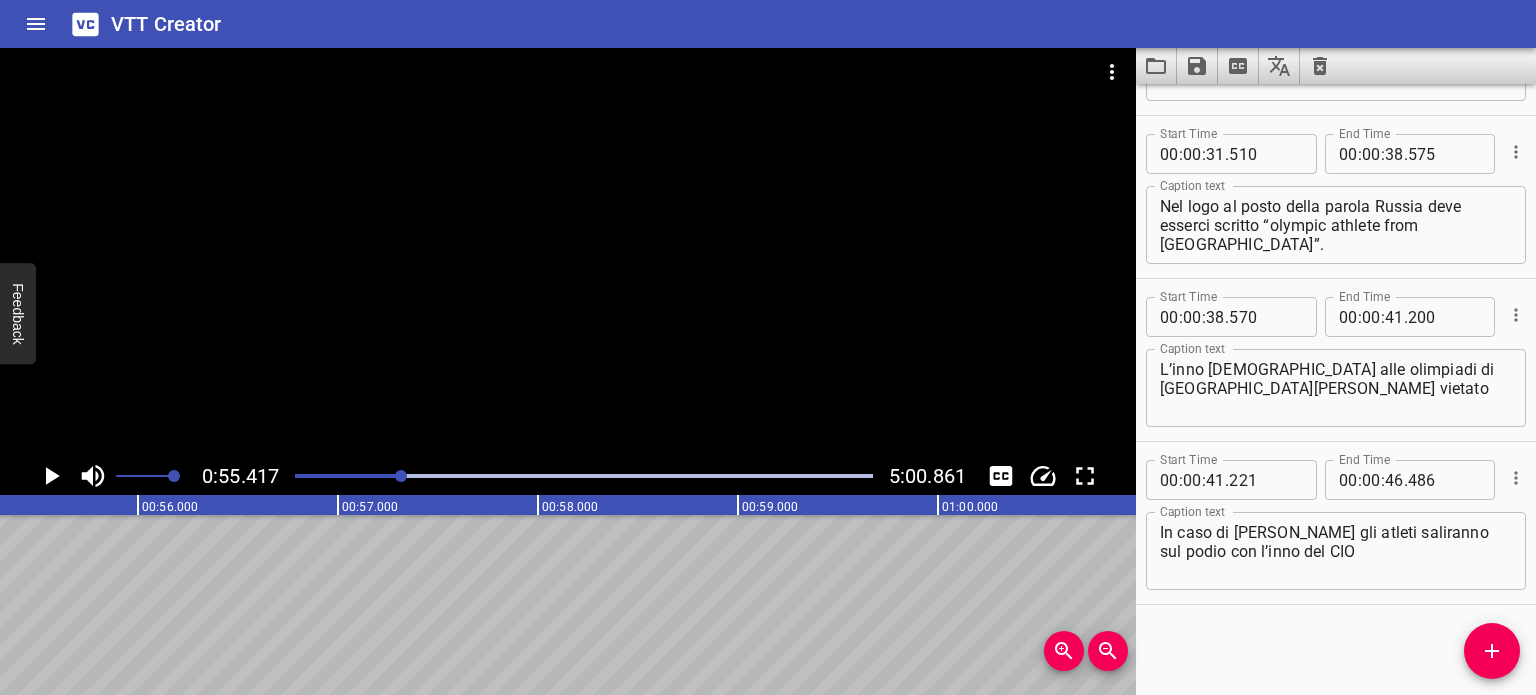 scroll, scrollTop: 0, scrollLeft: 11083, axis: horizontal 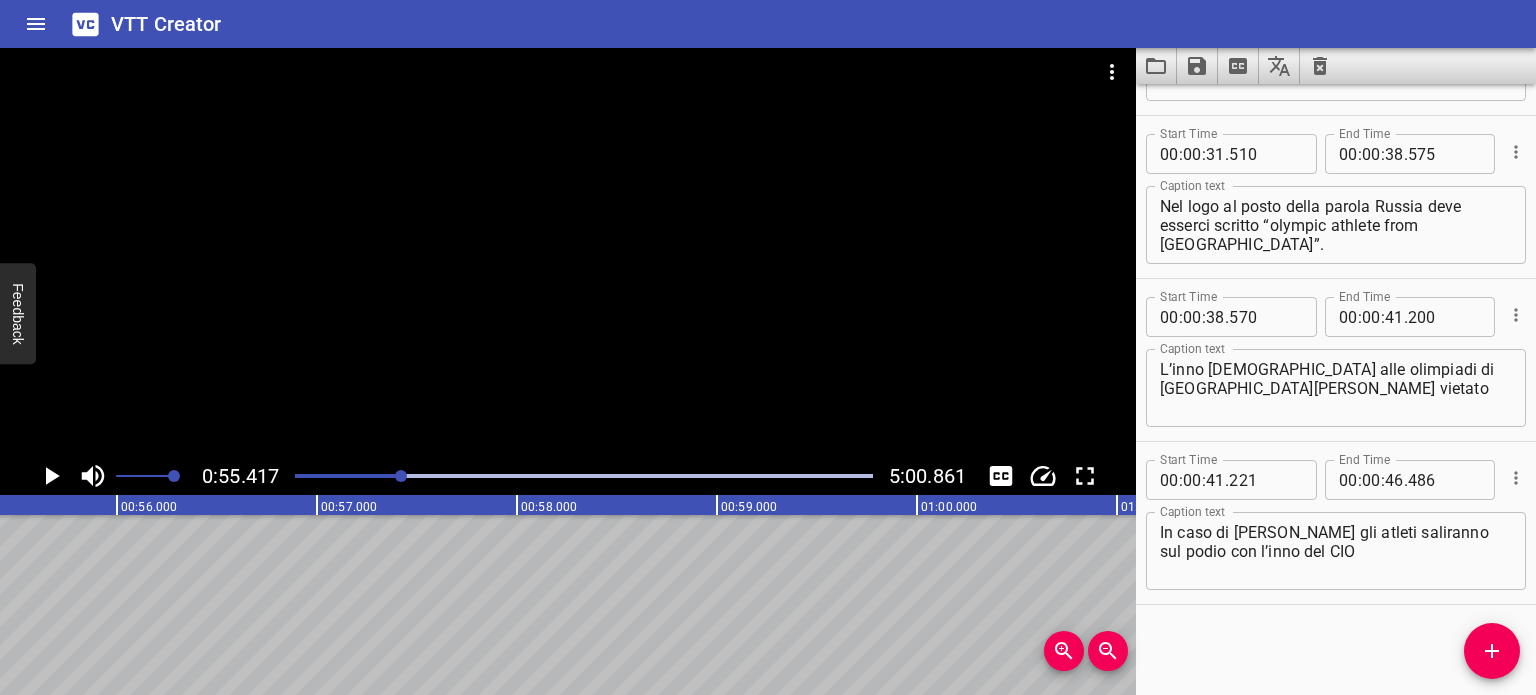 click at bounding box center (584, 476) 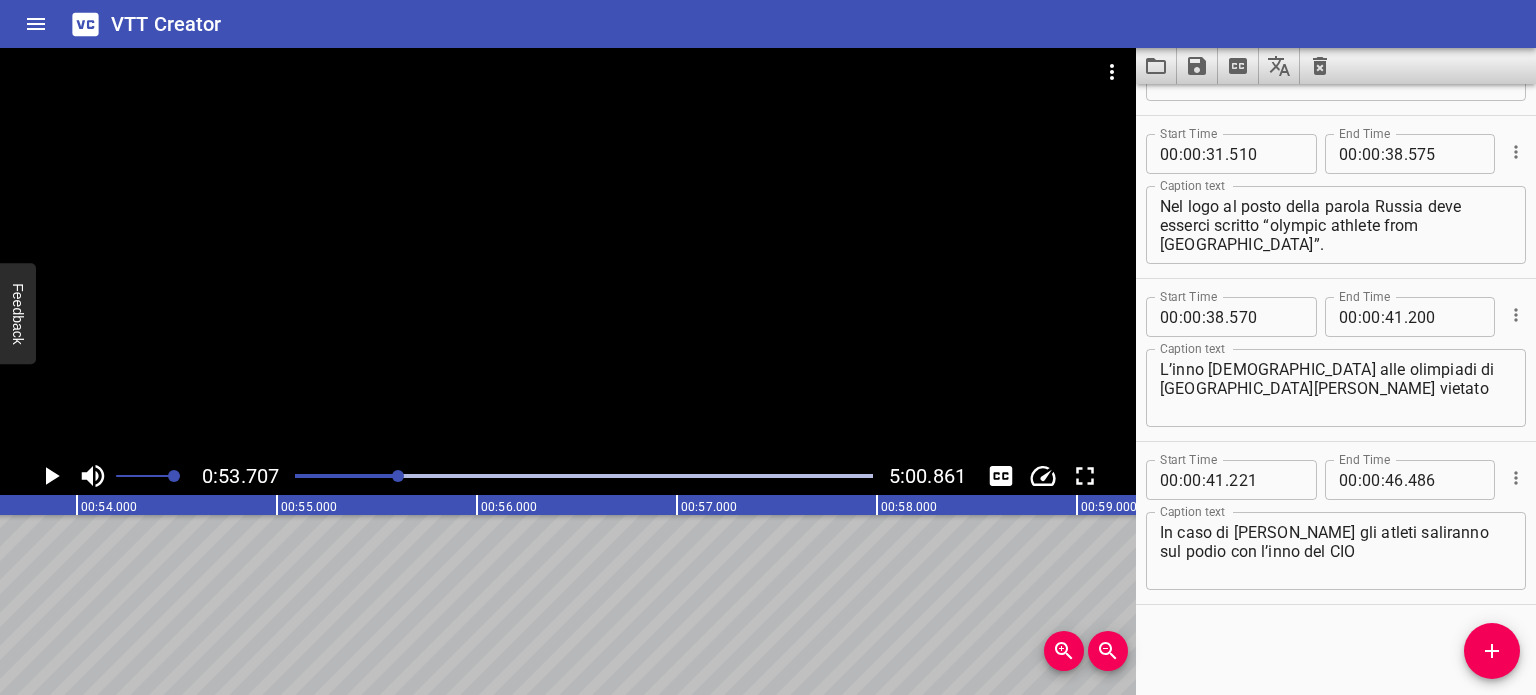 scroll, scrollTop: 0, scrollLeft: 10740, axis: horizontal 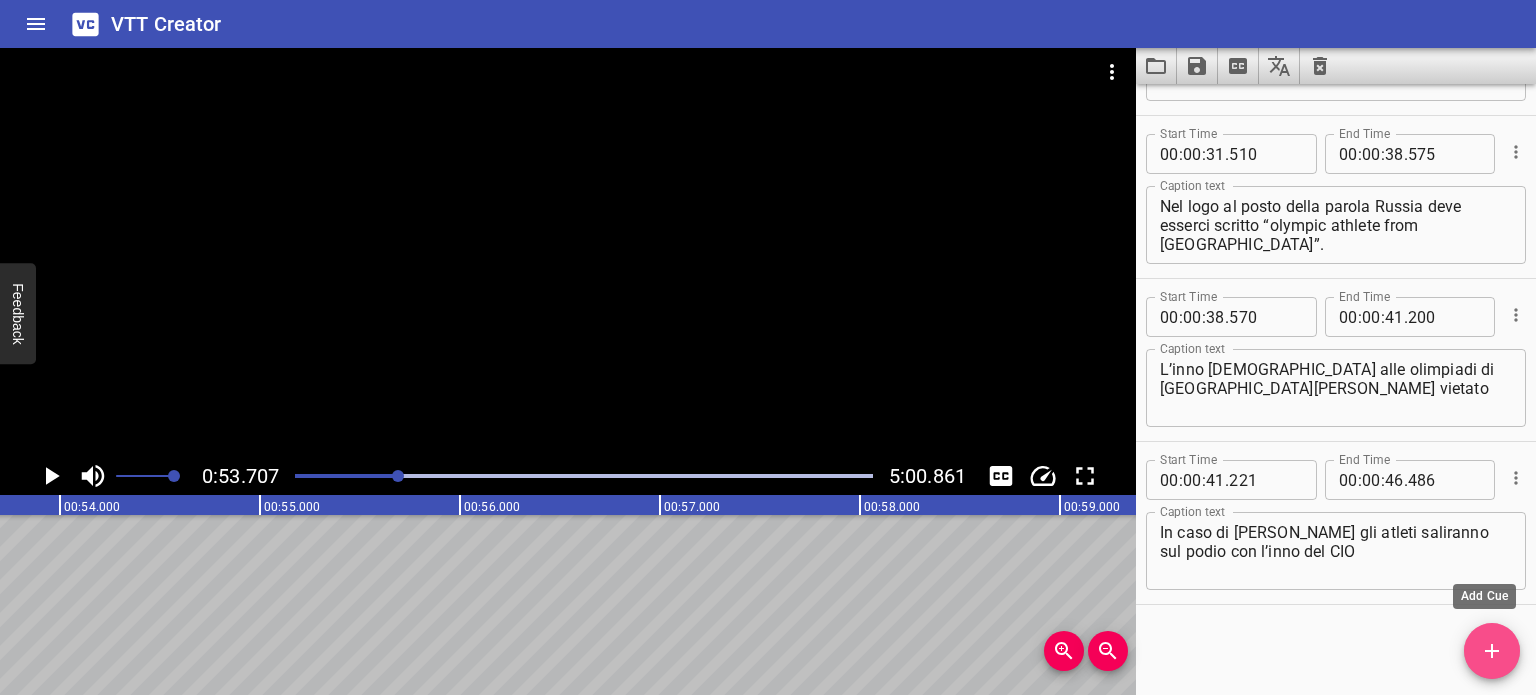 click 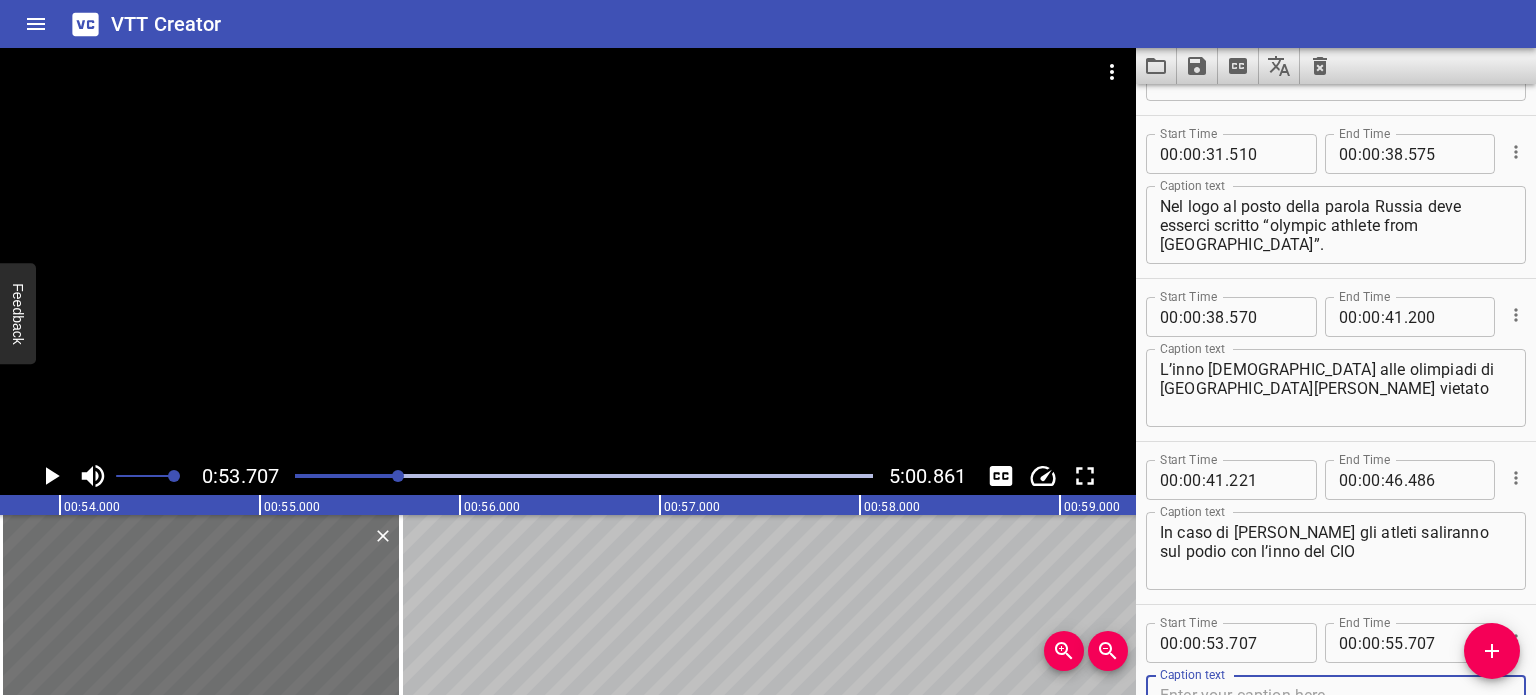 scroll, scrollTop: 1285, scrollLeft: 0, axis: vertical 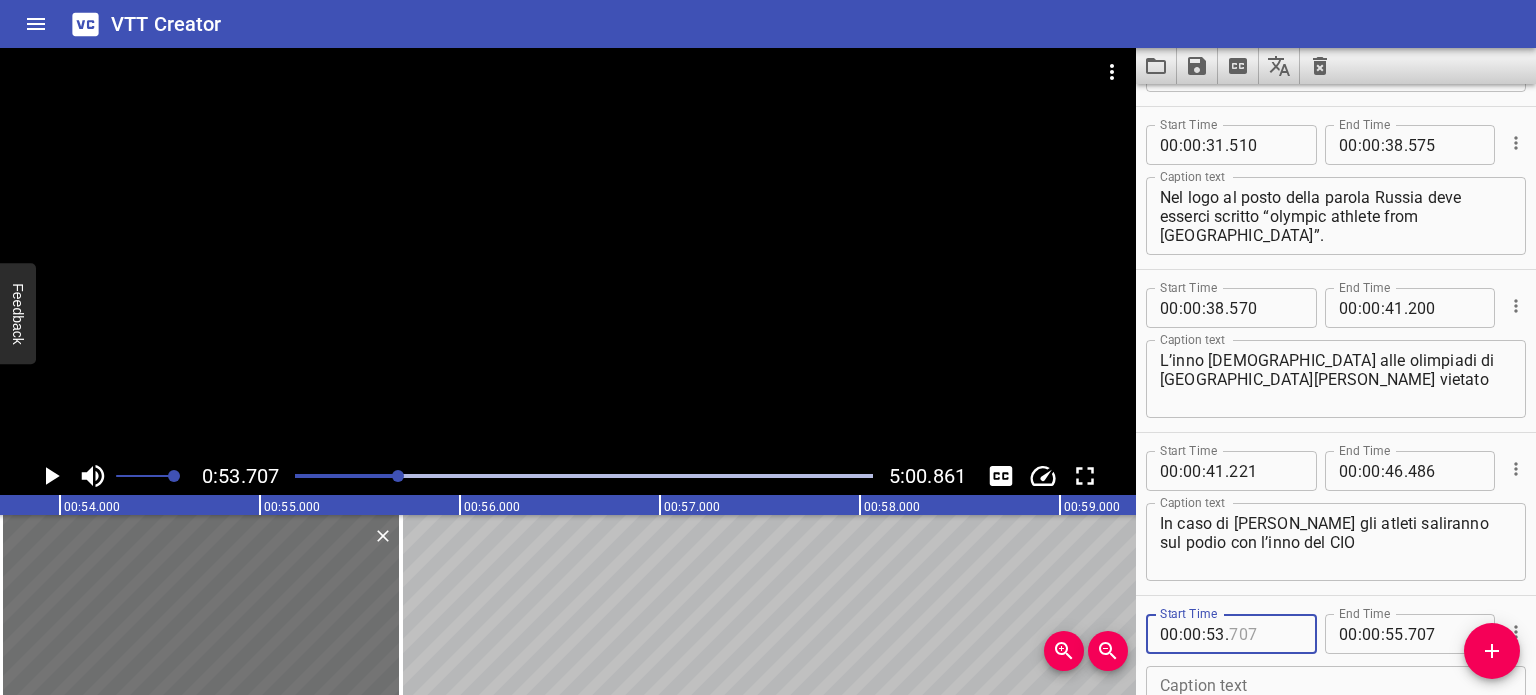 click at bounding box center (1265, 634) 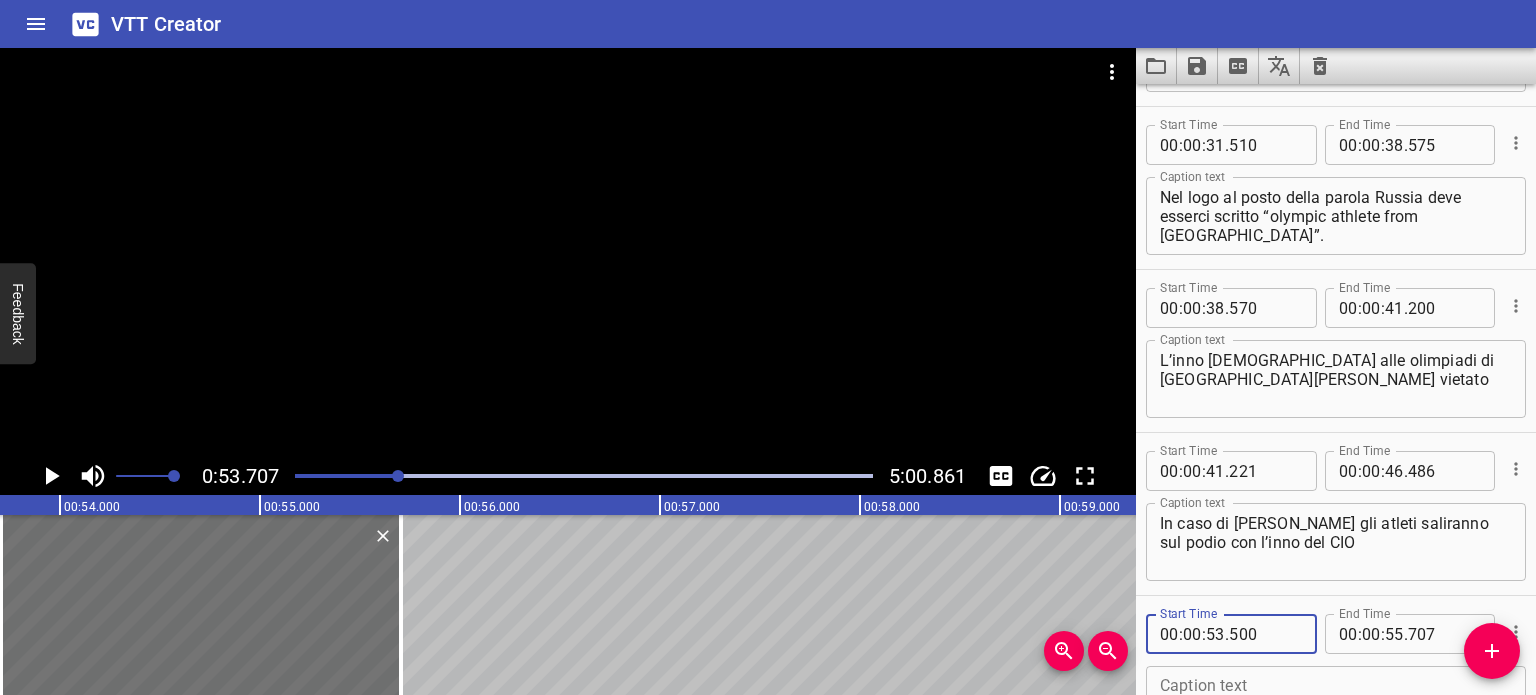 type on "500" 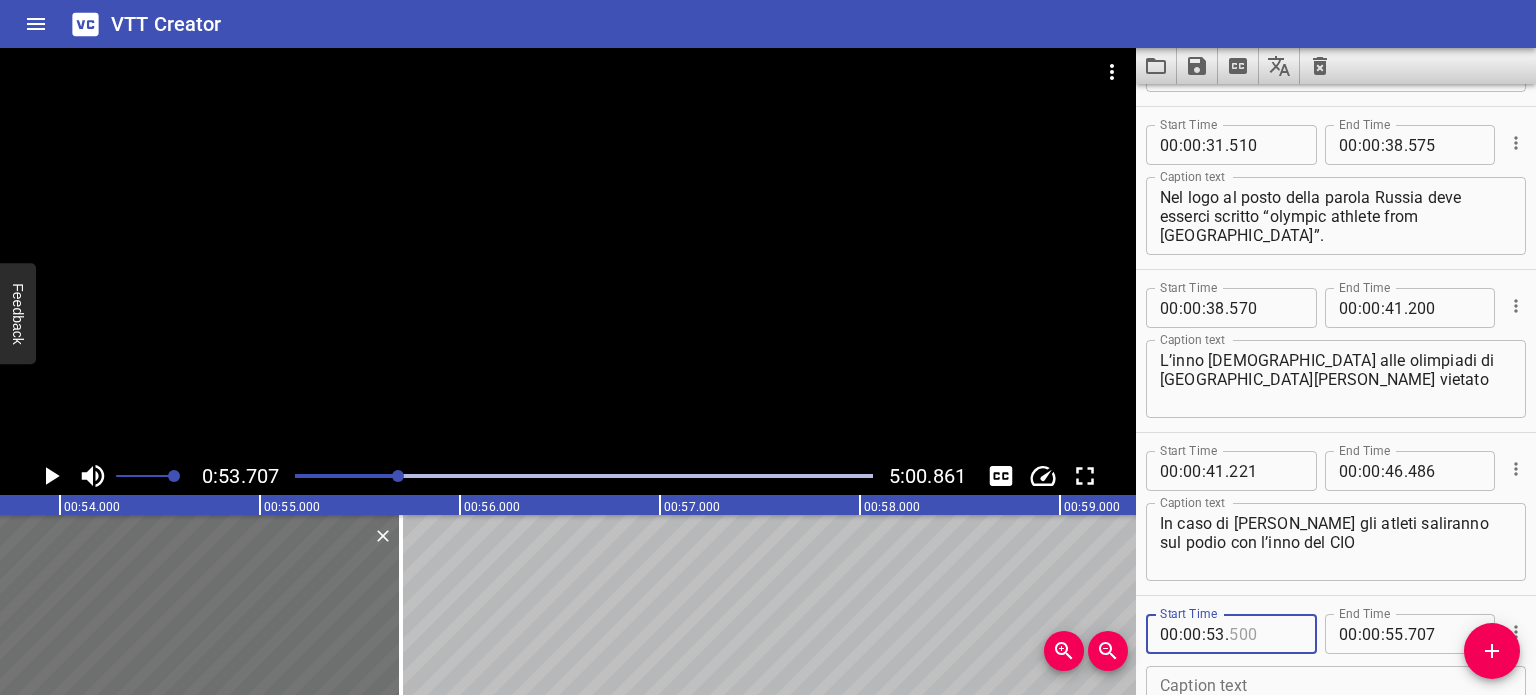 type on "500" 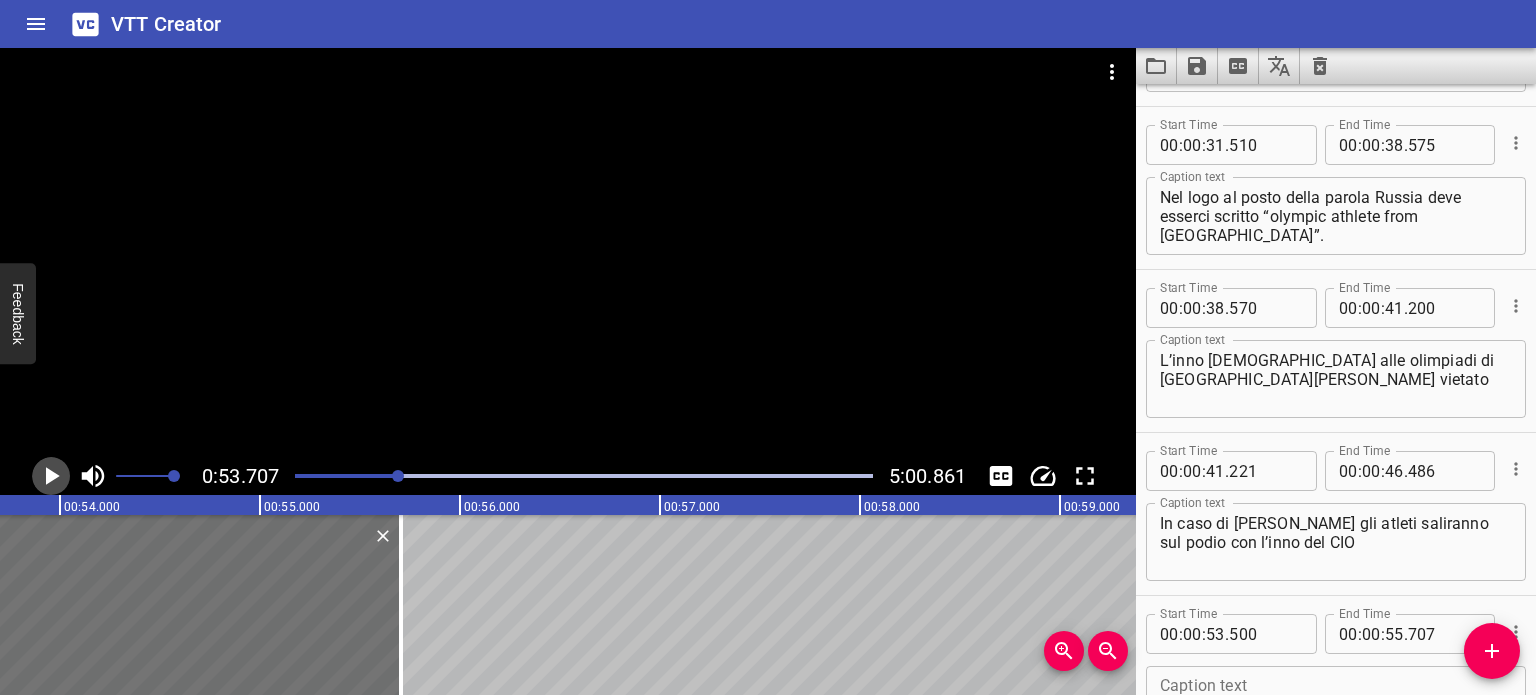 click 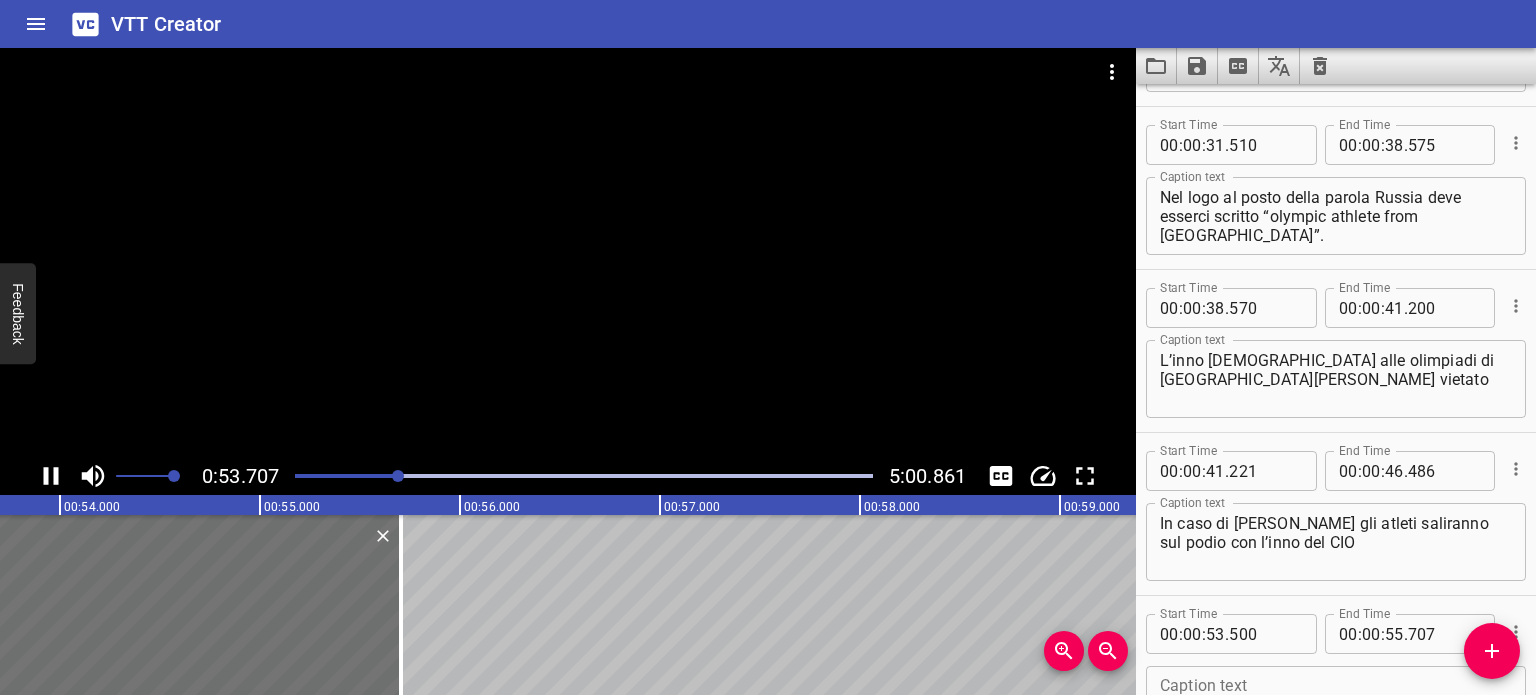 scroll, scrollTop: 1439, scrollLeft: 0, axis: vertical 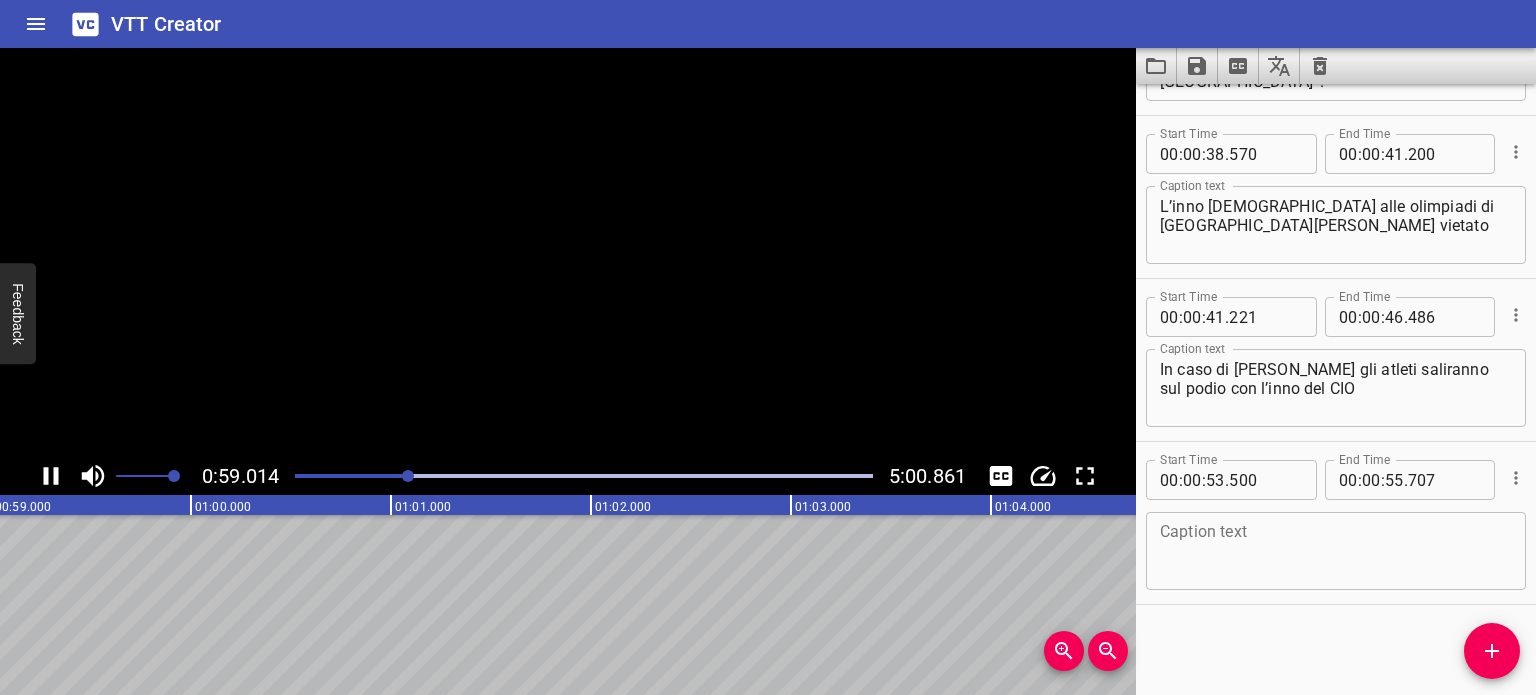 click at bounding box center [51, 476] 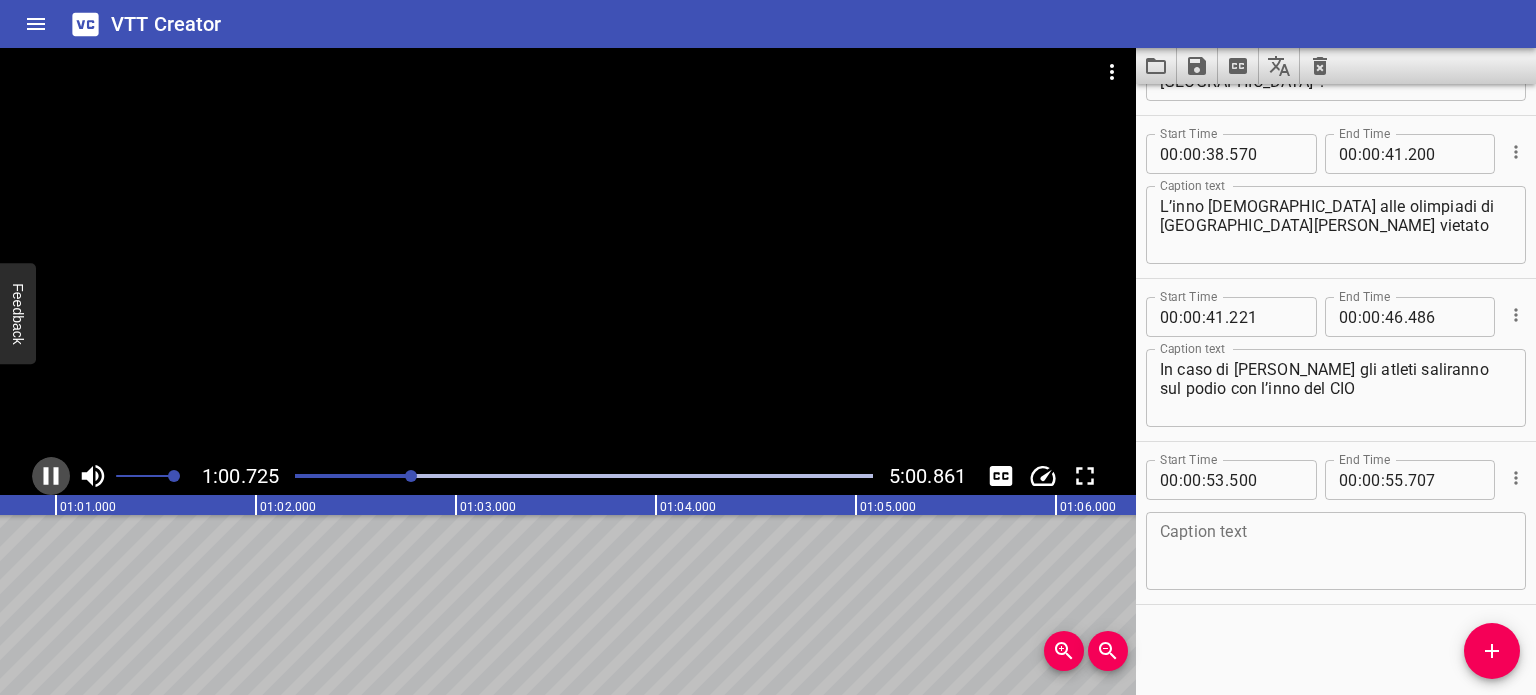 click 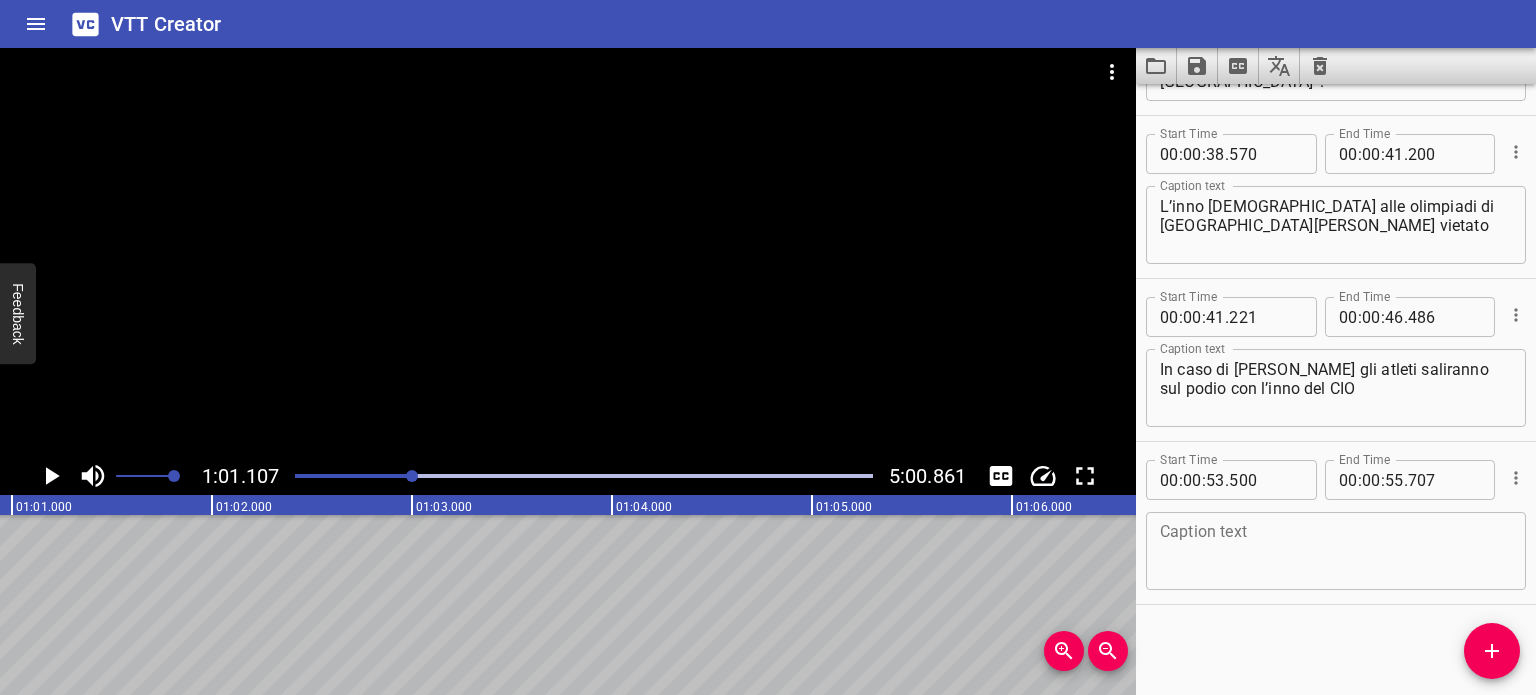 scroll, scrollTop: 0, scrollLeft: 12220, axis: horizontal 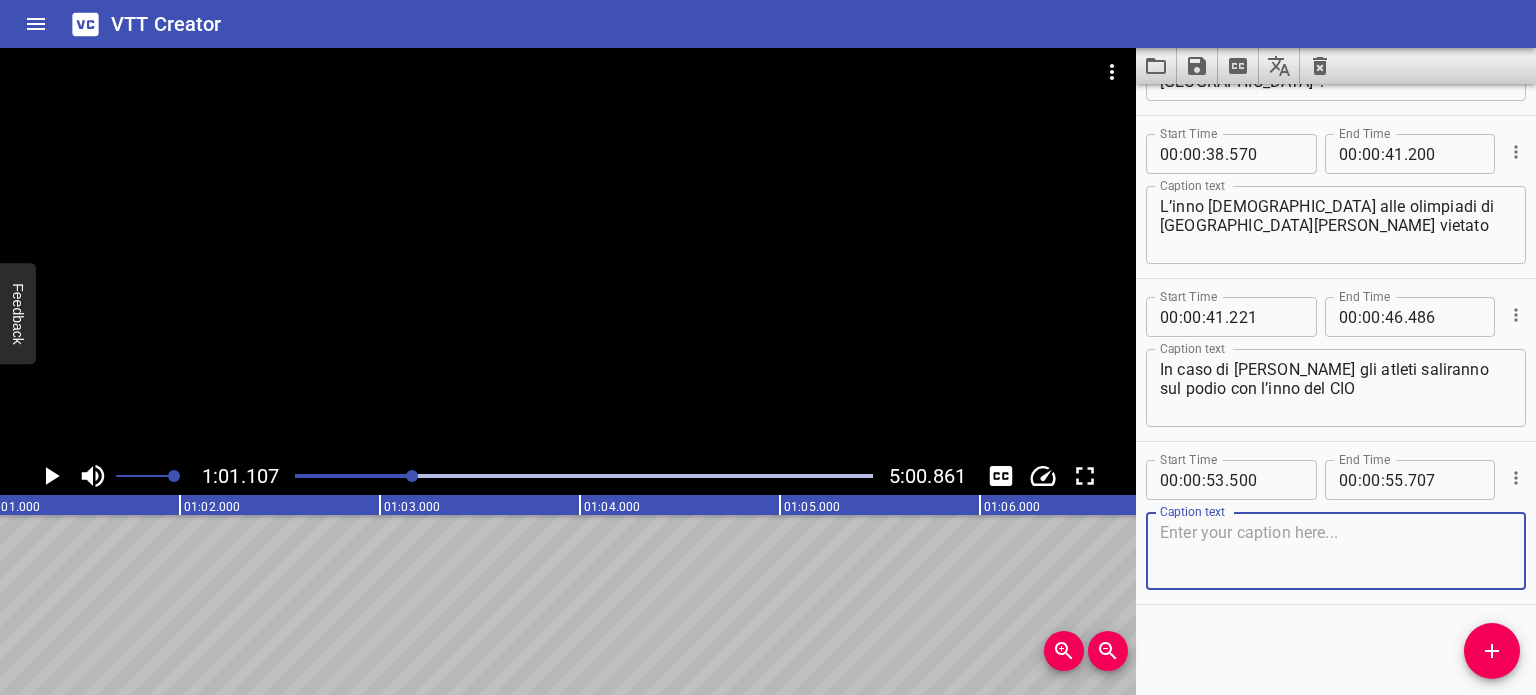 click at bounding box center (1336, 551) 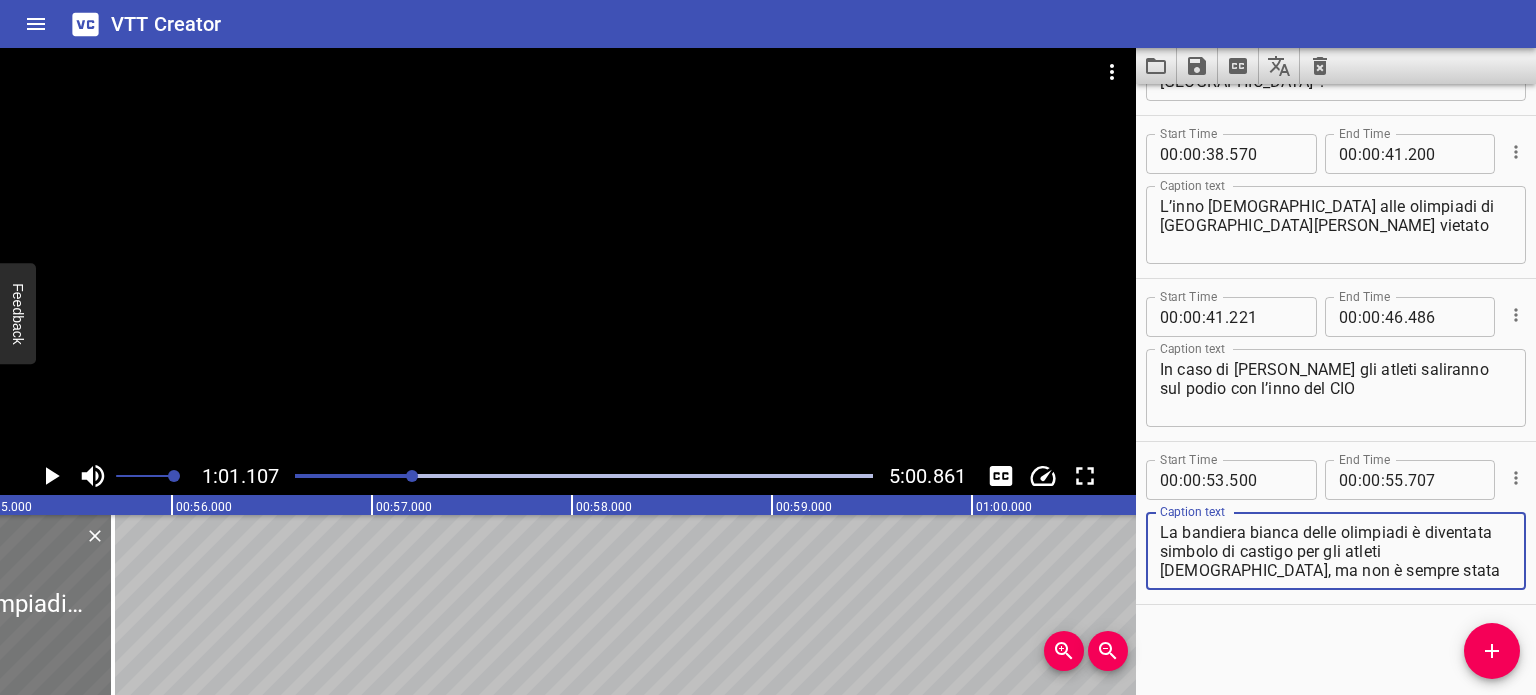 scroll, scrollTop: 0, scrollLeft: 10808, axis: horizontal 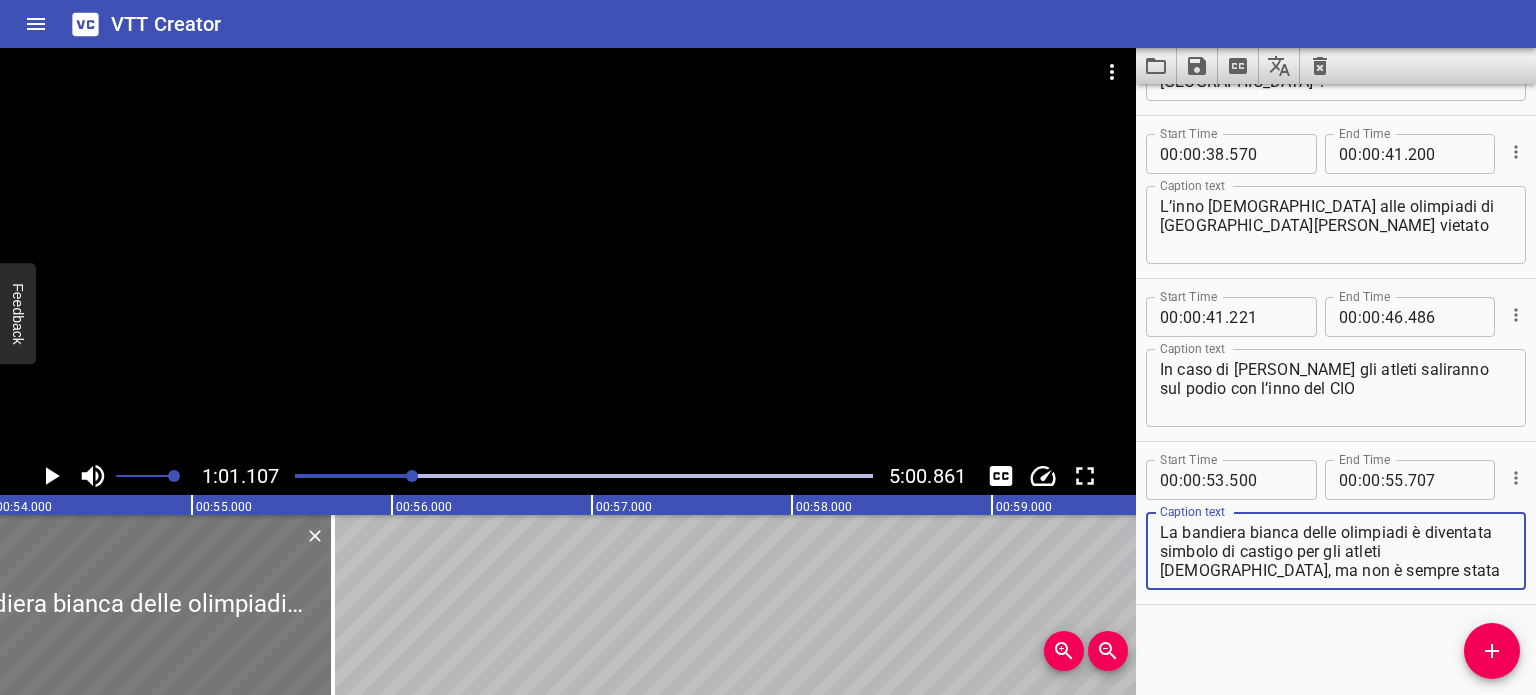 type on "La bandiera bianca delle olimpiadi è diventata simbolo di castigo per gli atleti [DEMOGRAPHIC_DATA], ma non è sempre stata usata così." 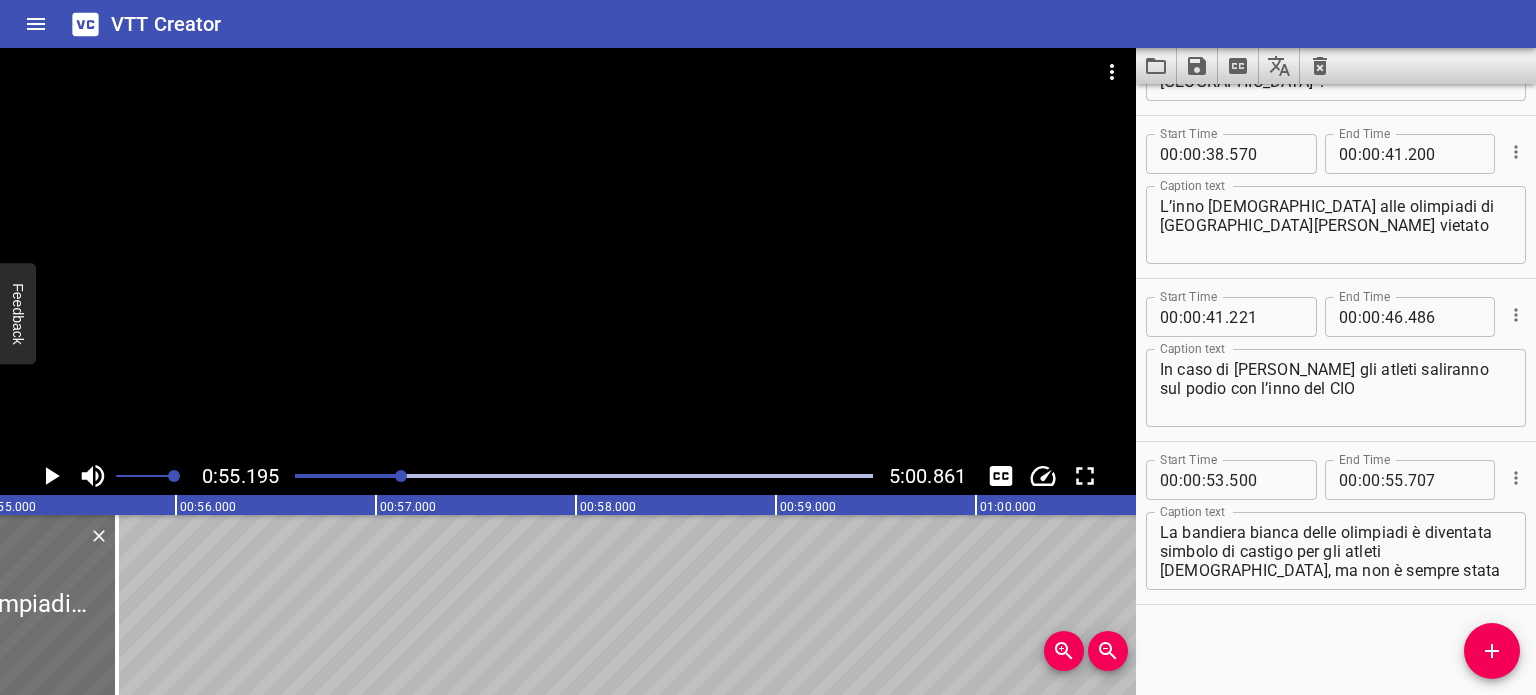 scroll, scrollTop: 0, scrollLeft: 11038, axis: horizontal 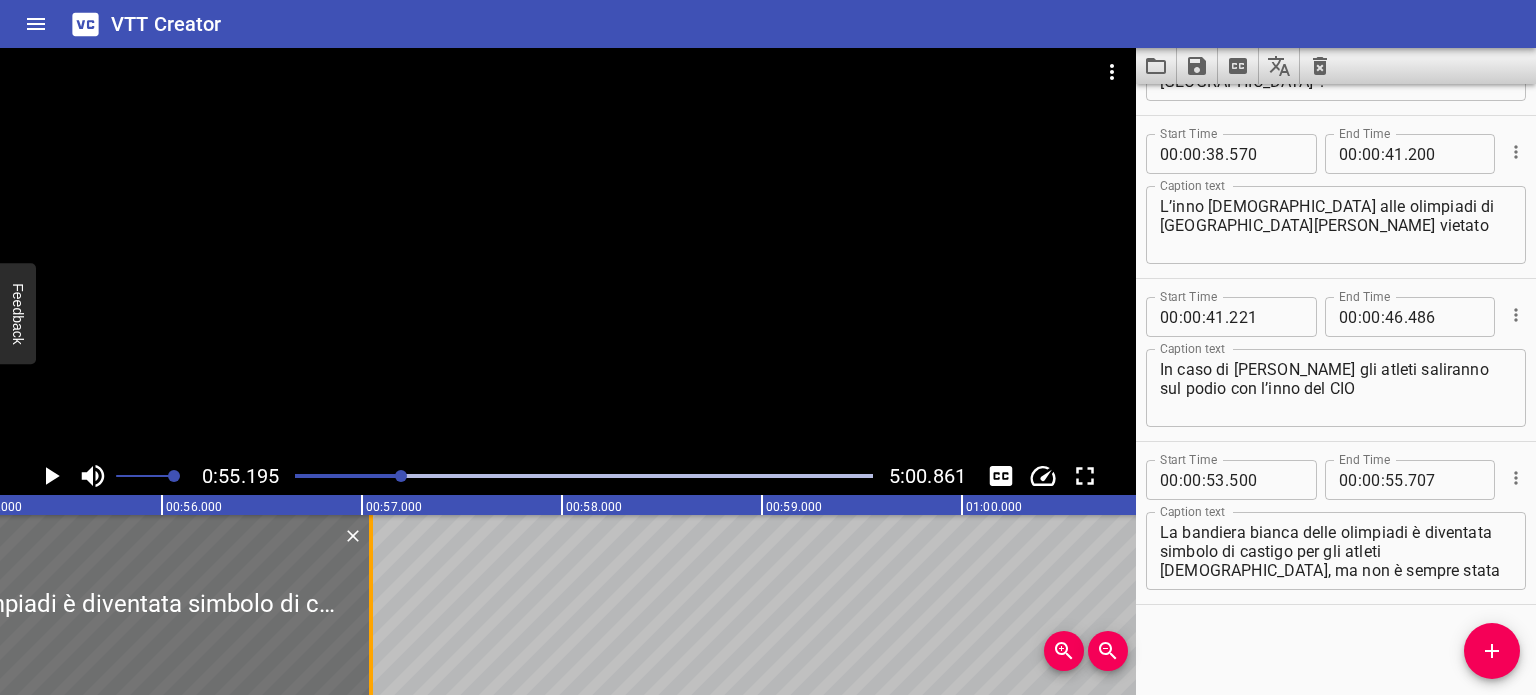 drag, startPoint x: 104, startPoint y: 599, endPoint x: 372, endPoint y: 609, distance: 268.1865 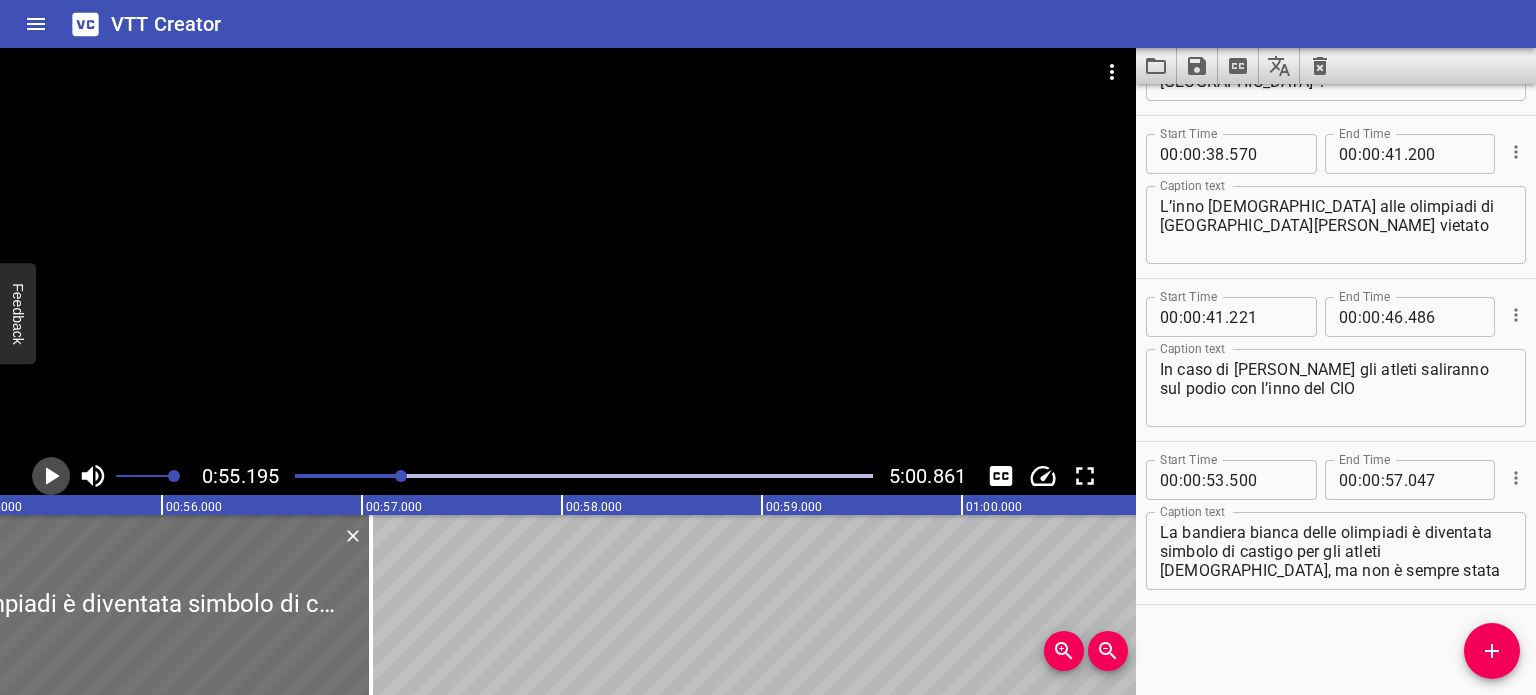 click 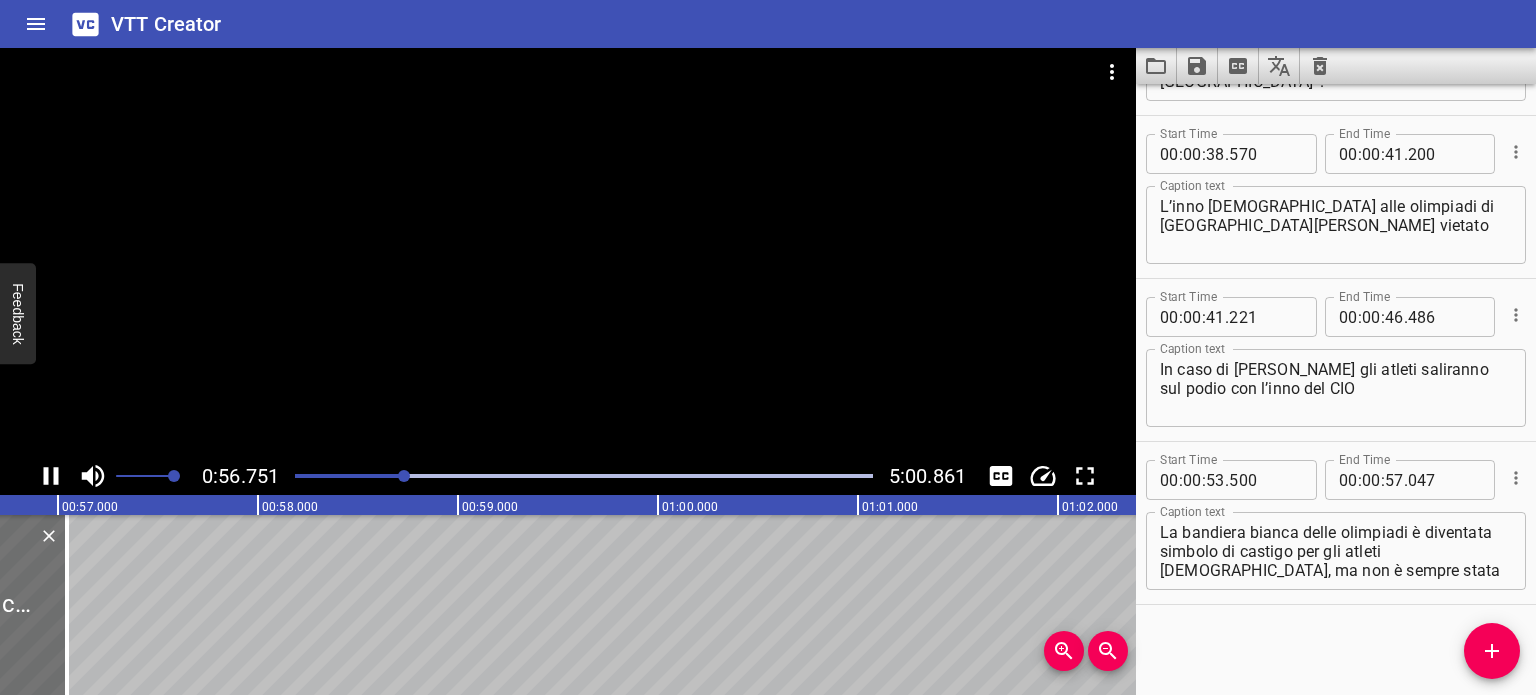 click at bounding box center [116, 476] 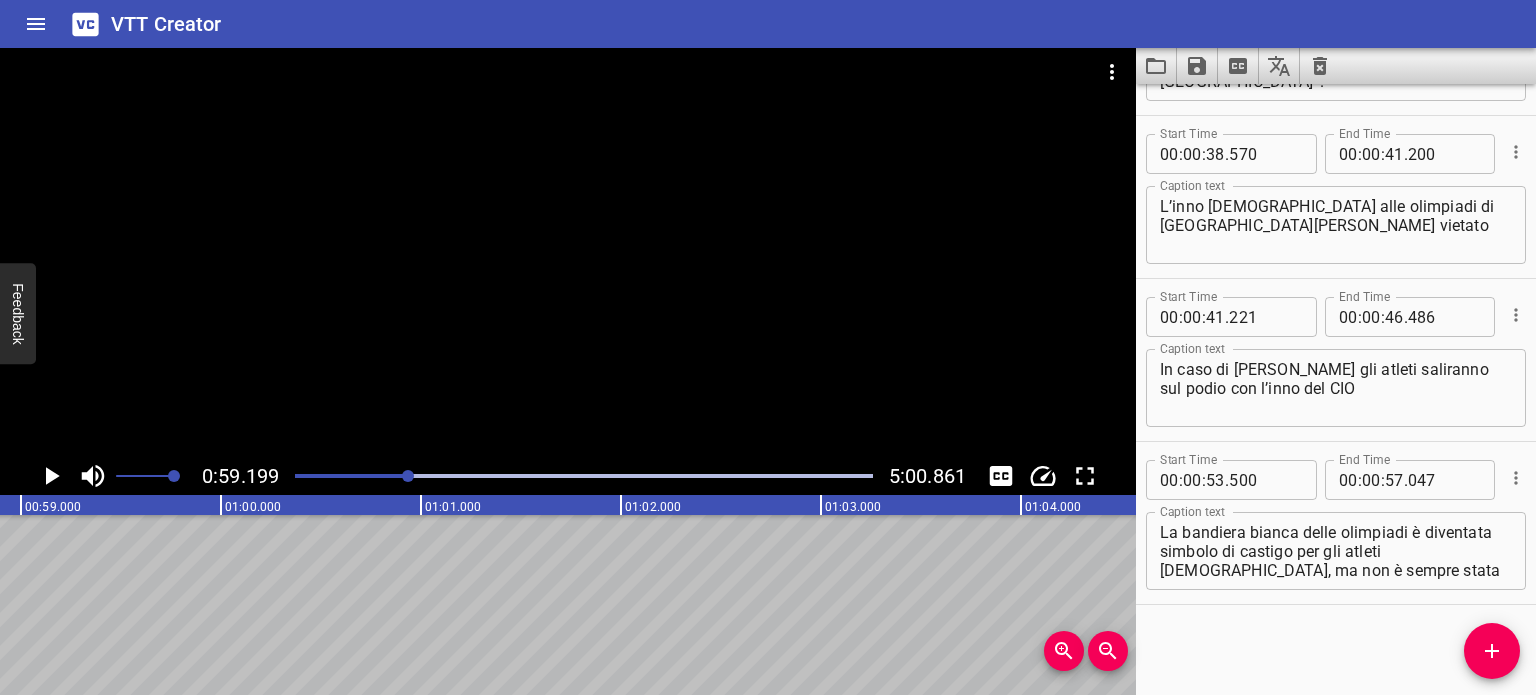 scroll, scrollTop: 0, scrollLeft: 11839, axis: horizontal 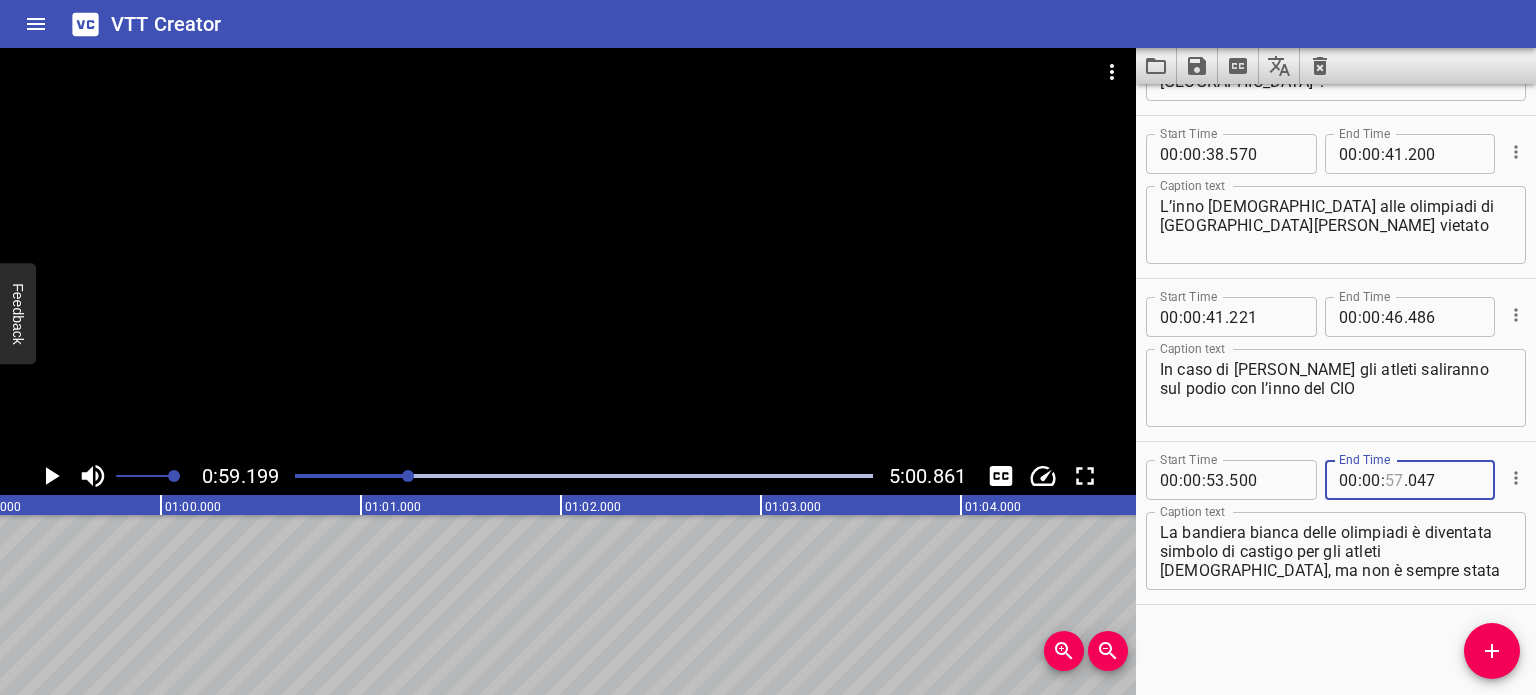 click at bounding box center (1394, 480) 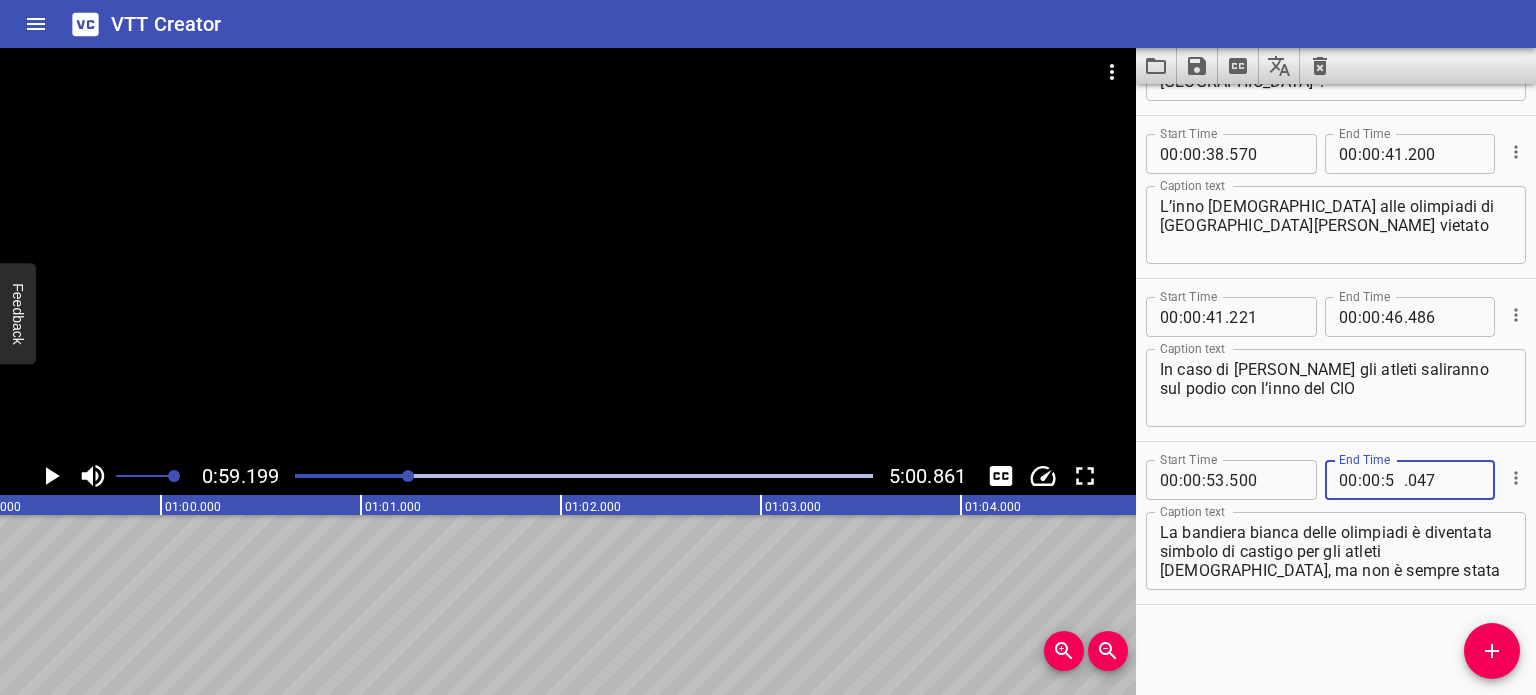 type on "59" 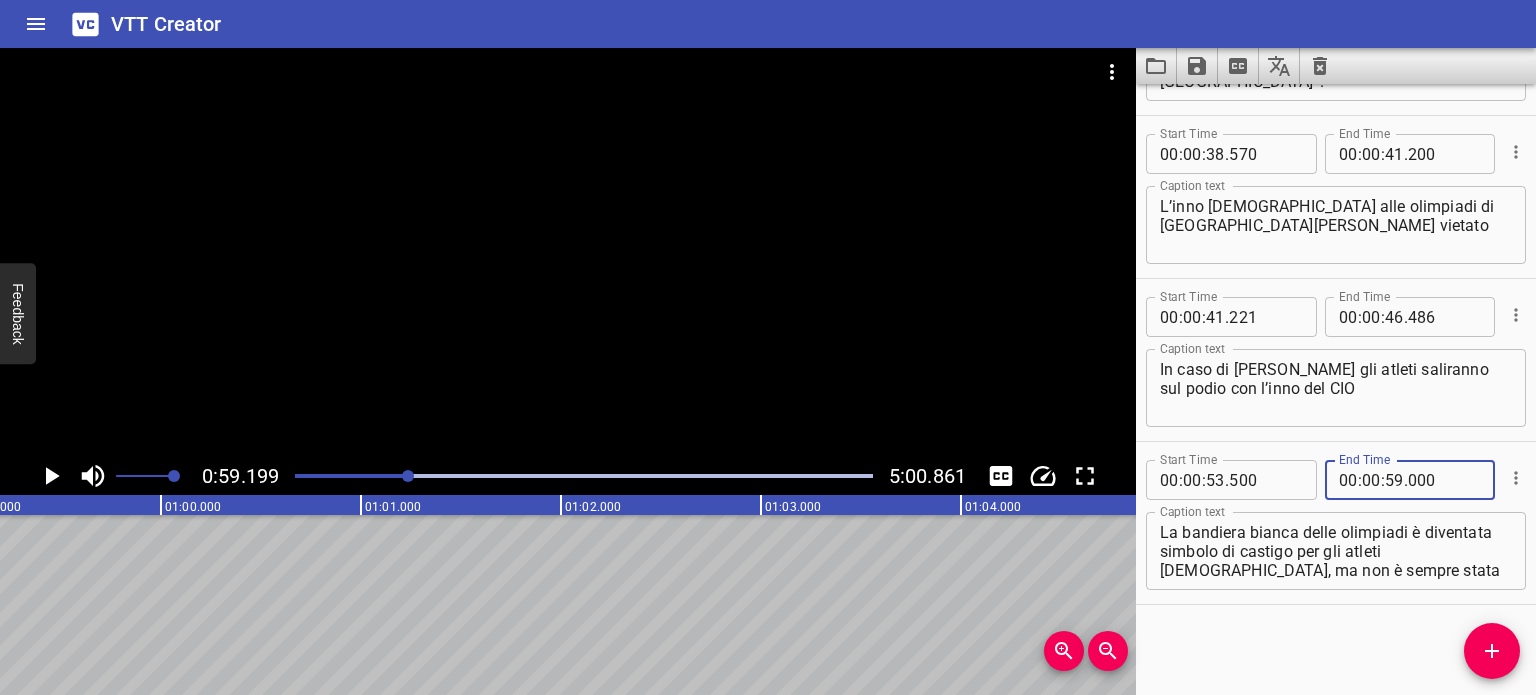 type on "000" 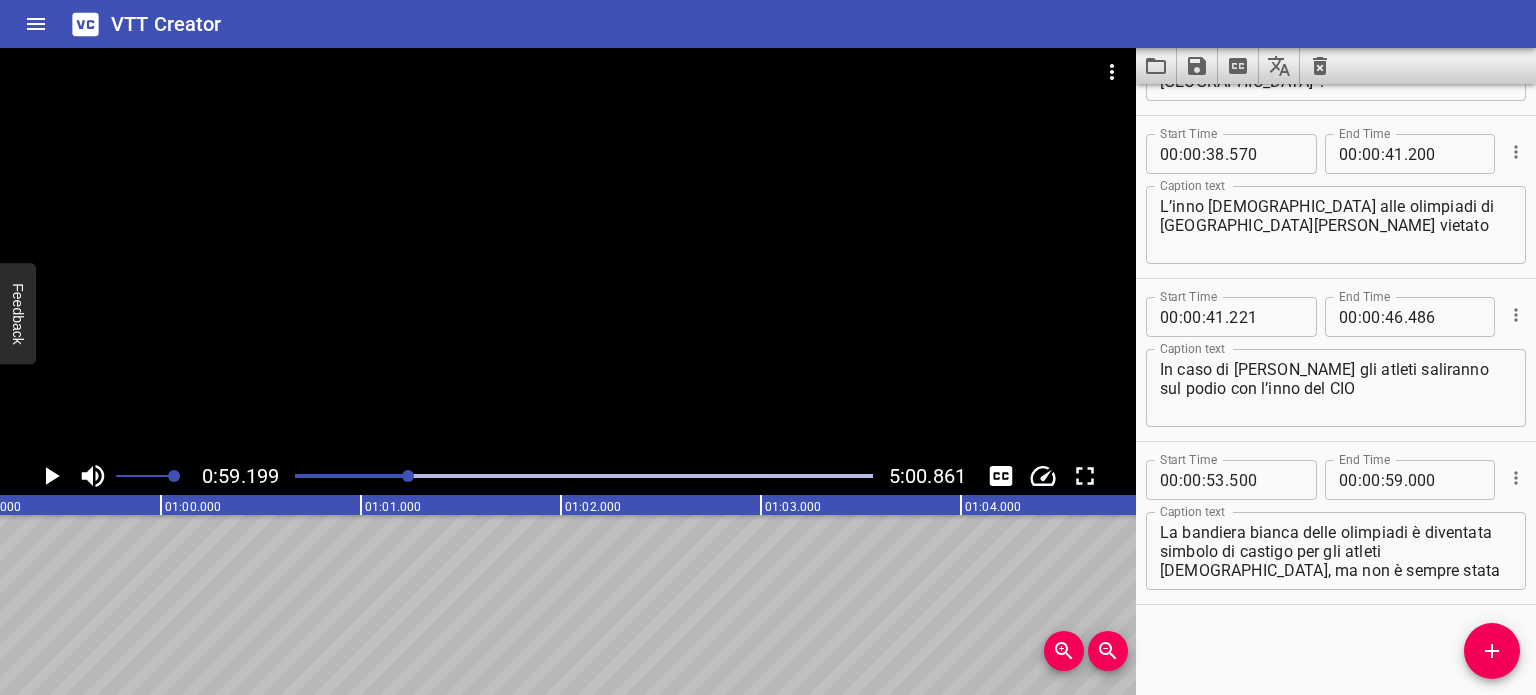 click at bounding box center [568, 252] 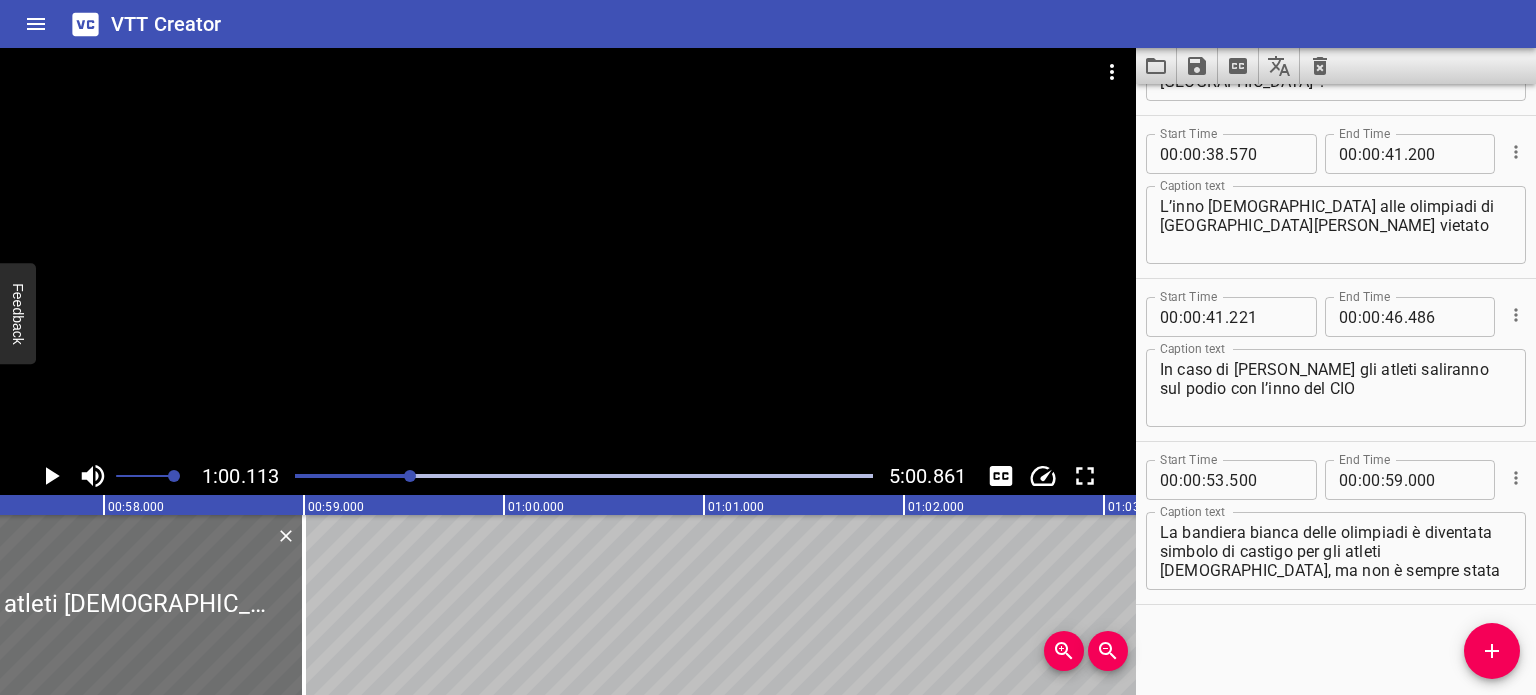 scroll, scrollTop: 0, scrollLeft: 11176, axis: horizontal 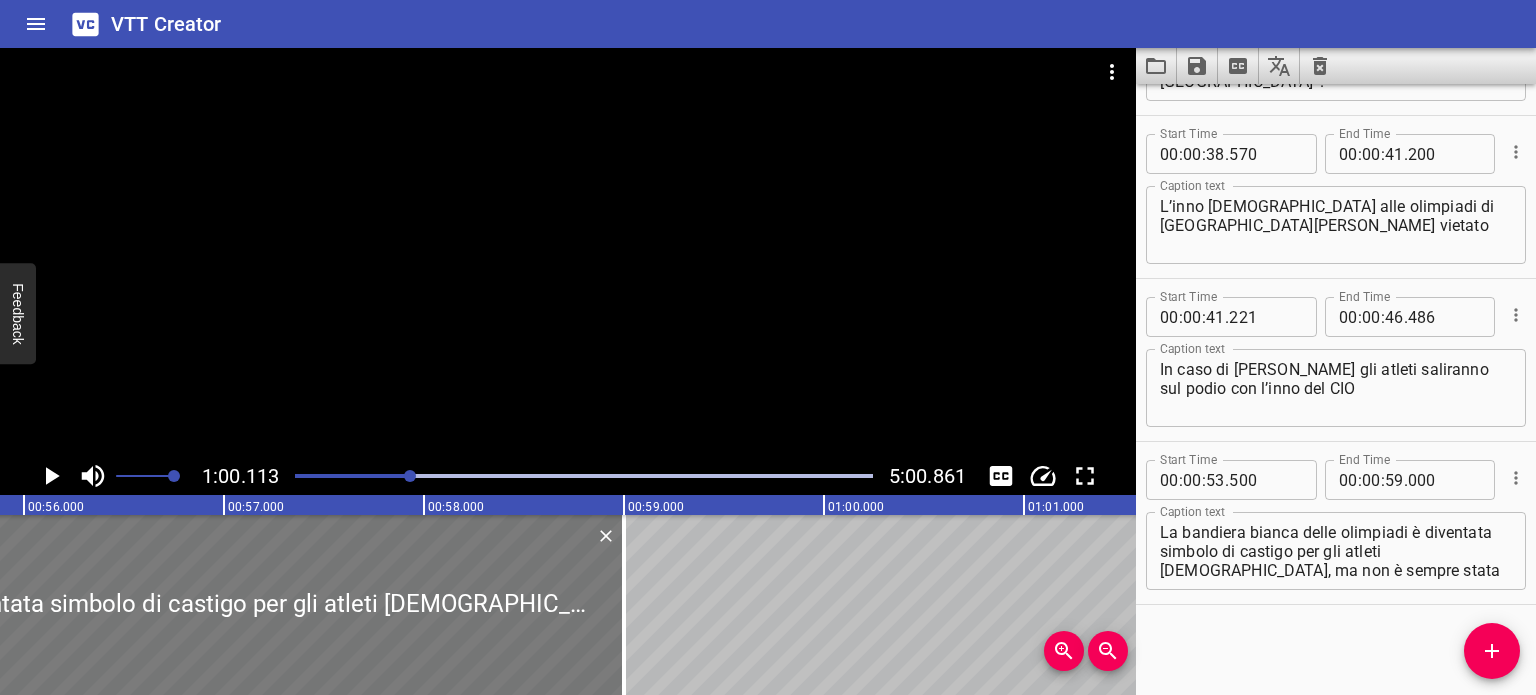 click at bounding box center [74, 605] 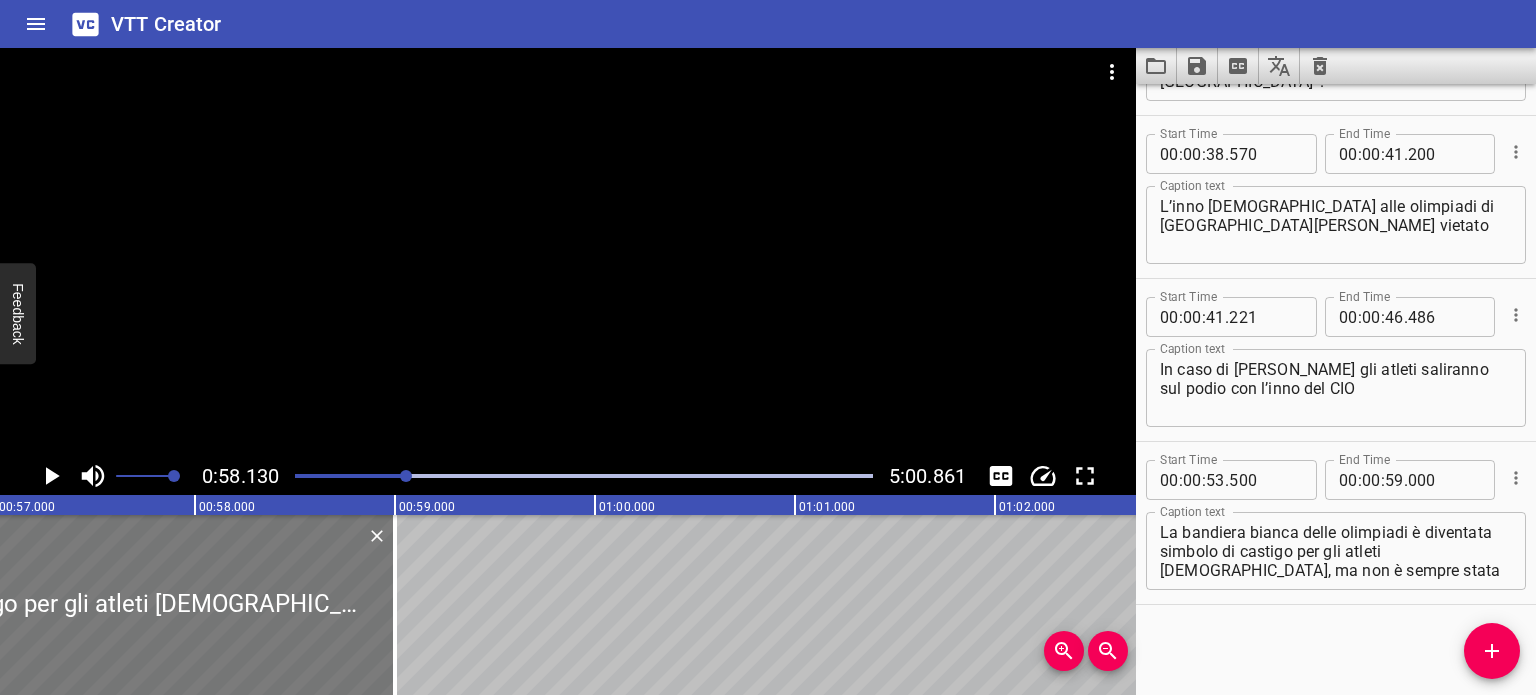 scroll, scrollTop: 0, scrollLeft: 11625, axis: horizontal 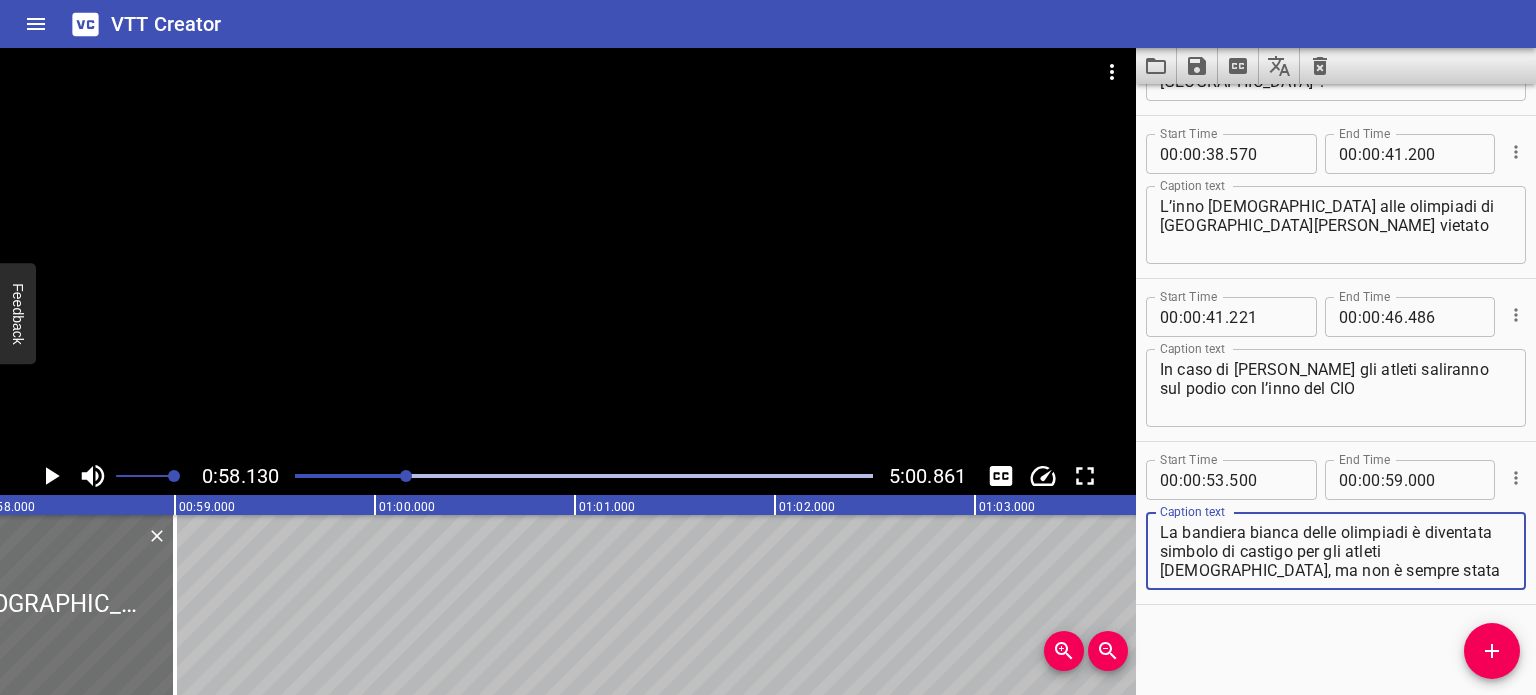 click on "La bandiera bianca delle olimpiadi è diventata simbolo di castigo per gli atleti [DEMOGRAPHIC_DATA], ma non è sempre stata usata così." at bounding box center [1336, 551] 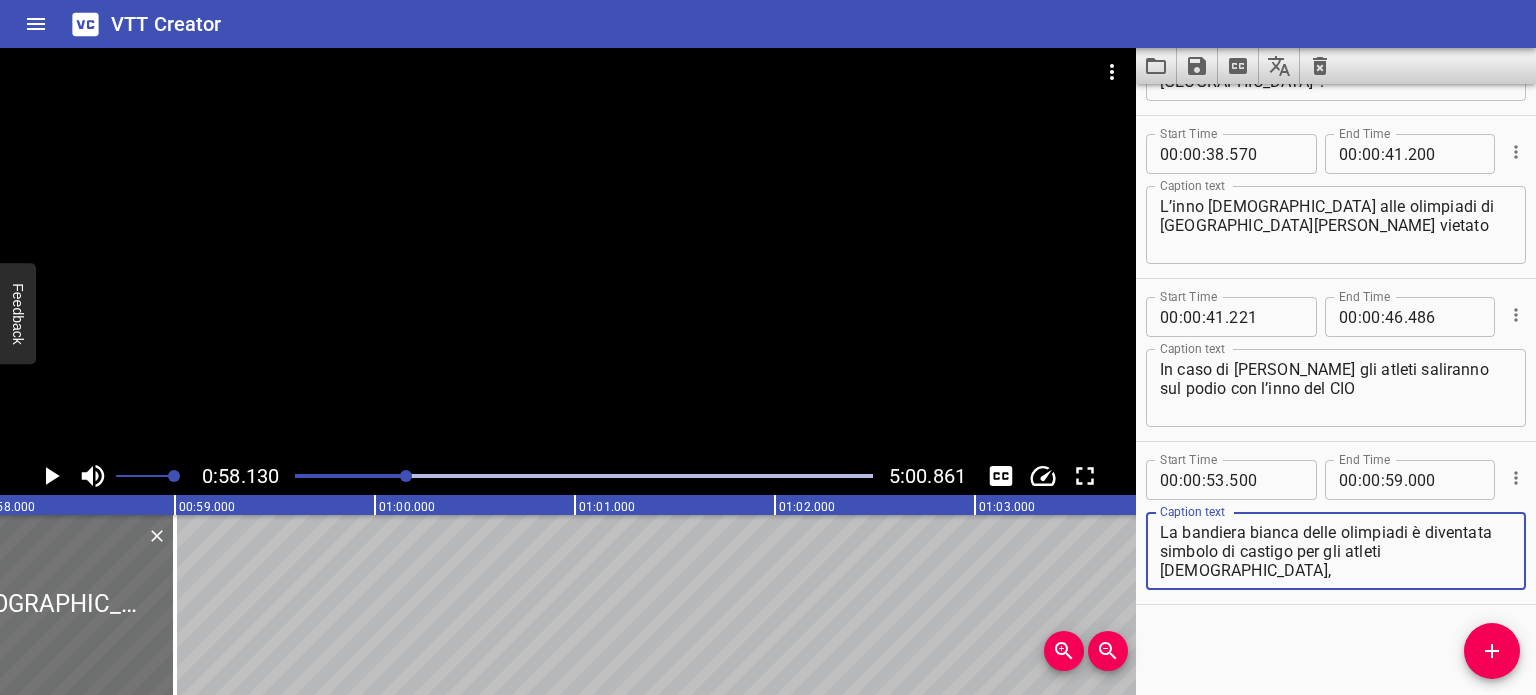 click on "La bandiera bianca delle olimpiadi è diventata simbolo di castigo per gli atleti [DEMOGRAPHIC_DATA],
ma non è sempre stata usata così." at bounding box center [1336, 551] 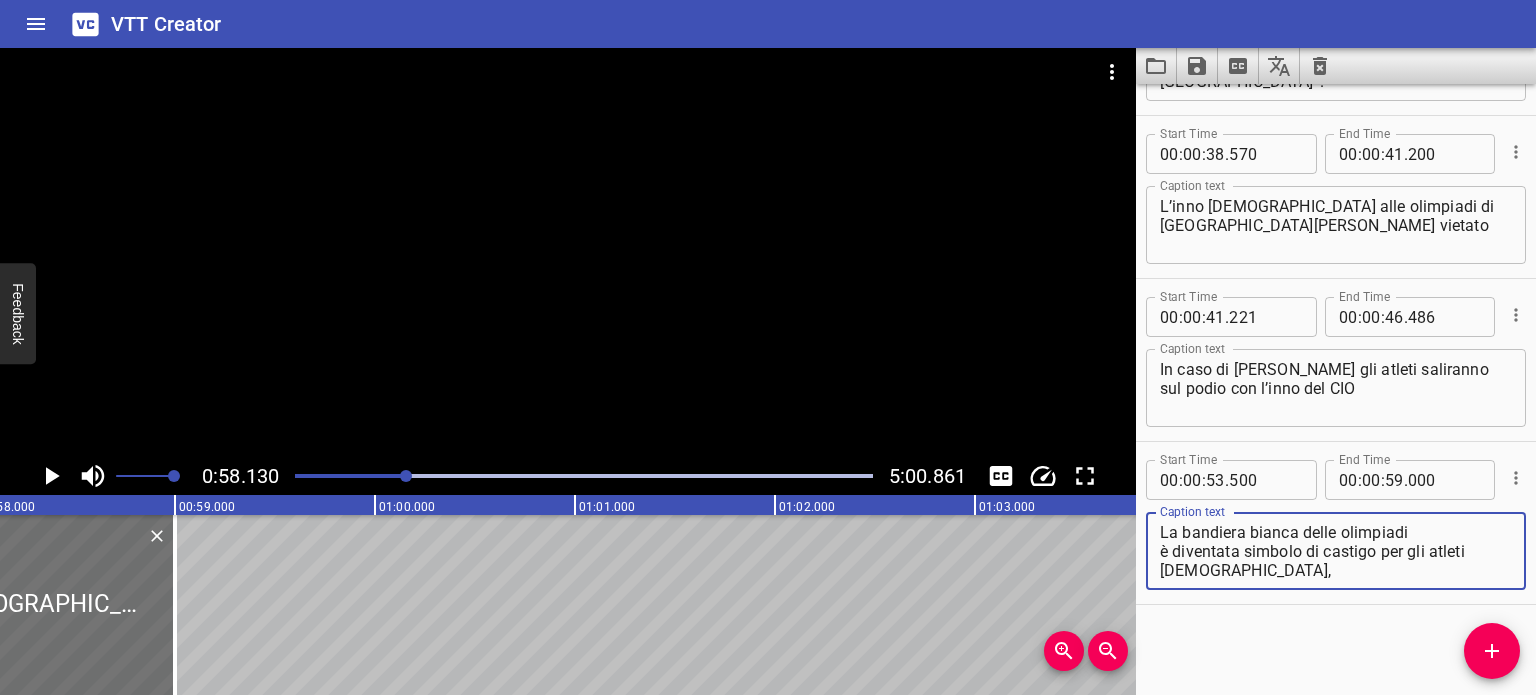 type on "La bandiera bianca delle olimpiadi
è diventata simbolo di castigo per gli atleti [DEMOGRAPHIC_DATA],
ma non è sempre stata usata così." 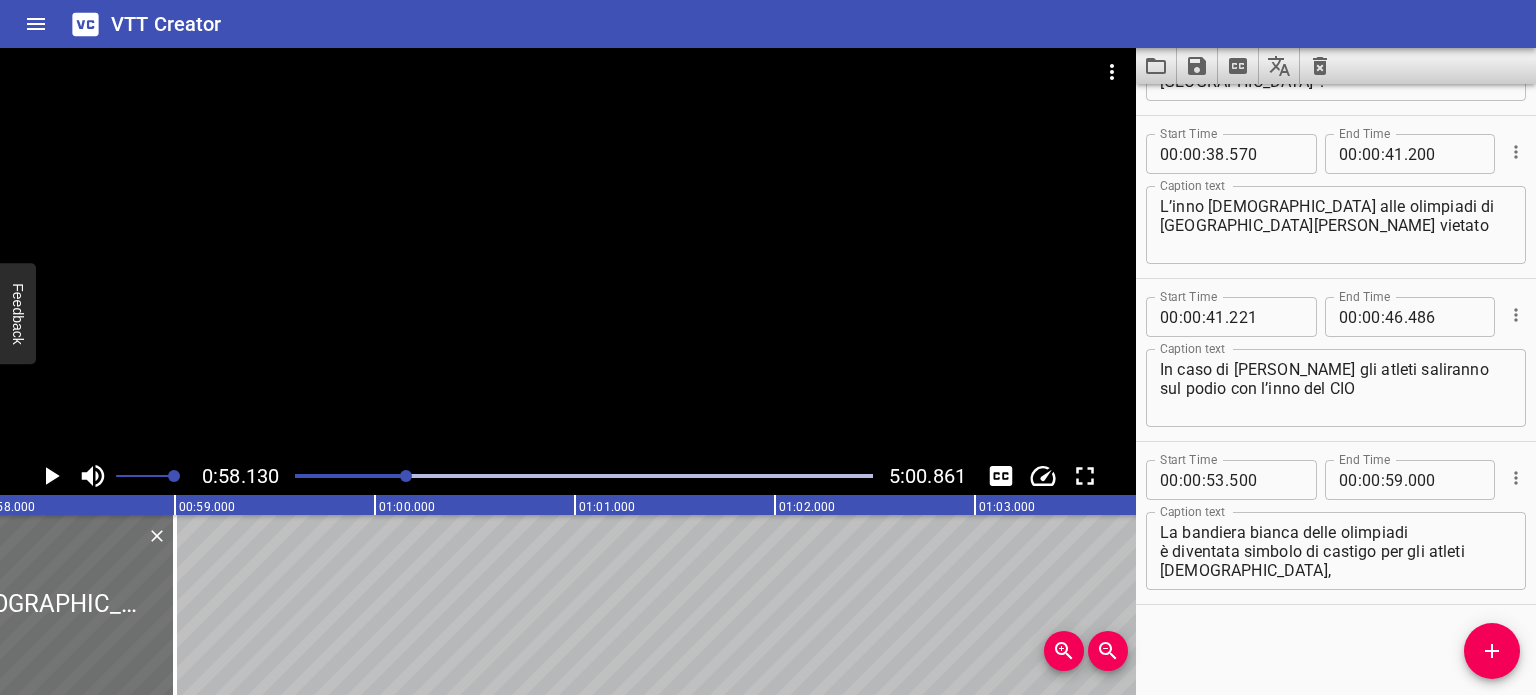 click at bounding box center [118, 476] 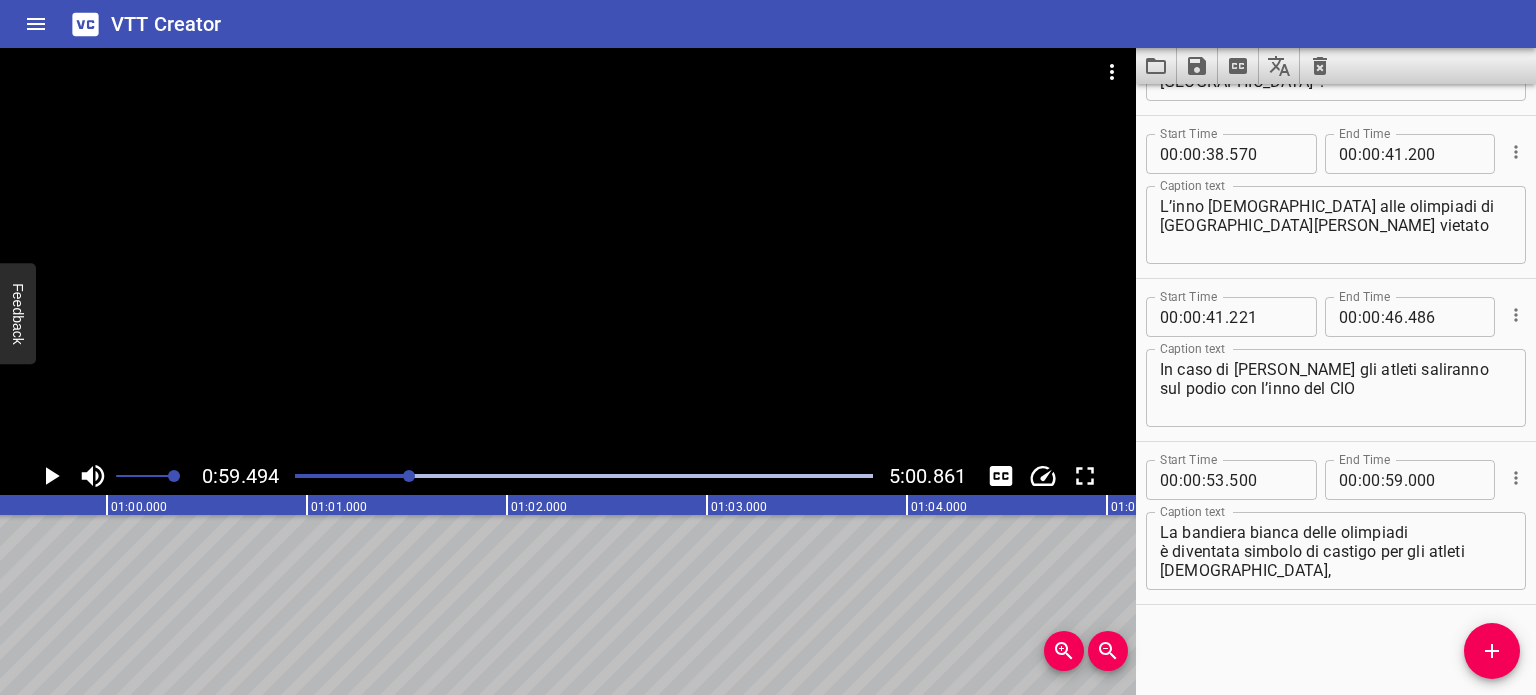 scroll, scrollTop: 0, scrollLeft: 11898, axis: horizontal 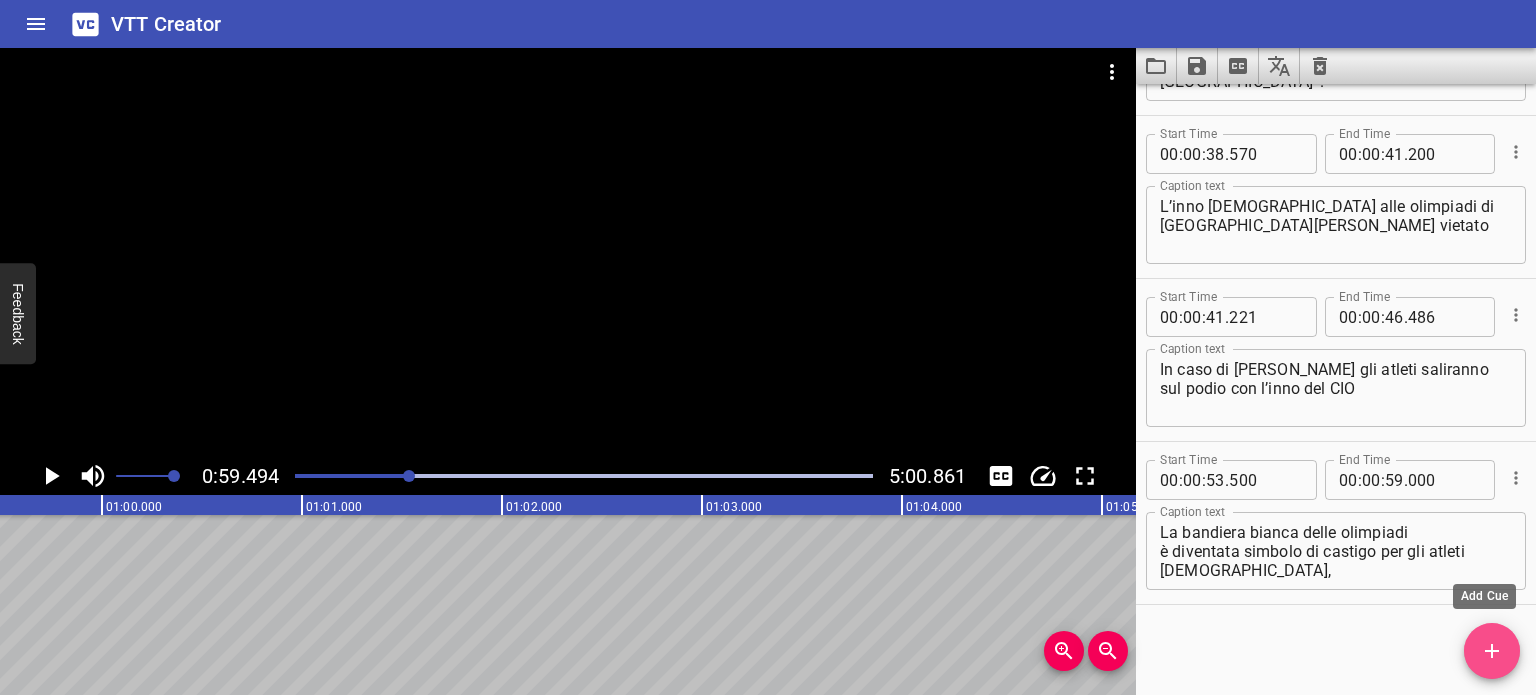 click 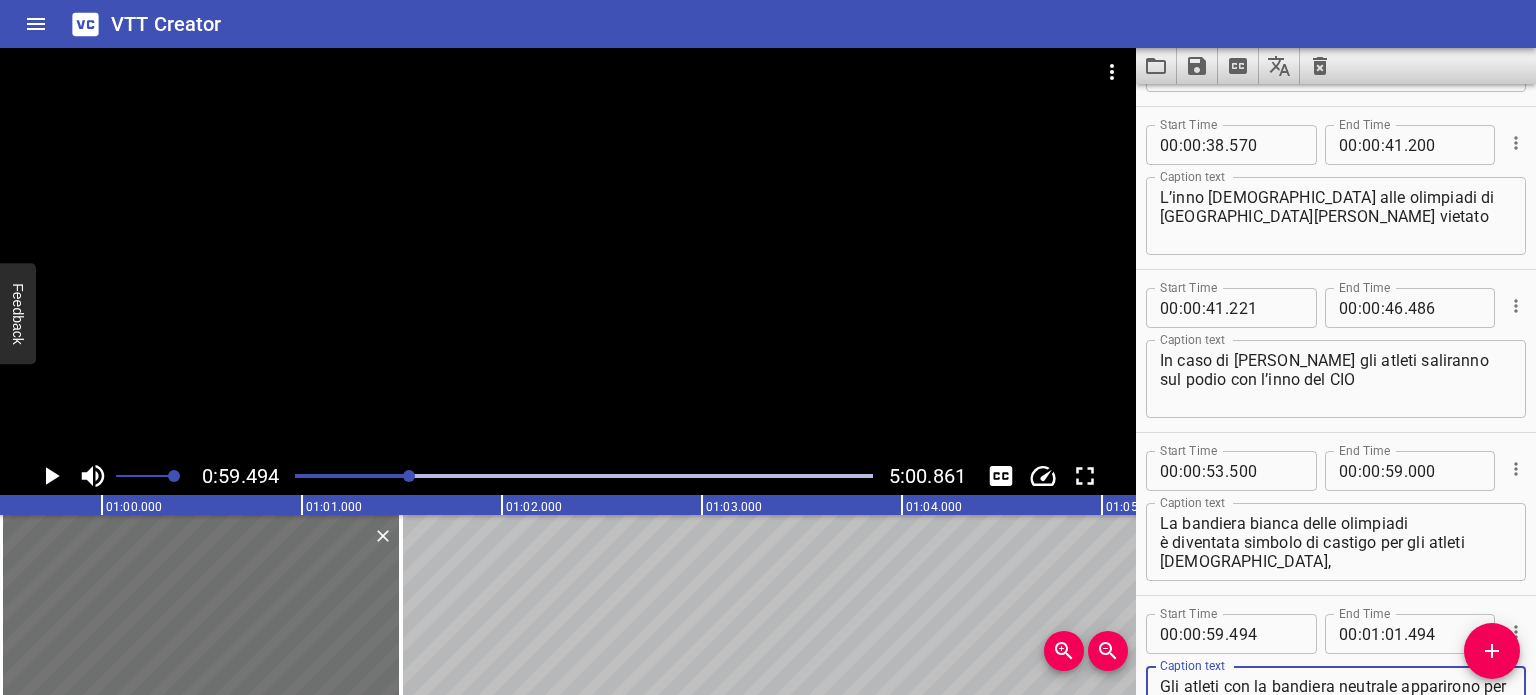 scroll, scrollTop: 1486, scrollLeft: 0, axis: vertical 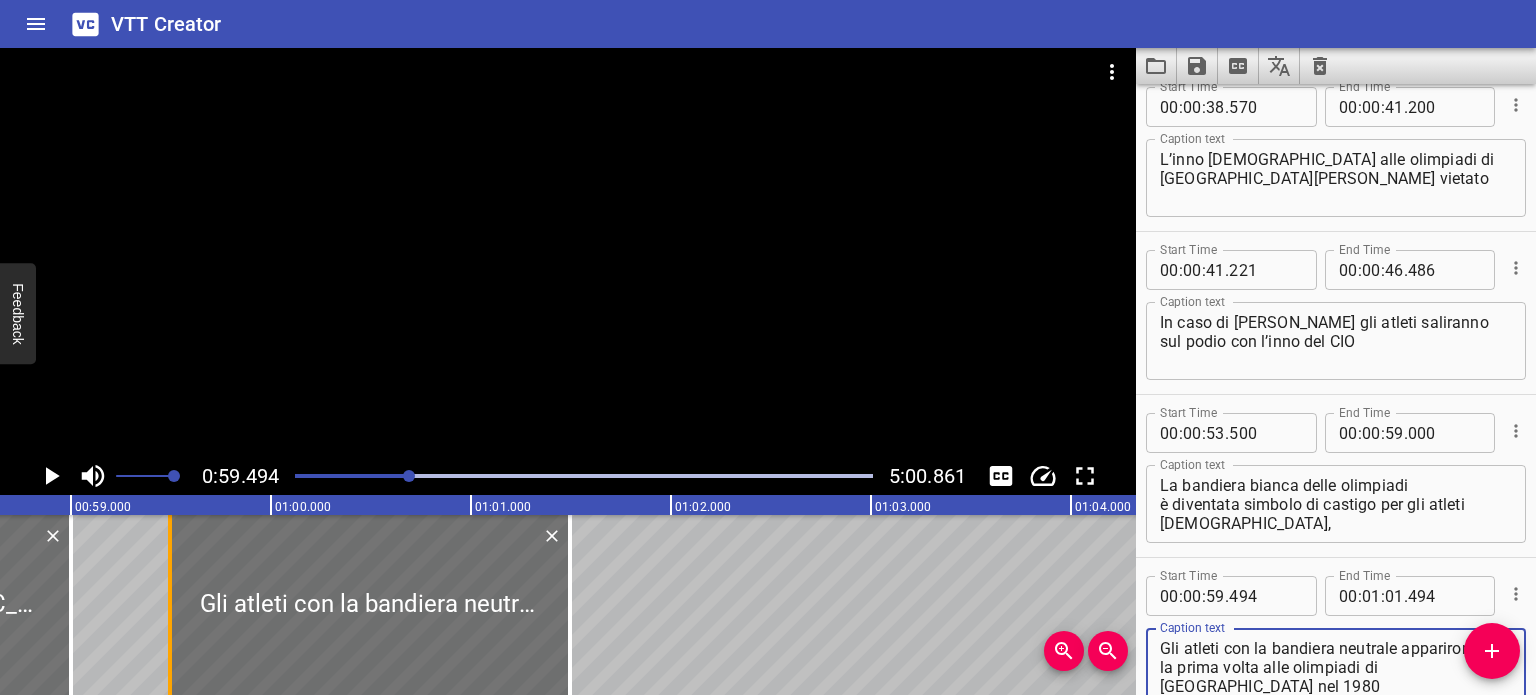 type on "Gli atleti con la bandiera neutrale apparirono per la prima volta alle olimpiadi di [GEOGRAPHIC_DATA] nel 1980" 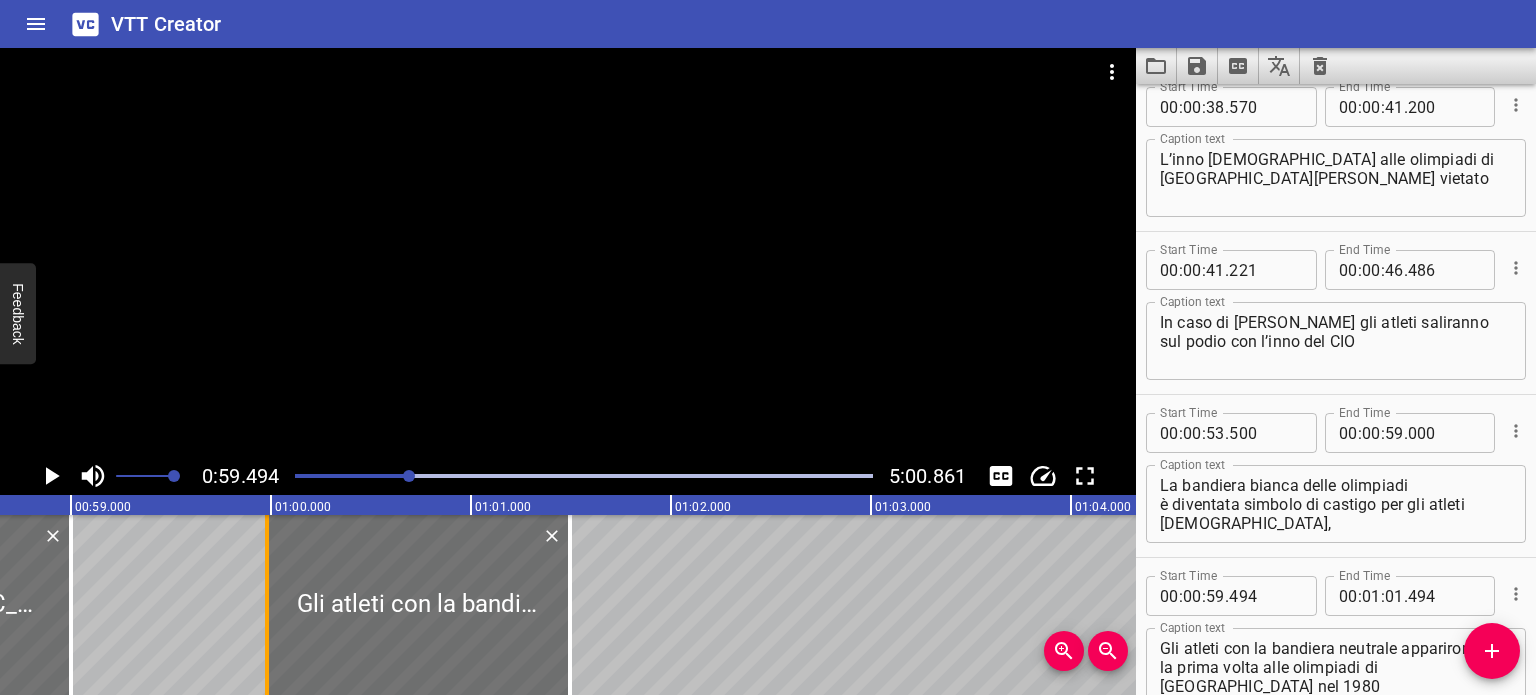 drag, startPoint x: 168, startPoint y: 608, endPoint x: 266, endPoint y: 612, distance: 98.0816 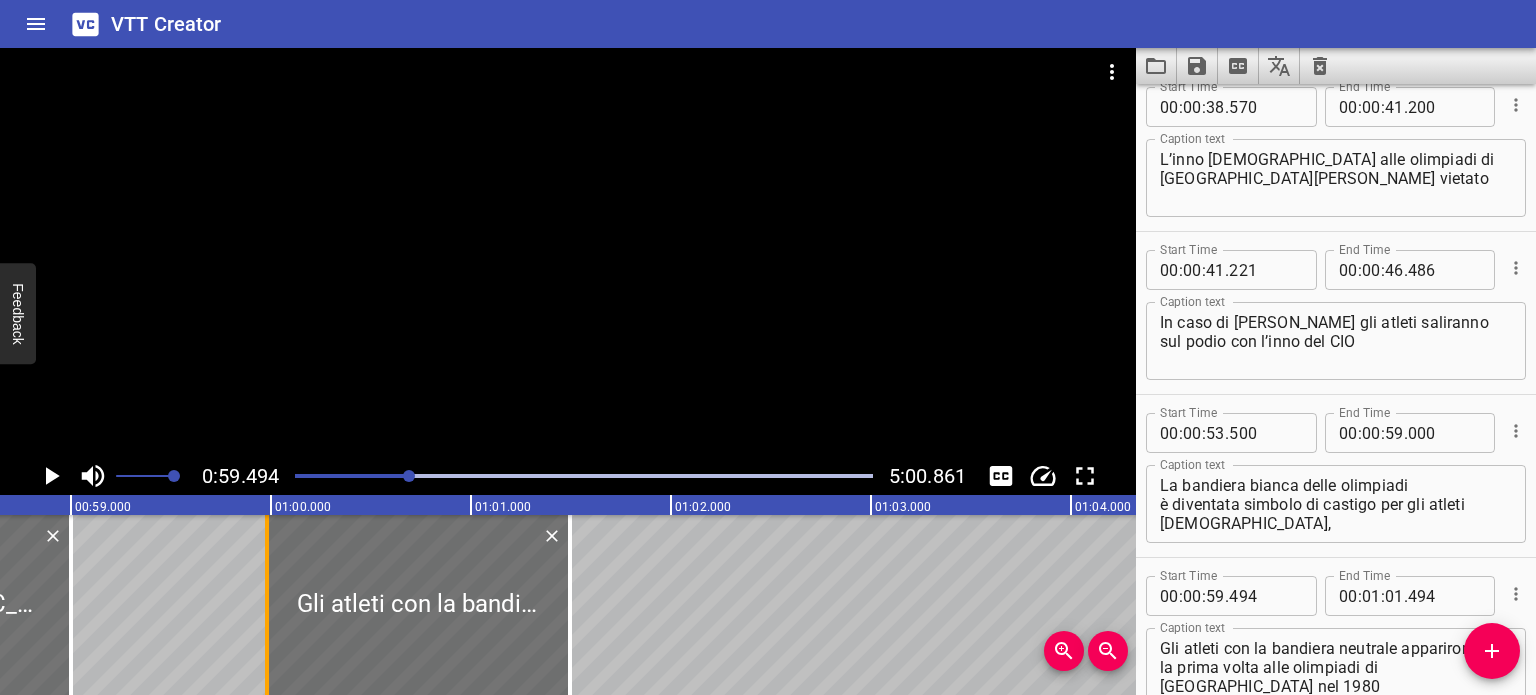 click at bounding box center (267, 605) 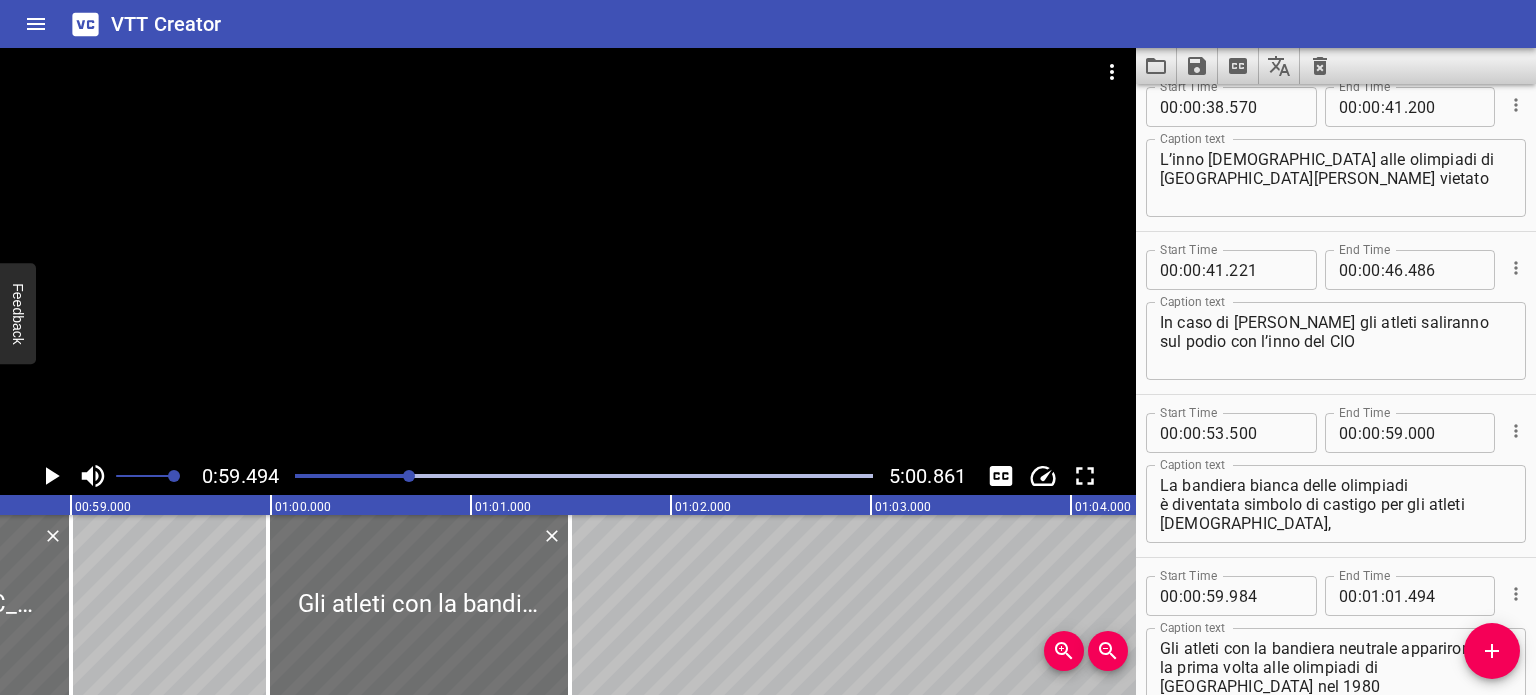 click at bounding box center (409, 476) 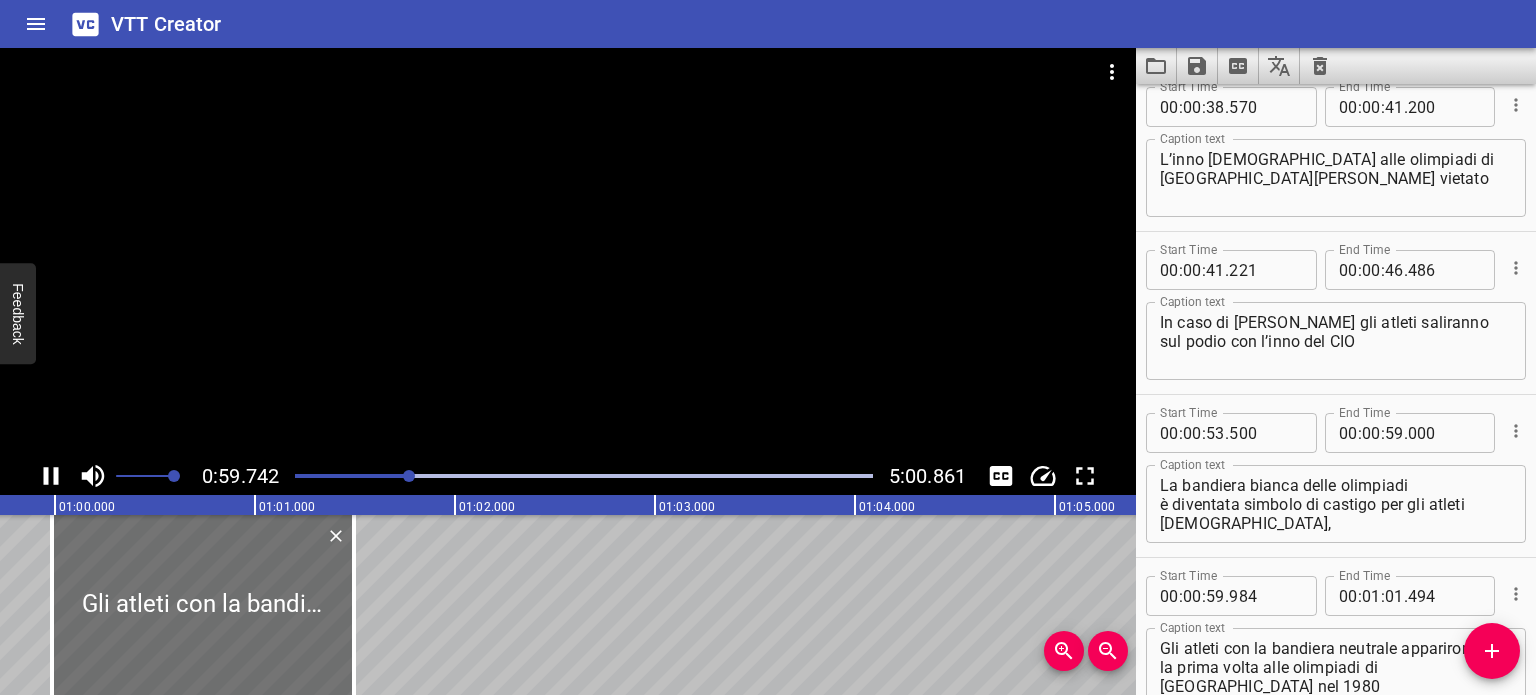 scroll, scrollTop: 0, scrollLeft: 11948, axis: horizontal 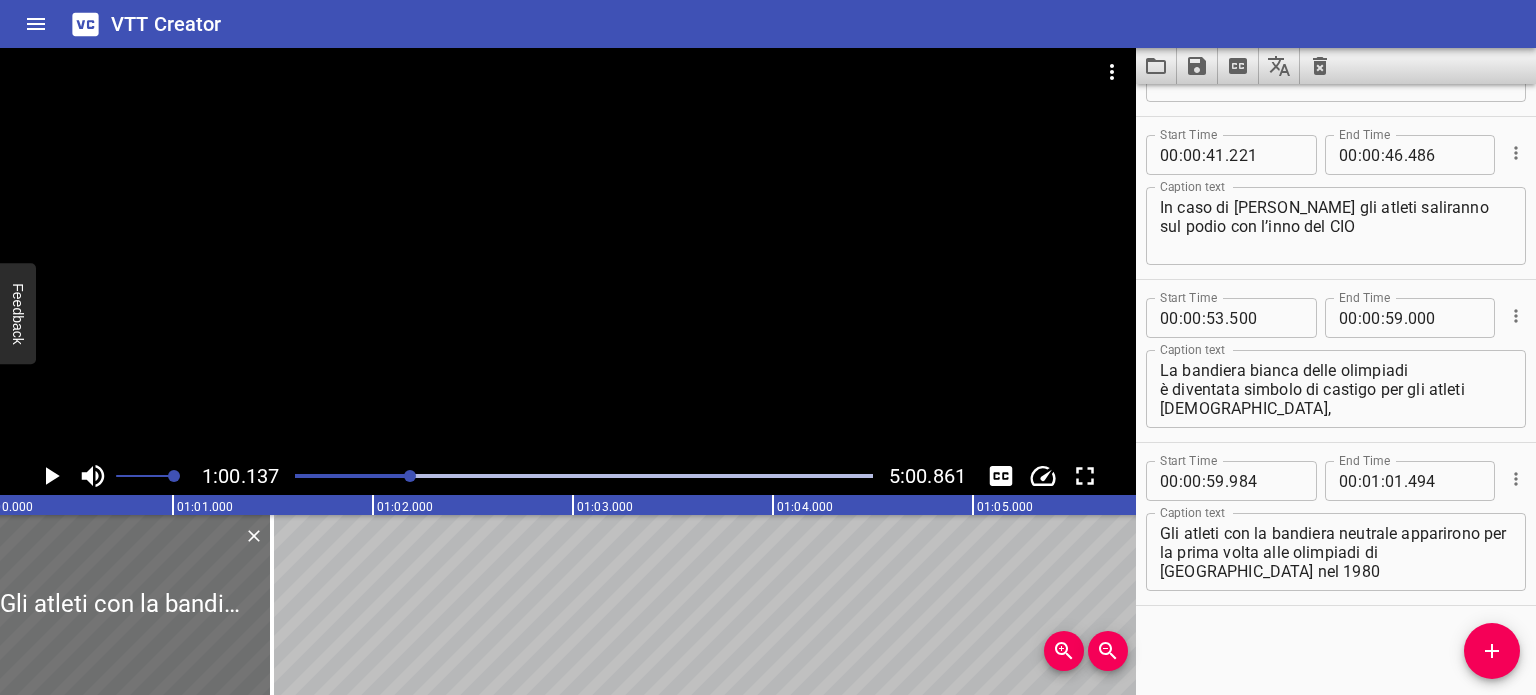click at bounding box center [410, 476] 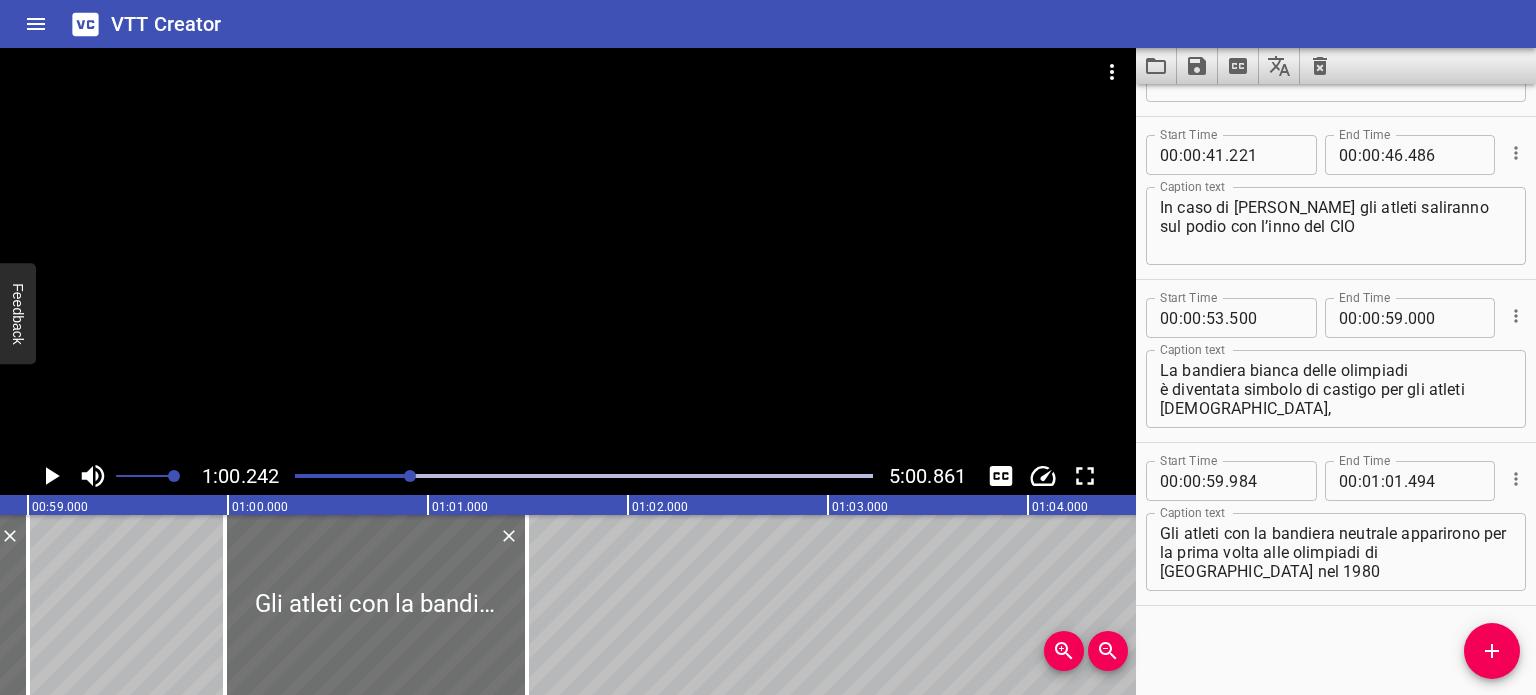 scroll, scrollTop: 0, scrollLeft: 11771, axis: horizontal 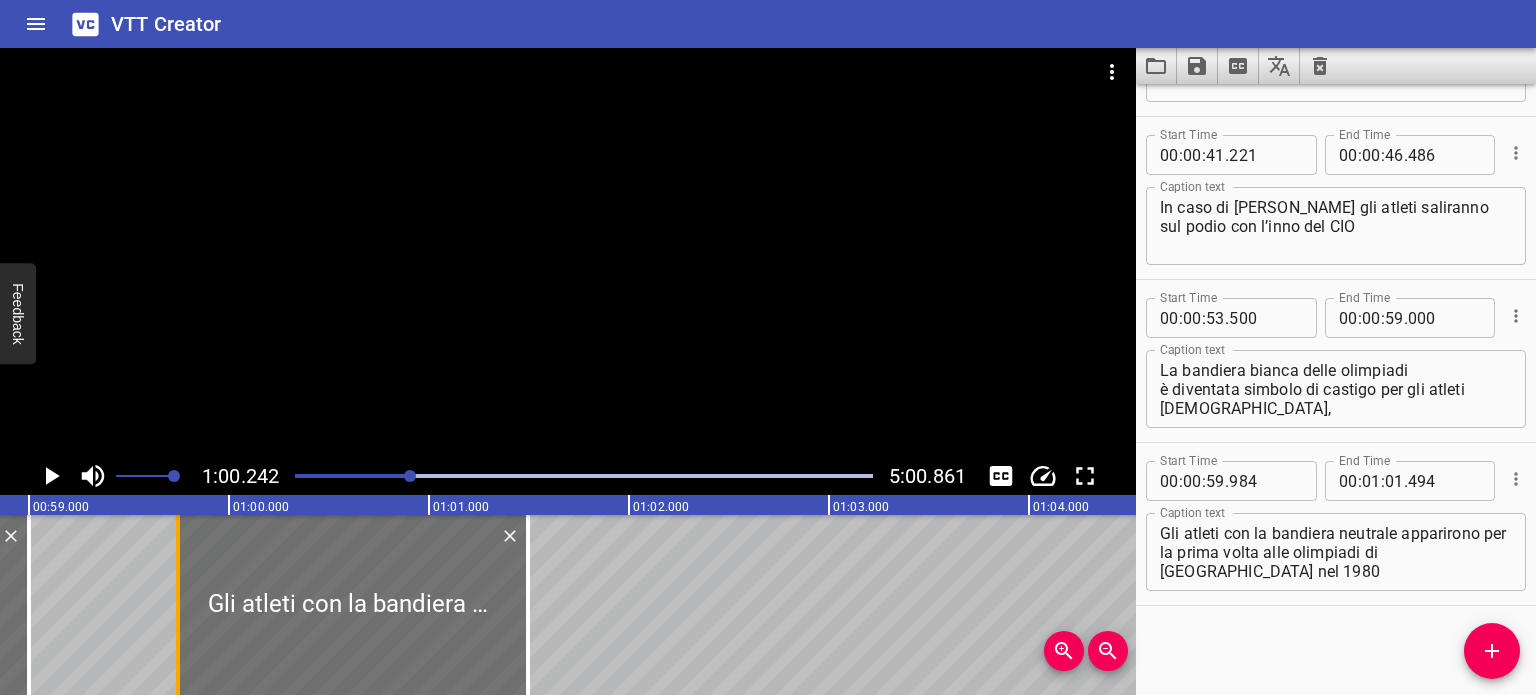 drag, startPoint x: 228, startPoint y: 626, endPoint x: 178, endPoint y: 623, distance: 50.08992 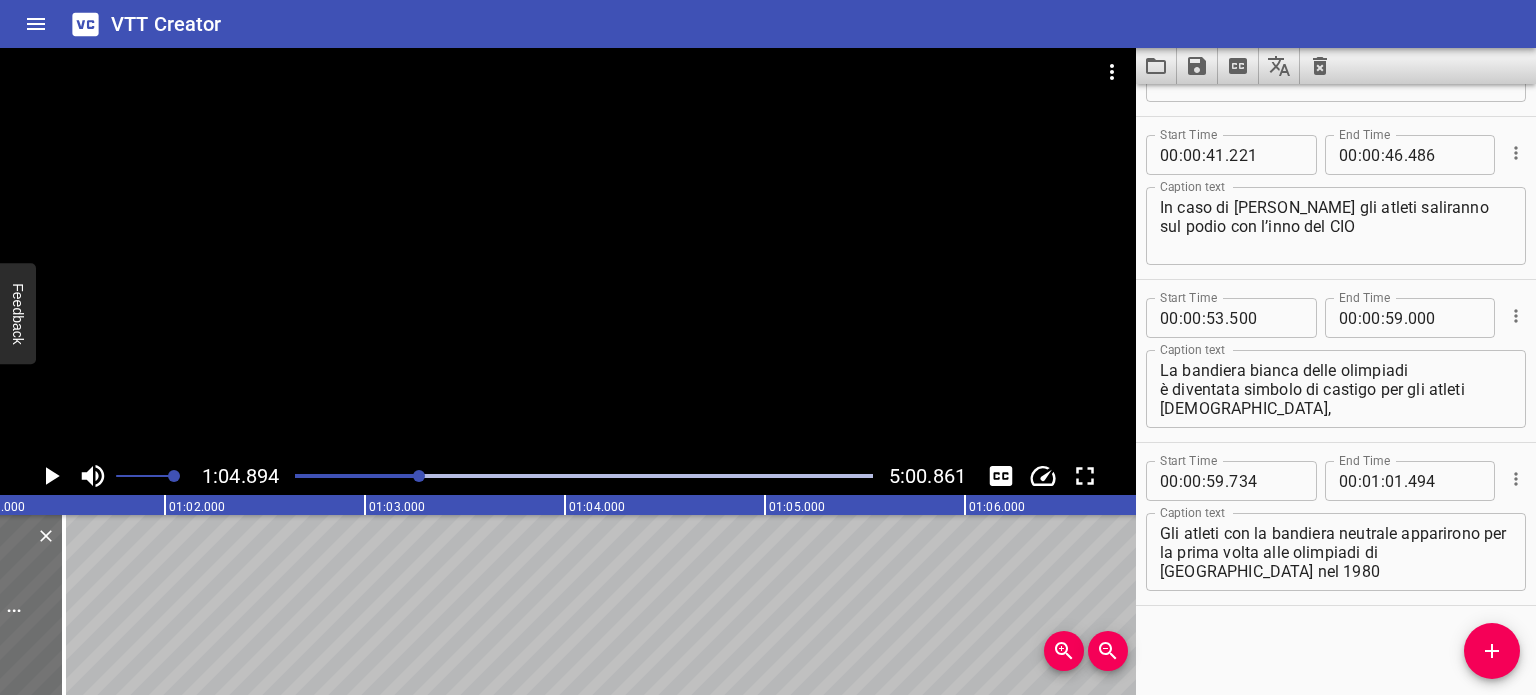 scroll, scrollTop: 0, scrollLeft: 12234, axis: horizontal 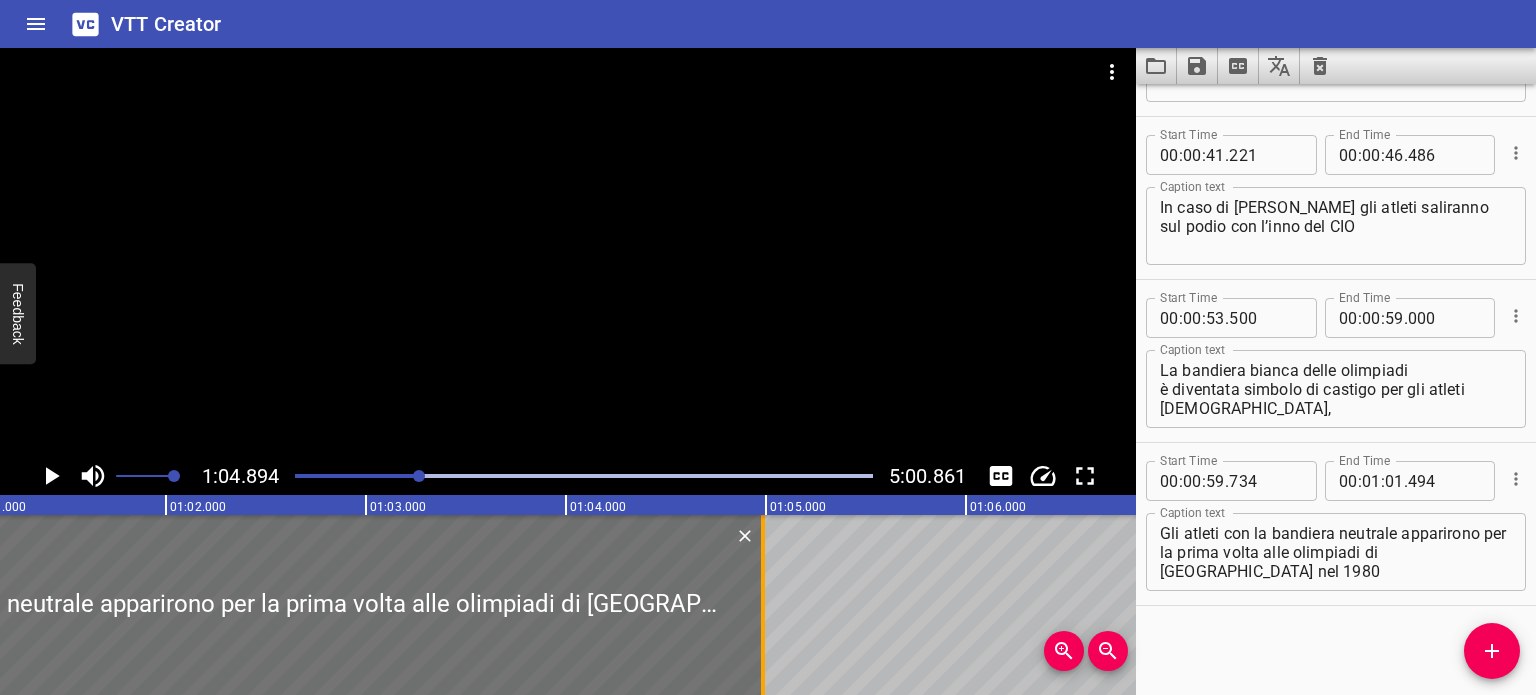 drag, startPoint x: 65, startPoint y: 594, endPoint x: 763, endPoint y: 557, distance: 698.98 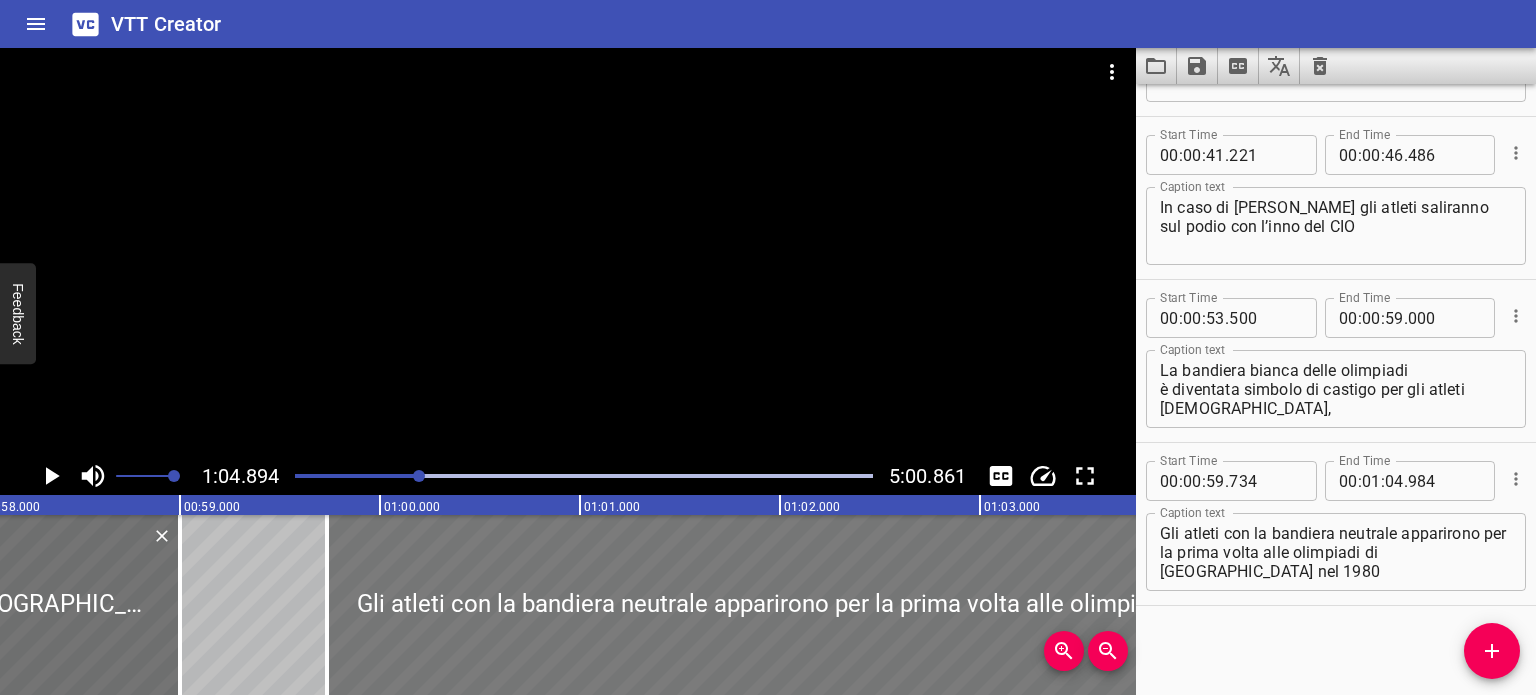 scroll, scrollTop: 0, scrollLeft: 11502, axis: horizontal 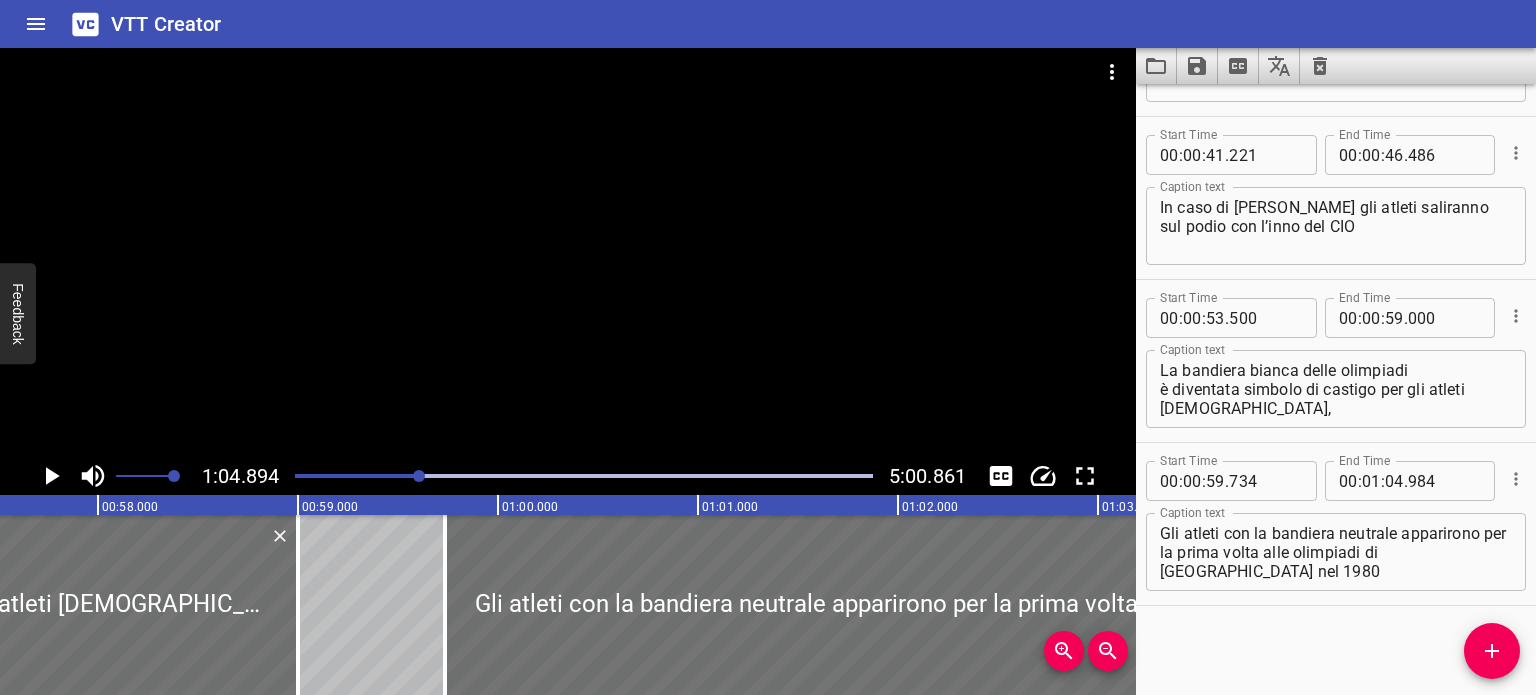 click at bounding box center (584, 476) 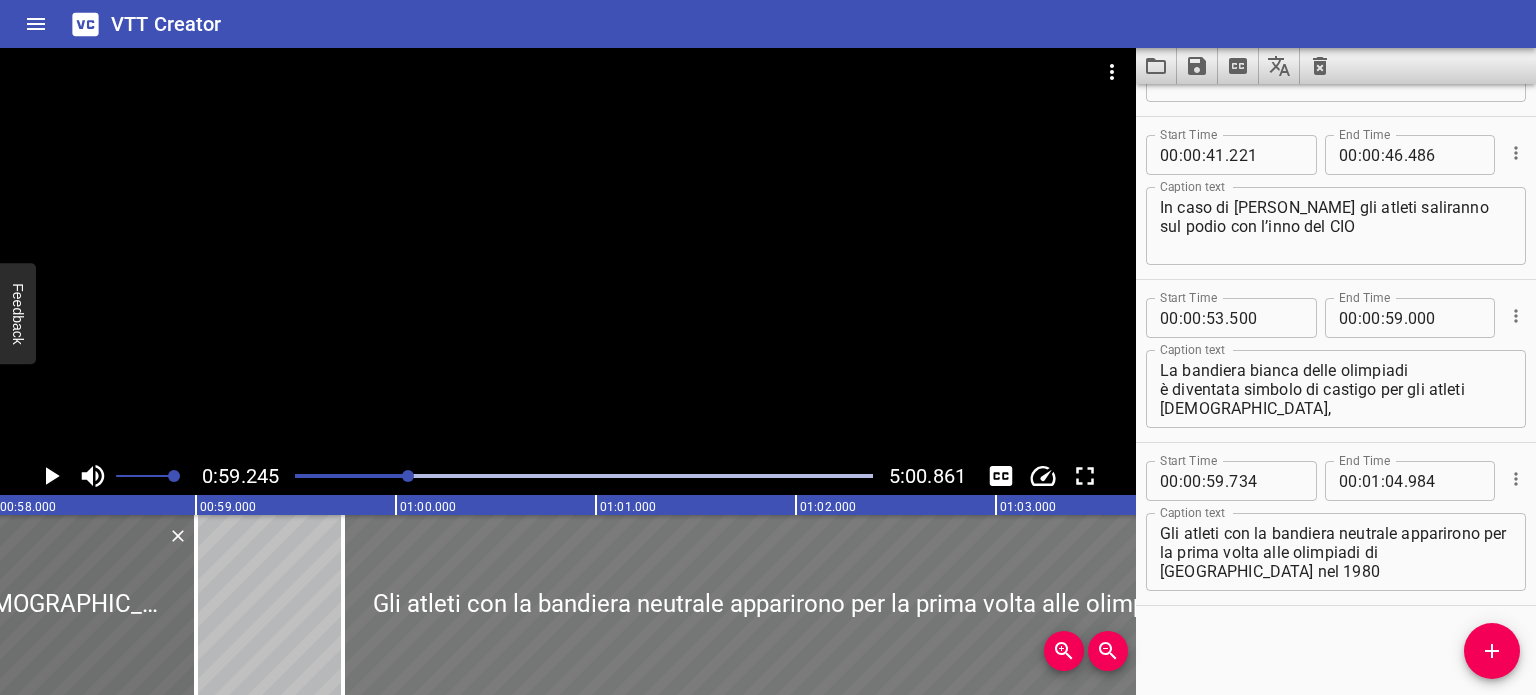 scroll, scrollTop: 0, scrollLeft: 11587, axis: horizontal 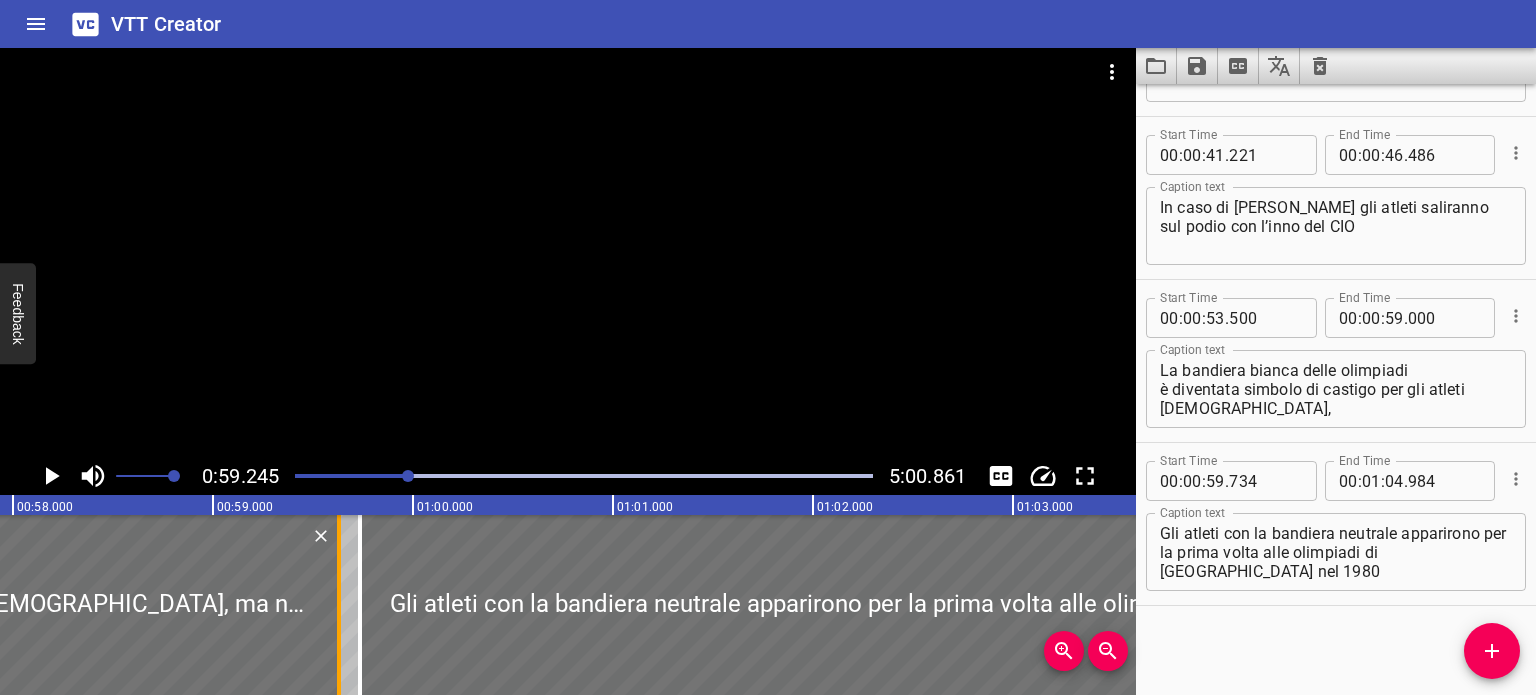 drag, startPoint x: 216, startPoint y: 577, endPoint x: 342, endPoint y: 587, distance: 126.3962 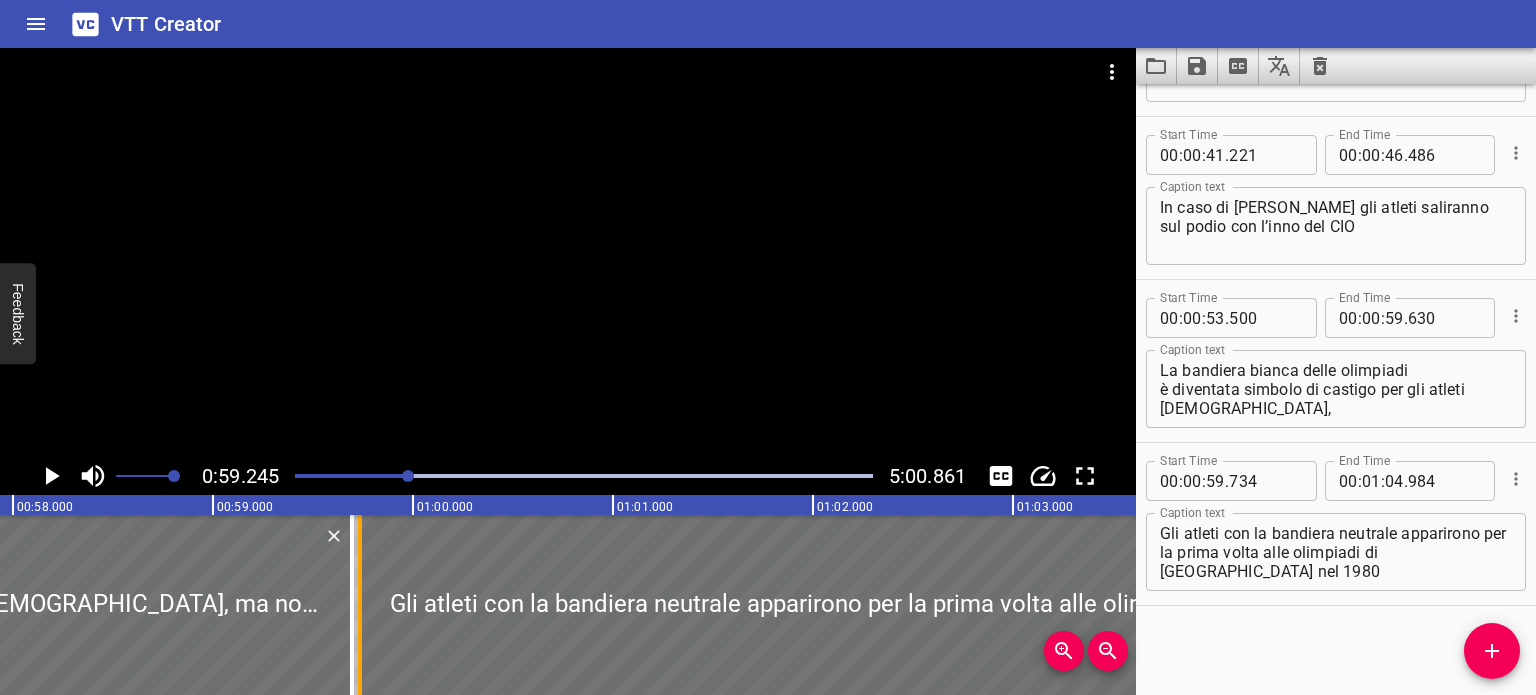drag, startPoint x: 340, startPoint y: 554, endPoint x: 353, endPoint y: 554, distance: 13 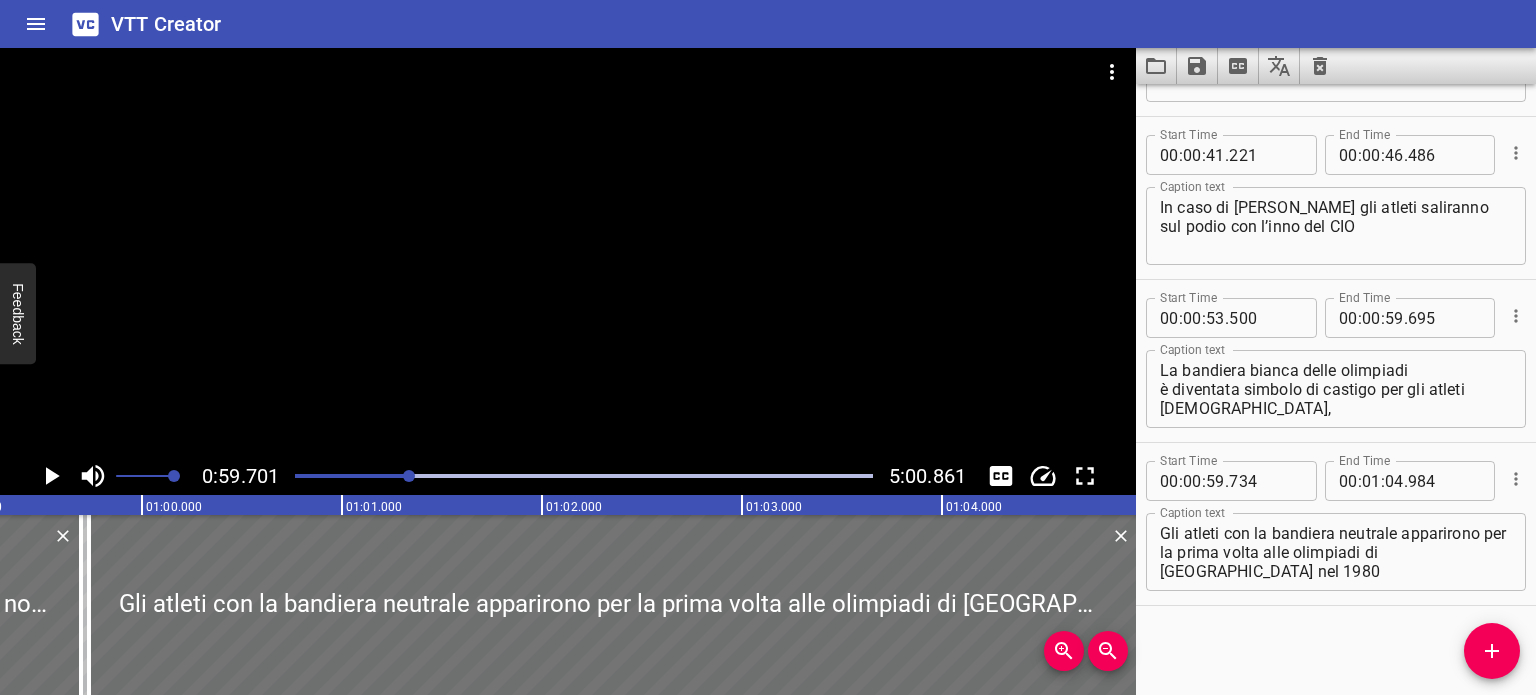 scroll, scrollTop: 0, scrollLeft: 11940, axis: horizontal 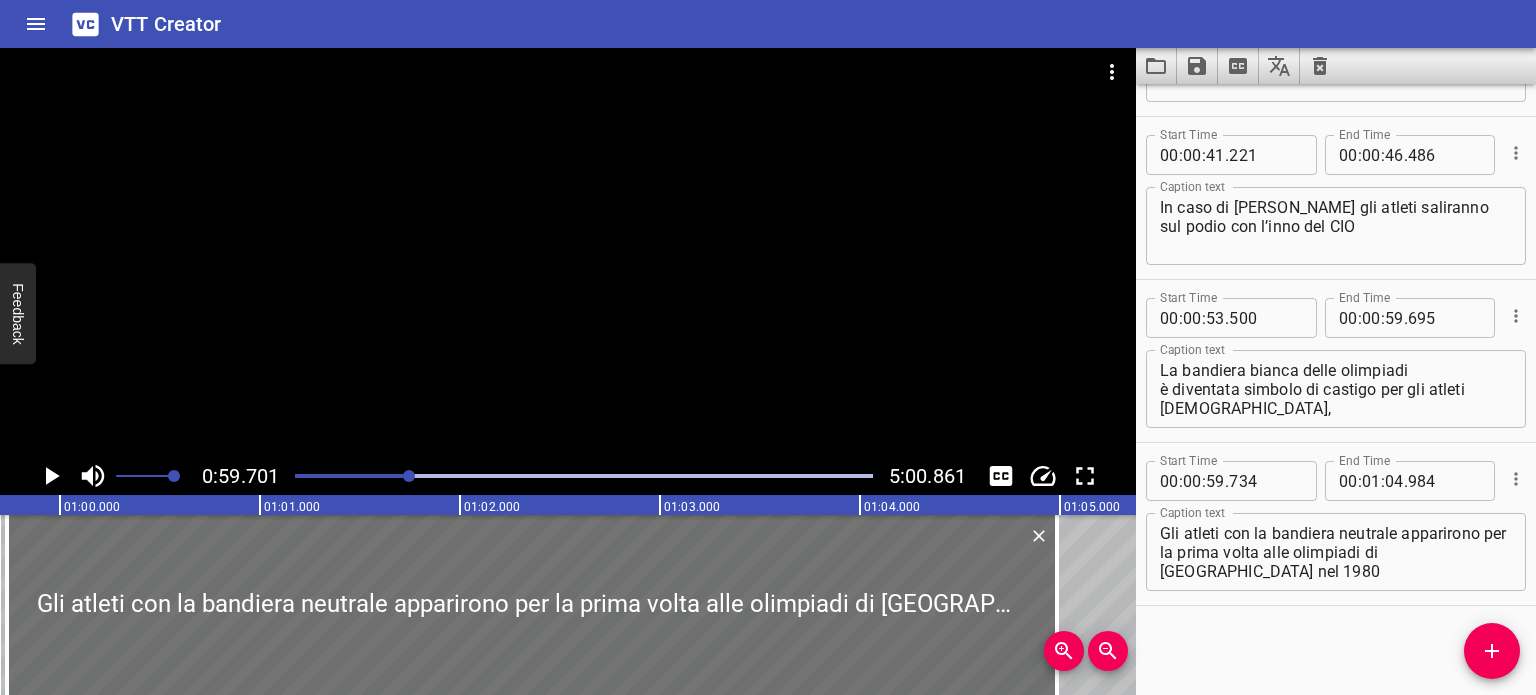 click at bounding box center [121, 476] 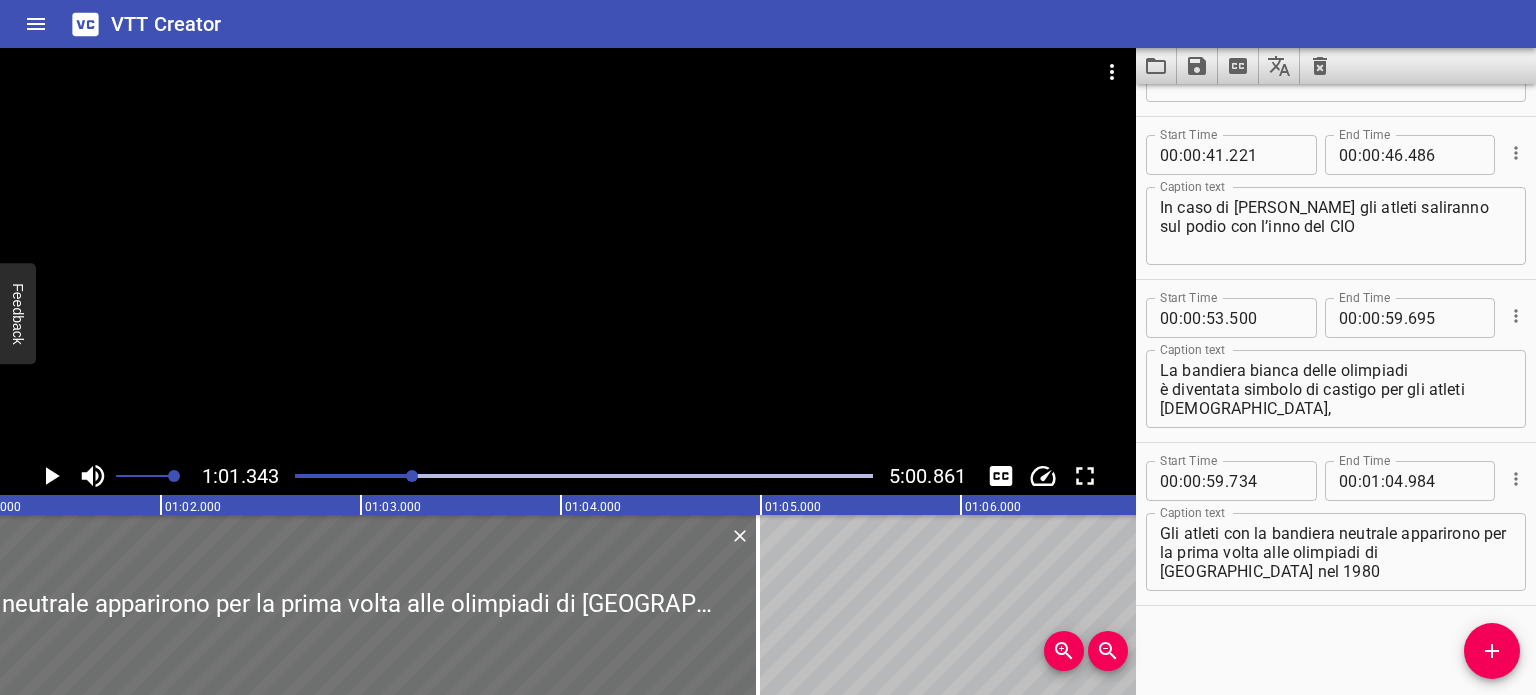 scroll, scrollTop: 0, scrollLeft: 12268, axis: horizontal 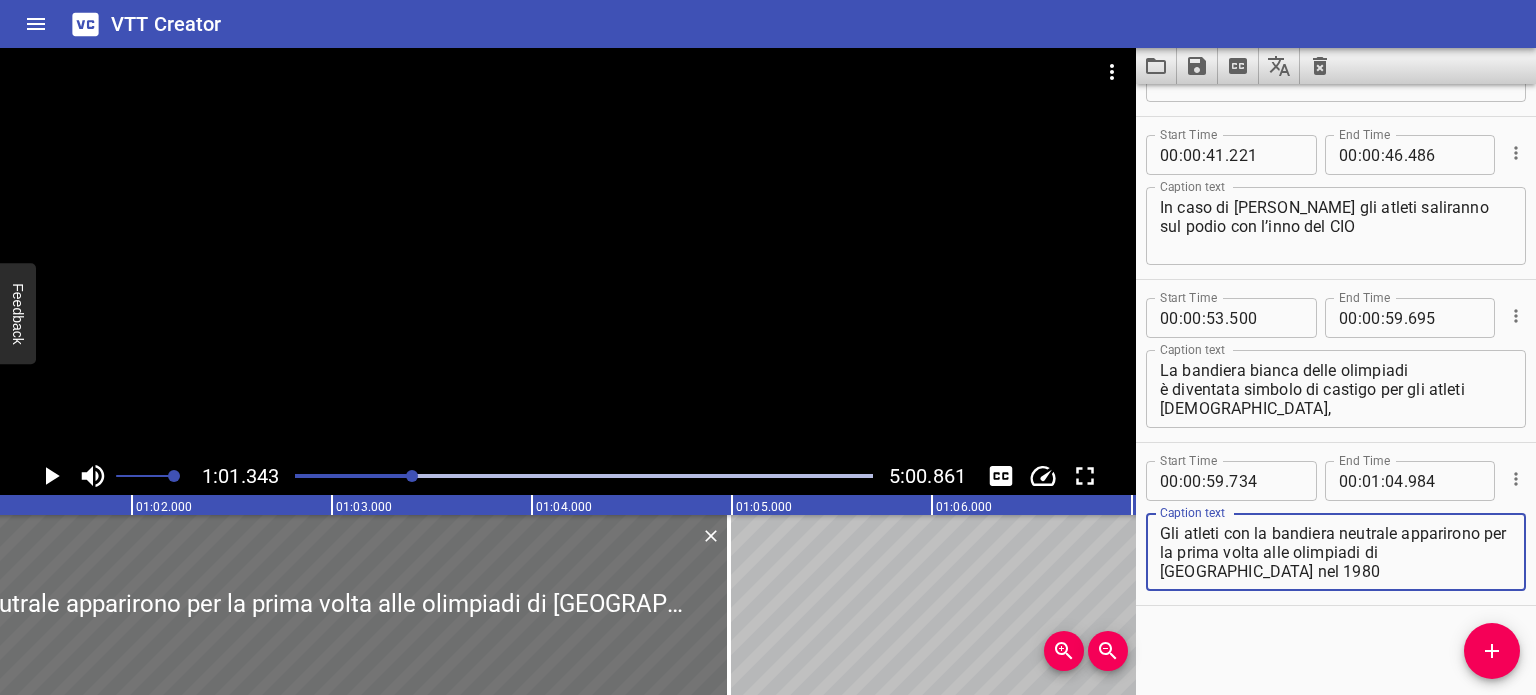 click on "Gli atleti con la bandiera neutrale apparirono per la prima volta alle olimpiadi di [GEOGRAPHIC_DATA] nel 1980" at bounding box center (1336, 552) 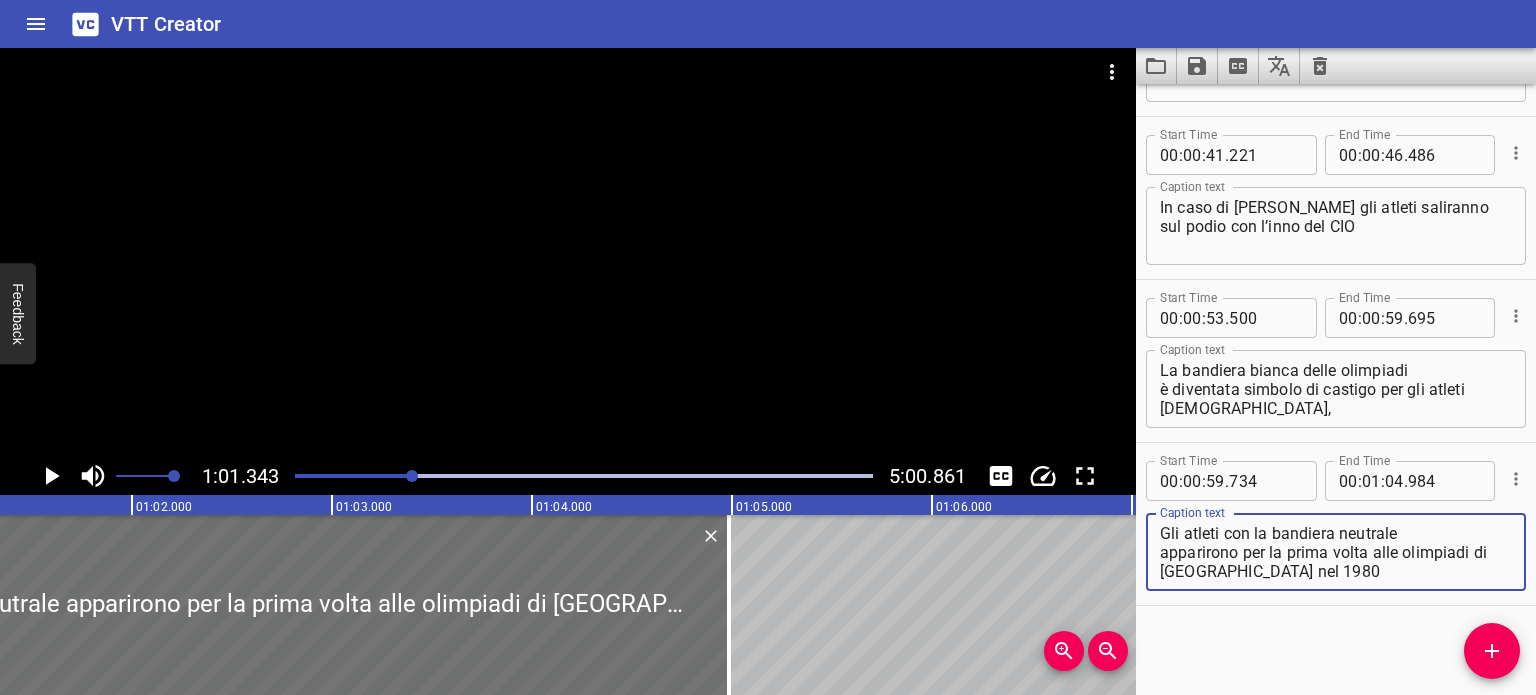 click on "Gli atleti con la bandiera neutrale
apparirono per la prima volta alle olimpiadi di [GEOGRAPHIC_DATA] nel 1980" at bounding box center [1336, 552] 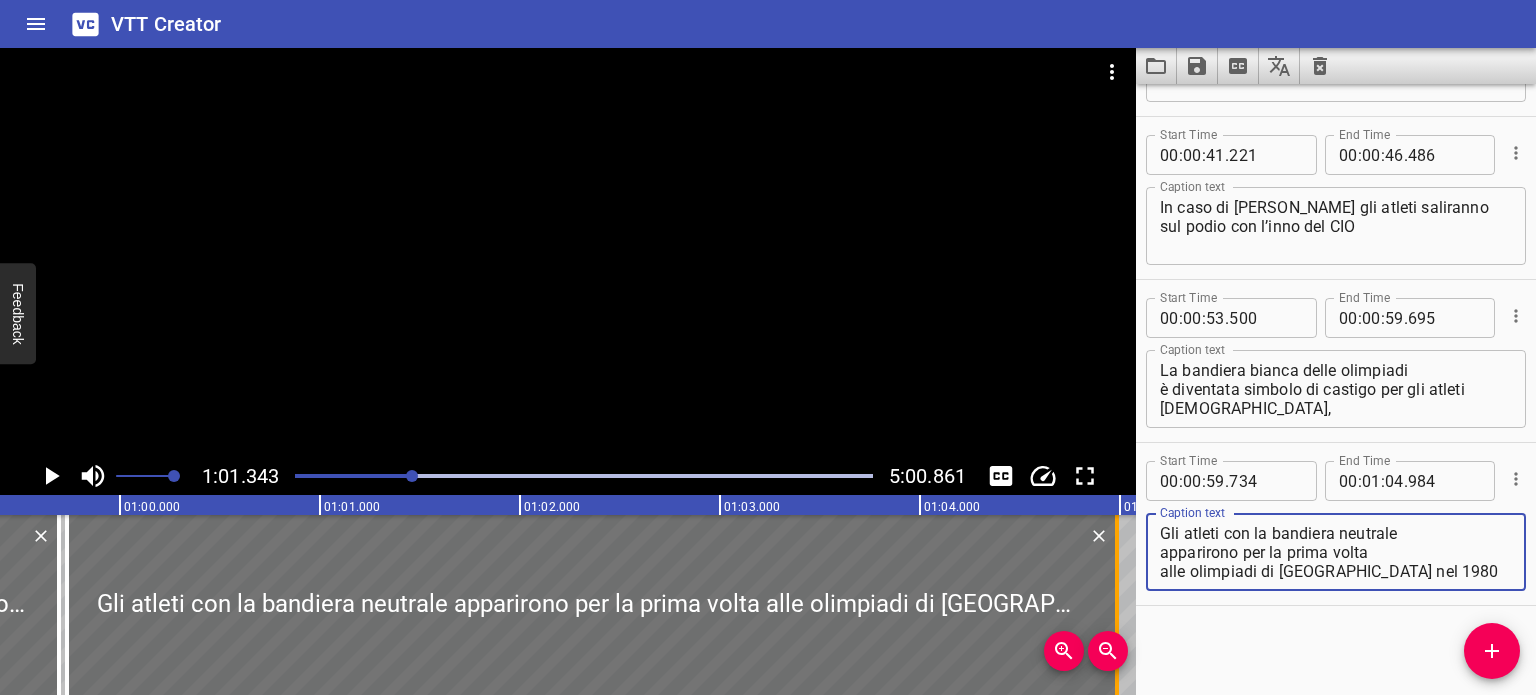 scroll, scrollTop: 0, scrollLeft: 11577, axis: horizontal 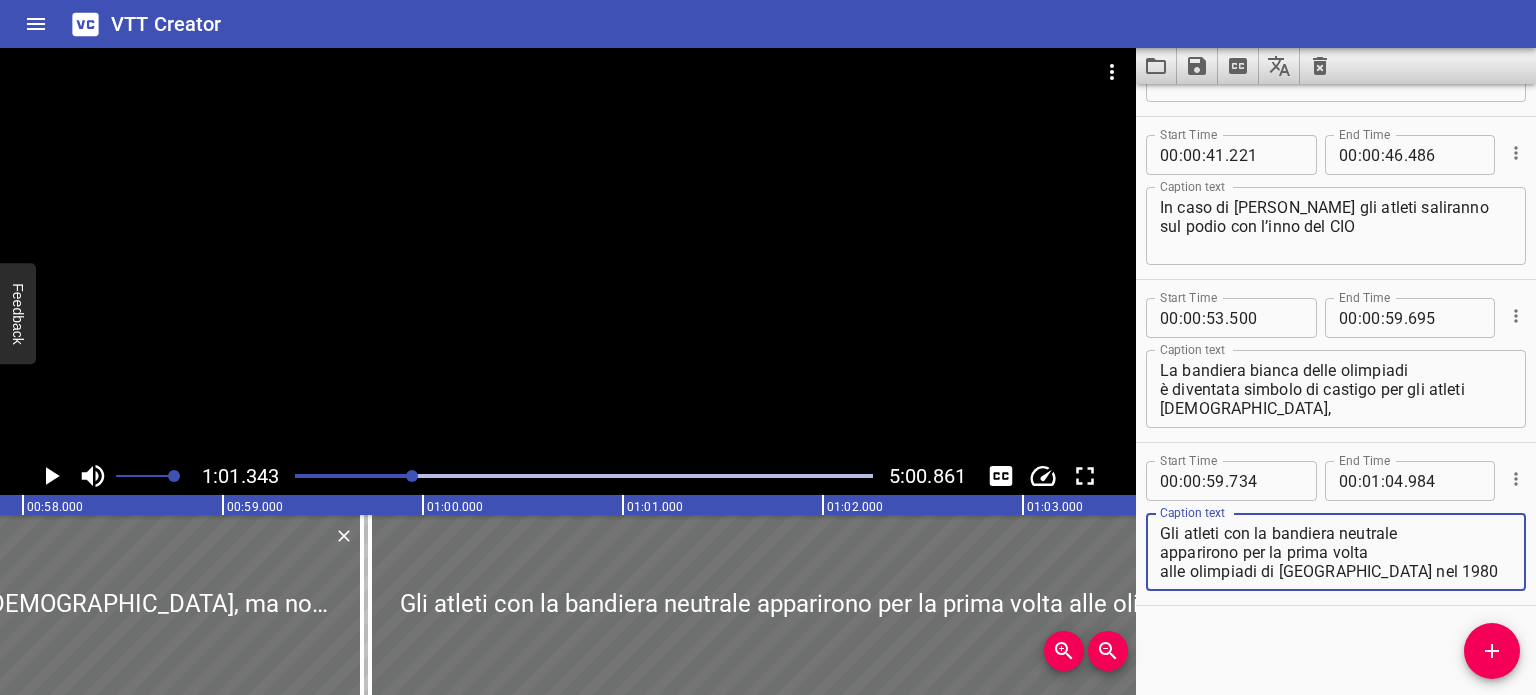 type on "Gli atleti con la bandiera neutrale
apparirono per la prima volta
alle olimpiadi di [GEOGRAPHIC_DATA] nel 1980" 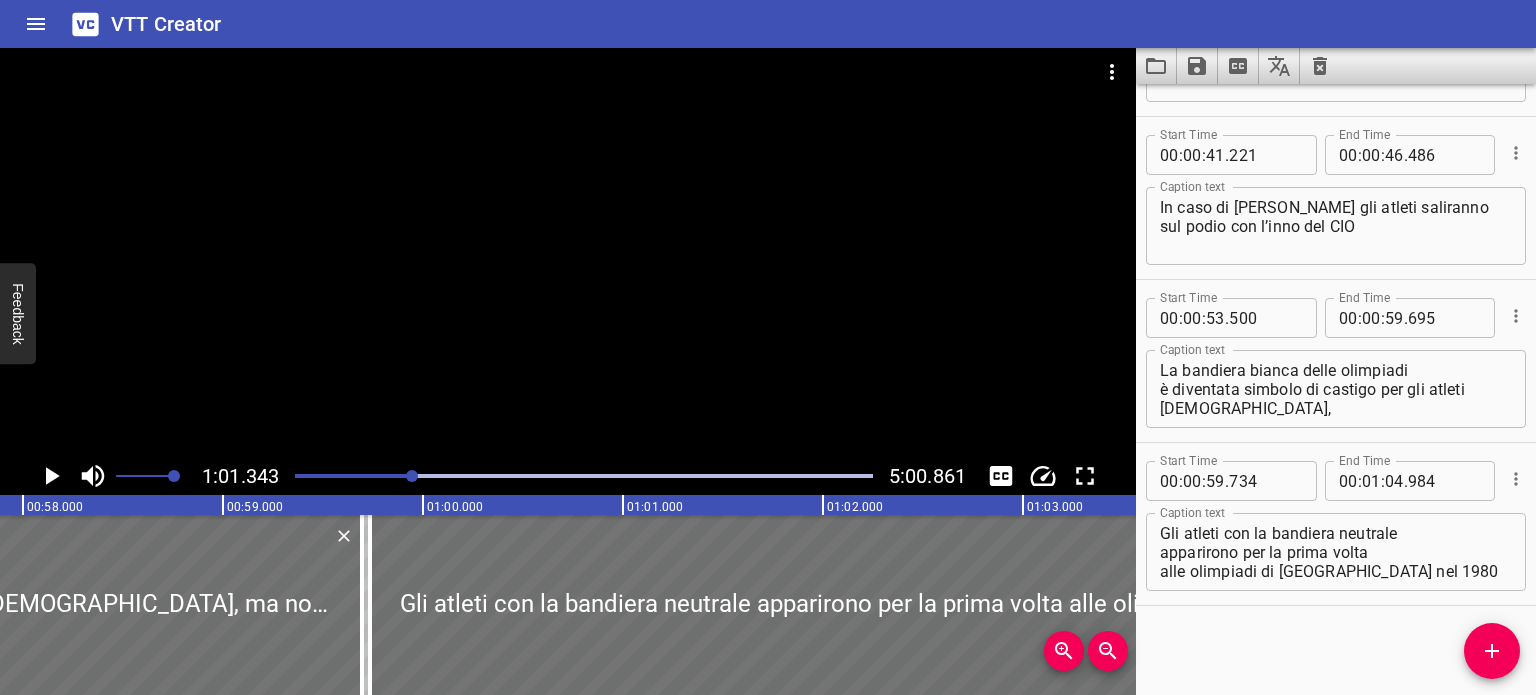 click at bounding box center (124, 476) 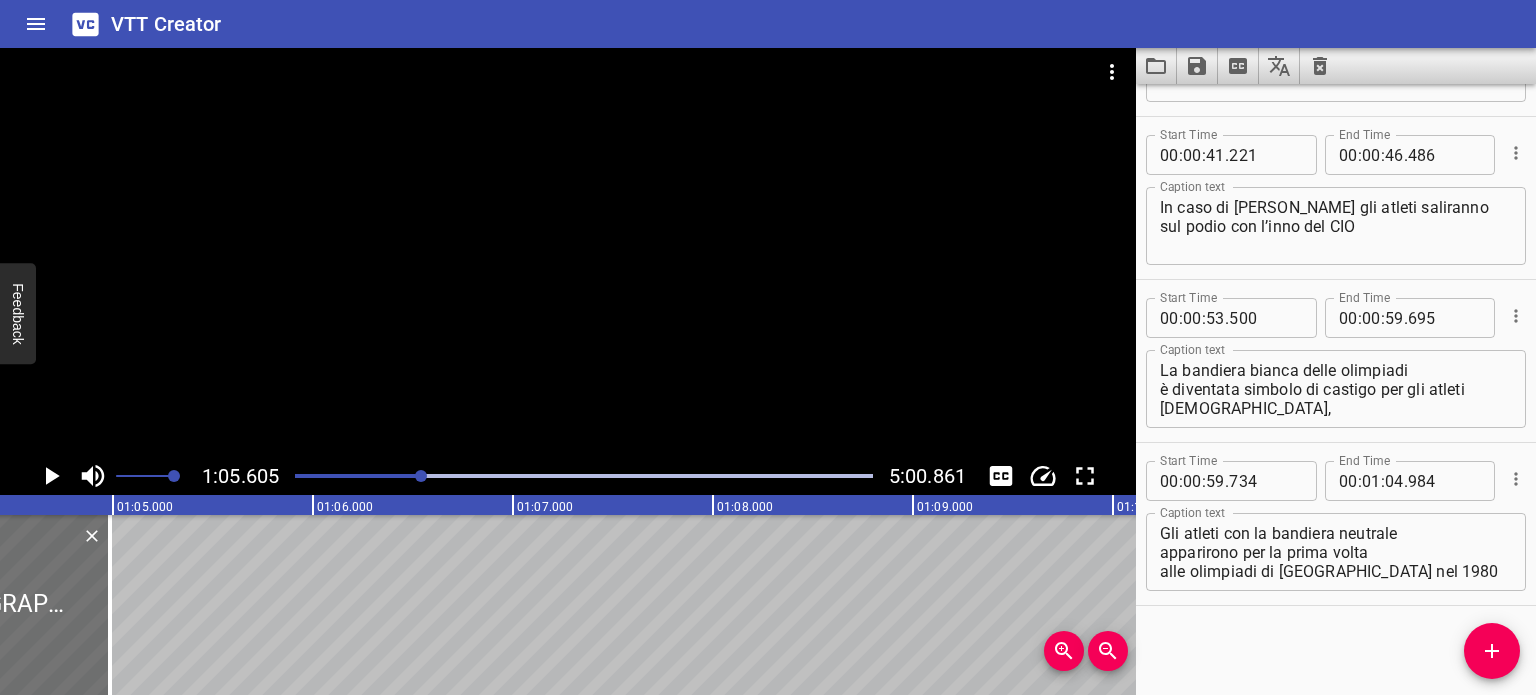 scroll, scrollTop: 0, scrollLeft: 12843, axis: horizontal 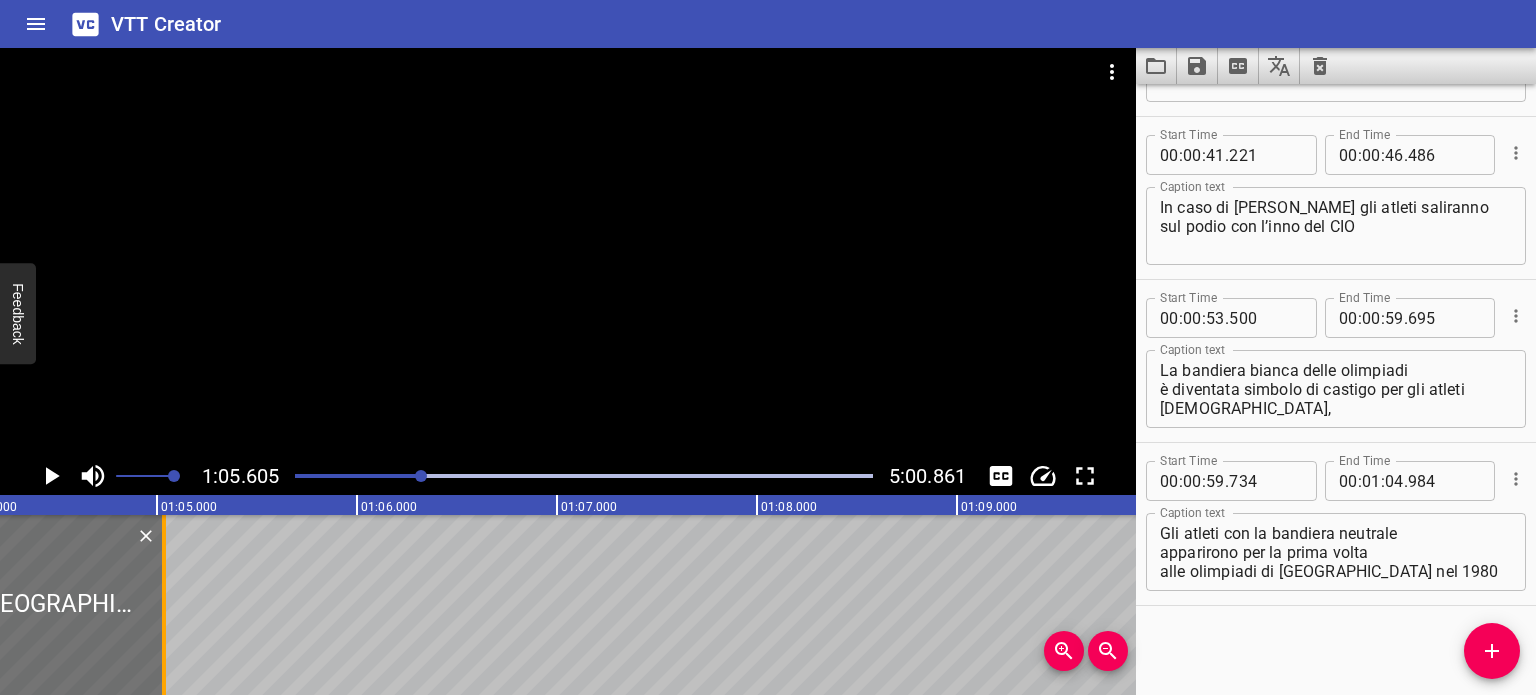 drag, startPoint x: 154, startPoint y: 591, endPoint x: 165, endPoint y: 597, distance: 12.529964 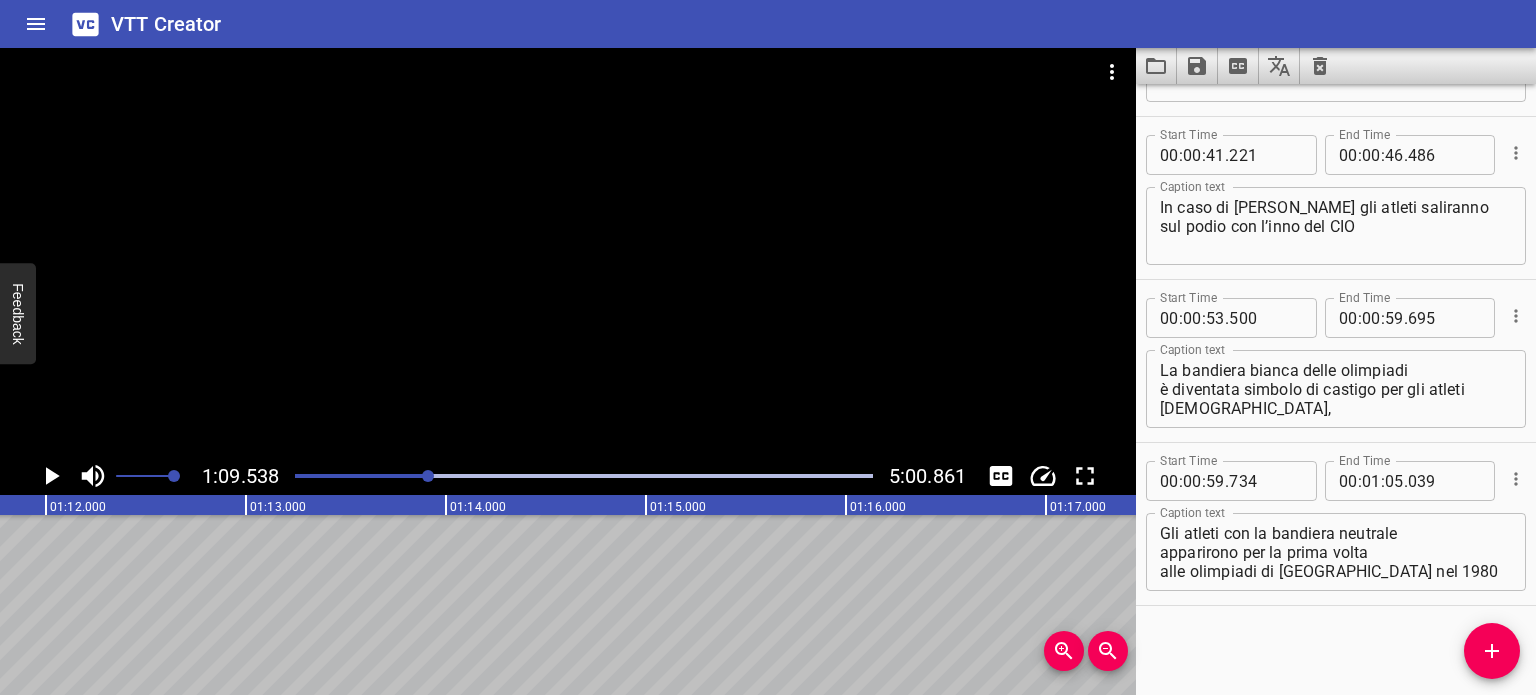 scroll, scrollTop: 0, scrollLeft: 14355, axis: horizontal 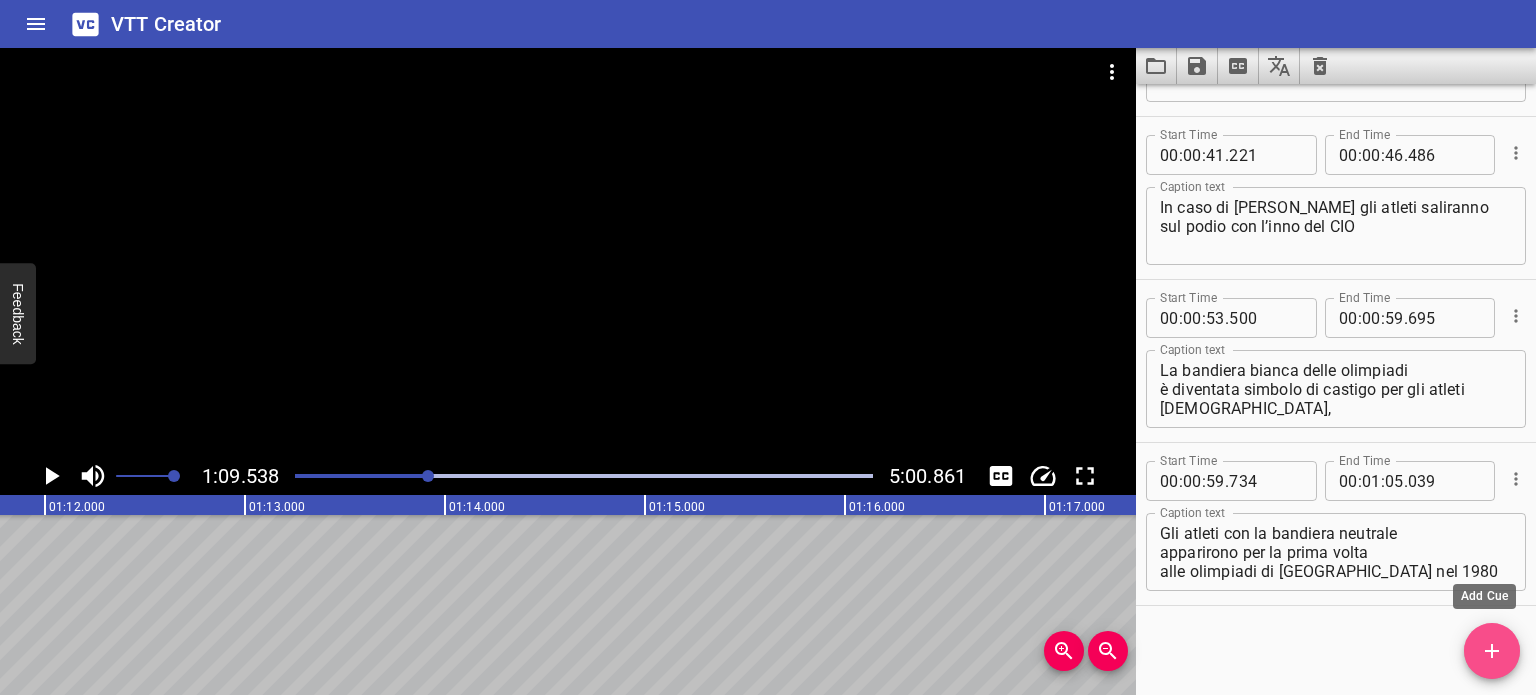 click 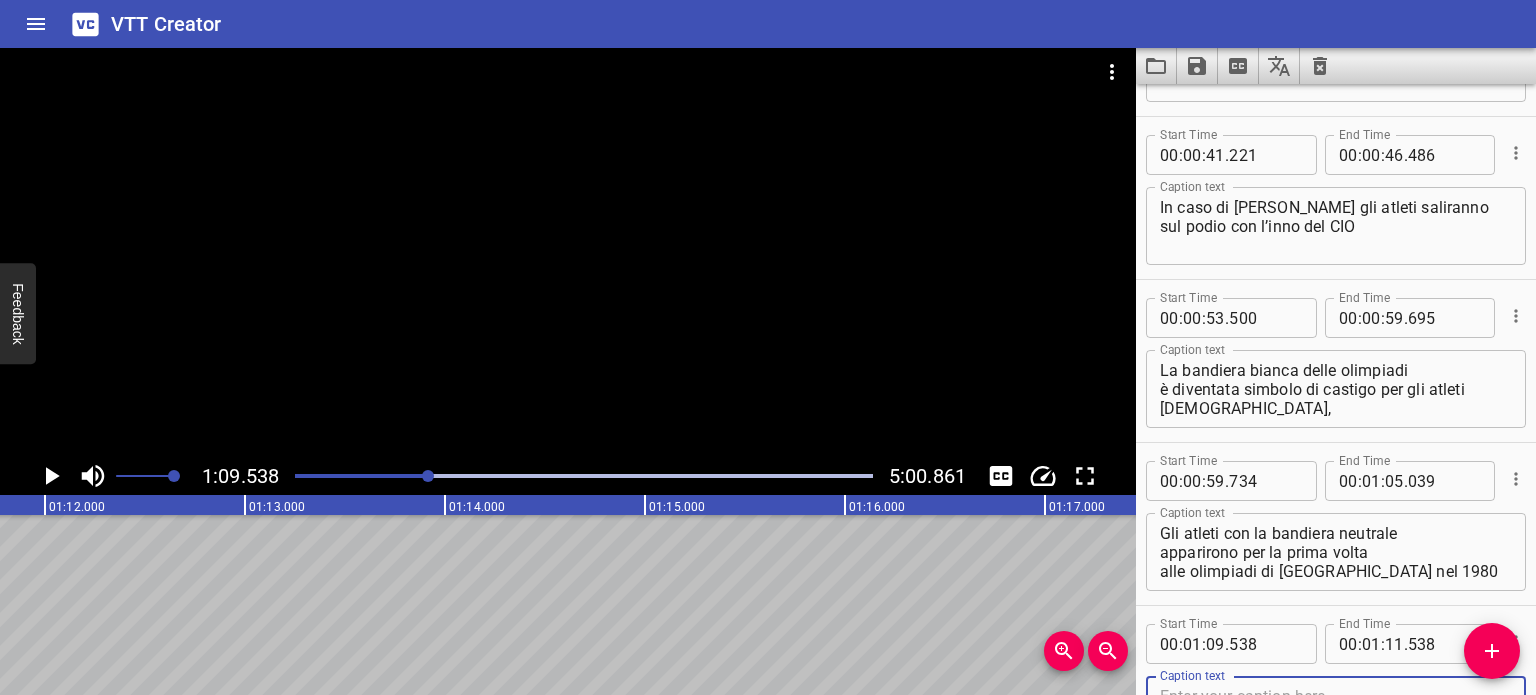 scroll, scrollTop: 1612, scrollLeft: 0, axis: vertical 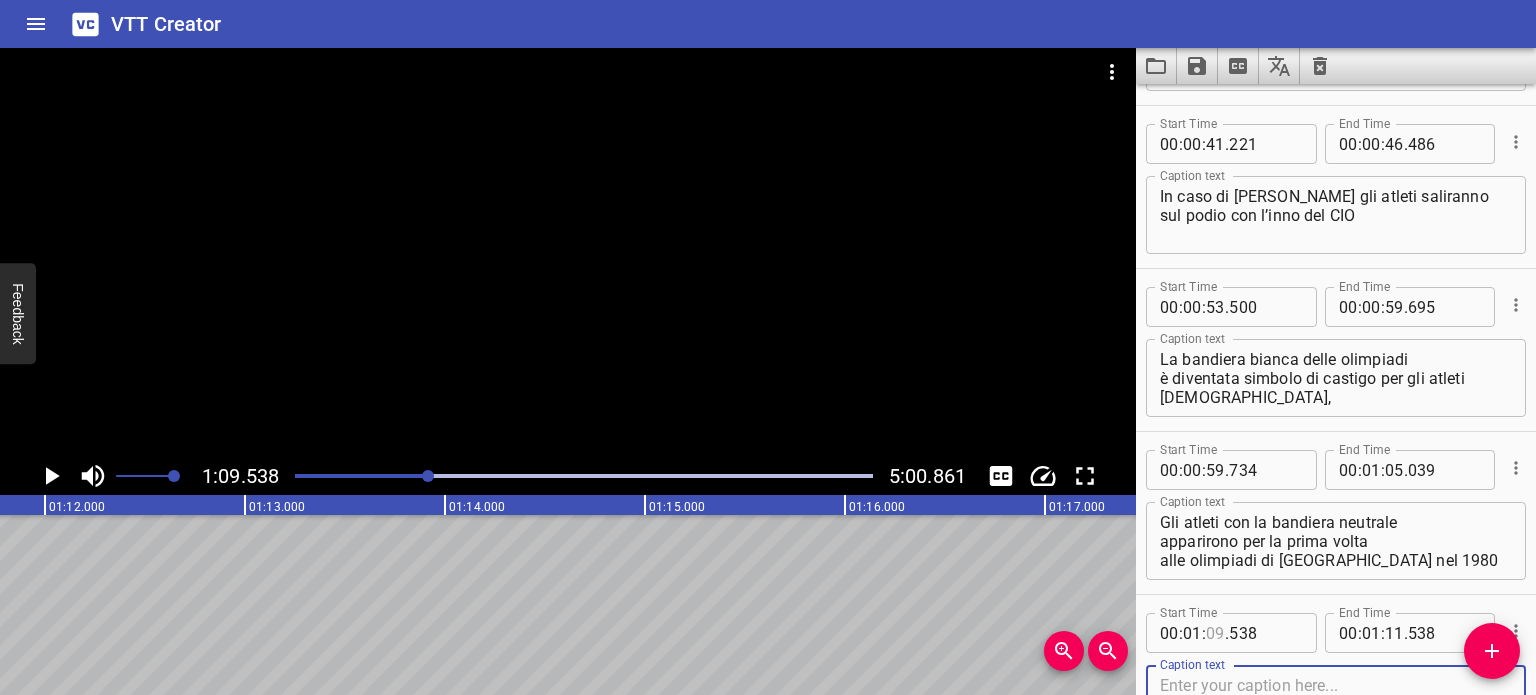 click at bounding box center (1215, 633) 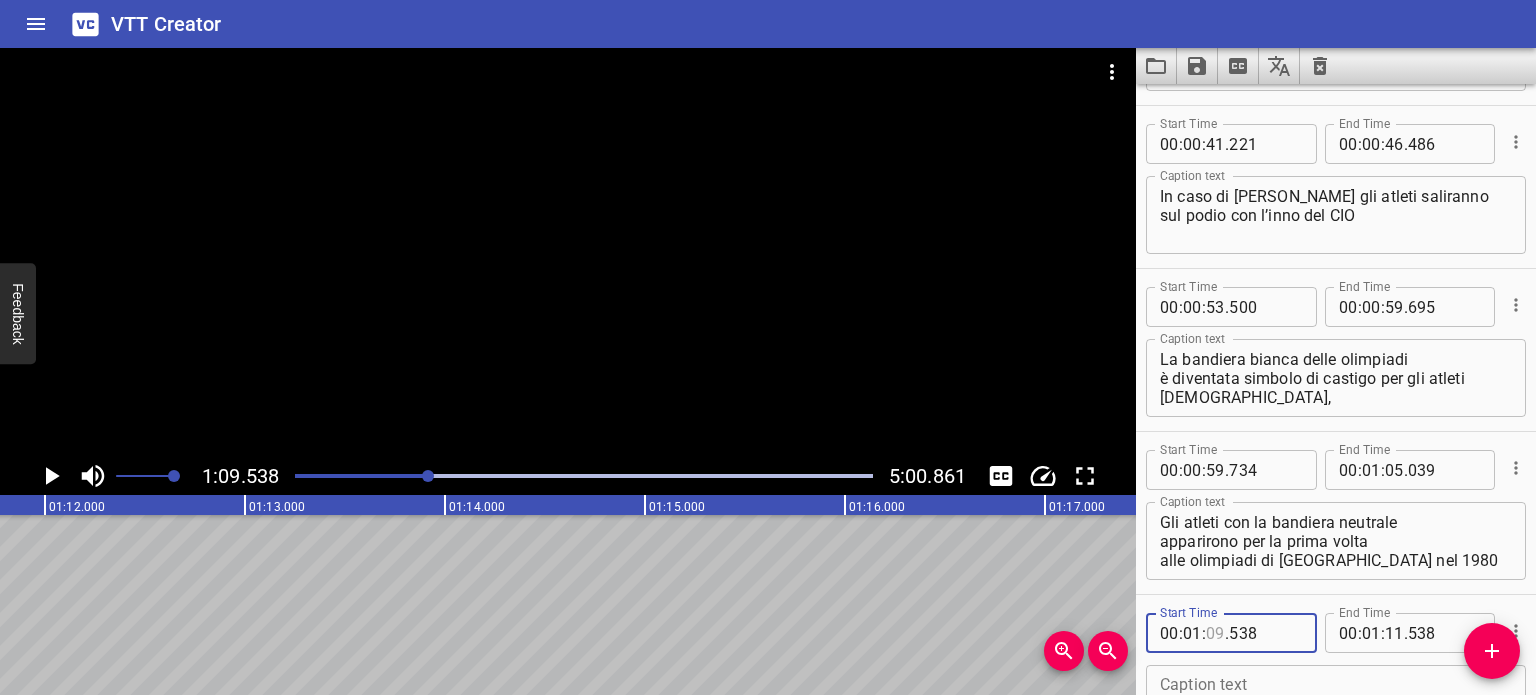 type on "09" 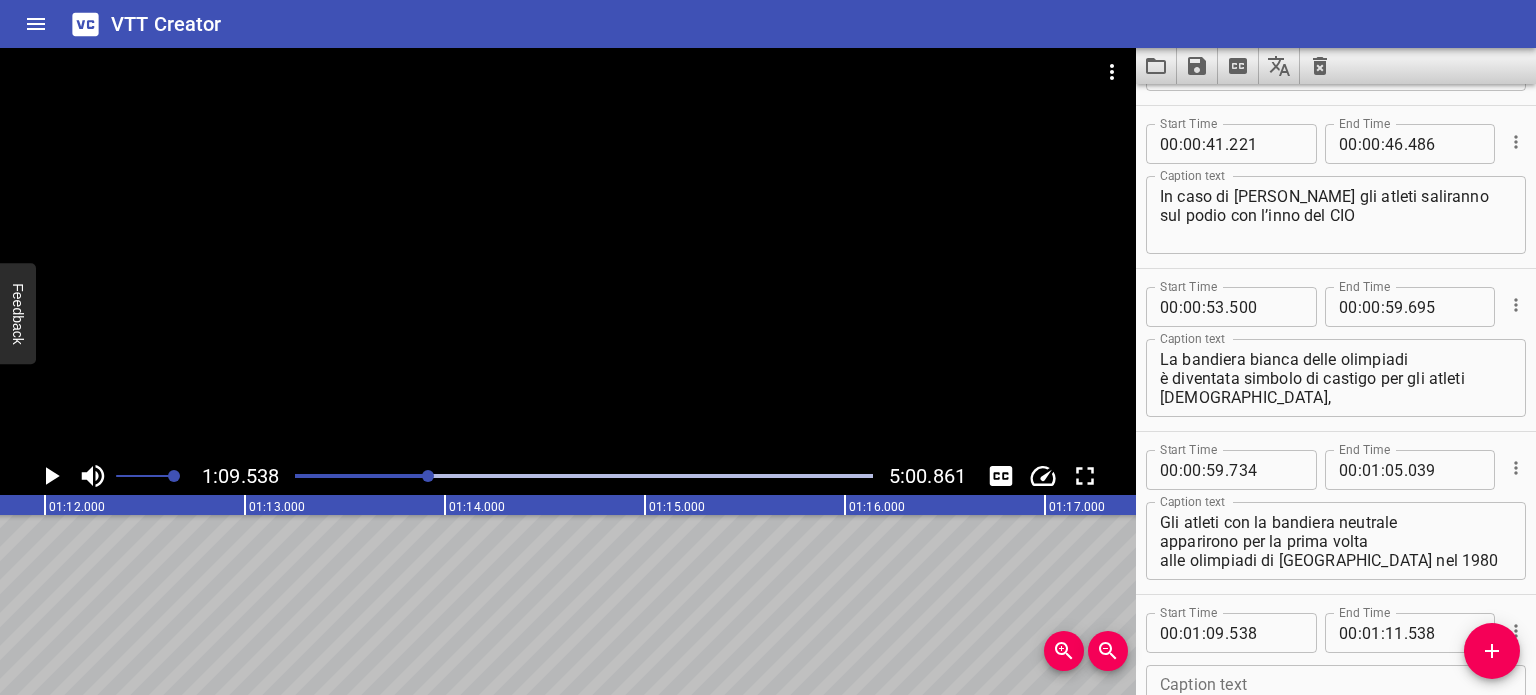 click on "Caption text" at bounding box center [1336, 704] 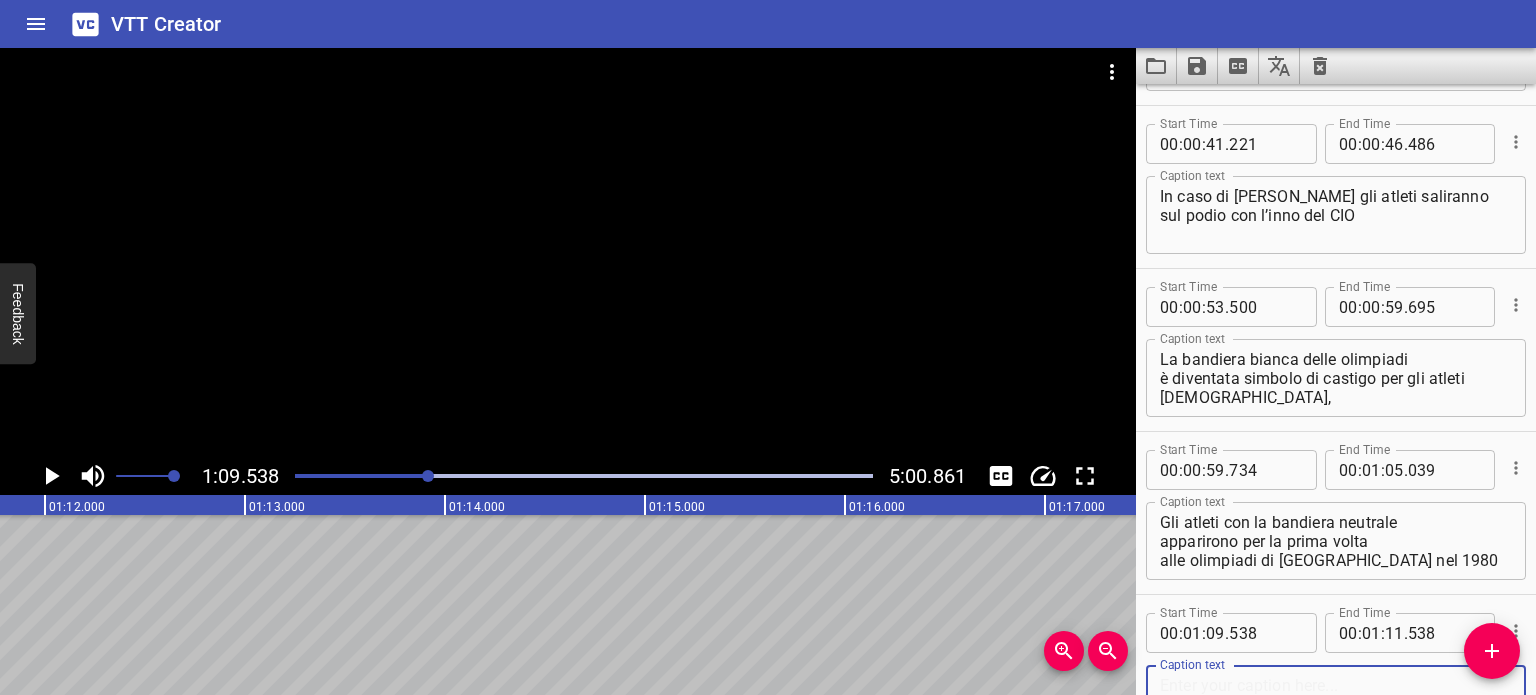 paste on "Allora, nell’URSS non vennero le squadre olimpiche di 67 nazionali" 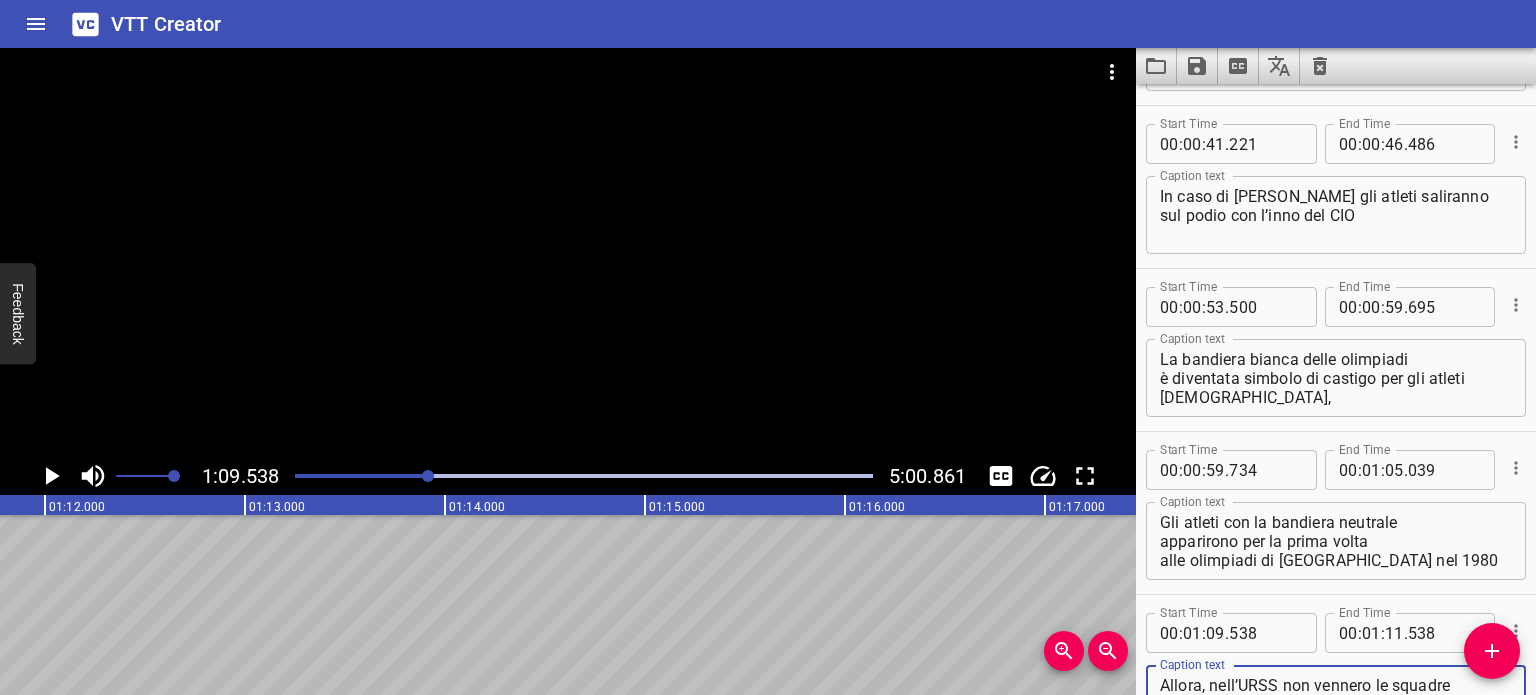 scroll, scrollTop: 1630, scrollLeft: 0, axis: vertical 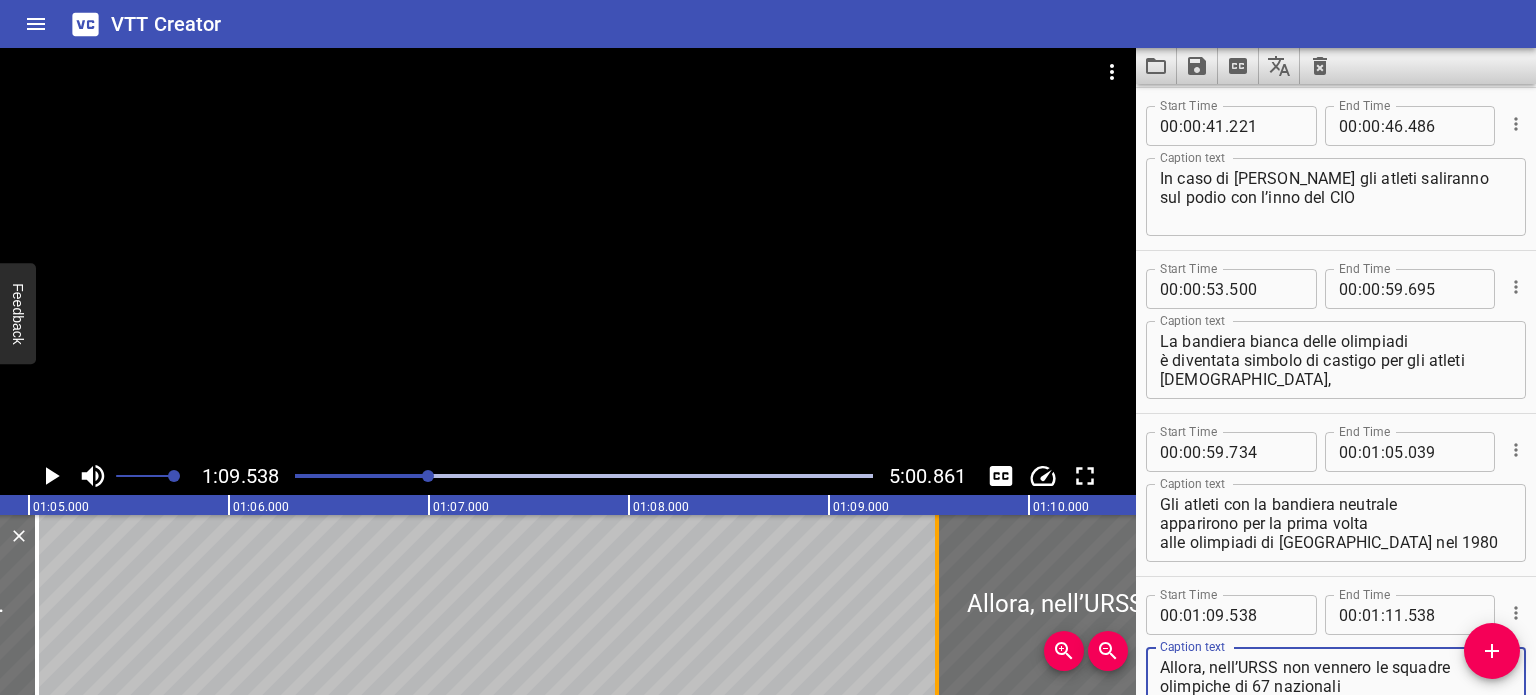 type on "Allora, nell’URSS non vennero le squadre olimpiche di 67 nazionali" 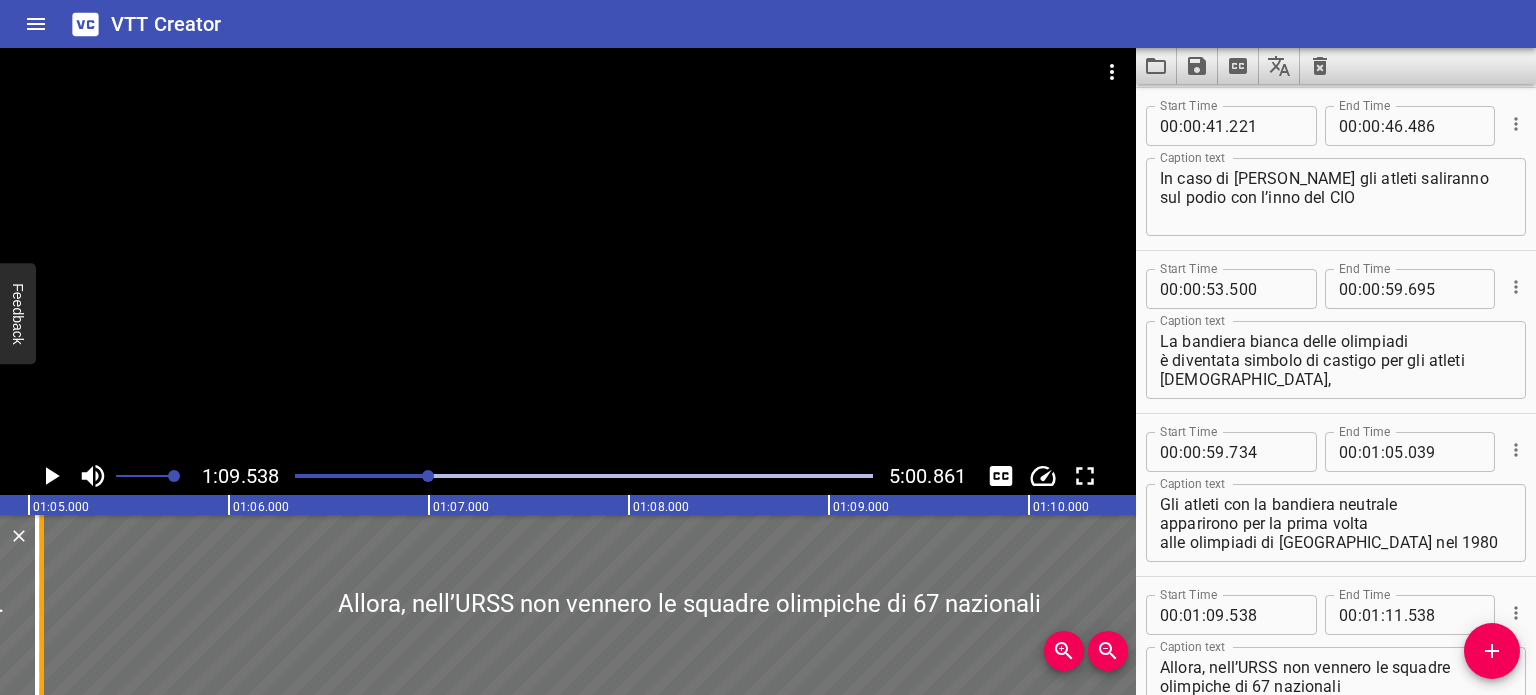 drag, startPoint x: 938, startPoint y: 596, endPoint x: 43, endPoint y: 571, distance: 895.3491 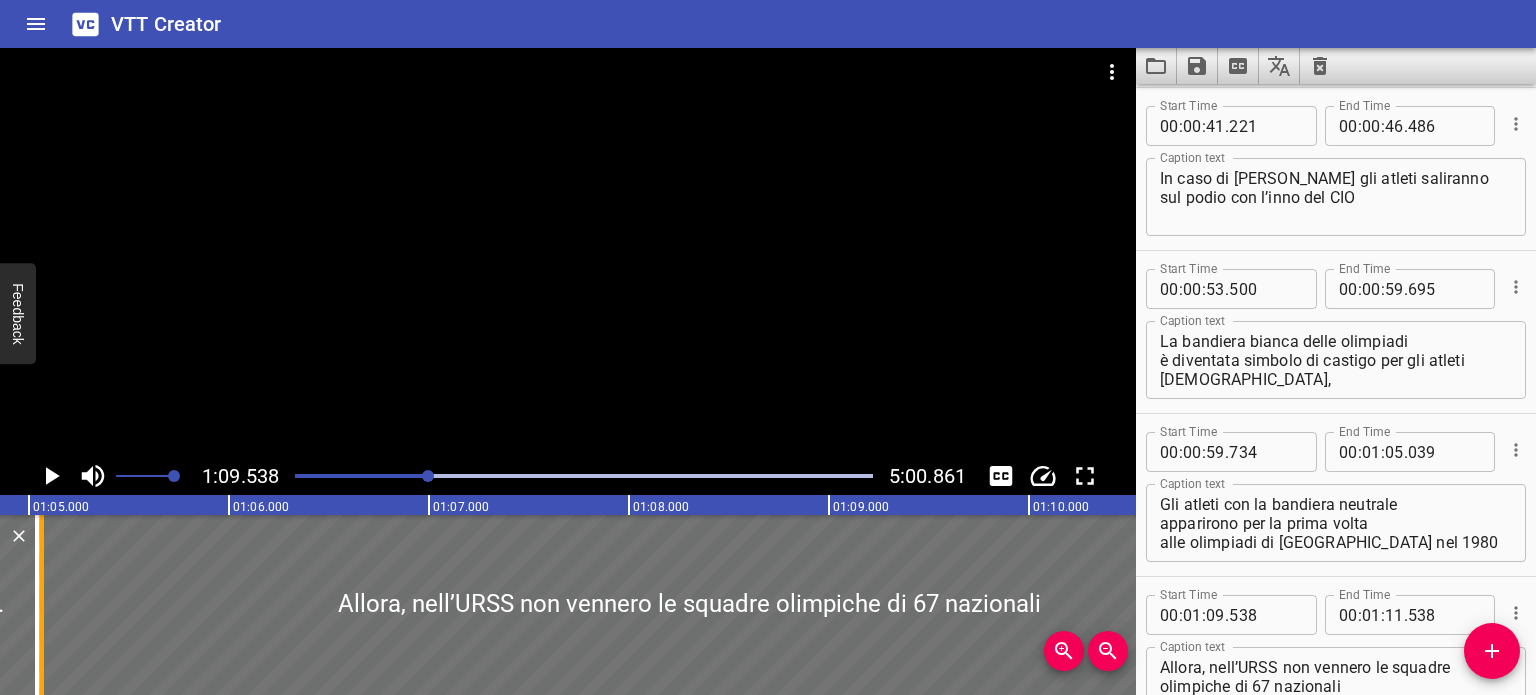 click at bounding box center (42, 605) 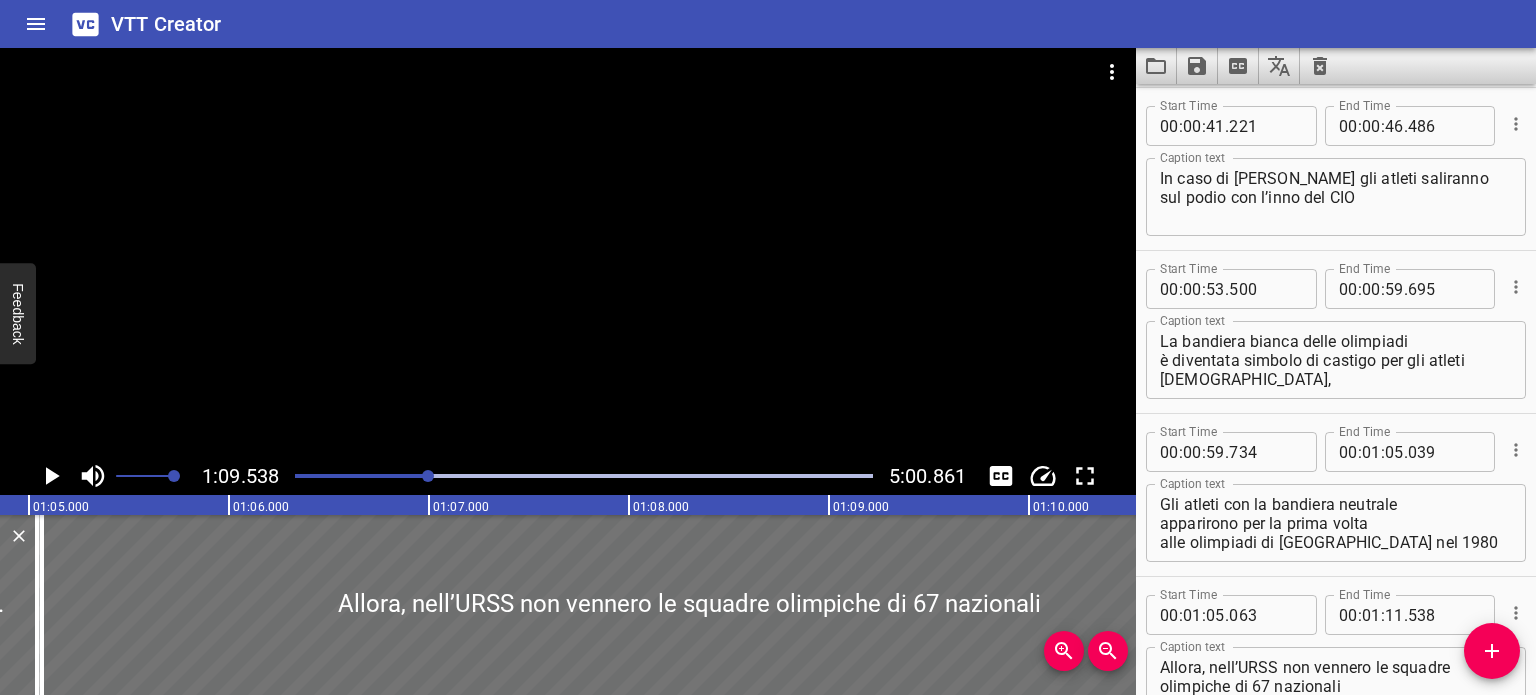 scroll, scrollTop: 1719, scrollLeft: 0, axis: vertical 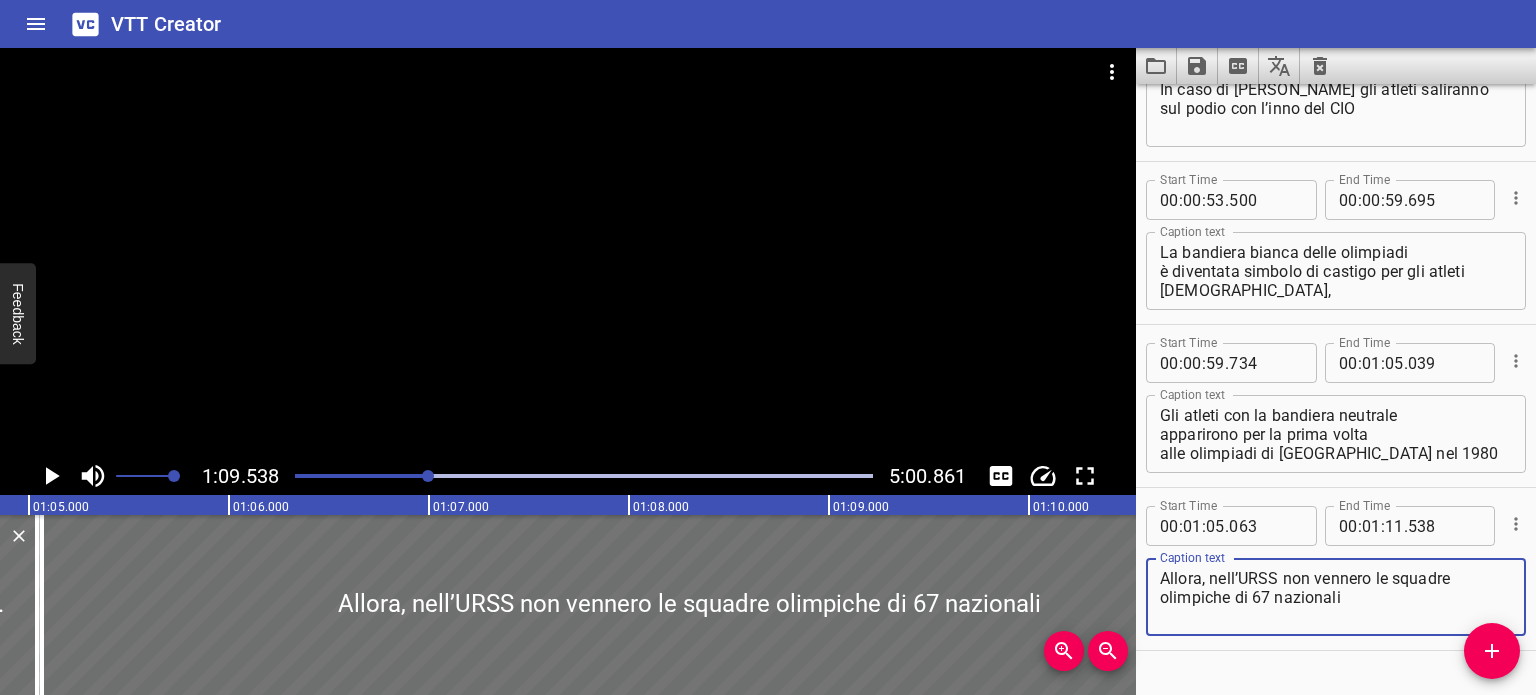 click on "Allora, nell’URSS non vennero le squadre olimpiche di 67 nazionali" at bounding box center (1336, 597) 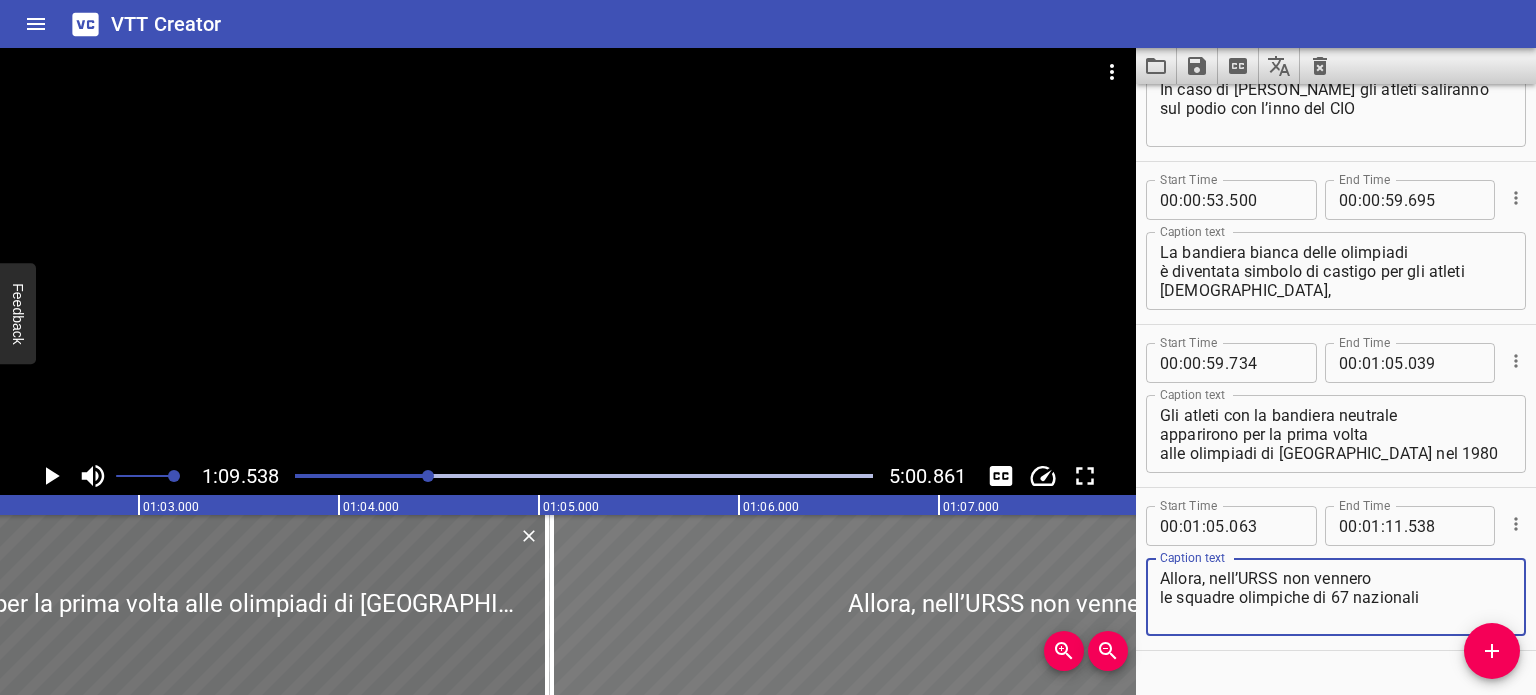 scroll, scrollTop: 0, scrollLeft: 12251, axis: horizontal 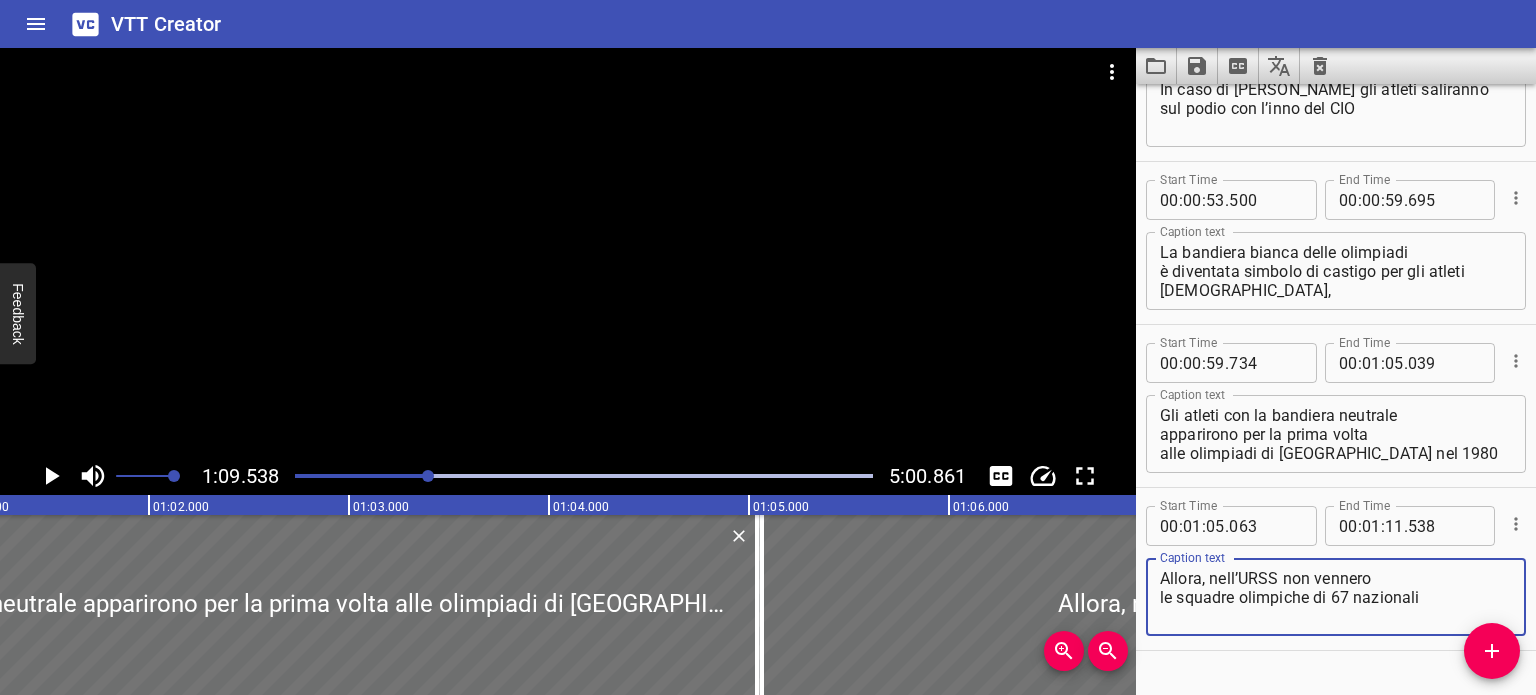 type on "Allora, nell’URSS non vennero
le squadre olimpiche di 67 nazionali" 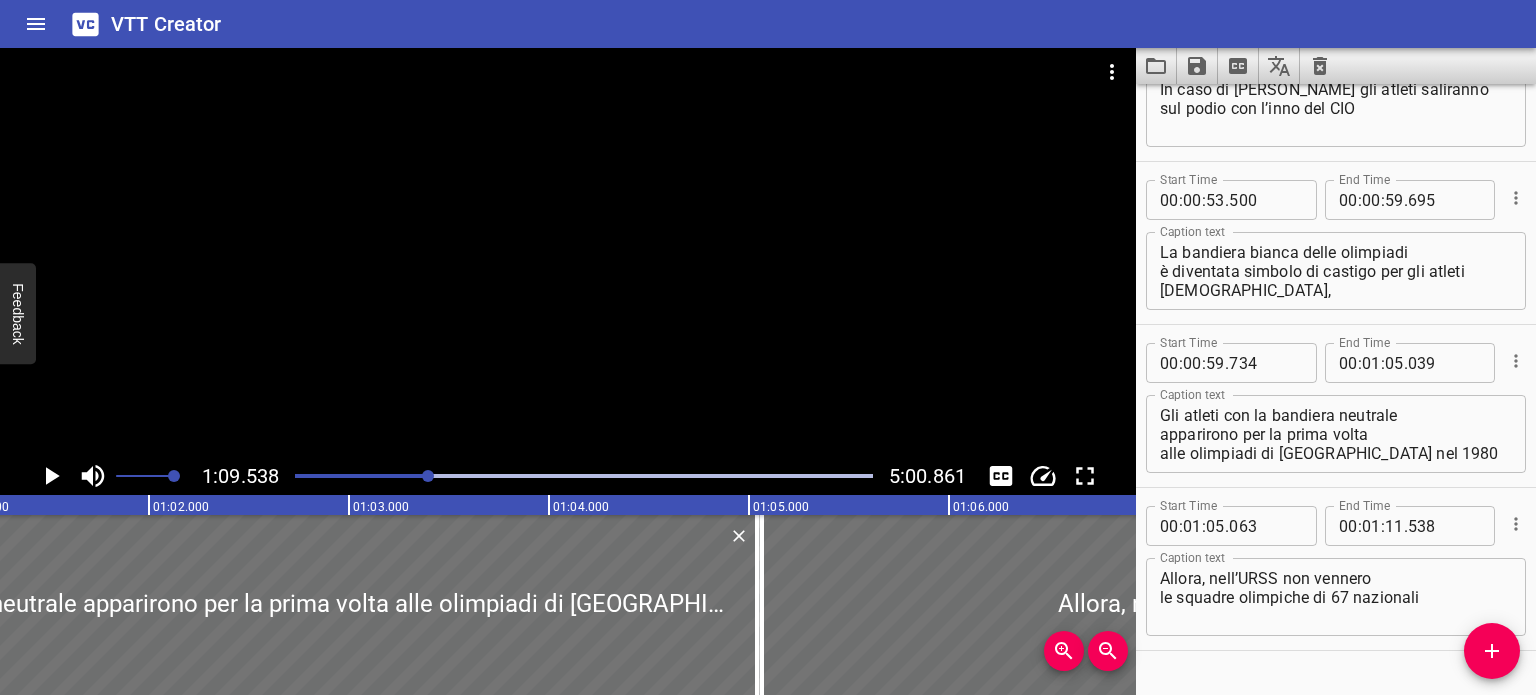 click at bounding box center [140, 476] 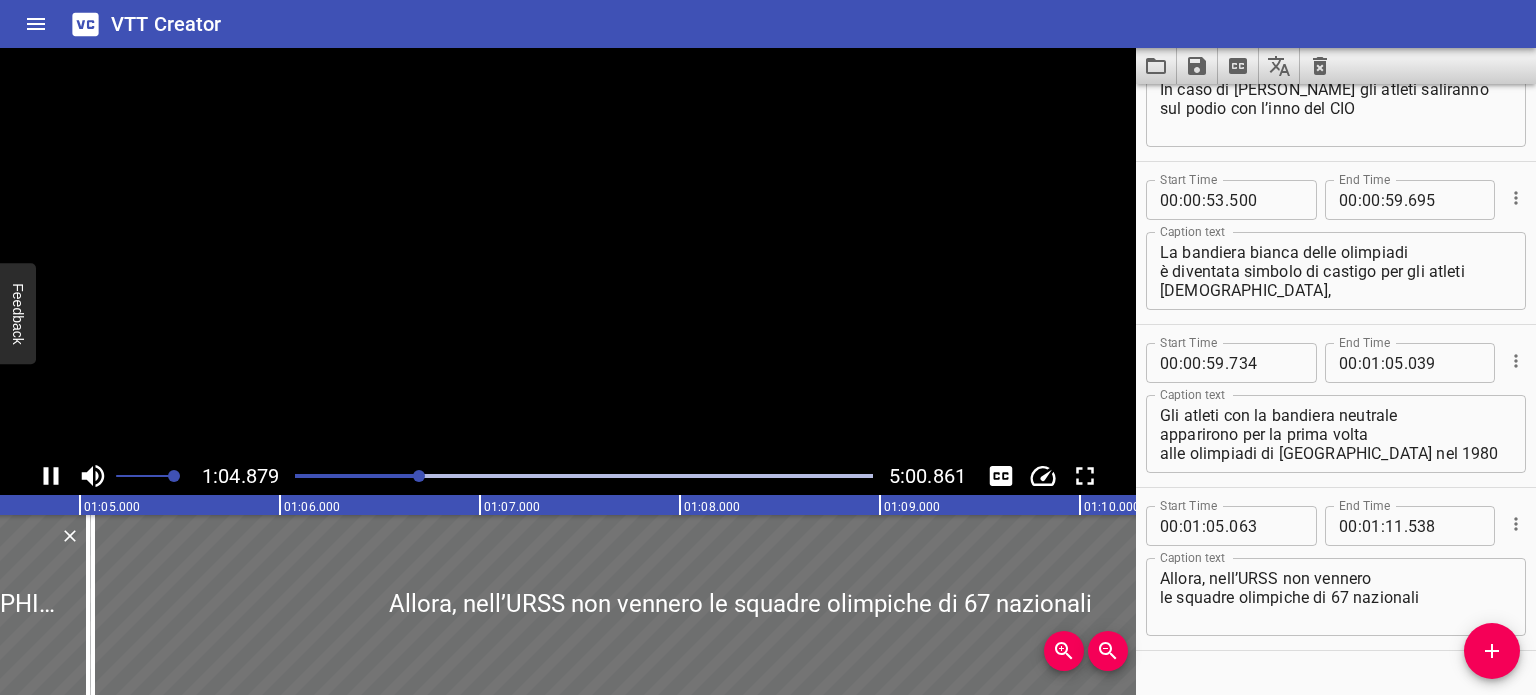 scroll, scrollTop: 0, scrollLeft: 12975, axis: horizontal 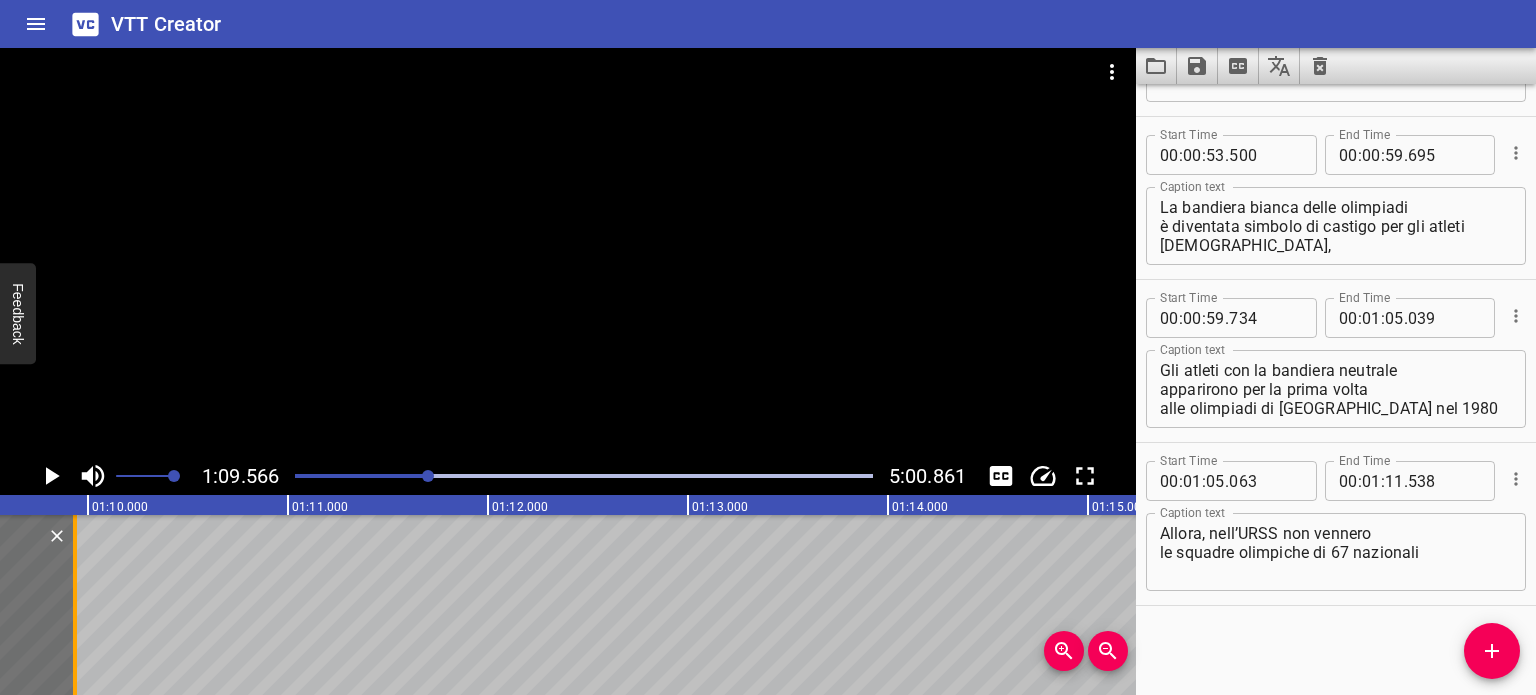 drag, startPoint x: 392, startPoint y: 569, endPoint x: 71, endPoint y: 553, distance: 321.3985 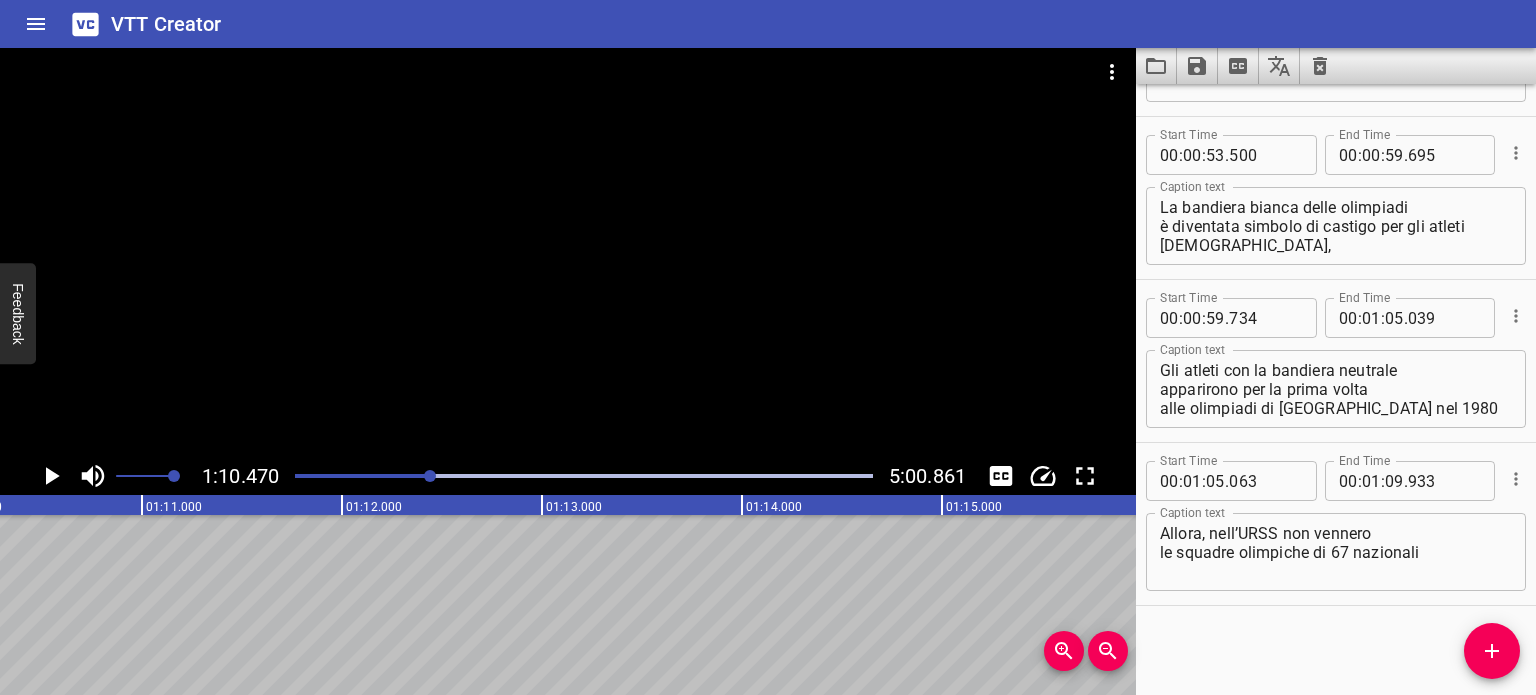 scroll, scrollTop: 0, scrollLeft: 14093, axis: horizontal 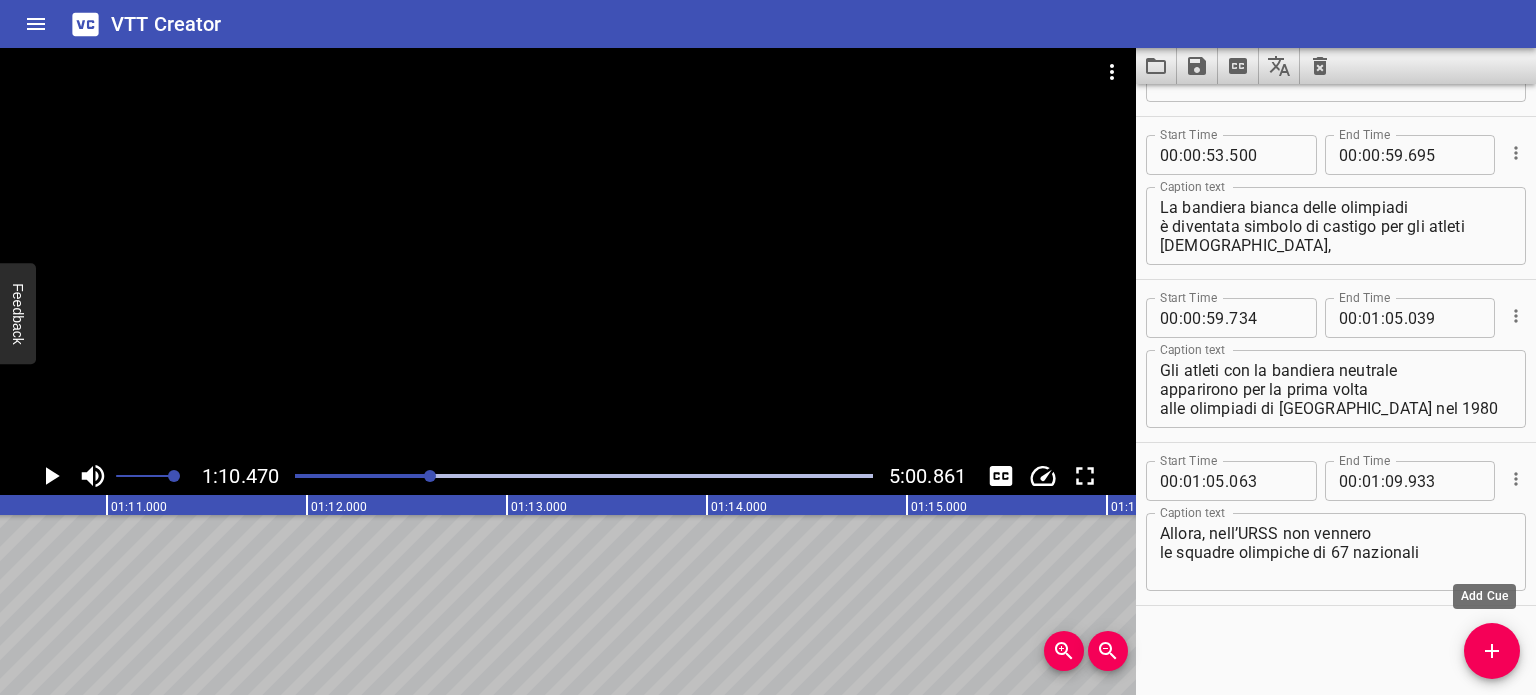 click at bounding box center [1492, 651] 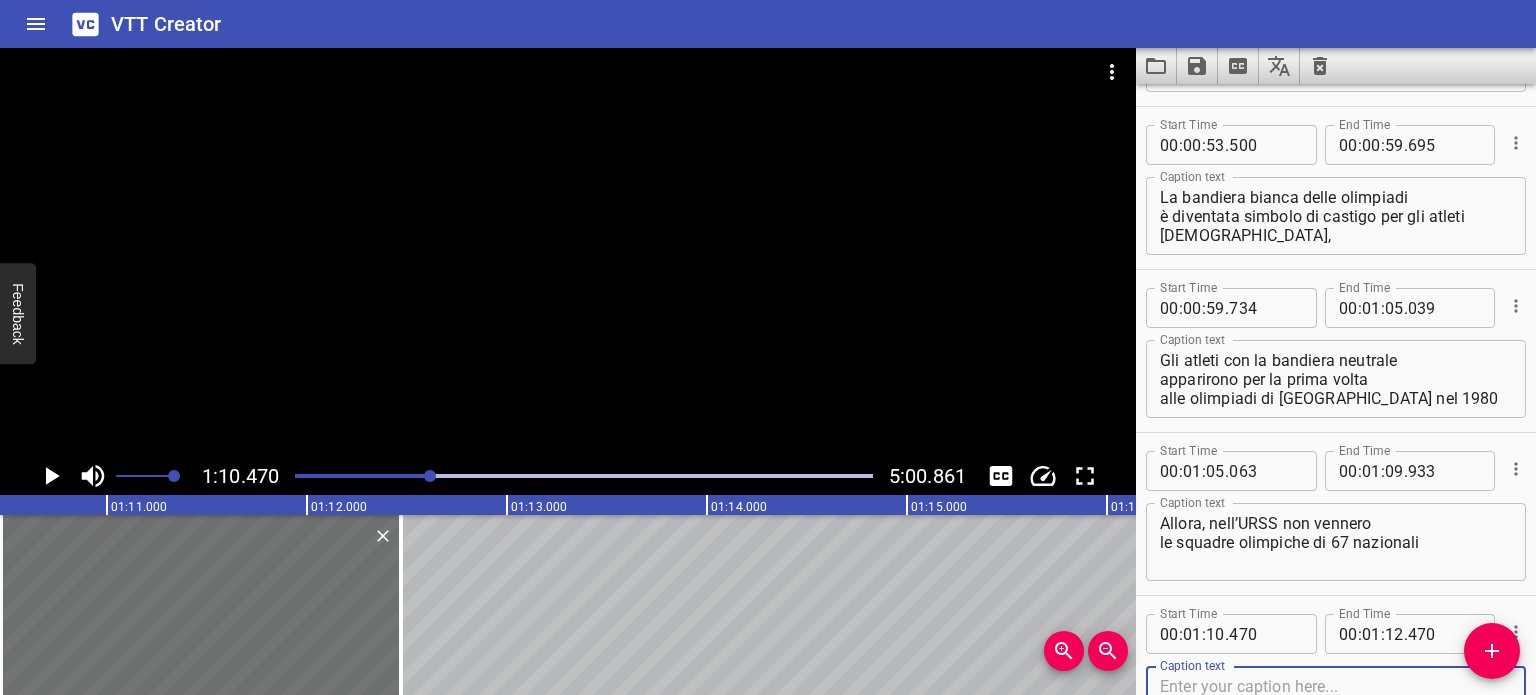 scroll, scrollTop: 1868, scrollLeft: 0, axis: vertical 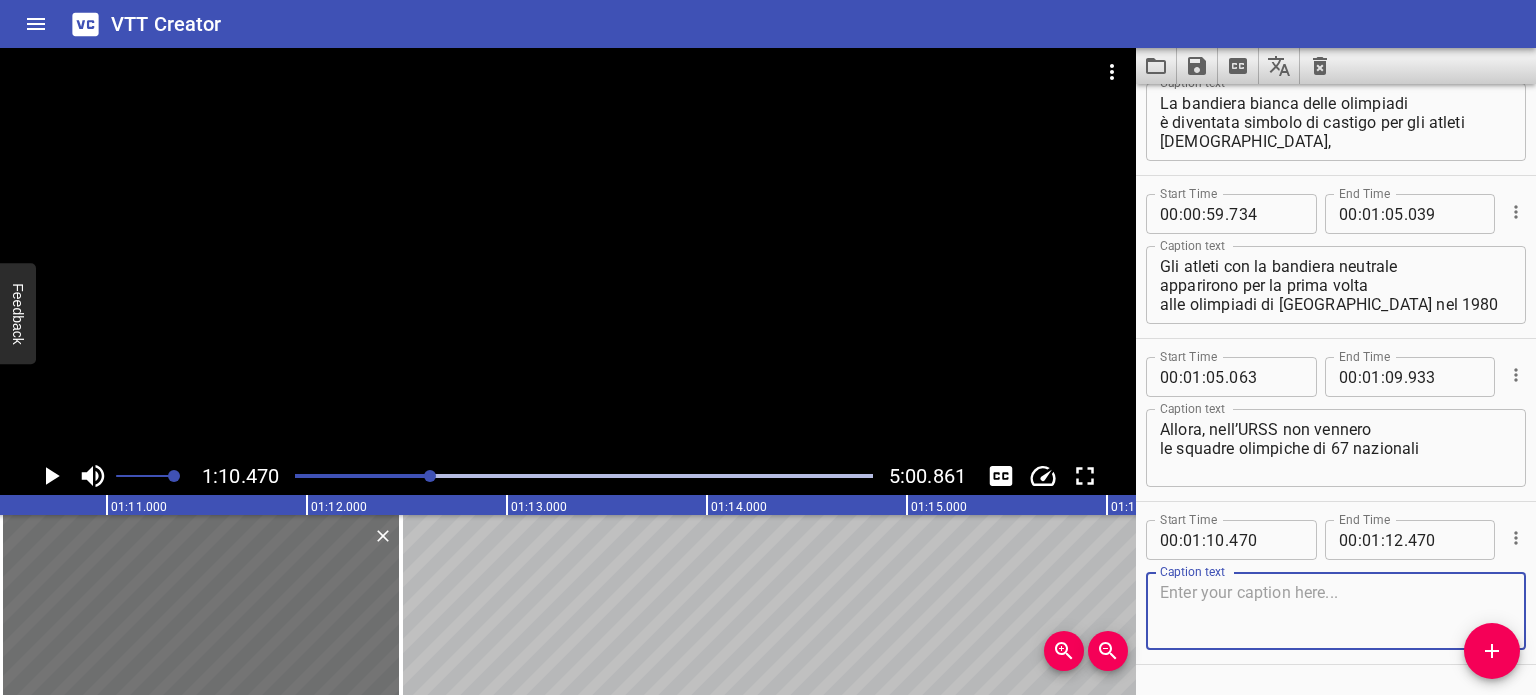 click at bounding box center (1336, 611) 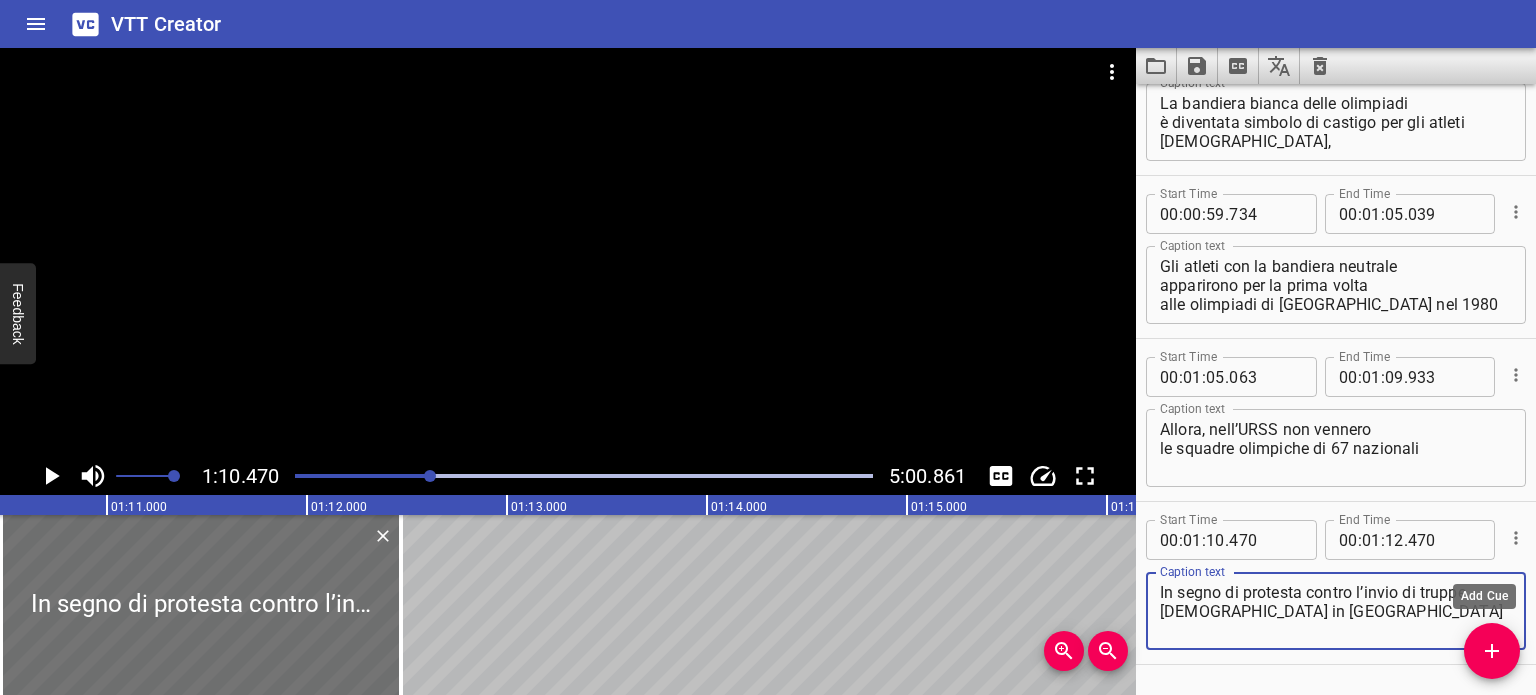 type on "In segno di protesta contro l’invio di truppe [DEMOGRAPHIC_DATA] in [GEOGRAPHIC_DATA]" 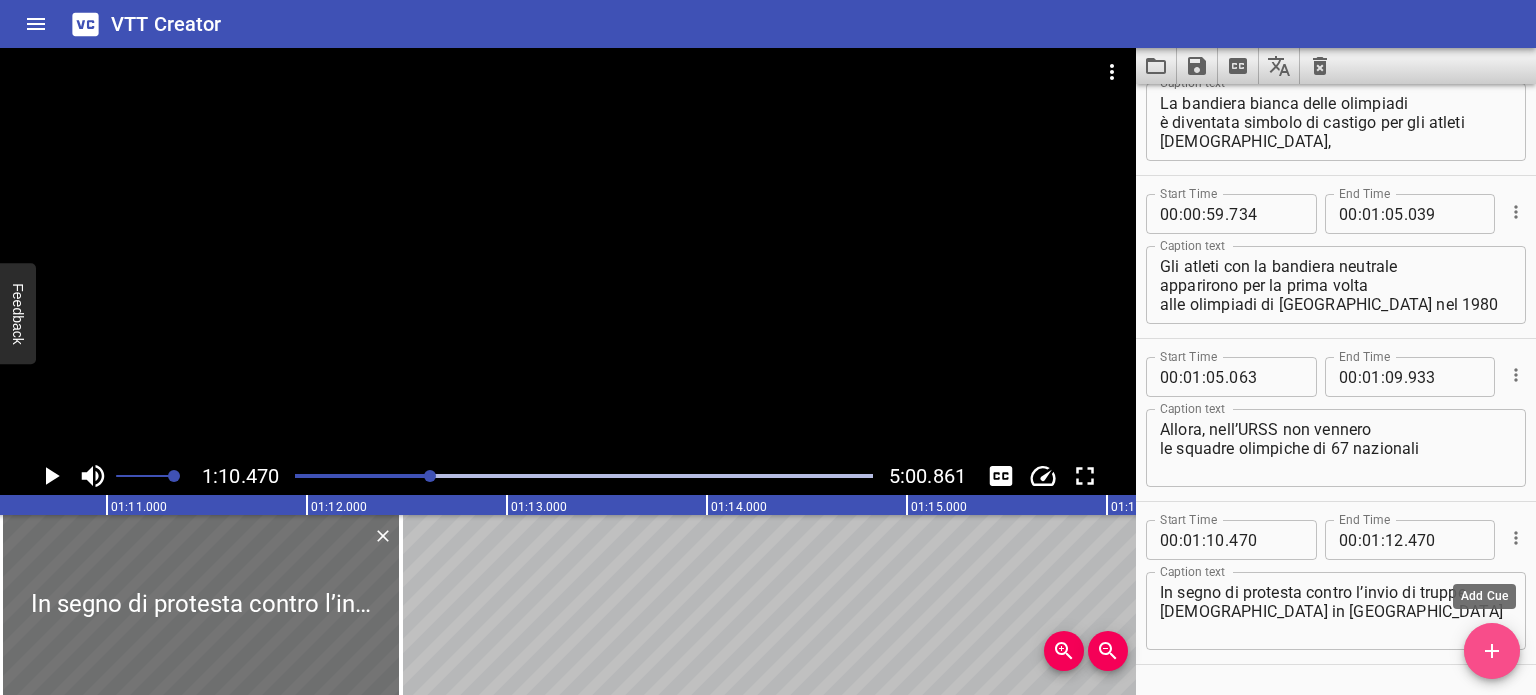click 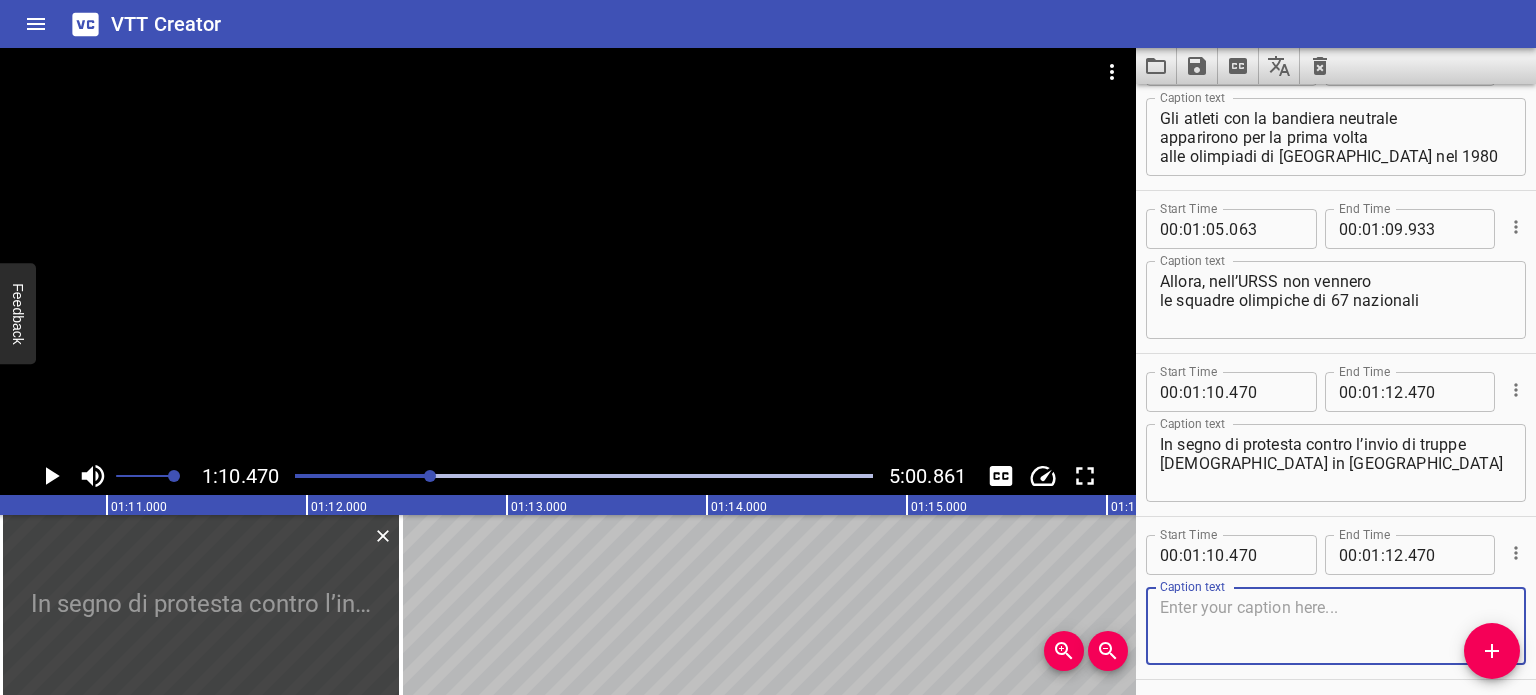 scroll, scrollTop: 2091, scrollLeft: 0, axis: vertical 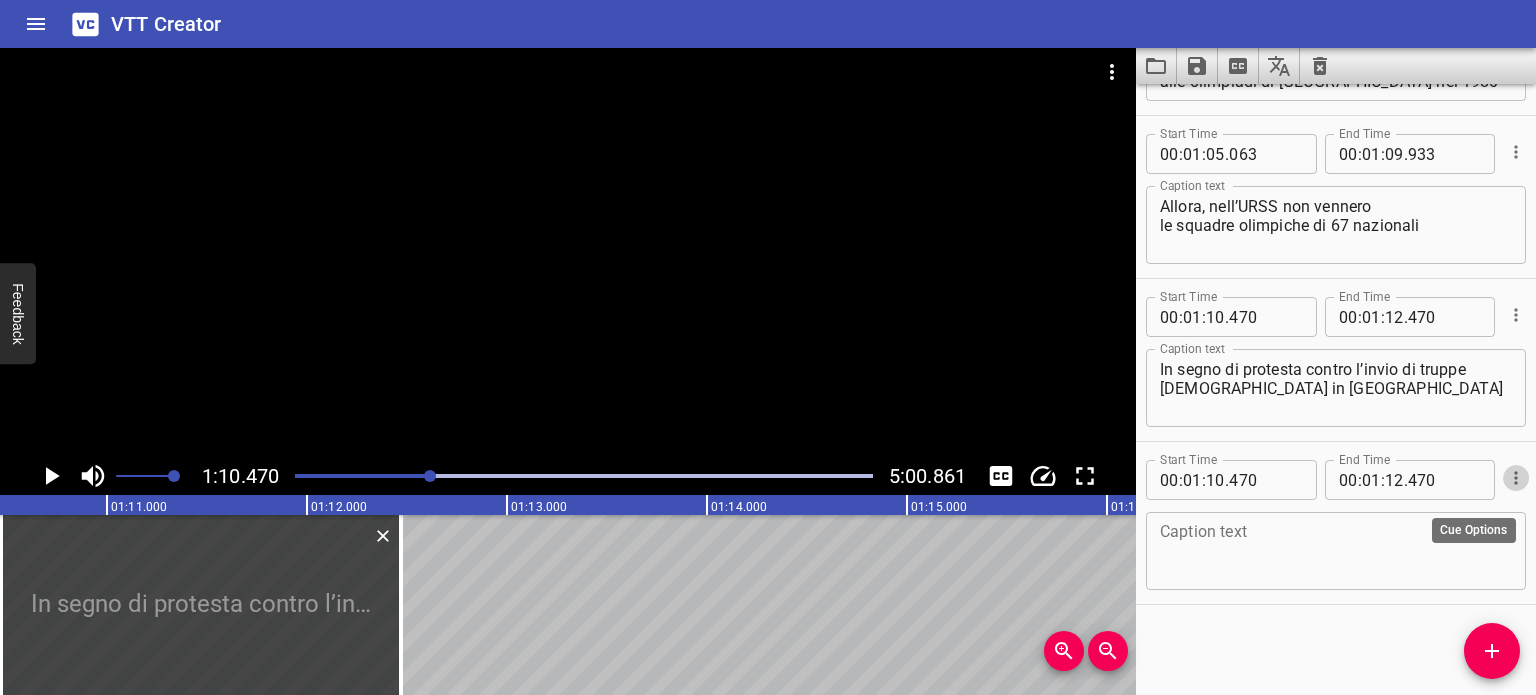 click 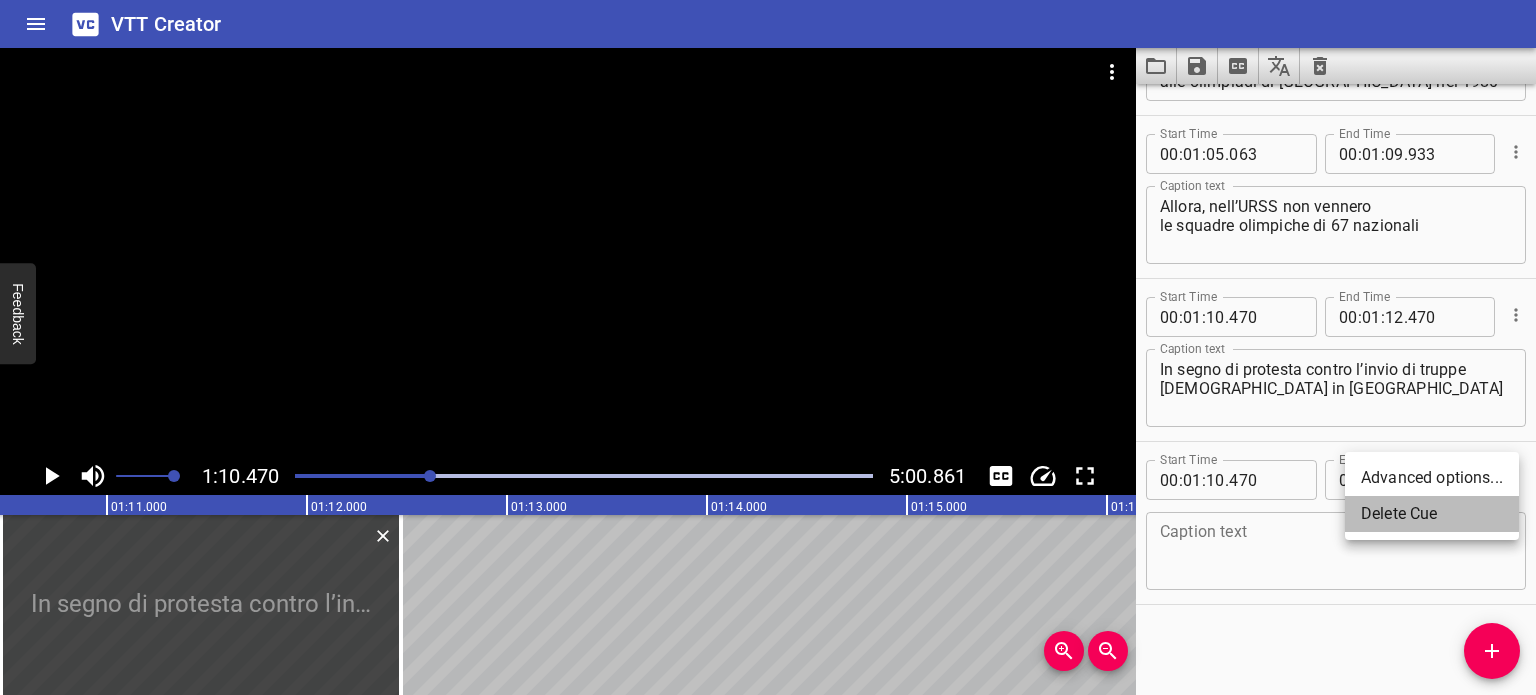 click on "Delete Cue" at bounding box center (1432, 514) 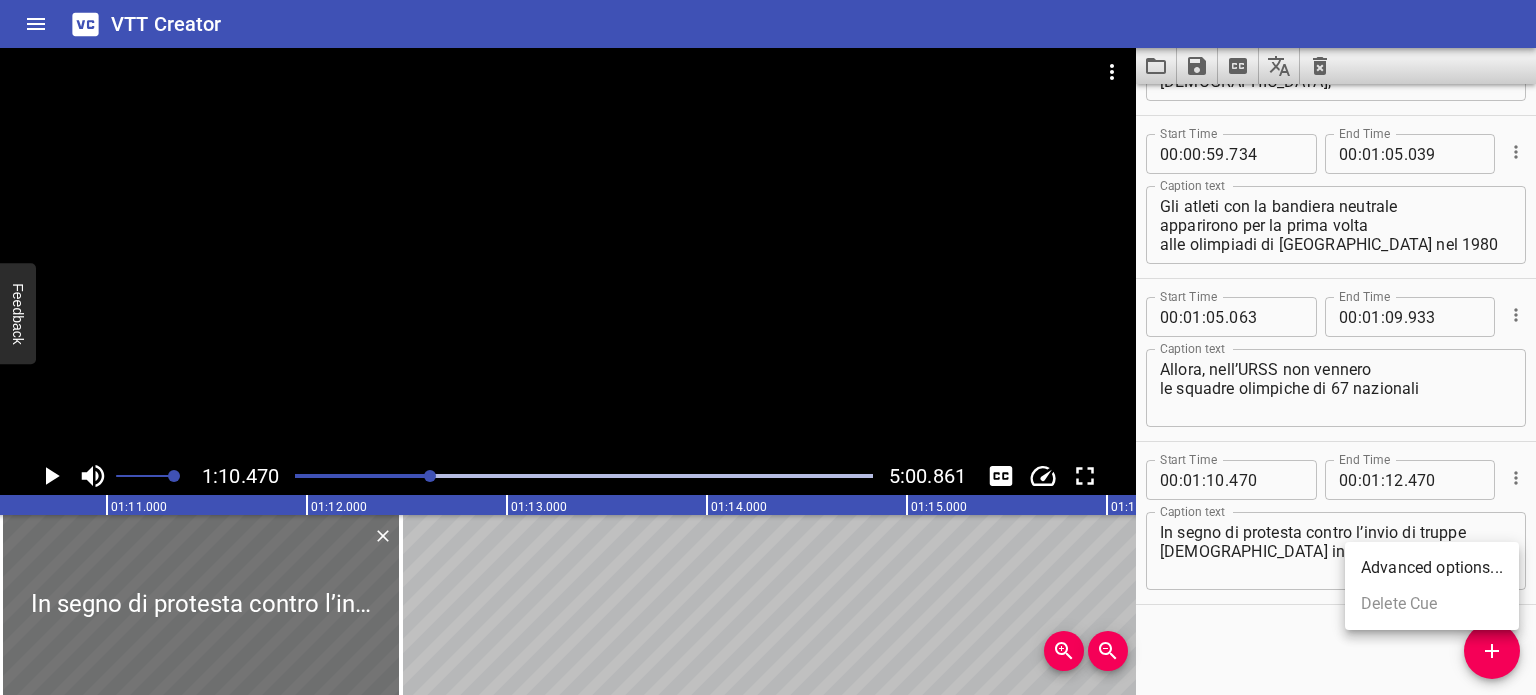 scroll, scrollTop: 1928, scrollLeft: 0, axis: vertical 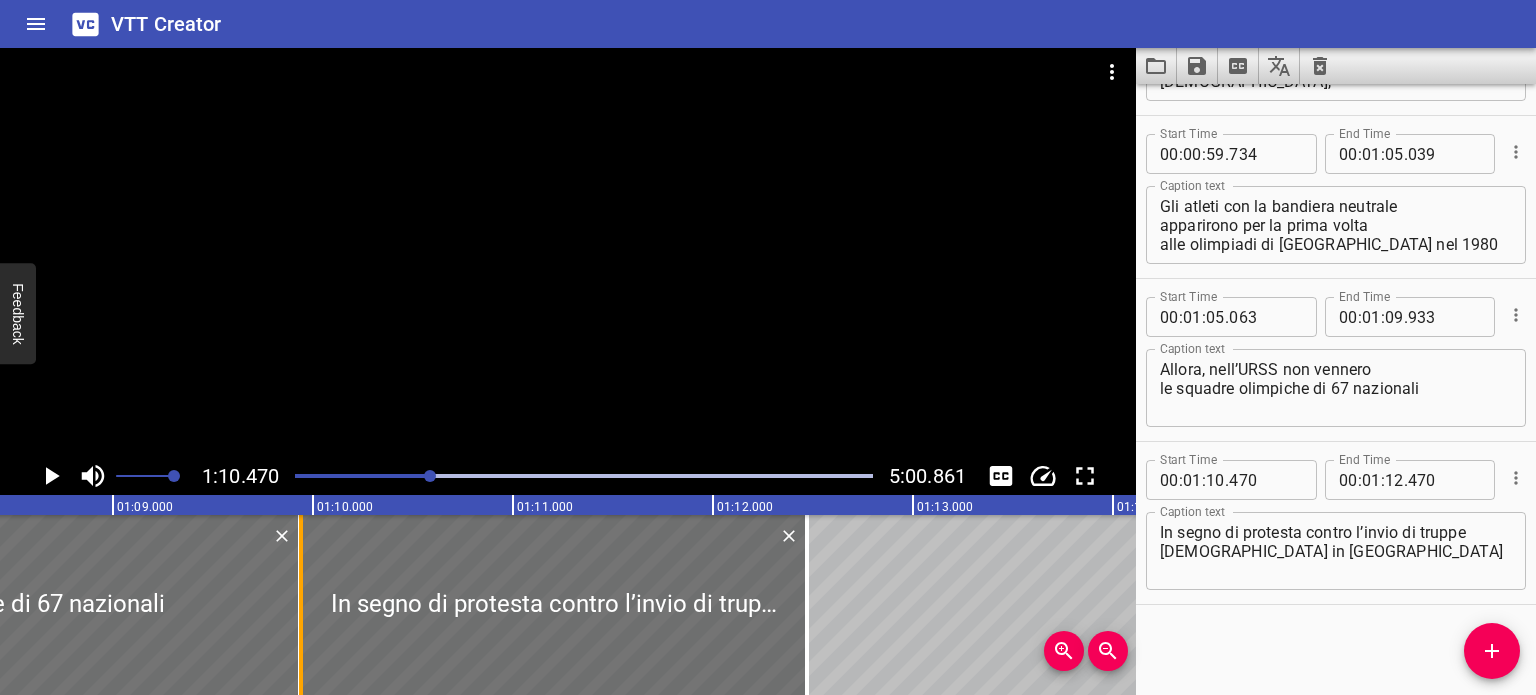 drag, startPoint x: 409, startPoint y: 571, endPoint x: 303, endPoint y: 555, distance: 107.200745 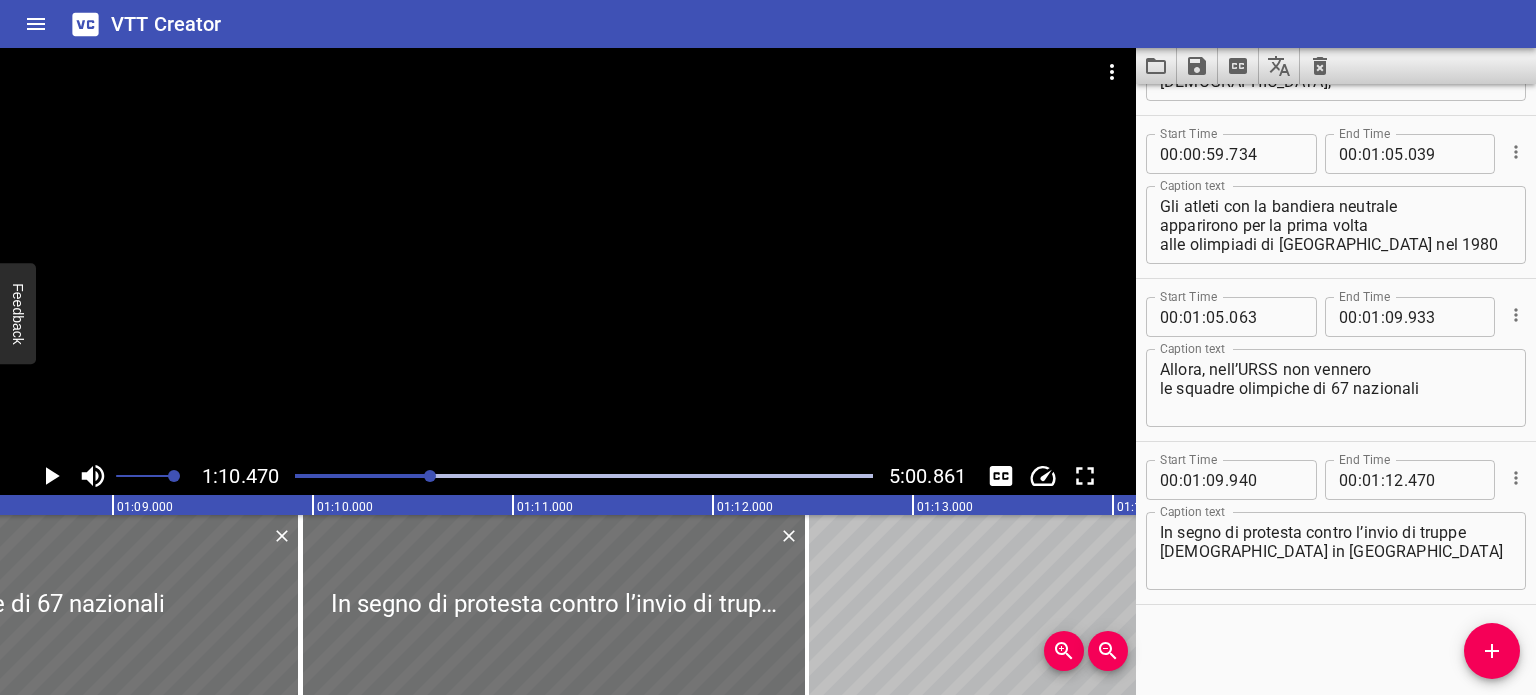 click at bounding box center (584, 476) 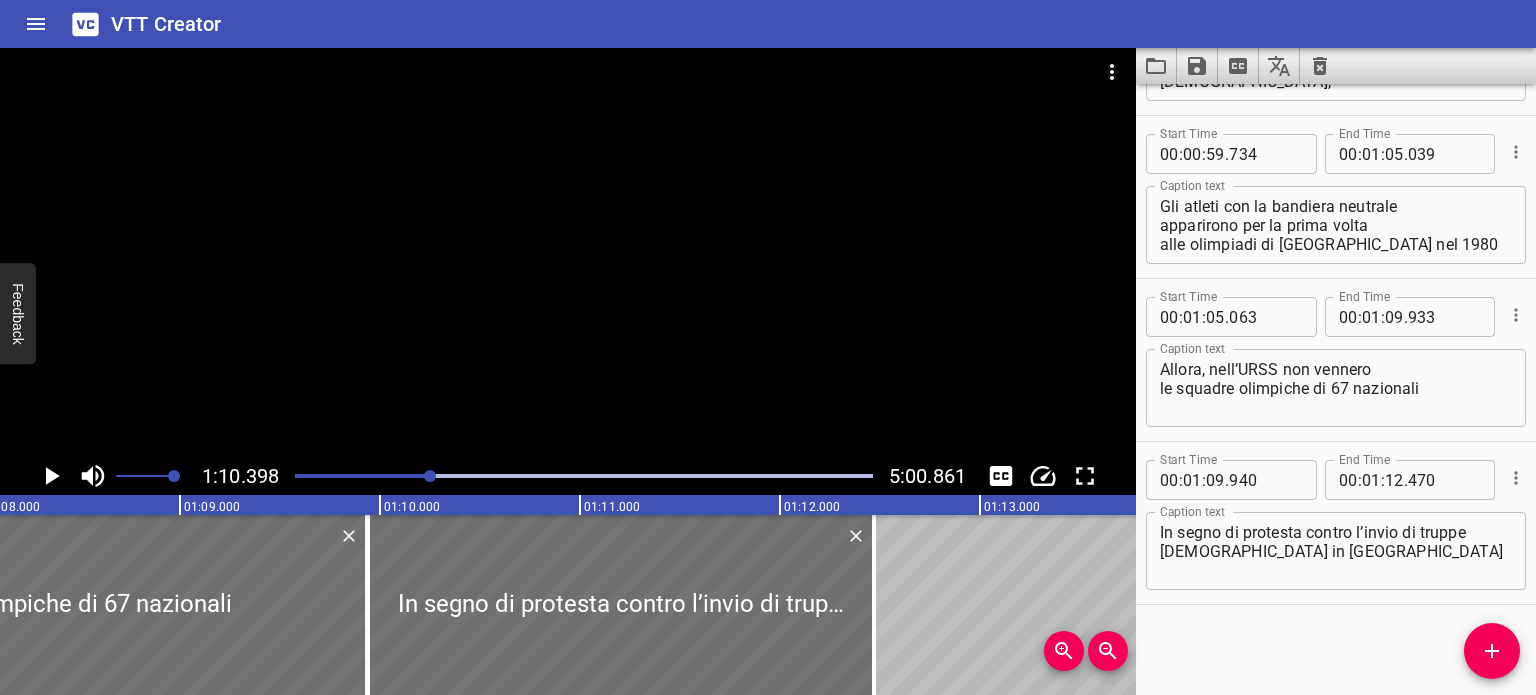 scroll, scrollTop: 0, scrollLeft: 13619, axis: horizontal 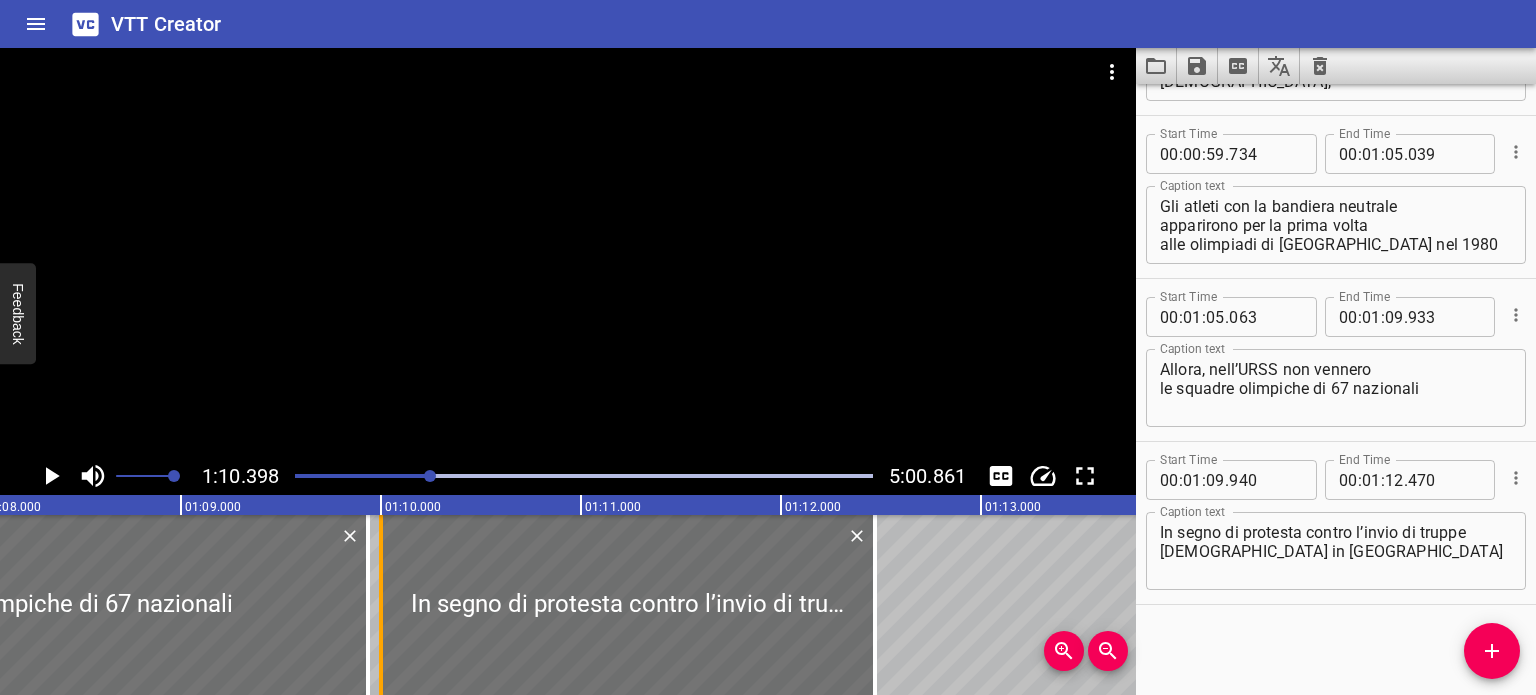 drag, startPoint x: 368, startPoint y: 595, endPoint x: 391, endPoint y: 596, distance: 23.021729 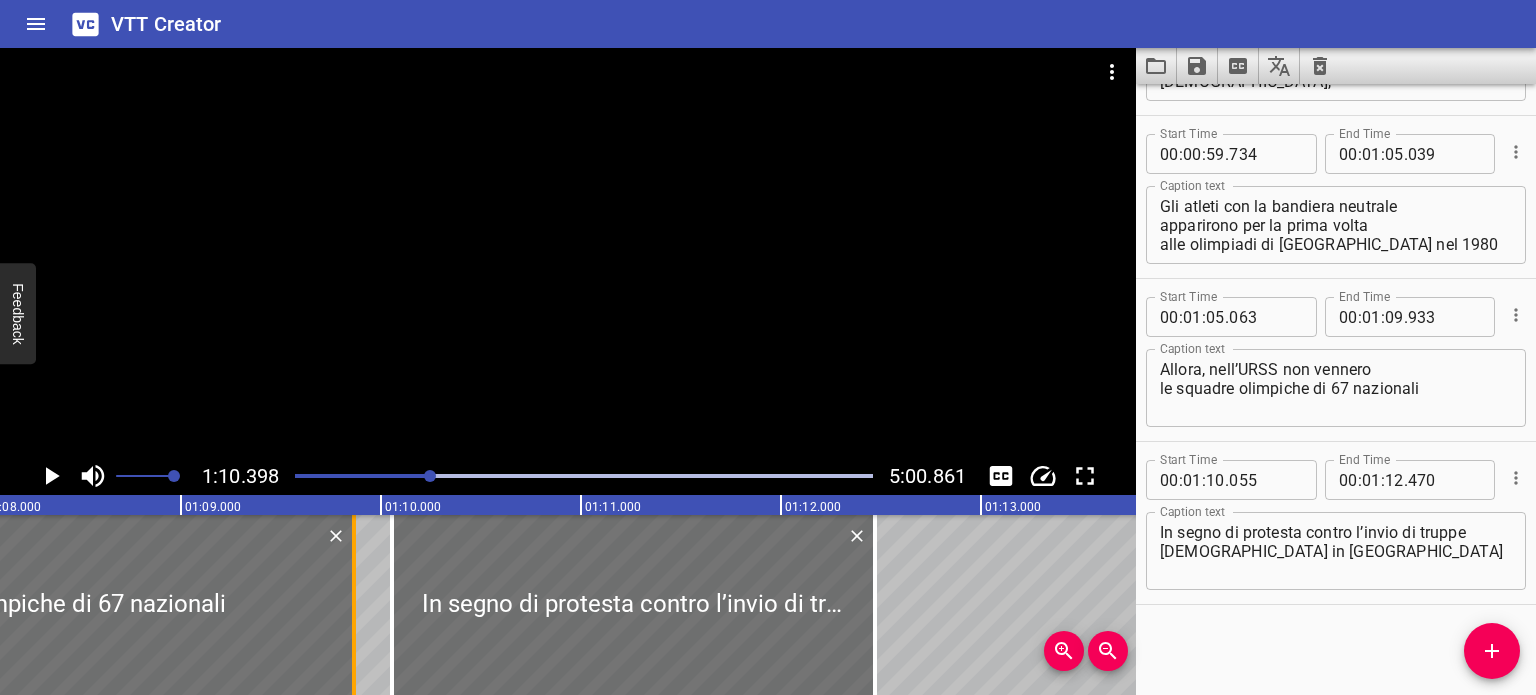 drag, startPoint x: 363, startPoint y: 593, endPoint x: 349, endPoint y: 597, distance: 14.56022 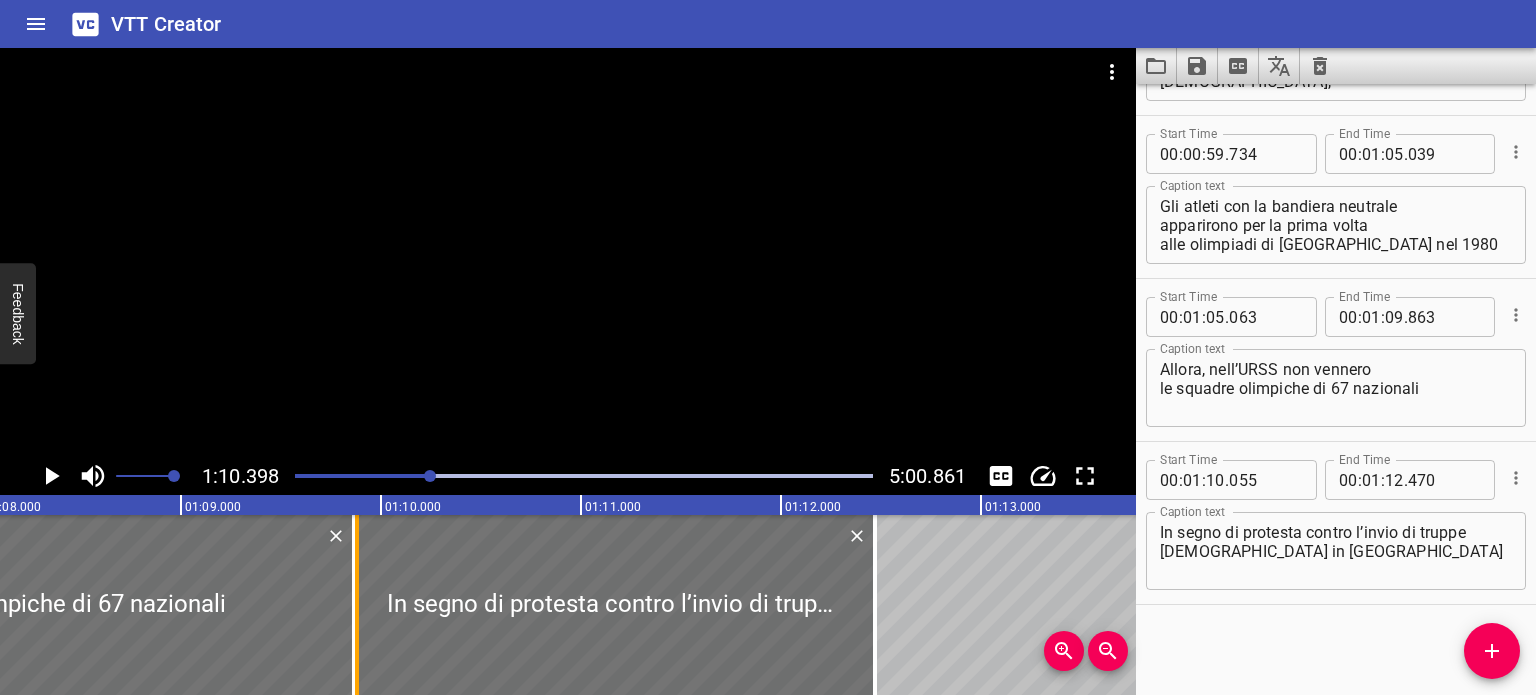 drag, startPoint x: 392, startPoint y: 605, endPoint x: 357, endPoint y: 608, distance: 35.128338 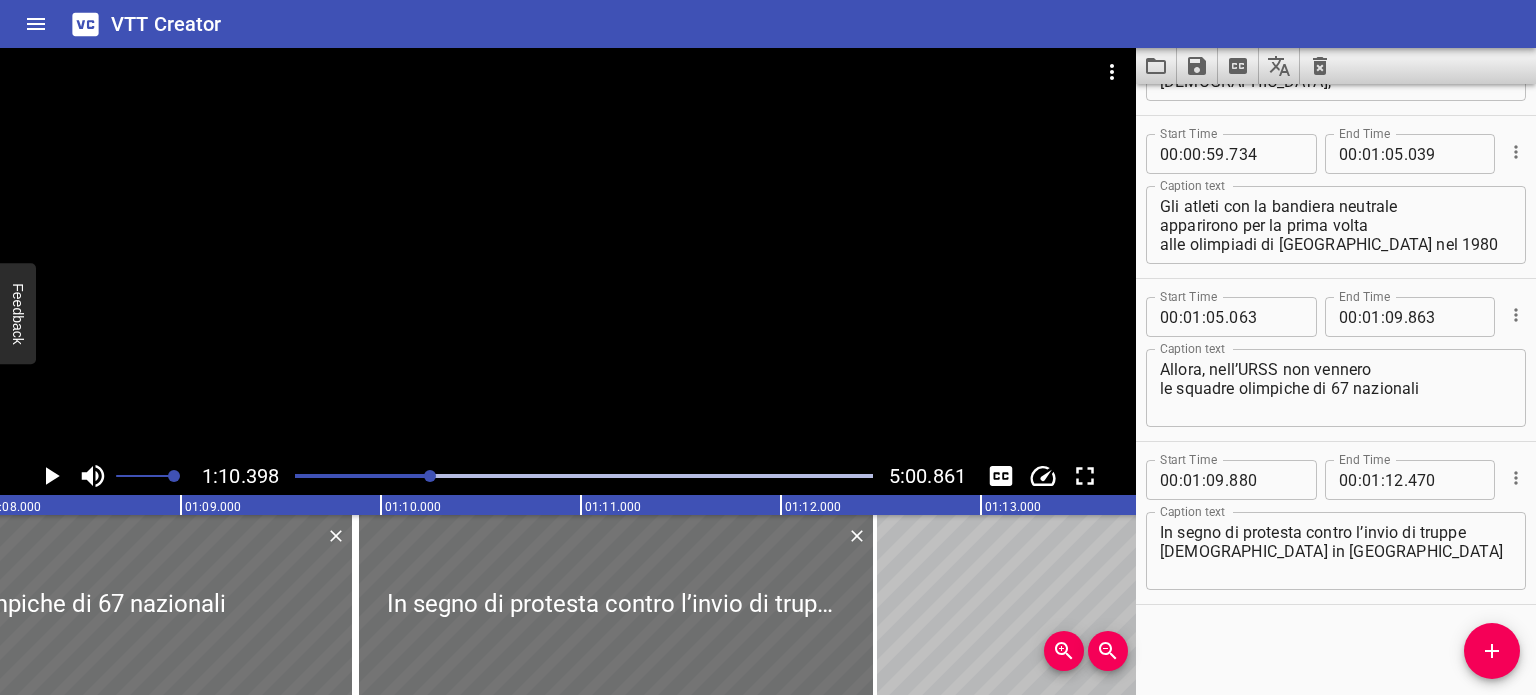 click at bounding box center [584, 476] 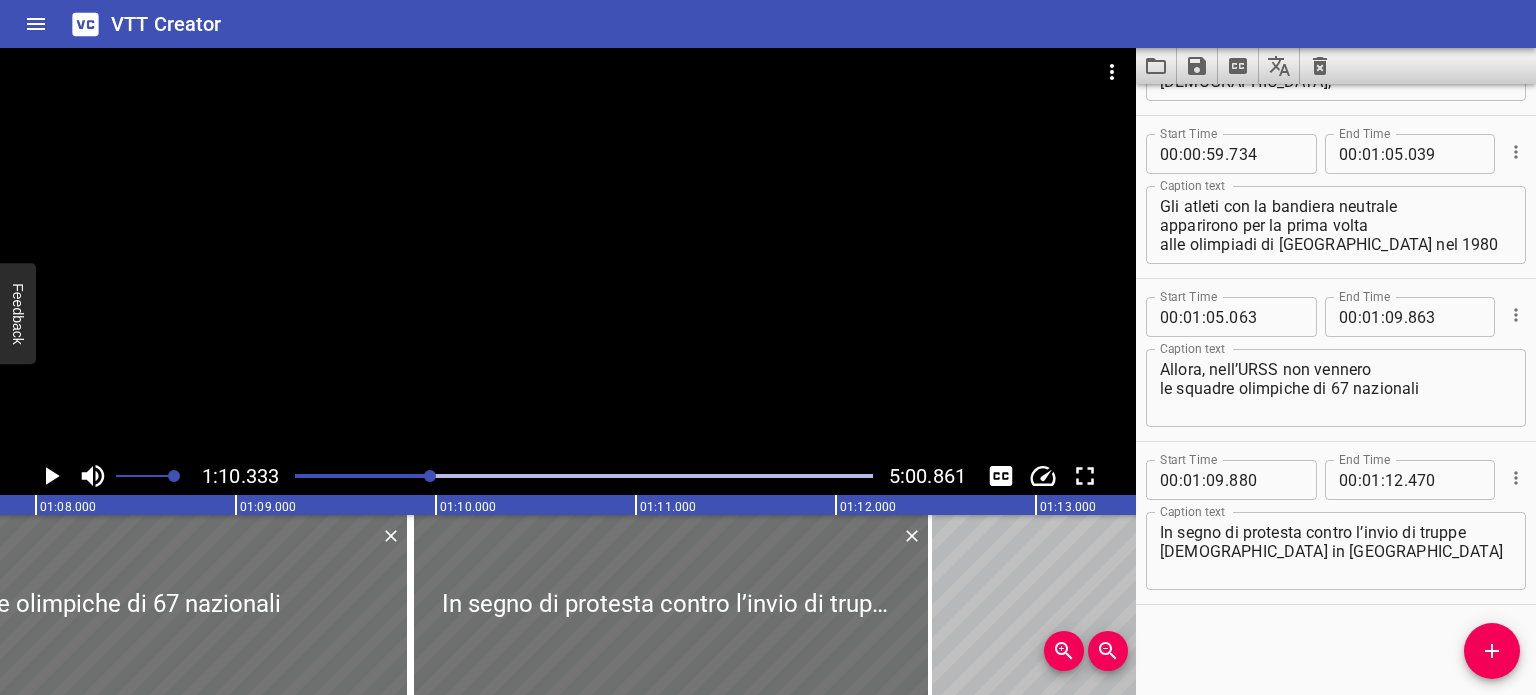 scroll, scrollTop: 0, scrollLeft: 13484, axis: horizontal 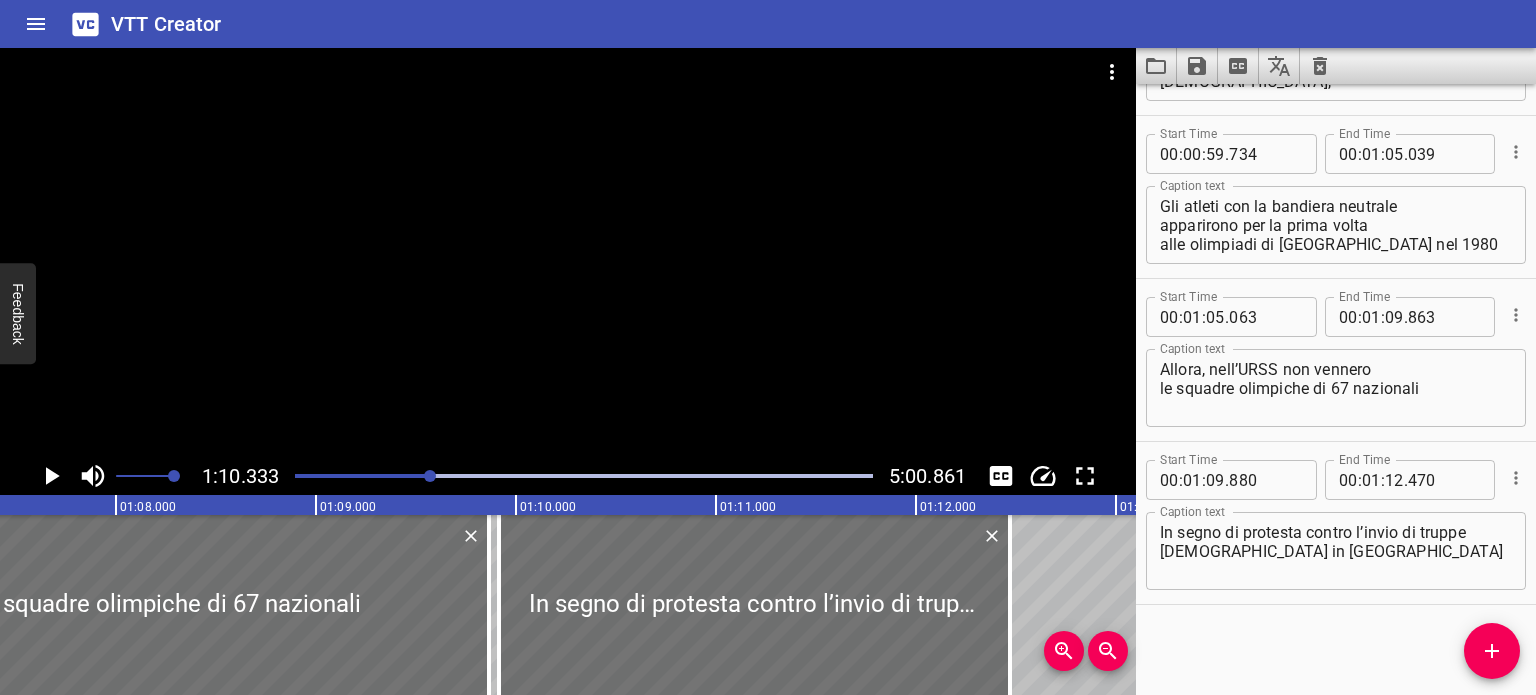 drag, startPoint x: 481, startPoint y: 588, endPoint x: 524, endPoint y: 596, distance: 43.737854 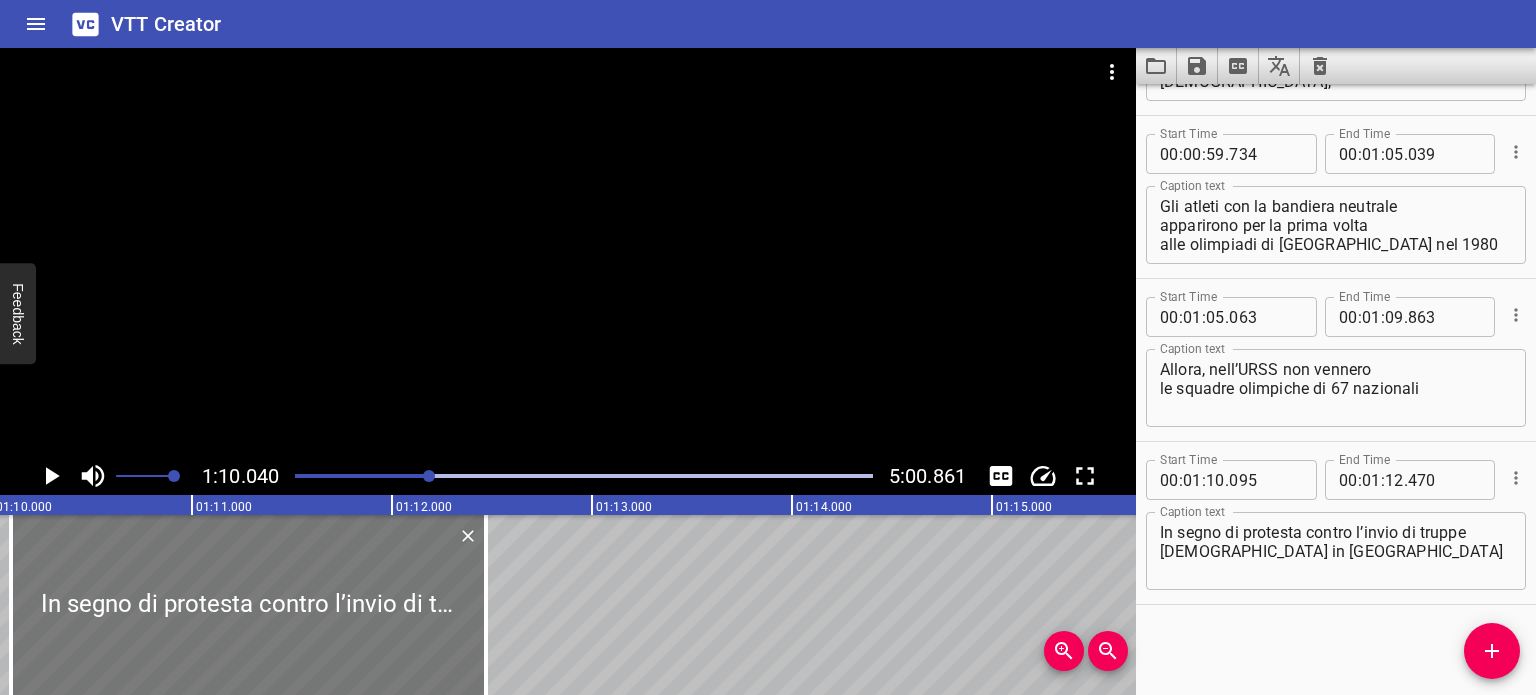 scroll, scrollTop: 0, scrollLeft: 13720, axis: horizontal 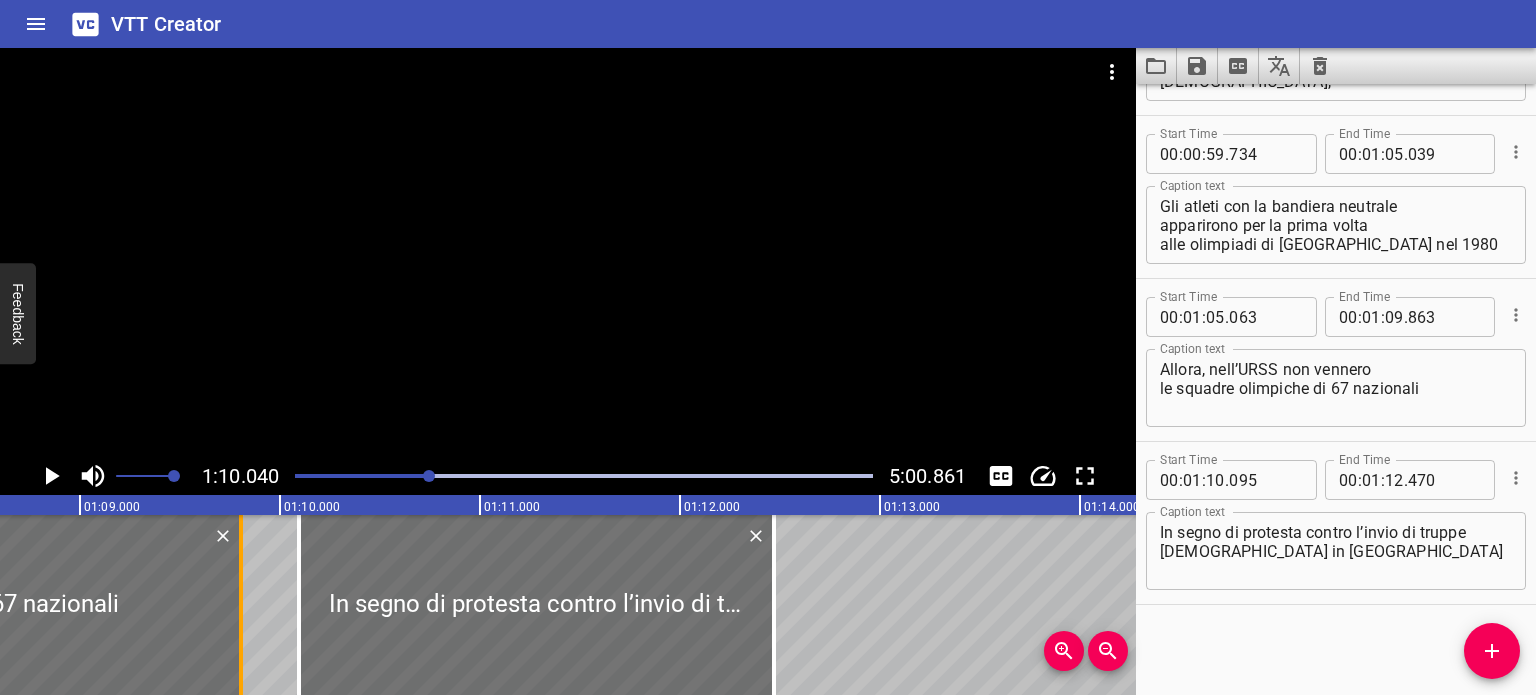 click at bounding box center [241, 605] 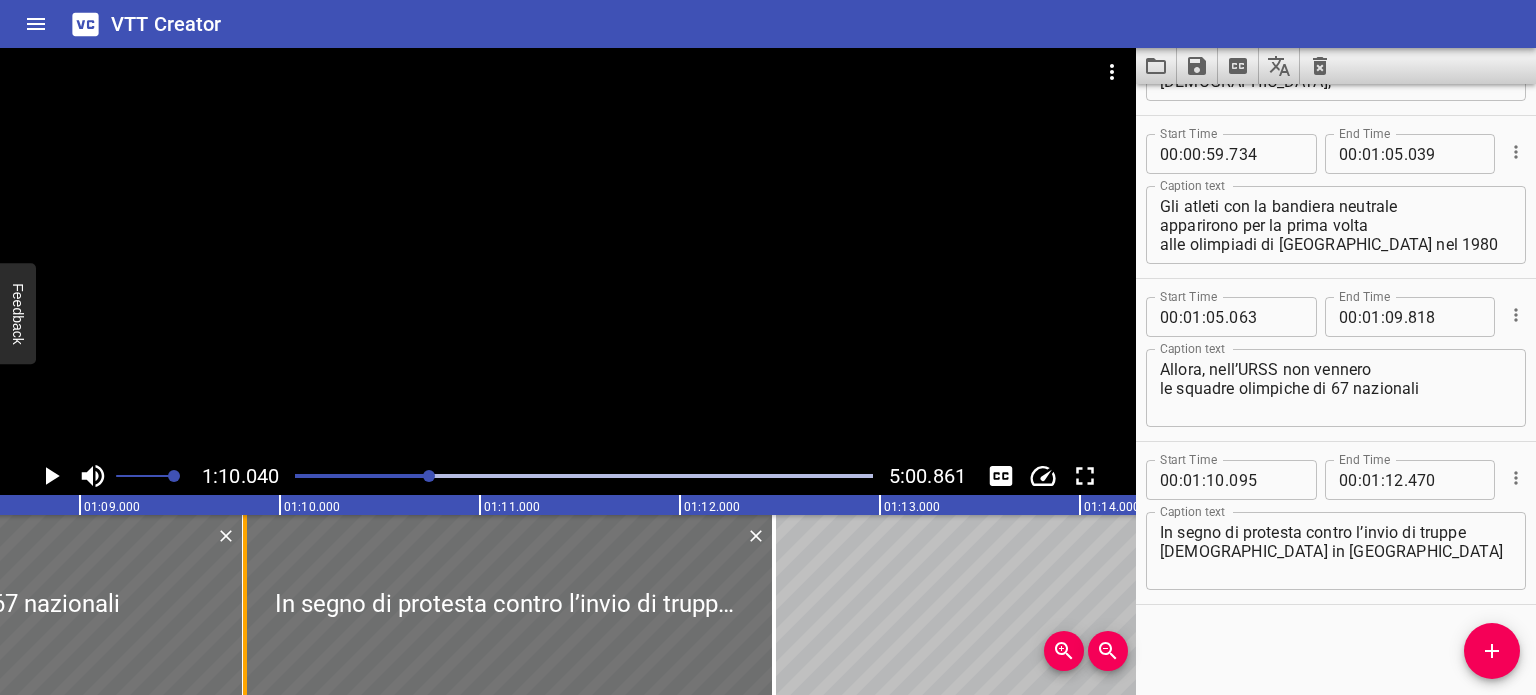 drag, startPoint x: 300, startPoint y: 613, endPoint x: 247, endPoint y: 609, distance: 53.15073 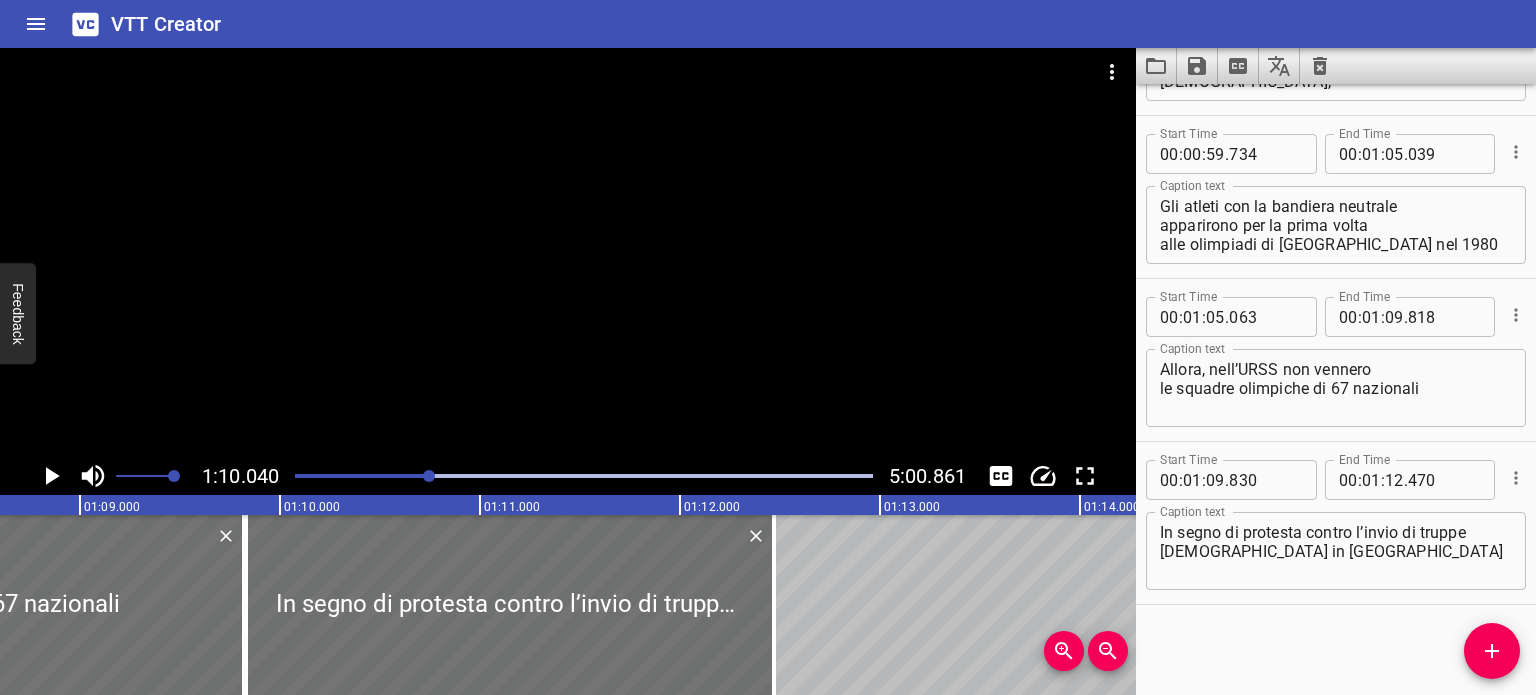 click at bounding box center (141, 476) 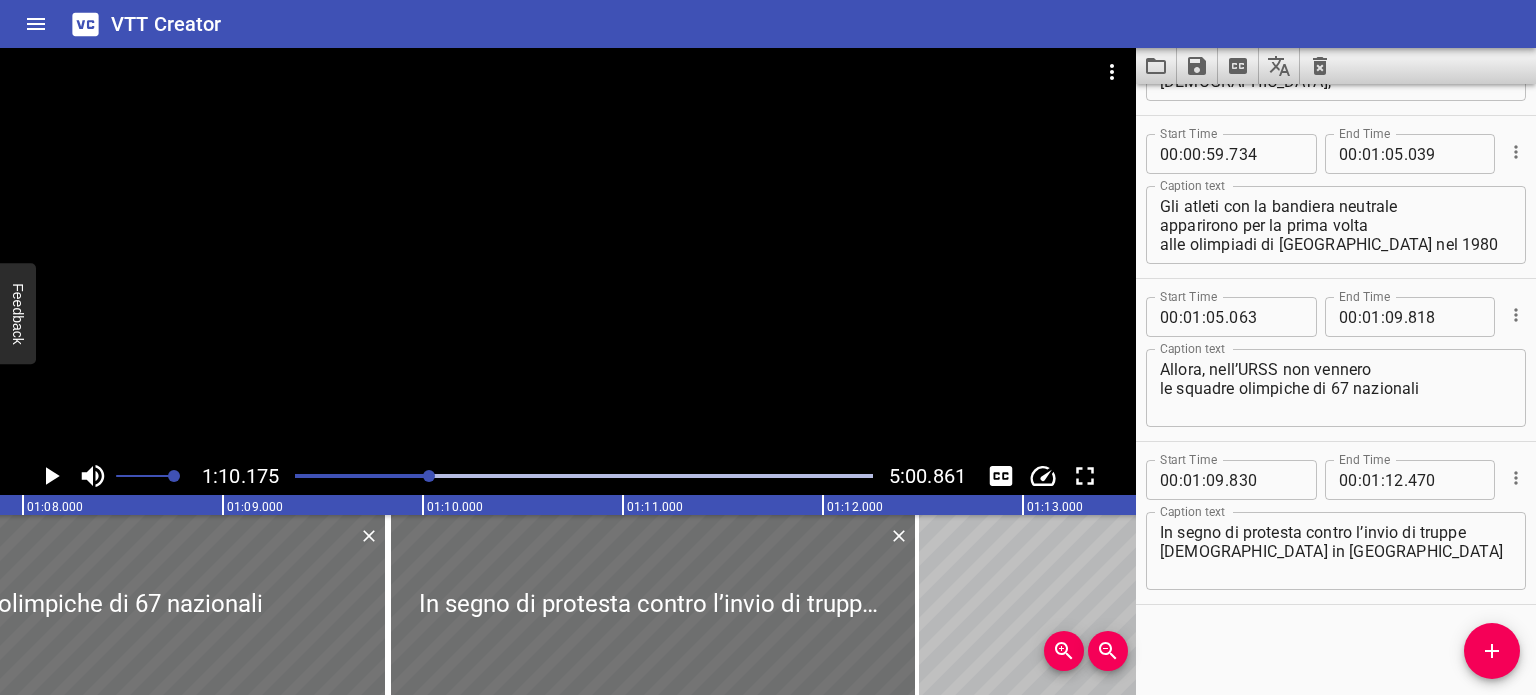 scroll, scrollTop: 0, scrollLeft: 13578, axis: horizontal 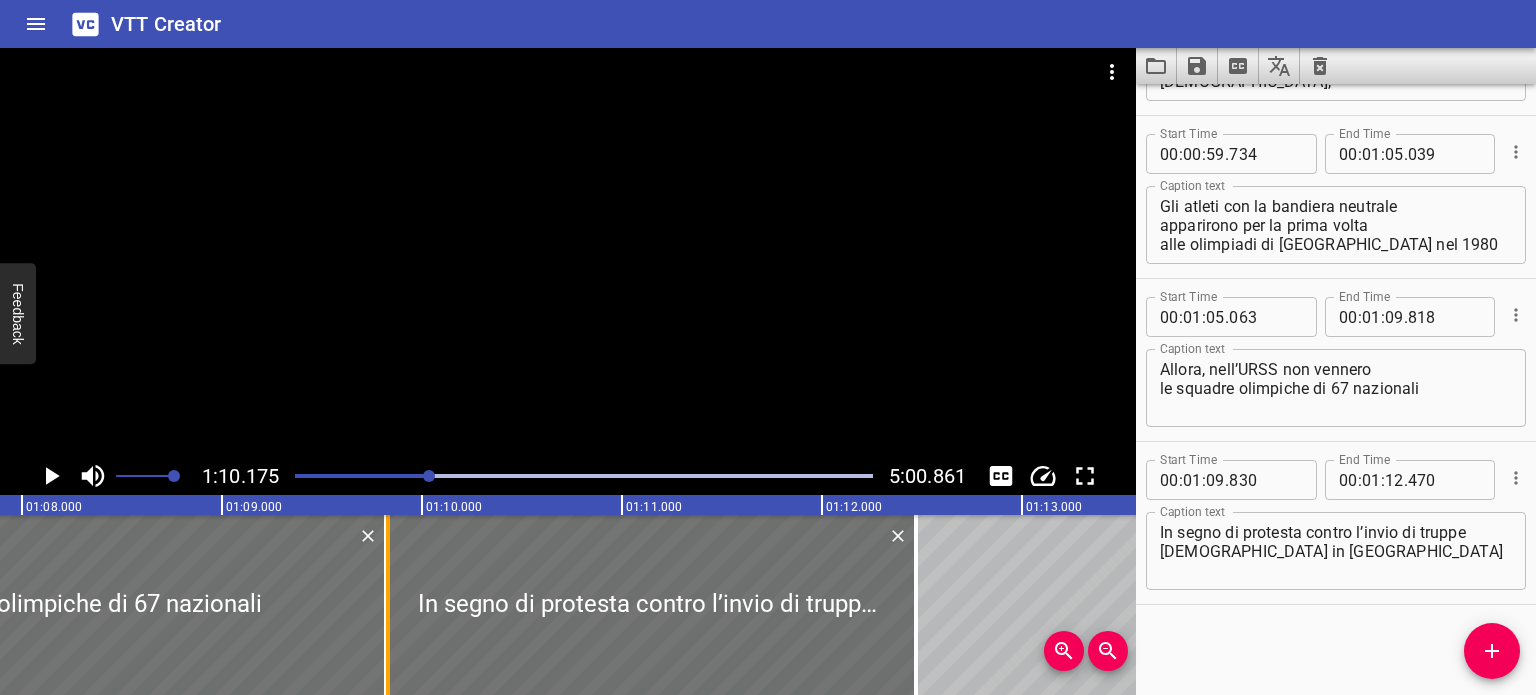 click at bounding box center (388, 605) 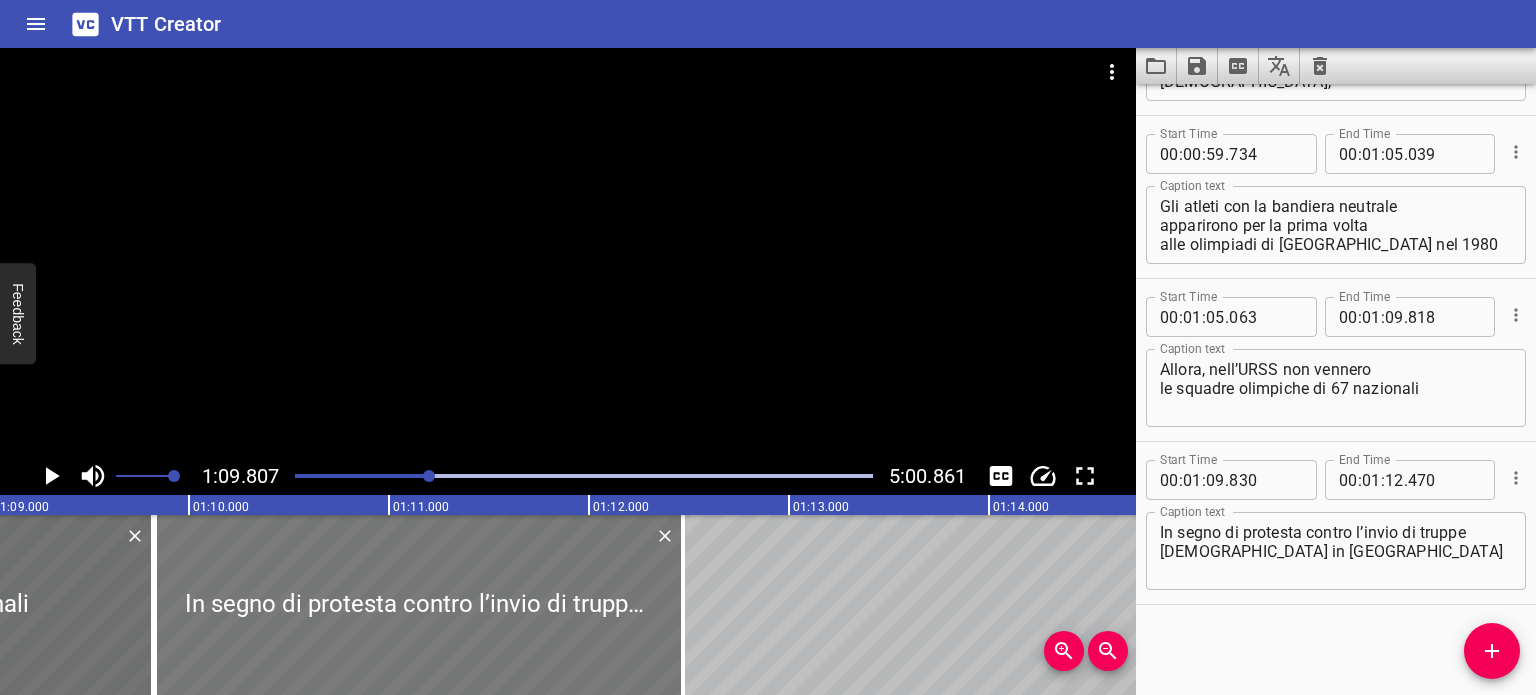 scroll, scrollTop: 0, scrollLeft: 13808, axis: horizontal 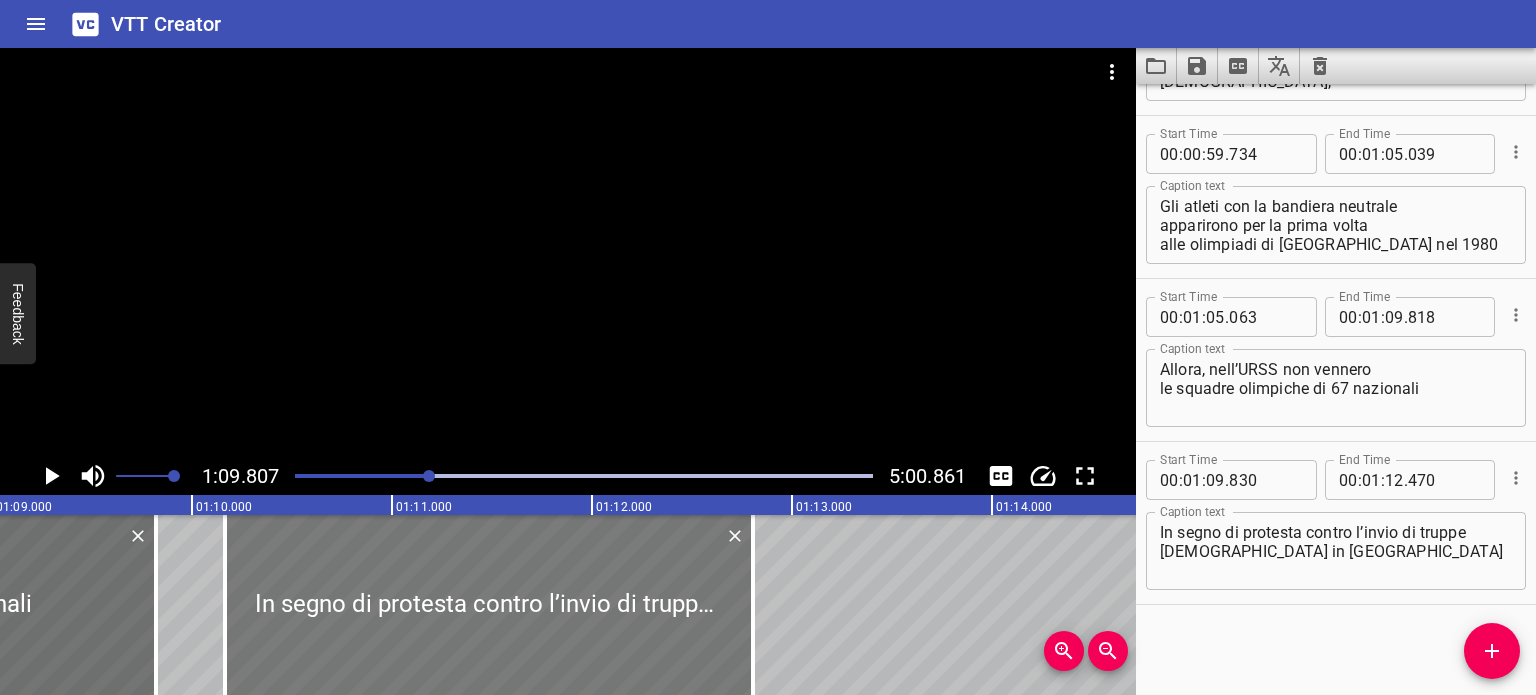 drag, startPoint x: 189, startPoint y: 603, endPoint x: 260, endPoint y: 603, distance: 71 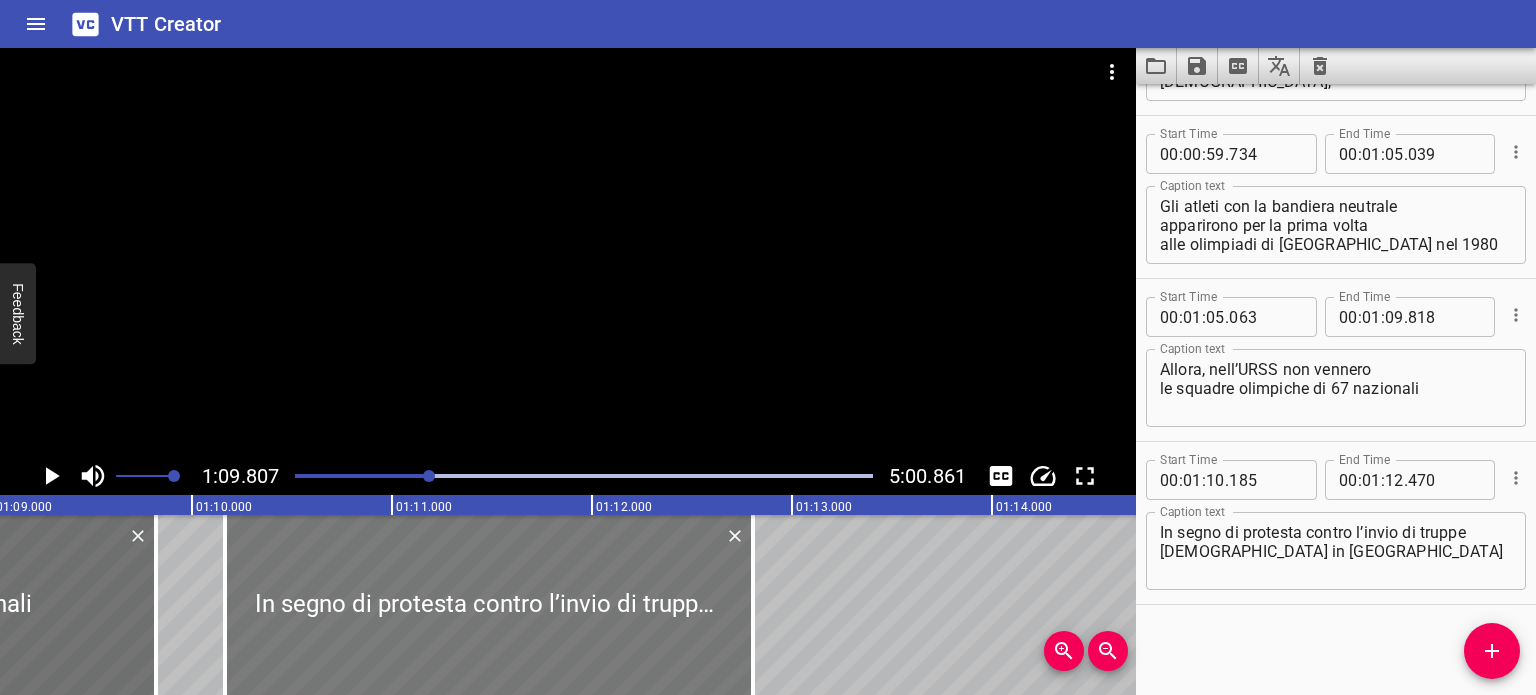 type on "825" 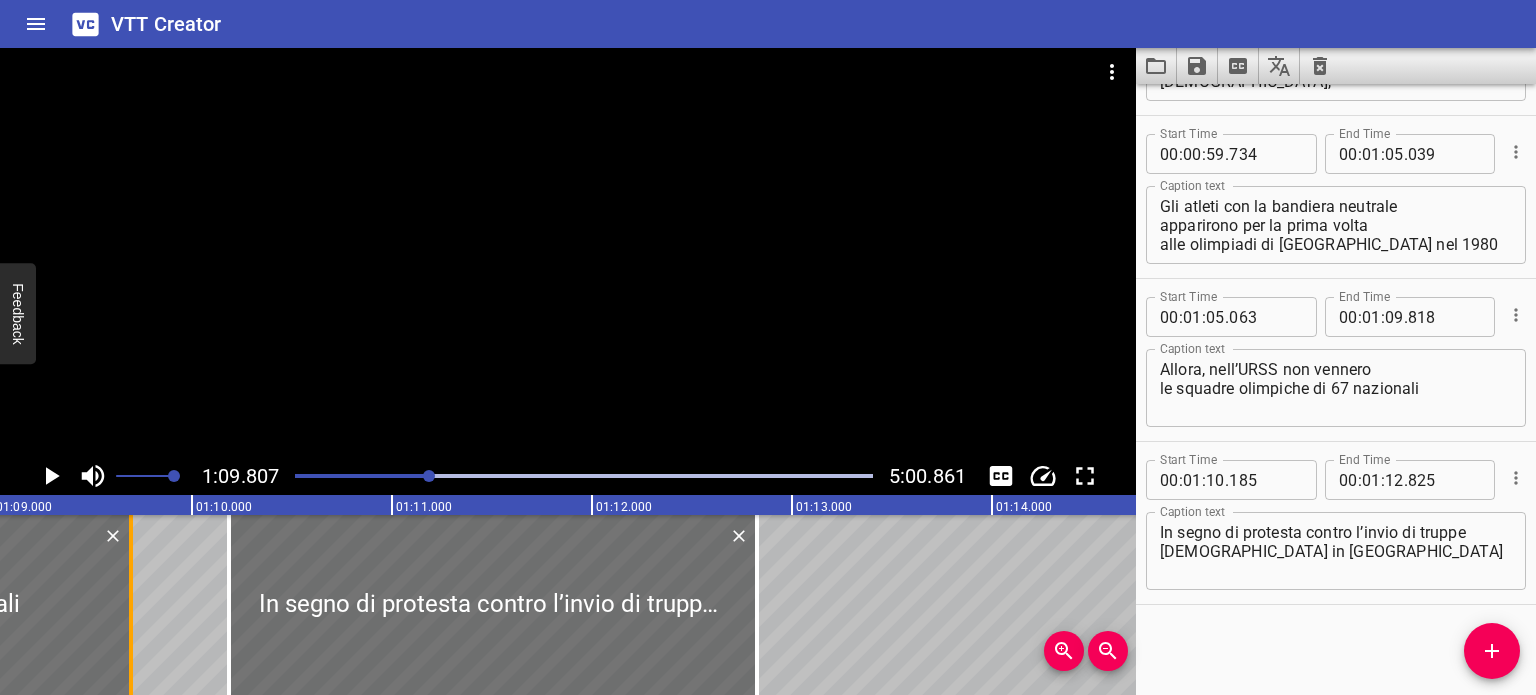 drag, startPoint x: 150, startPoint y: 607, endPoint x: 126, endPoint y: 605, distance: 24.083189 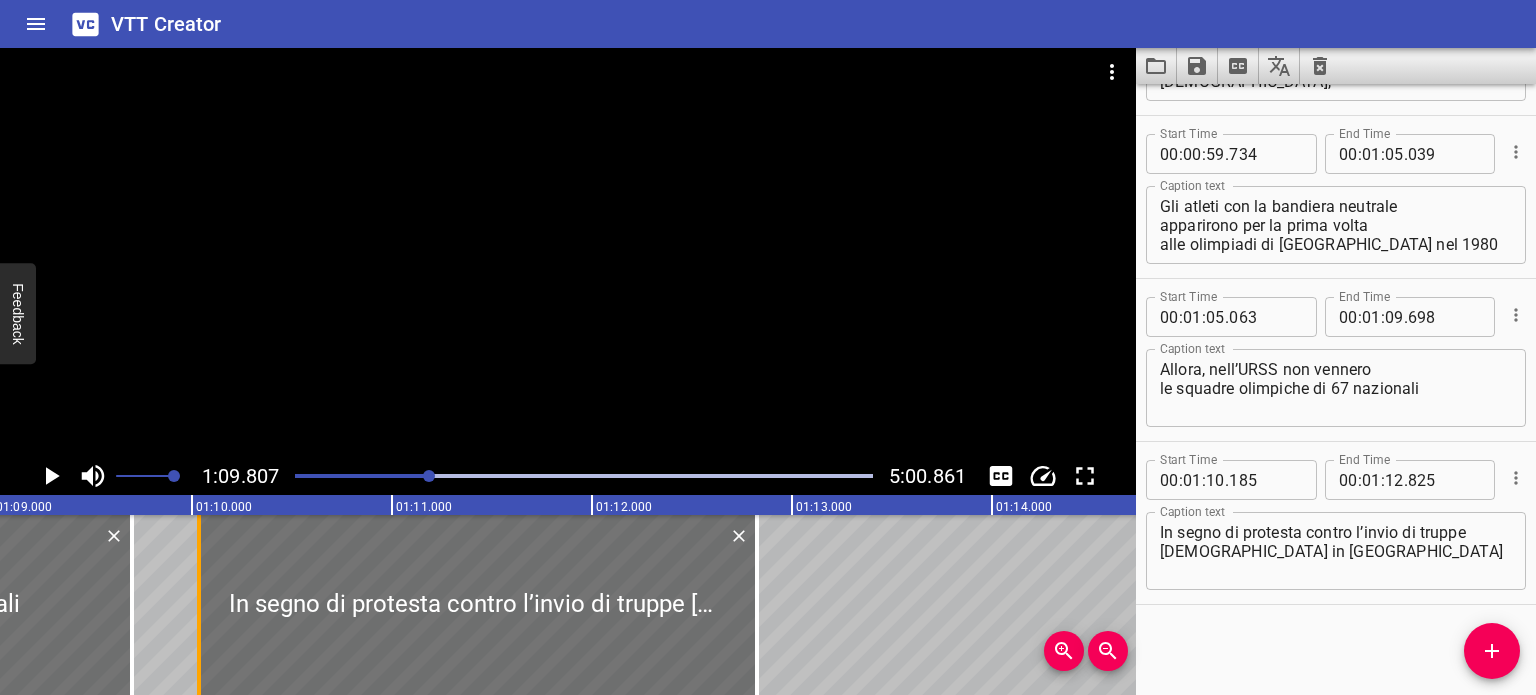 drag, startPoint x: 227, startPoint y: 607, endPoint x: 204, endPoint y: 608, distance: 23.021729 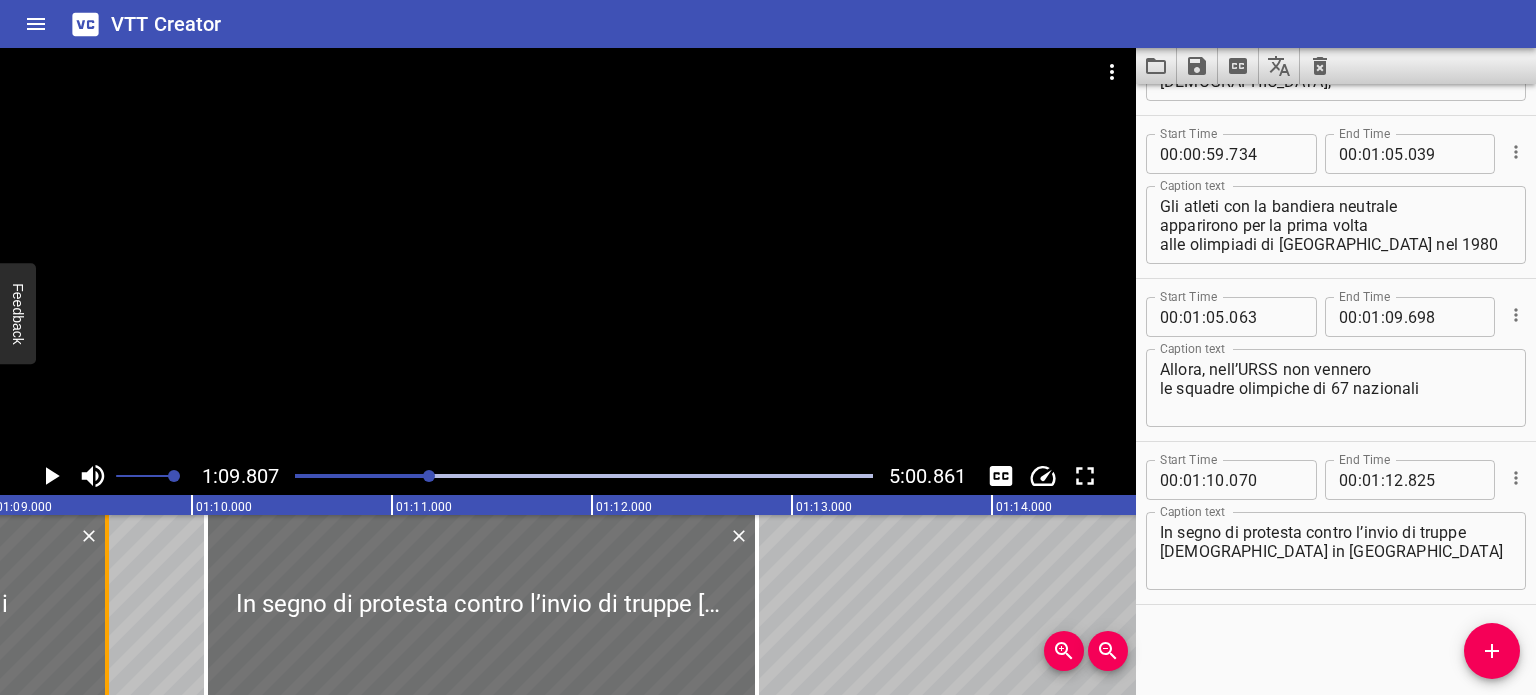 drag, startPoint x: 131, startPoint y: 617, endPoint x: 105, endPoint y: 615, distance: 26.076809 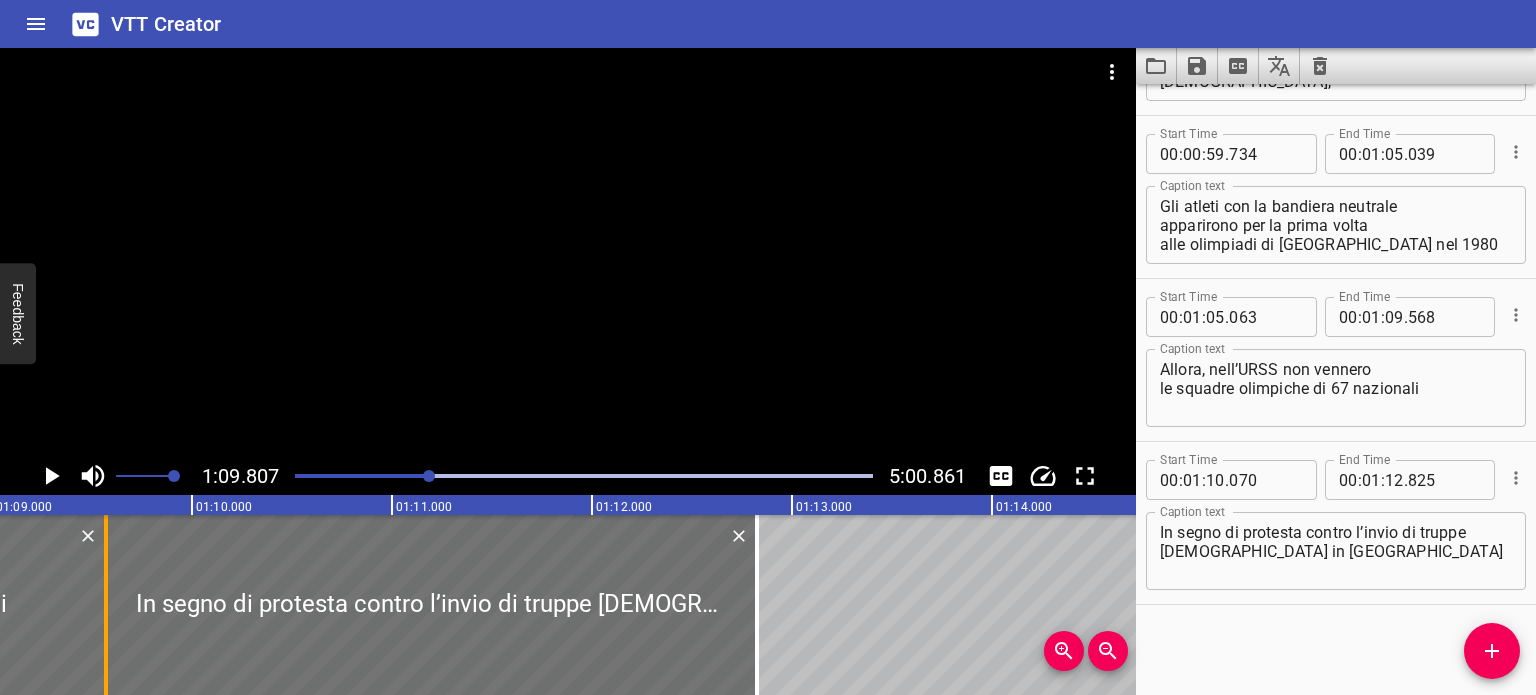 drag, startPoint x: 212, startPoint y: 611, endPoint x: 110, endPoint y: 611, distance: 102 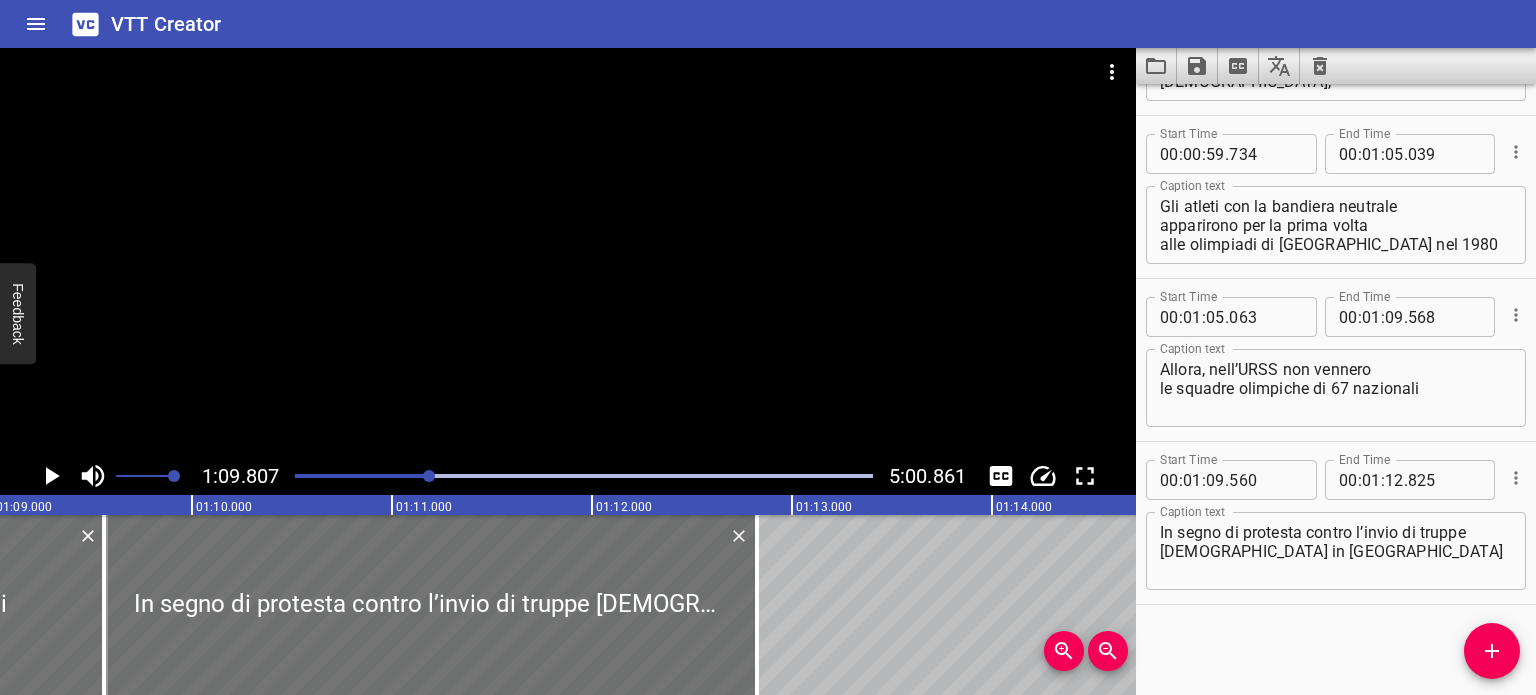 click at bounding box center (584, 476) 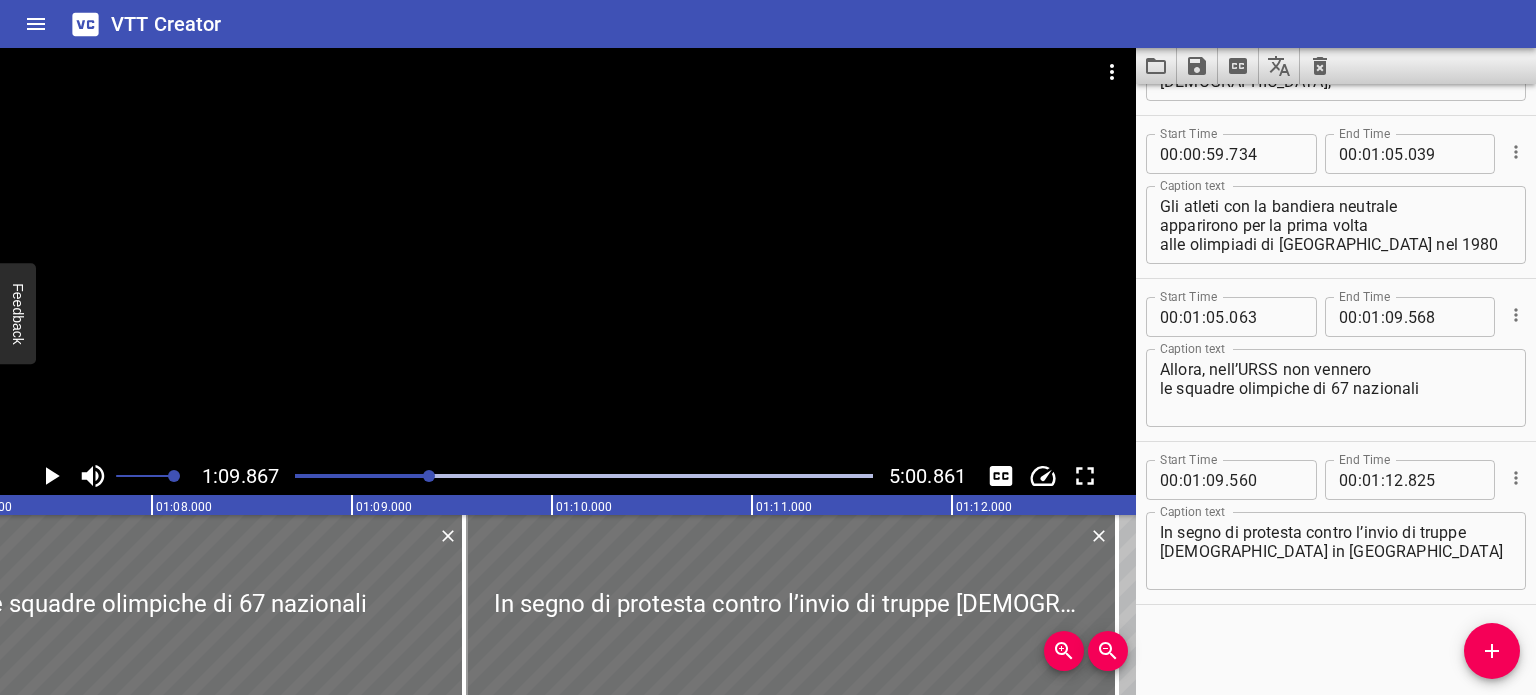 scroll, scrollTop: 0, scrollLeft: 13448, axis: horizontal 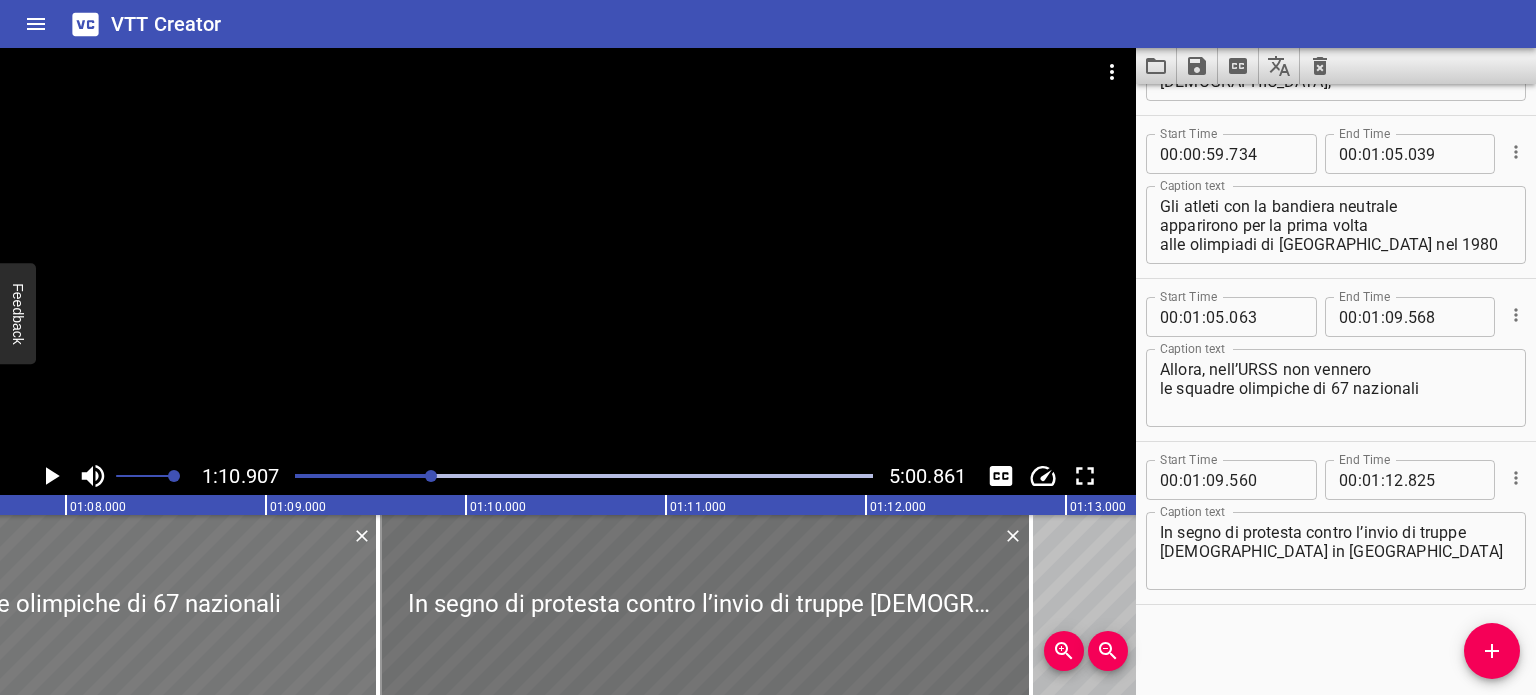 click at bounding box center (-71, 605) 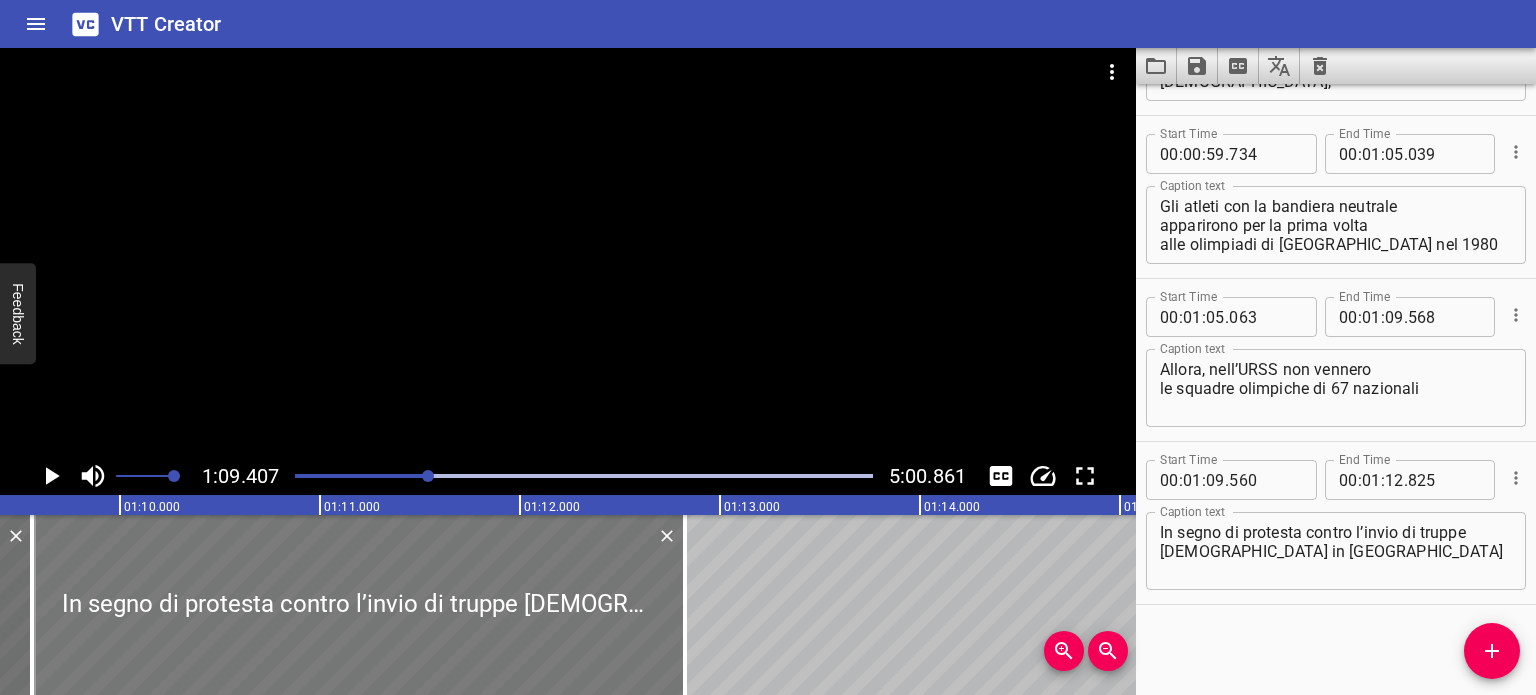 click at bounding box center [358, 605] 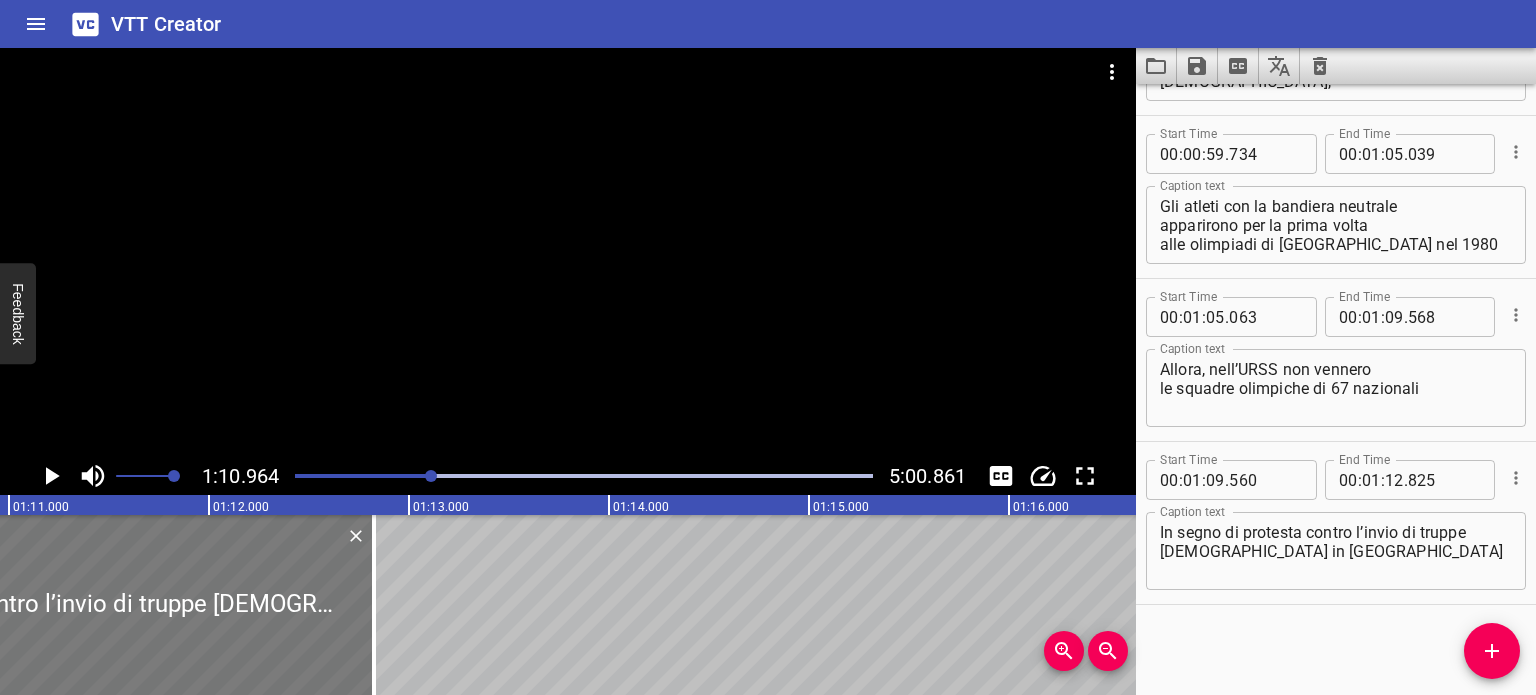 scroll, scrollTop: 0, scrollLeft: 14192, axis: horizontal 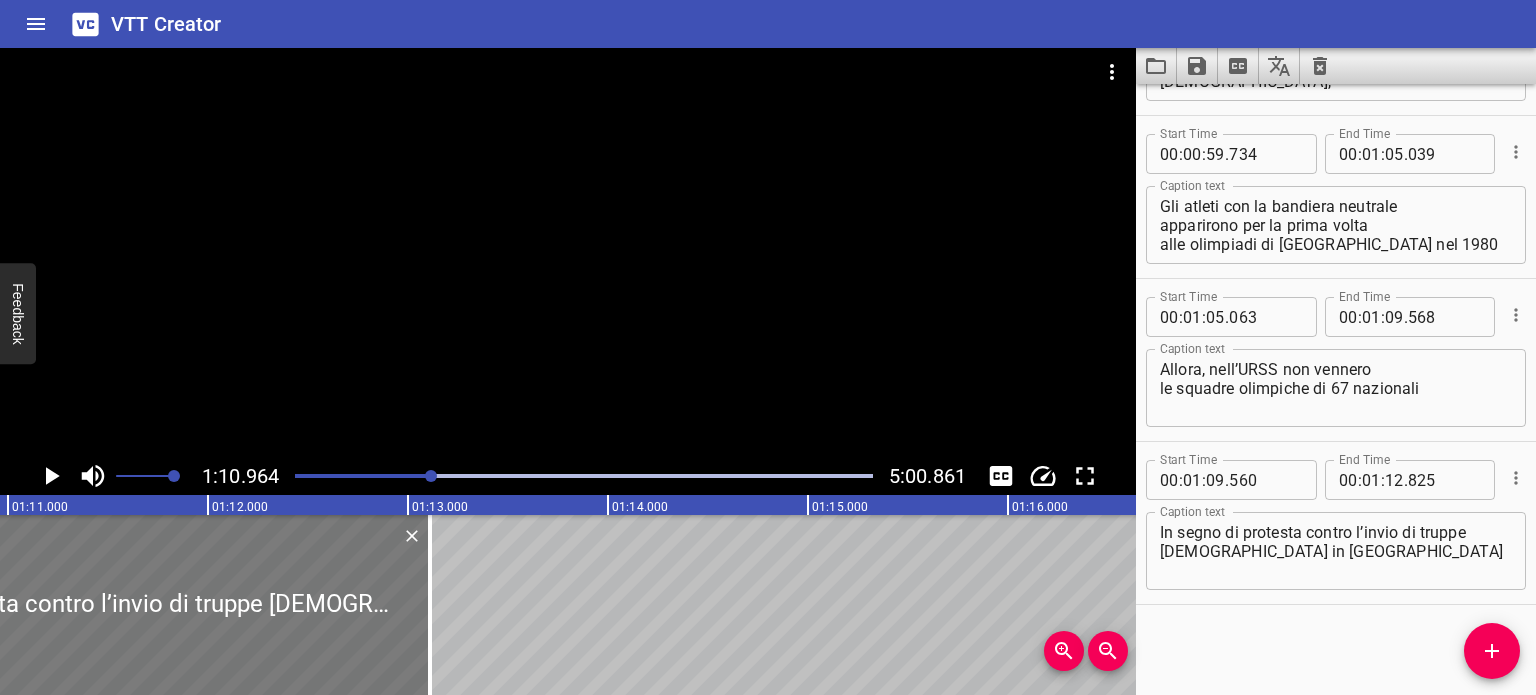 drag, startPoint x: 83, startPoint y: 565, endPoint x: 169, endPoint y: 567, distance: 86.023254 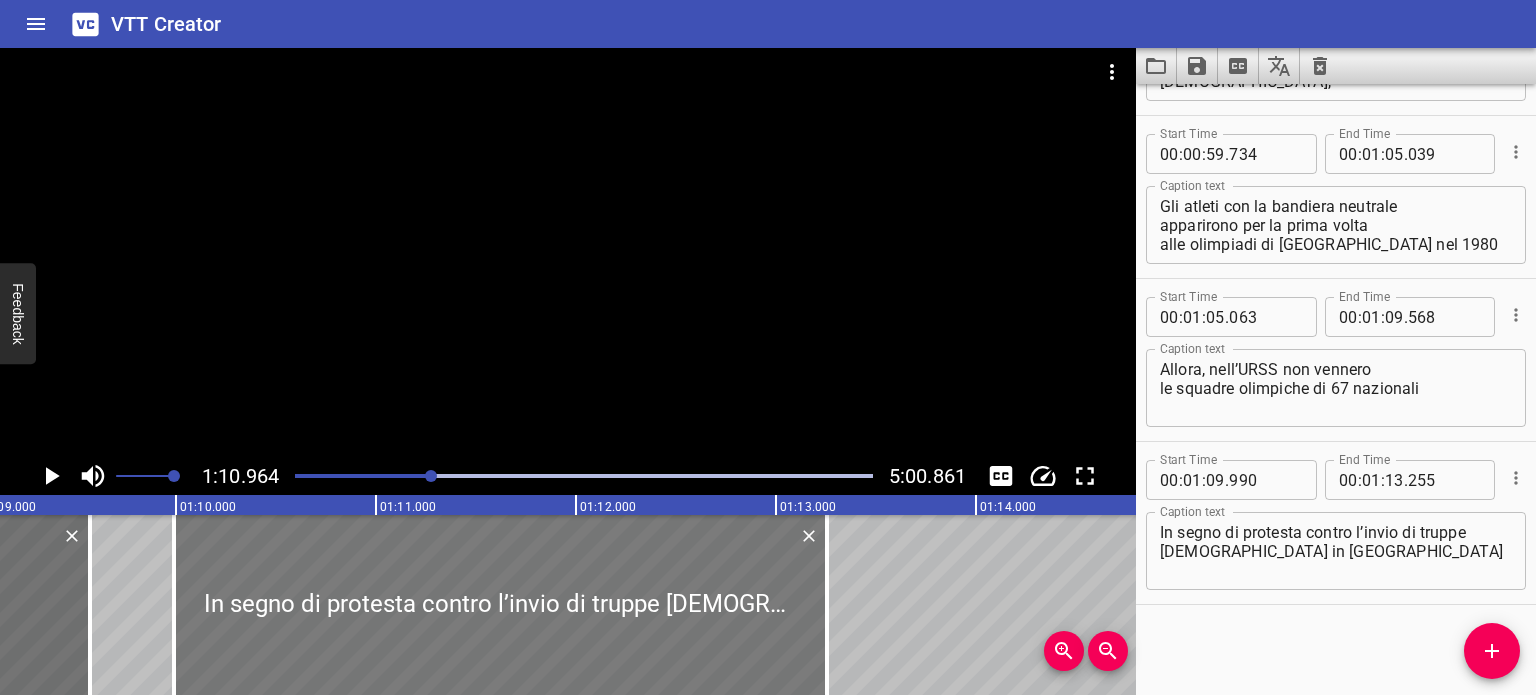 scroll, scrollTop: 0, scrollLeft: 13808, axis: horizontal 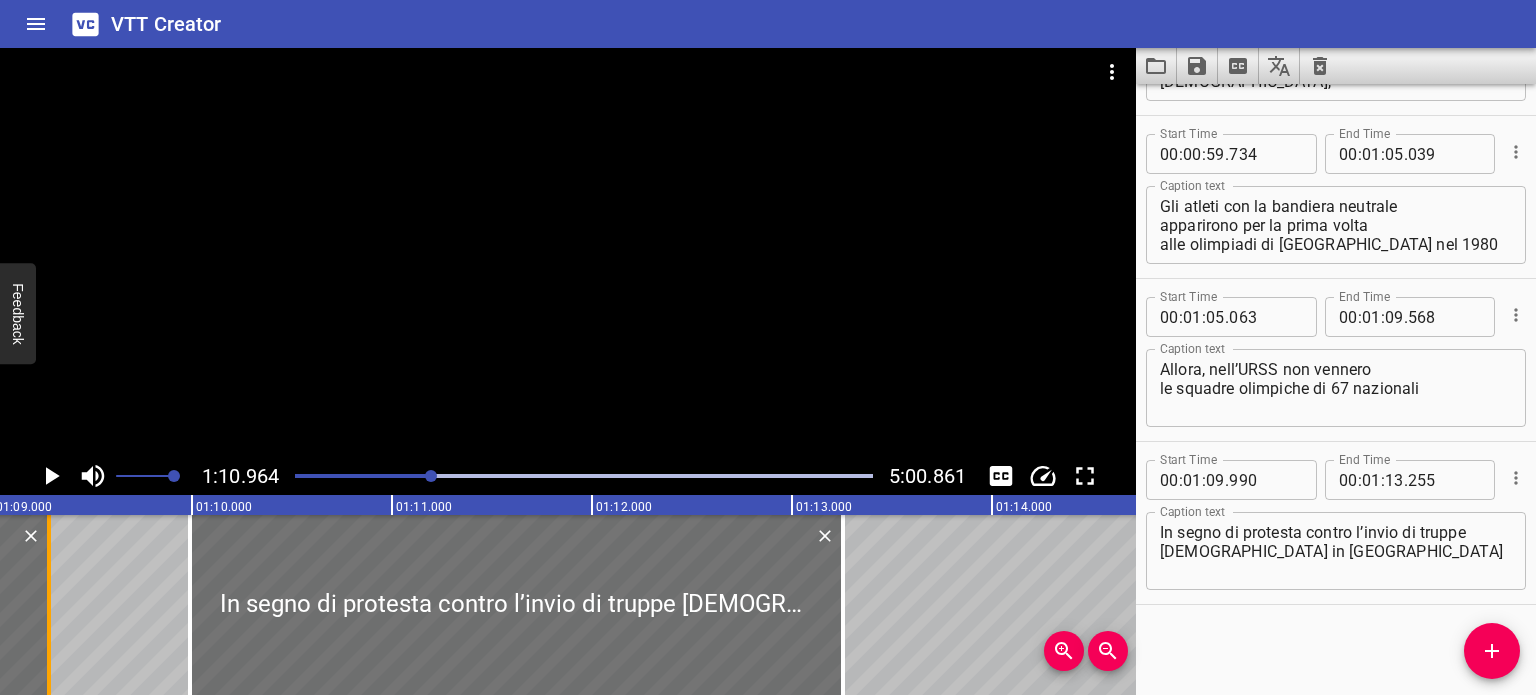 drag, startPoint x: 104, startPoint y: 599, endPoint x: 44, endPoint y: 595, distance: 60.133186 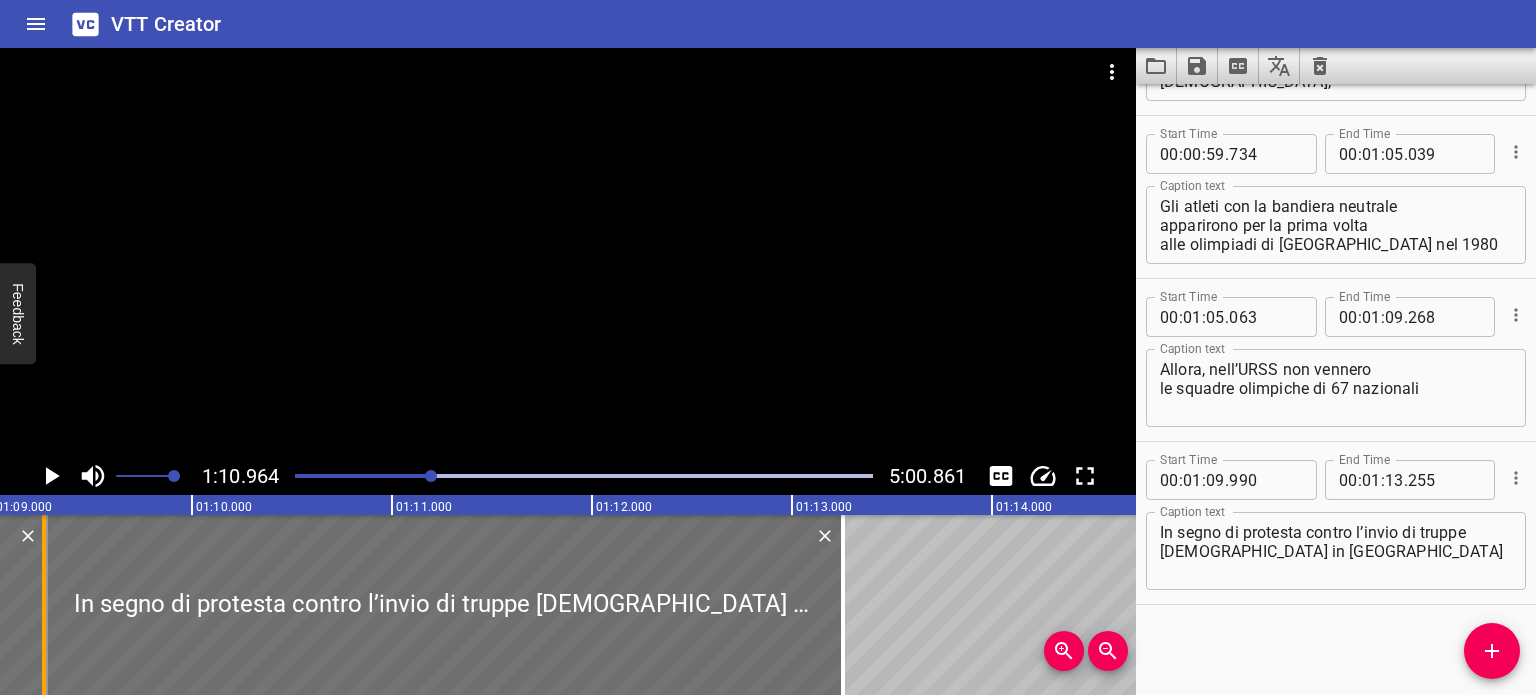 drag, startPoint x: 192, startPoint y: 599, endPoint x: 46, endPoint y: 583, distance: 146.8741 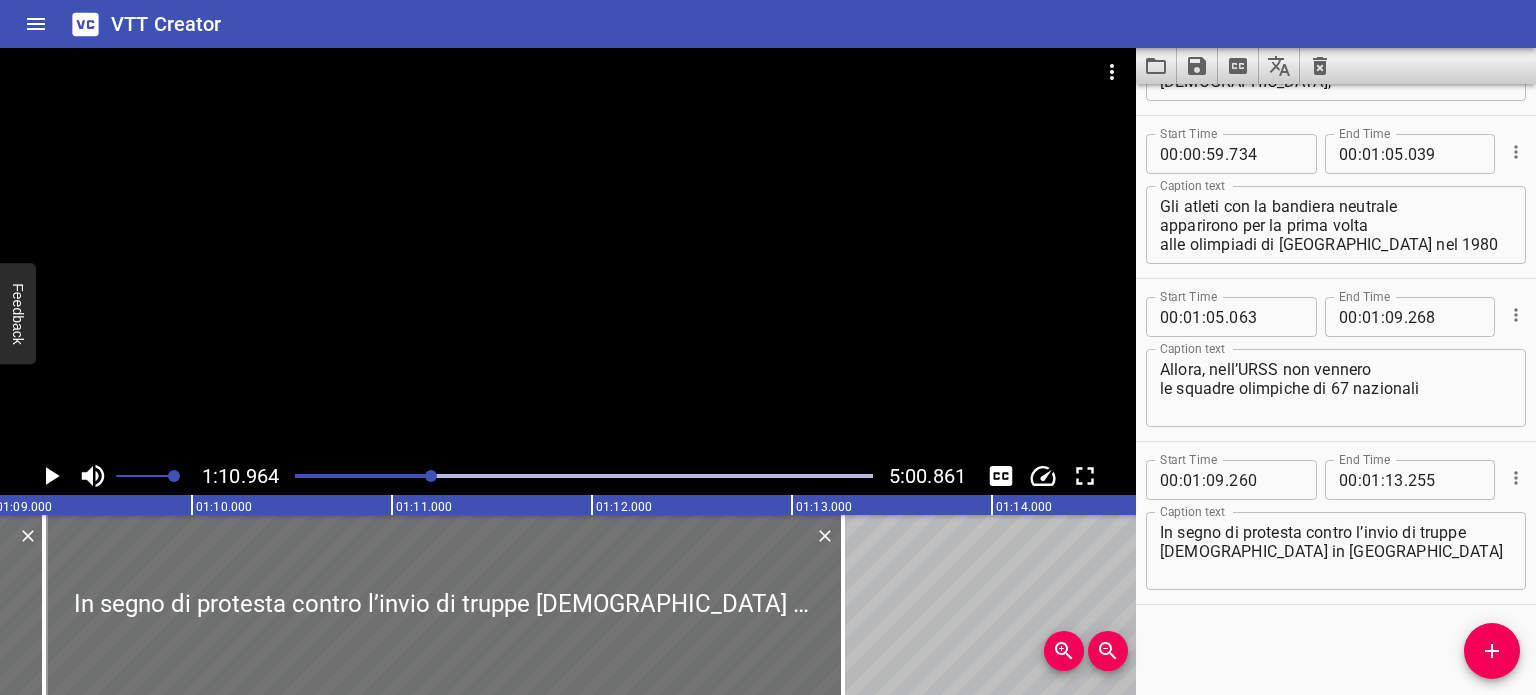 click at bounding box center (143, 476) 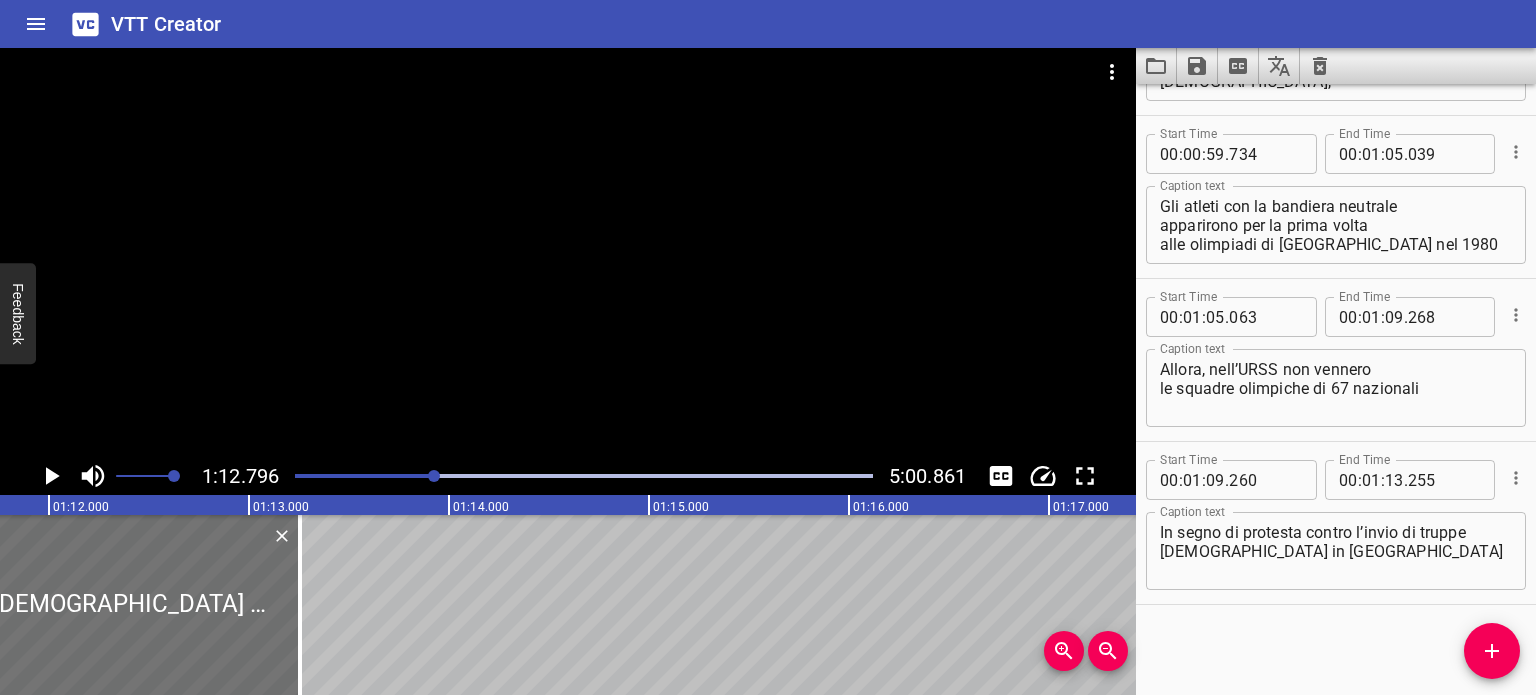 scroll, scrollTop: 0, scrollLeft: 14330, axis: horizontal 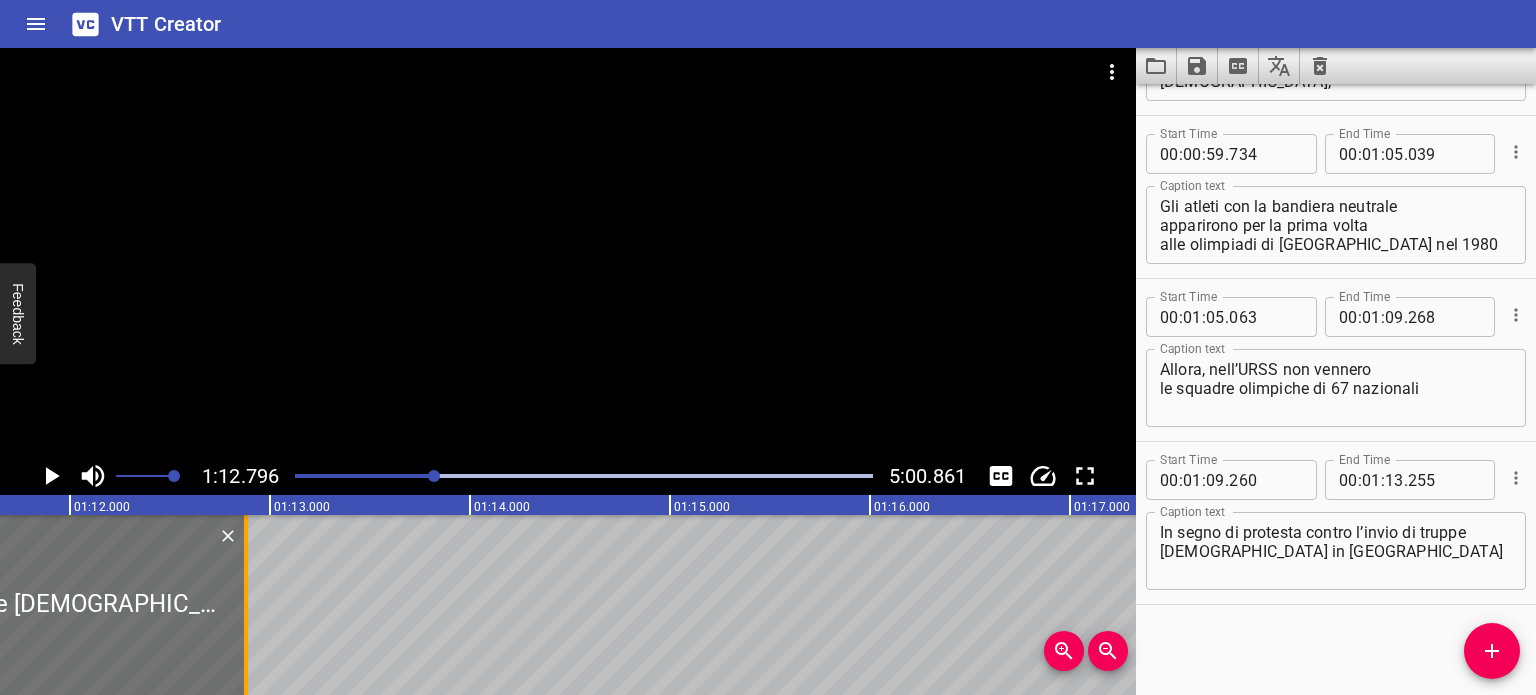 drag, startPoint x: 320, startPoint y: 587, endPoint x: 245, endPoint y: 581, distance: 75.23962 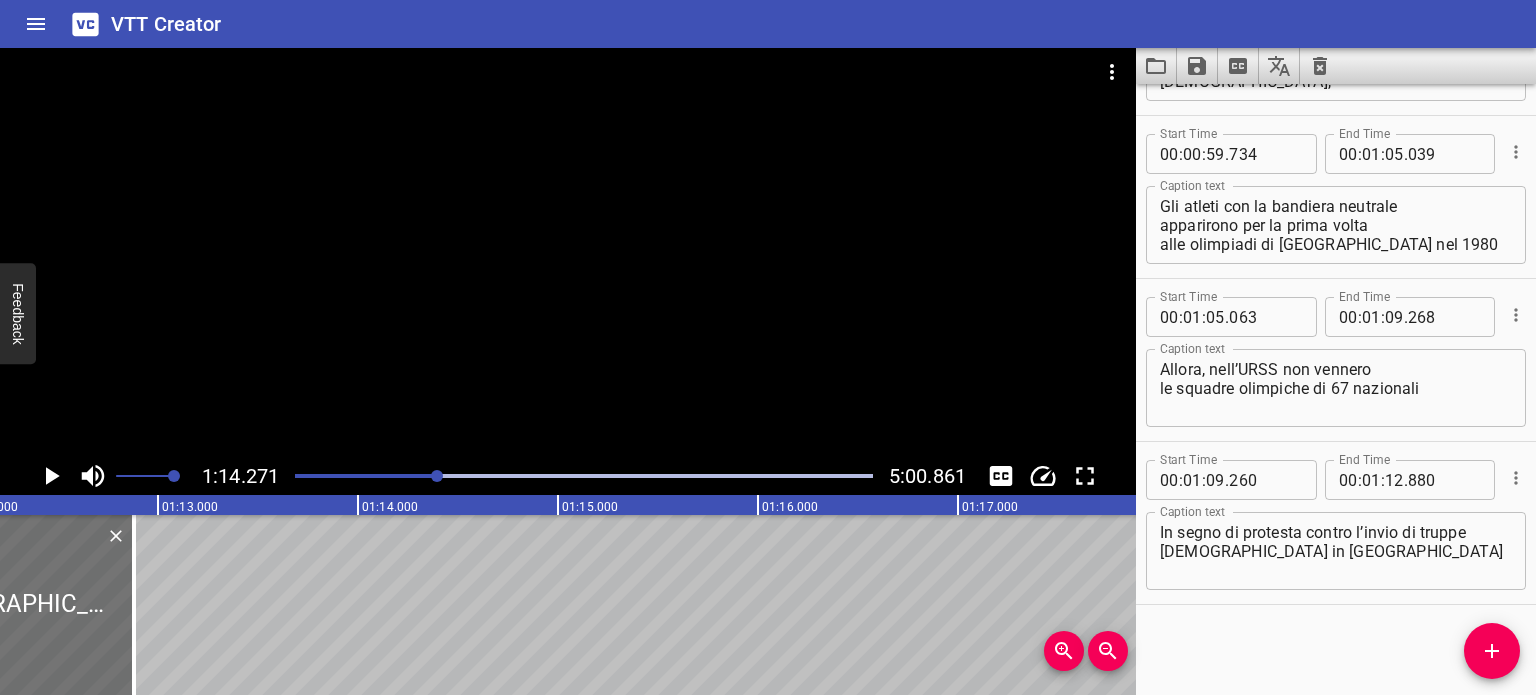 scroll, scrollTop: 0, scrollLeft: 14338, axis: horizontal 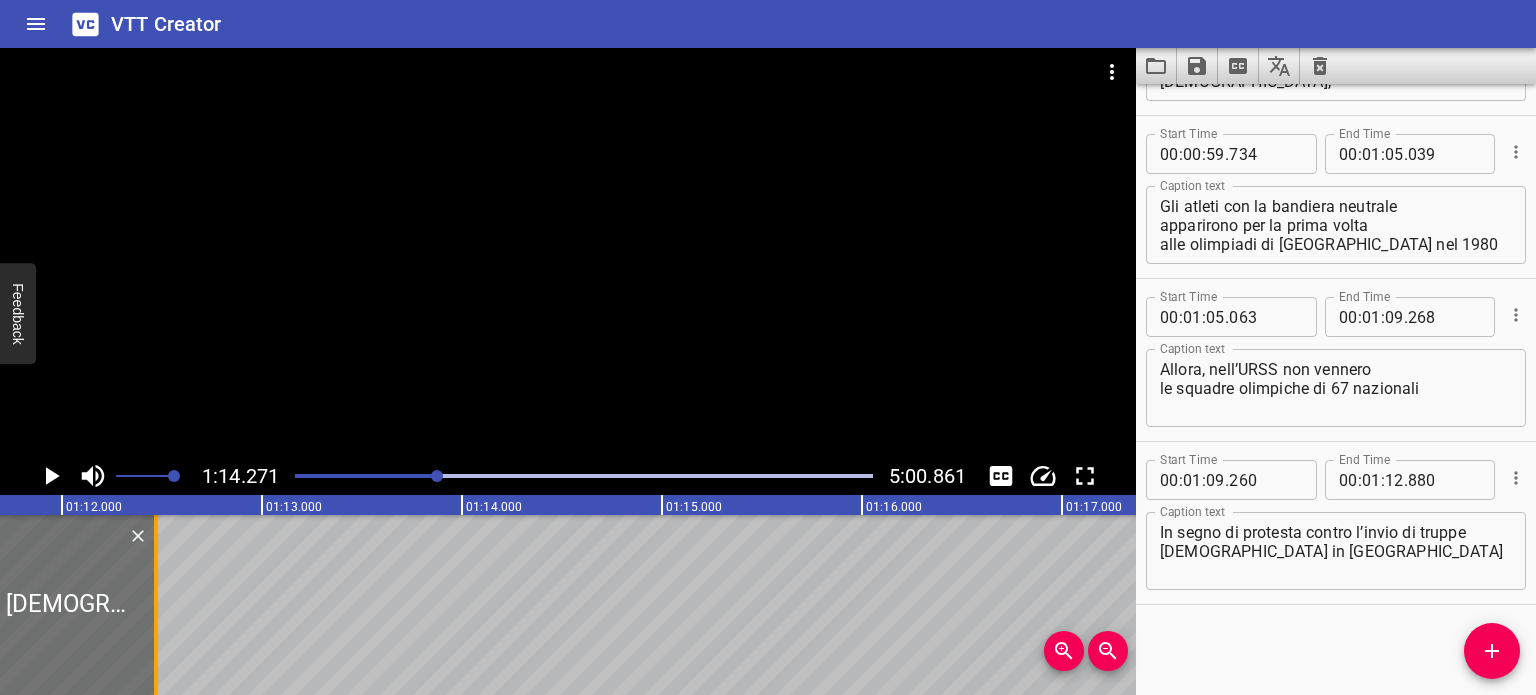 drag, startPoint x: 236, startPoint y: 607, endPoint x: 159, endPoint y: 602, distance: 77.16217 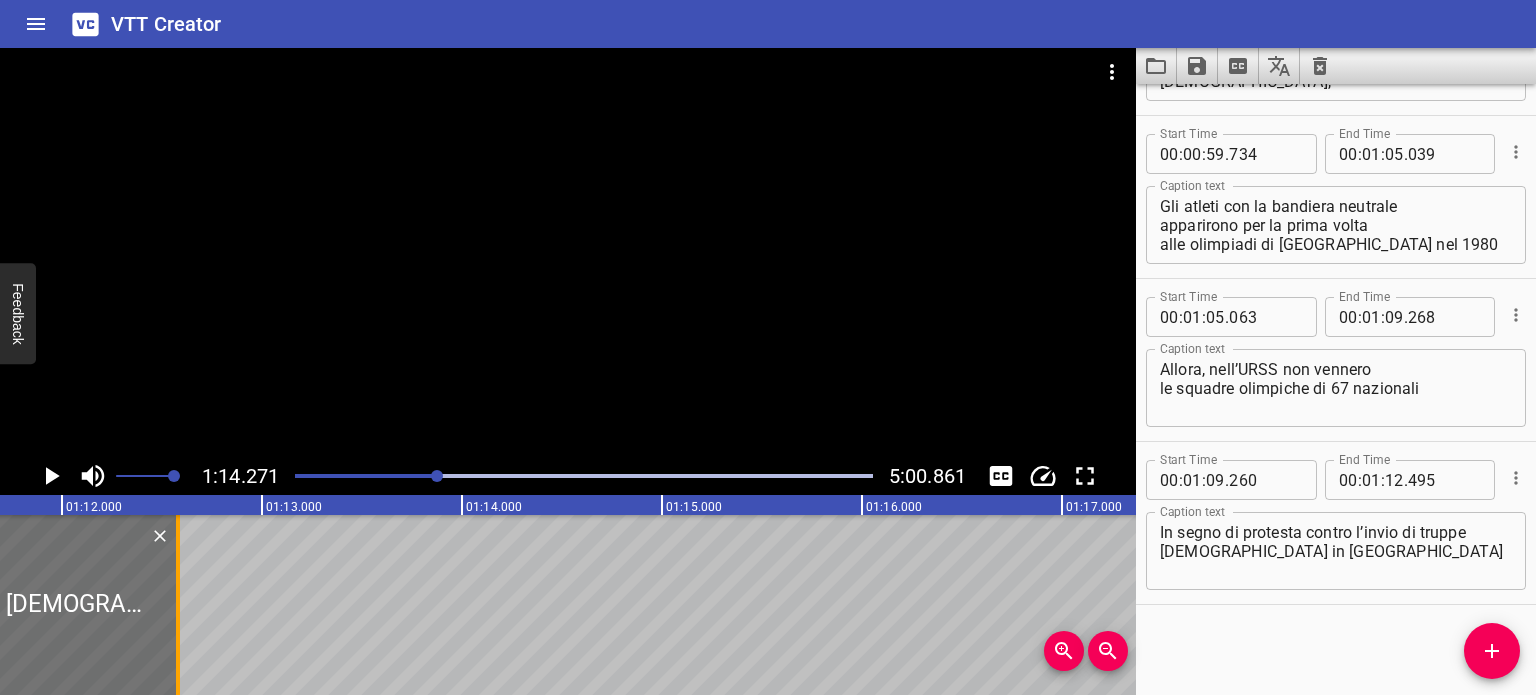 drag, startPoint x: 159, startPoint y: 602, endPoint x: 178, endPoint y: 611, distance: 21.023796 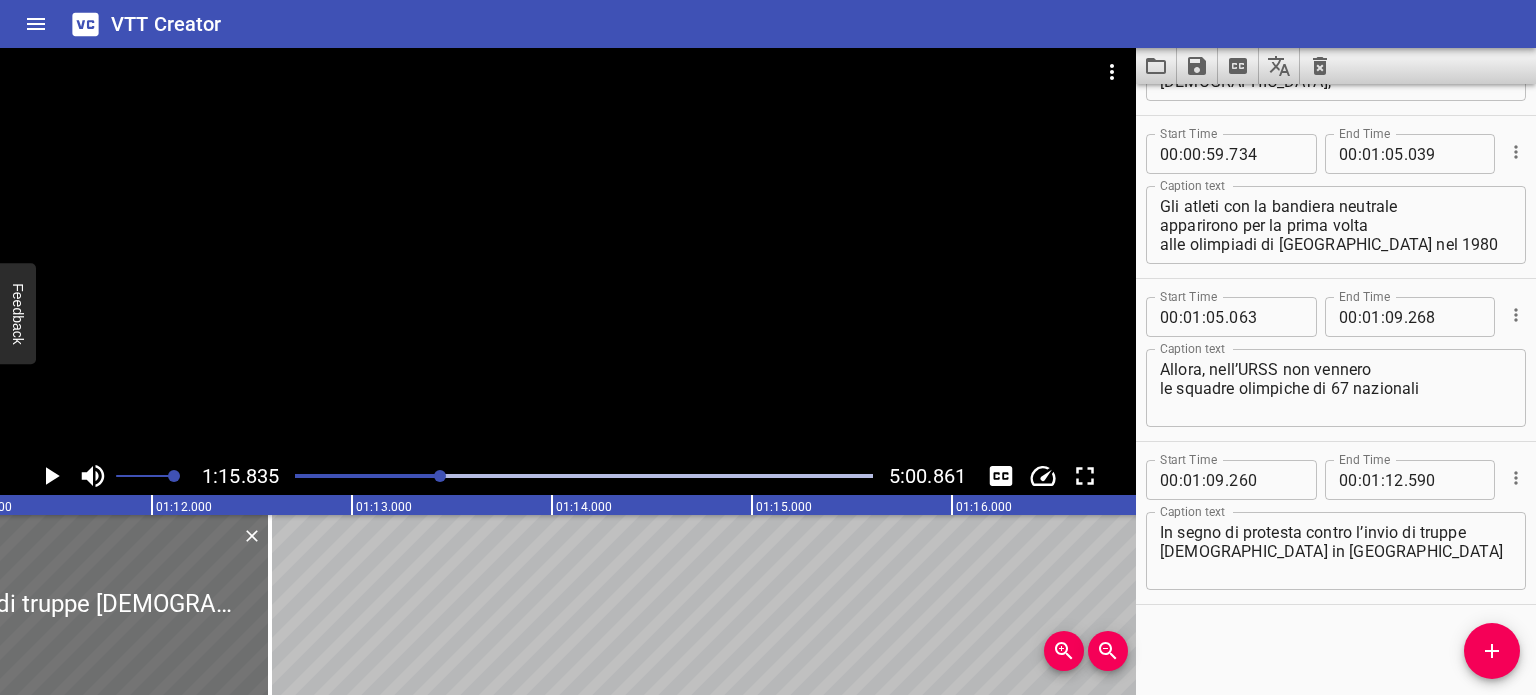 scroll, scrollTop: 0, scrollLeft: 14144, axis: horizontal 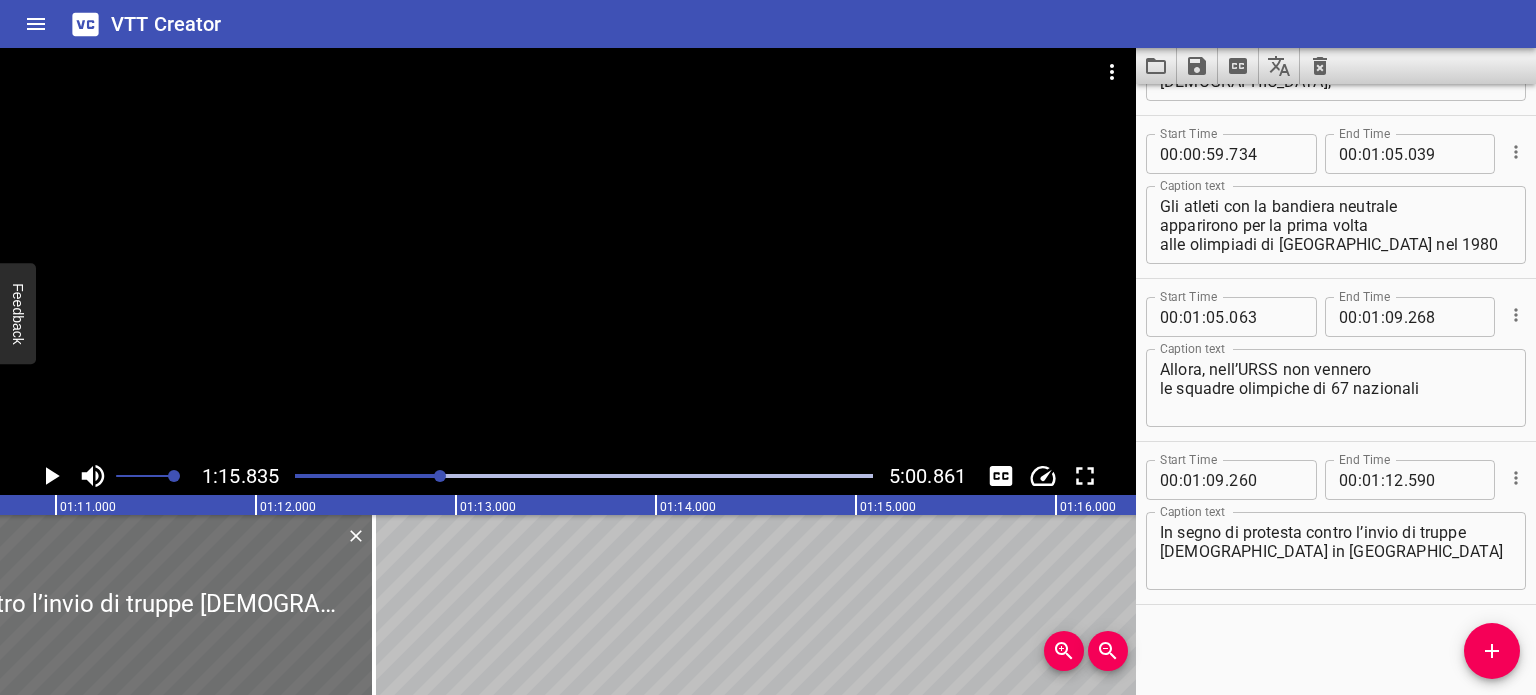 click at bounding box center [152, 476] 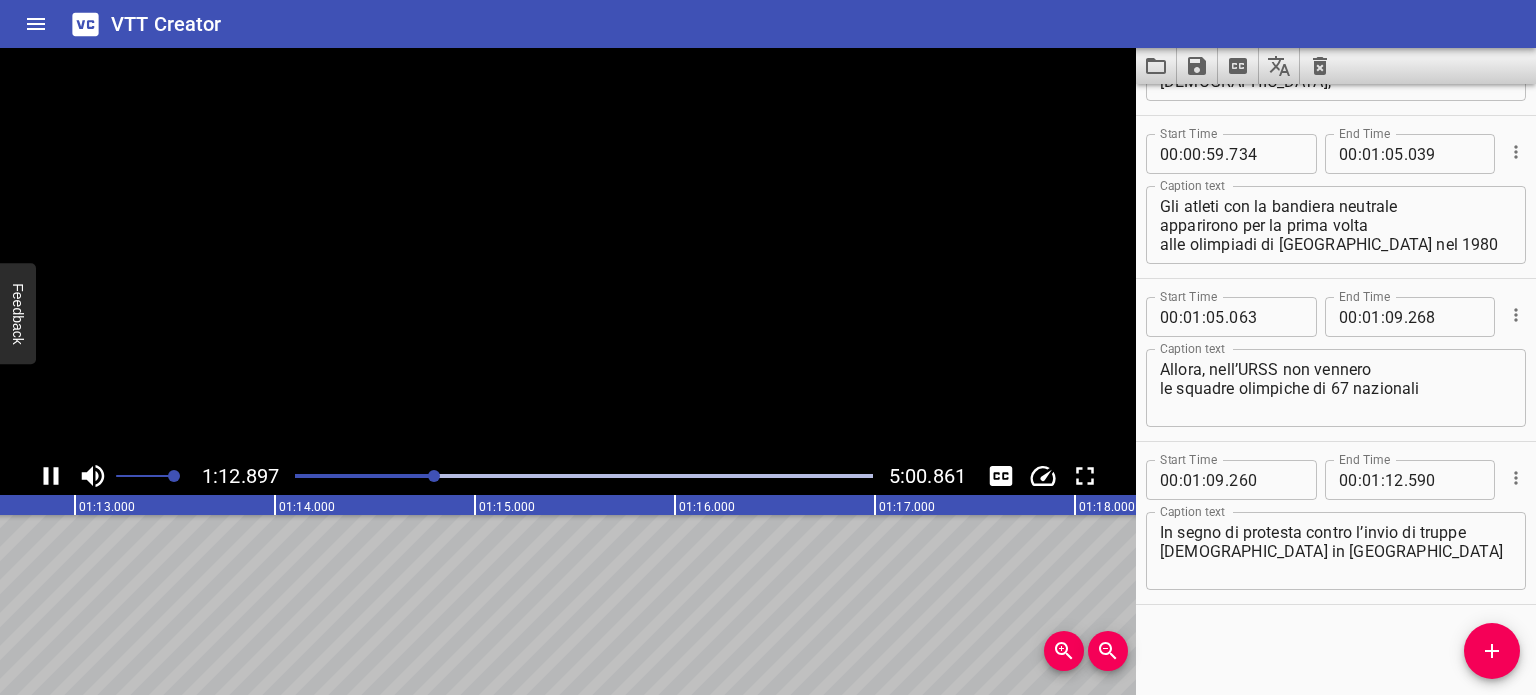 scroll, scrollTop: 0, scrollLeft: 14595, axis: horizontal 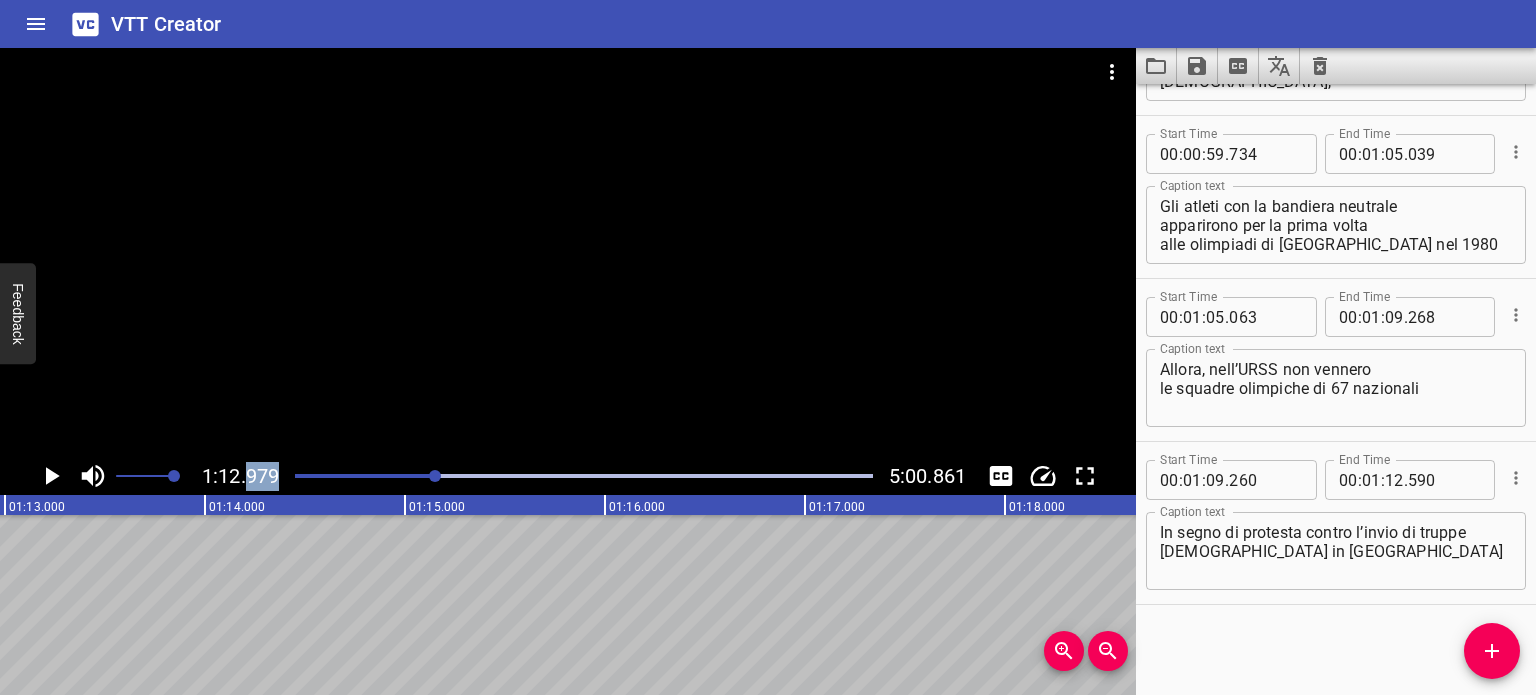 drag, startPoint x: 409, startPoint y: 485, endPoint x: 248, endPoint y: 491, distance: 161.11176 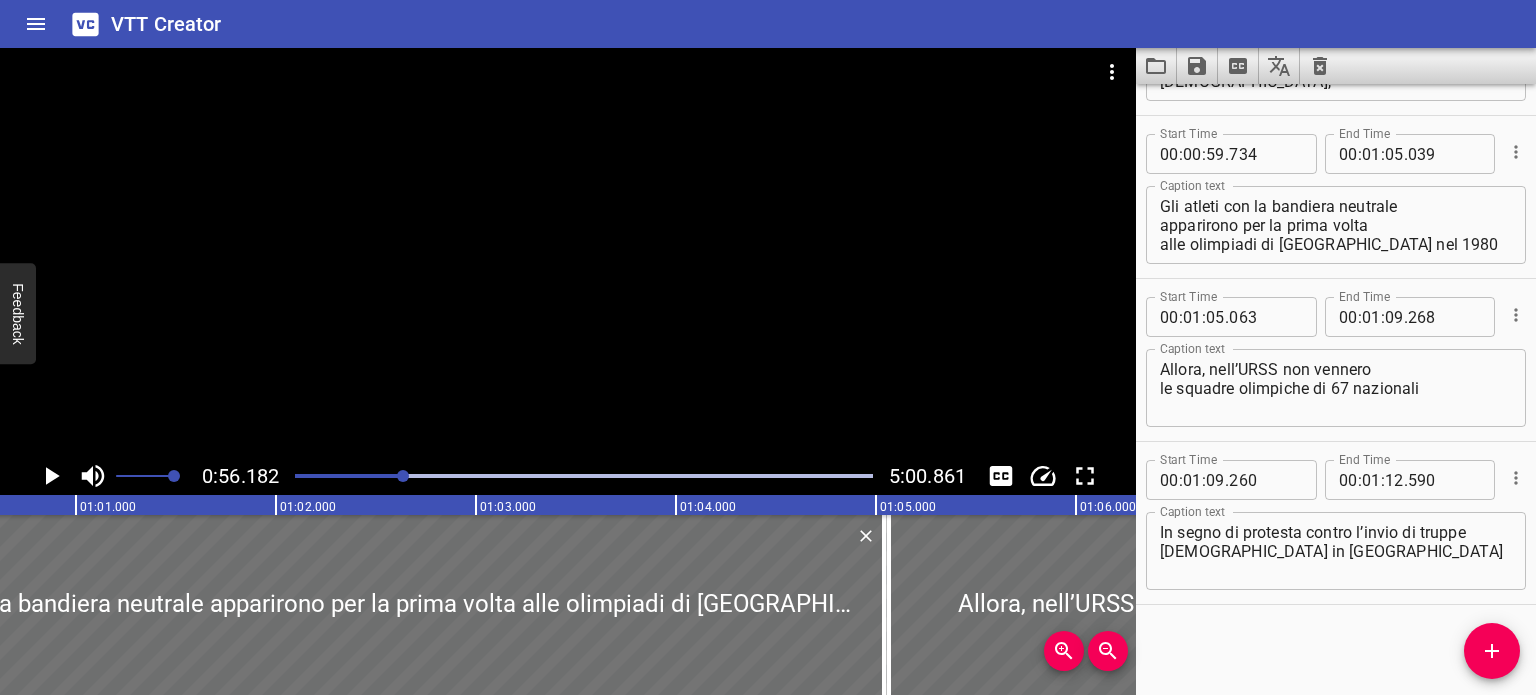 scroll, scrollTop: 0, scrollLeft: 11712, axis: horizontal 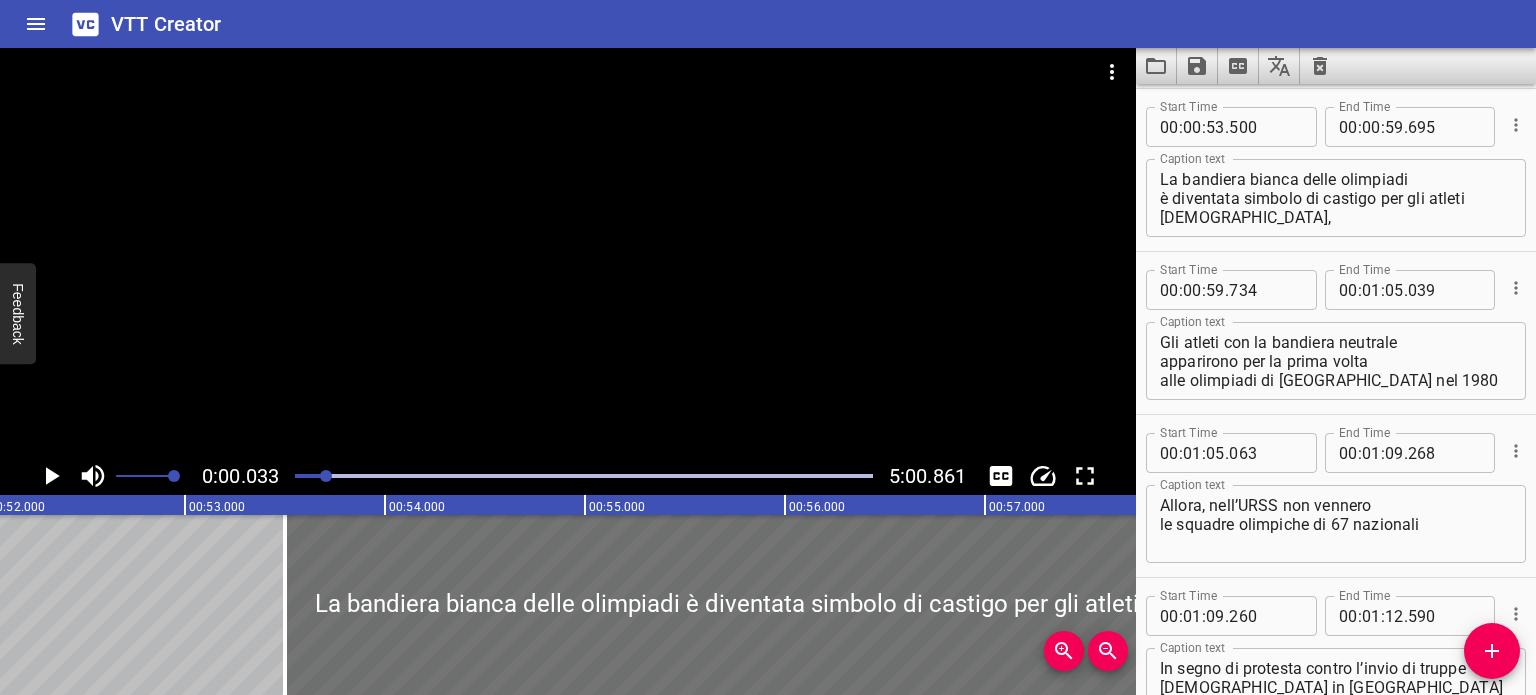 drag, startPoint x: 404, startPoint y: 474, endPoint x: 289, endPoint y: 480, distance: 115.15642 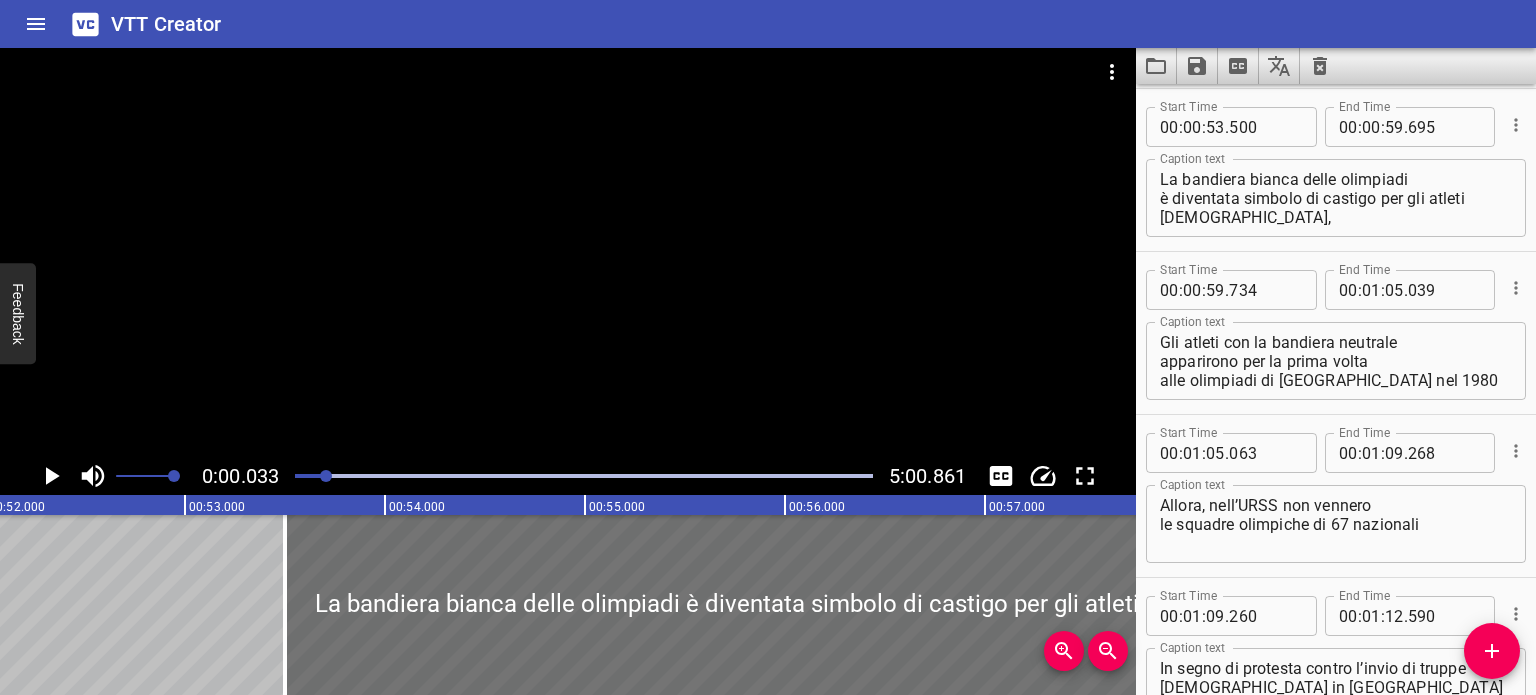 click at bounding box center [584, 476] 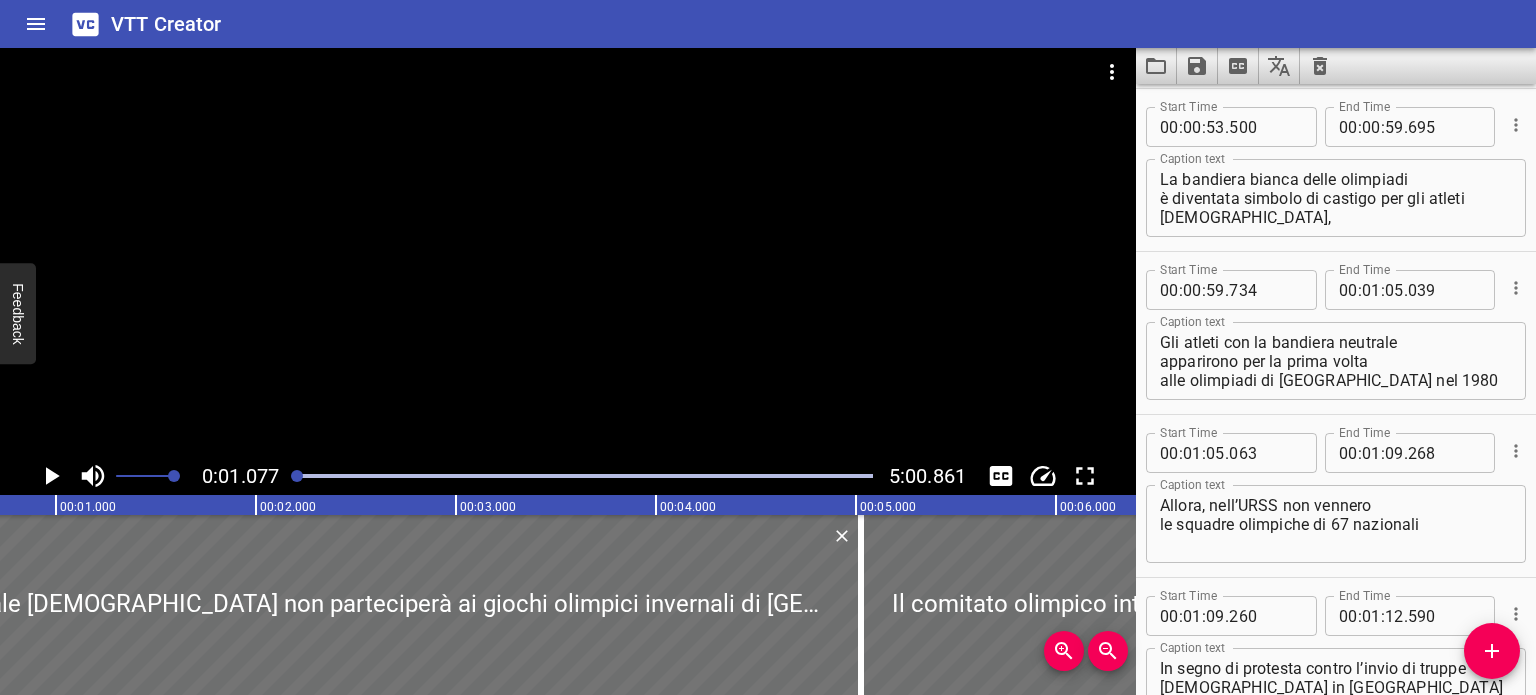 scroll, scrollTop: 0, scrollLeft: 215, axis: horizontal 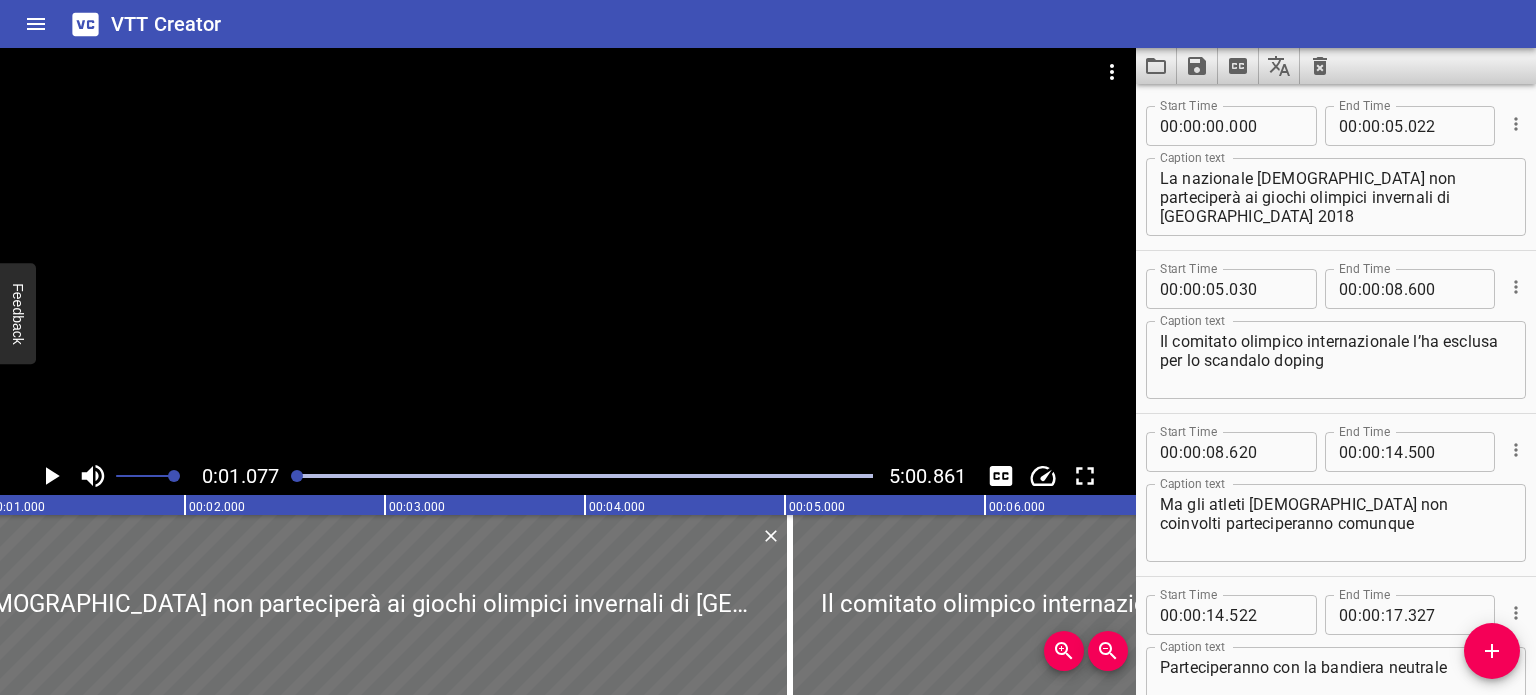 click on "La nazionale [DEMOGRAPHIC_DATA] non parteciperà ai giochi olimpici invernali di [GEOGRAPHIC_DATA] 2018" at bounding box center [1336, 197] 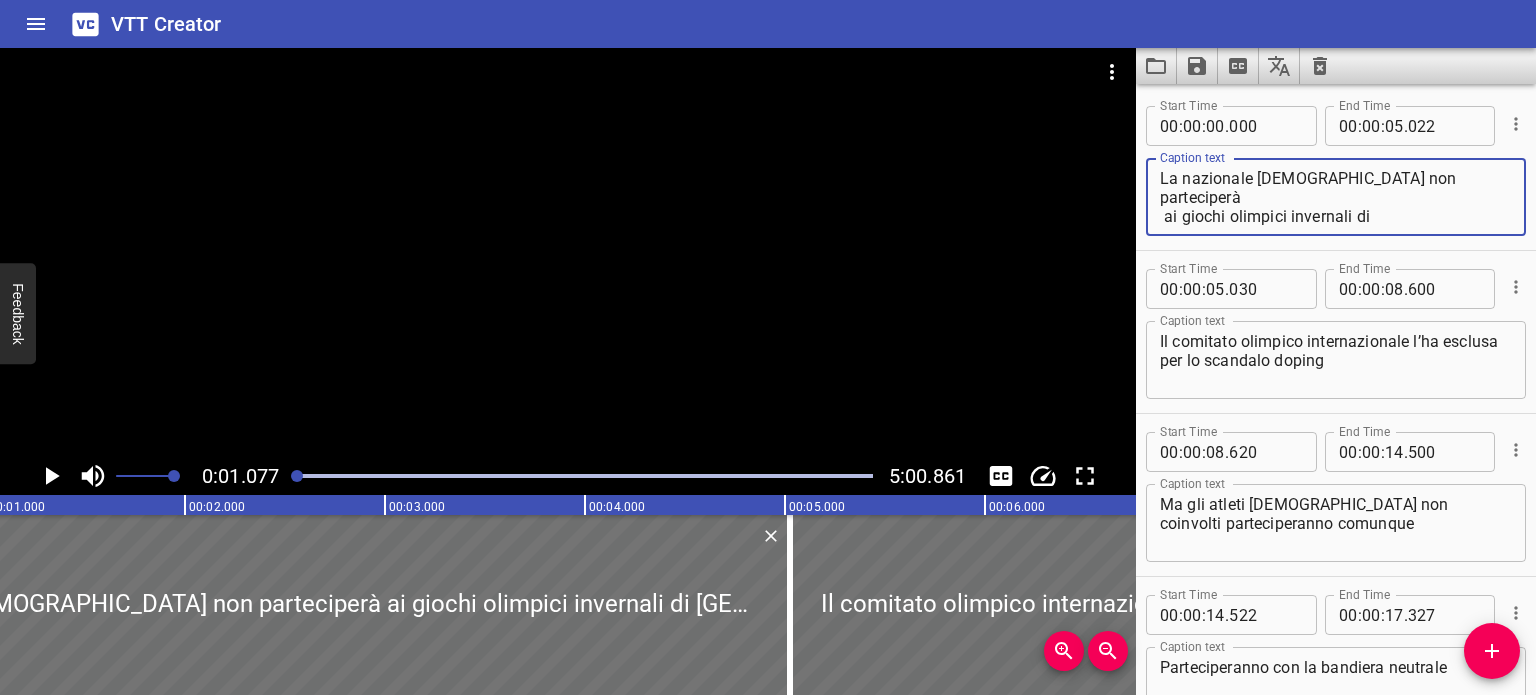 type on "La nazionale [DEMOGRAPHIC_DATA] non parteciperà
ai giochi olimpici invernali di [GEOGRAPHIC_DATA] 2018" 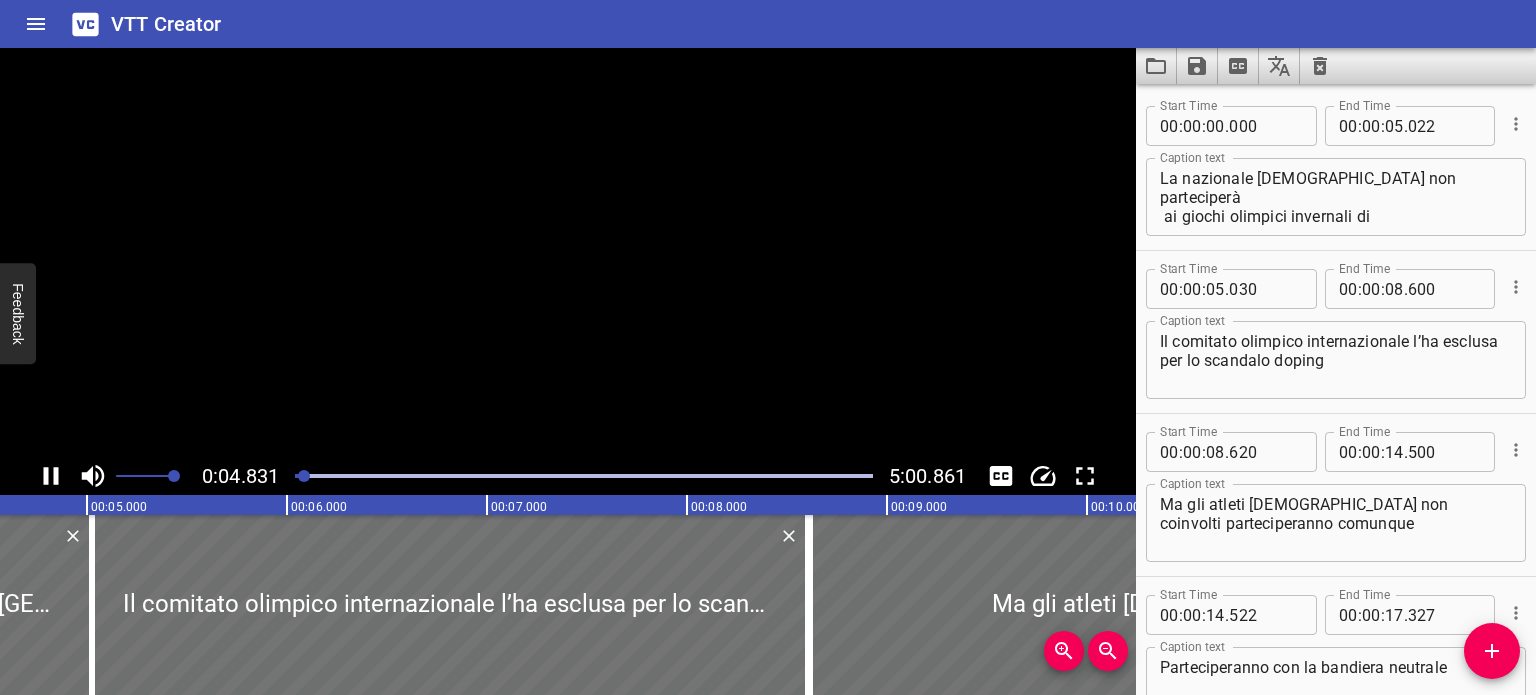 scroll, scrollTop: 0, scrollLeft: 965, axis: horizontal 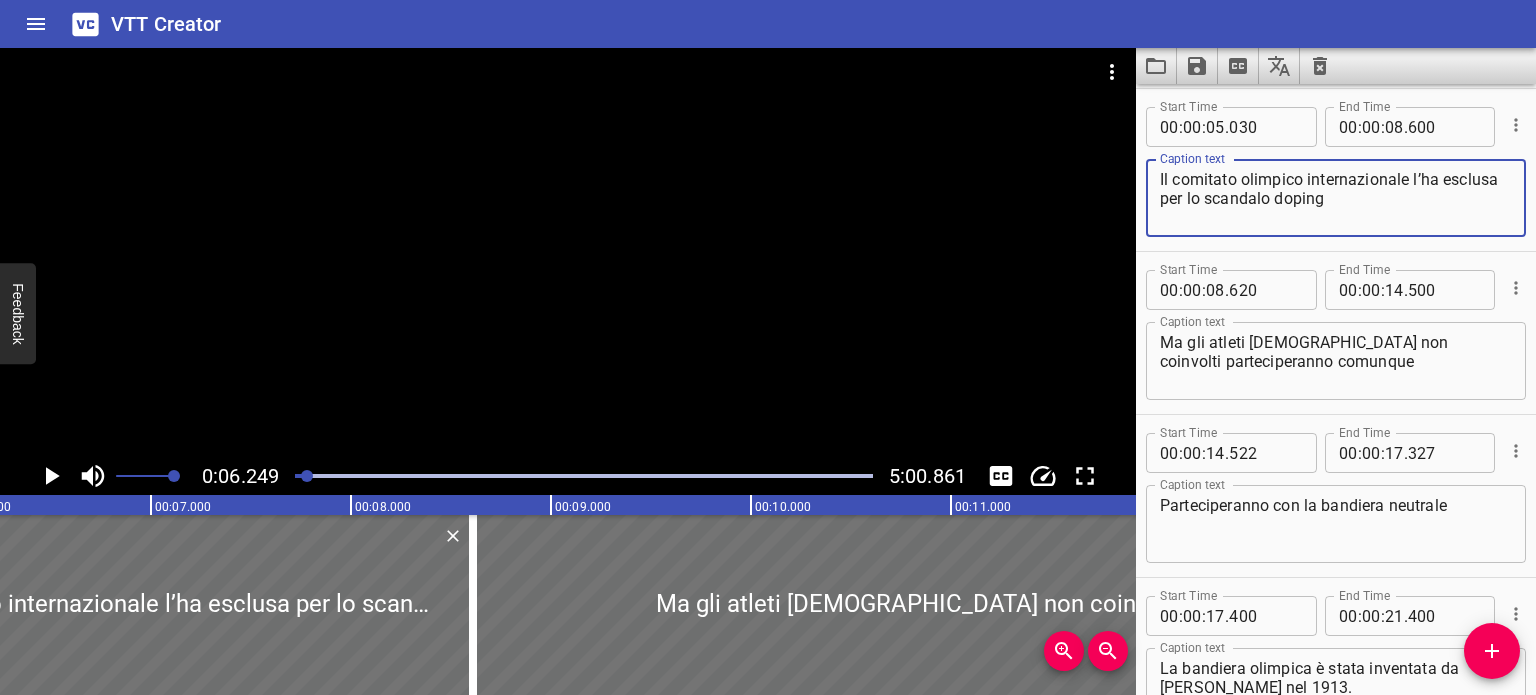 click on "Il comitato olimpico internazionale l’ha esclusa per lo scandalo doping" at bounding box center [1336, 198] 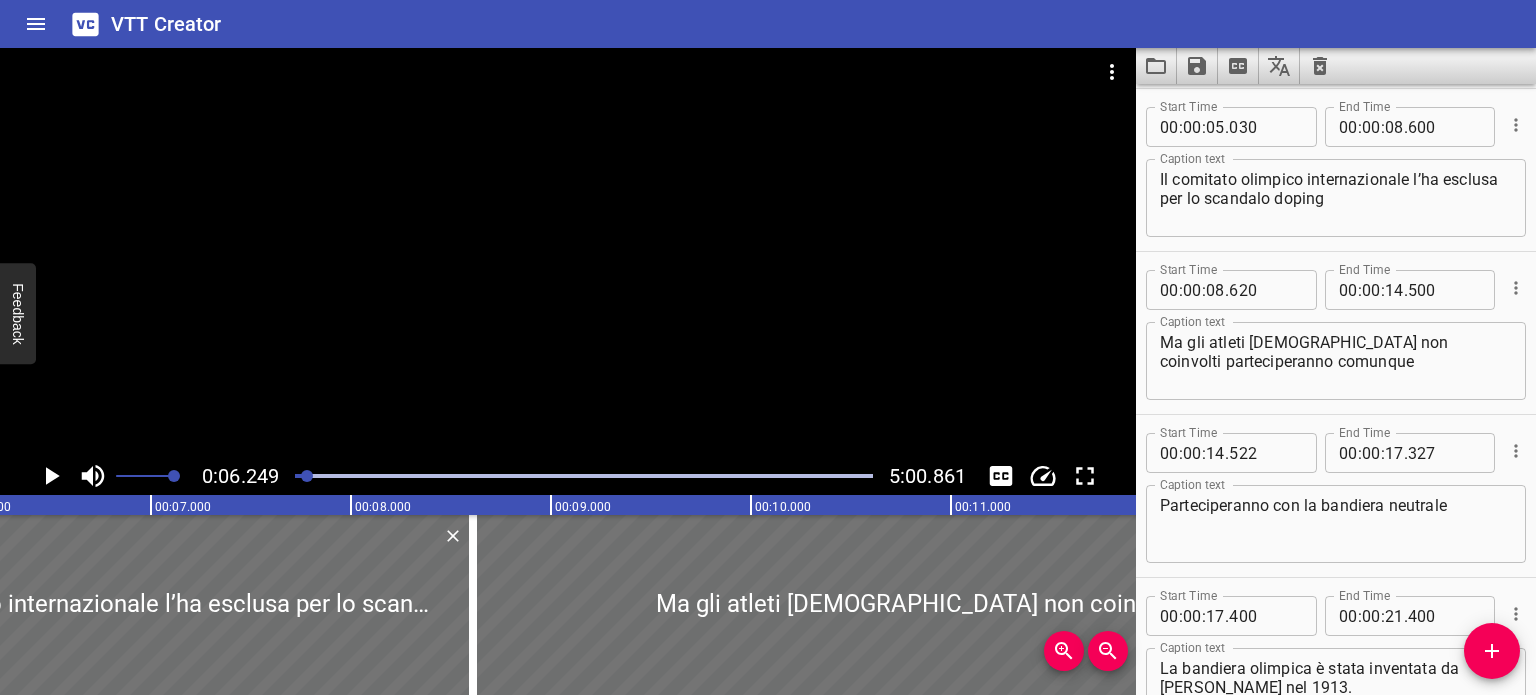 click on "Il comitato olimpico internazionale l’ha esclusa per lo scandalo doping Caption text" at bounding box center (1336, 198) 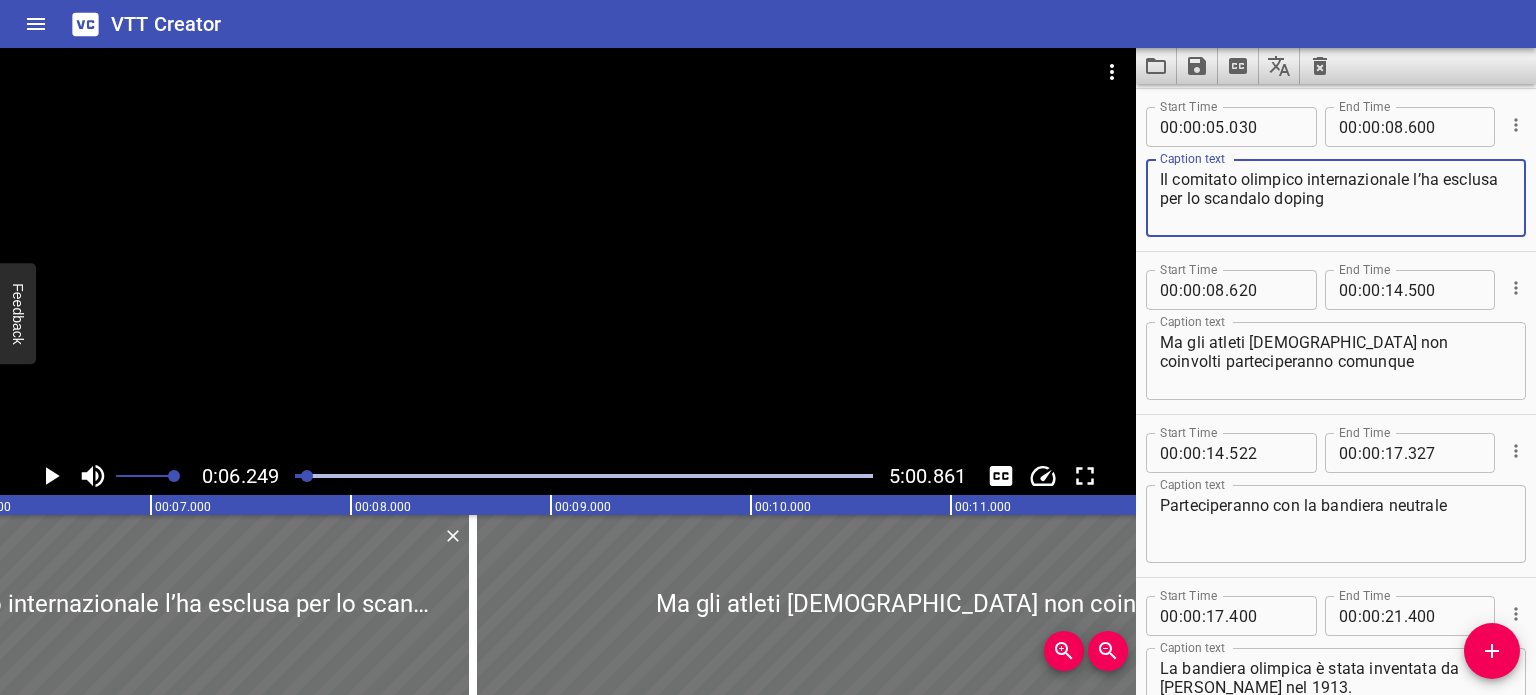 click on "Il comitato olimpico internazionale l’ha esclusa per lo scandalo doping" at bounding box center [1336, 198] 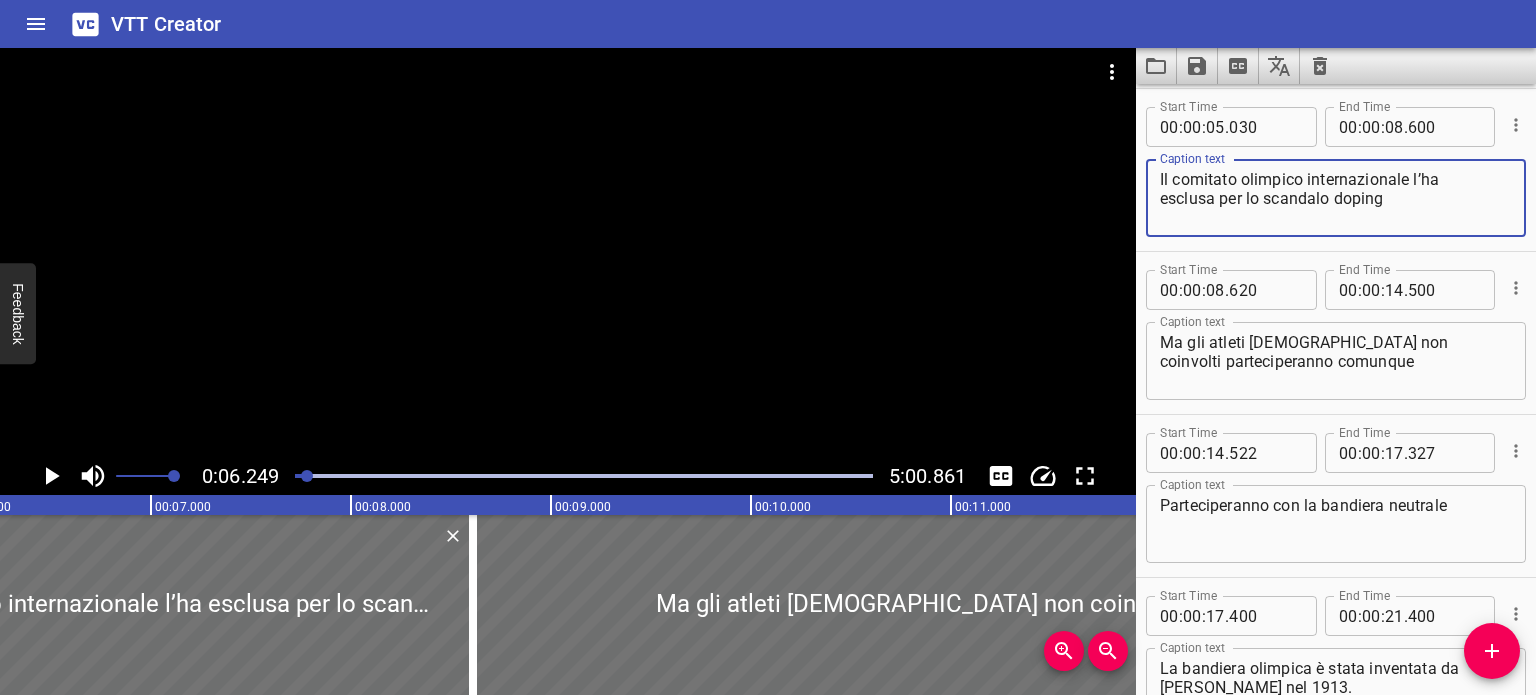 click on "Il comitato olimpico internazionale l’ha
esclusa per lo scandalo doping" at bounding box center [1336, 198] 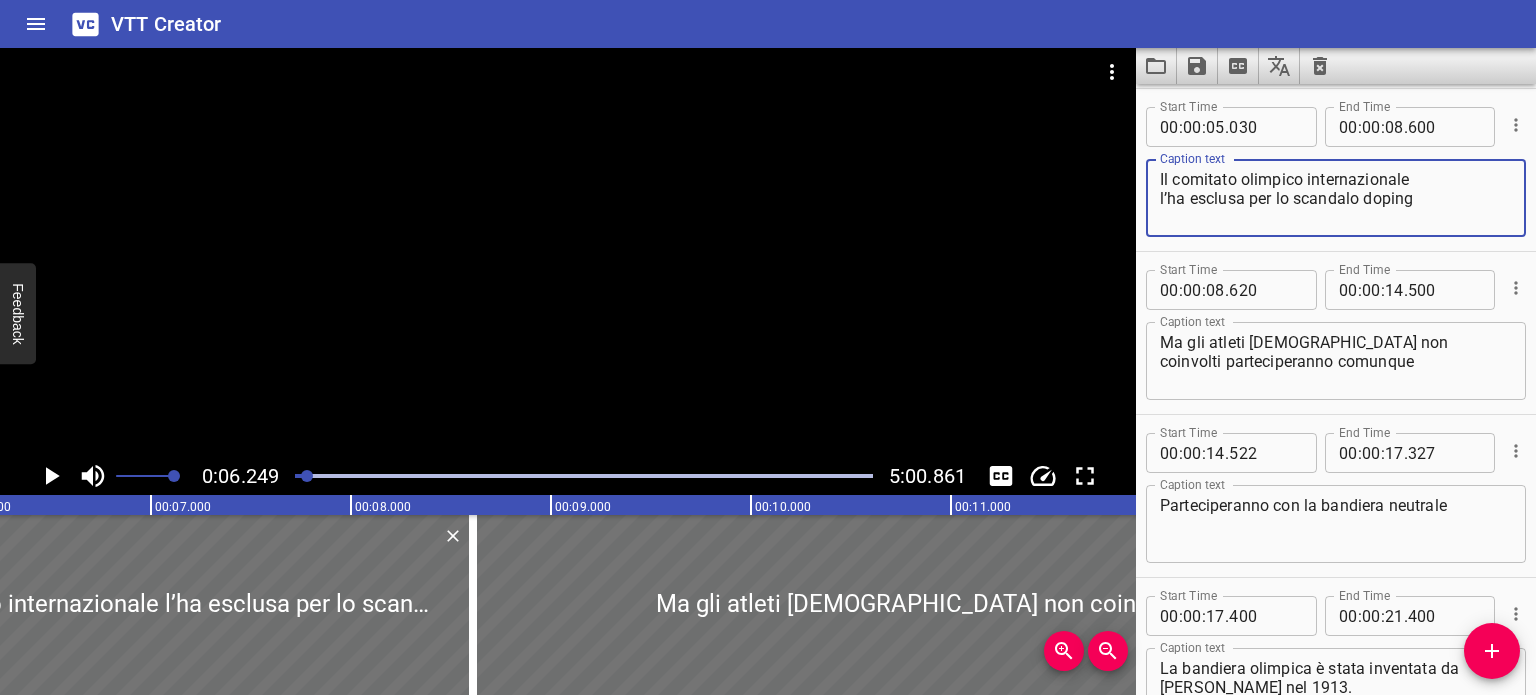 type on "Il comitato olimpico internazionale
l’ha esclusa per lo scandalo doping" 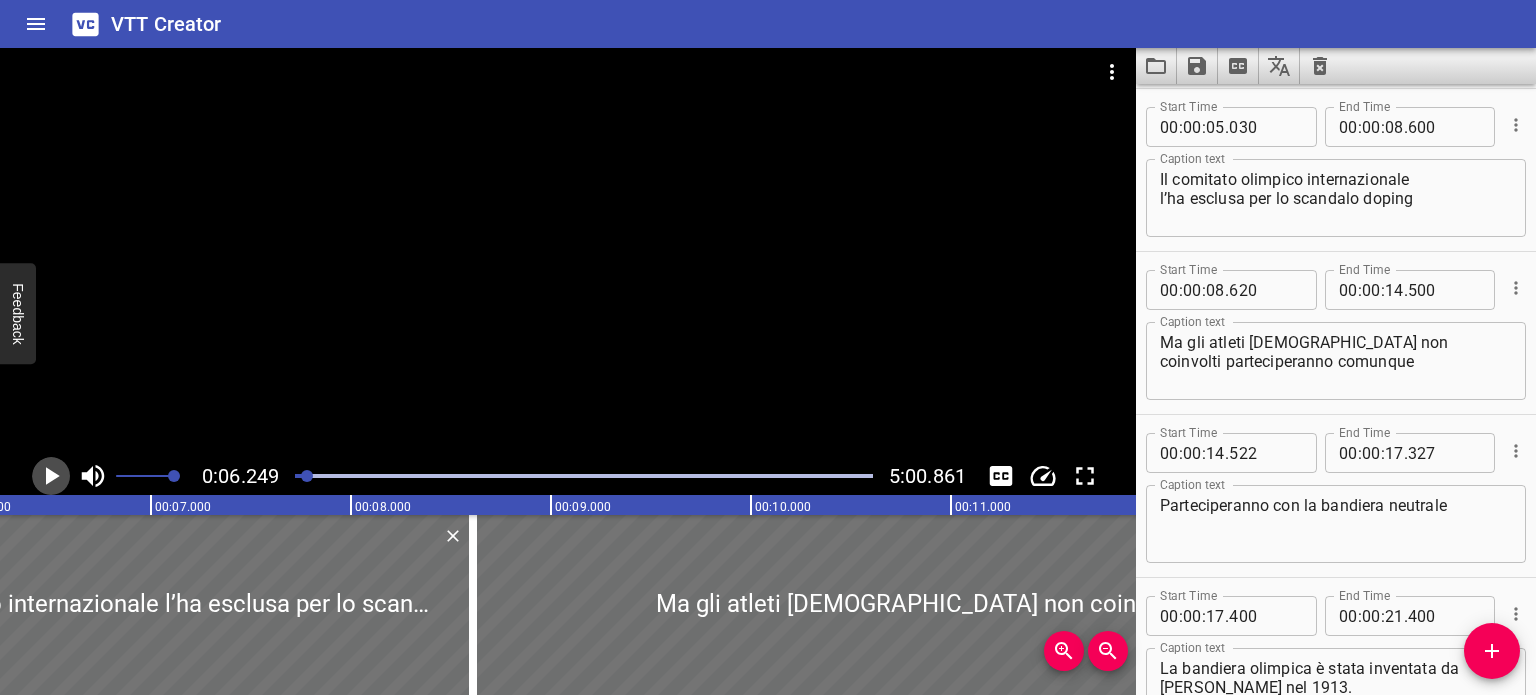 click 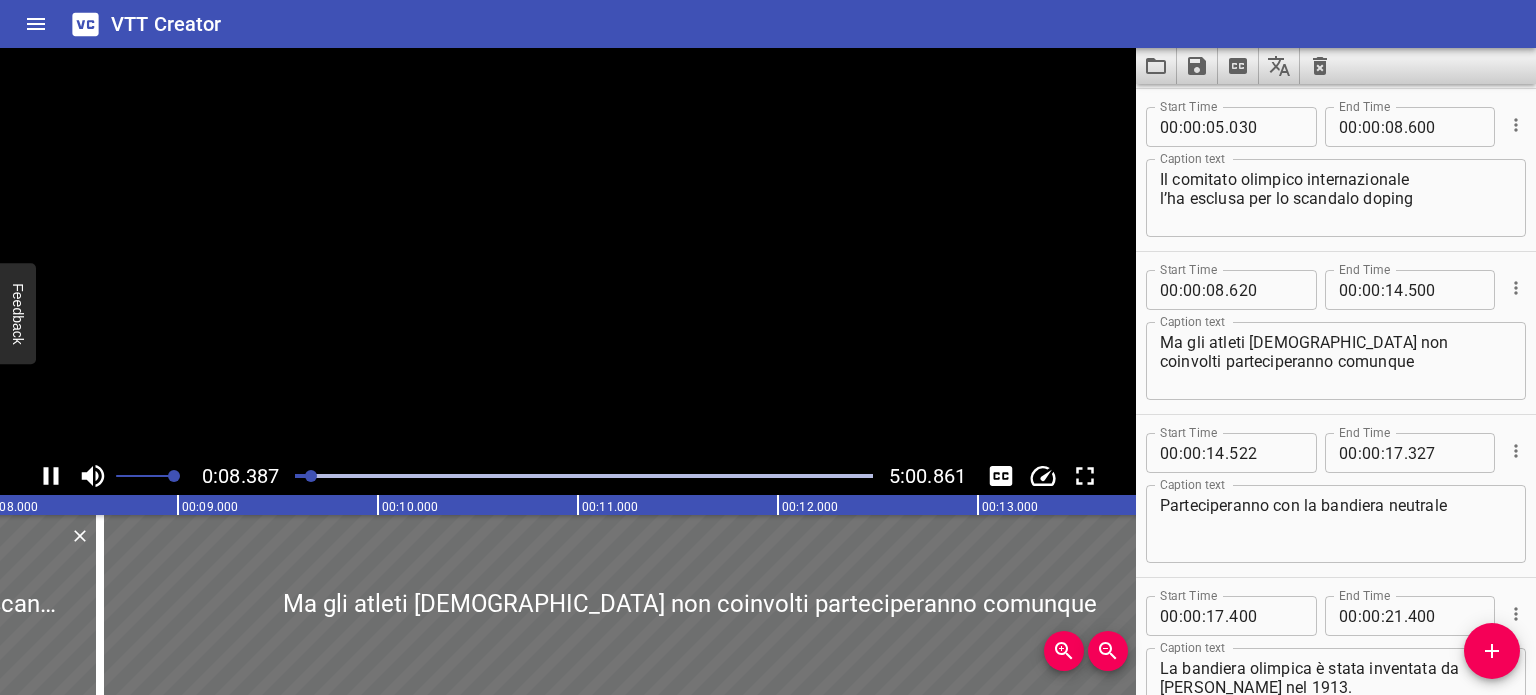 scroll, scrollTop: 0, scrollLeft: 1676, axis: horizontal 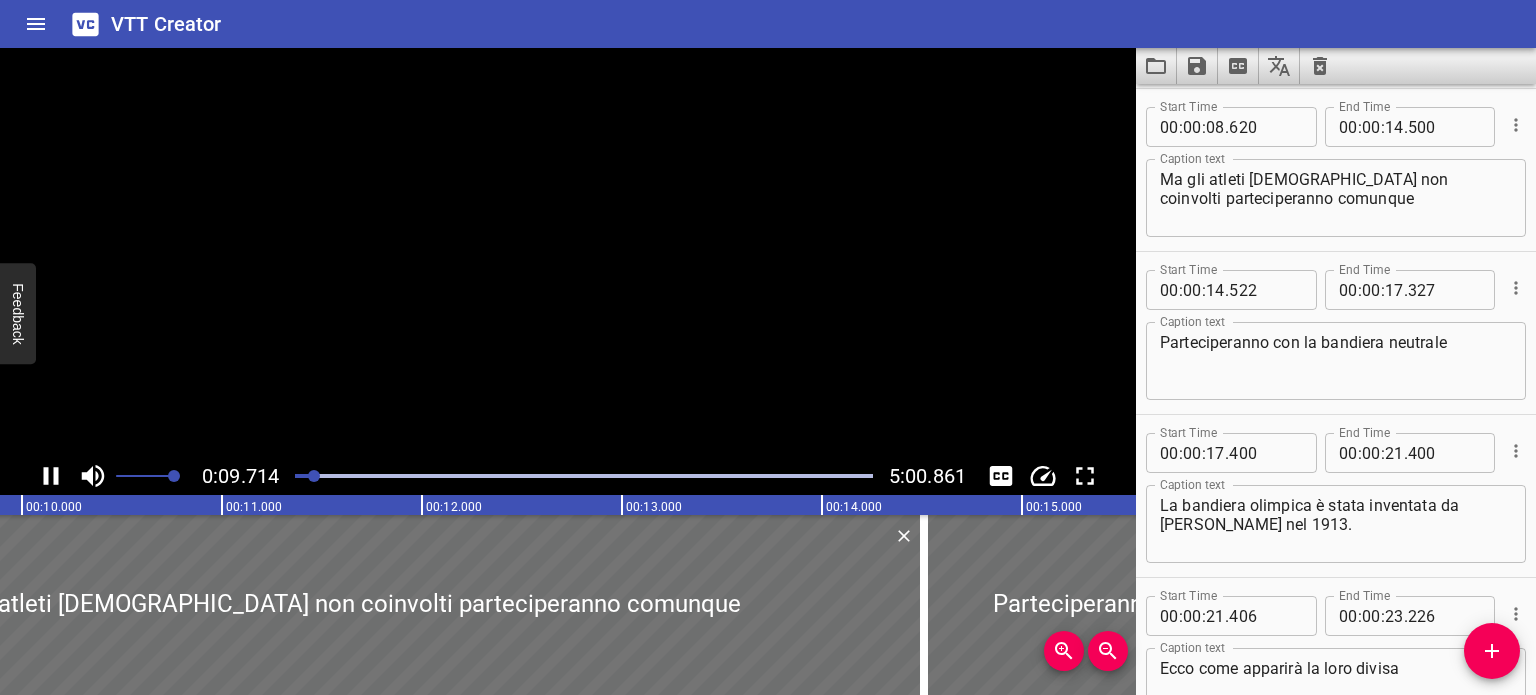 click at bounding box center (51, 476) 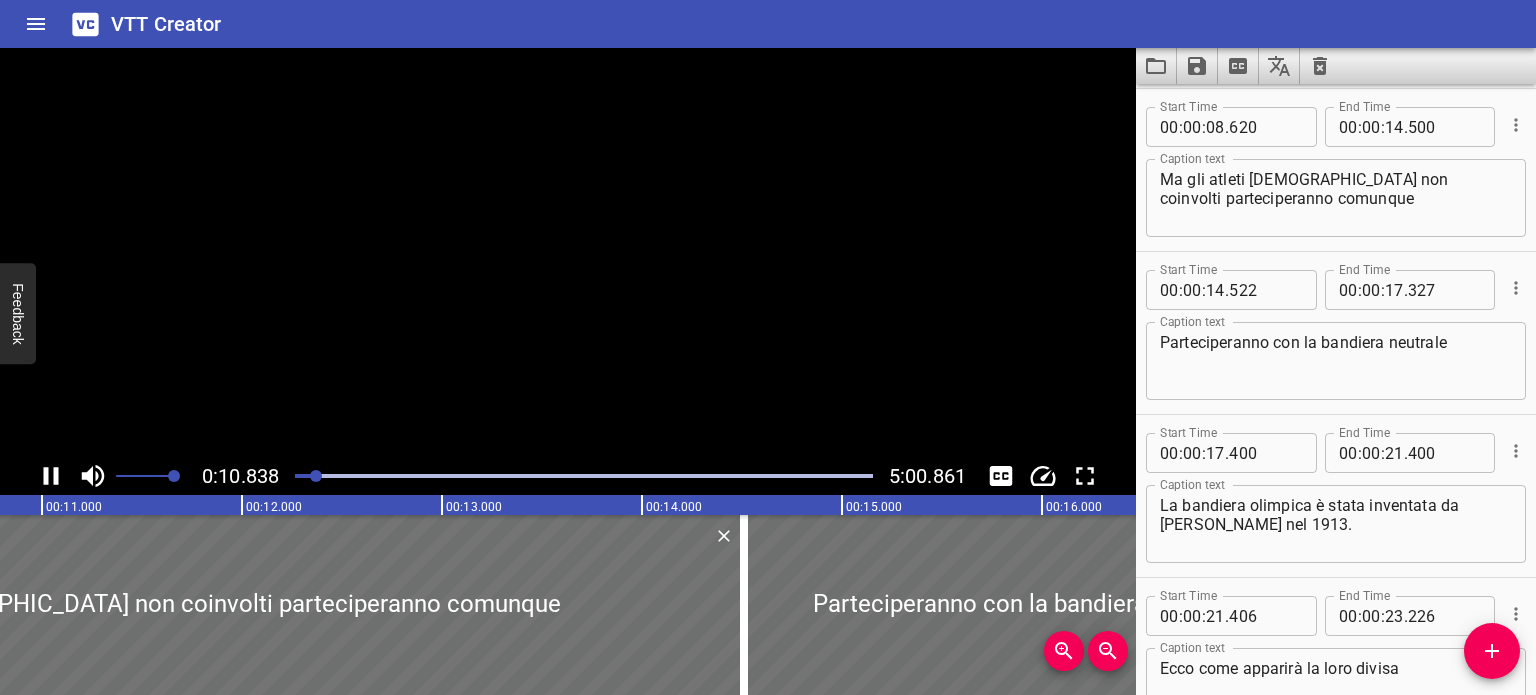 click at bounding box center [51, 476] 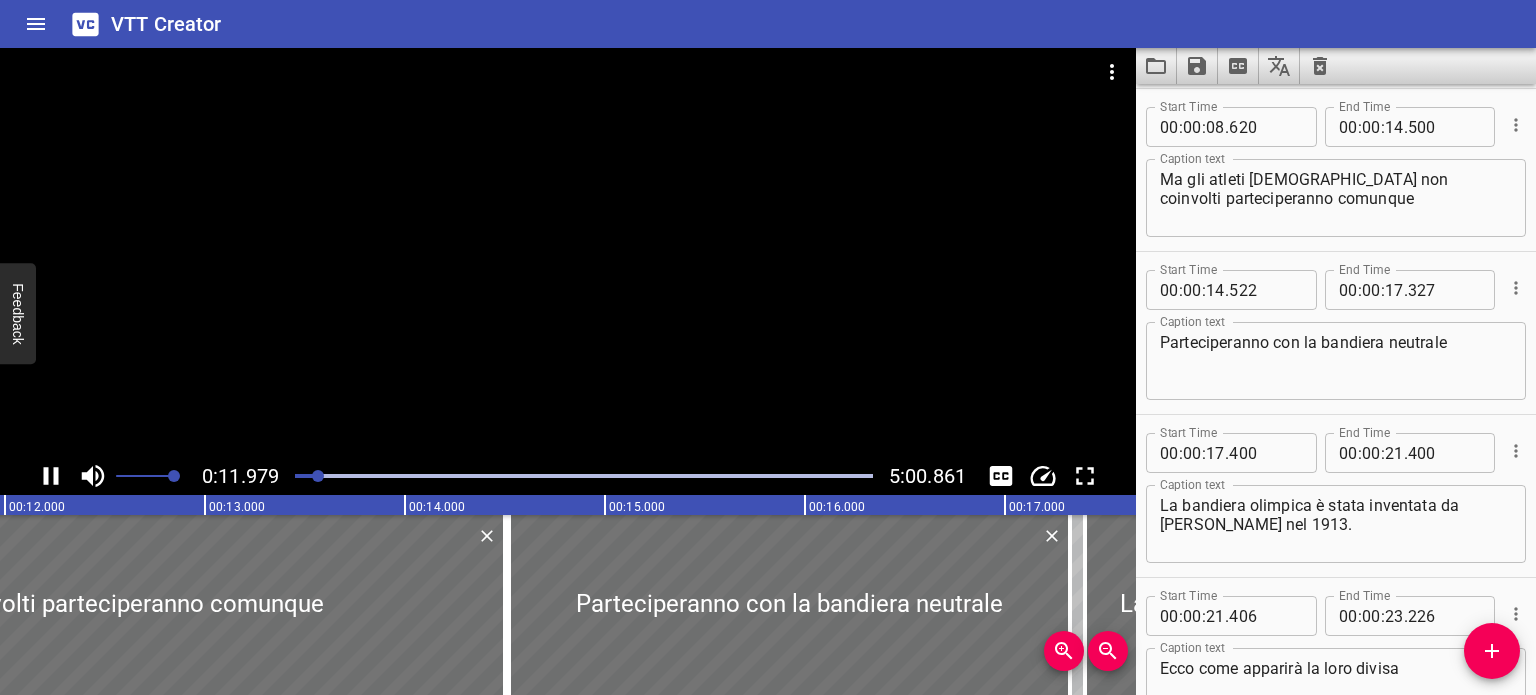 click at bounding box center [568, 252] 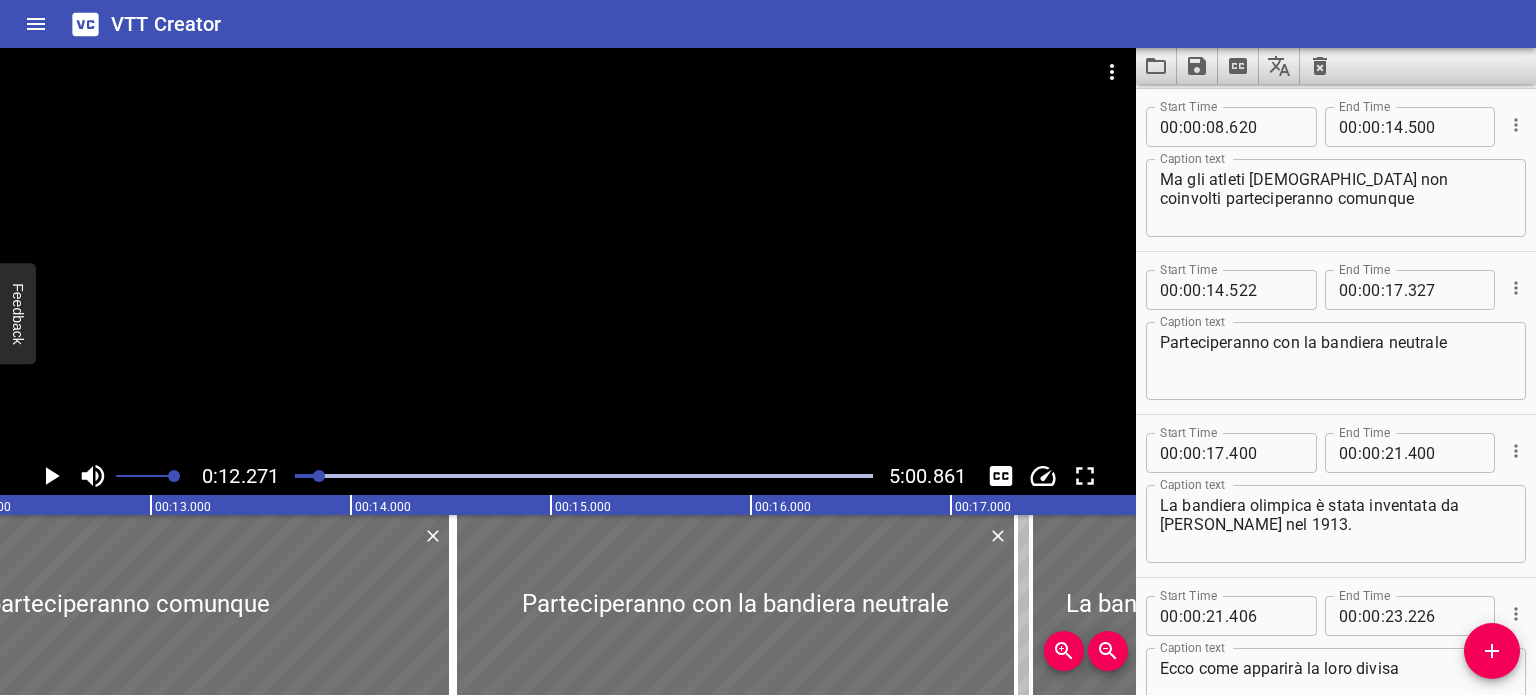 scroll, scrollTop: 0, scrollLeft: 2453, axis: horizontal 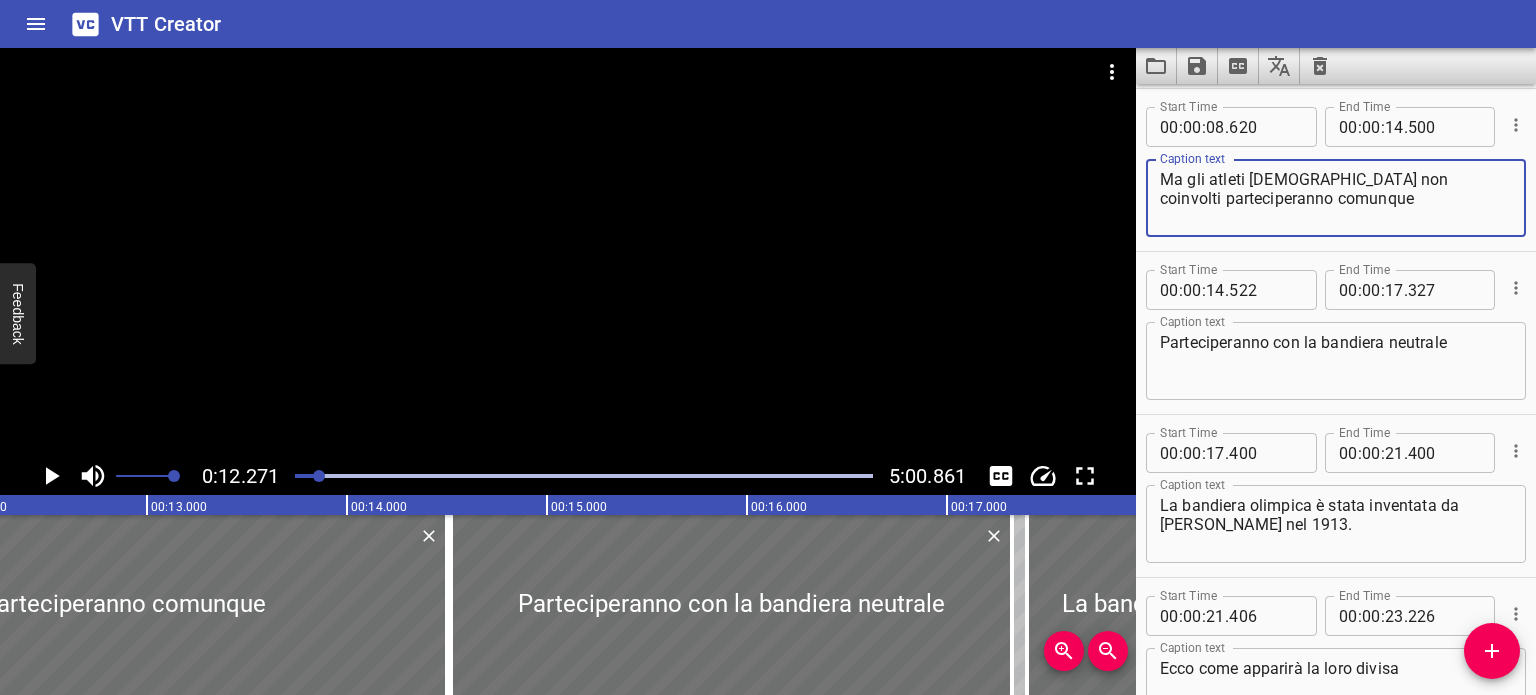 click on "Ma gli atleti [DEMOGRAPHIC_DATA] non coinvolti parteciperanno comunque" at bounding box center (1336, 198) 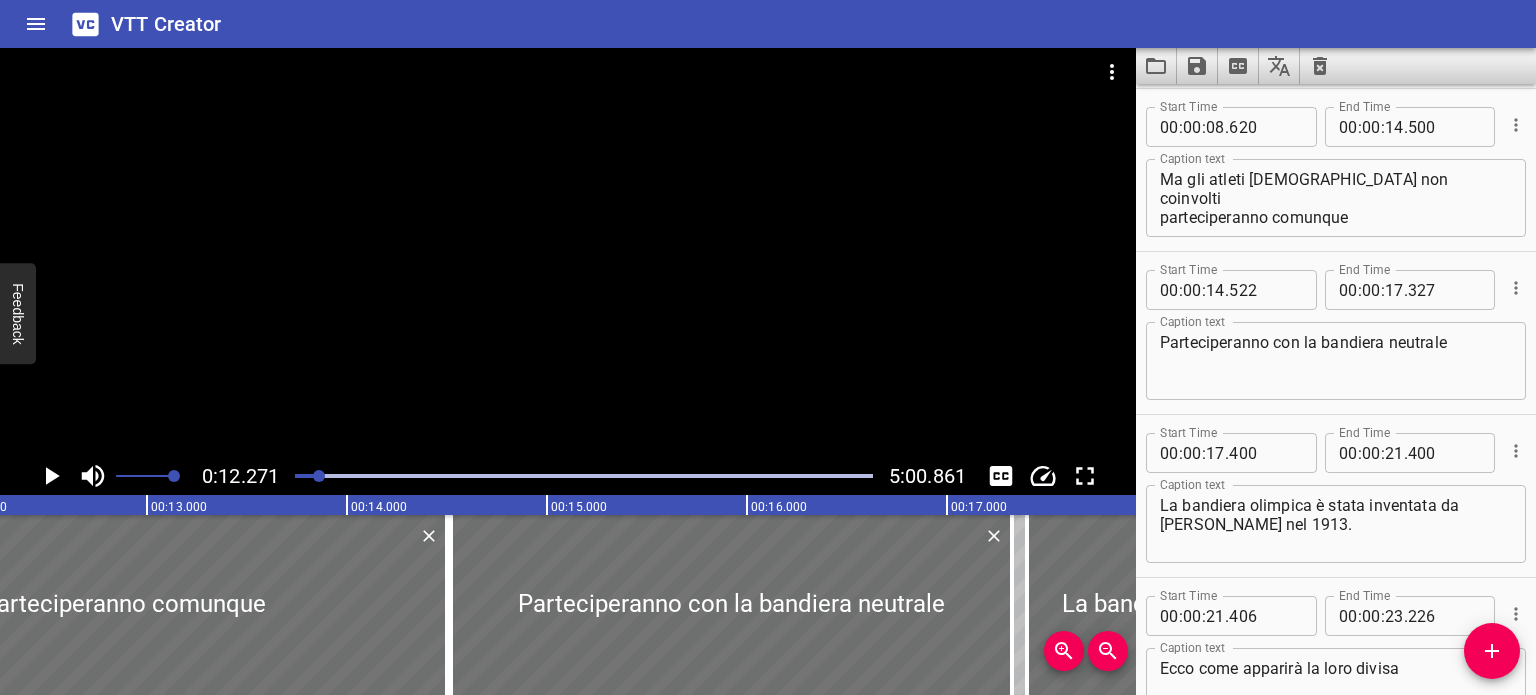 click at bounding box center (568, 252) 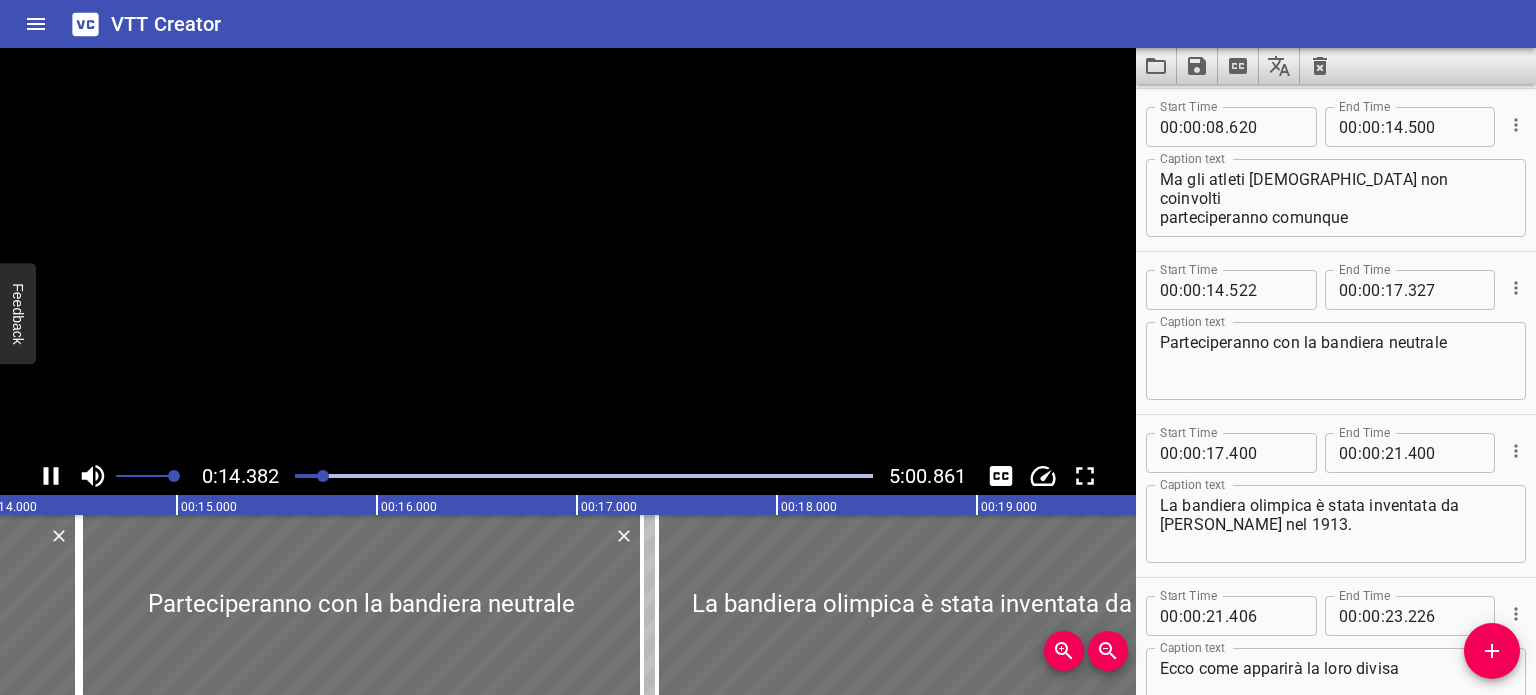 scroll, scrollTop: 0, scrollLeft: 2876, axis: horizontal 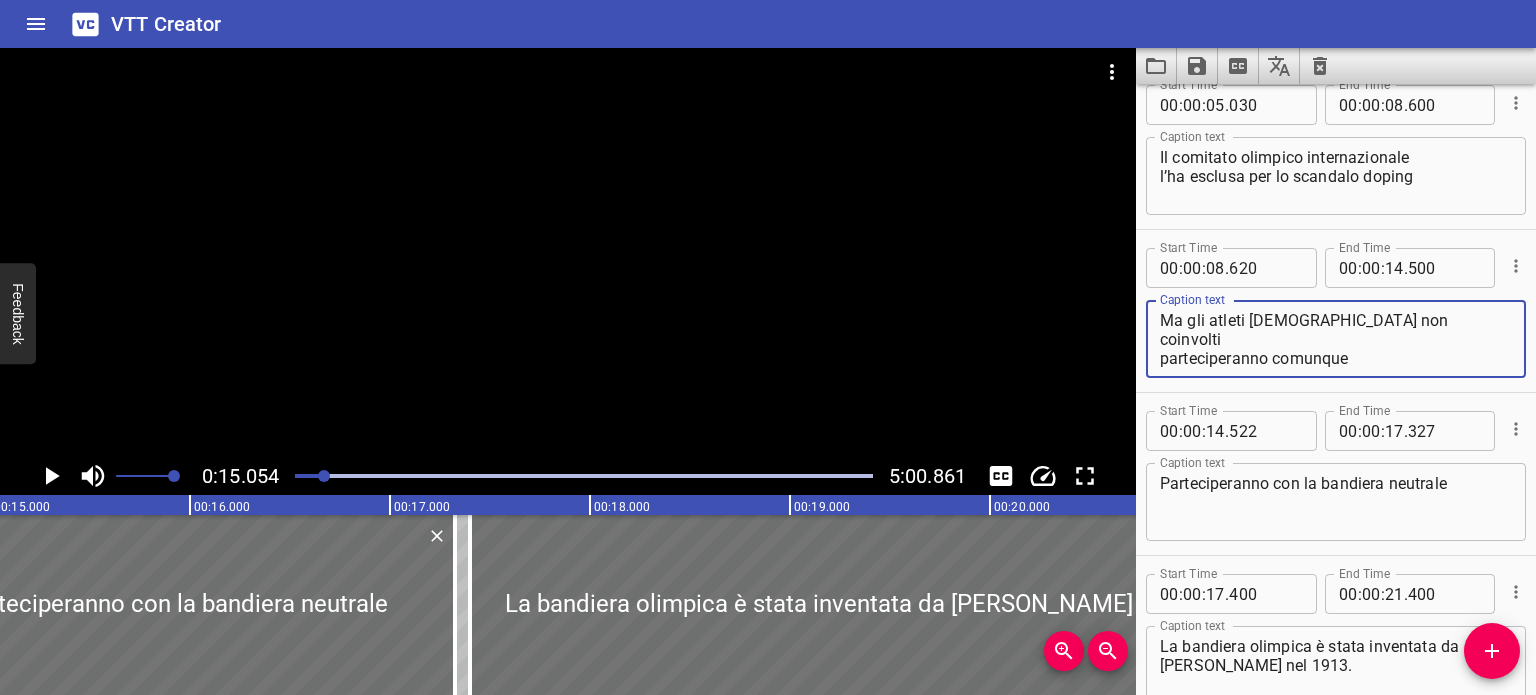 click on "Ma gli atleti [DEMOGRAPHIC_DATA] non coinvolti
parteciperanno comunque" at bounding box center (1336, 339) 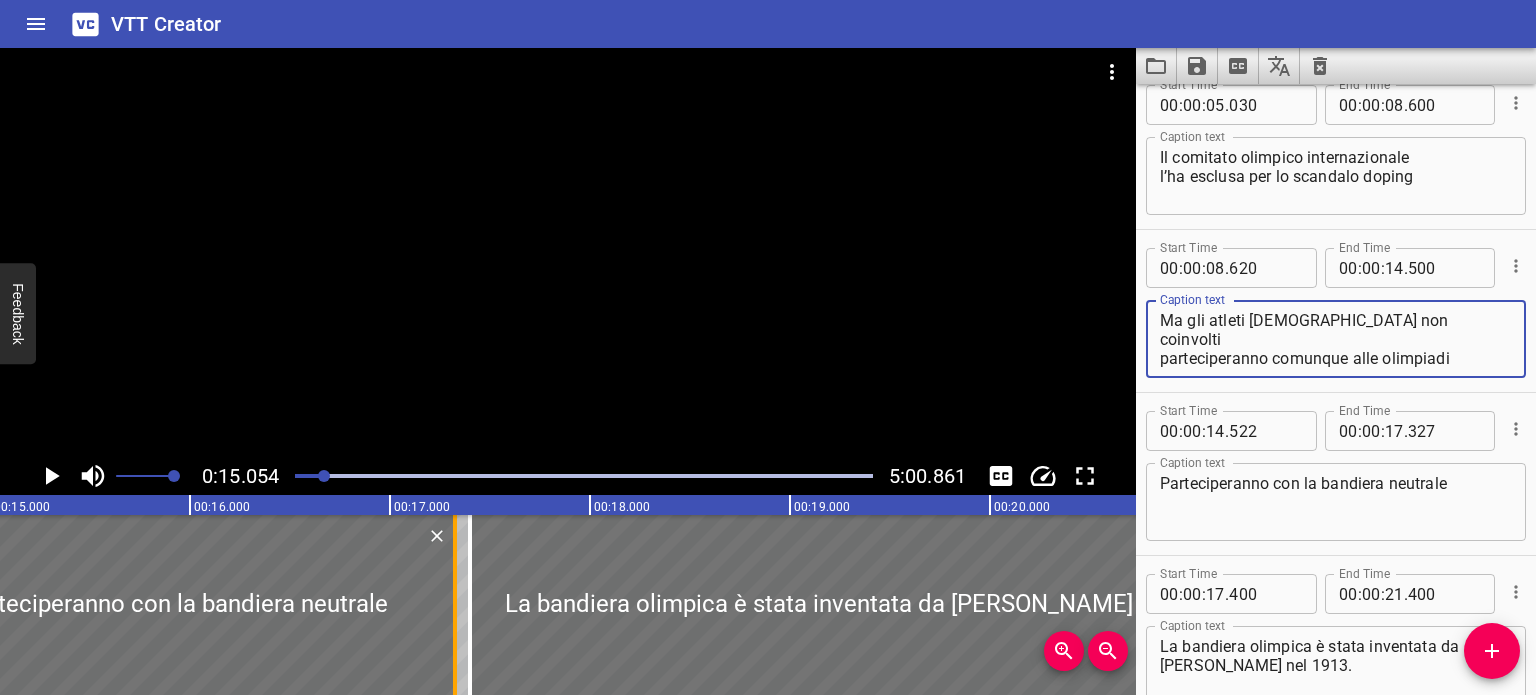 type on "Ma gli atleti [DEMOGRAPHIC_DATA] non coinvolti
parteciperanno comunque alle olimpiadi" 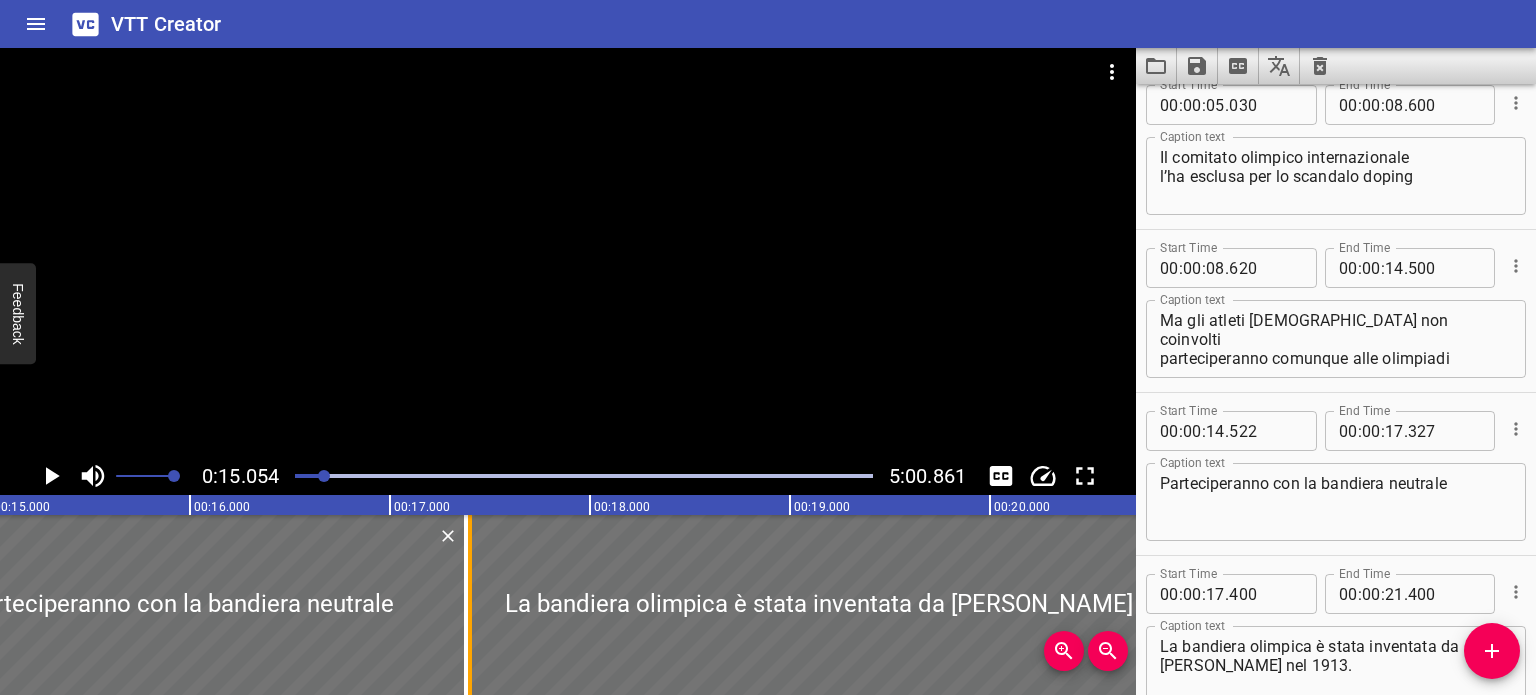 click on "La nazionale [DEMOGRAPHIC_DATA] non parteciperà
ai giochi olimpici invernali di [GEOGRAPHIC_DATA] 2018  Il comitato olimpico internazionale
l’ha esclusa per lo scandalo doping Ma gli atleti [DEMOGRAPHIC_DATA] non coinvolti
parteciperanno comunque alle olimpiadi Parteciperanno con la bandiera neutrale La bandiera olimpica è stata inventata da [PERSON_NAME] nel 1913. Ecco come apparirà la loro divisa Secondo le regole del CIO, possono esserci solo due dei tre colori della bandiera della Russia. Al posto dello stemma della Russia devono esserci gli anelli olimpici Nel logo al posto della parola Russia deve esserci scritto “olympic athlete from [GEOGRAPHIC_DATA]”. L’inno [DEMOGRAPHIC_DATA] alle olimpiadi di [GEOGRAPHIC_DATA][PERSON_NAME] vietato In caso di vittoria gli atleti saliranno sul podio con l’inno del CIO La bandiera bianca delle olimpiadi
è diventata simbolo di castigo per gli atleti [DEMOGRAPHIC_DATA],
ma non è sempre stata usata così. Gli atleti con la bandiera neutrale
apparirono per la prima volta
alle olimpiadi di [GEOGRAPHIC_DATA] nel 1980" at bounding box center [32990, 605] 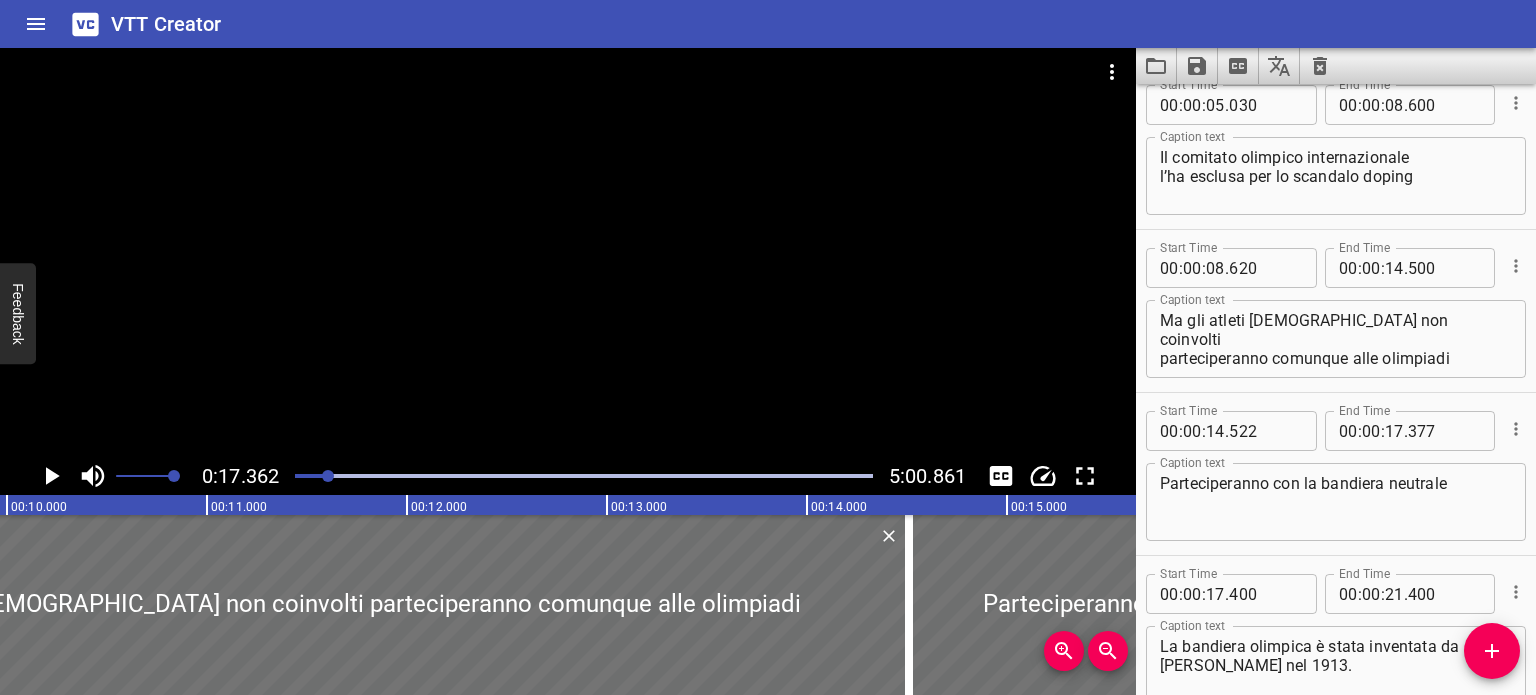 scroll, scrollTop: 0, scrollLeft: 1967, axis: horizontal 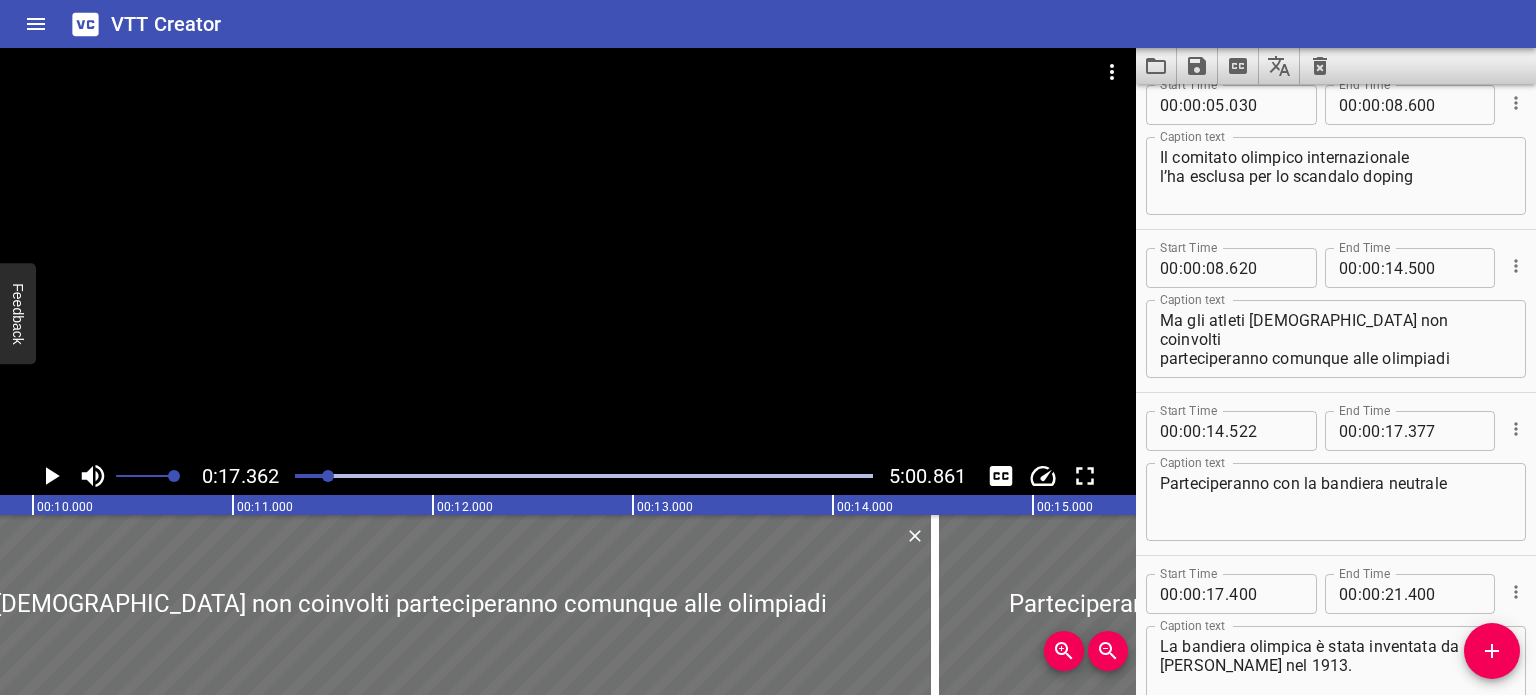 click at bounding box center [40, 476] 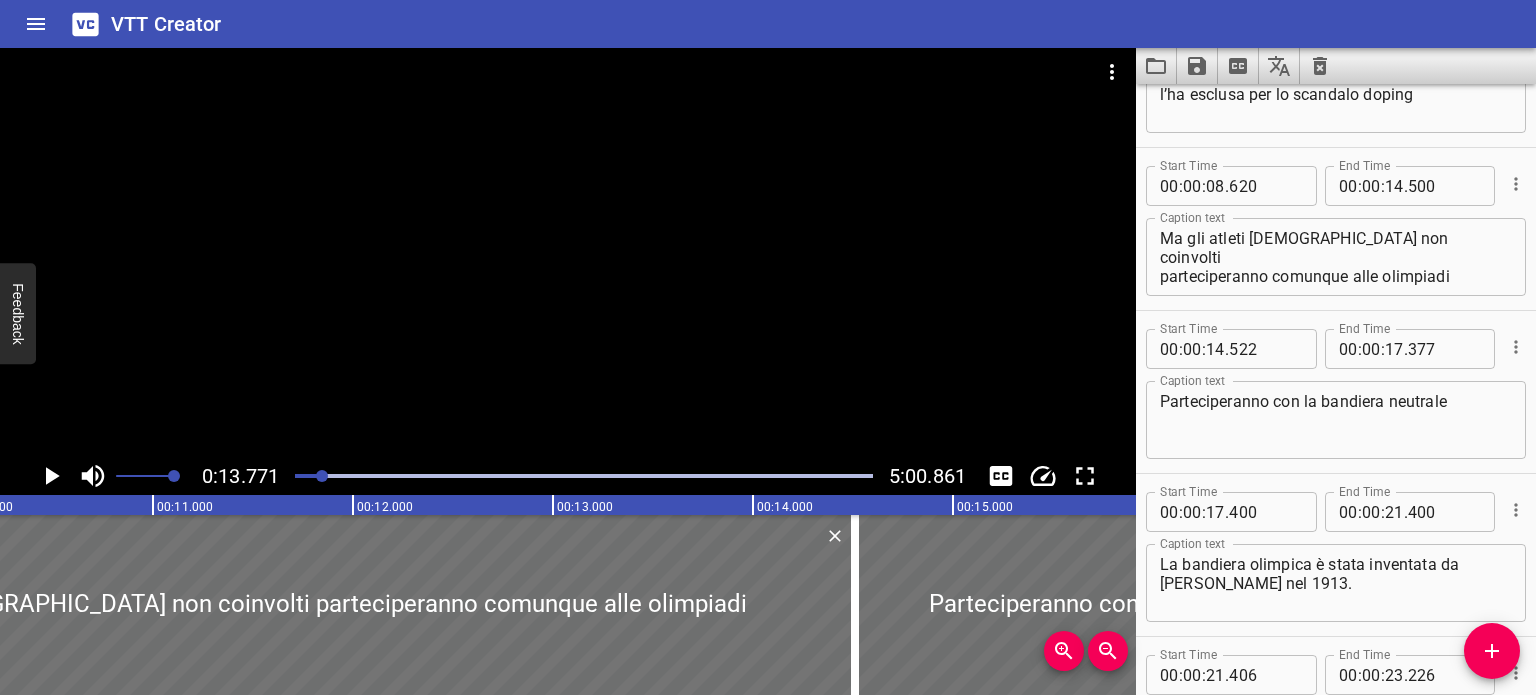 scroll, scrollTop: 438, scrollLeft: 0, axis: vertical 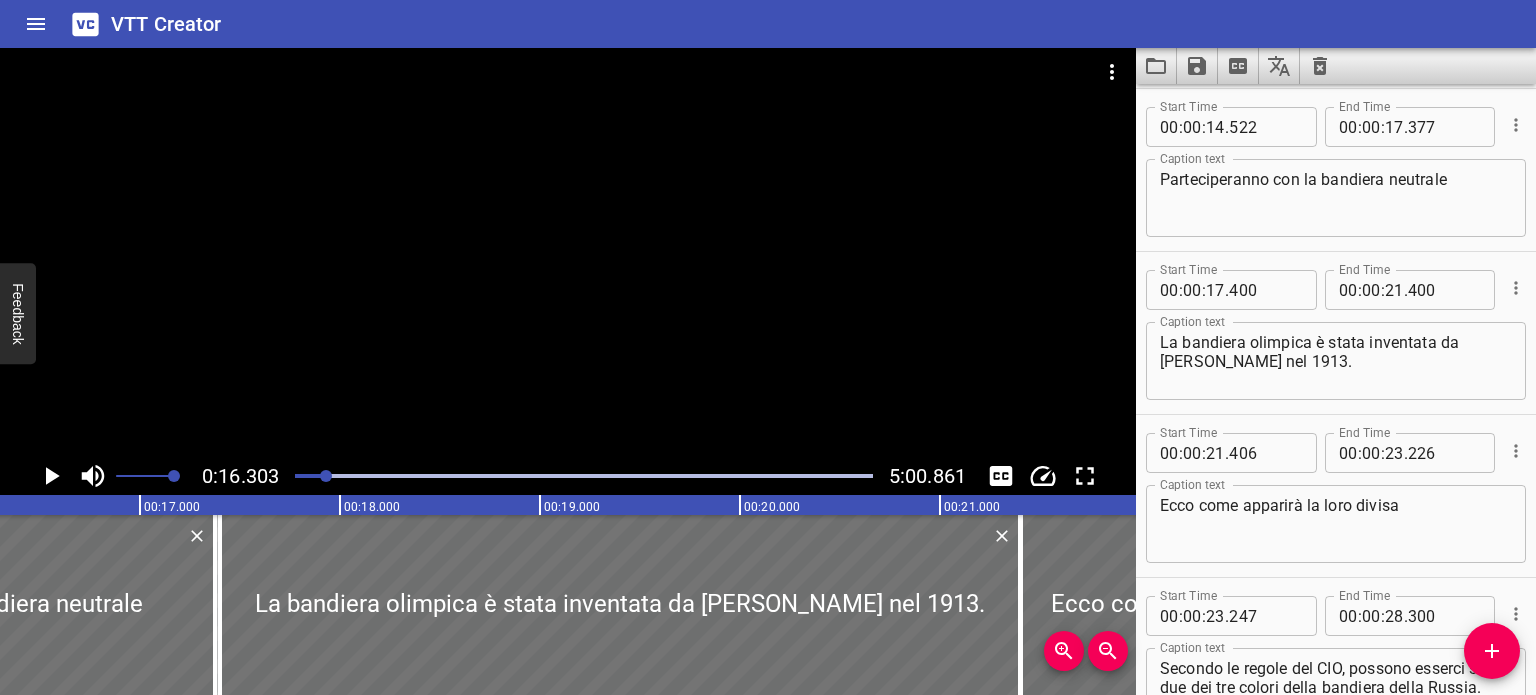 click at bounding box center (38, 476) 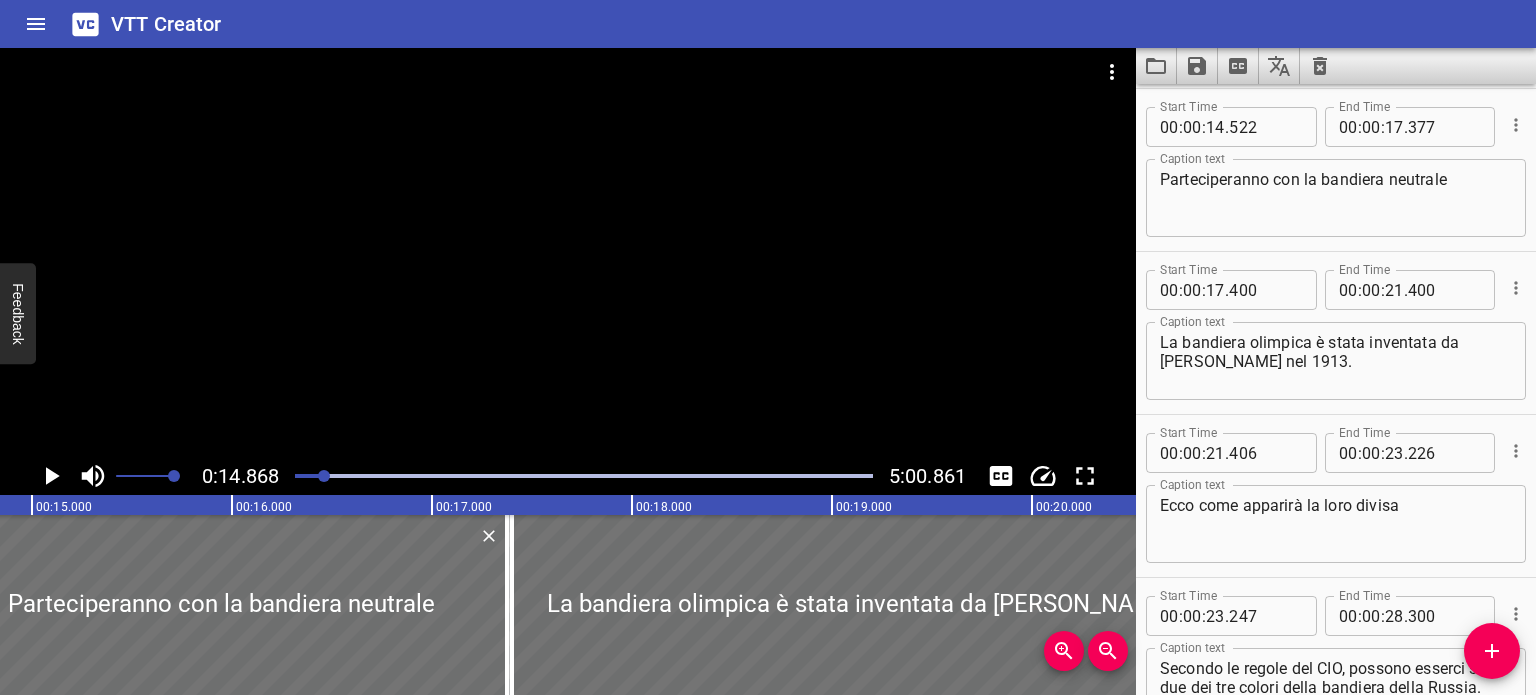scroll, scrollTop: 0, scrollLeft: 2973, axis: horizontal 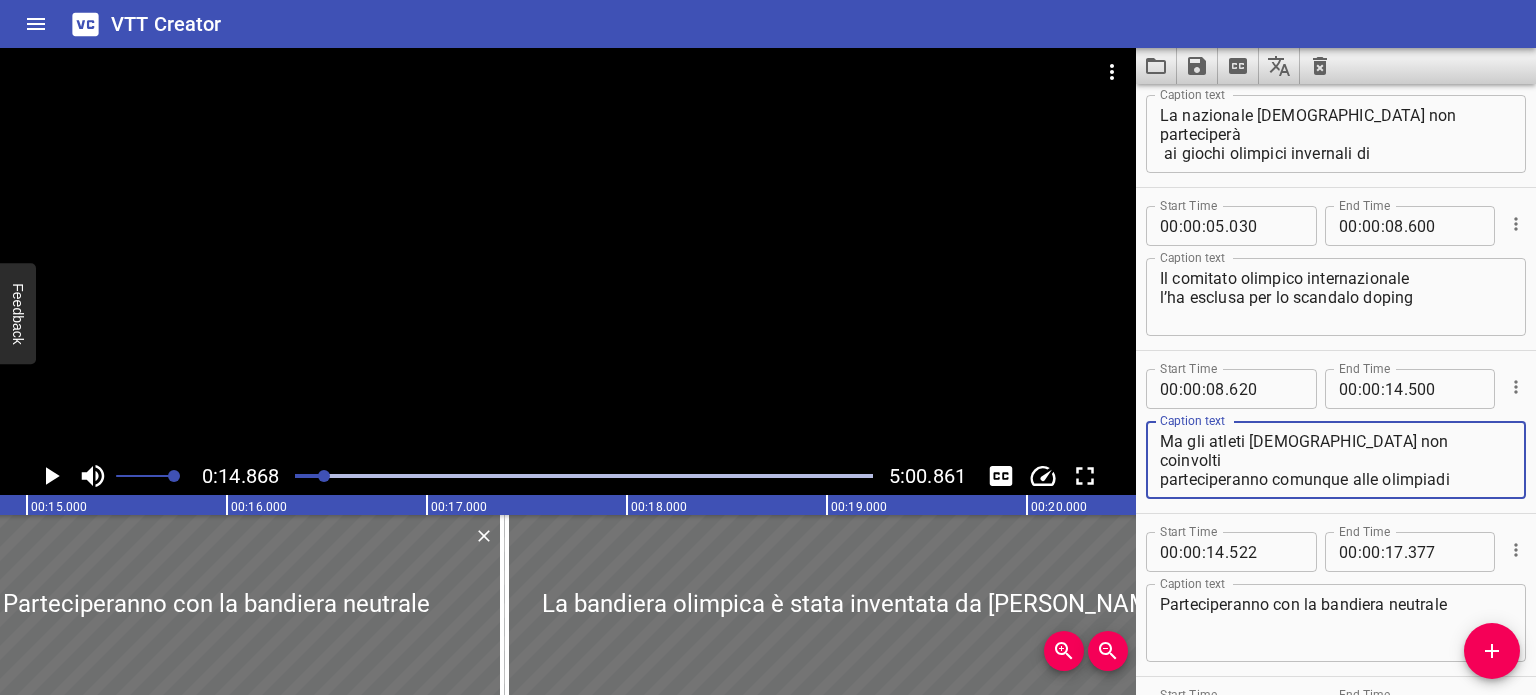 click on "Ma gli atleti [DEMOGRAPHIC_DATA] non coinvolti
parteciperanno comunque alle olimpiadi" at bounding box center [1336, 460] 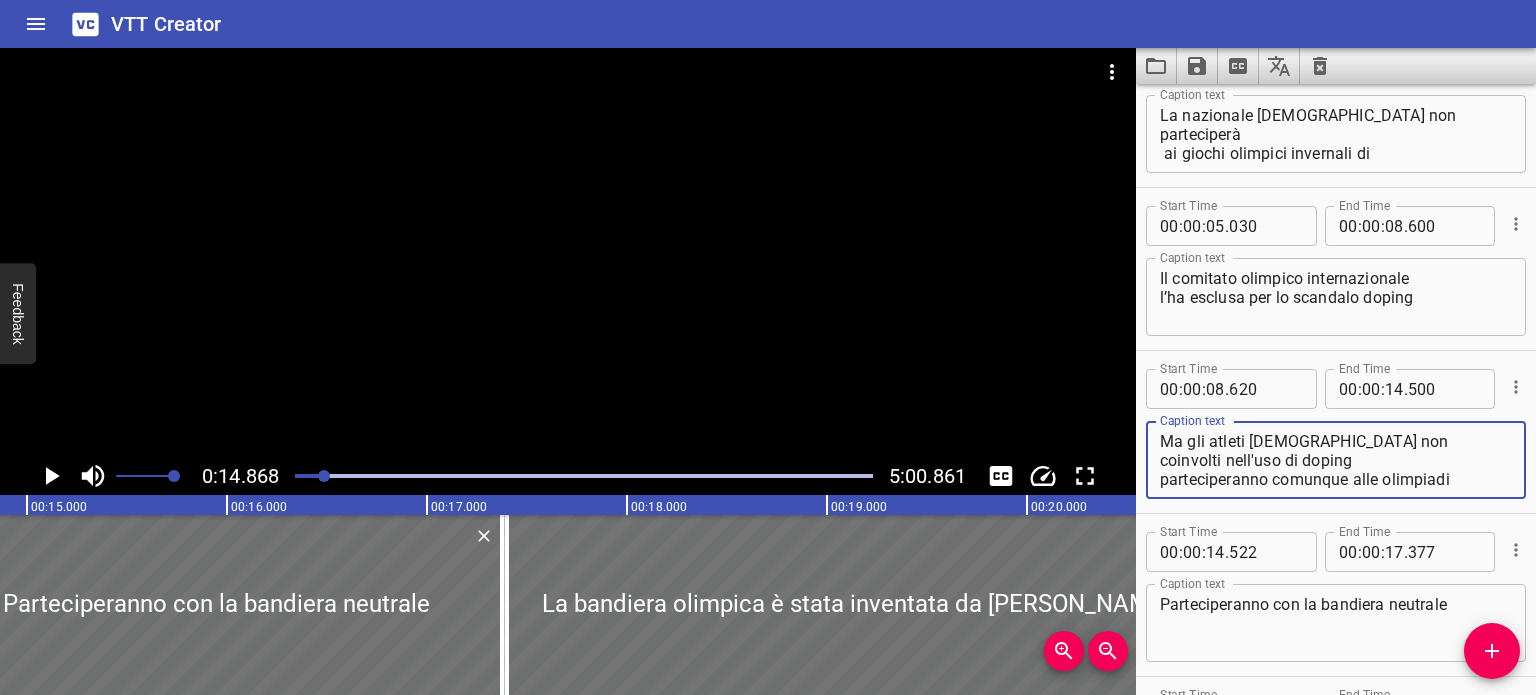 click on "Ma gli atleti [DEMOGRAPHIC_DATA] non coinvolti nell'uso di doping
parteciperanno comunque alle olimpiadi" at bounding box center [1336, 460] 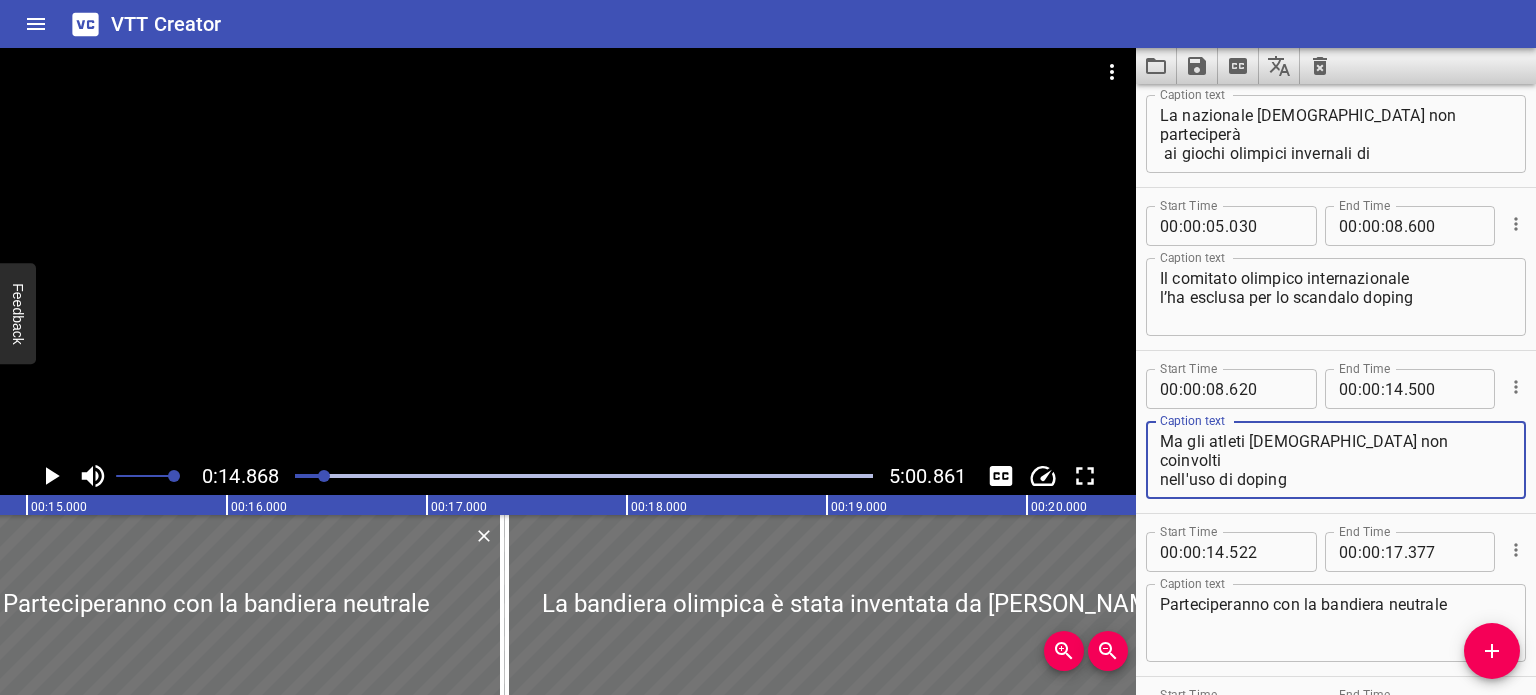 click at bounding box center (35, 476) 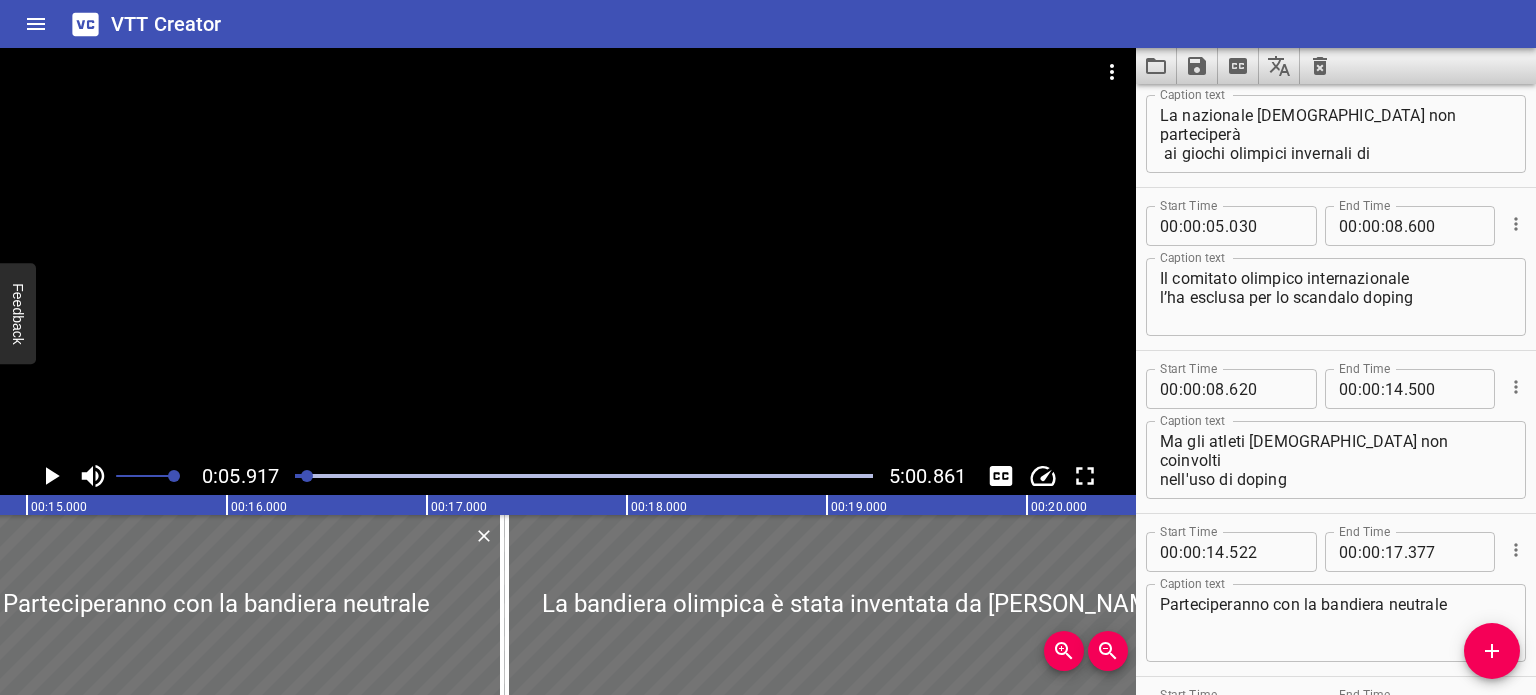 scroll, scrollTop: 352, scrollLeft: 0, axis: vertical 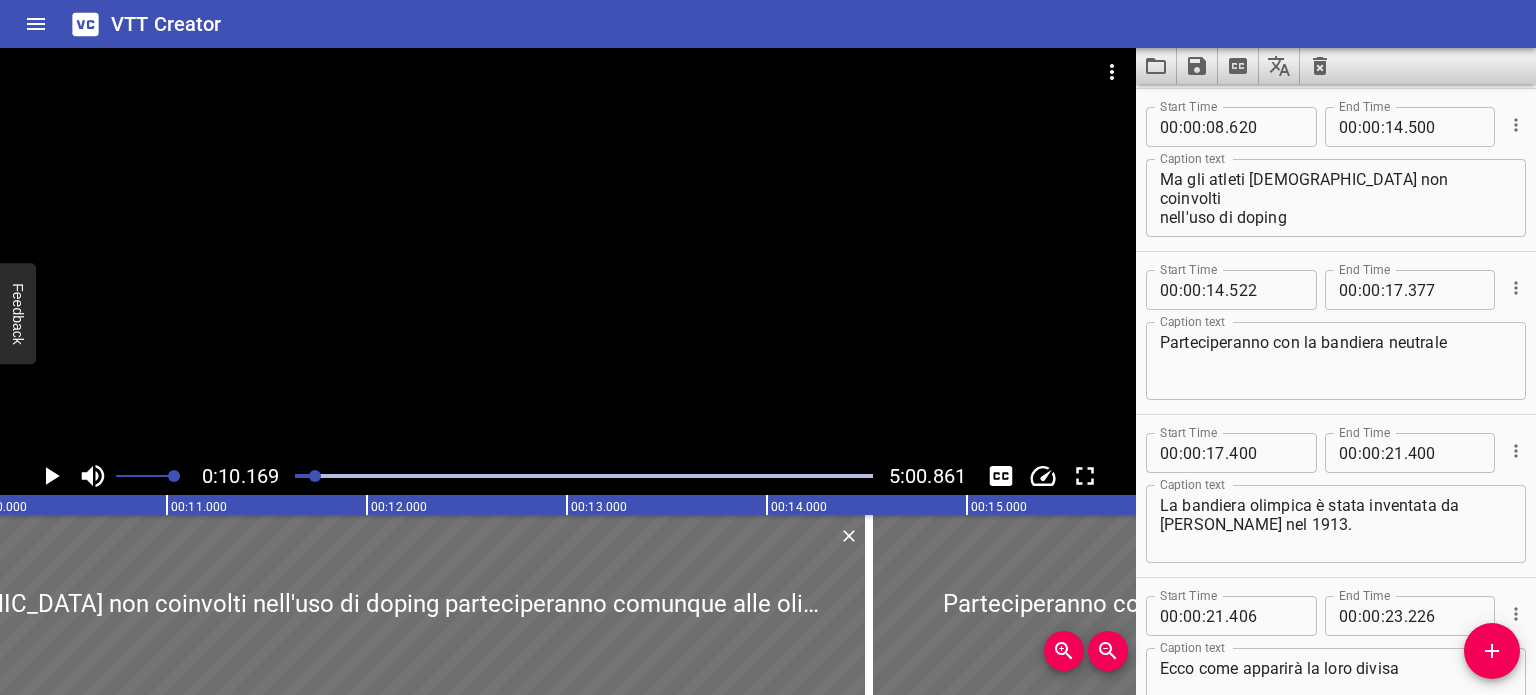 click on "Ma gli atleti [DEMOGRAPHIC_DATA] non coinvolti
nell'uso di doping
parteciperanno comunque alle olimpiadi Caption text" at bounding box center (1336, 198) 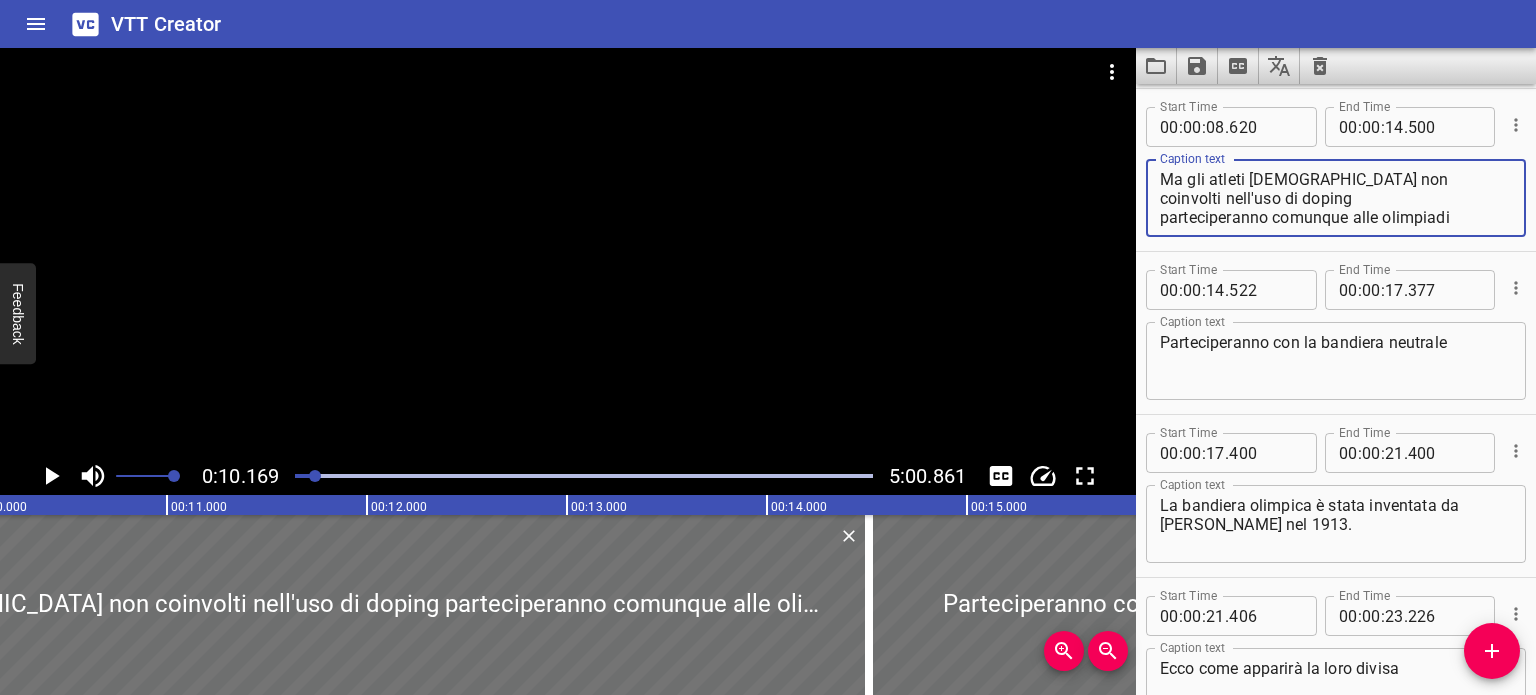 click on "Ma gli atleti [DEMOGRAPHIC_DATA] non coinvolti nell'uso di doping
parteciperanno comunque alle olimpiadi" at bounding box center (1336, 198) 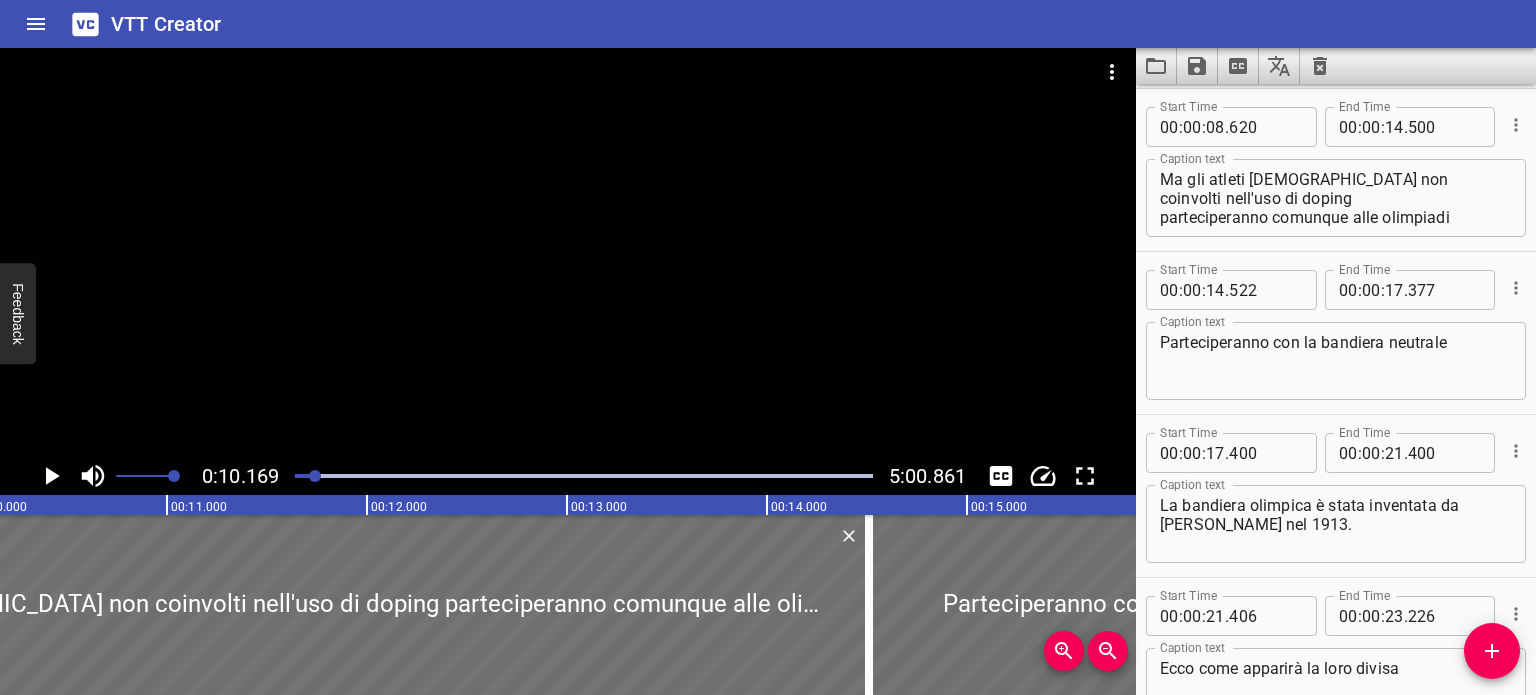 click at bounding box center (26, 476) 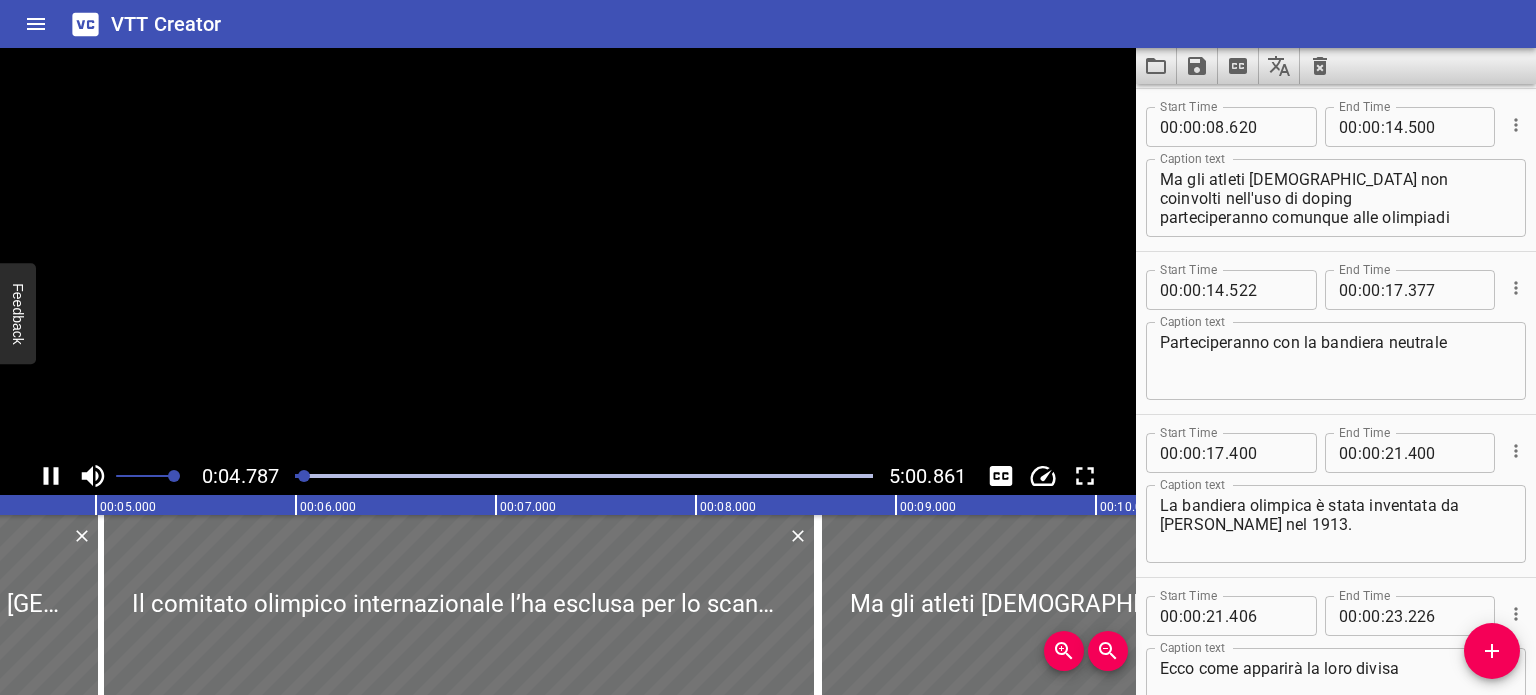 scroll, scrollTop: 0, scrollLeft: 956, axis: horizontal 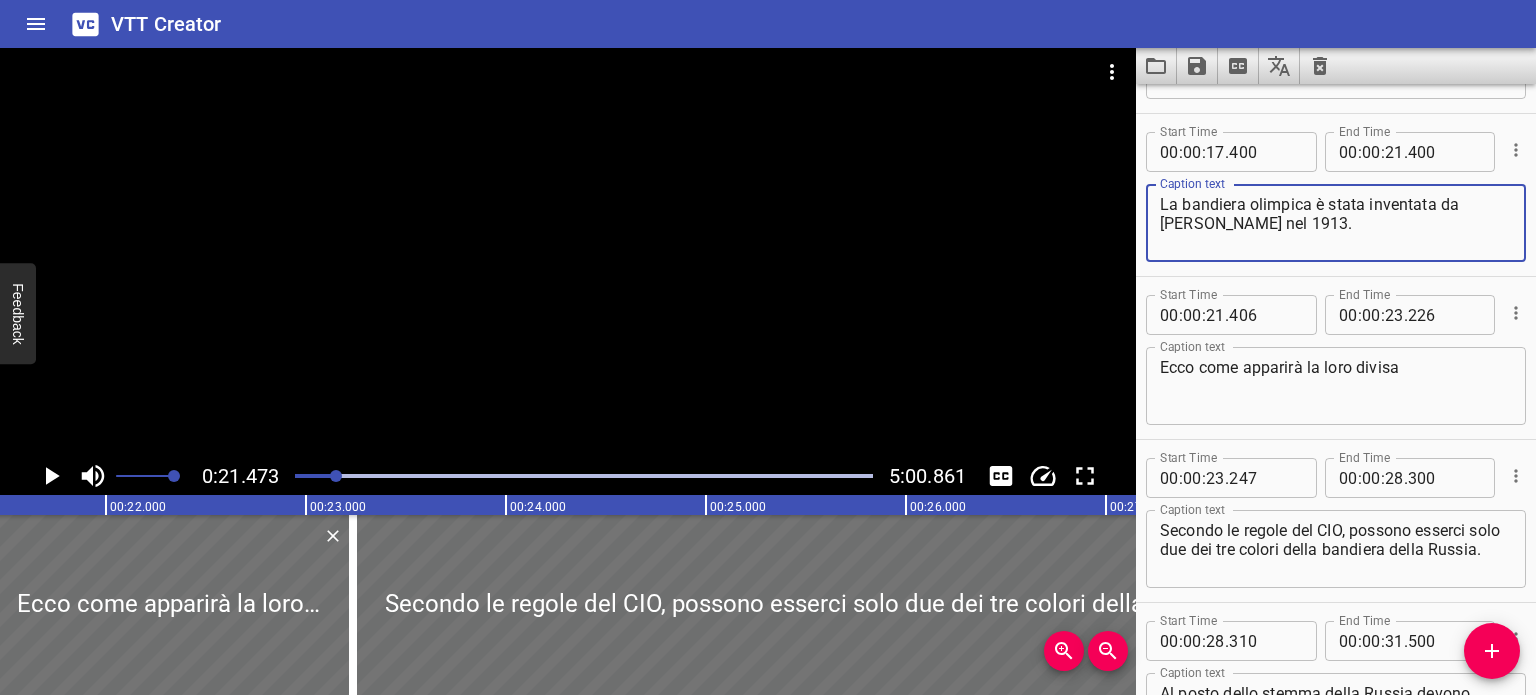 click on "La bandiera olimpica è stata inventata da [PERSON_NAME] nel 1913." at bounding box center [1336, 223] 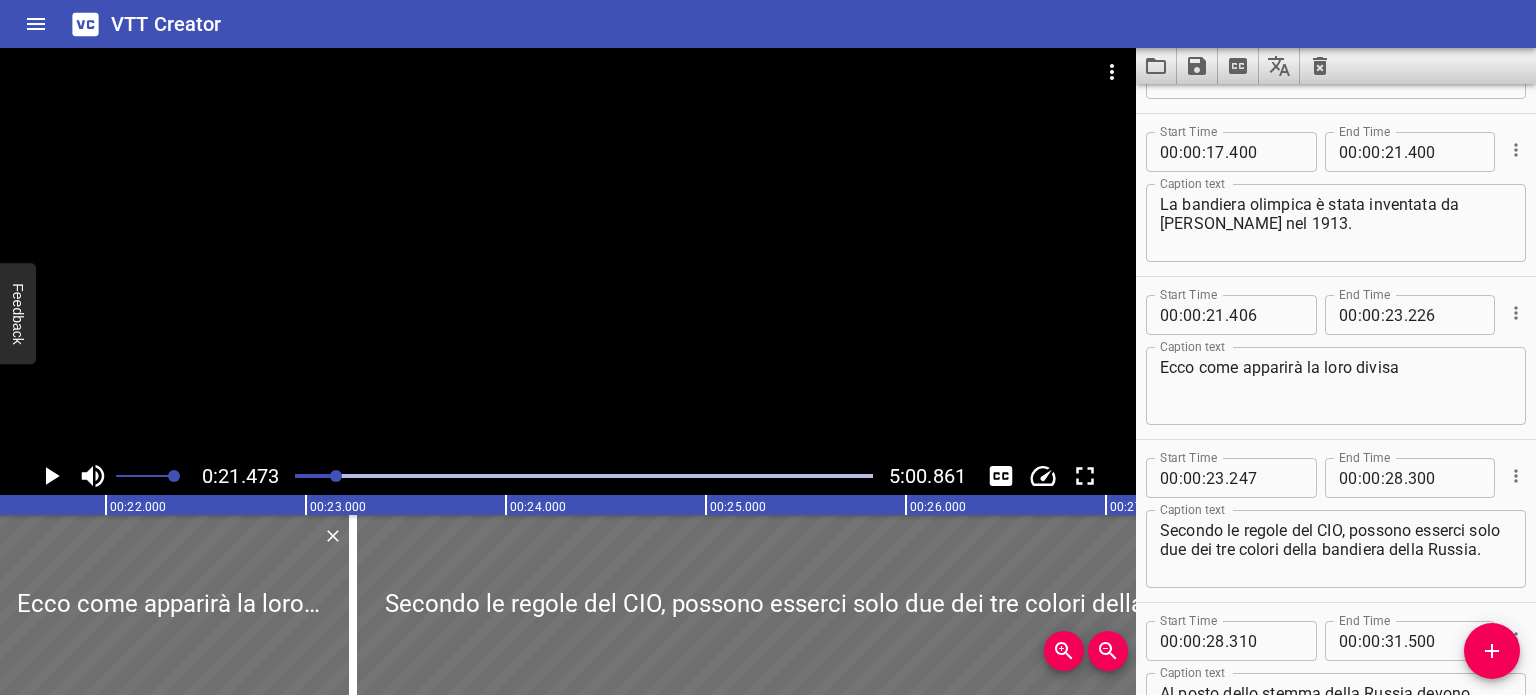 click at bounding box center (48, 476) 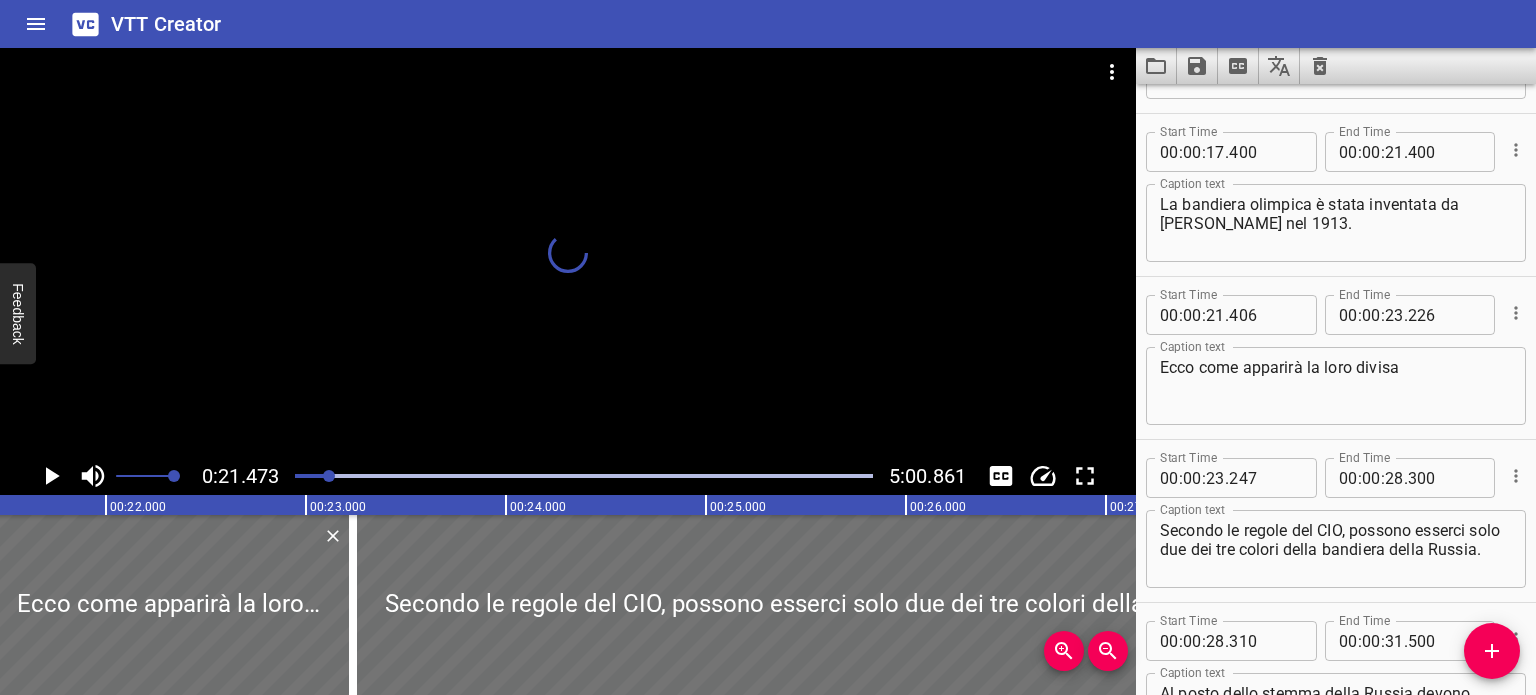 scroll, scrollTop: 706, scrollLeft: 0, axis: vertical 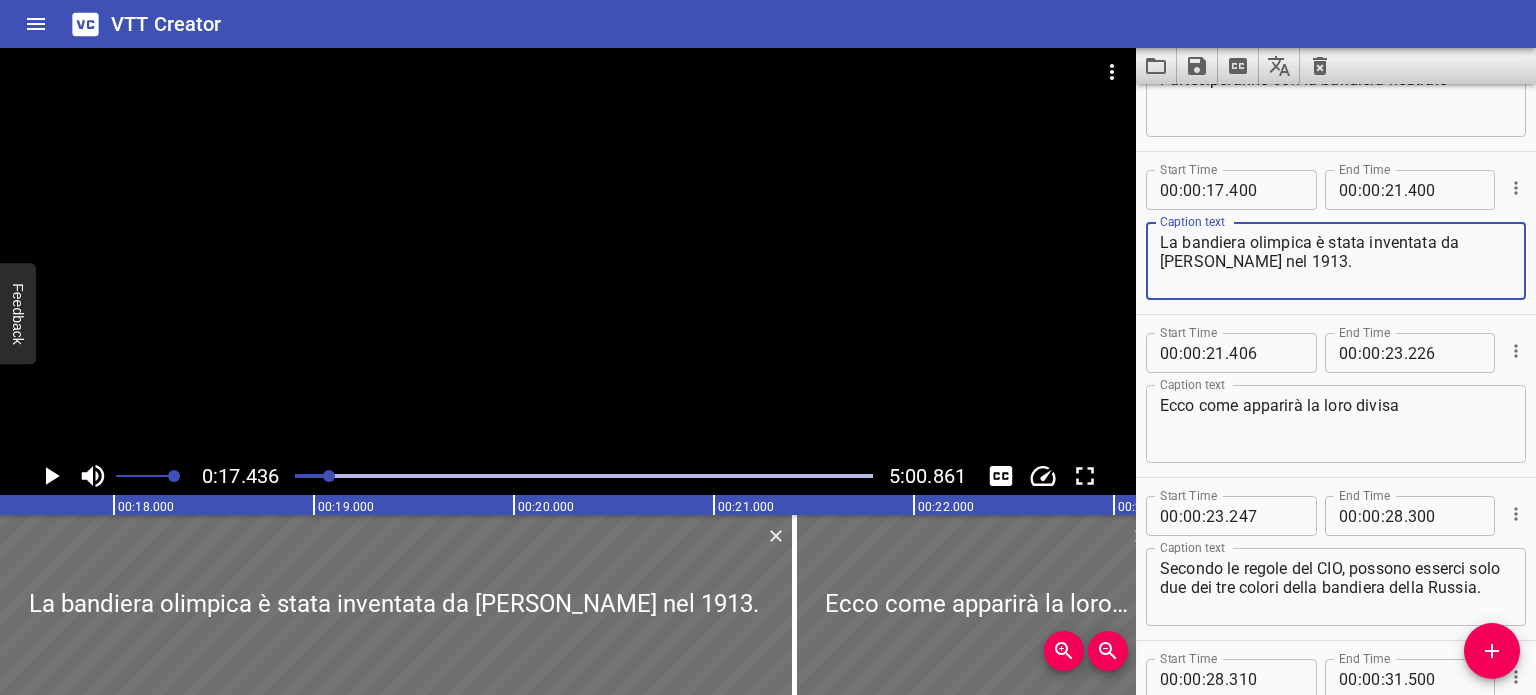 click on "La bandiera olimpica è stata inventata da [PERSON_NAME] nel 1913." at bounding box center (1336, 261) 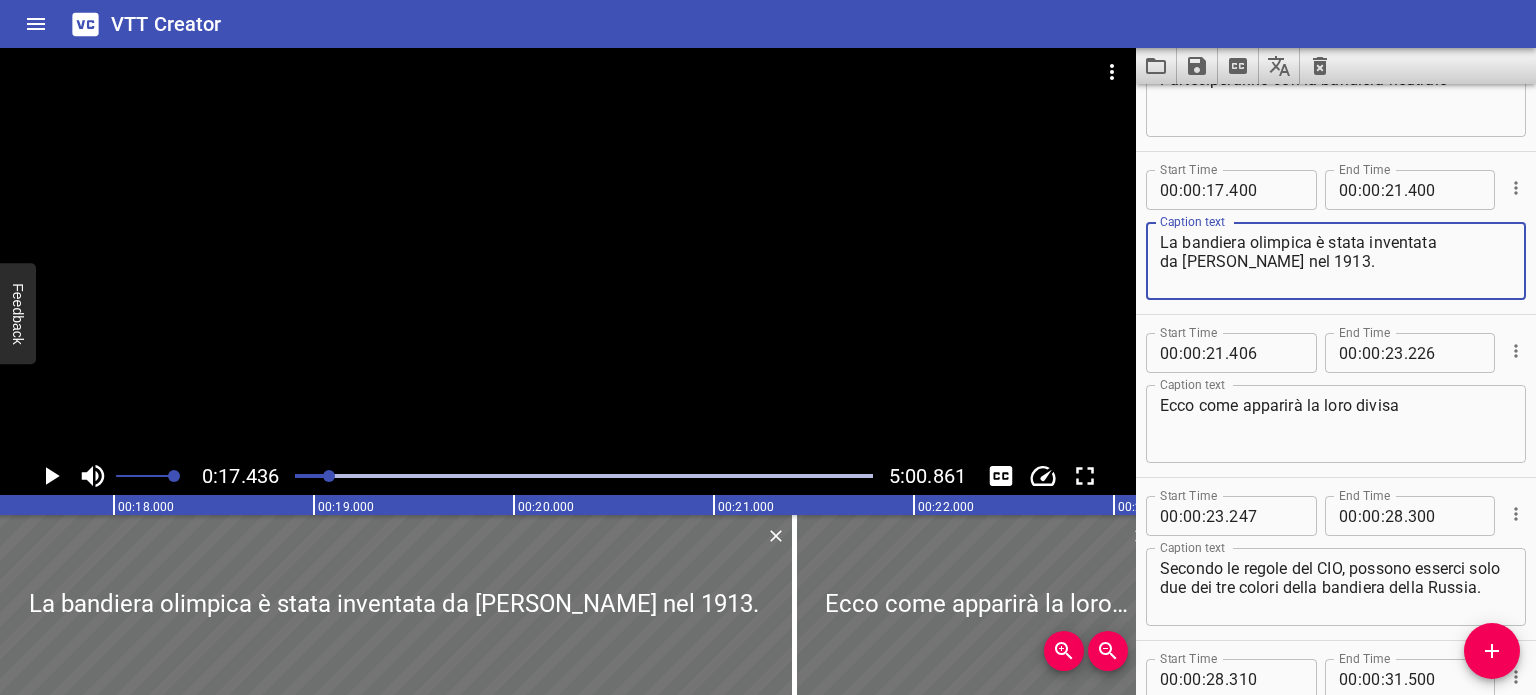 type on "La bandiera olimpica è stata inventata
da [PERSON_NAME] nel 1913." 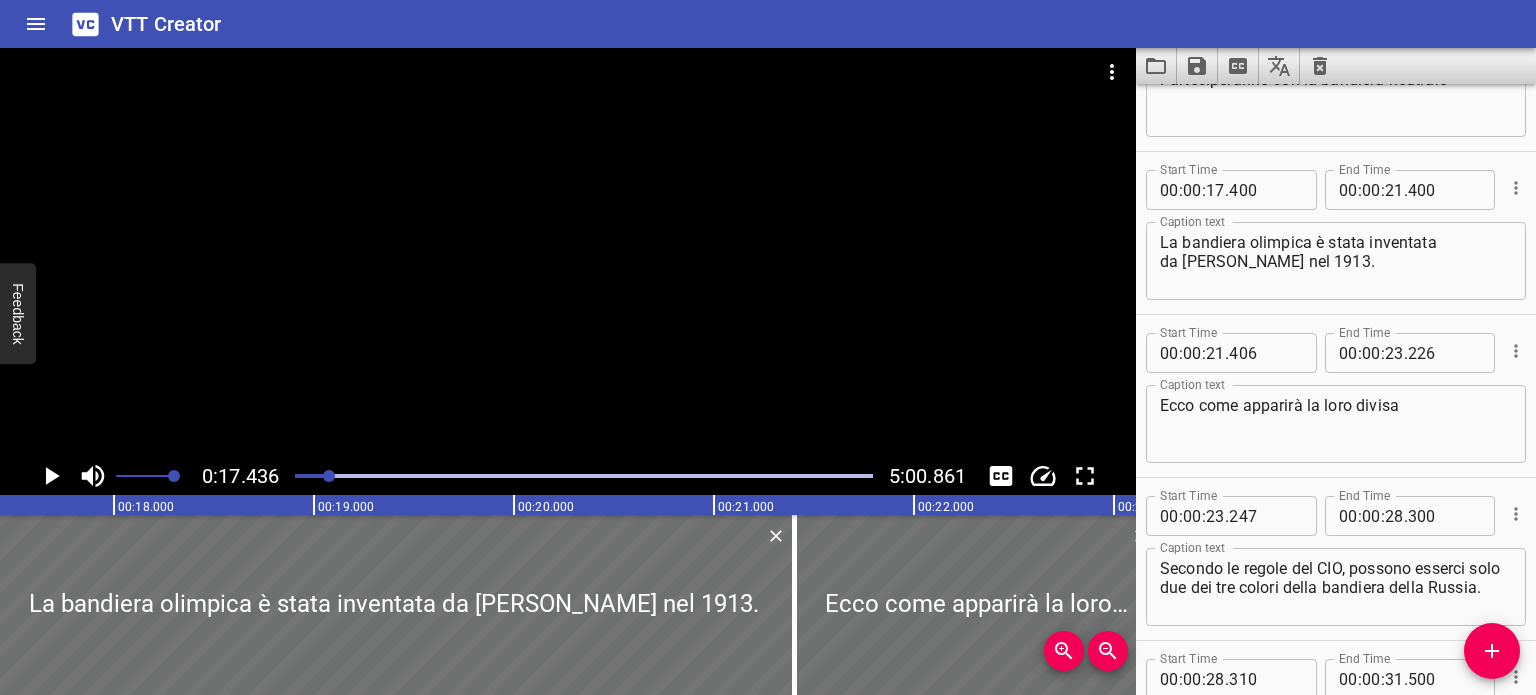 click at bounding box center (568, 252) 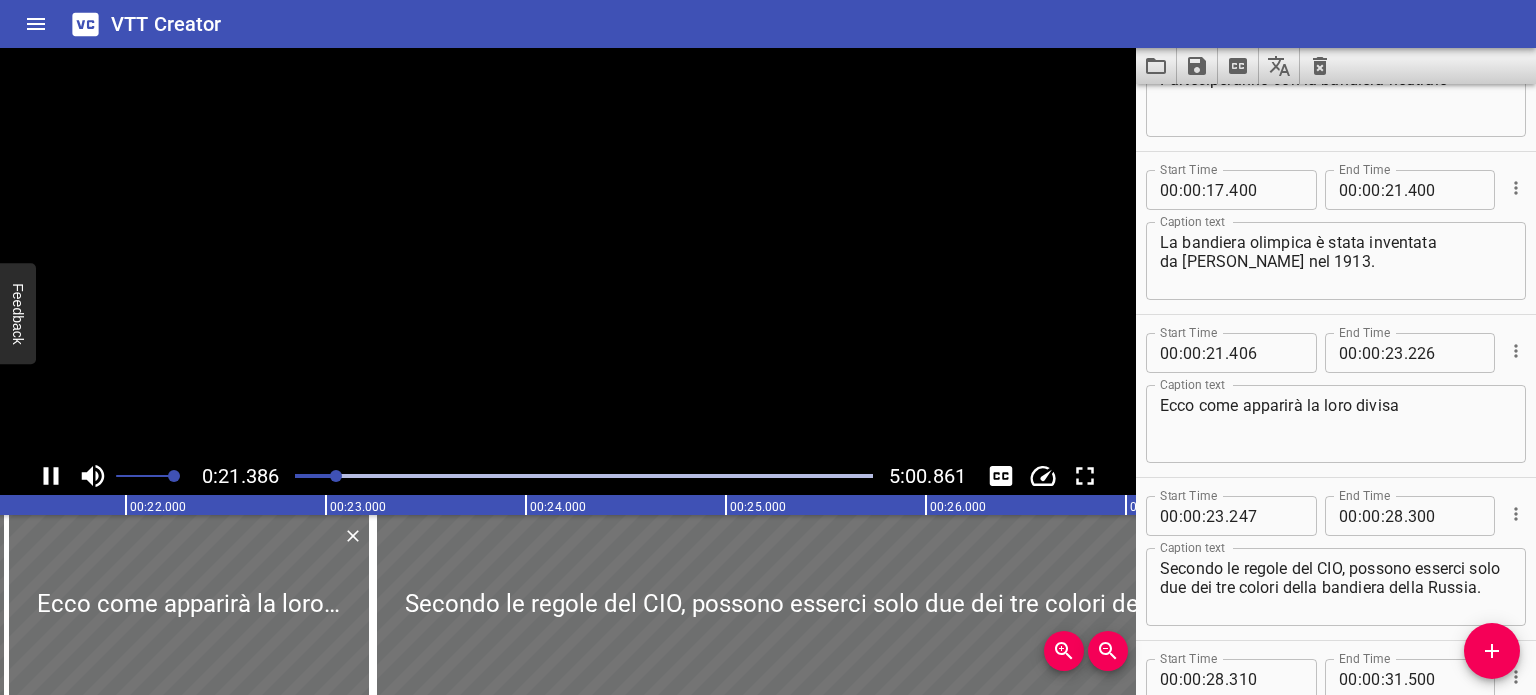 scroll, scrollTop: 0, scrollLeft: 4276, axis: horizontal 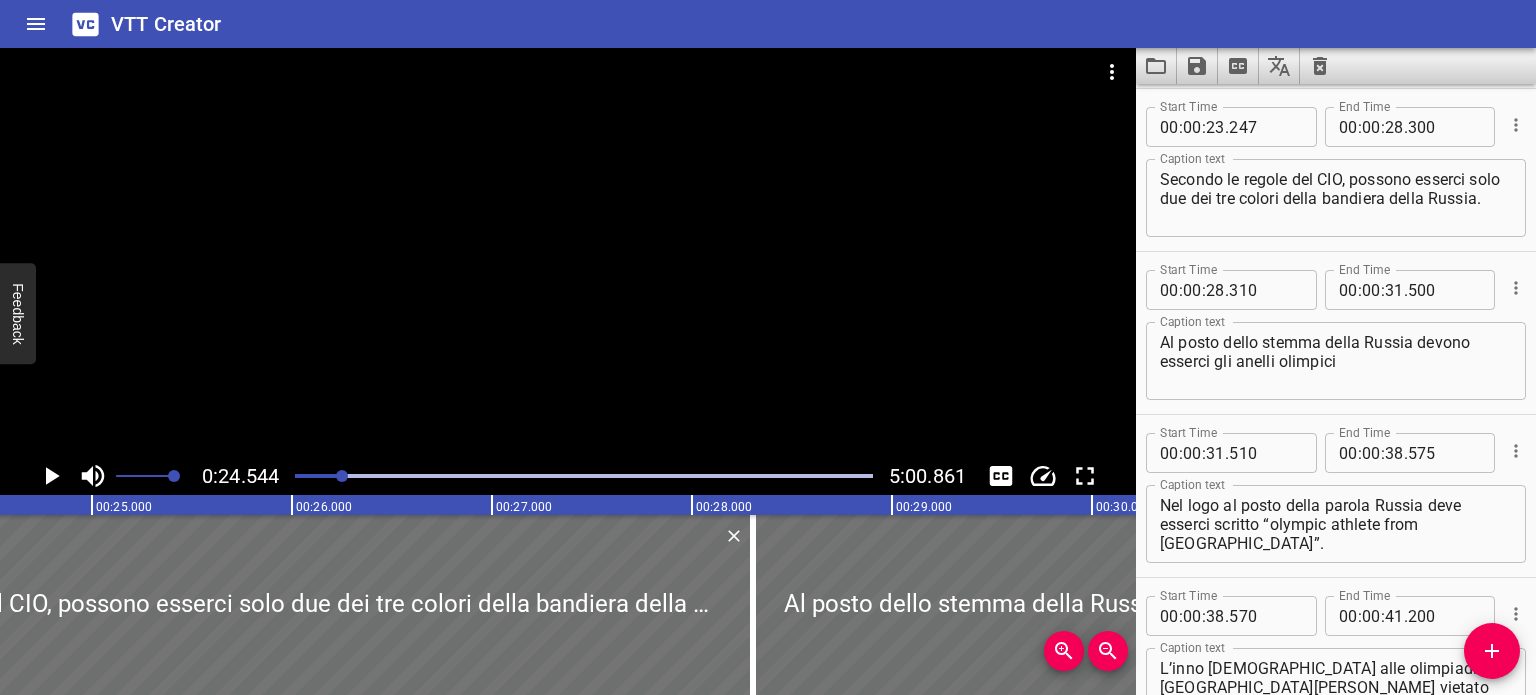 click on "Secondo le regole del CIO, possono esserci solo due dei tre colori della bandiera della Russia." at bounding box center (1336, 198) 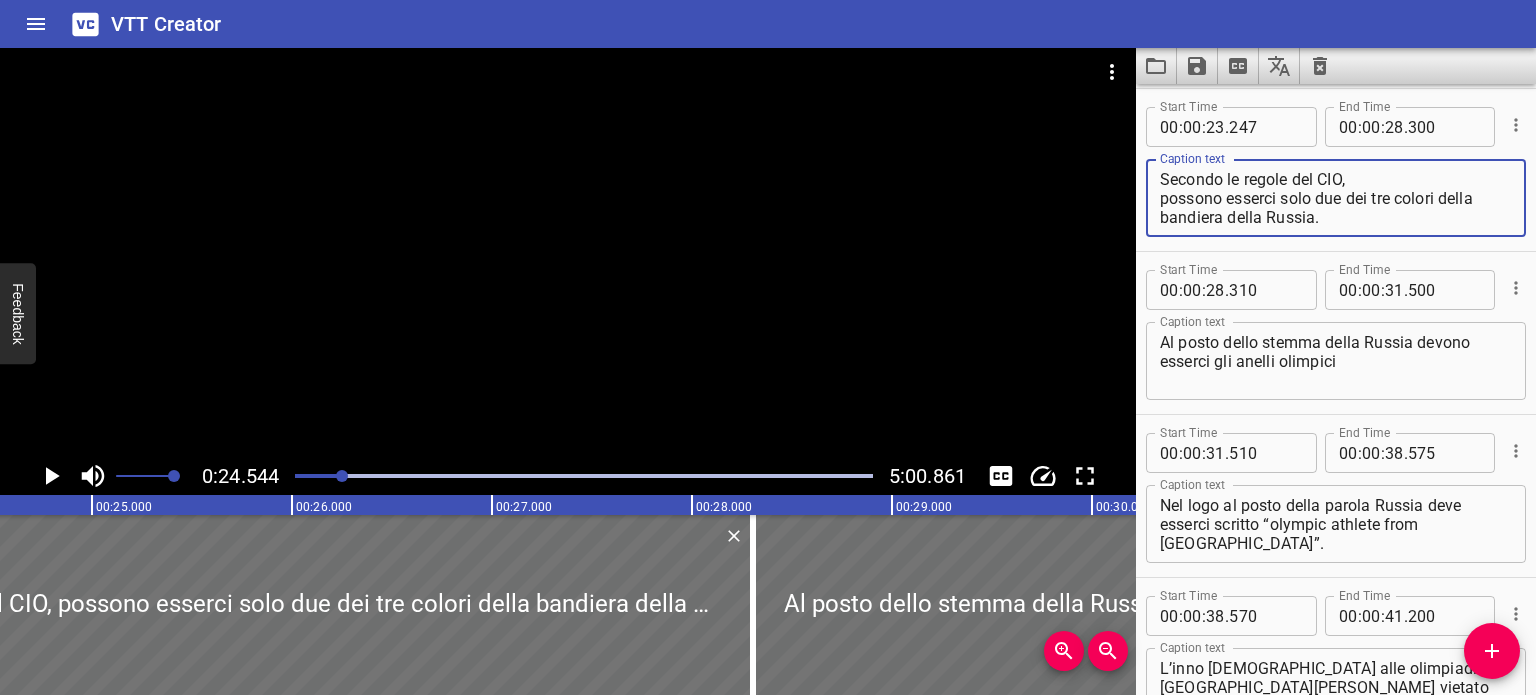 click on "Secondo le regole del CIO,
possono esserci solo due dei tre colori della bandiera della Russia." at bounding box center (1336, 198) 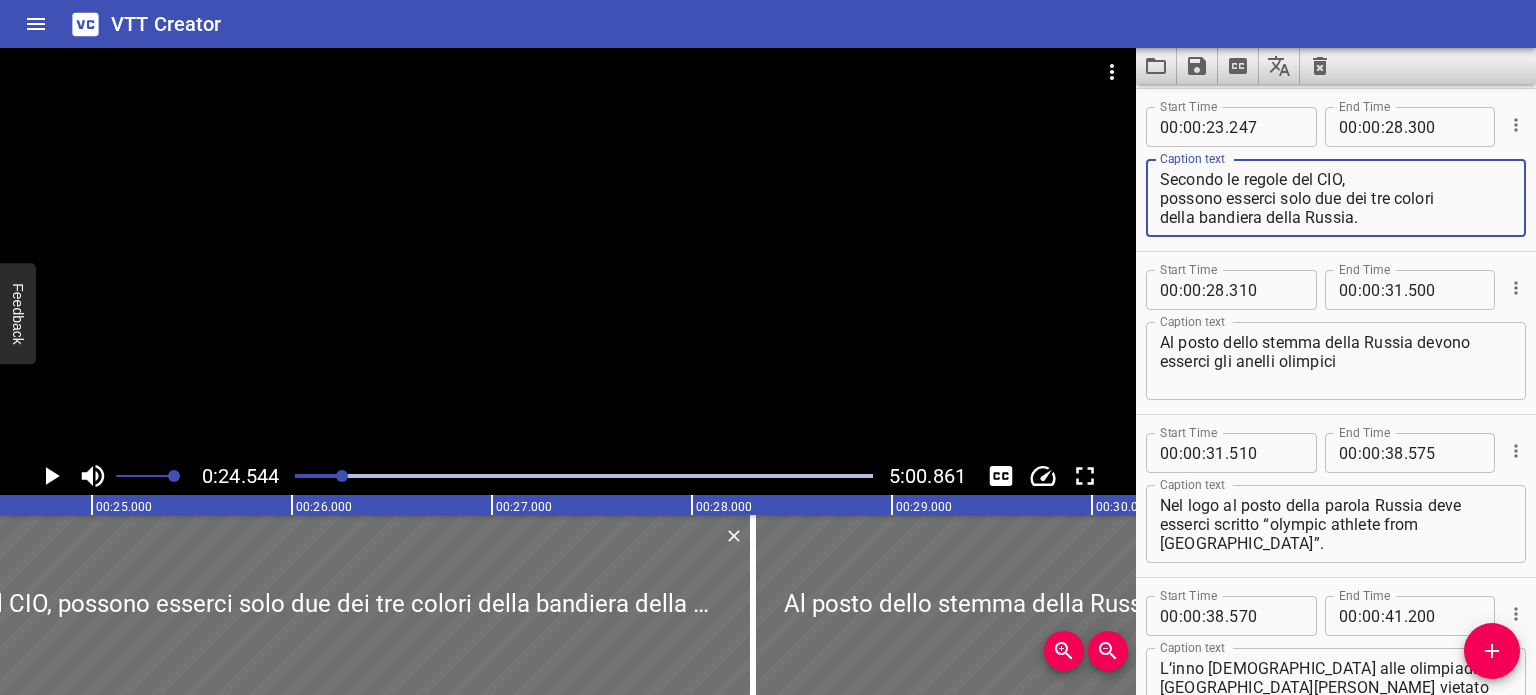 type on "Secondo le regole del CIO,
possono esserci solo due dei tre colori
della bandiera della Russia." 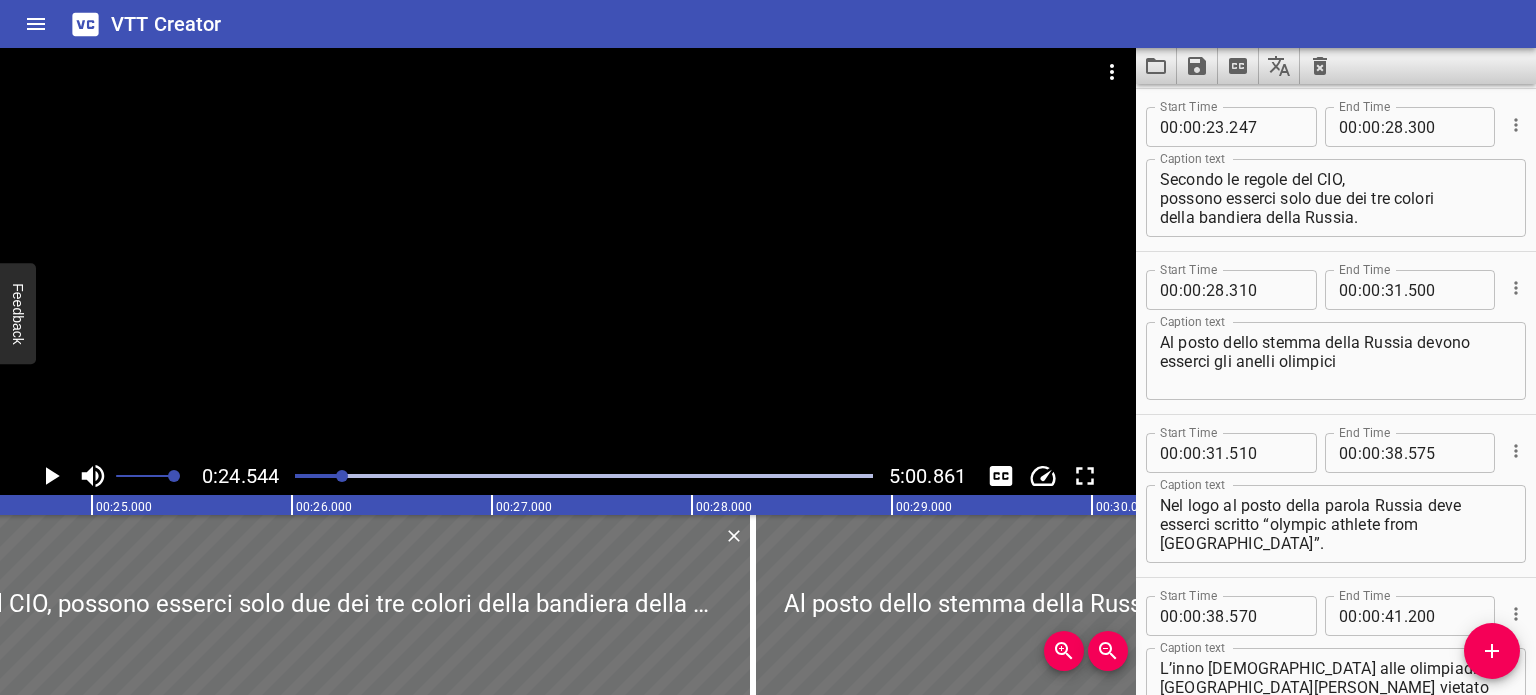 click at bounding box center [54, 476] 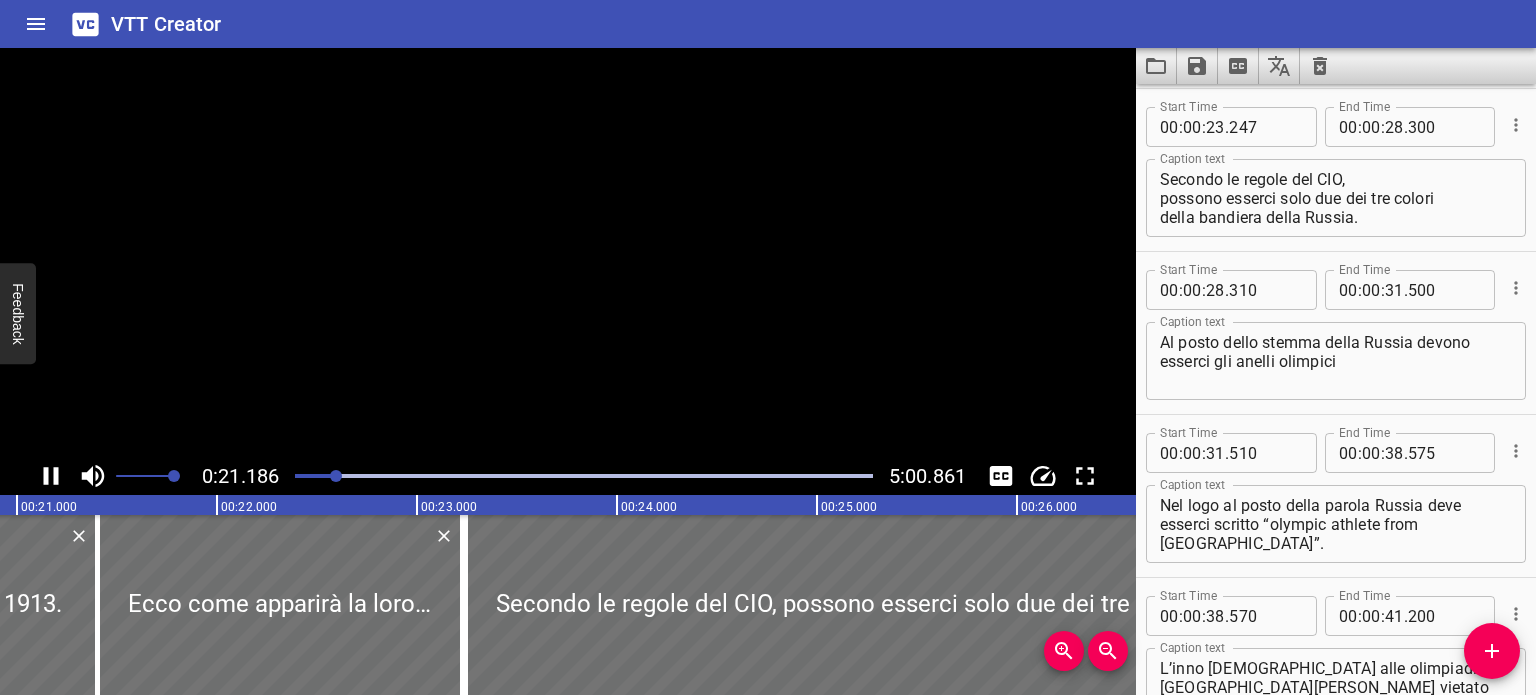 scroll, scrollTop: 0, scrollLeft: 4236, axis: horizontal 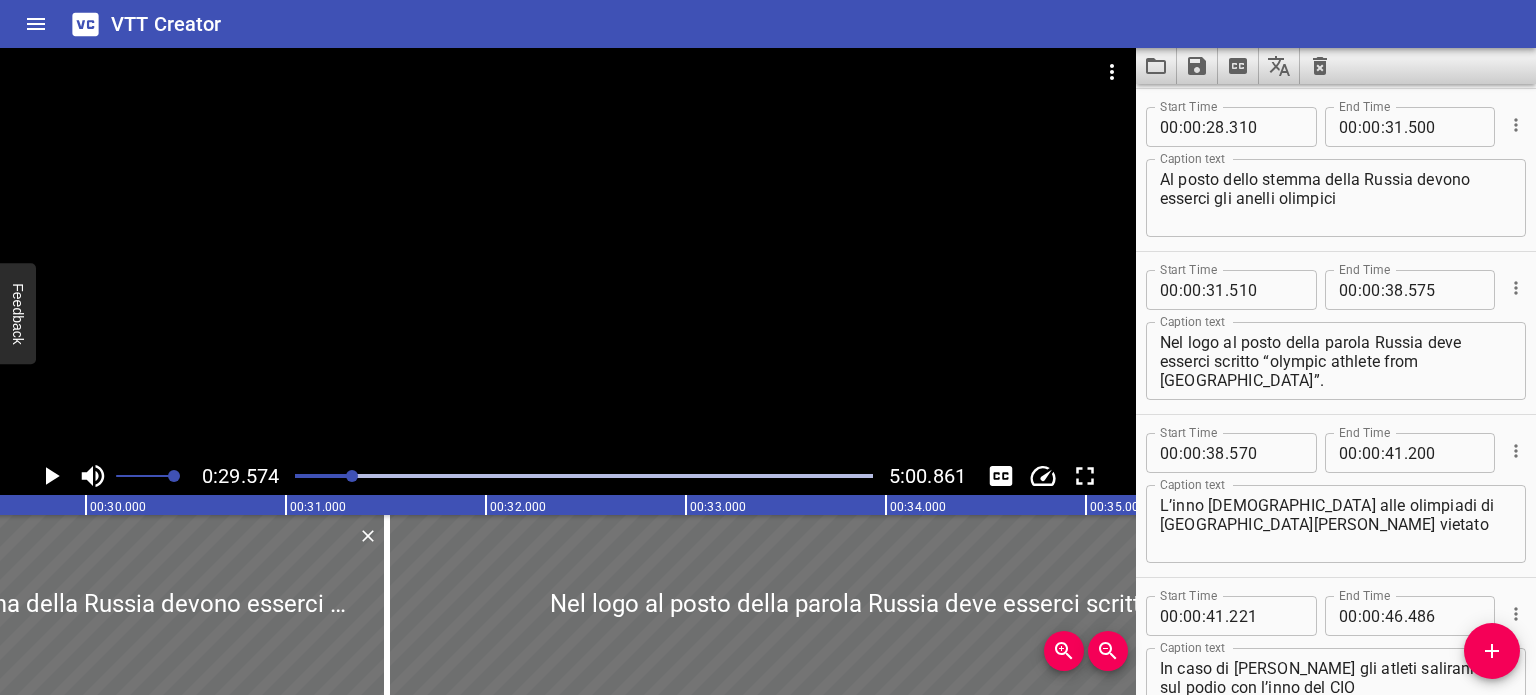 click on "Al posto dello stemma della Russia devono esserci gli anelli olimpici" at bounding box center [1336, 198] 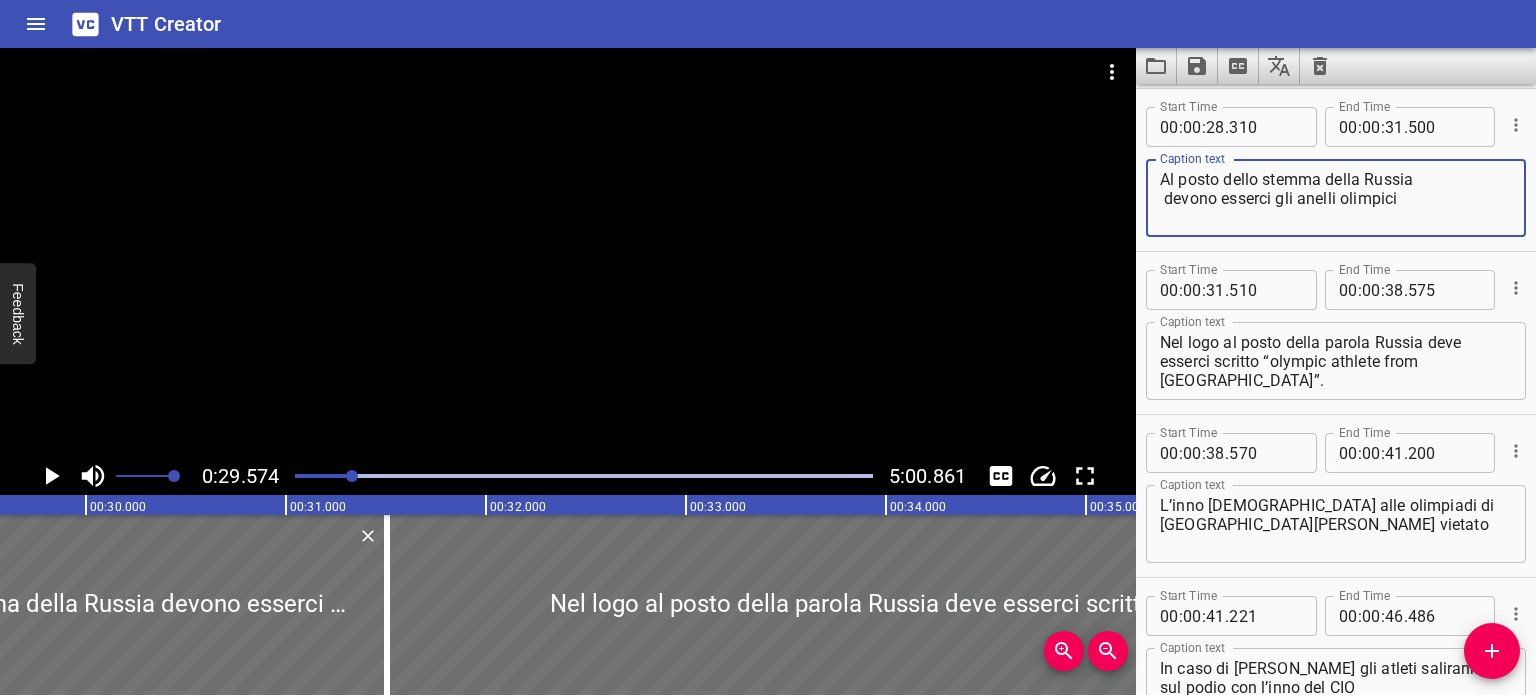 type on "Al posto dello stemma della Russia
devono esserci gli anelli olimpici" 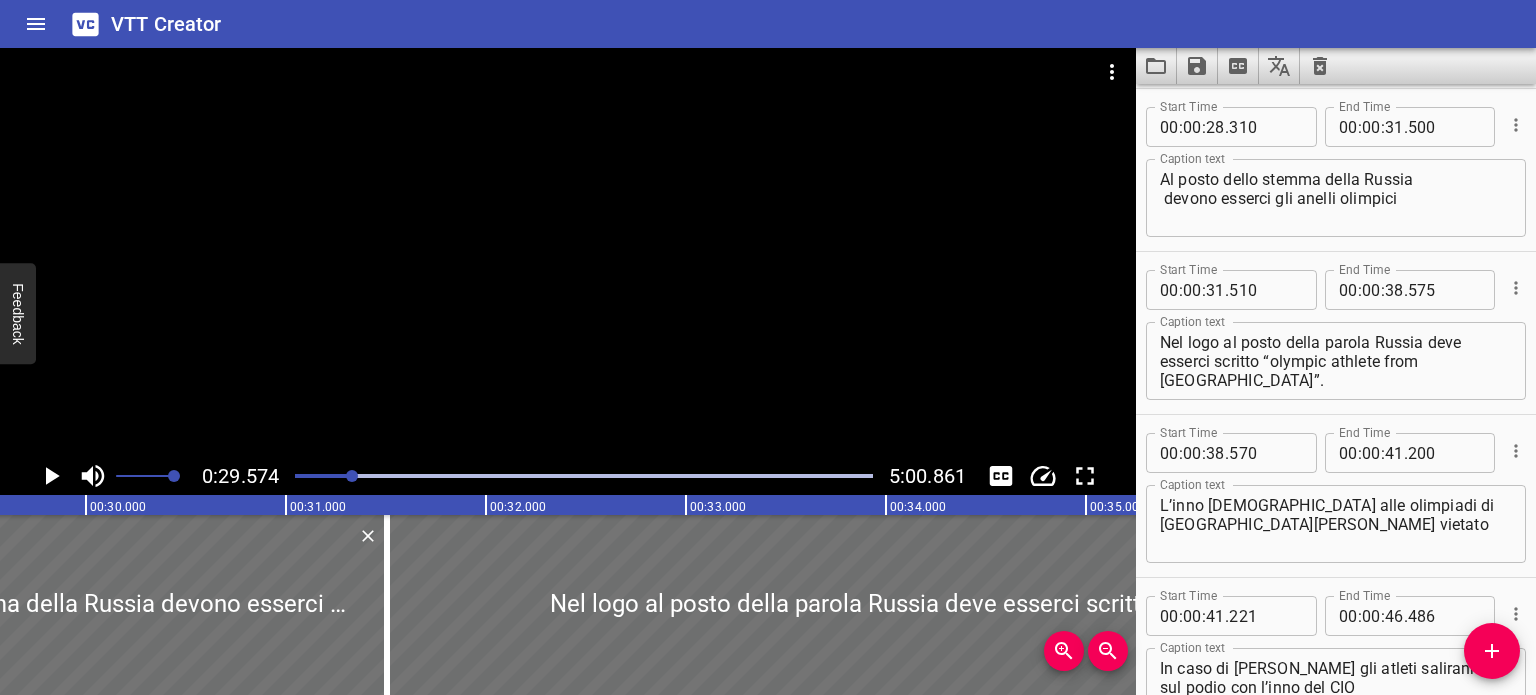 click at bounding box center (568, 252) 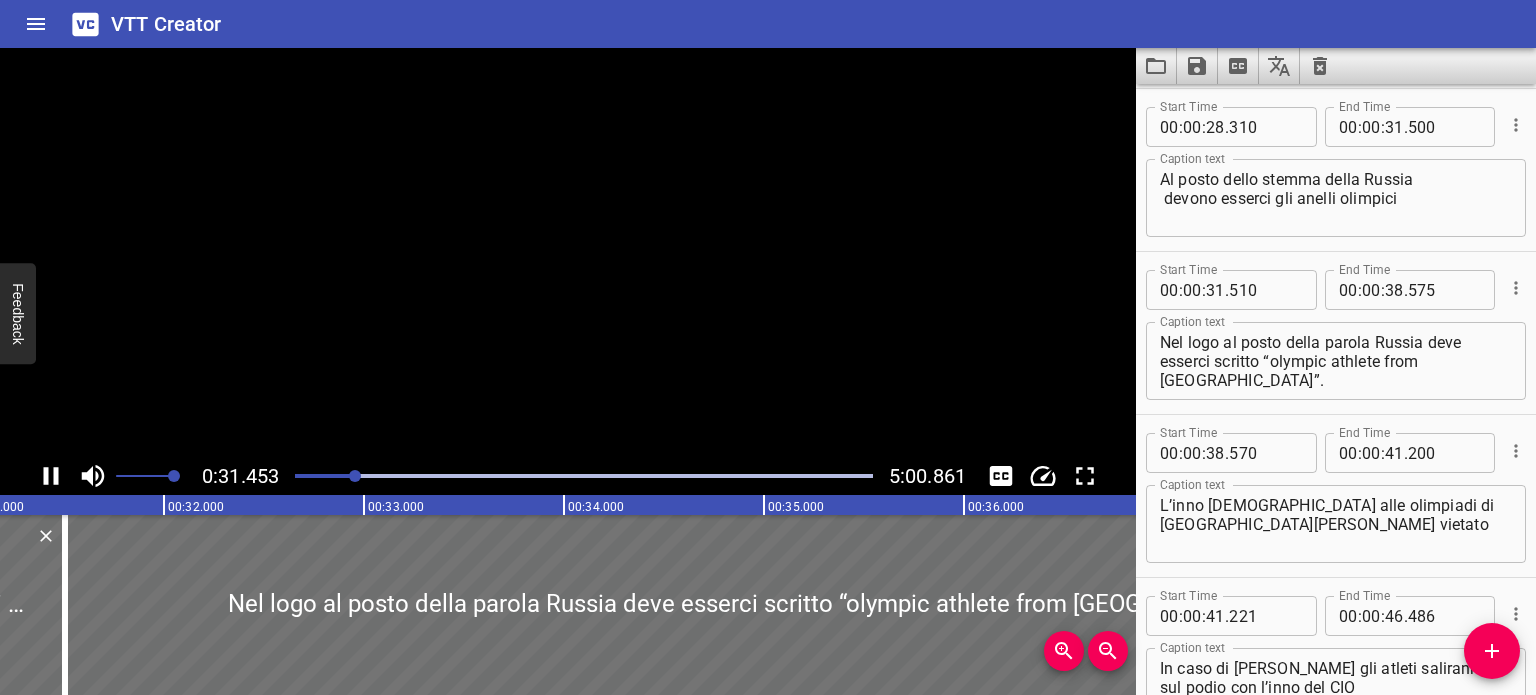 scroll, scrollTop: 0, scrollLeft: 6290, axis: horizontal 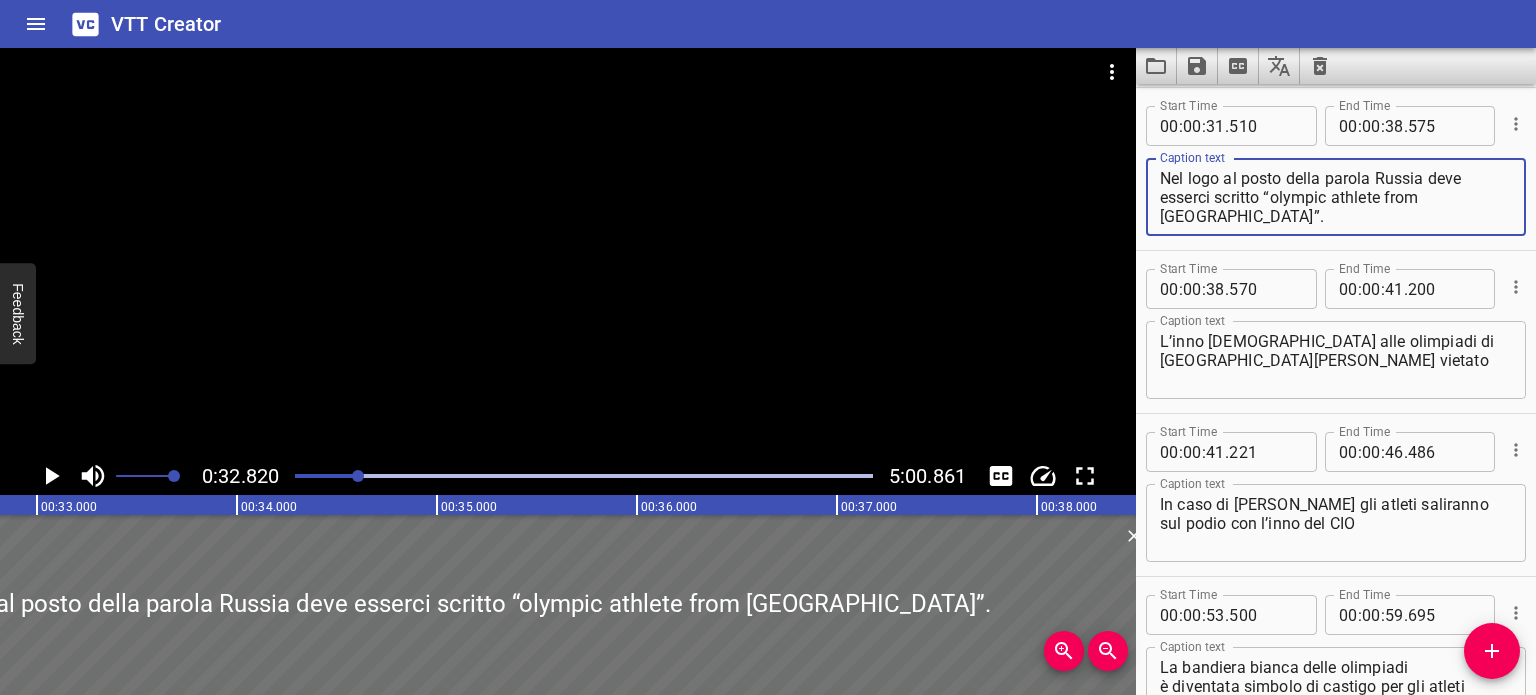 click on "Nel logo al posto della parola Russia deve esserci scritto “olympic athlete from [GEOGRAPHIC_DATA]”." at bounding box center (1336, 197) 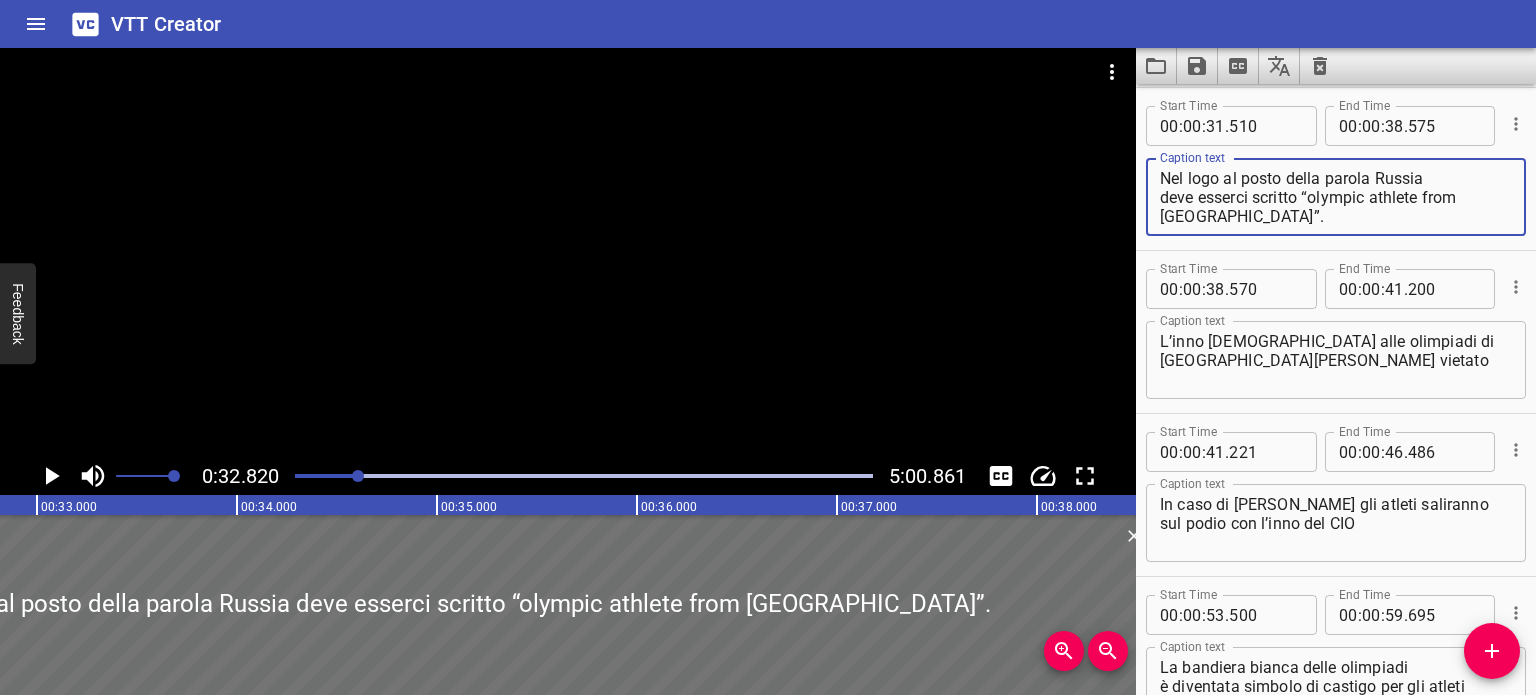 click on "Nel logo al posto della parola Russia
deve esserci scritto “olympic athlete from [GEOGRAPHIC_DATA]”." at bounding box center (1336, 197) 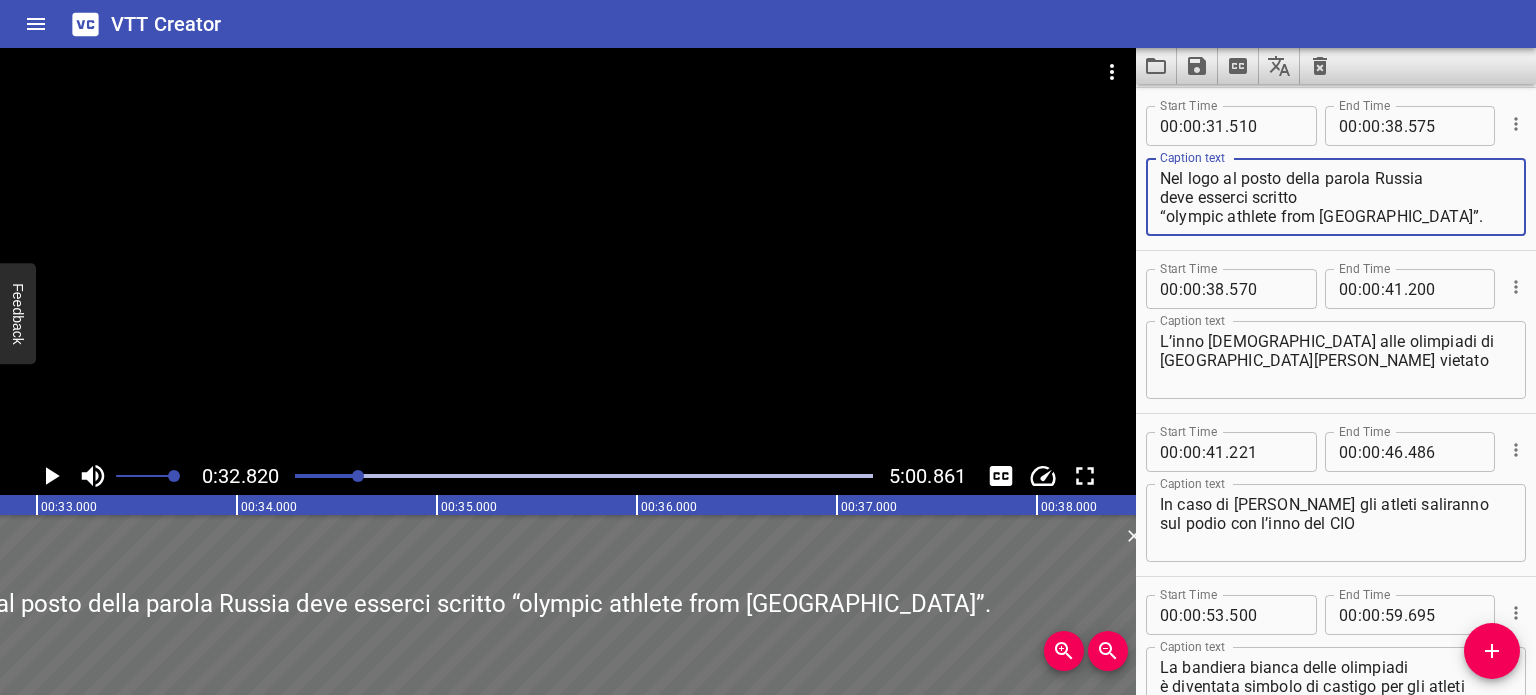 type on "Nel logo al posto della parola Russia
deve esserci scritto
“olympic athlete from [GEOGRAPHIC_DATA]”." 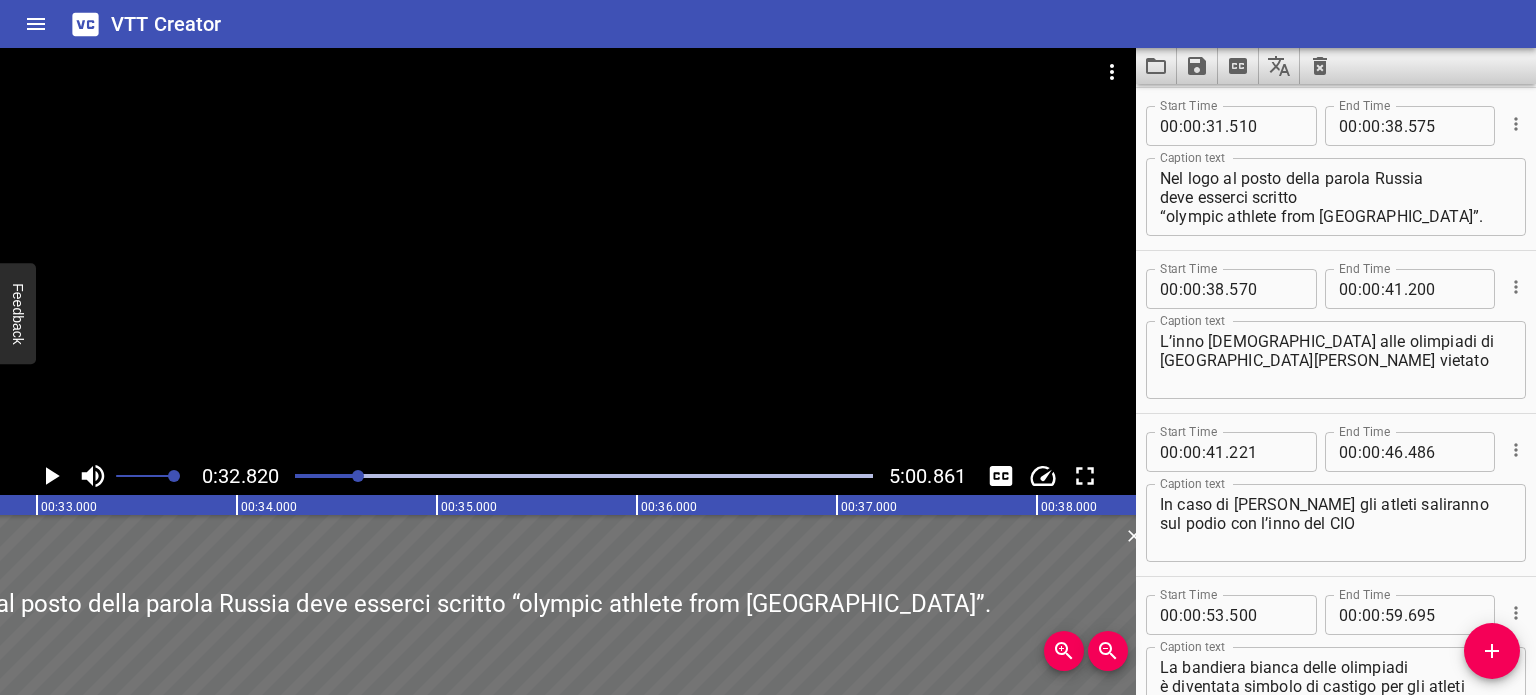 click at bounding box center [70, 476] 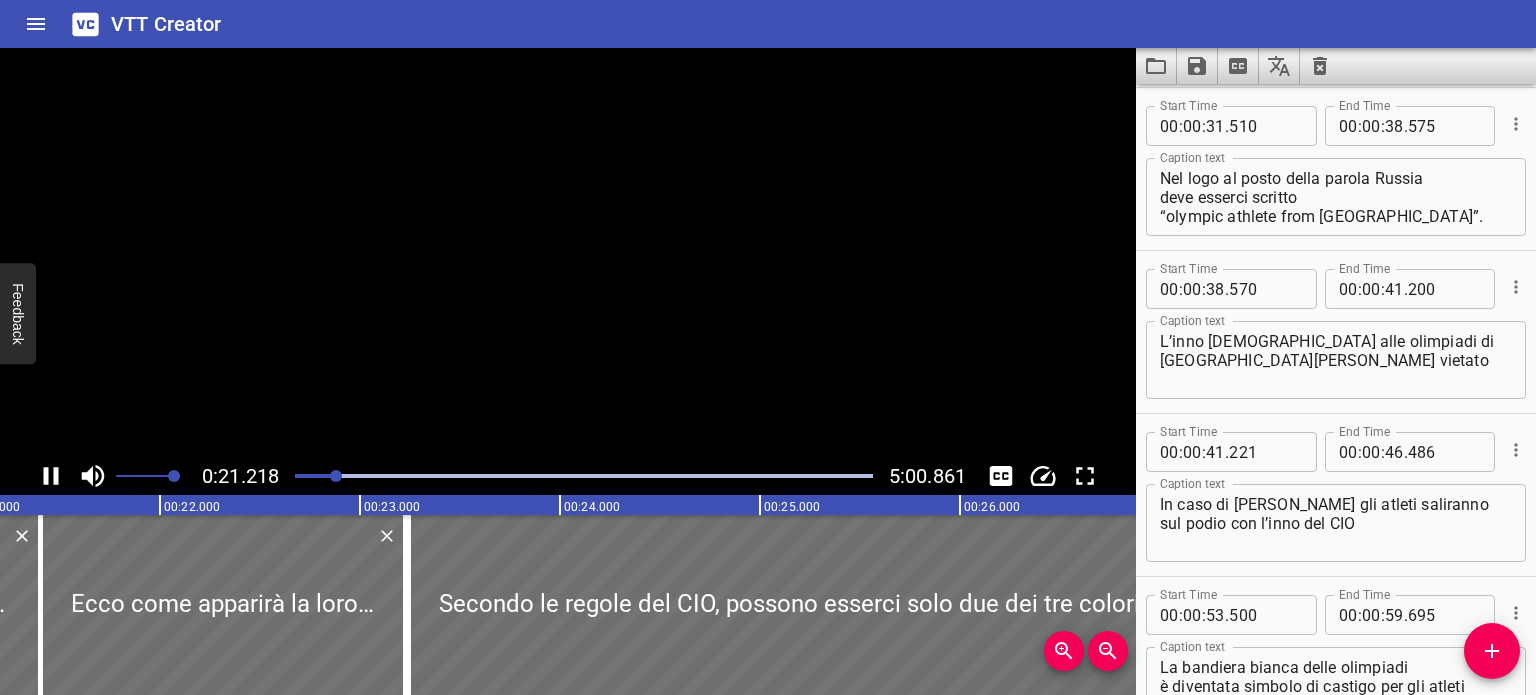 scroll, scrollTop: 0, scrollLeft: 4243, axis: horizontal 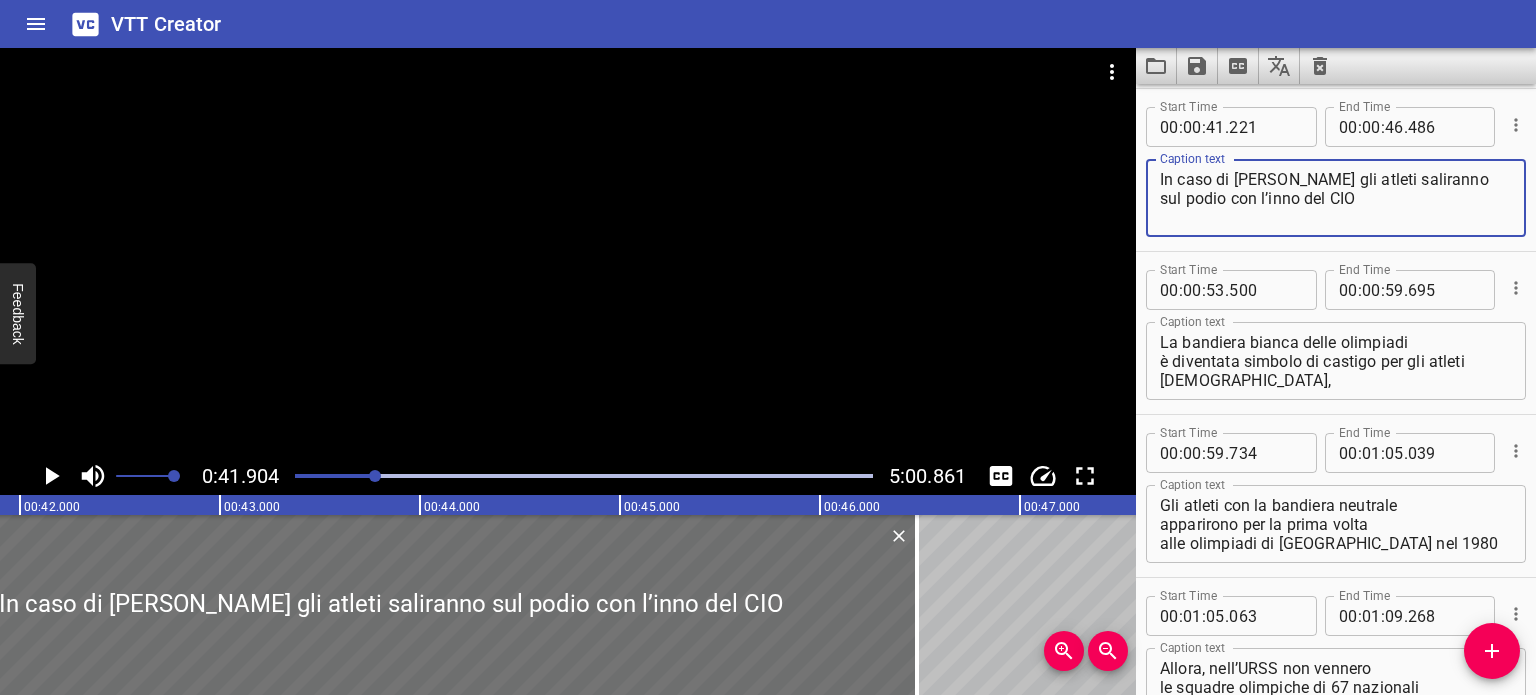 click on "In caso di [PERSON_NAME] gli atleti saliranno sul podio con l’inno del CIO" at bounding box center (1336, 198) 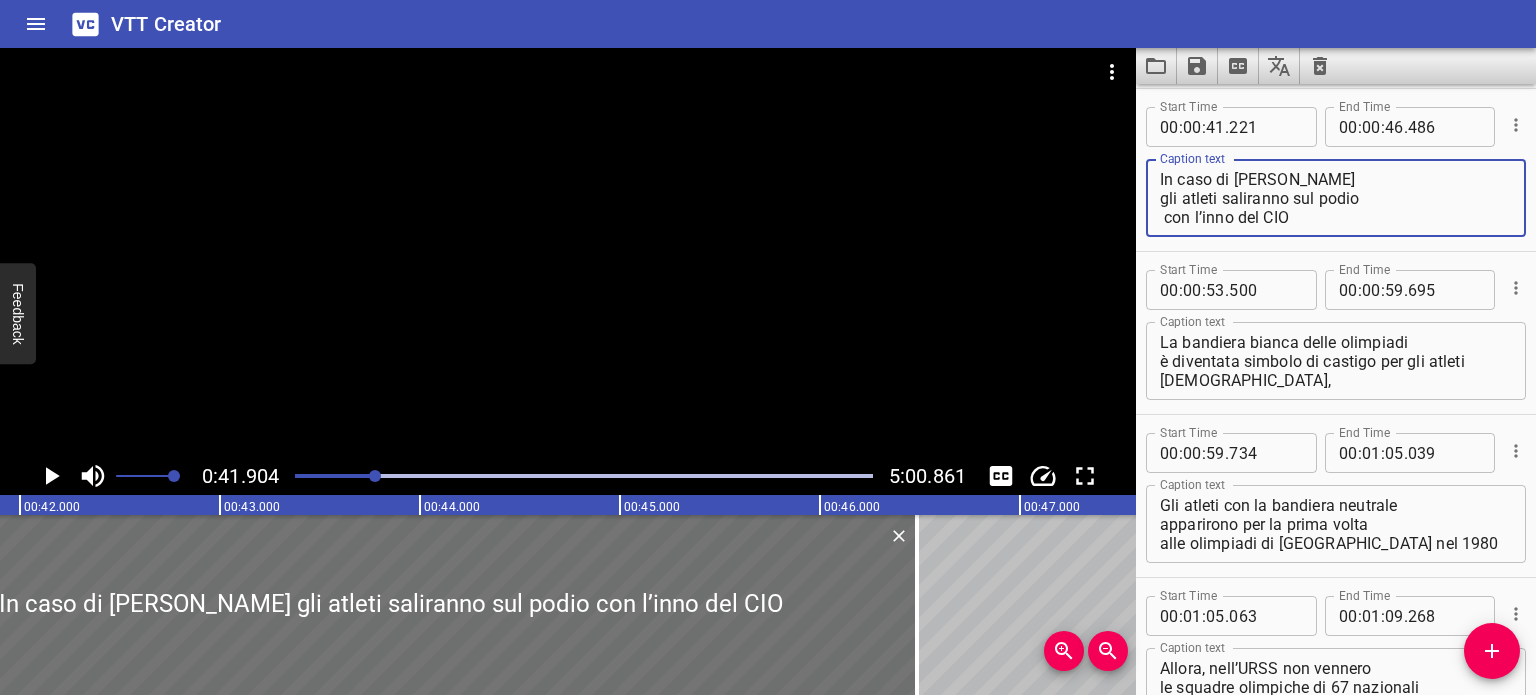 type on "In caso di [PERSON_NAME]
gli atleti saliranno sul podio
con l’inno del CIO" 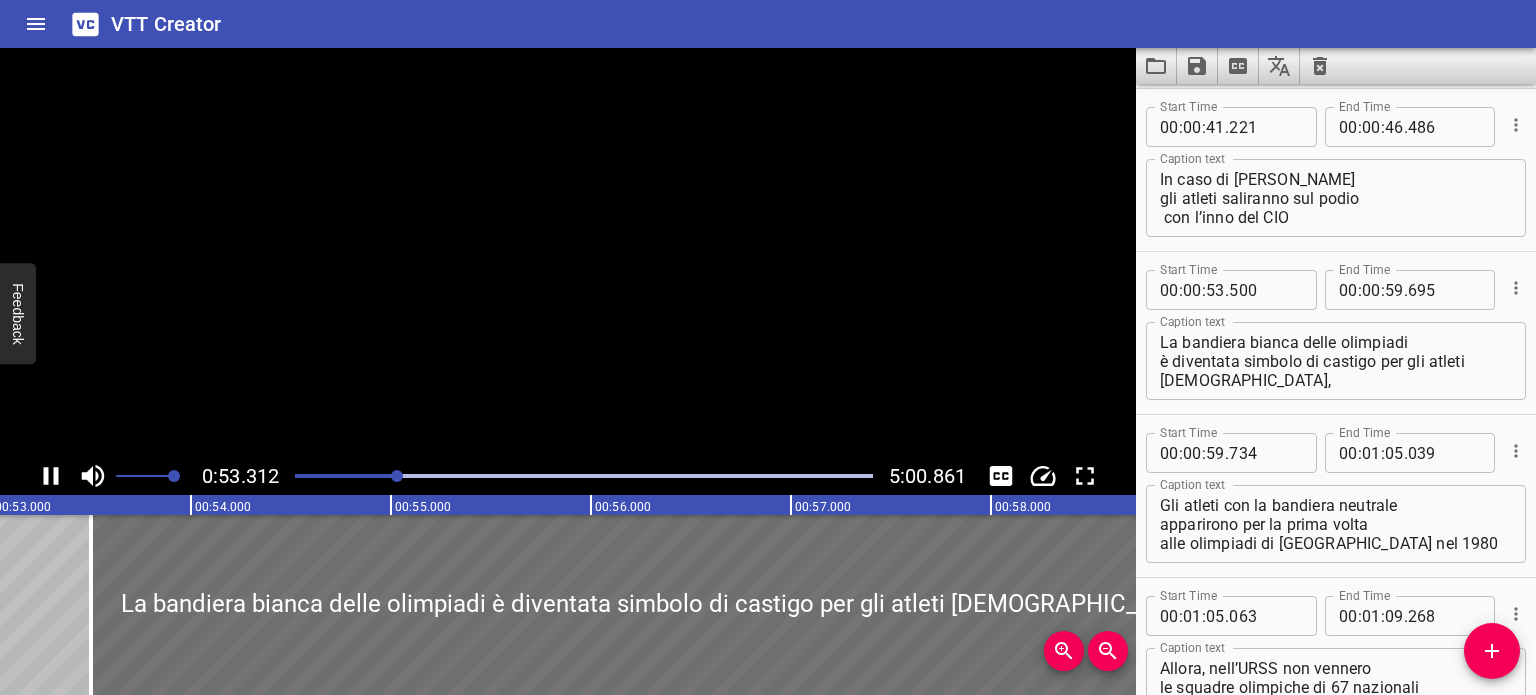 scroll, scrollTop: 0, scrollLeft: 10661, axis: horizontal 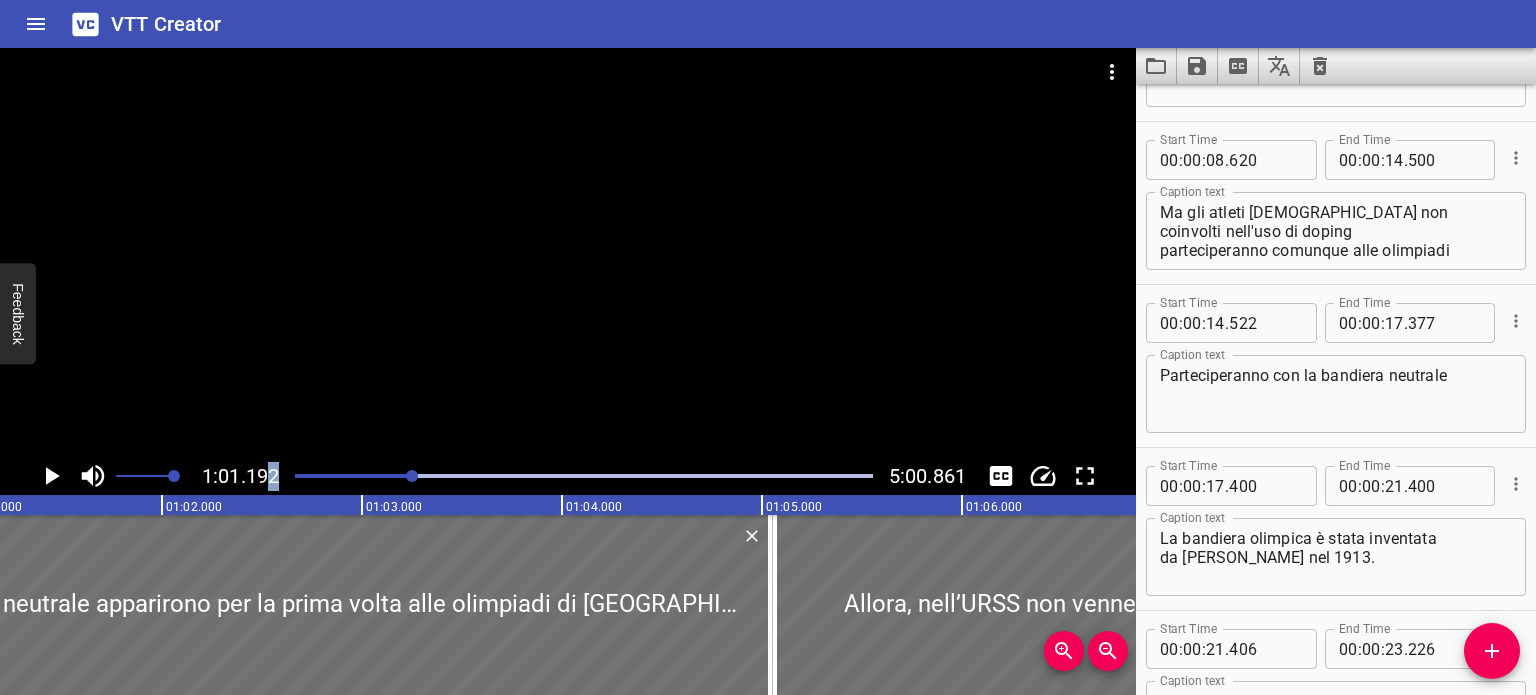 drag, startPoint x: 400, startPoint y: 467, endPoint x: 266, endPoint y: 471, distance: 134.0597 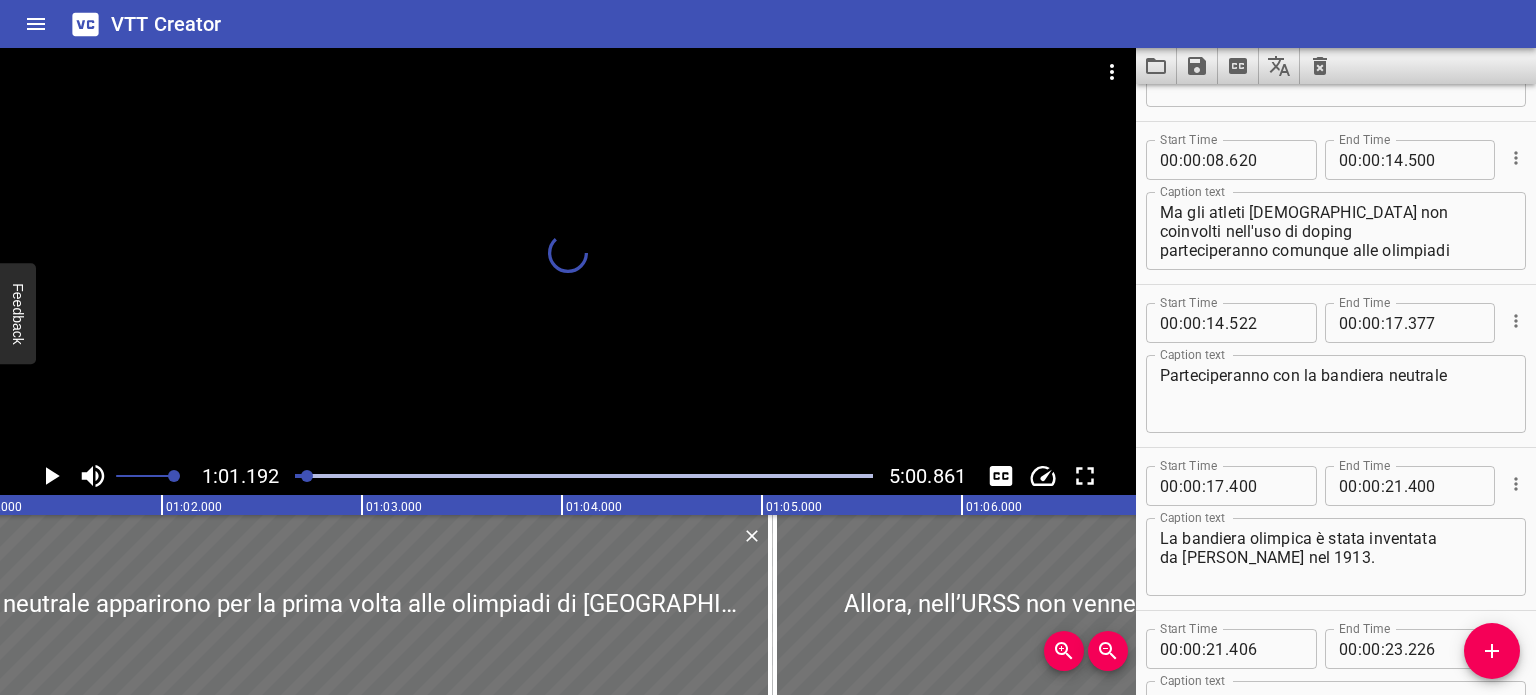 scroll, scrollTop: 383, scrollLeft: 0, axis: vertical 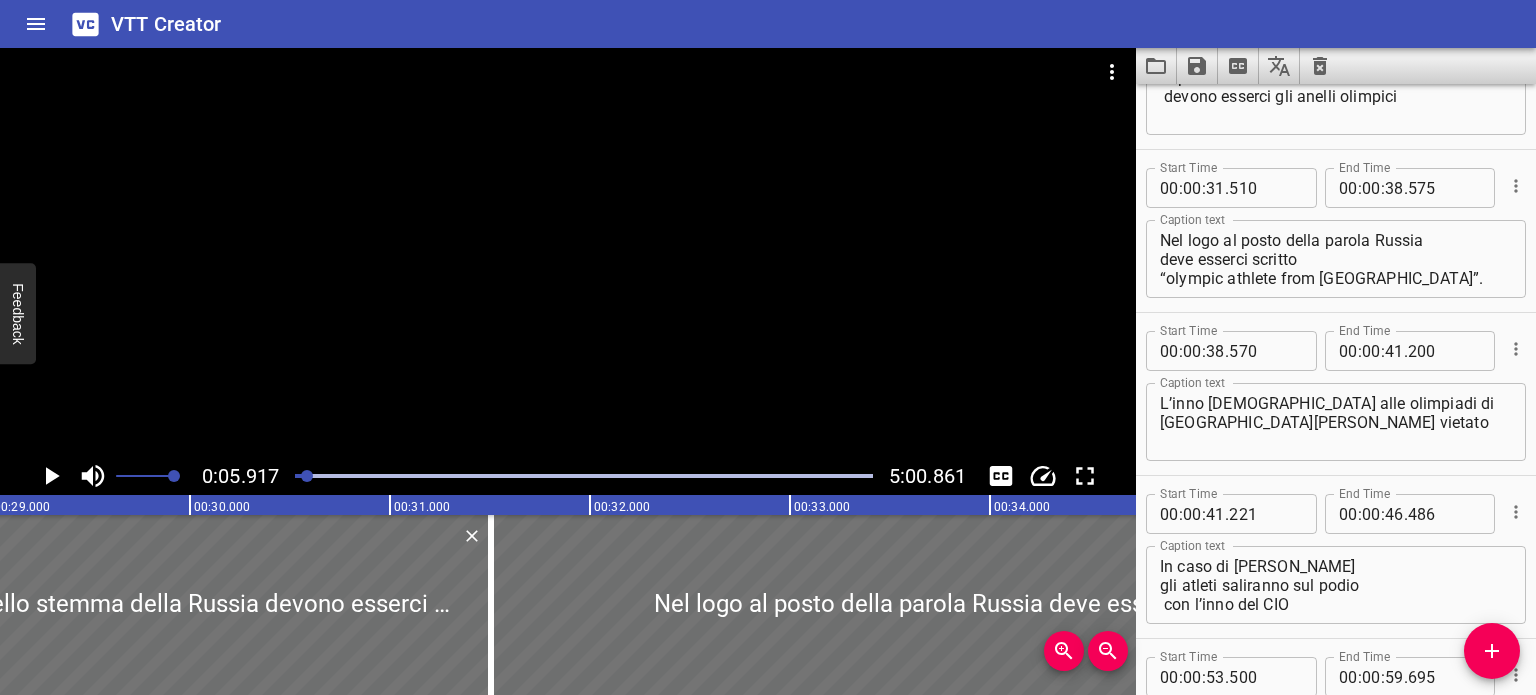 click at bounding box center [307, 476] 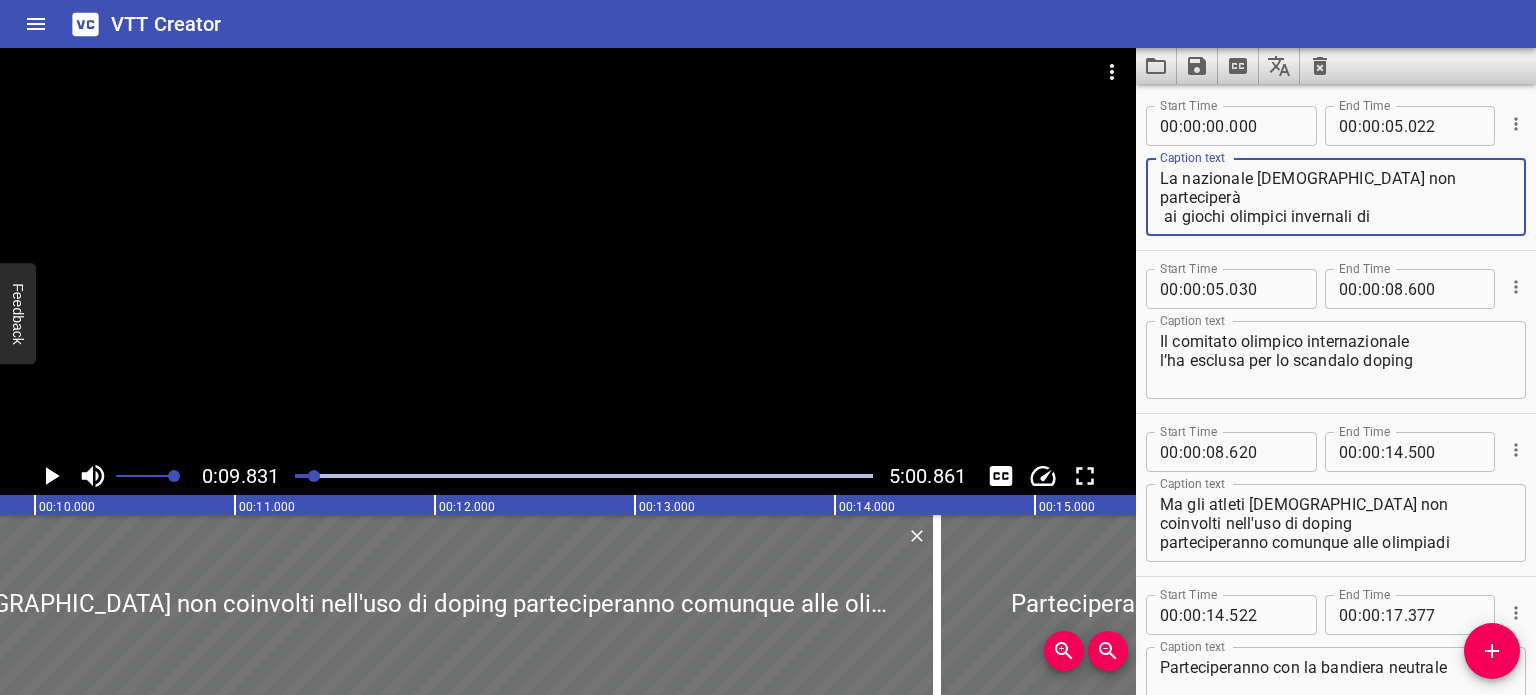 click on "La nazionale [DEMOGRAPHIC_DATA] non parteciperà
ai giochi olimpici invernali di [GEOGRAPHIC_DATA] 2018" at bounding box center (1336, 197) 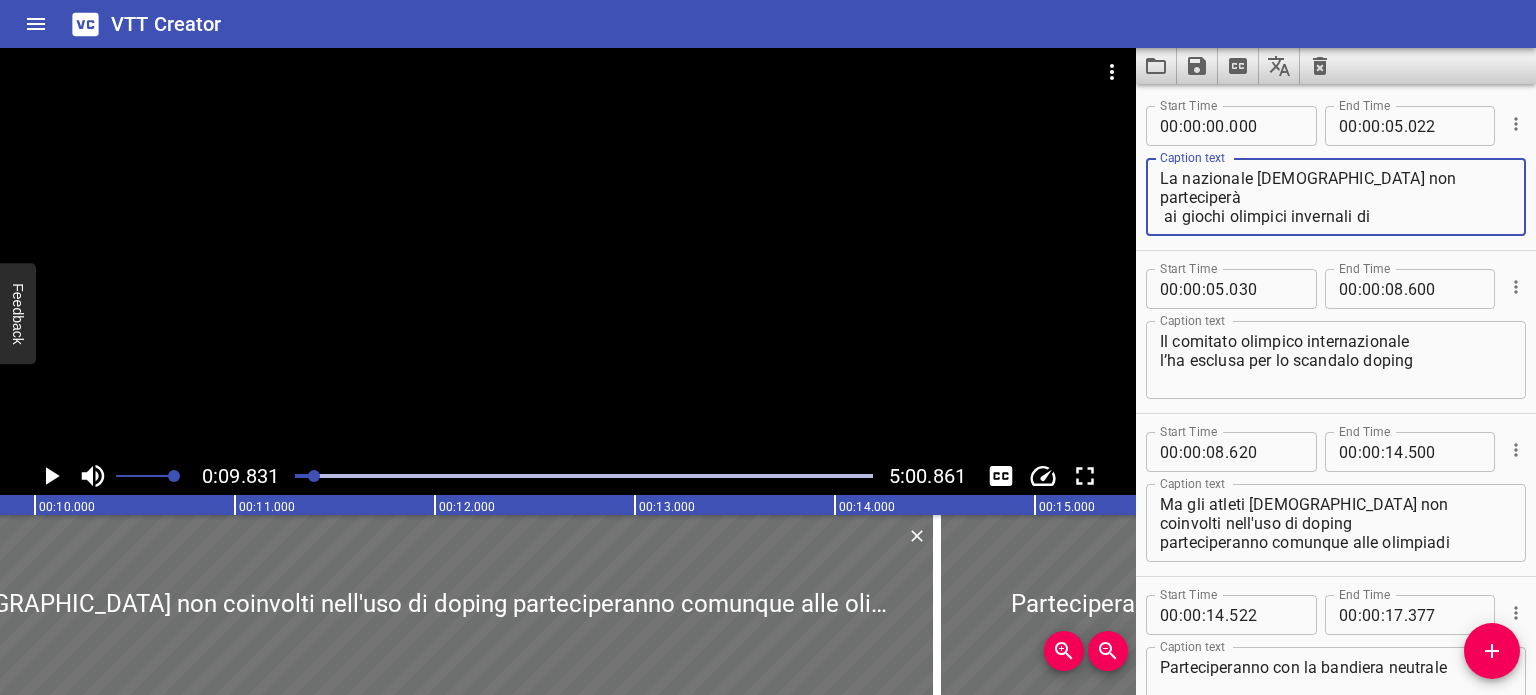 type on "La nazionale [DEMOGRAPHIC_DATA] non parteciperà
ai giochi olimpici invernali di [GEOGRAPHIC_DATA] 2018." 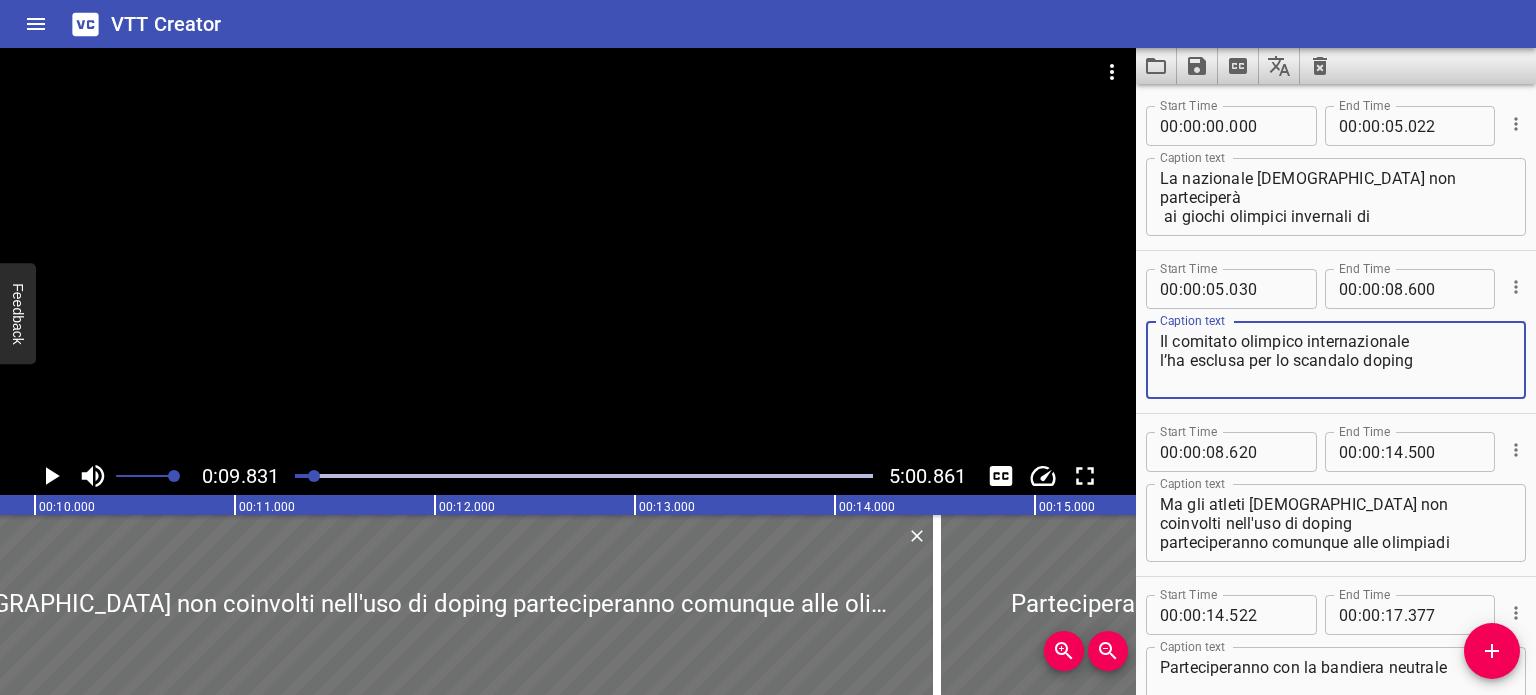 click on "Il comitato olimpico internazionale
l’ha esclusa per lo scandalo doping" at bounding box center (1336, 360) 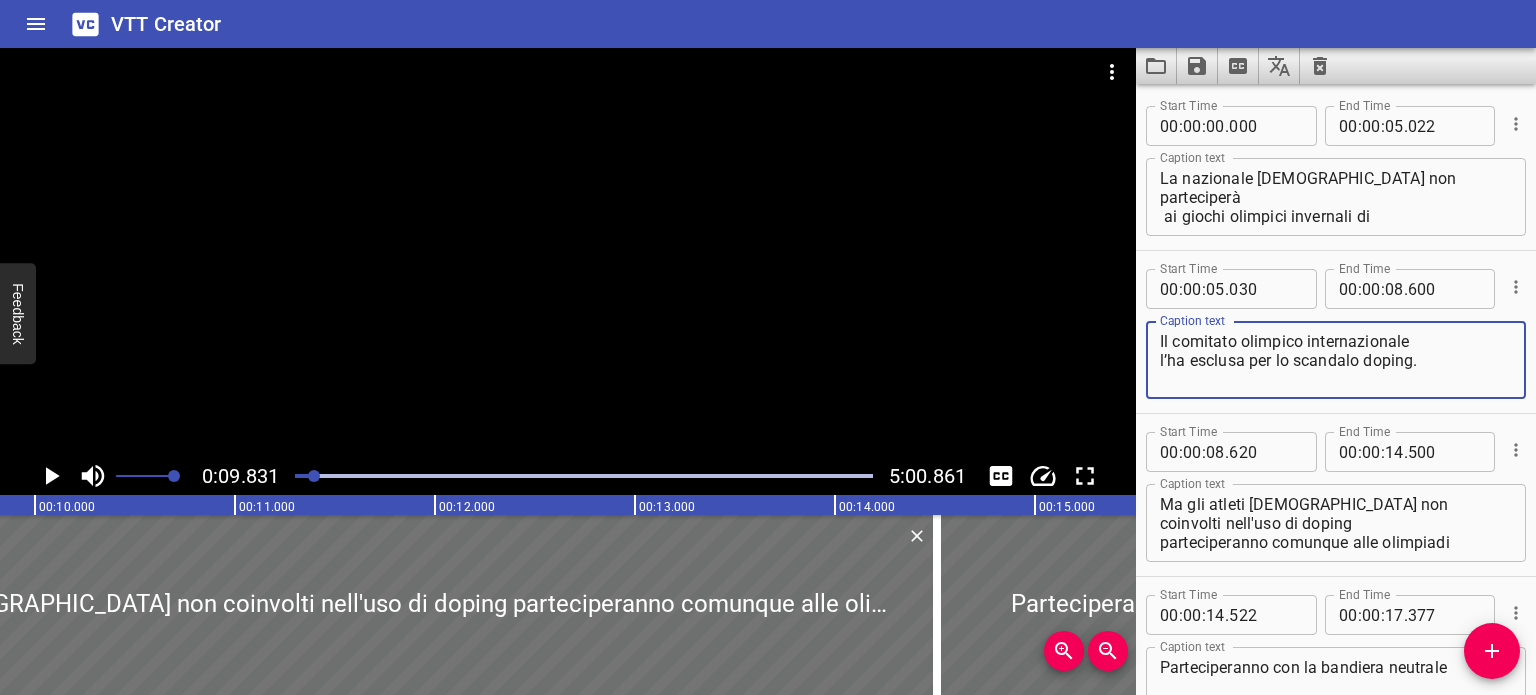type on "Il comitato olimpico internazionale
l’ha esclusa per lo scandalo doping." 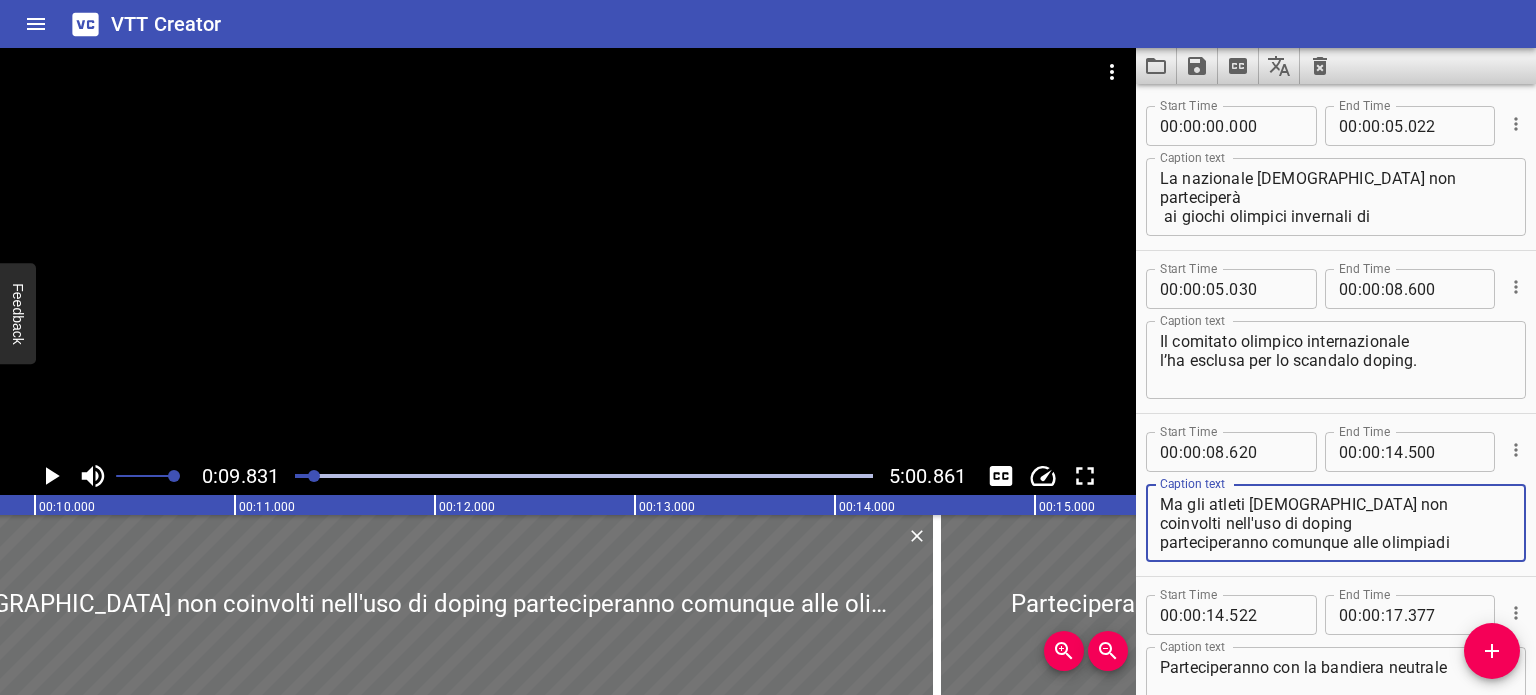 click on "Ma gli atleti [DEMOGRAPHIC_DATA] non coinvolti nell'uso di doping
parteciperanno comunque alle olimpiadi" at bounding box center (1336, 523) 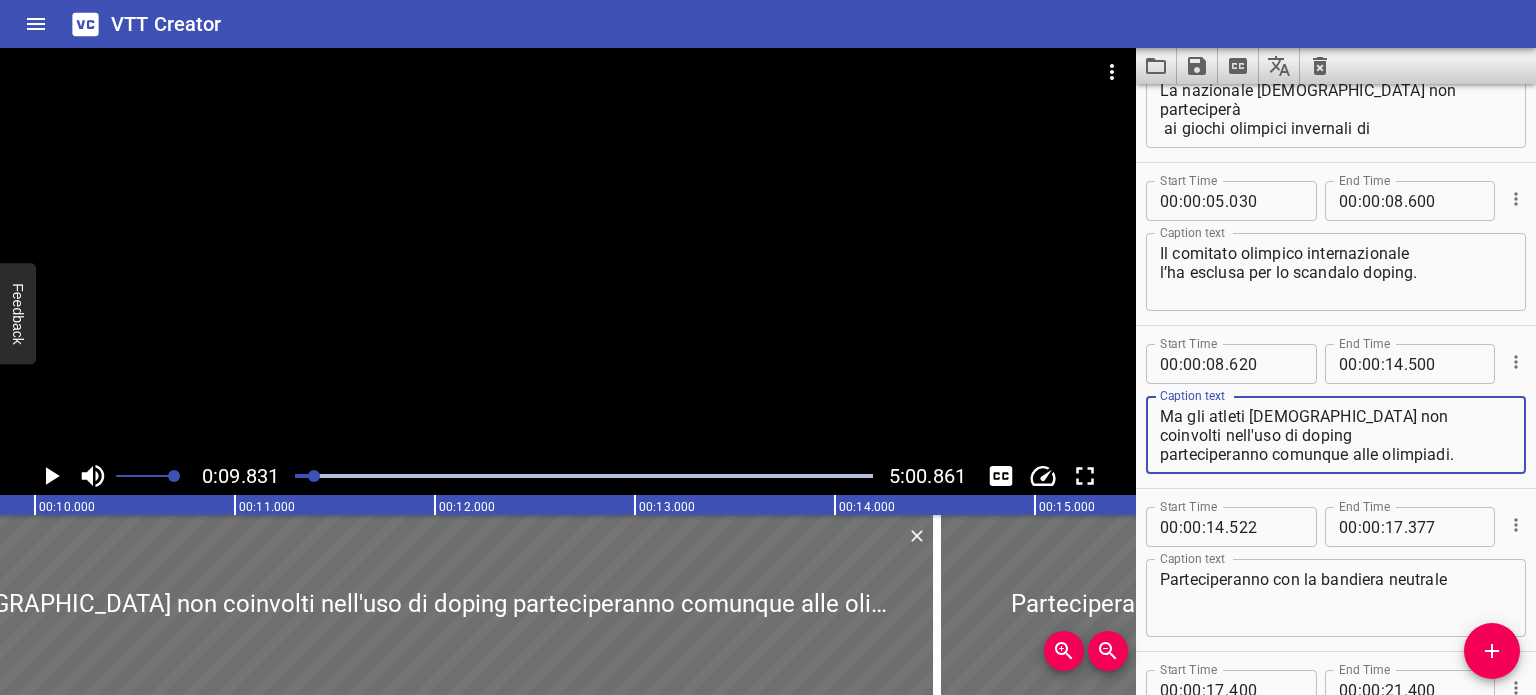 type on "Ma gli atleti [DEMOGRAPHIC_DATA] non coinvolti nell'uso di doping
parteciperanno comunque alle olimpiadi." 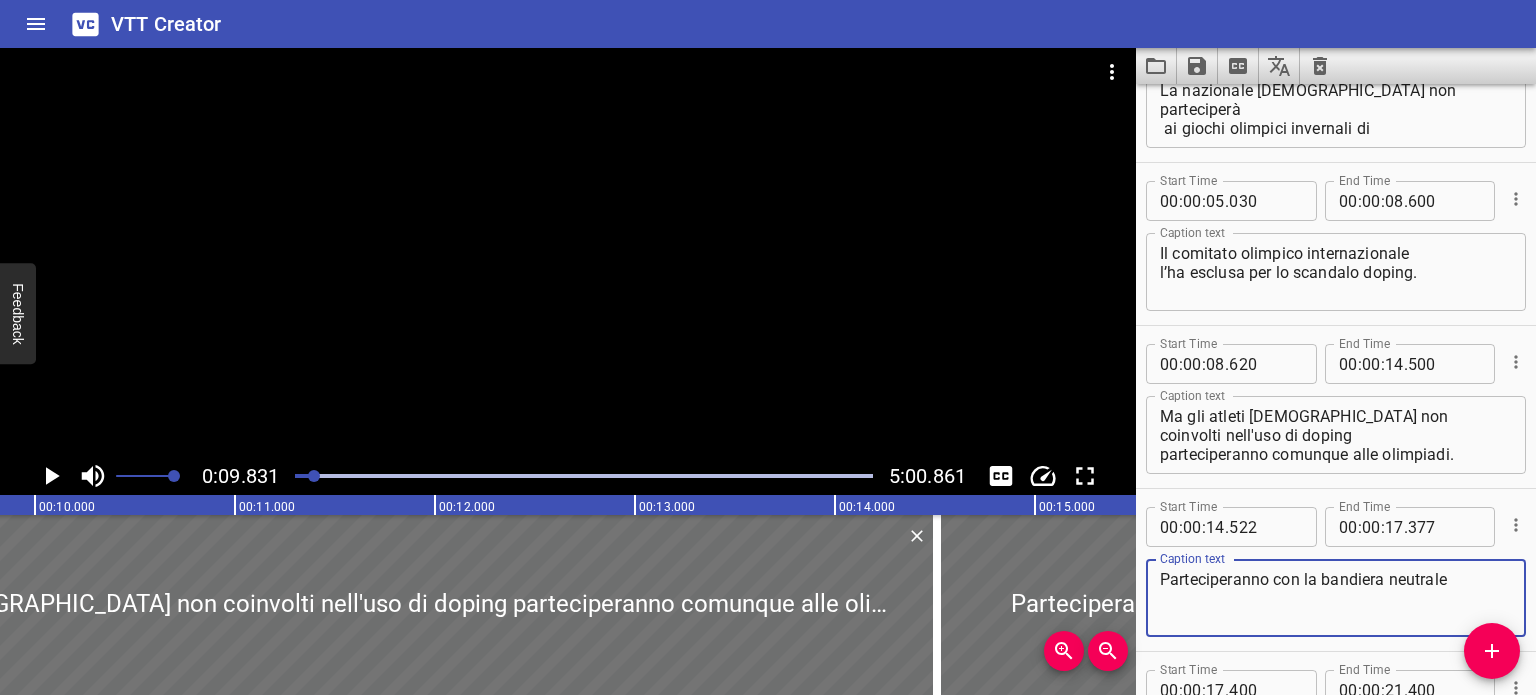 click on "Parteciperanno con la bandiera neutrale" at bounding box center [1336, 598] 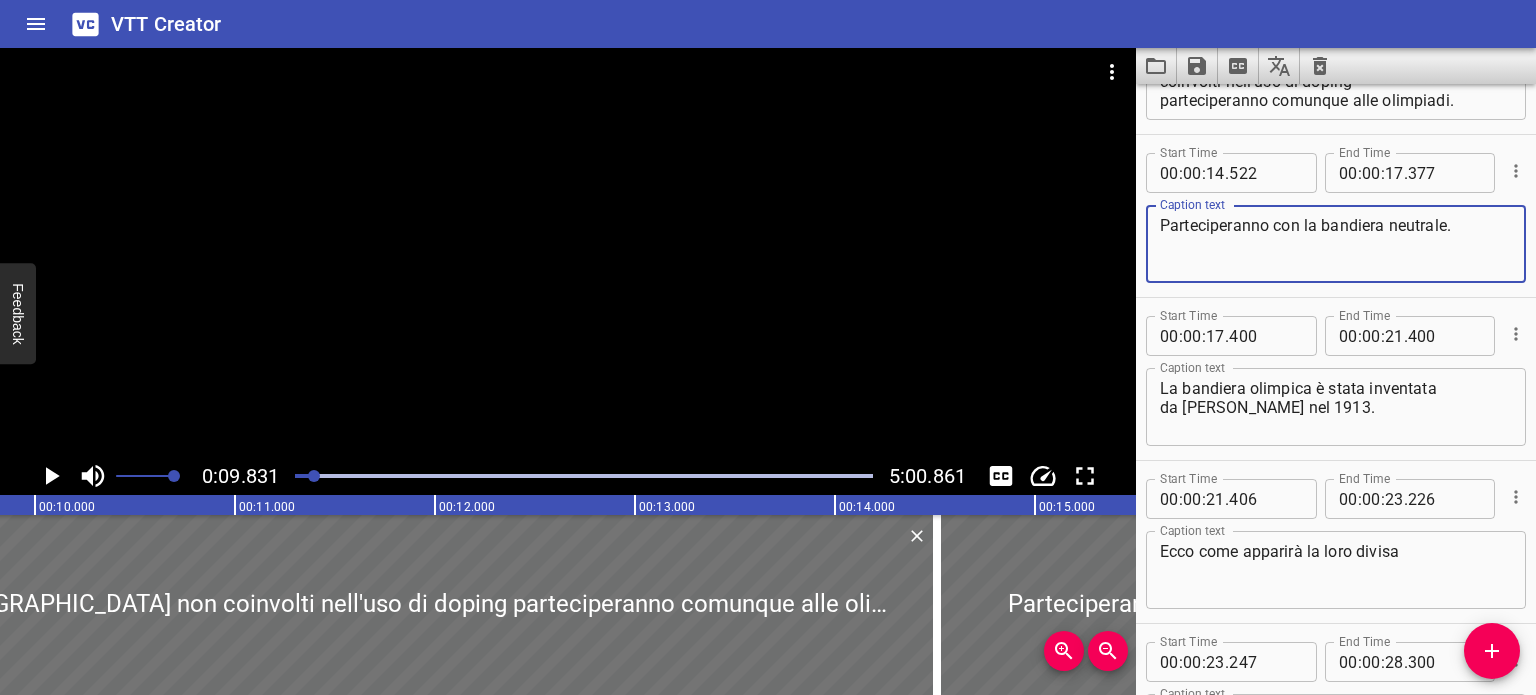 type on "Parteciperanno con la bandiera neutrale." 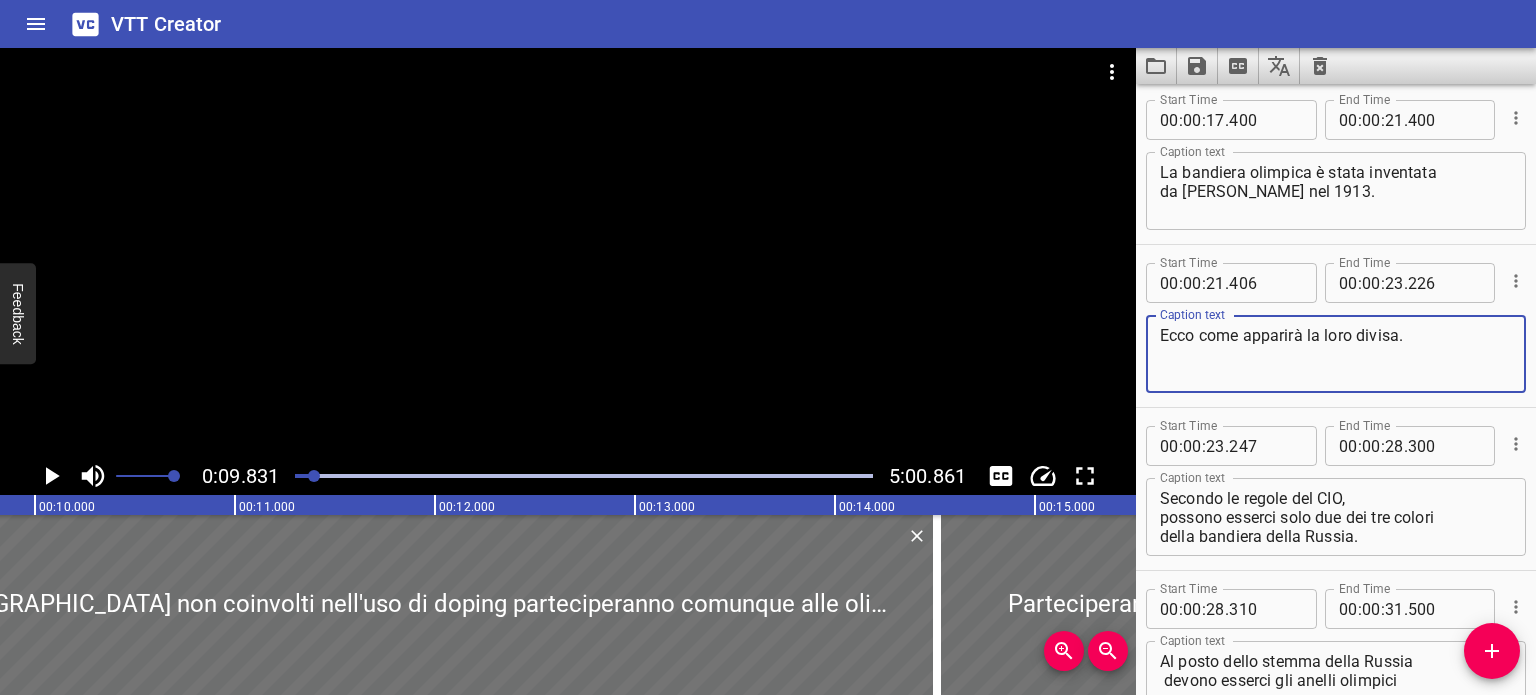 type on "Ecco come apparirà la loro divisa." 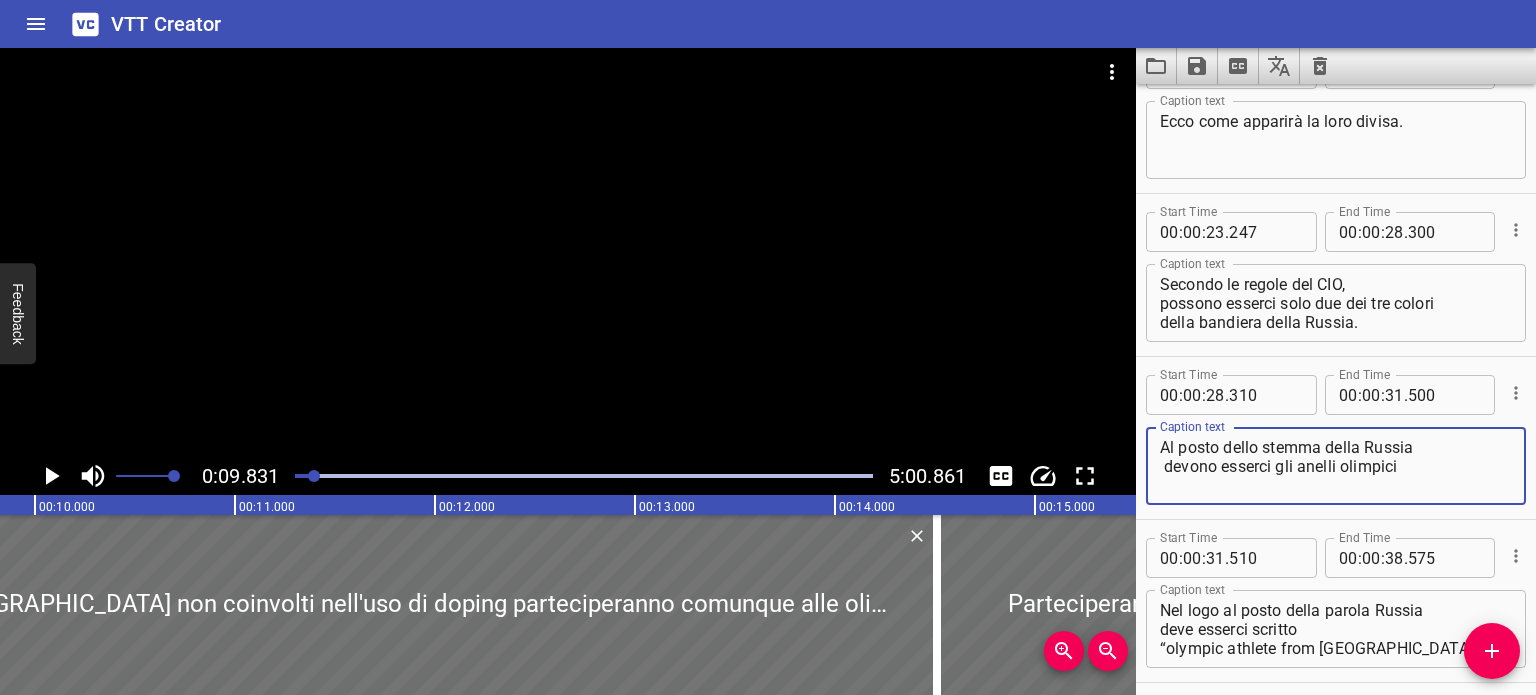 click on "Al posto dello stemma della Russia
devono esserci gli anelli olimpici" at bounding box center (1336, 466) 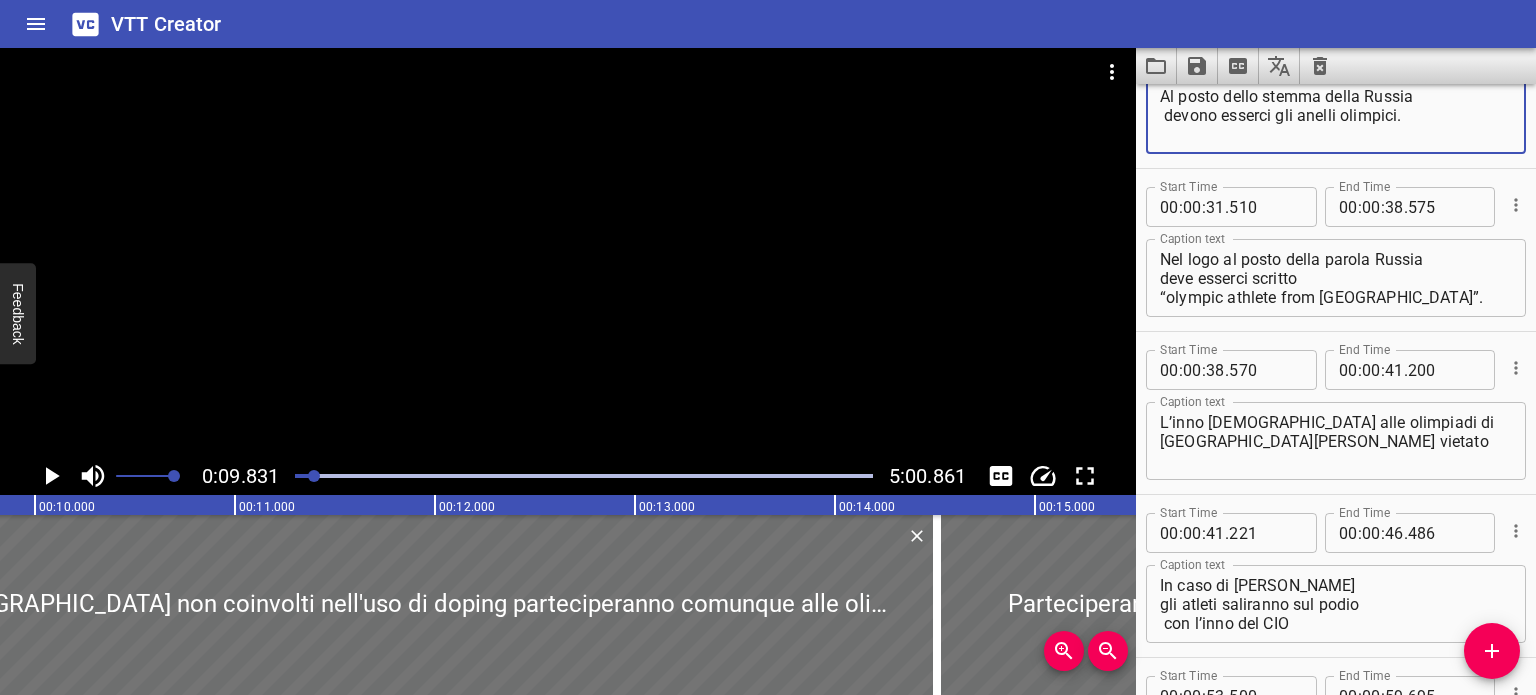 type on "Al posto dello stemma della Russia
devono esserci gli anelli olimpici." 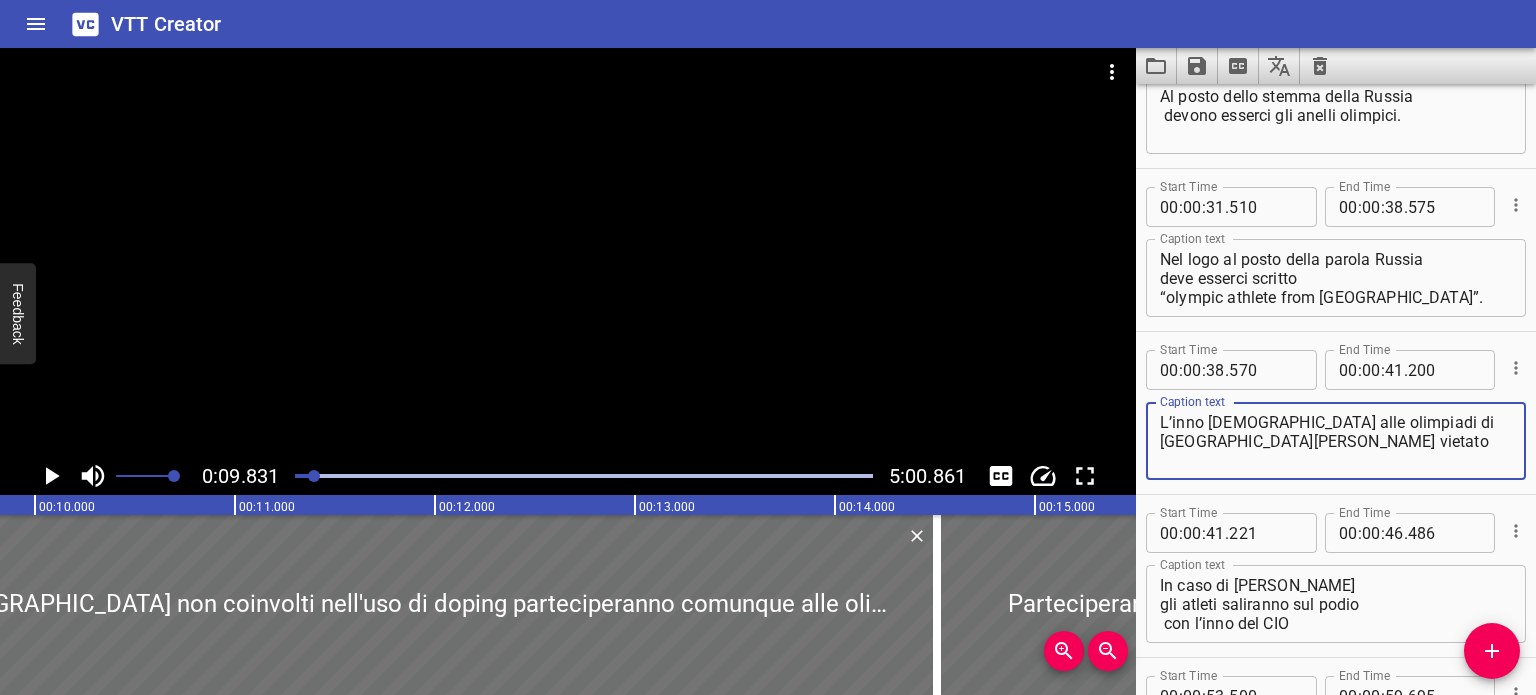 click on "L’inno [DEMOGRAPHIC_DATA] alle olimpiadi di [GEOGRAPHIC_DATA][PERSON_NAME] vietato" at bounding box center [1336, 441] 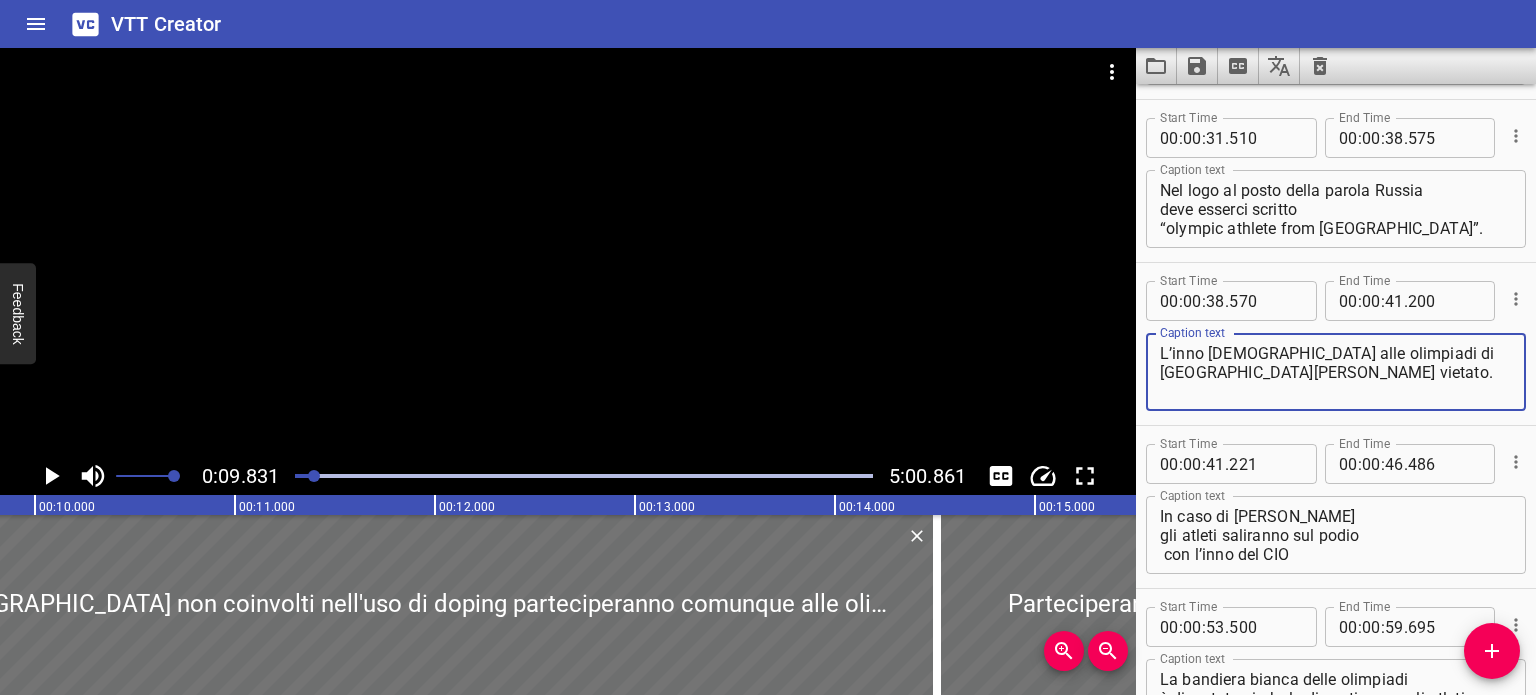 type on "L’inno [DEMOGRAPHIC_DATA] alle olimpiadi di [GEOGRAPHIC_DATA][PERSON_NAME] vietato." 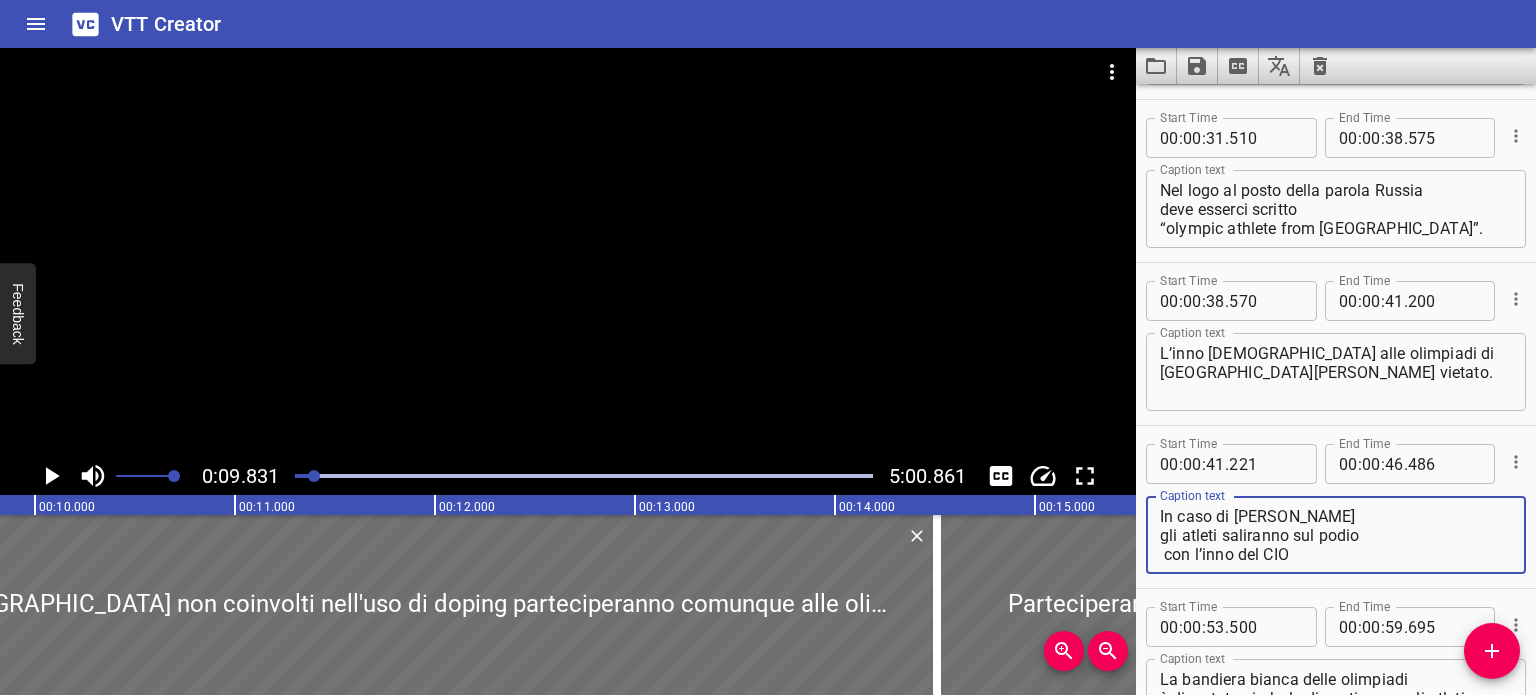 click on "In caso di [PERSON_NAME]
gli atleti saliranno sul podio
con l’inno del CIO" at bounding box center (1336, 535) 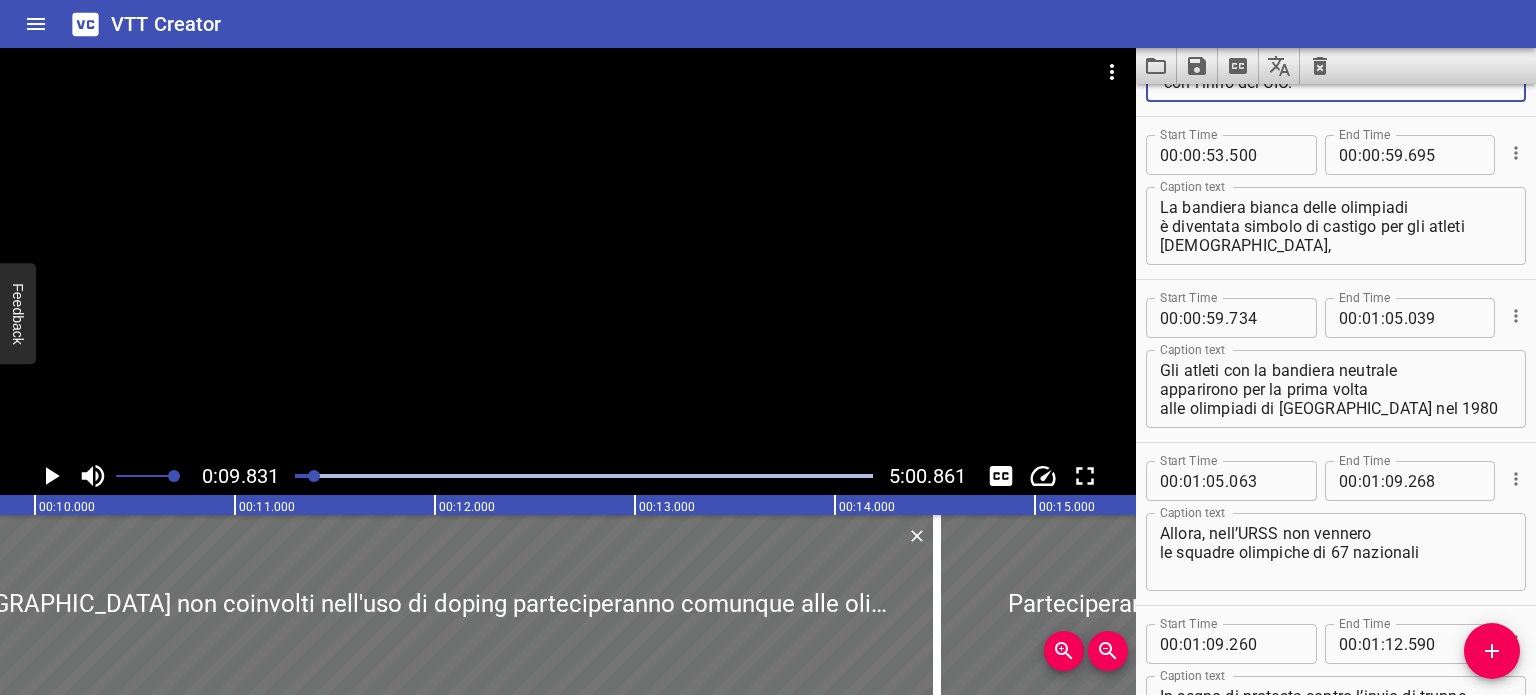 type on "In caso di [PERSON_NAME]
gli atleti saliranno sul podio
con l’inno del CIO." 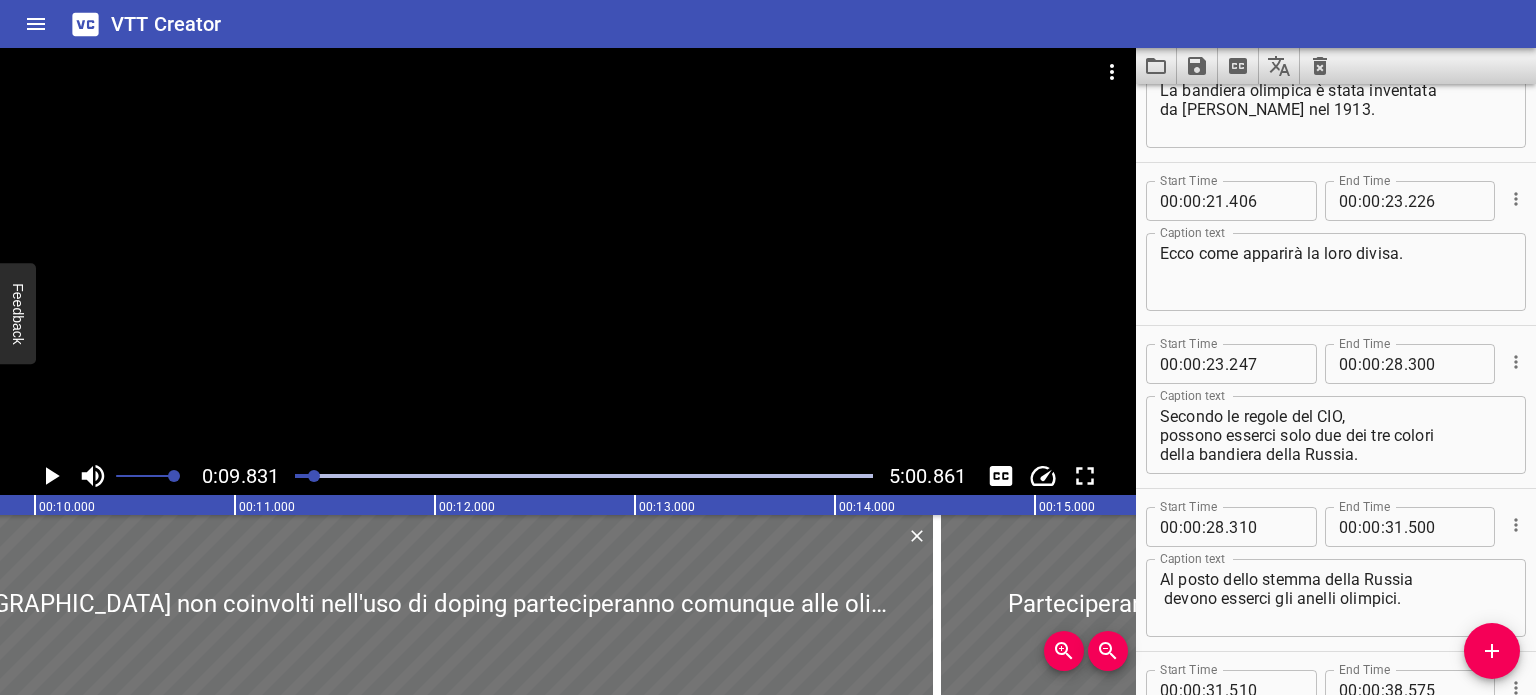 scroll, scrollTop: 0, scrollLeft: 0, axis: both 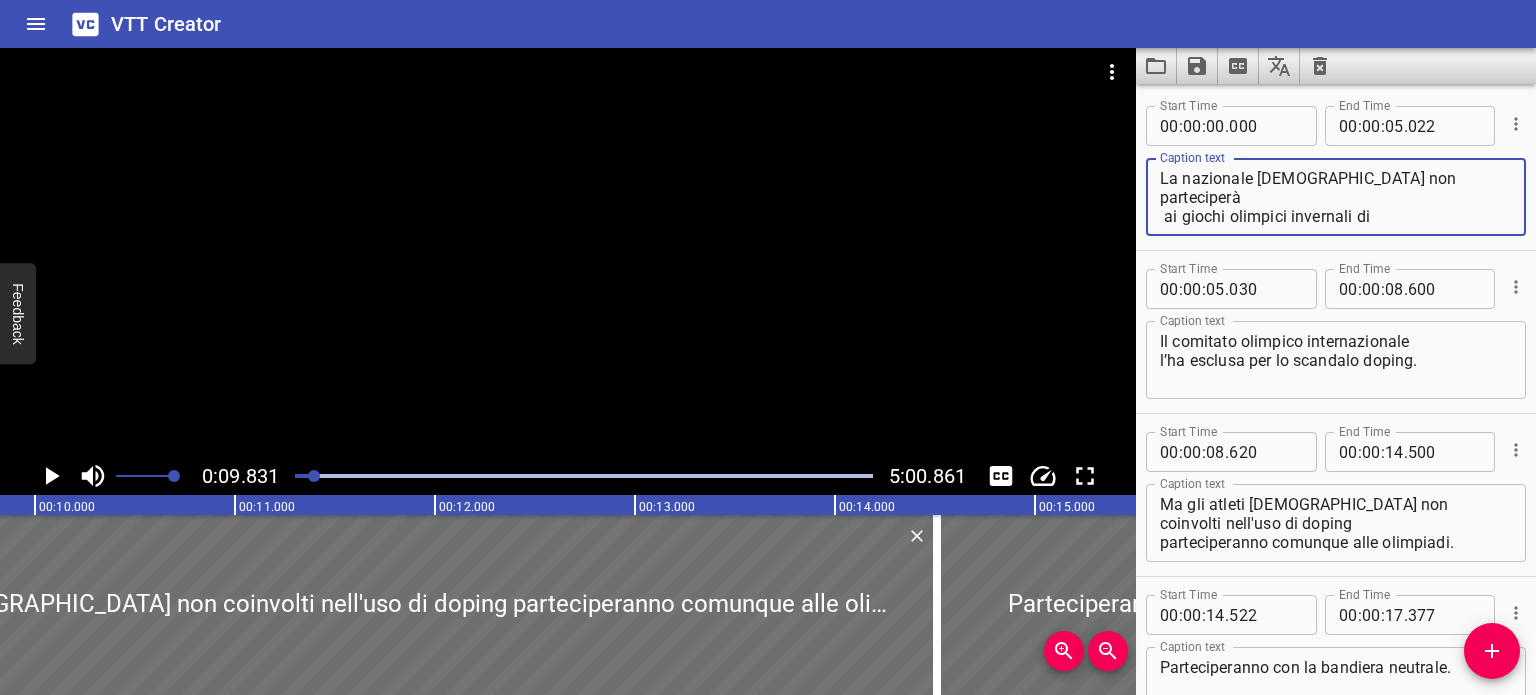 click on "La nazionale [DEMOGRAPHIC_DATA] non parteciperà
ai giochi olimpici invernali di [GEOGRAPHIC_DATA] 2018." at bounding box center [1336, 197] 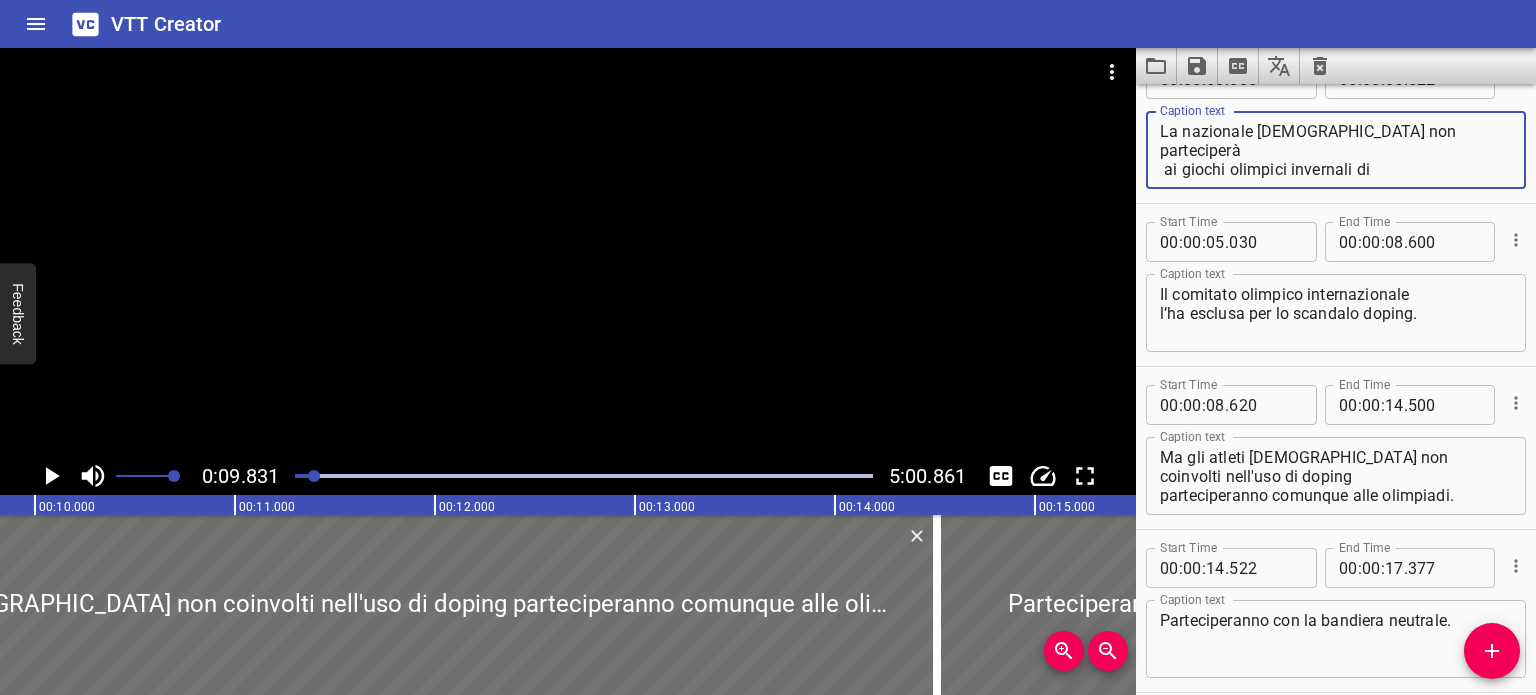 scroll, scrollTop: 51, scrollLeft: 0, axis: vertical 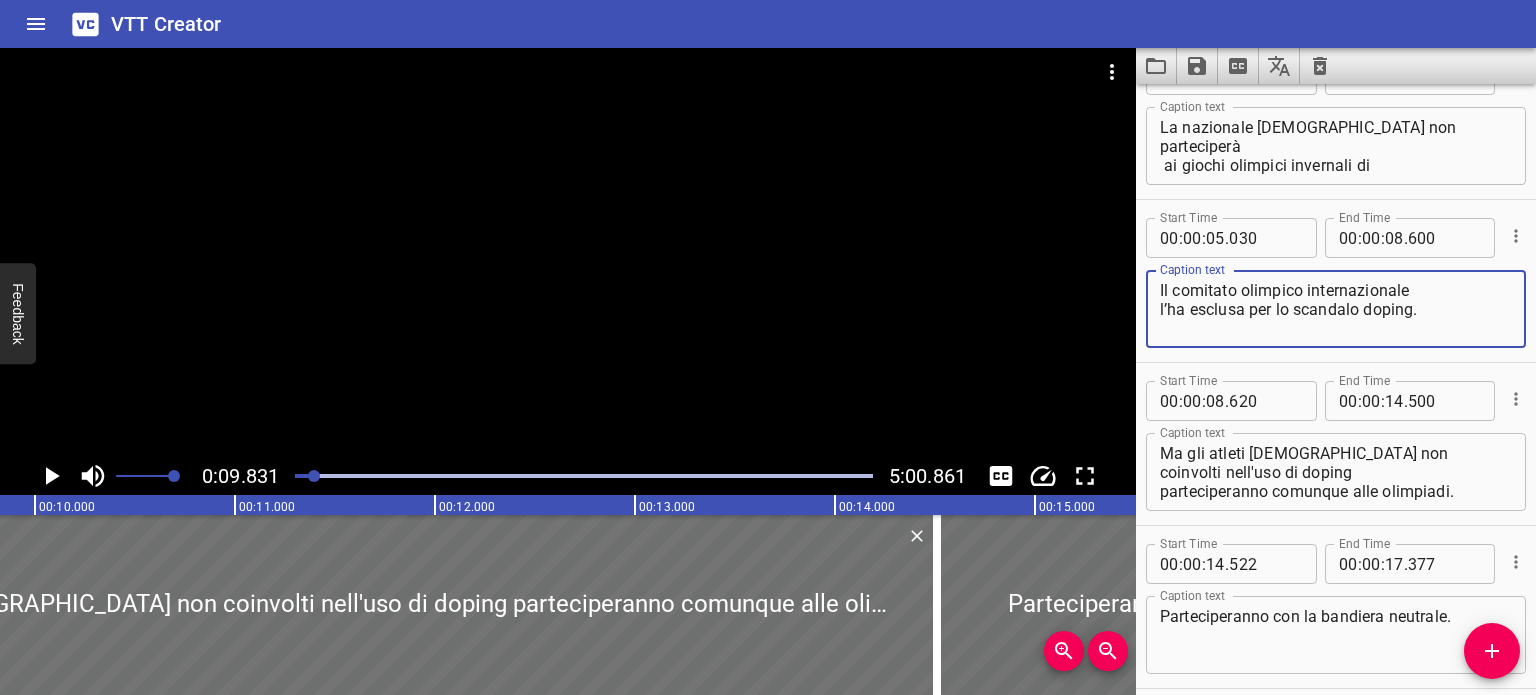 click on "Il comitato olimpico internazionale
l’ha esclusa per lo scandalo doping." at bounding box center (1336, 309) 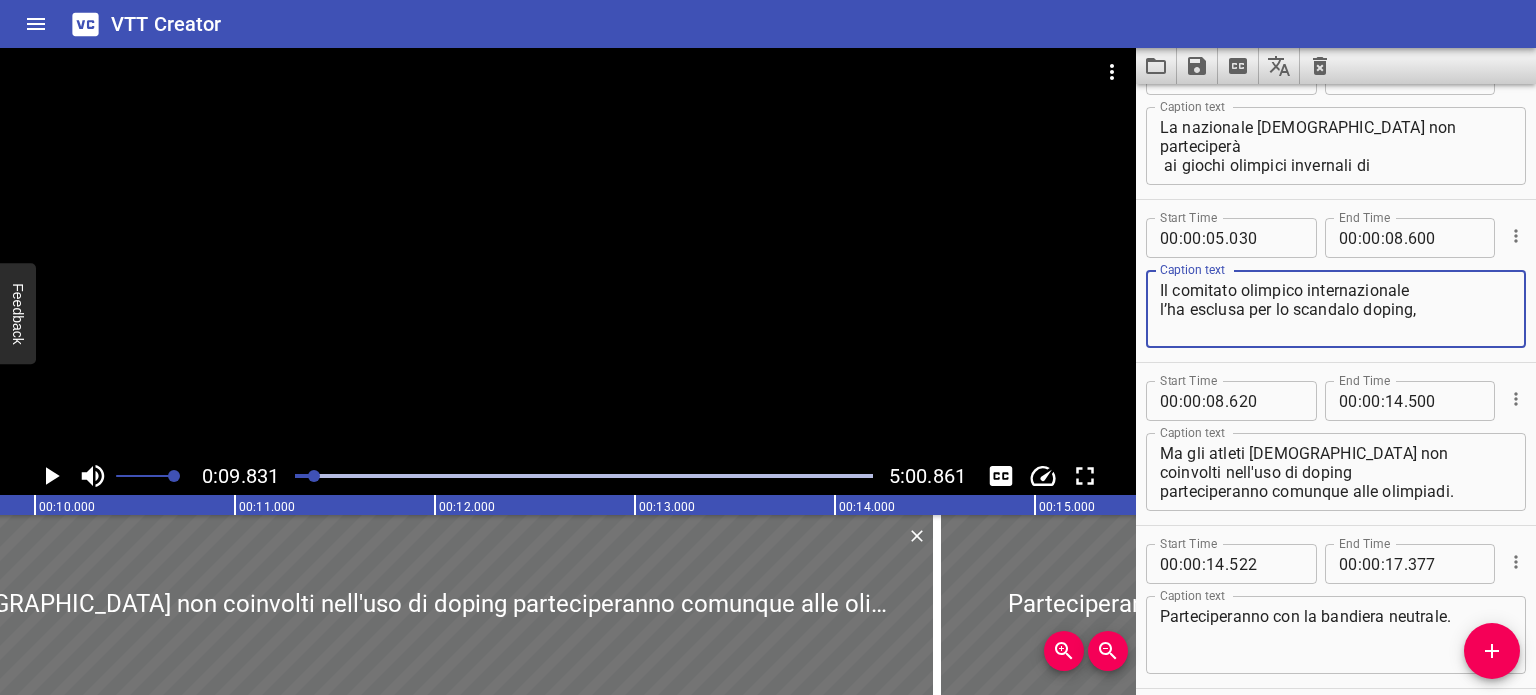 type on "Il comitato olimpico internazionale
l’ha esclusa per lo scandalo doping," 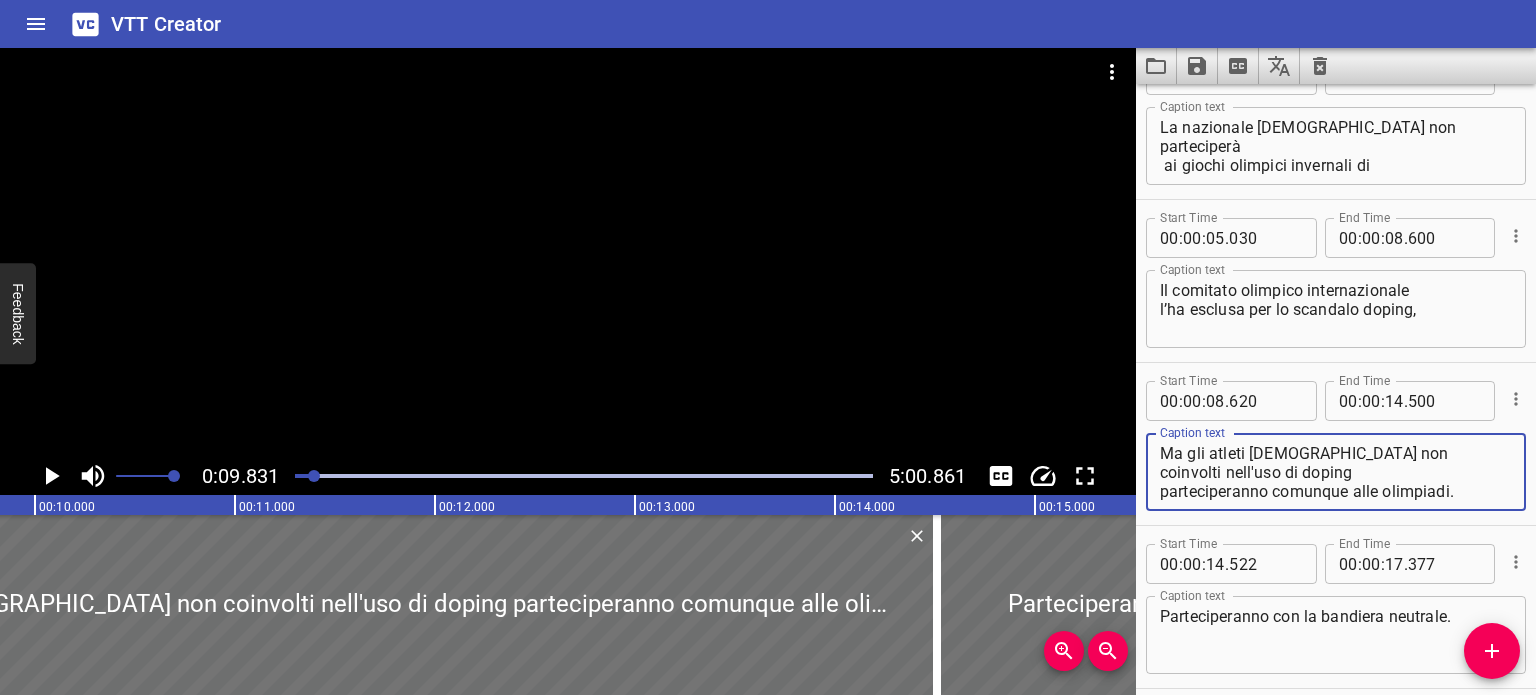 click on "Ma gli atleti [DEMOGRAPHIC_DATA] non coinvolti nell'uso di doping
parteciperanno comunque alle olimpiadi." at bounding box center (1336, 472) 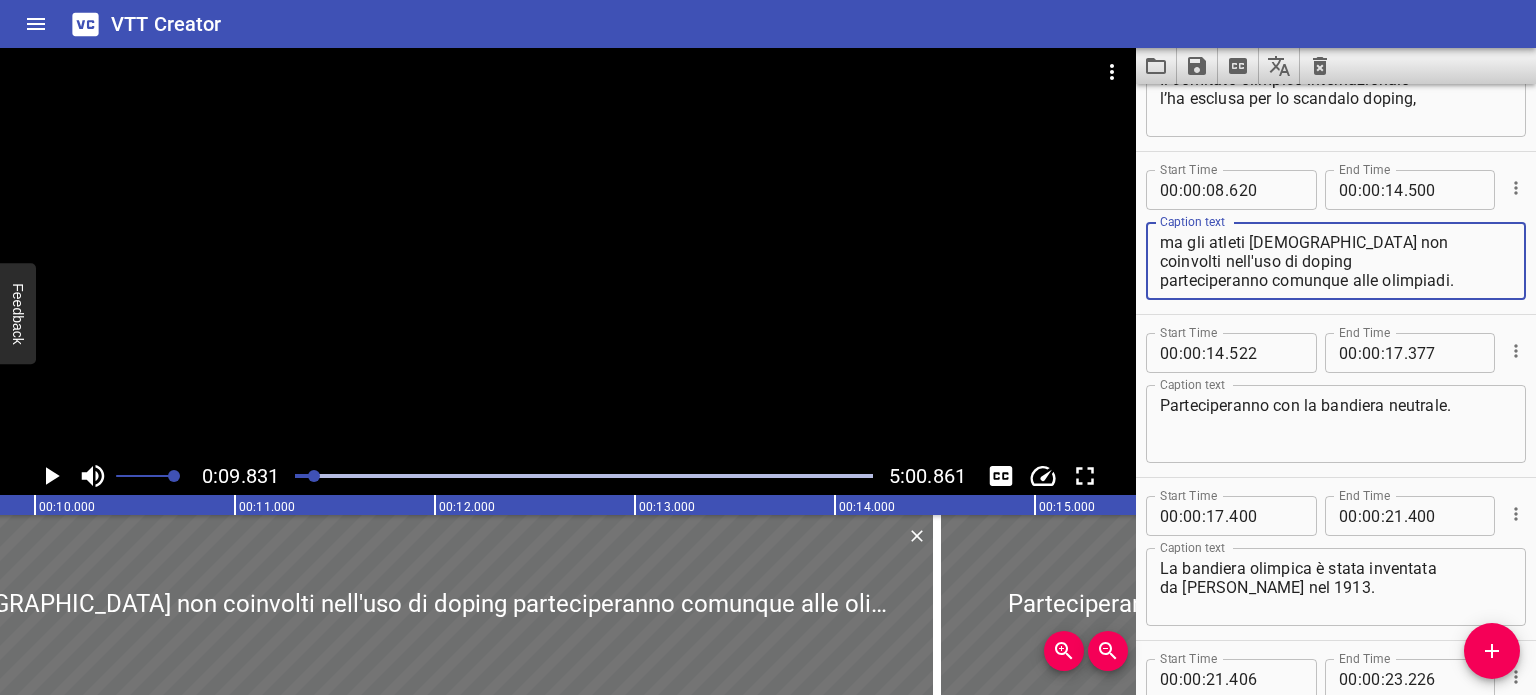 scroll, scrollTop: 260, scrollLeft: 0, axis: vertical 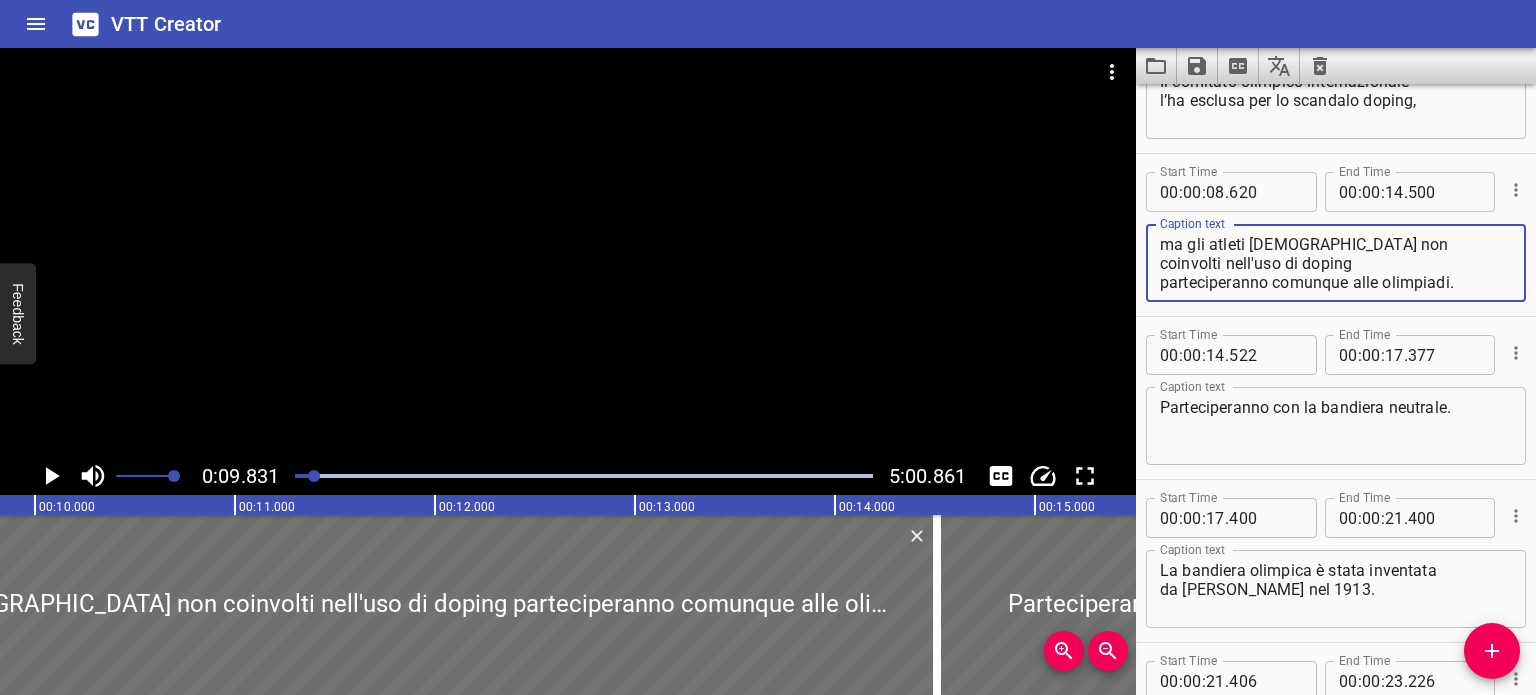 type on "ma gli atleti [DEMOGRAPHIC_DATA] non coinvolti nell'uso di doping
parteciperanno comunque alle olimpiadi." 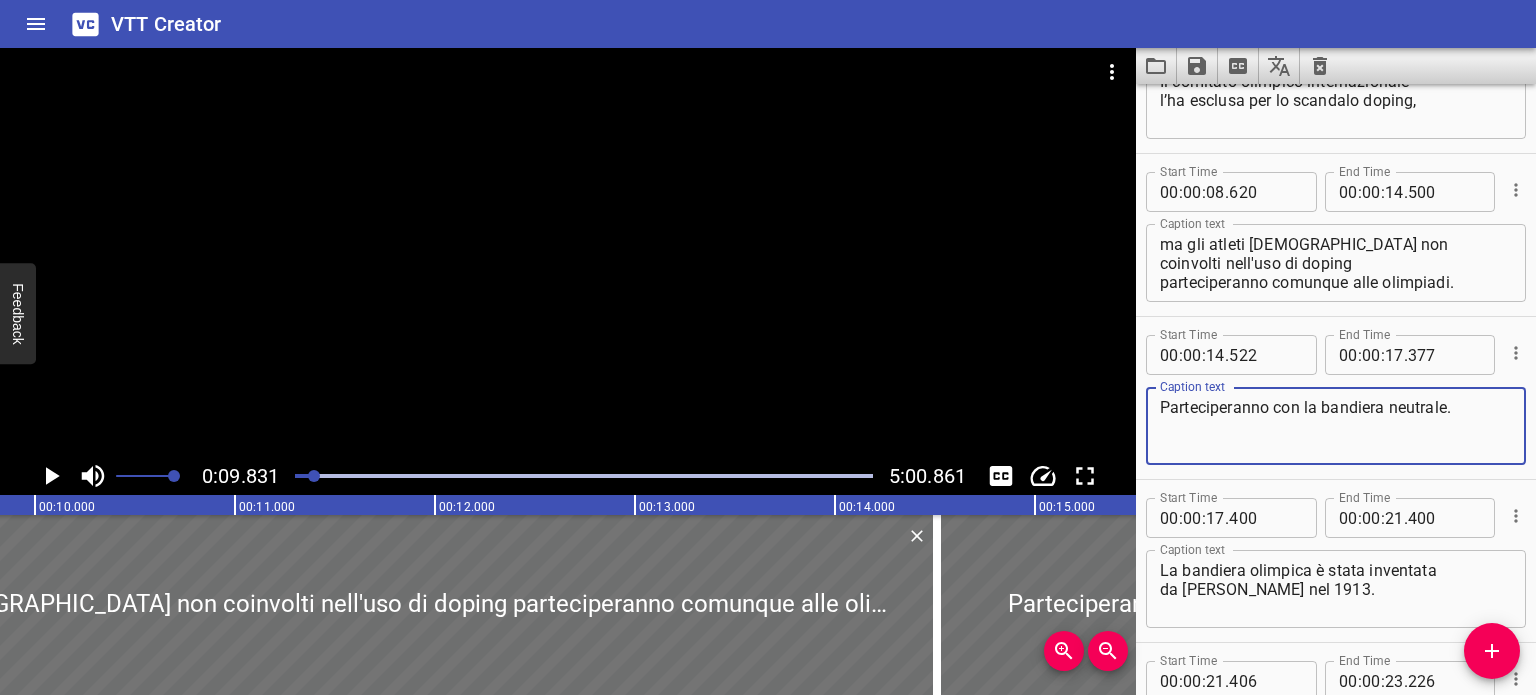 click on "Parteciperanno con la bandiera neutrale." at bounding box center [1336, 426] 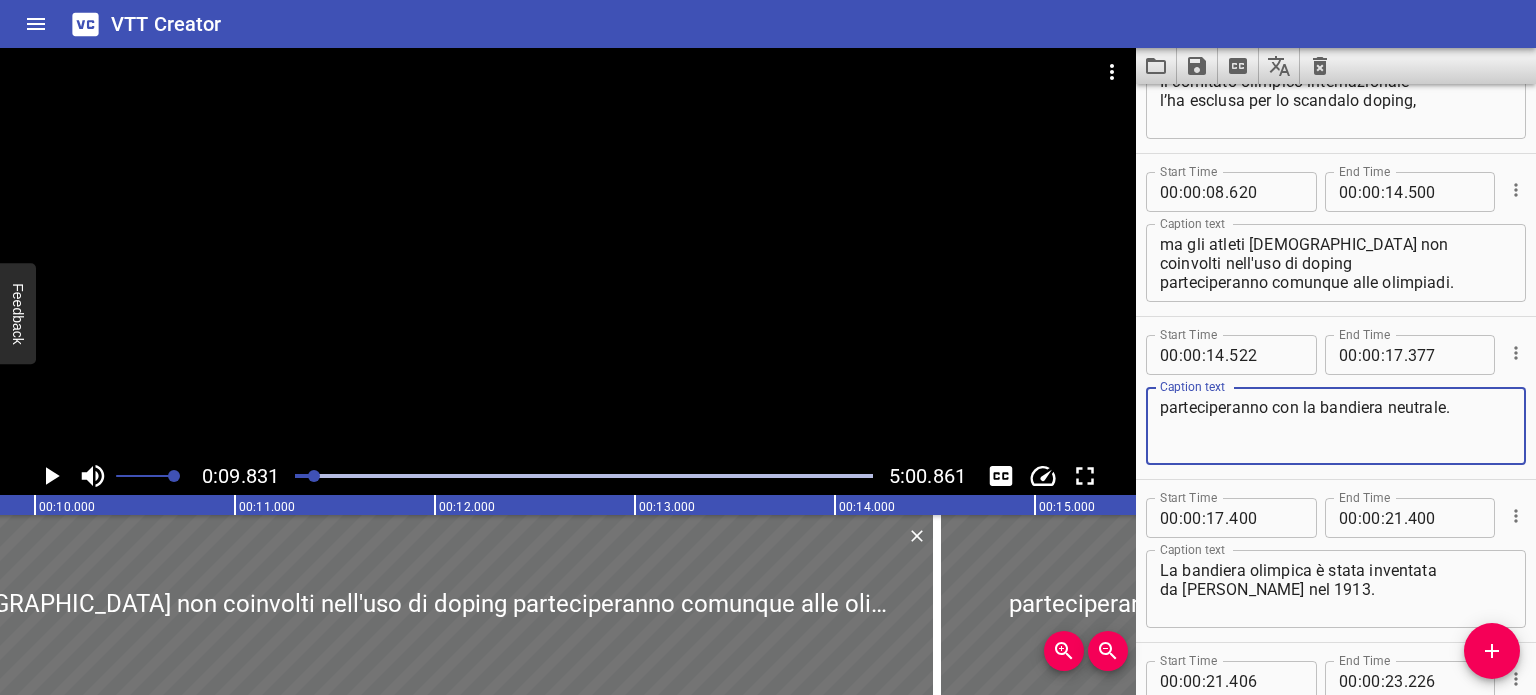 type on "parteciperanno con la bandiera neutrale." 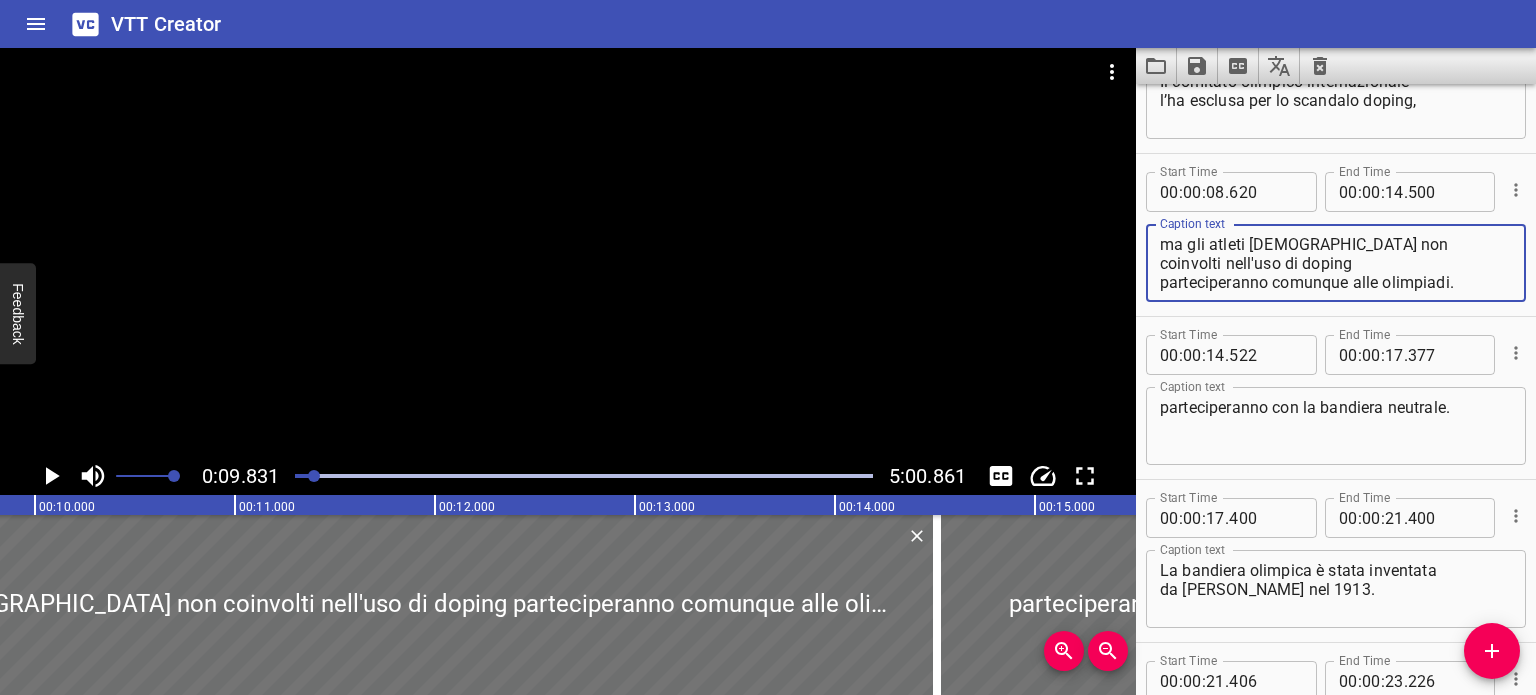 click on "ma gli atleti [DEMOGRAPHIC_DATA] non coinvolti nell'uso di doping
parteciperanno comunque alle olimpiadi." at bounding box center [1336, 263] 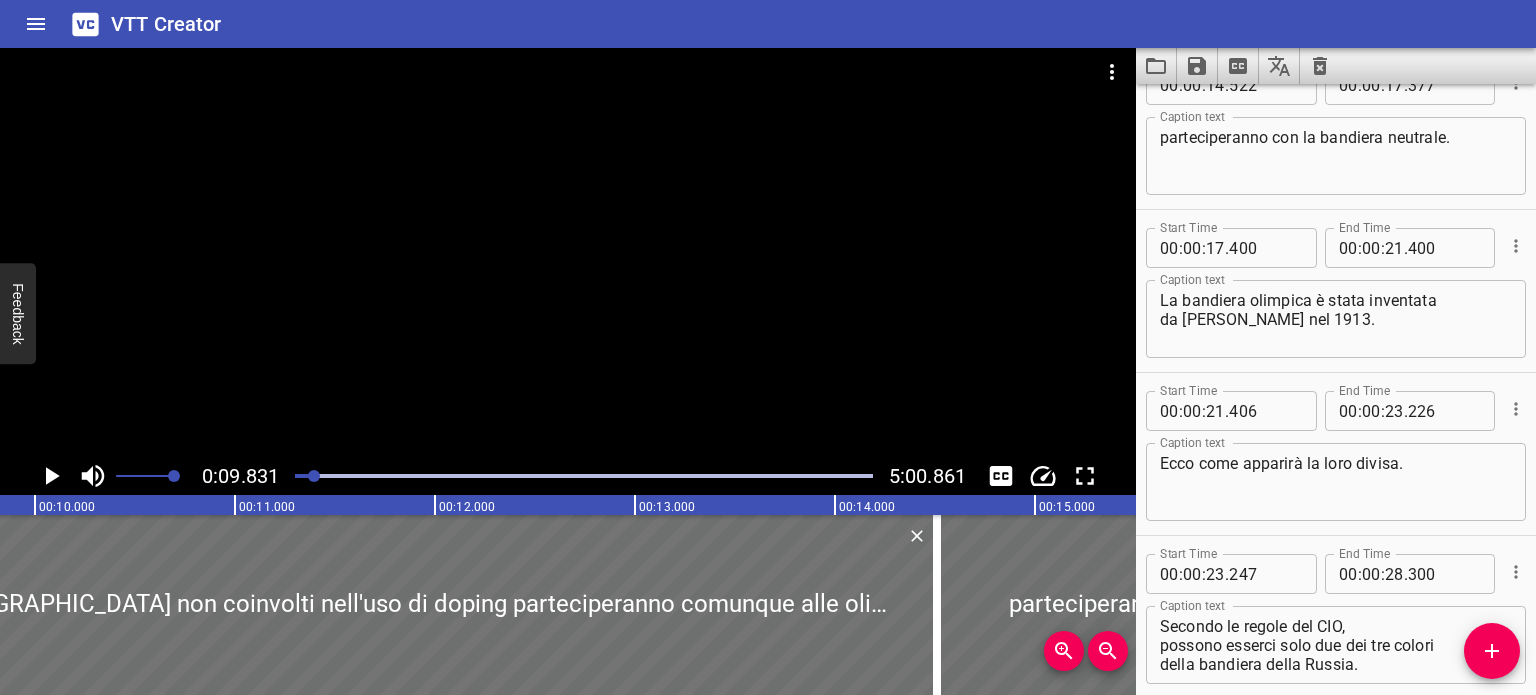 scroll, scrollTop: 600, scrollLeft: 0, axis: vertical 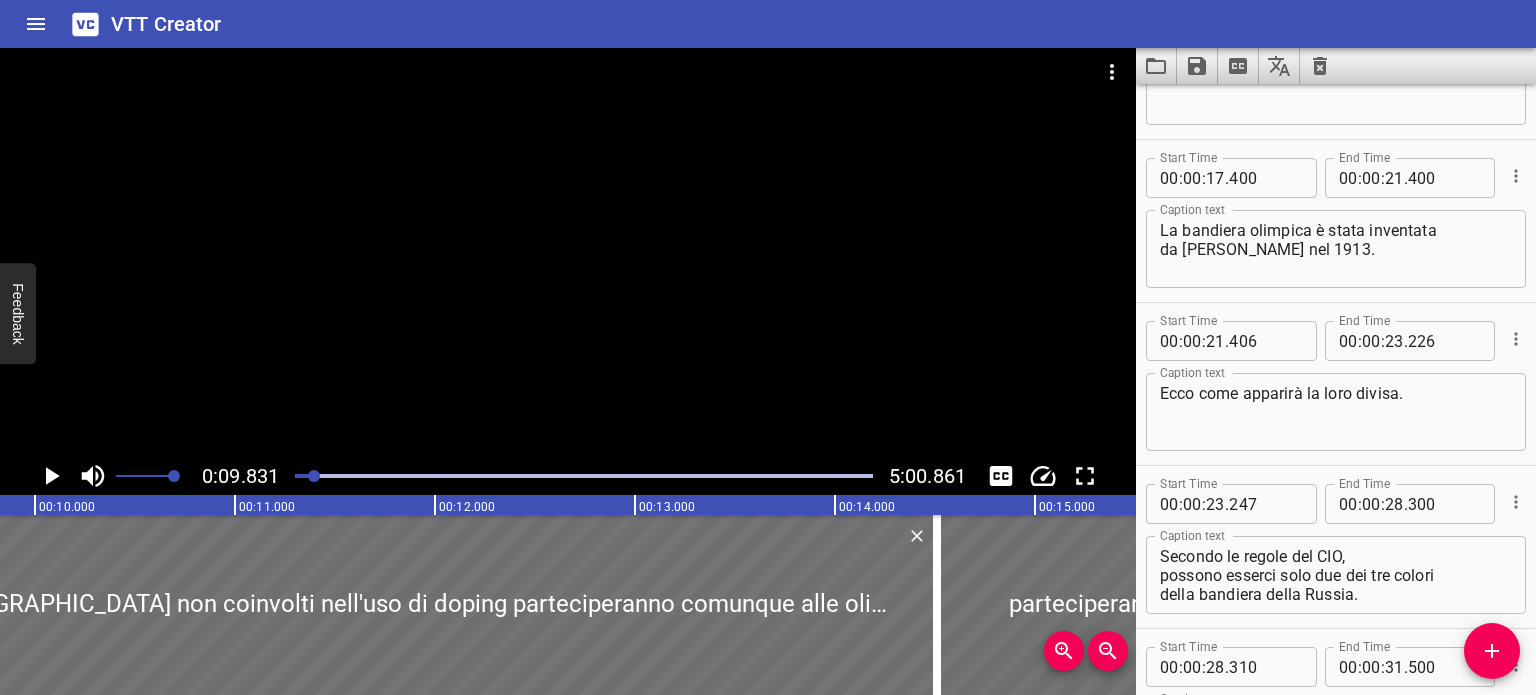 type on "ma gli atleti [DEMOGRAPHIC_DATA] non coinvolti nell'uso di doping
parteciperanno comunque alle olimpiadi," 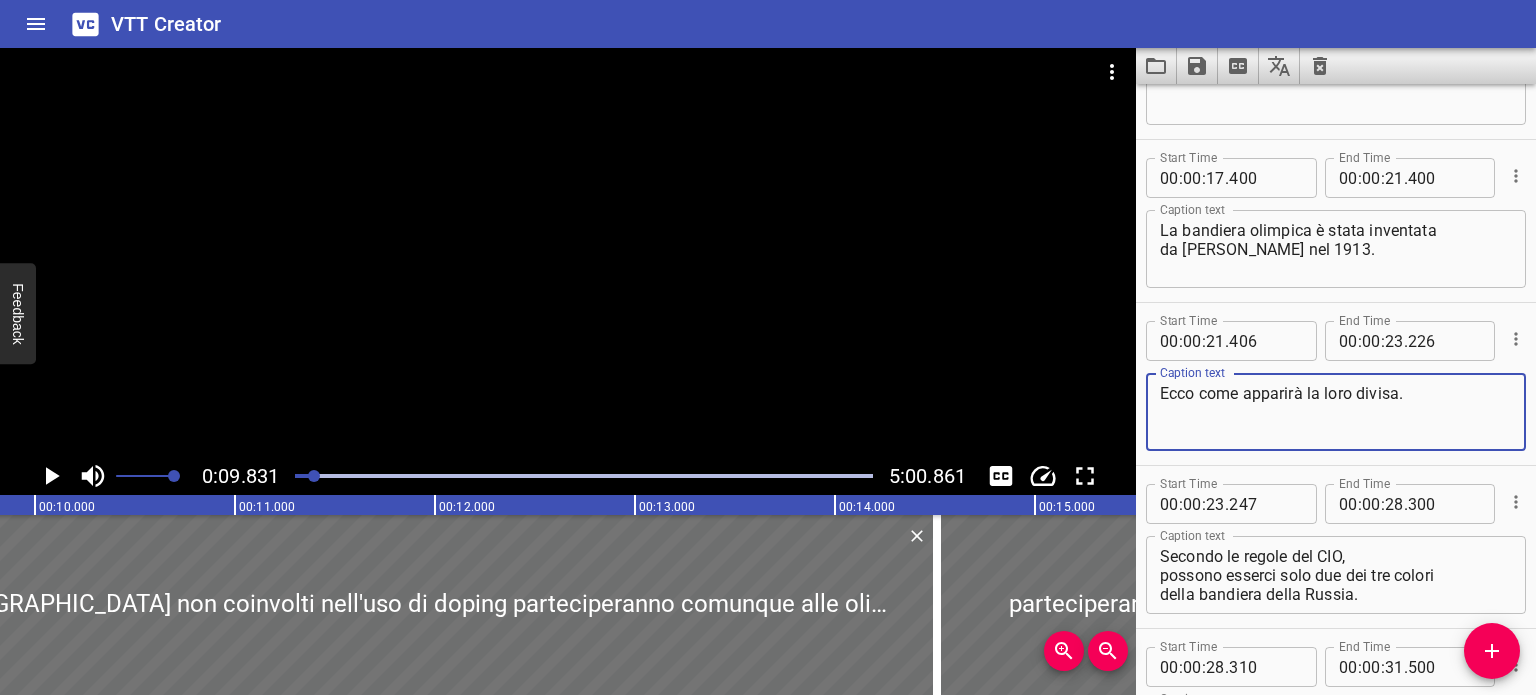 click on "Ecco come apparirà la loro divisa." at bounding box center (1336, 412) 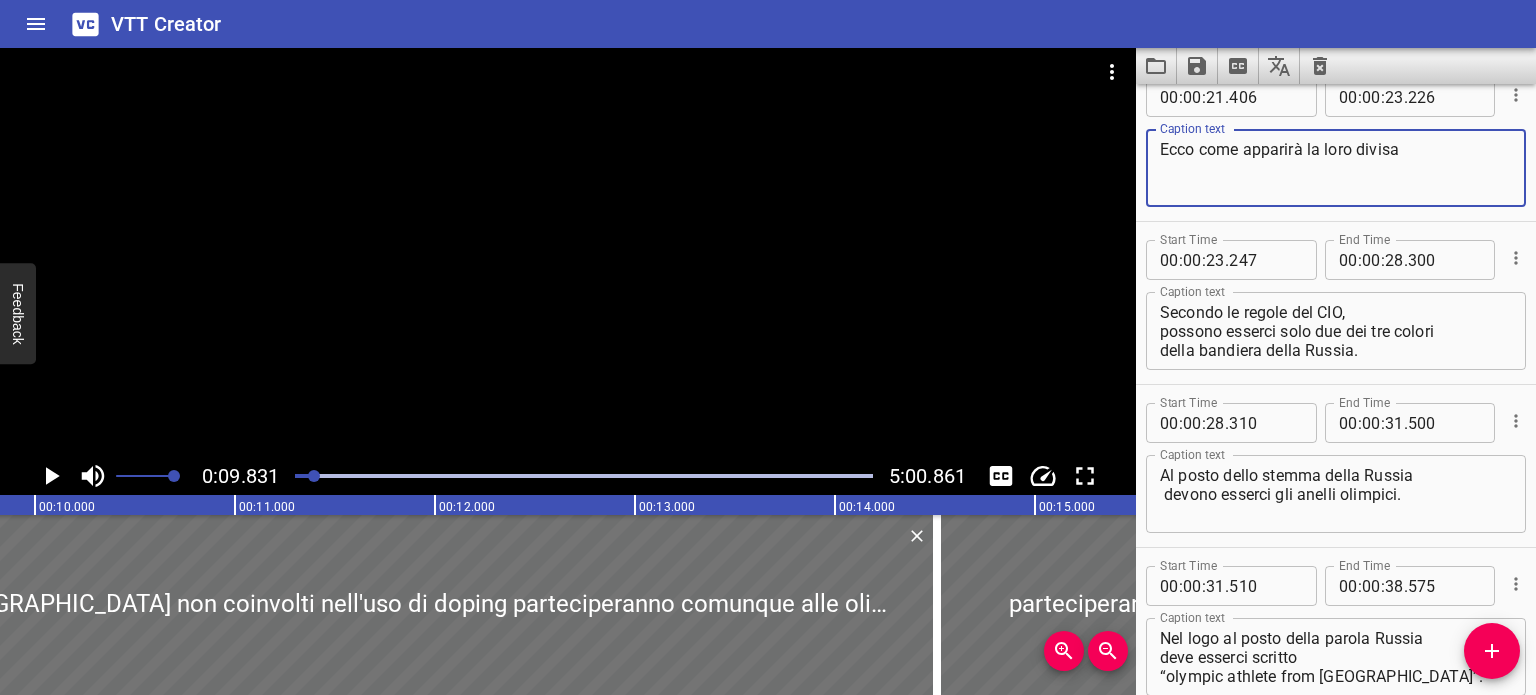 scroll, scrollTop: 846, scrollLeft: 0, axis: vertical 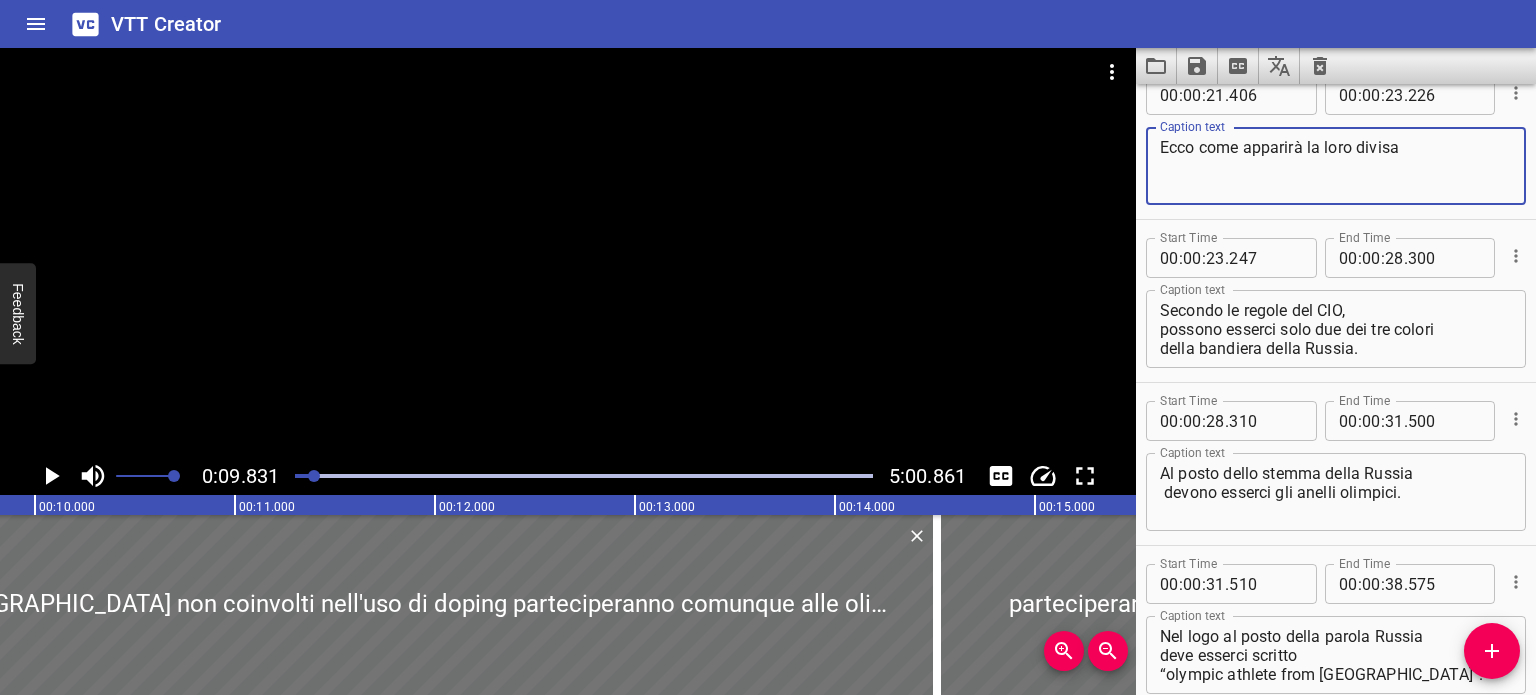 type on "Ecco come apparirà la loro divisa." 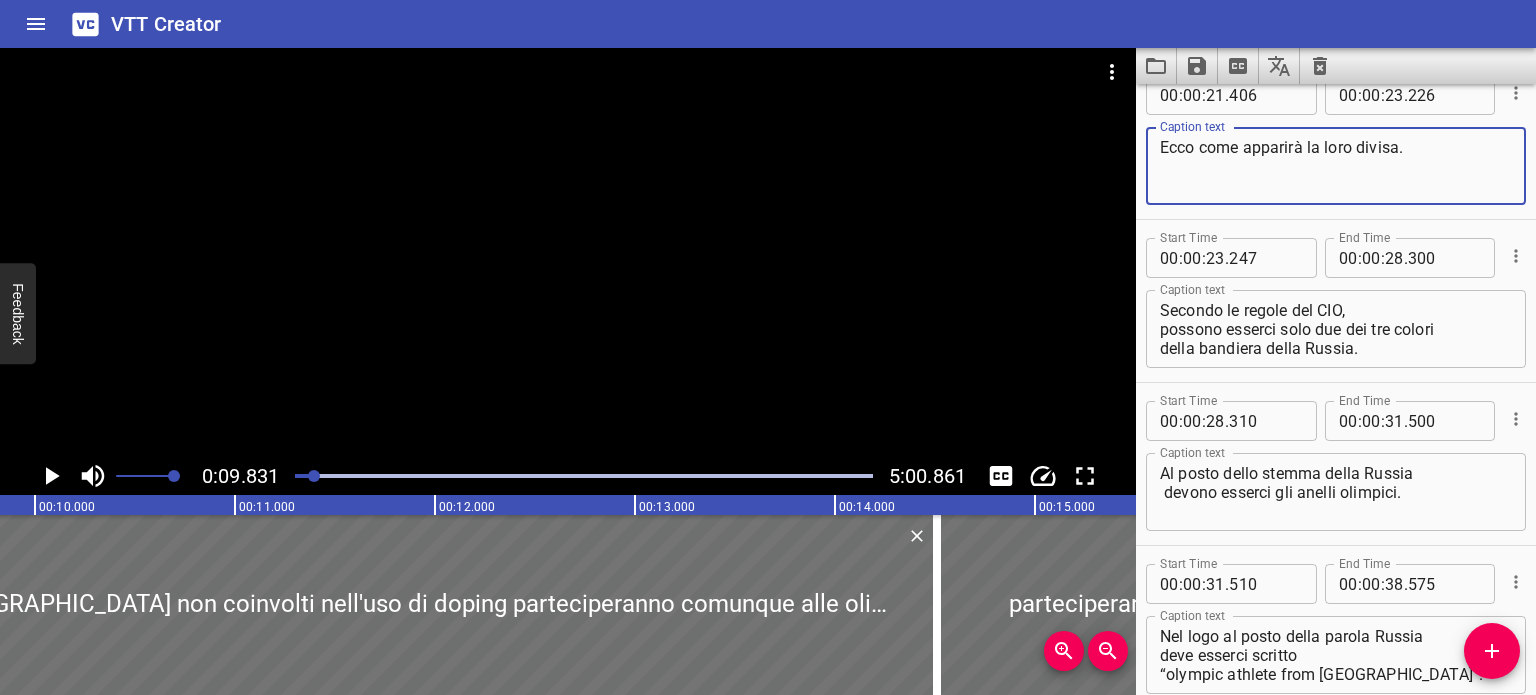click on "Secondo le regole del CIO,
possono esserci solo due dei tre colori
della bandiera della Russia." at bounding box center [1336, 329] 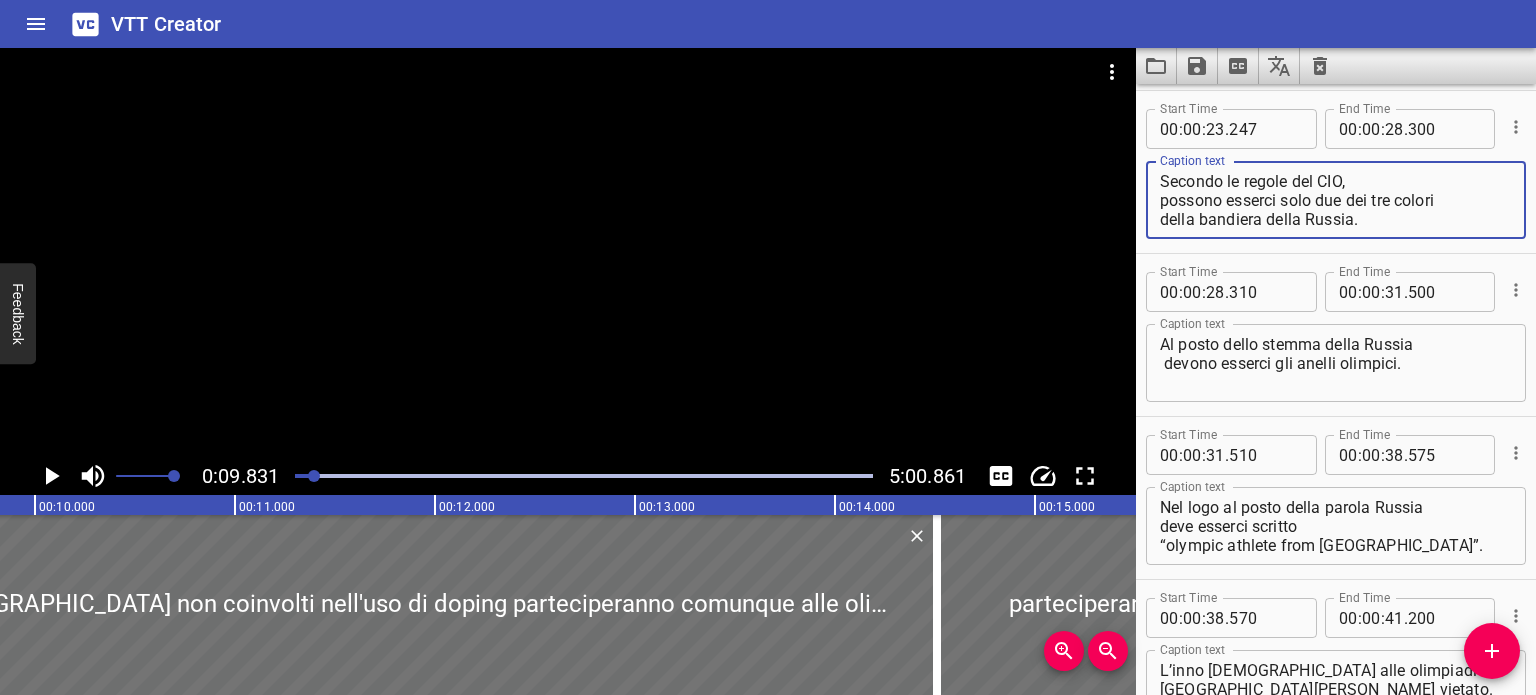scroll, scrollTop: 974, scrollLeft: 0, axis: vertical 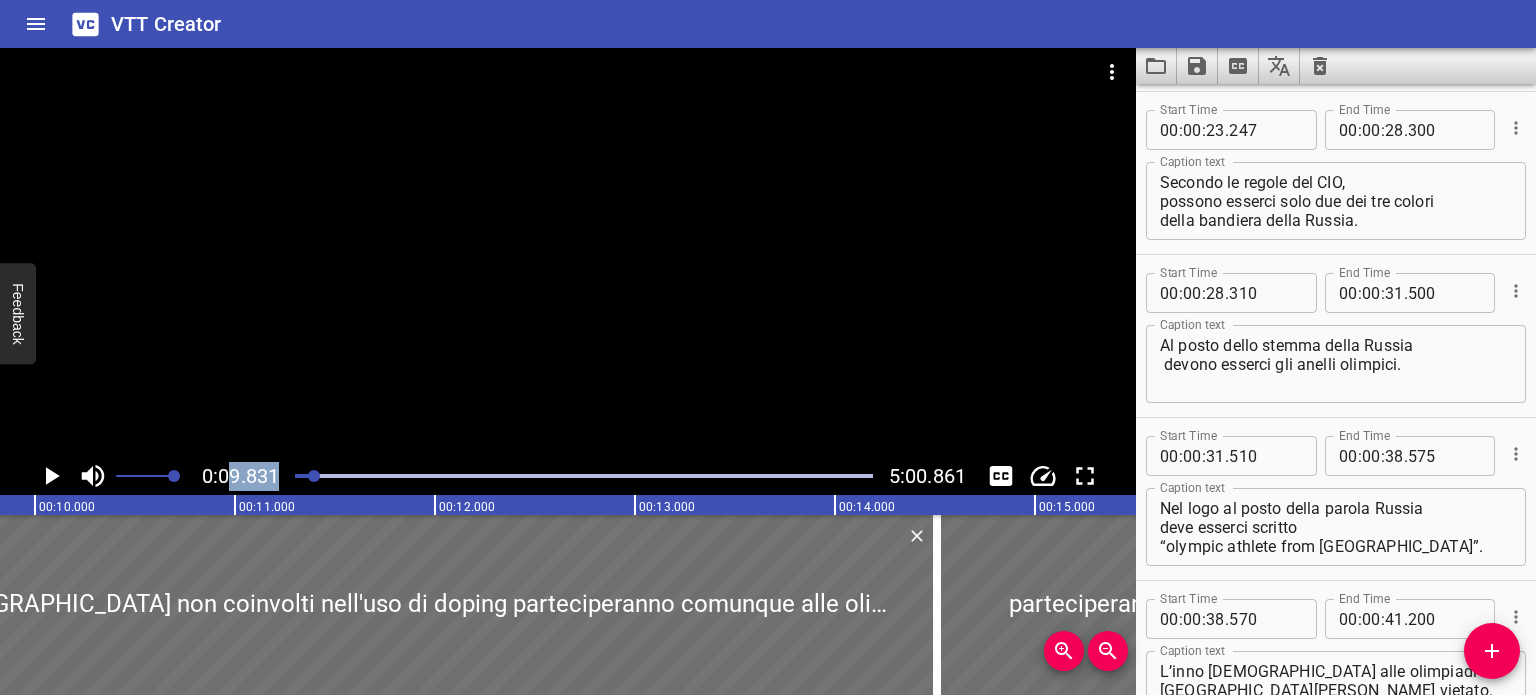 drag, startPoint x: 308, startPoint y: 475, endPoint x: 230, endPoint y: 475, distance: 78 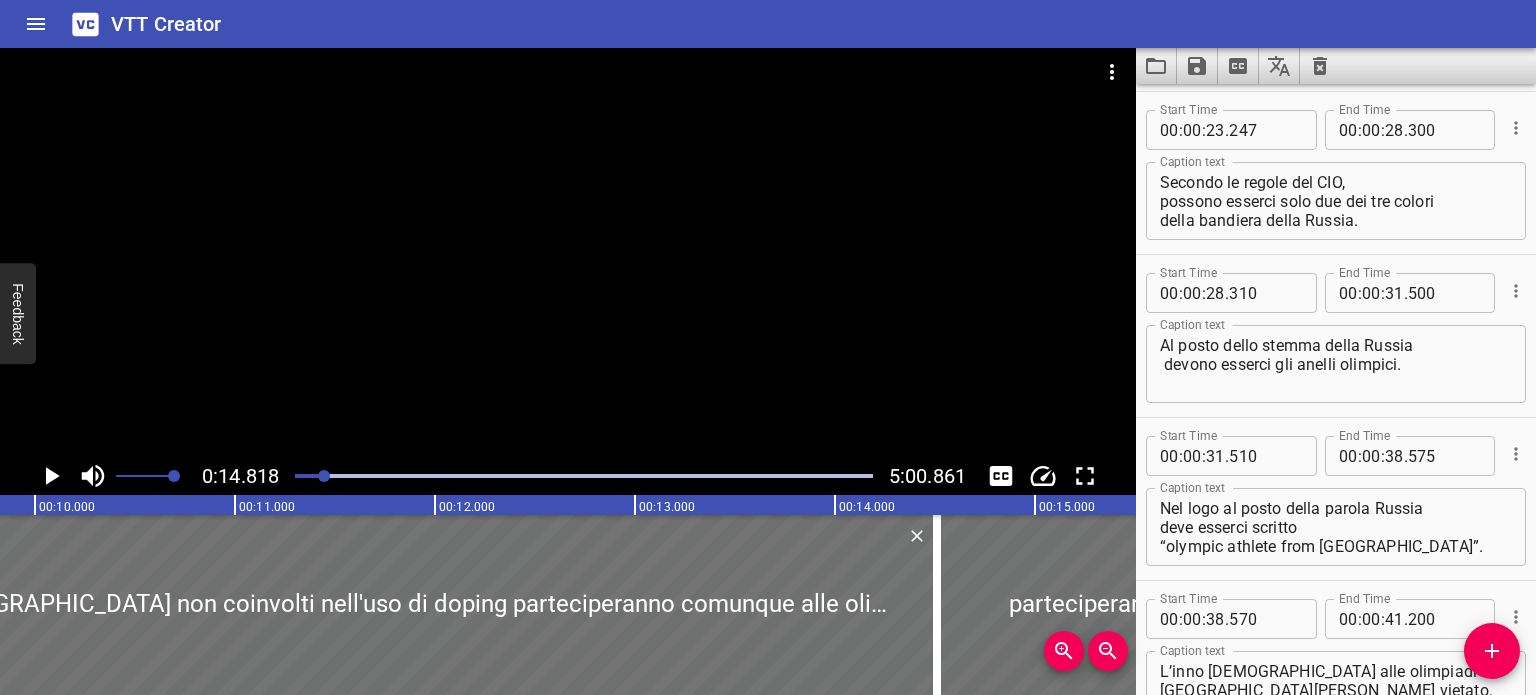 scroll, scrollTop: 674, scrollLeft: 0, axis: vertical 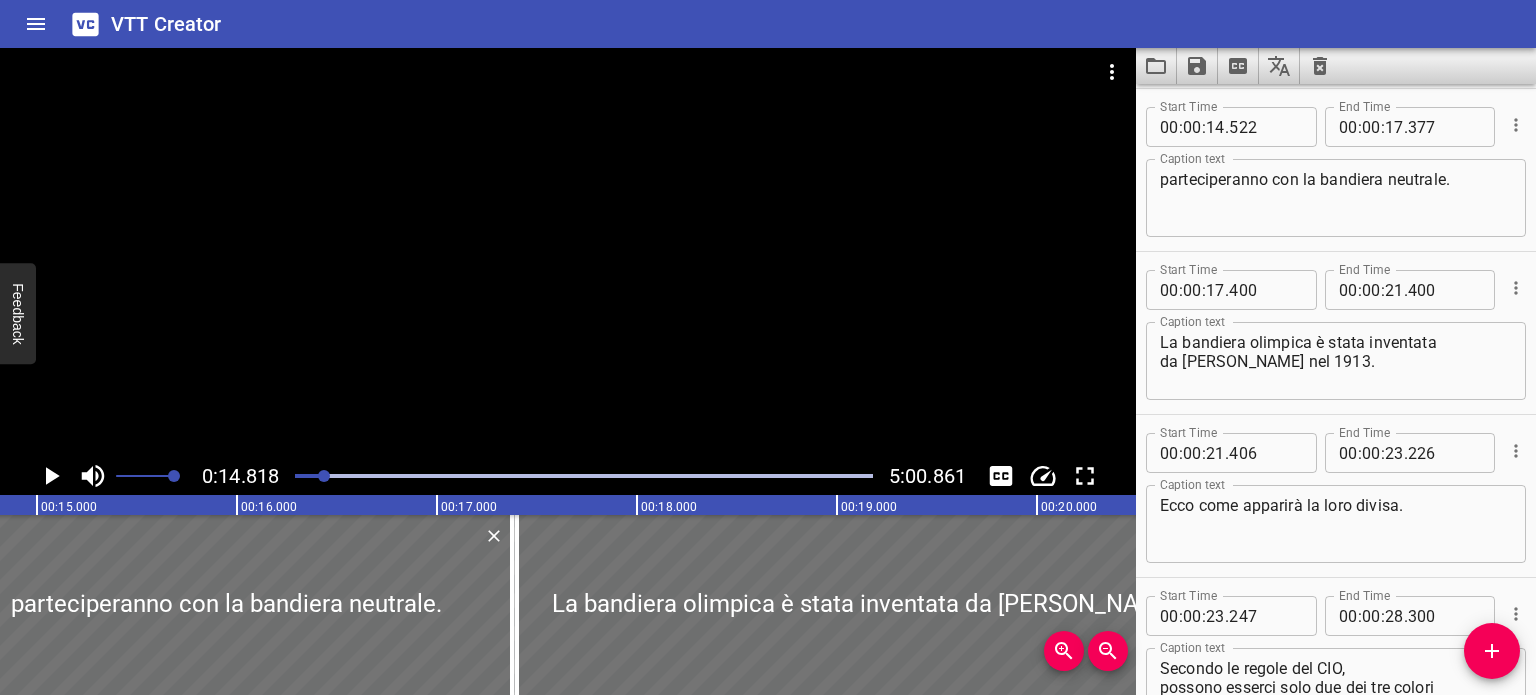 click at bounding box center [35, 476] 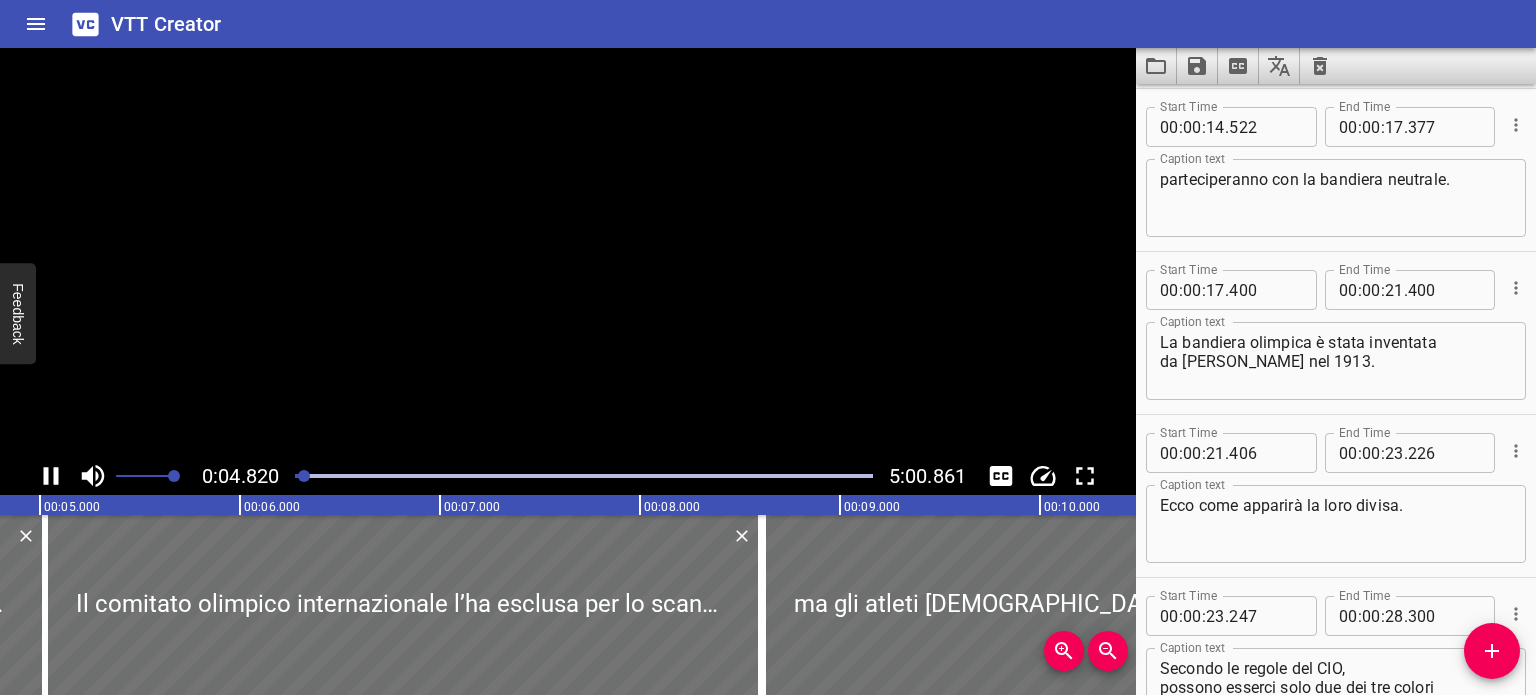 scroll, scrollTop: 0, scrollLeft: 963, axis: horizontal 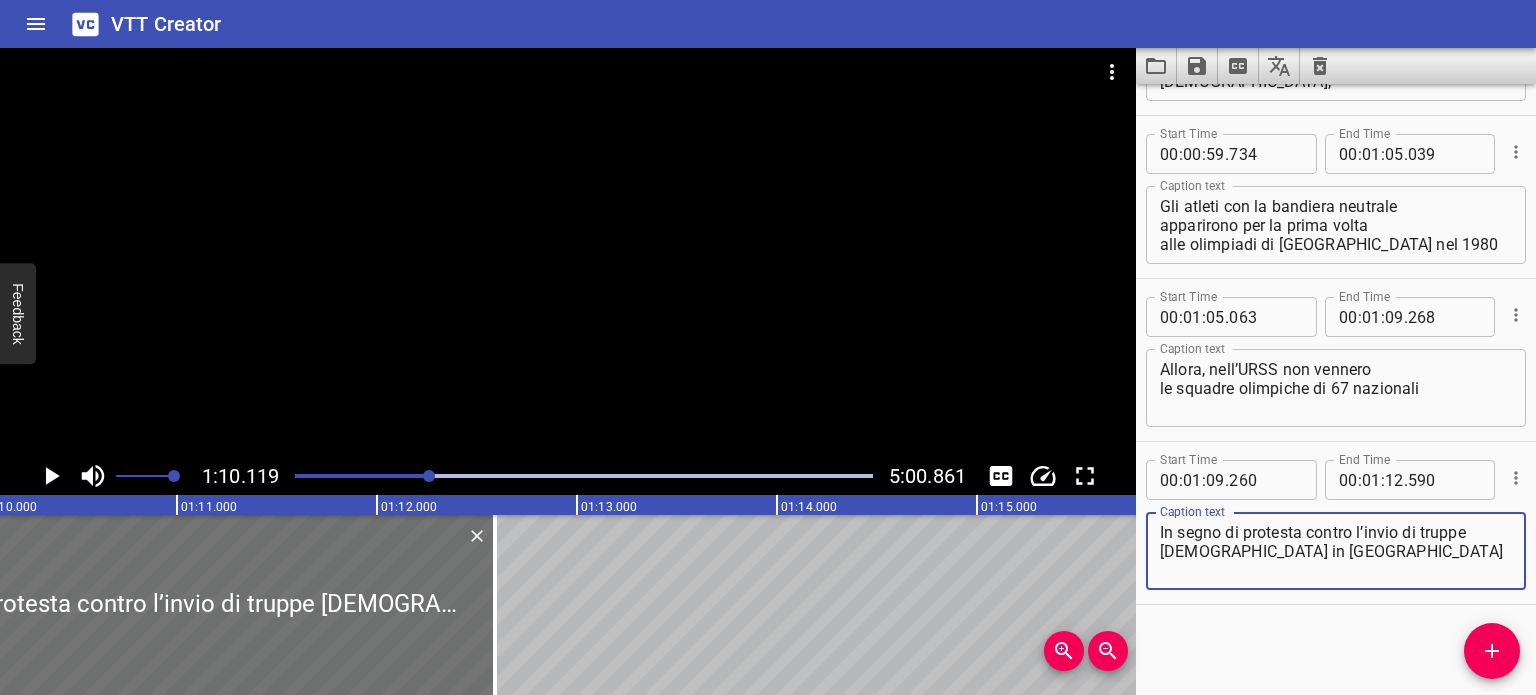 click on "In segno di protesta contro l’invio di truppe [DEMOGRAPHIC_DATA] in [GEOGRAPHIC_DATA]" at bounding box center [1336, 551] 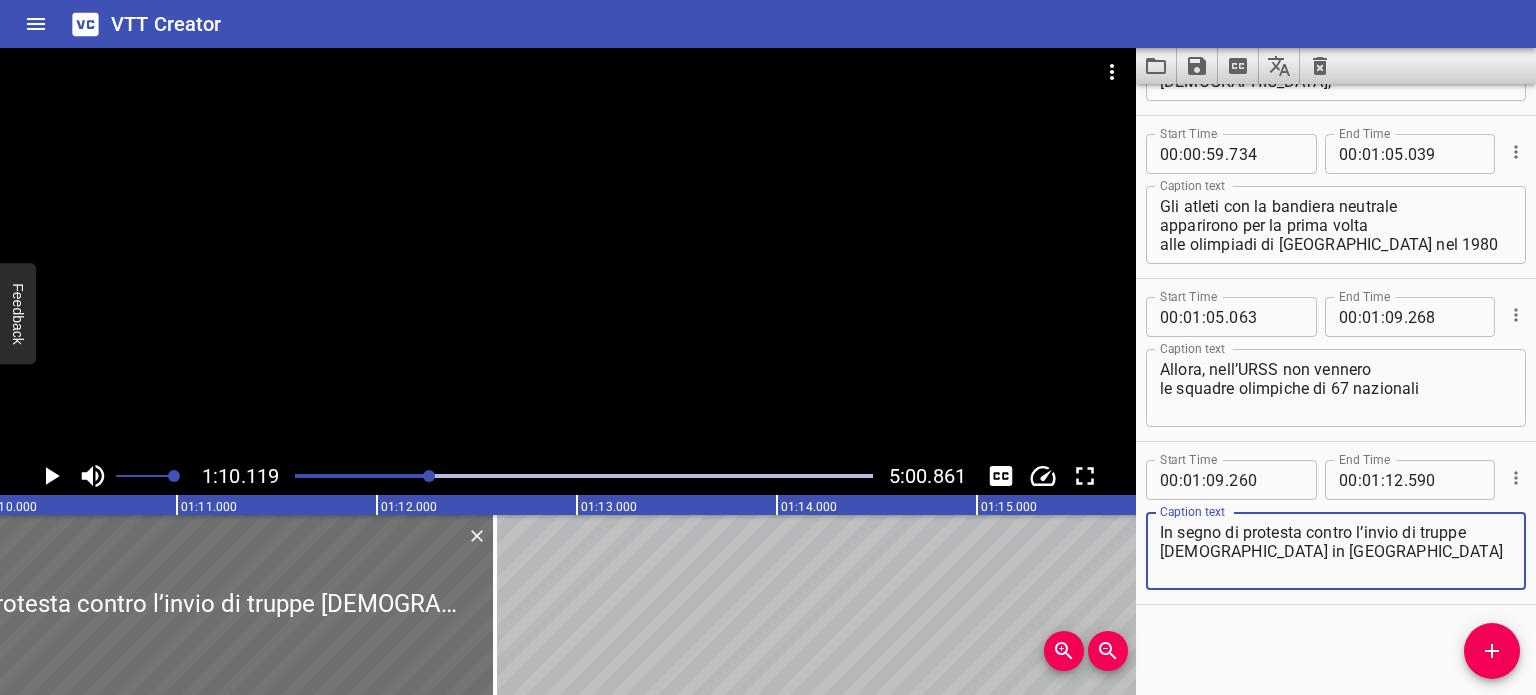 click on "In segno di protesta contro l’invio di truppe [DEMOGRAPHIC_DATA] in [GEOGRAPHIC_DATA]" at bounding box center (1336, 551) 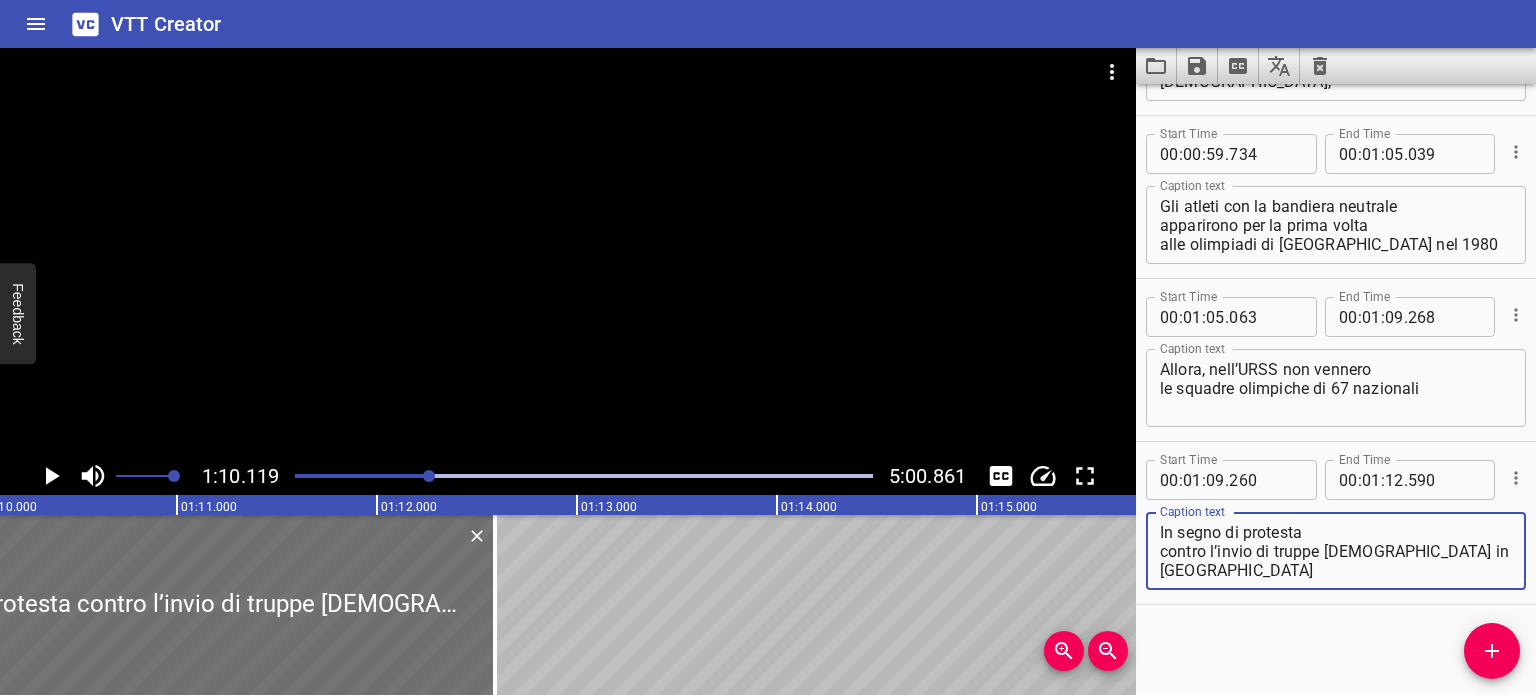 click on "In segno di protesta
contro l’invio di truppe [DEMOGRAPHIC_DATA] in [GEOGRAPHIC_DATA]" at bounding box center [1336, 551] 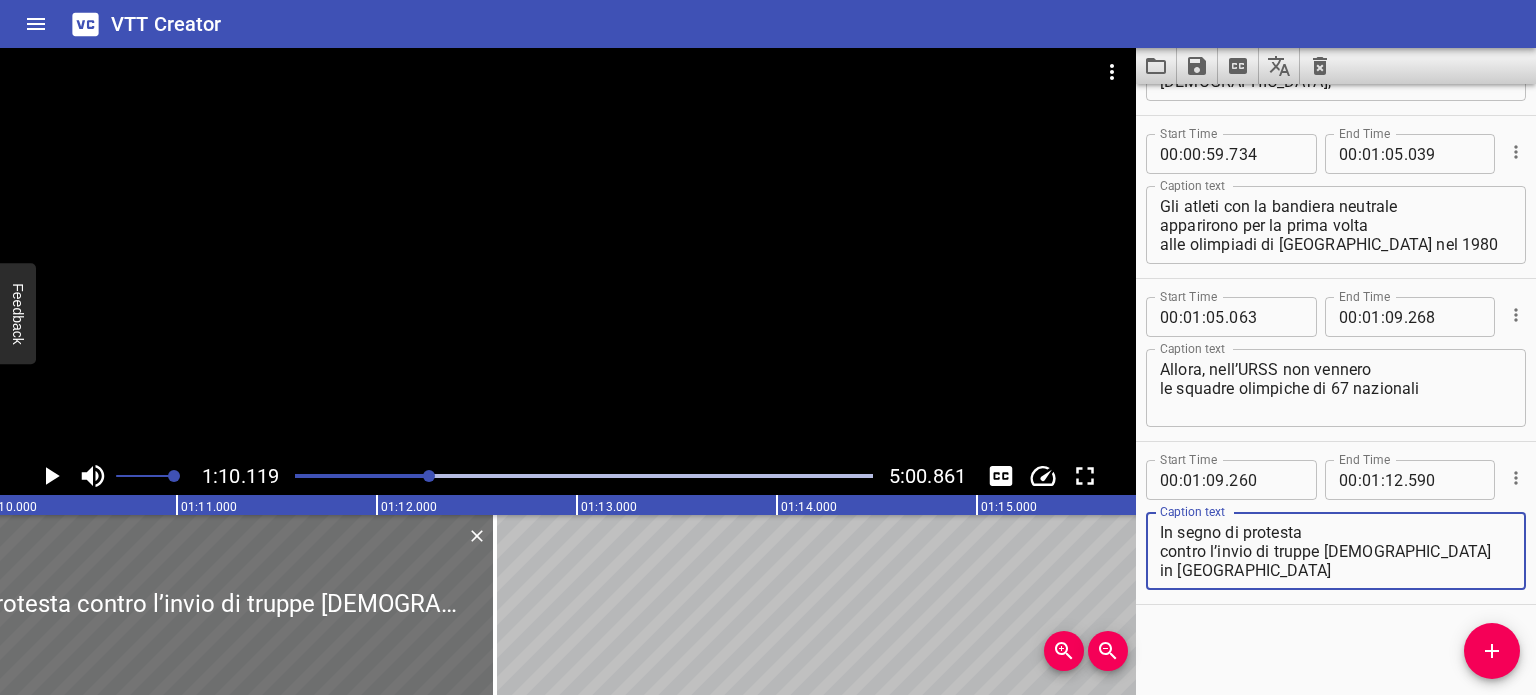 type on "In segno di protesta
contro l’invio di truppe [DEMOGRAPHIC_DATA]
in [GEOGRAPHIC_DATA]" 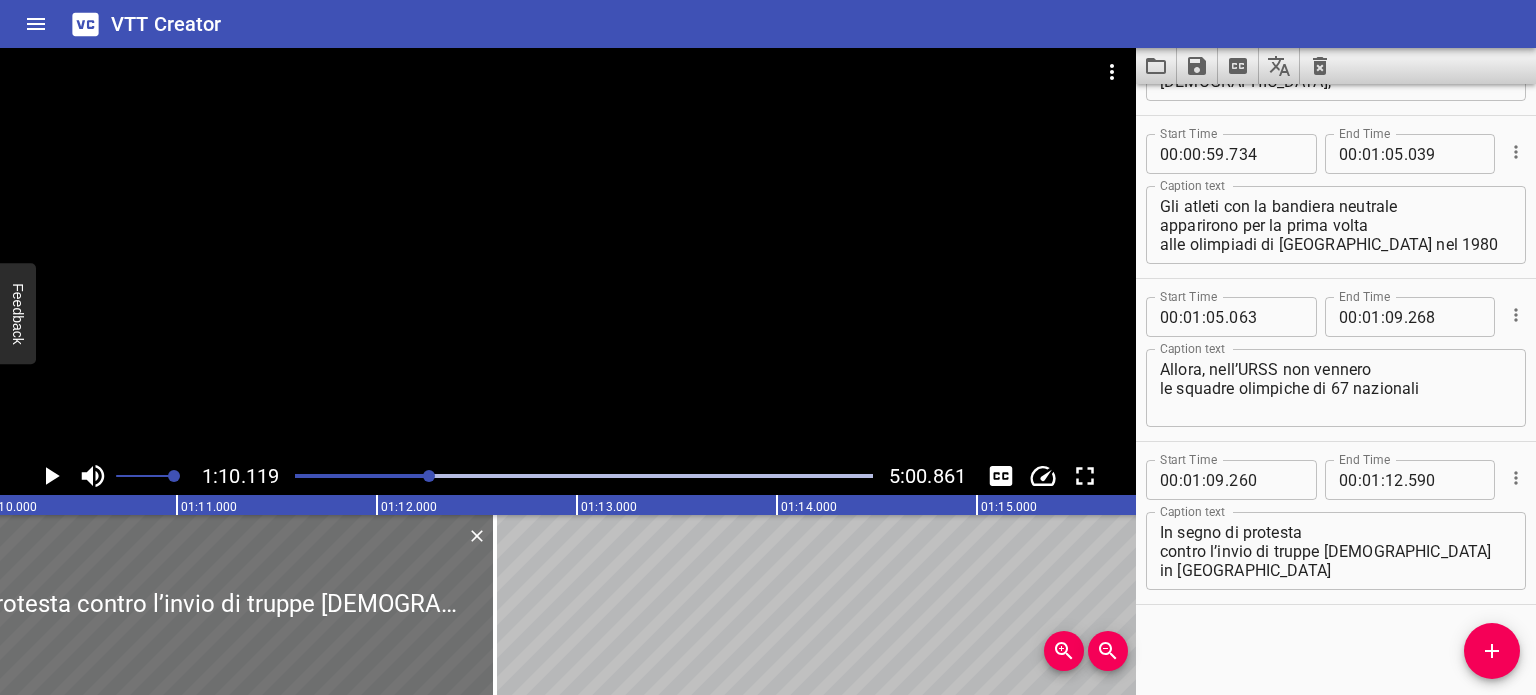 click at bounding box center [568, 252] 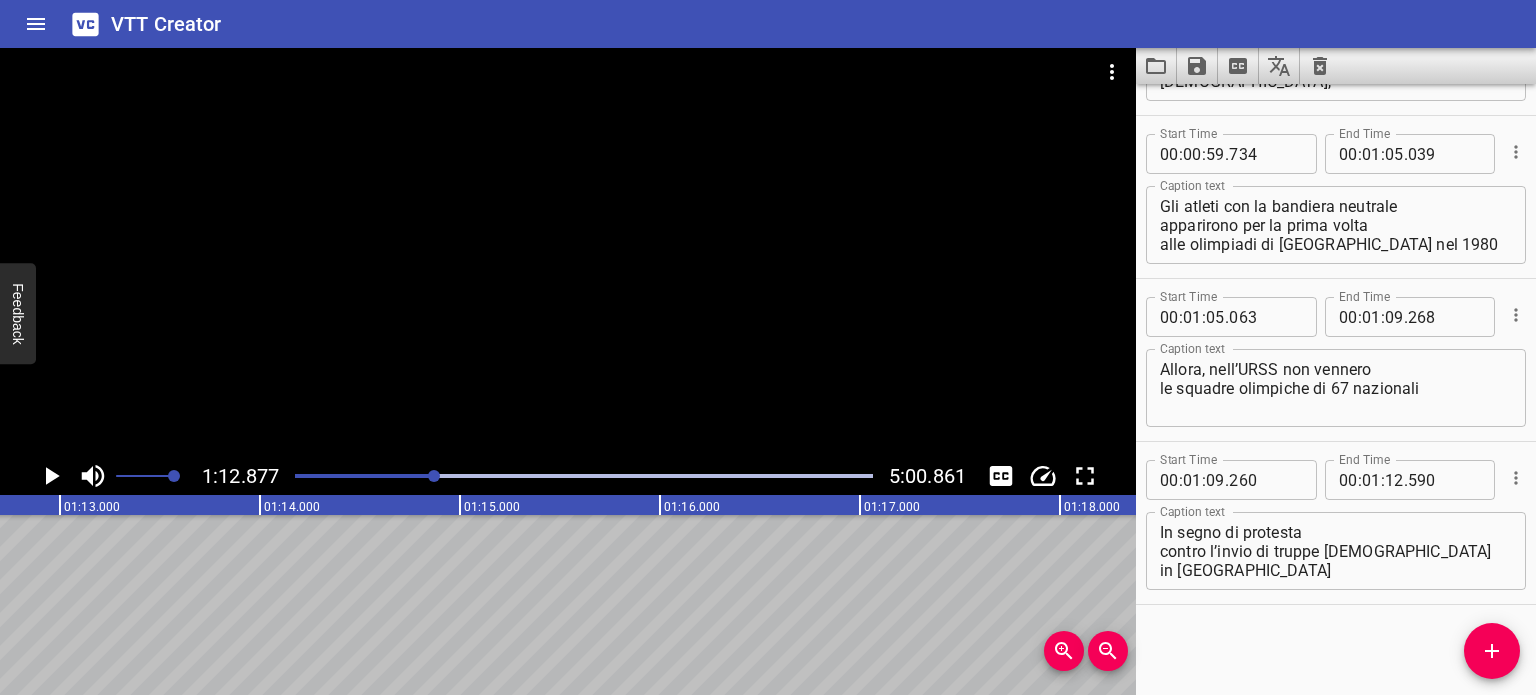 scroll, scrollTop: 0, scrollLeft: 14575, axis: horizontal 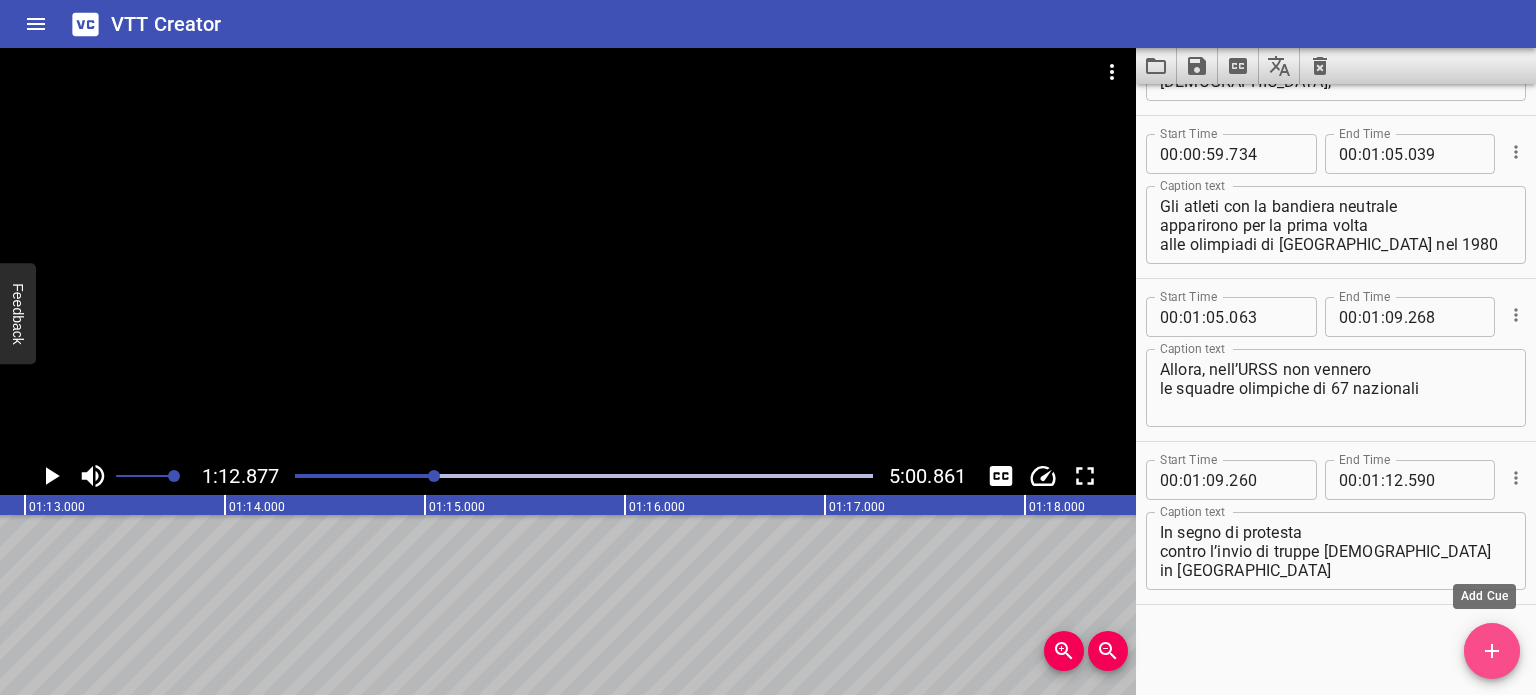 click 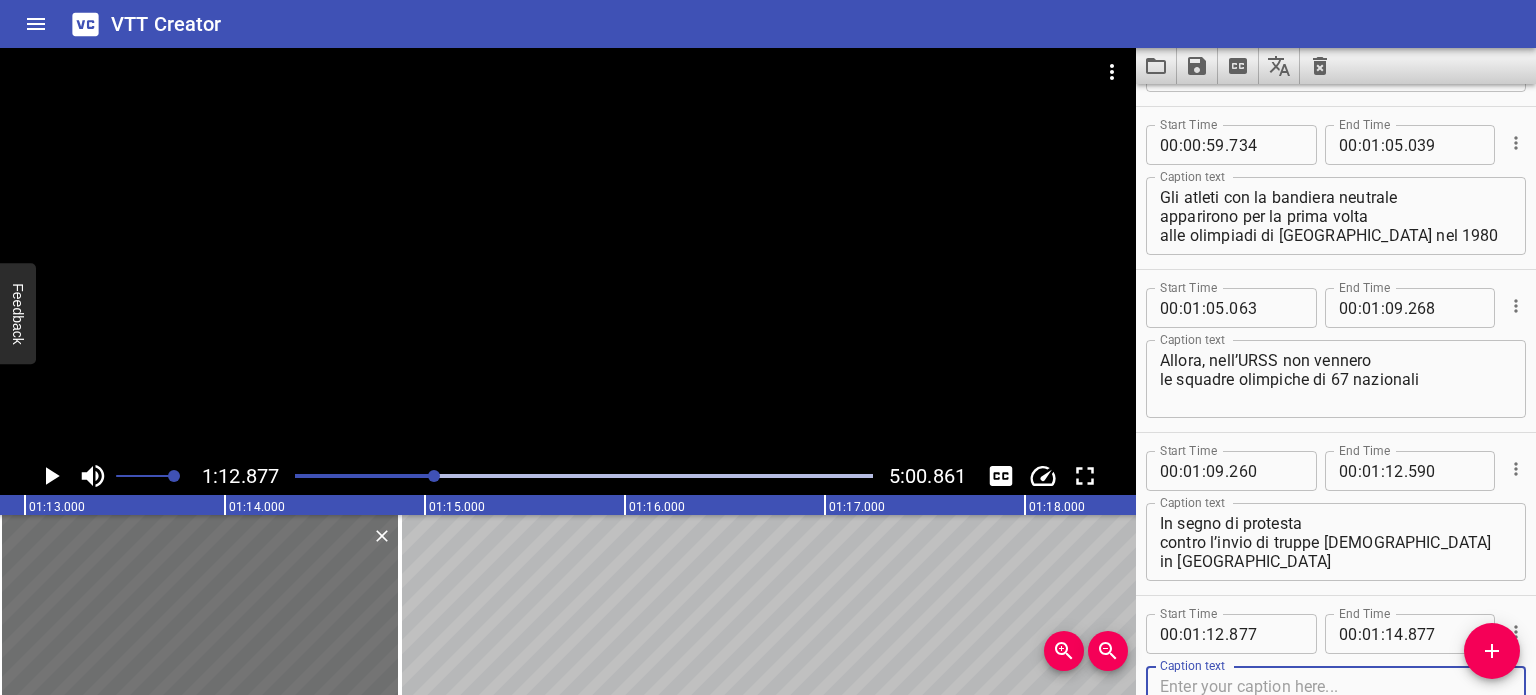 scroll, scrollTop: 2091, scrollLeft: 0, axis: vertical 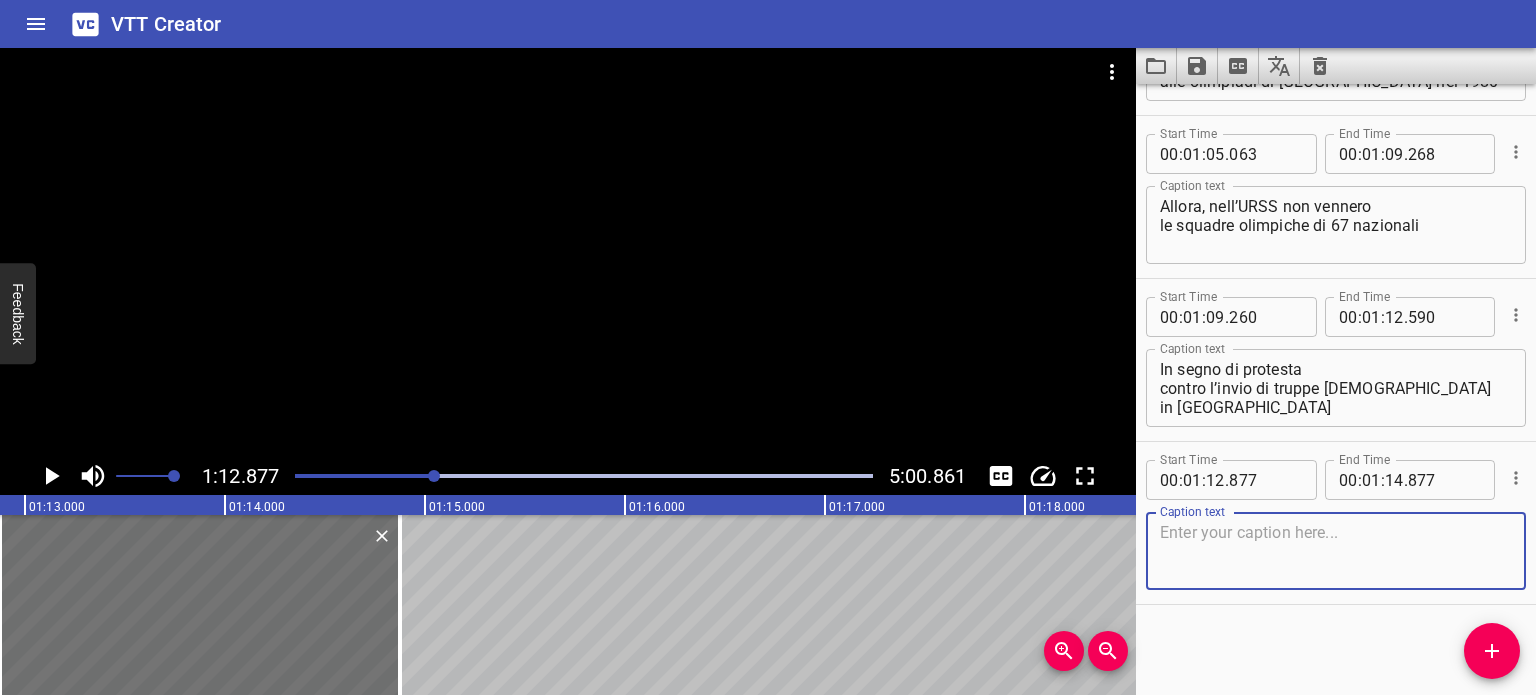 click at bounding box center [1336, 551] 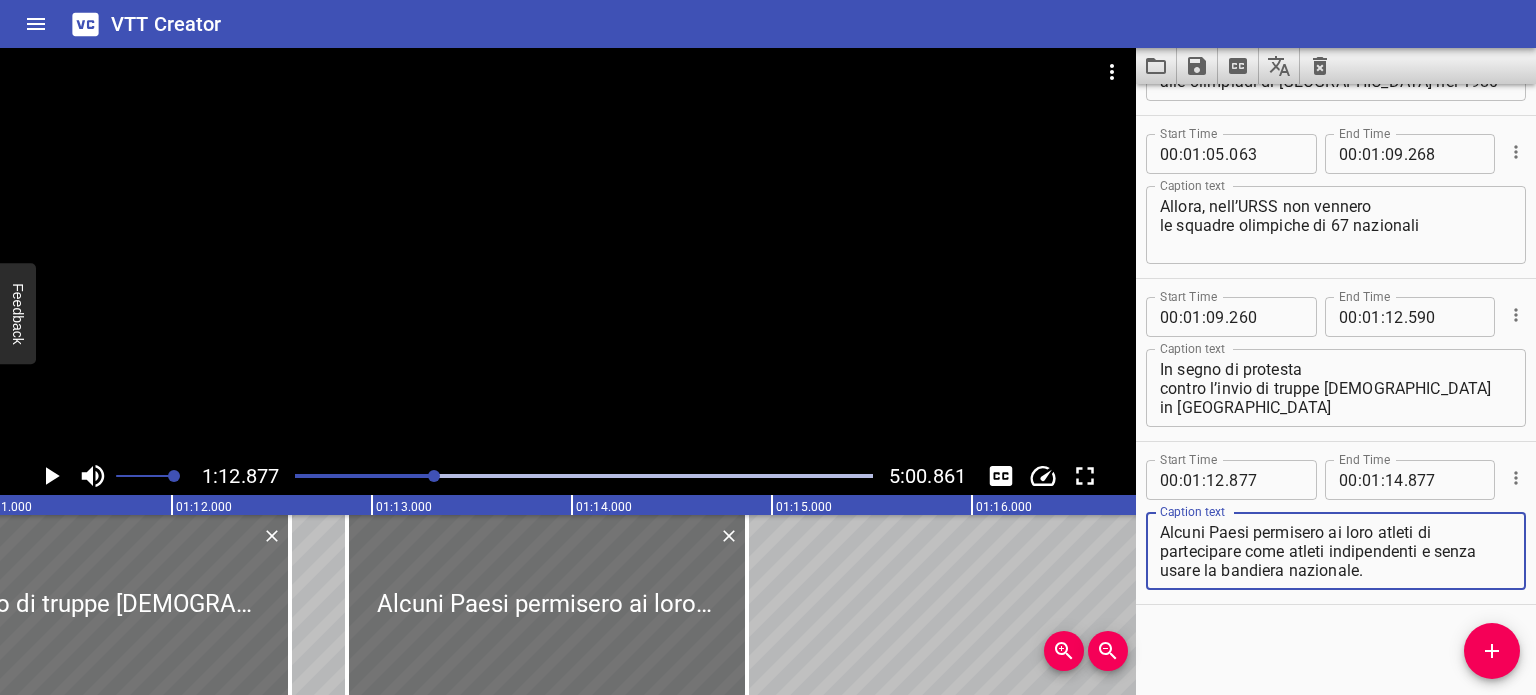 scroll, scrollTop: 0, scrollLeft: 14227, axis: horizontal 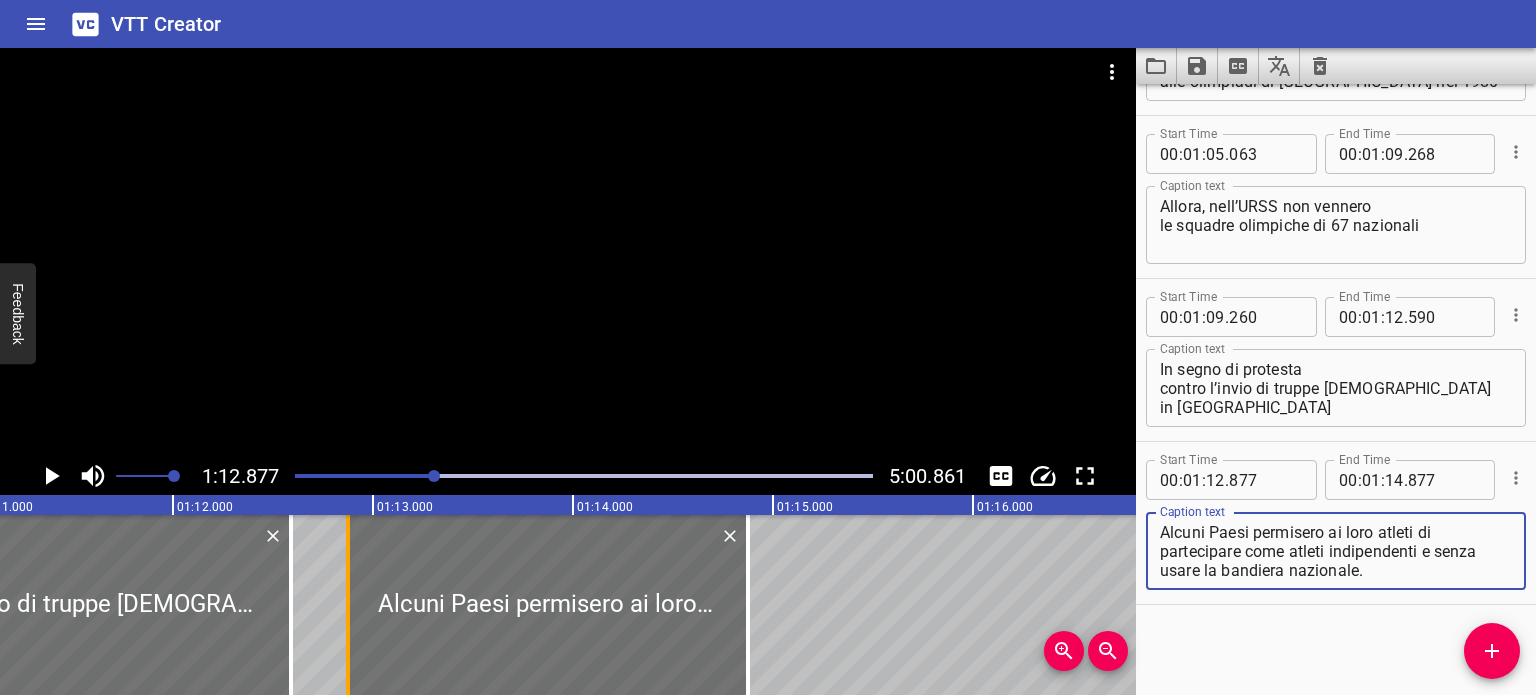 type on "Alcuni Paesi permisero ai loro atleti di partecipare come atleti indipendenti e senza usare la bandiera nazionale." 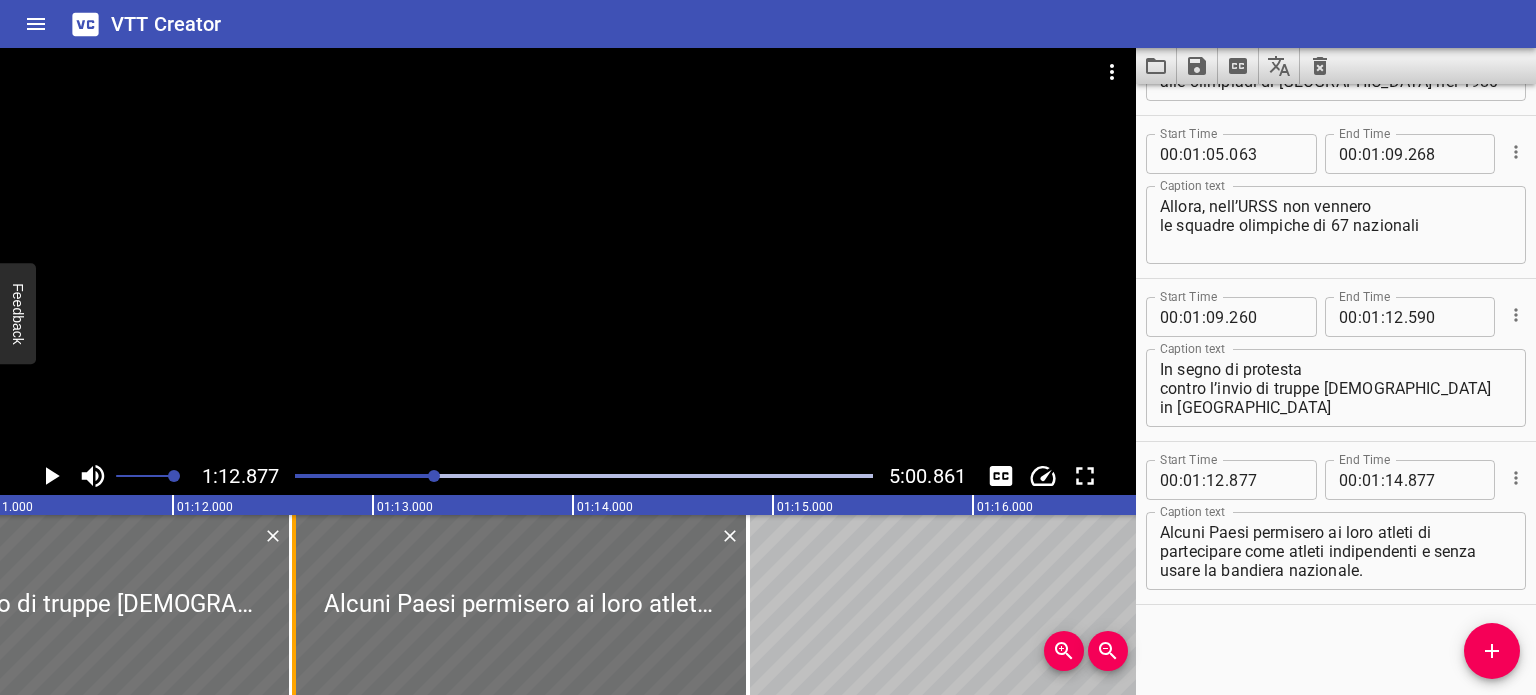 drag, startPoint x: 347, startPoint y: 578, endPoint x: 293, endPoint y: 570, distance: 54.589375 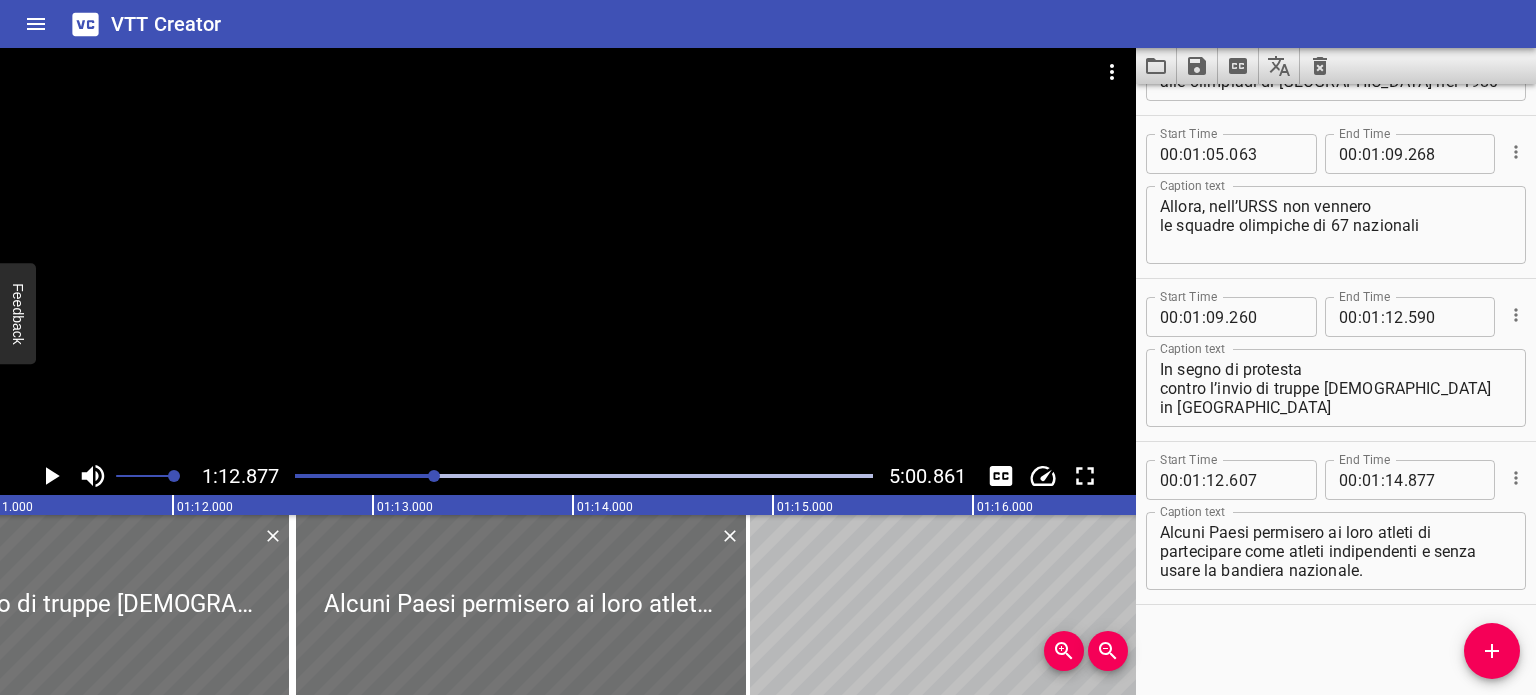 click at bounding box center [147, 476] 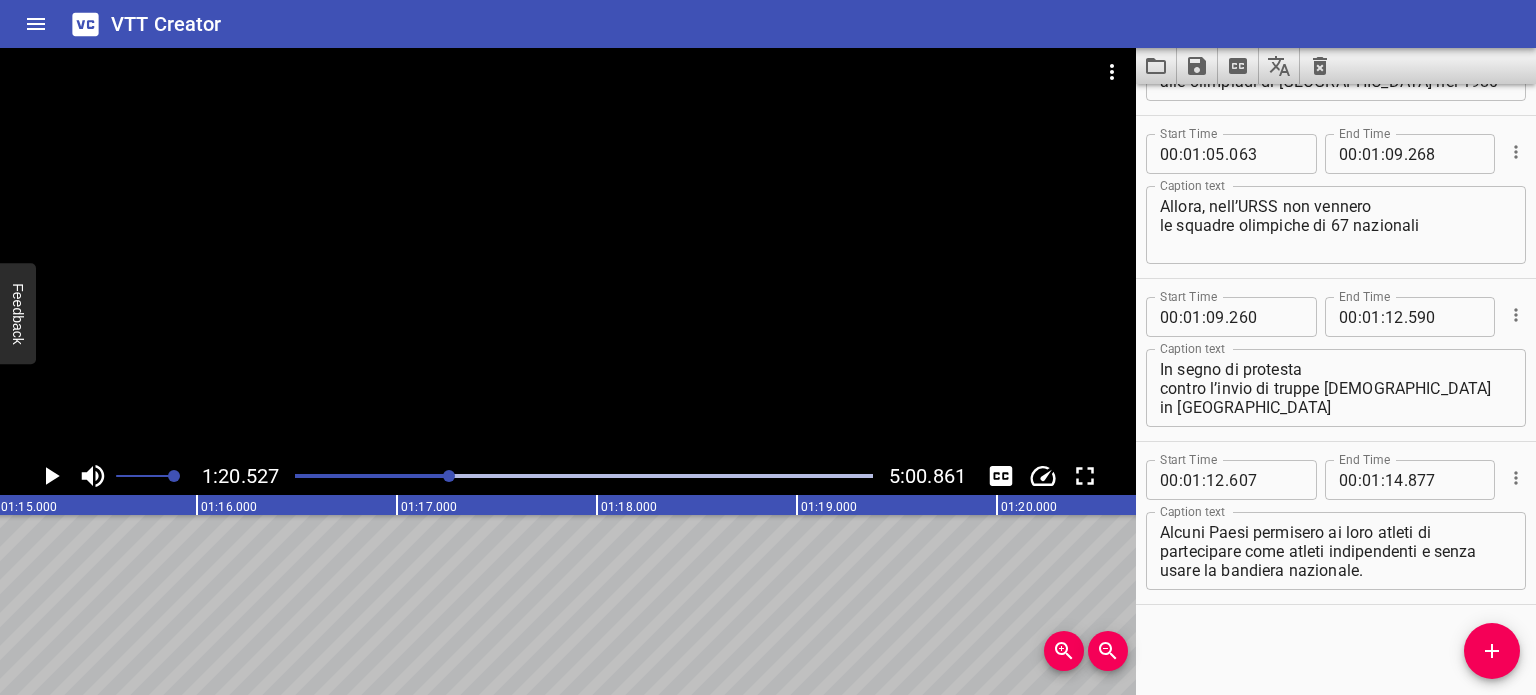 scroll, scrollTop: 0, scrollLeft: 14530, axis: horizontal 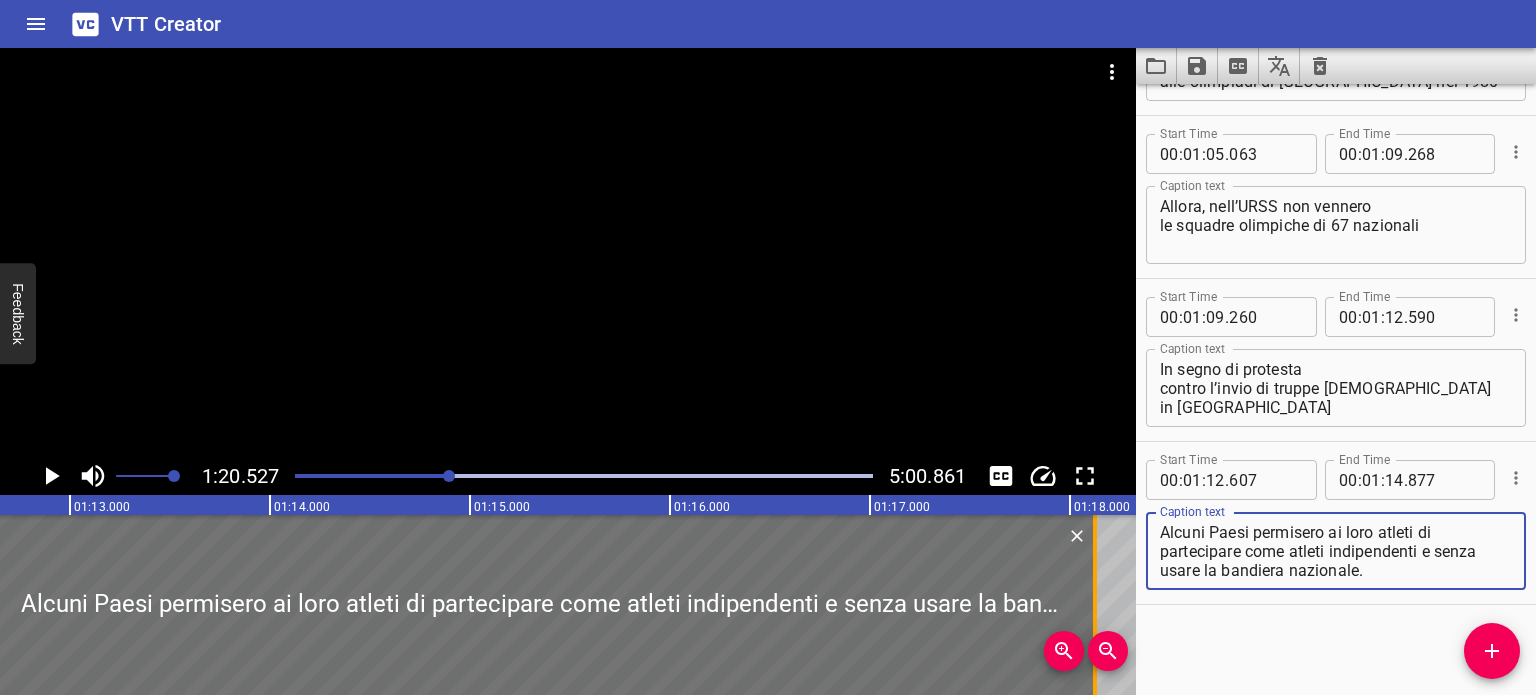 drag, startPoint x: 444, startPoint y: 582, endPoint x: 1104, endPoint y: 561, distance: 660.334 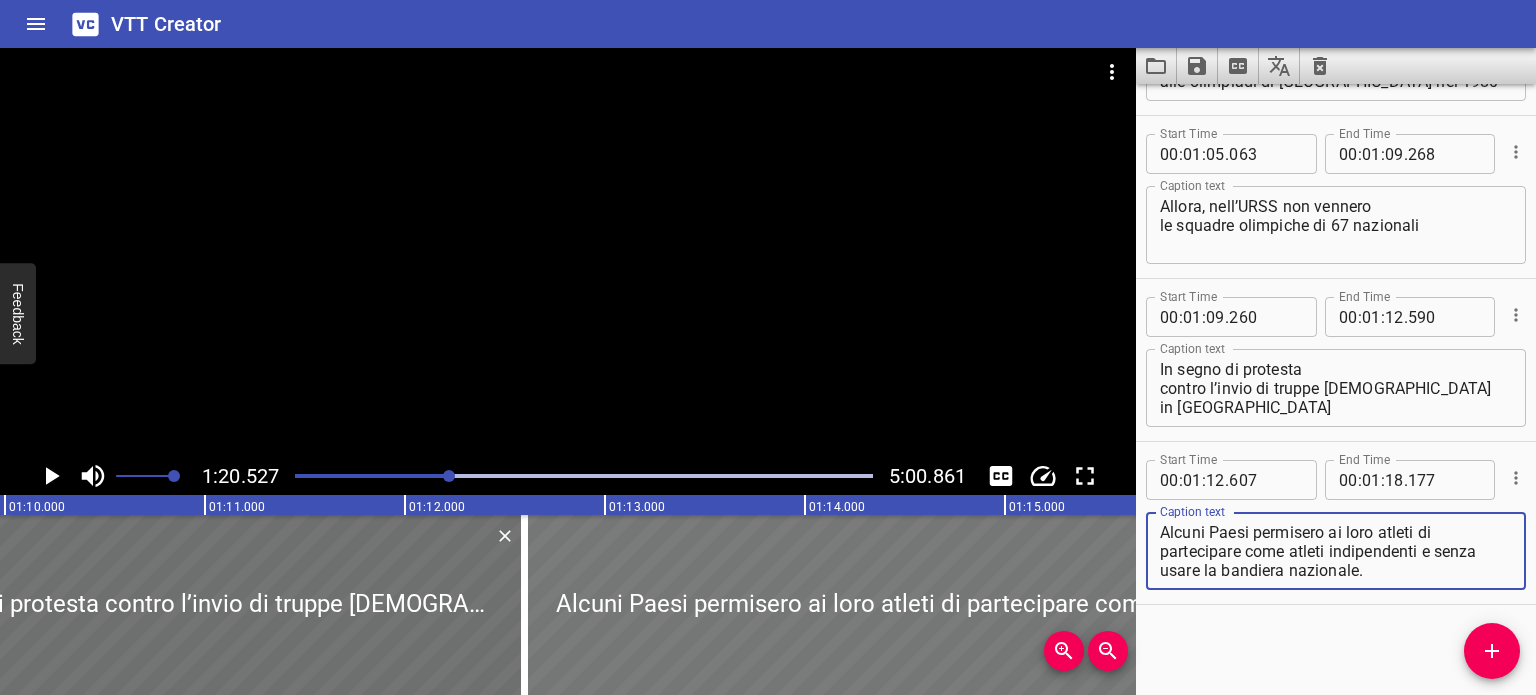 scroll, scrollTop: 0, scrollLeft: 13989, axis: horizontal 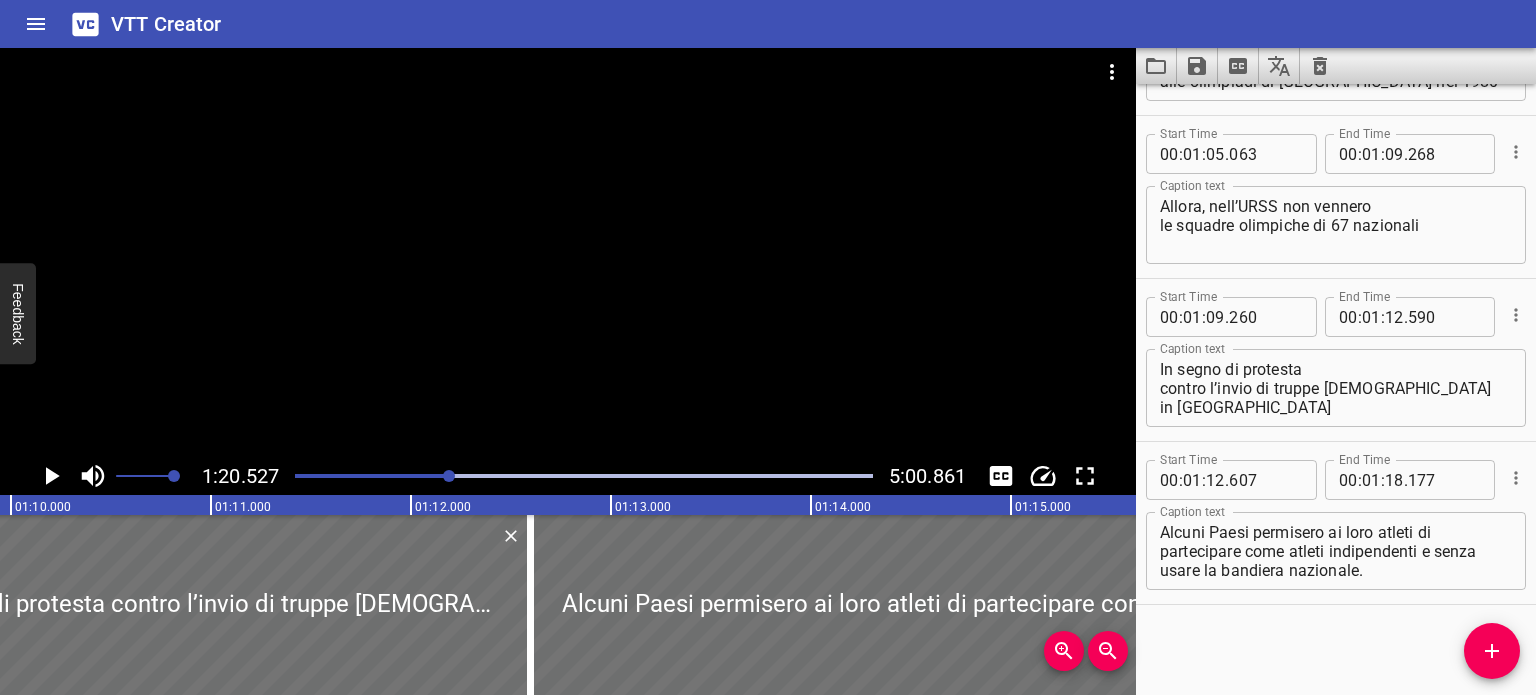 click at bounding box center [161, 476] 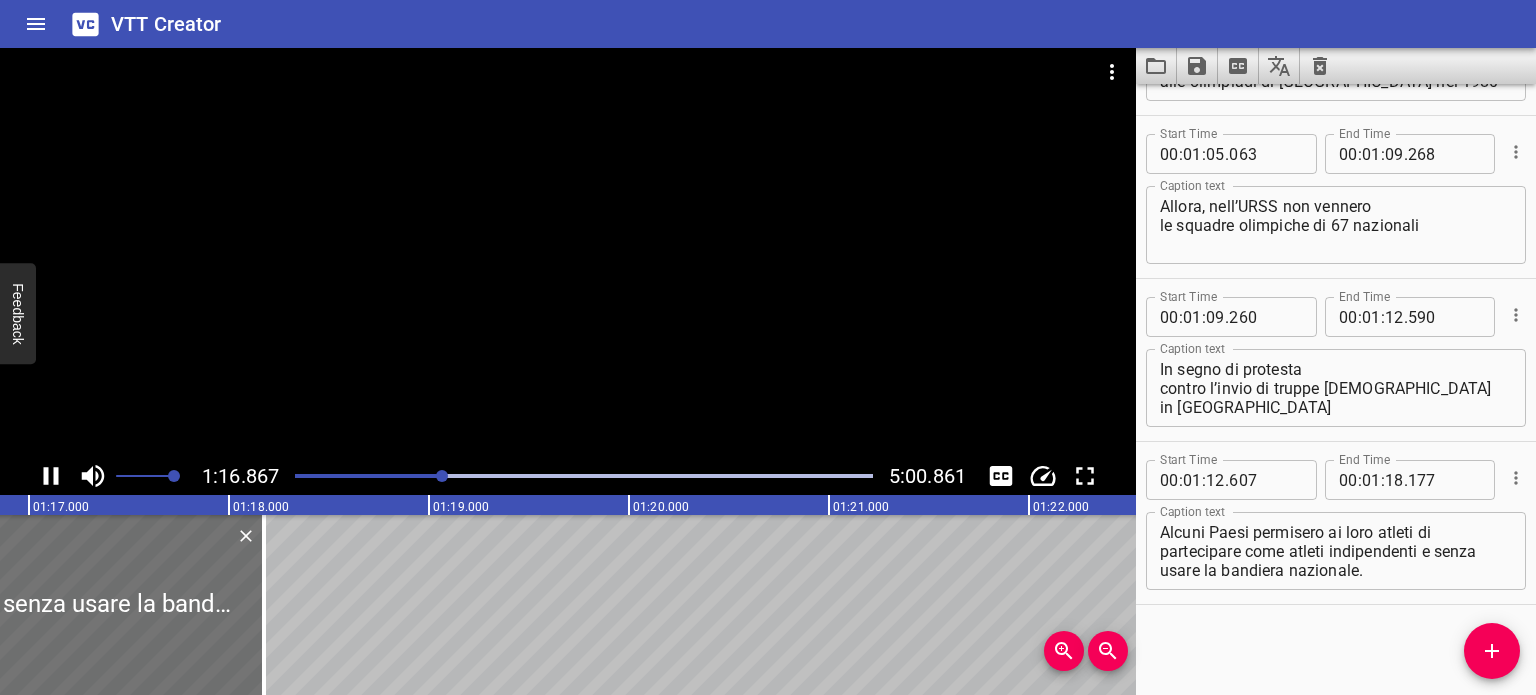 click at bounding box center [584, 476] 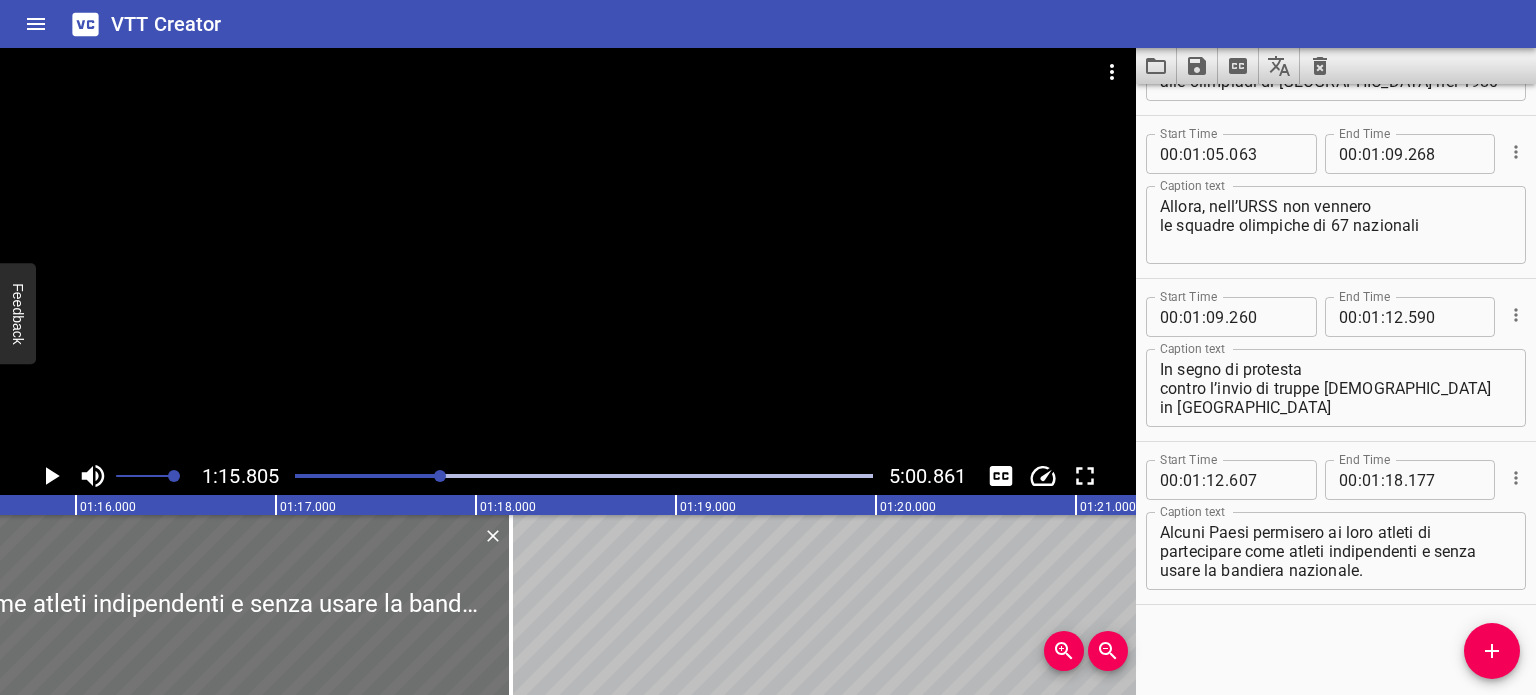 scroll, scrollTop: 0, scrollLeft: 15160, axis: horizontal 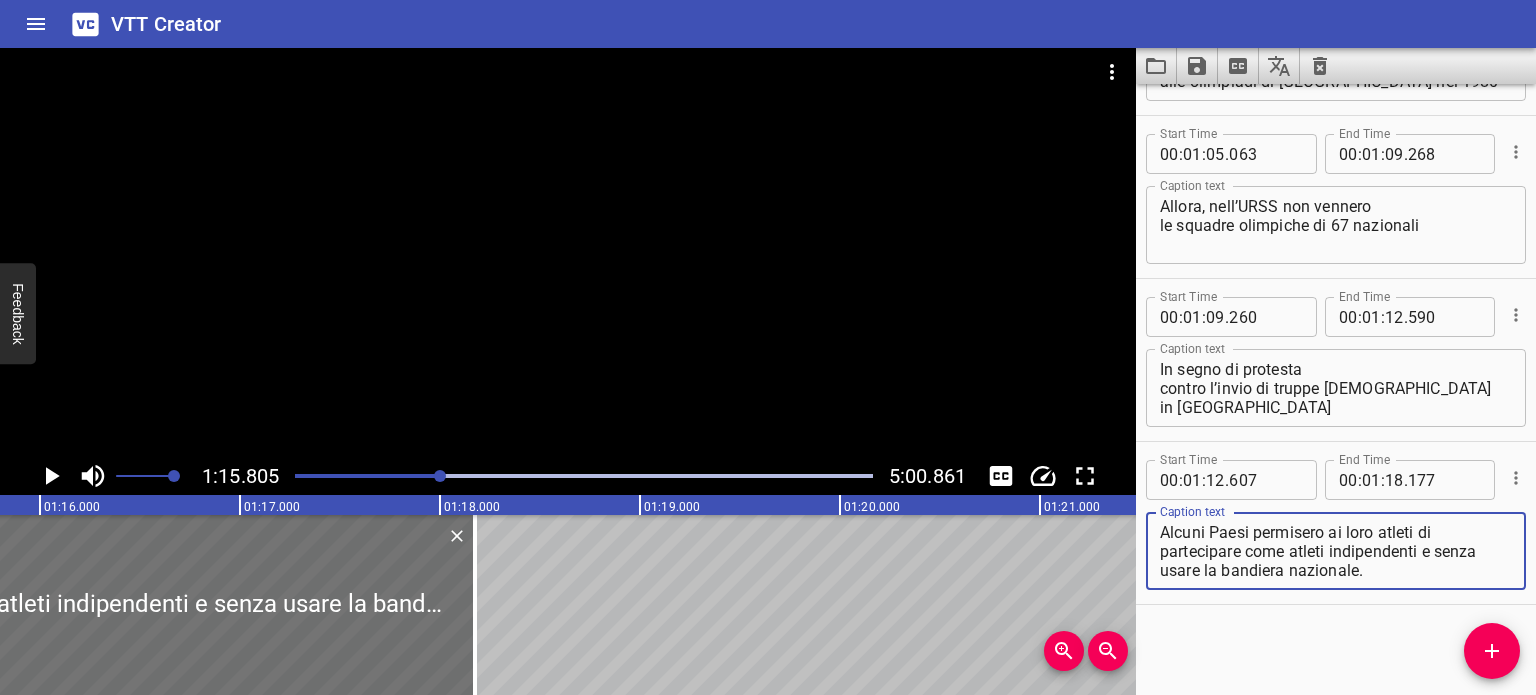 click on "Alcuni Paesi permisero ai loro atleti di partecipare come atleti indipendenti e senza usare la bandiera nazionale." at bounding box center (1336, 551) 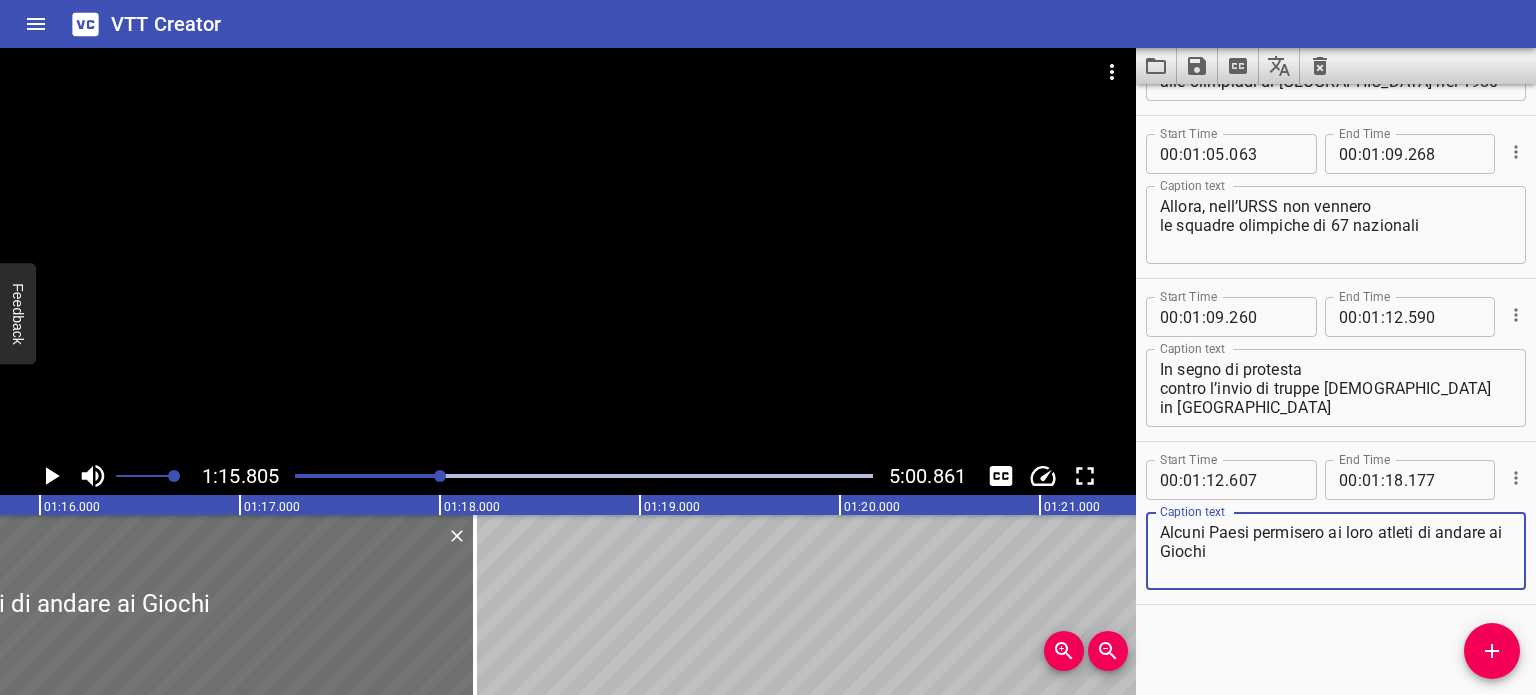 type on "Alcuni Paesi permisero ai loro atleti di andare ai Giochi" 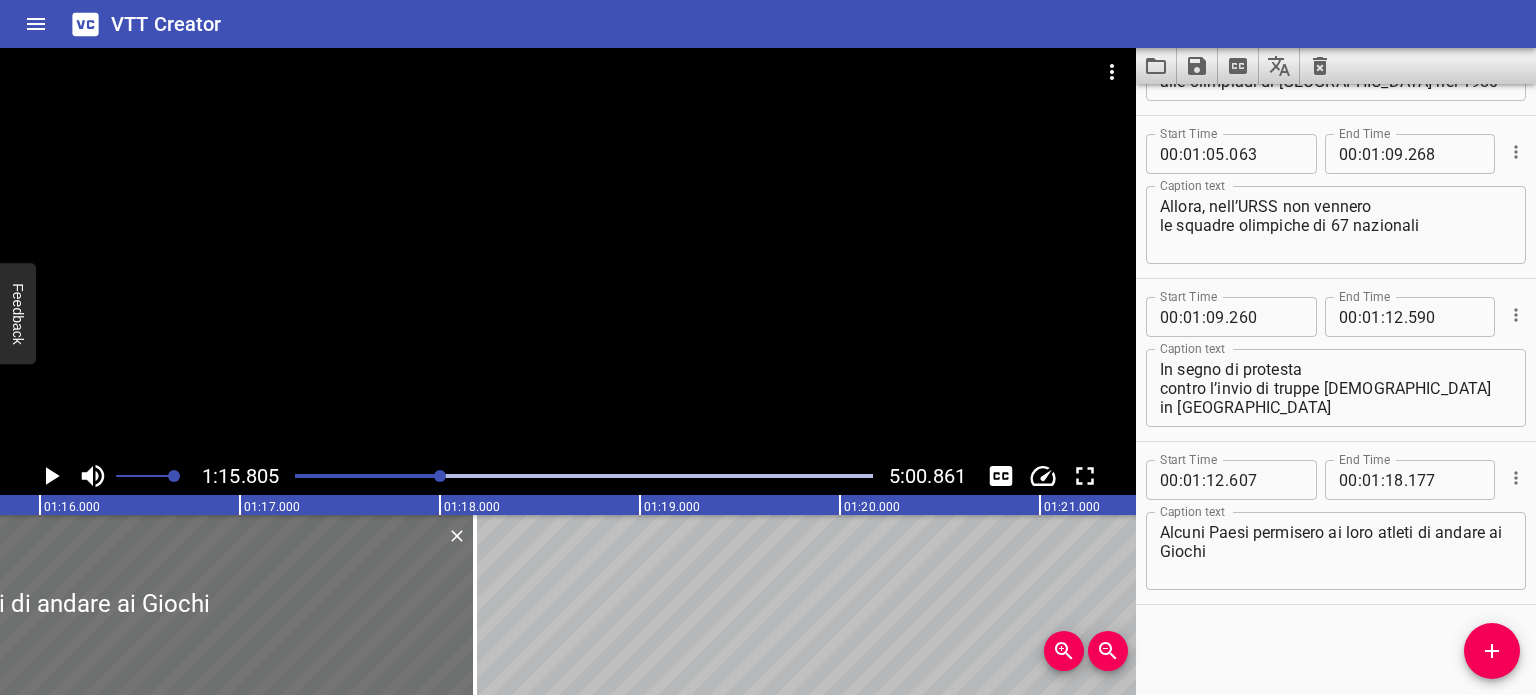 click at bounding box center (584, 476) 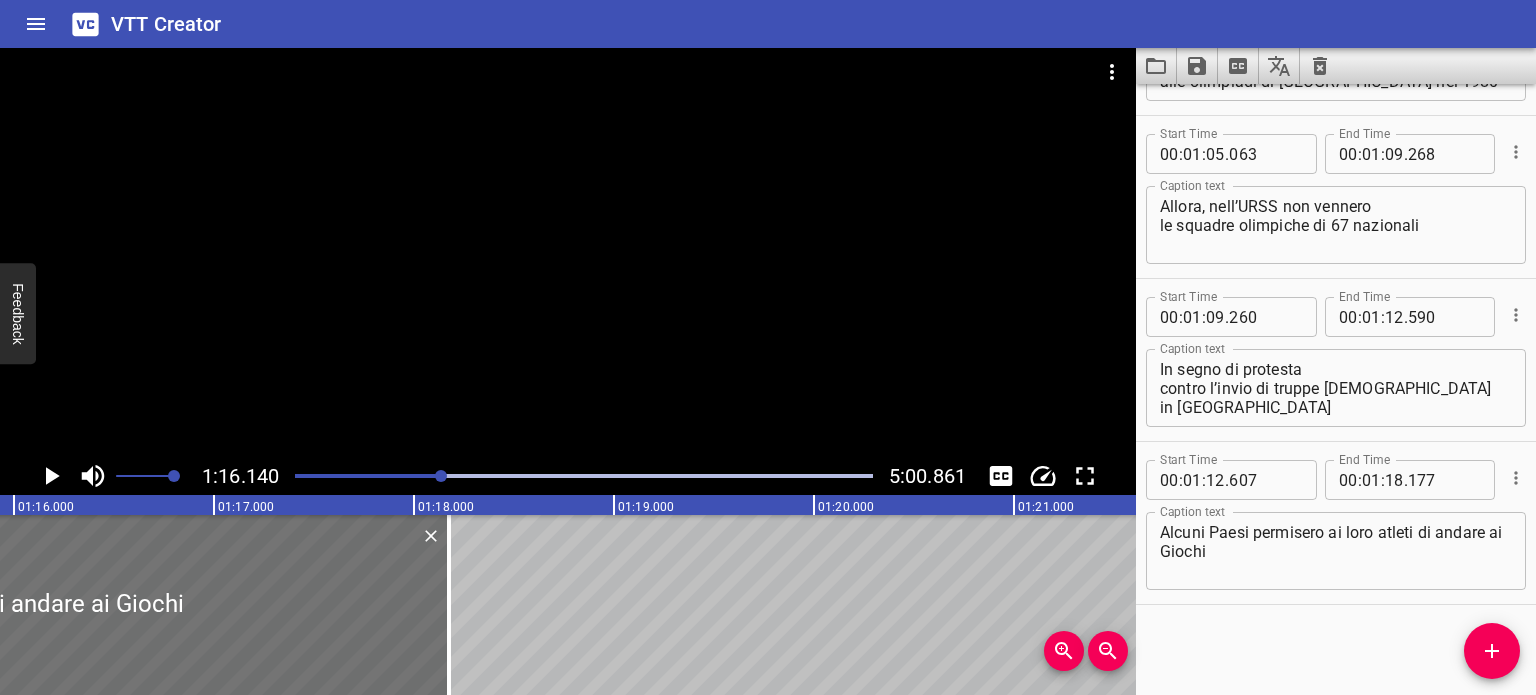 scroll, scrollTop: 0, scrollLeft: 15228, axis: horizontal 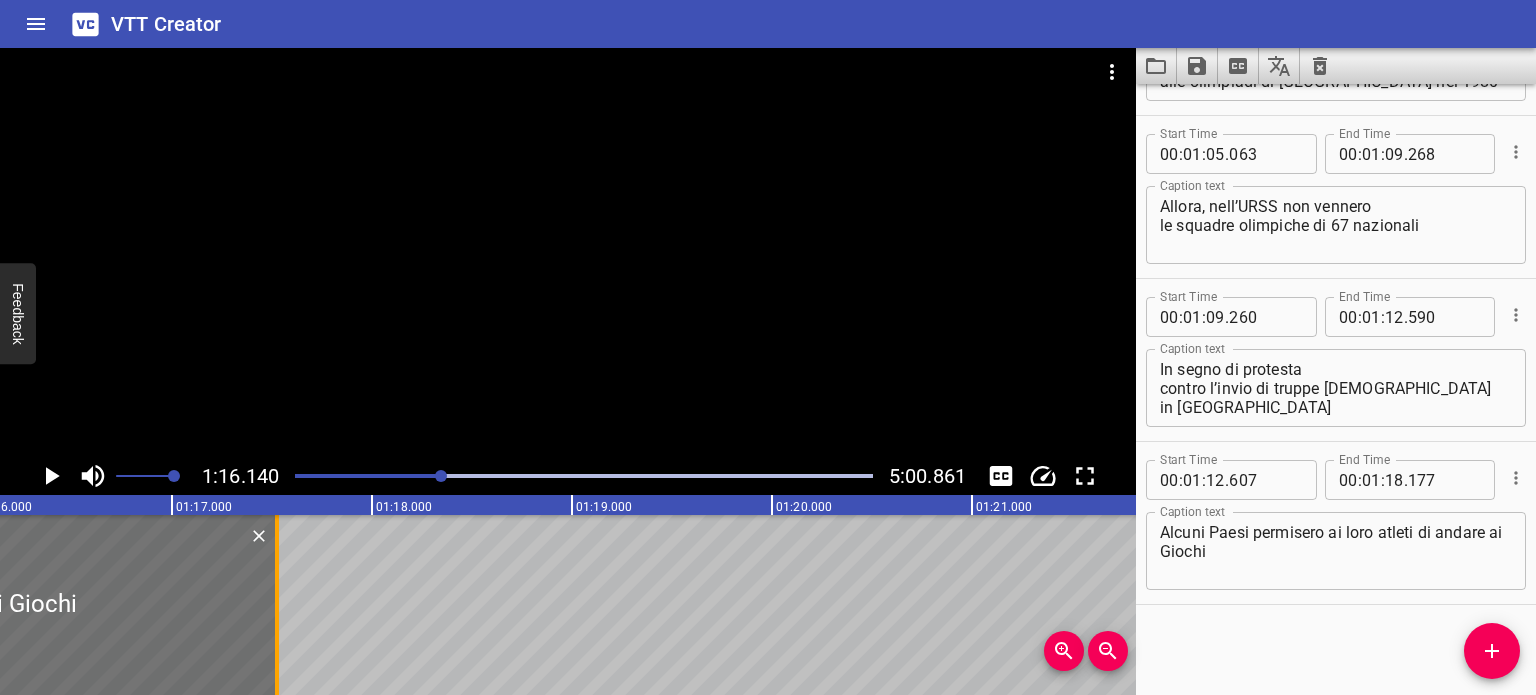 drag, startPoint x: 407, startPoint y: 577, endPoint x: 272, endPoint y: 591, distance: 135.72398 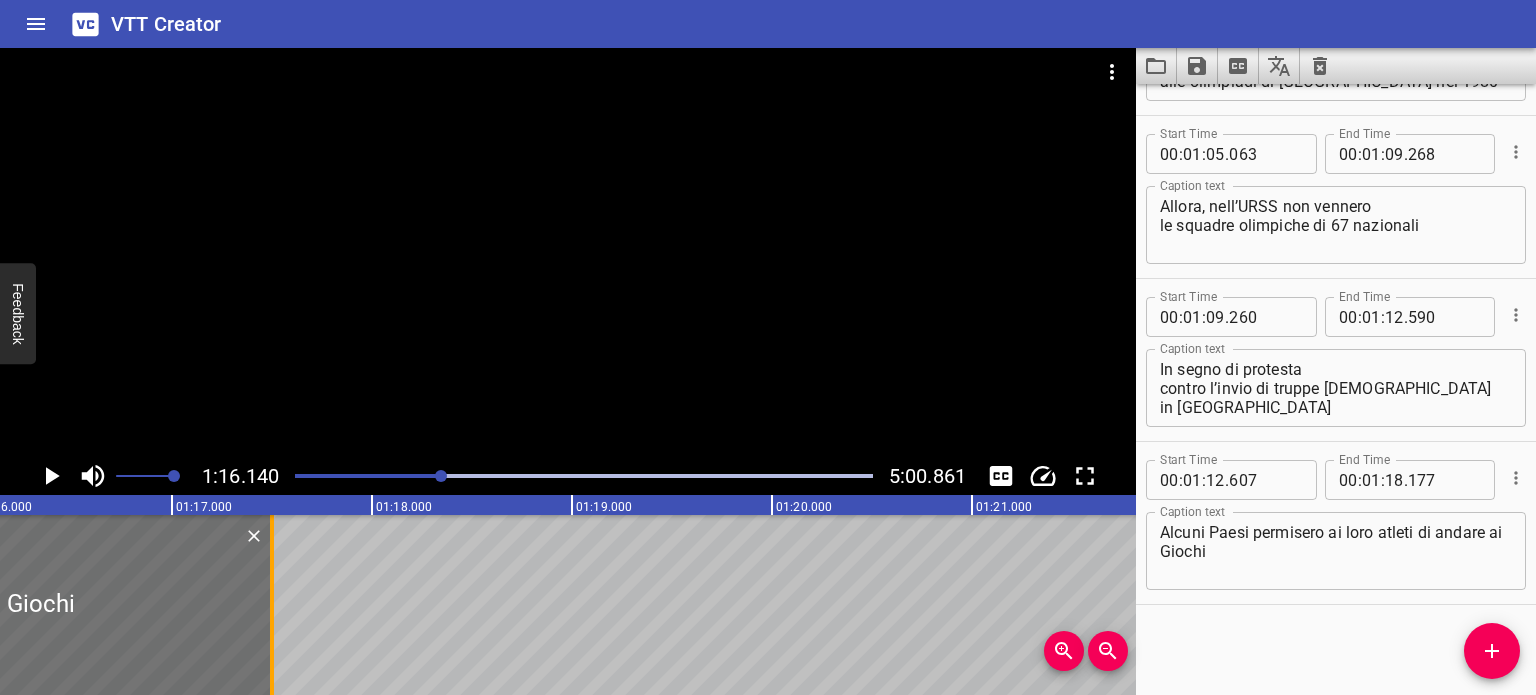 type on "17" 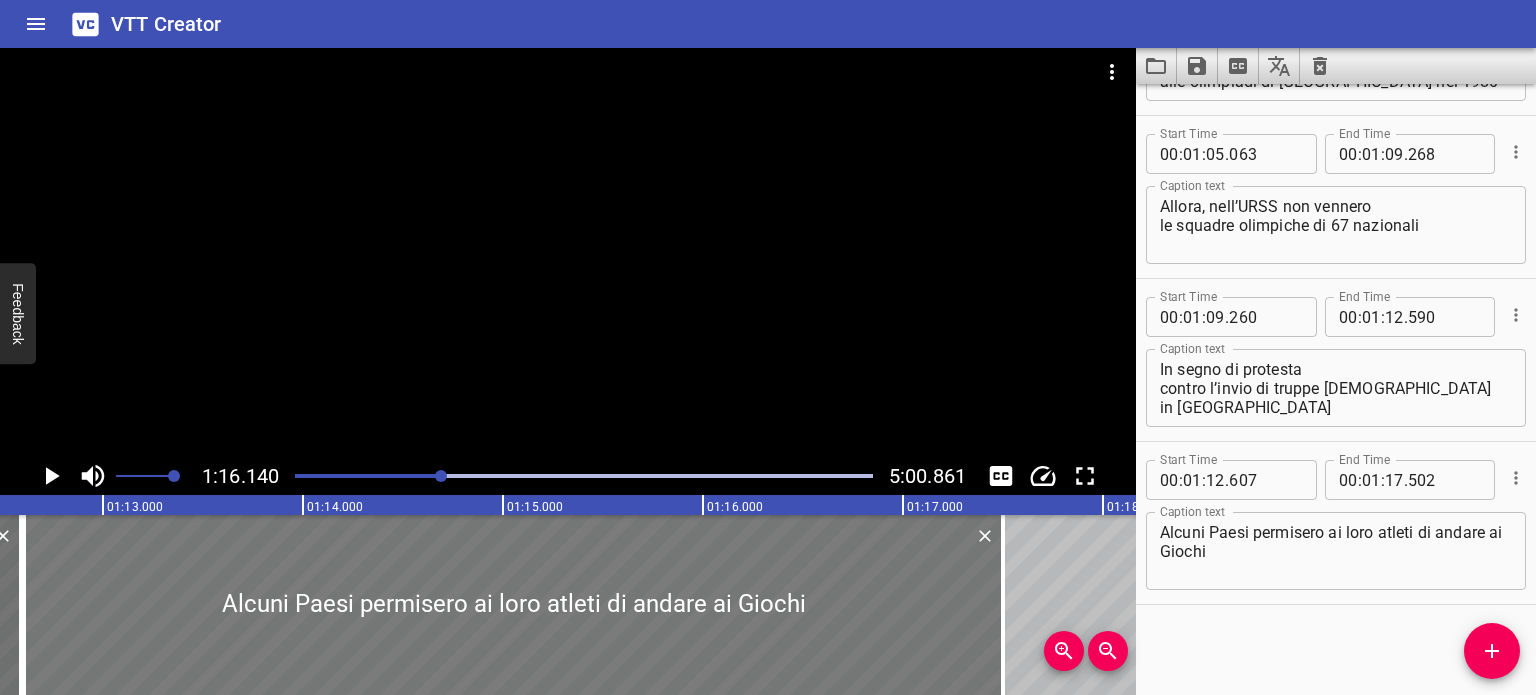 scroll, scrollTop: 0, scrollLeft: 14493, axis: horizontal 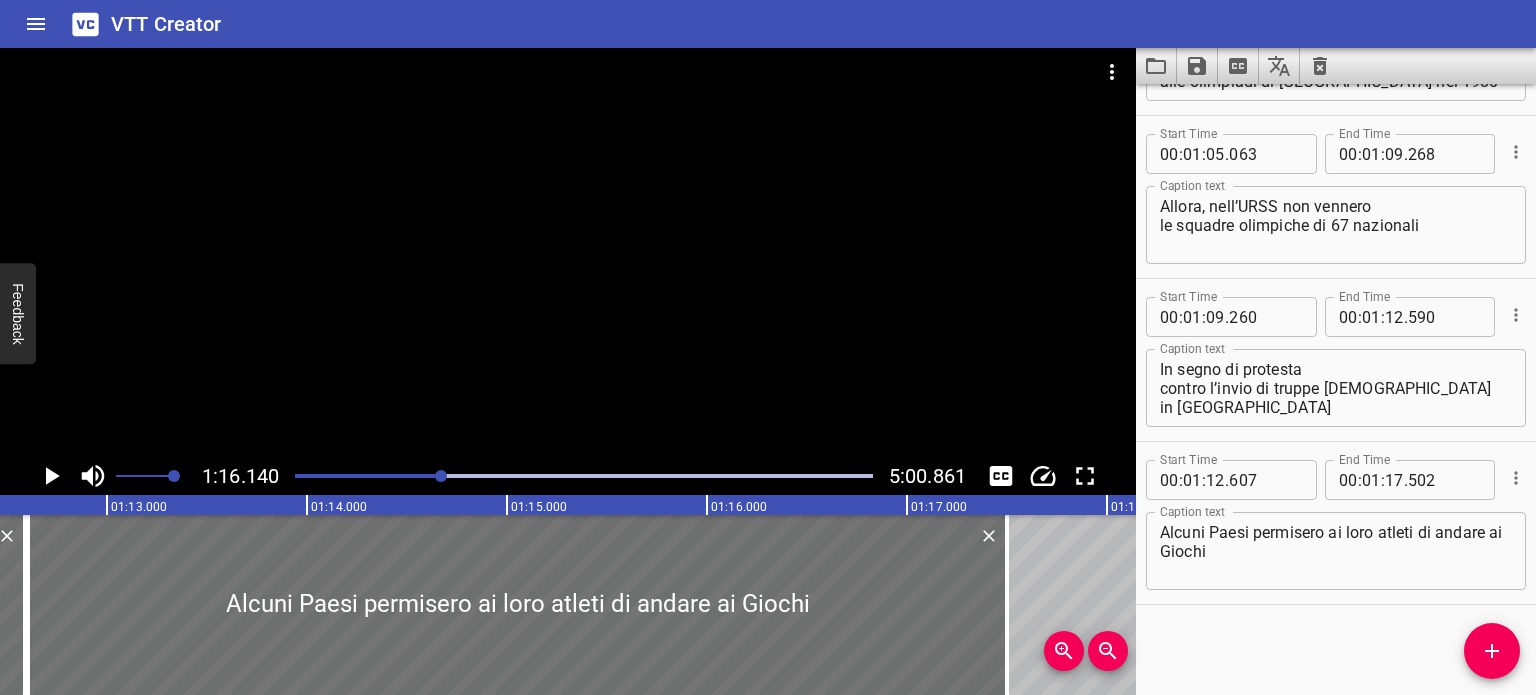 click at bounding box center [153, 476] 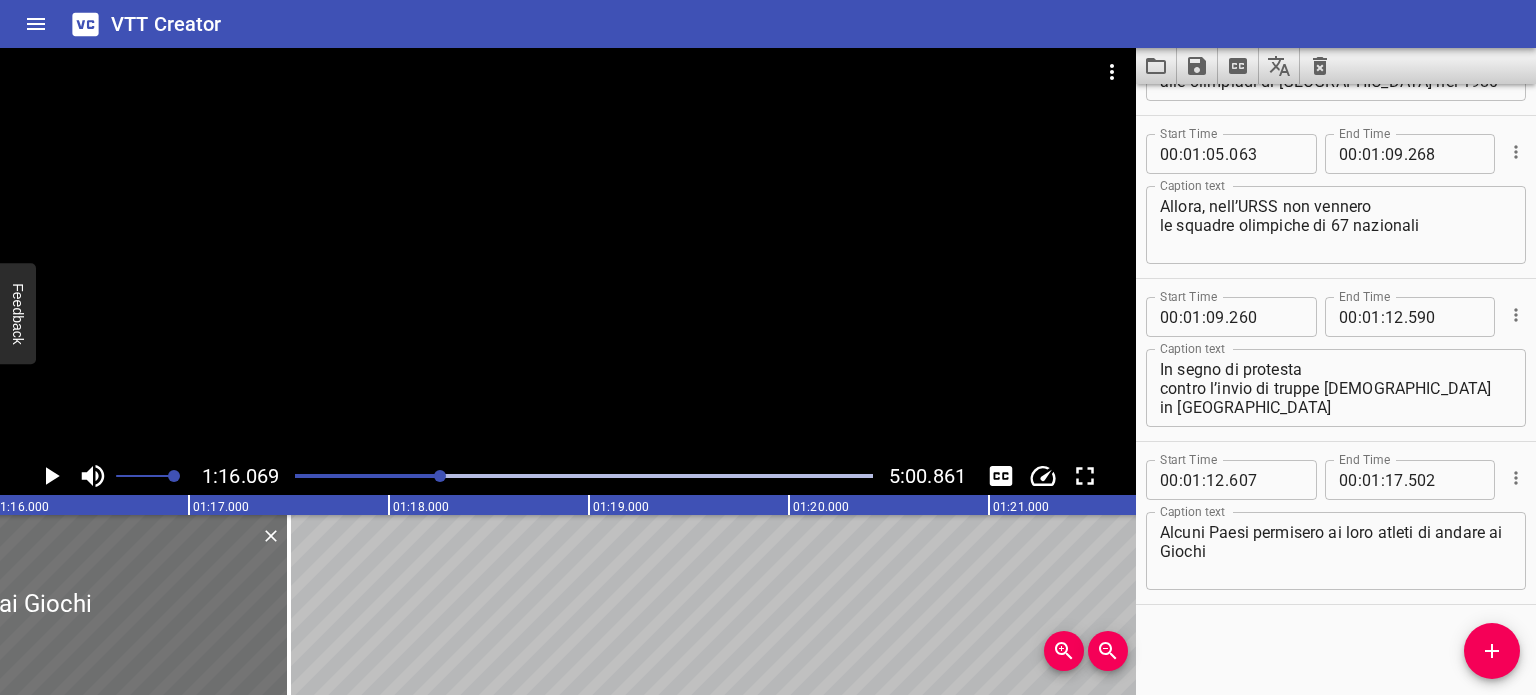 scroll, scrollTop: 0, scrollLeft: 15213, axis: horizontal 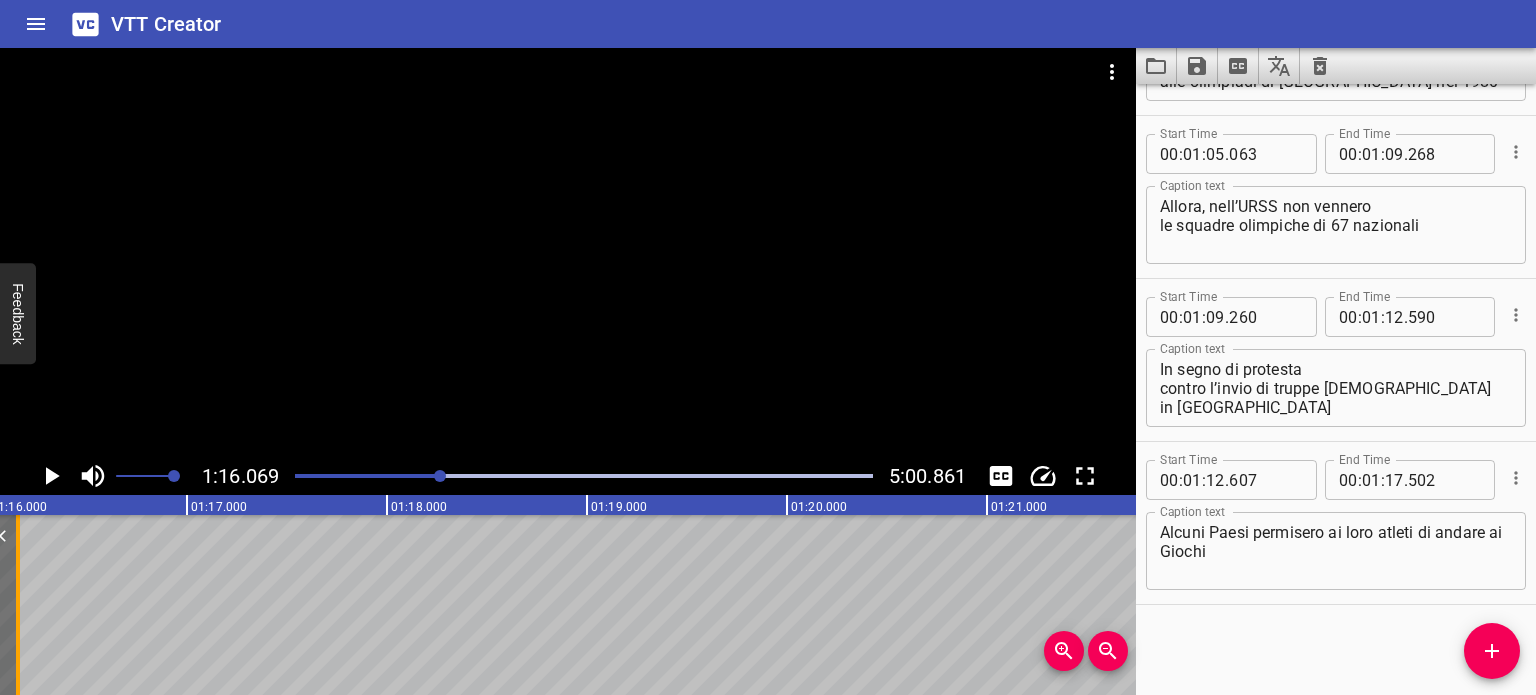 drag, startPoint x: 285, startPoint y: 568, endPoint x: 9, endPoint y: 571, distance: 276.0163 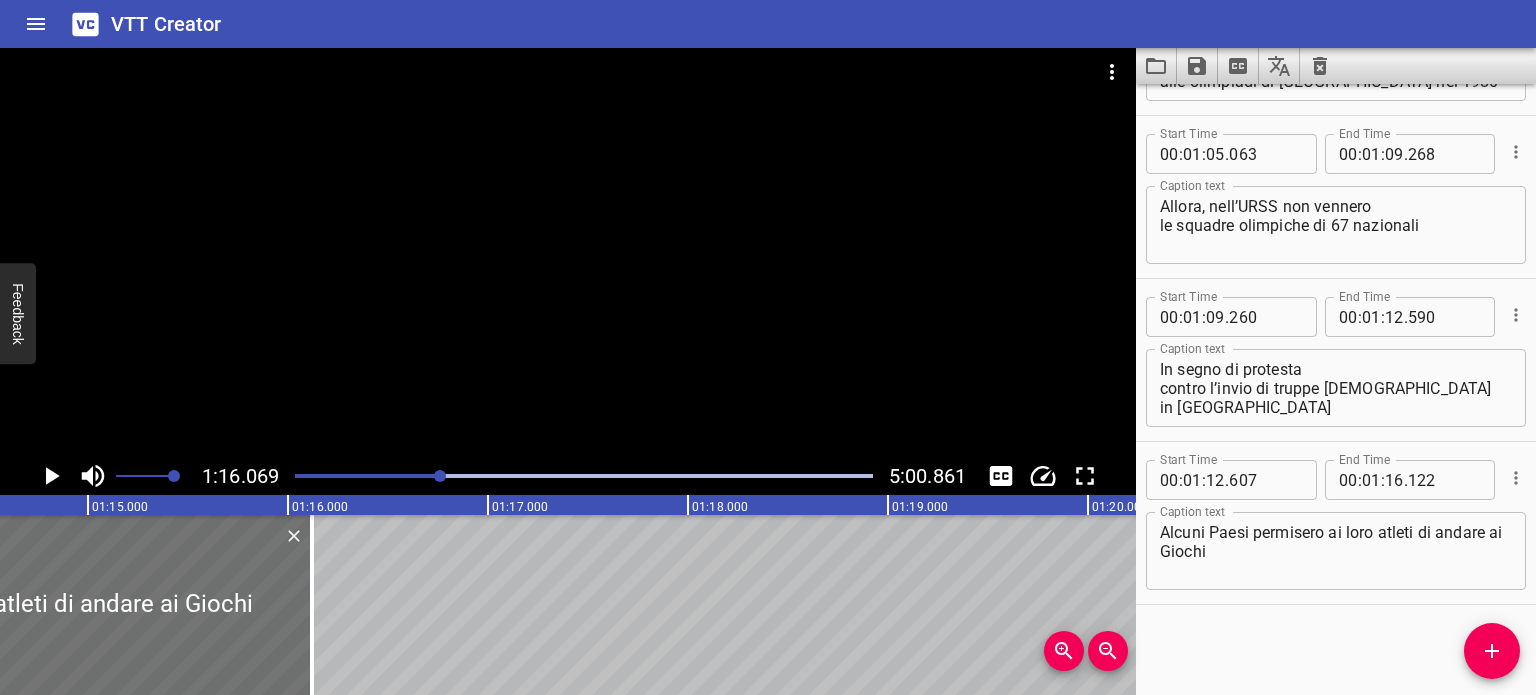 scroll, scrollTop: 0, scrollLeft: 14503, axis: horizontal 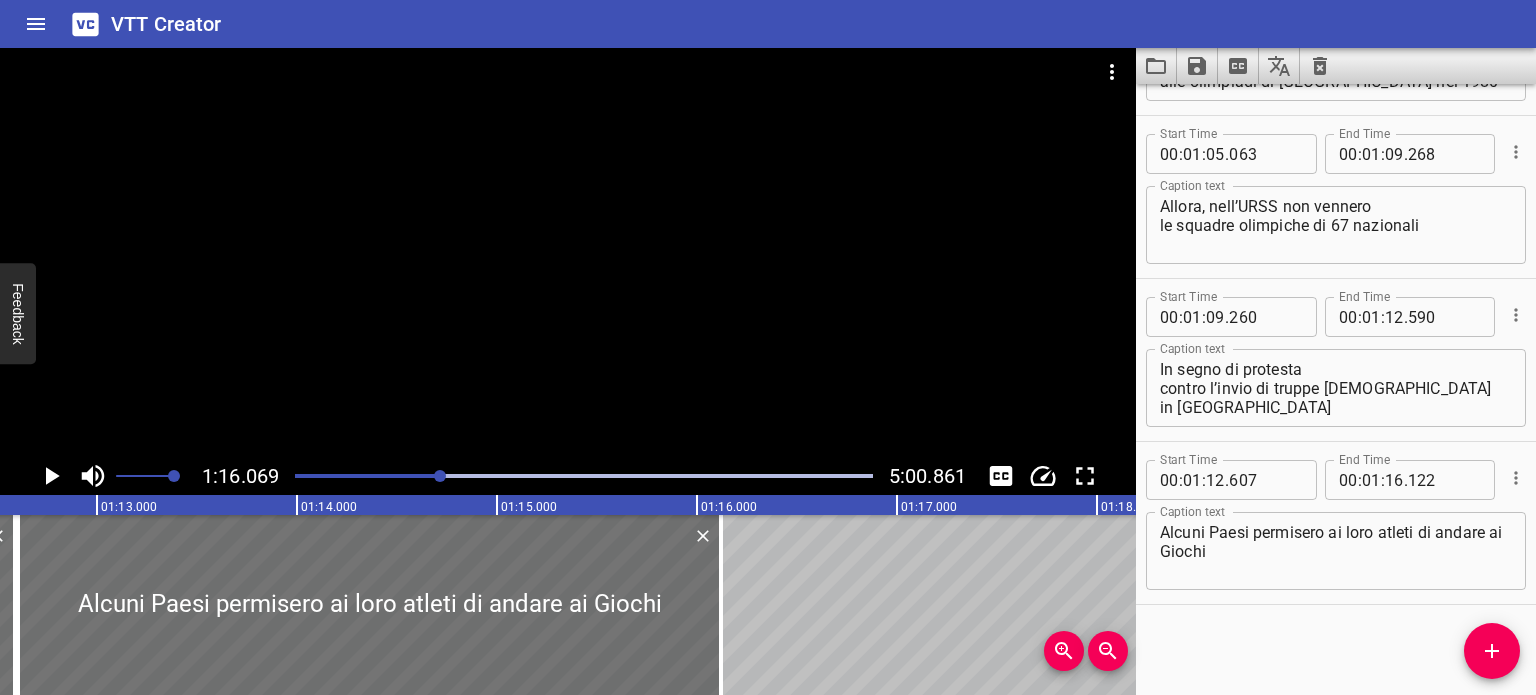 click at bounding box center (584, 476) 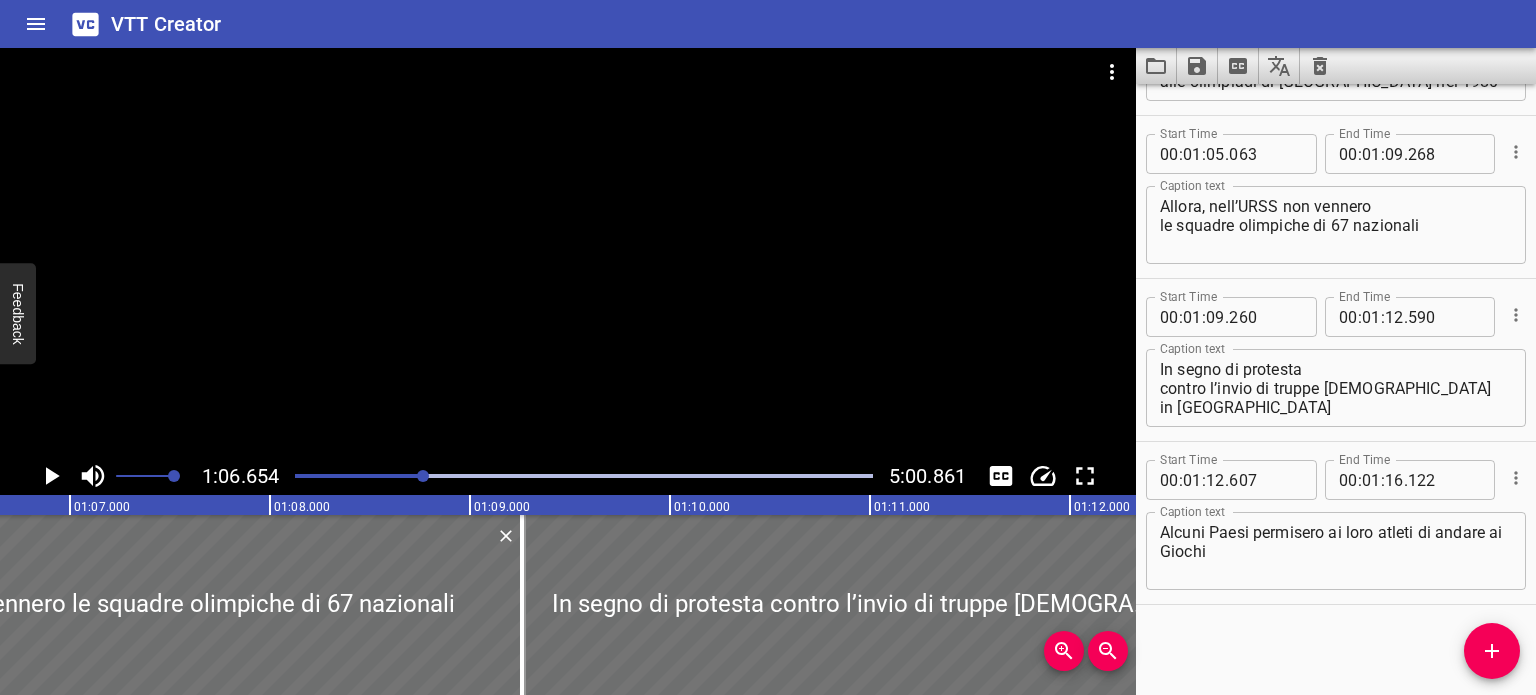 click at bounding box center (584, 476) 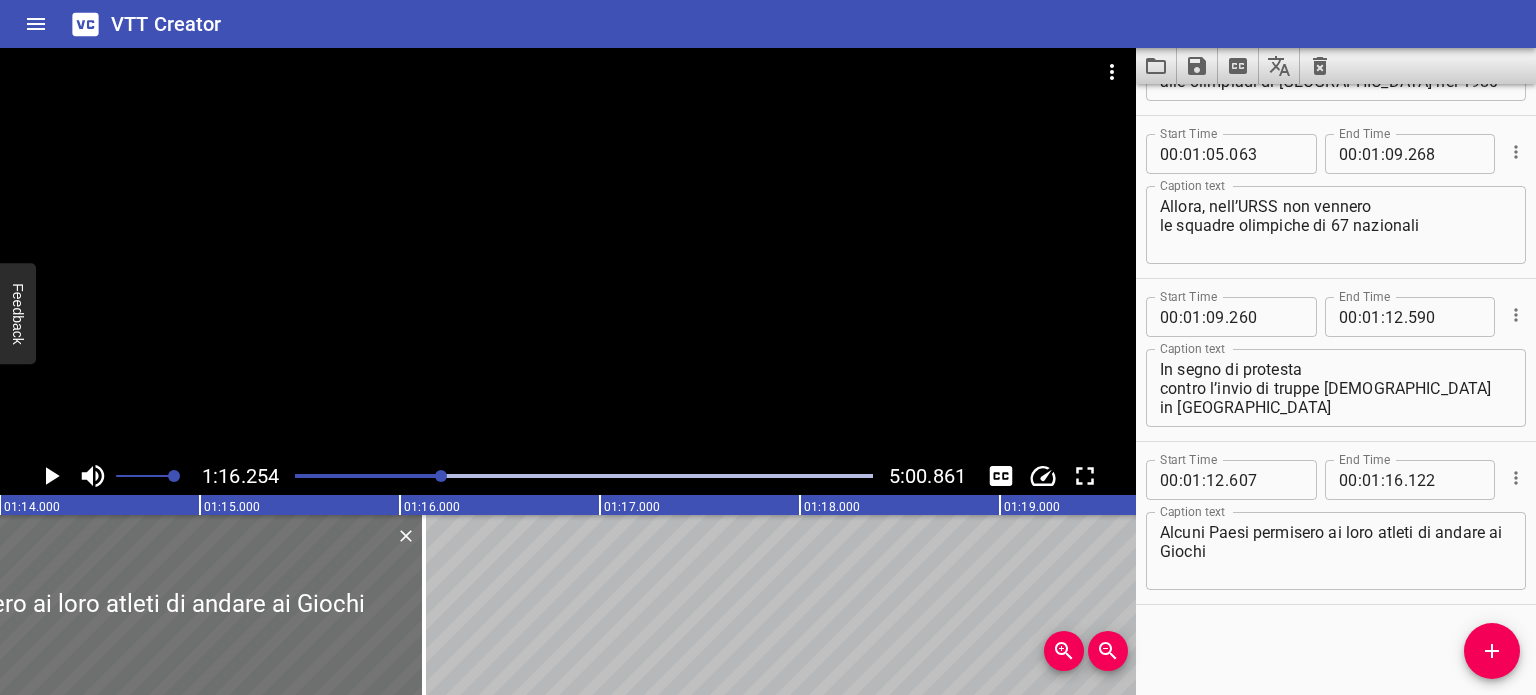 scroll, scrollTop: 0, scrollLeft: 14799, axis: horizontal 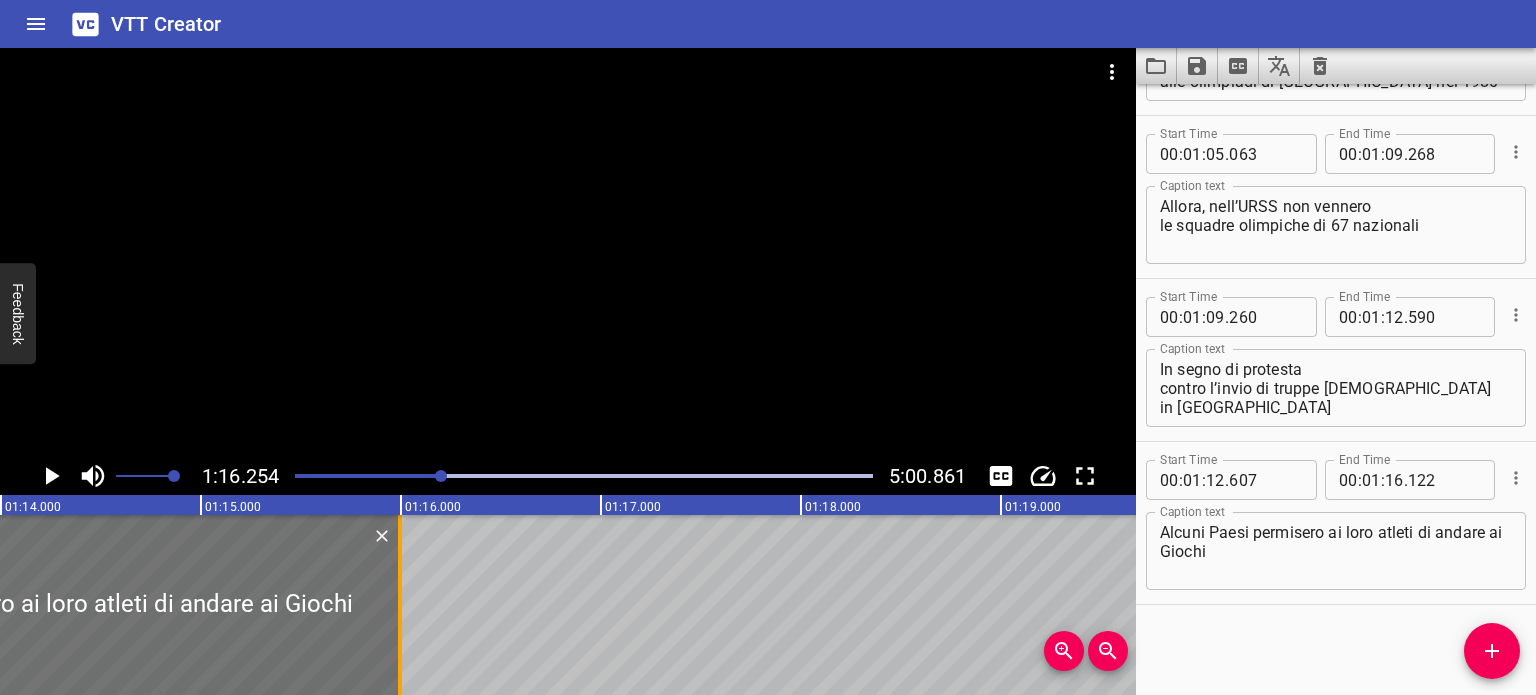 drag, startPoint x: 424, startPoint y: 579, endPoint x: 400, endPoint y: 583, distance: 24.33105 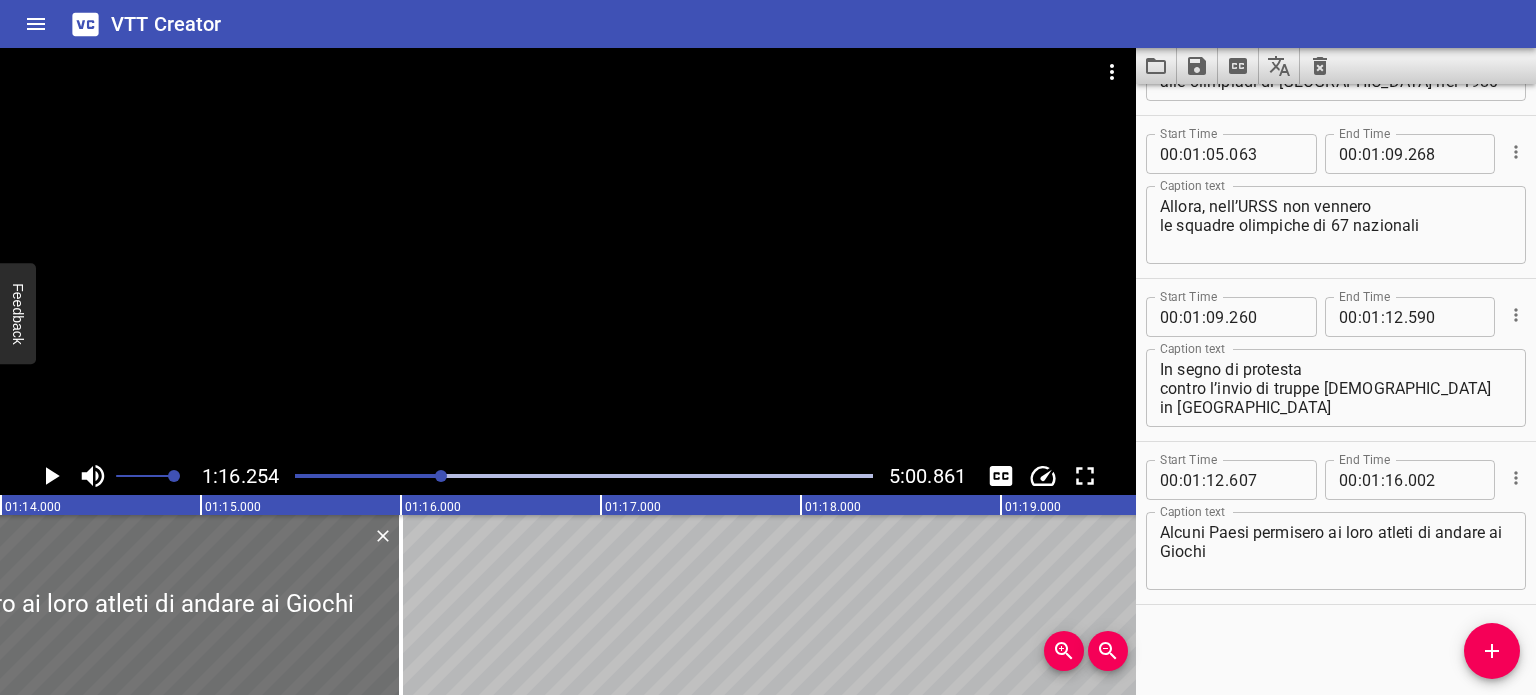 click at bounding box center [441, 476] 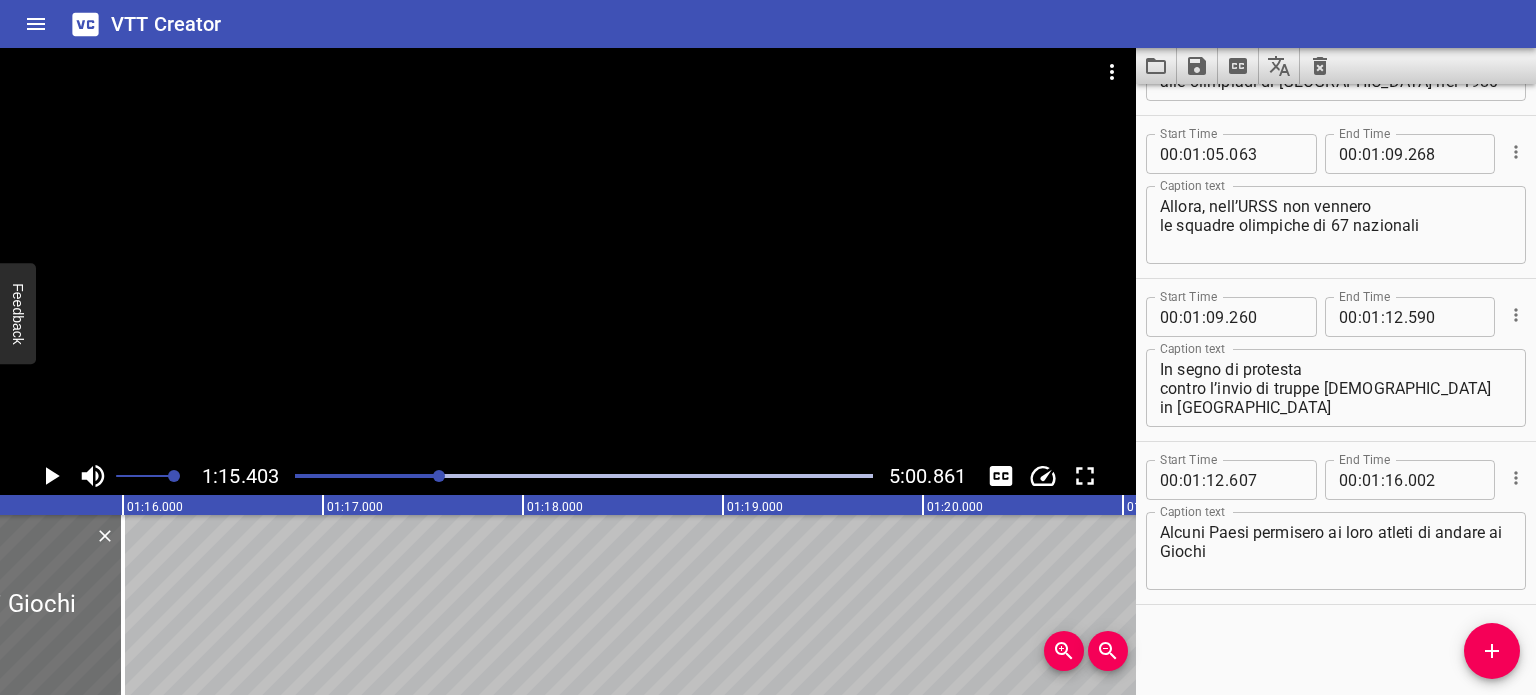 scroll, scrollTop: 0, scrollLeft: 15080, axis: horizontal 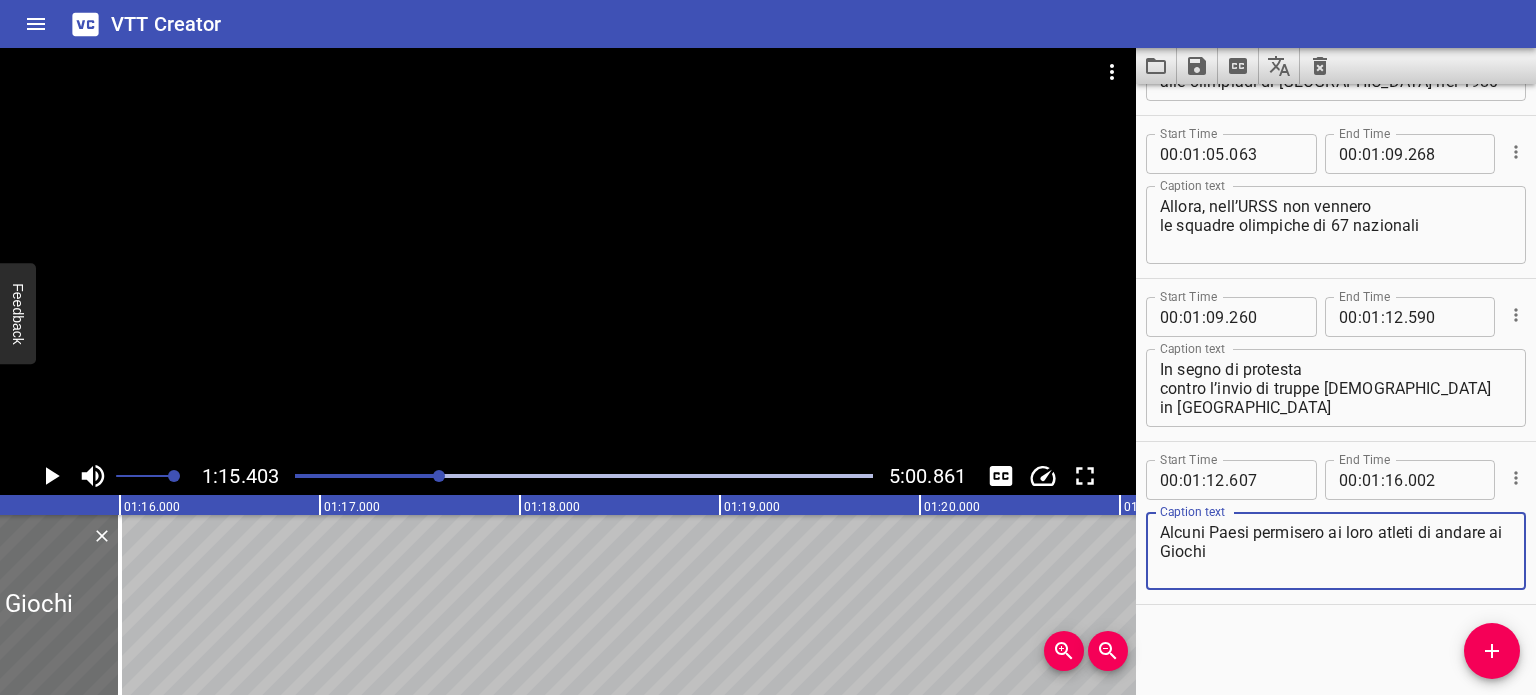 click on "Alcuni Paesi permisero ai loro atleti di andare ai Giochi" at bounding box center (1336, 551) 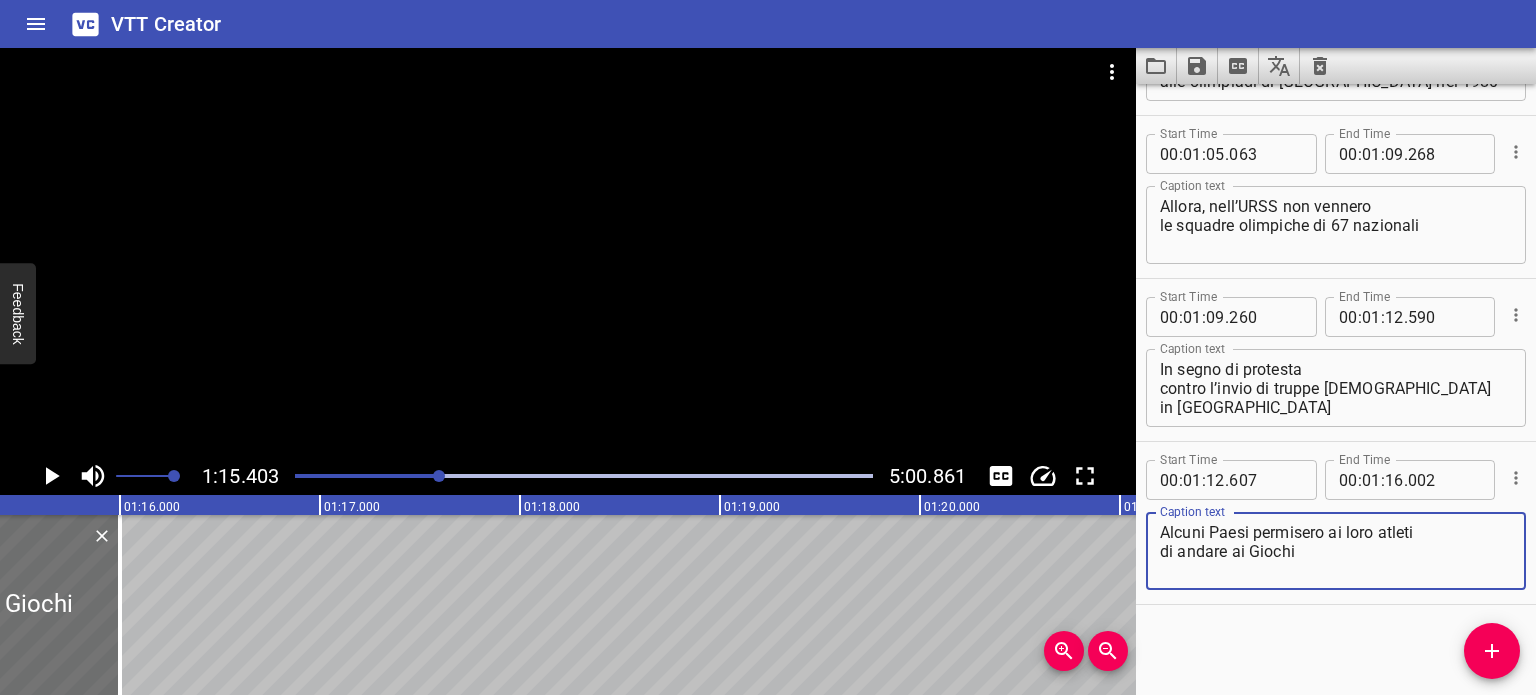 type on "Alcuni Paesi permisero ai loro atleti
di andare ai Giochi" 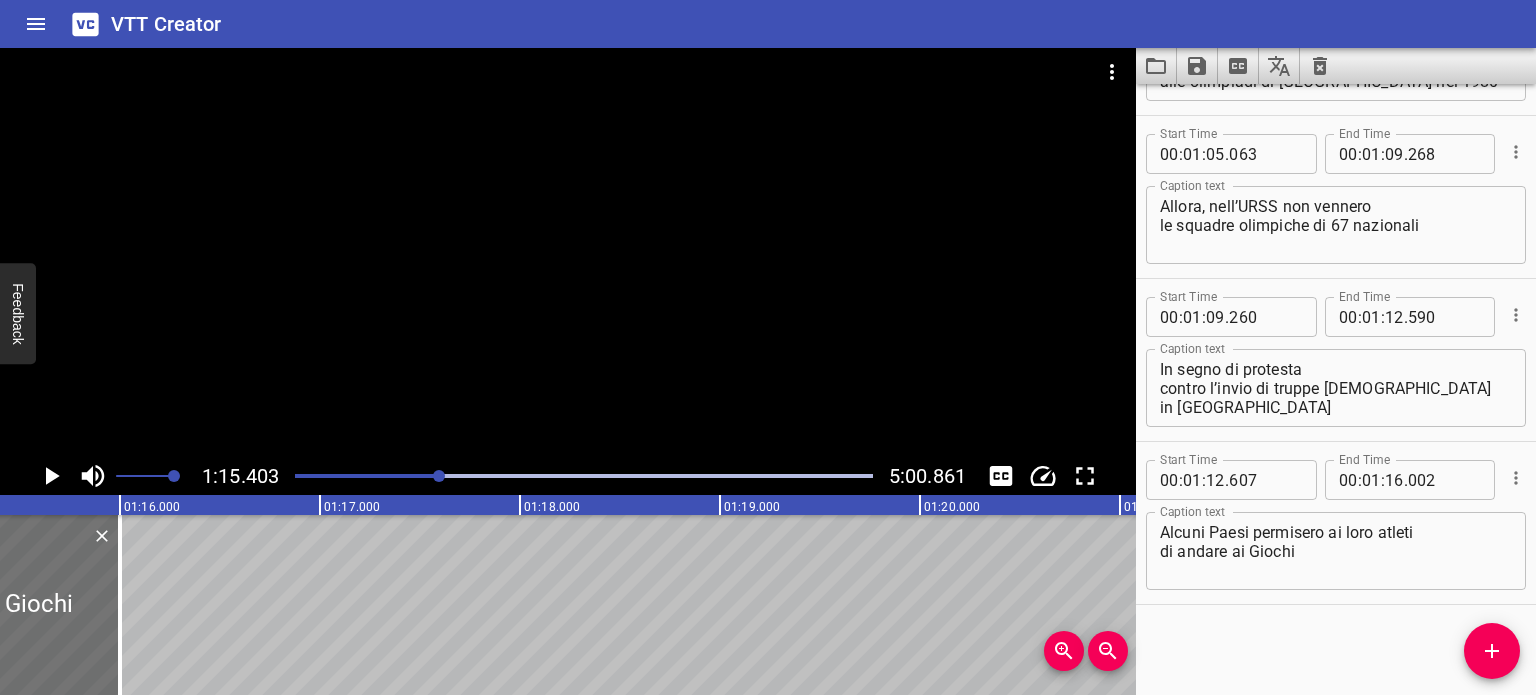 click at bounding box center (439, 476) 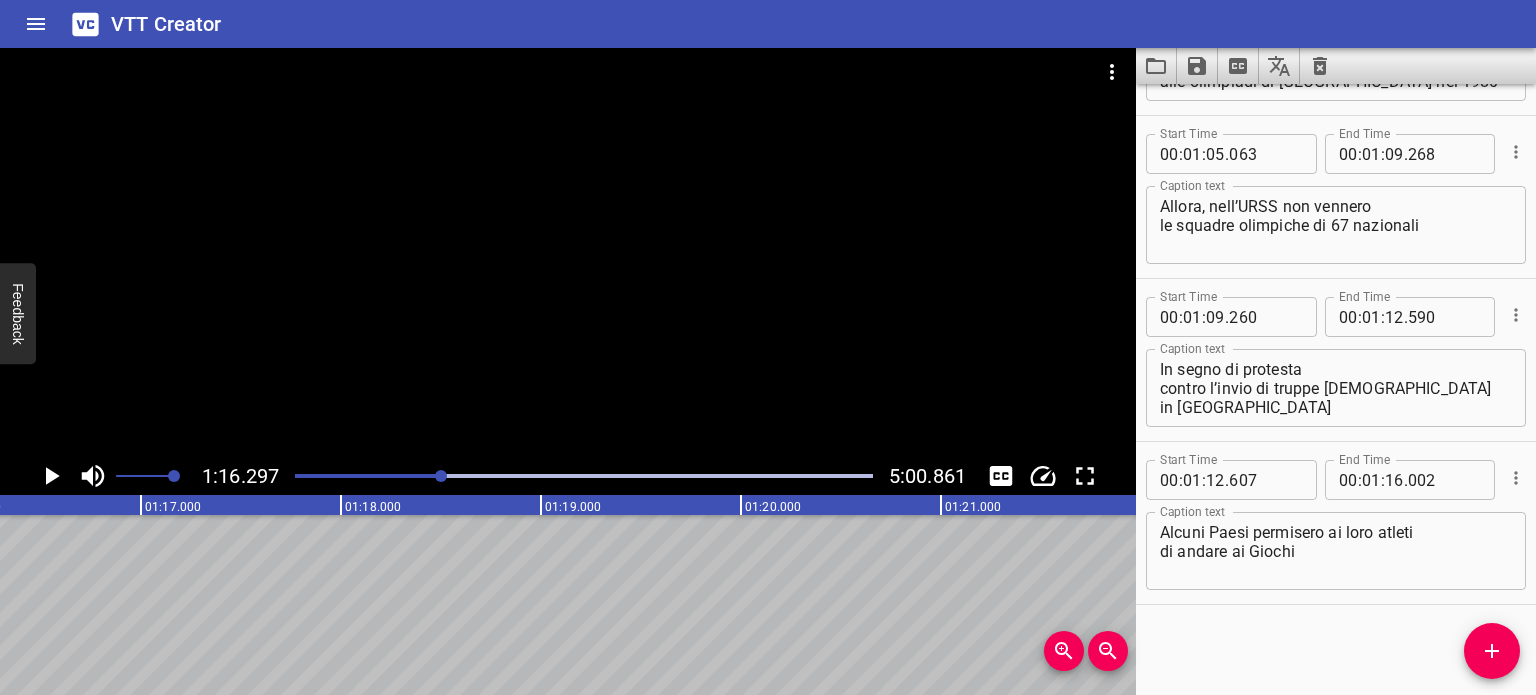 scroll, scrollTop: 0, scrollLeft: 14884, axis: horizontal 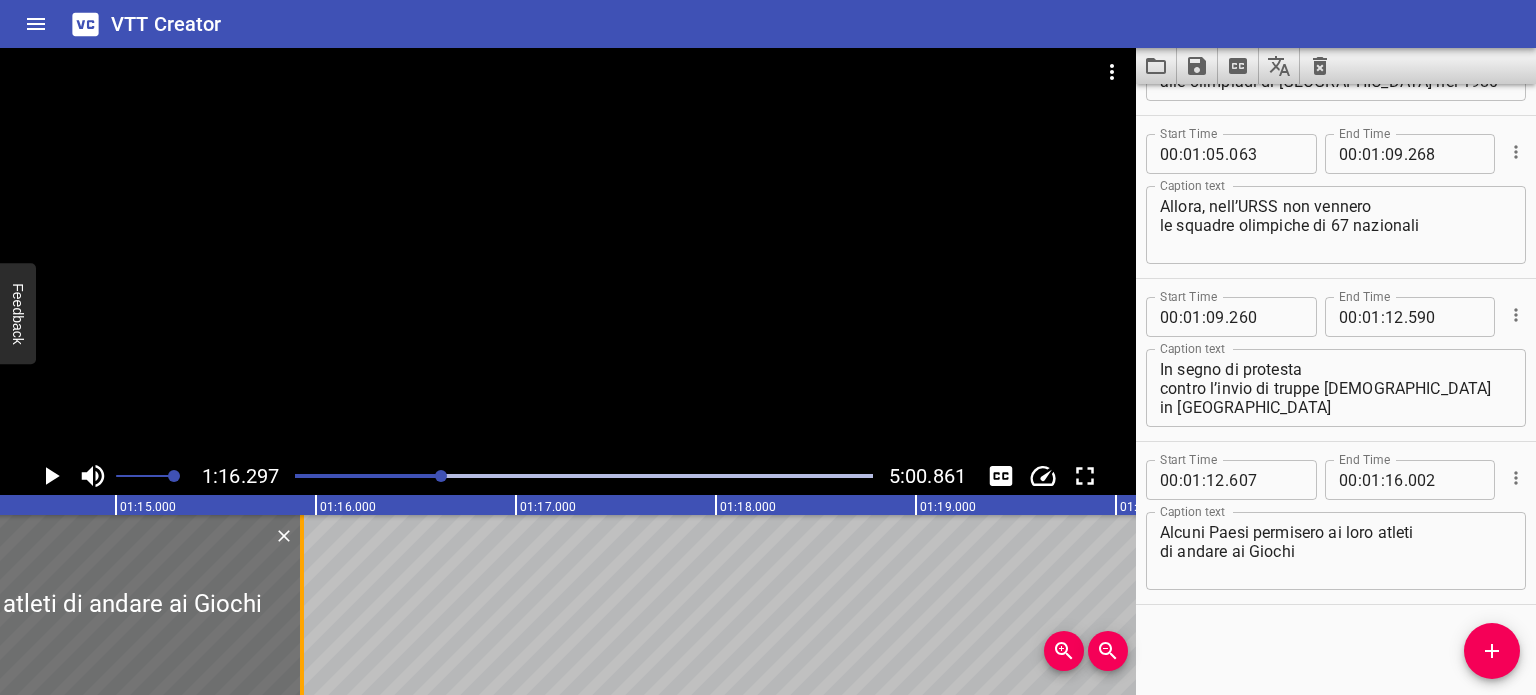 drag, startPoint x: 313, startPoint y: 598, endPoint x: 303, endPoint y: 599, distance: 10.049875 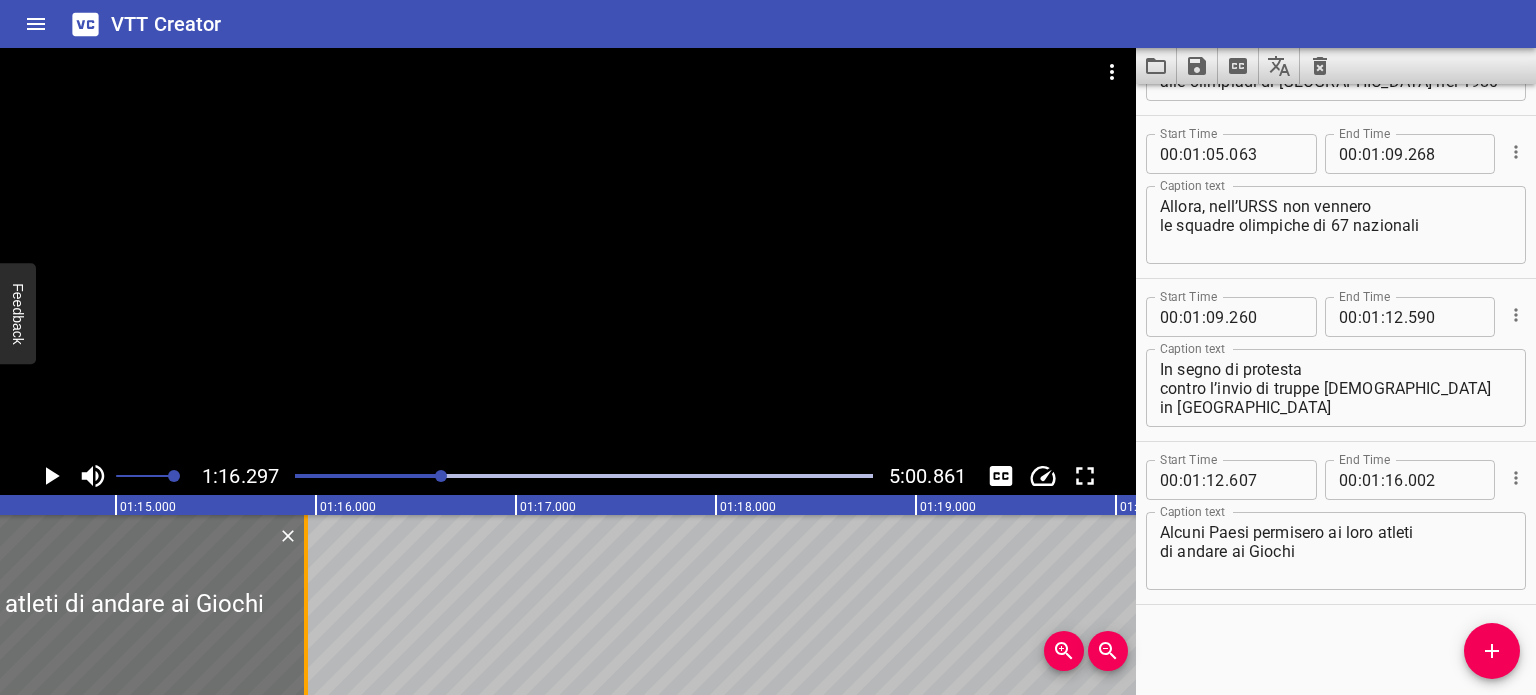 type on "15" 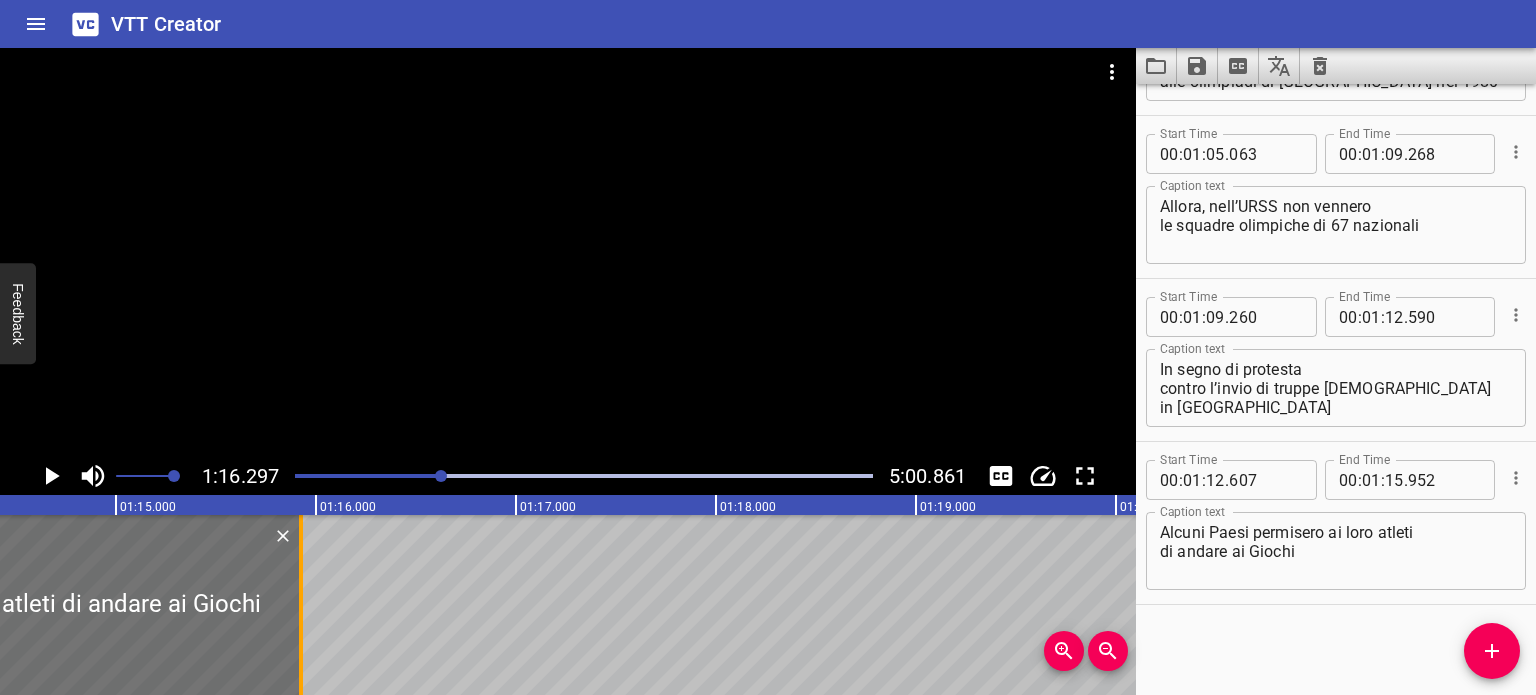 click at bounding box center [301, 605] 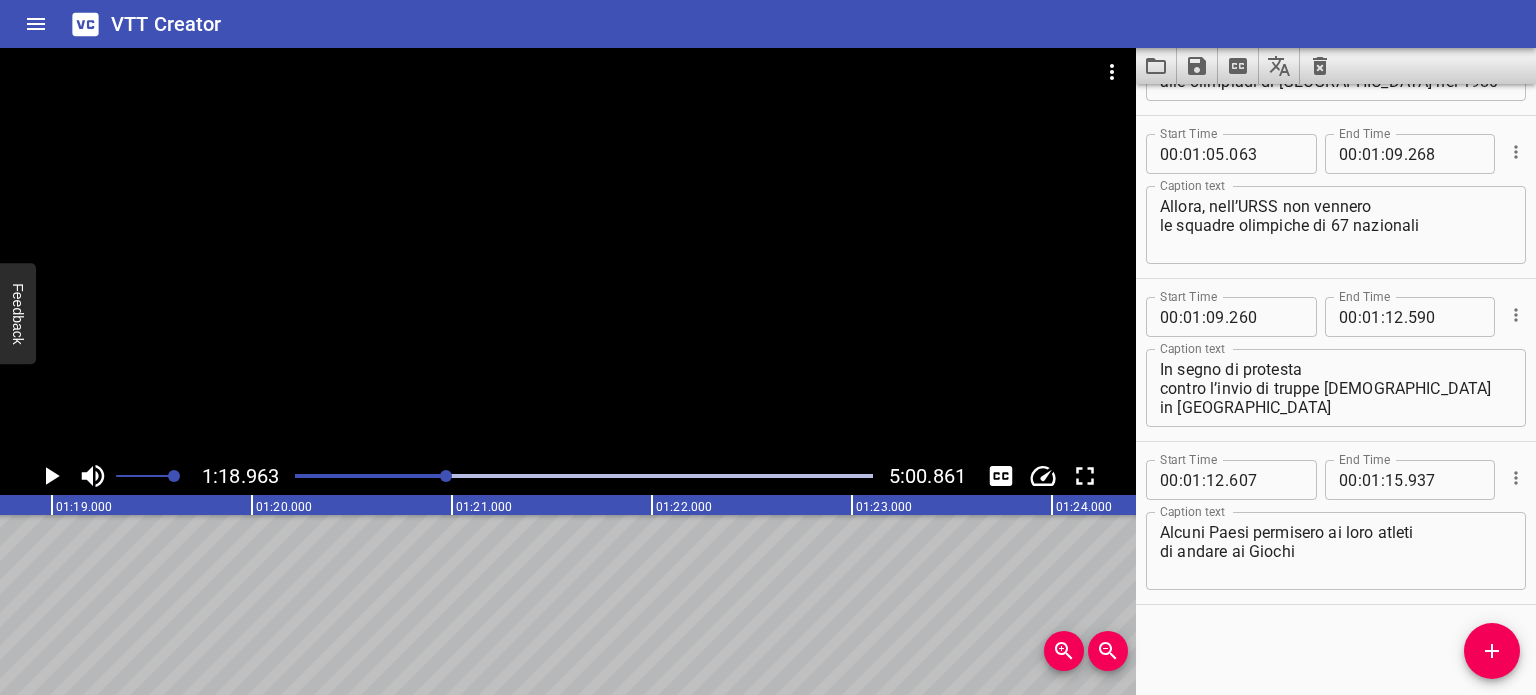 scroll, scrollTop: 0, scrollLeft: 15792, axis: horizontal 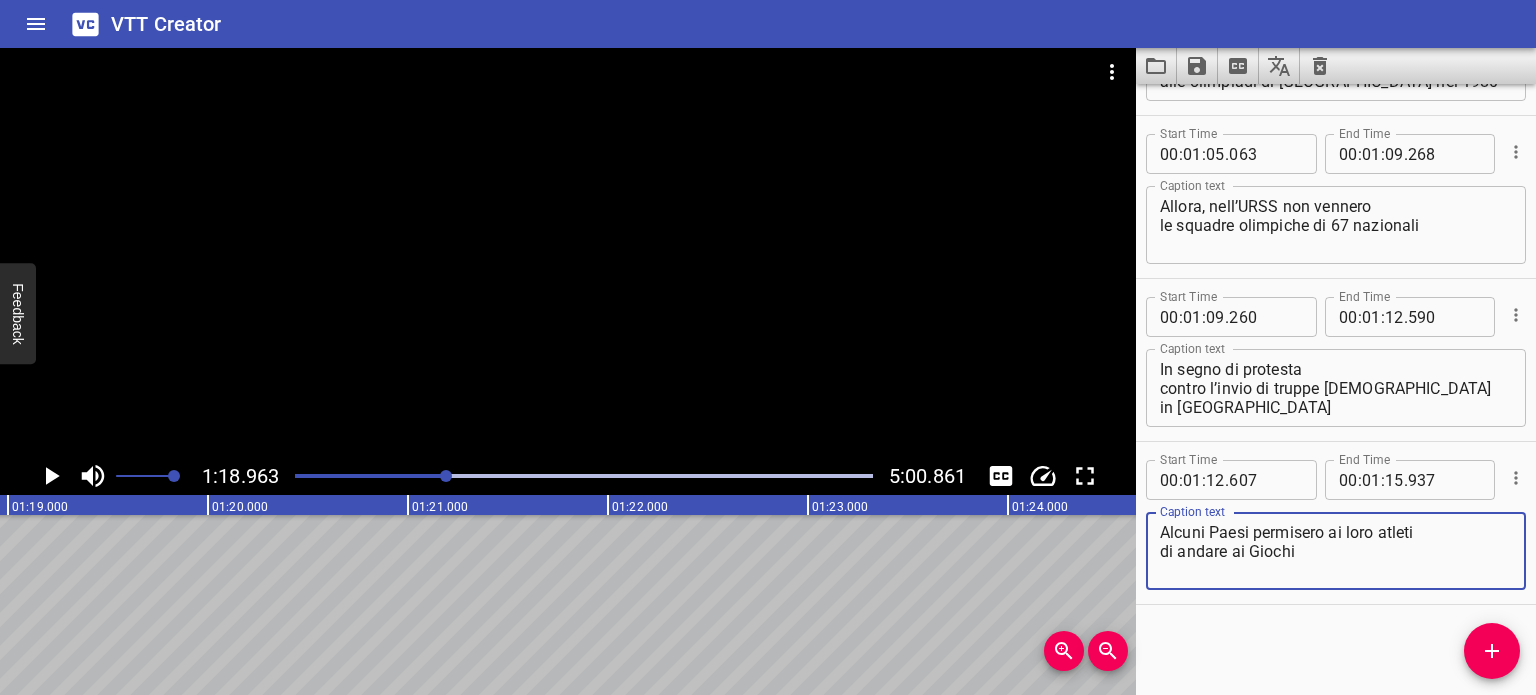 click on "Alcuni Paesi permisero ai loro atleti
di andare ai Giochi" at bounding box center (1336, 551) 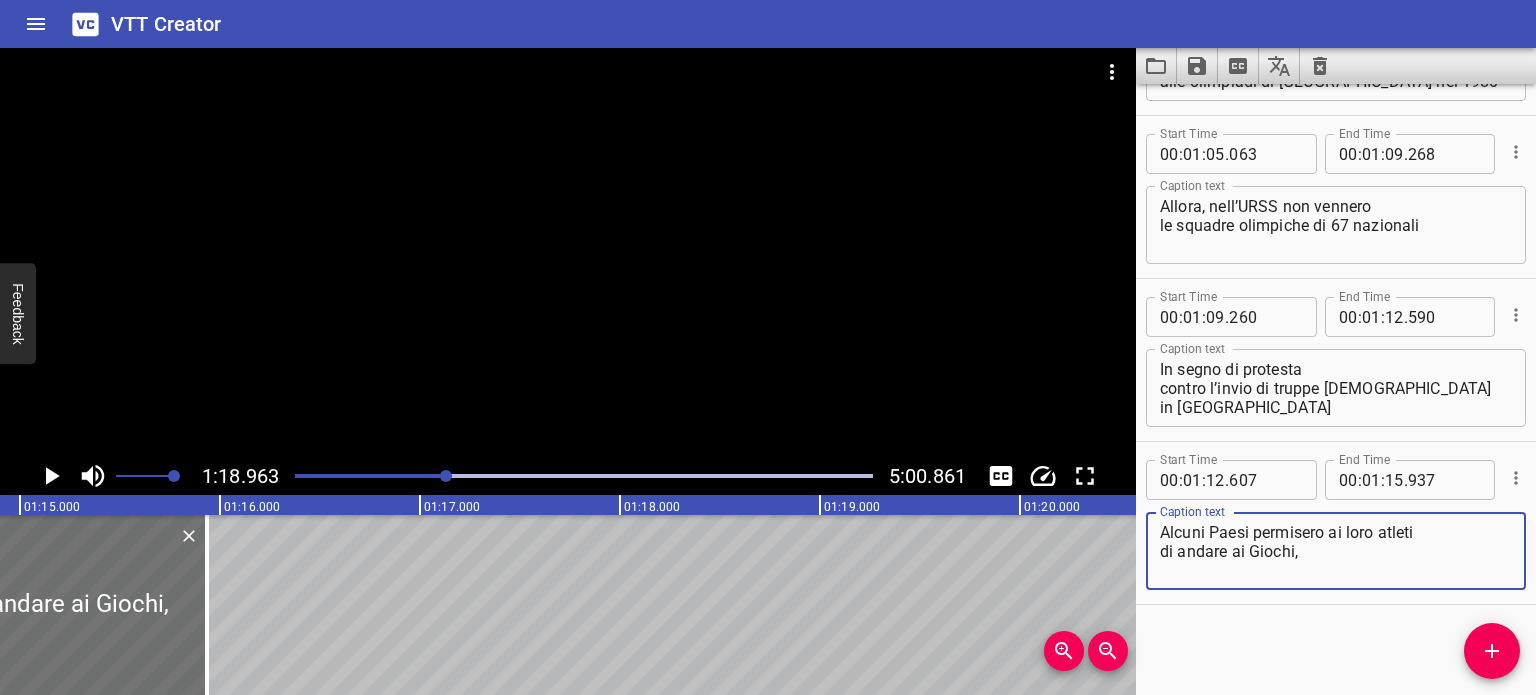 scroll, scrollTop: 0, scrollLeft: 14975, axis: horizontal 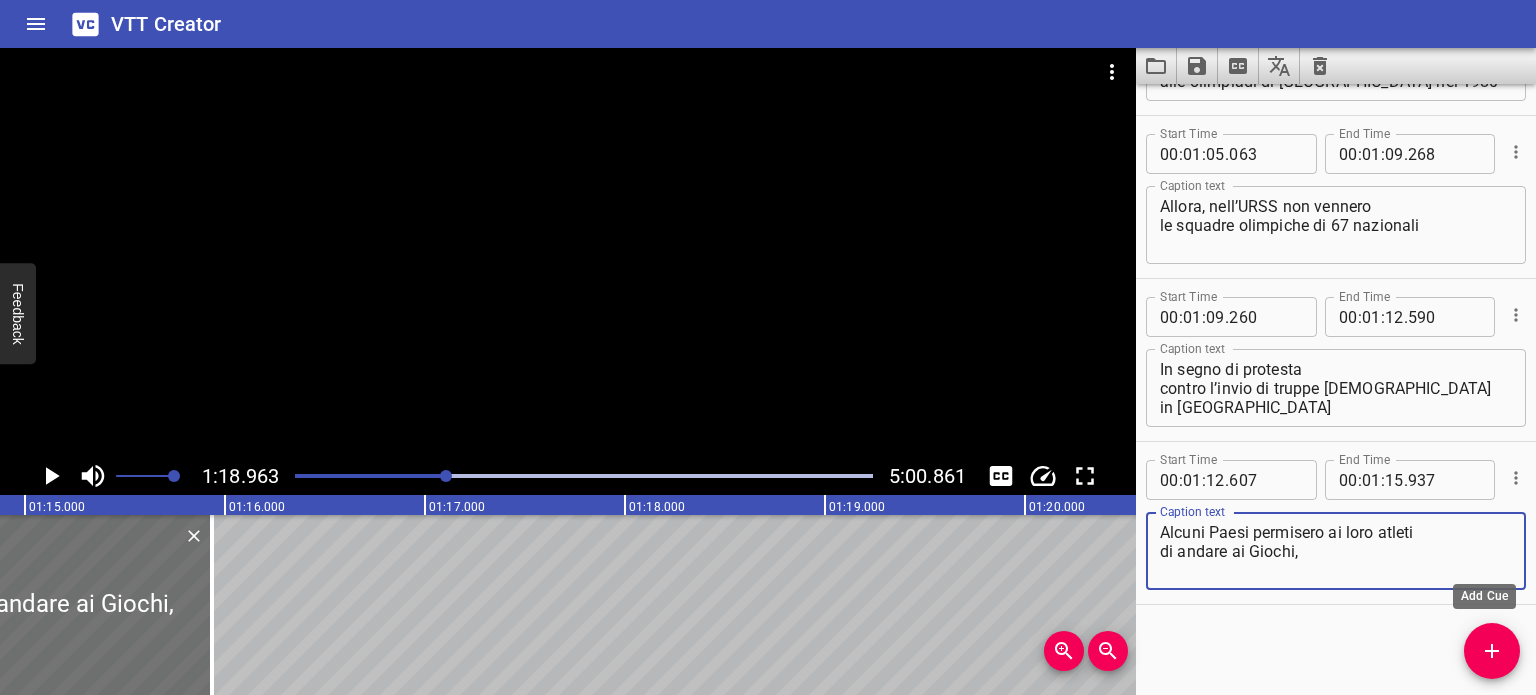 type on "Alcuni Paesi permisero ai loro atleti
di andare ai Giochi," 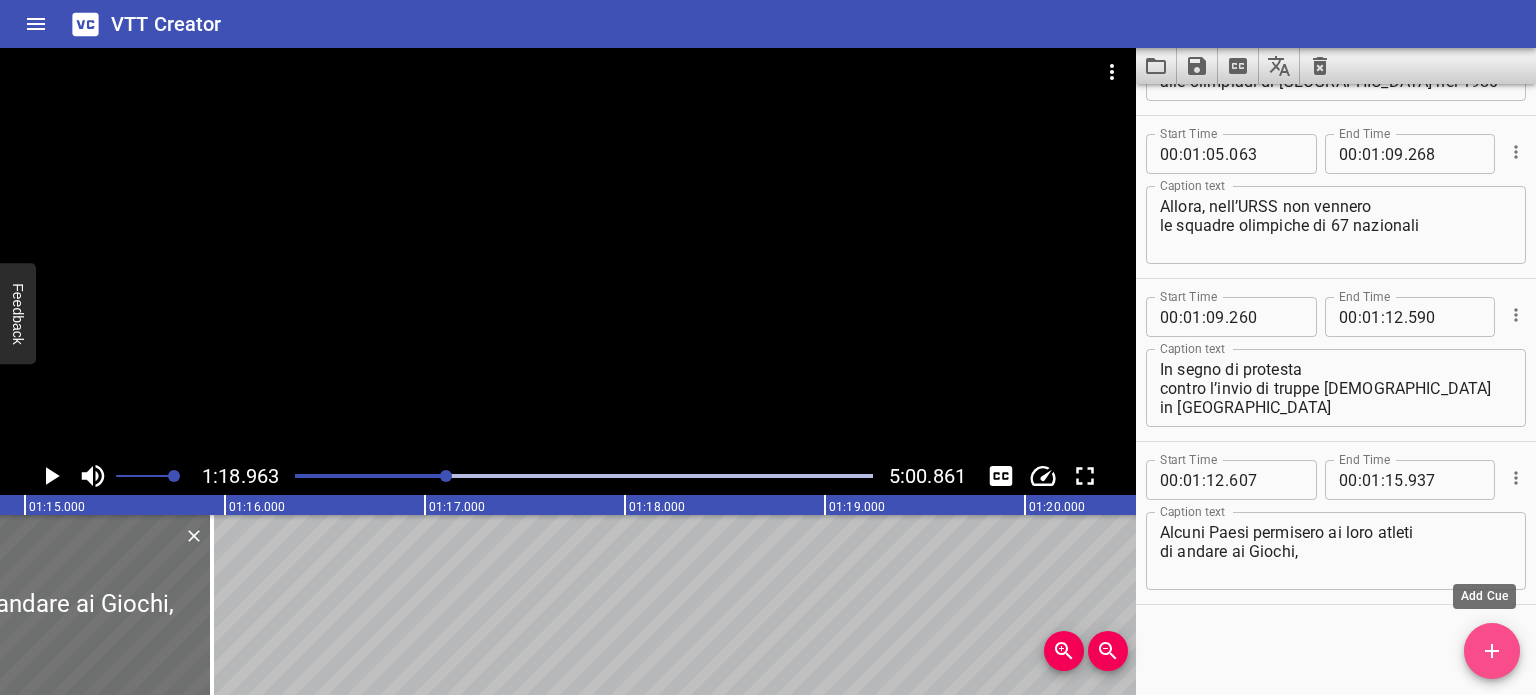 click 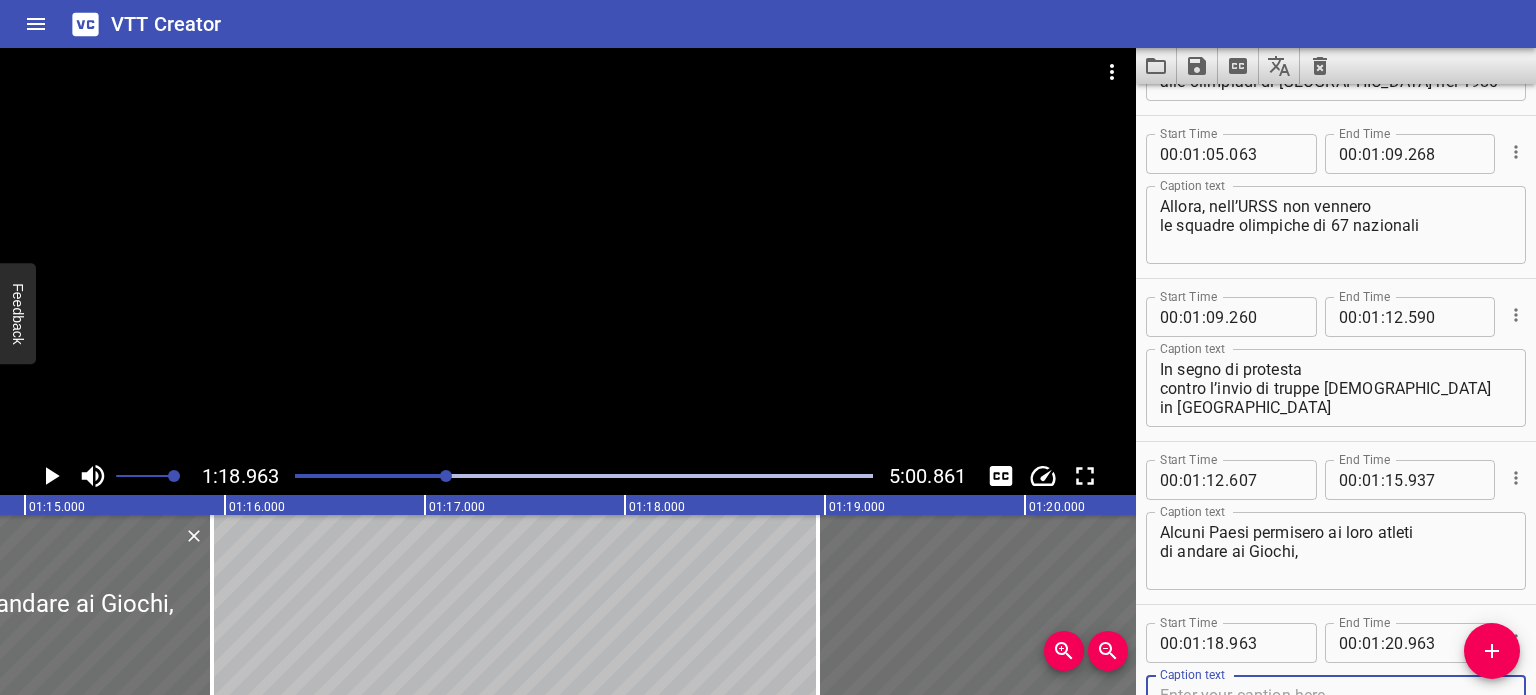 scroll, scrollTop: 2100, scrollLeft: 0, axis: vertical 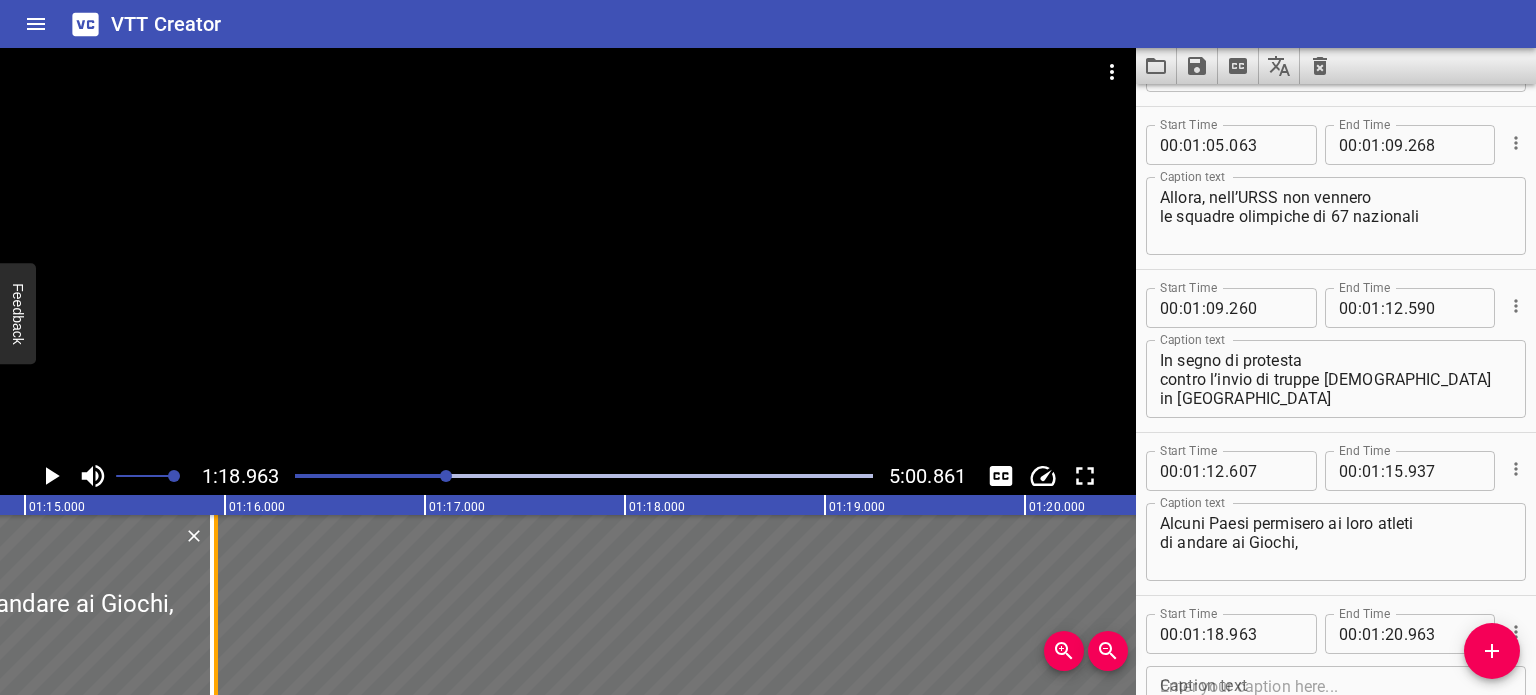 drag, startPoint x: 819, startPoint y: 604, endPoint x: 217, endPoint y: 601, distance: 602.00745 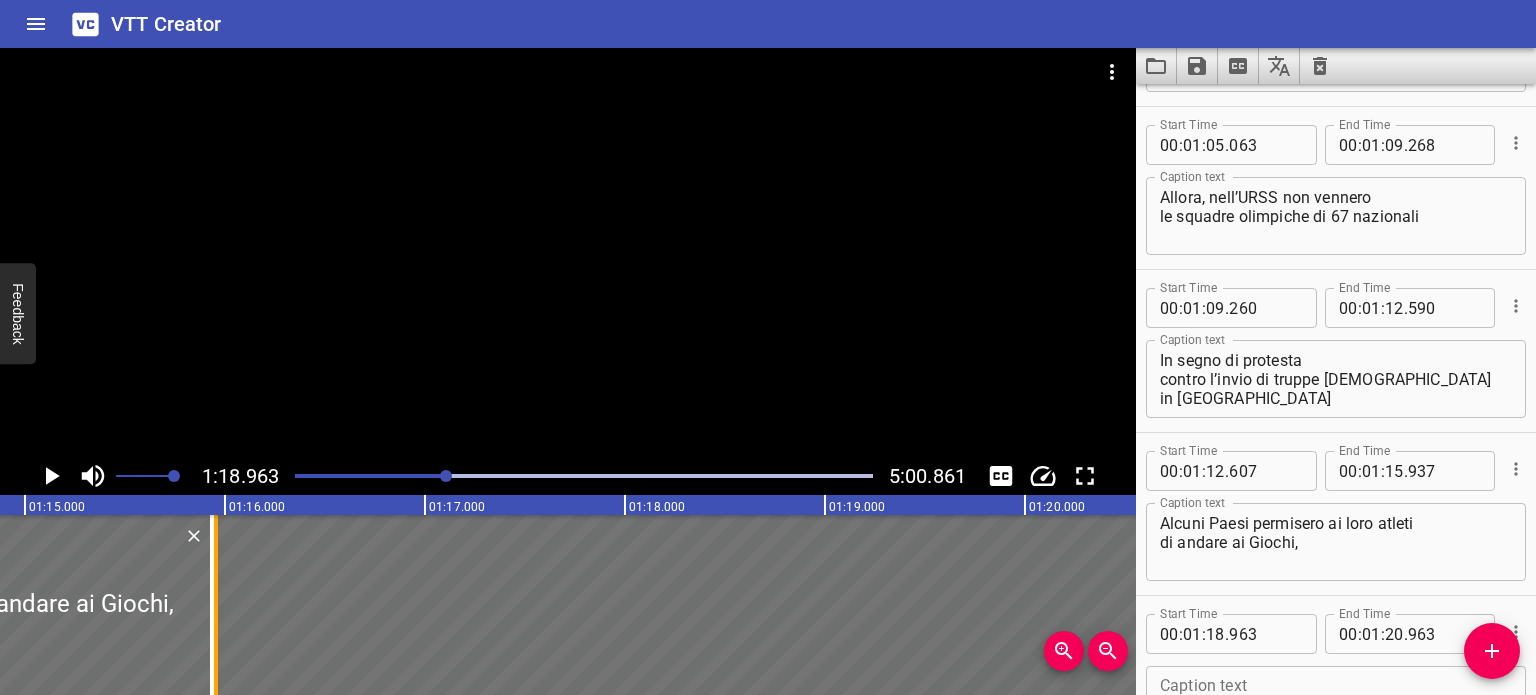 click at bounding box center [216, 605] 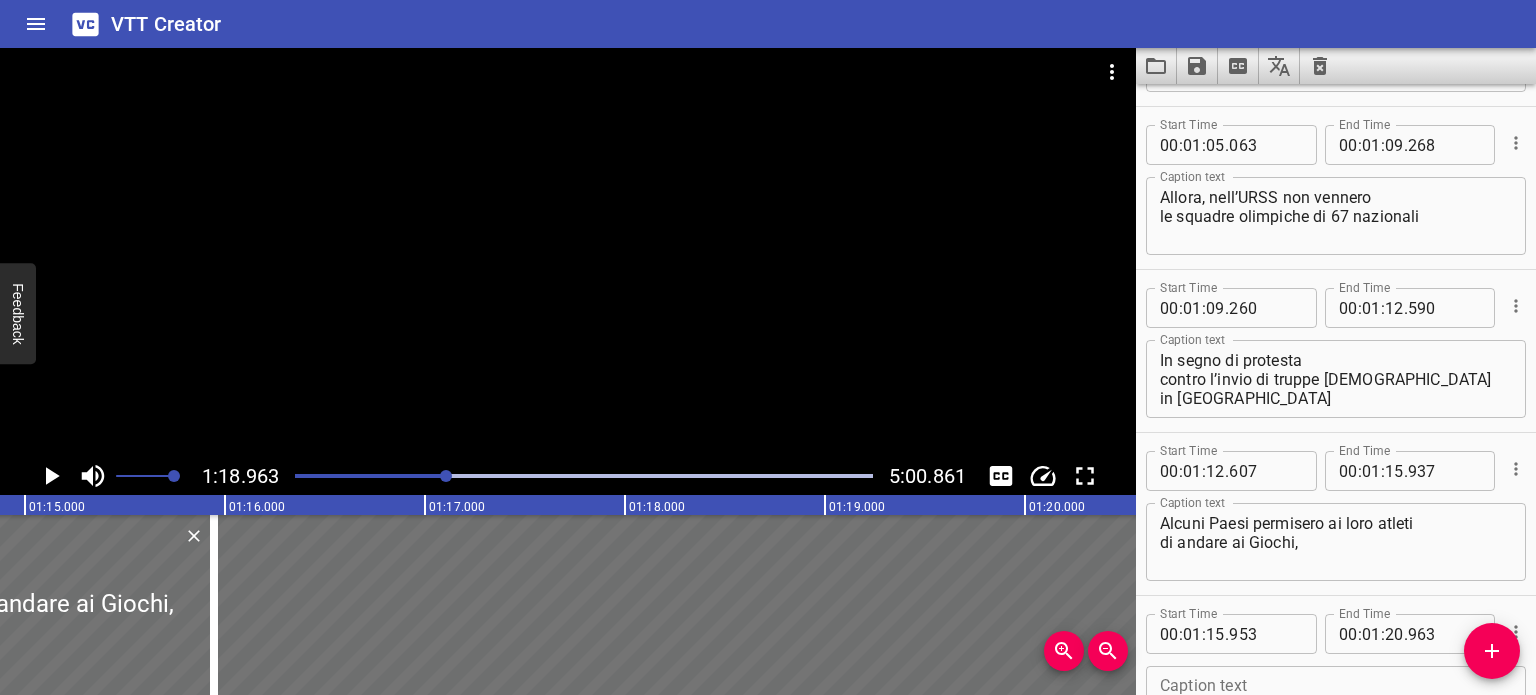 scroll, scrollTop: 2253, scrollLeft: 0, axis: vertical 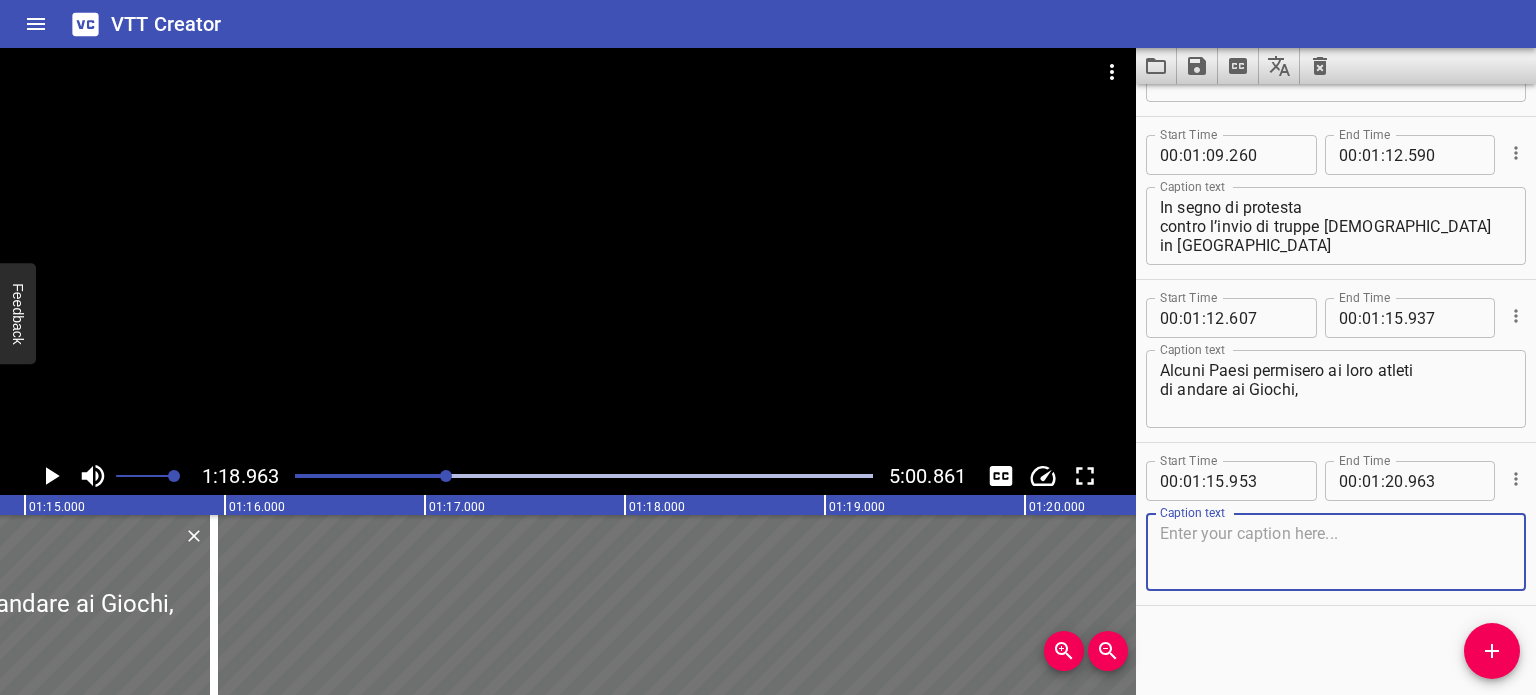 click at bounding box center (1336, 552) 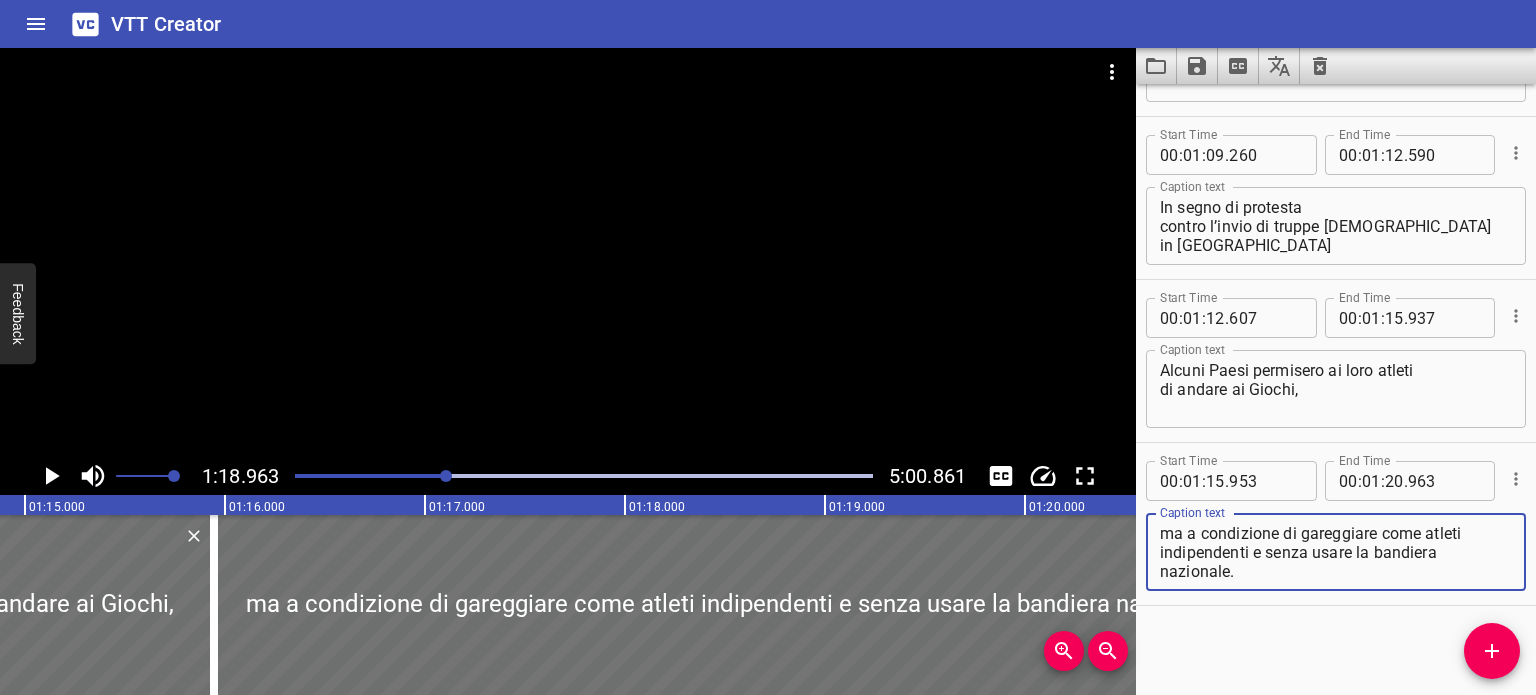 click on "ma a condizione di gareggiare come atleti indipendenti e senza usare la bandiera nazionale." at bounding box center [1336, 552] 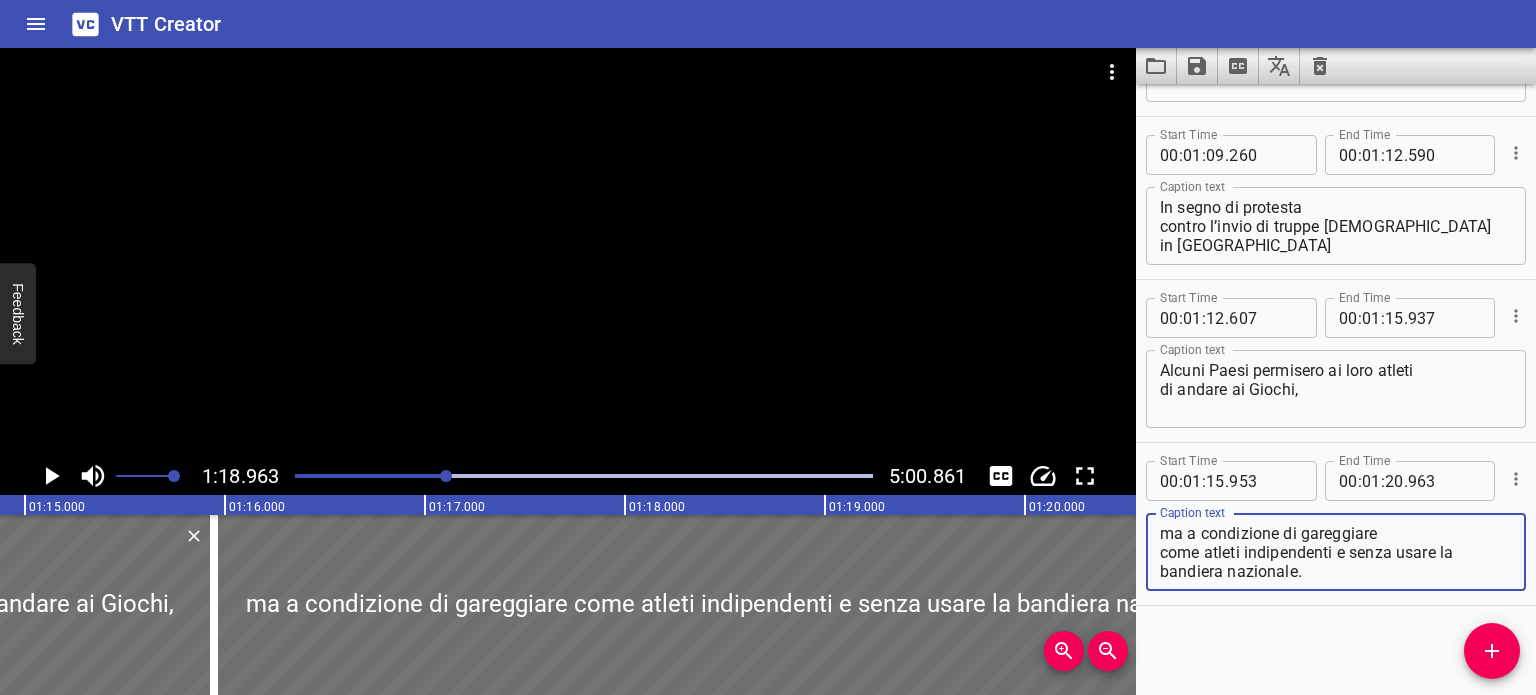 click on "ma a condizione di gareggiare
come atleti indipendenti e senza usare la bandiera nazionale." at bounding box center (1336, 552) 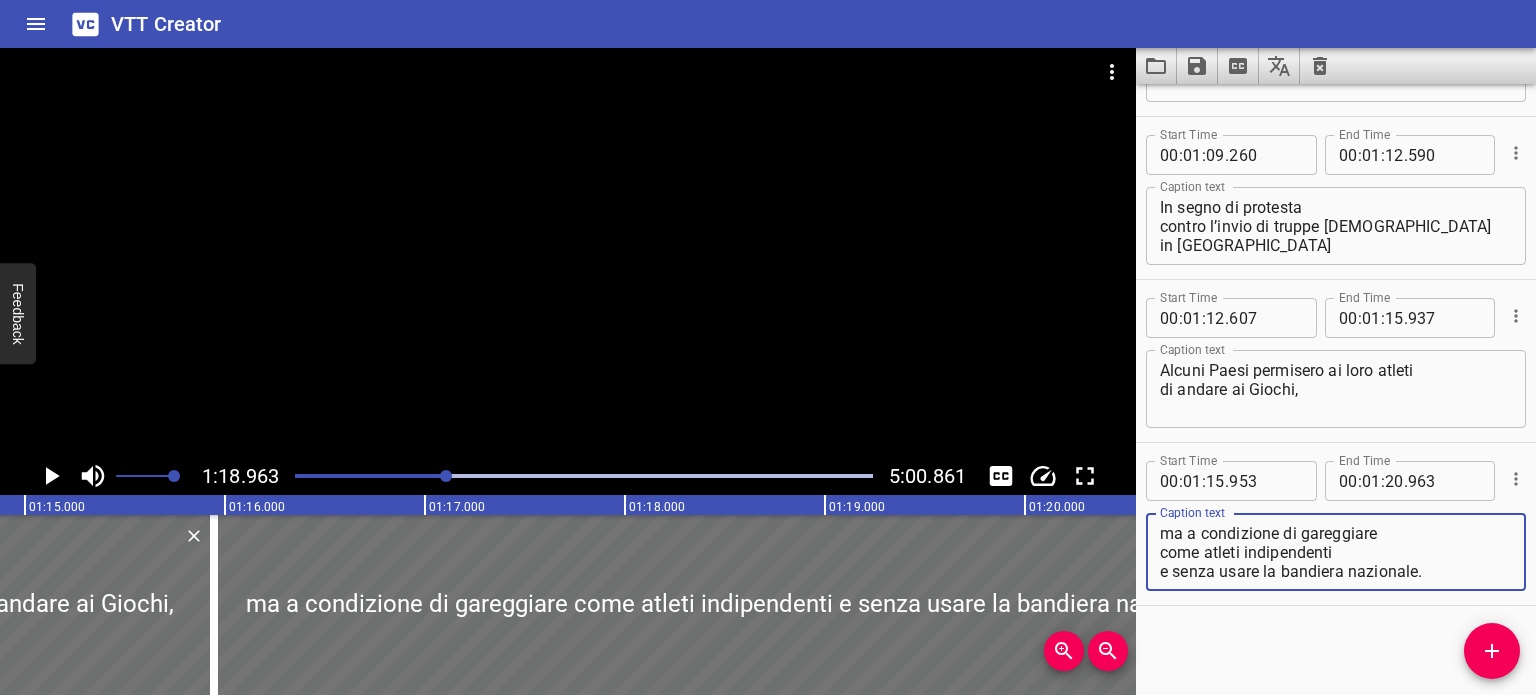 type on "ma a condizione di gareggiare
come atleti indipendenti
e senza usare la bandiera nazionale." 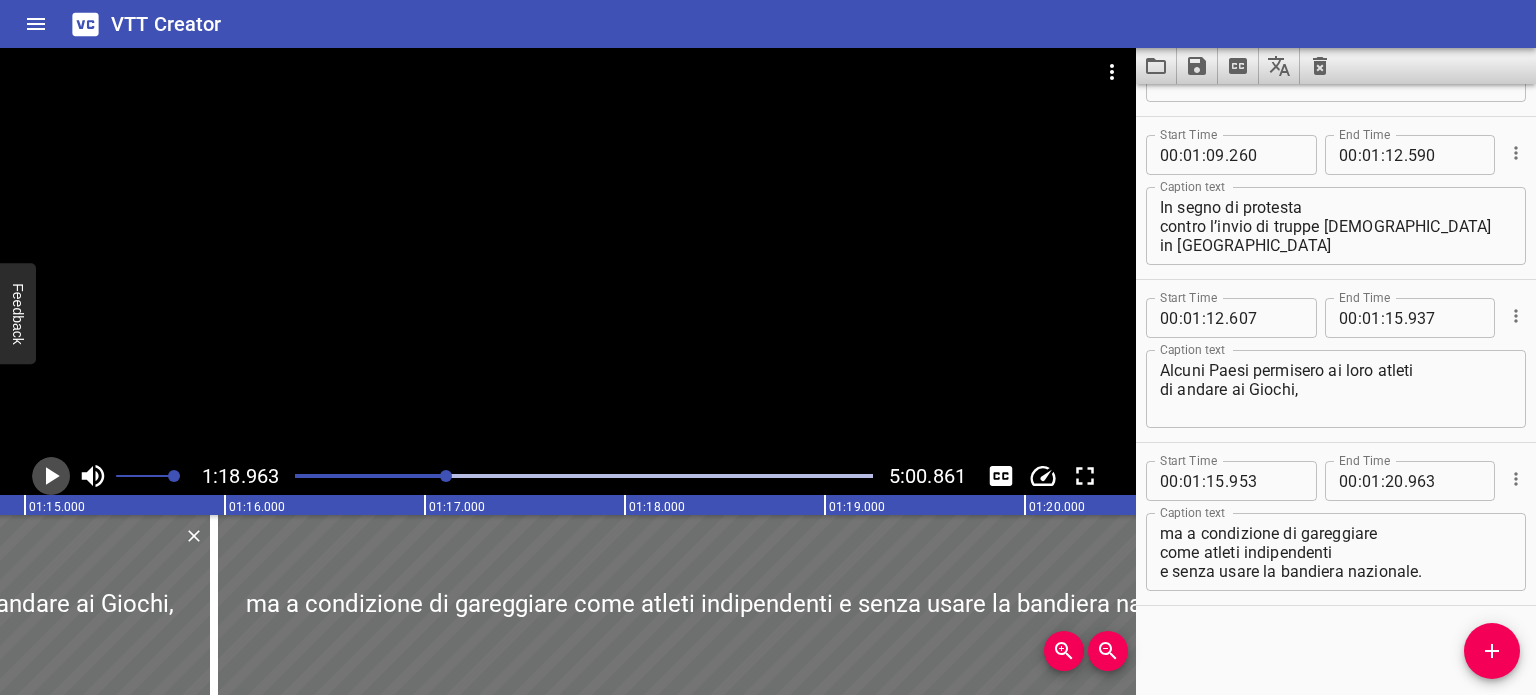 click 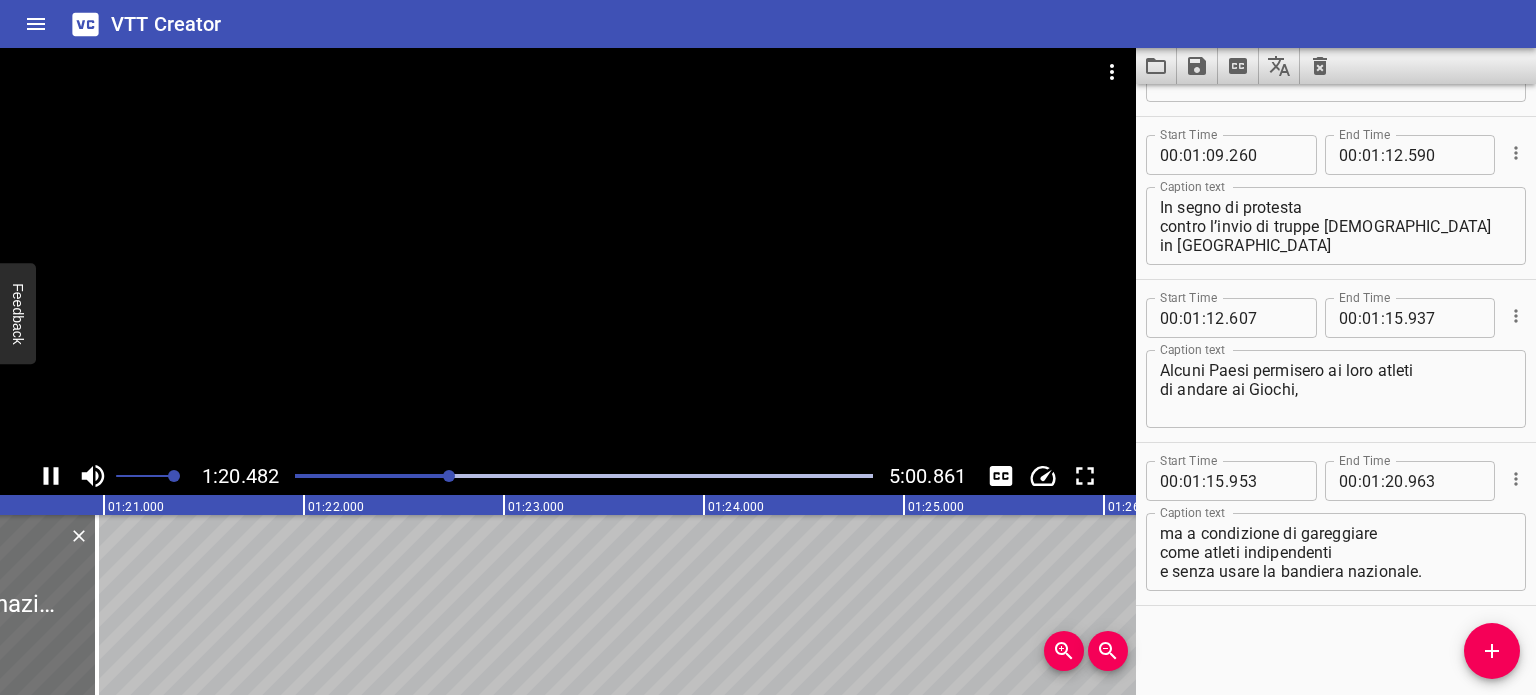 click at bounding box center (161, 476) 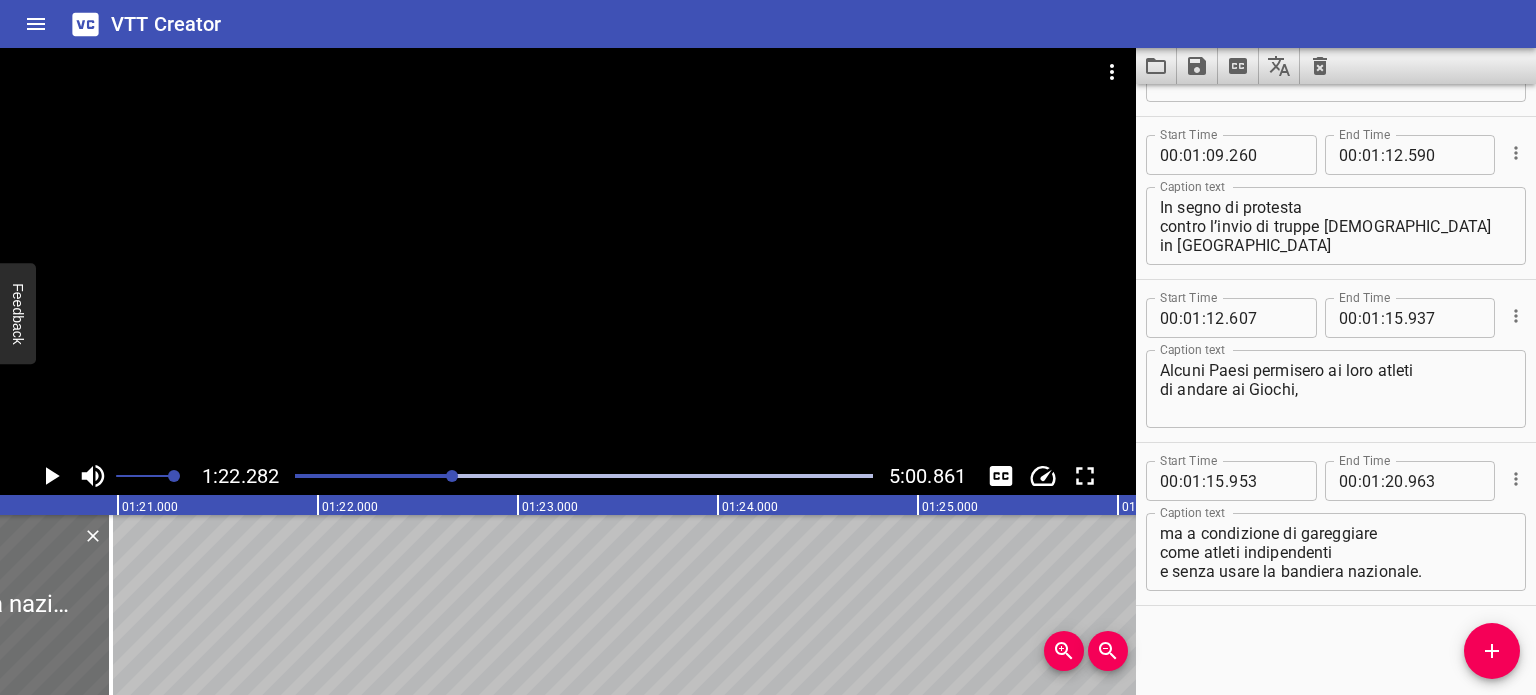 scroll, scrollTop: 0, scrollLeft: 16075, axis: horizontal 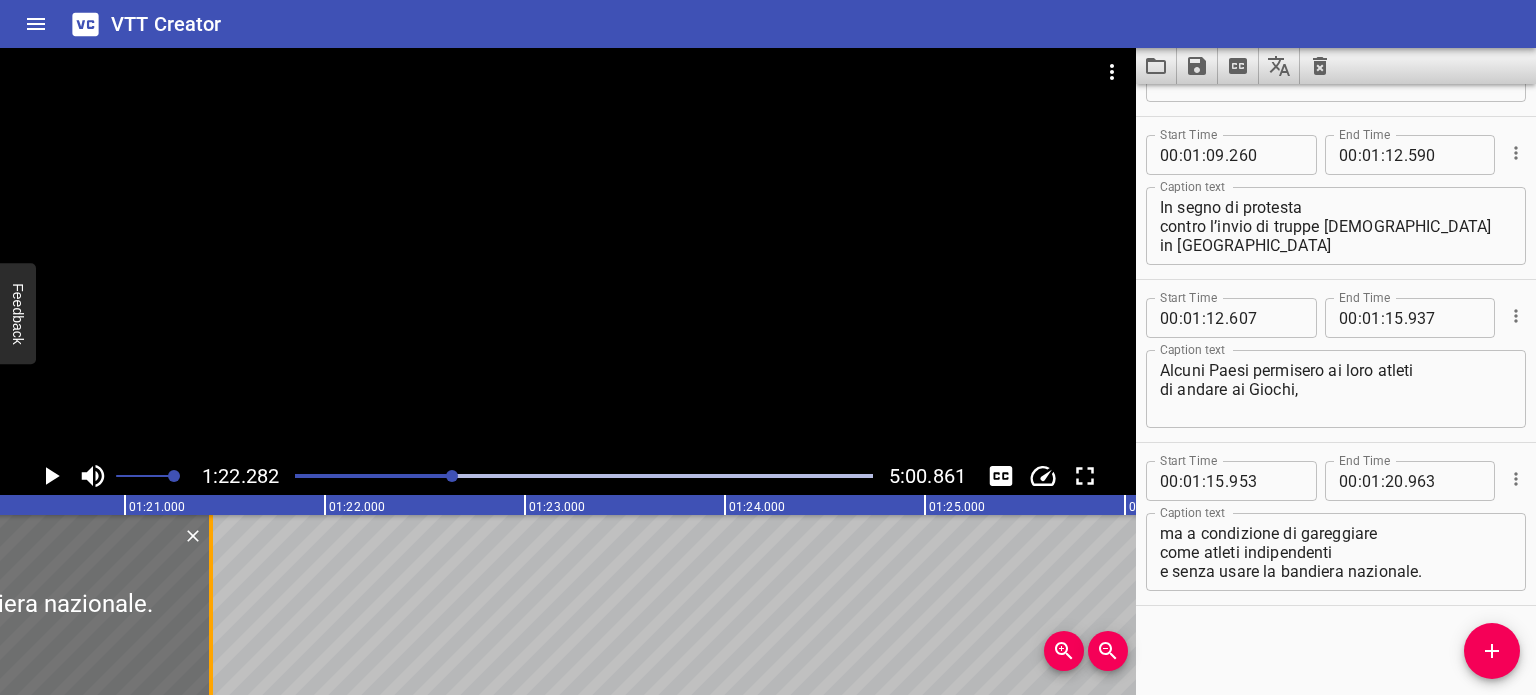 drag, startPoint x: 116, startPoint y: 595, endPoint x: 209, endPoint y: 612, distance: 94.54099 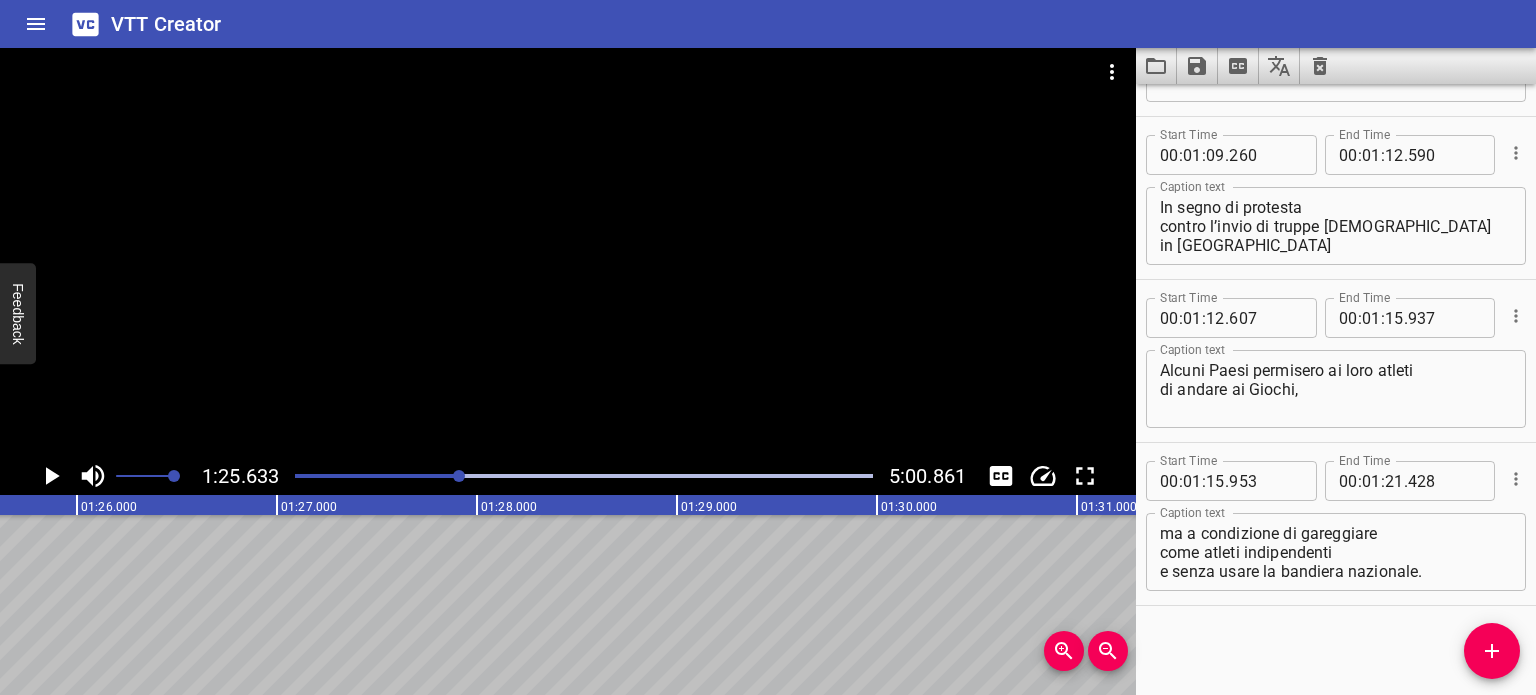 scroll, scrollTop: 0, scrollLeft: 17126, axis: horizontal 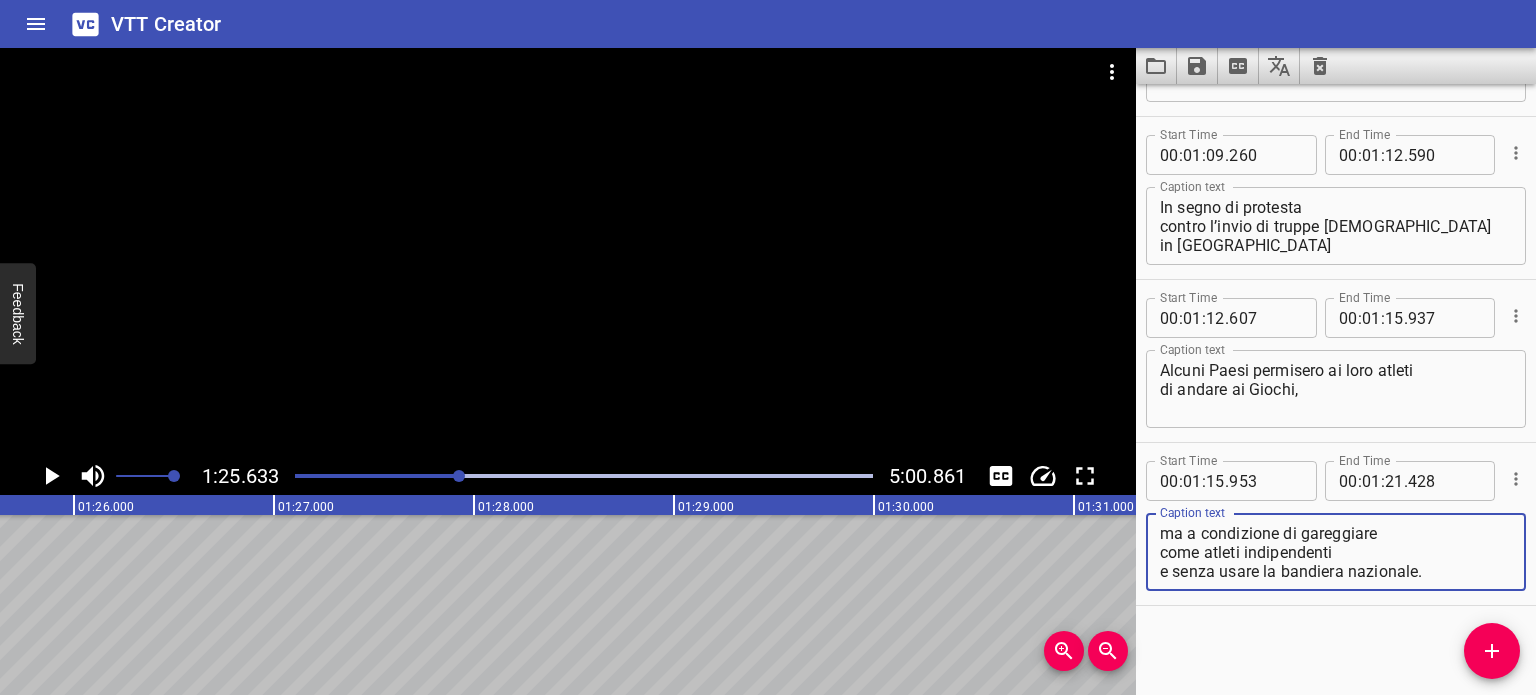 click on "ma a condizione di gareggiare
come atleti indipendenti
e senza usare la bandiera nazionale." at bounding box center [1336, 552] 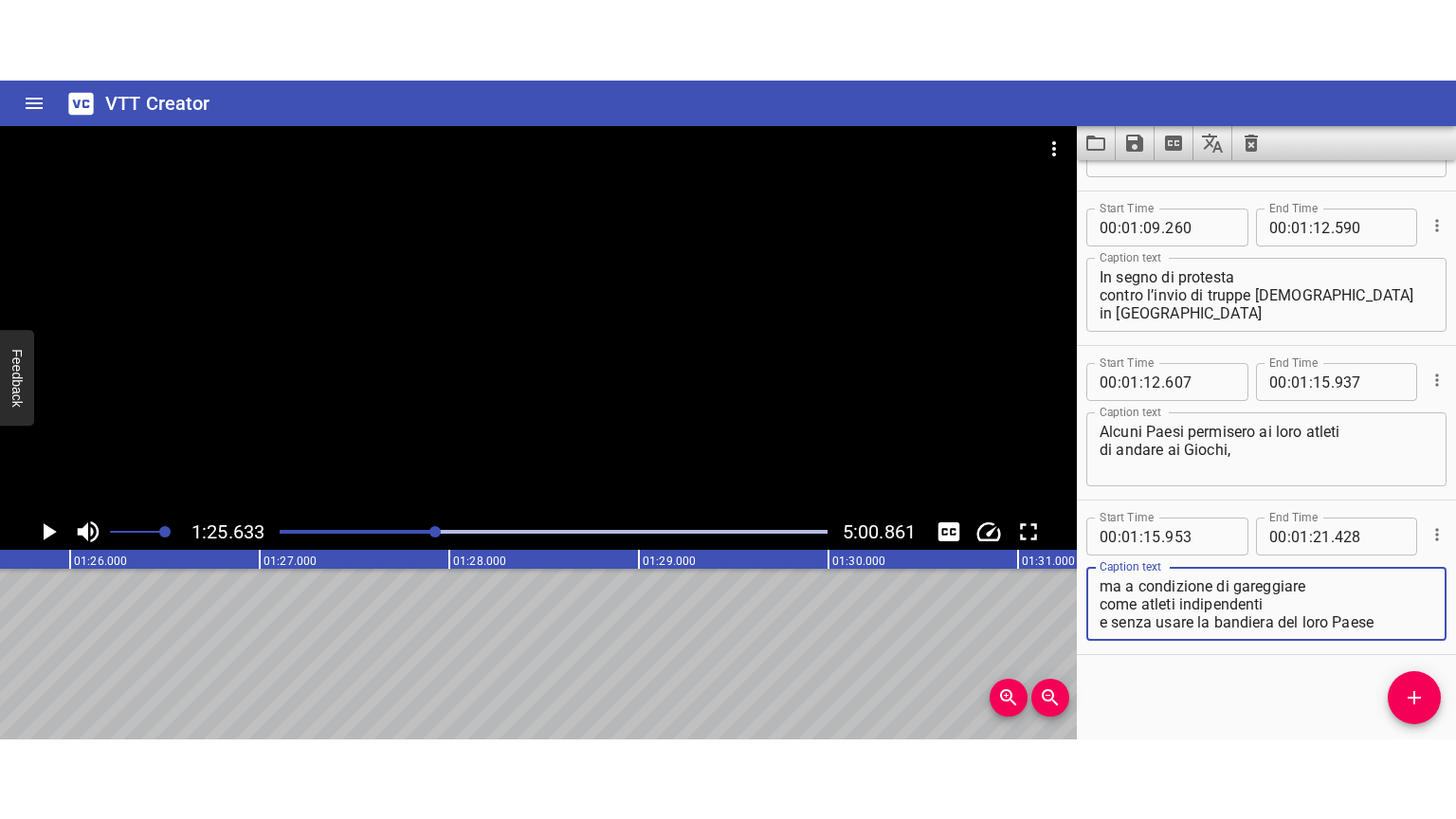 scroll, scrollTop: 0, scrollLeft: 16283, axis: horizontal 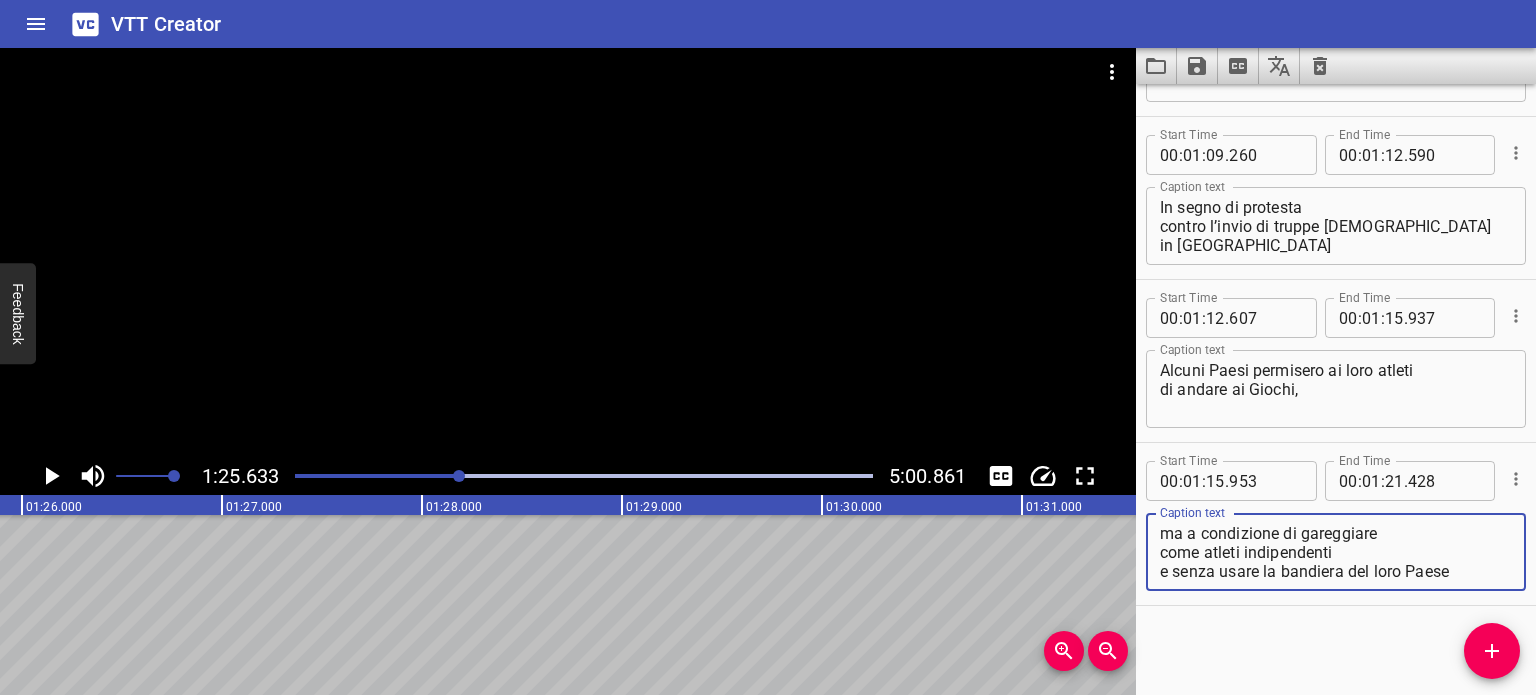 type on "ma a condizione di gareggiare
come atleti indipendenti
e senza usare la bandiera del loro Paese" 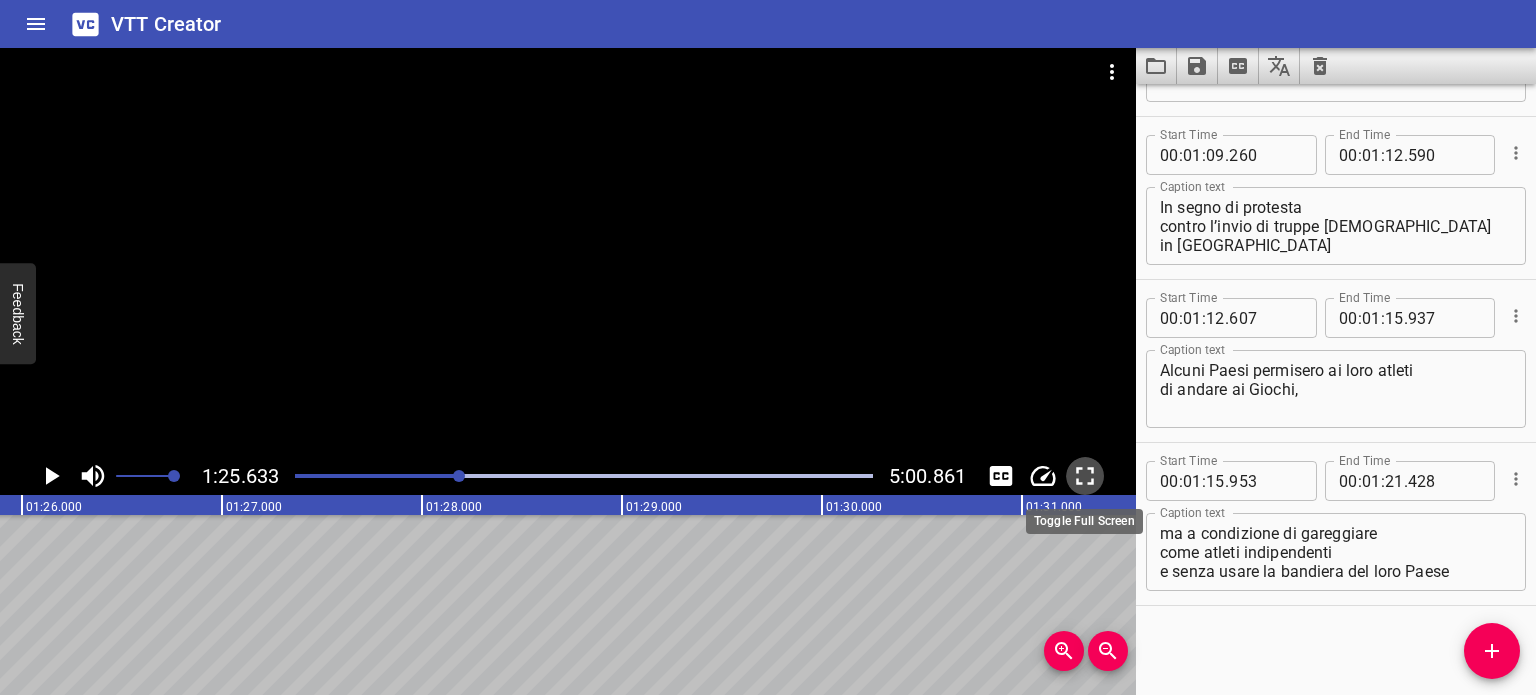 click 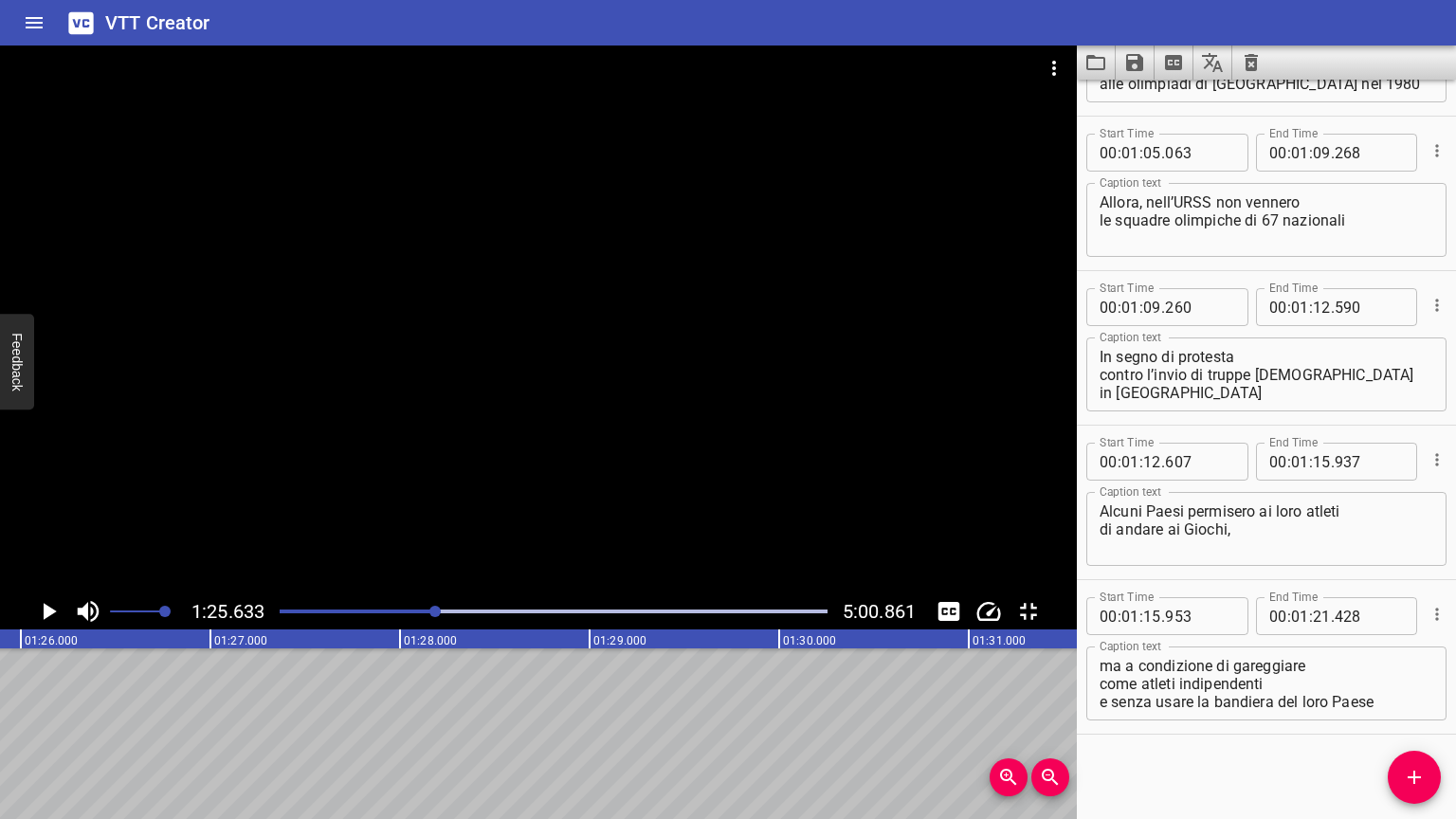 type 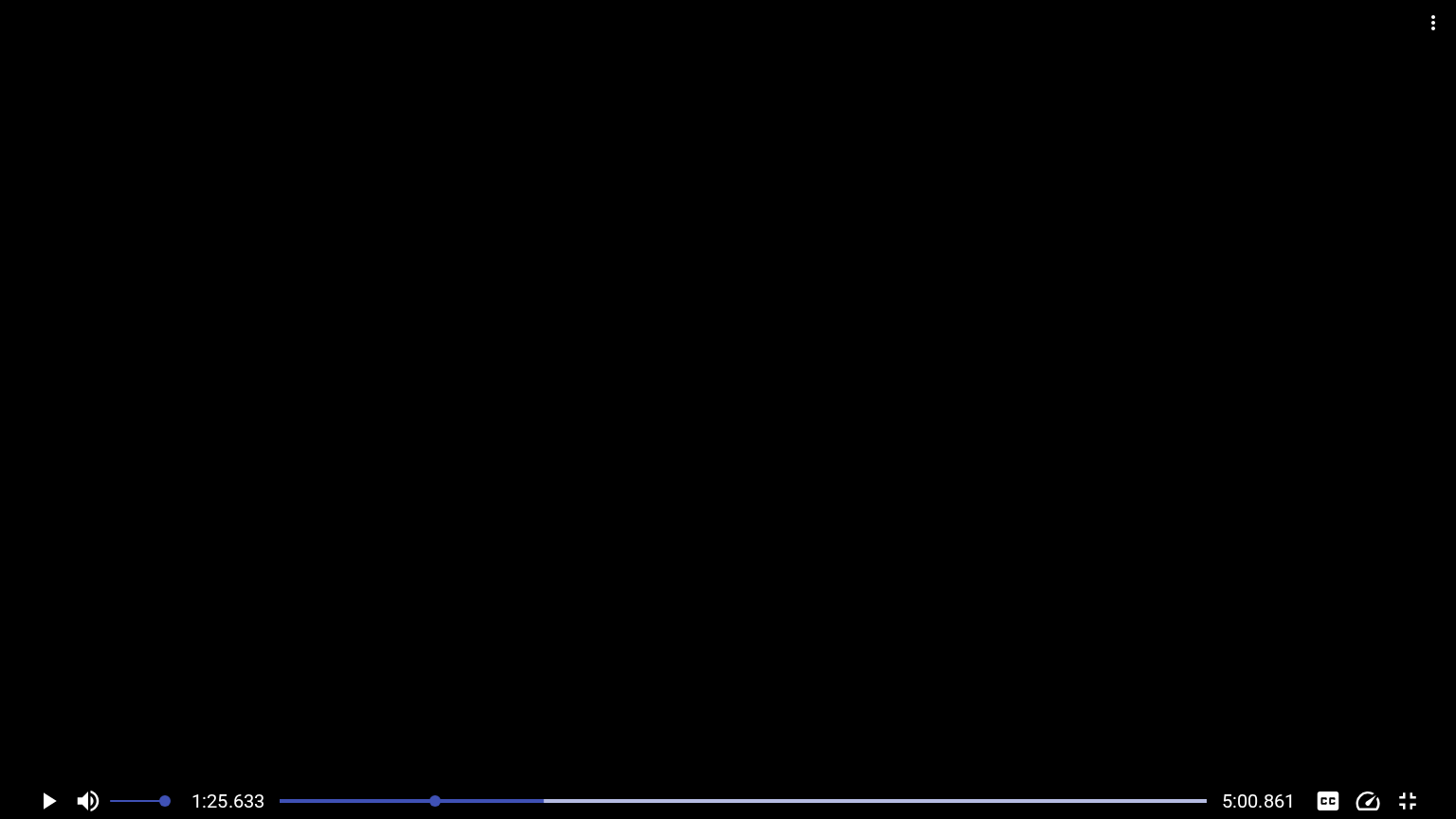 click at bounding box center [1408, 801] 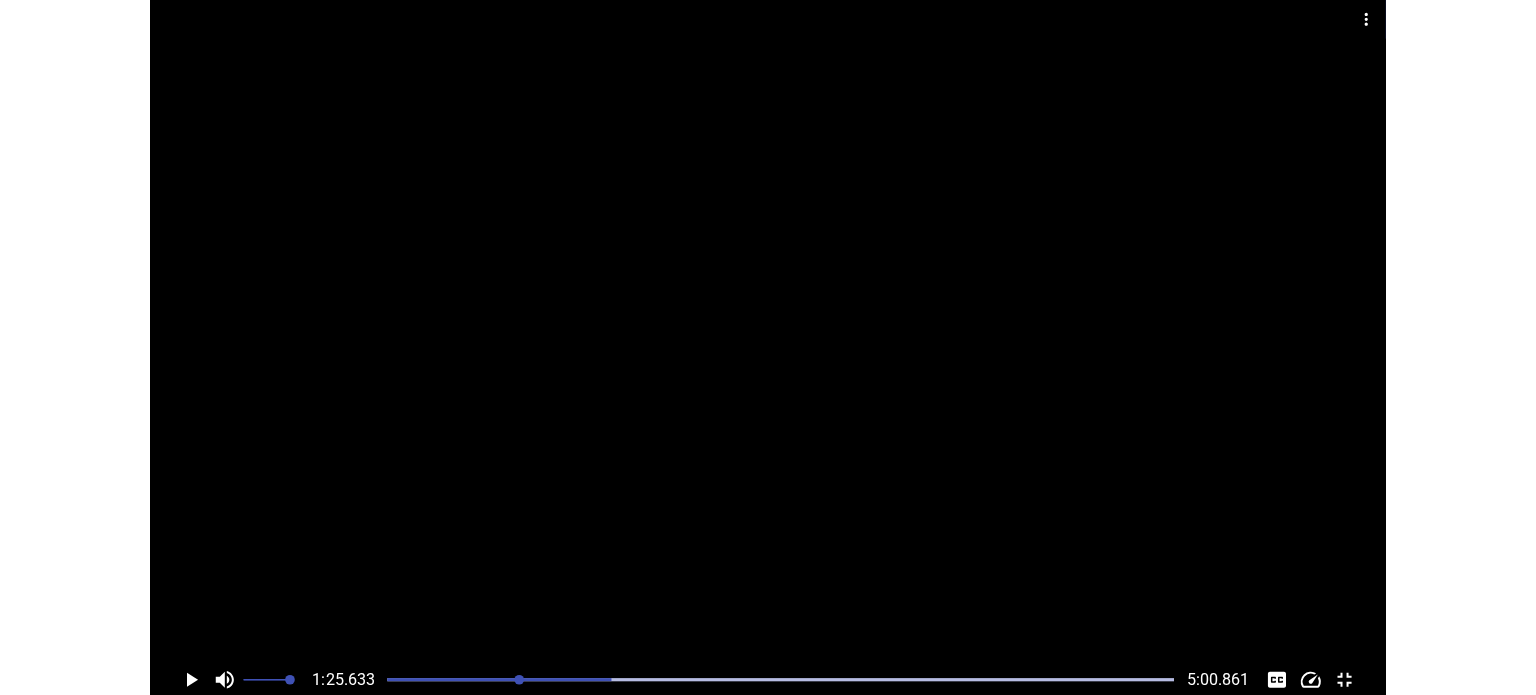 scroll, scrollTop: 2253, scrollLeft: 0, axis: vertical 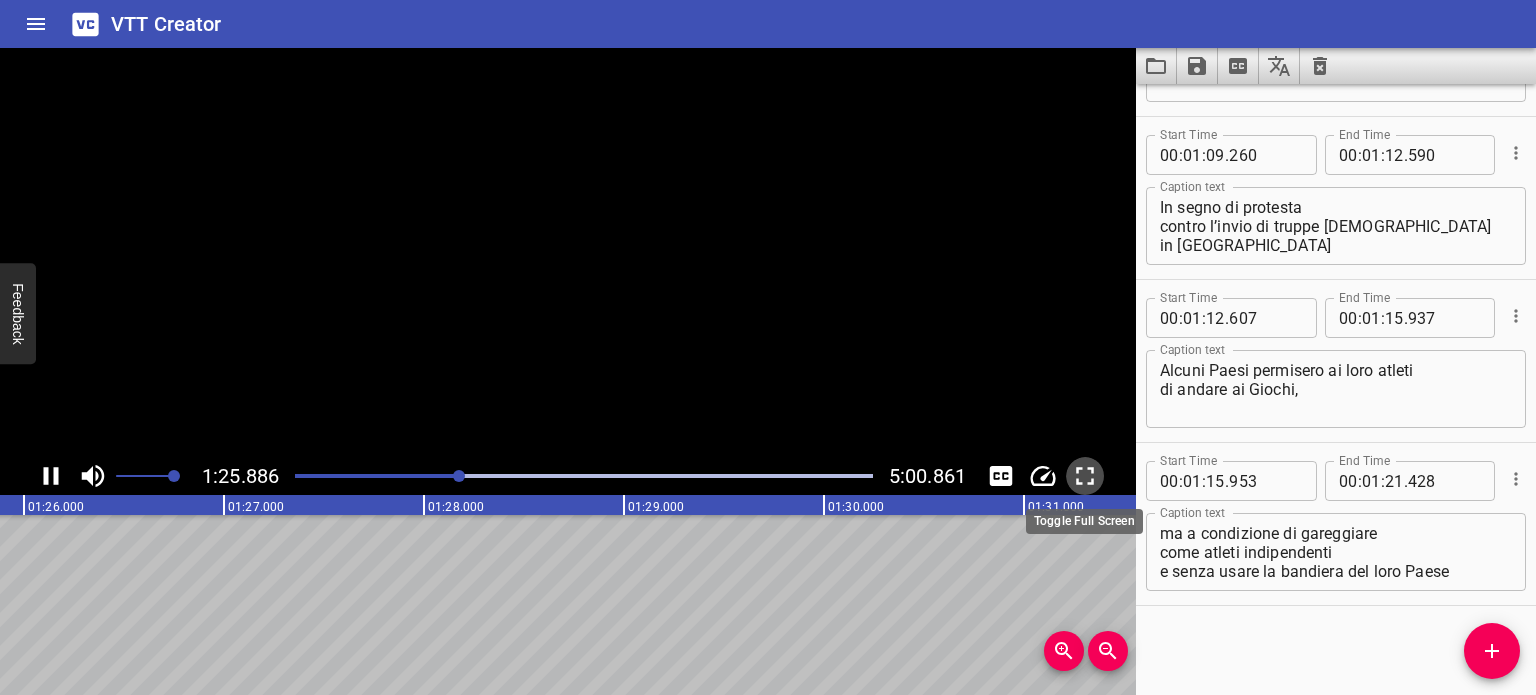 click 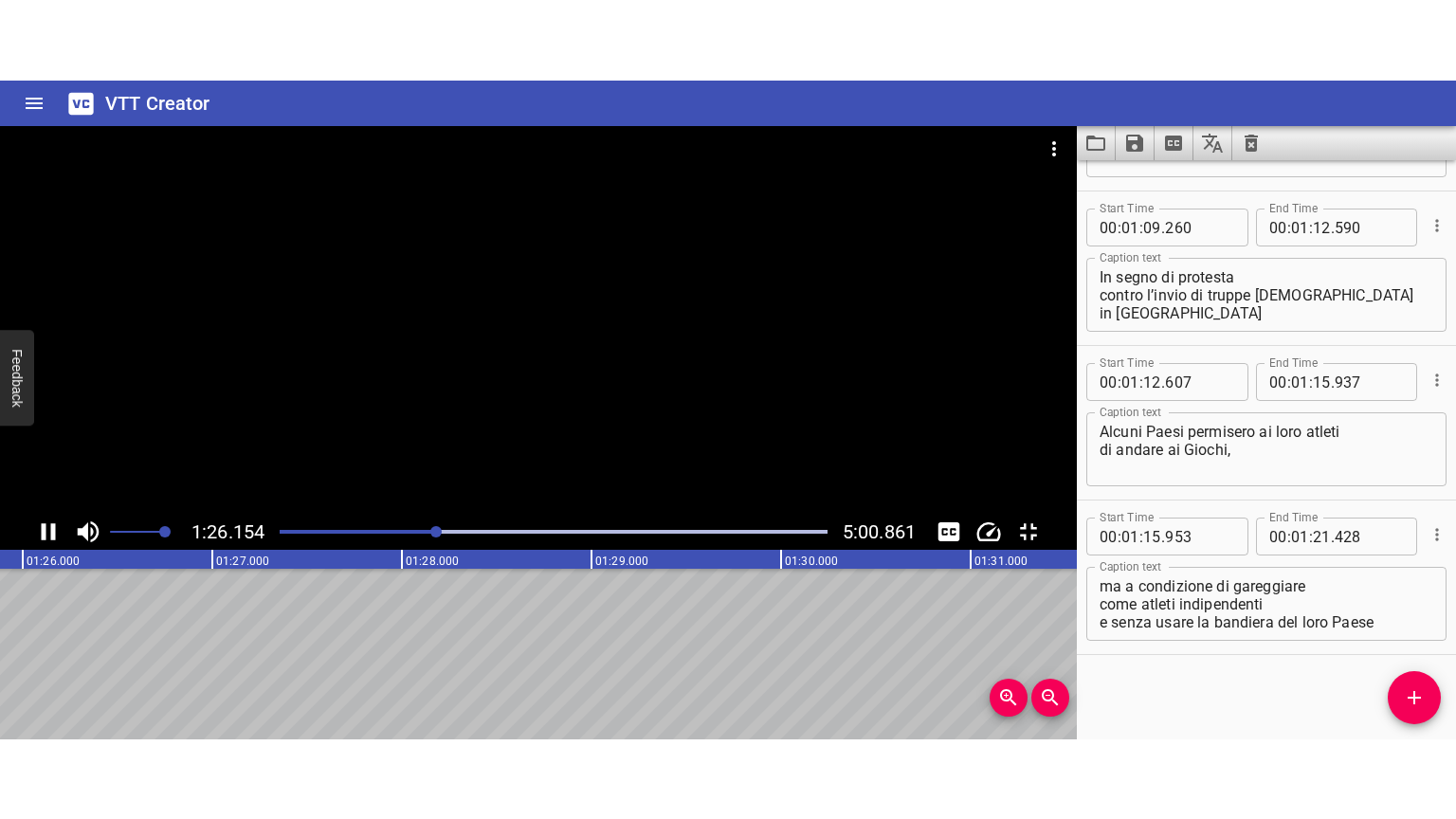 scroll, scrollTop: 0, scrollLeft: 16316, axis: horizontal 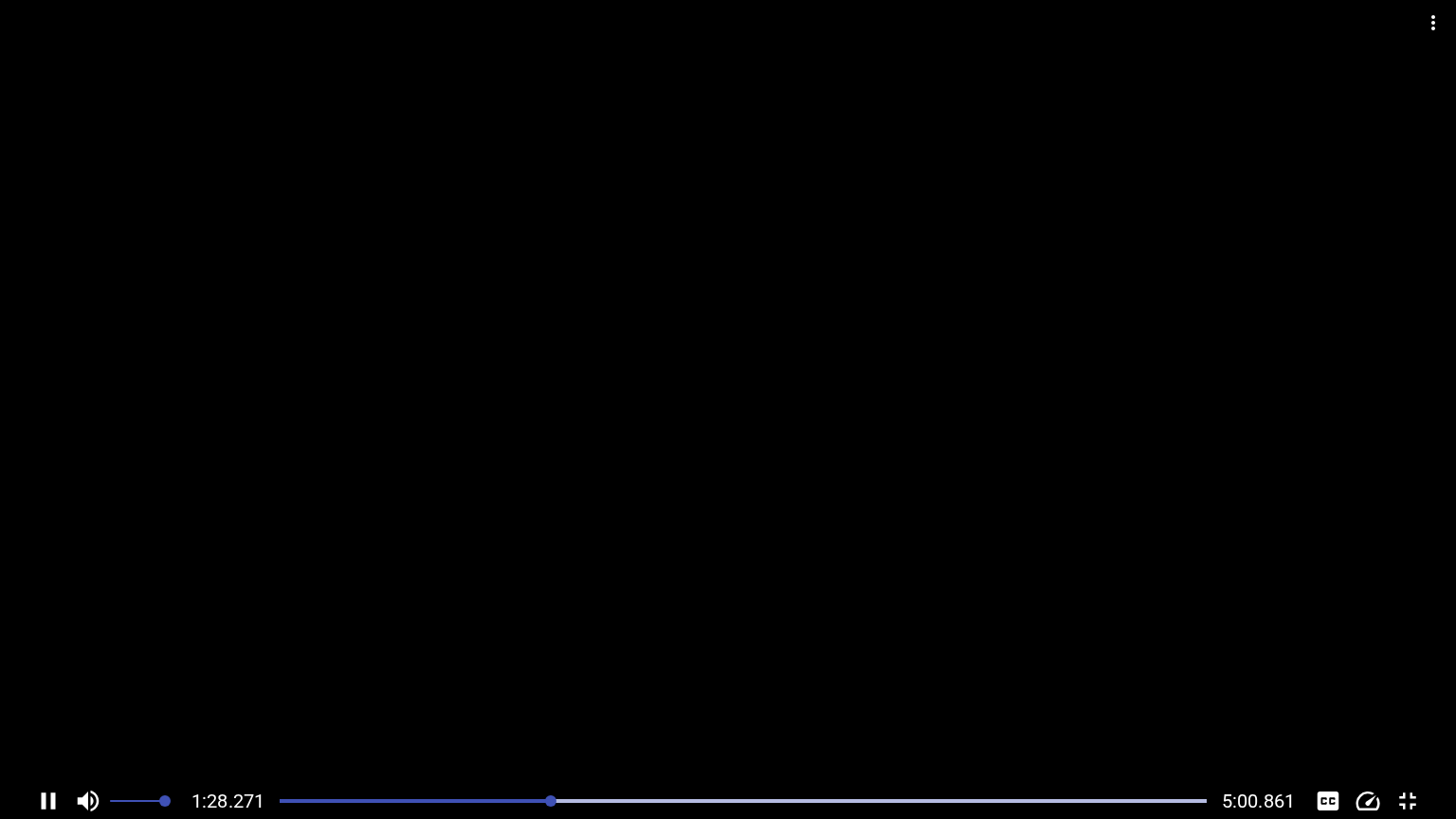 click at bounding box center [743, 801] 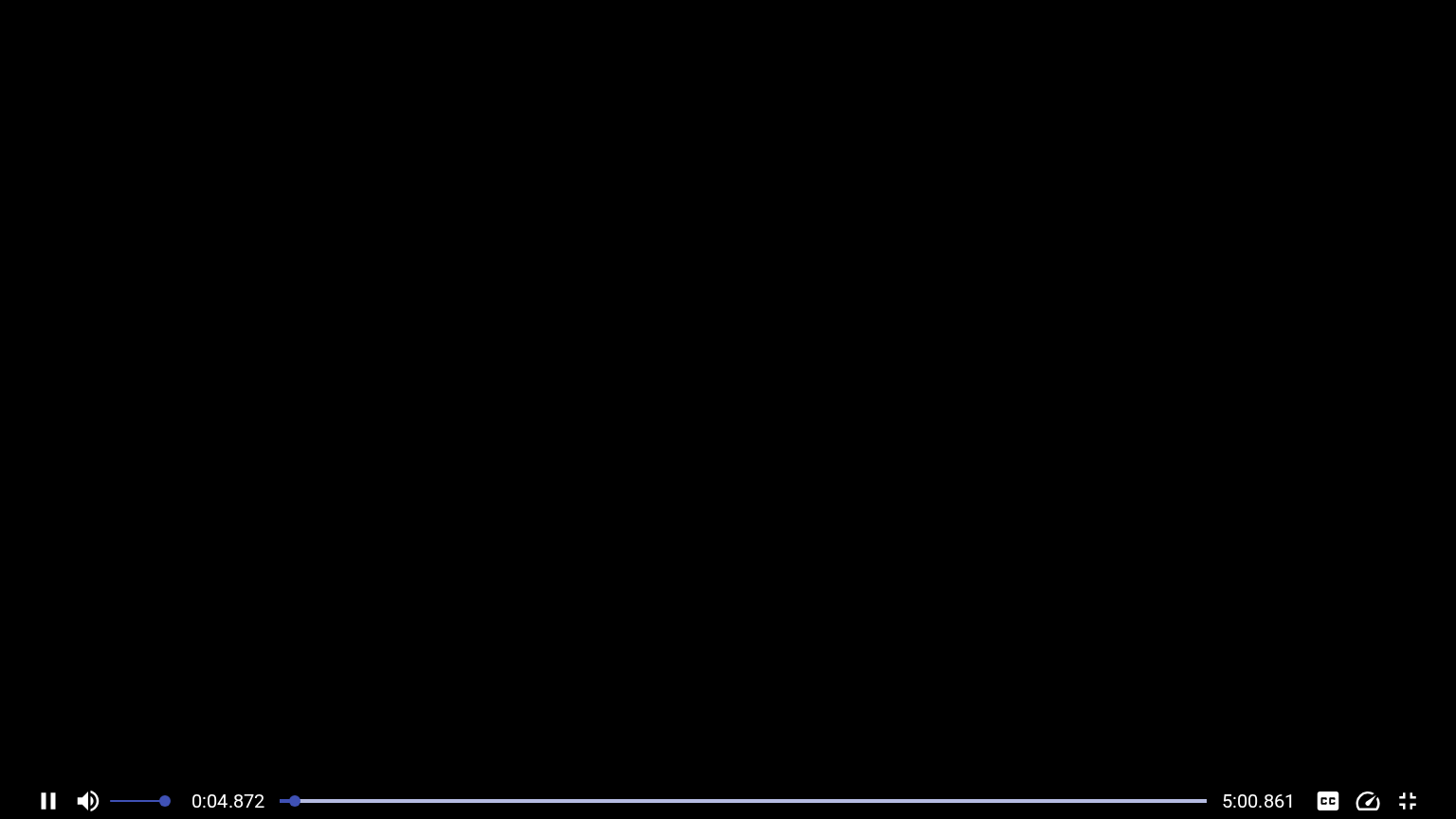 scroll, scrollTop: 0, scrollLeft: 1543, axis: horizontal 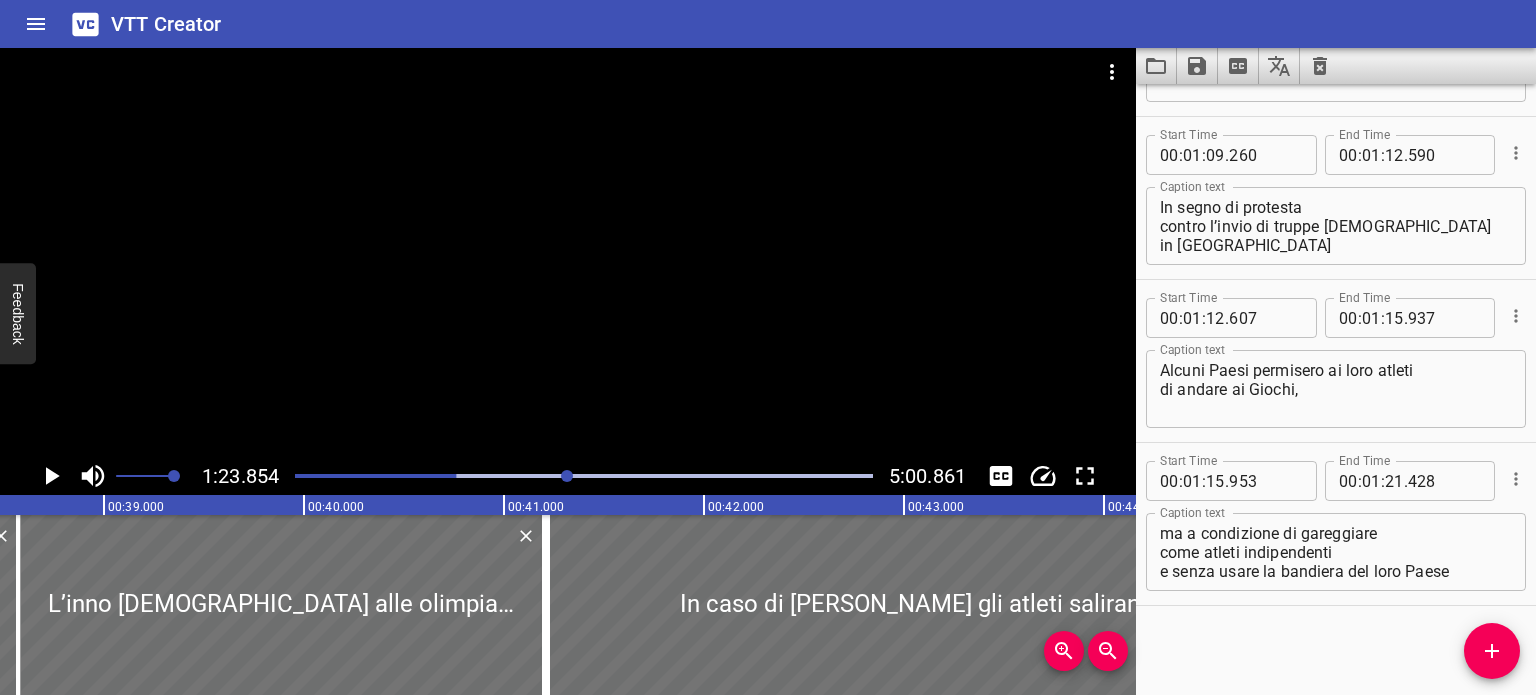 click at bounding box center (584, 476) 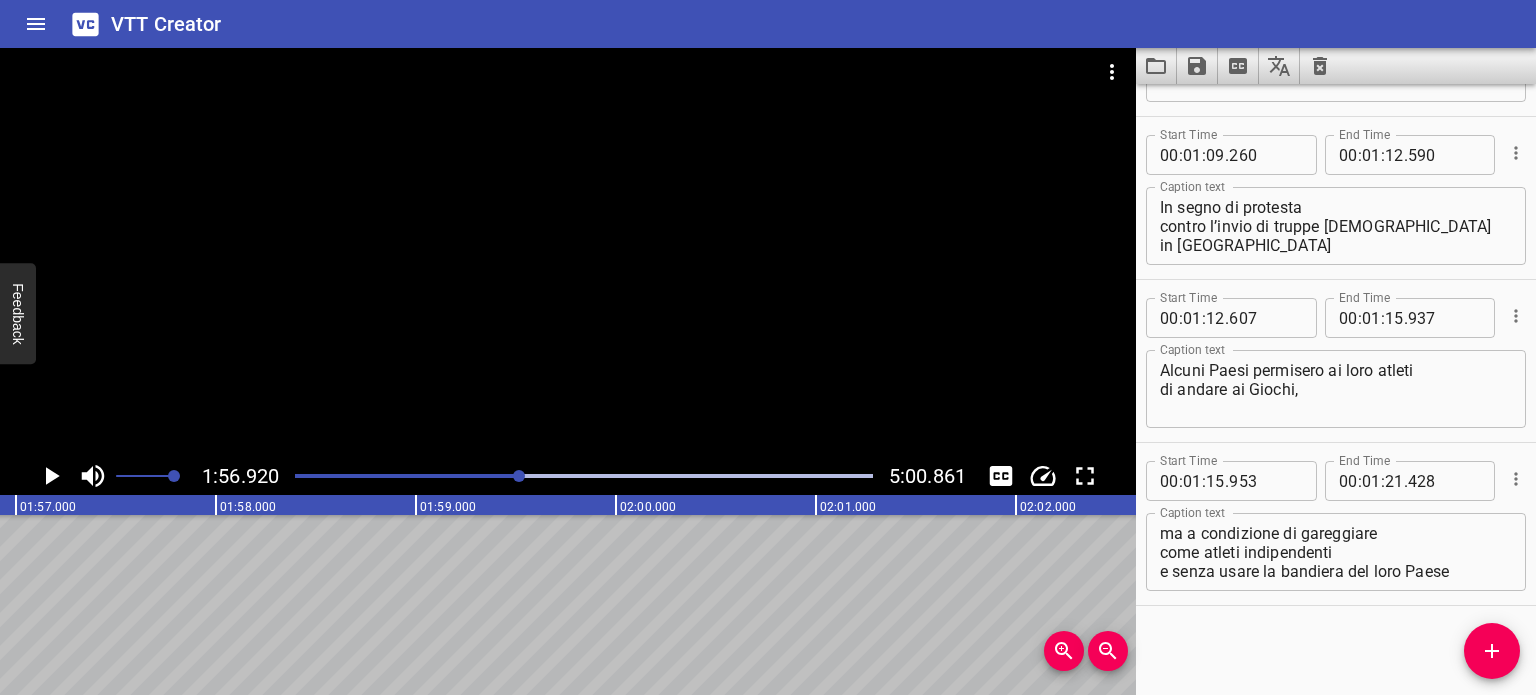 click at bounding box center [584, 476] 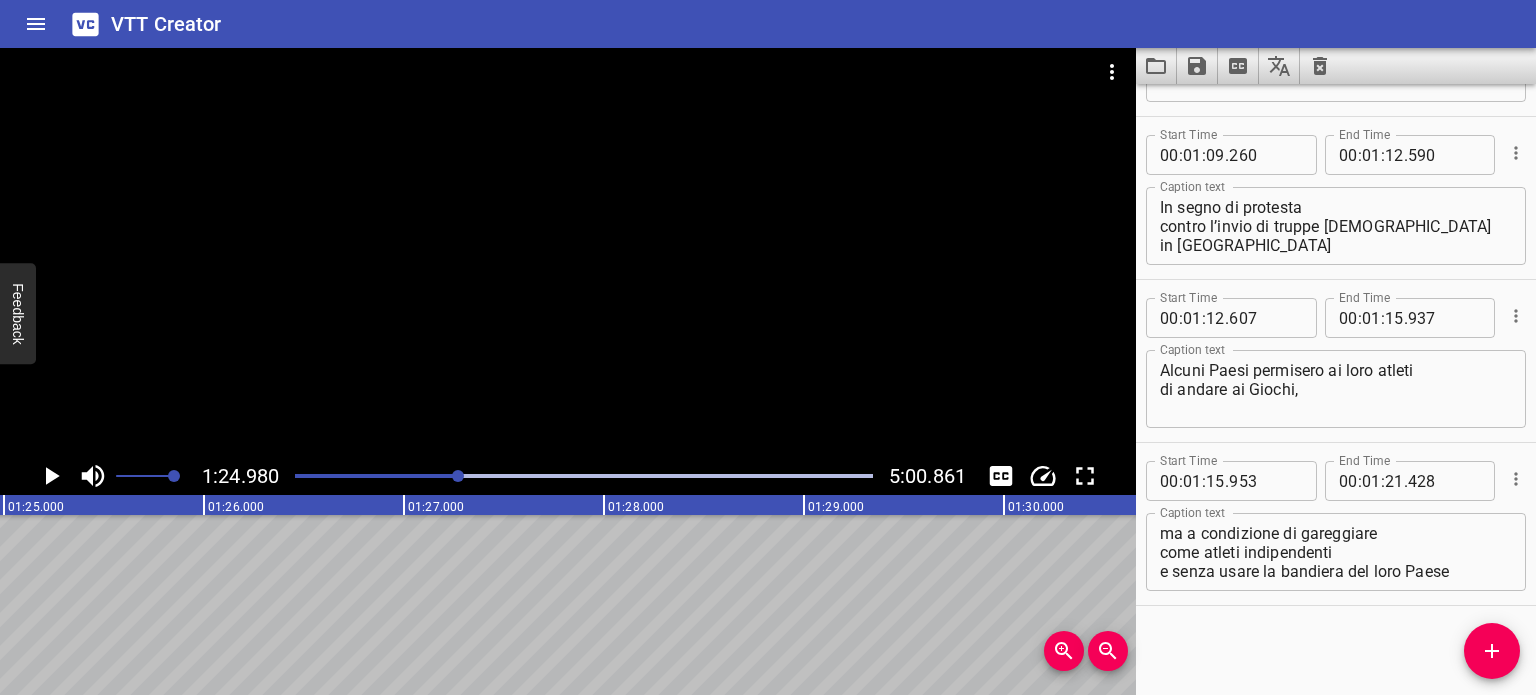 click at bounding box center [170, 476] 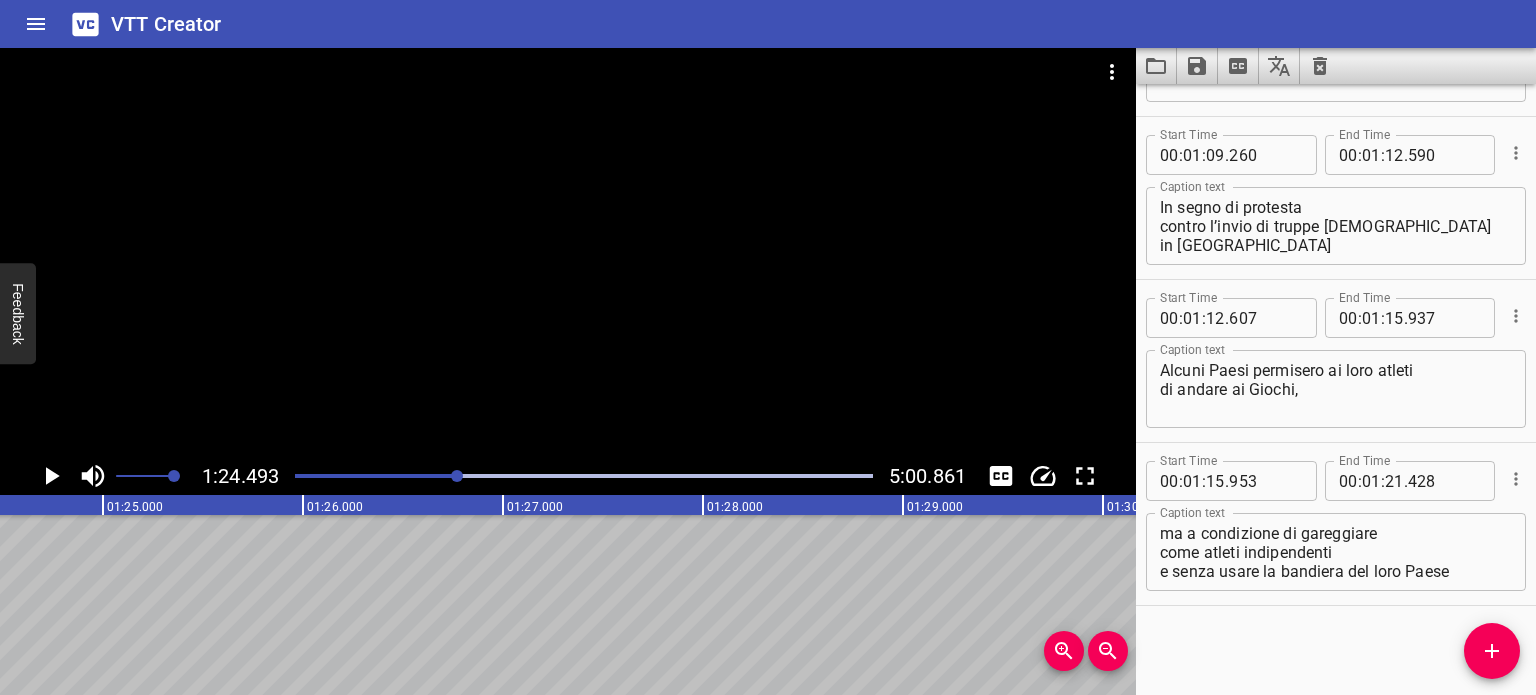 scroll, scrollTop: 0, scrollLeft: 16898, axis: horizontal 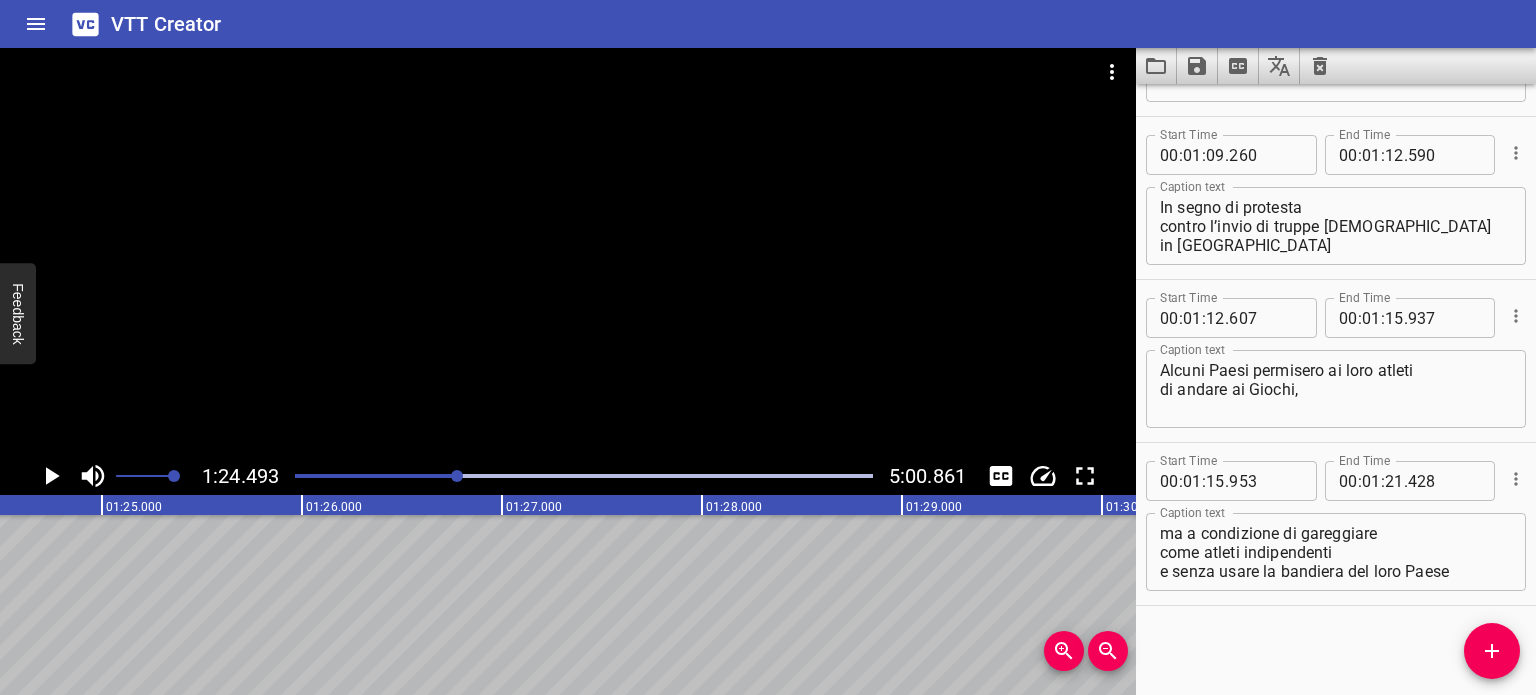 click at bounding box center (584, 476) 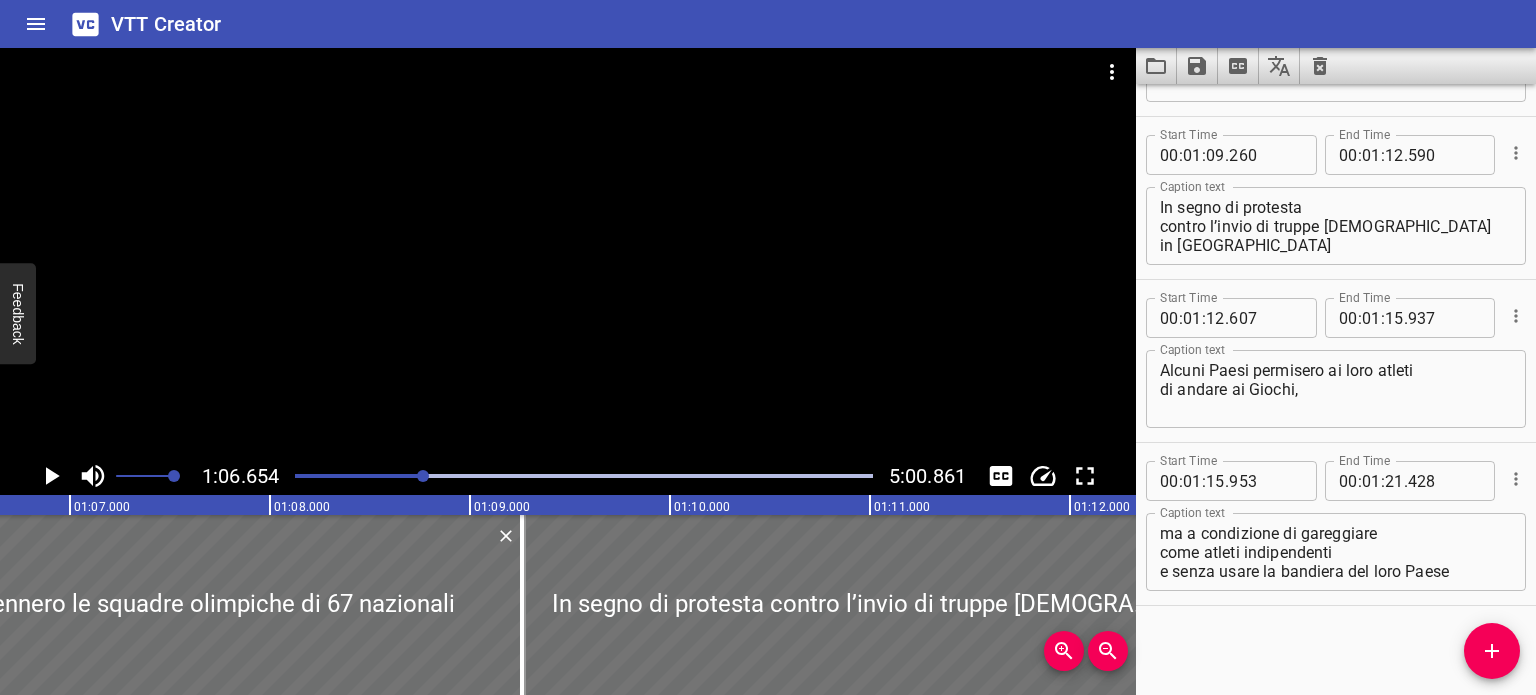 click at bounding box center [584, 476] 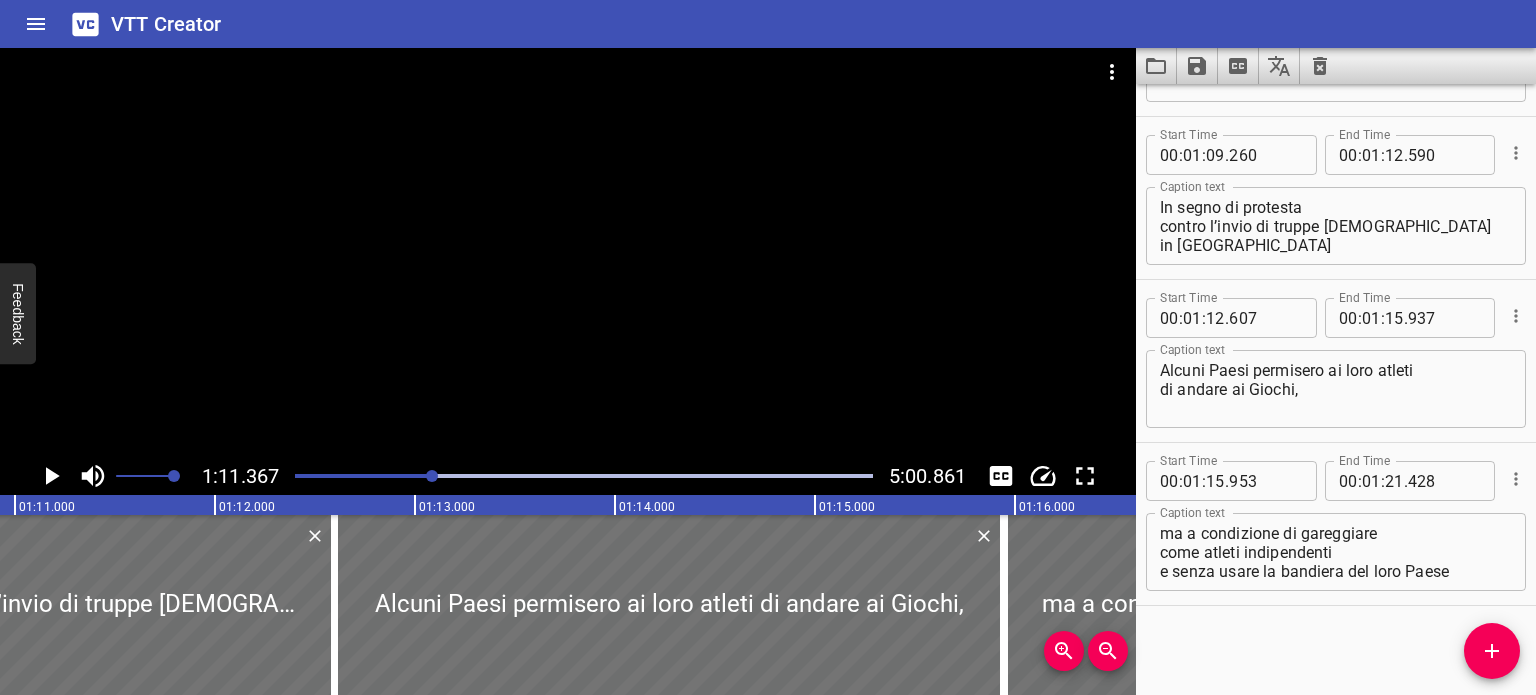 click at bounding box center [584, 476] 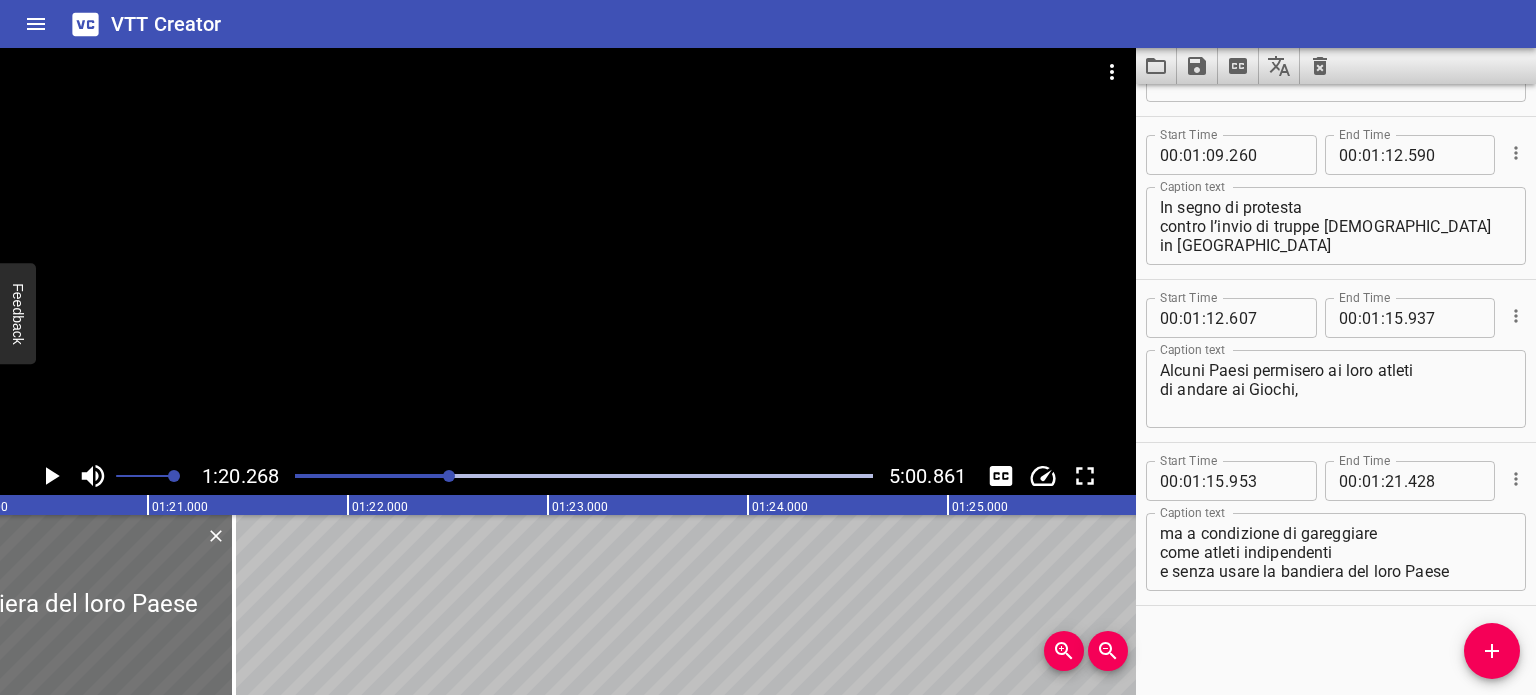 click at bounding box center [584, 476] 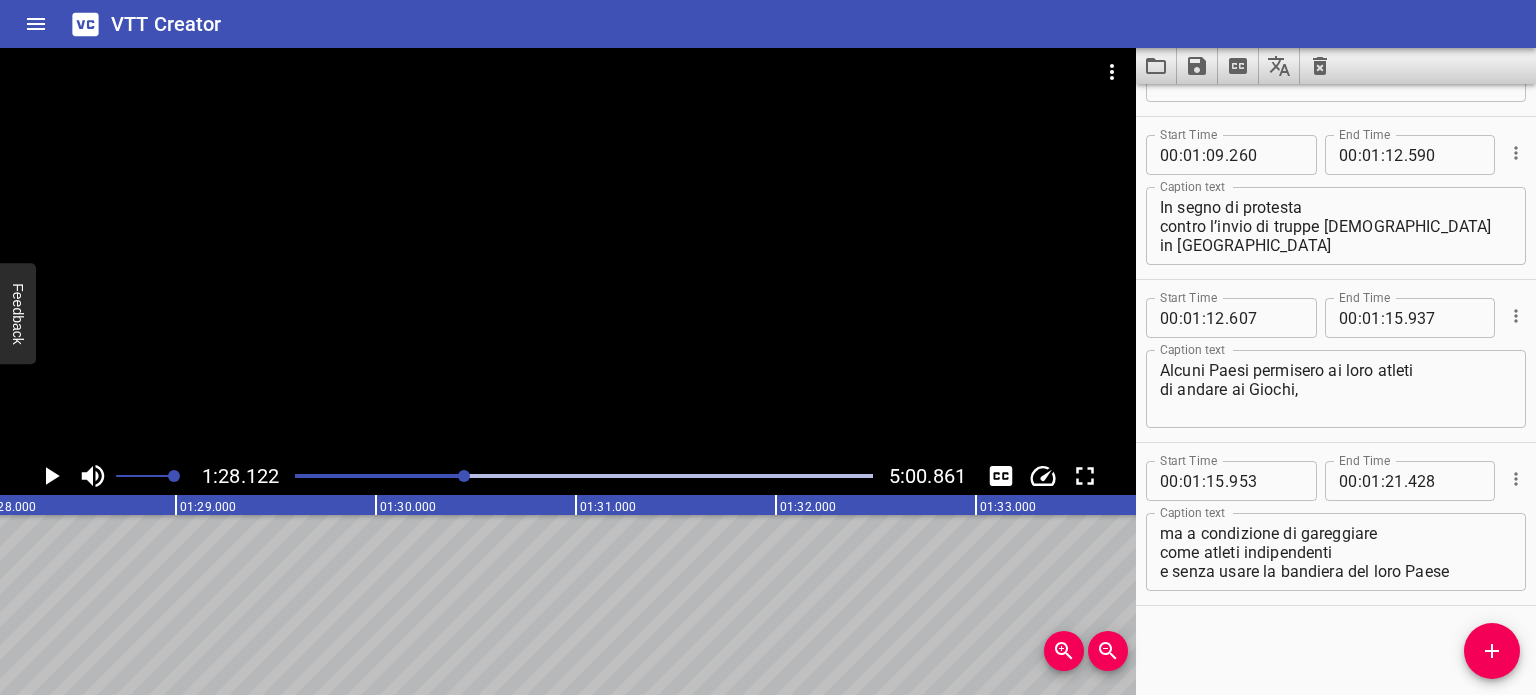 click at bounding box center (176, 476) 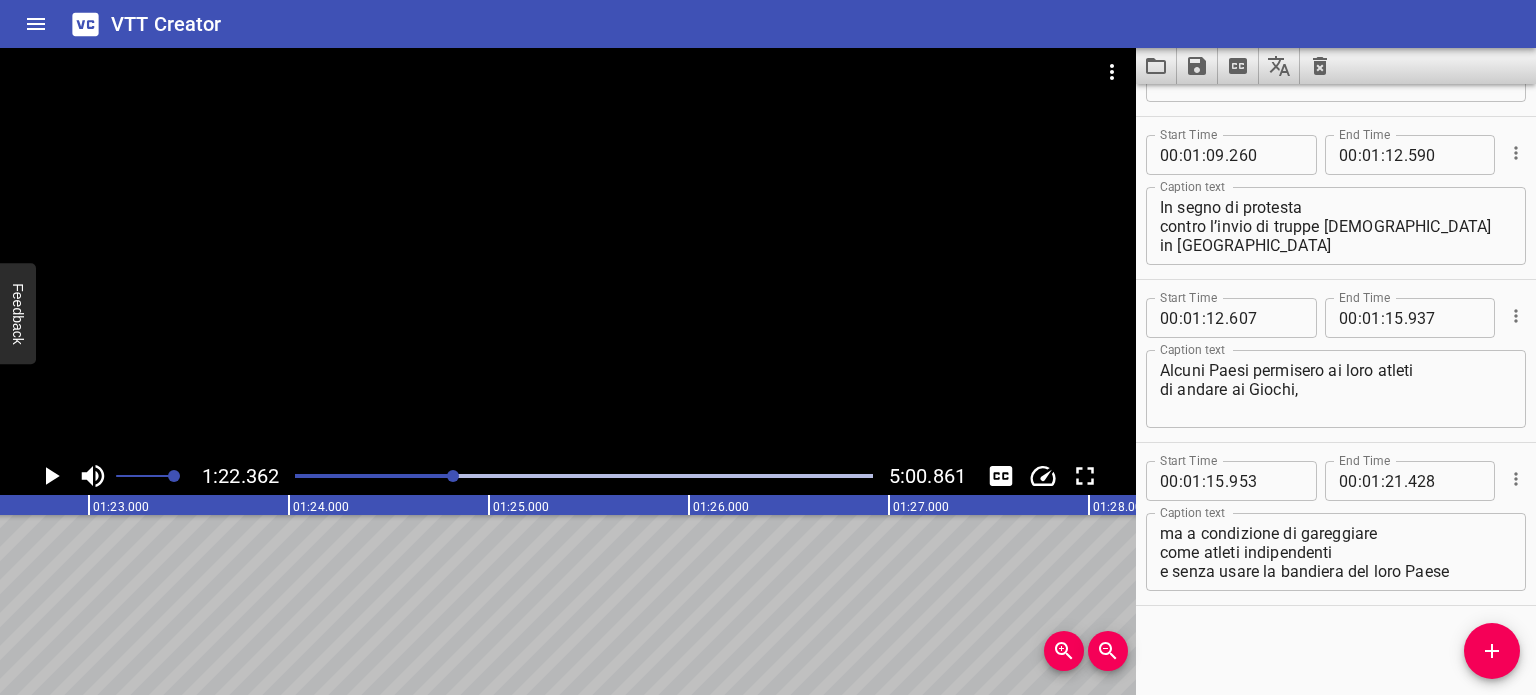 scroll, scrollTop: 0, scrollLeft: 16472, axis: horizontal 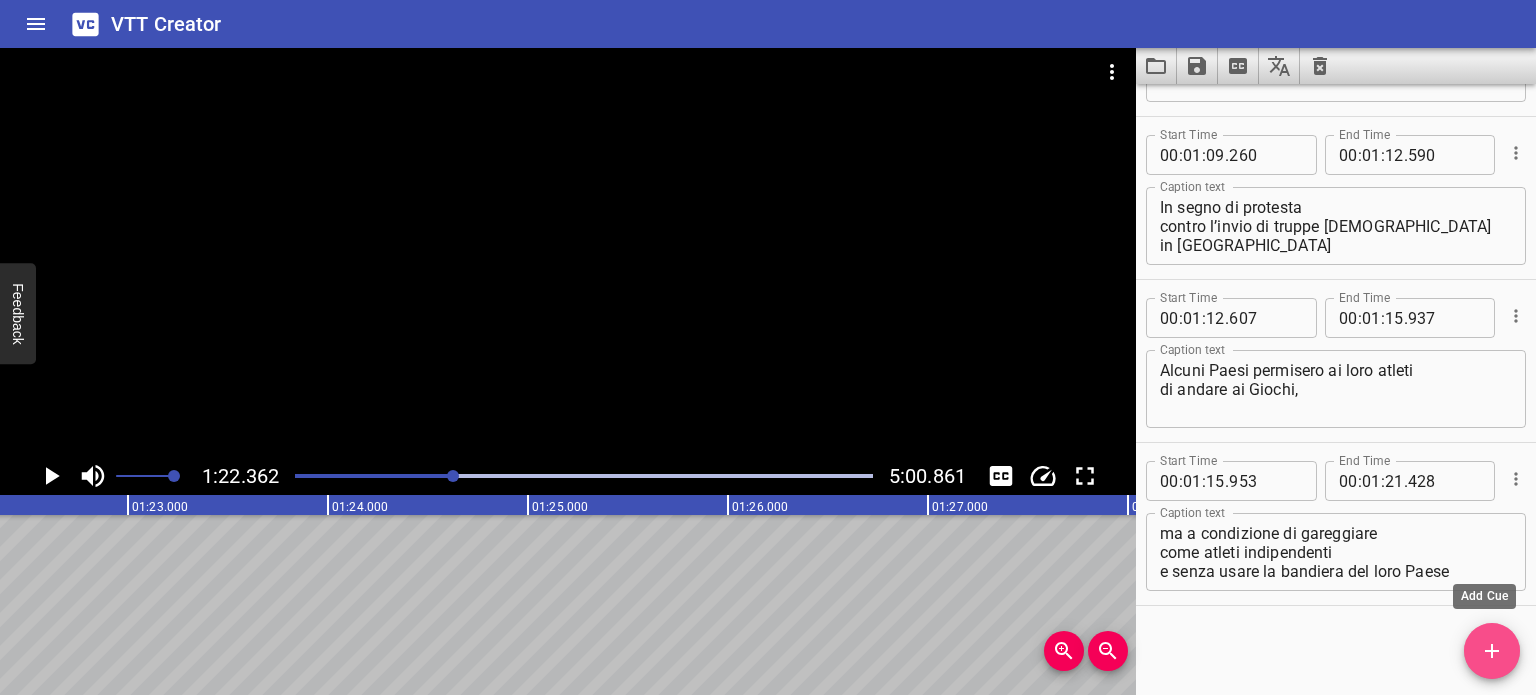 click at bounding box center [1492, 651] 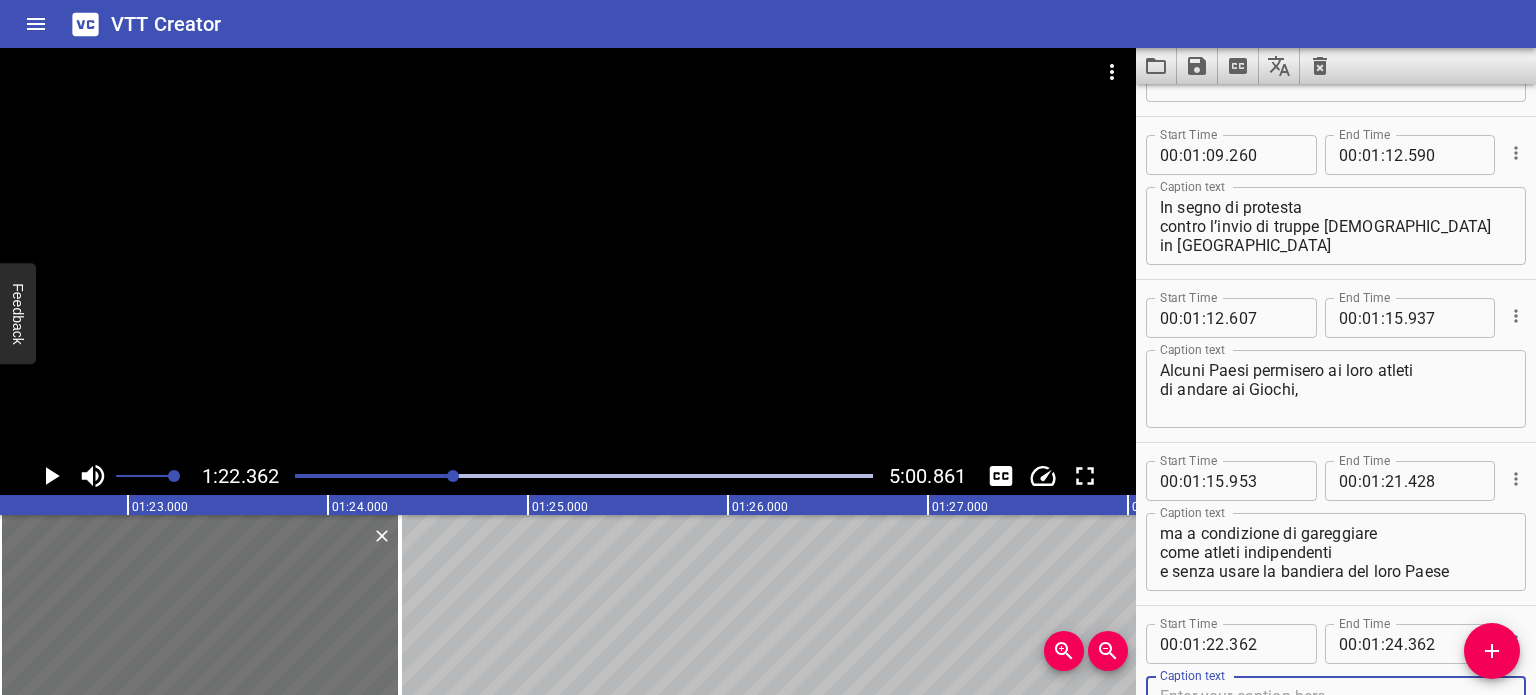 scroll, scrollTop: 2264, scrollLeft: 0, axis: vertical 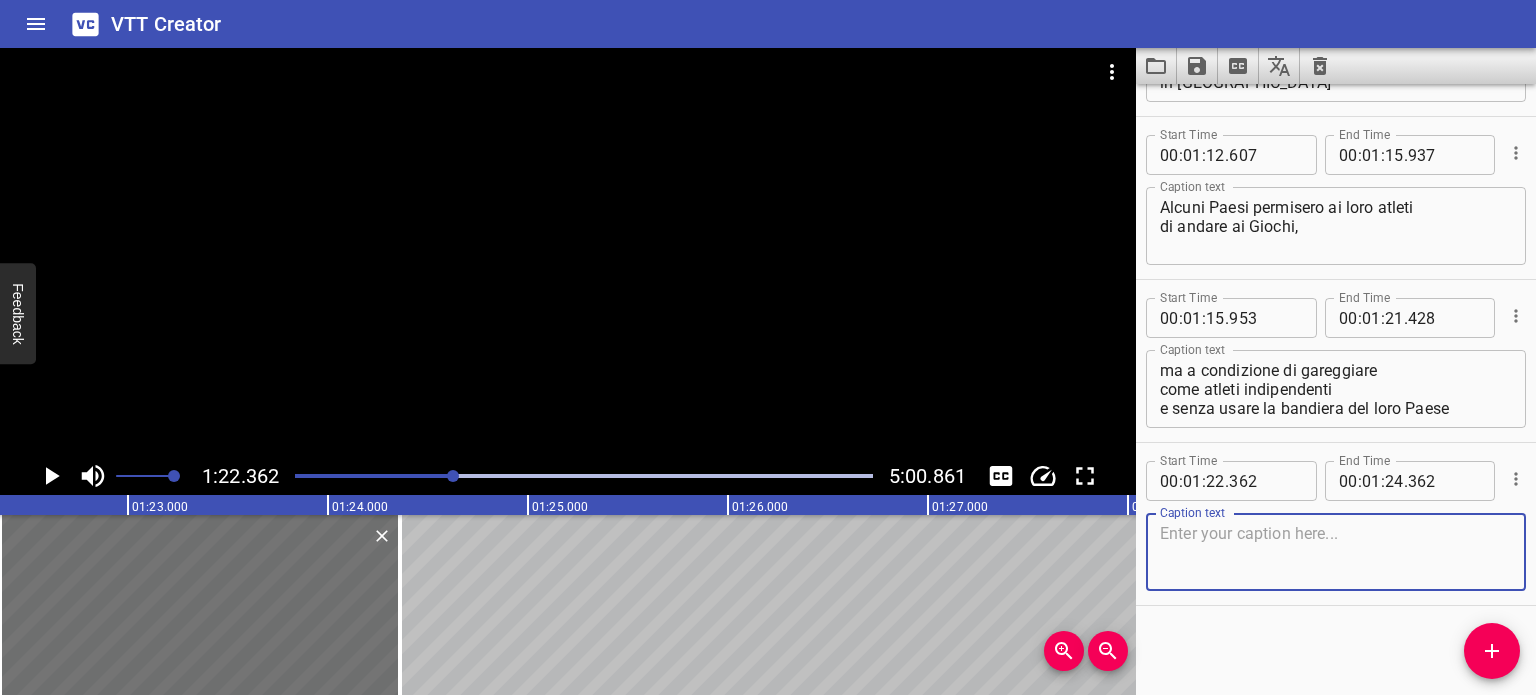 click at bounding box center [1336, 552] 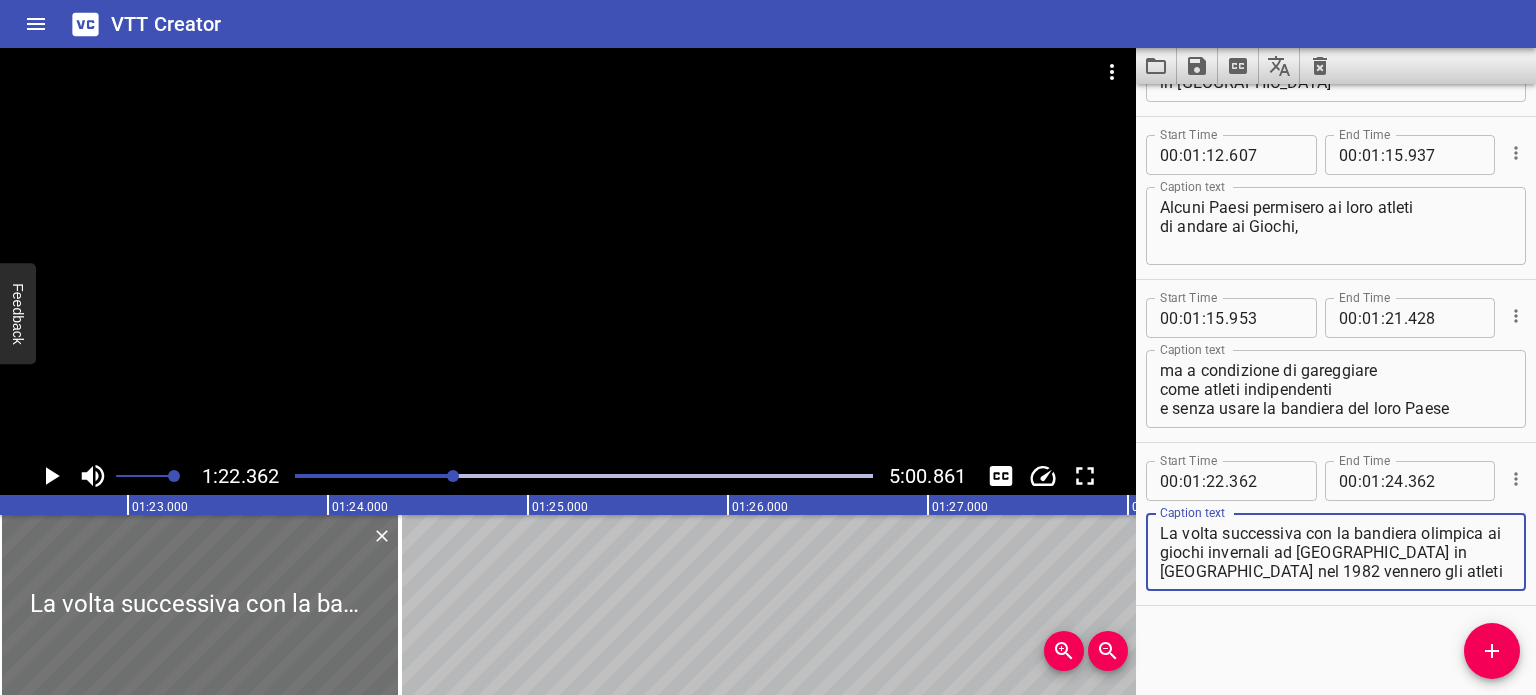click on "La volta successiva con la bandiera olimpica ai giochi invernali ad [GEOGRAPHIC_DATA] in [GEOGRAPHIC_DATA] nel 1982 vennero gli atleti [DEMOGRAPHIC_DATA]" at bounding box center (1336, 552) 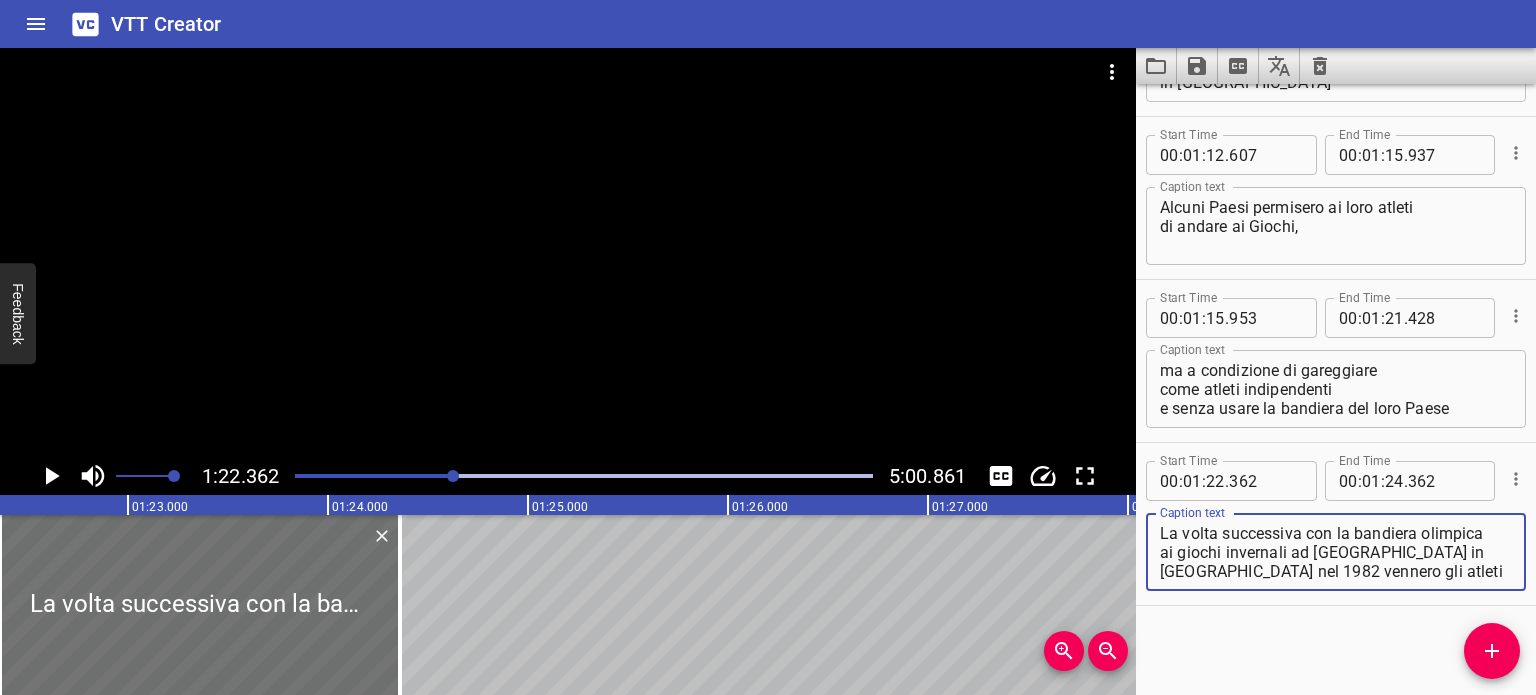 click on "La volta successiva con la bandiera olimpica
ai giochi invernali ad [GEOGRAPHIC_DATA] in [GEOGRAPHIC_DATA] nel 1982 vennero gli atleti [DEMOGRAPHIC_DATA]" at bounding box center (1336, 552) 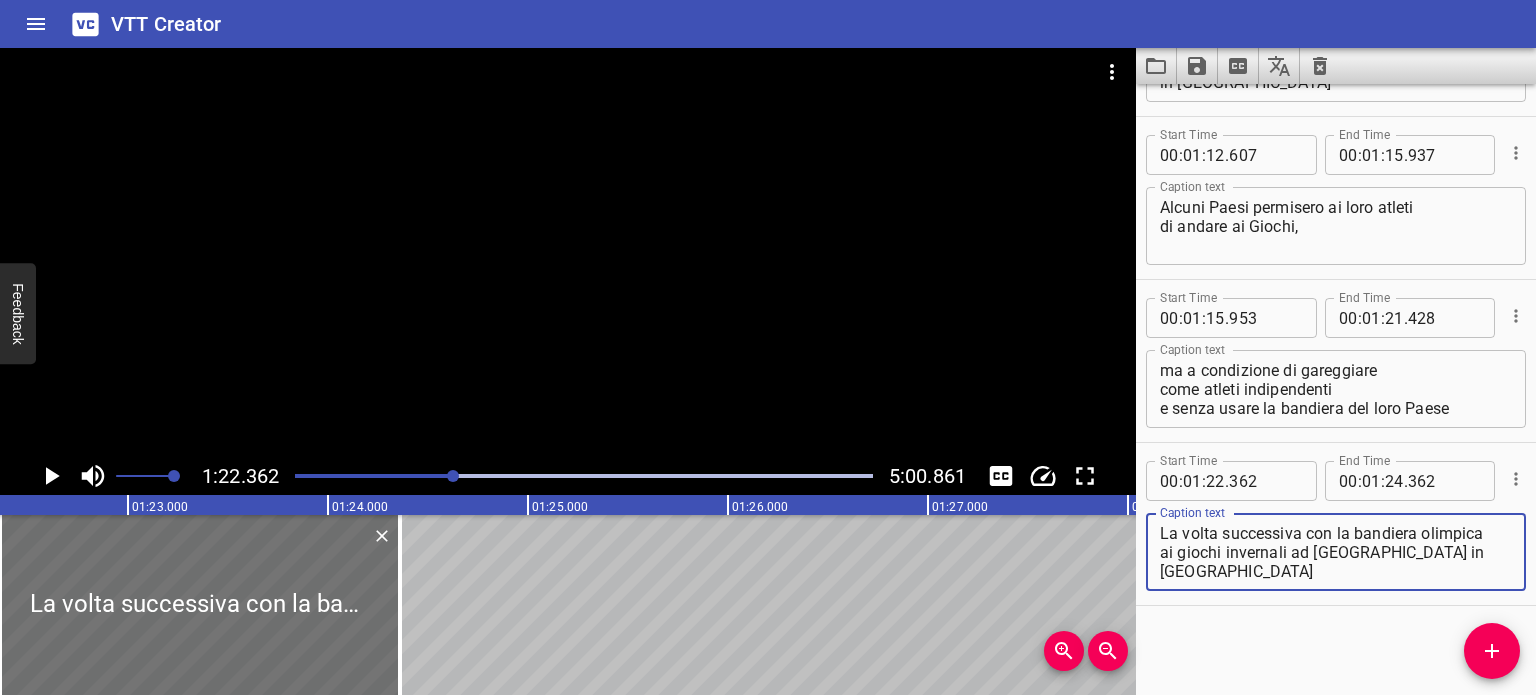 scroll, scrollTop: 0, scrollLeft: 15941, axis: horizontal 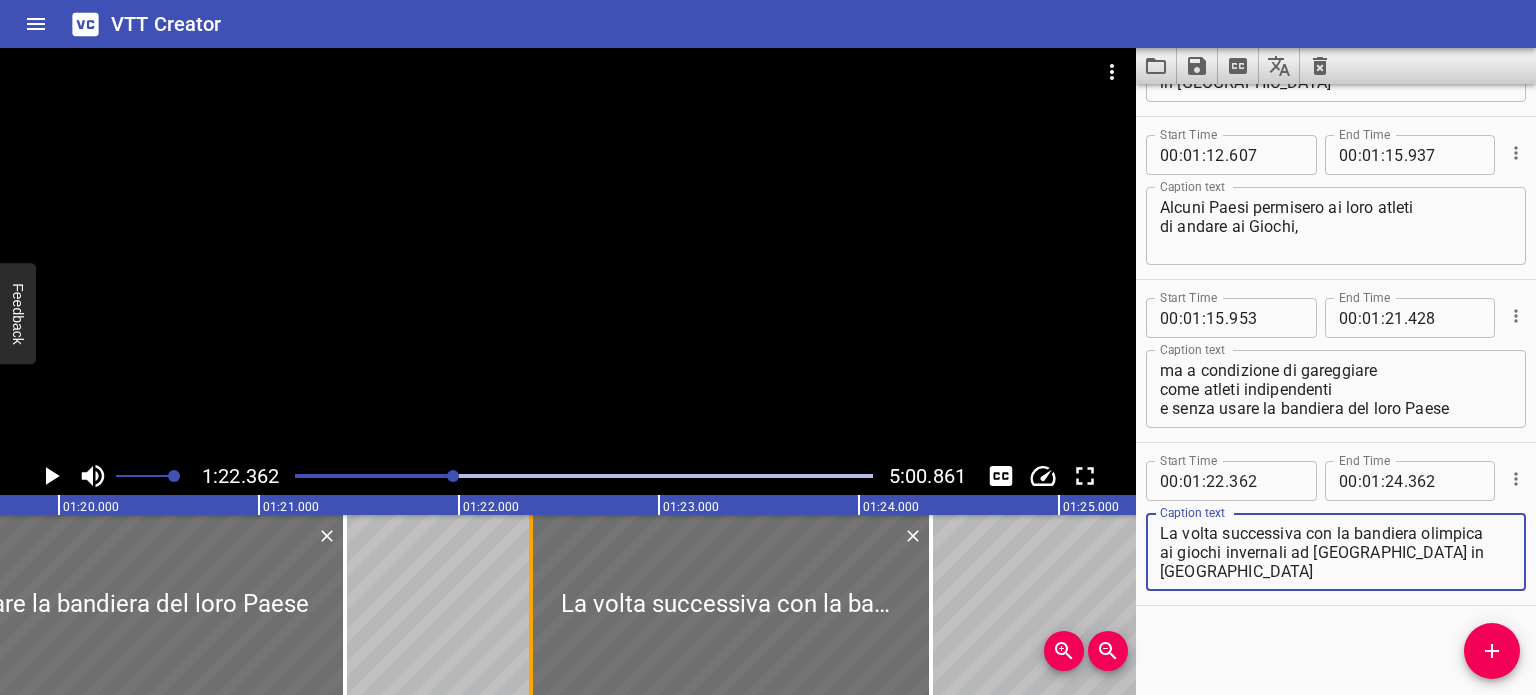 type on "La volta successiva con la bandiera olimpica
ai giochi invernali ad [GEOGRAPHIC_DATA] in [GEOGRAPHIC_DATA]
nel 1982 vennero gli atleti [DEMOGRAPHIC_DATA]" 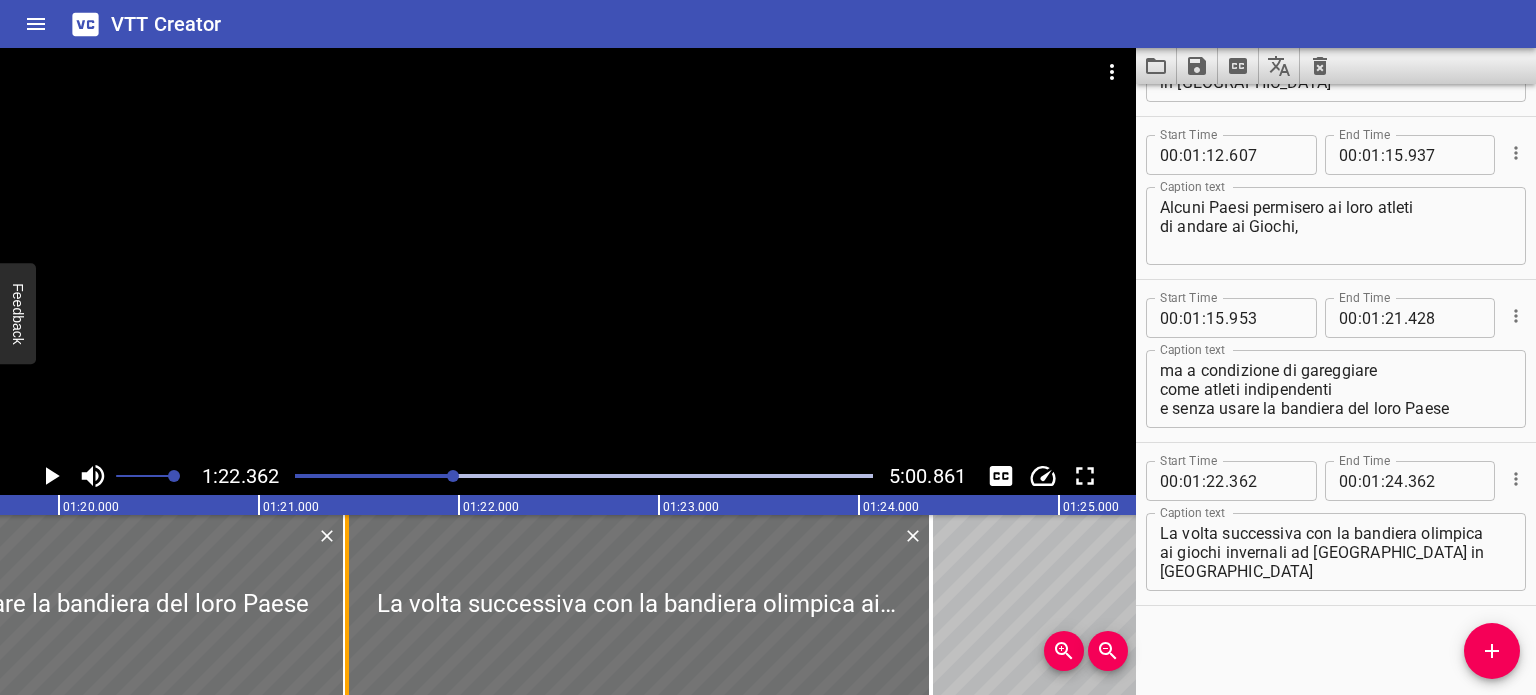 drag, startPoint x: 534, startPoint y: 602, endPoint x: 352, endPoint y: 575, distance: 183.99185 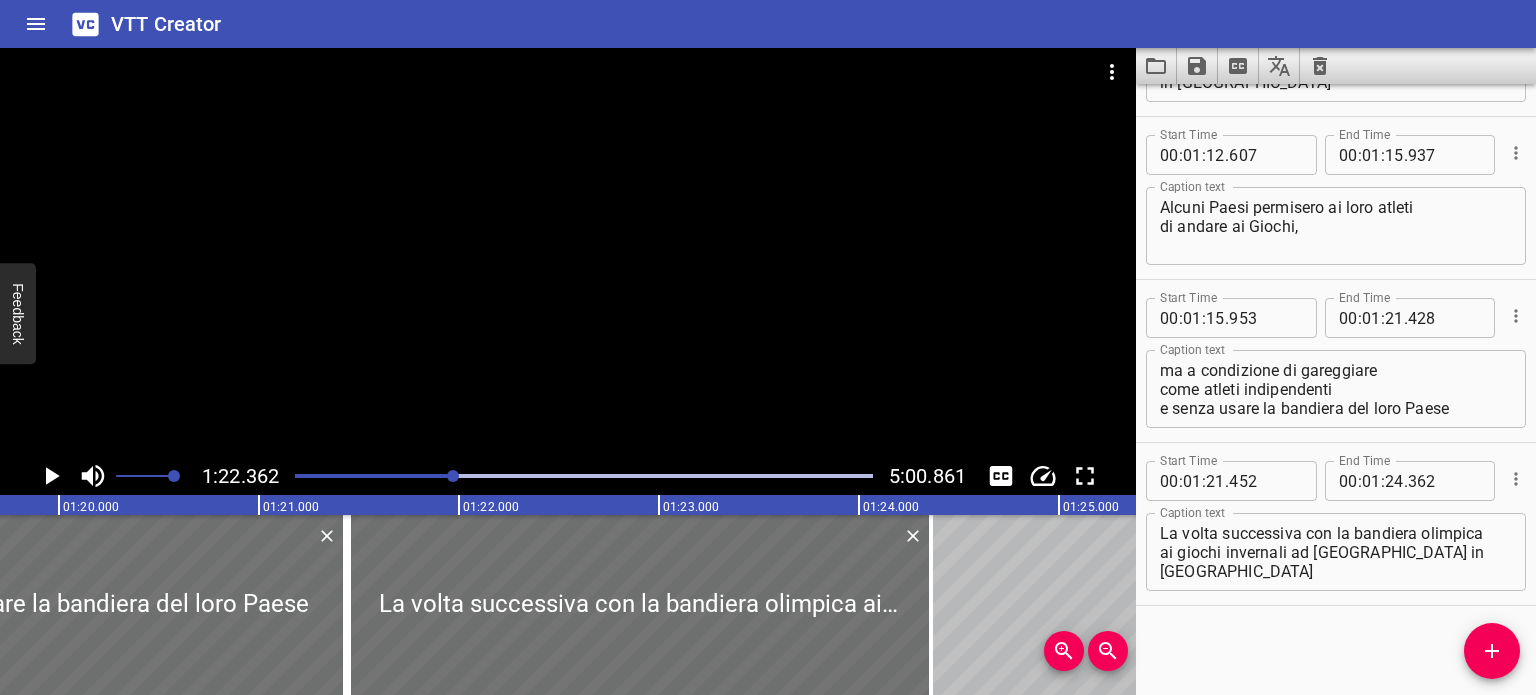 click at bounding box center [584, 476] 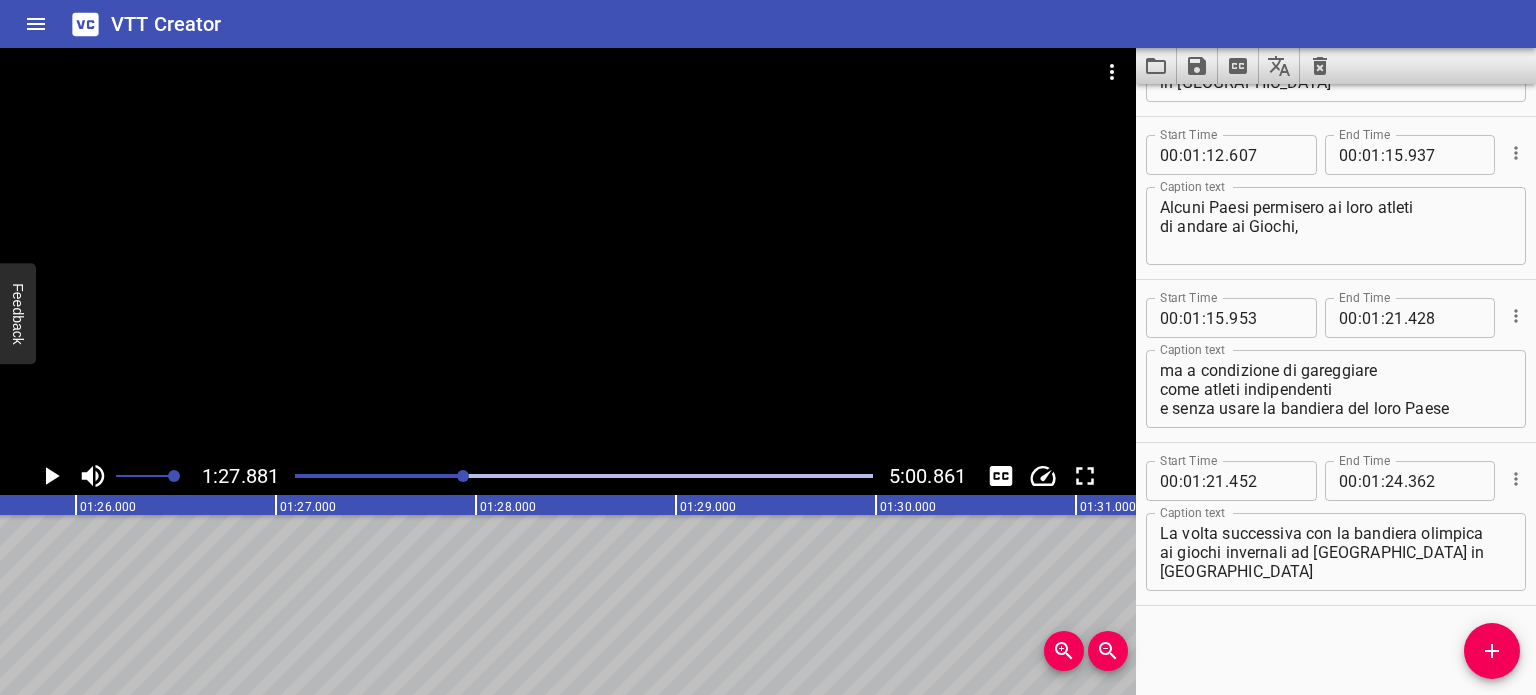 scroll, scrollTop: 0, scrollLeft: 16701, axis: horizontal 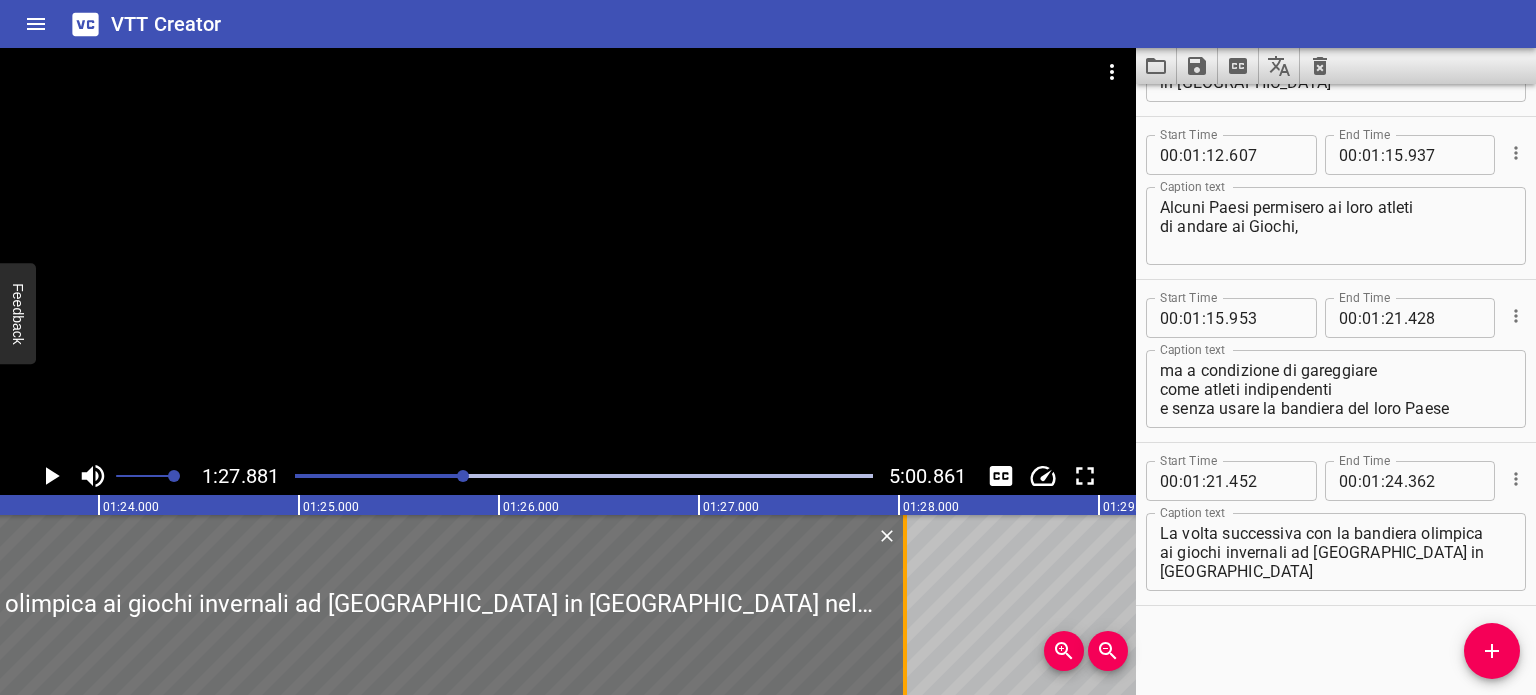 drag, startPoint x: 174, startPoint y: 590, endPoint x: 908, endPoint y: 591, distance: 734.0007 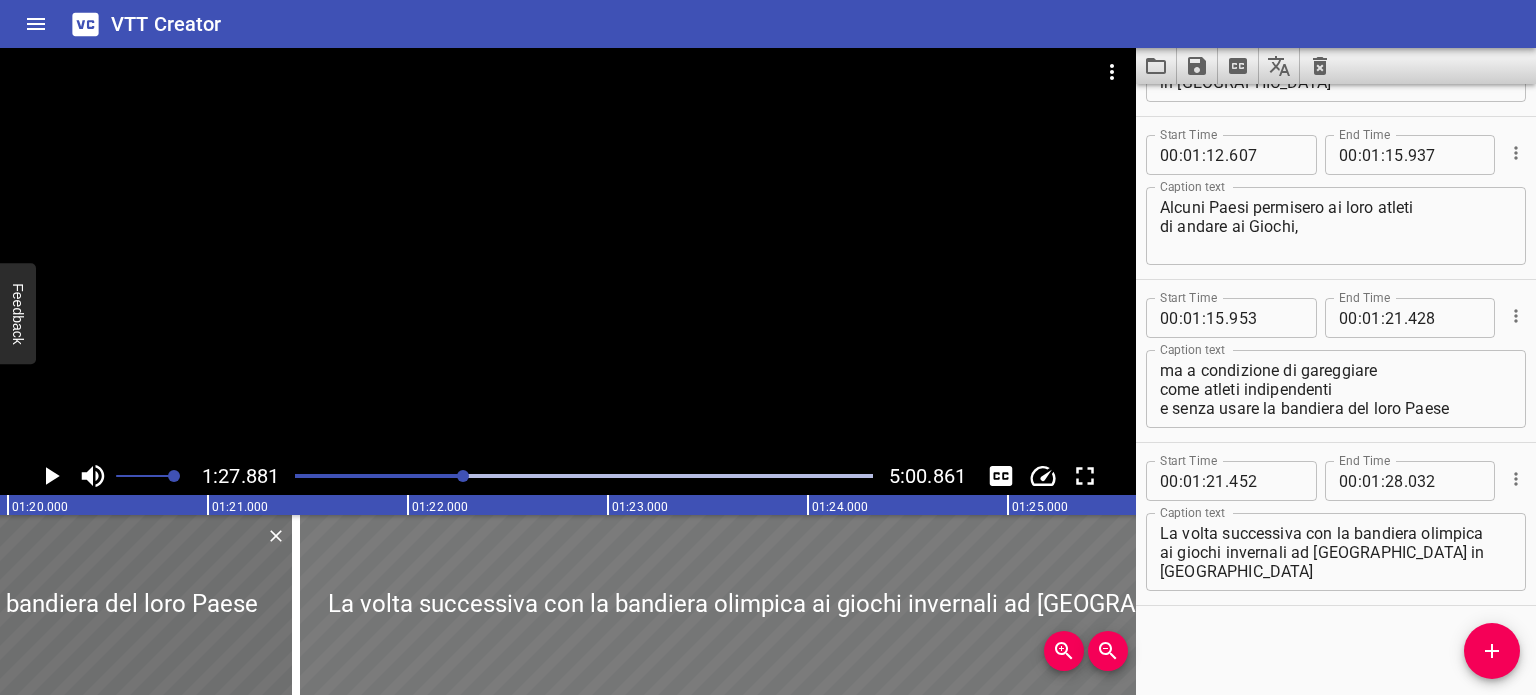 scroll, scrollTop: 0, scrollLeft: 15990, axis: horizontal 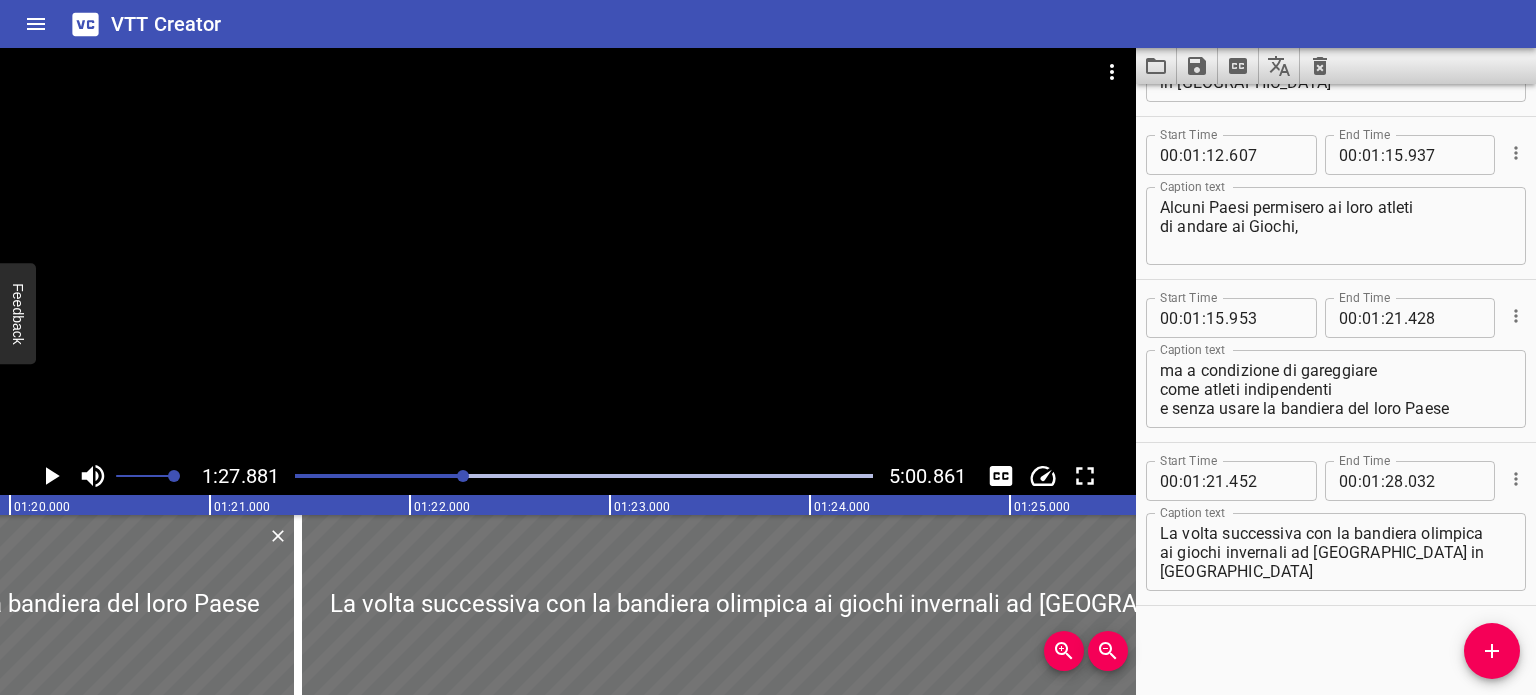 click at bounding box center (584, 476) 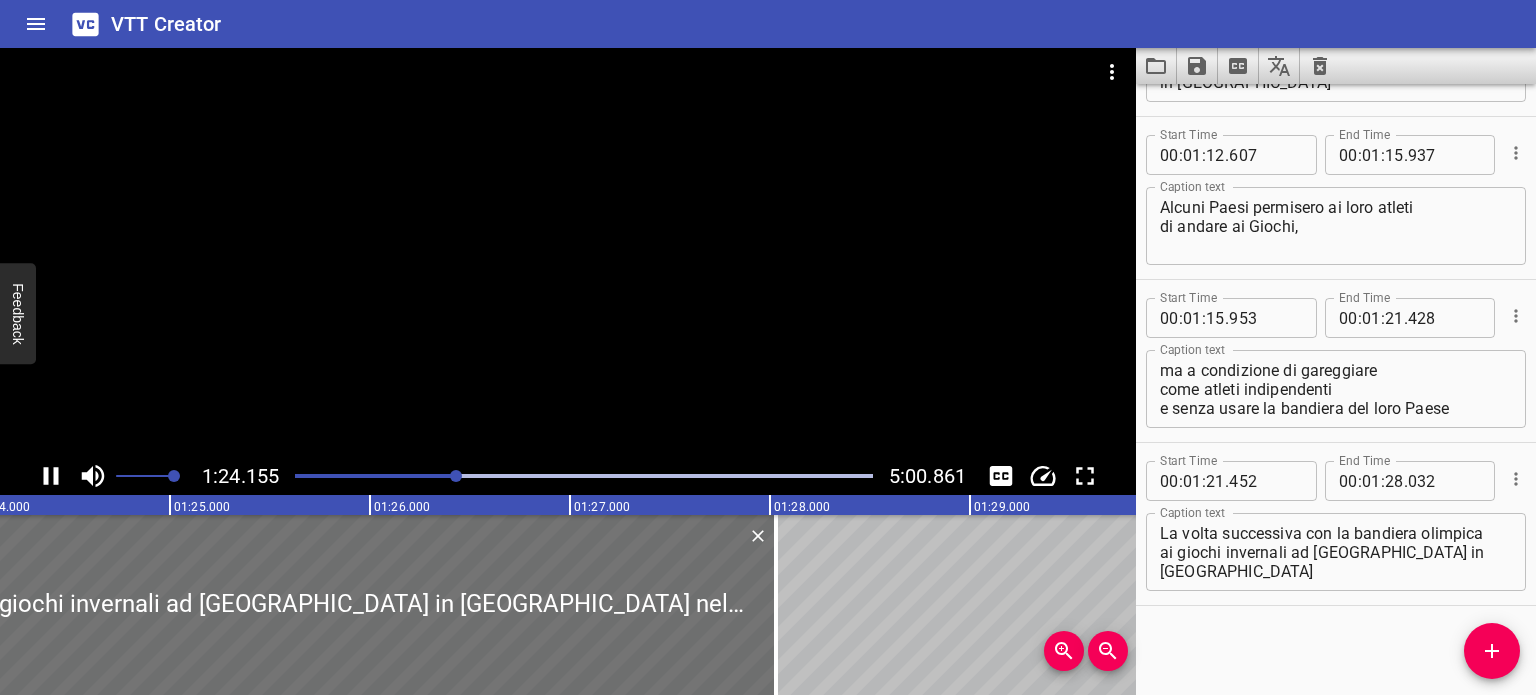 click at bounding box center (168, 476) 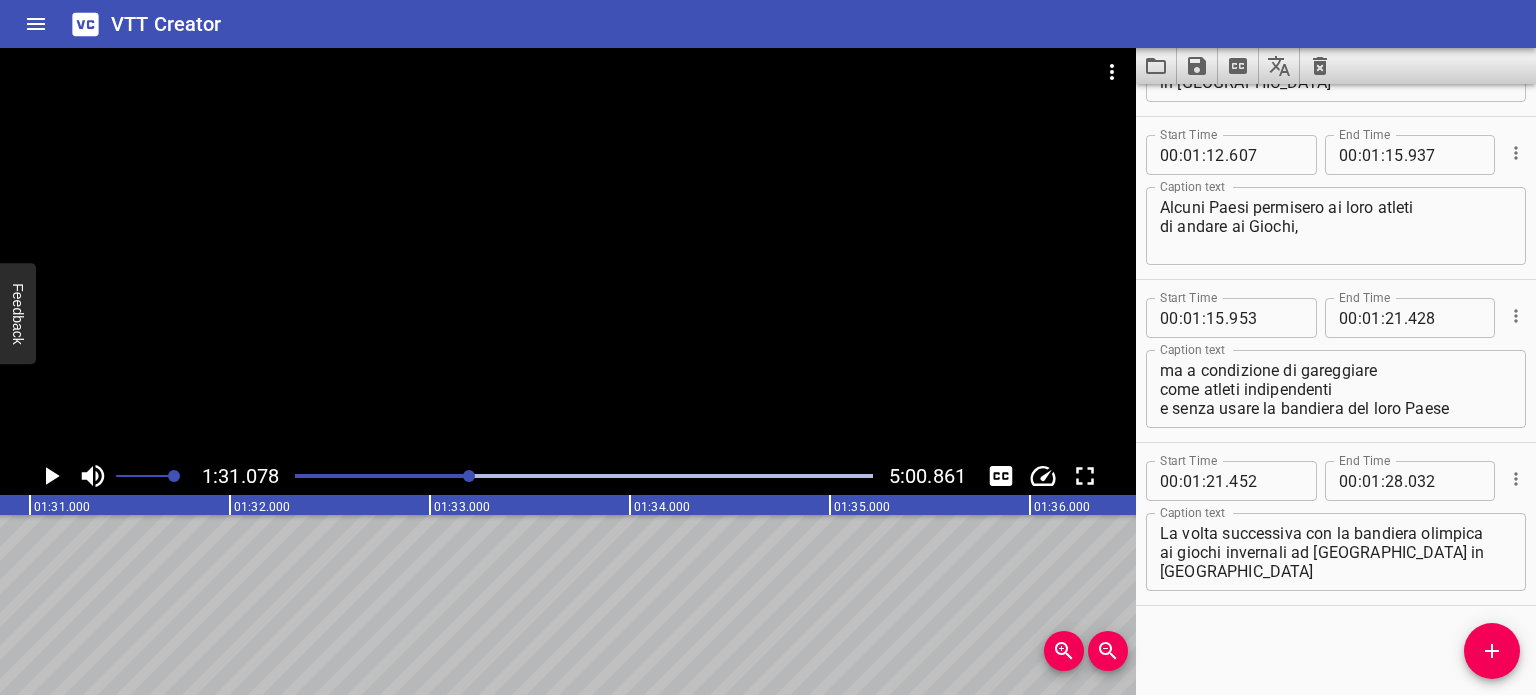 scroll, scrollTop: 0, scrollLeft: 18215, axis: horizontal 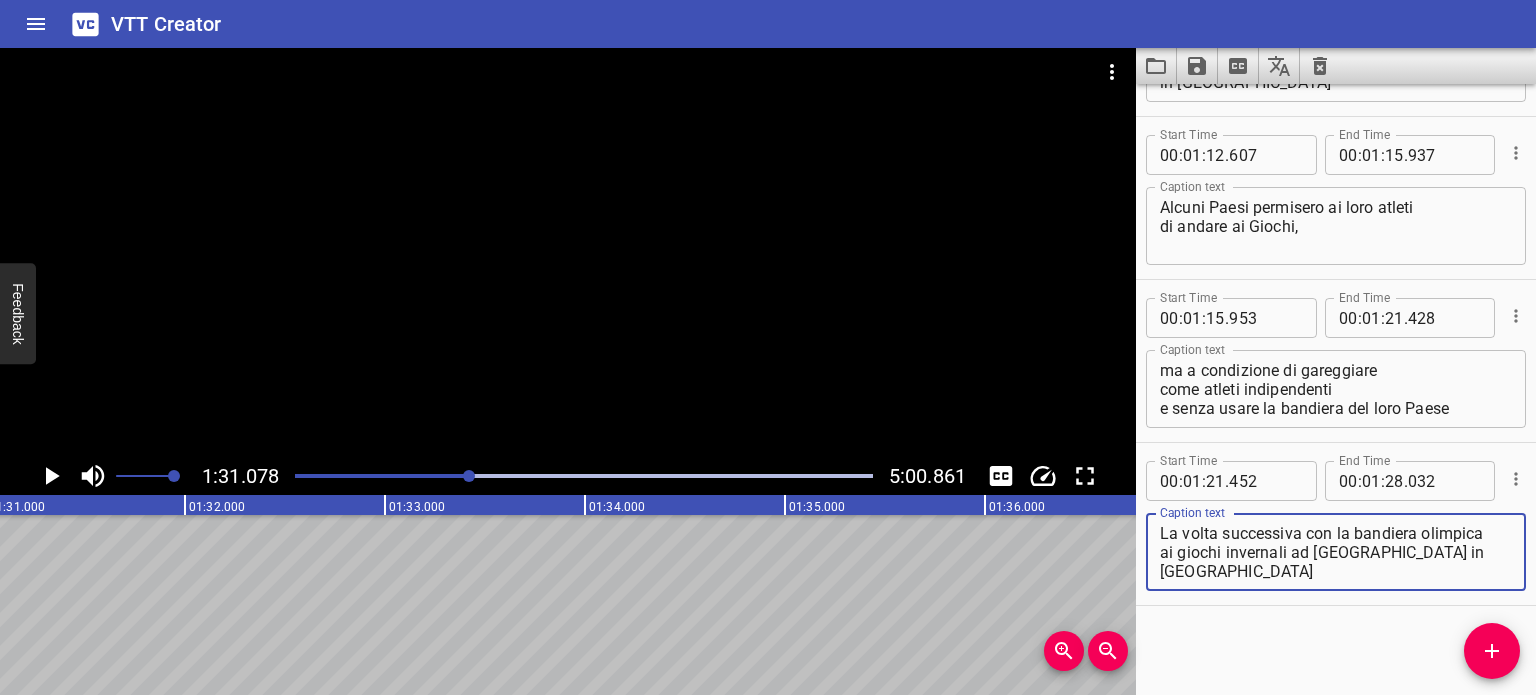 click on "La volta successiva con la bandiera olimpica
ai giochi invernali ad [GEOGRAPHIC_DATA] in [GEOGRAPHIC_DATA]
nel 1982 vennero gli atleti [DEMOGRAPHIC_DATA]" at bounding box center [1336, 552] 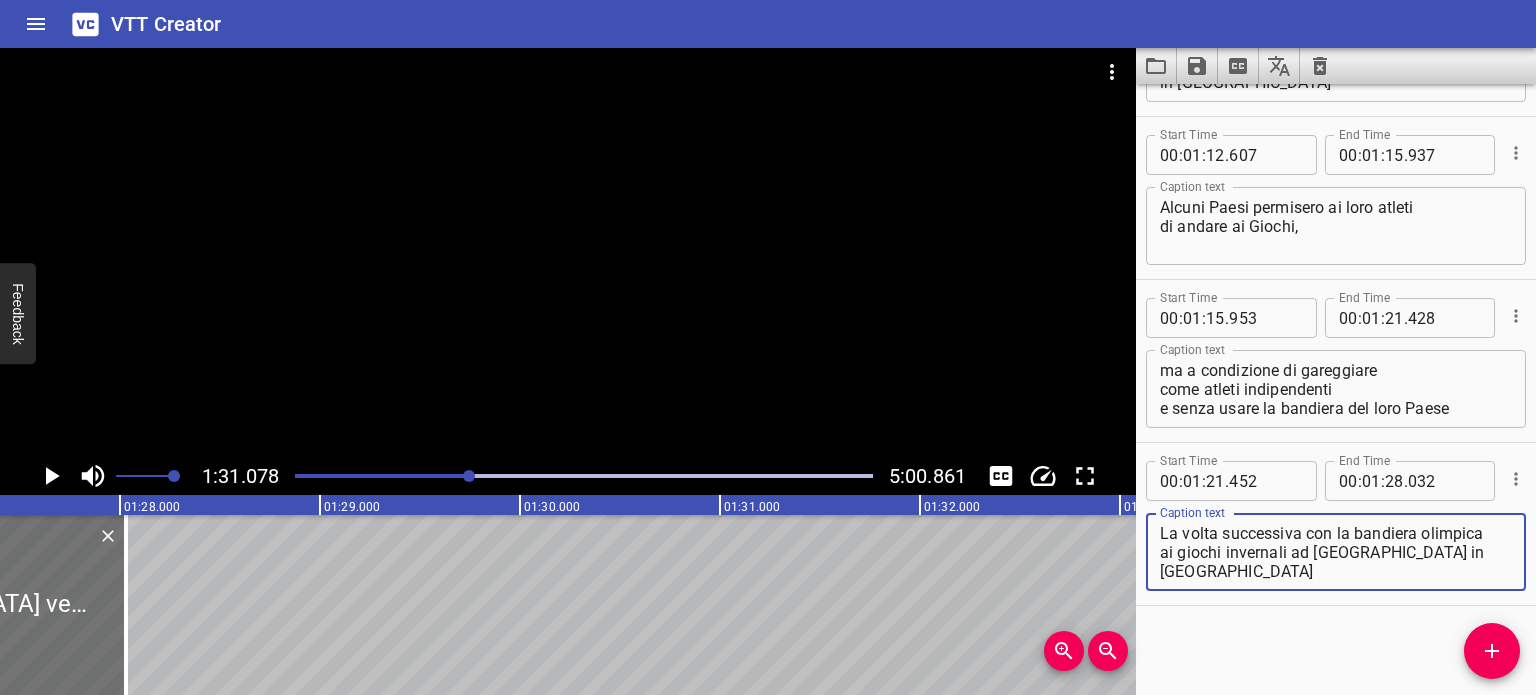scroll, scrollTop: 0, scrollLeft: 17479, axis: horizontal 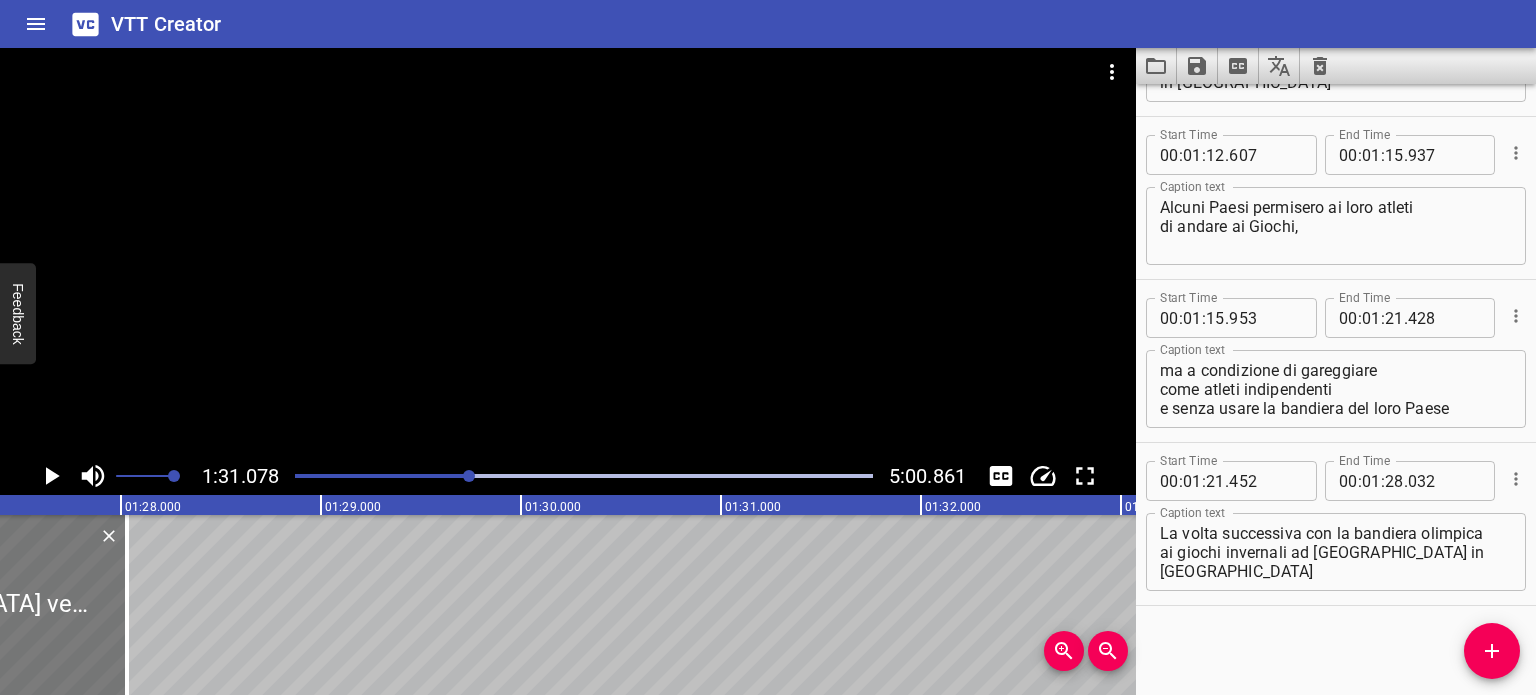 click at bounding box center [-531, 605] 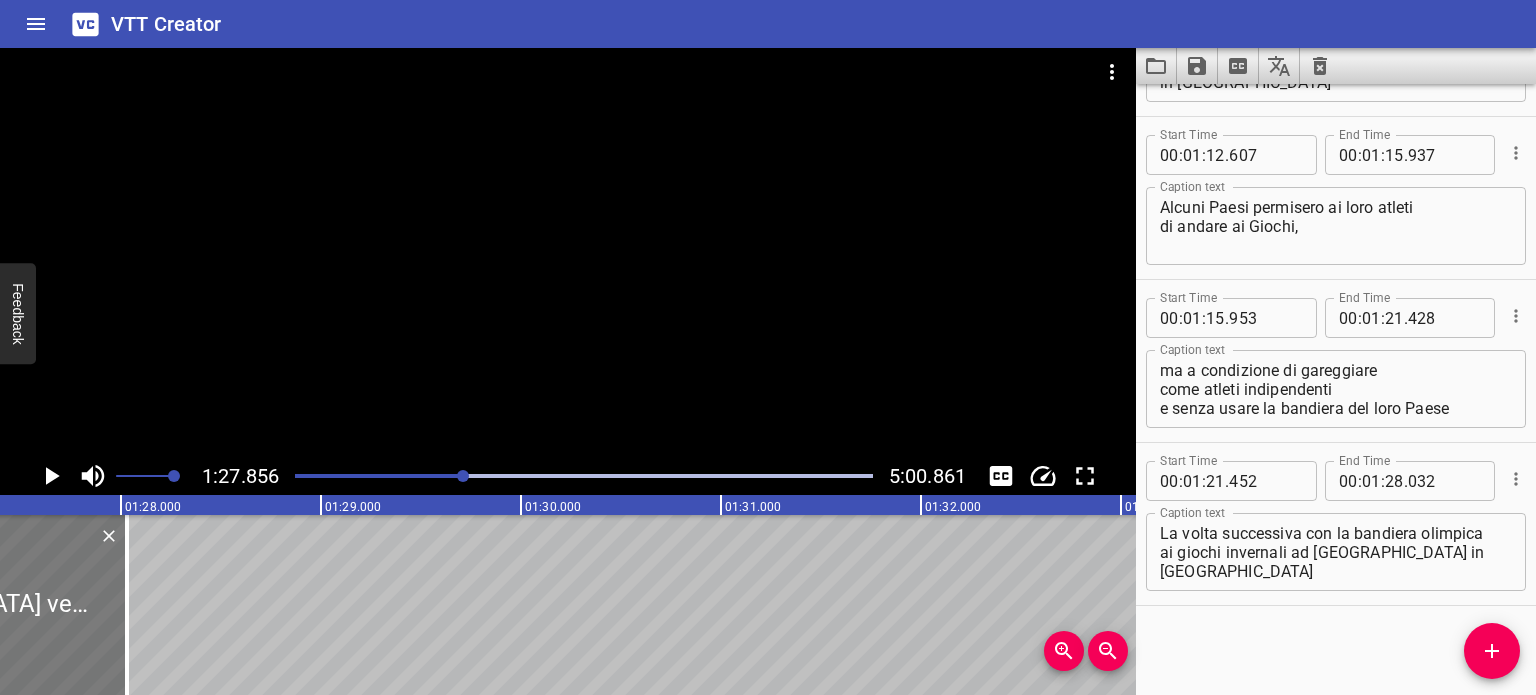 scroll, scrollTop: 0, scrollLeft: 17571, axis: horizontal 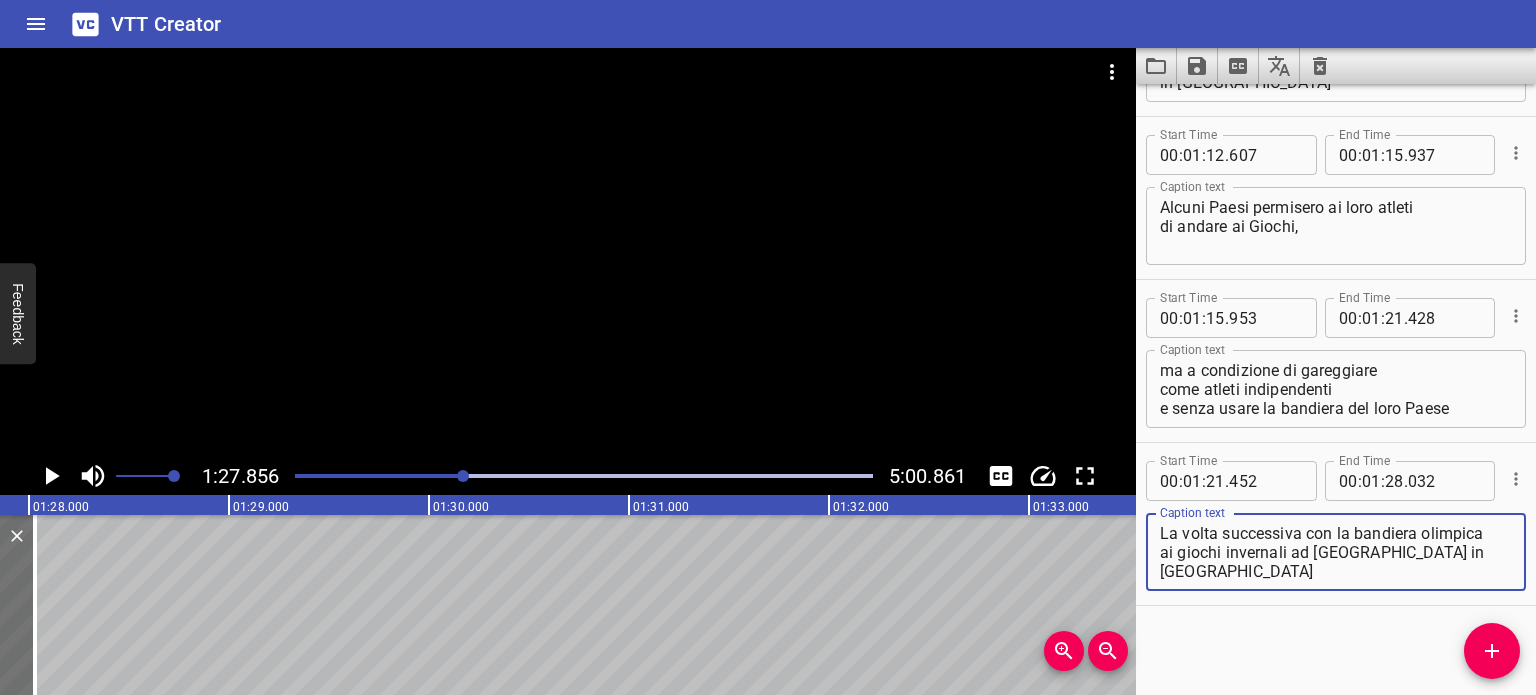 click on "La volta successiva con la bandiera olimpica
ai giochi invernali ad [GEOGRAPHIC_DATA] in [GEOGRAPHIC_DATA]
vennero gli atleti [DEMOGRAPHIC_DATA]" at bounding box center [1336, 552] 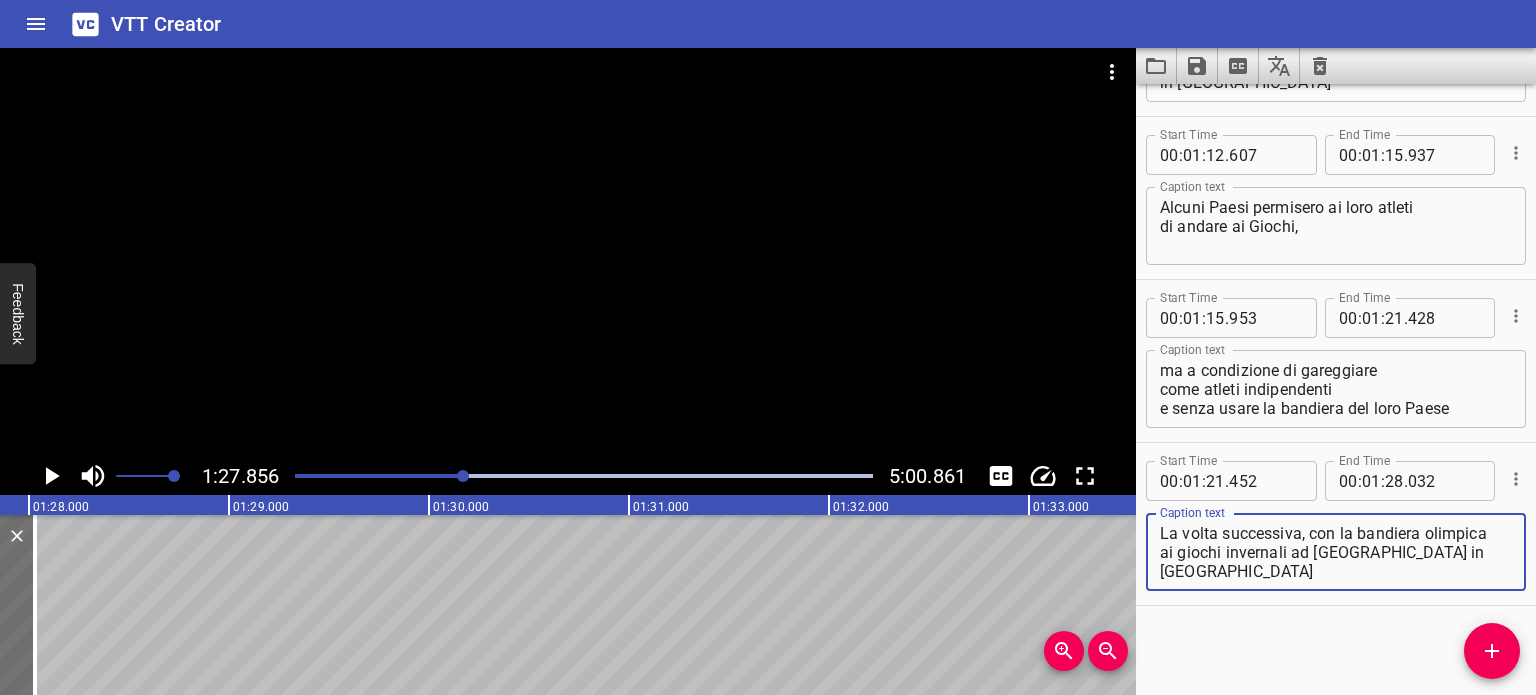 click on "La volta successiva, con la bandiera olimpica
ai giochi invernali ad [GEOGRAPHIC_DATA] in [GEOGRAPHIC_DATA]
vennero gli atleti [DEMOGRAPHIC_DATA]" at bounding box center [1336, 552] 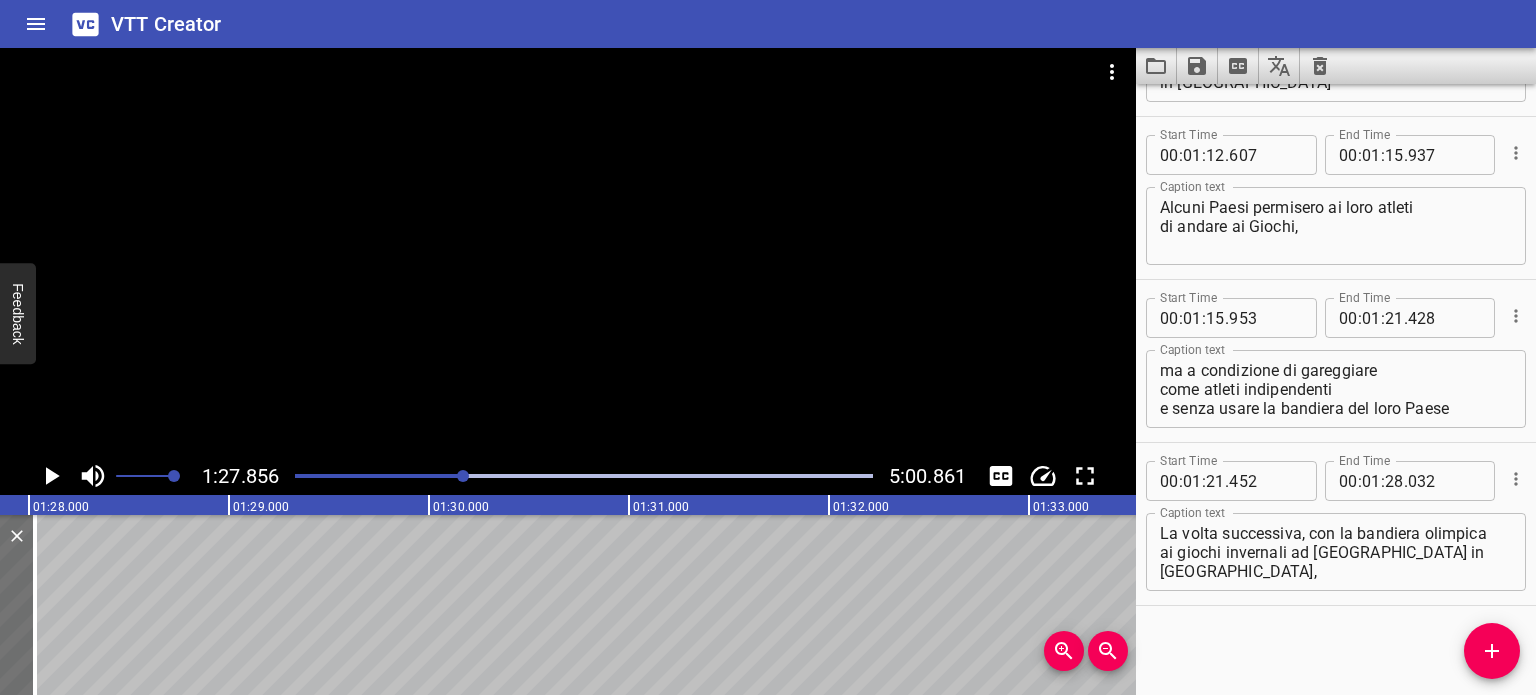 click at bounding box center (584, 476) 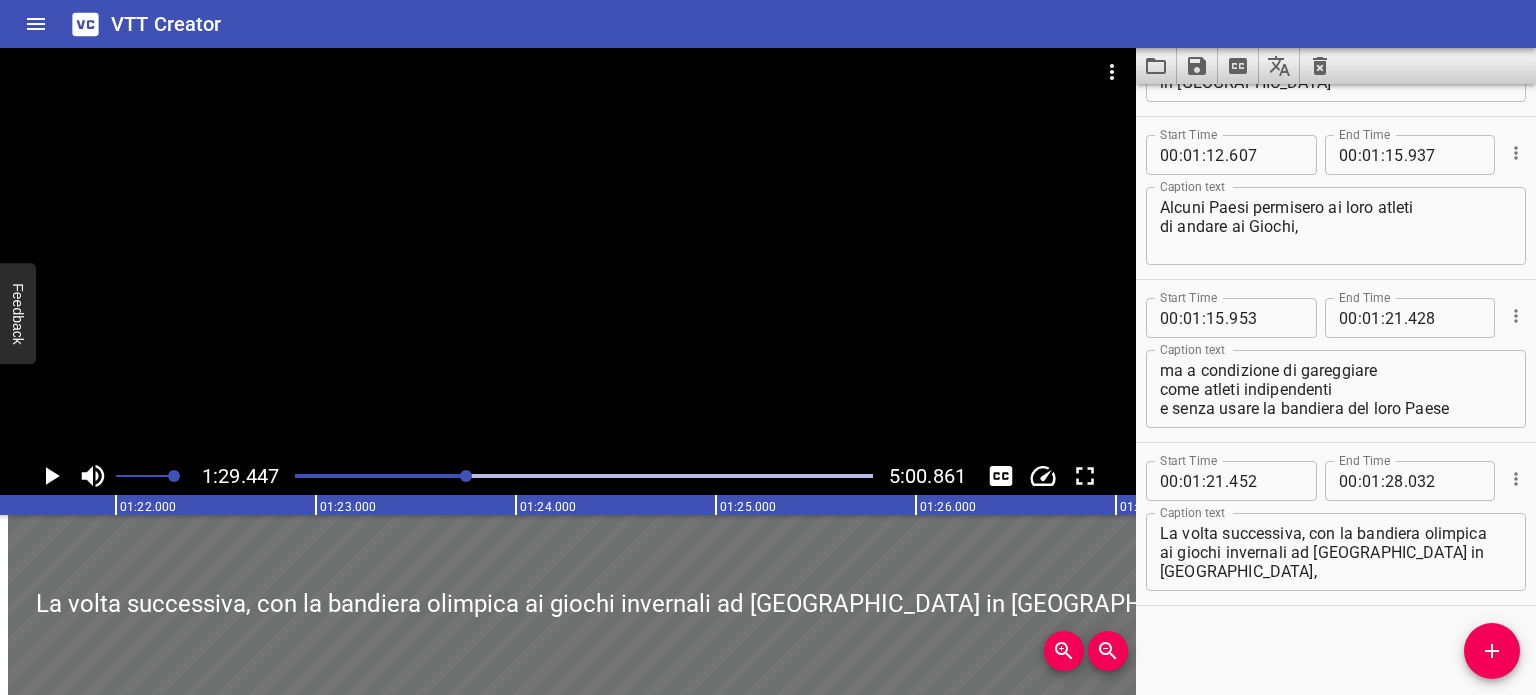 scroll, scrollTop: 0, scrollLeft: 16286, axis: horizontal 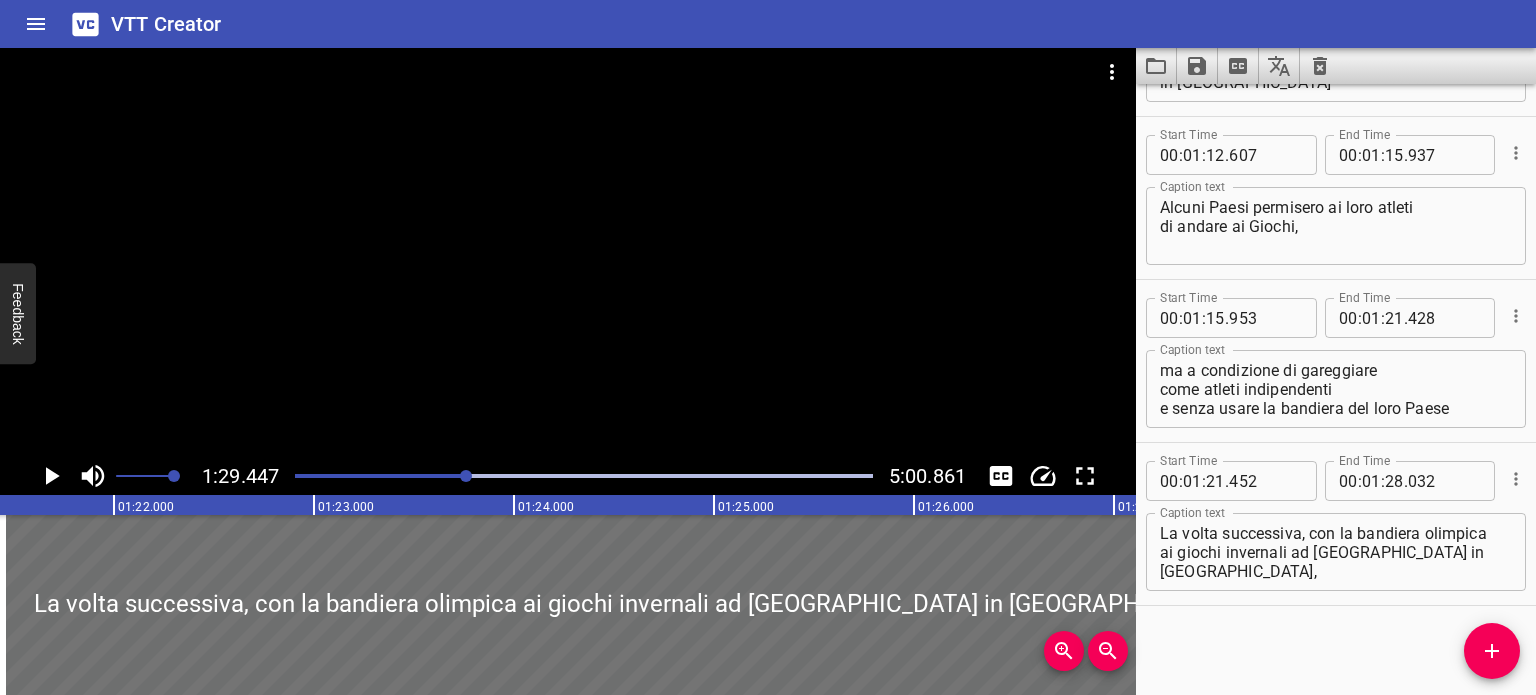 click at bounding box center (584, 476) 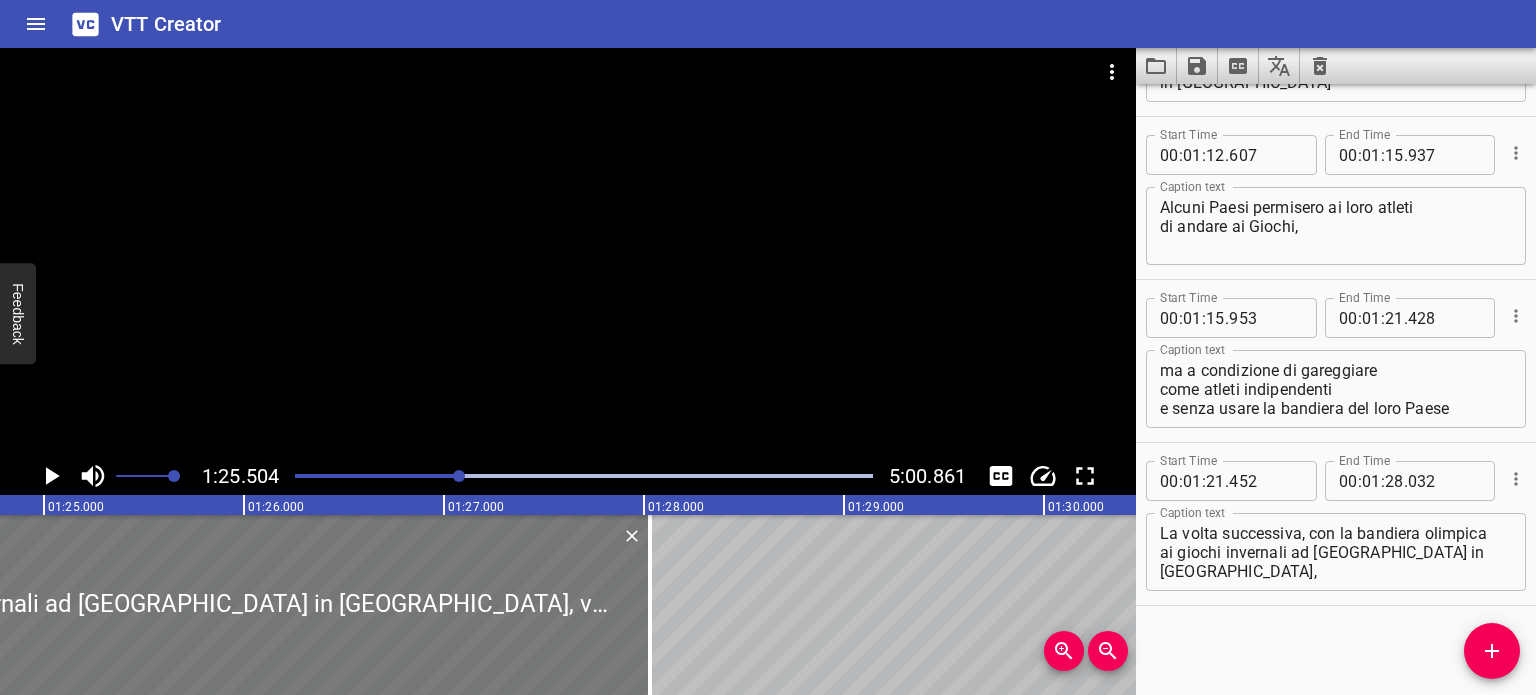 scroll, scrollTop: 0, scrollLeft: 16952, axis: horizontal 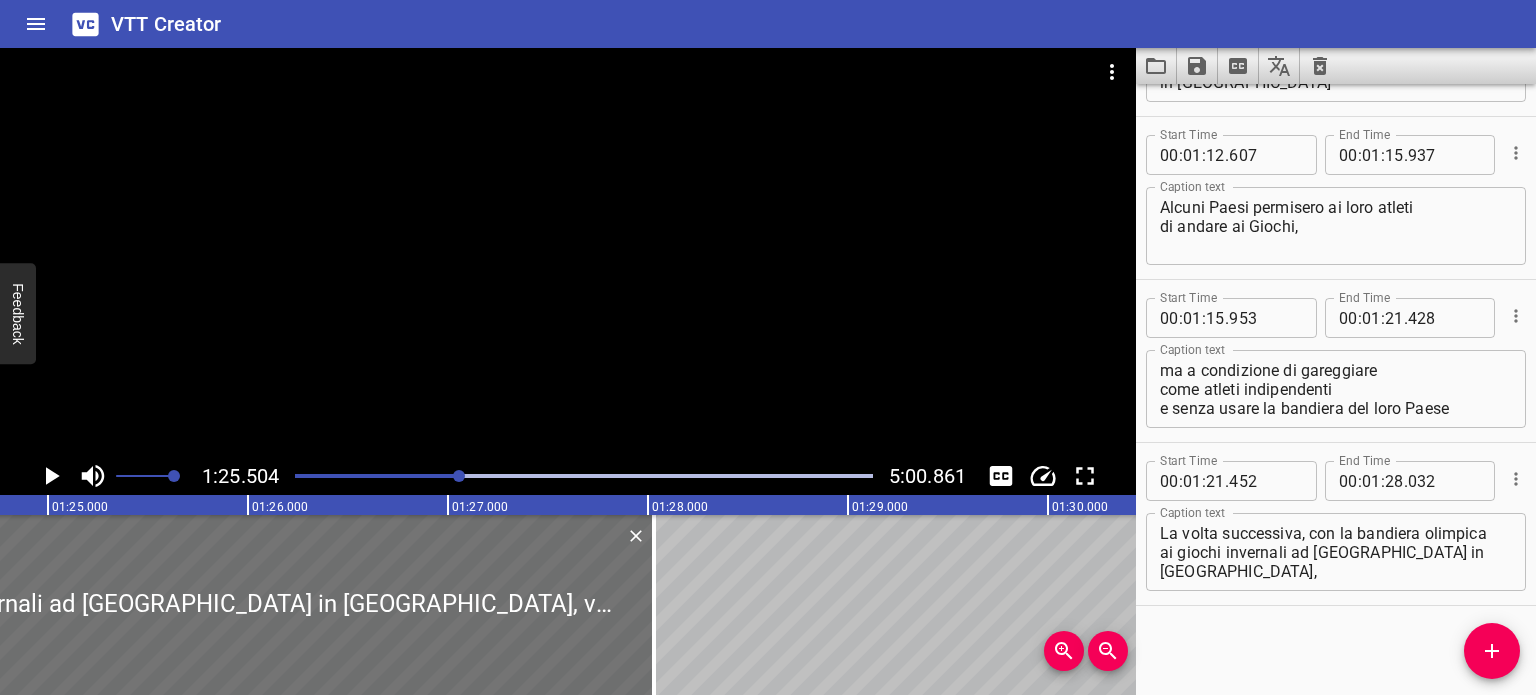 click at bounding box center [584, 476] 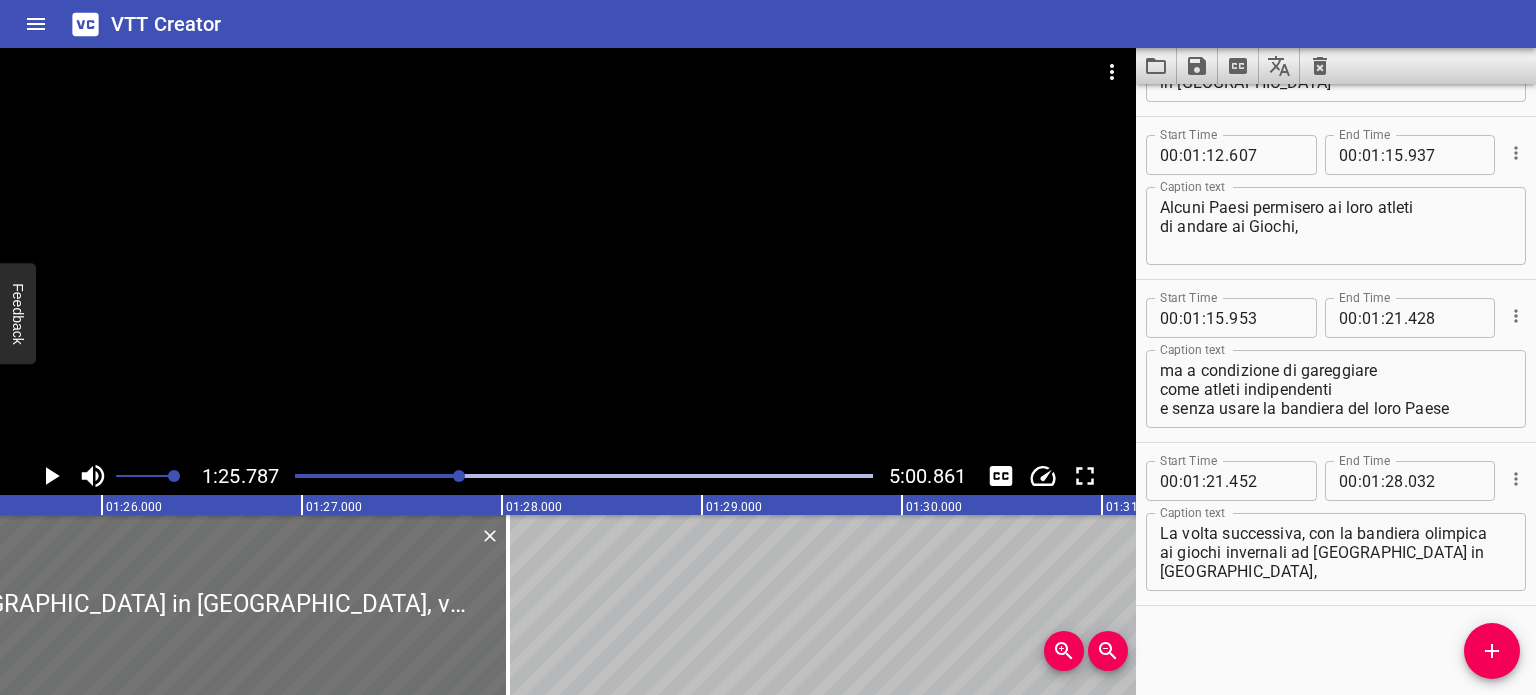 scroll, scrollTop: 0, scrollLeft: 17156, axis: horizontal 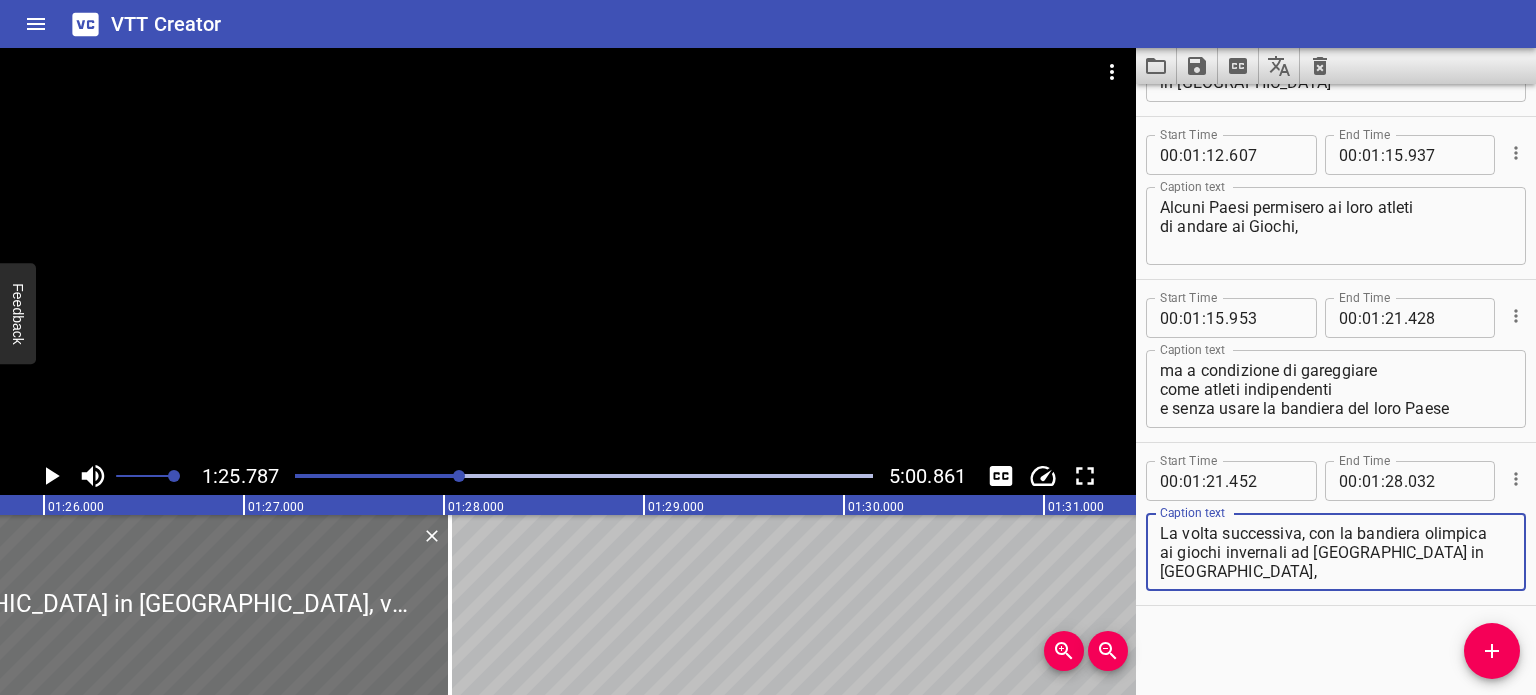 click on "La volta successiva, con la bandiera olimpica
ai giochi invernali ad [GEOGRAPHIC_DATA] in [GEOGRAPHIC_DATA],
vennero gli atleti [DEMOGRAPHIC_DATA]" at bounding box center [1336, 552] 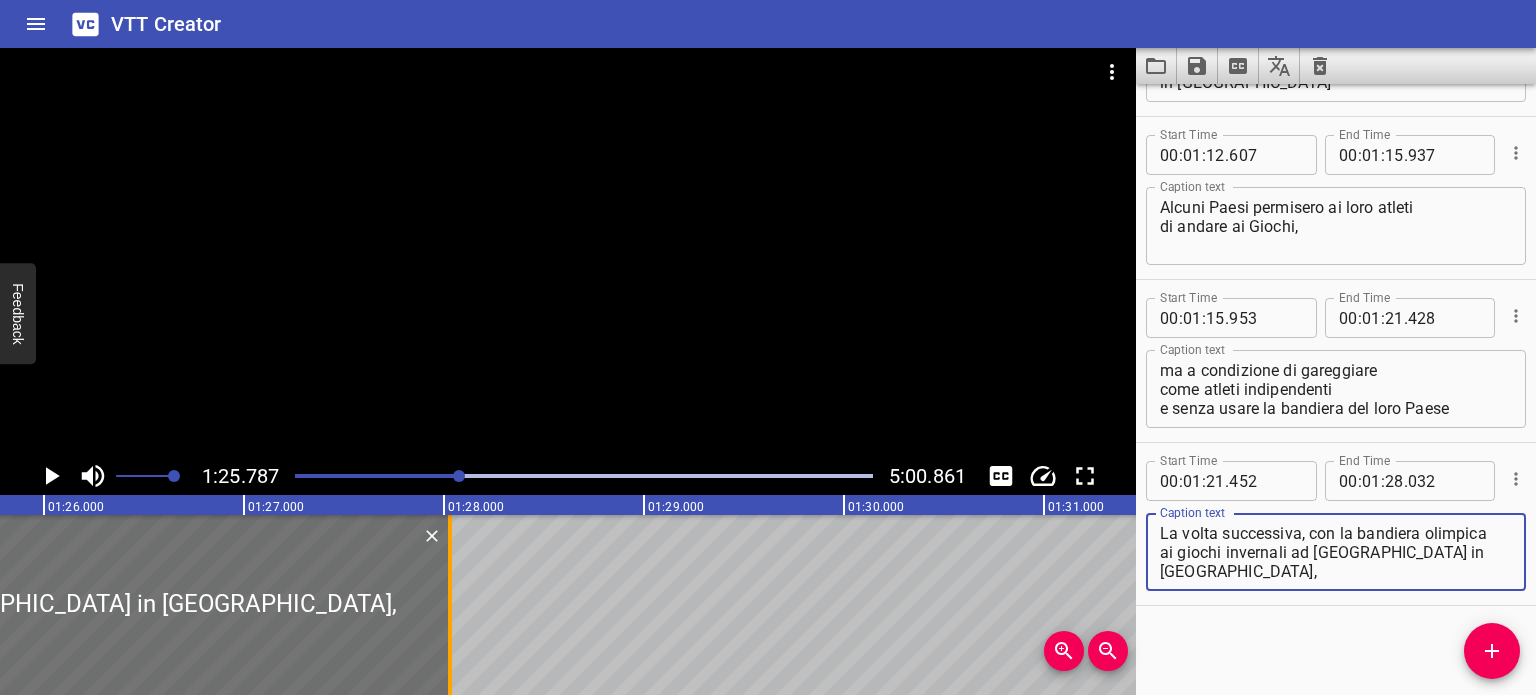 type on "La volta successiva, con la bandiera olimpica
ai giochi invernali ad [GEOGRAPHIC_DATA] in [GEOGRAPHIC_DATA]," 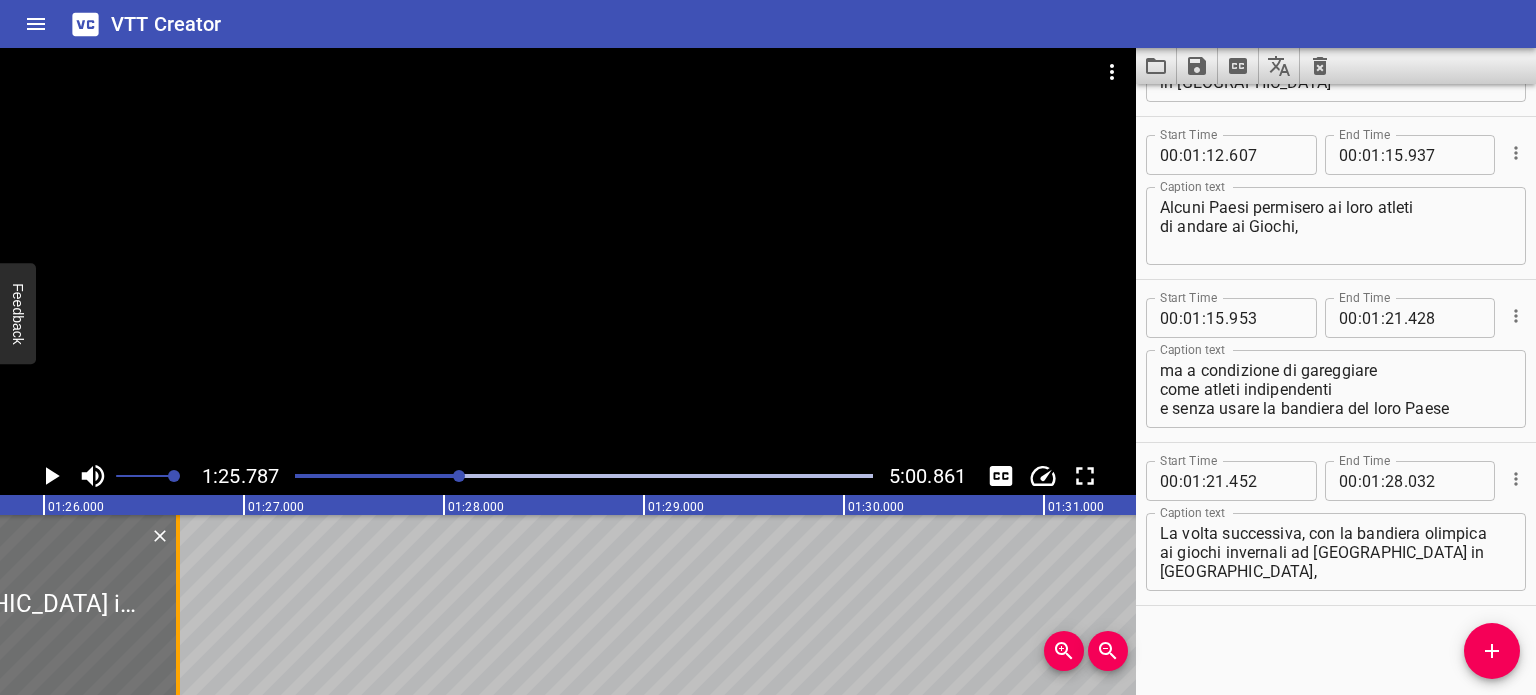 drag, startPoint x: 452, startPoint y: 580, endPoint x: 181, endPoint y: 563, distance: 271.53268 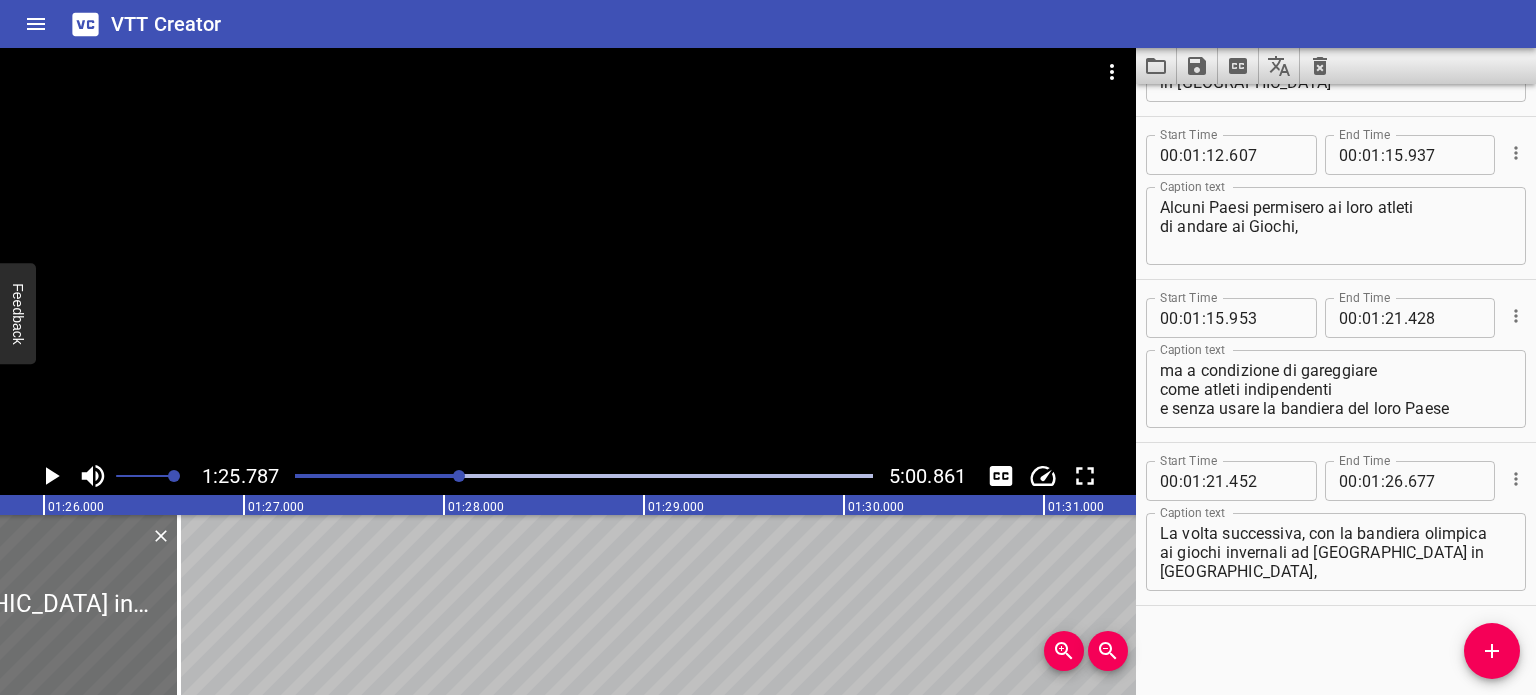 scroll, scrollTop: 0, scrollLeft: 17007, axis: horizontal 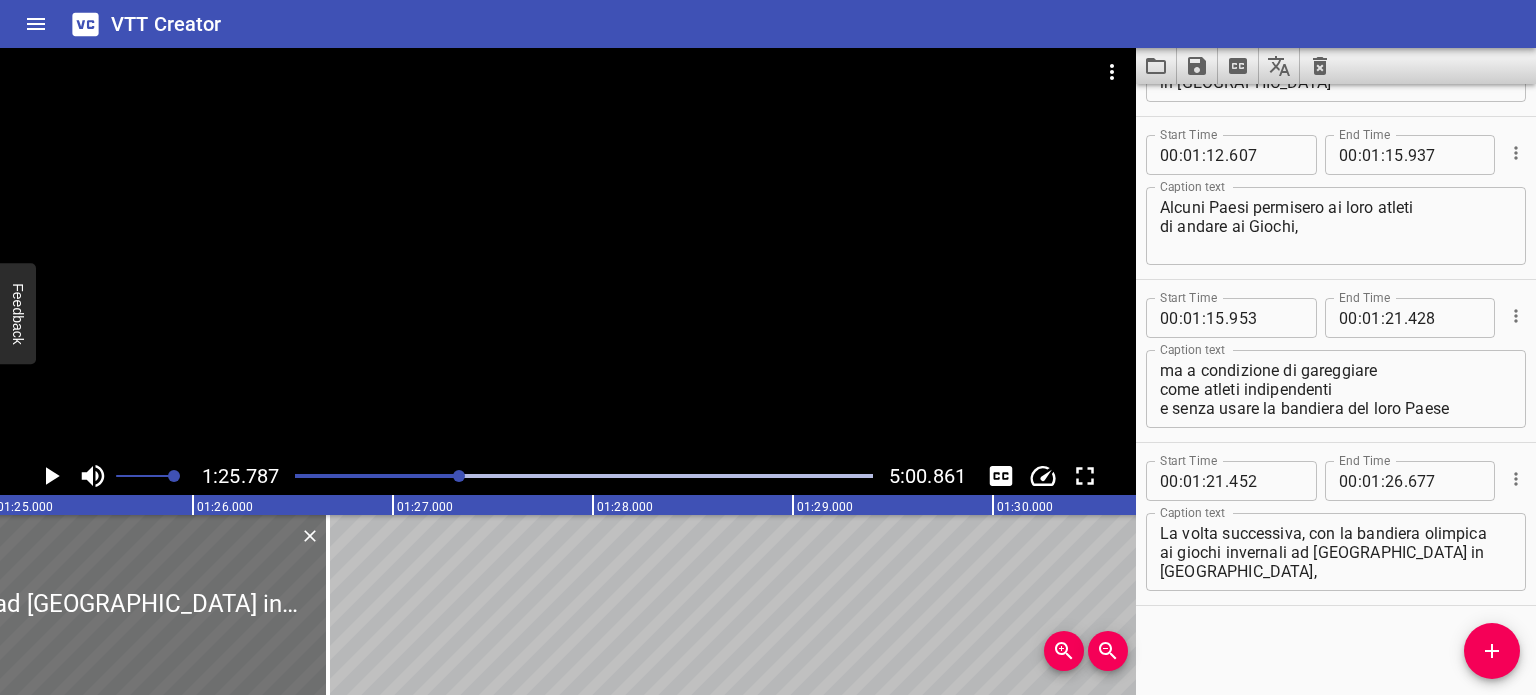click at bounding box center [584, 476] 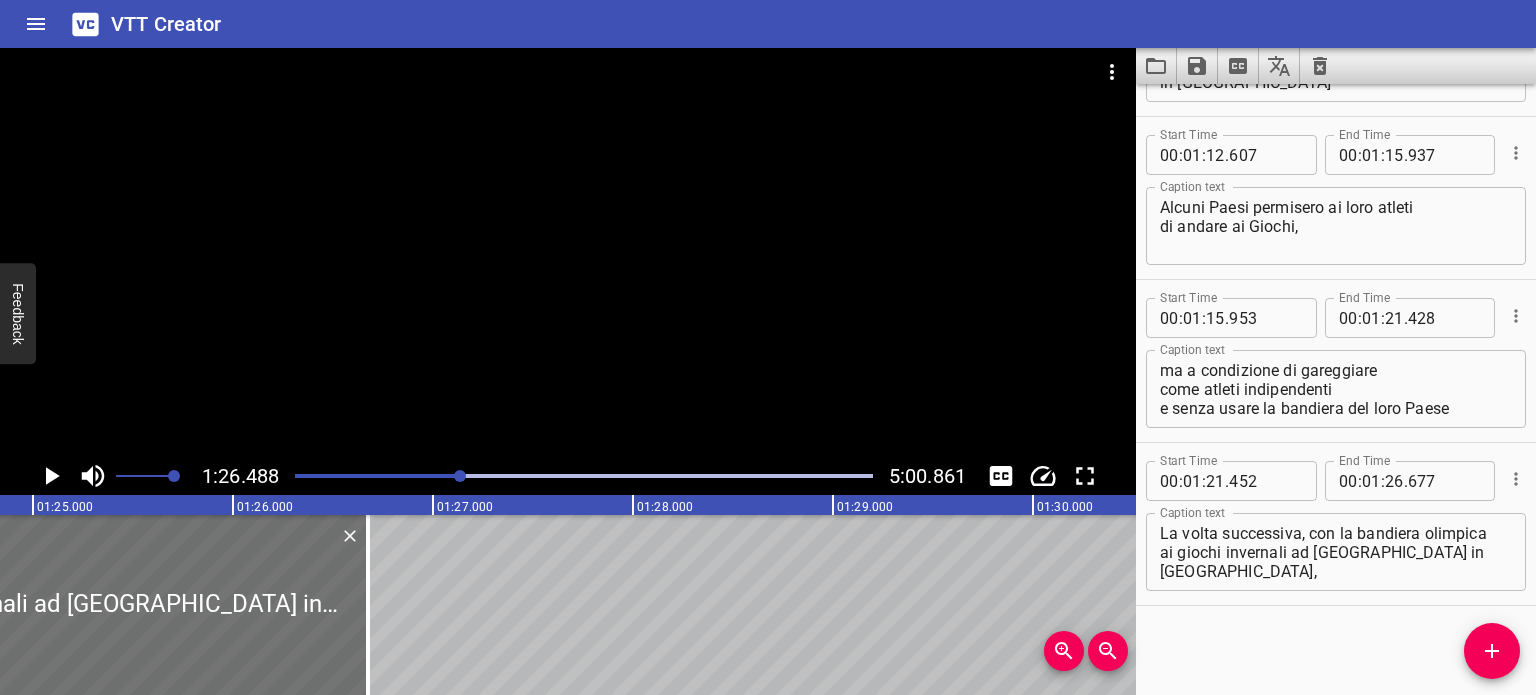 scroll, scrollTop: 0, scrollLeft: 16963, axis: horizontal 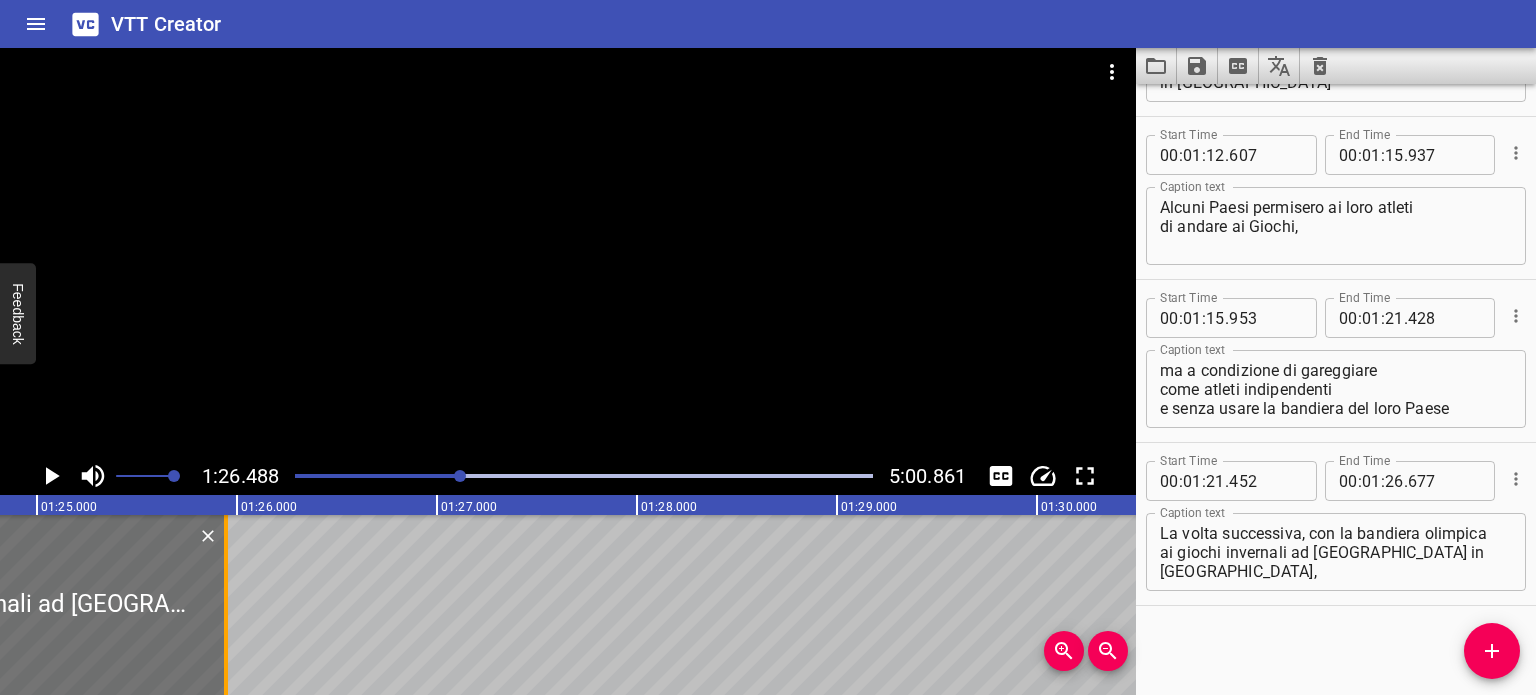 drag, startPoint x: 373, startPoint y: 599, endPoint x: 183, endPoint y: 603, distance: 190.0421 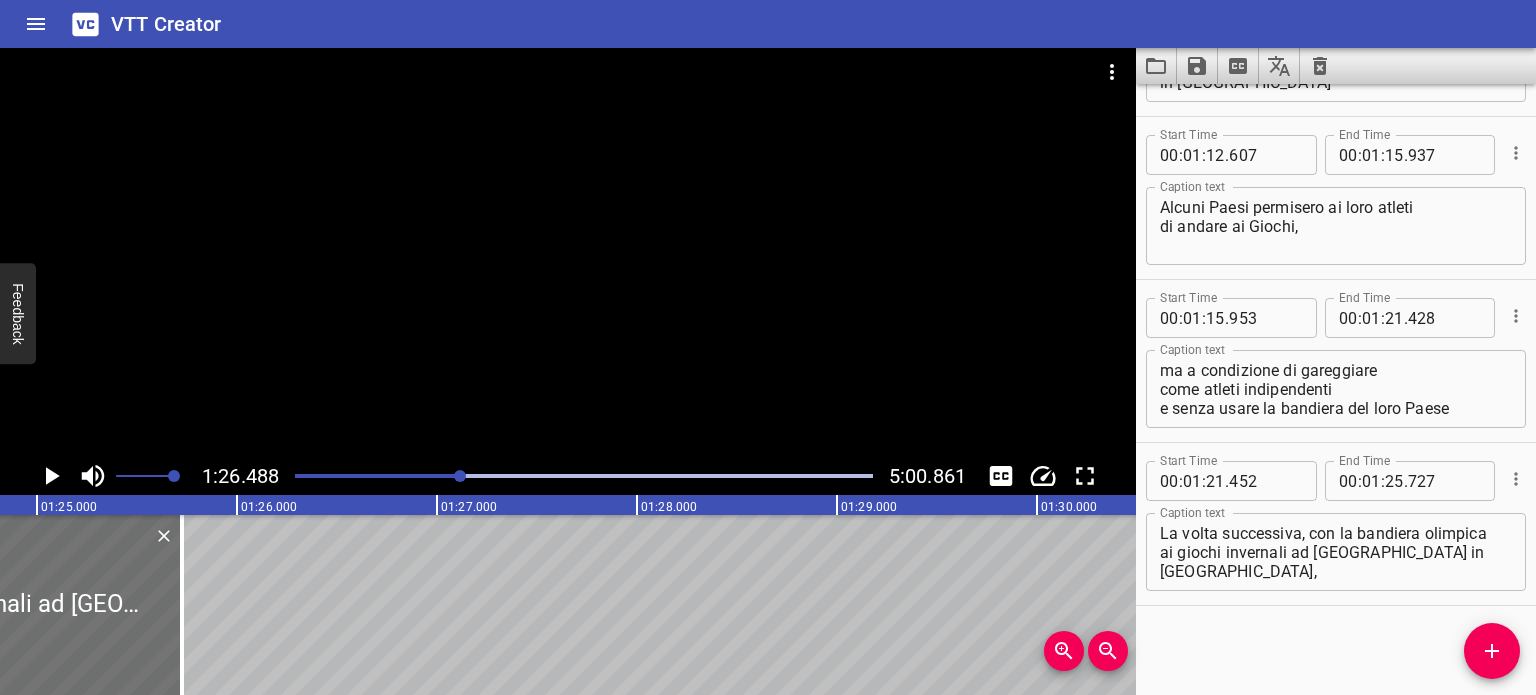 scroll, scrollTop: 0, scrollLeft: 16768, axis: horizontal 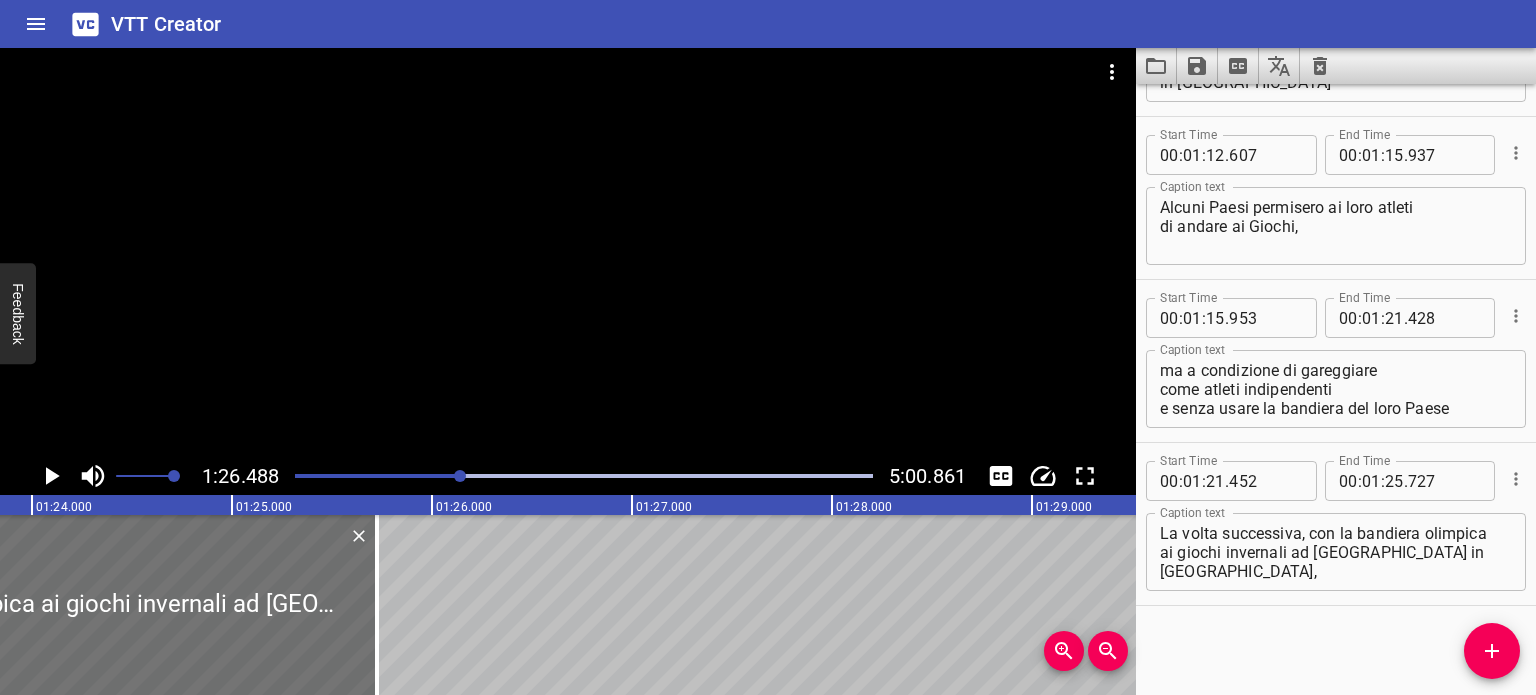 click at bounding box center (460, 476) 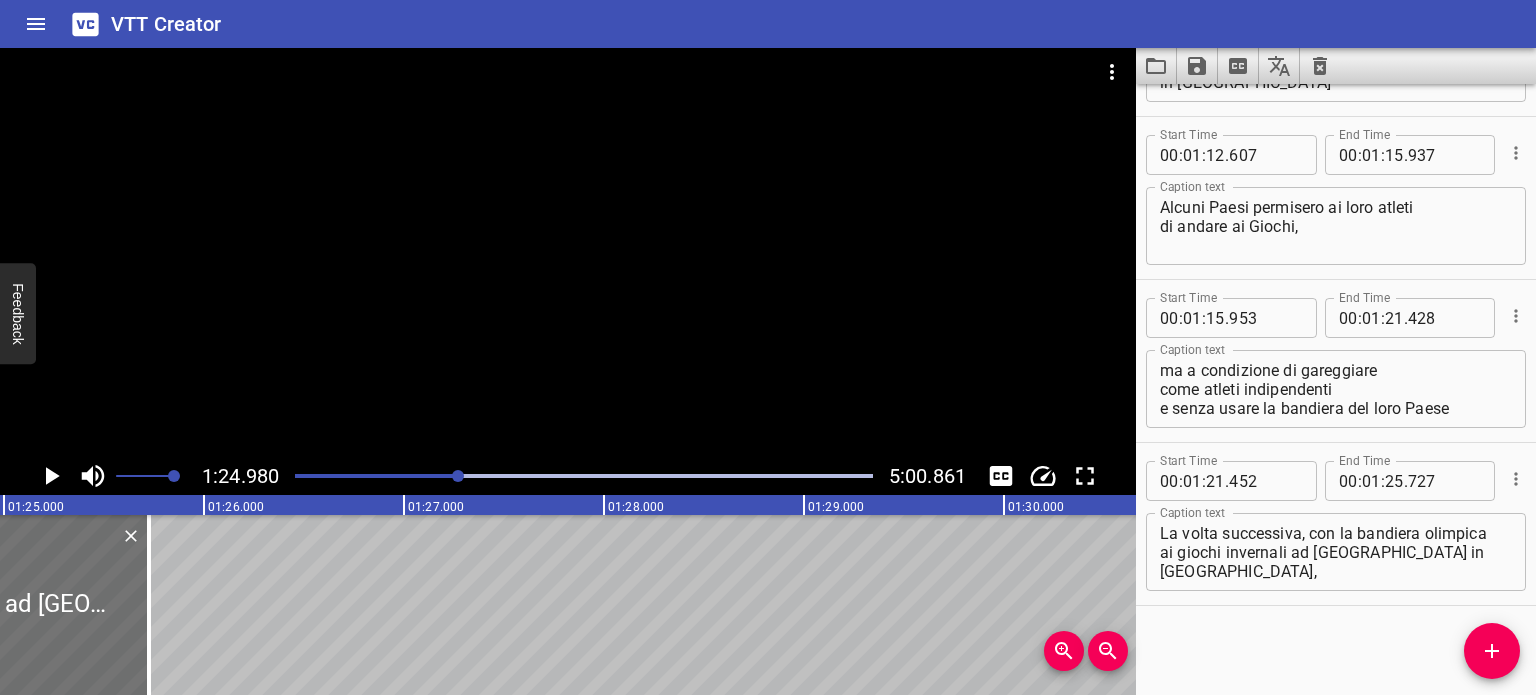 click at bounding box center [170, 476] 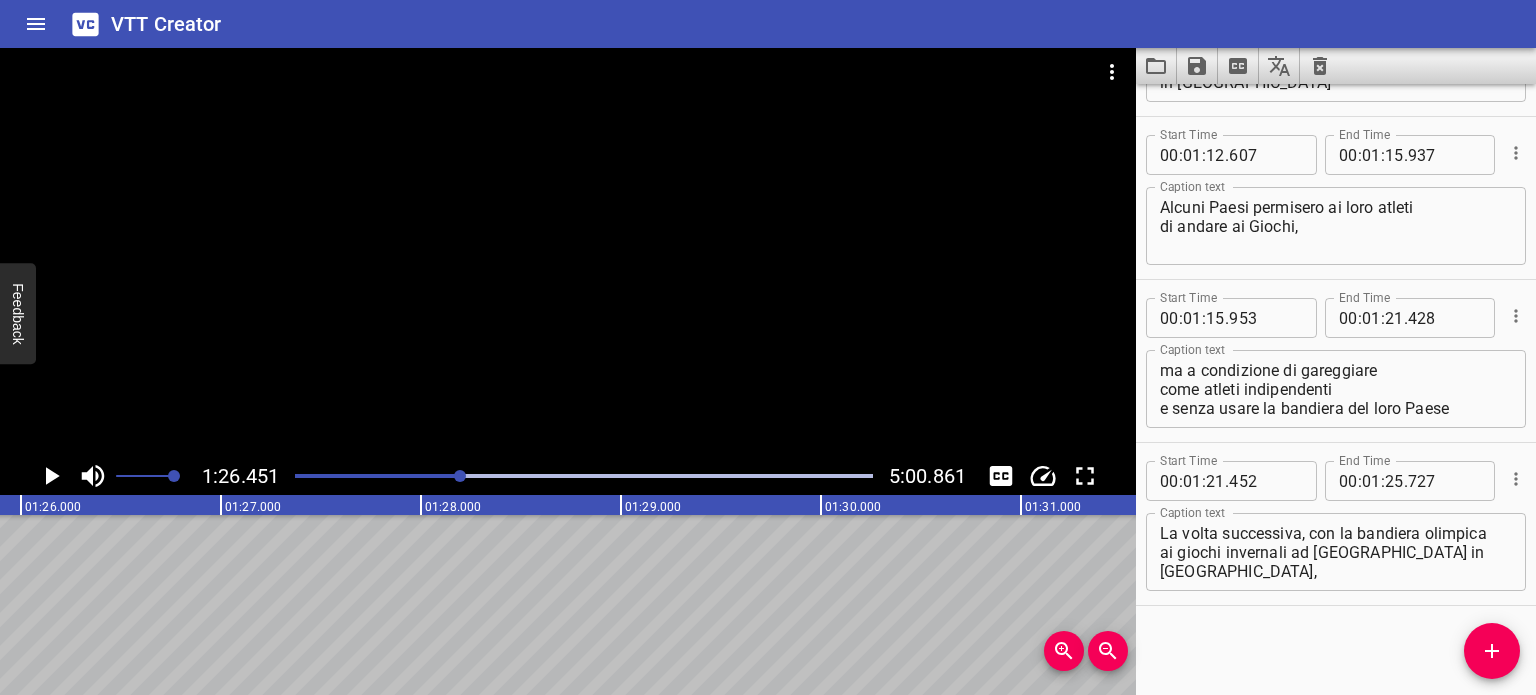 scroll, scrollTop: 0, scrollLeft: 17178, axis: horizontal 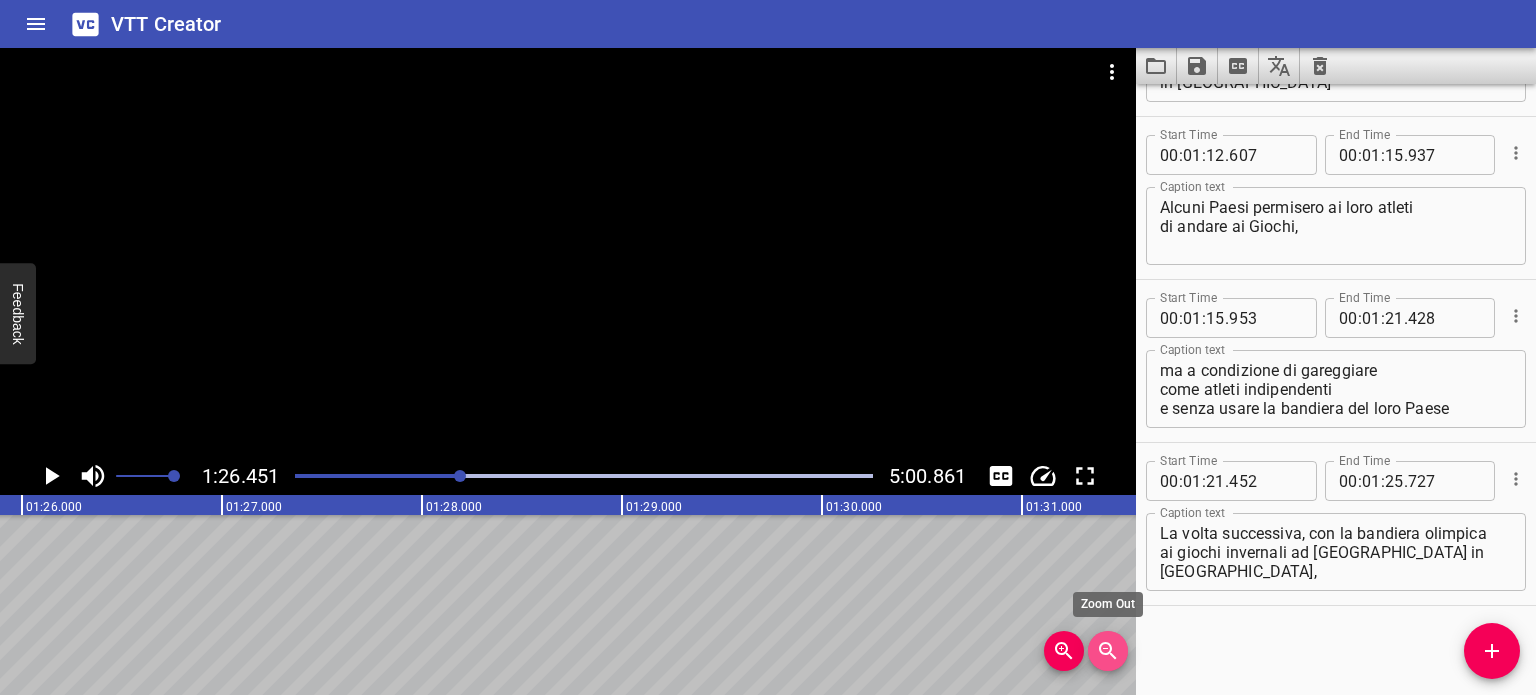 click at bounding box center [1108, 651] 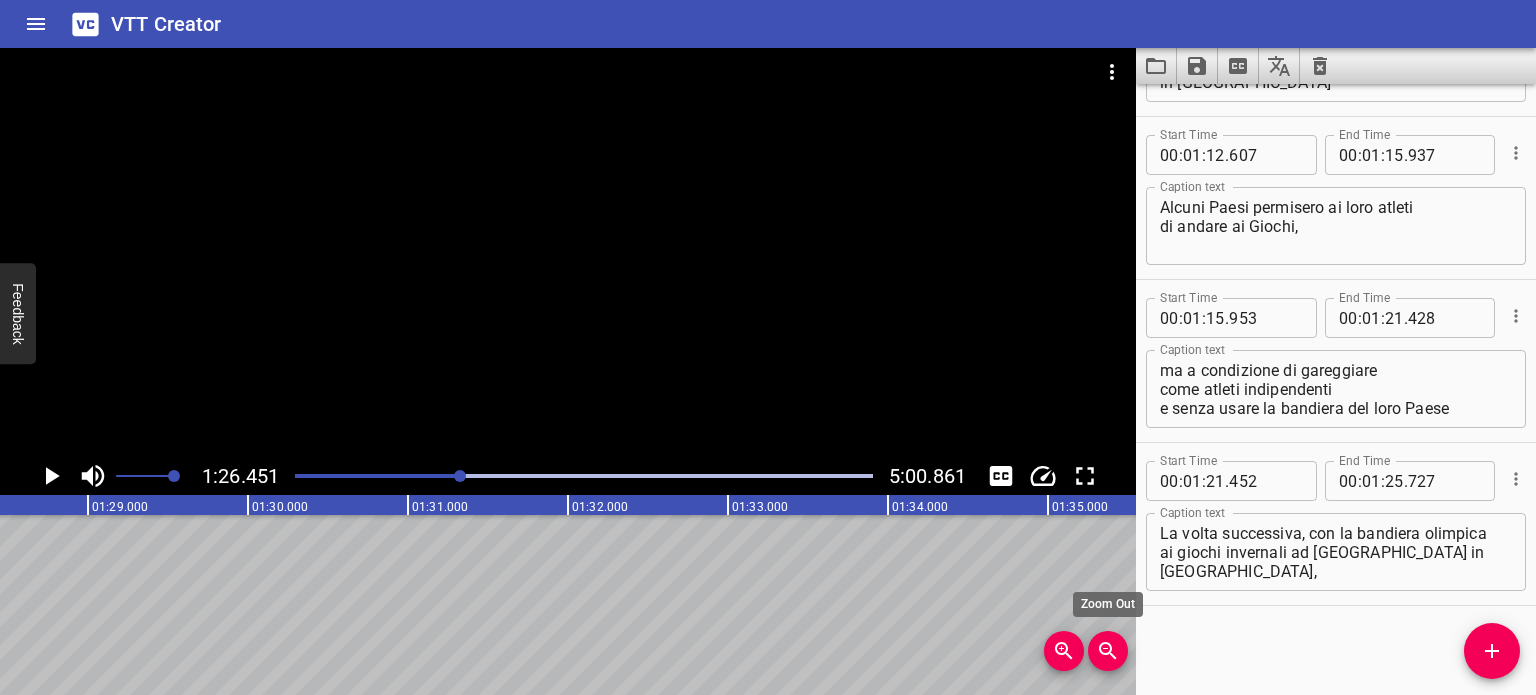 click at bounding box center [1108, 651] 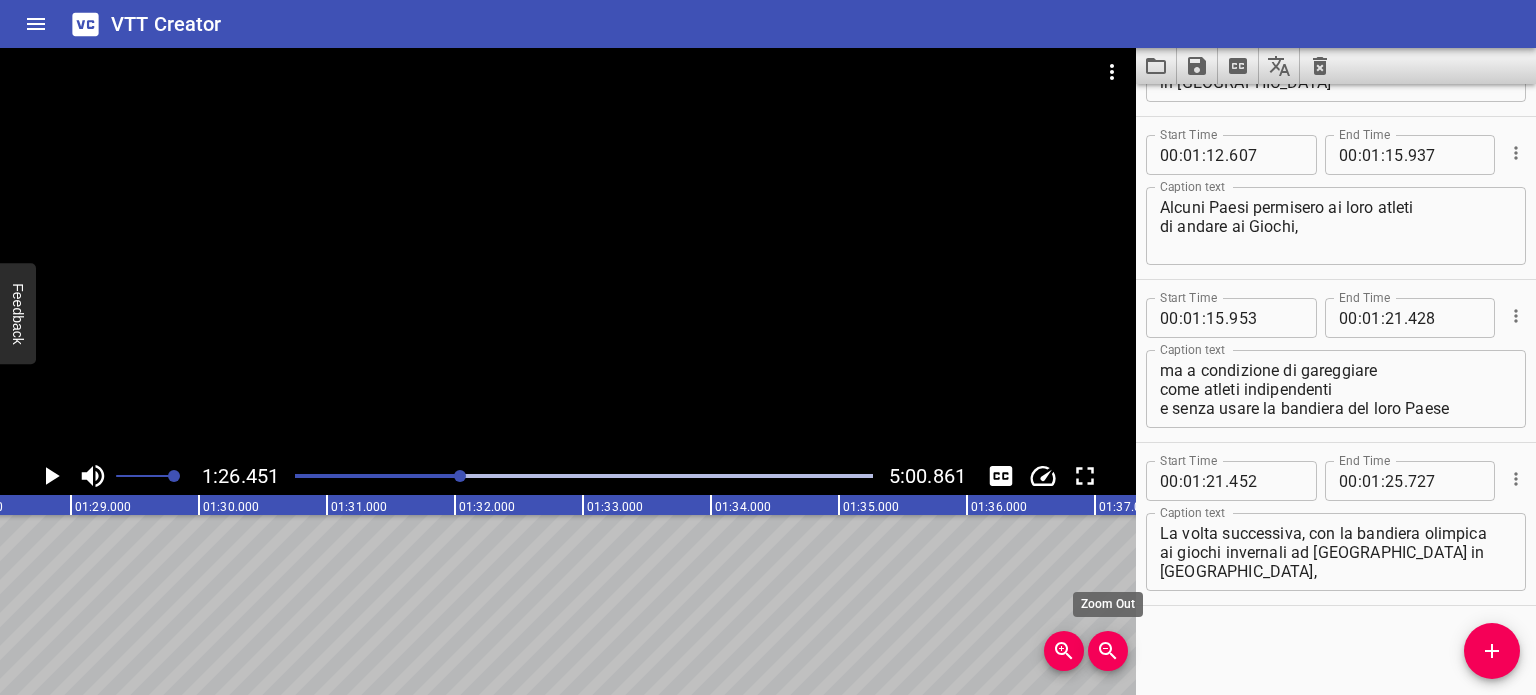 click at bounding box center (1108, 651) 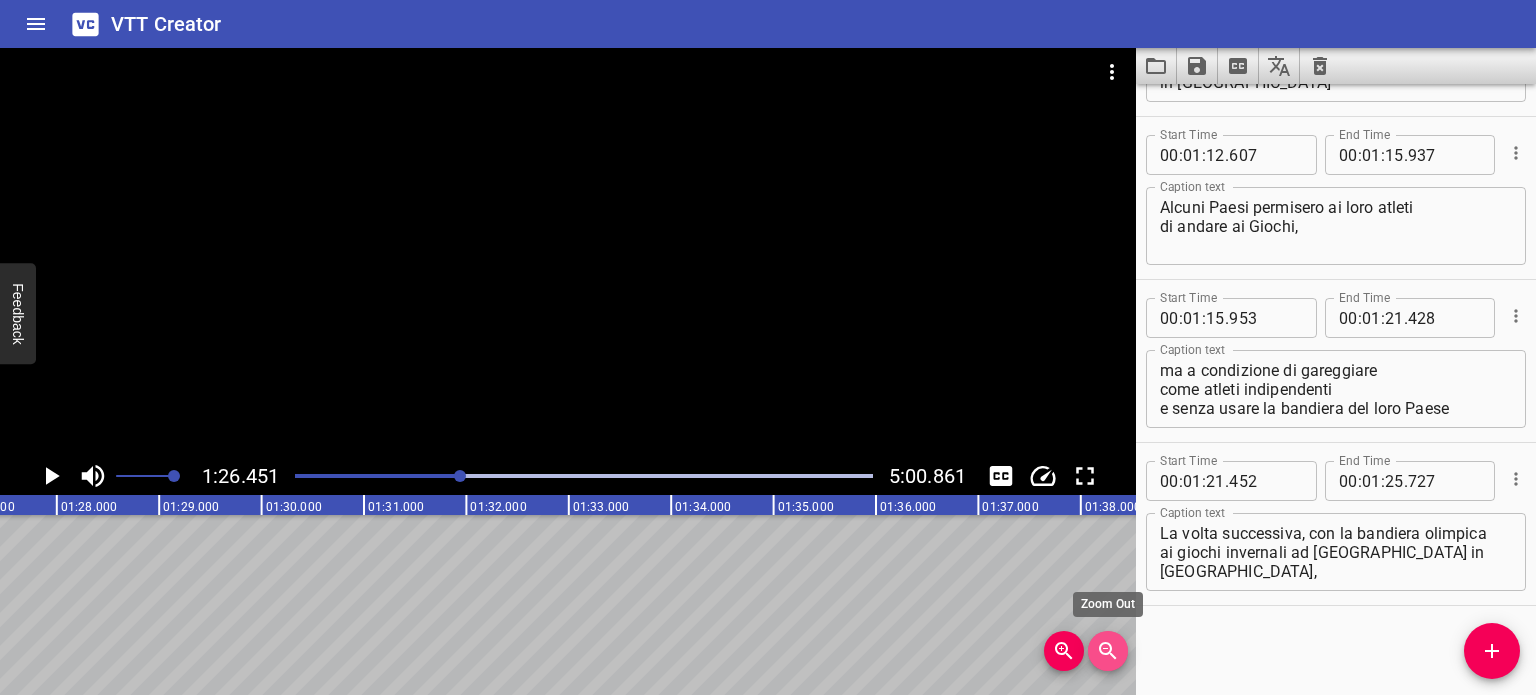 click at bounding box center [1108, 651] 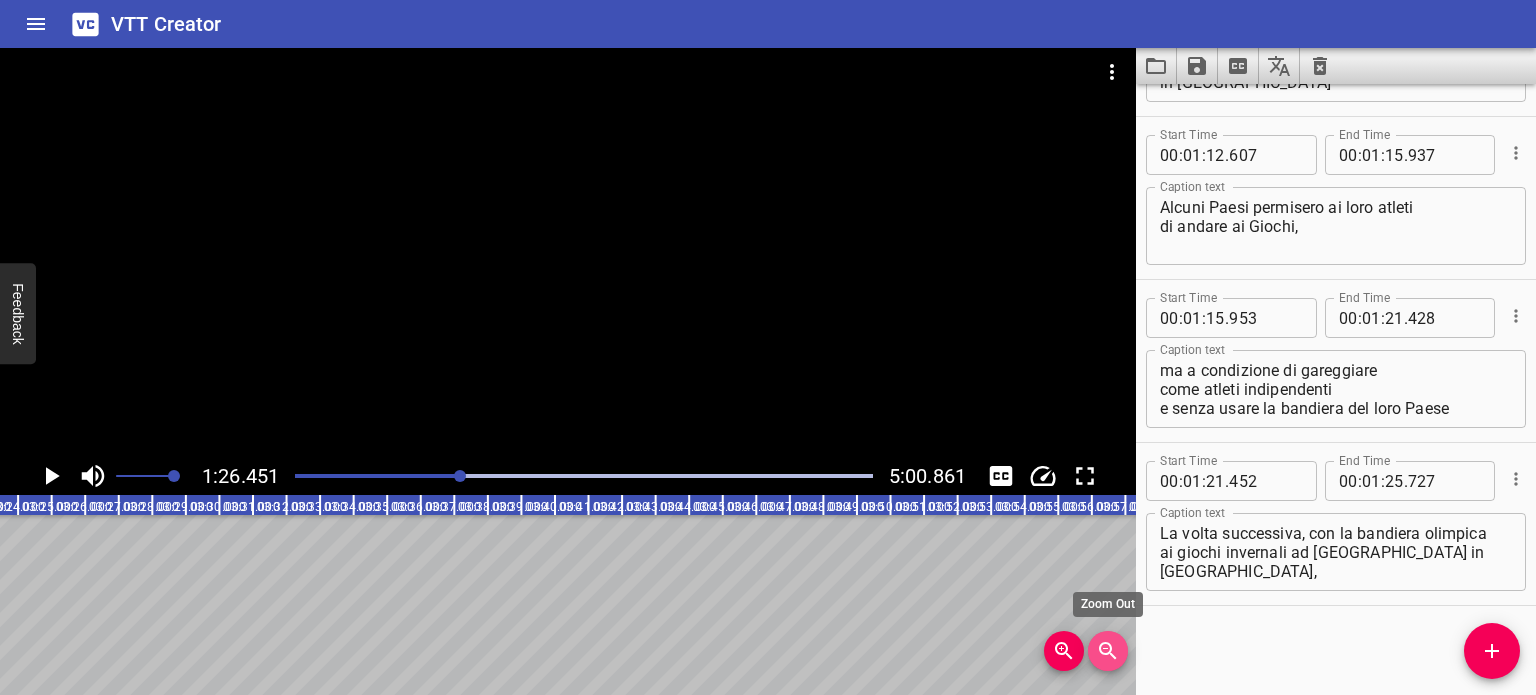 click at bounding box center [1108, 651] 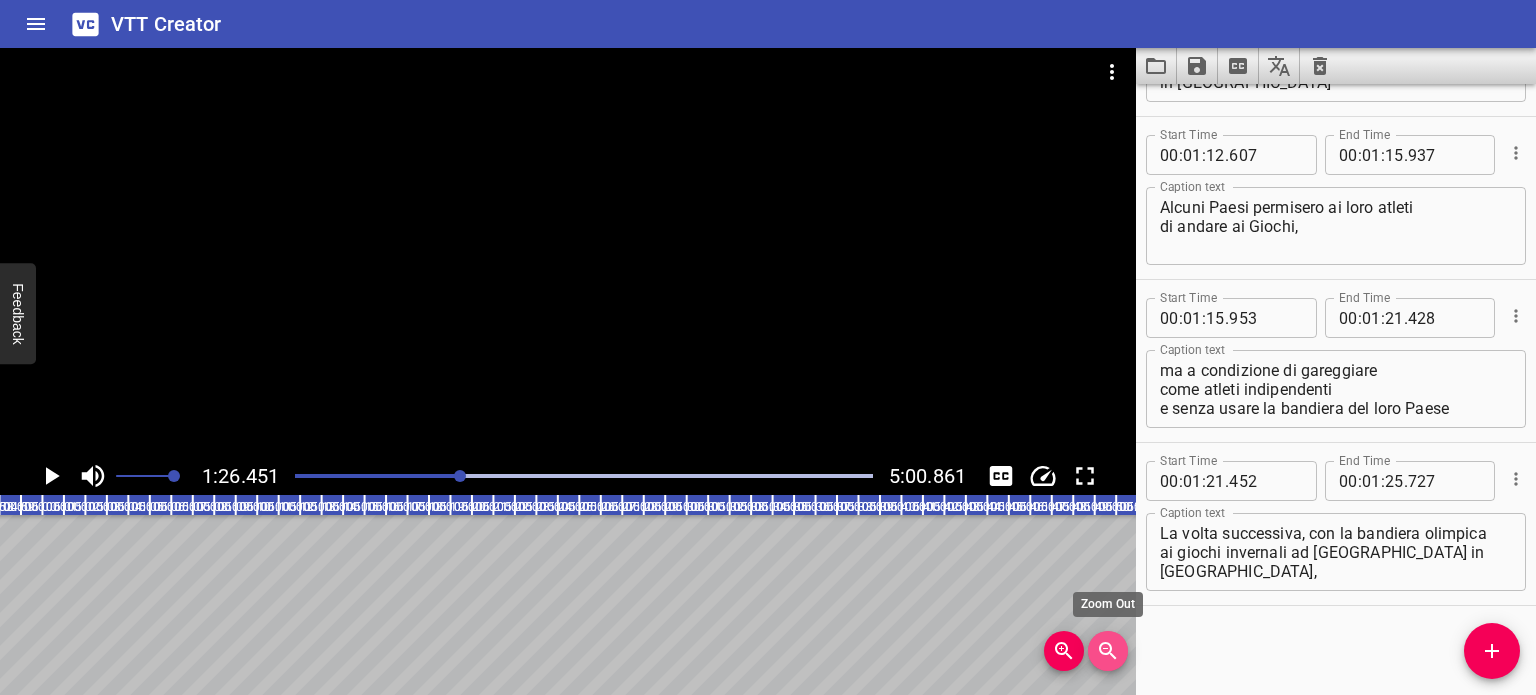 click at bounding box center (1108, 651) 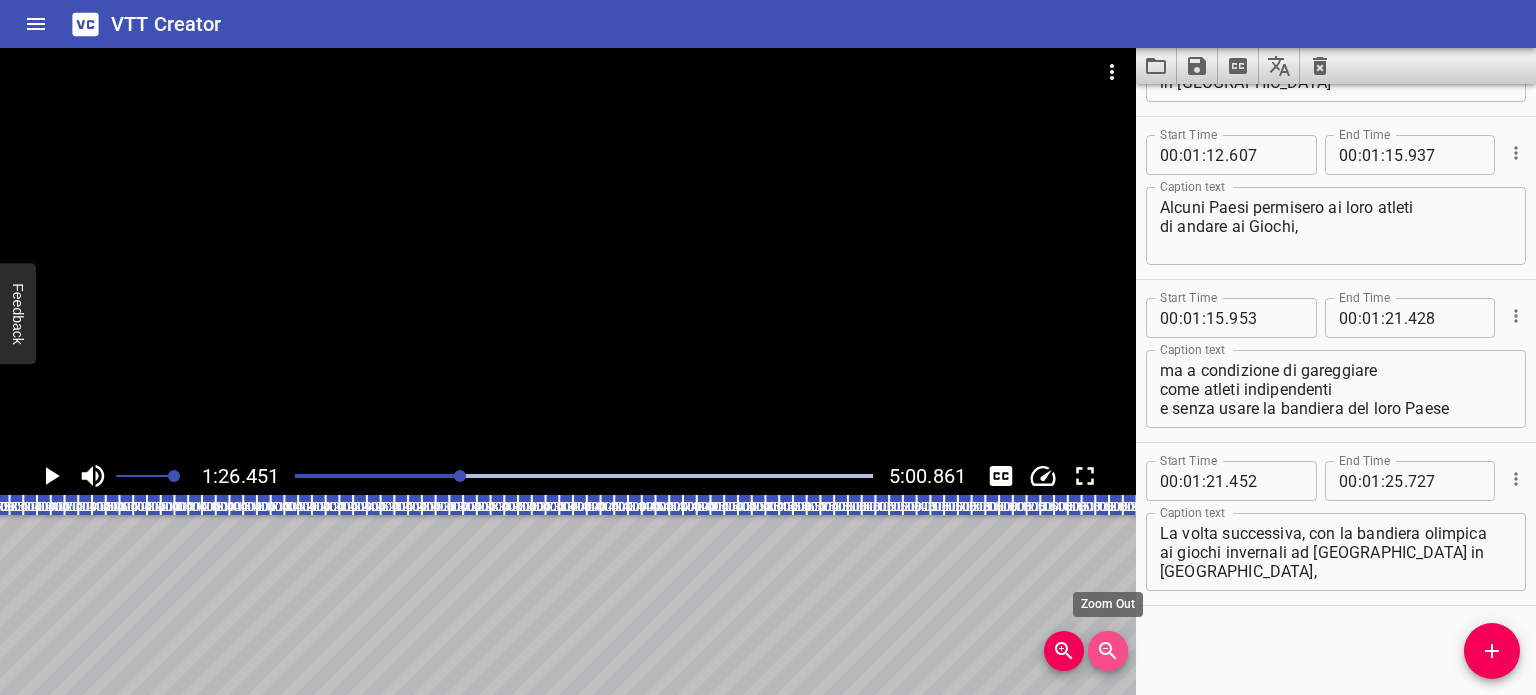 click at bounding box center [1108, 651] 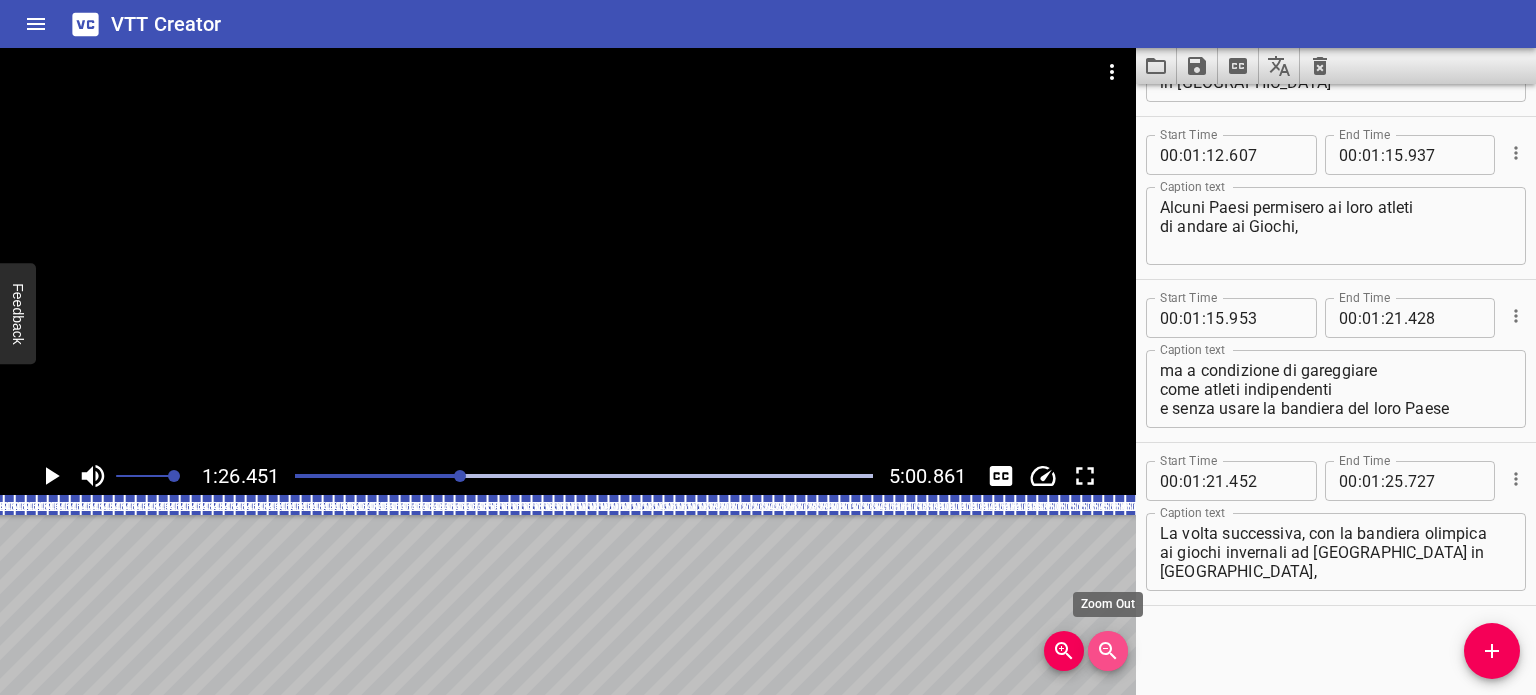 click at bounding box center (1108, 651) 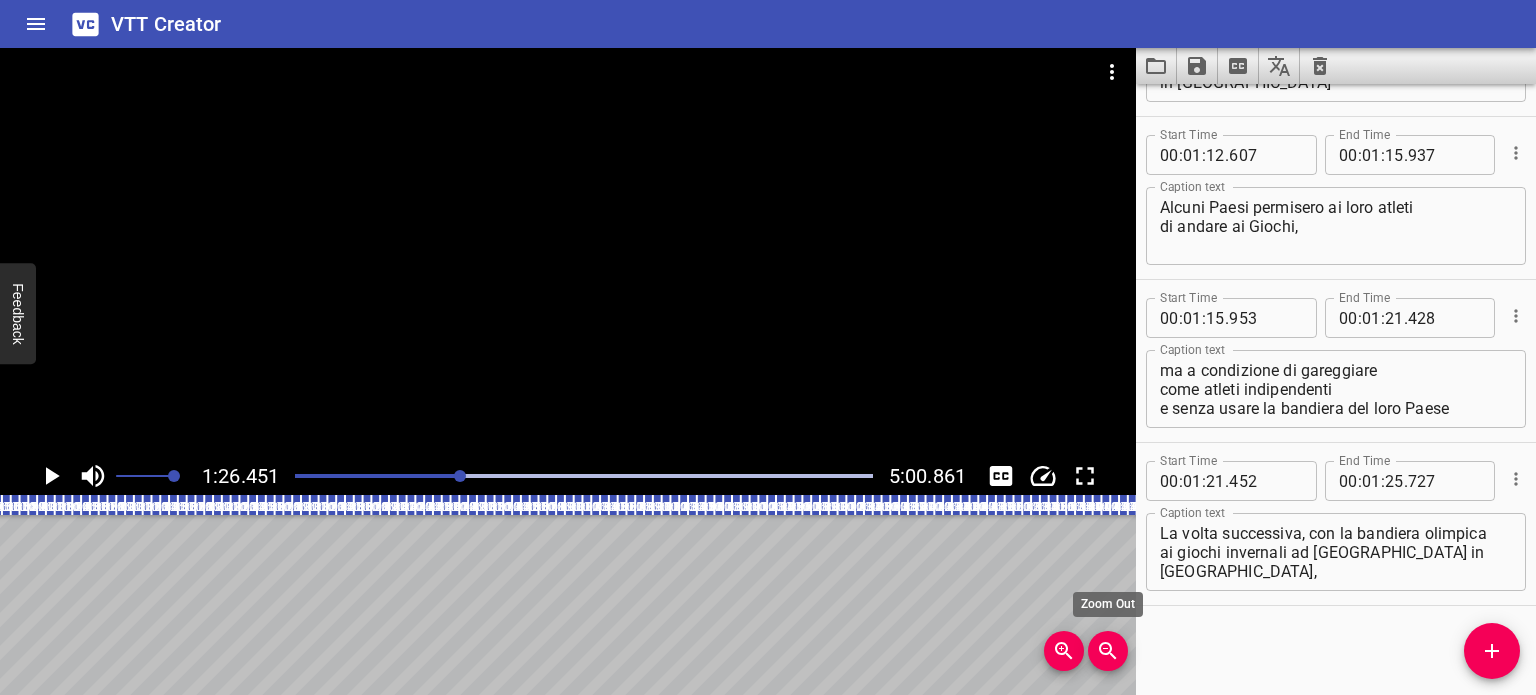 scroll, scrollTop: 0, scrollLeft: 760, axis: horizontal 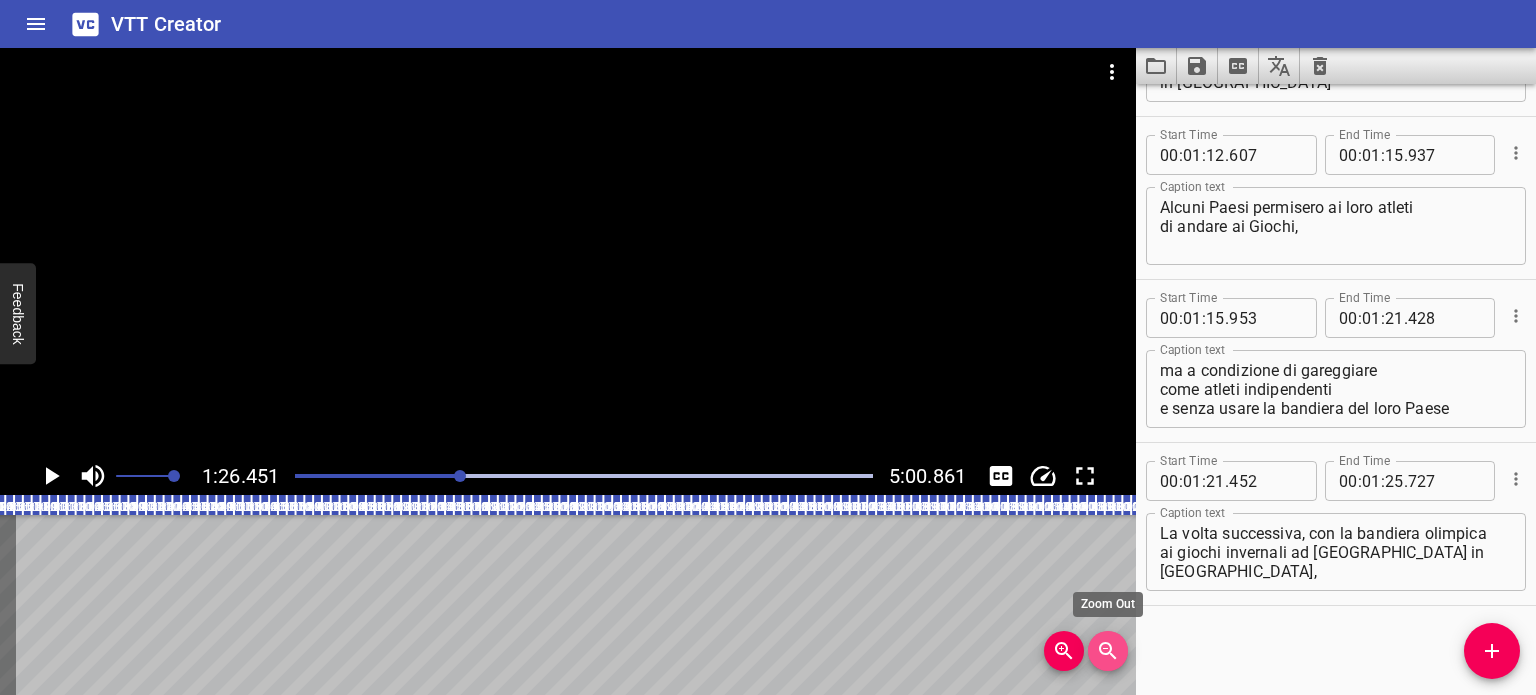 click at bounding box center [1108, 651] 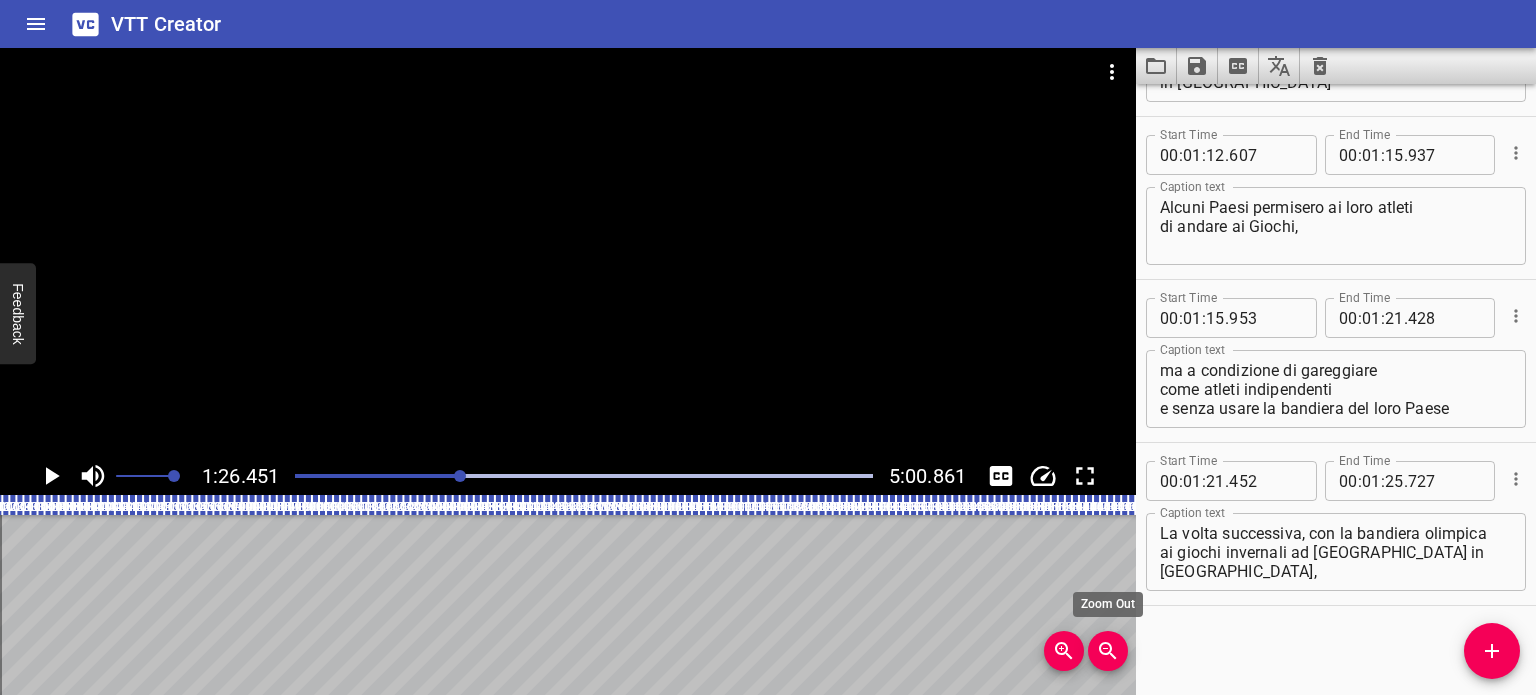 scroll, scrollTop: 0, scrollLeft: 608, axis: horizontal 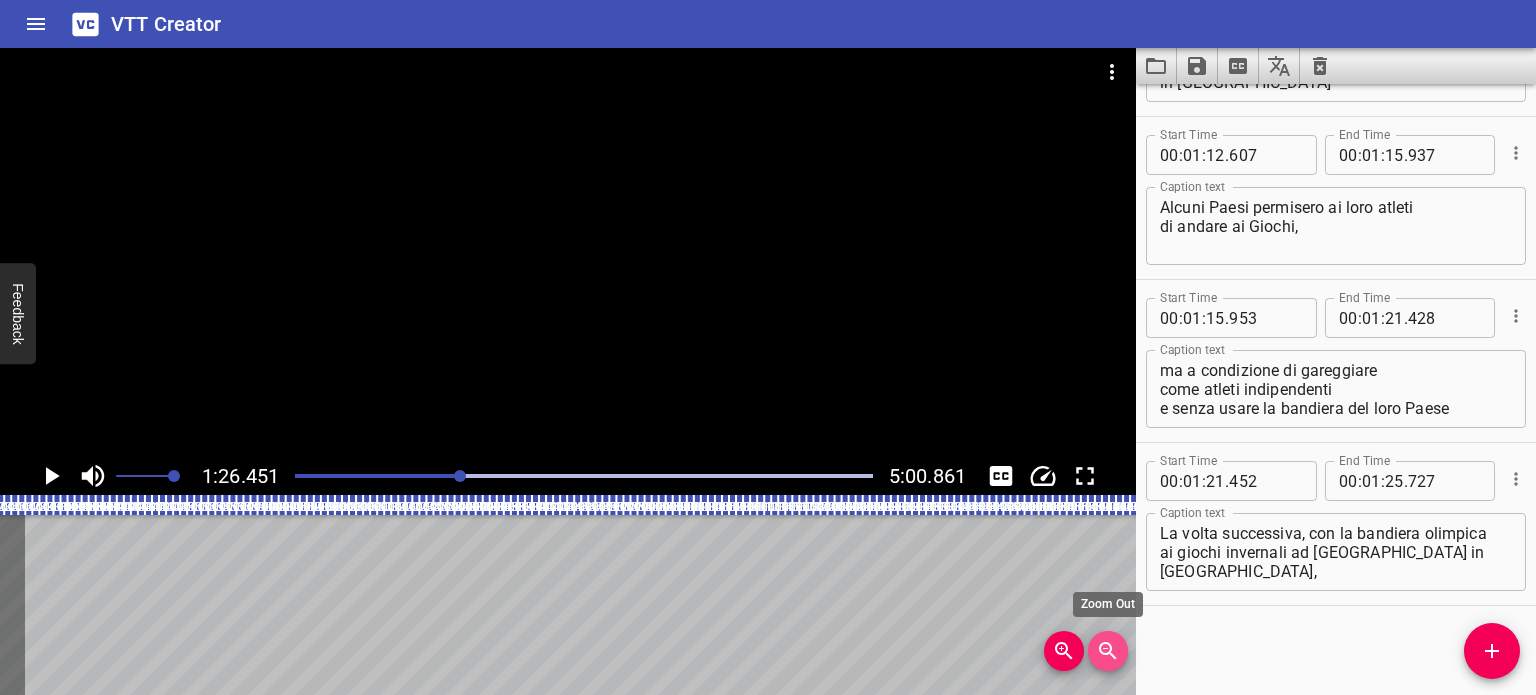 click at bounding box center [1108, 651] 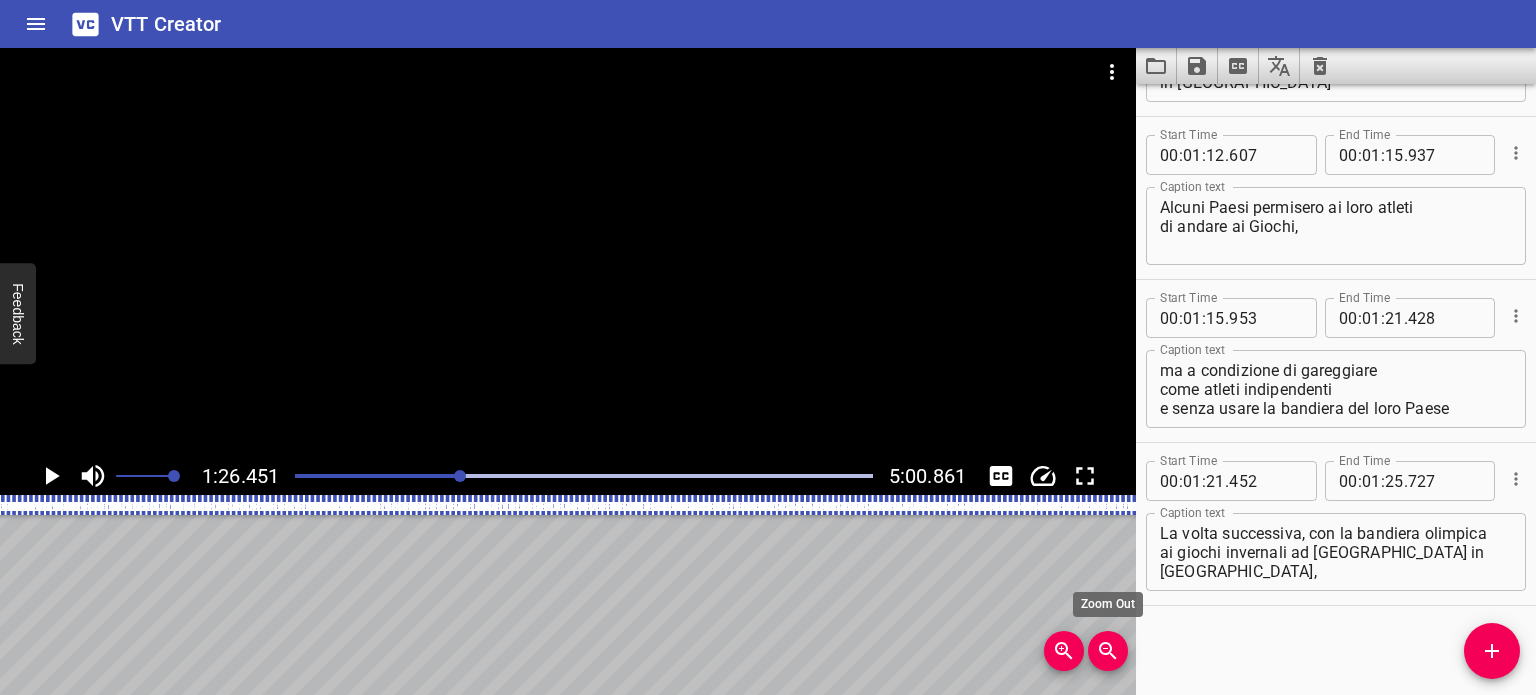 scroll, scrollTop: 0, scrollLeft: 486, axis: horizontal 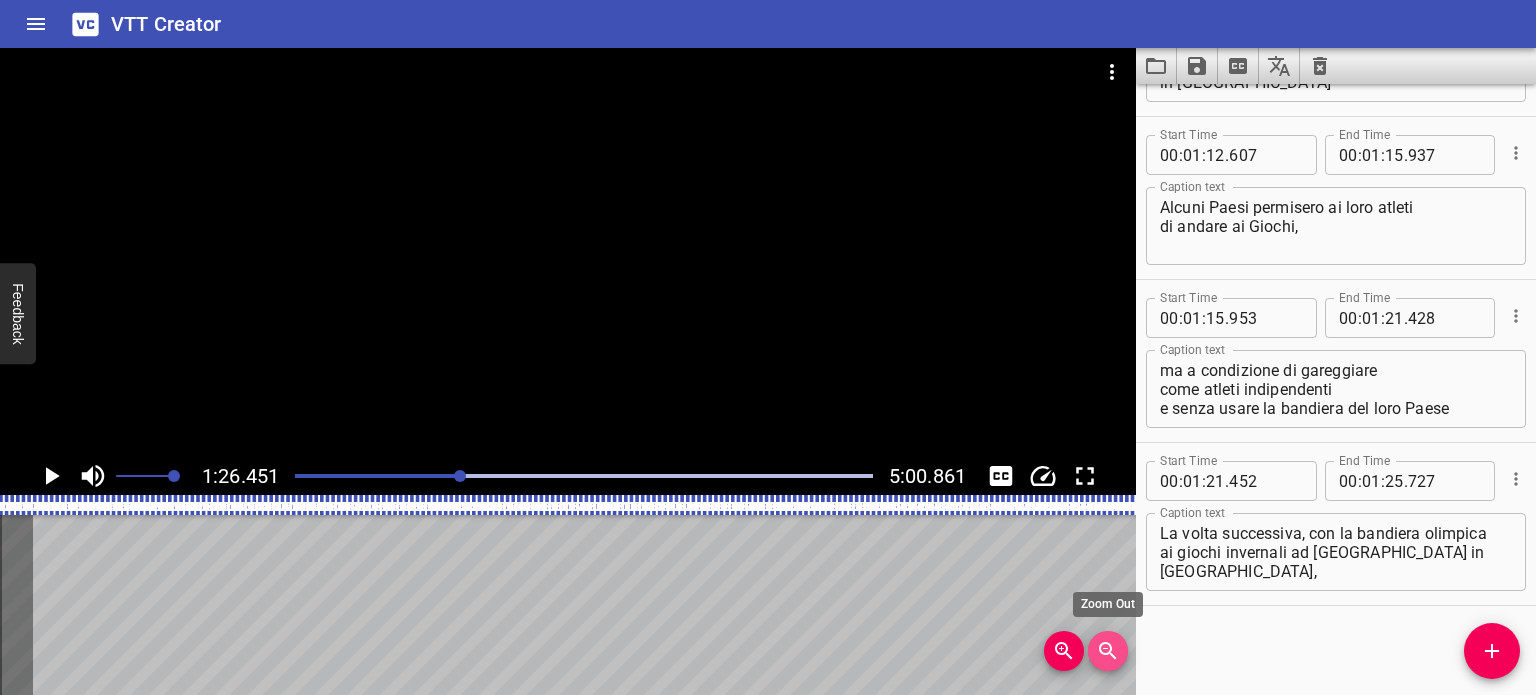click at bounding box center (1108, 651) 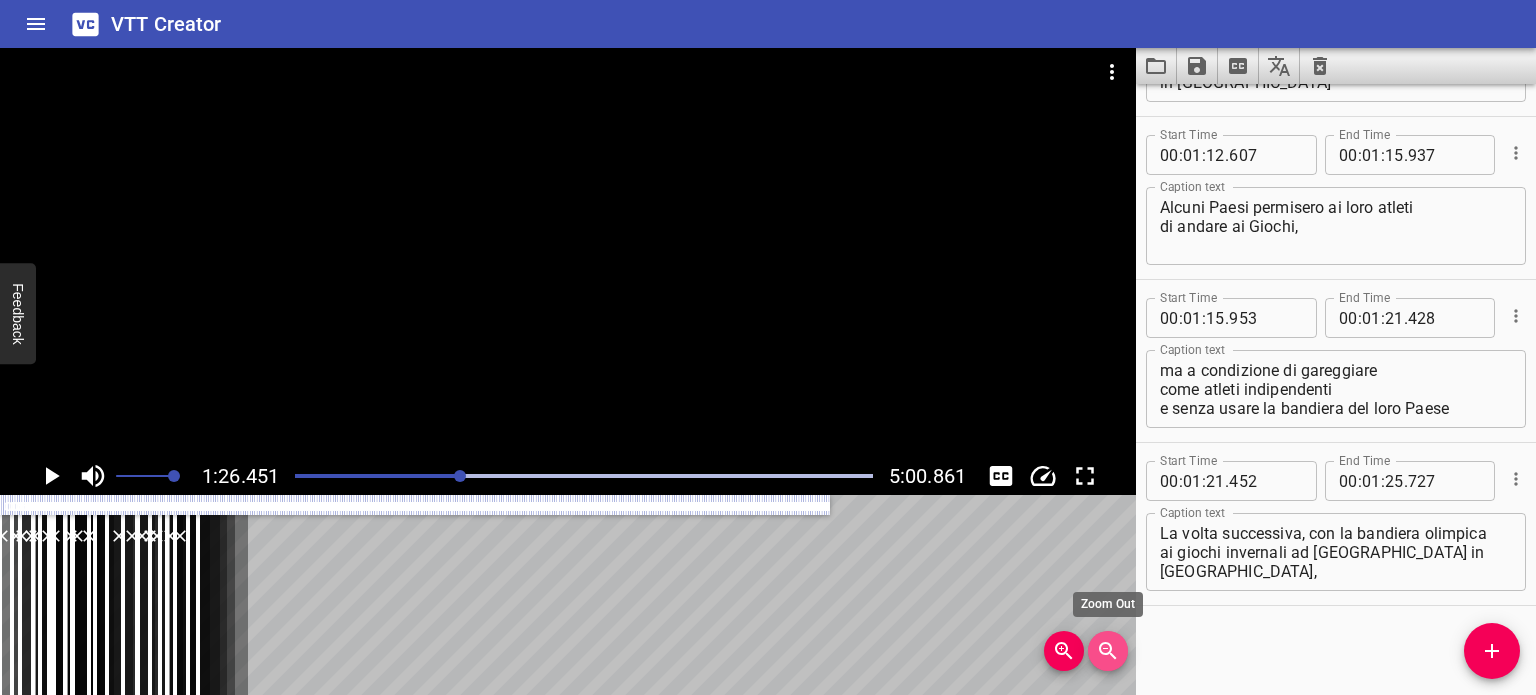 click at bounding box center [1108, 651] 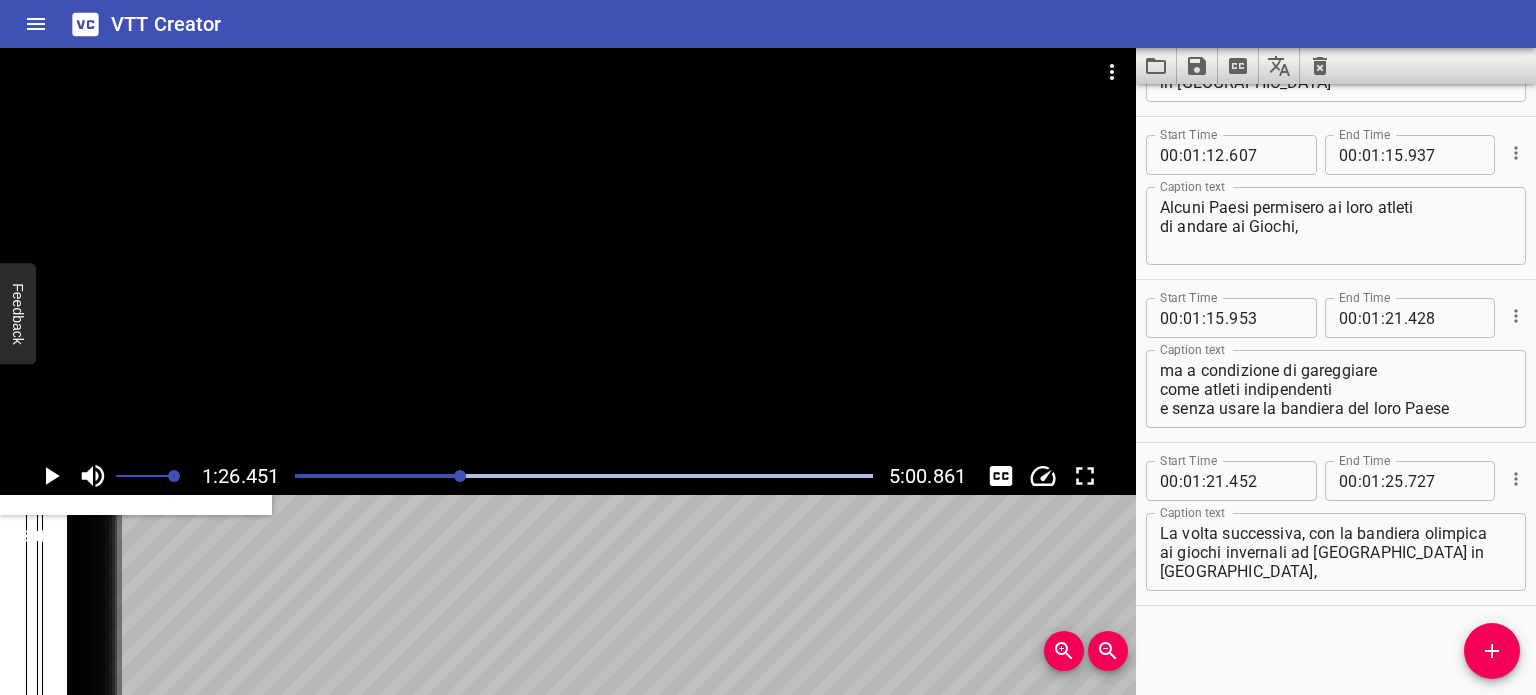 scroll, scrollTop: 0, scrollLeft: 0, axis: both 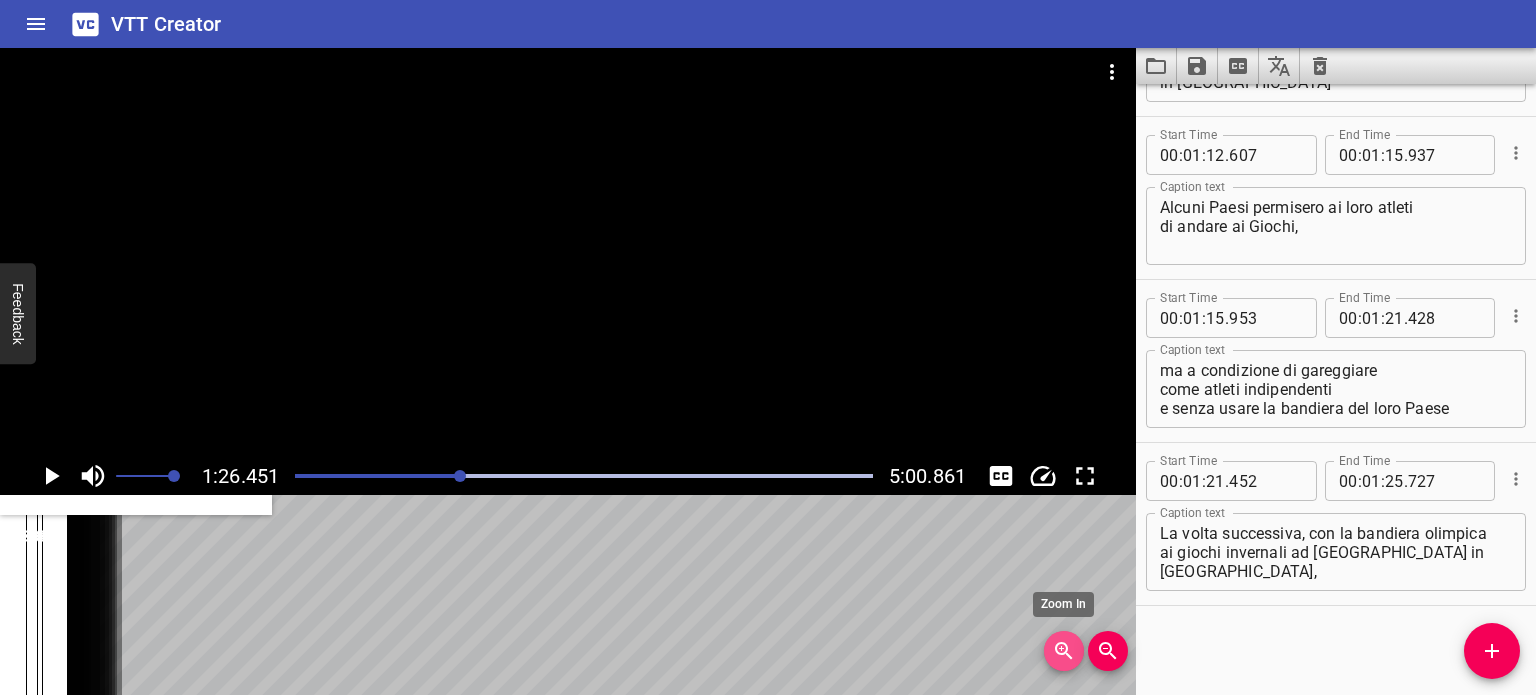 click 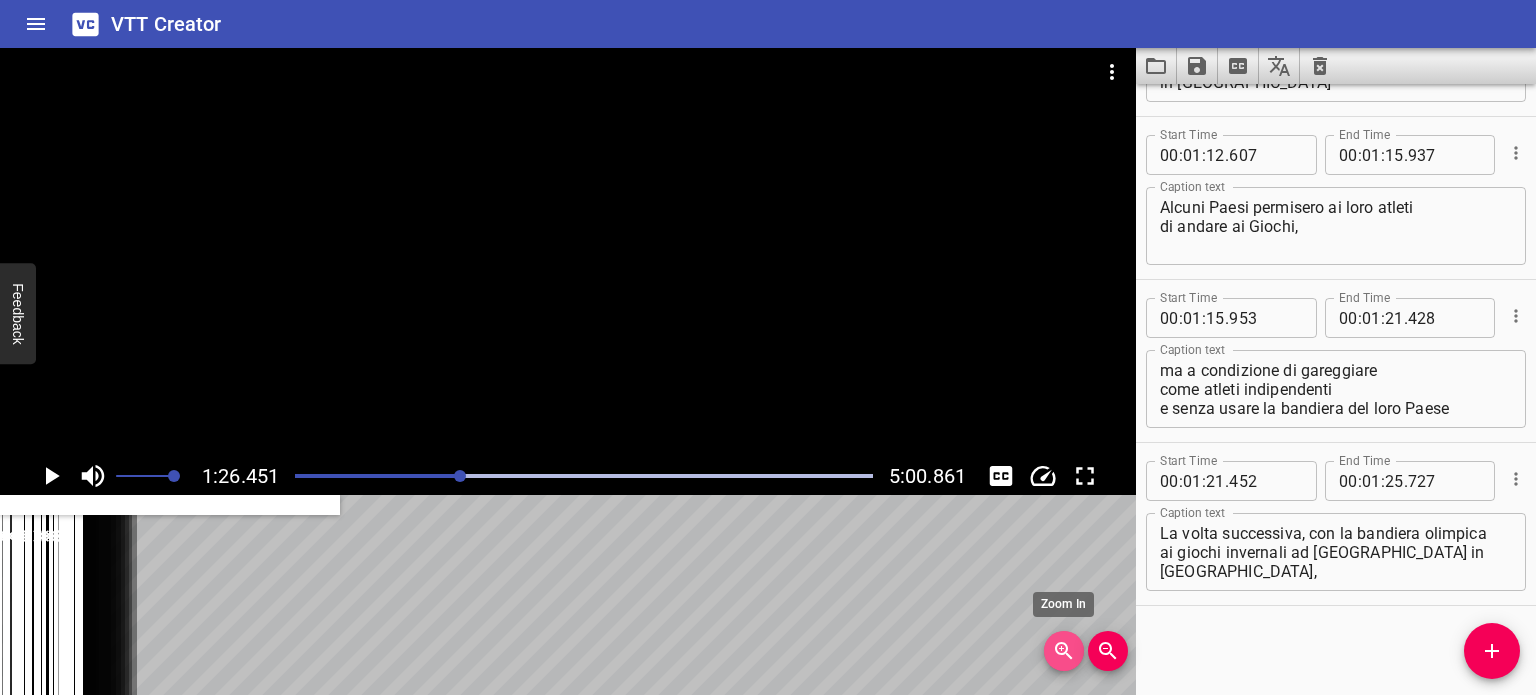 click 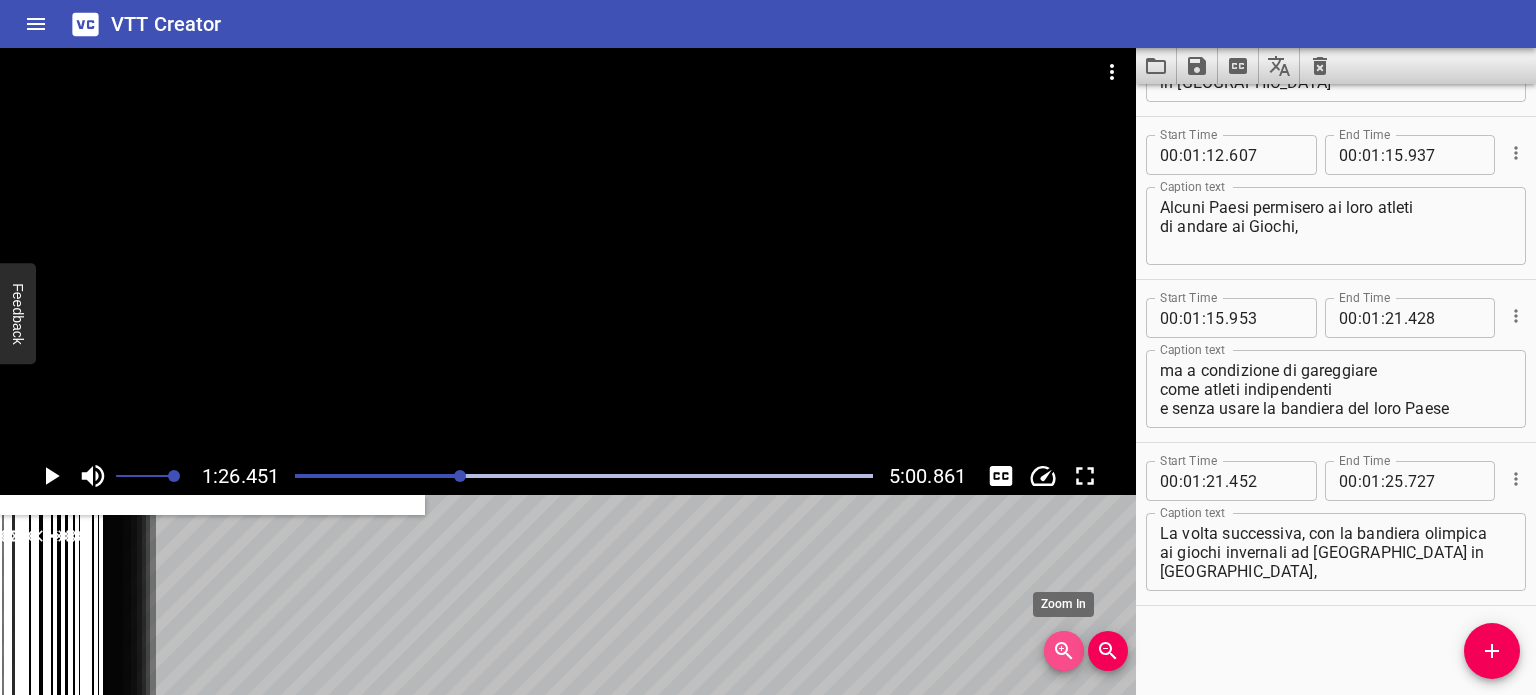 click 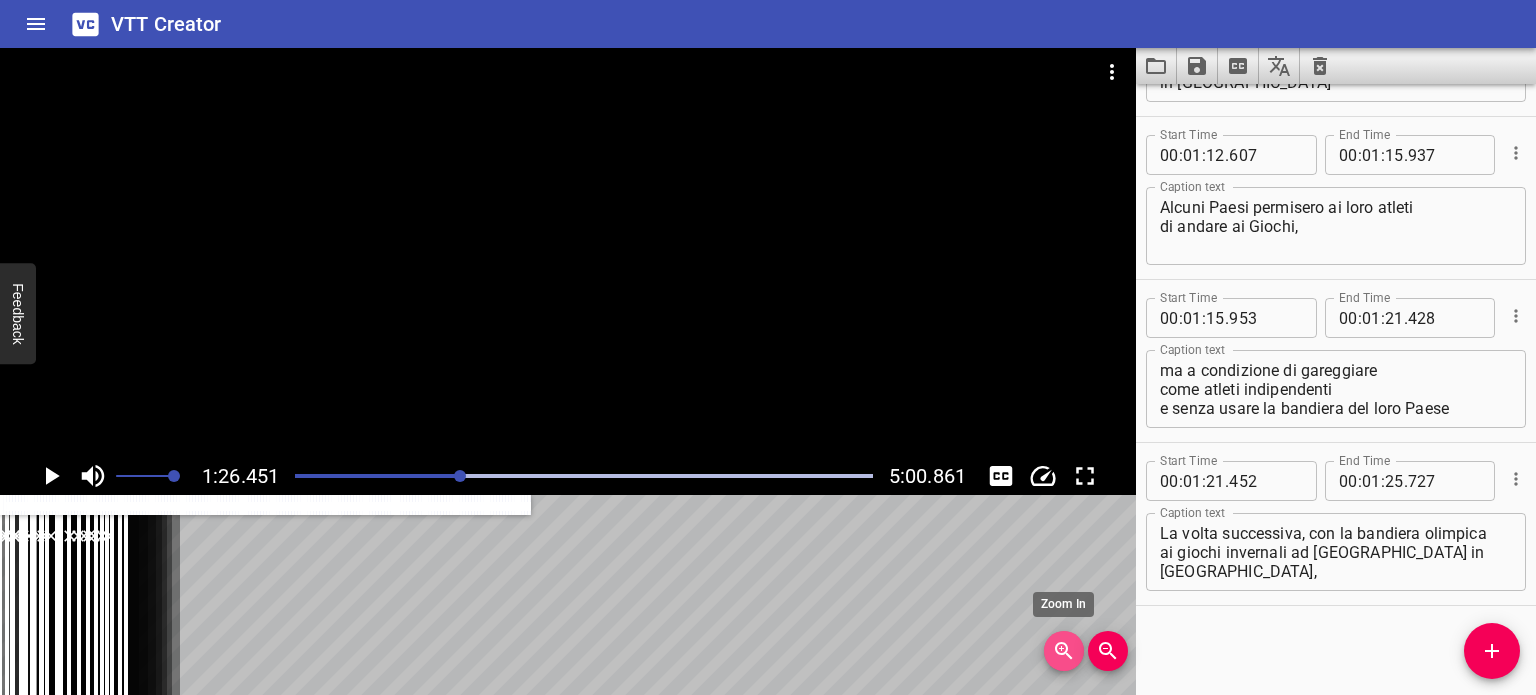 click 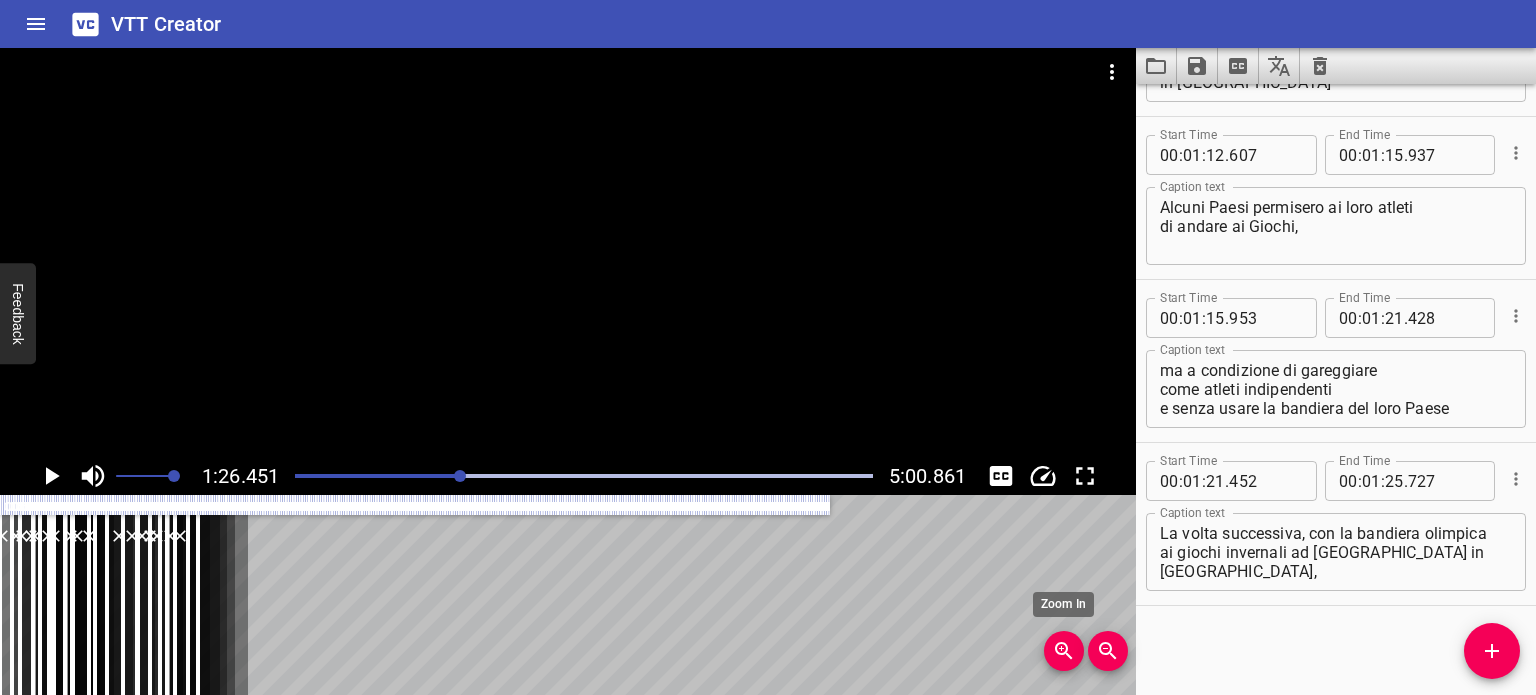 click 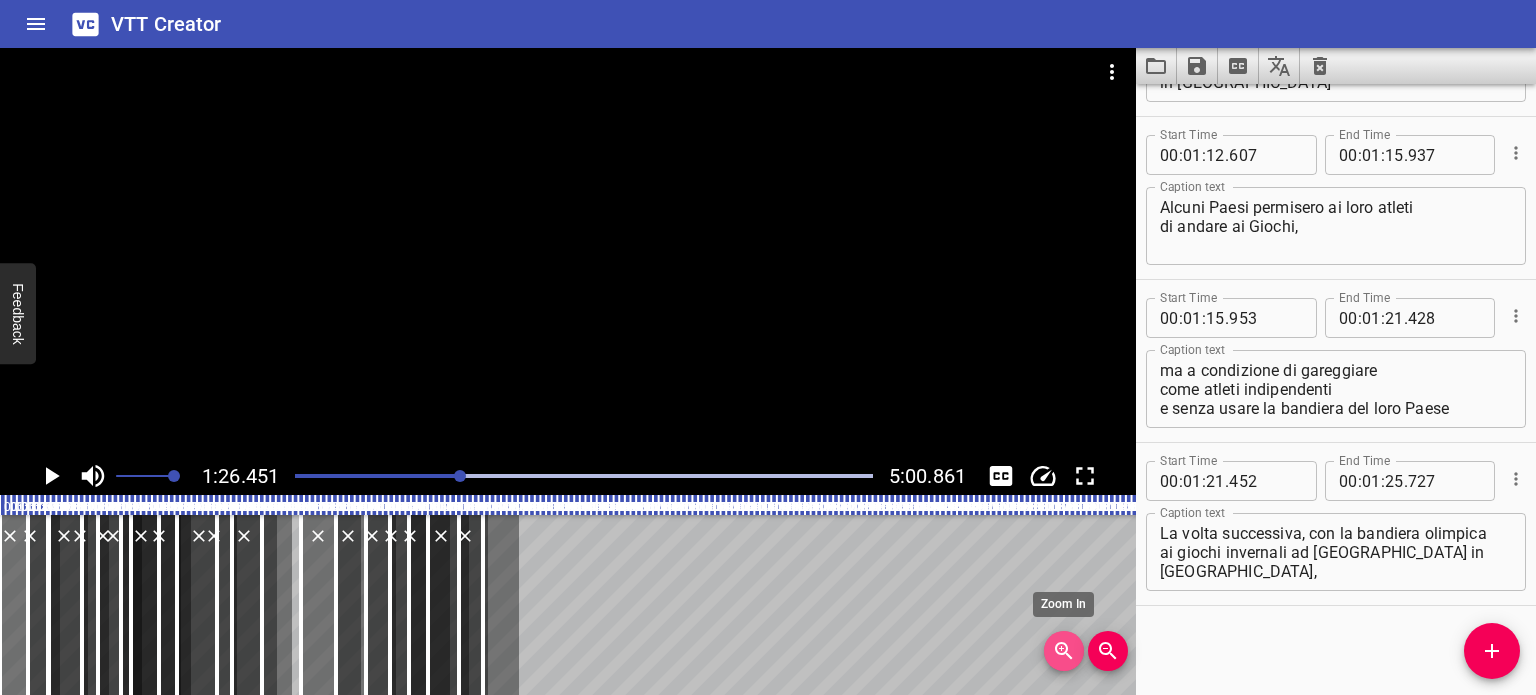 click 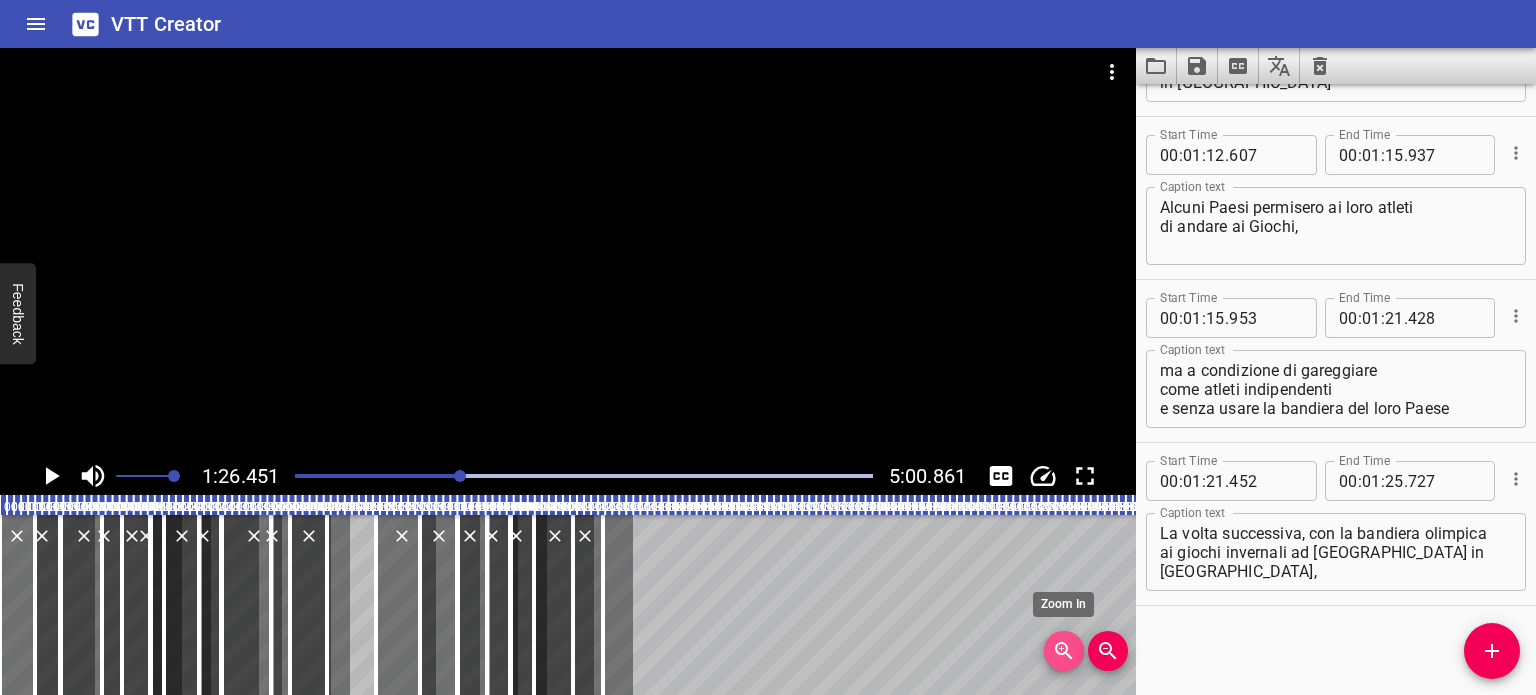 click 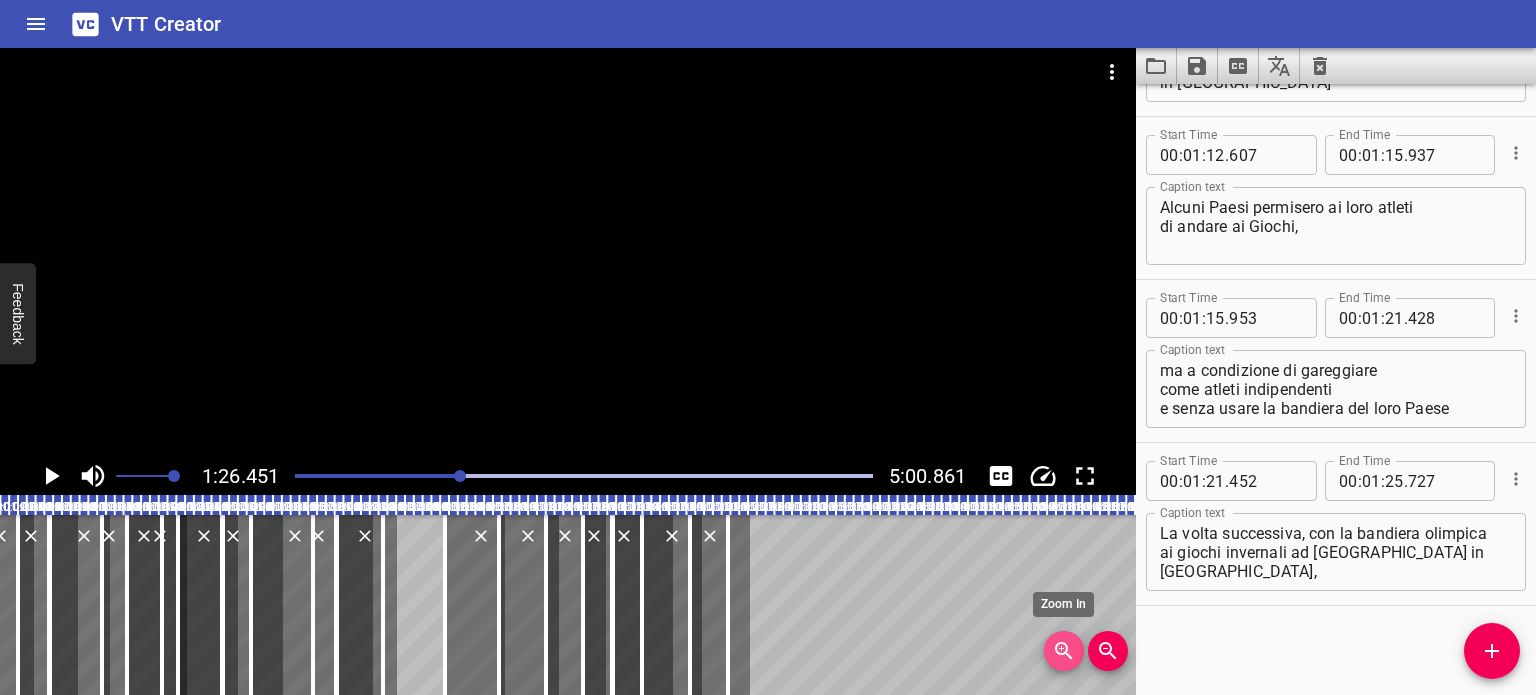 click 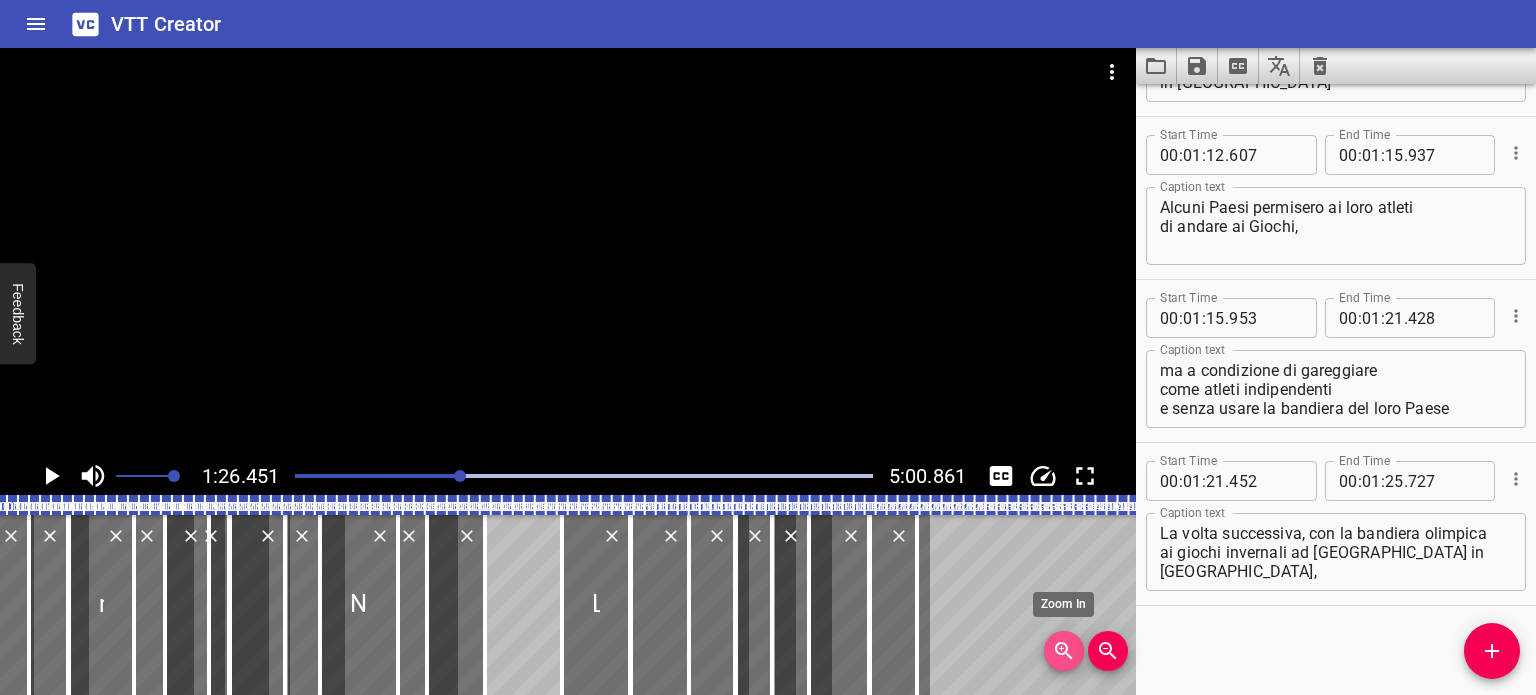 click 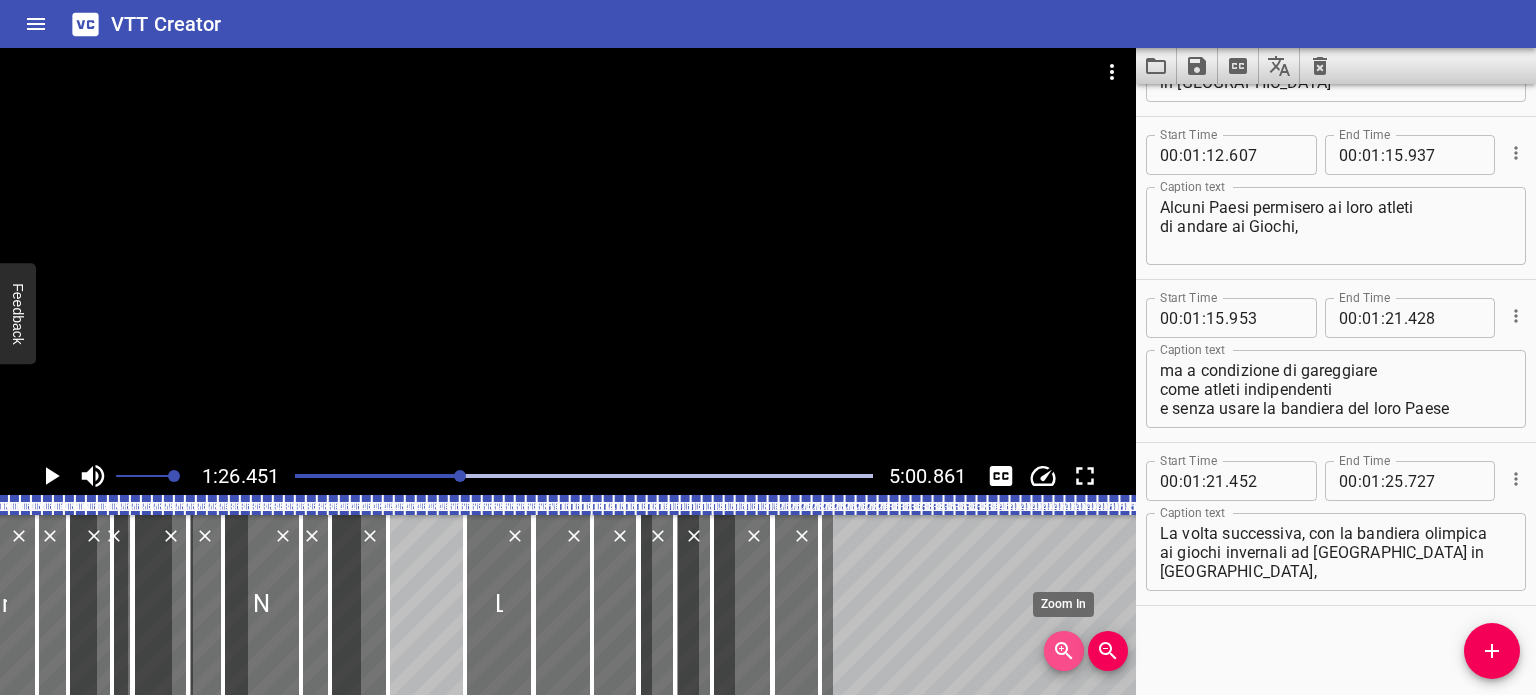 click 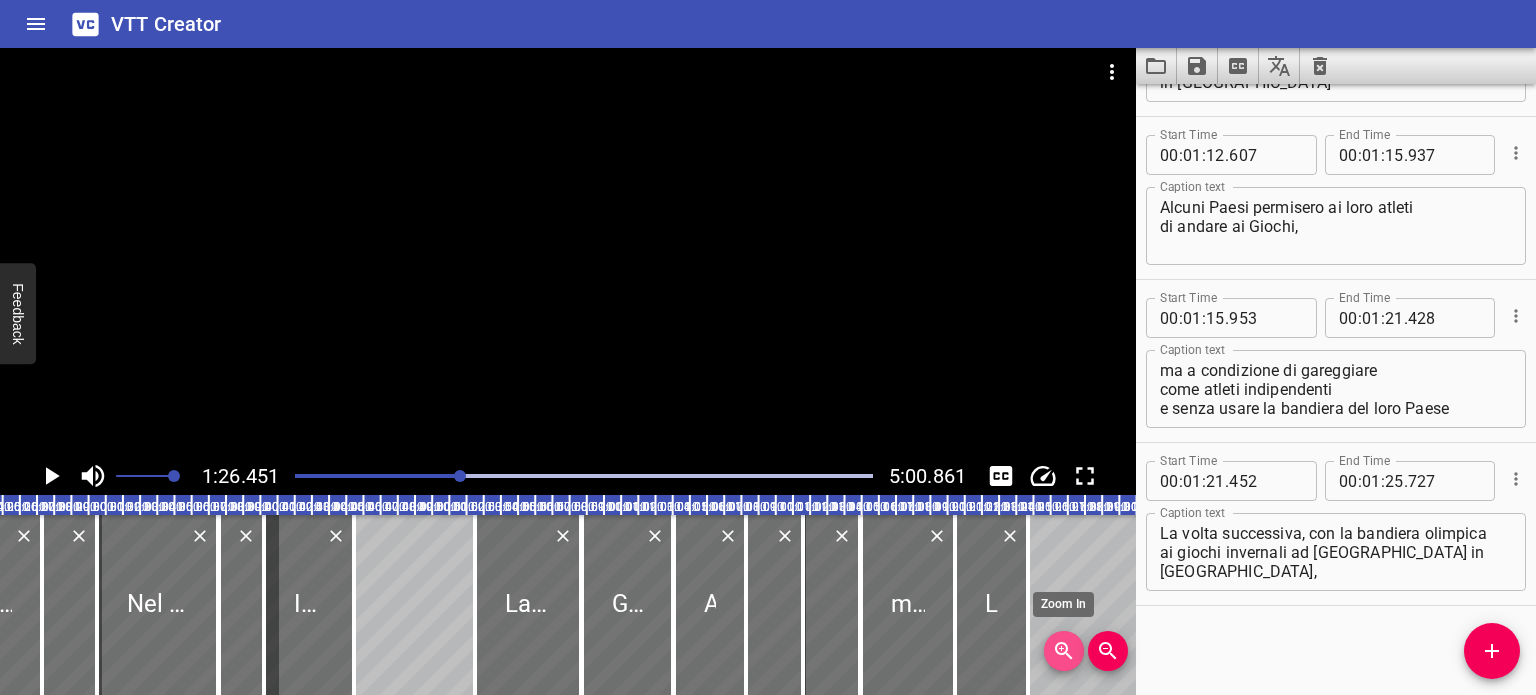 click 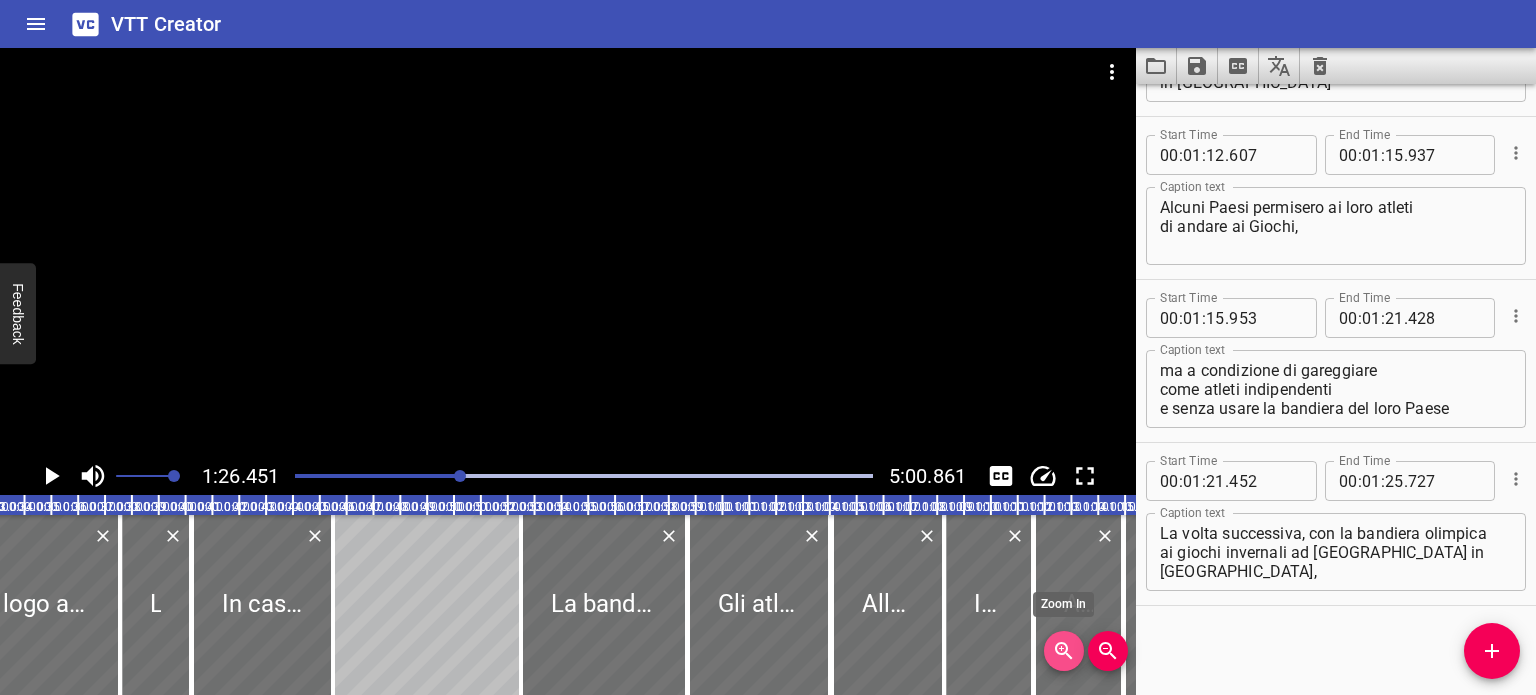 click 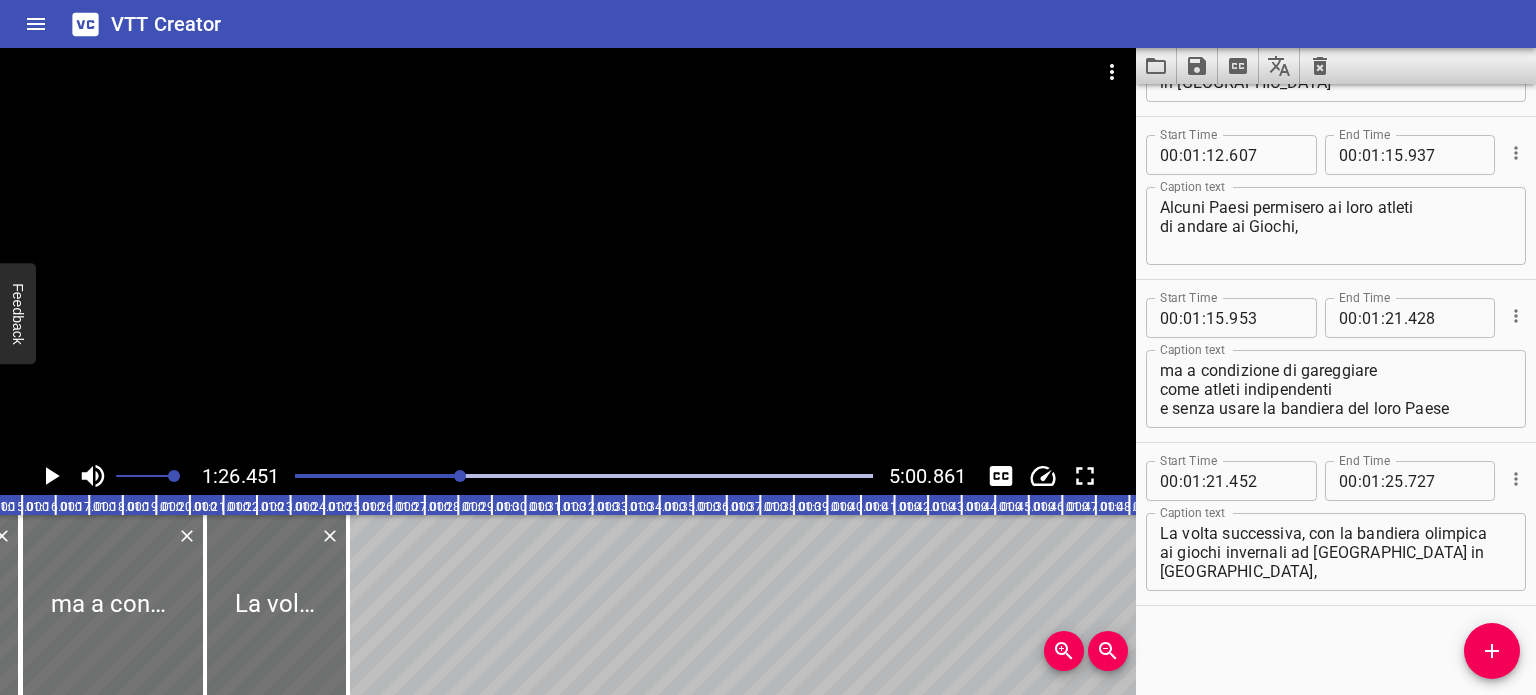 scroll, scrollTop: 0, scrollLeft: 2900, axis: horizontal 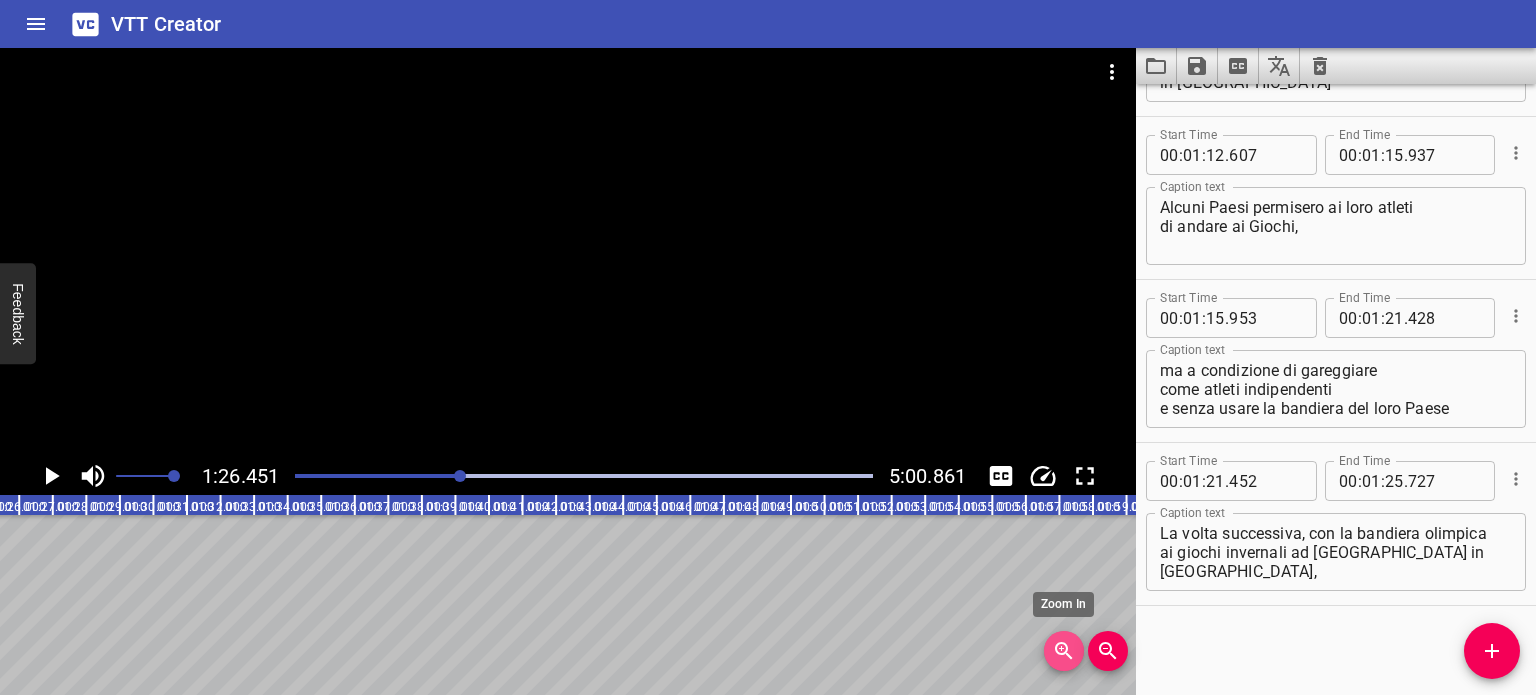 click 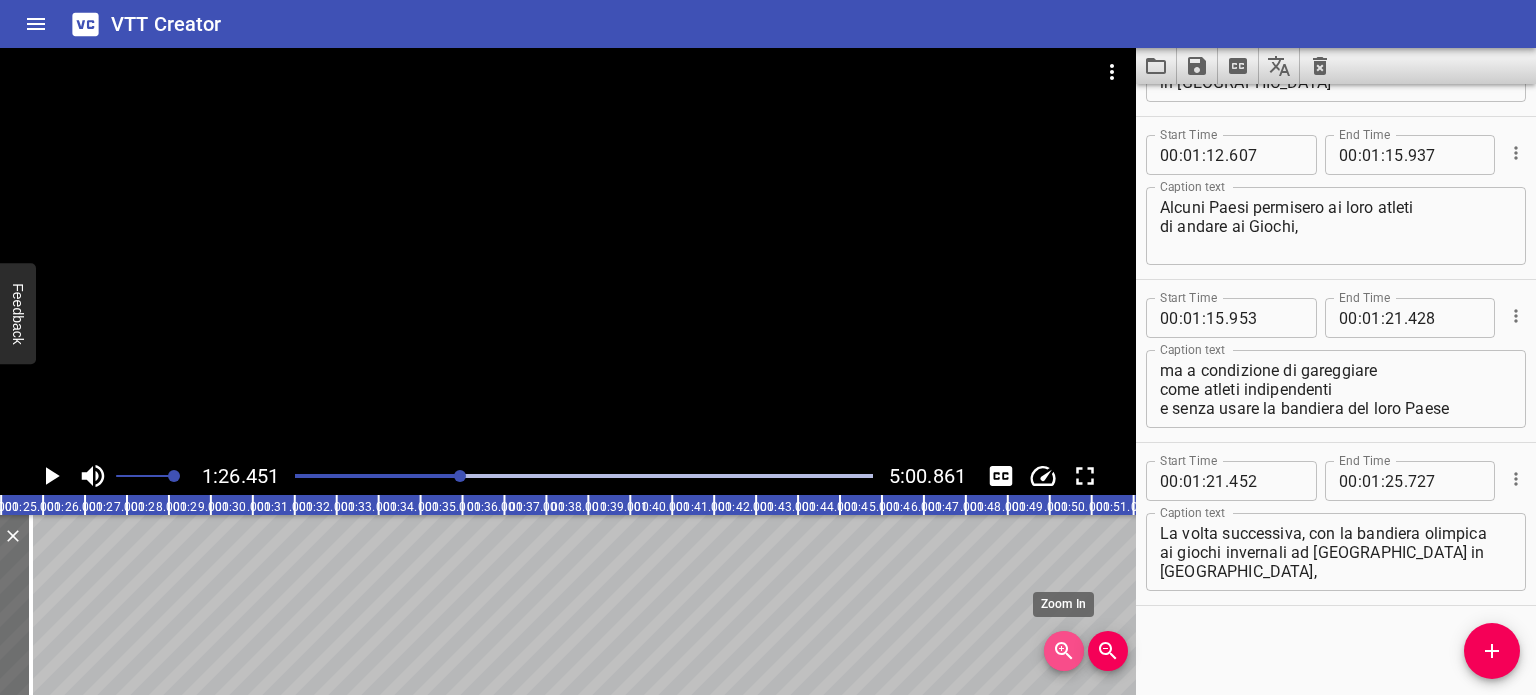 click 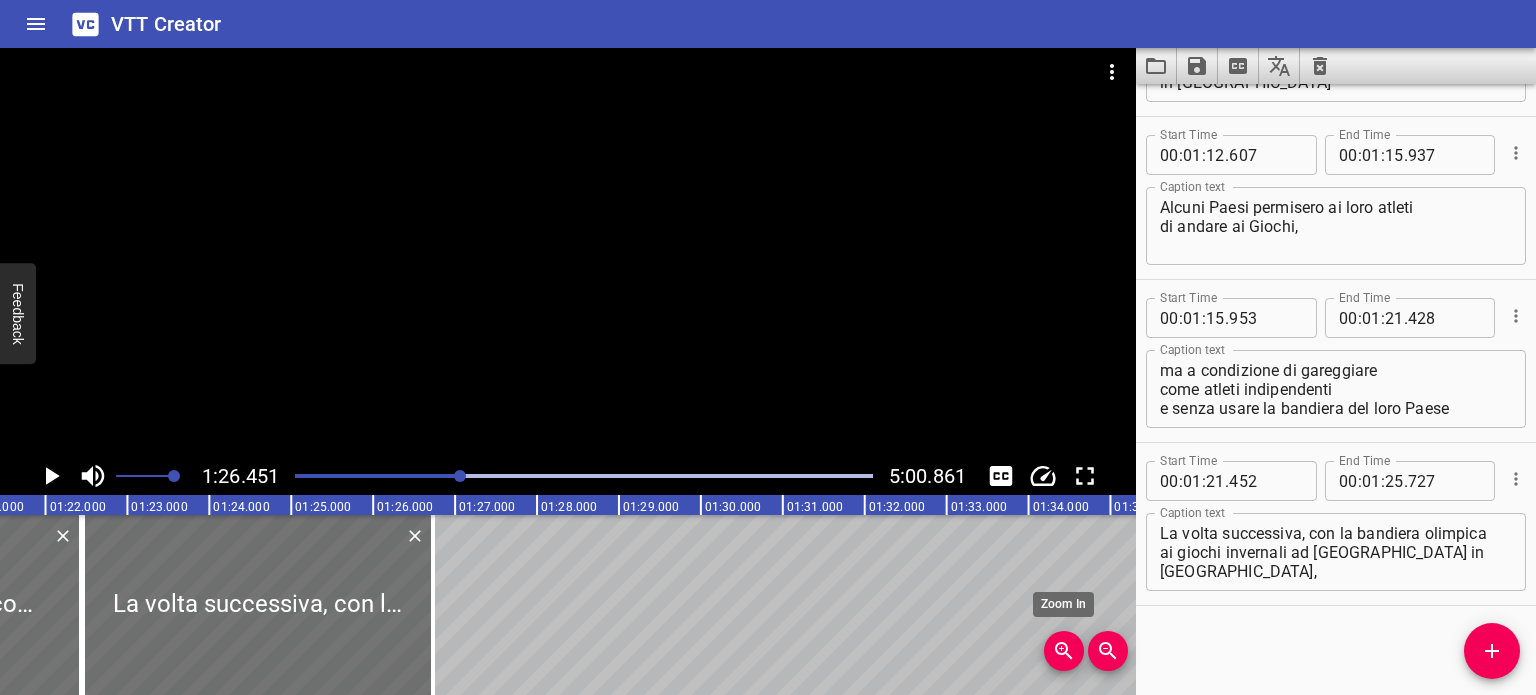 click 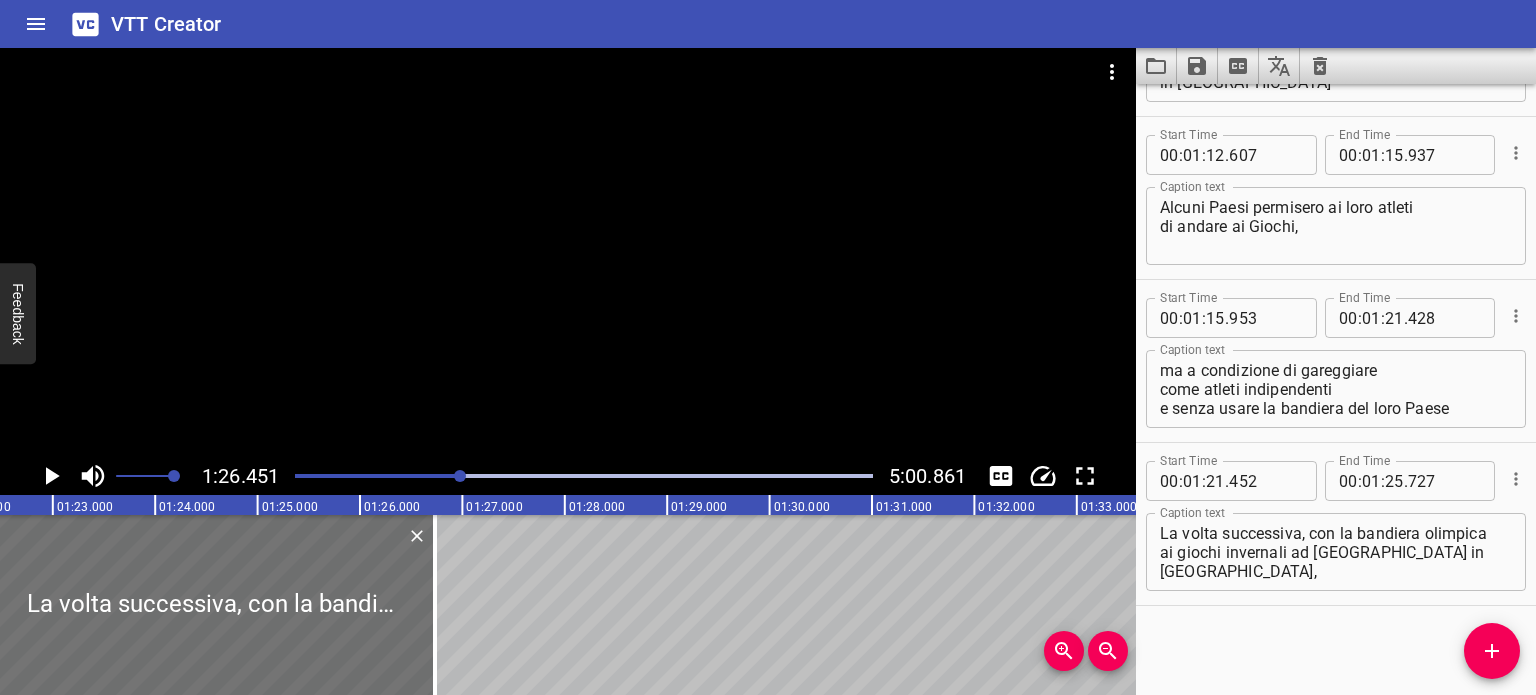 scroll, scrollTop: 0, scrollLeft: 8356, axis: horizontal 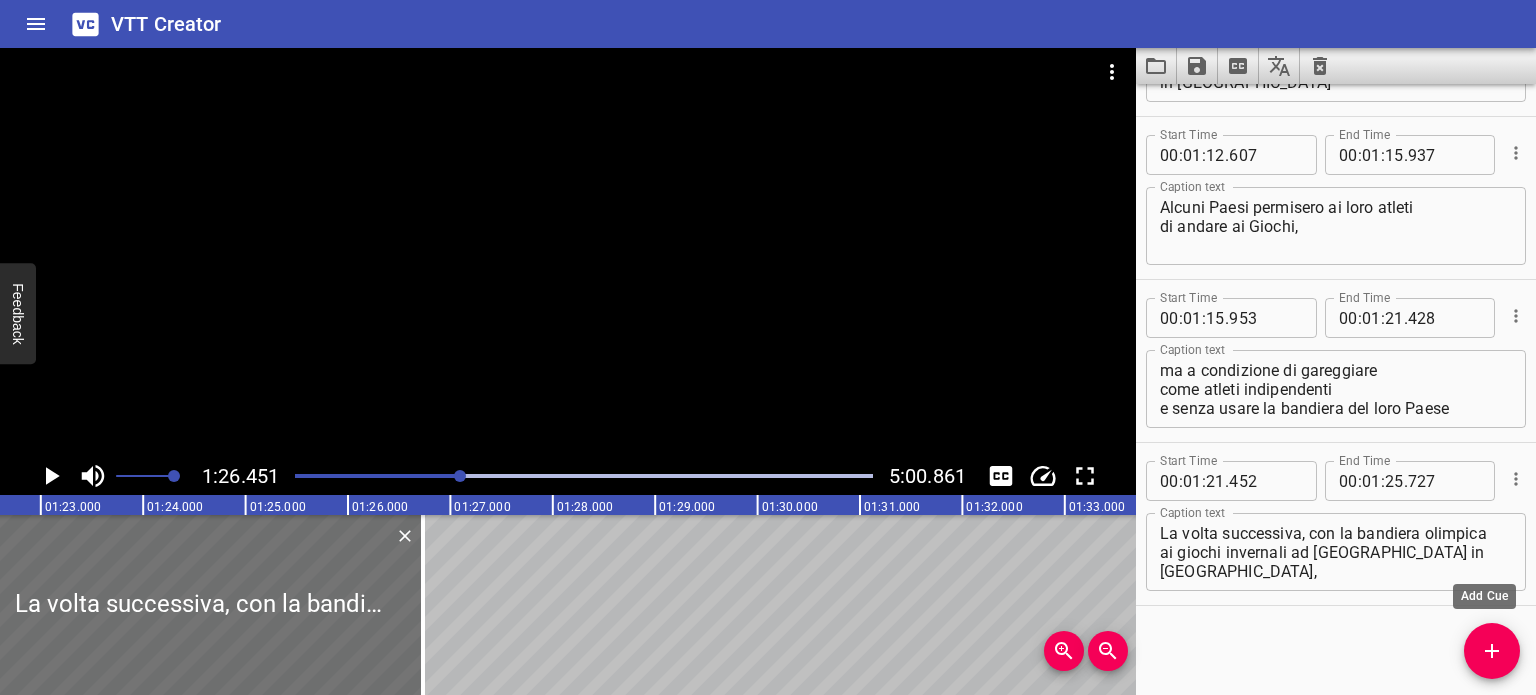 click 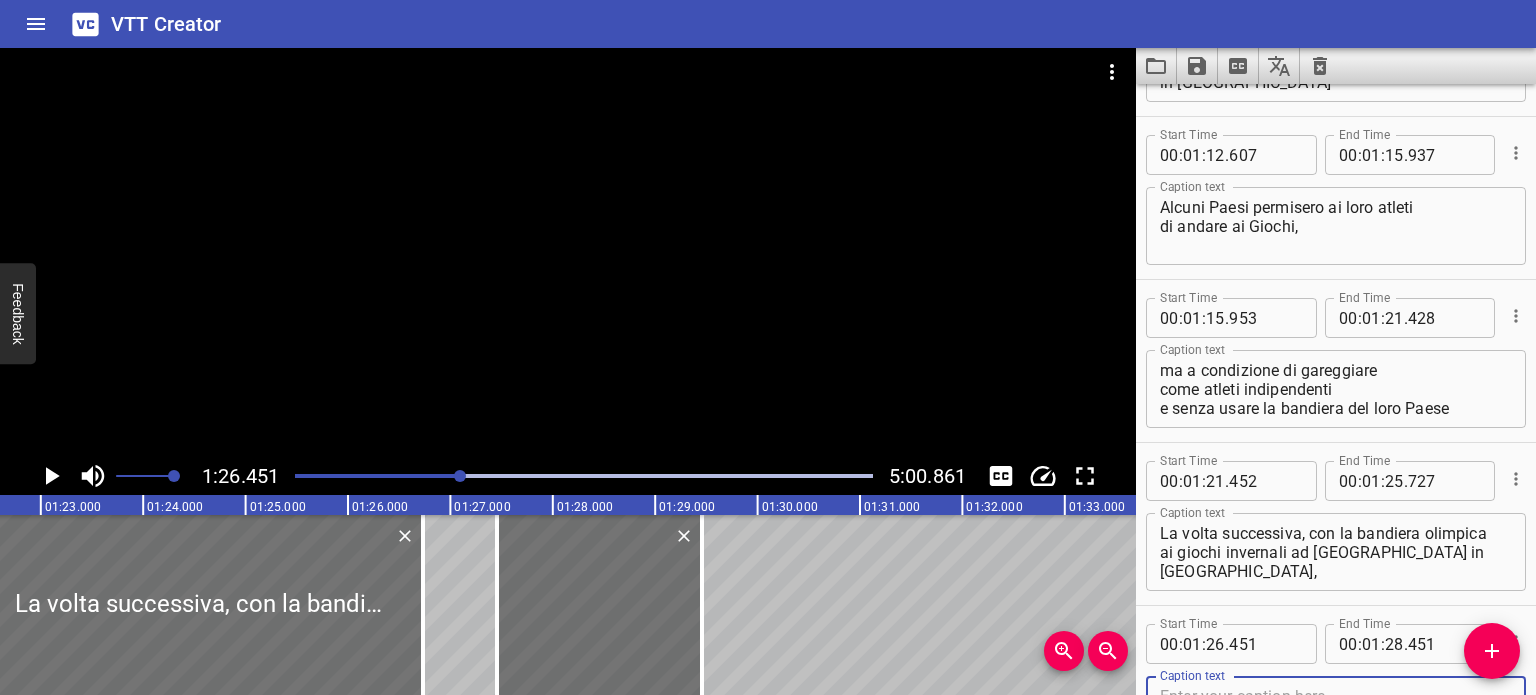 scroll, scrollTop: 2426, scrollLeft: 0, axis: vertical 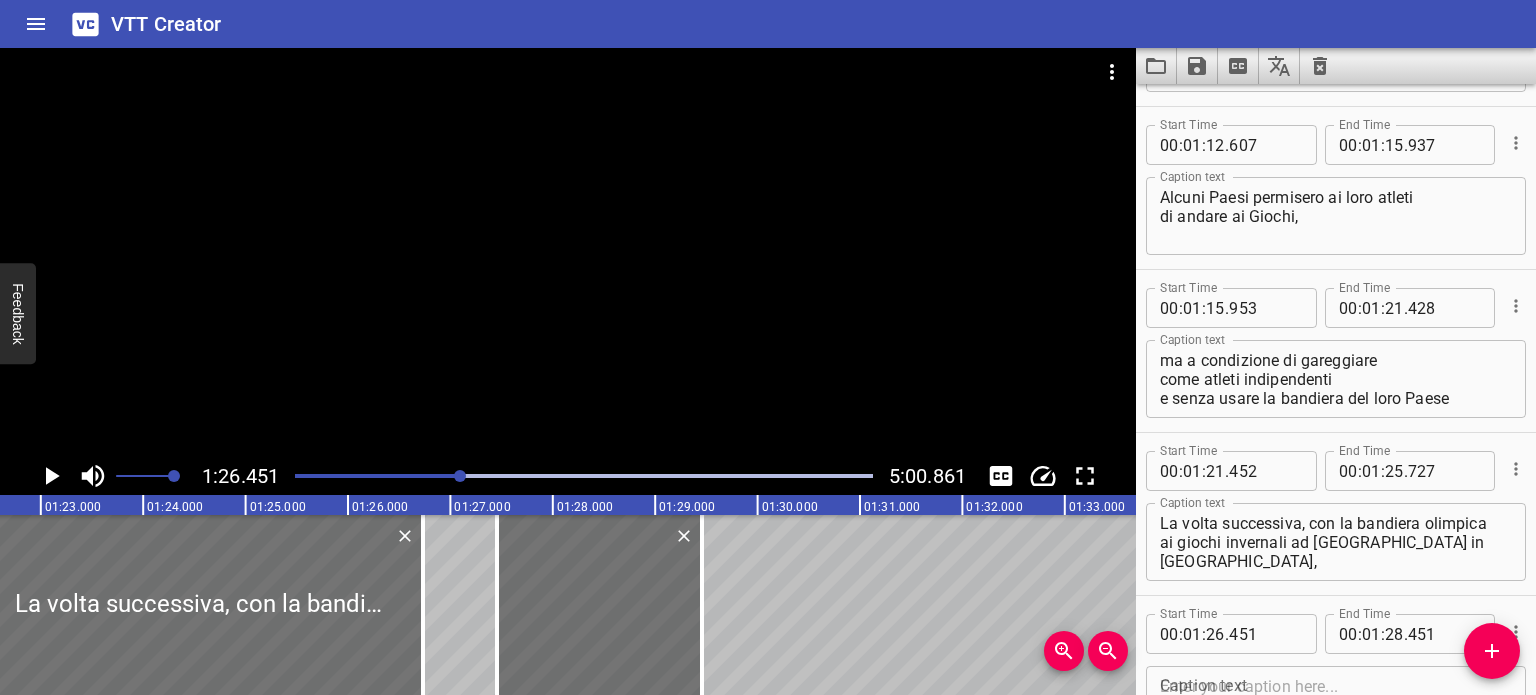 click at bounding box center (584, 476) 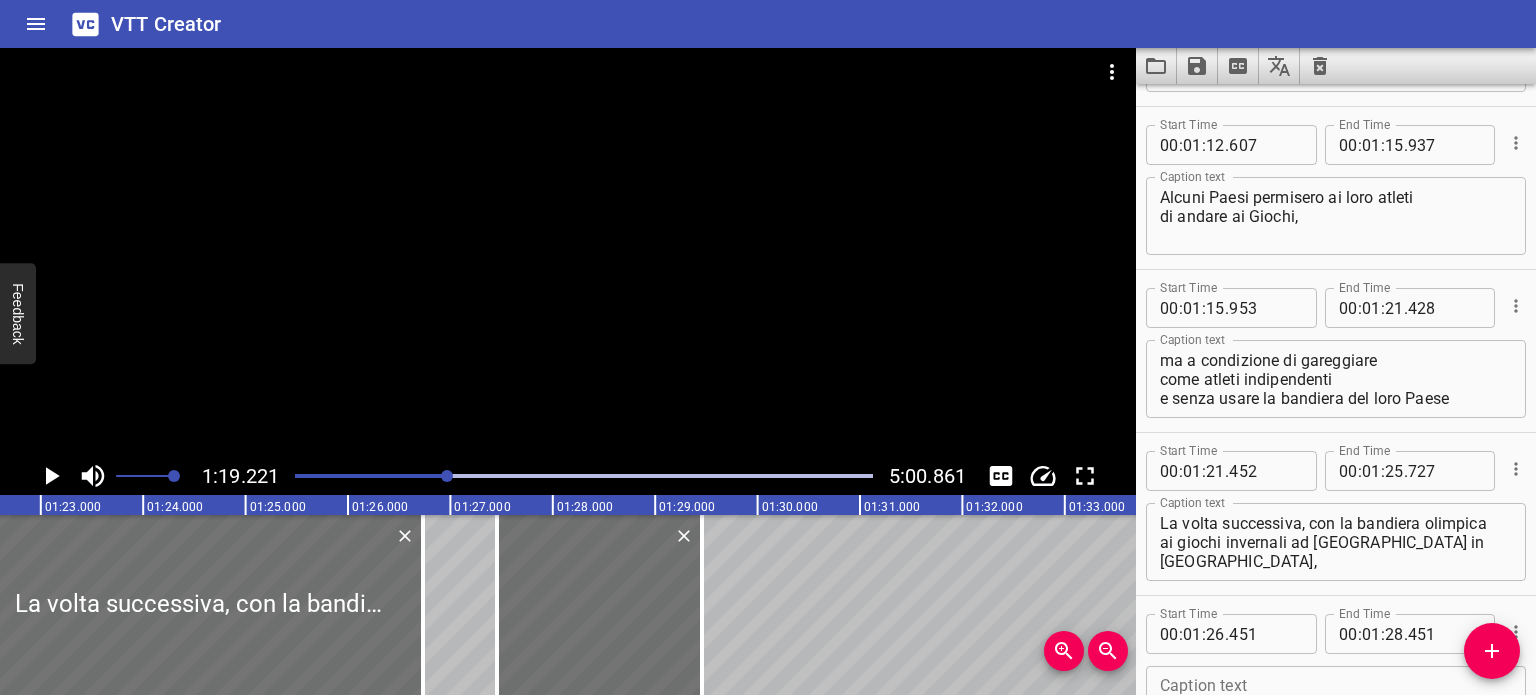 scroll, scrollTop: 2540, scrollLeft: 0, axis: vertical 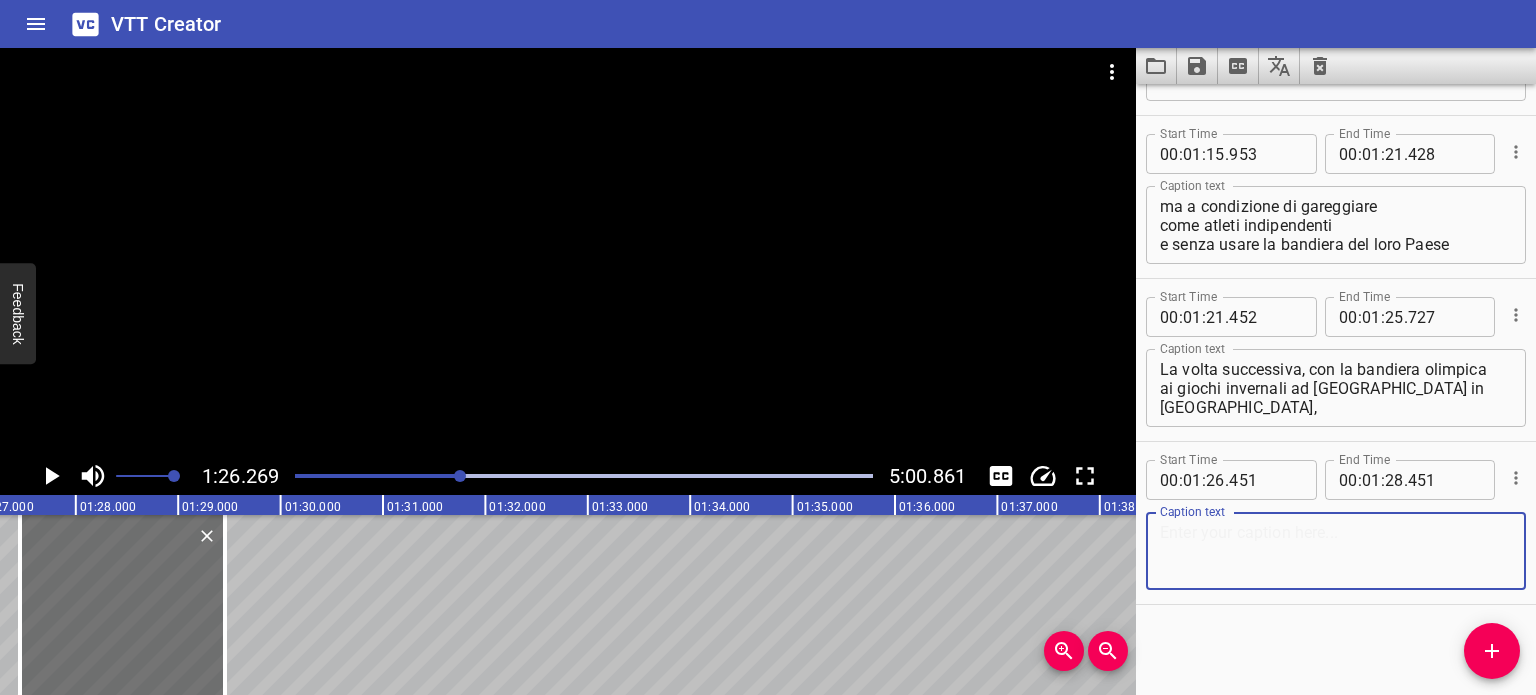 click at bounding box center (1336, 551) 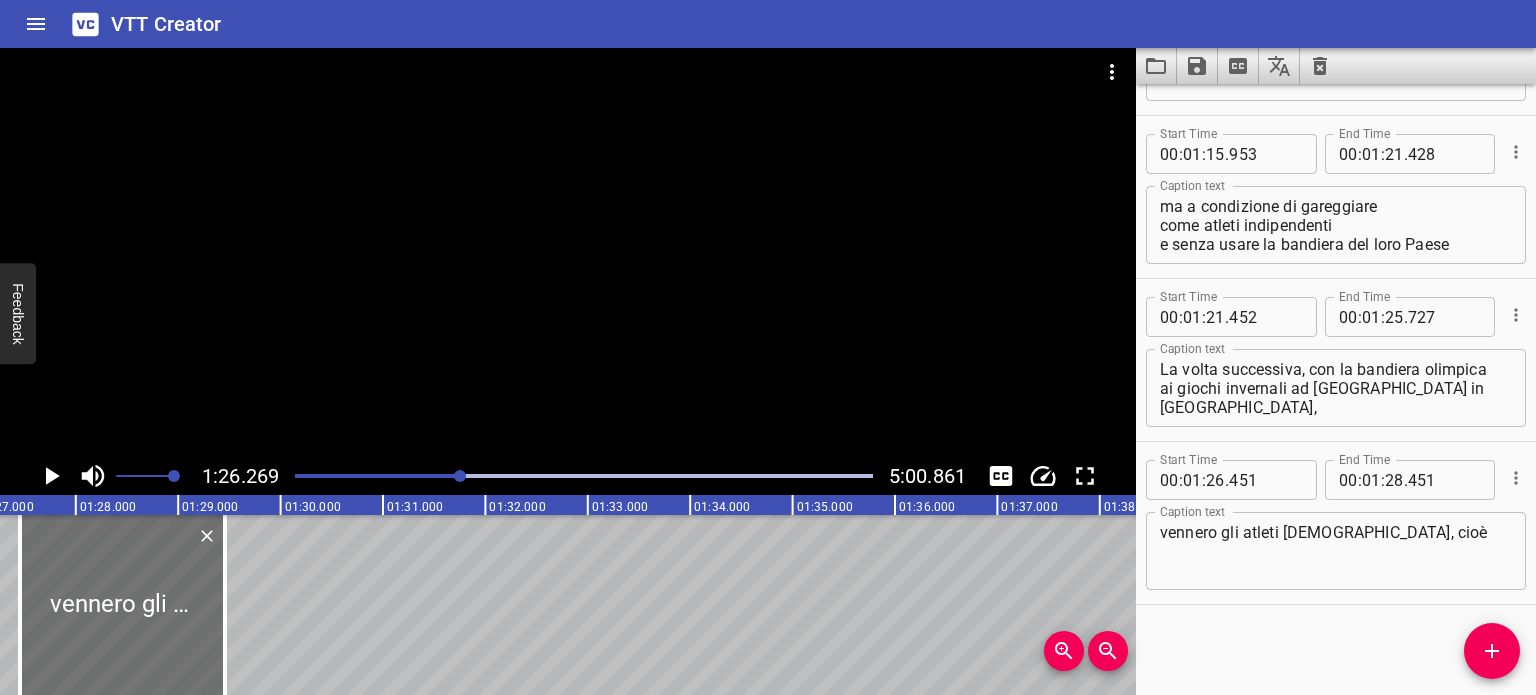 click at bounding box center [568, 252] 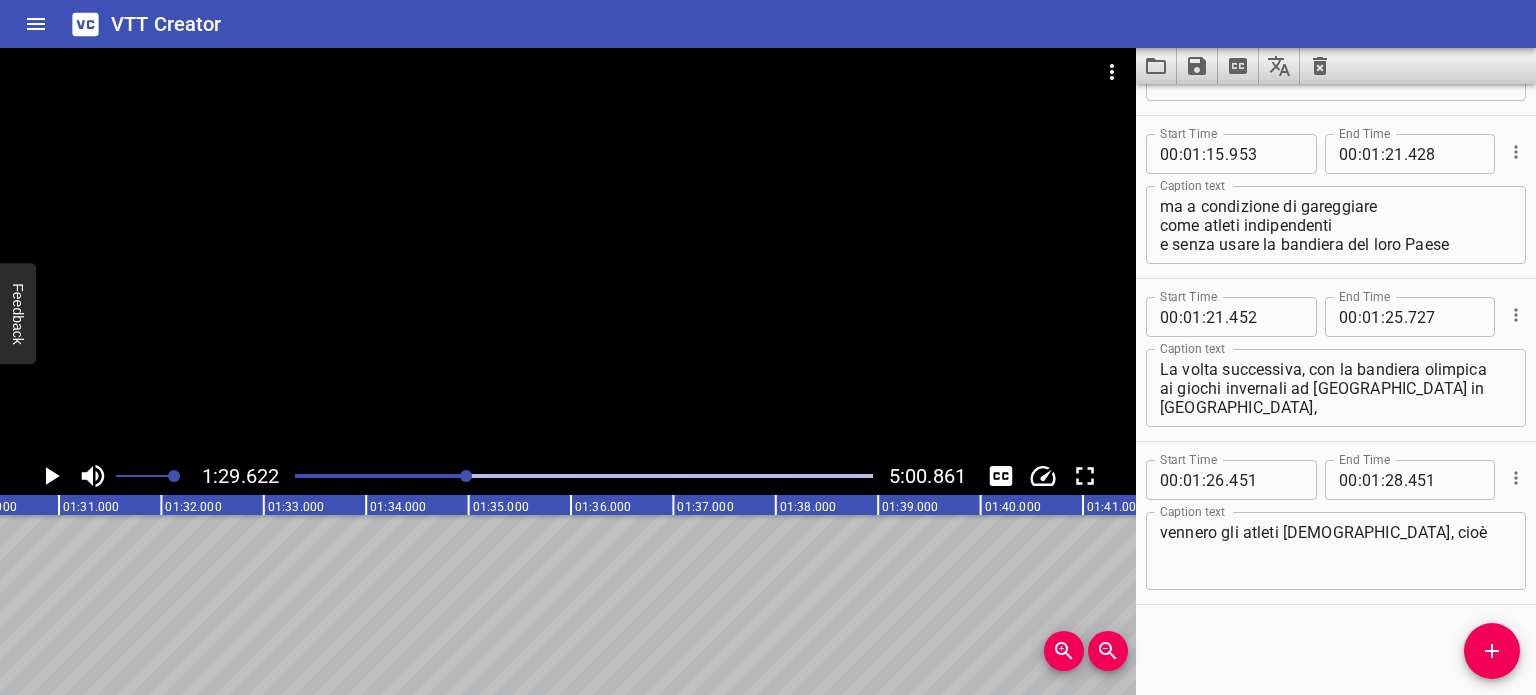 scroll, scrollTop: 0, scrollLeft: 9176, axis: horizontal 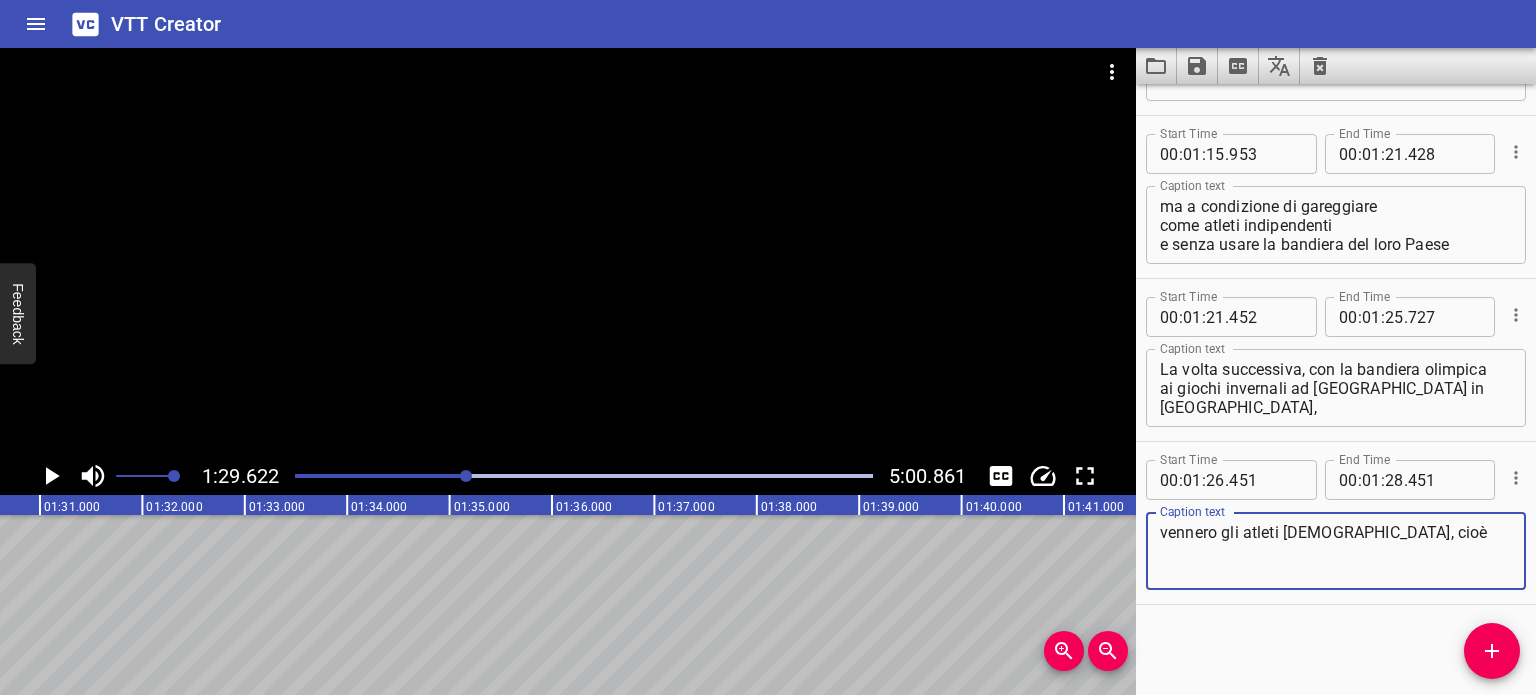 click on "vennero gli atleti [DEMOGRAPHIC_DATA], cioè" at bounding box center (1336, 551) 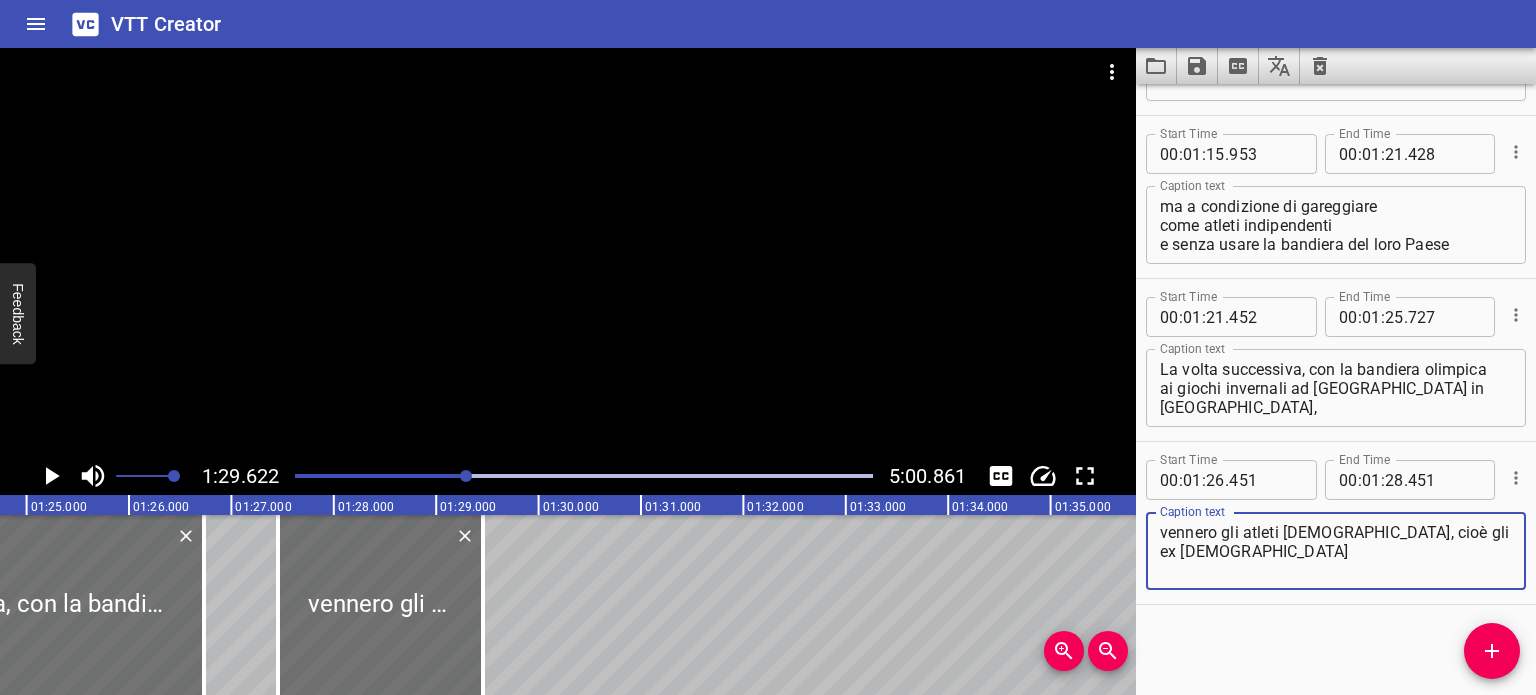 scroll, scrollTop: 0, scrollLeft: 8571, axis: horizontal 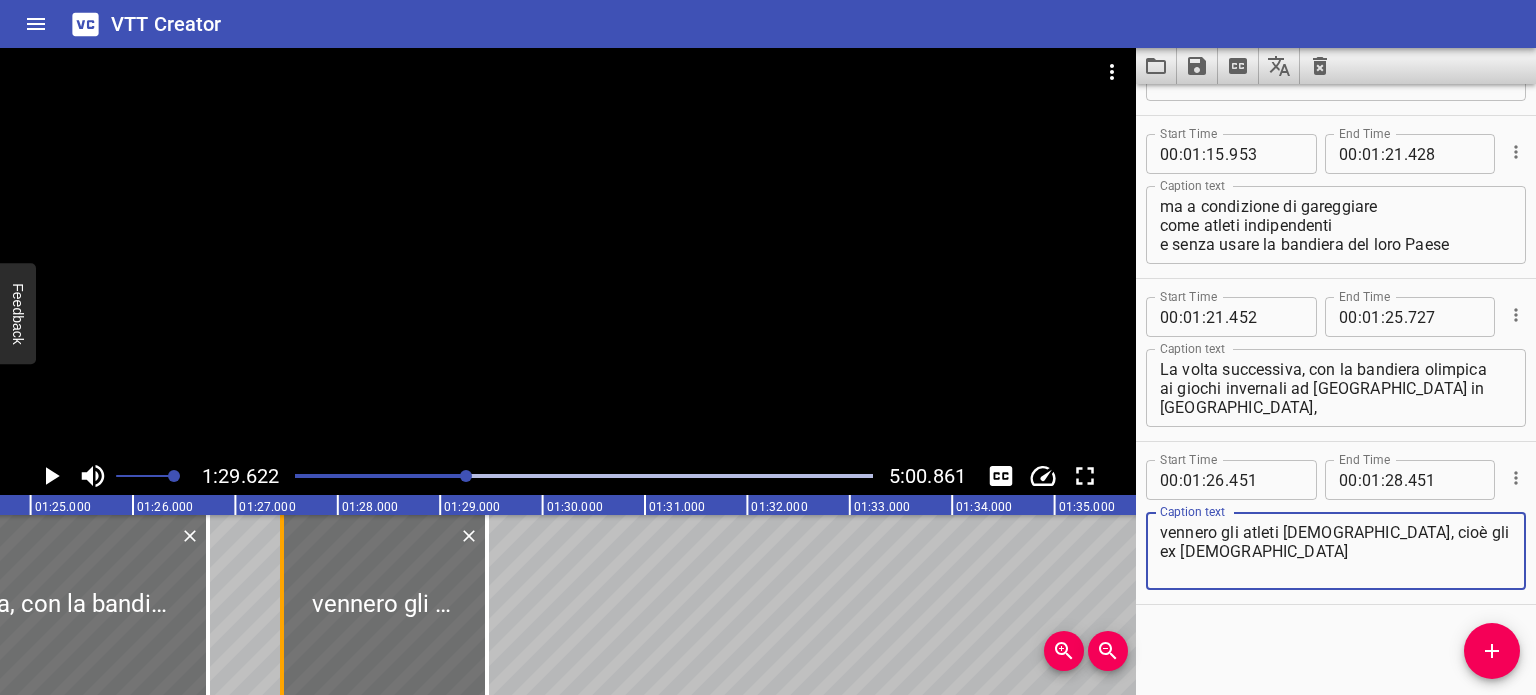 type on "vennero gli atleti [DEMOGRAPHIC_DATA], cioè gli ex [DEMOGRAPHIC_DATA]" 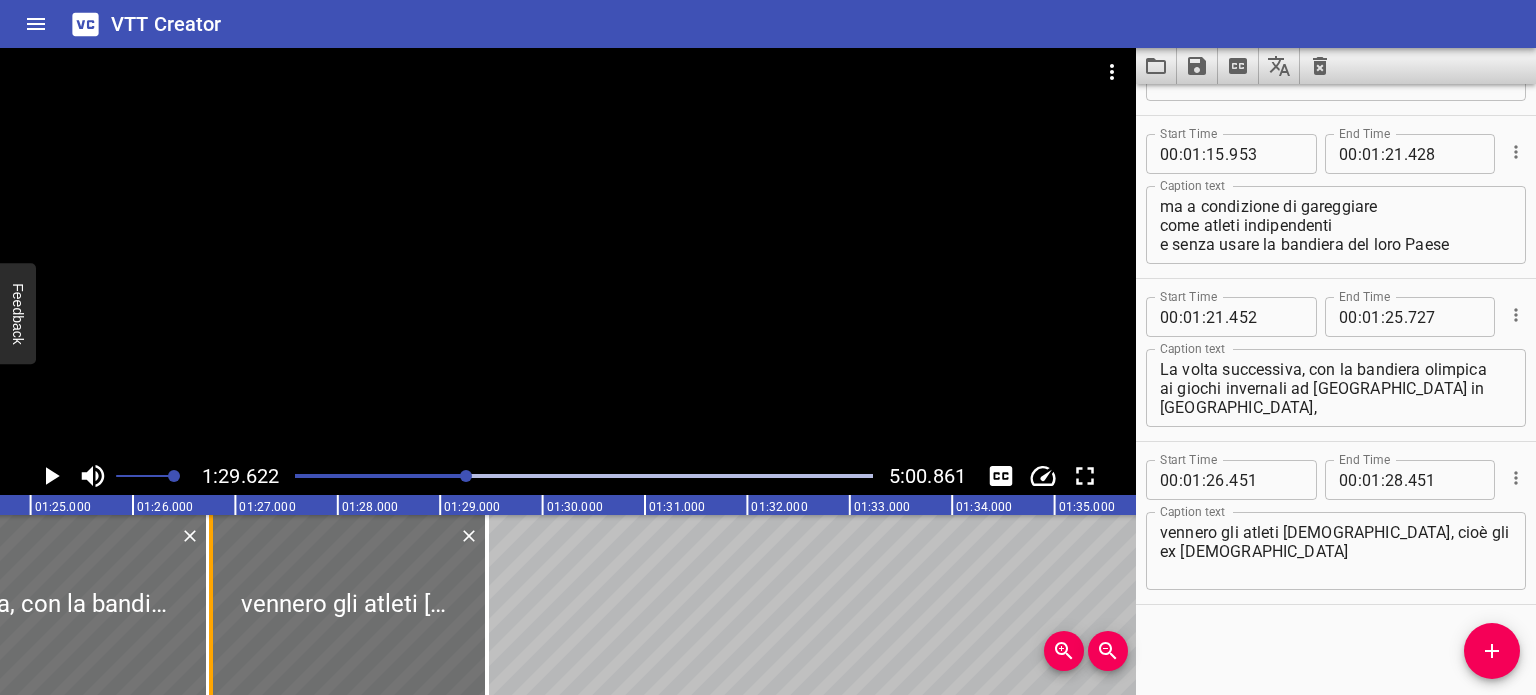 drag, startPoint x: 279, startPoint y: 581, endPoint x: 209, endPoint y: 579, distance: 70.028564 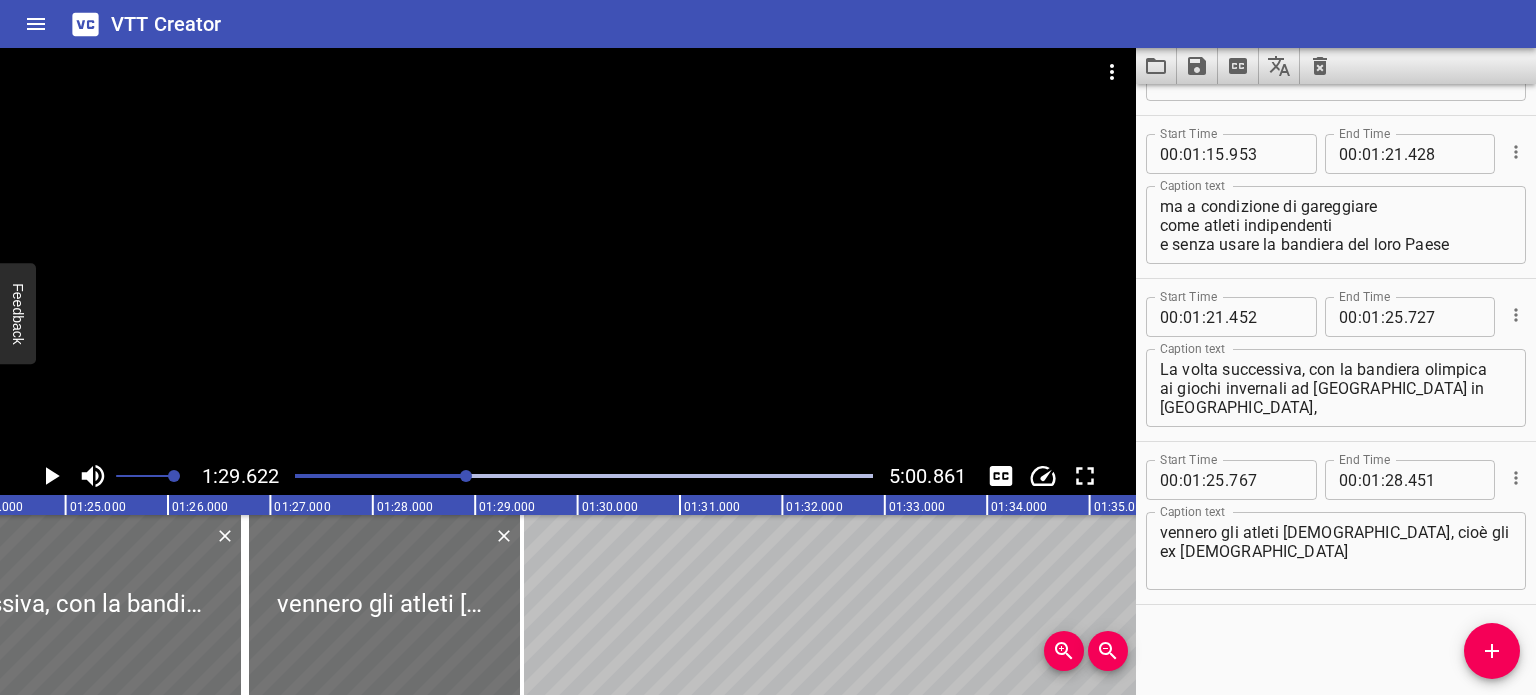 scroll, scrollTop: 0, scrollLeft: 8536, axis: horizontal 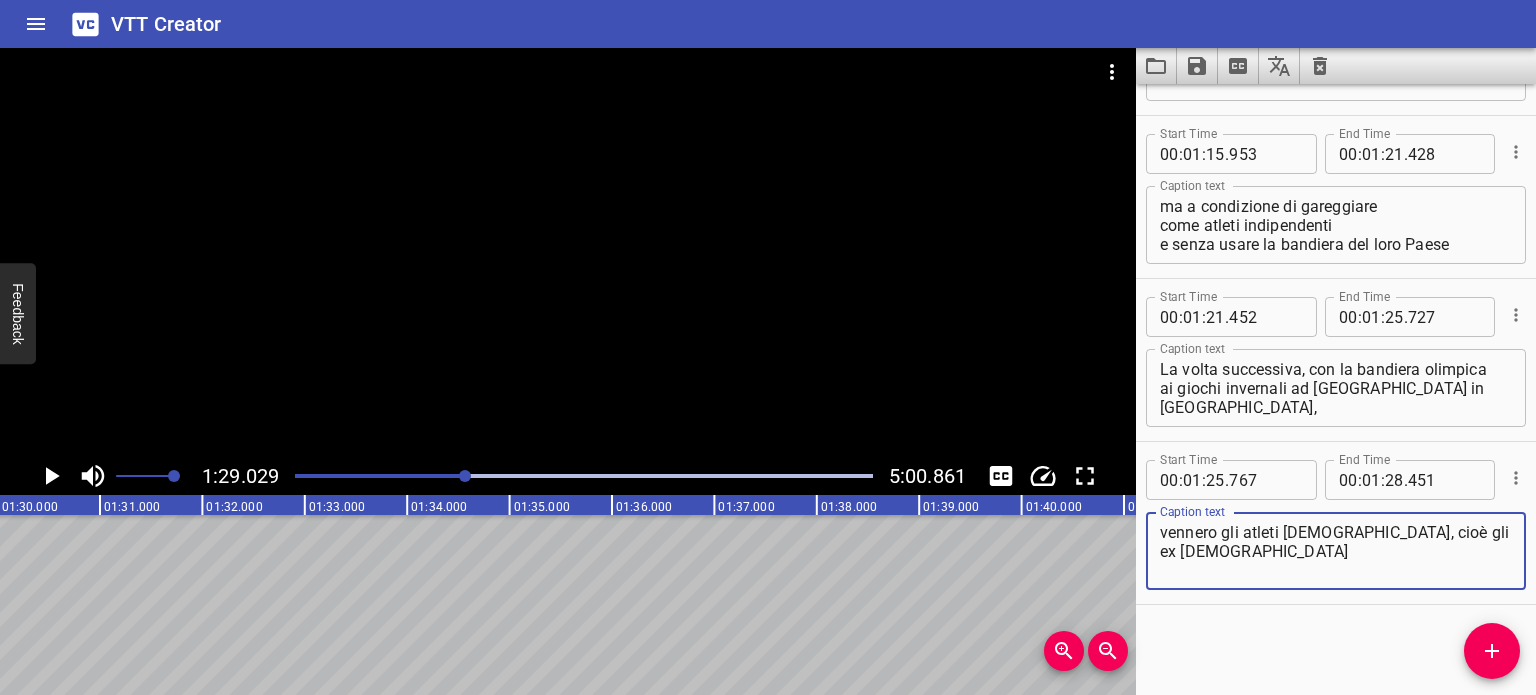 click on "vennero gli atleti [DEMOGRAPHIC_DATA], cioè gli ex [DEMOGRAPHIC_DATA]" at bounding box center (1336, 551) 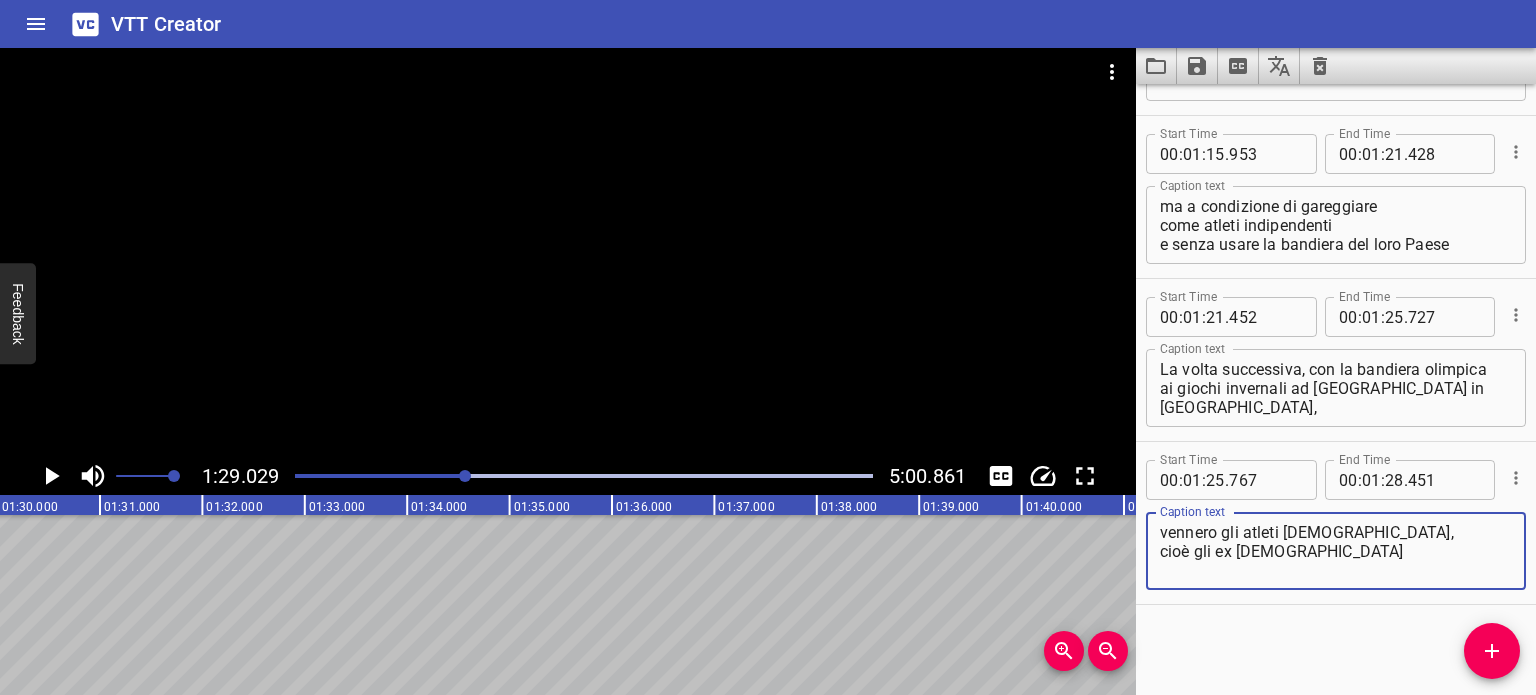 click at bounding box center (584, 476) 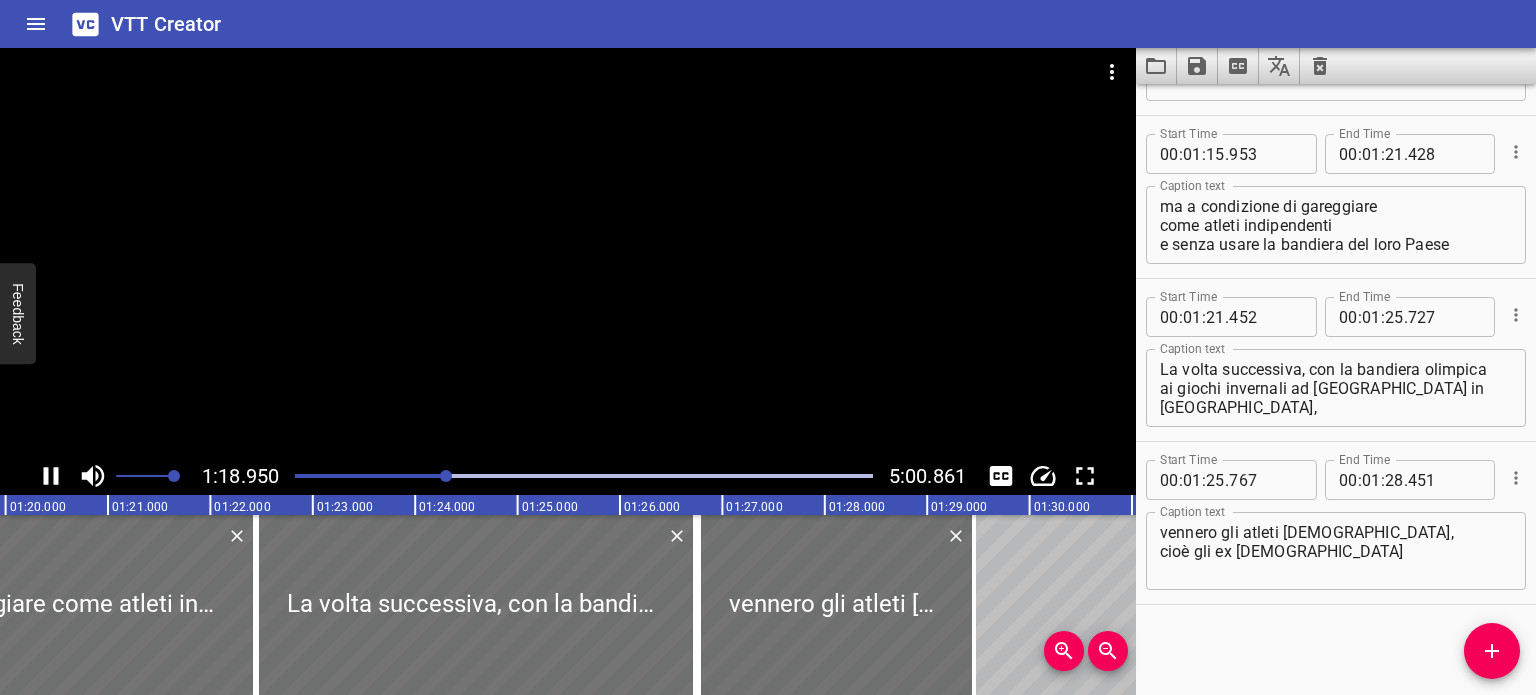 click at bounding box center (584, 476) 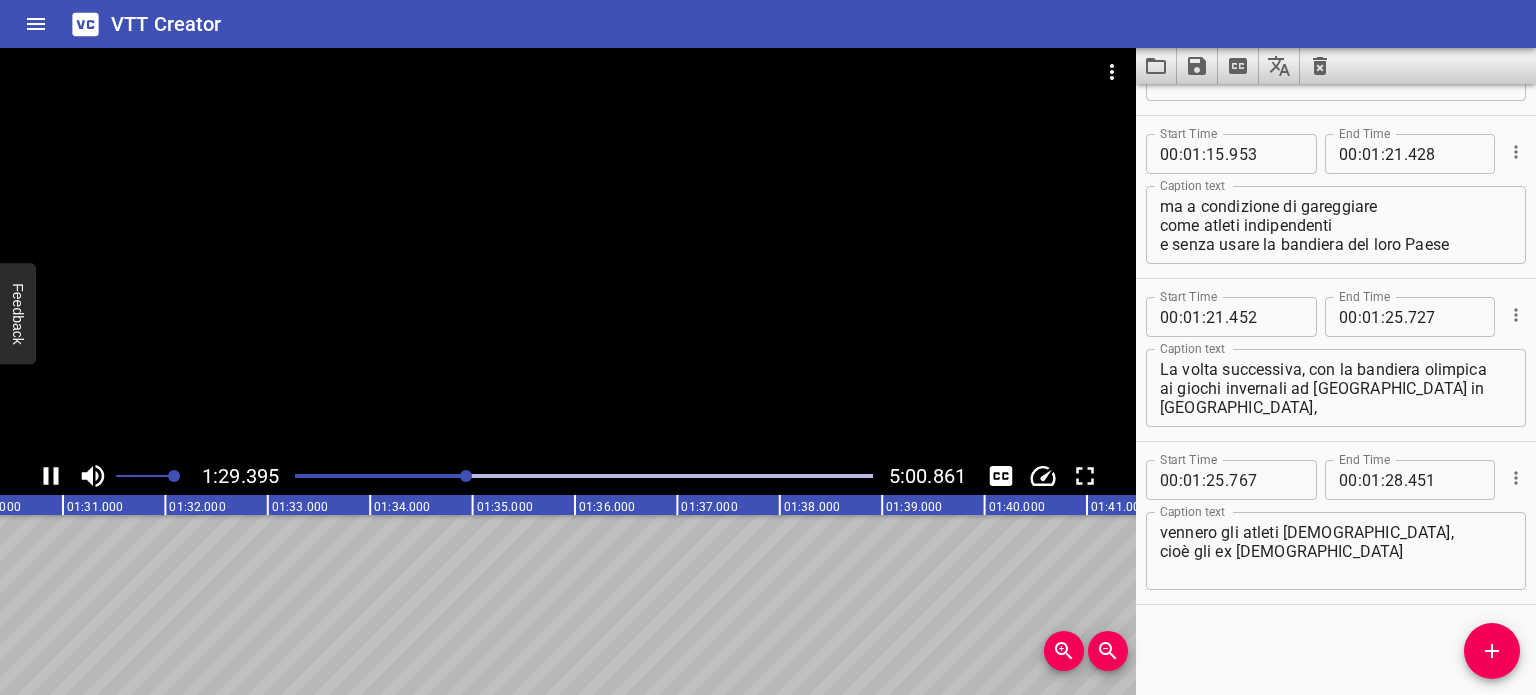 click at bounding box center (178, 476) 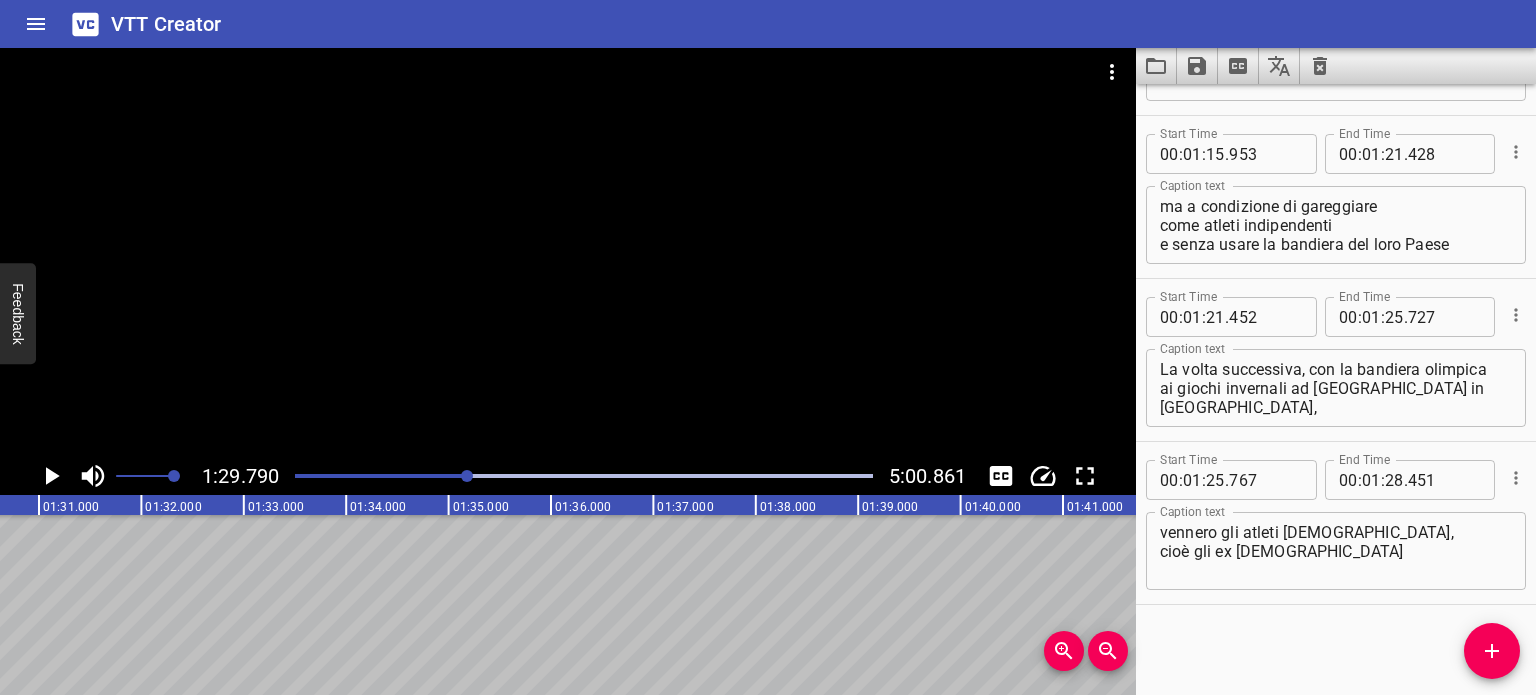 scroll, scrollTop: 0, scrollLeft: 9194, axis: horizontal 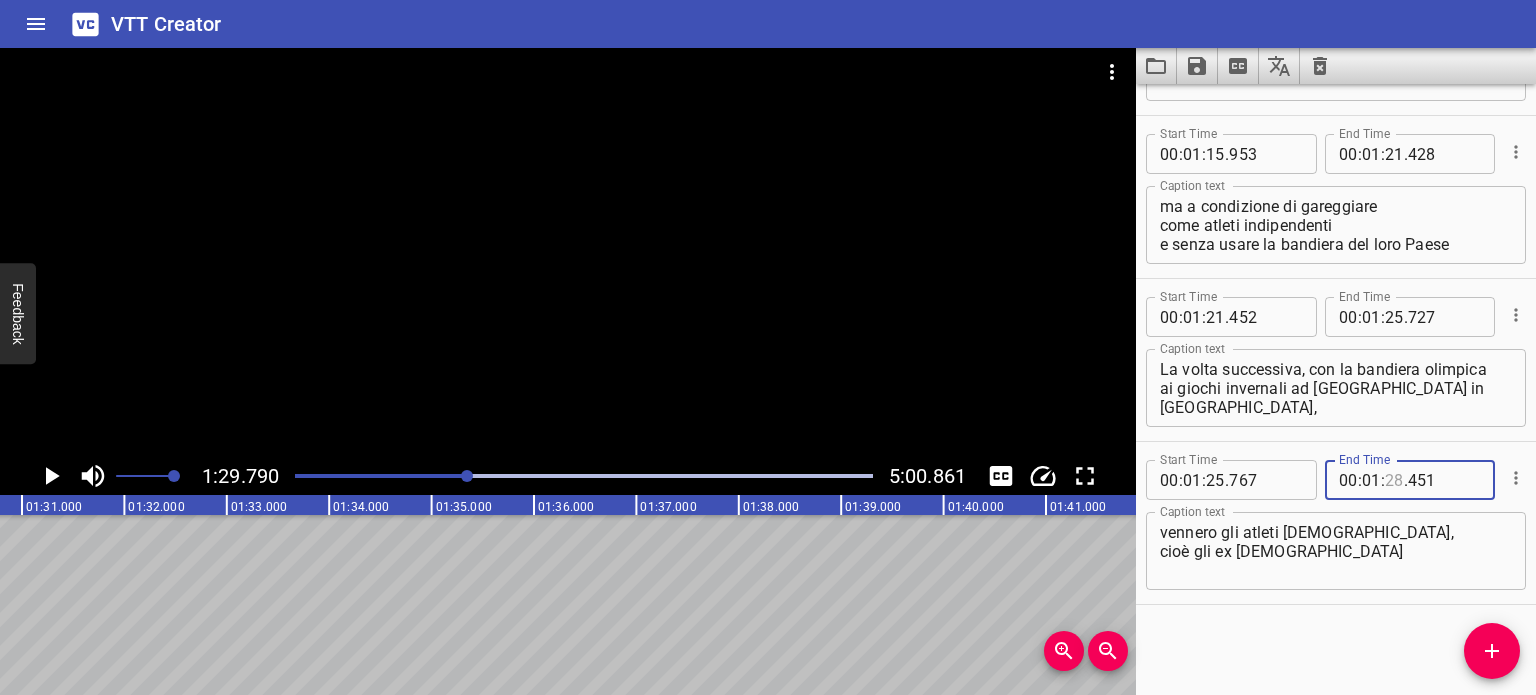 click at bounding box center [1394, 480] 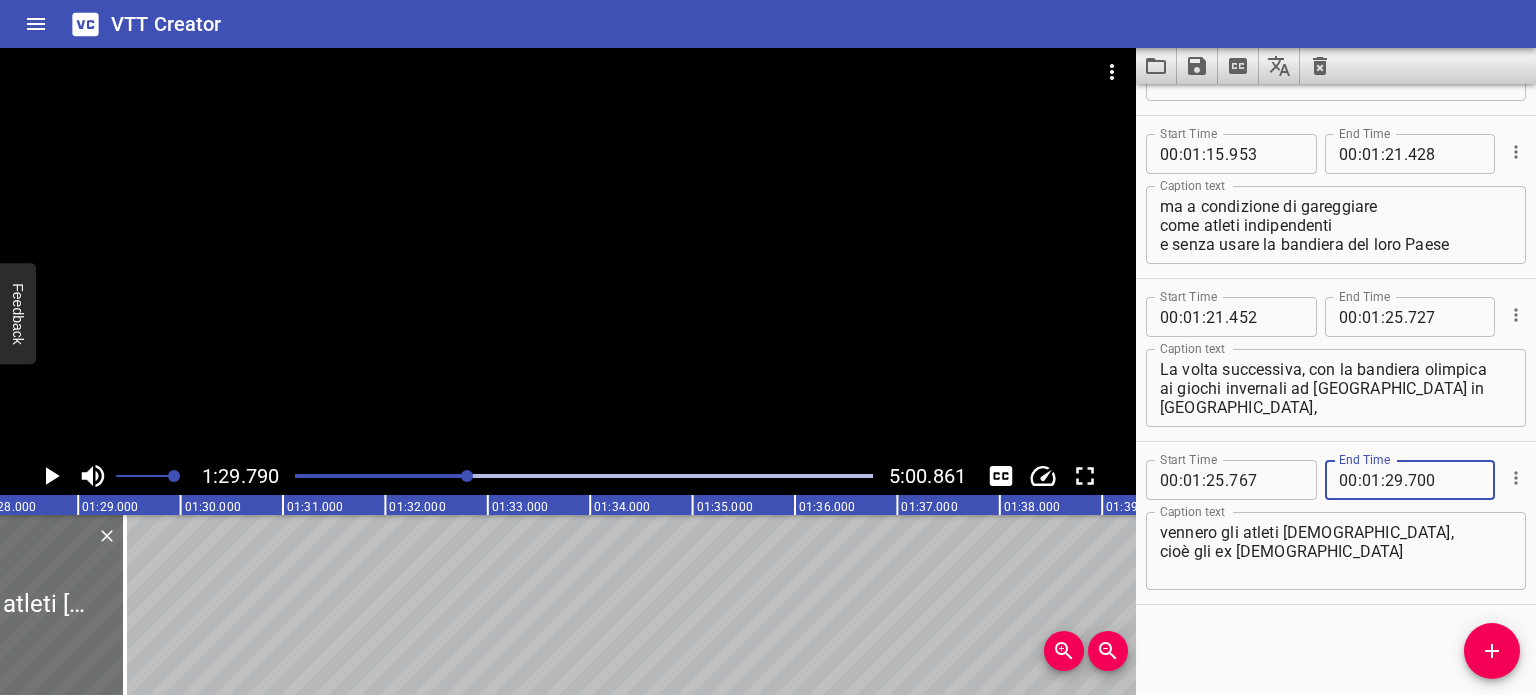 scroll, scrollTop: 0, scrollLeft: 8923, axis: horizontal 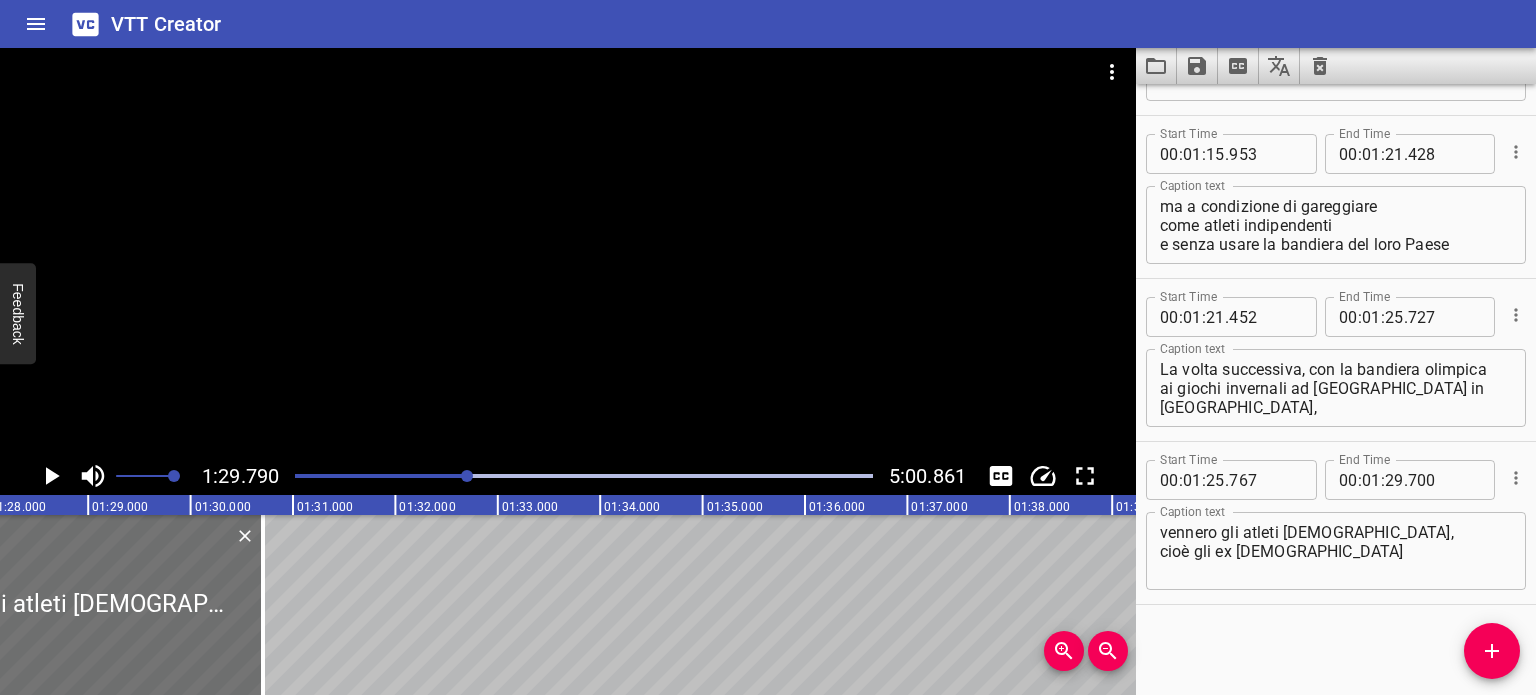 click at bounding box center (179, 476) 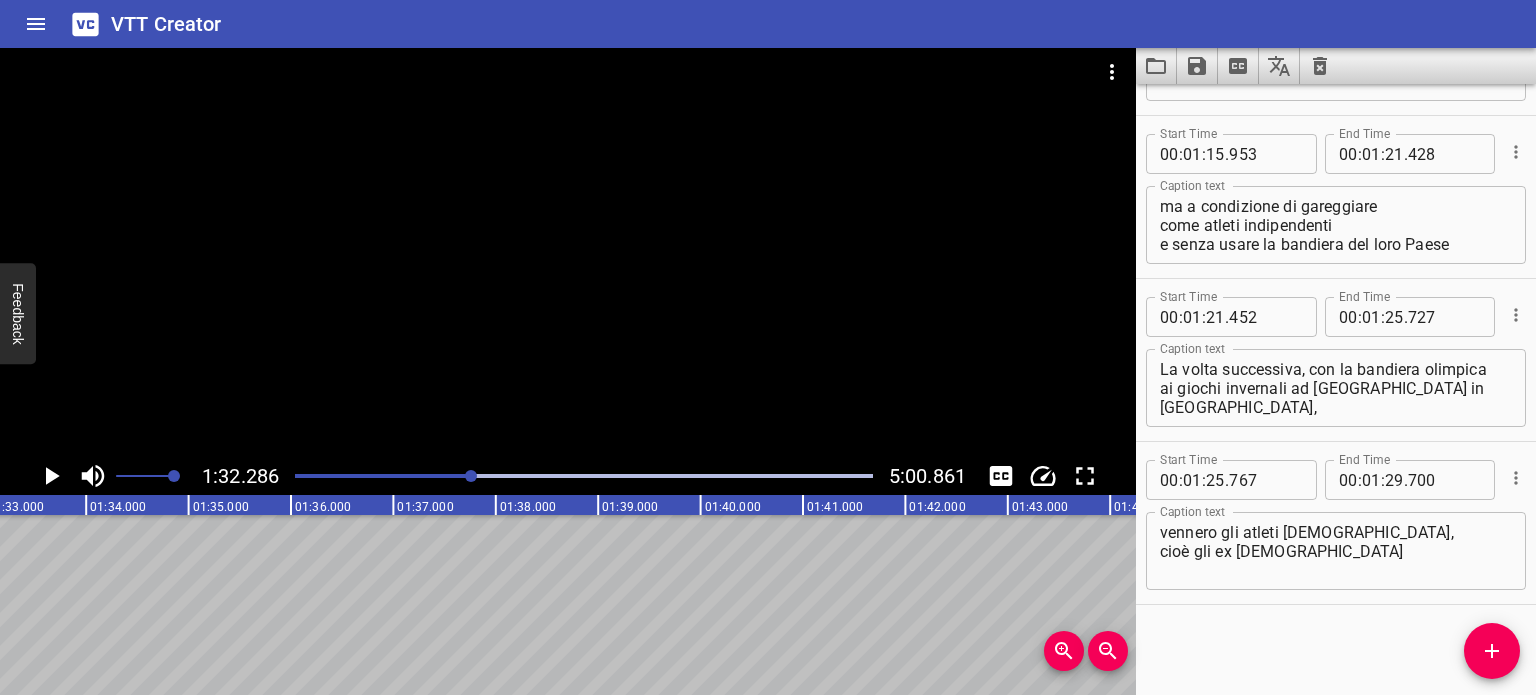 scroll, scrollTop: 0, scrollLeft: 9449, axis: horizontal 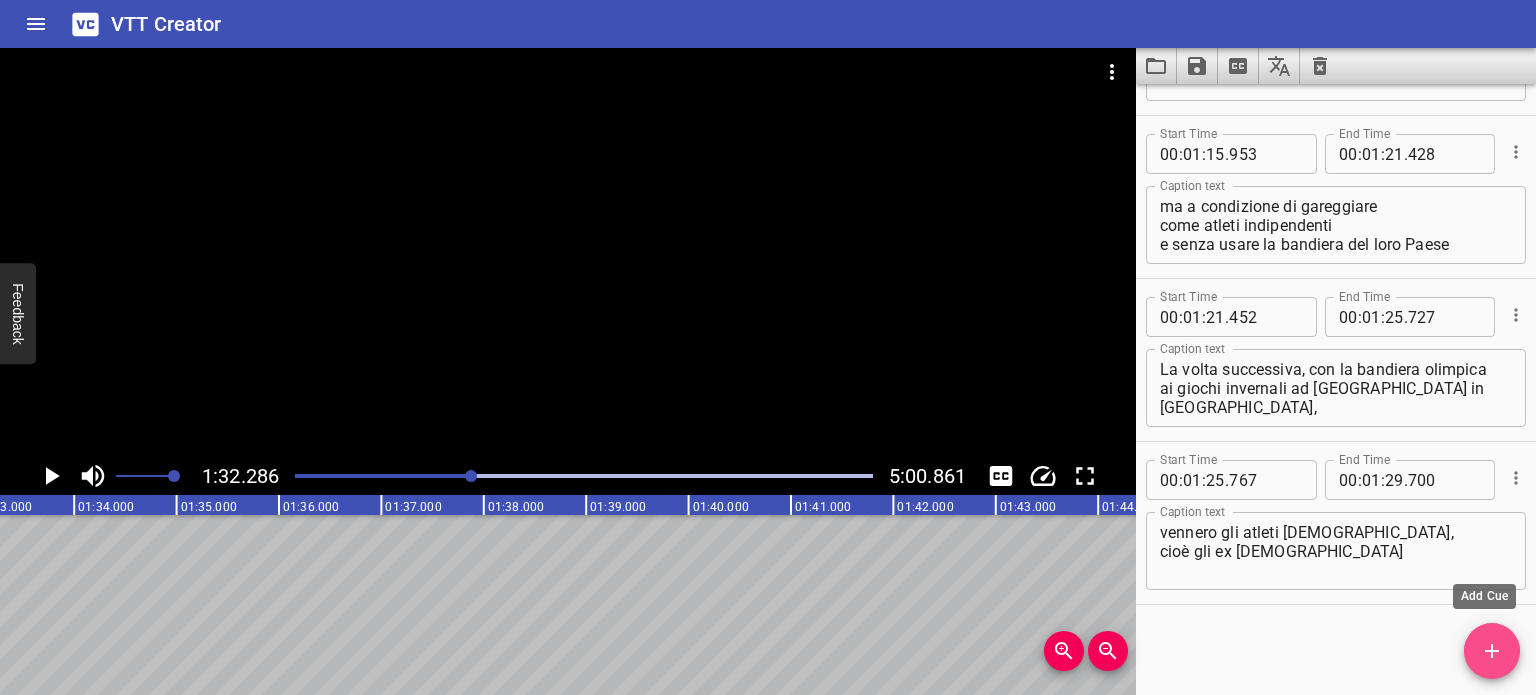 click 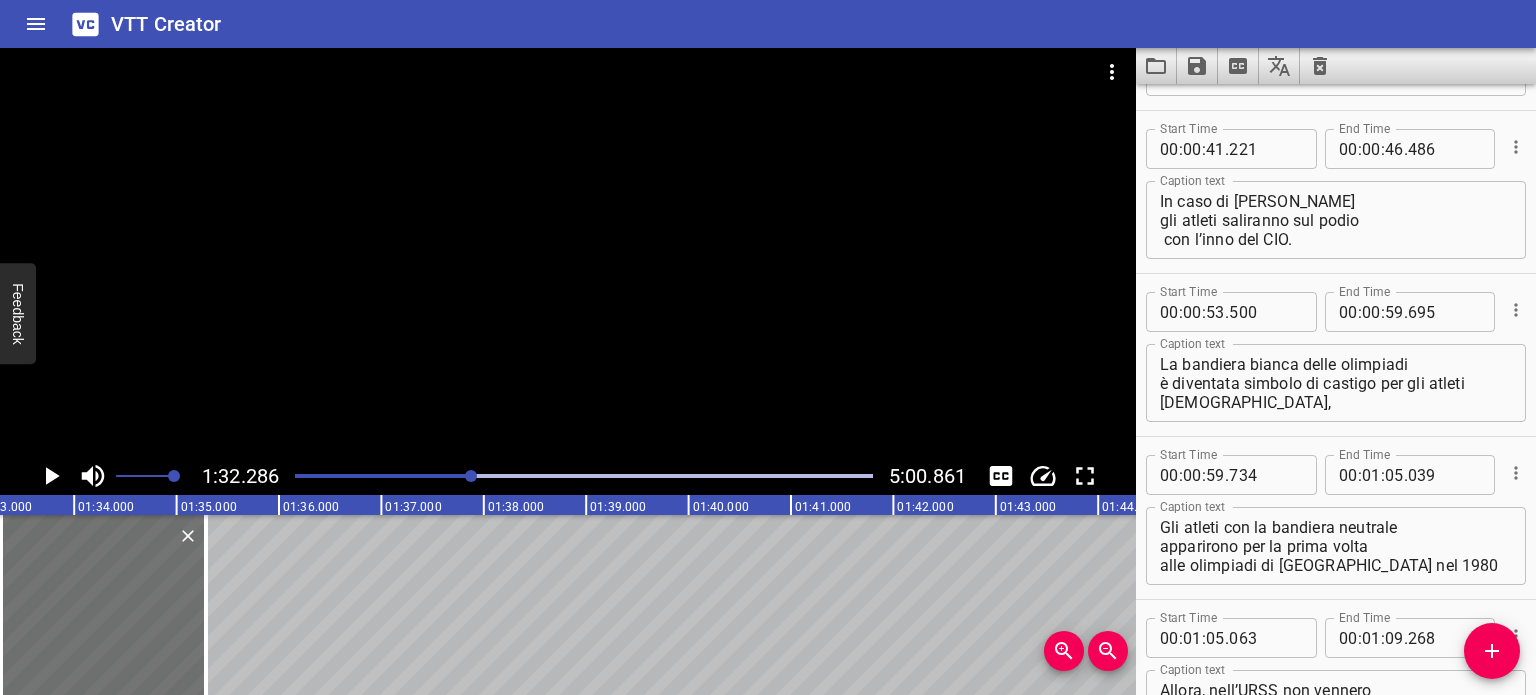 scroll, scrollTop: 1606, scrollLeft: 0, axis: vertical 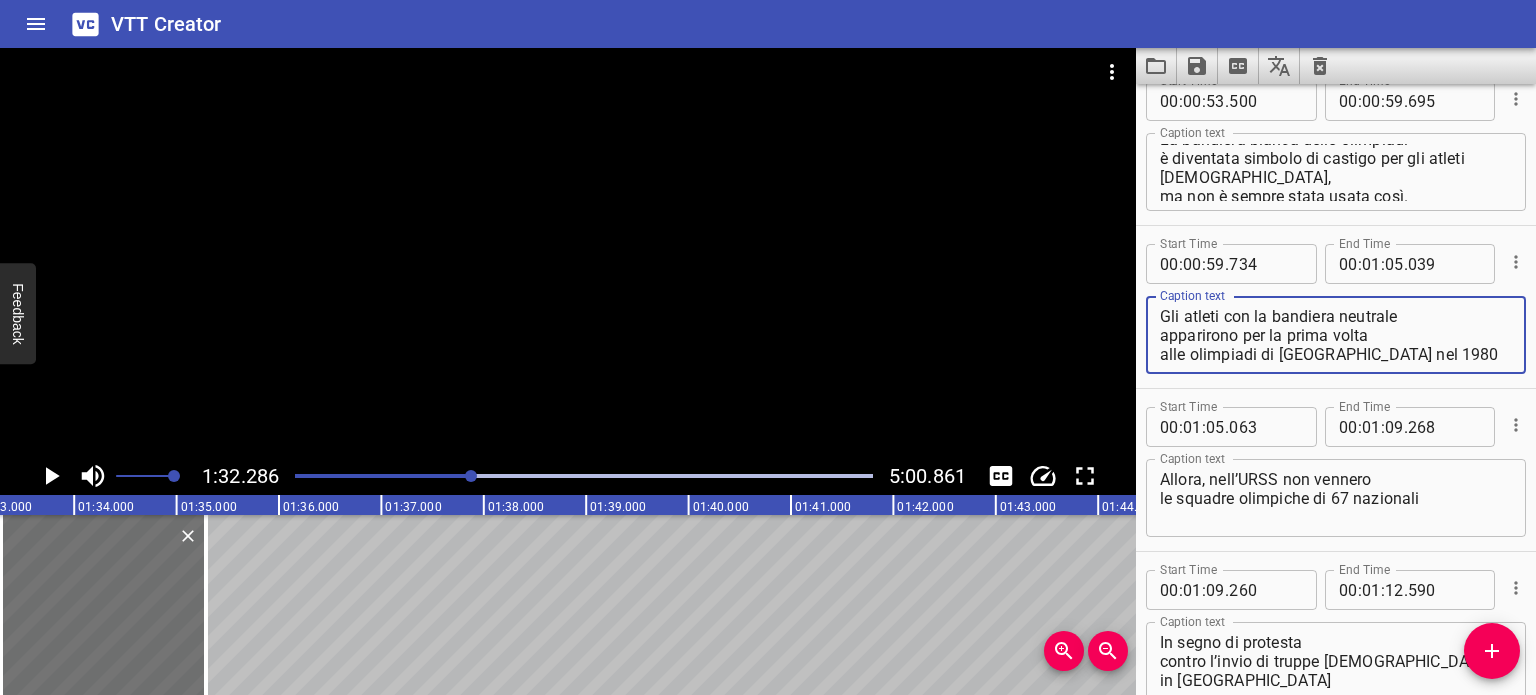 click on "Gli atleti con la bandiera neutrale
apparirono per la prima volta
alle olimpiadi di [GEOGRAPHIC_DATA] nel 1980" at bounding box center (1336, 335) 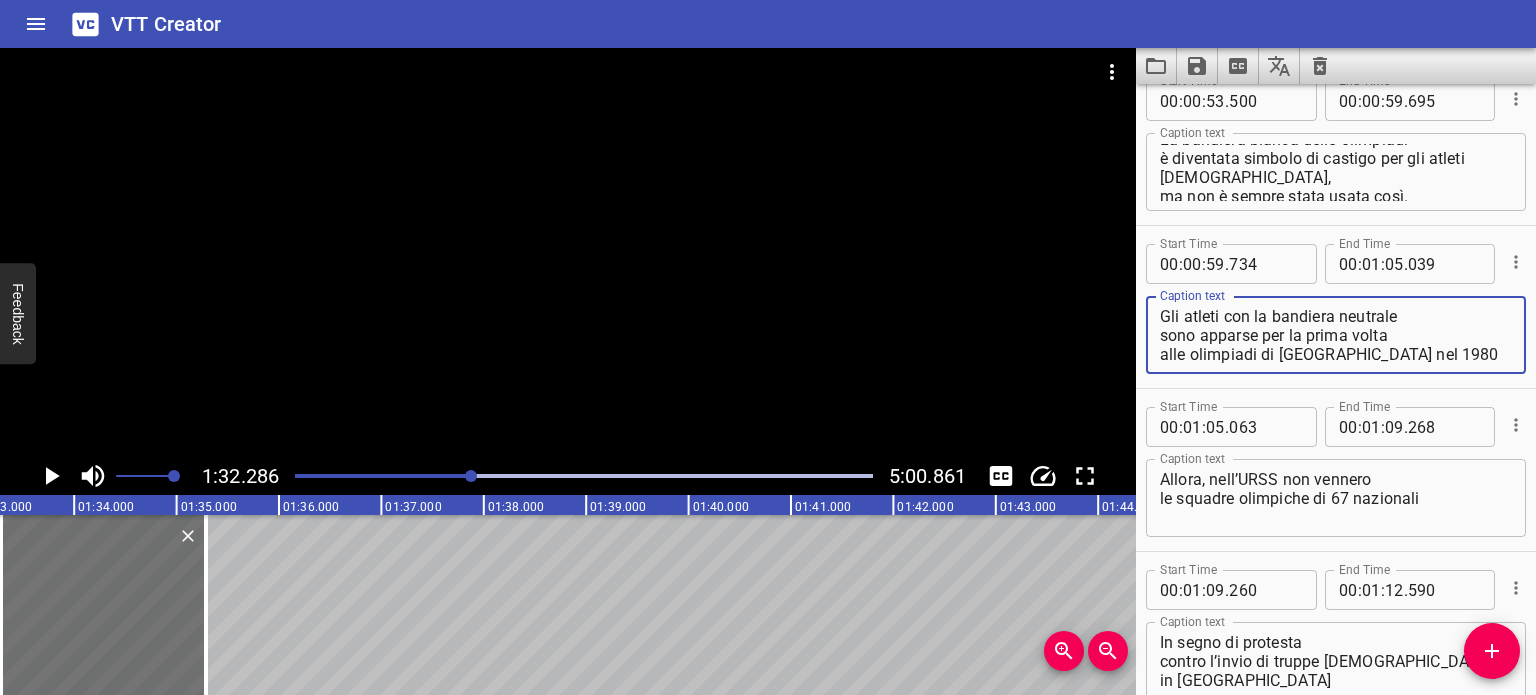 click on "Allora, nell’URSS non vennero
le squadre olimpiche di 67 nazionali" at bounding box center [1336, 498] 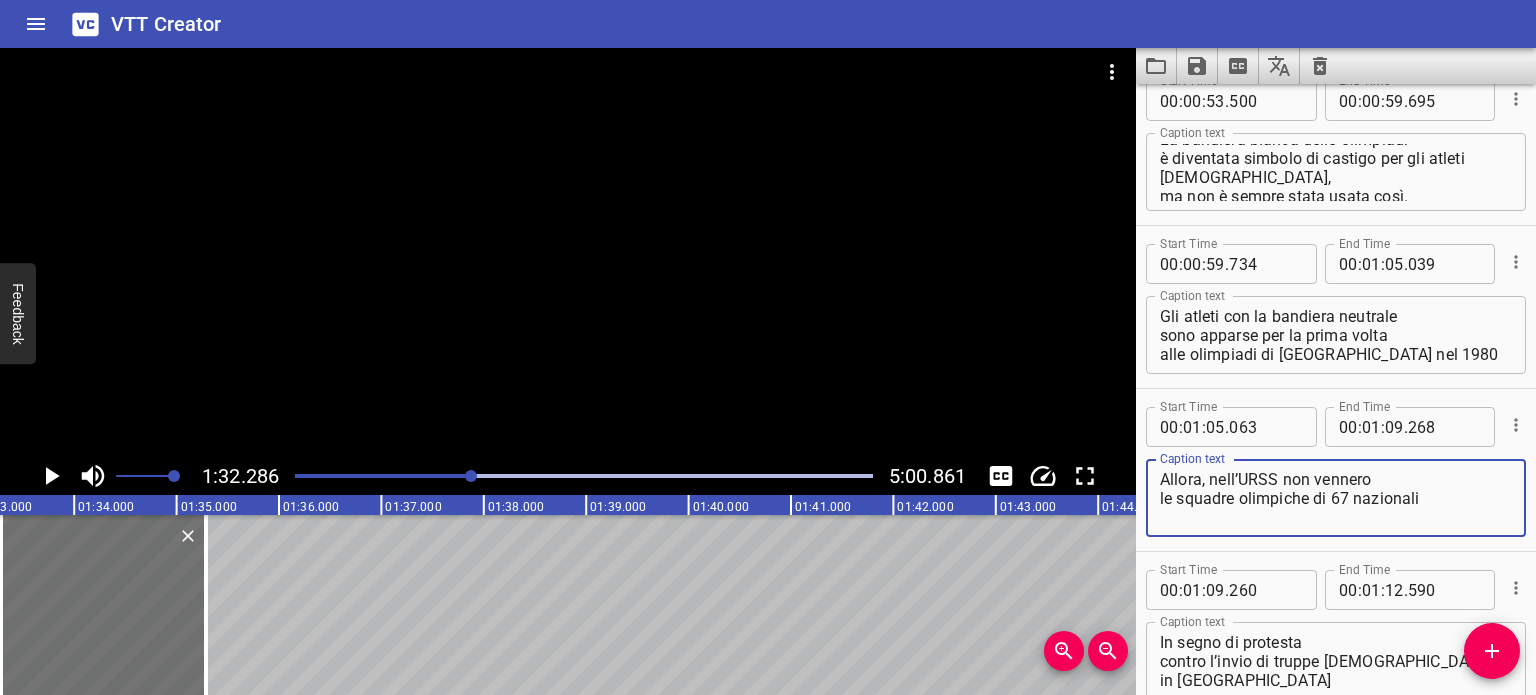click on "Allora, nell’URSS non vennero
le squadre olimpiche di 67 nazionali" at bounding box center (1336, 498) 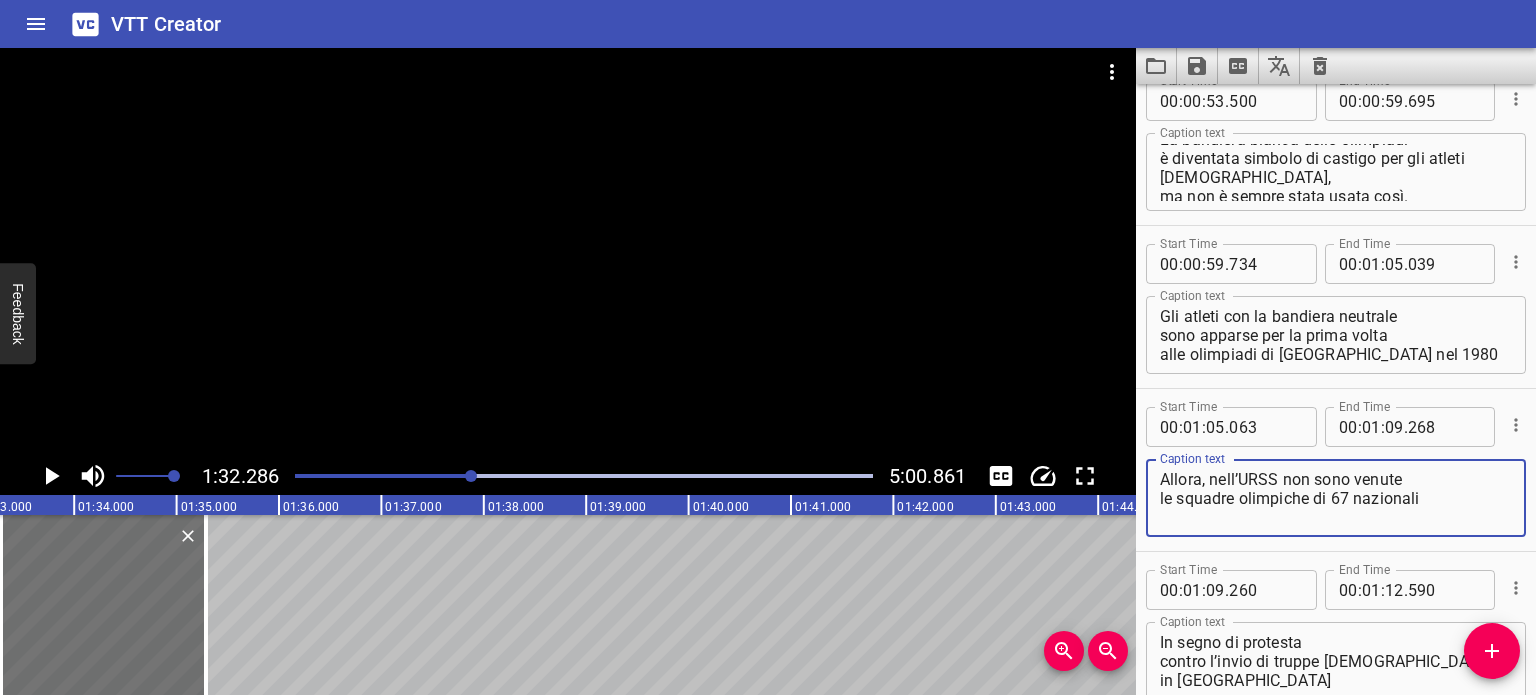 click on "Allora, nell’URSS non sono venute
le squadre olimpiche di 67 nazionali" at bounding box center (1336, 498) 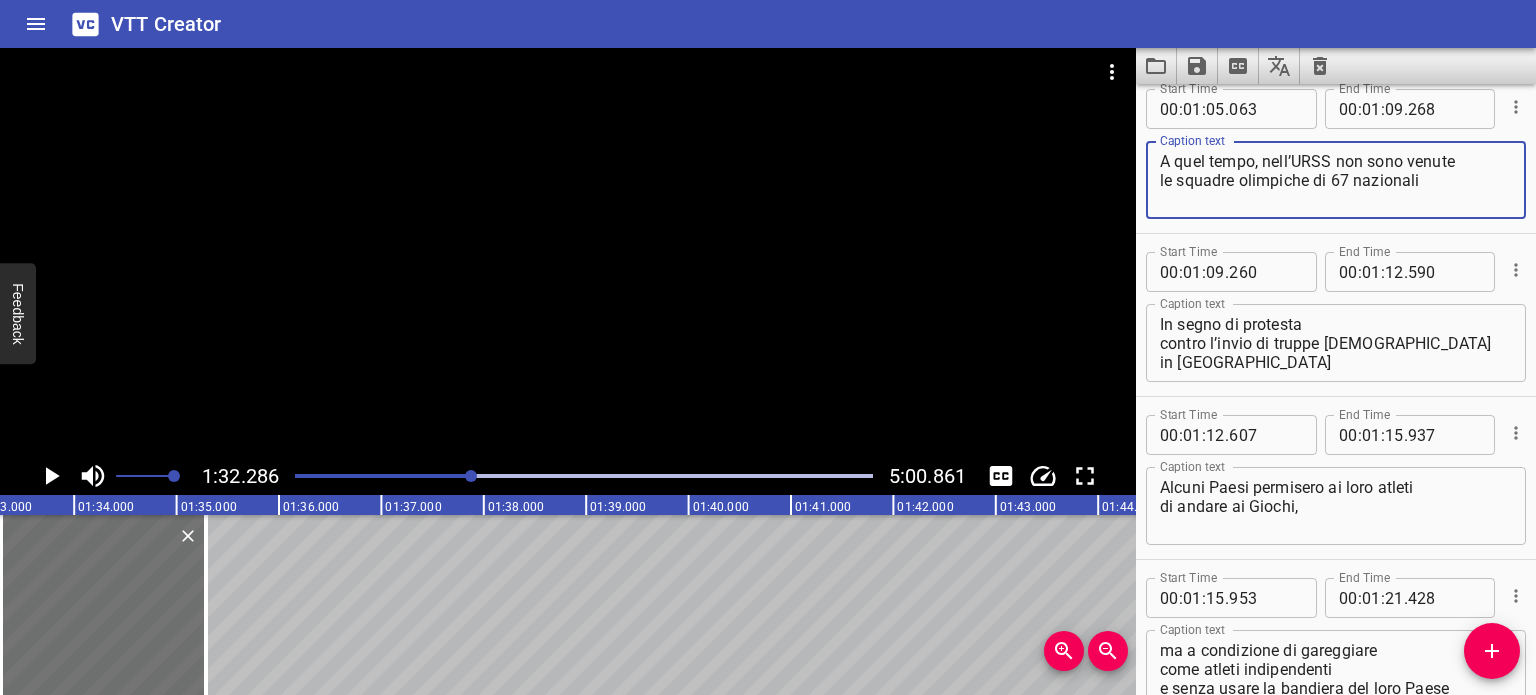 scroll, scrollTop: 2140, scrollLeft: 0, axis: vertical 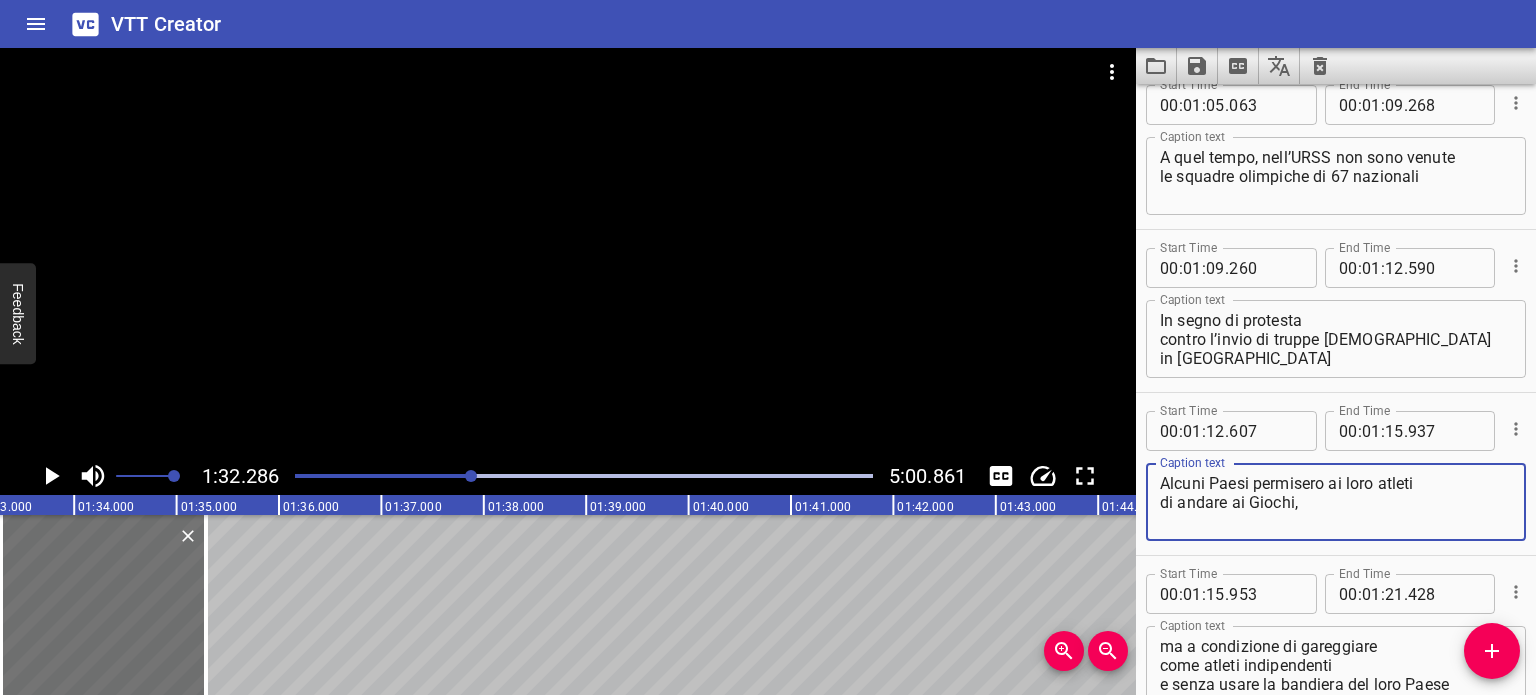 click on "Alcuni Paesi permisero ai loro atleti
di andare ai Giochi," at bounding box center (1336, 502) 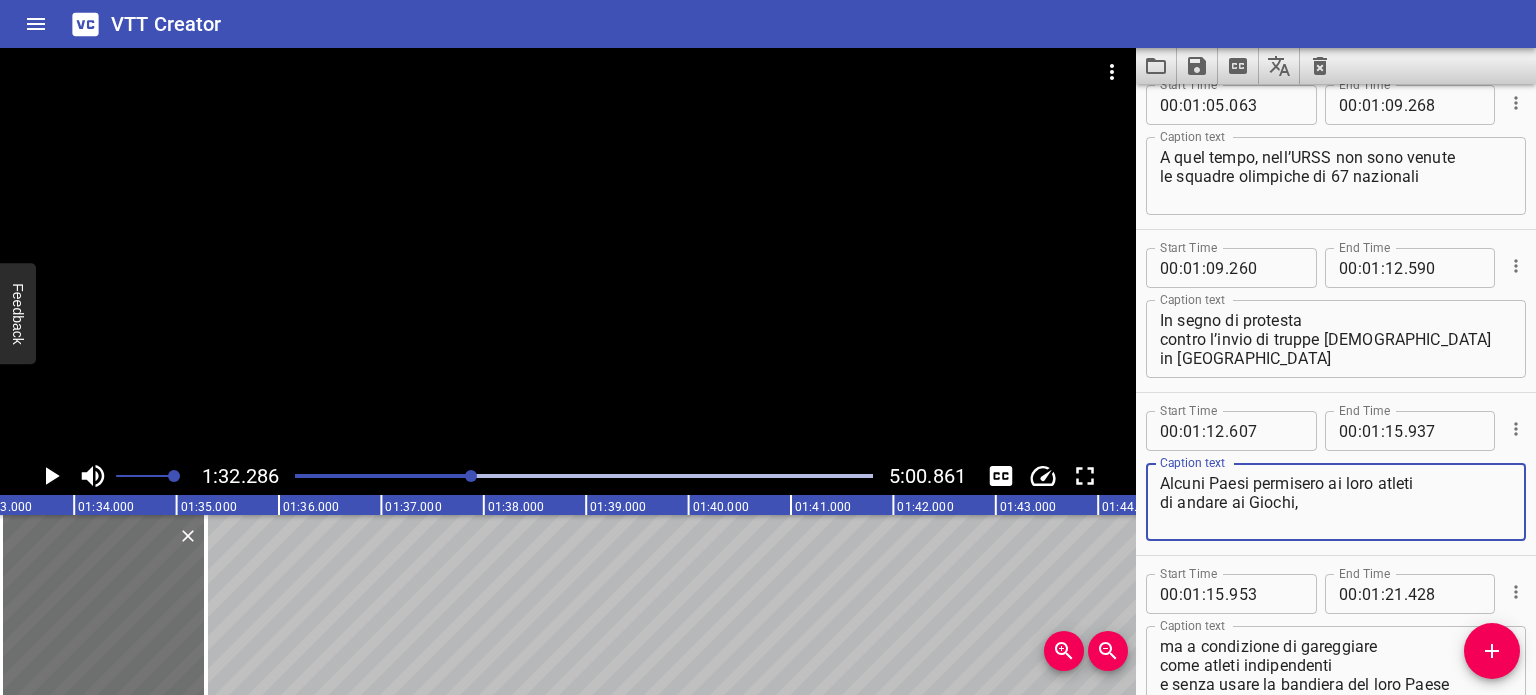 scroll, scrollTop: 2108, scrollLeft: 0, axis: vertical 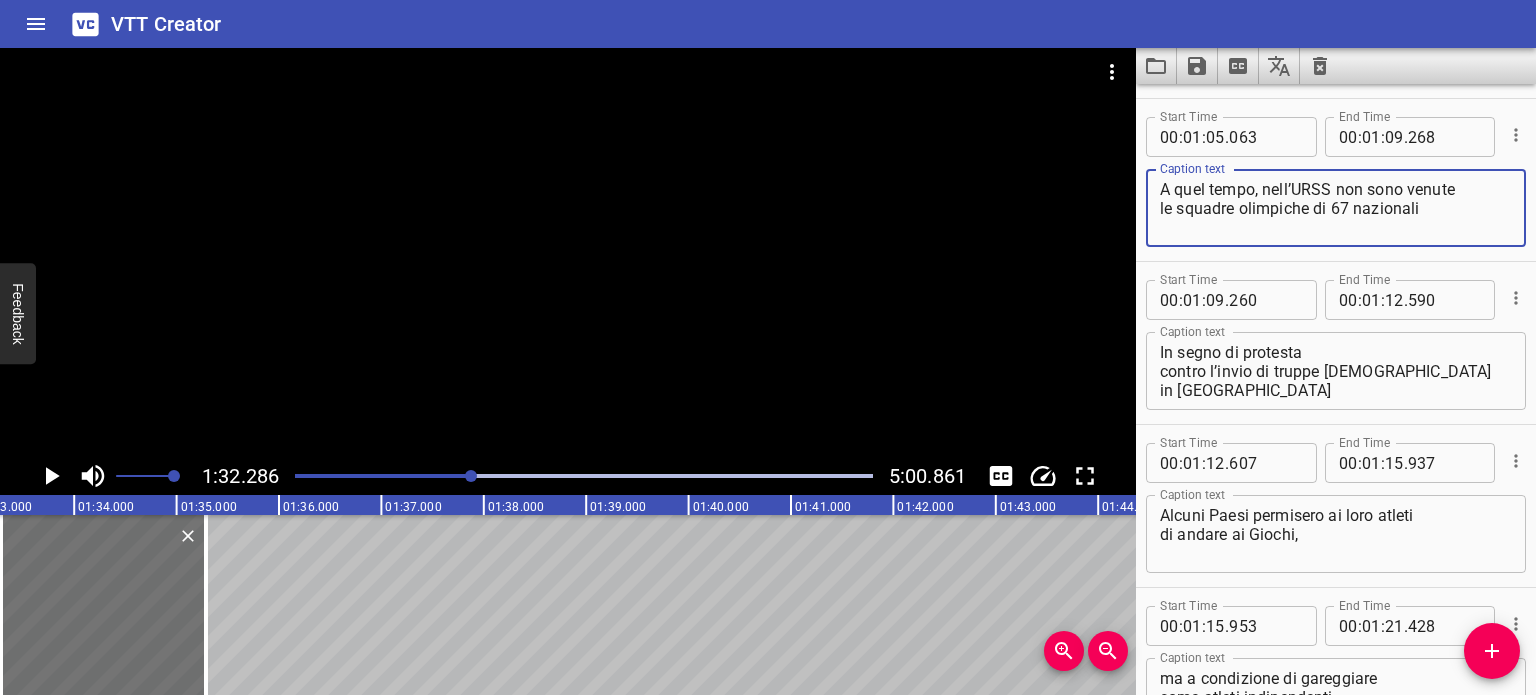 click on "A quel tempo, nell’URSS non sono venute
le squadre olimpiche di 67 nazionali" at bounding box center [1336, 208] 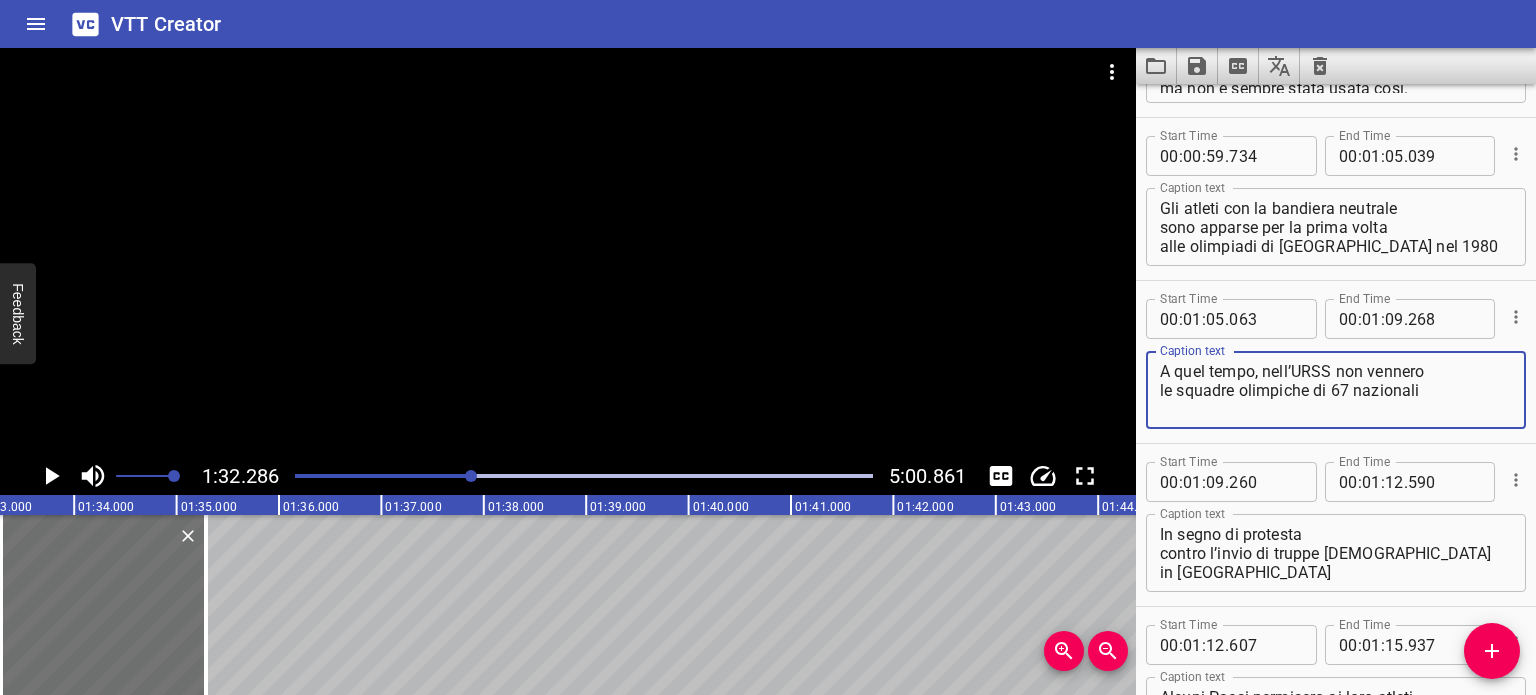 scroll, scrollTop: 1924, scrollLeft: 0, axis: vertical 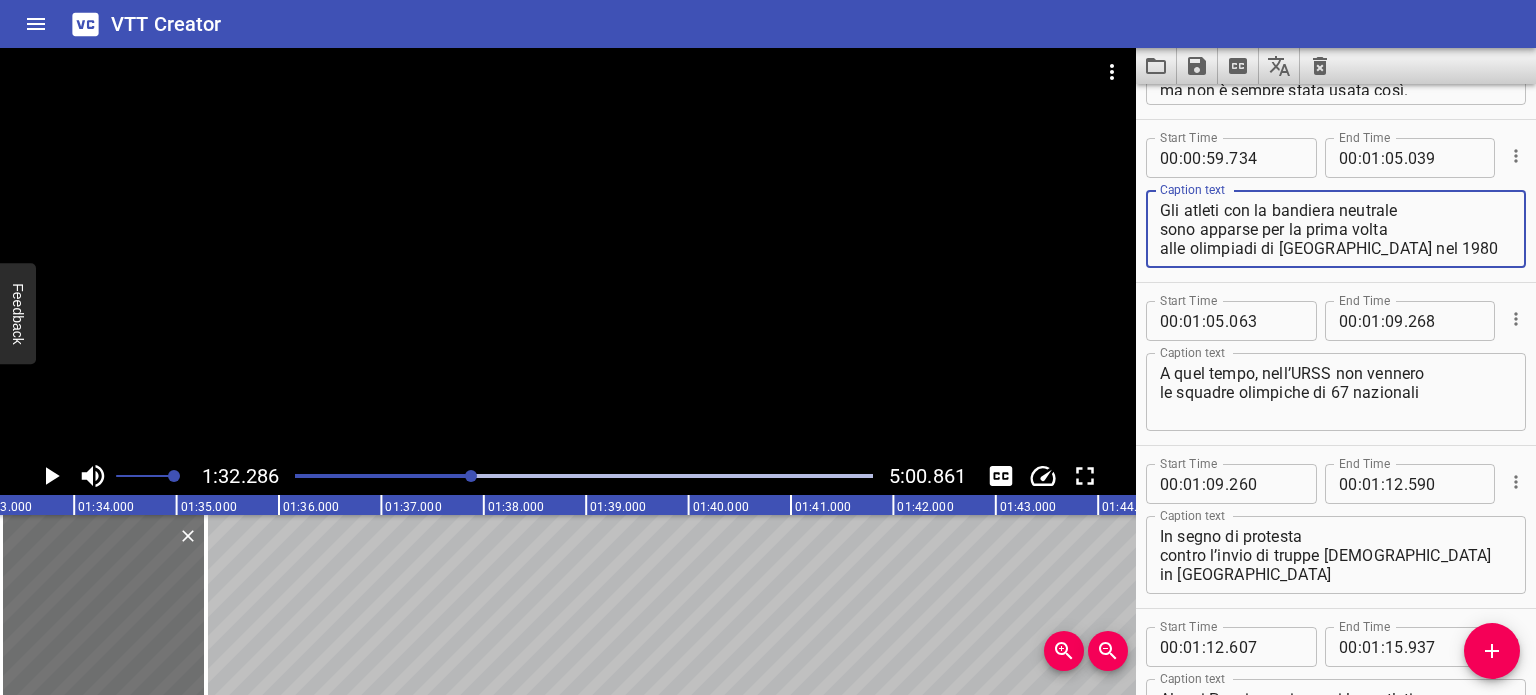 click on "Gli atleti con la bandiera neutrale
sono apparse per la prima volta
alle olimpiadi di [GEOGRAPHIC_DATA] nel 1980" at bounding box center [1336, 229] 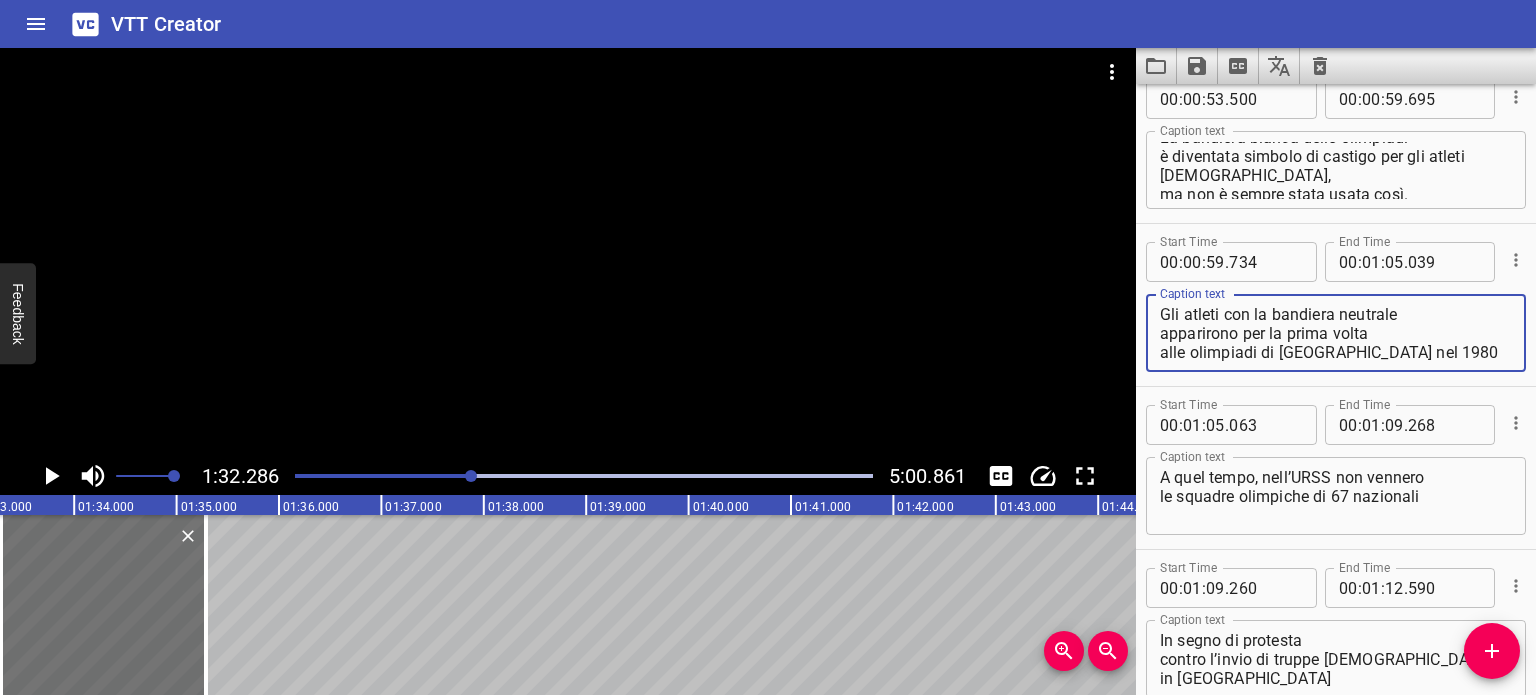 scroll, scrollTop: 1776, scrollLeft: 0, axis: vertical 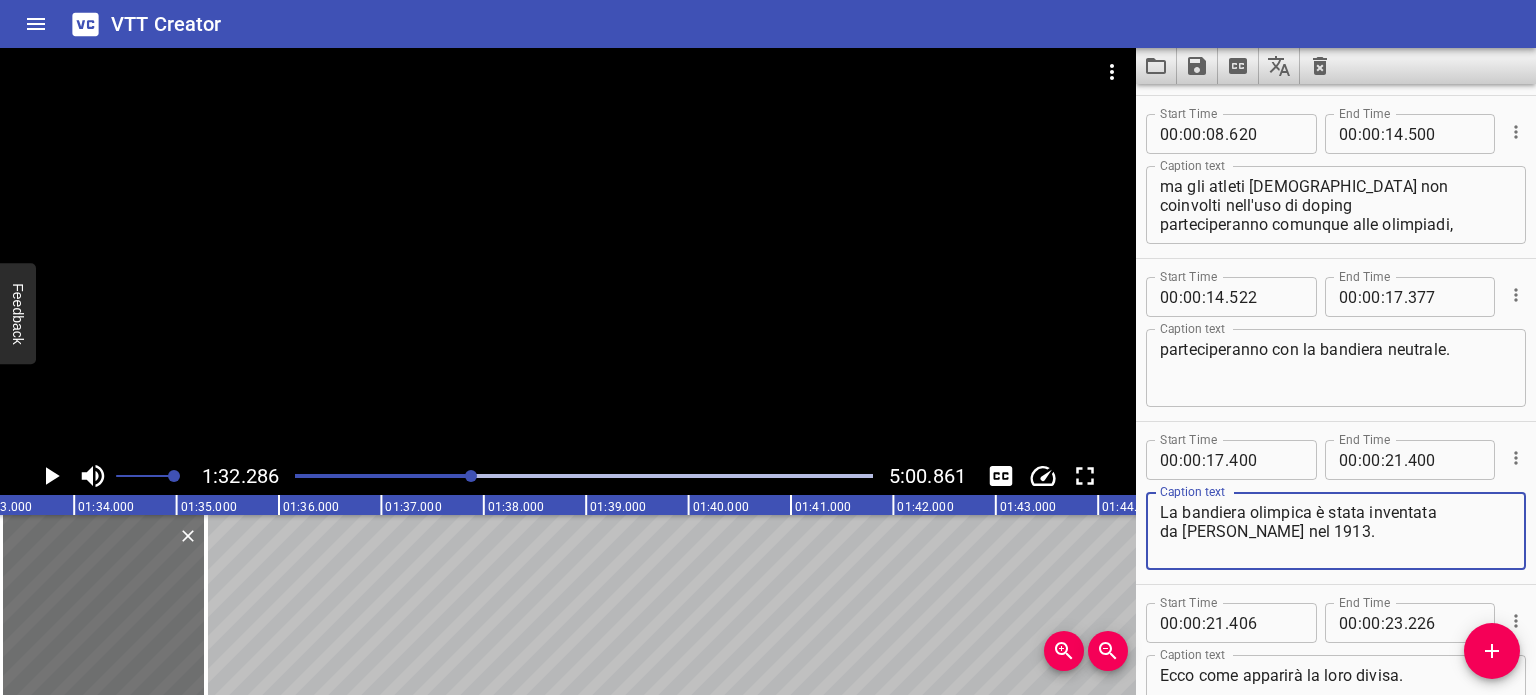 click on "La bandiera olimpica è stata inventata
da [PERSON_NAME] nel 1913." at bounding box center (1336, 531) 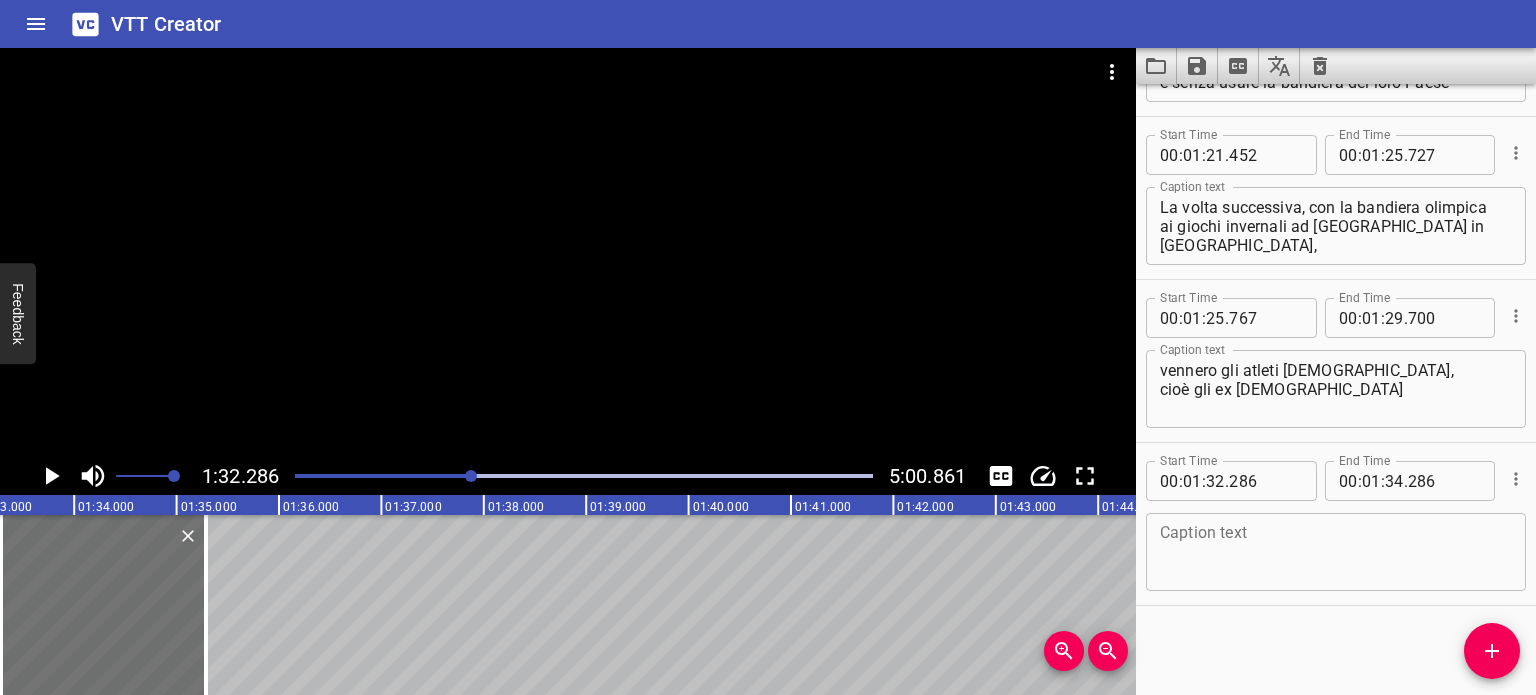 scroll, scrollTop: 2743, scrollLeft: 0, axis: vertical 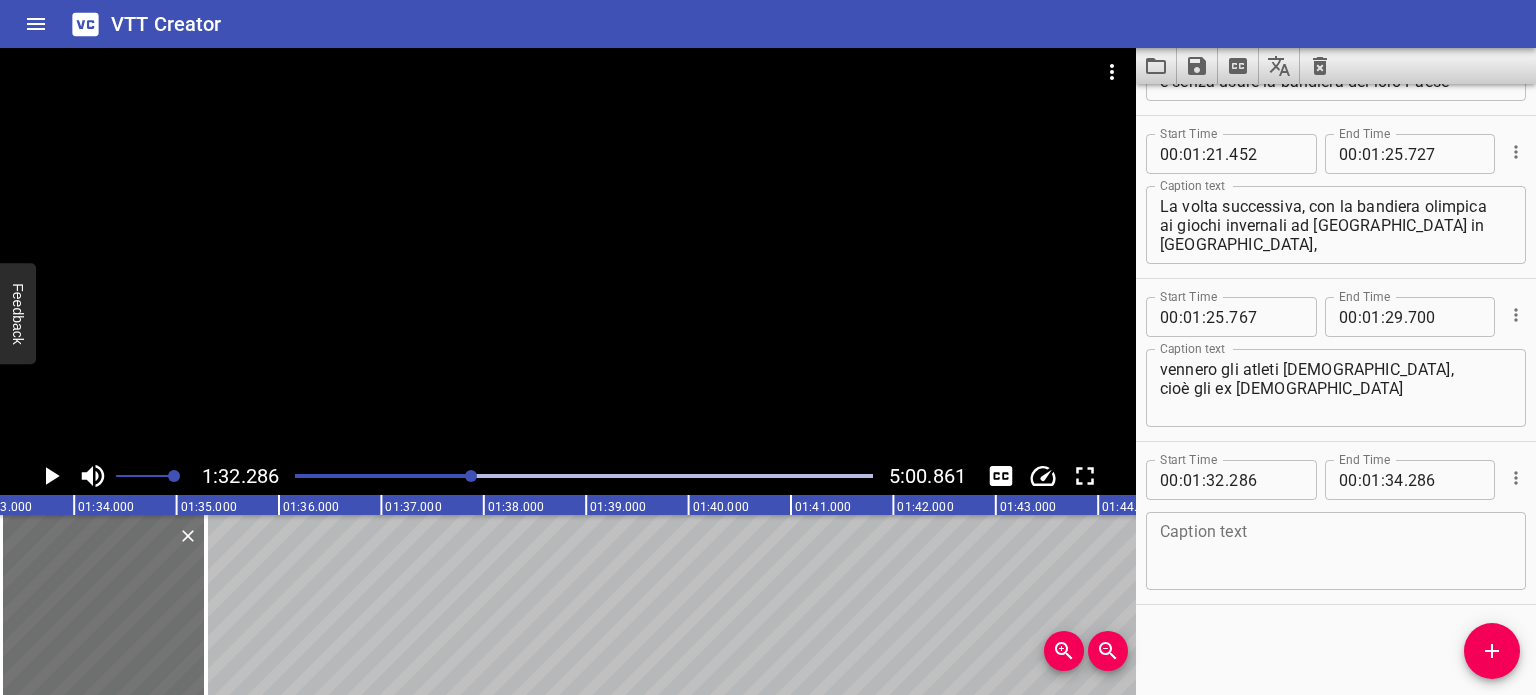 click at bounding box center (584, 476) 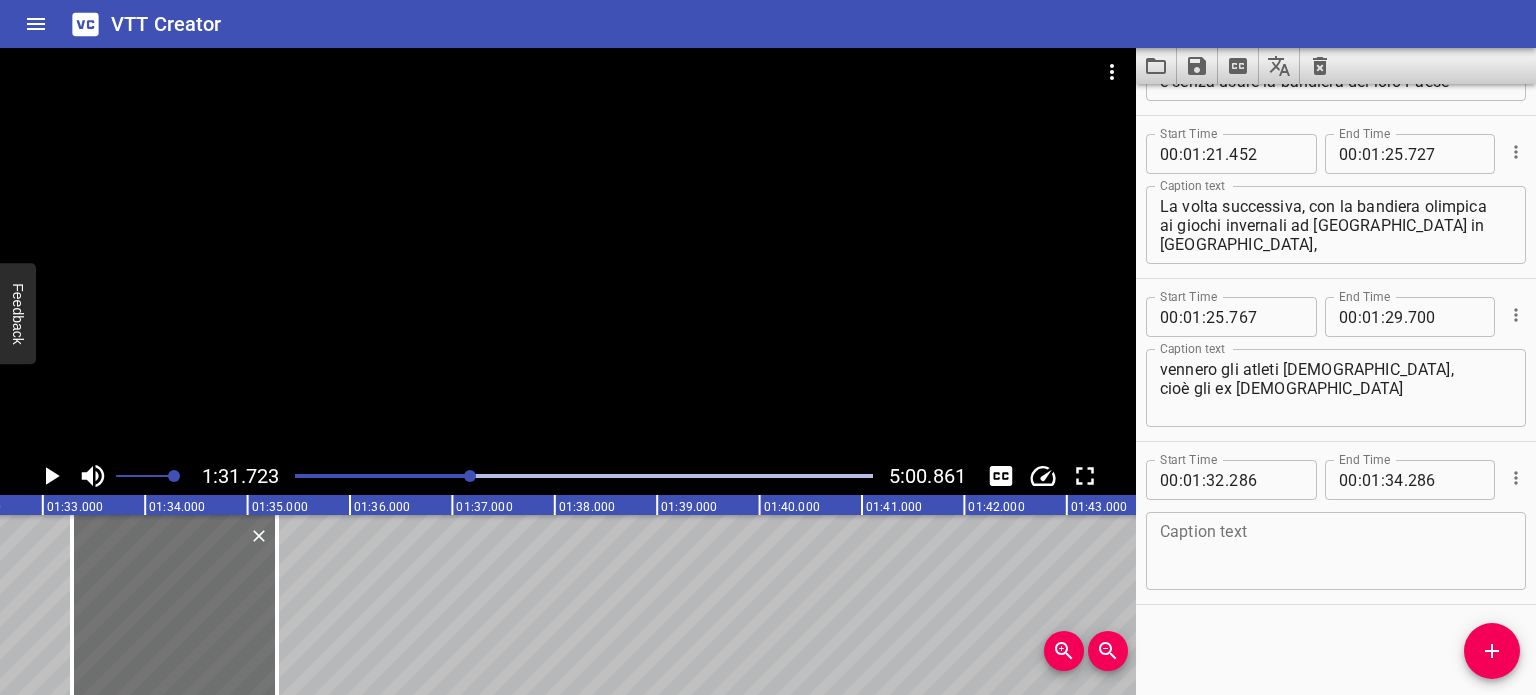 scroll, scrollTop: 0, scrollLeft: 9392, axis: horizontal 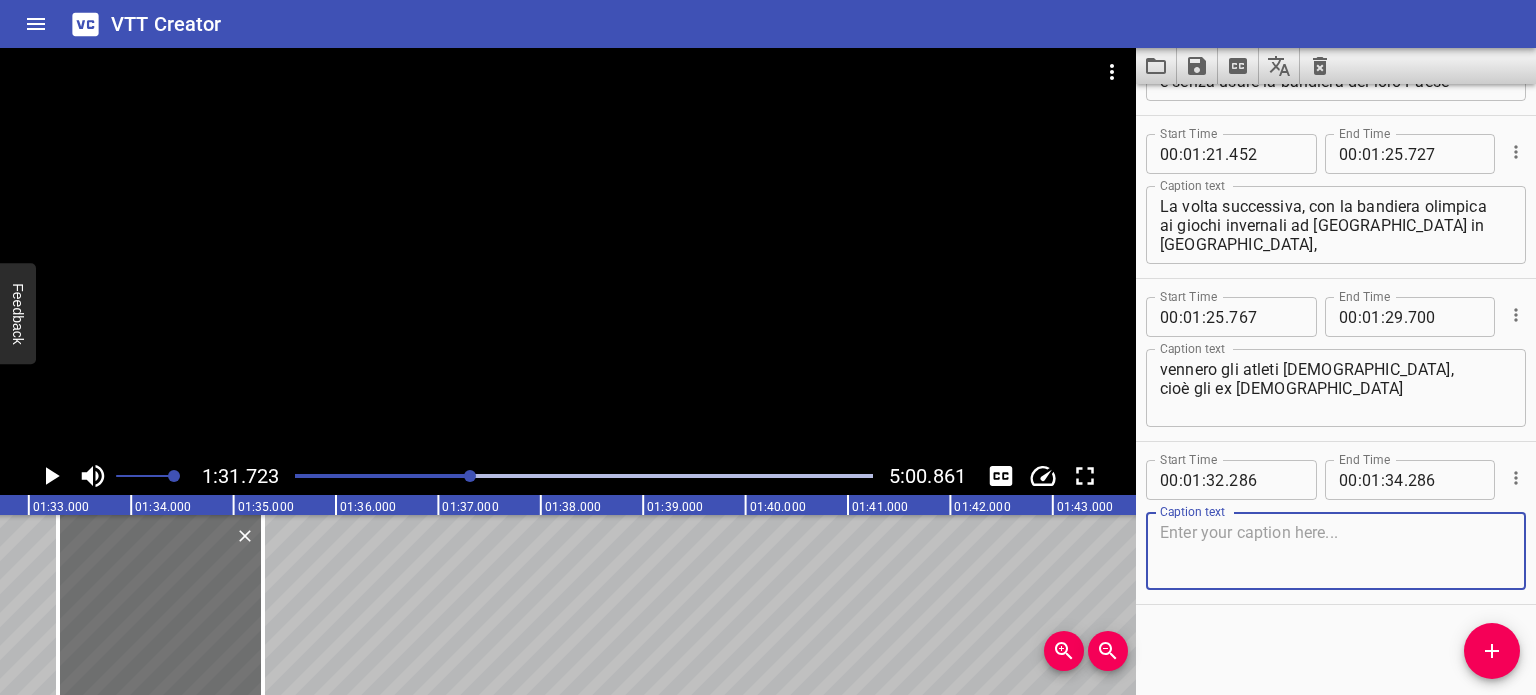 click at bounding box center (1336, 551) 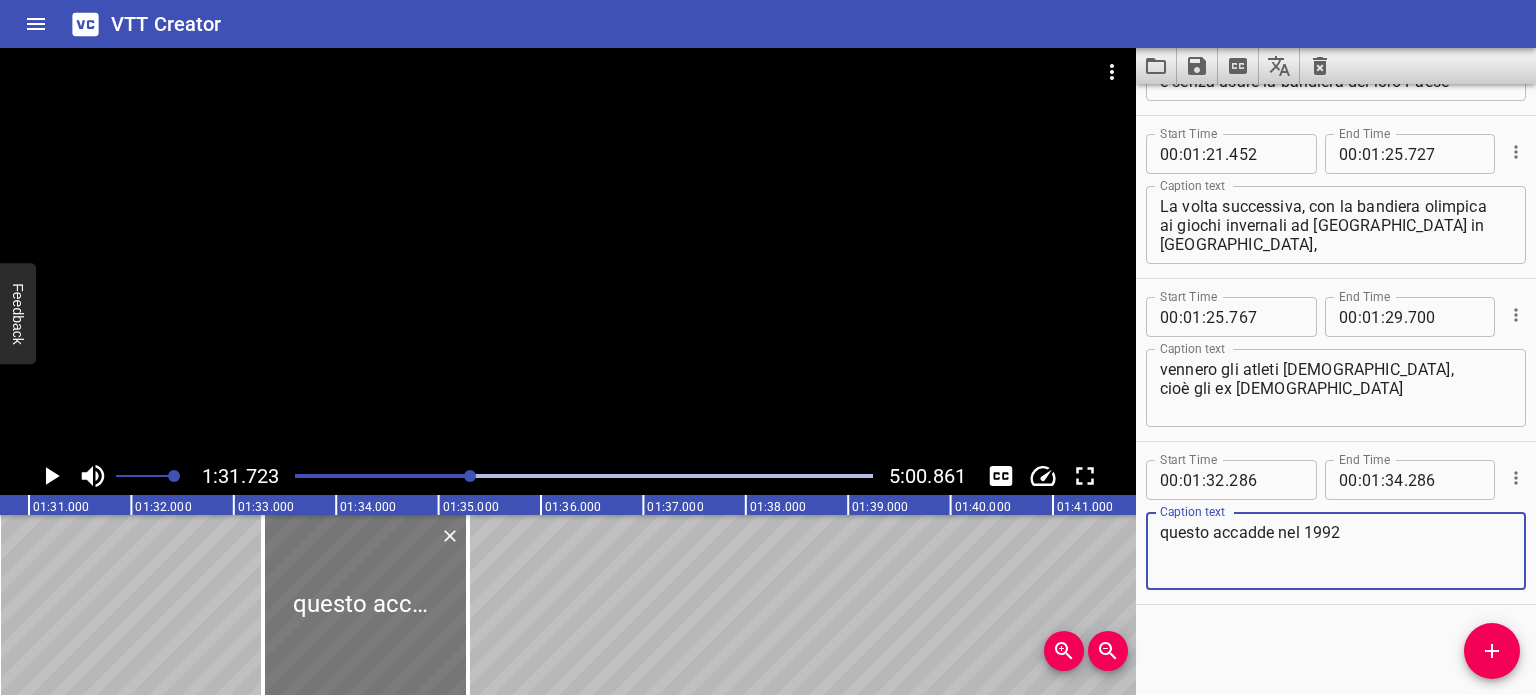 scroll, scrollTop: 0, scrollLeft: 8924, axis: horizontal 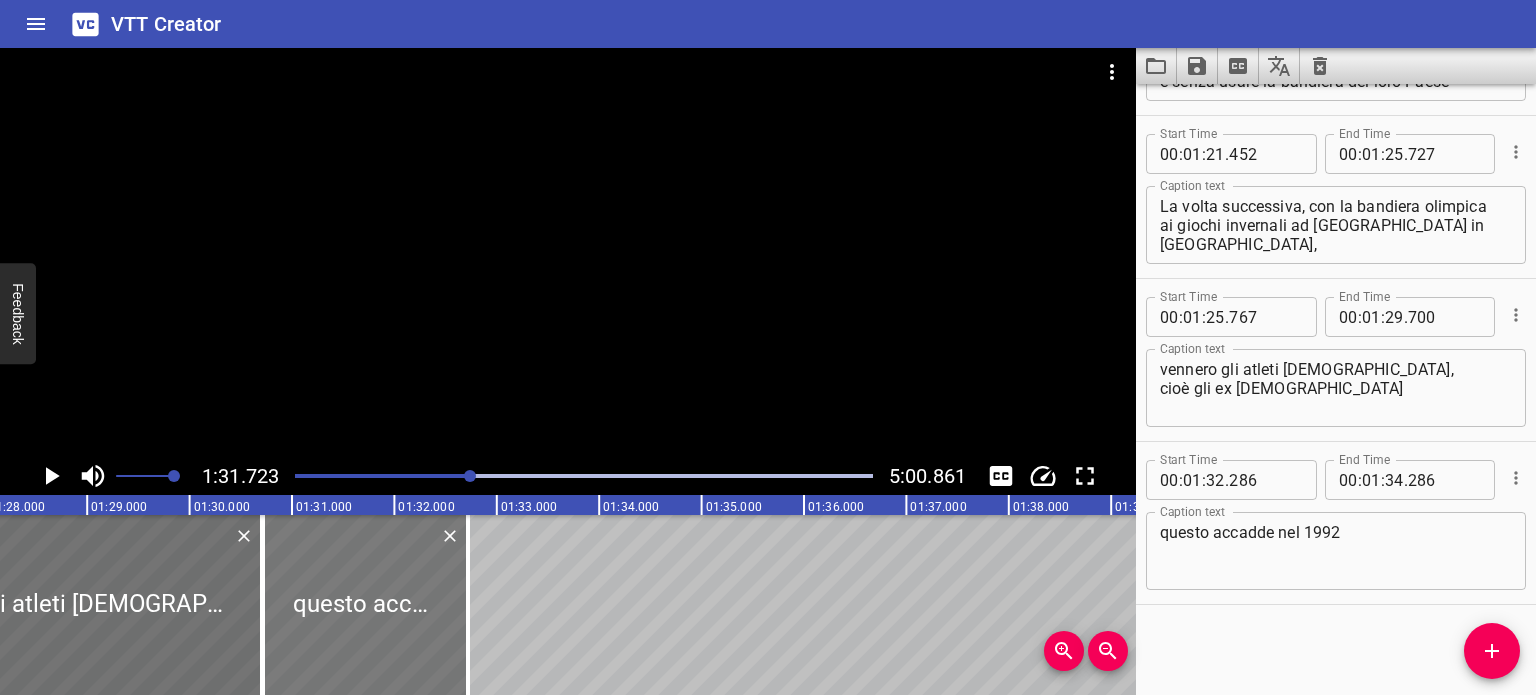 drag, startPoint x: 560, startPoint y: 595, endPoint x: 296, endPoint y: 591, distance: 264.0303 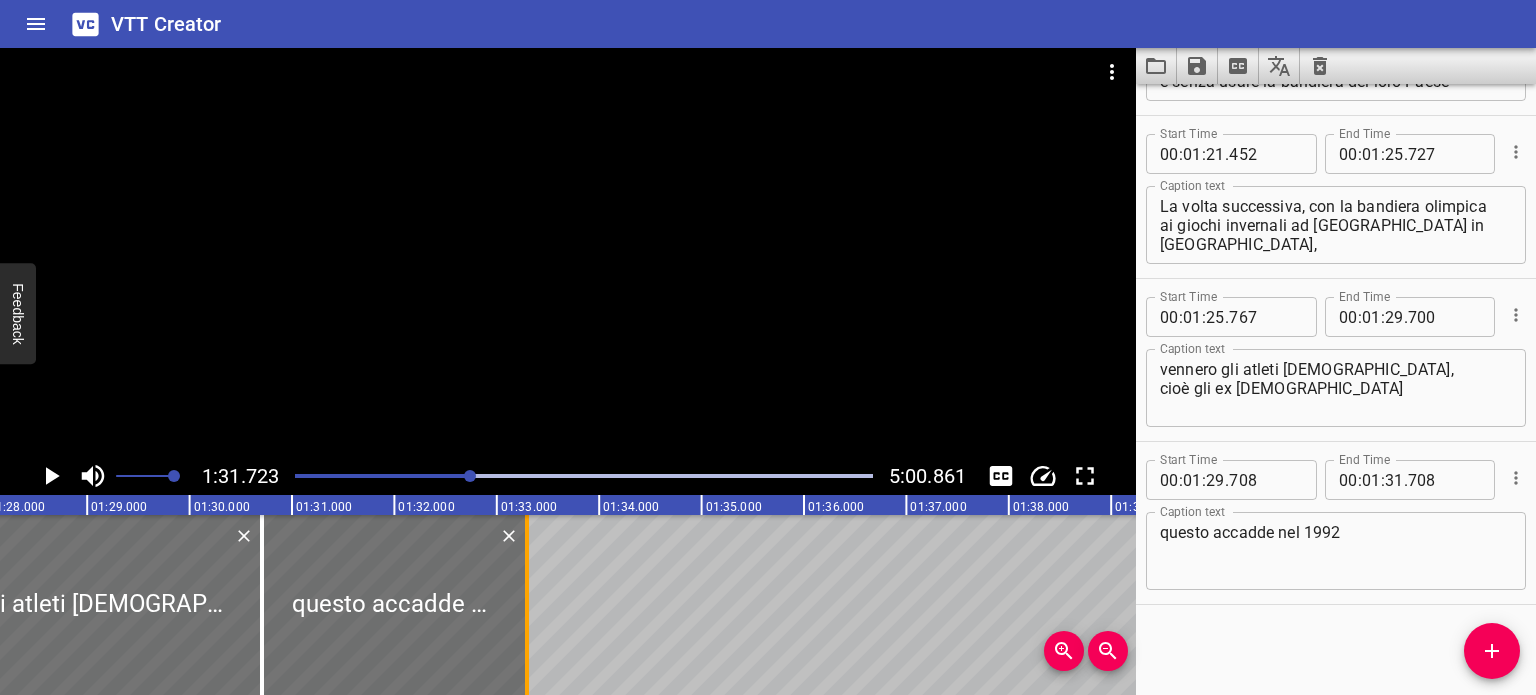 drag, startPoint x: 468, startPoint y: 605, endPoint x: 524, endPoint y: 613, distance: 56.568542 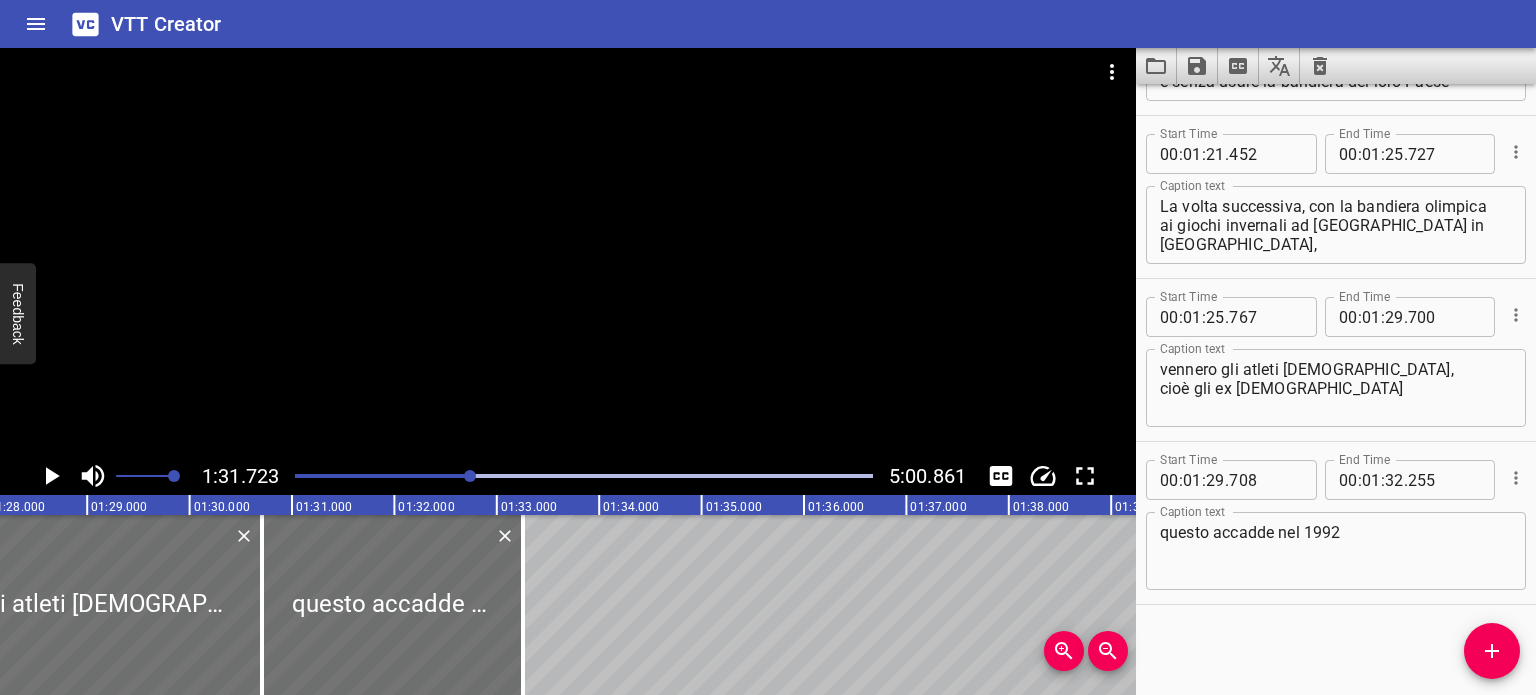 click at bounding box center (584, 476) 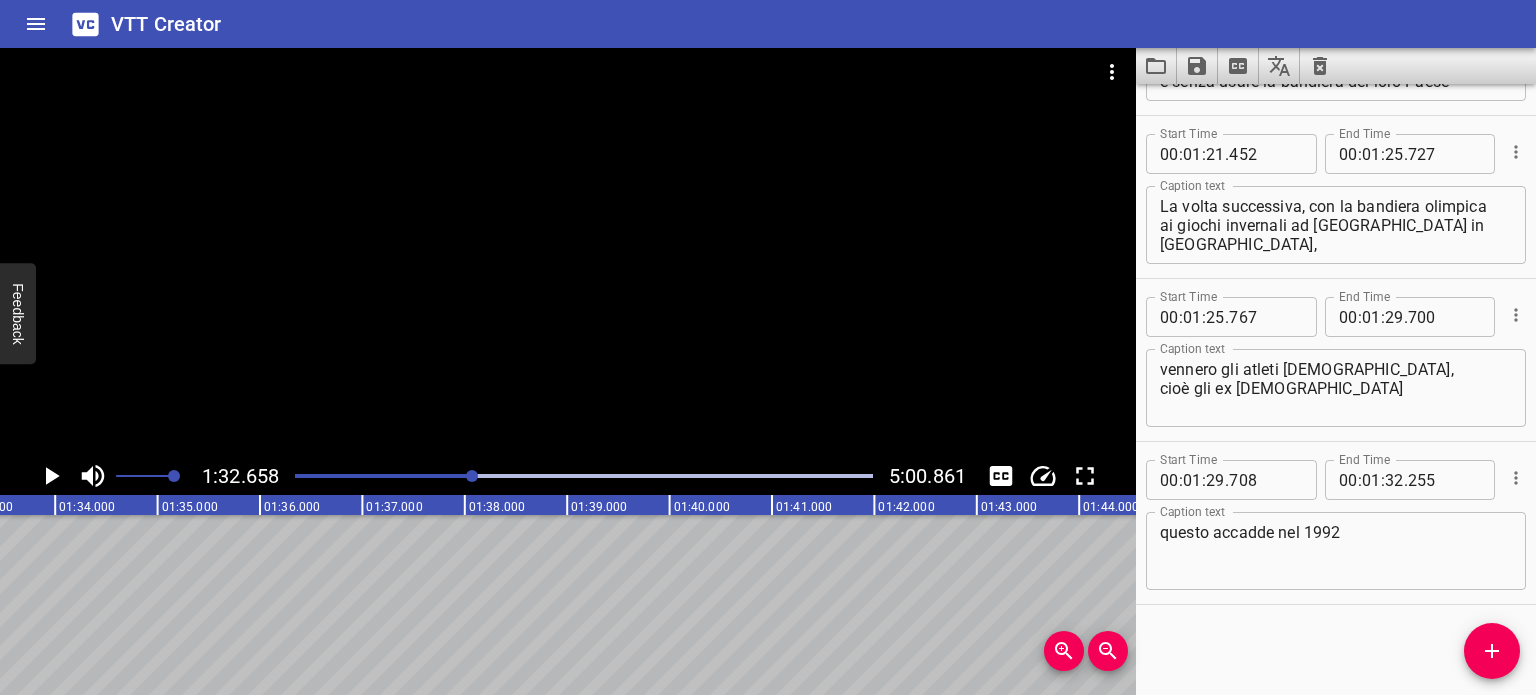 scroll, scrollTop: 0, scrollLeft: 9488, axis: horizontal 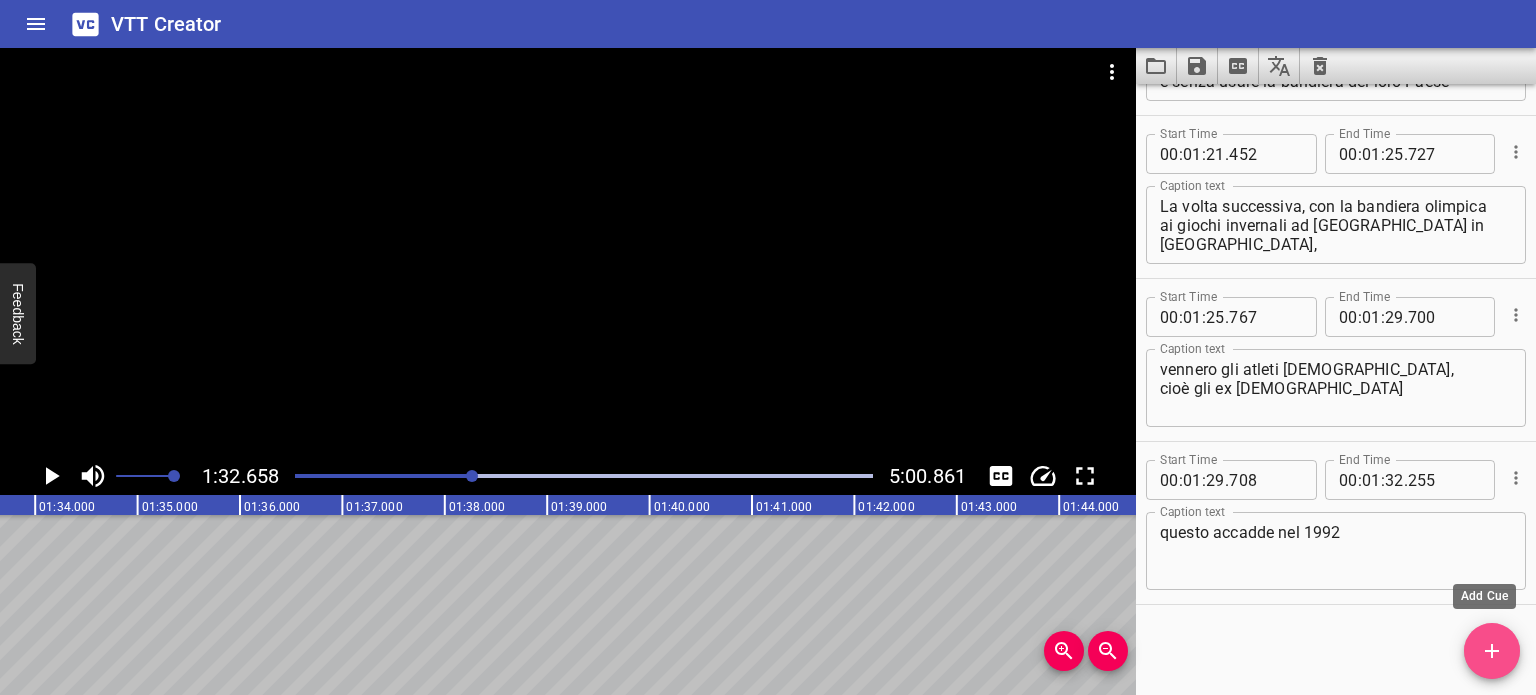 click 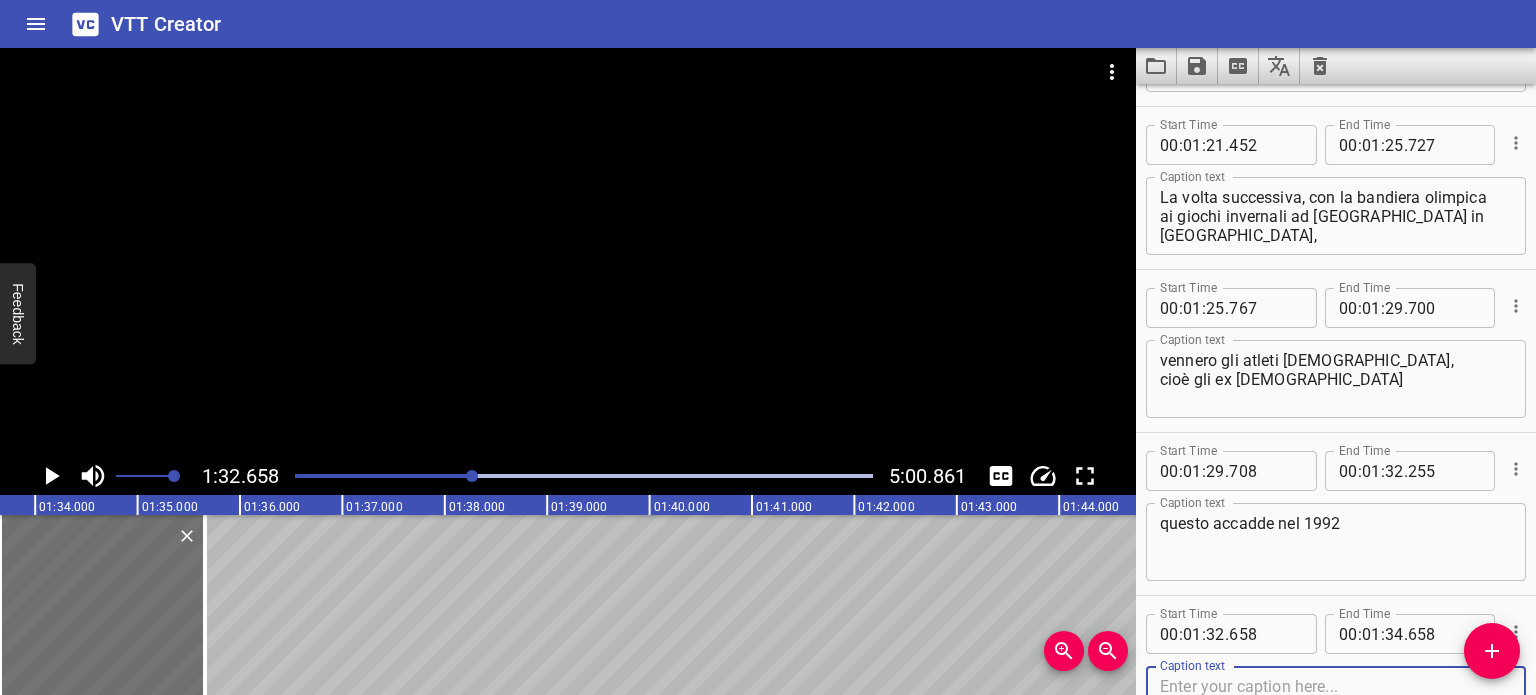 scroll, scrollTop: 2863, scrollLeft: 0, axis: vertical 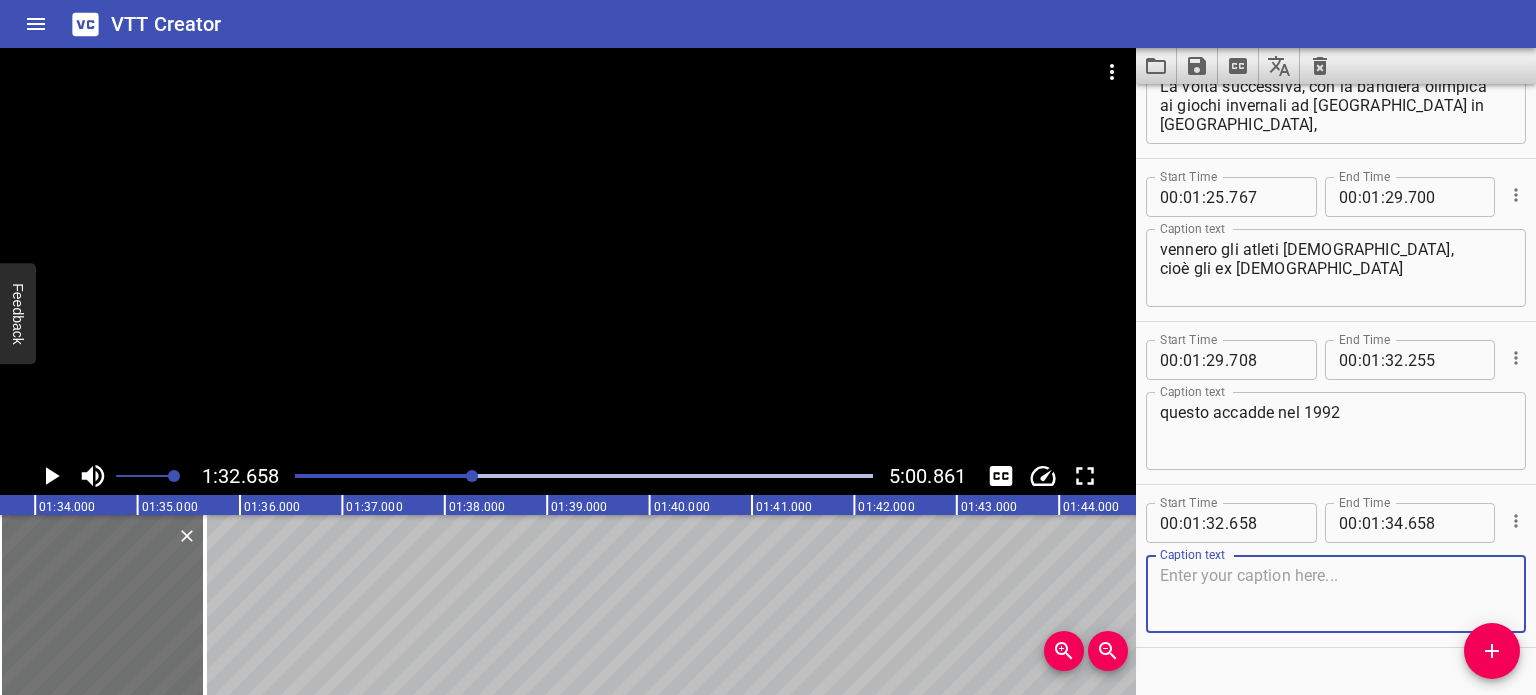 click at bounding box center (1336, 594) 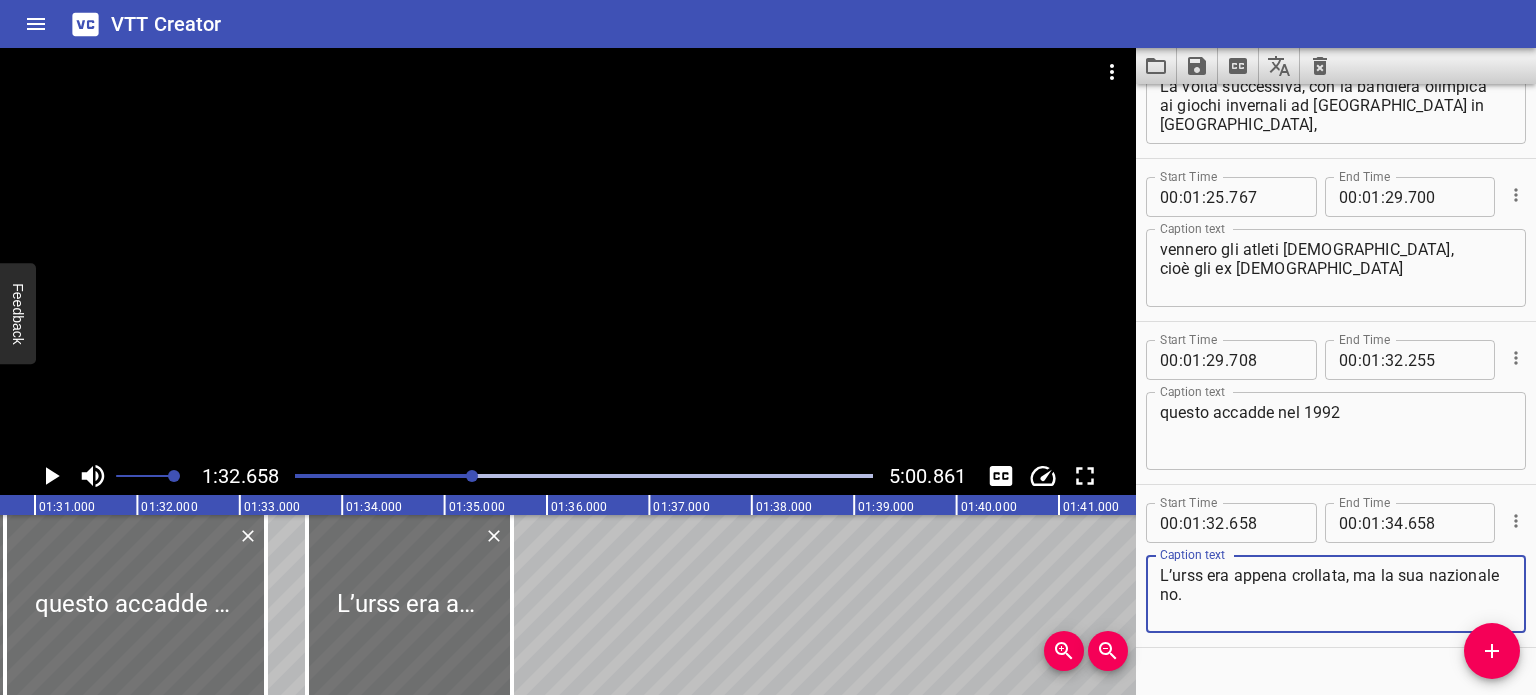 scroll, scrollTop: 0, scrollLeft: 9180, axis: horizontal 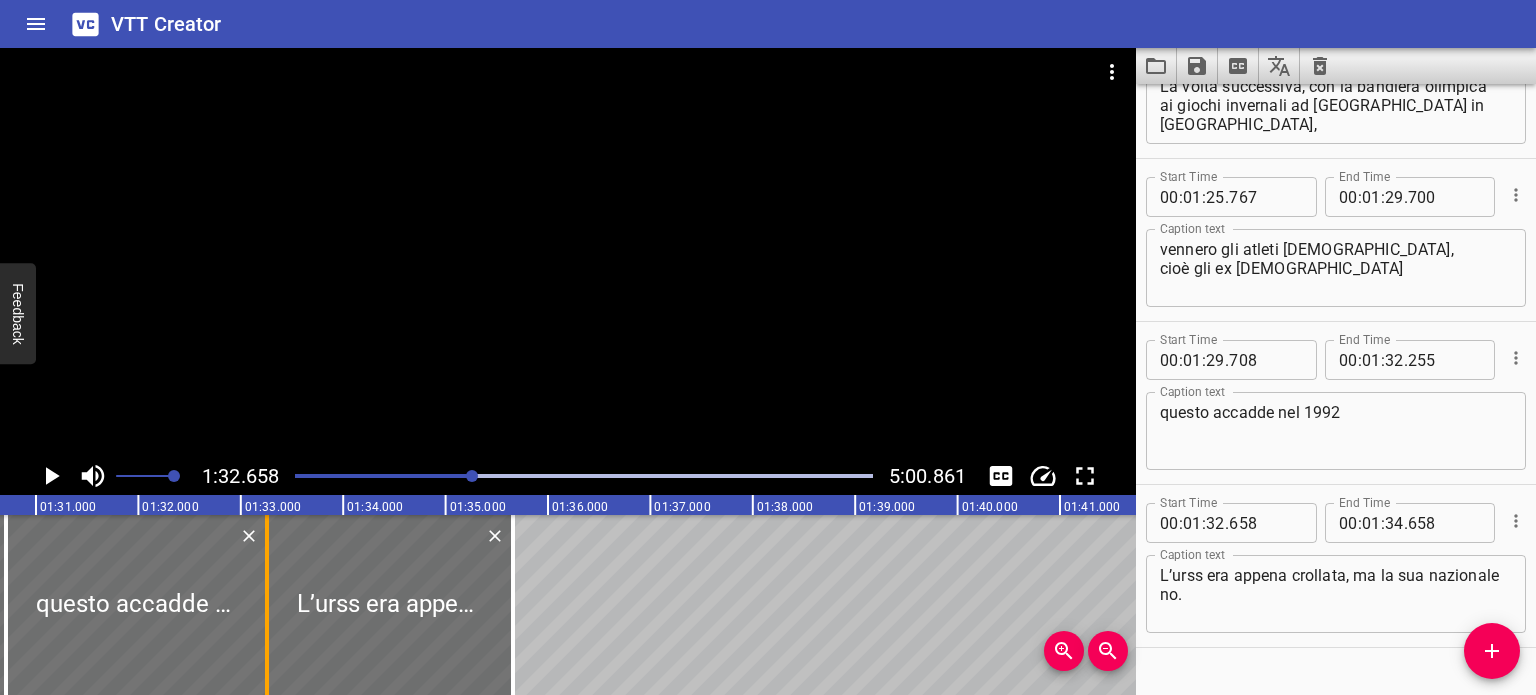 drag, startPoint x: 310, startPoint y: 616, endPoint x: 269, endPoint y: 615, distance: 41.01219 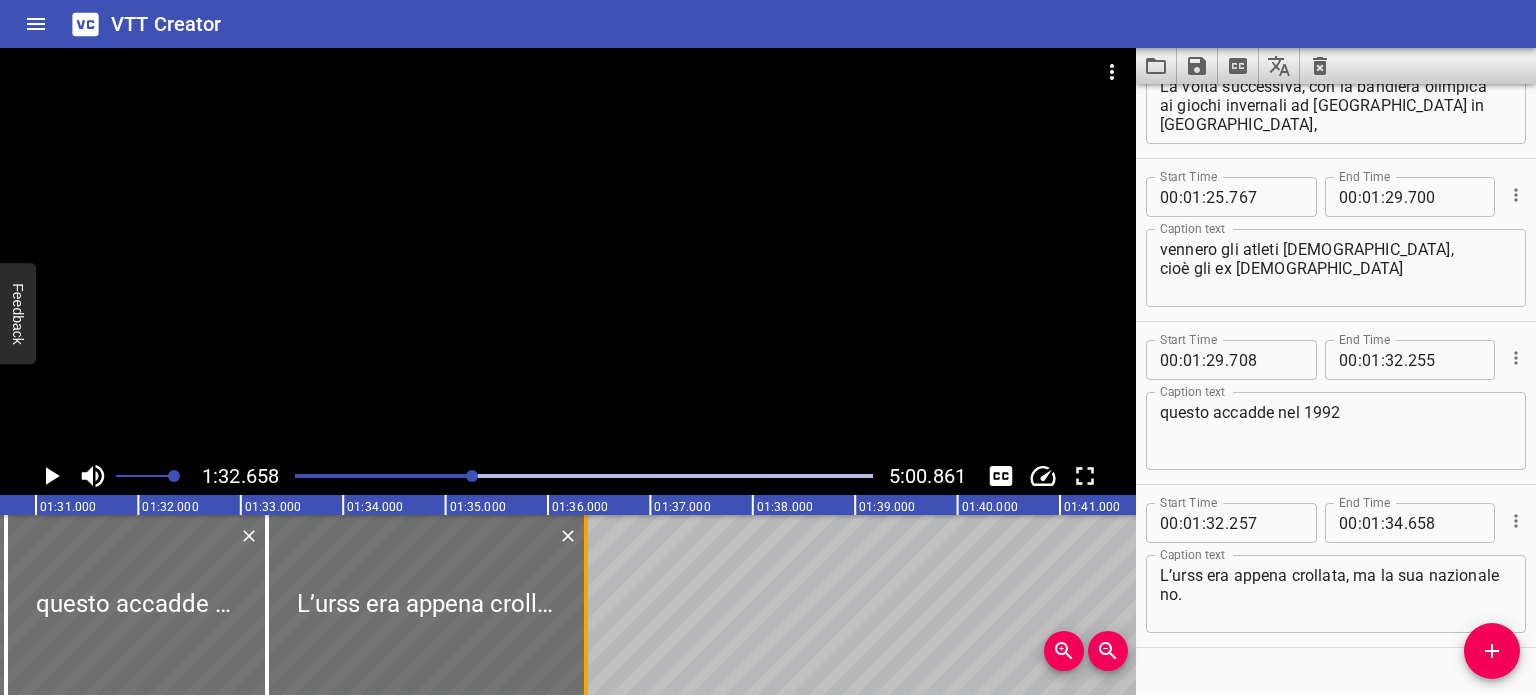 drag, startPoint x: 518, startPoint y: 583, endPoint x: 591, endPoint y: 601, distance: 75.18643 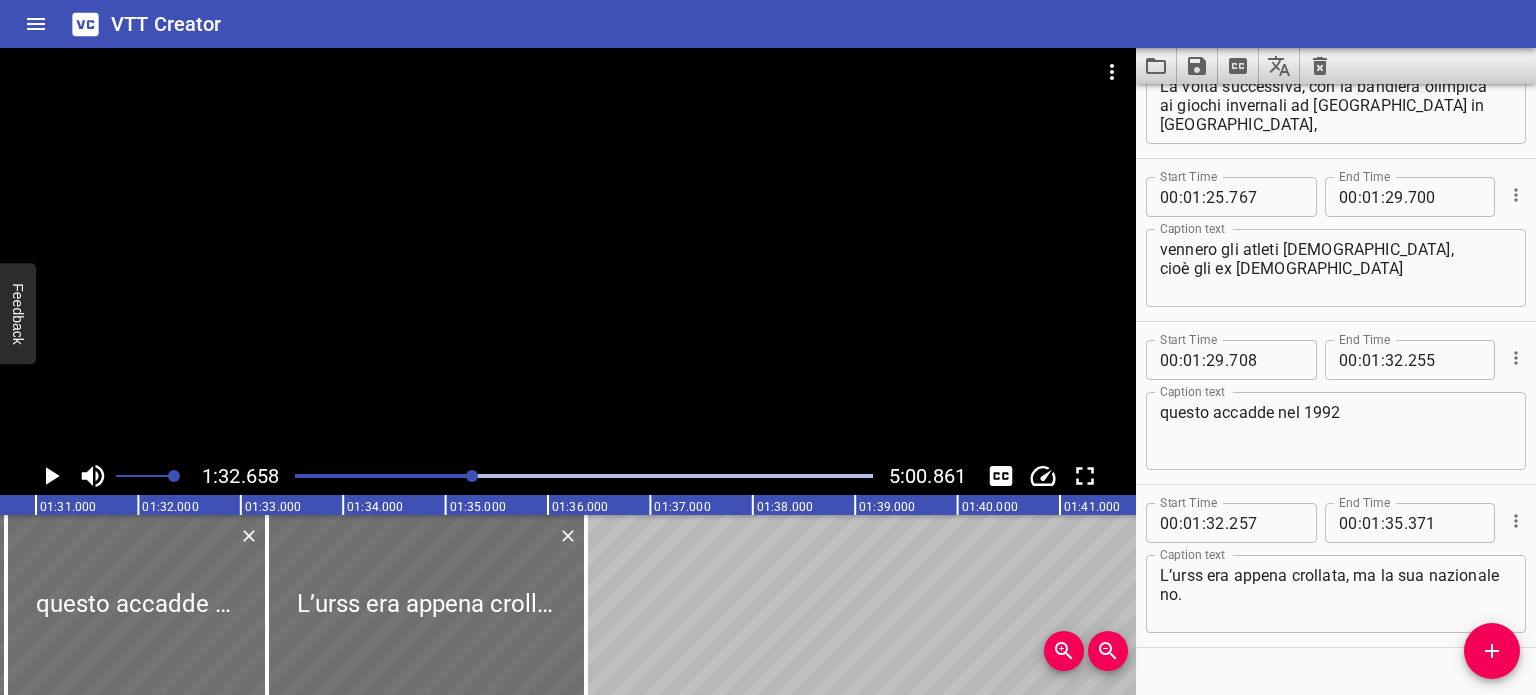 click at bounding box center (584, 476) 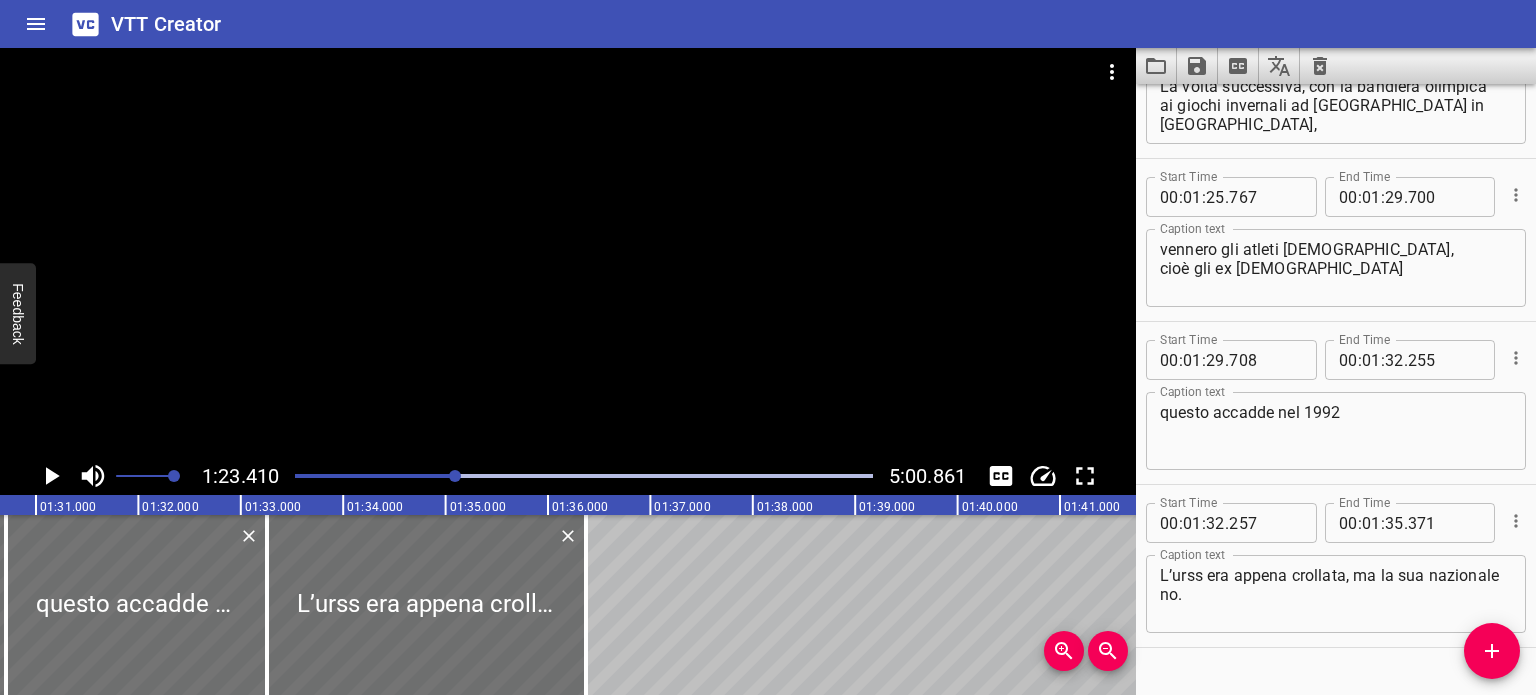 scroll, scrollTop: 2905, scrollLeft: 0, axis: vertical 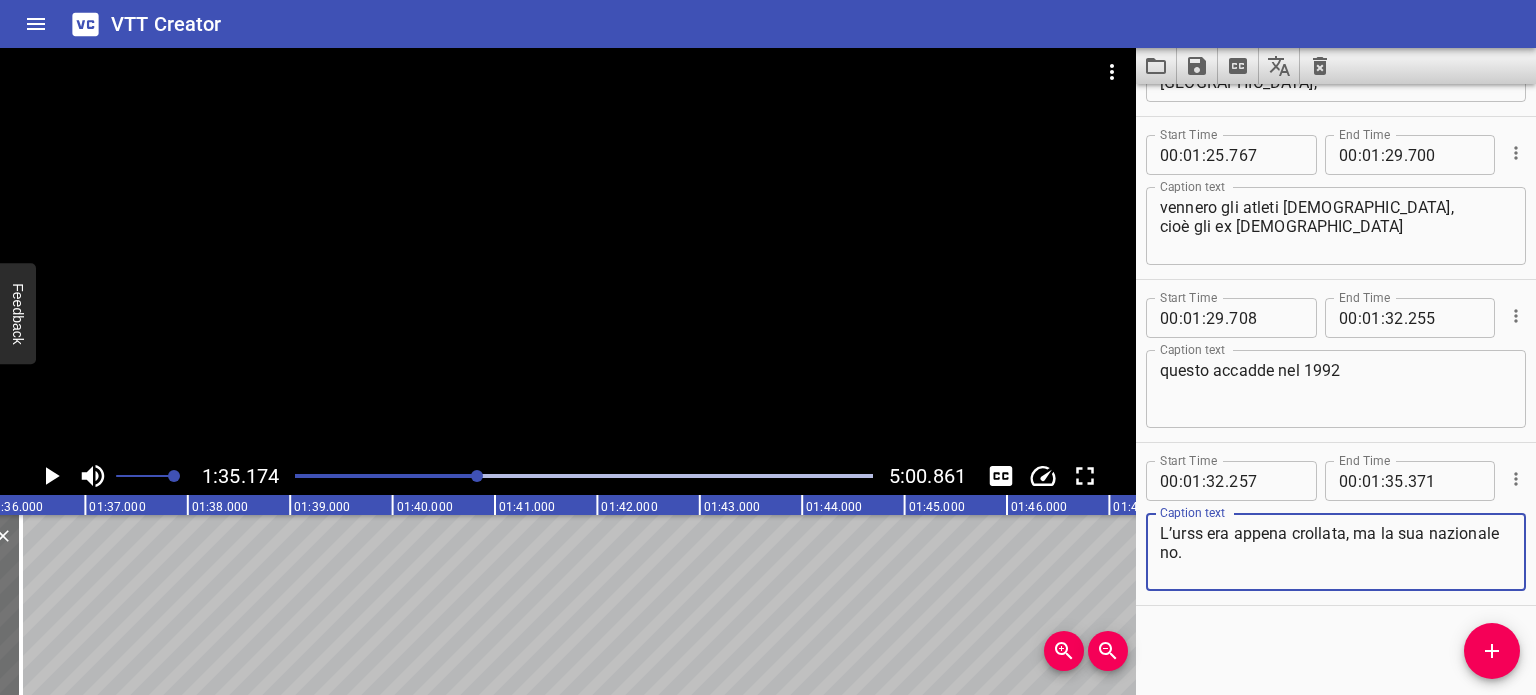 click on "L’urss era appena crollata, ma la sua nazionale no." at bounding box center [1336, 552] 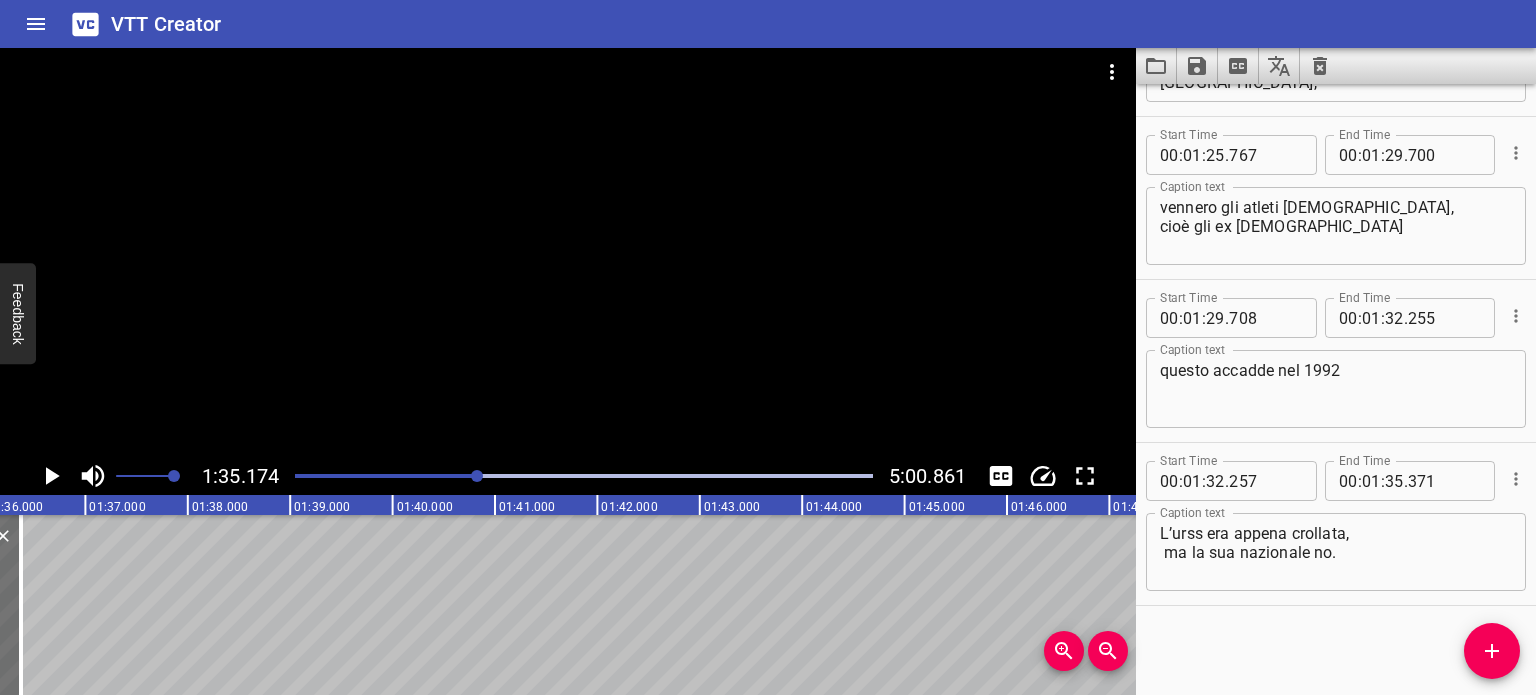 click at bounding box center [568, 252] 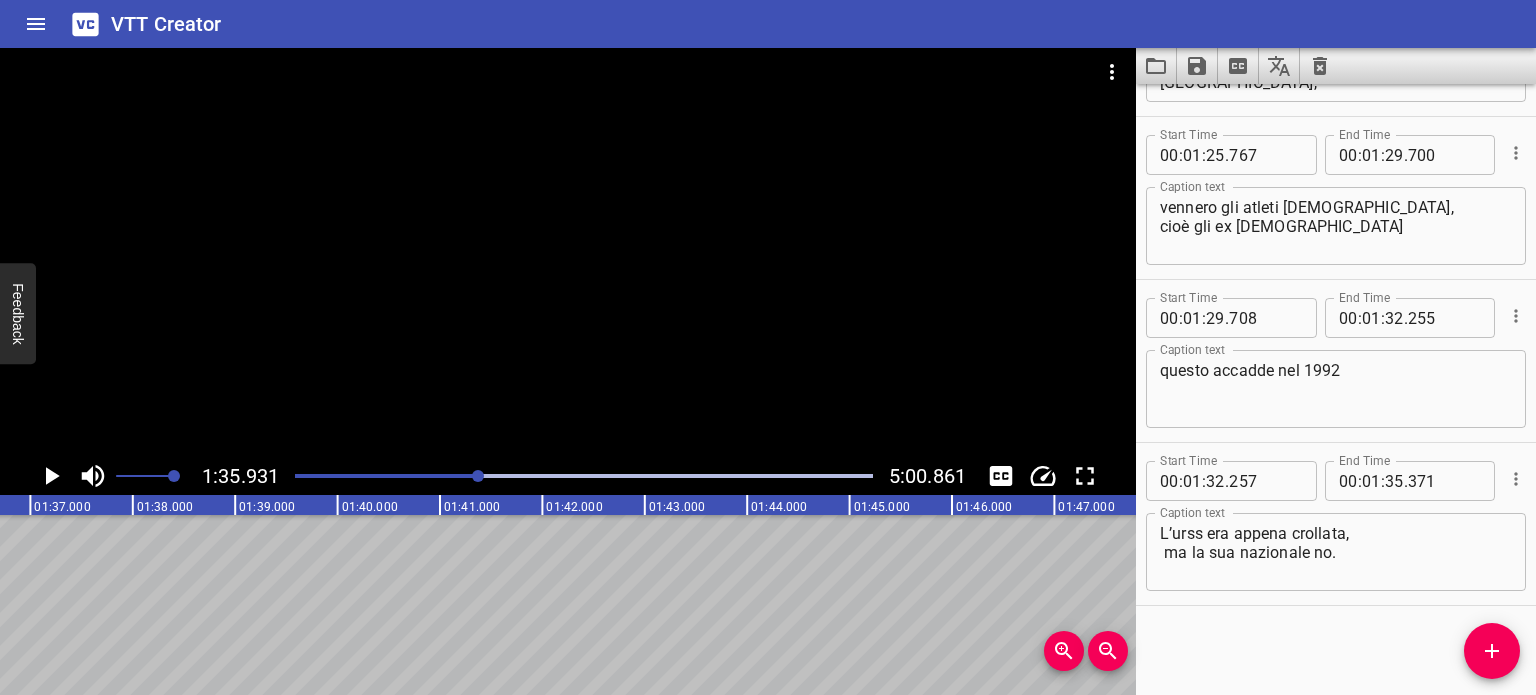 scroll, scrollTop: 0, scrollLeft: 9823, axis: horizontal 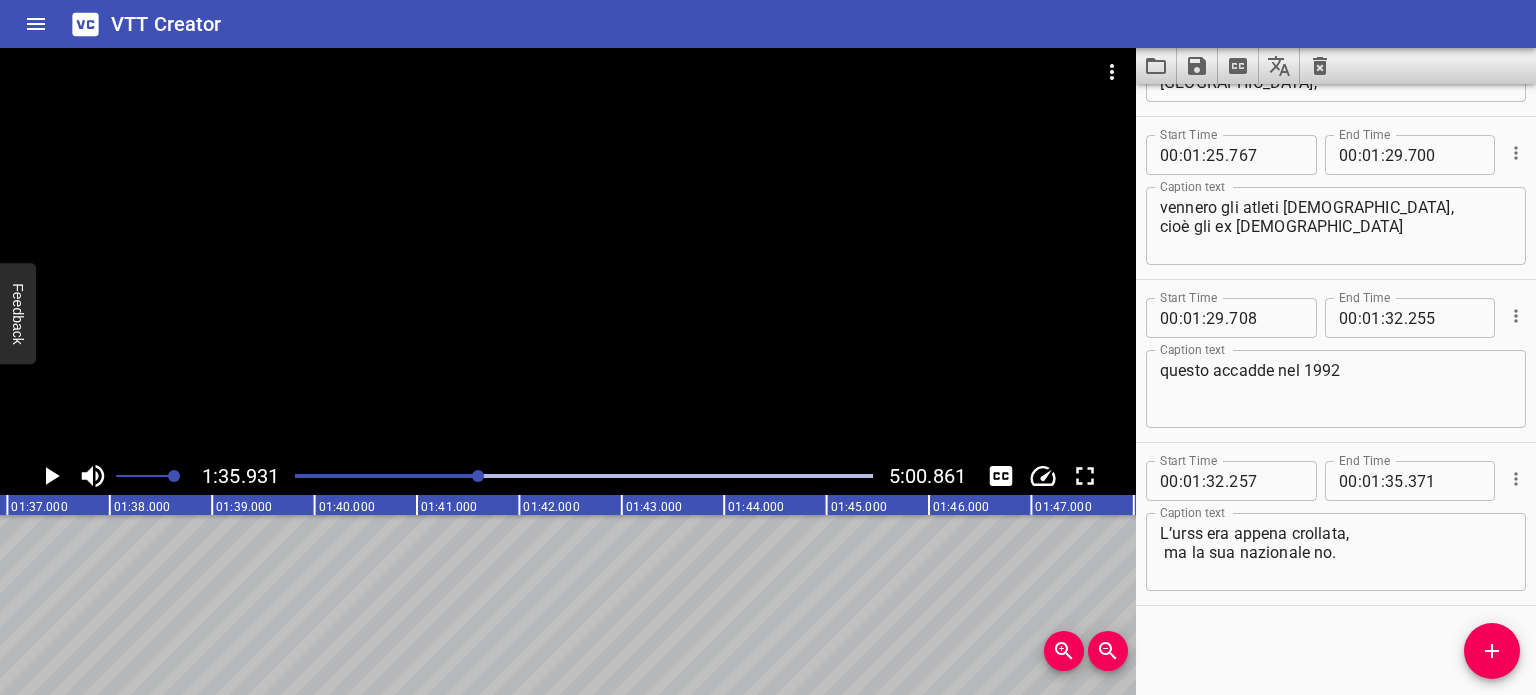 click at bounding box center [568, 252] 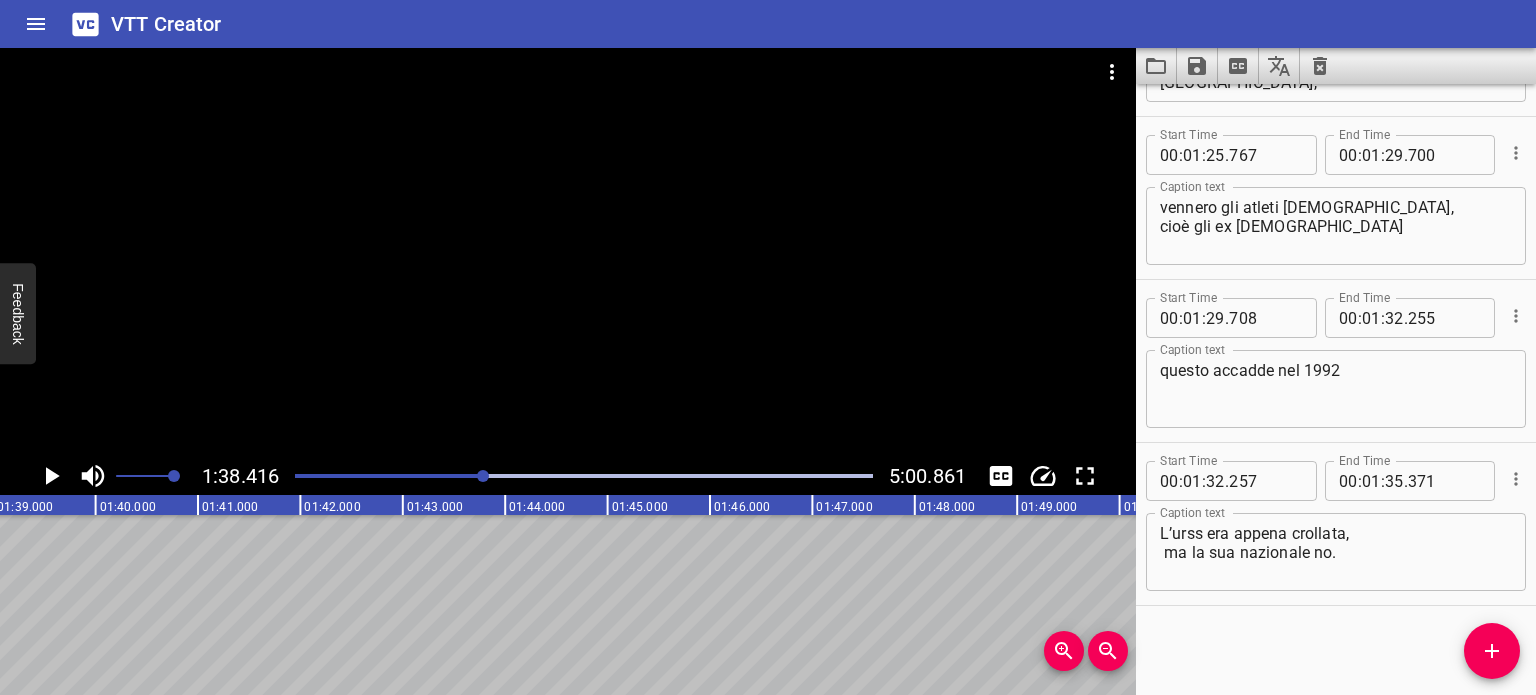 scroll, scrollTop: 0, scrollLeft: 10077, axis: horizontal 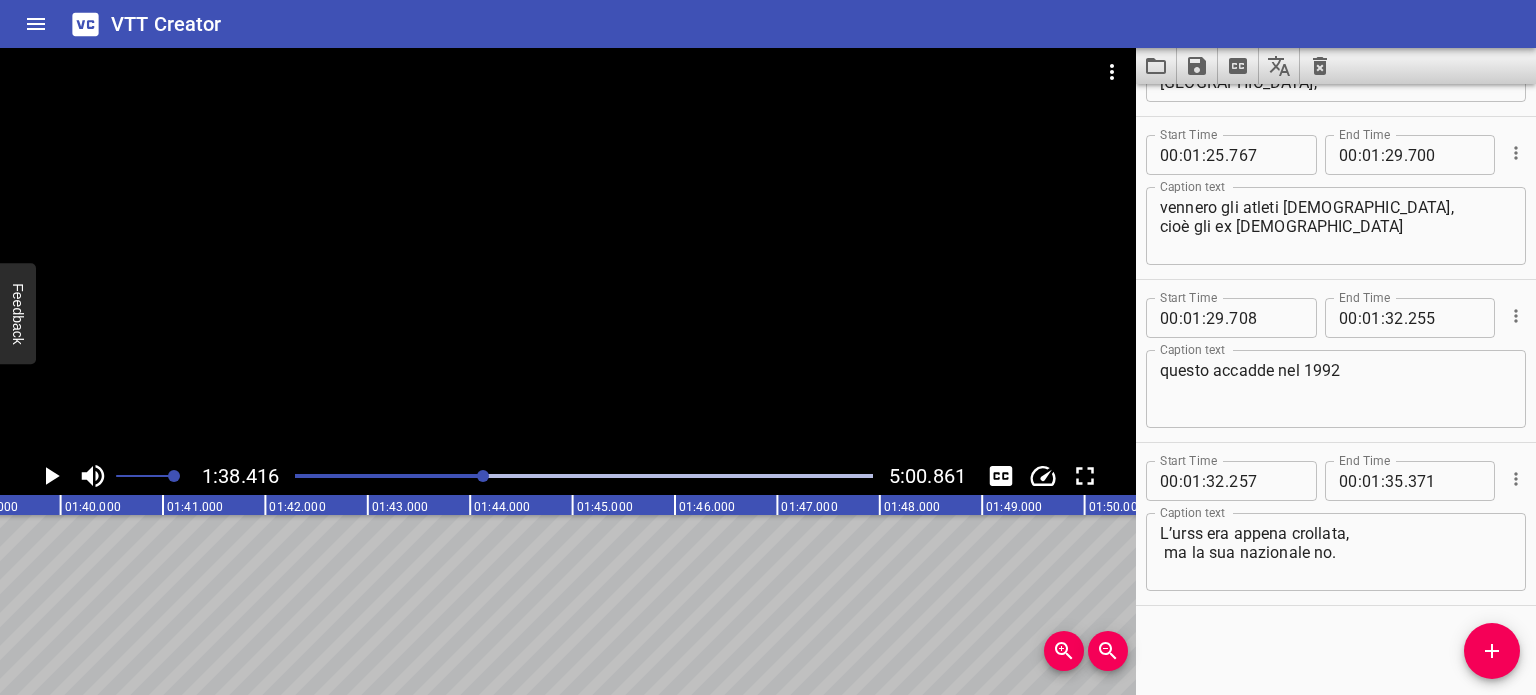 click at bounding box center [584, 476] 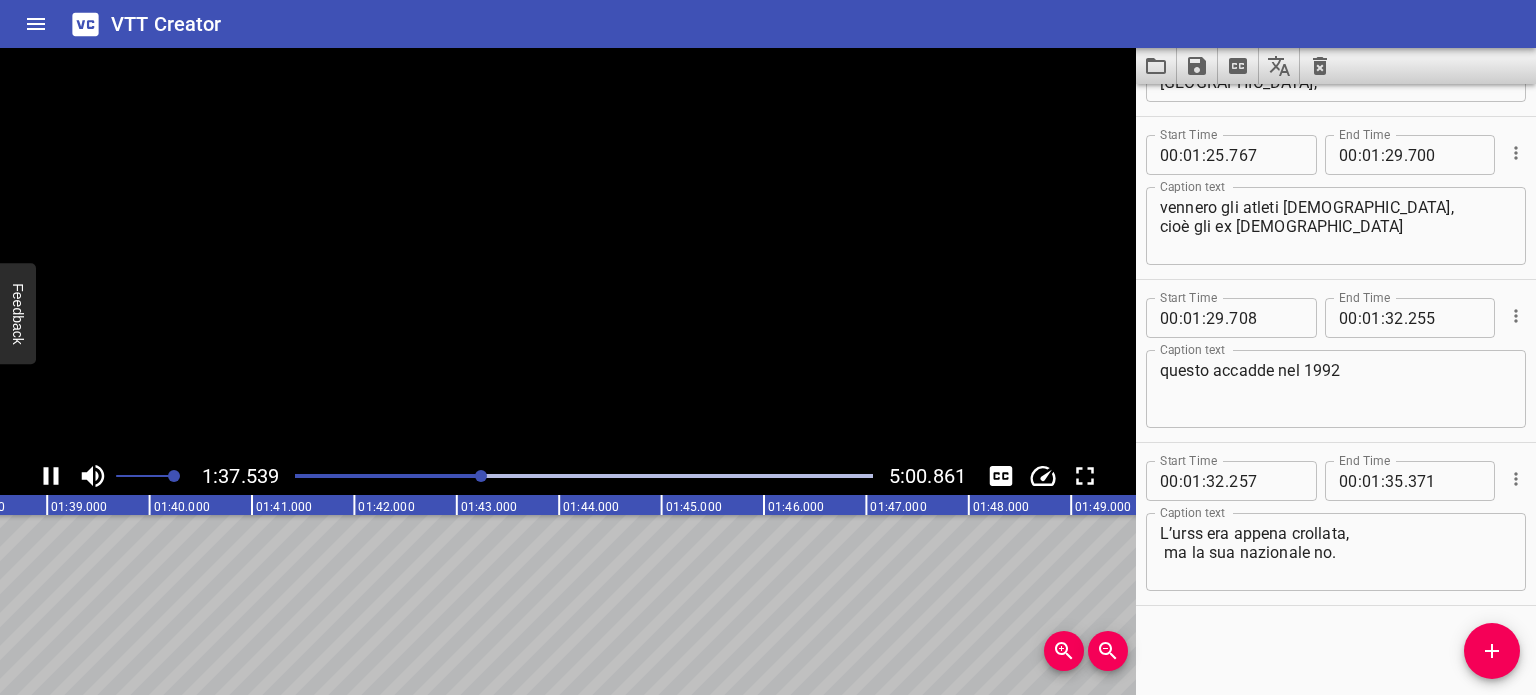 scroll, scrollTop: 0, scrollLeft: 10017, axis: horizontal 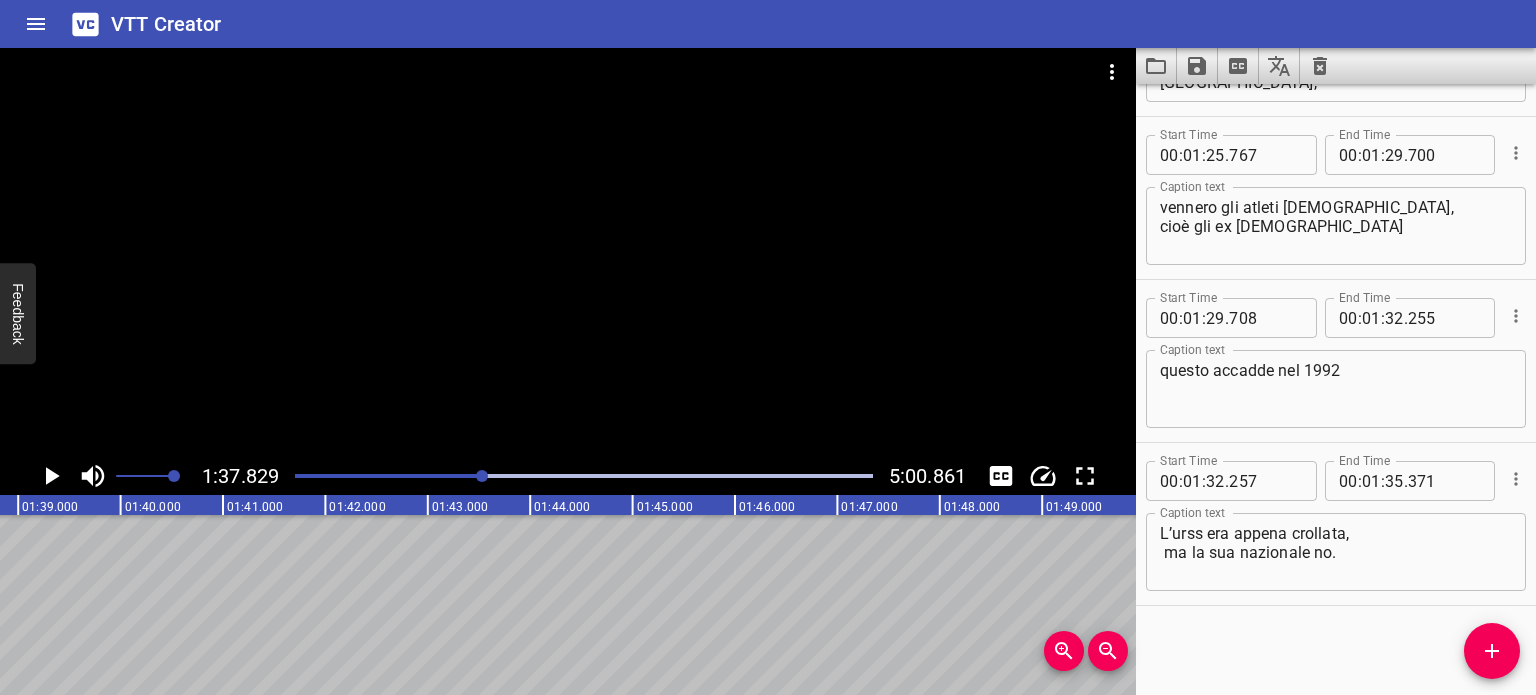 click at bounding box center (568, 252) 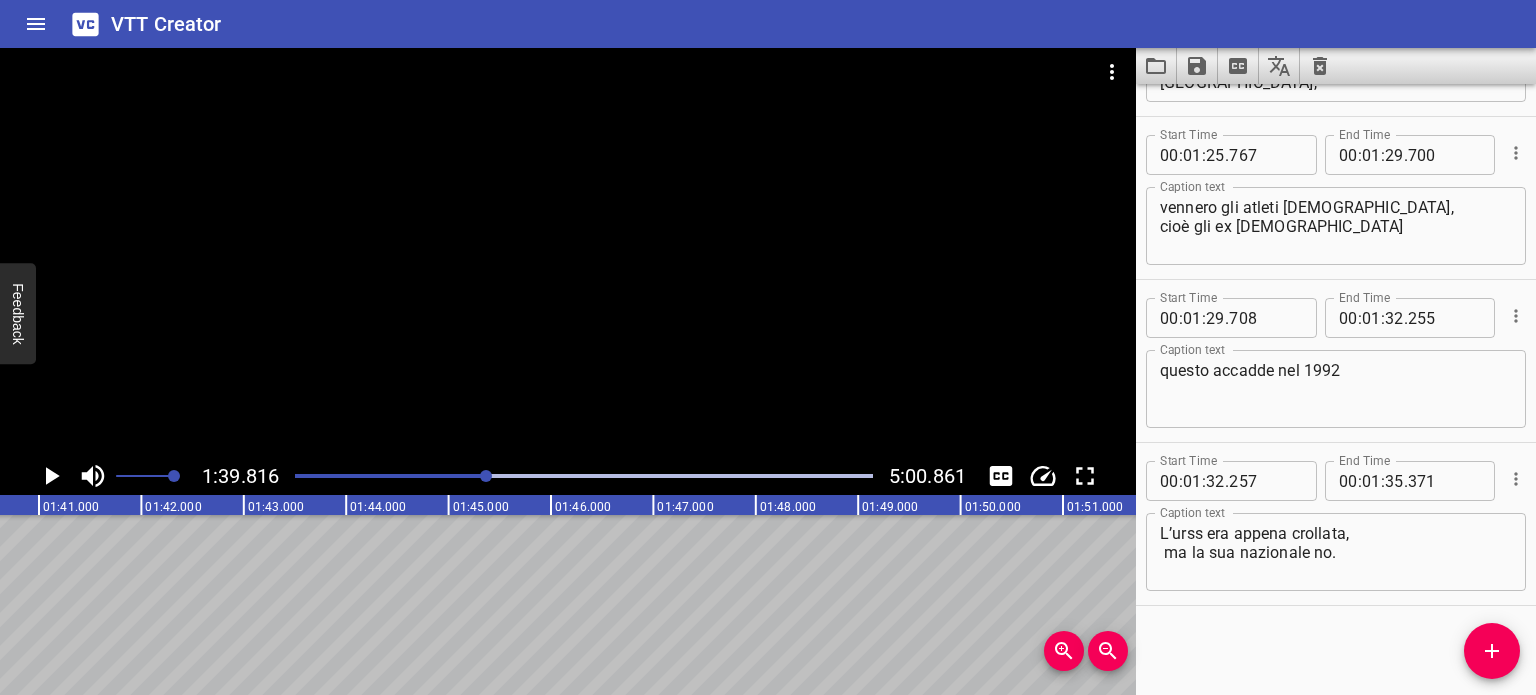 scroll, scrollTop: 0, scrollLeft: 10220, axis: horizontal 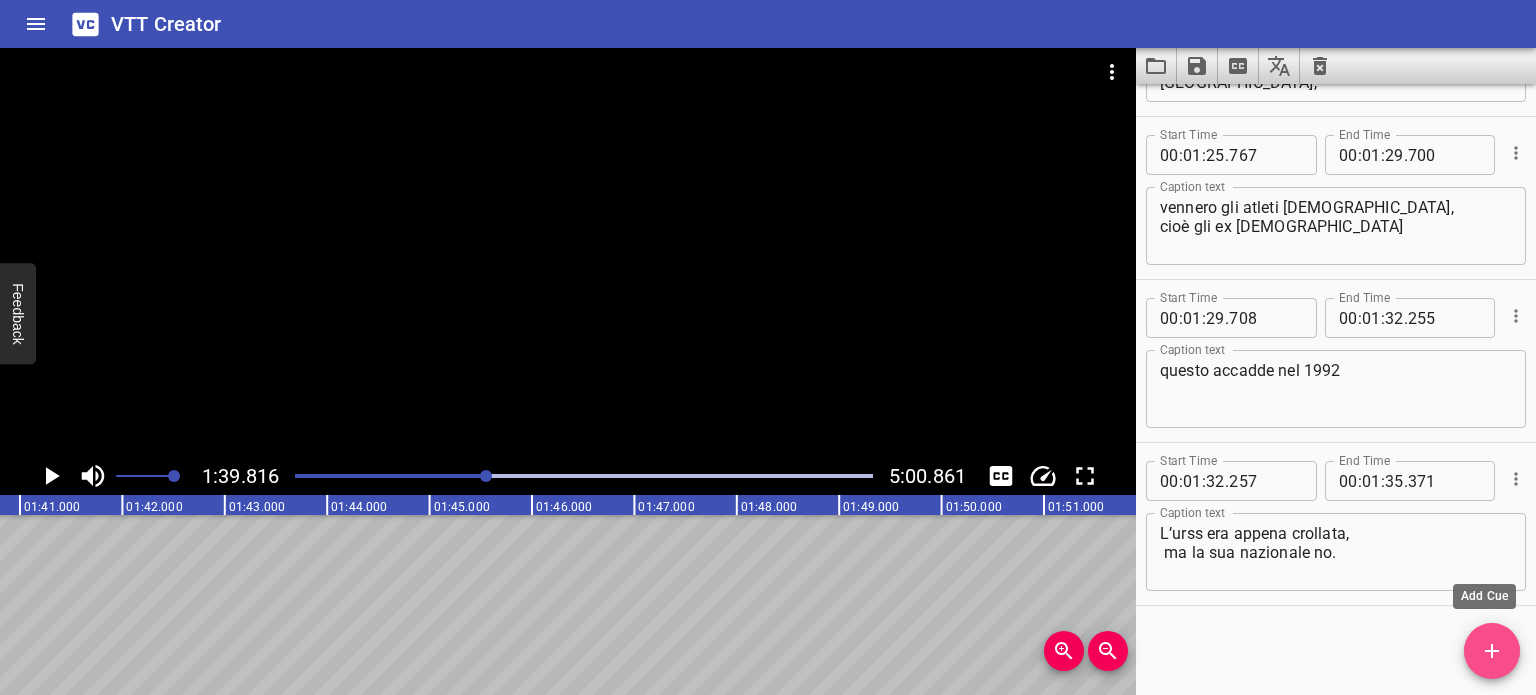 click at bounding box center (1492, 651) 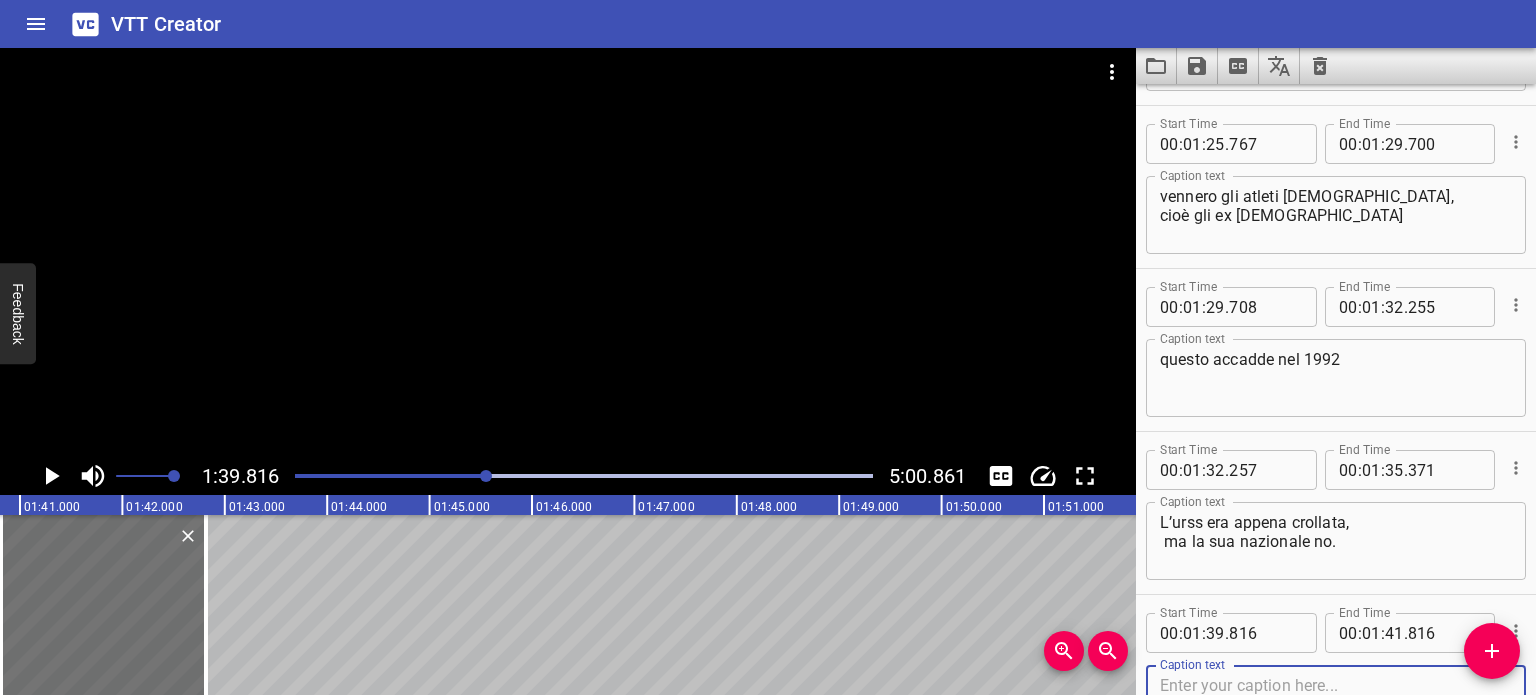 scroll, scrollTop: 3068, scrollLeft: 0, axis: vertical 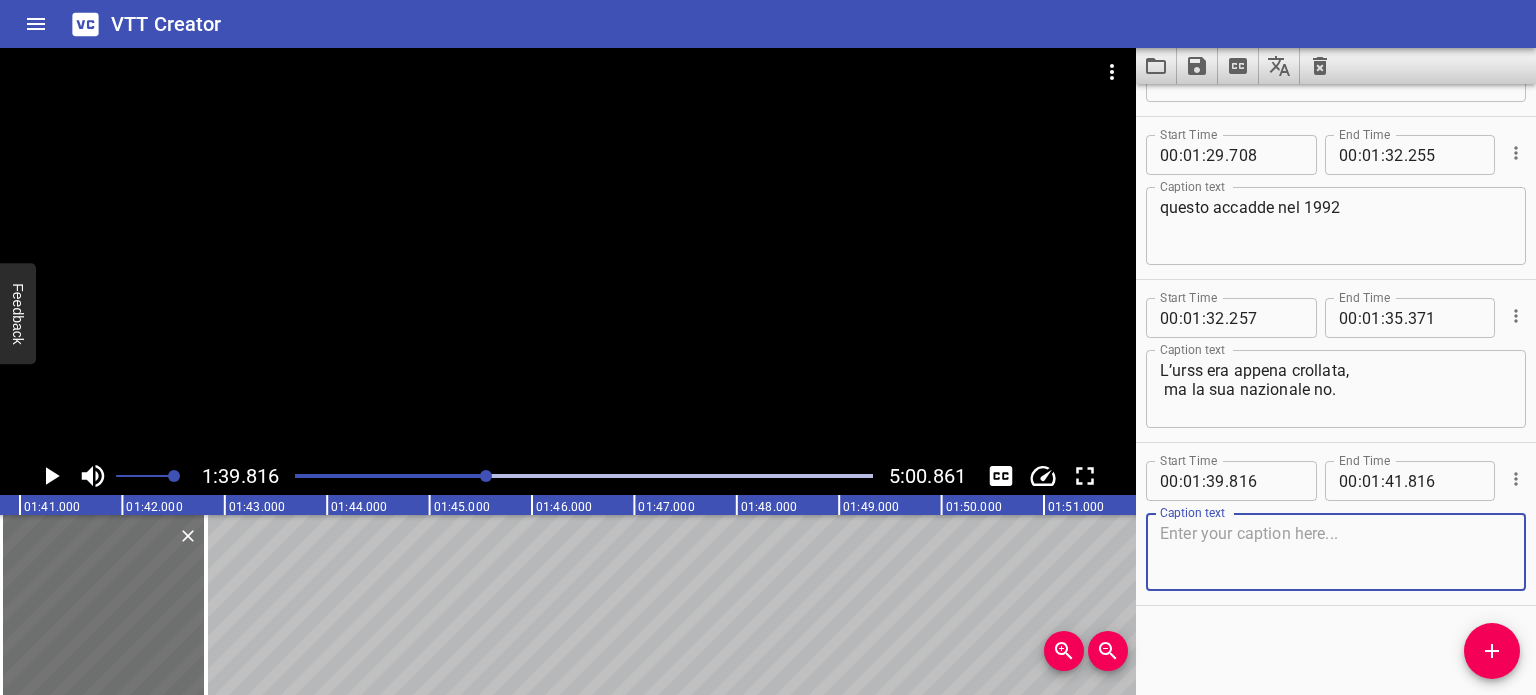 click at bounding box center (1336, 552) 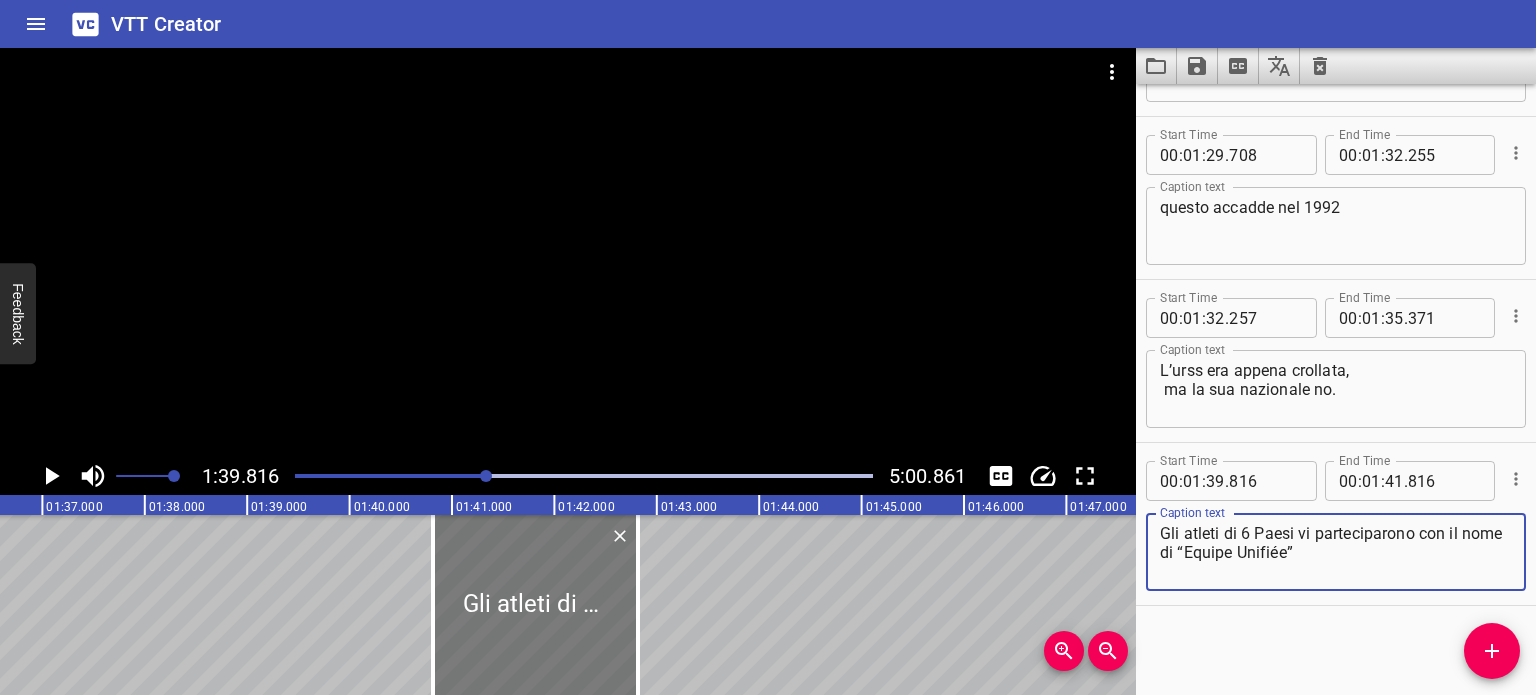 scroll, scrollTop: 0, scrollLeft: 9552, axis: horizontal 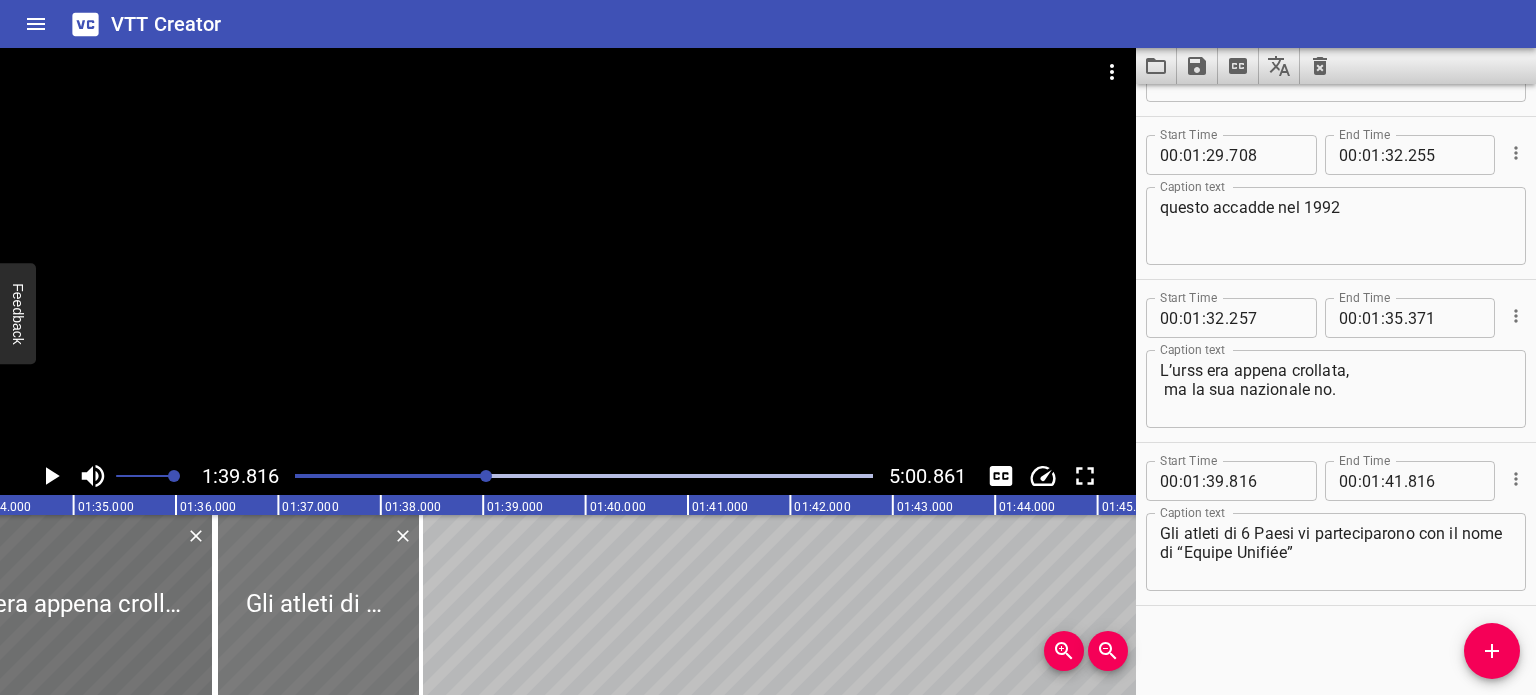 drag, startPoint x: 765, startPoint y: 597, endPoint x: 312, endPoint y: 581, distance: 453.28247 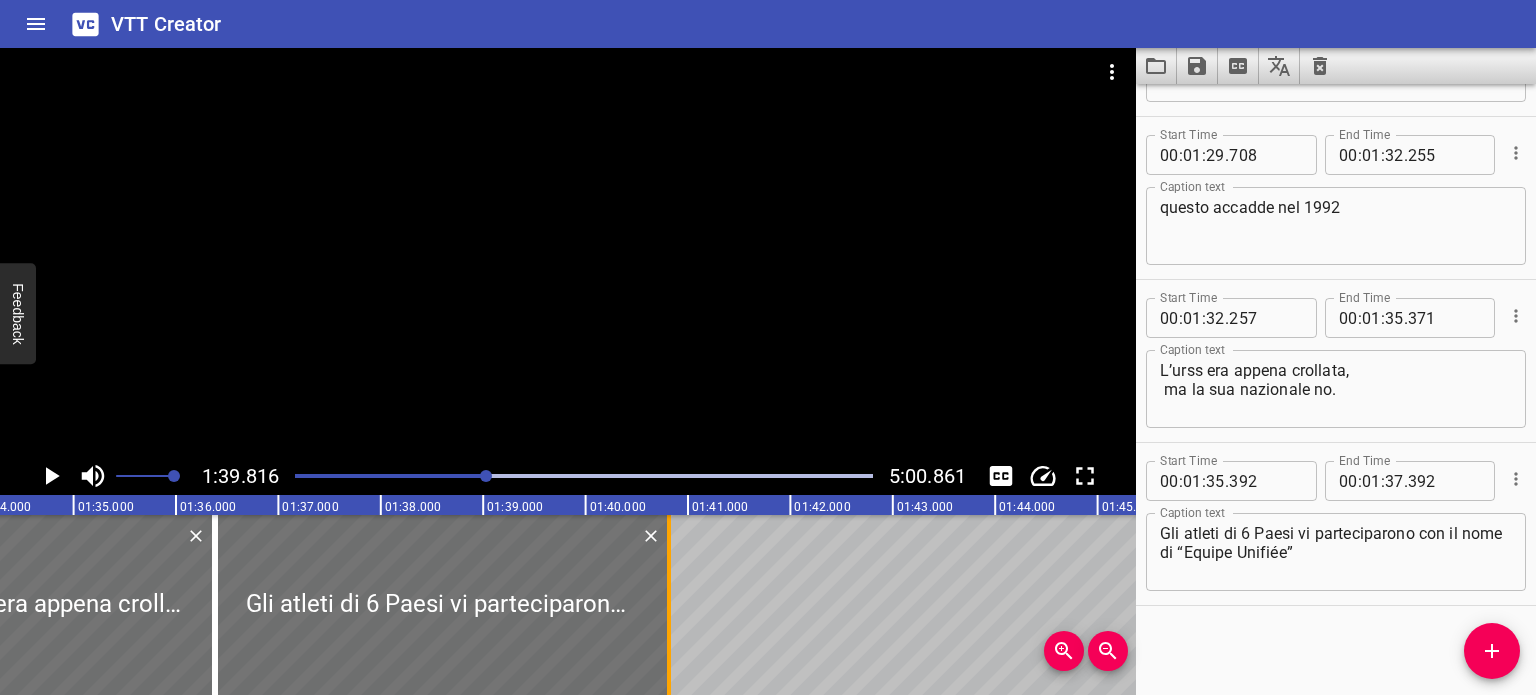 drag, startPoint x: 425, startPoint y: 591, endPoint x: 673, endPoint y: 583, distance: 248.129 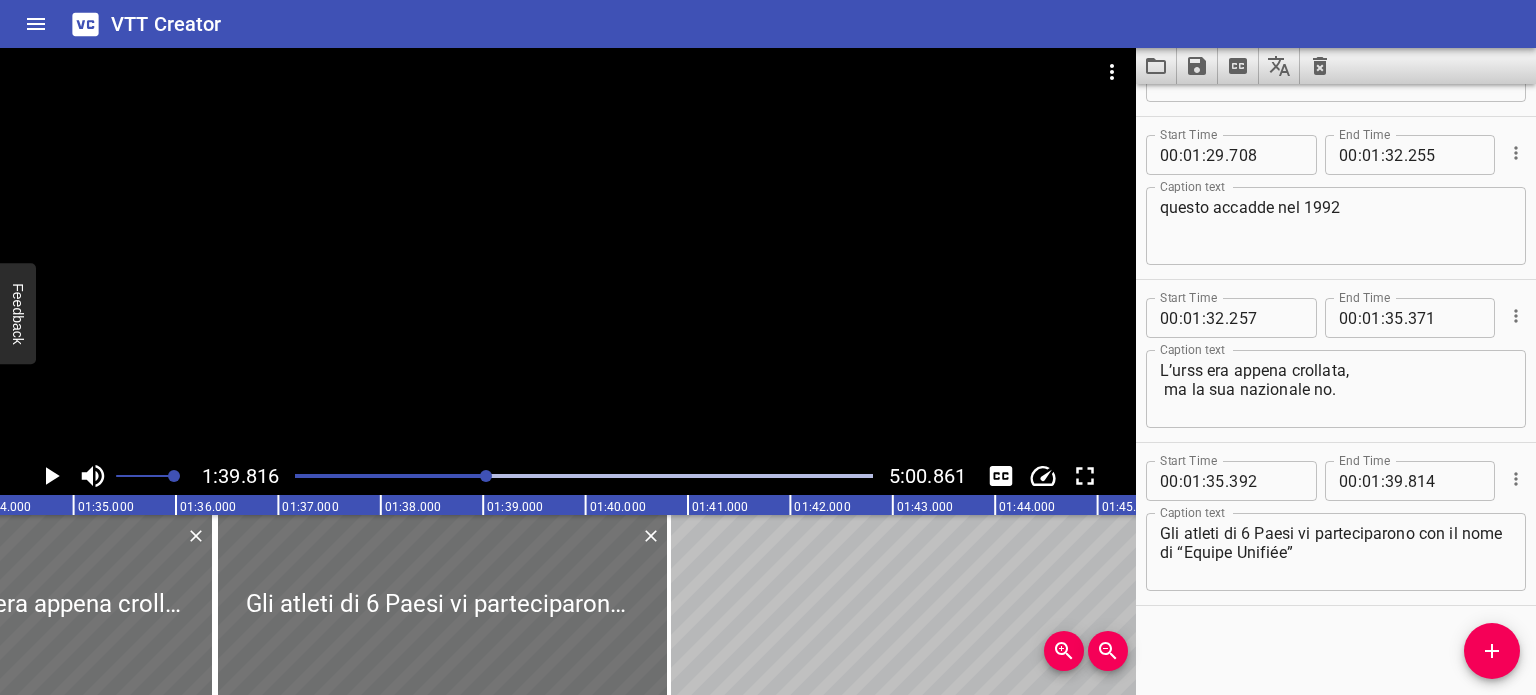 click at bounding box center (584, 476) 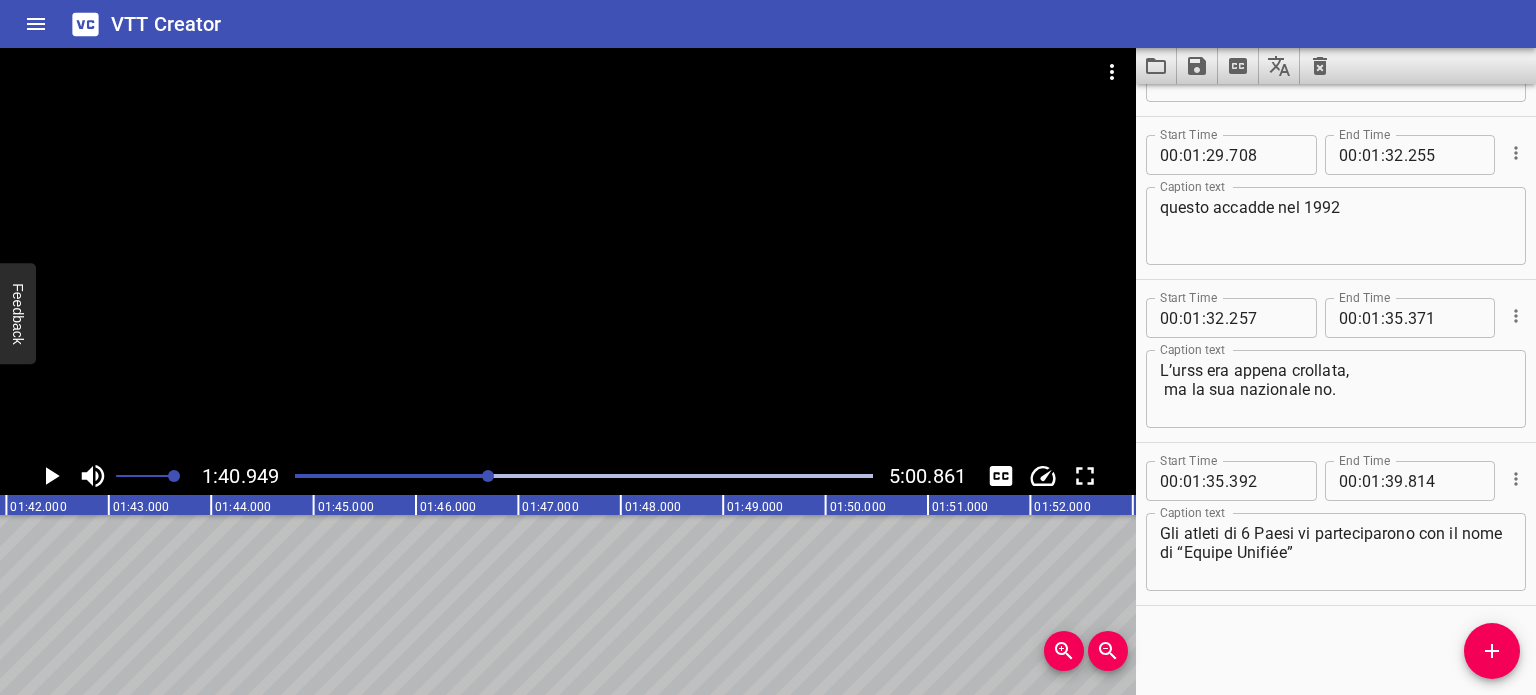 scroll, scrollTop: 0, scrollLeft: 10020, axis: horizontal 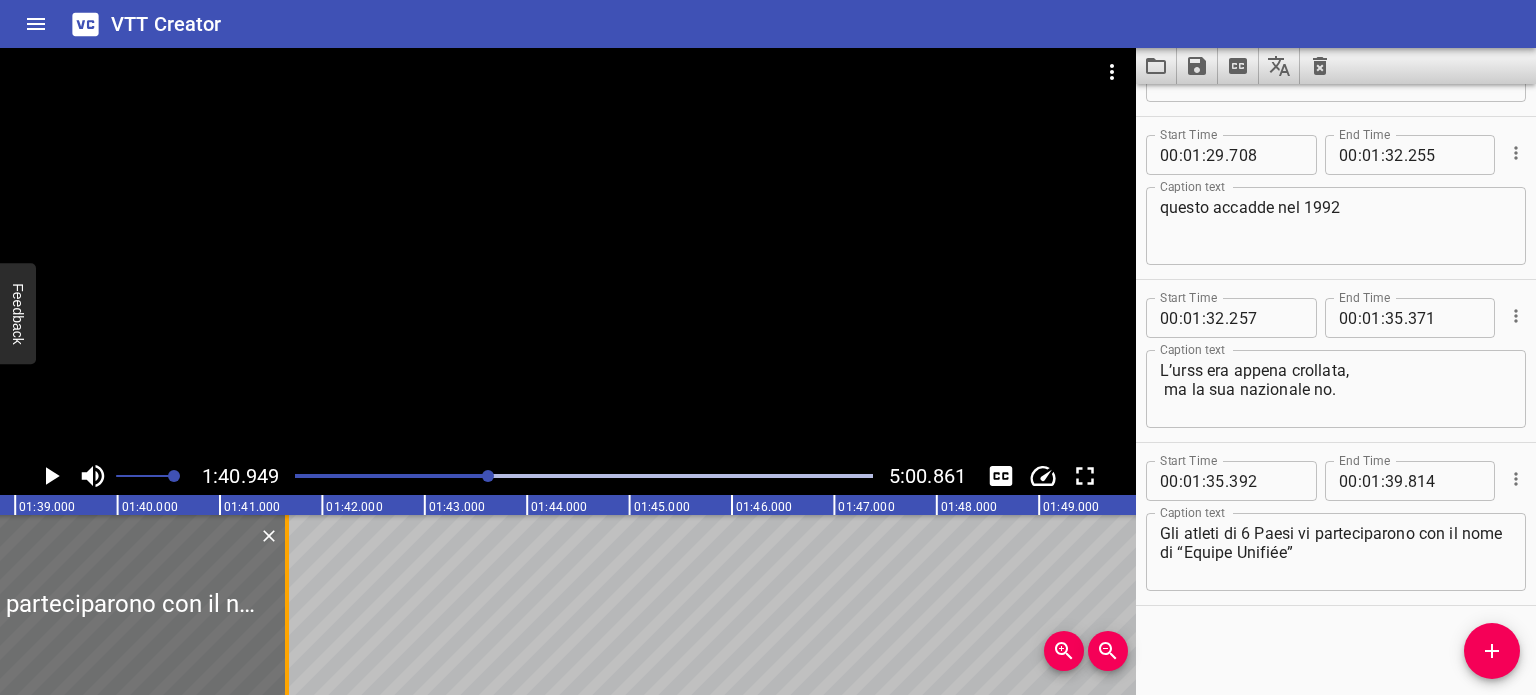 drag, startPoint x: 198, startPoint y: 575, endPoint x: 284, endPoint y: 599, distance: 89.28606 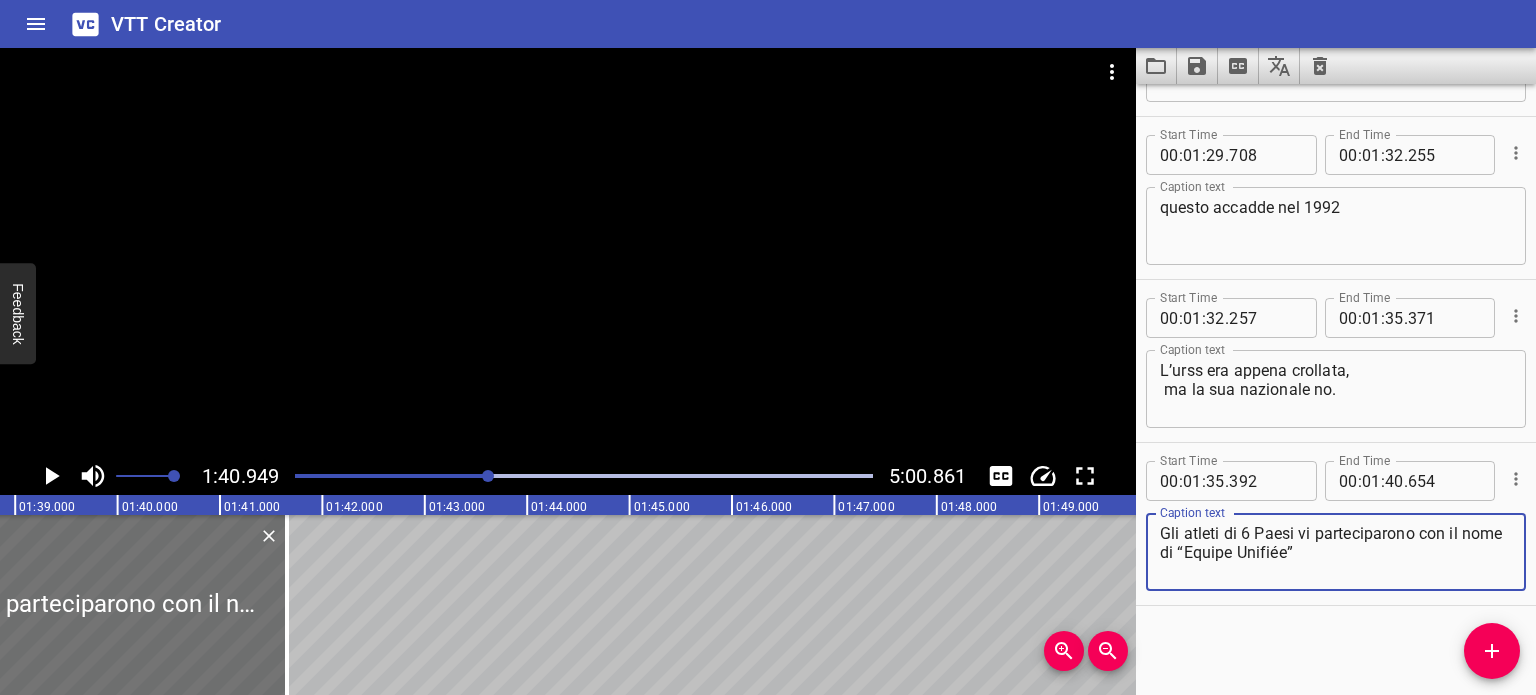 click on "Gli atleti di 6 Paesi vi parteciparono con il nome di “Equipe Unifiée”" at bounding box center [1336, 552] 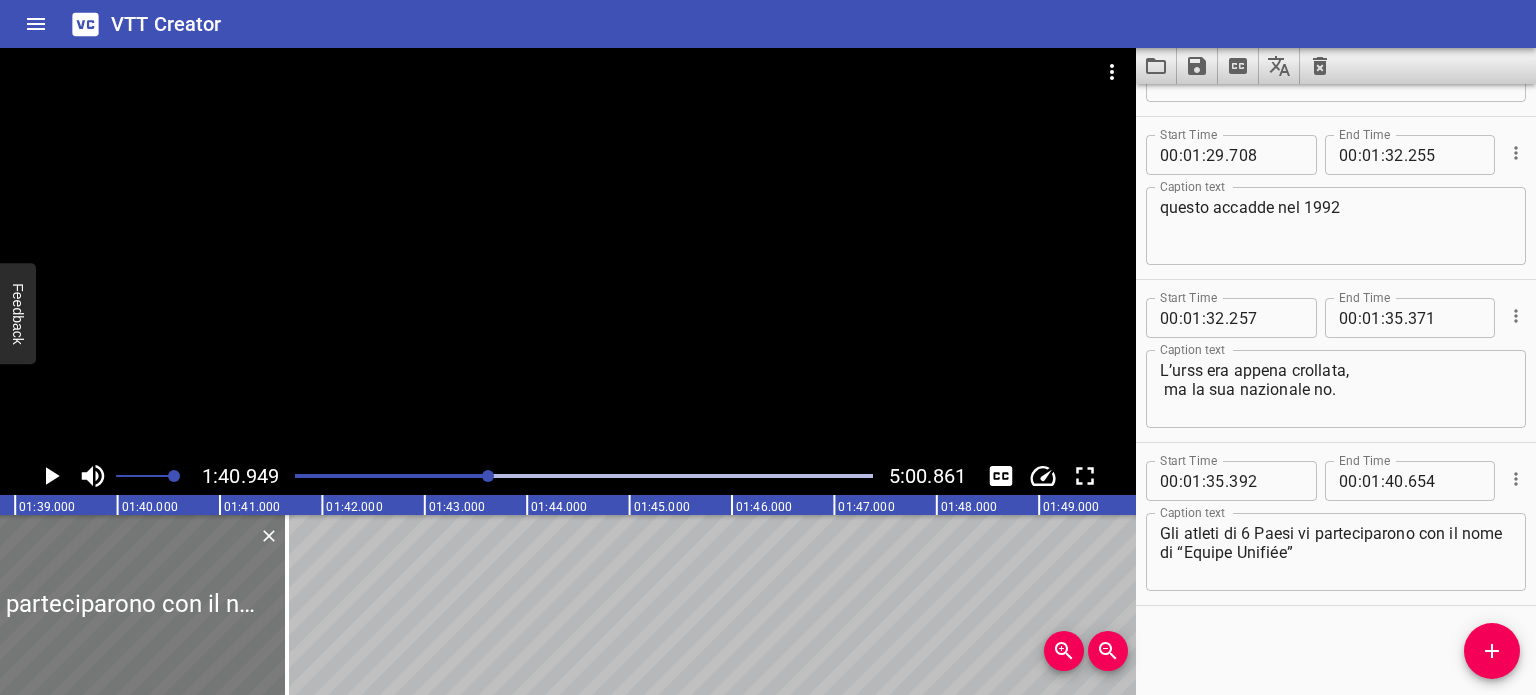 click at bounding box center (17, 605) 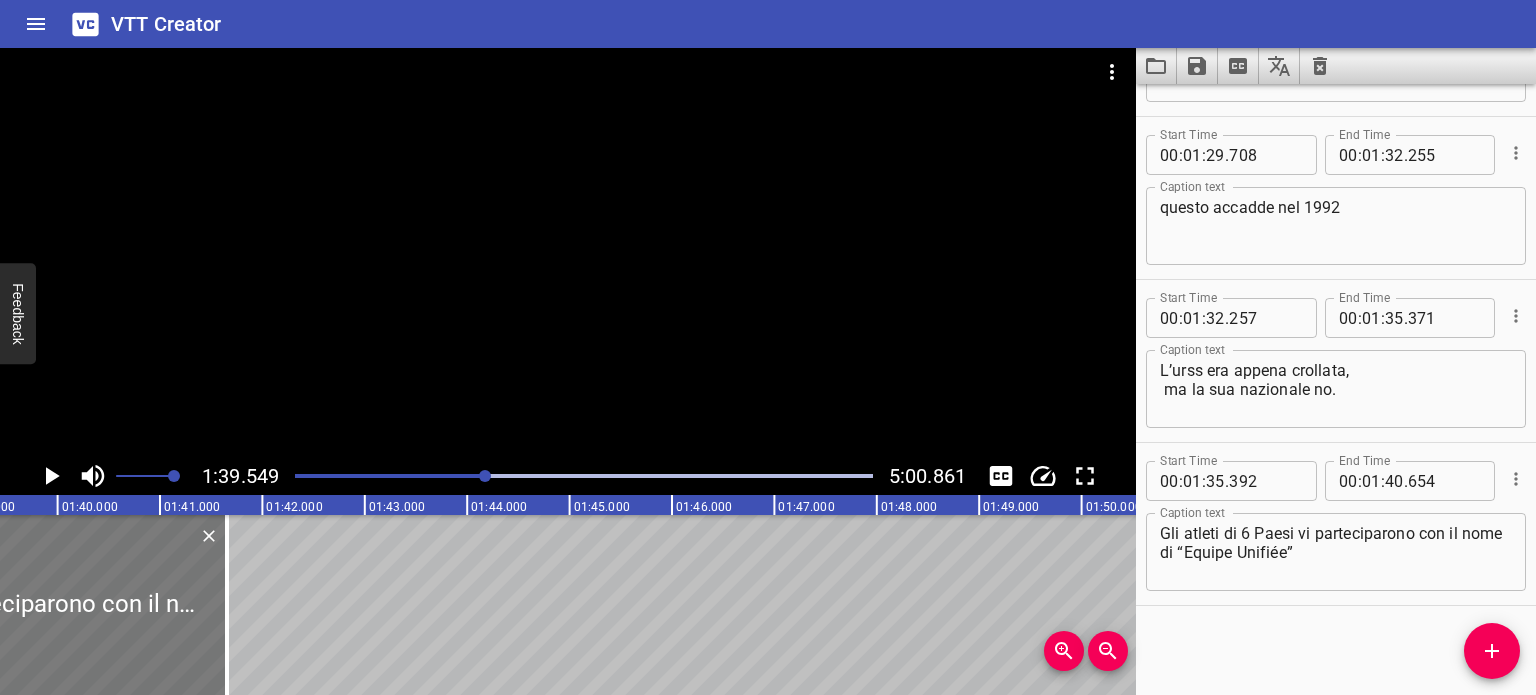 scroll, scrollTop: 0, scrollLeft: 10193, axis: horizontal 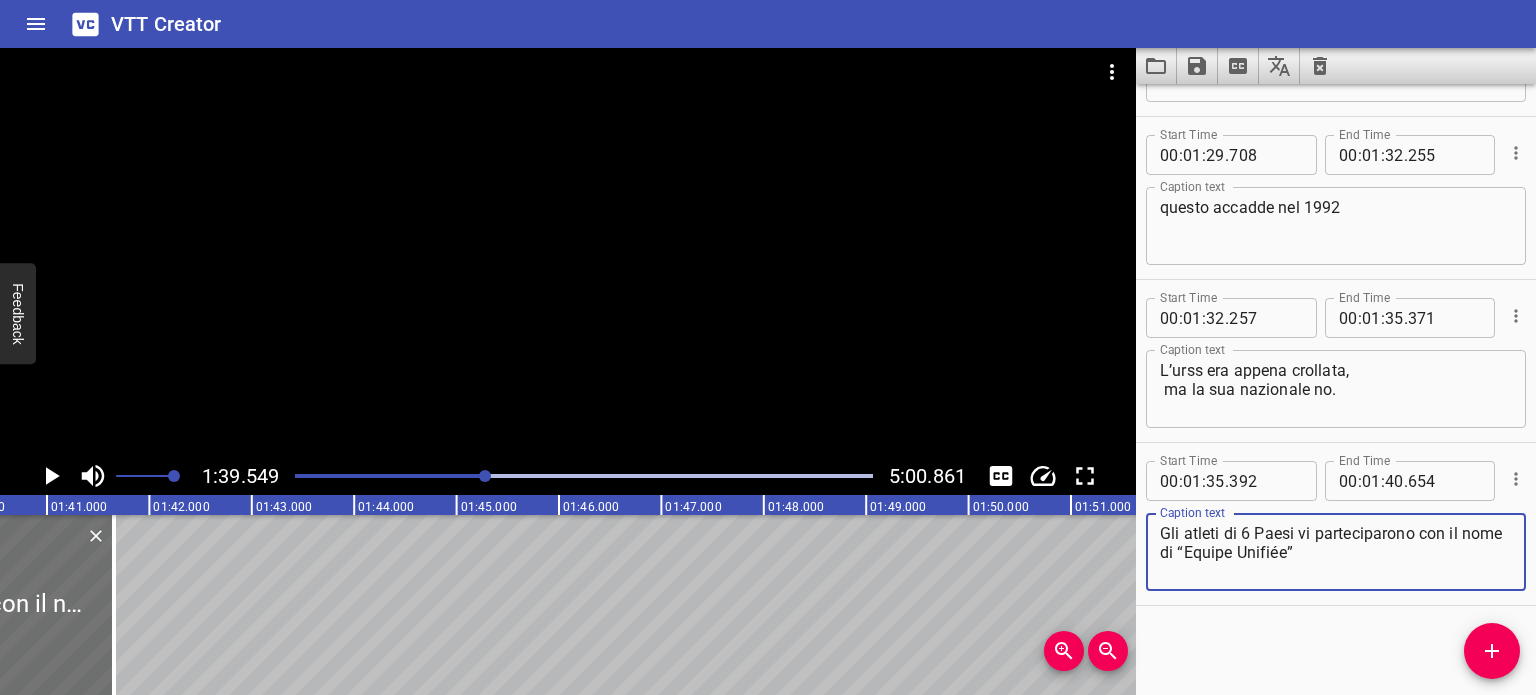 click on "Gli atleti di 6 Paesi vi parteciparono con il nome di “Equipe Unifiée”" at bounding box center (1336, 552) 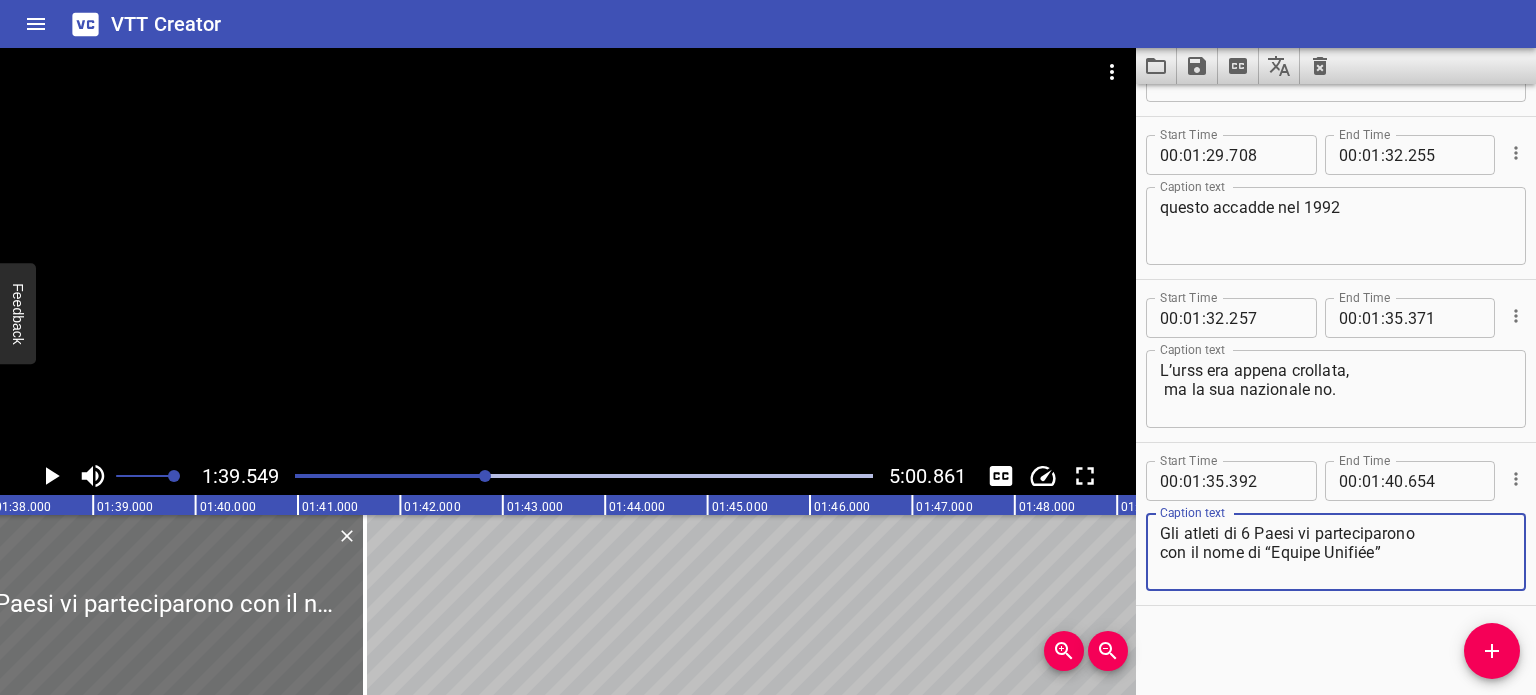scroll, scrollTop: 0, scrollLeft: 9872, axis: horizontal 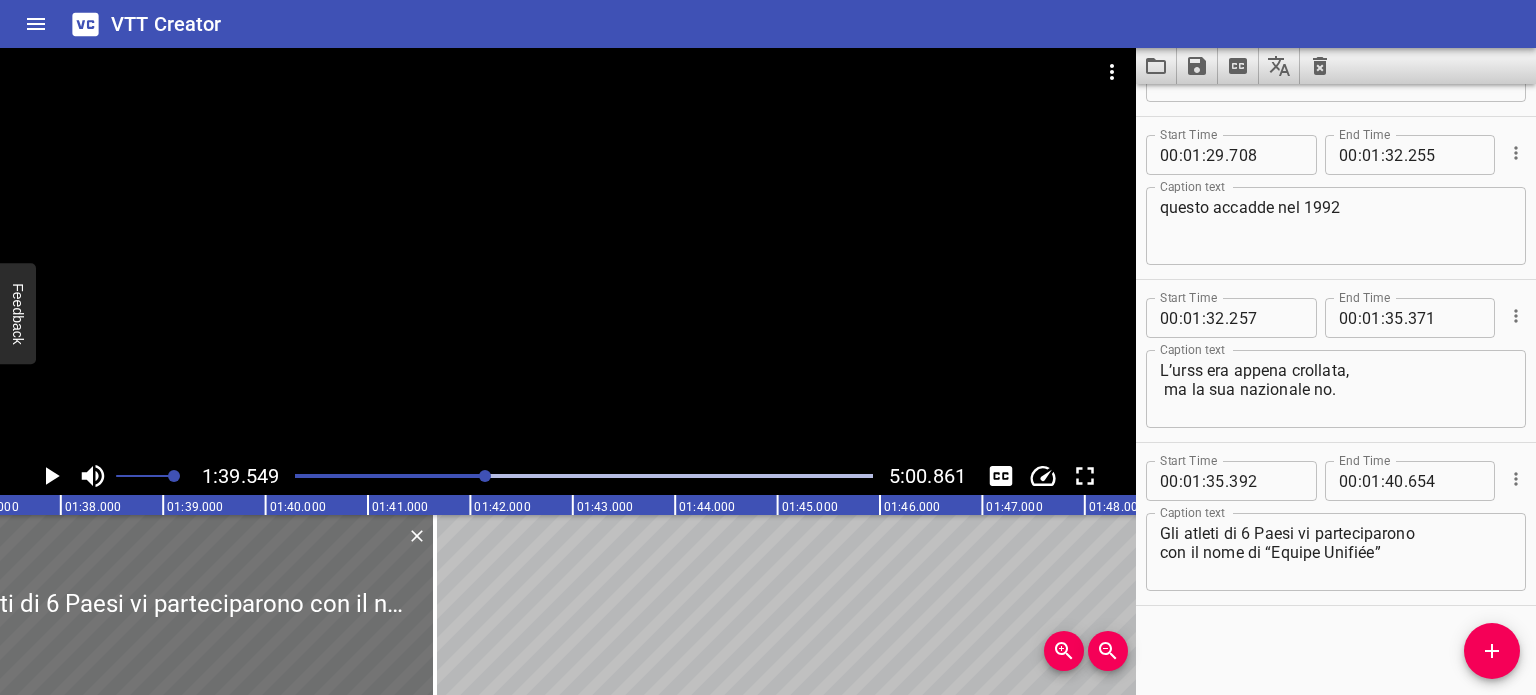 click at bounding box center (584, 476) 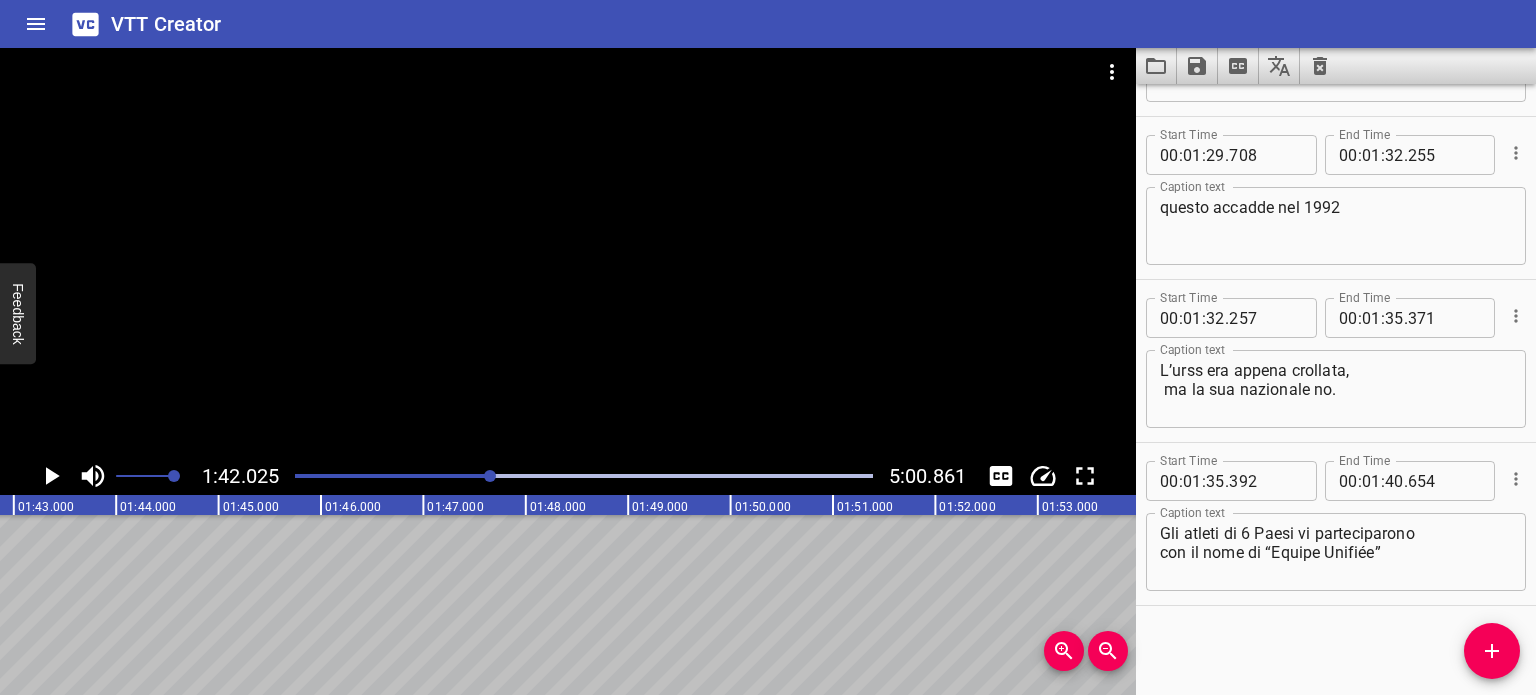 scroll, scrollTop: 0, scrollLeft: 10447, axis: horizontal 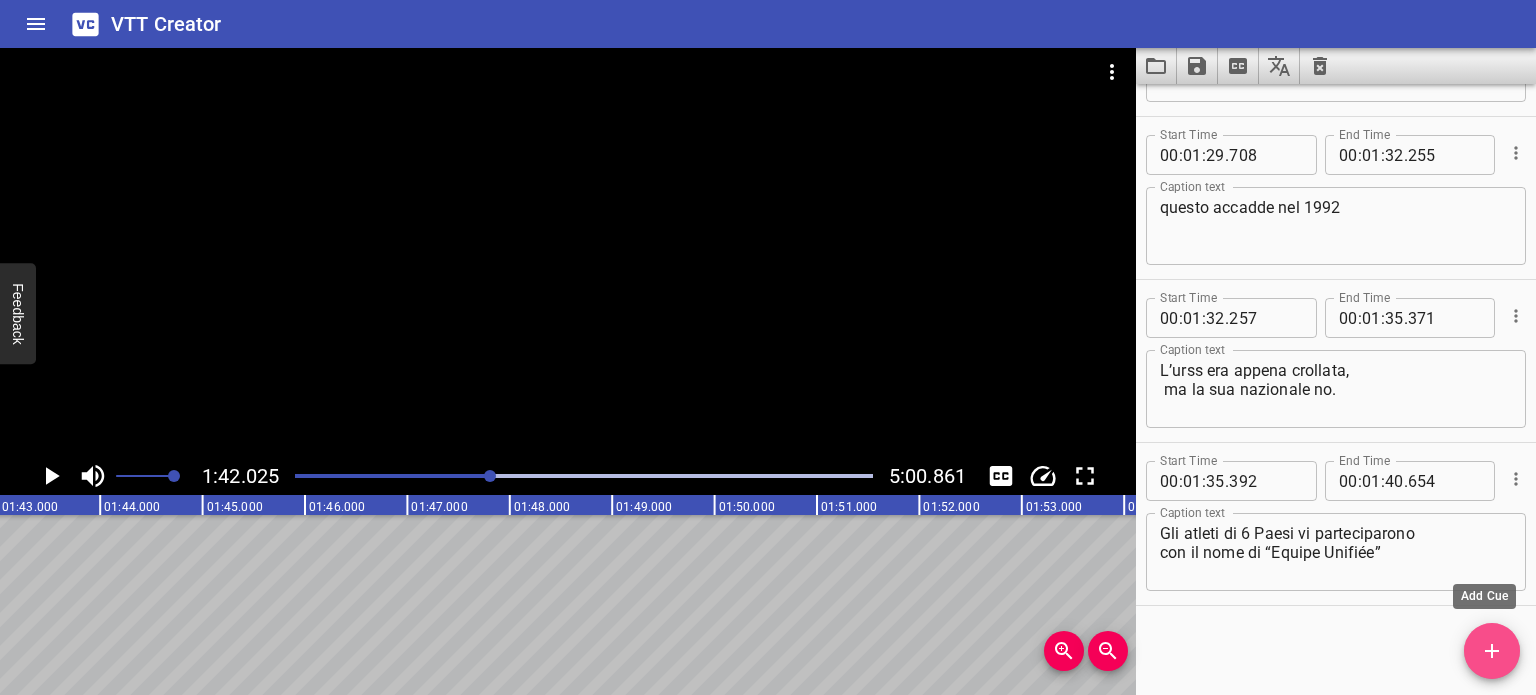 click 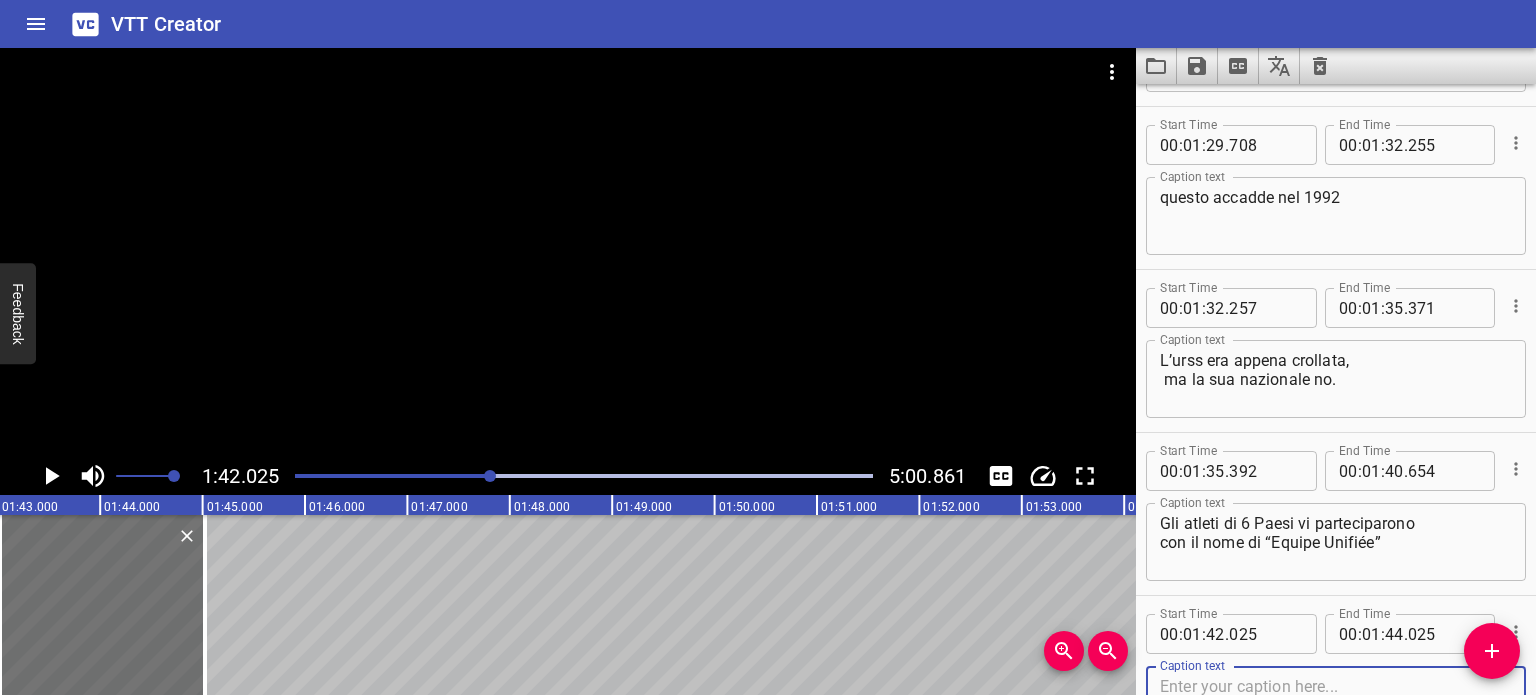 scroll, scrollTop: 3232, scrollLeft: 0, axis: vertical 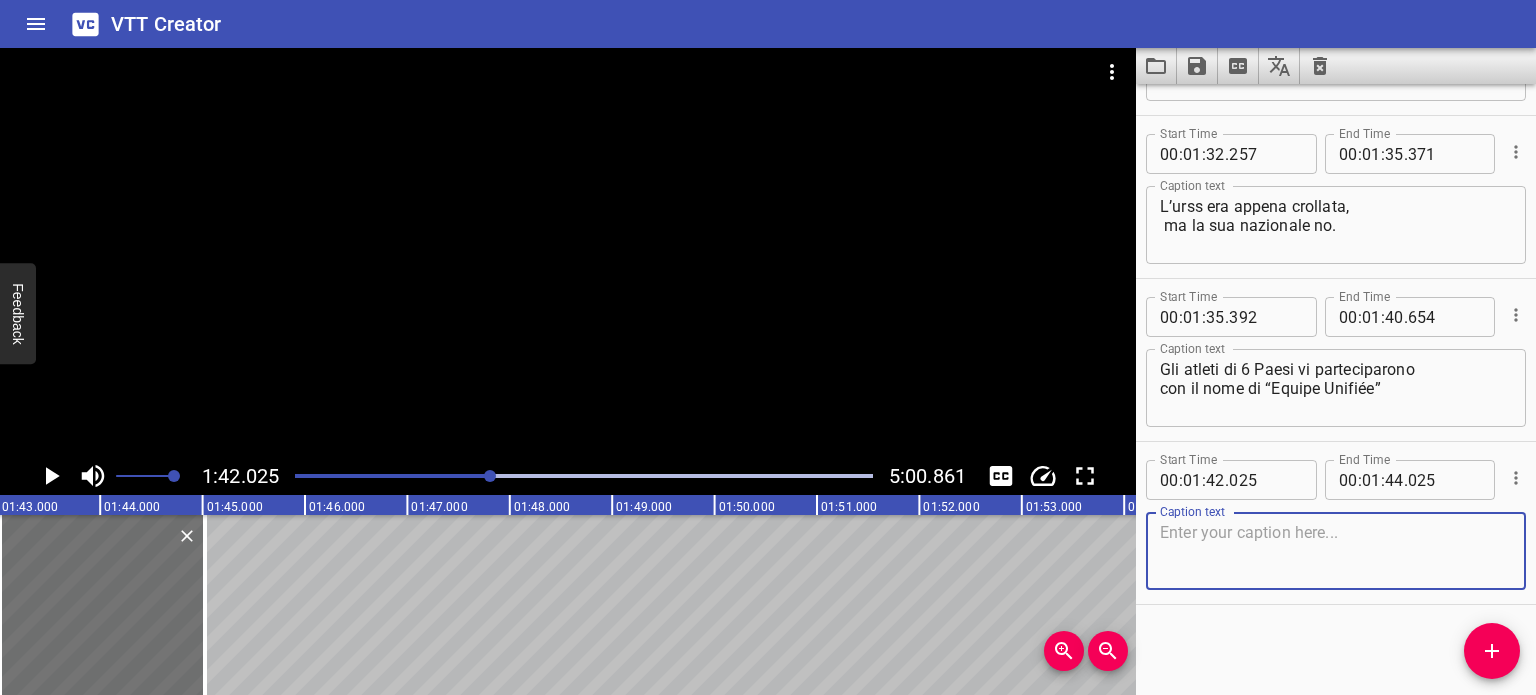 click at bounding box center [1336, 551] 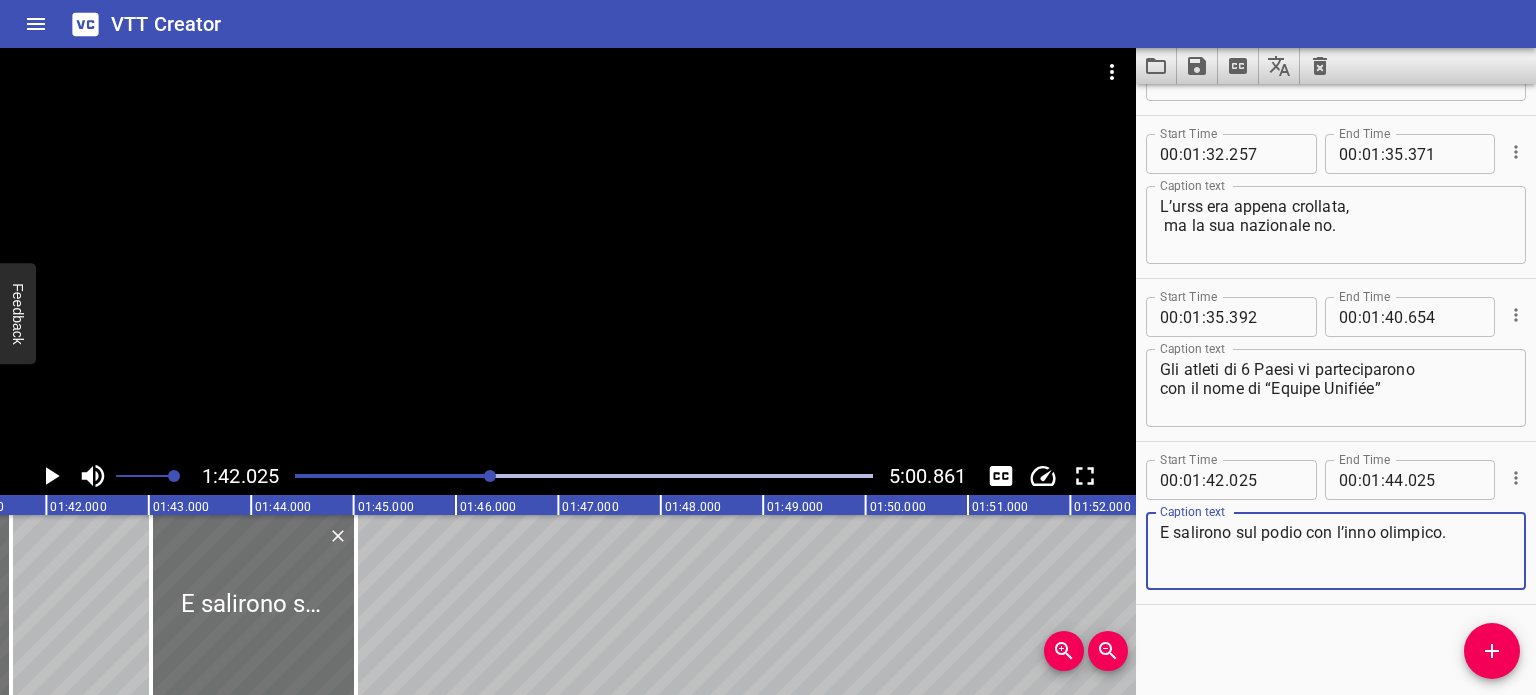scroll, scrollTop: 0, scrollLeft: 10296, axis: horizontal 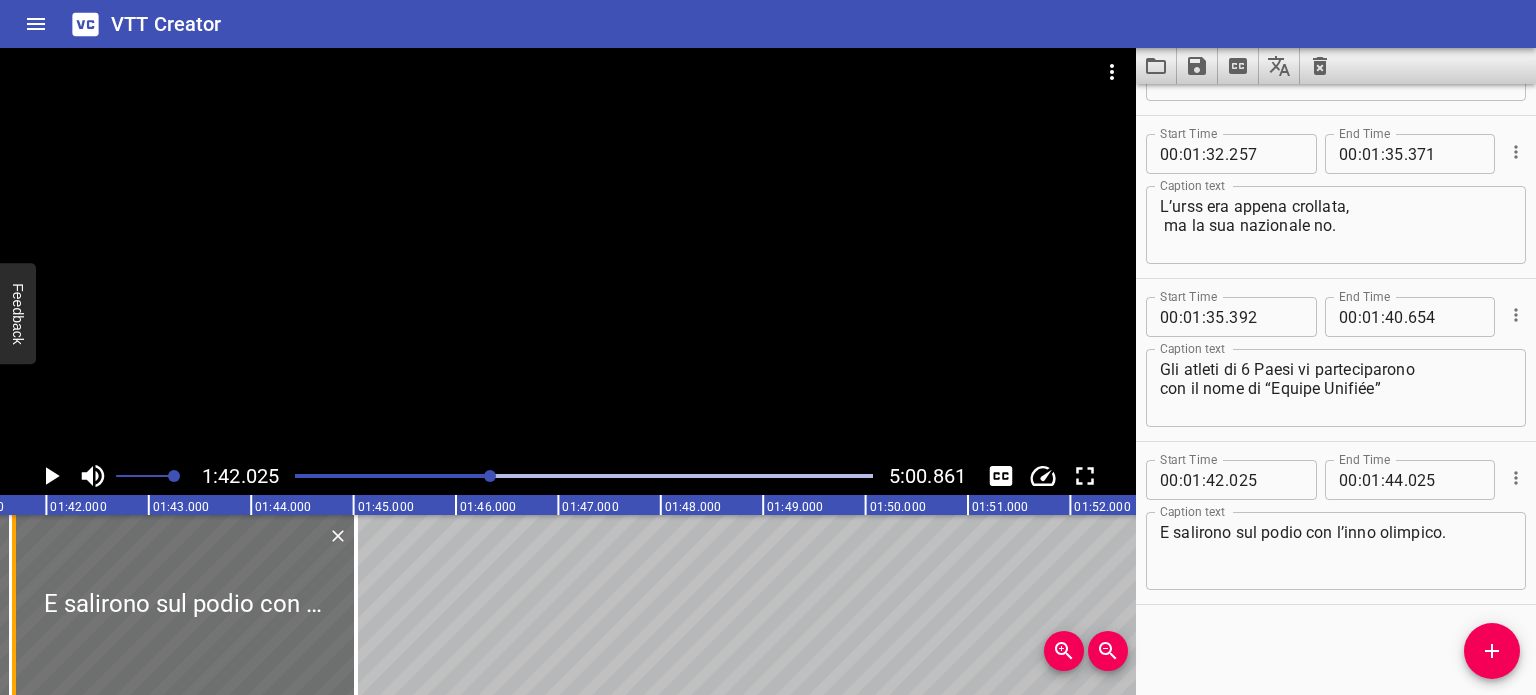 drag, startPoint x: 156, startPoint y: 599, endPoint x: 16, endPoint y: 583, distance: 140.91132 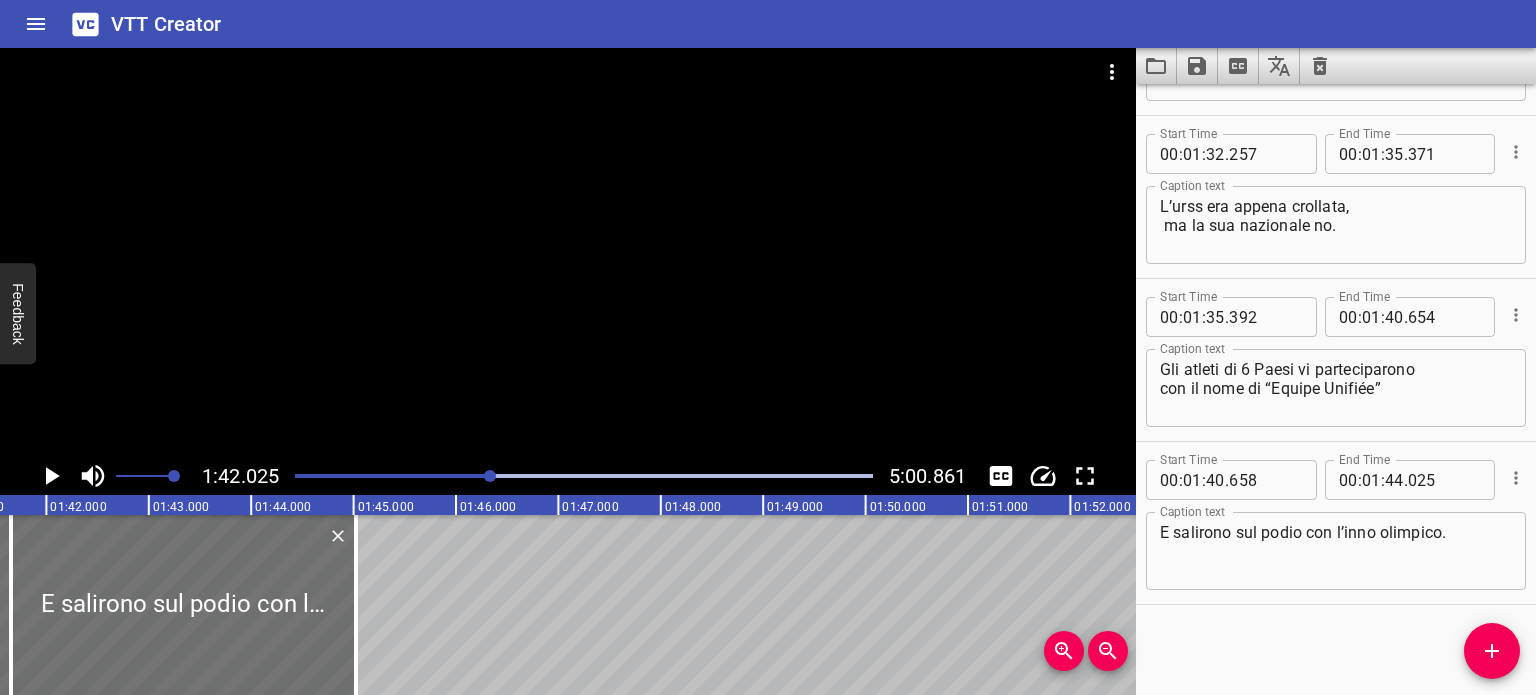click on "E salirono sul podio con l’inno olimpico." at bounding box center (1336, 551) 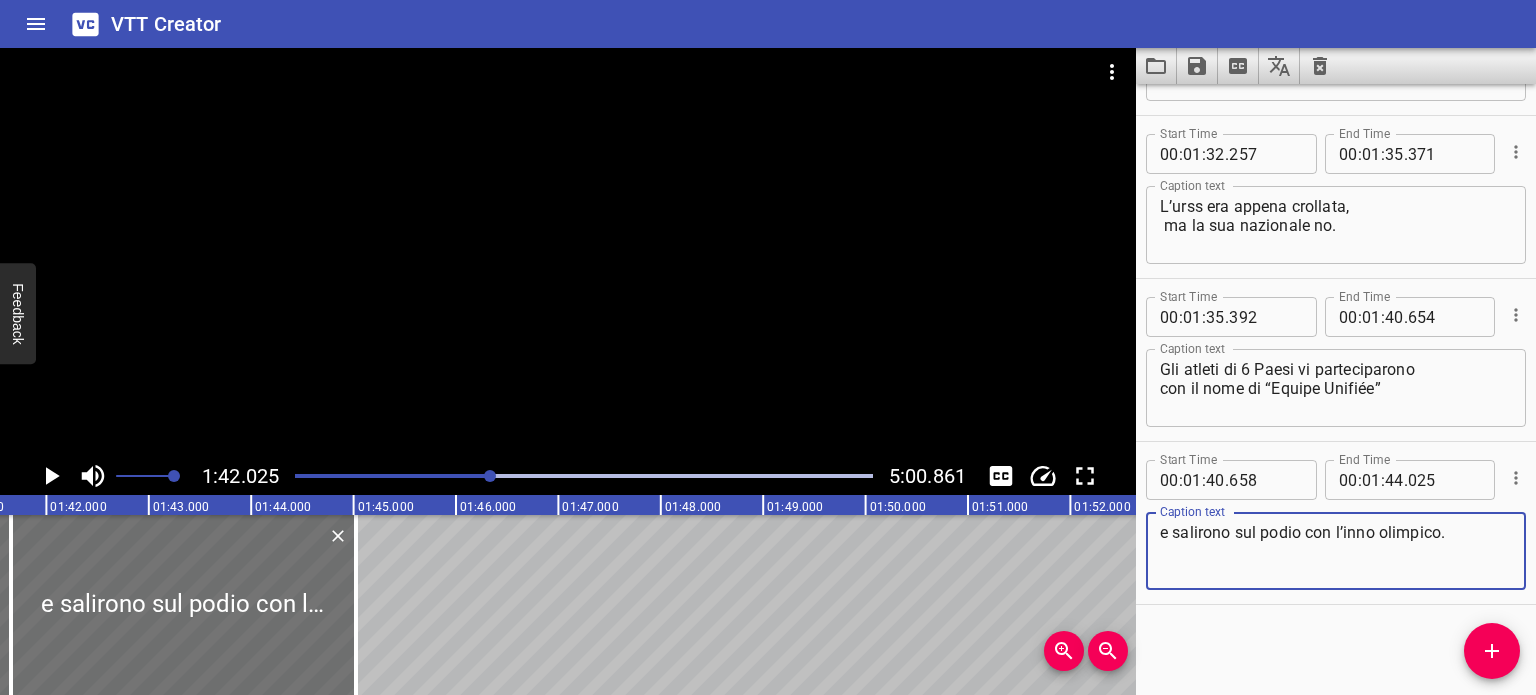 click on "e salirono sul podio con l’inno olimpico." at bounding box center [1336, 551] 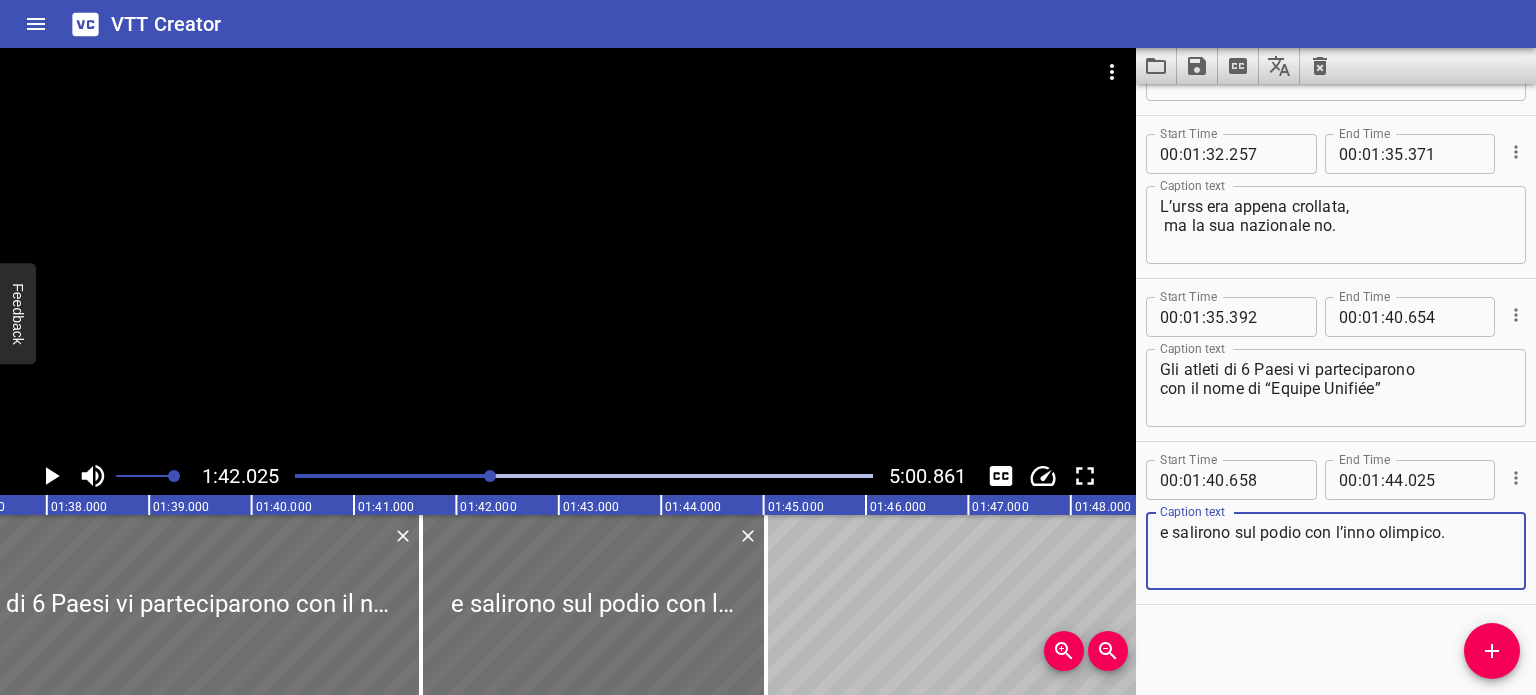 scroll, scrollTop: 0, scrollLeft: 9876, axis: horizontal 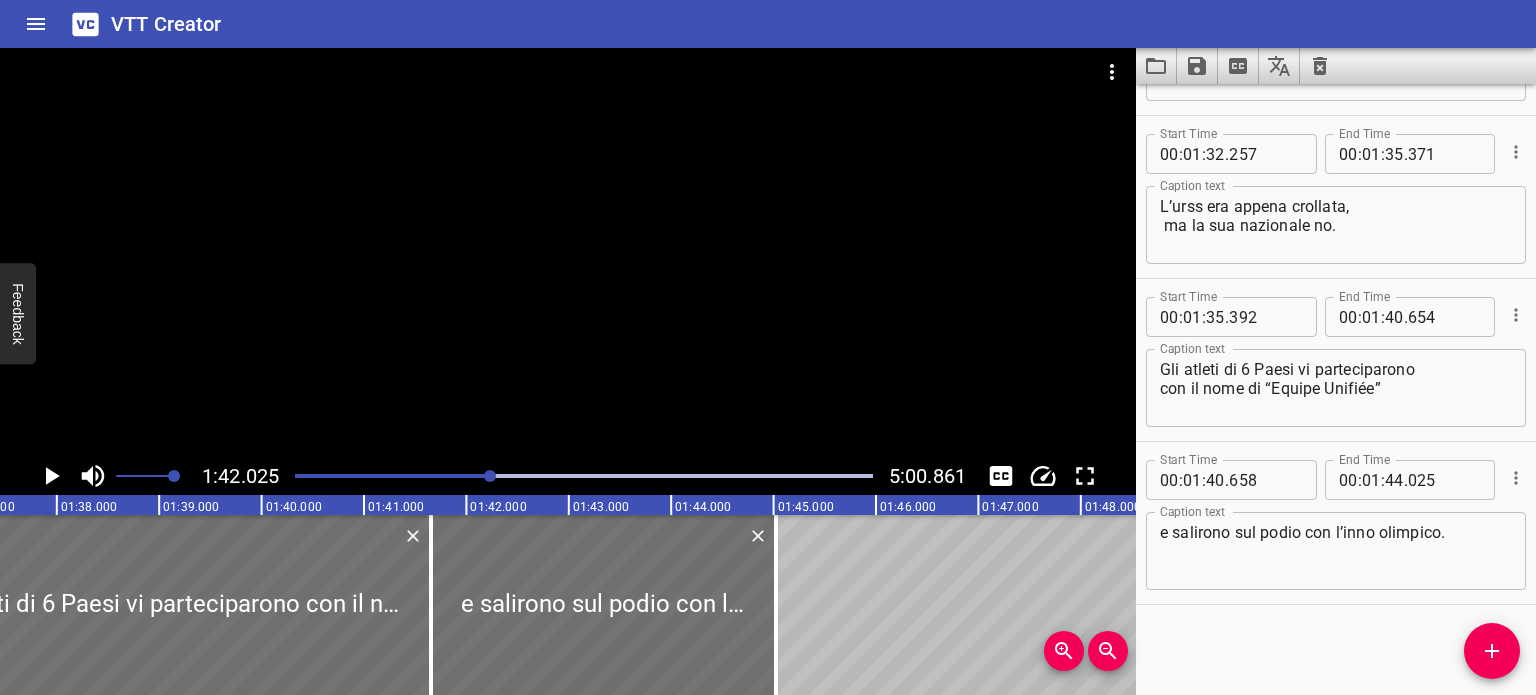 click at bounding box center [202, 476] 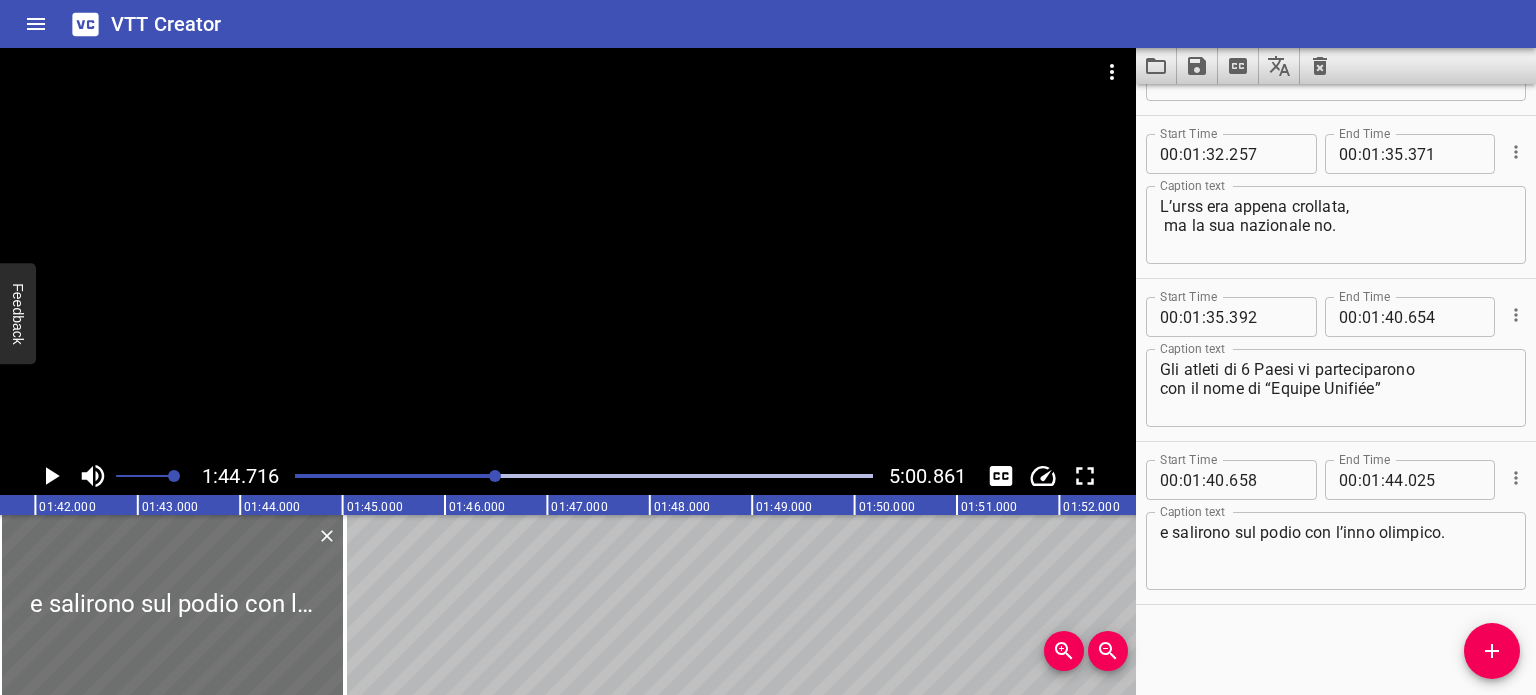 scroll, scrollTop: 0, scrollLeft: 10292, axis: horizontal 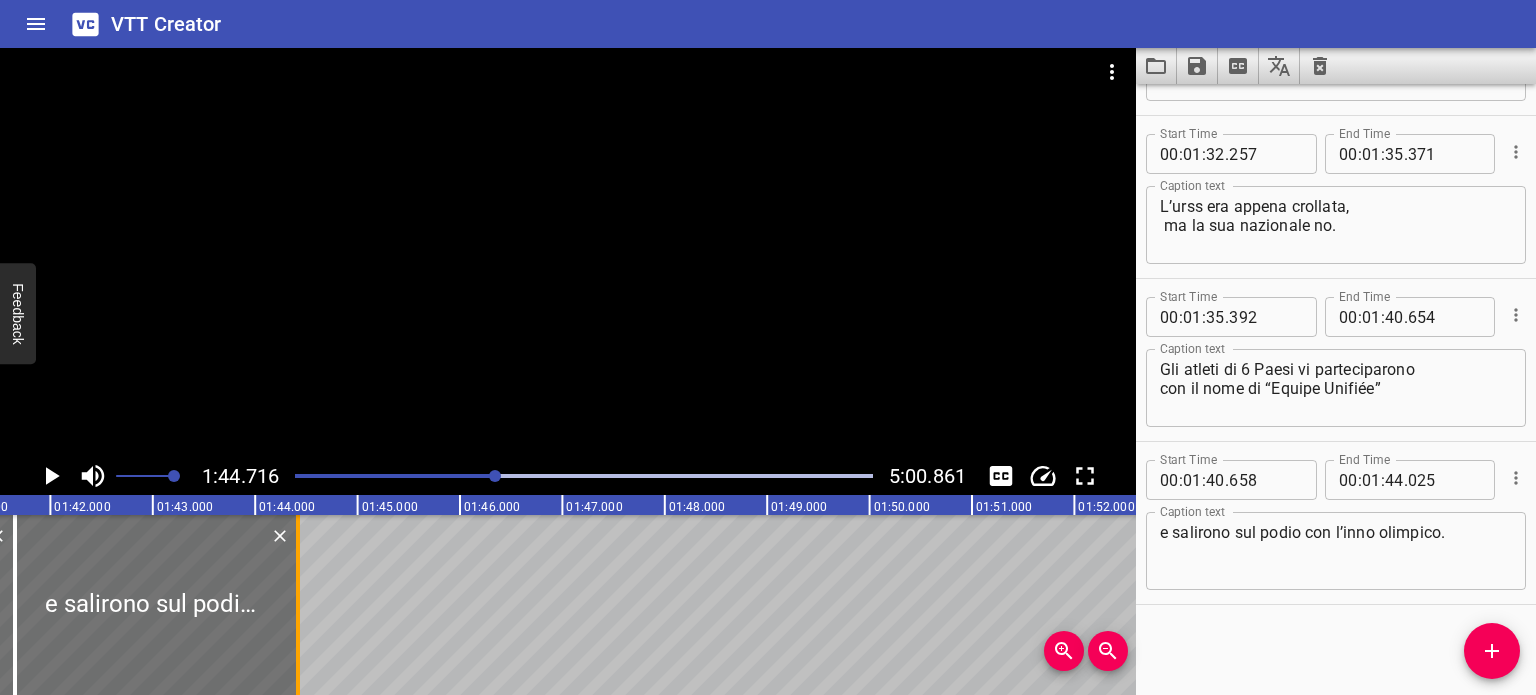 drag, startPoint x: 358, startPoint y: 592, endPoint x: 296, endPoint y: 590, distance: 62.03225 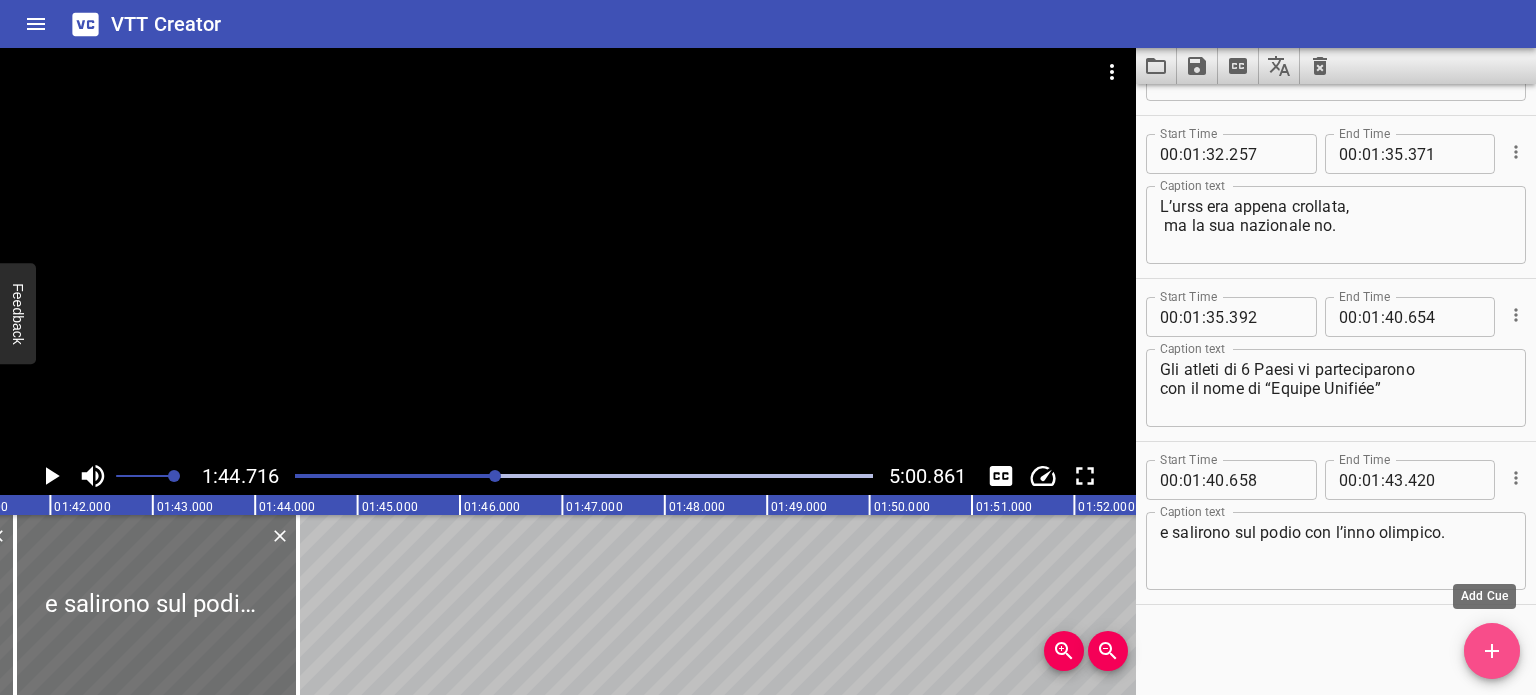 click 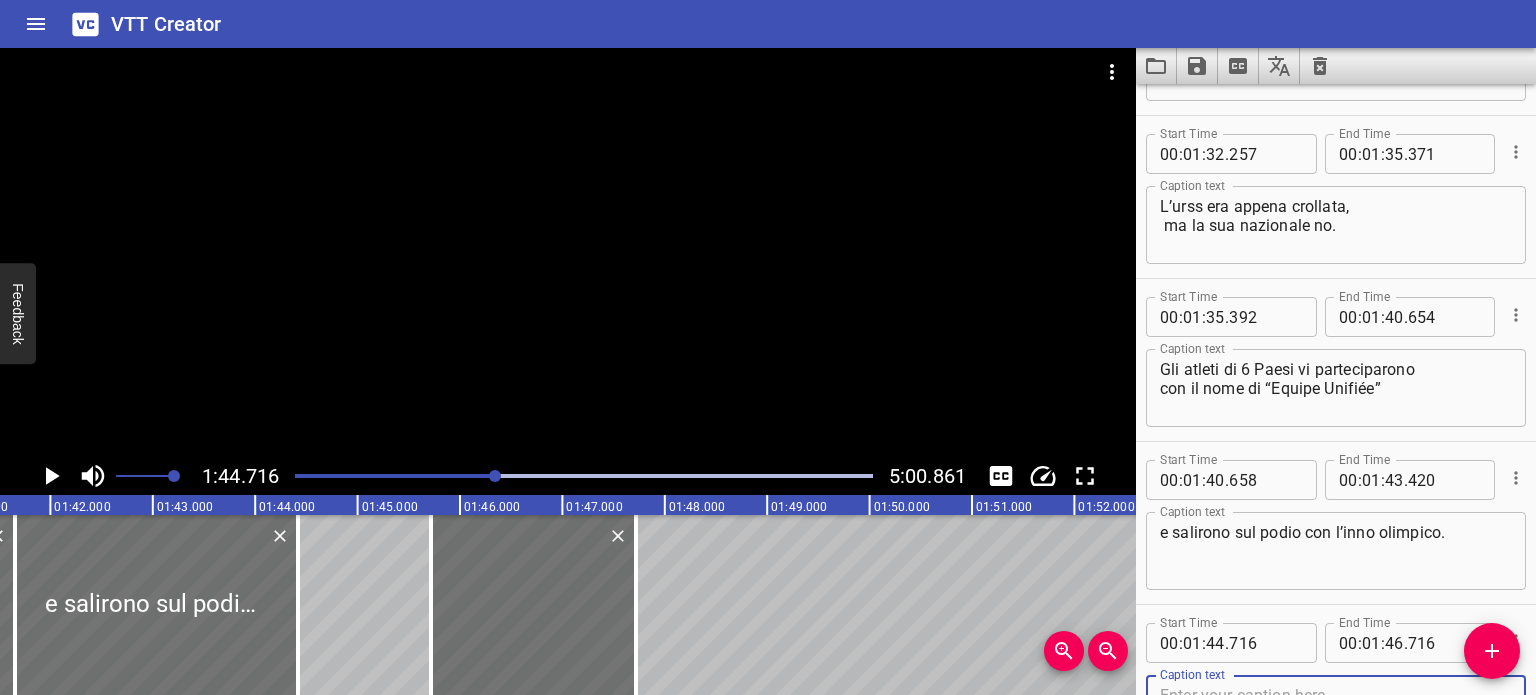 scroll, scrollTop: 3241, scrollLeft: 0, axis: vertical 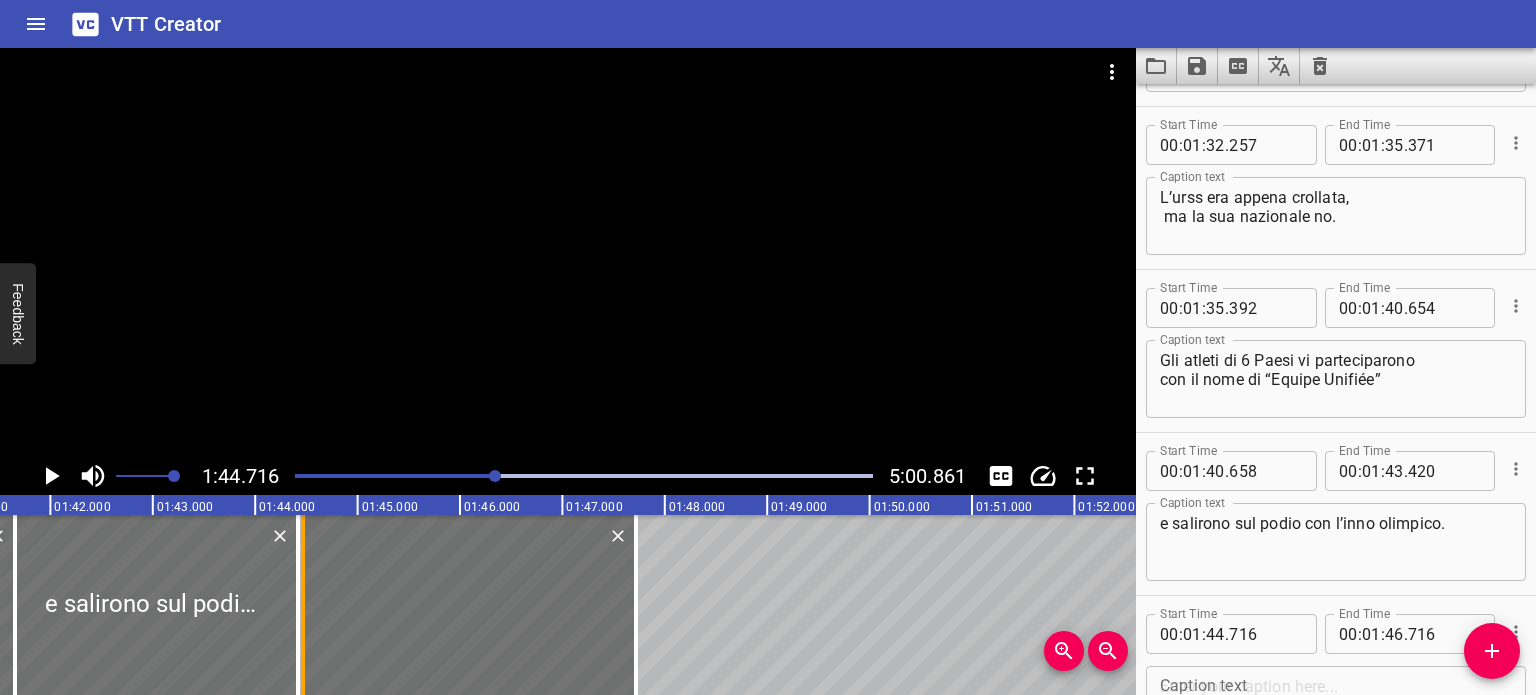 drag, startPoint x: 428, startPoint y: 598, endPoint x: 300, endPoint y: 599, distance: 128.0039 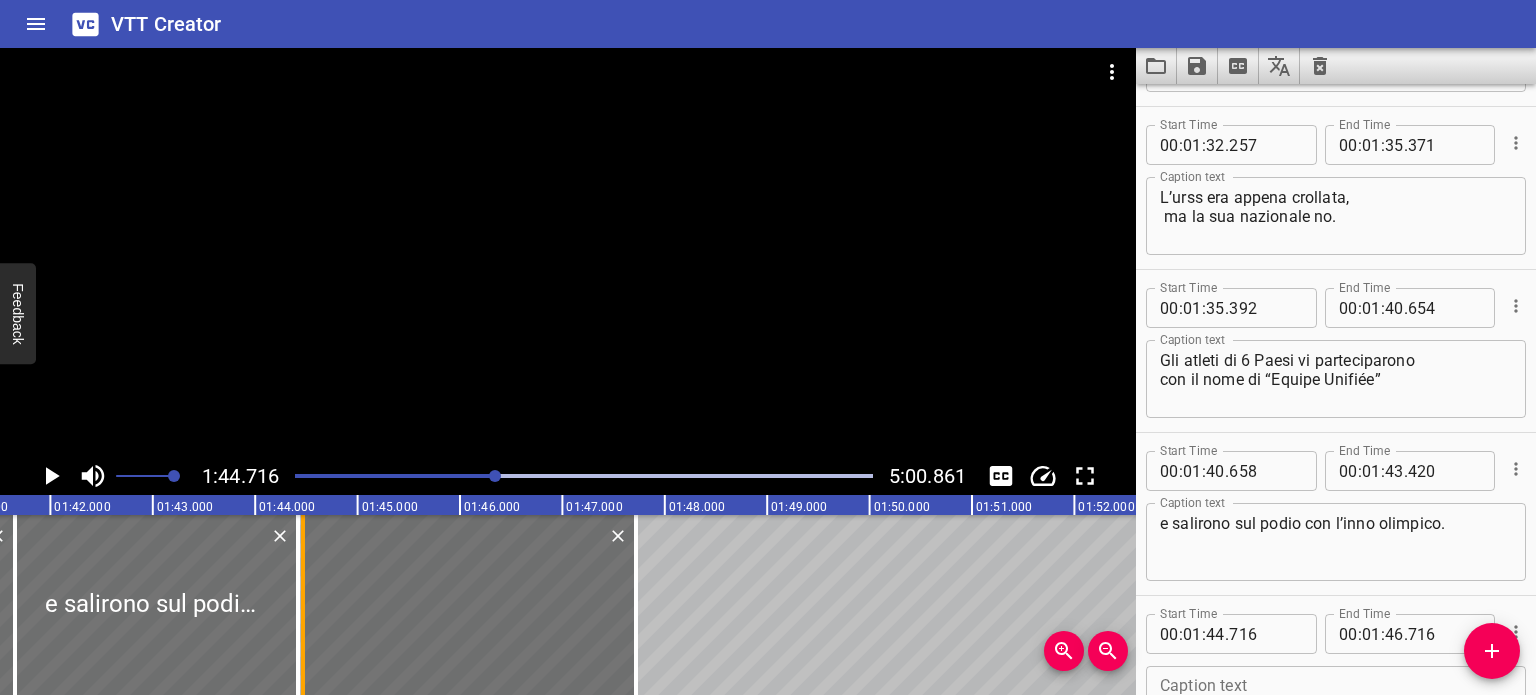 click at bounding box center (303, 605) 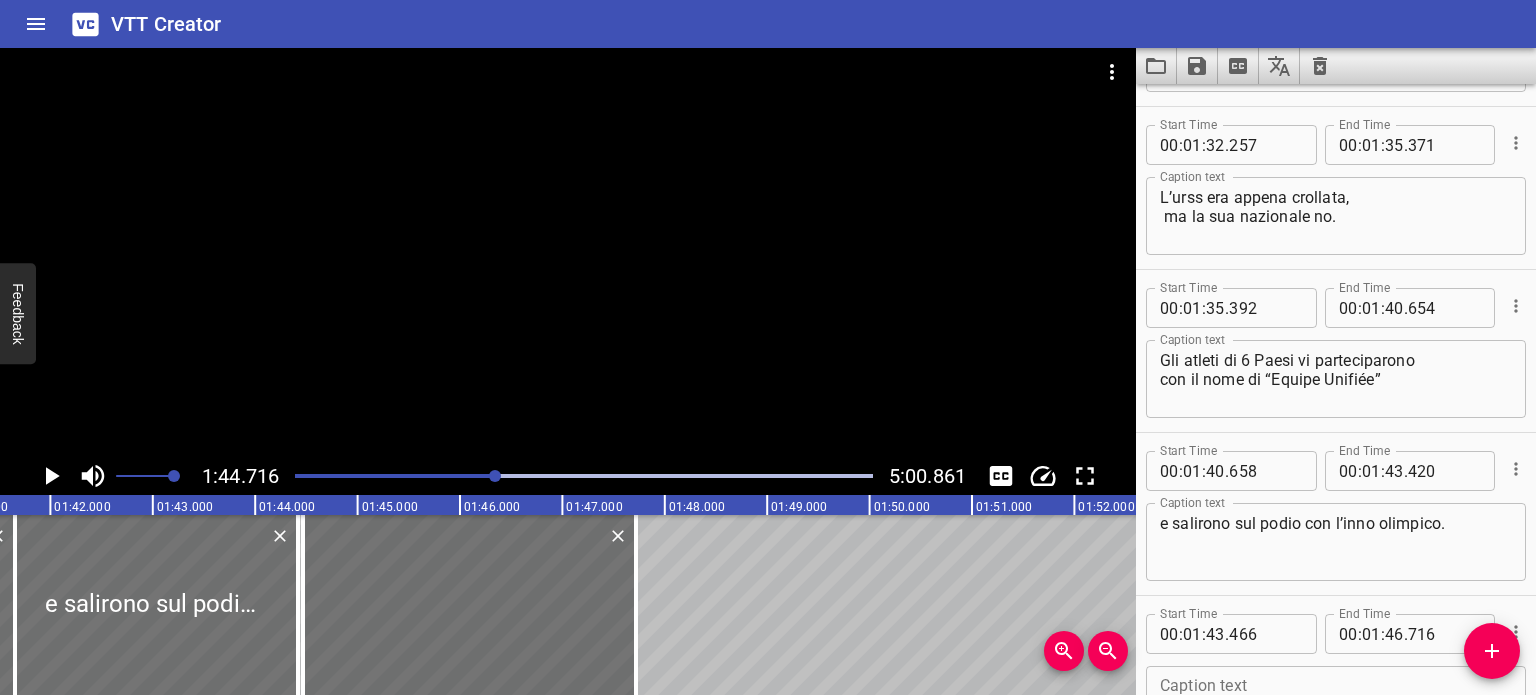 scroll, scrollTop: 3395, scrollLeft: 0, axis: vertical 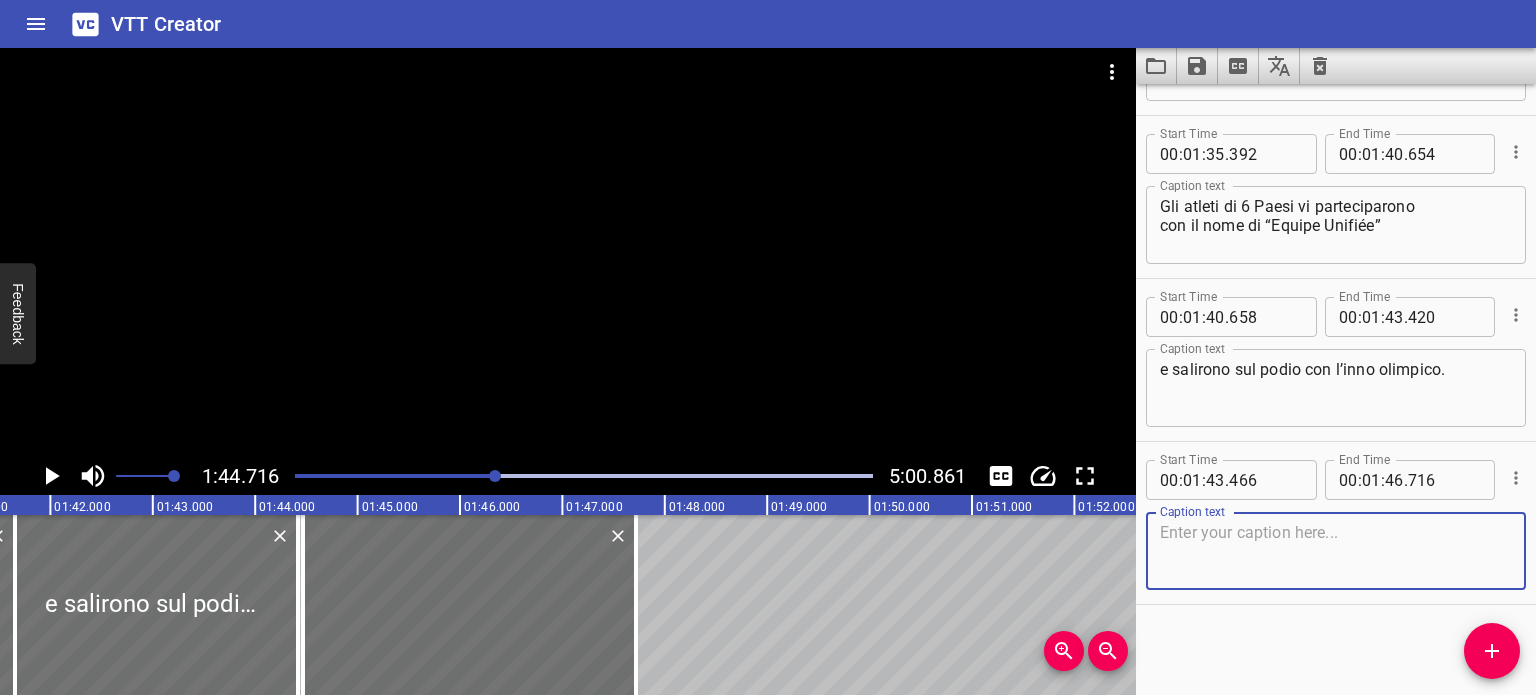 click at bounding box center [1336, 551] 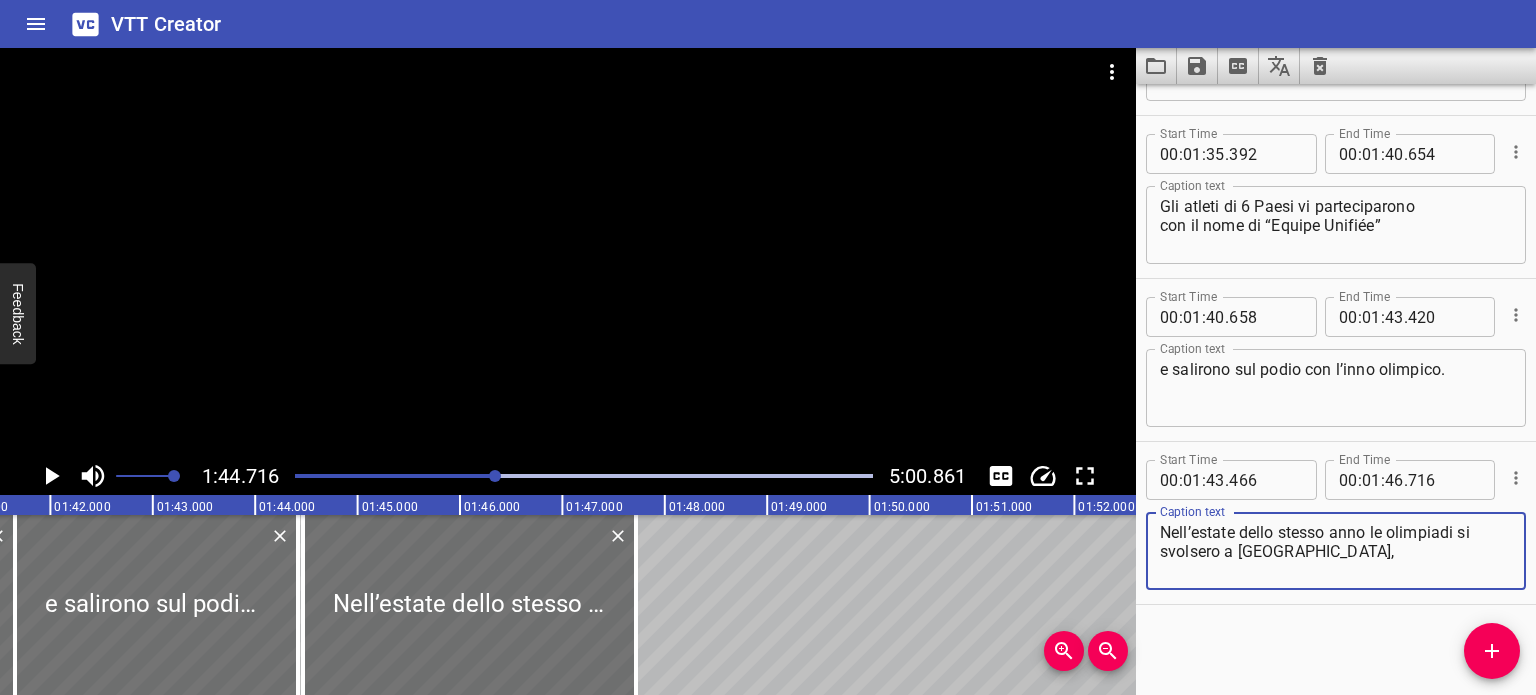 click on "Nell’estate dello stesso anno le olimpiadi si svolsero a [GEOGRAPHIC_DATA]," at bounding box center (1336, 551) 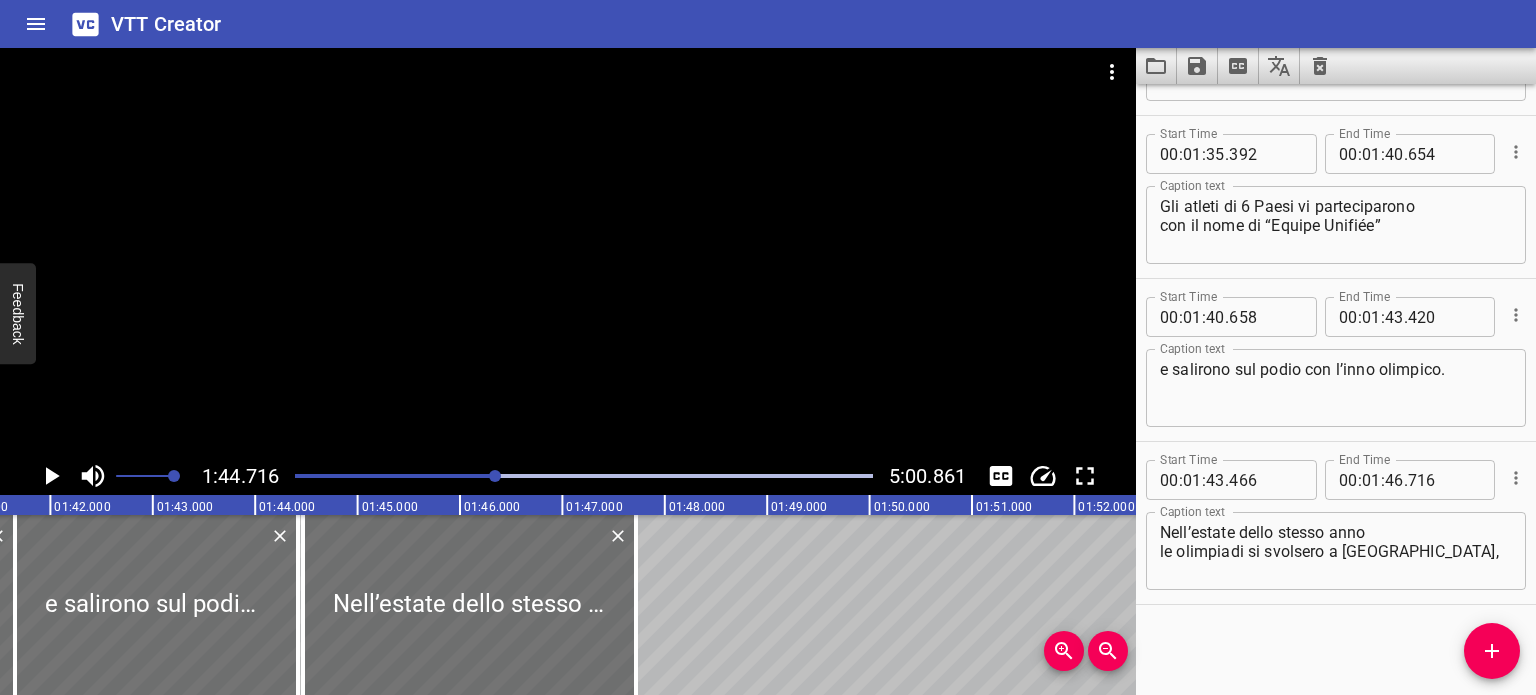 click at bounding box center [208, 476] 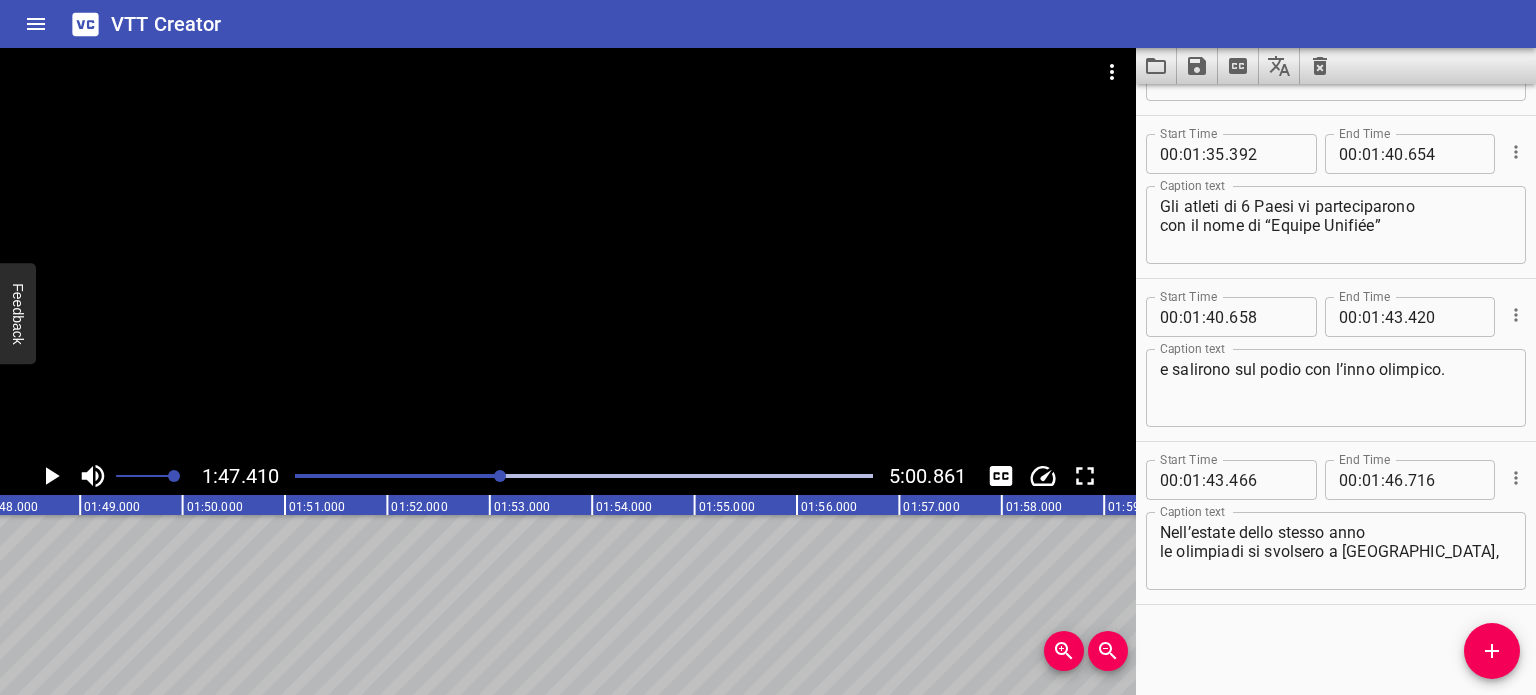 scroll, scrollTop: 0, scrollLeft: 10998, axis: horizontal 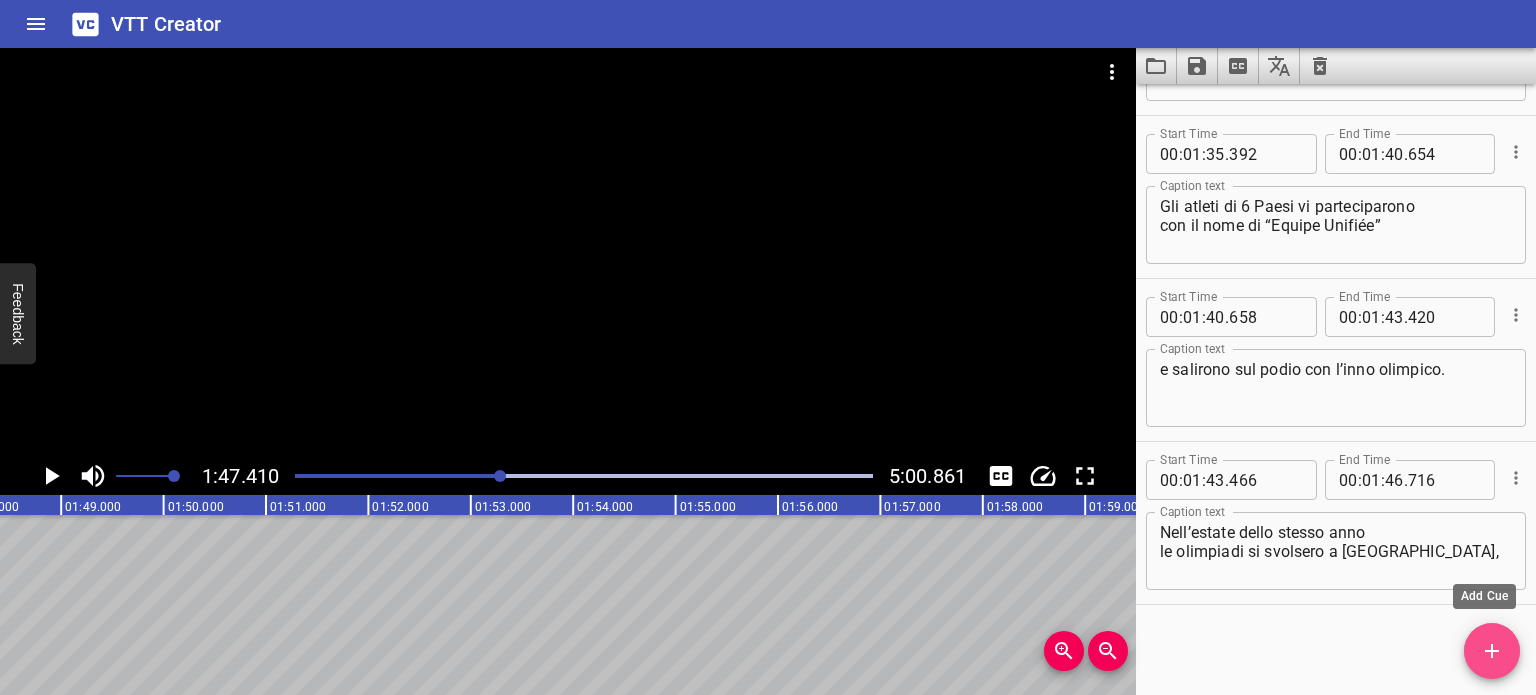 click 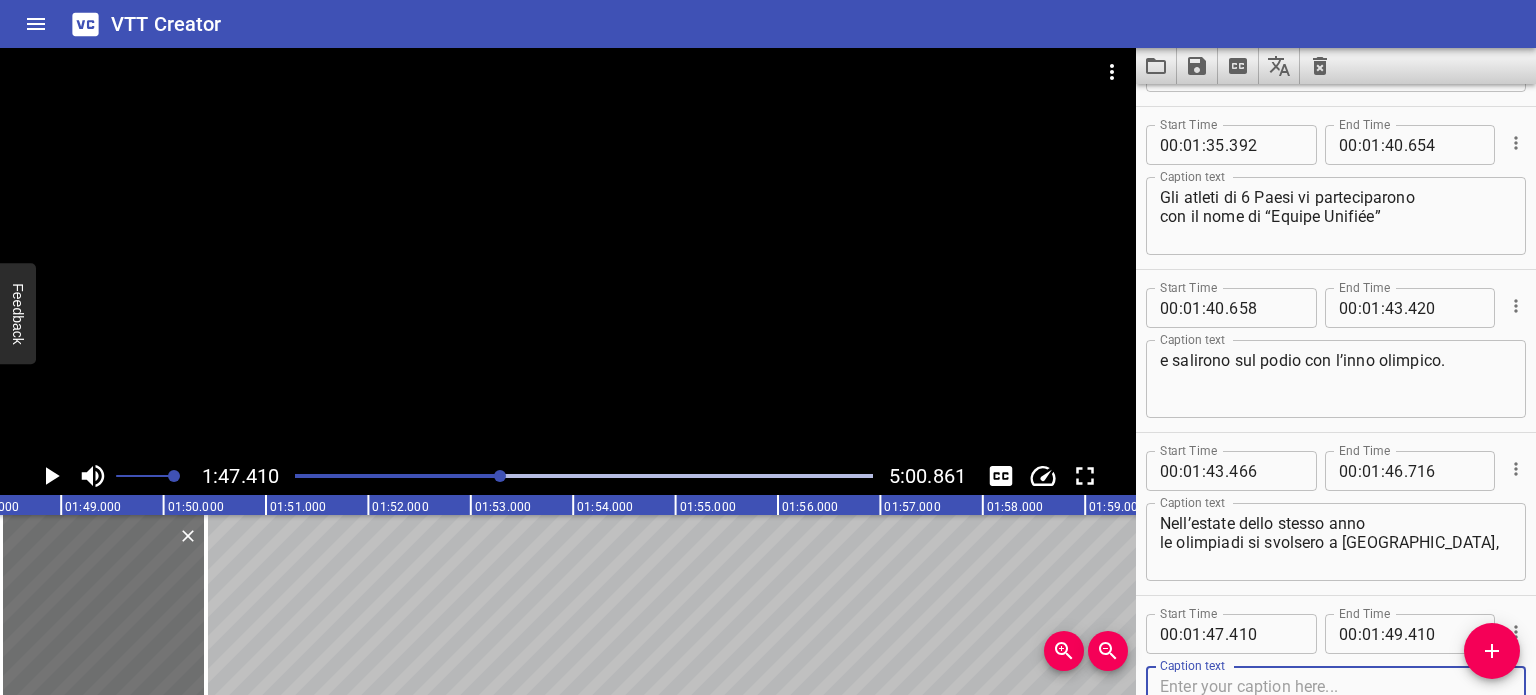 scroll, scrollTop: 3499, scrollLeft: 0, axis: vertical 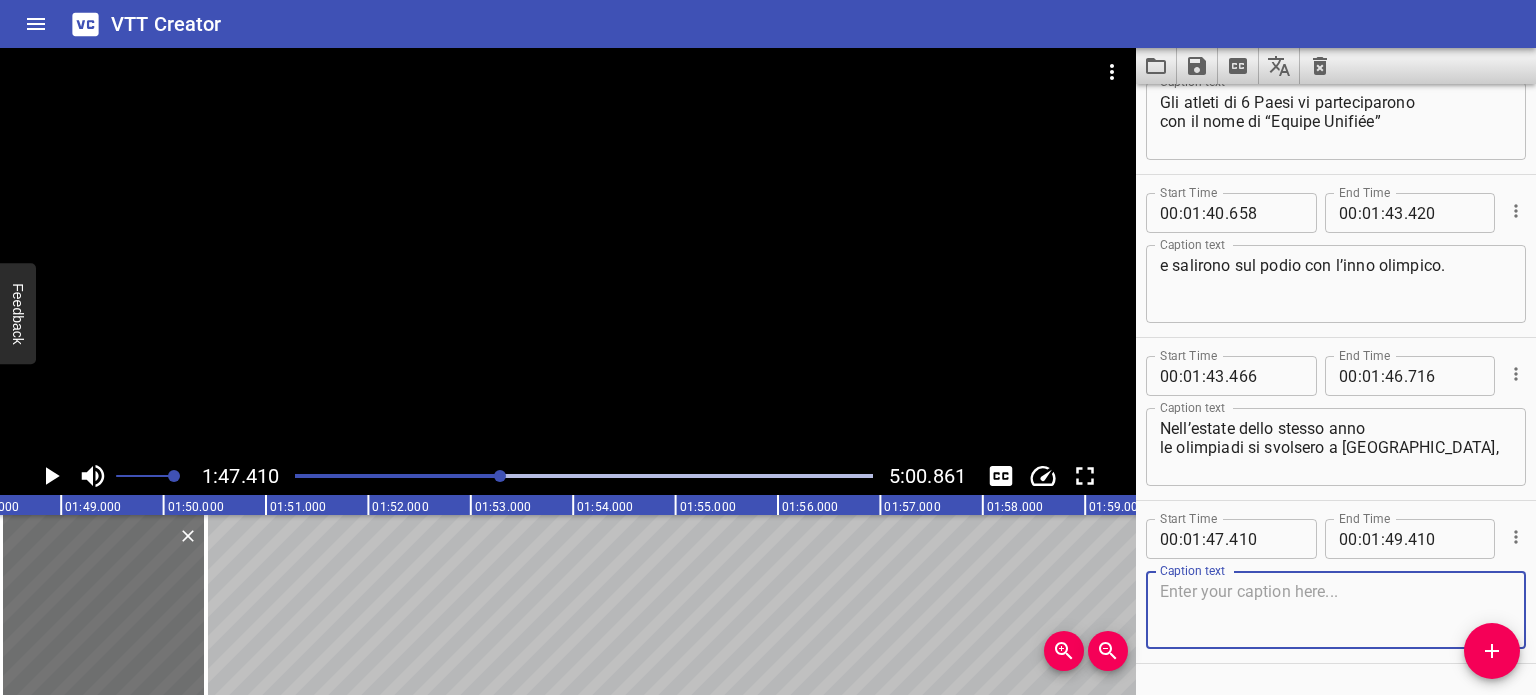 click at bounding box center (1336, 610) 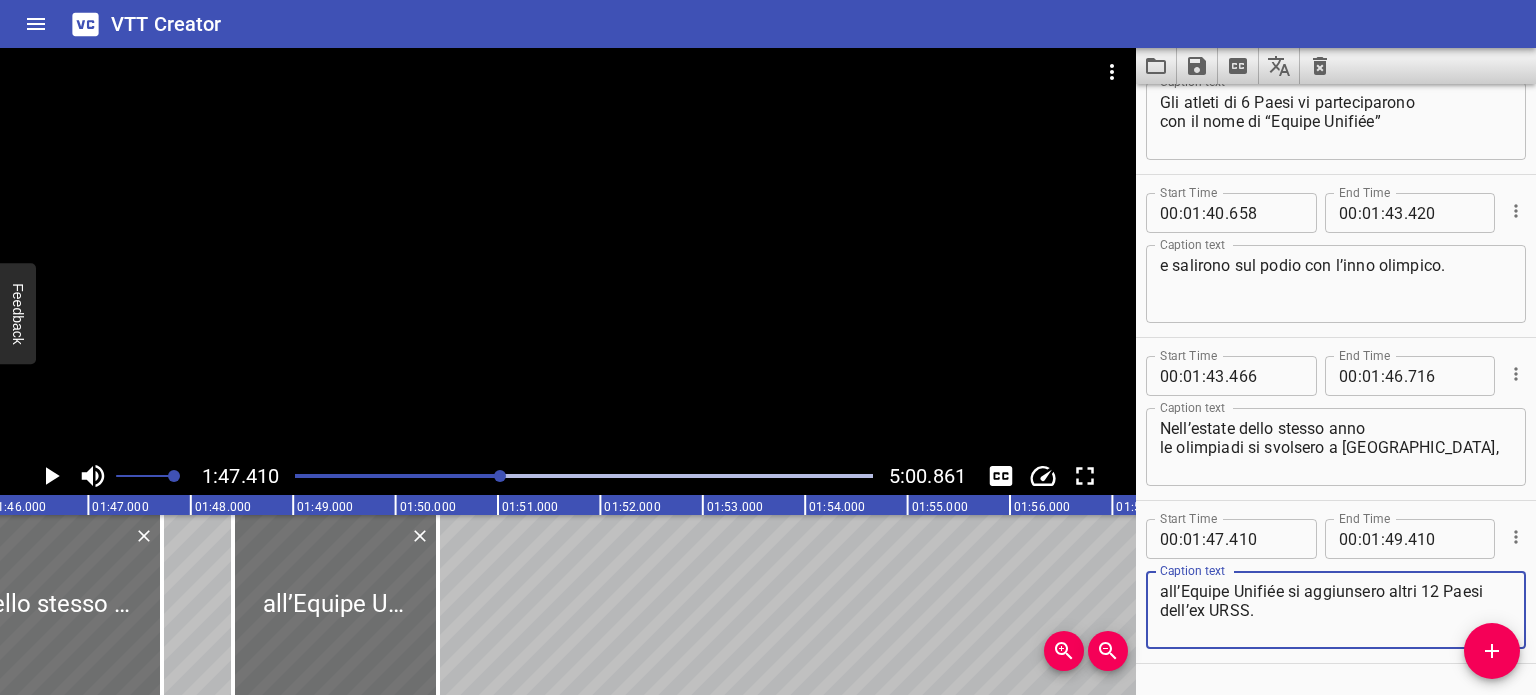 scroll, scrollTop: 0, scrollLeft: 10762, axis: horizontal 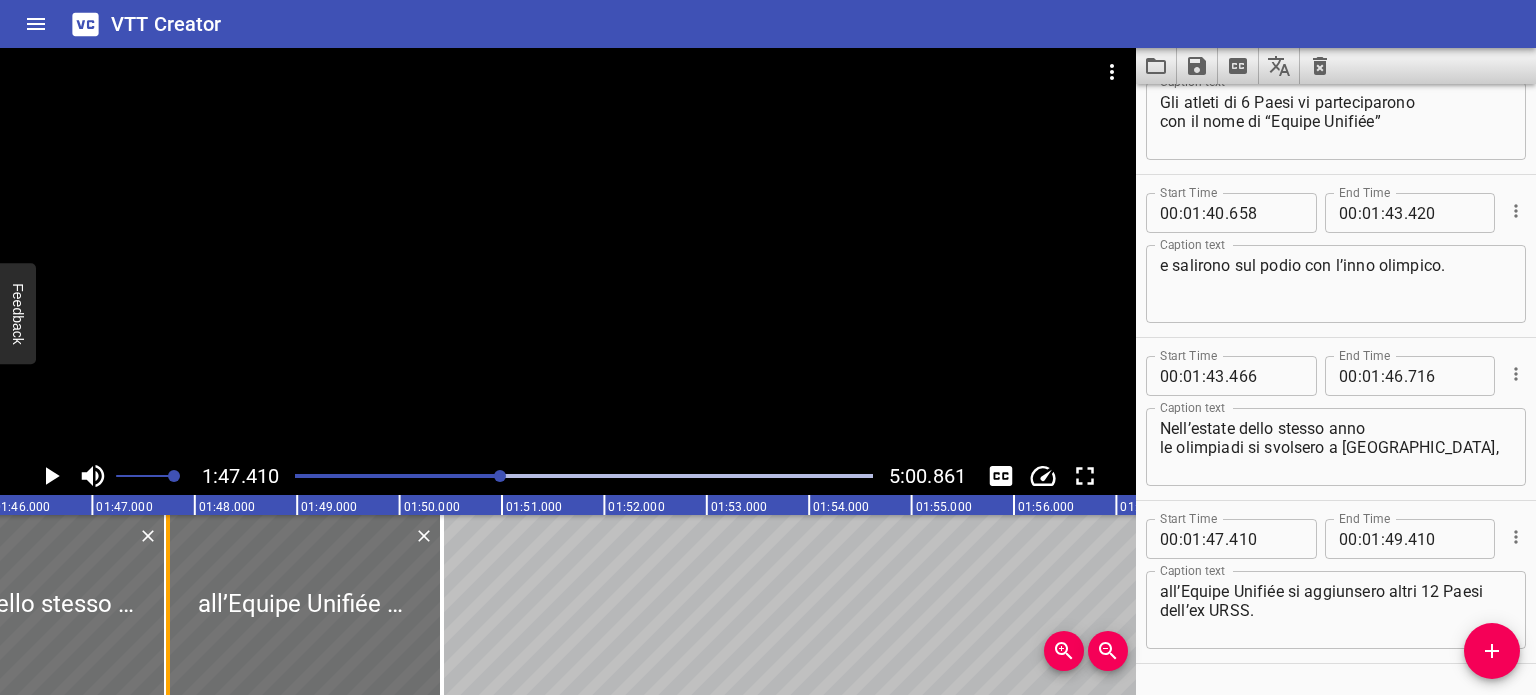 drag, startPoint x: 241, startPoint y: 586, endPoint x: 172, endPoint y: 576, distance: 69.72087 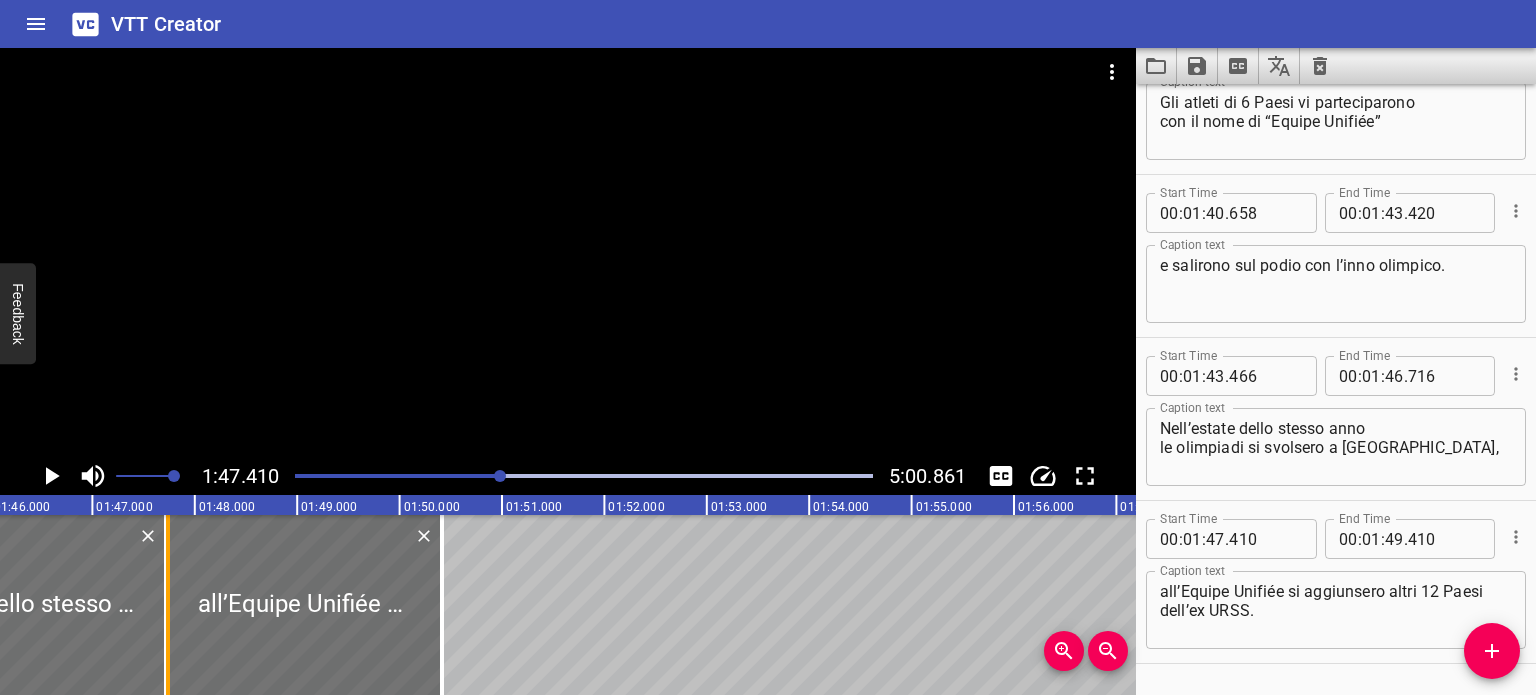 click at bounding box center [168, 605] 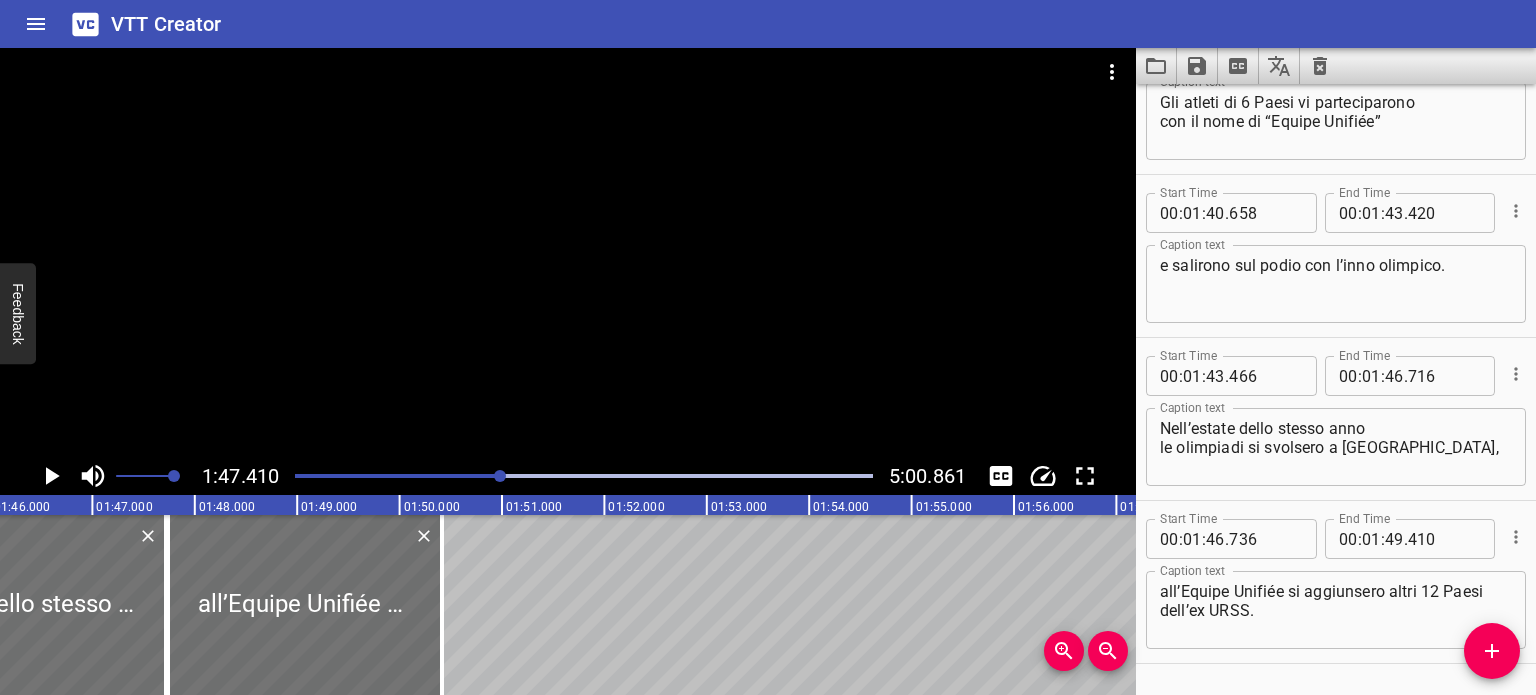 click at bounding box center [500, 476] 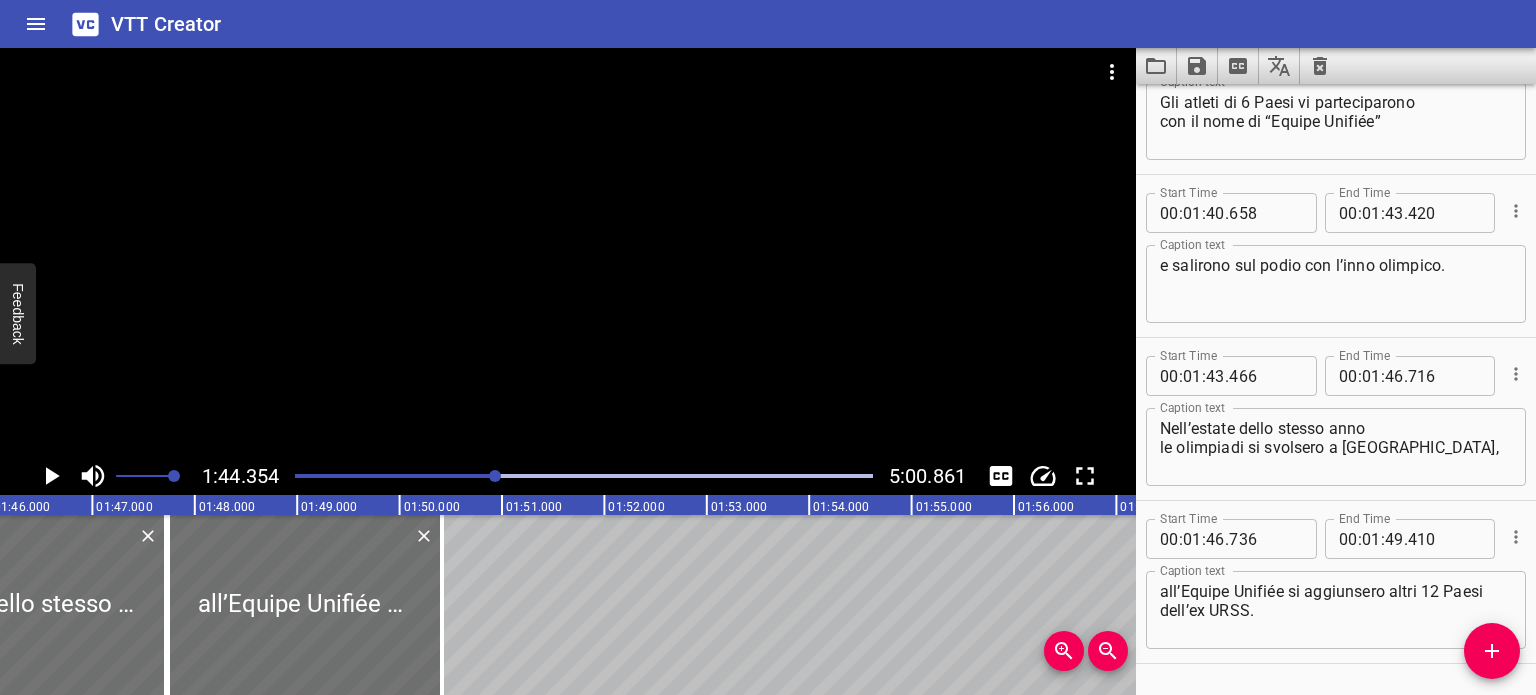 scroll, scrollTop: 0, scrollLeft: 10685, axis: horizontal 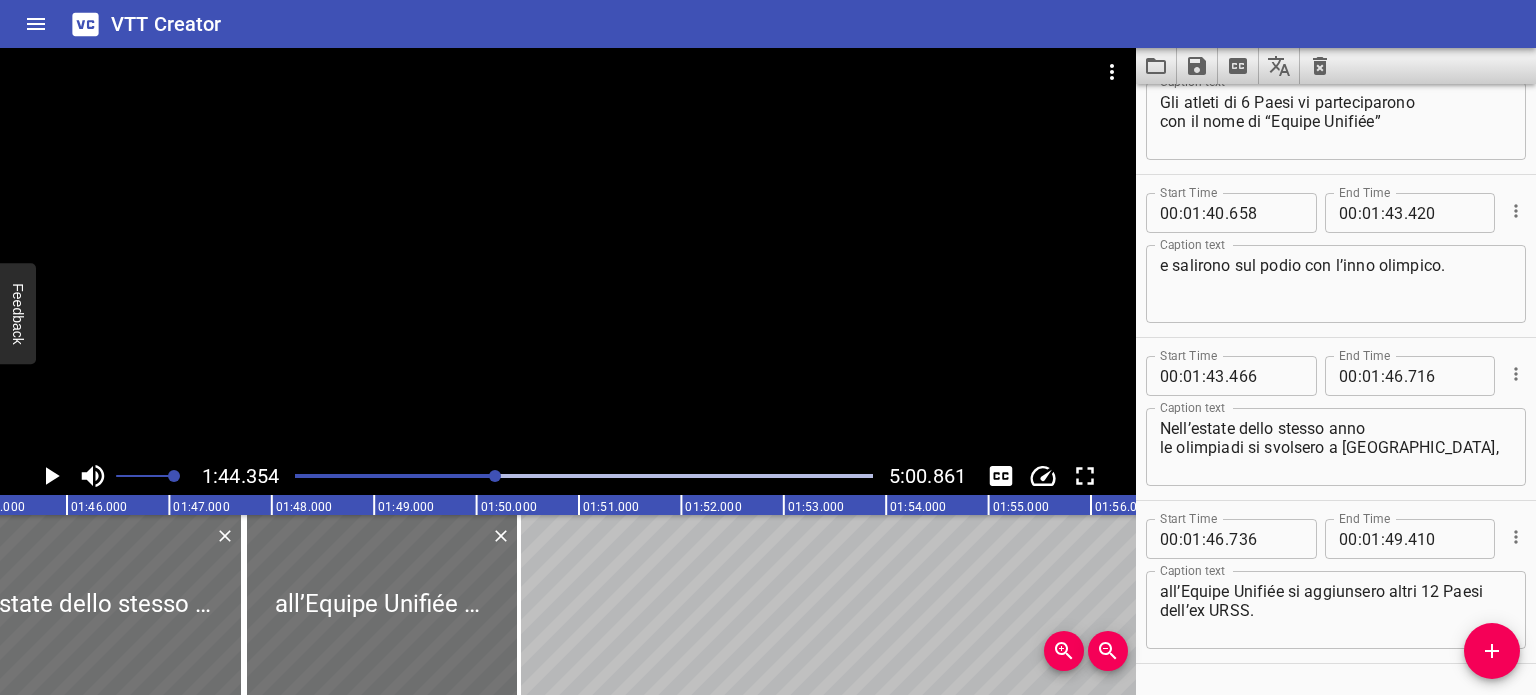 click at bounding box center (584, 476) 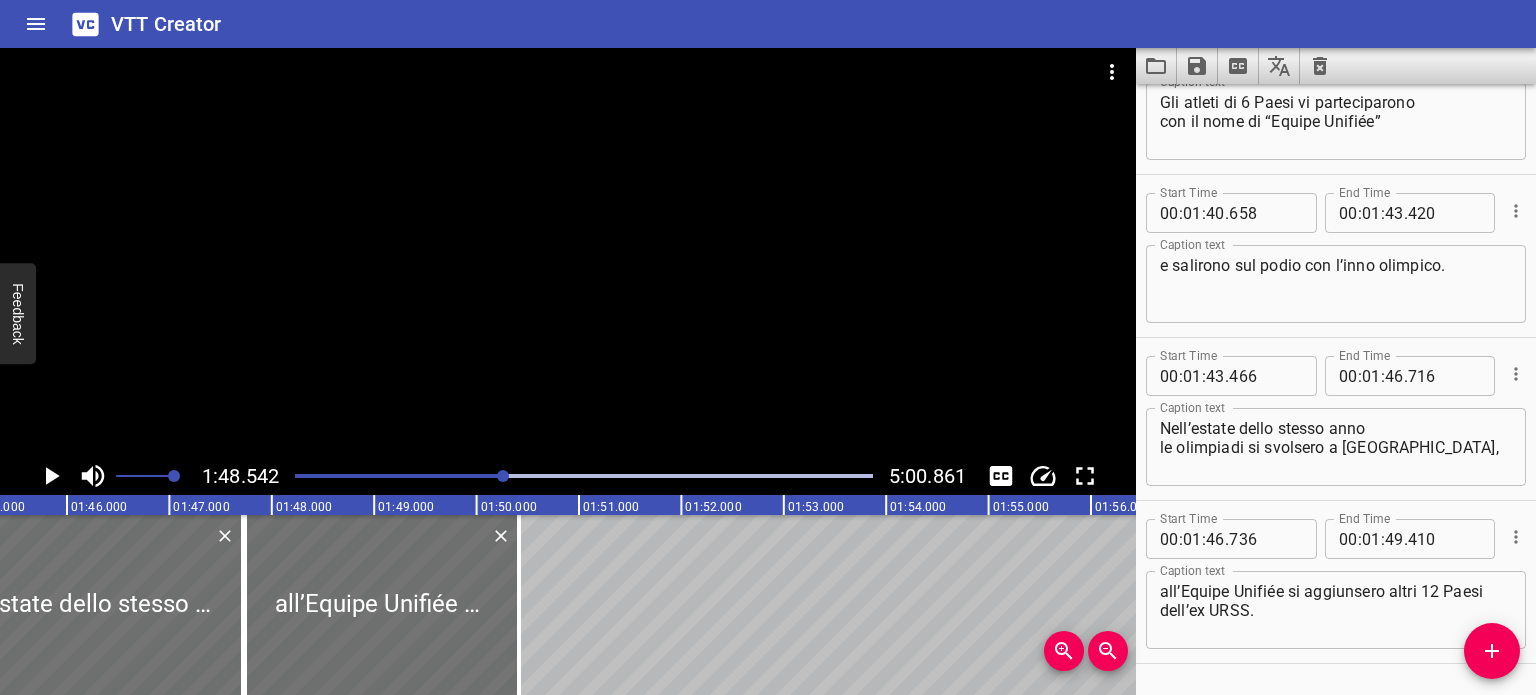 scroll, scrollTop: 3546, scrollLeft: 0, axis: vertical 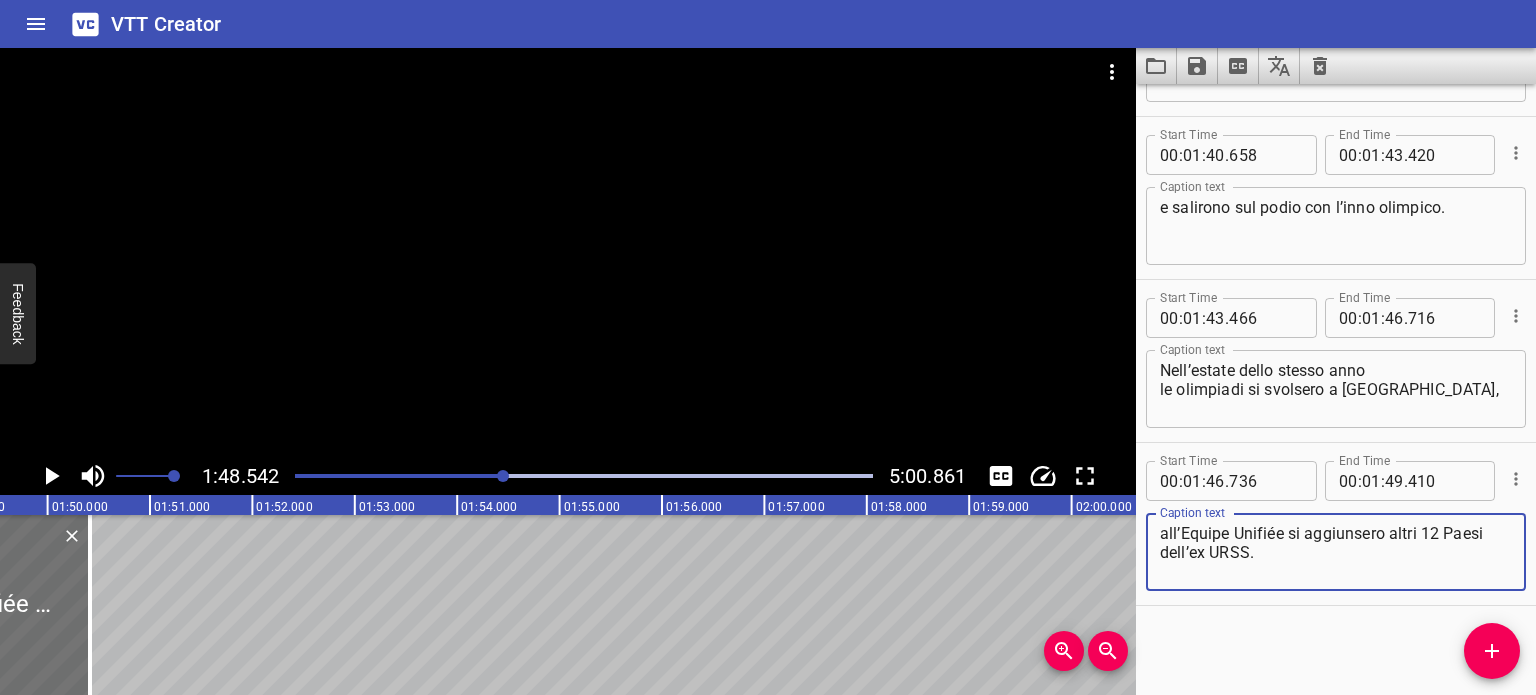 click on "all’Equipe Unifiée si aggiunsero altri 12 Paesi dell’ex URSS." at bounding box center (1336, 552) 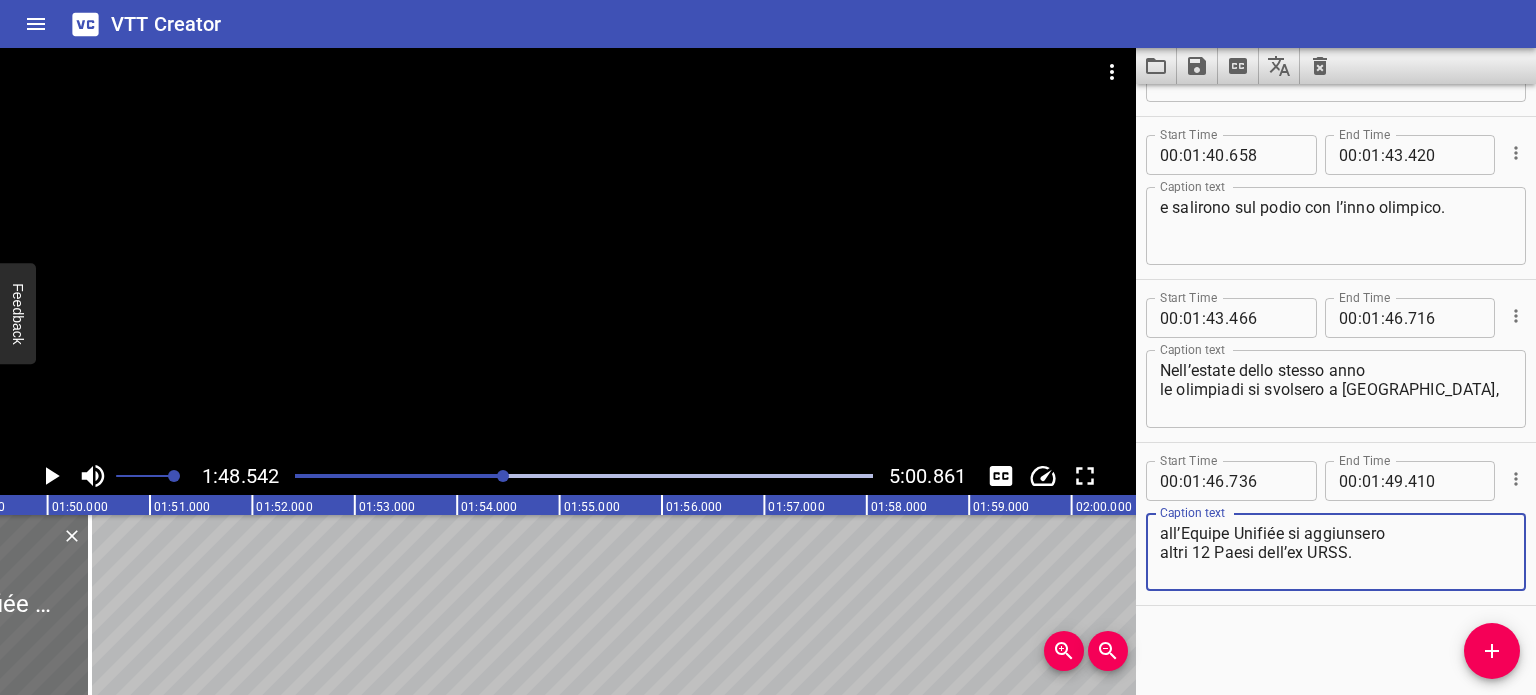 scroll, scrollTop: 0, scrollLeft: 10788, axis: horizontal 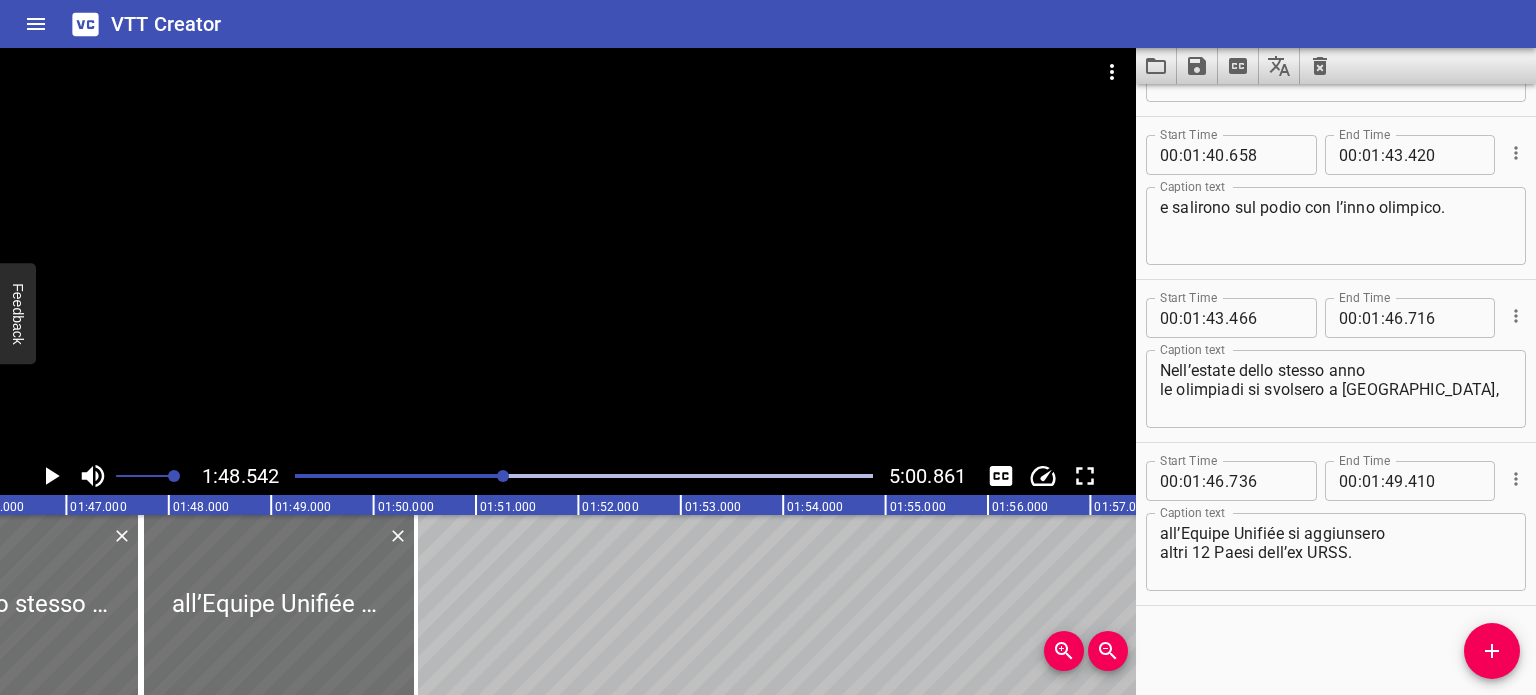click at bounding box center (584, 476) 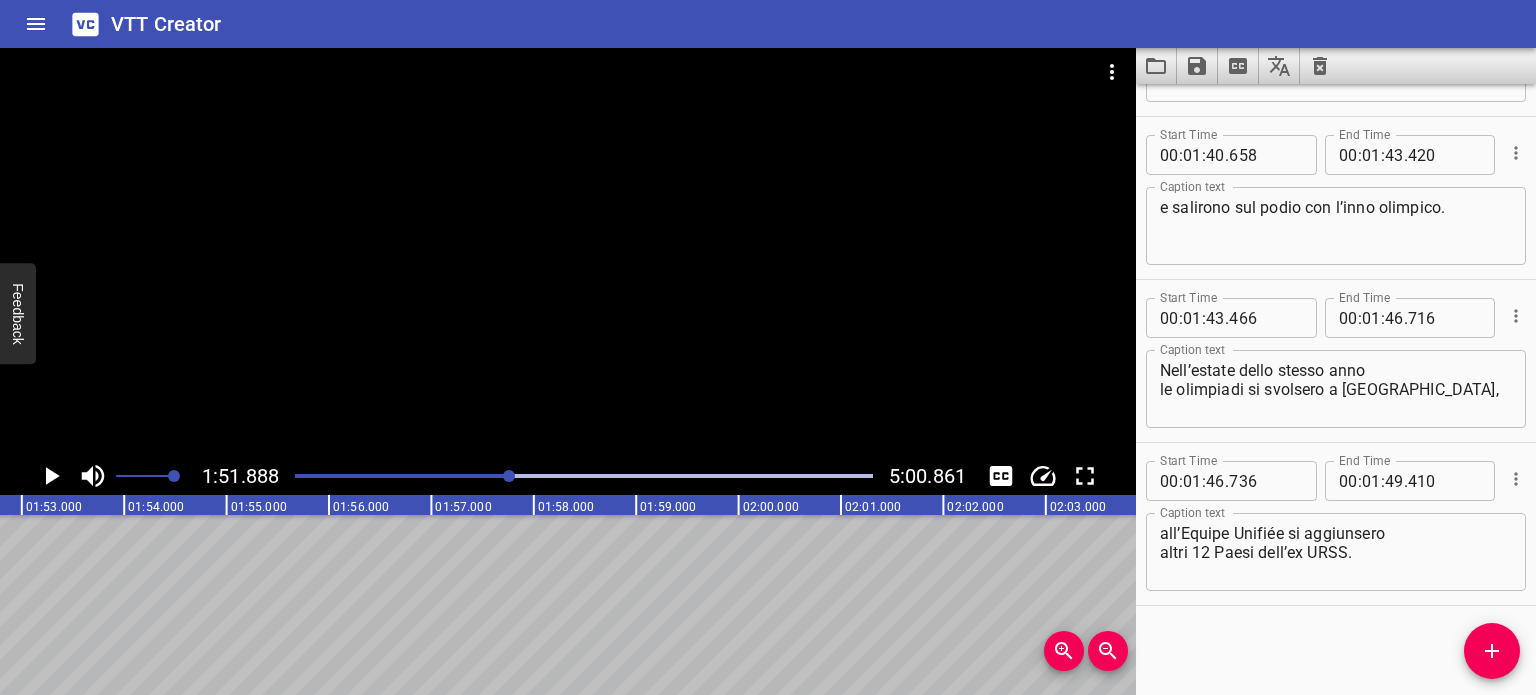 scroll, scrollTop: 0, scrollLeft: 11456, axis: horizontal 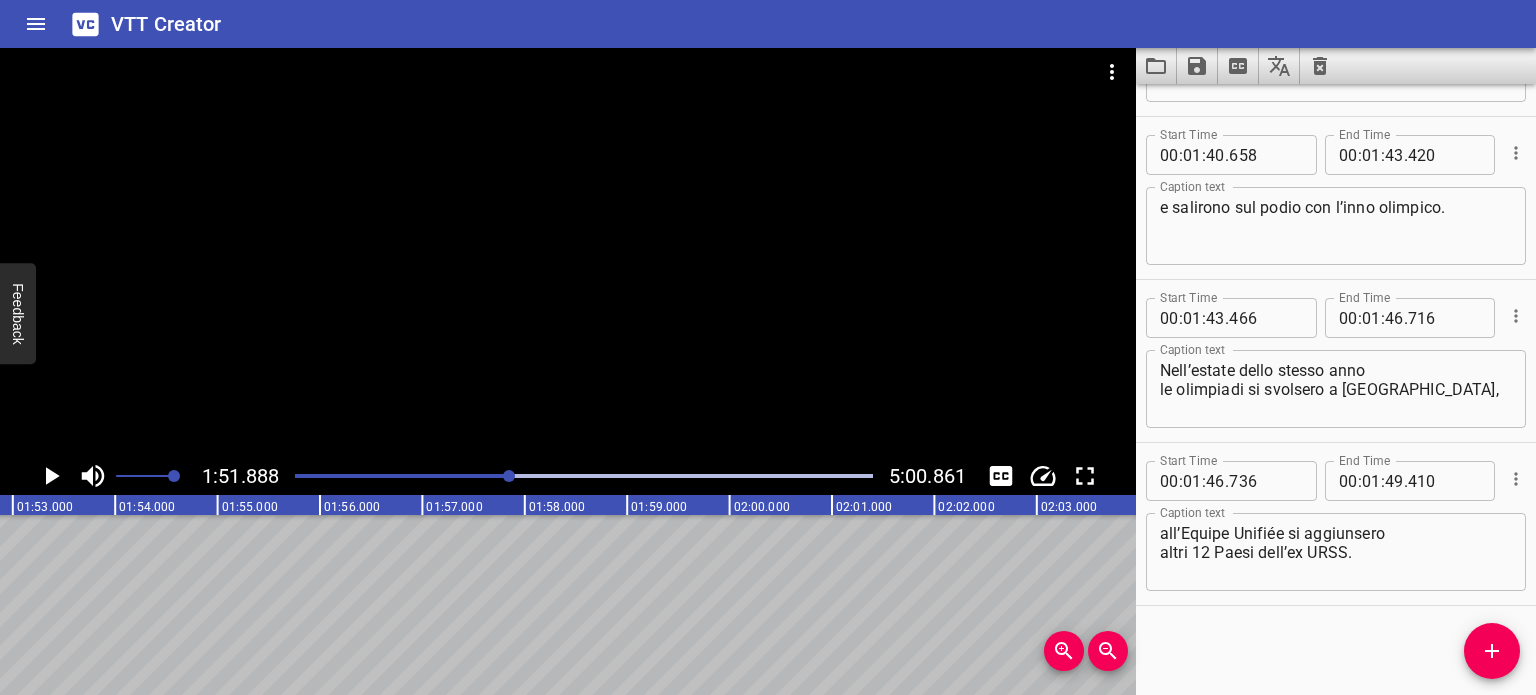 click at bounding box center [584, 476] 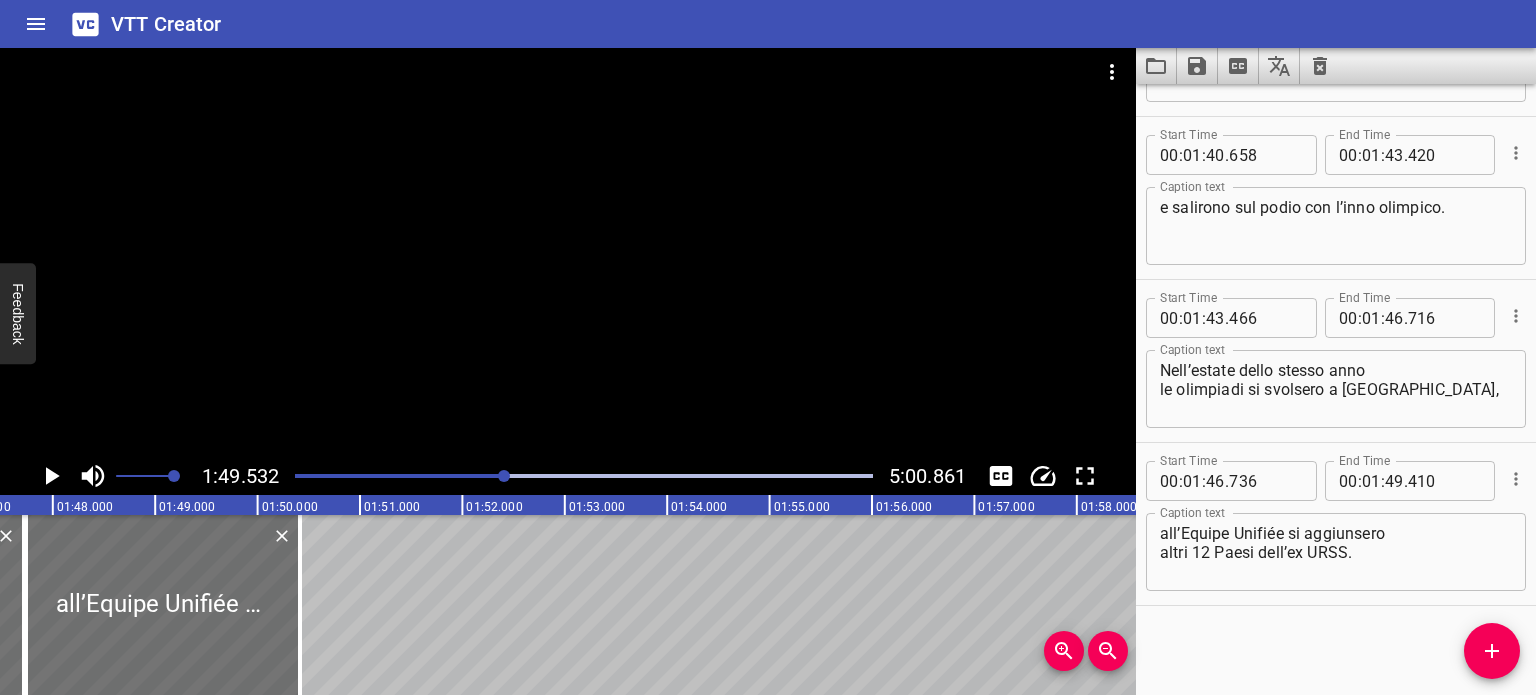 scroll, scrollTop: 0, scrollLeft: 10860, axis: horizontal 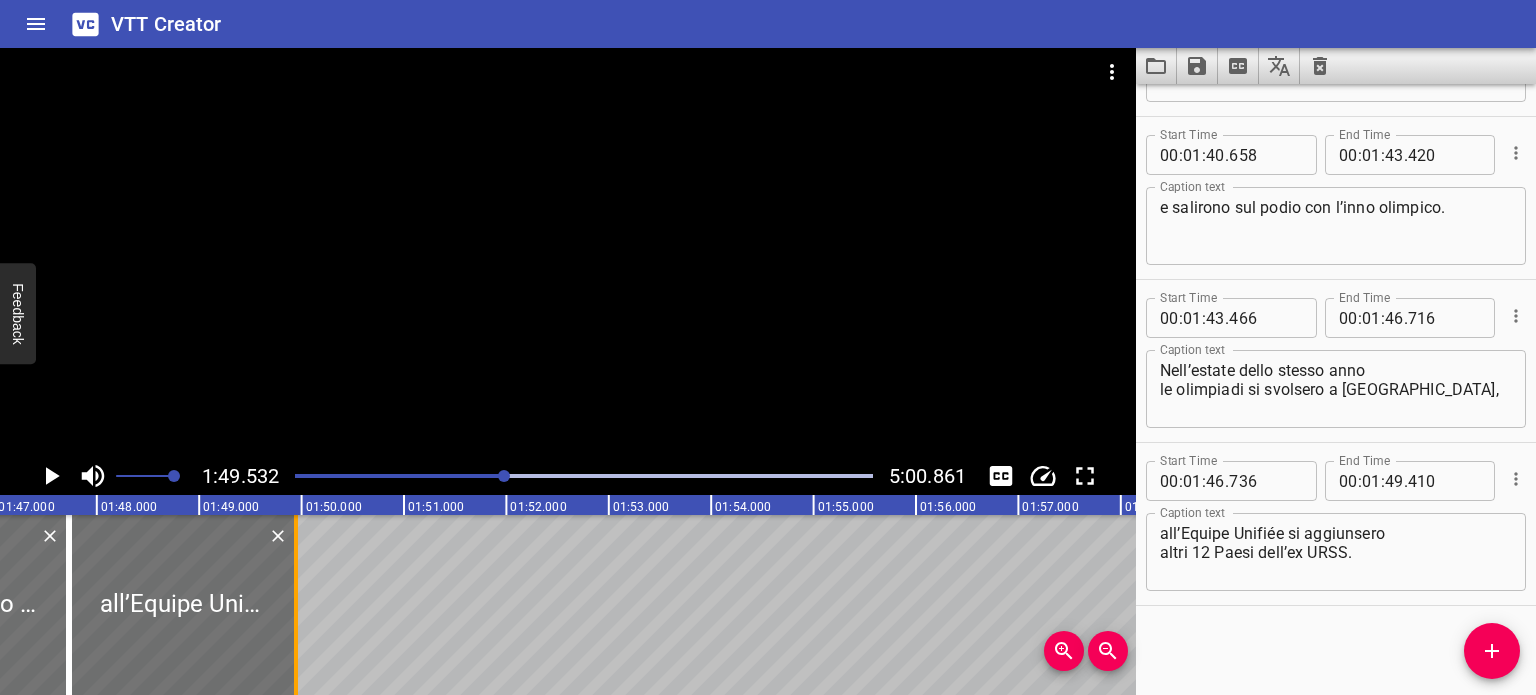 drag, startPoint x: 340, startPoint y: 601, endPoint x: 290, endPoint y: 597, distance: 50.159744 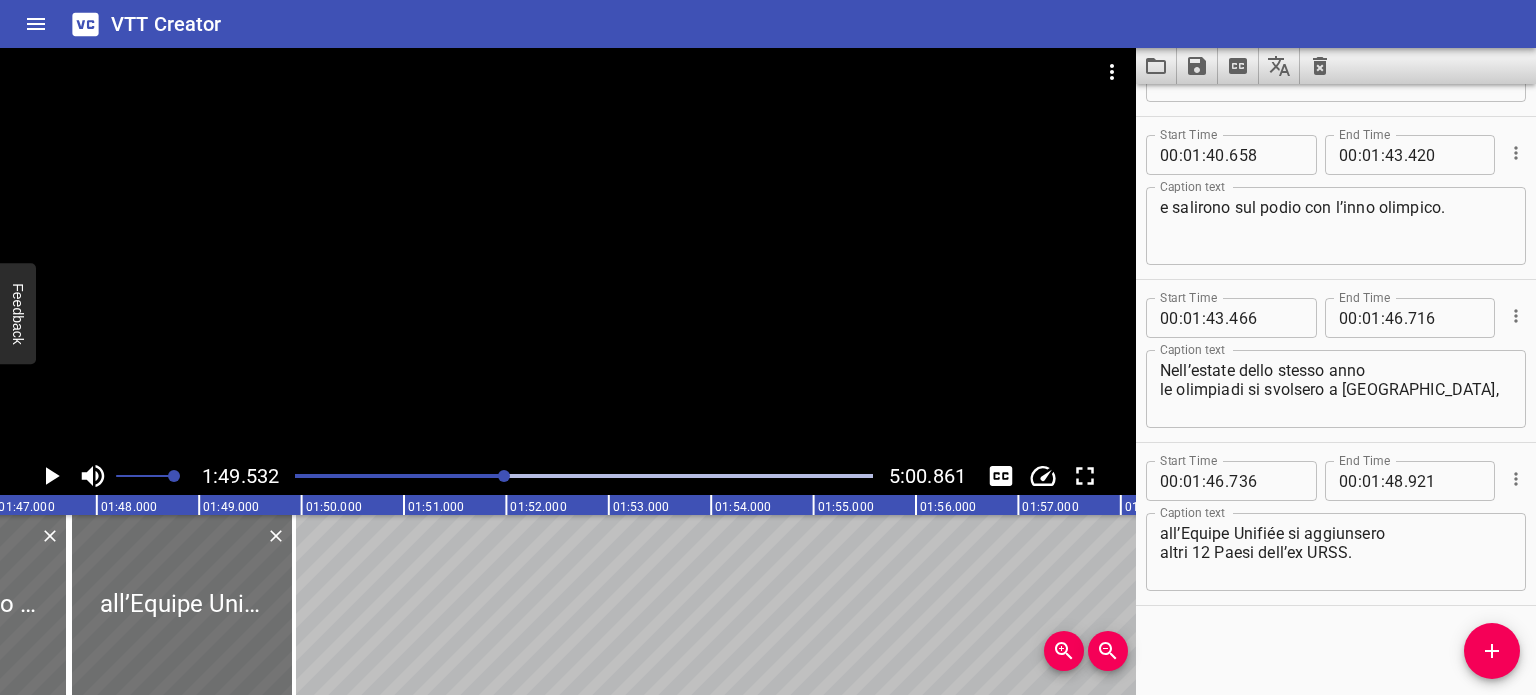 click at bounding box center (217, 476) 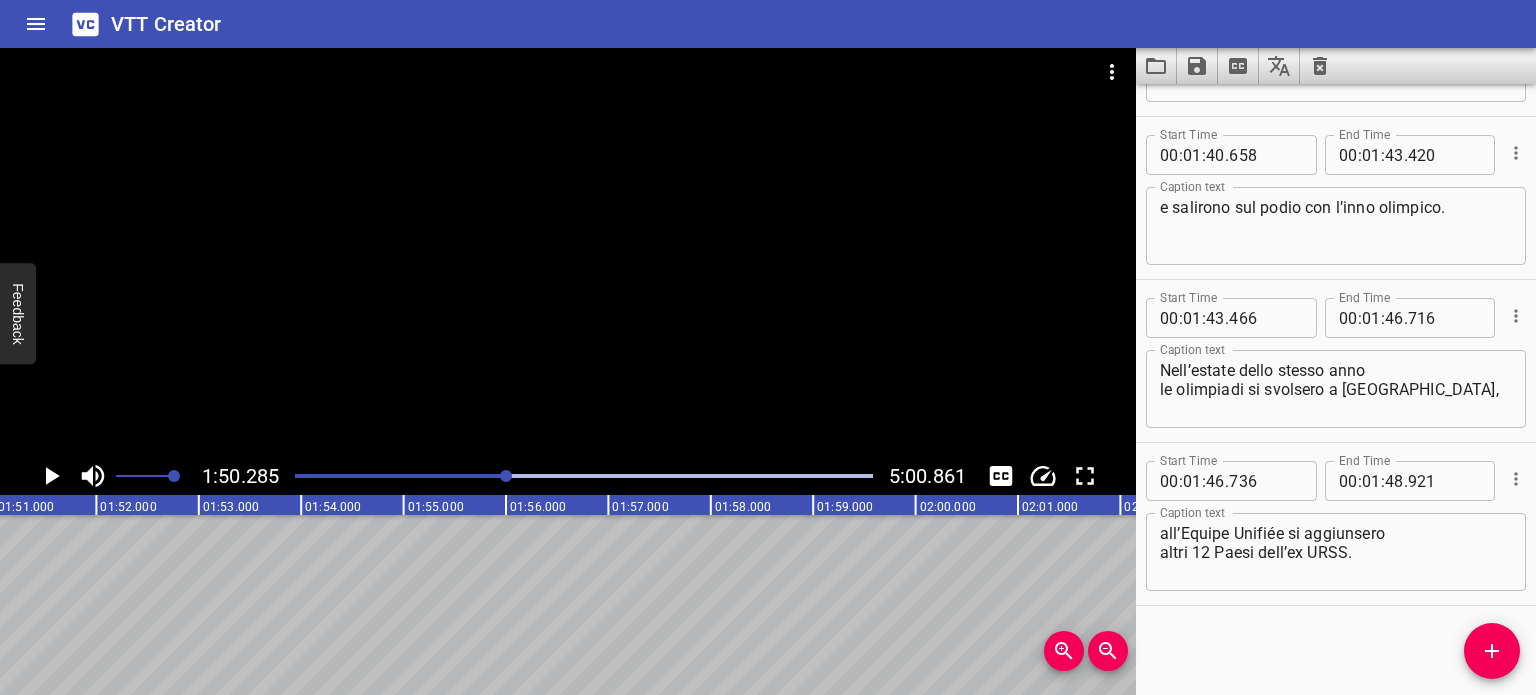 scroll, scrollTop: 0, scrollLeft: 11292, axis: horizontal 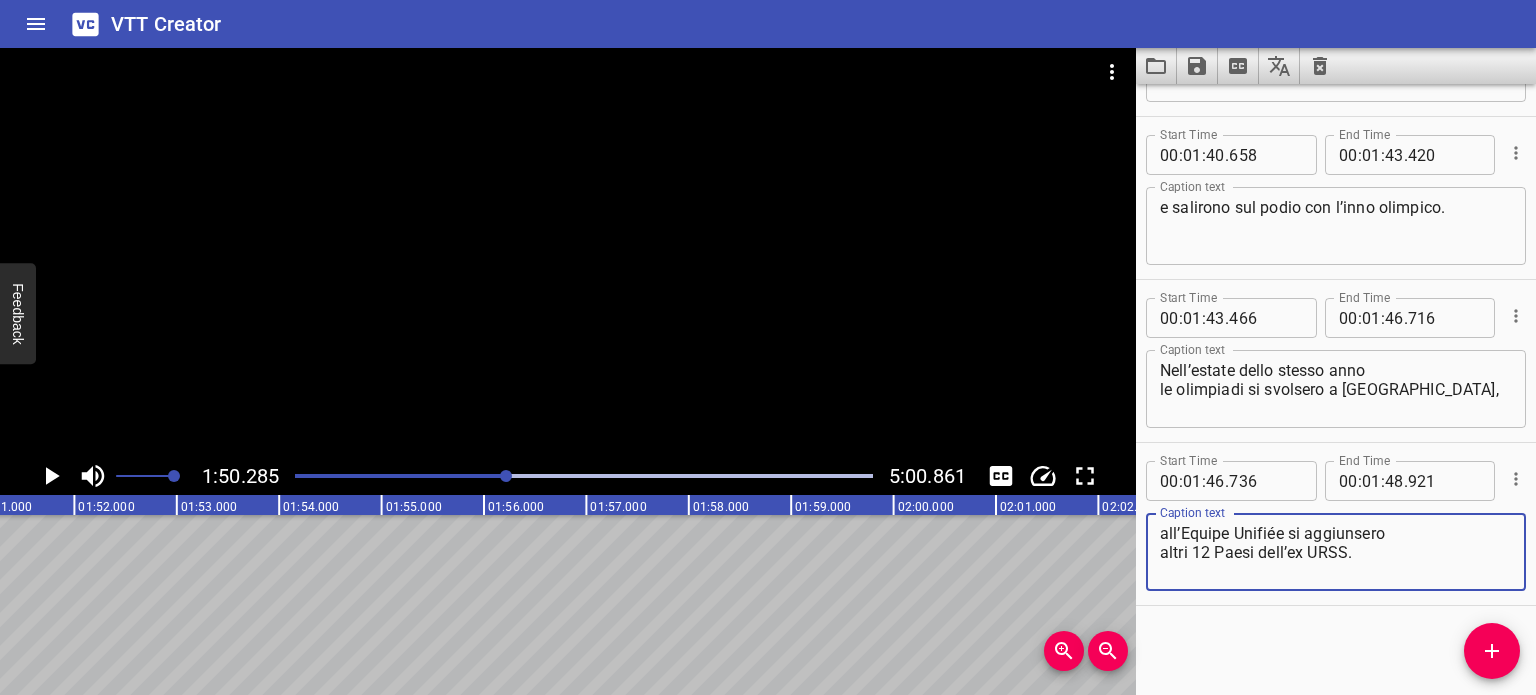 click on "all’Equipe Unifiée si aggiunsero
altri 12 Paesi dell’ex URSS." at bounding box center (1336, 552) 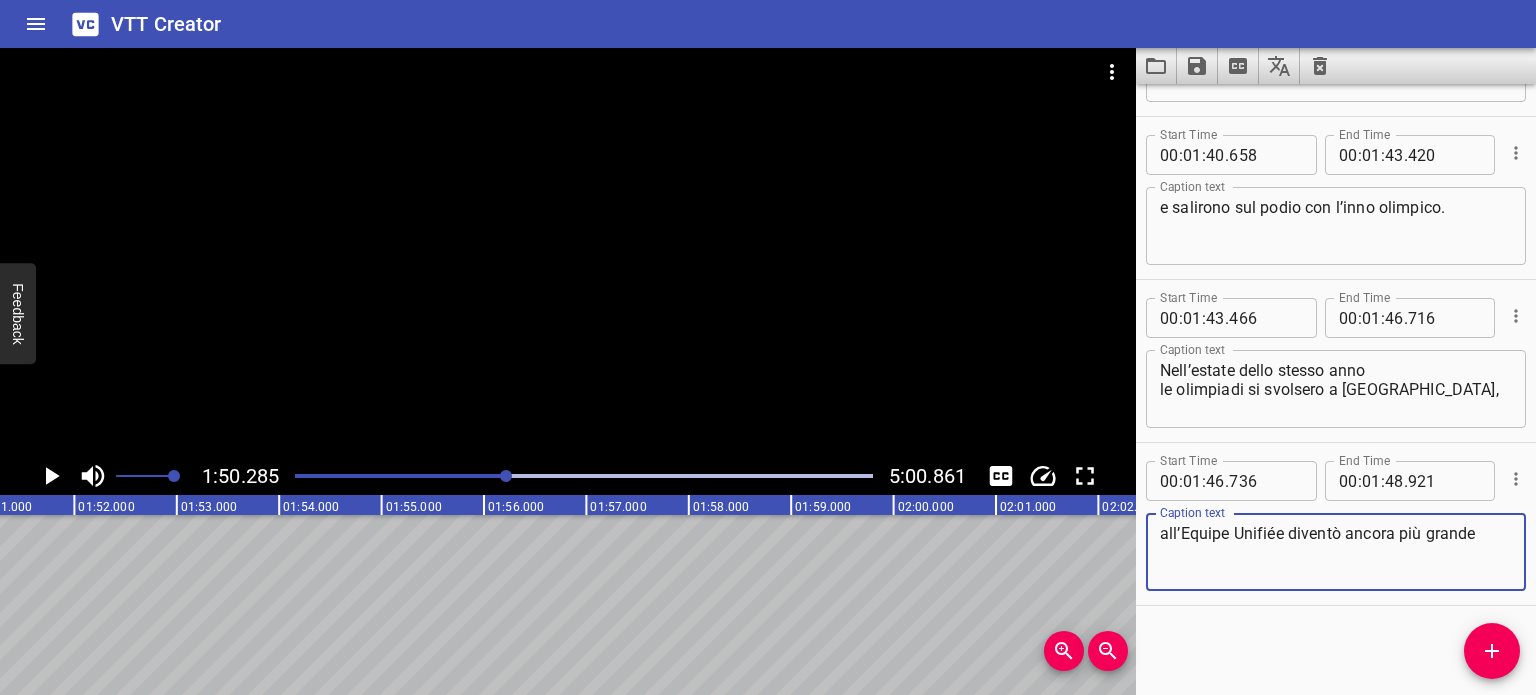 click on "all’Equipe Unifiée diventò ancora più grande" at bounding box center (1336, 552) 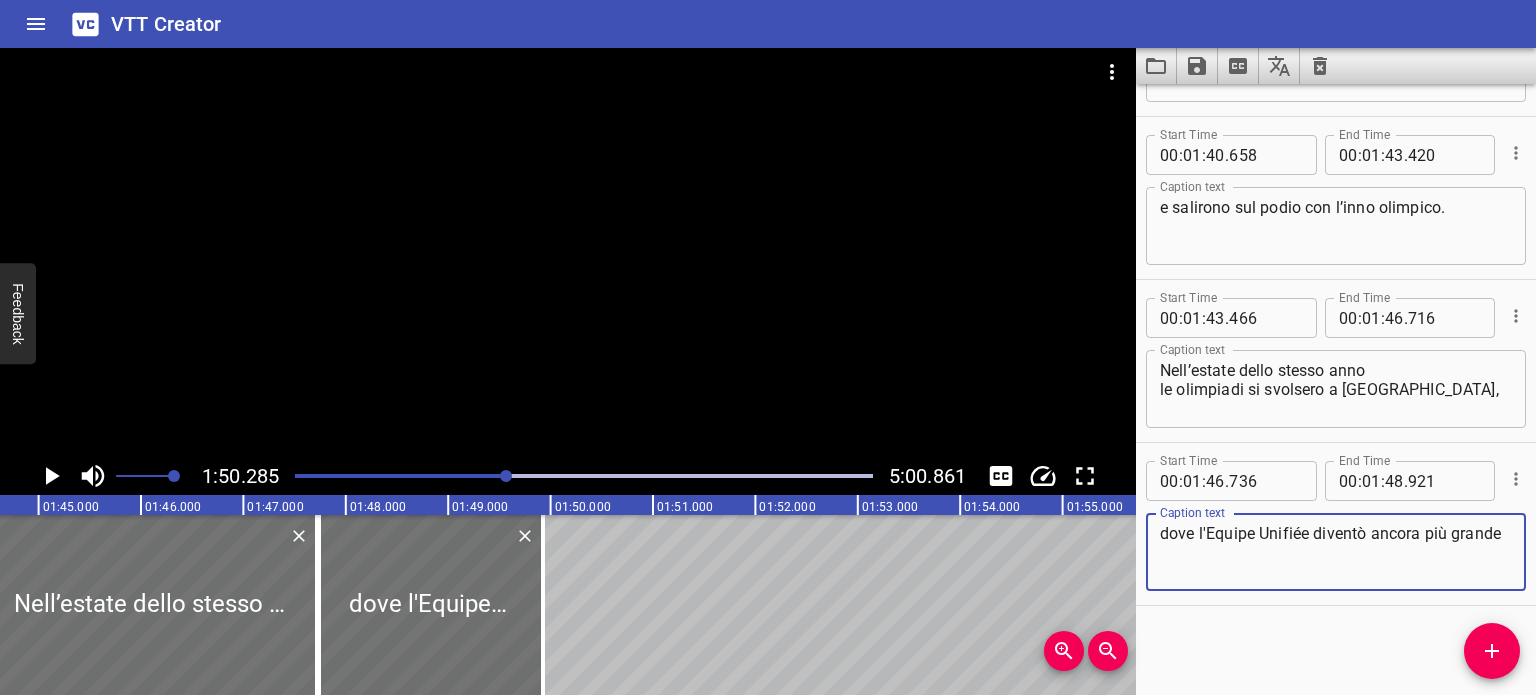 scroll, scrollTop: 0, scrollLeft: 10610, axis: horizontal 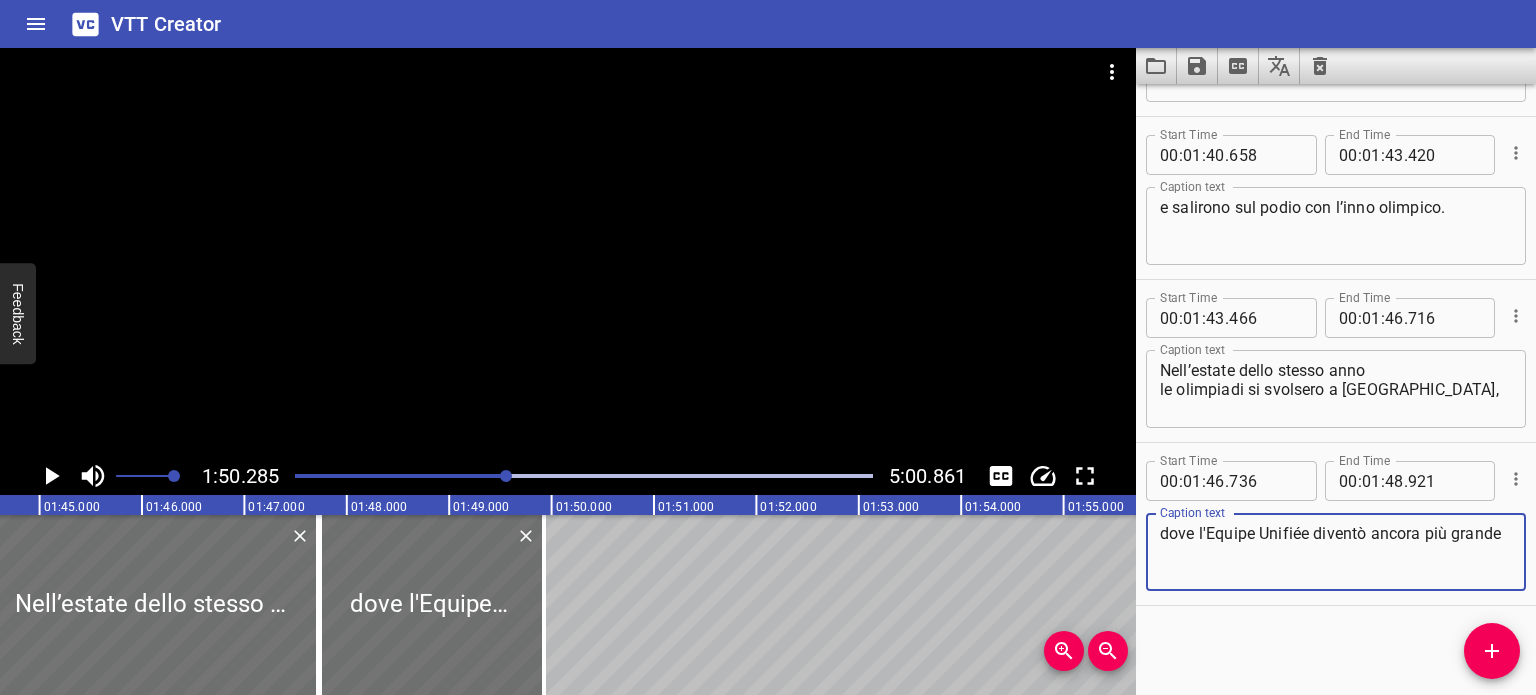 click at bounding box center [584, 476] 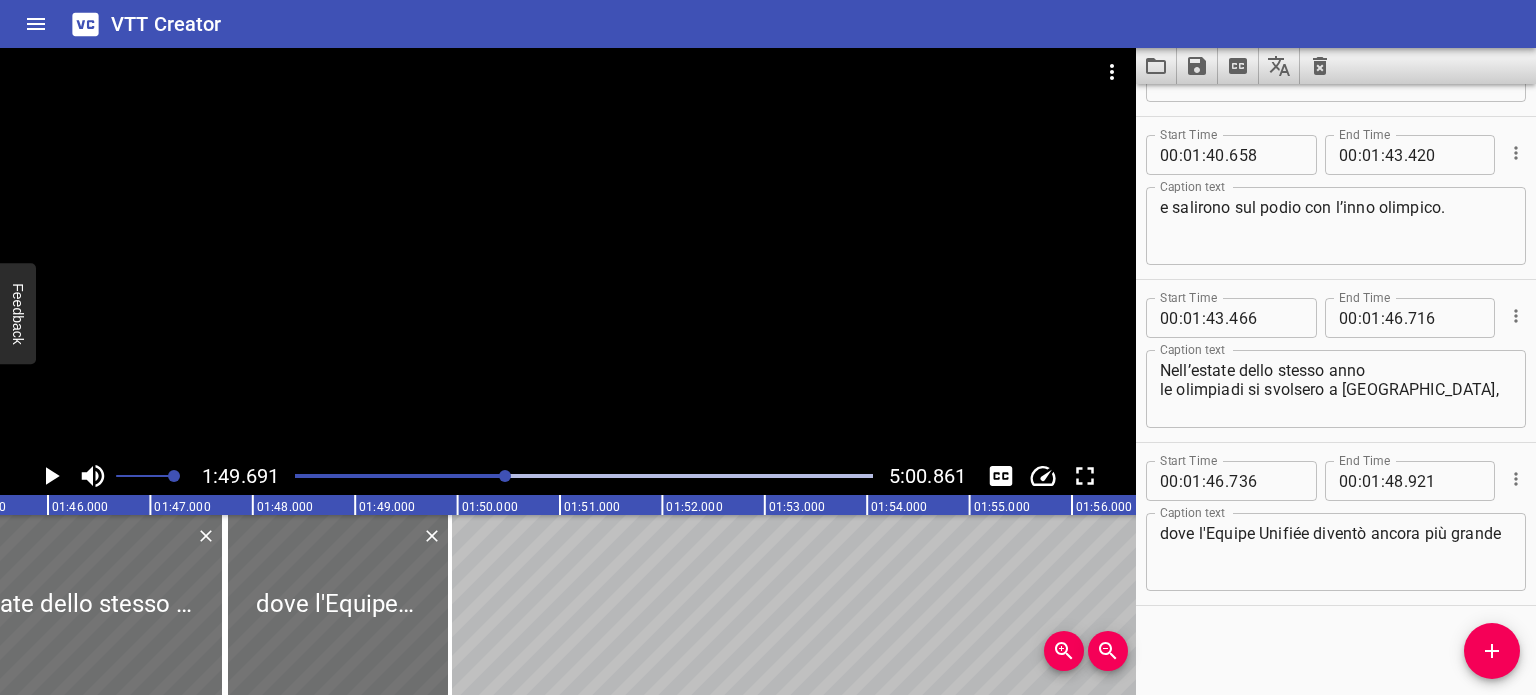 scroll, scrollTop: 0, scrollLeft: 10704, axis: horizontal 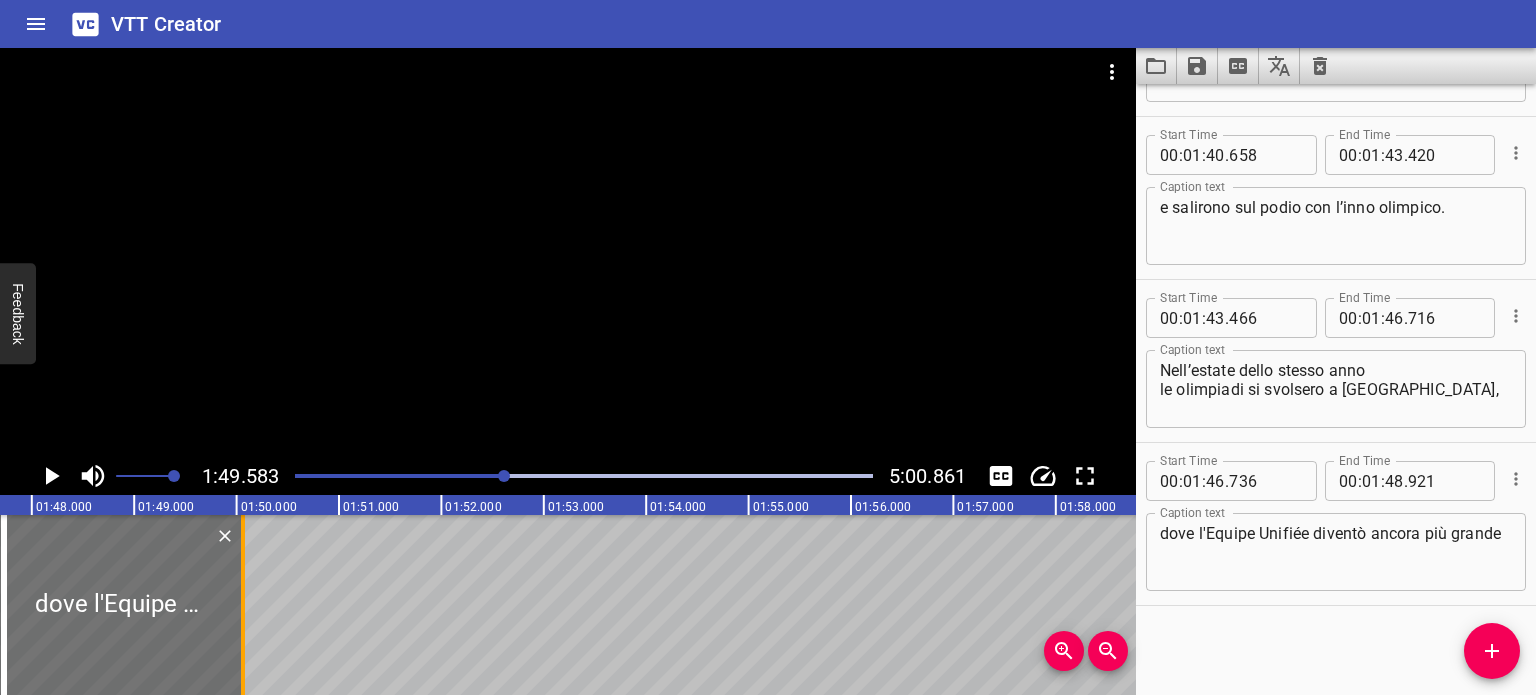 drag, startPoint x: 228, startPoint y: 562, endPoint x: 242, endPoint y: 568, distance: 15.231546 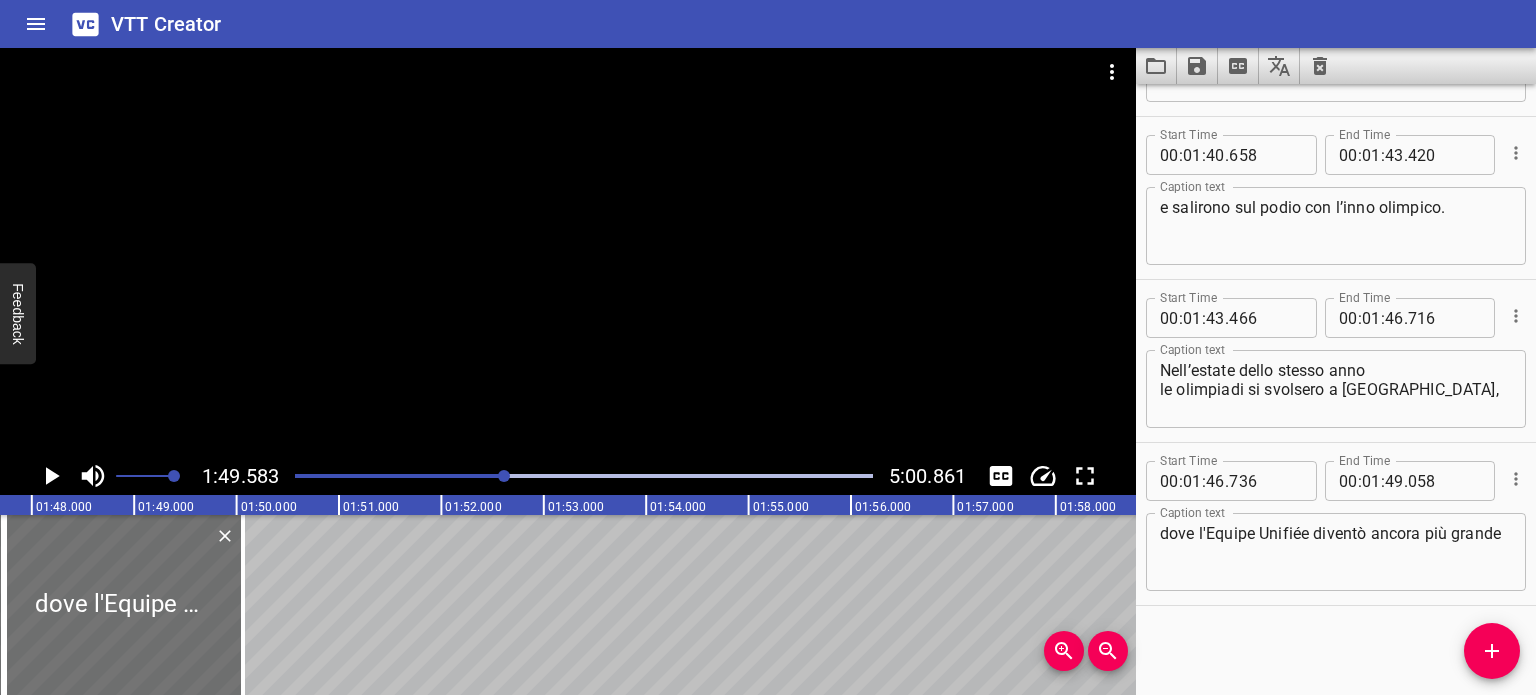 click at bounding box center [584, 476] 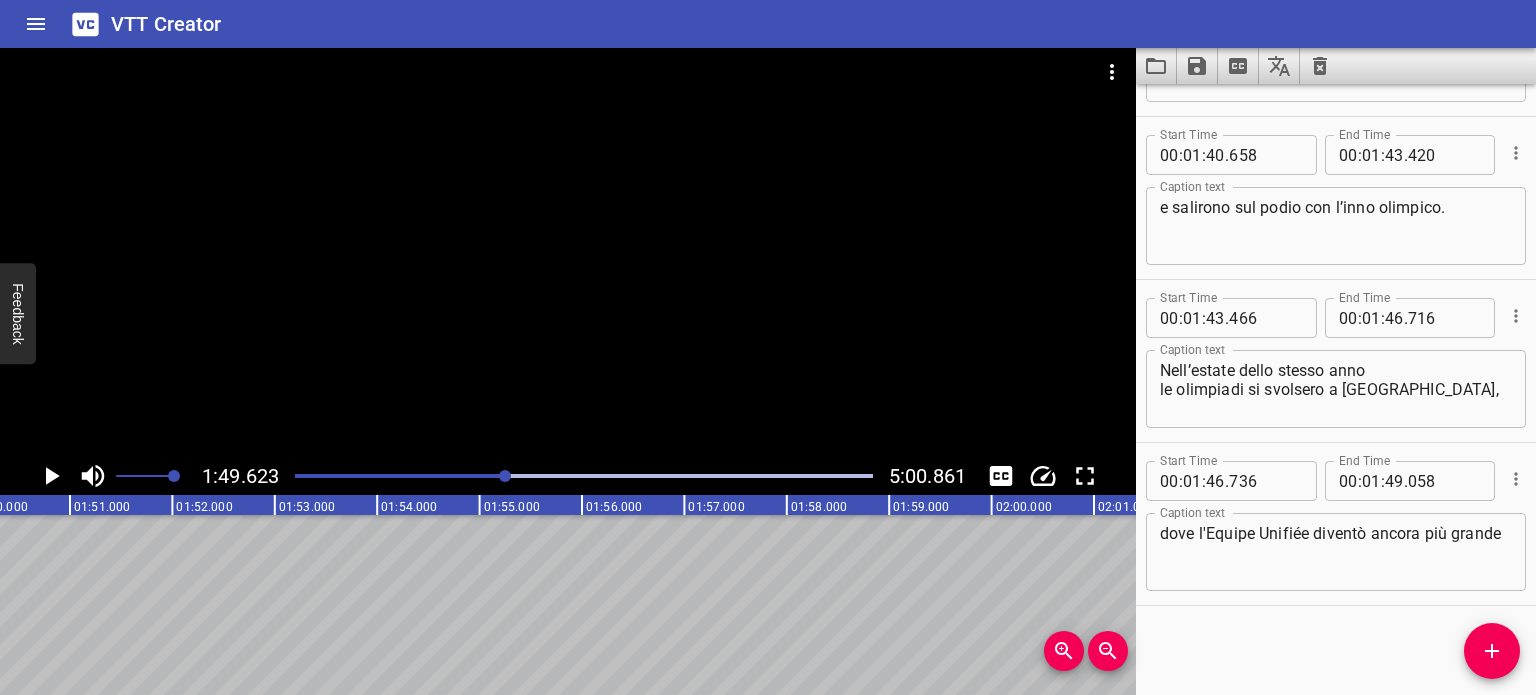 scroll, scrollTop: 0, scrollLeft: 11224, axis: horizontal 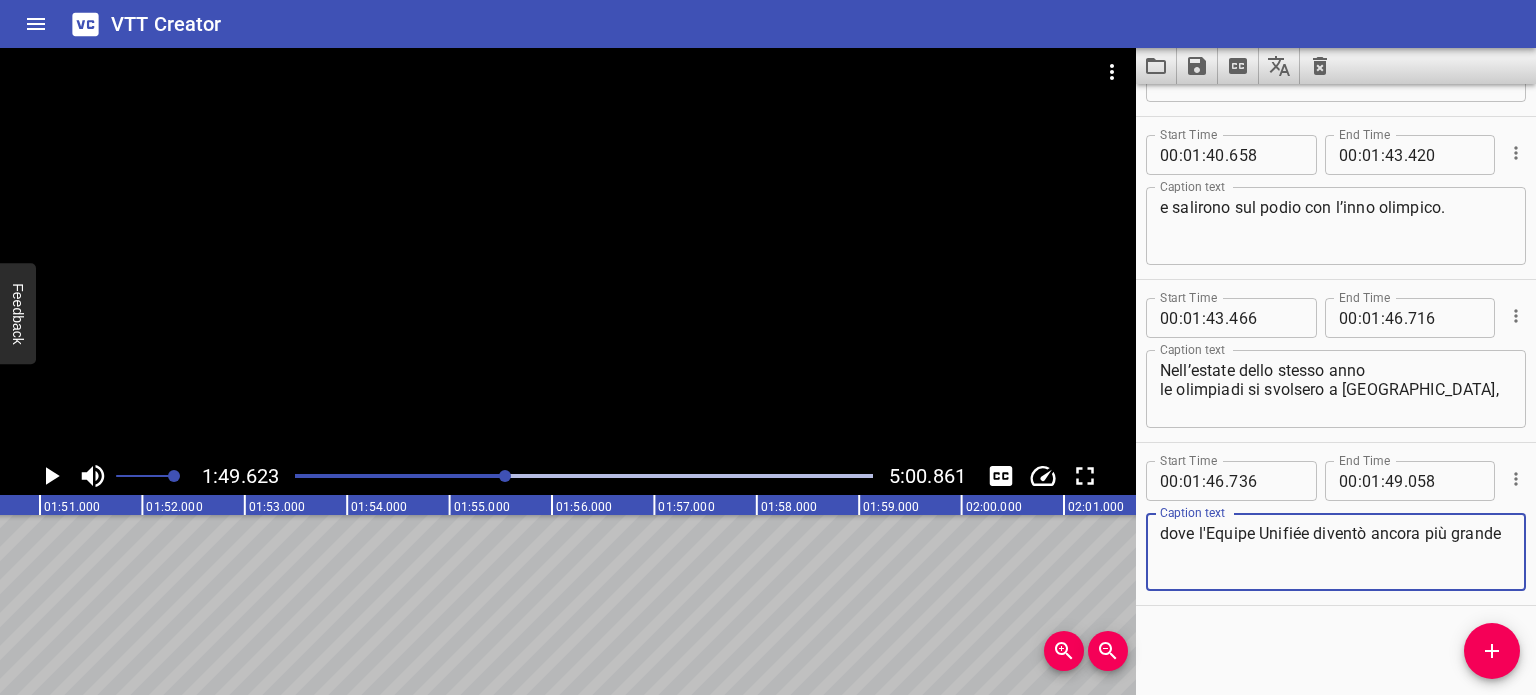 click on "dove l'Equipe Unifiée diventò ancora più grande" at bounding box center (1336, 552) 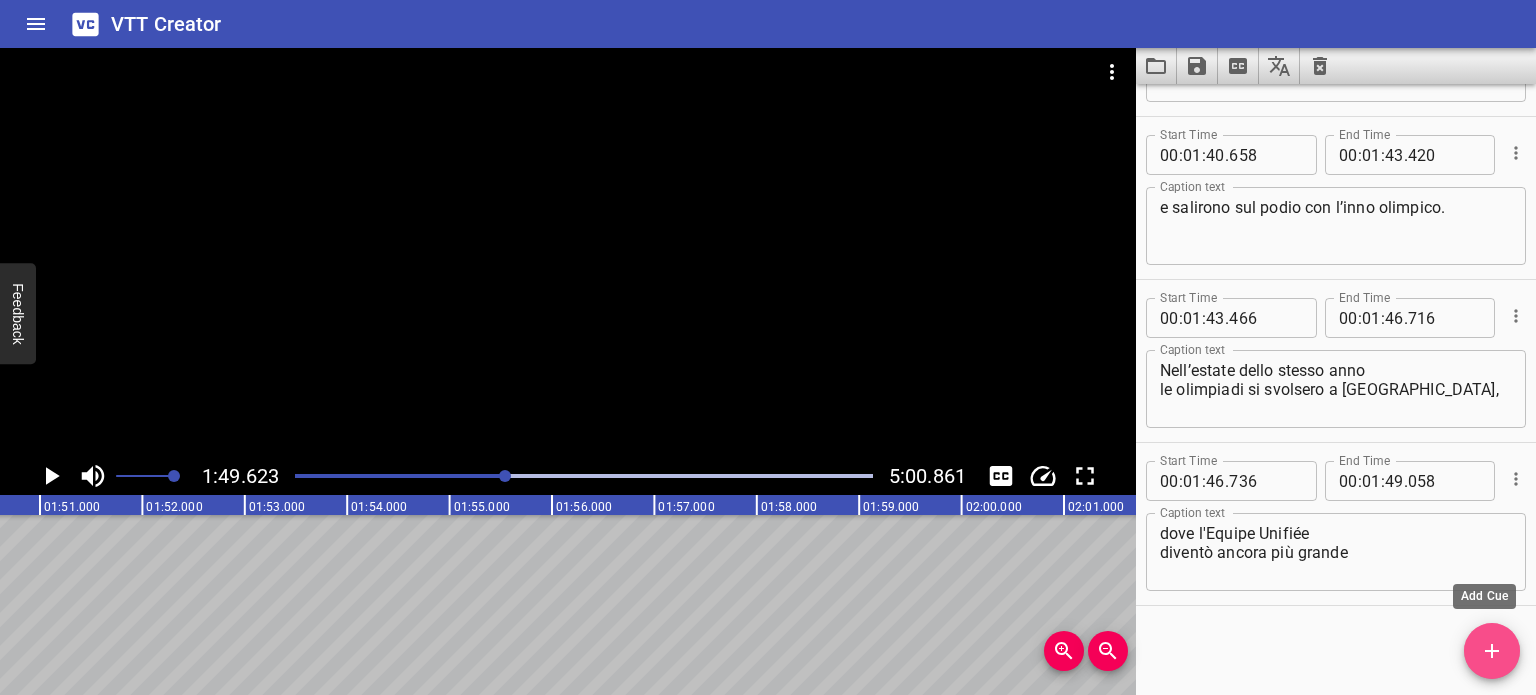 click 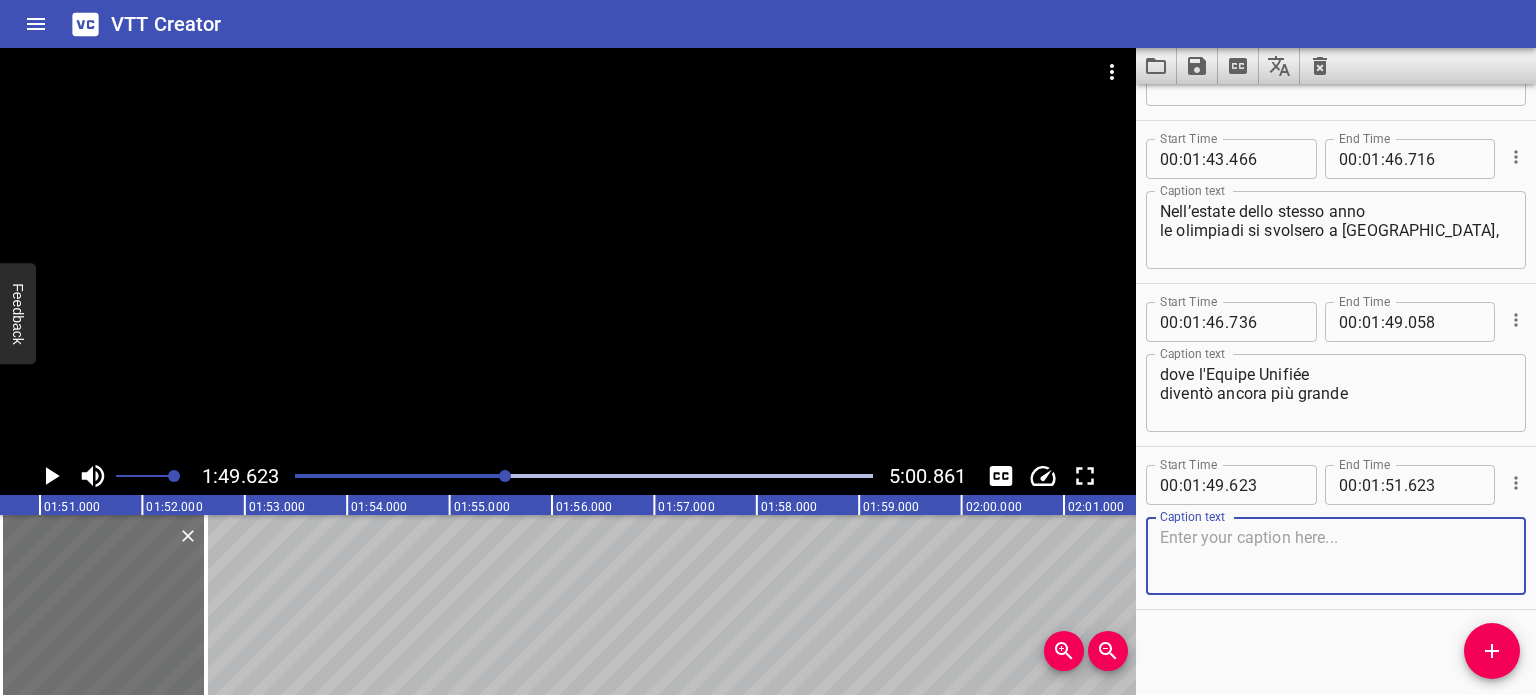 scroll, scrollTop: 3718, scrollLeft: 0, axis: vertical 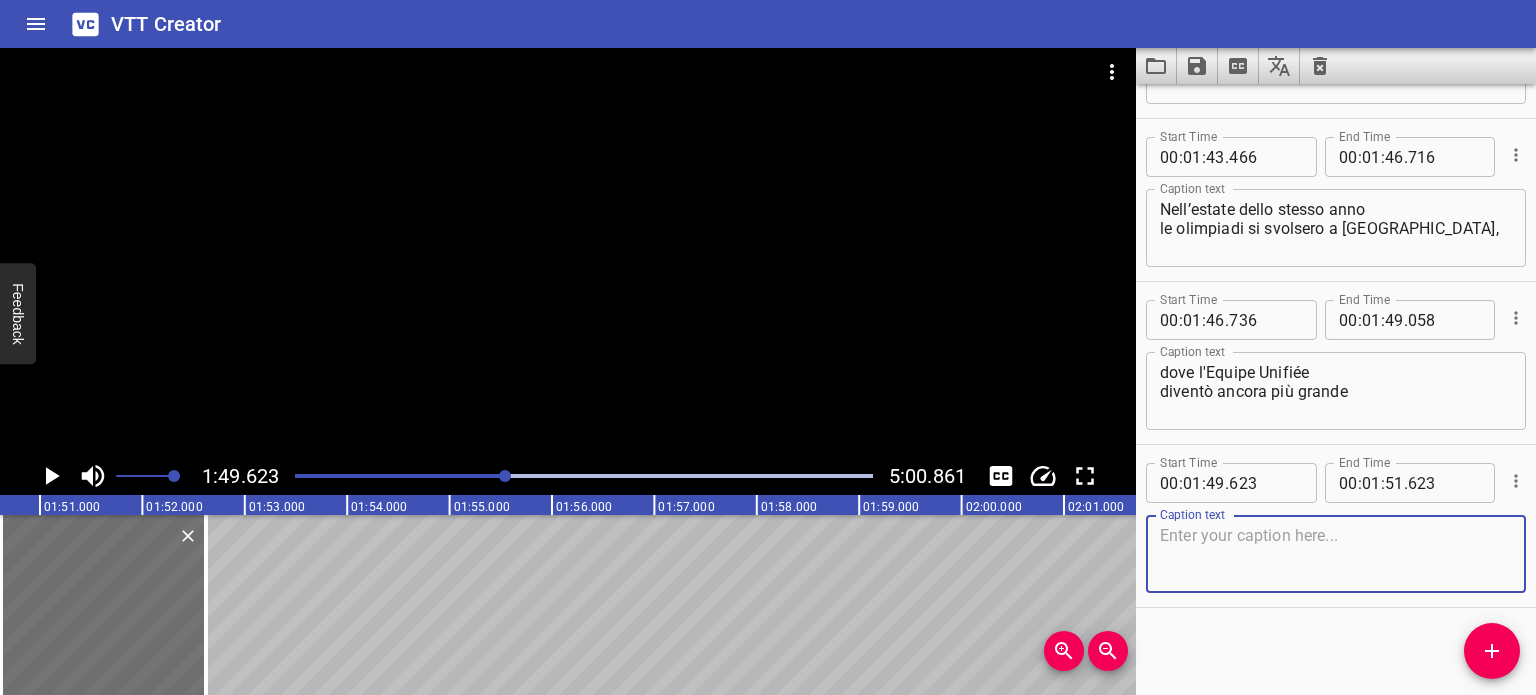 click at bounding box center [1336, 554] 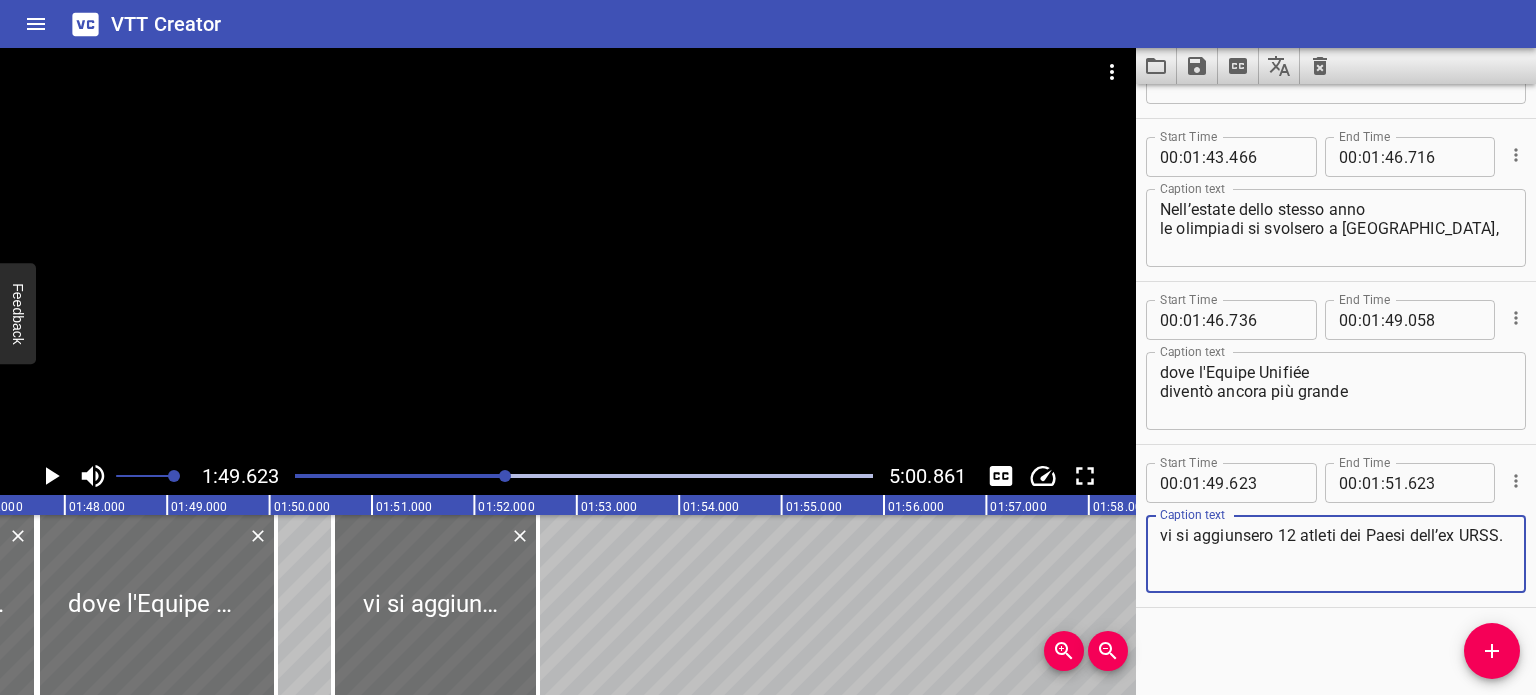 scroll, scrollTop: 0, scrollLeft: 10862, axis: horizontal 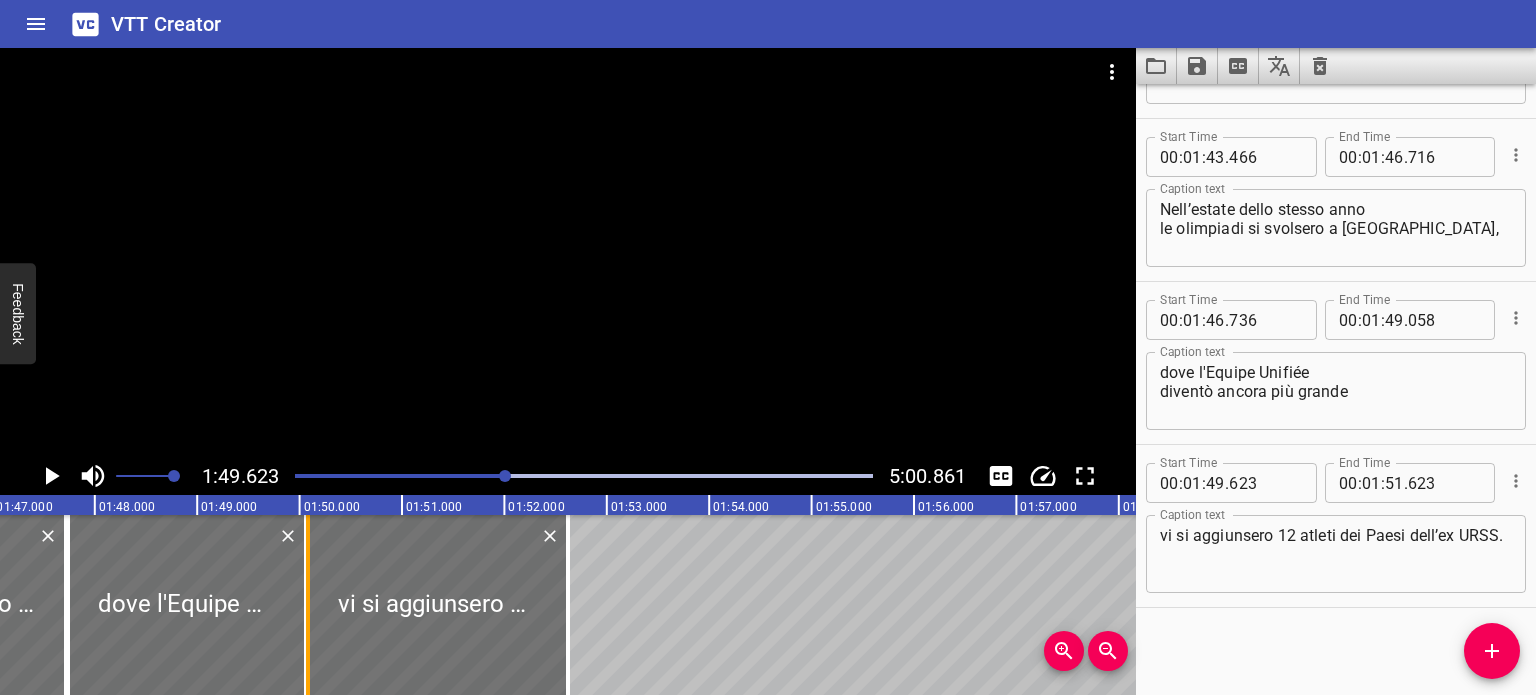 drag, startPoint x: 363, startPoint y: 563, endPoint x: 308, endPoint y: 561, distance: 55.03635 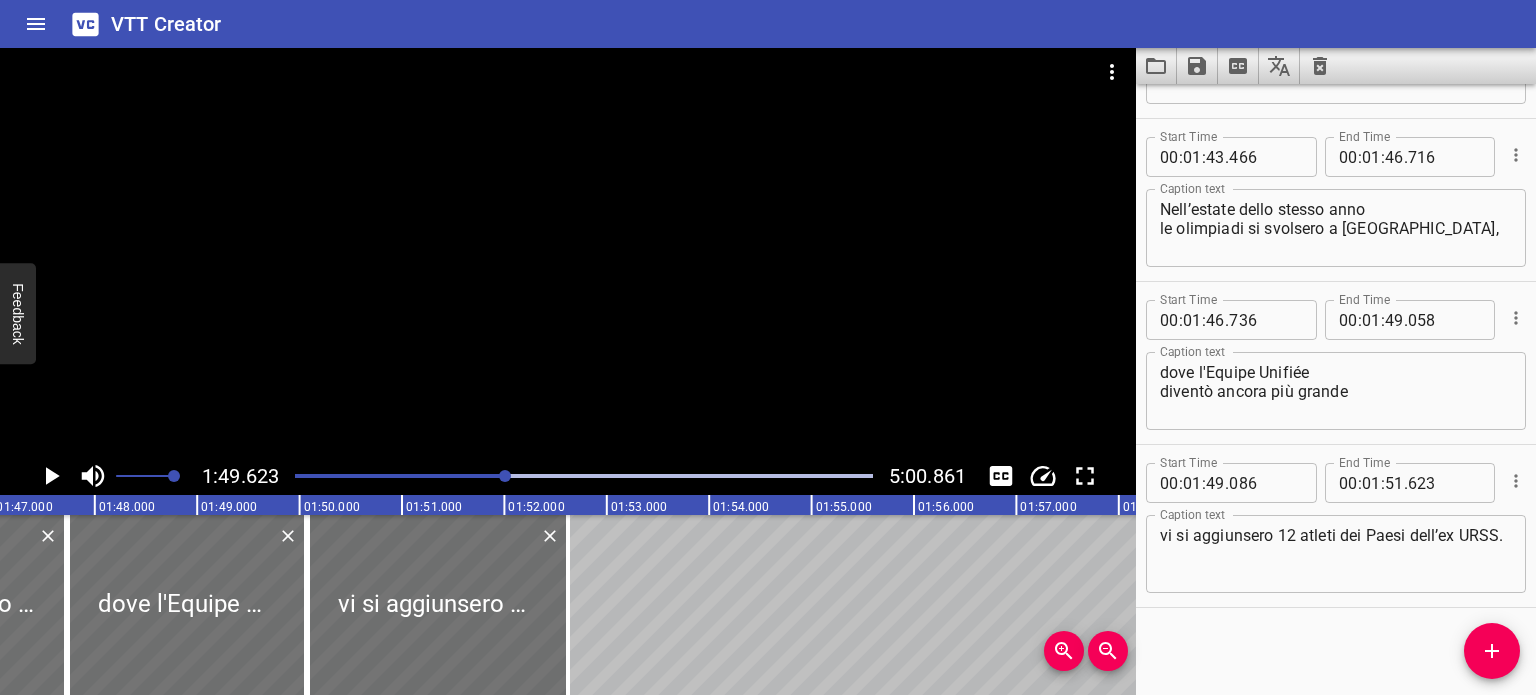 click at bounding box center [505, 476] 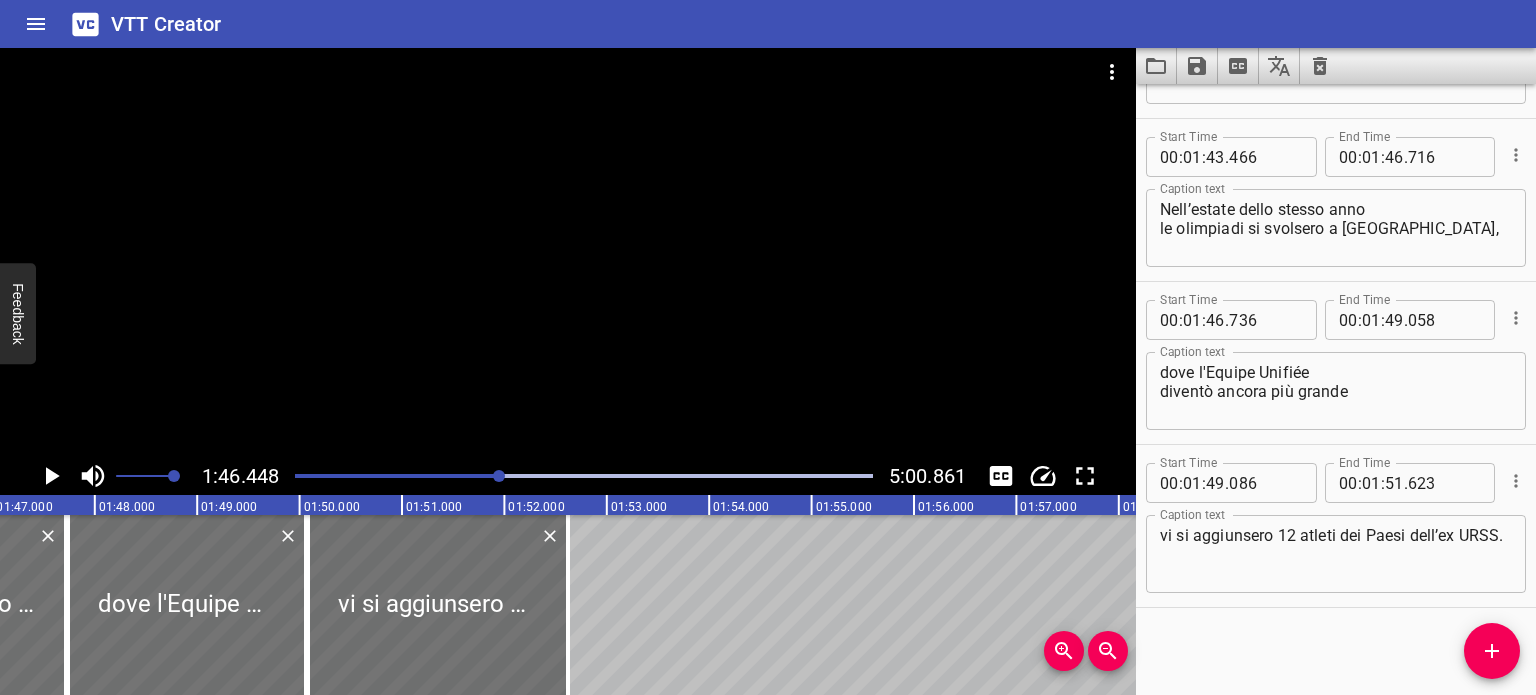 scroll, scrollTop: 3720, scrollLeft: 0, axis: vertical 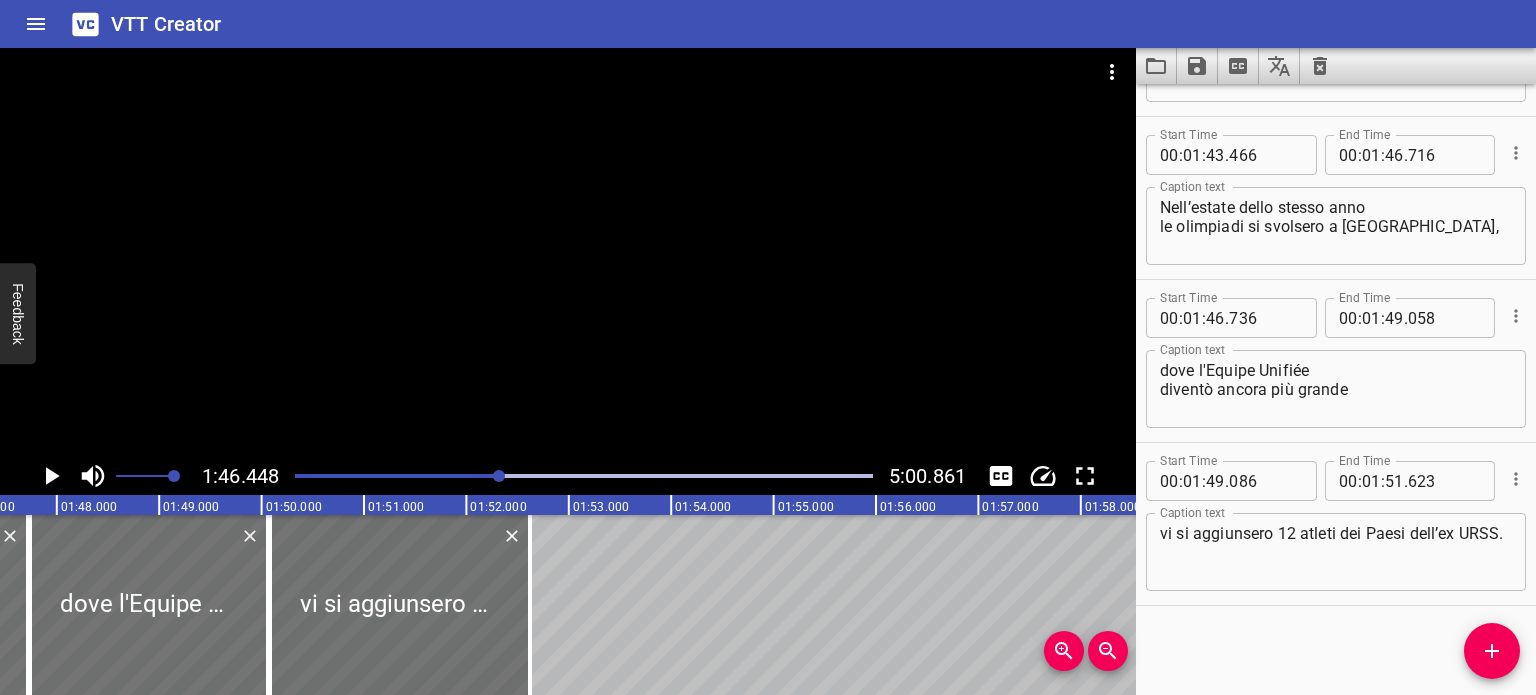 click at bounding box center (499, 476) 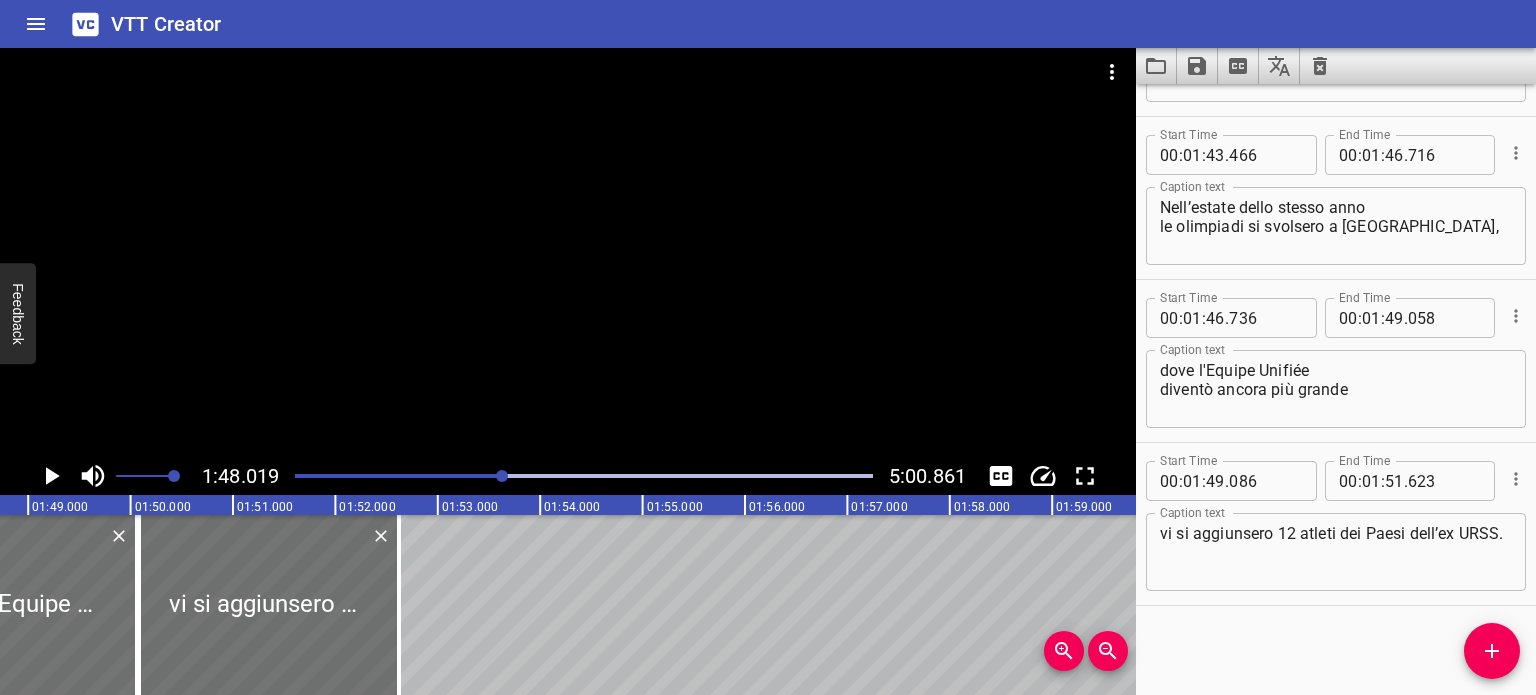 scroll, scrollTop: 0, scrollLeft: 11060, axis: horizontal 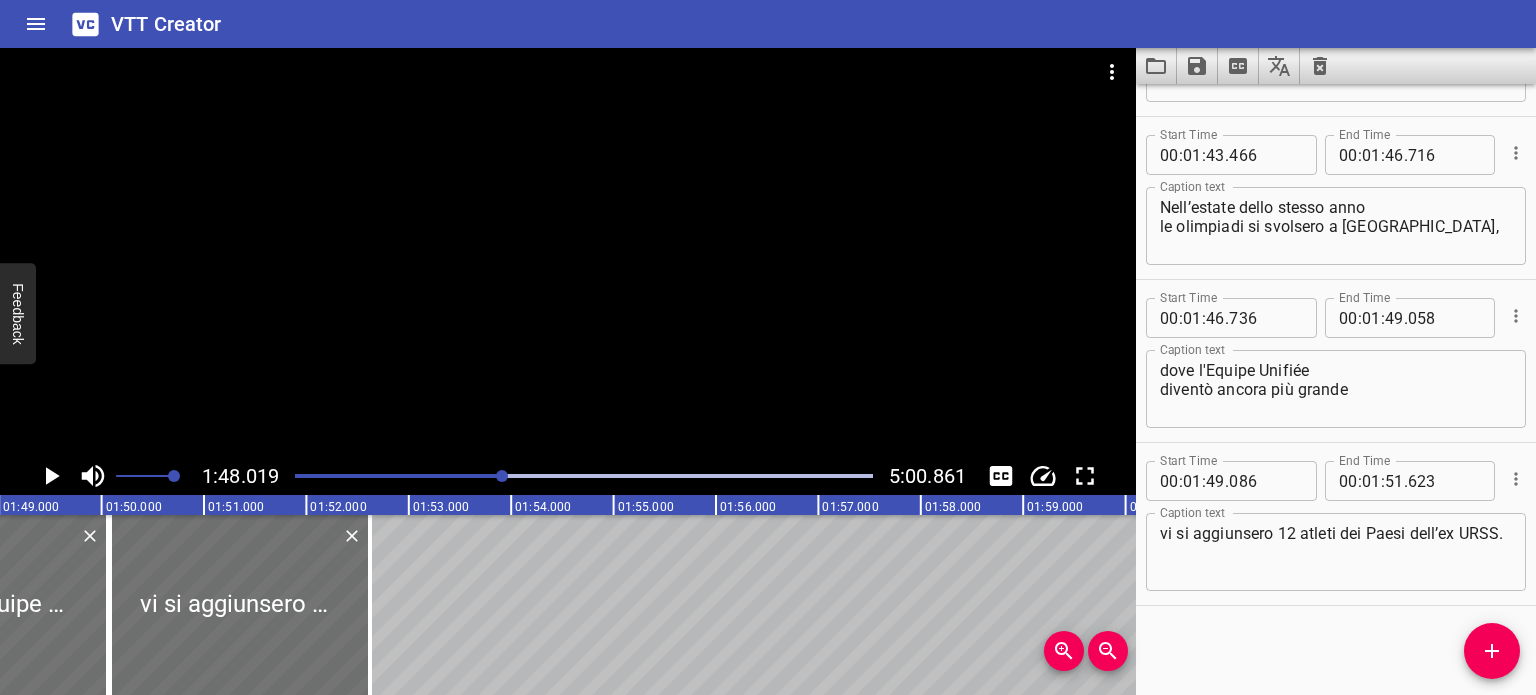 click at bounding box center [502, 476] 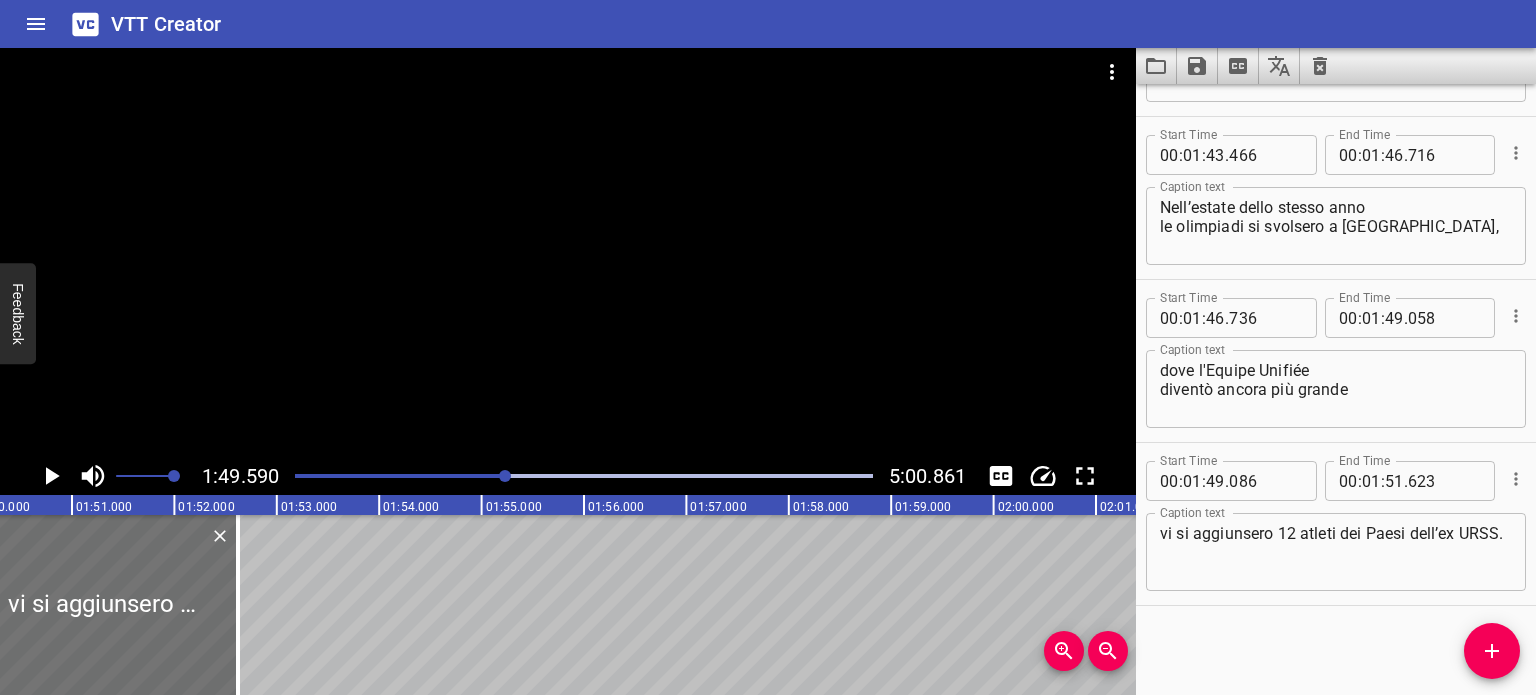 scroll, scrollTop: 0, scrollLeft: 11221, axis: horizontal 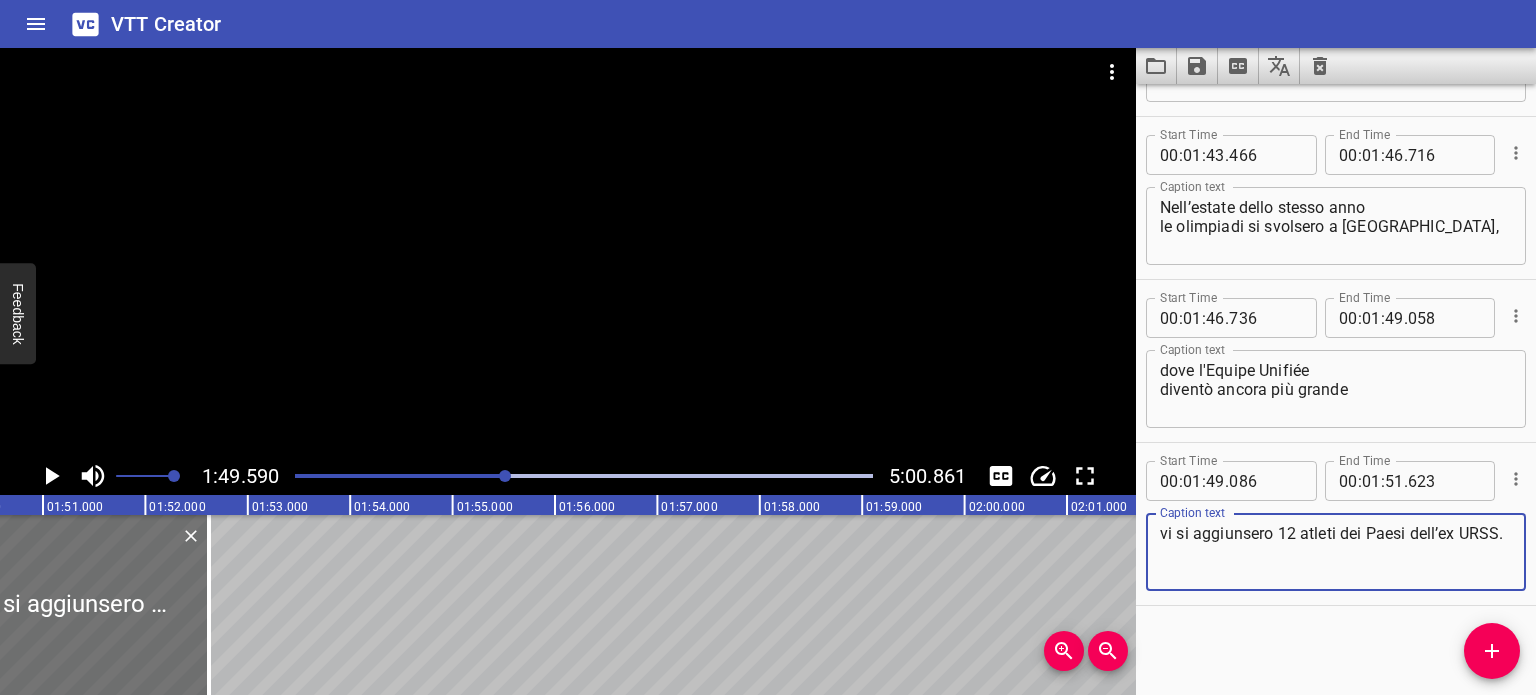 click on "vi si aggiunsero 12 atleti dei Paesi dell’ex URSS." at bounding box center (1336, 552) 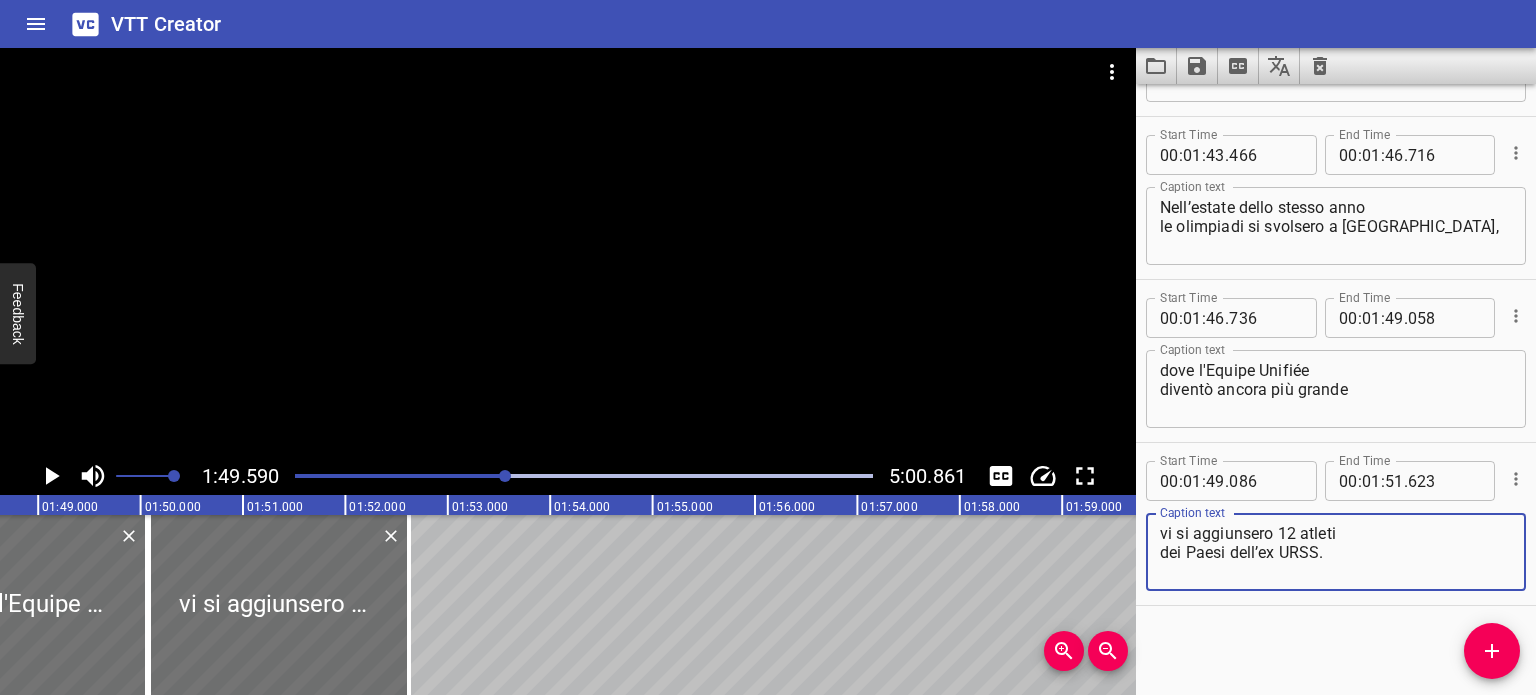 scroll, scrollTop: 0, scrollLeft: 10993, axis: horizontal 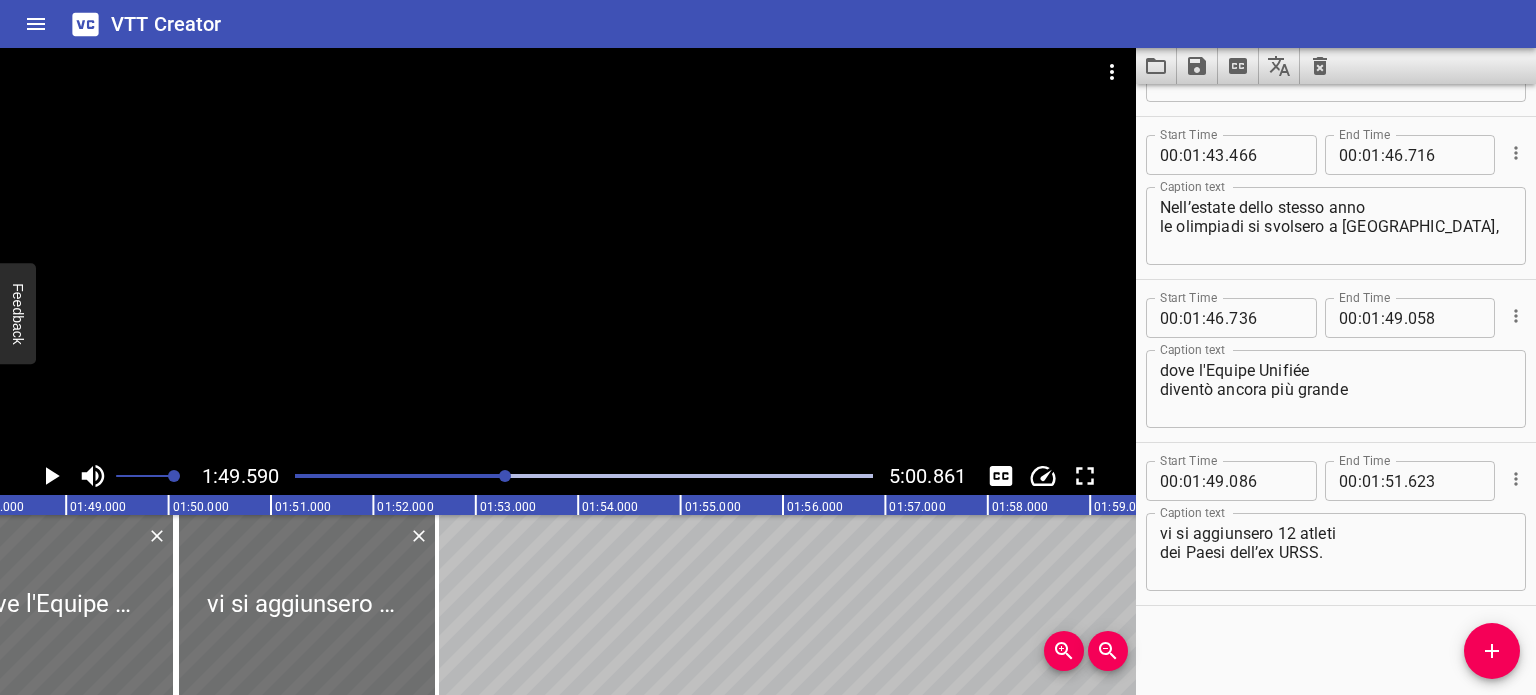 click at bounding box center [584, 476] 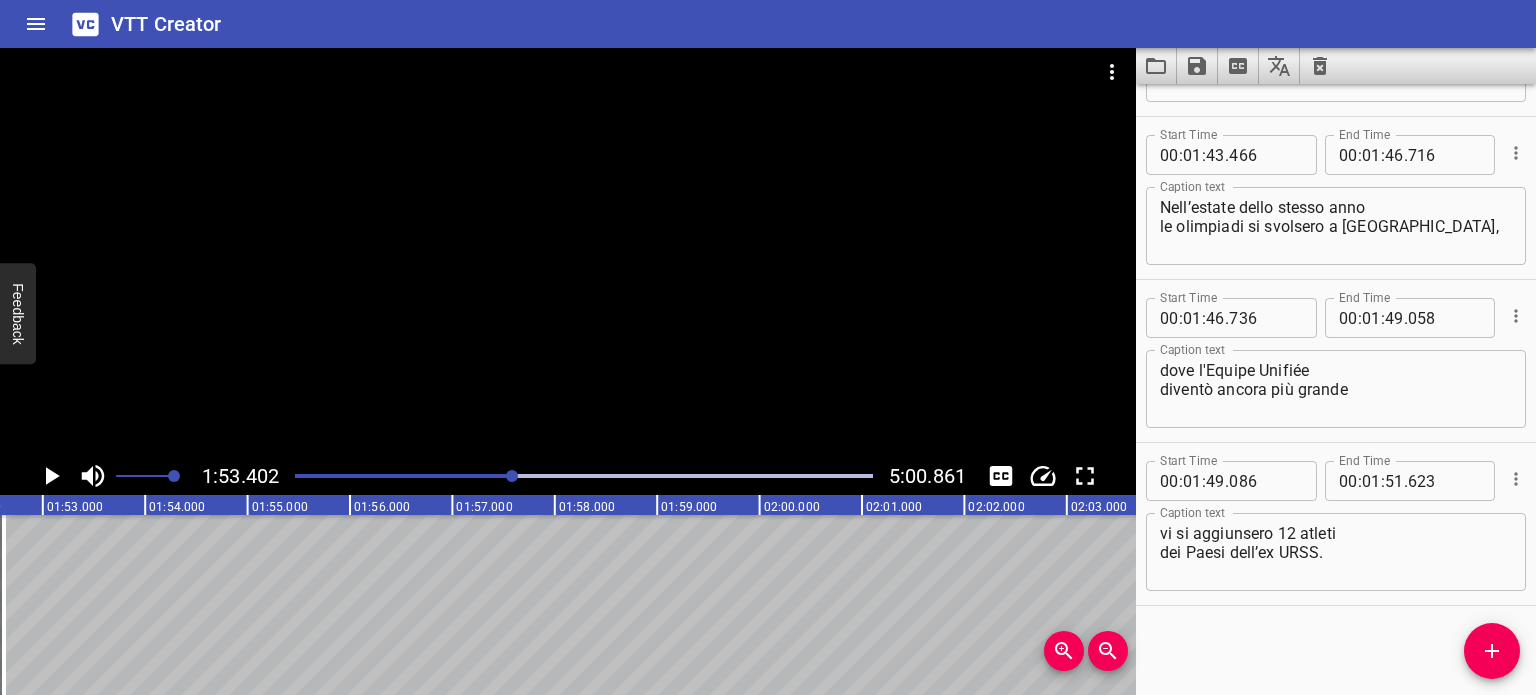 scroll, scrollTop: 0, scrollLeft: 11213, axis: horizontal 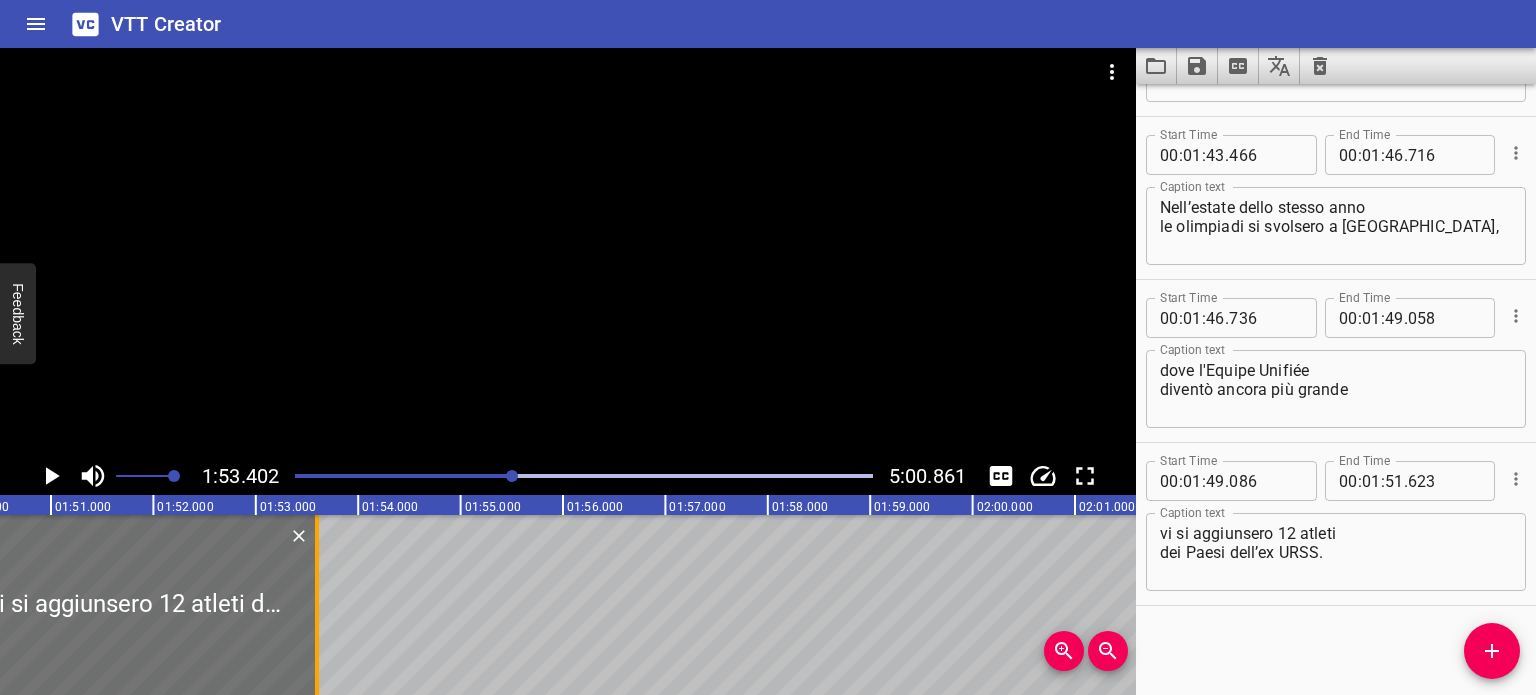 drag, startPoint x: 212, startPoint y: 576, endPoint x: 312, endPoint y: 602, distance: 103.32473 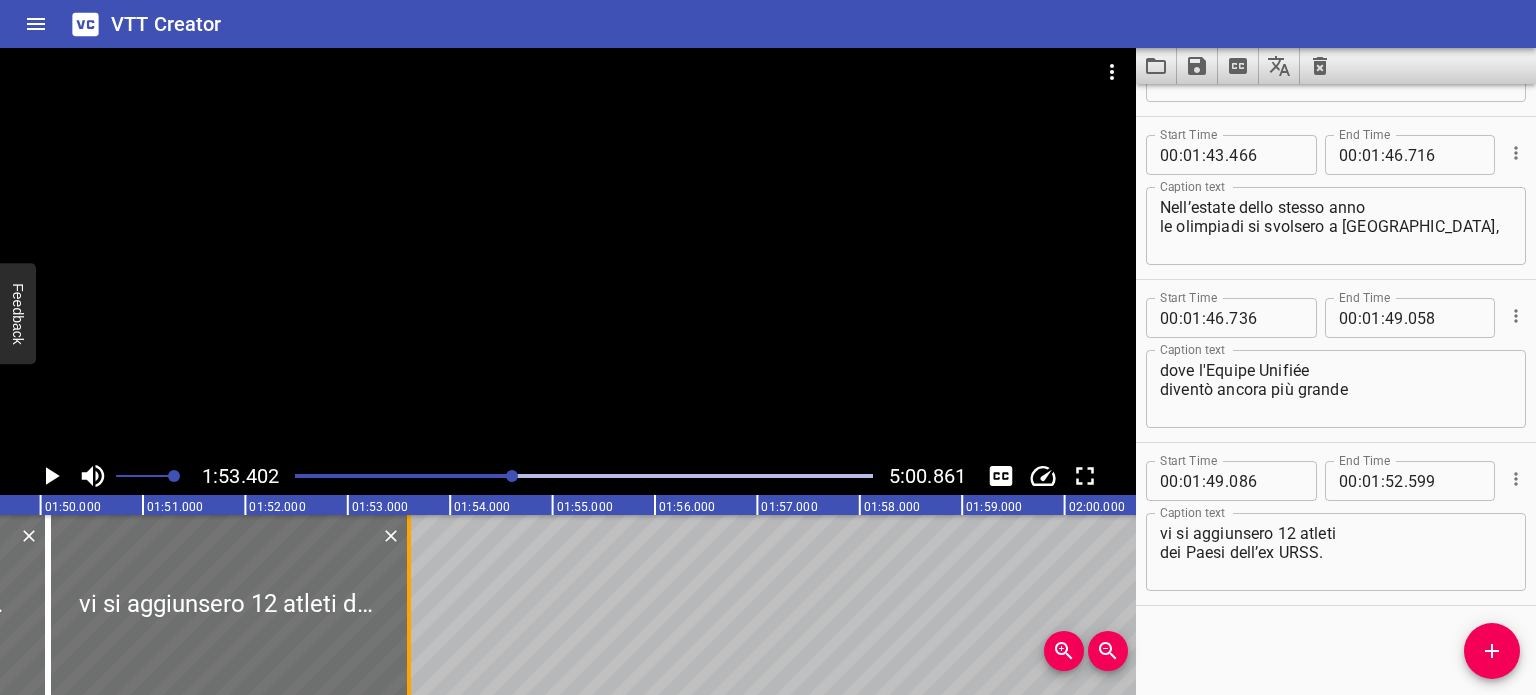 scroll, scrollTop: 0, scrollLeft: 11118, axis: horizontal 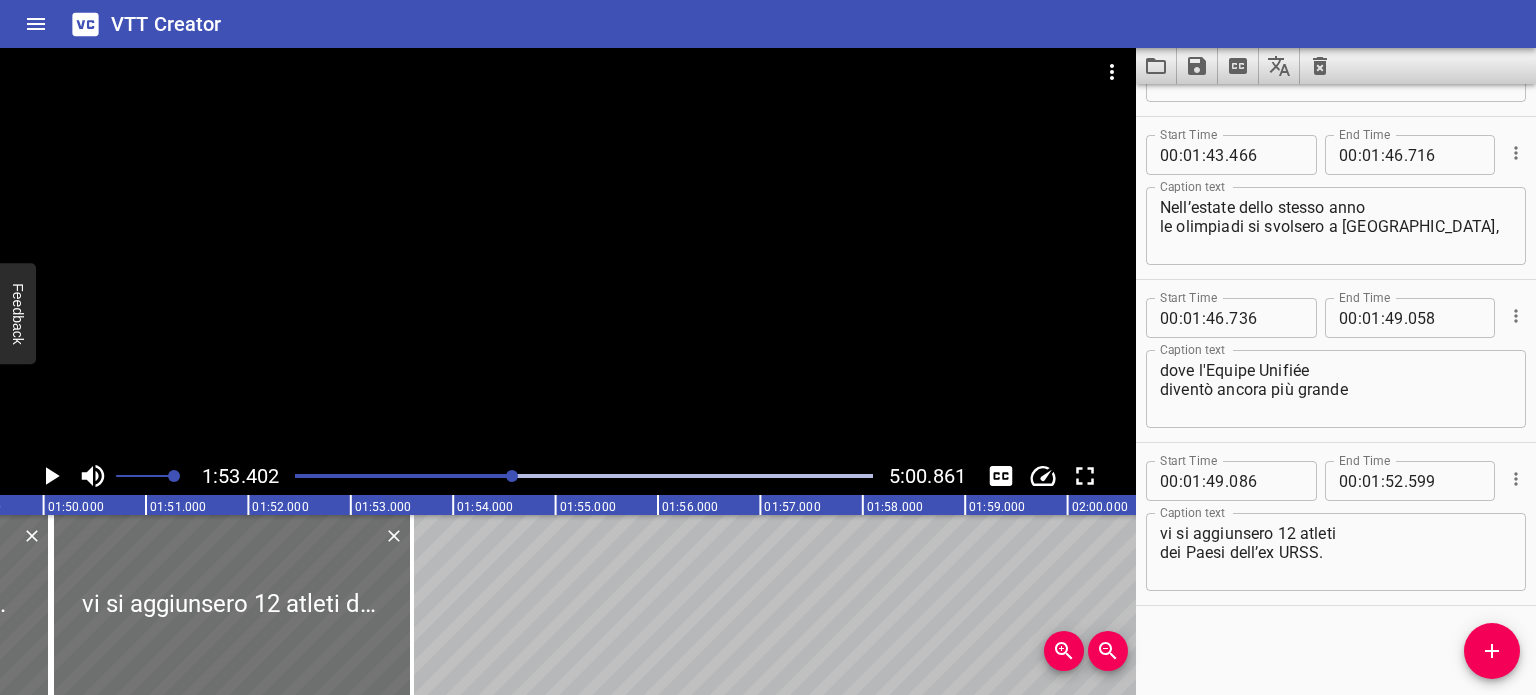 click at bounding box center [224, 476] 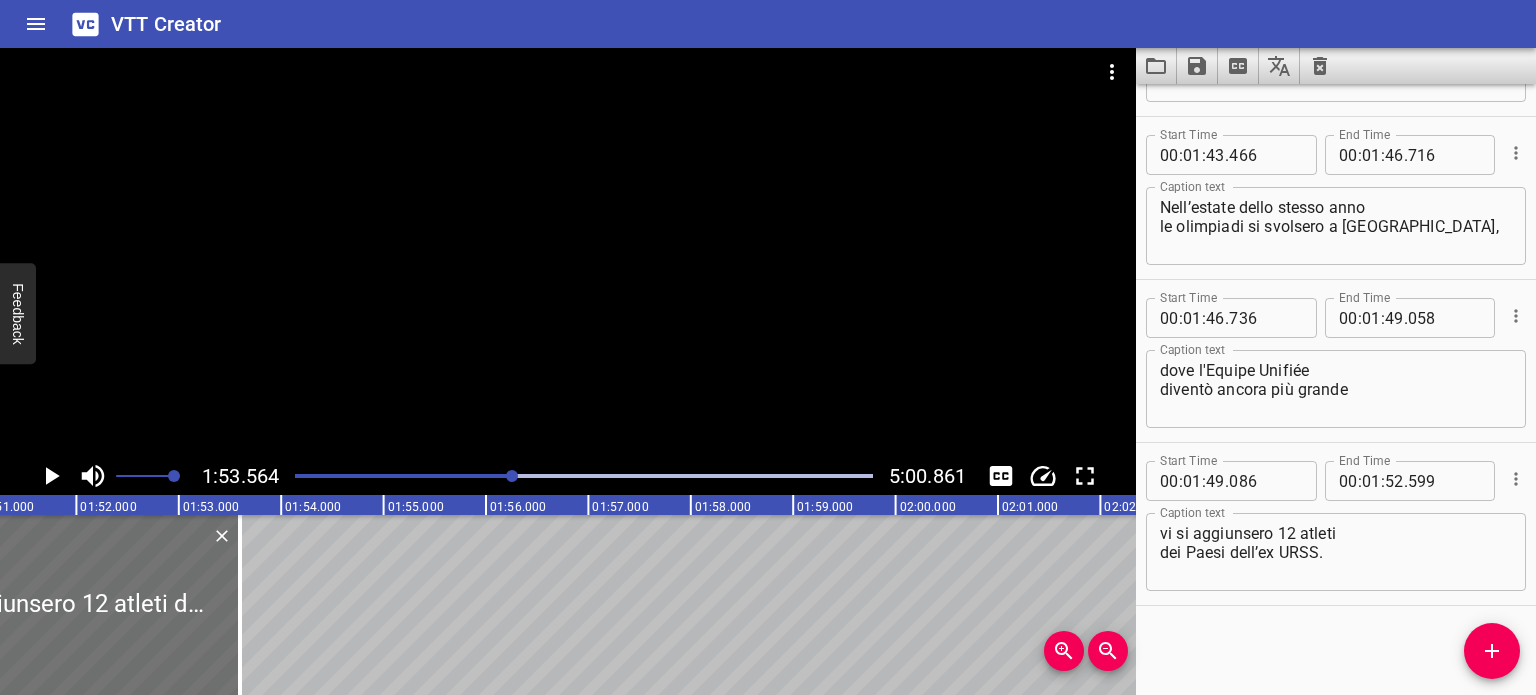 scroll, scrollTop: 0, scrollLeft: 11273, axis: horizontal 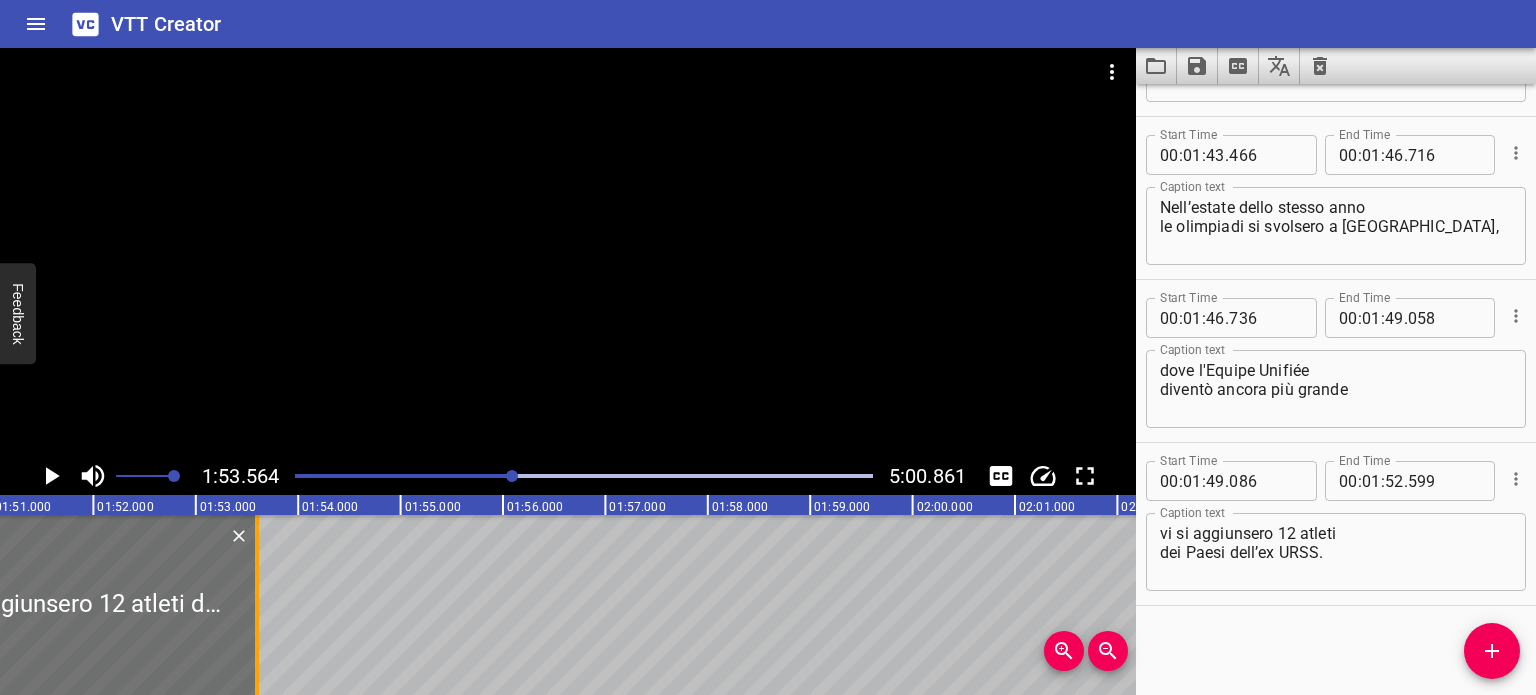 click at bounding box center (257, 605) 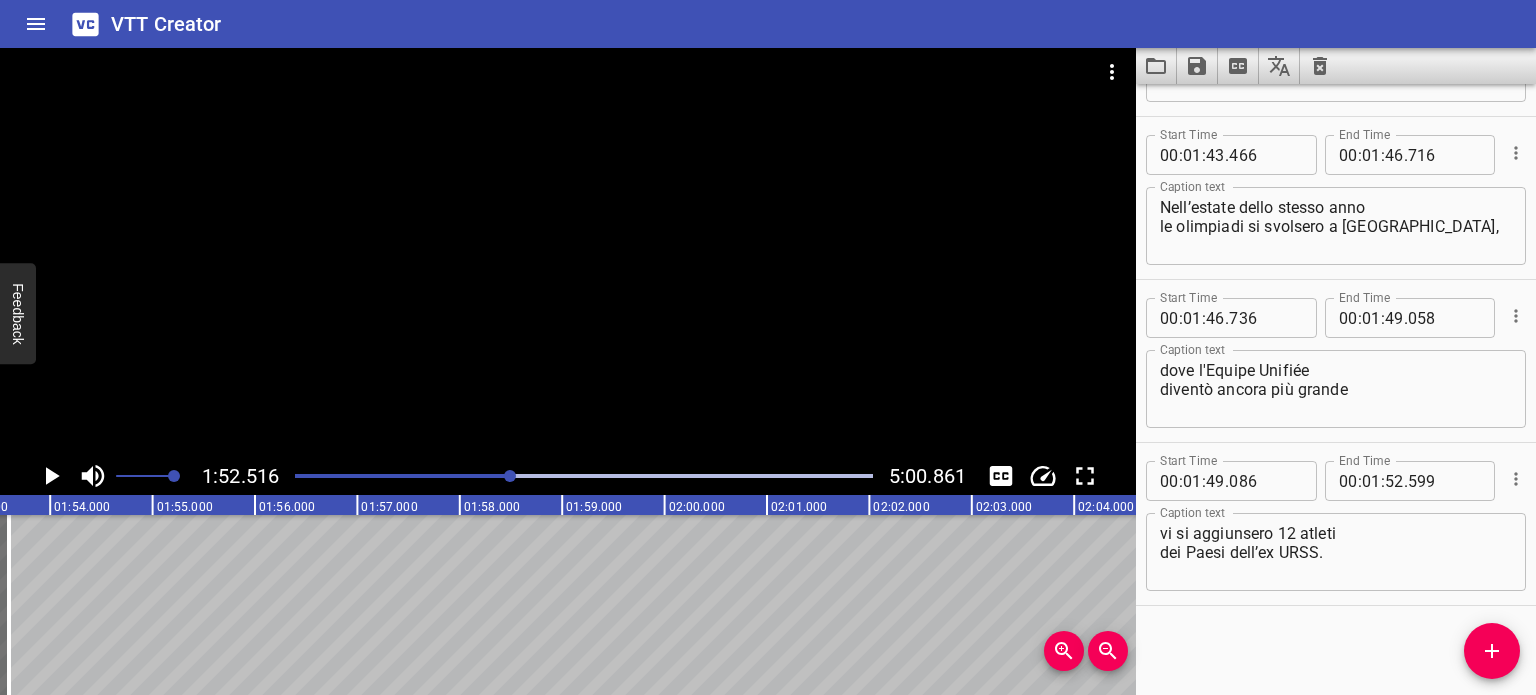 scroll, scrollTop: 0, scrollLeft: 11449, axis: horizontal 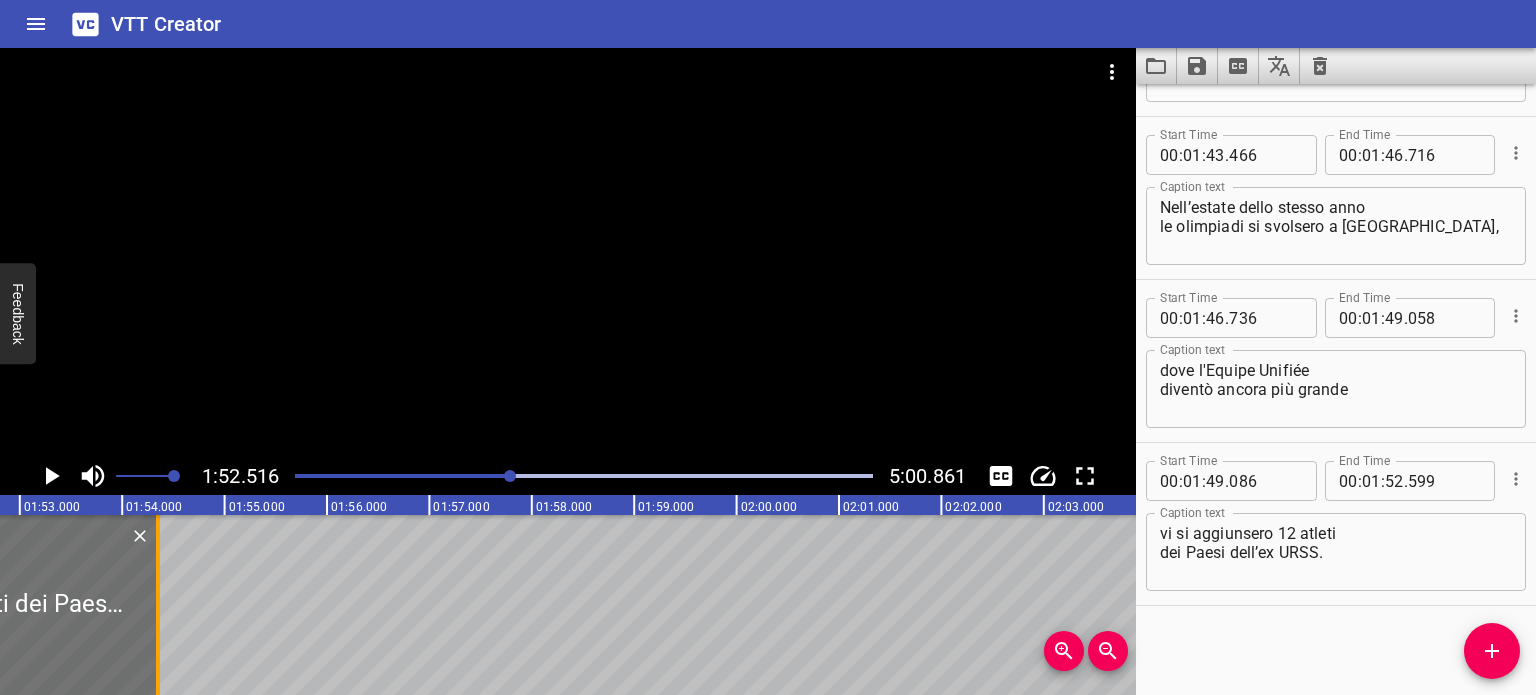 drag, startPoint x: 83, startPoint y: 580, endPoint x: 160, endPoint y: 589, distance: 77.52419 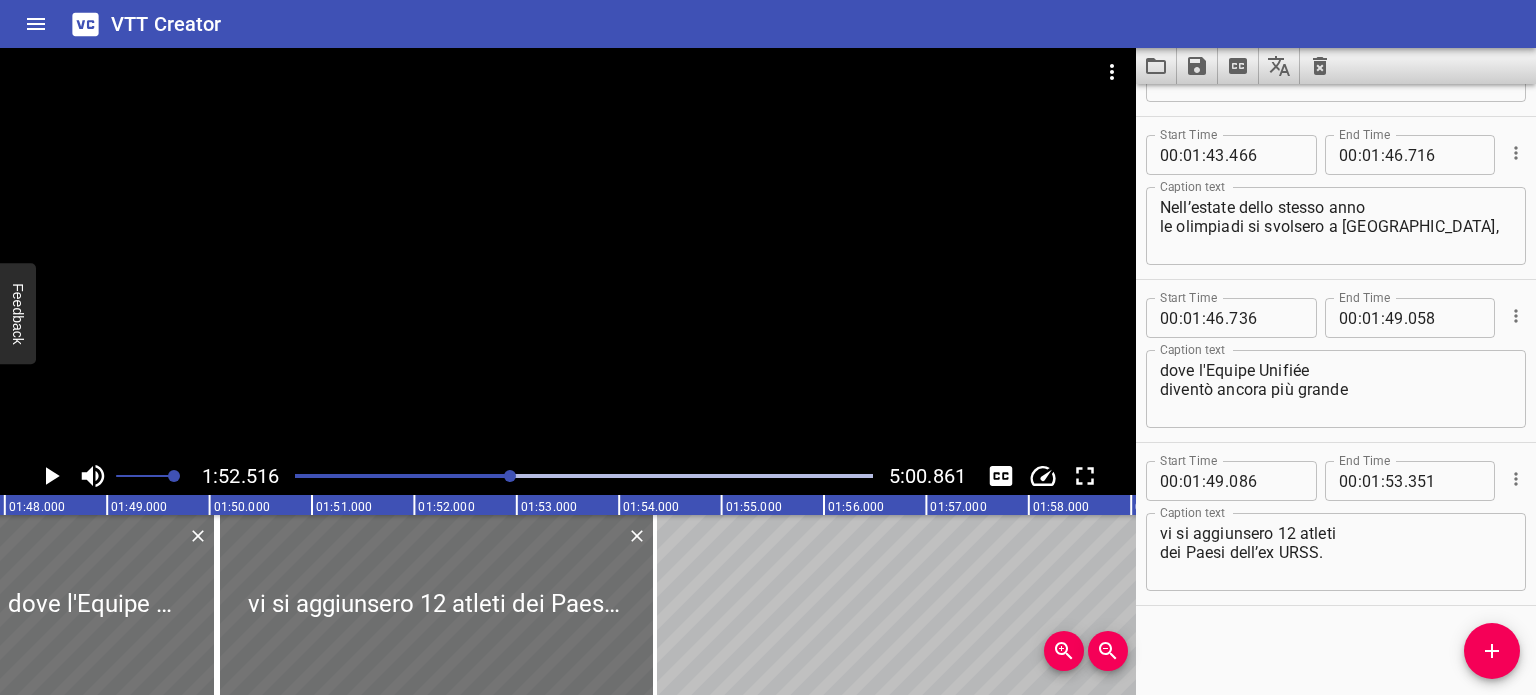 scroll, scrollTop: 0, scrollLeft: 10792, axis: horizontal 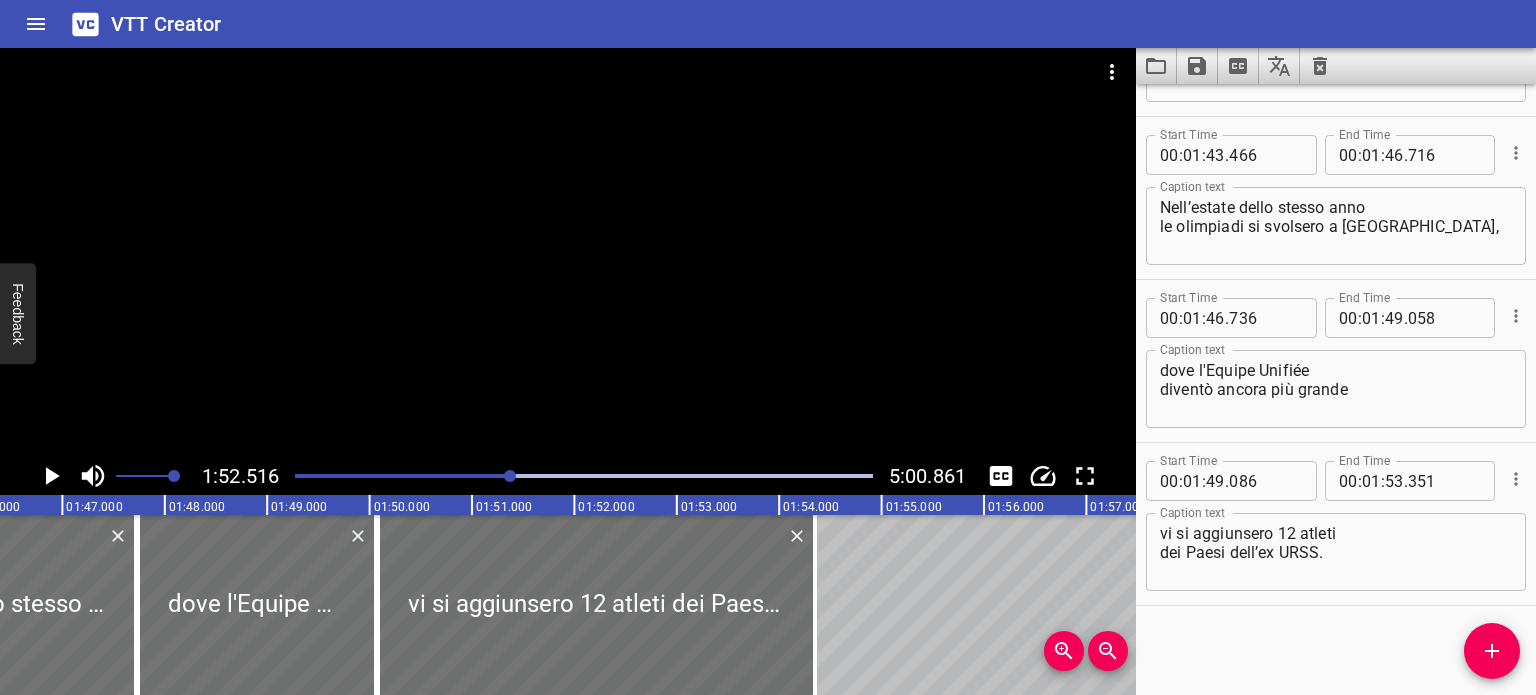 click at bounding box center (223, 476) 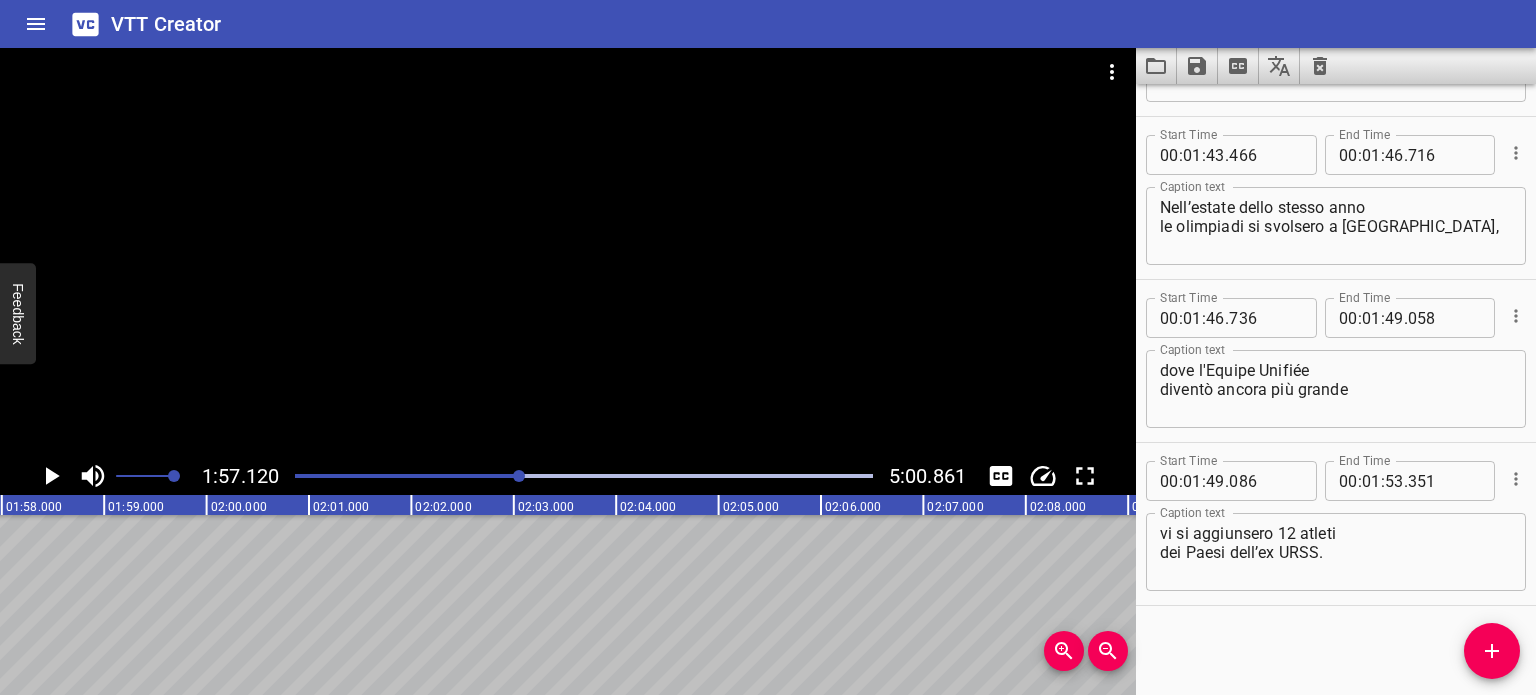 scroll, scrollTop: 0, scrollLeft: 11992, axis: horizontal 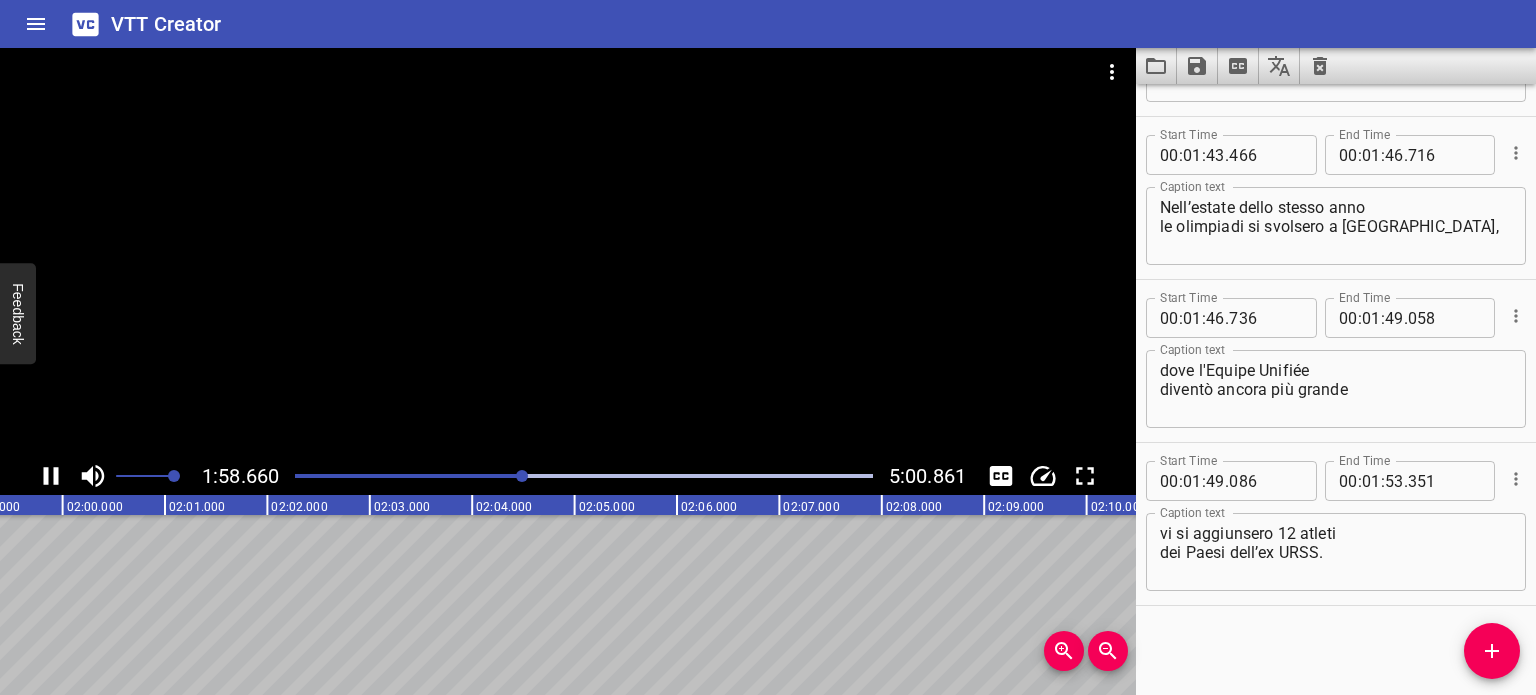 click at bounding box center [584, 476] 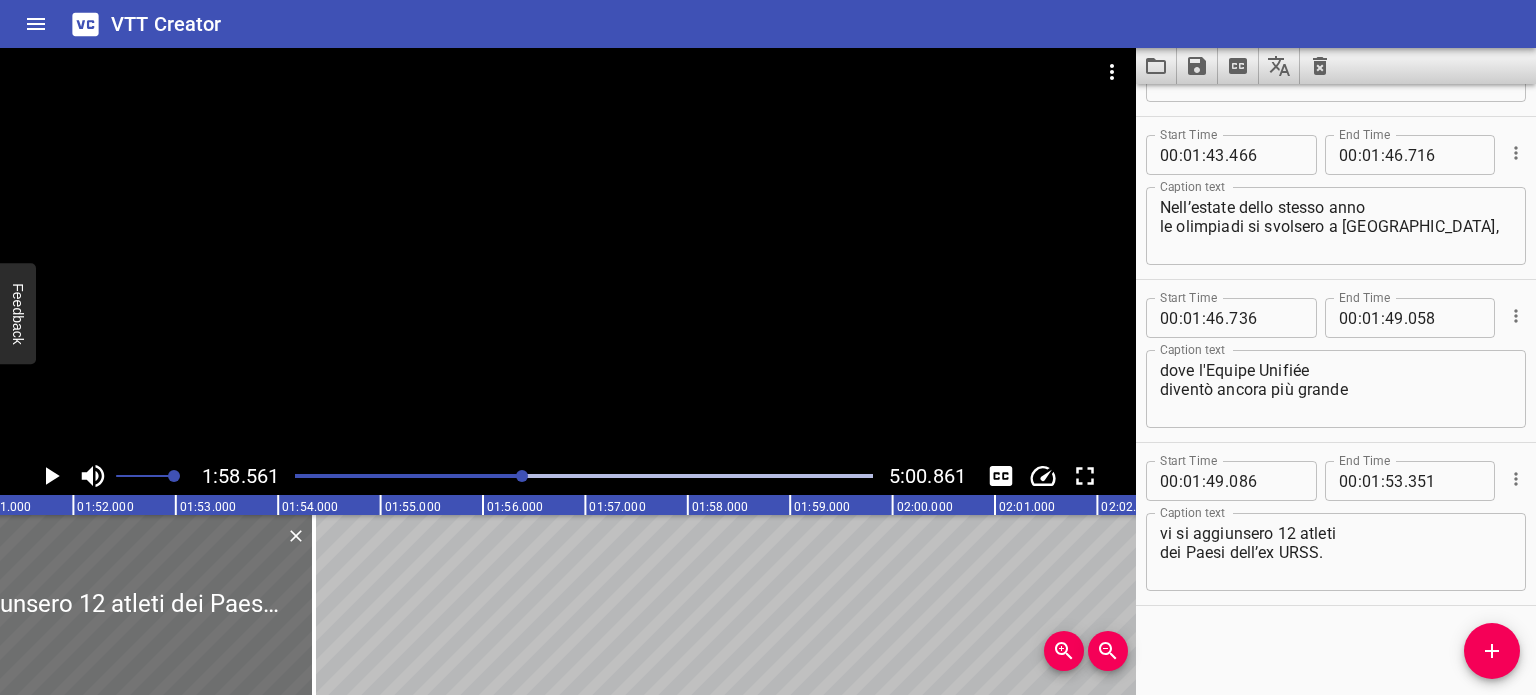 scroll, scrollTop: 0, scrollLeft: 11207, axis: horizontal 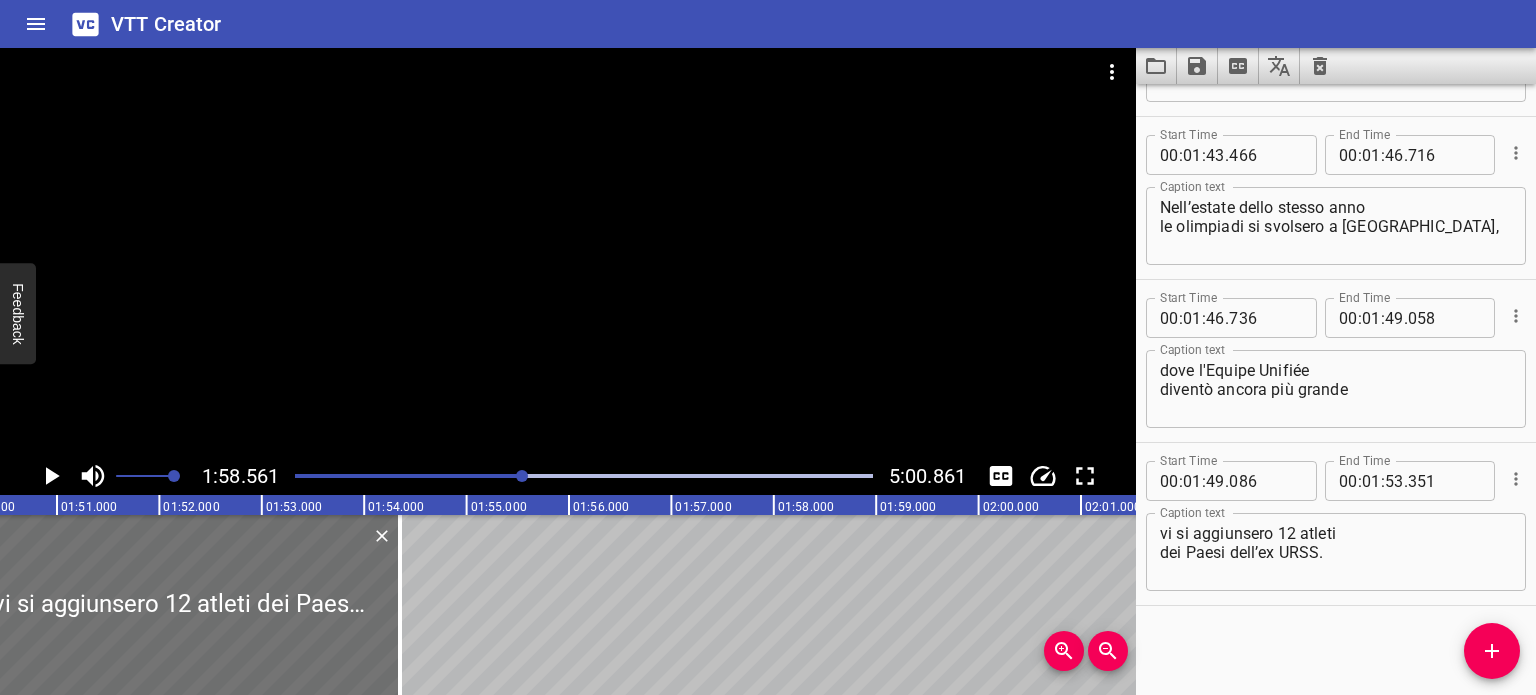 click at bounding box center (584, 476) 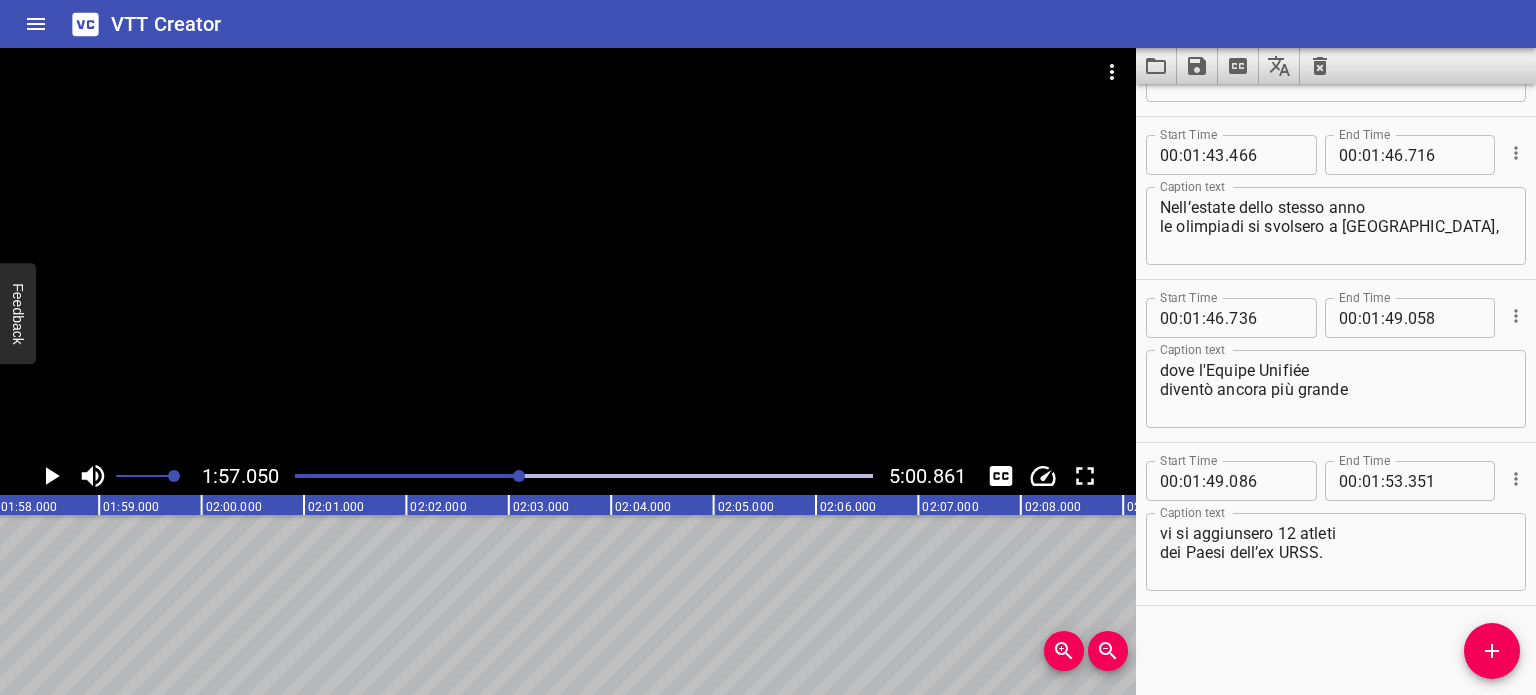scroll, scrollTop: 0, scrollLeft: 11985, axis: horizontal 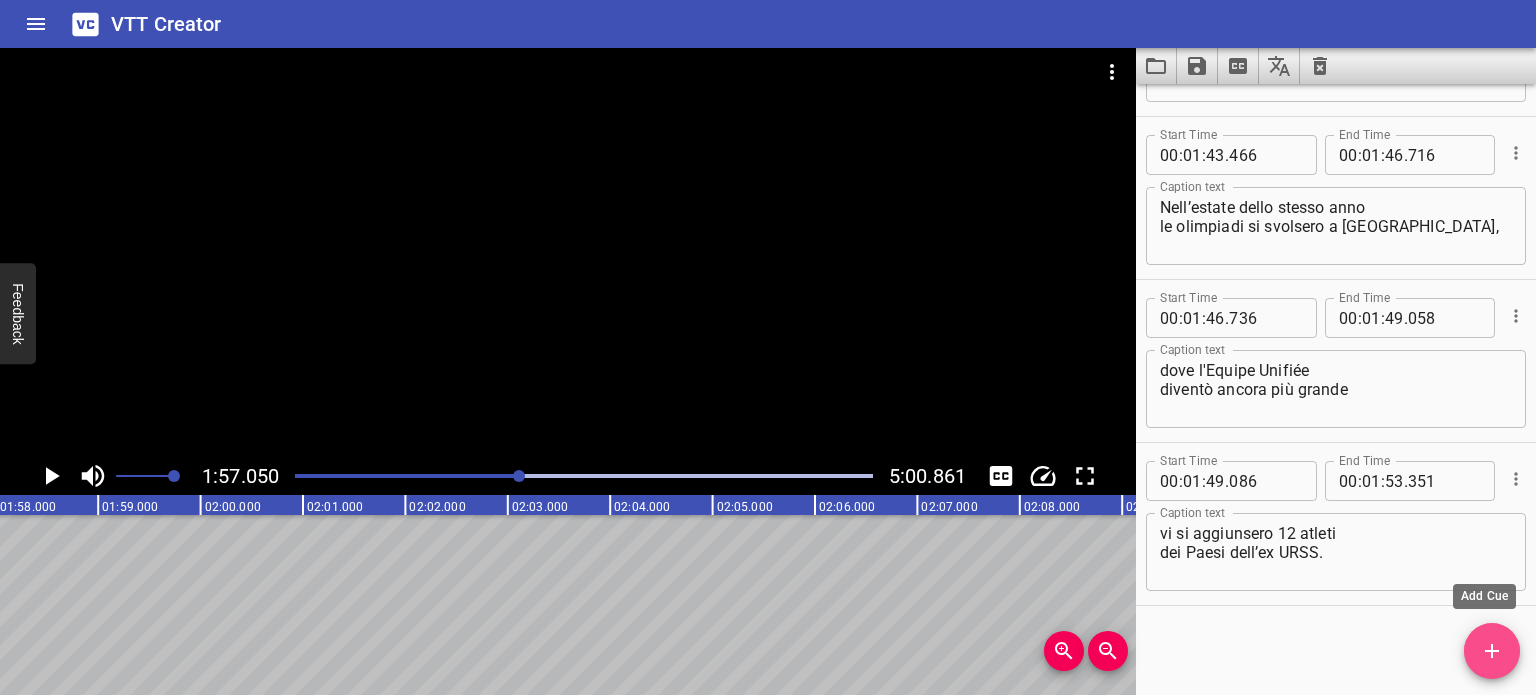 click 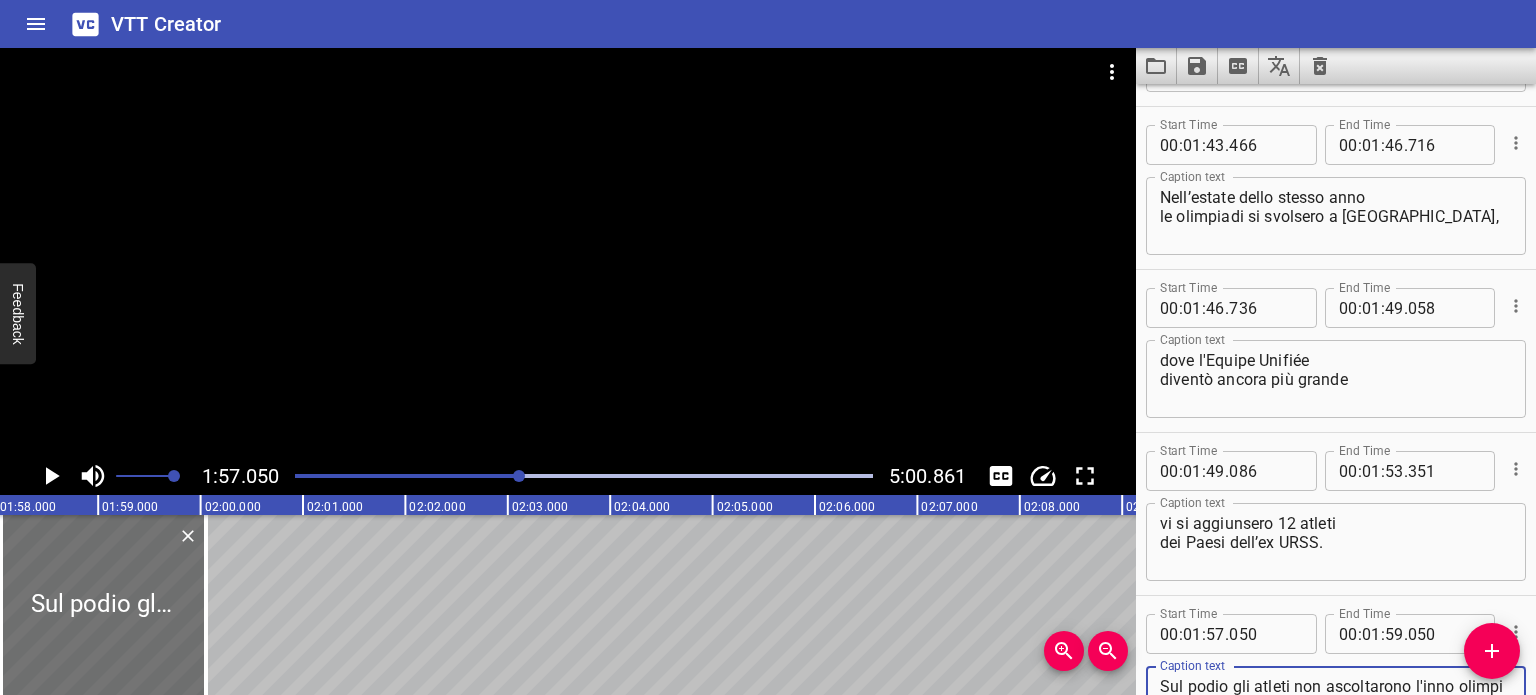 scroll, scrollTop: 3748, scrollLeft: 0, axis: vertical 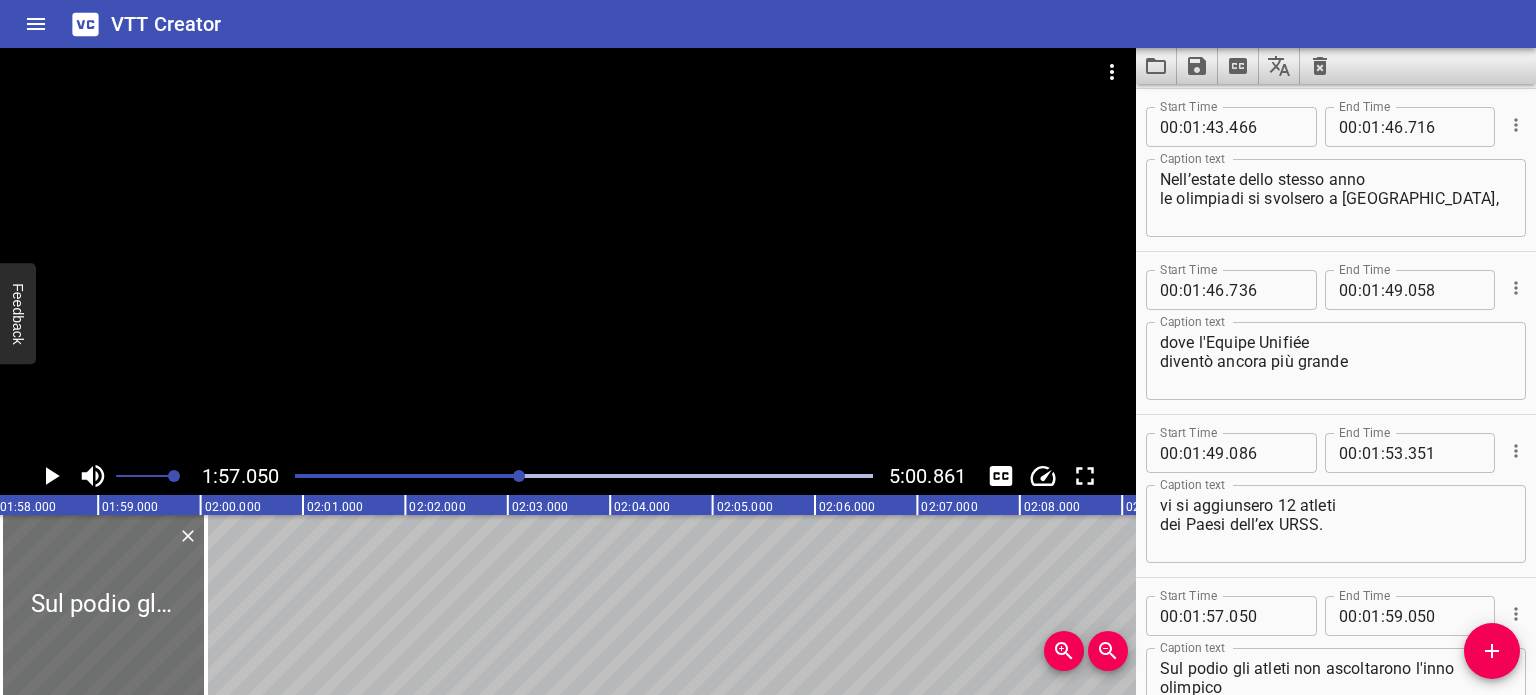 click at bounding box center [519, 476] 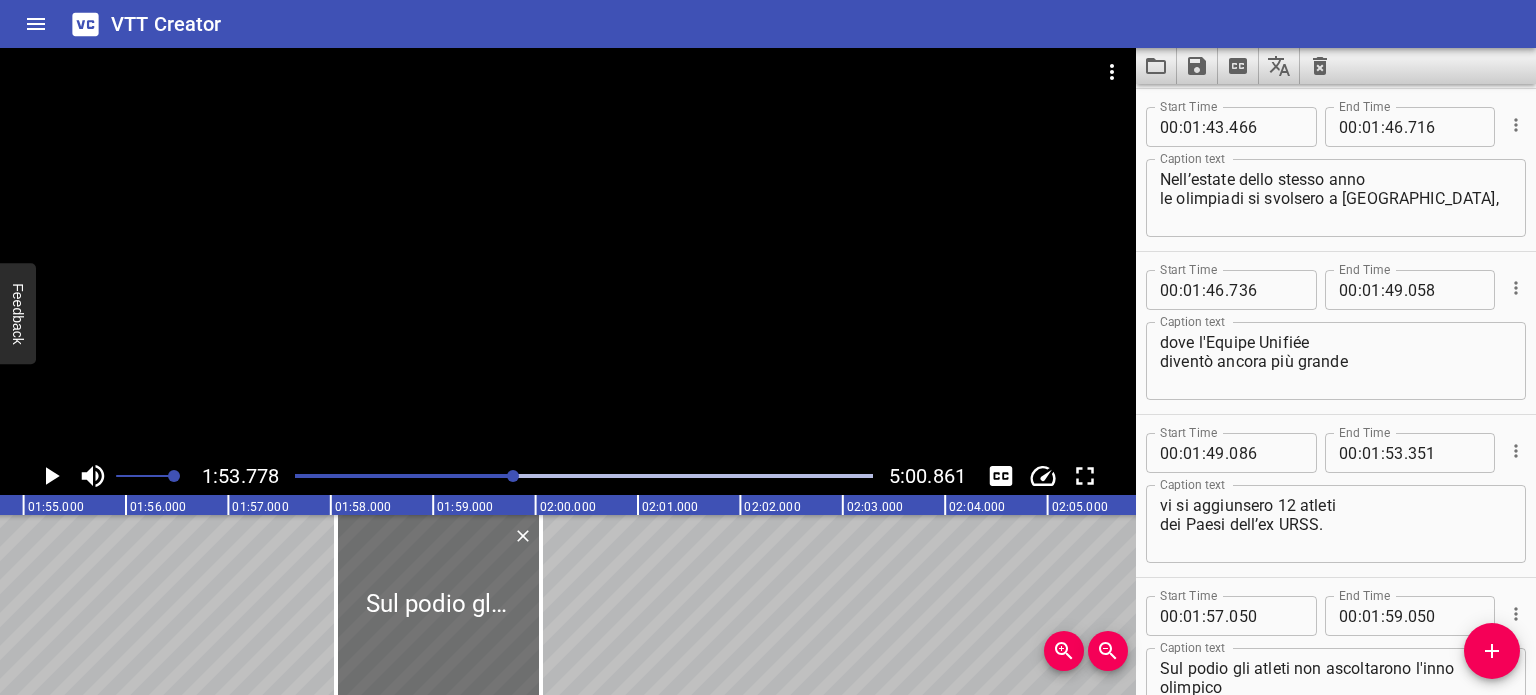 click at bounding box center (568, 252) 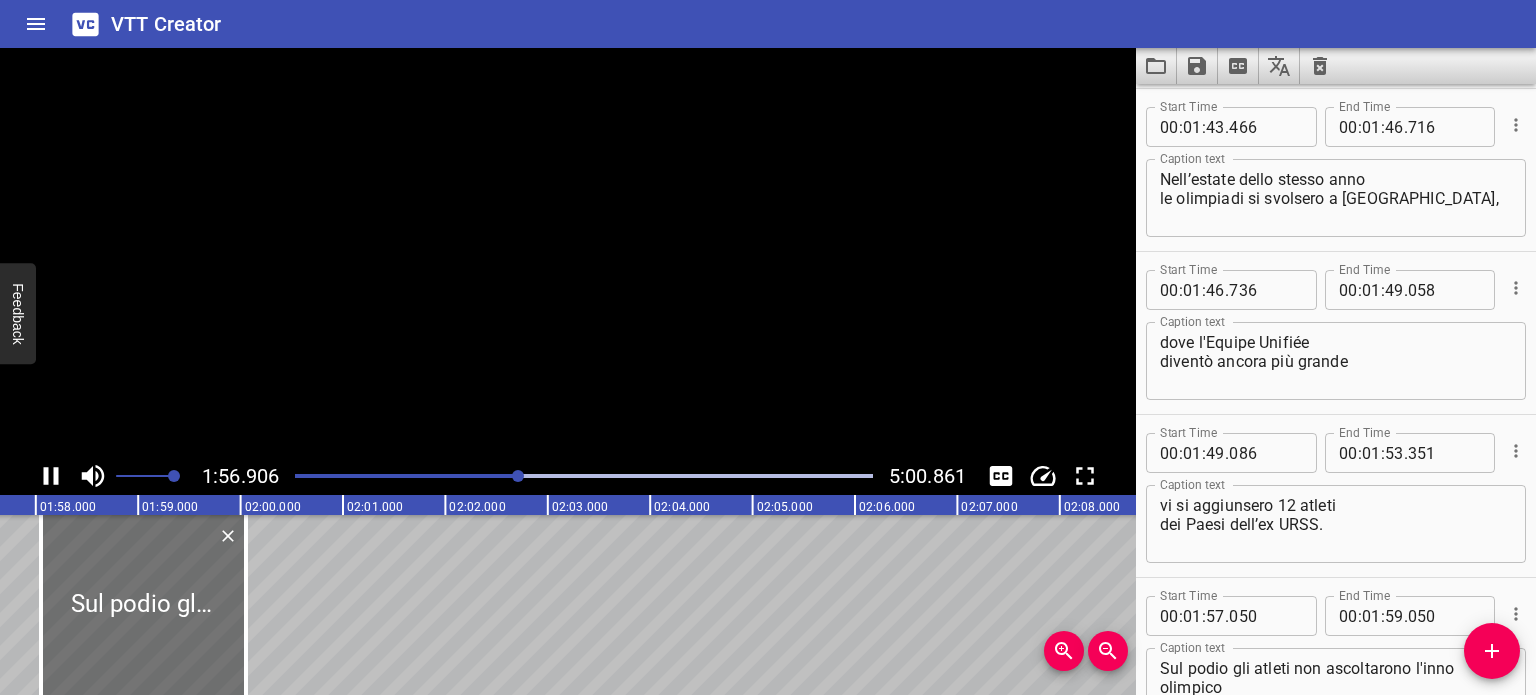 scroll, scrollTop: 0, scrollLeft: 11971, axis: horizontal 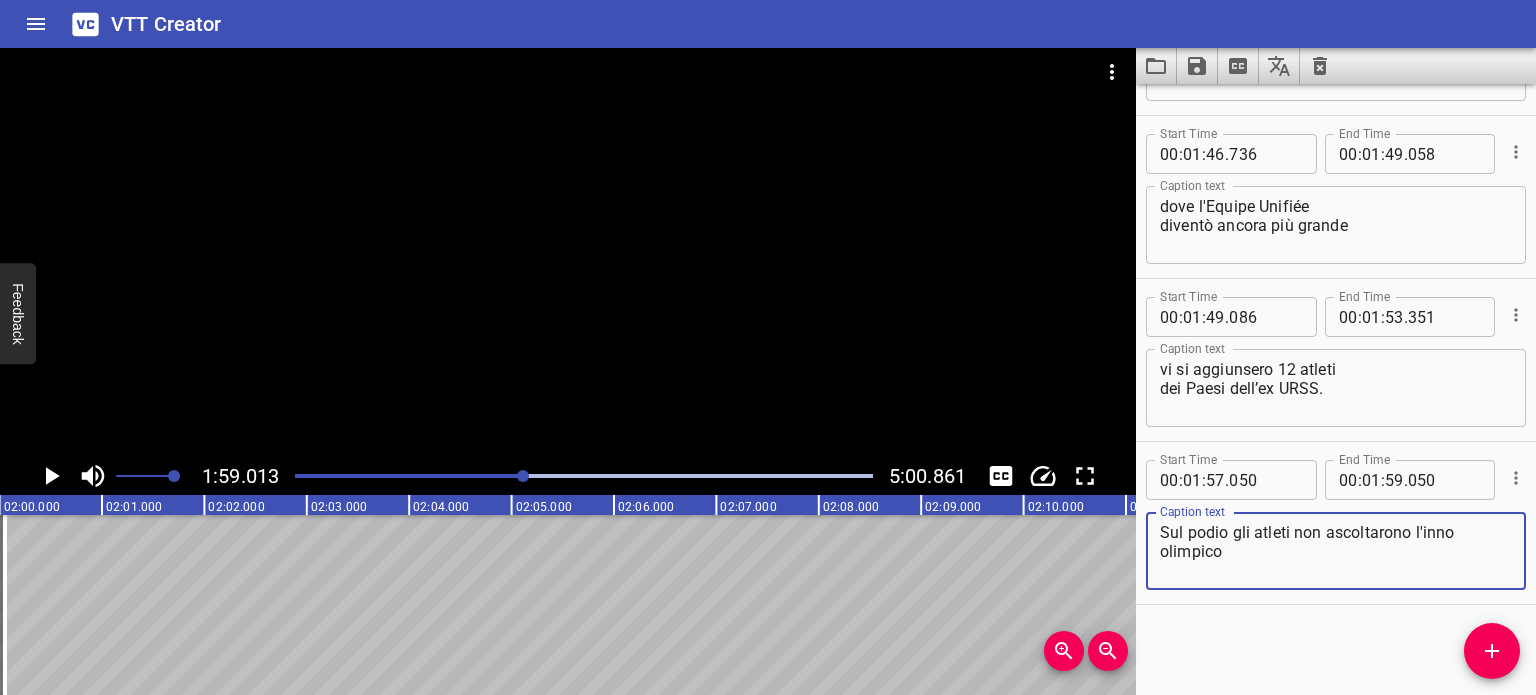 click on "Sul podio gli atleti non ascoltarono l'inno olimpico" at bounding box center [1336, 551] 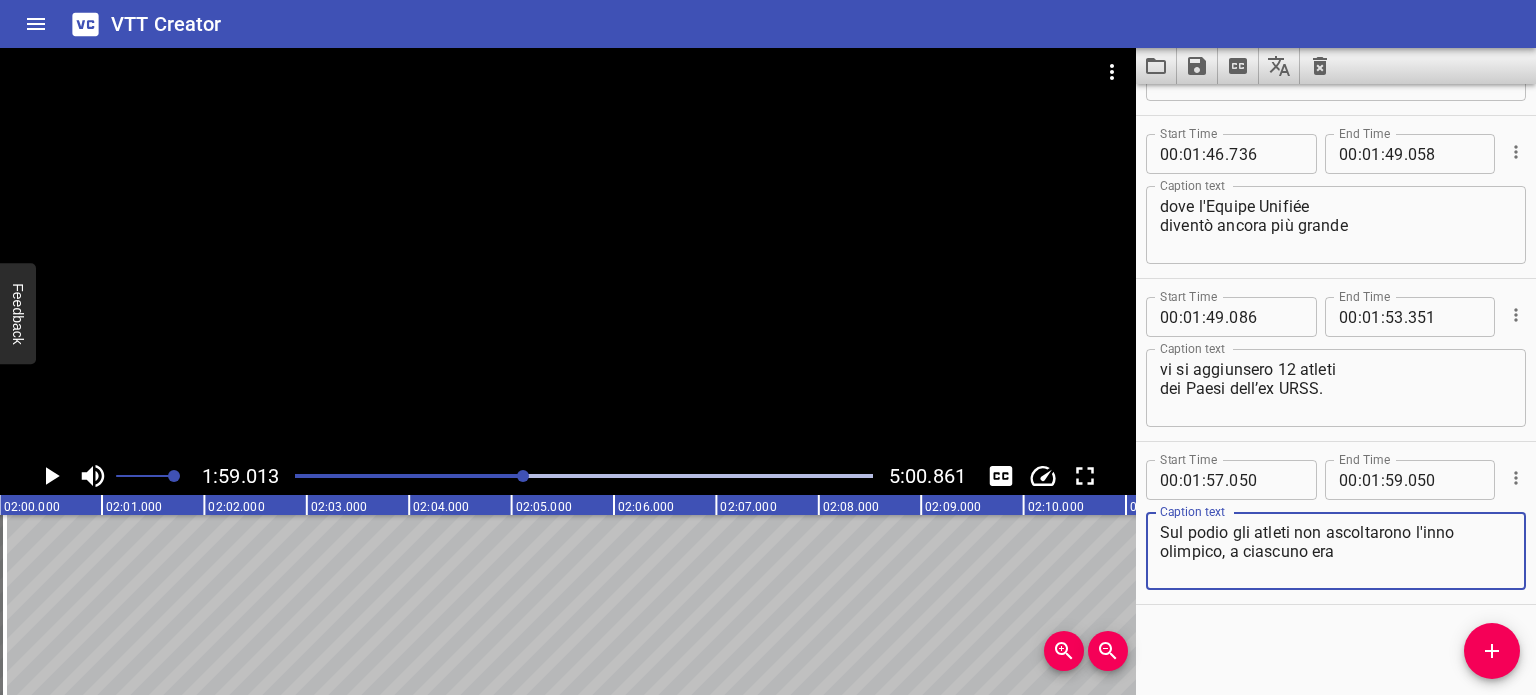 click on "Sul podio gli atleti non ascoltarono l'inno olimpico, a ciascuno era" at bounding box center (1336, 551) 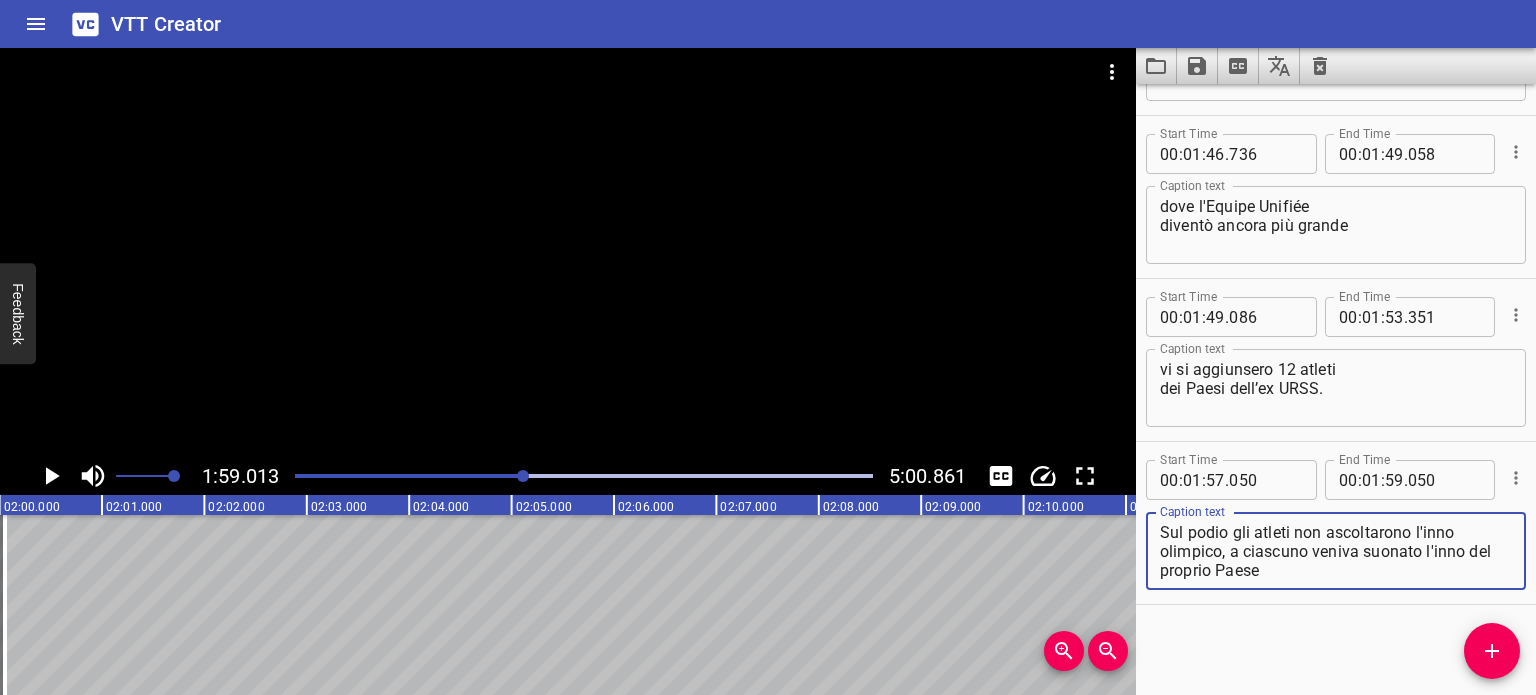 click on "Sul podio gli atleti non ascoltarono l'inno olimpico, a ciascuno veniva suonato l'inno del proprio Paese" at bounding box center (1336, 551) 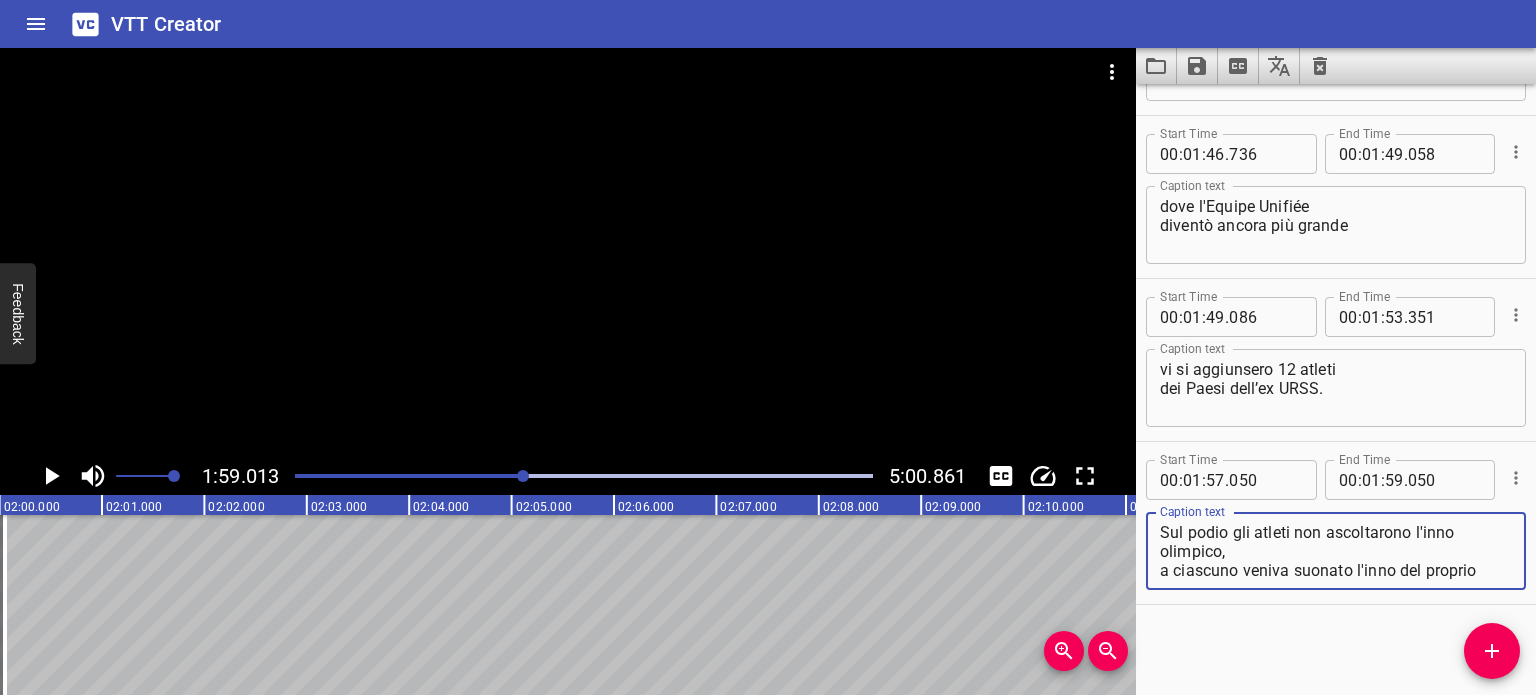 click on "Sul podio gli atleti non ascoltarono l'inno olimpico,
a ciascuno veniva suonato l'inno del proprio Paese" at bounding box center (1336, 551) 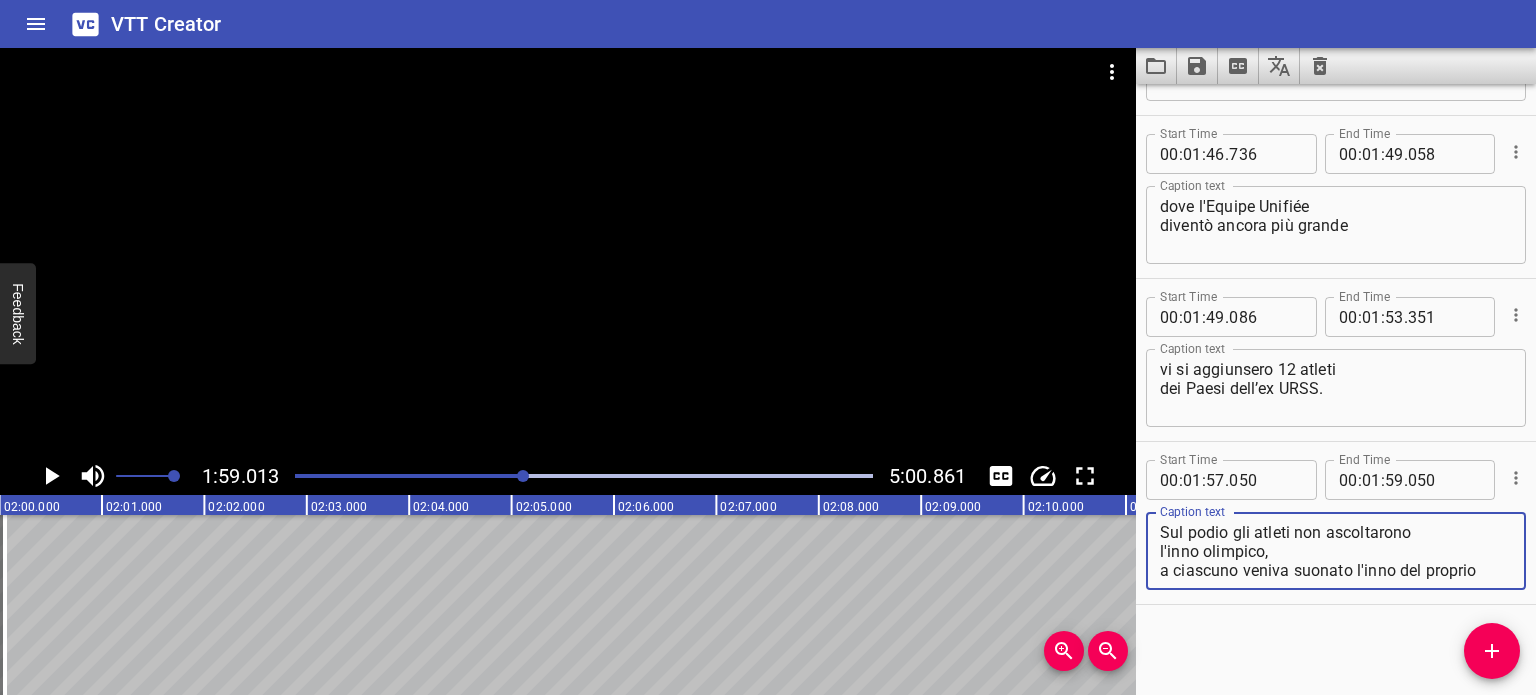 click on "Sul podio gli atleti non ascoltarono
l'inno olimpico,
a ciascuno veniva suonato l'inno del proprio Paese" at bounding box center [1336, 551] 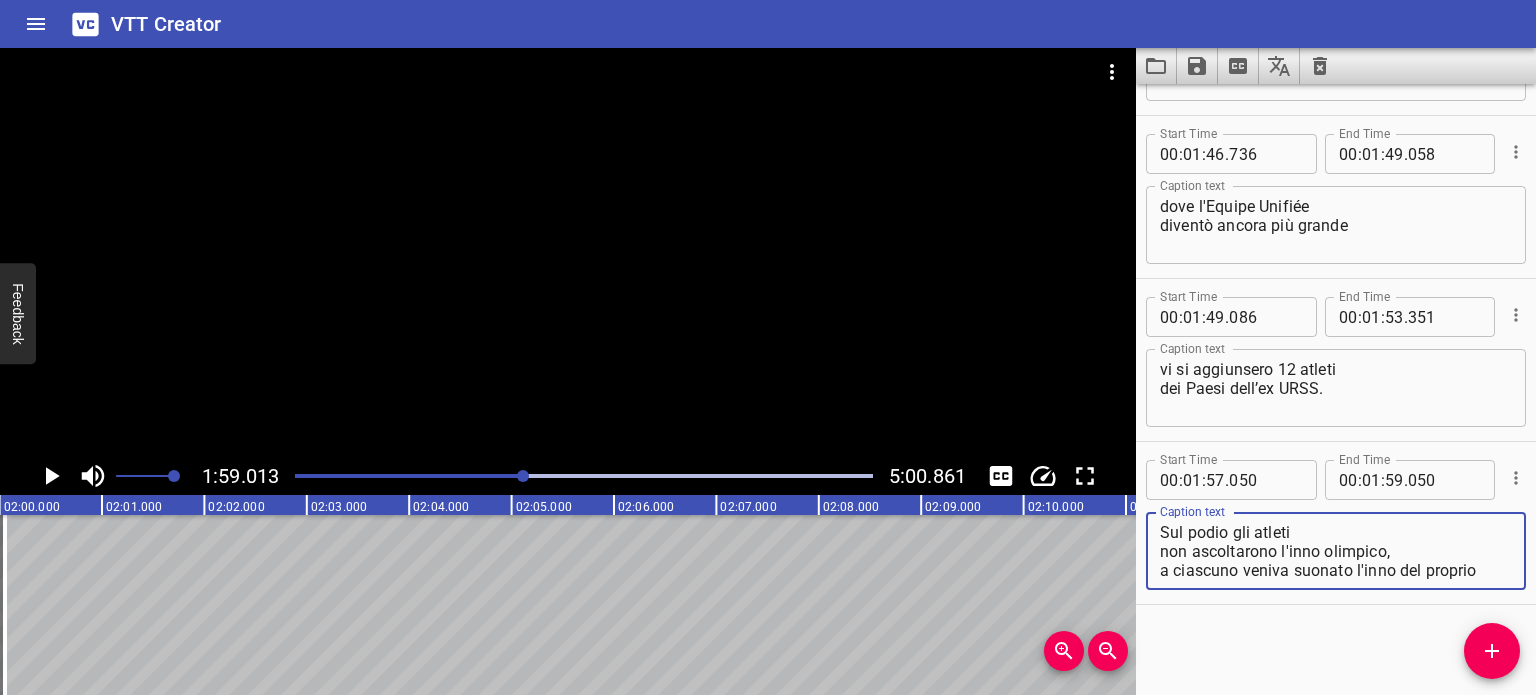 click on "Sul podio gli atleti
non ascoltarono l'inno olimpico,
a ciascuno veniva suonato l'inno del proprio Paese" at bounding box center (1336, 551) 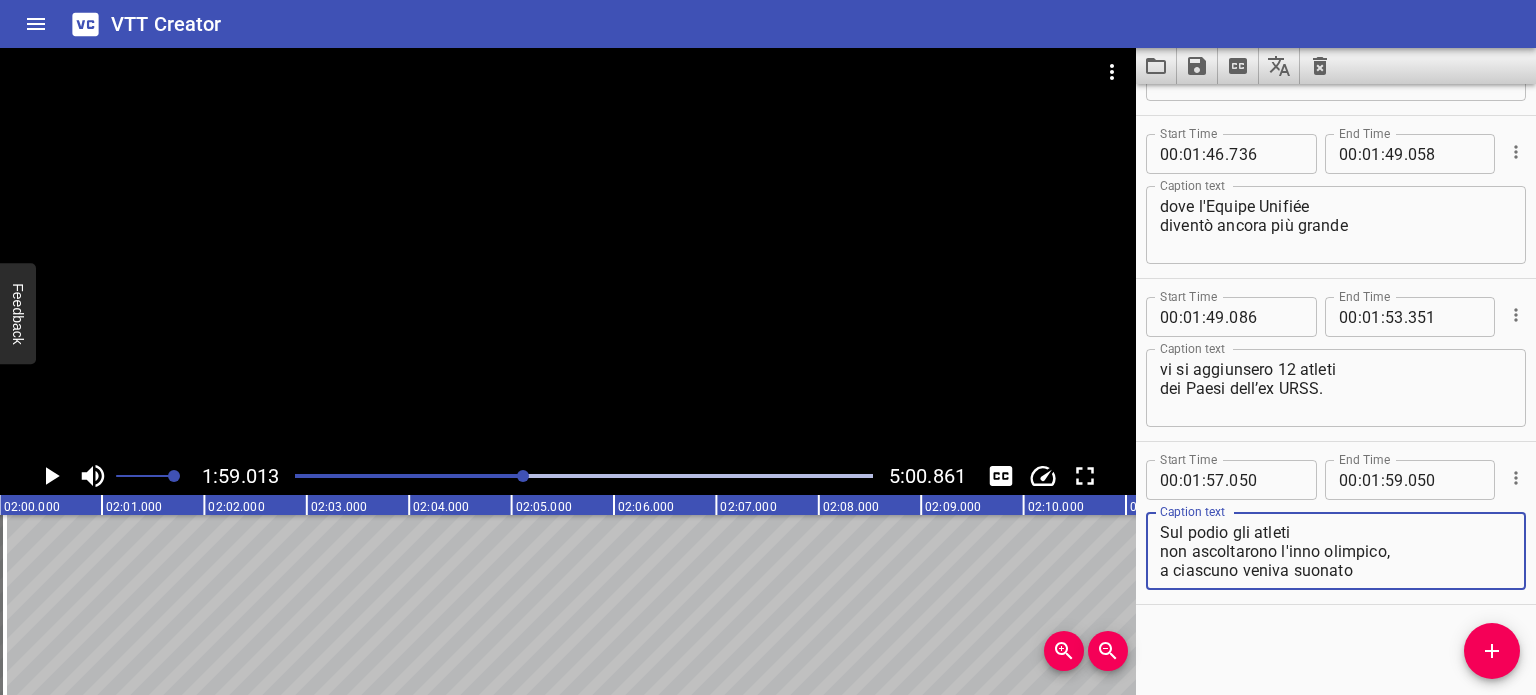 scroll, scrollTop: 19, scrollLeft: 0, axis: vertical 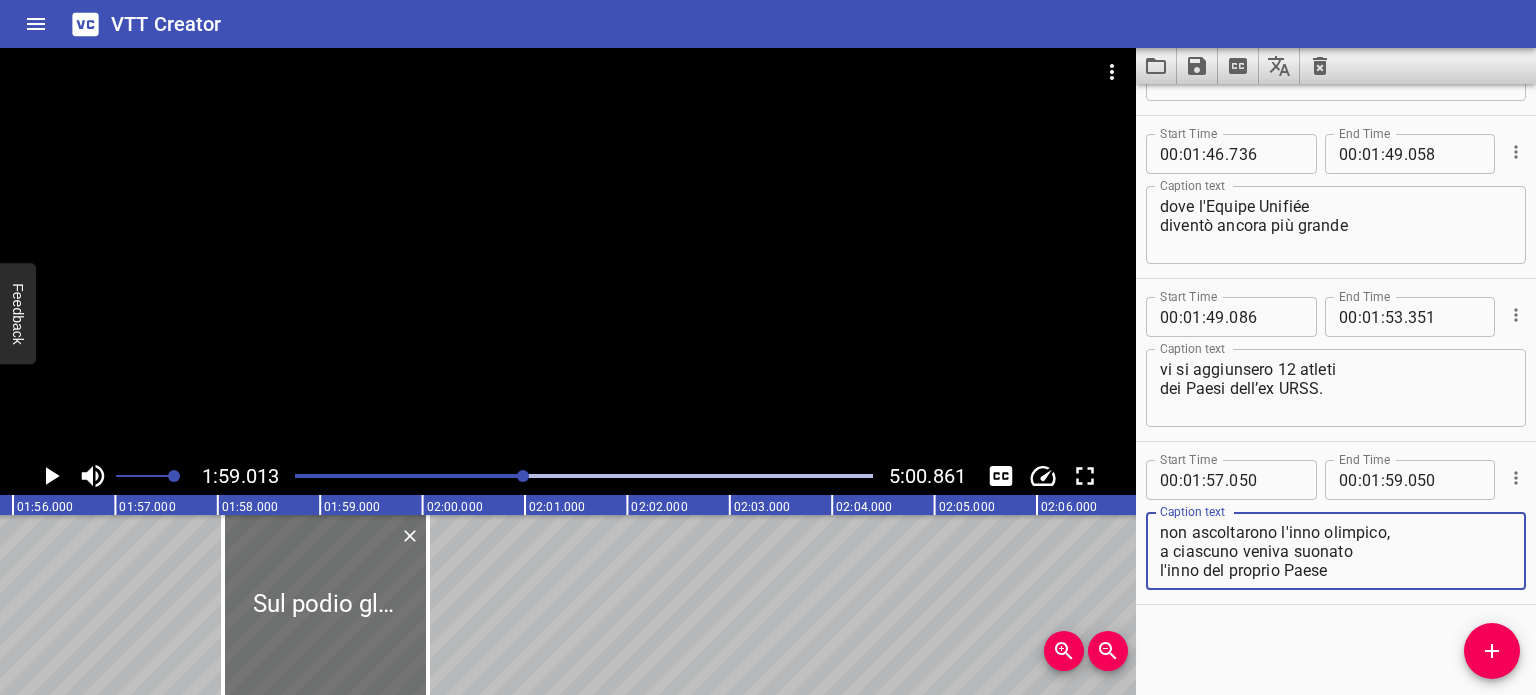 drag, startPoint x: 1341, startPoint y: 571, endPoint x: 1144, endPoint y: 552, distance: 197.91412 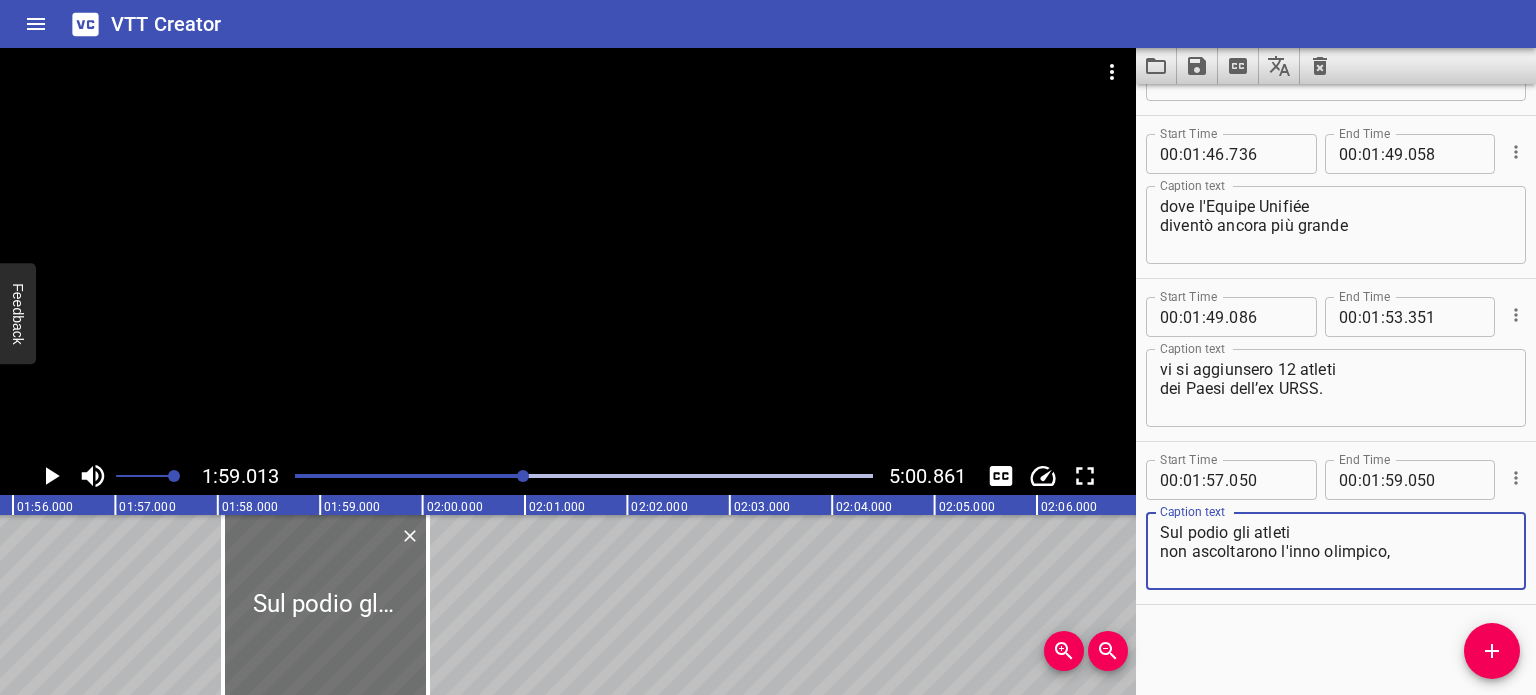 scroll, scrollTop: 0, scrollLeft: 0, axis: both 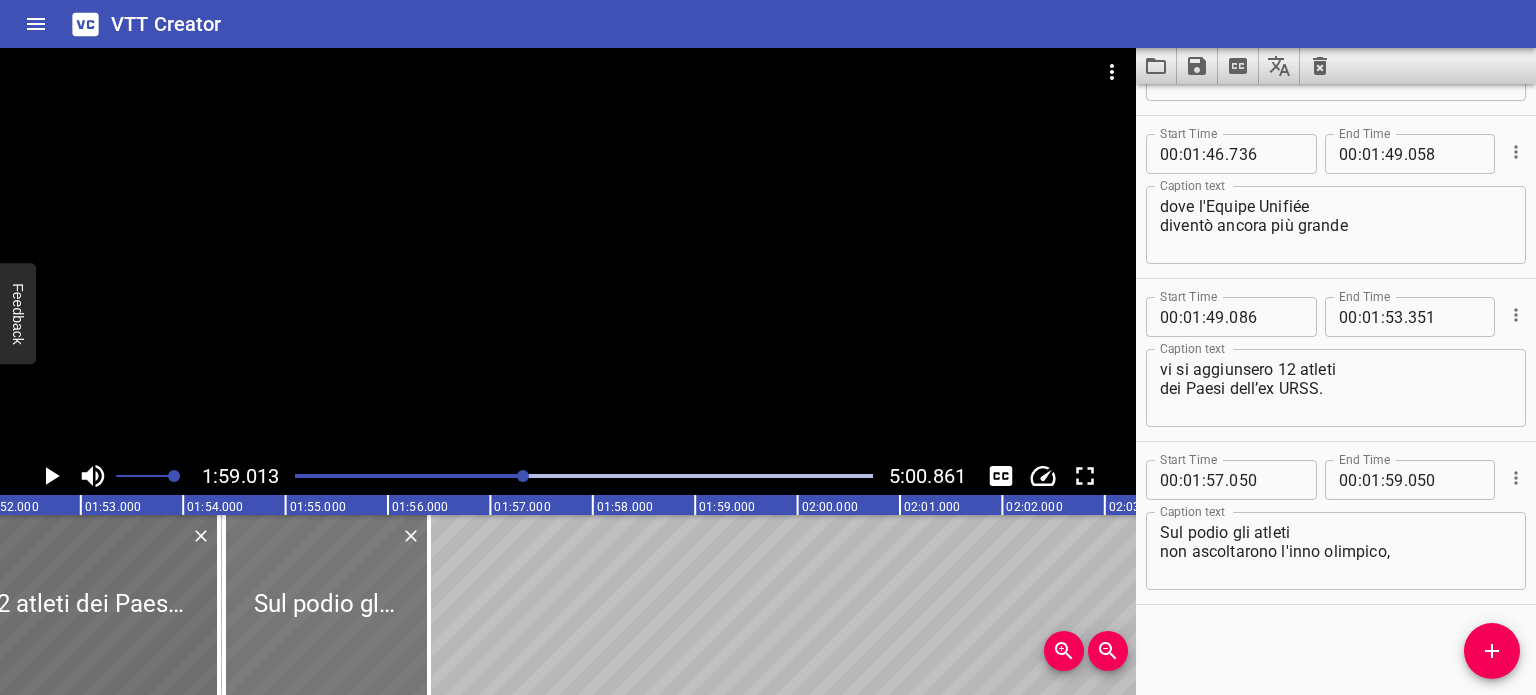 drag, startPoint x: 682, startPoint y: 603, endPoint x: 308, endPoint y: 568, distance: 375.63412 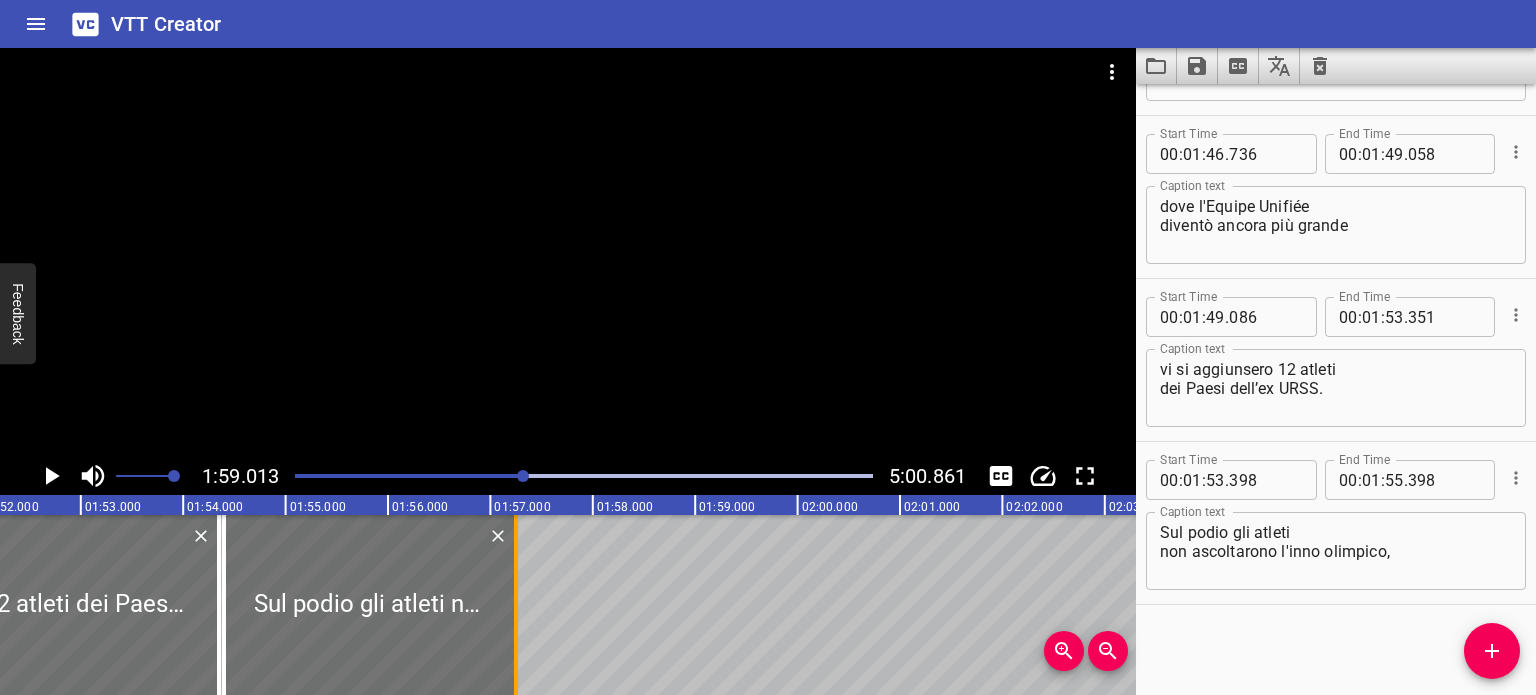 drag, startPoint x: 429, startPoint y: 599, endPoint x: 519, endPoint y: 599, distance: 90 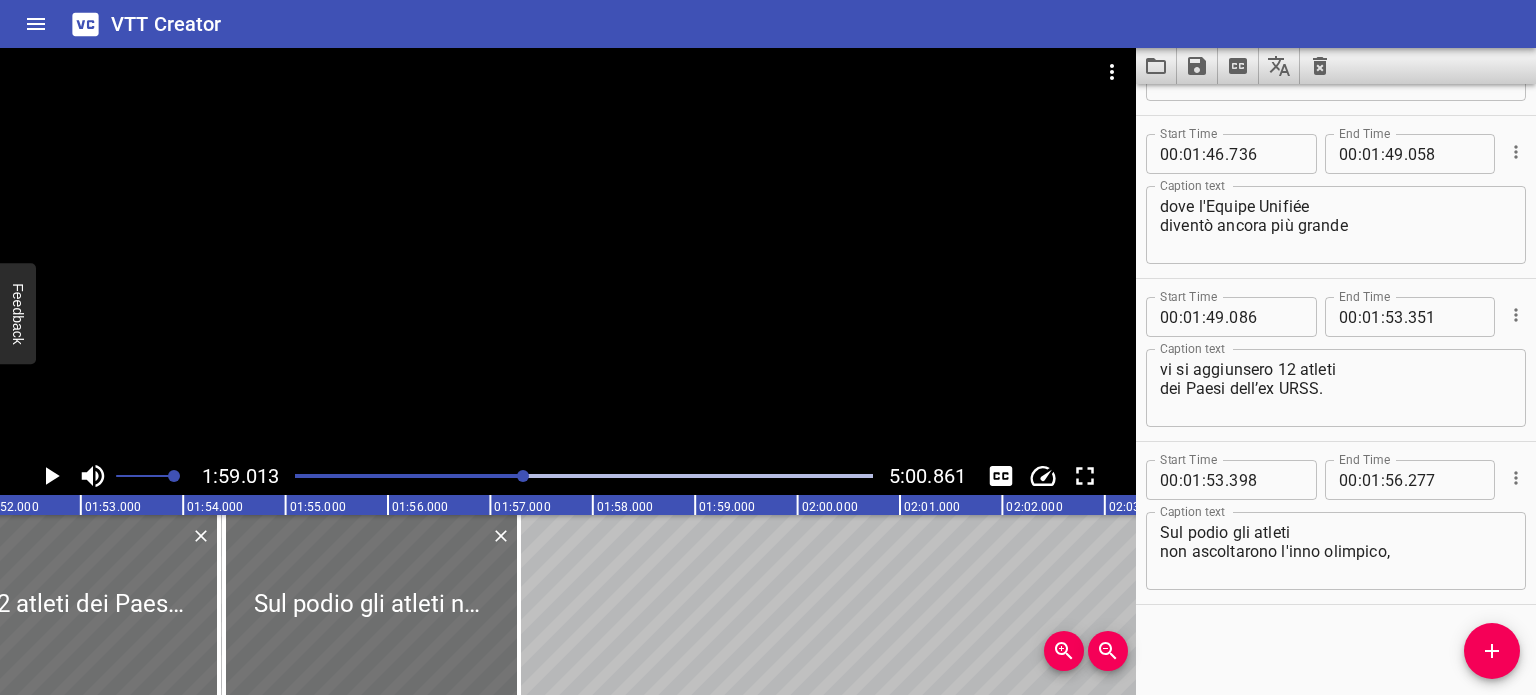 click at bounding box center (235, 476) 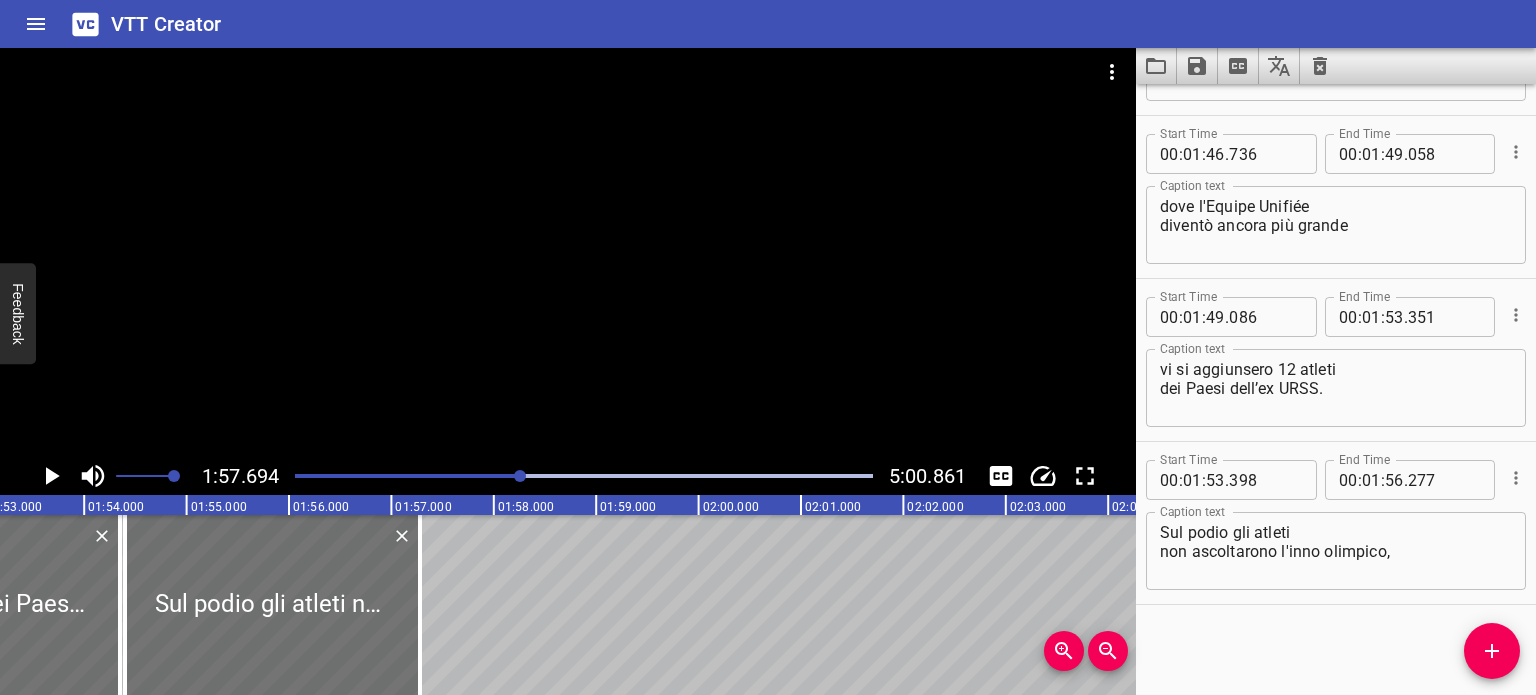 scroll, scrollTop: 0, scrollLeft: 11484, axis: horizontal 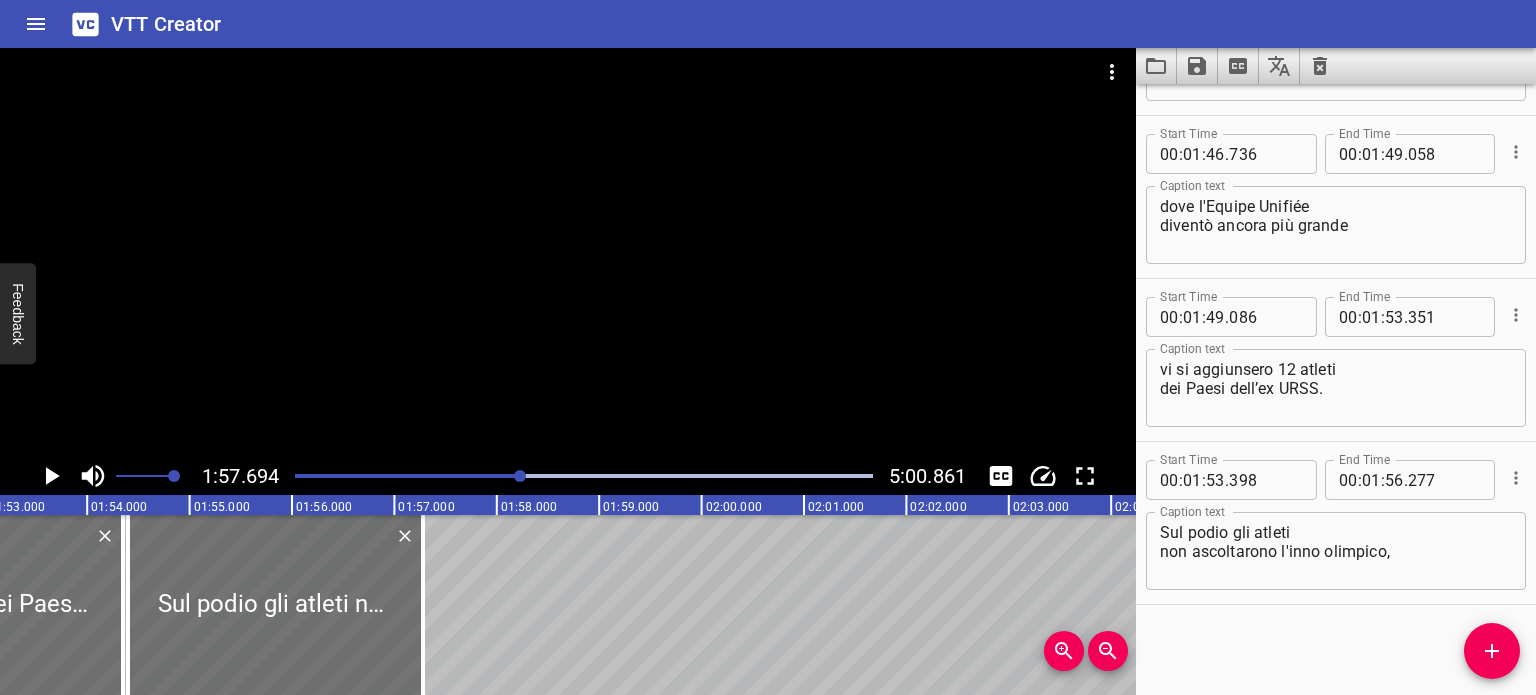 click at bounding box center [520, 476] 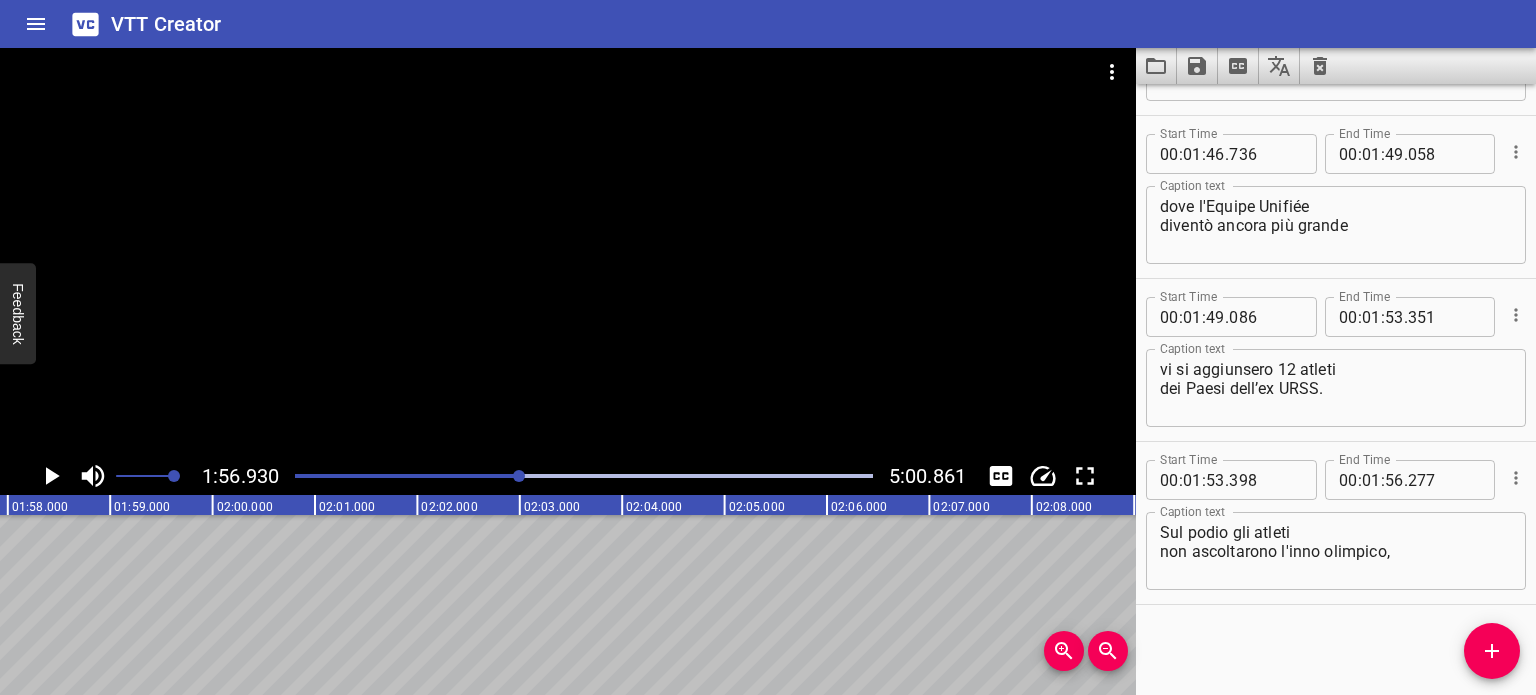 scroll, scrollTop: 0, scrollLeft: 11708, axis: horizontal 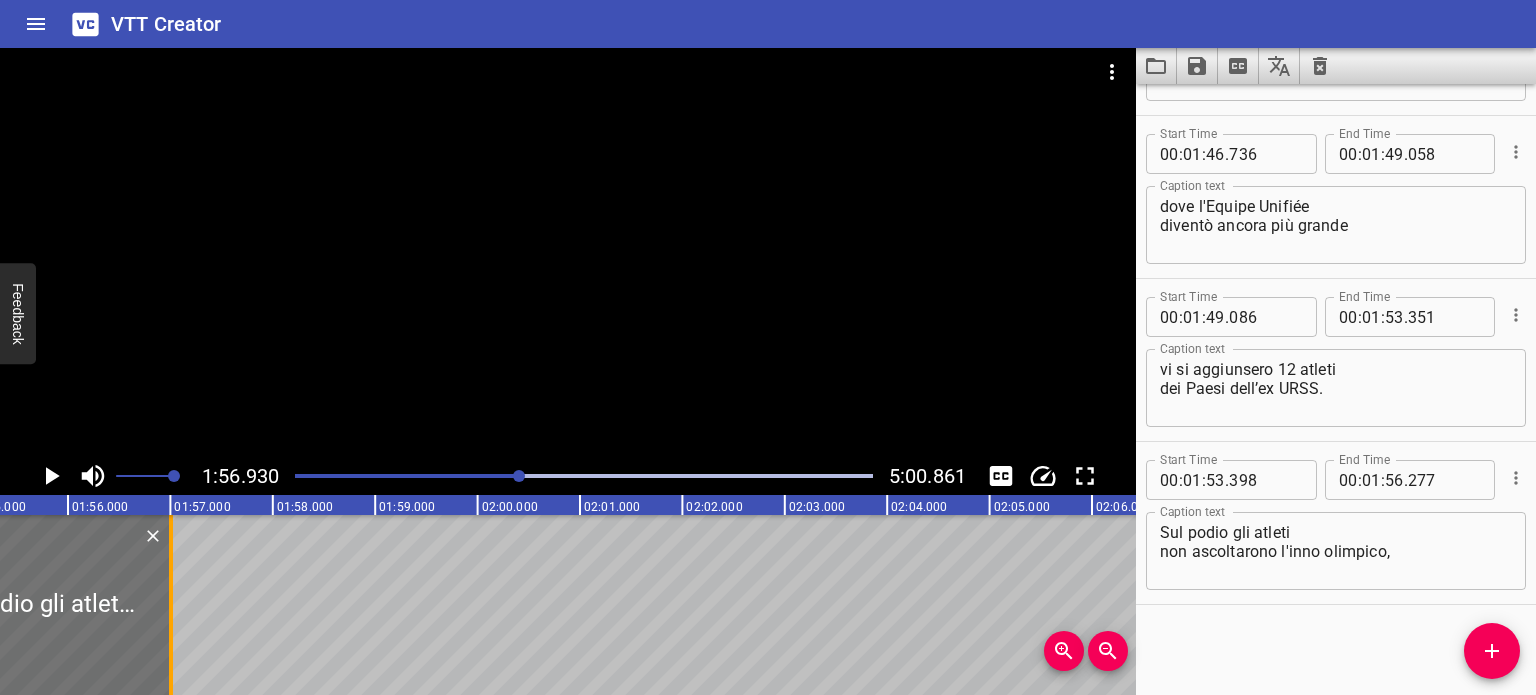 drag, startPoint x: 204, startPoint y: 584, endPoint x: 178, endPoint y: 581, distance: 26.172504 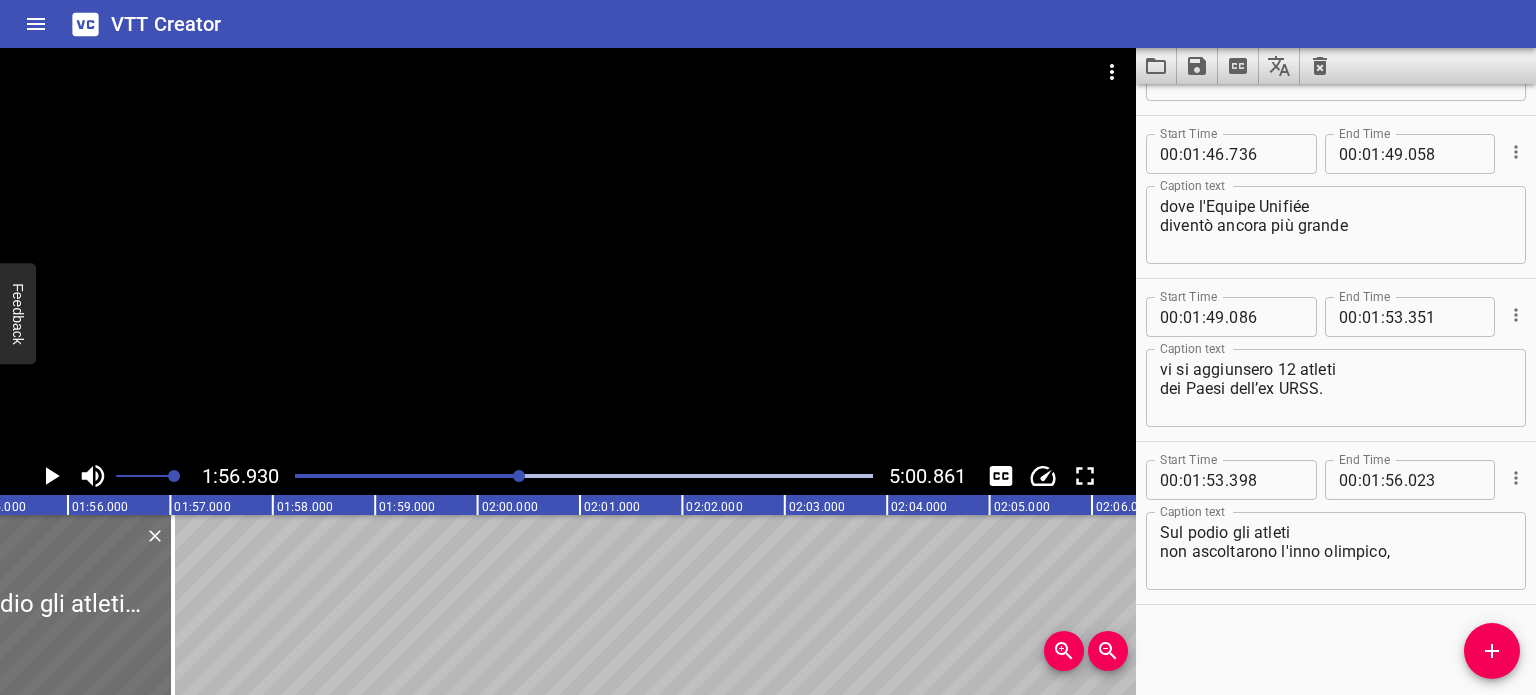 click at bounding box center (519, 476) 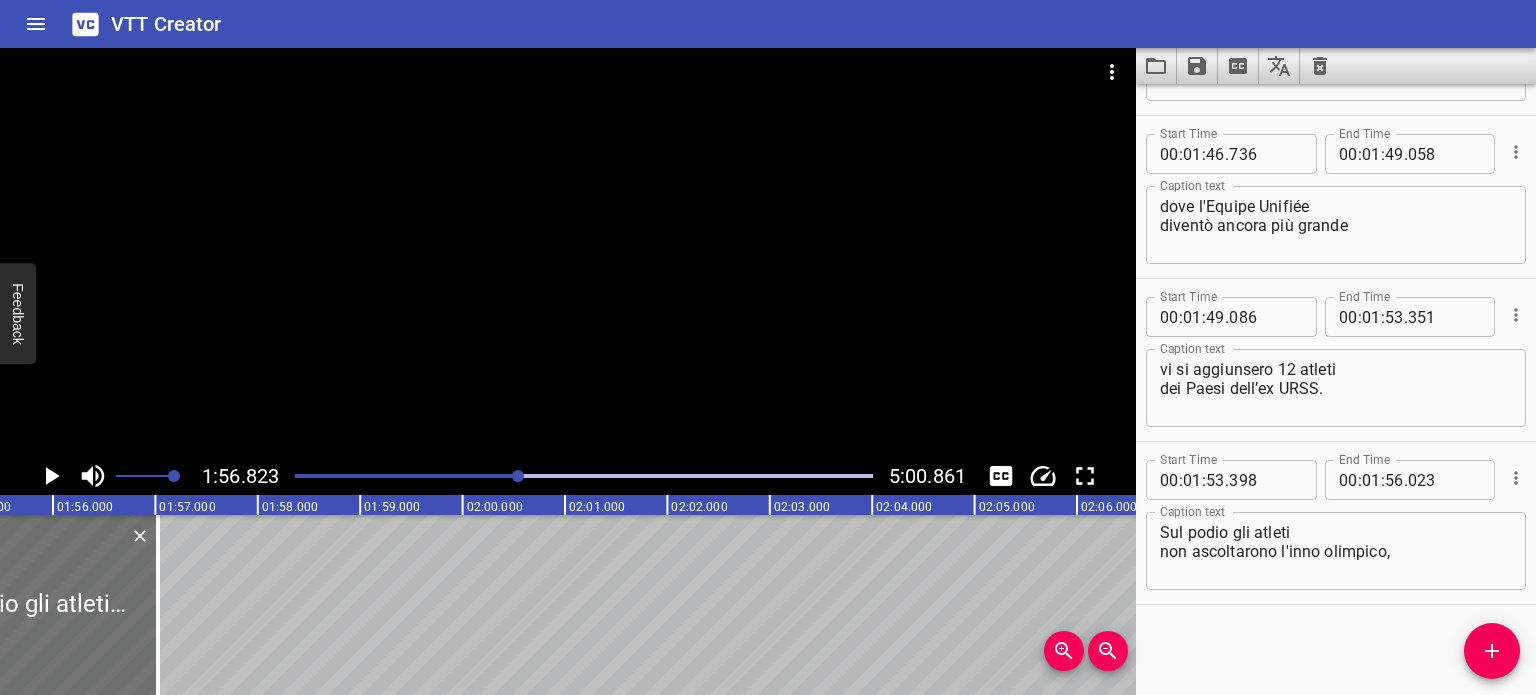 scroll, scrollTop: 0, scrollLeft: 11716, axis: horizontal 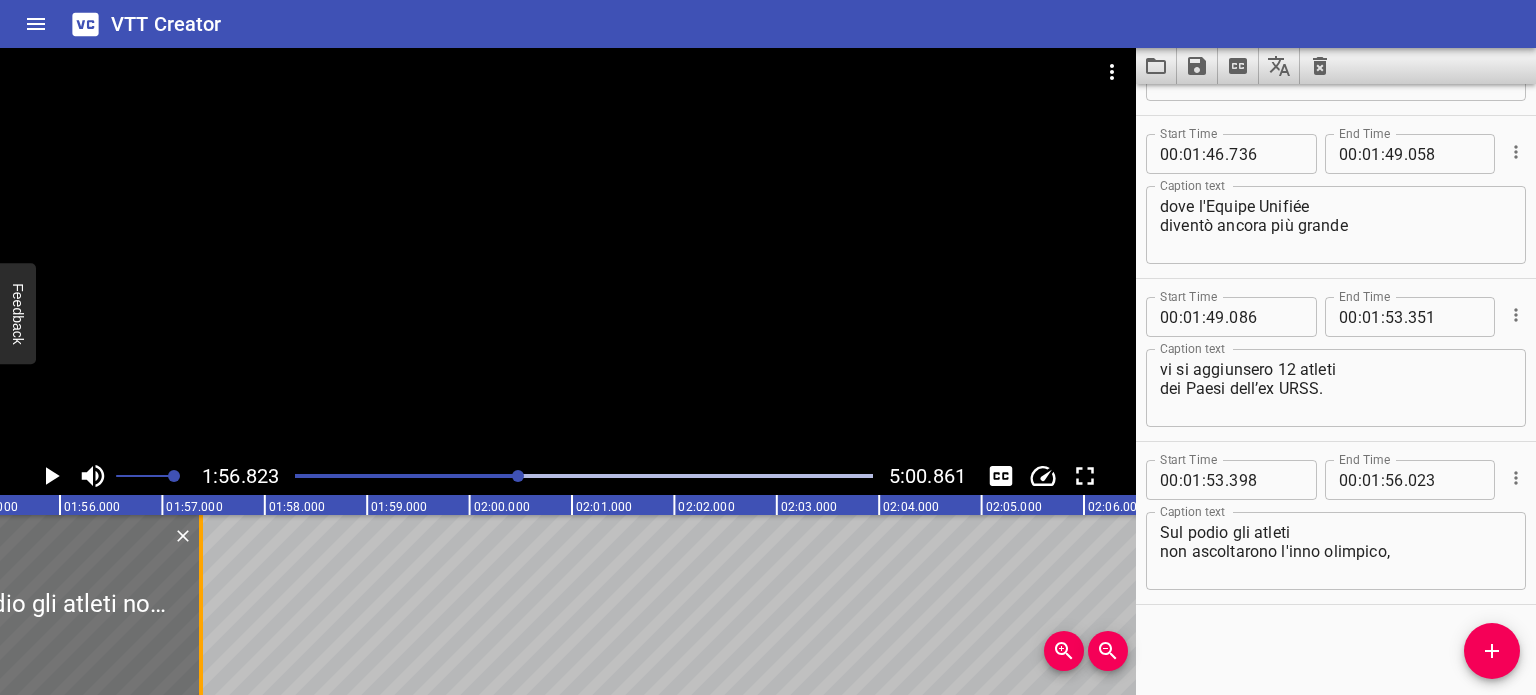 drag, startPoint x: 168, startPoint y: 564, endPoint x: 202, endPoint y: 572, distance: 34.928497 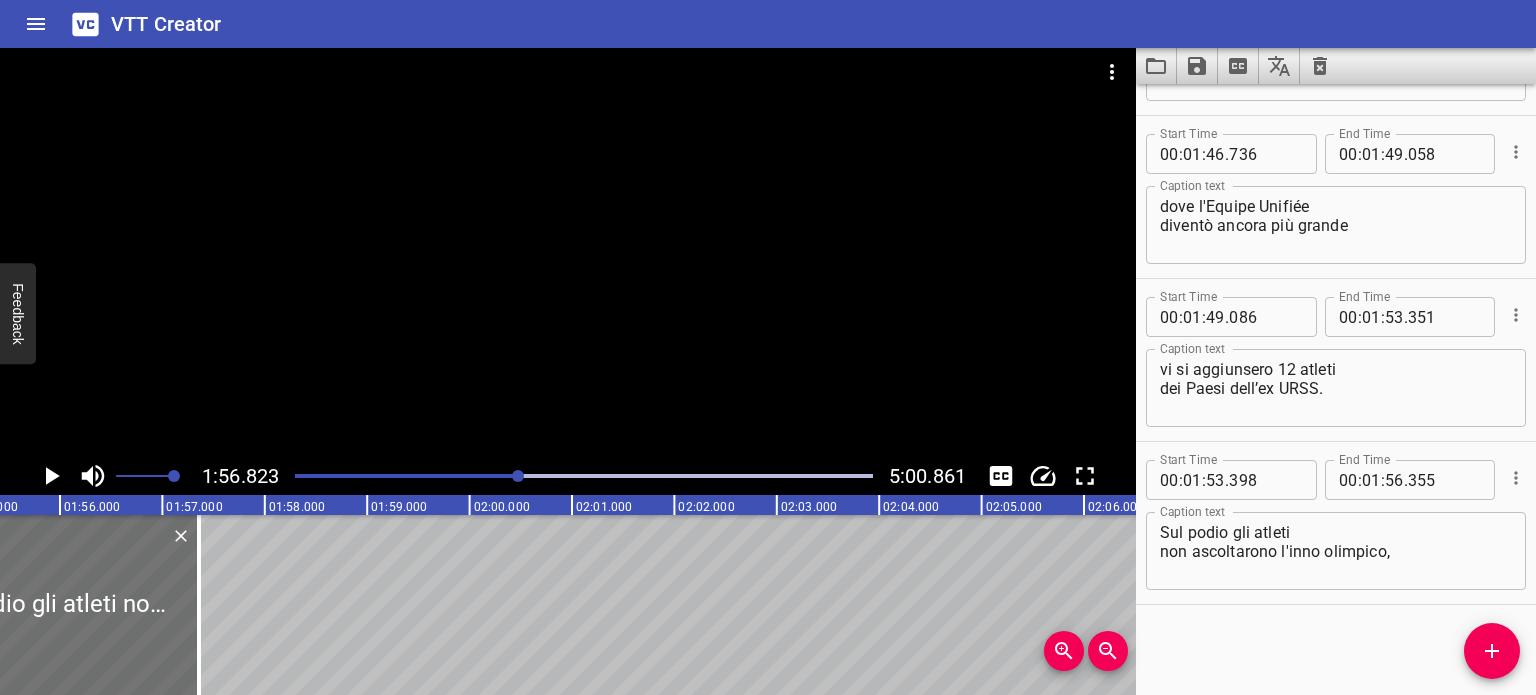 click at bounding box center [584, 476] 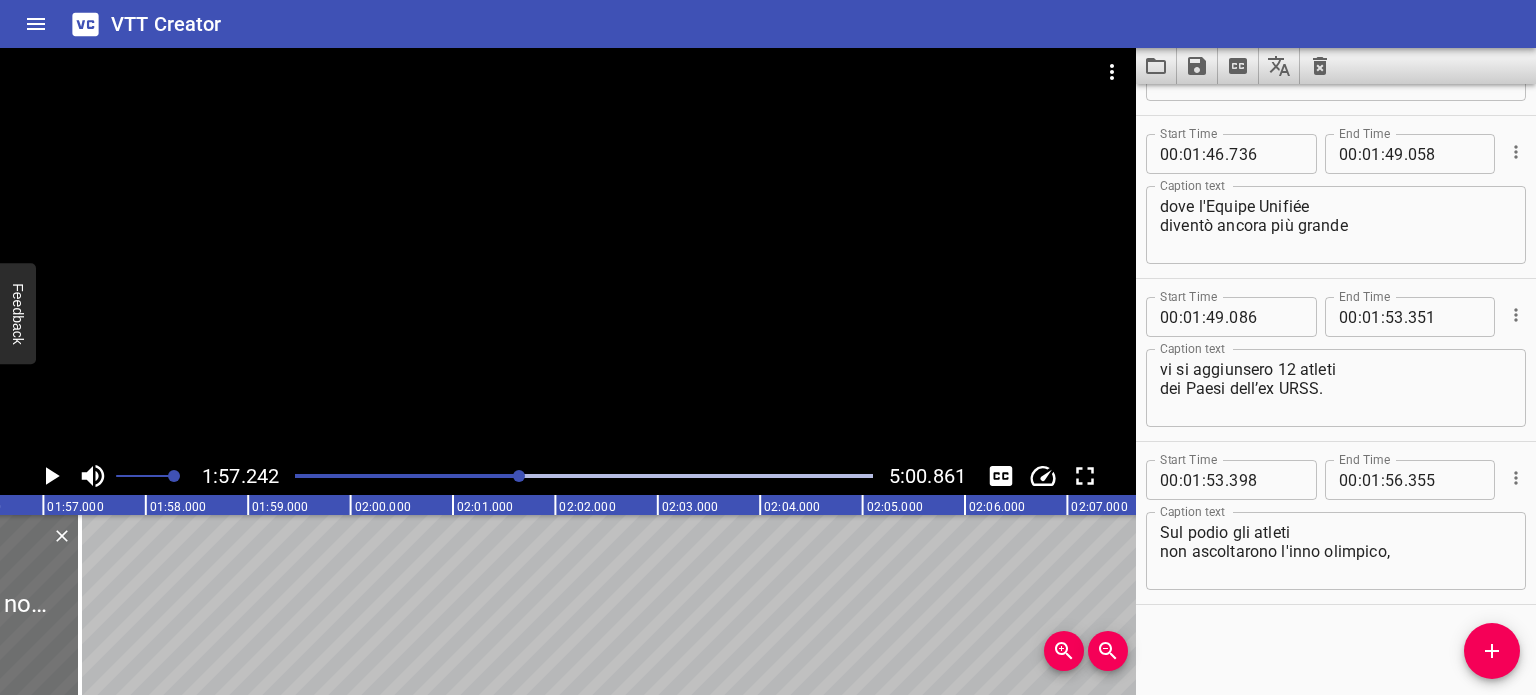 scroll, scrollTop: 0, scrollLeft: 11832, axis: horizontal 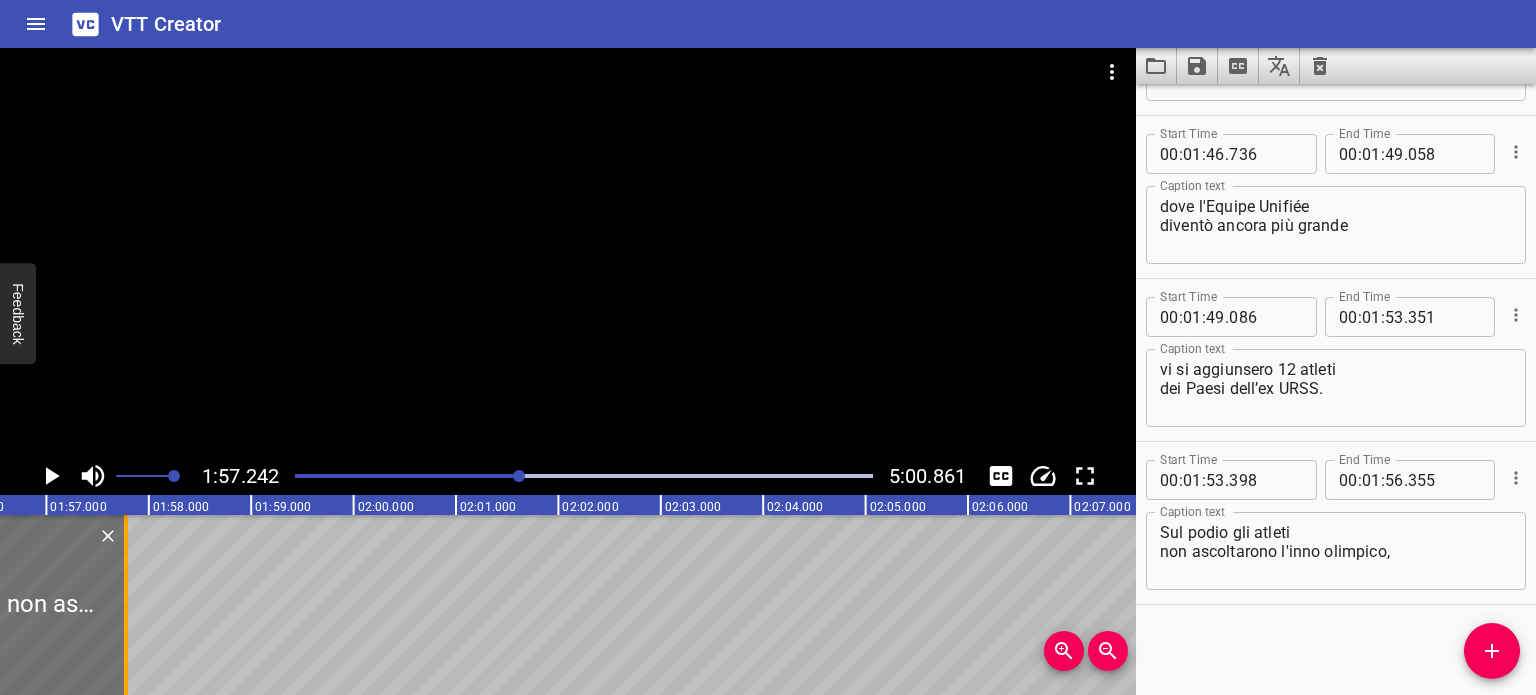 drag, startPoint x: 86, startPoint y: 579, endPoint x: 131, endPoint y: 584, distance: 45.276924 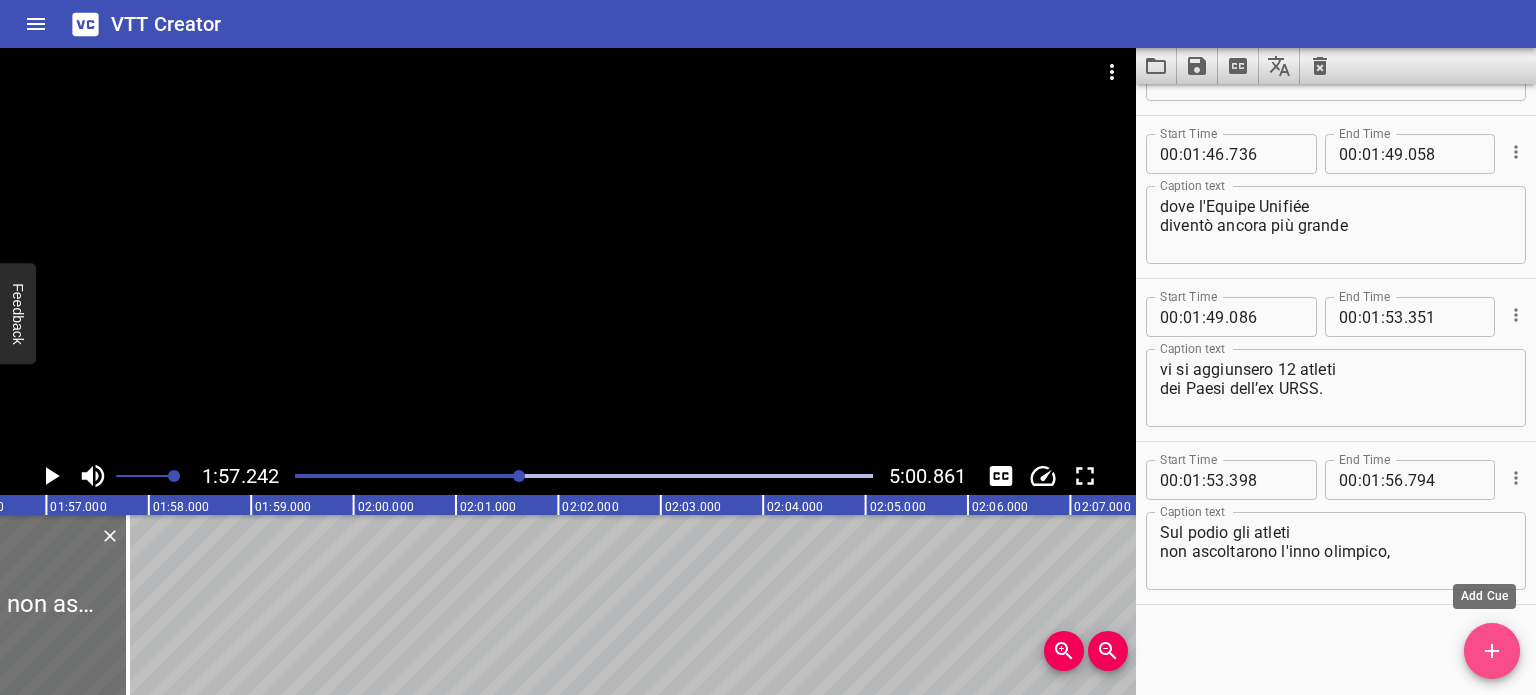 click 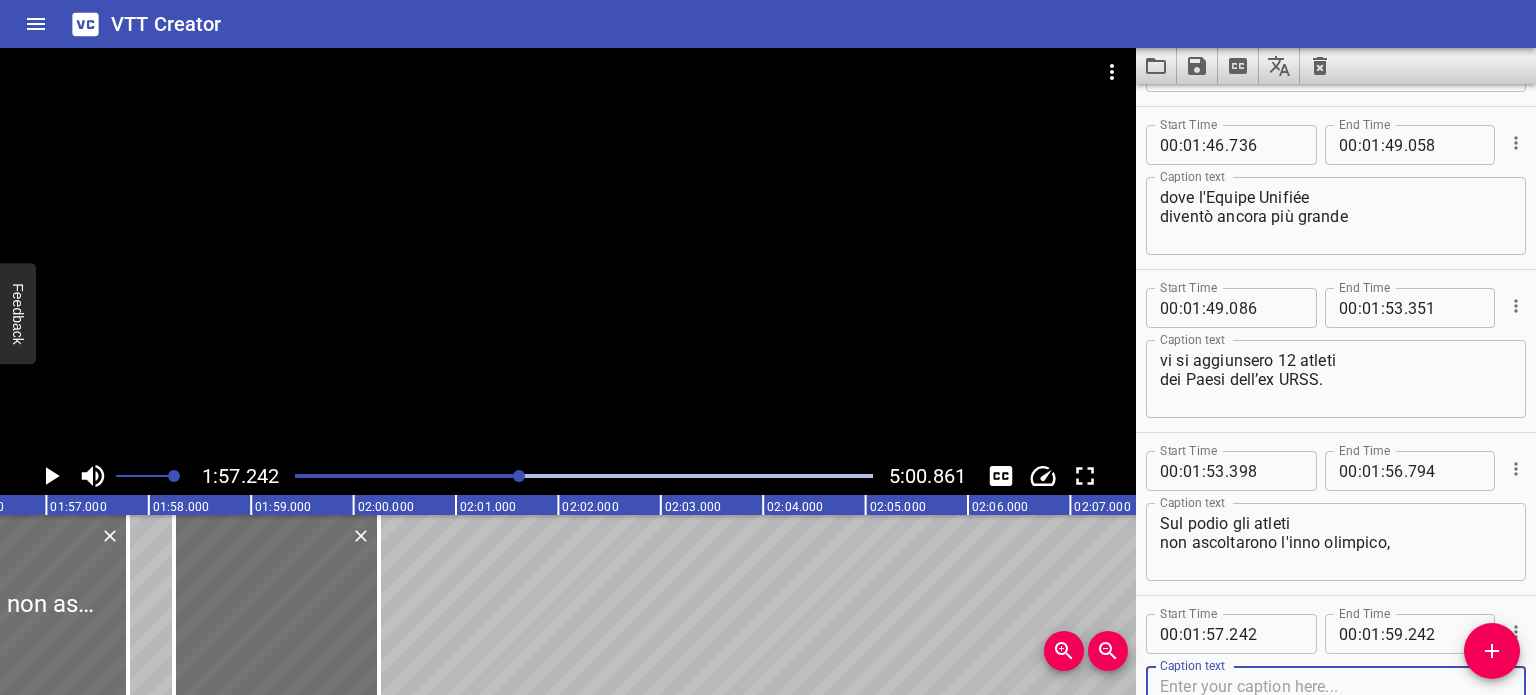 scroll, scrollTop: 4043, scrollLeft: 0, axis: vertical 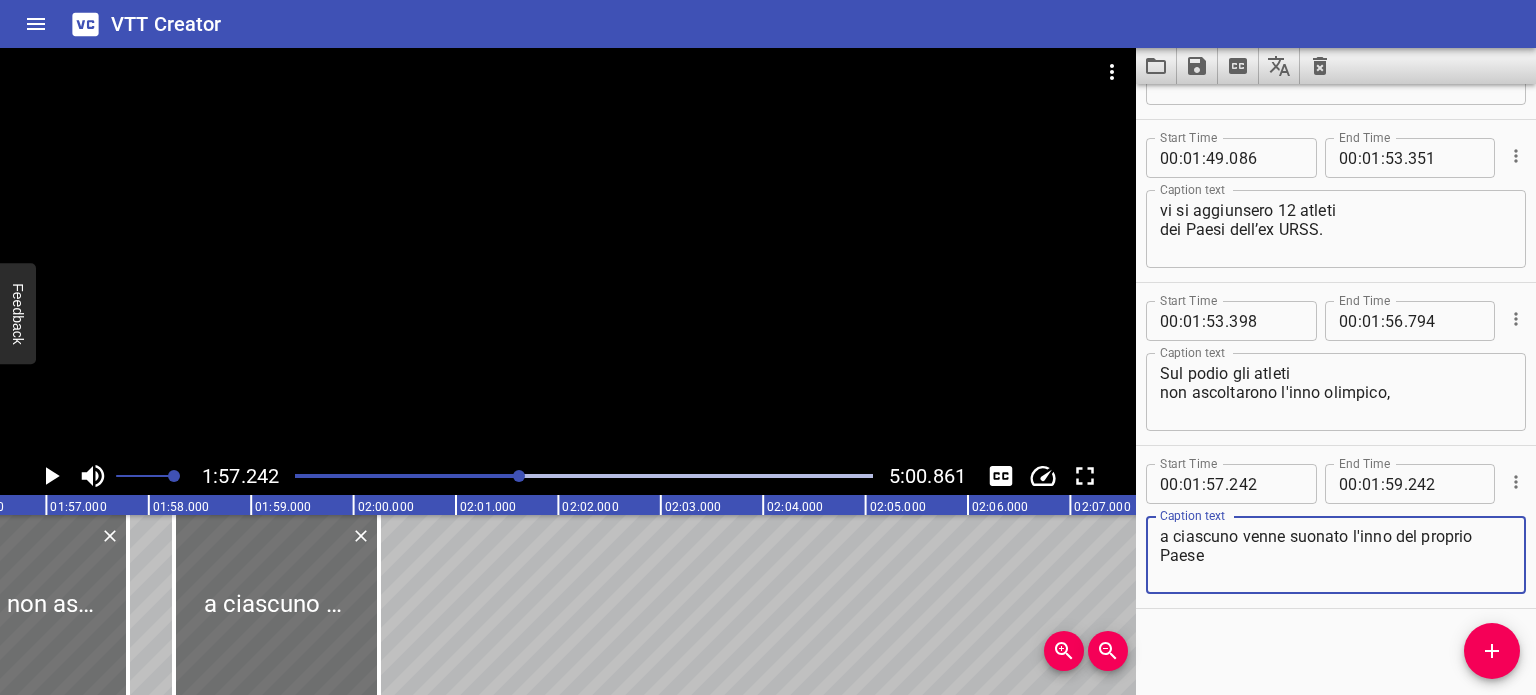 click on "a ciascuno venne suonato l'inno del proprio Paese" at bounding box center [1336, 555] 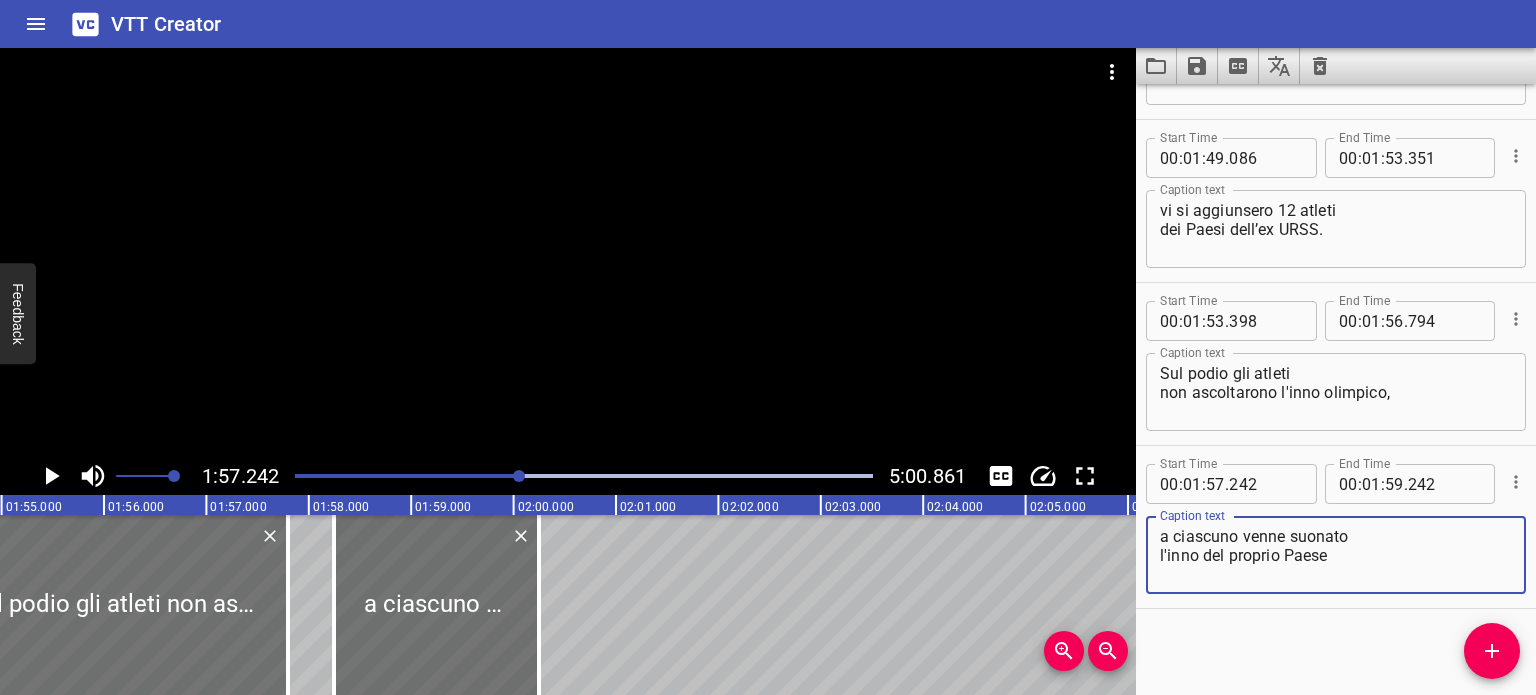 scroll, scrollTop: 0, scrollLeft: 11660, axis: horizontal 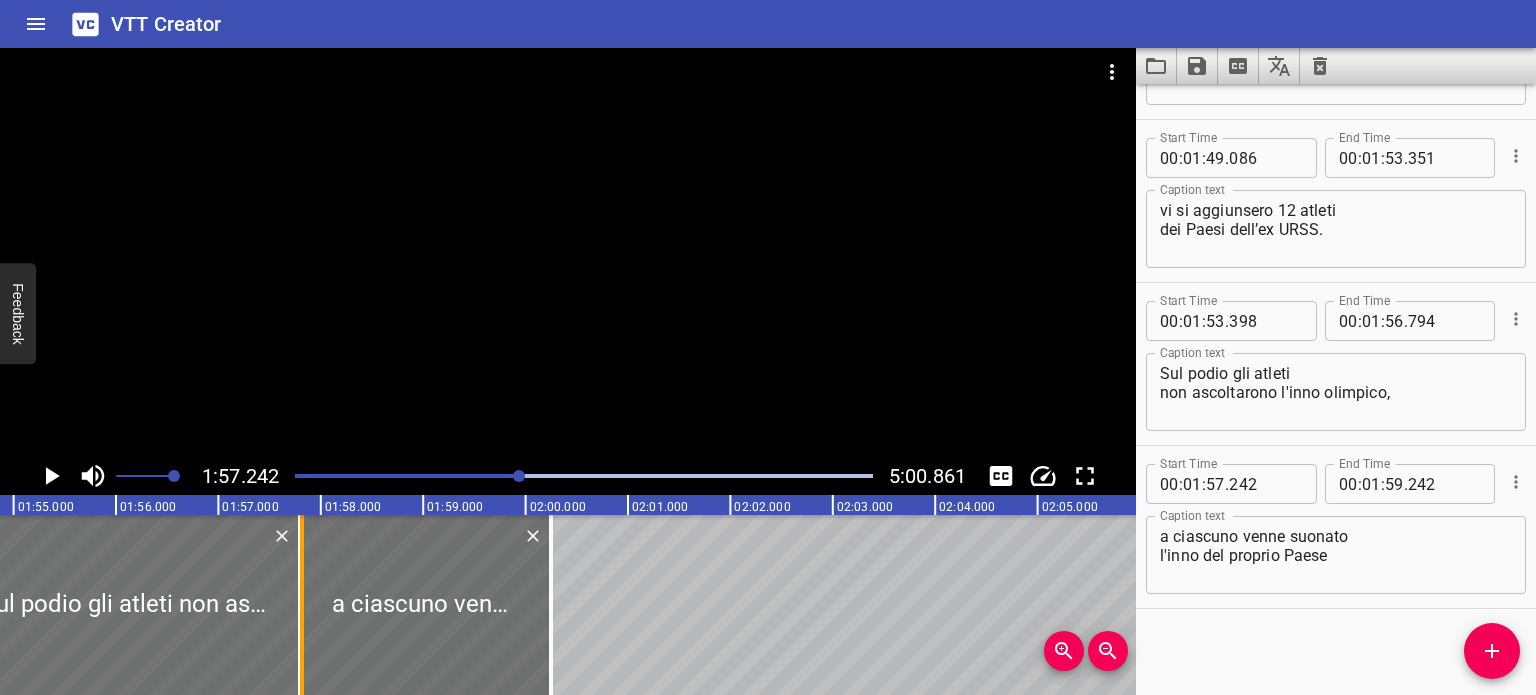 drag, startPoint x: 344, startPoint y: 596, endPoint x: 300, endPoint y: 593, distance: 44.102154 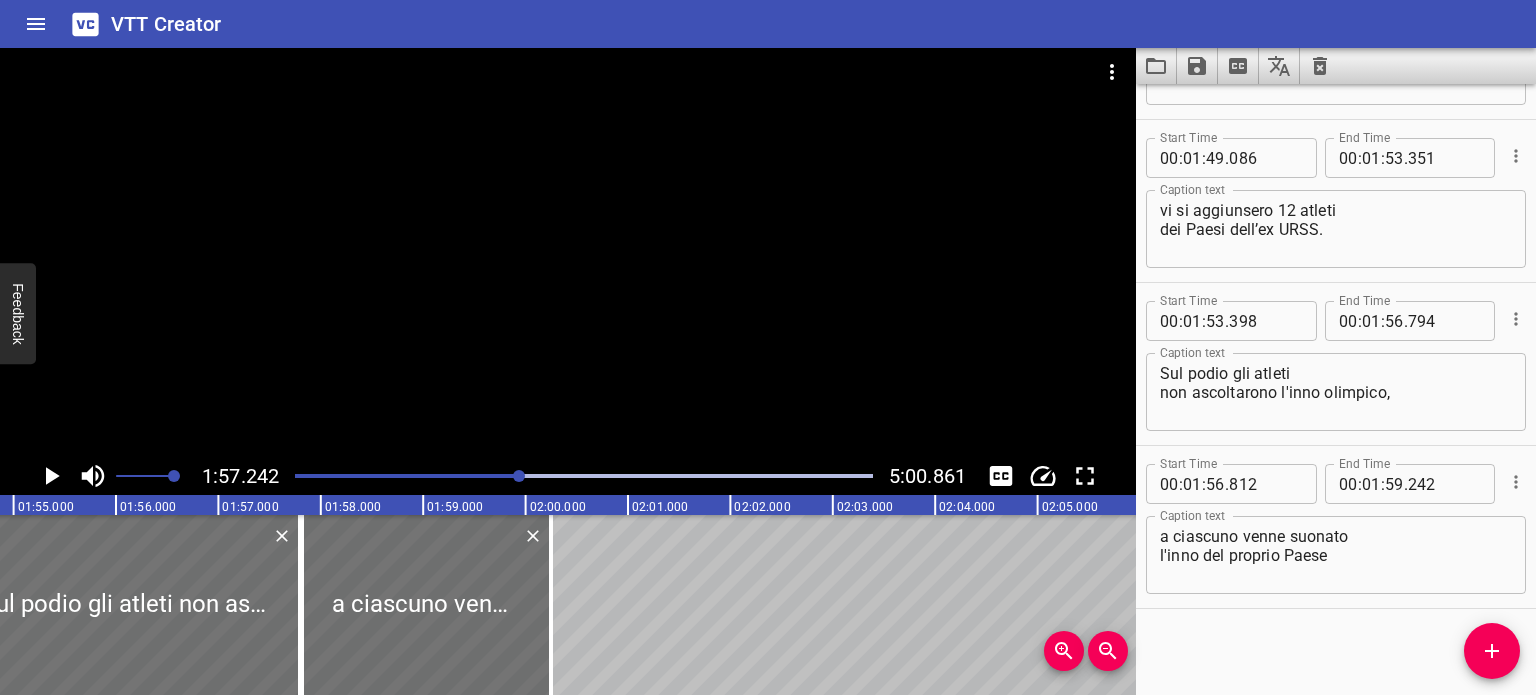 click at bounding box center [232, 476] 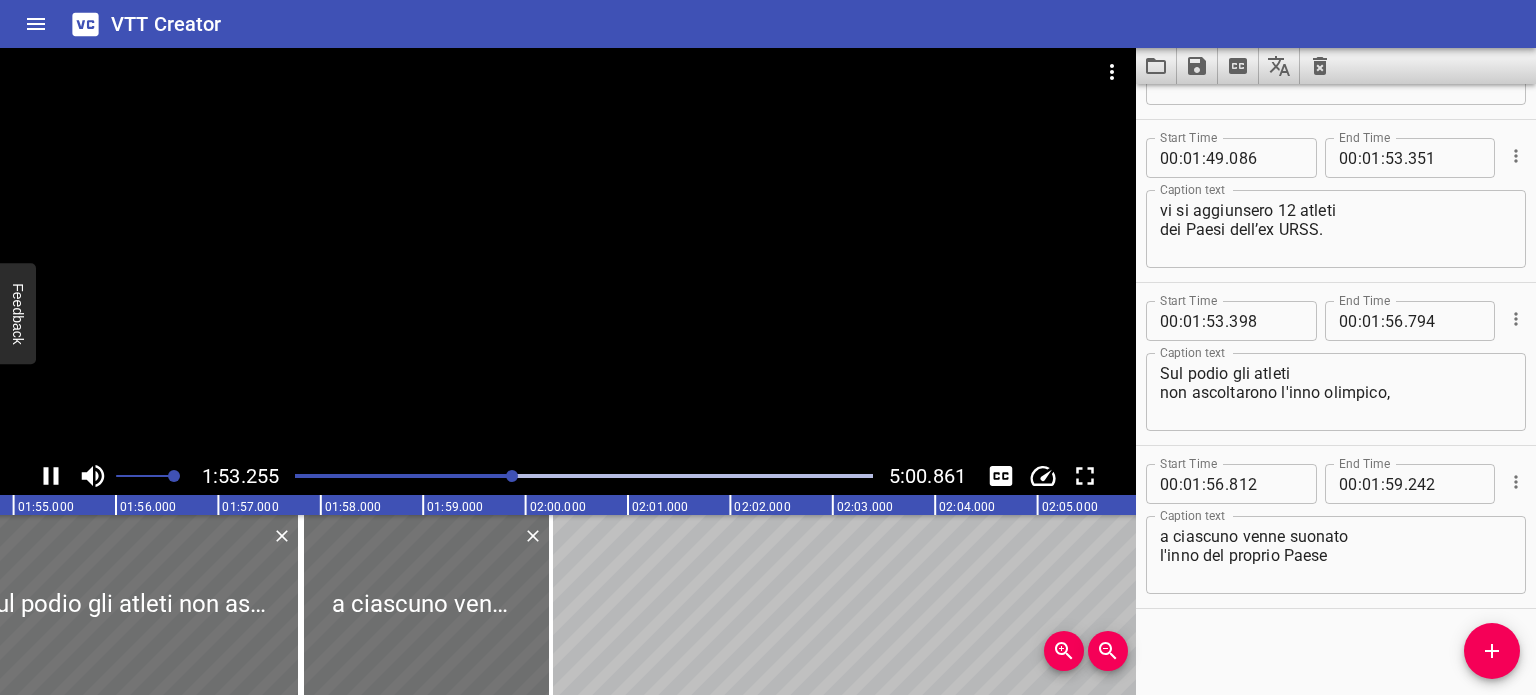 scroll, scrollTop: 4047, scrollLeft: 0, axis: vertical 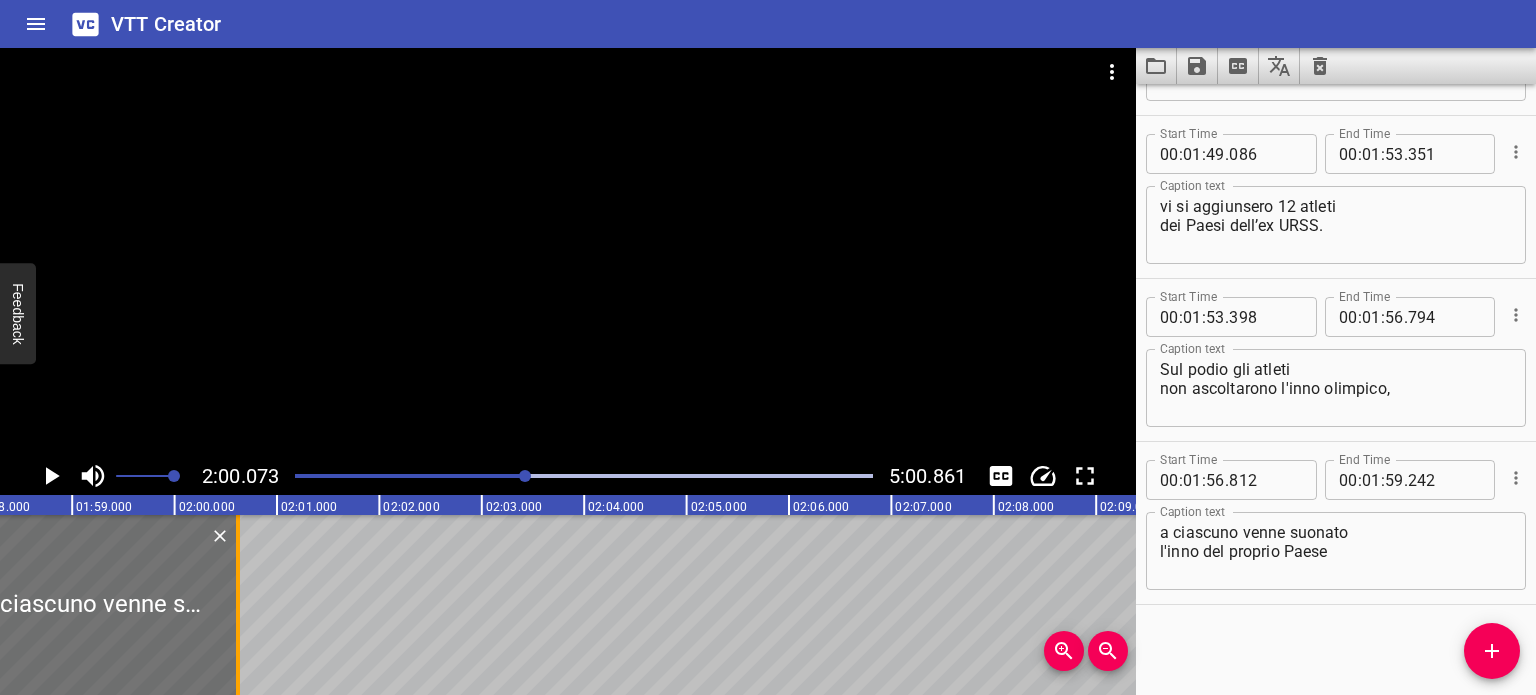 drag, startPoint x: 204, startPoint y: 604, endPoint x: 239, endPoint y: 611, distance: 35.69314 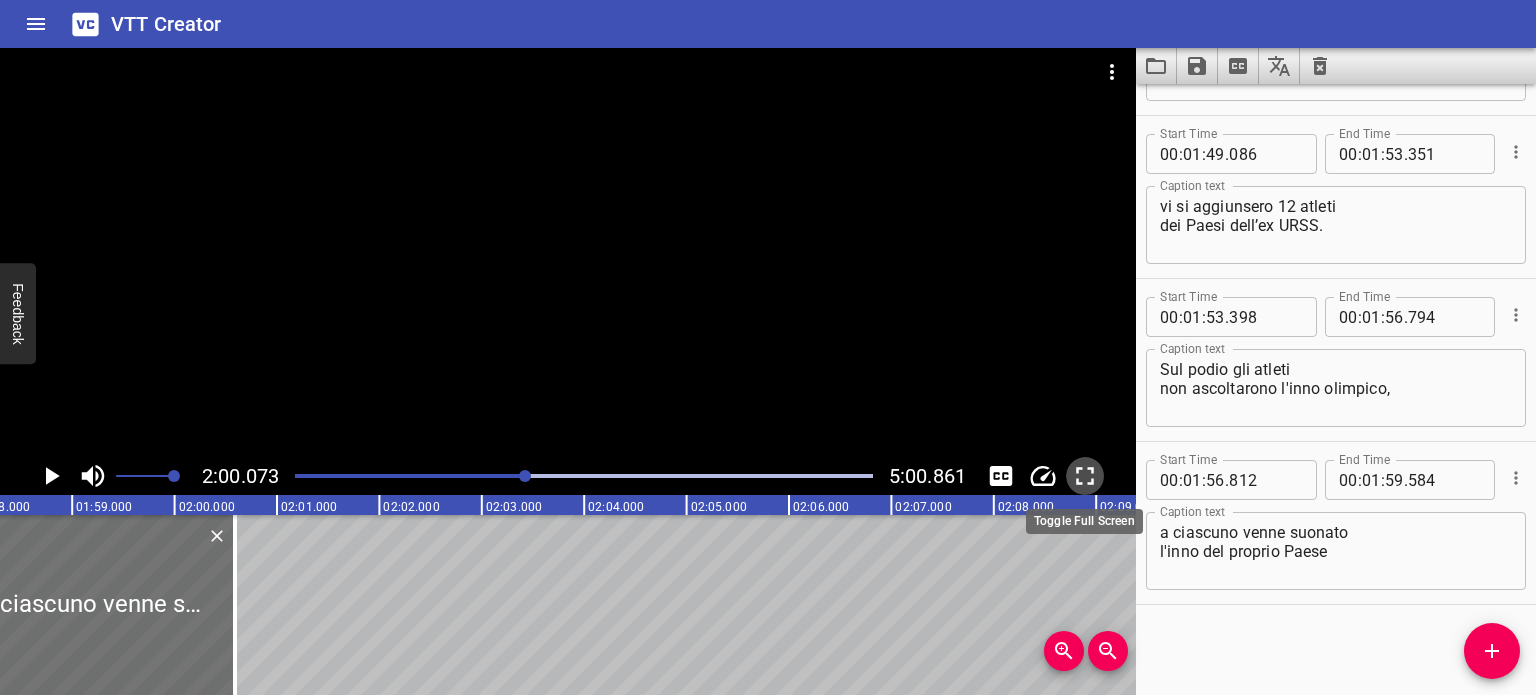 click 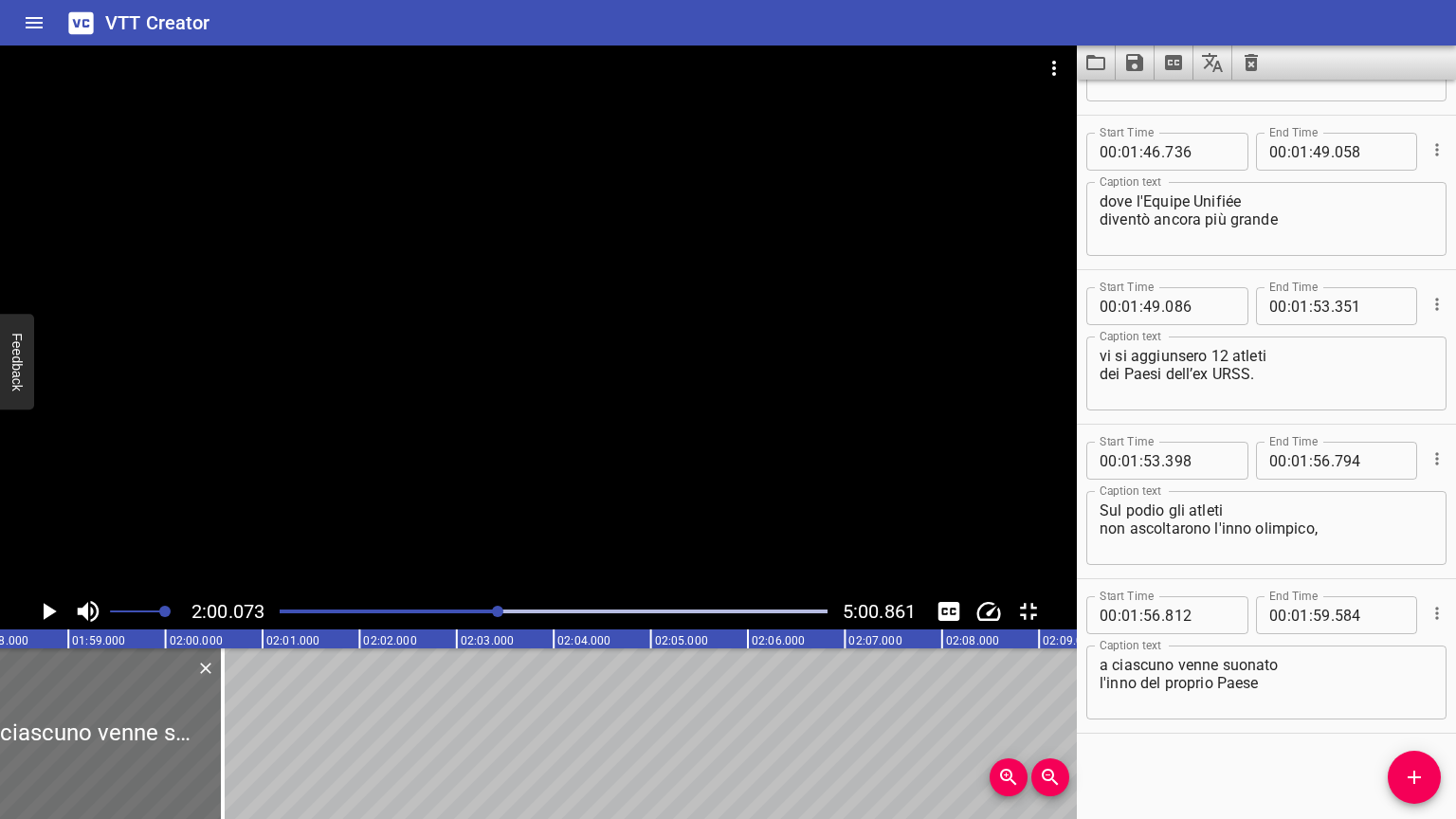 click at bounding box center [1028, 611] 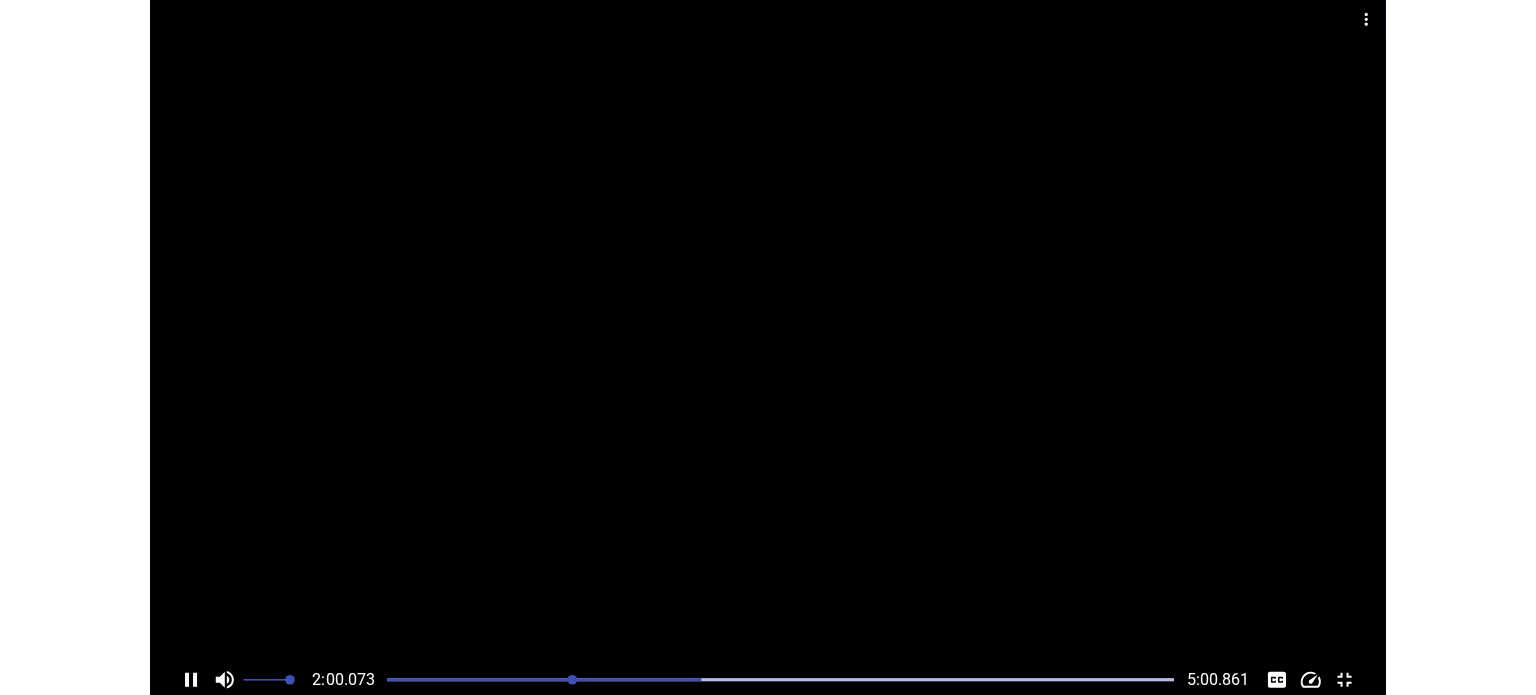 scroll, scrollTop: 4047, scrollLeft: 0, axis: vertical 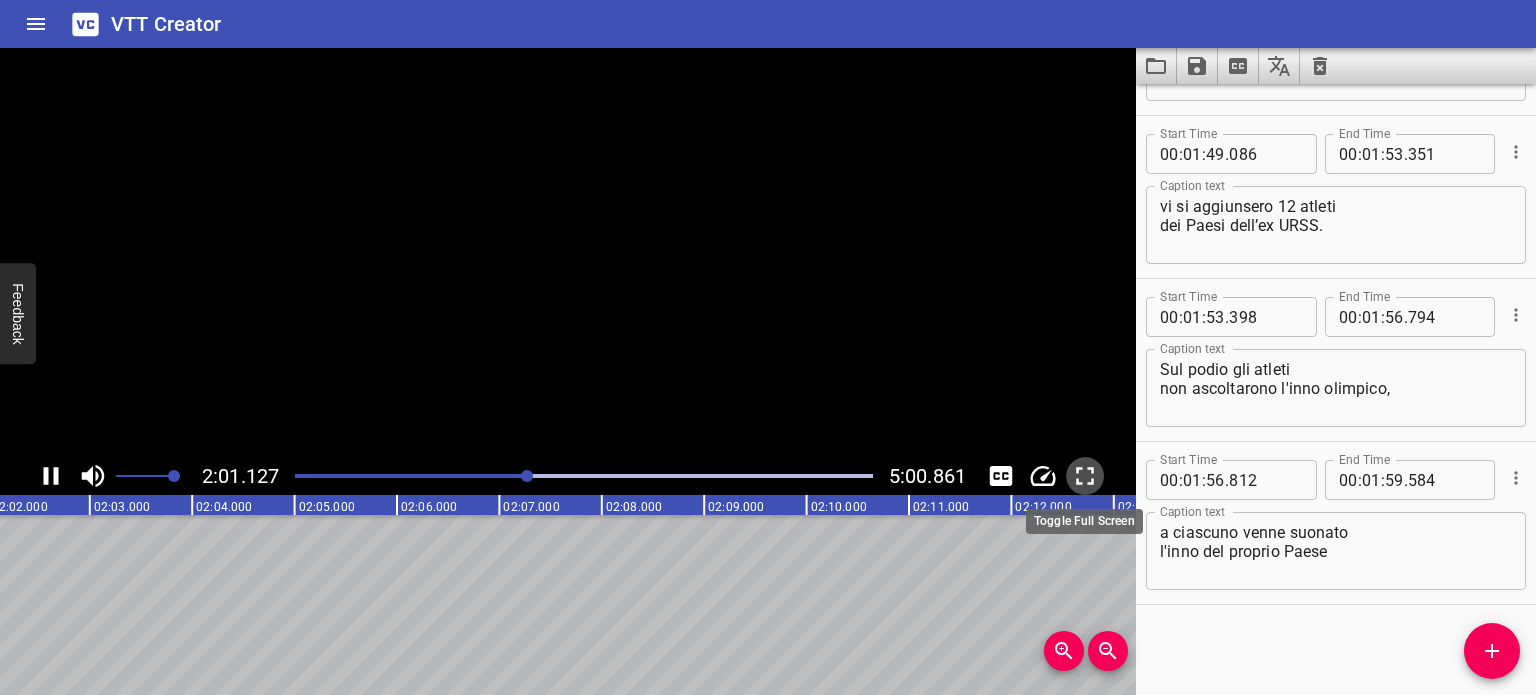 click 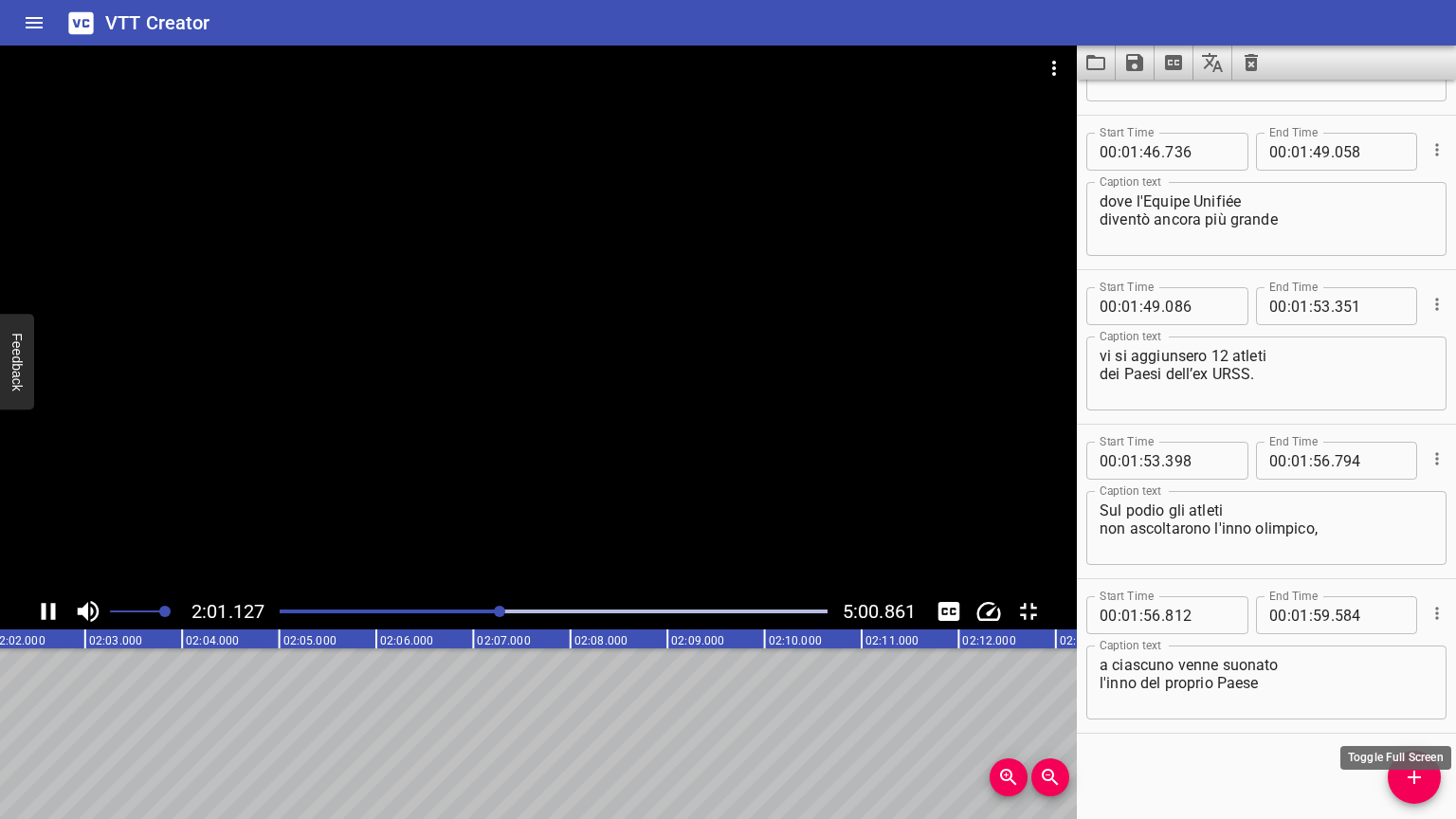 scroll, scrollTop: 3676, scrollLeft: 0, axis: vertical 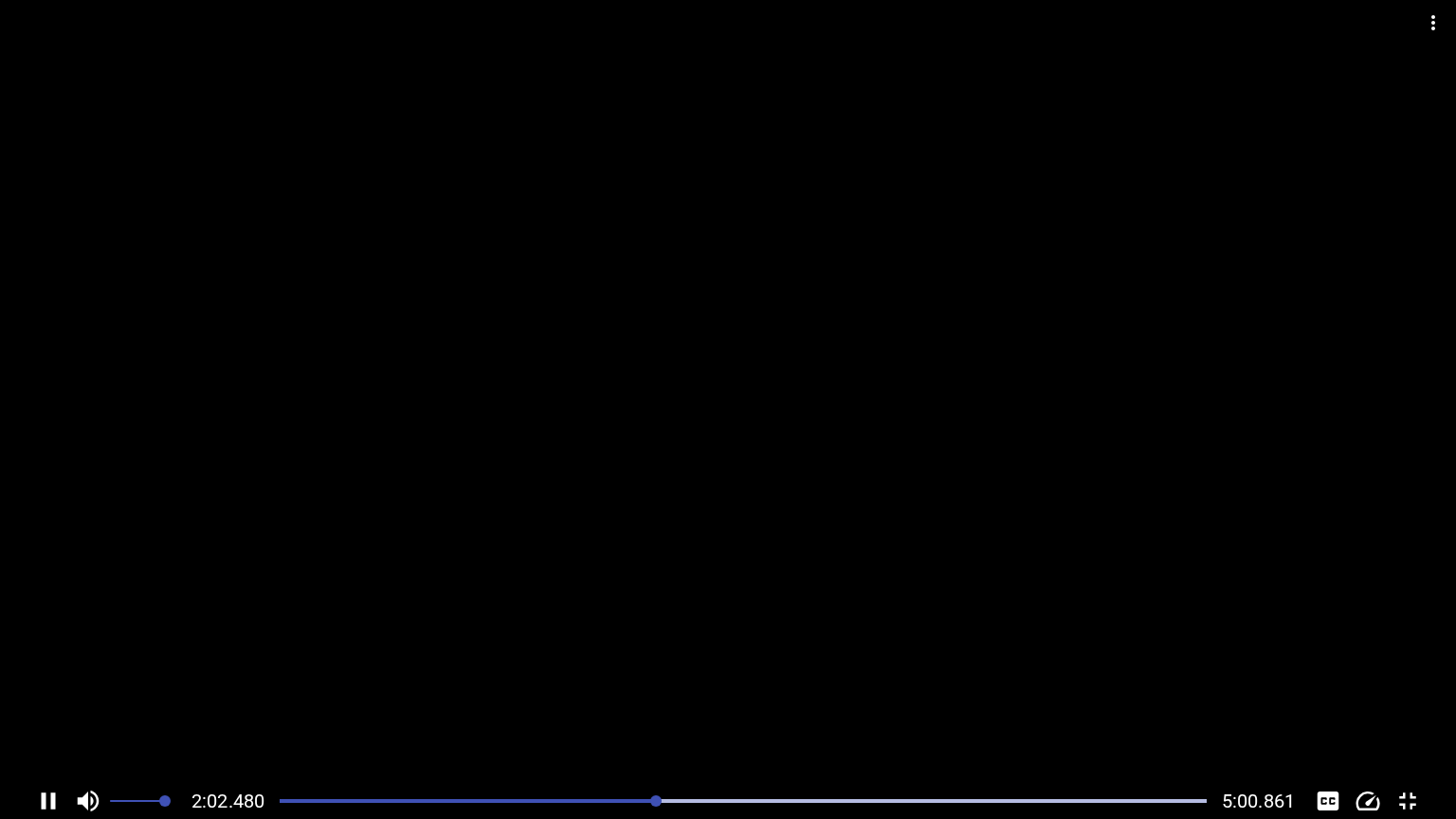 click at bounding box center [194, 801] 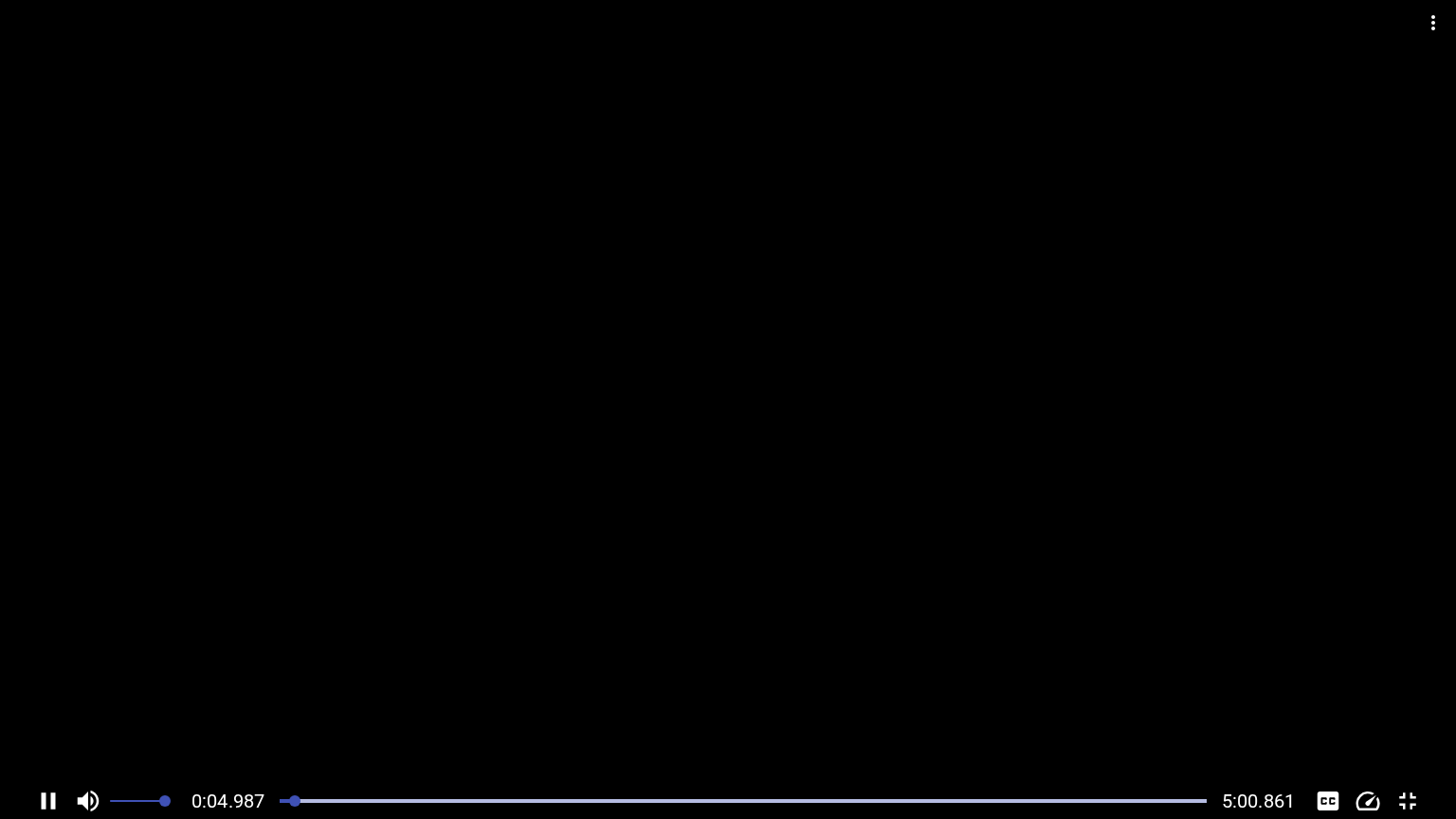 scroll, scrollTop: 0, scrollLeft: 872, axis: horizontal 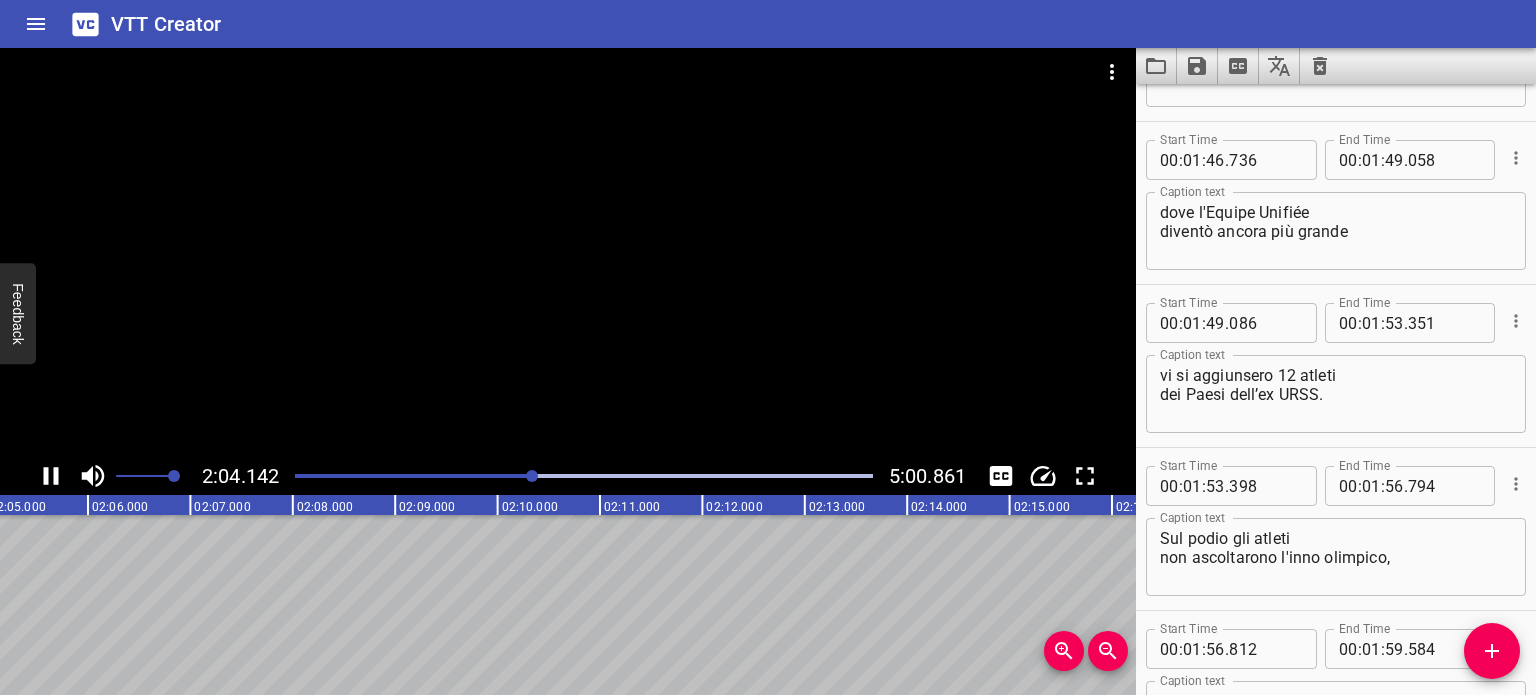 click at bounding box center [532, 476] 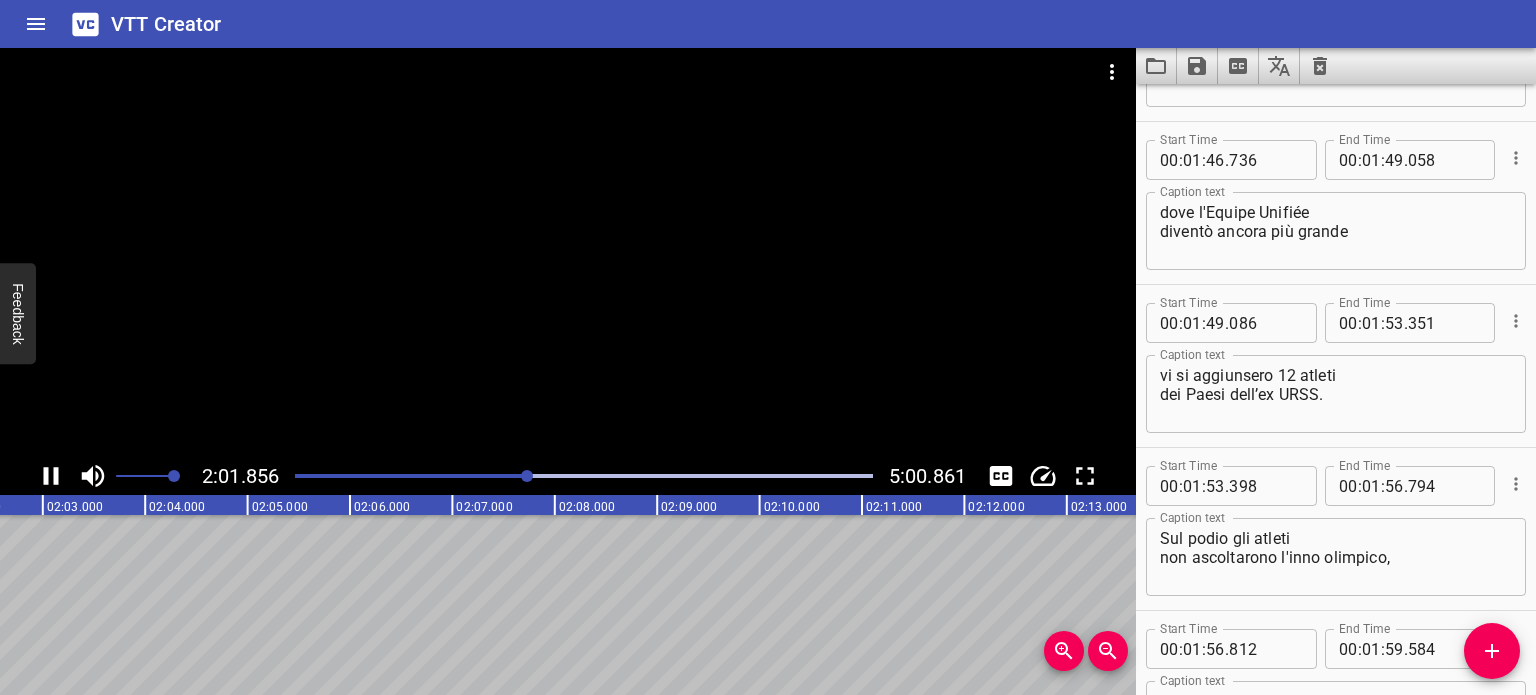 click at bounding box center (527, 476) 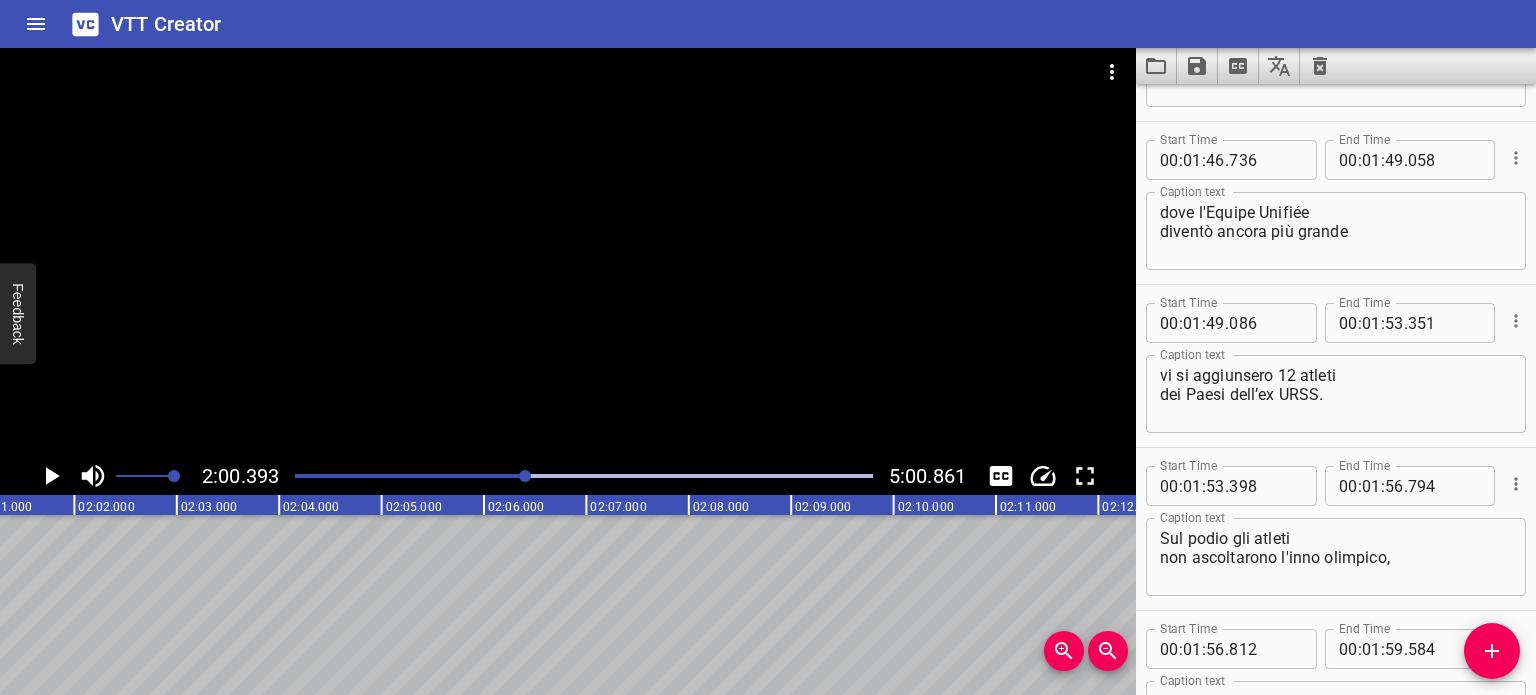 scroll, scrollTop: 0, scrollLeft: 12328, axis: horizontal 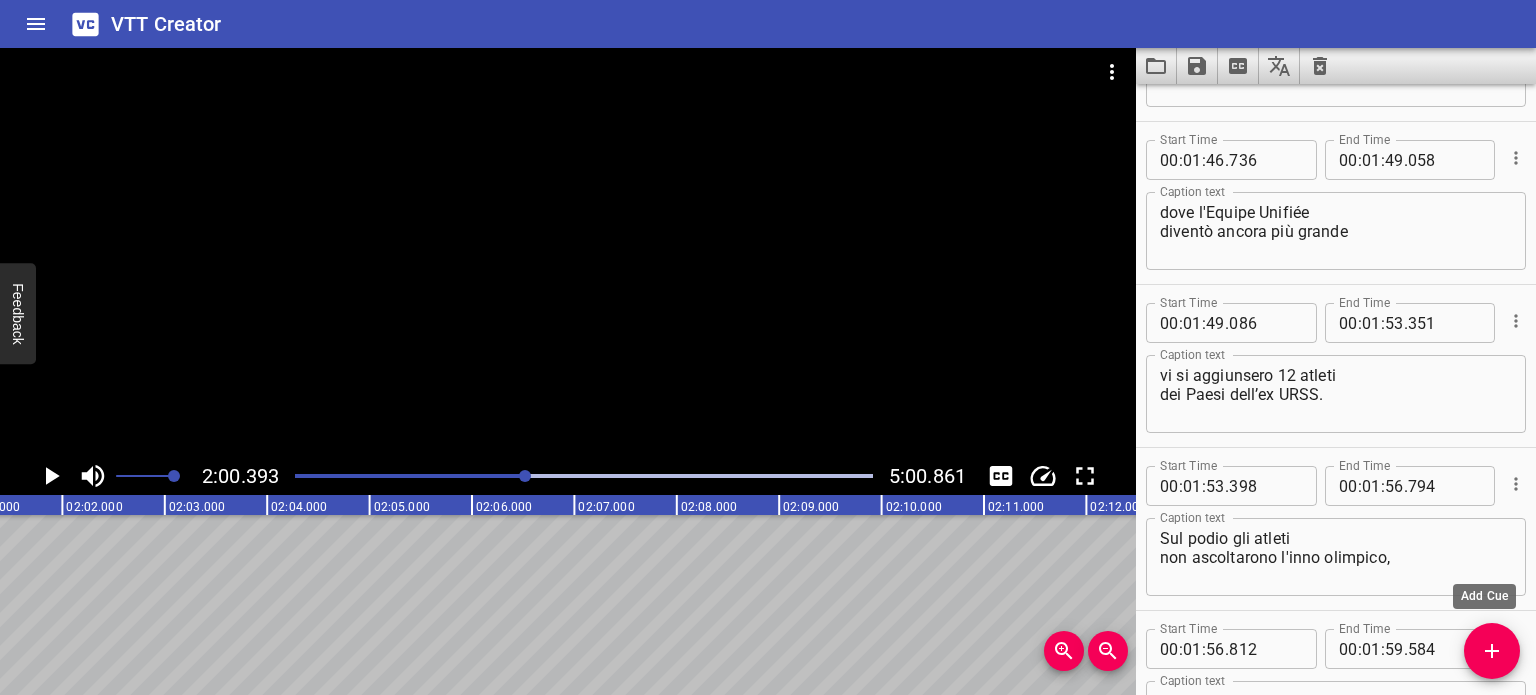 click at bounding box center (1492, 651) 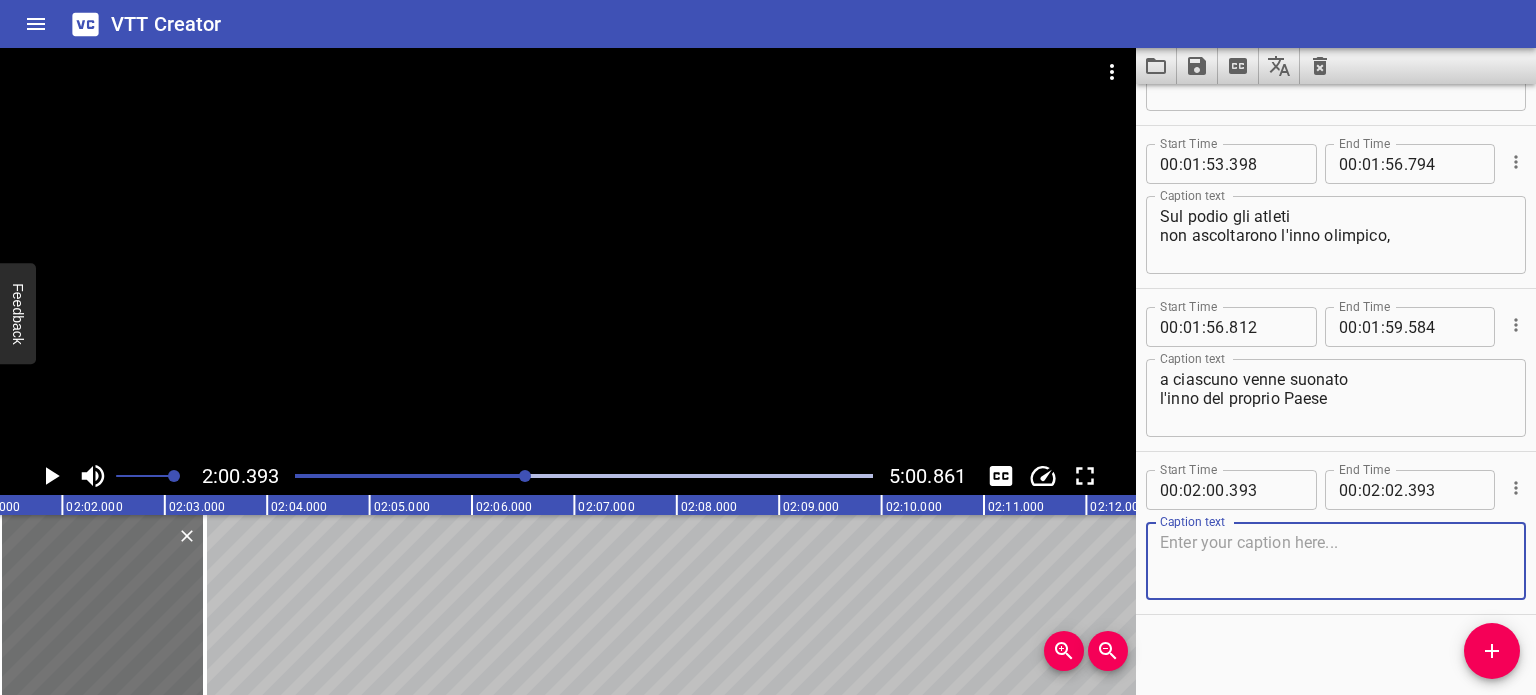 scroll, scrollTop: 4209, scrollLeft: 0, axis: vertical 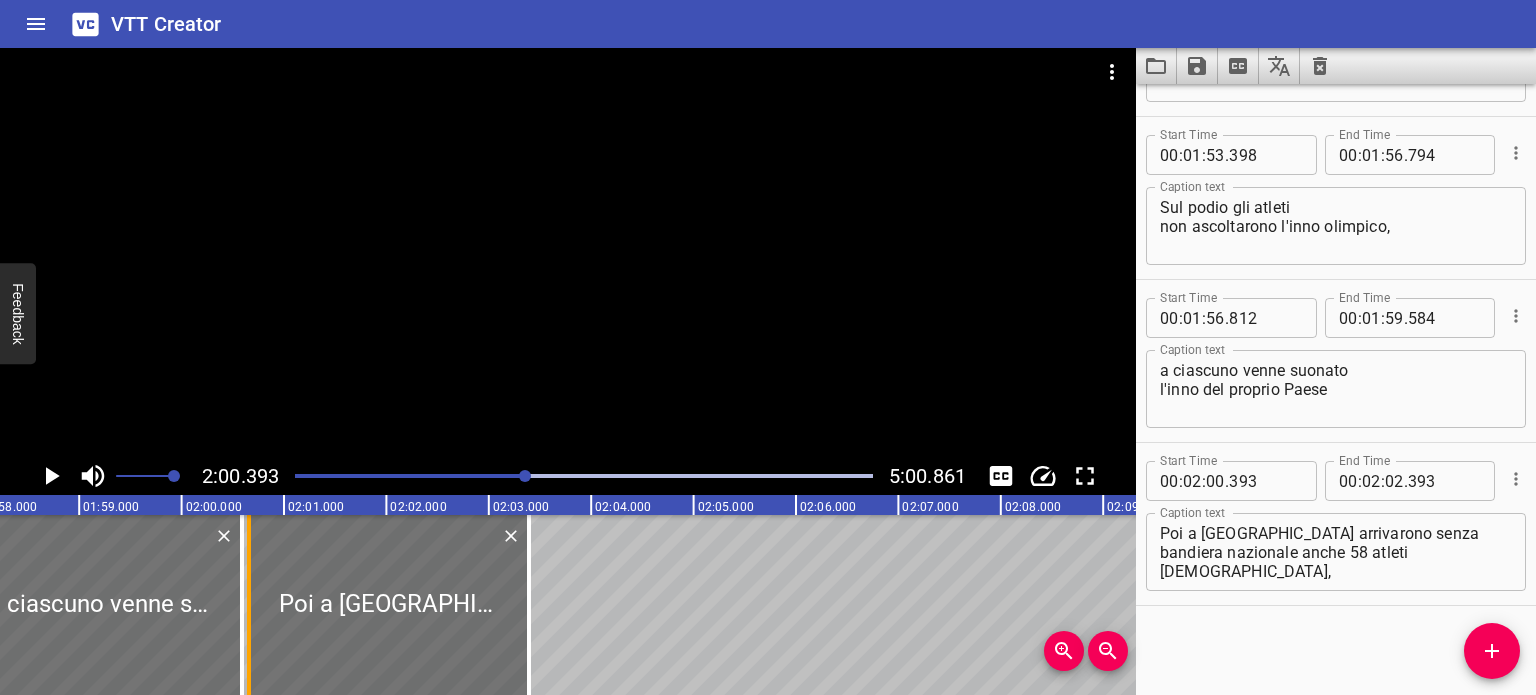drag, startPoint x: 323, startPoint y: 595, endPoint x: 248, endPoint y: 592, distance: 75.059975 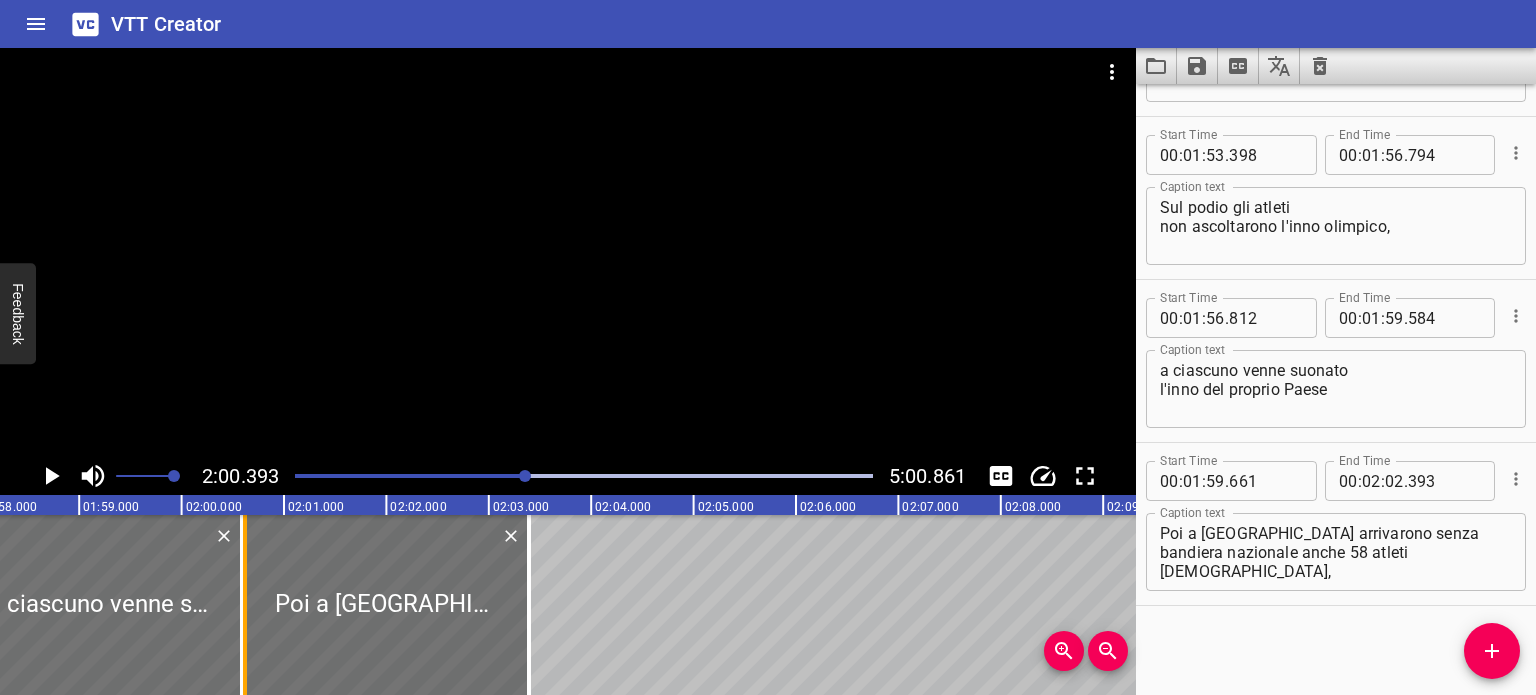 click at bounding box center (245, 605) 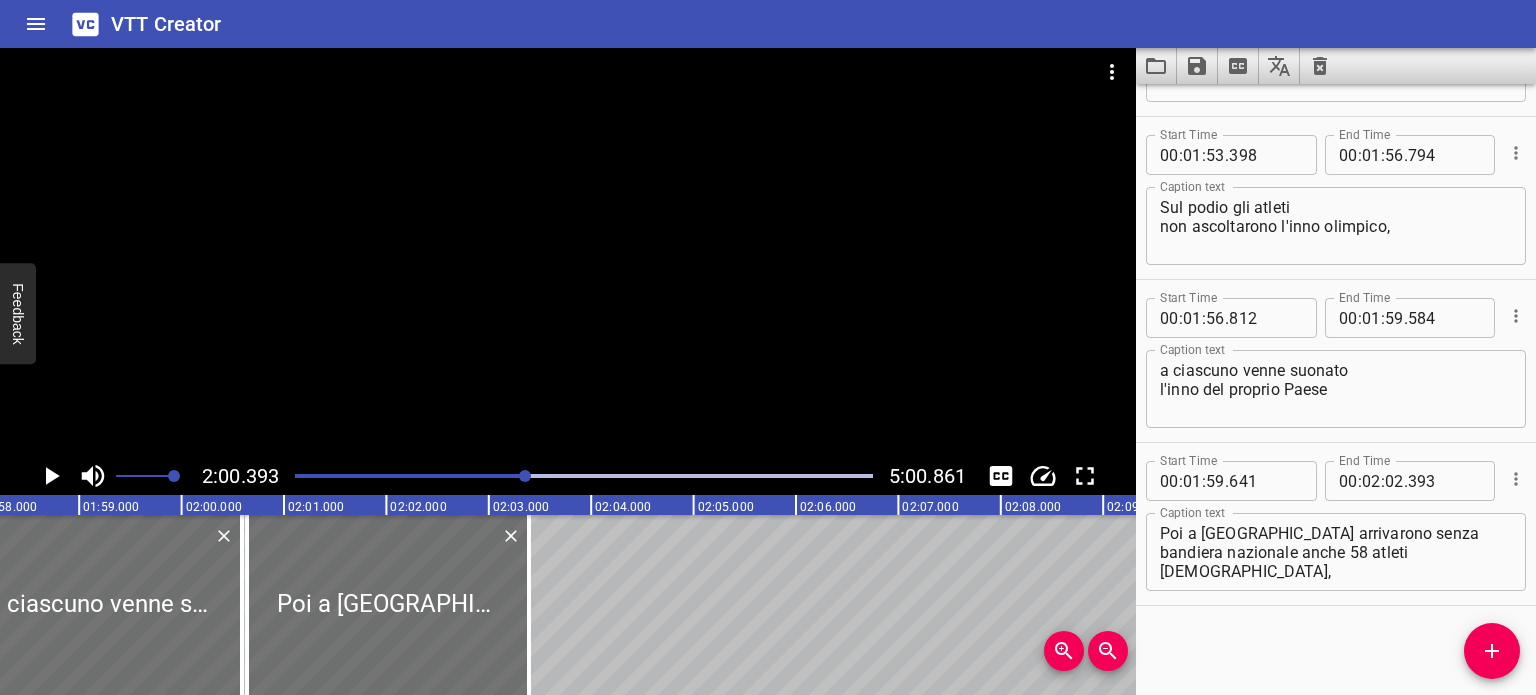 click at bounding box center [584, 476] 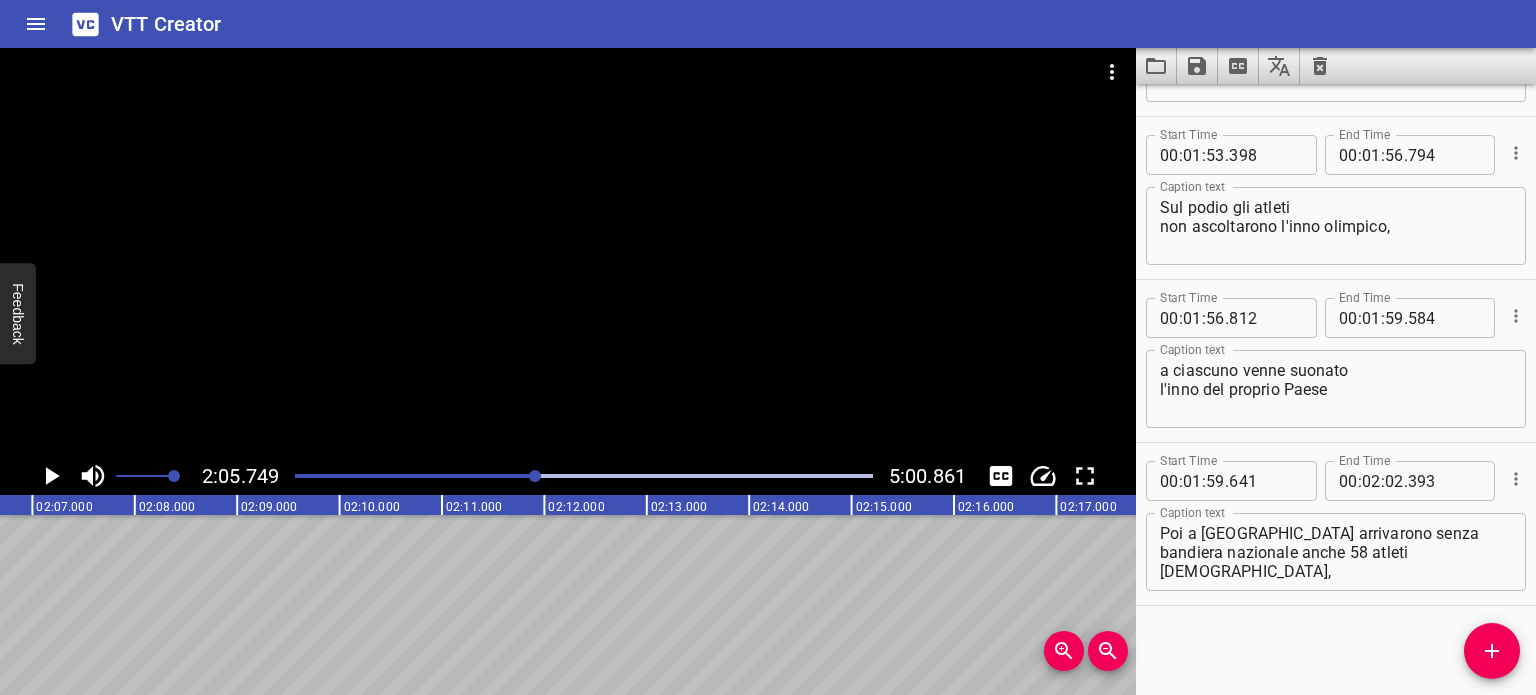 scroll, scrollTop: 0, scrollLeft: 12876, axis: horizontal 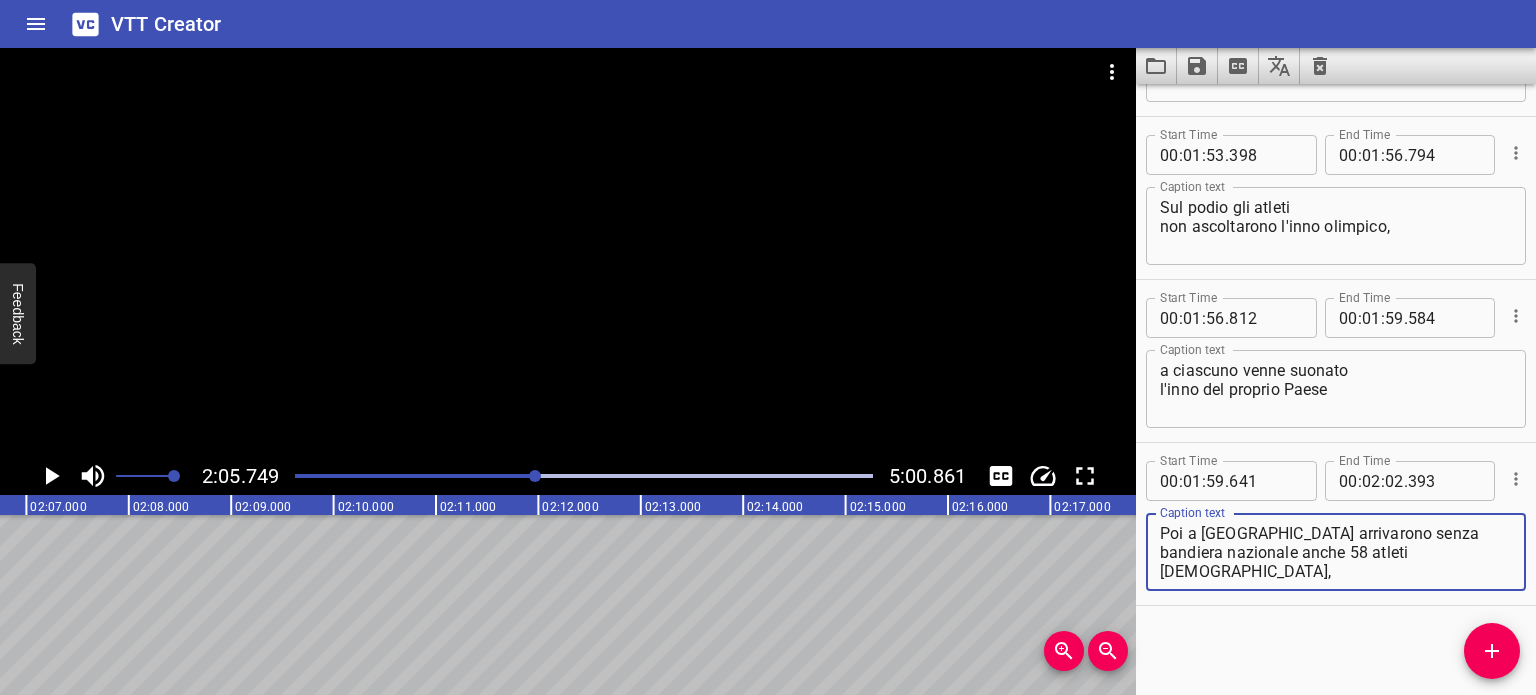 click on "Poi a [GEOGRAPHIC_DATA] arrivarono senza bandiera nazionale anche 58 atleti [DEMOGRAPHIC_DATA]," at bounding box center (1336, 552) 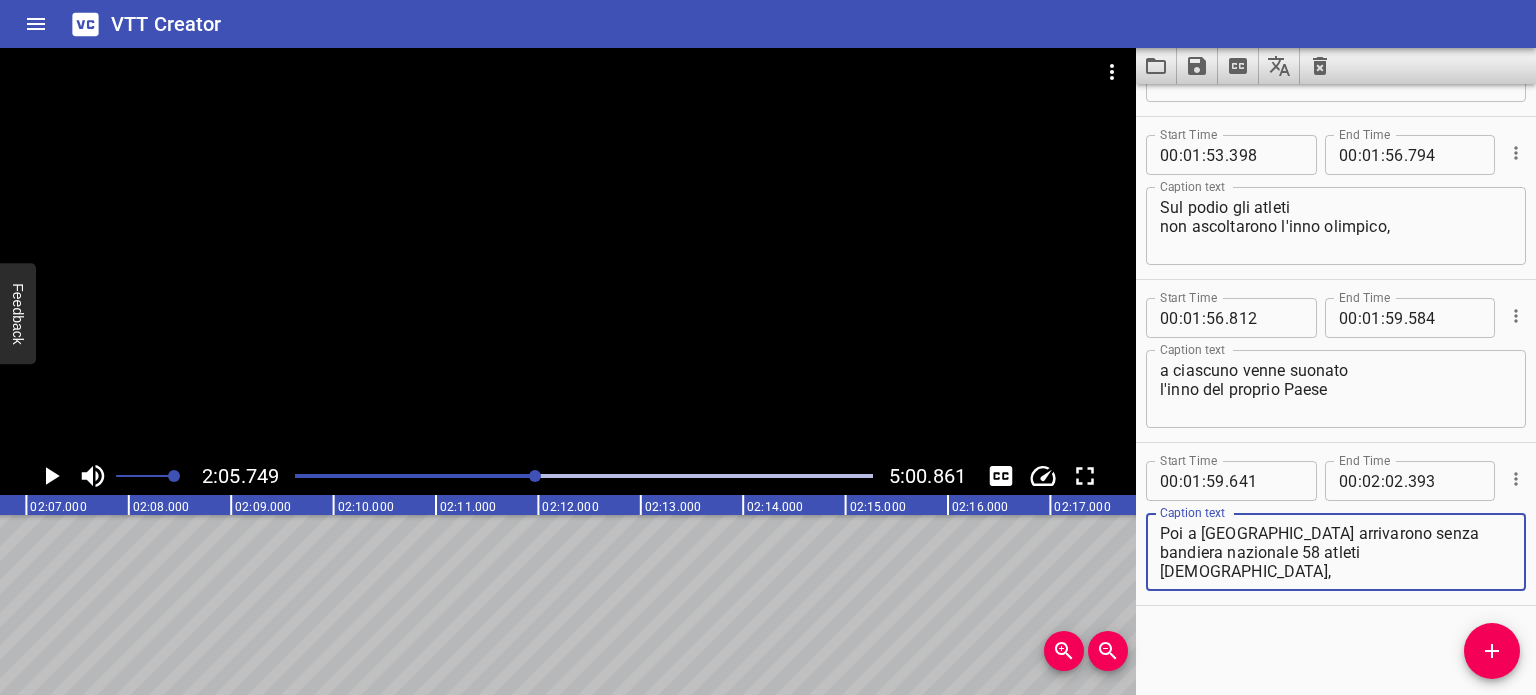 scroll, scrollTop: 0, scrollLeft: 12464, axis: horizontal 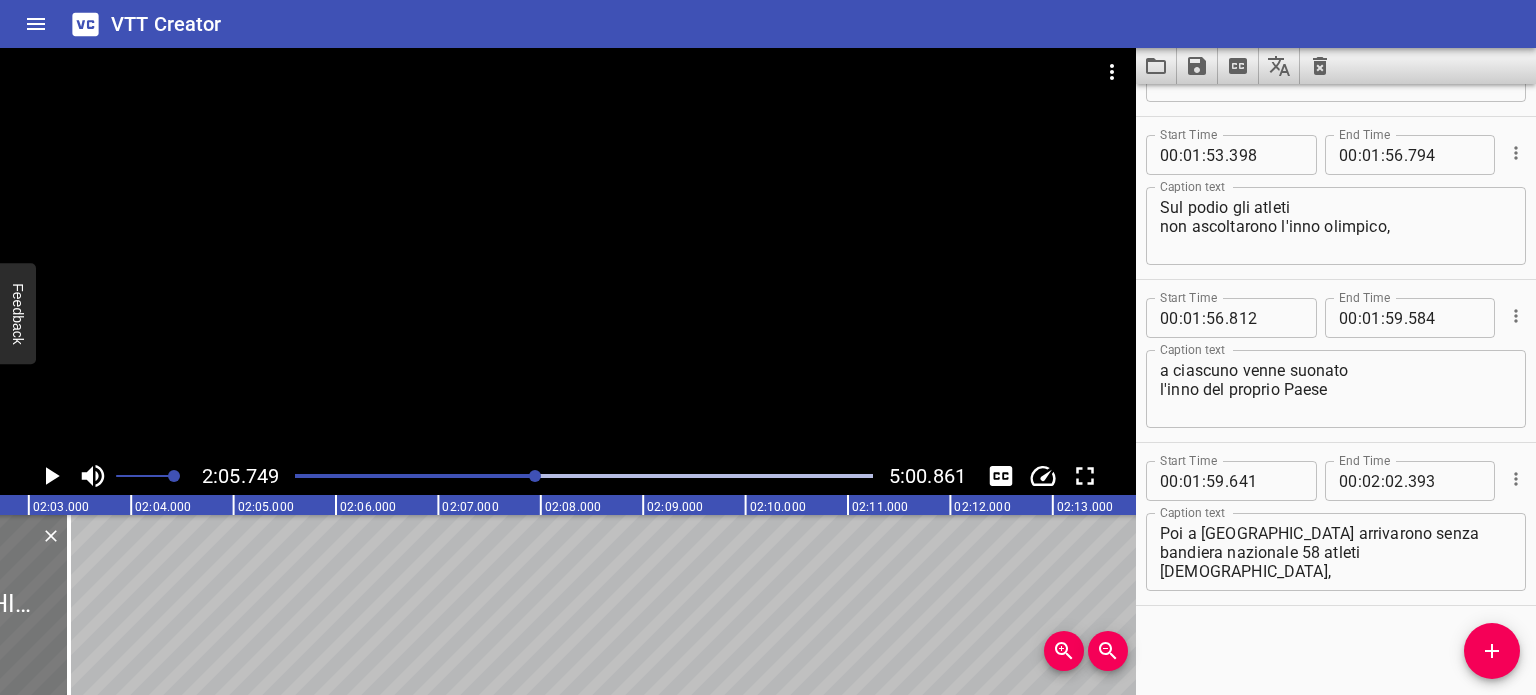 click at bounding box center (-72, 605) 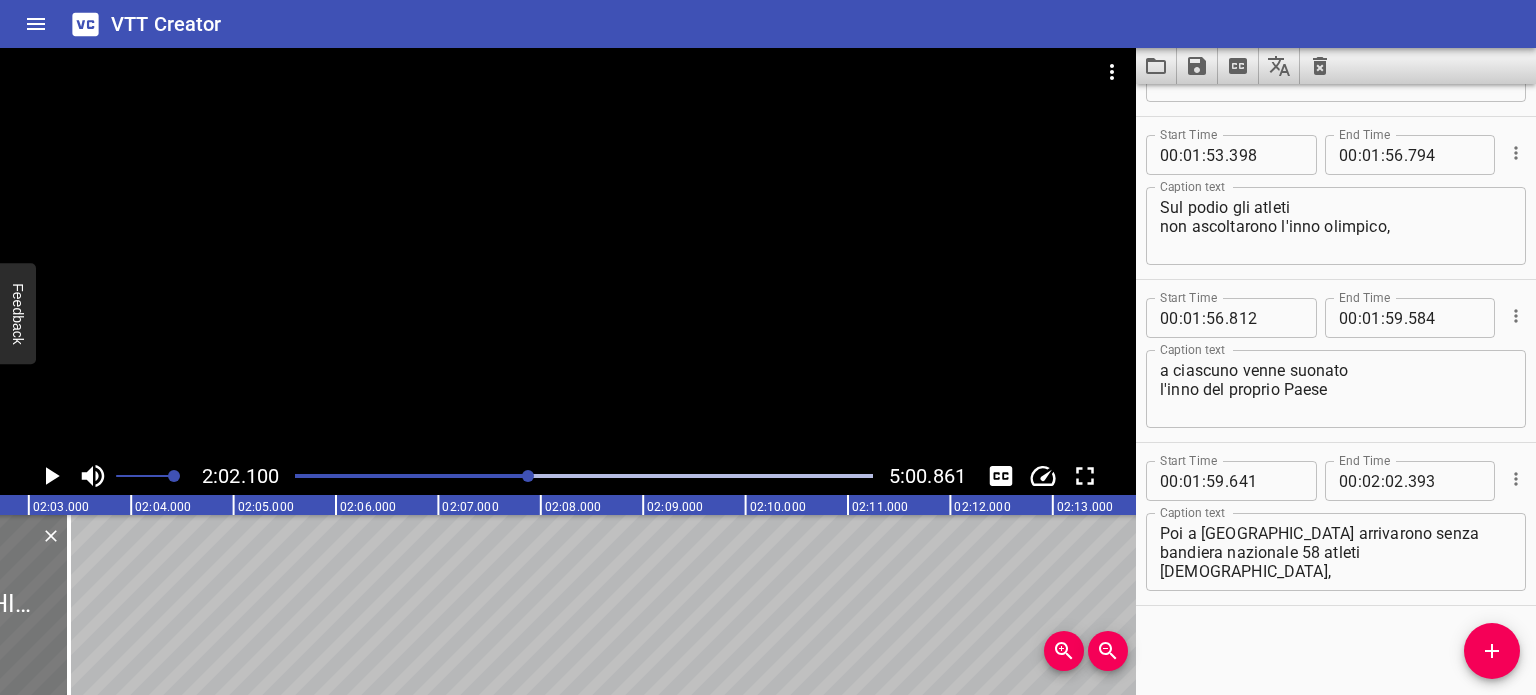 scroll, scrollTop: 0, scrollLeft: 12502, axis: horizontal 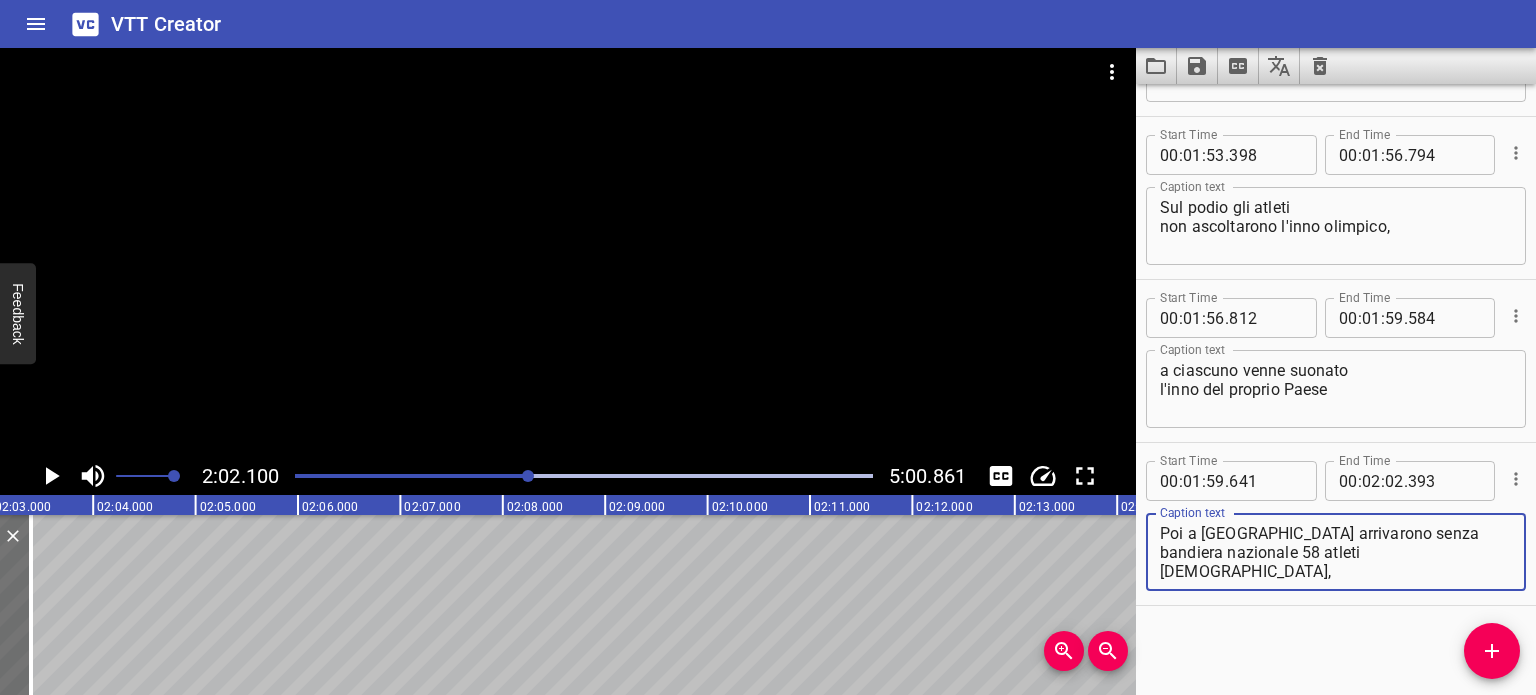 click on "Poi a [GEOGRAPHIC_DATA] arrivarono senza bandiera nazionale 58 atleti [DEMOGRAPHIC_DATA]," at bounding box center [1336, 552] 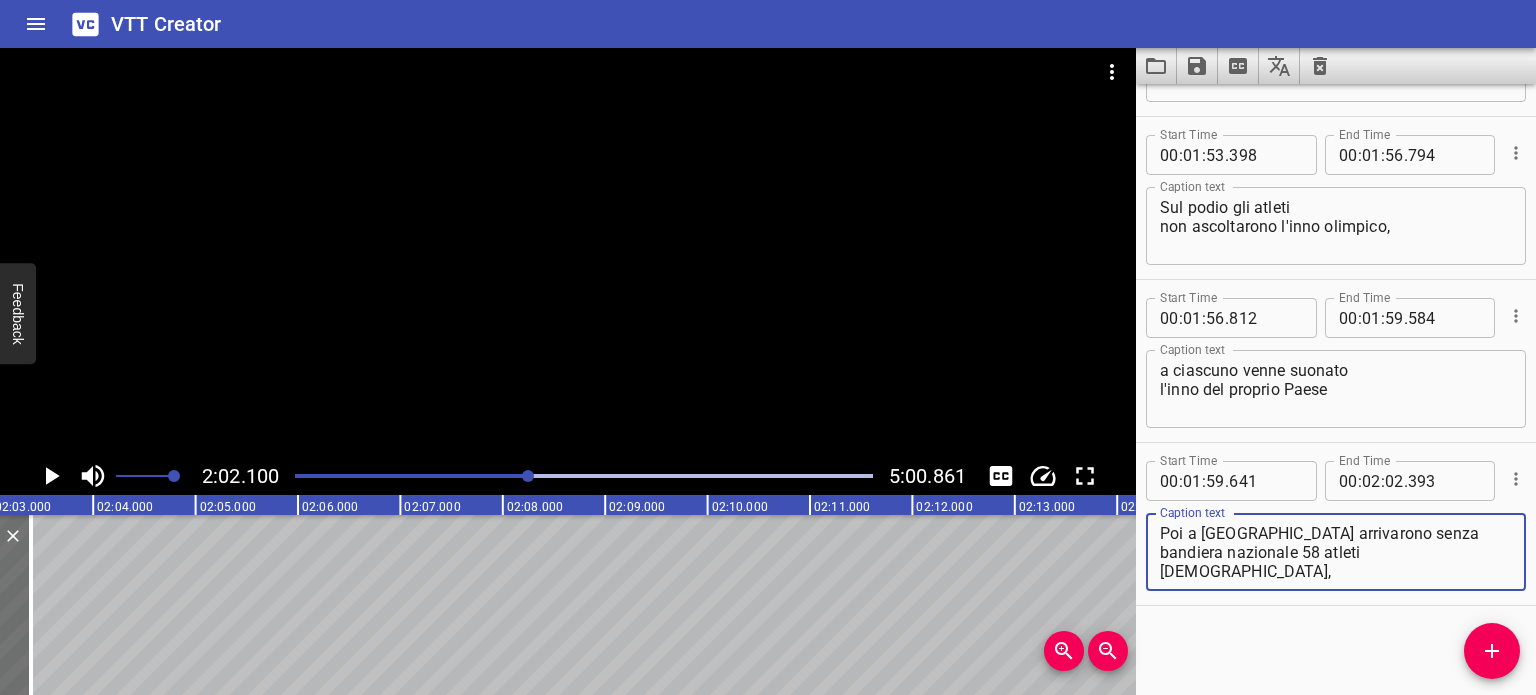 click on "Poi a [GEOGRAPHIC_DATA] arrivarono senza bandiera nazionale 58 atleti [DEMOGRAPHIC_DATA]," at bounding box center (1336, 552) 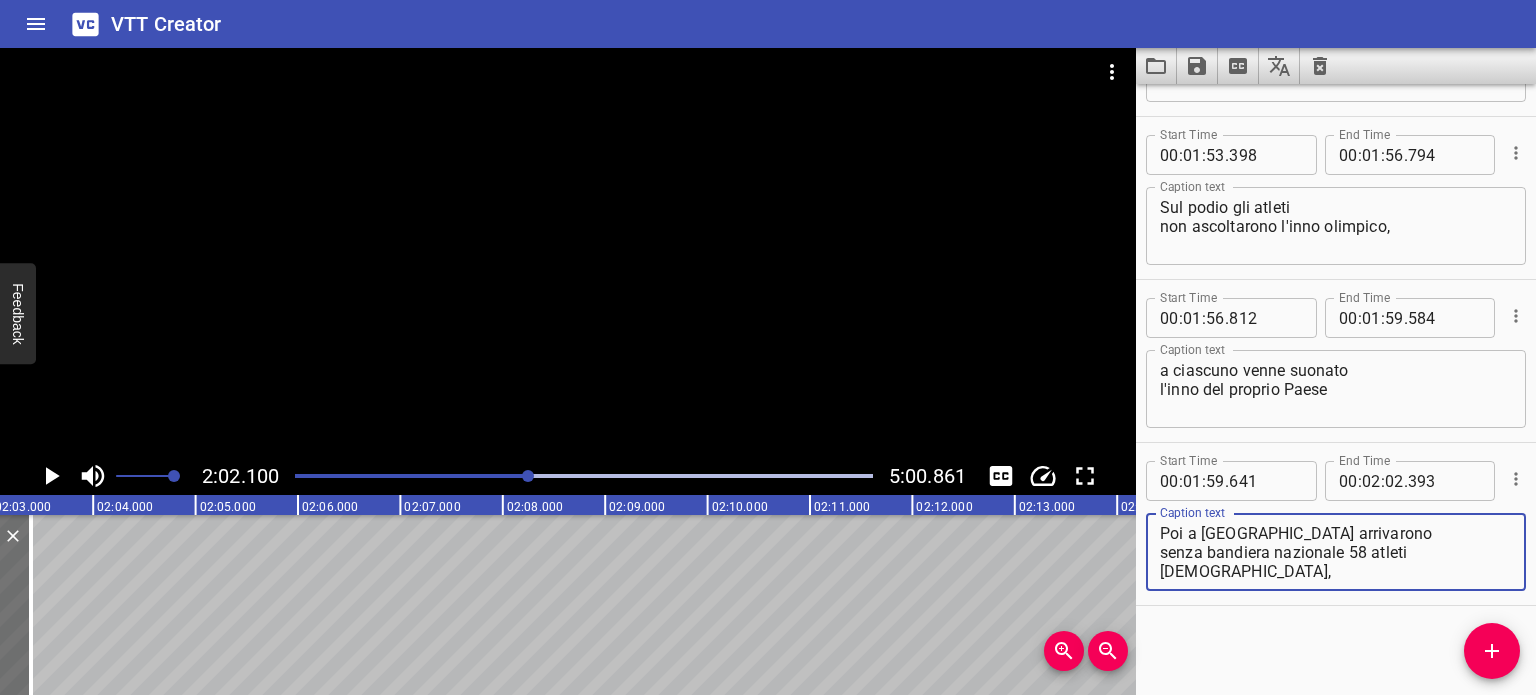 click on "Poi a [GEOGRAPHIC_DATA] arrivarono
senza bandiera nazionale 58 atleti [DEMOGRAPHIC_DATA]," at bounding box center (1336, 552) 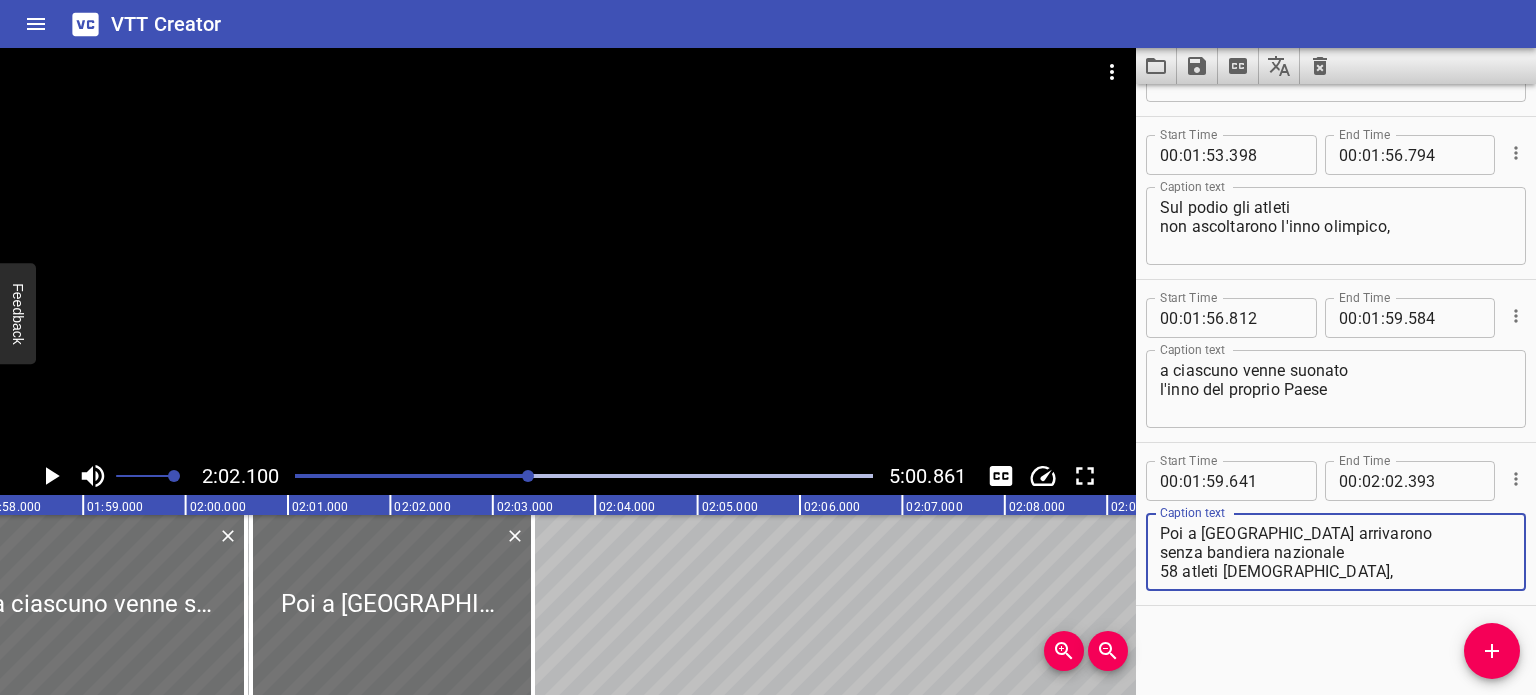 scroll, scrollTop: 0, scrollLeft: 11965, axis: horizontal 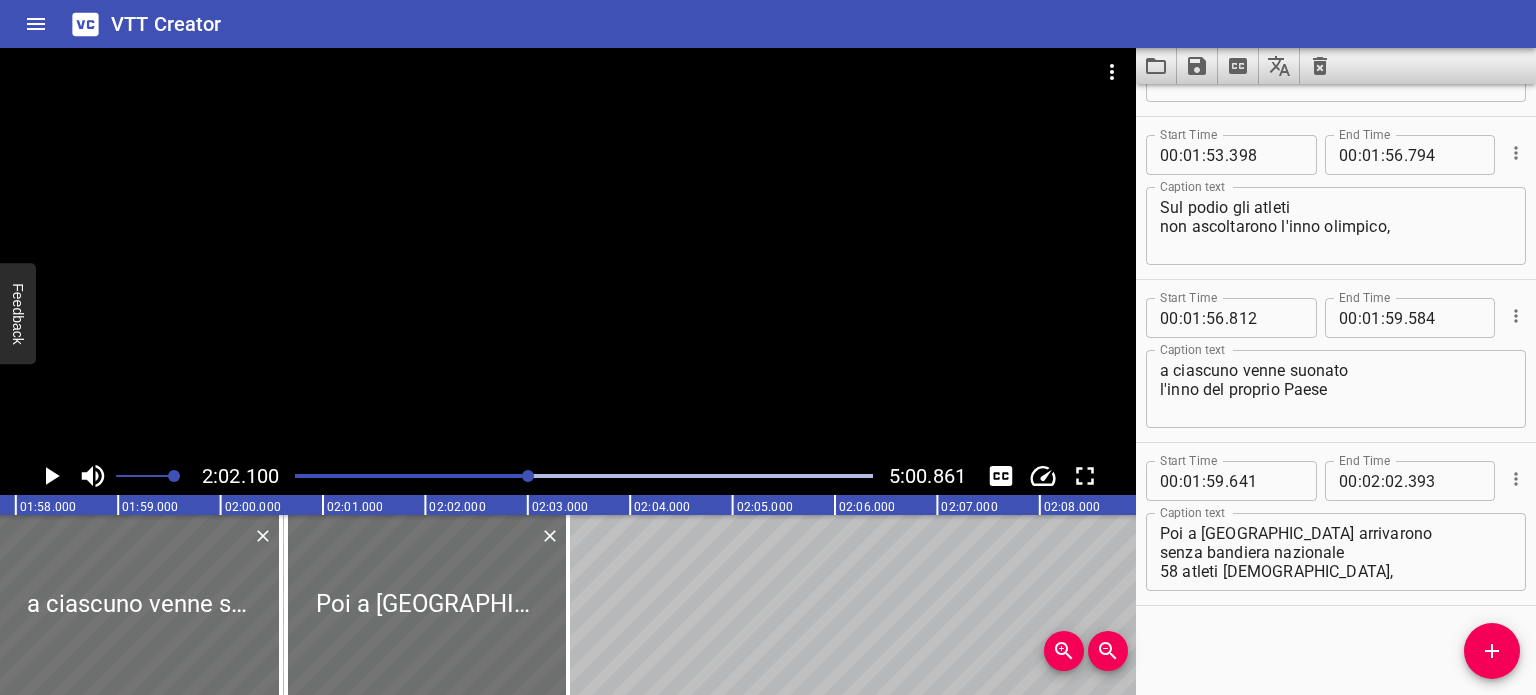 click at bounding box center [584, 476] 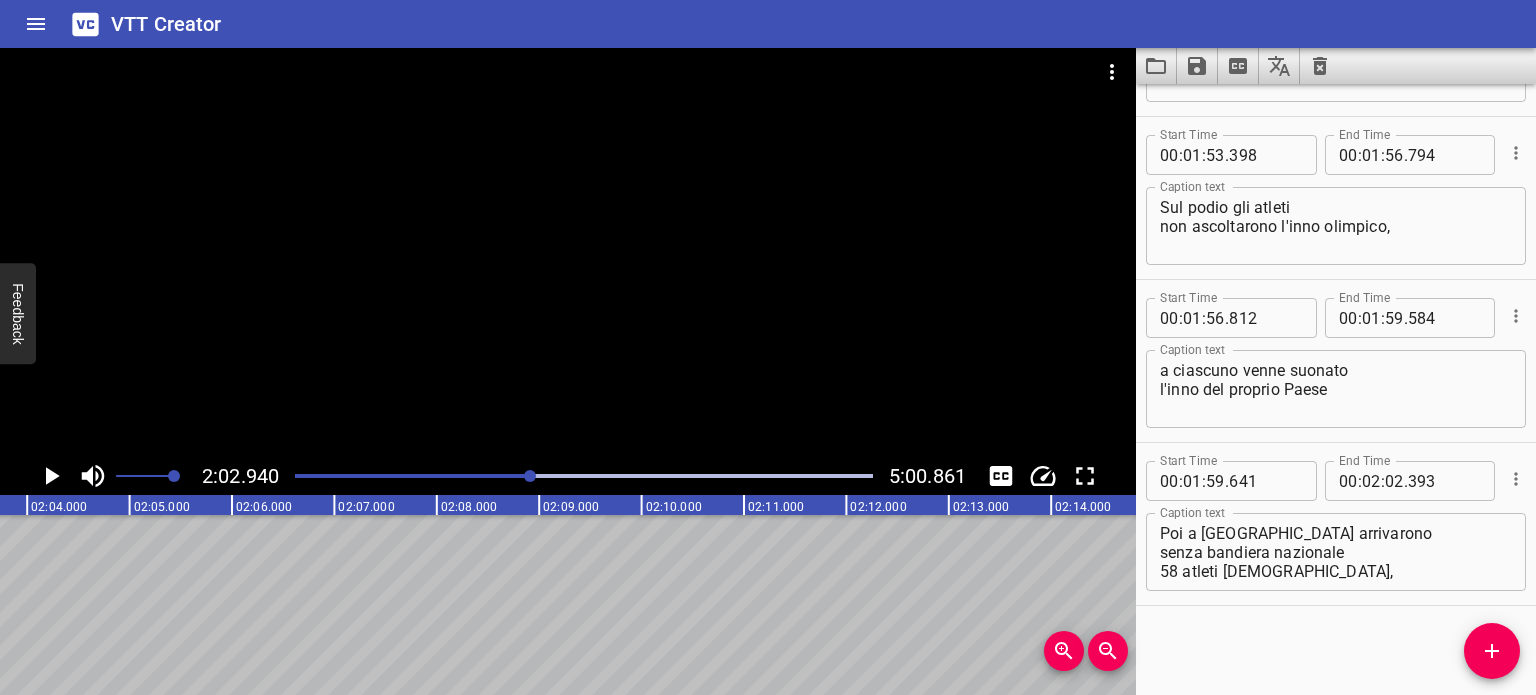 scroll, scrollTop: 0, scrollLeft: 12588, axis: horizontal 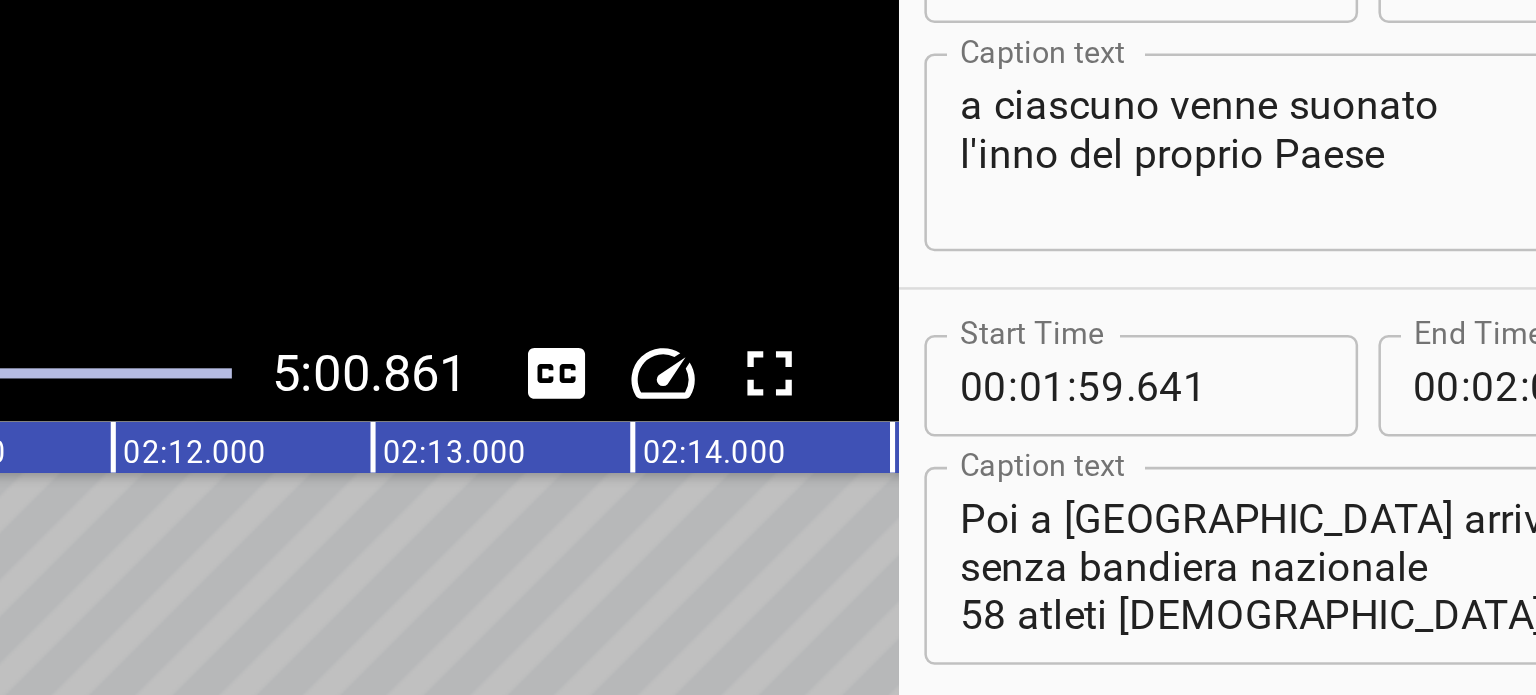 click on "Poi a [GEOGRAPHIC_DATA] arrivarono
senza bandiera nazionale
58 atleti [DEMOGRAPHIC_DATA]," at bounding box center (1336, 552) 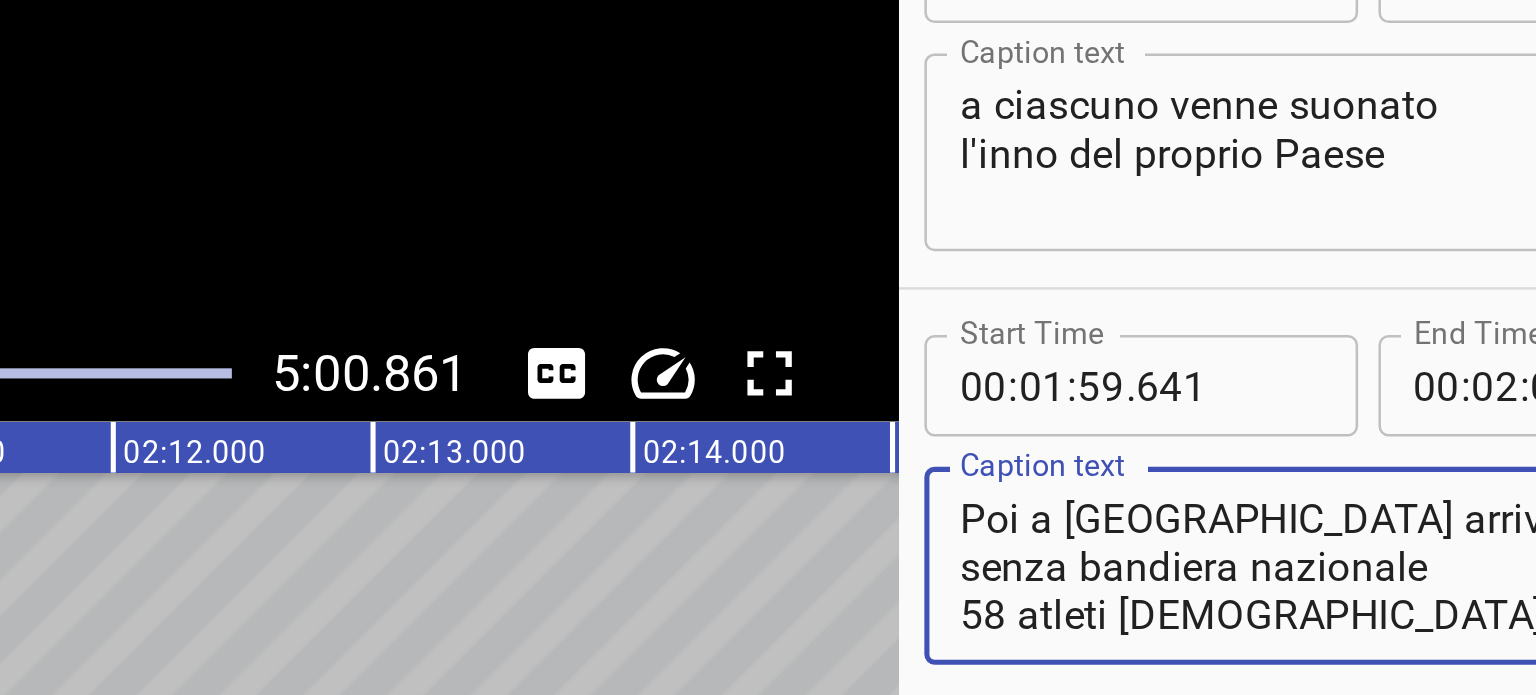click on "Poi a [GEOGRAPHIC_DATA] arrivarono
senza bandiera nazionale
58 atleti [DEMOGRAPHIC_DATA]," at bounding box center (1336, 552) 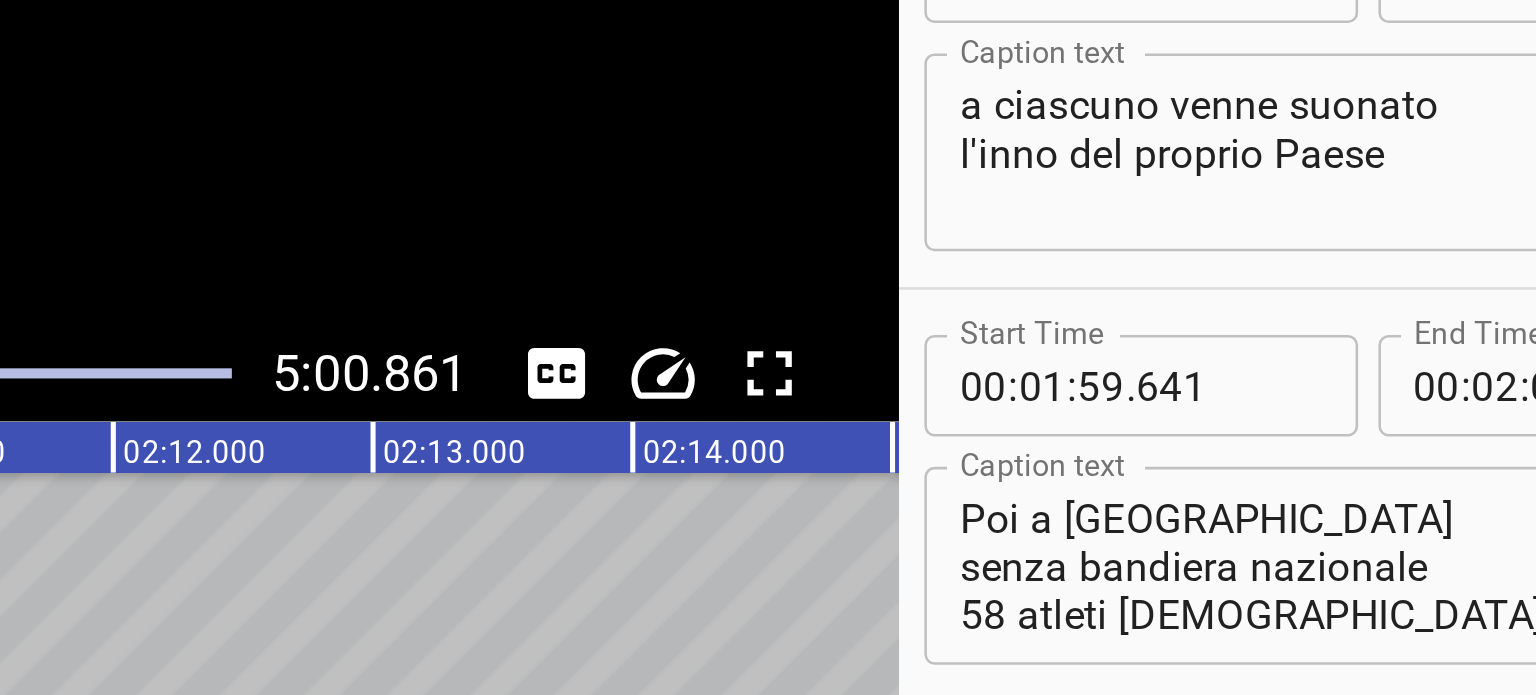 click on "Poi a [GEOGRAPHIC_DATA]
senza bandiera nazionale
58 atleti [DEMOGRAPHIC_DATA], Caption text" at bounding box center (1336, 552) 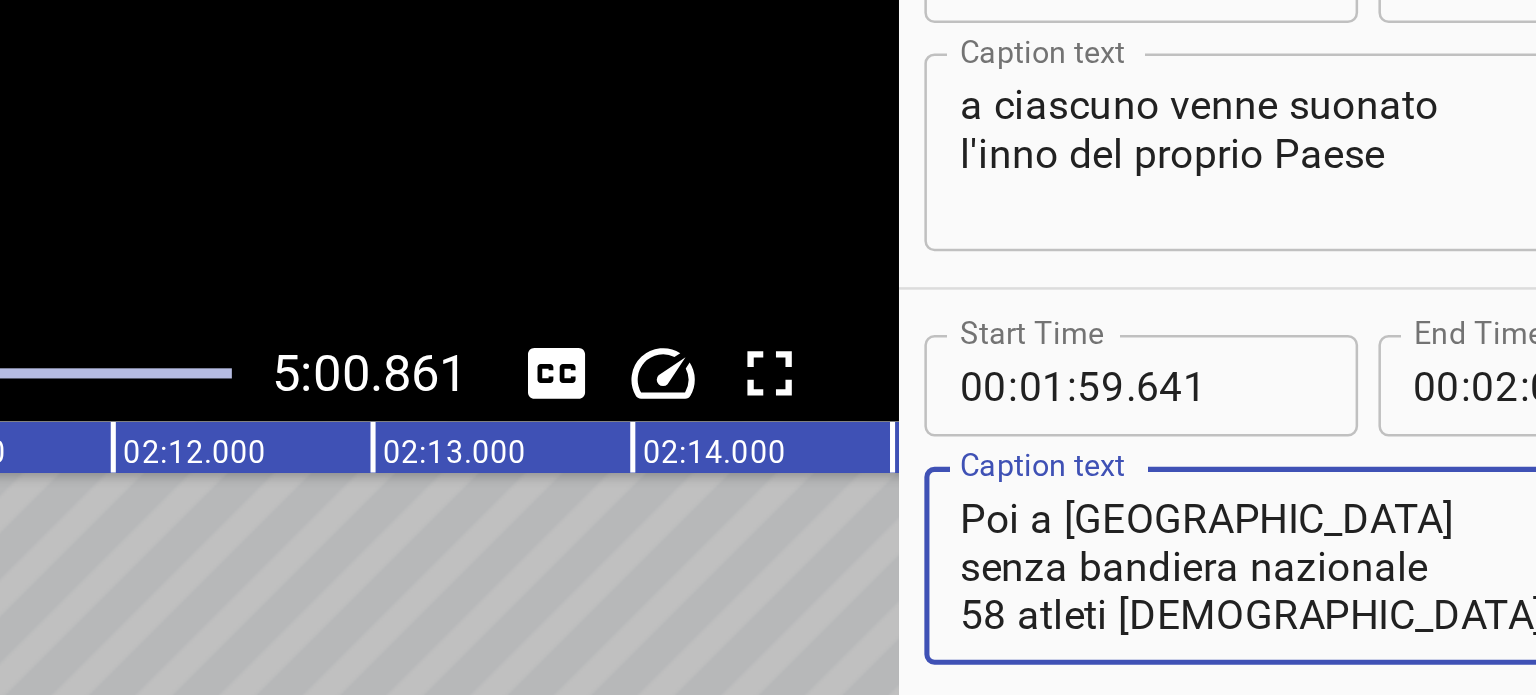 click on "Poi a [GEOGRAPHIC_DATA]
senza bandiera nazionale
58 atleti [DEMOGRAPHIC_DATA]," at bounding box center (1336, 552) 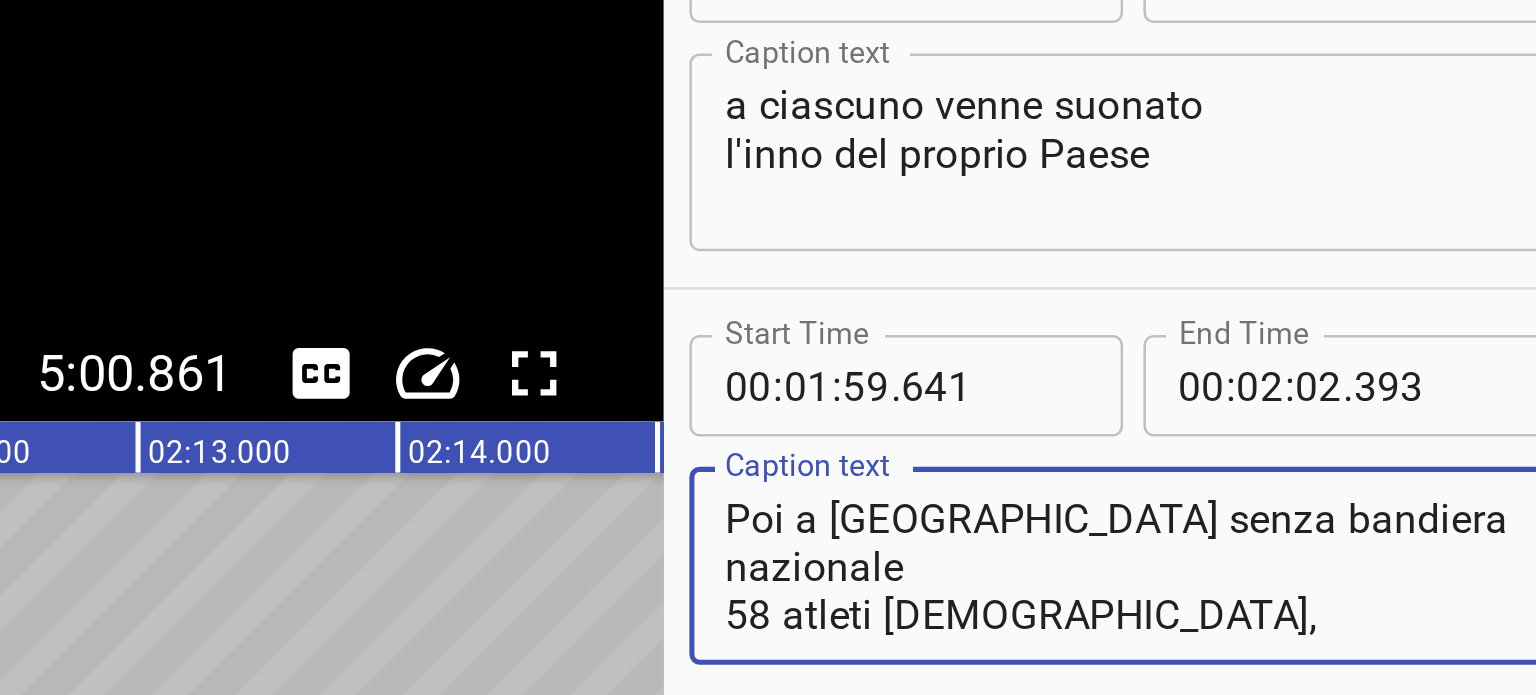 click on "Poi a [GEOGRAPHIC_DATA] senza bandiera nazionale
58 atleti [DEMOGRAPHIC_DATA]," at bounding box center (1336, 552) 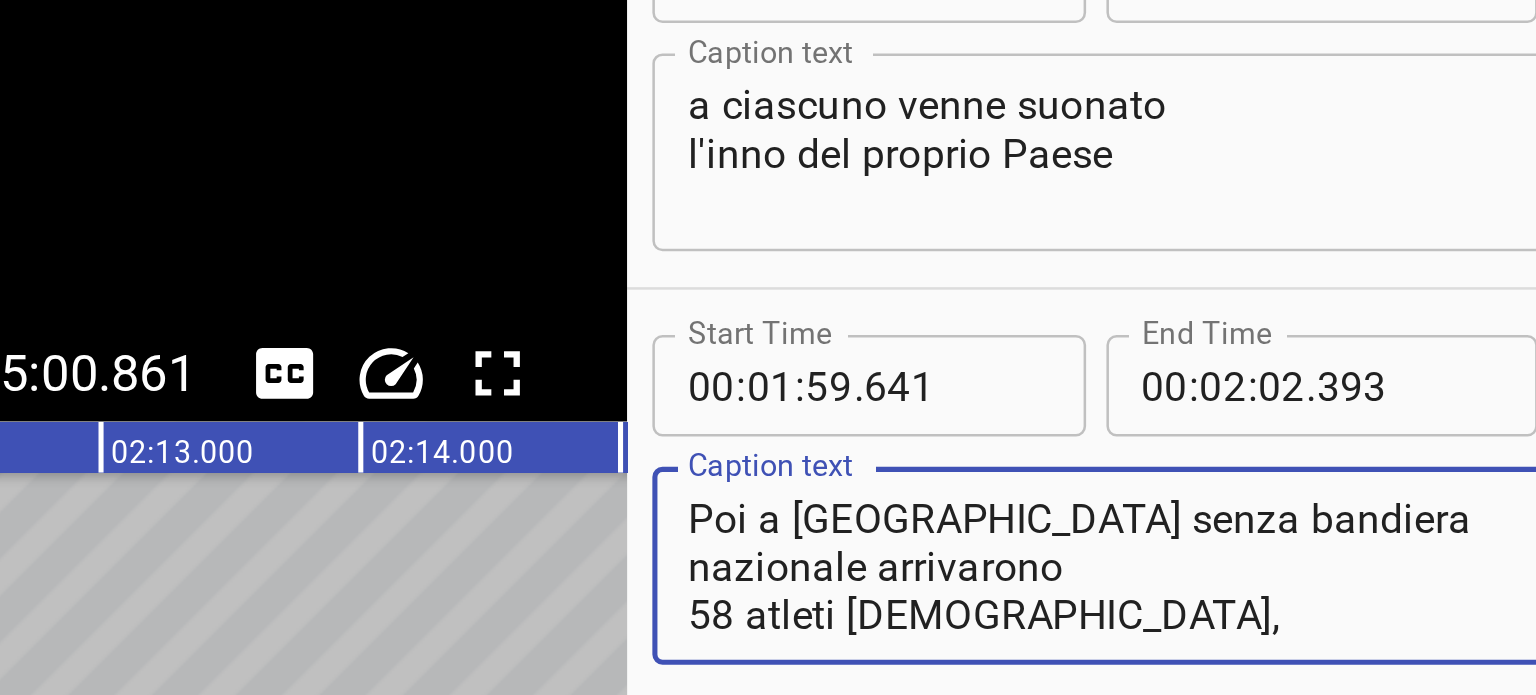 click on "Poi a [GEOGRAPHIC_DATA] senza bandiera nazionale arrivarono
58 atleti [DEMOGRAPHIC_DATA]," at bounding box center (1336, 552) 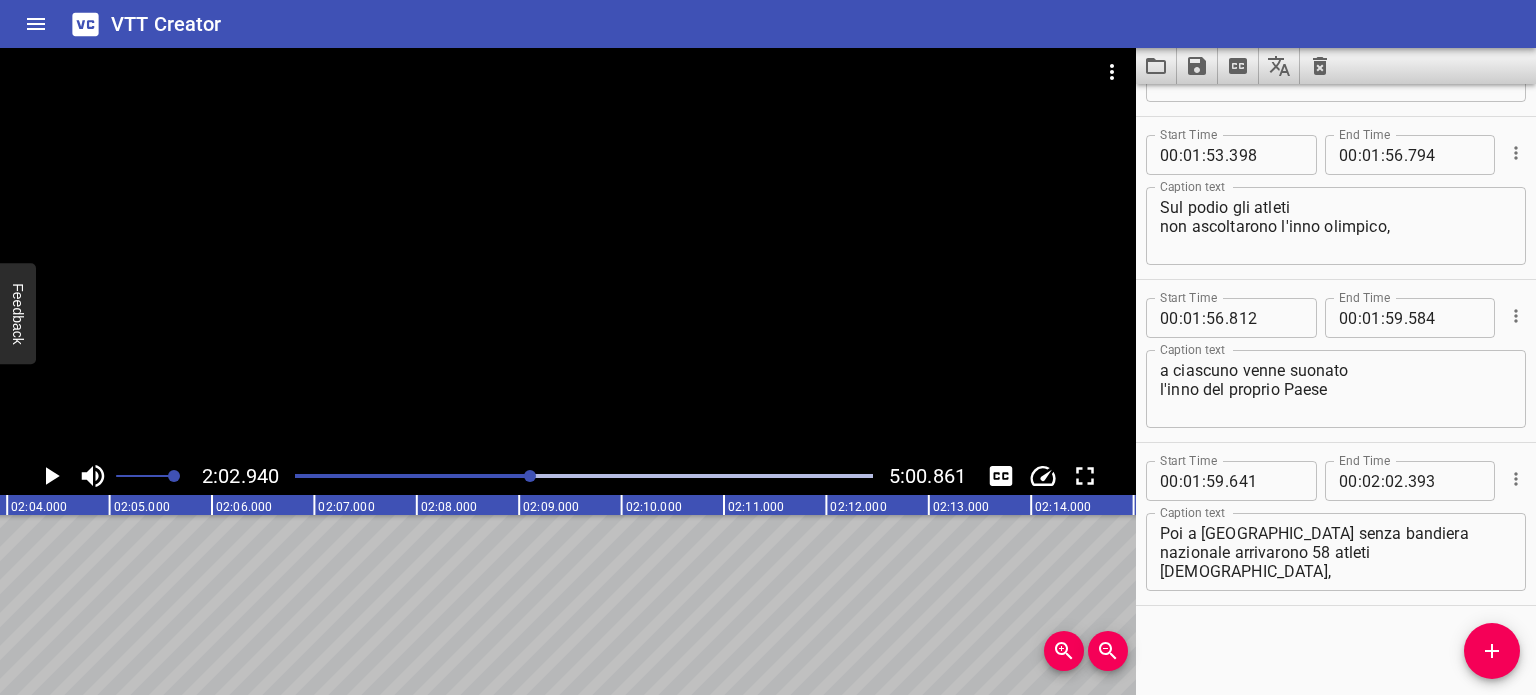 click at bounding box center (584, 476) 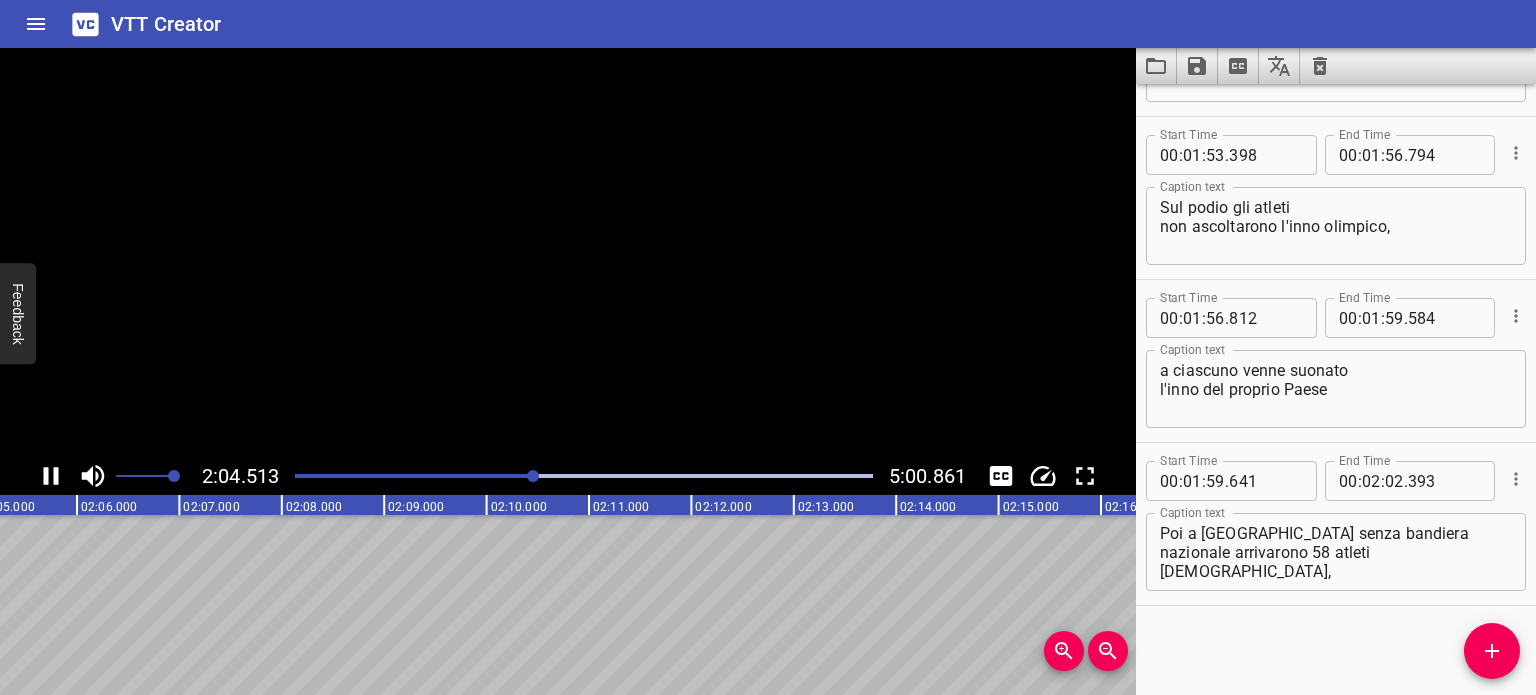 scroll, scrollTop: 0, scrollLeft: 12756, axis: horizontal 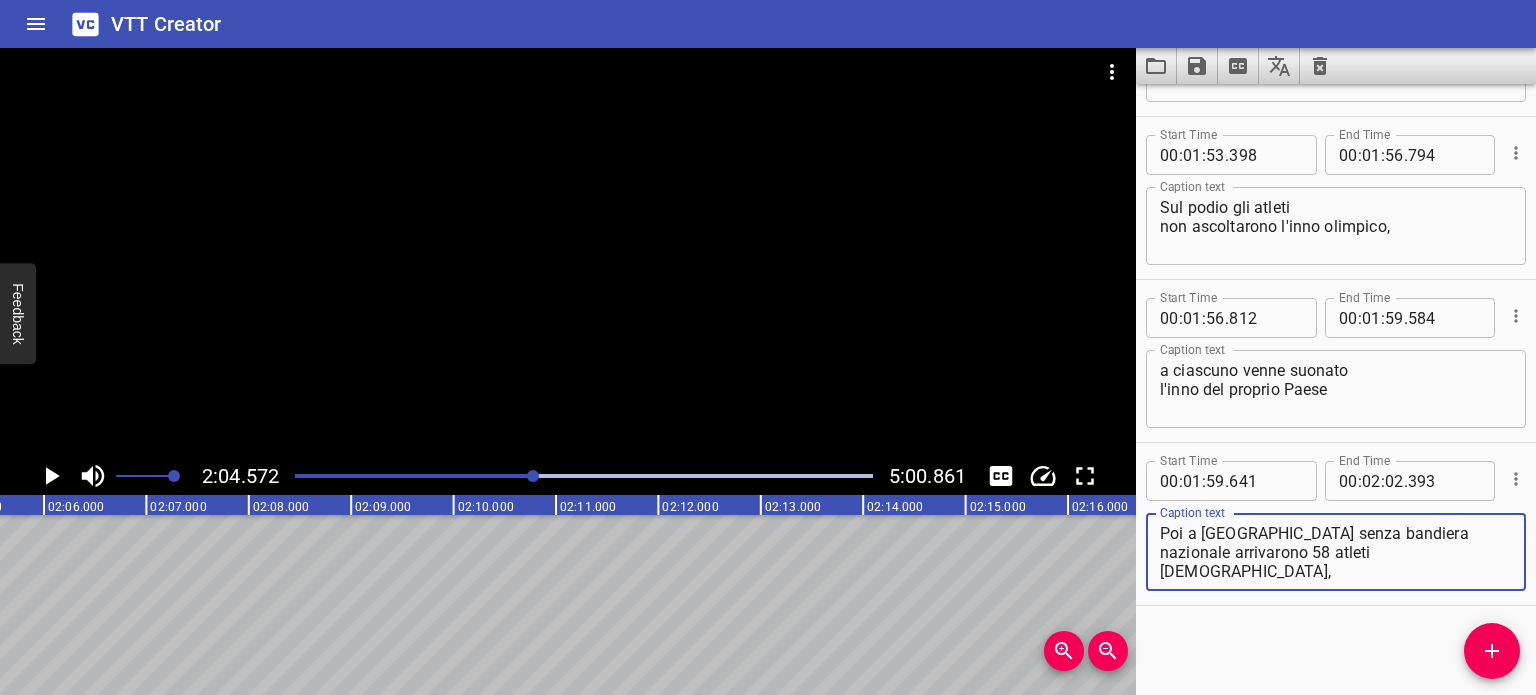 click on "Poi a [GEOGRAPHIC_DATA] senza bandiera nazionale arrivarono 58 atleti [DEMOGRAPHIC_DATA]," at bounding box center [1336, 552] 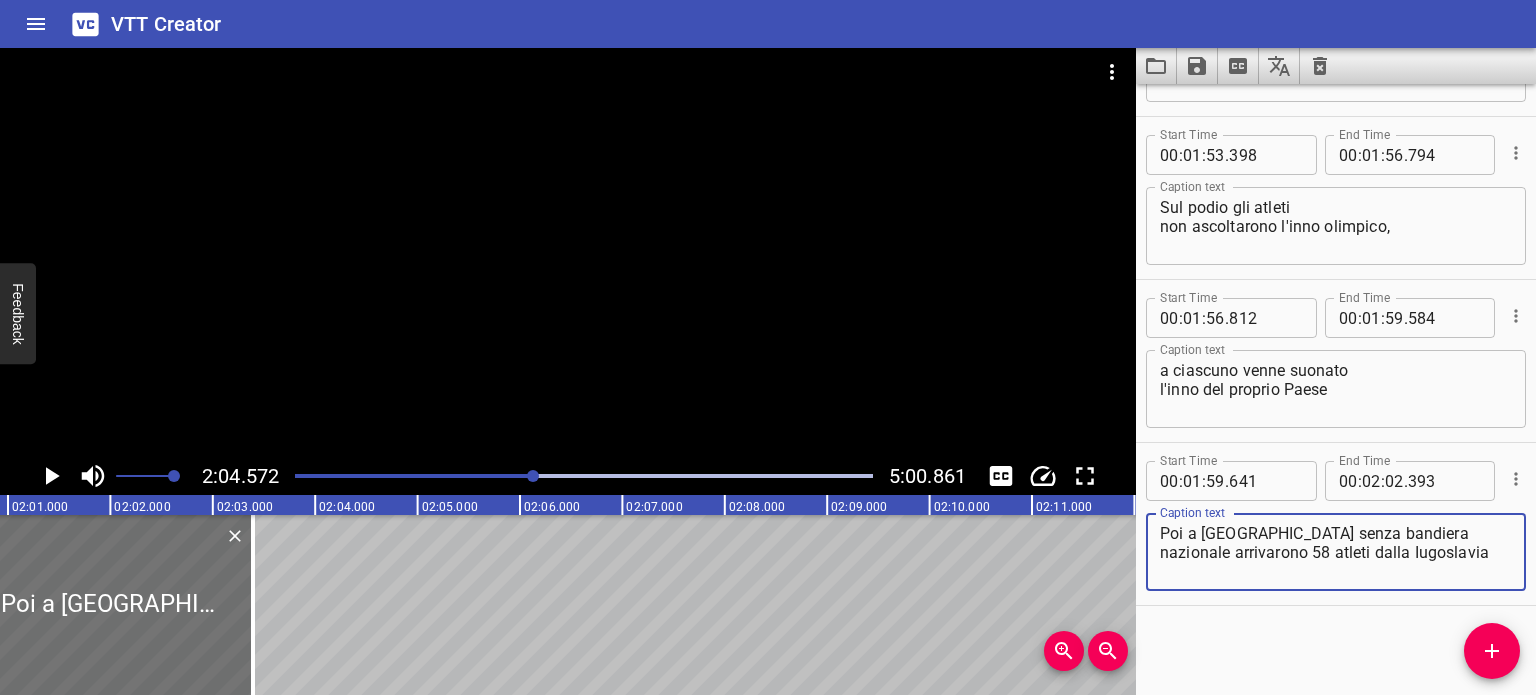 scroll, scrollTop: 0, scrollLeft: 12276, axis: horizontal 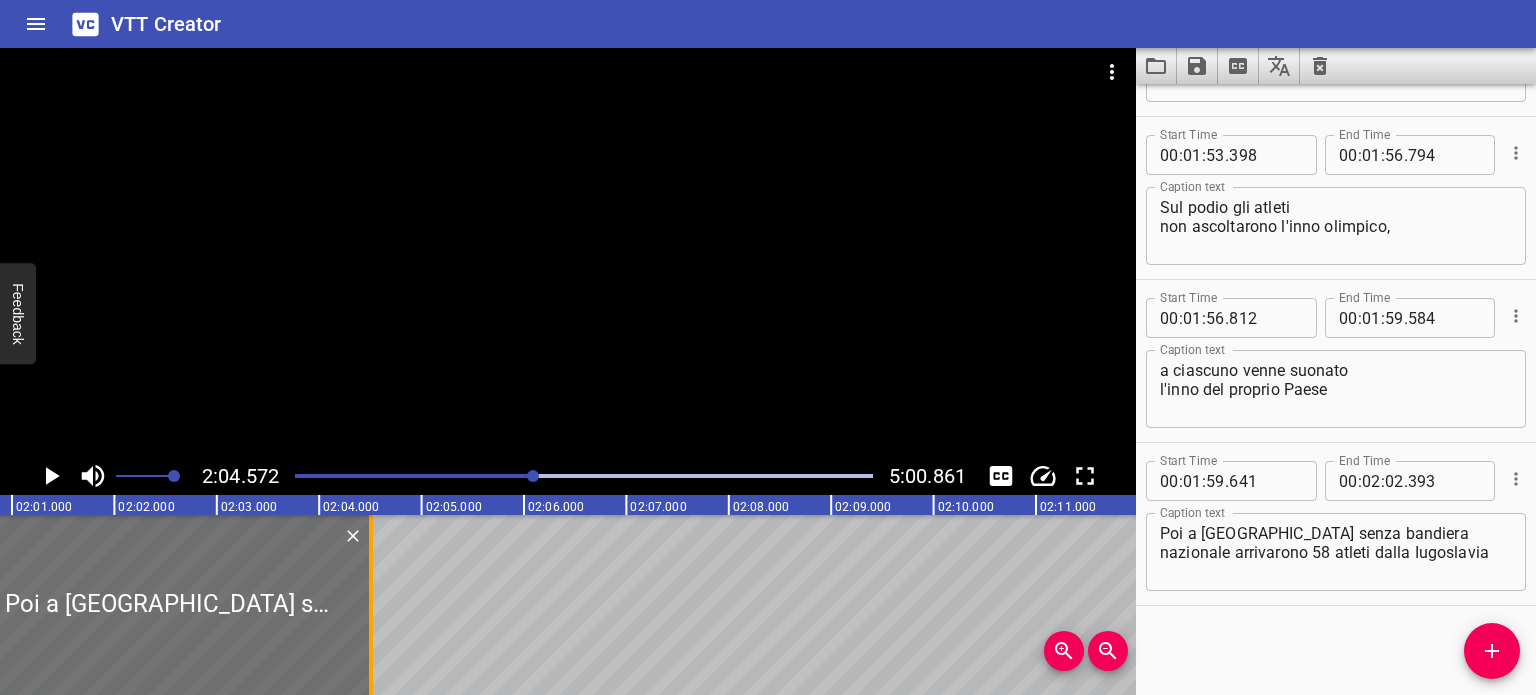 drag, startPoint x: 256, startPoint y: 580, endPoint x: 370, endPoint y: 603, distance: 116.297035 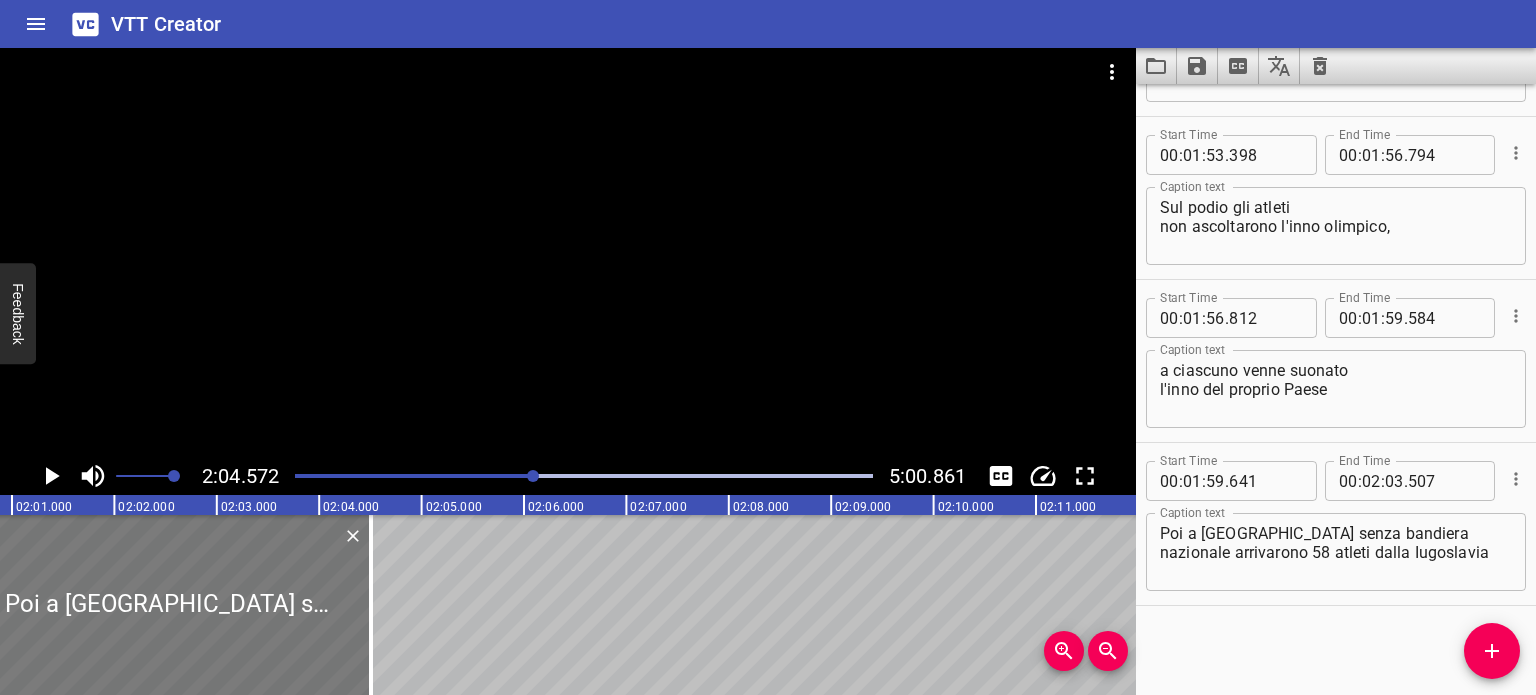 scroll, scrollTop: 0, scrollLeft: 12022, axis: horizontal 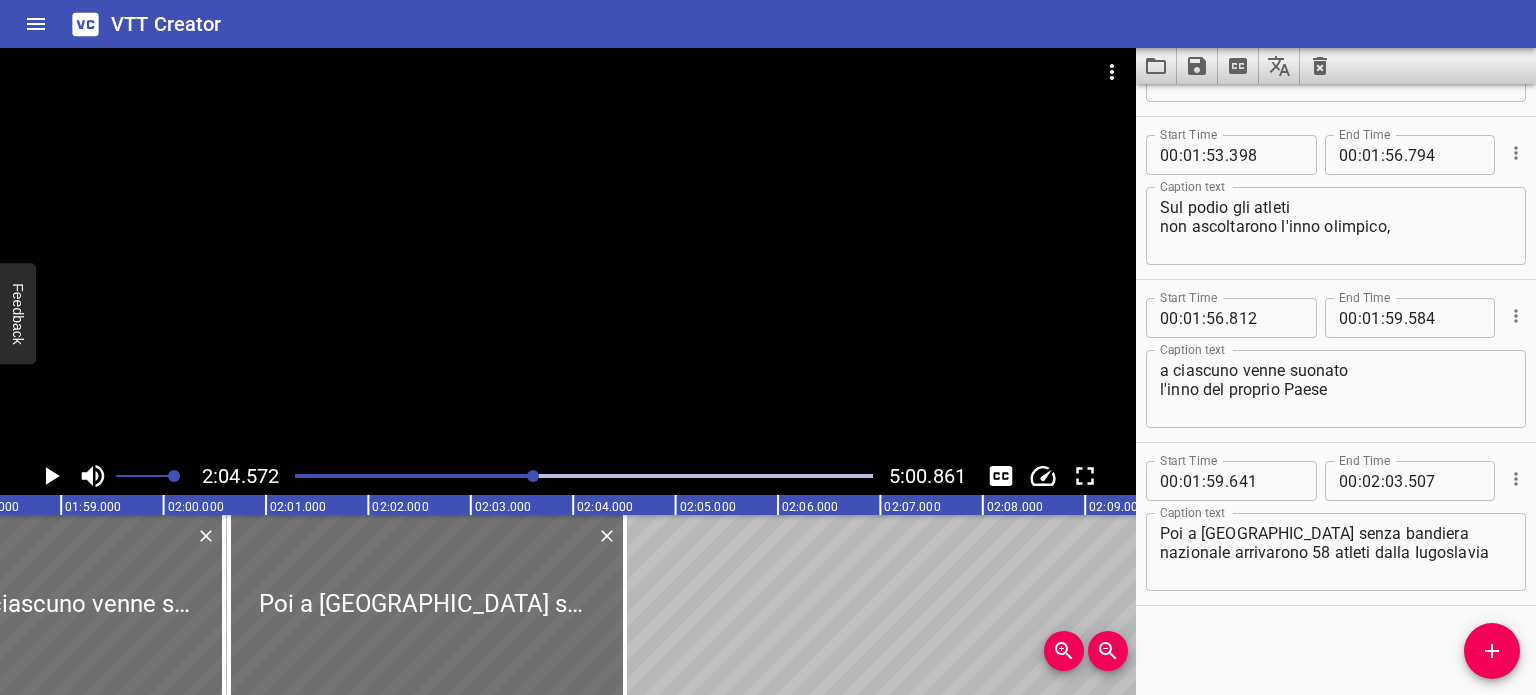 click at bounding box center [584, 476] 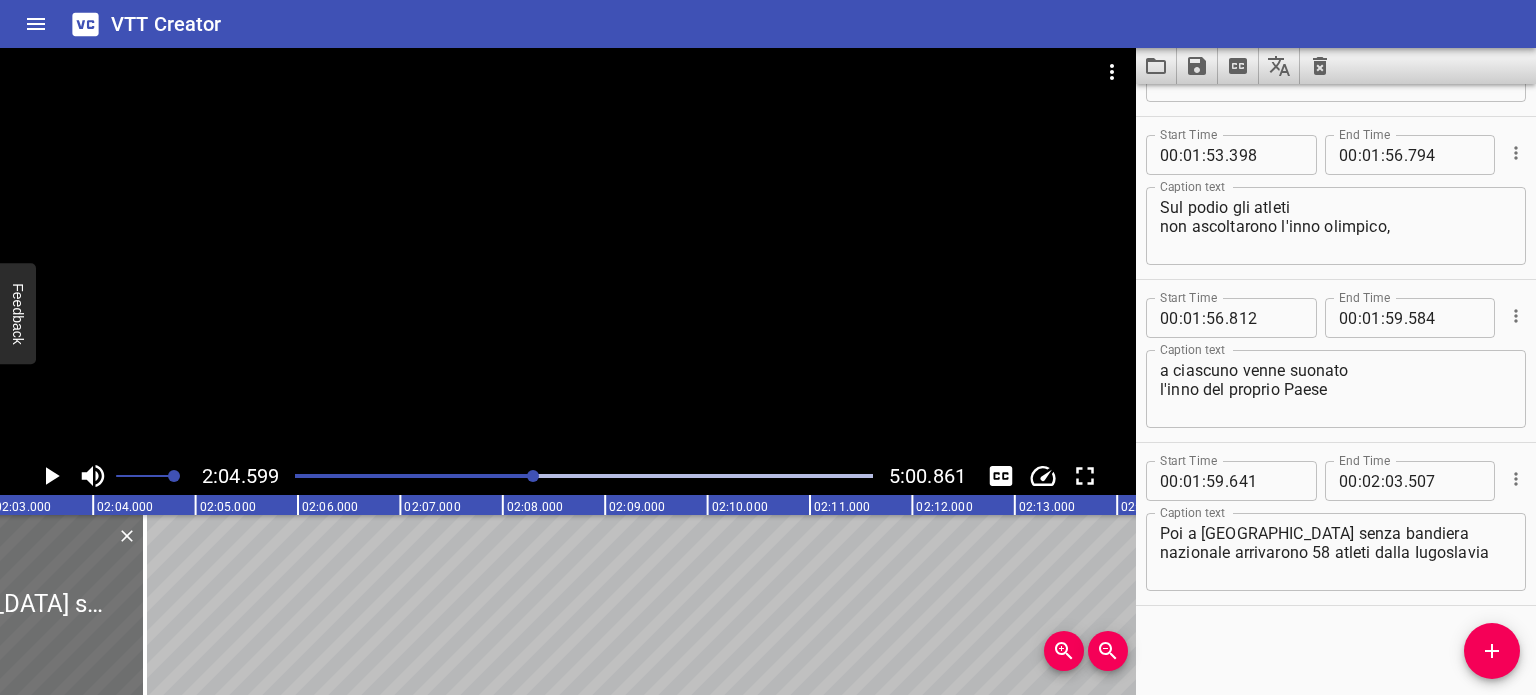 scroll, scrollTop: 0, scrollLeft: 12503, axis: horizontal 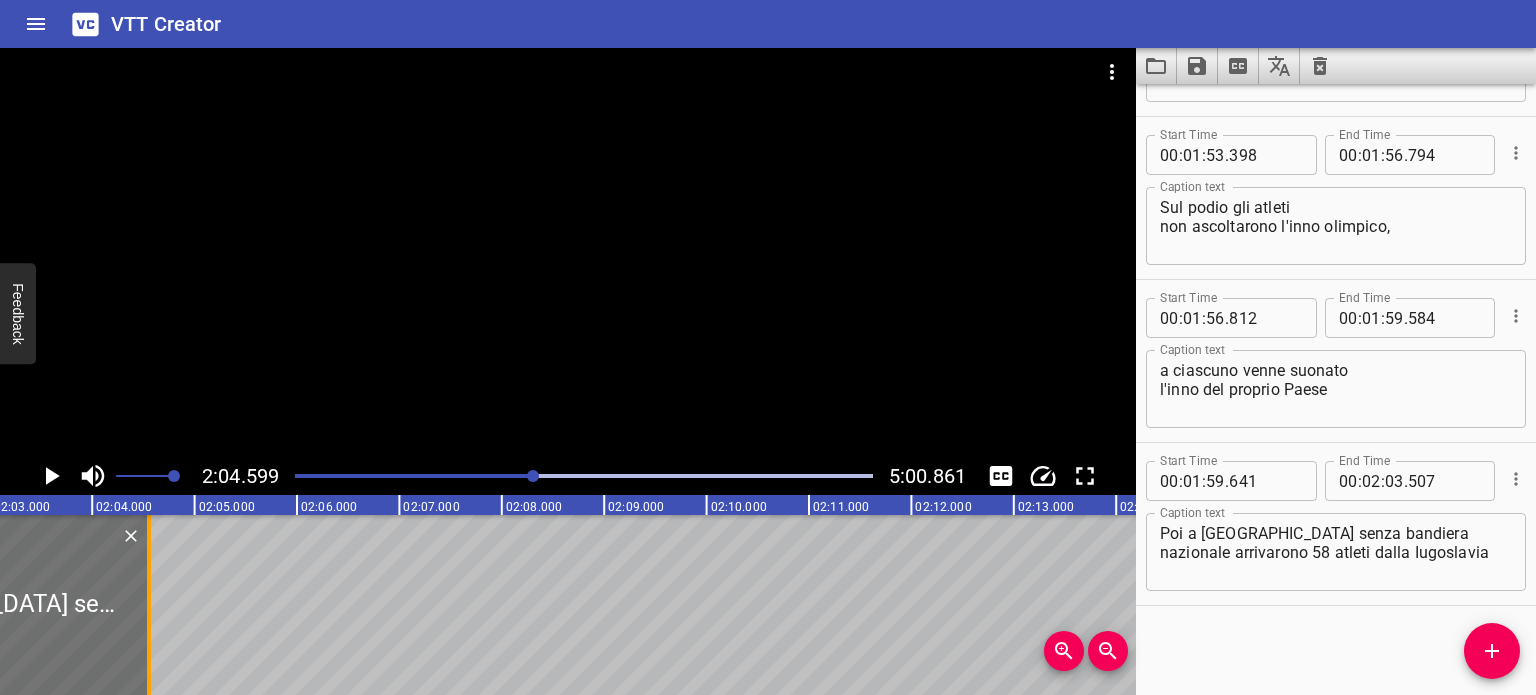 click at bounding box center [149, 605] 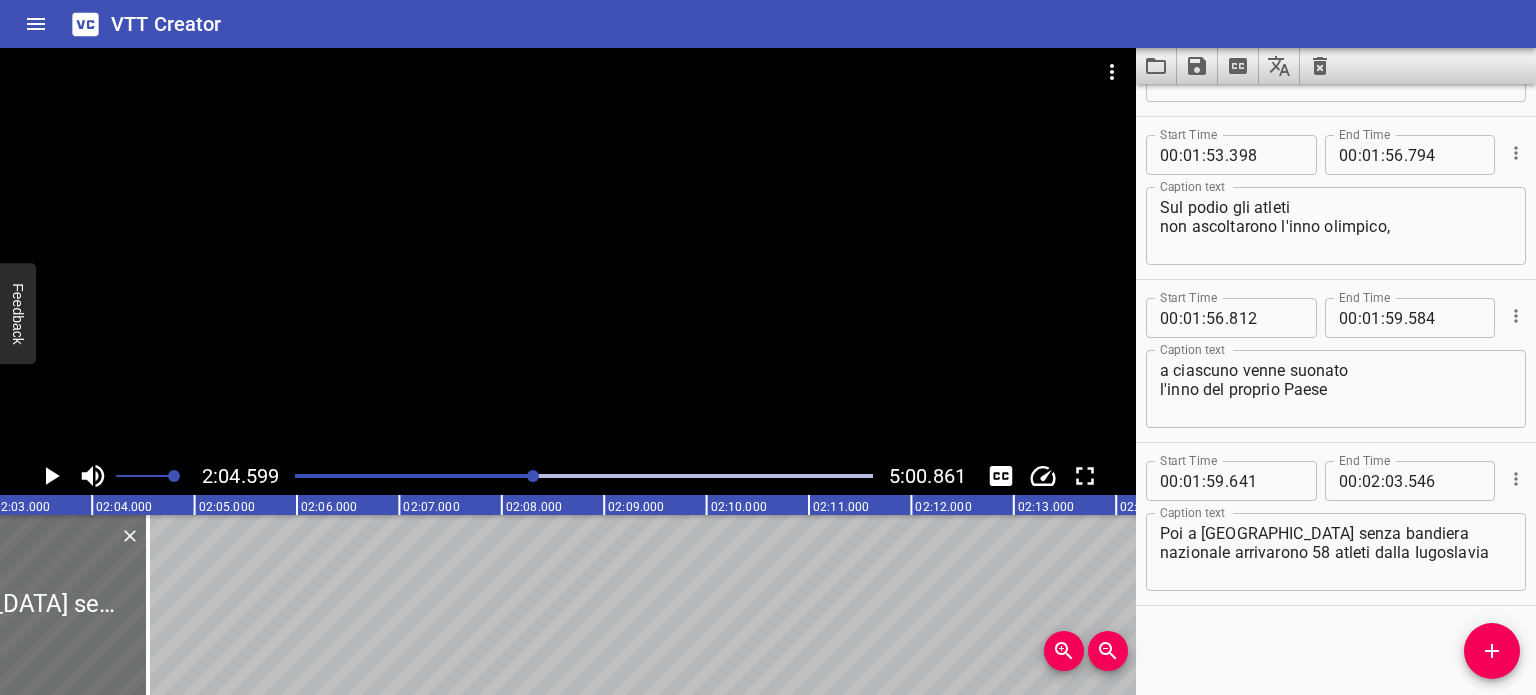 click at bounding box center (533, 476) 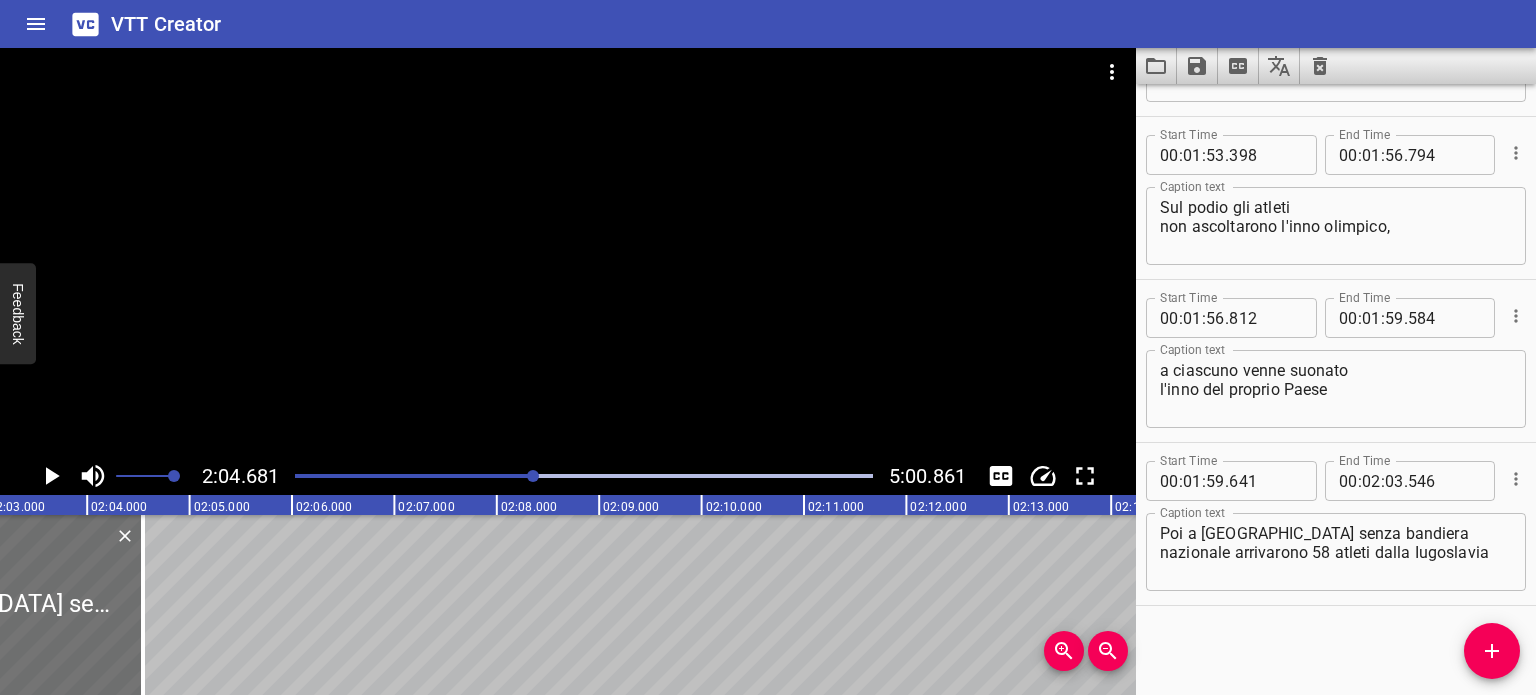 scroll, scrollTop: 0, scrollLeft: 12422, axis: horizontal 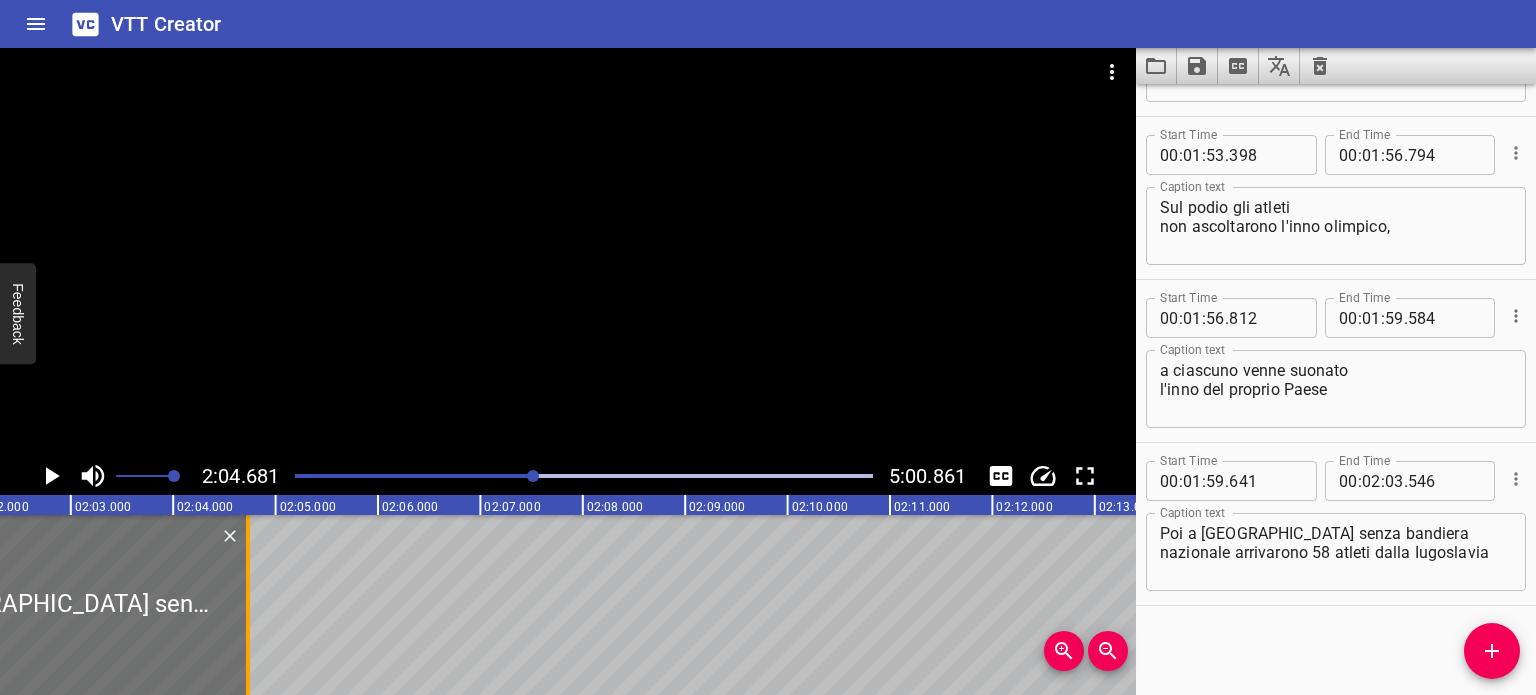 drag, startPoint x: 225, startPoint y: 586, endPoint x: 242, endPoint y: 595, distance: 19.235384 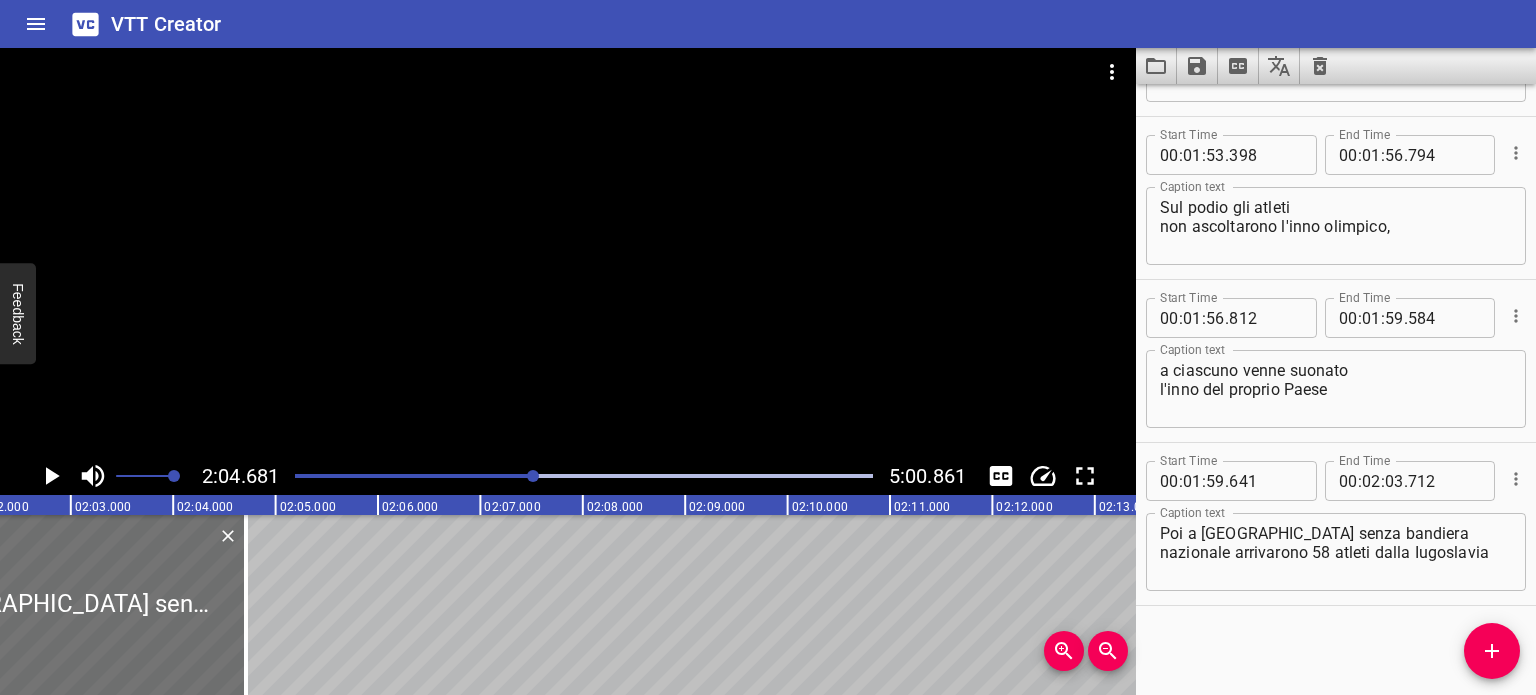 click at bounding box center (246, 476) 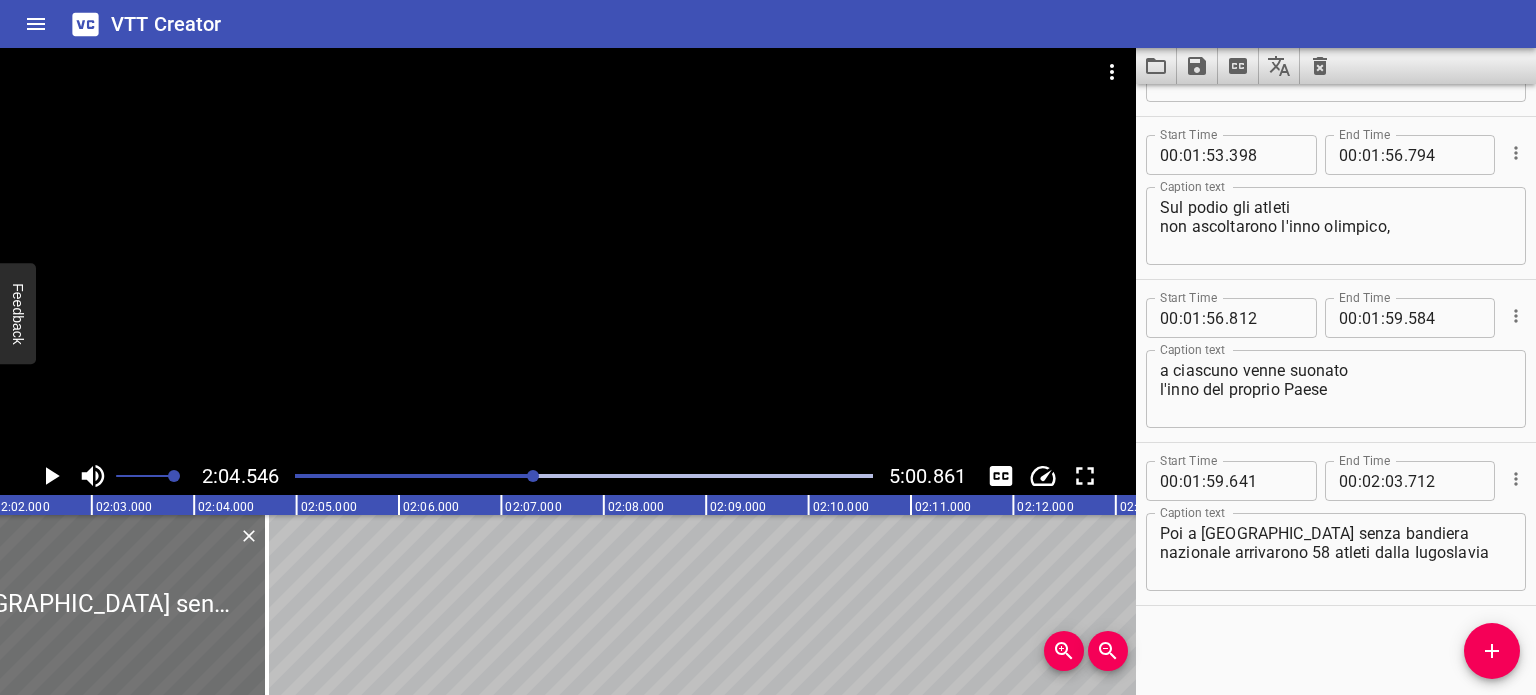 scroll, scrollTop: 0, scrollLeft: 12373, axis: horizontal 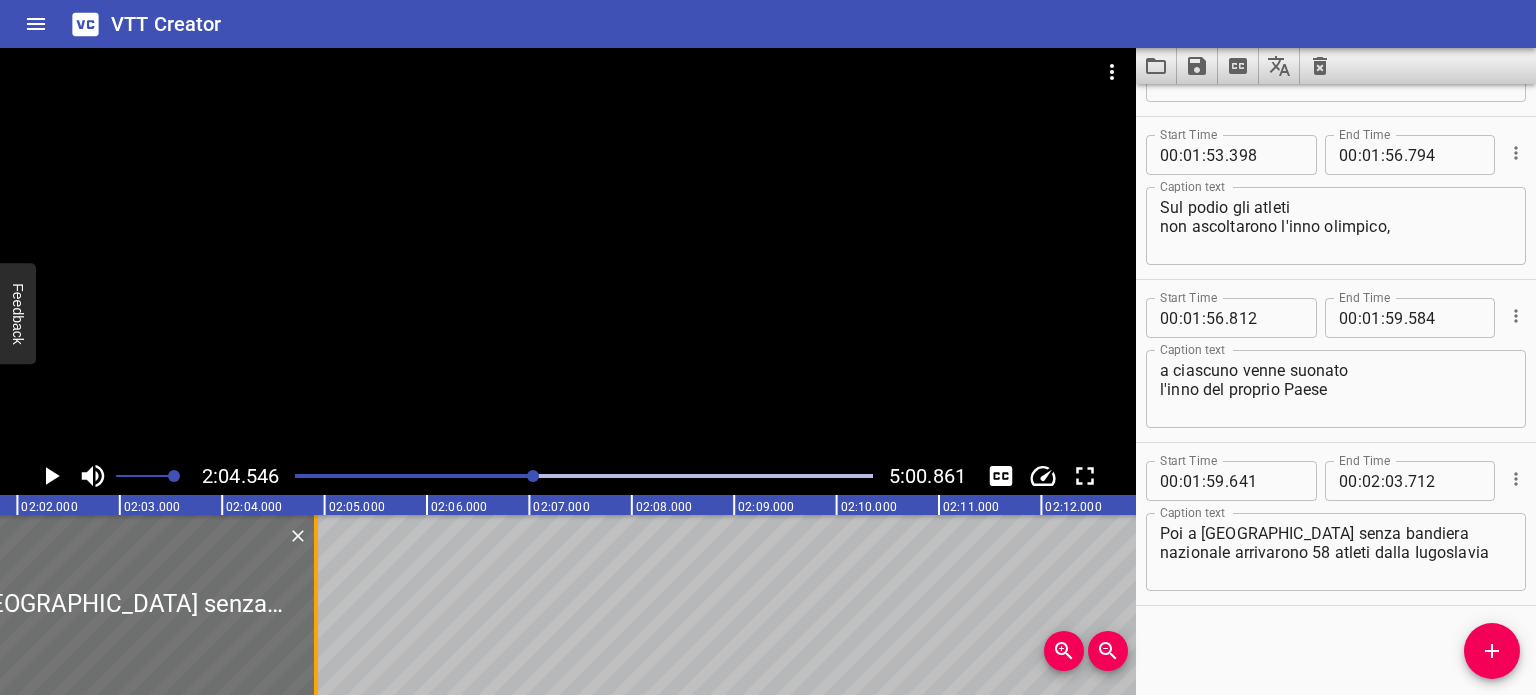 drag, startPoint x: 291, startPoint y: 568, endPoint x: 308, endPoint y: 579, distance: 20.248457 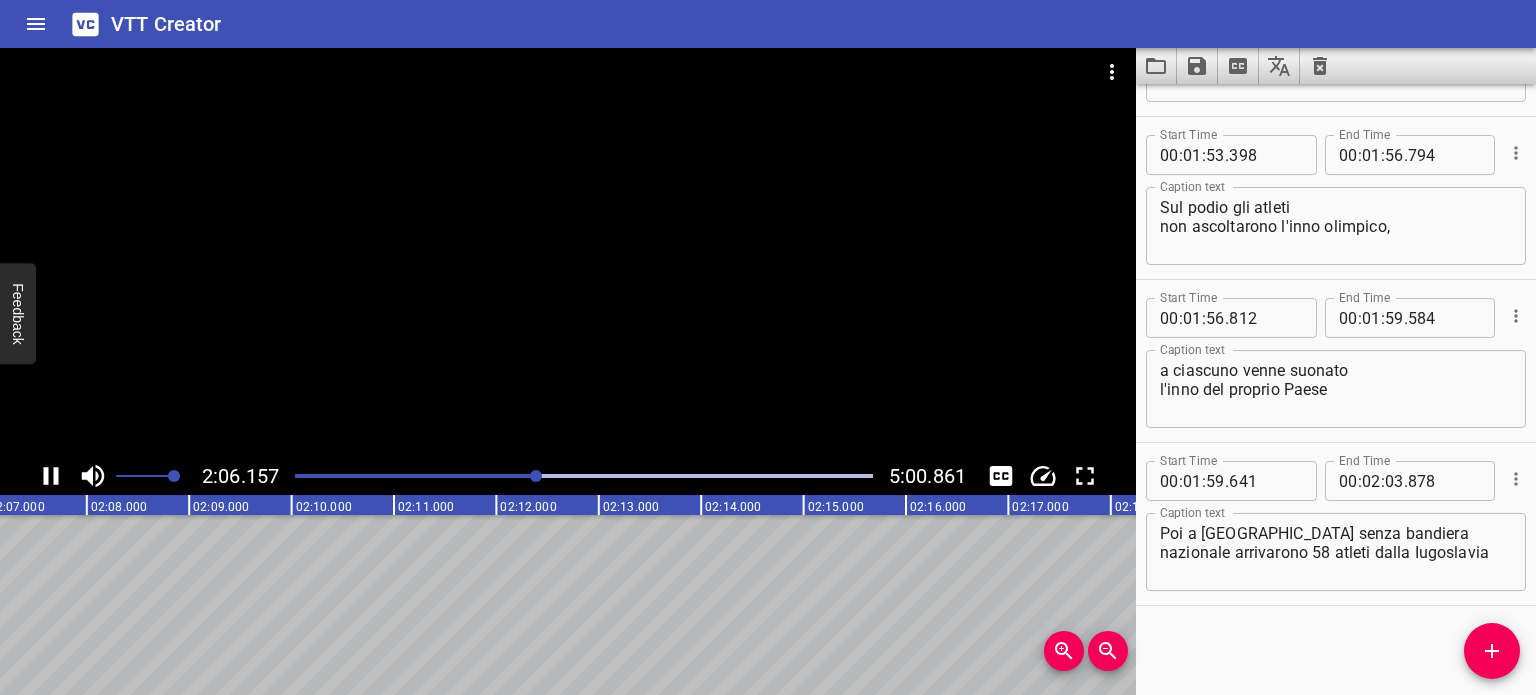 click at bounding box center [536, 476] 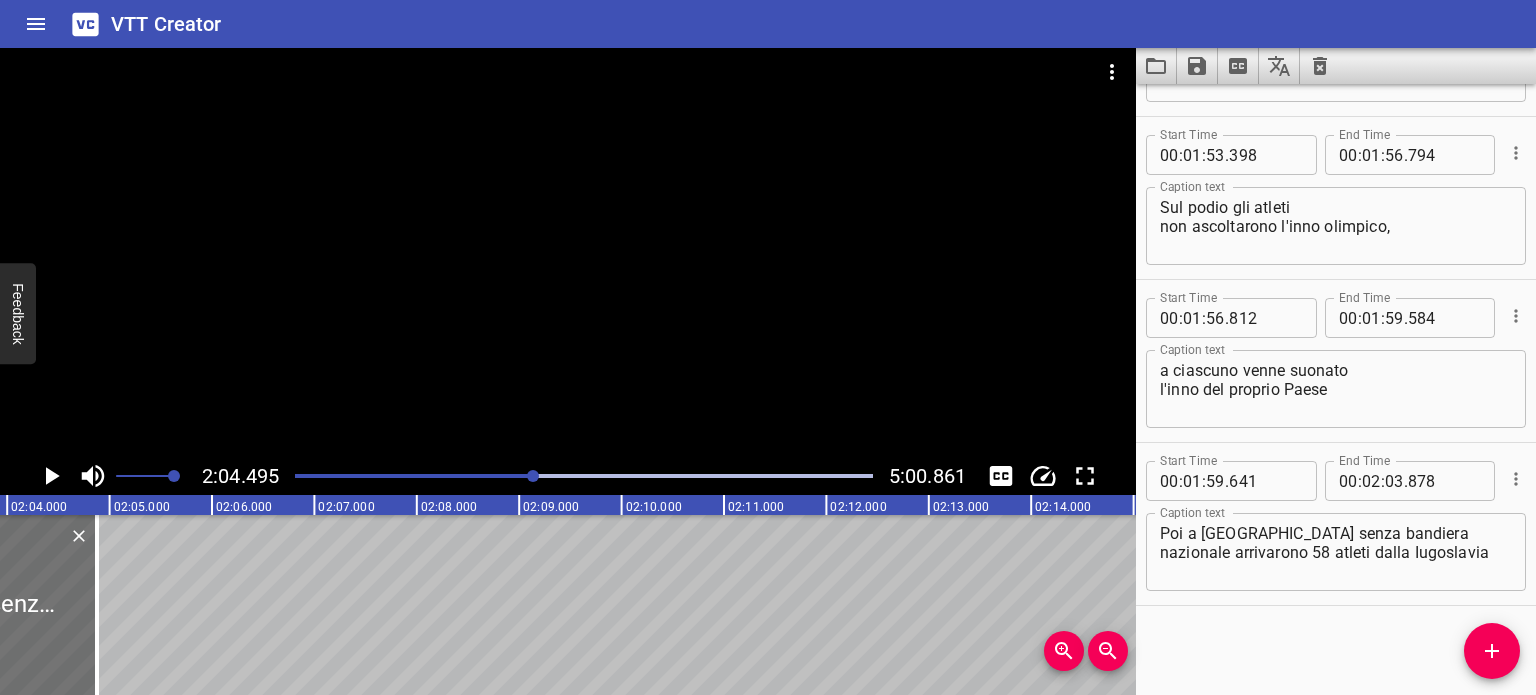 scroll, scrollTop: 0, scrollLeft: 12580, axis: horizontal 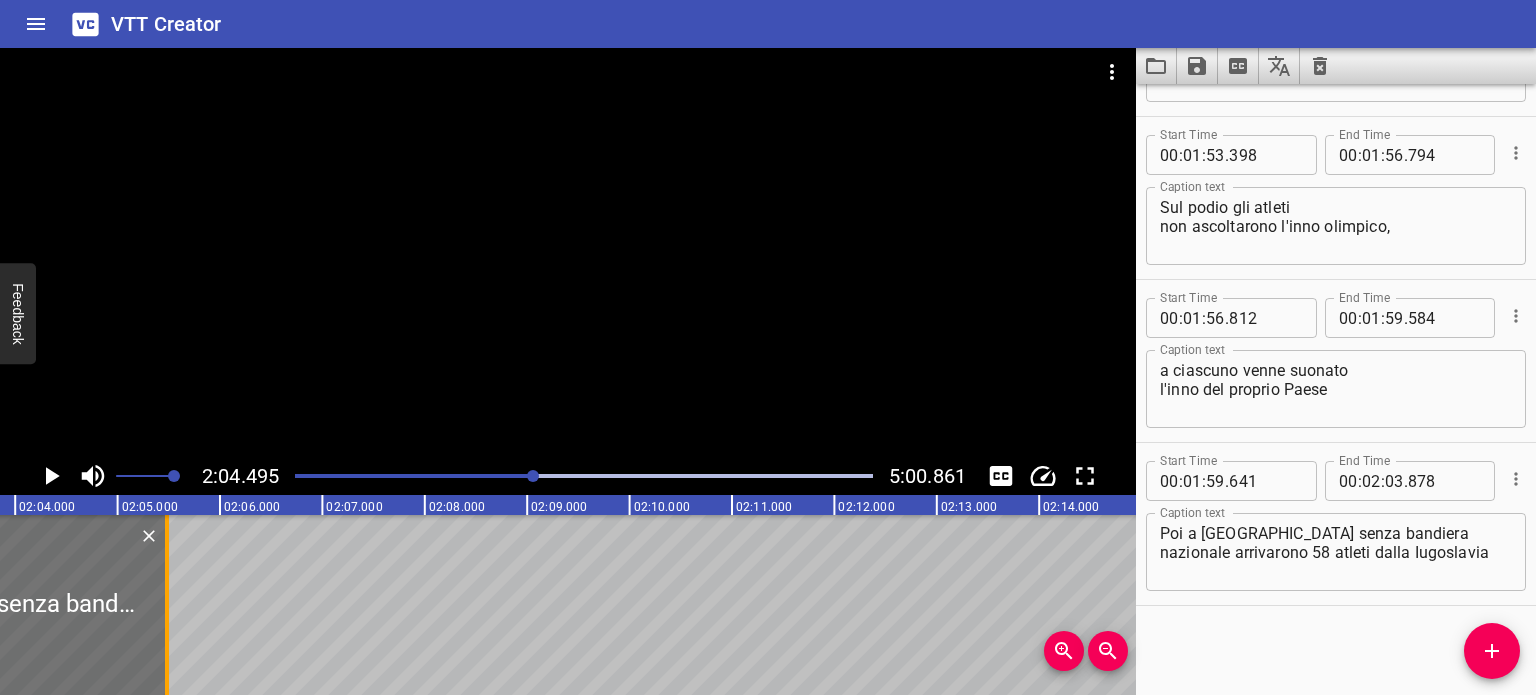 drag, startPoint x: 108, startPoint y: 573, endPoint x: 169, endPoint y: 587, distance: 62.58594 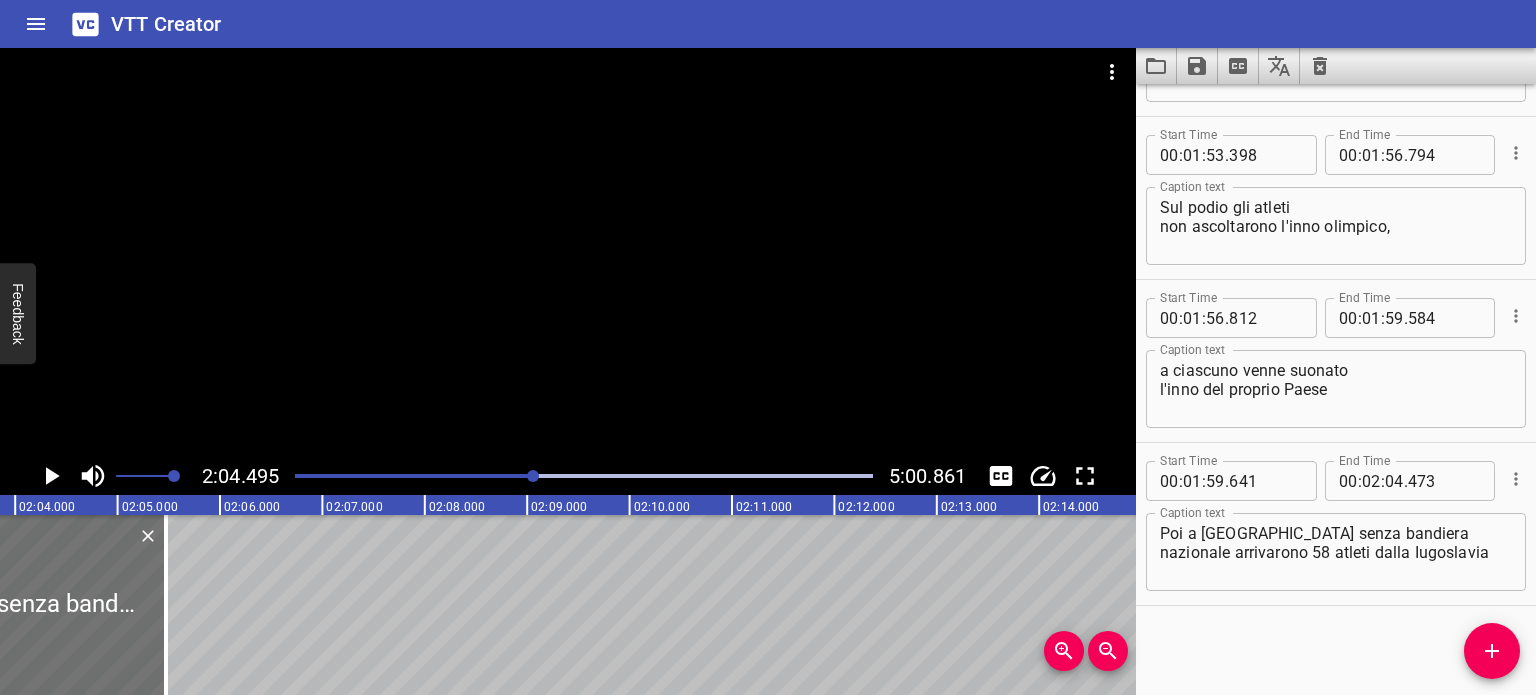 click at bounding box center [246, 476] 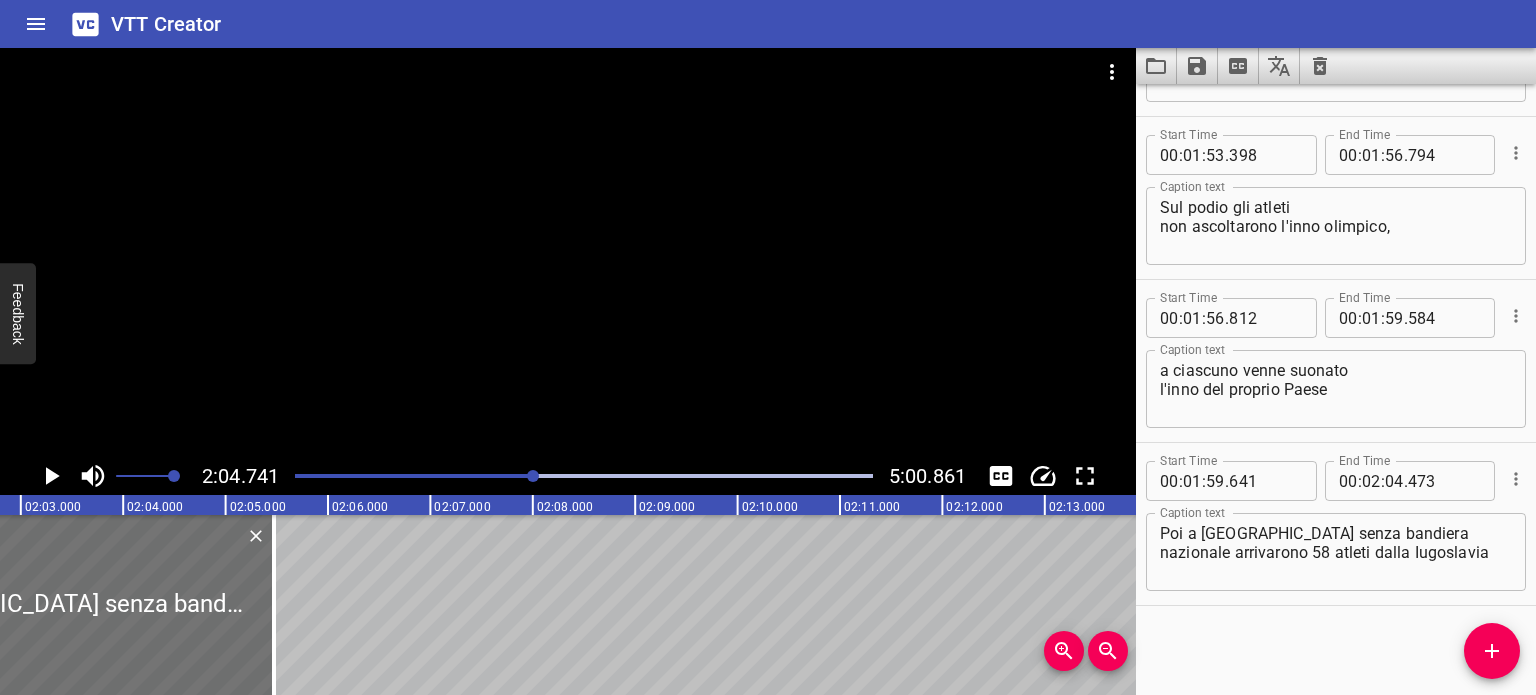 scroll, scrollTop: 0, scrollLeft: 12453, axis: horizontal 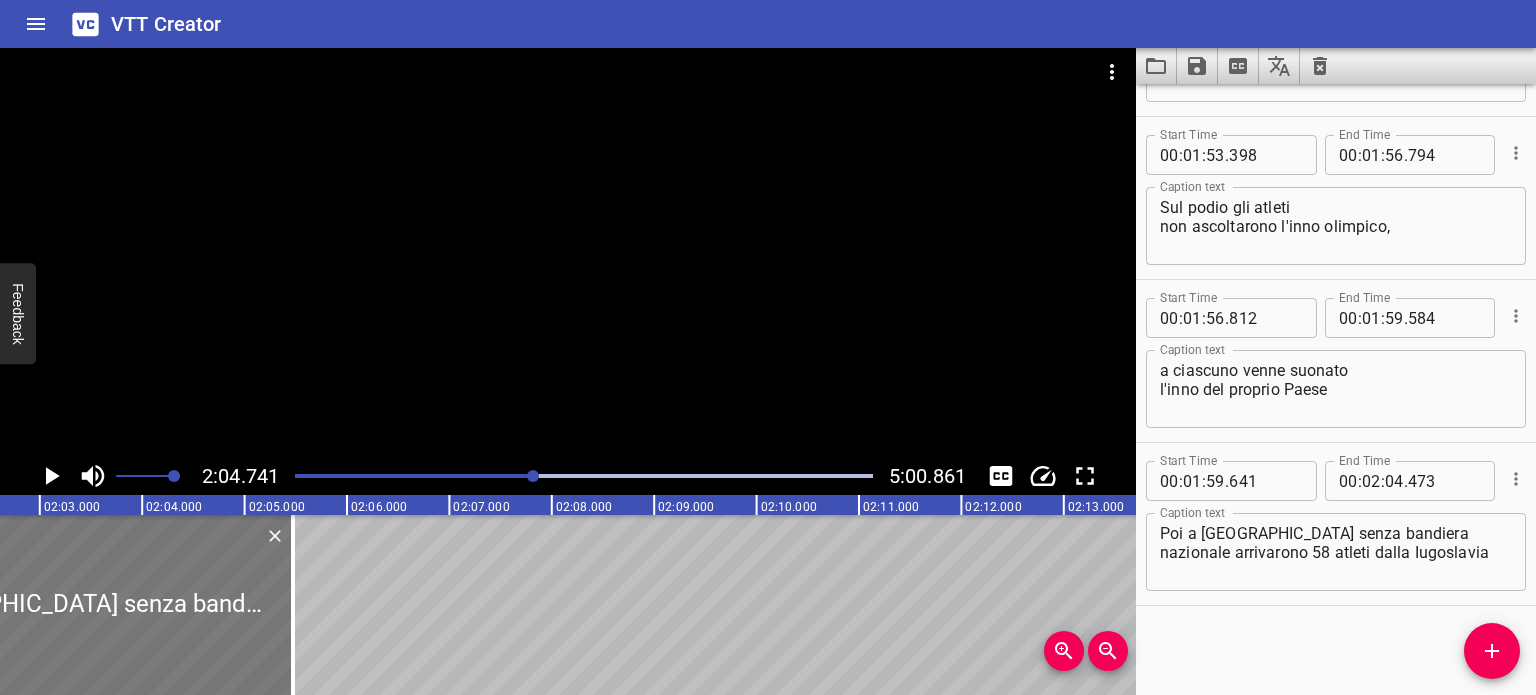 click at bounding box center (45, 605) 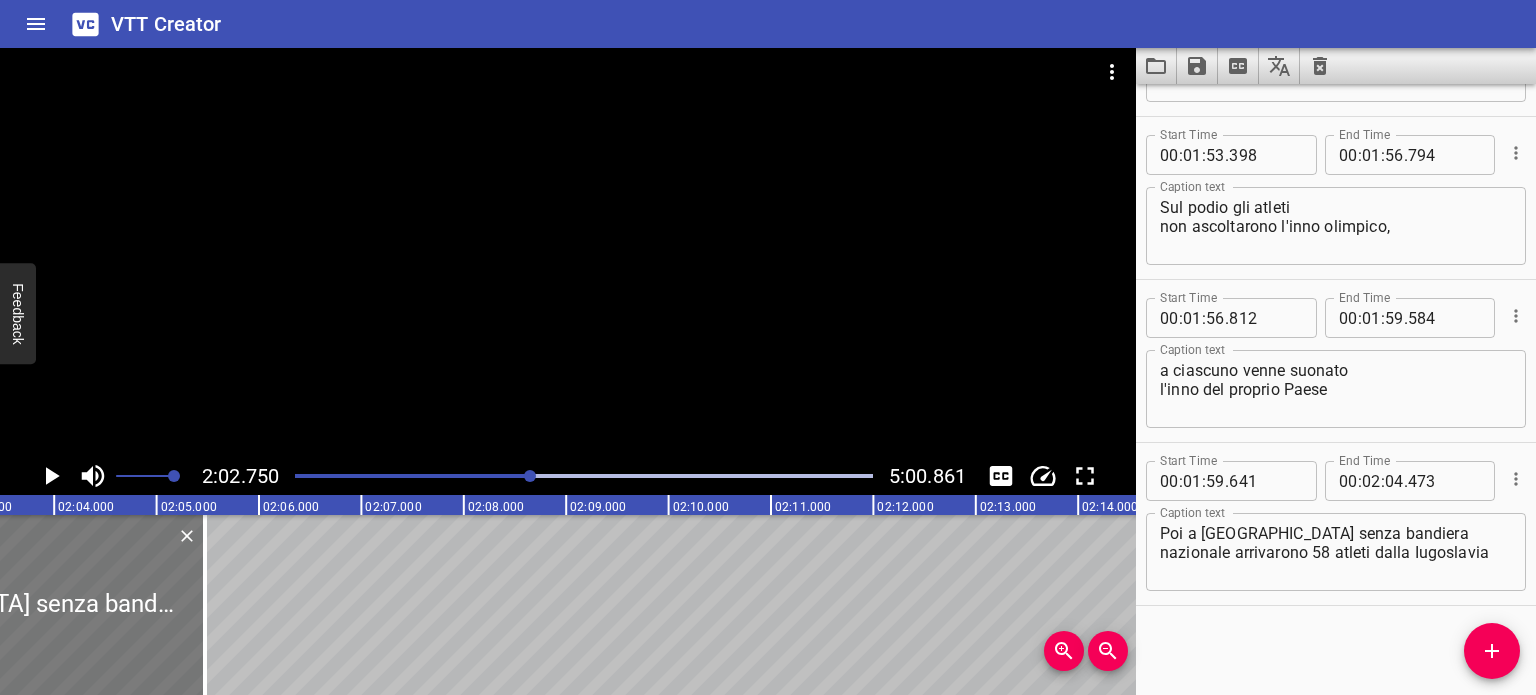 scroll, scrollTop: 0, scrollLeft: 12569, axis: horizontal 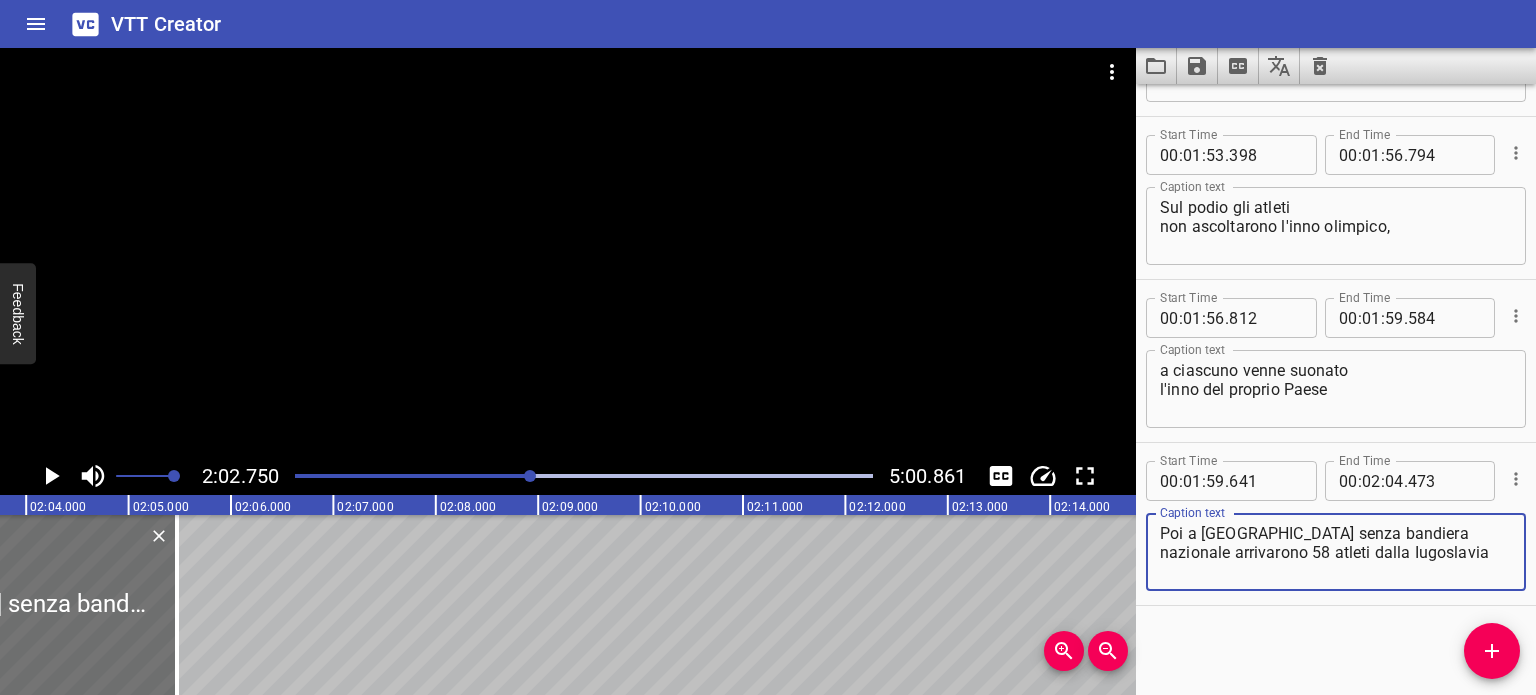 click on "Poi a [GEOGRAPHIC_DATA] senza bandiera nazionale arrivarono 58 atleti dalla Iugoslavia" at bounding box center [1336, 552] 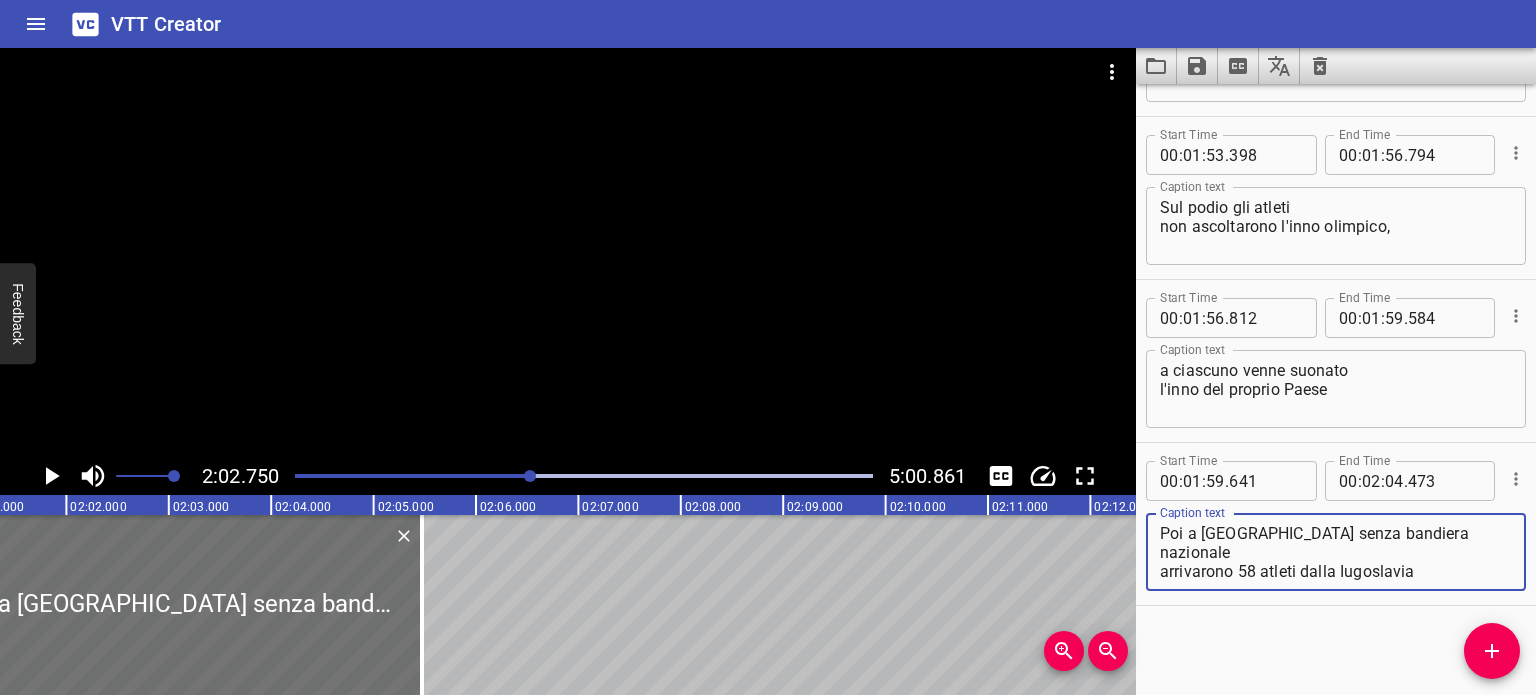 scroll, scrollTop: 0, scrollLeft: 12293, axis: horizontal 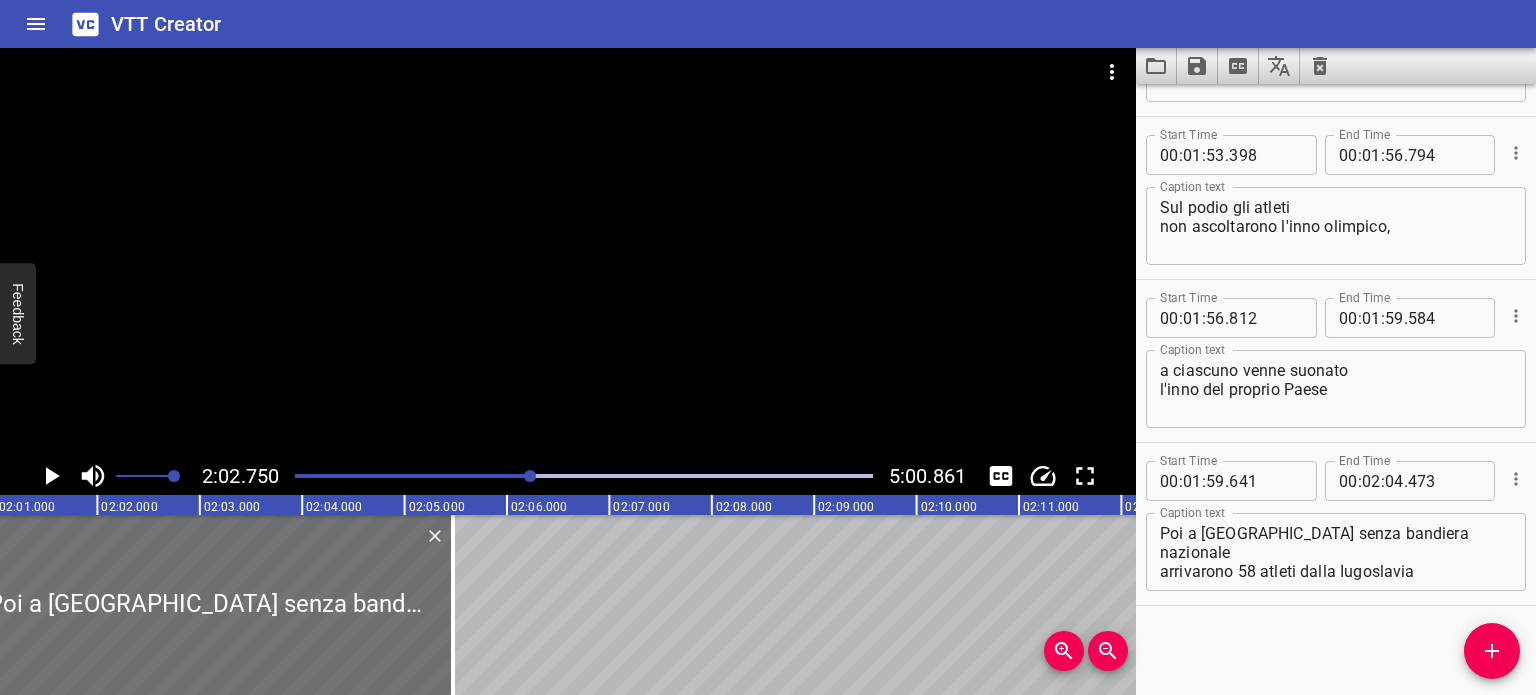 click at bounding box center (584, 476) 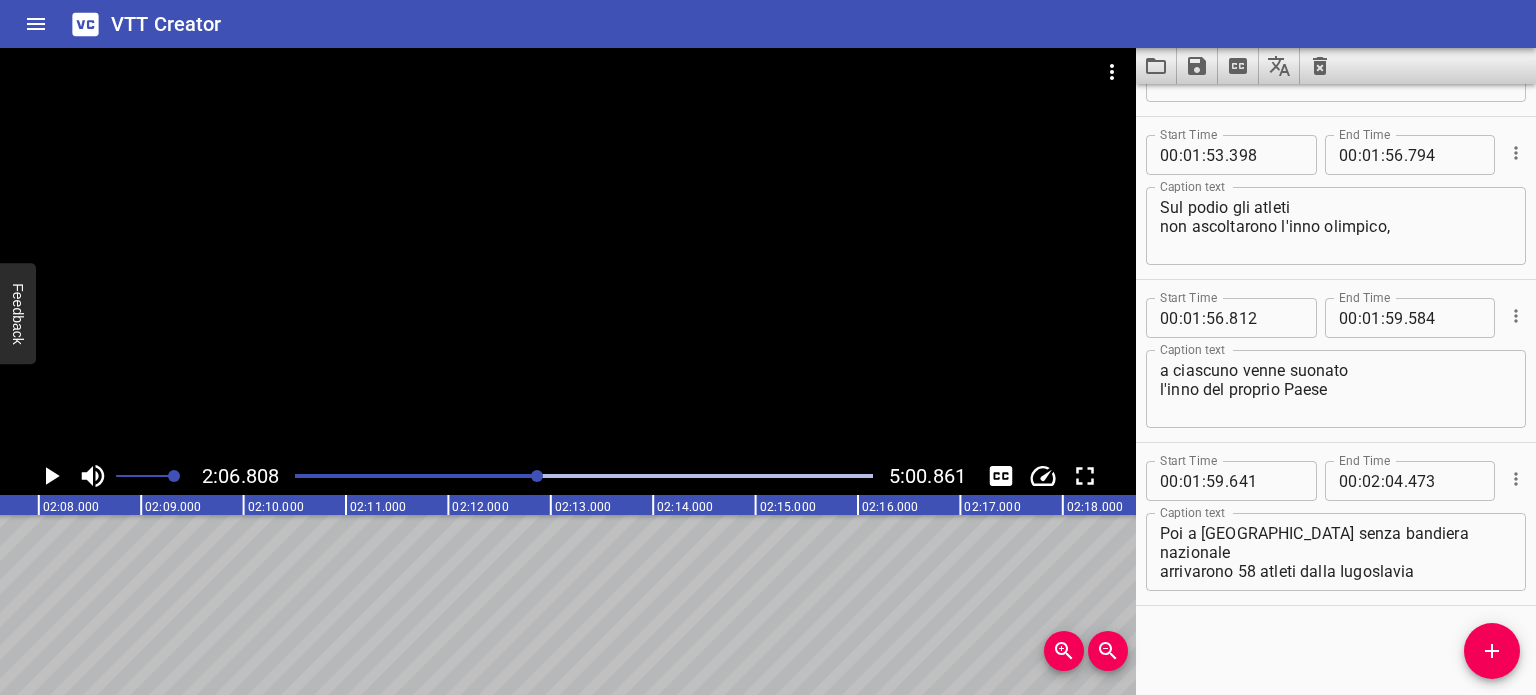 scroll, scrollTop: 0, scrollLeft: 12984, axis: horizontal 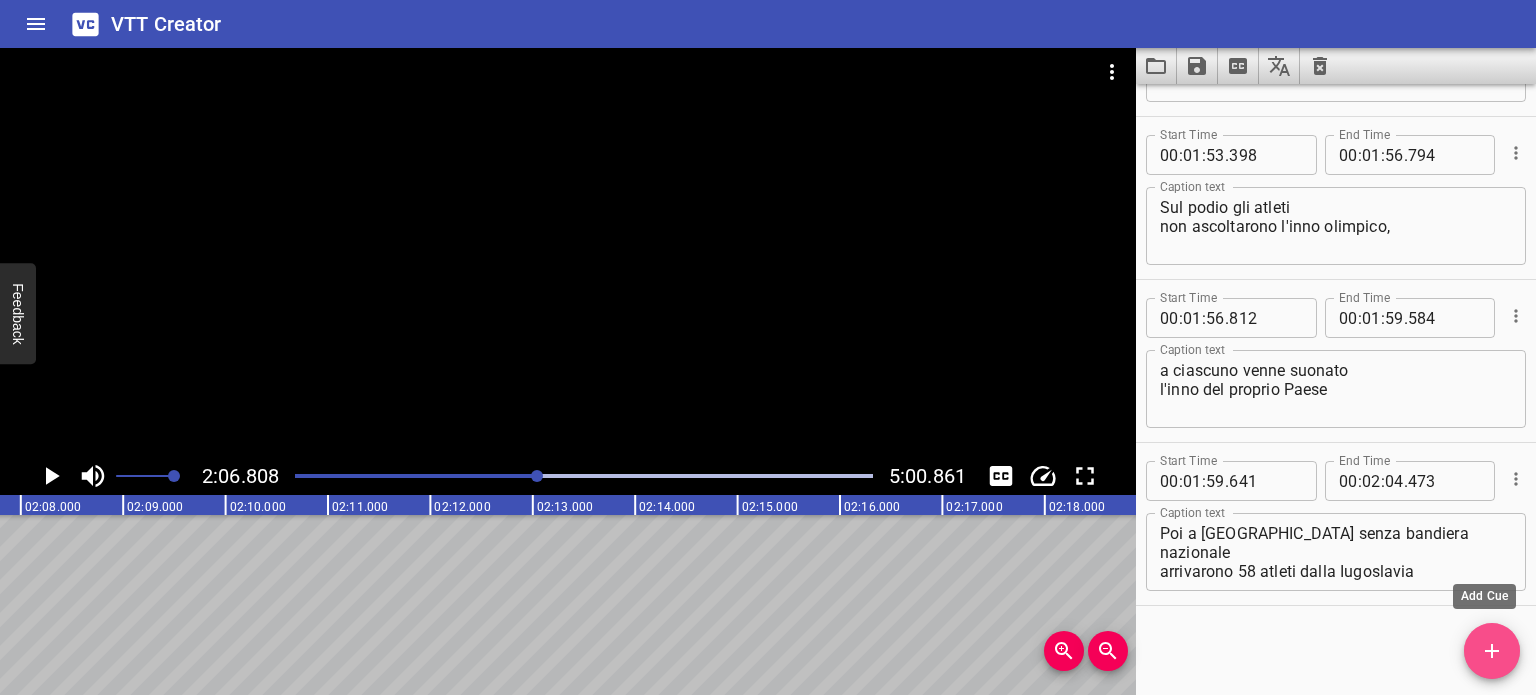 click at bounding box center [1492, 651] 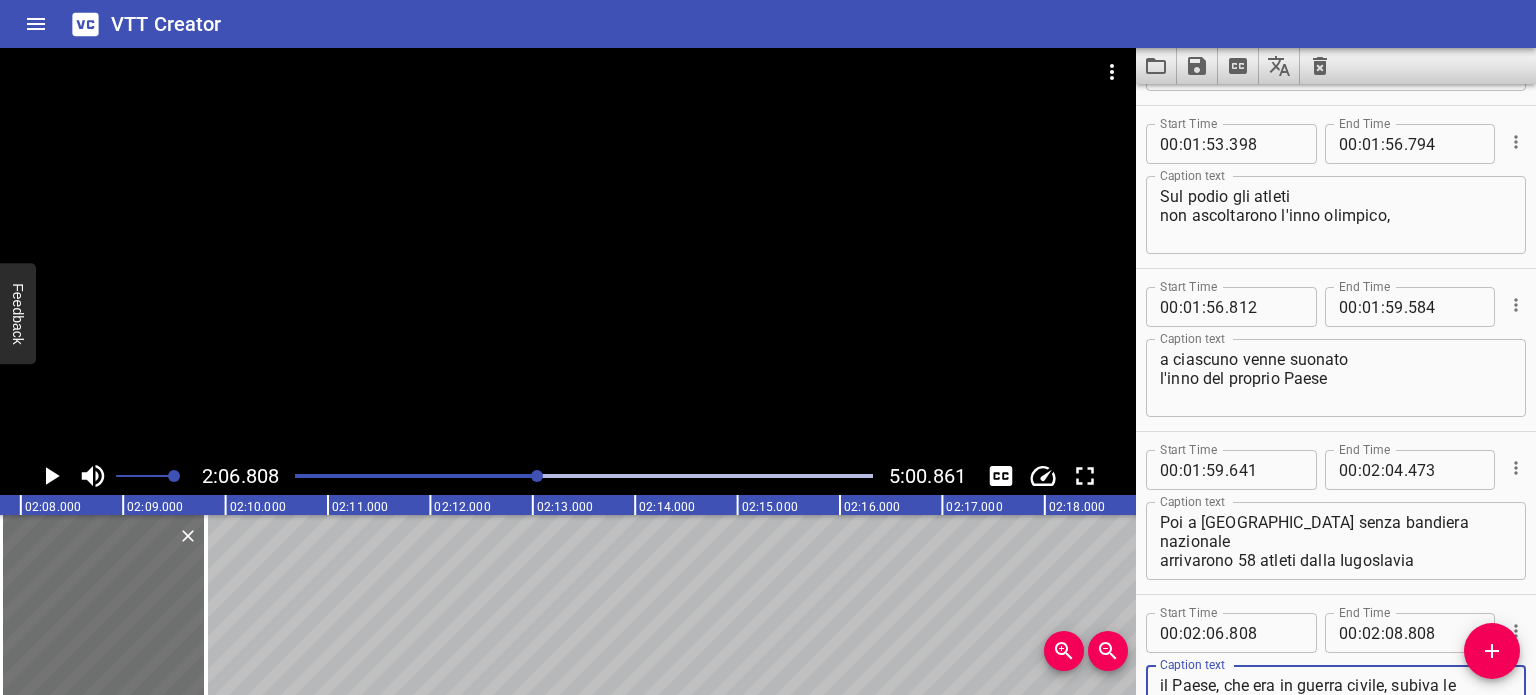 scroll, scrollTop: 4256, scrollLeft: 0, axis: vertical 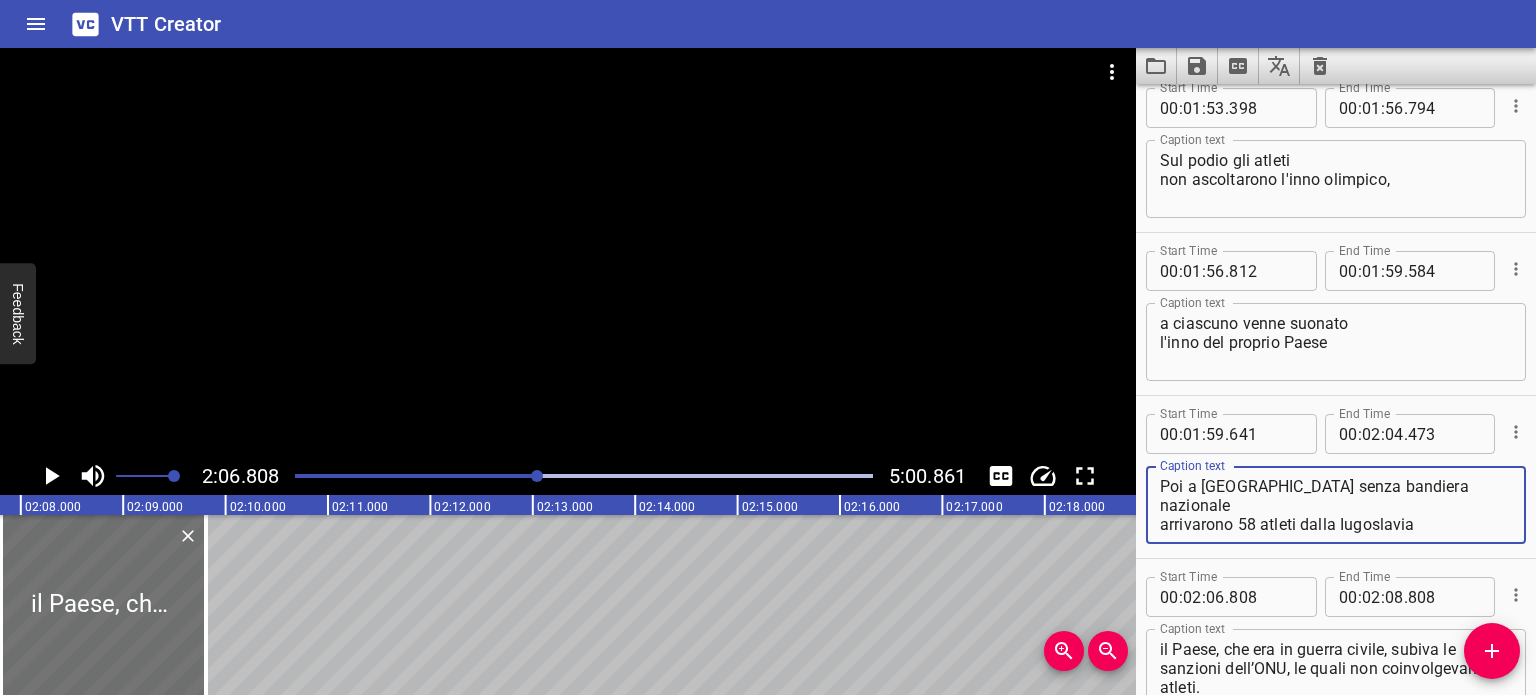 click on "Poi a [GEOGRAPHIC_DATA] senza bandiera nazionale
arrivarono 58 atleti dalla Iugoslavia" at bounding box center (1336, 505) 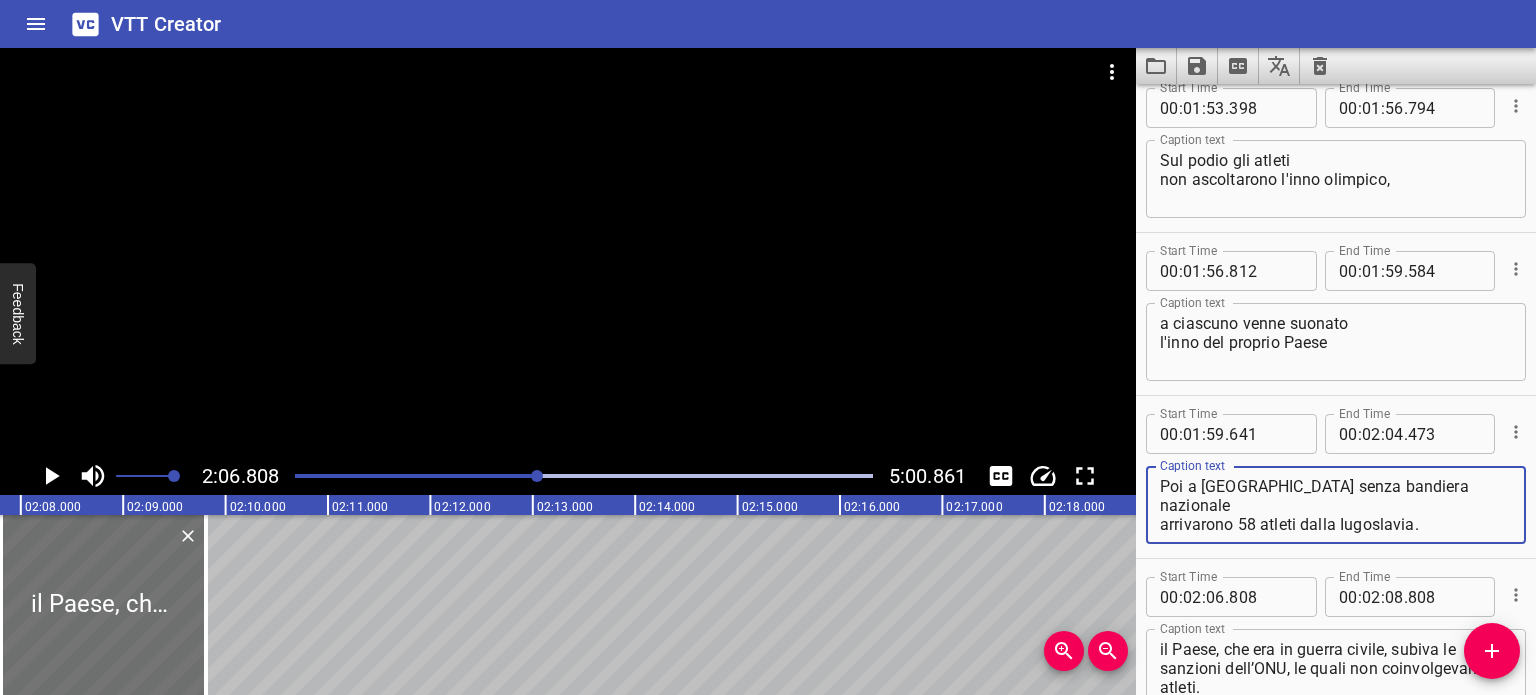 scroll, scrollTop: 4285, scrollLeft: 0, axis: vertical 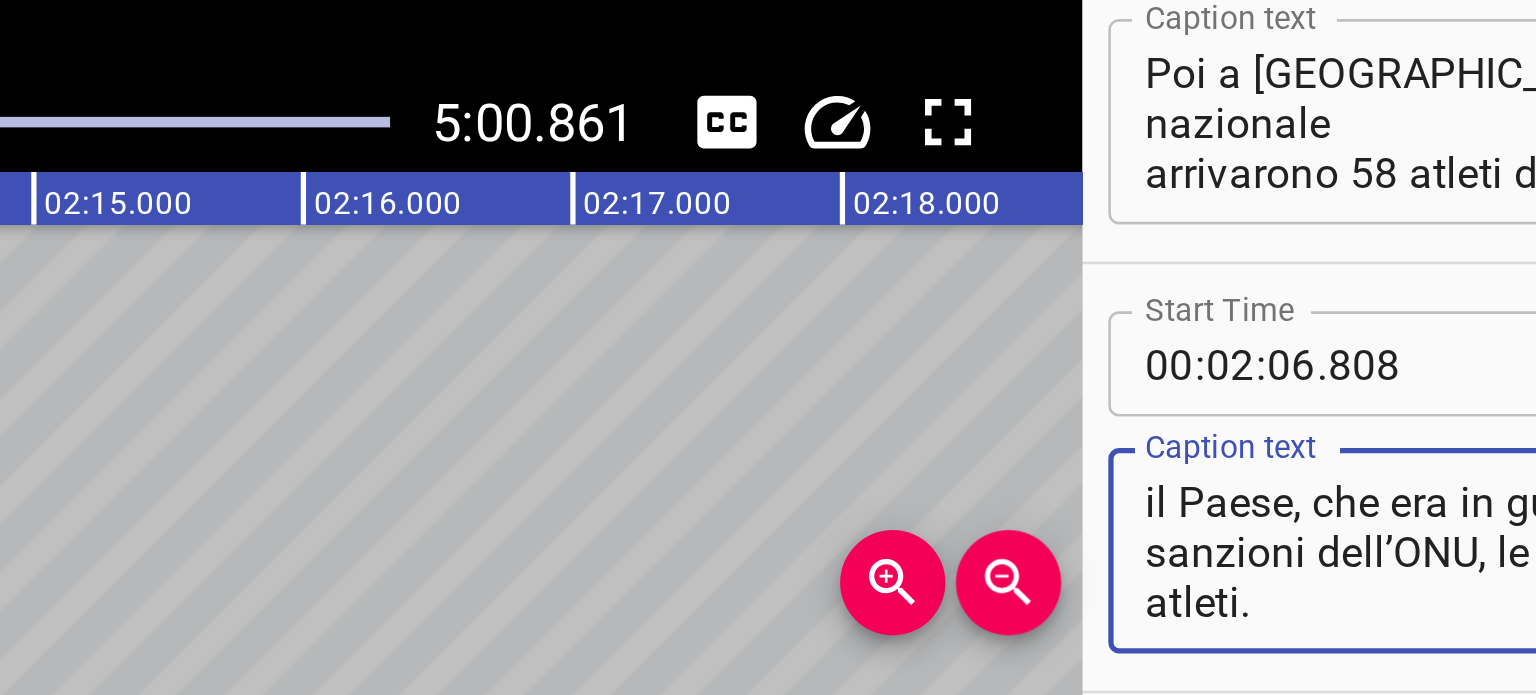 click on "il Paese, che era in guerra civile, subiva le sanzioni dell’ONU, le quali non coinvolgevano gli atleti." at bounding box center [1336, 639] 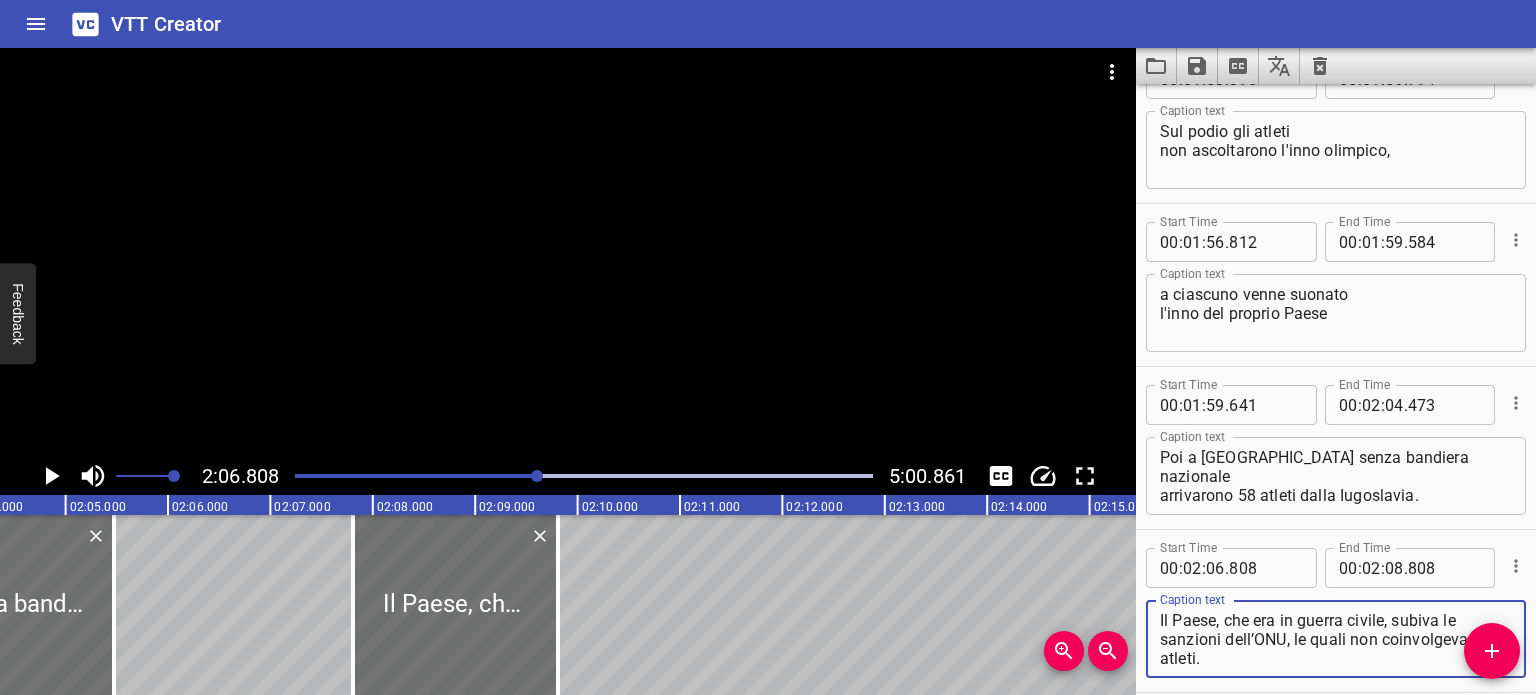 scroll, scrollTop: 0, scrollLeft: 12619, axis: horizontal 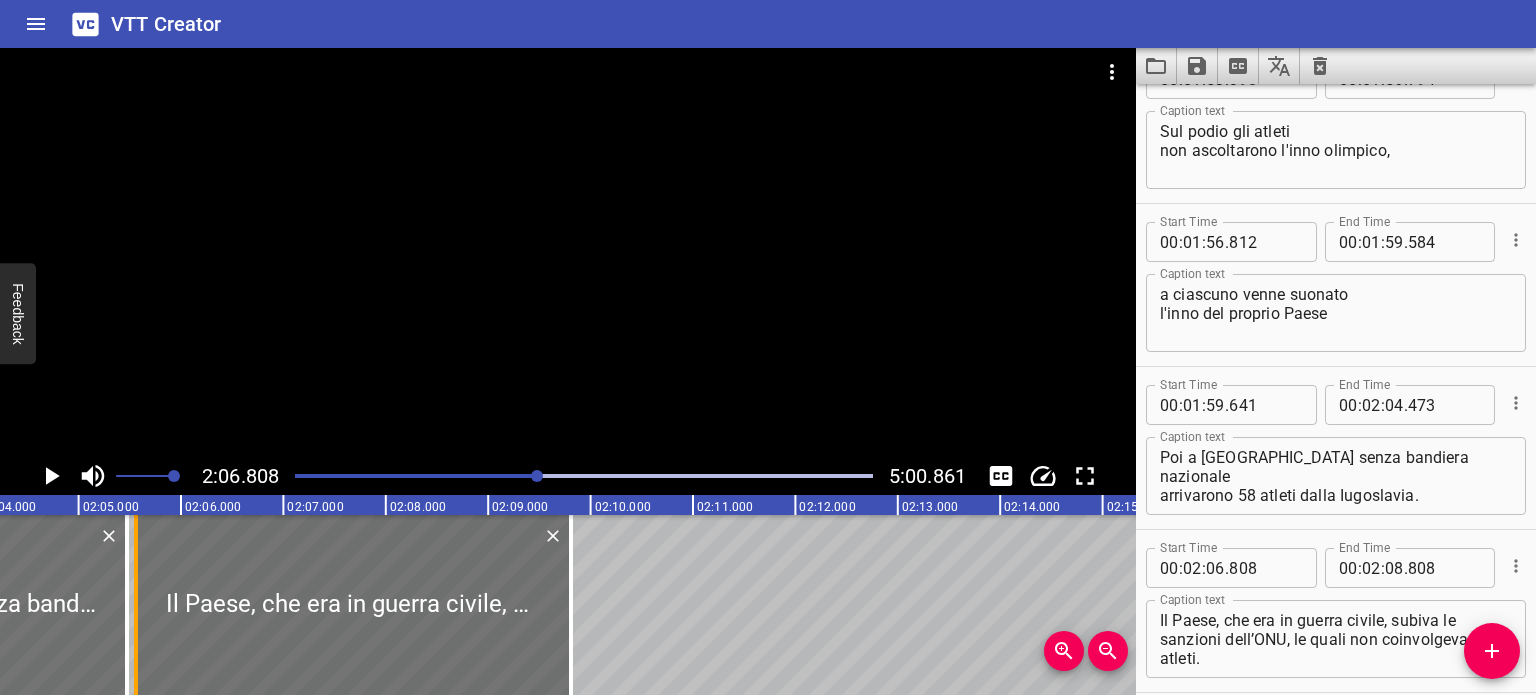 drag, startPoint x: 369, startPoint y: 584, endPoint x: 139, endPoint y: 564, distance: 230.86794 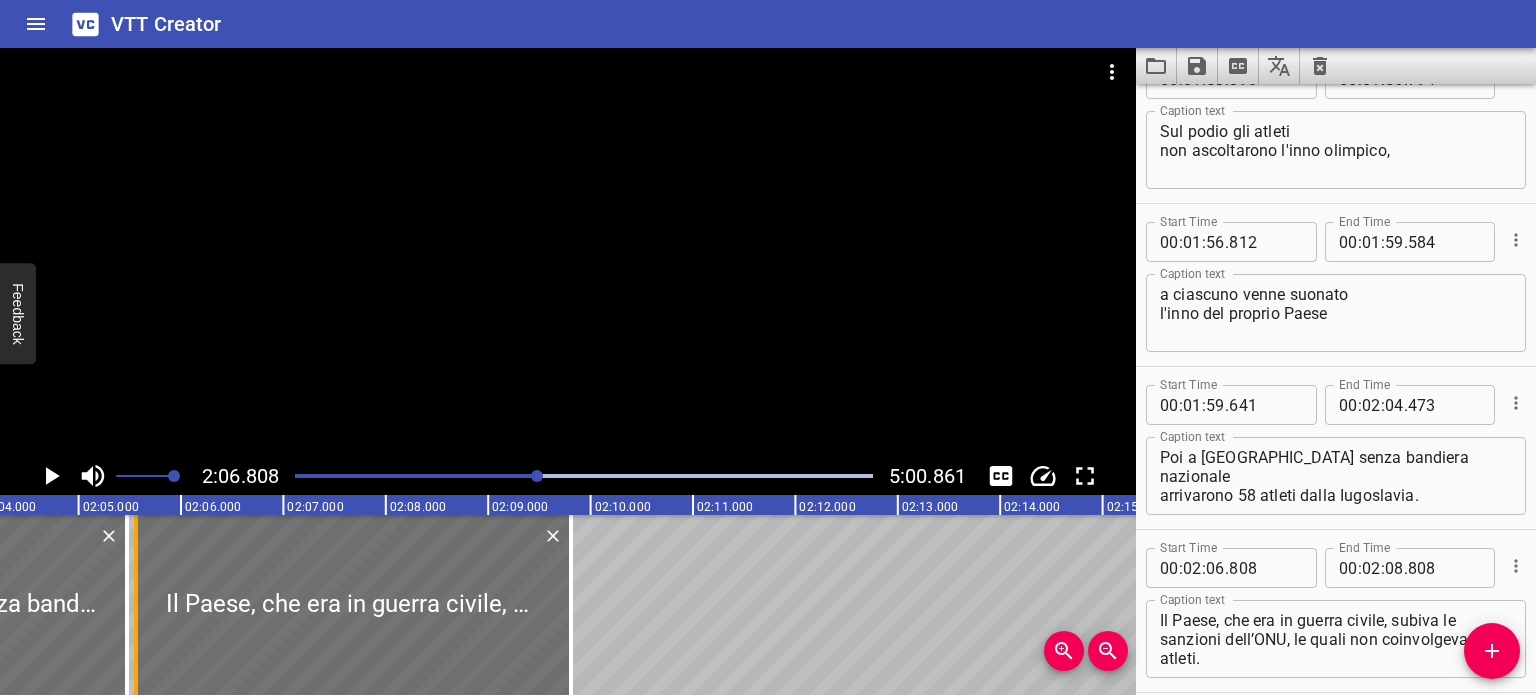 click at bounding box center [136, 605] 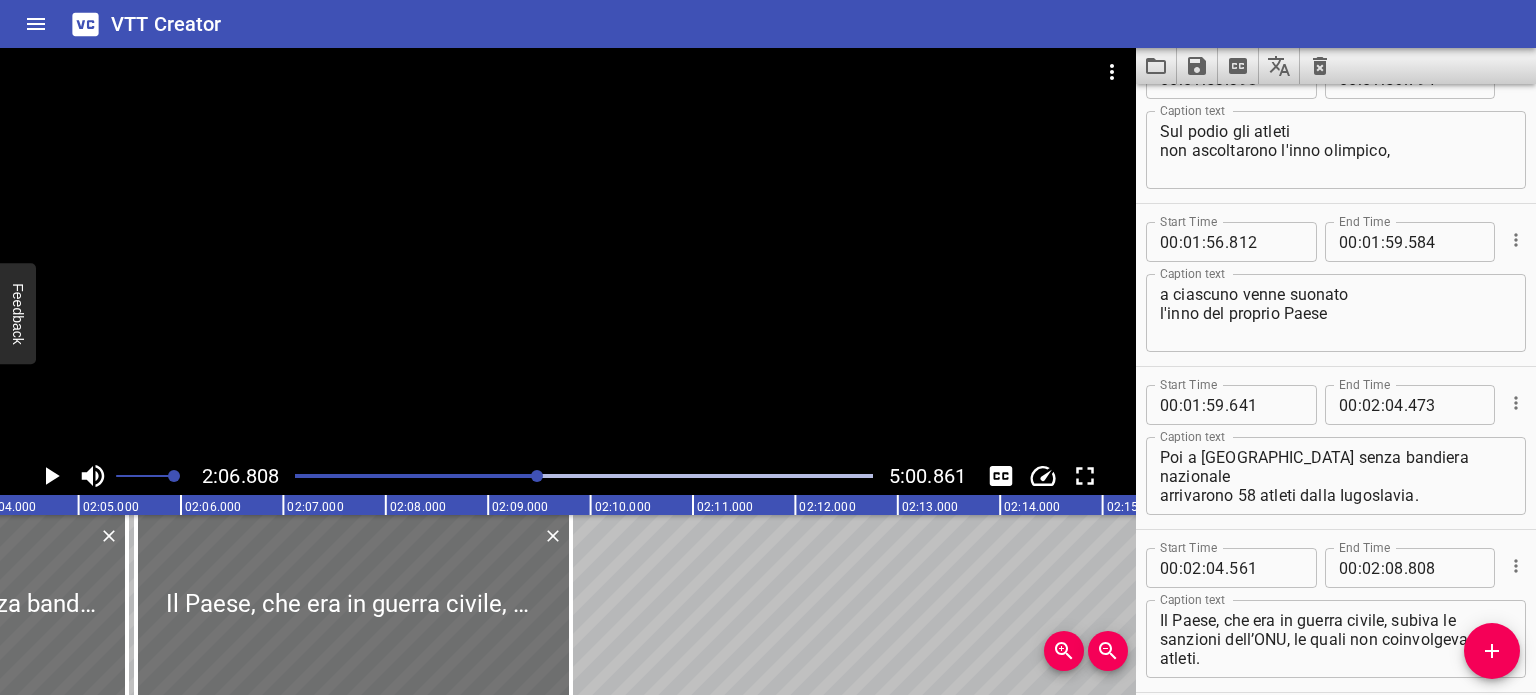 click on "Il Paese, che era in guerra civile, subiva le sanzioni dell’ONU, le quali non coinvolgevano gli atleti." at bounding box center (1336, 639) 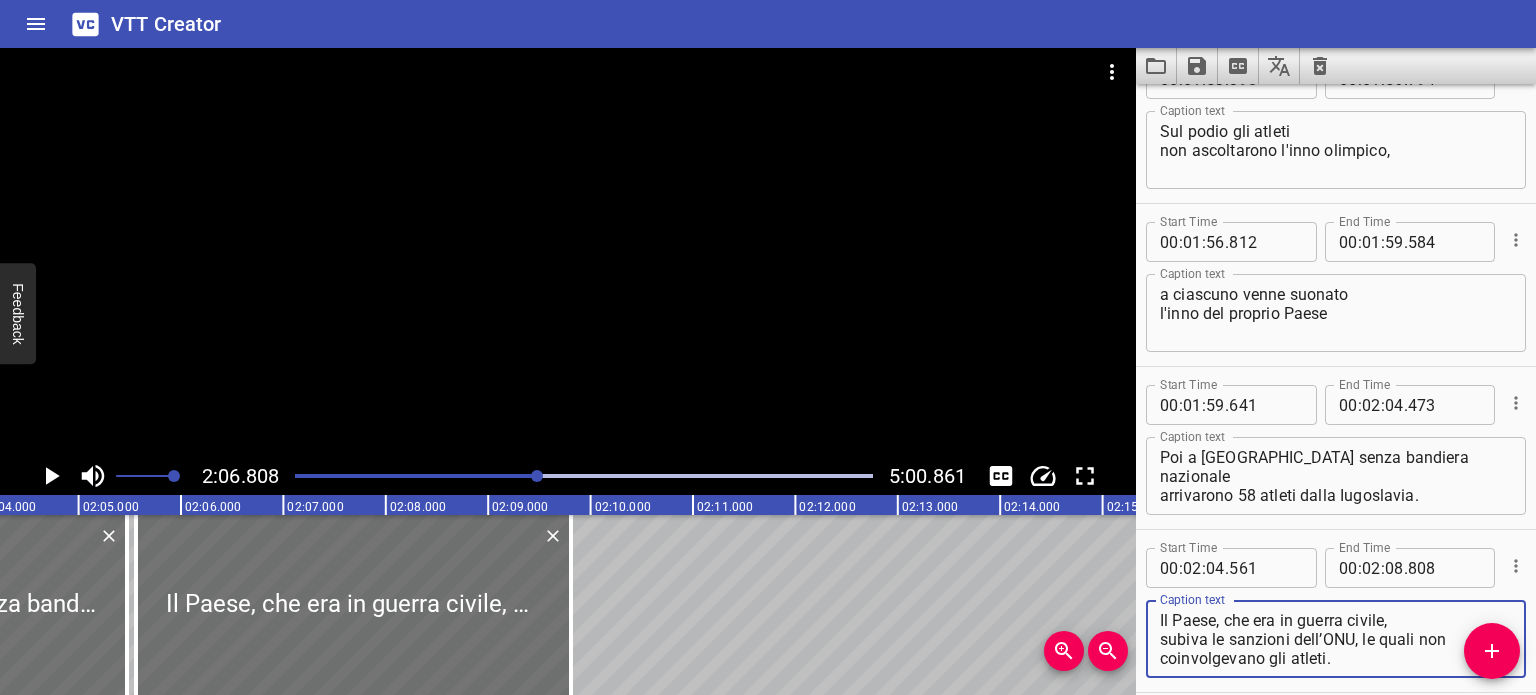 click on "Il Paese, che era in guerra civile,
subiva le sanzioni dell’ONU, le quali non coinvolgevano gli atleti." at bounding box center (1336, 639) 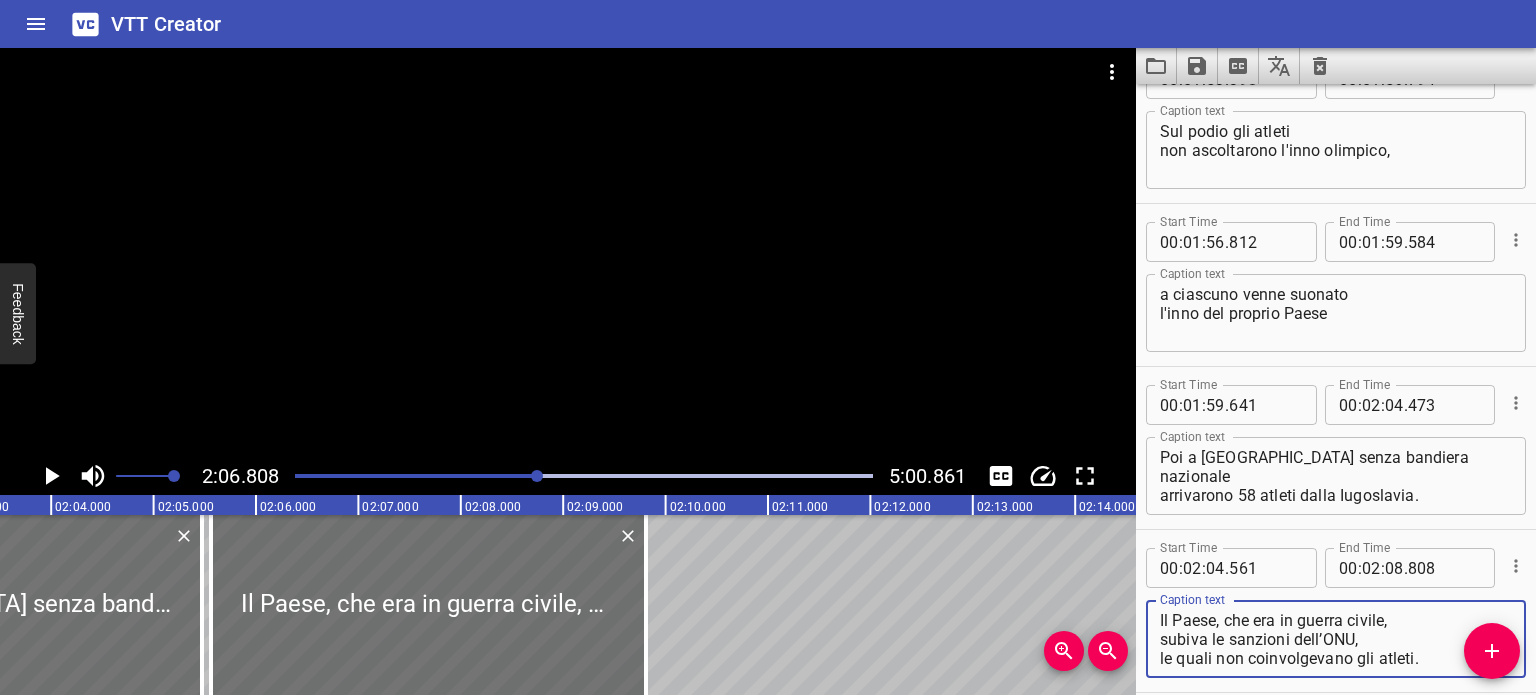 scroll, scrollTop: 0, scrollLeft: 12544, axis: horizontal 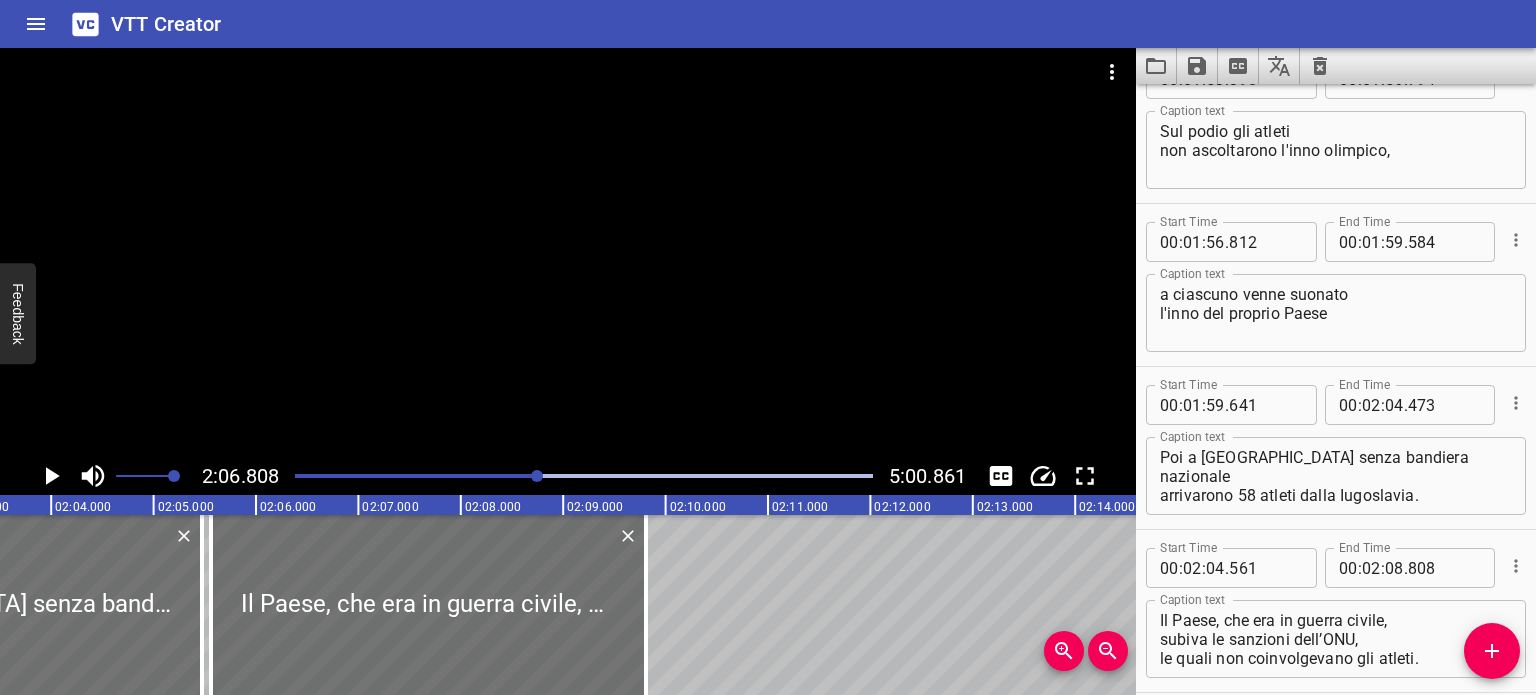 click at bounding box center [537, 476] 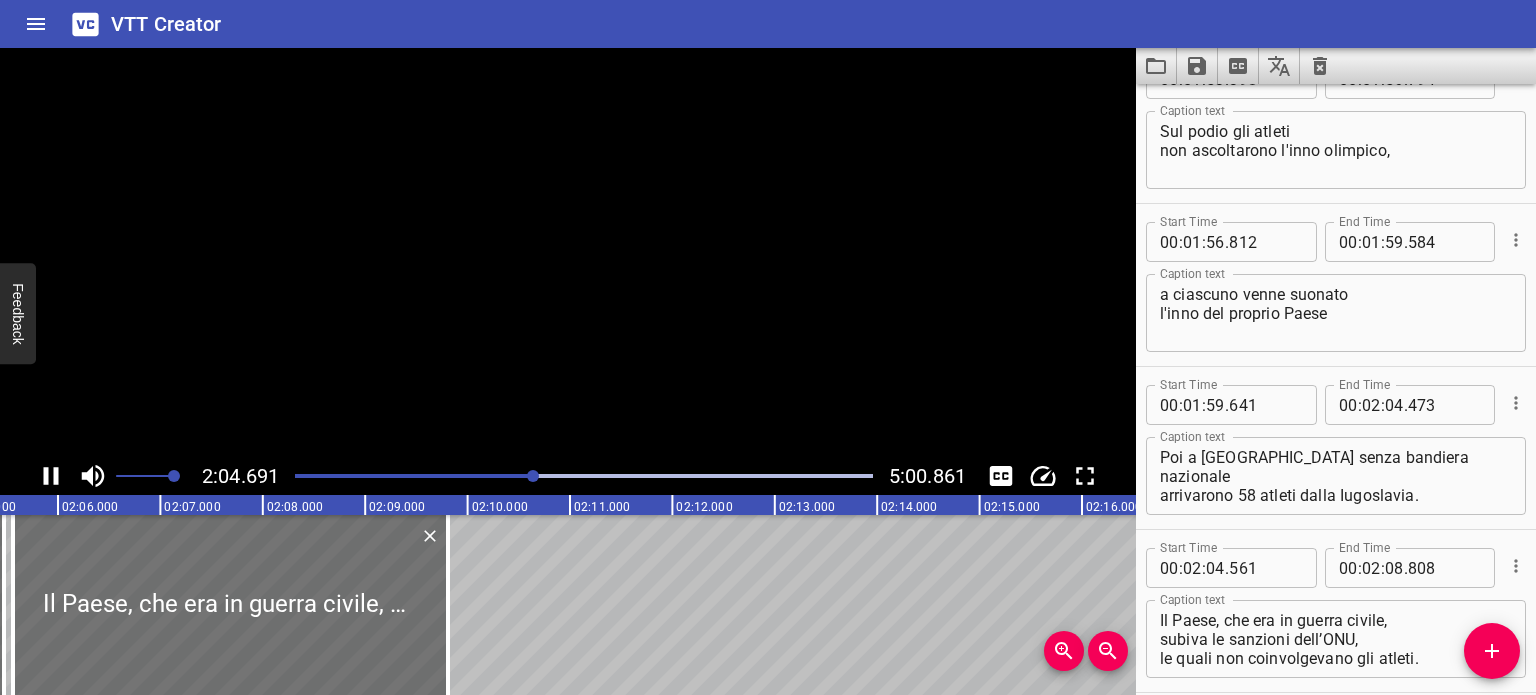 scroll, scrollTop: 0, scrollLeft: 12768, axis: horizontal 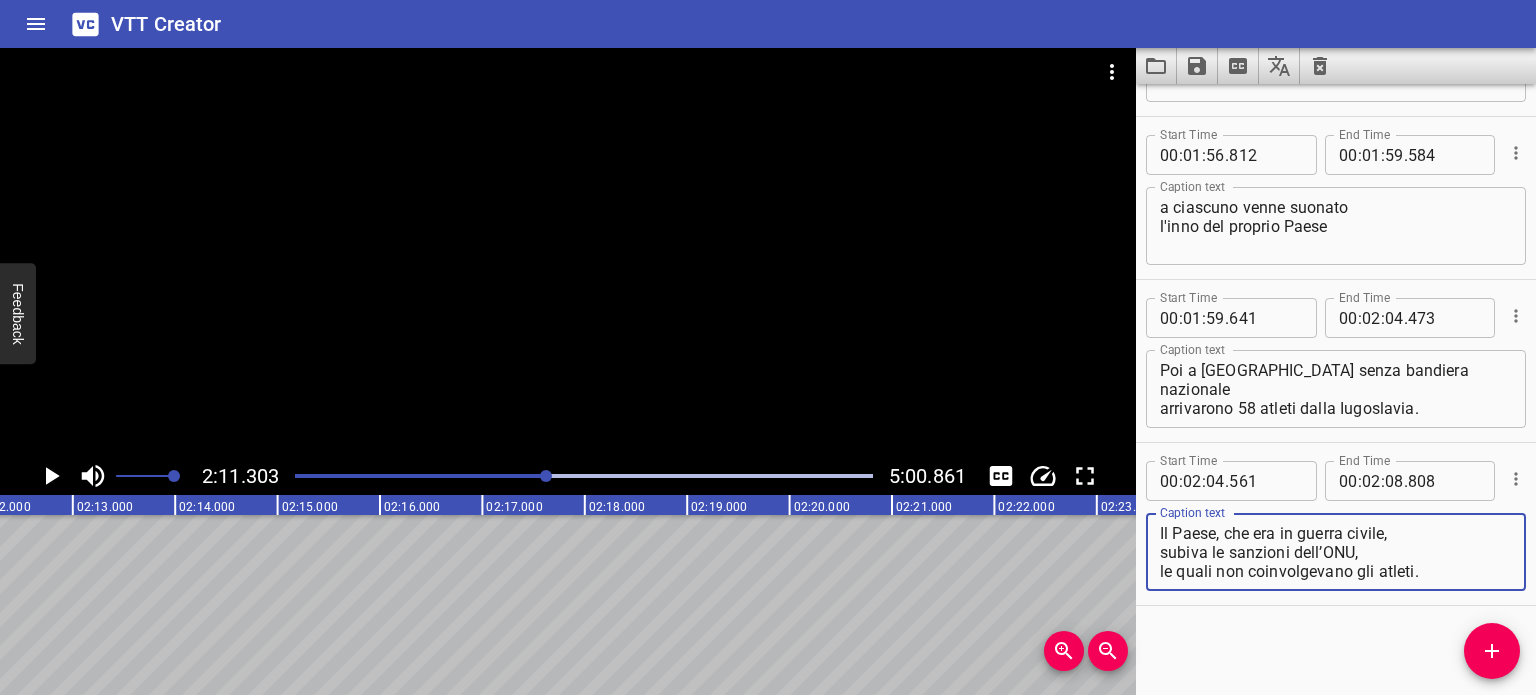 click on "Il Paese, che era in guerra civile,
subiva le sanzioni dell’ONU,
le quali non coinvolgevano gli atleti." at bounding box center (1336, 552) 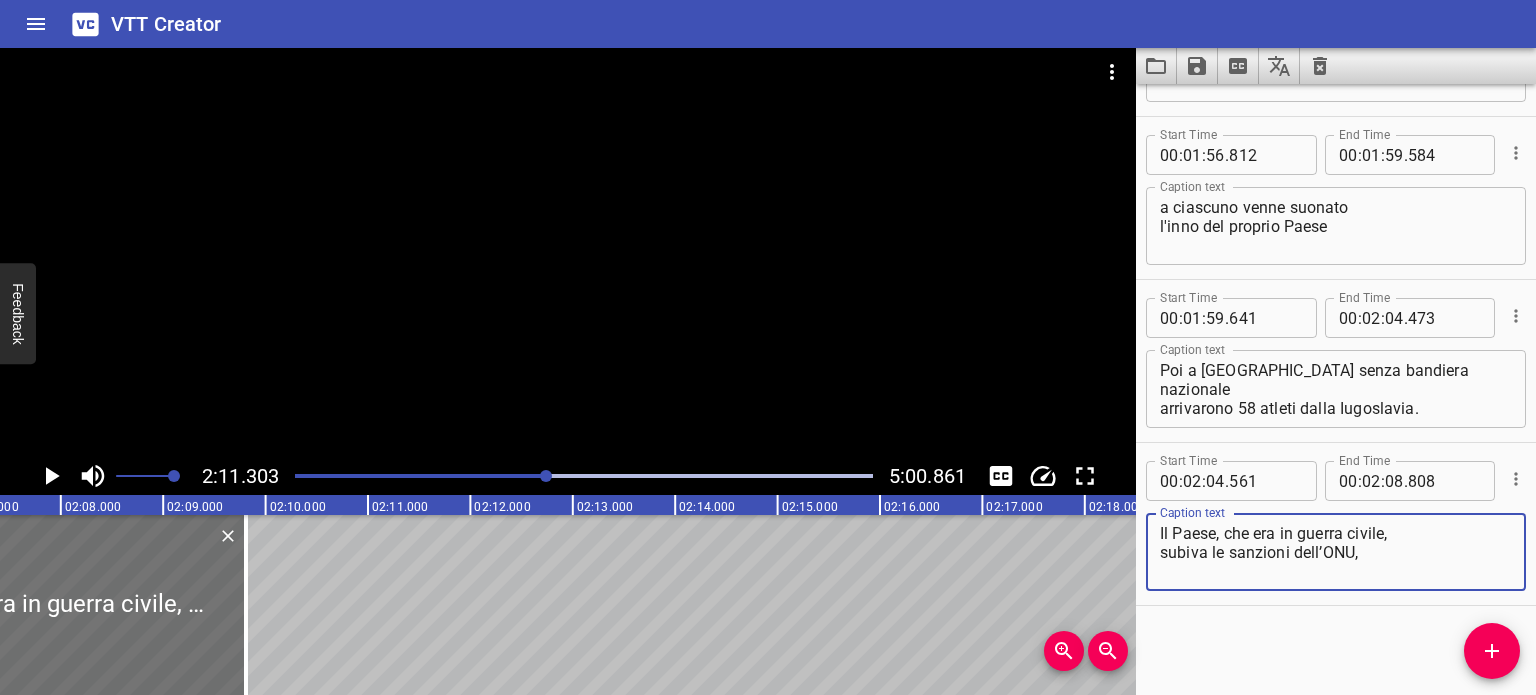 scroll, scrollTop: 0, scrollLeft: 12944, axis: horizontal 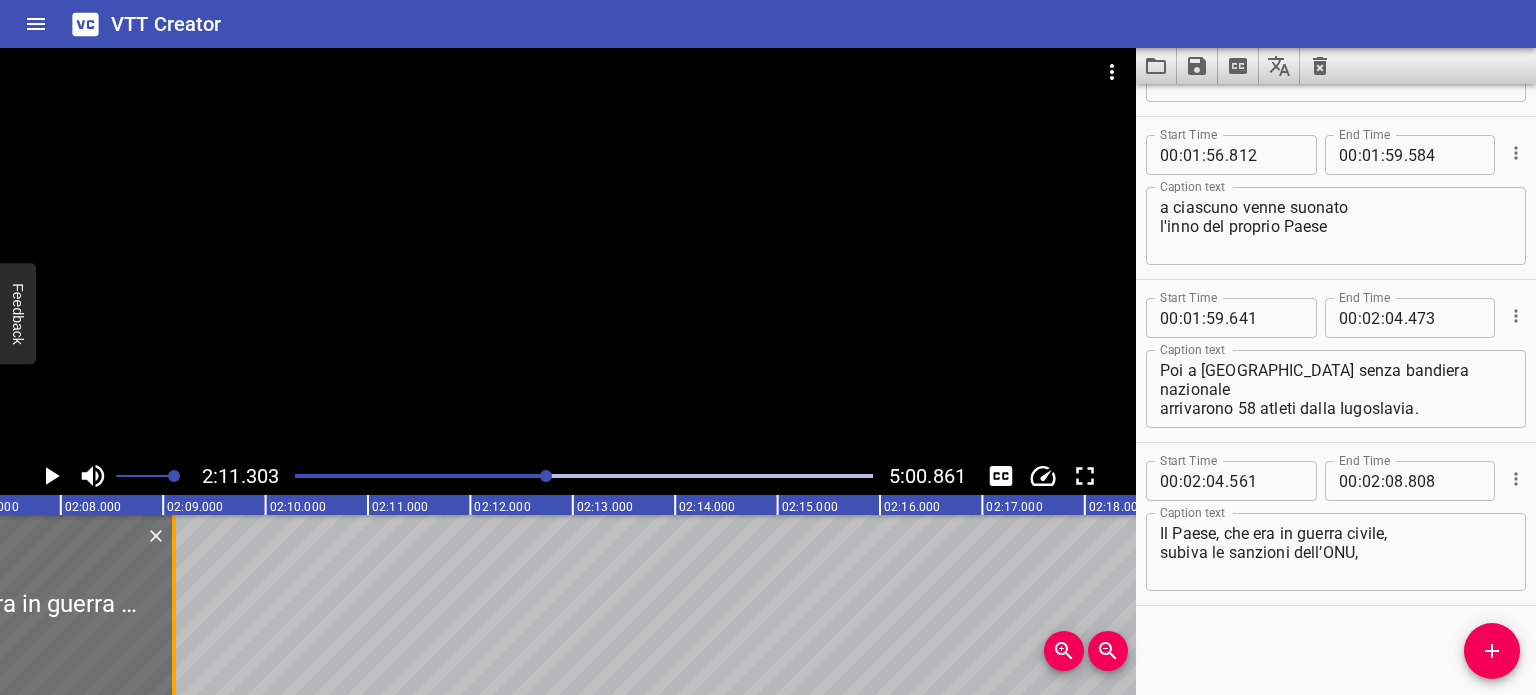 drag, startPoint x: 244, startPoint y: 578, endPoint x: 152, endPoint y: 580, distance: 92.021736 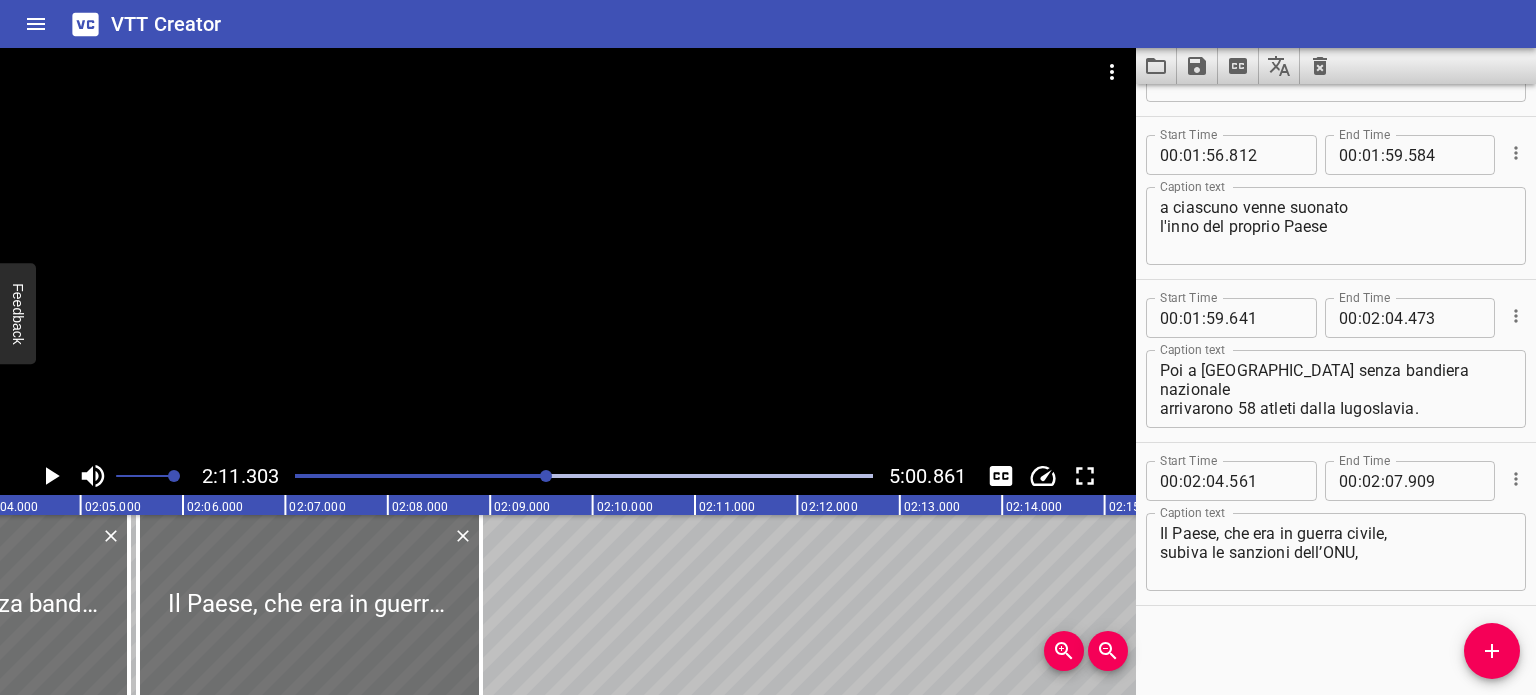 scroll, scrollTop: 0, scrollLeft: 12616, axis: horizontal 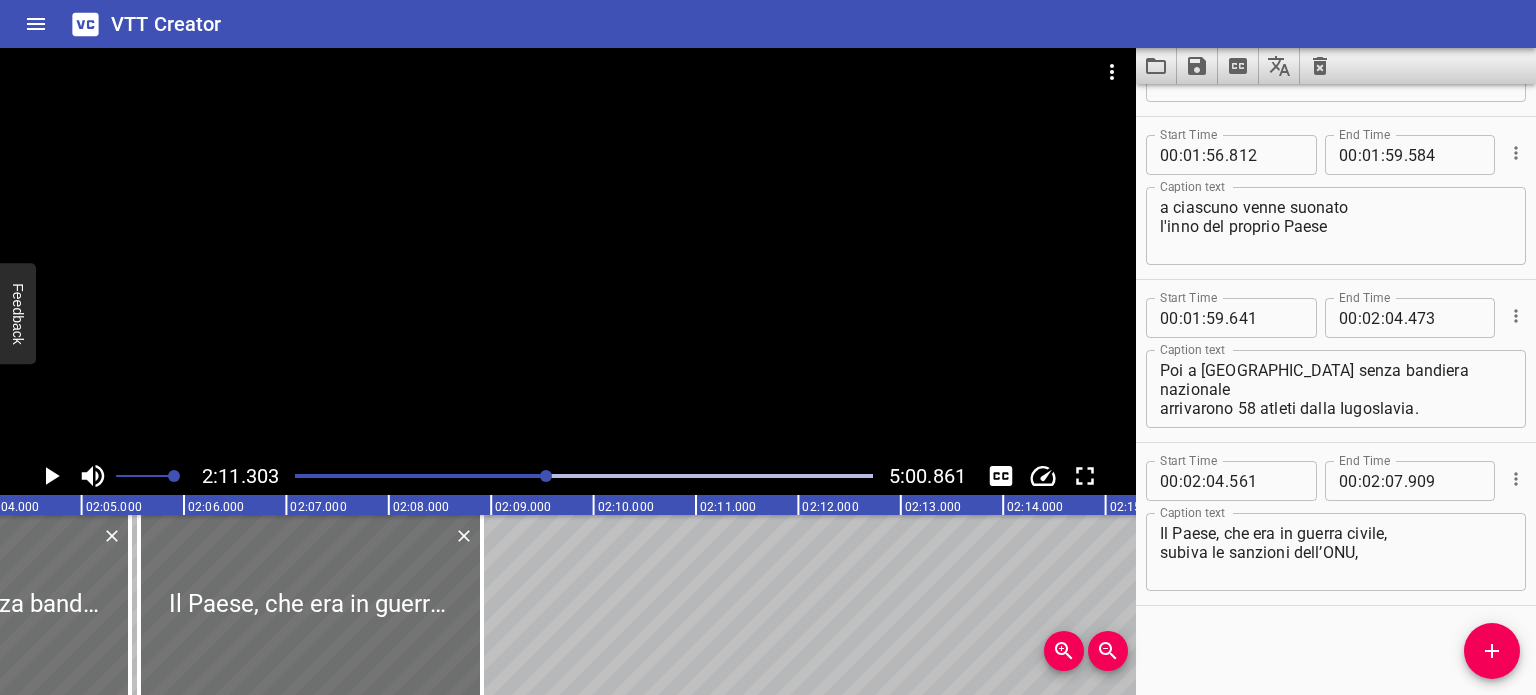 click at bounding box center [259, 476] 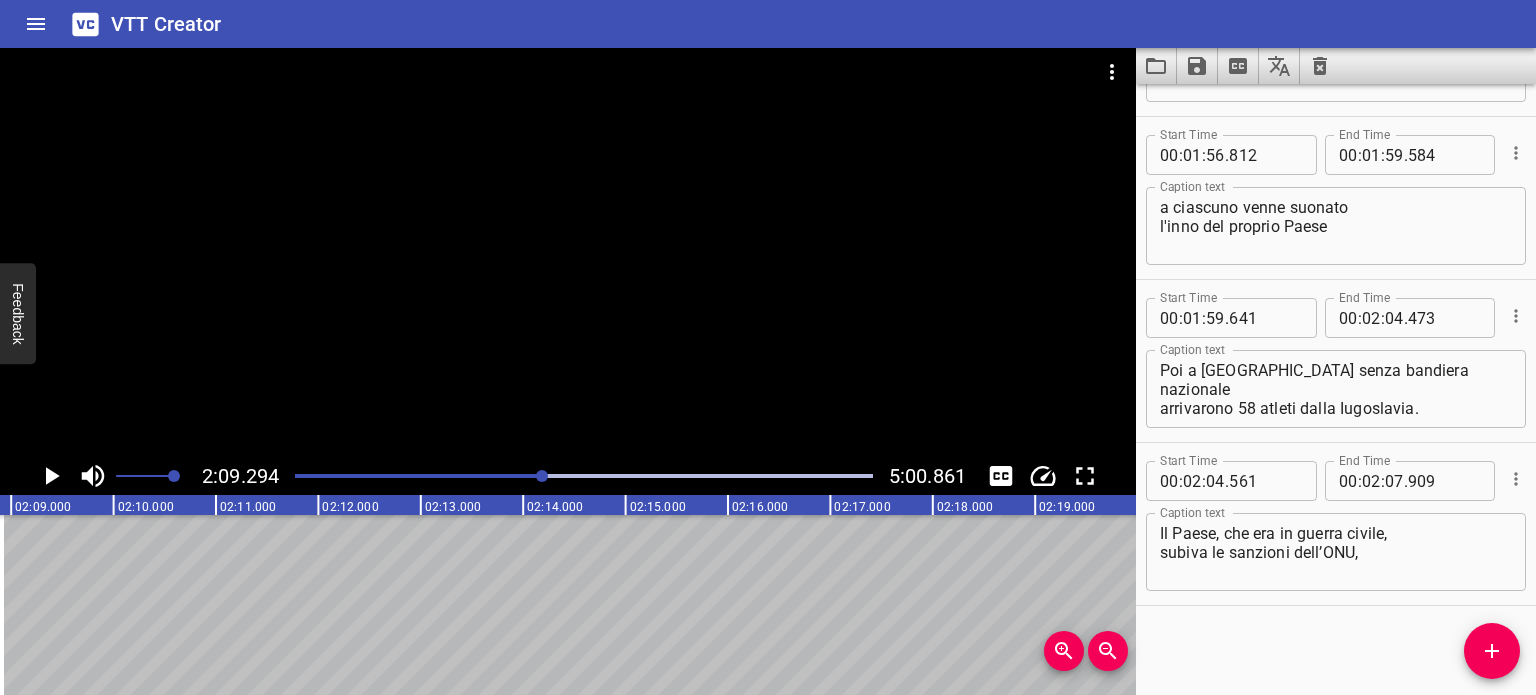 scroll, scrollTop: 0, scrollLeft: 13094, axis: horizontal 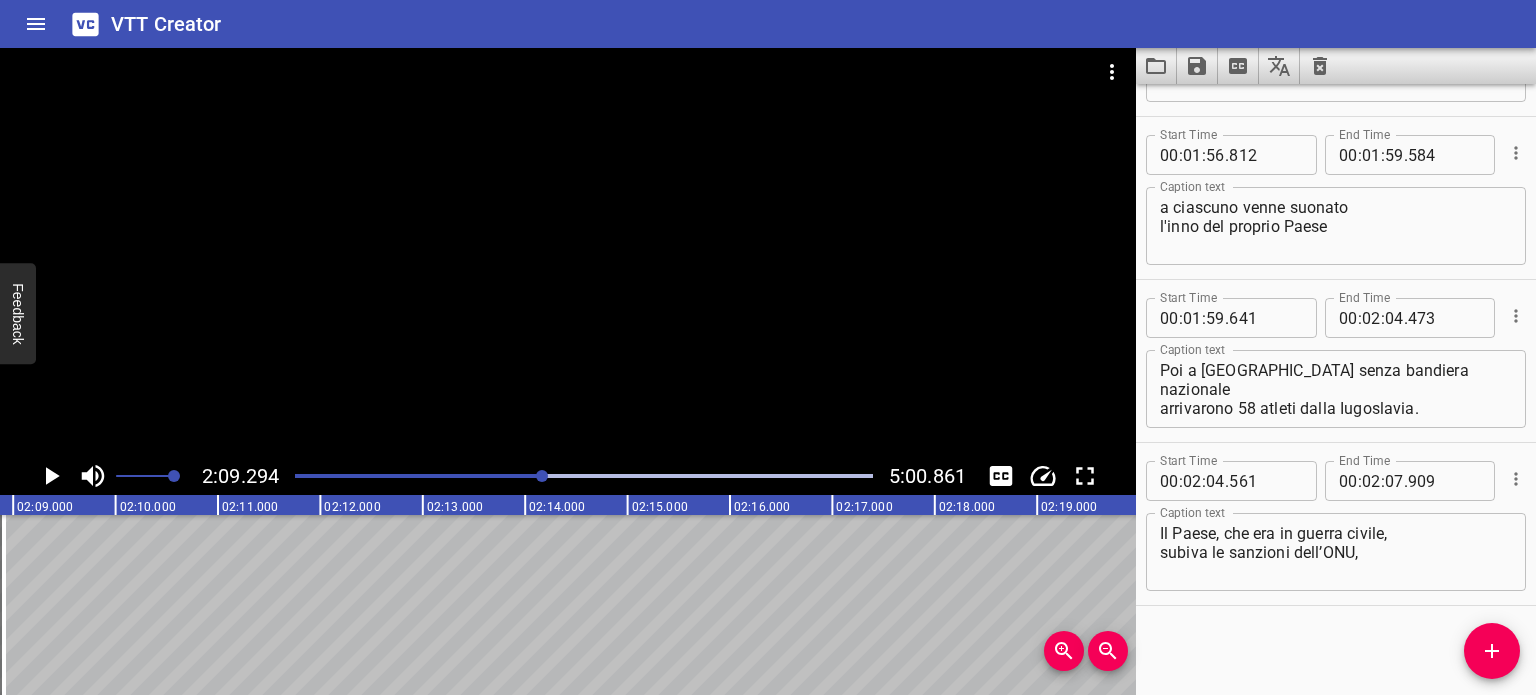 click at bounding box center (584, 476) 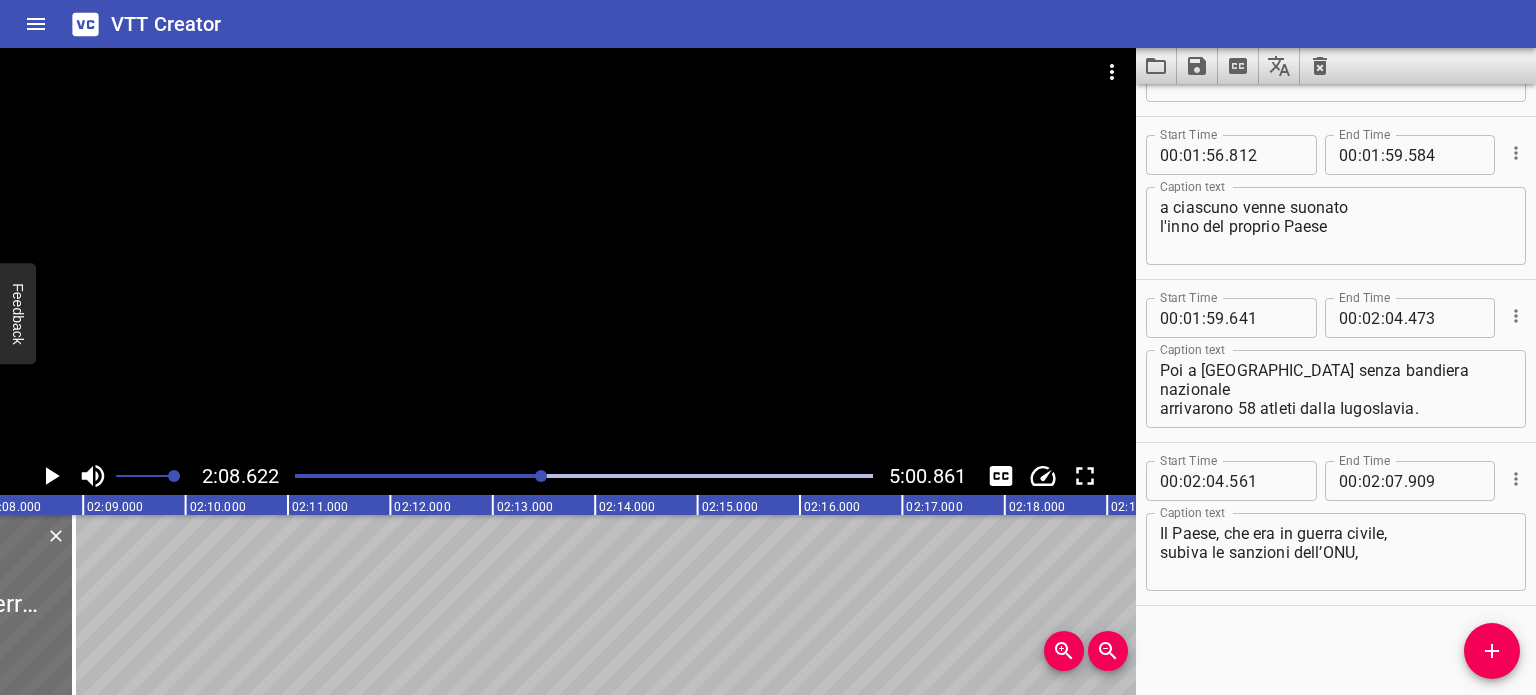 scroll, scrollTop: 0, scrollLeft: 13020, axis: horizontal 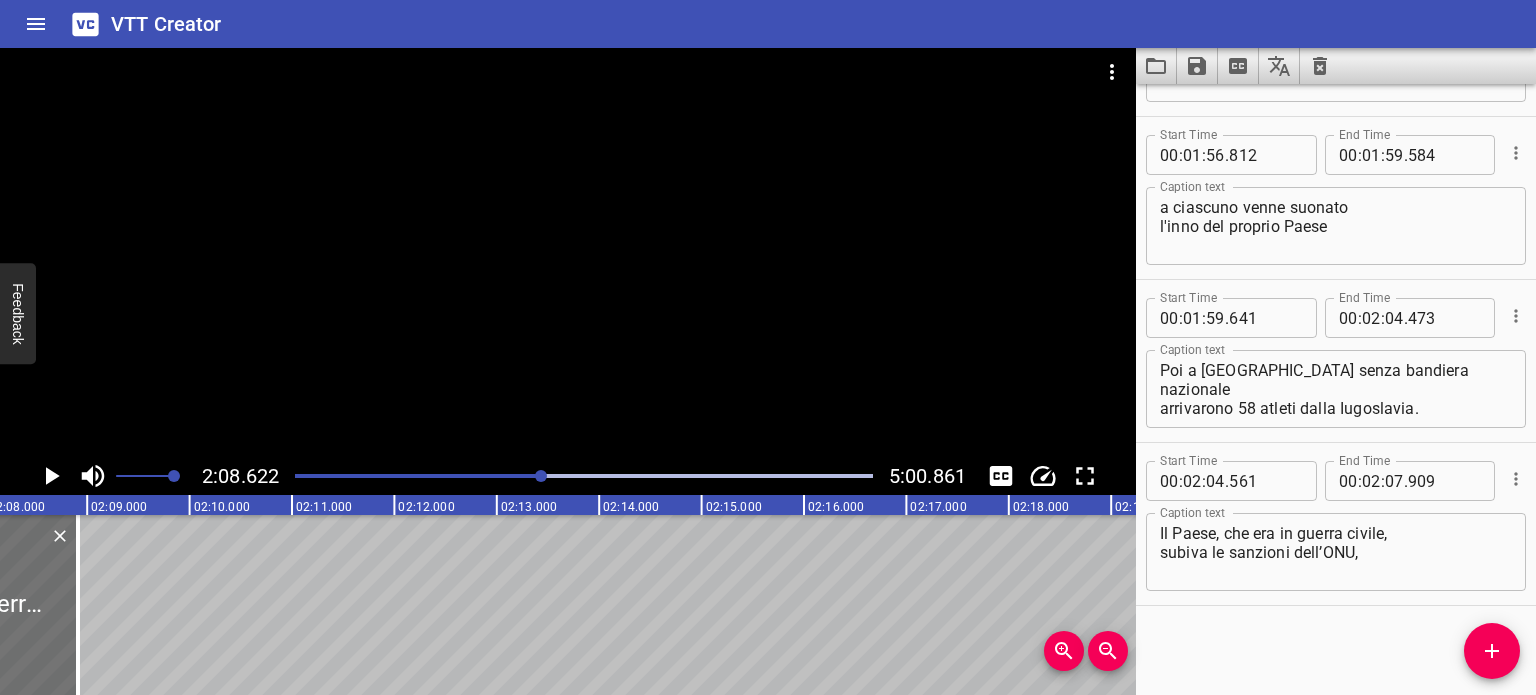 click at bounding box center [541, 476] 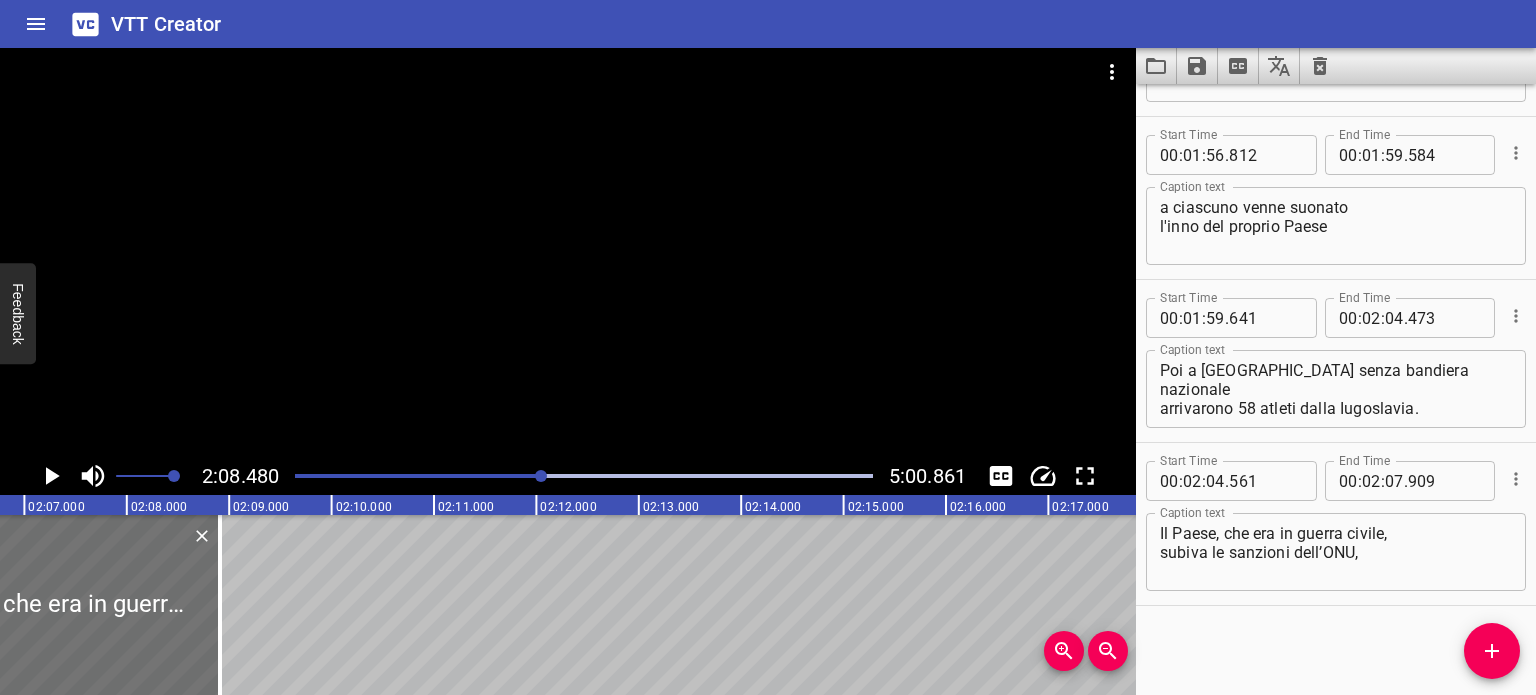 scroll, scrollTop: 0, scrollLeft: 12868, axis: horizontal 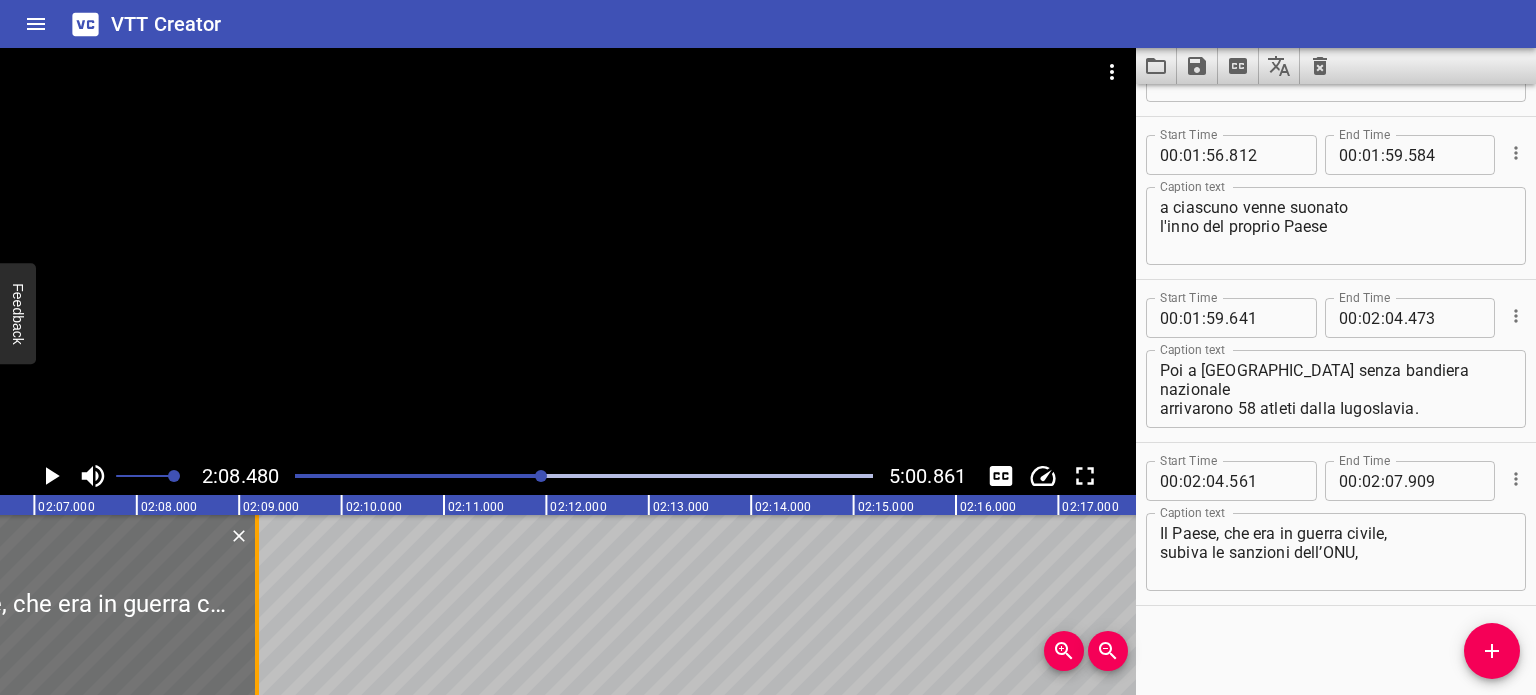 drag, startPoint x: 232, startPoint y: 595, endPoint x: 256, endPoint y: 600, distance: 24.5153 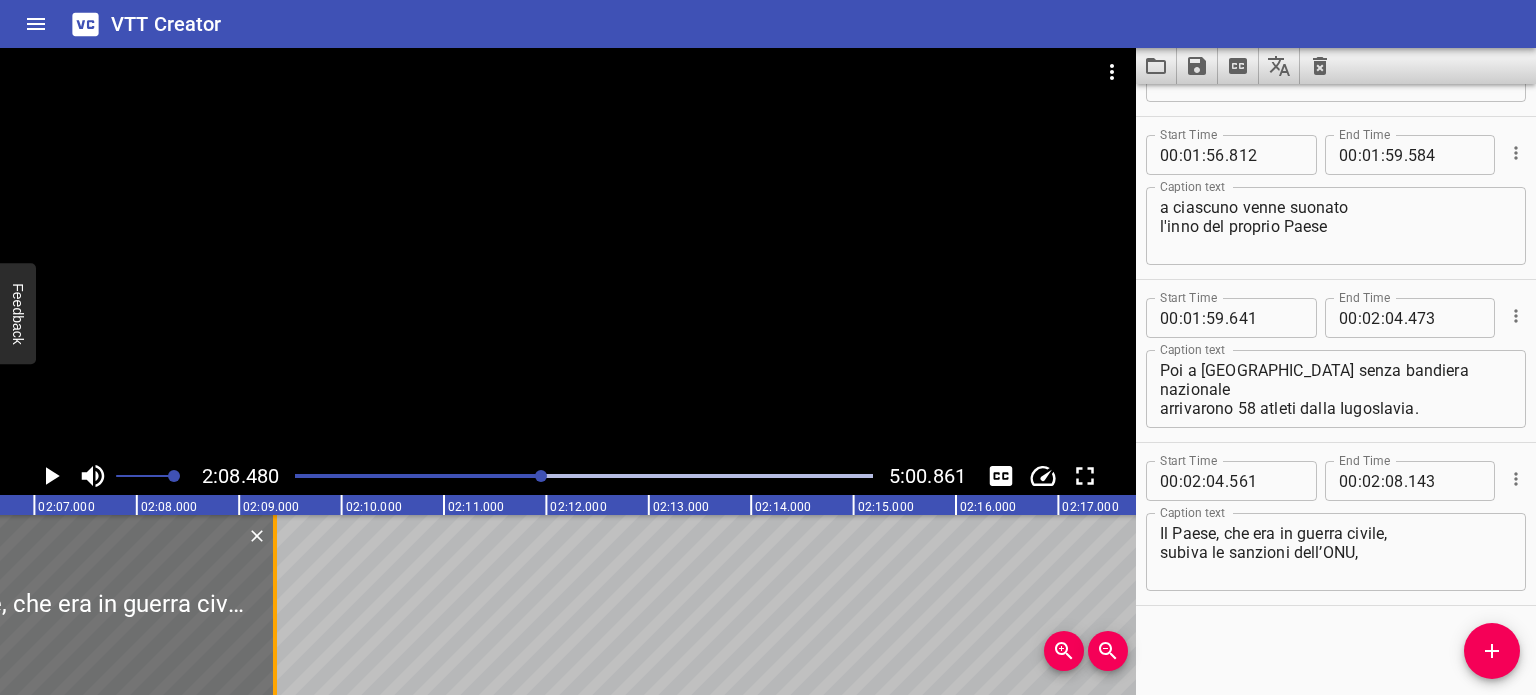 drag, startPoint x: 256, startPoint y: 600, endPoint x: 275, endPoint y: 606, distance: 19.924858 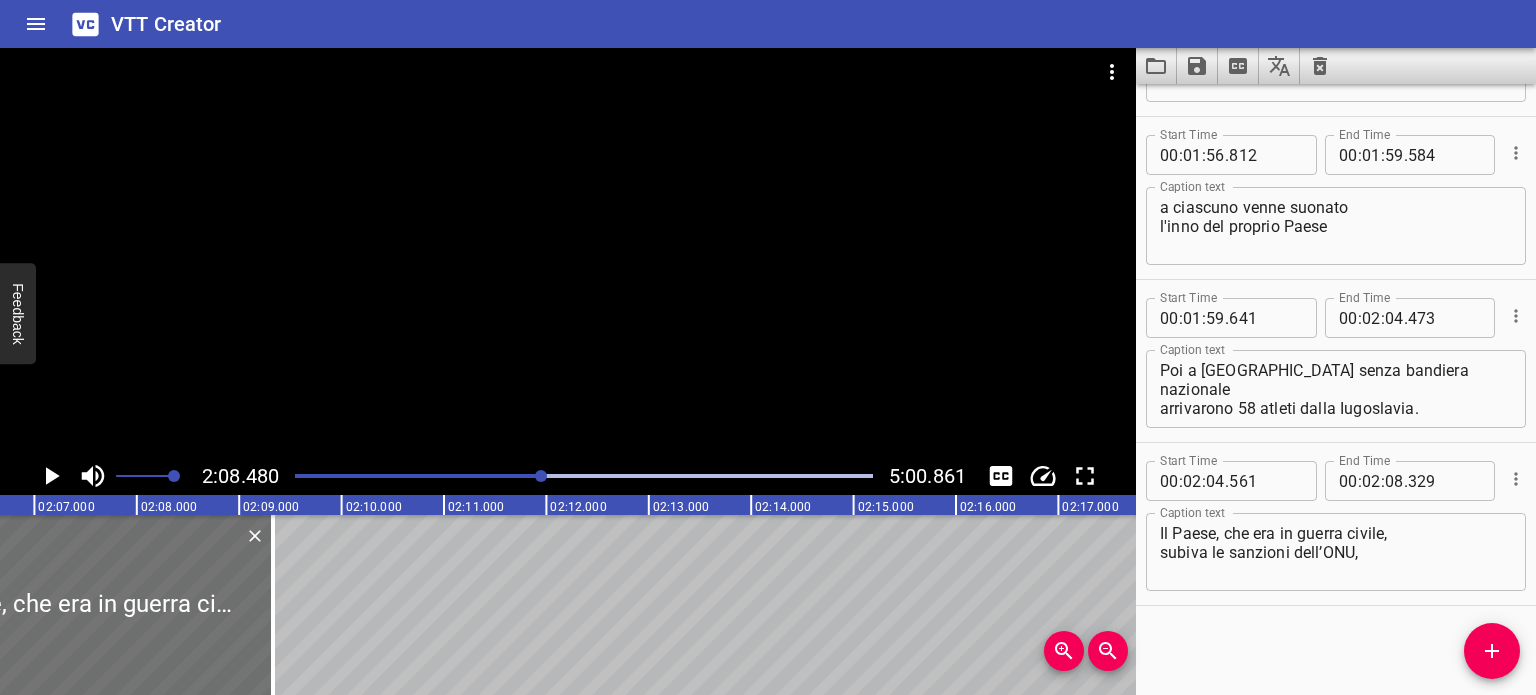 click at bounding box center [541, 476] 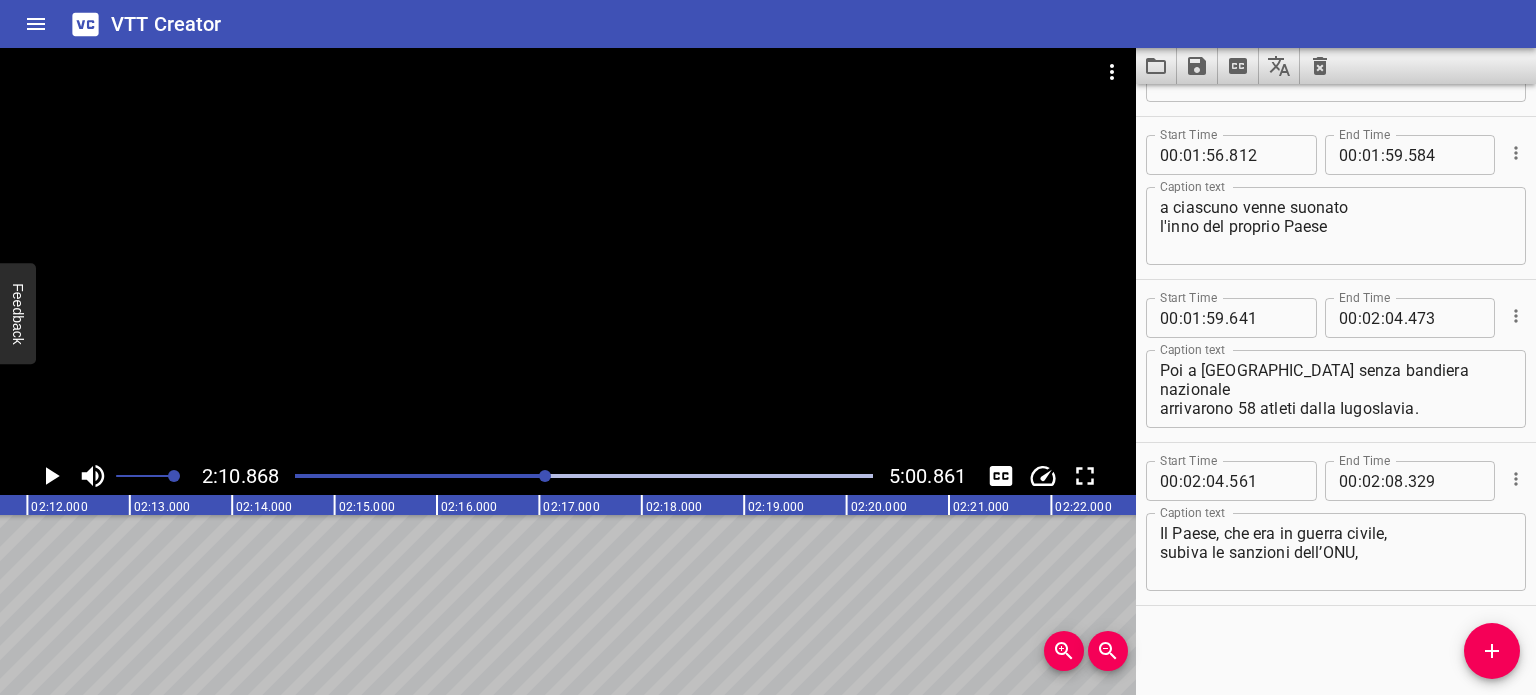 scroll, scrollTop: 0, scrollLeft: 13400, axis: horizontal 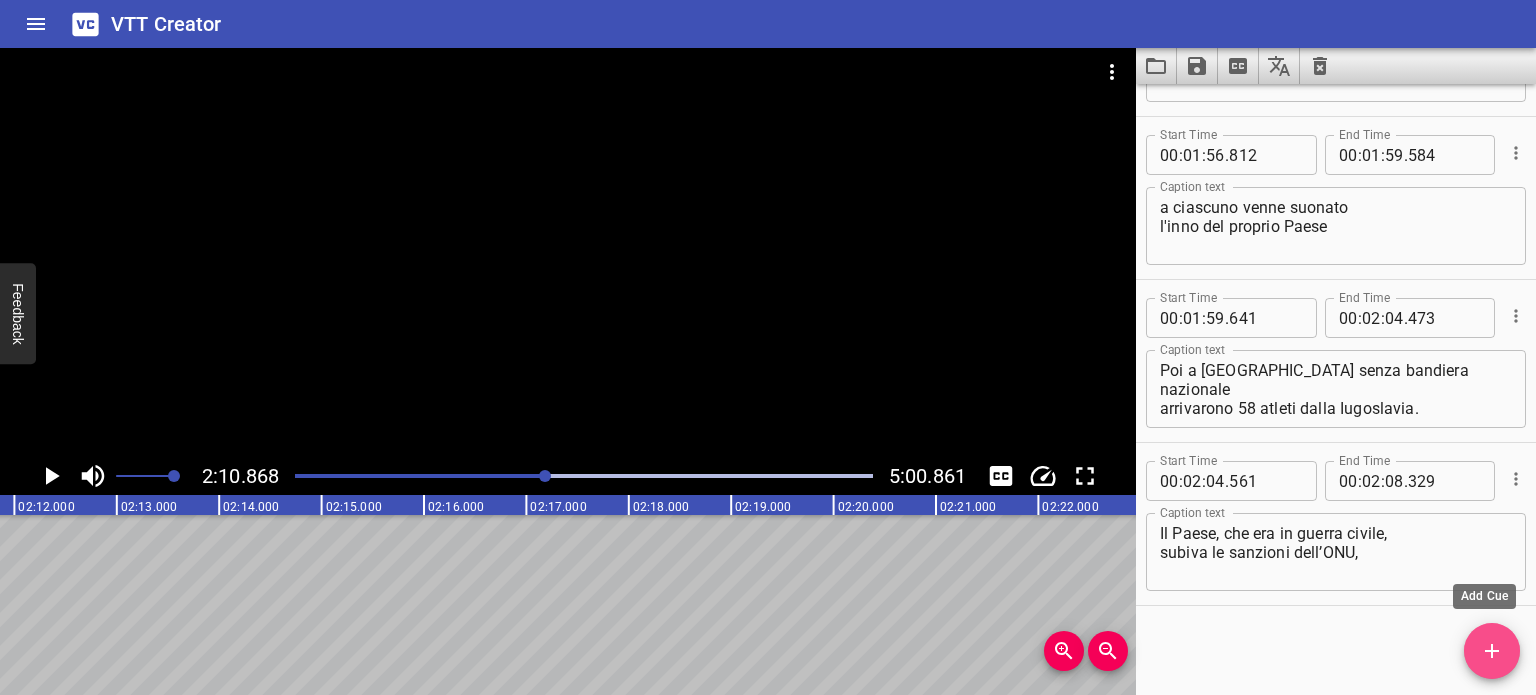 click at bounding box center (1492, 651) 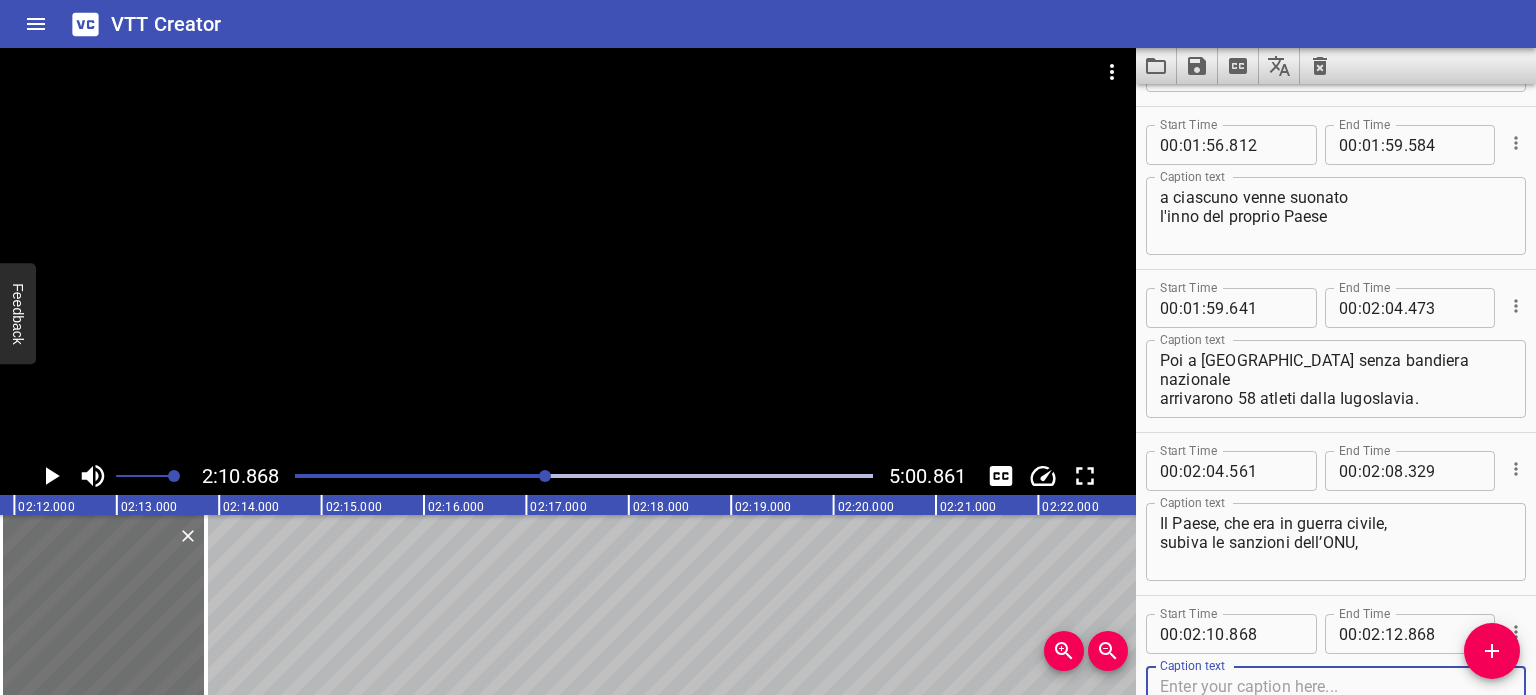 scroll, scrollTop: 4498, scrollLeft: 0, axis: vertical 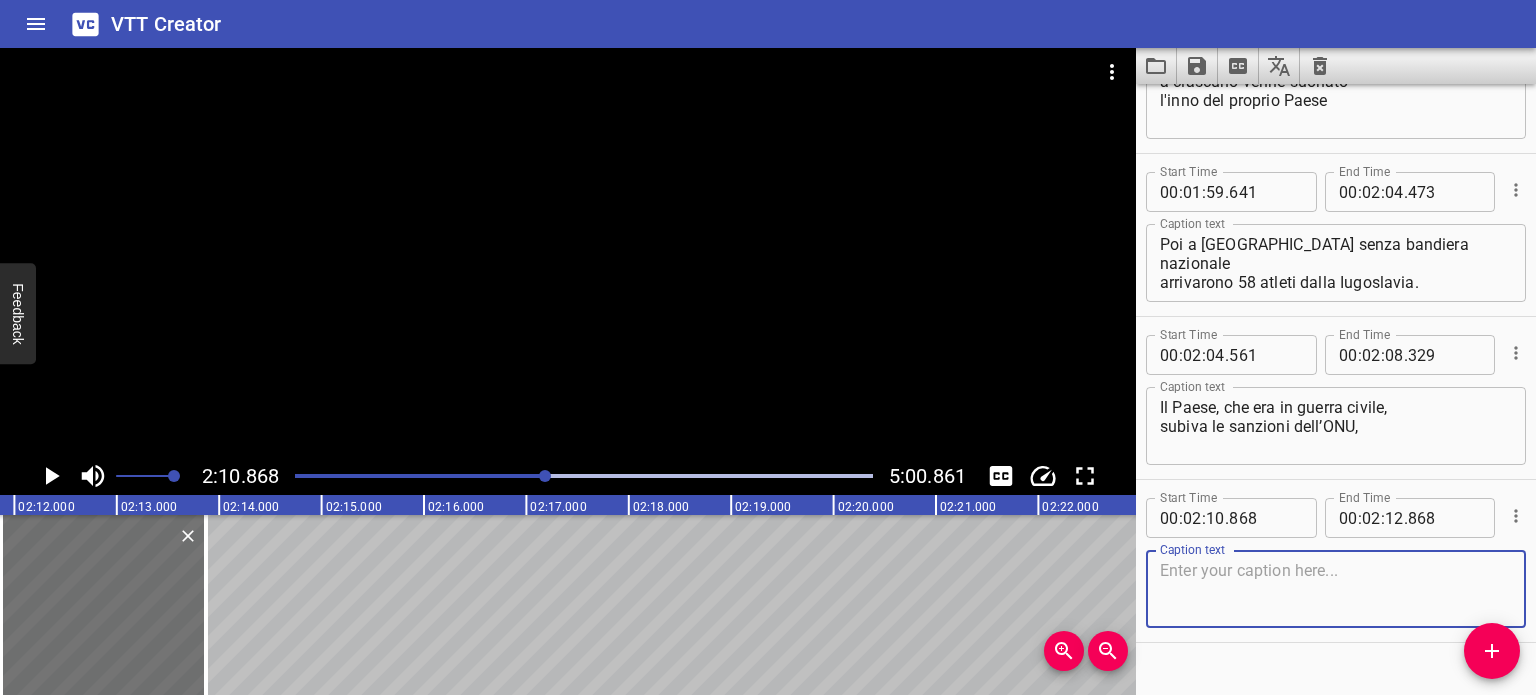 click at bounding box center [1336, 589] 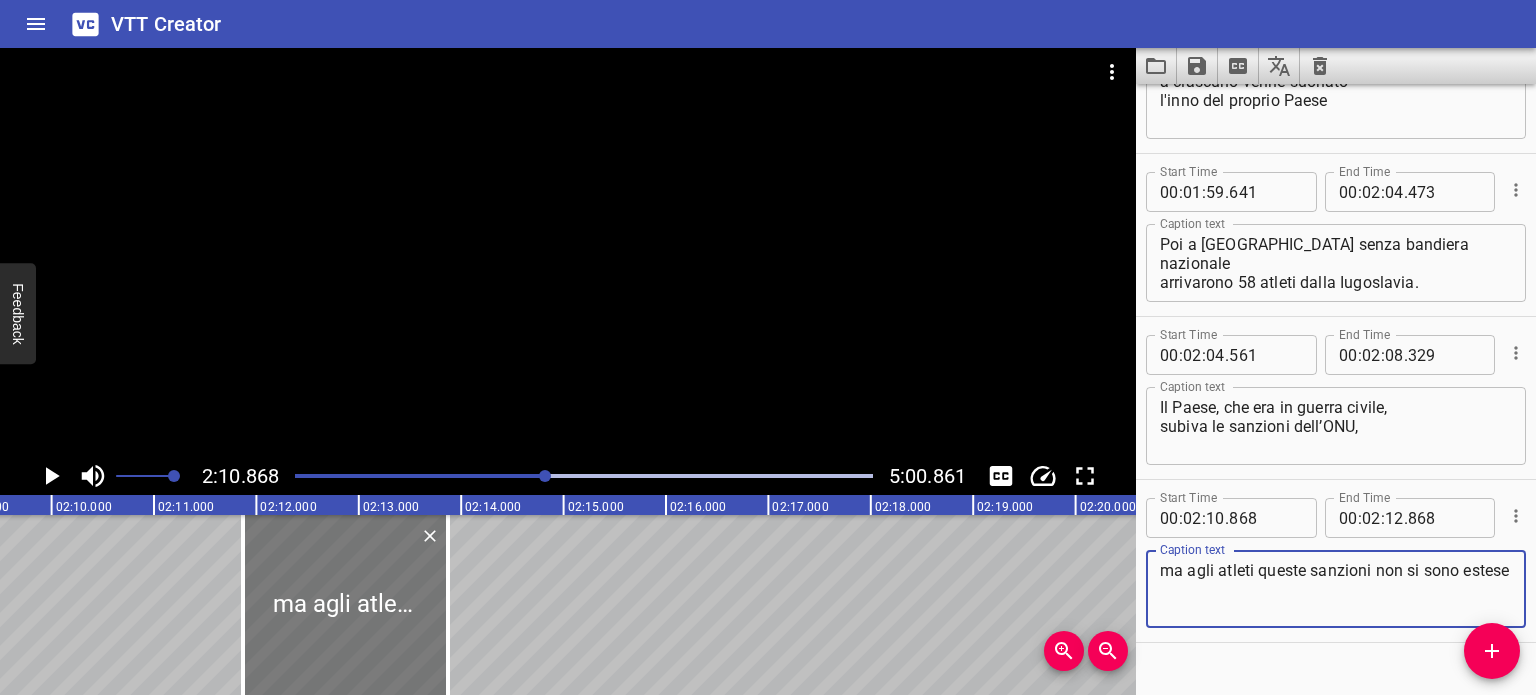 scroll, scrollTop: 0, scrollLeft: 12890, axis: horizontal 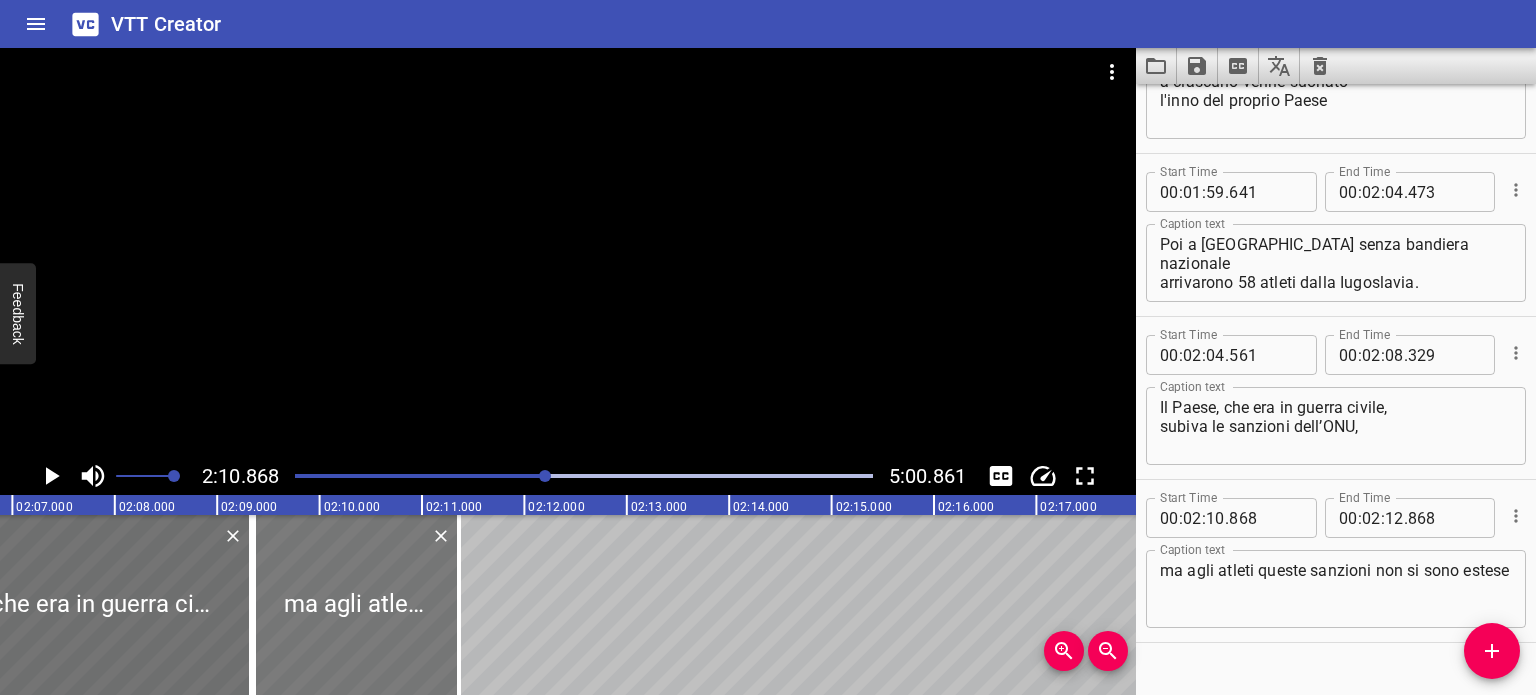 drag, startPoint x: 557, startPoint y: 584, endPoint x: 301, endPoint y: 591, distance: 256.09567 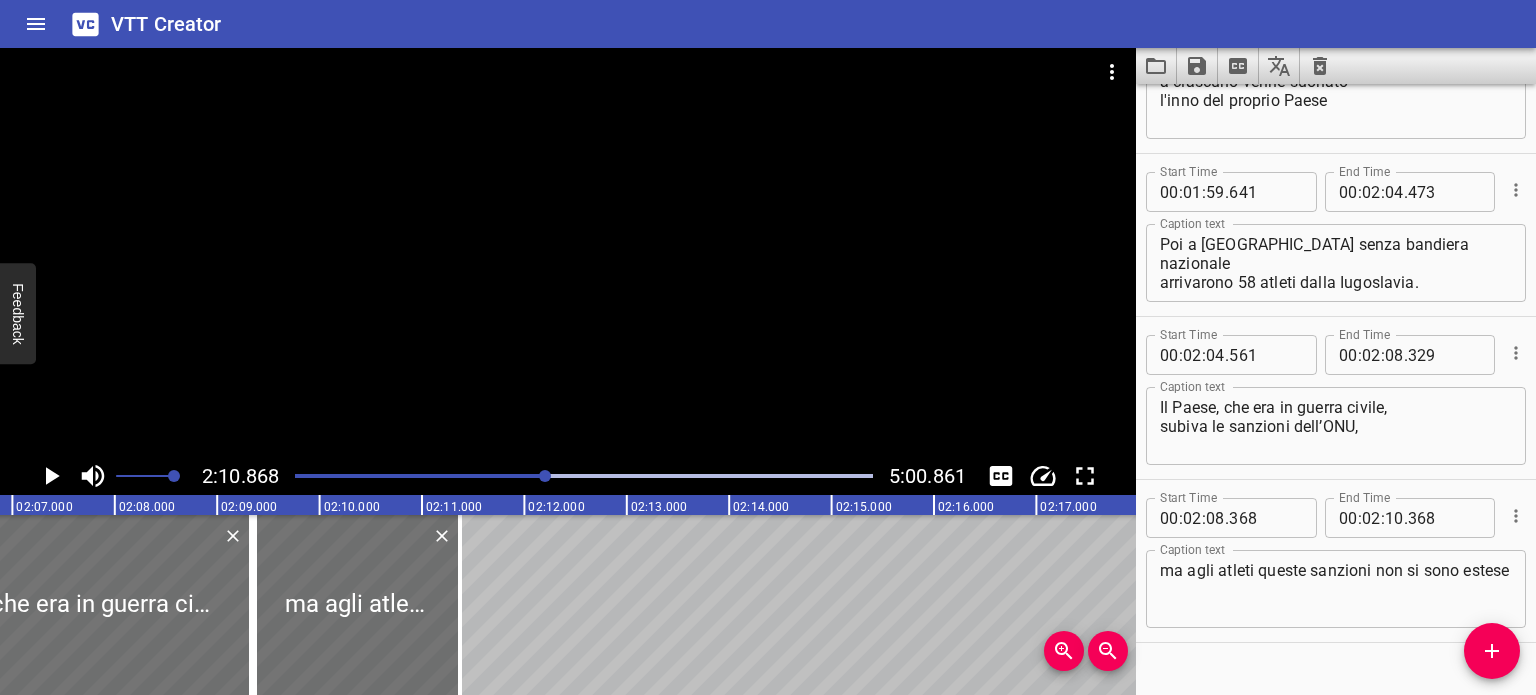 click at bounding box center (258, 476) 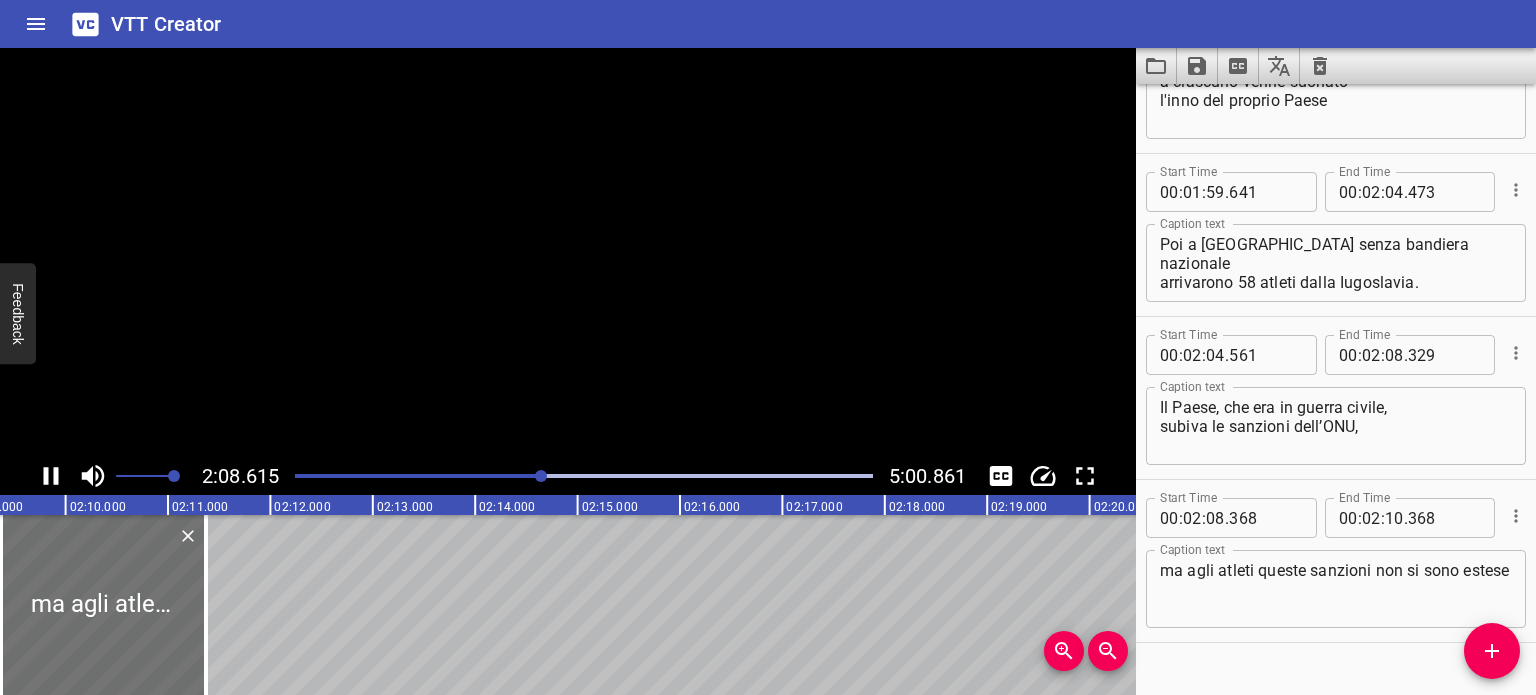 scroll, scrollTop: 0, scrollLeft: 13170, axis: horizontal 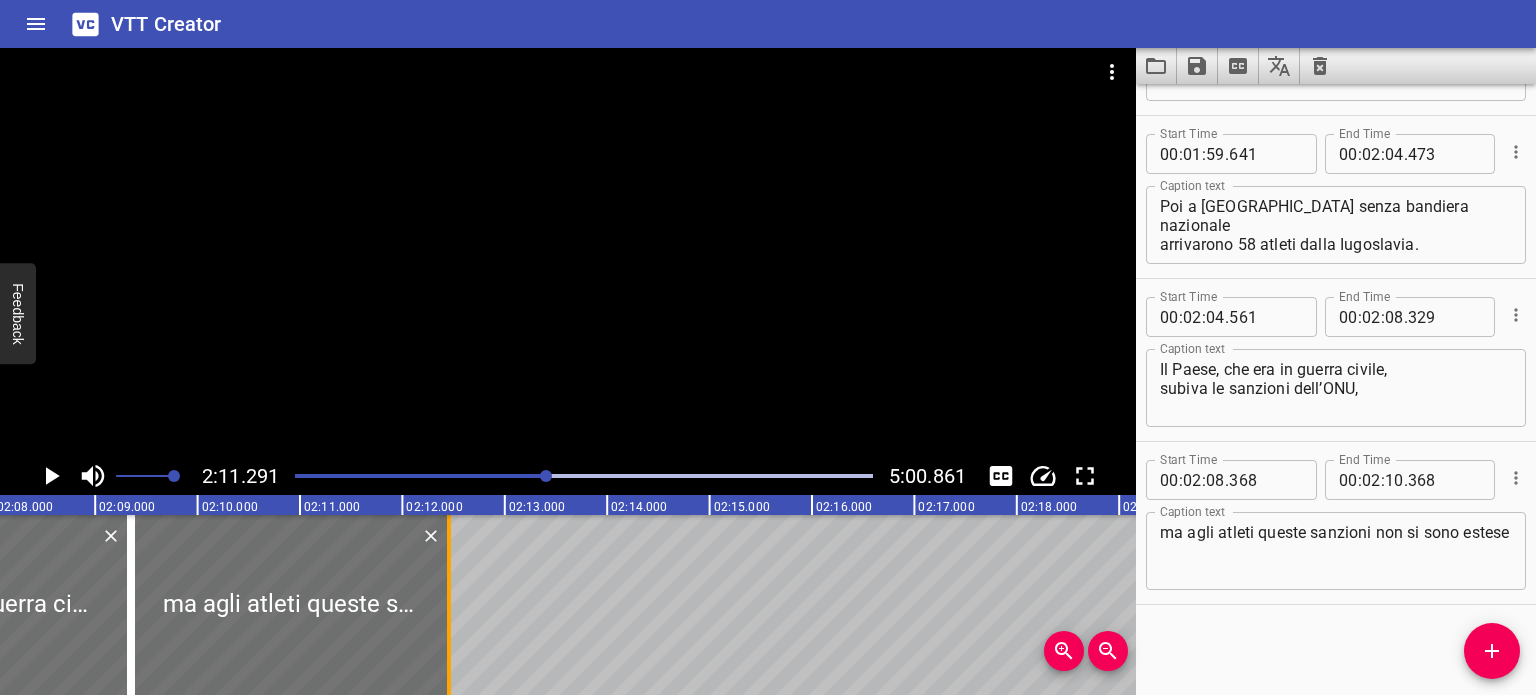drag, startPoint x: 337, startPoint y: 581, endPoint x: 445, endPoint y: 602, distance: 110.02273 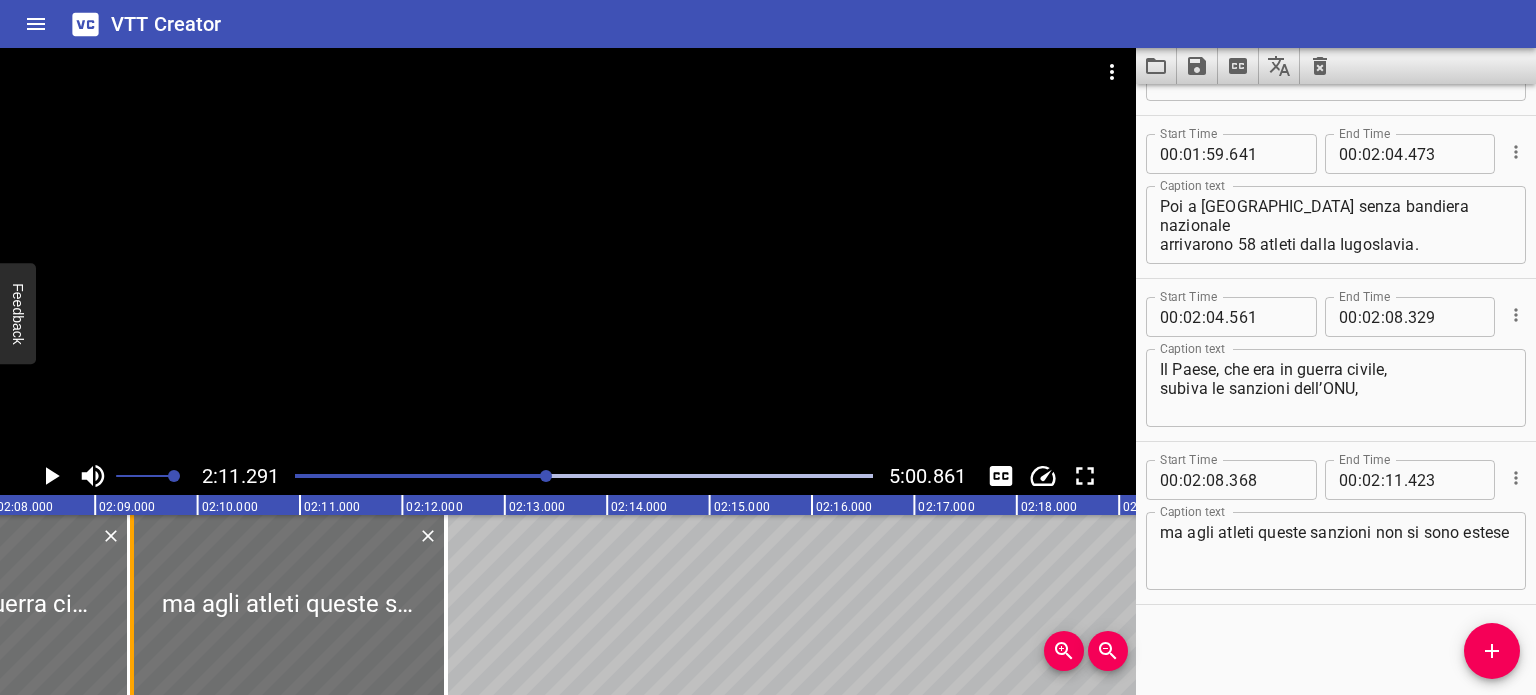click at bounding box center [132, 605] 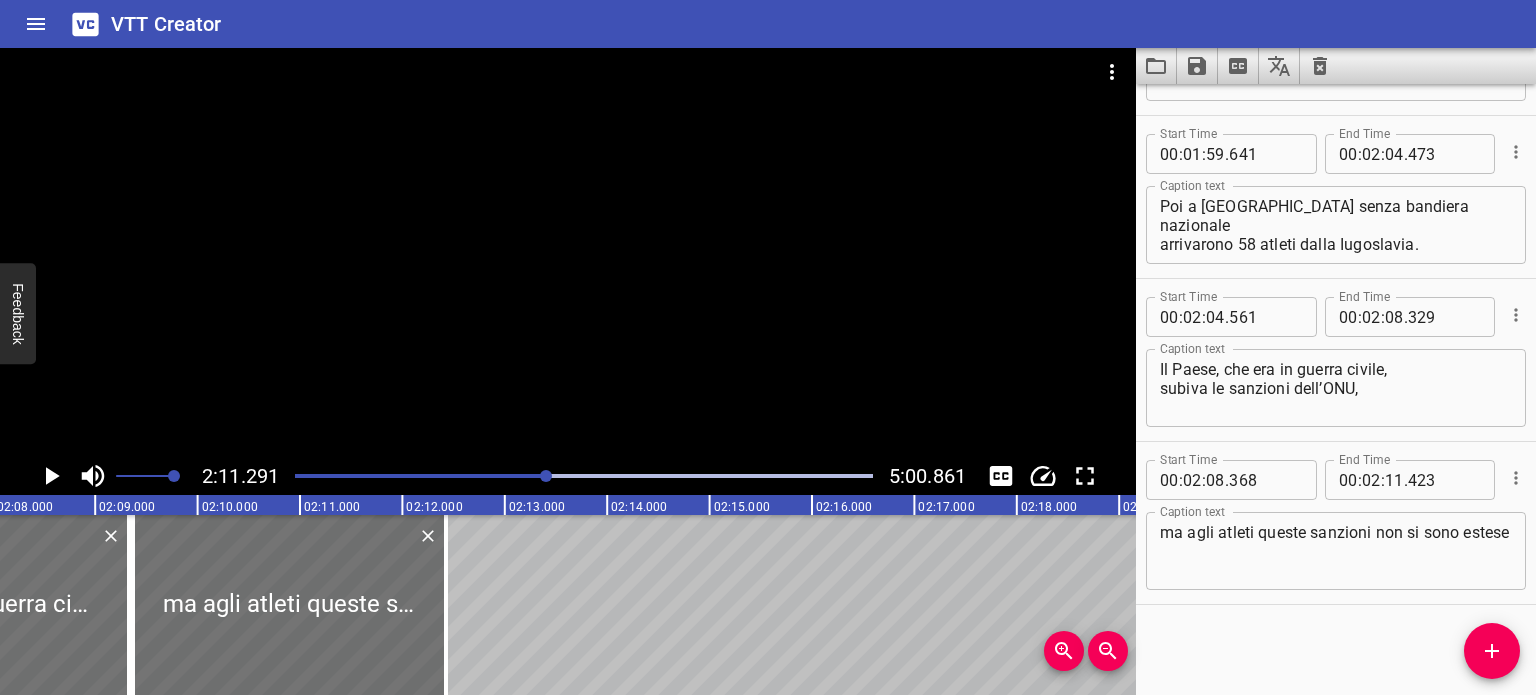 click at bounding box center (584, 476) 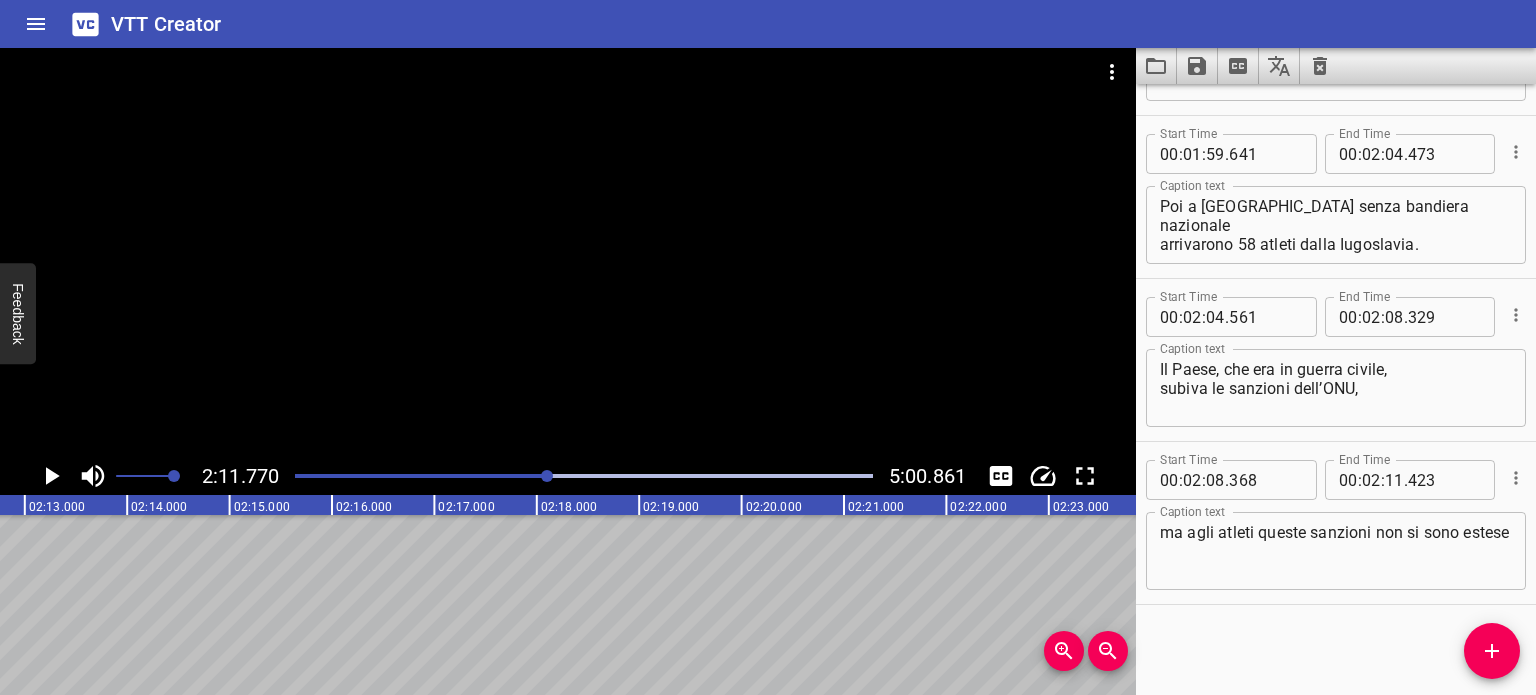 scroll, scrollTop: 0, scrollLeft: 13211, axis: horizontal 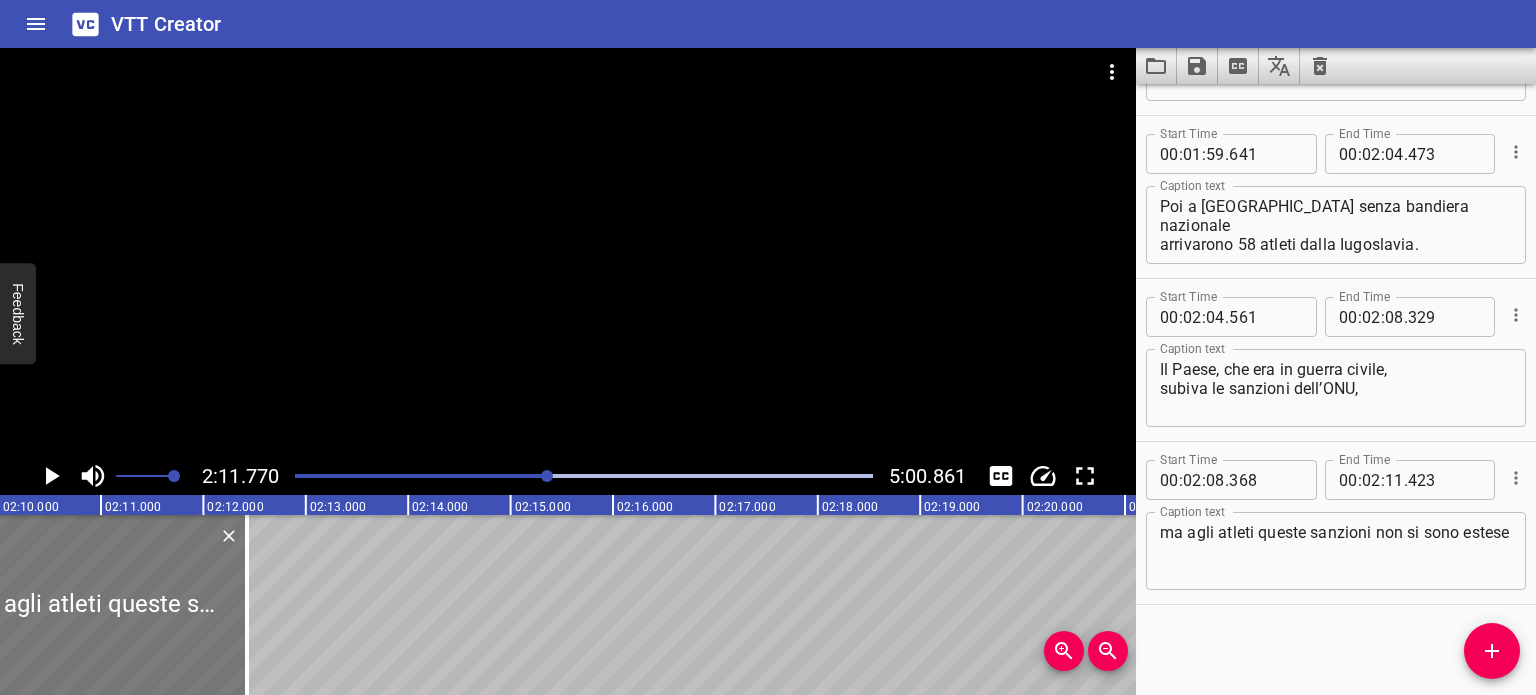 click at bounding box center [90, 605] 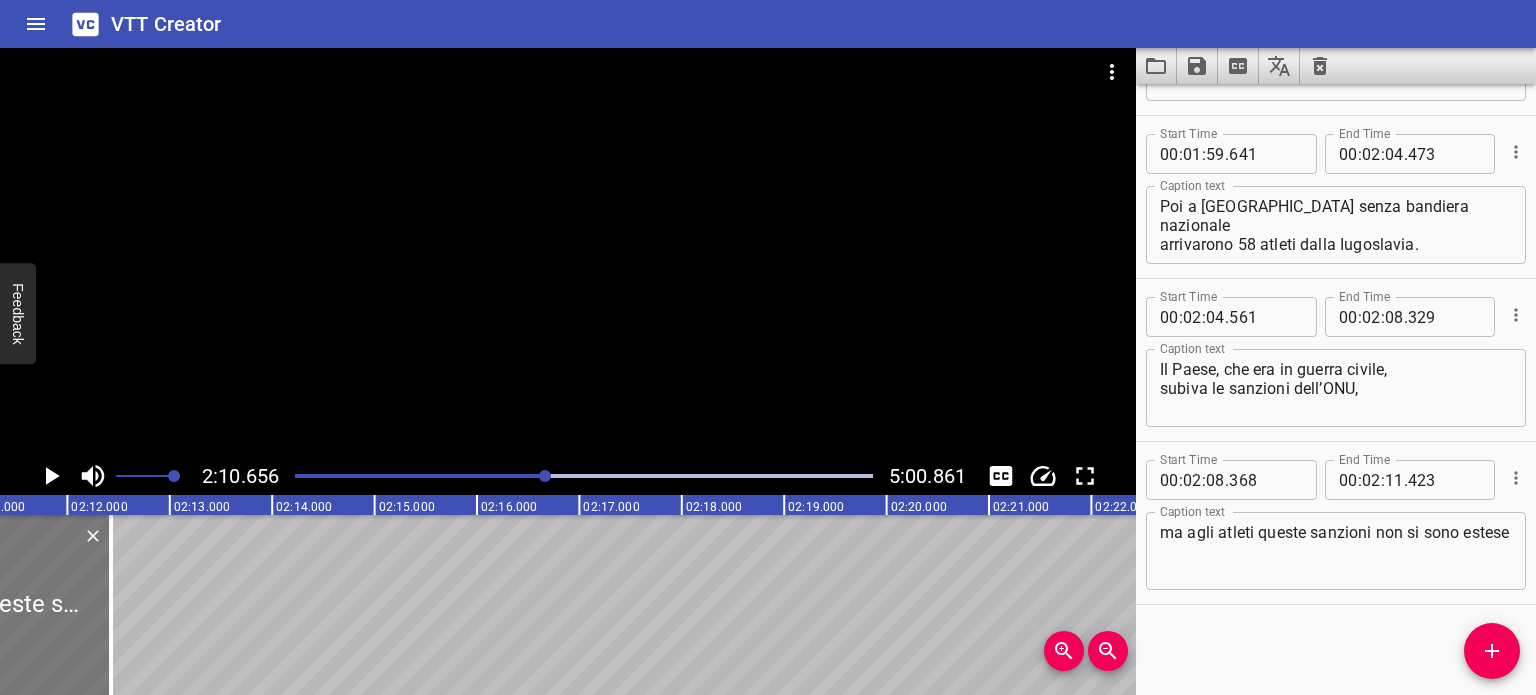 scroll, scrollTop: 0, scrollLeft: 13379, axis: horizontal 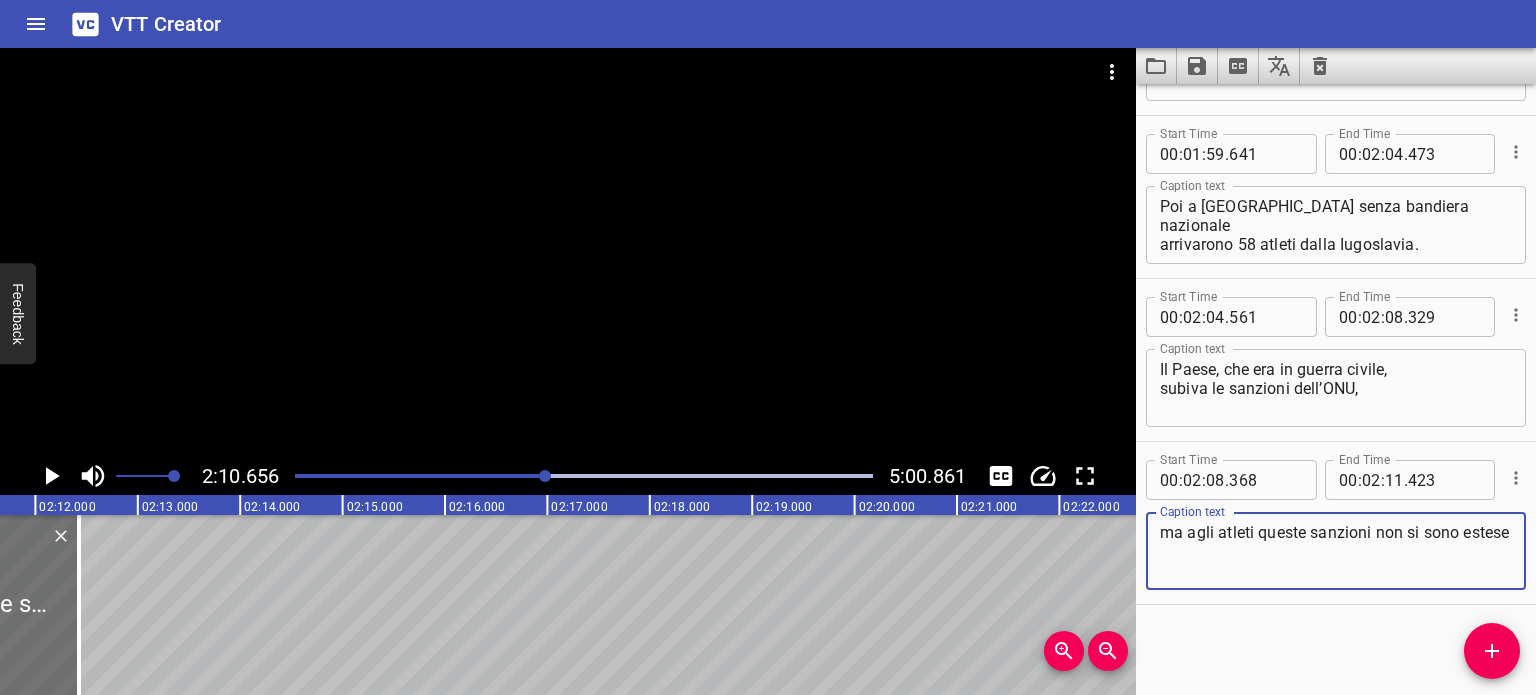 click on "ma agli atleti queste sanzioni non si sono estese" at bounding box center [1336, 551] 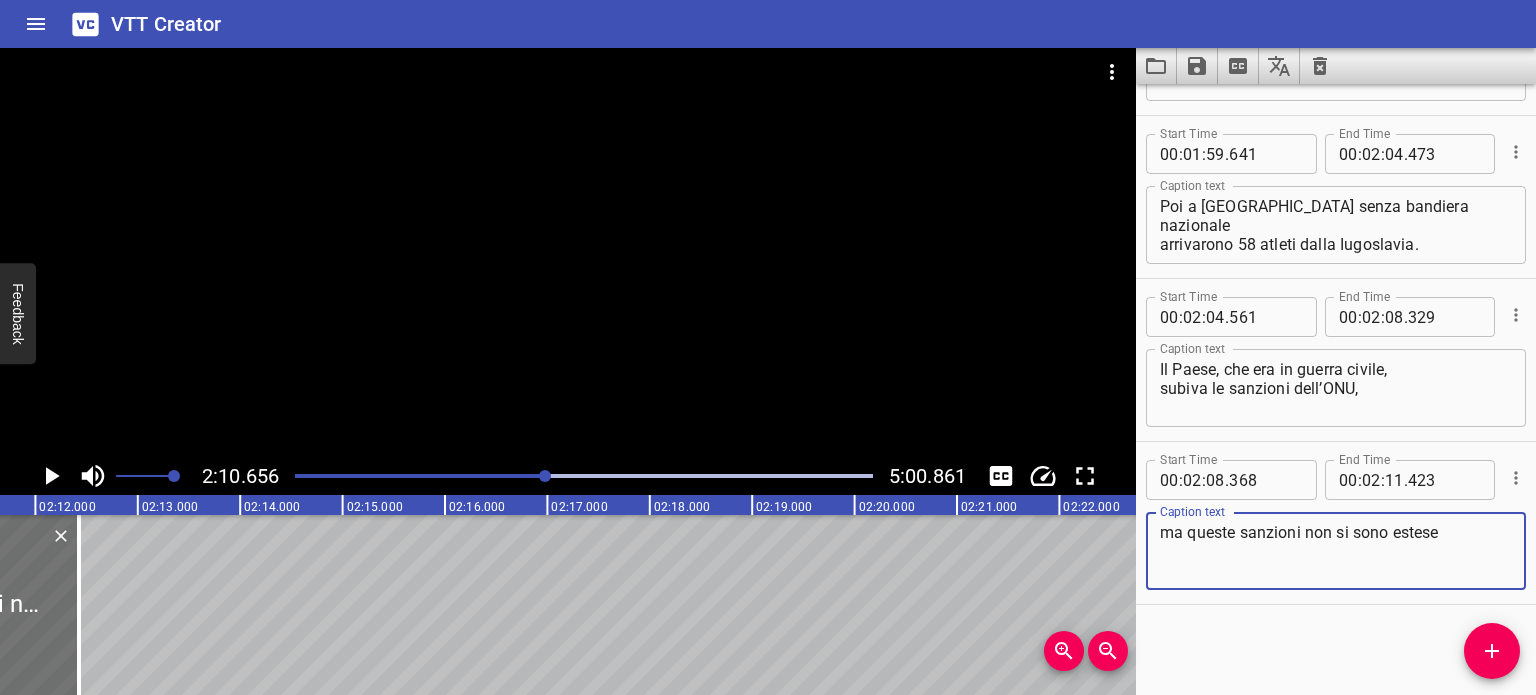 click on "ma queste sanzioni non si sono estese" at bounding box center (1336, 551) 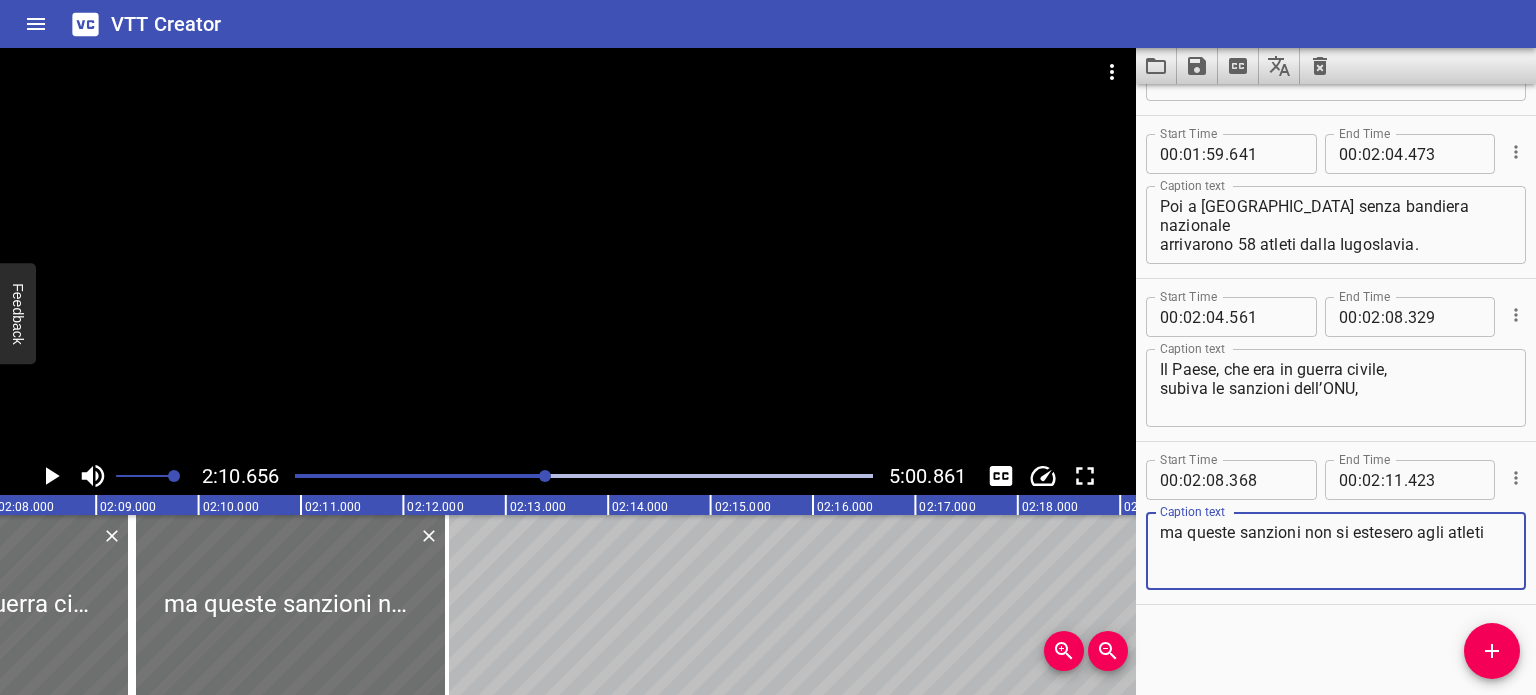 scroll, scrollTop: 0, scrollLeft: 13010, axis: horizontal 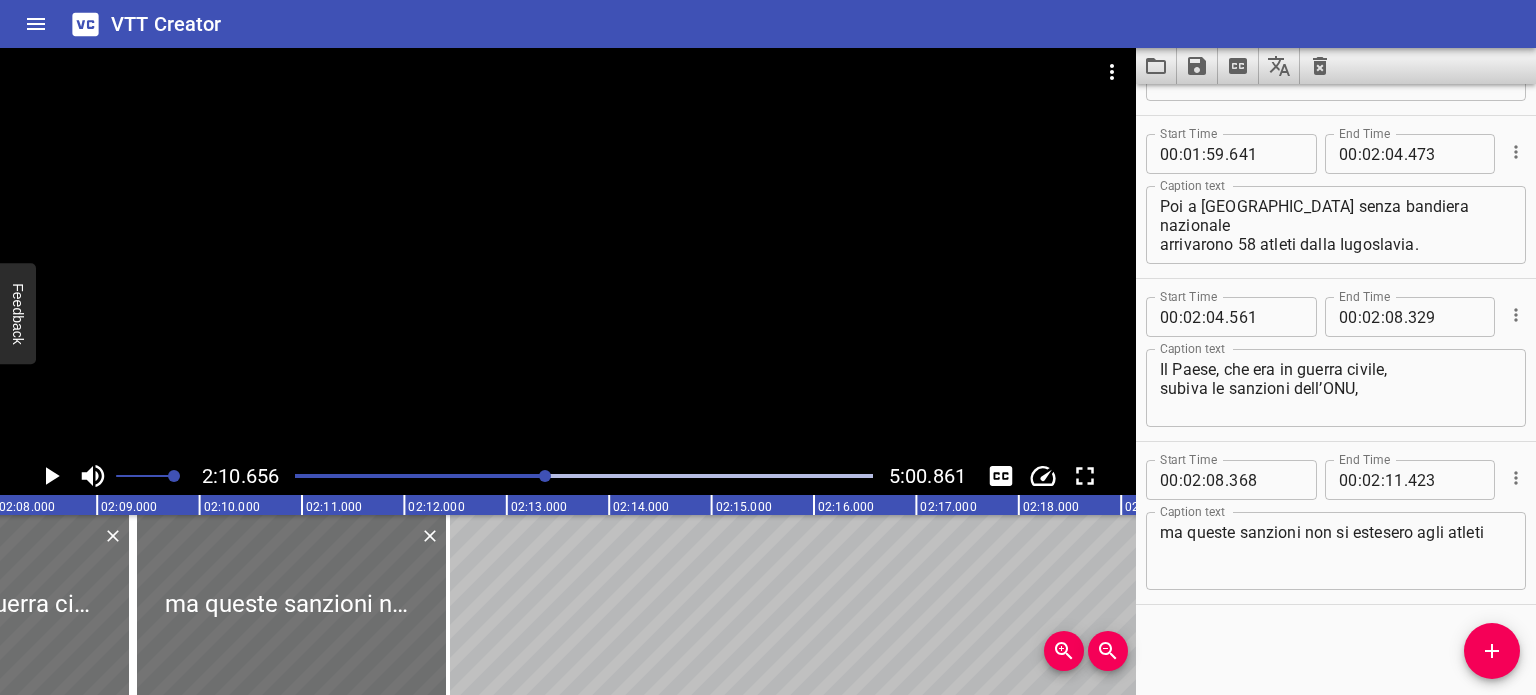 click at bounding box center (257, 476) 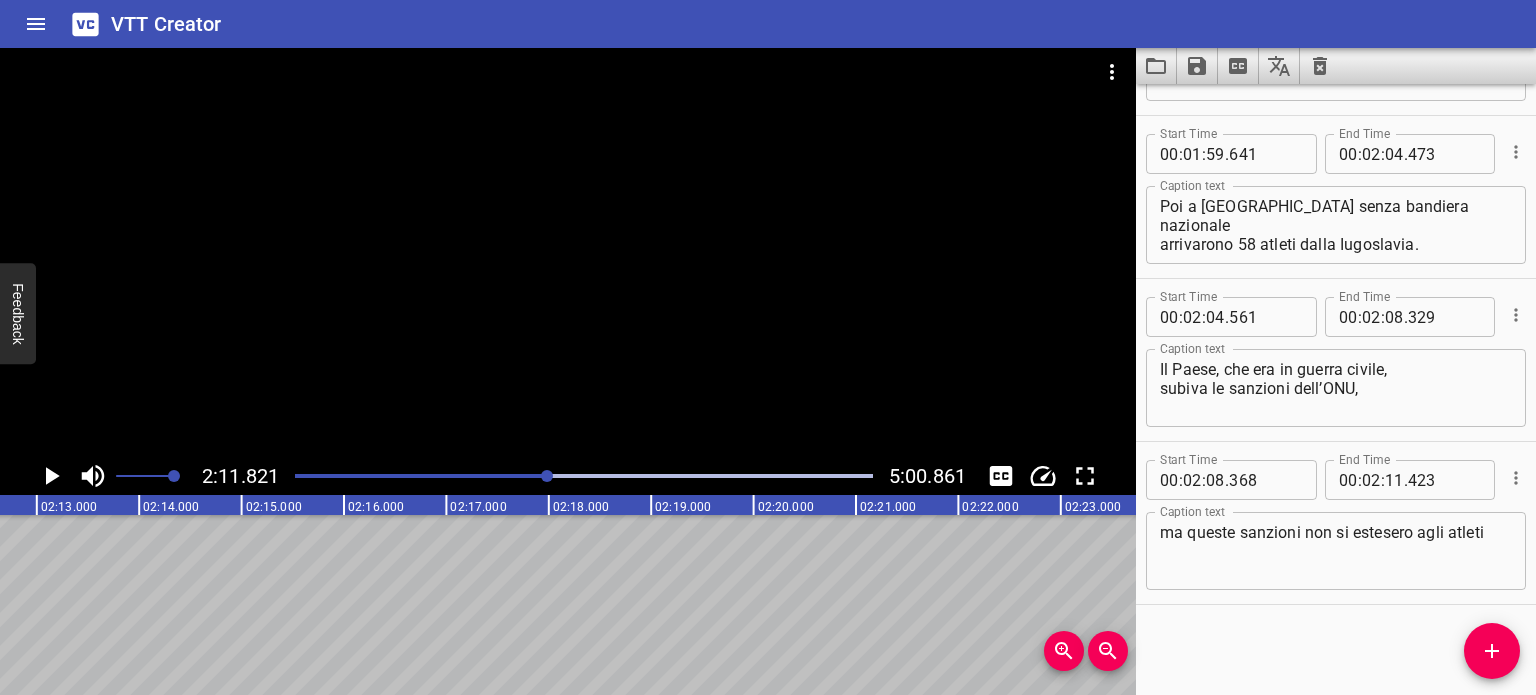 scroll, scrollTop: 0, scrollLeft: 13498, axis: horizontal 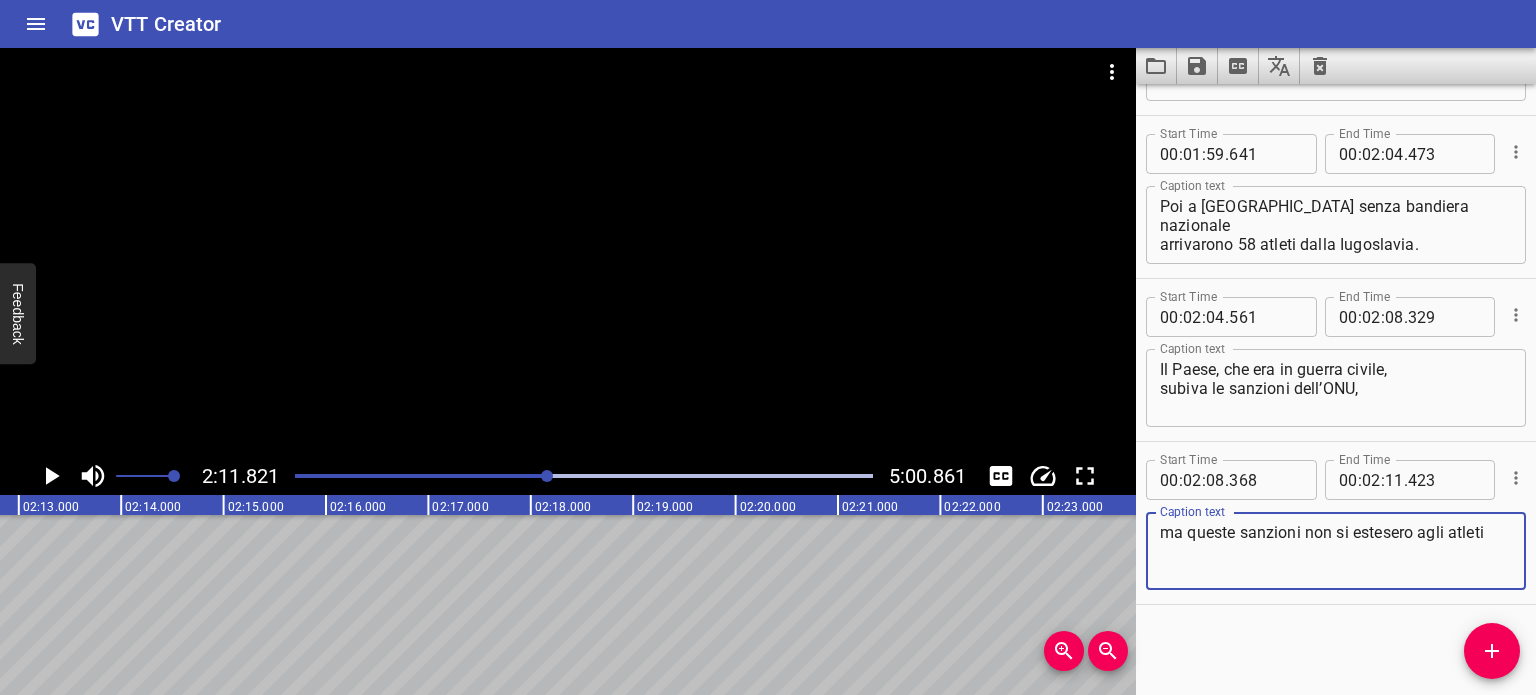 click on "ma queste sanzioni non si estesero agli atleti" at bounding box center (1336, 551) 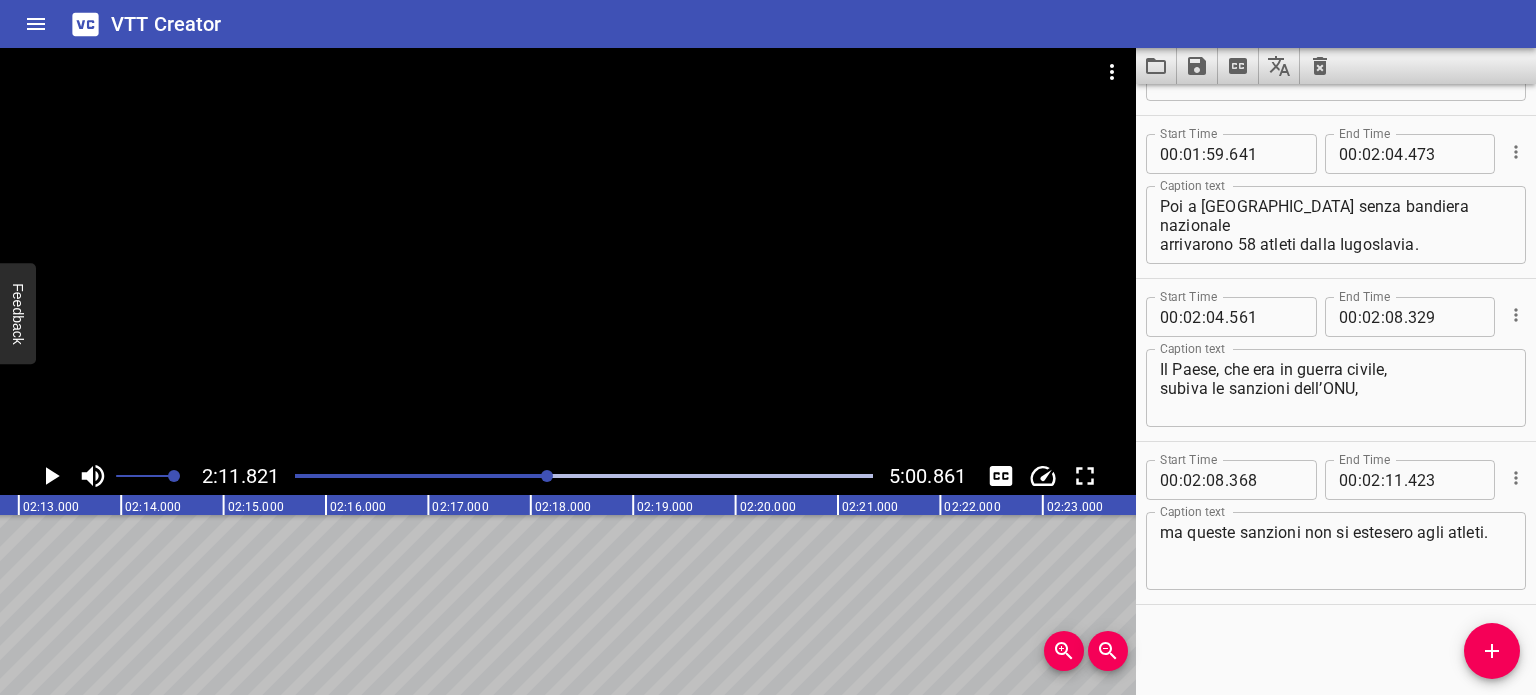 click at bounding box center (568, 252) 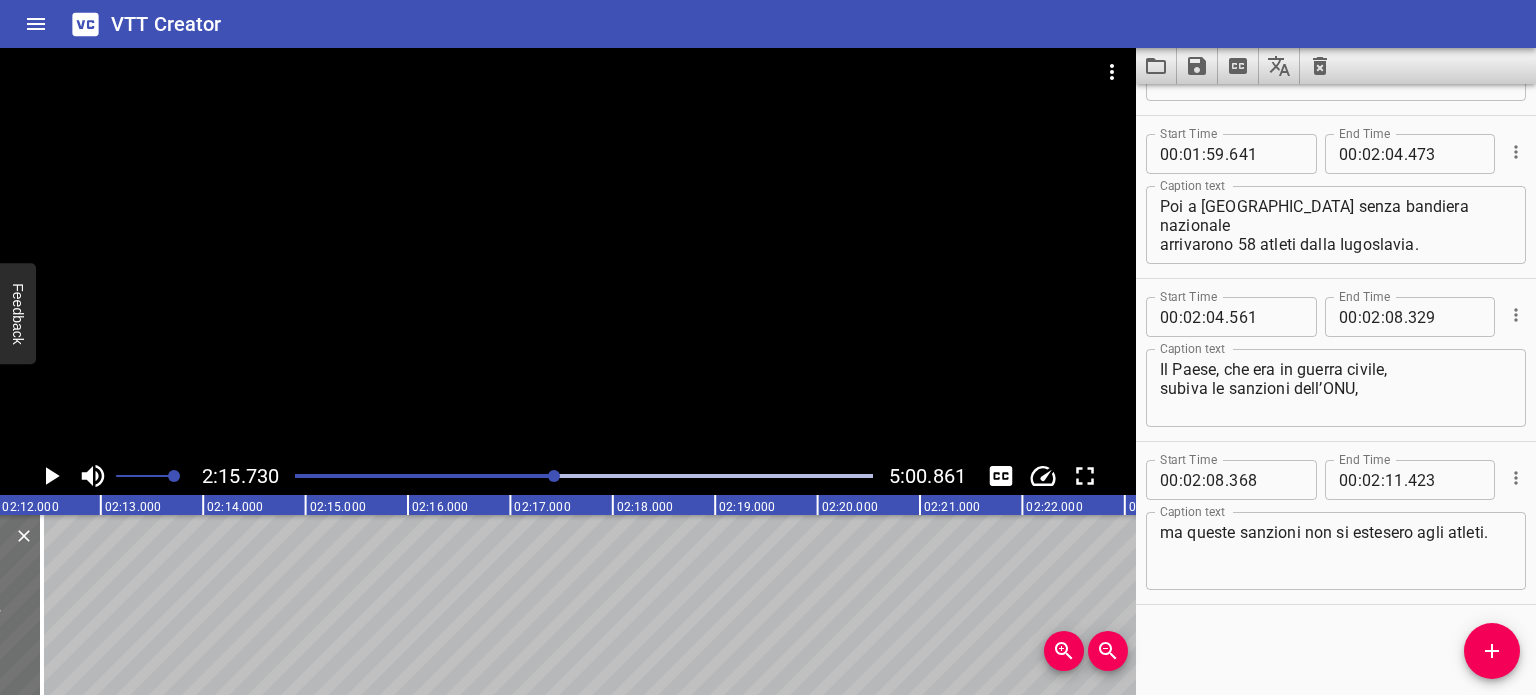 scroll, scrollTop: 0, scrollLeft: 13414, axis: horizontal 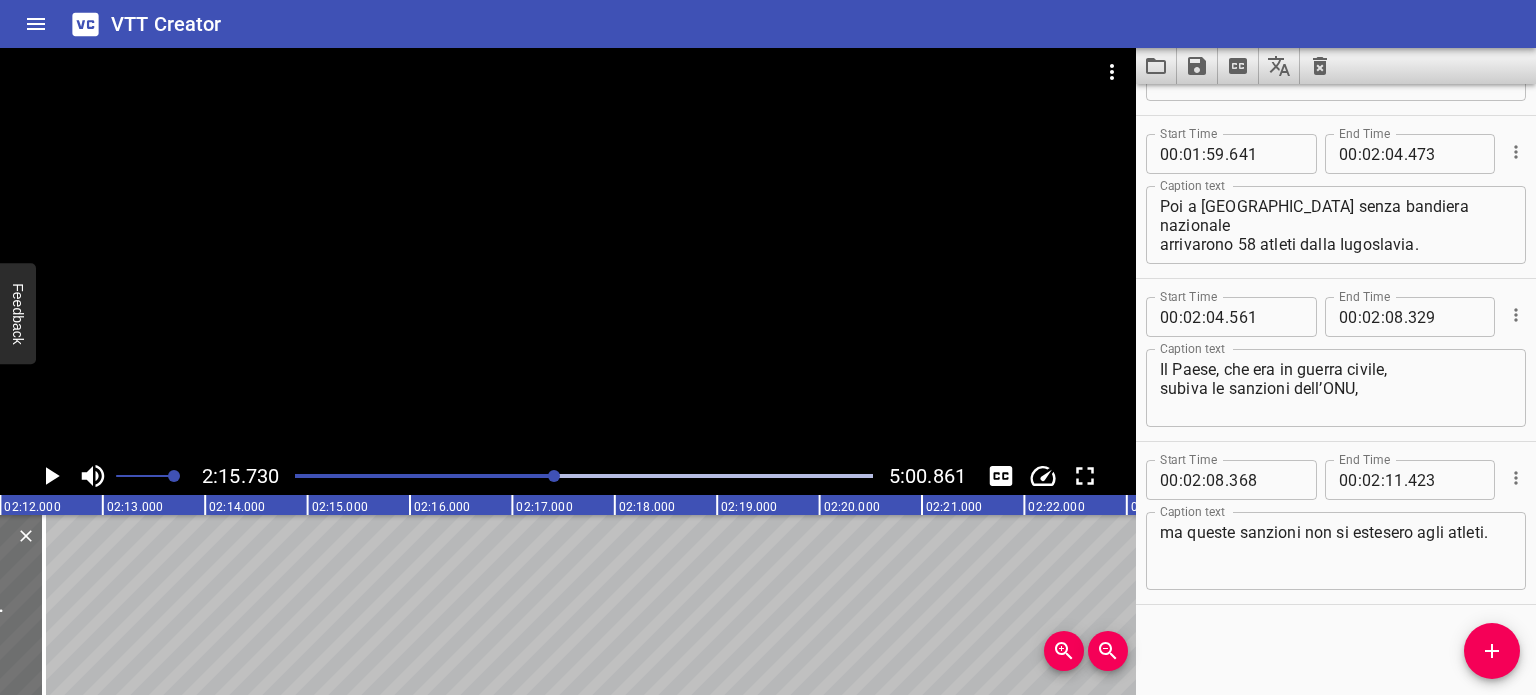 click at bounding box center [267, 476] 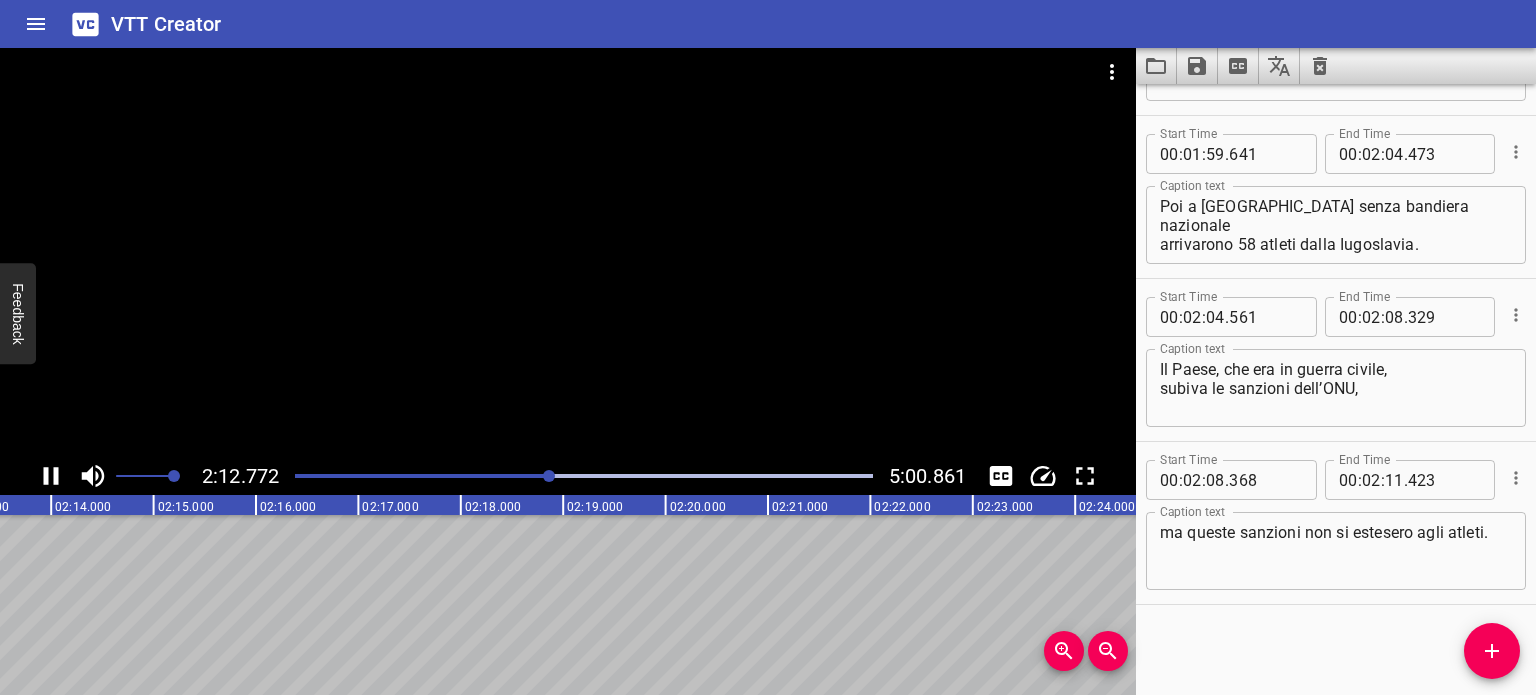 click at bounding box center (584, 476) 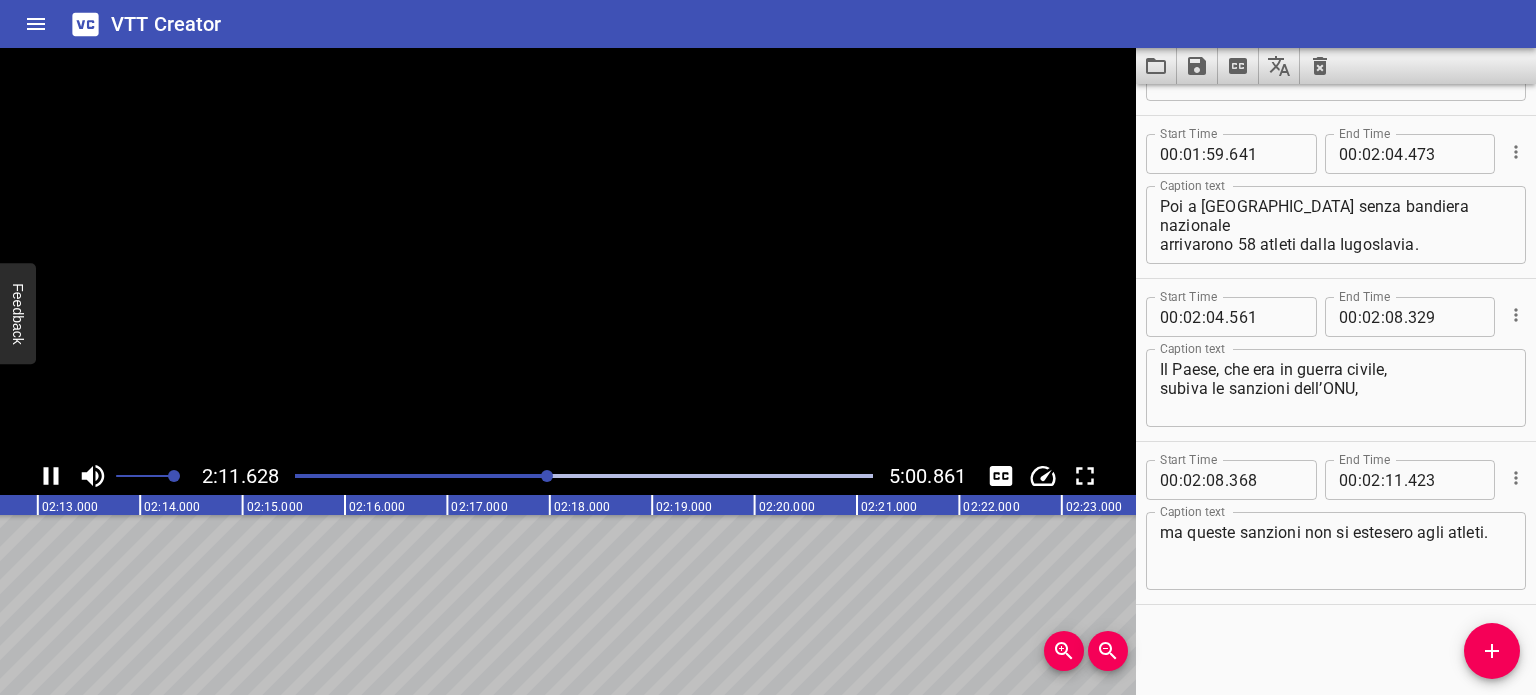 scroll, scrollTop: 0, scrollLeft: 13500, axis: horizontal 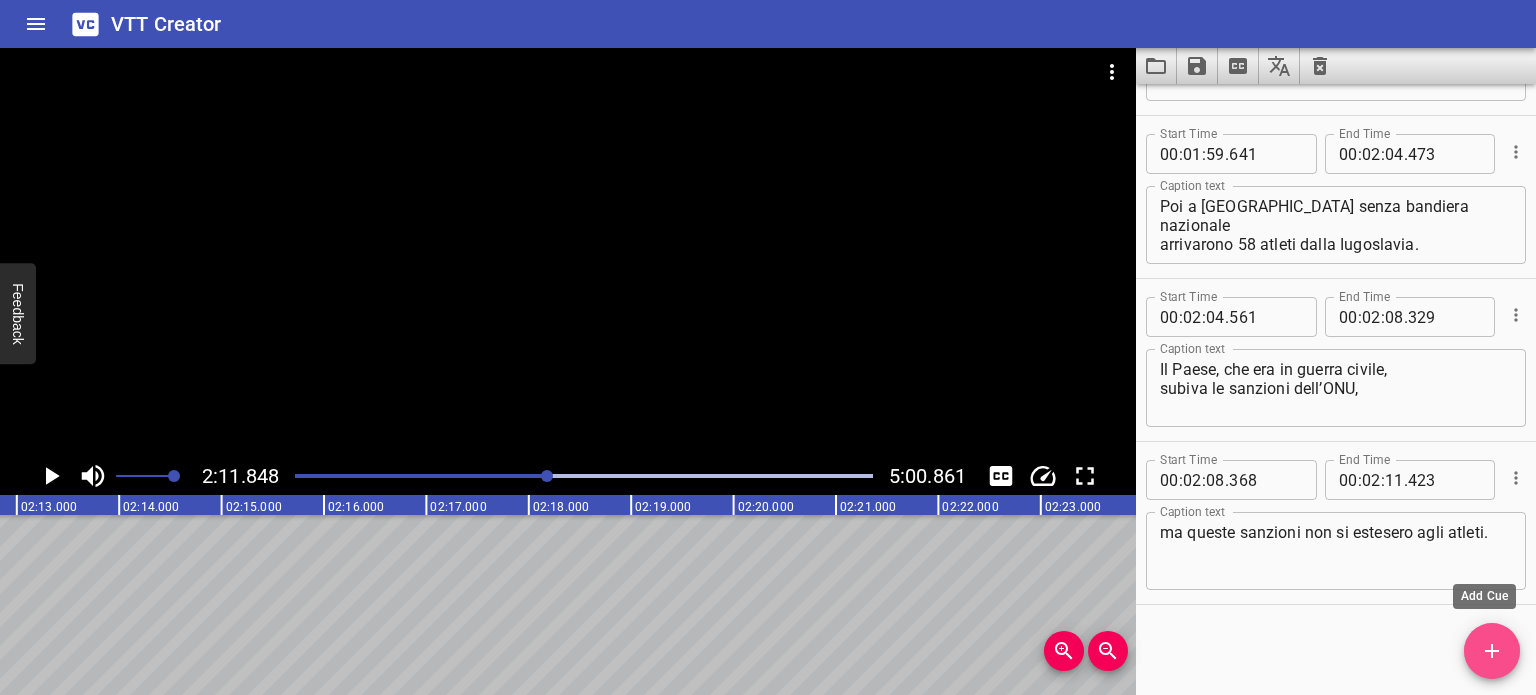 click 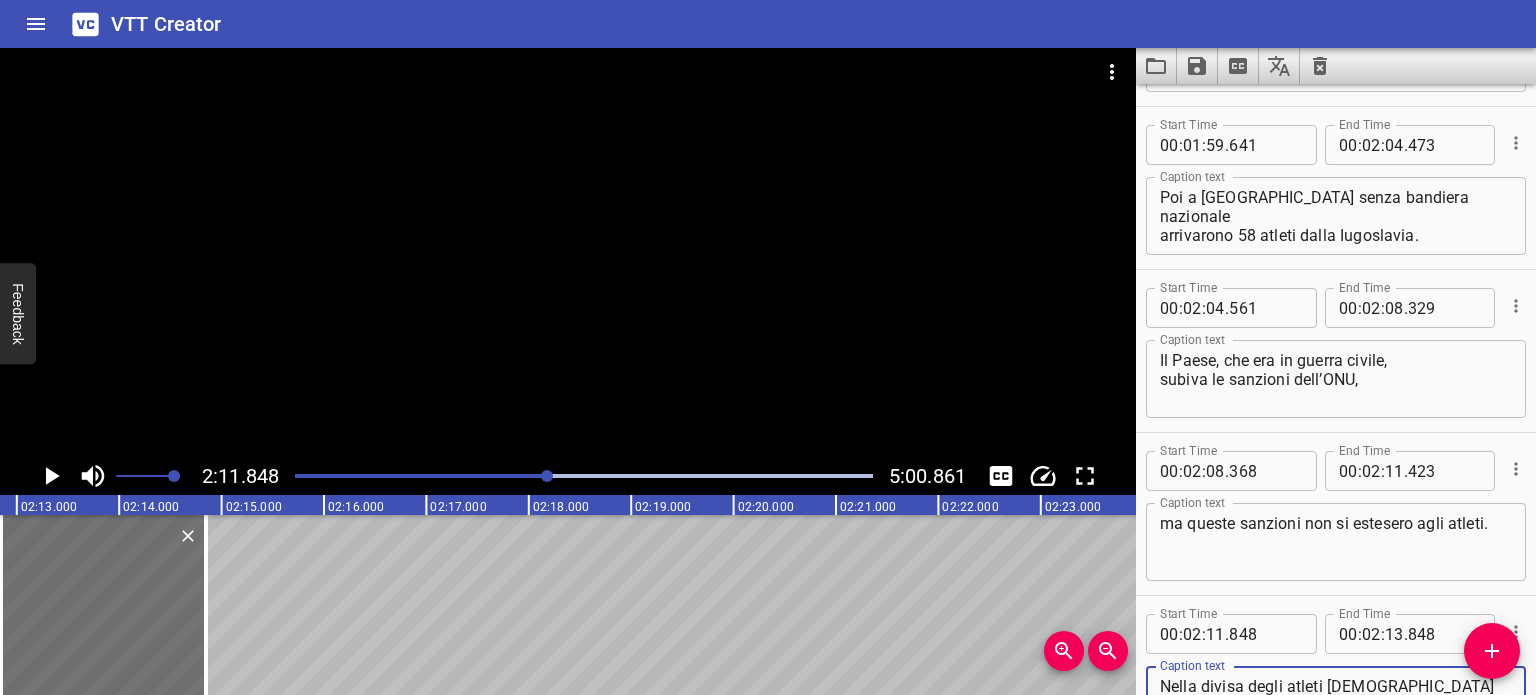 scroll, scrollTop: 4564, scrollLeft: 0, axis: vertical 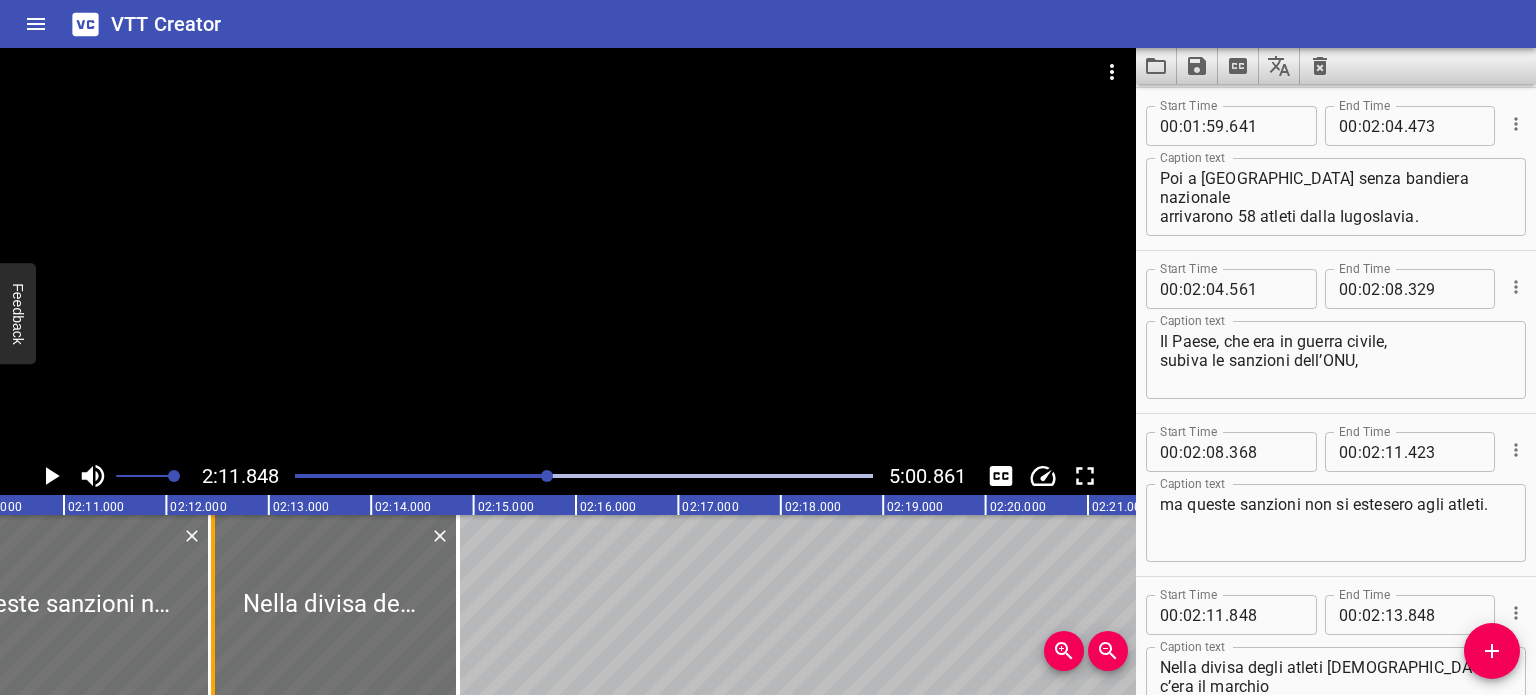 drag, startPoint x: 255, startPoint y: 595, endPoint x: 217, endPoint y: 591, distance: 38.209946 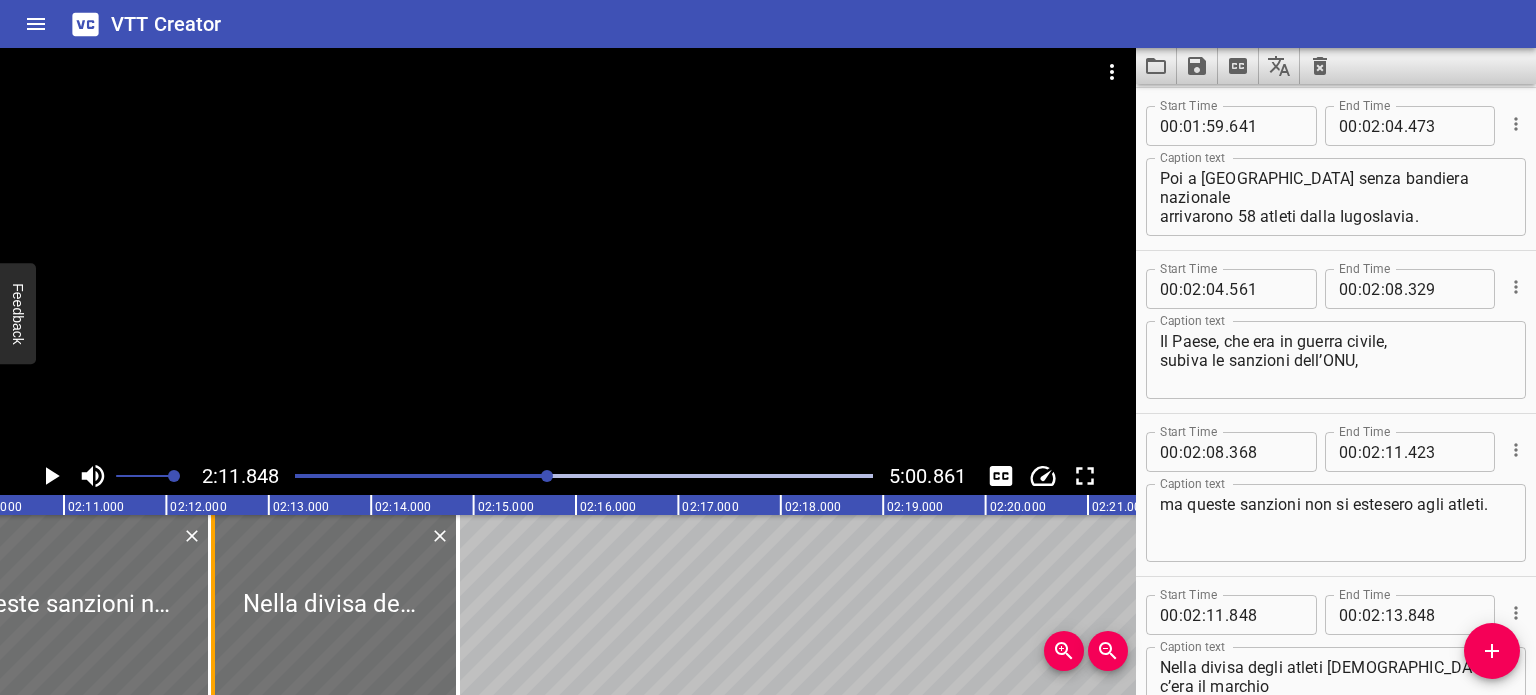 click at bounding box center [213, 605] 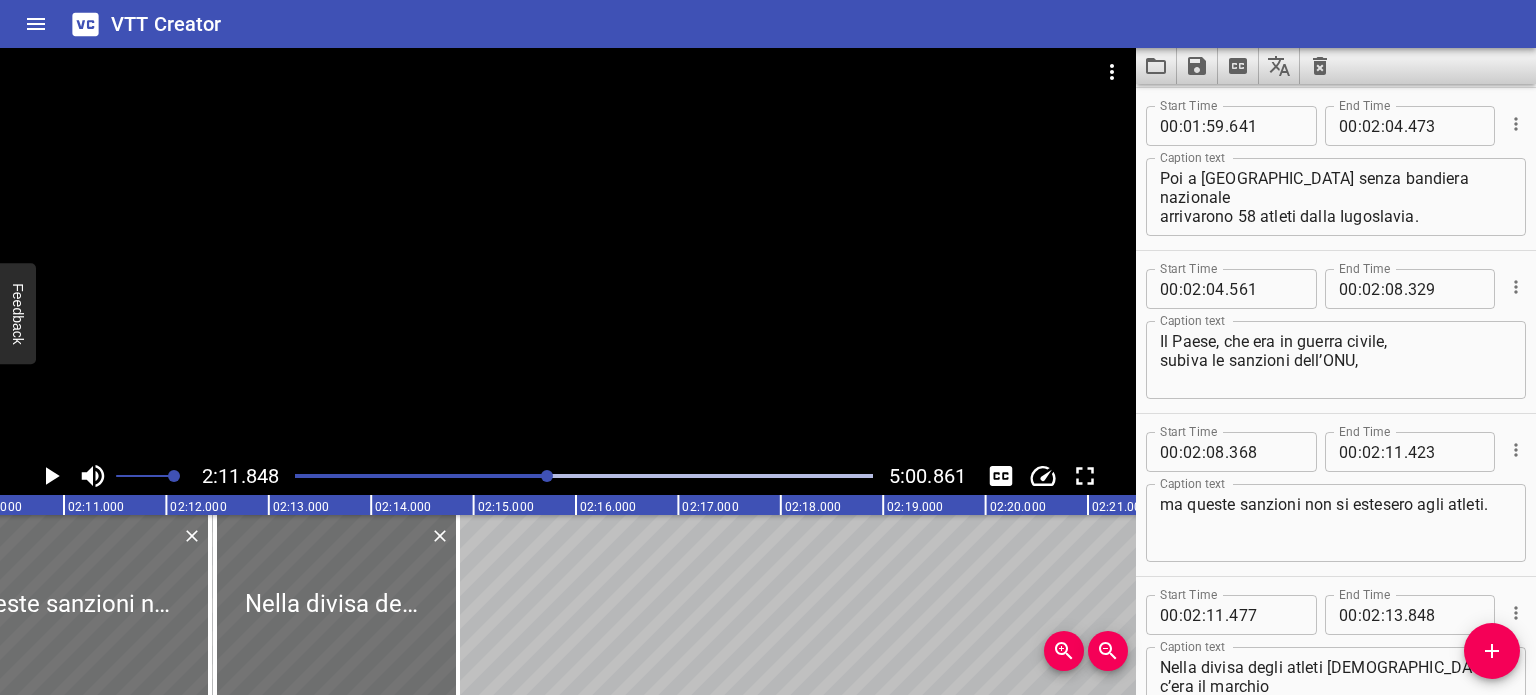 click on "Nella divisa degli atleti [DEMOGRAPHIC_DATA] c’era il marchio" at bounding box center [1336, 686] 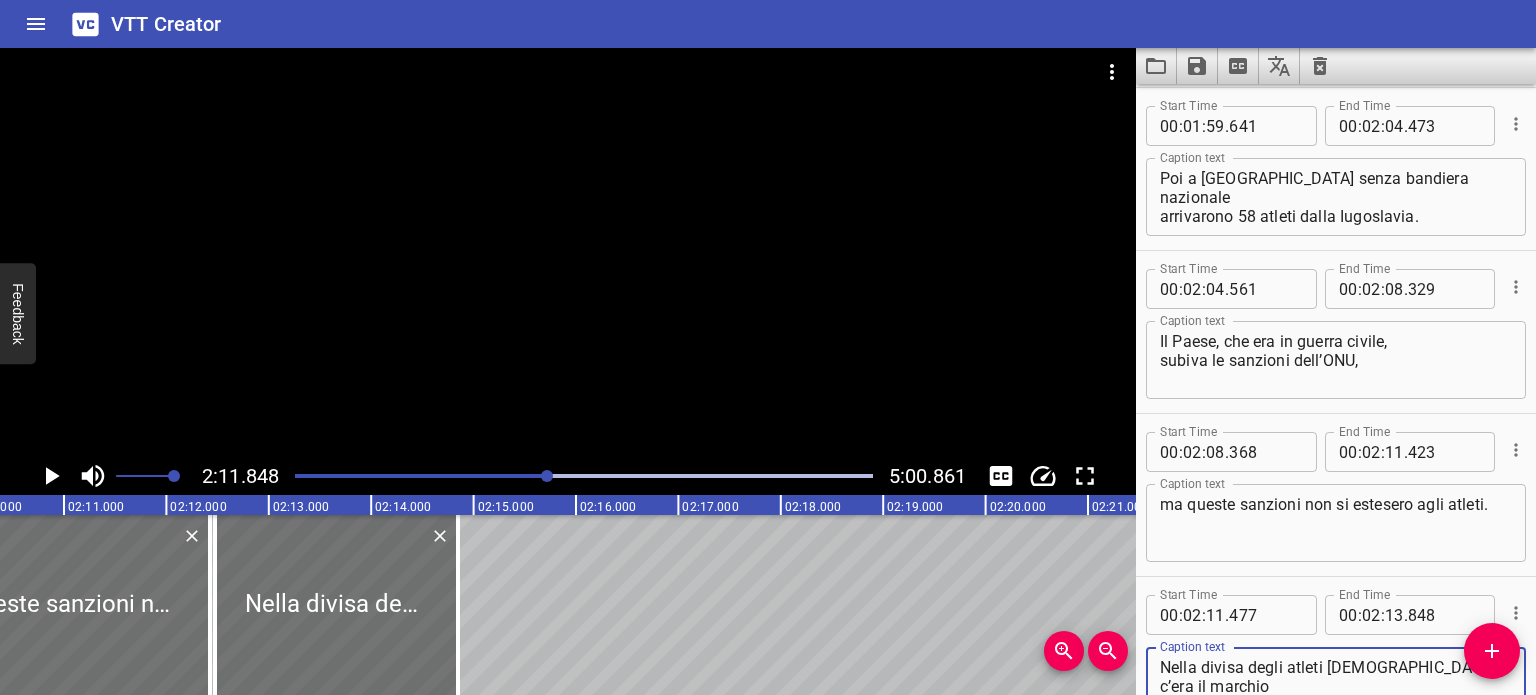 click on "Nella divisa degli atleti [DEMOGRAPHIC_DATA] c’era il marchio" at bounding box center [1336, 686] 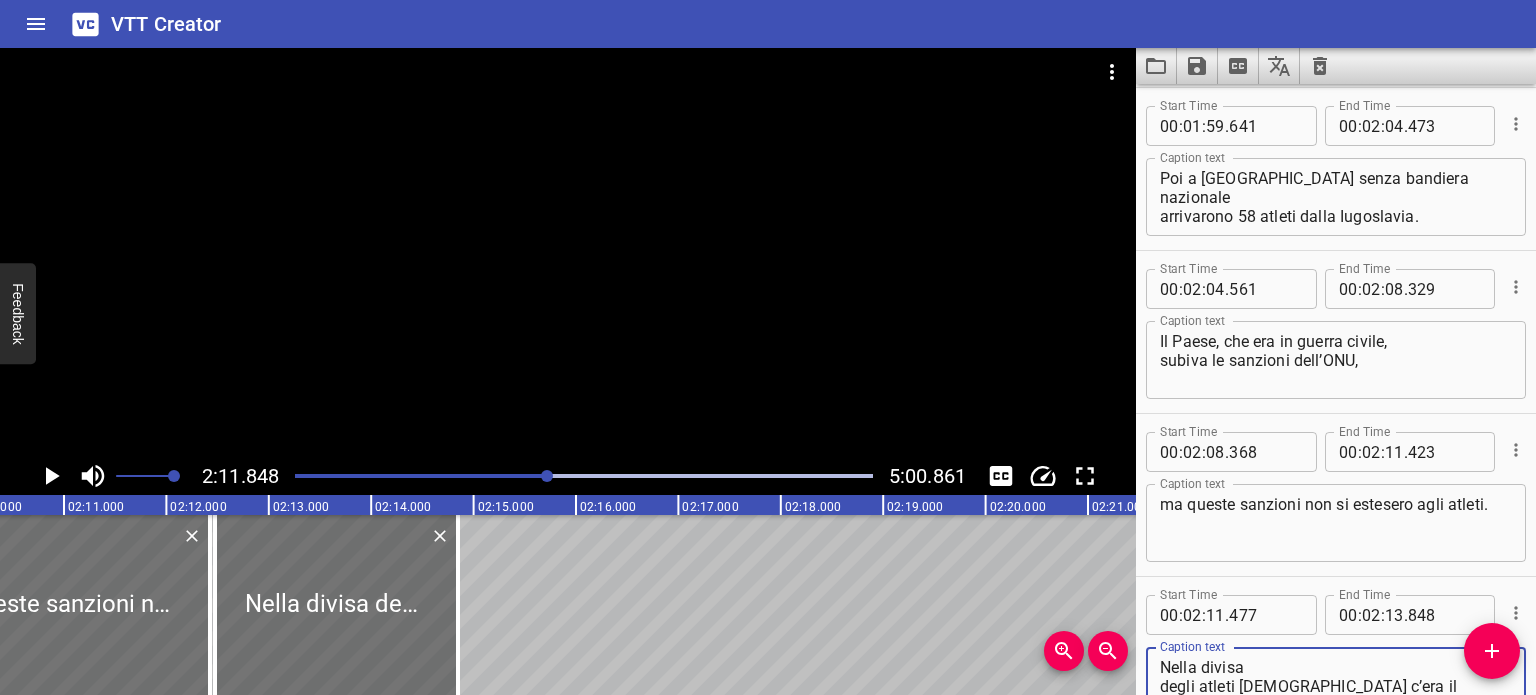click on "Nella divisa
degli atleti [DEMOGRAPHIC_DATA] c’era il marchio" at bounding box center [1336, 686] 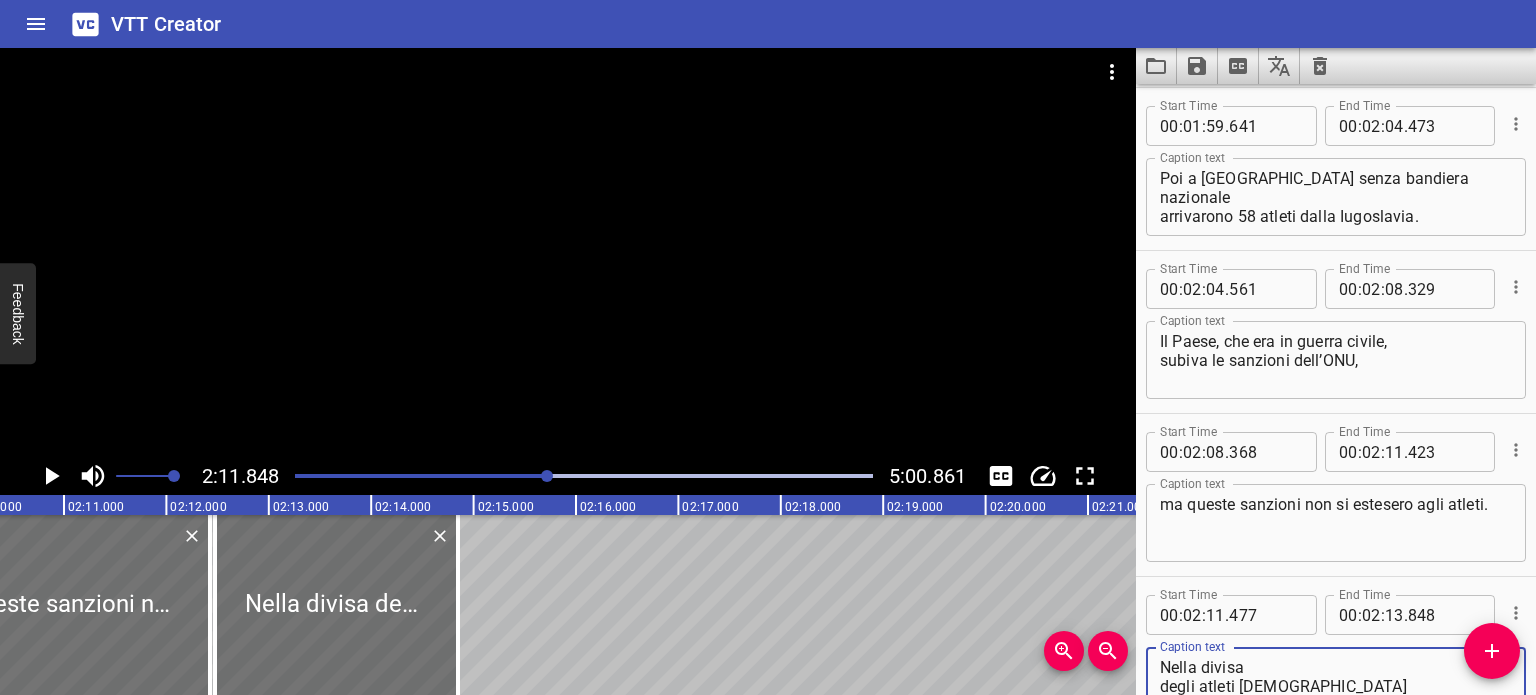 scroll, scrollTop: 4583, scrollLeft: 0, axis: vertical 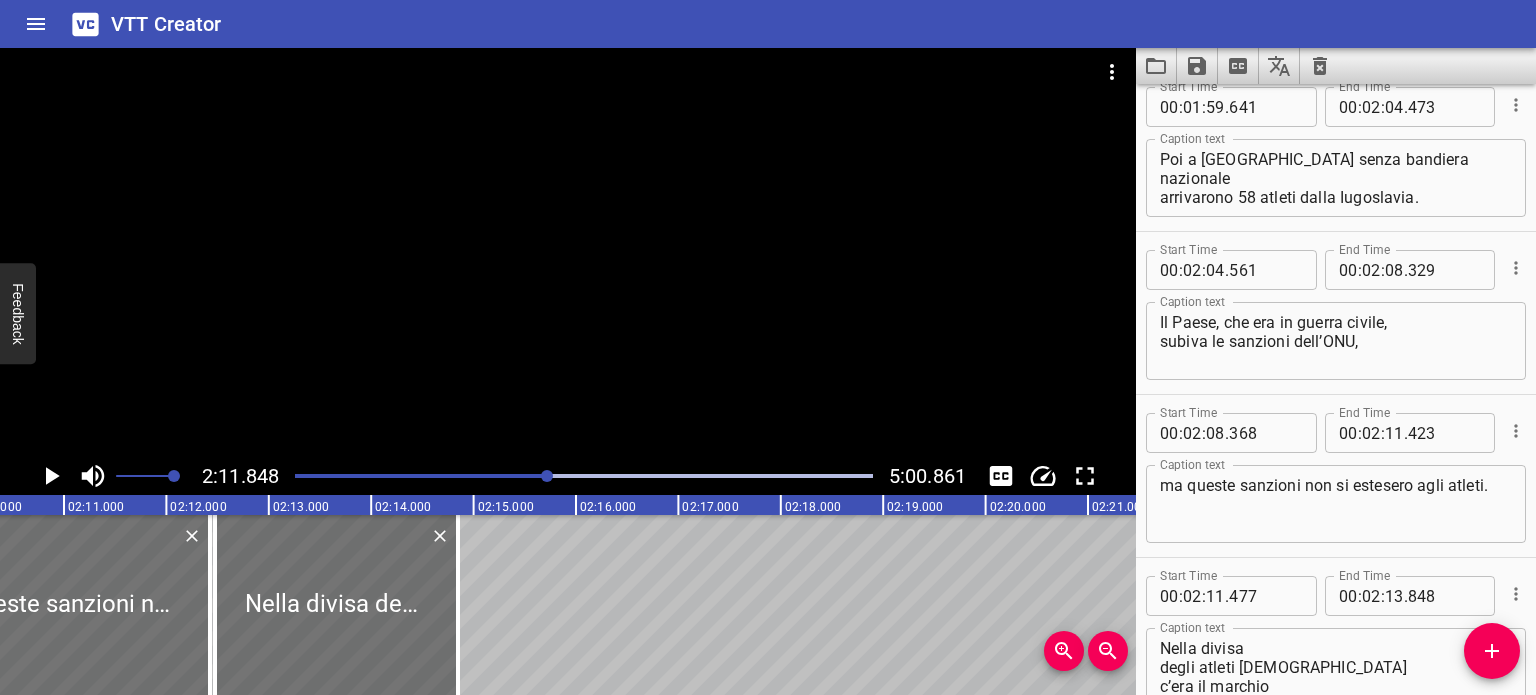 click at bounding box center (260, 476) 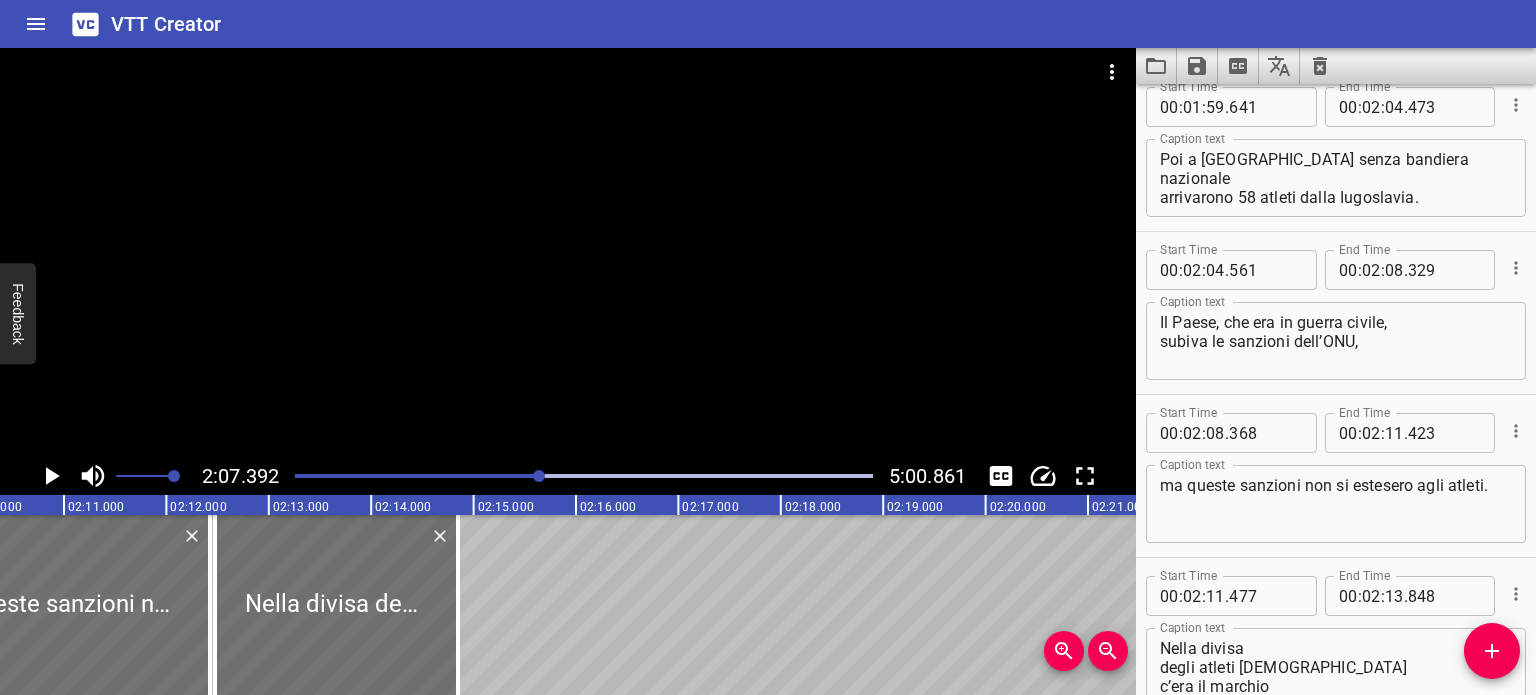 scroll, scrollTop: 0, scrollLeft: 13045, axis: horizontal 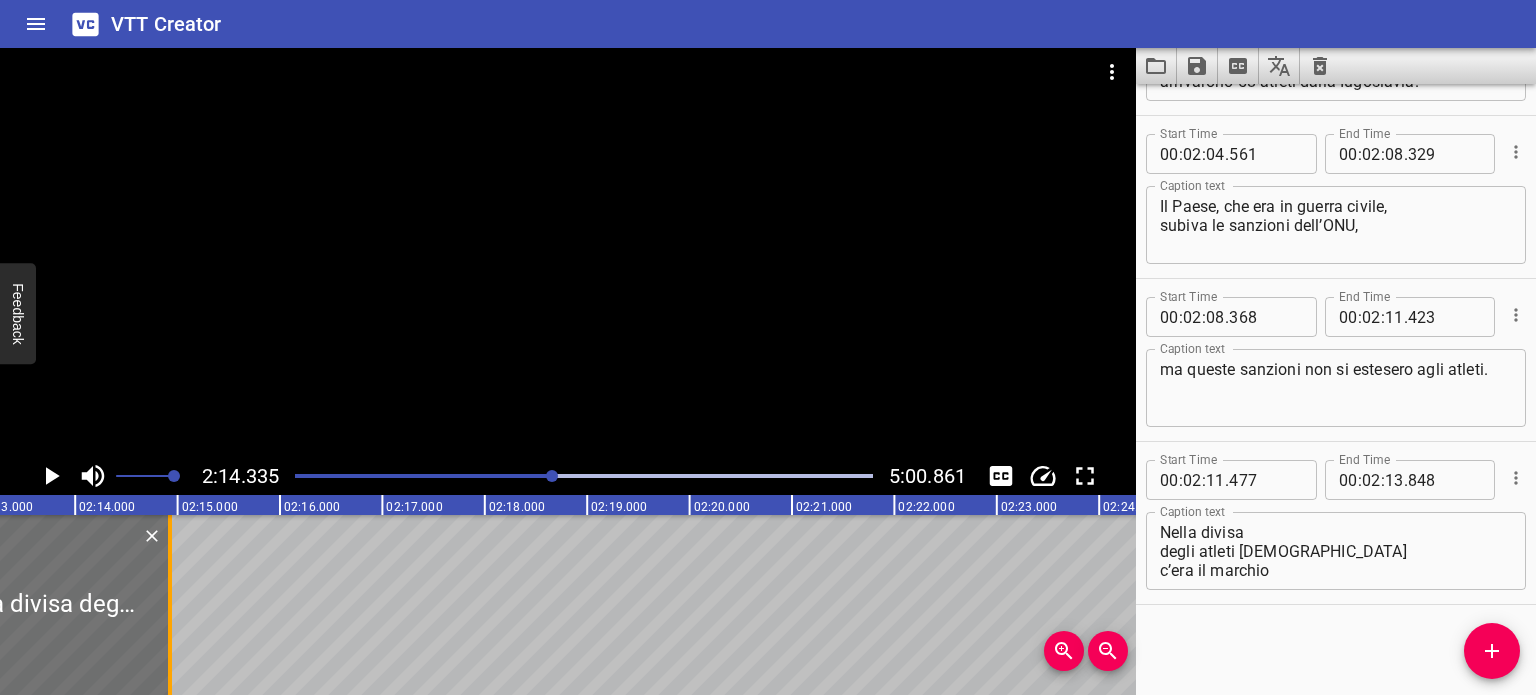 click at bounding box center [170, 605] 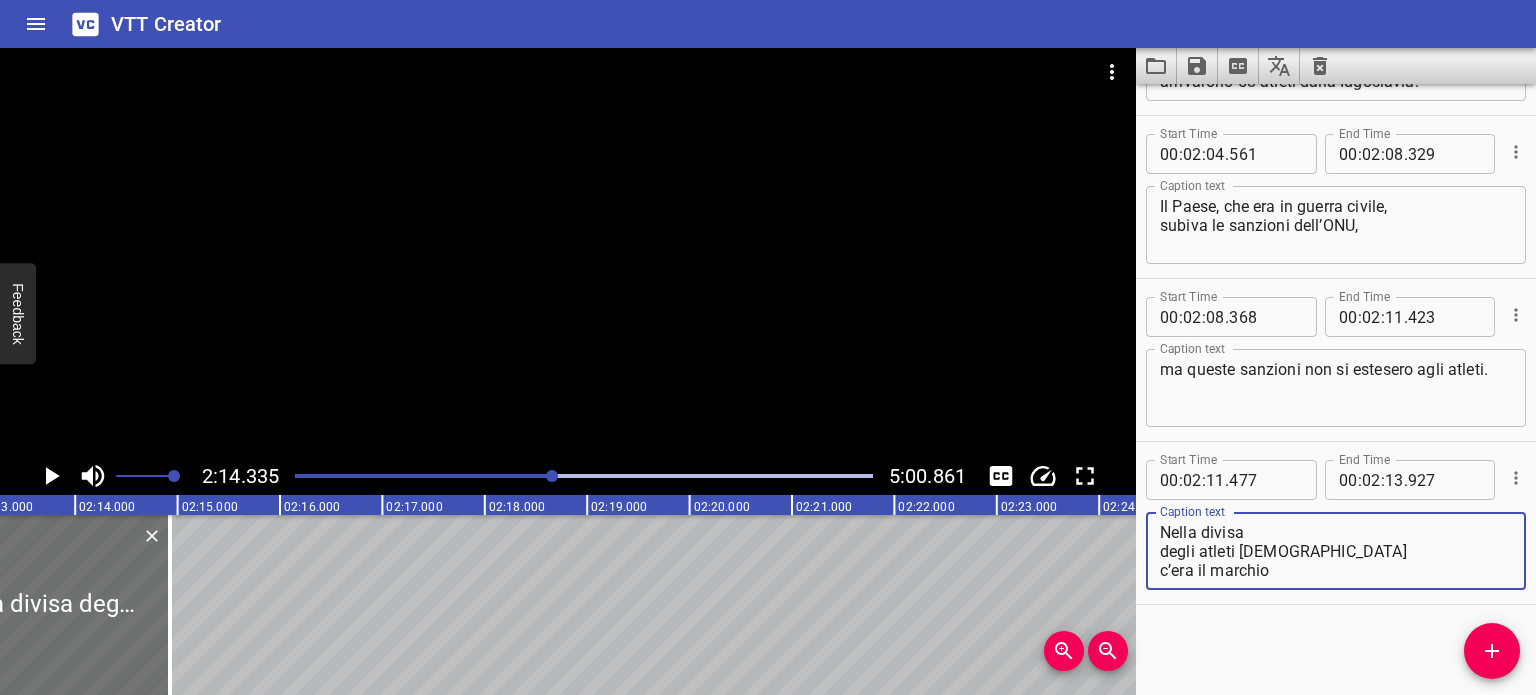 click on "Nella divisa
degli atleti [DEMOGRAPHIC_DATA]
c’era il marchio" at bounding box center [1336, 551] 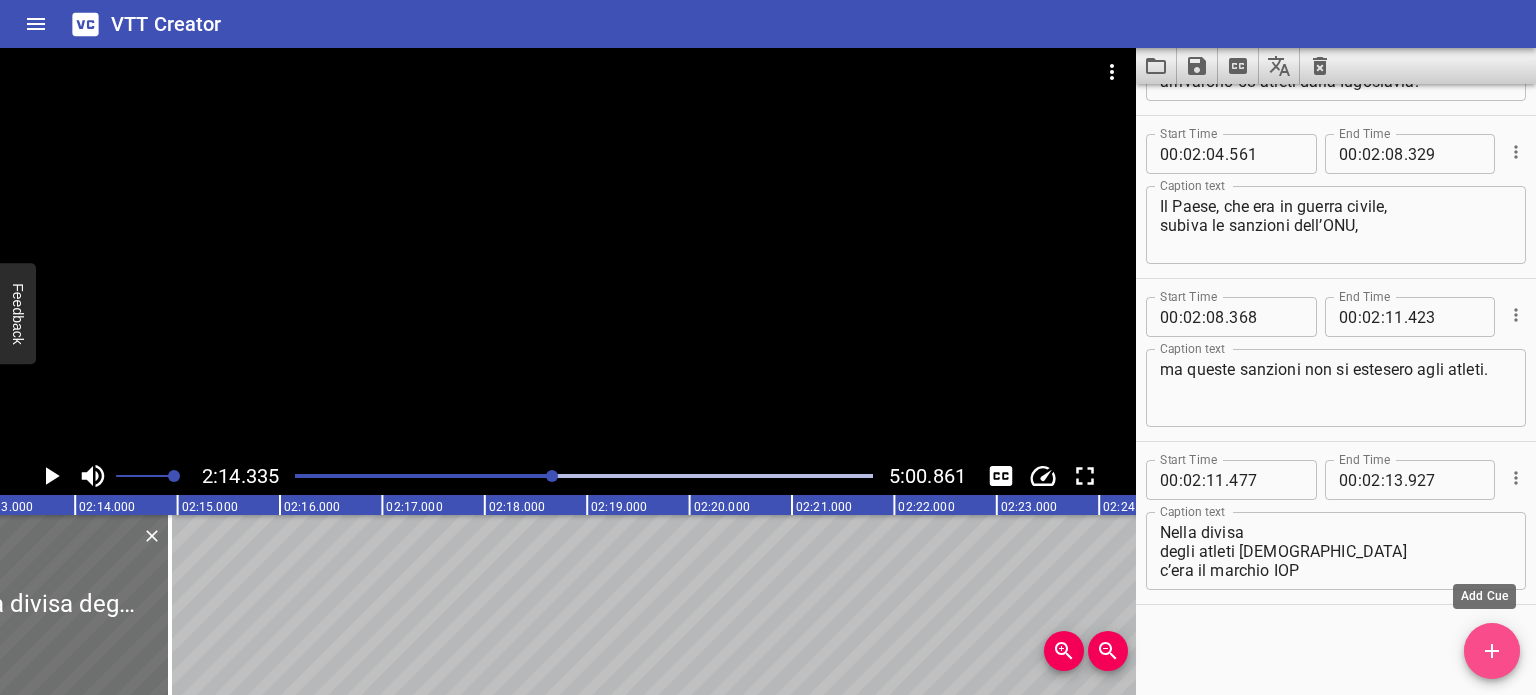 click 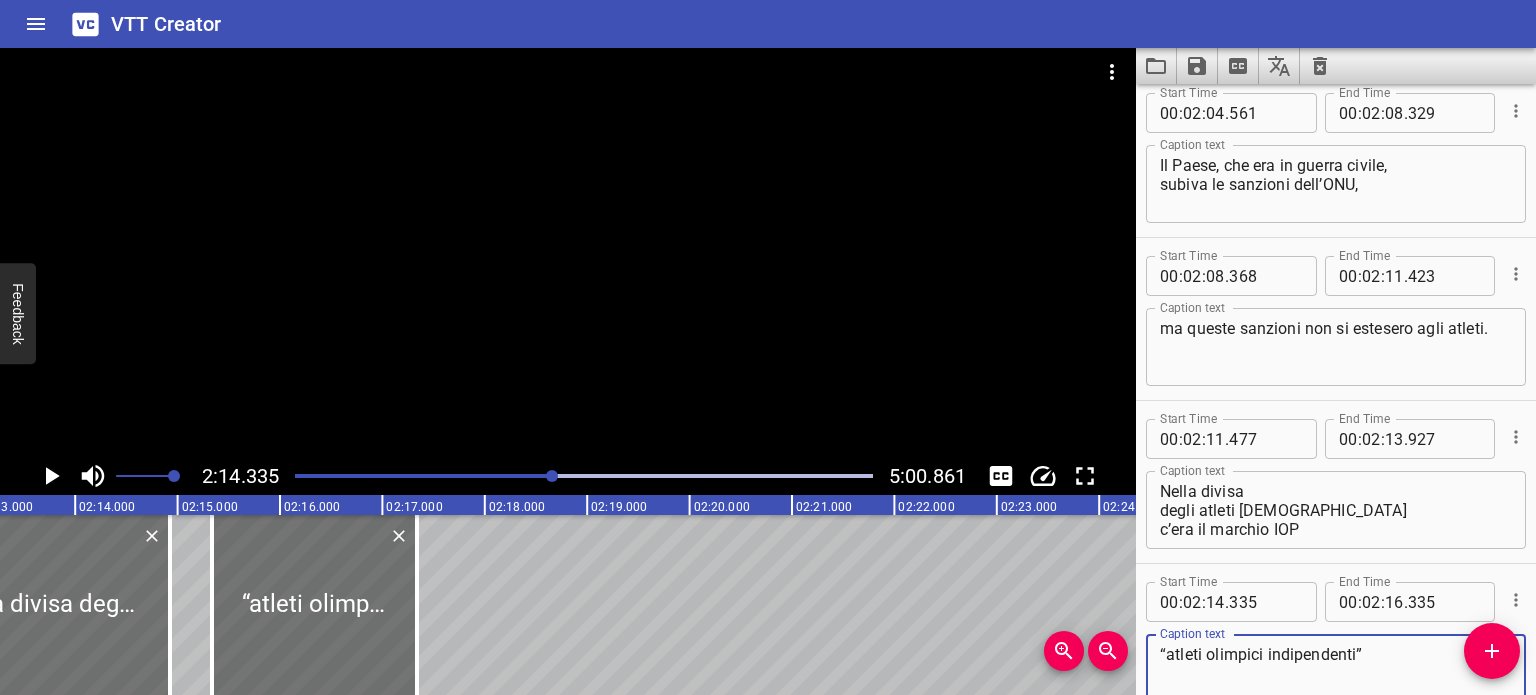 scroll, scrollTop: 4740, scrollLeft: 0, axis: vertical 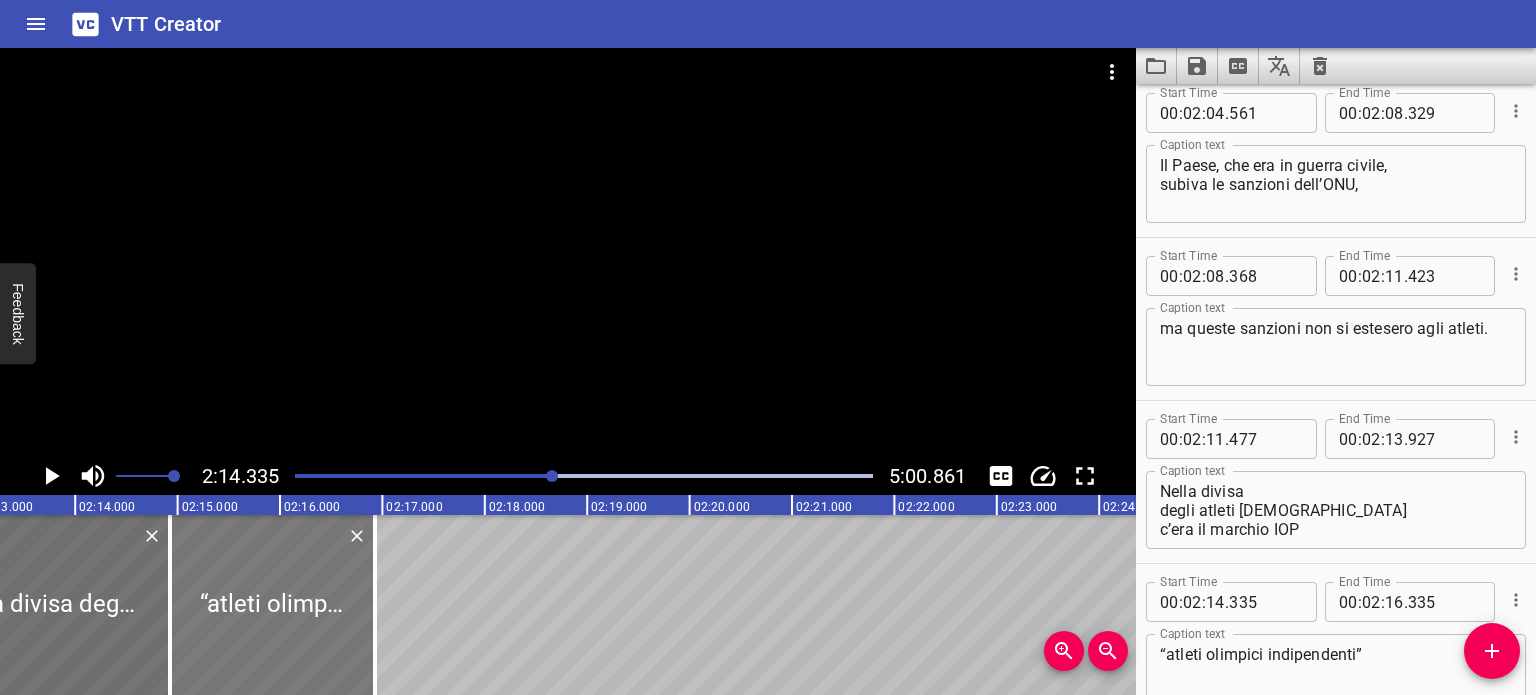 drag, startPoint x: 319, startPoint y: 611, endPoint x: 279, endPoint y: 608, distance: 40.112343 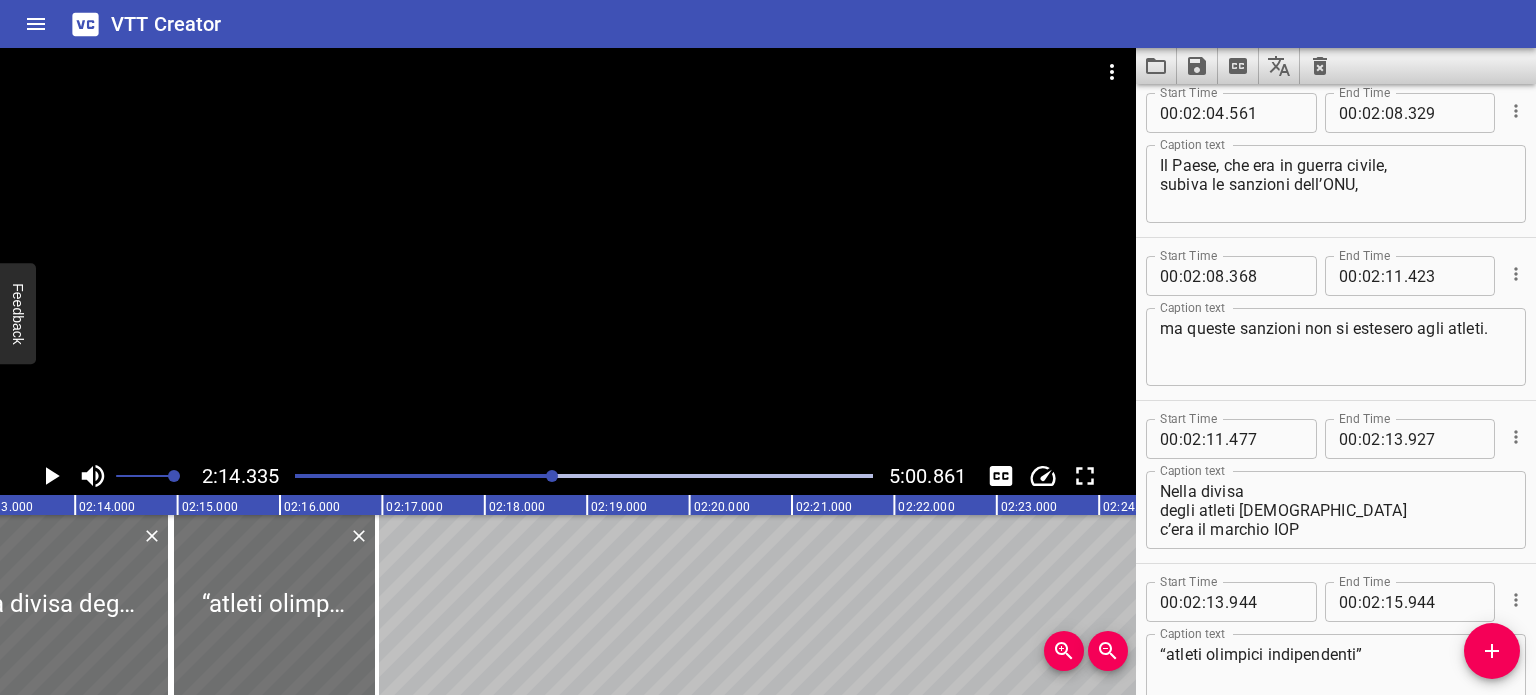 click at bounding box center [265, 476] 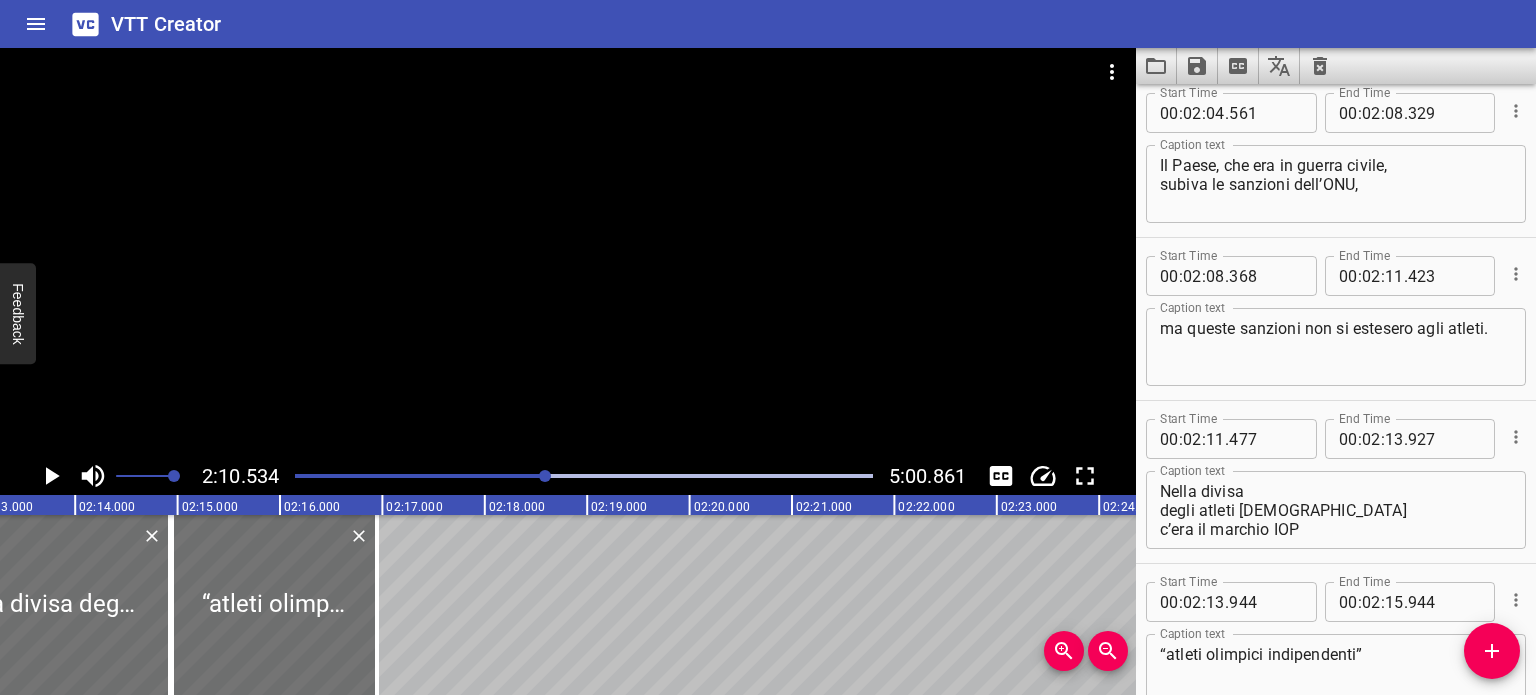 scroll, scrollTop: 0, scrollLeft: 13380, axis: horizontal 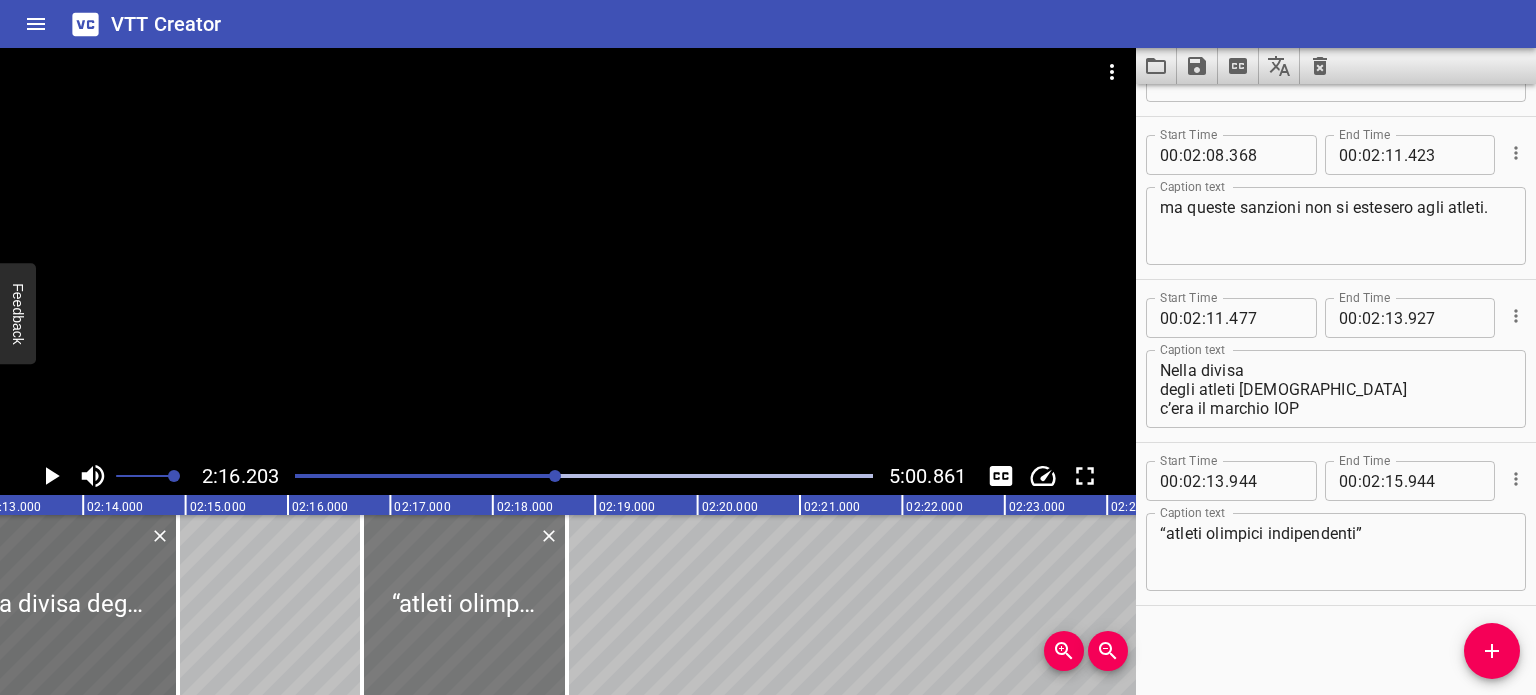 drag, startPoint x: 316, startPoint y: 581, endPoint x: 502, endPoint y: 601, distance: 187.07217 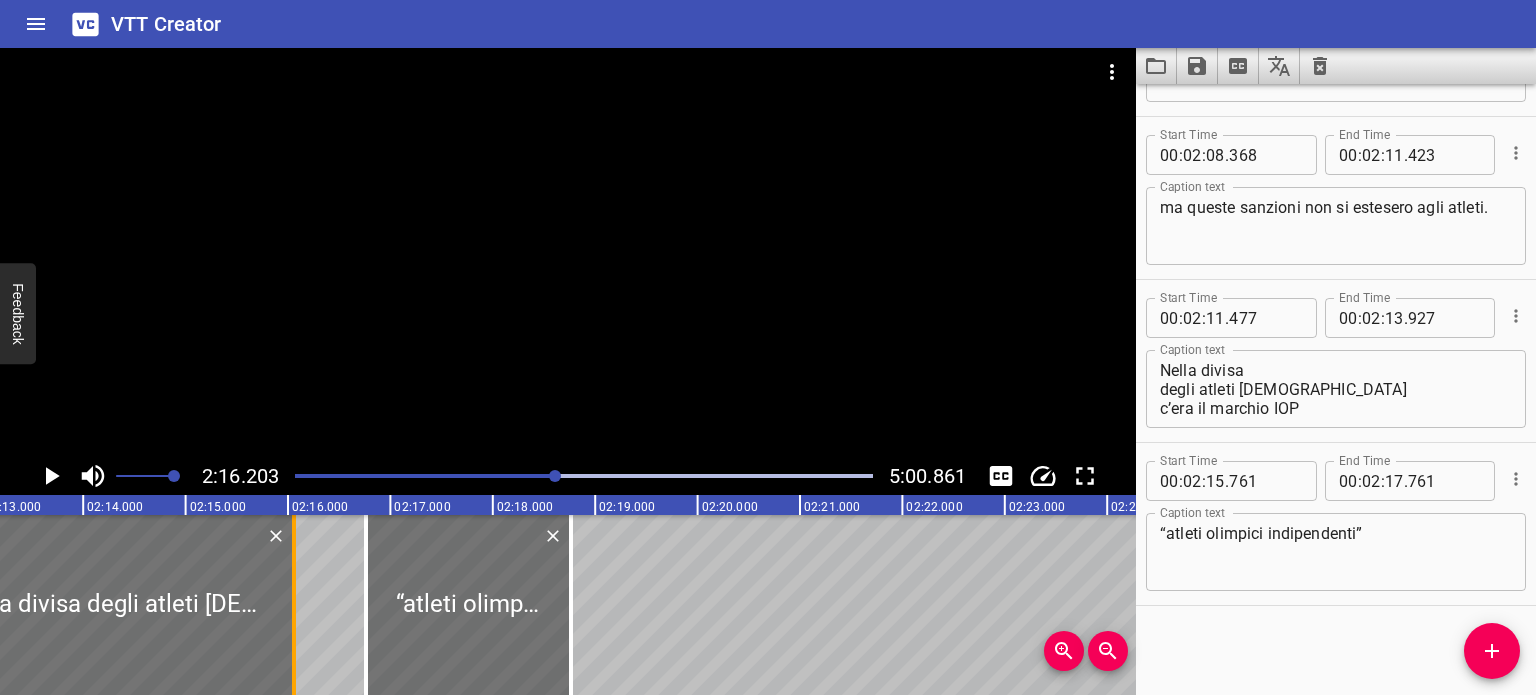 drag, startPoint x: 184, startPoint y: 605, endPoint x: 300, endPoint y: 619, distance: 116.841774 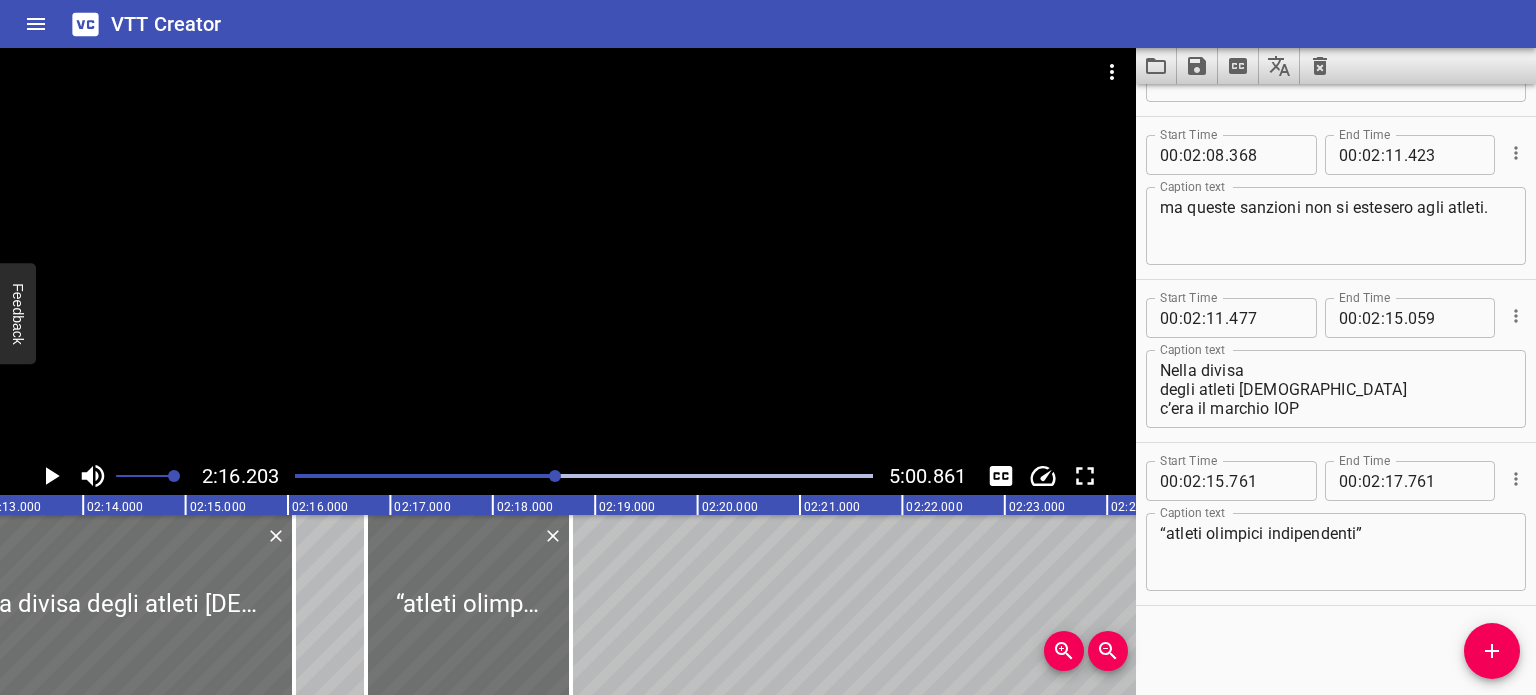 click at bounding box center (268, 476) 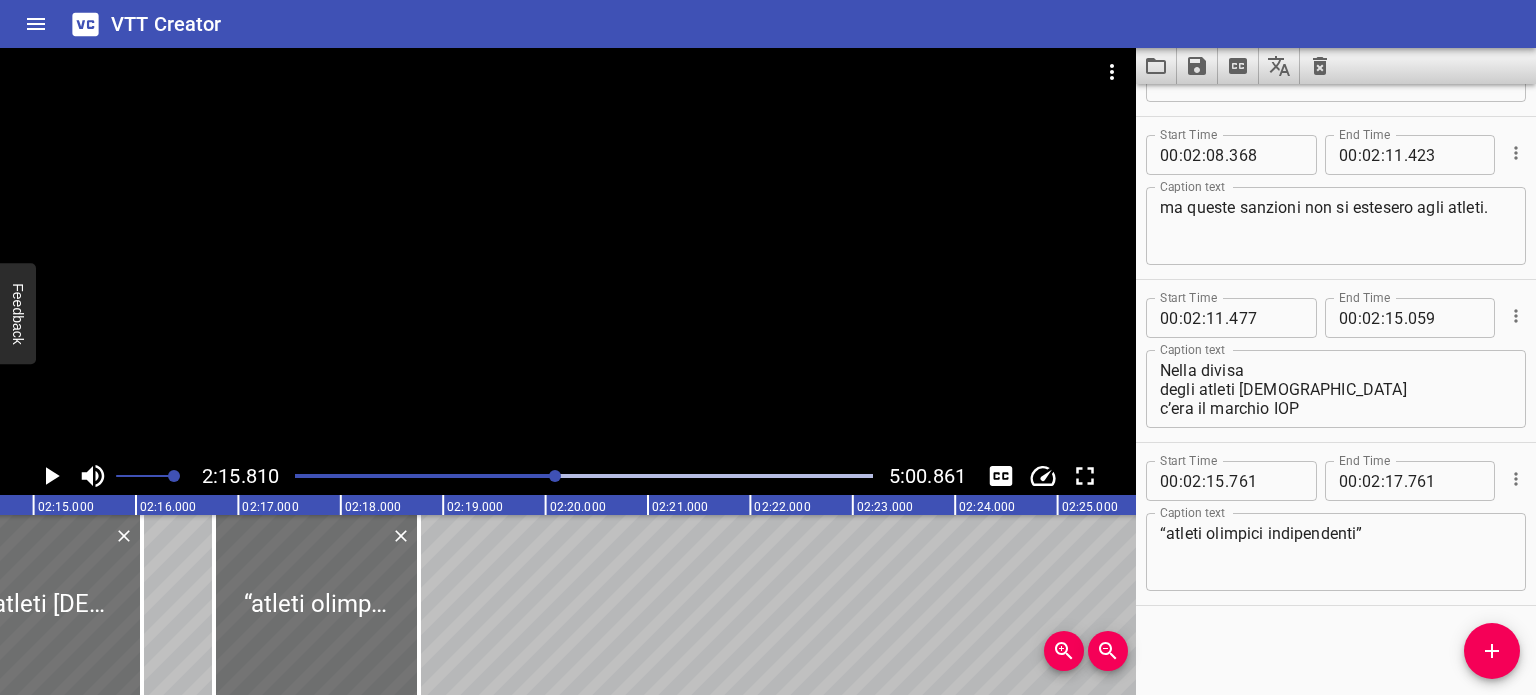 scroll, scrollTop: 0, scrollLeft: 13682, axis: horizontal 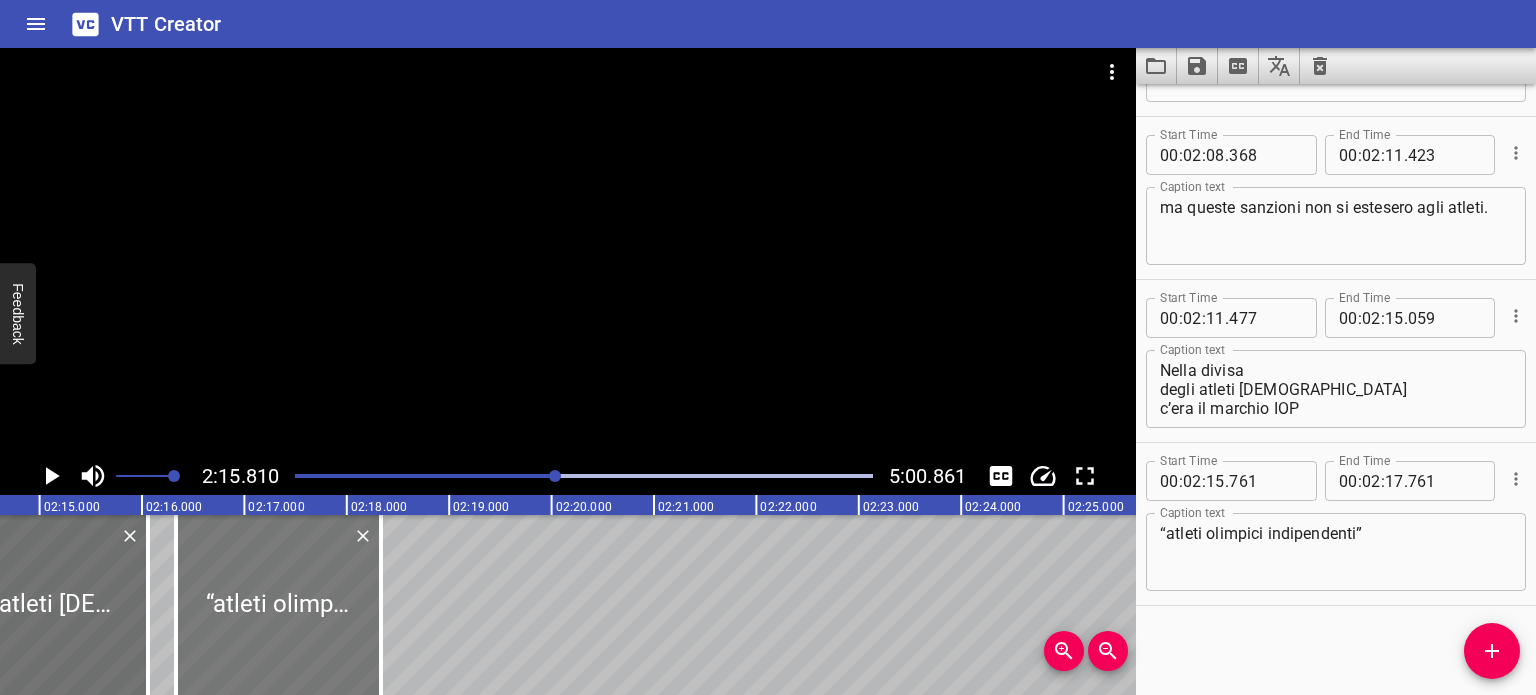 drag, startPoint x: 300, startPoint y: 571, endPoint x: 258, endPoint y: 572, distance: 42.0119 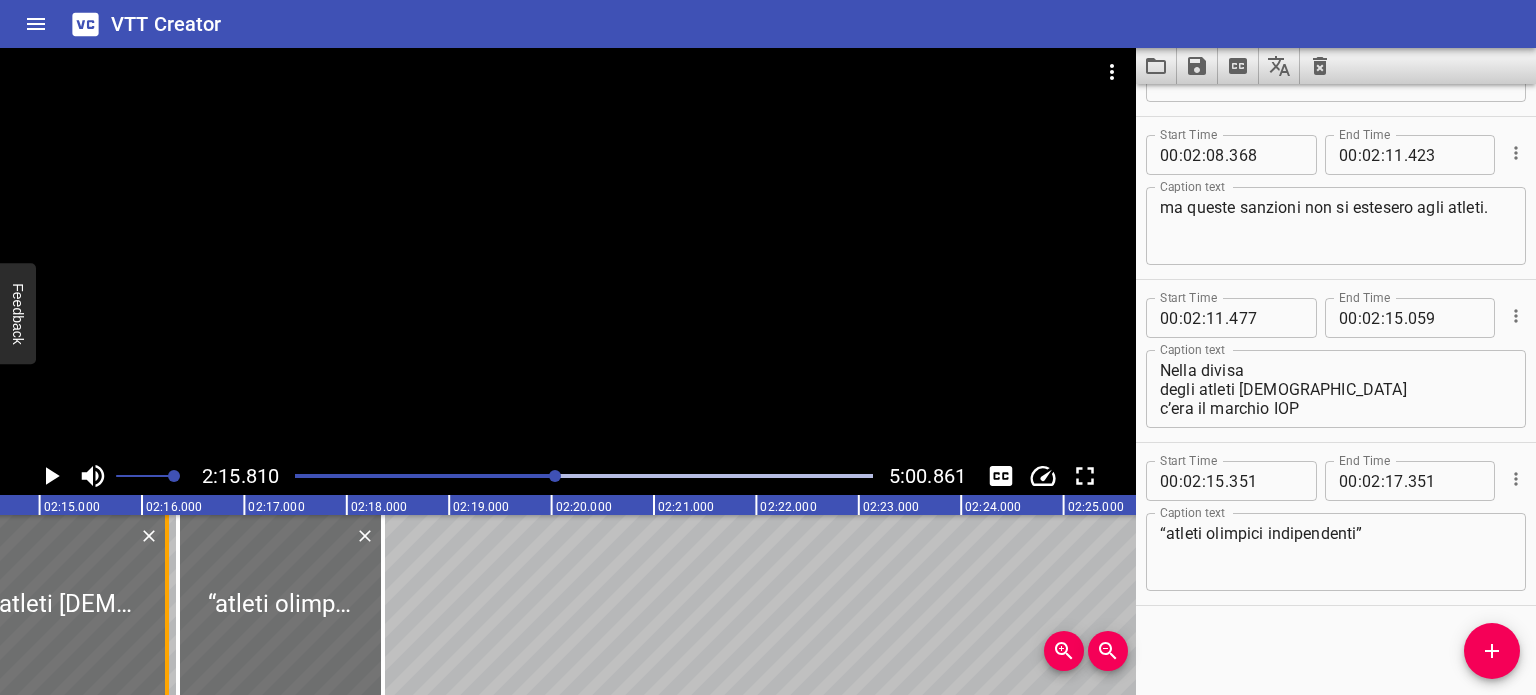 drag, startPoint x: 148, startPoint y: 600, endPoint x: 166, endPoint y: 607, distance: 19.313208 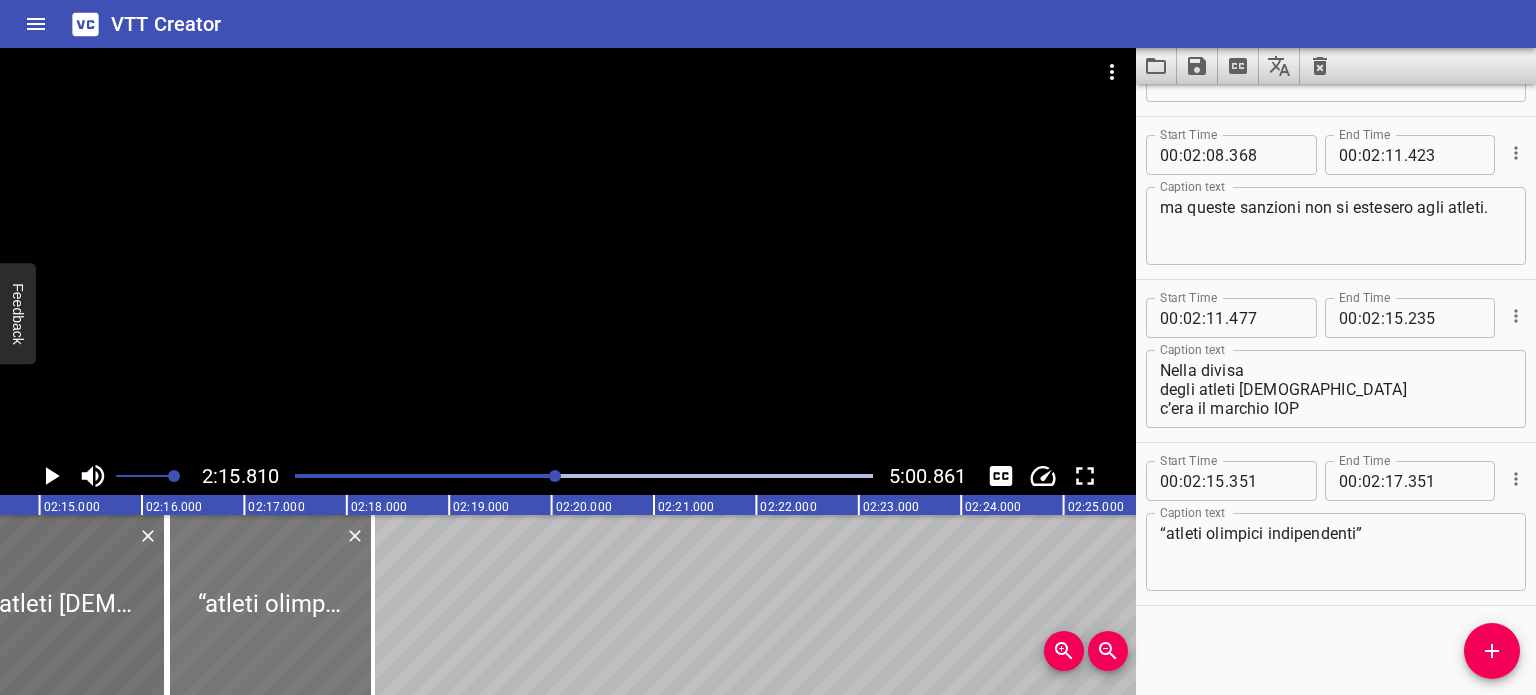 drag, startPoint x: 208, startPoint y: 614, endPoint x: 197, endPoint y: 615, distance: 11.045361 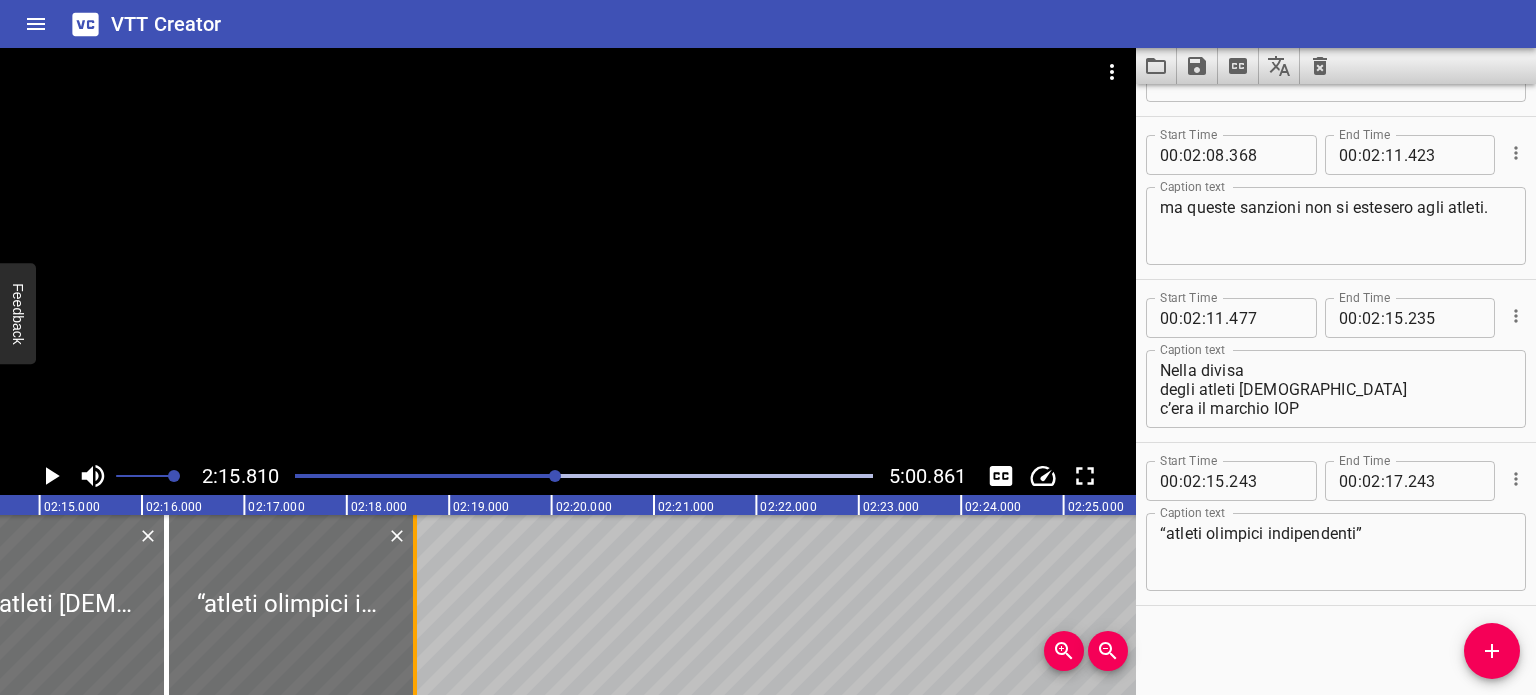 drag, startPoint x: 369, startPoint y: 611, endPoint x: 412, endPoint y: 614, distance: 43.104523 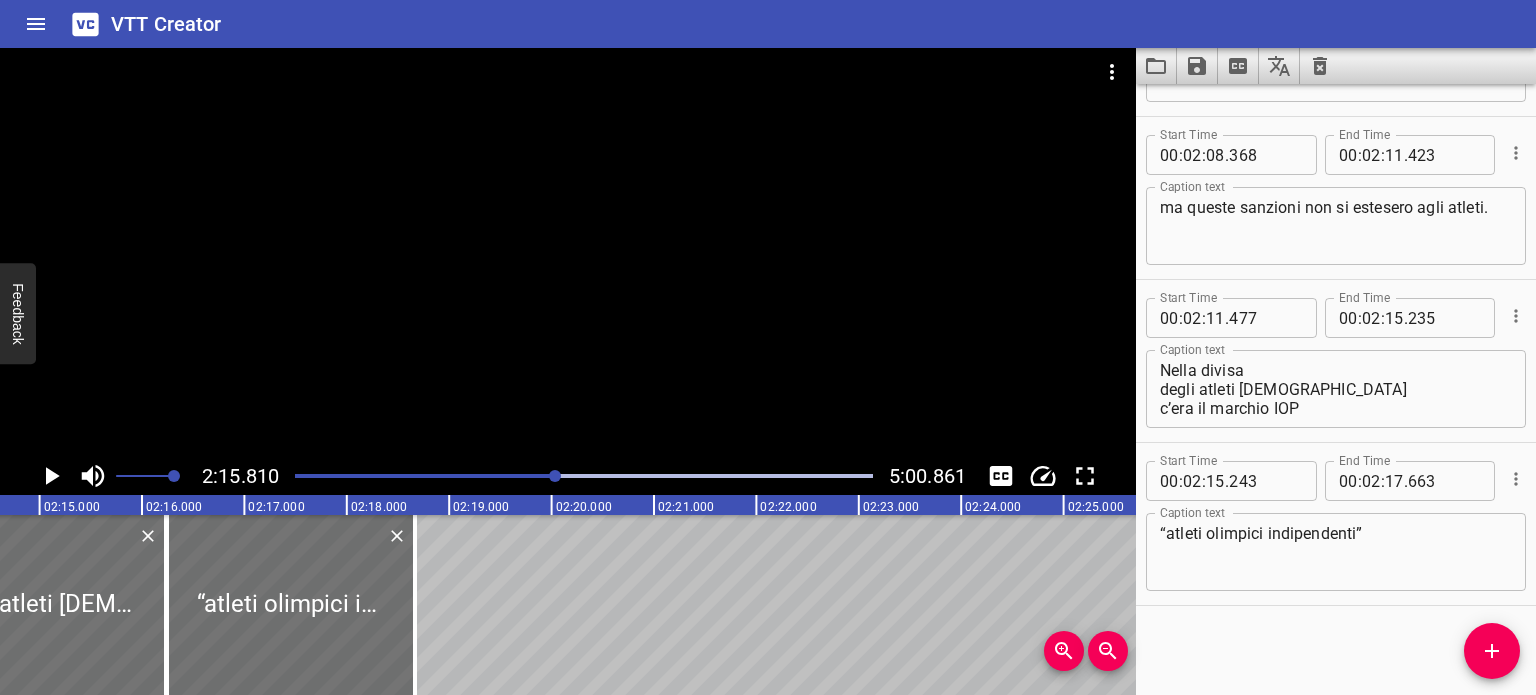 click at bounding box center (267, 476) 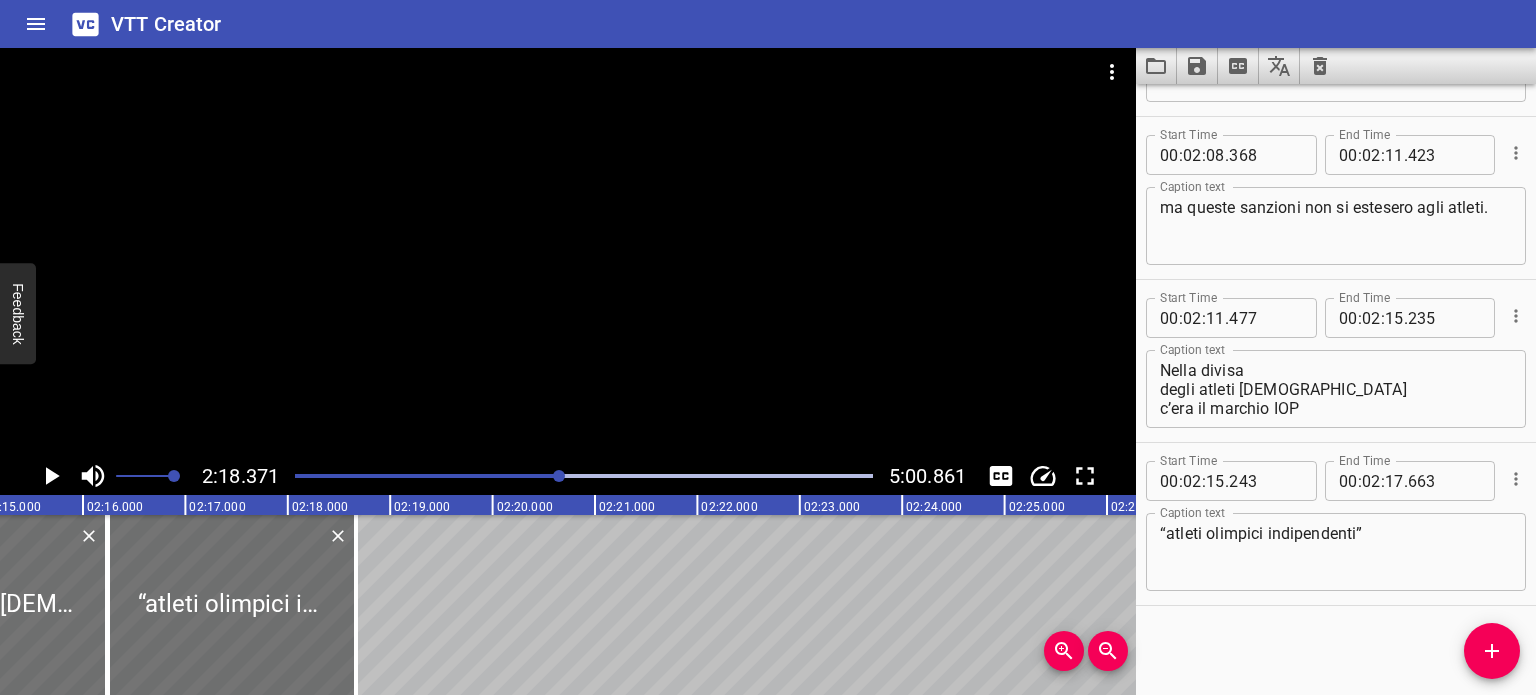 scroll, scrollTop: 0, scrollLeft: 13738, axis: horizontal 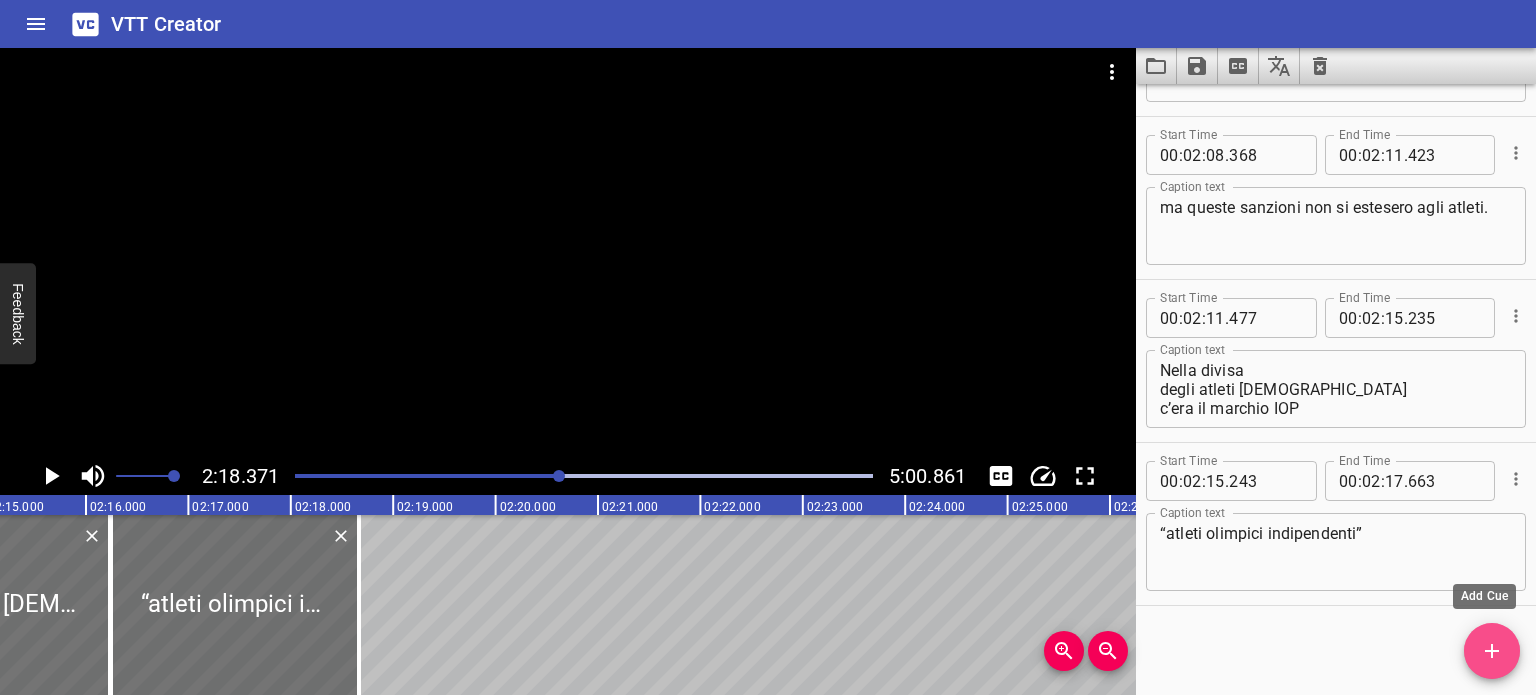 click 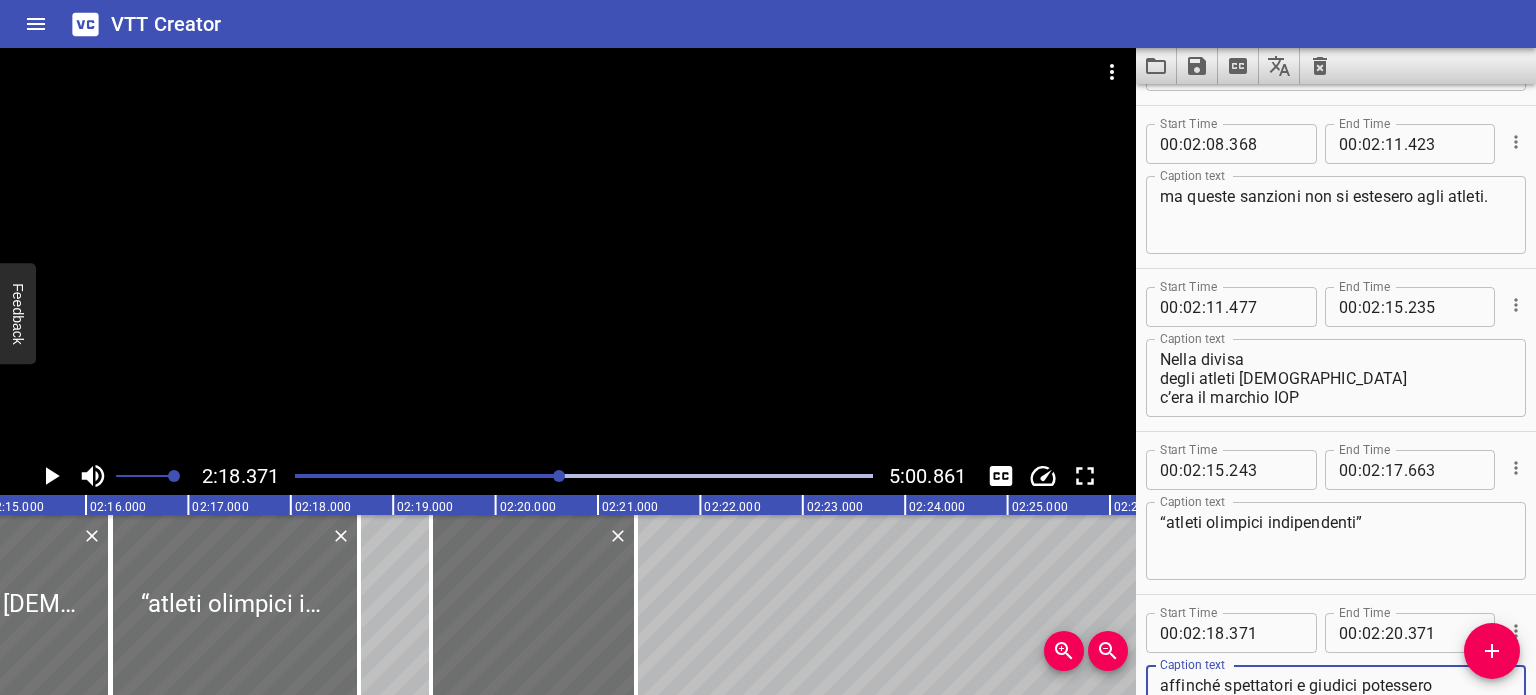 scroll, scrollTop: 4890, scrollLeft: 0, axis: vertical 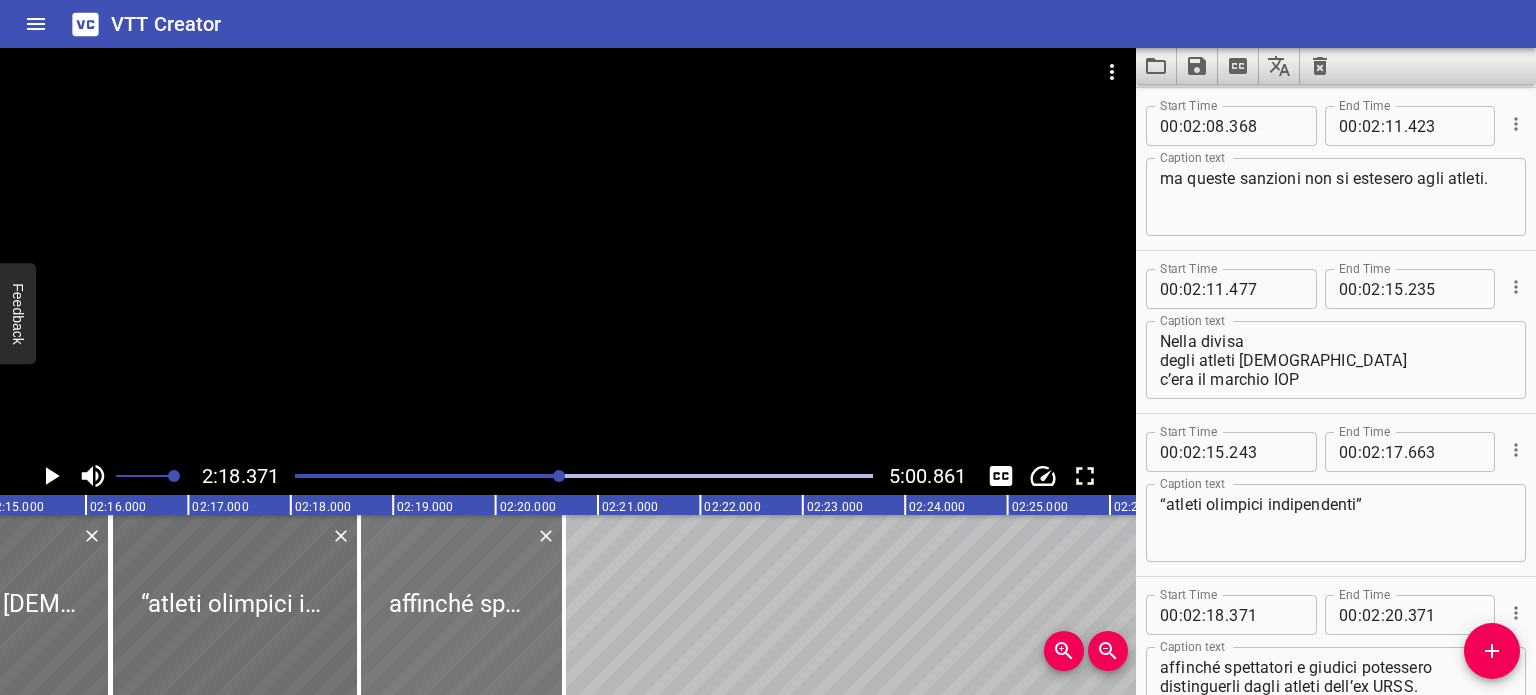 drag, startPoint x: 534, startPoint y: 574, endPoint x: 462, endPoint y: 567, distance: 72.33948 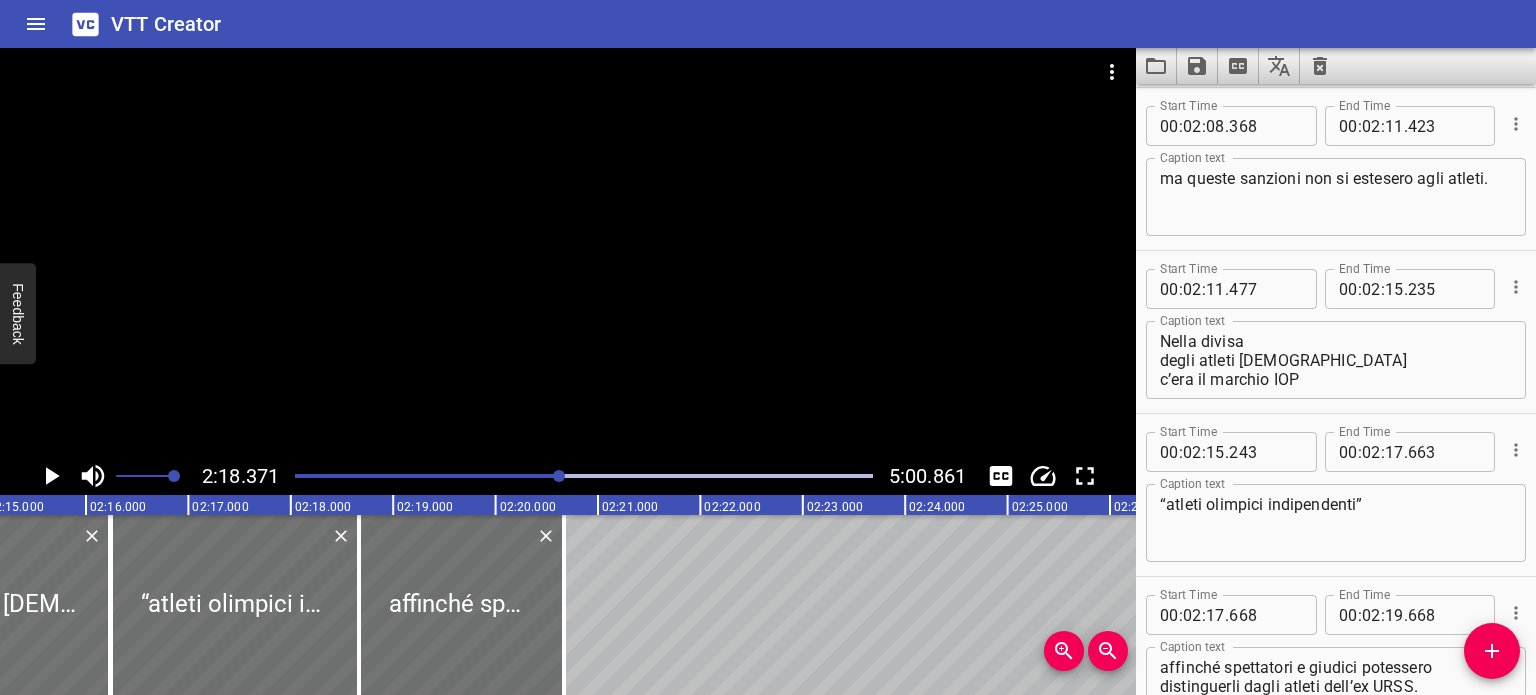 click at bounding box center (272, 476) 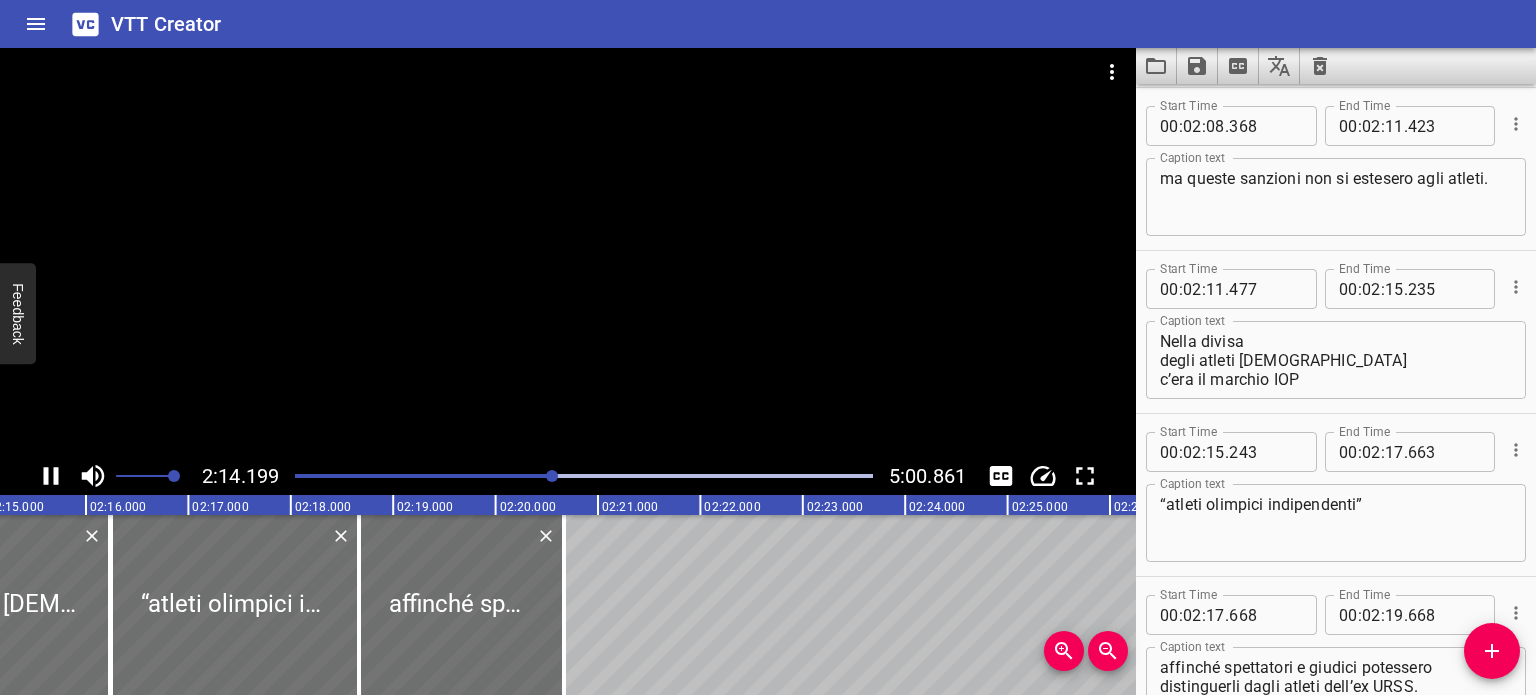 scroll, scrollTop: 0, scrollLeft: 13741, axis: horizontal 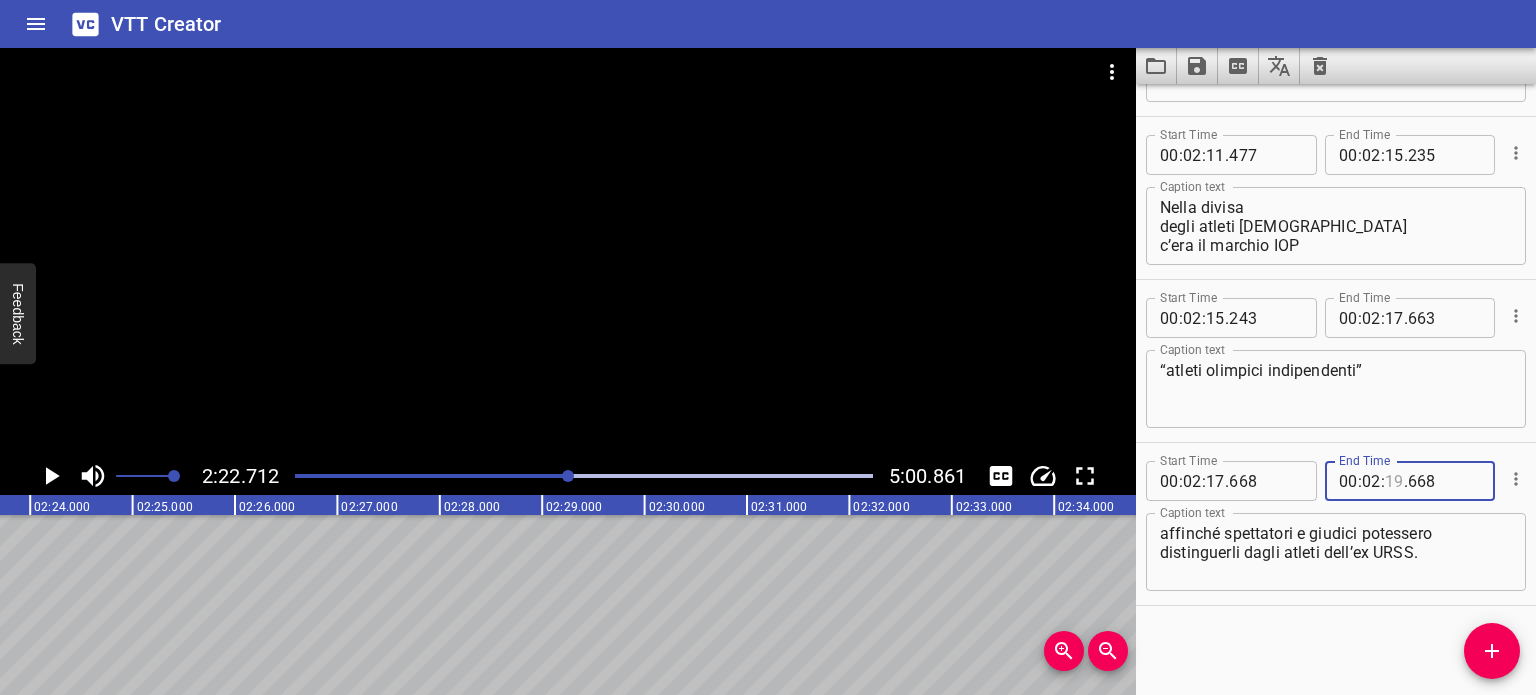 click at bounding box center [1394, 481] 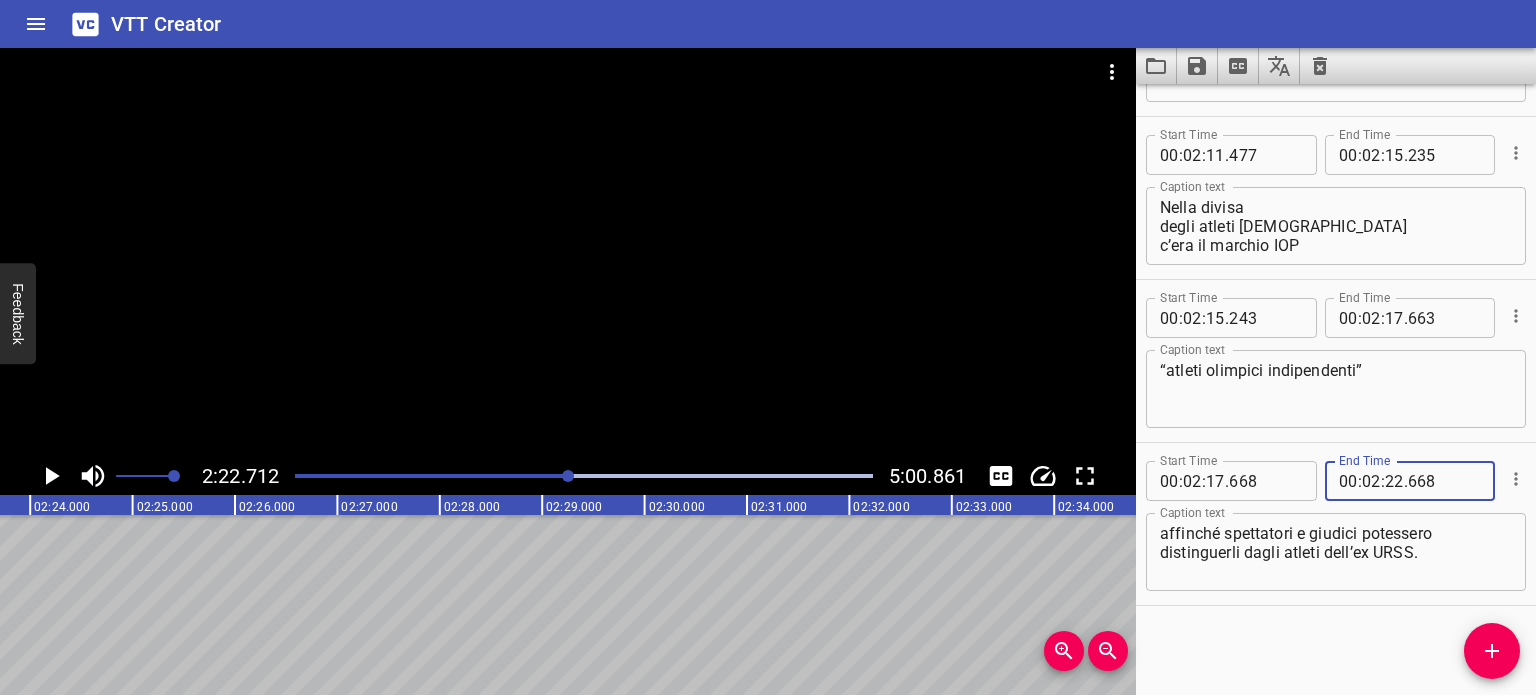 click on "Start Time 00 : 00 : 00 . 000 Start Time End Time 00 : 00 : 05 . 022 End Time Caption text La nazionale [DEMOGRAPHIC_DATA] non parteciperà
ai giochi olimpici invernali di [GEOGRAPHIC_DATA] 2018. Caption text Start Time 00 : 00 : 05 . 030 Start Time End Time 00 : 00 : 08 . 600 End Time Caption text Il comitato olimpico internazionale
l’ha esclusa per lo scandalo doping, Caption text Start Time 00 : 00 : 08 . 620 Start Time End Time 00 : 00 : 14 . 500 End Time Caption text ma gli atleti [DEMOGRAPHIC_DATA] non coinvolti nell'uso di doping
parteciperanno comunque alle olimpiadi, Caption text Start Time 00 : 00 : 14 . 522 Start Time End Time 00 : 00 : 17 . 377 End Time Caption text parteciperanno con la bandiera neutrale. Caption text Start Time 00 : 00 : 17 . 400 Start Time End Time 00 : 00 : 21 . 400 End Time Caption text La bandiera olimpica fu inventata
da [PERSON_NAME] nel 1913. Caption text Start Time 00 : 00 : 21 . 406 Start Time End Time 00 : 00 : 23 . 226 End Time Caption text Ecco come apparirà la loro divisa. Caption text 00 :" at bounding box center [1336, 389] 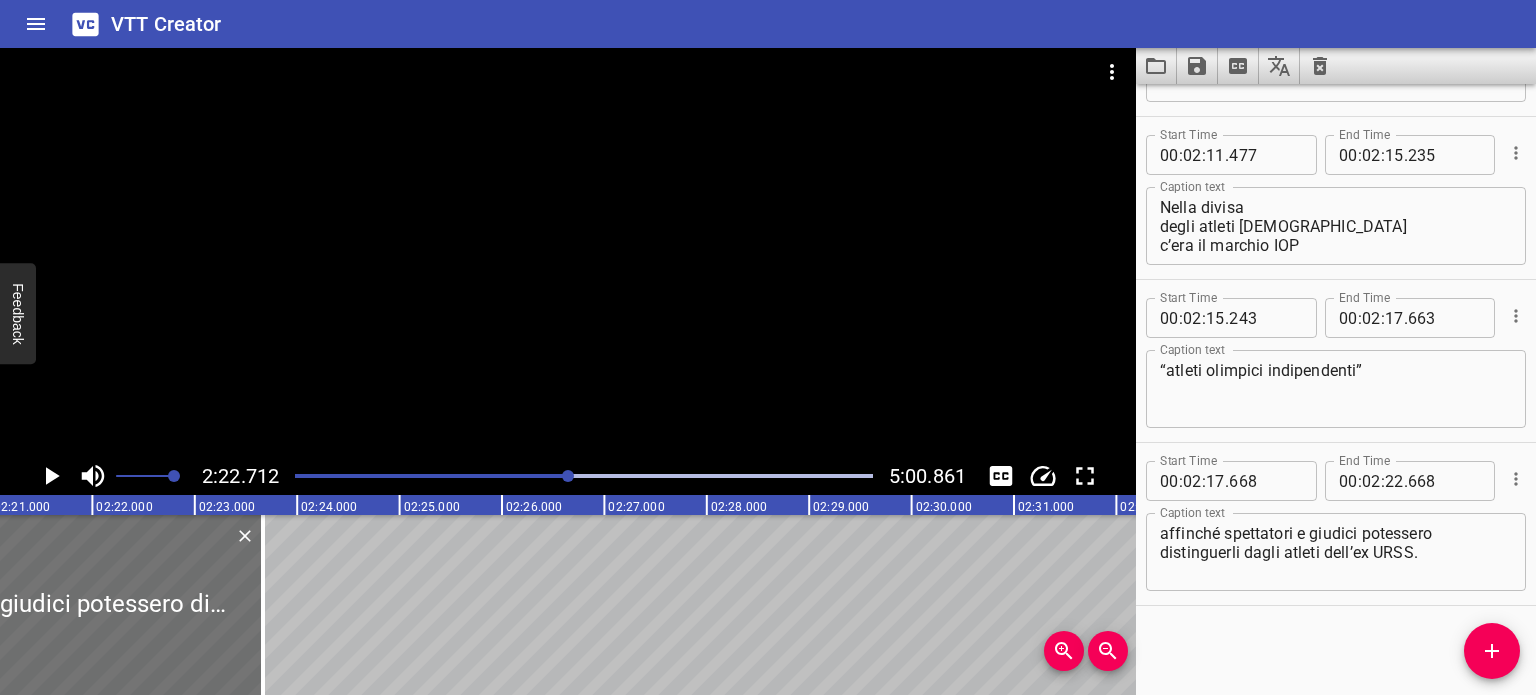 scroll, scrollTop: 0, scrollLeft: 14320, axis: horizontal 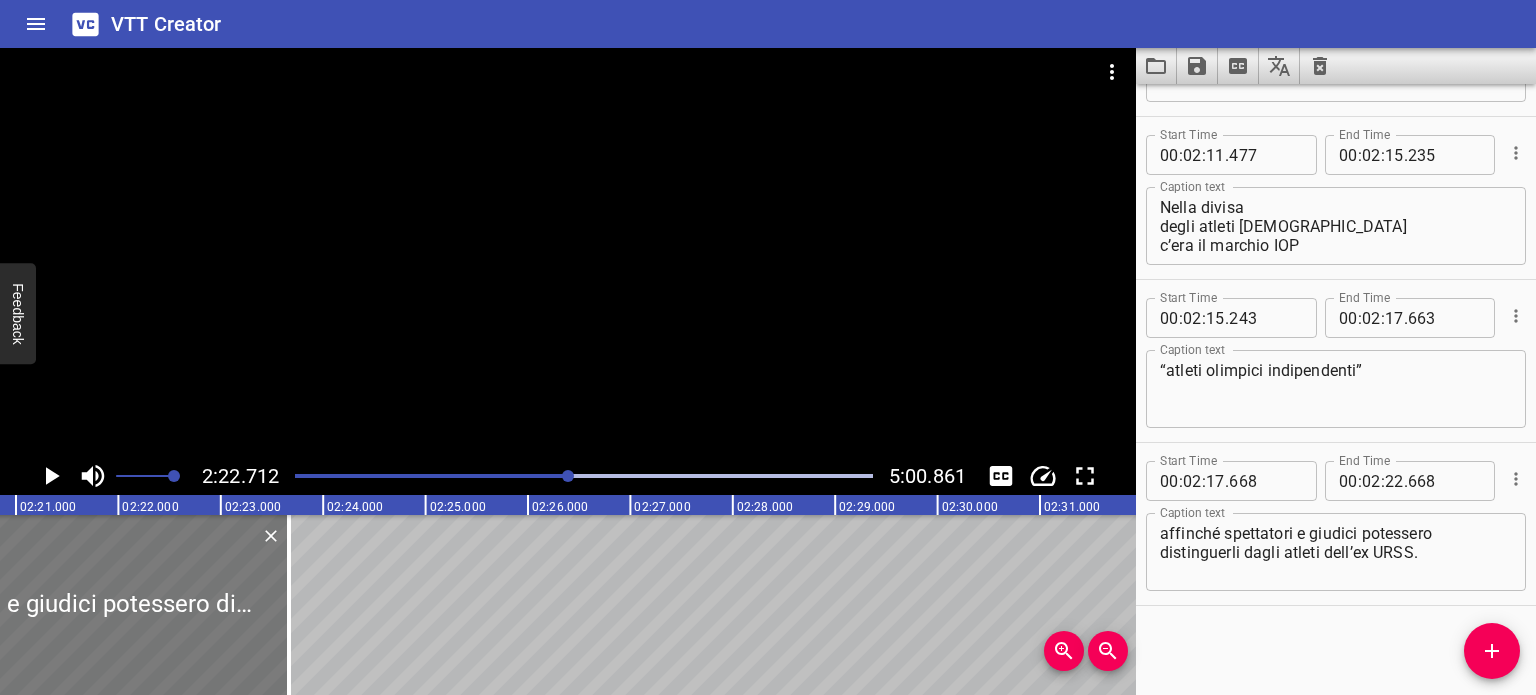 click at bounding box center [33, 605] 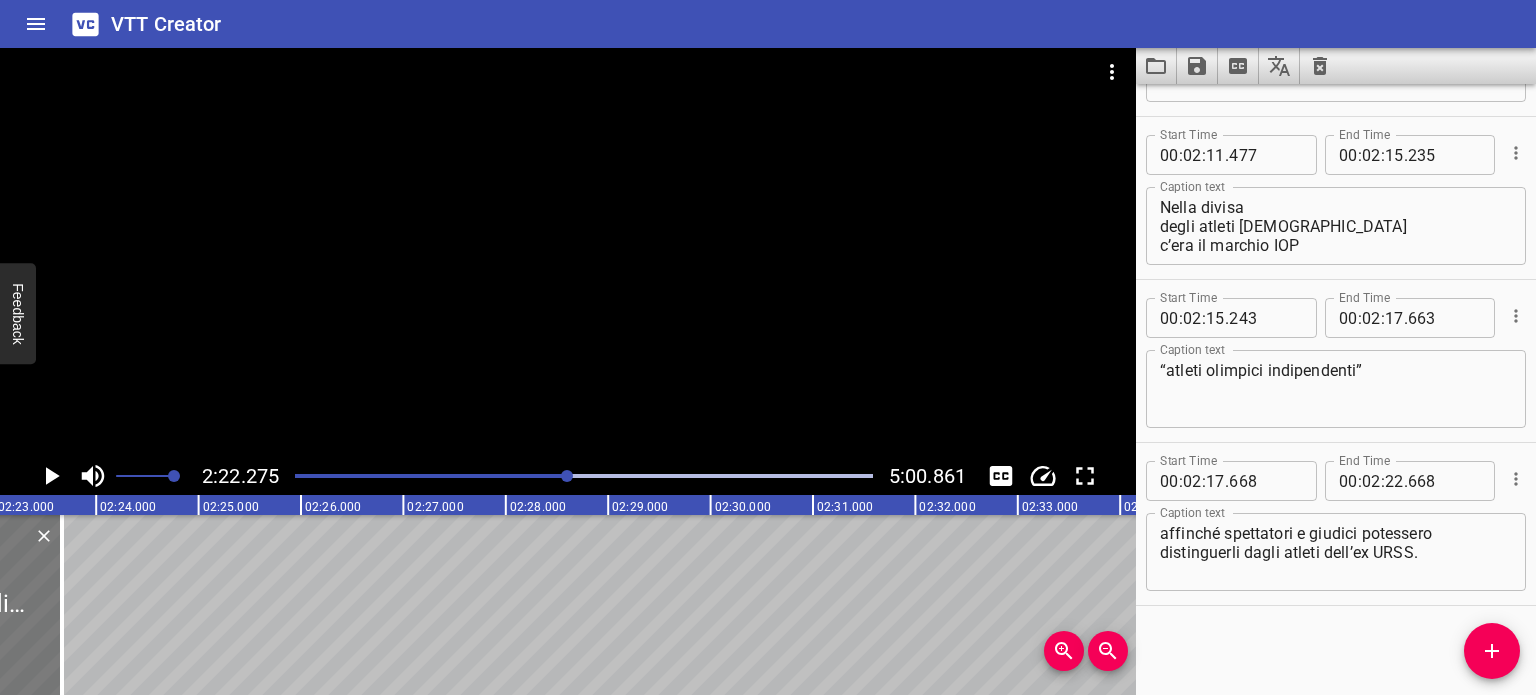 scroll, scrollTop: 0, scrollLeft: 14568, axis: horizontal 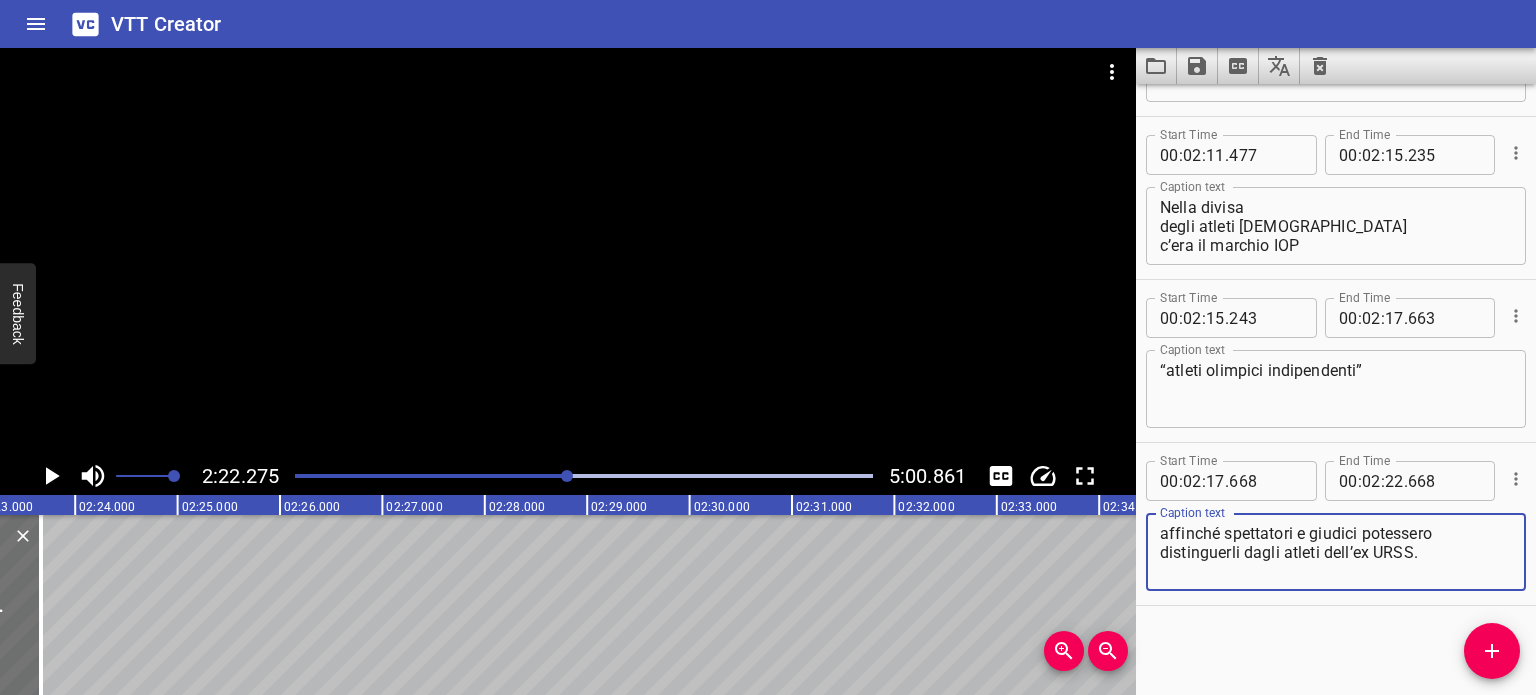 click on "affinché spettatori e giudici potessero distinguerli dagli atleti dell’ex URSS." at bounding box center [1336, 552] 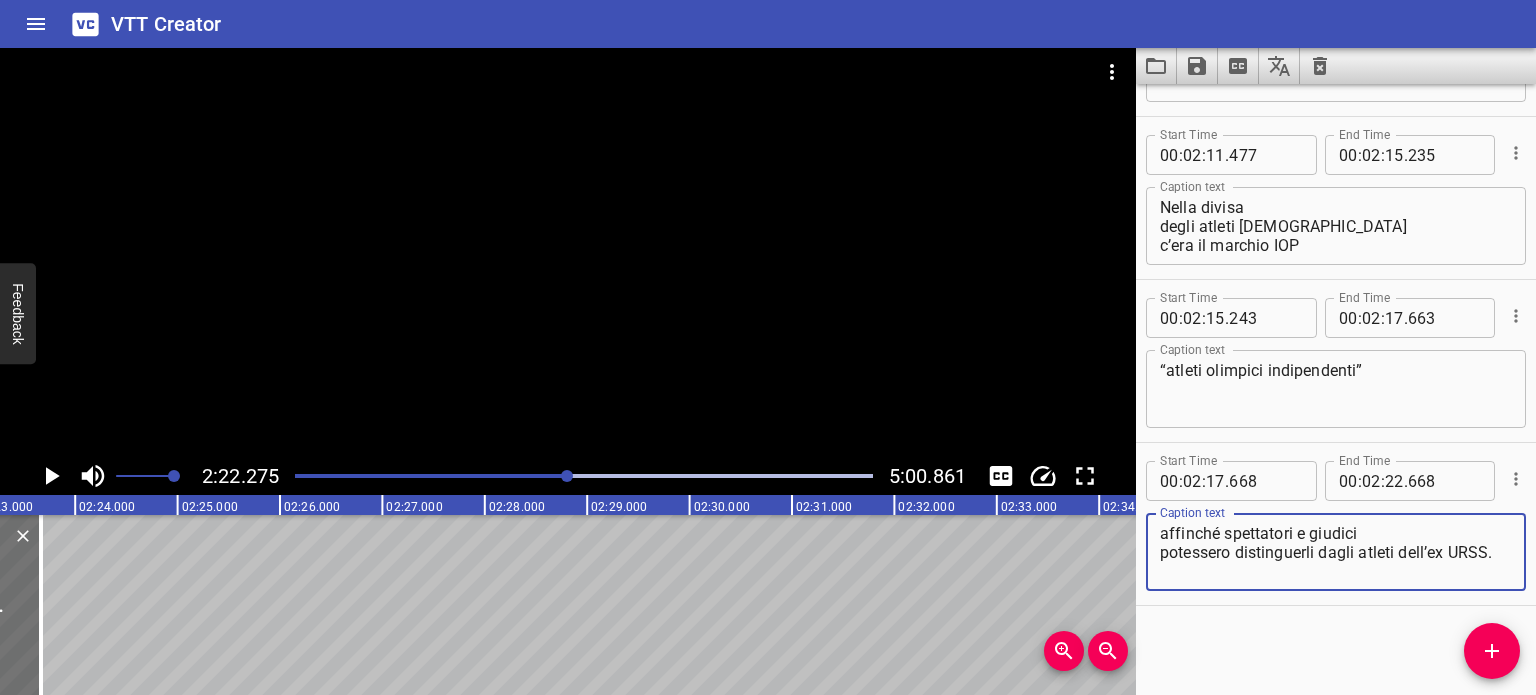 click on "affinché spettatori e giudici
potessero distinguerli dagli atleti dell’ex URSS." at bounding box center [1336, 552] 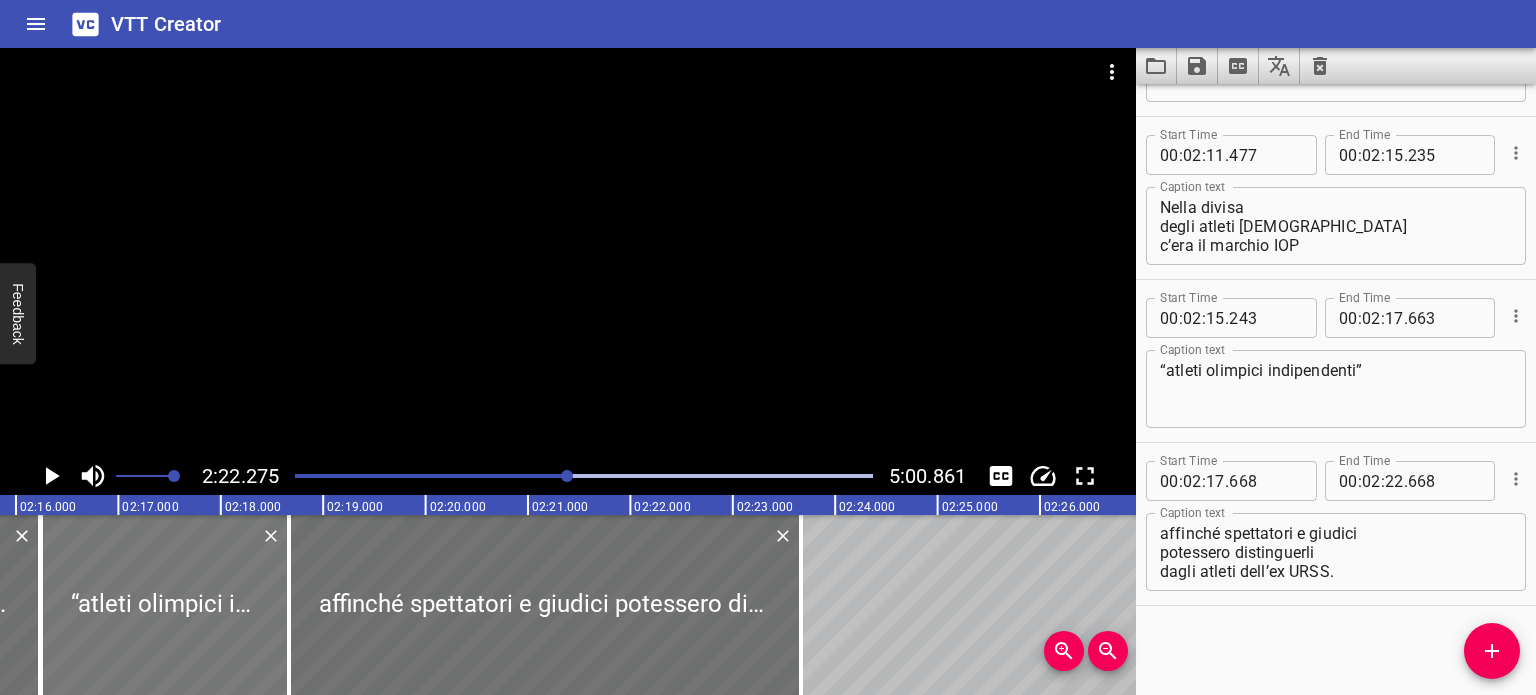 click at bounding box center [165, 605] 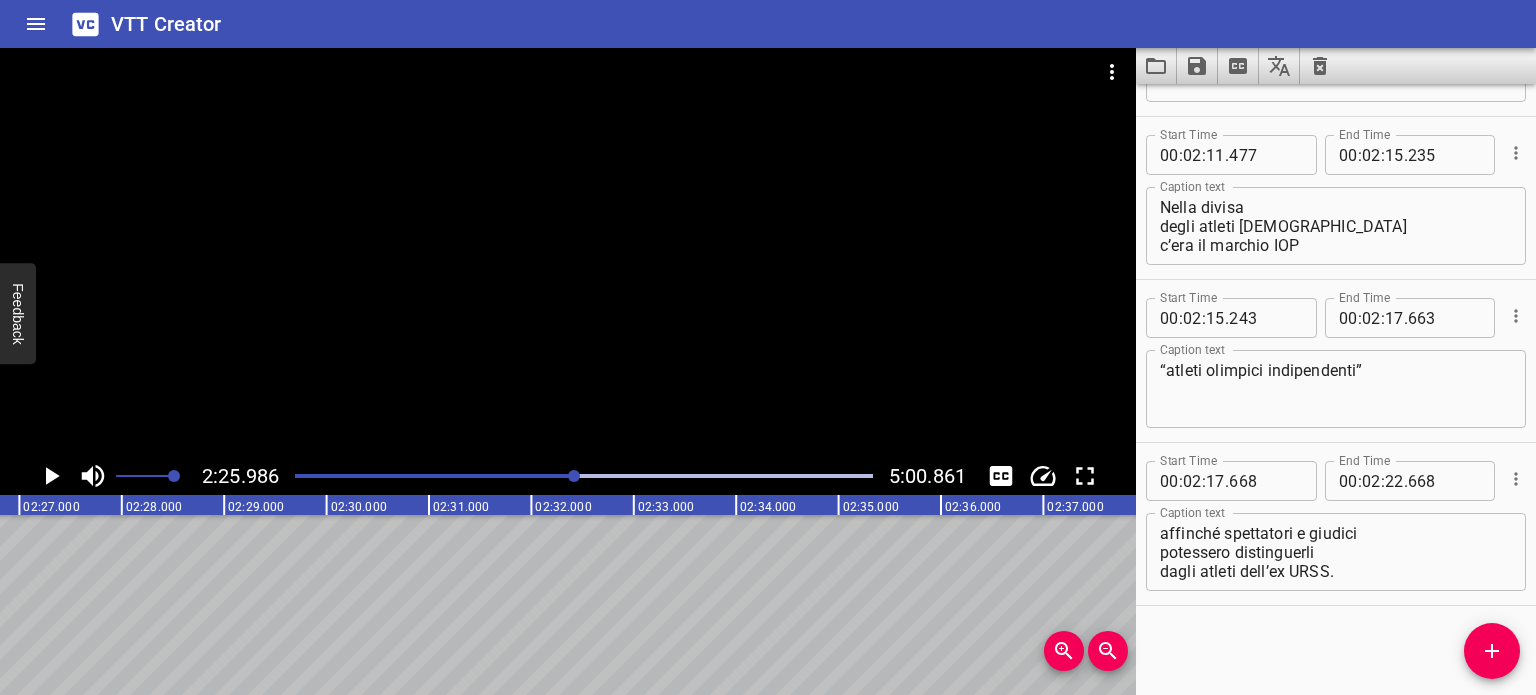 scroll, scrollTop: 0, scrollLeft: 14948, axis: horizontal 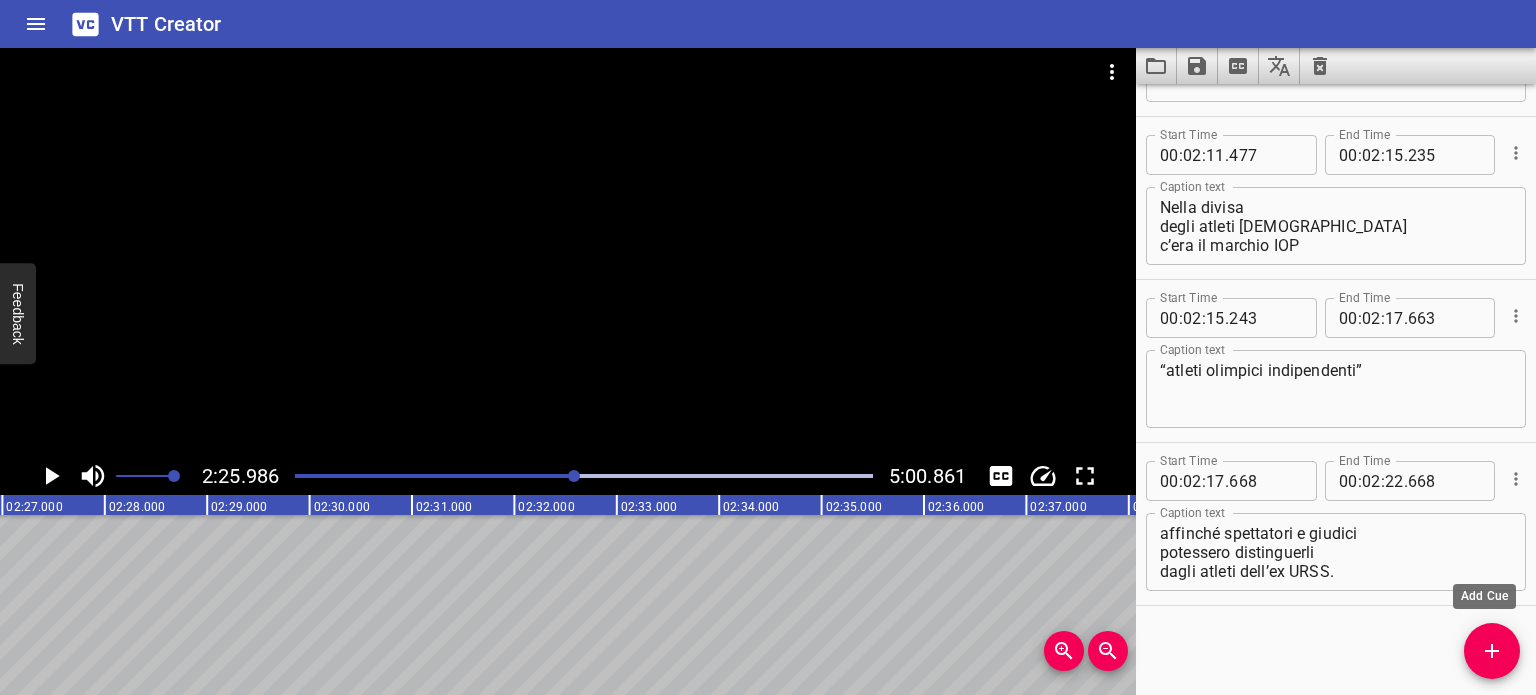 click at bounding box center (1492, 651) 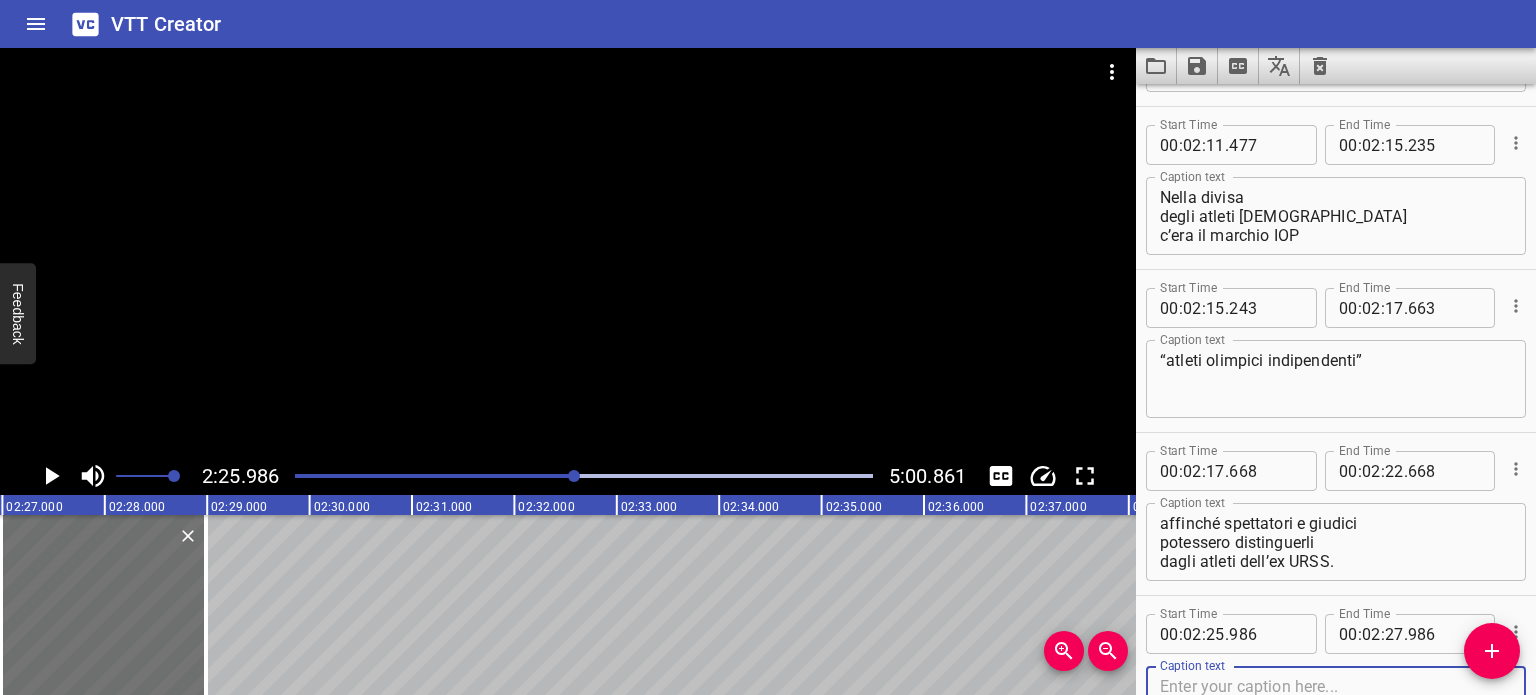 scroll, scrollTop: 5184, scrollLeft: 0, axis: vertical 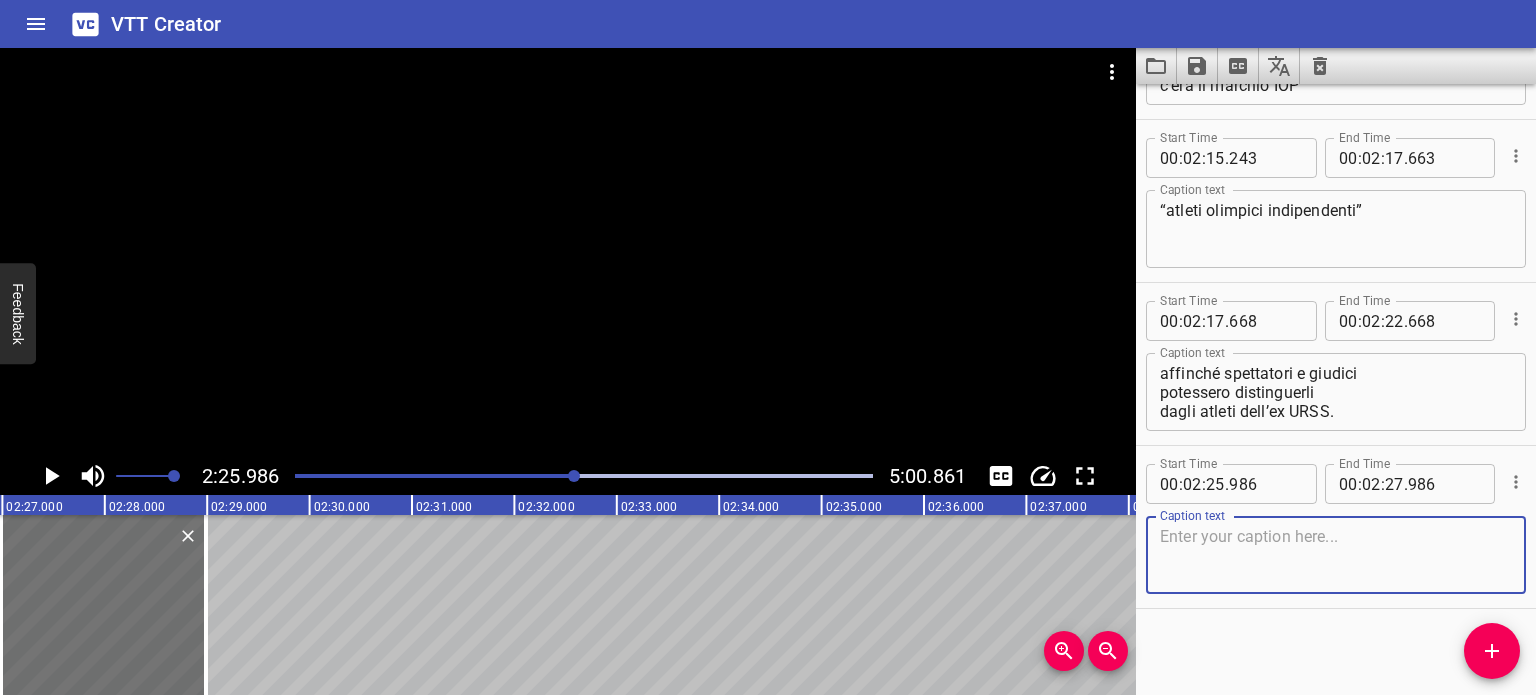 click at bounding box center (1336, 555) 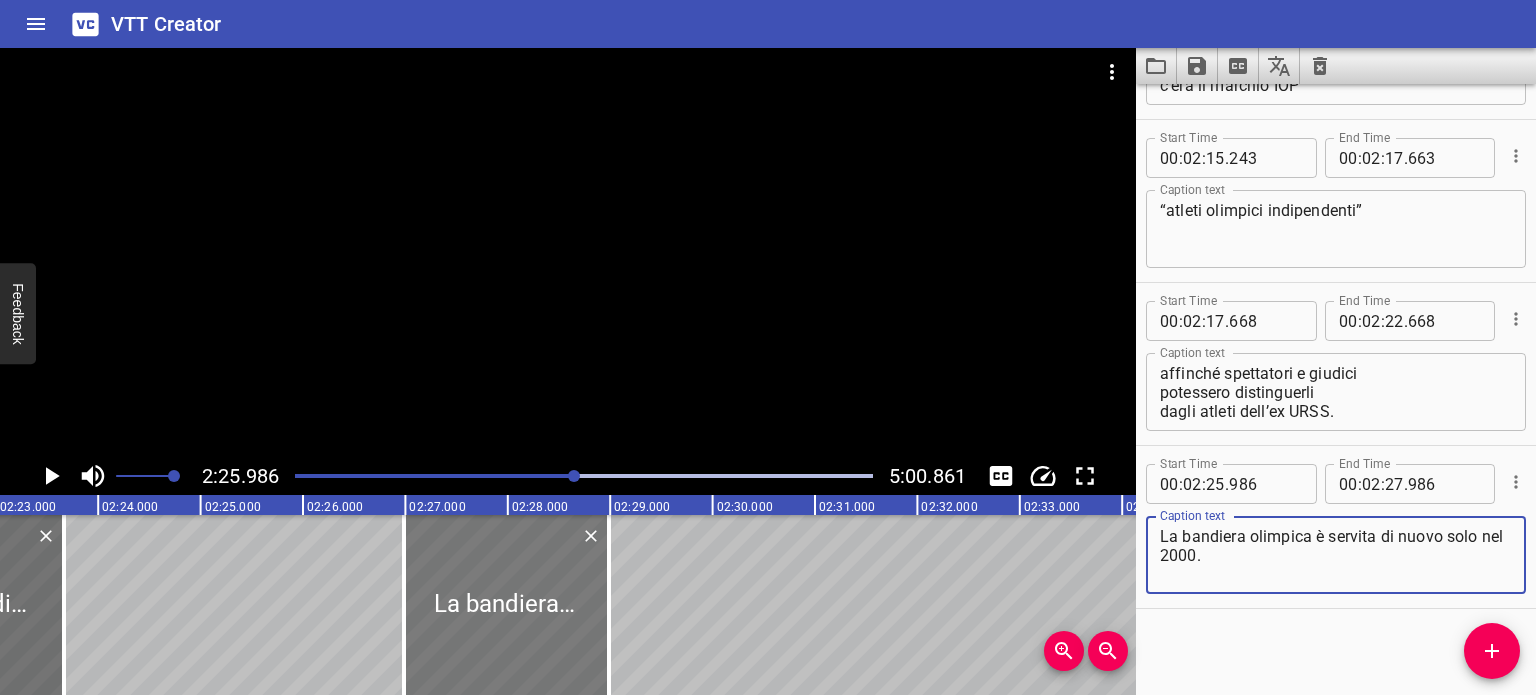 scroll, scrollTop: 0, scrollLeft: 14546, axis: horizontal 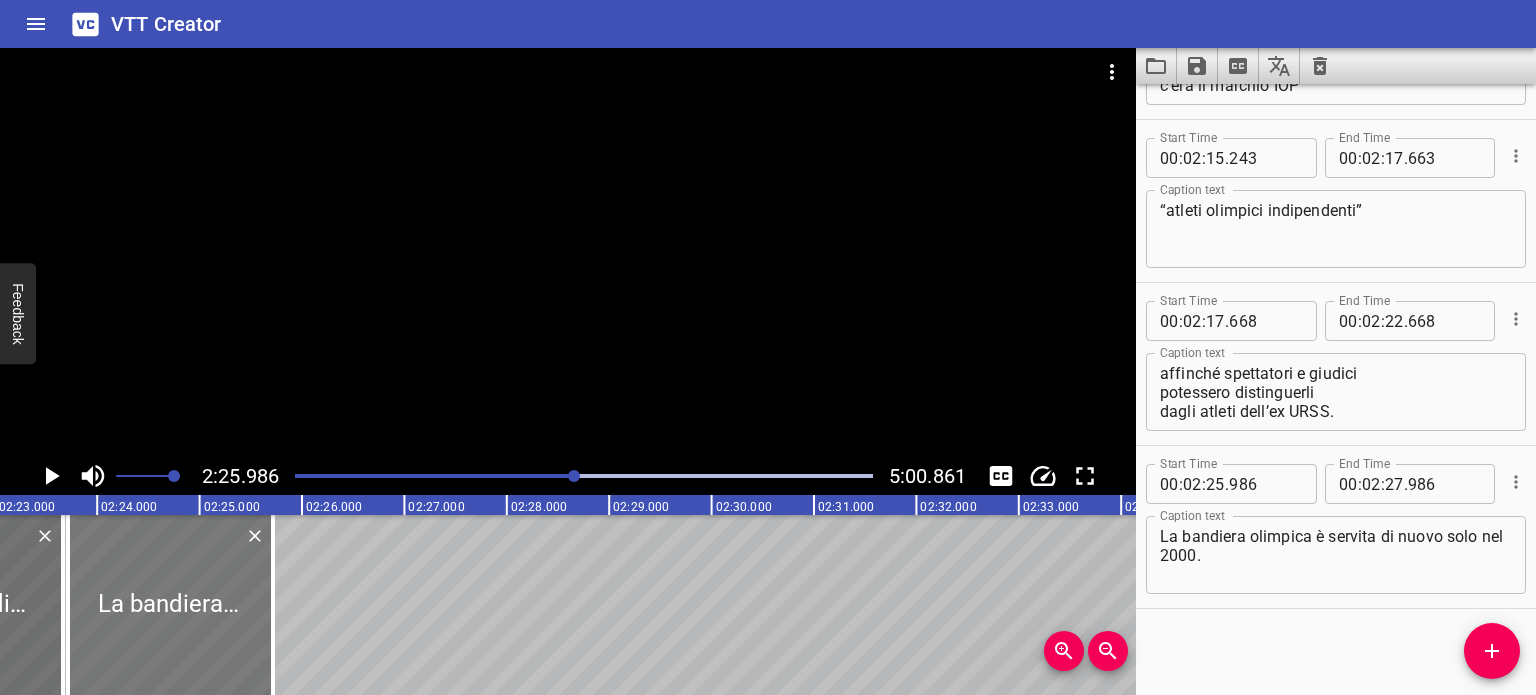 drag, startPoint x: 459, startPoint y: 570, endPoint x: 124, endPoint y: 573, distance: 335.01343 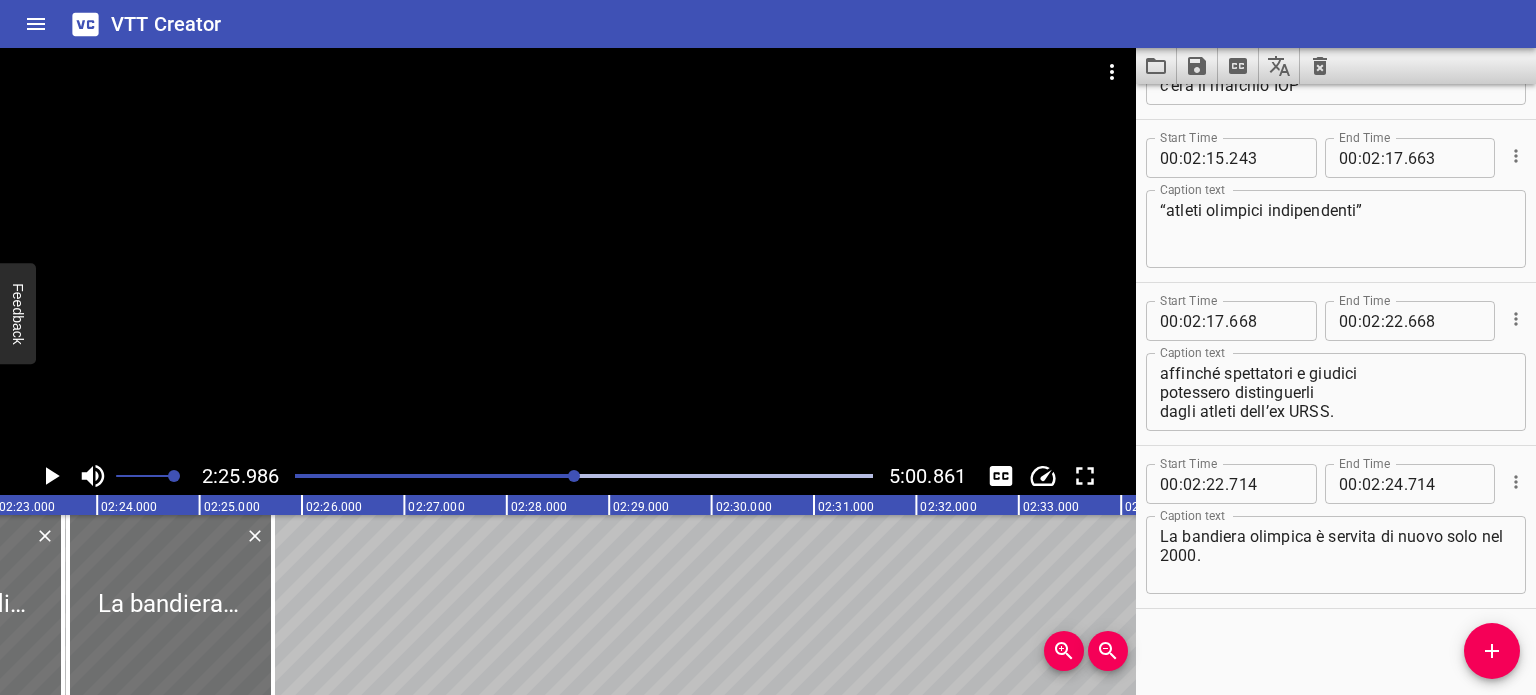 click at bounding box center [287, 476] 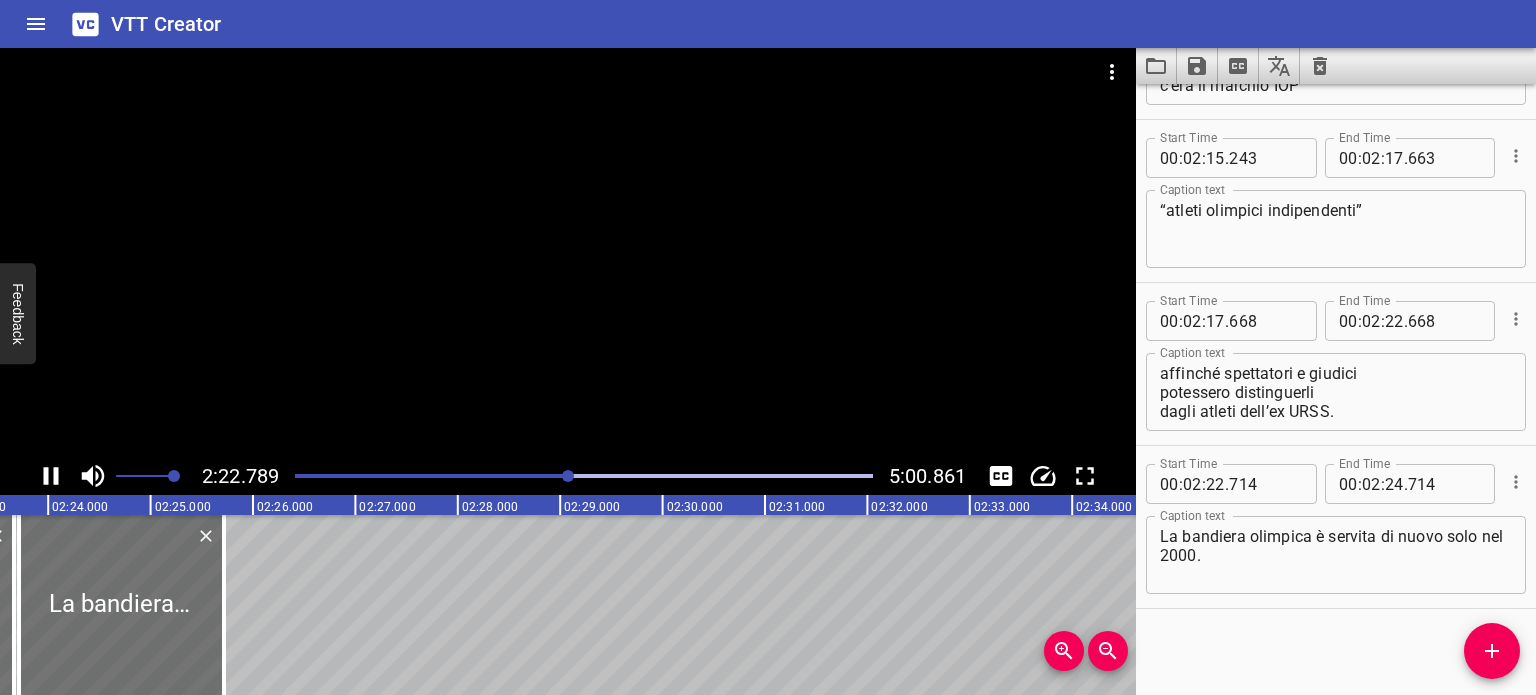 scroll, scrollTop: 0, scrollLeft: 14621, axis: horizontal 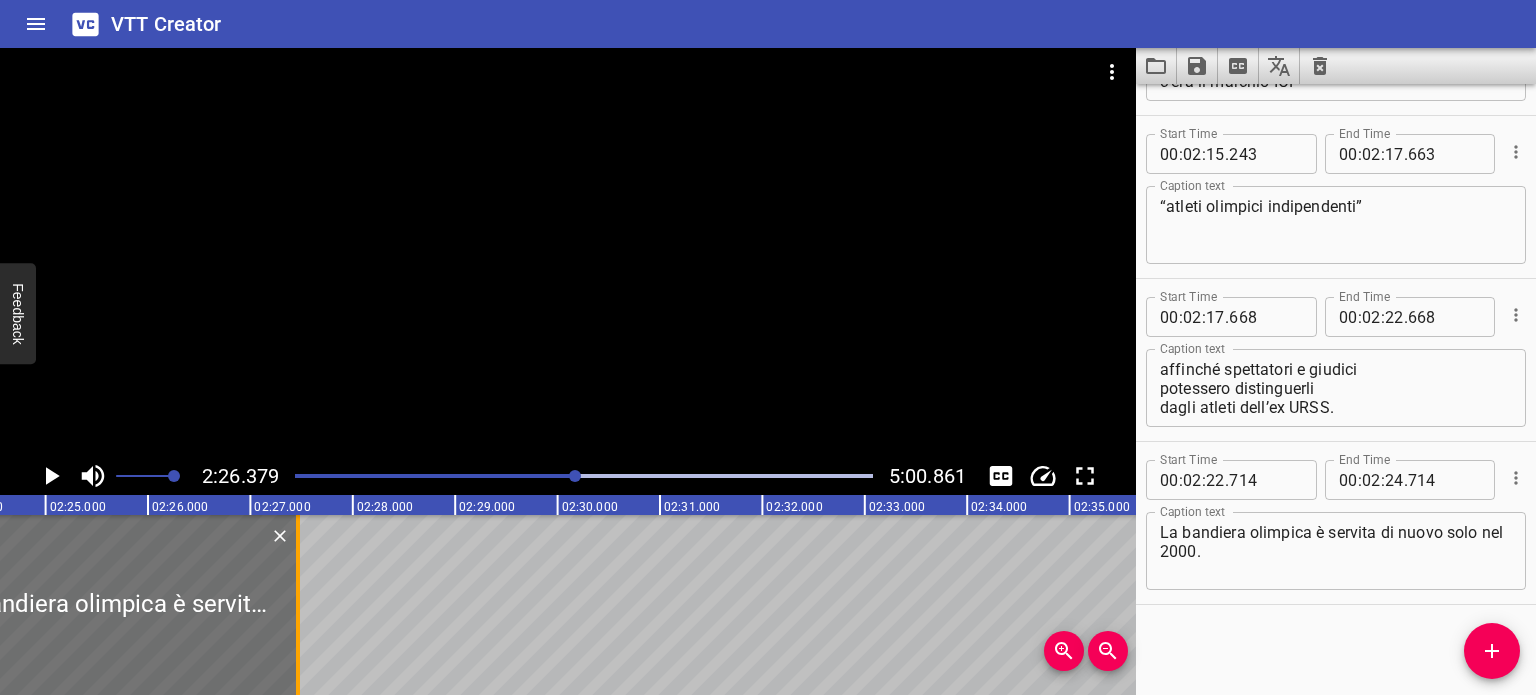 drag, startPoint x: 121, startPoint y: 599, endPoint x: 300, endPoint y: 621, distance: 180.3469 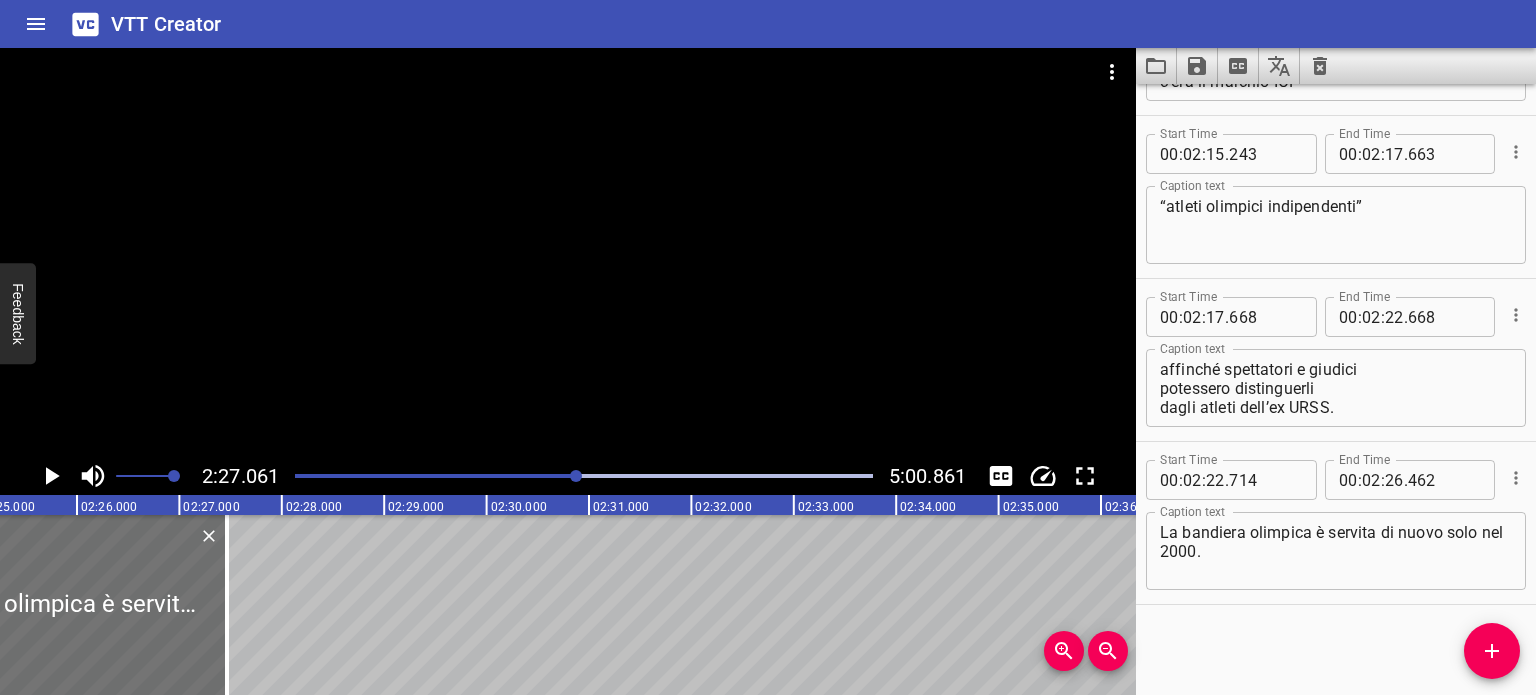 scroll, scrollTop: 0, scrollLeft: 14765, axis: horizontal 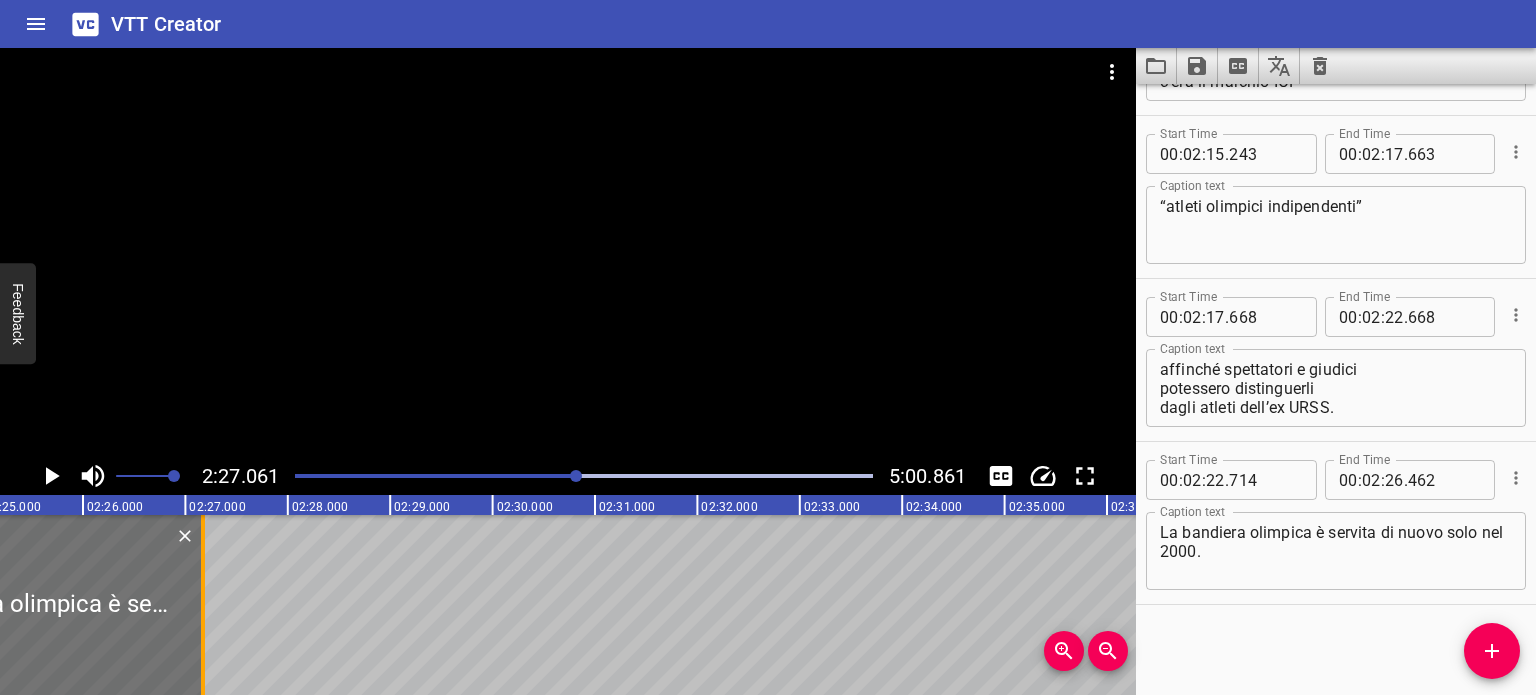 drag, startPoint x: 232, startPoint y: 579, endPoint x: 204, endPoint y: 579, distance: 28 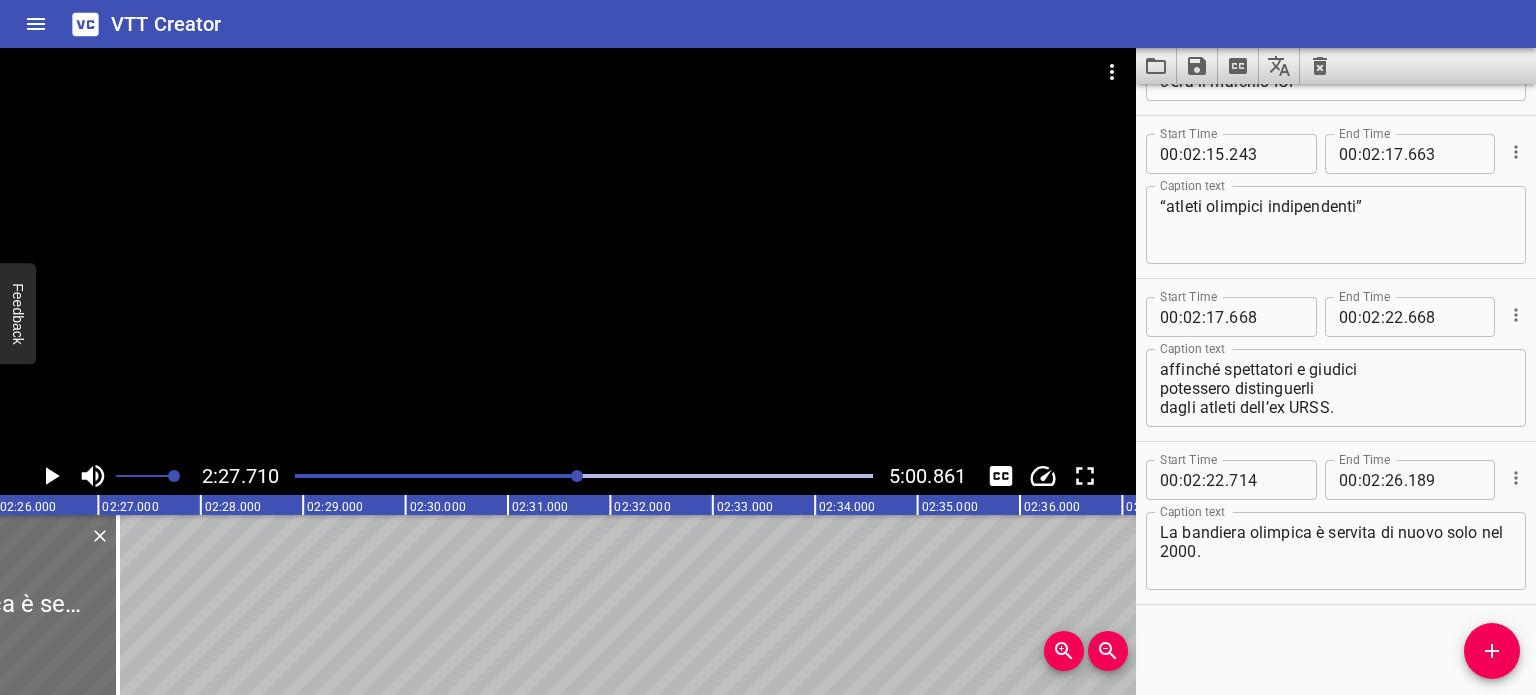 scroll, scrollTop: 0, scrollLeft: 14848, axis: horizontal 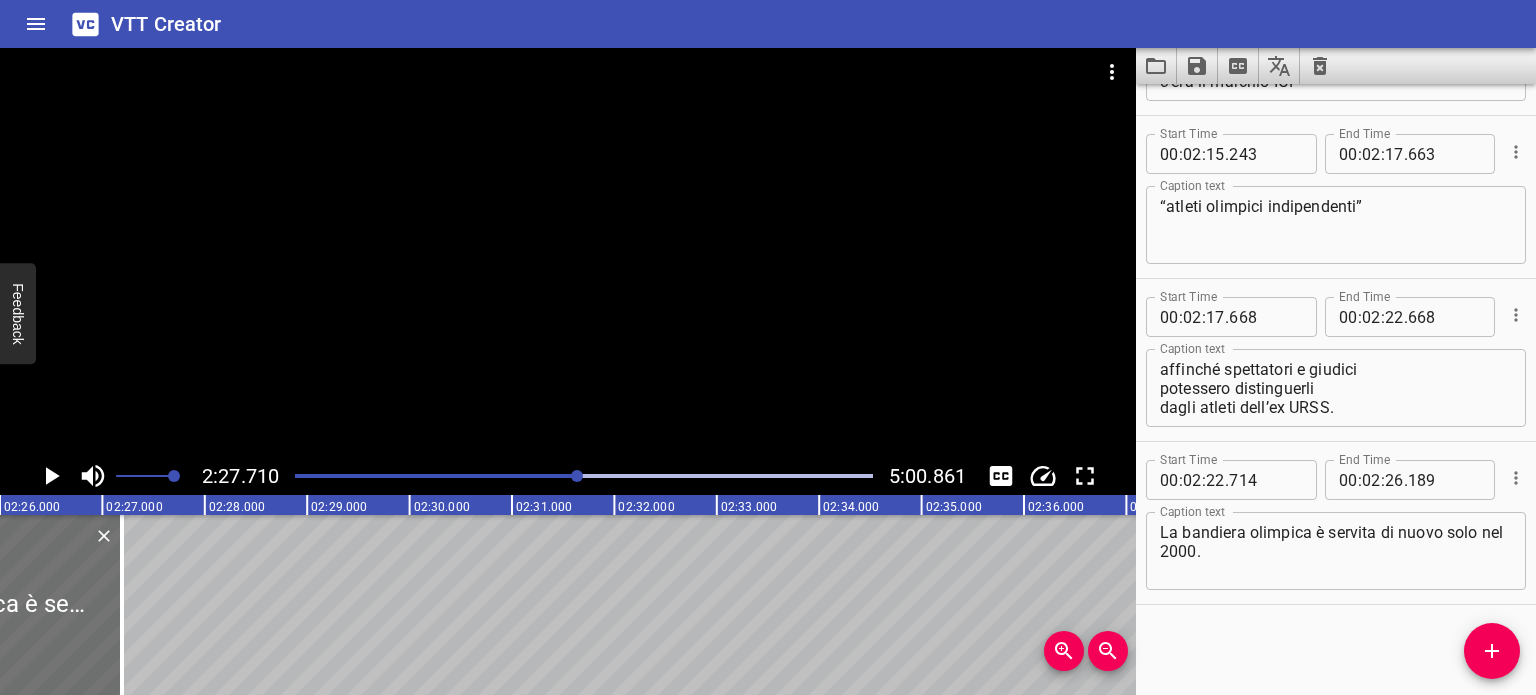 click at bounding box center (290, 476) 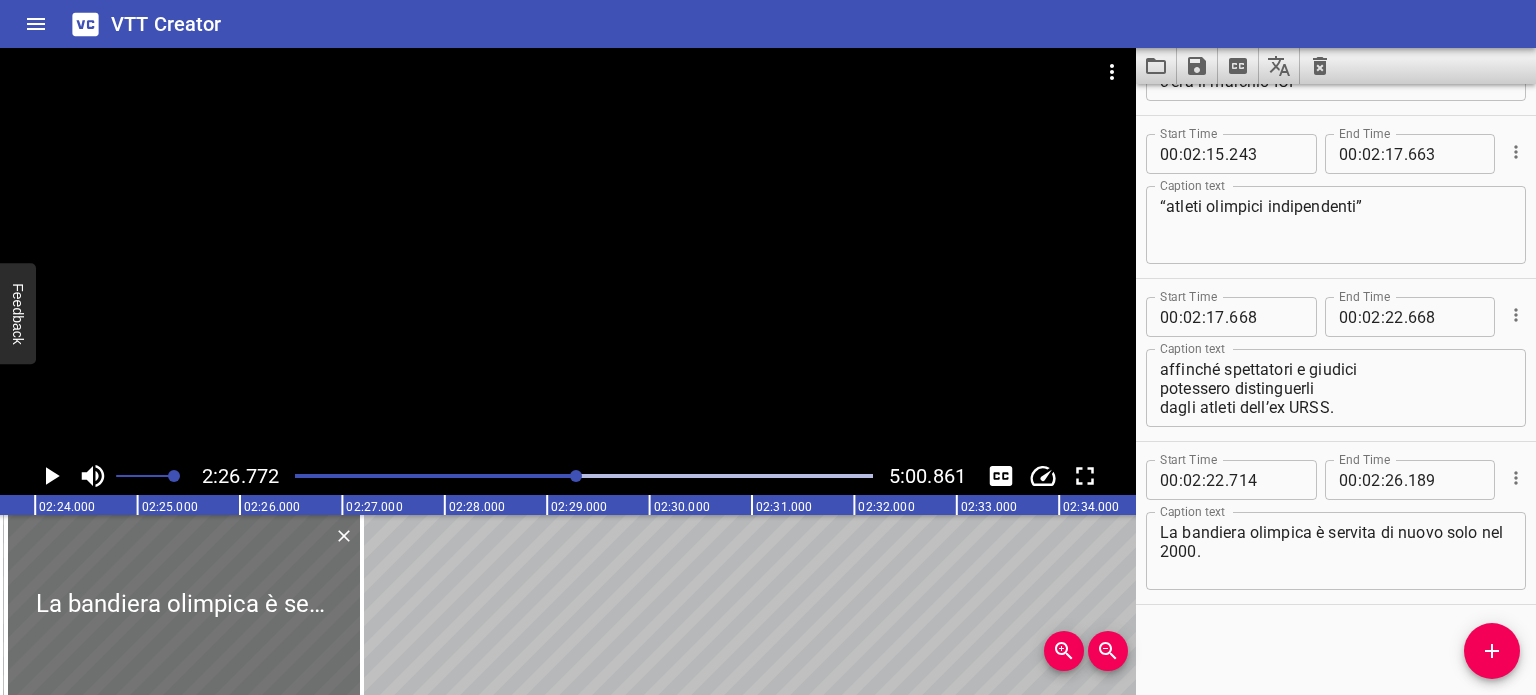 scroll, scrollTop: 0, scrollLeft: 14605, axis: horizontal 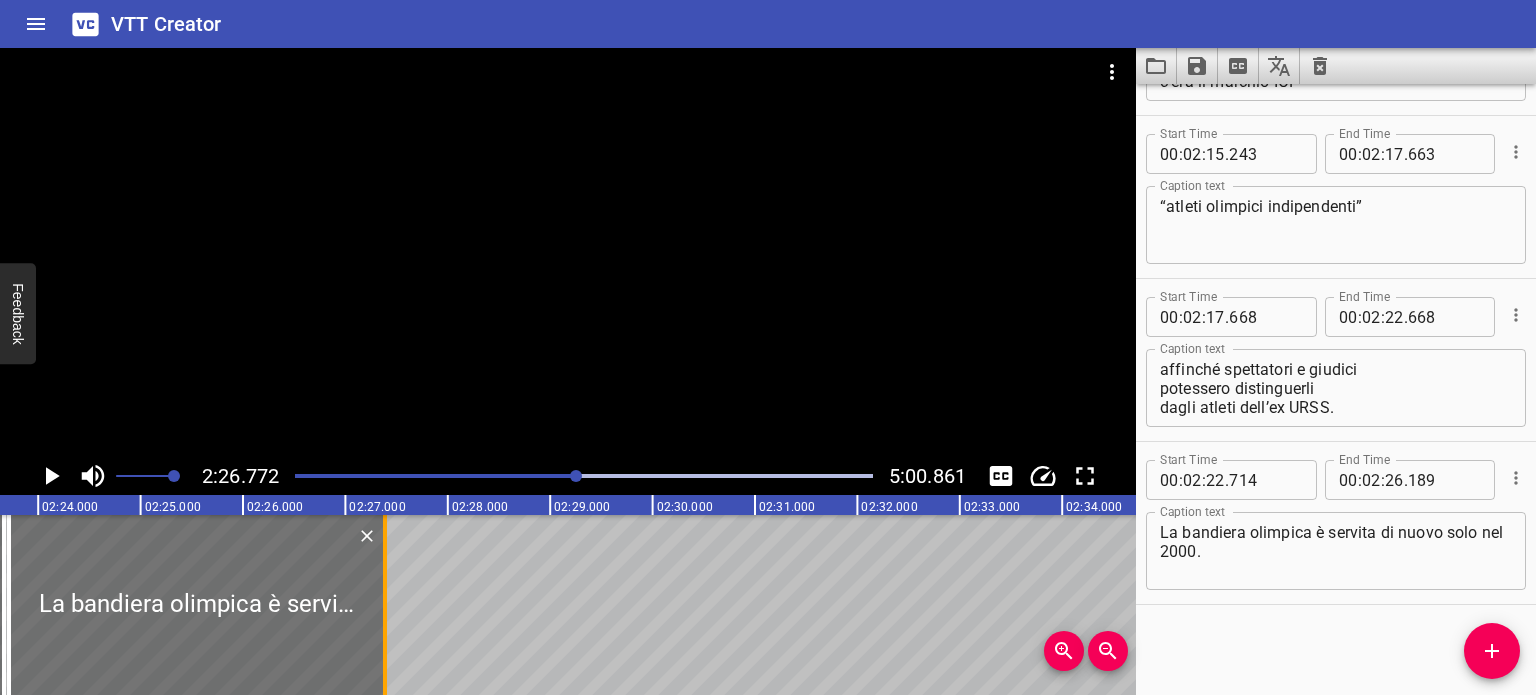 drag, startPoint x: 364, startPoint y: 603, endPoint x: 380, endPoint y: 607, distance: 16.492422 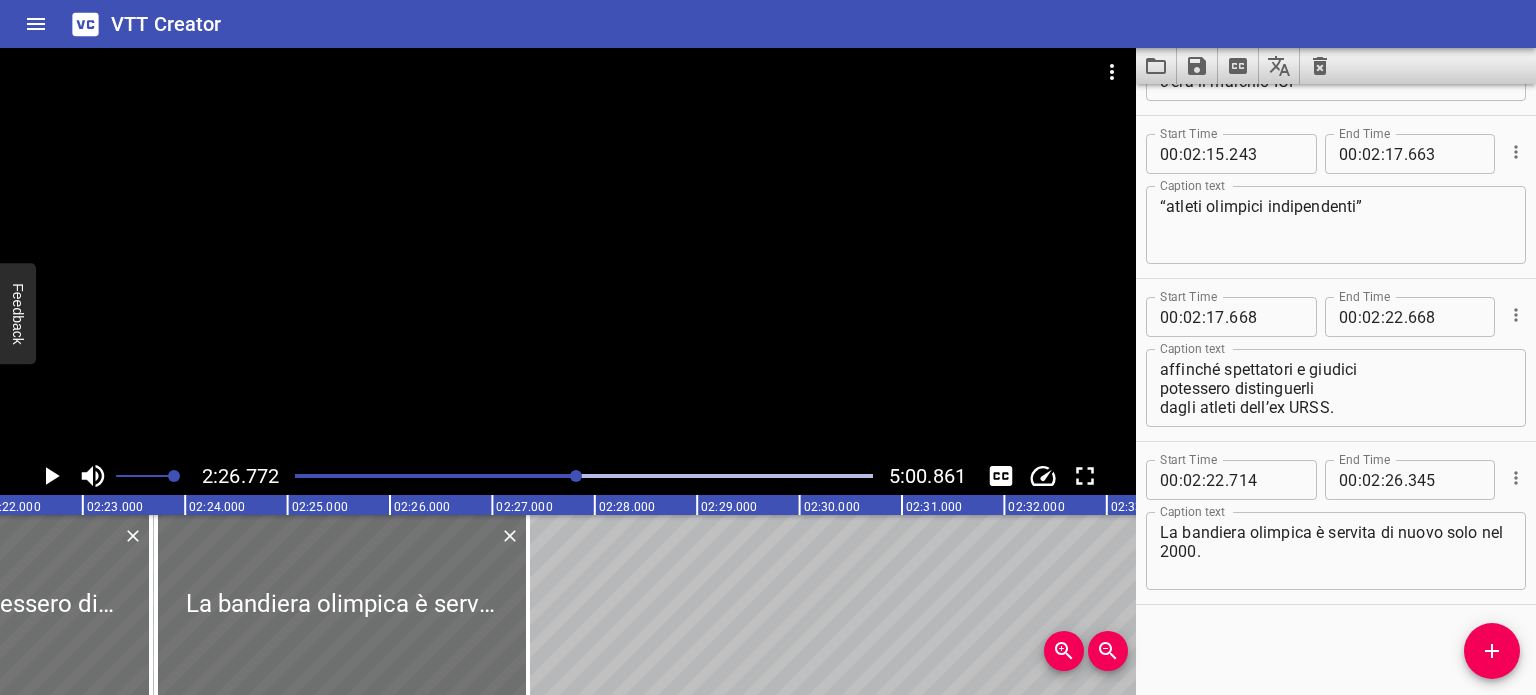 scroll, scrollTop: 0, scrollLeft: 14457, axis: horizontal 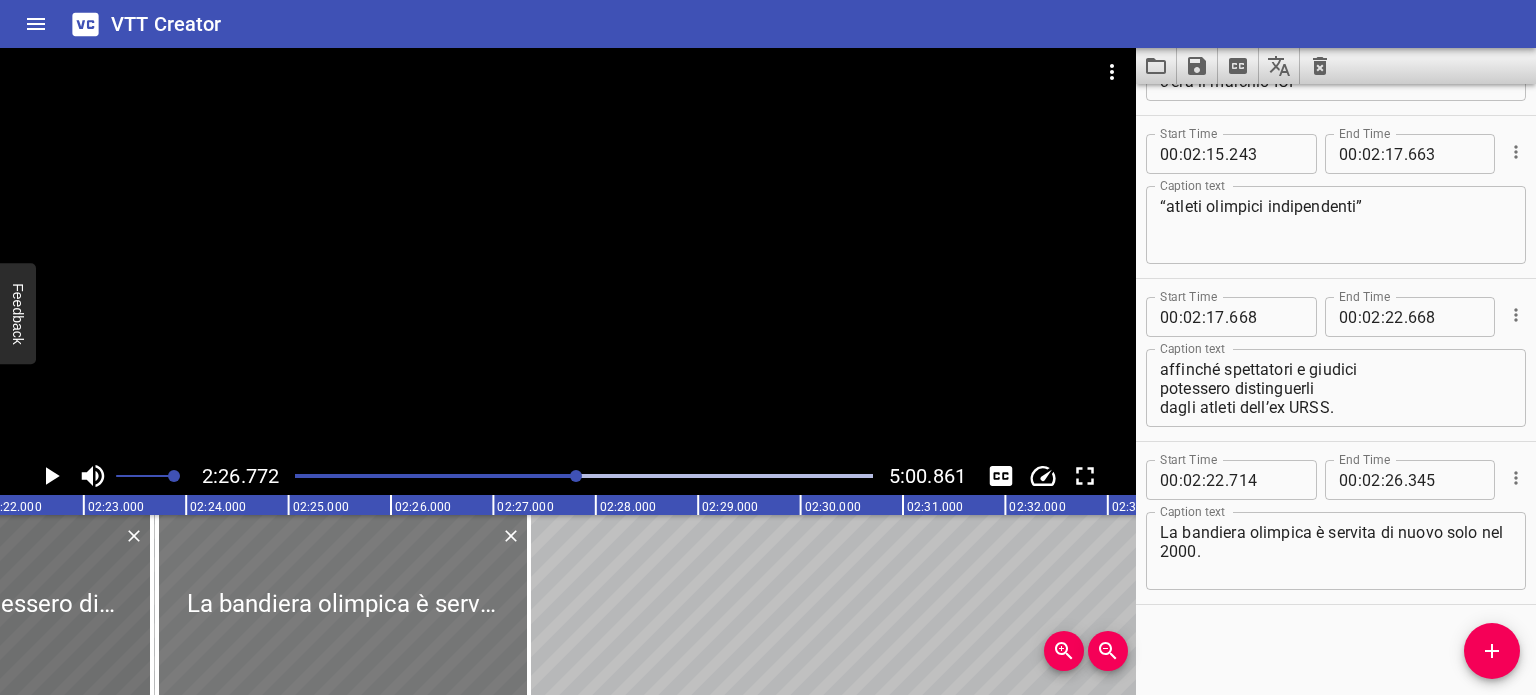 click at bounding box center (343, 605) 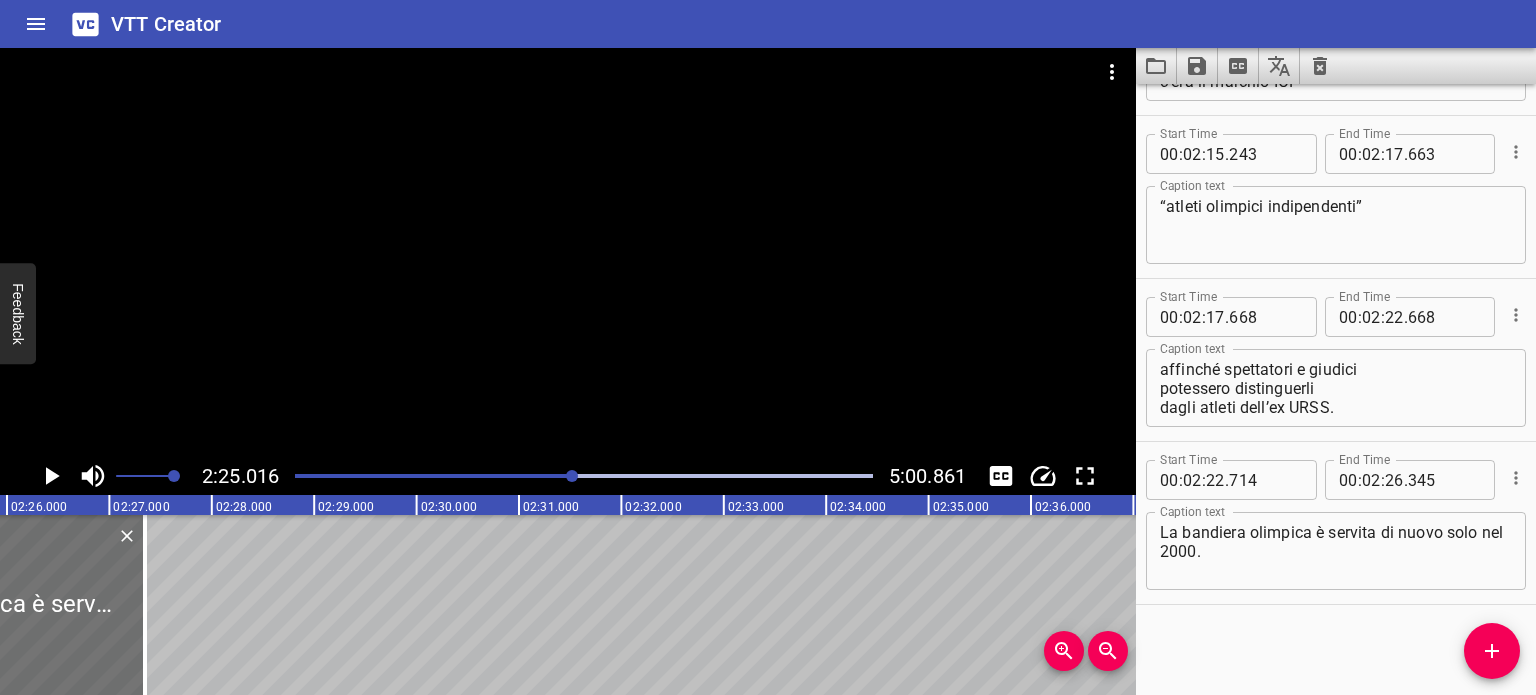 scroll, scrollTop: 0, scrollLeft: 14849, axis: horizontal 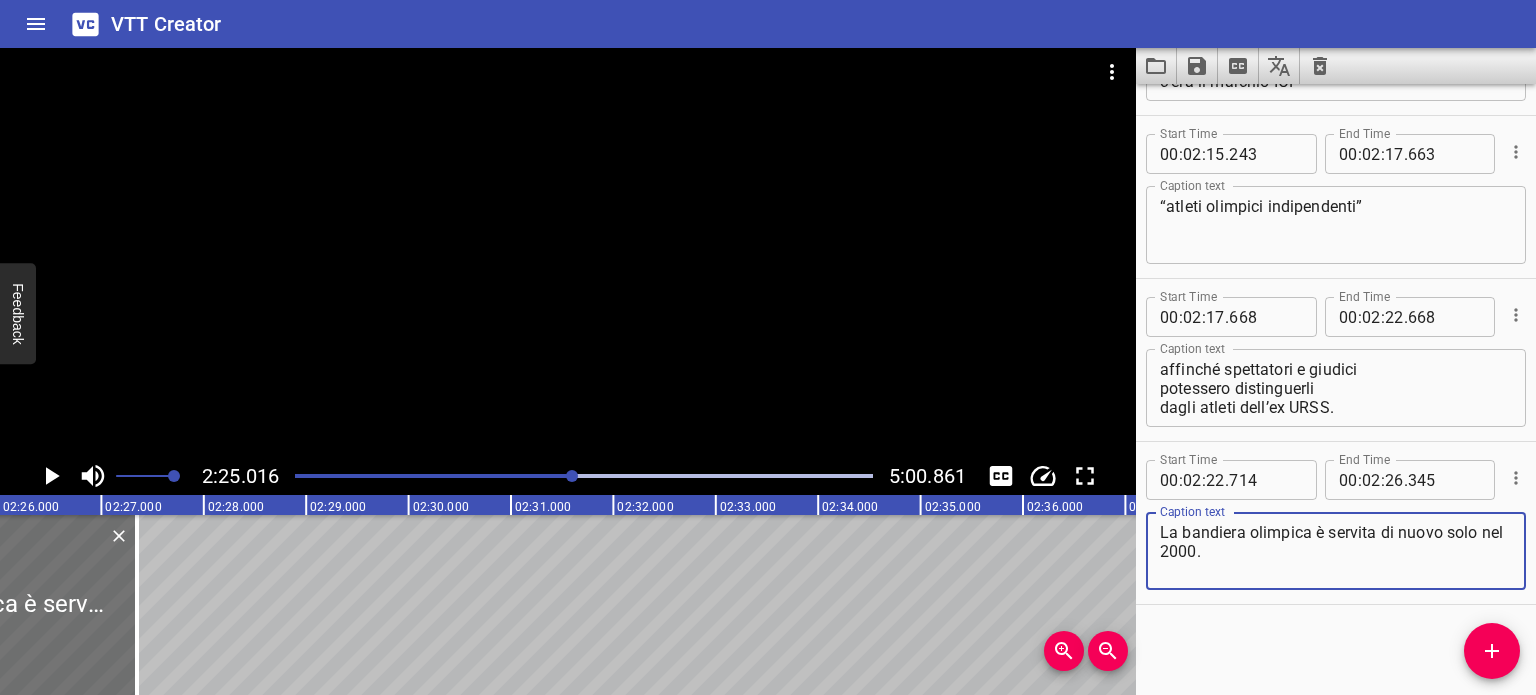 click on "La bandiera olimpica è servita di nuovo solo nel 2000." at bounding box center (1336, 551) 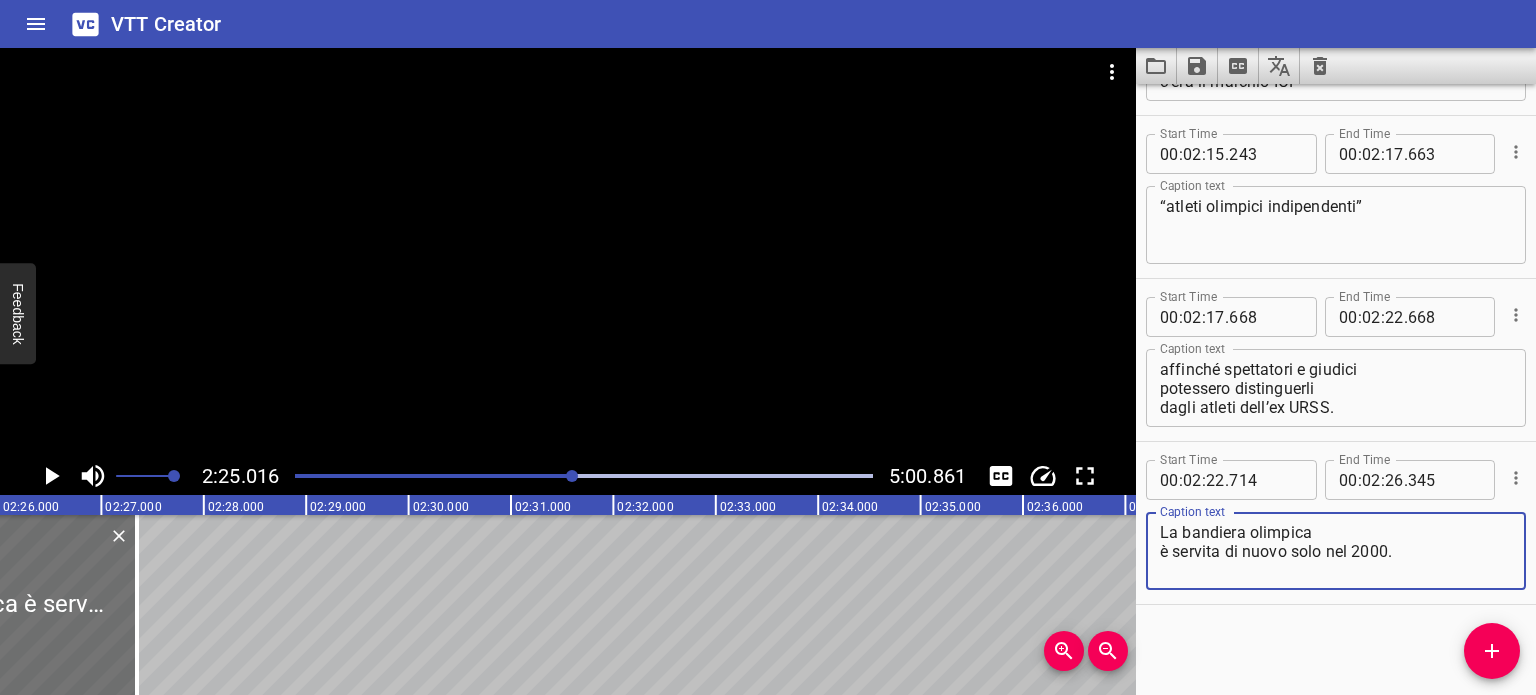 click on "La bandiera olimpica
è servita di nuovo solo nel 2000." at bounding box center (1336, 551) 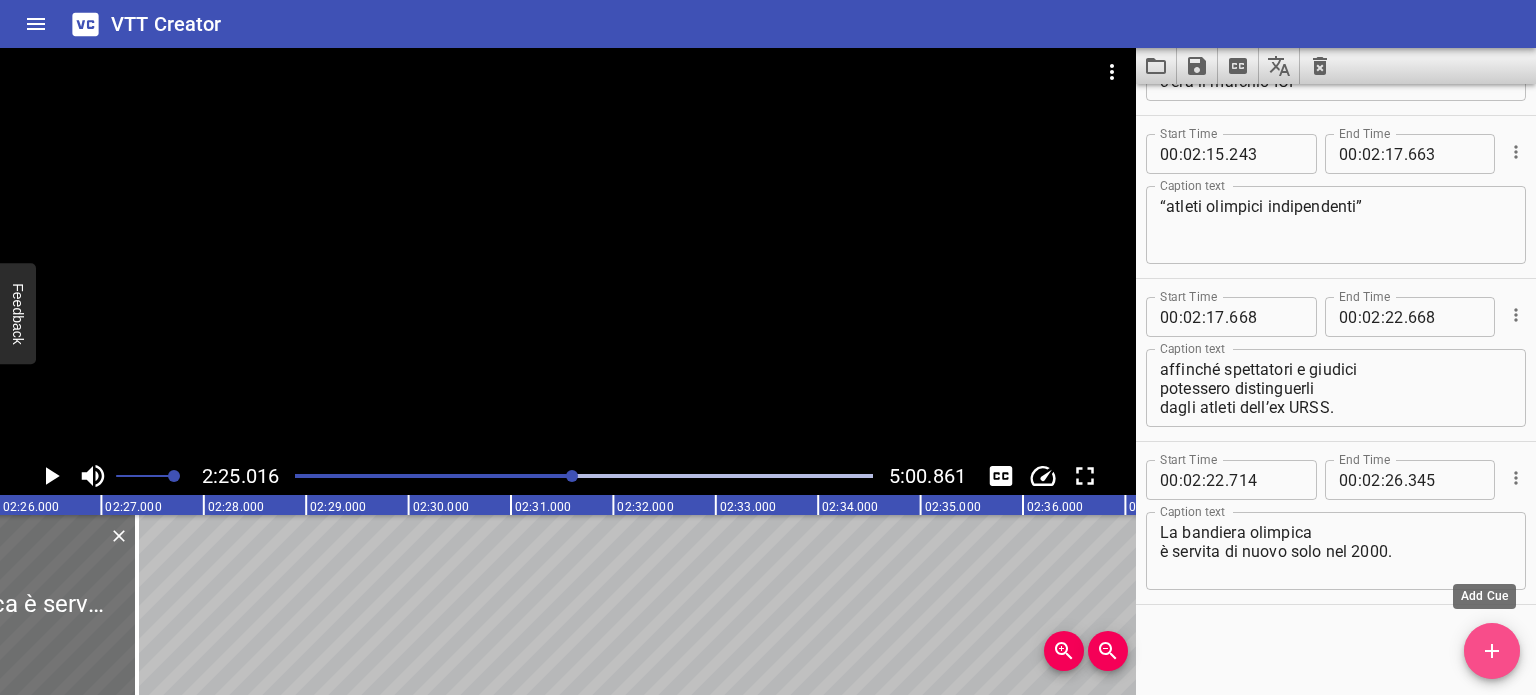 click at bounding box center [1492, 651] 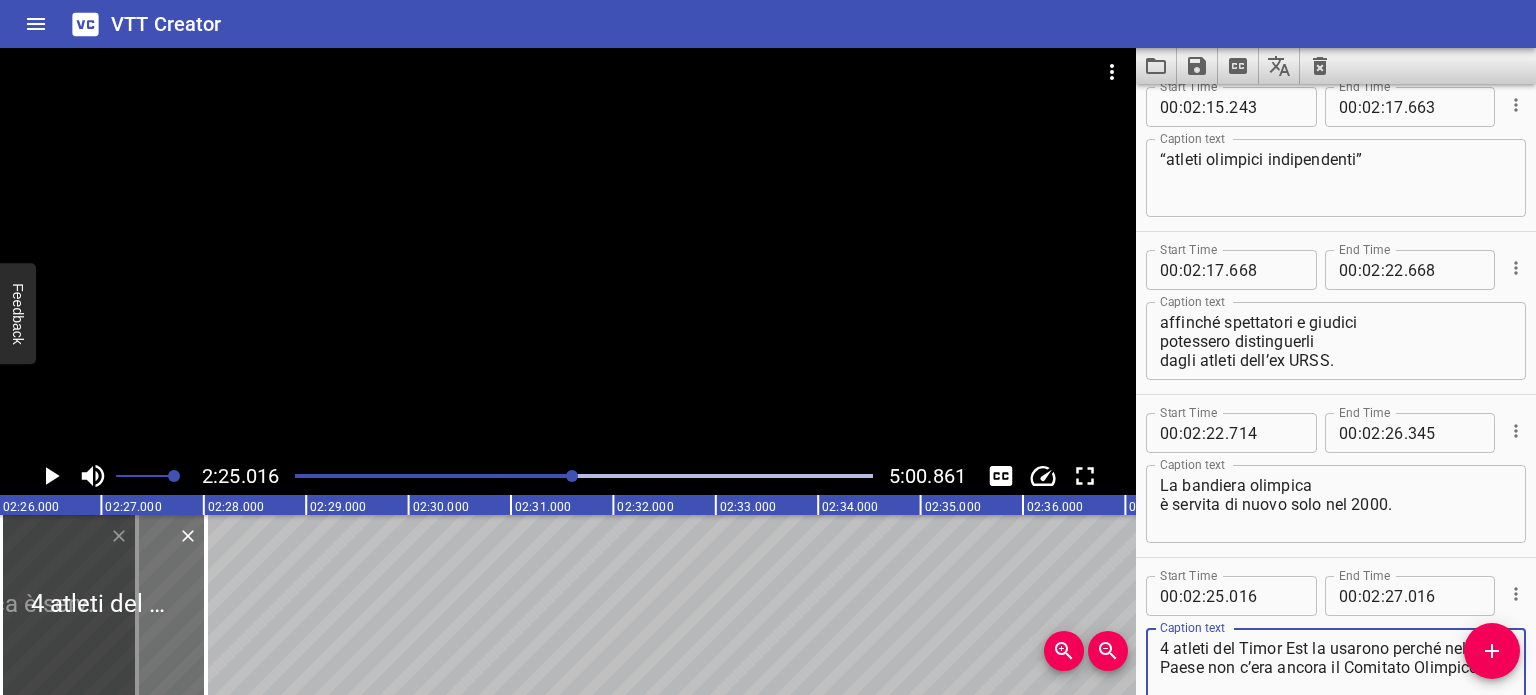 scroll, scrollTop: 5291, scrollLeft: 0, axis: vertical 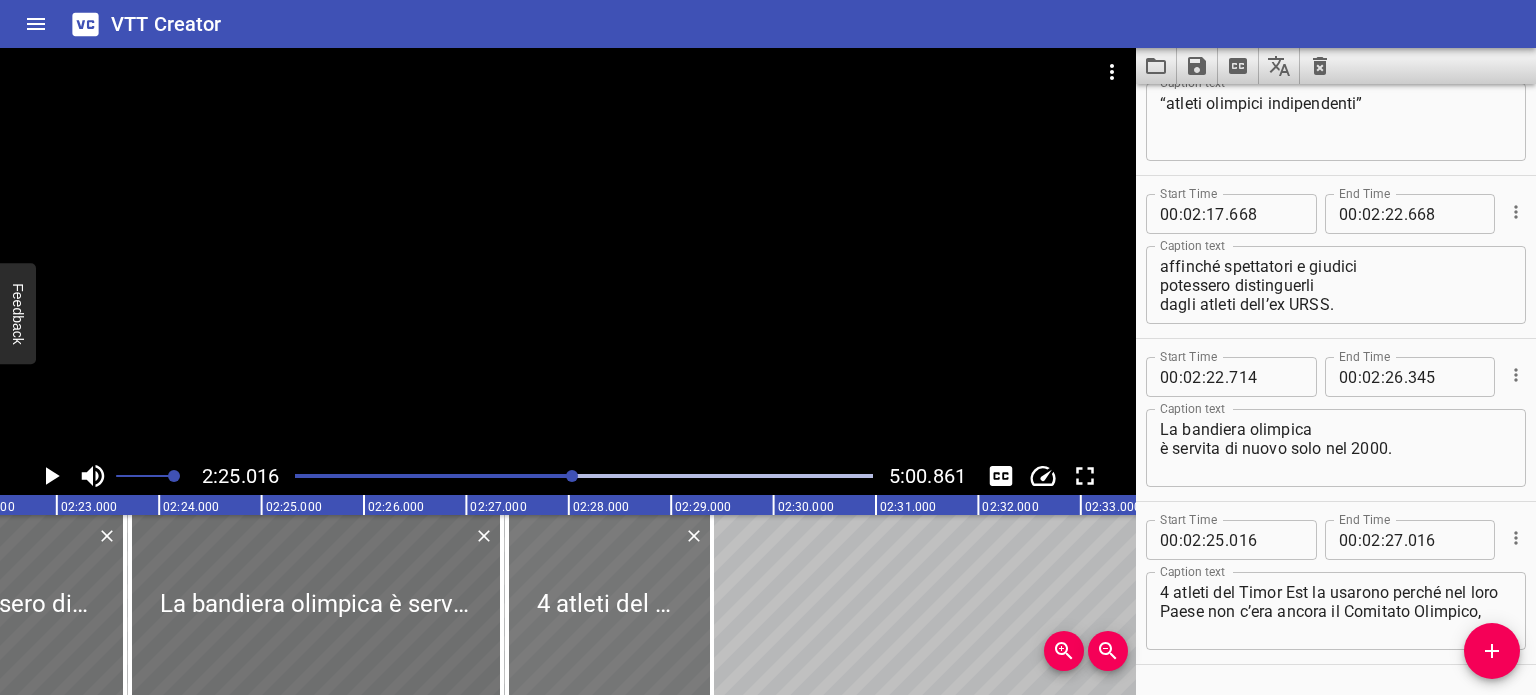 drag, startPoint x: 451, startPoint y: 585, endPoint x: 592, endPoint y: 593, distance: 141.22676 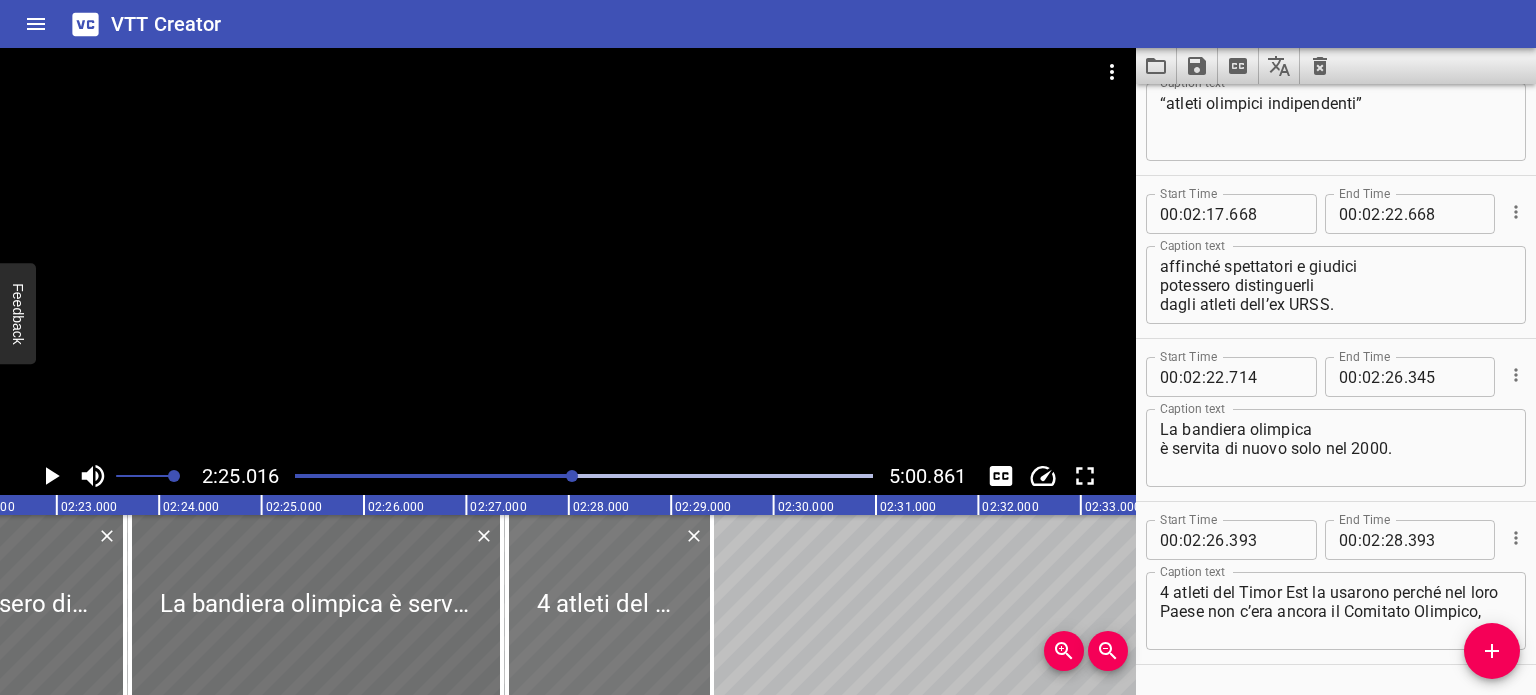 click at bounding box center [609, 605] 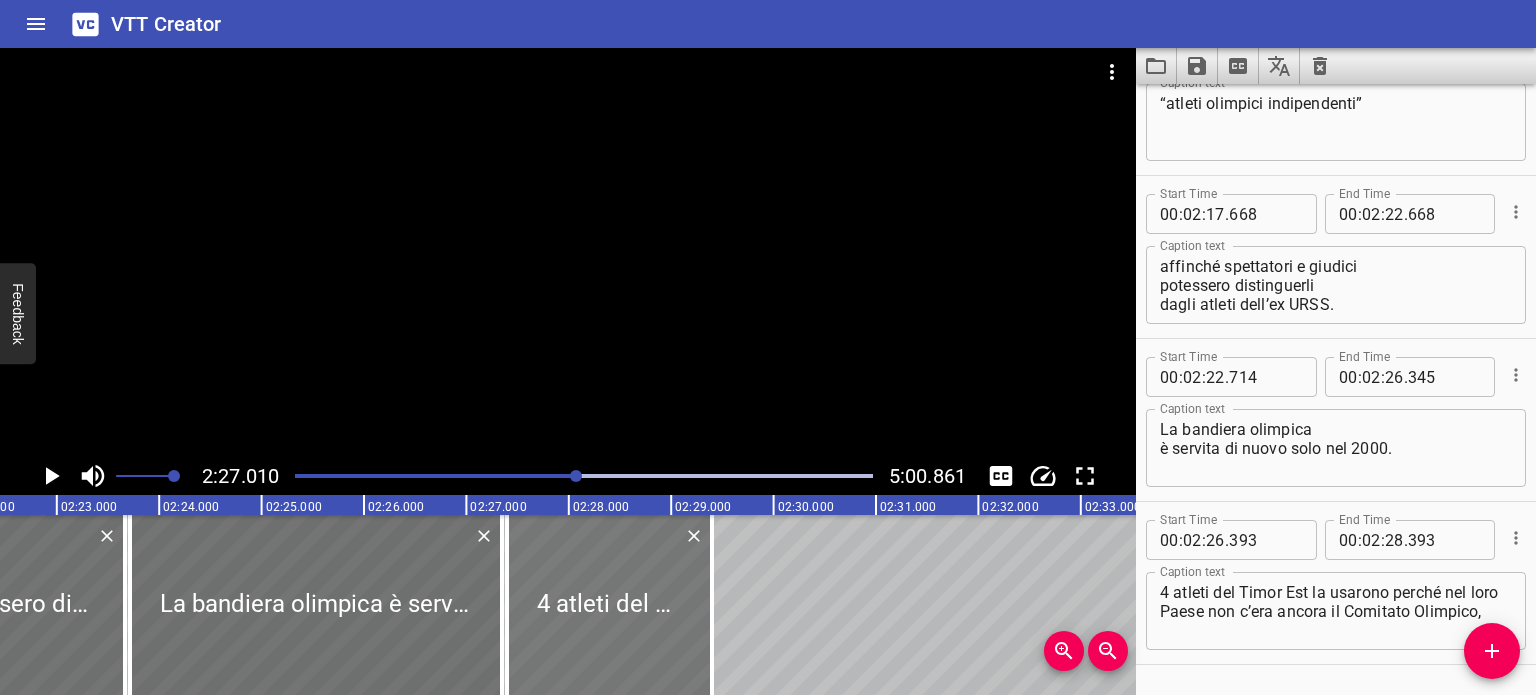 scroll, scrollTop: 0, scrollLeft: 14793, axis: horizontal 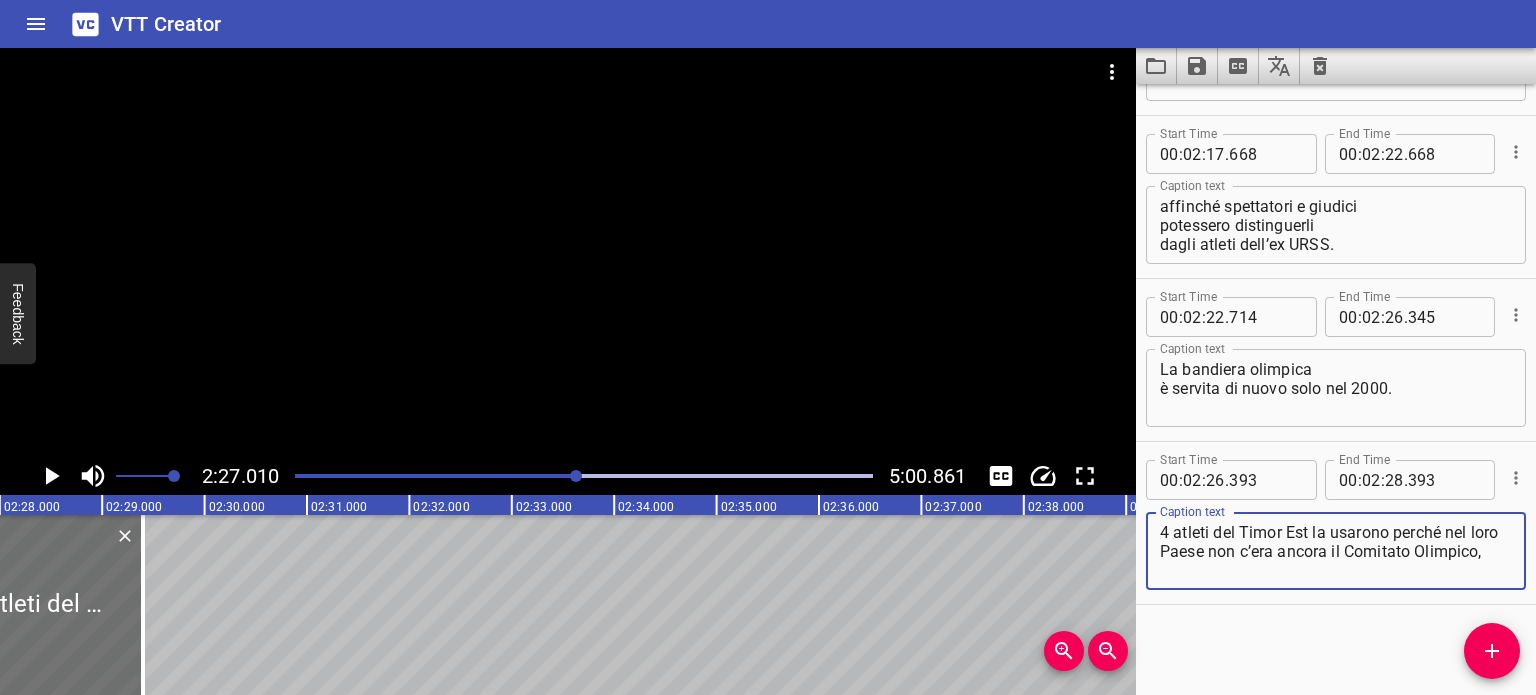 click on "4 atleti del Timor Est la usarono perché nel loro Paese non c’era ancora il Comitato Olimpico," at bounding box center (1336, 551) 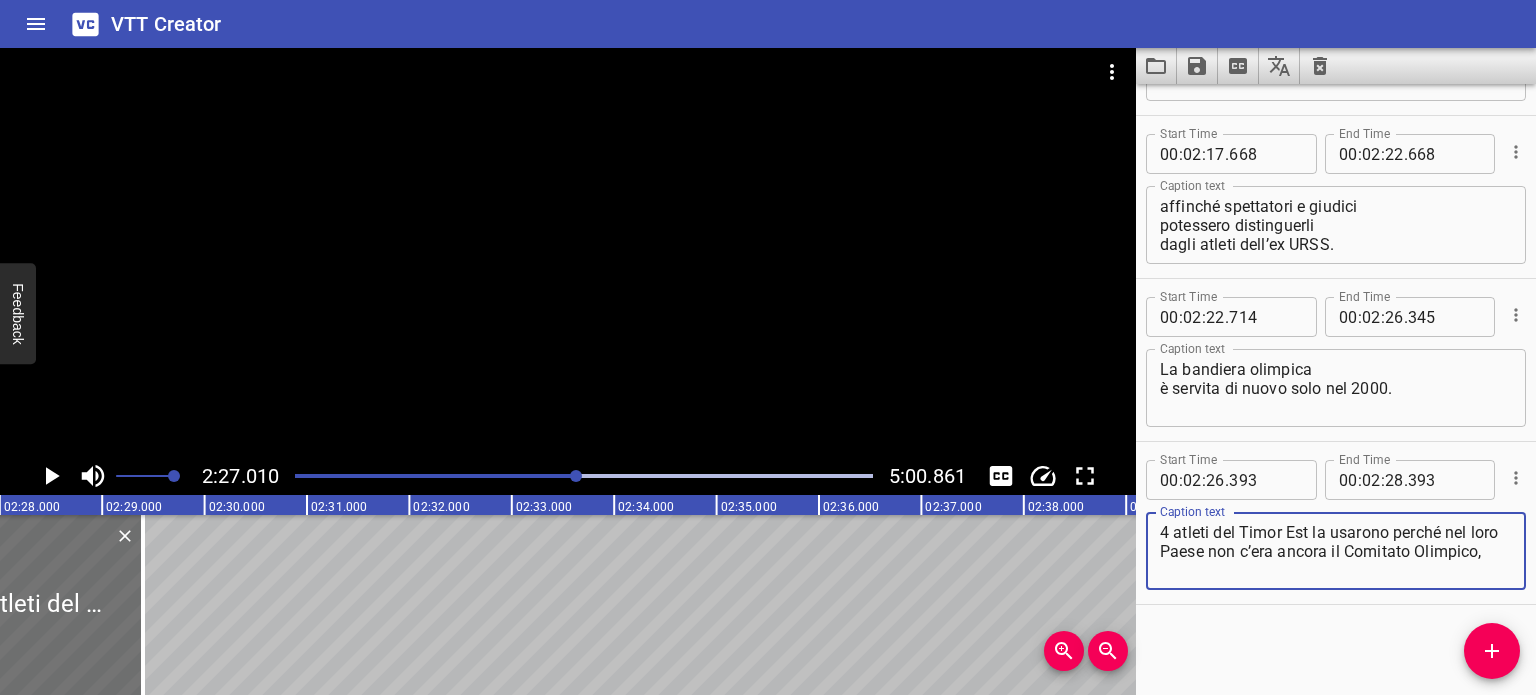 click on "4 atleti del Timor Est la usarono perché nel loro Paese non c’era ancora il Comitato Olimpico," at bounding box center (1336, 551) 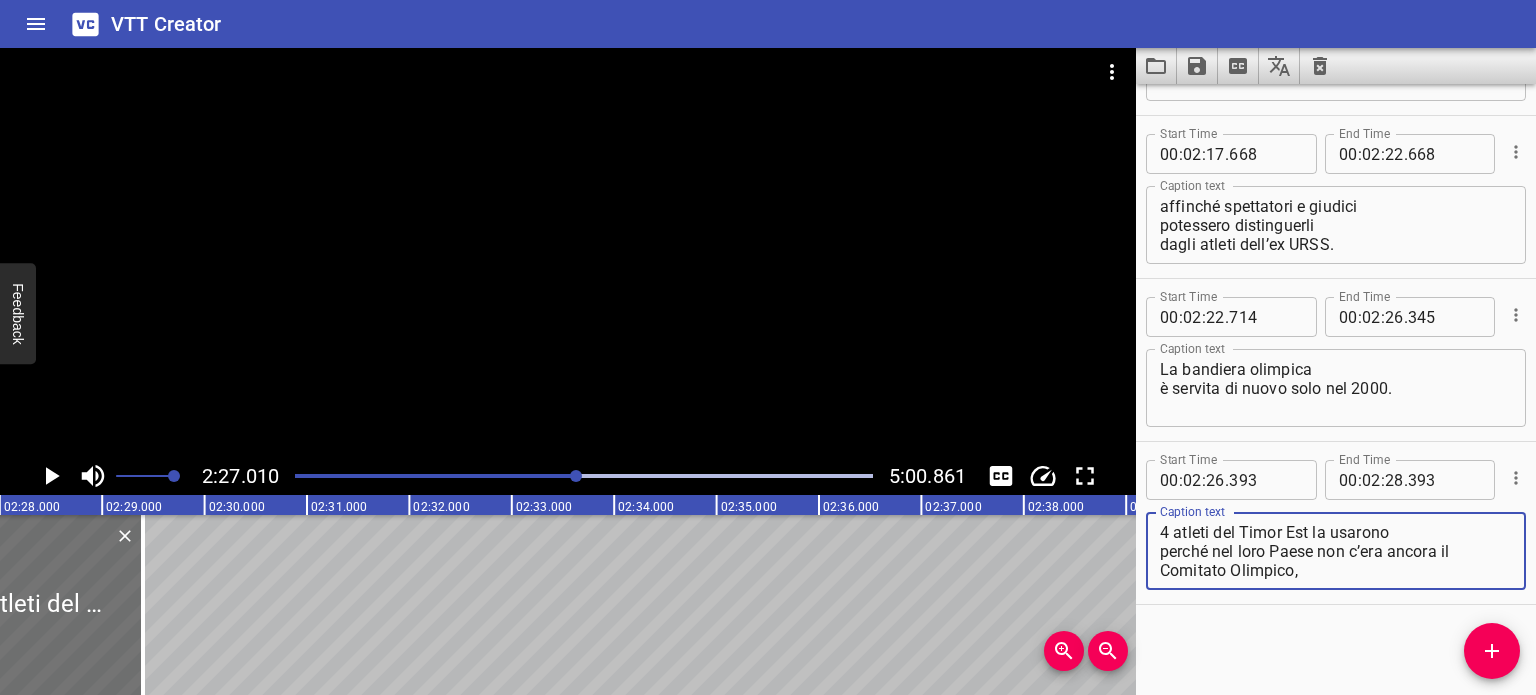 click on "4 atleti del Timor Est la usarono
perché nel loro Paese non c’era ancora il Comitato Olimpico," at bounding box center (1336, 551) 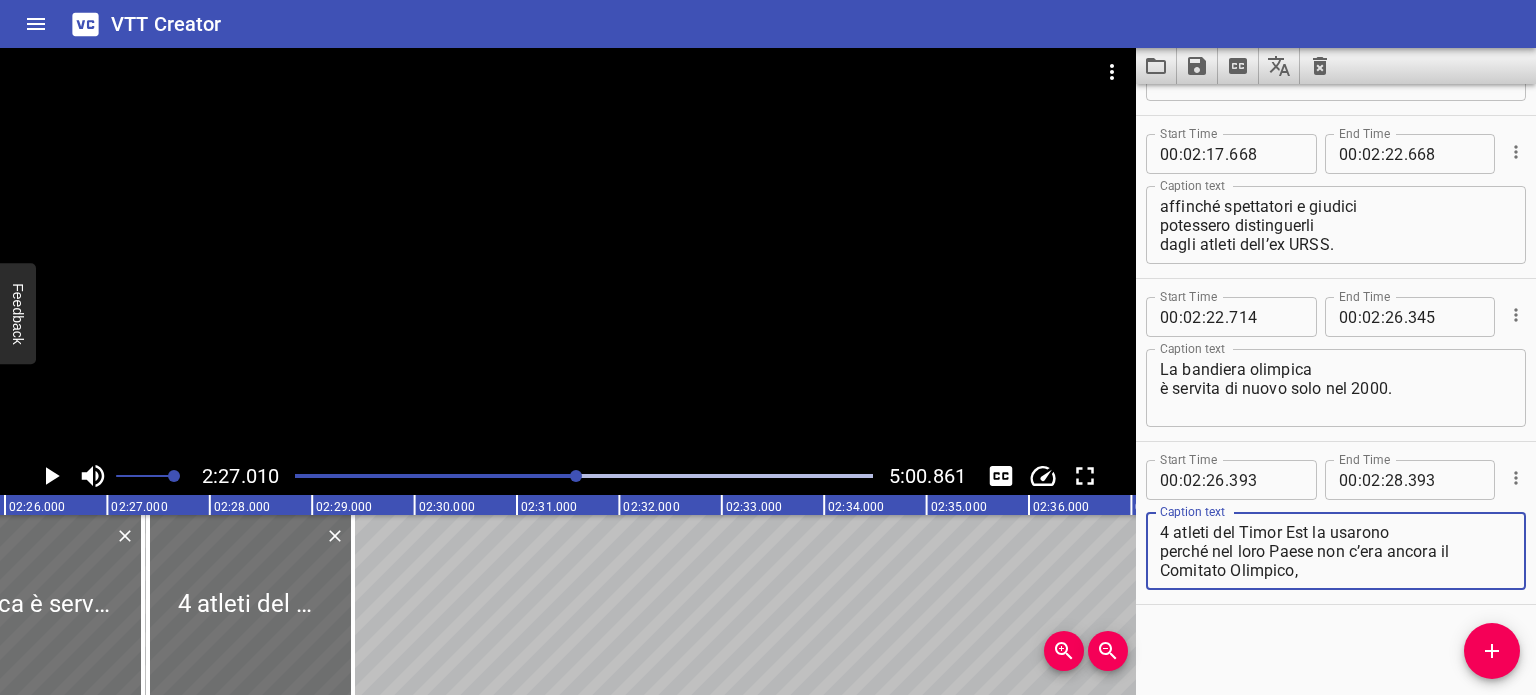 scroll, scrollTop: 0, scrollLeft: 14744, axis: horizontal 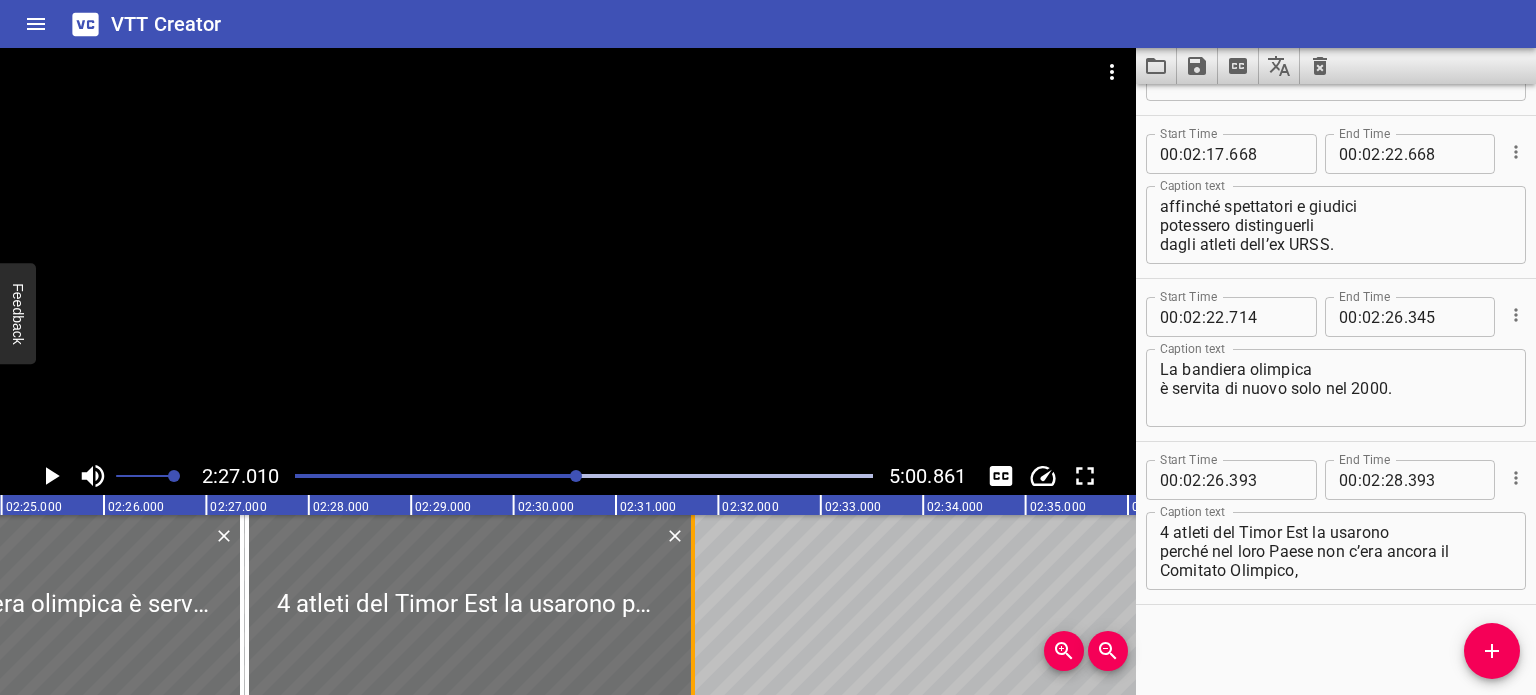 drag, startPoint x: 444, startPoint y: 592, endPoint x: 685, endPoint y: 601, distance: 241.16798 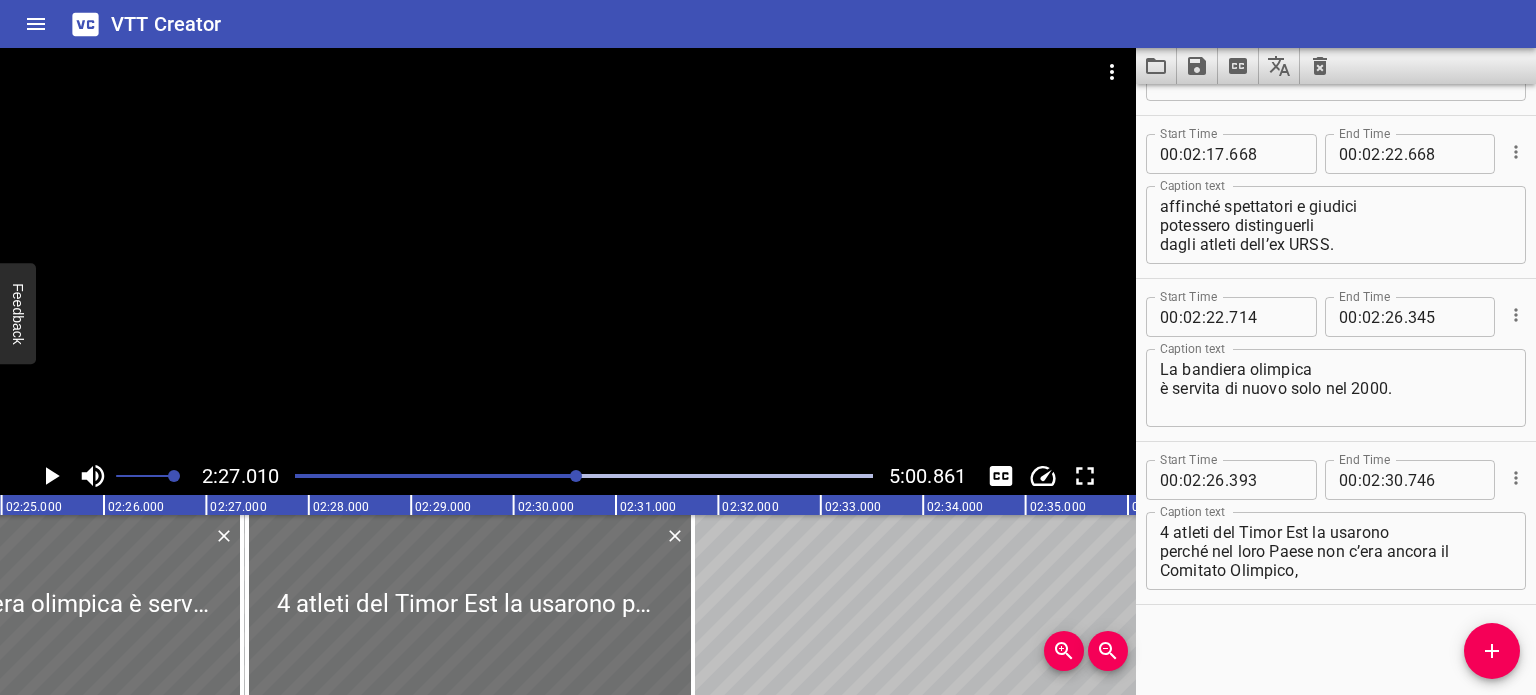 click at bounding box center [584, 476] 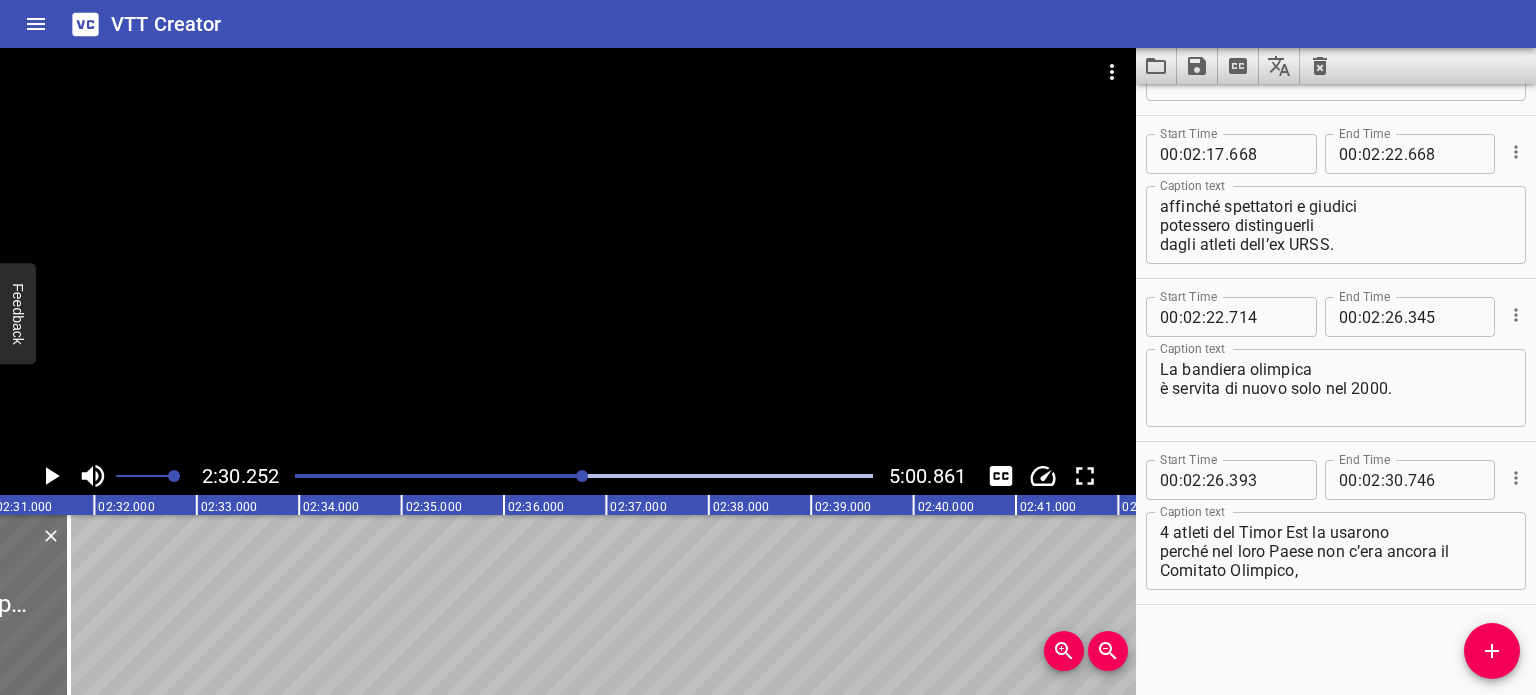 scroll, scrollTop: 0, scrollLeft: 15385, axis: horizontal 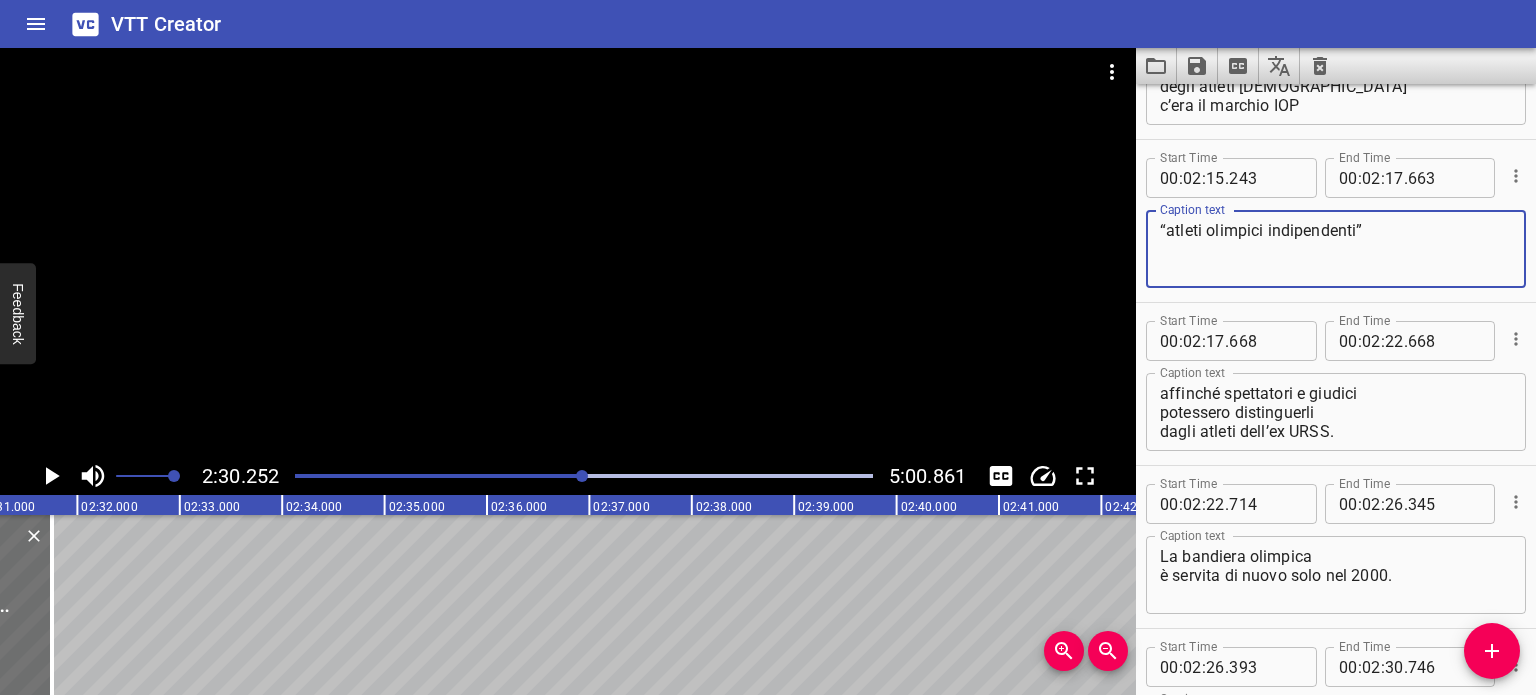 click on "“atleti olimpici indipendenti”" at bounding box center (1336, 249) 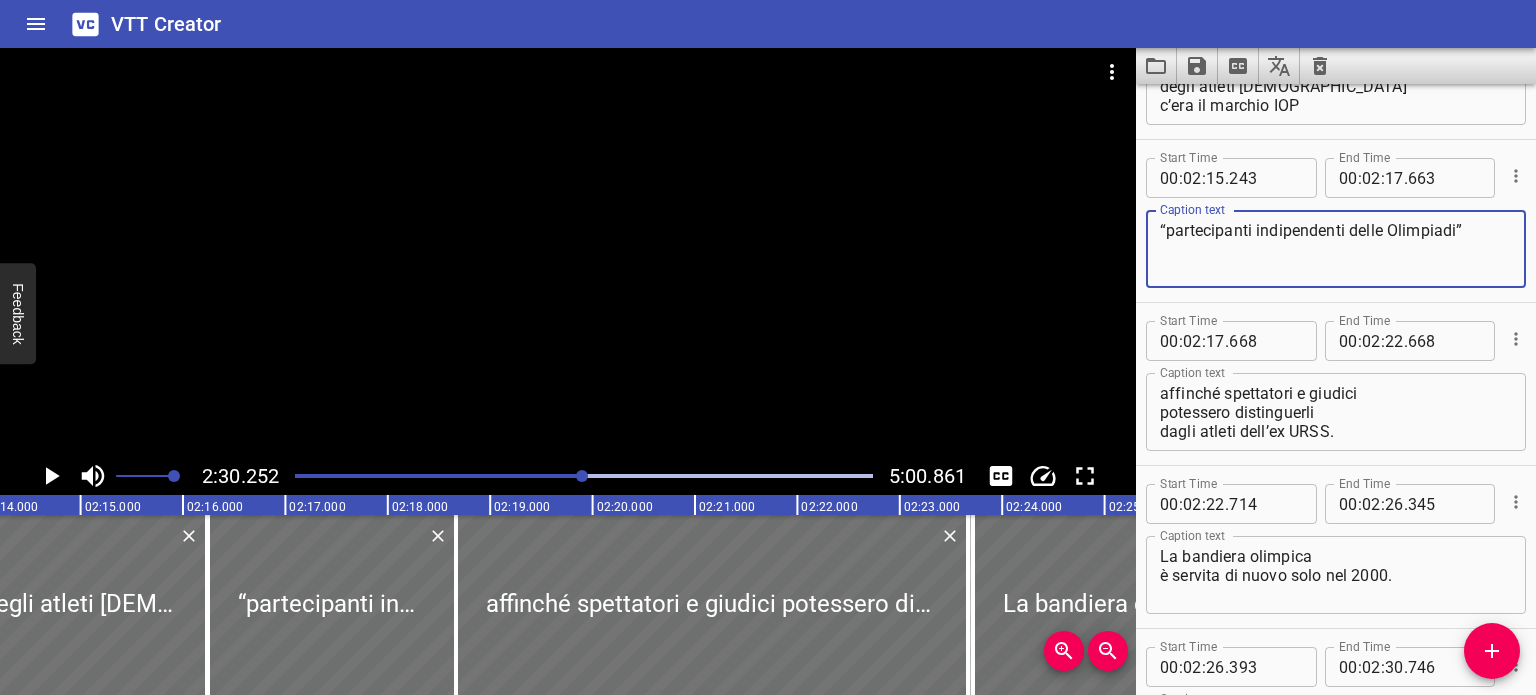 scroll, scrollTop: 0, scrollLeft: 13640, axis: horizontal 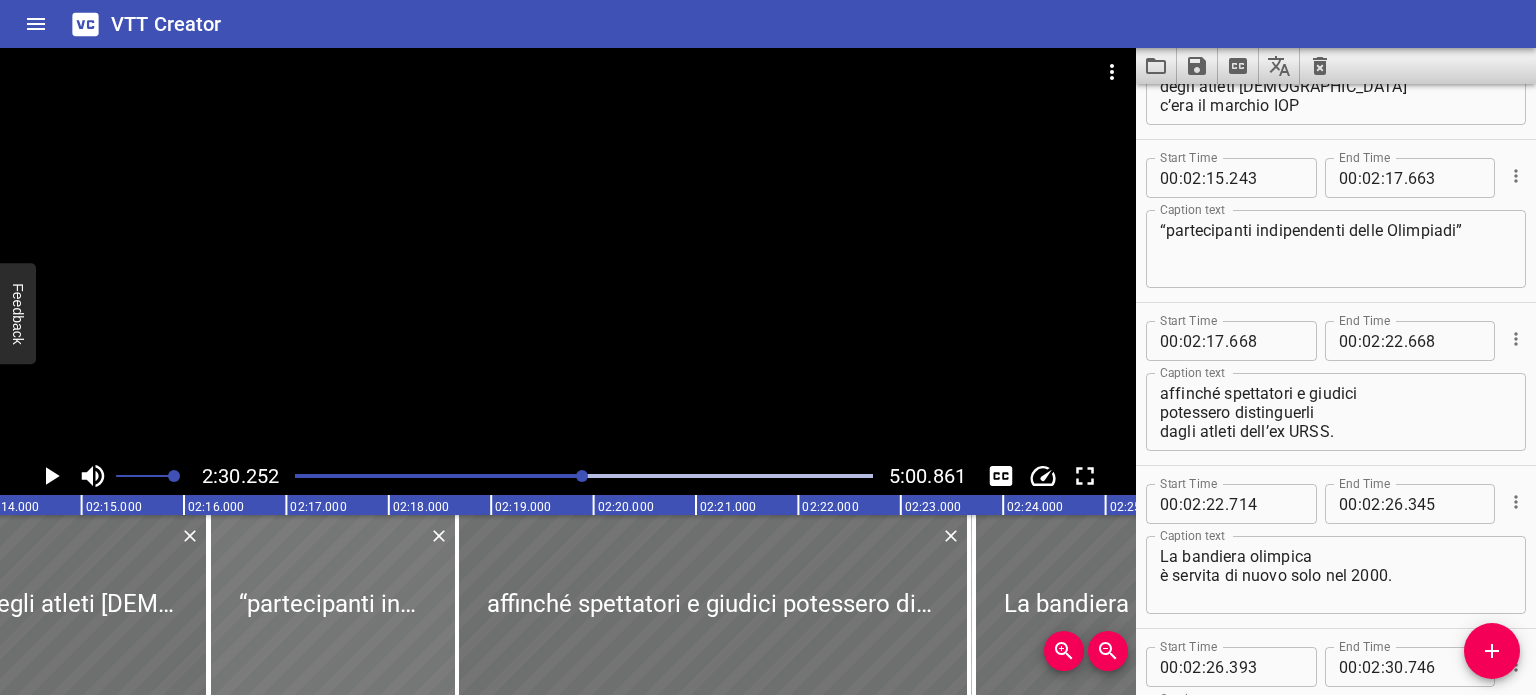click at bounding box center (333, 605) 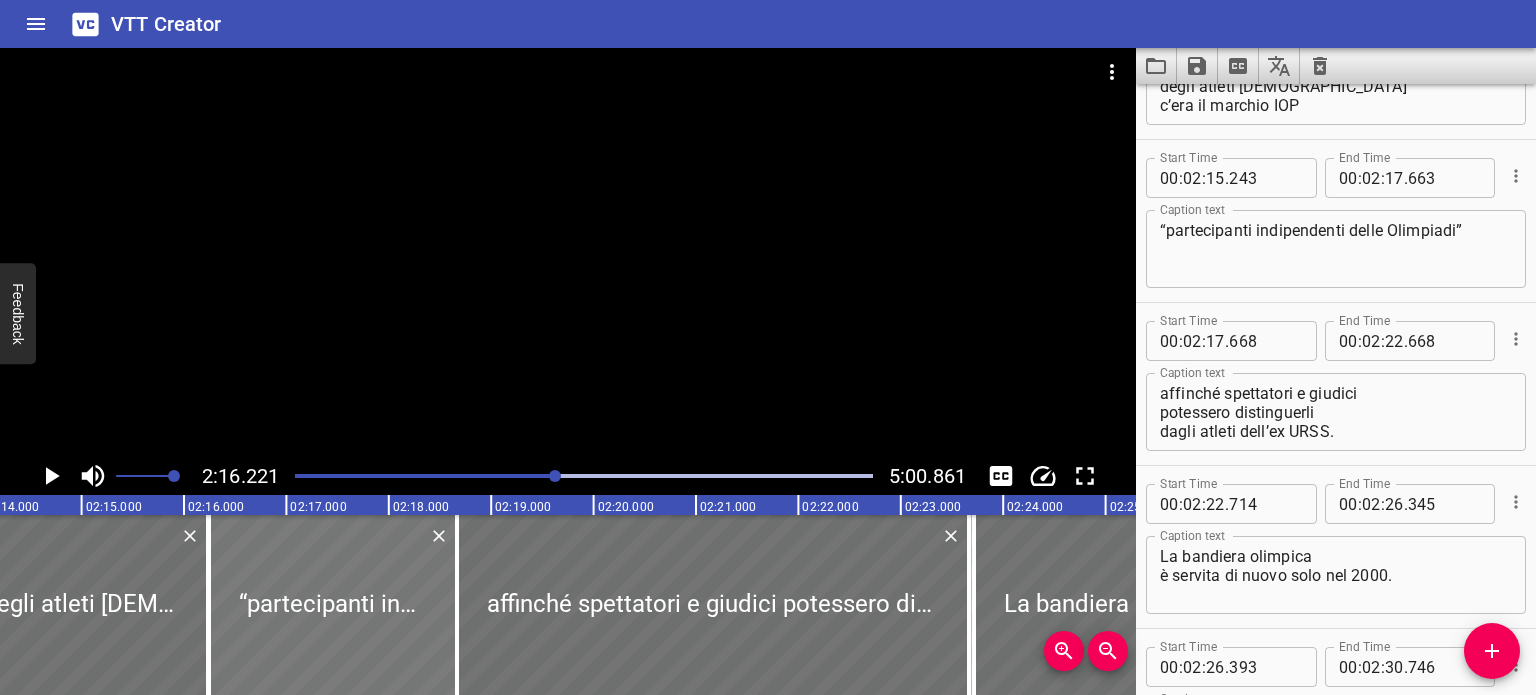 scroll, scrollTop: 0, scrollLeft: 13895, axis: horizontal 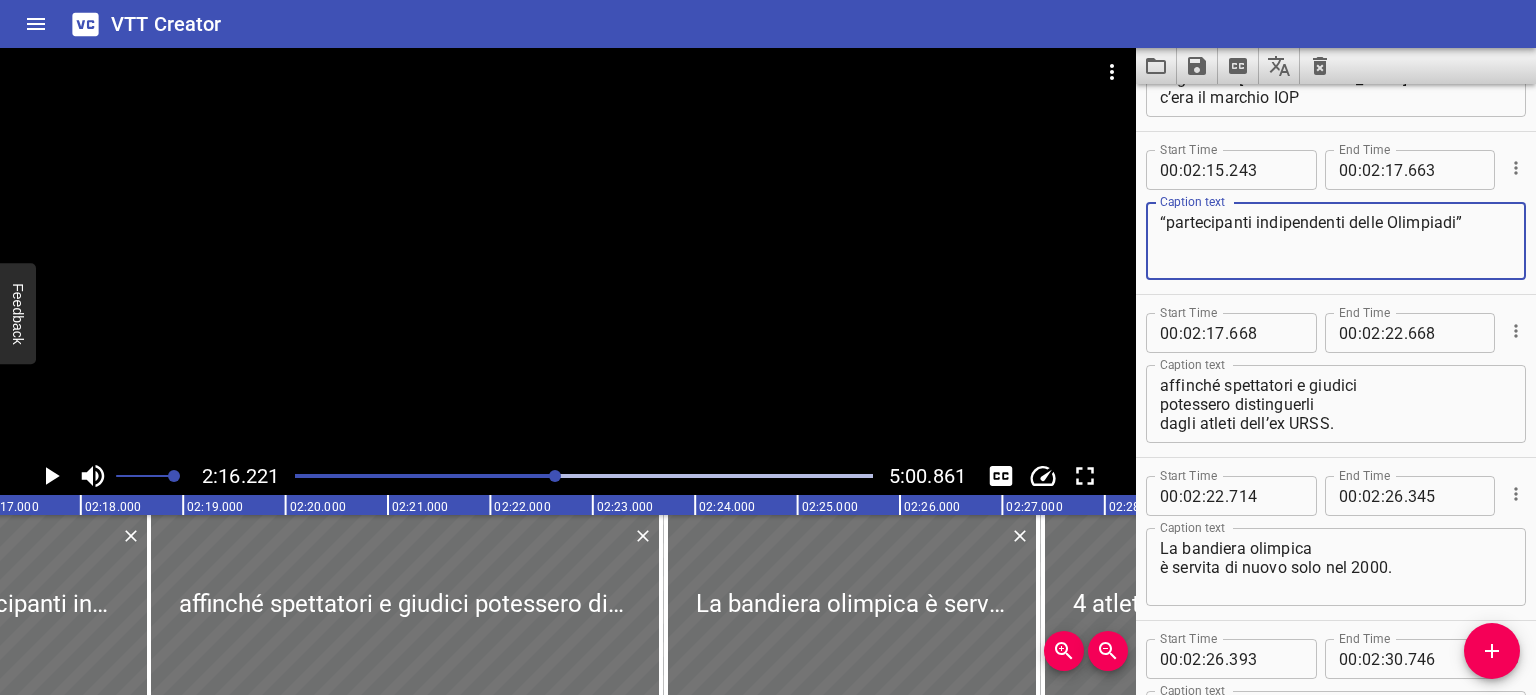 click on "“partecipanti indipendenti delle Olimpiadi”" at bounding box center [1336, 241] 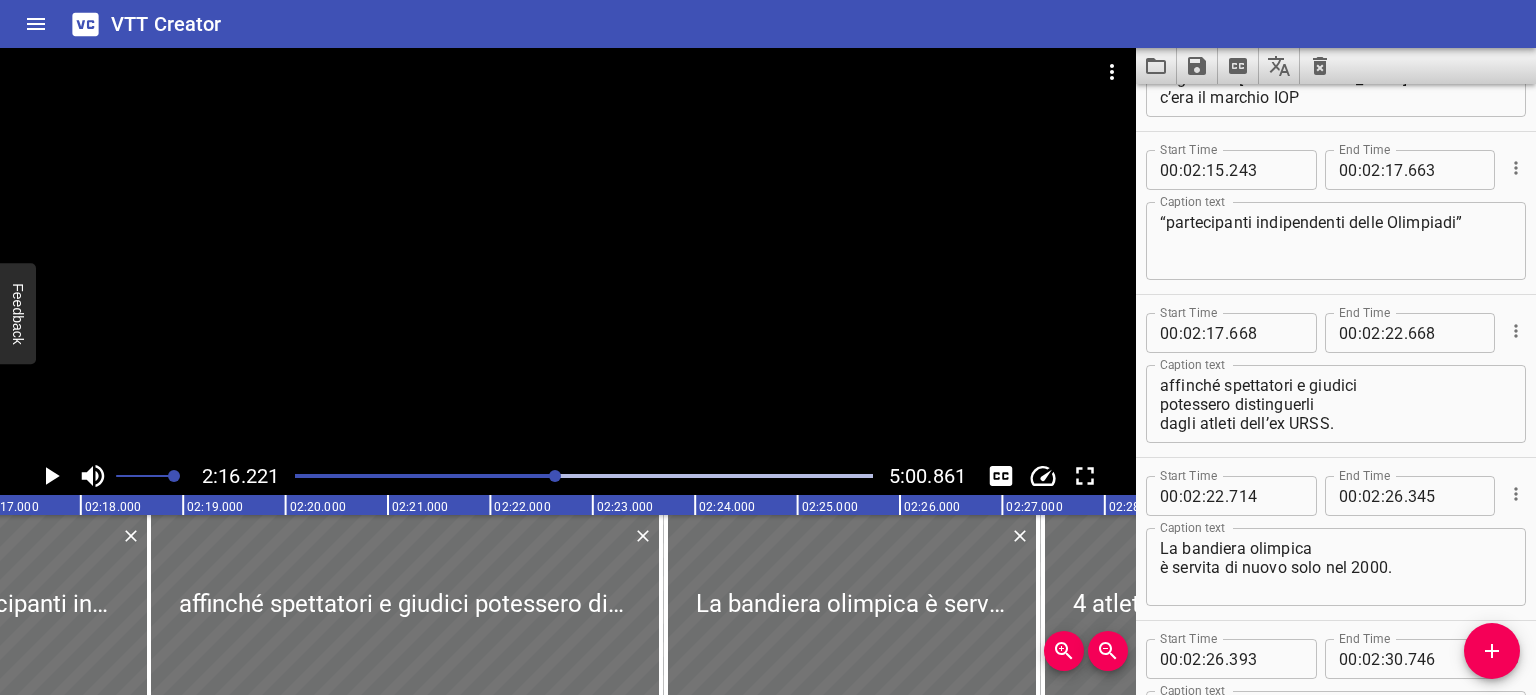 click at bounding box center [568, 252] 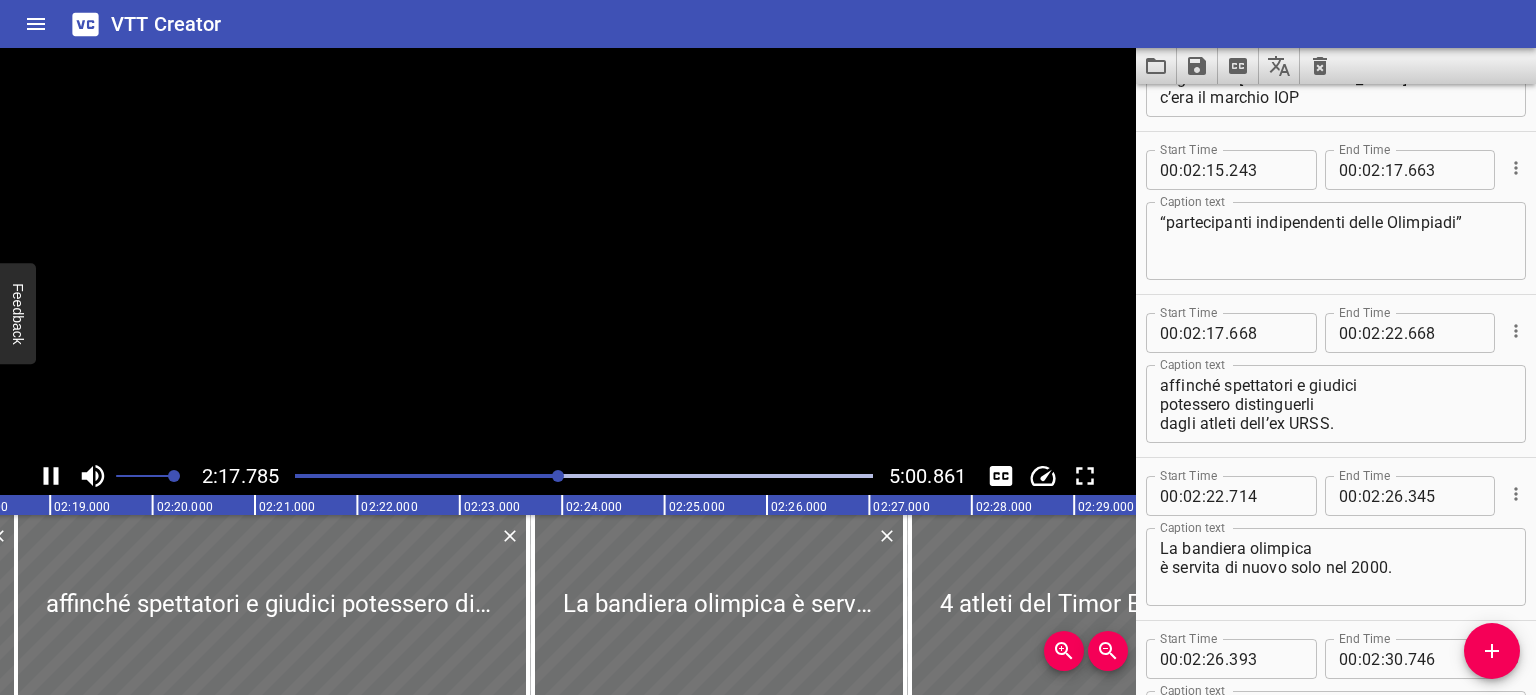 scroll, scrollTop: 0, scrollLeft: 14109, axis: horizontal 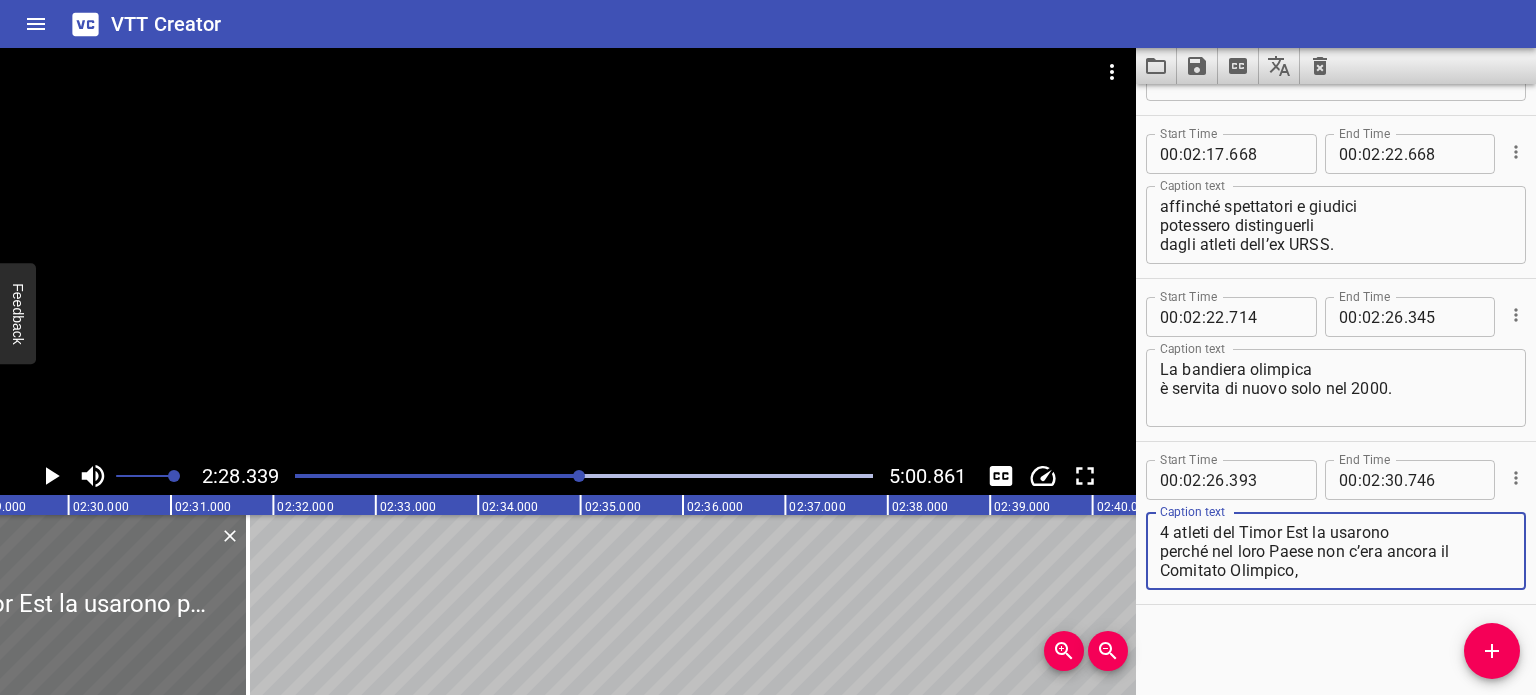 click on "4 atleti del Timor Est la usarono
perché nel loro Paese non c’era ancora il Comitato Olimpico," at bounding box center [1336, 551] 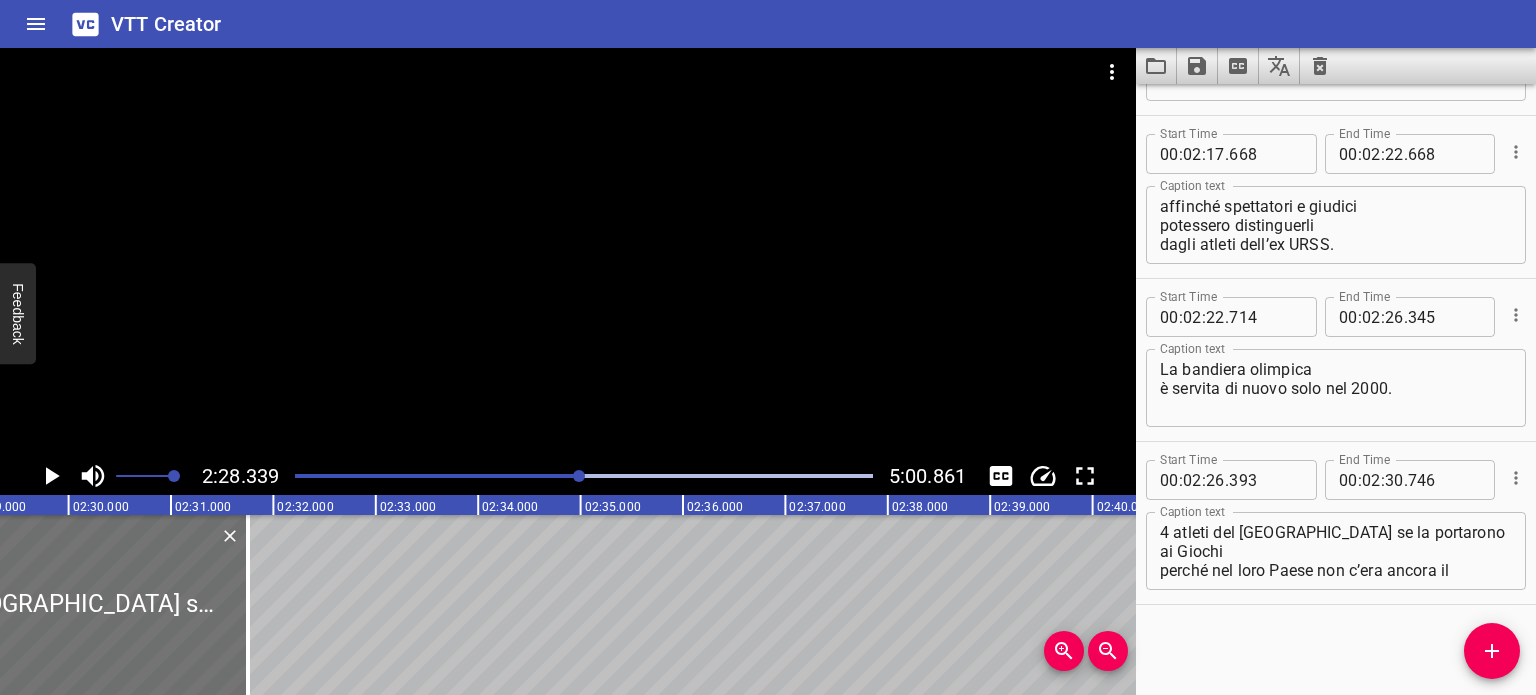 click at bounding box center [579, 476] 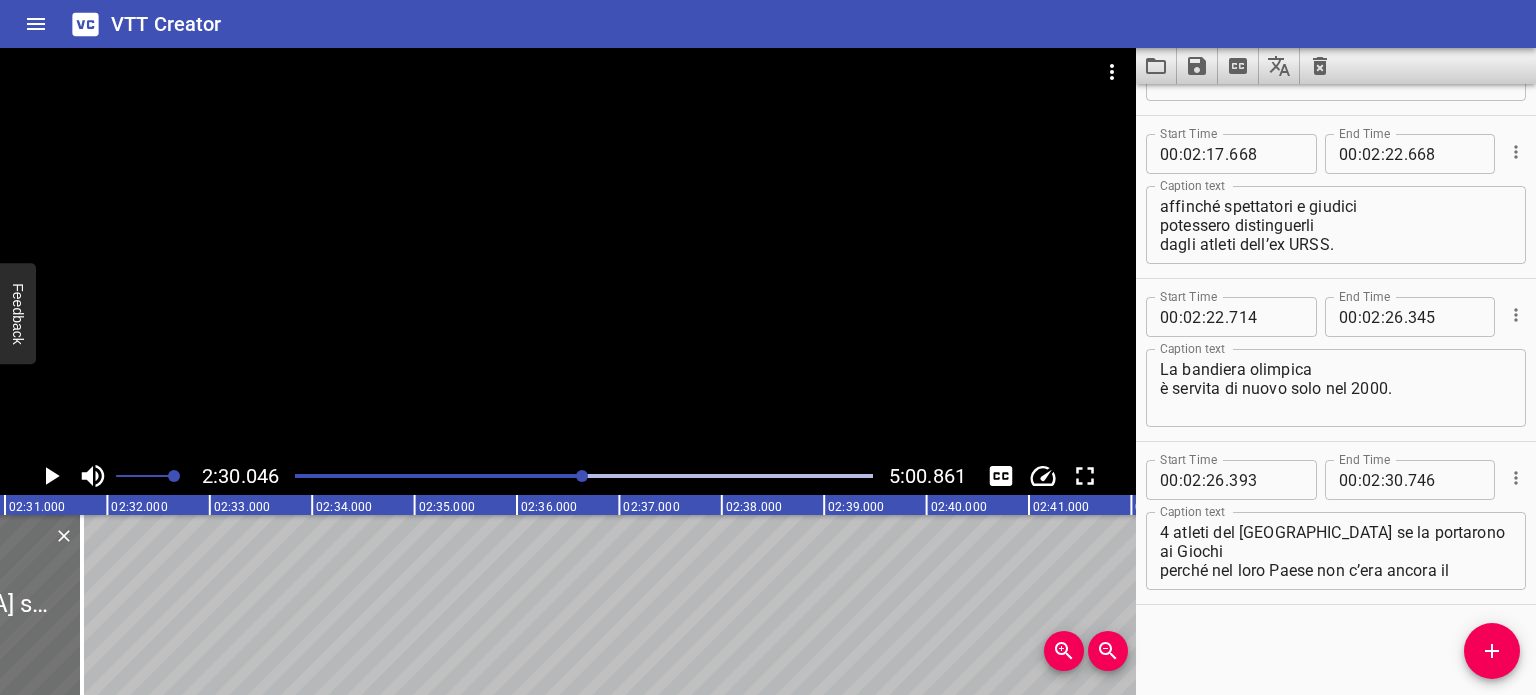 scroll, scrollTop: 0, scrollLeft: 15364, axis: horizontal 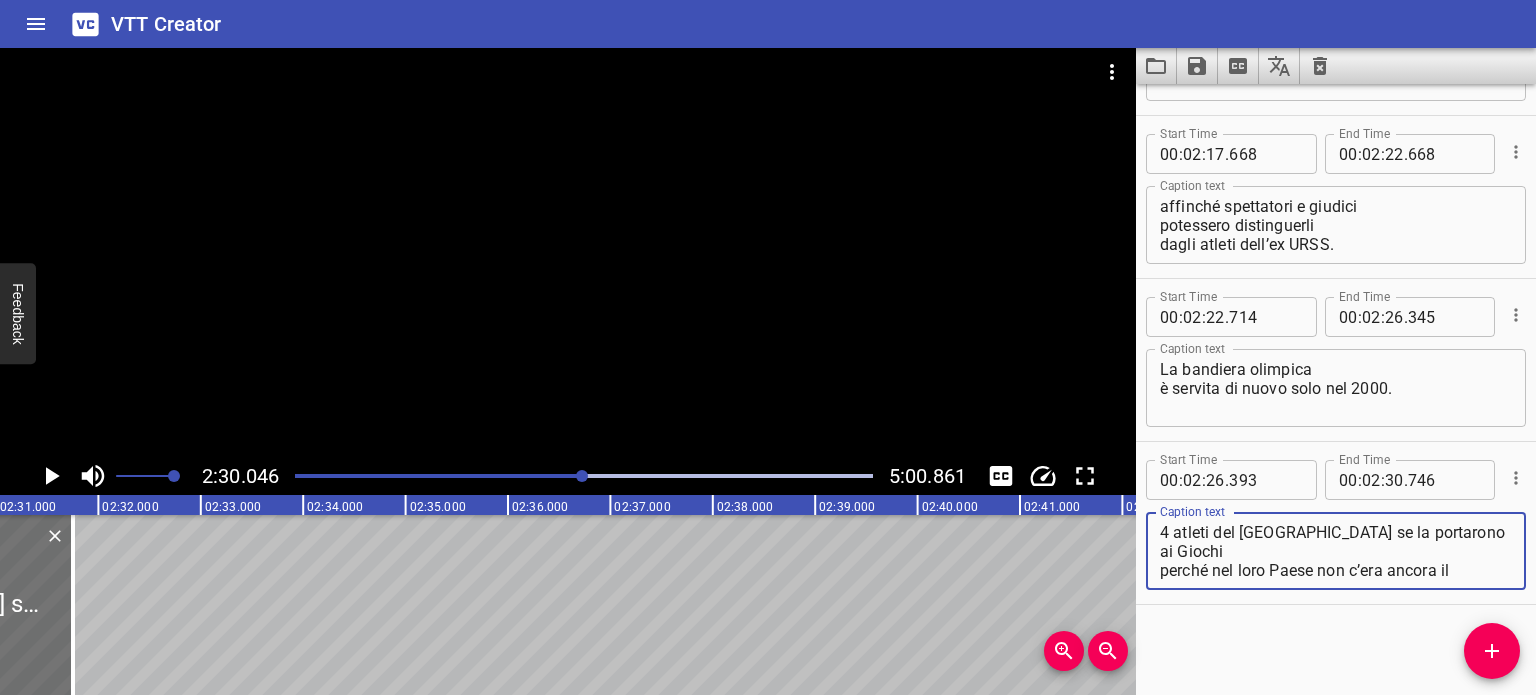 click on "4 atleti del [GEOGRAPHIC_DATA] se la portarono ai Giochi
perché nel loro Paese non c’era ancora il Comitato Olimpico," at bounding box center (1336, 551) 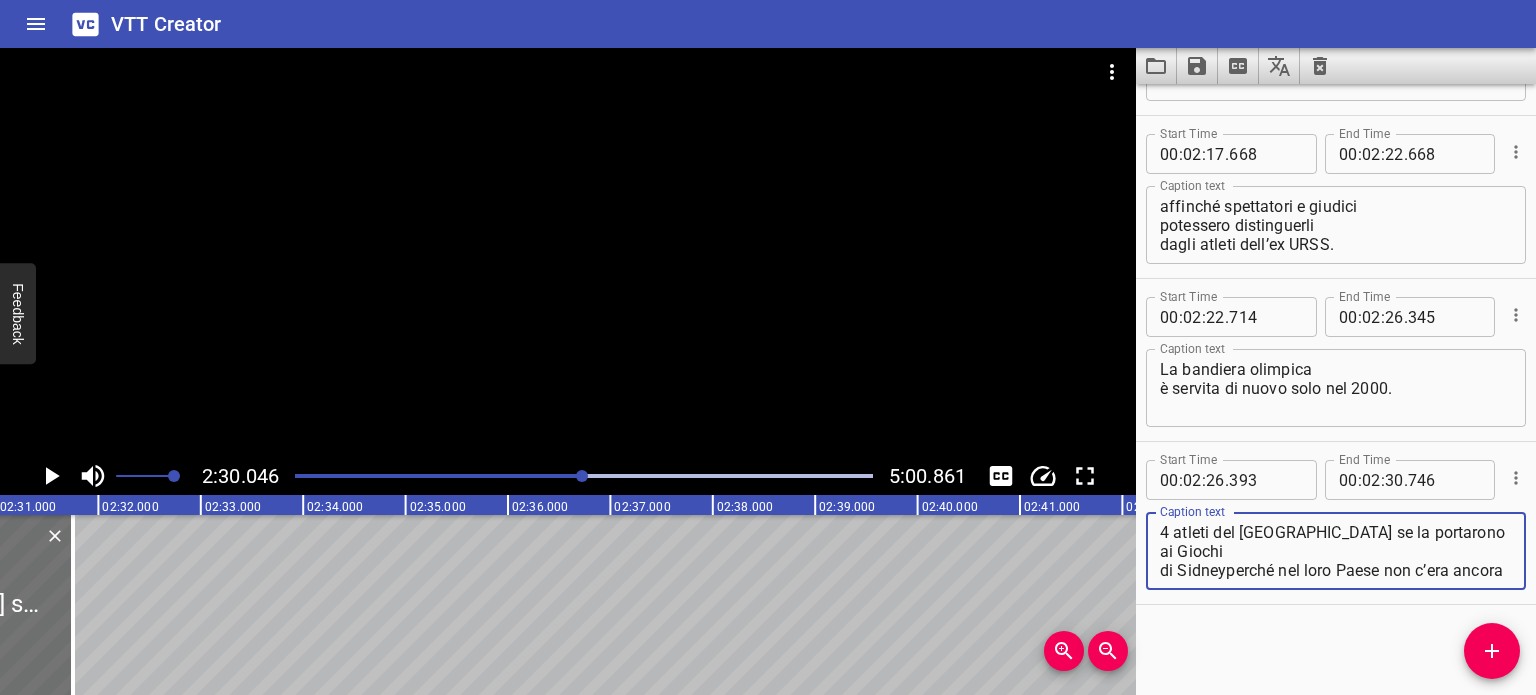 drag, startPoint x: 1371, startPoint y: 572, endPoint x: 1229, endPoint y: 553, distance: 143.26549 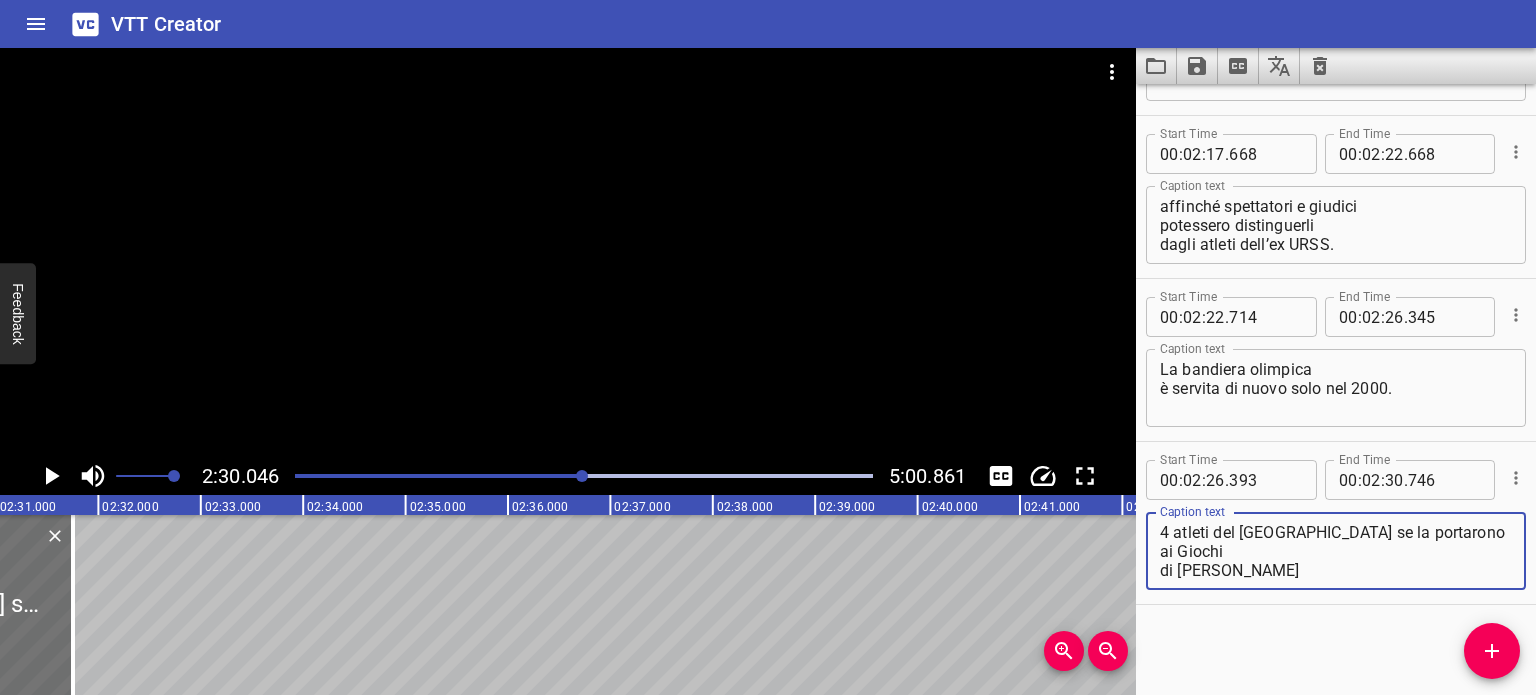 click on "4 atleti del [GEOGRAPHIC_DATA] se la portarono ai Giochi
di [PERSON_NAME]" at bounding box center (1336, 551) 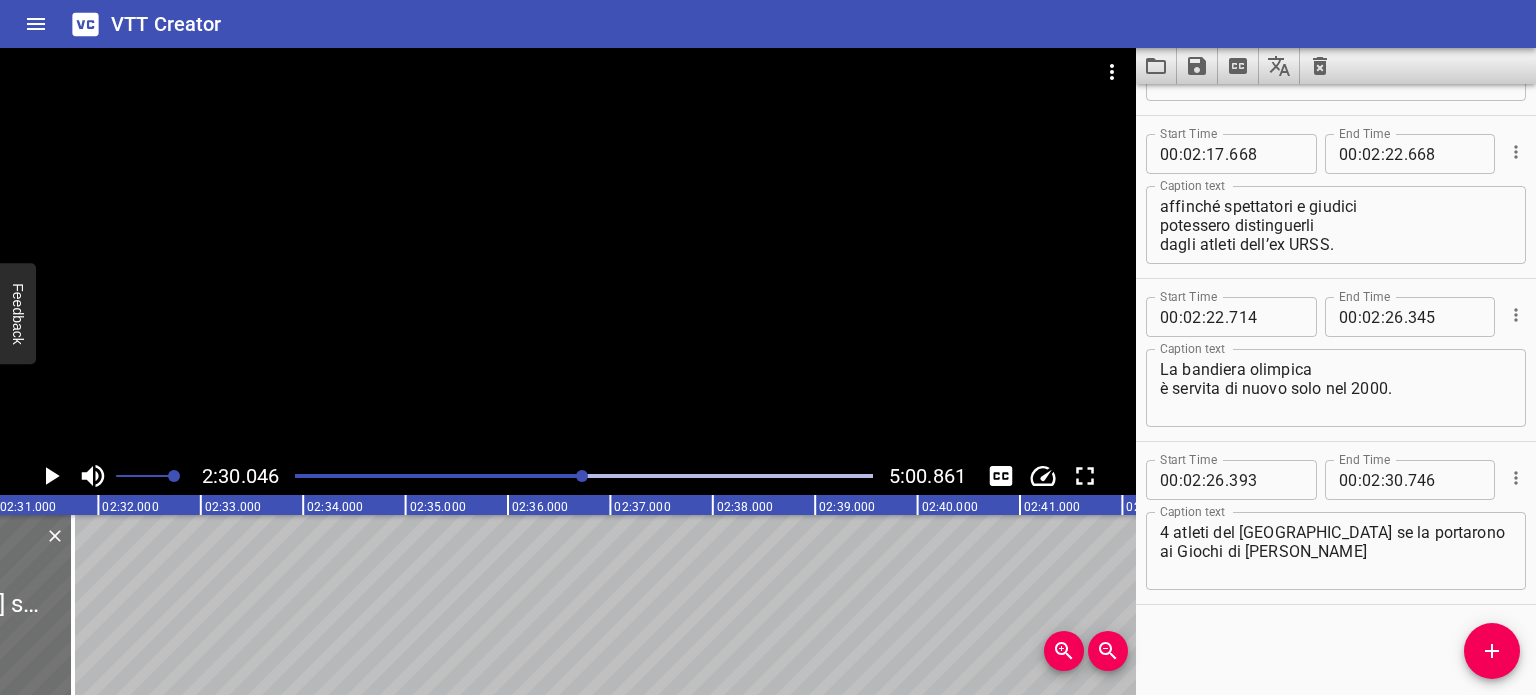 click at bounding box center (582, 476) 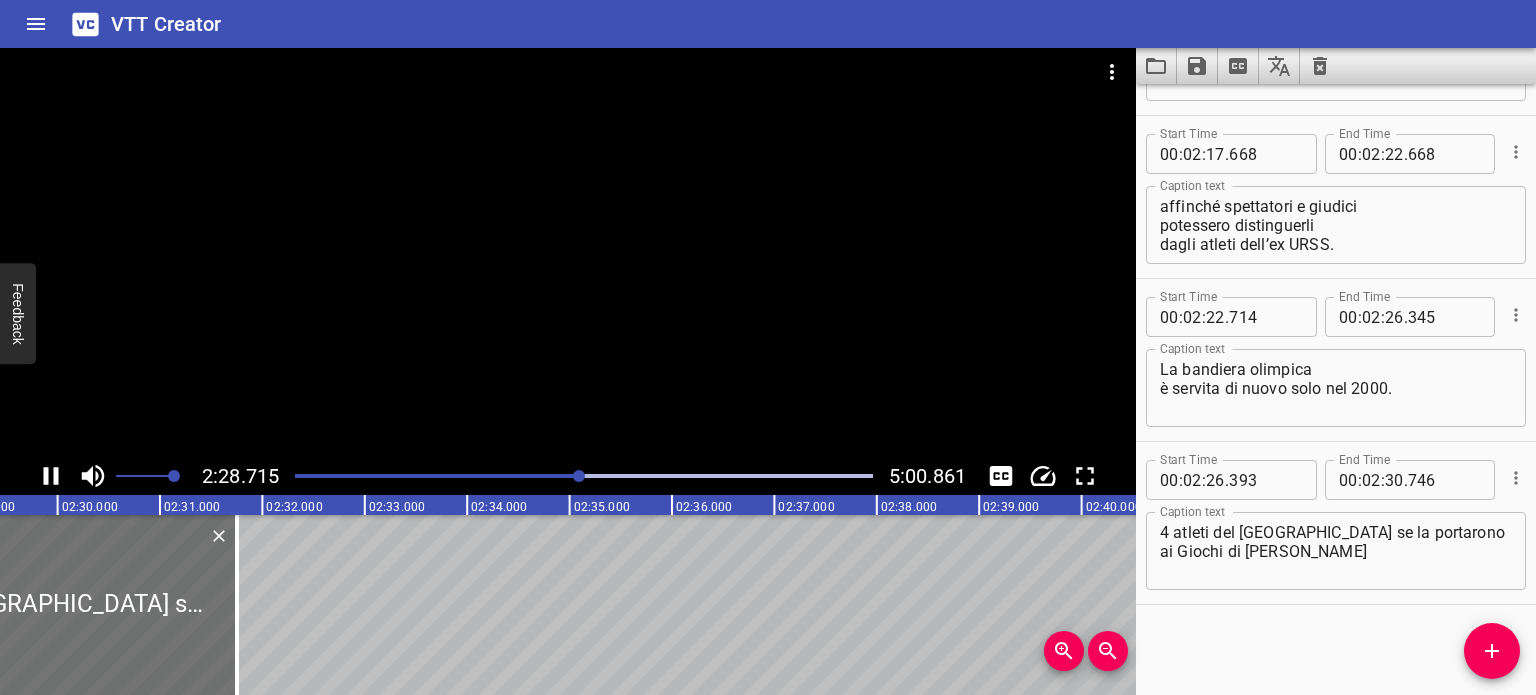 click at bounding box center [292, 476] 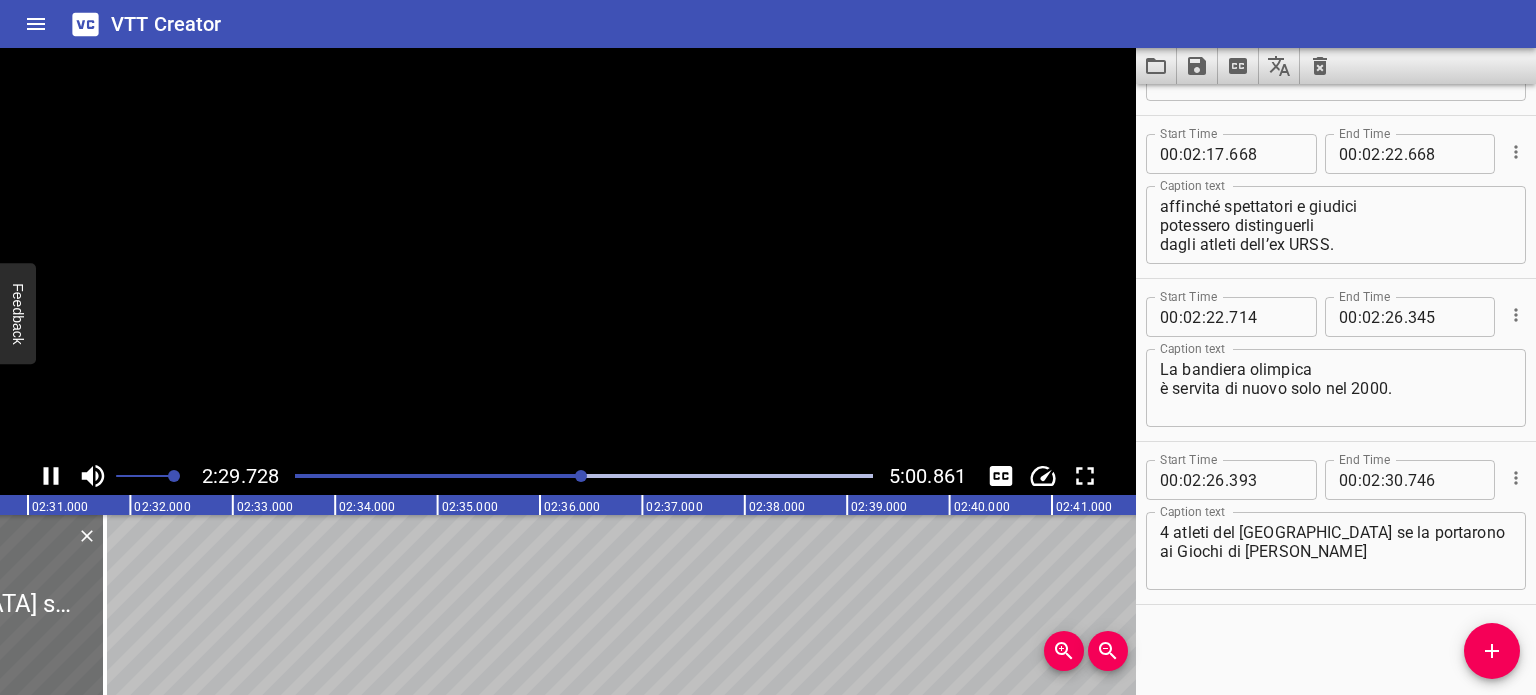 scroll, scrollTop: 0, scrollLeft: 15345, axis: horizontal 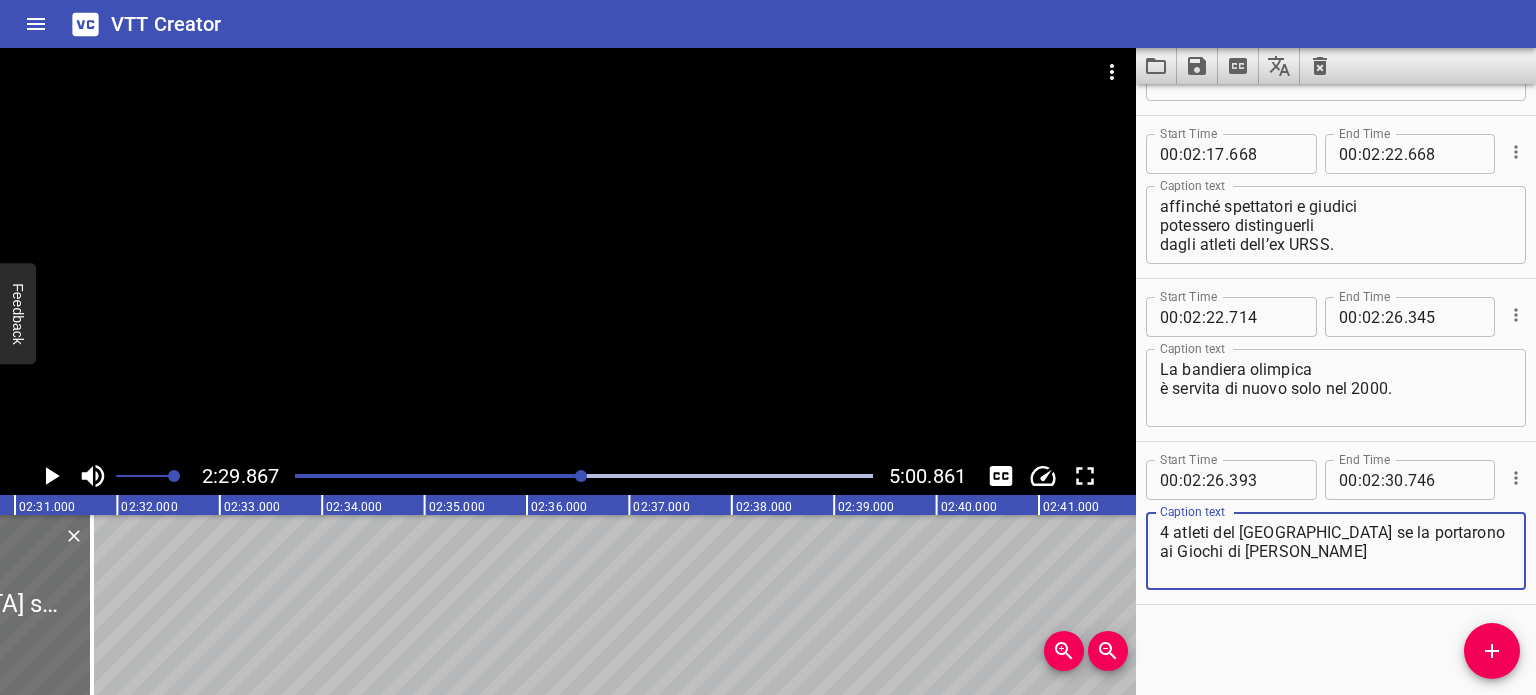 click on "4 atleti del [GEOGRAPHIC_DATA] se la portarono
ai Giochi di [PERSON_NAME]" at bounding box center [1336, 551] 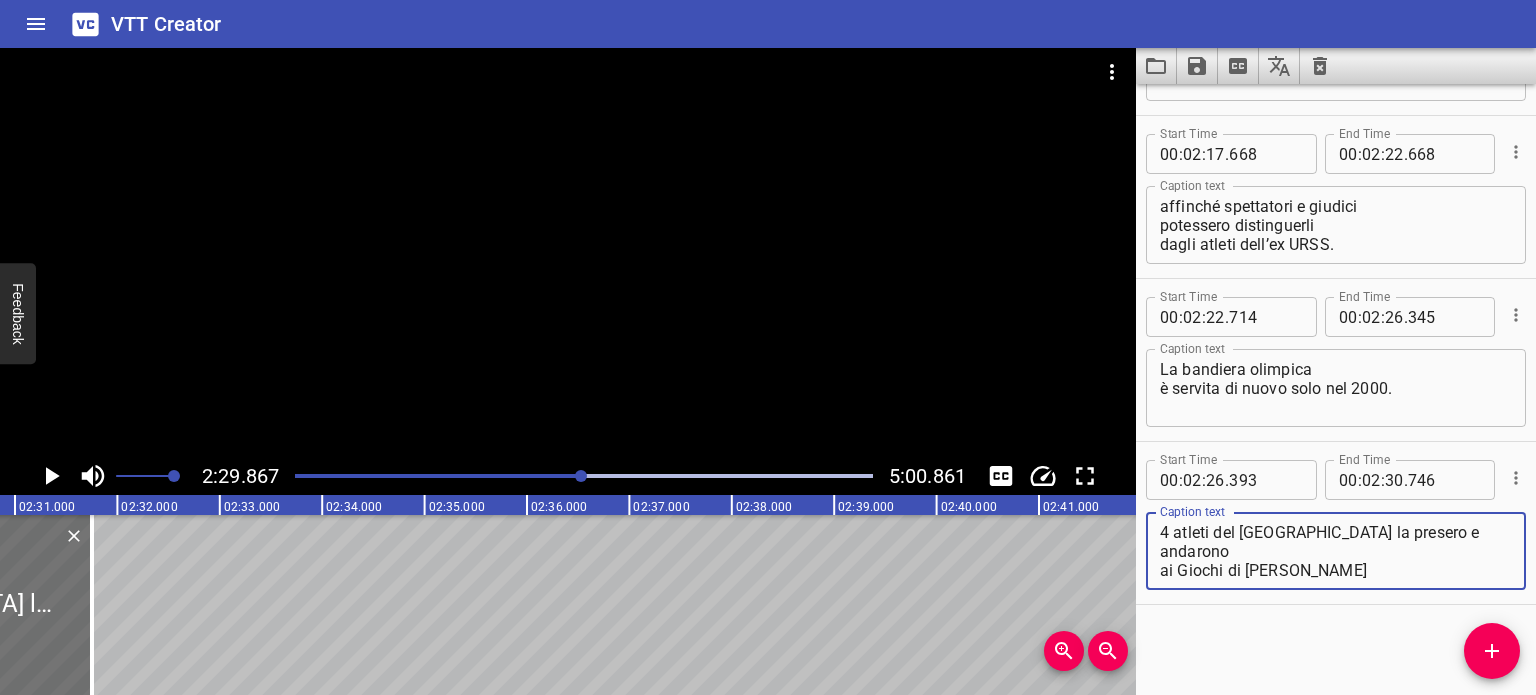 click on "4 atleti del [GEOGRAPHIC_DATA] la presero e andarono
ai Giochi di [PERSON_NAME]" at bounding box center (1336, 551) 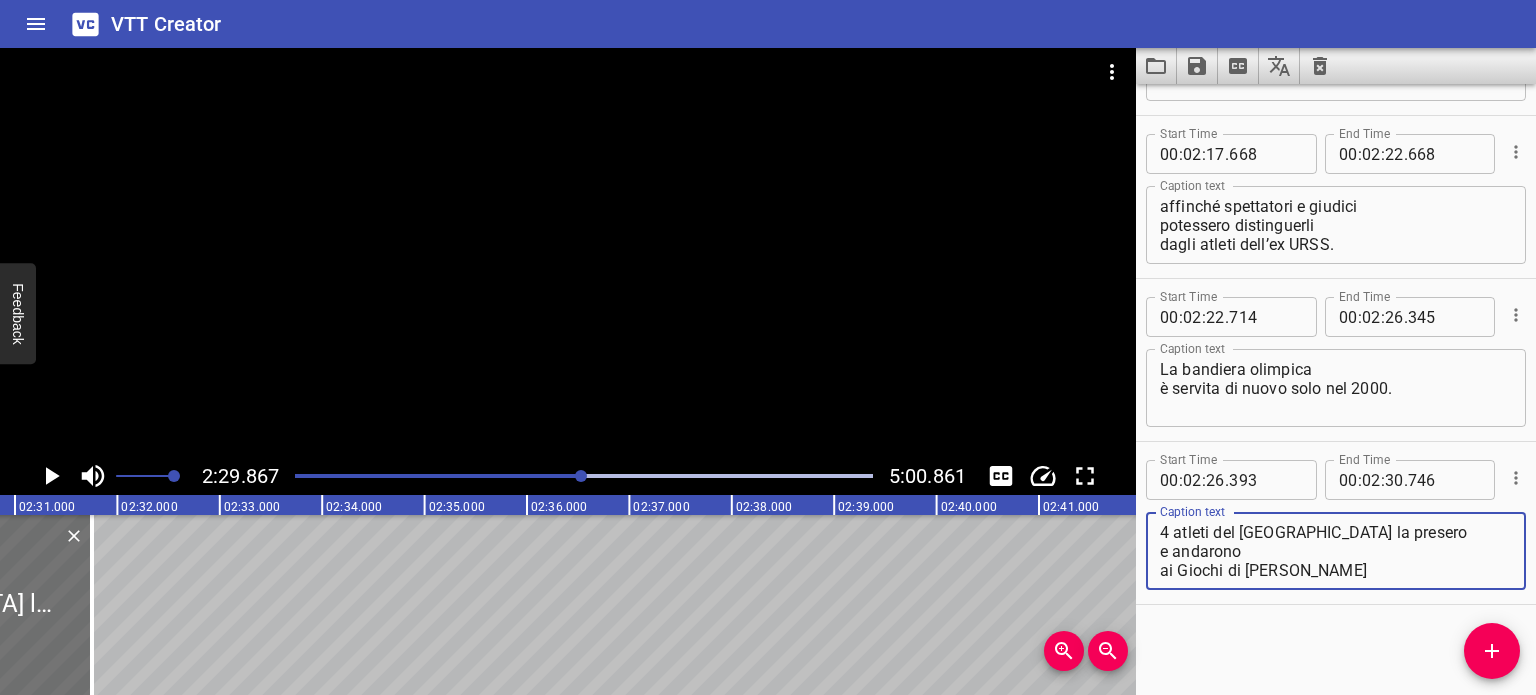 click on "4 atleti del [GEOGRAPHIC_DATA] la presero
e andarono
ai Giochi di [PERSON_NAME]" at bounding box center (1336, 551) 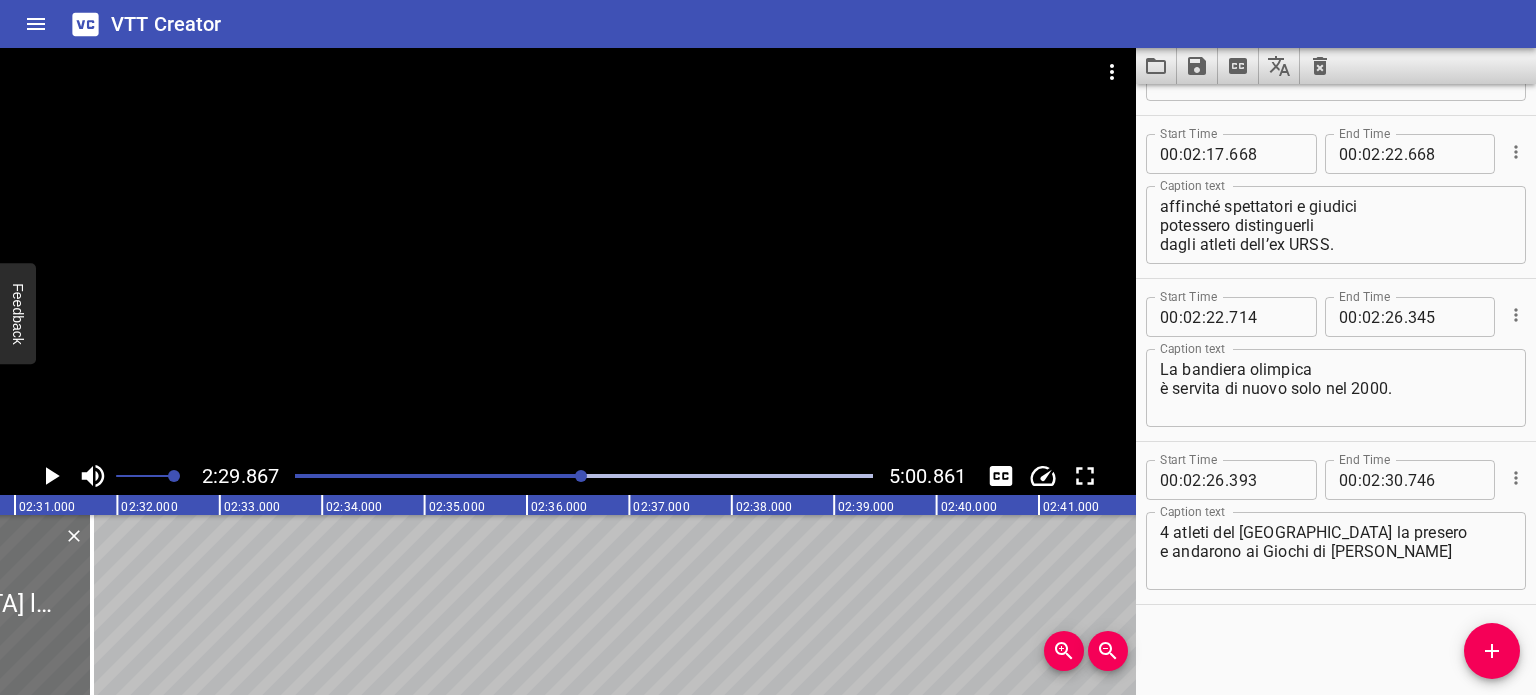 click at bounding box center [568, 252] 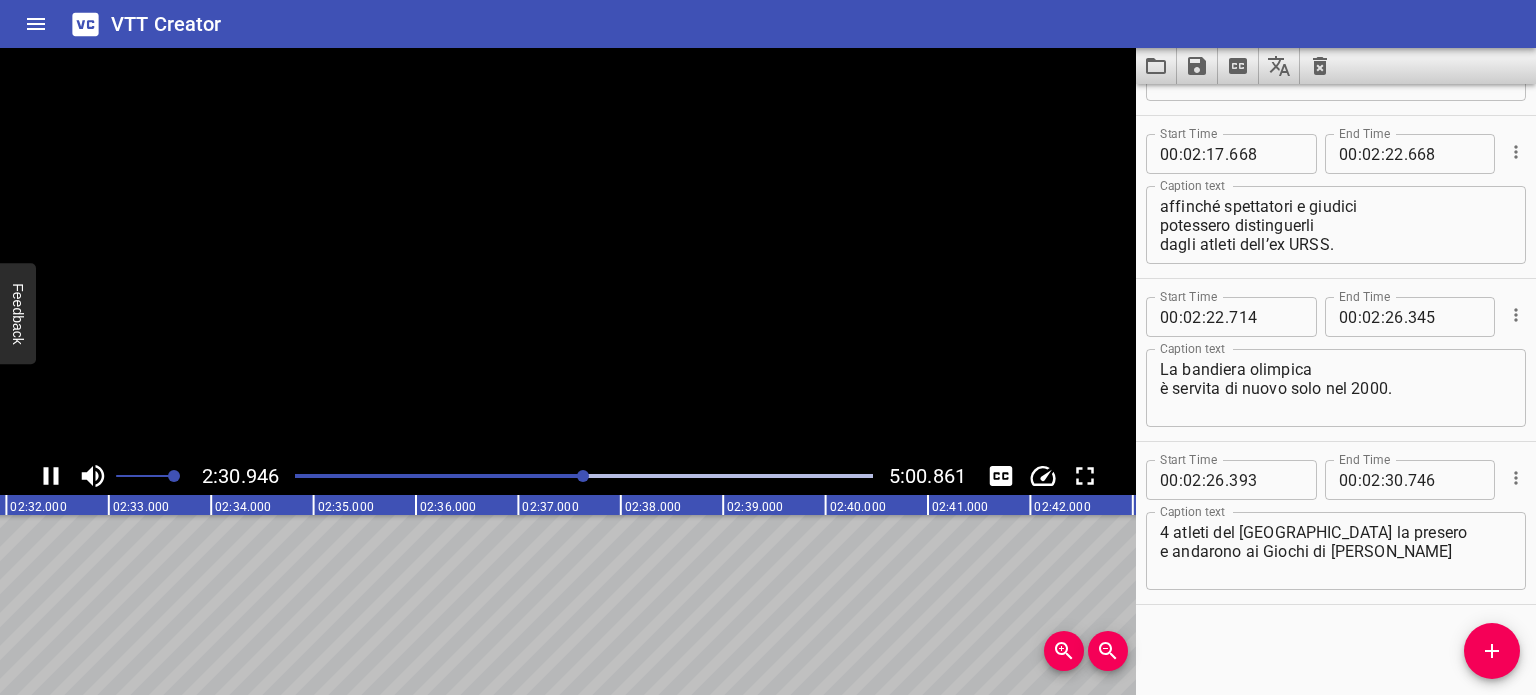 scroll, scrollTop: 0, scrollLeft: 15476, axis: horizontal 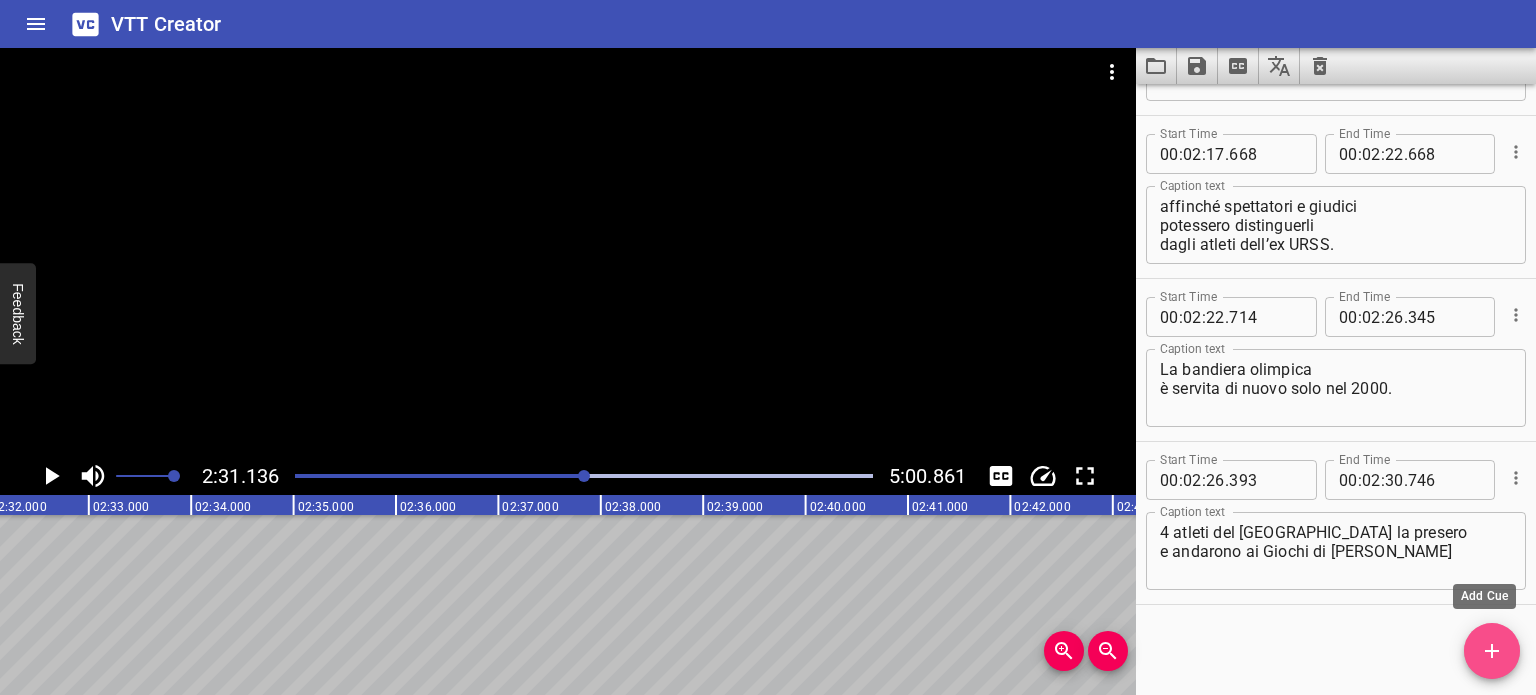 click 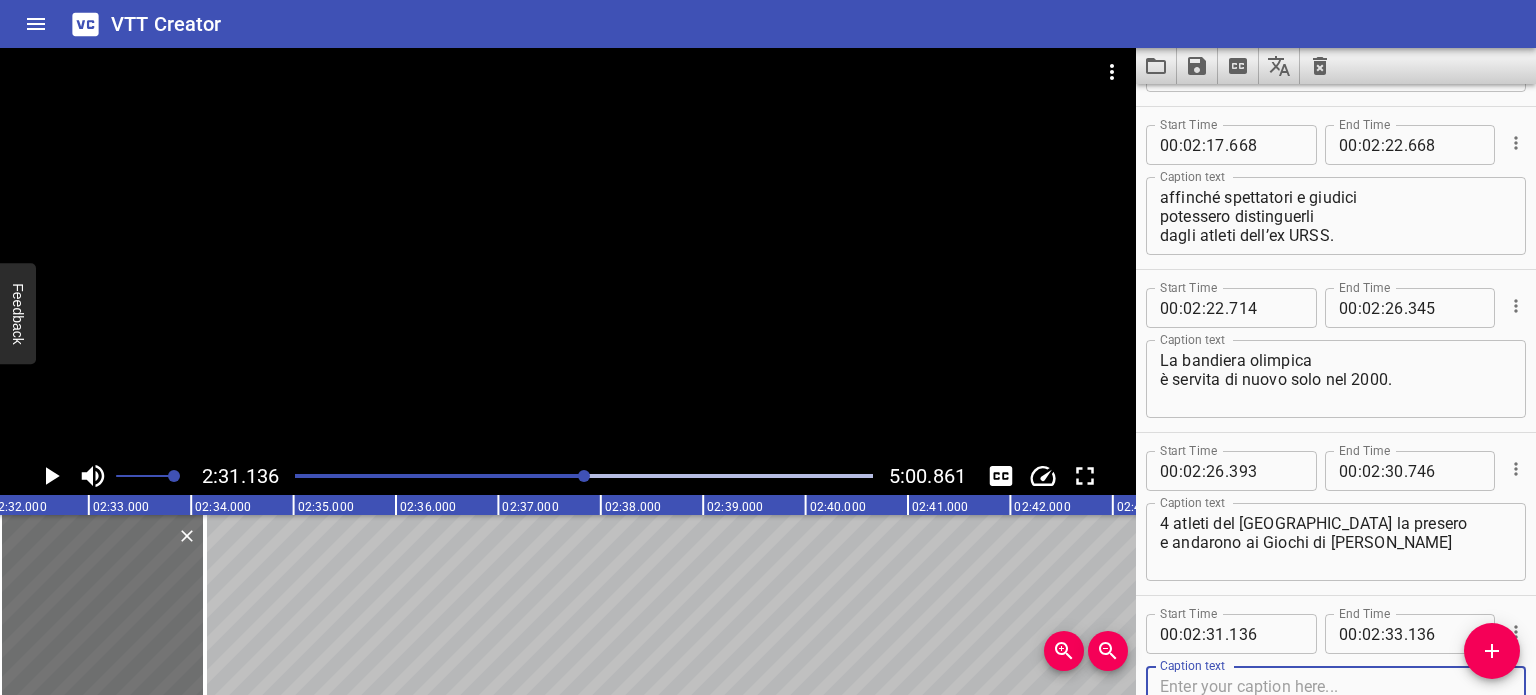 scroll, scrollTop: 5513, scrollLeft: 0, axis: vertical 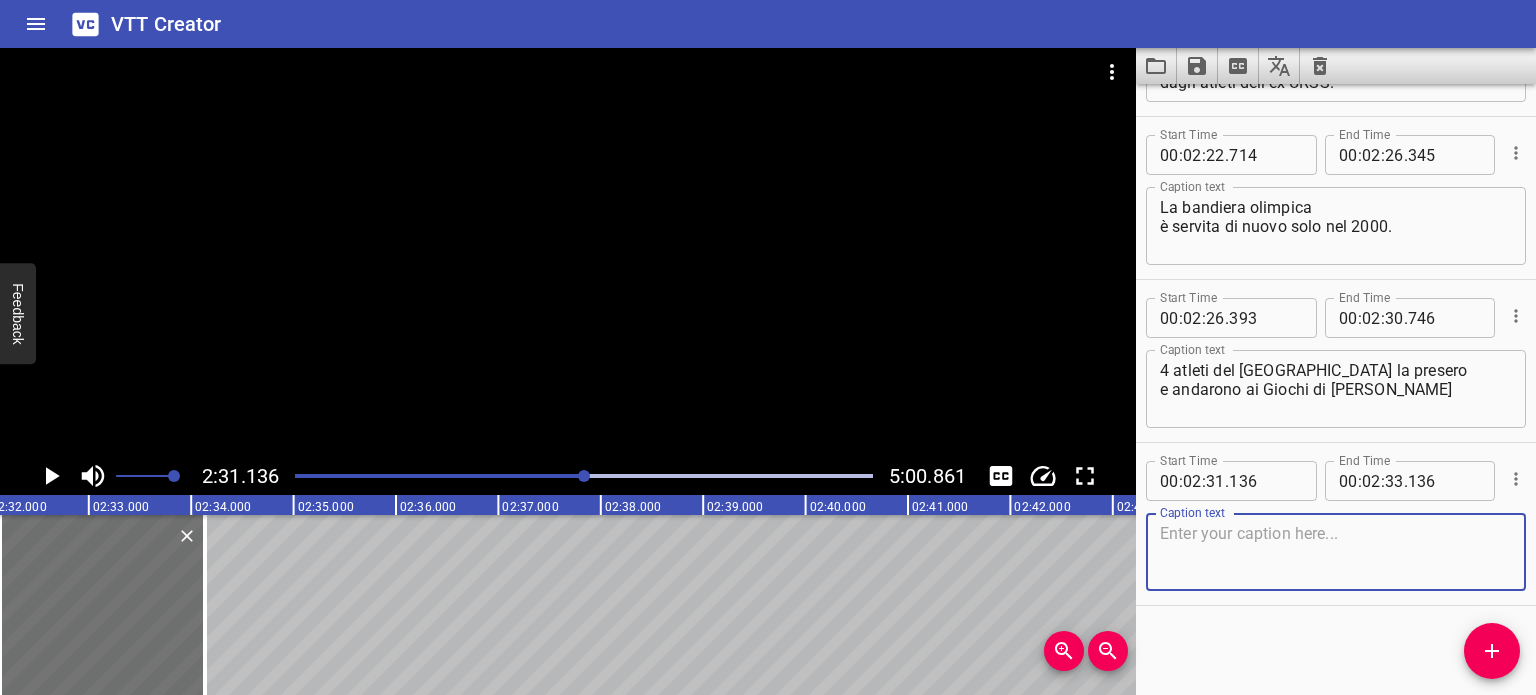 click at bounding box center [1336, 552] 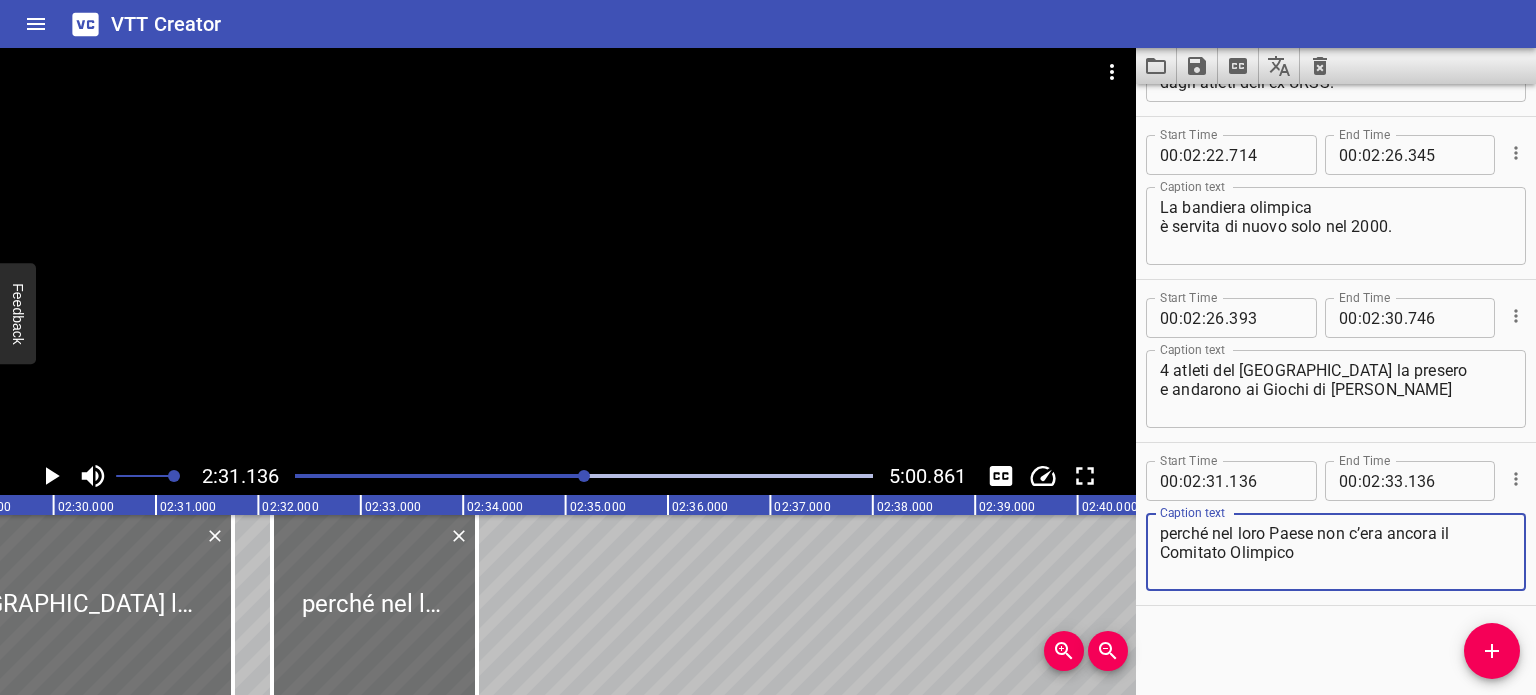 scroll, scrollTop: 0, scrollLeft: 15201, axis: horizontal 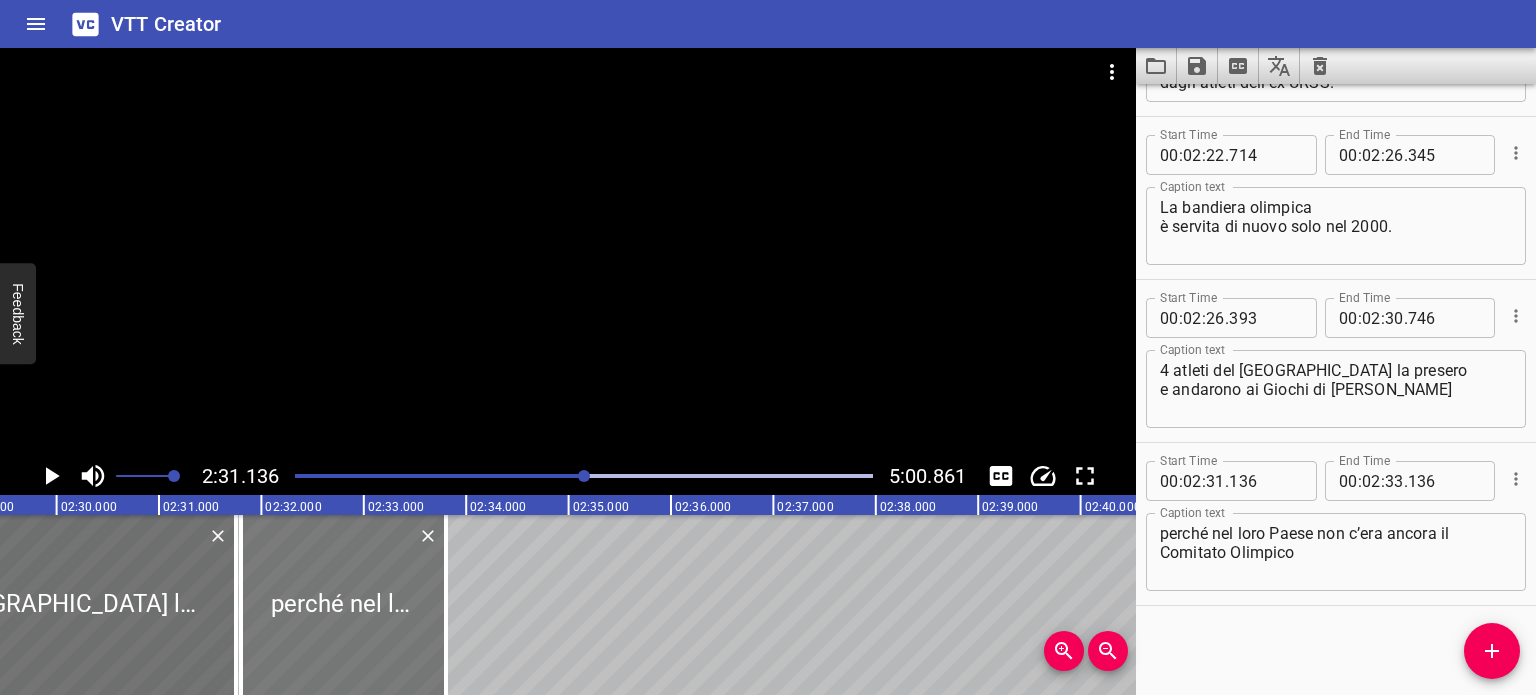 drag, startPoint x: 412, startPoint y: 585, endPoint x: 377, endPoint y: 584, distance: 35.014282 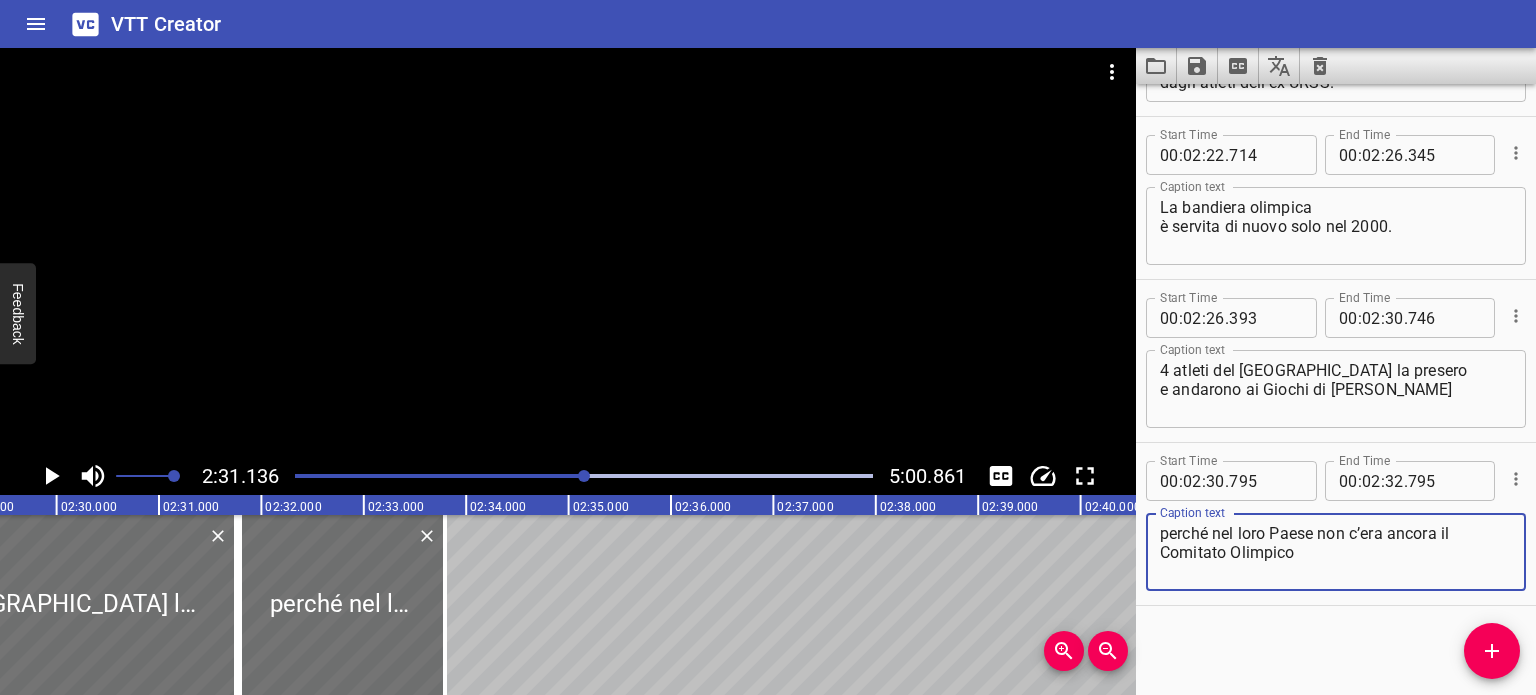 click on "perché nel loro Paese non c’era ancora il Comitato Olimpico" at bounding box center [1336, 552] 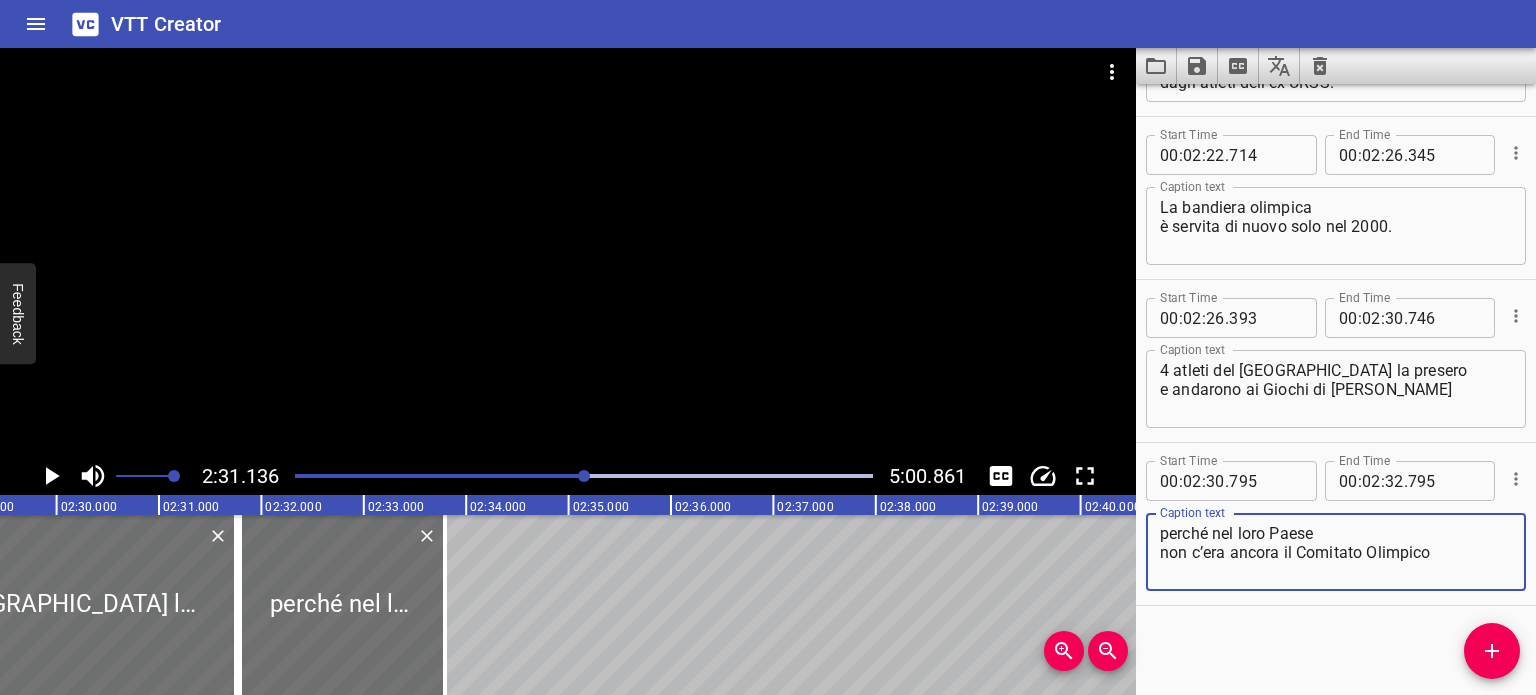 click on "perché nel loro Paese
non c’era ancora il Comitato Olimpico" at bounding box center [1336, 552] 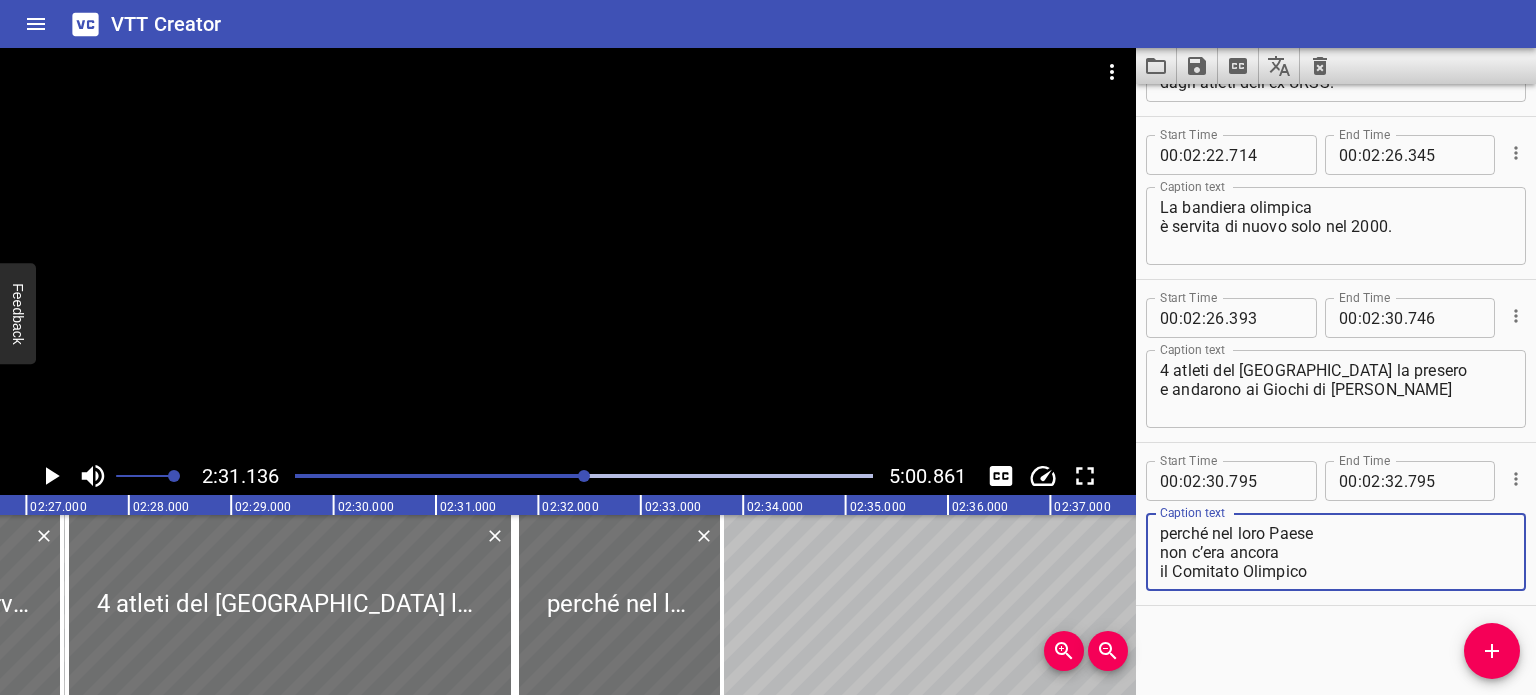 scroll, scrollTop: 0, scrollLeft: 14925, axis: horizontal 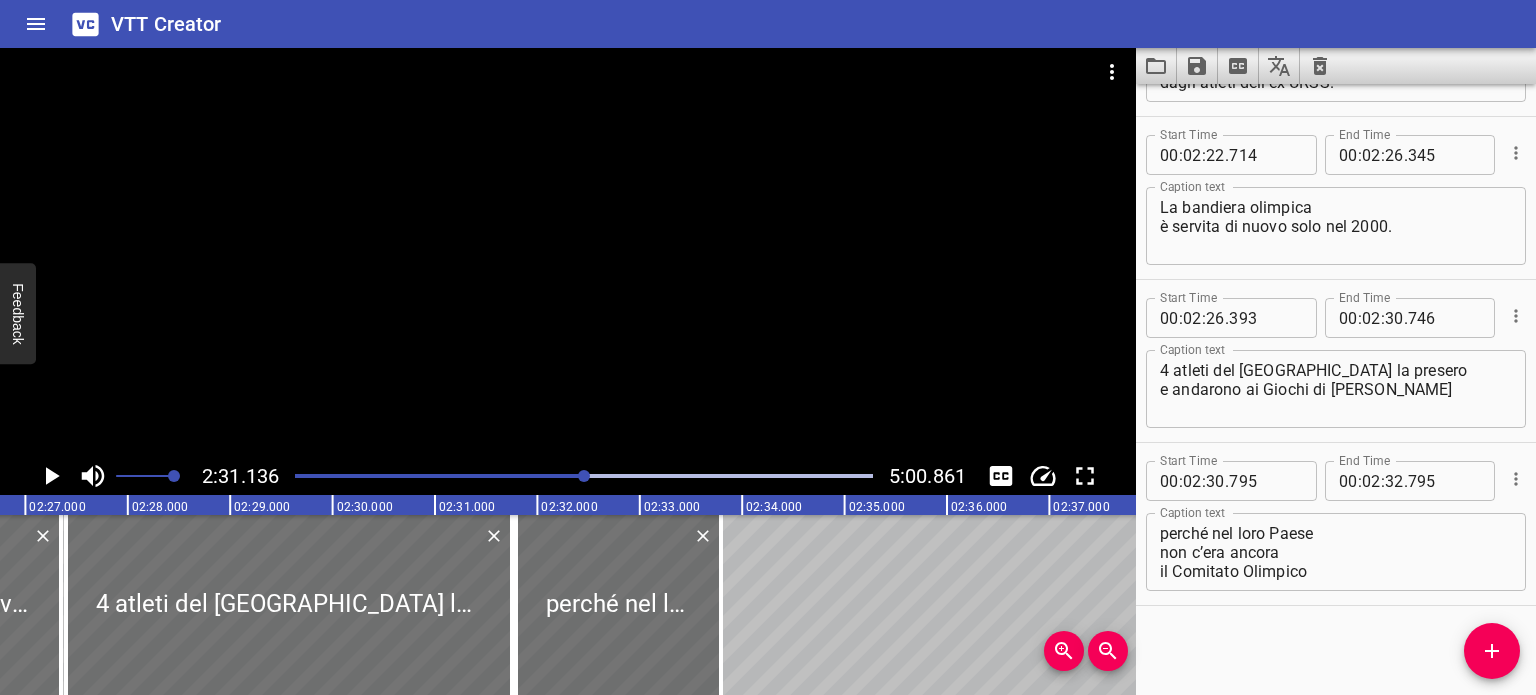 click at bounding box center (584, 476) 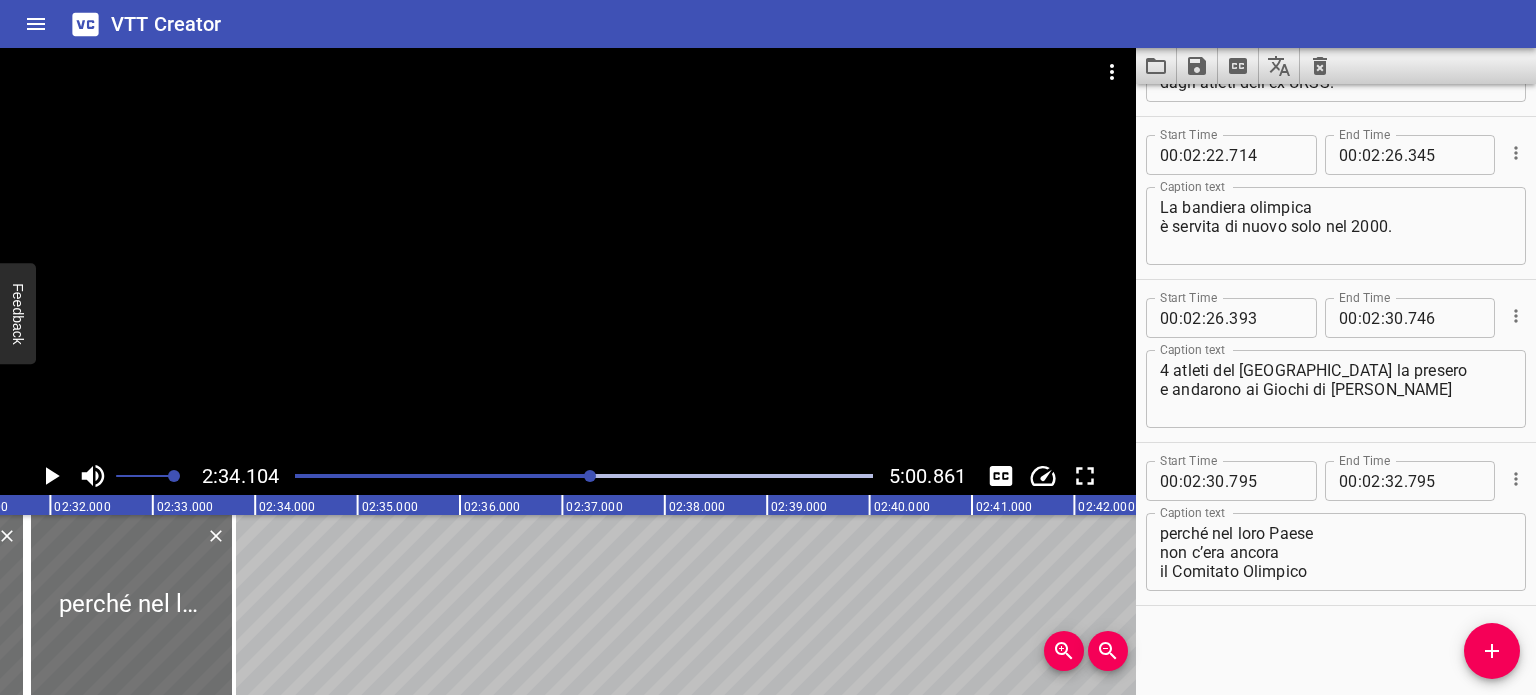 scroll, scrollTop: 0, scrollLeft: 15412, axis: horizontal 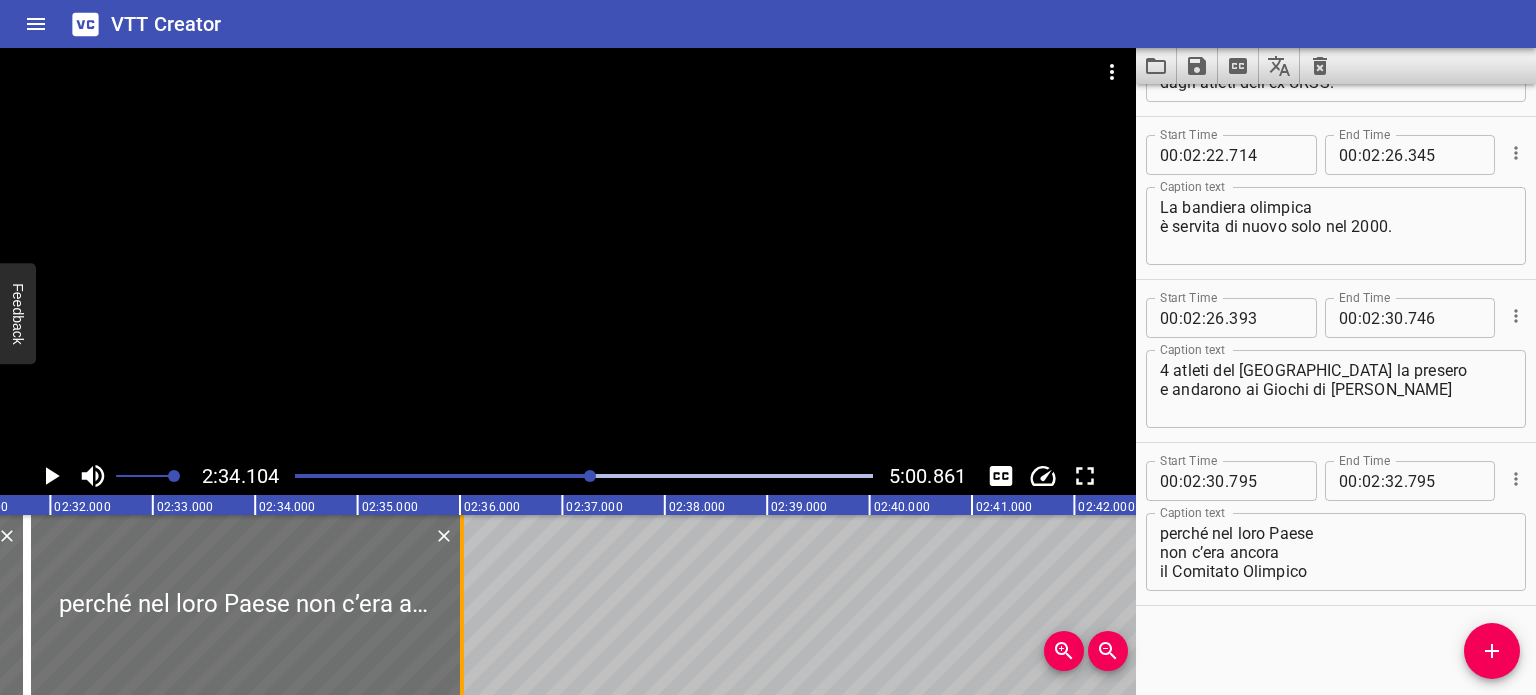 drag, startPoint x: 236, startPoint y: 603, endPoint x: 464, endPoint y: 631, distance: 229.71286 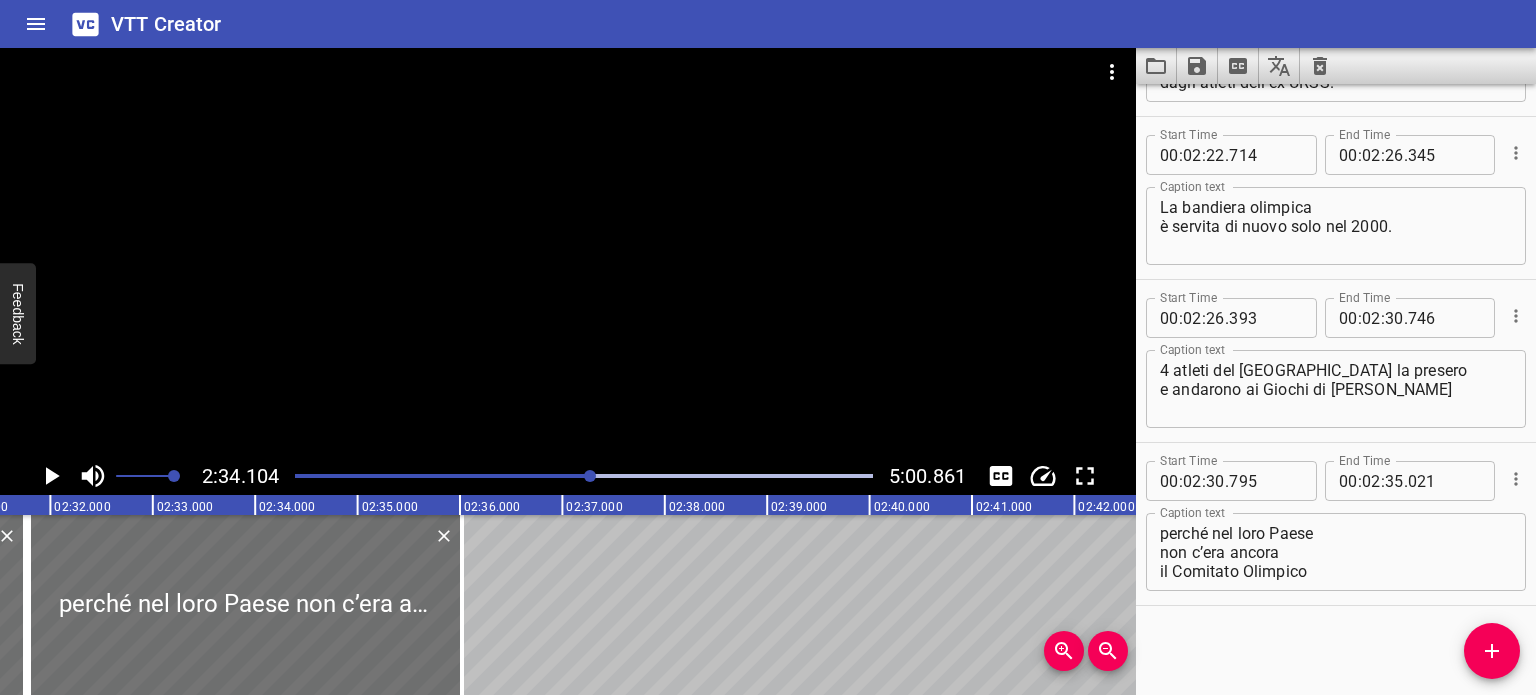 click at bounding box center [584, 476] 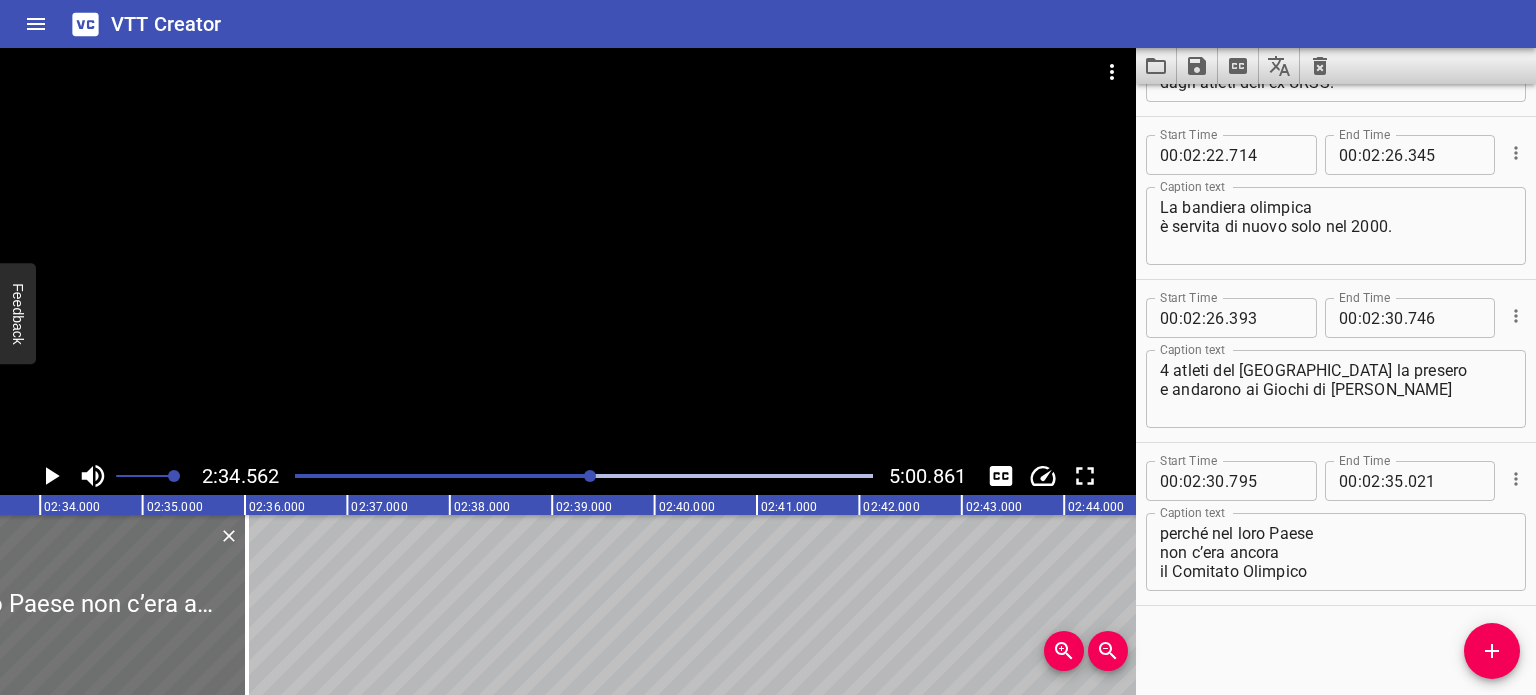 scroll, scrollTop: 0, scrollLeft: 15586, axis: horizontal 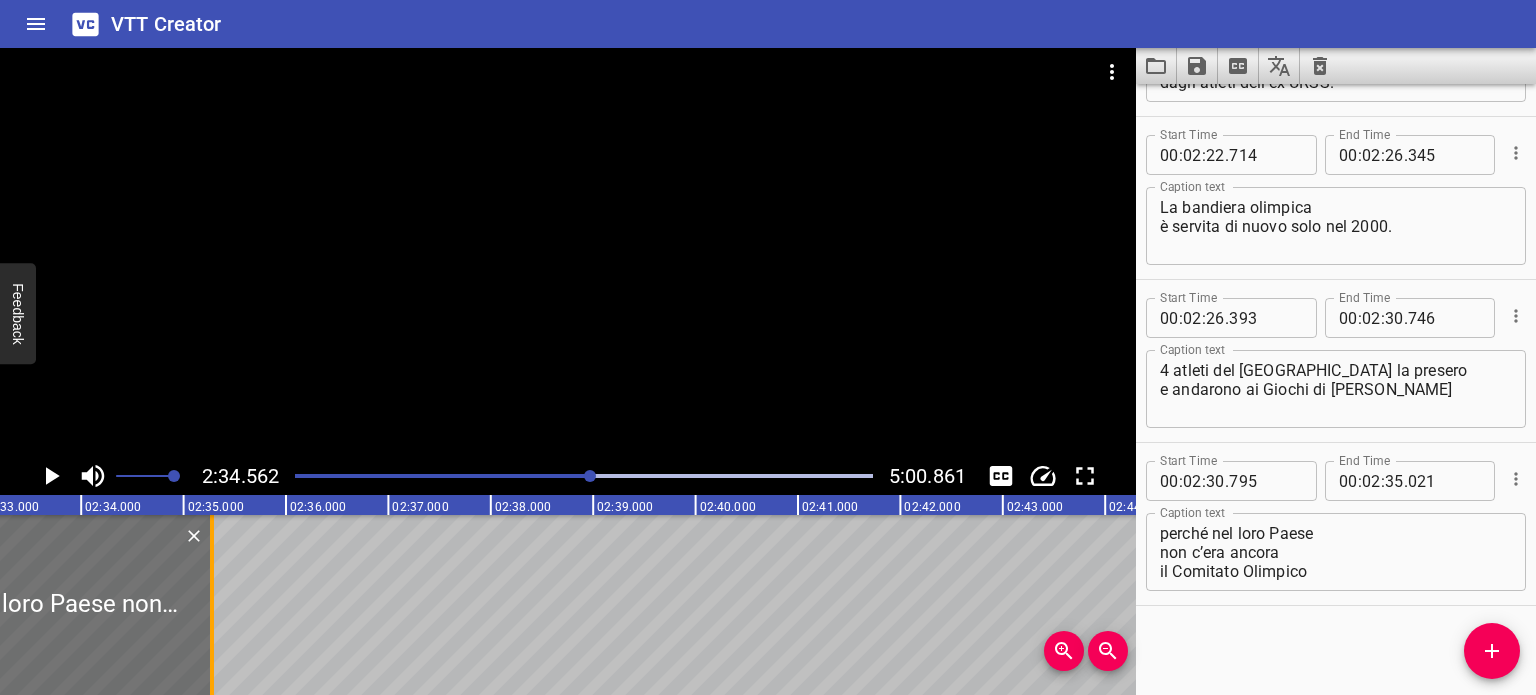 drag, startPoint x: 294, startPoint y: 602, endPoint x: 220, endPoint y: 600, distance: 74.02702 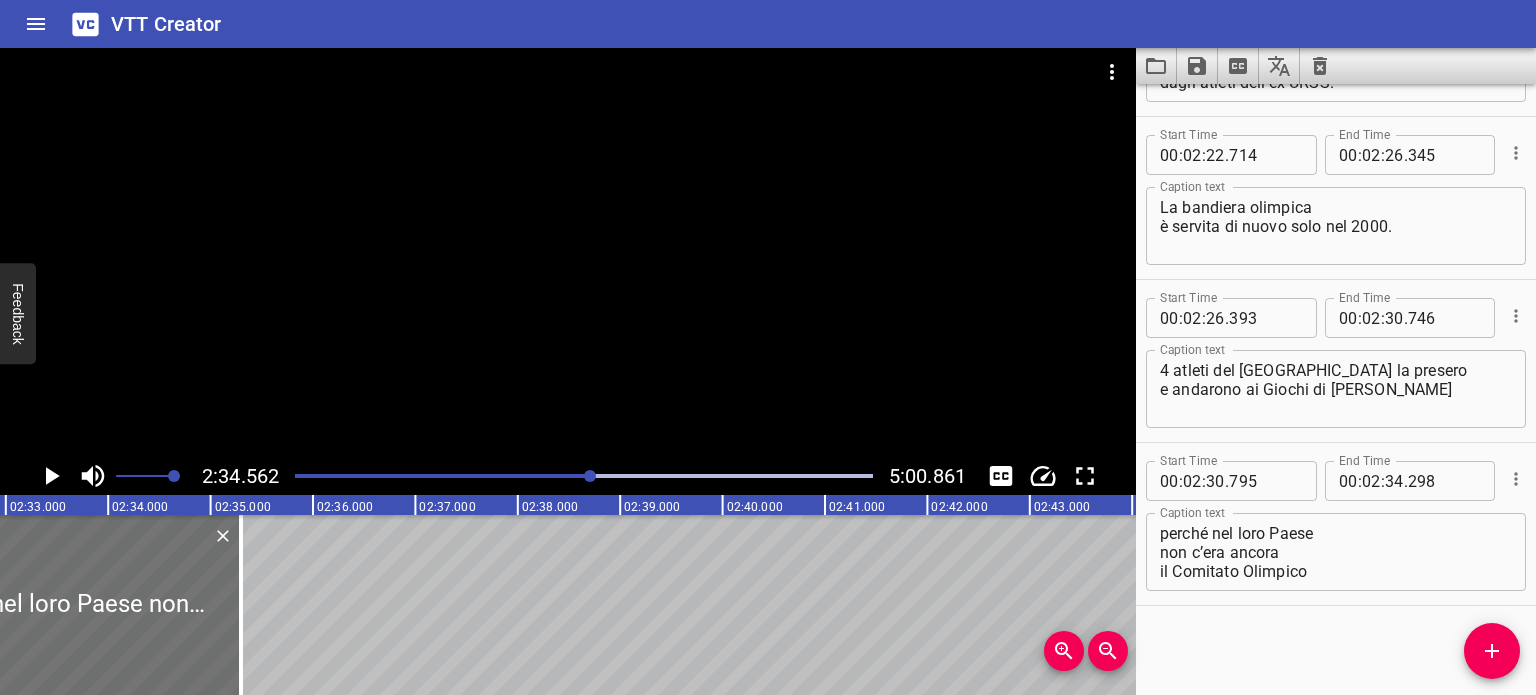 scroll, scrollTop: 0, scrollLeft: 15556, axis: horizontal 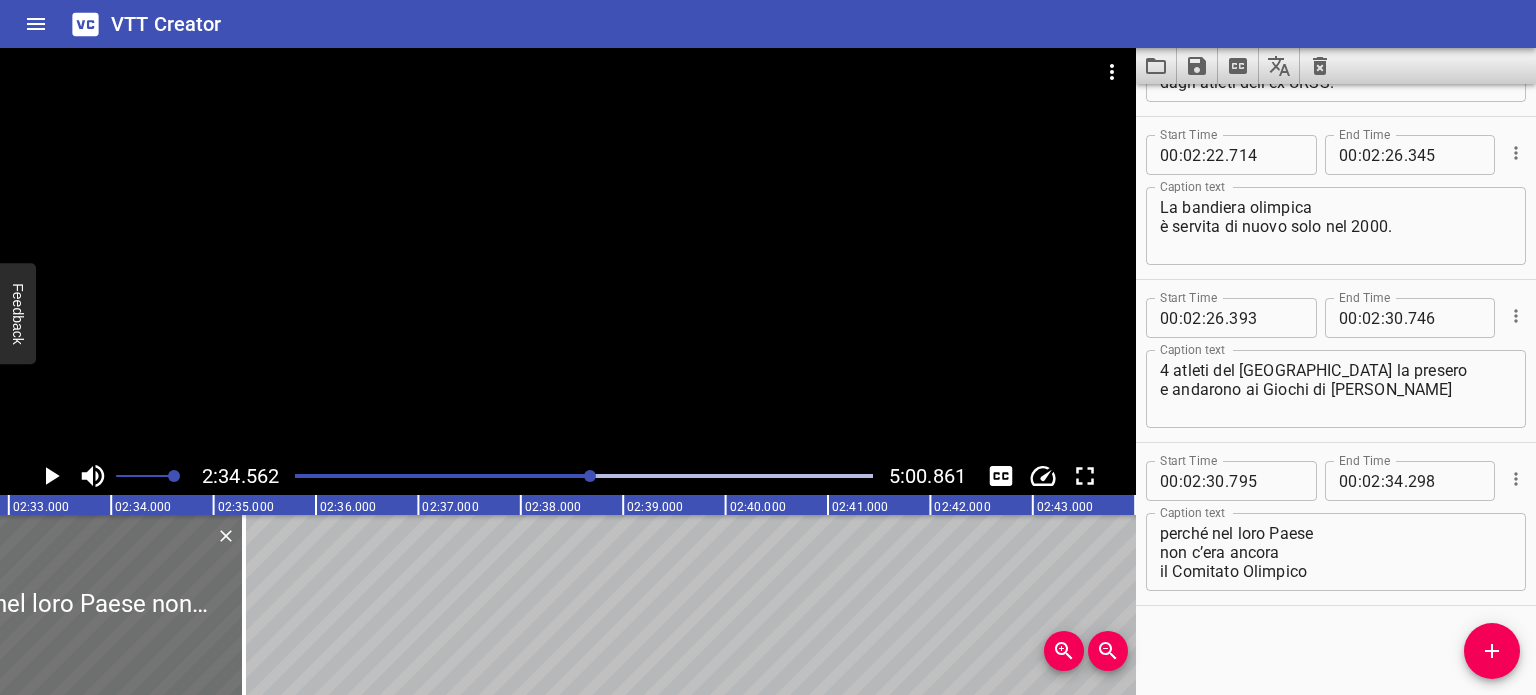 click at bounding box center [584, 476] 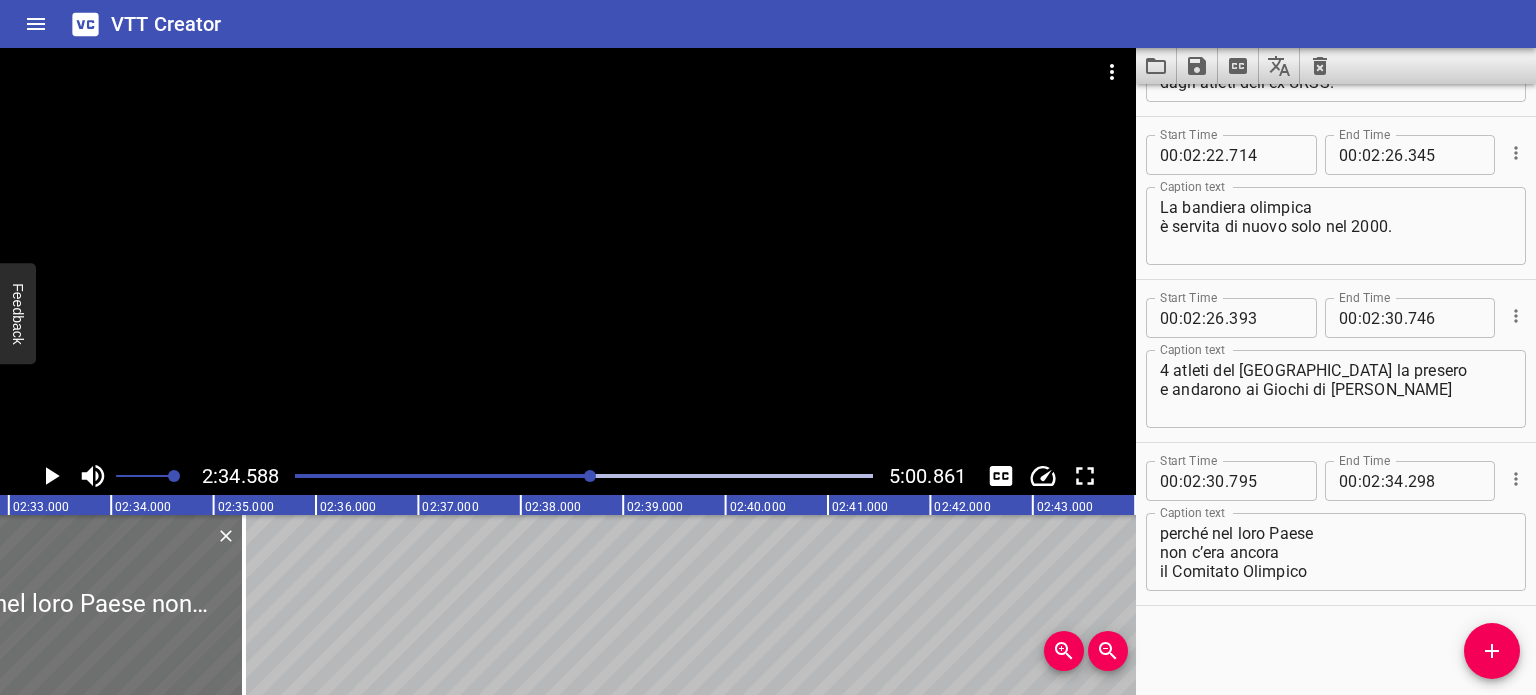 scroll, scrollTop: 0, scrollLeft: 15516, axis: horizontal 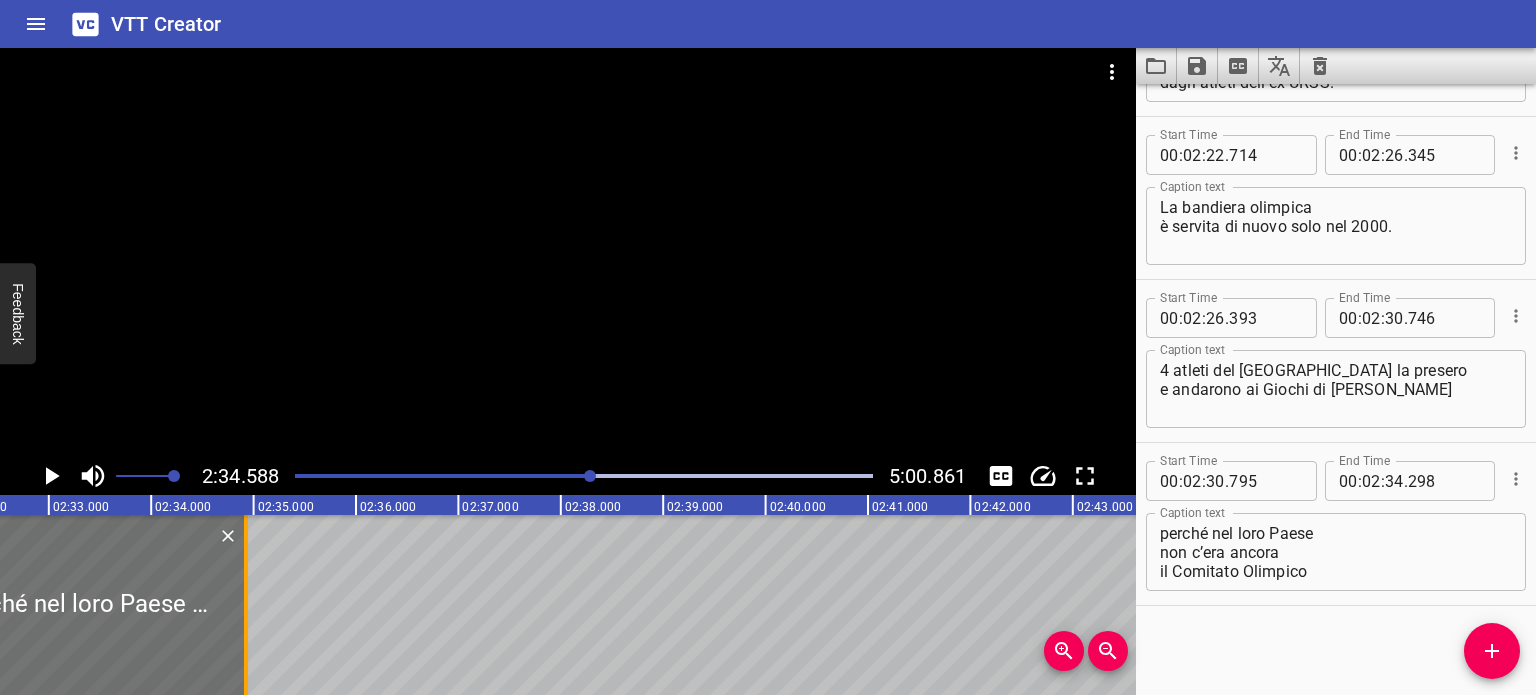 drag, startPoint x: 284, startPoint y: 604, endPoint x: 242, endPoint y: 604, distance: 42 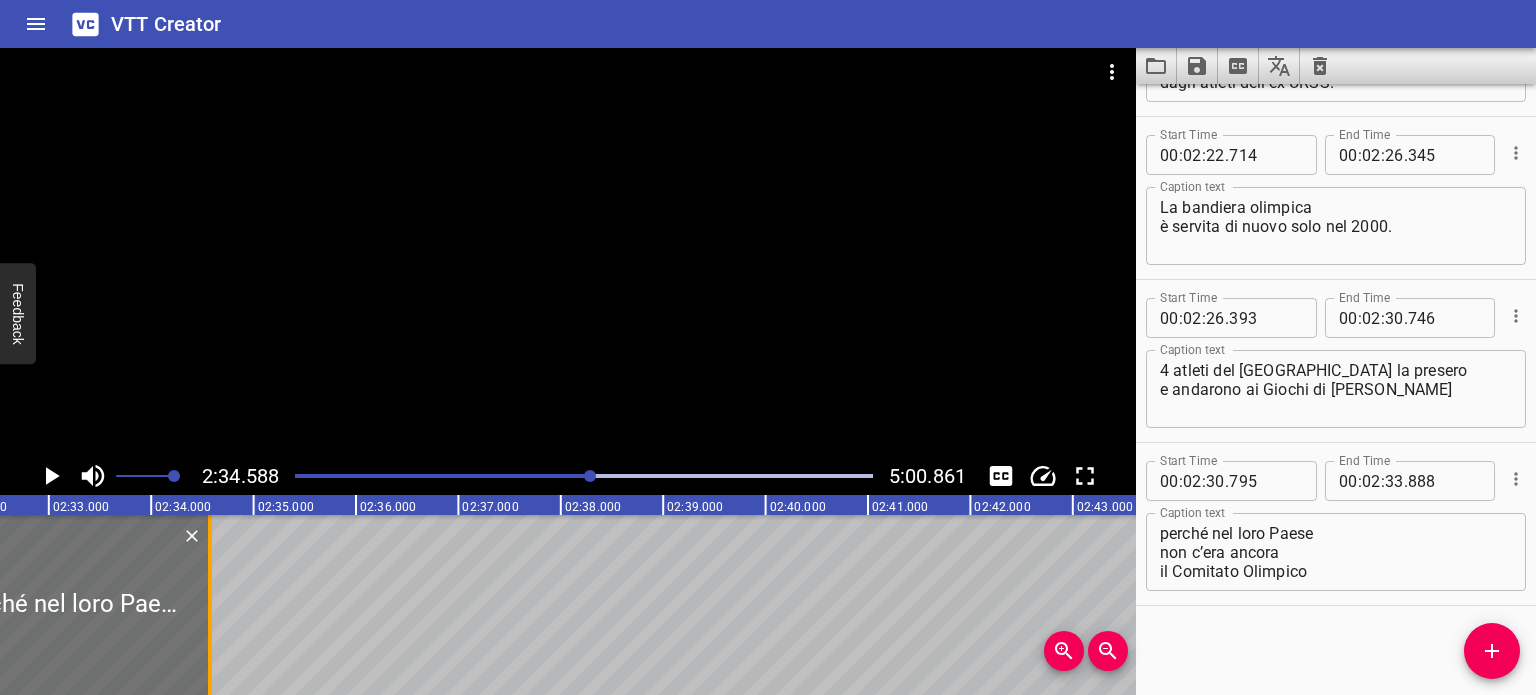 drag, startPoint x: 247, startPoint y: 617, endPoint x: 215, endPoint y: 614, distance: 32.140316 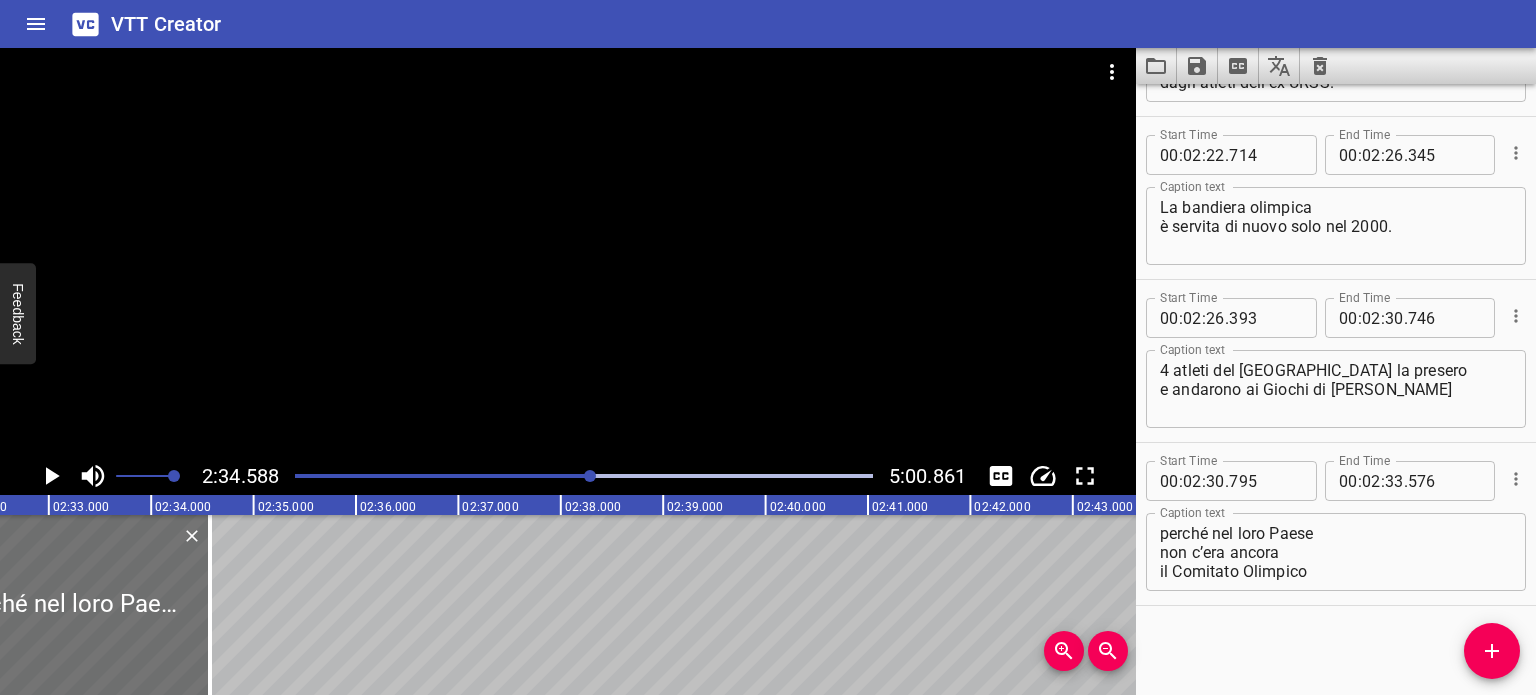 click at bounding box center (303, 476) 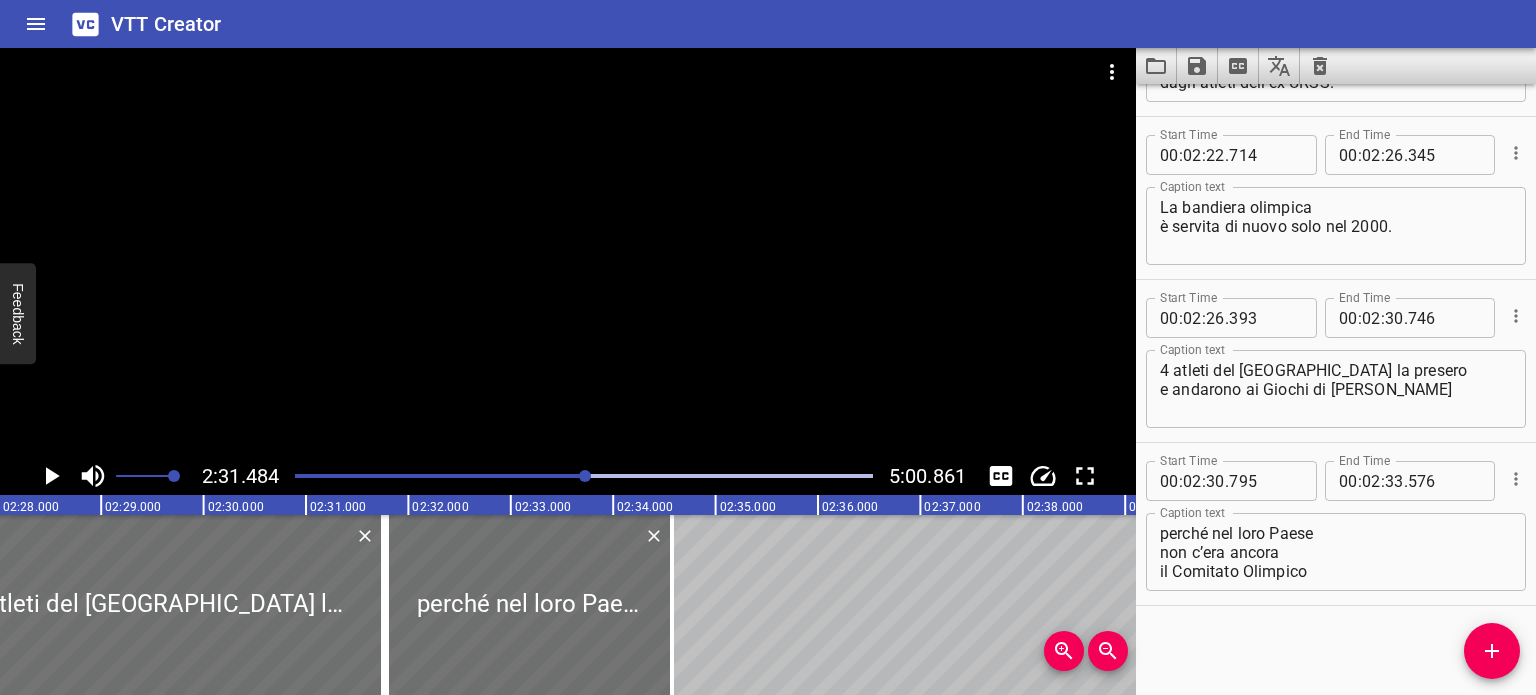 scroll, scrollTop: 0, scrollLeft: 15053, axis: horizontal 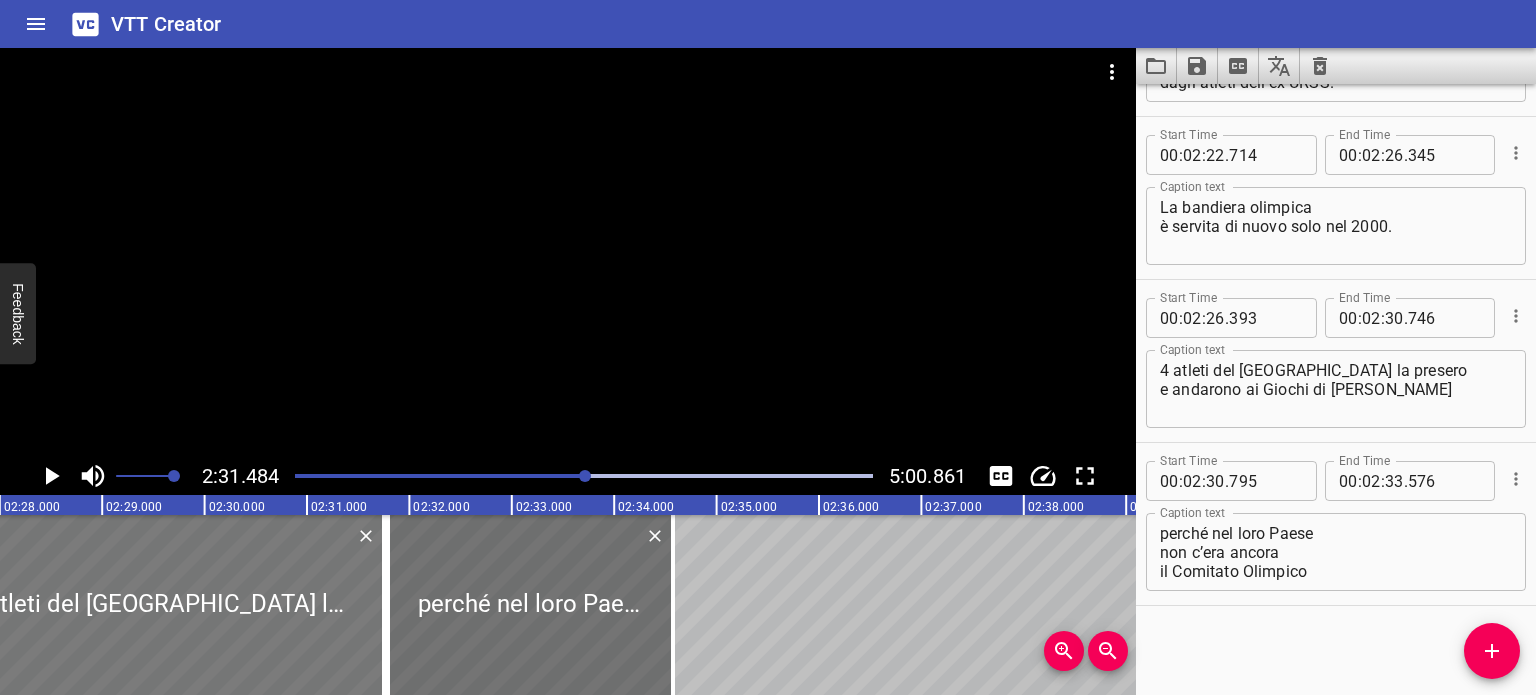 click at bounding box center (161, 605) 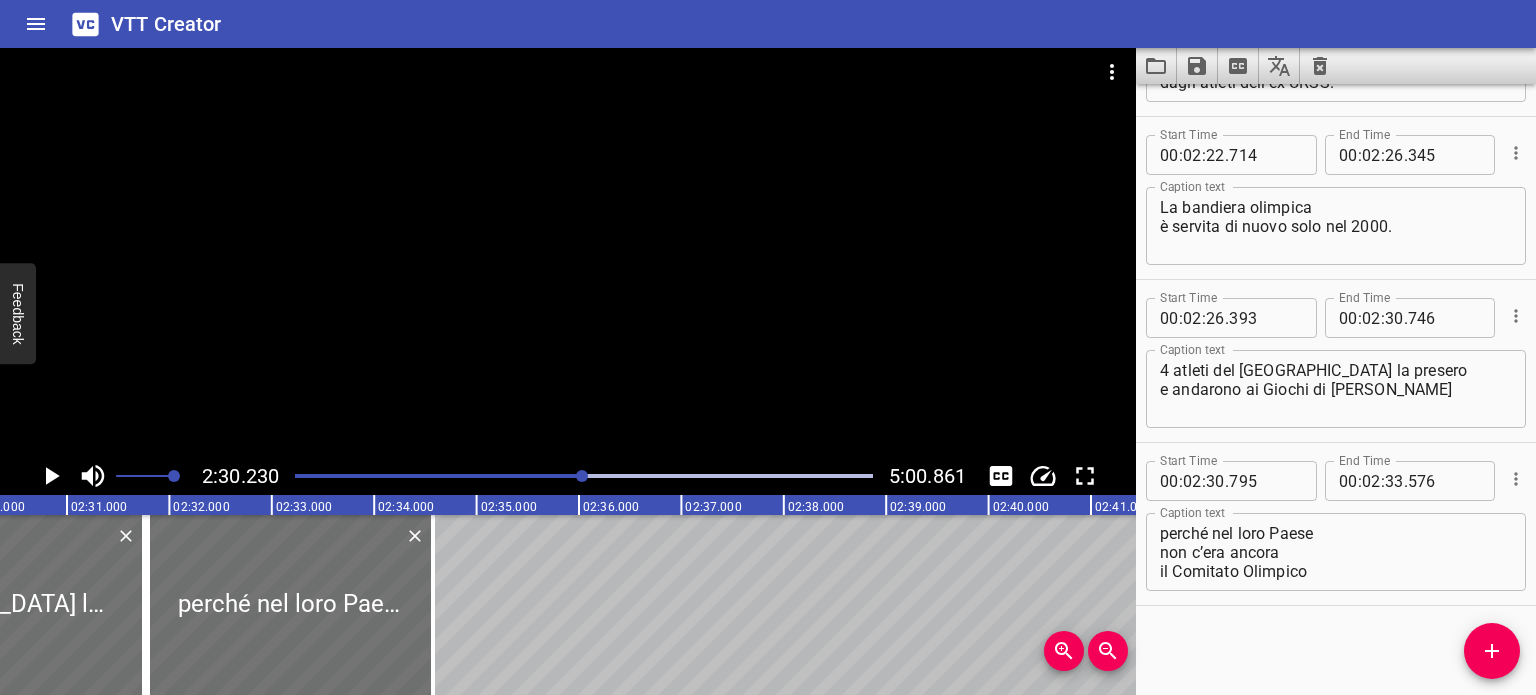 scroll, scrollTop: 0, scrollLeft: 15383, axis: horizontal 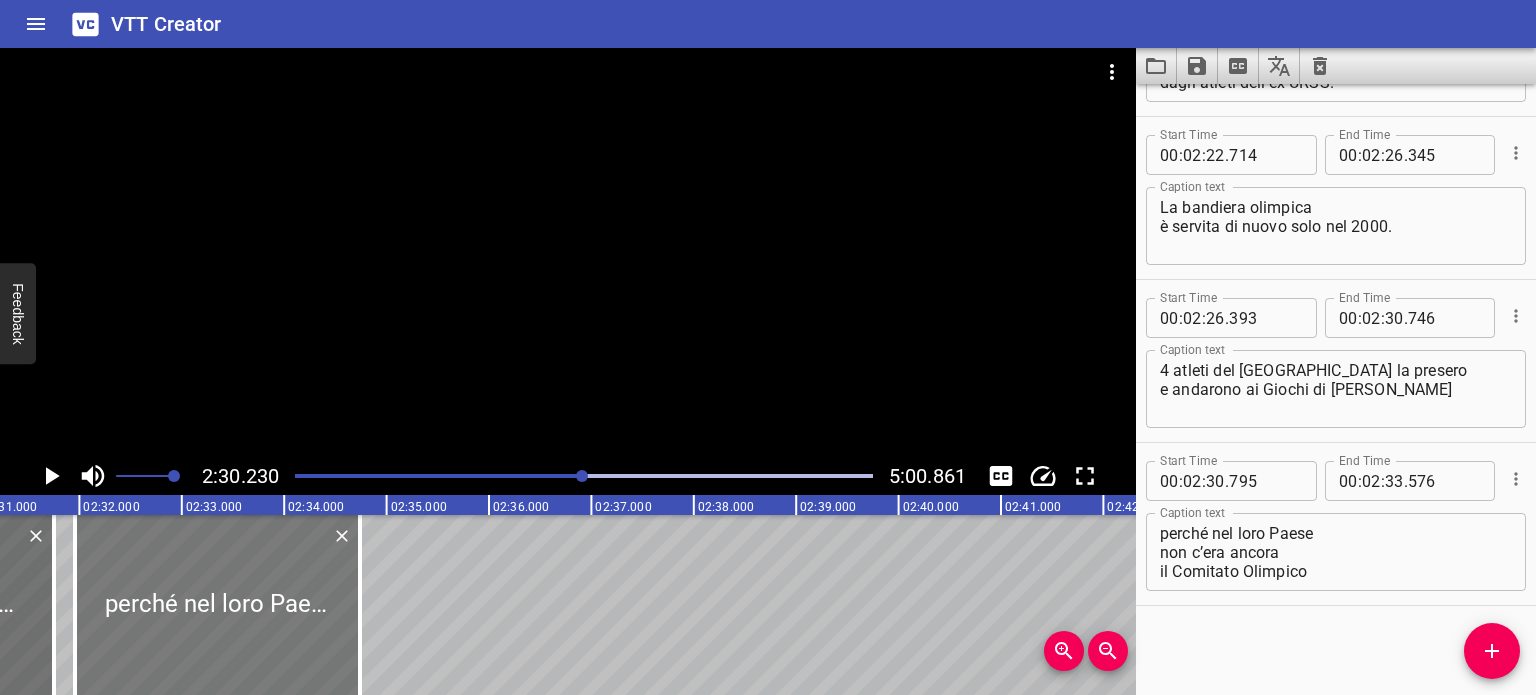 drag, startPoint x: 268, startPoint y: 604, endPoint x: 291, endPoint y: 607, distance: 23.194826 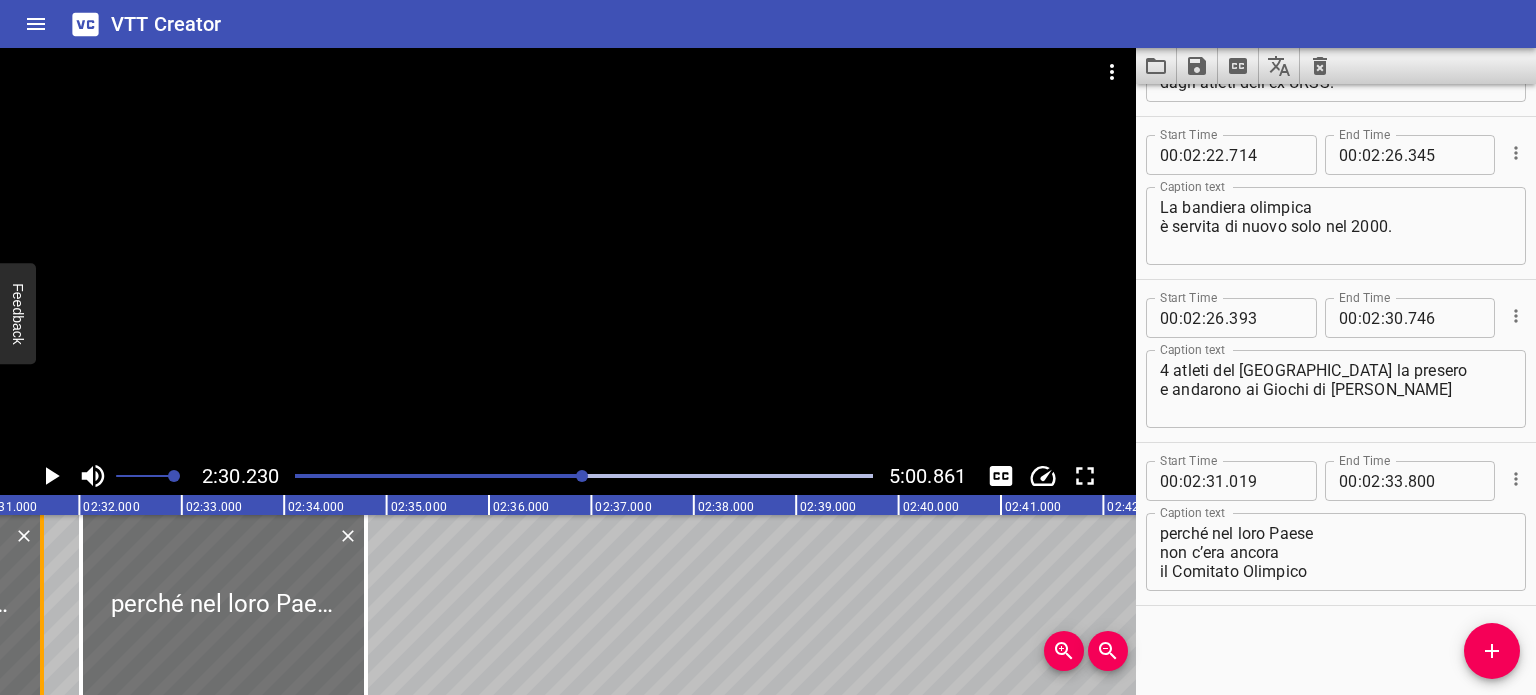 drag, startPoint x: 48, startPoint y: 598, endPoint x: 36, endPoint y: 598, distance: 12 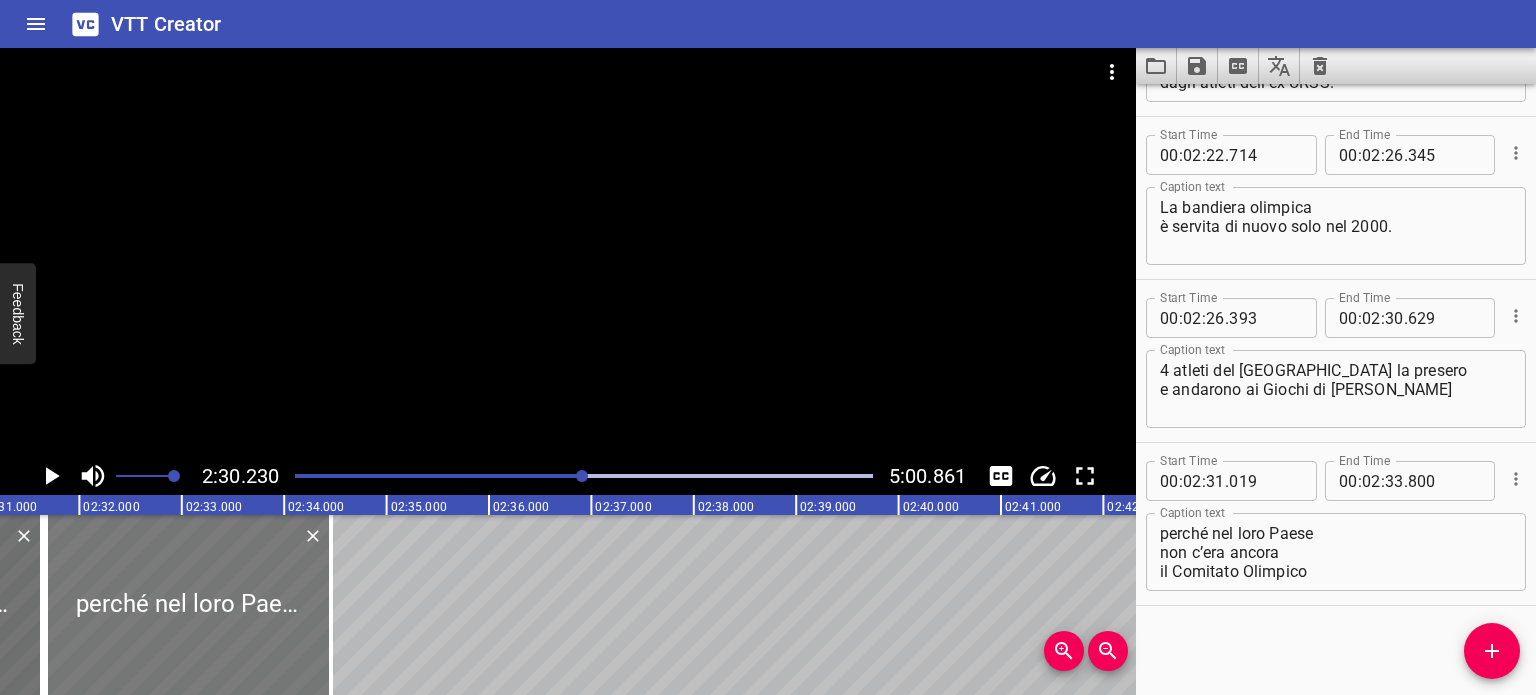 drag, startPoint x: 158, startPoint y: 603, endPoint x: 127, endPoint y: 603, distance: 31 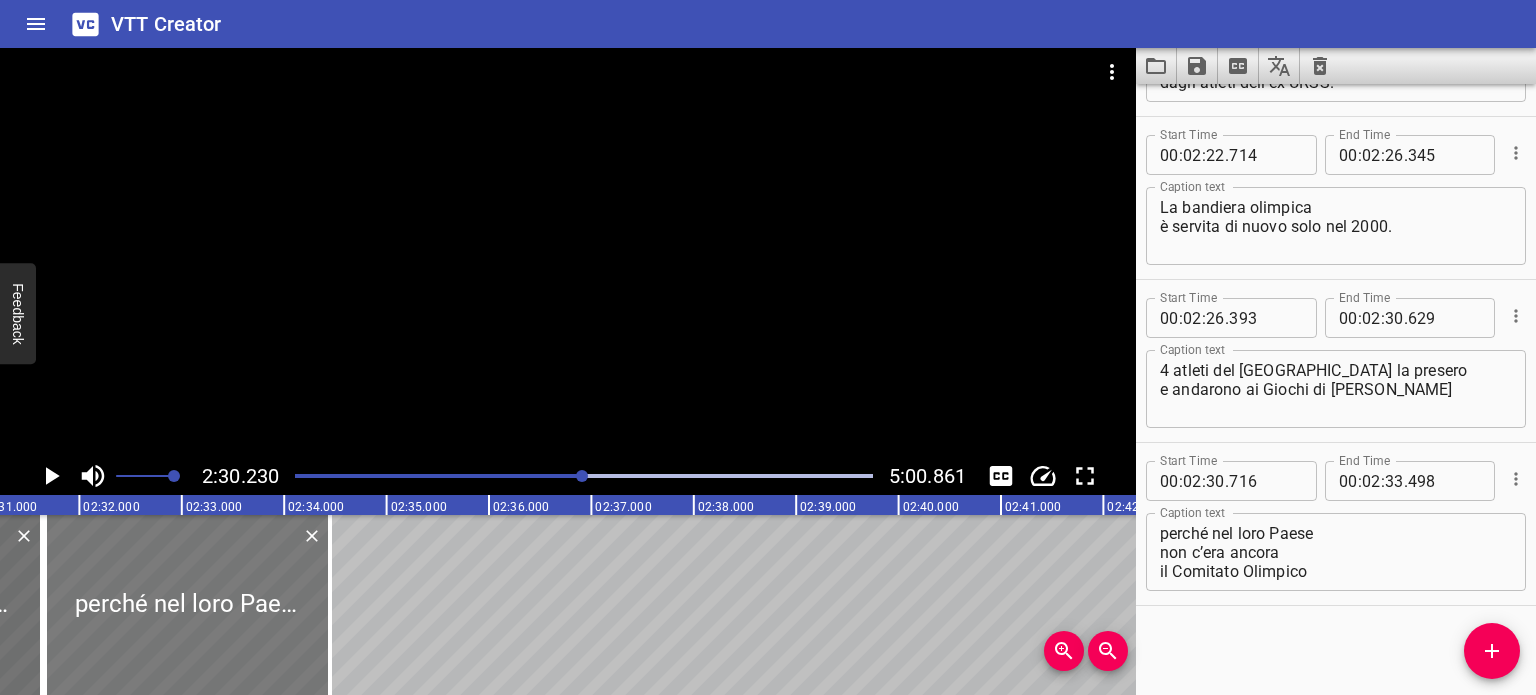 click at bounding box center (187, 605) 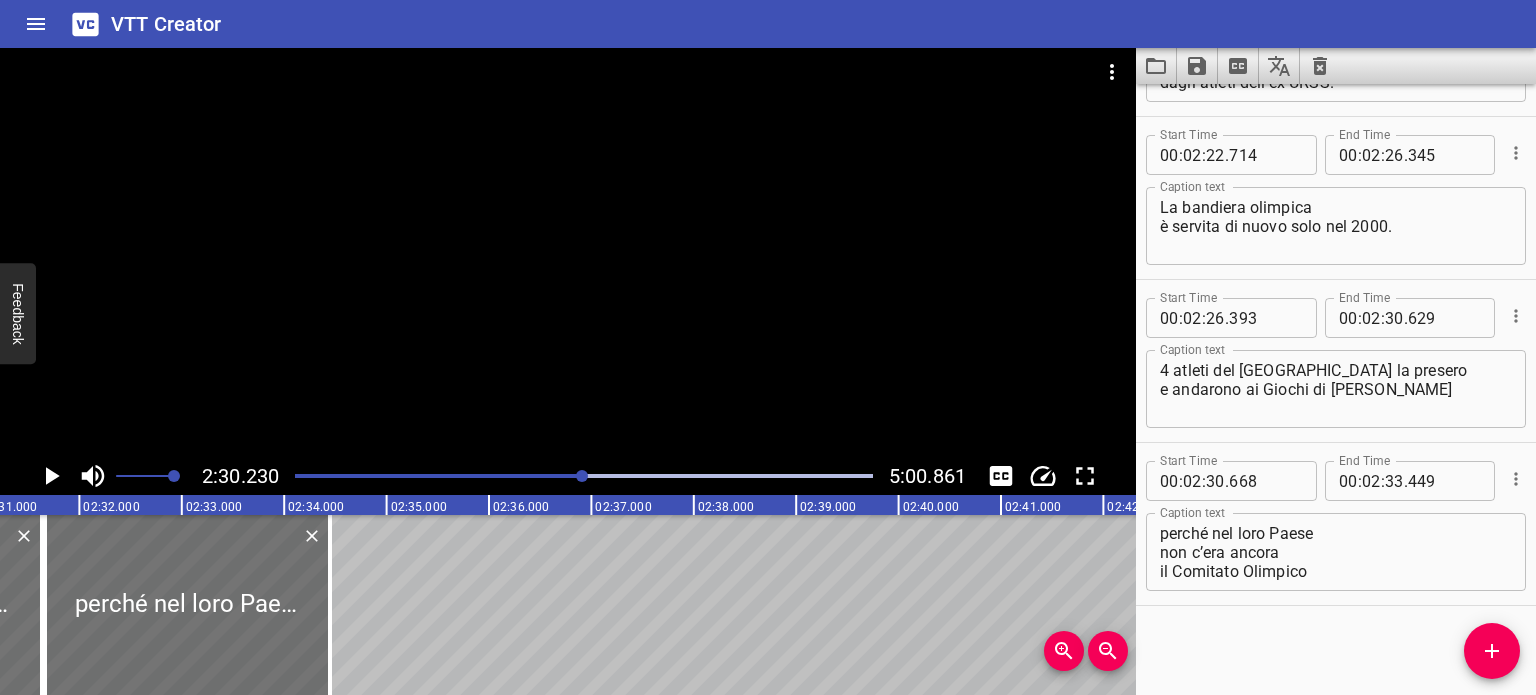click at bounding box center (582, 476) 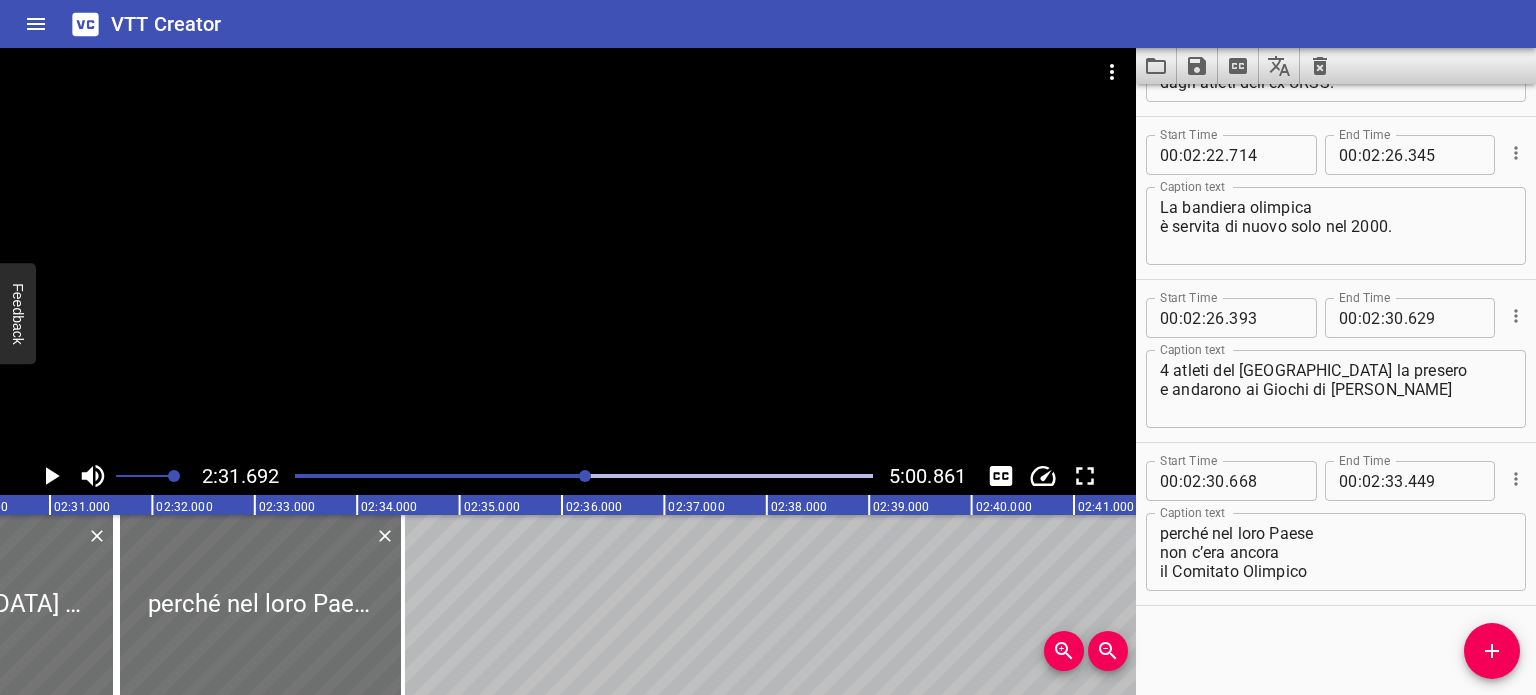 scroll, scrollTop: 0, scrollLeft: 15202, axis: horizontal 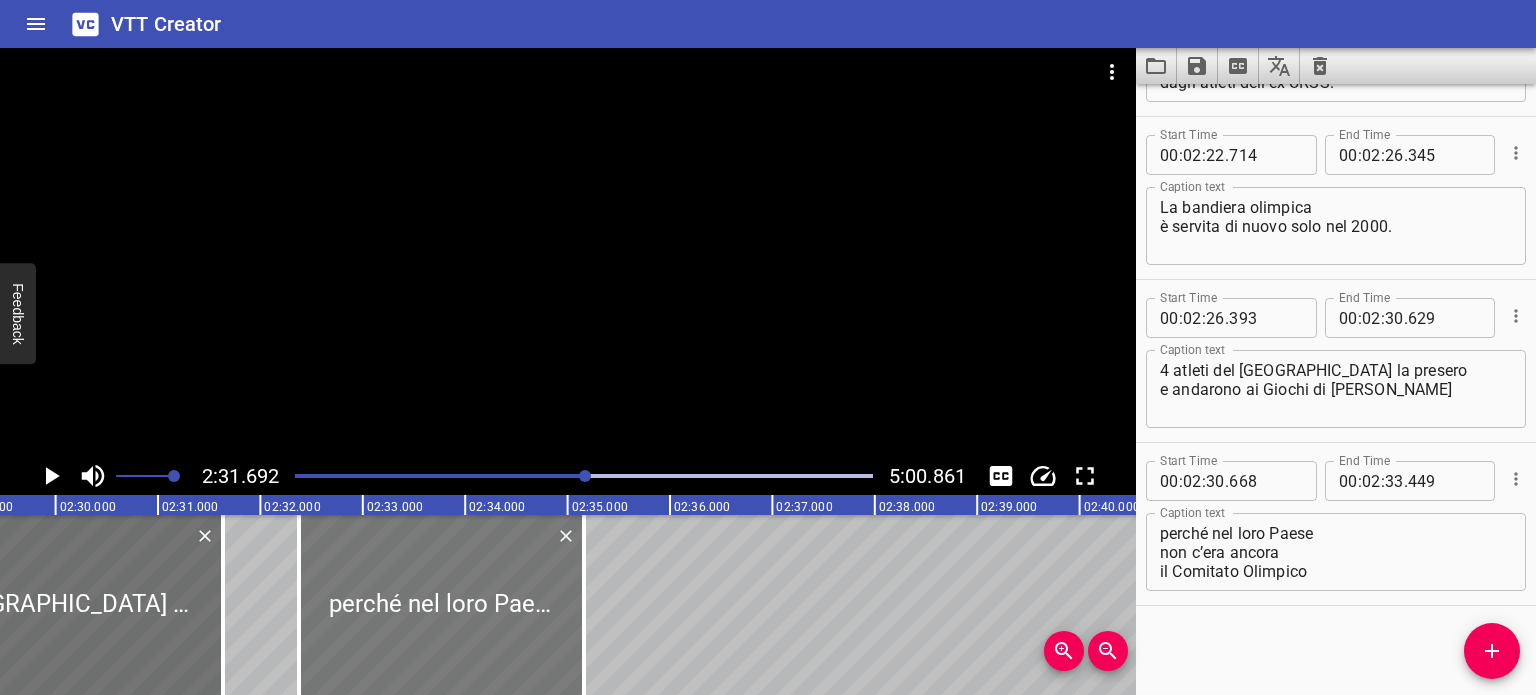 drag, startPoint x: 301, startPoint y: 599, endPoint x: 380, endPoint y: 603, distance: 79.101204 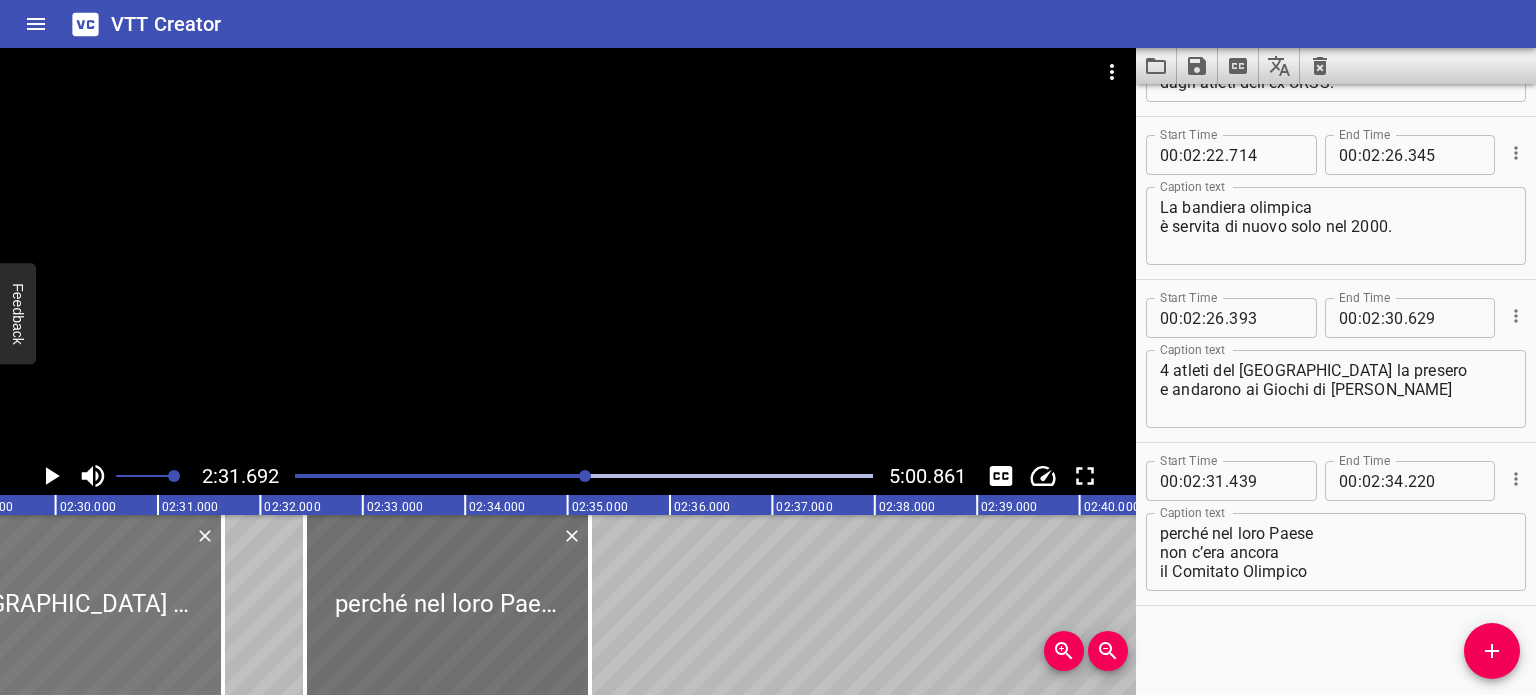 click at bounding box center [6, 605] 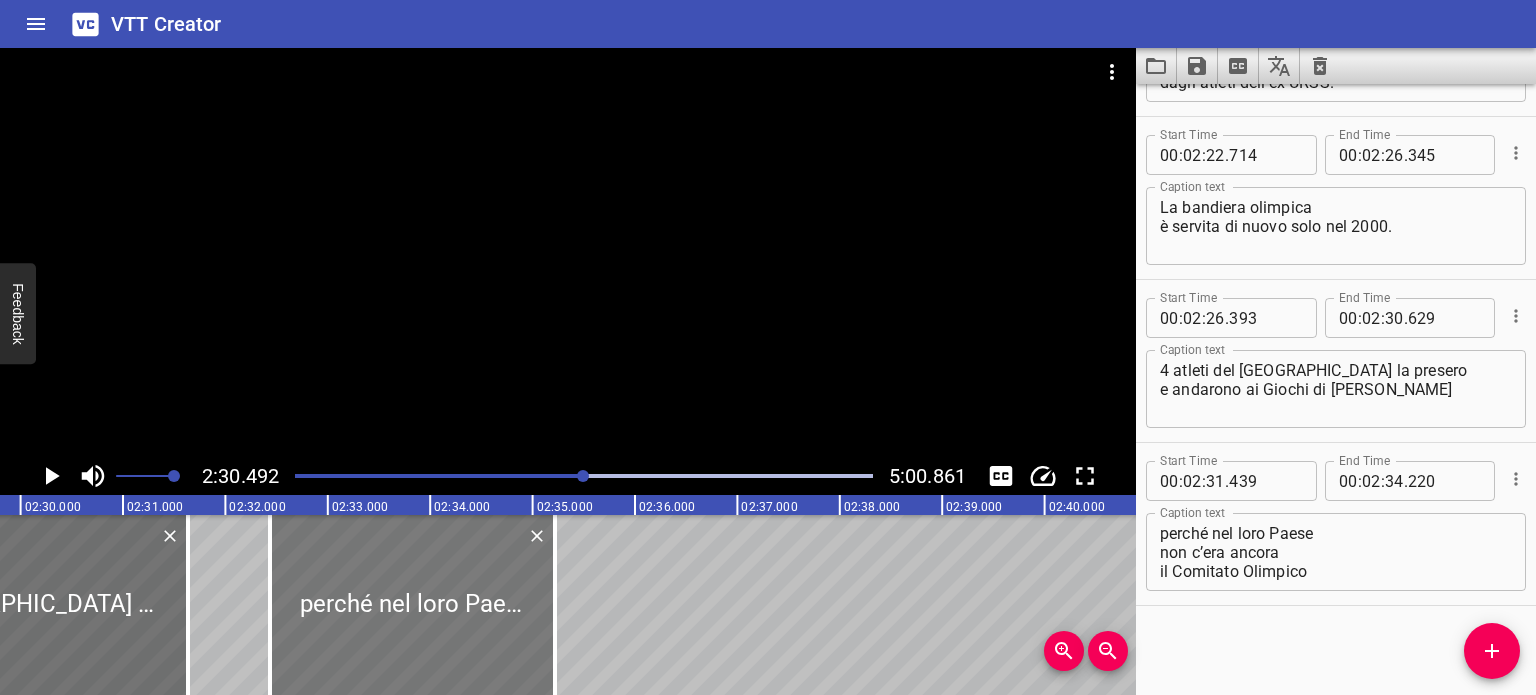 scroll, scrollTop: 0, scrollLeft: 15233, axis: horizontal 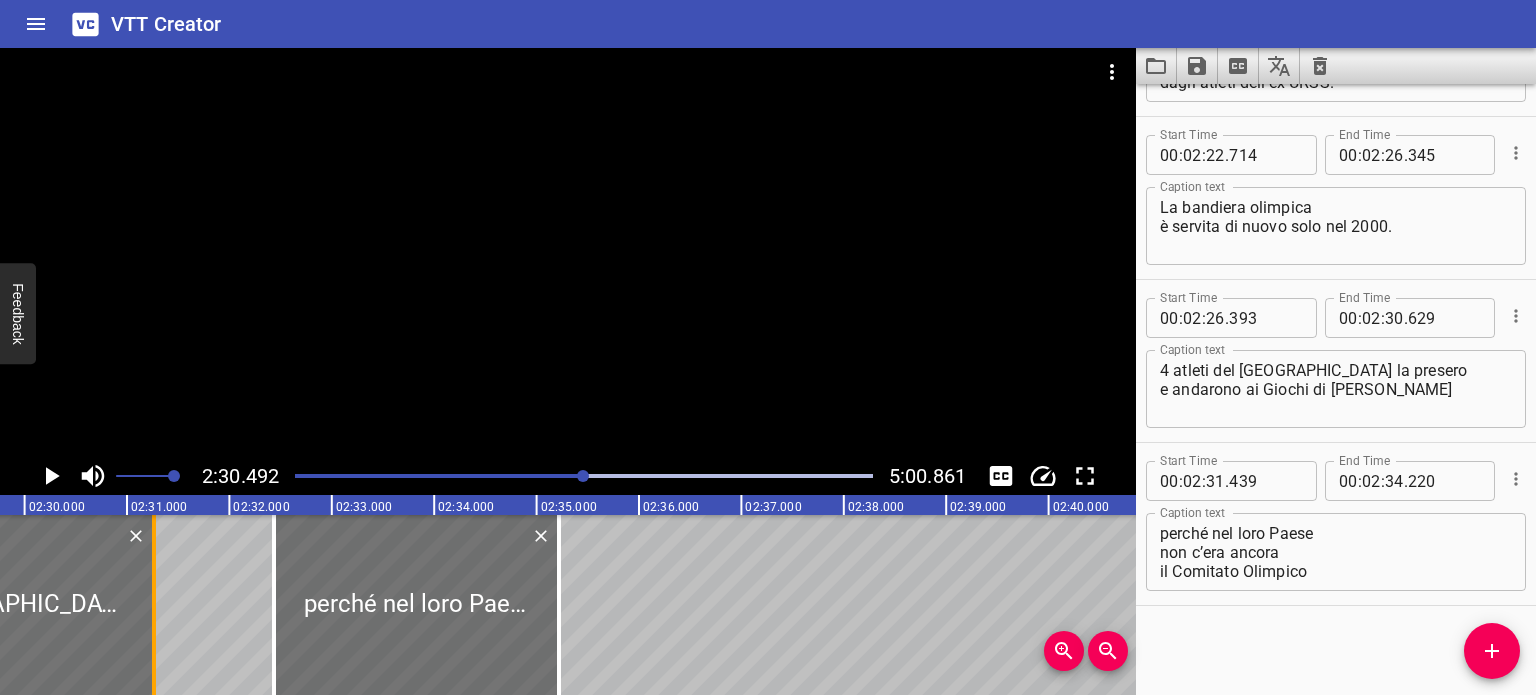 drag, startPoint x: 186, startPoint y: 593, endPoint x: 151, endPoint y: 591, distance: 35.057095 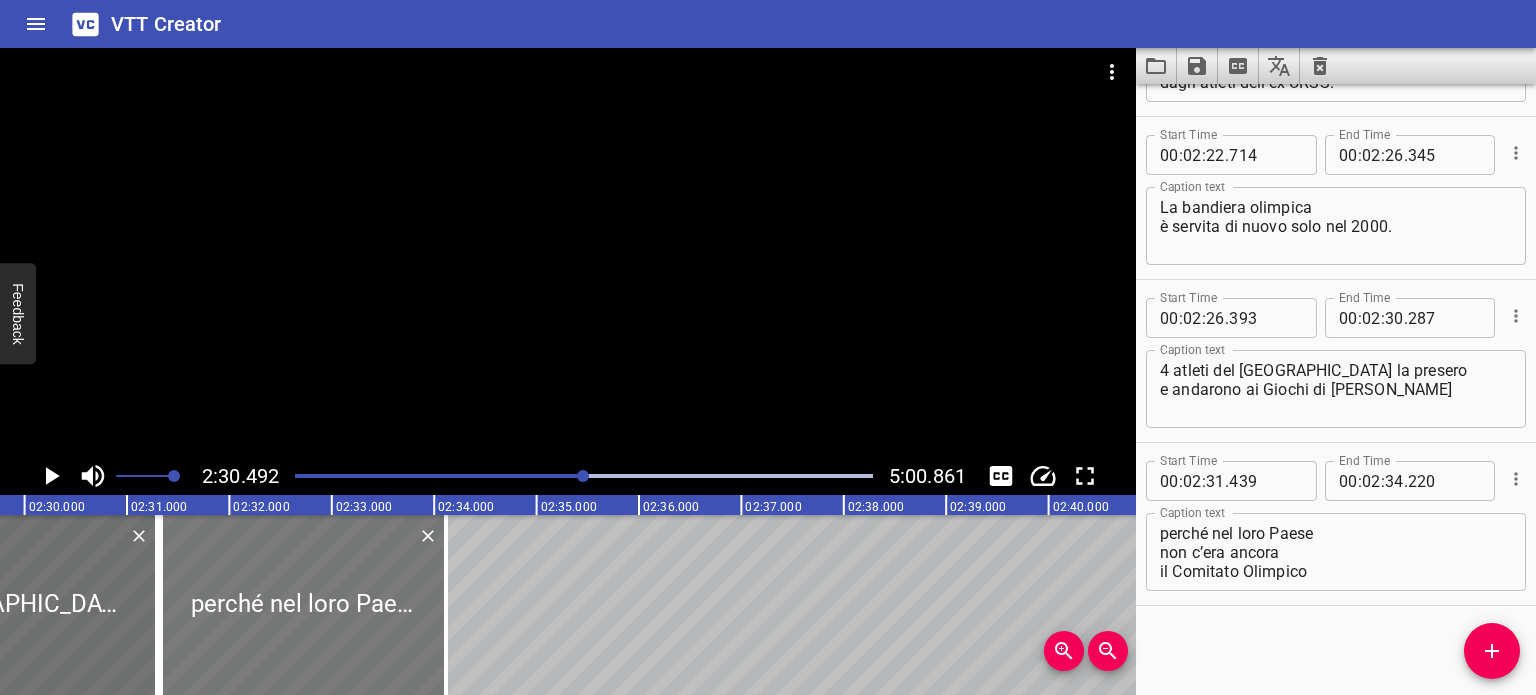 drag, startPoint x: 387, startPoint y: 629, endPoint x: 274, endPoint y: 627, distance: 113.0177 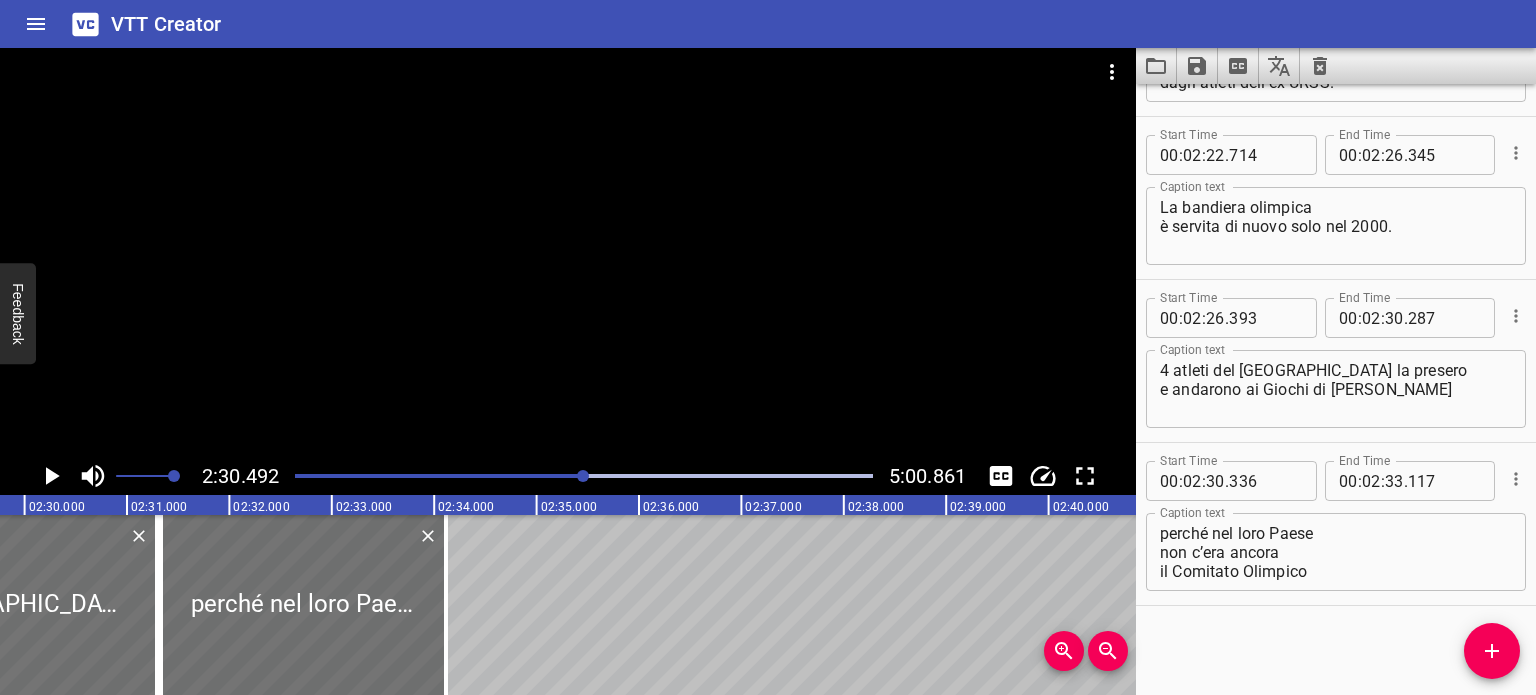 click at bounding box center [584, 476] 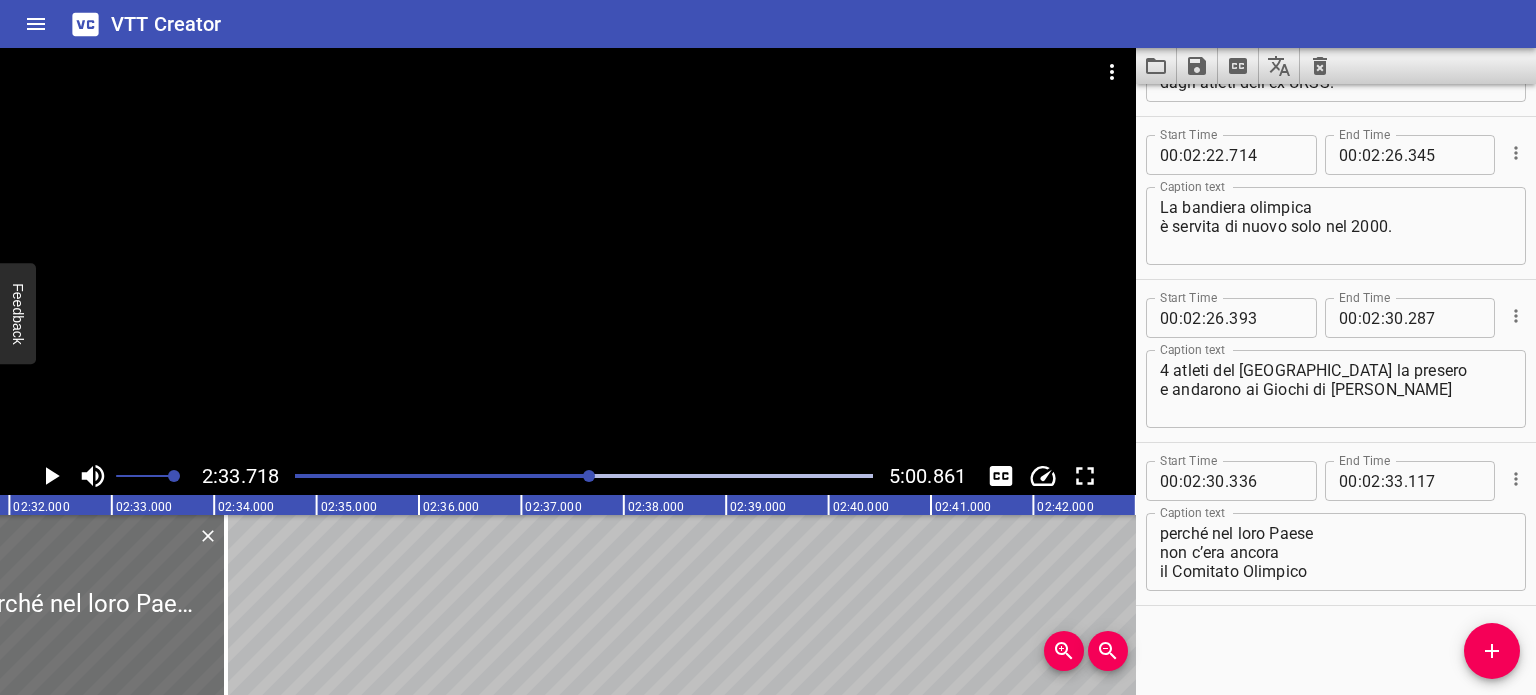 scroll, scrollTop: 0, scrollLeft: 15452, axis: horizontal 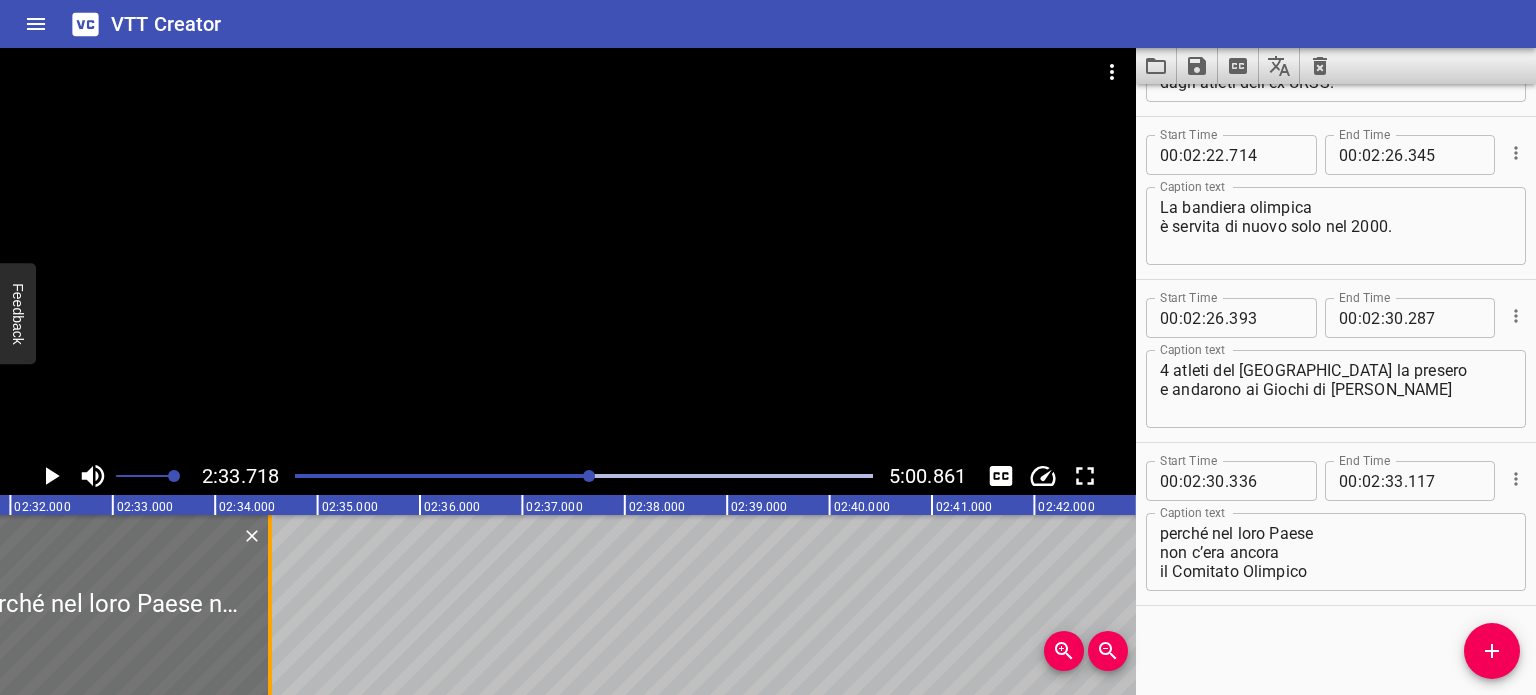 drag, startPoint x: 230, startPoint y: 573, endPoint x: 270, endPoint y: 589, distance: 43.081318 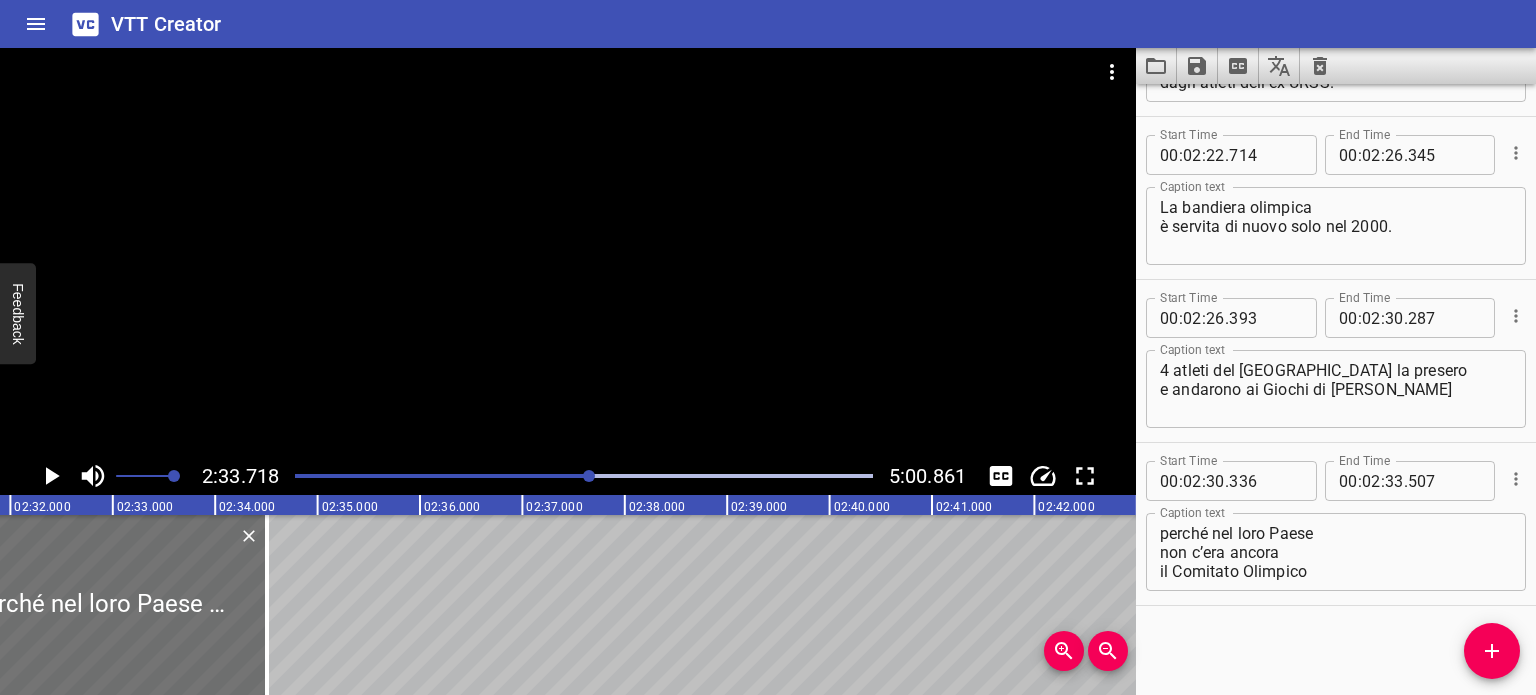 click at bounding box center [589, 476] 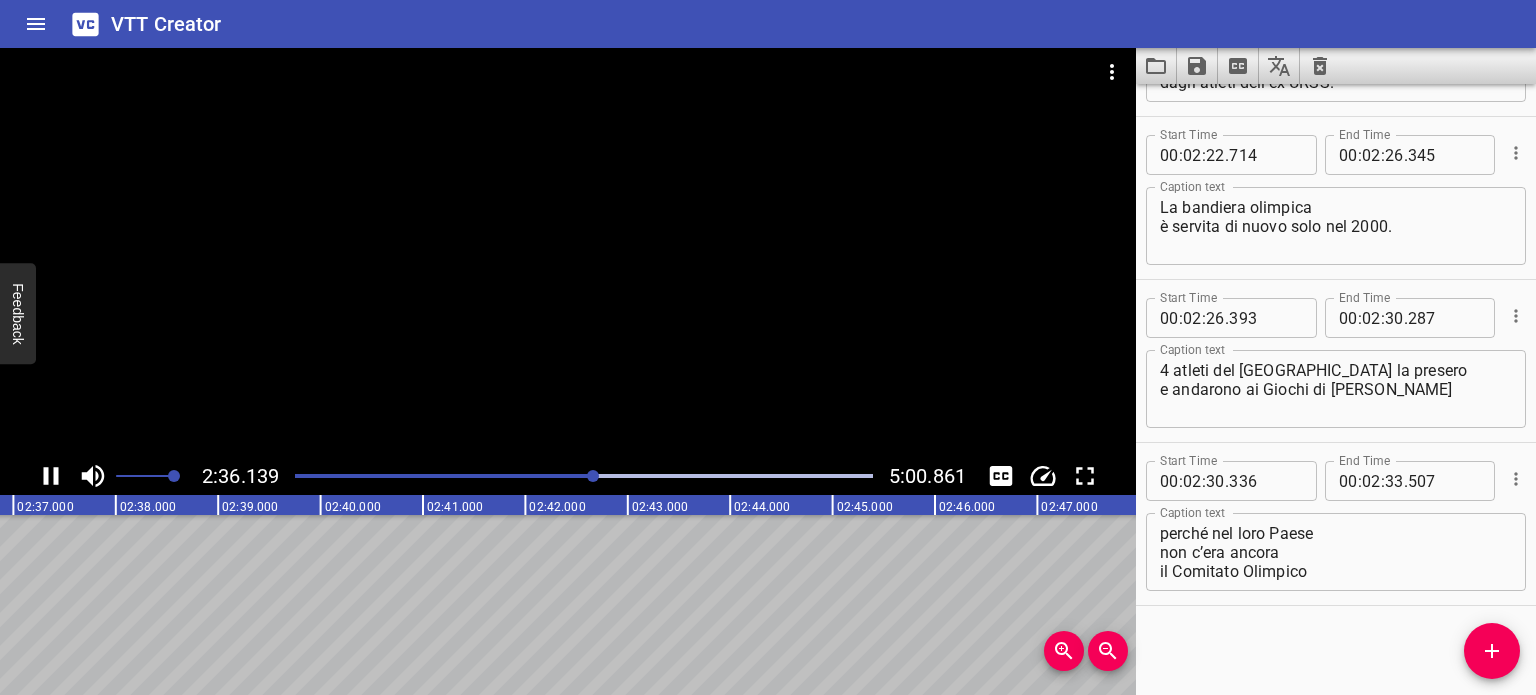 click at bounding box center [306, 476] 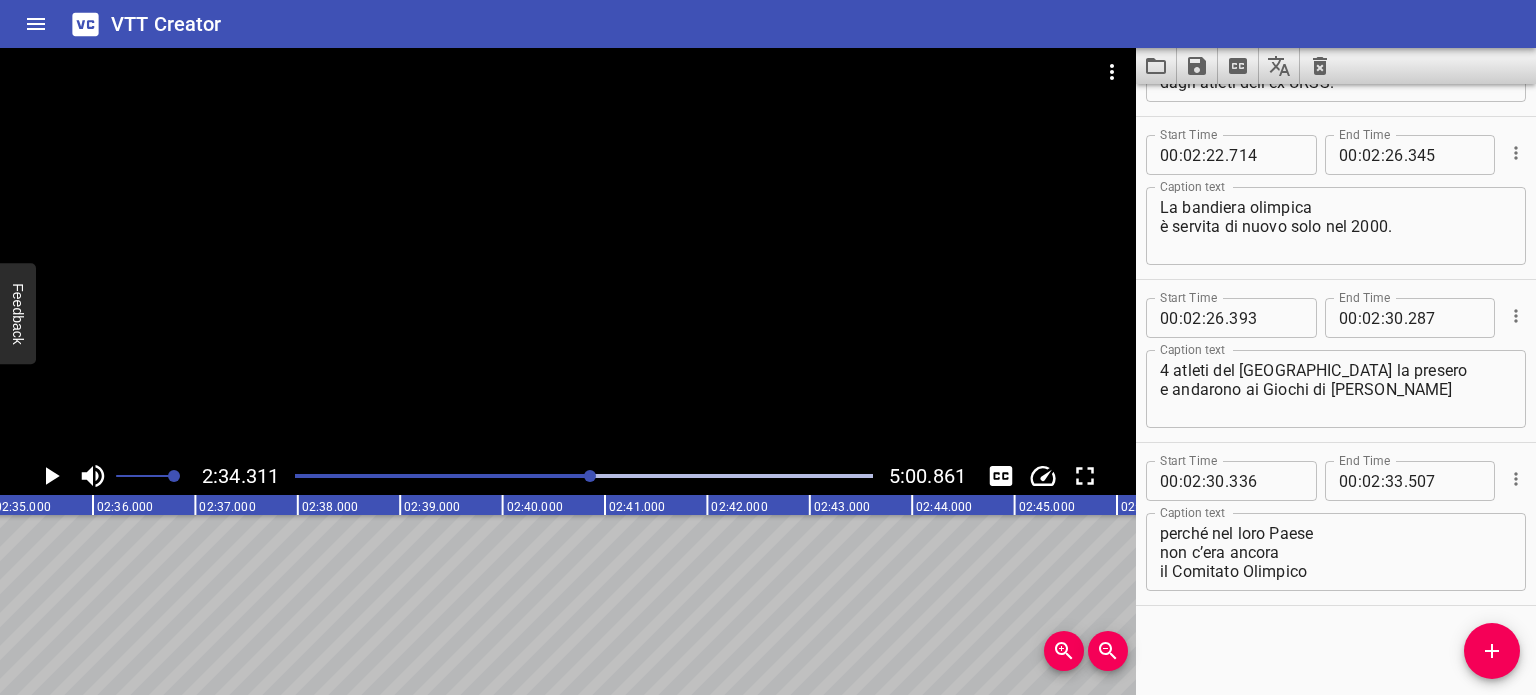 scroll, scrollTop: 0, scrollLeft: 15800, axis: horizontal 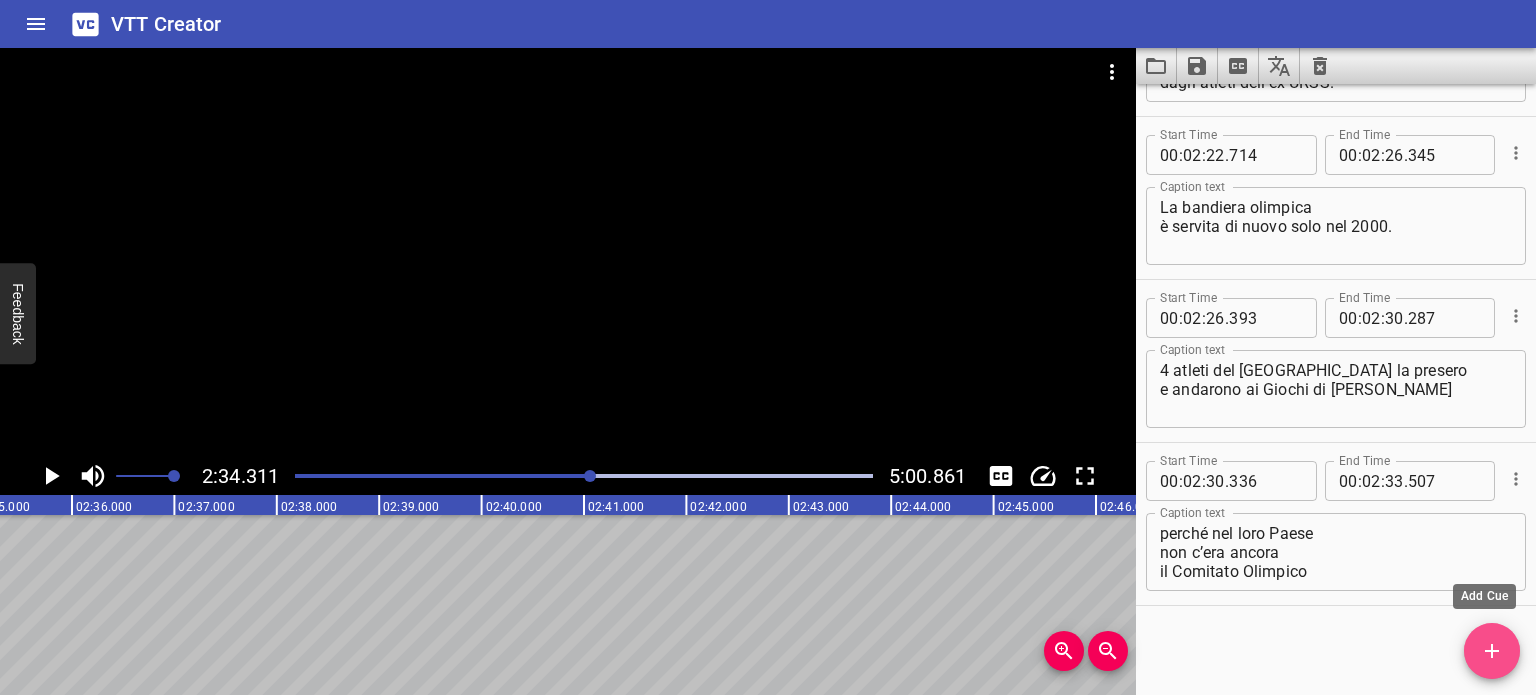 click 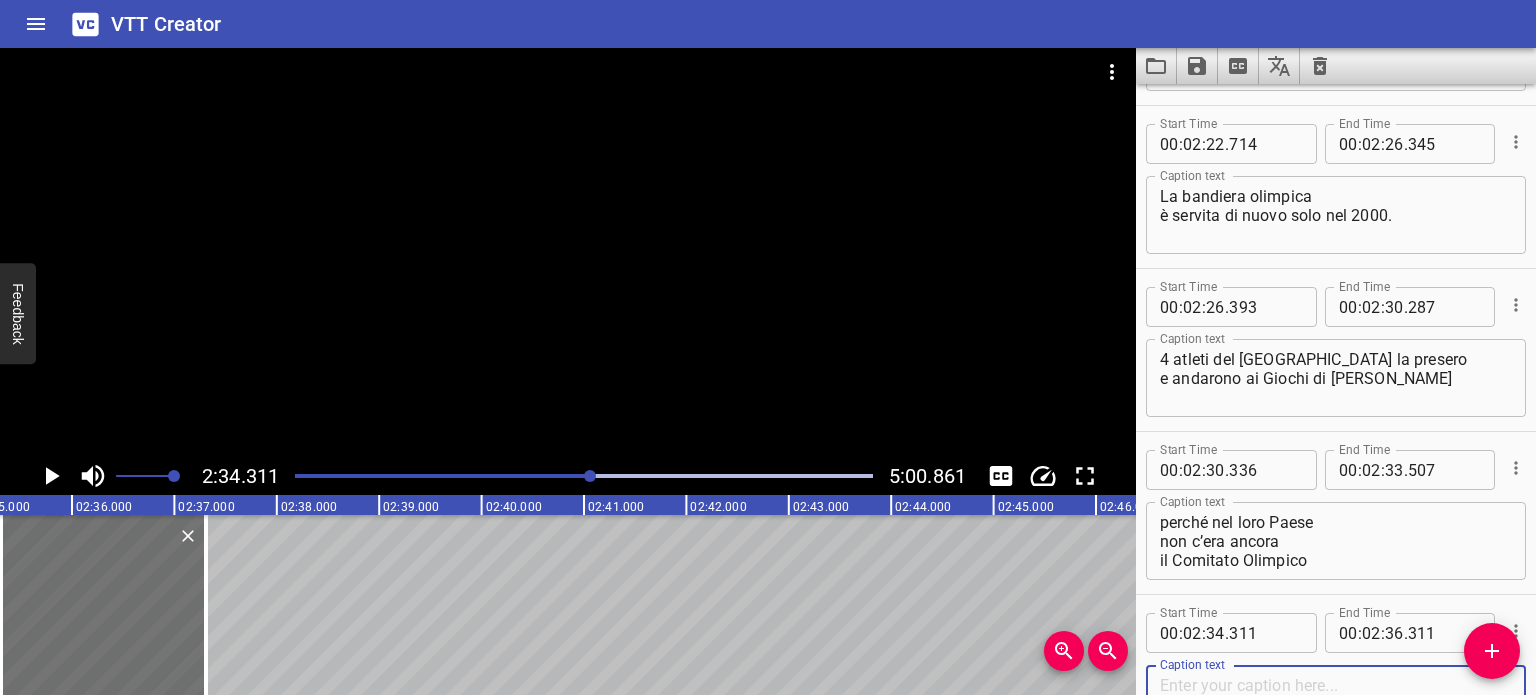 paste on "anzi non c’era proprio il Paese." 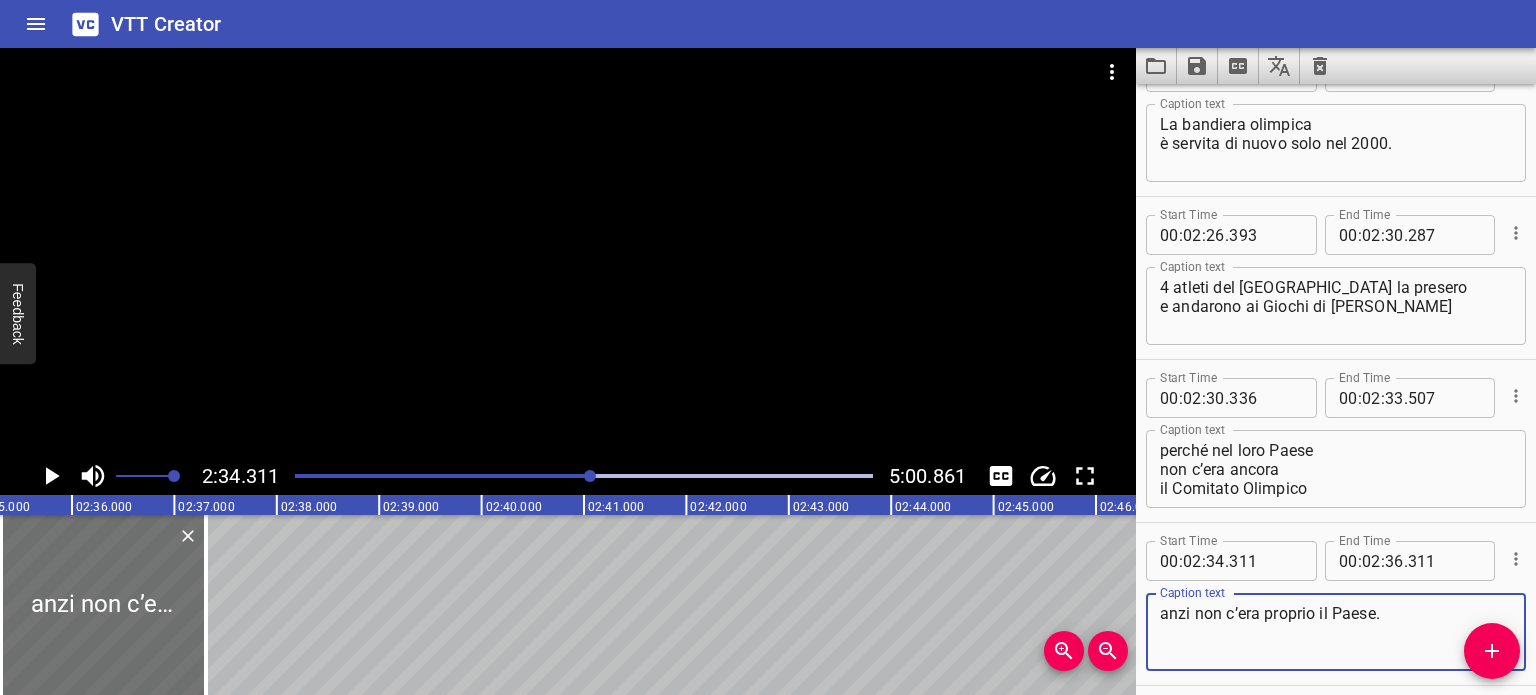 scroll, scrollTop: 5596, scrollLeft: 0, axis: vertical 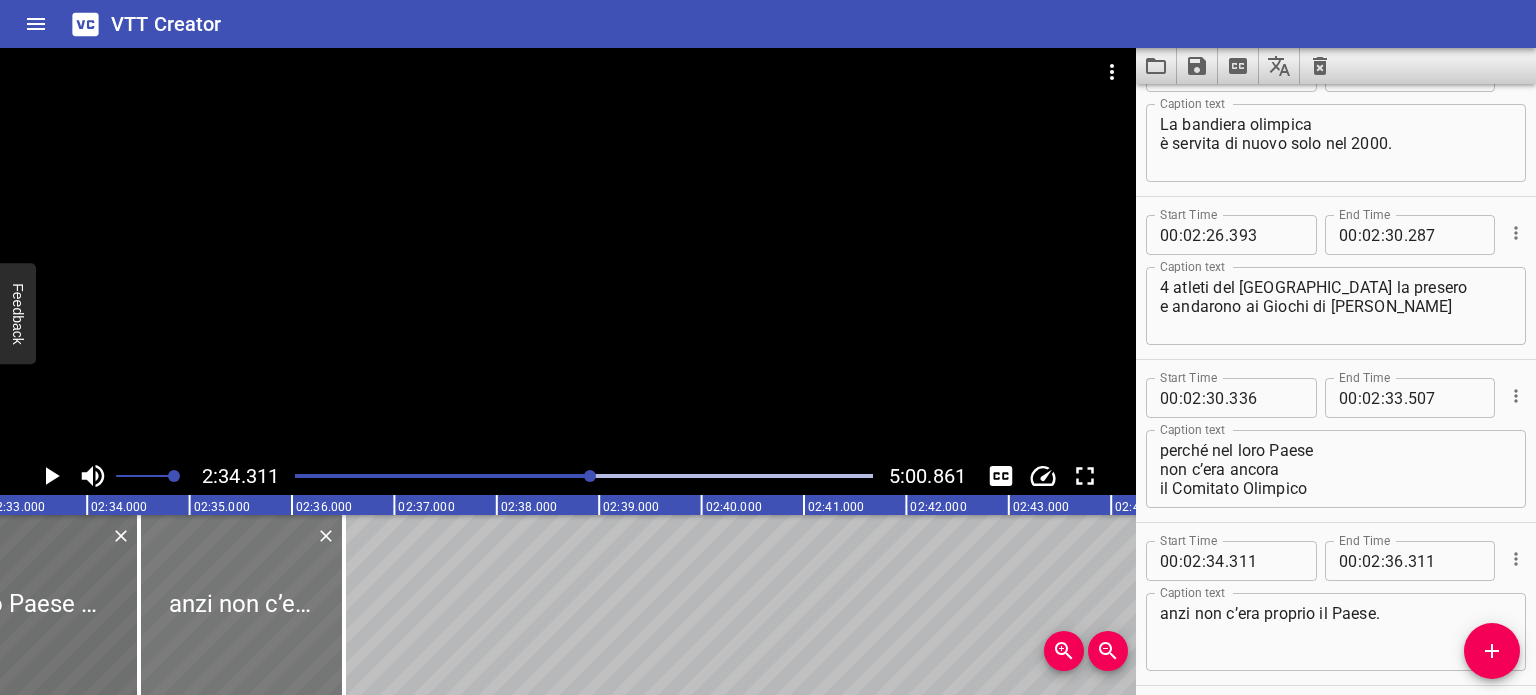 drag, startPoint x: 333, startPoint y: 590, endPoint x: 251, endPoint y: 584, distance: 82.219215 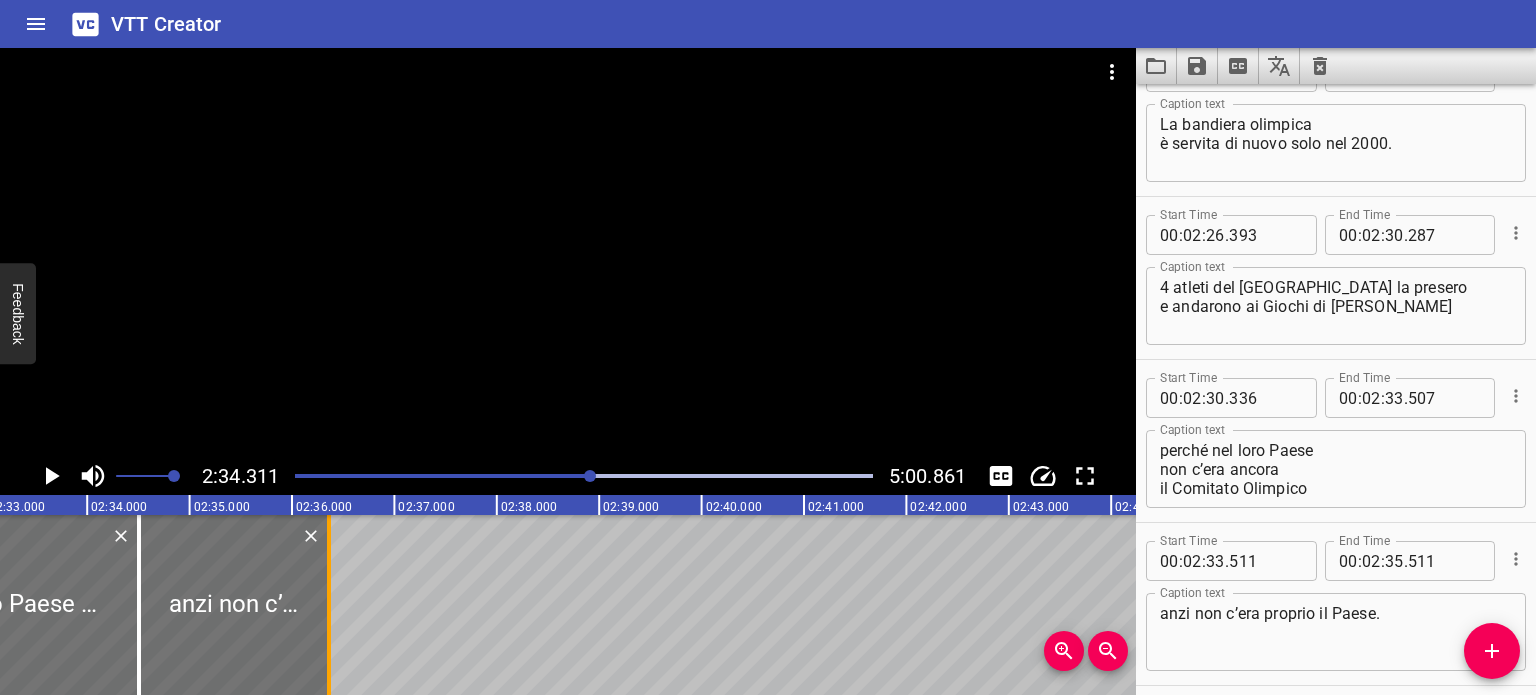drag, startPoint x: 345, startPoint y: 615, endPoint x: 334, endPoint y: 616, distance: 11.045361 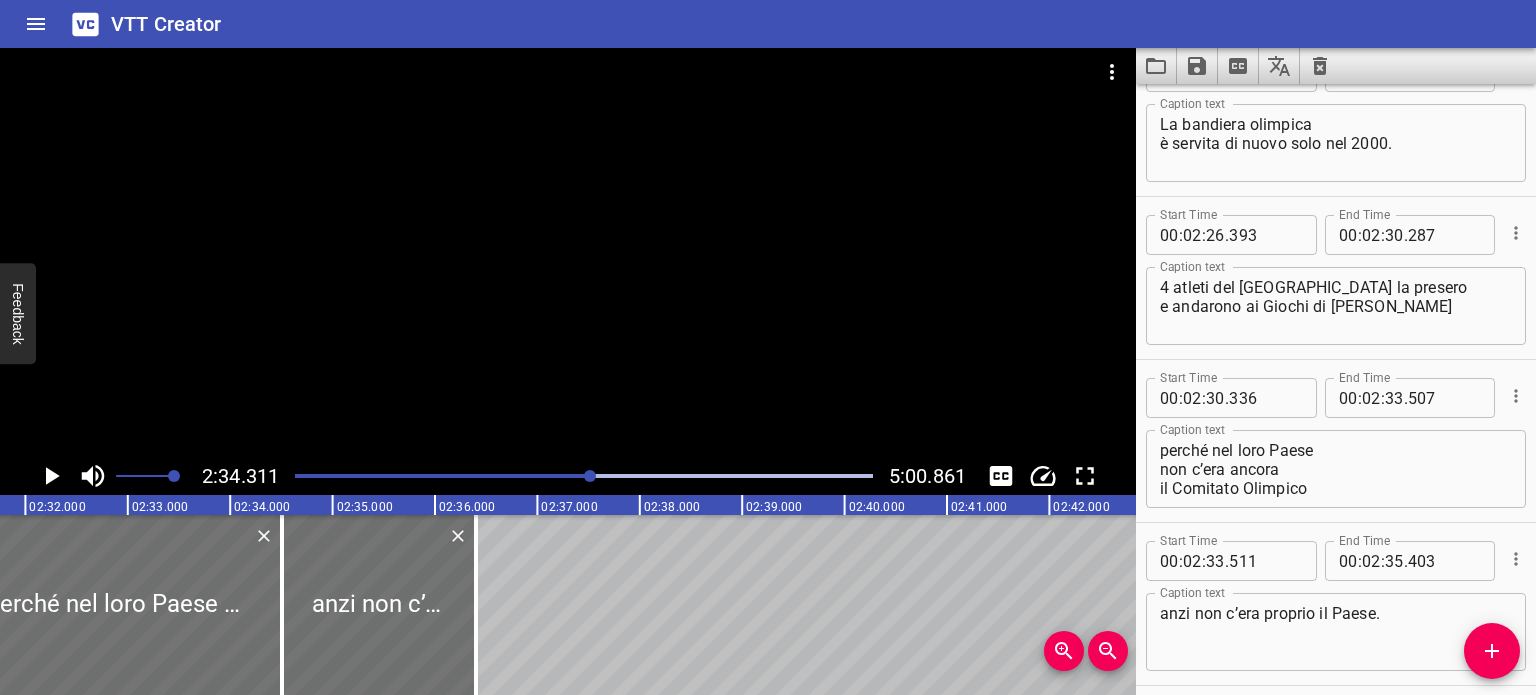 scroll, scrollTop: 0, scrollLeft: 15436, axis: horizontal 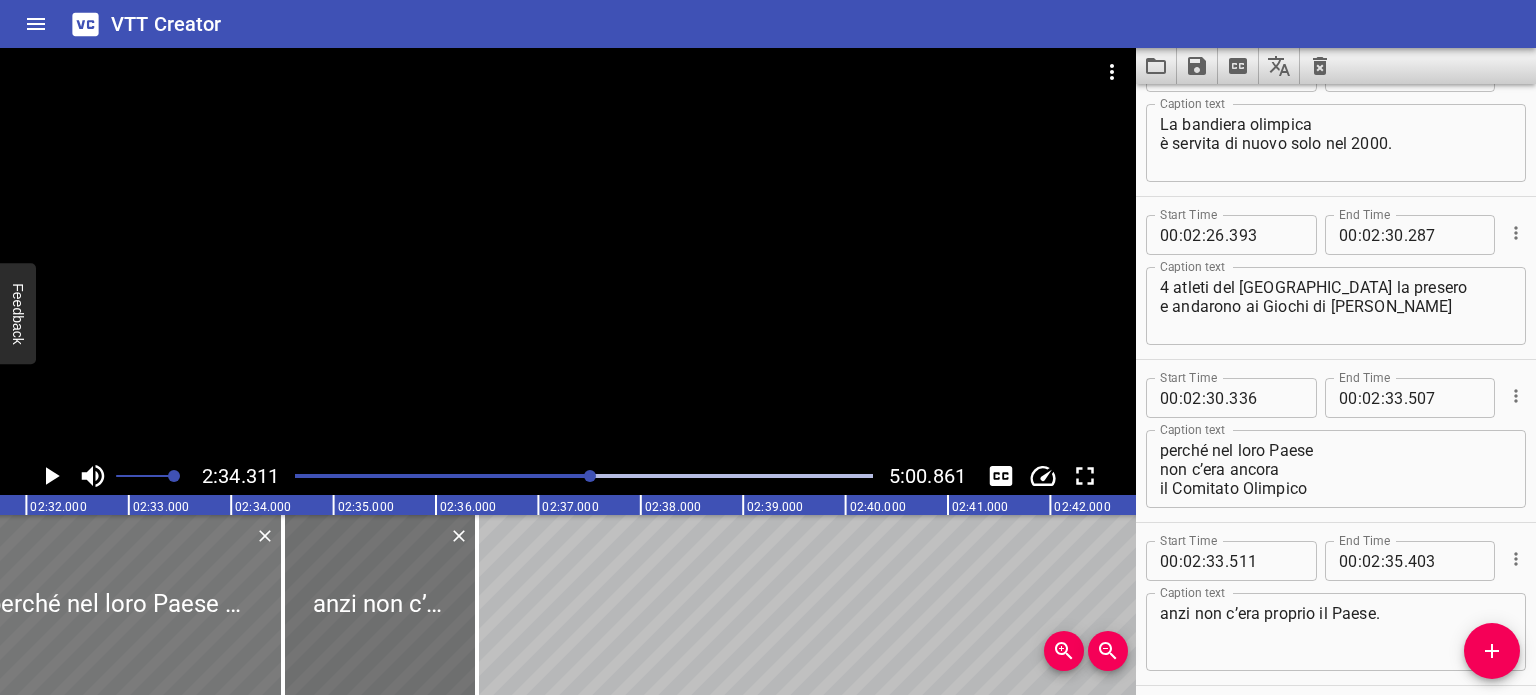 click at bounding box center (120, 605) 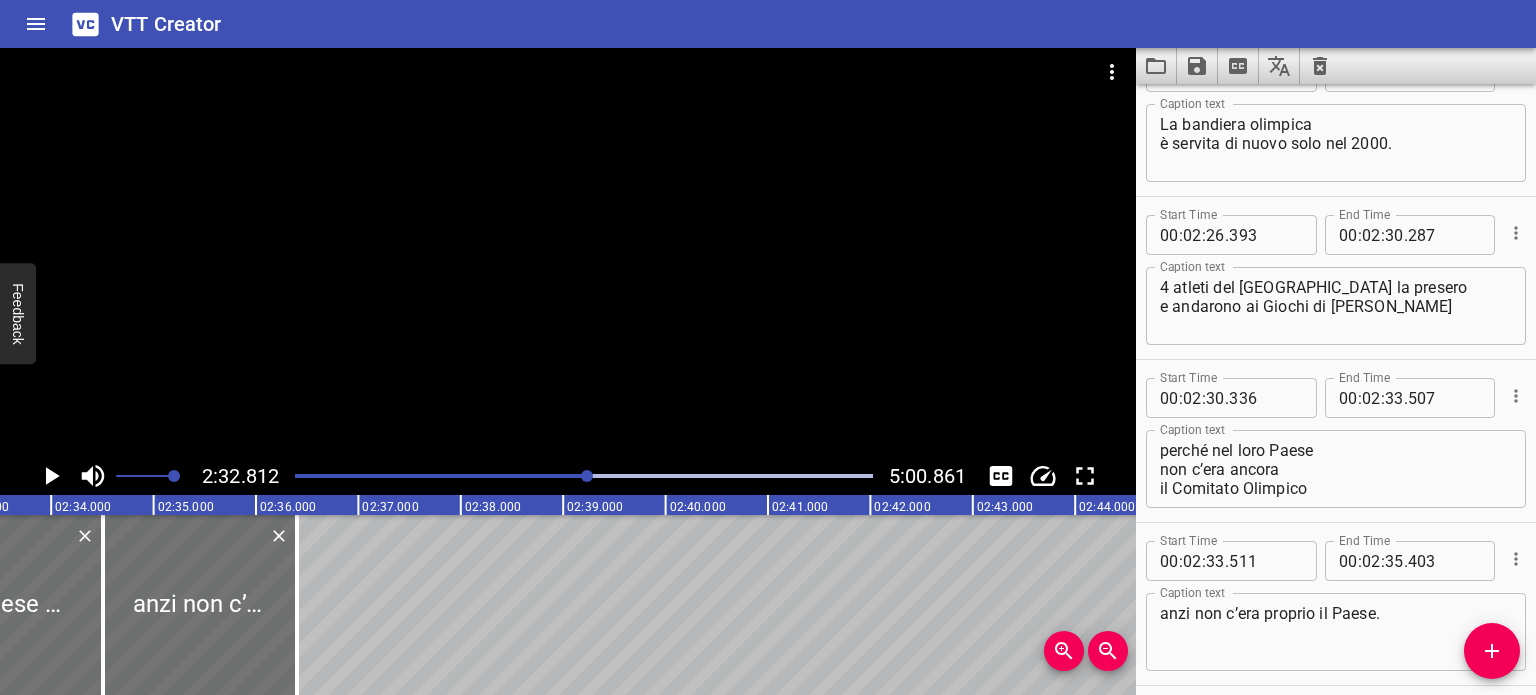 scroll, scrollTop: 0, scrollLeft: 15648, axis: horizontal 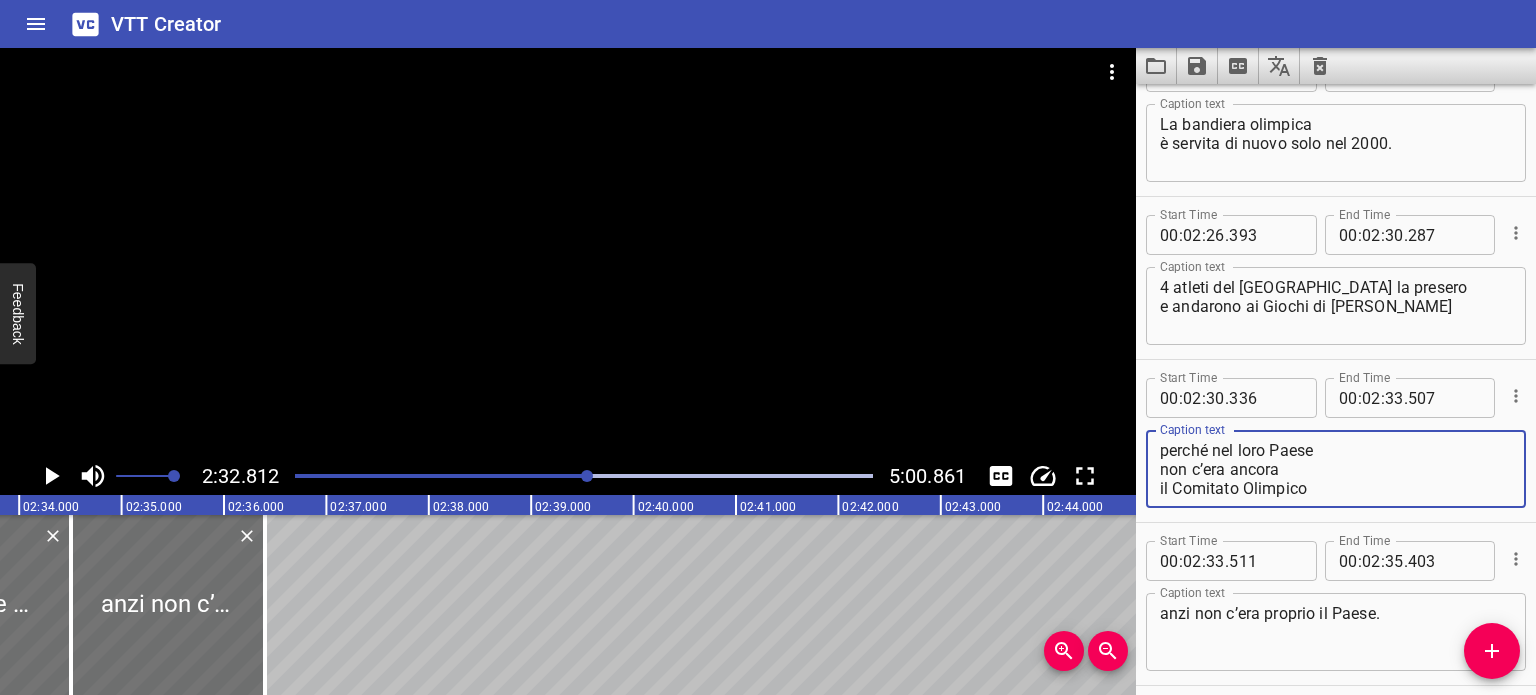 click on "perché nel loro Paese
non c’era ancora
il Comitato Olimpico" at bounding box center (1336, 469) 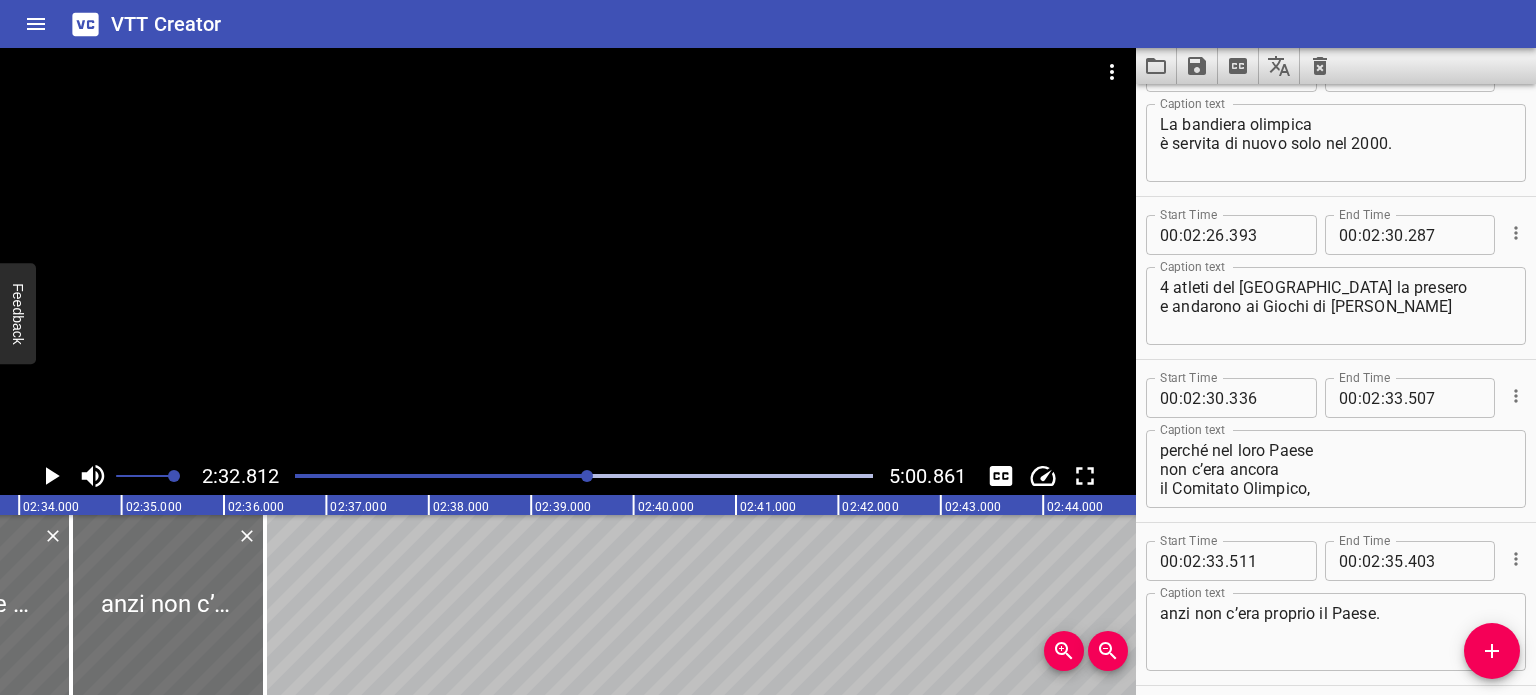 click at bounding box center (300, 476) 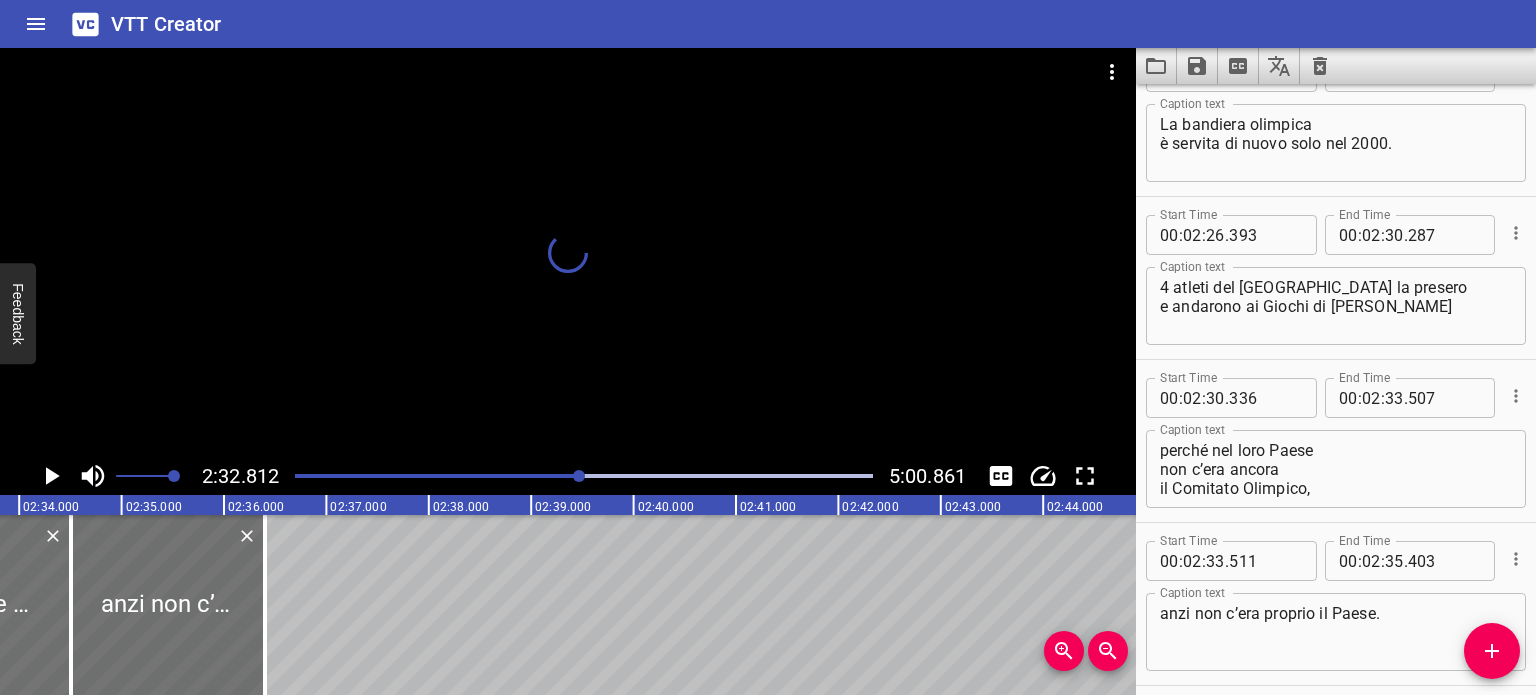scroll, scrollTop: 0, scrollLeft: 15566, axis: horizontal 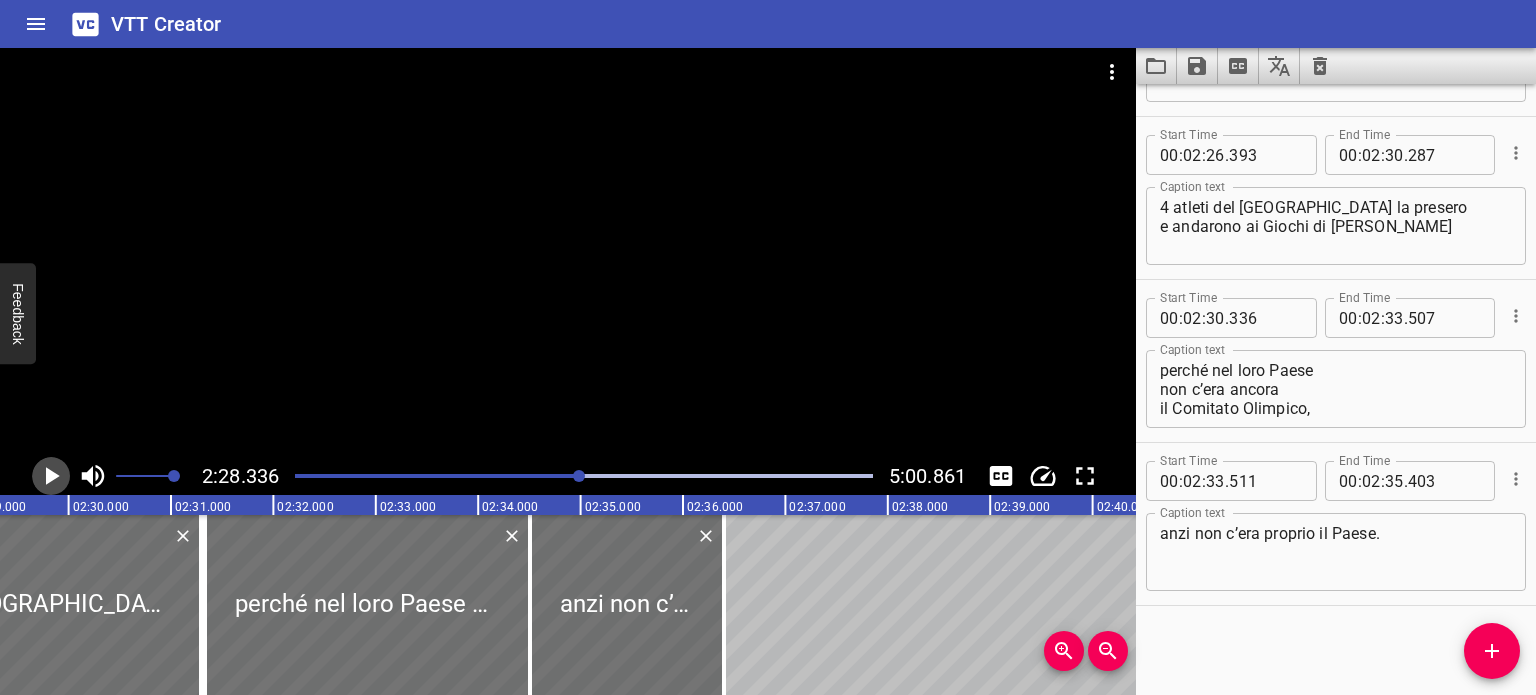 click 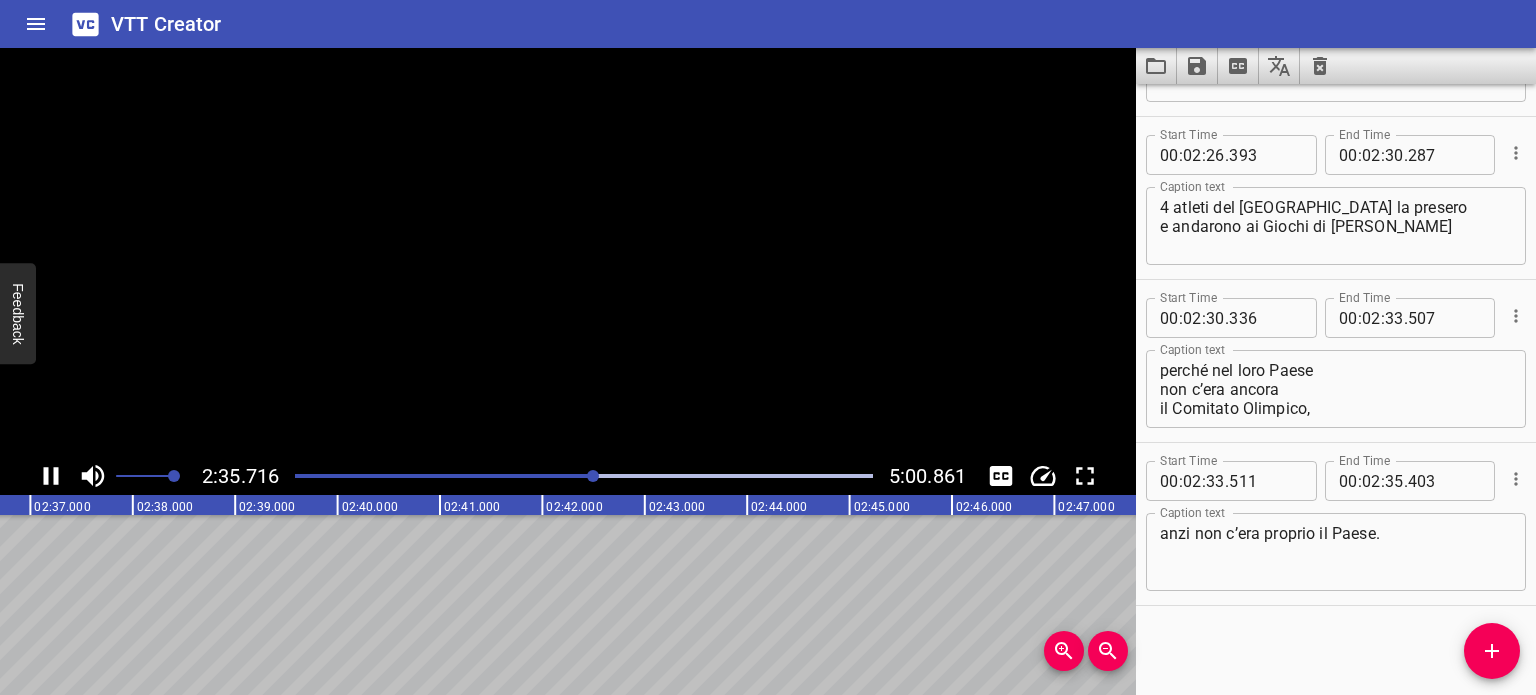 click at bounding box center (51, 476) 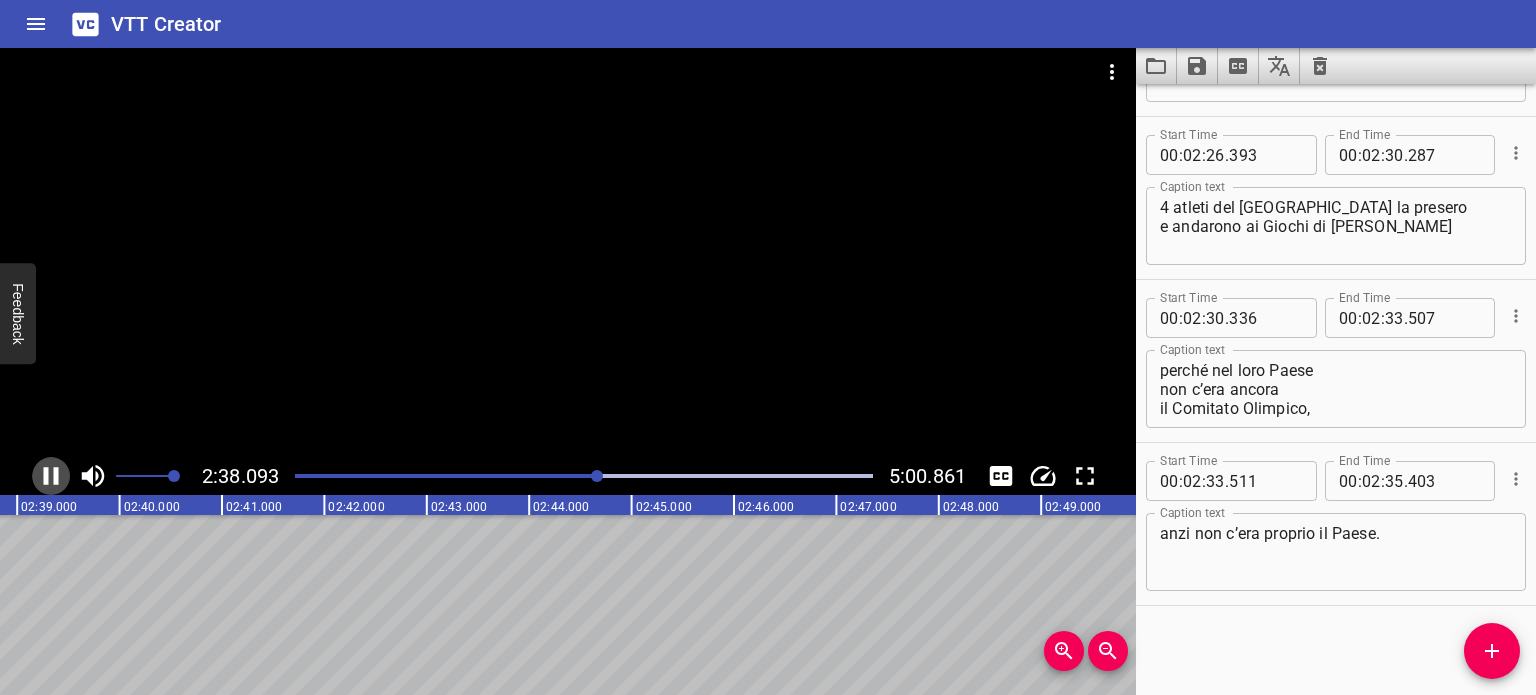 click 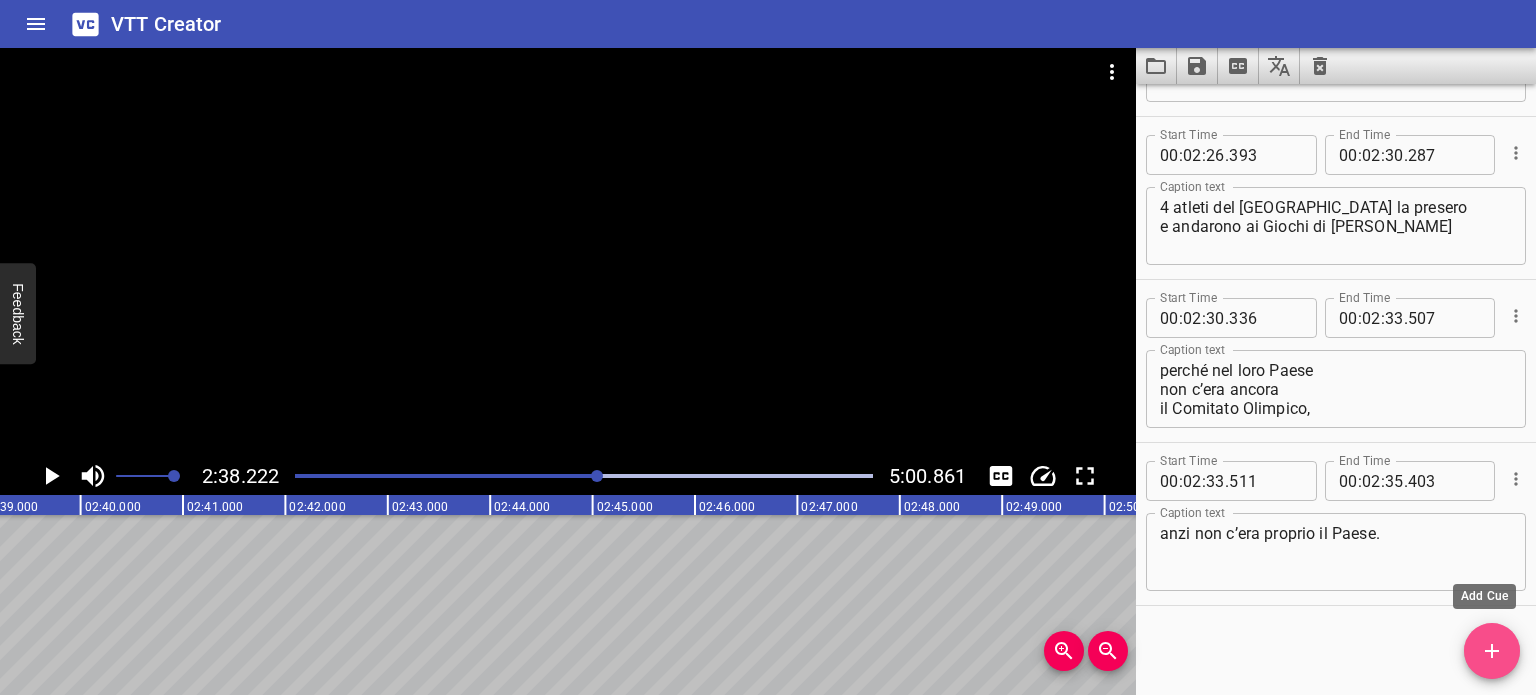 click 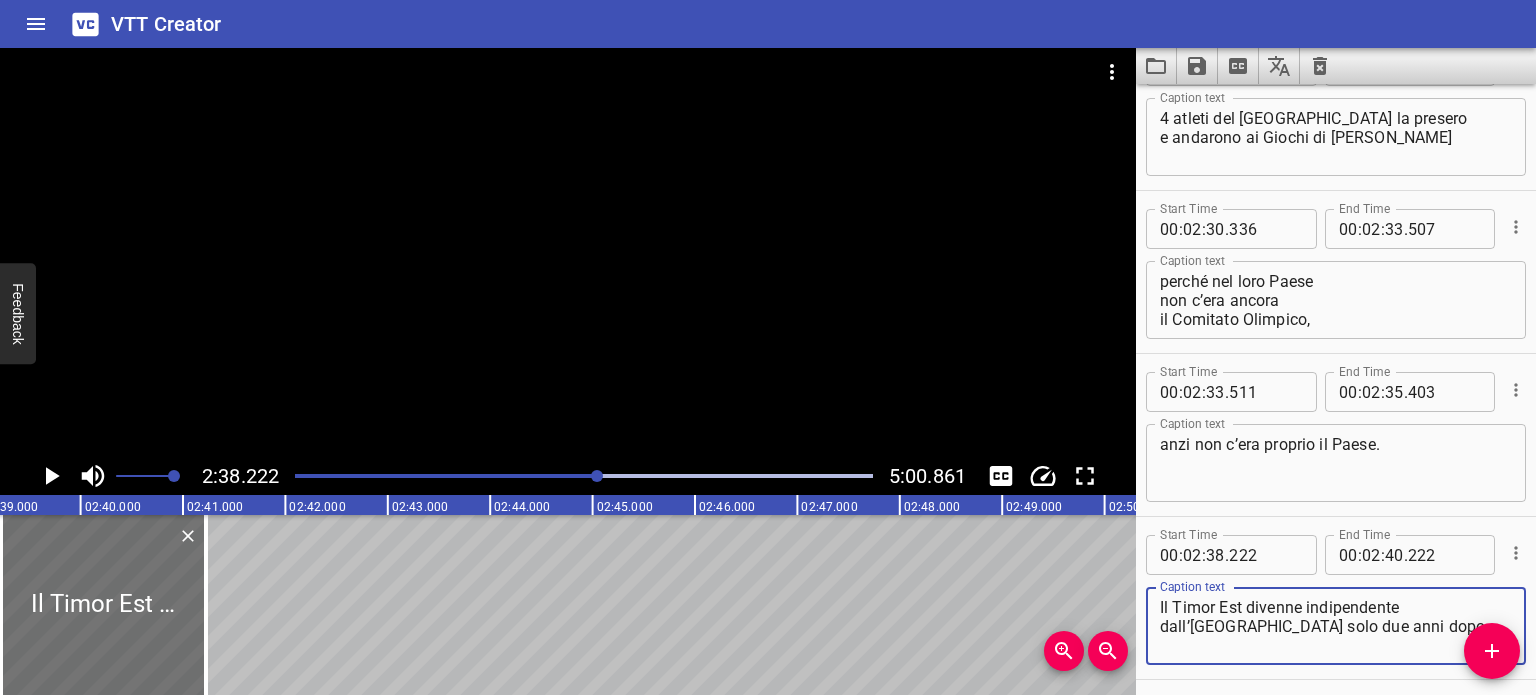scroll, scrollTop: 5767, scrollLeft: 0, axis: vertical 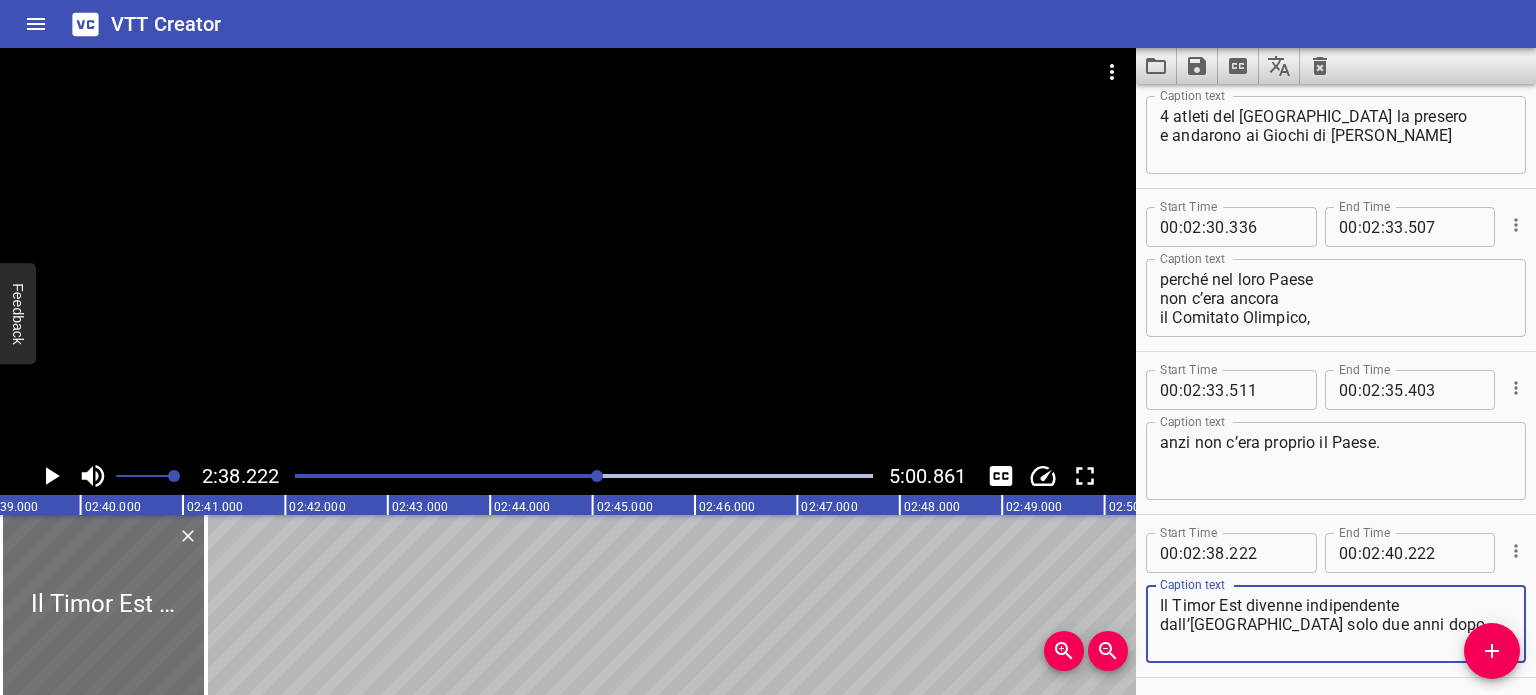 click on "Il Timor Est divenne indipendente dall’[GEOGRAPHIC_DATA] solo due anni dopo." at bounding box center (1336, 624) 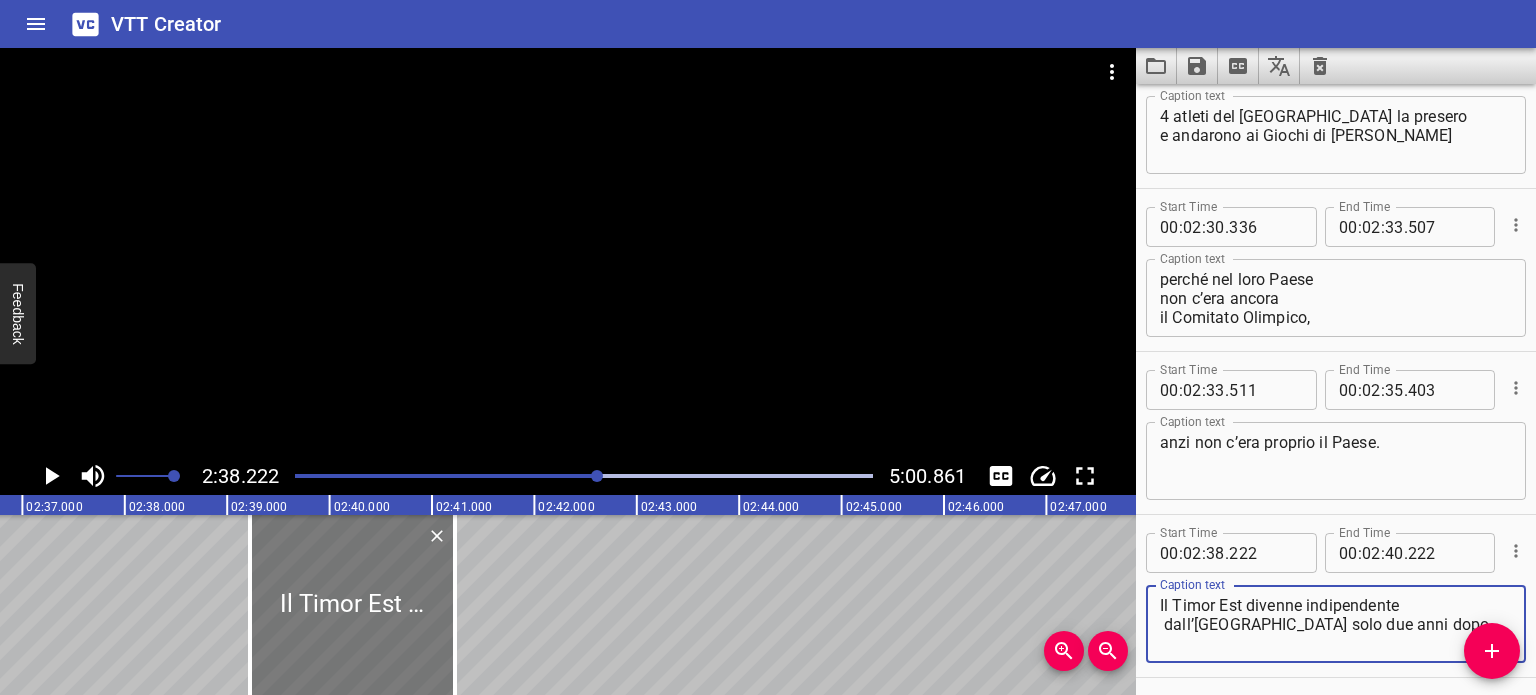 scroll, scrollTop: 0, scrollLeft: 15730, axis: horizontal 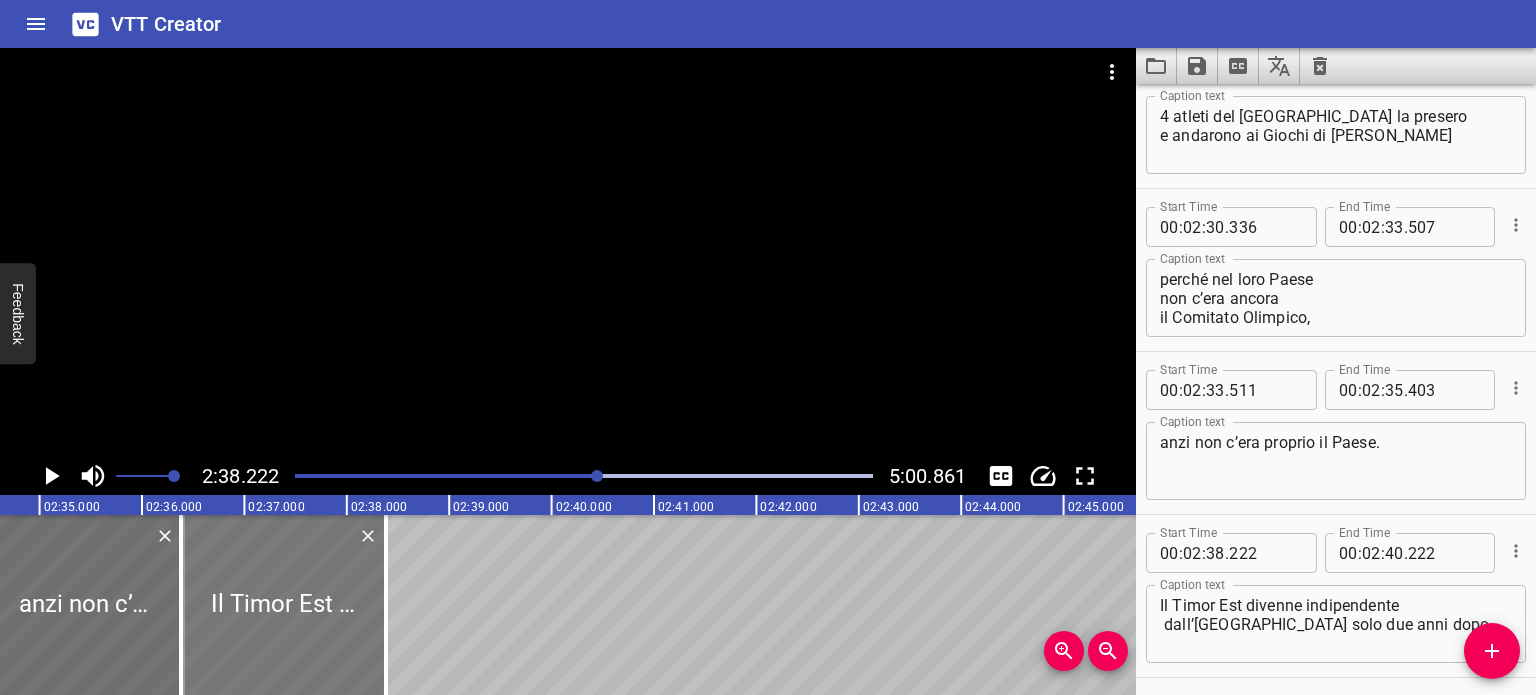drag, startPoint x: 552, startPoint y: 592, endPoint x: 263, endPoint y: 576, distance: 289.44257 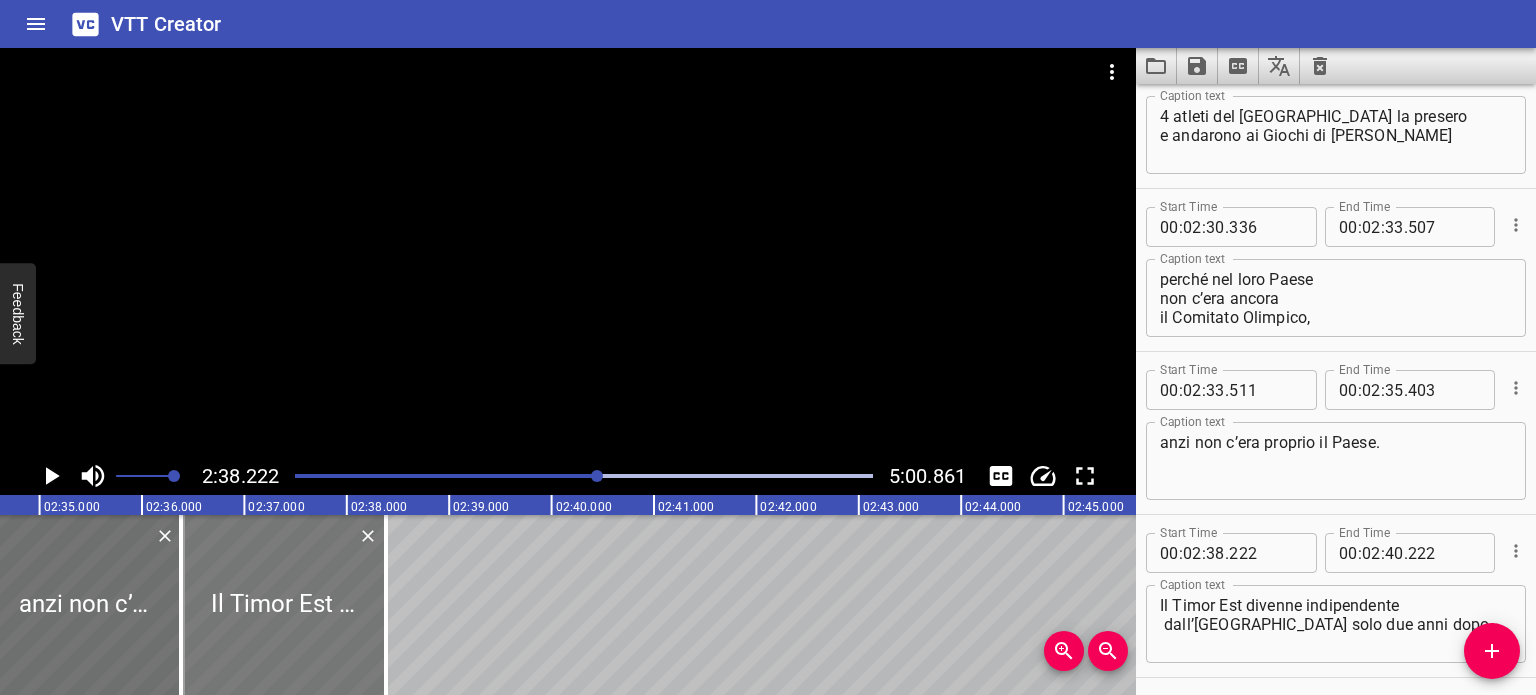 click at bounding box center [283, 605] 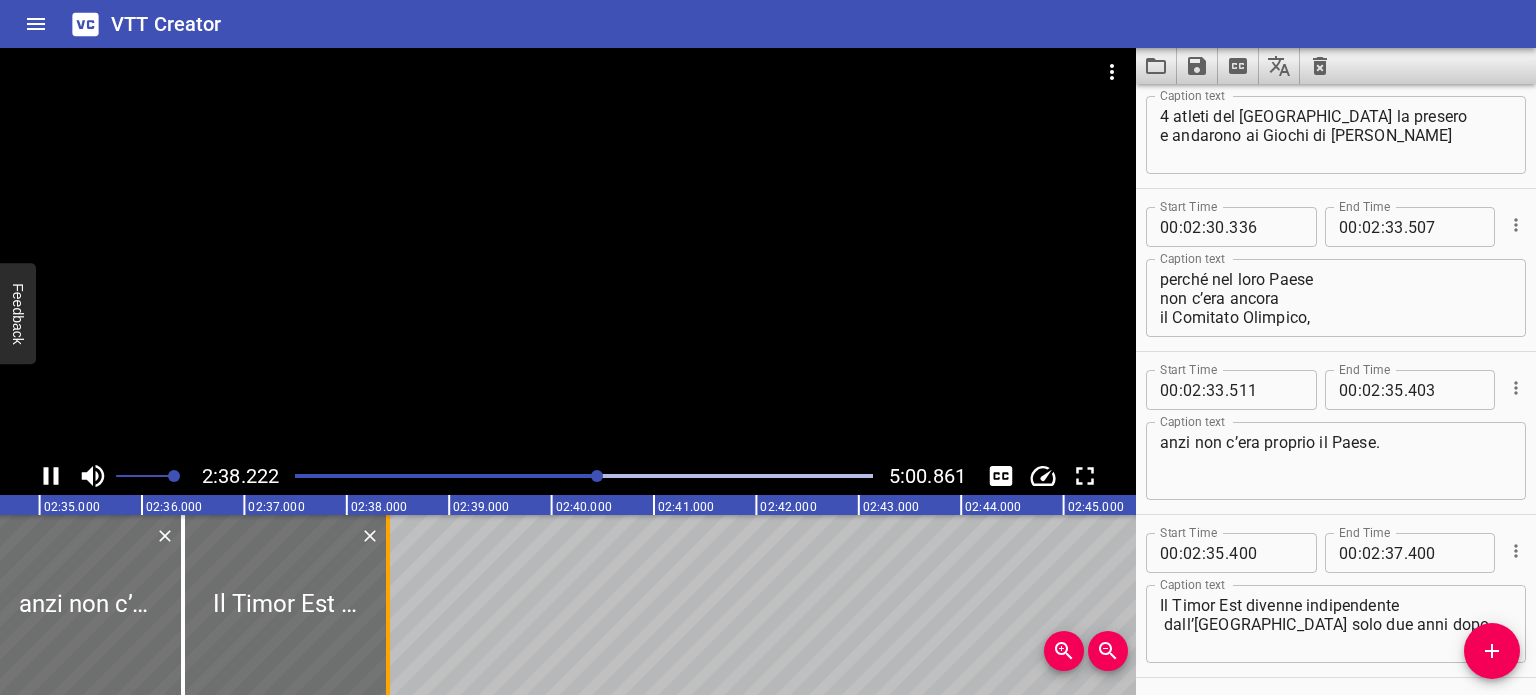 scroll, scrollTop: 0, scrollLeft: 15811, axis: horizontal 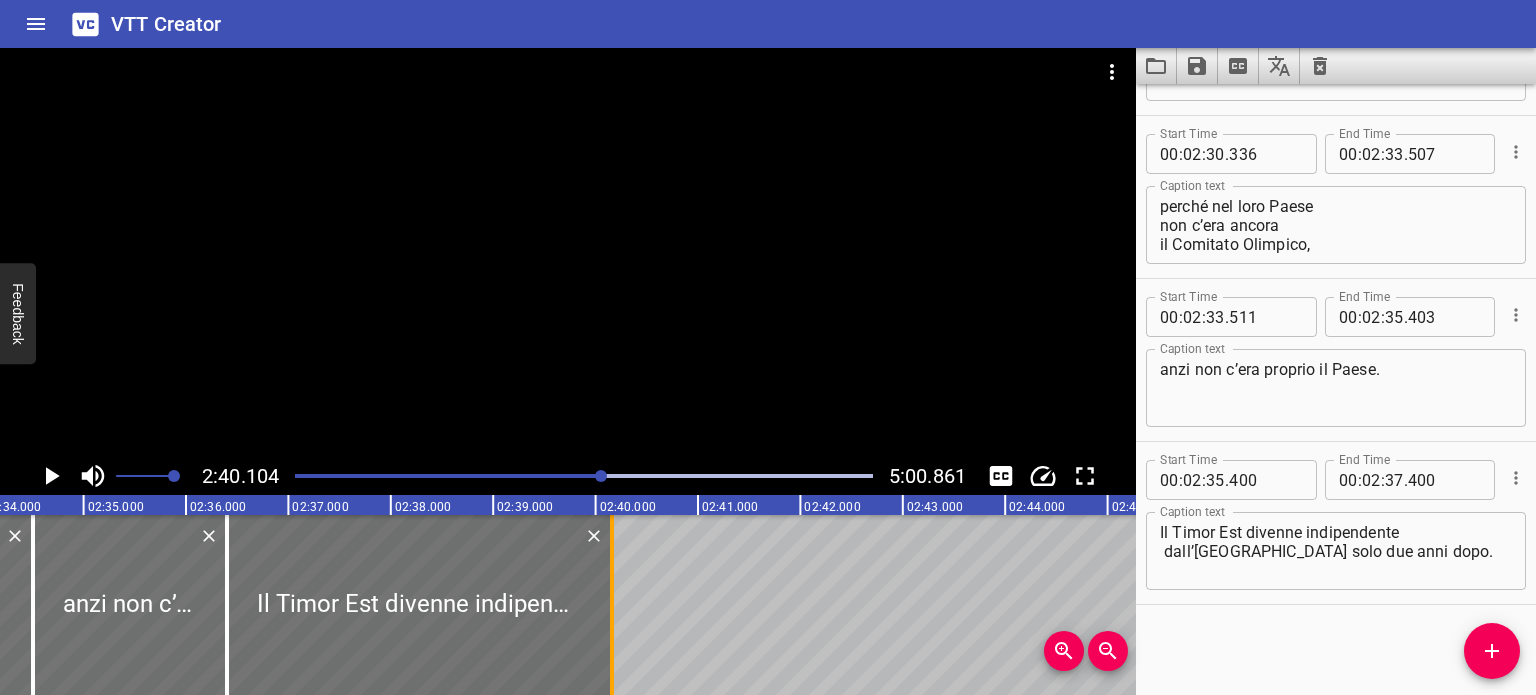 drag, startPoint x: 434, startPoint y: 578, endPoint x: 614, endPoint y: 612, distance: 183.18297 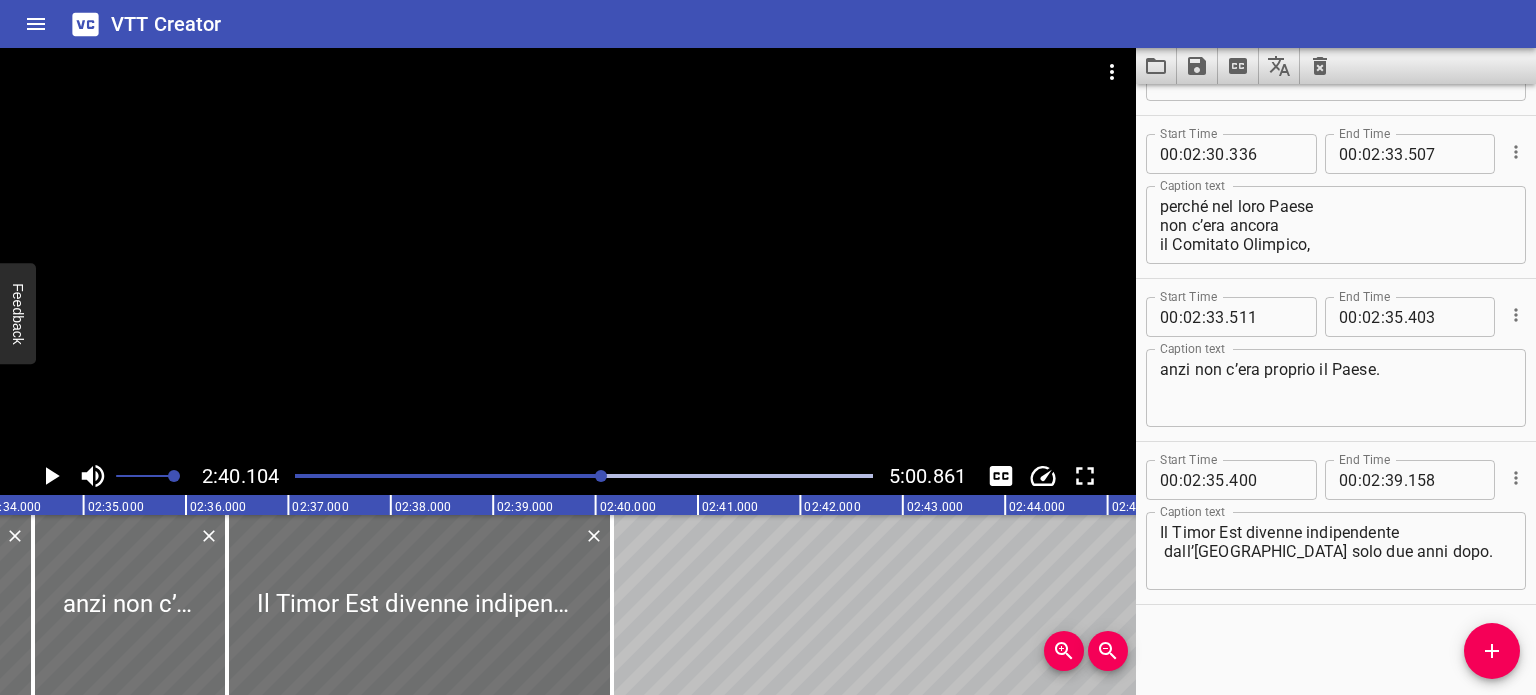 click at bounding box center [314, 476] 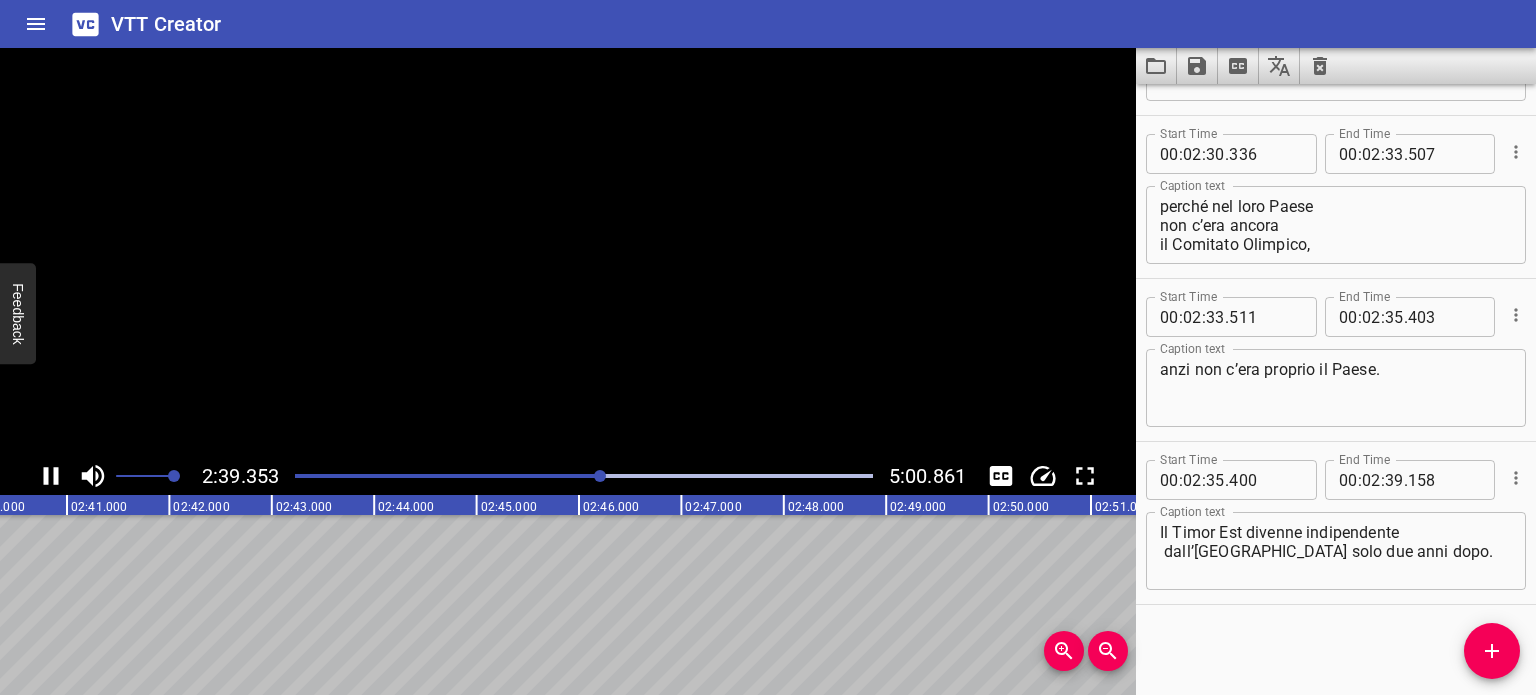 scroll, scrollTop: 0, scrollLeft: 16329, axis: horizontal 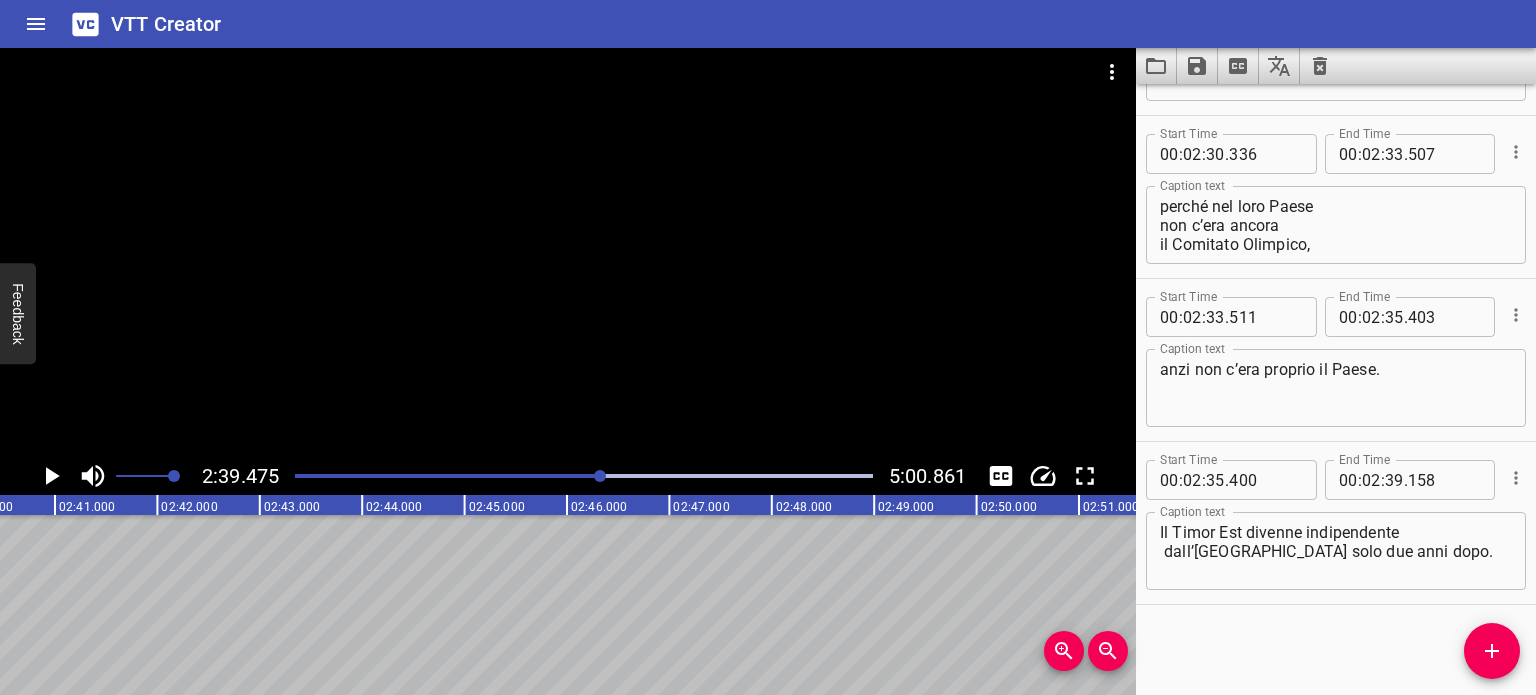 click on "Il Timor Est divenne indipendente
dall’[GEOGRAPHIC_DATA] solo due anni dopo." at bounding box center [1336, 551] 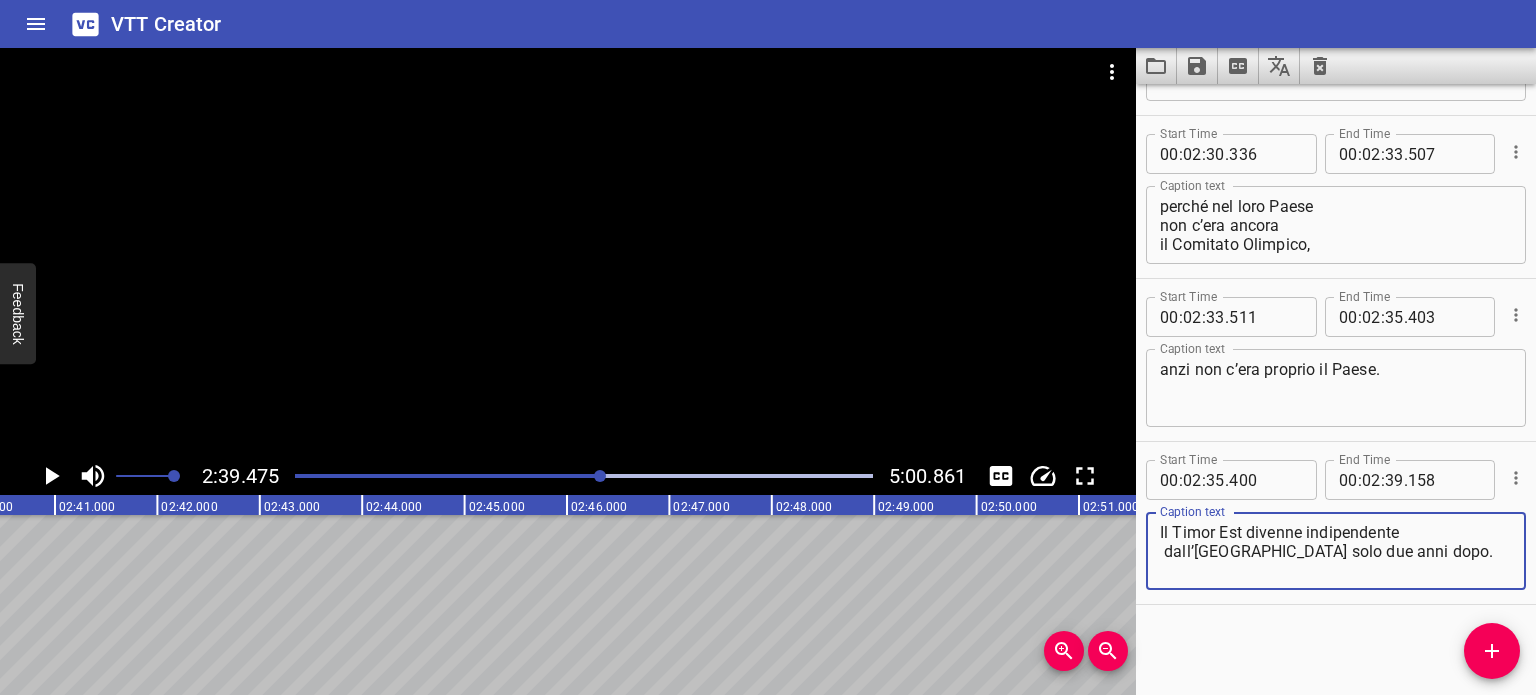 click on "Il Timor Est divenne indipendente
dall’[GEOGRAPHIC_DATA] solo due anni dopo." at bounding box center [1336, 551] 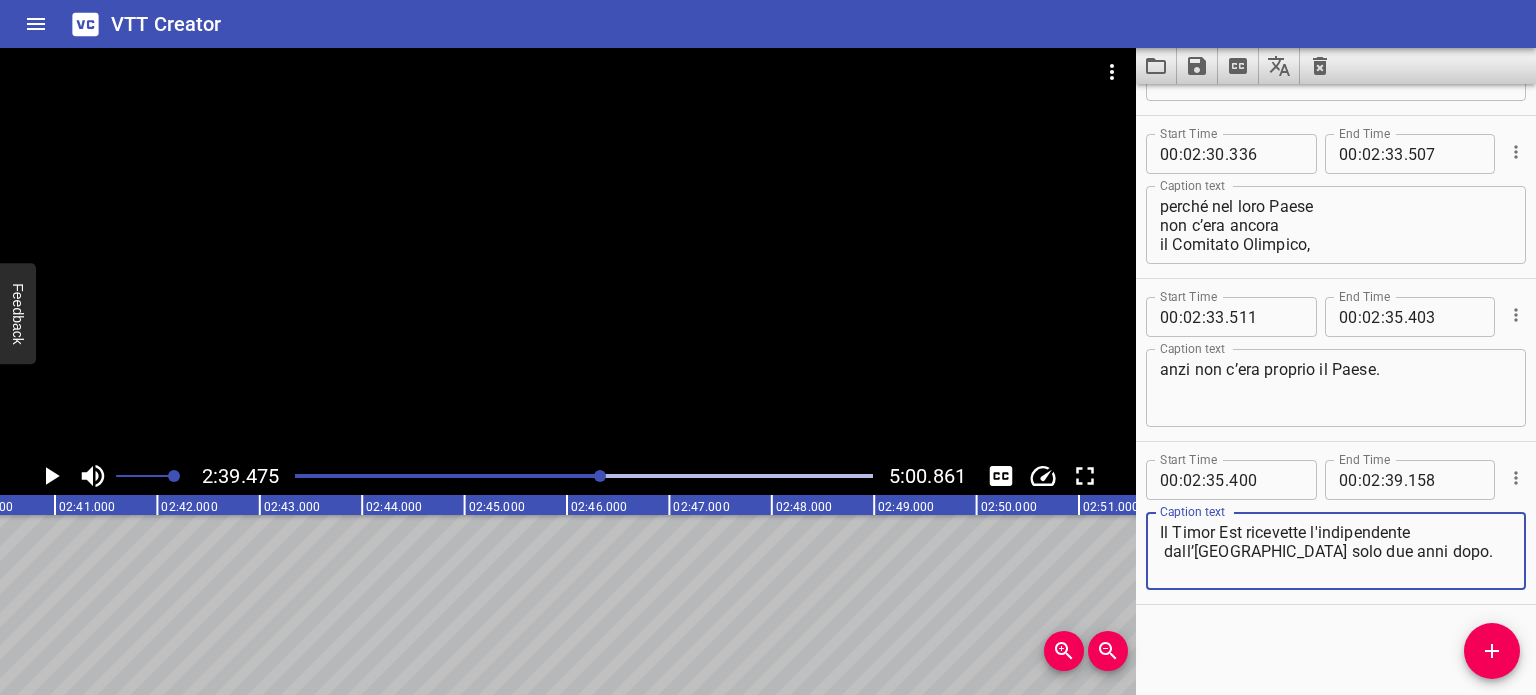 click on "Il Timor Est ricevette l'indipendente
dall’[GEOGRAPHIC_DATA] solo due anni dopo." at bounding box center [1336, 551] 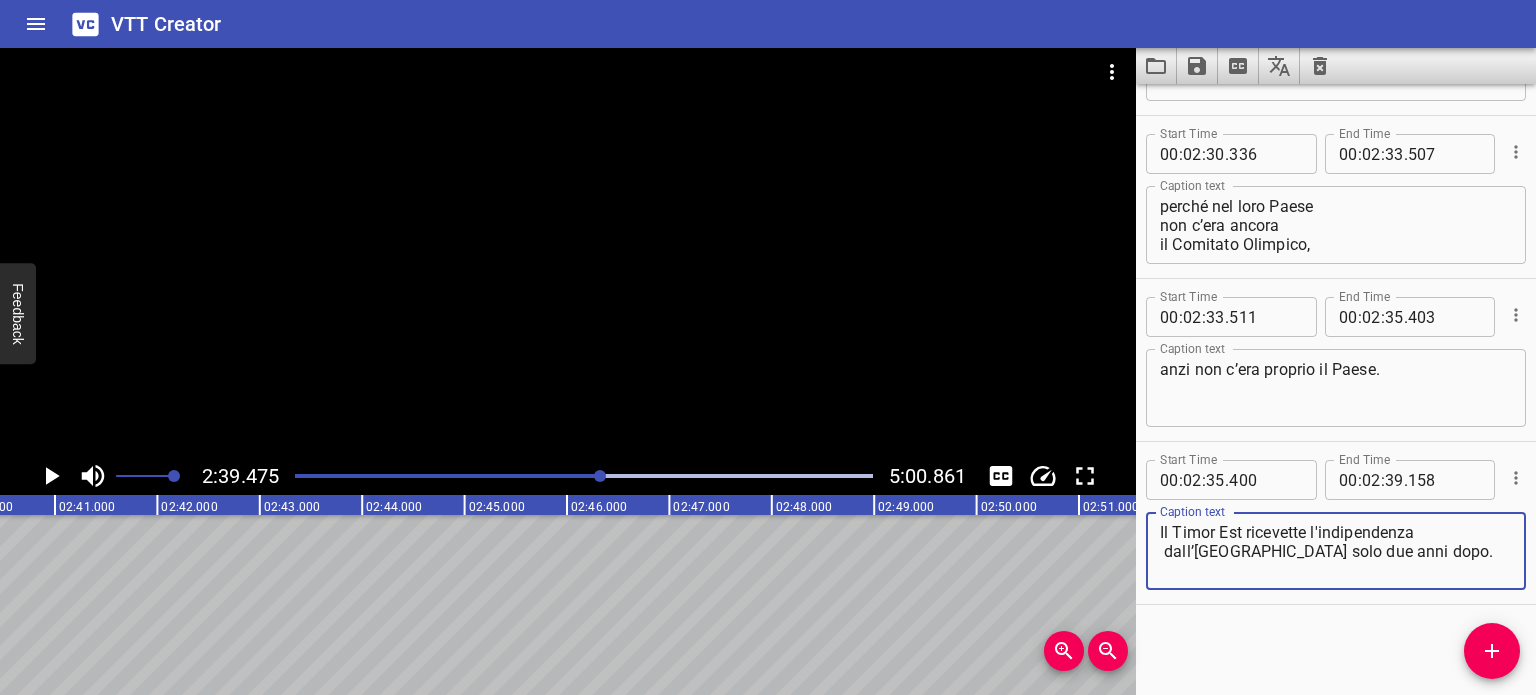 scroll, scrollTop: 0, scrollLeft: 15956, axis: horizontal 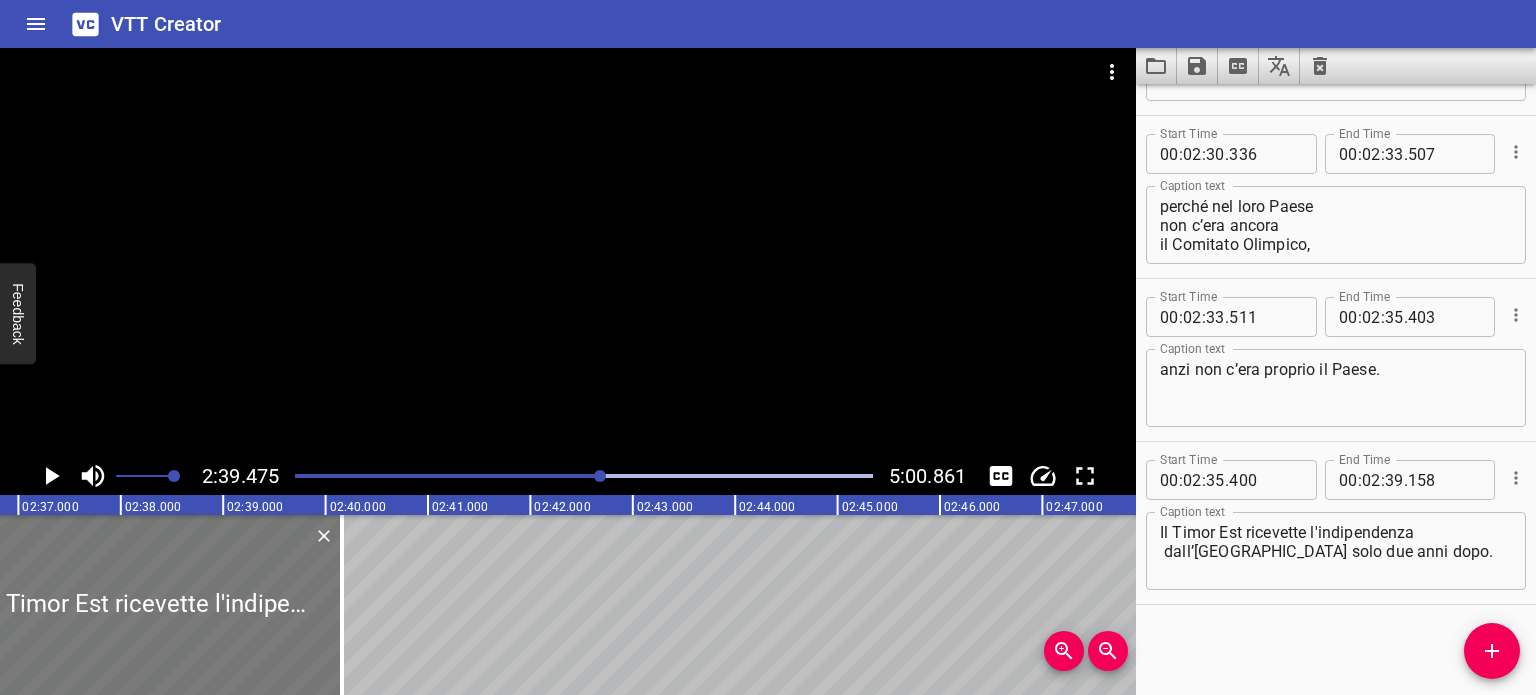 click at bounding box center (149, 605) 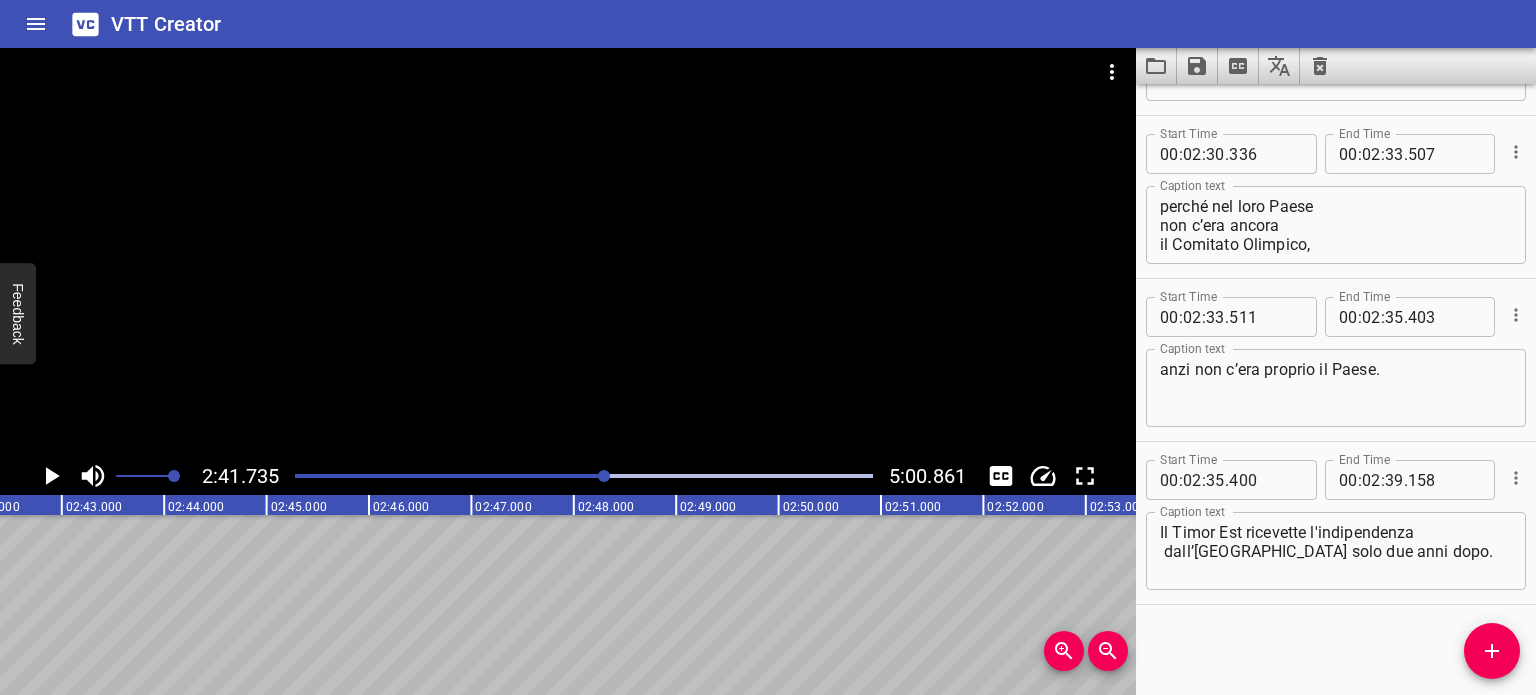 scroll, scrollTop: 0, scrollLeft: 16561, axis: horizontal 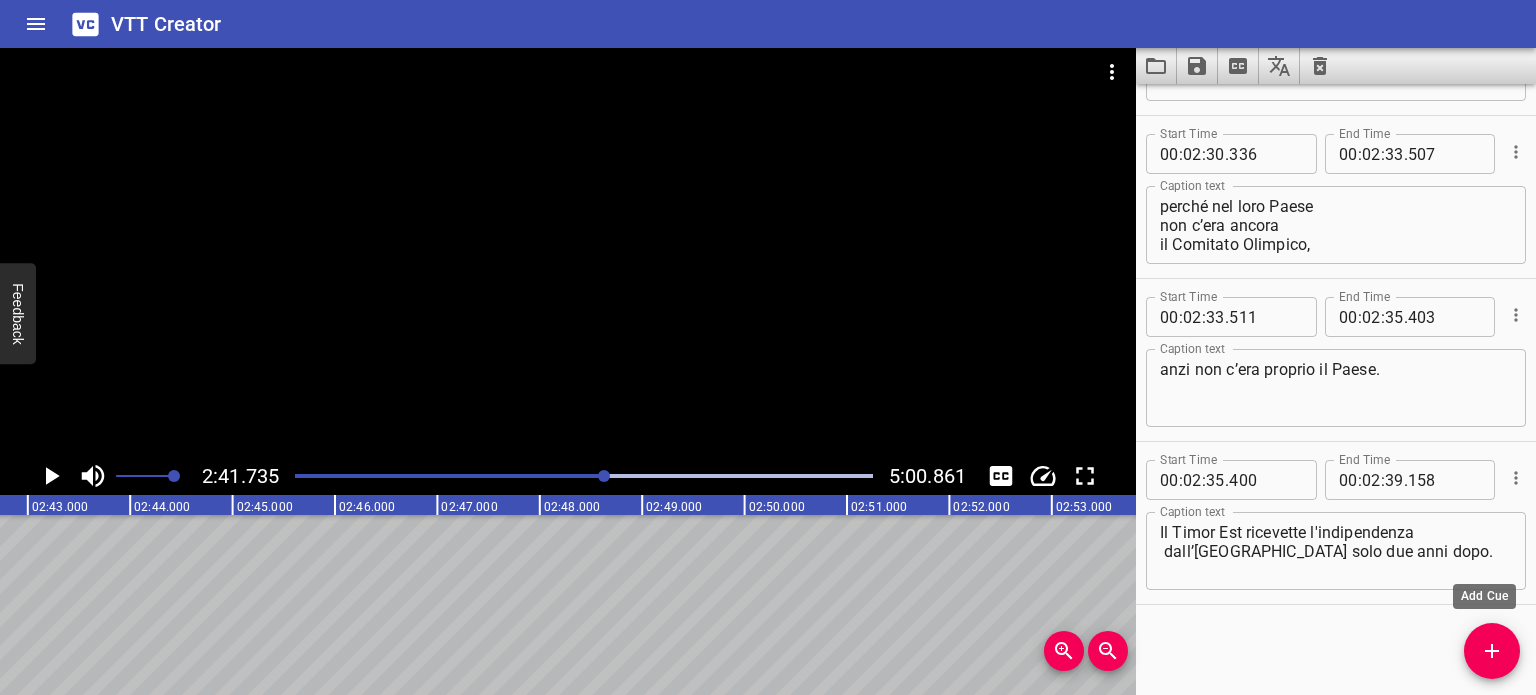 click 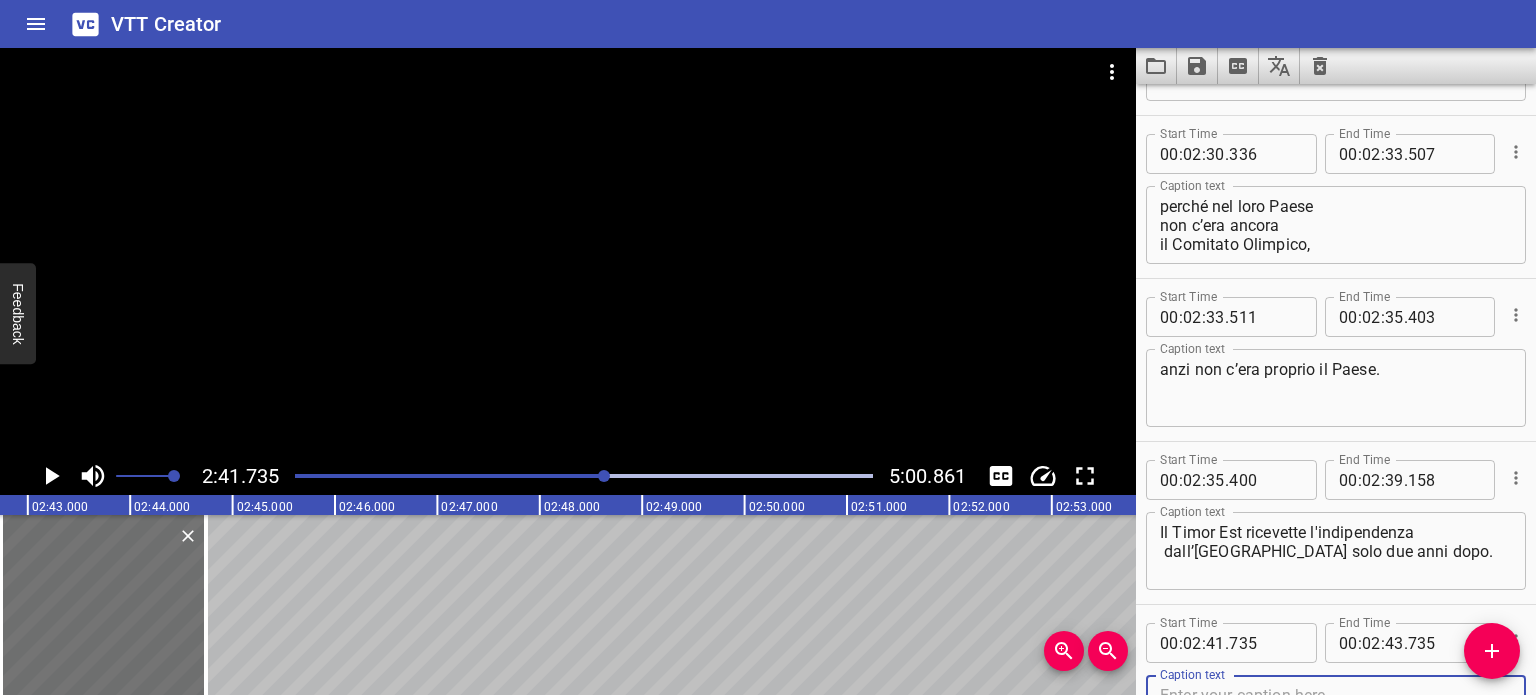 scroll, scrollTop: 5849, scrollLeft: 0, axis: vertical 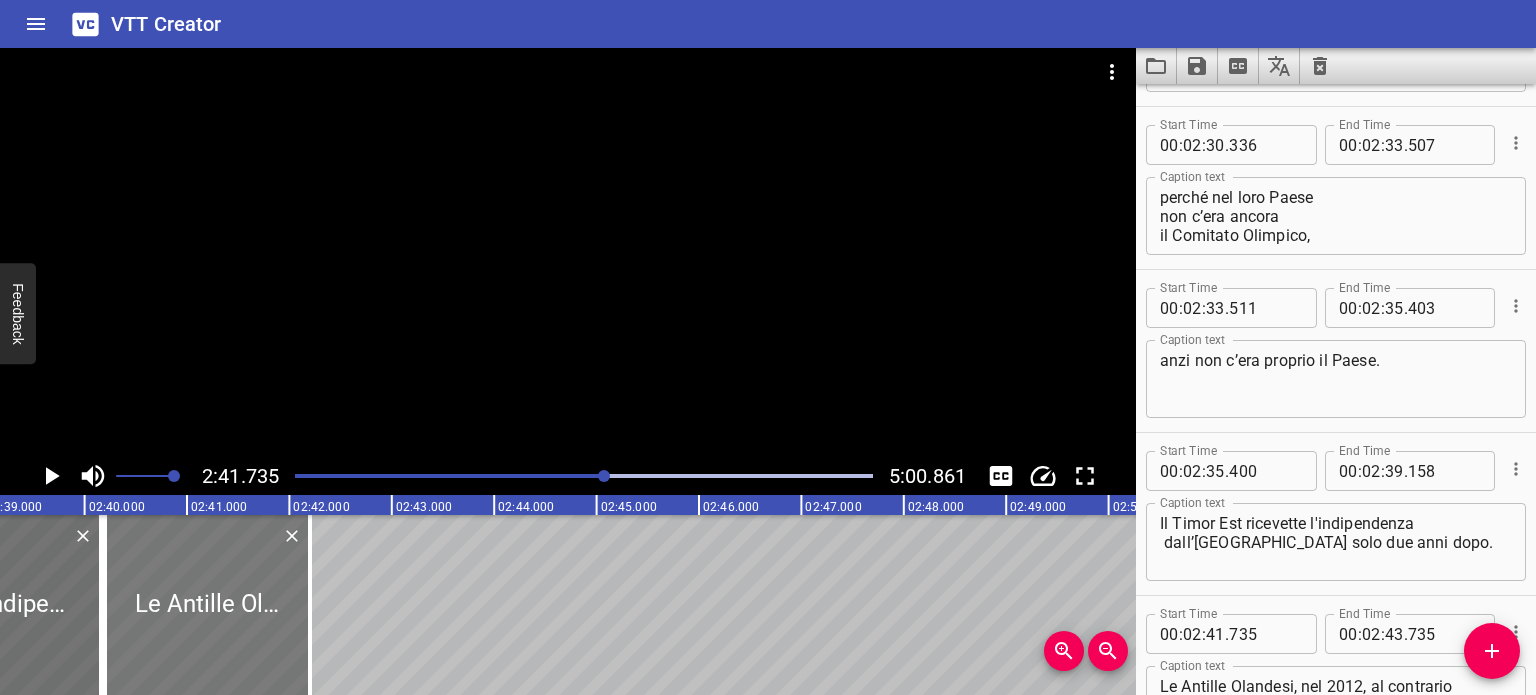 drag, startPoint x: 469, startPoint y: 600, endPoint x: 209, endPoint y: 563, distance: 262.6195 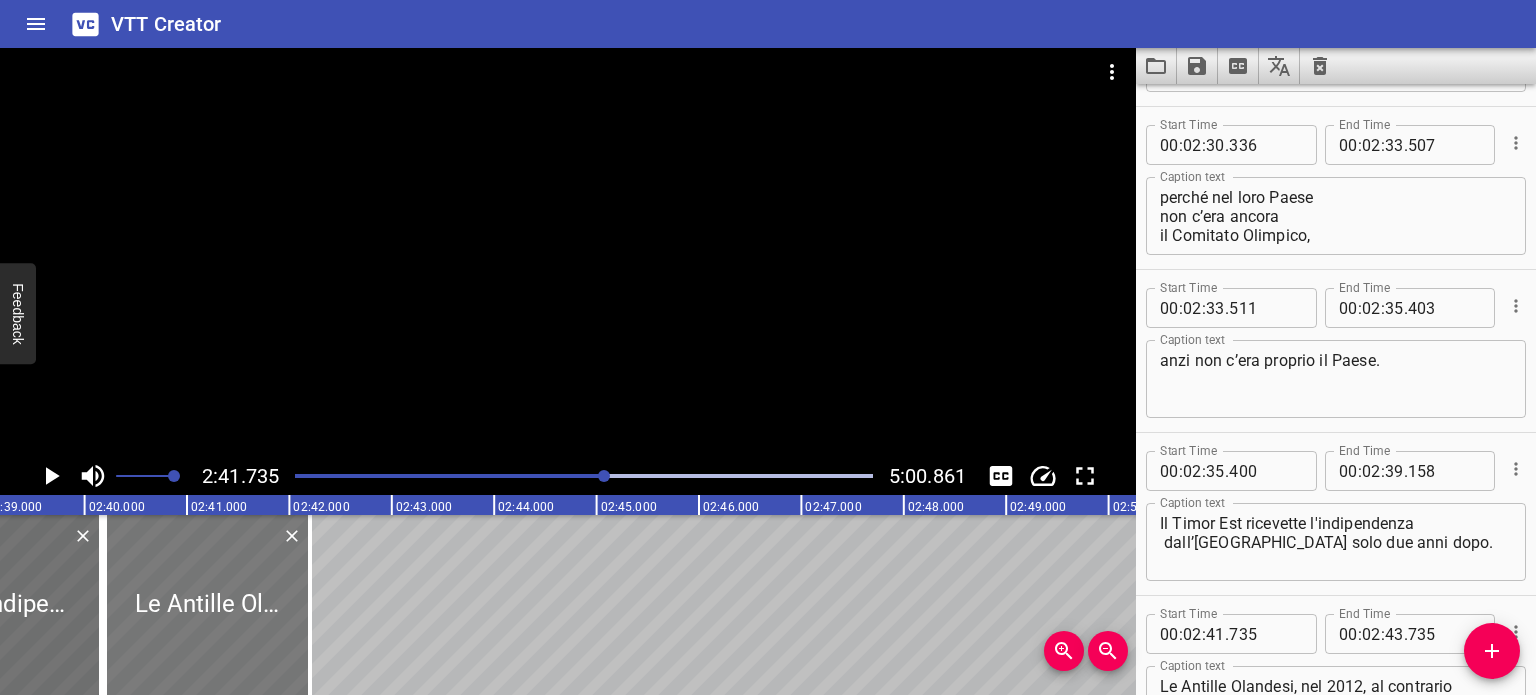 click at bounding box center (207, 605) 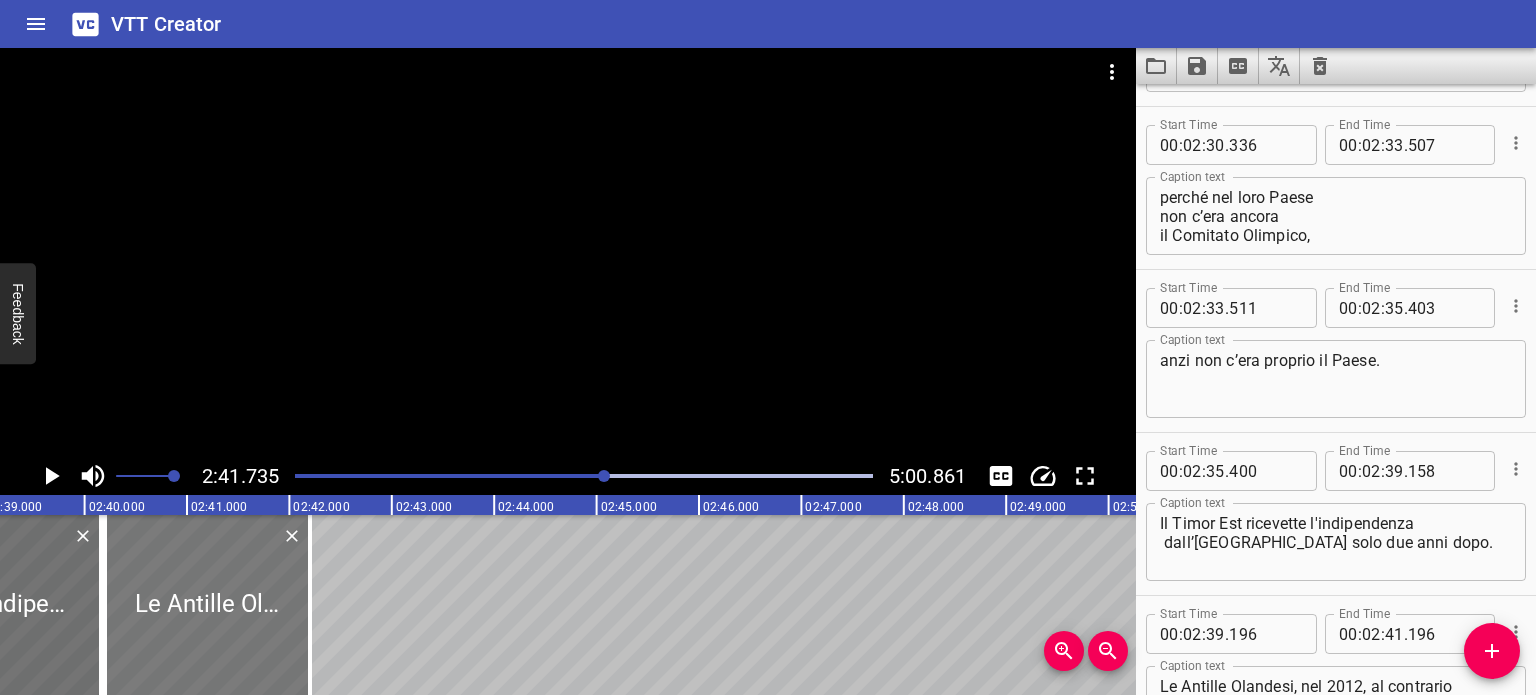 click at bounding box center (207, 605) 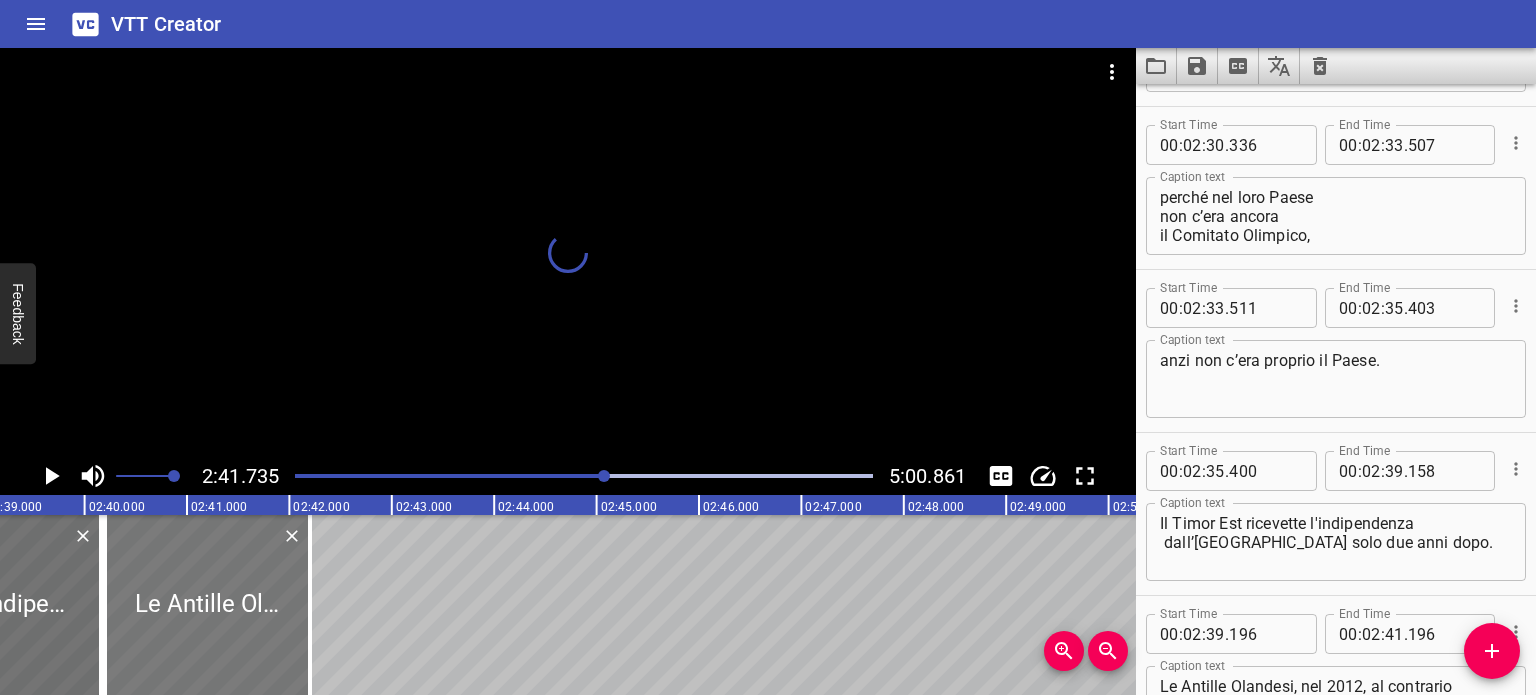 scroll, scrollTop: 0, scrollLeft: 16278, axis: horizontal 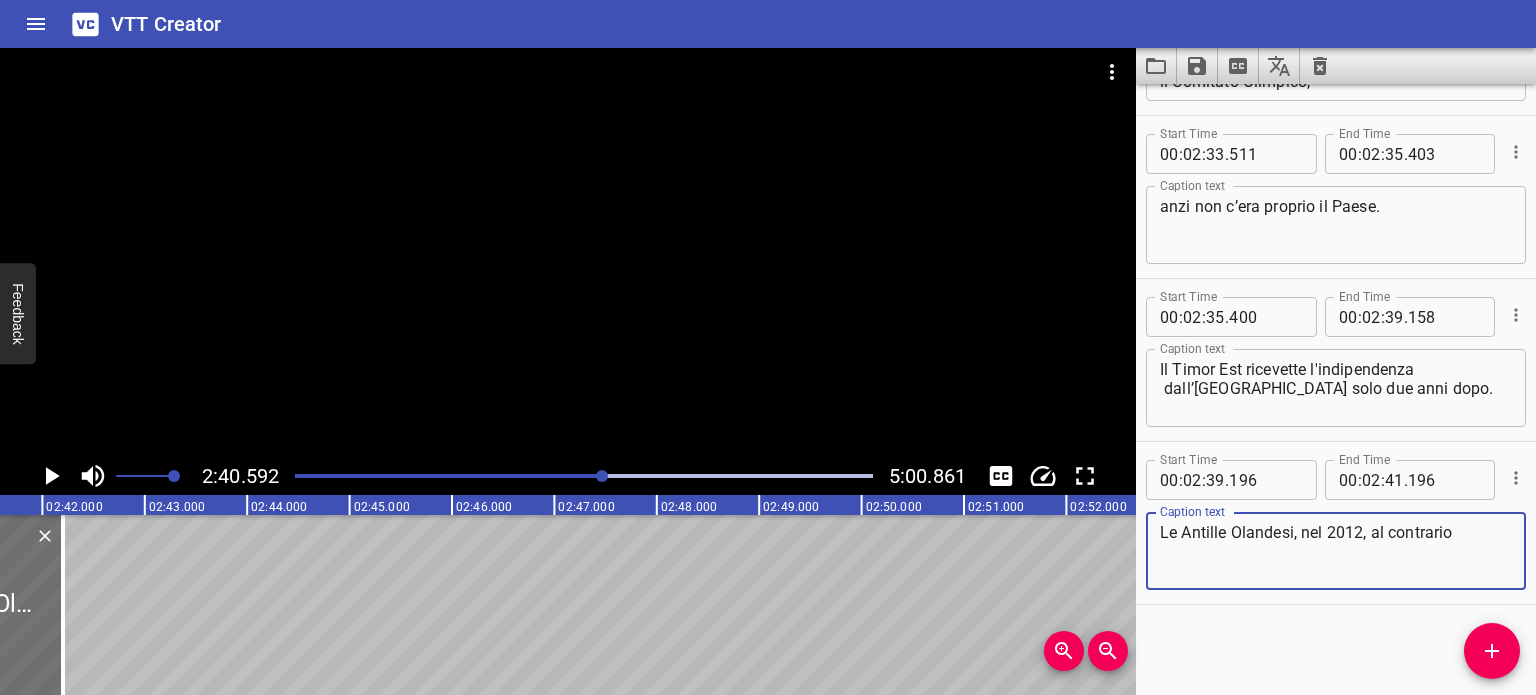 click on "Le Antille Olandesi, nel 2012, al contrario" at bounding box center (1336, 551) 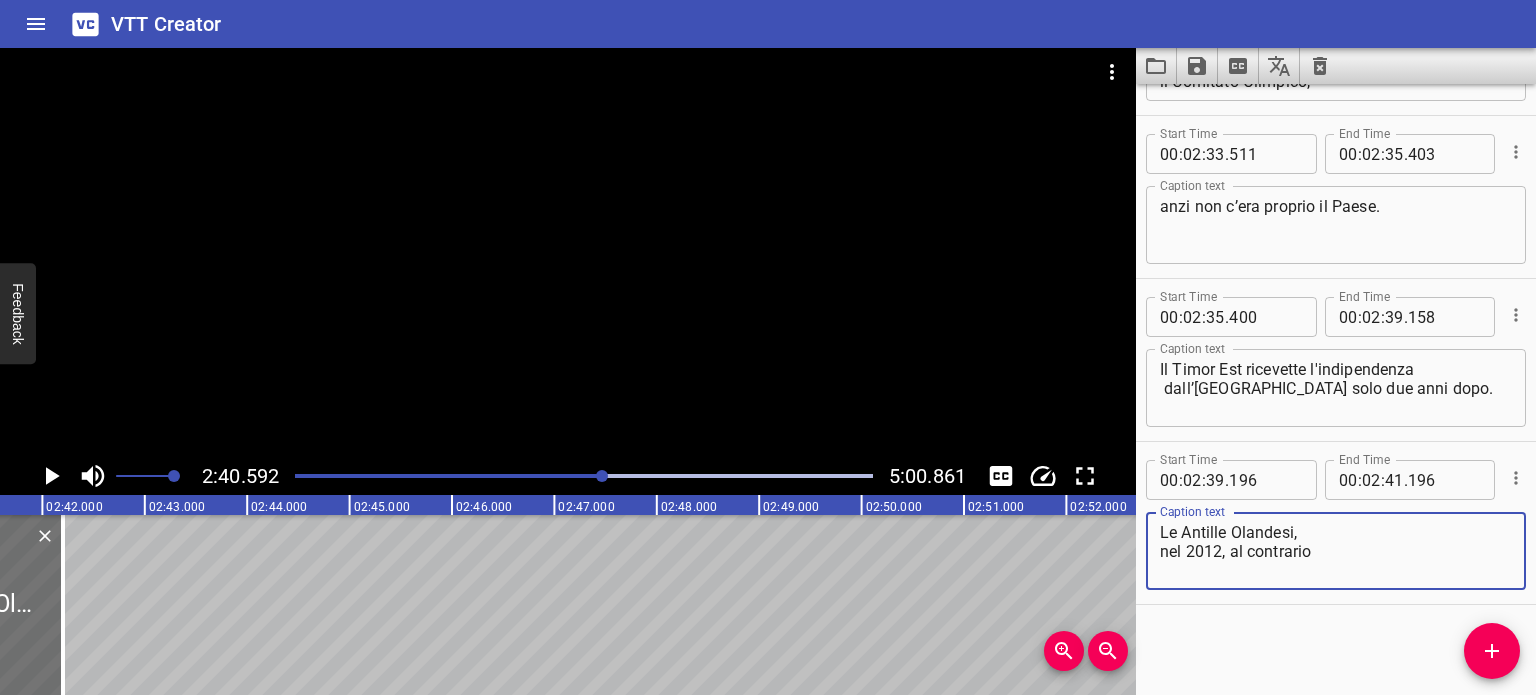 click on "Le Antille Olandesi,
nel 2012, al contrario" at bounding box center (1336, 551) 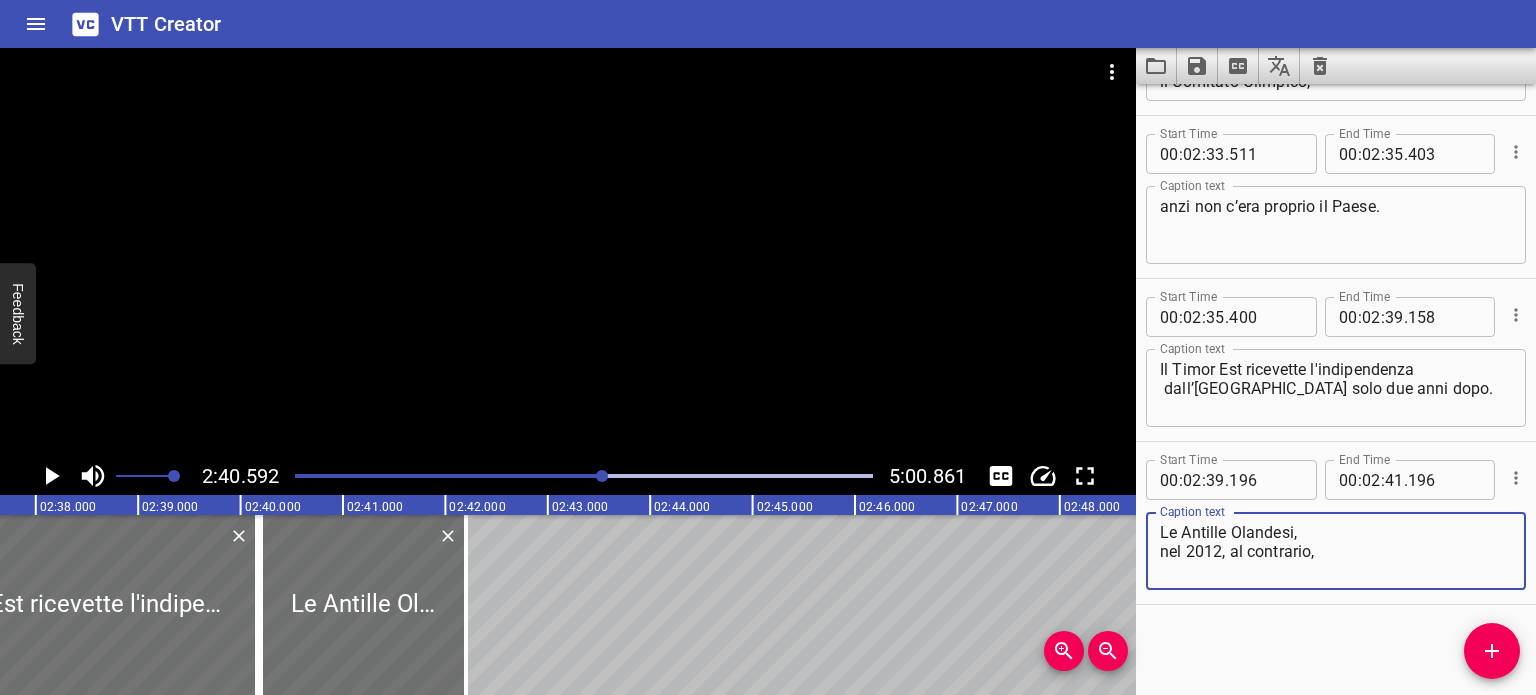 scroll, scrollTop: 0, scrollLeft: 16042, axis: horizontal 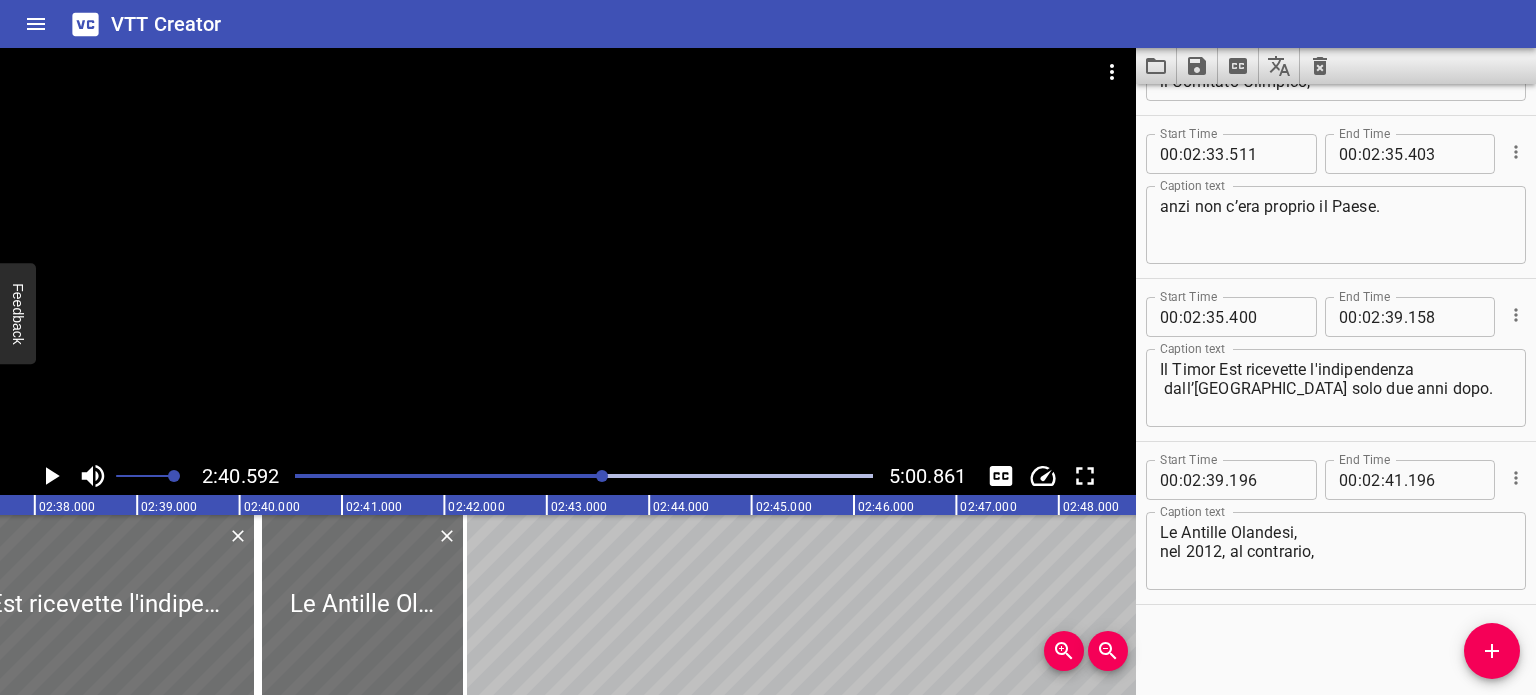 click at bounding box center (584, 476) 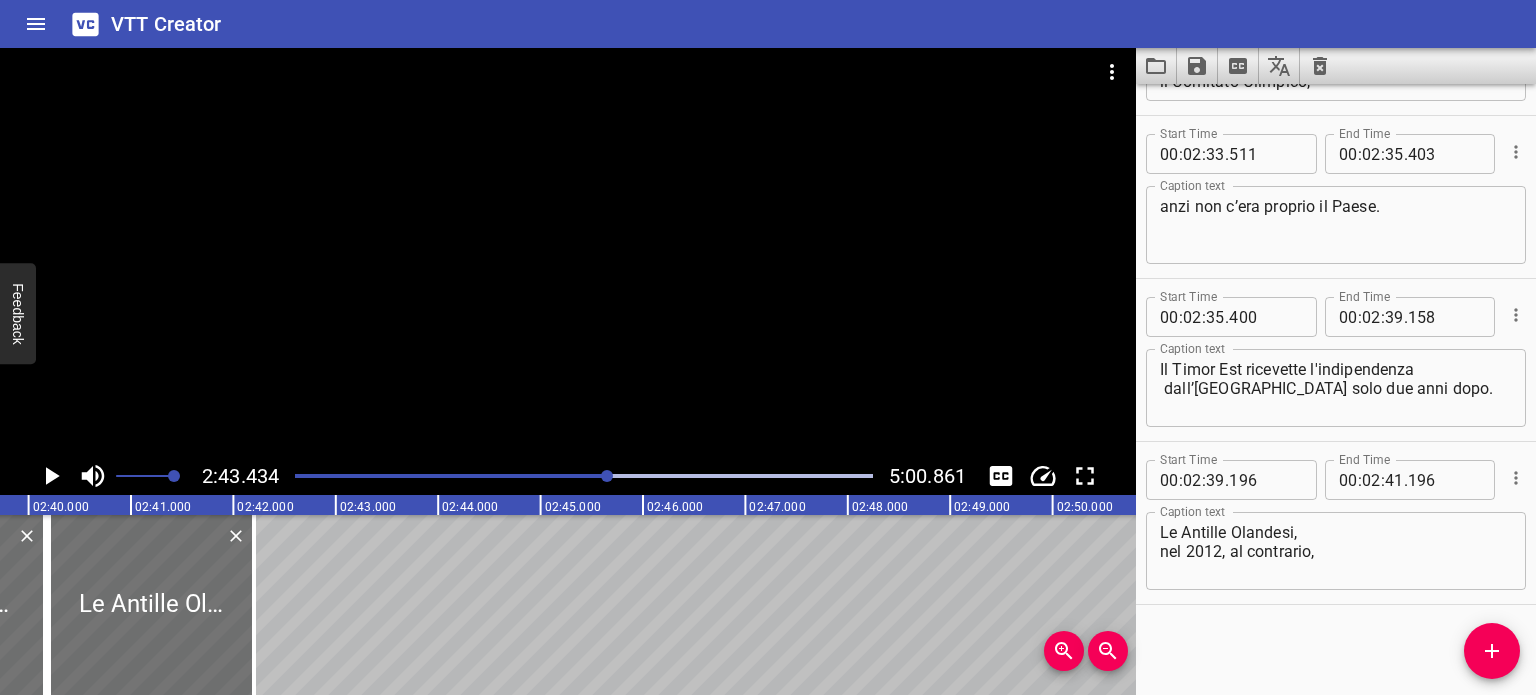 scroll, scrollTop: 0, scrollLeft: 16231, axis: horizontal 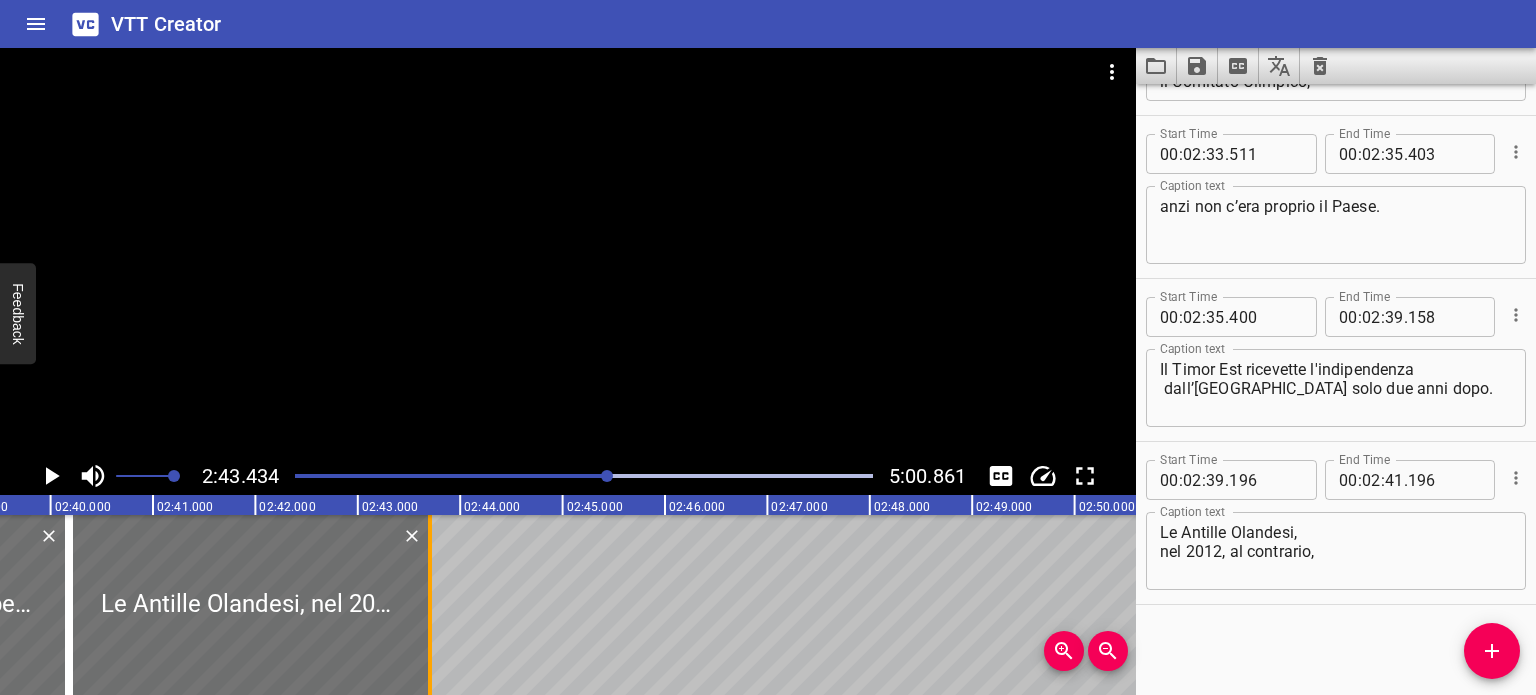 drag, startPoint x: 278, startPoint y: 579, endPoint x: 432, endPoint y: 618, distance: 158.86157 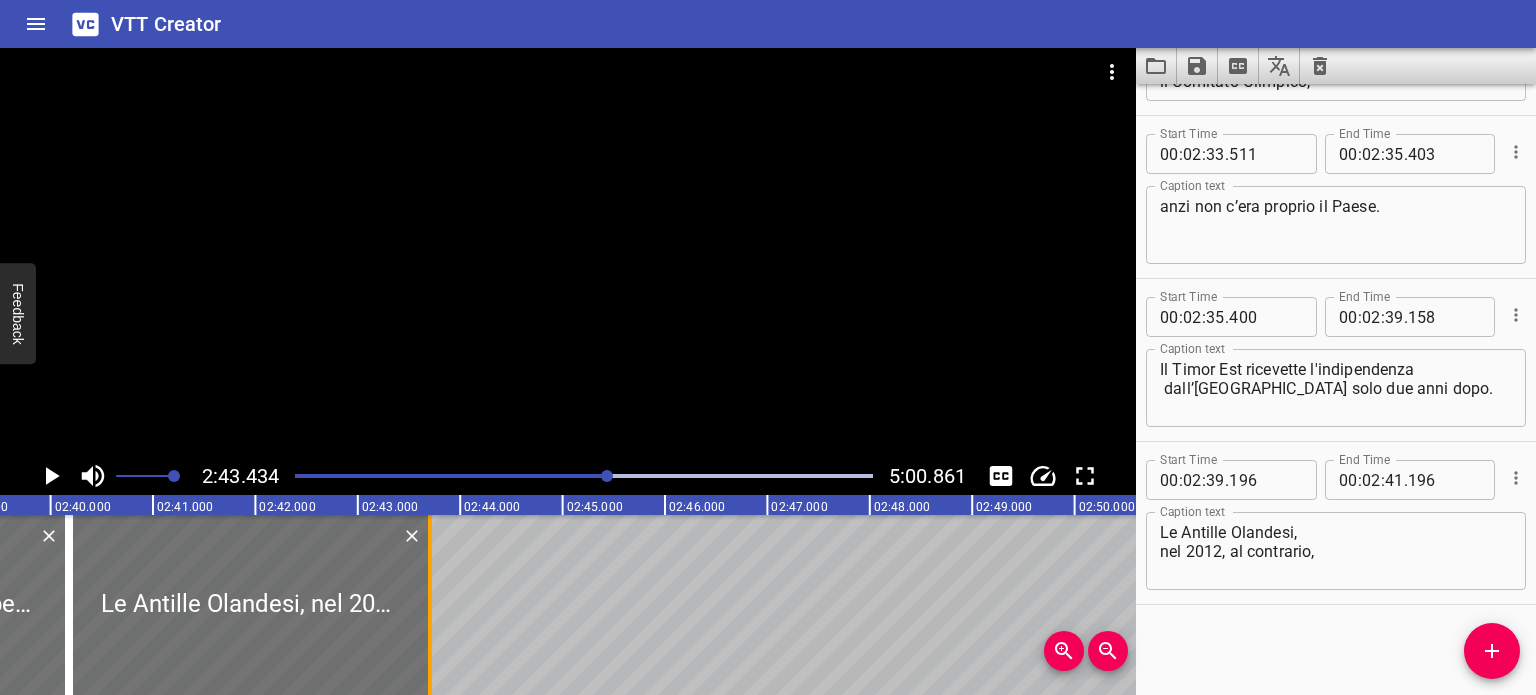 click at bounding box center (430, 605) 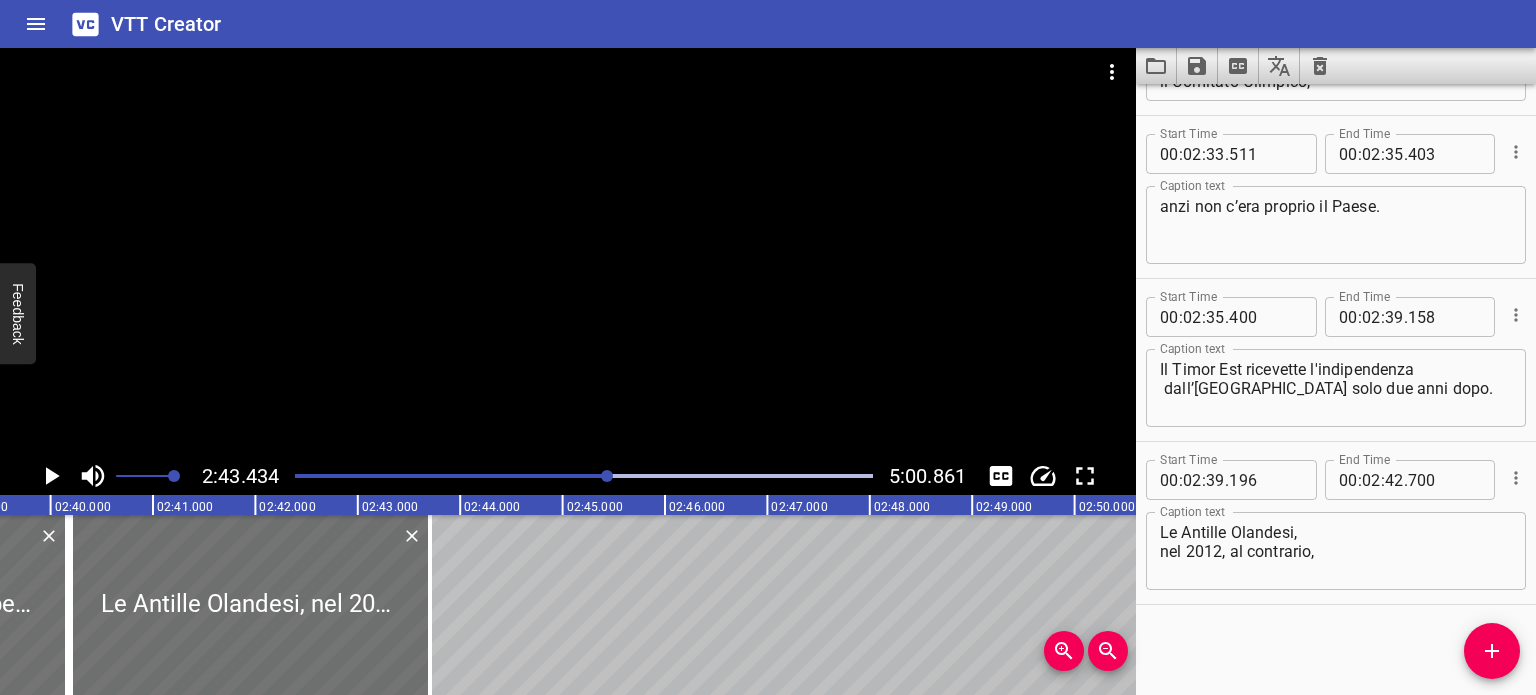 click at bounding box center [584, 476] 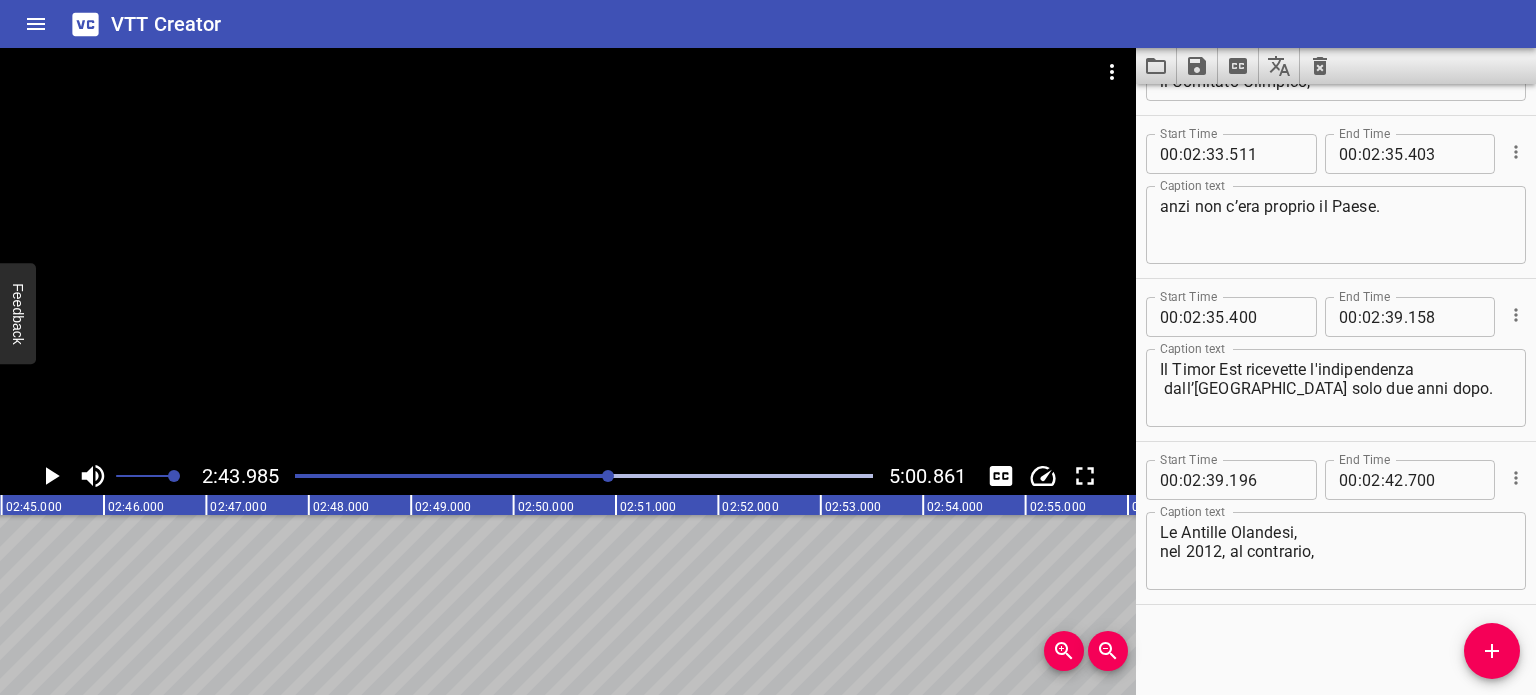 scroll, scrollTop: 0, scrollLeft: 16364, axis: horizontal 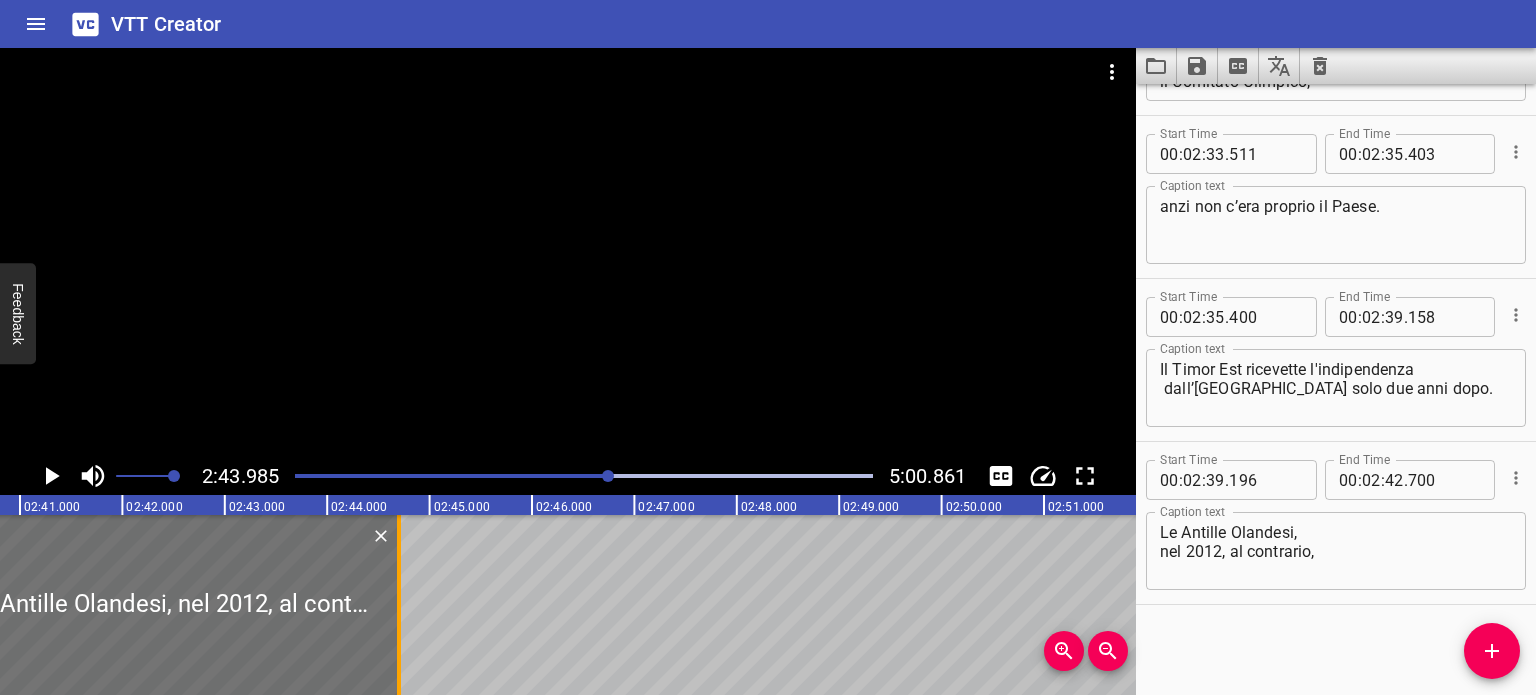 drag, startPoint x: 299, startPoint y: 599, endPoint x: 401, endPoint y: 618, distance: 103.75452 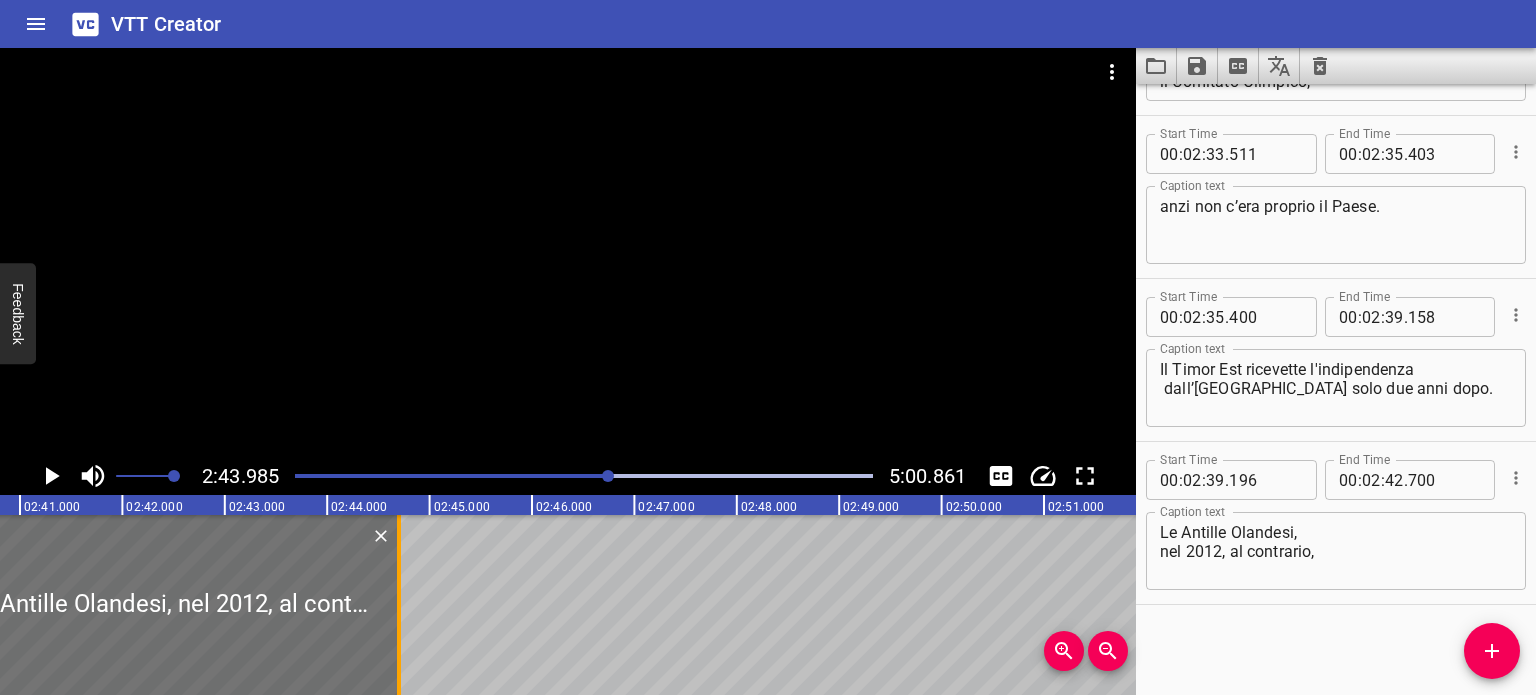 click at bounding box center (399, 605) 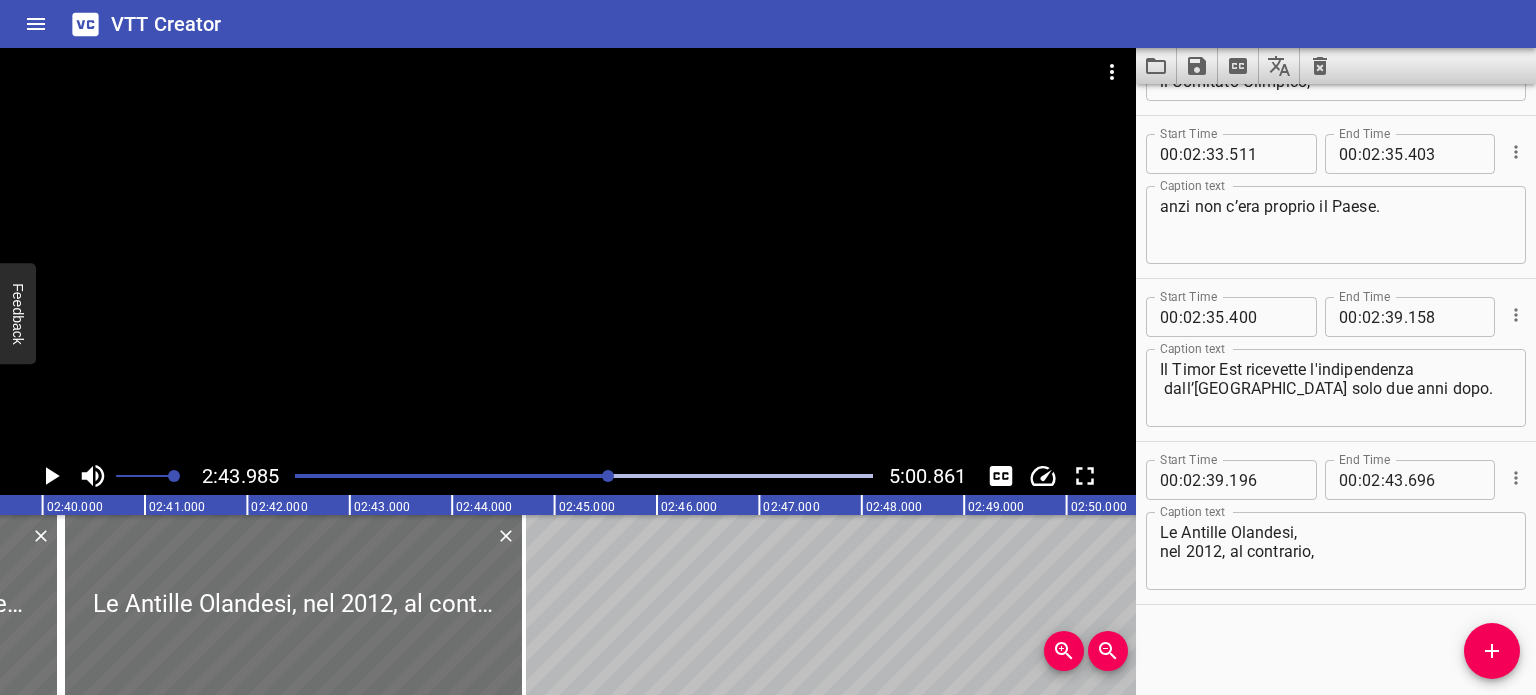 scroll, scrollTop: 0, scrollLeft: 16228, axis: horizontal 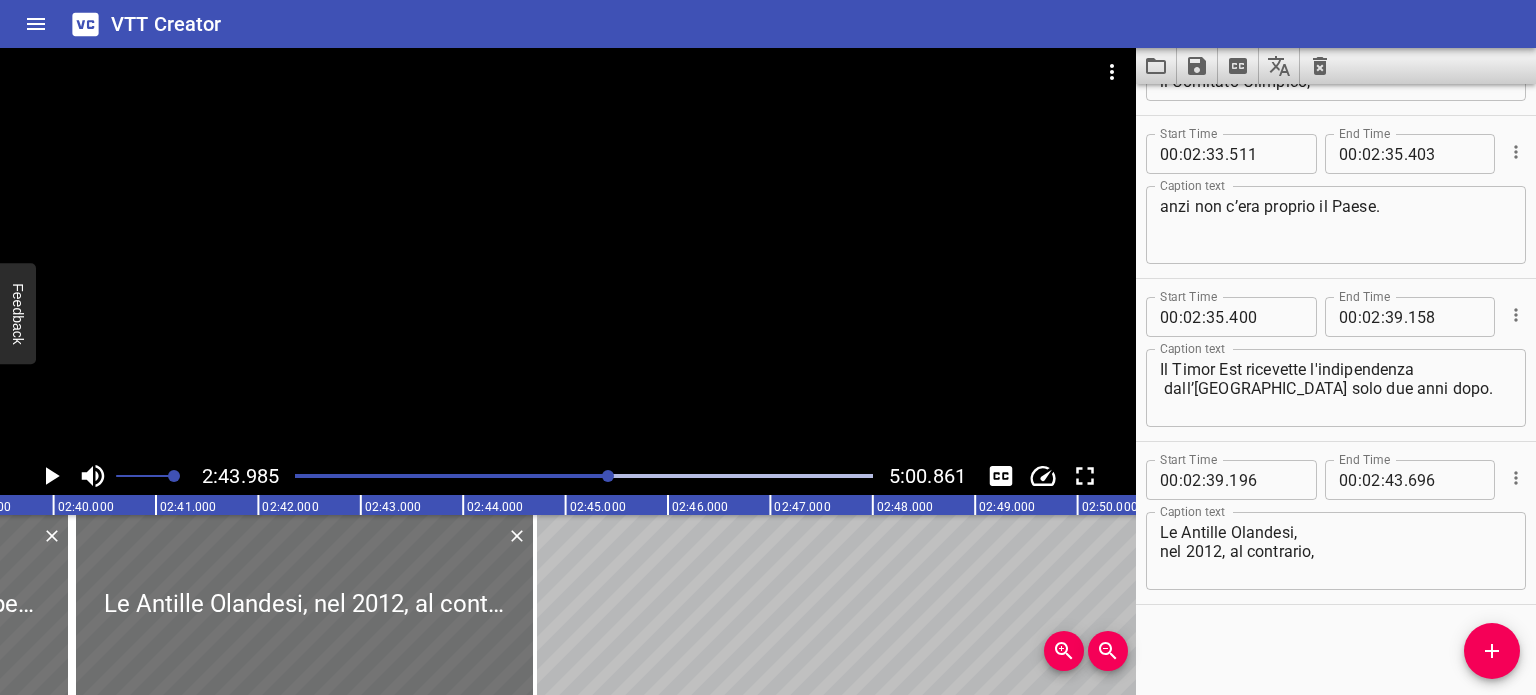 click at bounding box center (584, 476) 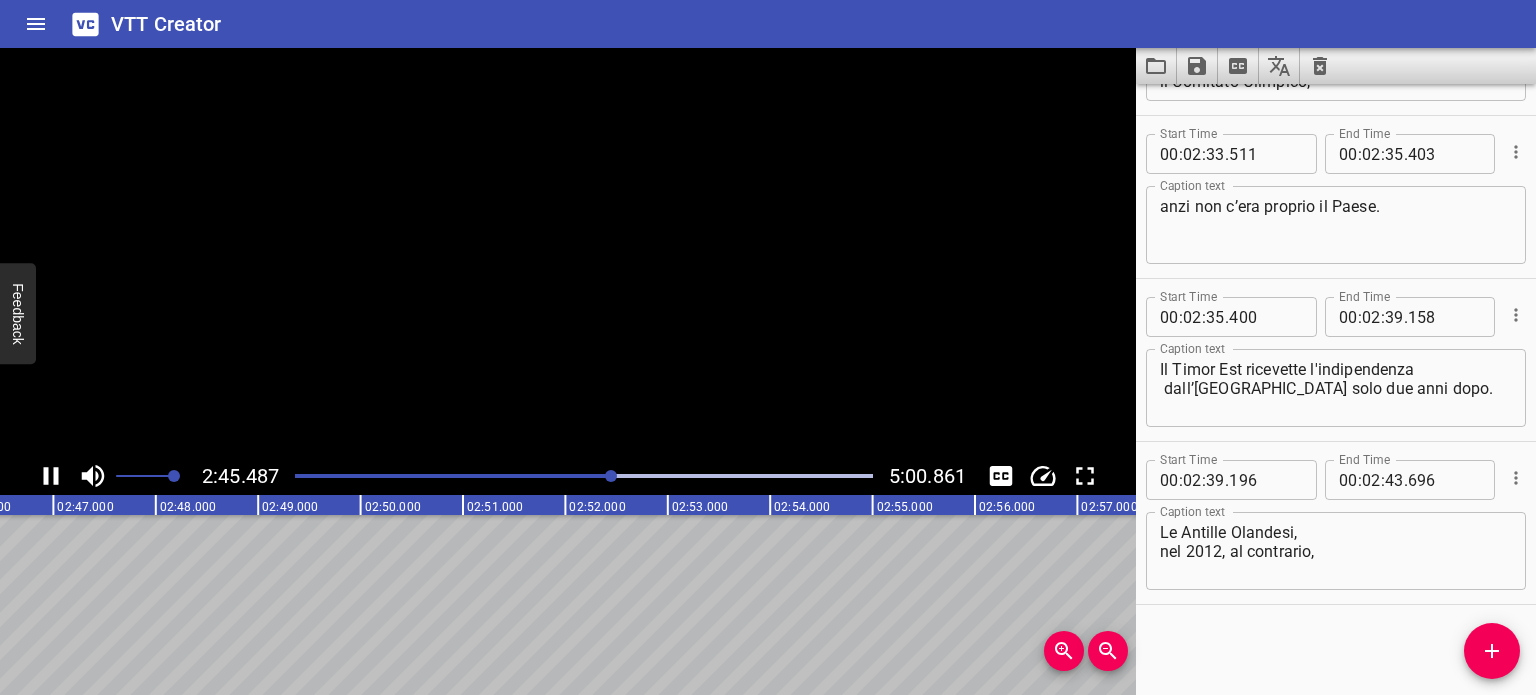 scroll, scrollTop: 0, scrollLeft: 16966, axis: horizontal 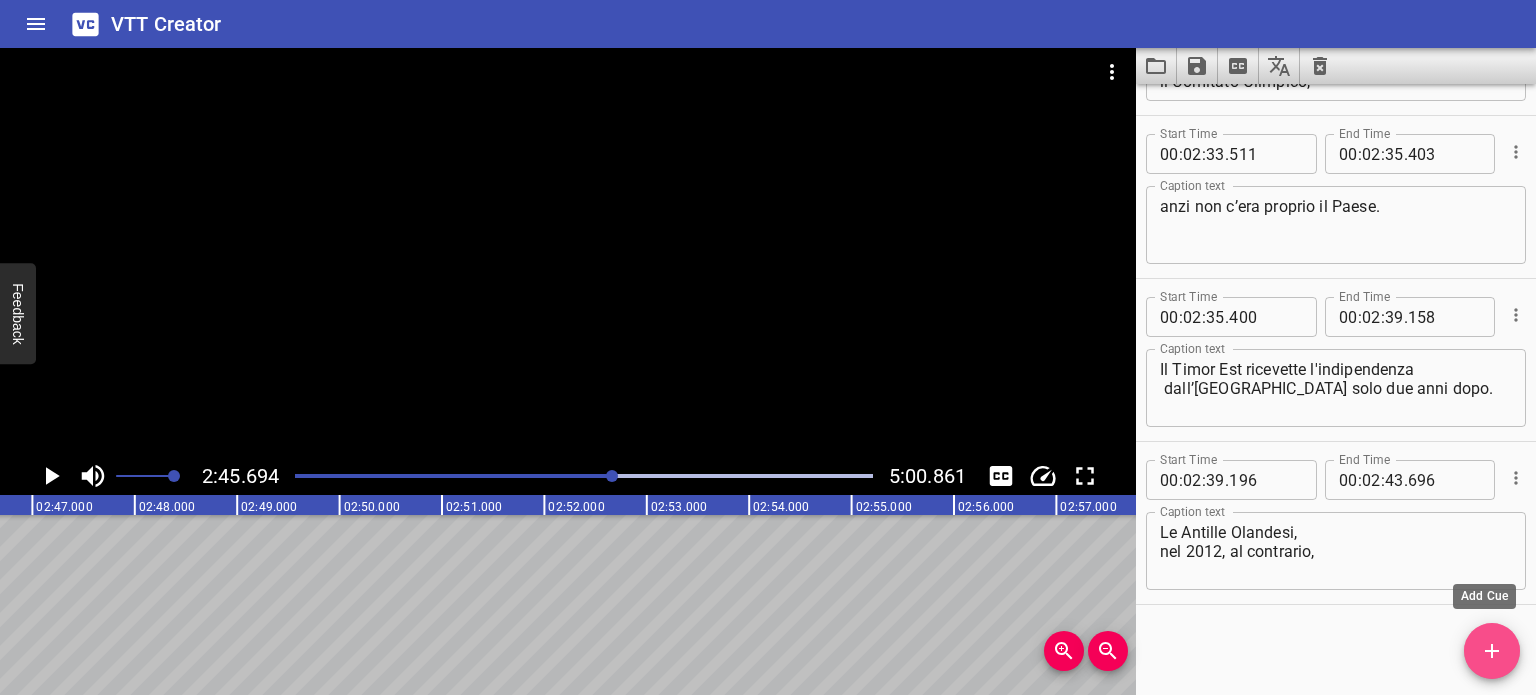 click 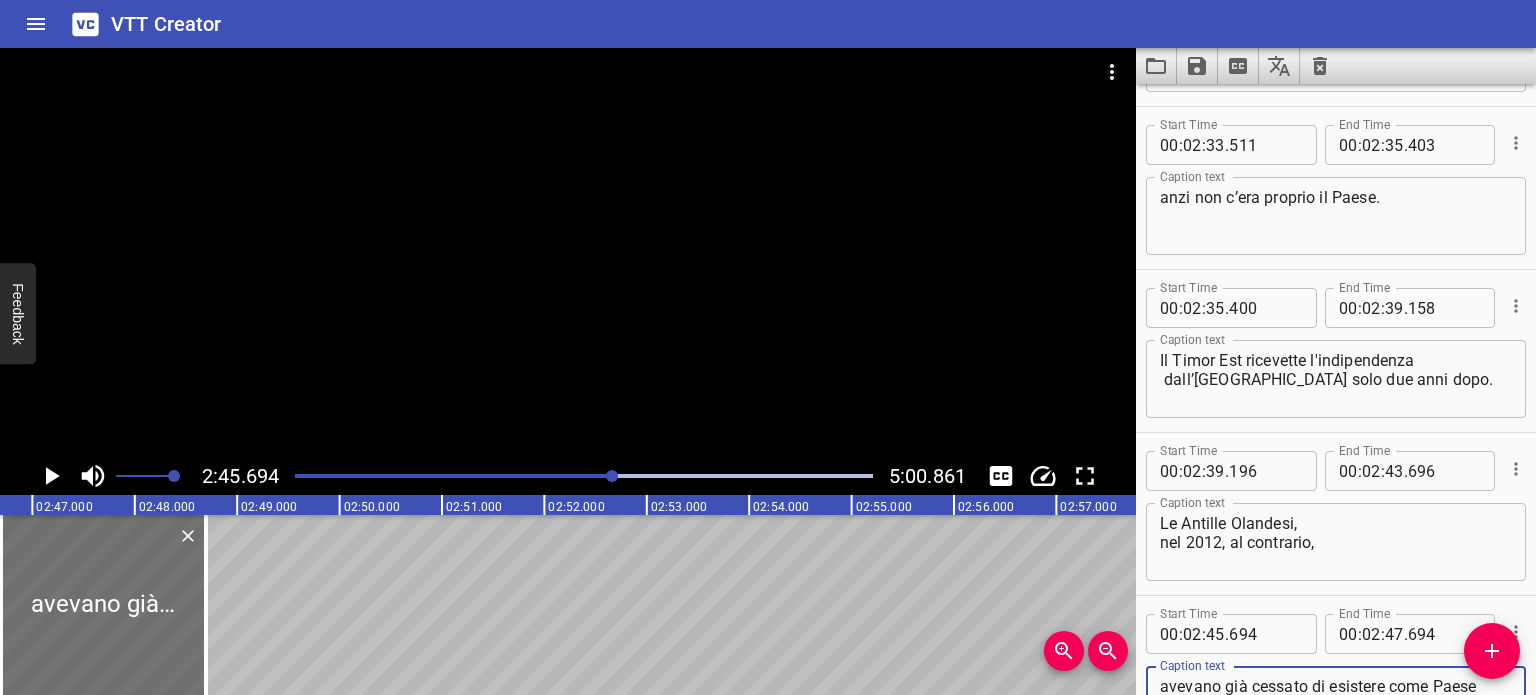 scroll, scrollTop: 6165, scrollLeft: 0, axis: vertical 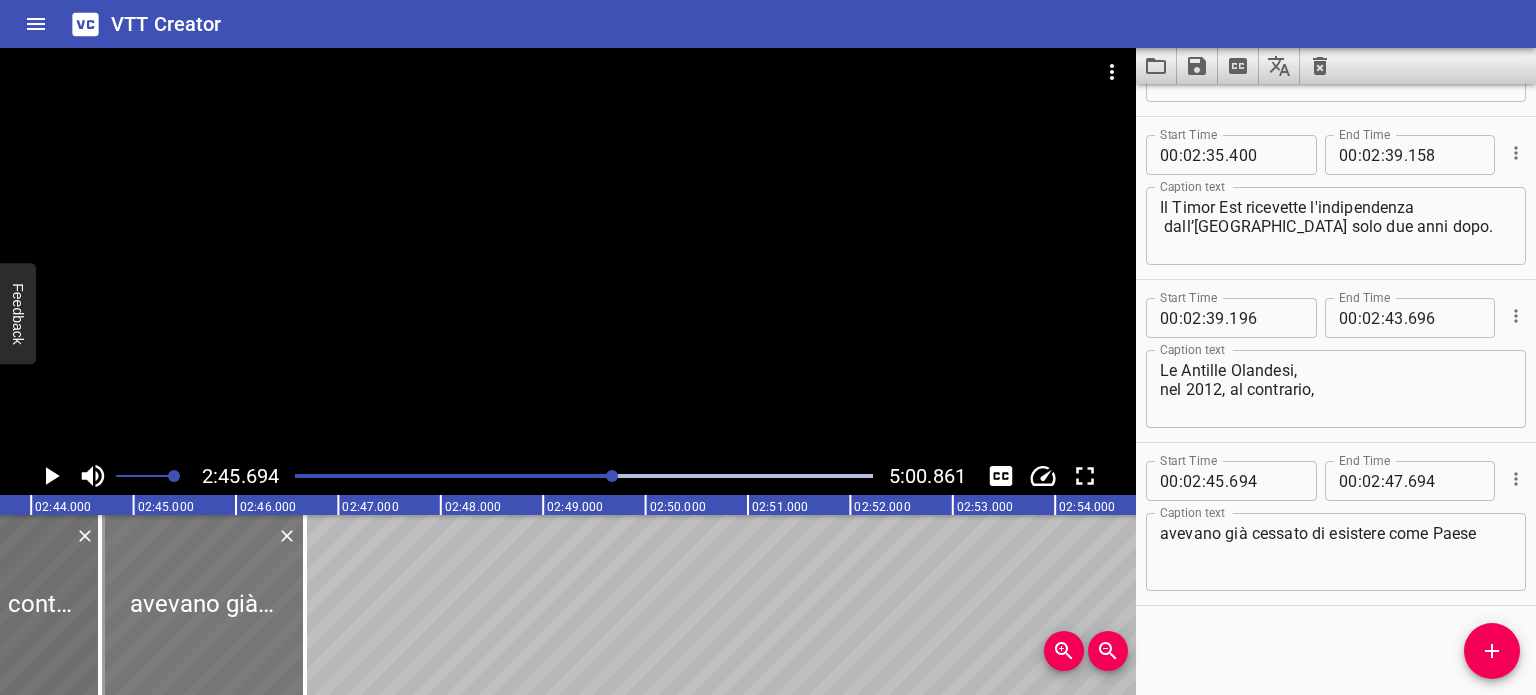drag, startPoint x: 468, startPoint y: 603, endPoint x: 261, endPoint y: 579, distance: 208.38666 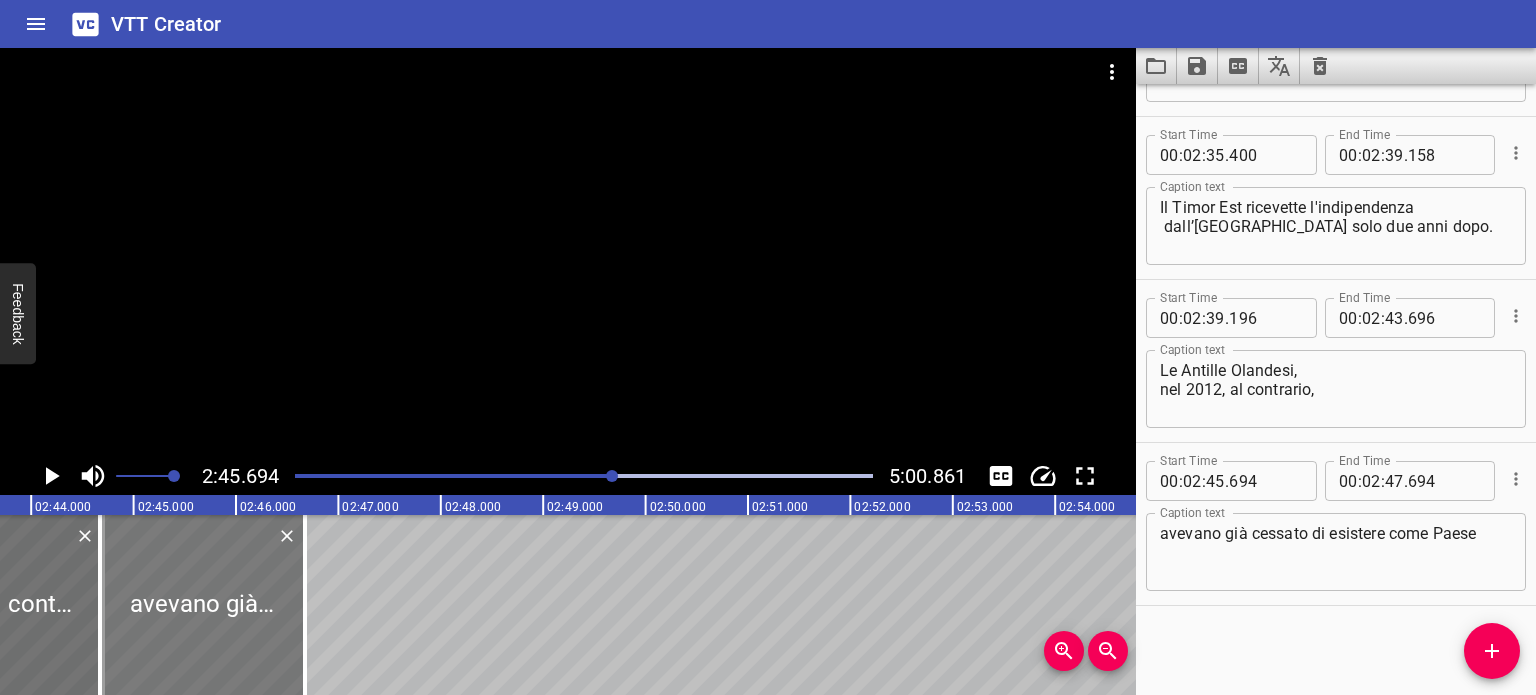 click at bounding box center (202, 605) 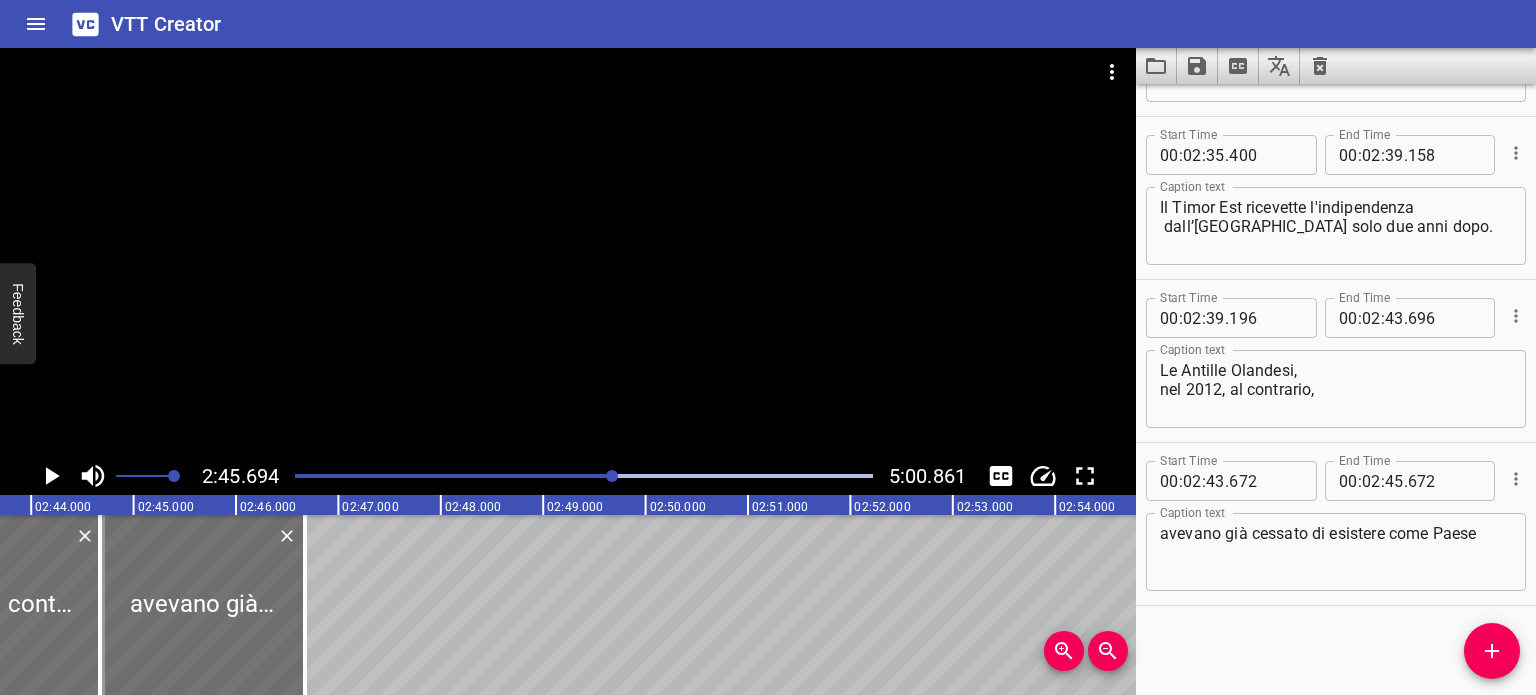 click at bounding box center (612, 476) 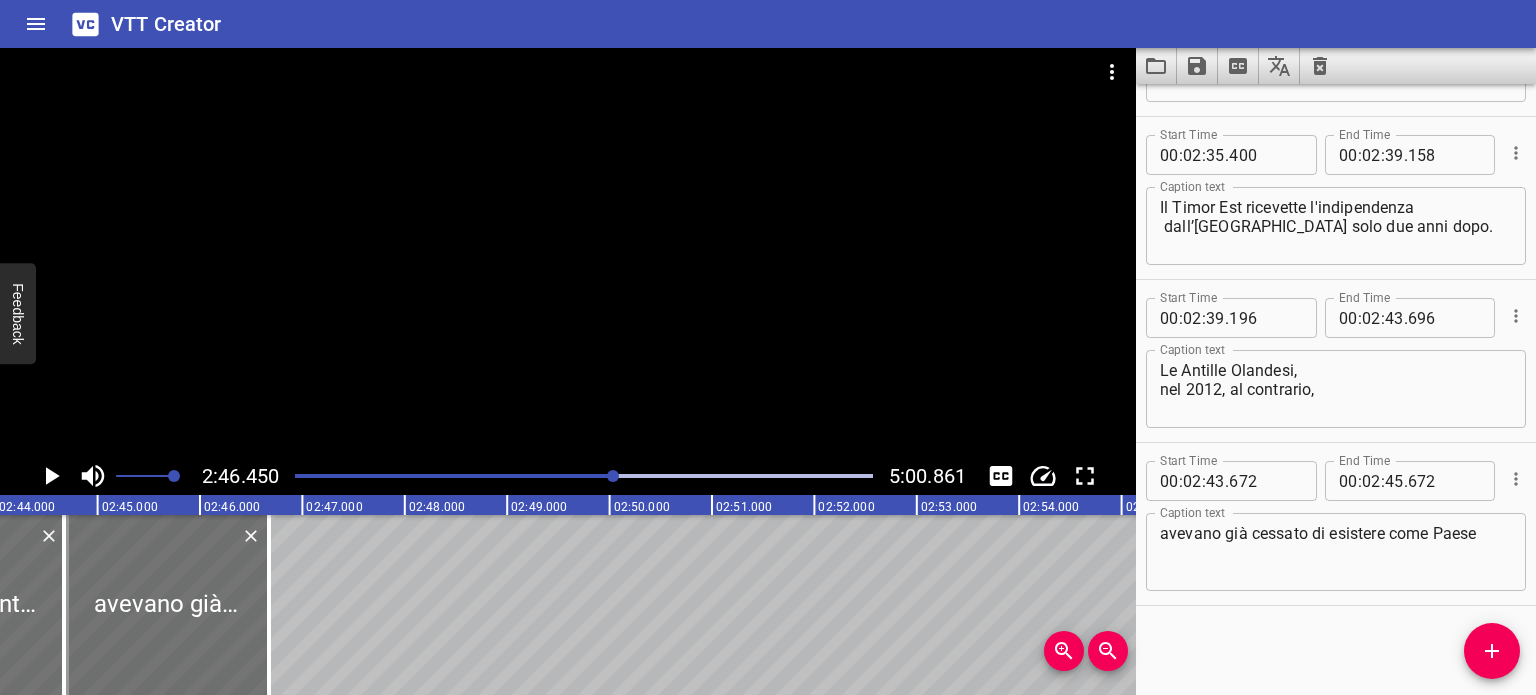 scroll, scrollTop: 0, scrollLeft: 16680, axis: horizontal 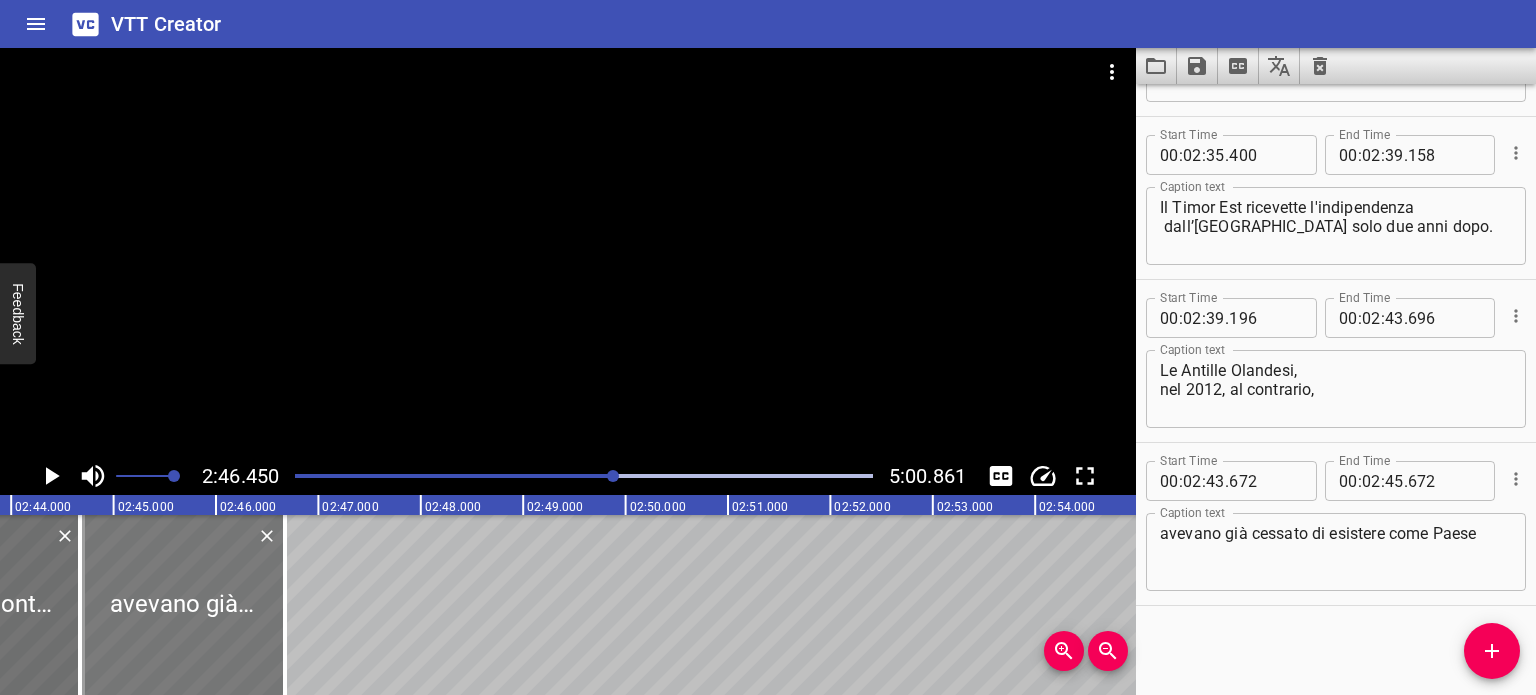 click at bounding box center (182, 605) 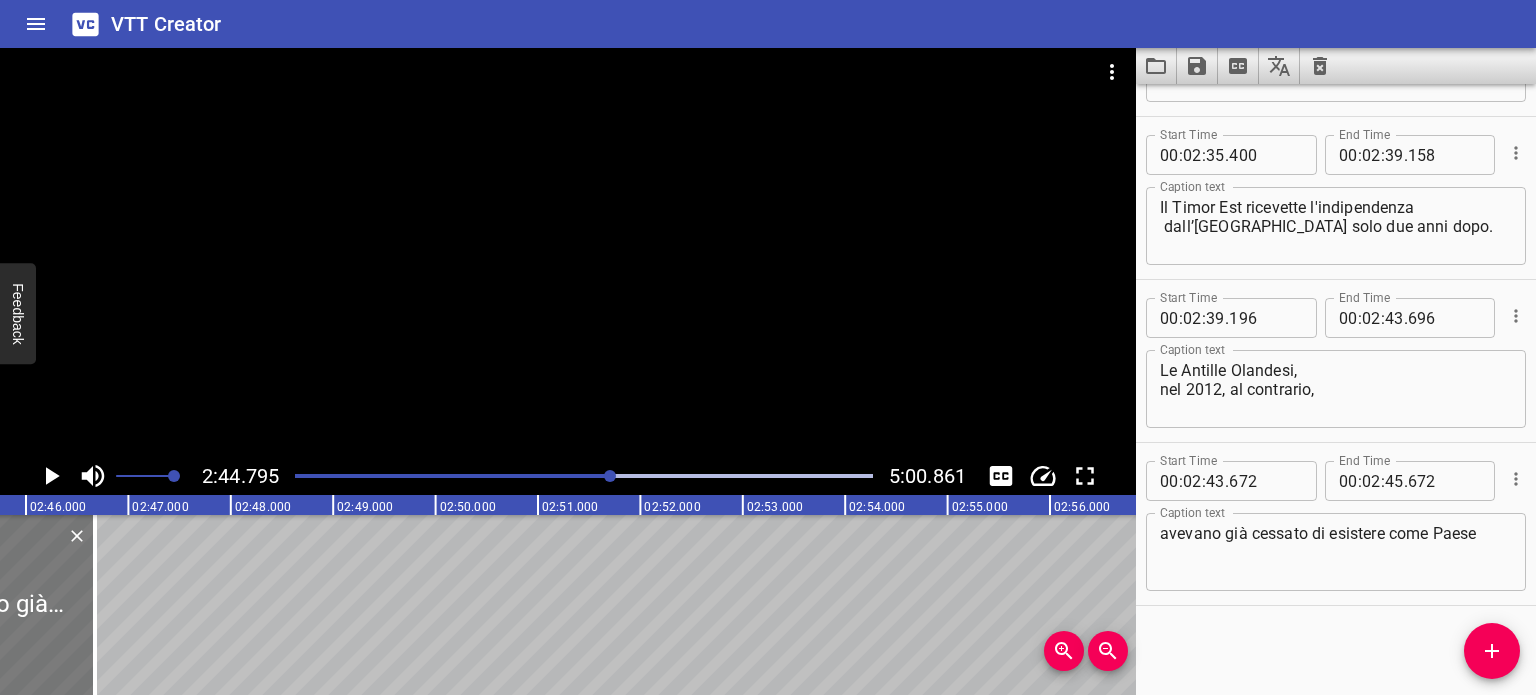 scroll, scrollTop: 0, scrollLeft: 16874, axis: horizontal 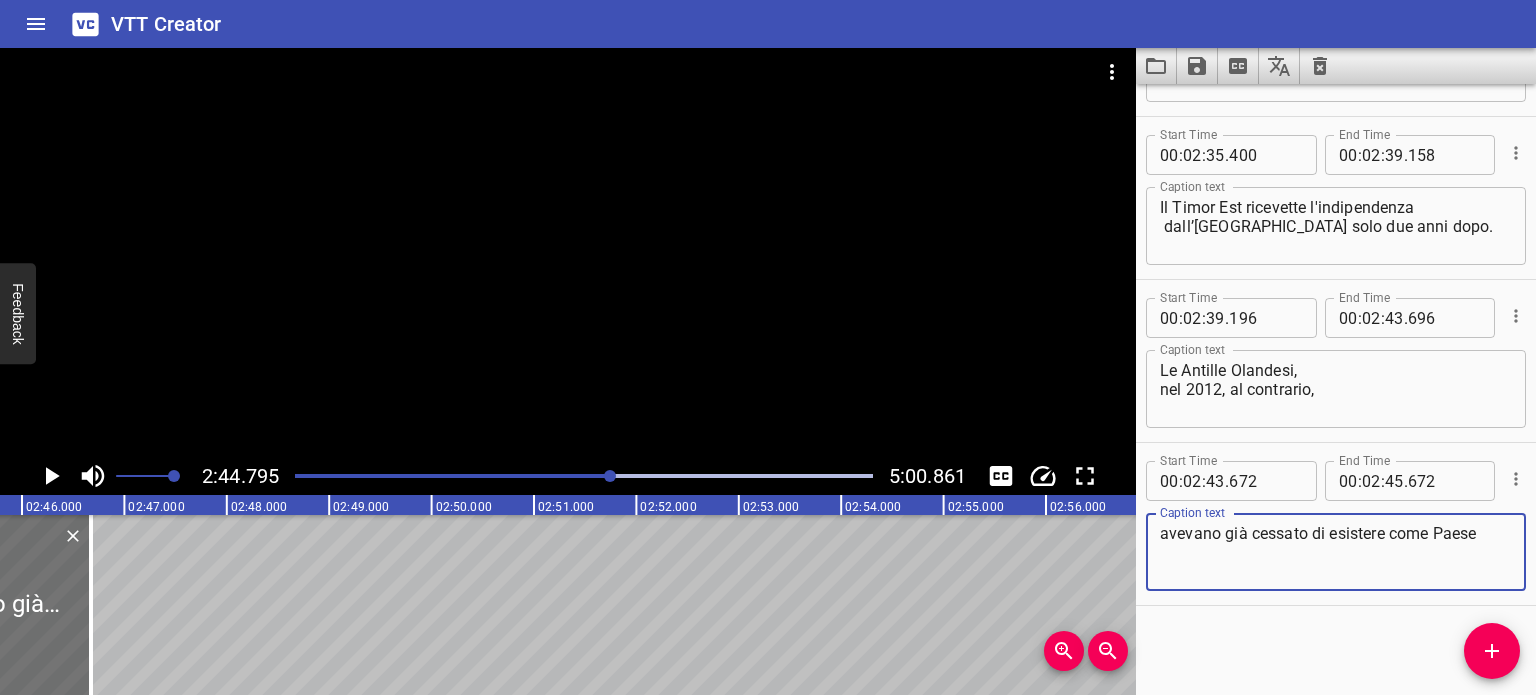 click on "avevano già cessato di esistere come Paese" at bounding box center [1336, 552] 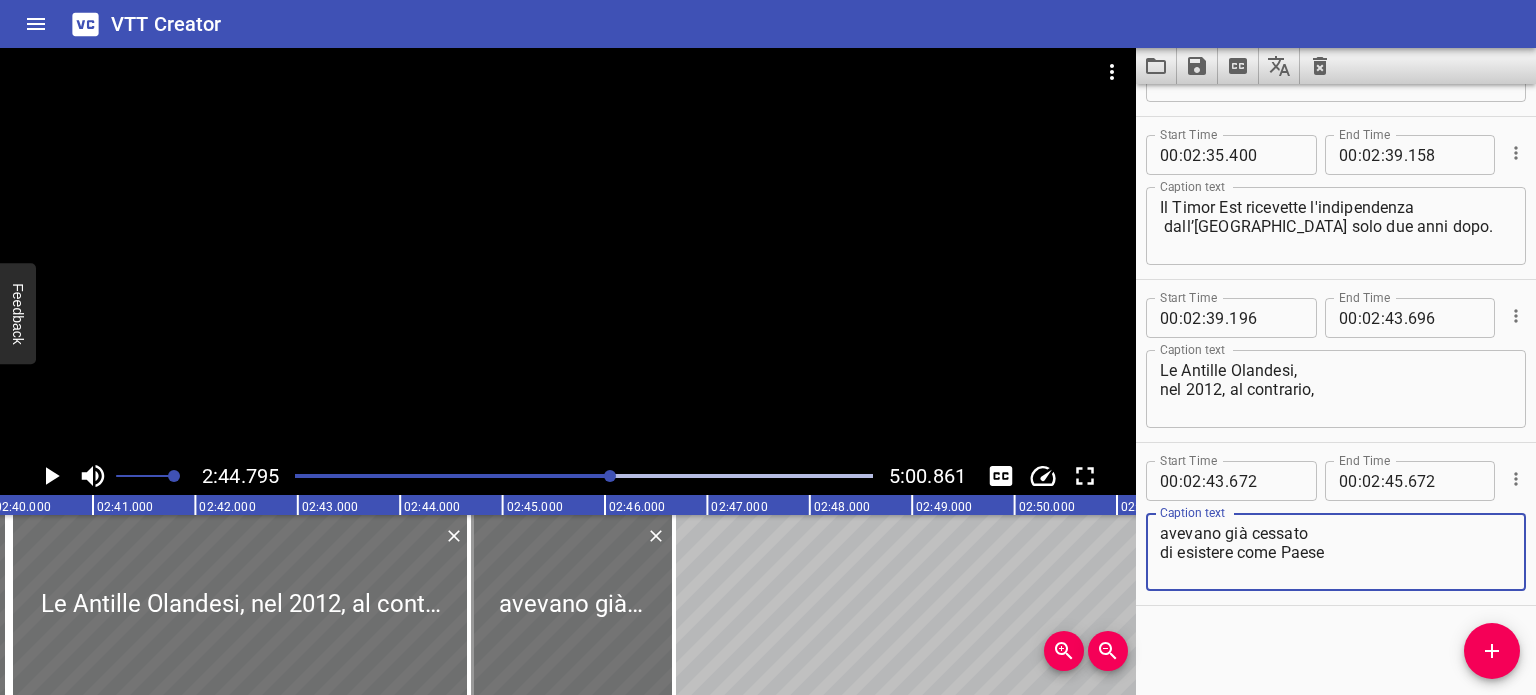 scroll, scrollTop: 0, scrollLeft: 16290, axis: horizontal 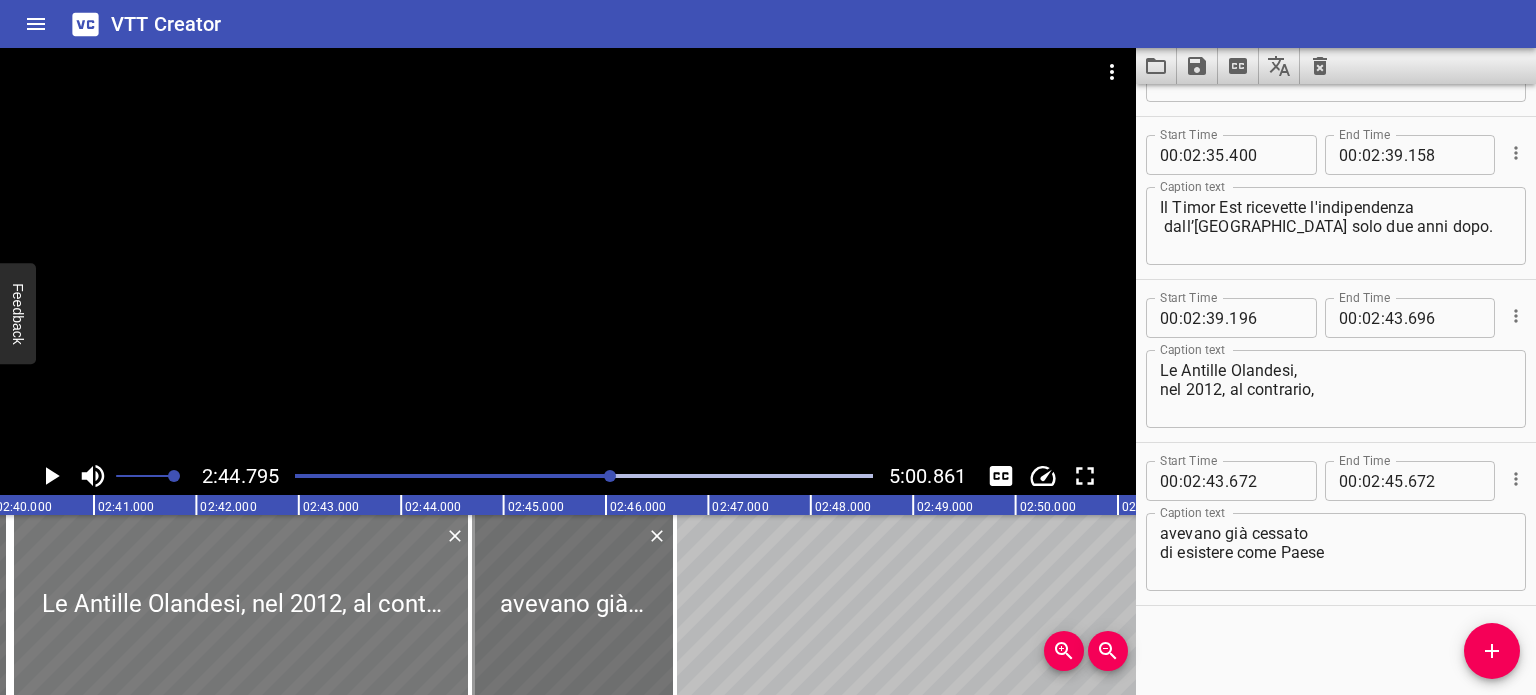 click at bounding box center [242, 605] 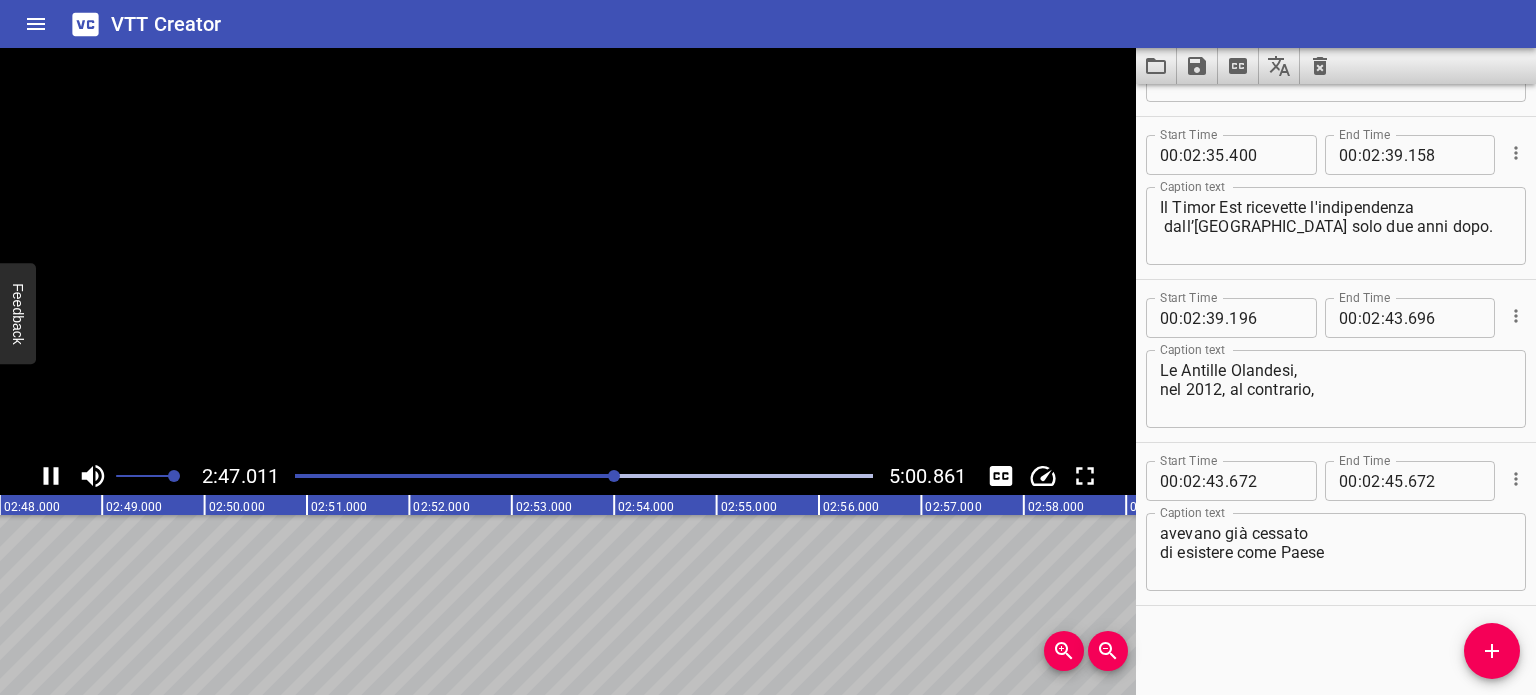 scroll, scrollTop: 0, scrollLeft: 17130, axis: horizontal 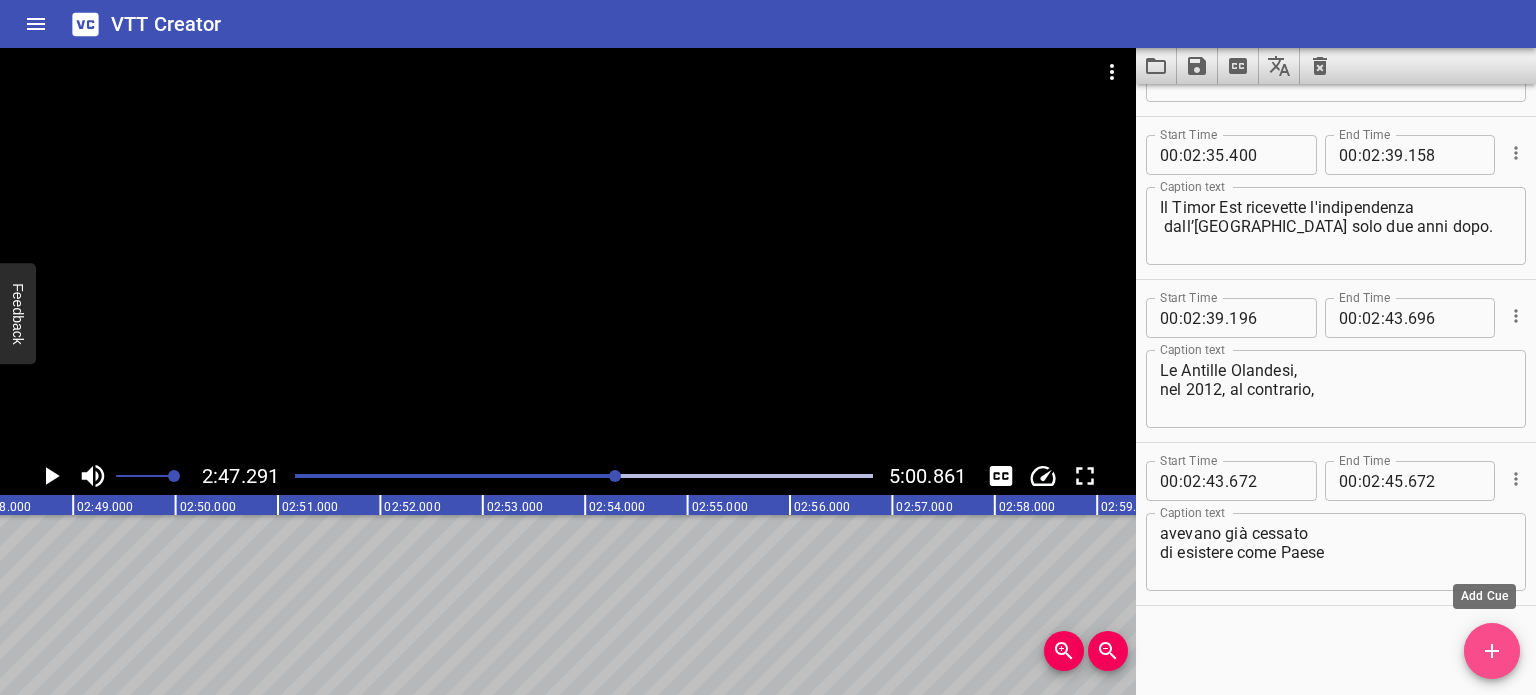 click 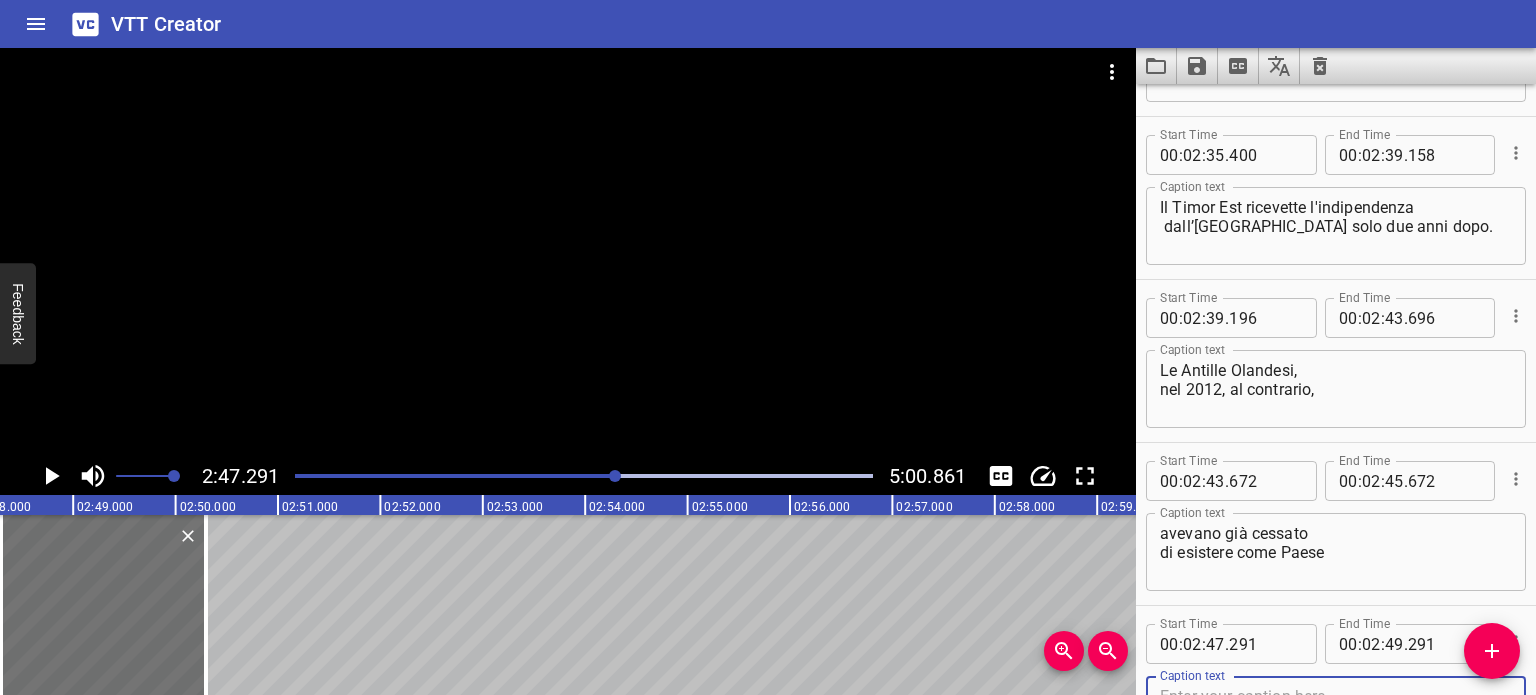 scroll, scrollTop: 6176, scrollLeft: 0, axis: vertical 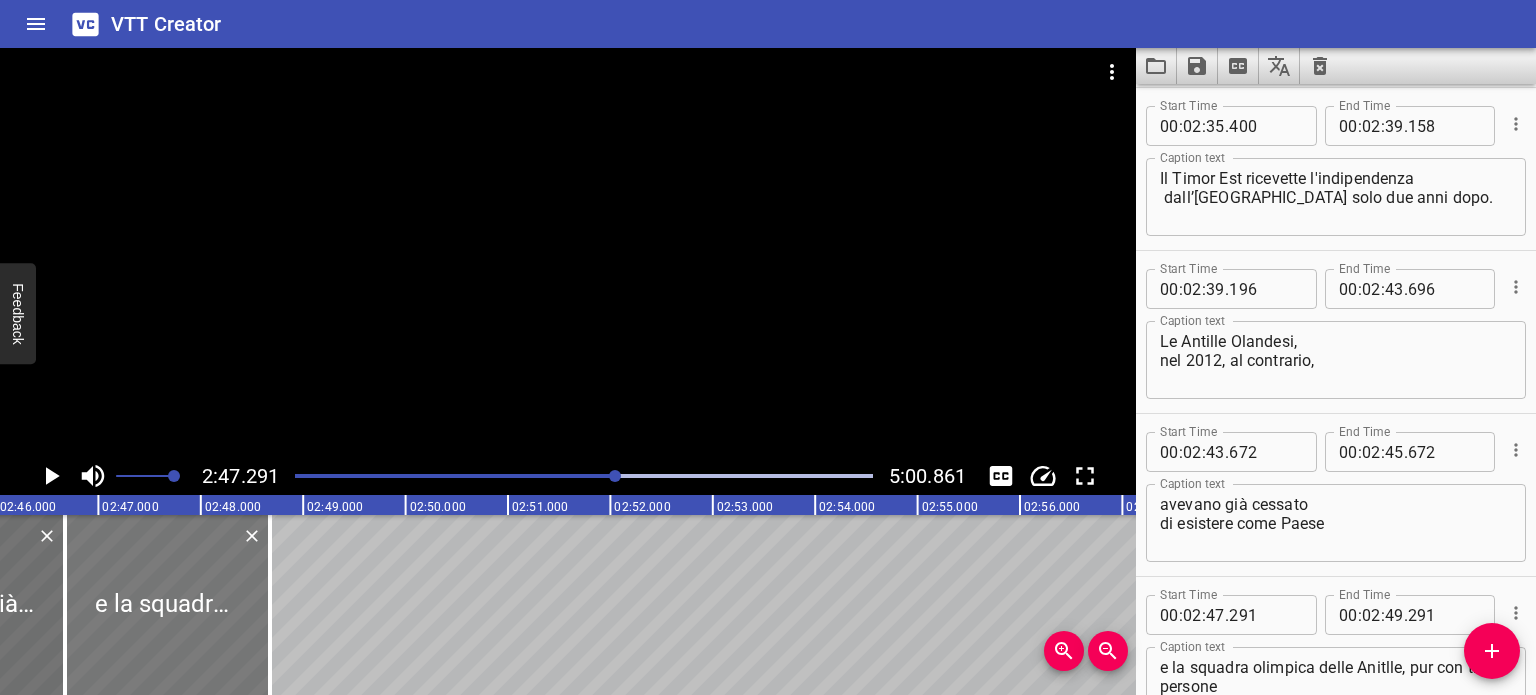 drag, startPoint x: 330, startPoint y: 590, endPoint x: 164, endPoint y: 585, distance: 166.07529 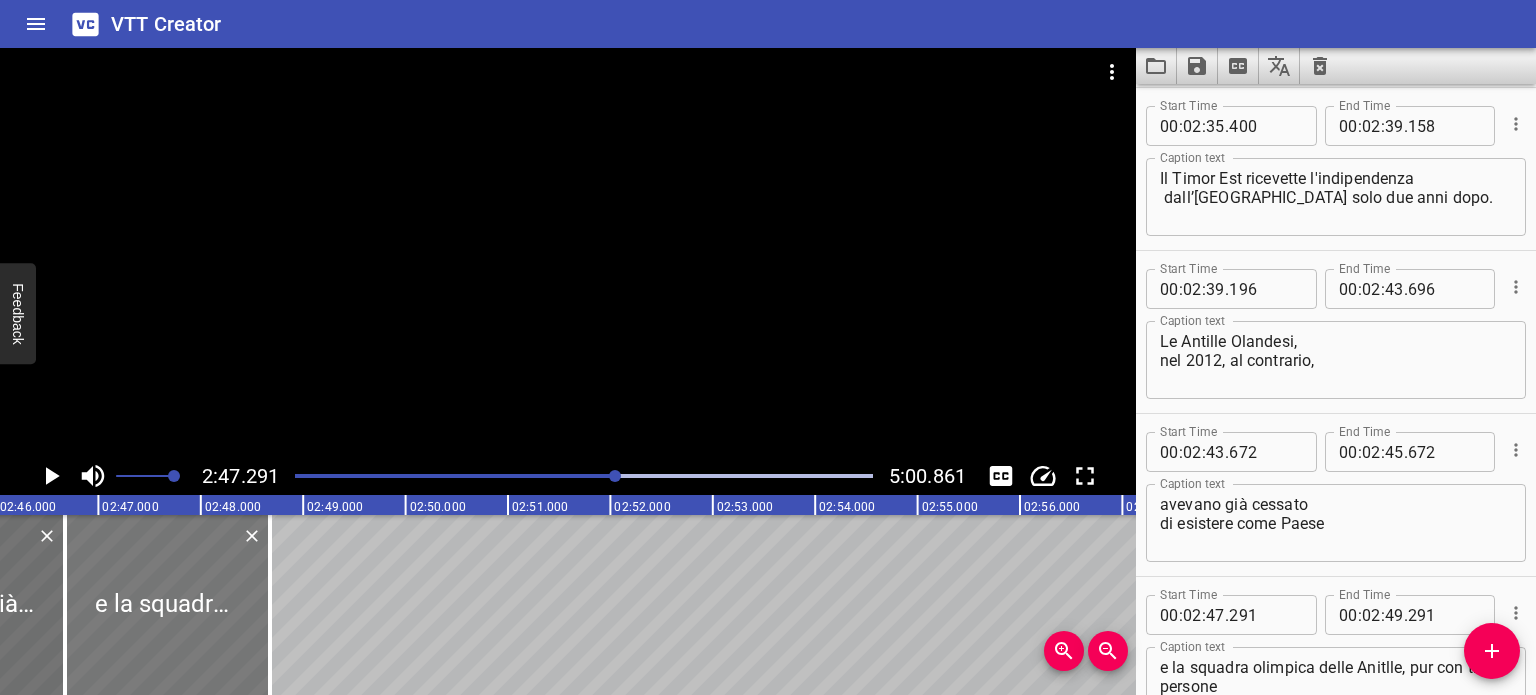 click at bounding box center (167, 605) 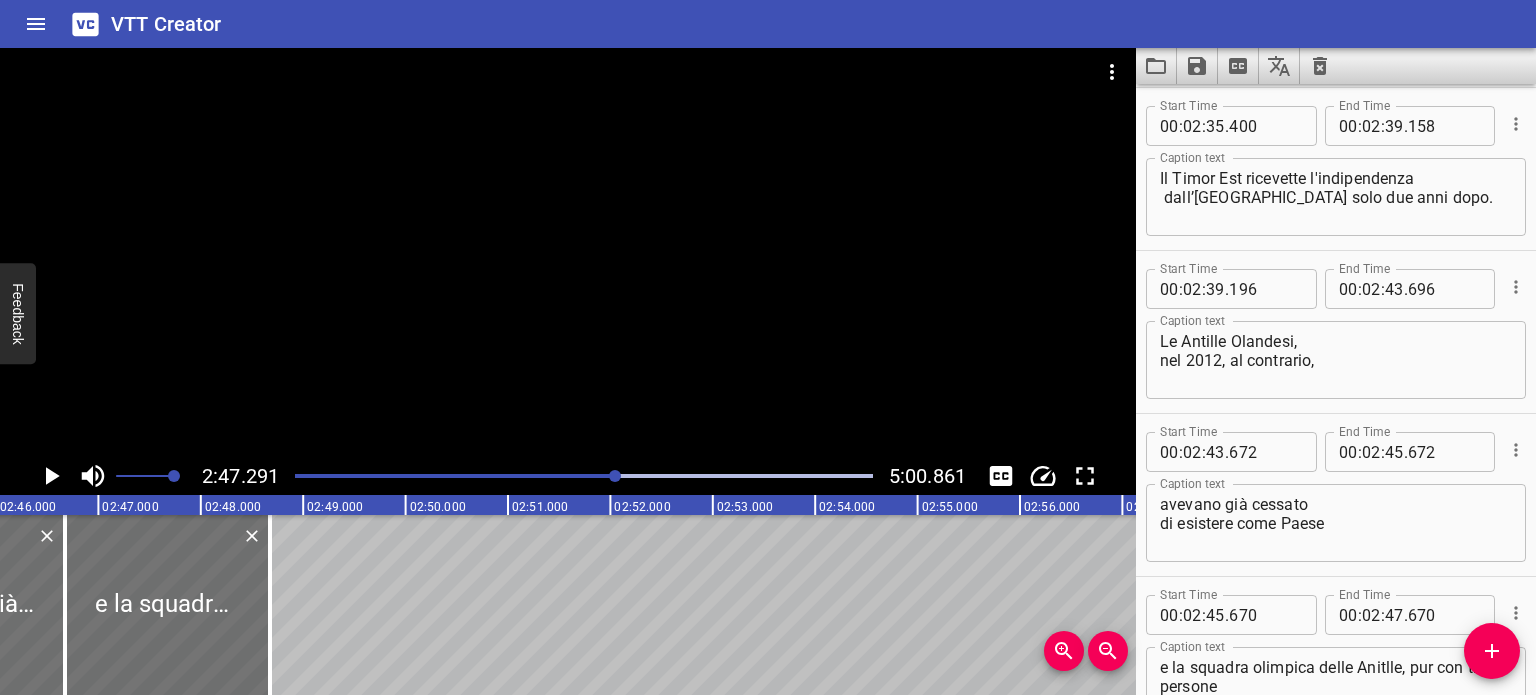 click at bounding box center [584, 476] 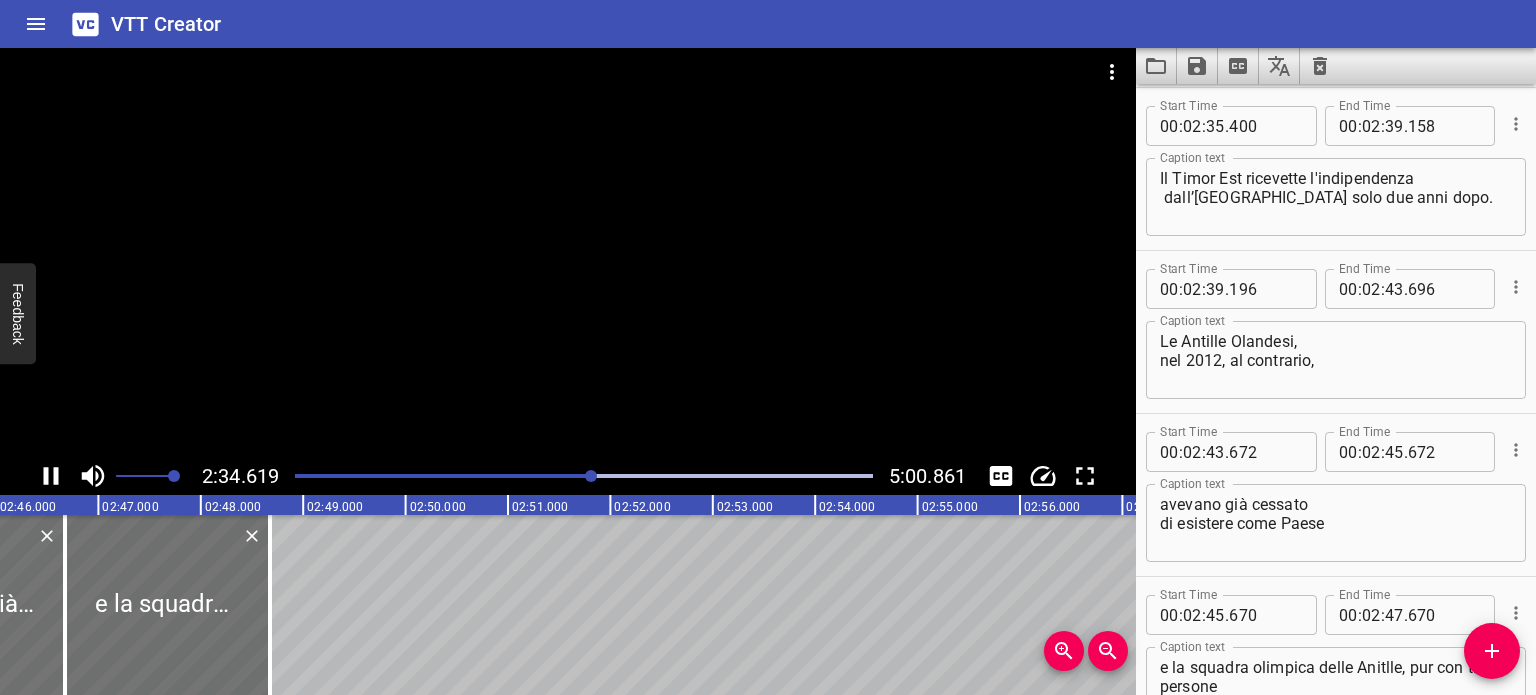 scroll, scrollTop: 0, scrollLeft: 16573, axis: horizontal 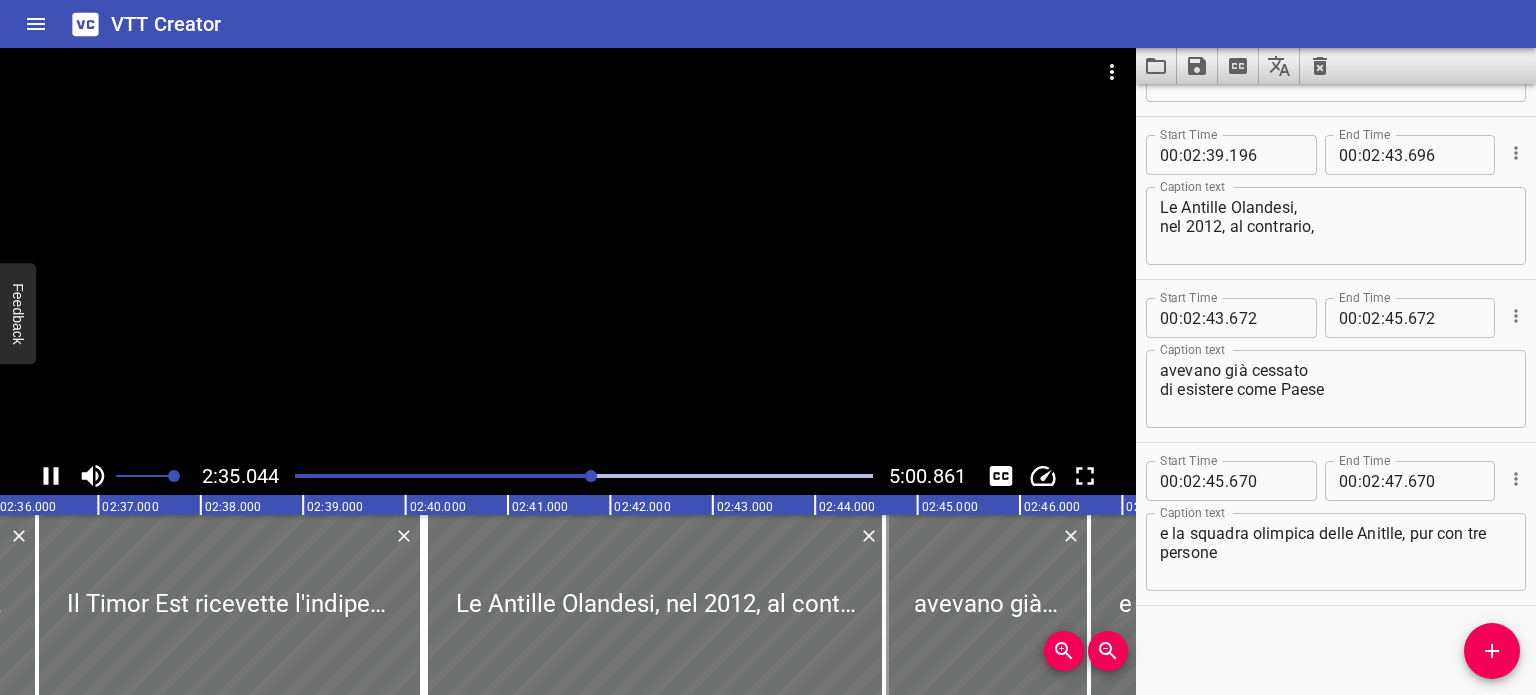click at bounding box center [584, 476] 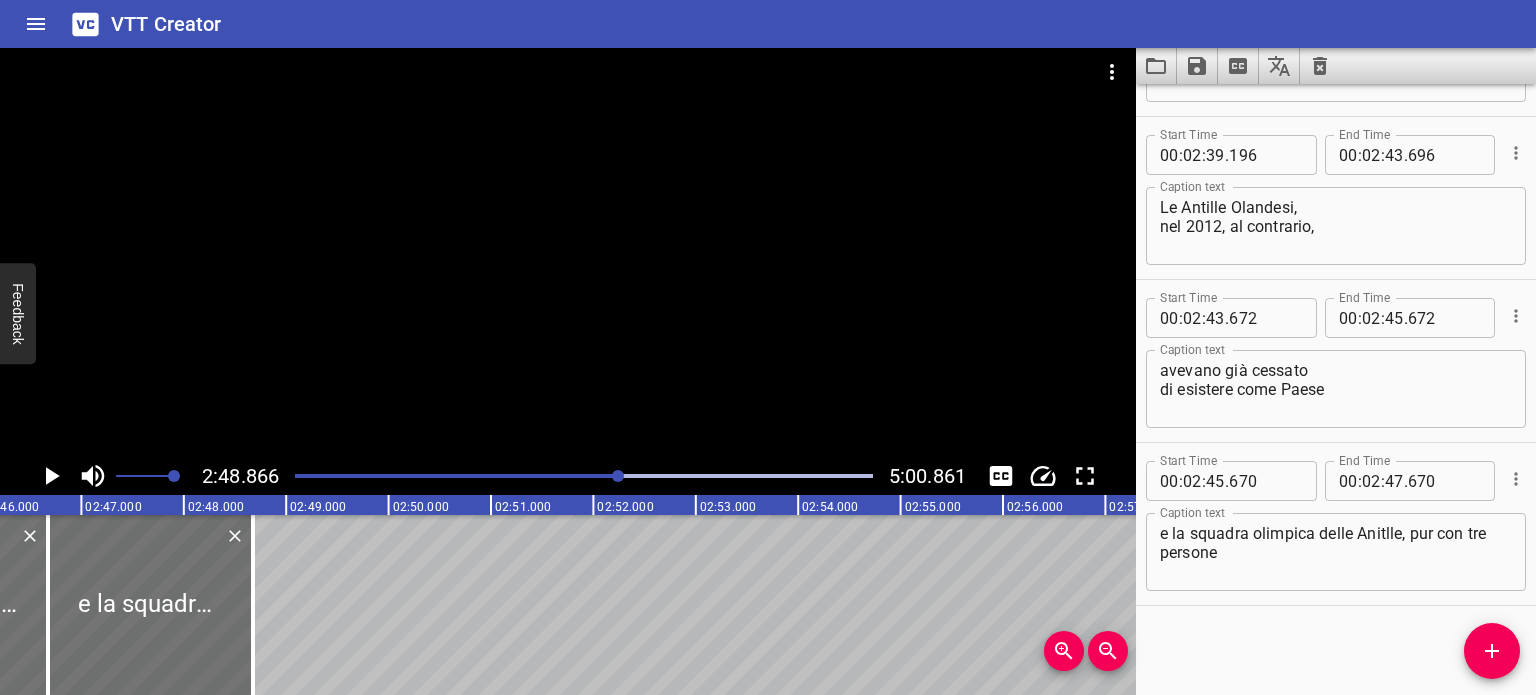 scroll, scrollTop: 0, scrollLeft: 16912, axis: horizontal 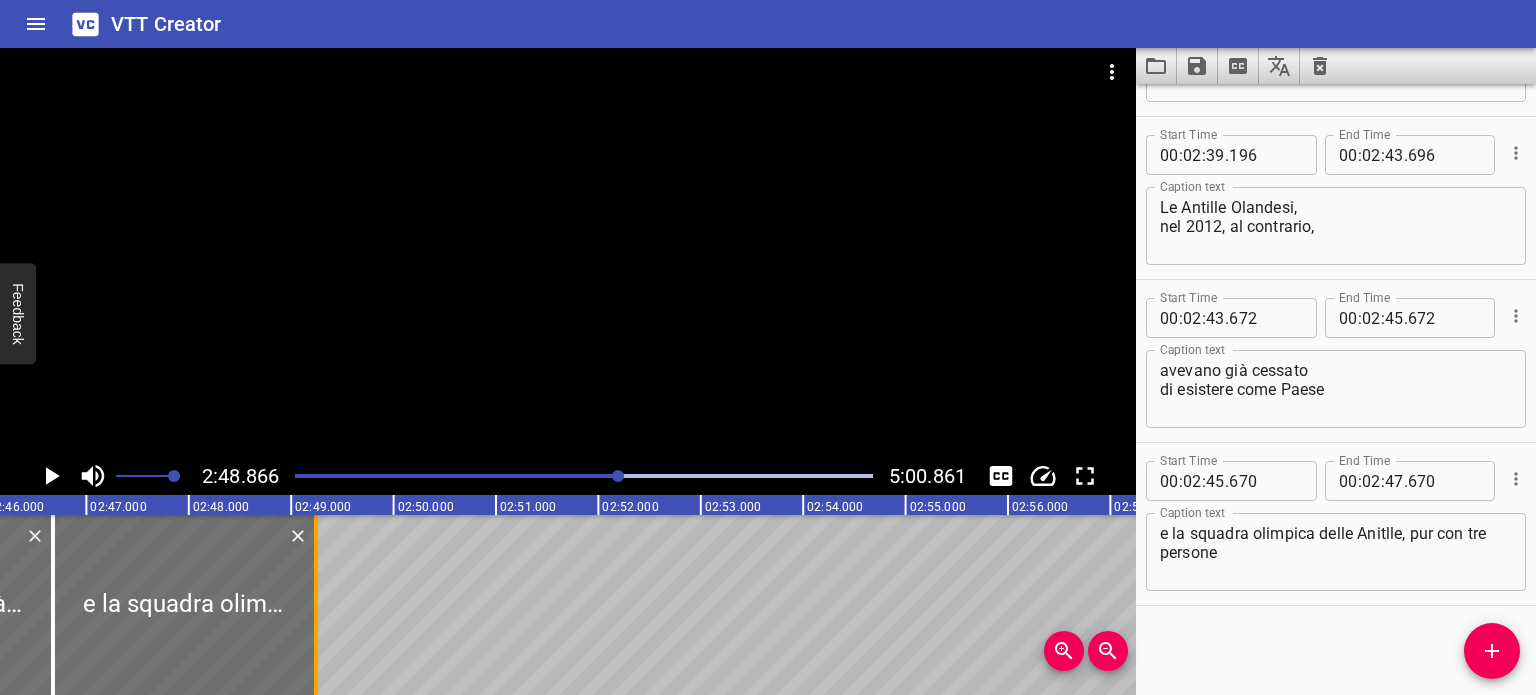 drag, startPoint x: 256, startPoint y: 582, endPoint x: 317, endPoint y: 601, distance: 63.89053 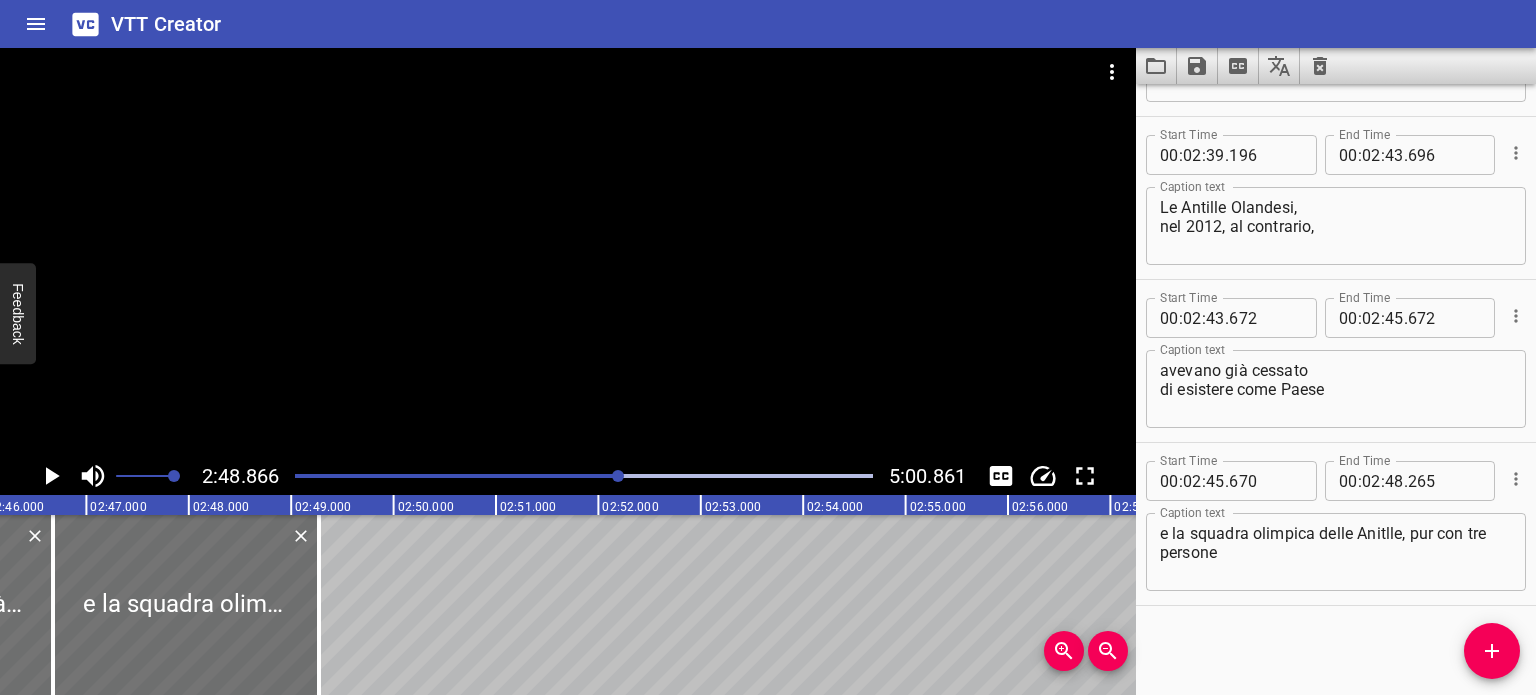 scroll, scrollTop: 0, scrollLeft: 16680, axis: horizontal 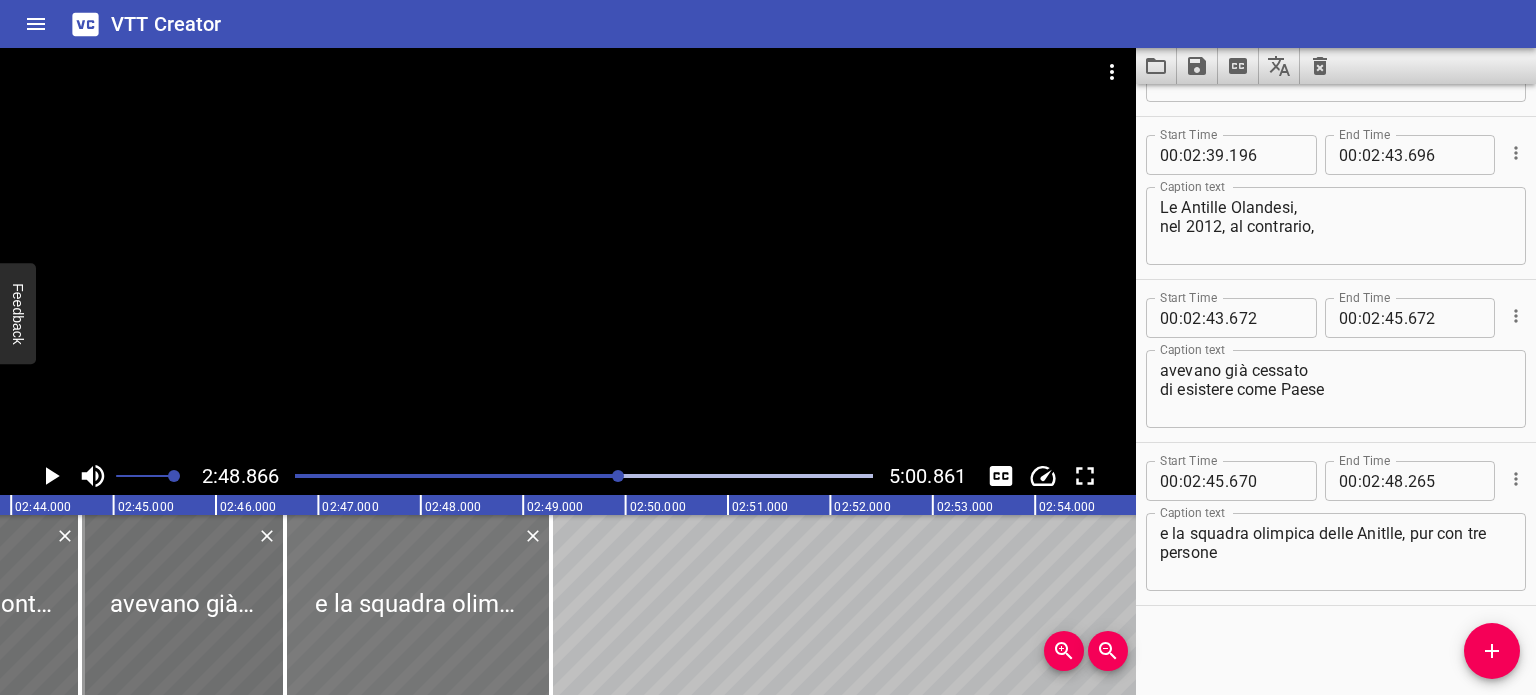 click at bounding box center (418, 605) 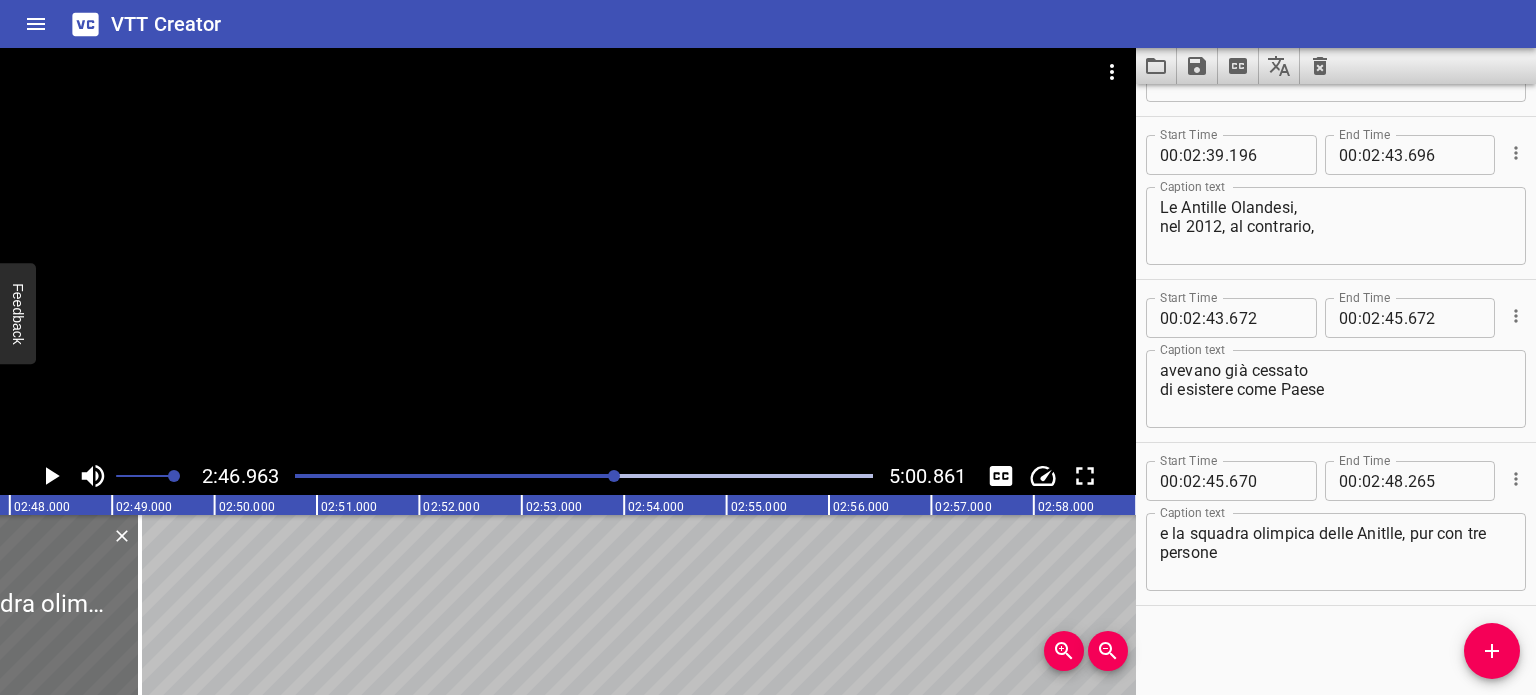 scroll, scrollTop: 0, scrollLeft: 17096, axis: horizontal 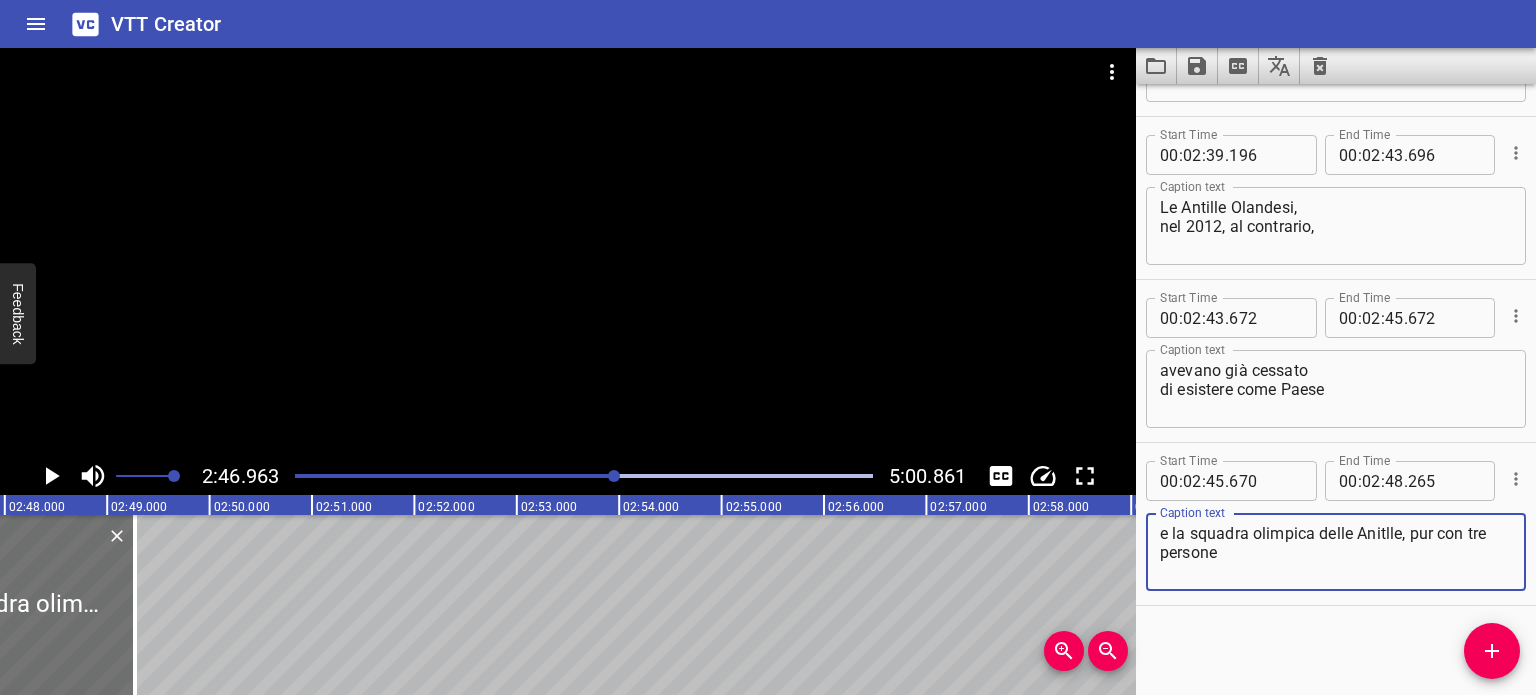 click on "e la squadra olimpica delle Anitlle, pur con tre persone" at bounding box center (1336, 552) 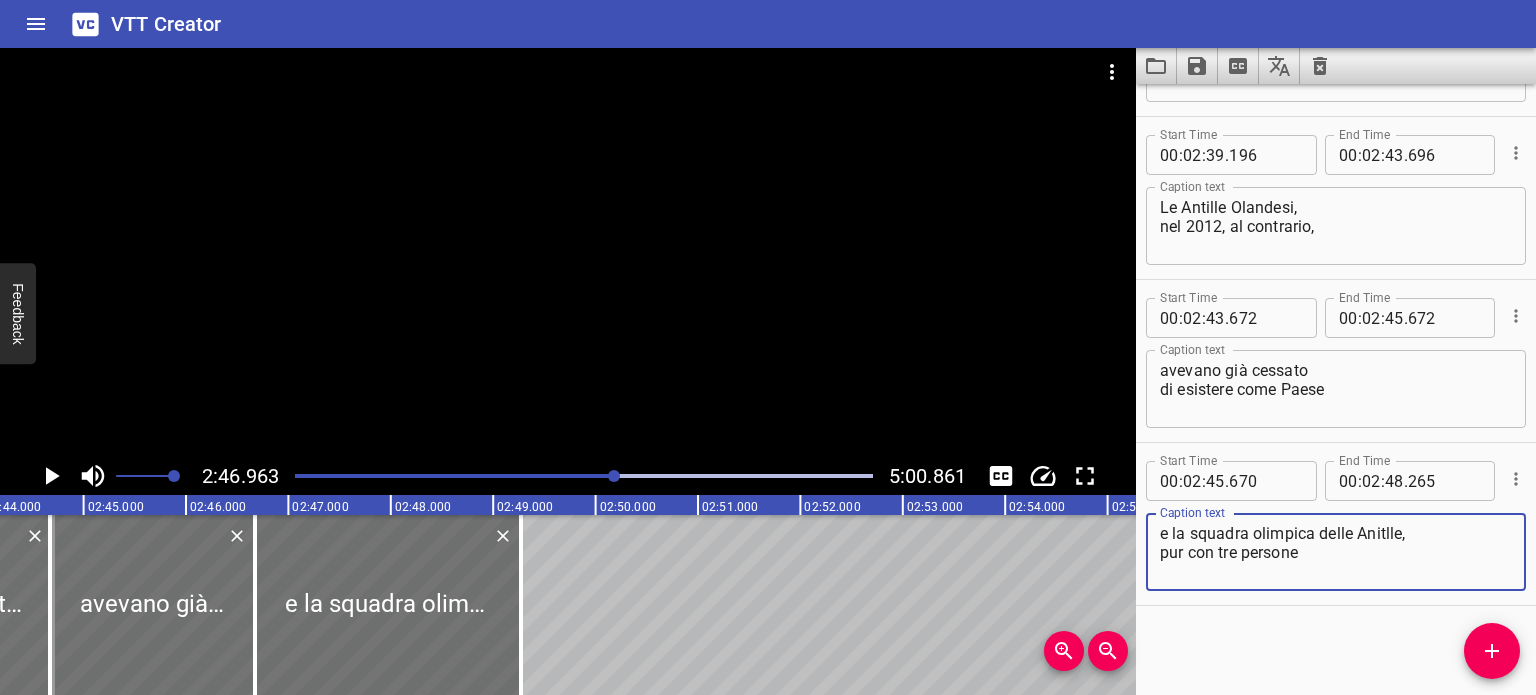 scroll, scrollTop: 0, scrollLeft: 16582, axis: horizontal 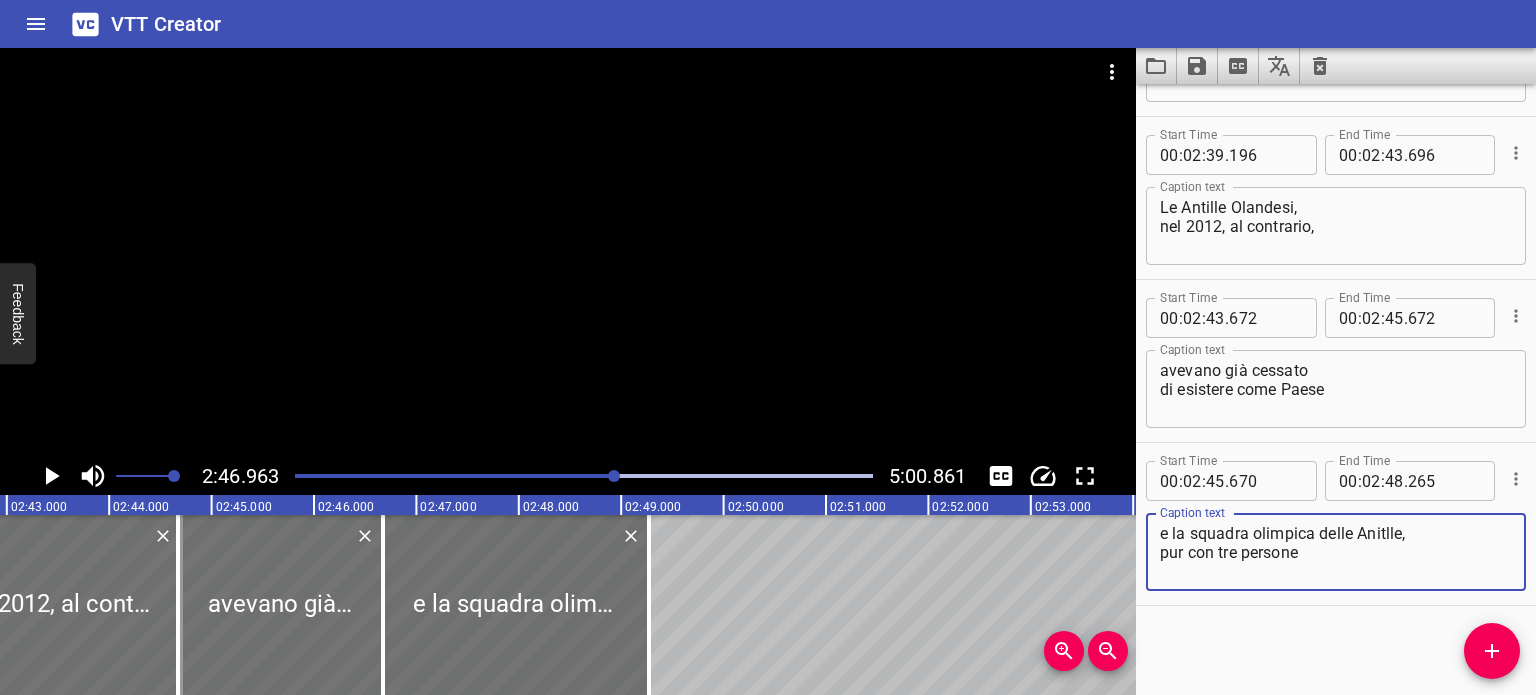 click at bounding box center [584, 476] 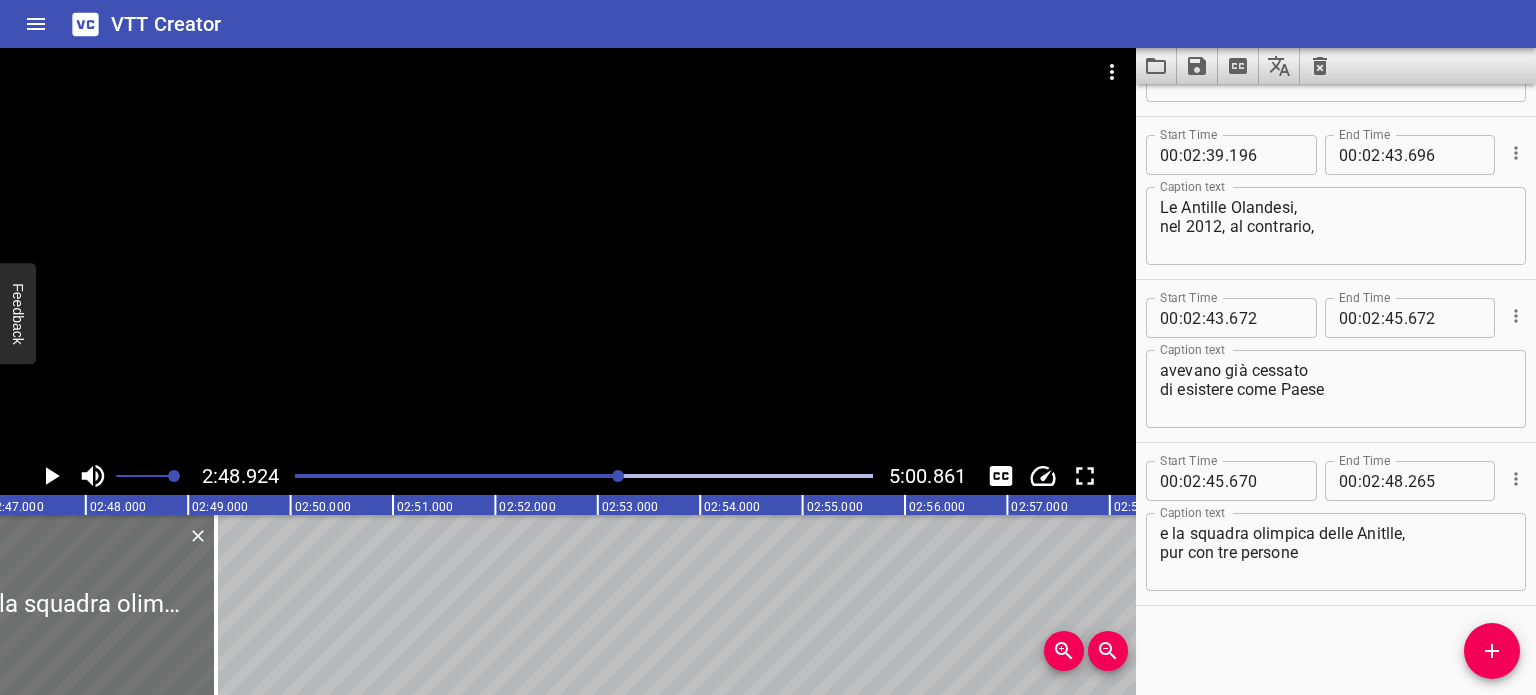 scroll, scrollTop: 0, scrollLeft: 17013, axis: horizontal 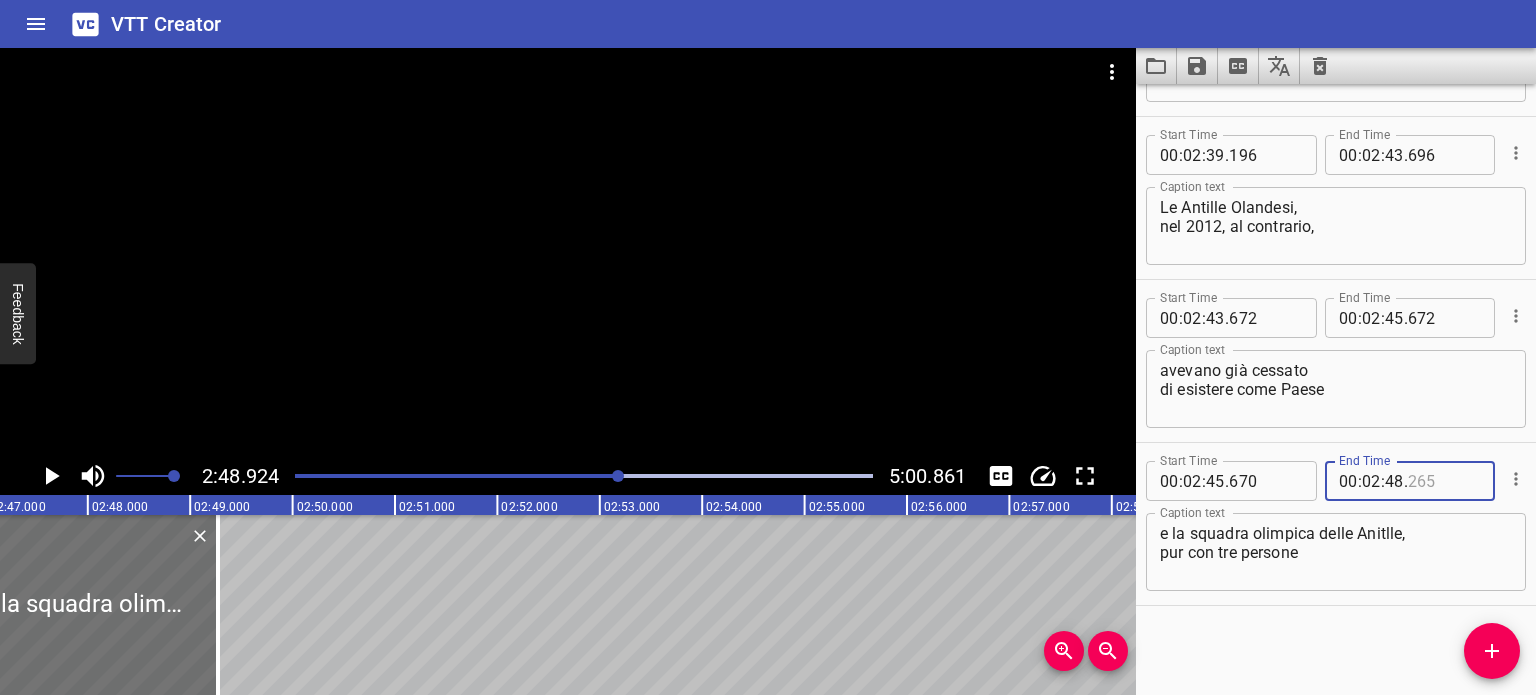 click at bounding box center (1444, 481) 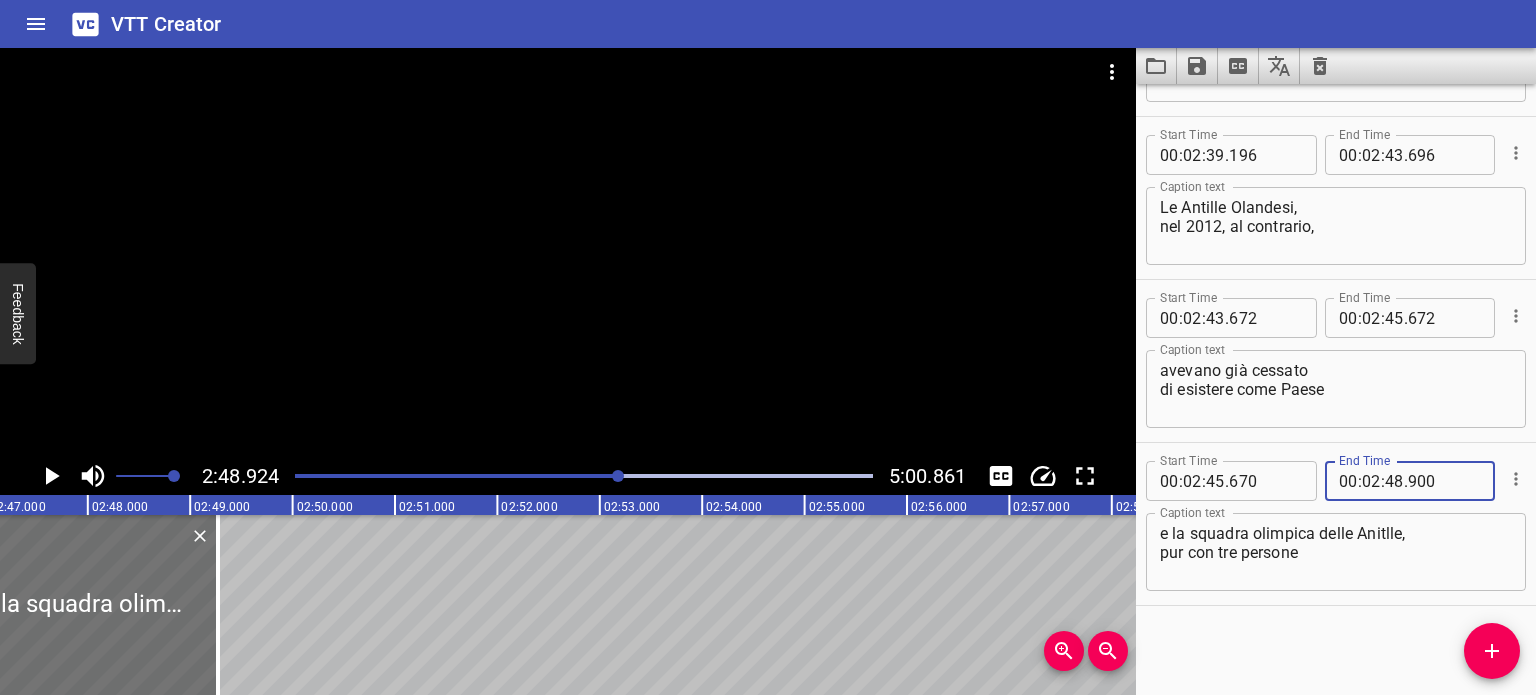 scroll, scrollTop: 0, scrollLeft: 16913, axis: horizontal 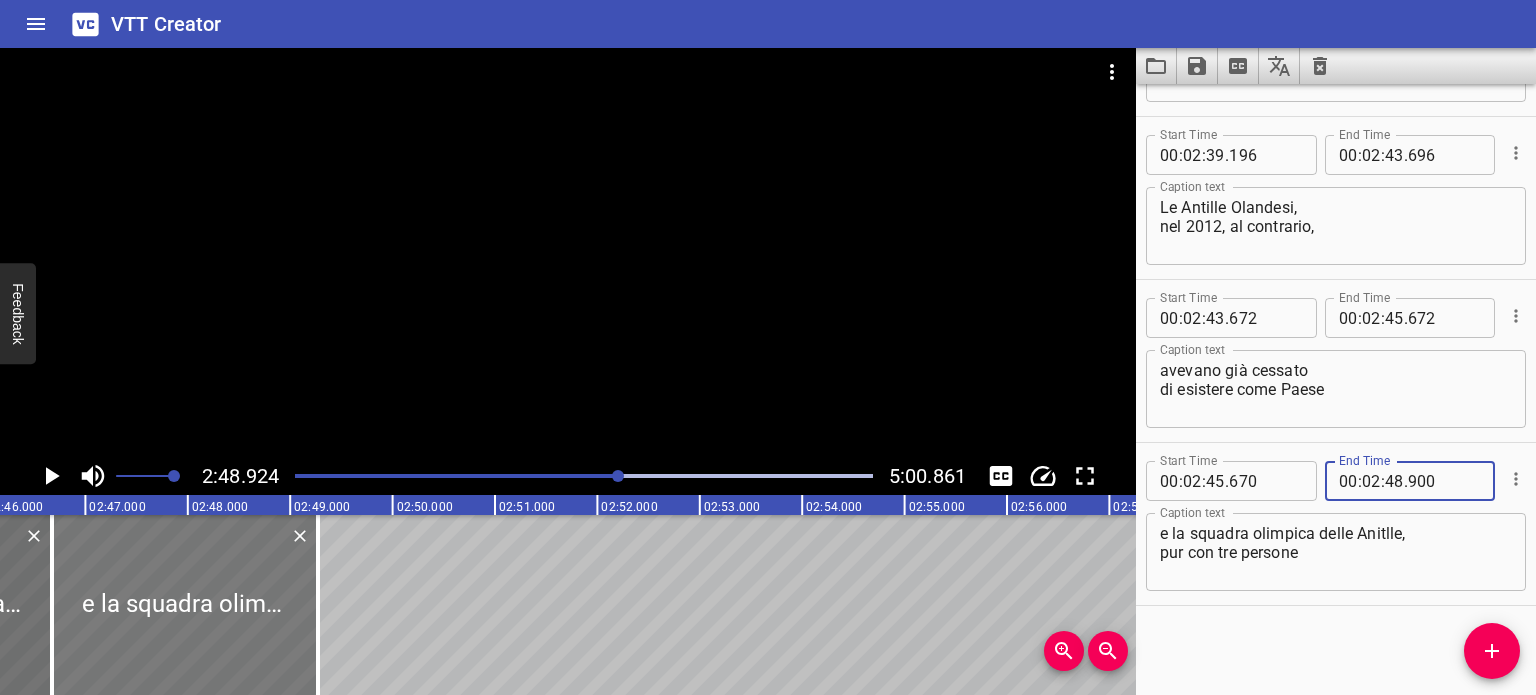 click at bounding box center (185, 605) 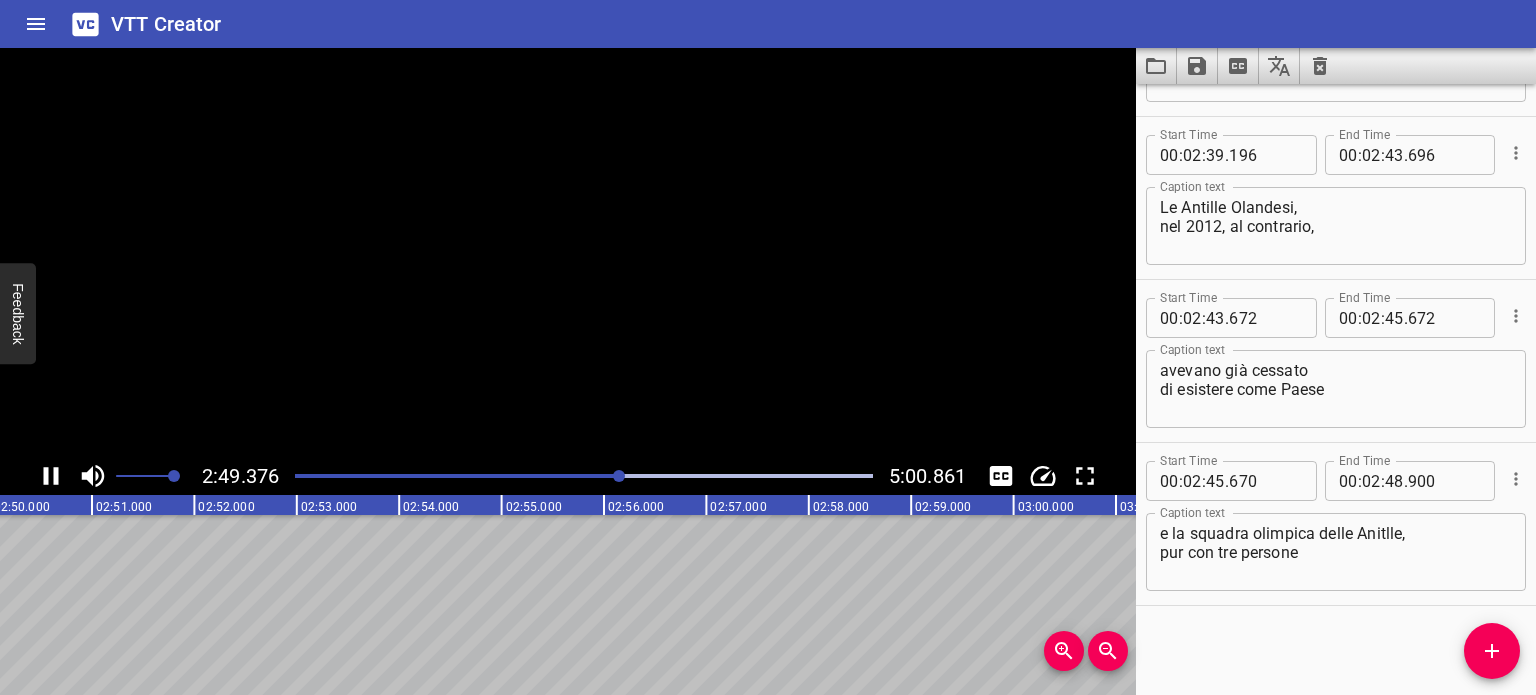 scroll, scrollTop: 0, scrollLeft: 17347, axis: horizontal 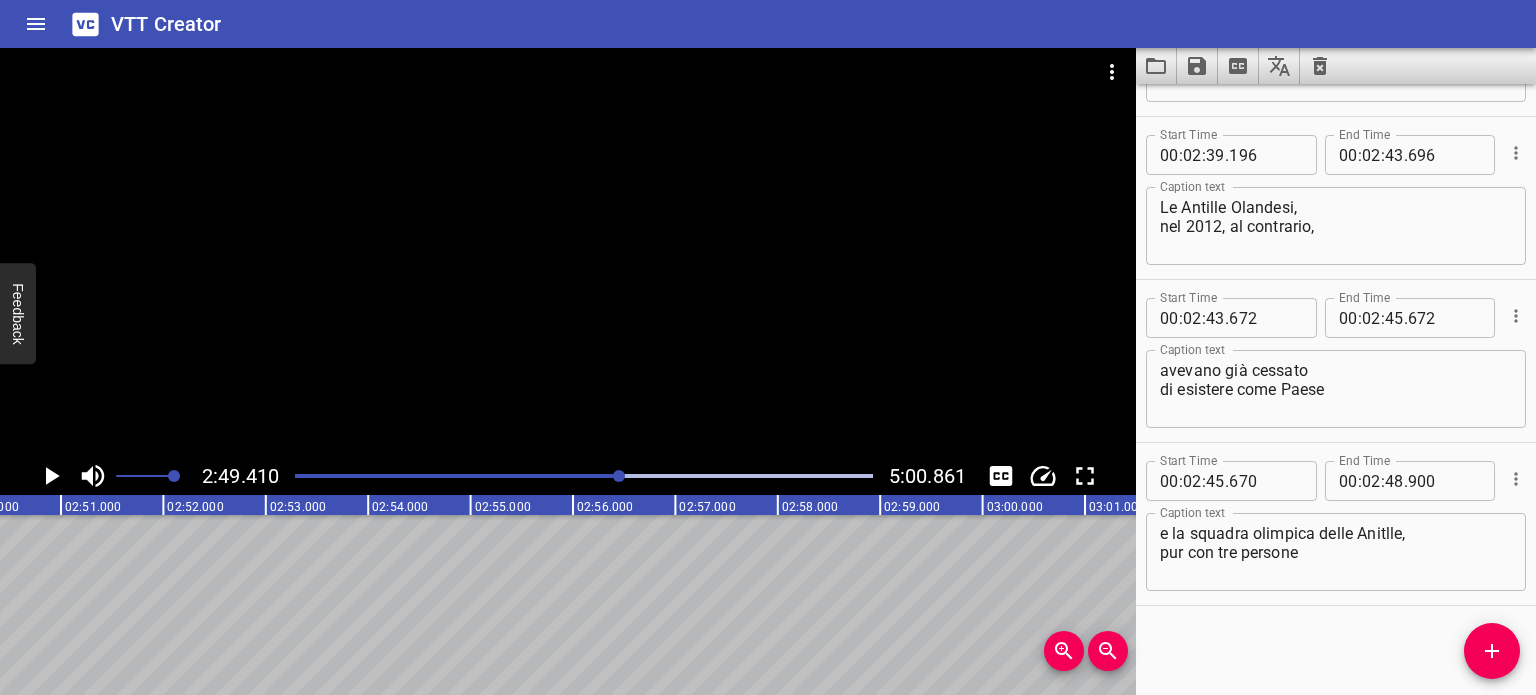 click at bounding box center (619, 476) 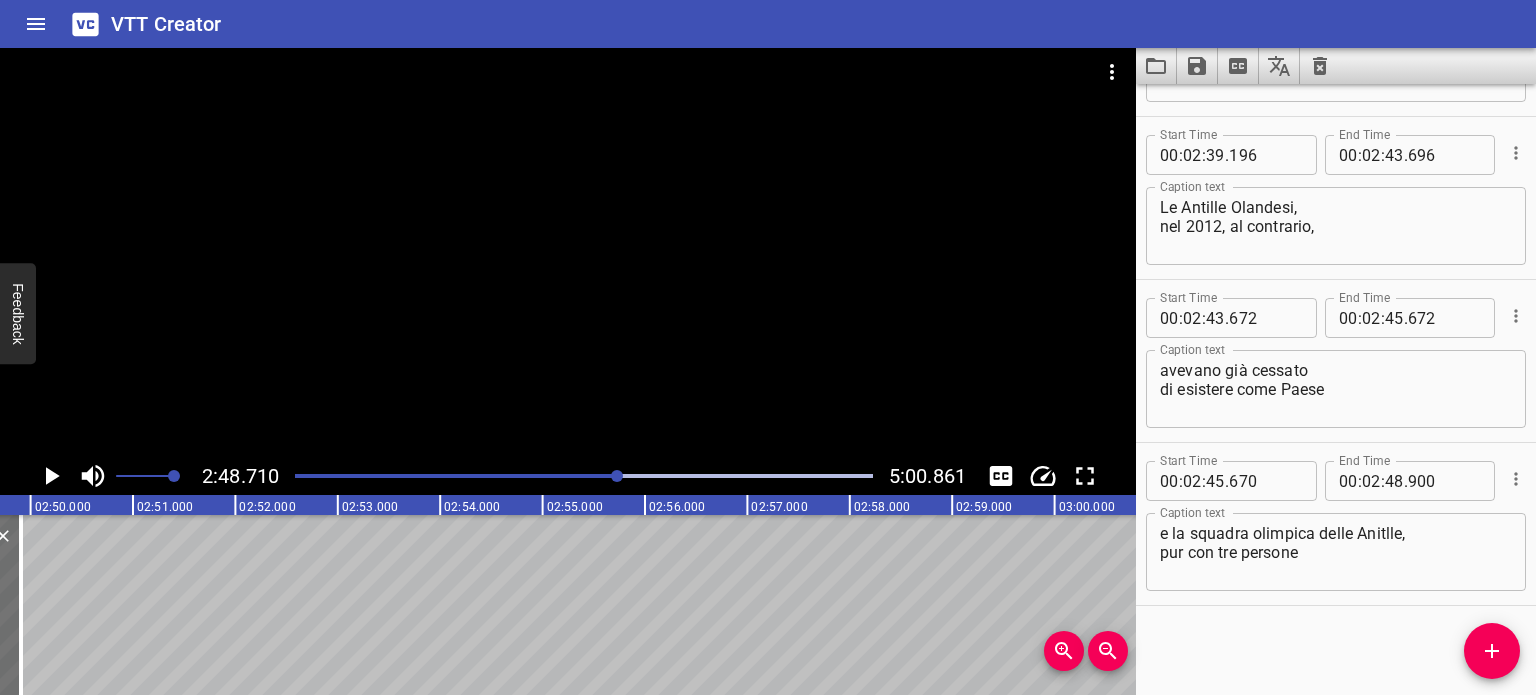 scroll, scrollTop: 0, scrollLeft: 17023, axis: horizontal 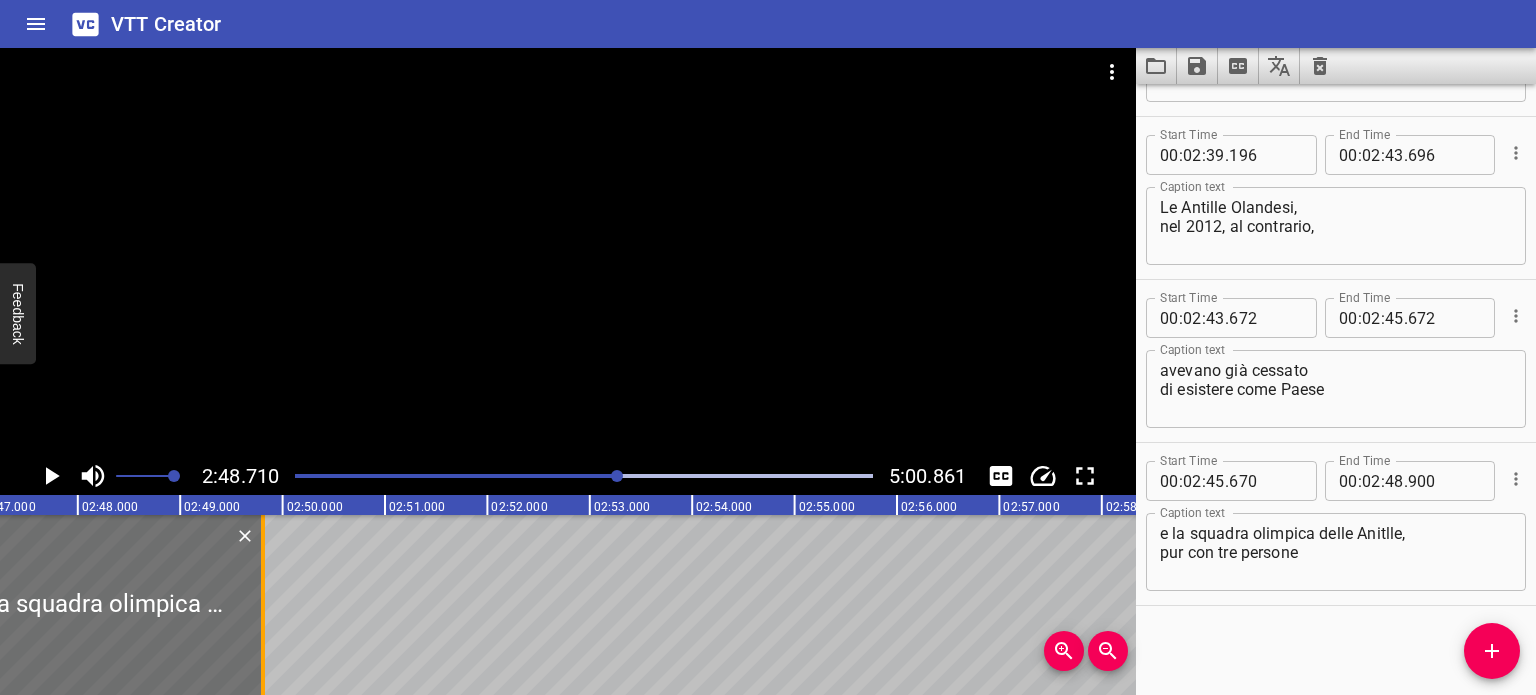 click at bounding box center (263, 605) 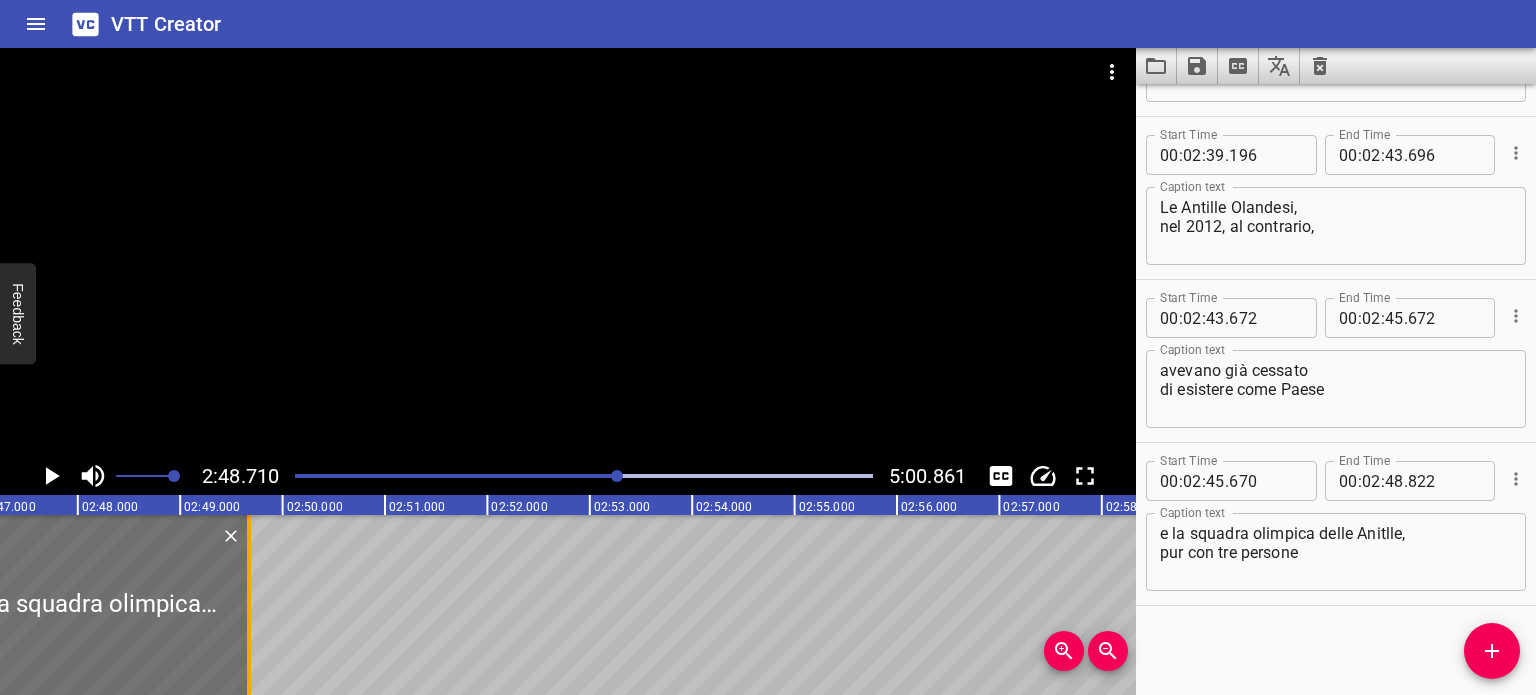 drag, startPoint x: 262, startPoint y: 570, endPoint x: 246, endPoint y: 568, distance: 16.124516 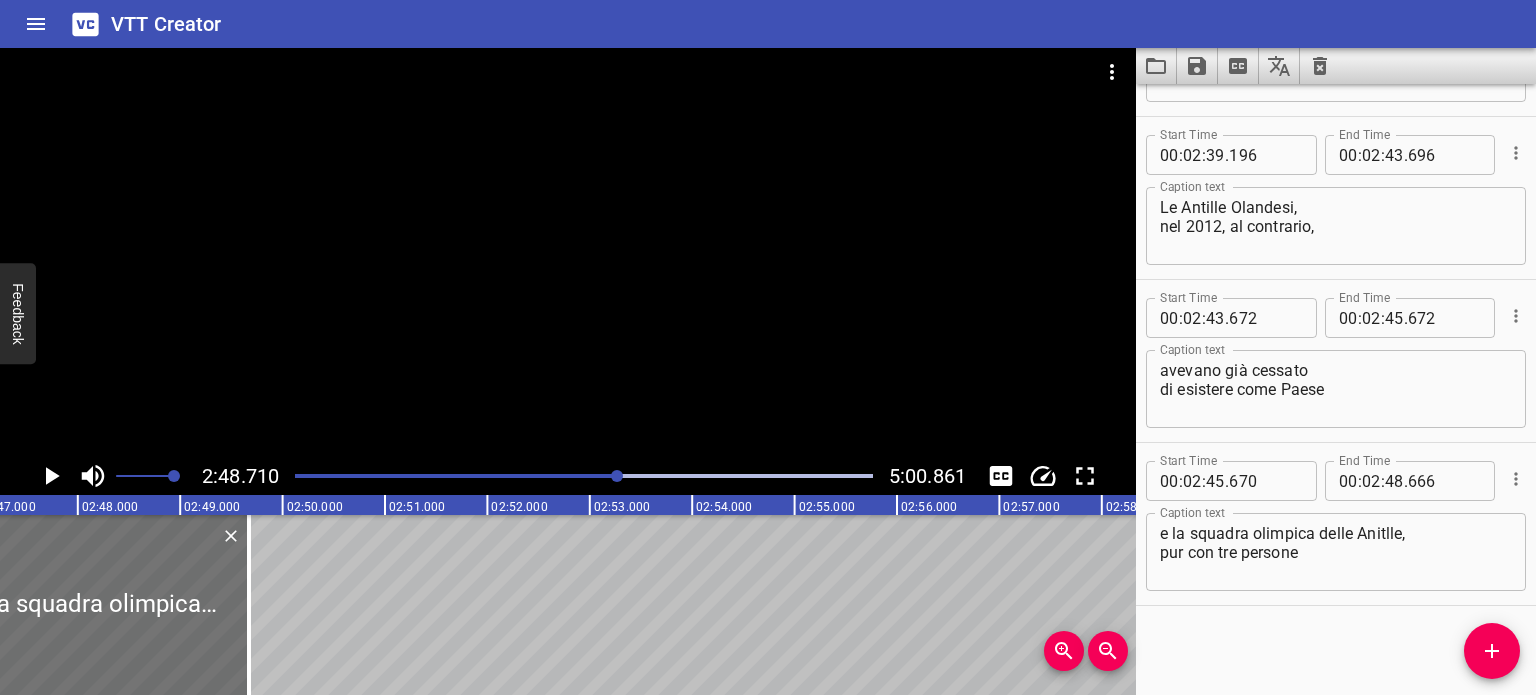 click at bounding box center [584, 476] 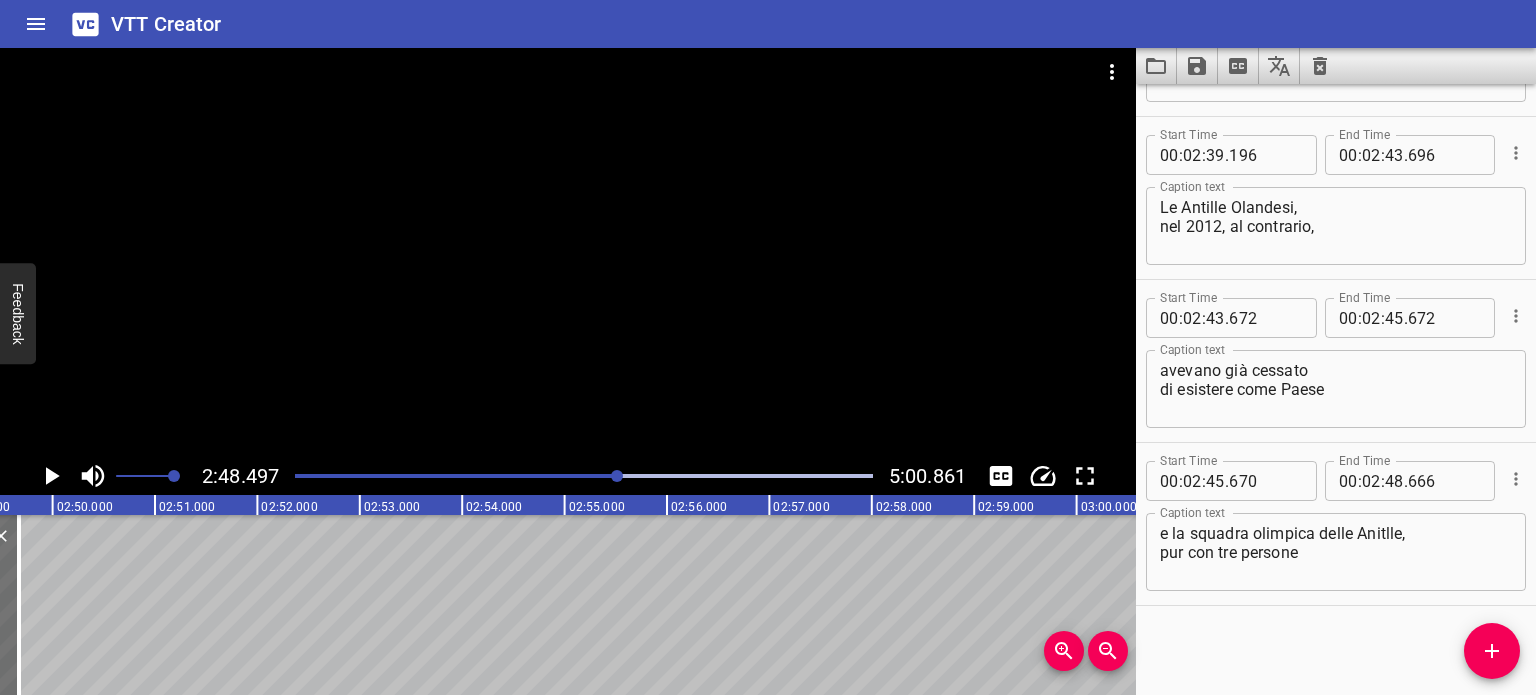 scroll, scrollTop: 0, scrollLeft: 17105, axis: horizontal 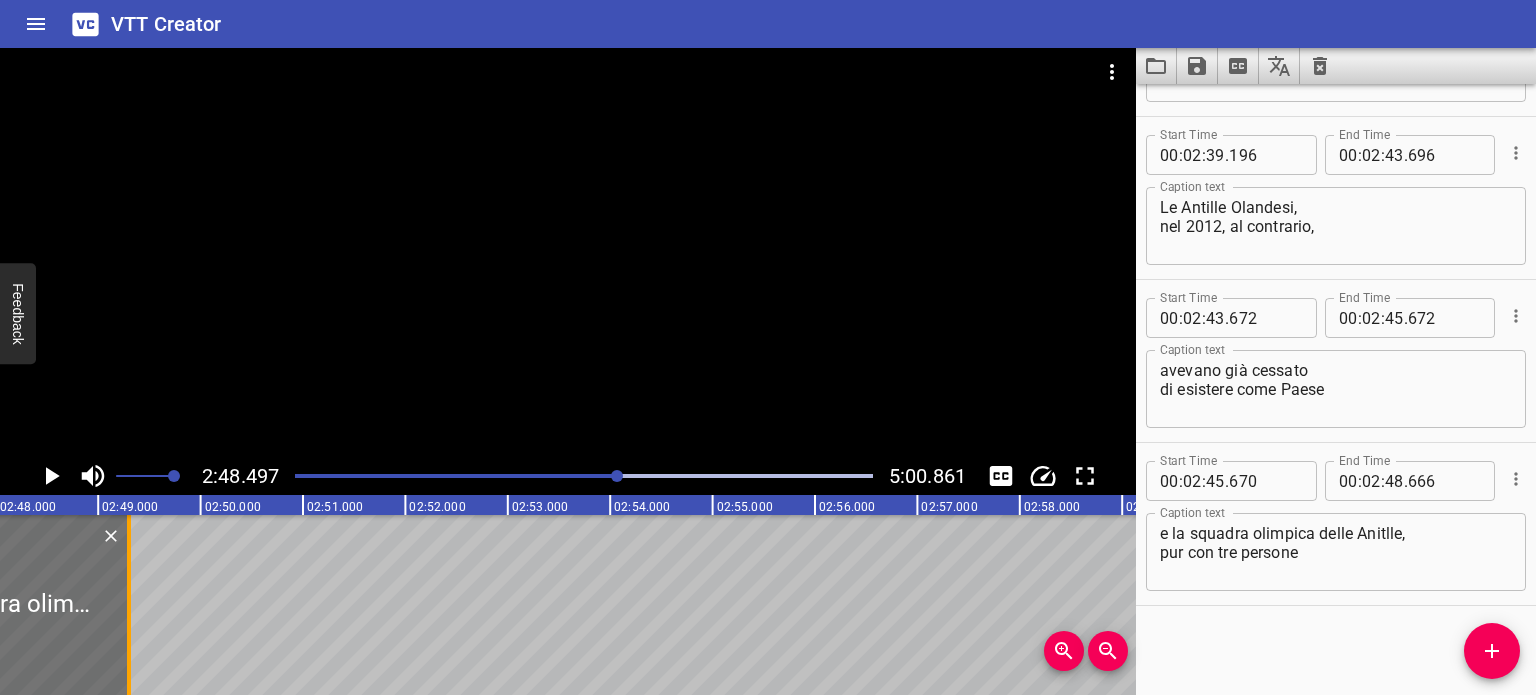 drag, startPoint x: 170, startPoint y: 600, endPoint x: 132, endPoint y: 599, distance: 38.013157 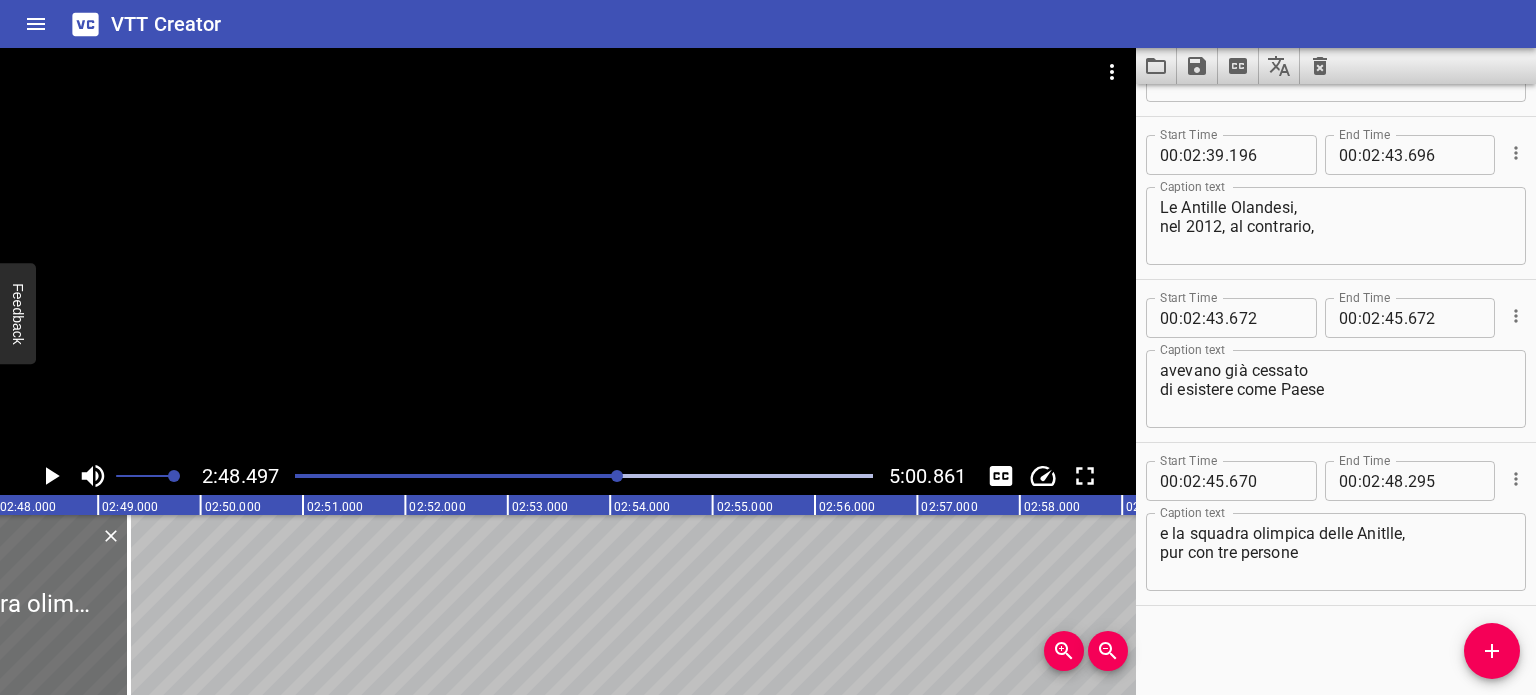 click at bounding box center [617, 476] 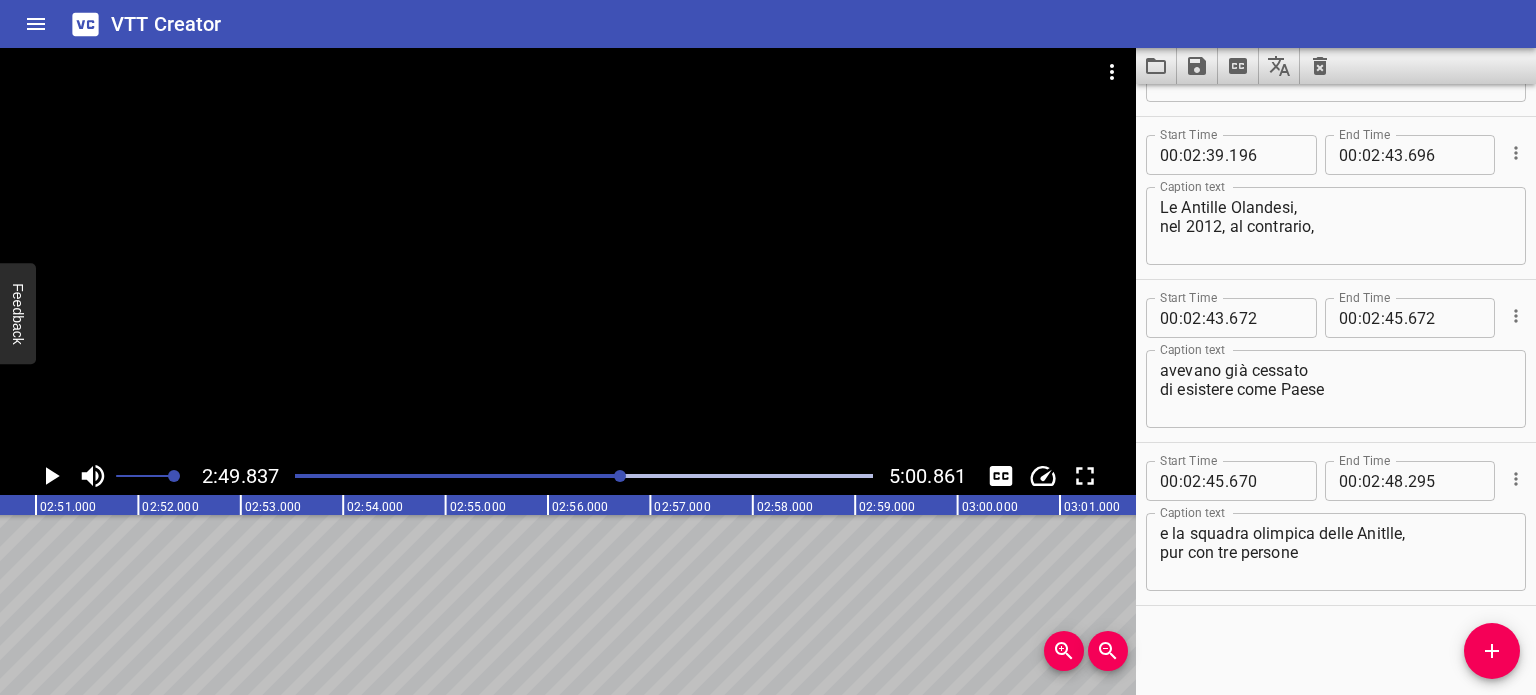 scroll, scrollTop: 0, scrollLeft: 17391, axis: horizontal 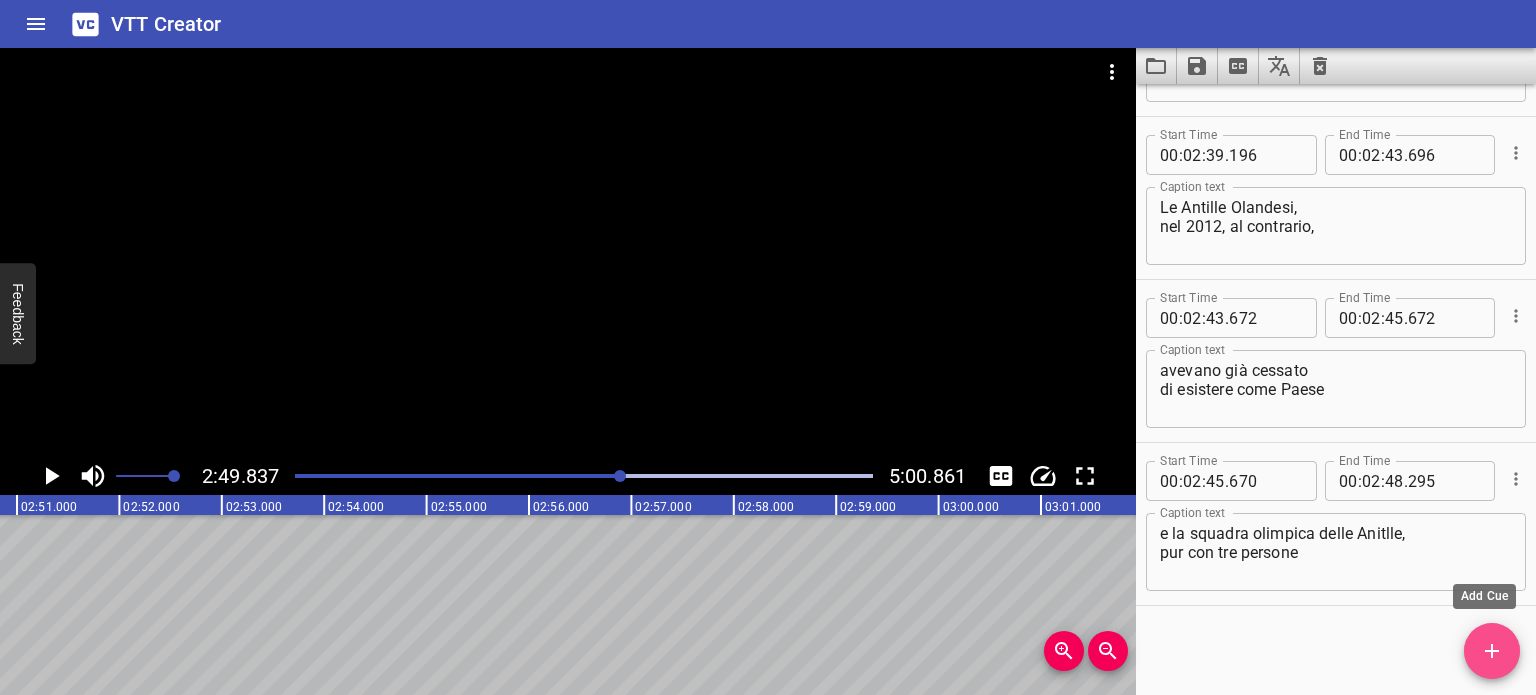 click 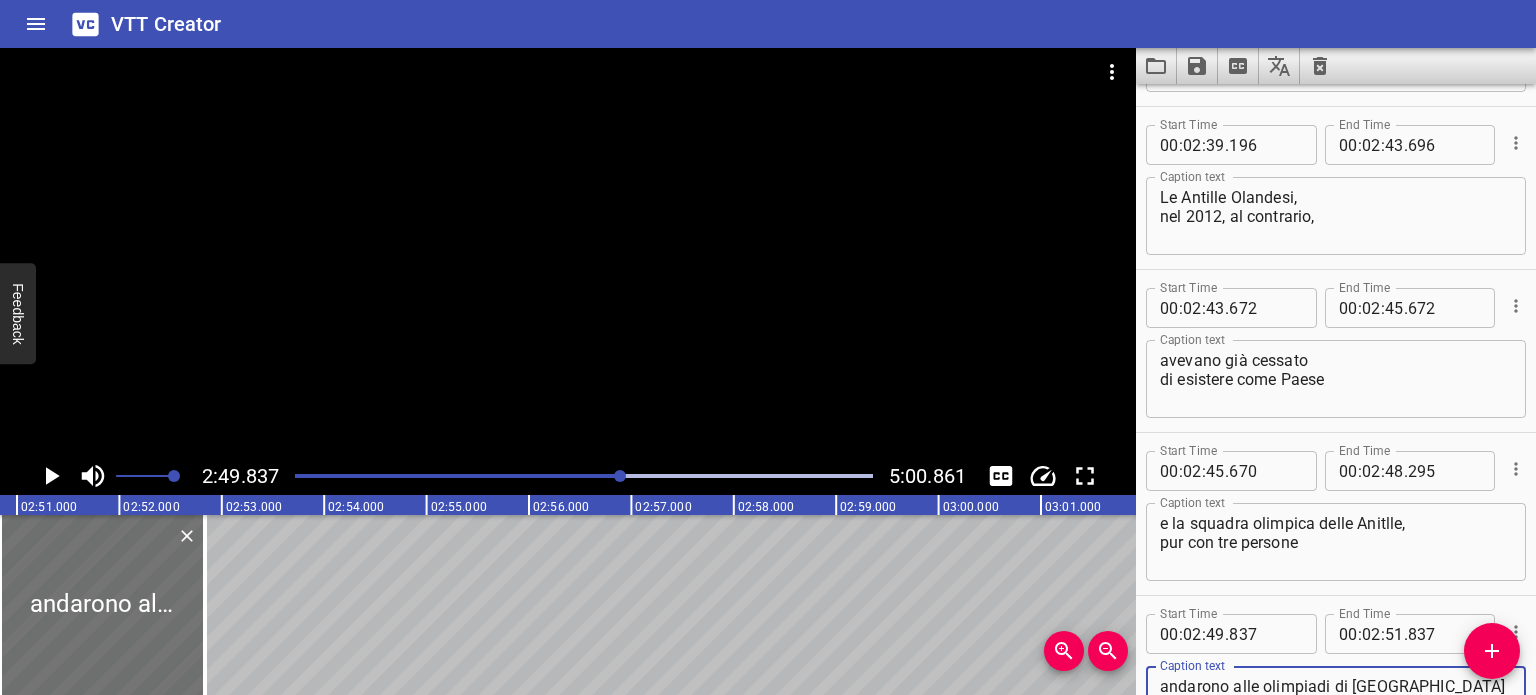 scroll, scrollTop: 6356, scrollLeft: 0, axis: vertical 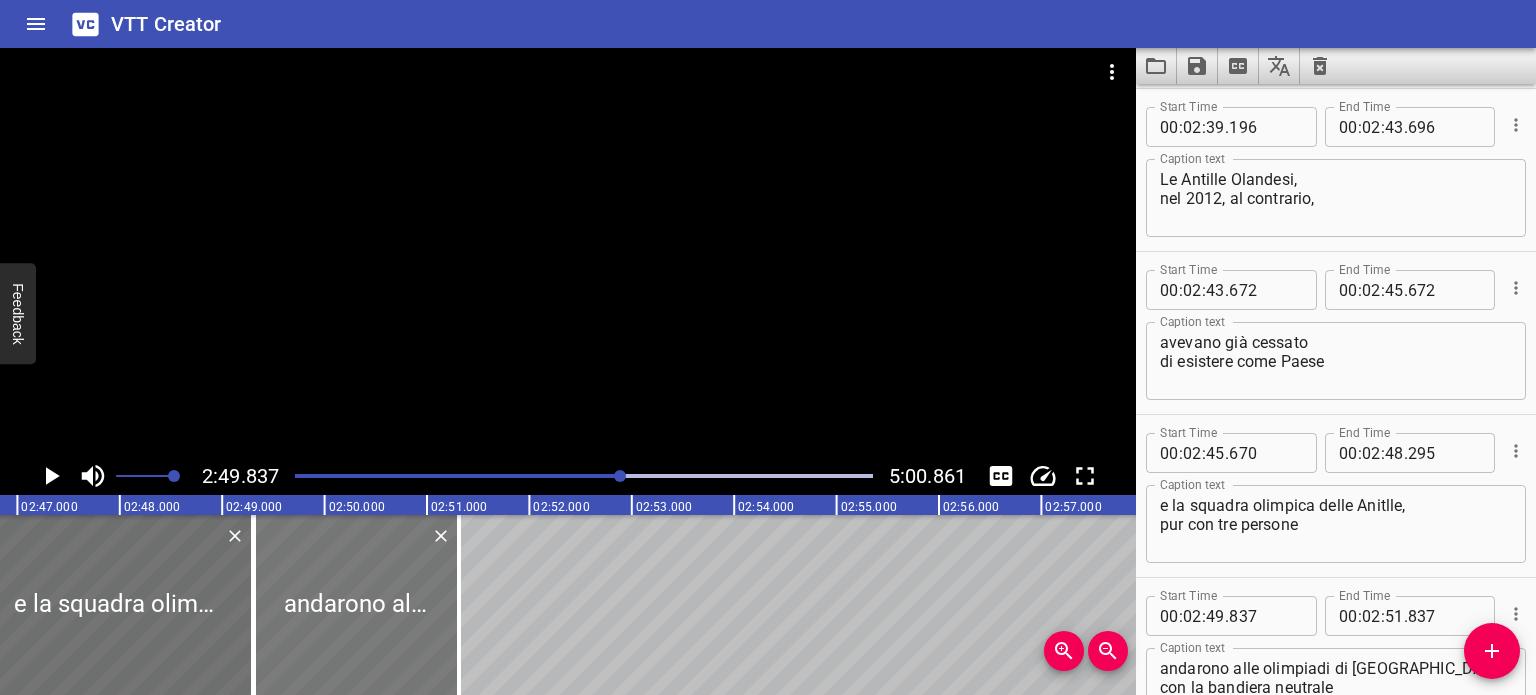 drag, startPoint x: 476, startPoint y: 587, endPoint x: 320, endPoint y: 571, distance: 156.81836 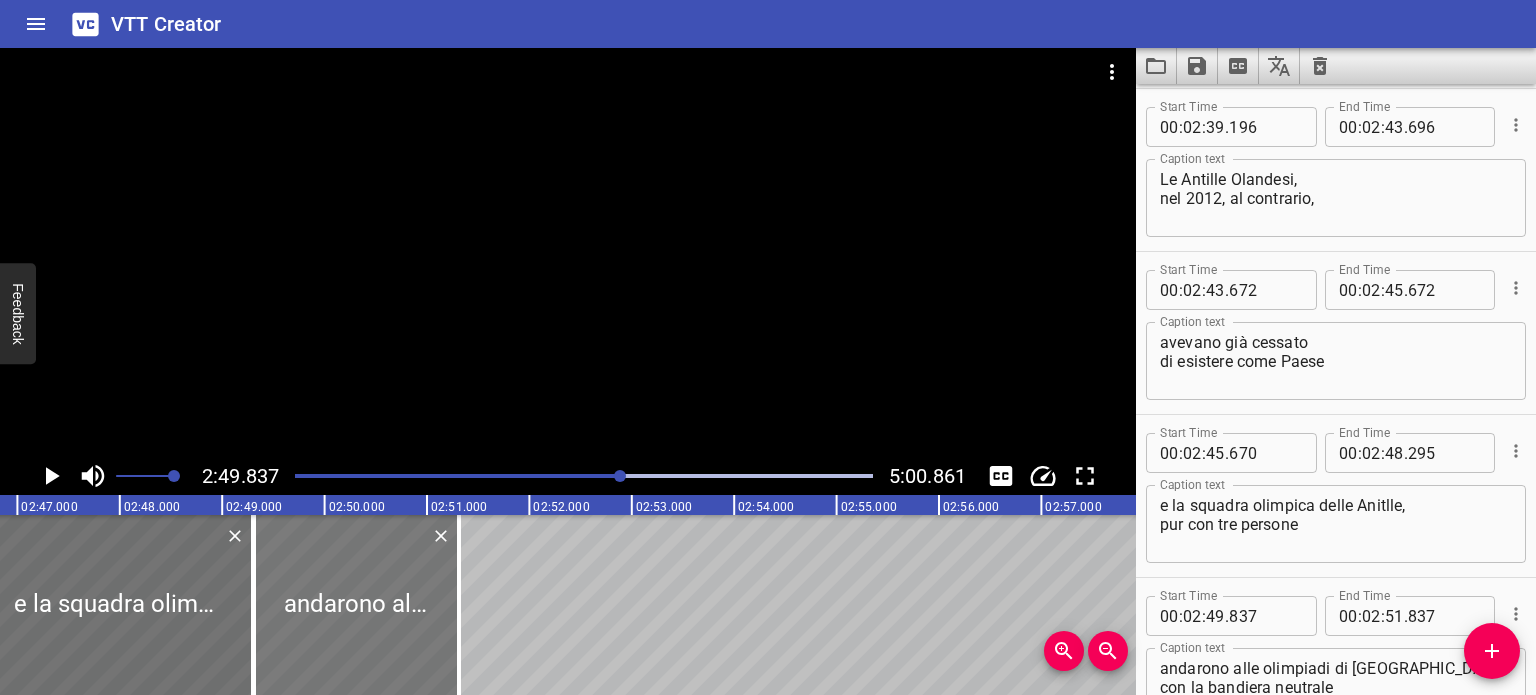 click at bounding box center (356, 605) 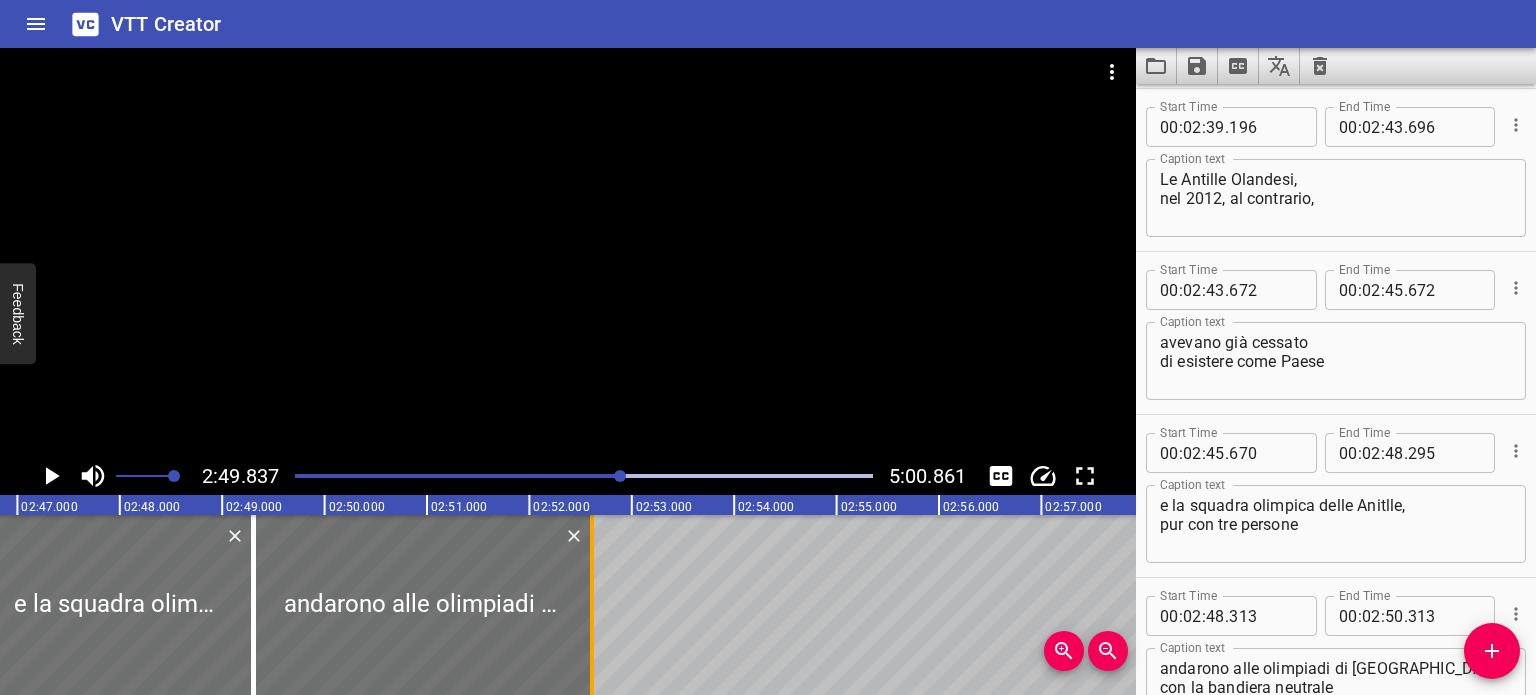 drag, startPoint x: 459, startPoint y: 579, endPoint x: 593, endPoint y: 599, distance: 135.48431 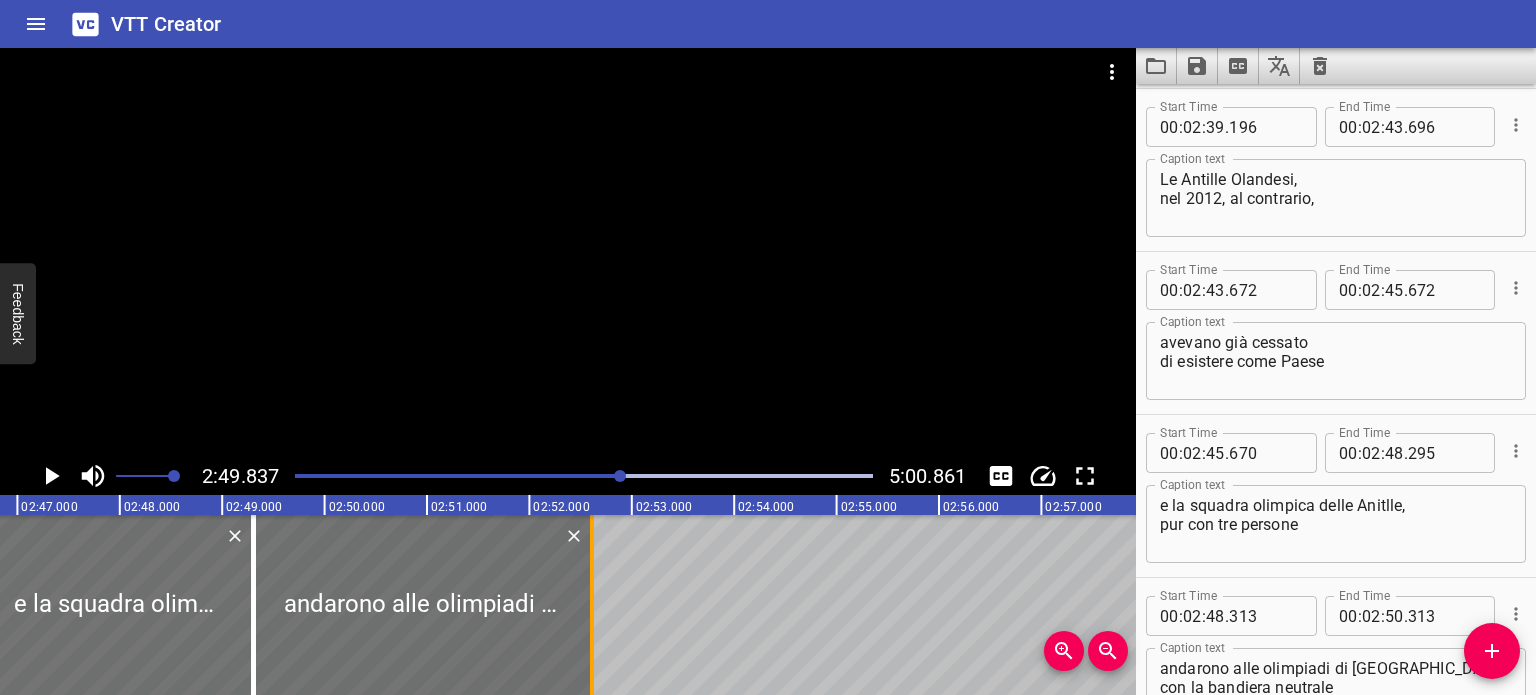 click at bounding box center (592, 605) 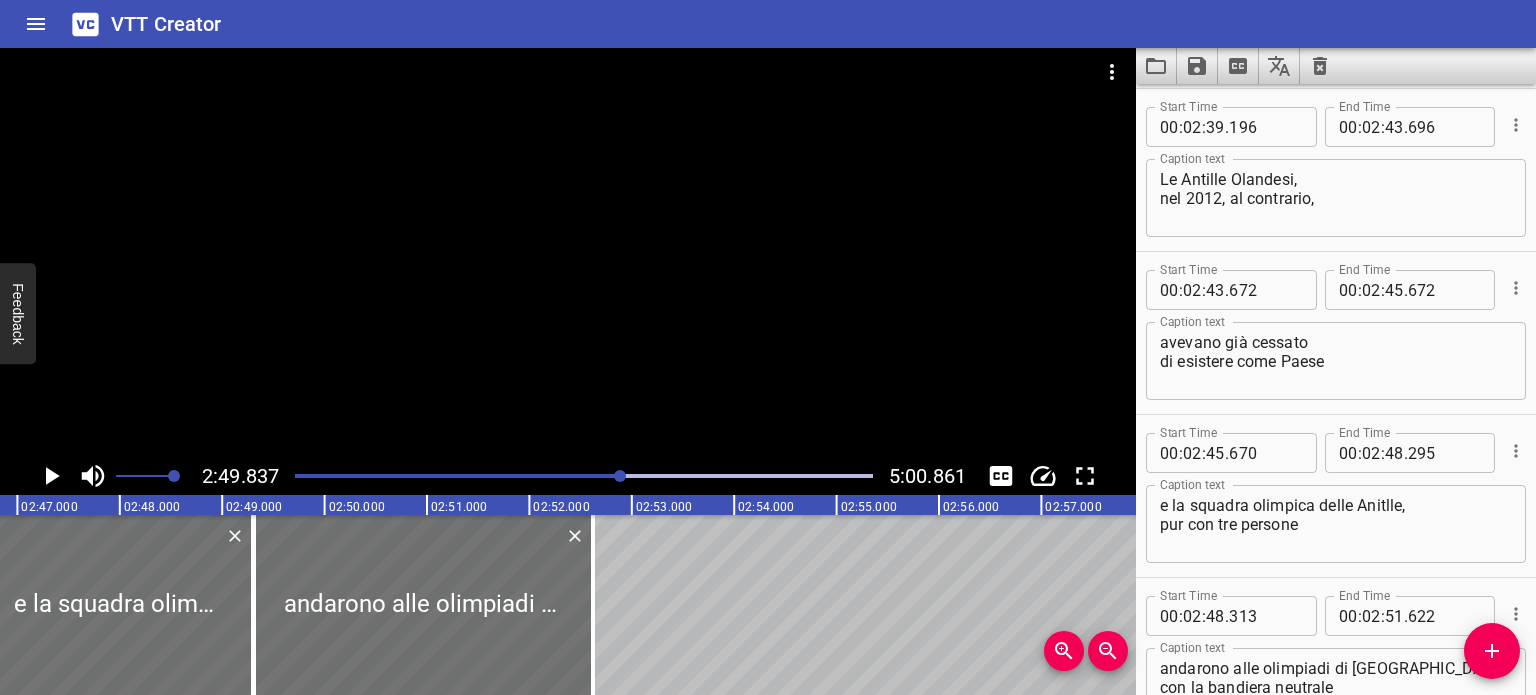 click at bounding box center (333, 476) 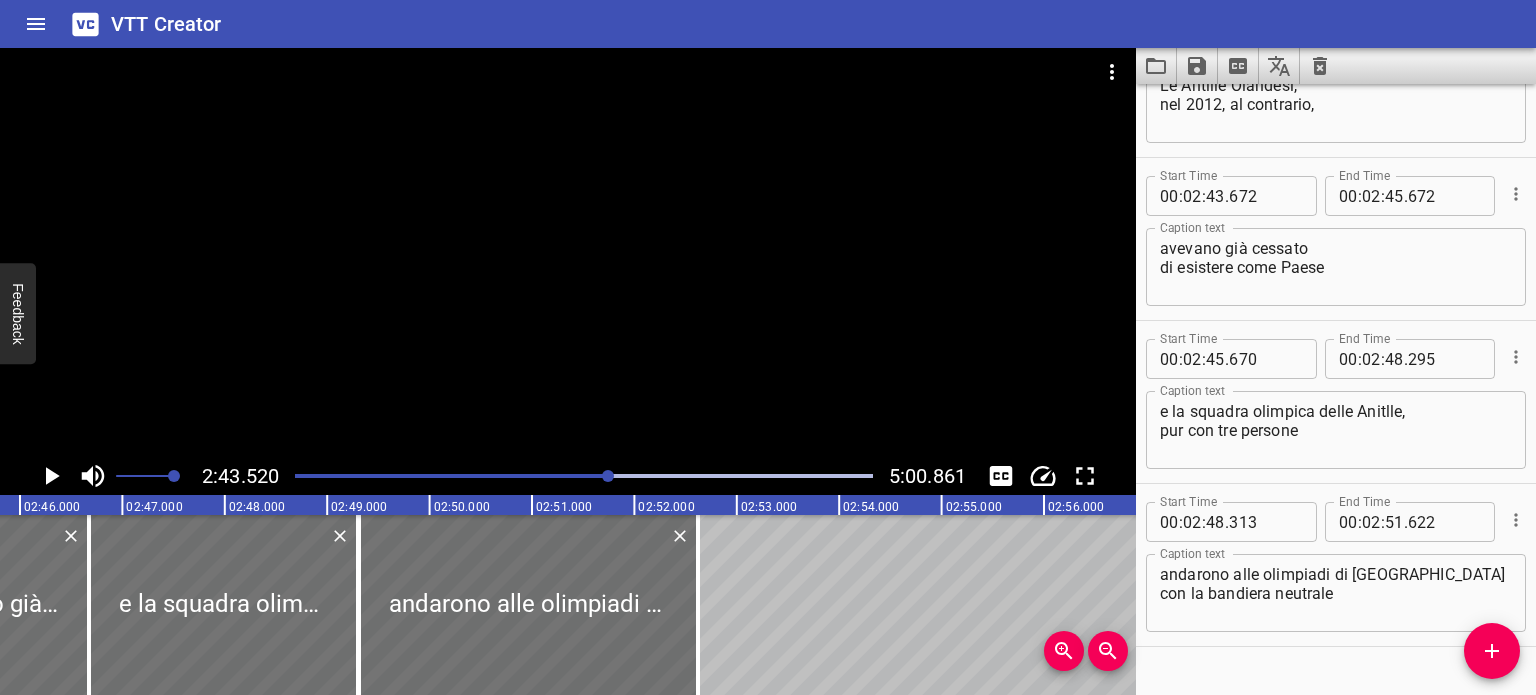 scroll, scrollTop: 0, scrollLeft: 16752, axis: horizontal 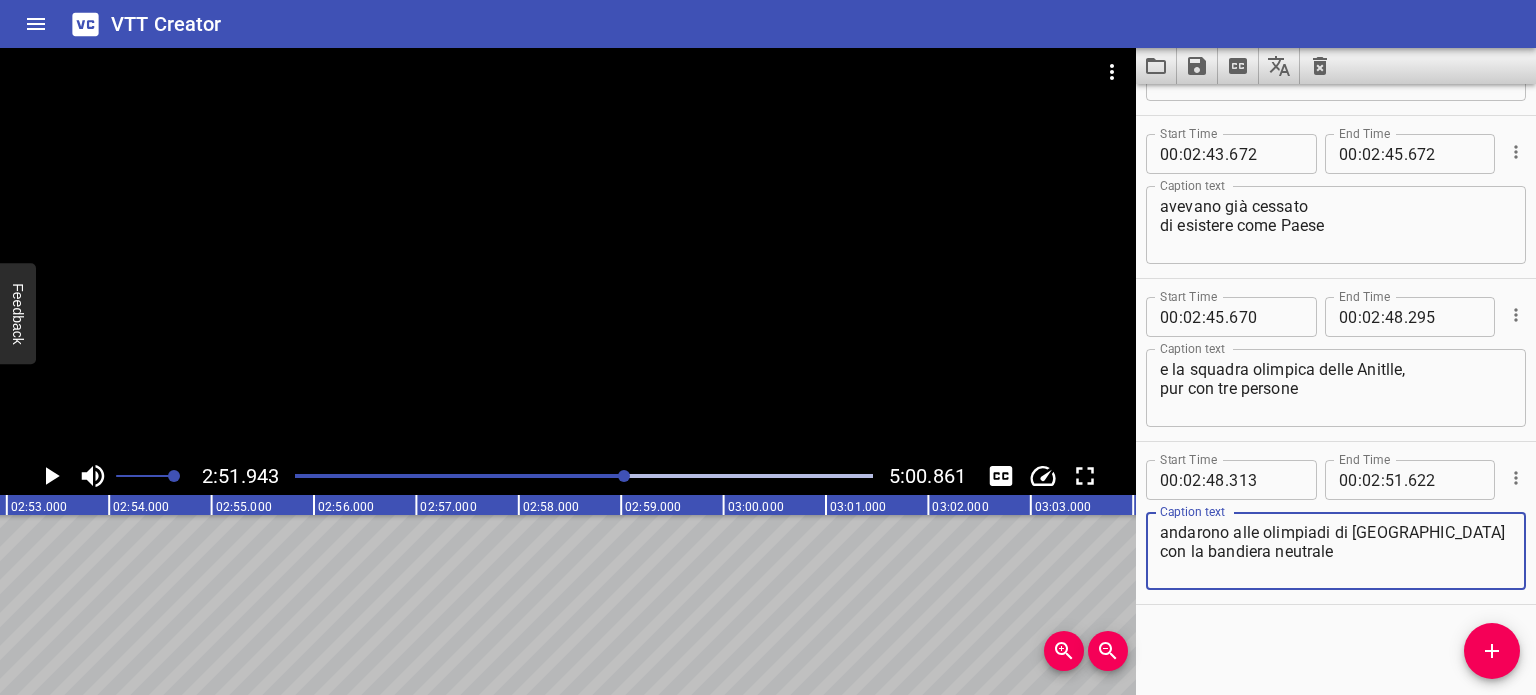 click on "andarono alle olimpiadi di [GEOGRAPHIC_DATA] con la bandiera neutrale" at bounding box center [1336, 551] 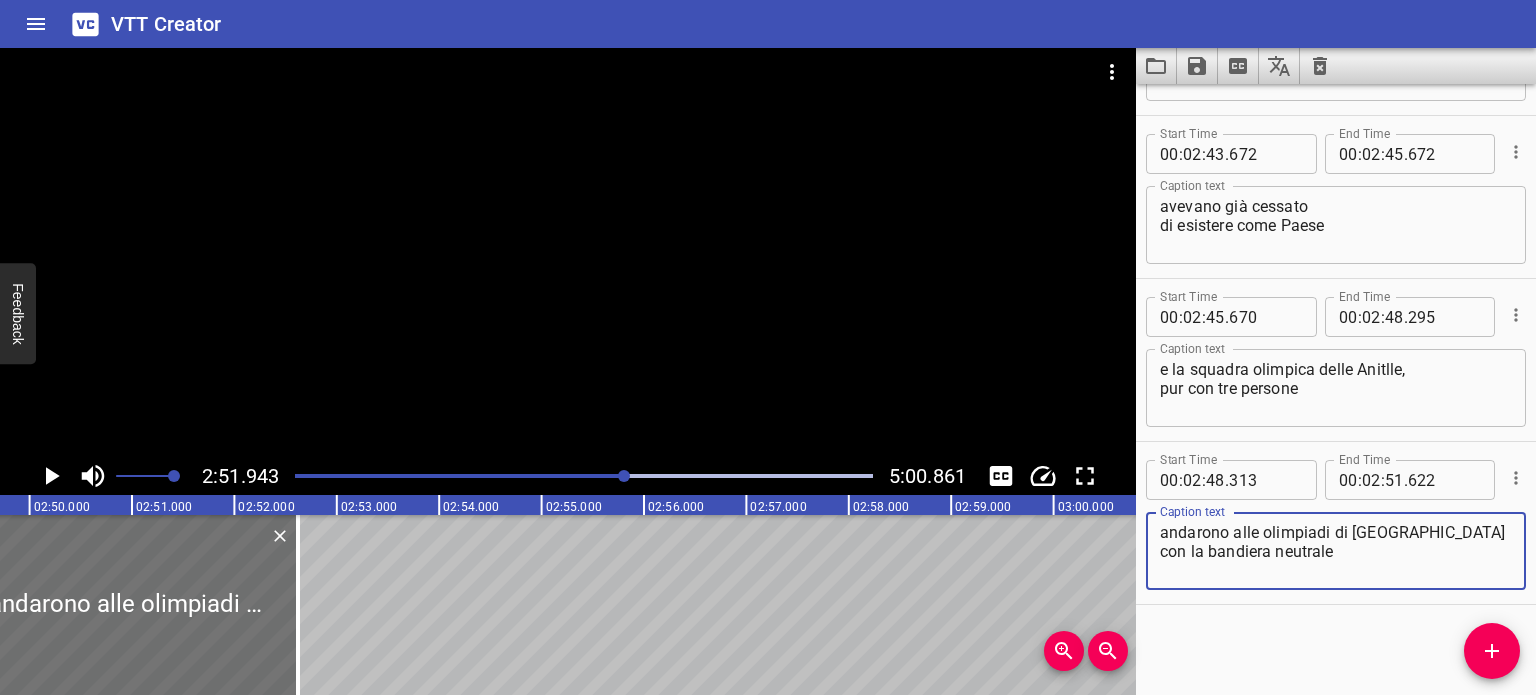 scroll, scrollTop: 0, scrollLeft: 17276, axis: horizontal 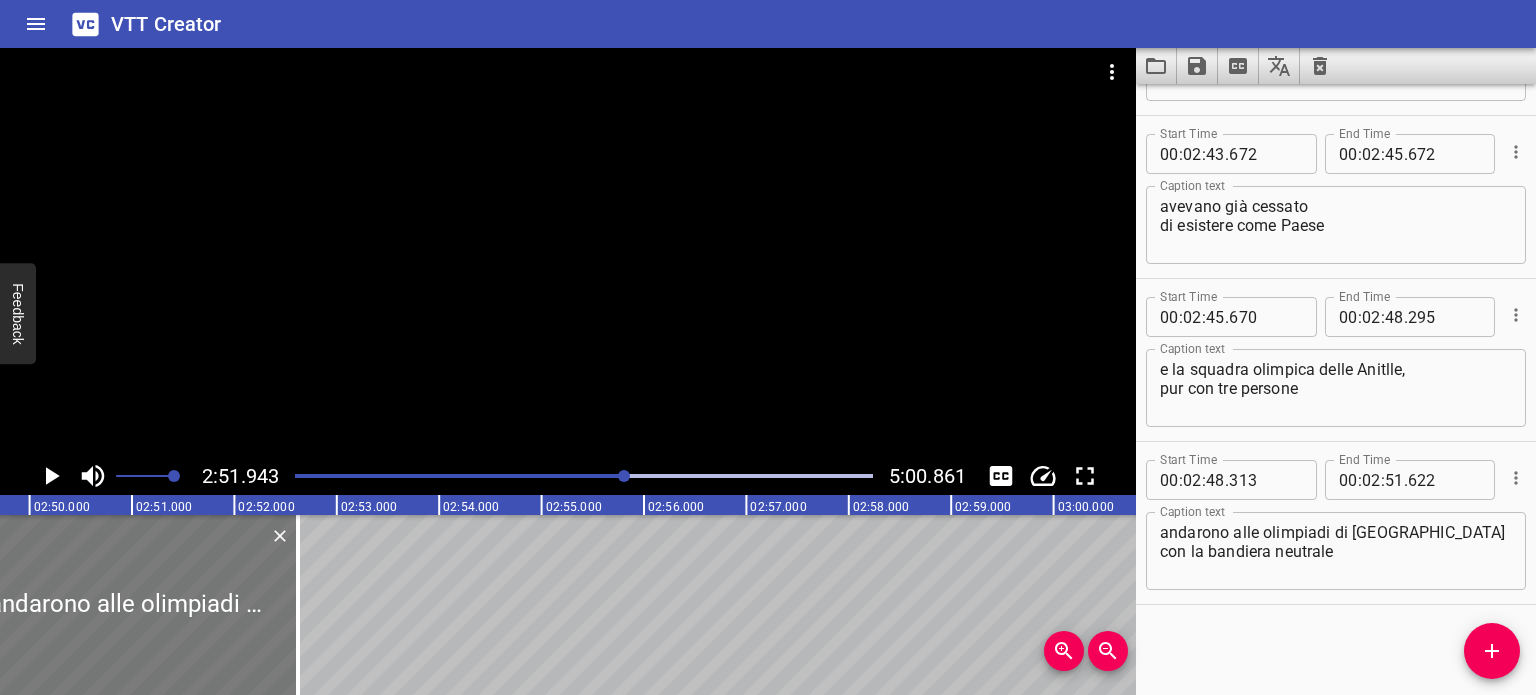 click at bounding box center [128, 605] 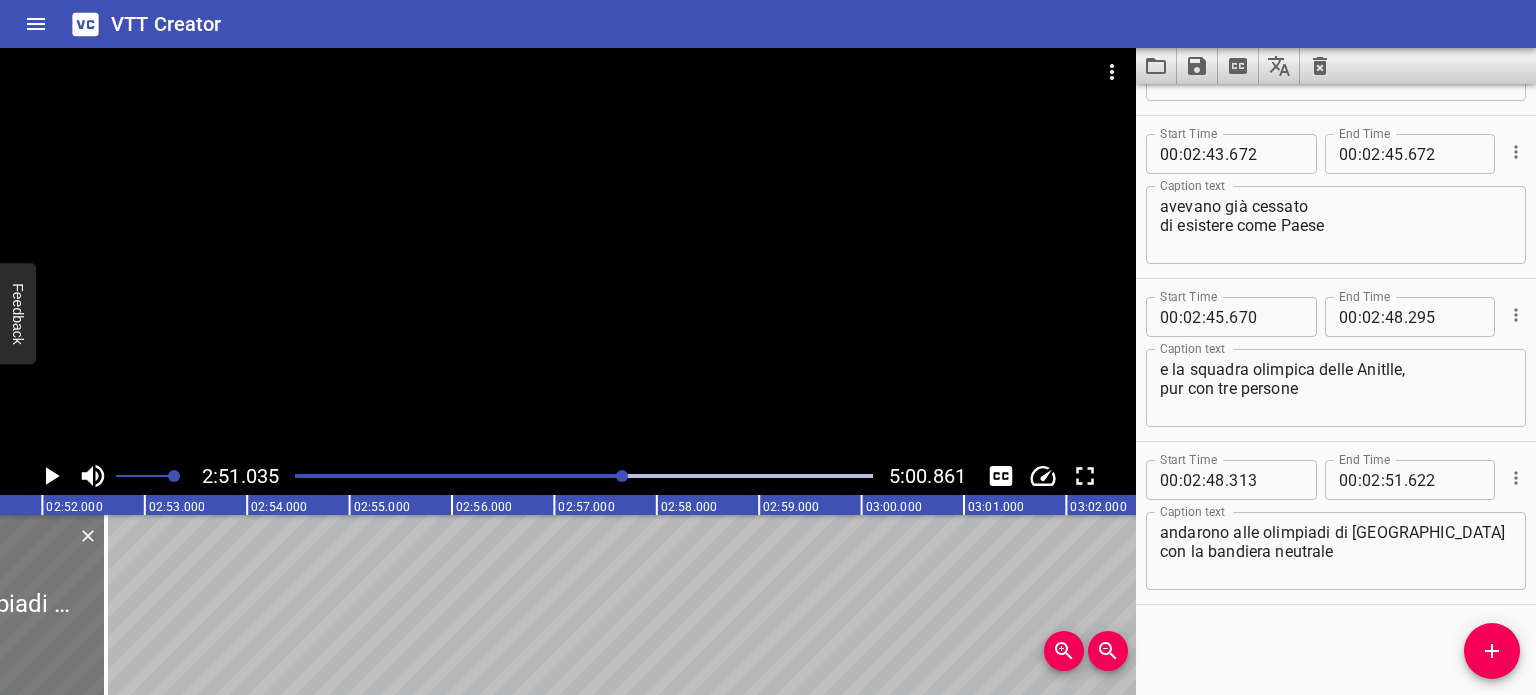 scroll, scrollTop: 0, scrollLeft: 17513, axis: horizontal 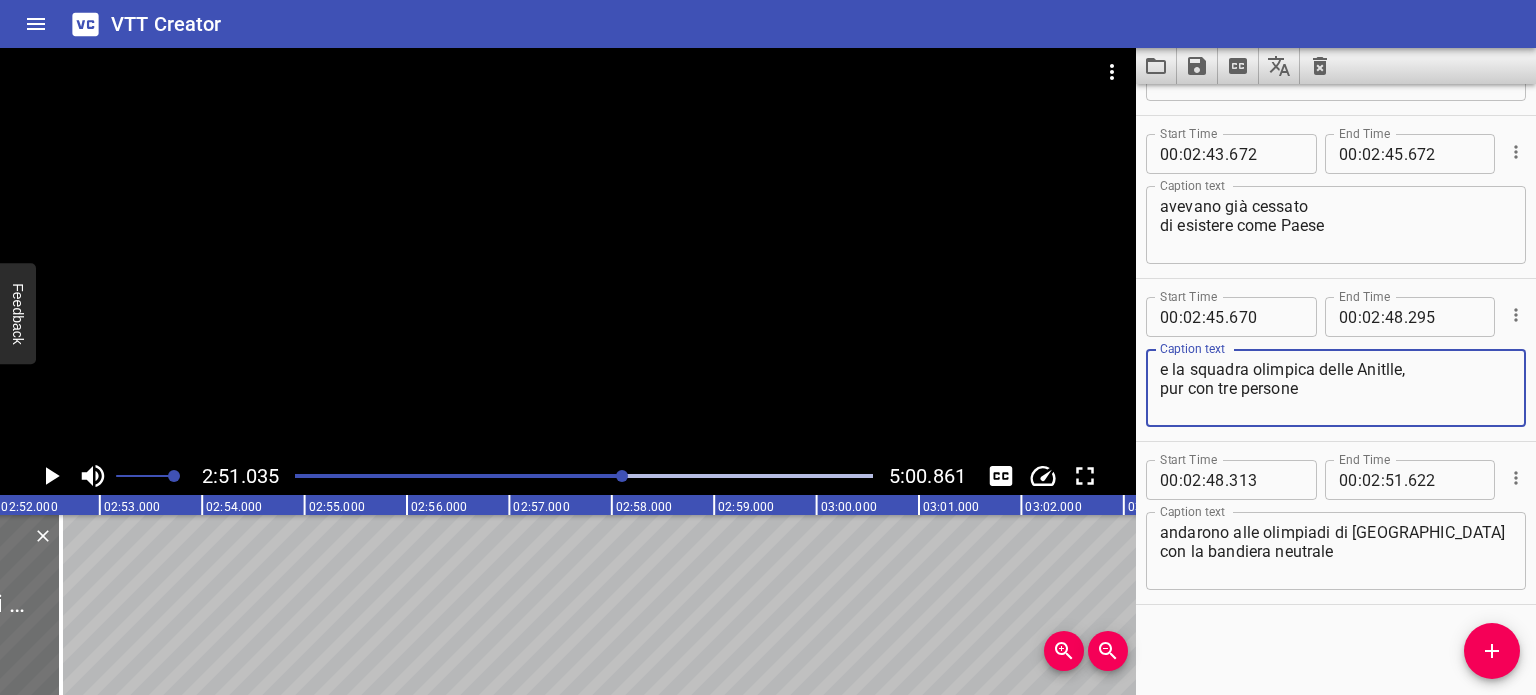 click on "e la squadra olimpica delle Anitlle,
pur con tre persone" at bounding box center (1336, 388) 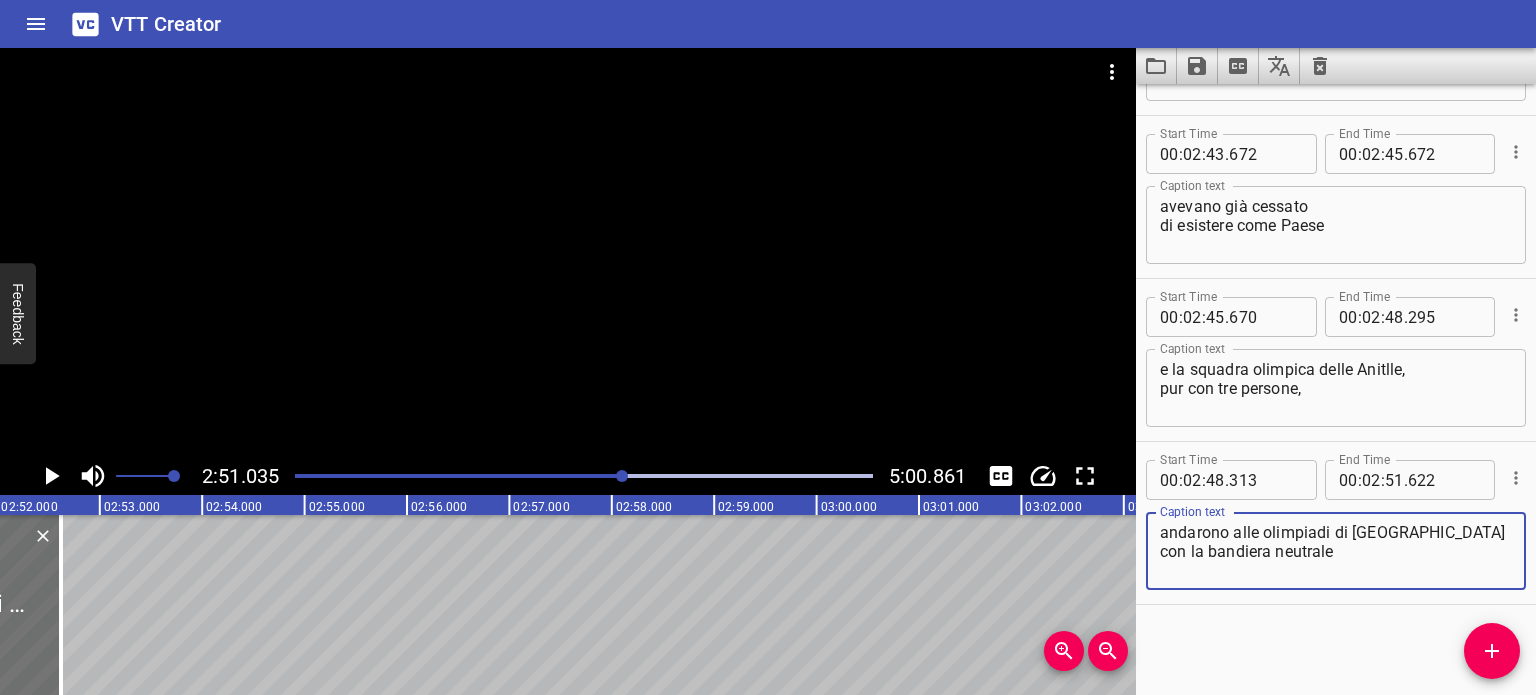 click on "andarono alle olimpiadi di [GEOGRAPHIC_DATA]
con la bandiera neutrale" at bounding box center [1336, 551] 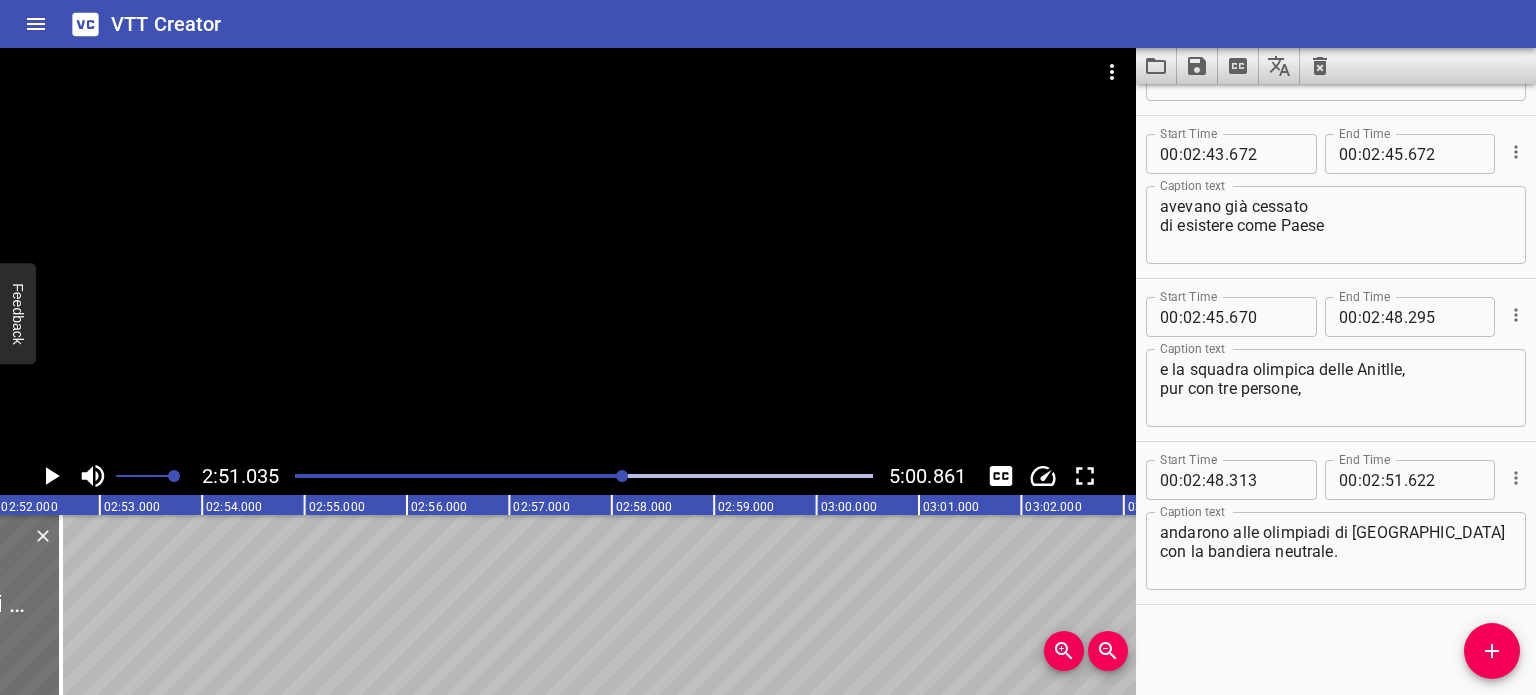 click at bounding box center [568, 252] 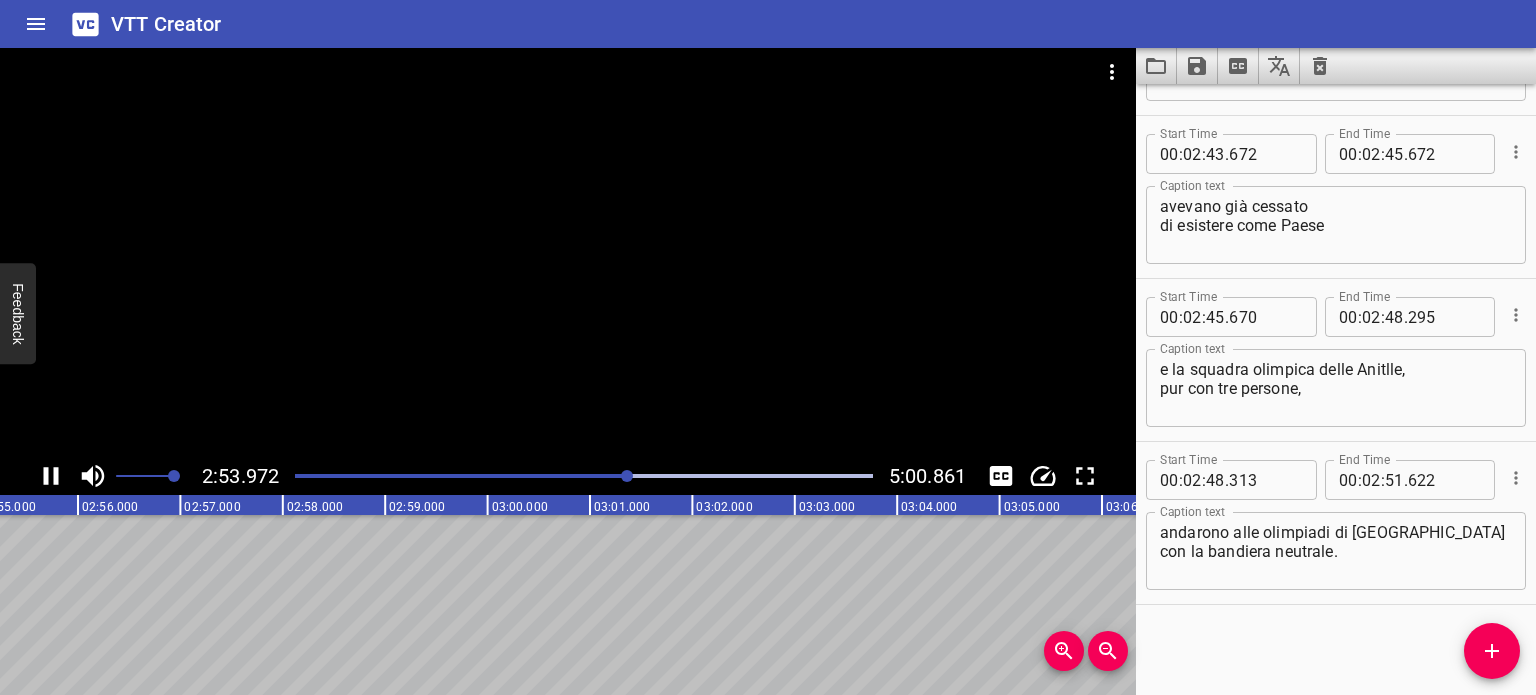 click at bounding box center [584, 476] 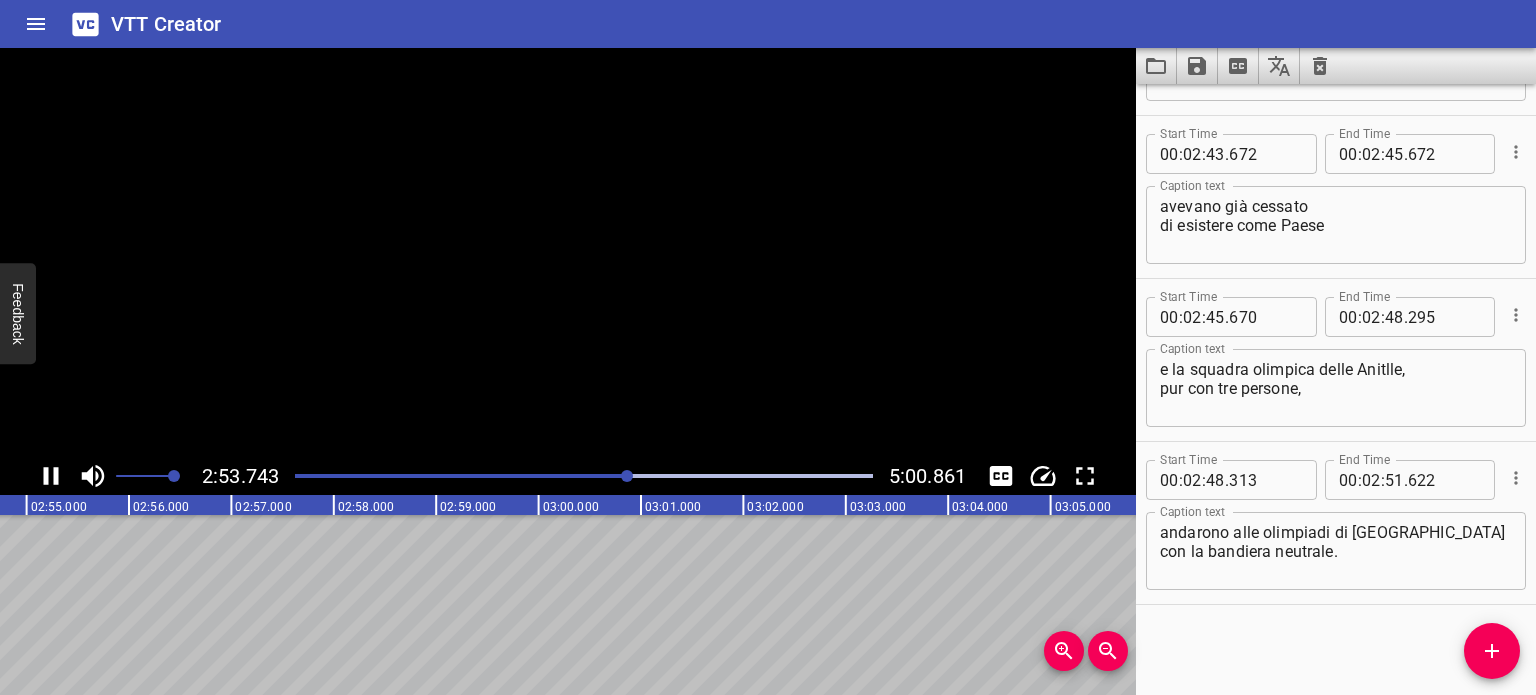 scroll, scrollTop: 0, scrollLeft: 17817, axis: horizontal 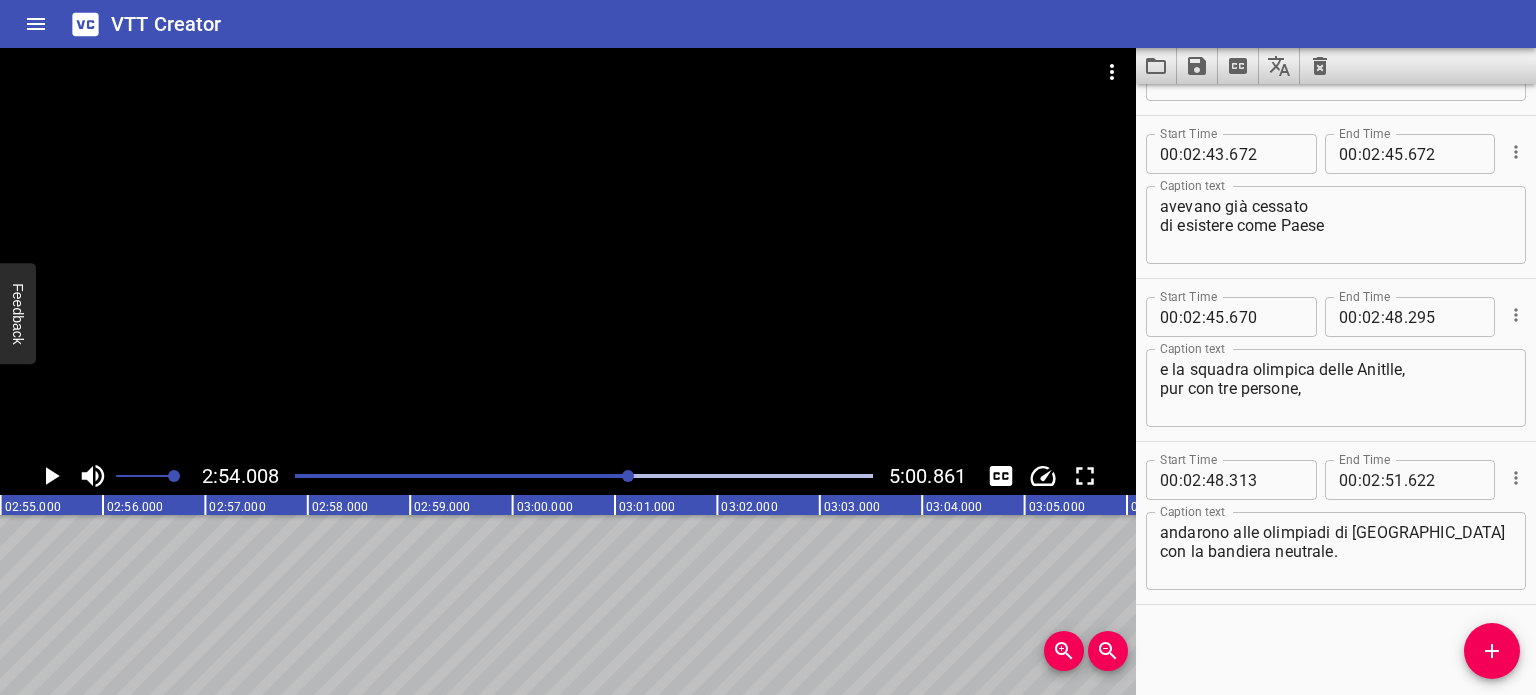 click at bounding box center [628, 476] 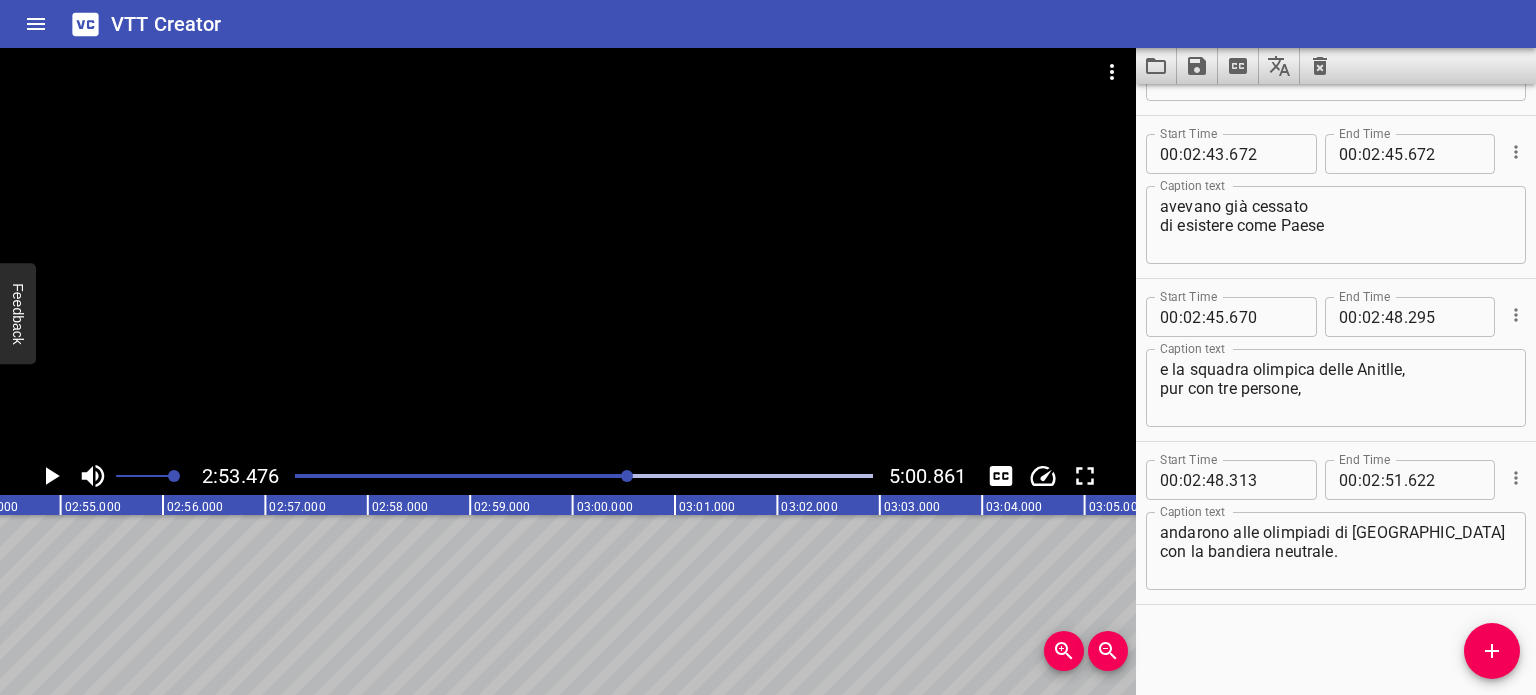 scroll, scrollTop: 0, scrollLeft: 17763, axis: horizontal 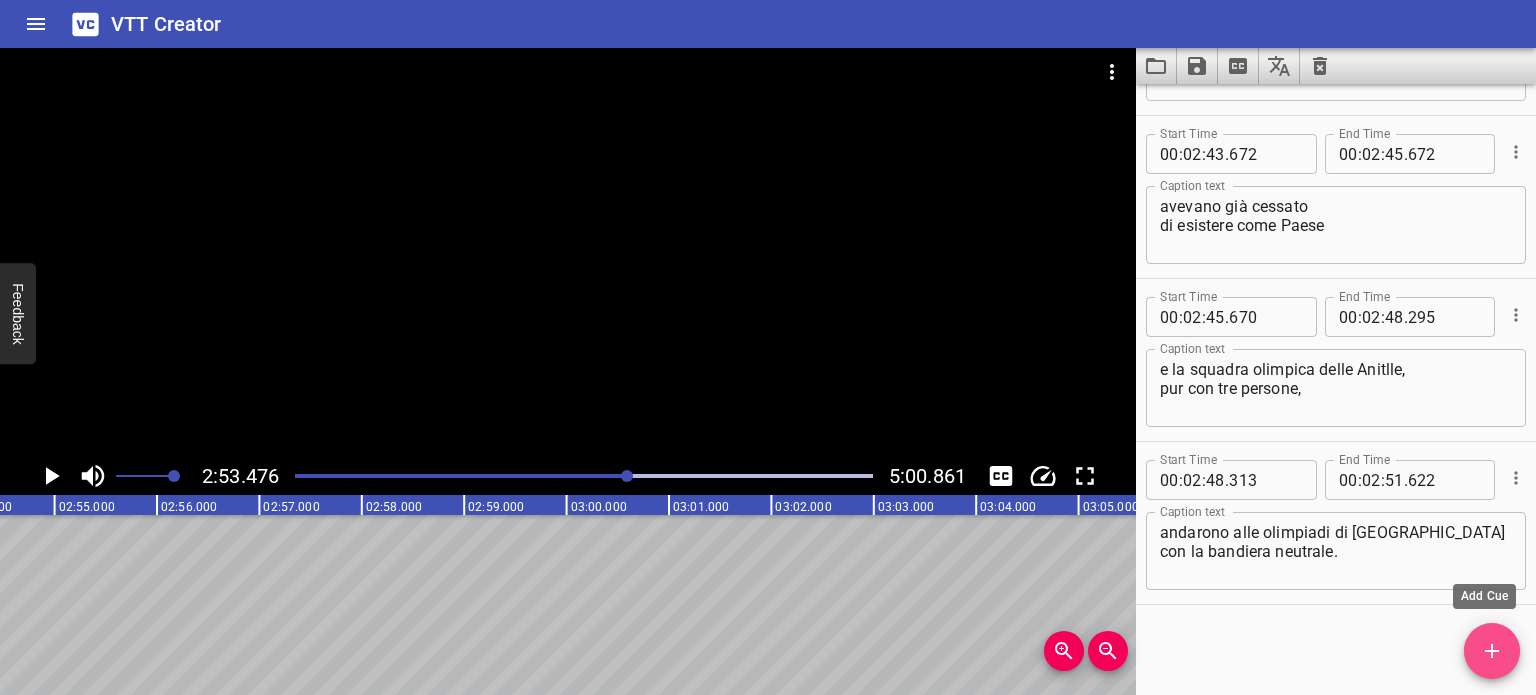 click at bounding box center [1492, 651] 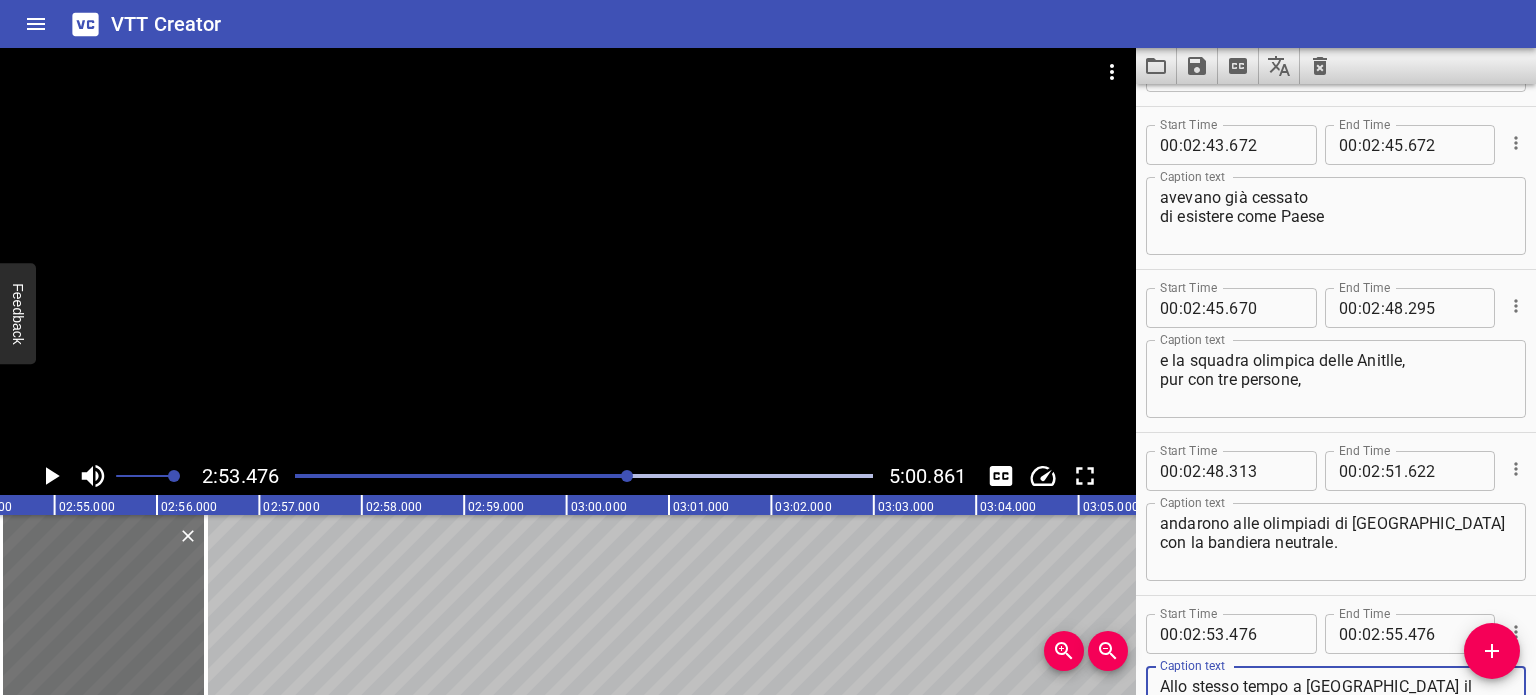 scroll, scrollTop: 6520, scrollLeft: 0, axis: vertical 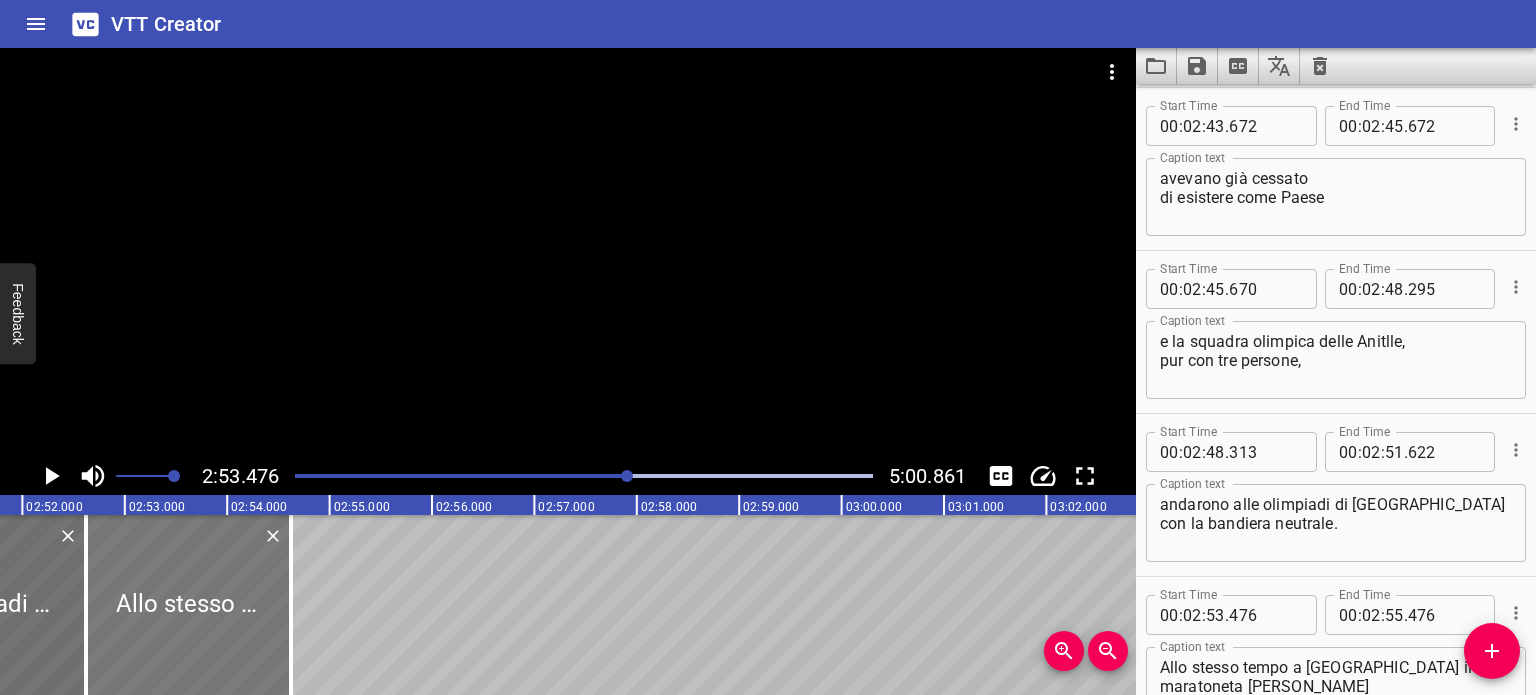 drag, startPoint x: 362, startPoint y: 564, endPoint x: 173, endPoint y: 548, distance: 189.67604 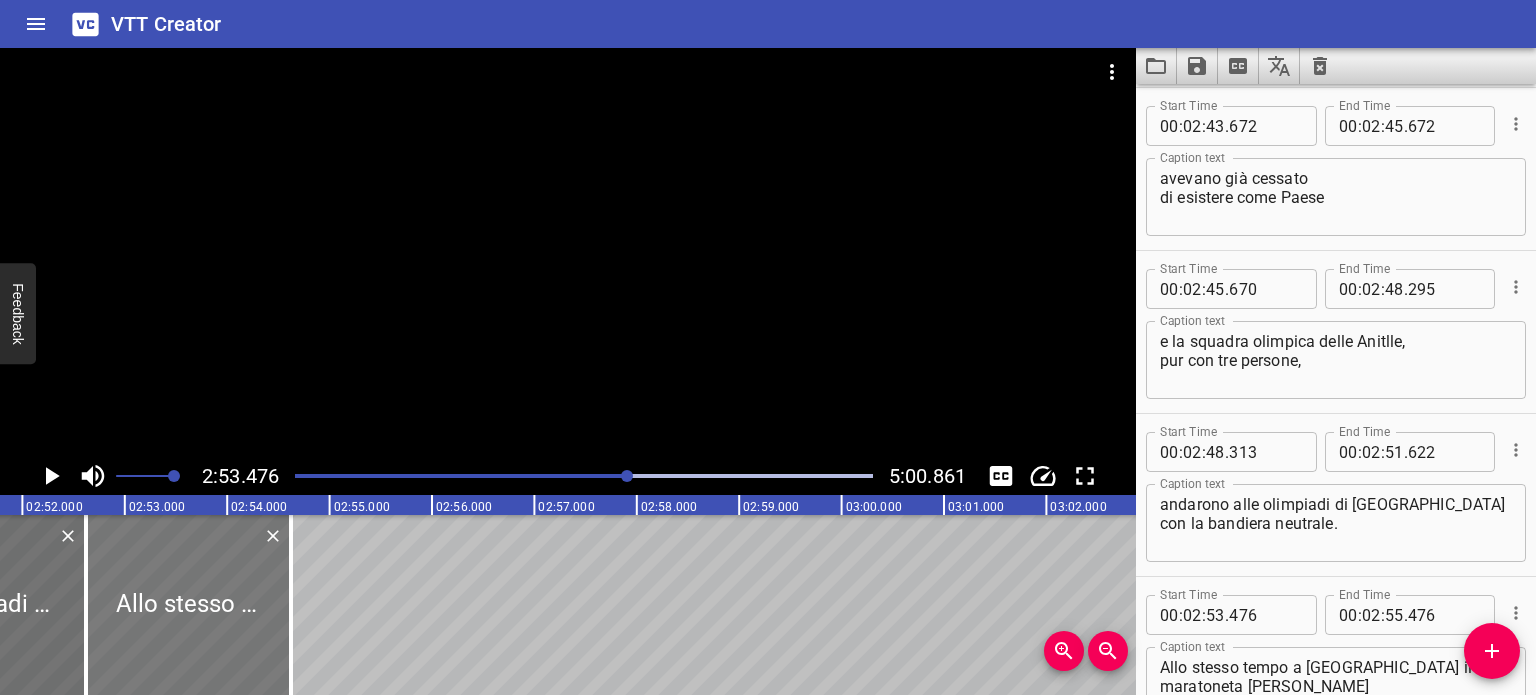 click at bounding box center [188, 605] 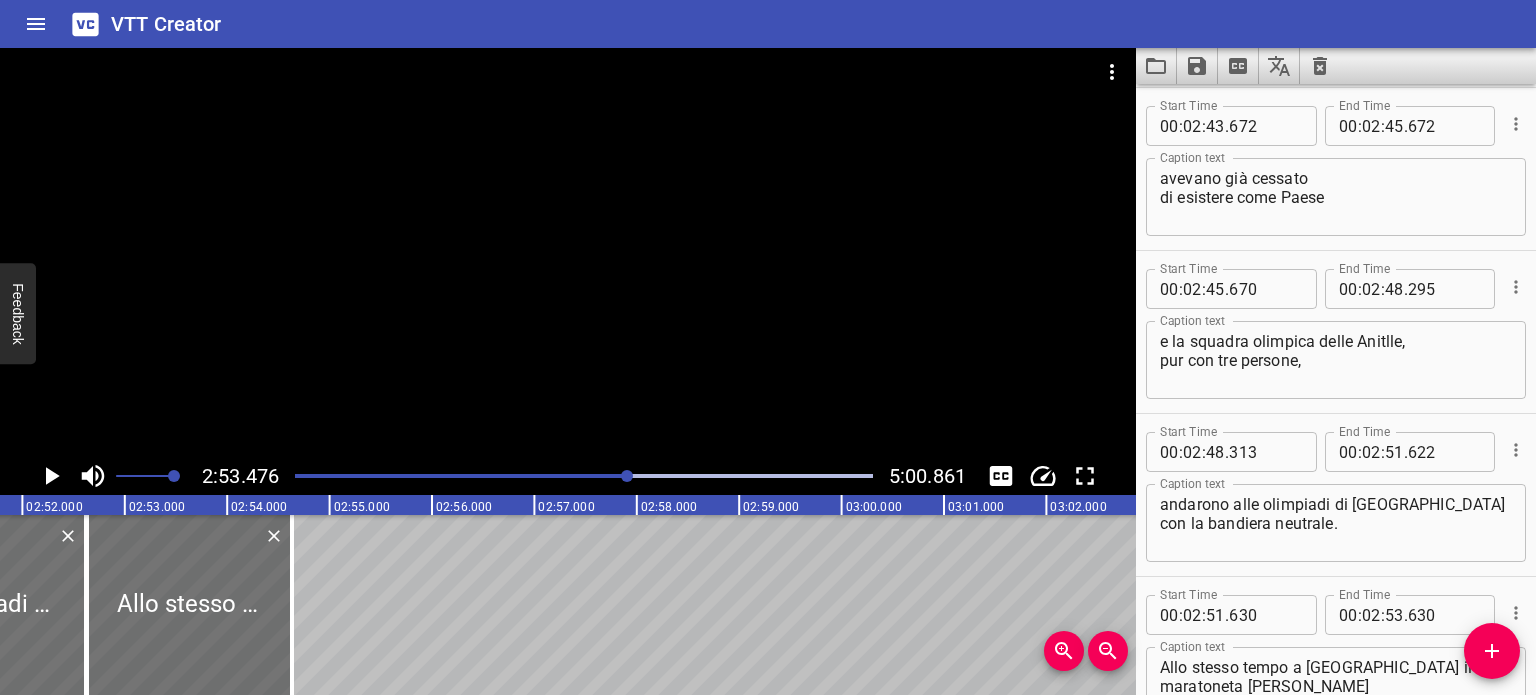 click at bounding box center [584, 476] 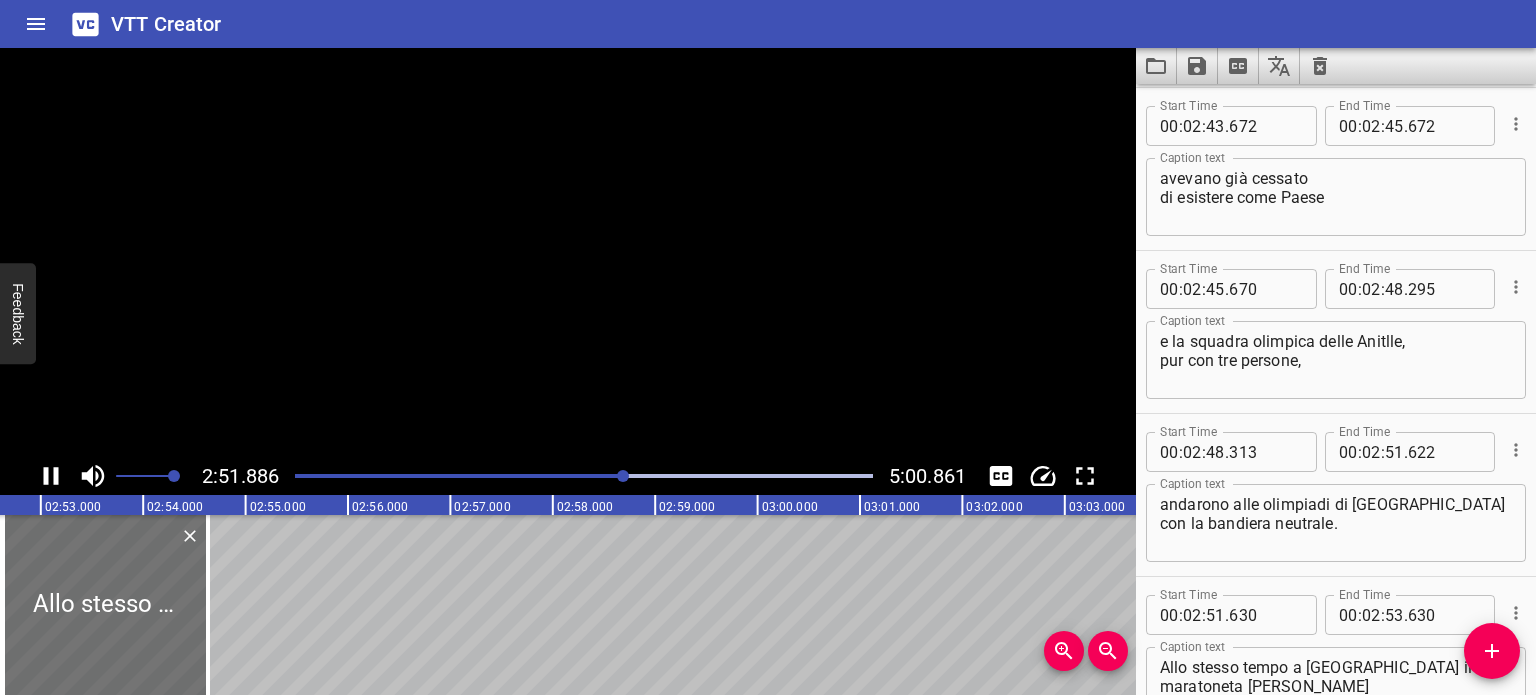 scroll, scrollTop: 0, scrollLeft: 17600, axis: horizontal 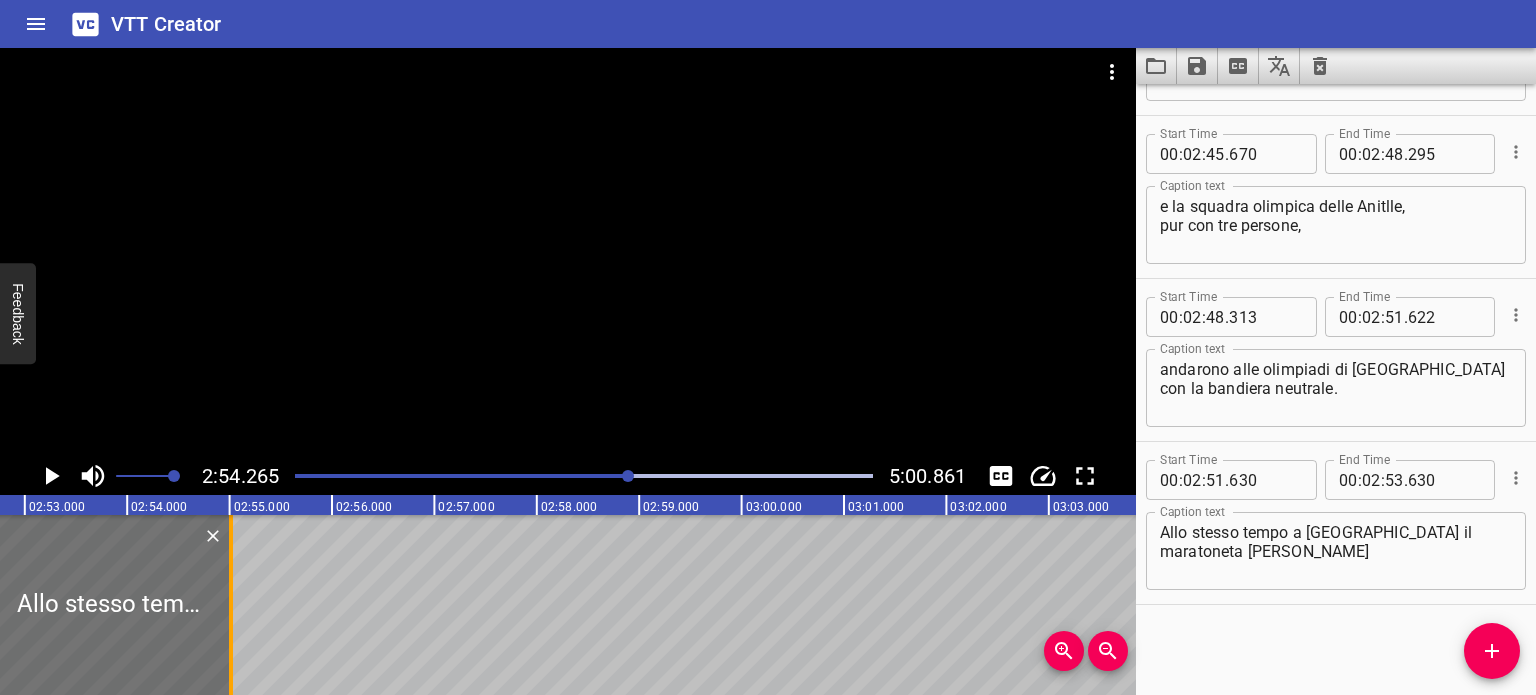 drag, startPoint x: 192, startPoint y: 606, endPoint x: 227, endPoint y: 609, distance: 35.128338 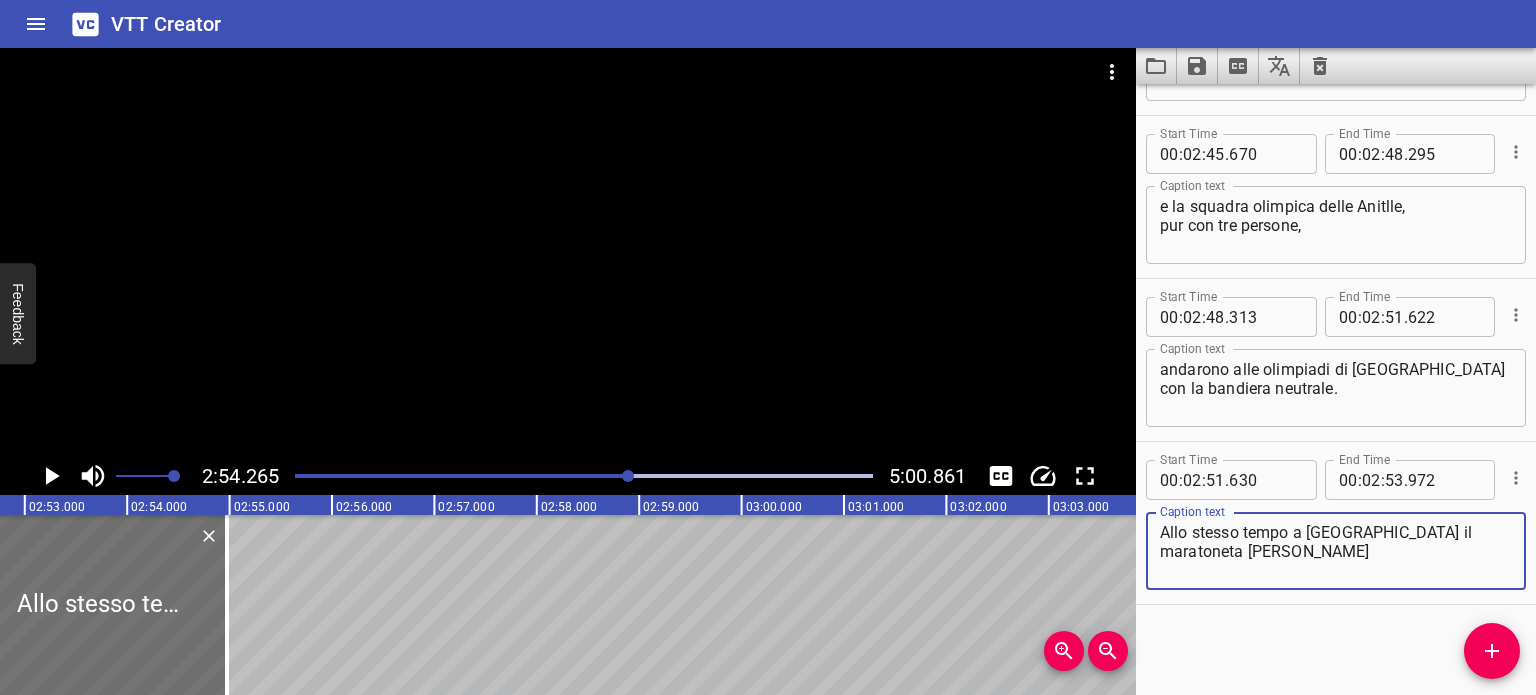 click on "Allo stesso tempo a [GEOGRAPHIC_DATA] il maratoneta [PERSON_NAME]" at bounding box center [1336, 551] 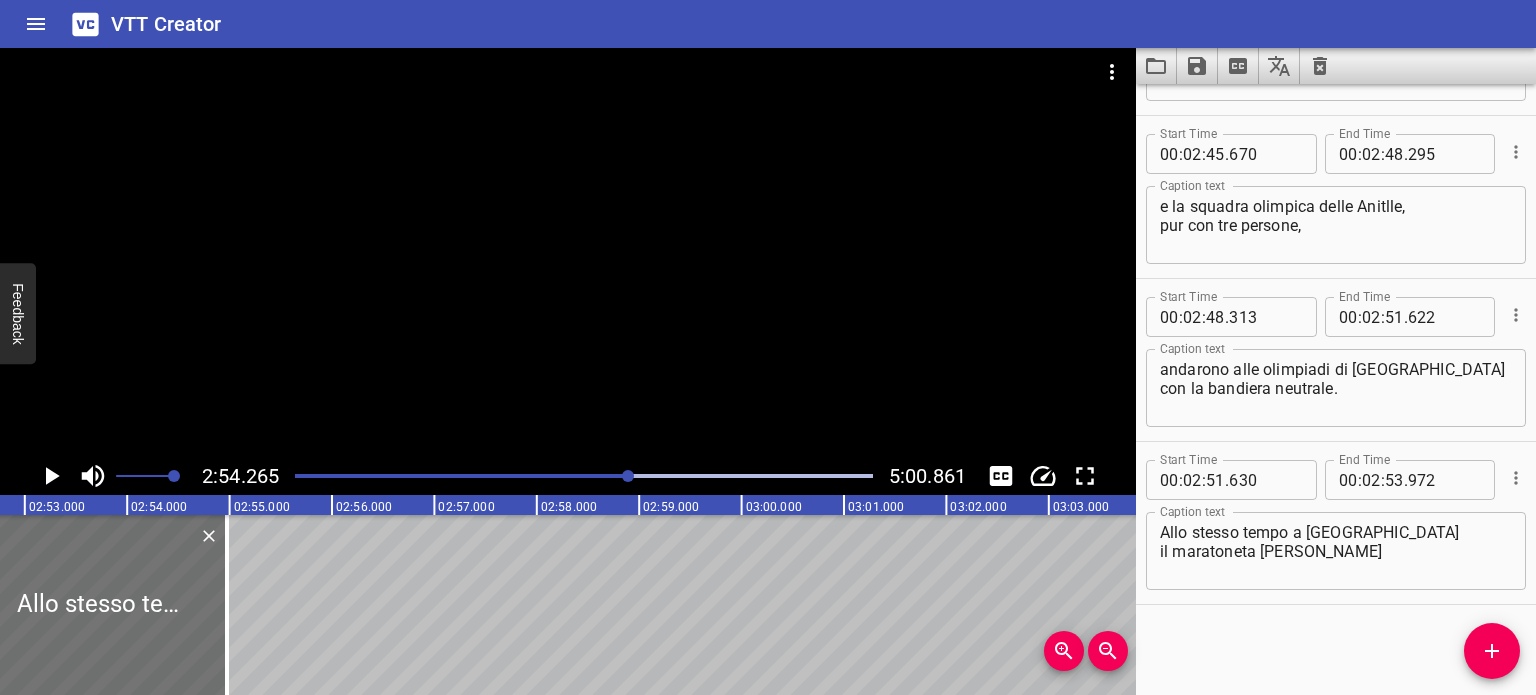 click at bounding box center (584, 476) 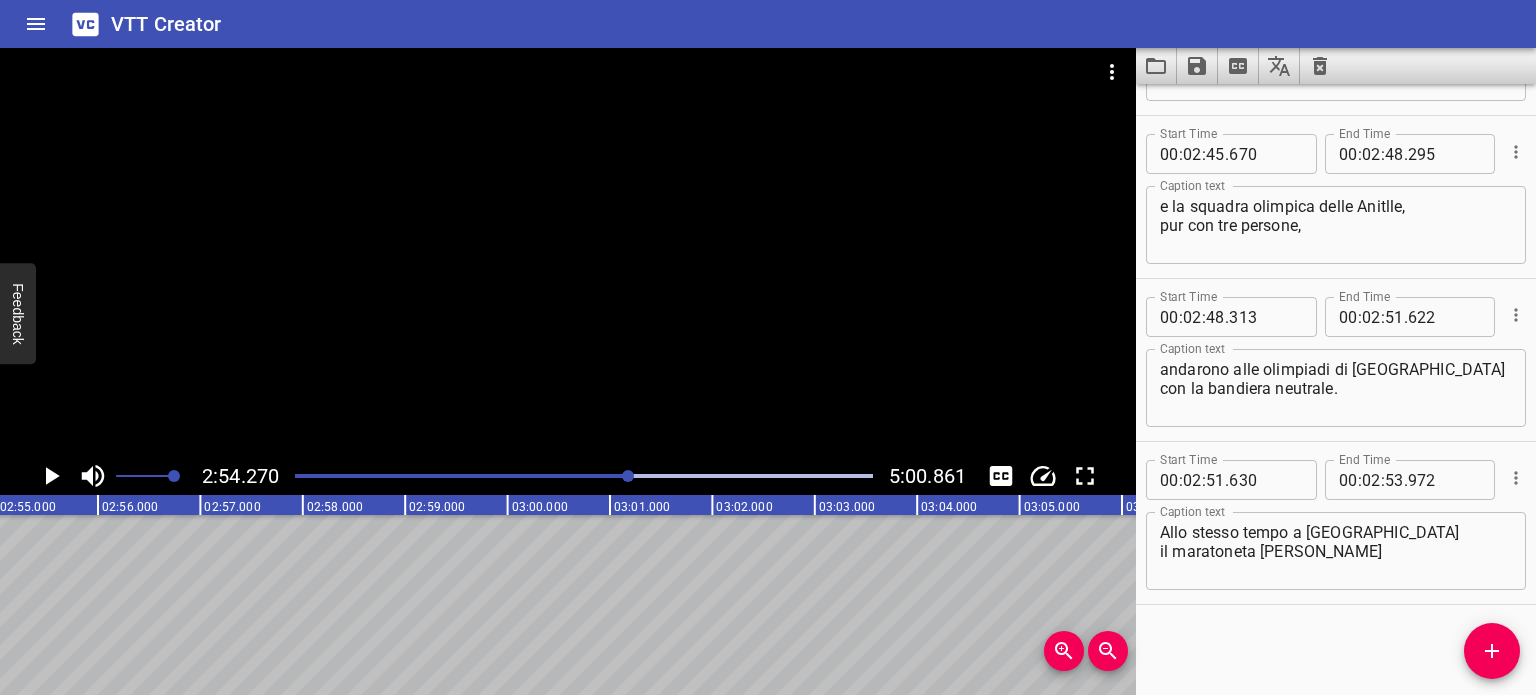 scroll, scrollTop: 0, scrollLeft: 17844, axis: horizontal 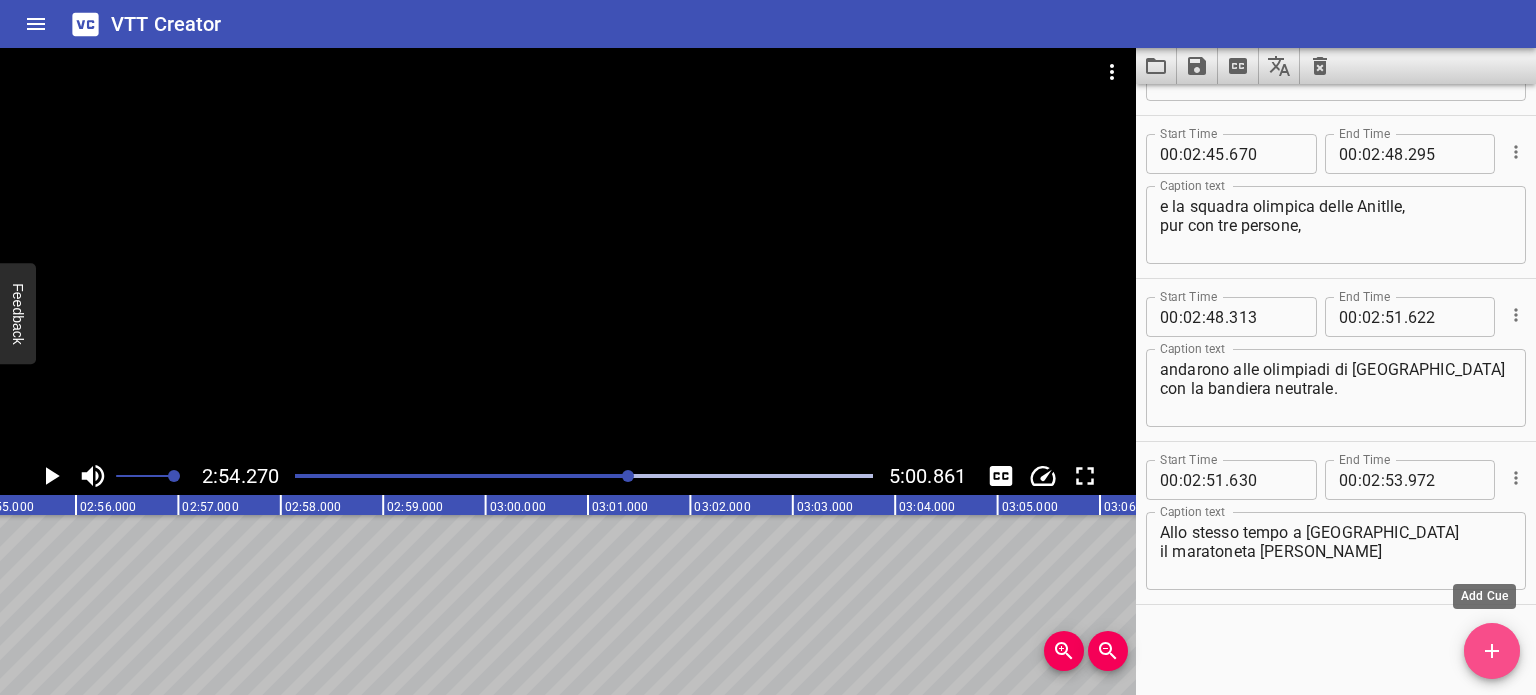 click at bounding box center (1492, 651) 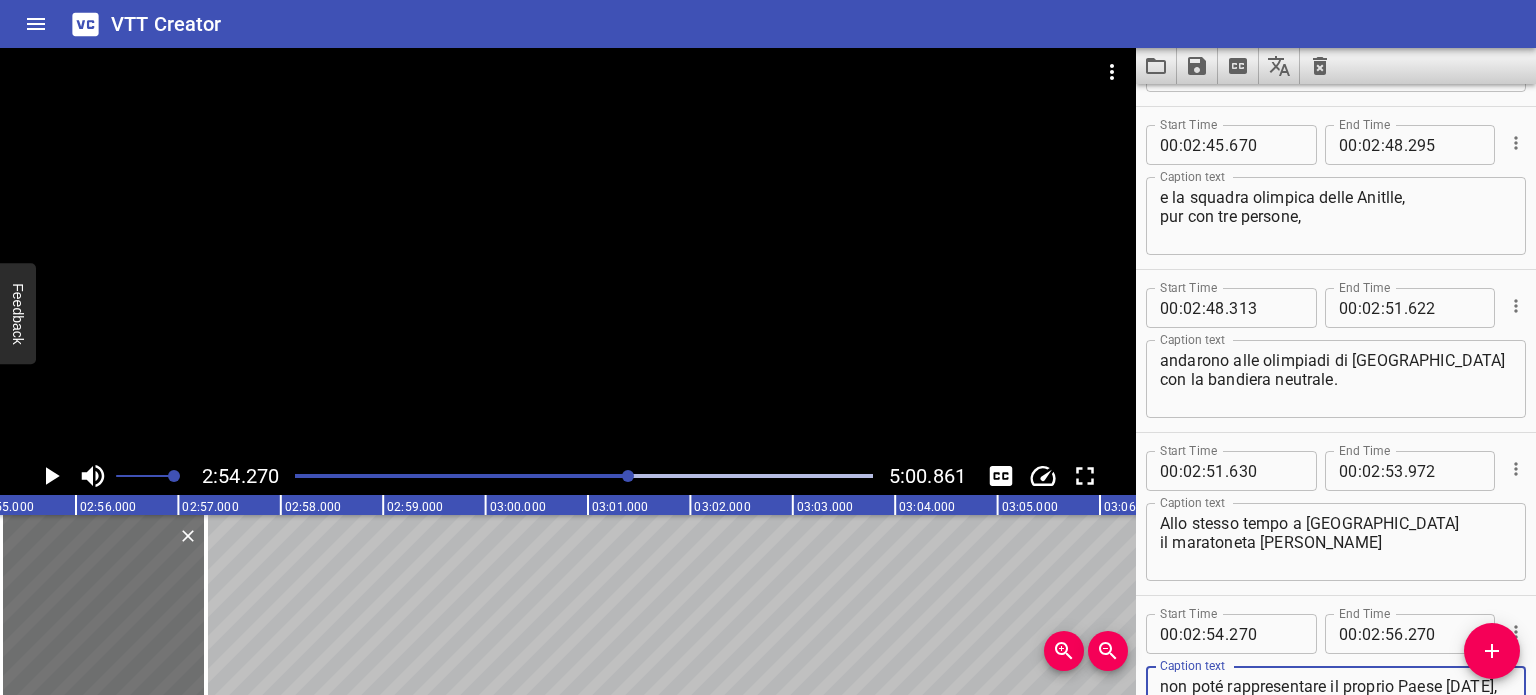 scroll, scrollTop: 6683, scrollLeft: 0, axis: vertical 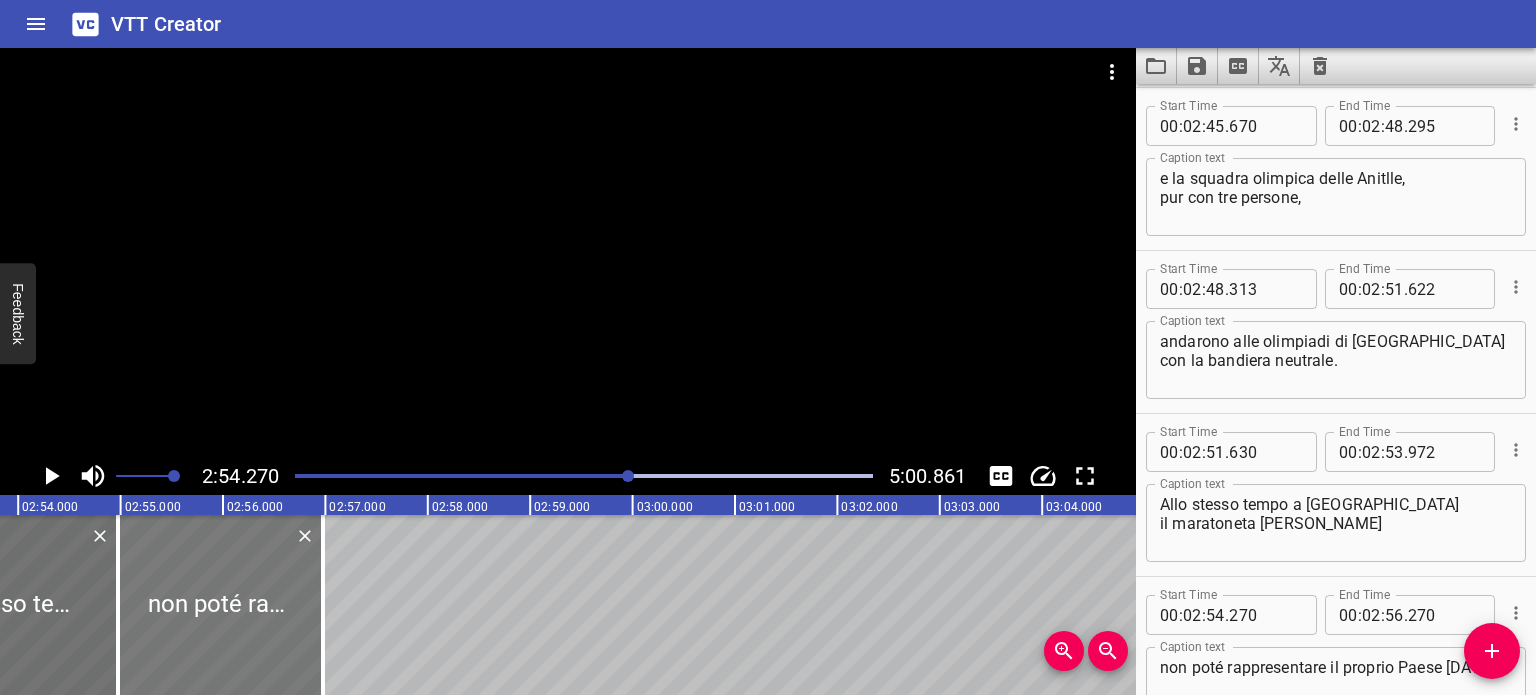drag, startPoint x: 297, startPoint y: 571, endPoint x: 267, endPoint y: 569, distance: 30.066593 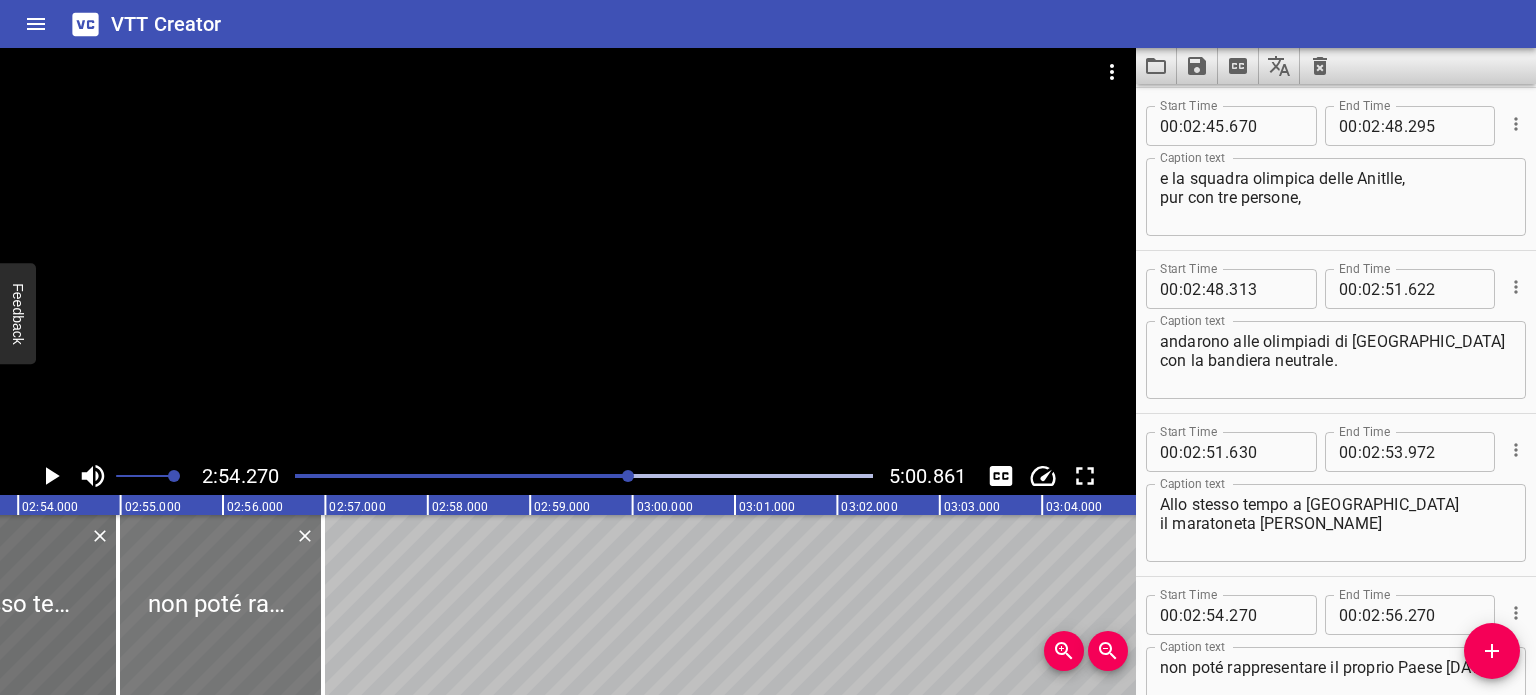 click at bounding box center (220, 605) 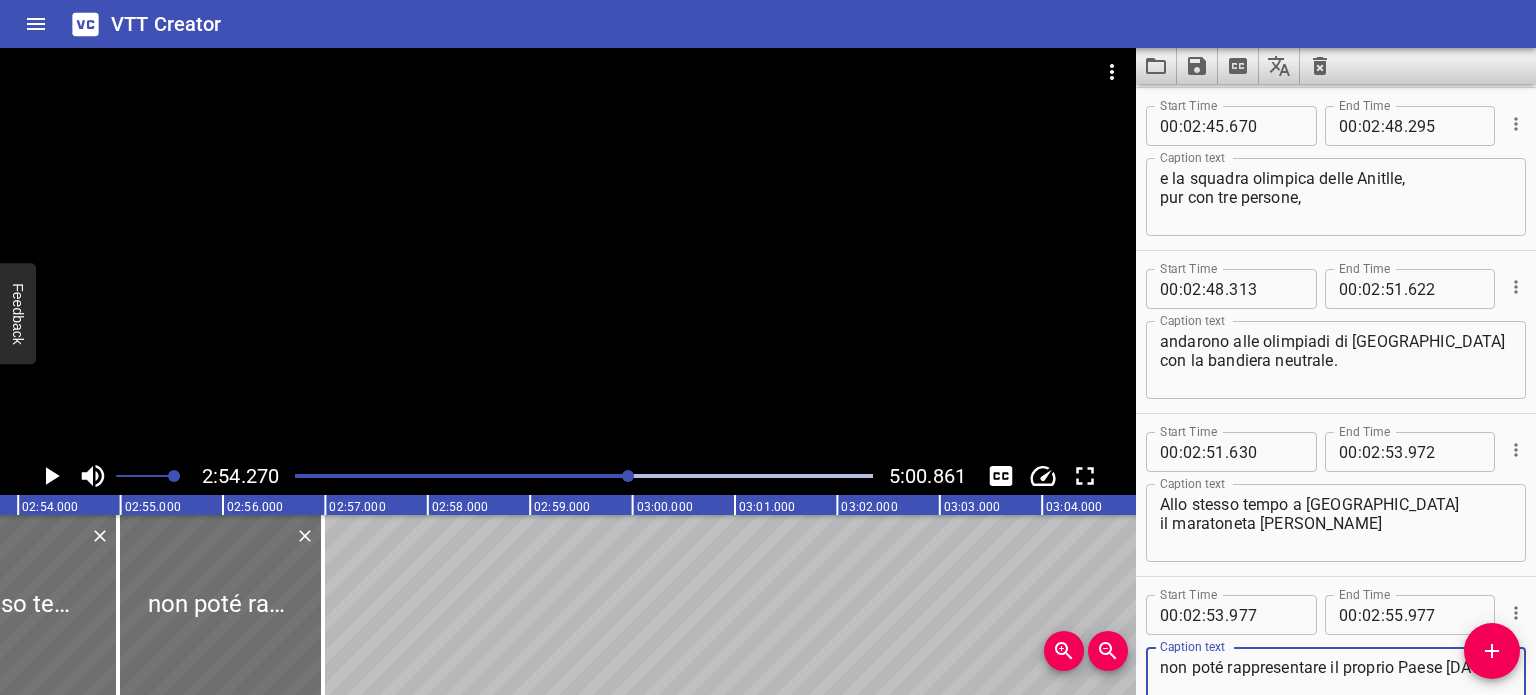 click on "non poté rappresentare il proprio Paese [DATE]," at bounding box center [1336, 686] 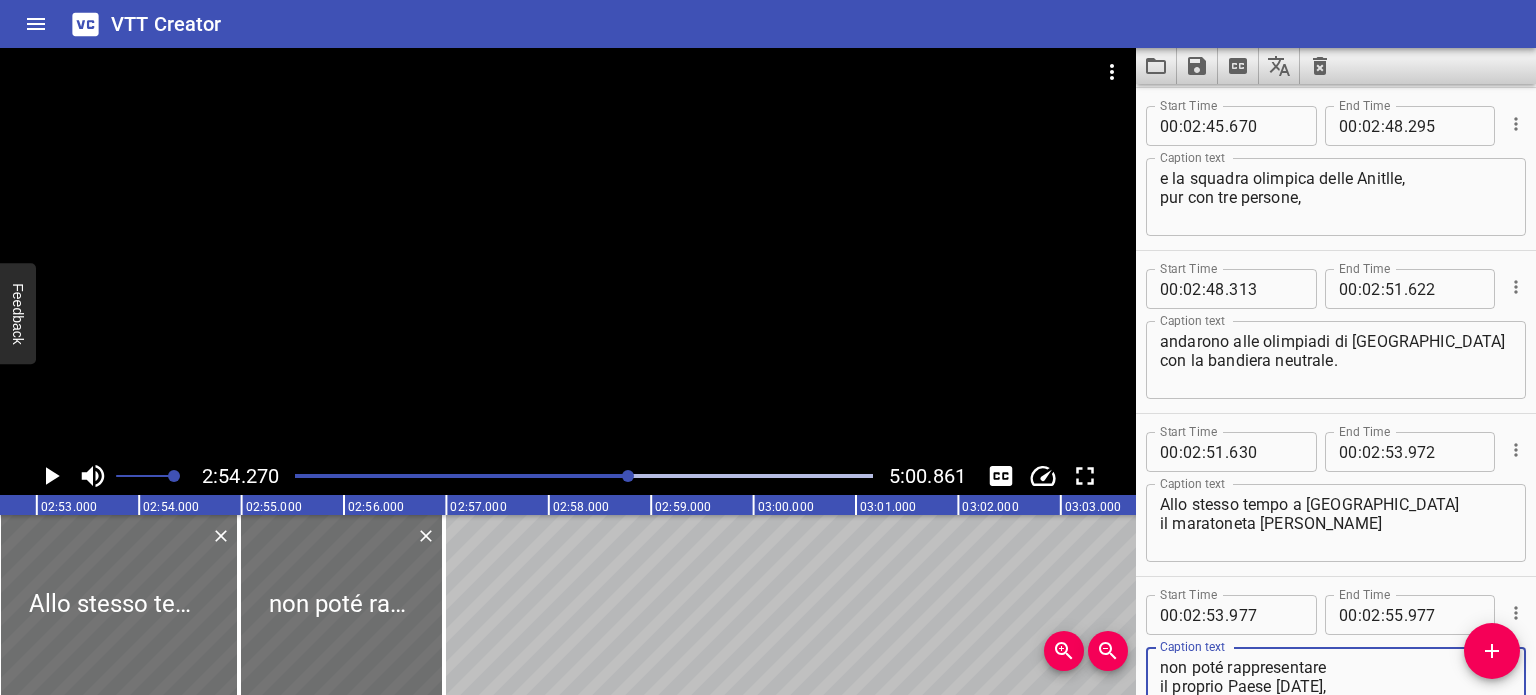 scroll, scrollTop: 0, scrollLeft: 17564, axis: horizontal 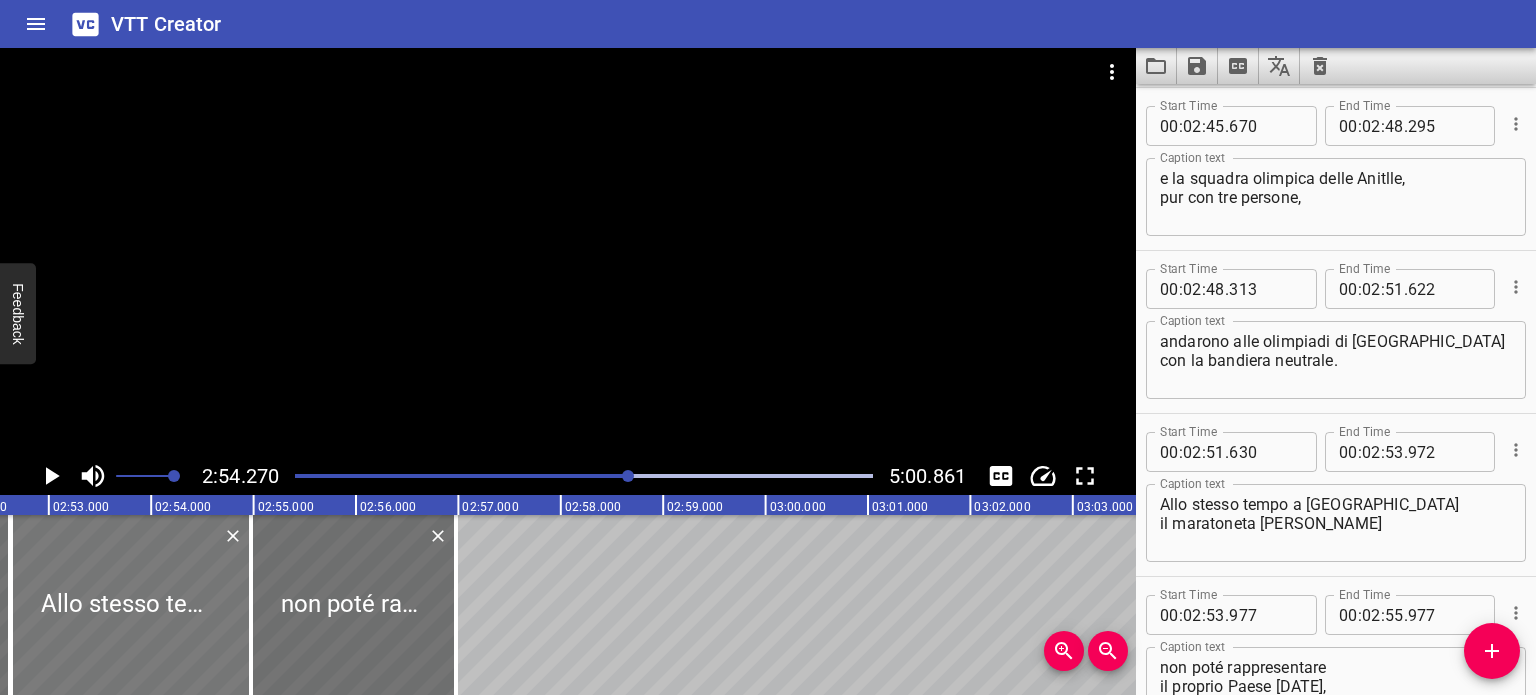 click at bounding box center (131, 605) 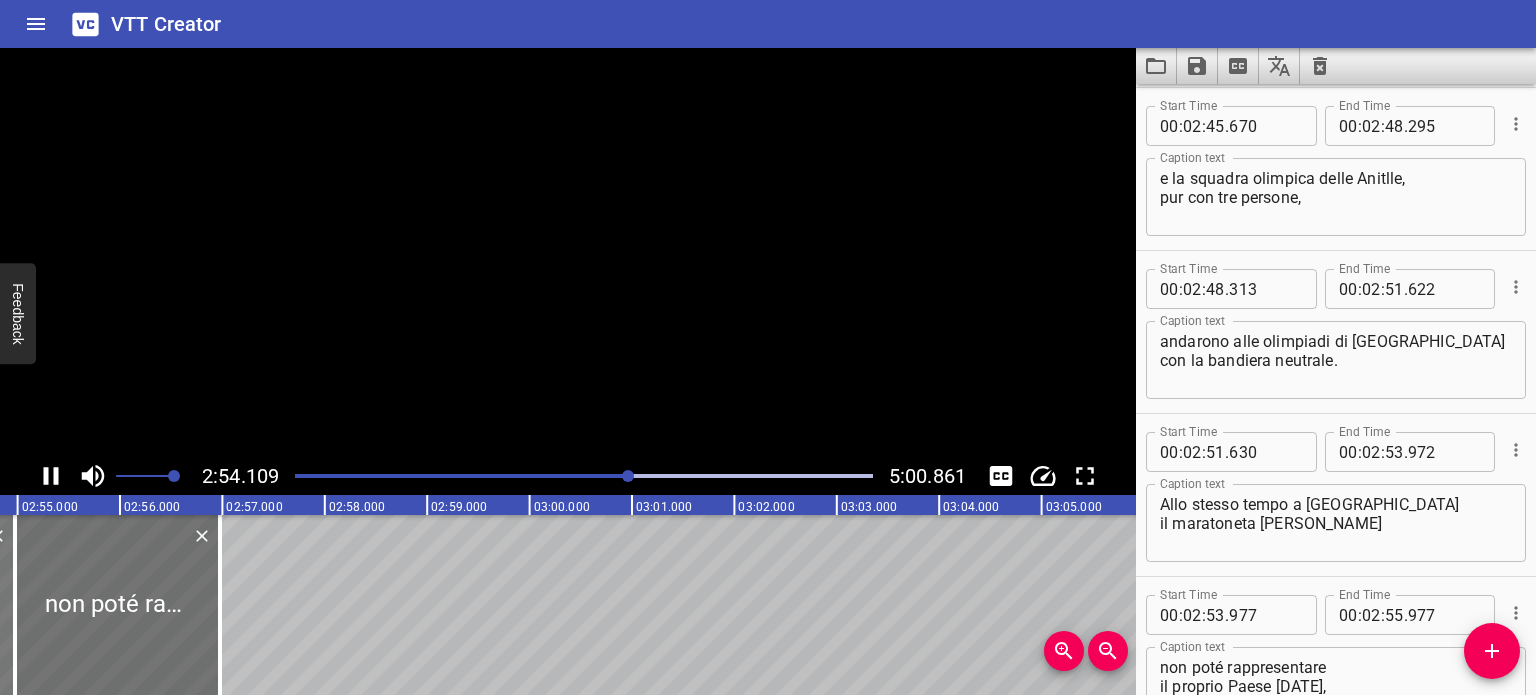scroll, scrollTop: 0, scrollLeft: 17828, axis: horizontal 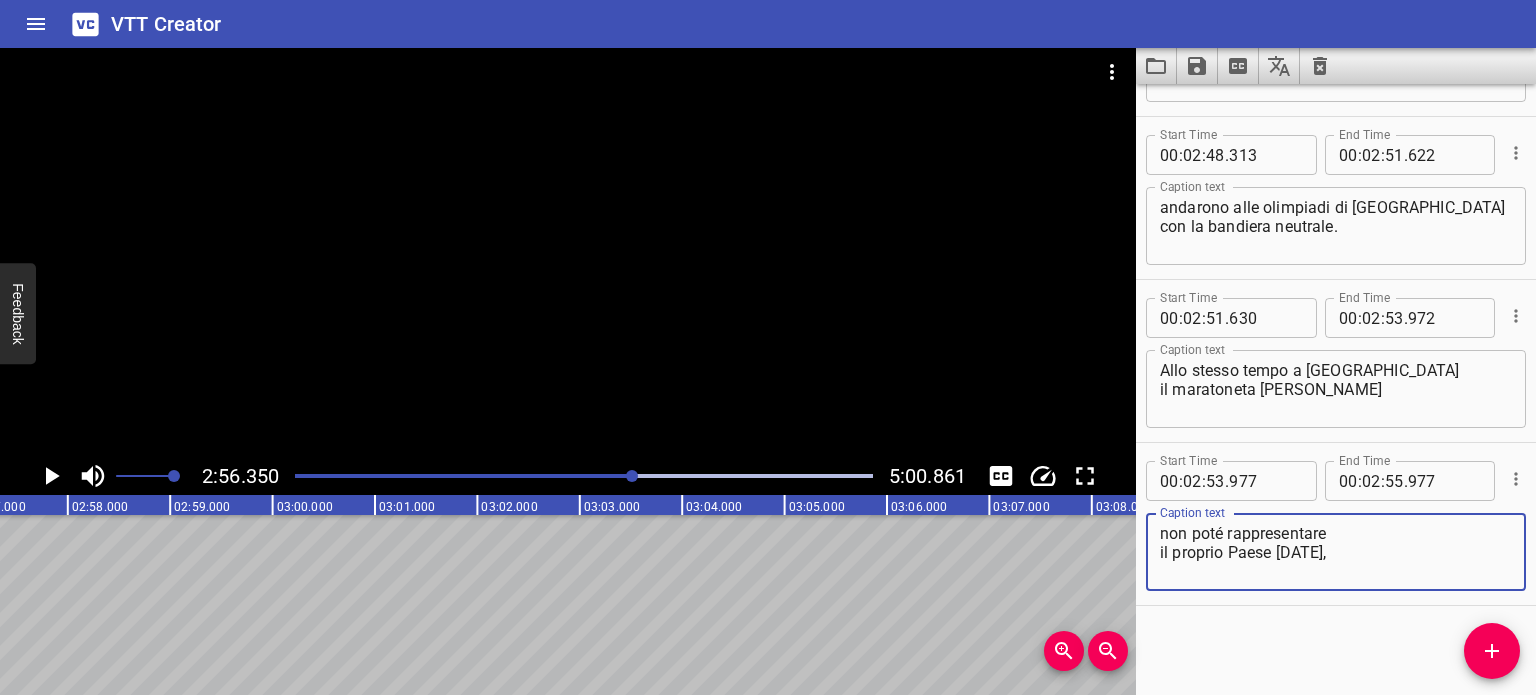click on "non poté rappresentare
il proprio Paese [DATE]," at bounding box center (1336, 552) 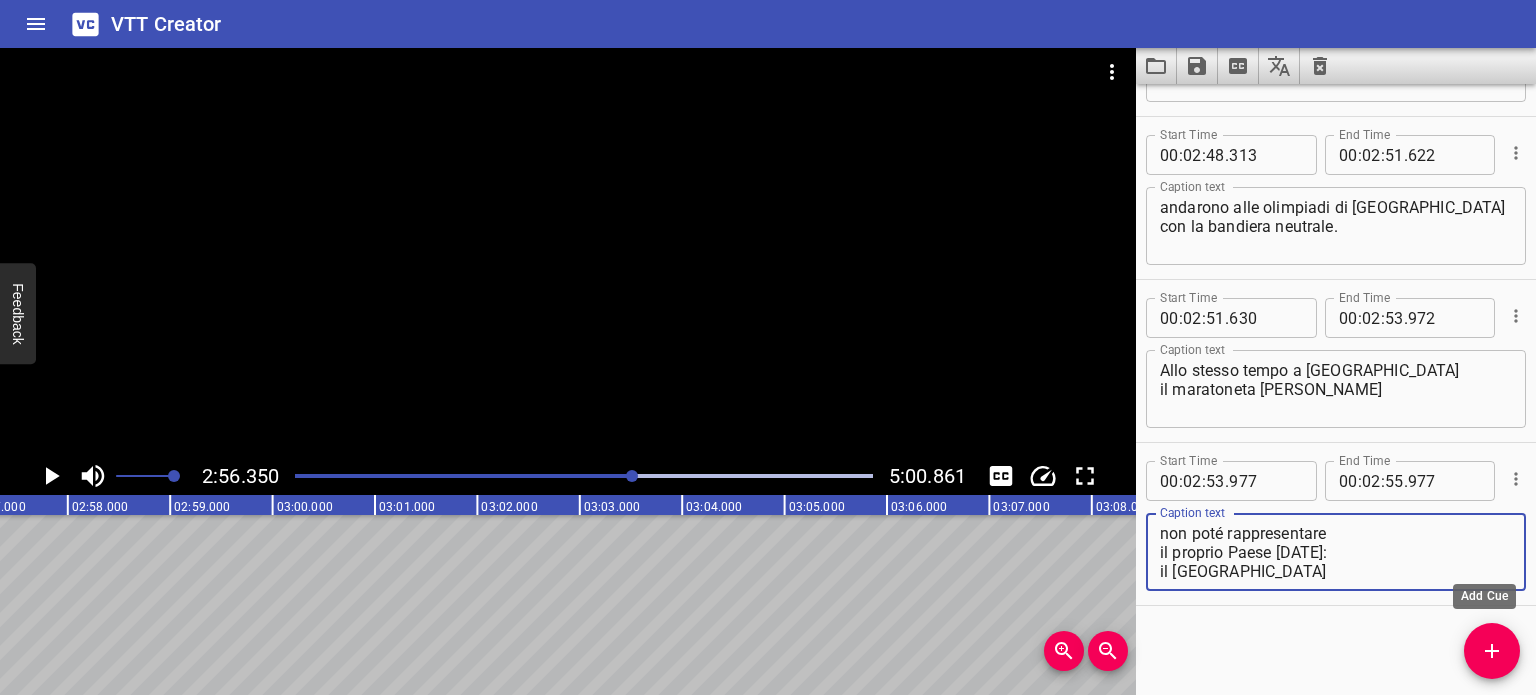 click at bounding box center (1492, 651) 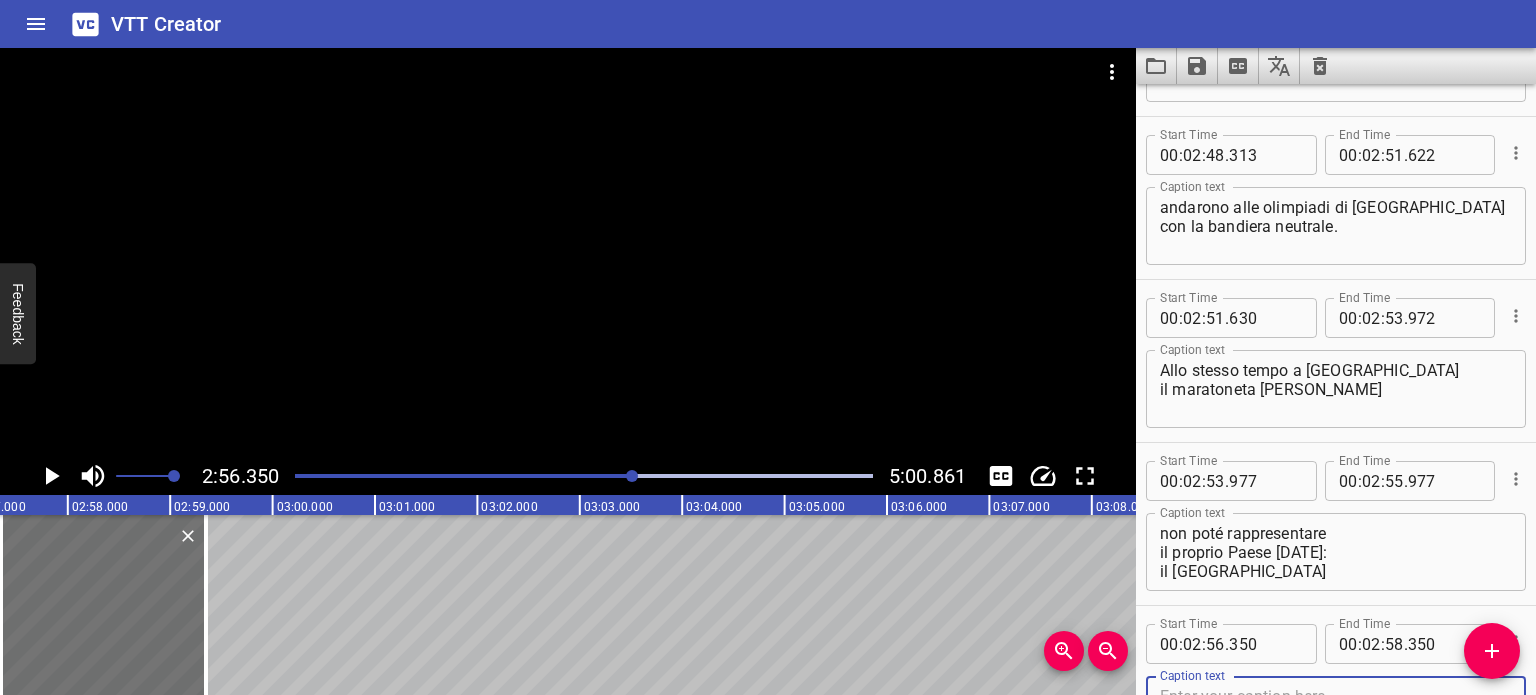 scroll, scrollTop: 6828, scrollLeft: 0, axis: vertical 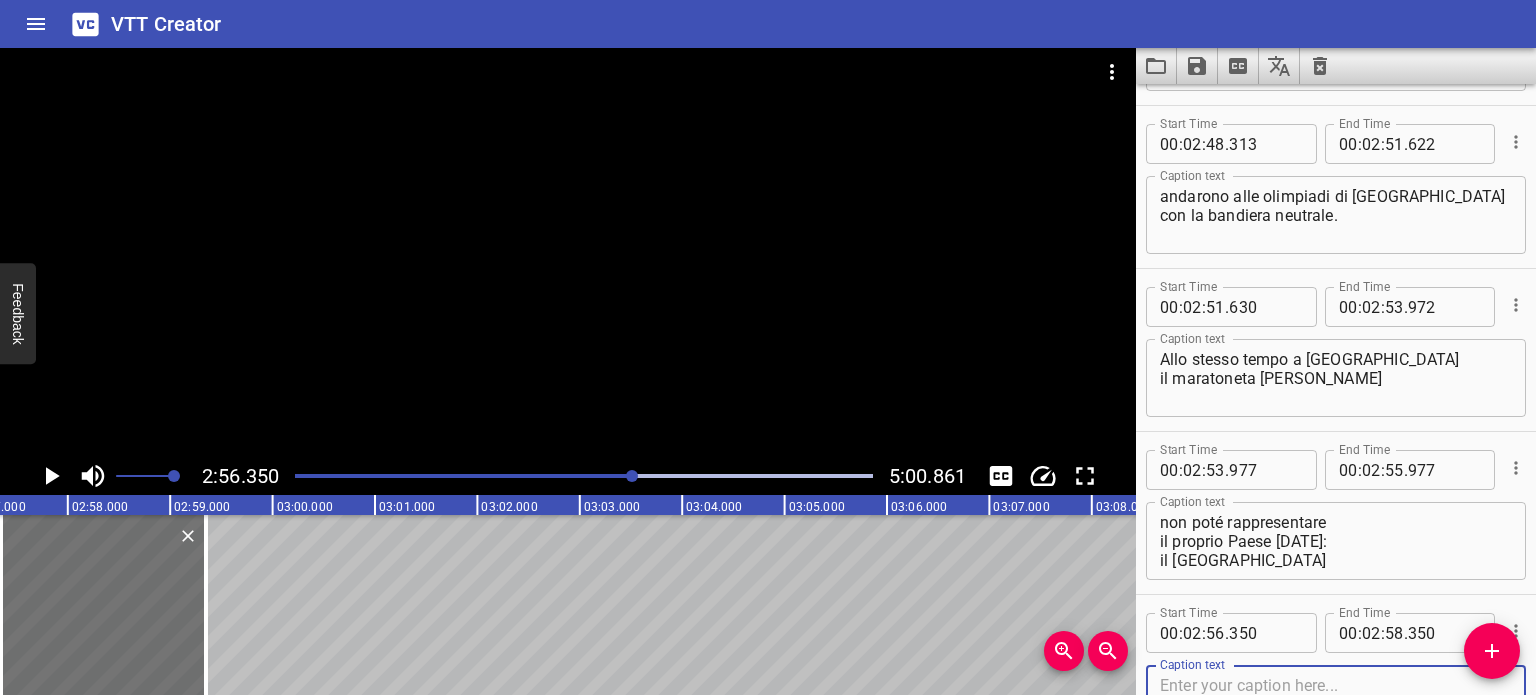 click at bounding box center [1336, 704] 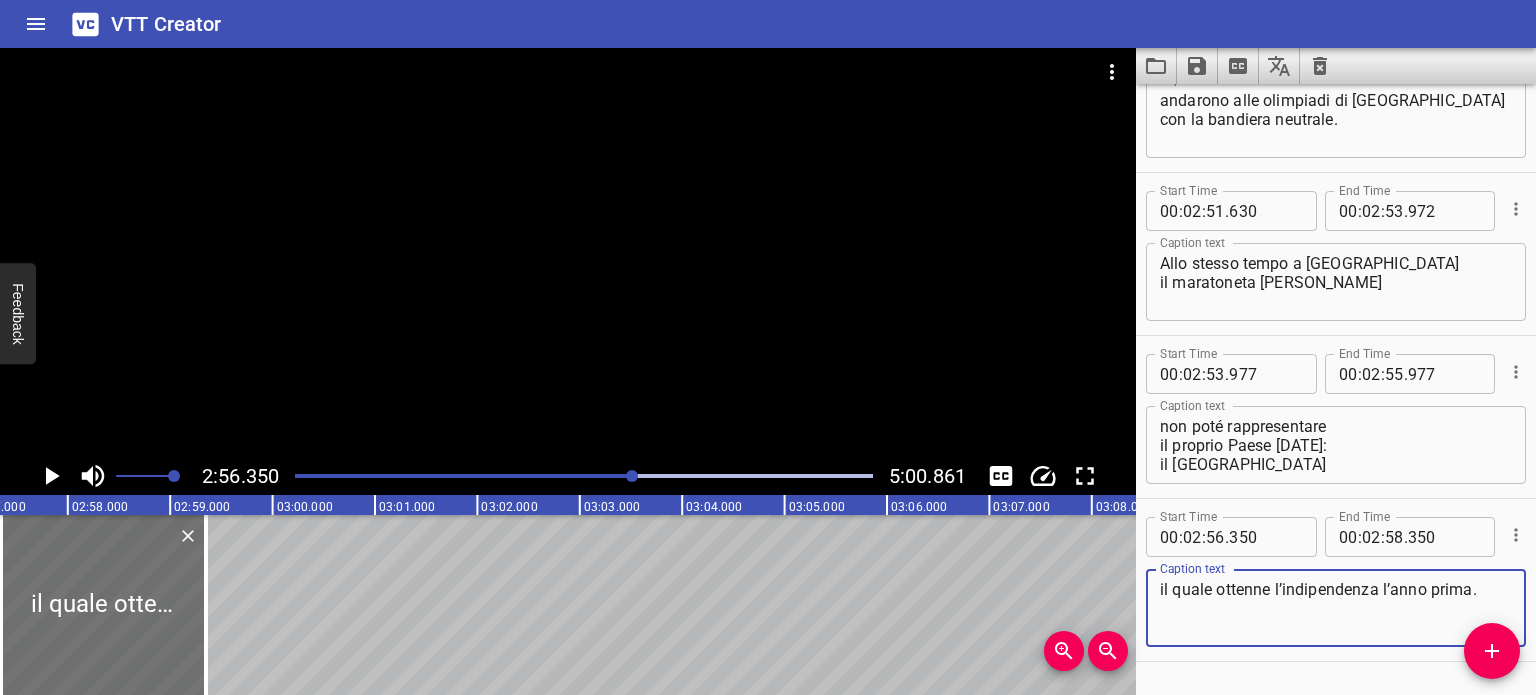 scroll, scrollTop: 6934, scrollLeft: 0, axis: vertical 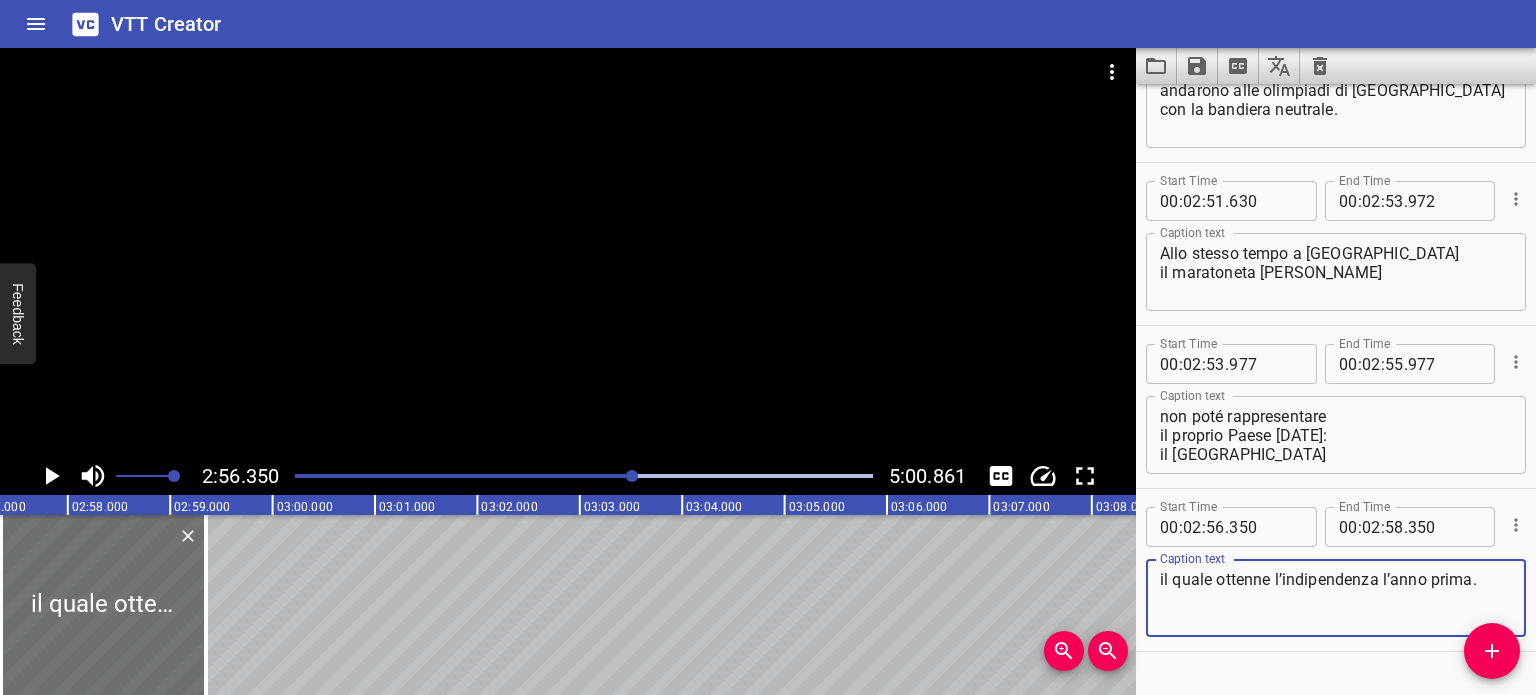 click on "il quale ottenne l’indipendenza l’anno prima." at bounding box center [1336, 598] 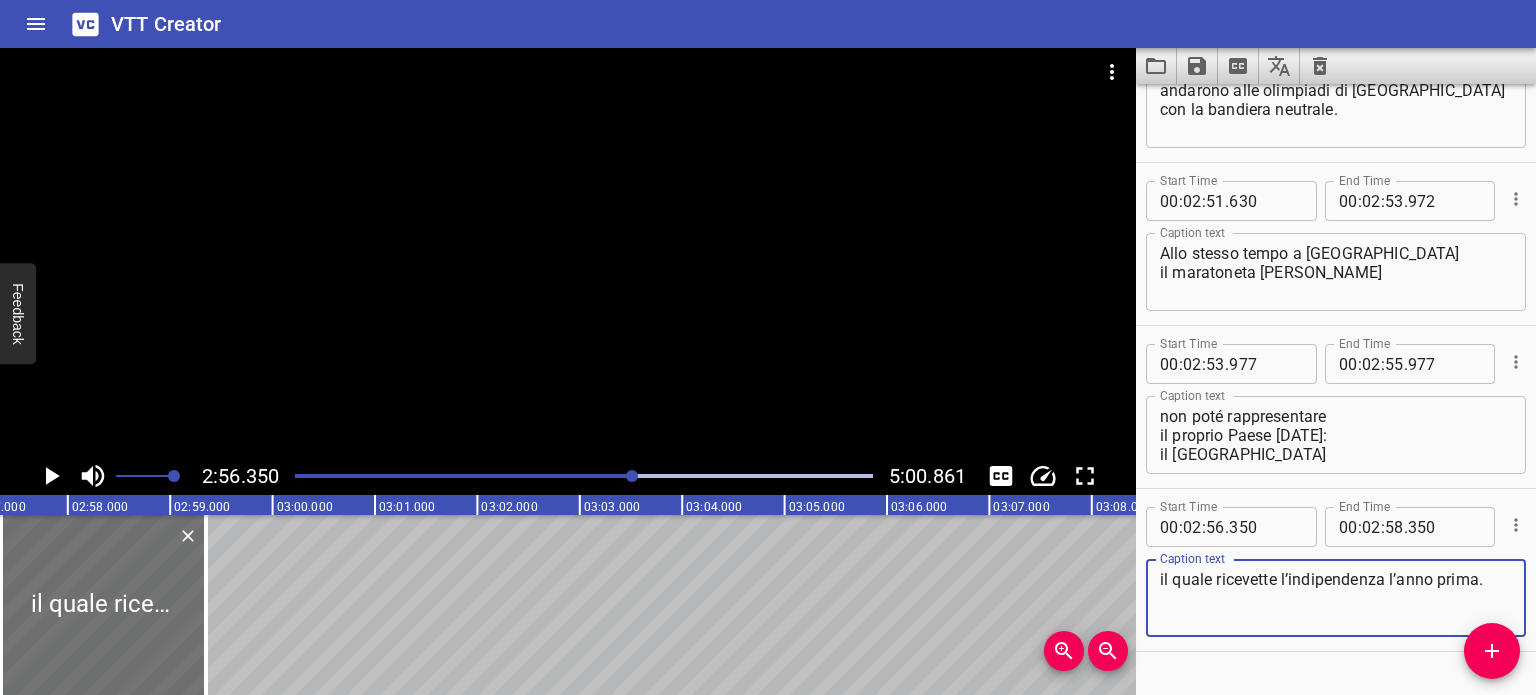 click on "il quale ricevette l’indipendenza l’anno prima." at bounding box center (1336, 598) 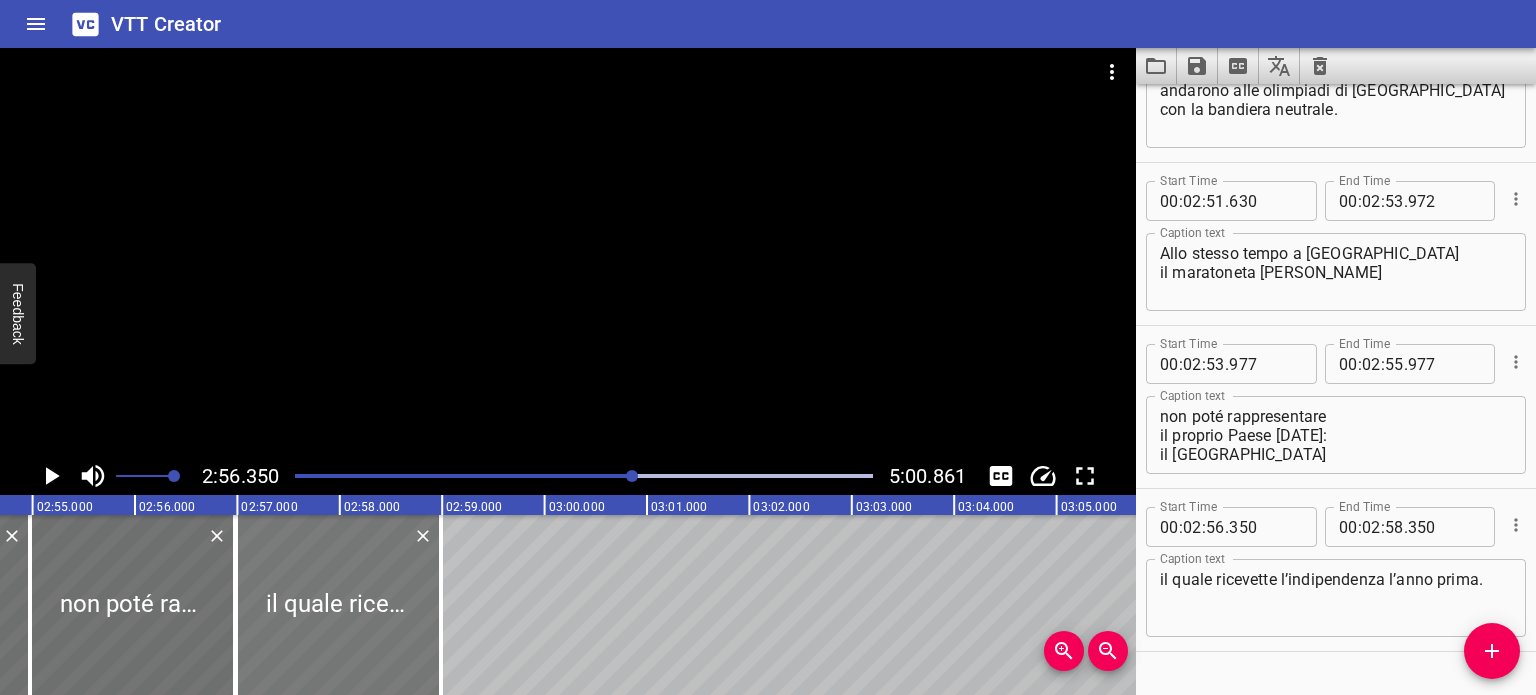 drag, startPoint x: 355, startPoint y: 579, endPoint x: 320, endPoint y: 576, distance: 35.128338 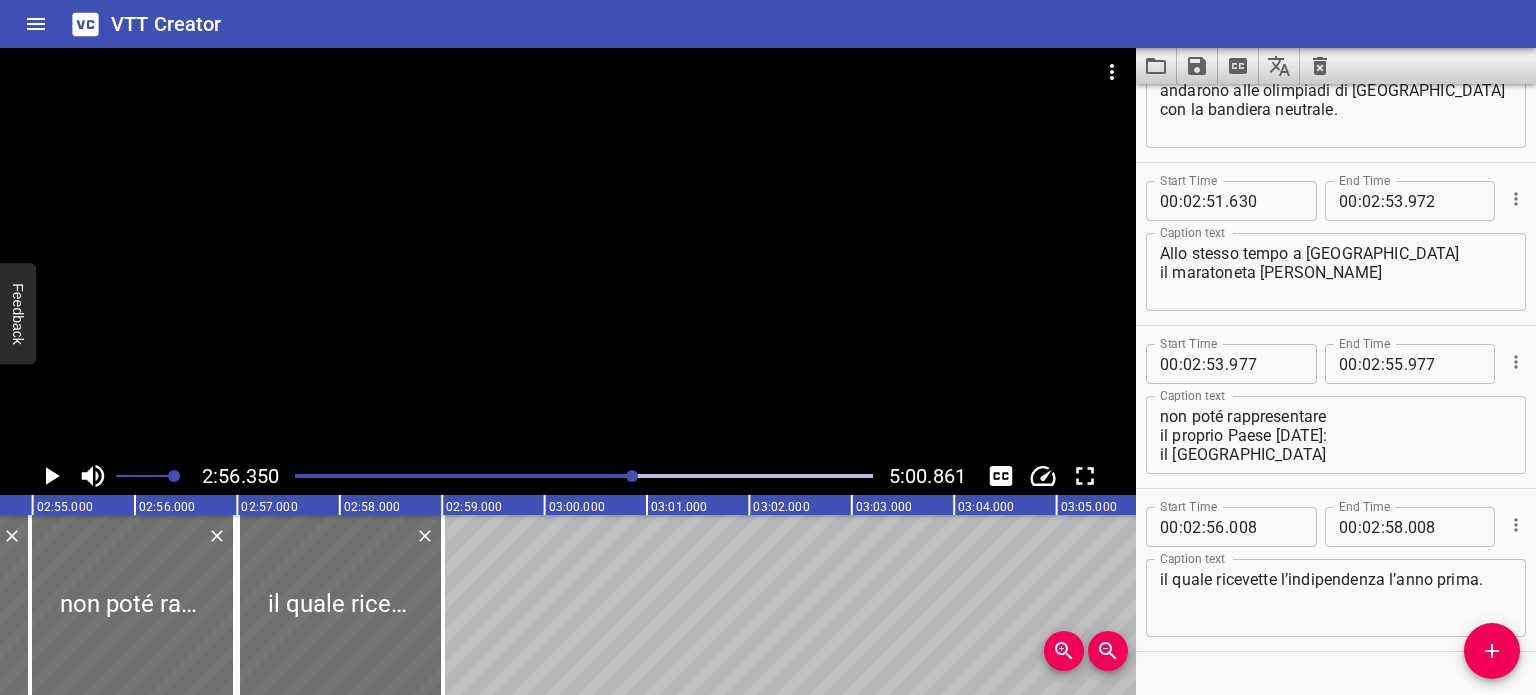 click at bounding box center [345, 476] 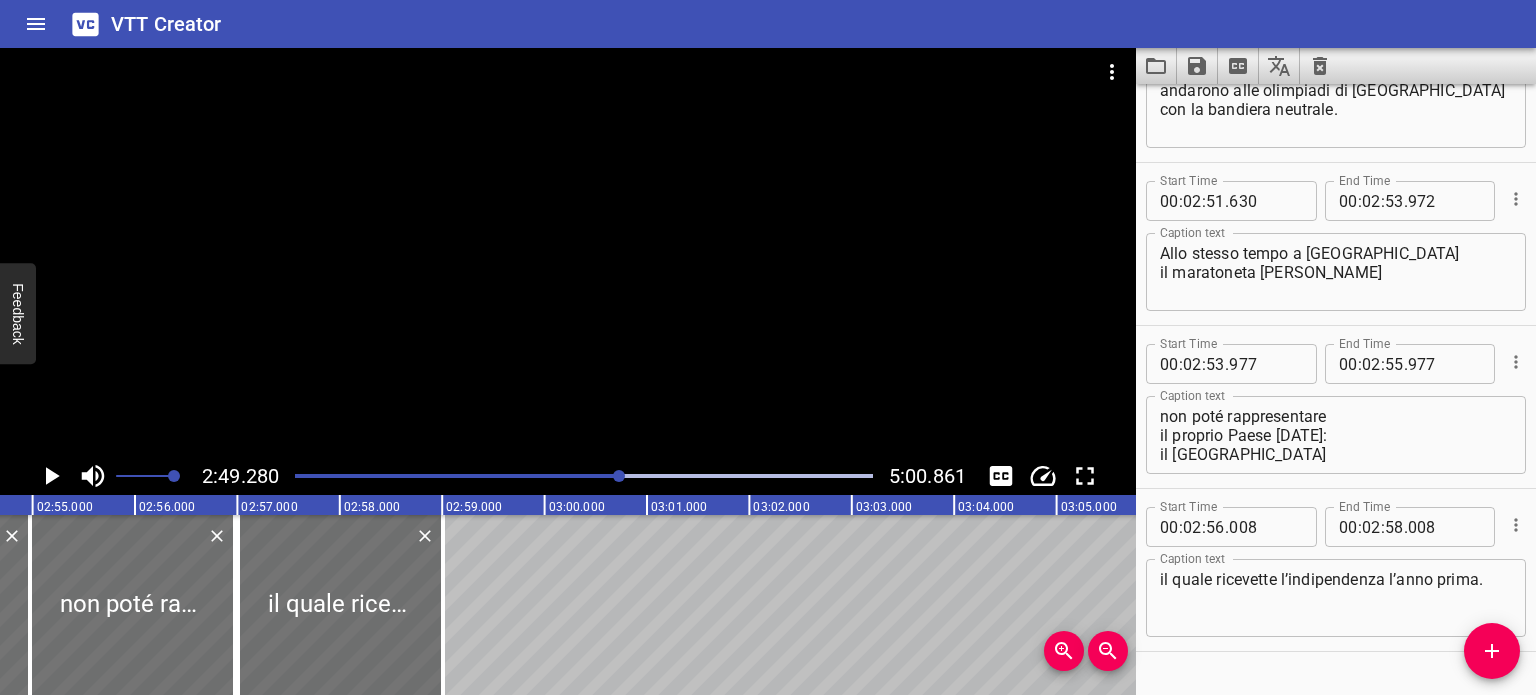 scroll, scrollTop: 0, scrollLeft: 17491, axis: horizontal 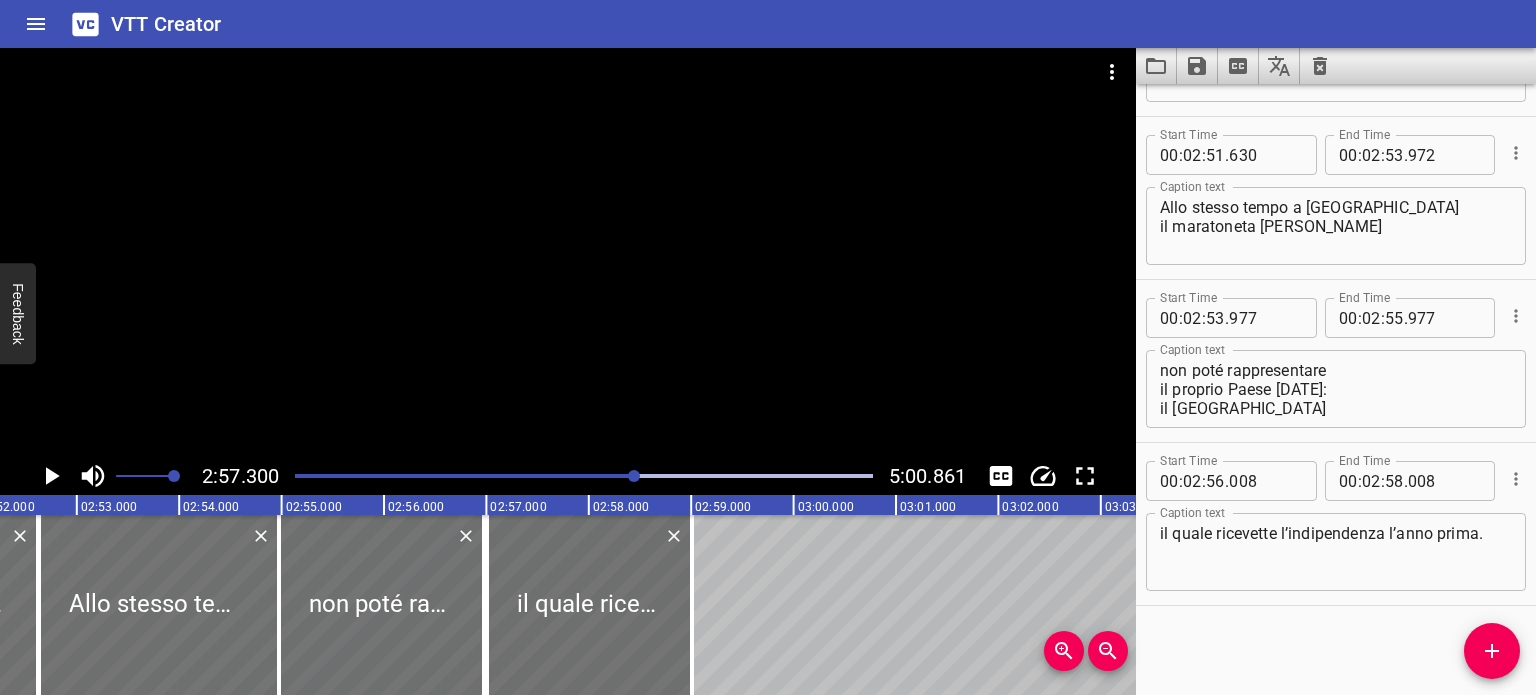 click at bounding box center [347, 476] 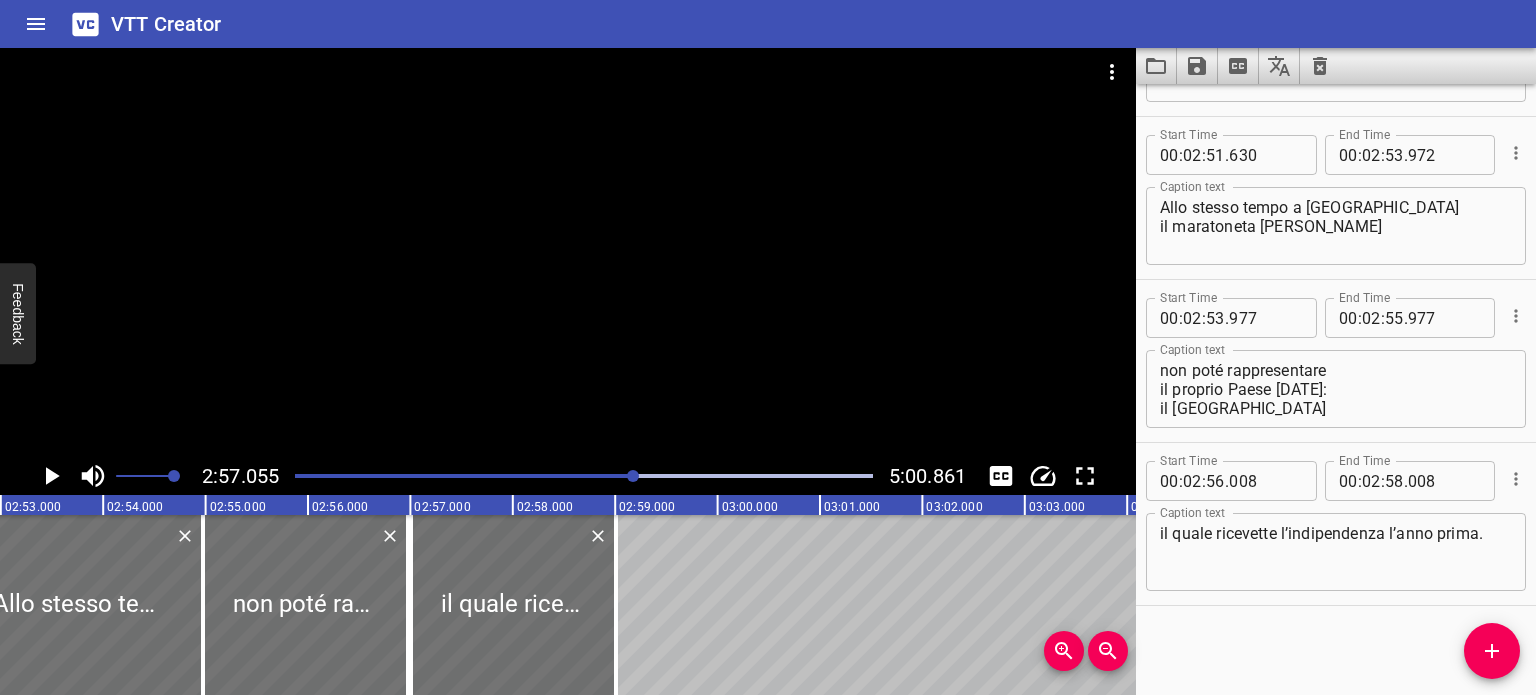 scroll, scrollTop: 0, scrollLeft: 17612, axis: horizontal 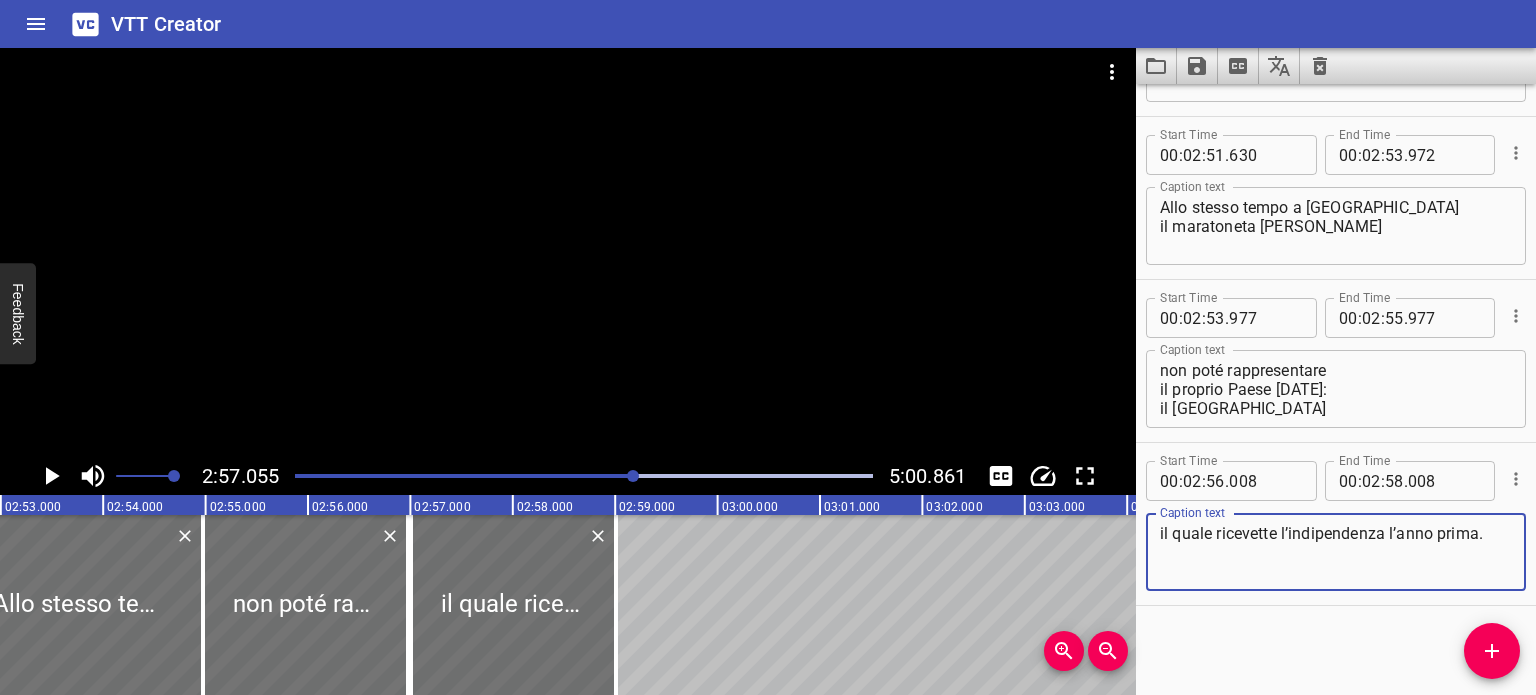 click on "il quale ricevette l’indipendenza l’anno prima." at bounding box center [1336, 552] 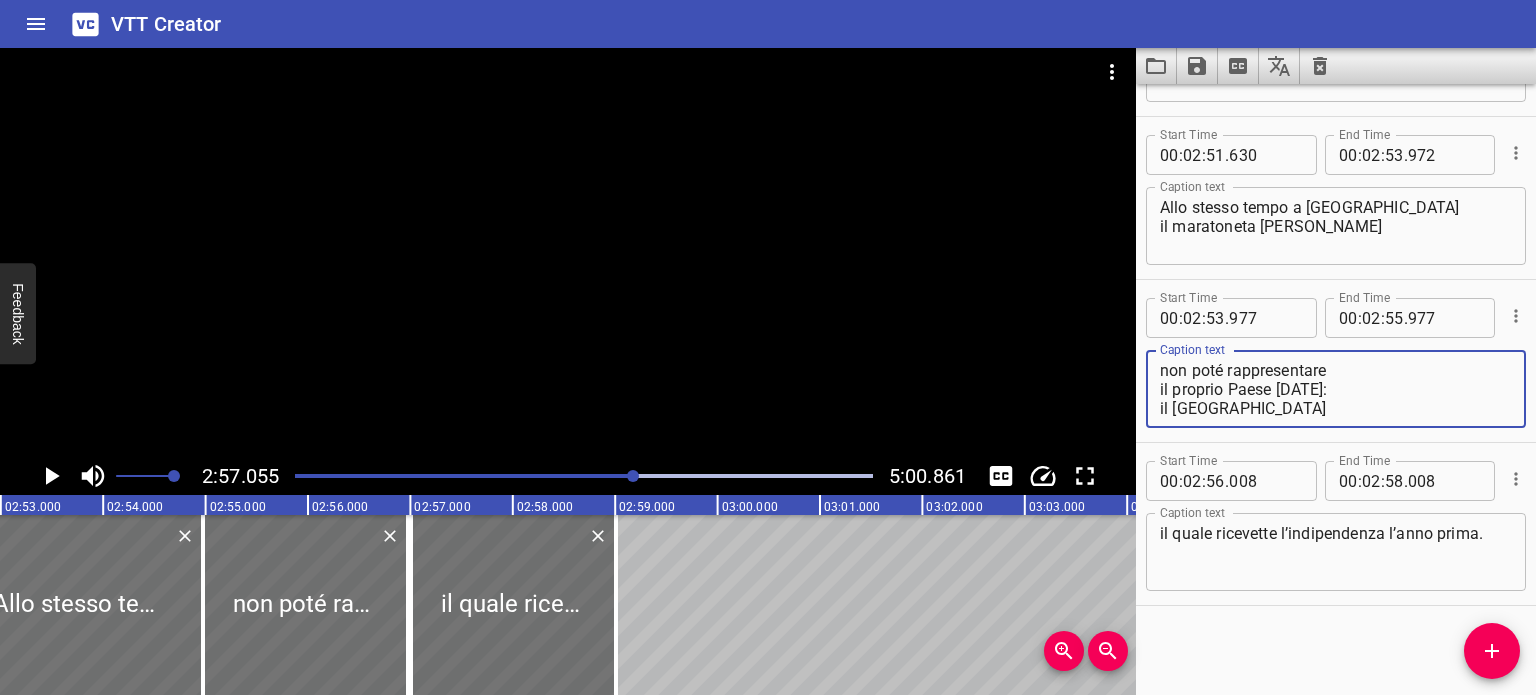 click on "non poté rappresentare
il proprio Paese [DATE]:
il [GEOGRAPHIC_DATA]" at bounding box center [1336, 389] 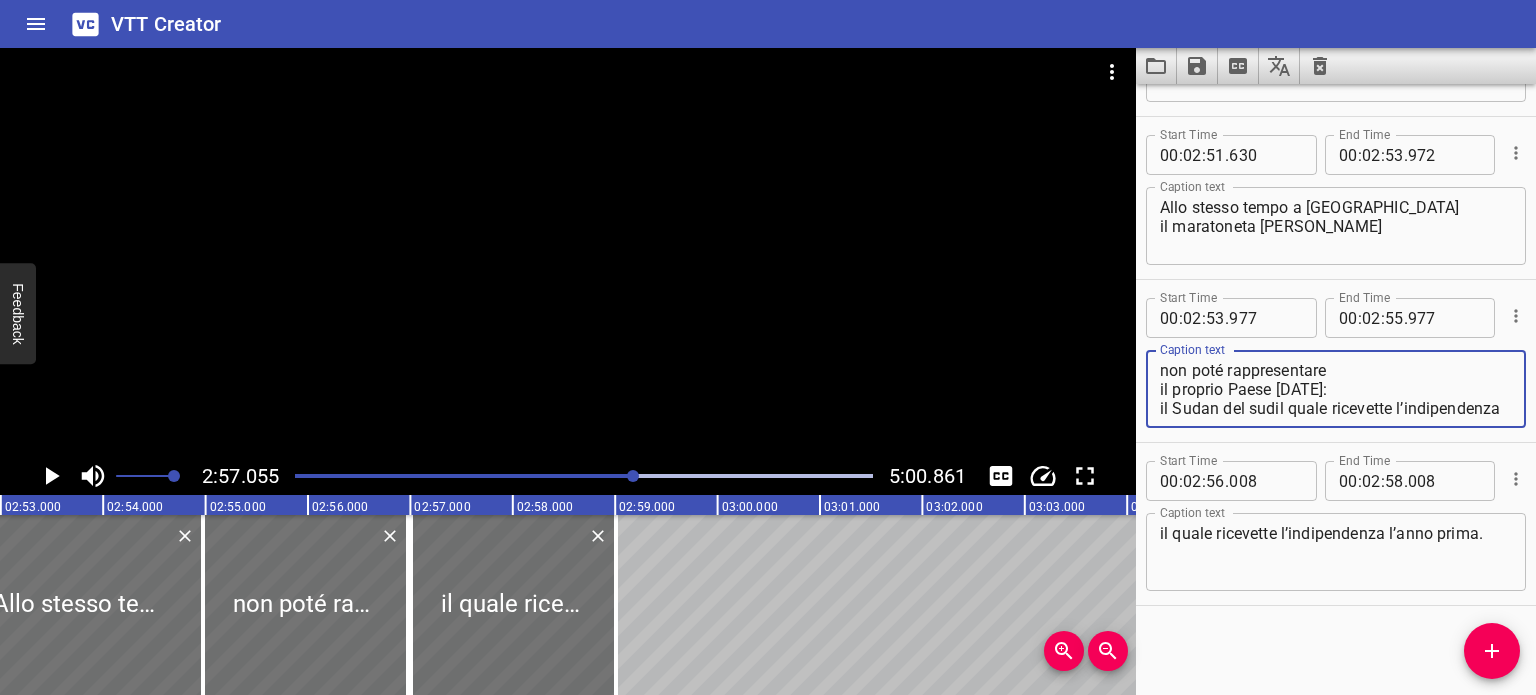scroll, scrollTop: 18, scrollLeft: 0, axis: vertical 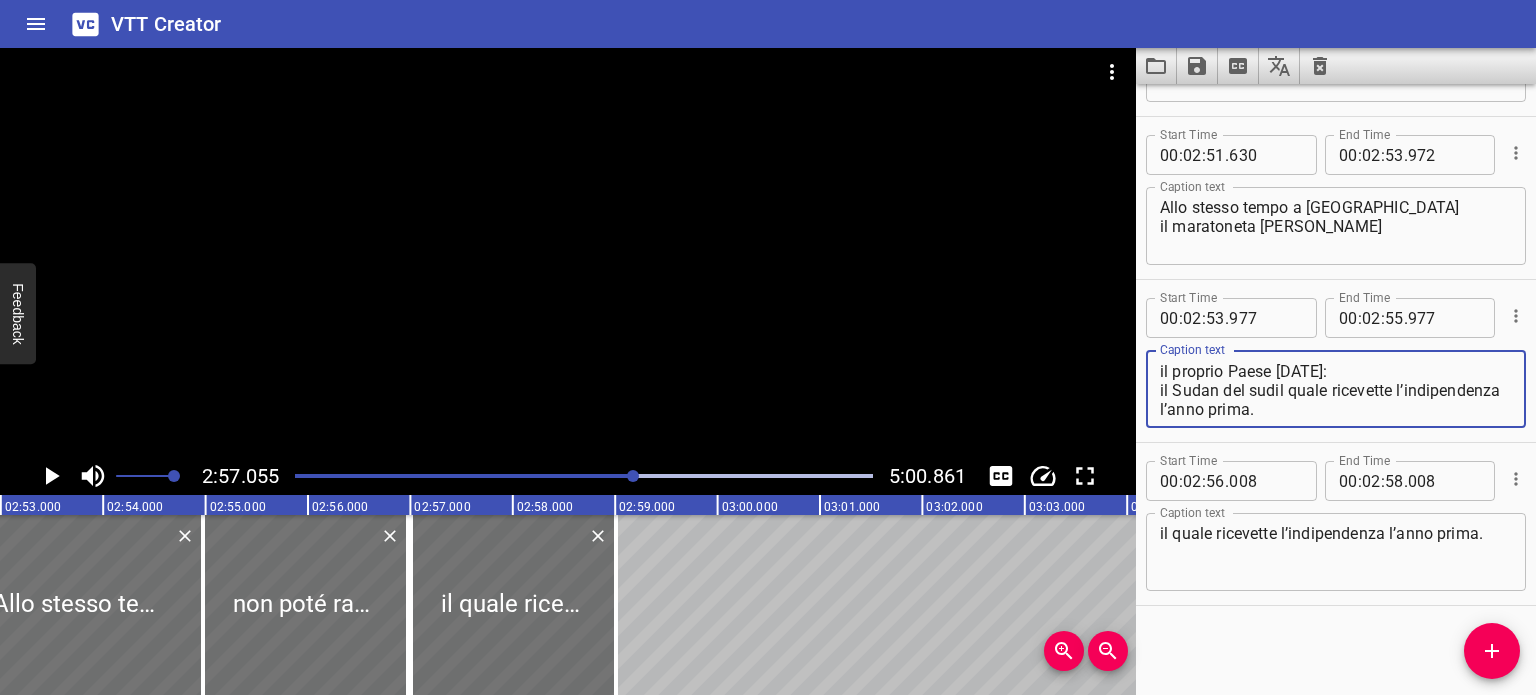 click on "non poté rappresentare
il proprio Paese [DATE]:
il Sudan del sudil quale ricevette l’indipendenza l’anno prima." at bounding box center (1336, 389) 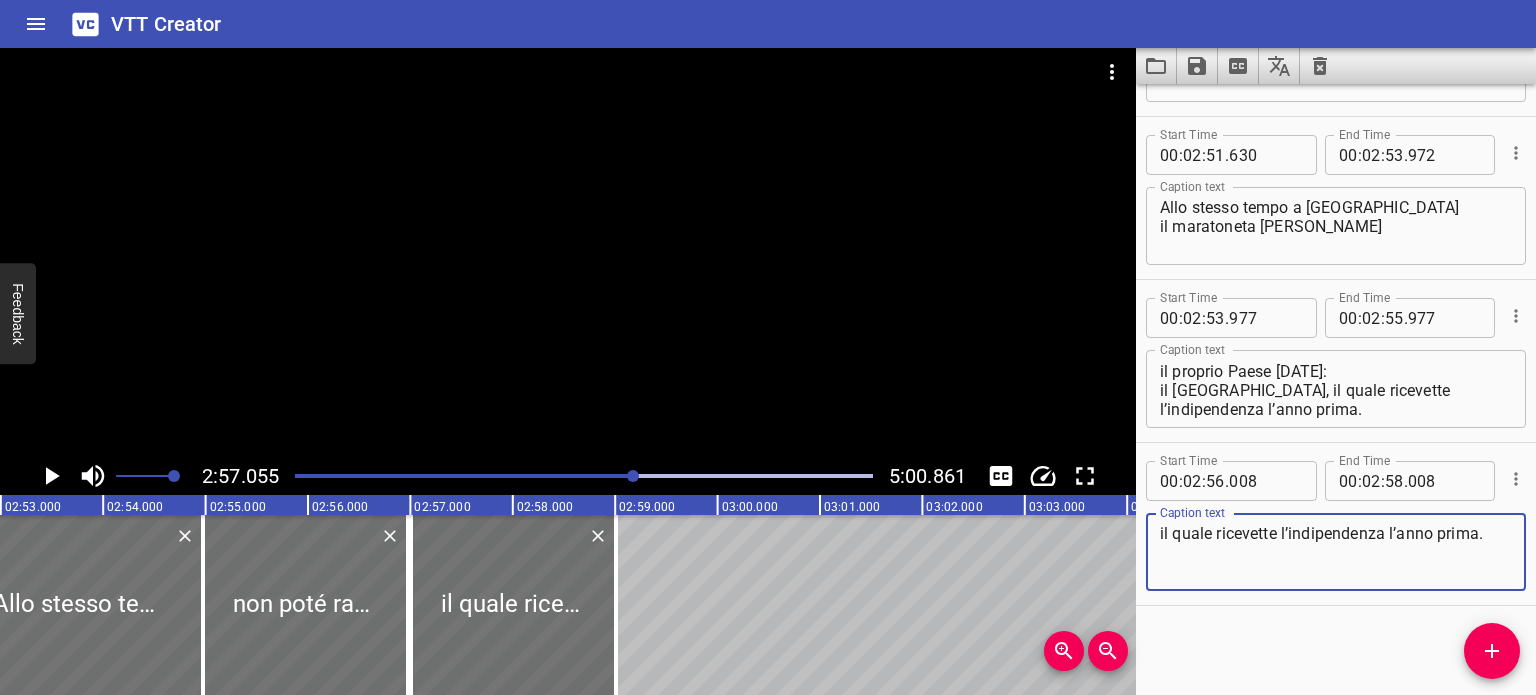 drag, startPoint x: 1420, startPoint y: 551, endPoint x: 1090, endPoint y: 540, distance: 330.1833 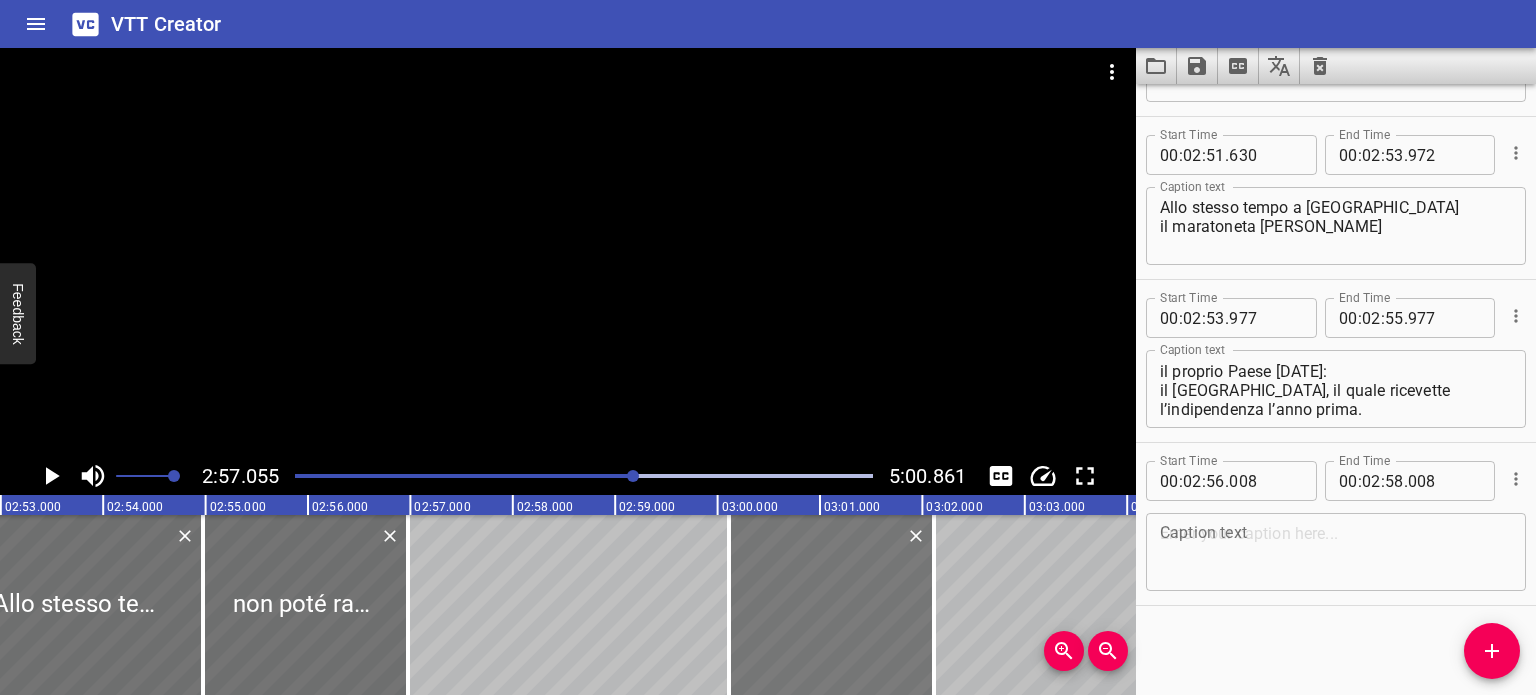 drag, startPoint x: 532, startPoint y: 588, endPoint x: 850, endPoint y: 583, distance: 318.0393 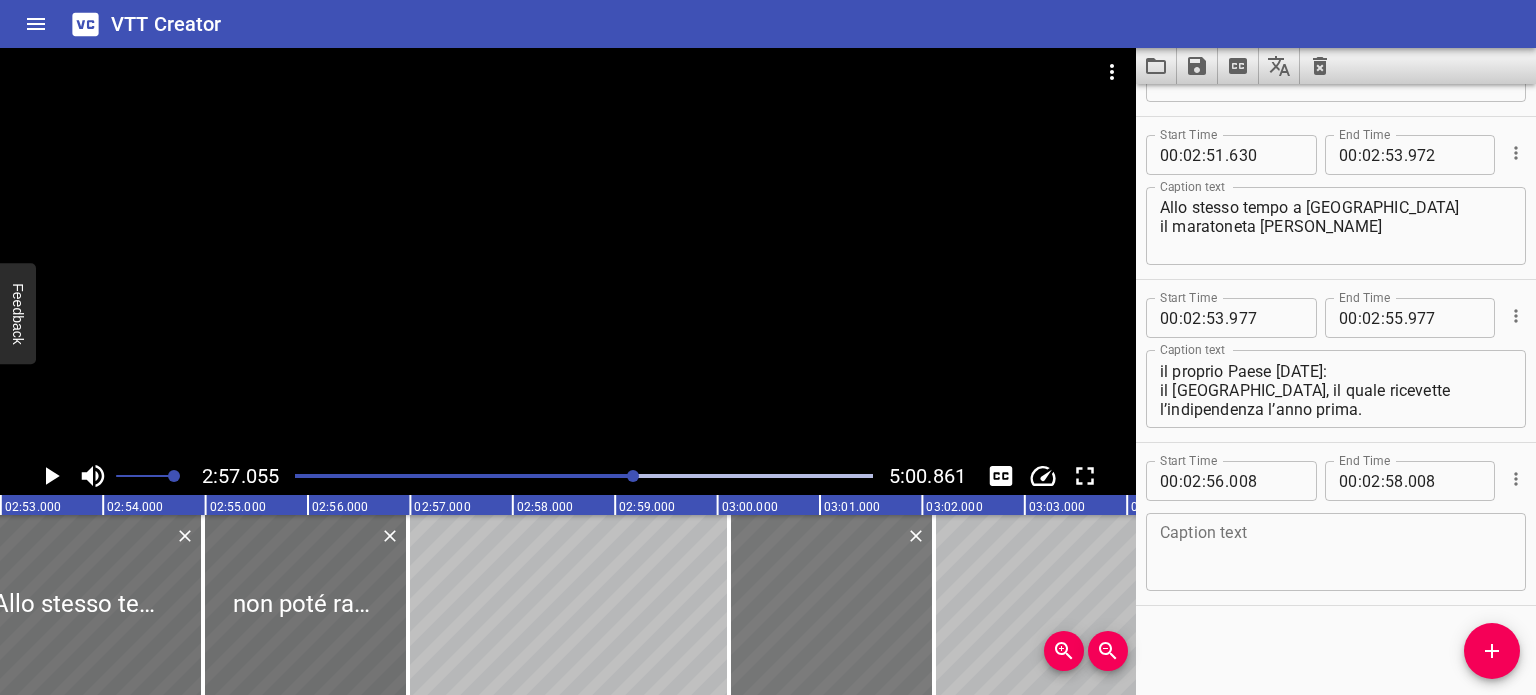 click at bounding box center (831, 605) 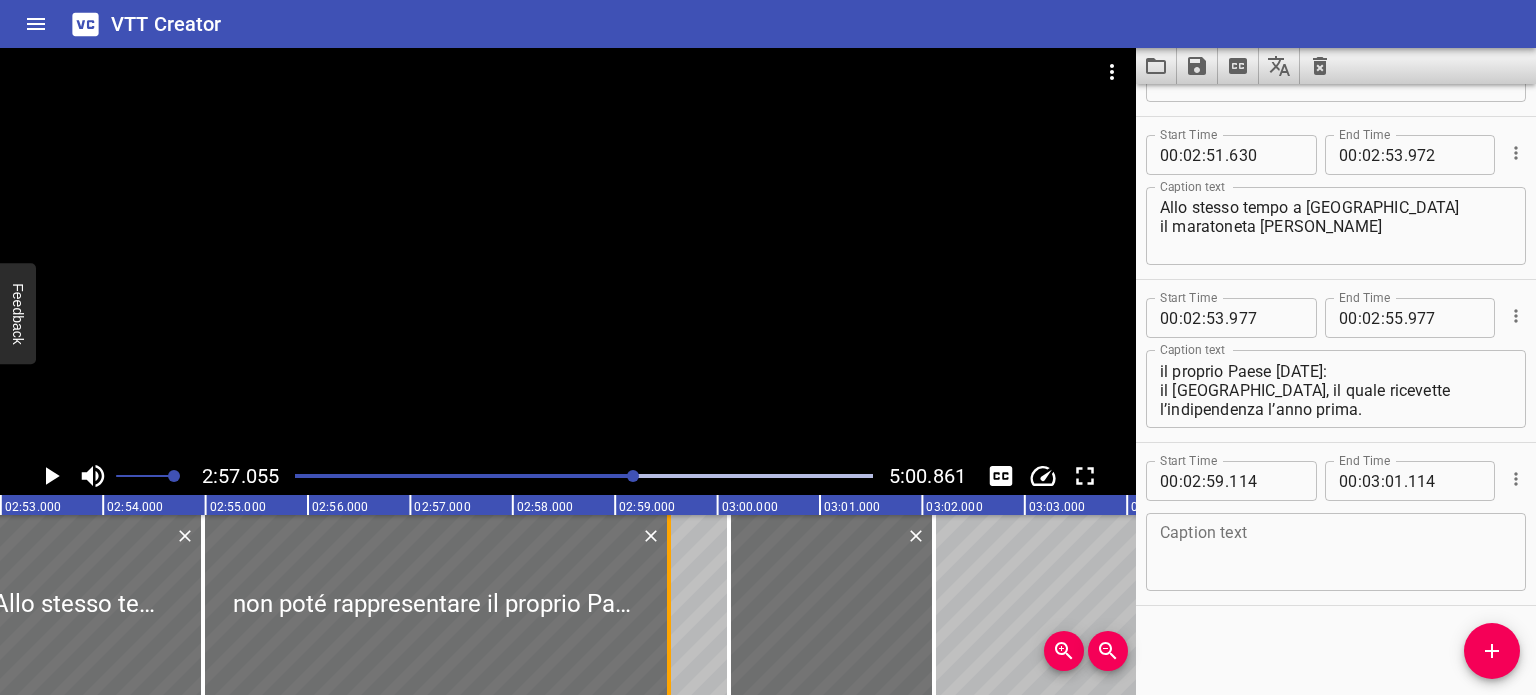 drag, startPoint x: 407, startPoint y: 607, endPoint x: 670, endPoint y: 625, distance: 263.61526 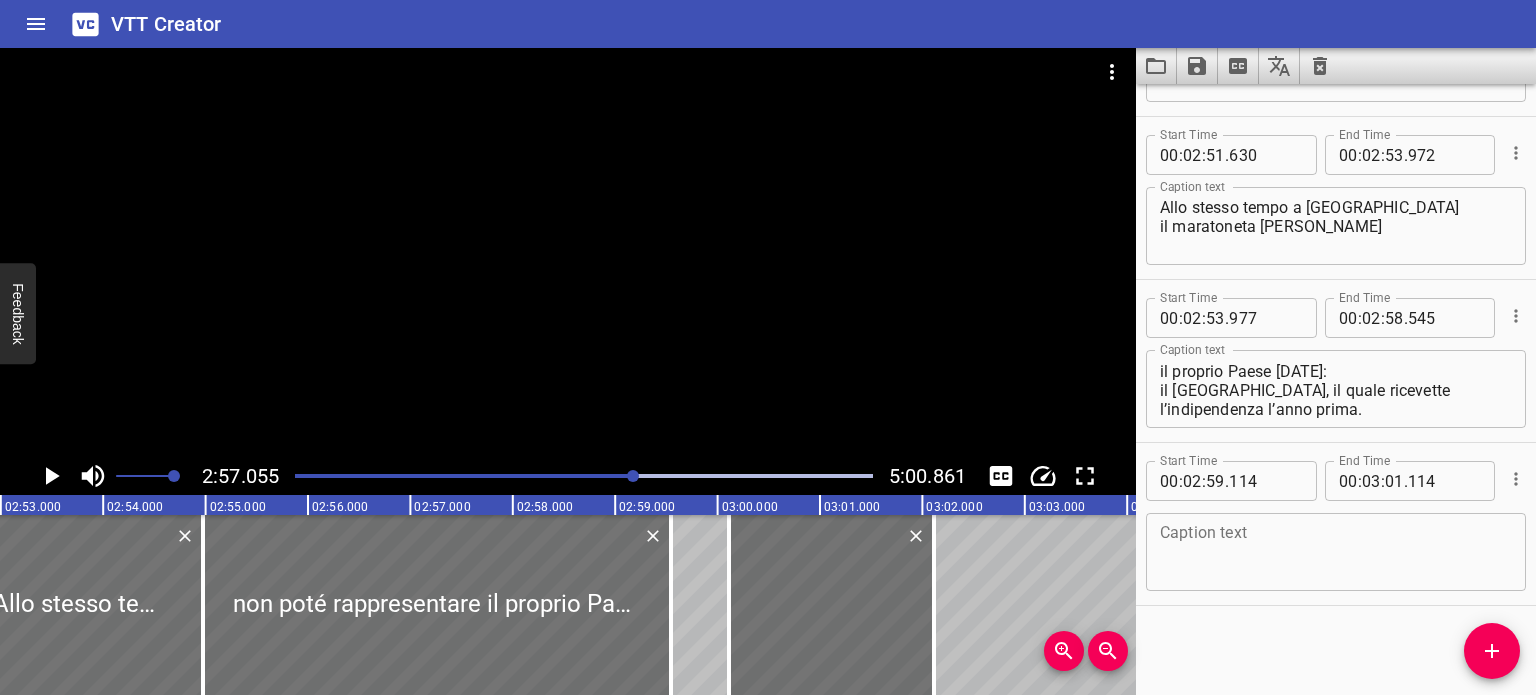 click on "non poté rappresentare
il proprio Paese [DATE]:
il [GEOGRAPHIC_DATA], il quale ricevette l’indipendenza l’anno prima." at bounding box center [1336, 389] 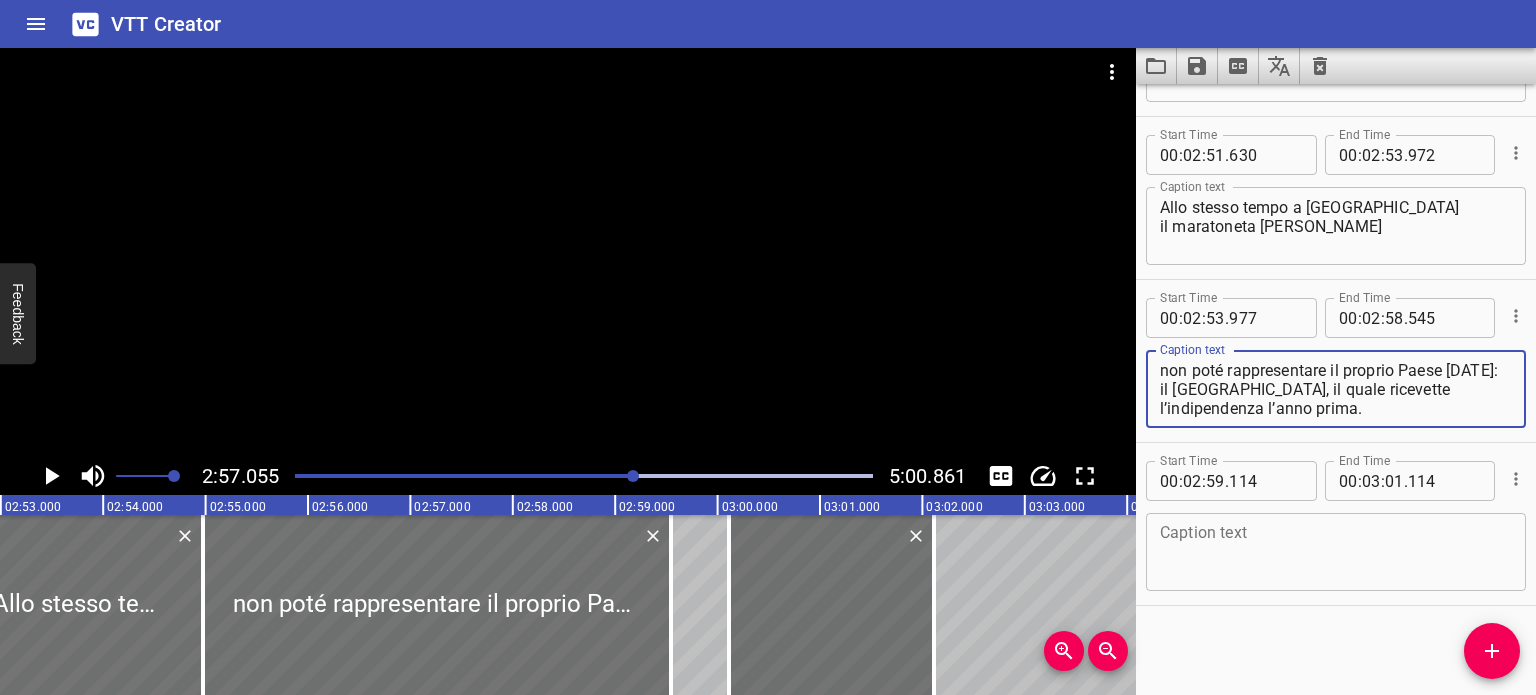 scroll, scrollTop: 18, scrollLeft: 0, axis: vertical 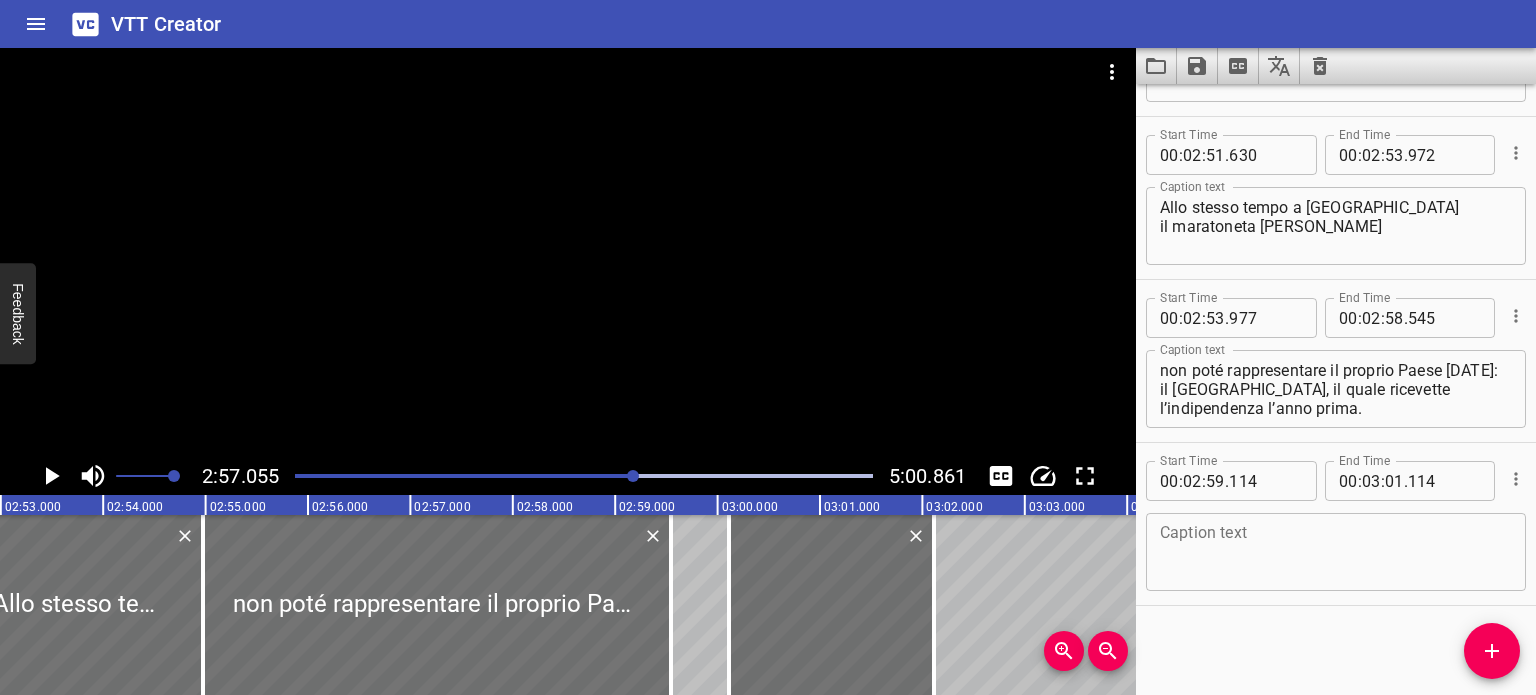 click at bounding box center (347, 476) 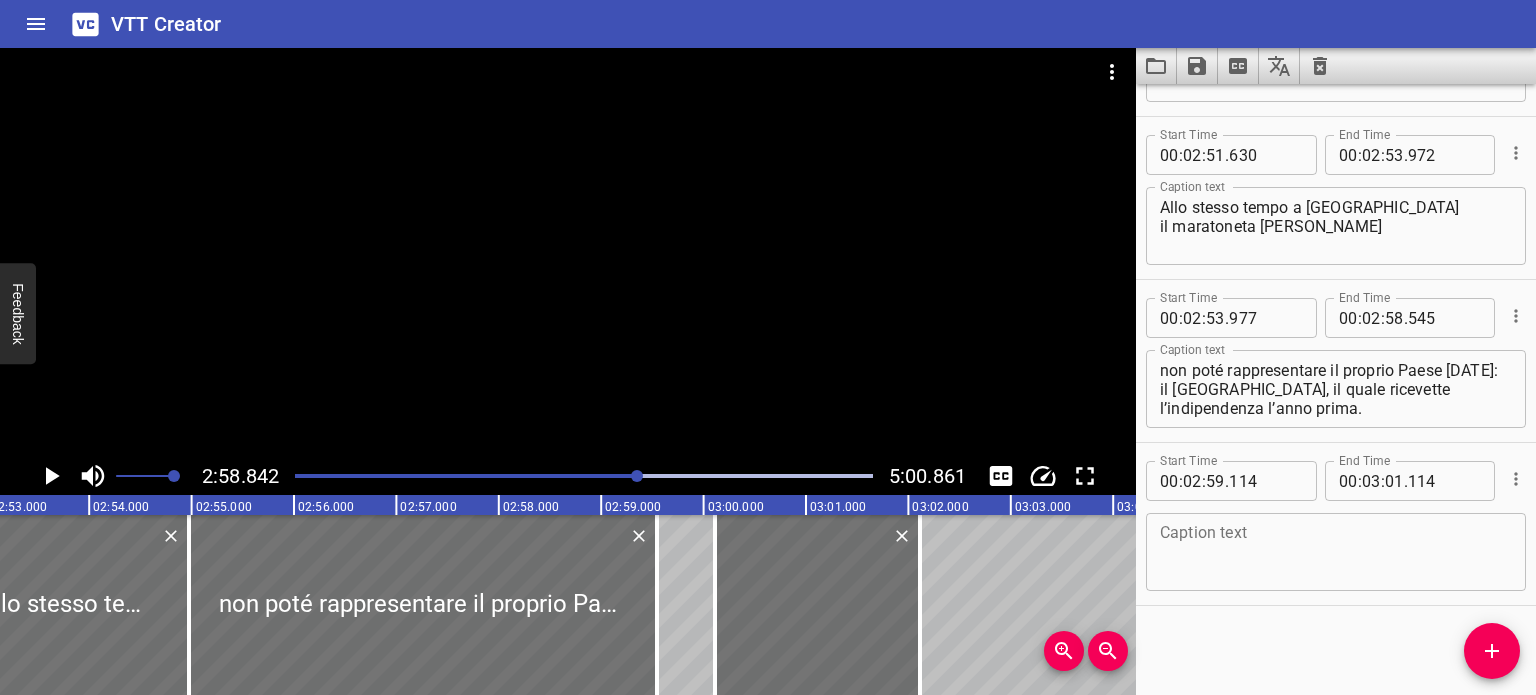 scroll, scrollTop: 0, scrollLeft: 17625, axis: horizontal 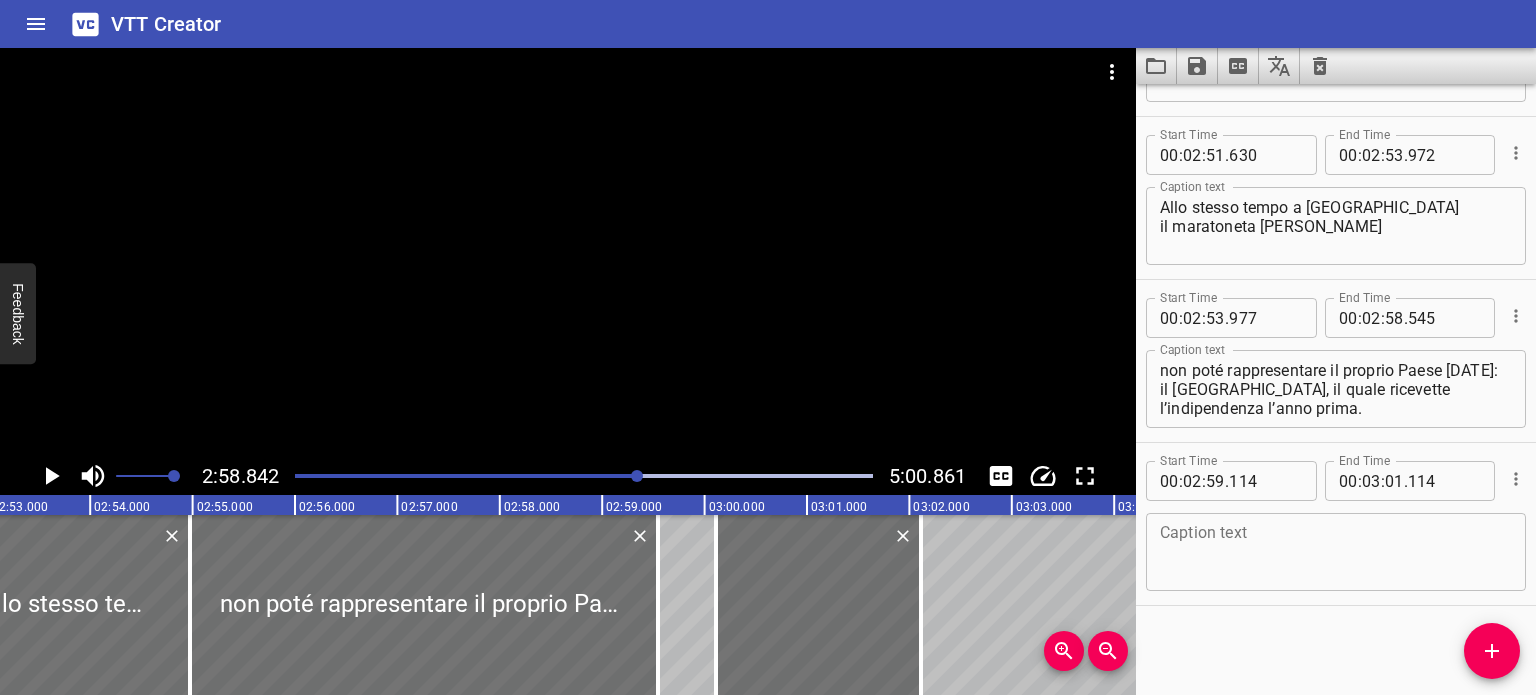 click at bounding box center (350, 476) 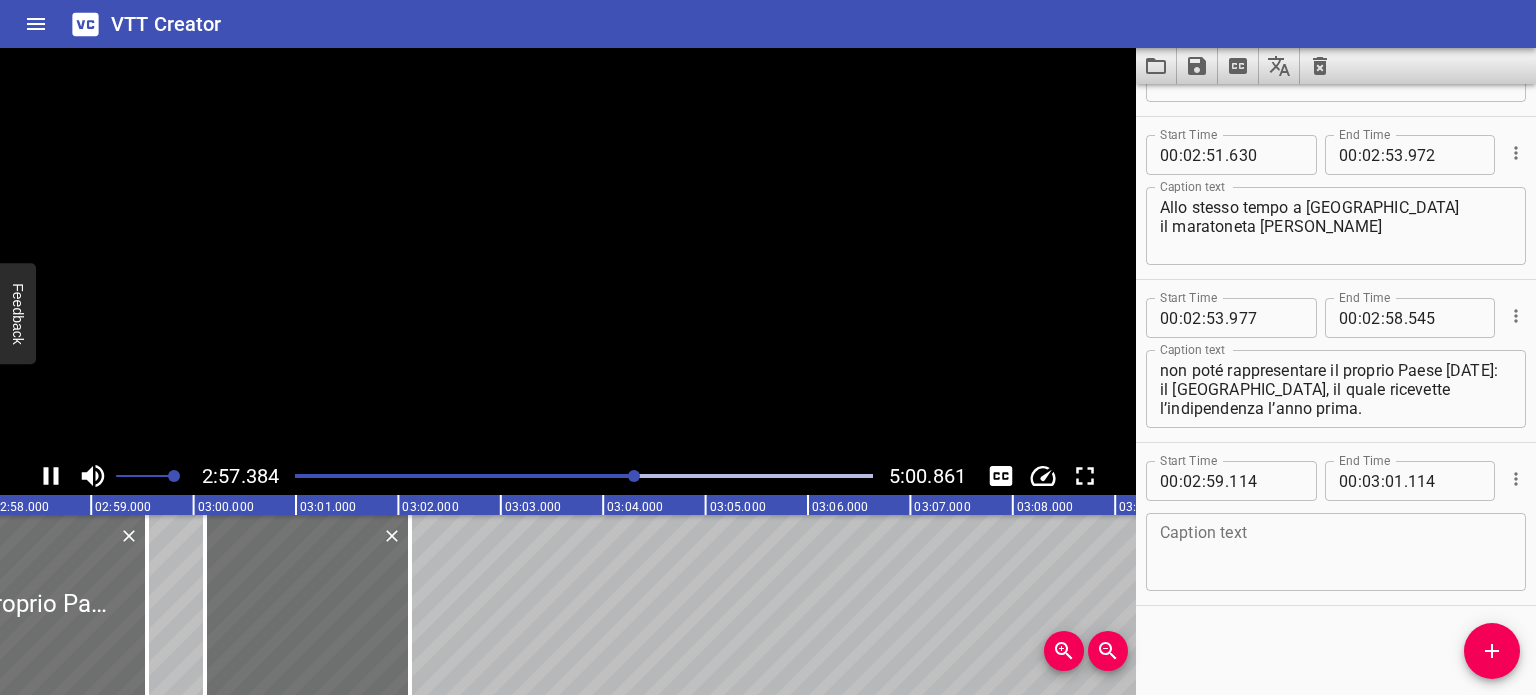 scroll, scrollTop: 0, scrollLeft: 18175, axis: horizontal 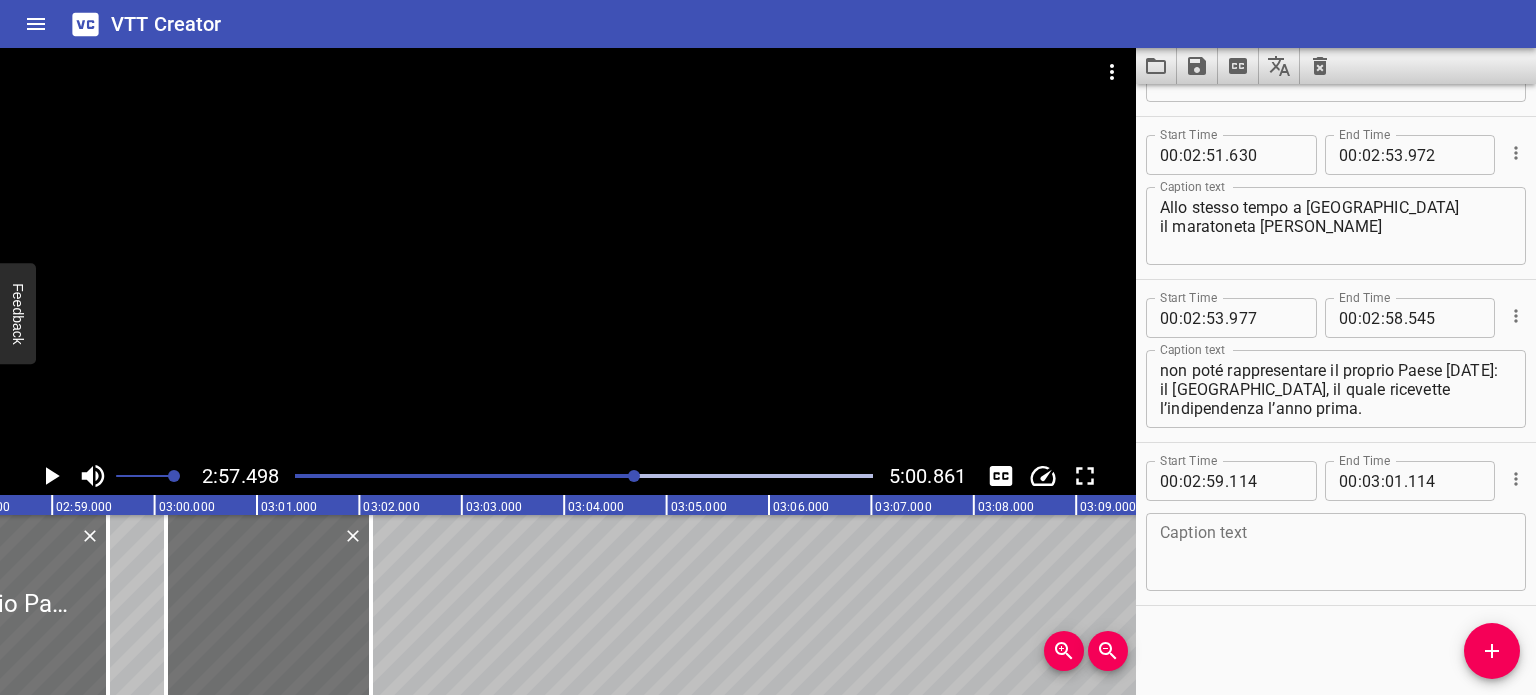click at bounding box center (584, 476) 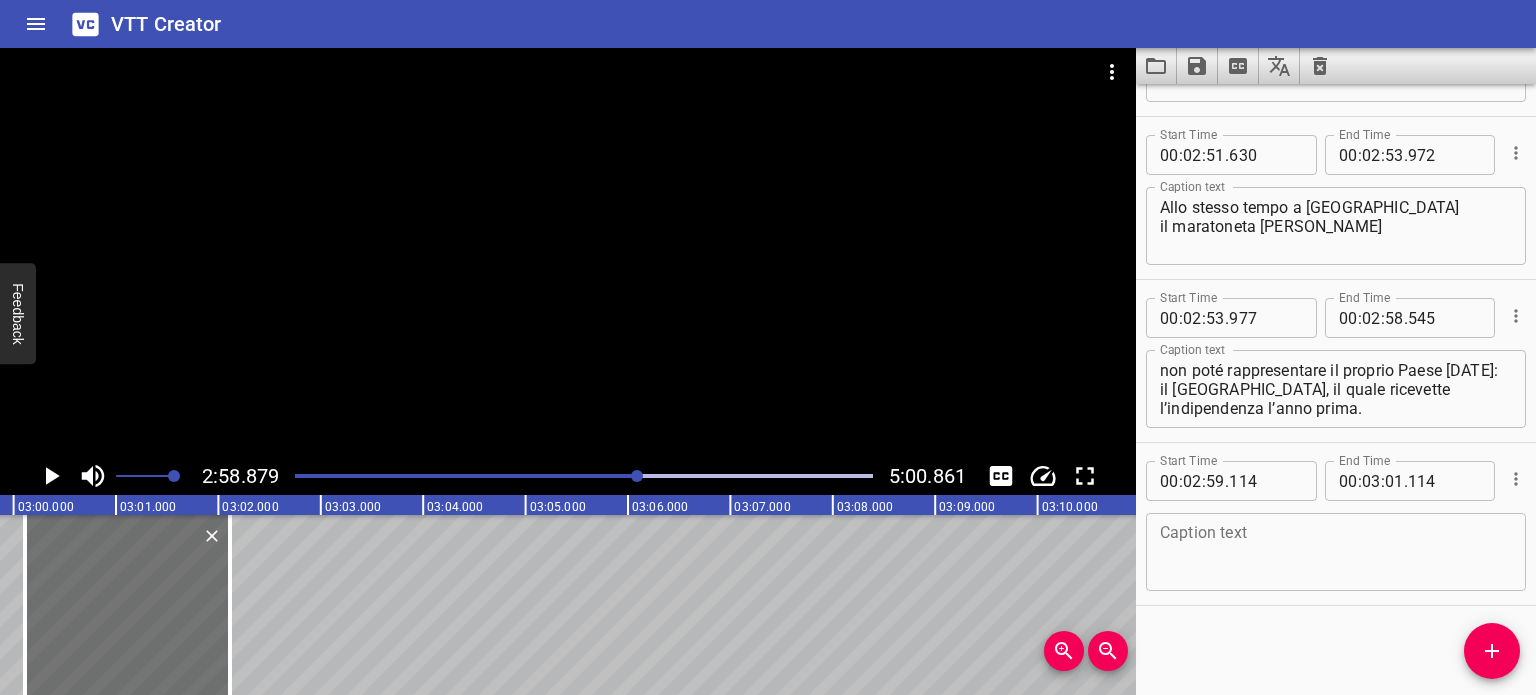 scroll, scrollTop: 0, scrollLeft: 18084, axis: horizontal 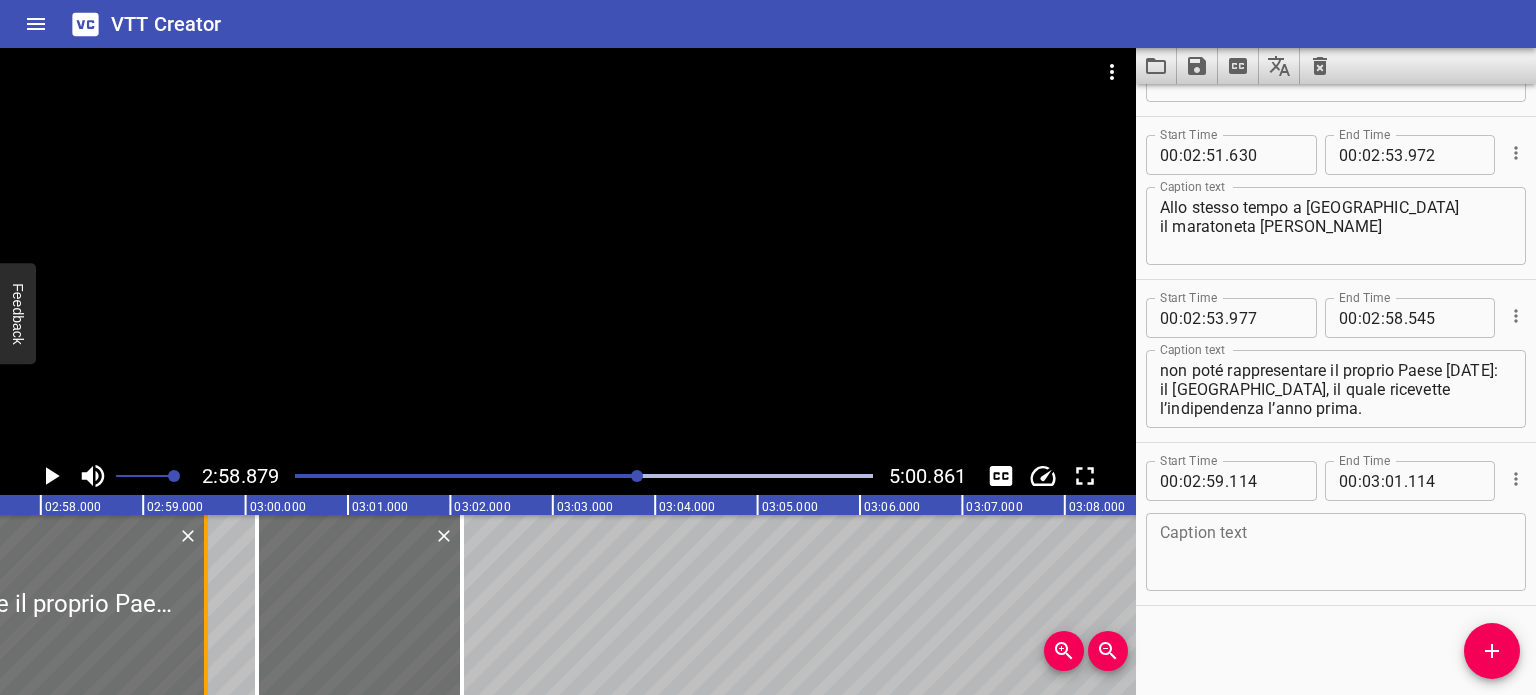 click at bounding box center [206, 605] 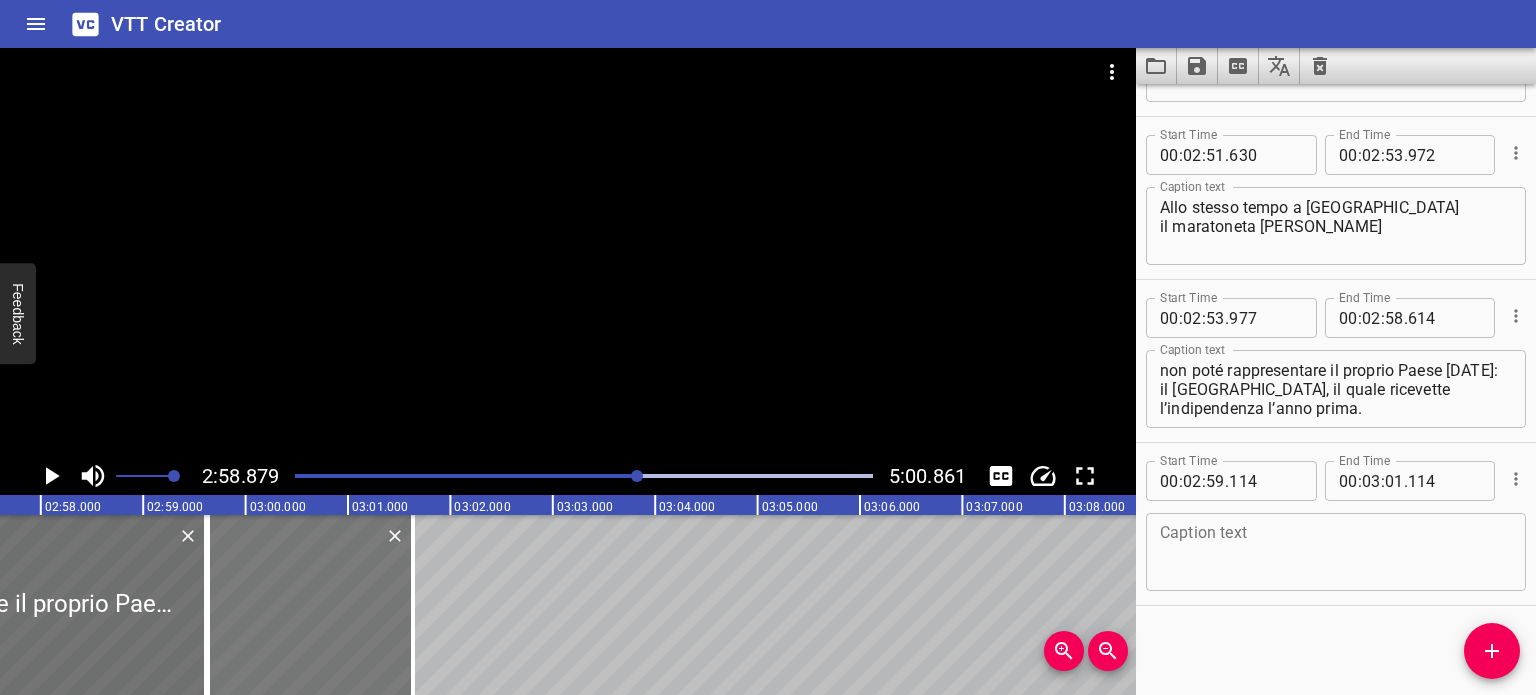 drag, startPoint x: 380, startPoint y: 575, endPoint x: 331, endPoint y: 573, distance: 49.0408 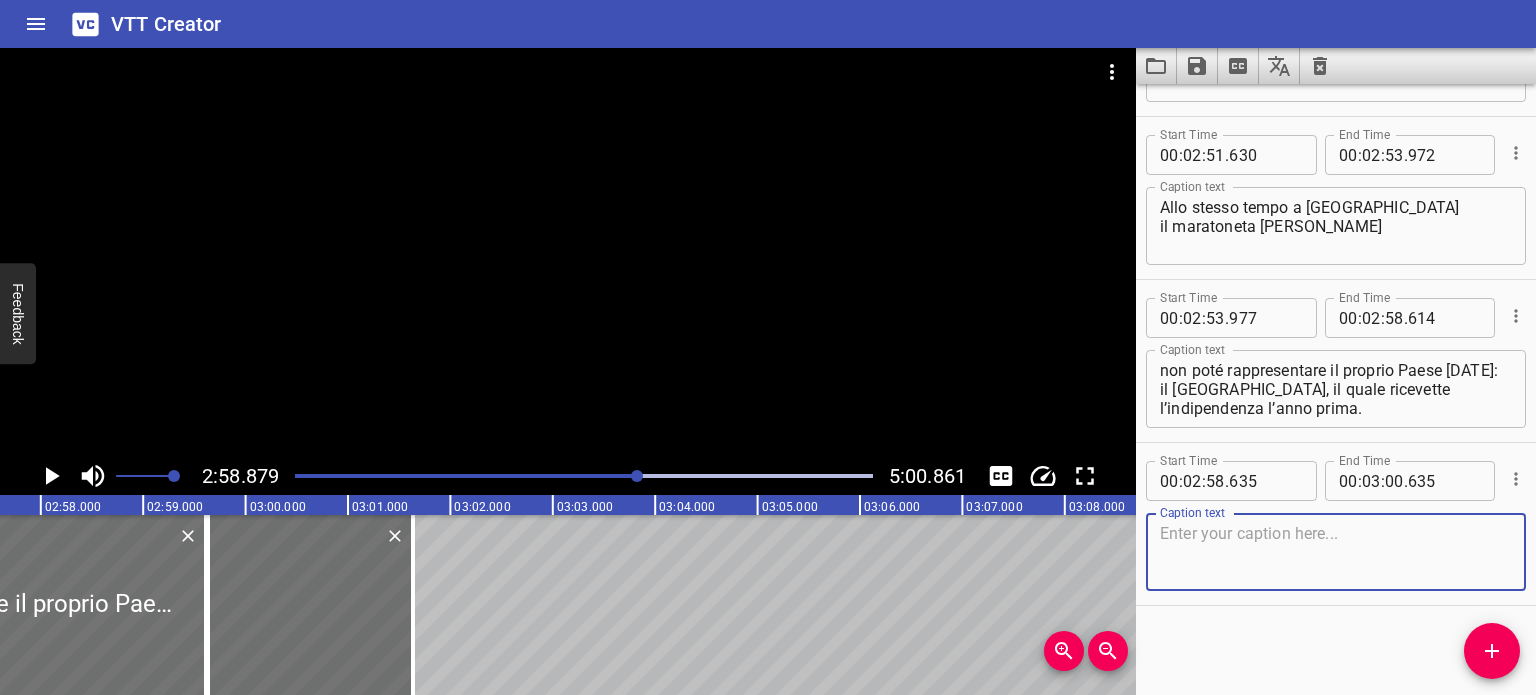 click at bounding box center [1336, 552] 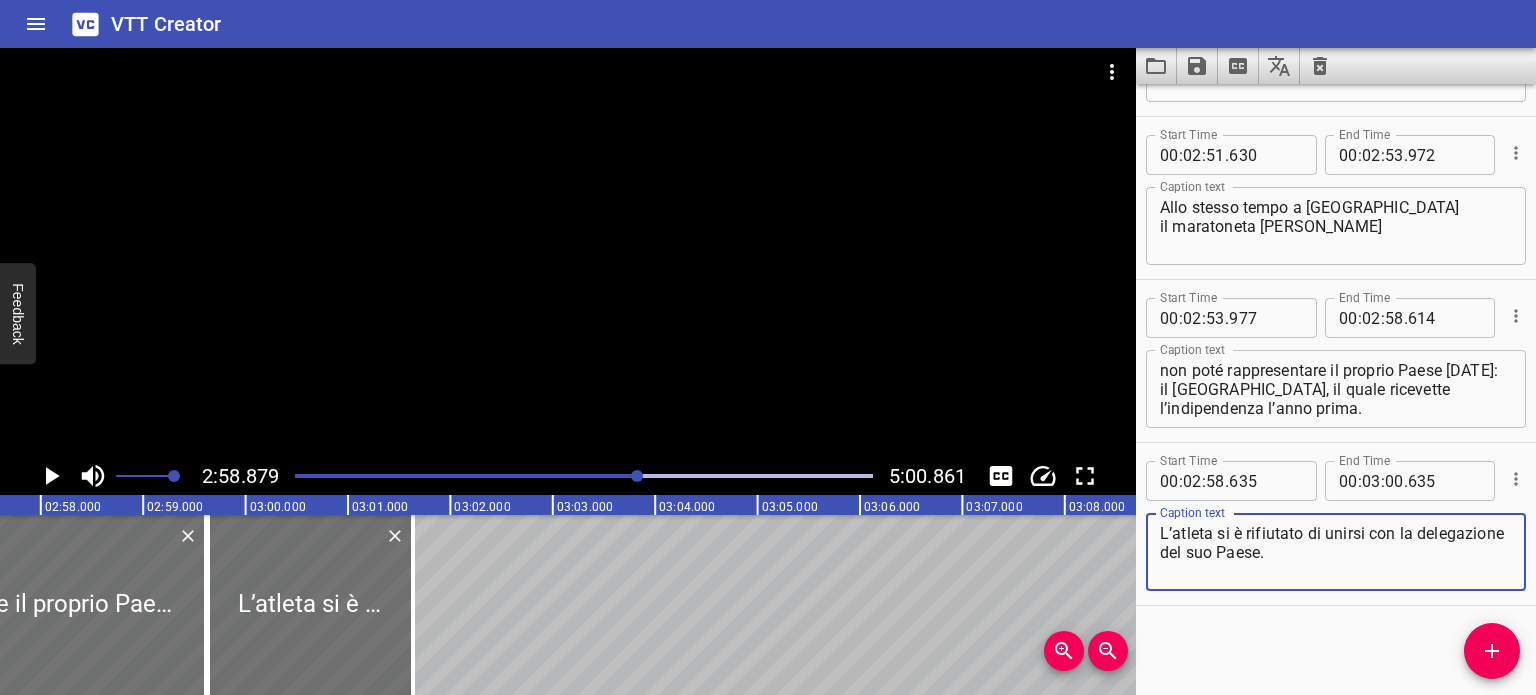 click on "L’atleta si è rifiutato di unirsi con la delegazione del suo Paese." at bounding box center [1336, 552] 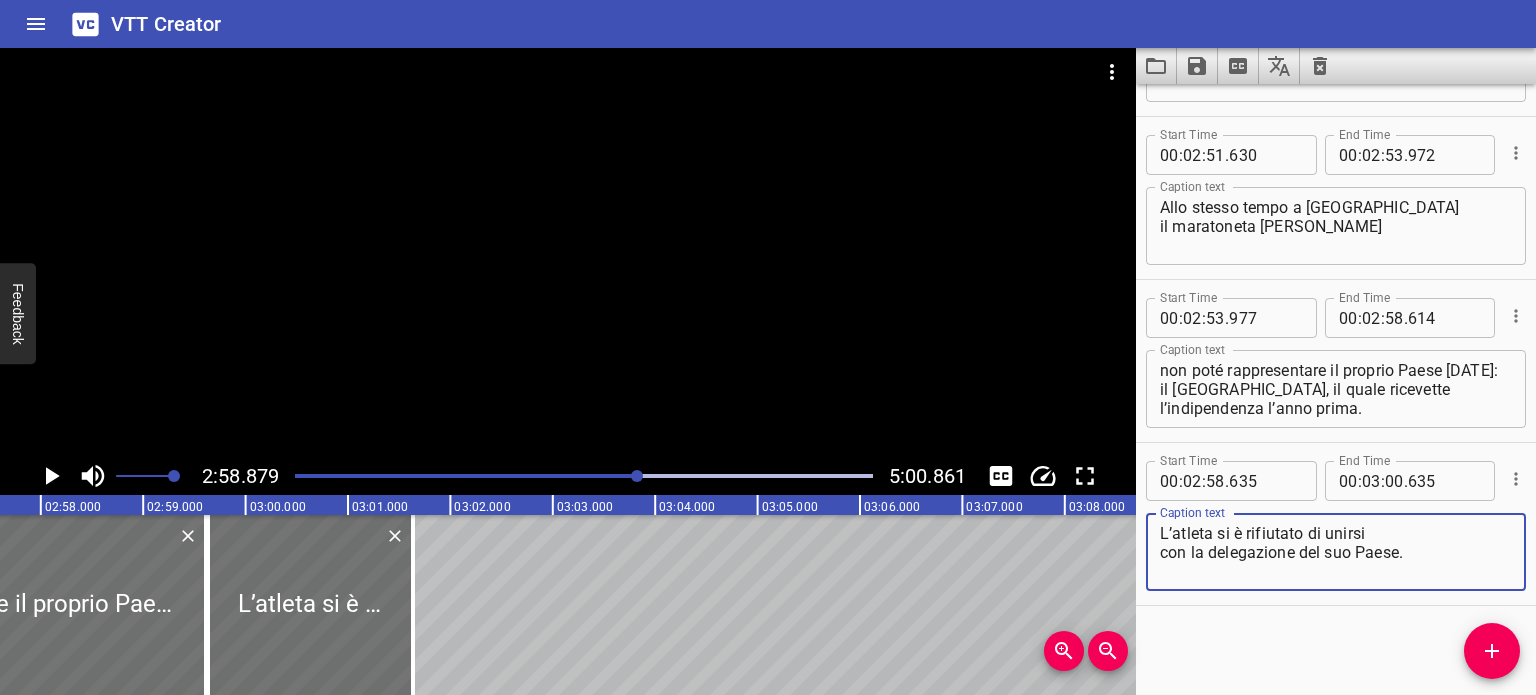 click at bounding box center (350, 476) 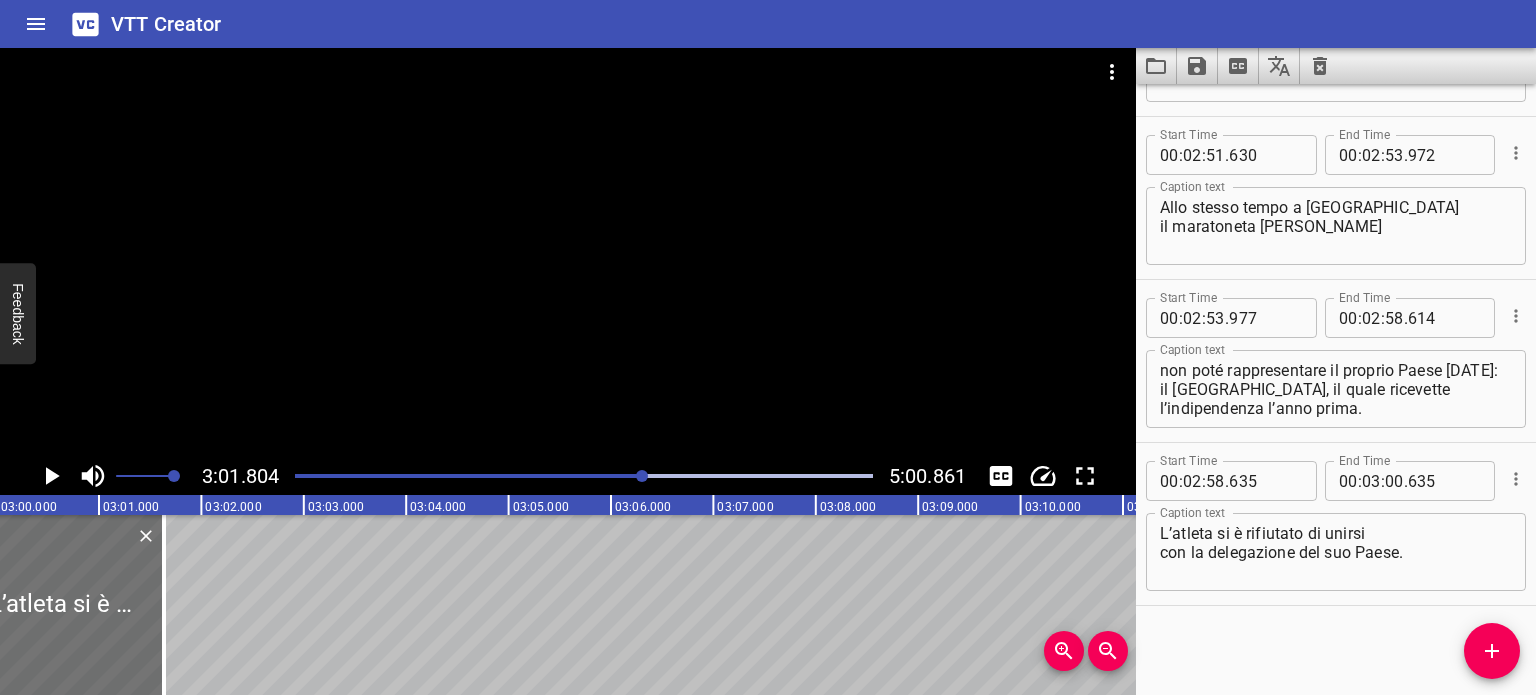 scroll, scrollTop: 0, scrollLeft: 18332, axis: horizontal 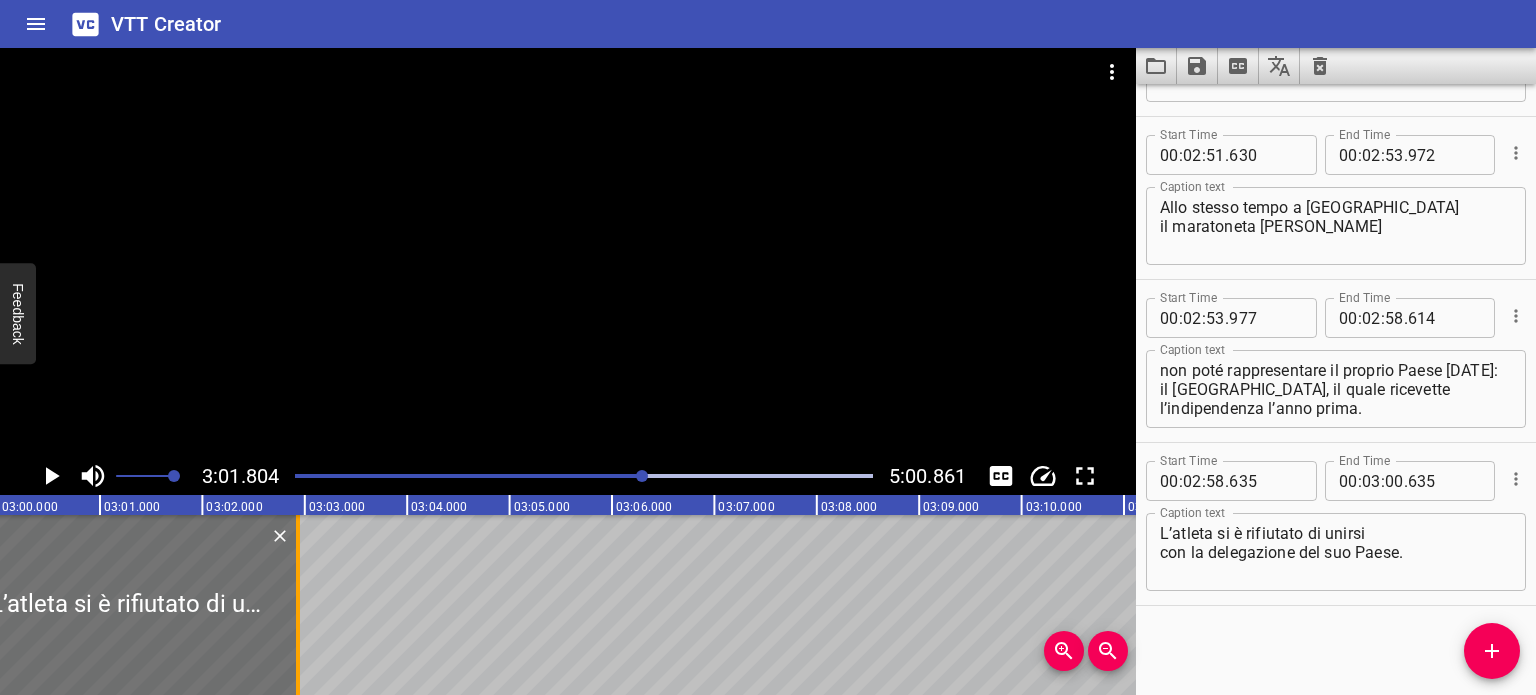 drag, startPoint x: 163, startPoint y: 596, endPoint x: 298, endPoint y: 609, distance: 135.62448 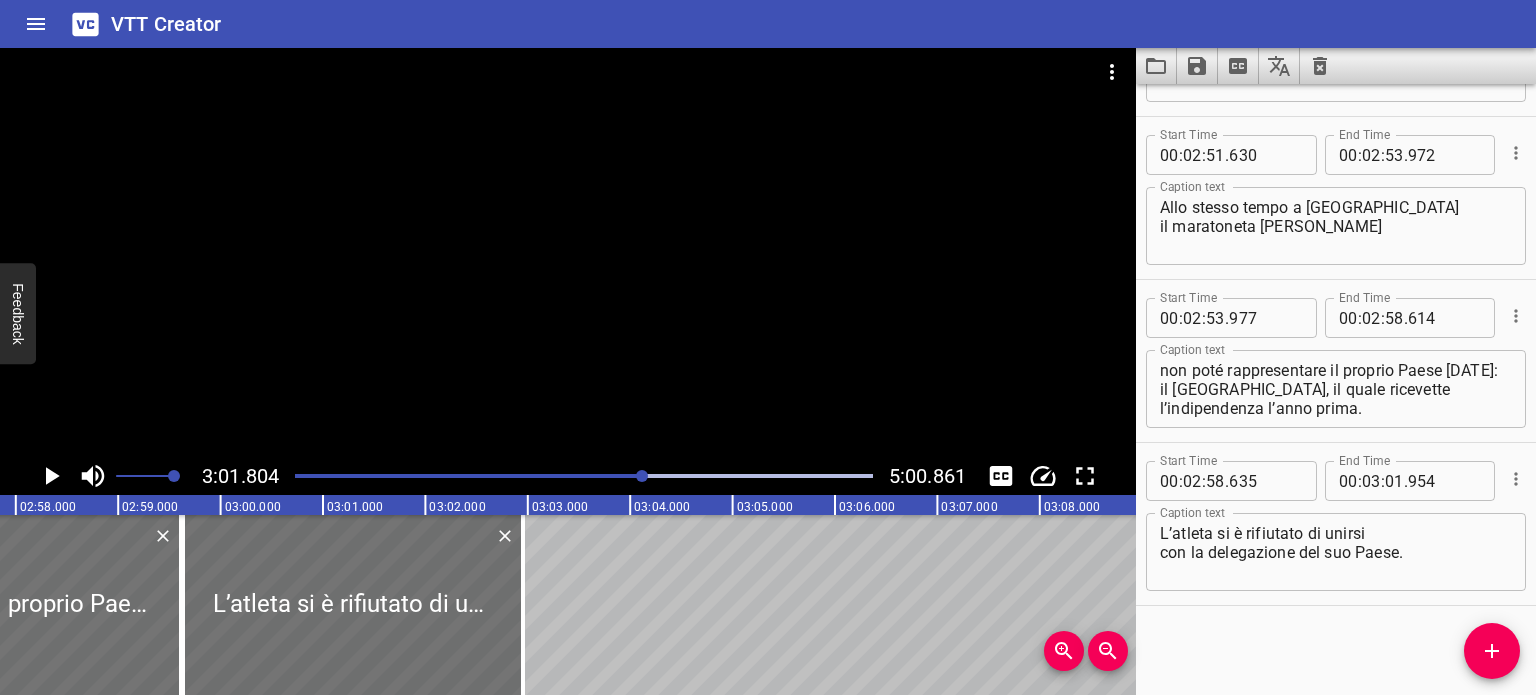 scroll, scrollTop: 0, scrollLeft: 18088, axis: horizontal 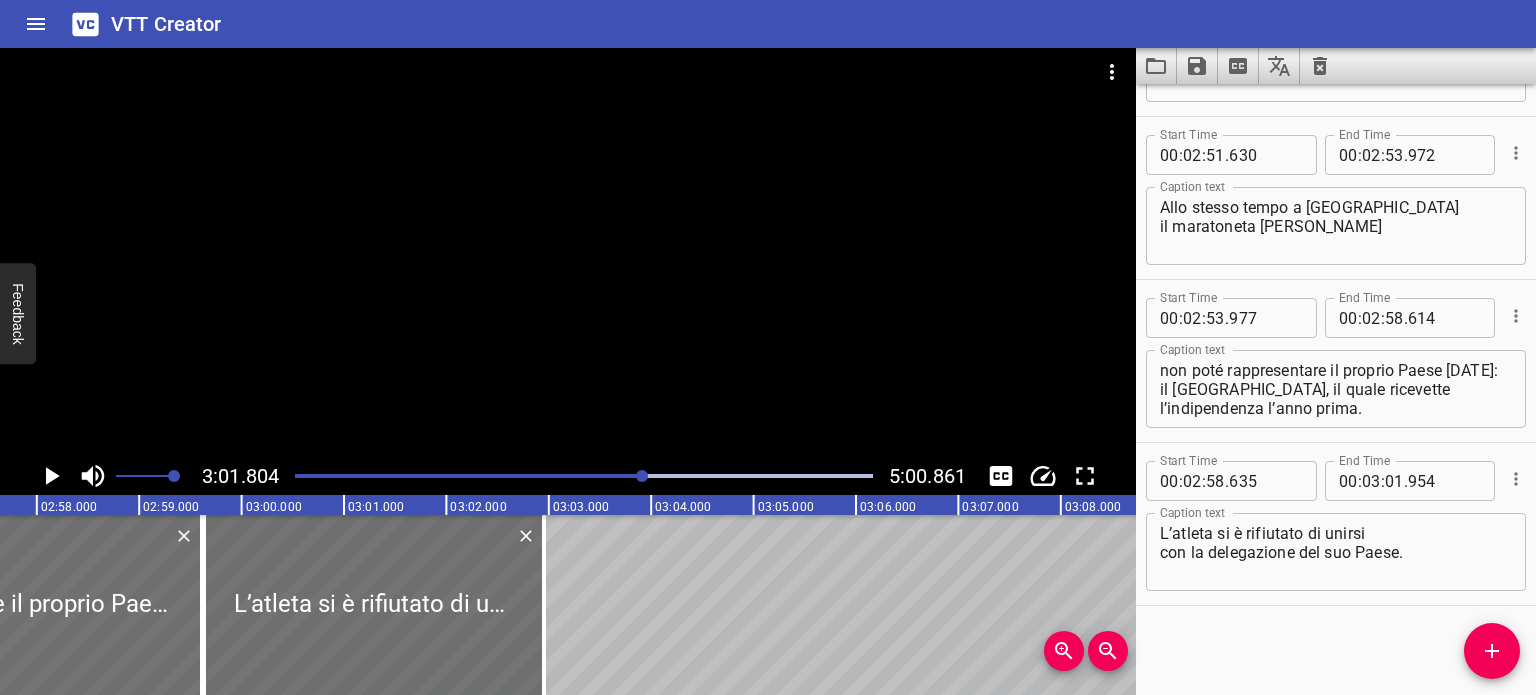 click at bounding box center [356, 476] 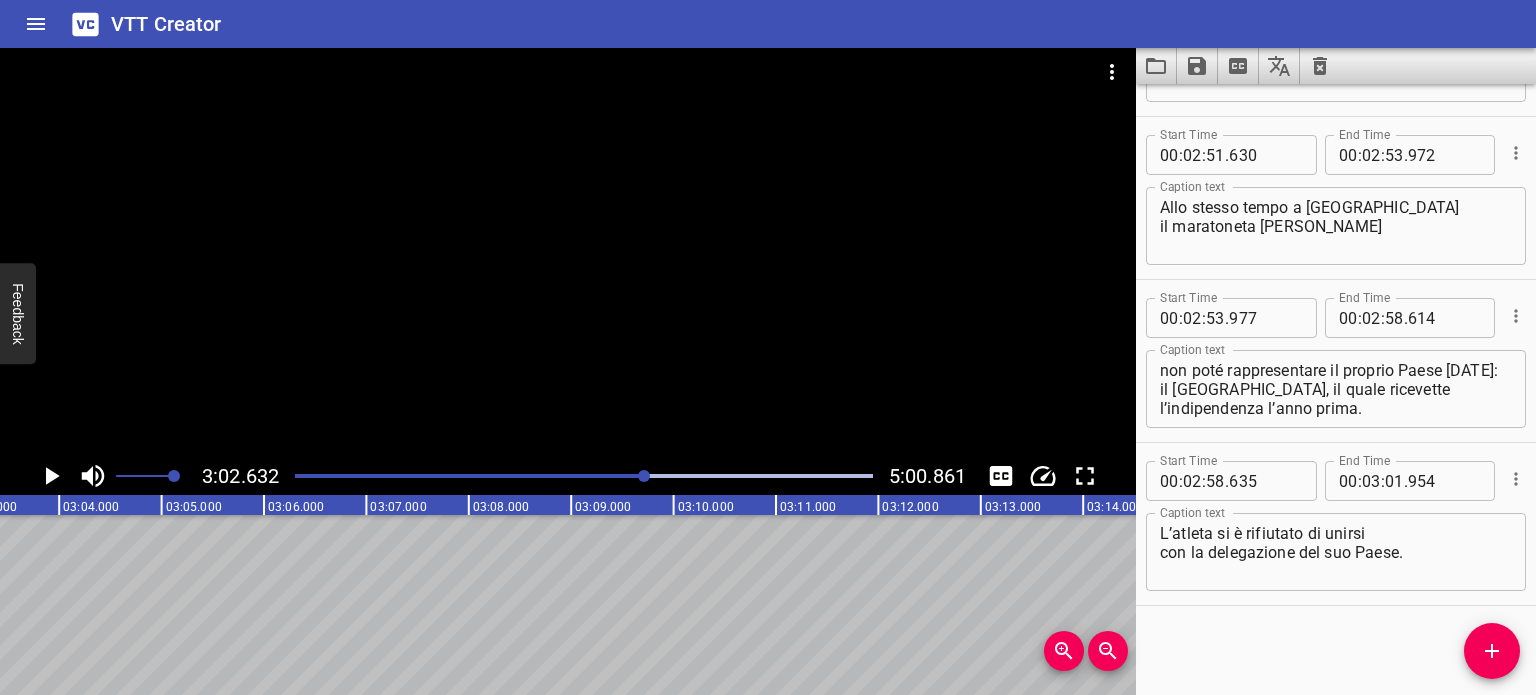 scroll, scrollTop: 0, scrollLeft: 18700, axis: horizontal 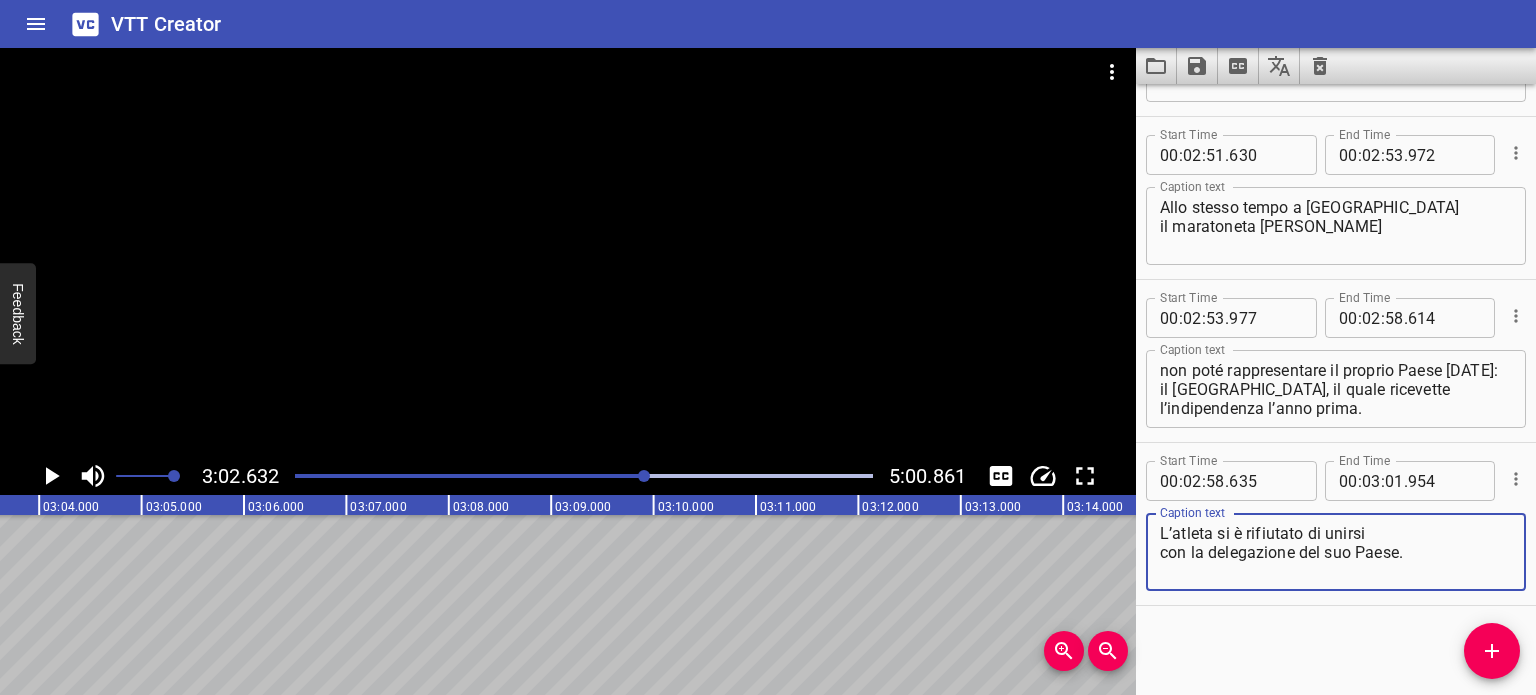 click on "L’atleta si è rifiutato di unirsi
con la delegazione del suo Paese." at bounding box center [1336, 552] 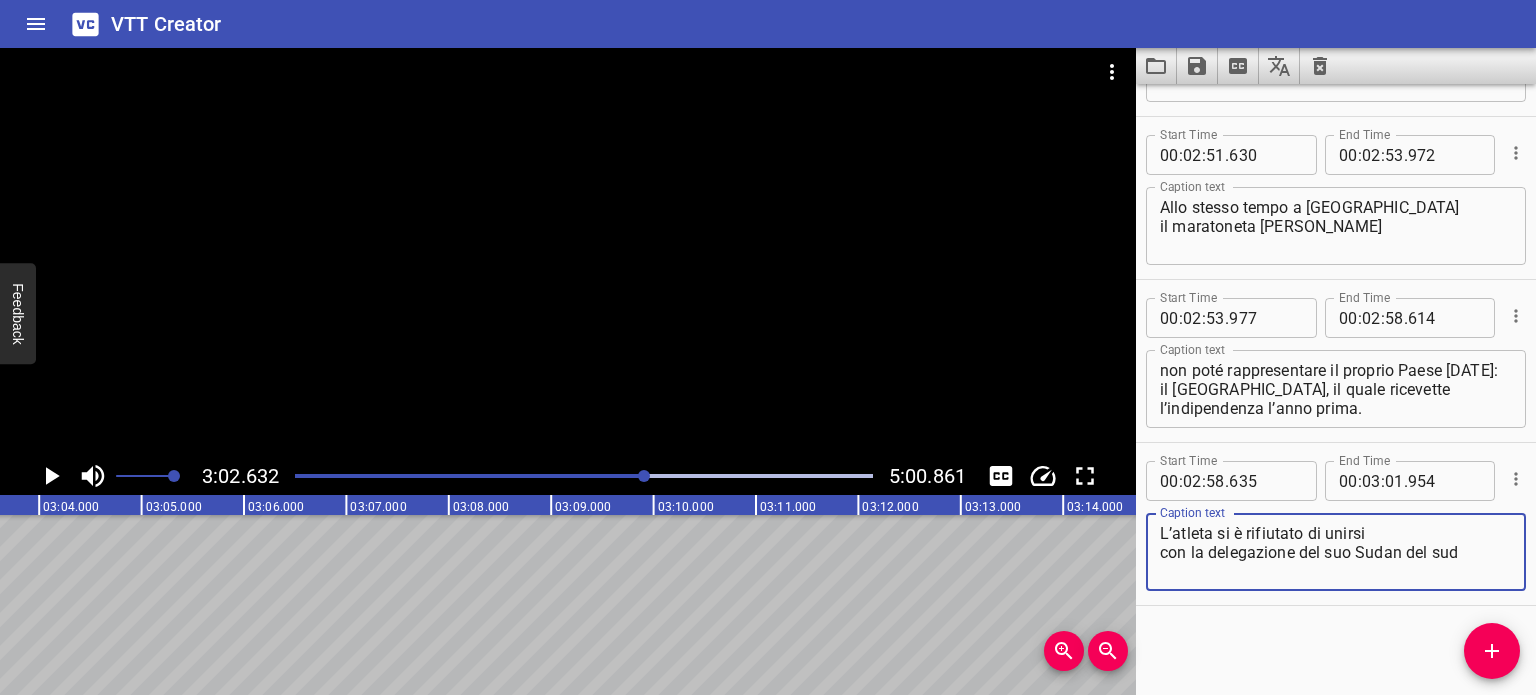 scroll, scrollTop: 0, scrollLeft: 18648, axis: horizontal 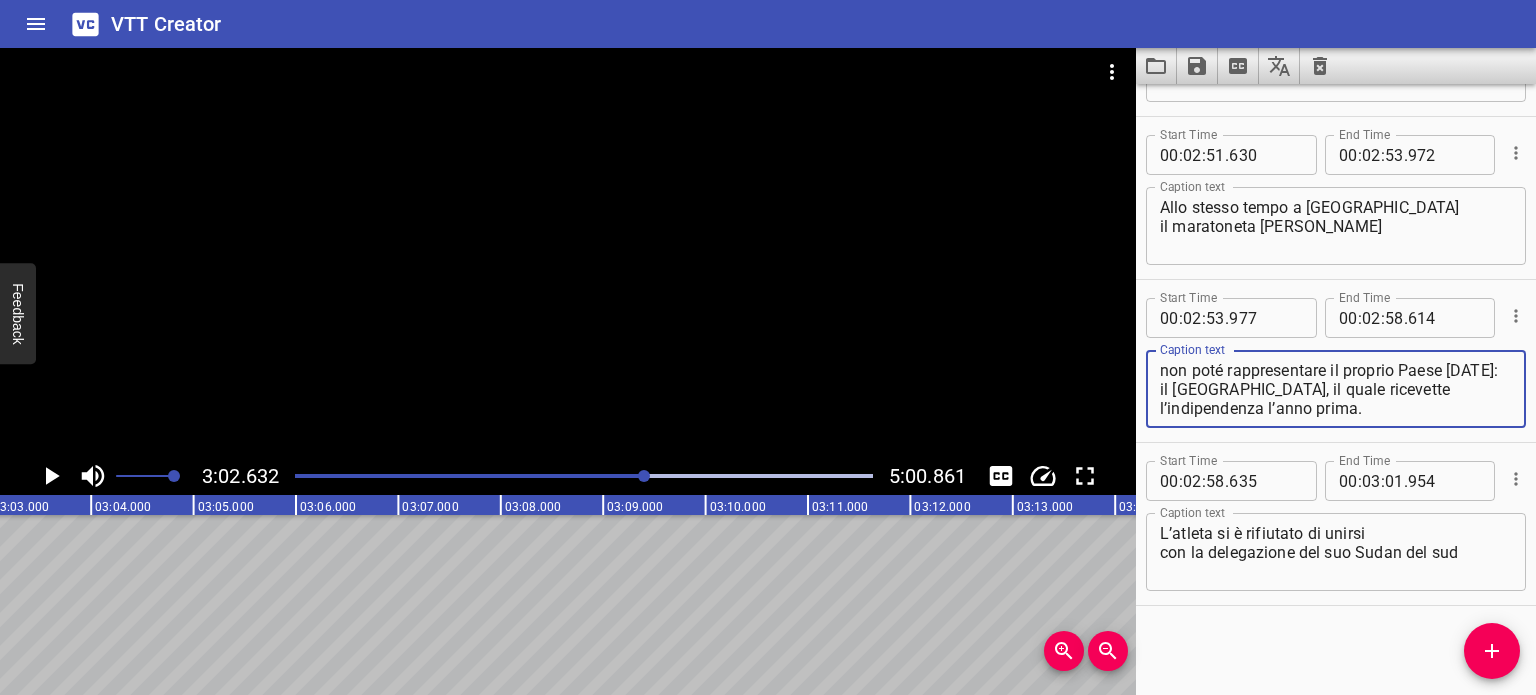 click on "non poté rappresentare il proprio Paese [DATE]:
il [GEOGRAPHIC_DATA], il quale ricevette
l’indipendenza l’anno prima." at bounding box center [1336, 389] 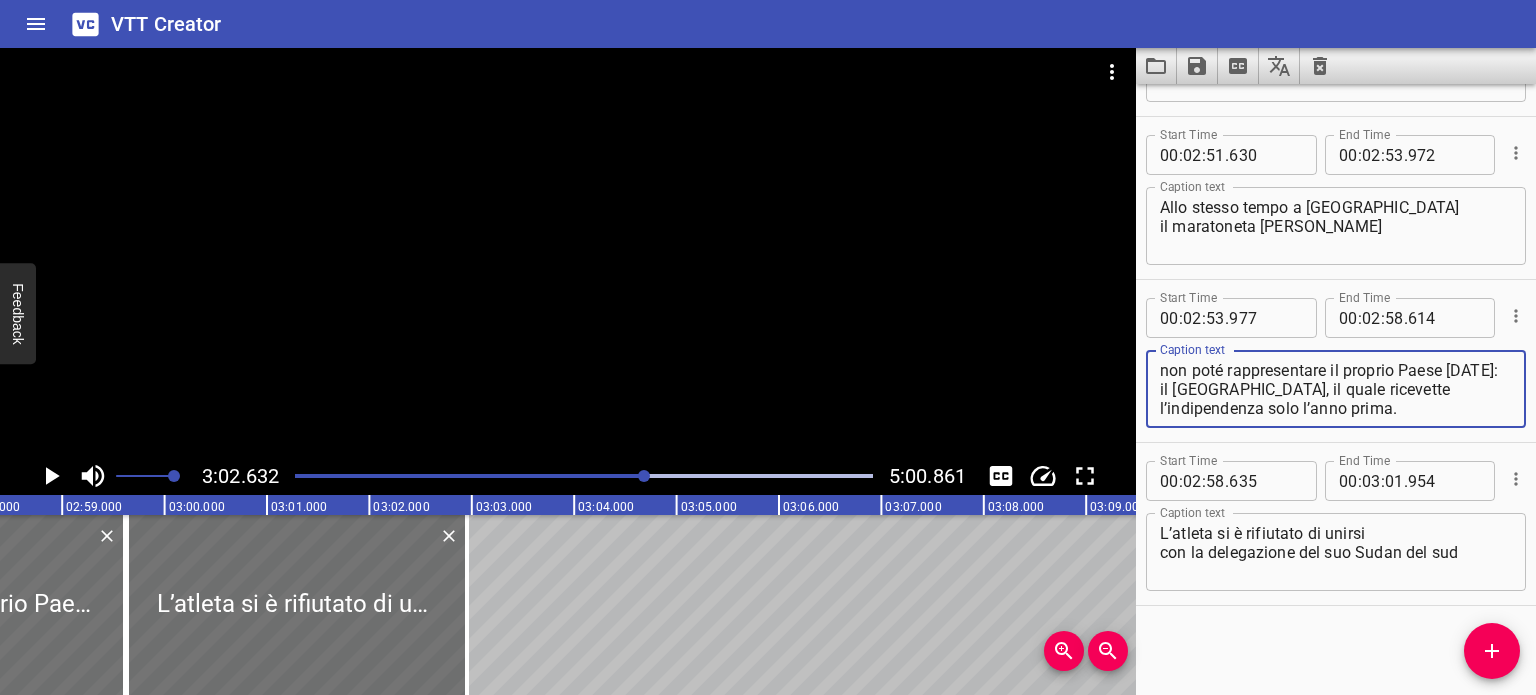 scroll, scrollTop: 0, scrollLeft: 18164, axis: horizontal 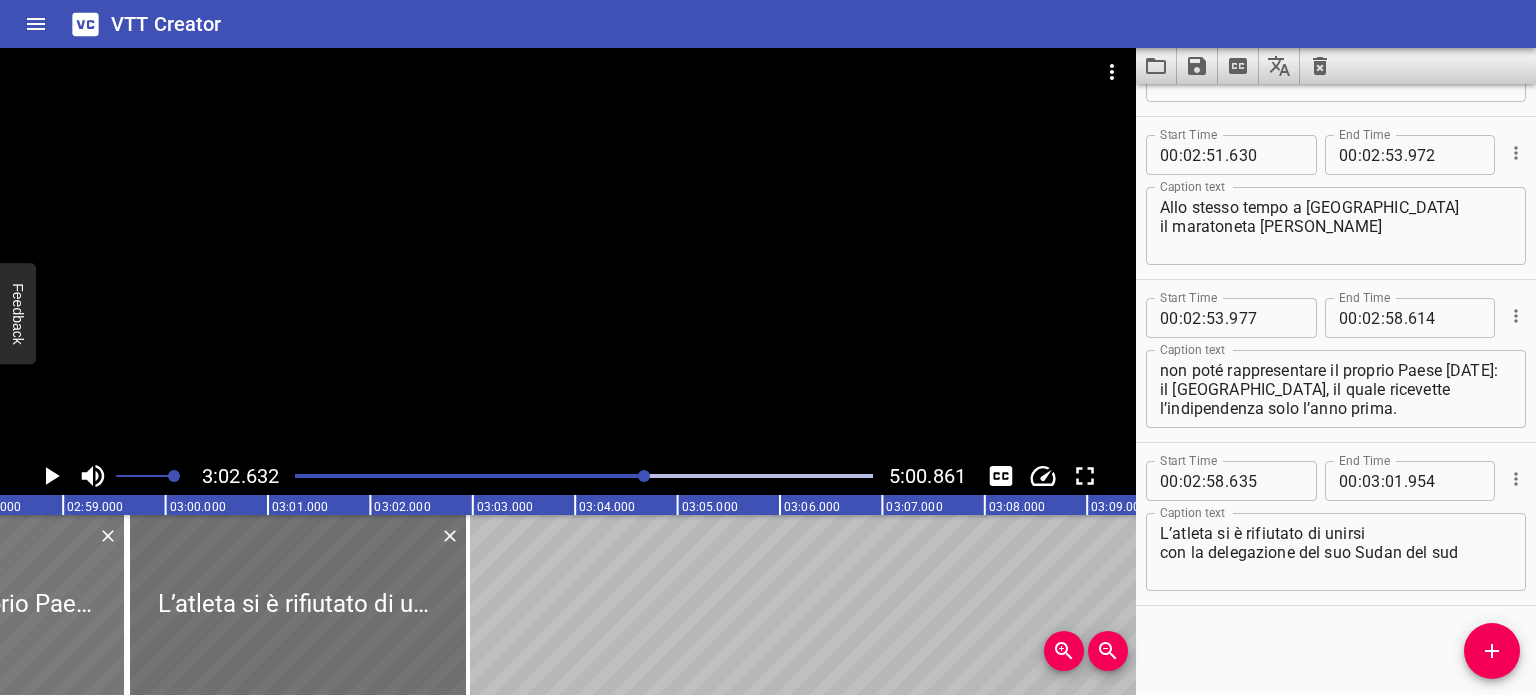 click at bounding box center (-112, 605) 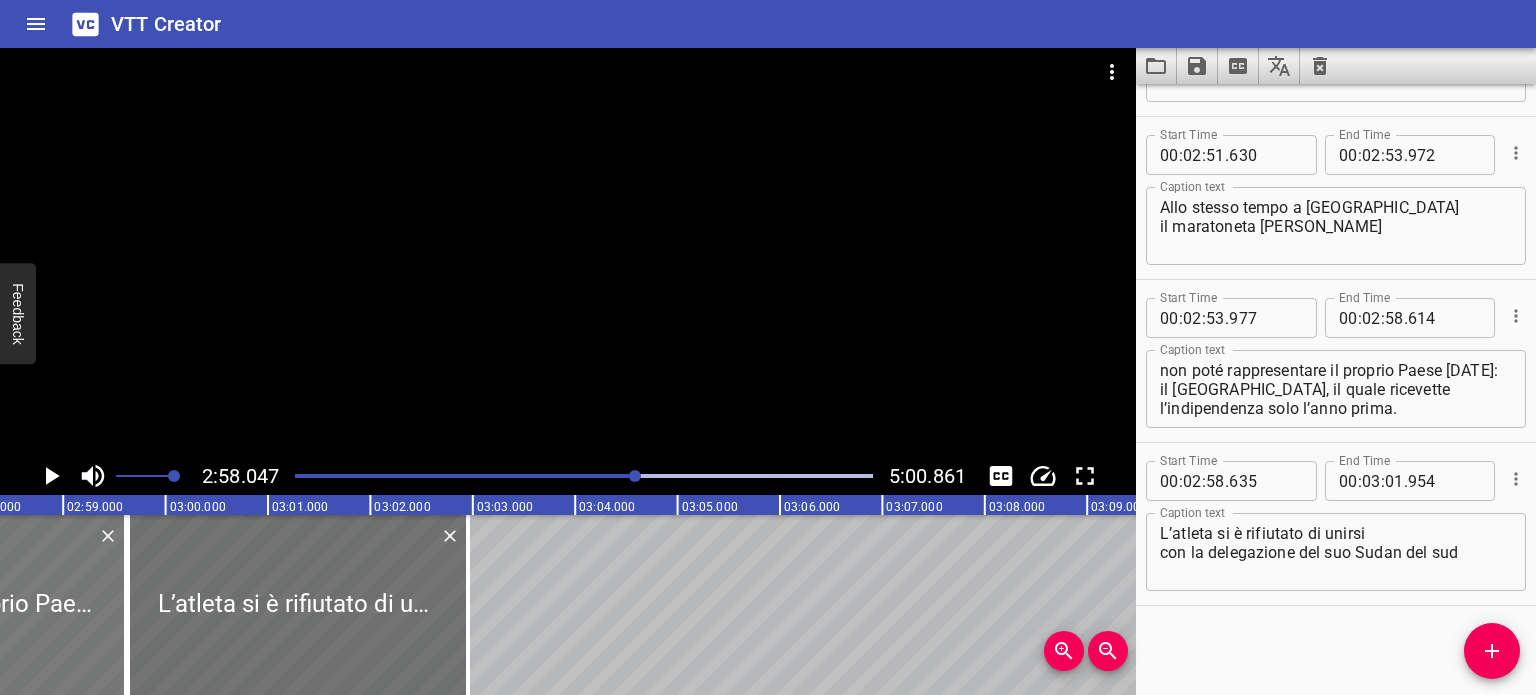 scroll, scrollTop: 0, scrollLeft: 18232, axis: horizontal 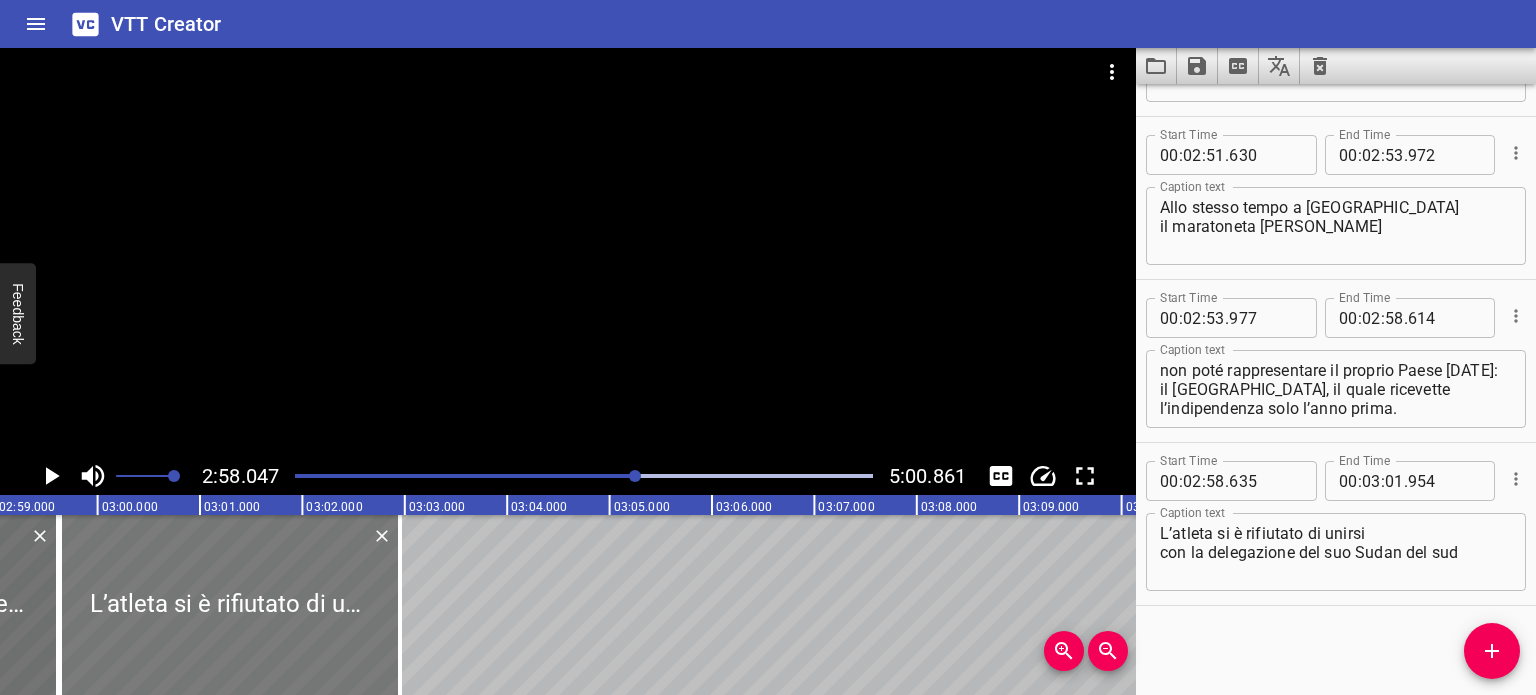 click at bounding box center [230, 605] 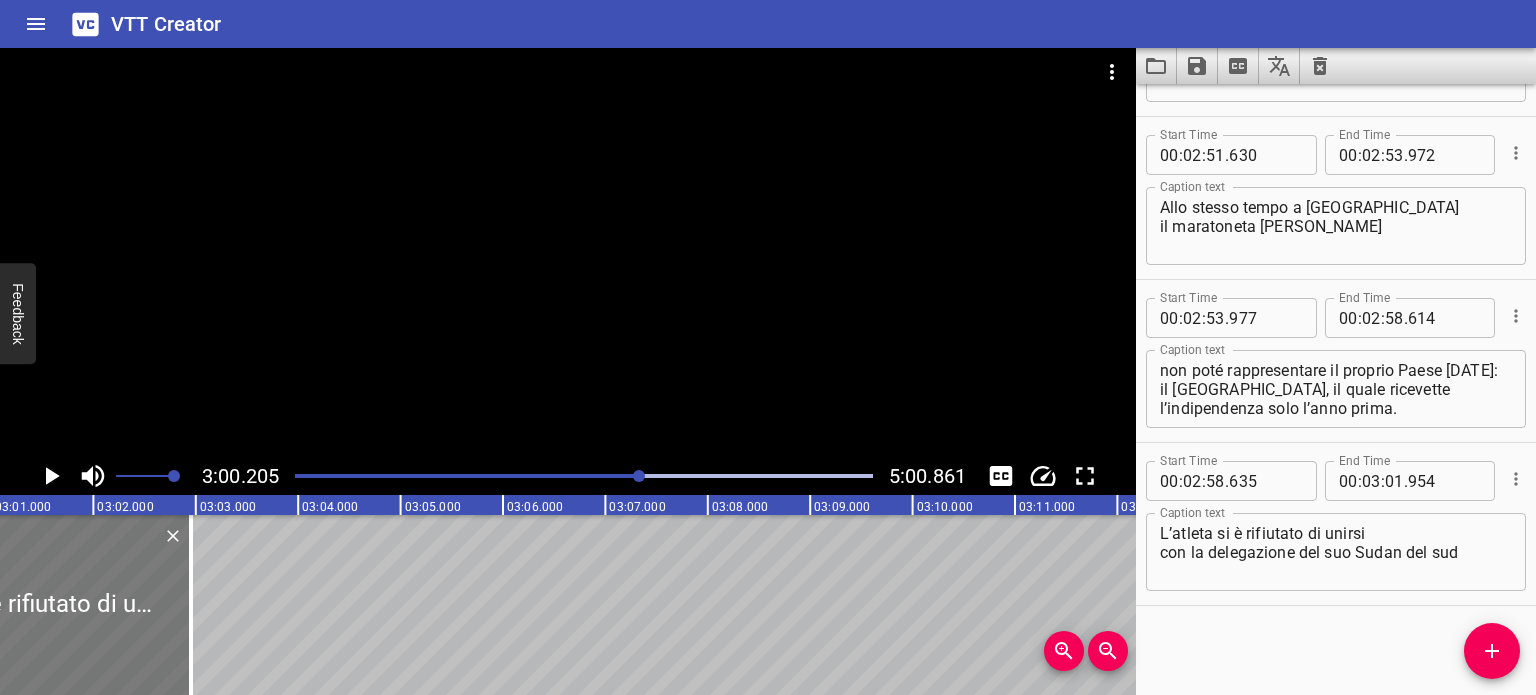scroll, scrollTop: 0, scrollLeft: 18452, axis: horizontal 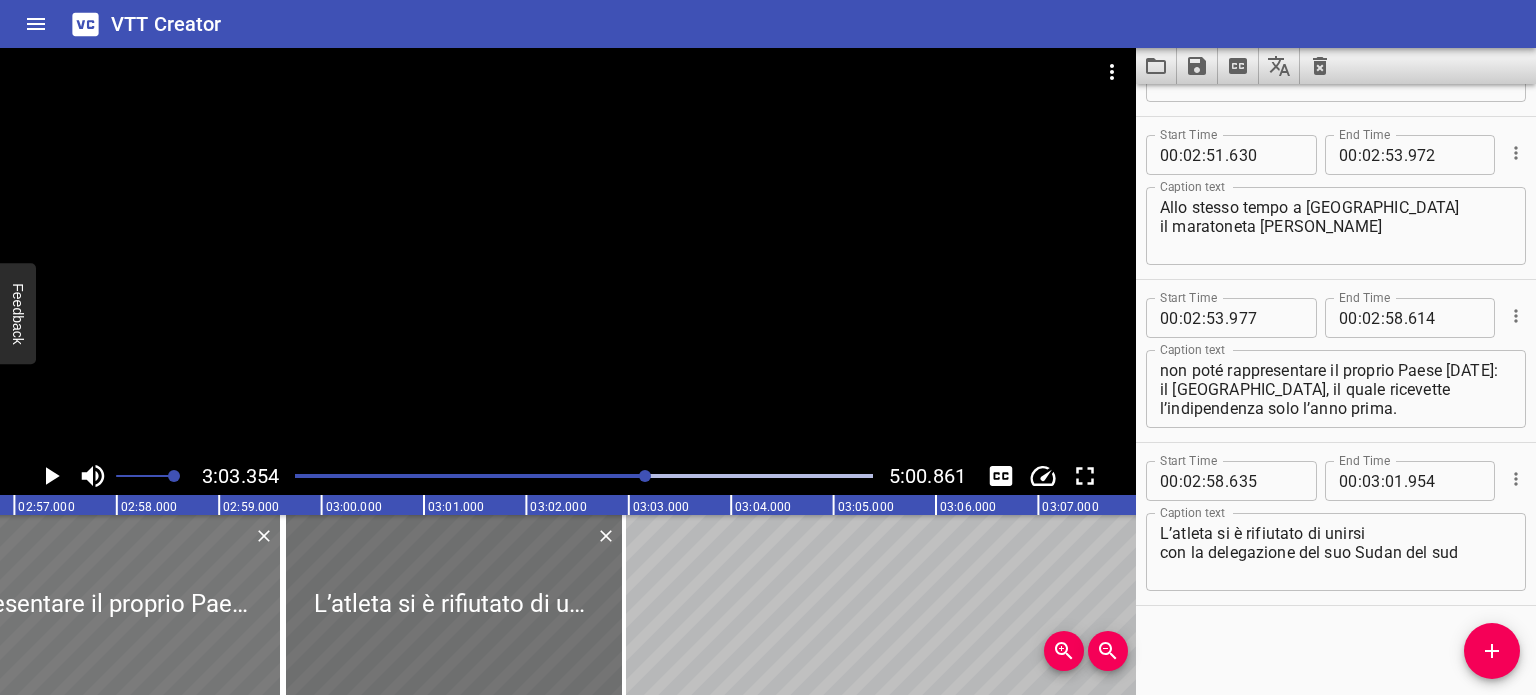 click at bounding box center (44, 605) 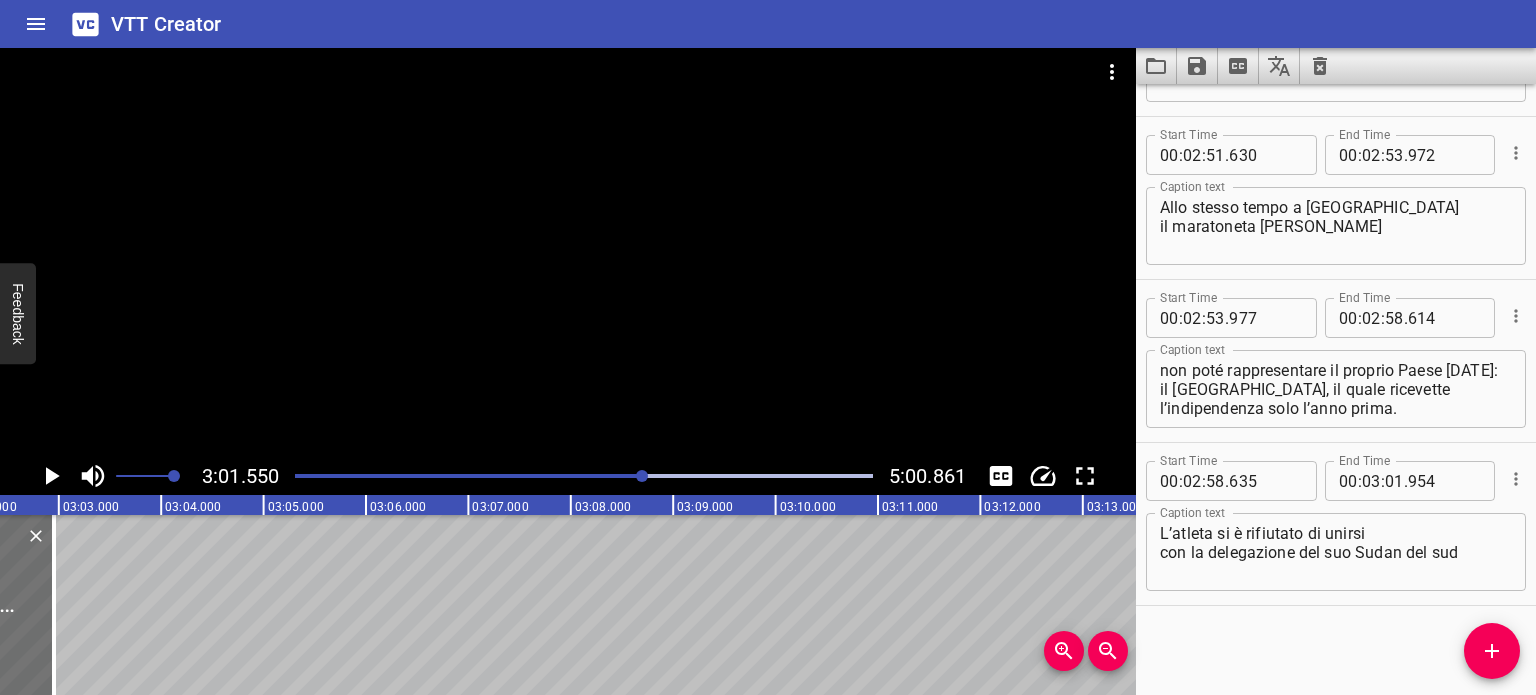 scroll, scrollTop: 0, scrollLeft: 18590, axis: horizontal 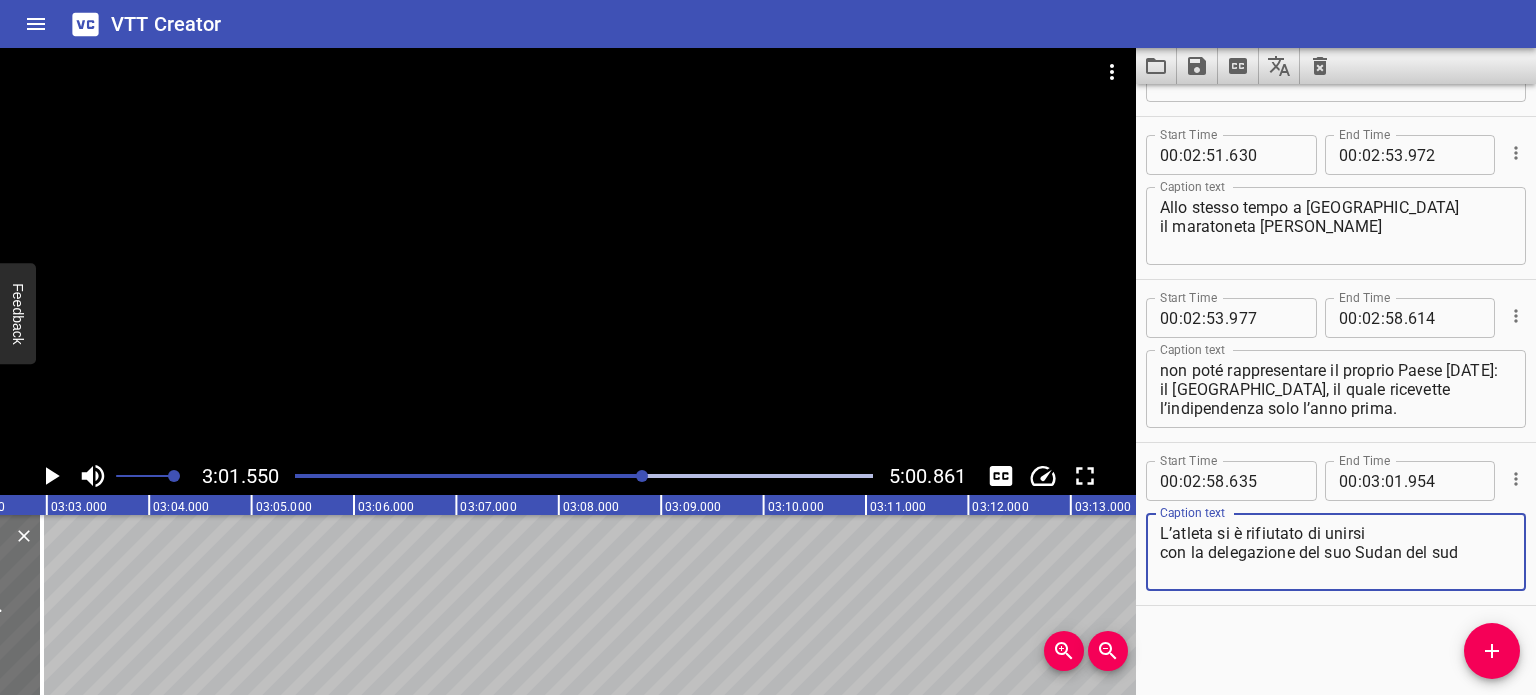click on "L’atleta si è rifiutato di unirsi
con la delegazione del suo Sudan del sud" at bounding box center [1336, 552] 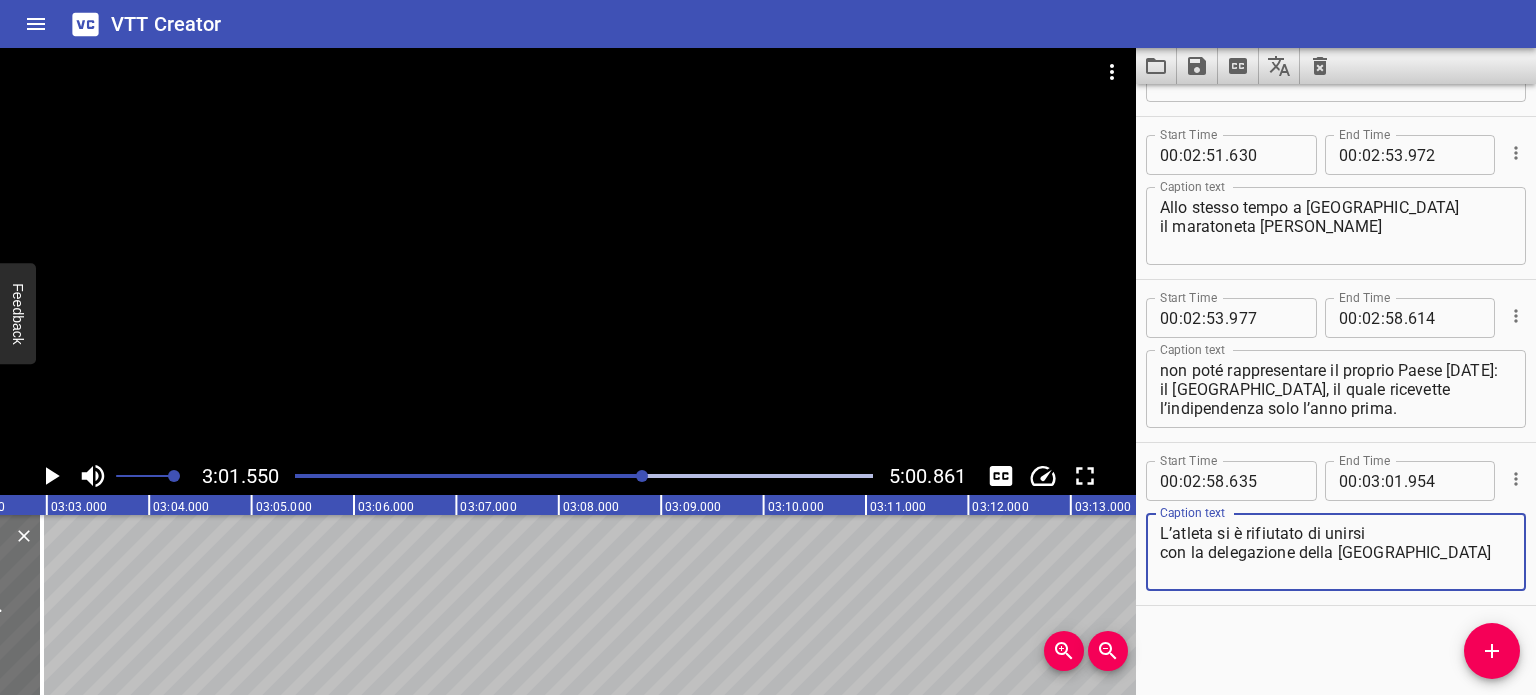 click on "L’atleta si è rifiutato di unirsi
con la delegazione della [GEOGRAPHIC_DATA]" at bounding box center [1336, 552] 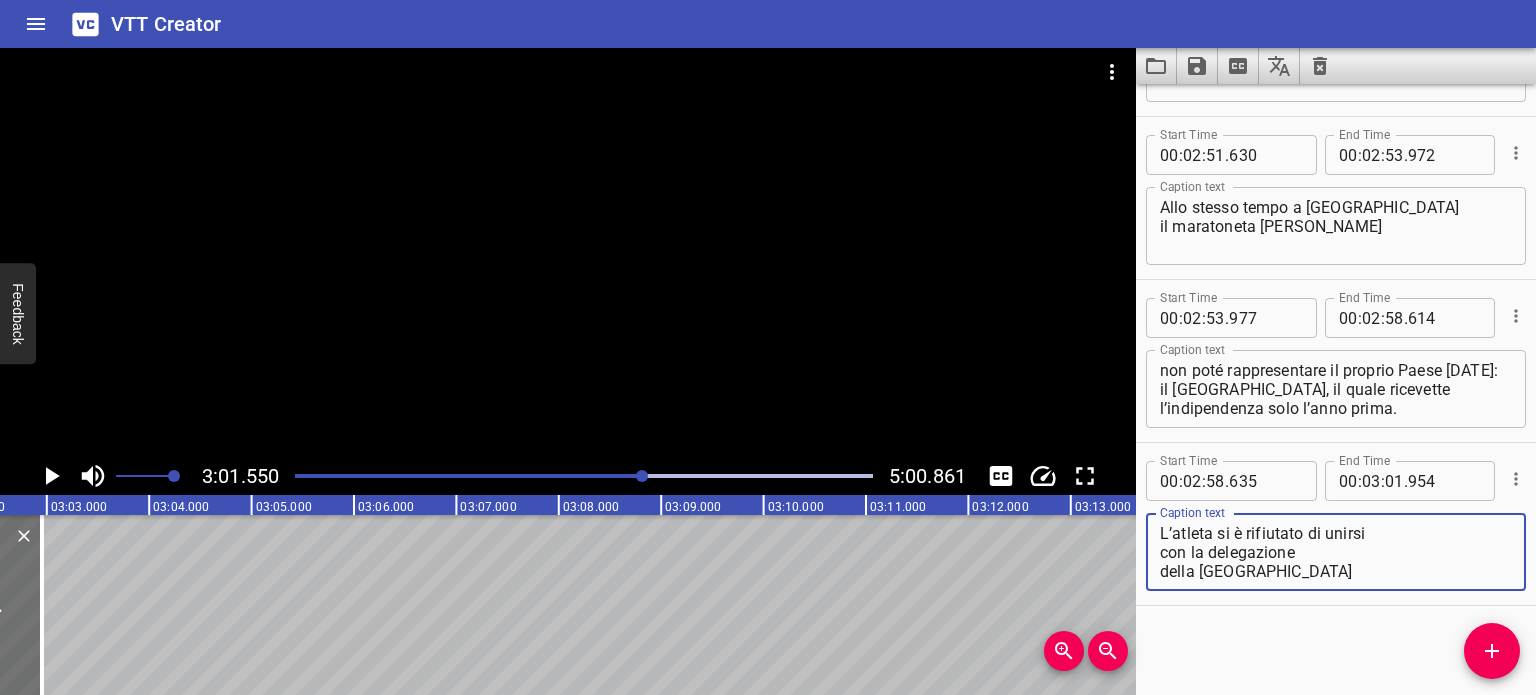 click on "L’atleta si è rifiutato di unirsi
con la delegazione
della [GEOGRAPHIC_DATA]" at bounding box center (1336, 552) 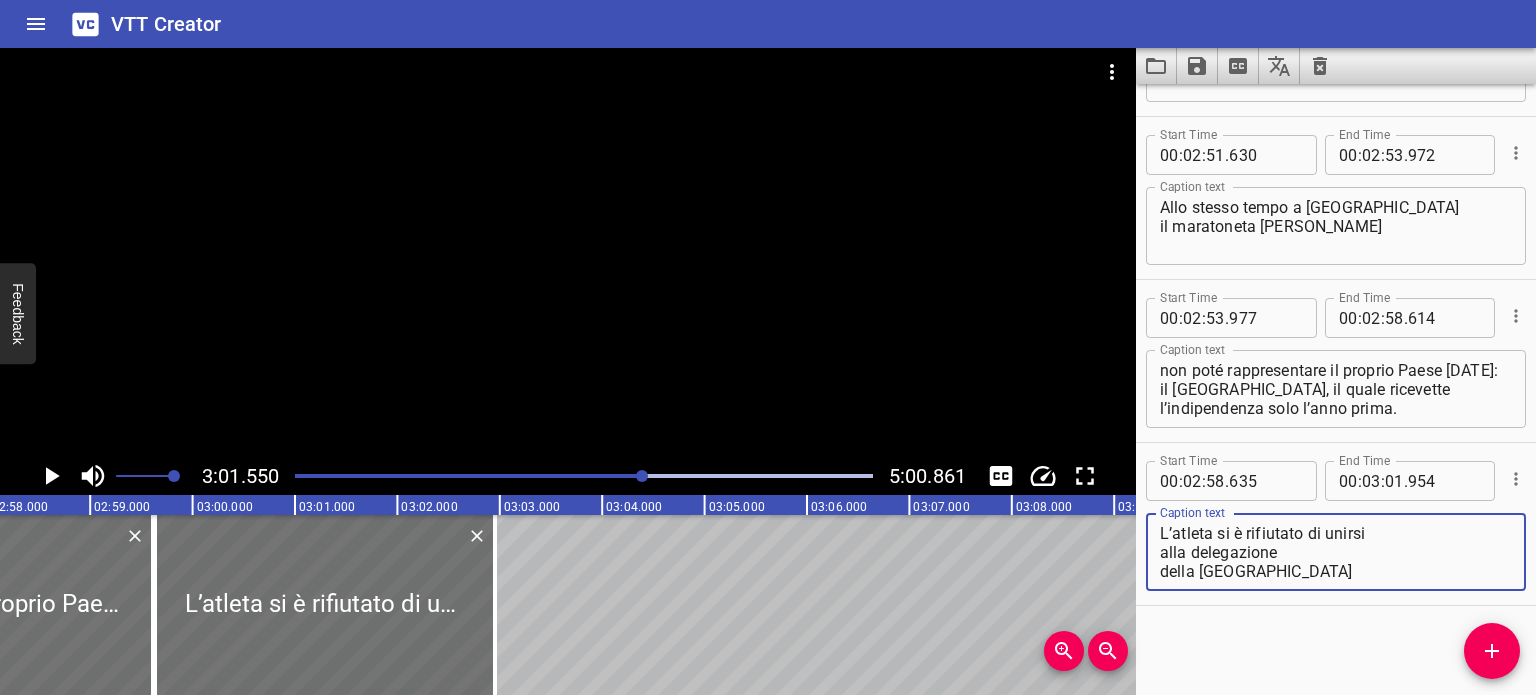 scroll, scrollTop: 0, scrollLeft: 18115, axis: horizontal 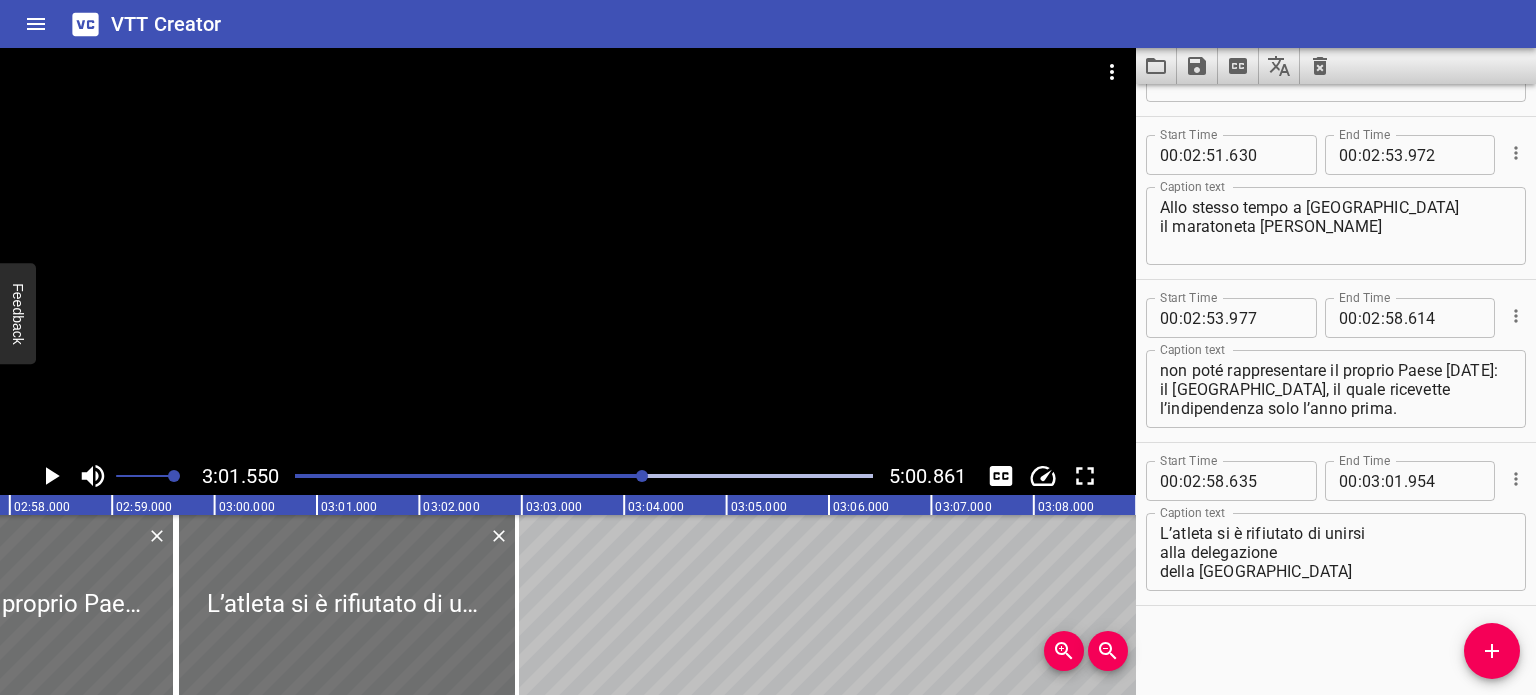 click at bounding box center (584, 476) 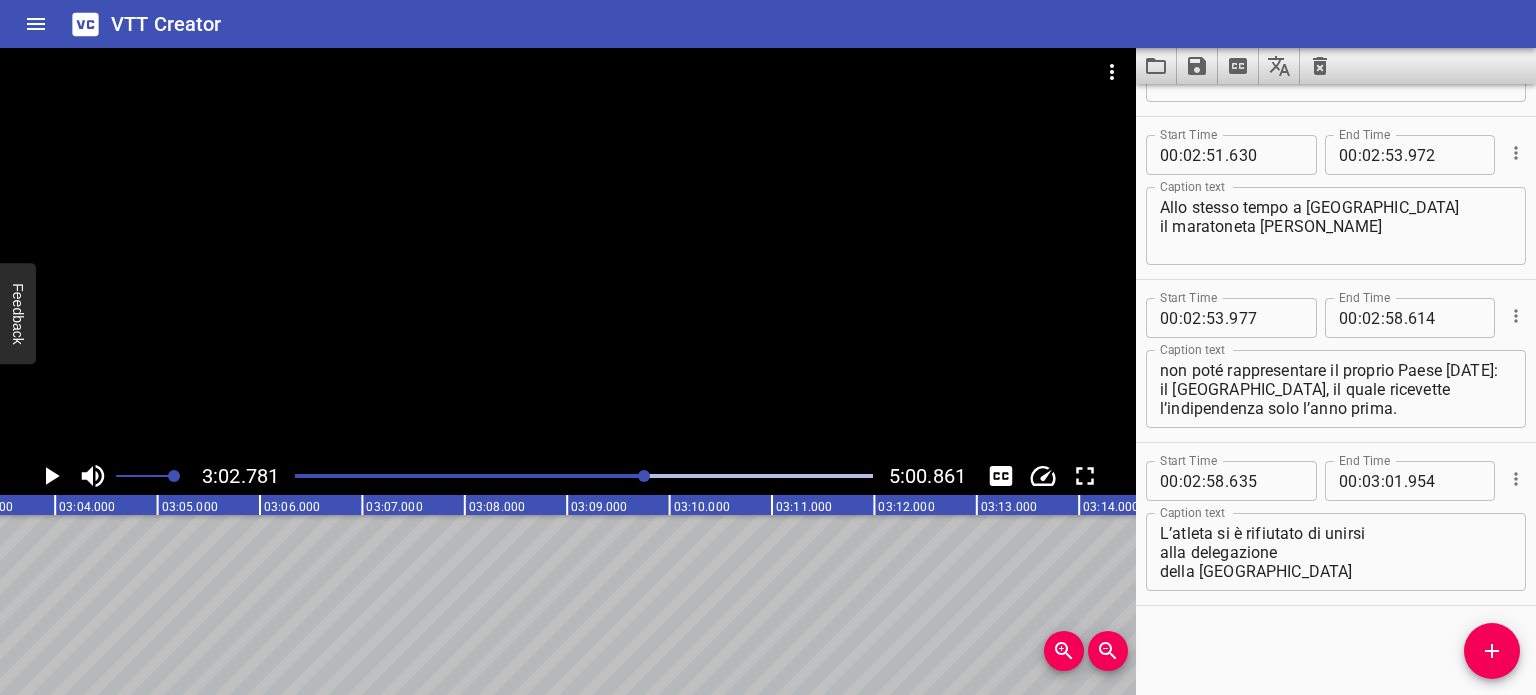 scroll, scrollTop: 0, scrollLeft: 18716, axis: horizontal 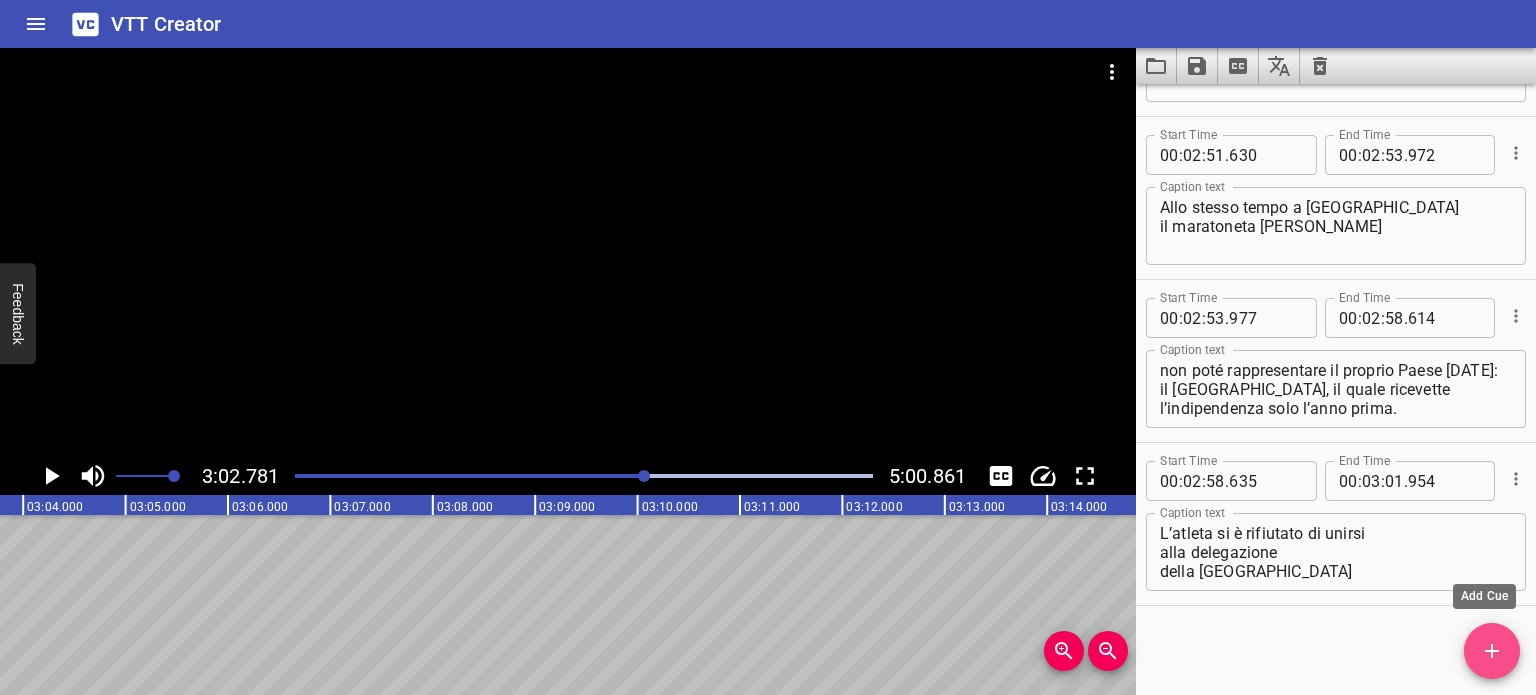 click 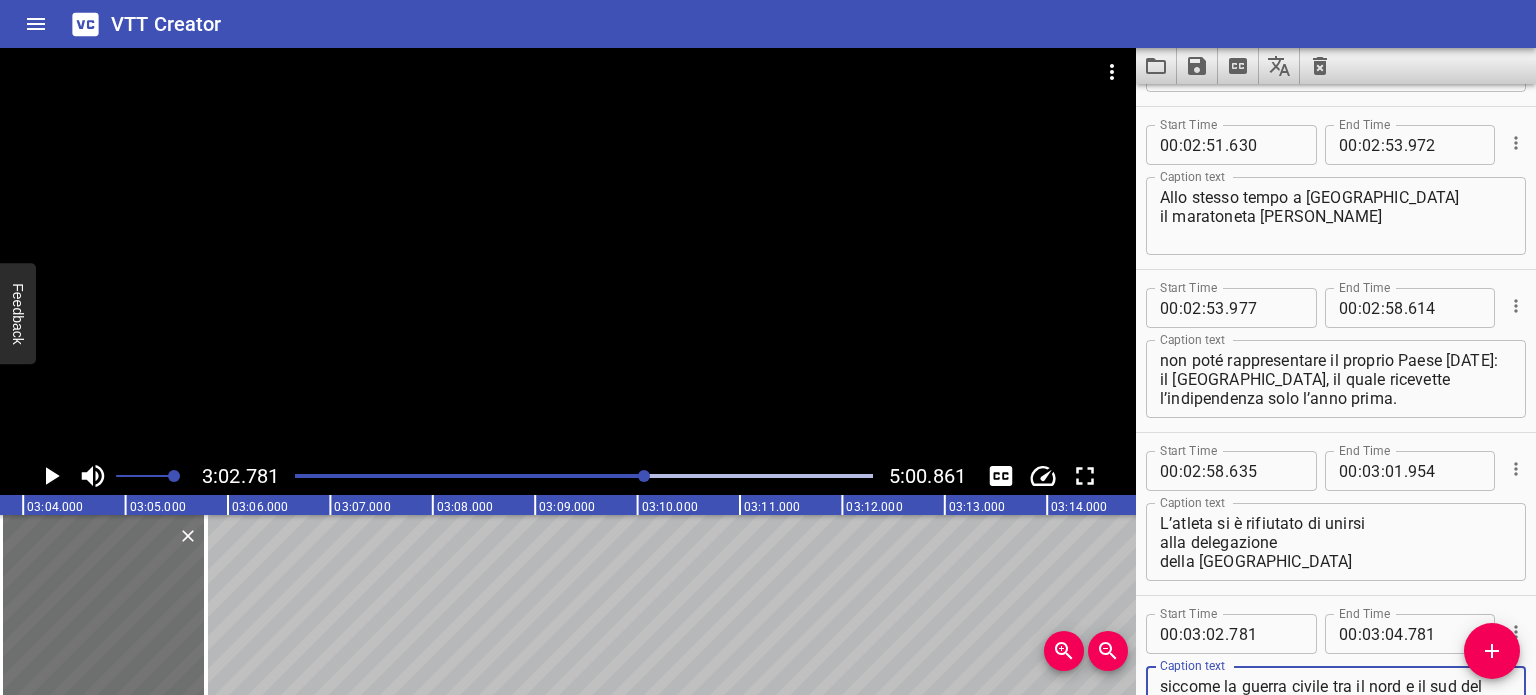 scroll, scrollTop: 7008, scrollLeft: 0, axis: vertical 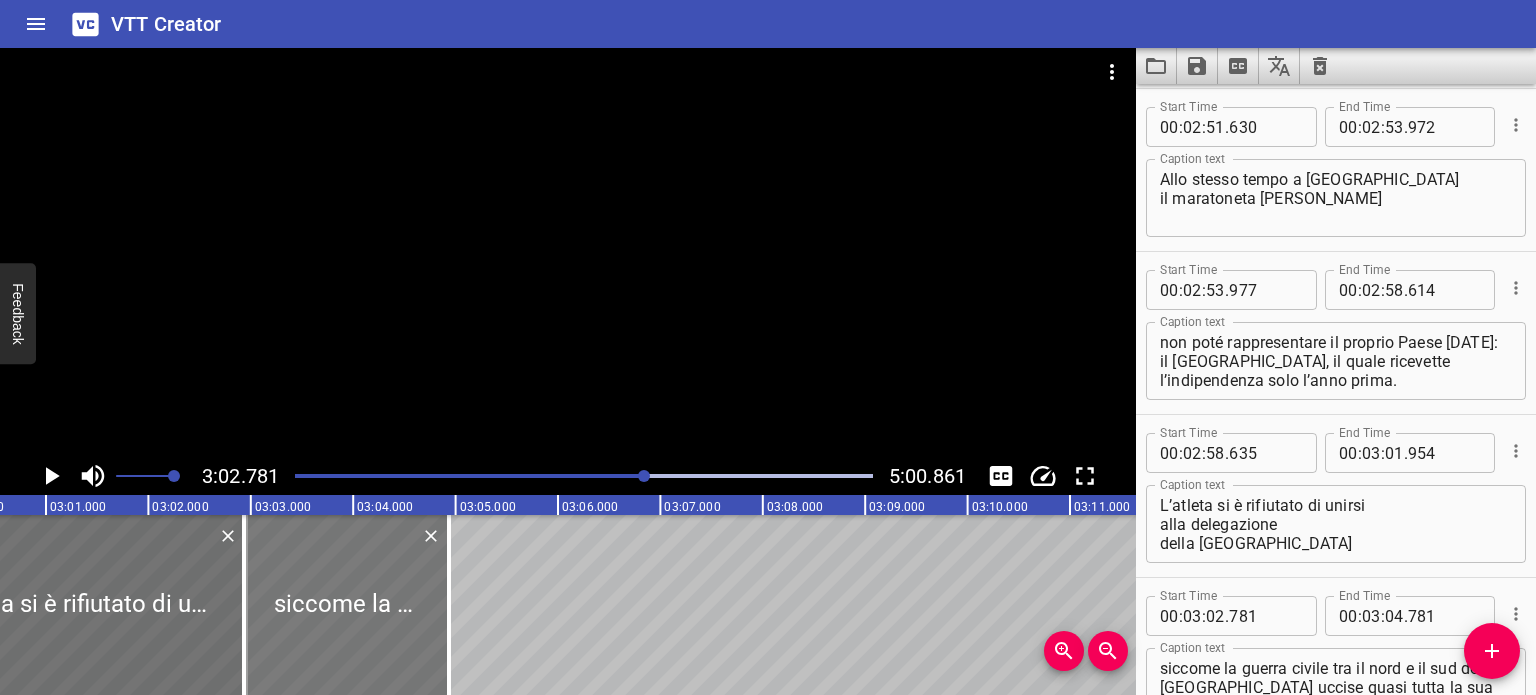 drag, startPoint x: 423, startPoint y: 584, endPoint x: 336, endPoint y: 575, distance: 87.46428 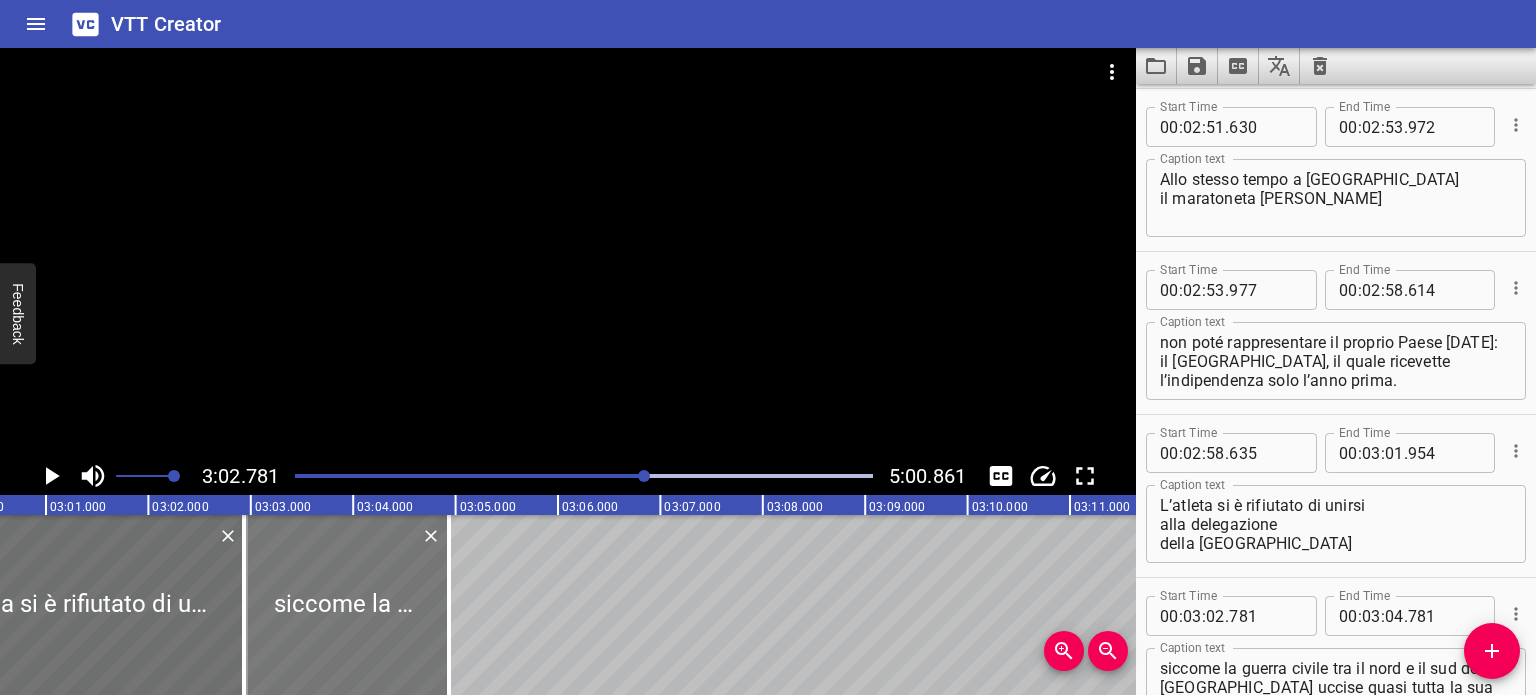 click at bounding box center (346, 605) 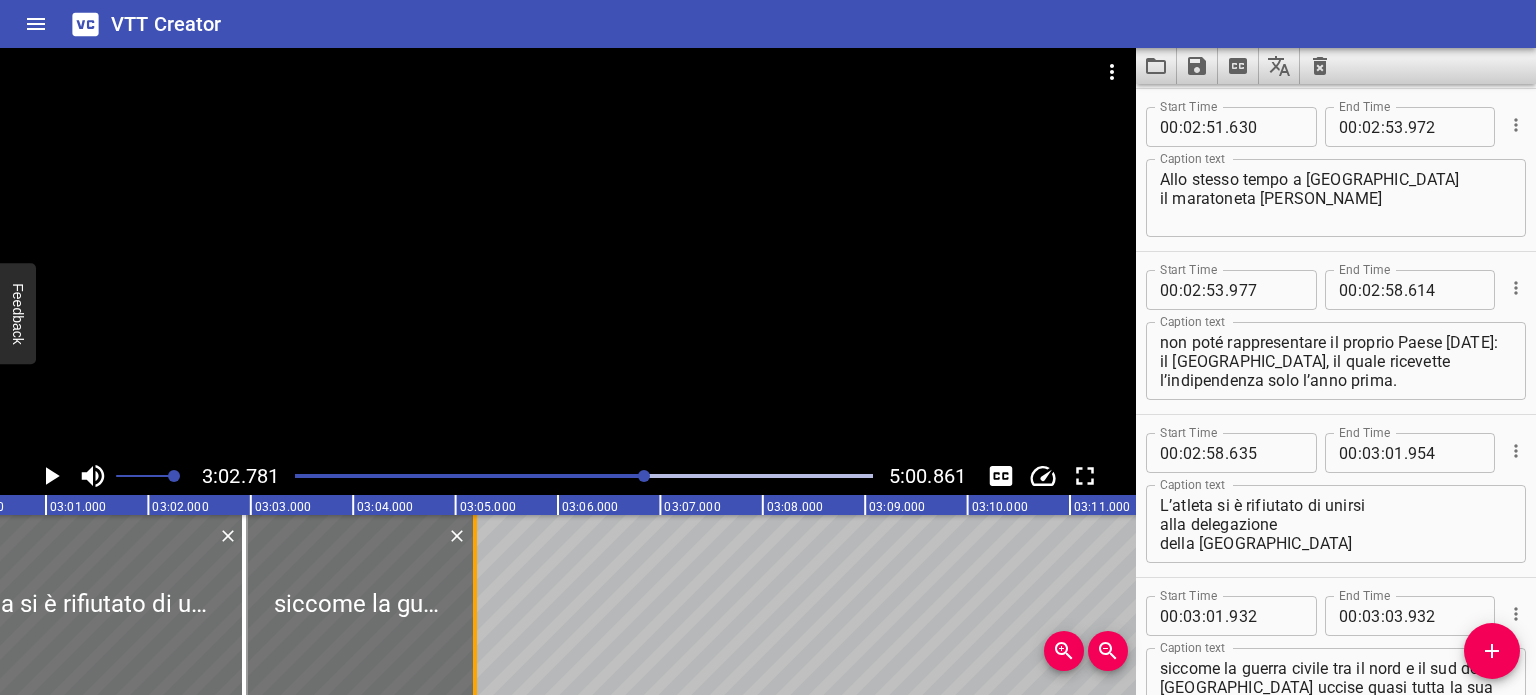 drag, startPoint x: 449, startPoint y: 594, endPoint x: 473, endPoint y: 596, distance: 24.083189 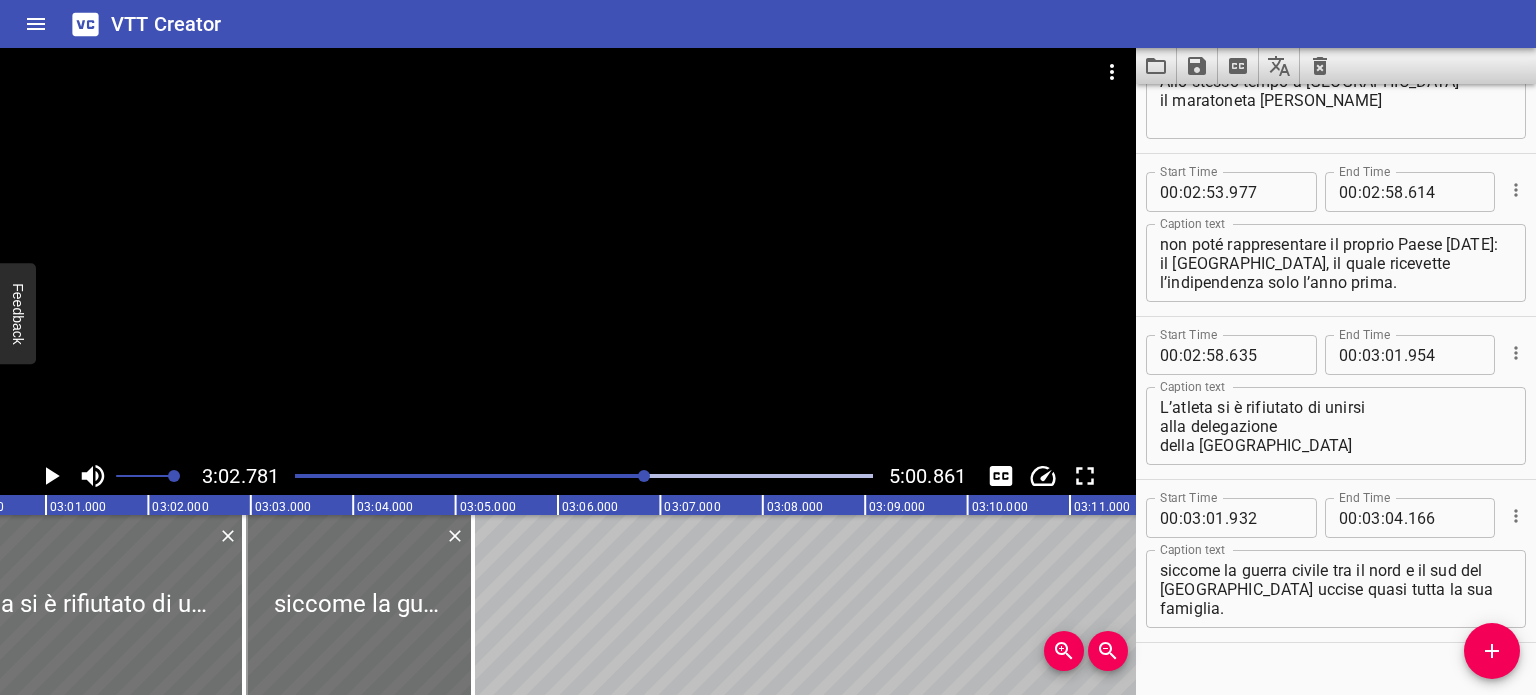 scroll, scrollTop: 7107, scrollLeft: 0, axis: vertical 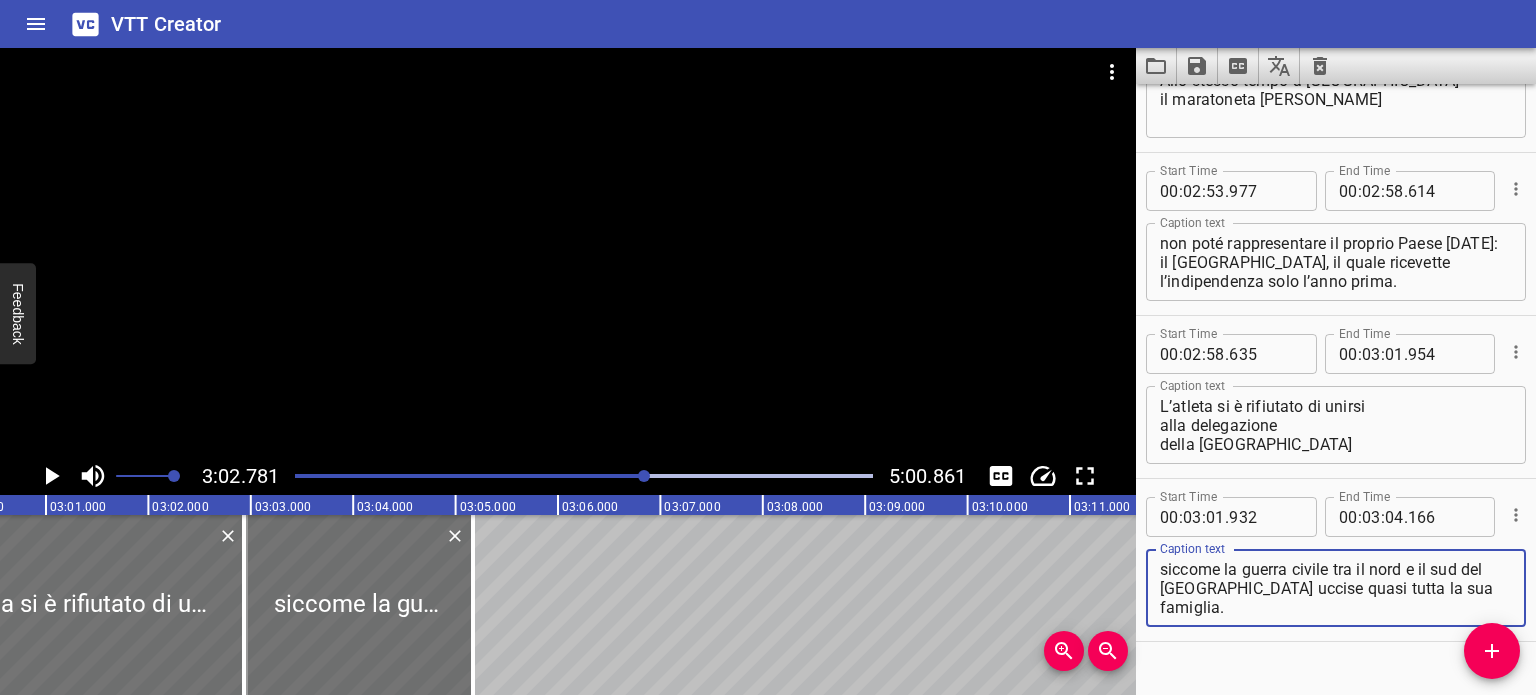 click on "siccome la guerra civile tra il nord e il sud del [GEOGRAPHIC_DATA] uccise quasi tutta la sua famiglia." at bounding box center [1336, 588] 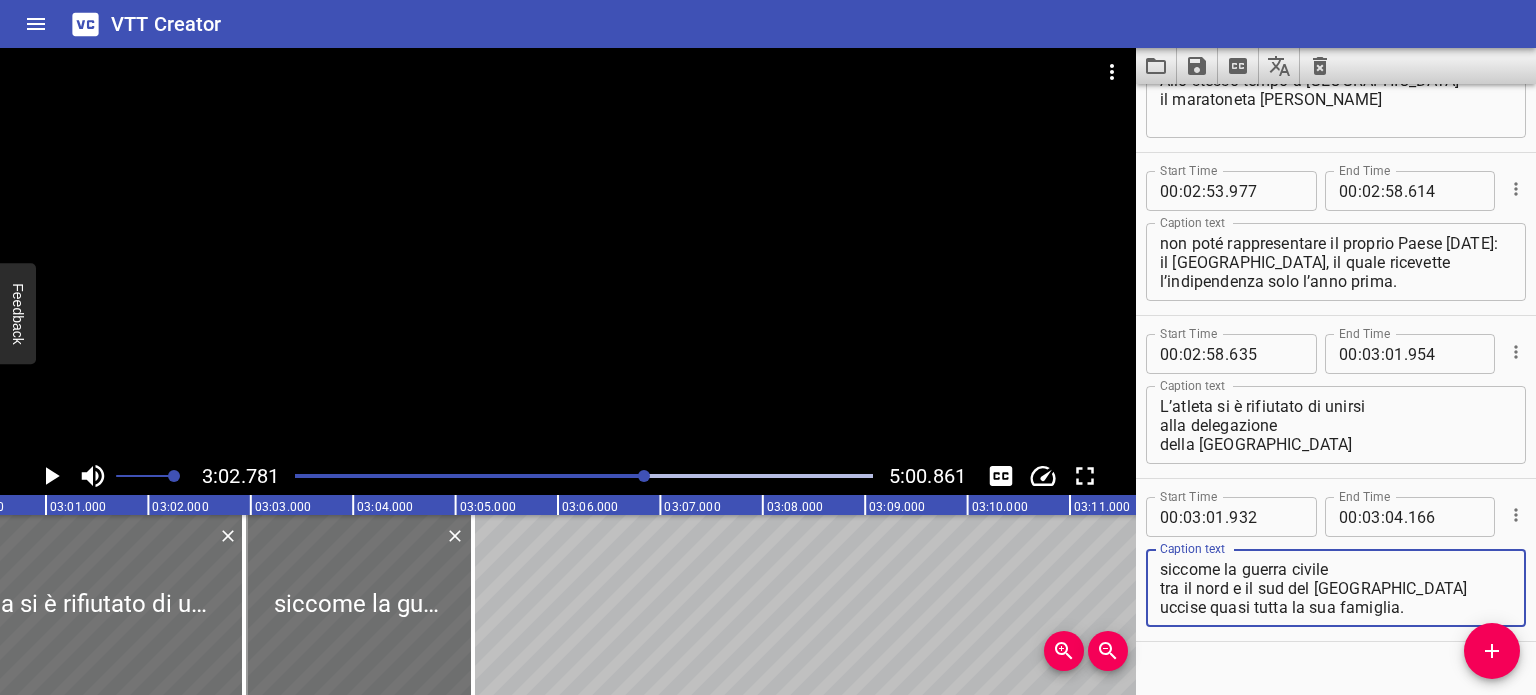 click on "siccome la guerra civile
tra il nord e il sud del [GEOGRAPHIC_DATA] uccise quasi tutta la sua famiglia." at bounding box center (1336, 588) 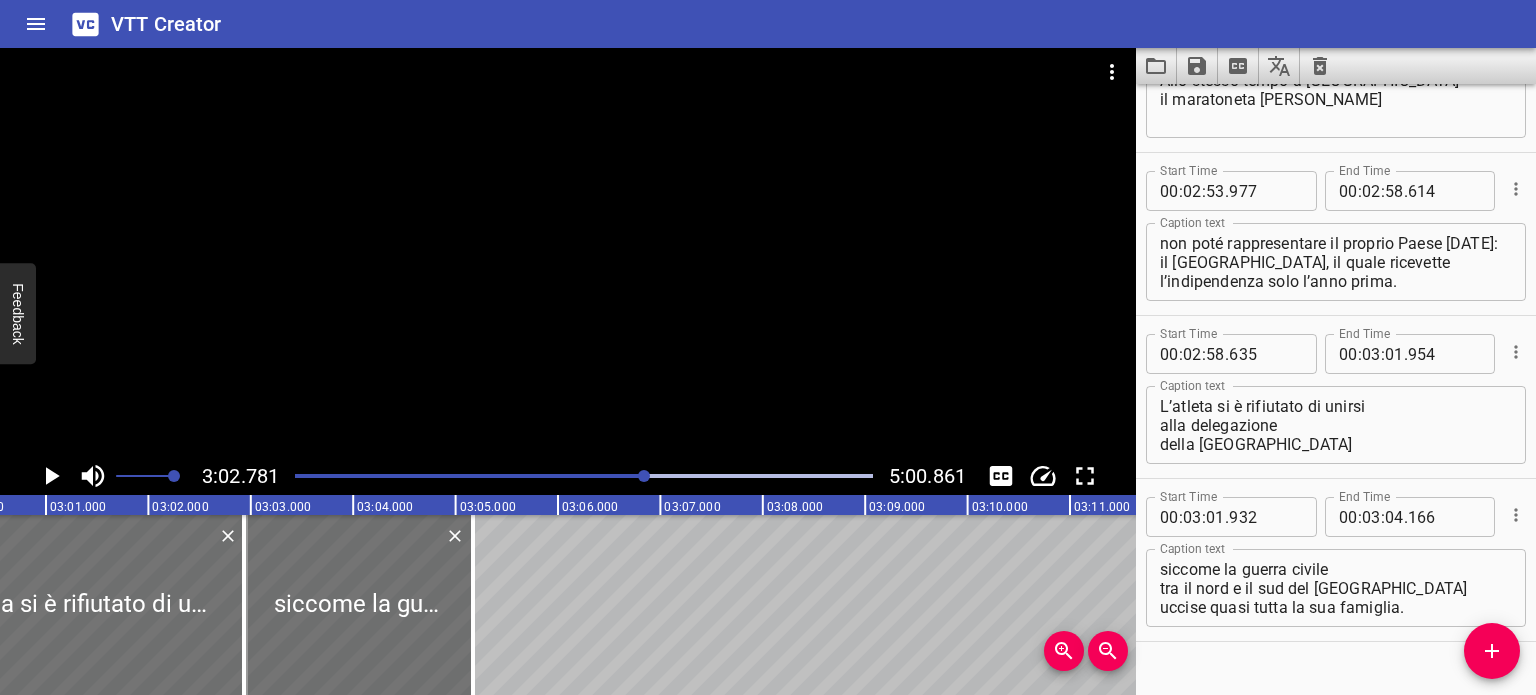 click at bounding box center [358, 476] 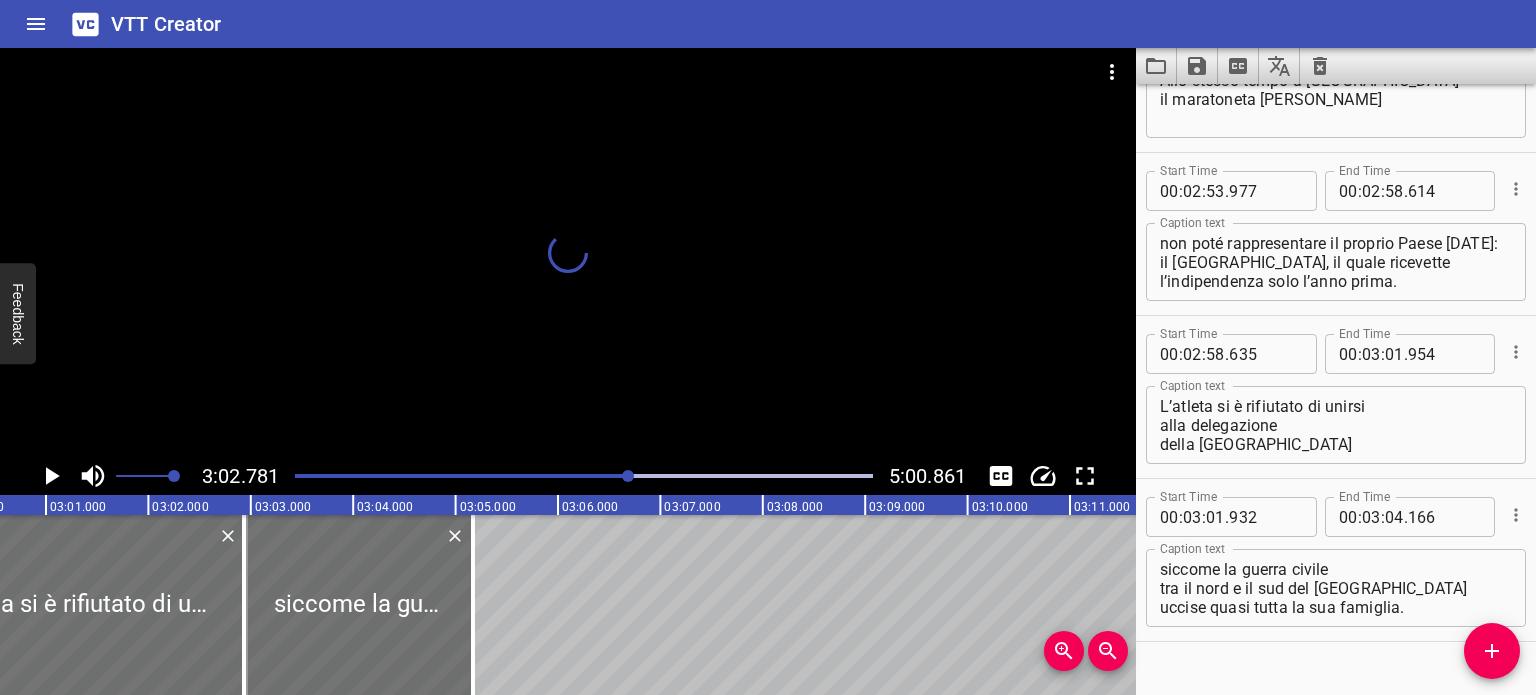 scroll, scrollTop: 0, scrollLeft: 18304, axis: horizontal 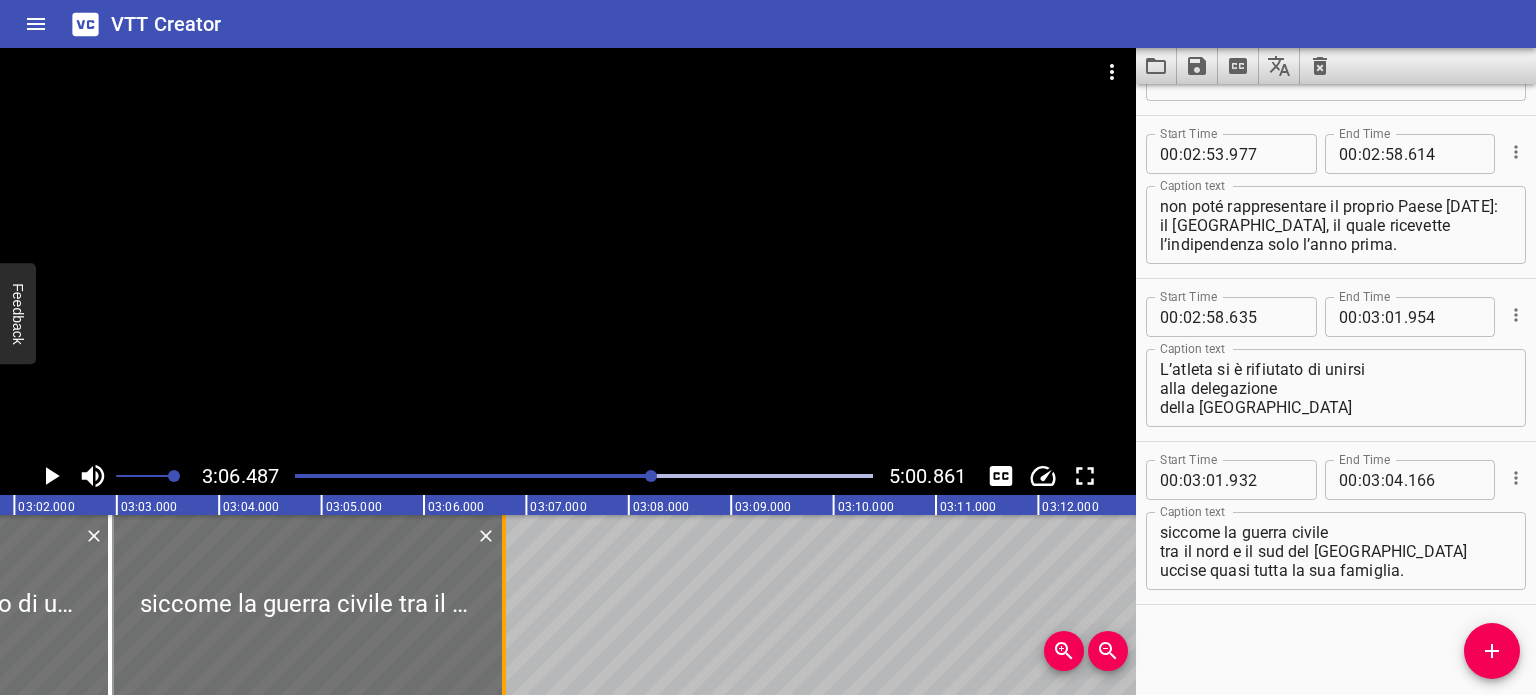 drag, startPoint x: 336, startPoint y: 583, endPoint x: 501, endPoint y: 589, distance: 165.10905 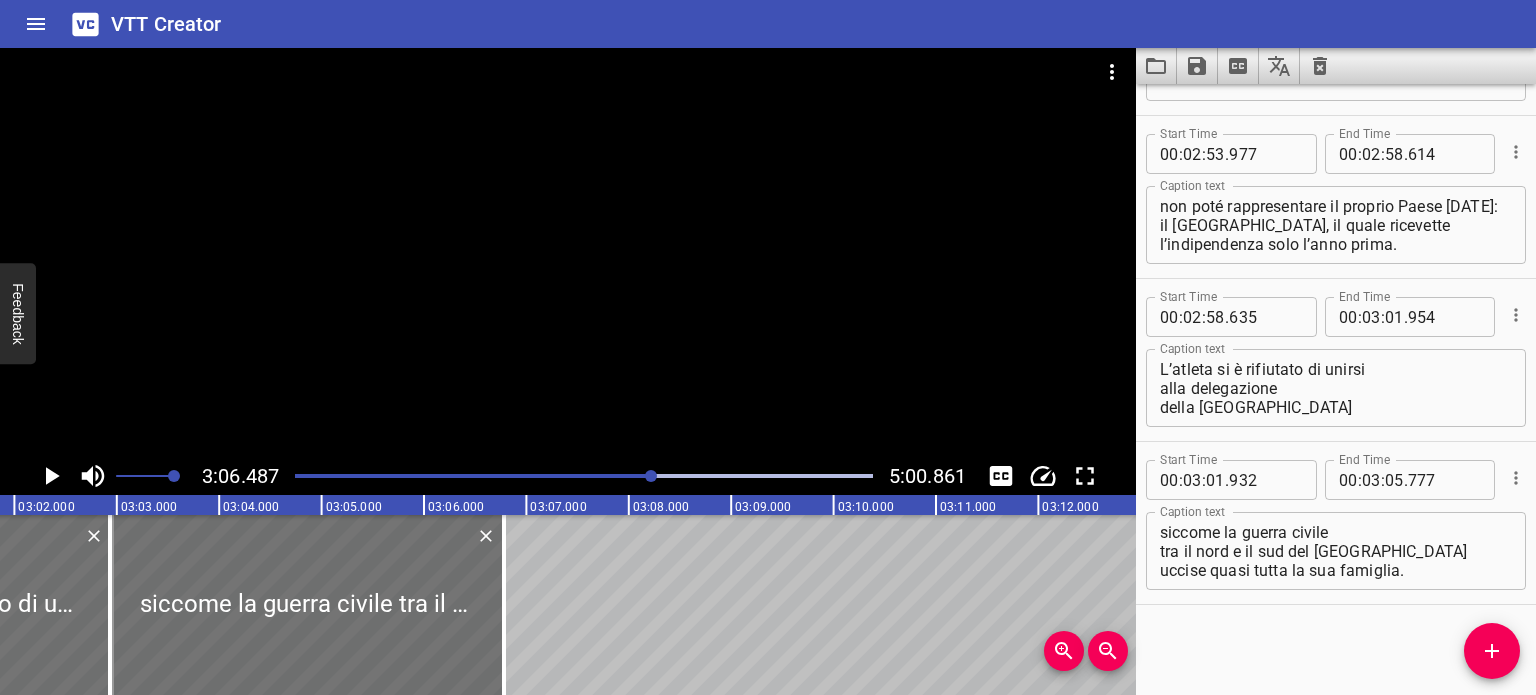 click at bounding box center (584, 476) 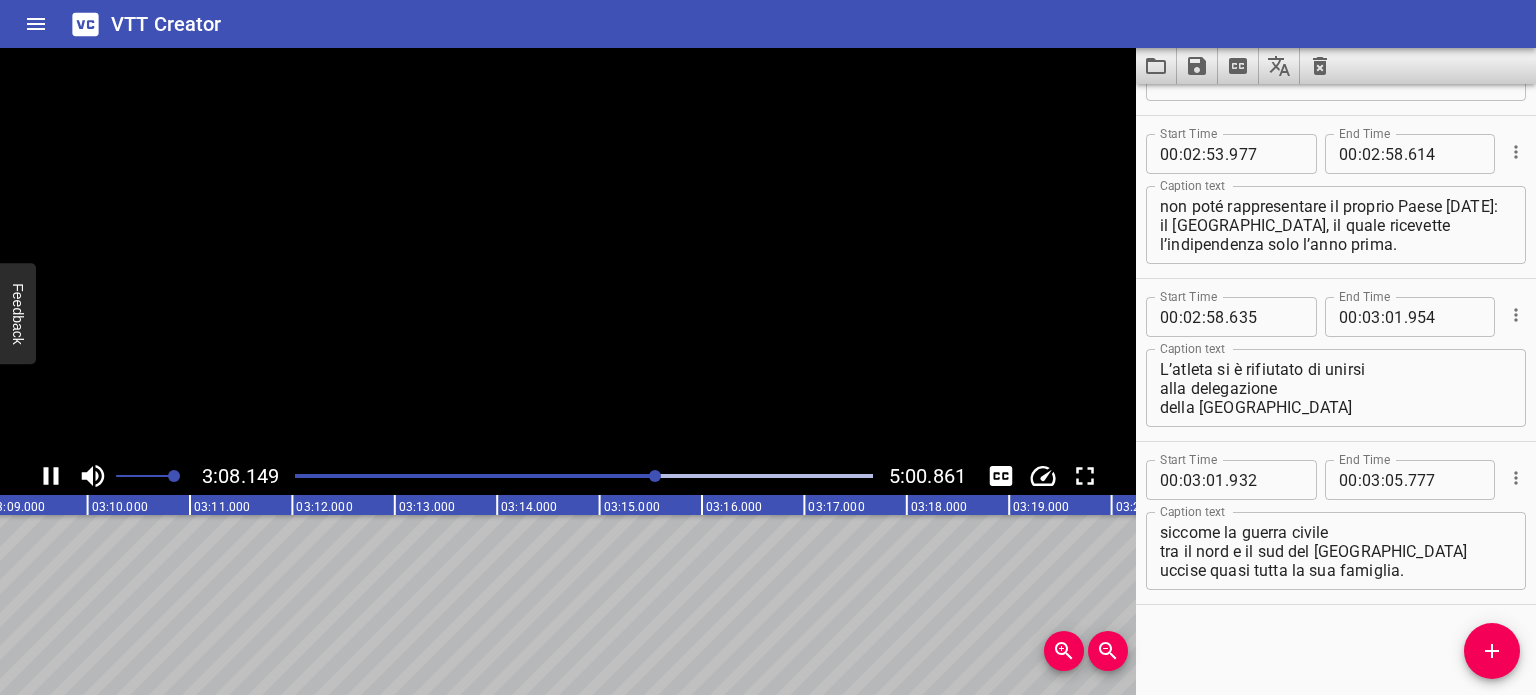 scroll, scrollTop: 0, scrollLeft: 19289, axis: horizontal 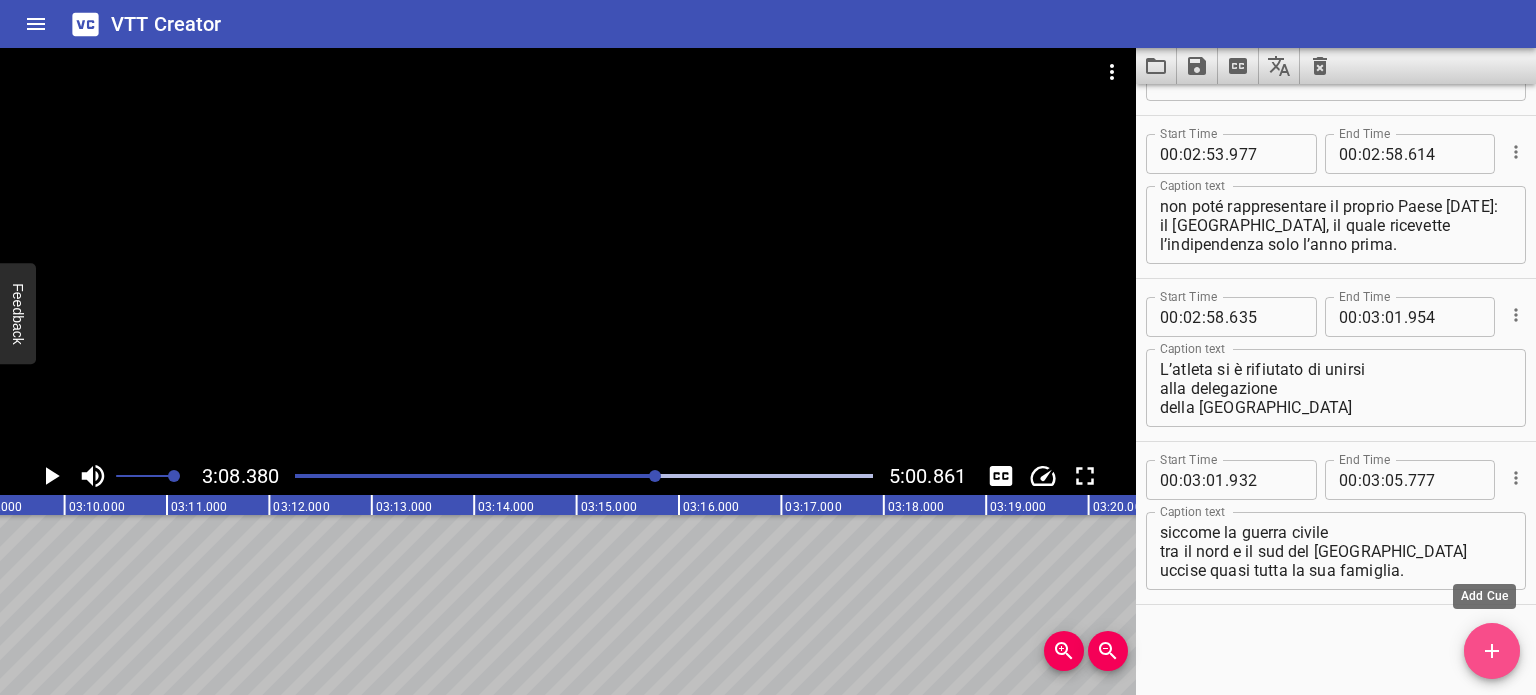 click 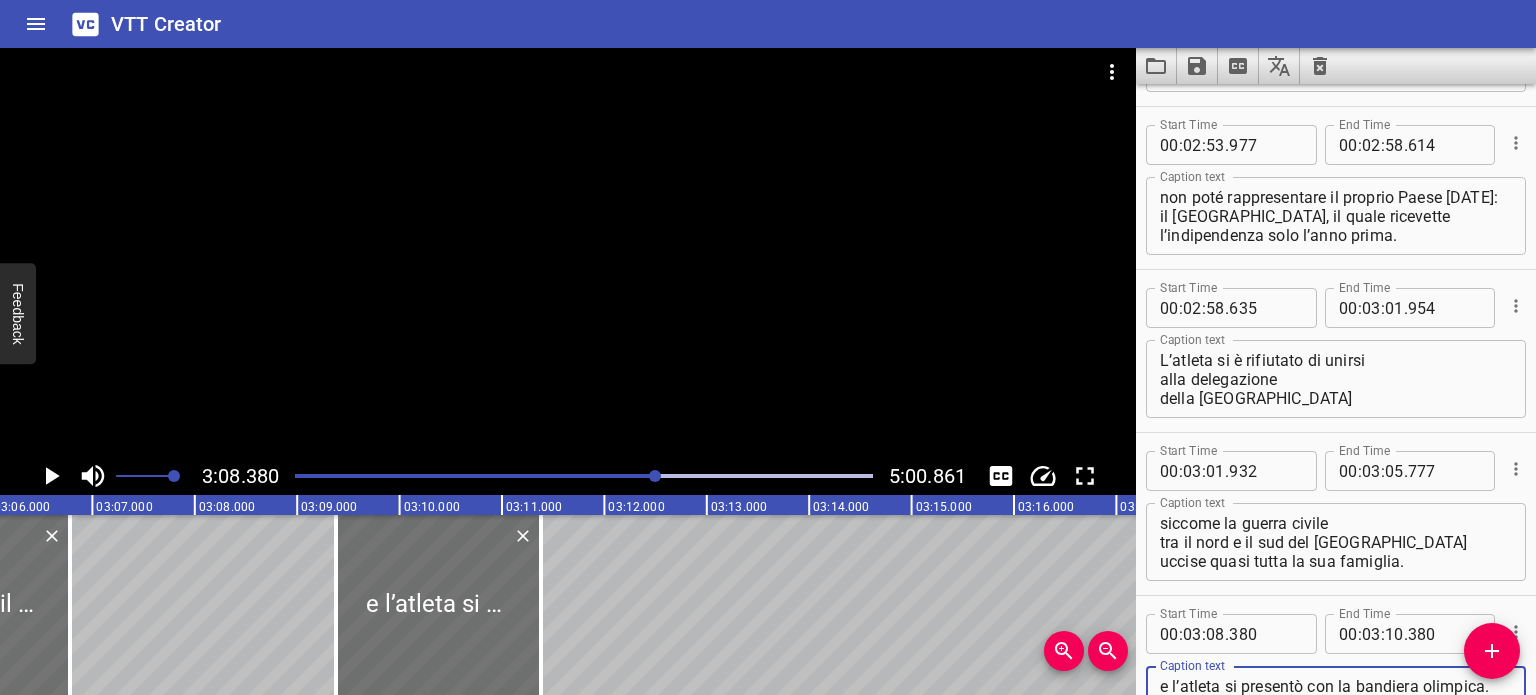 scroll, scrollTop: 0, scrollLeft: 18937, axis: horizontal 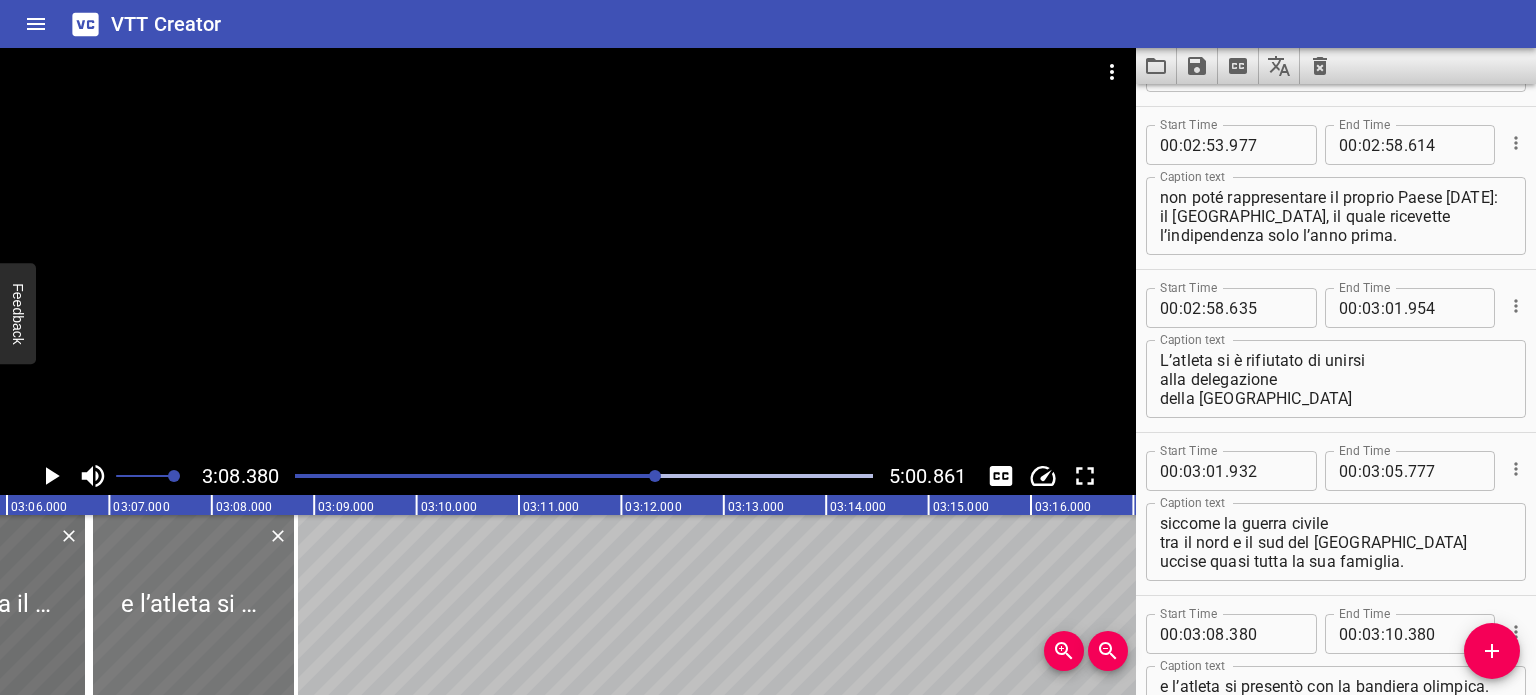 drag, startPoint x: 406, startPoint y: 591, endPoint x: 144, endPoint y: 589, distance: 262.00763 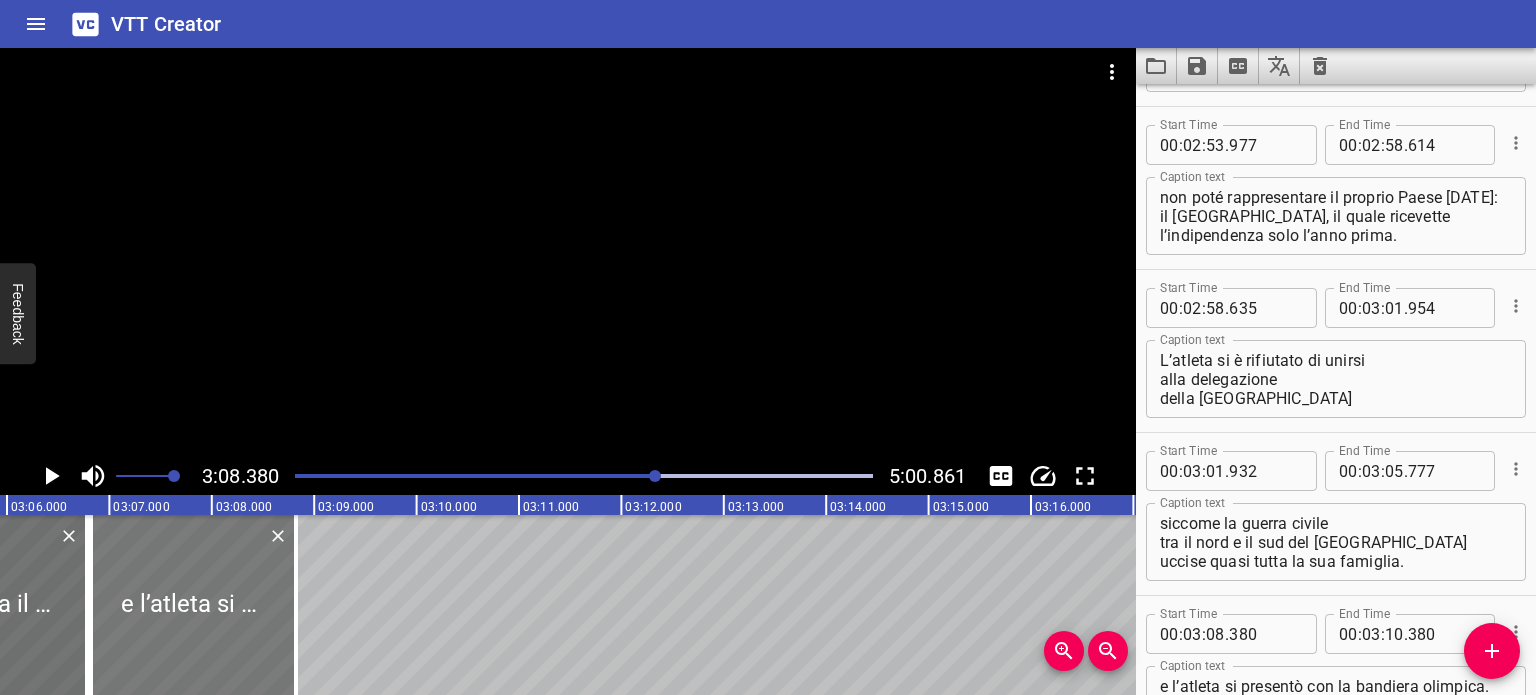 click at bounding box center [193, 605] 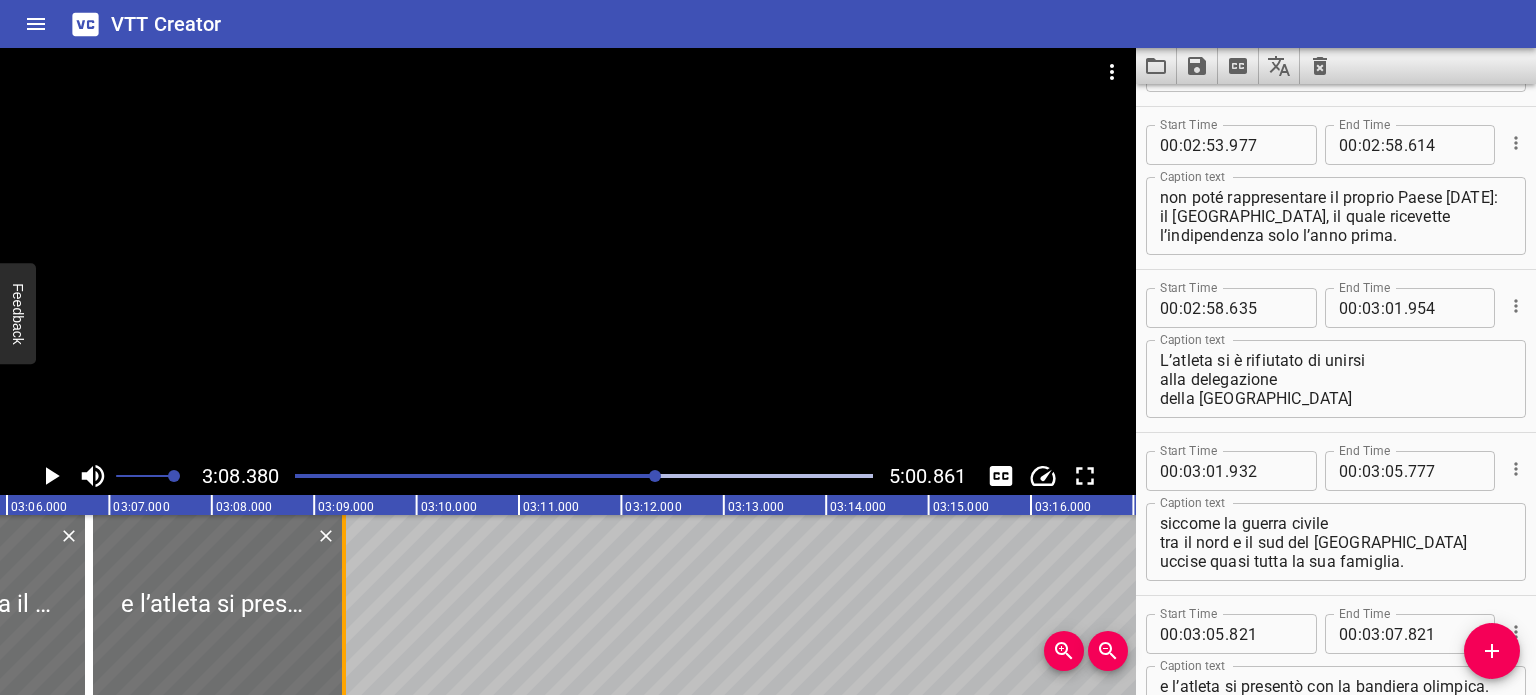 drag, startPoint x: 299, startPoint y: 593, endPoint x: 347, endPoint y: 601, distance: 48.6621 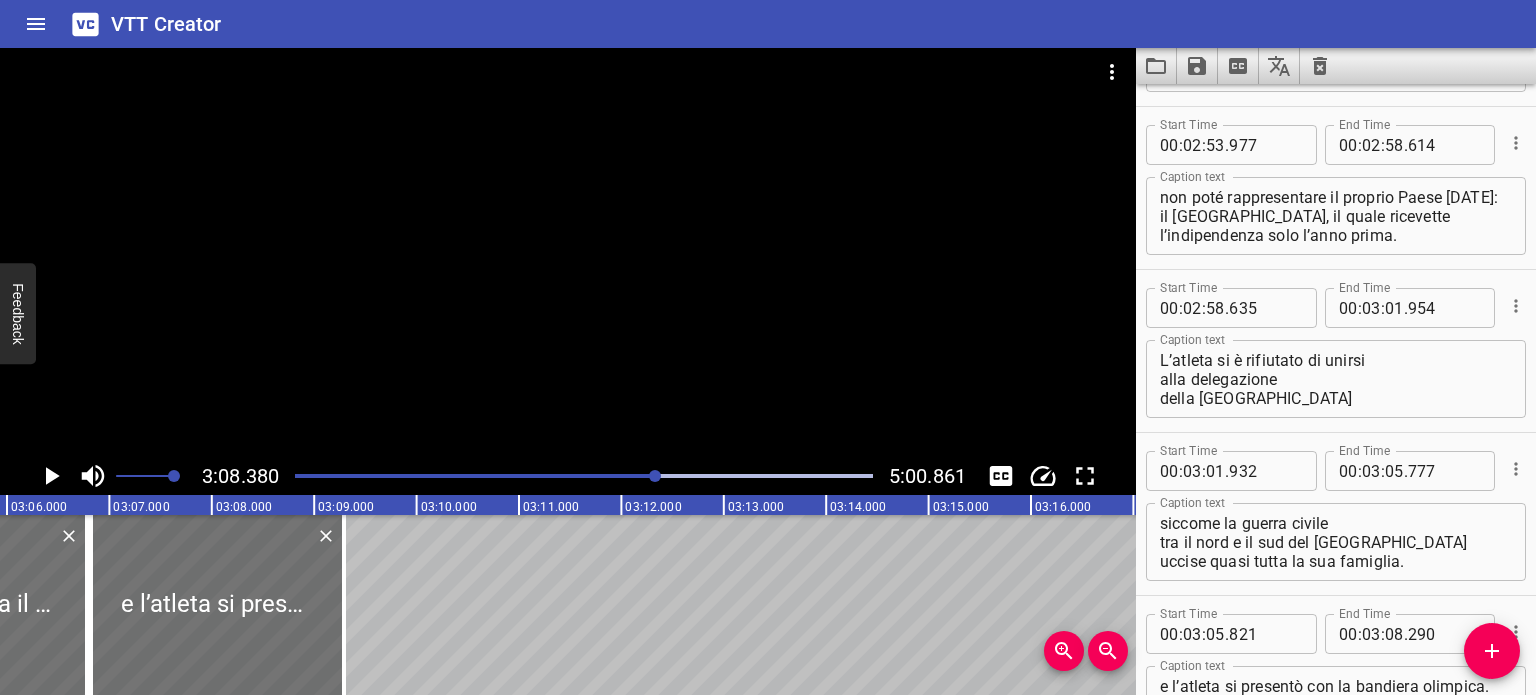 click at bounding box center [584, 476] 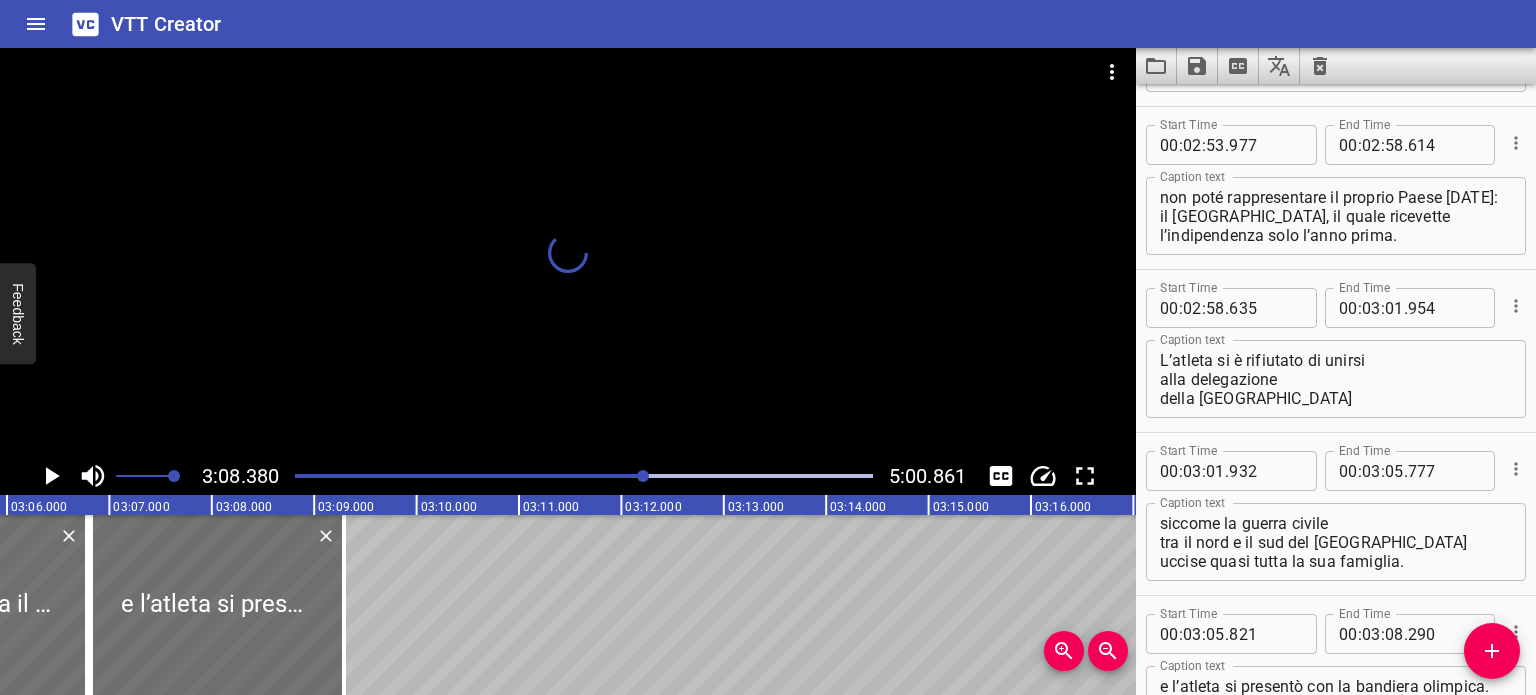 scroll, scrollTop: 0, scrollLeft: 18854, axis: horizontal 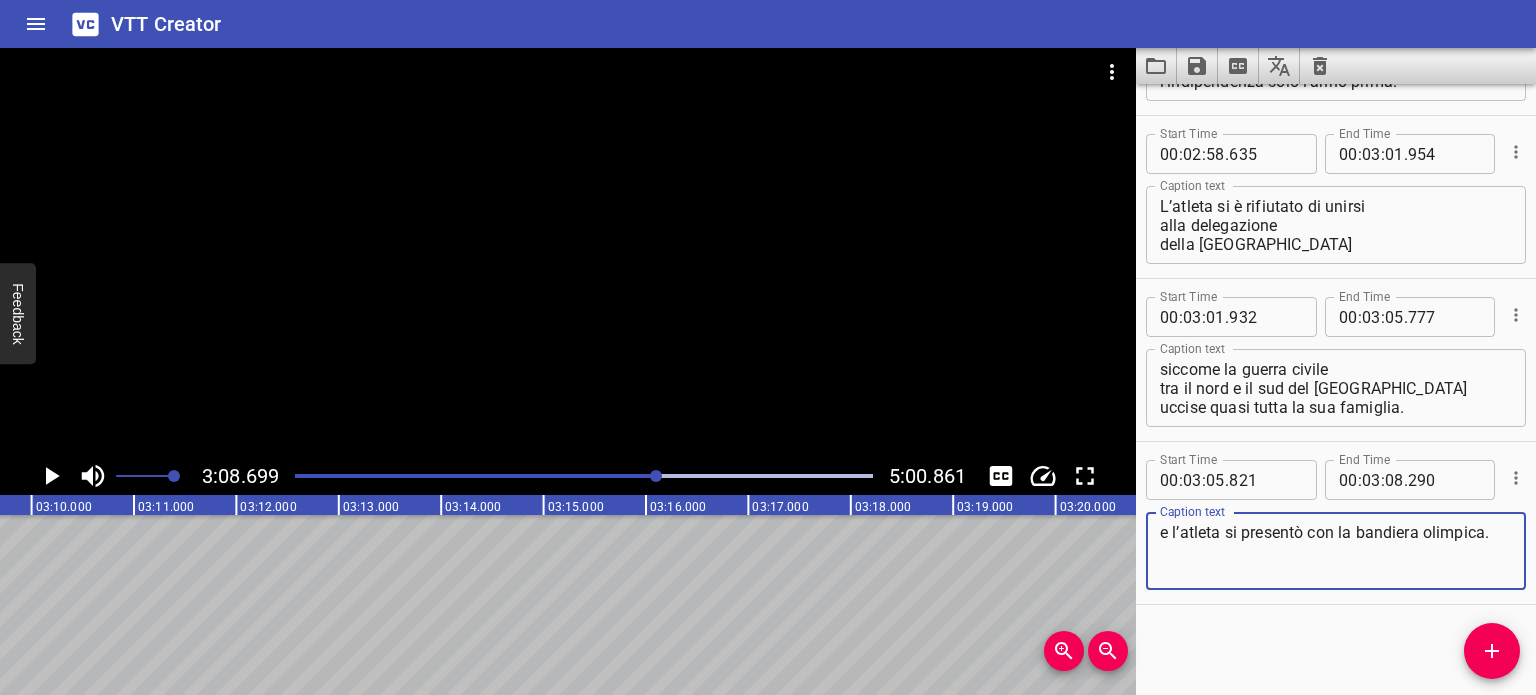 click on "e l’atleta si presentò con la bandiera olimpica." at bounding box center (1336, 551) 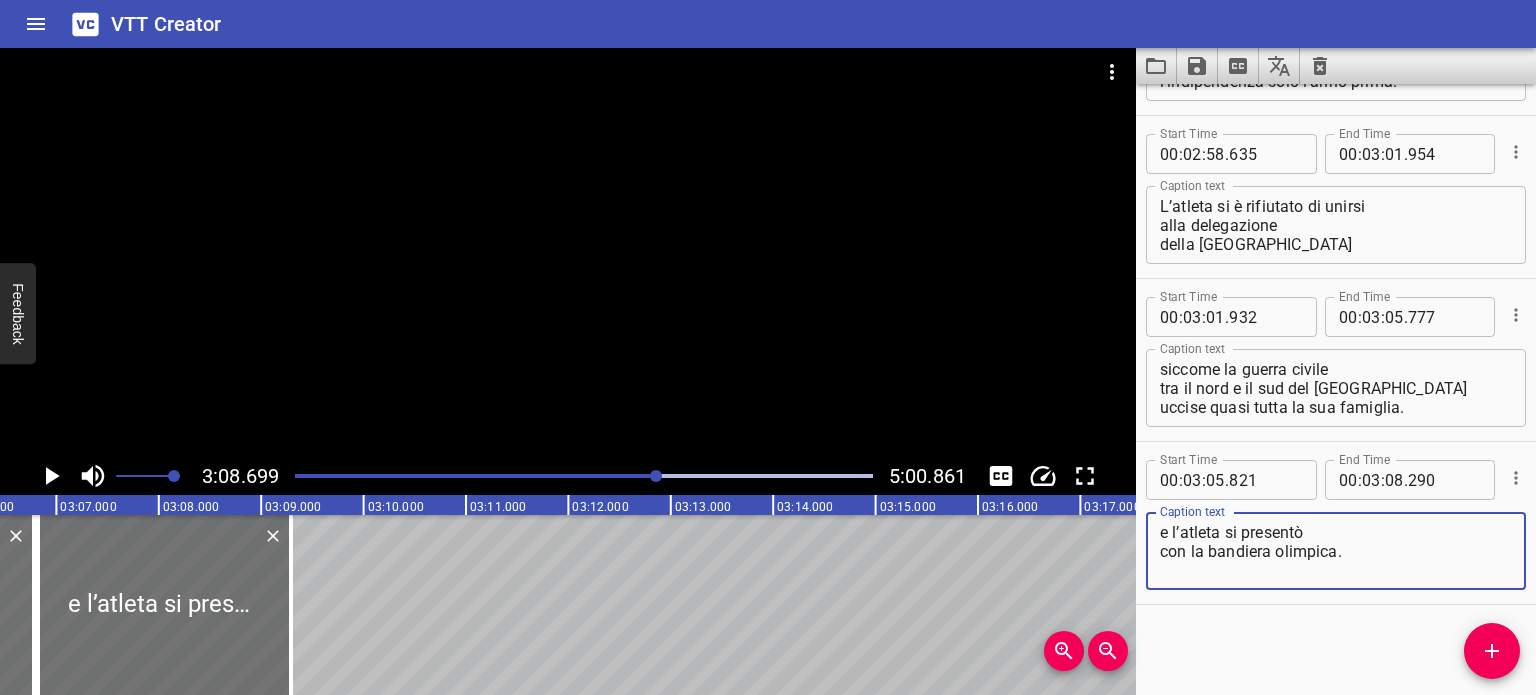 scroll, scrollTop: 0, scrollLeft: 18988, axis: horizontal 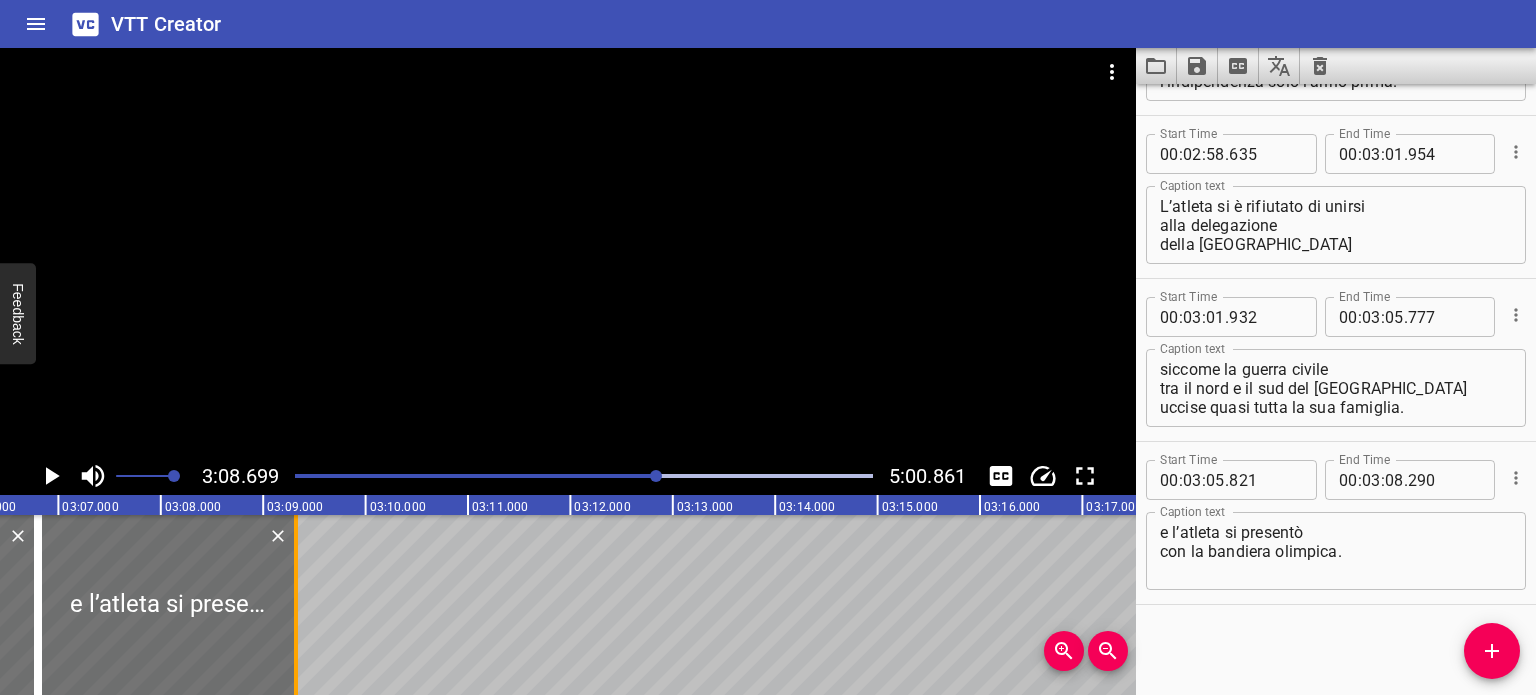 click at bounding box center [296, 605] 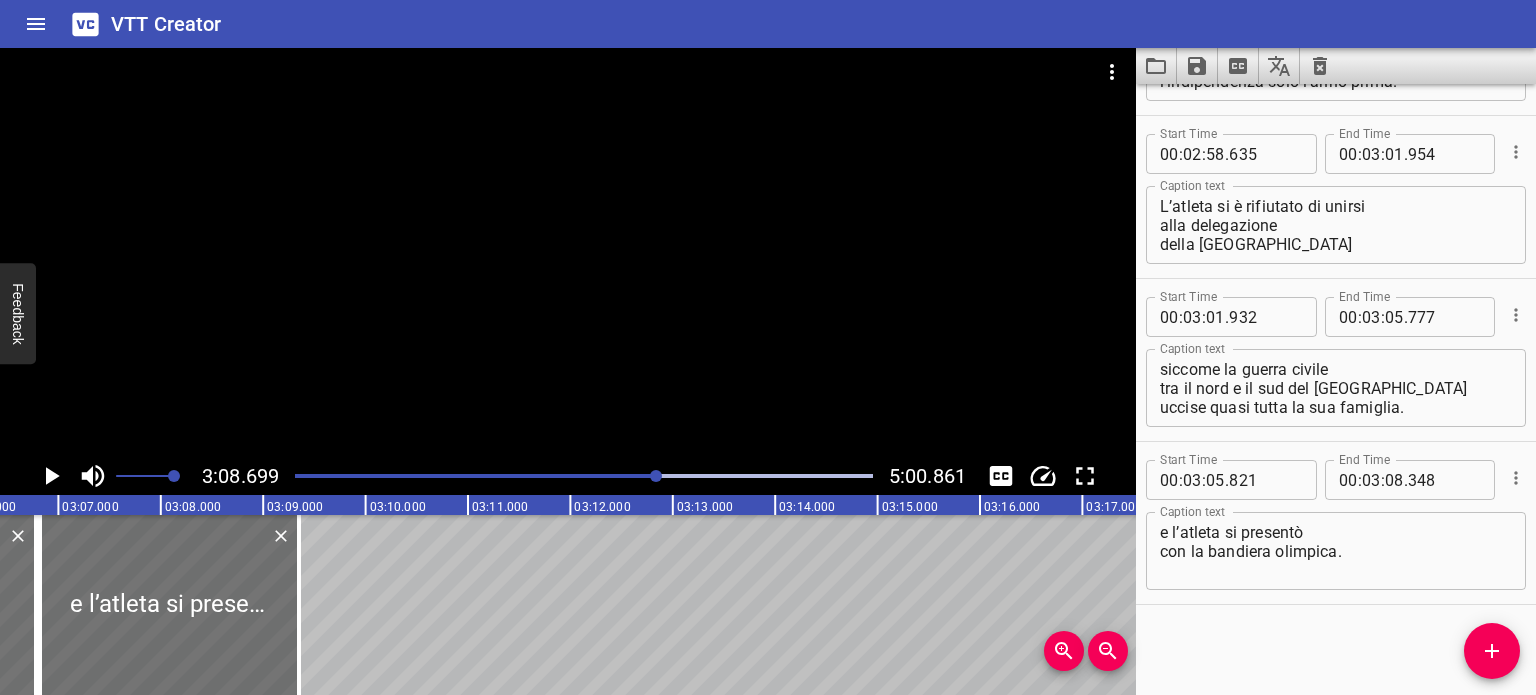 click at bounding box center (584, 476) 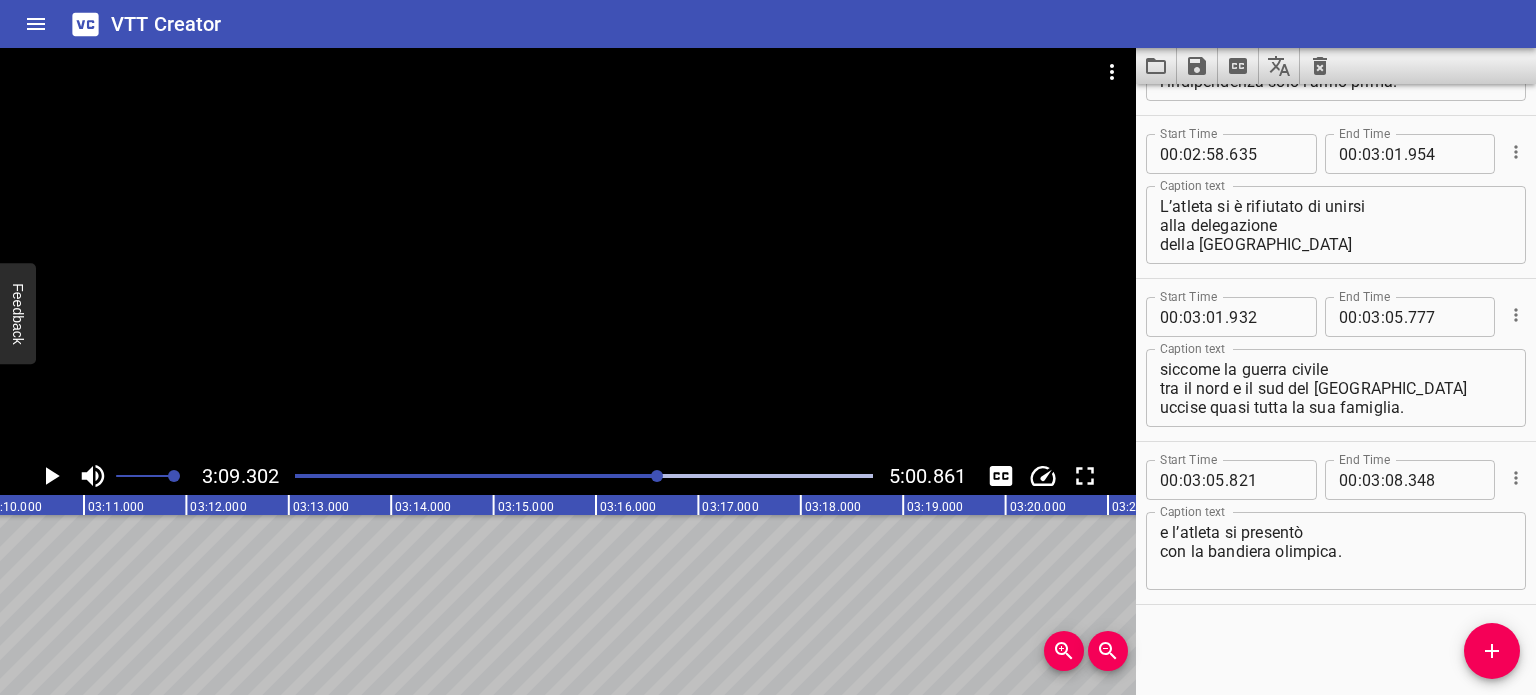 scroll, scrollTop: 0, scrollLeft: 19384, axis: horizontal 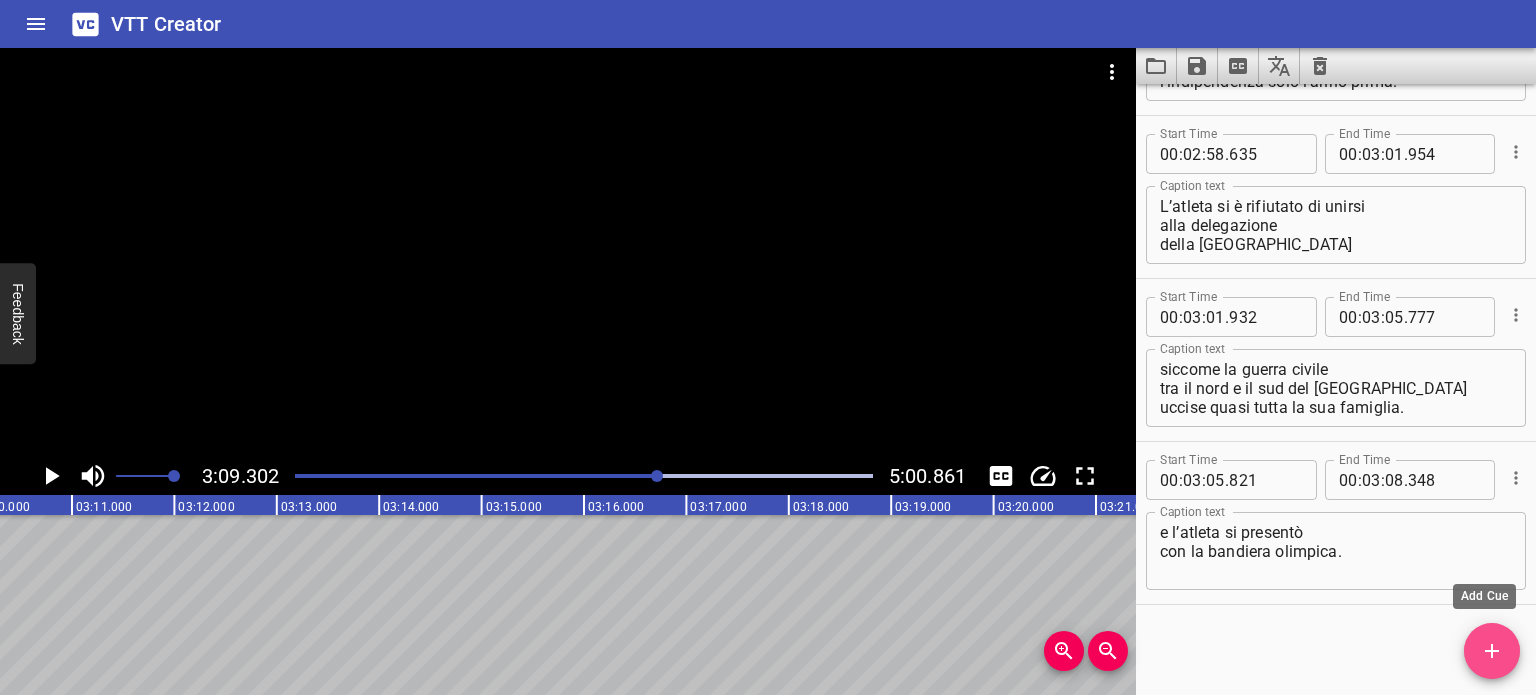 click 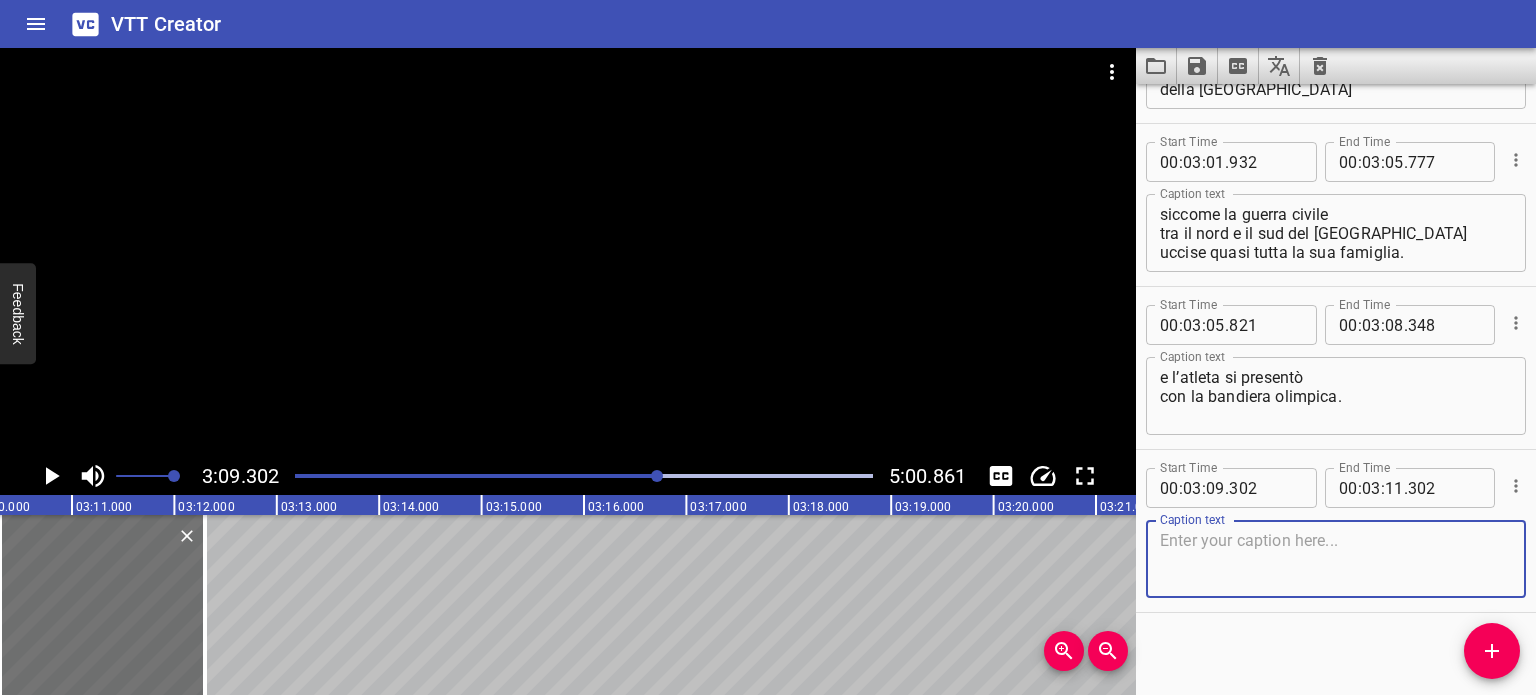 scroll, scrollTop: 7464, scrollLeft: 0, axis: vertical 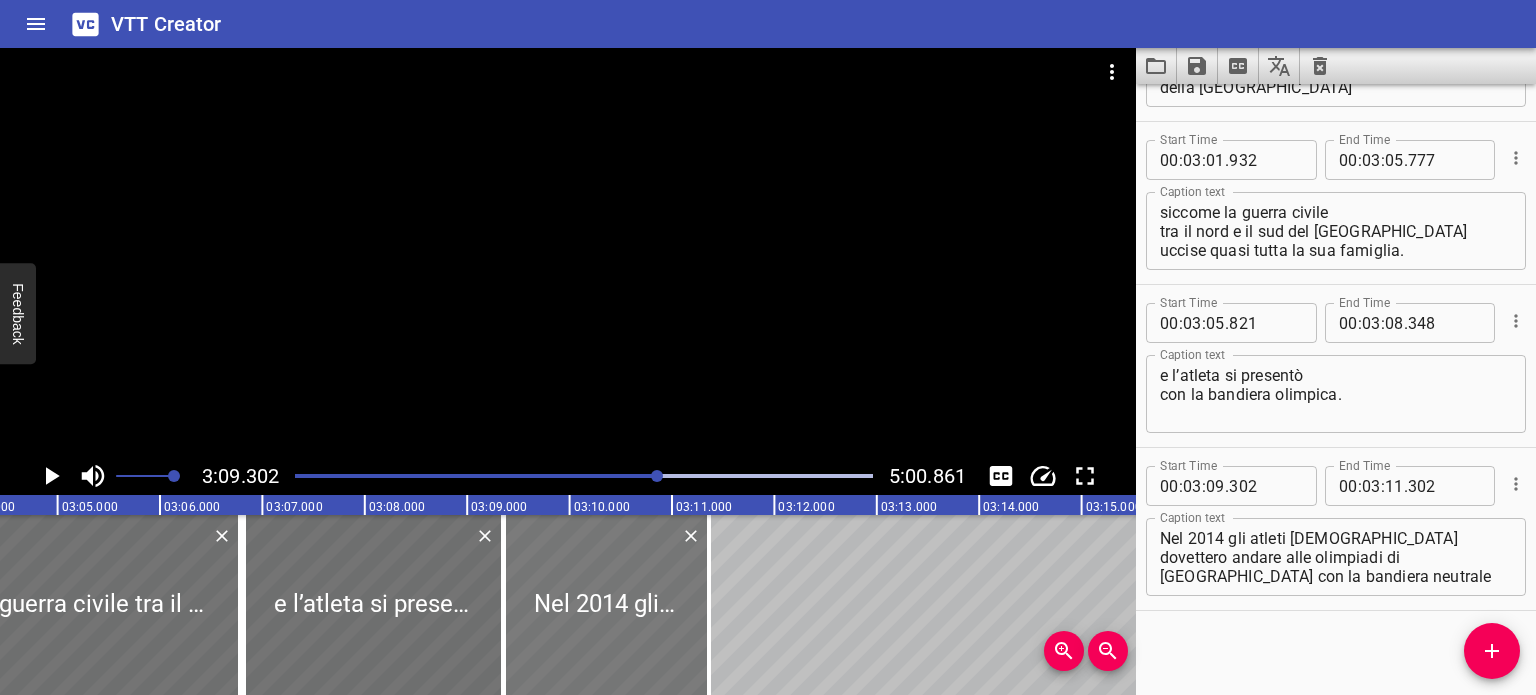 drag, startPoint x: 656, startPoint y: 583, endPoint x: 563, endPoint y: 580, distance: 93.04838 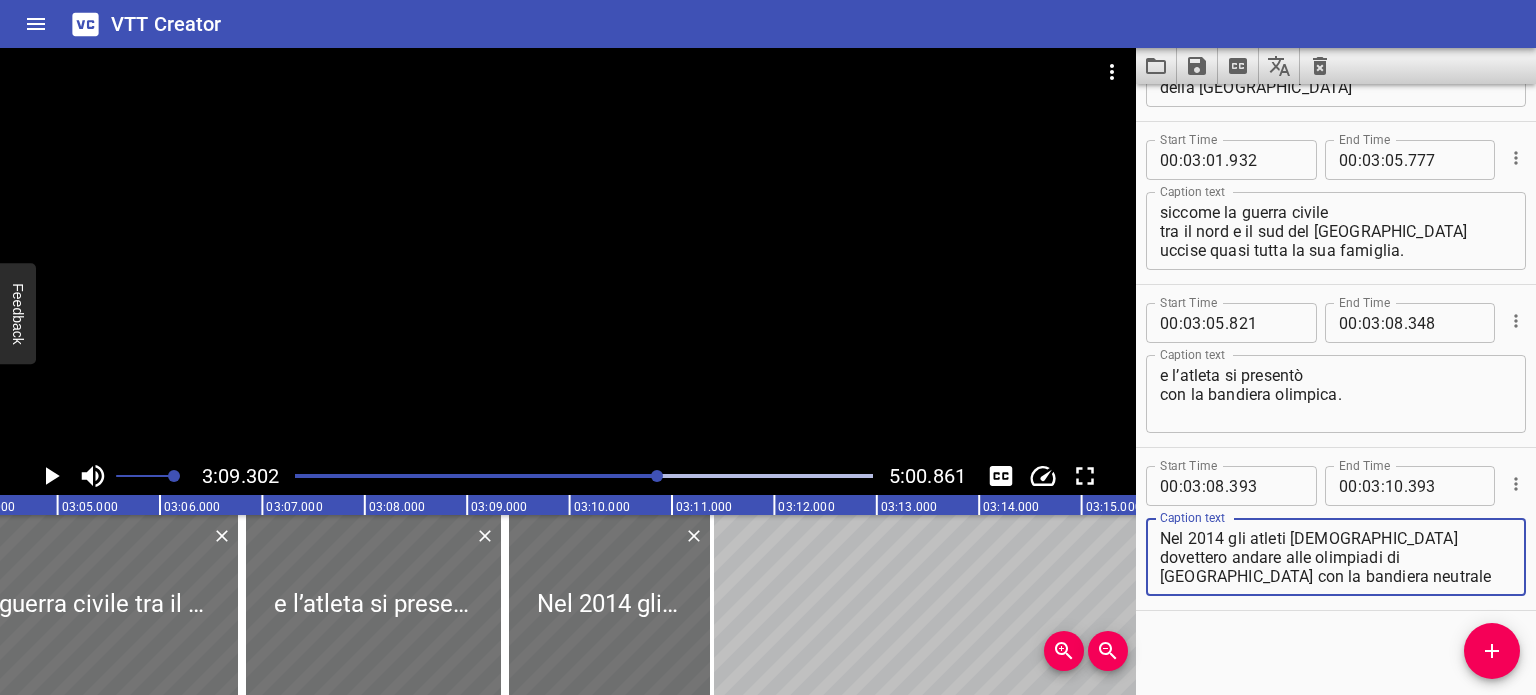 click on "Nel 2014 gli atleti [DEMOGRAPHIC_DATA] dovettero andare alle olimpiadi di [GEOGRAPHIC_DATA] con la bandiera neutrale per motivi di corruzione." at bounding box center [1336, 557] 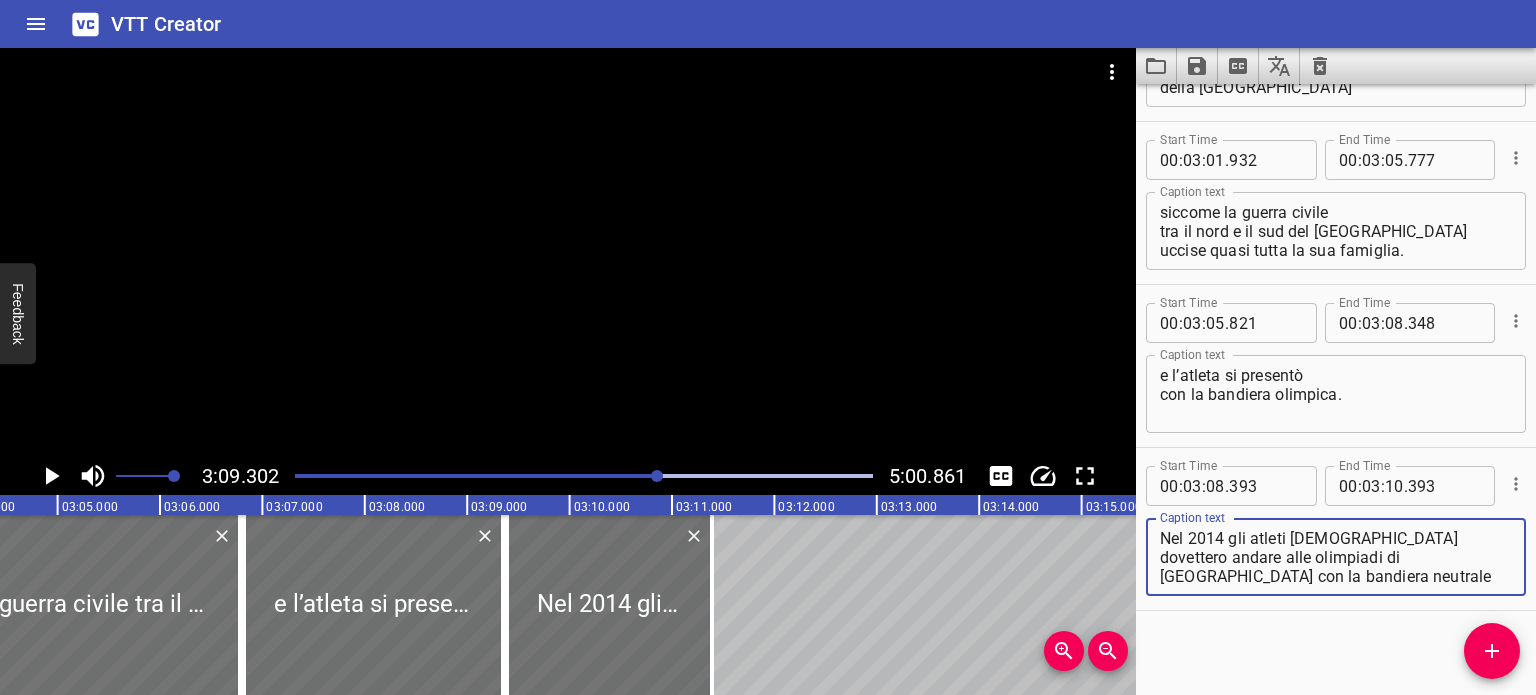 click on "Nel 2014 gli atleti [DEMOGRAPHIC_DATA]
dovettero andare alle olimpiadi di [GEOGRAPHIC_DATA] con la bandiera neutrale per motivi di corruzione." at bounding box center [1336, 557] 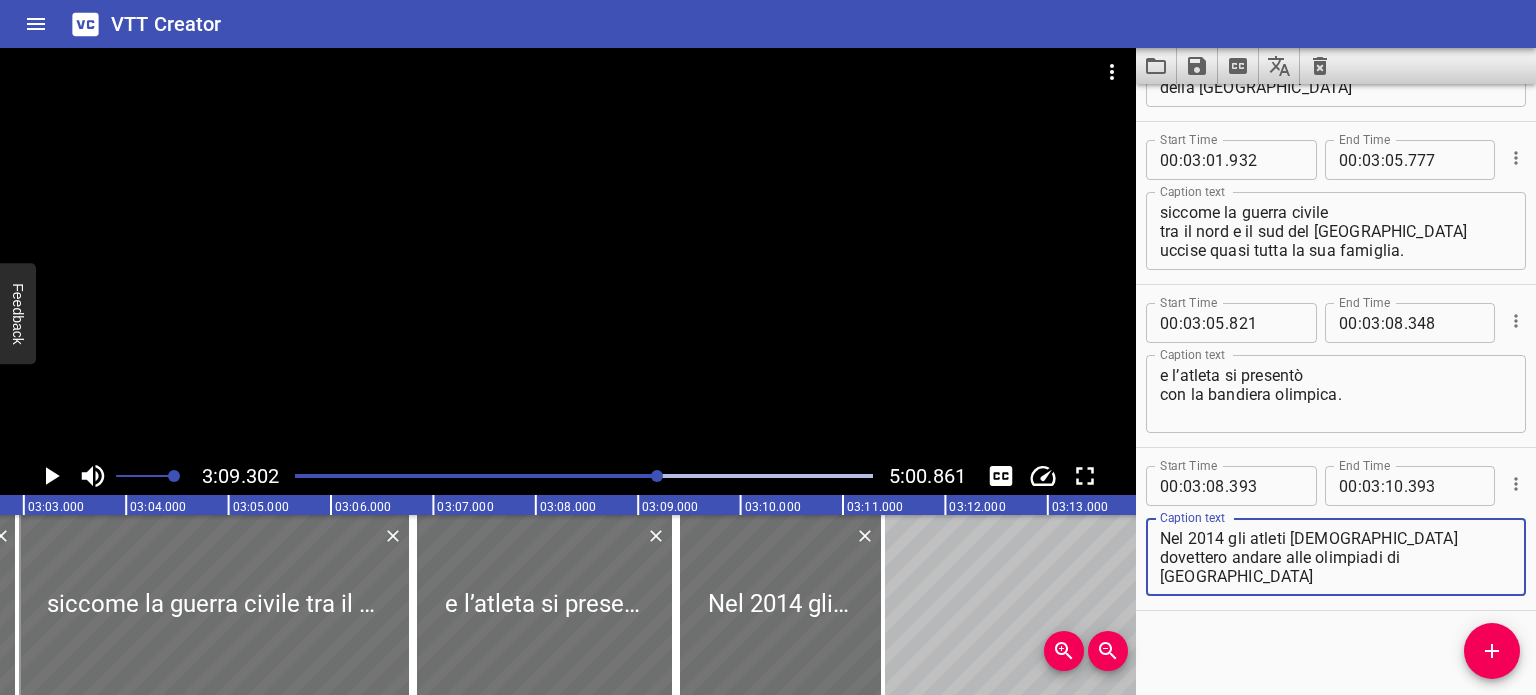 scroll, scrollTop: 0, scrollLeft: 18610, axis: horizontal 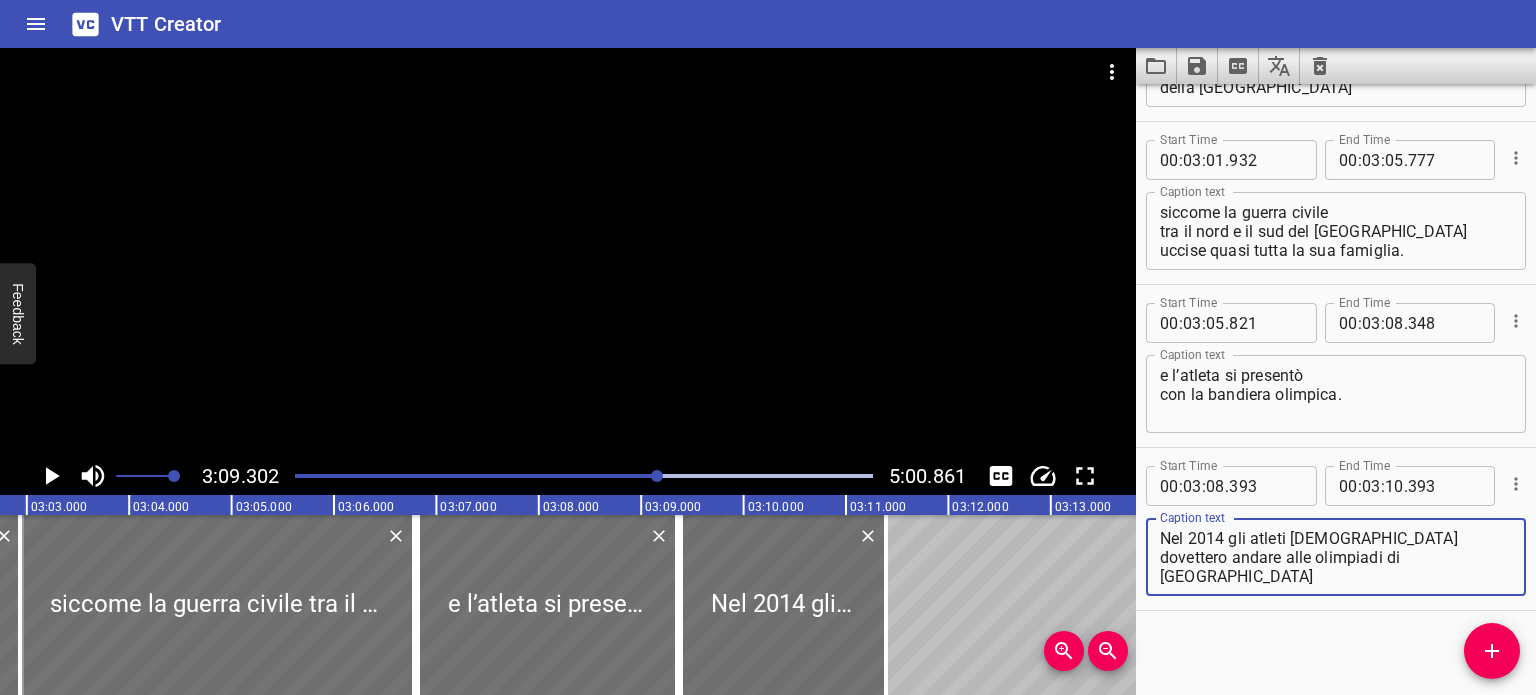 click at bounding box center (370, 476) 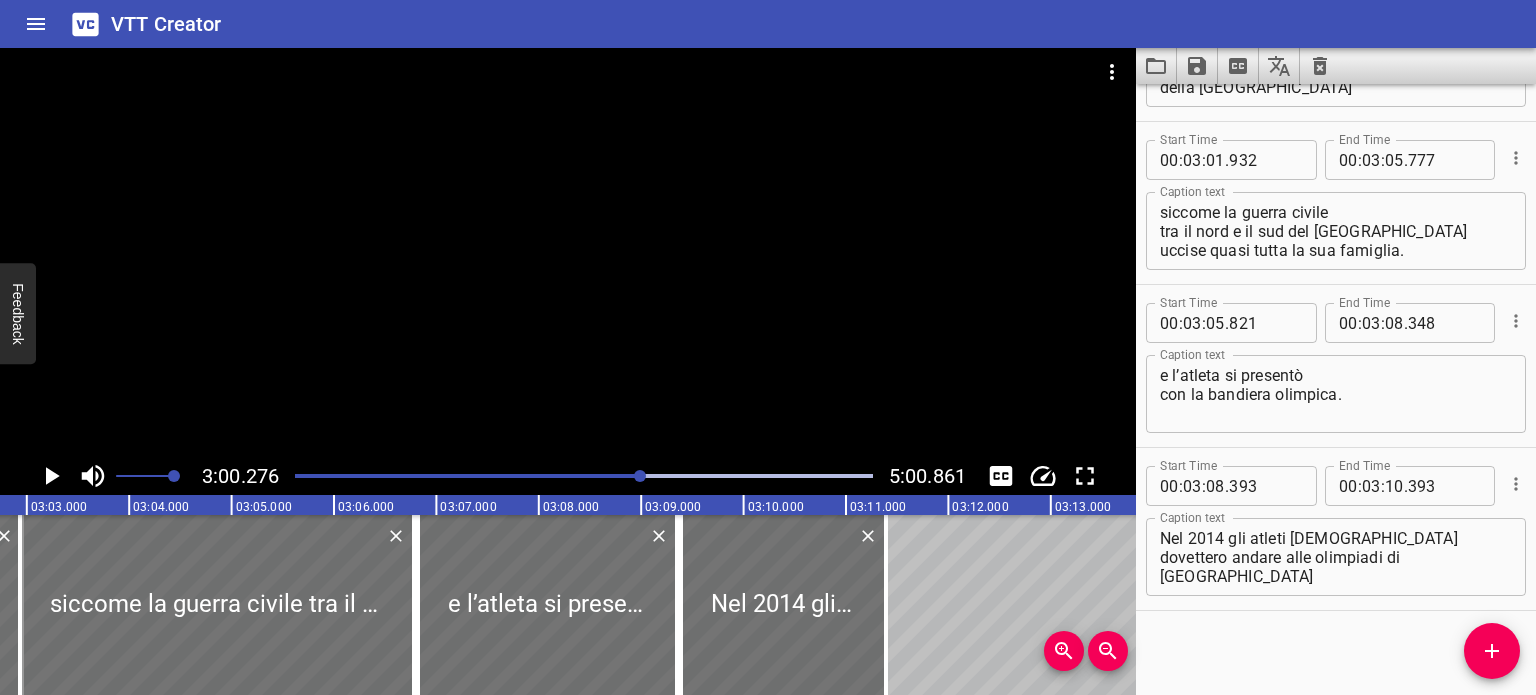 scroll, scrollTop: 0, scrollLeft: 18460, axis: horizontal 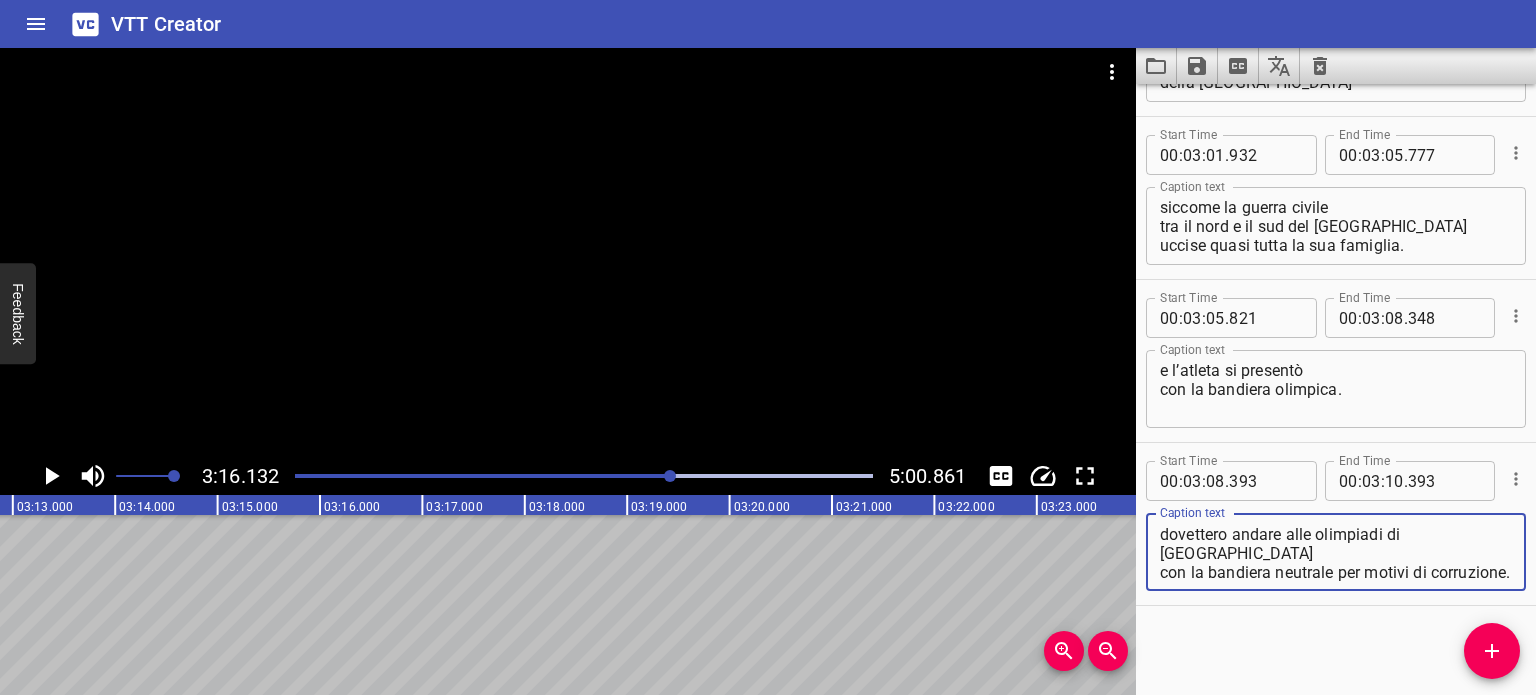 click on "Nel 2014 gli atleti [DEMOGRAPHIC_DATA]
dovettero andare alle olimpiadi di [GEOGRAPHIC_DATA]
con la bandiera neutrale per motivi di corruzione." at bounding box center (1336, 552) 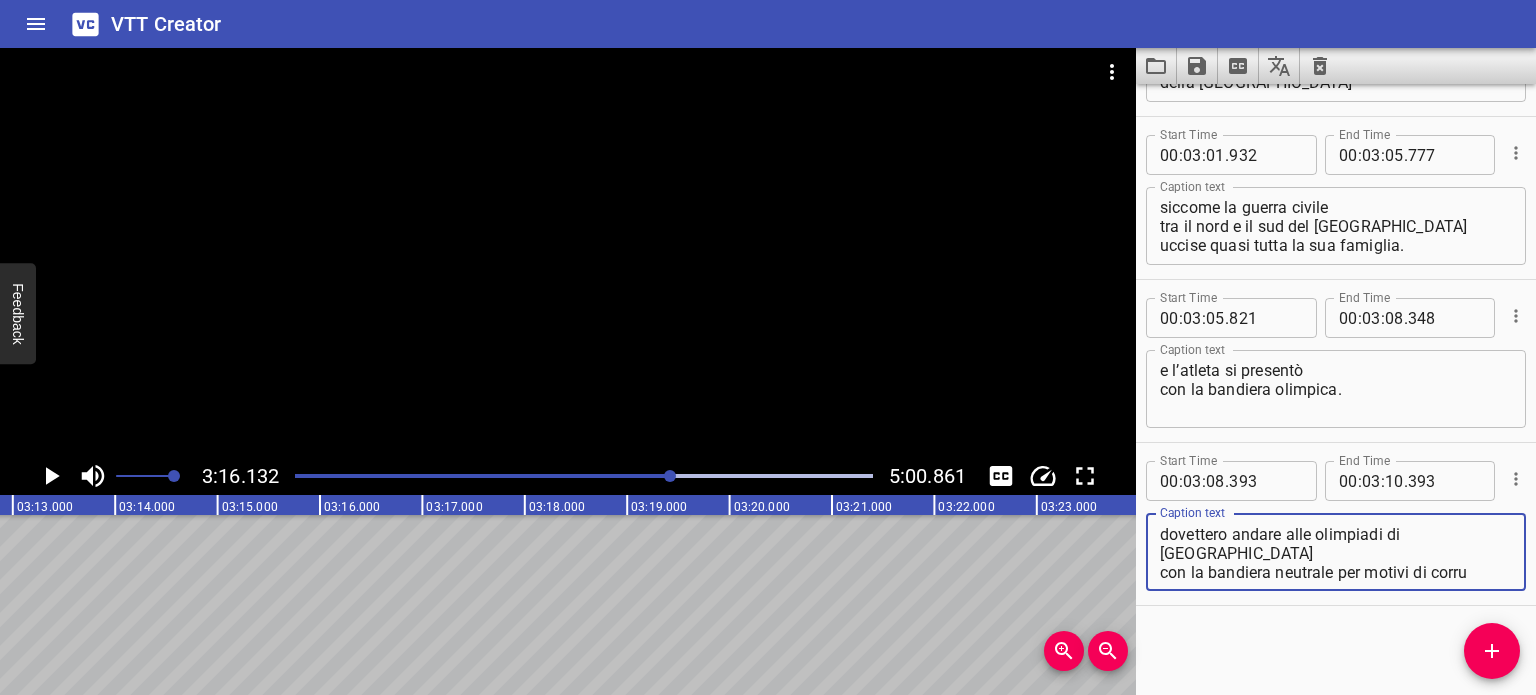 scroll, scrollTop: 0, scrollLeft: 0, axis: both 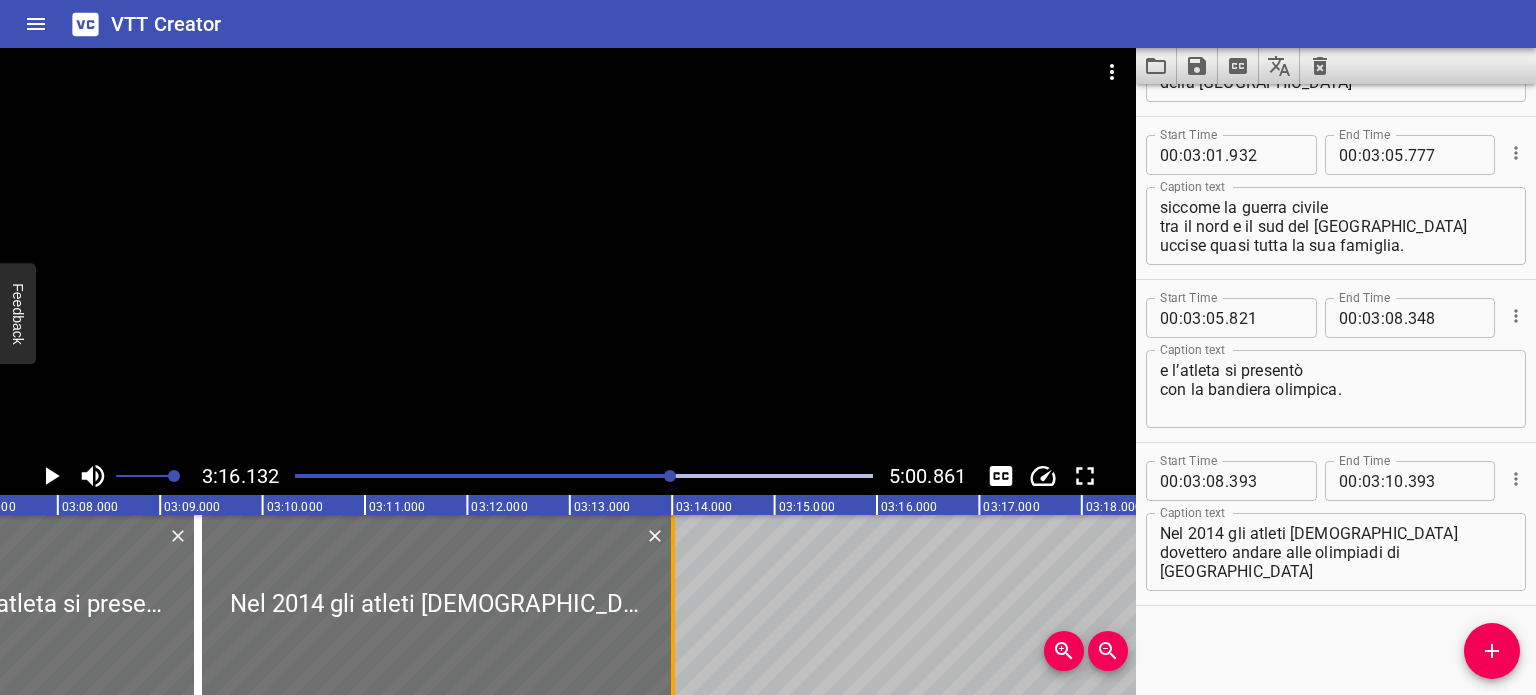 drag, startPoint x: 408, startPoint y: 571, endPoint x: 677, endPoint y: 585, distance: 269.36407 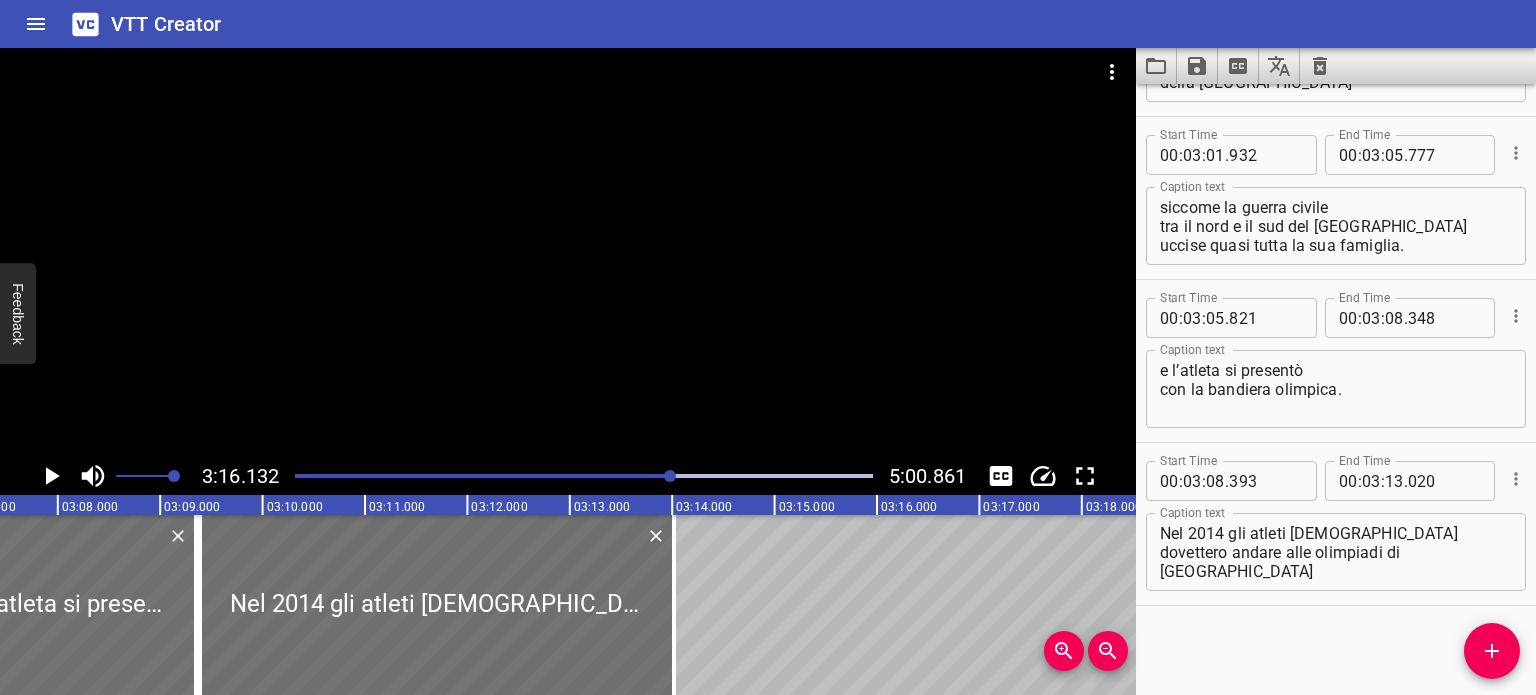 click at bounding box center (383, 476) 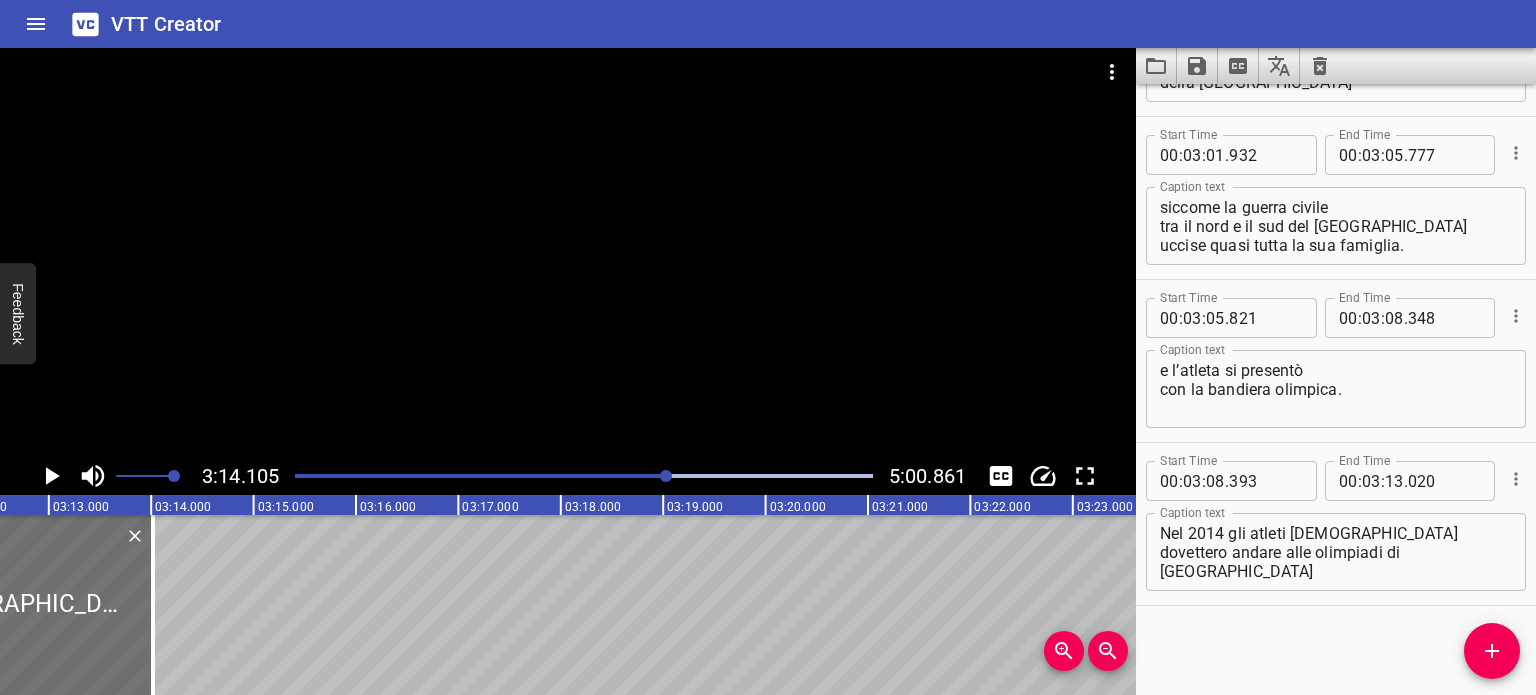 scroll, scrollTop: 0, scrollLeft: 19585, axis: horizontal 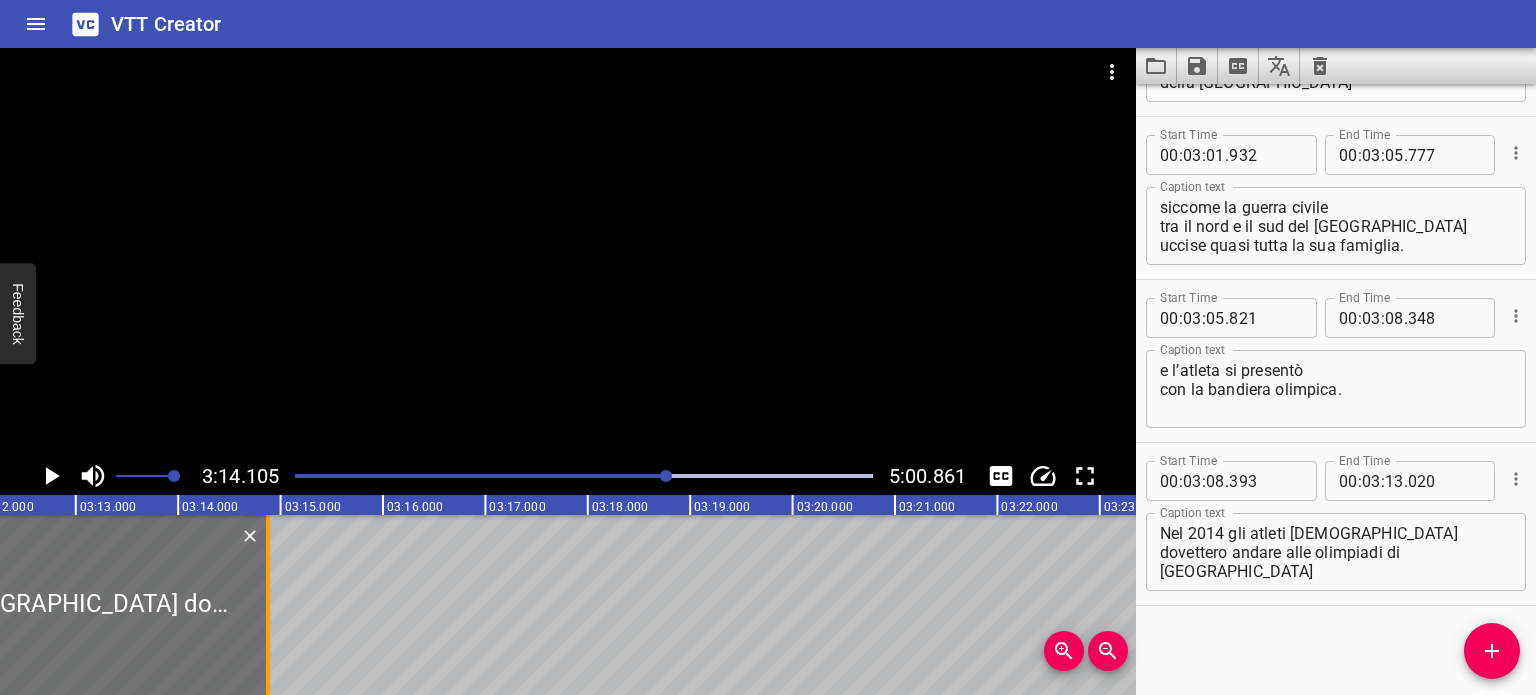 drag, startPoint x: 174, startPoint y: 611, endPoint x: 264, endPoint y: 619, distance: 90.35486 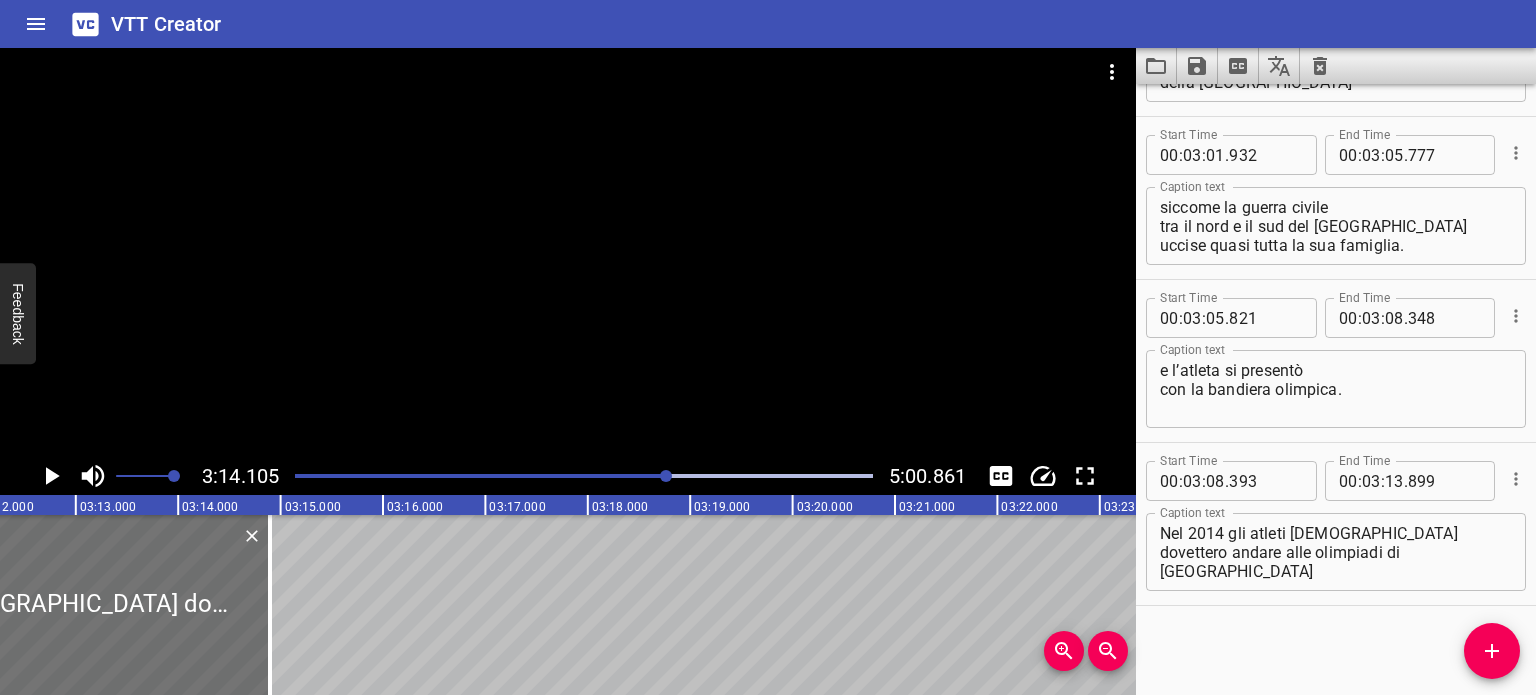 scroll, scrollTop: 0, scrollLeft: 19505, axis: horizontal 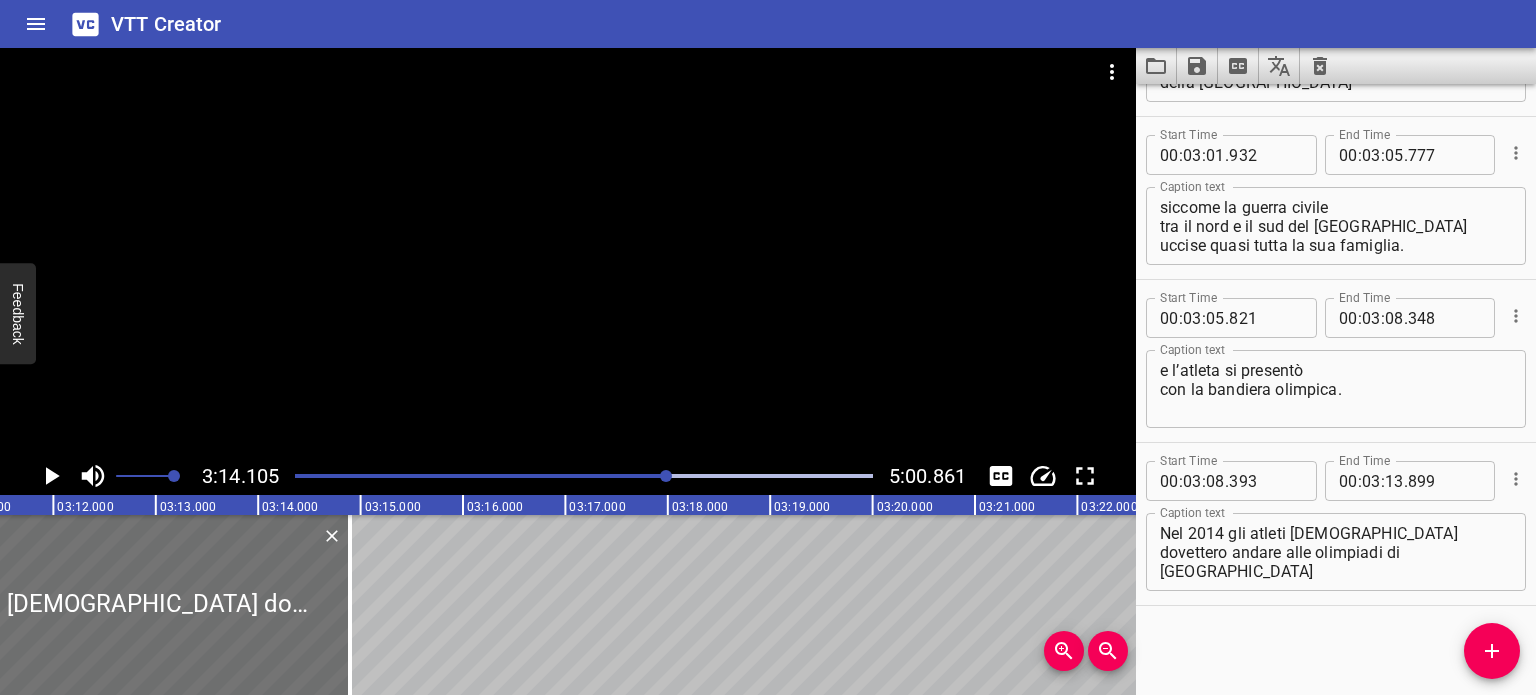 click at bounding box center [584, 476] 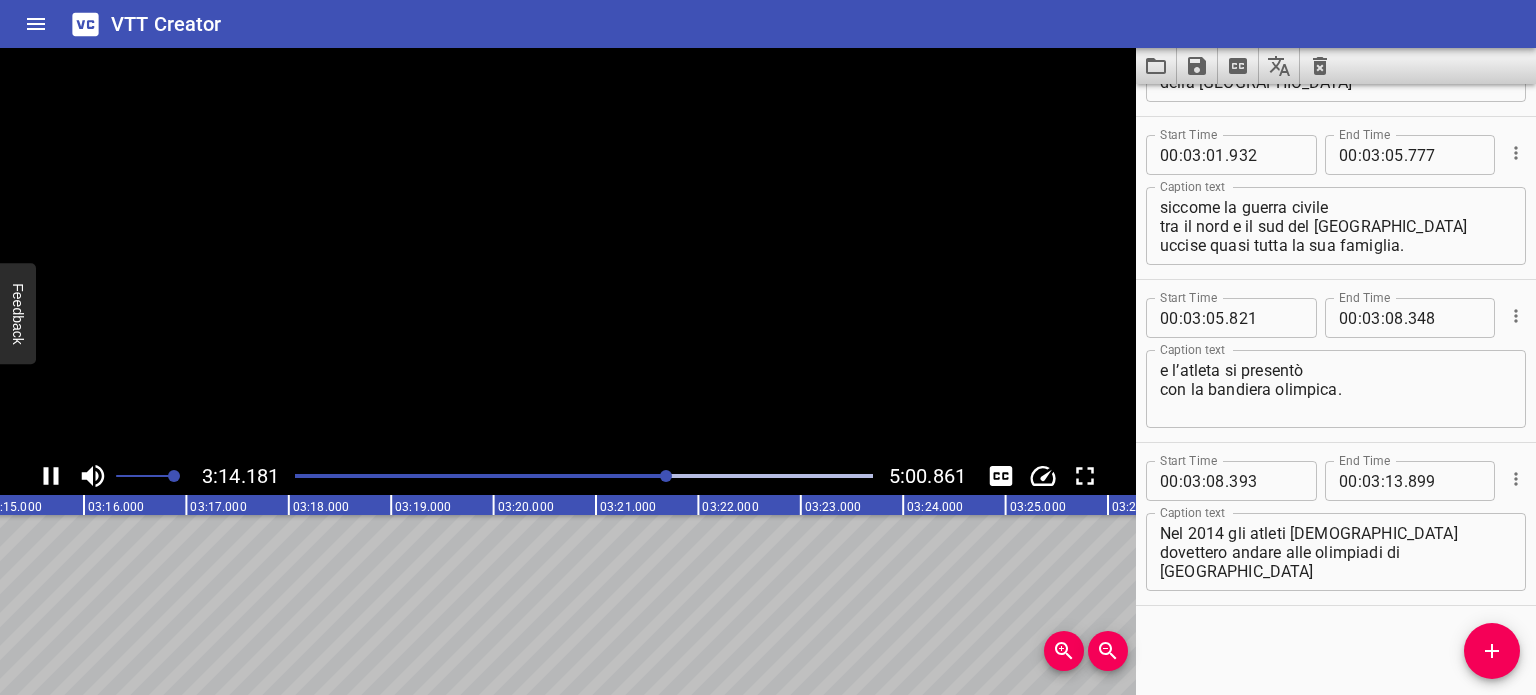 scroll, scrollTop: 0, scrollLeft: 19911, axis: horizontal 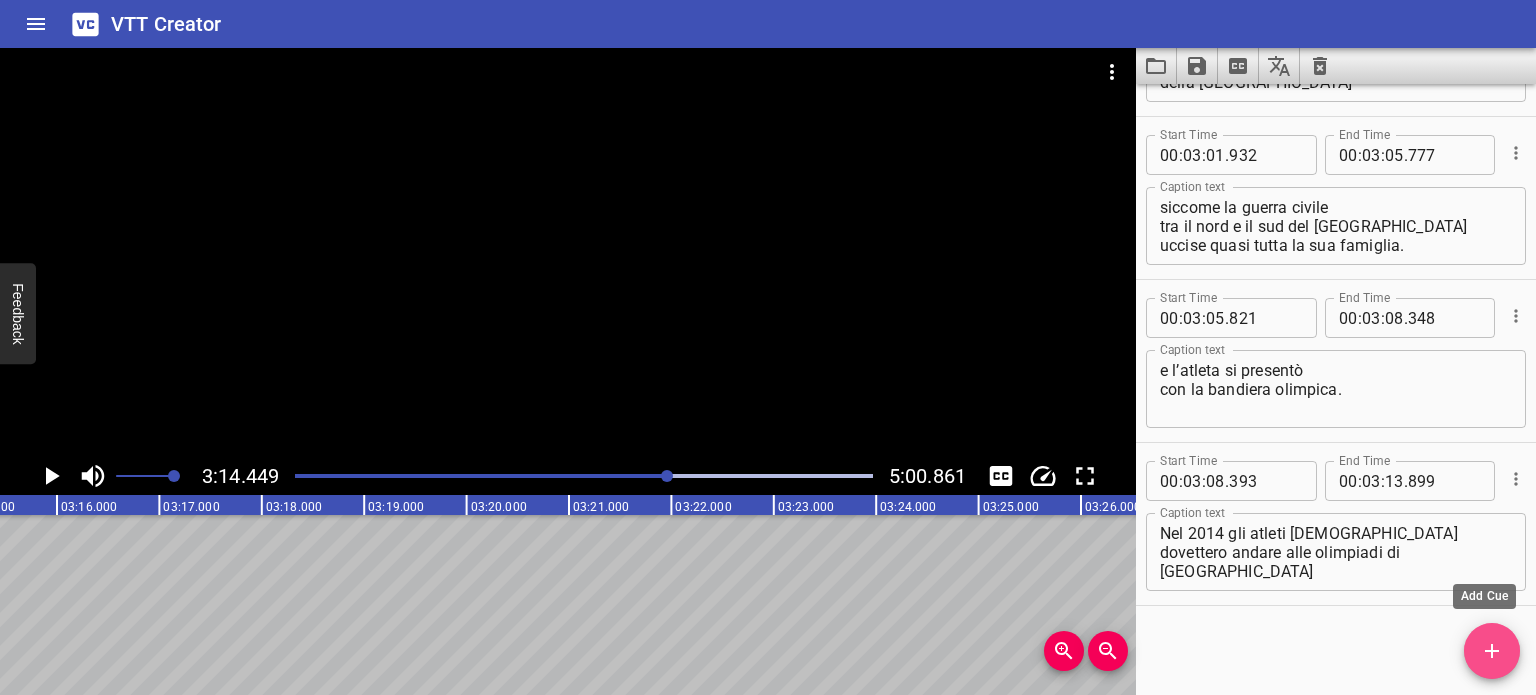 click at bounding box center [1492, 651] 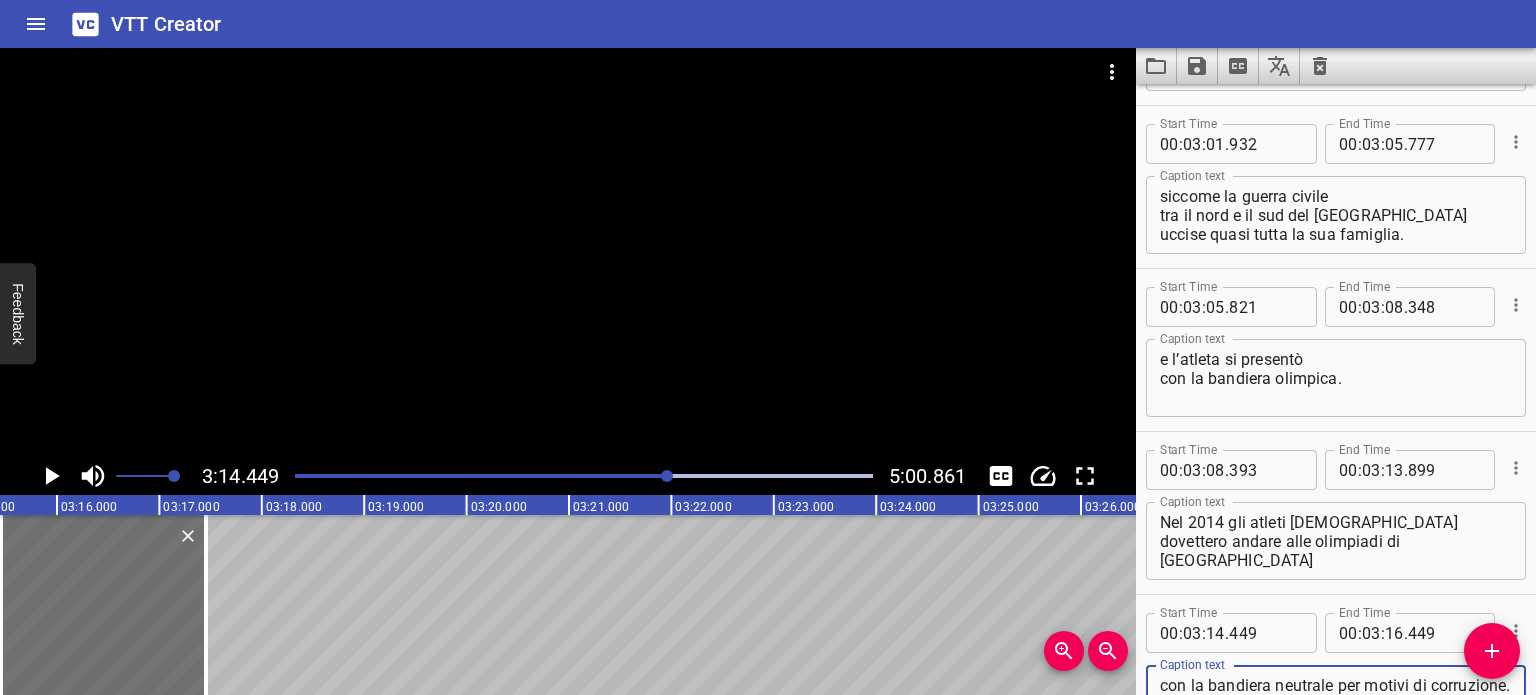 scroll, scrollTop: 7498, scrollLeft: 0, axis: vertical 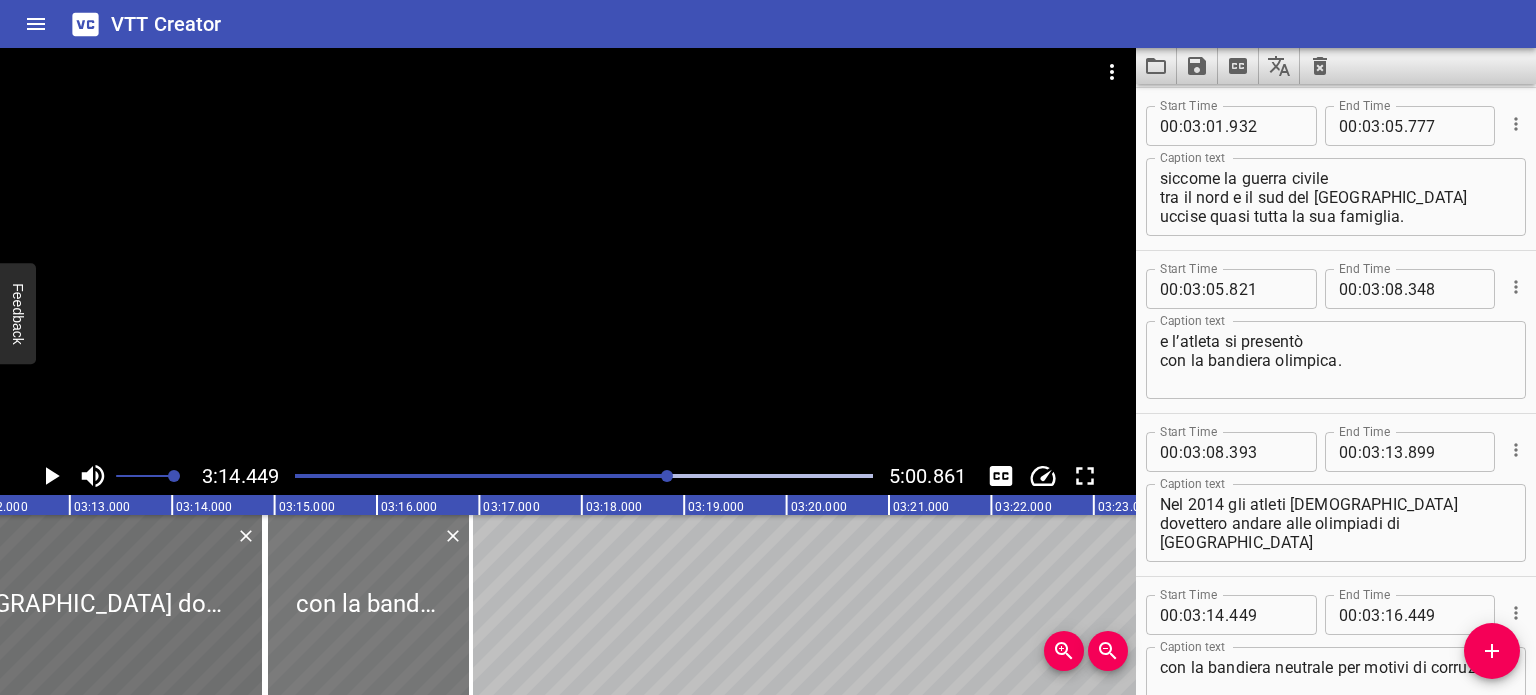 drag, startPoint x: 471, startPoint y: 584, endPoint x: 417, endPoint y: 577, distance: 54.451813 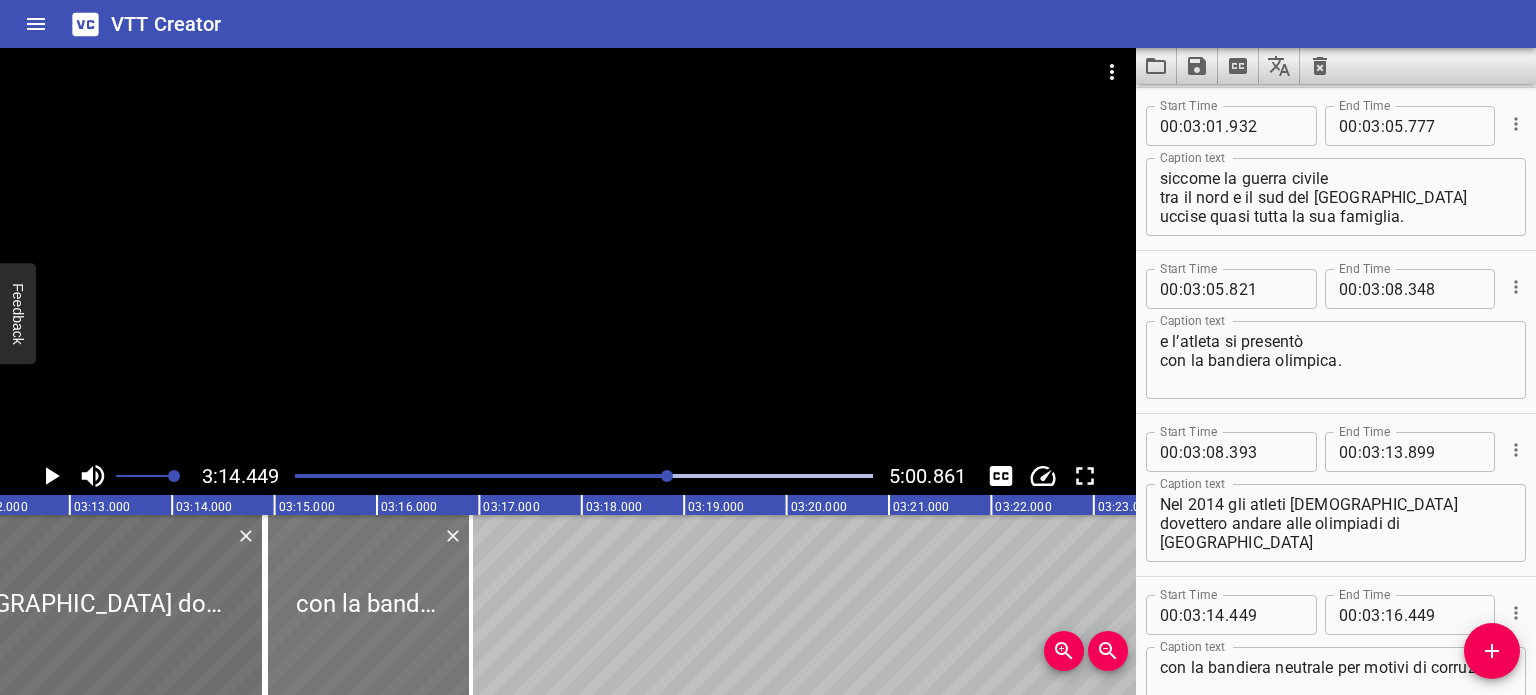 click at bounding box center [368, 605] 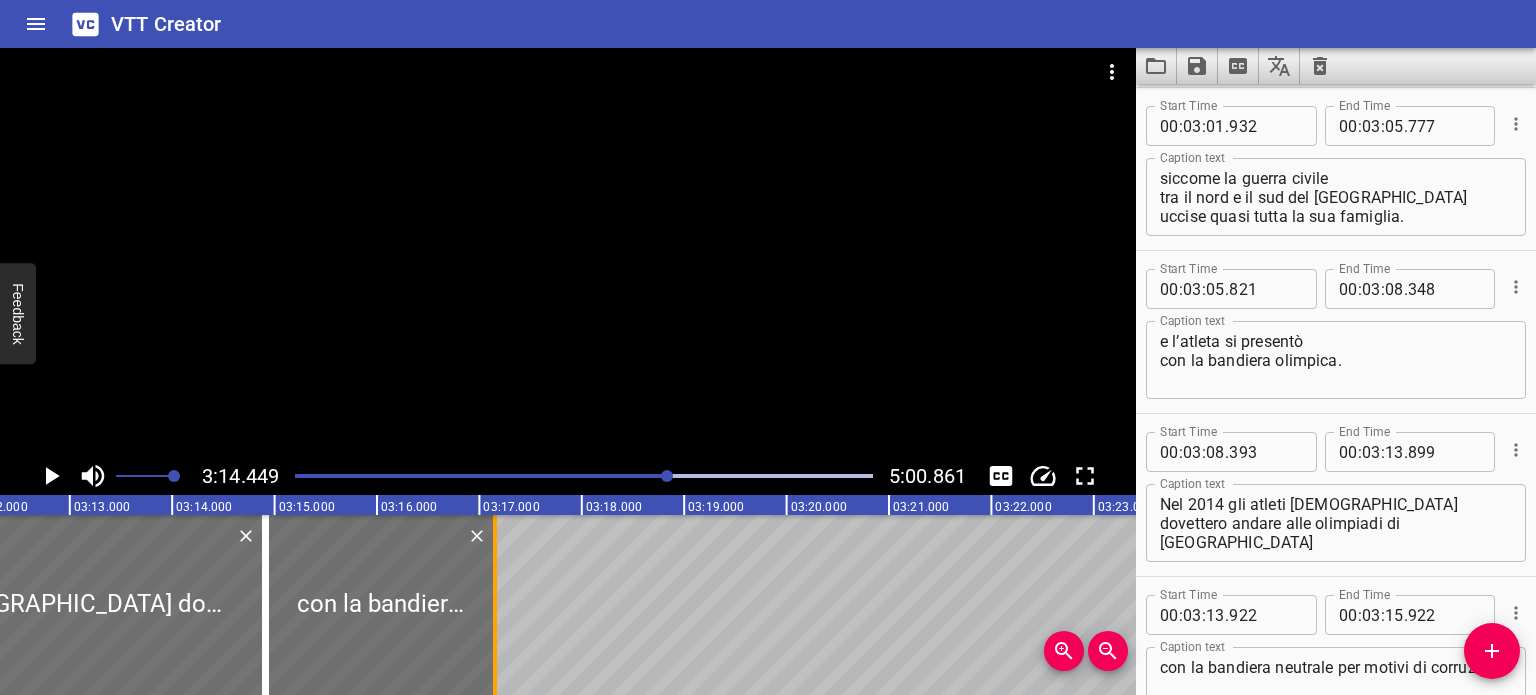 drag, startPoint x: 469, startPoint y: 586, endPoint x: 488, endPoint y: 587, distance: 19.026299 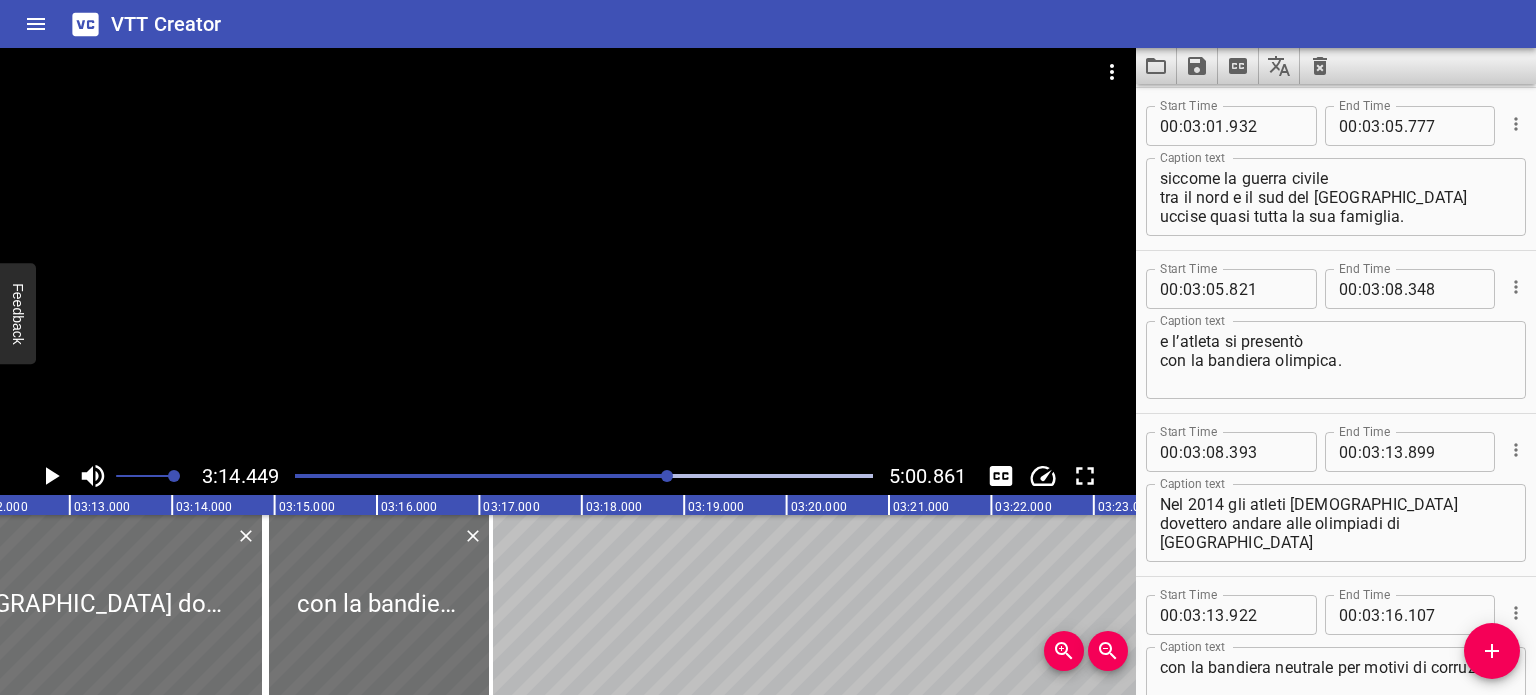 click at bounding box center (584, 476) 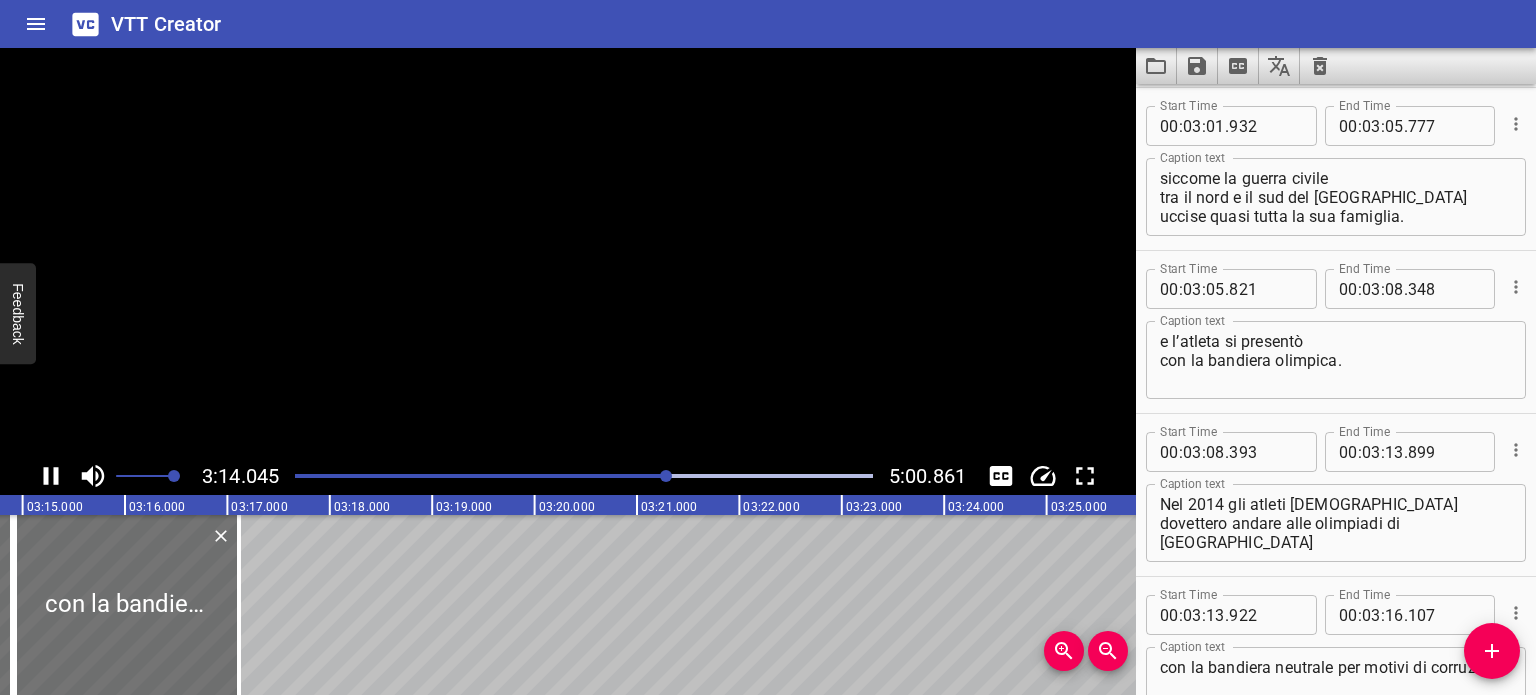scroll, scrollTop: 0, scrollLeft: 19870, axis: horizontal 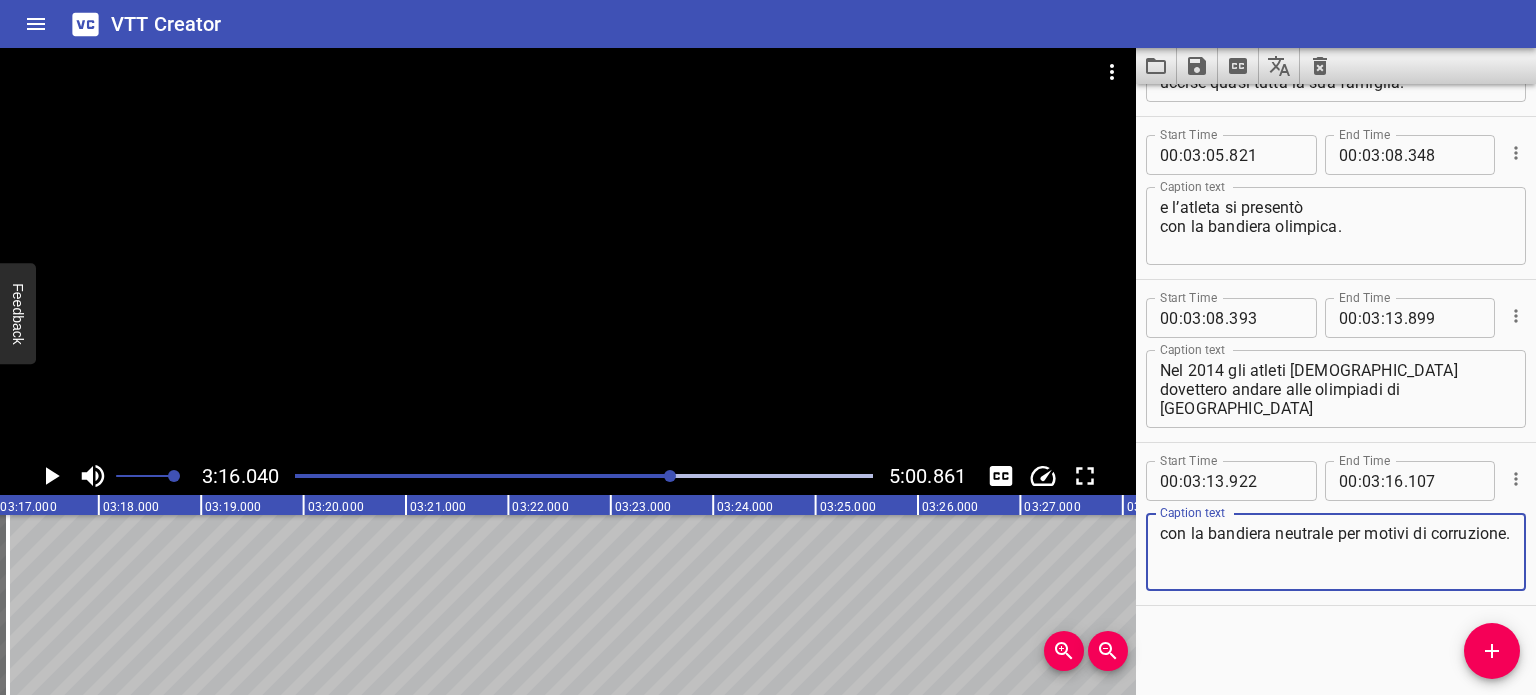 click on "con la bandiera neutrale per motivi di corruzione." at bounding box center (1336, 552) 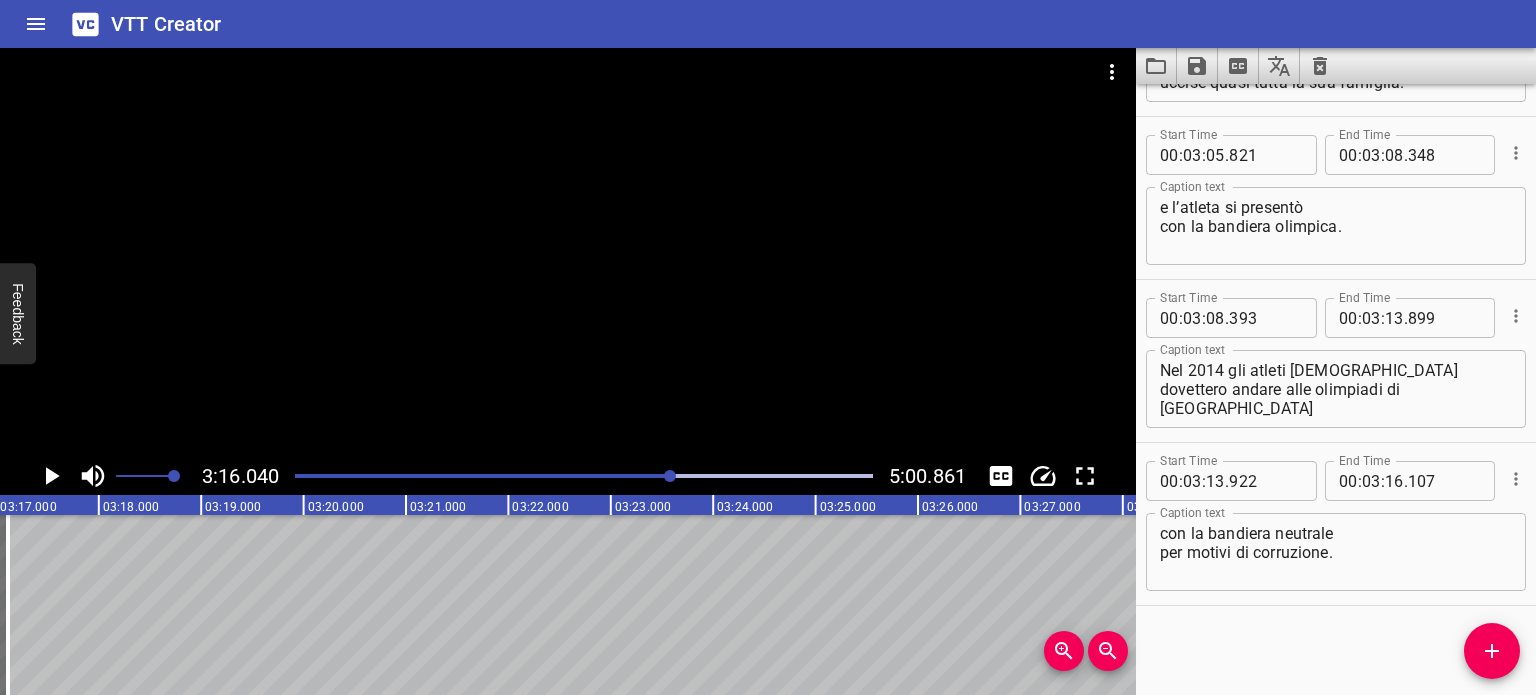 click at bounding box center (670, 476) 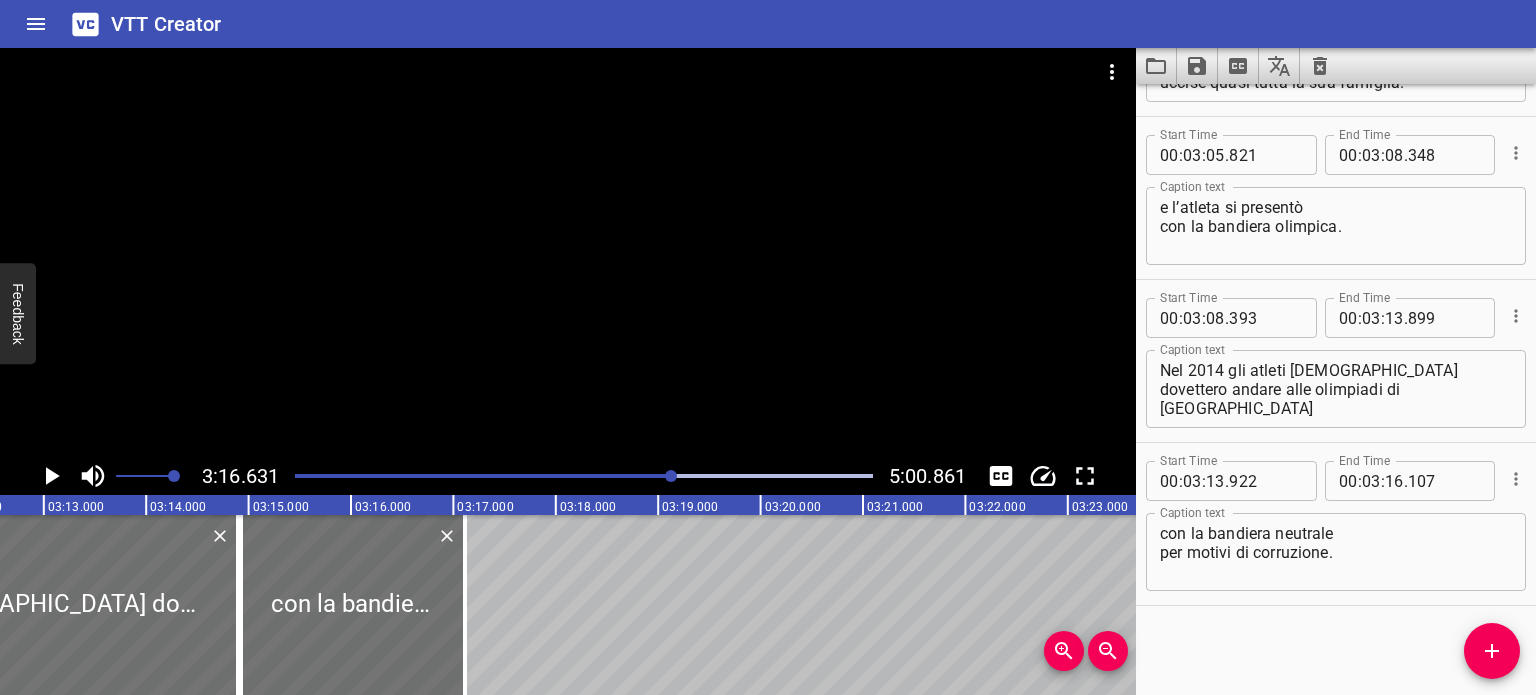 scroll, scrollTop: 0, scrollLeft: 19618, axis: horizontal 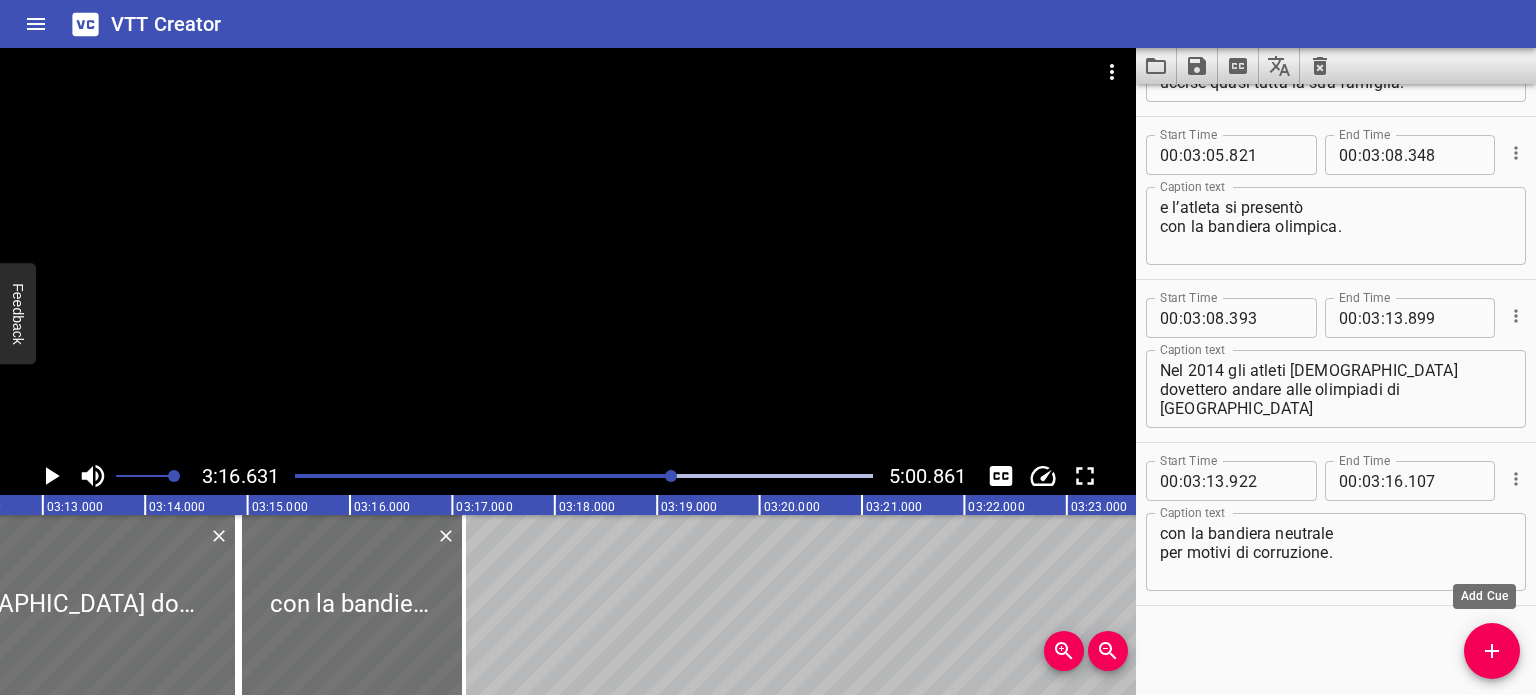 click at bounding box center (1492, 651) 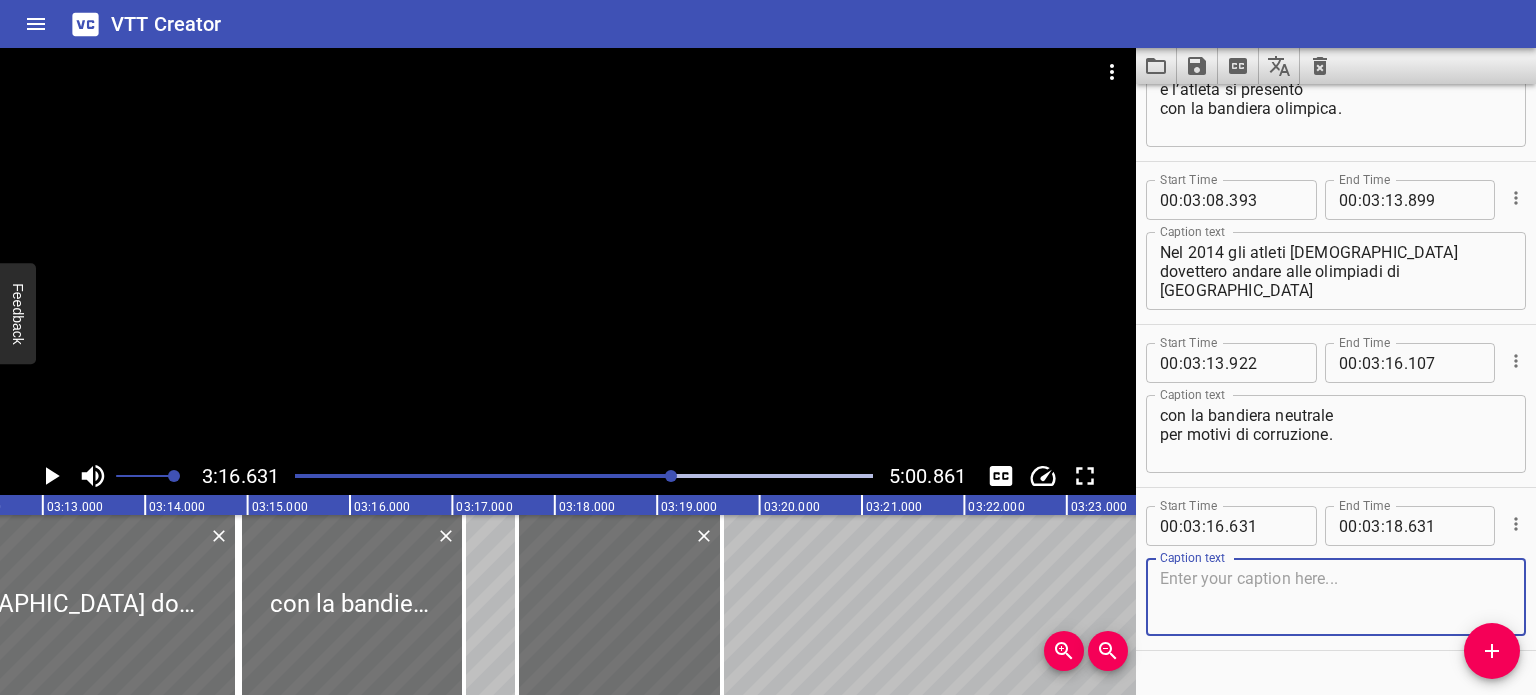 scroll, scrollTop: 7750, scrollLeft: 0, axis: vertical 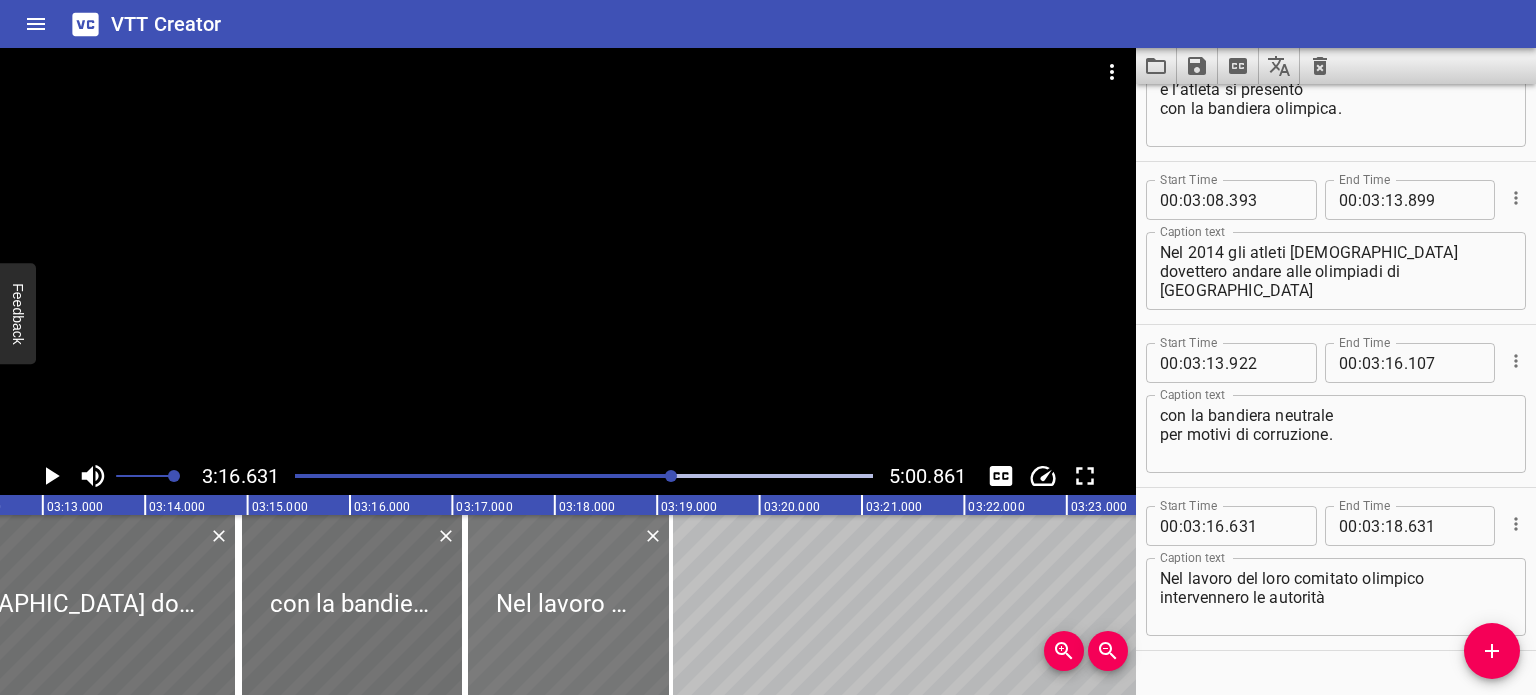 drag, startPoint x: 609, startPoint y: 590, endPoint x: 558, endPoint y: 590, distance: 51 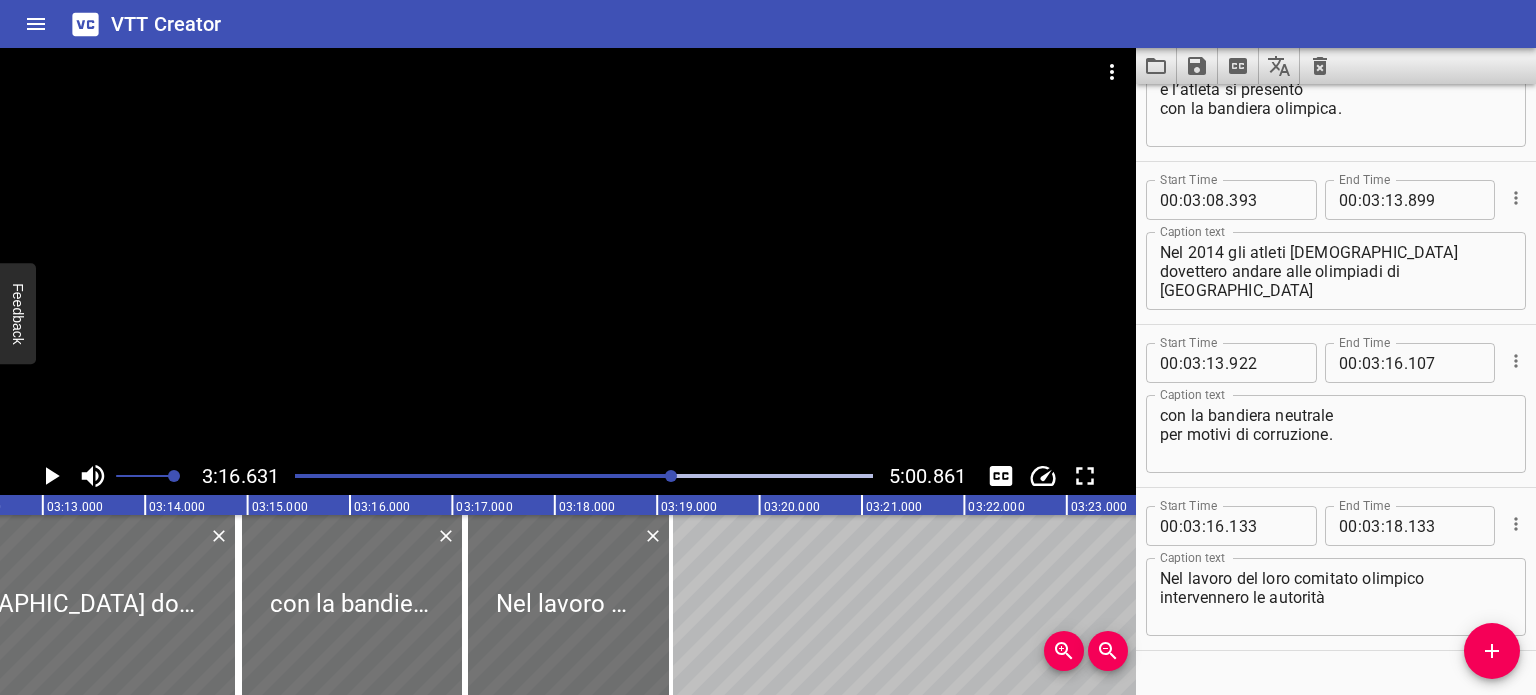 click on "Nel lavoro del loro comitato olimpico intervennero le autorità" at bounding box center [1336, 597] 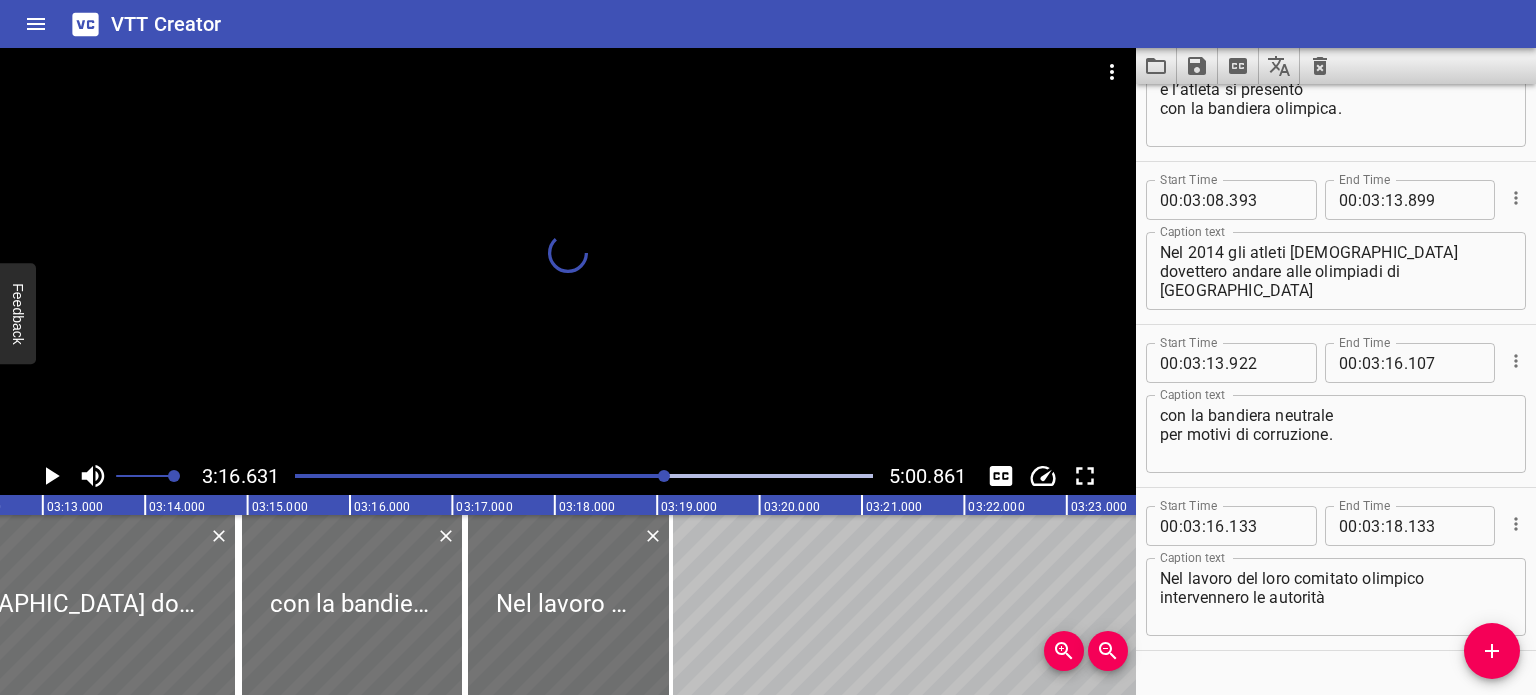 scroll, scrollTop: 0, scrollLeft: 19695, axis: horizontal 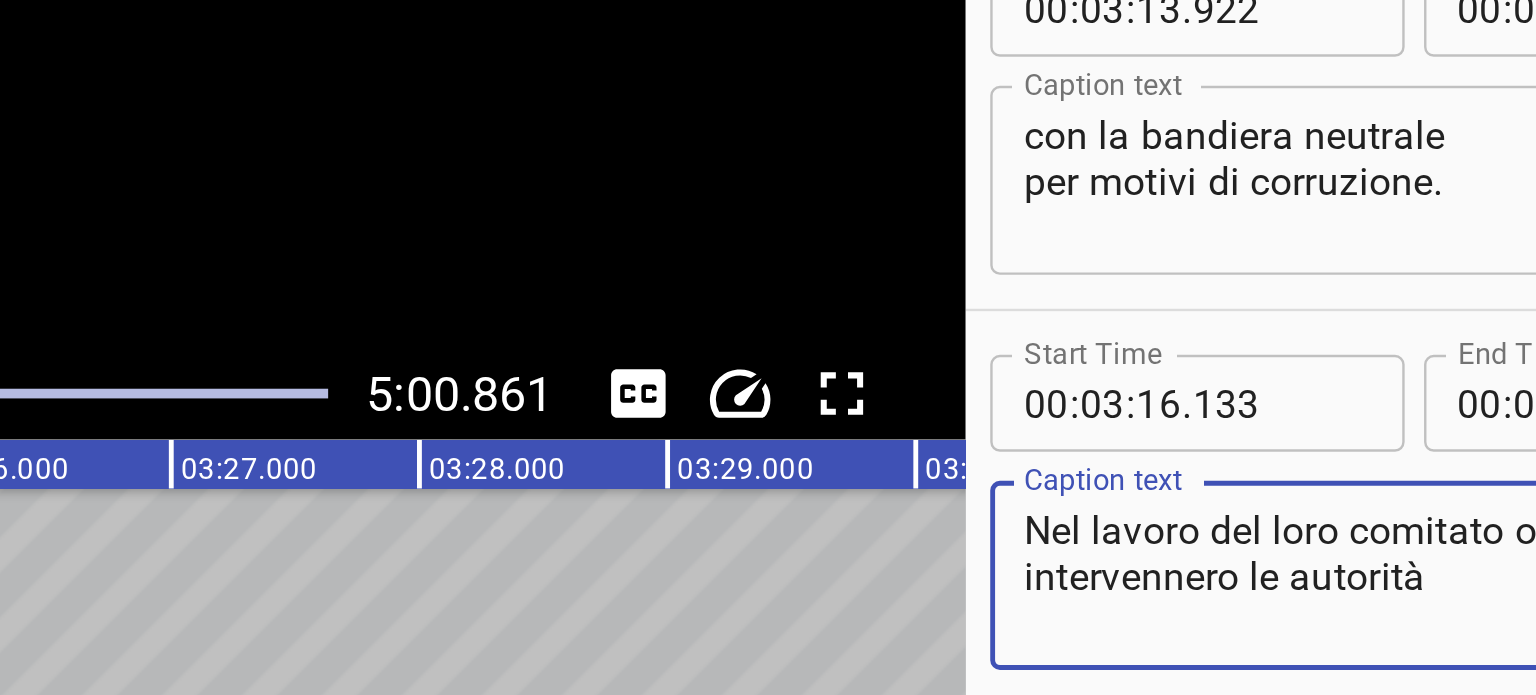 click on "Nel lavoro del loro comitato olimpico
intervennero le autorità" at bounding box center (1336, 551) 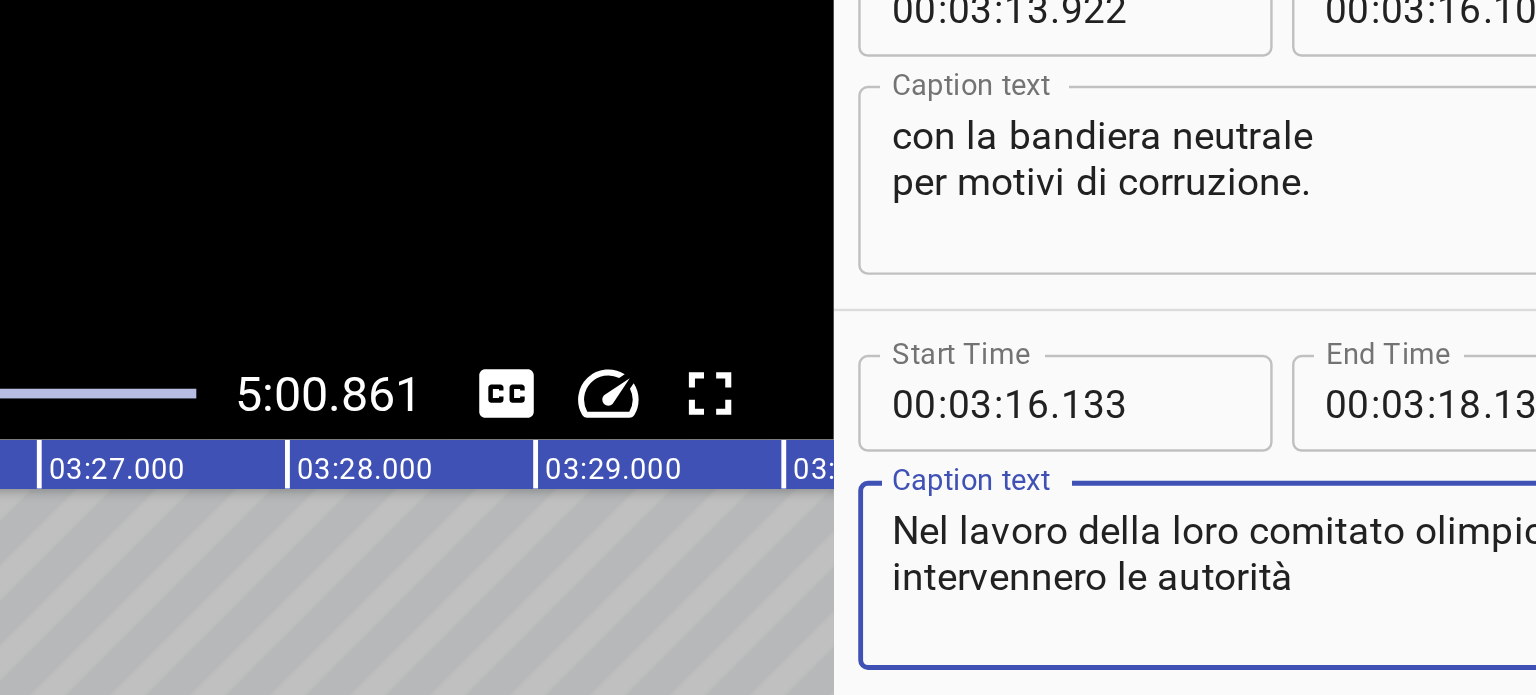 click on "Nel lavoro della loro comitato olimpico
intervennero le autorità" at bounding box center (1336, 551) 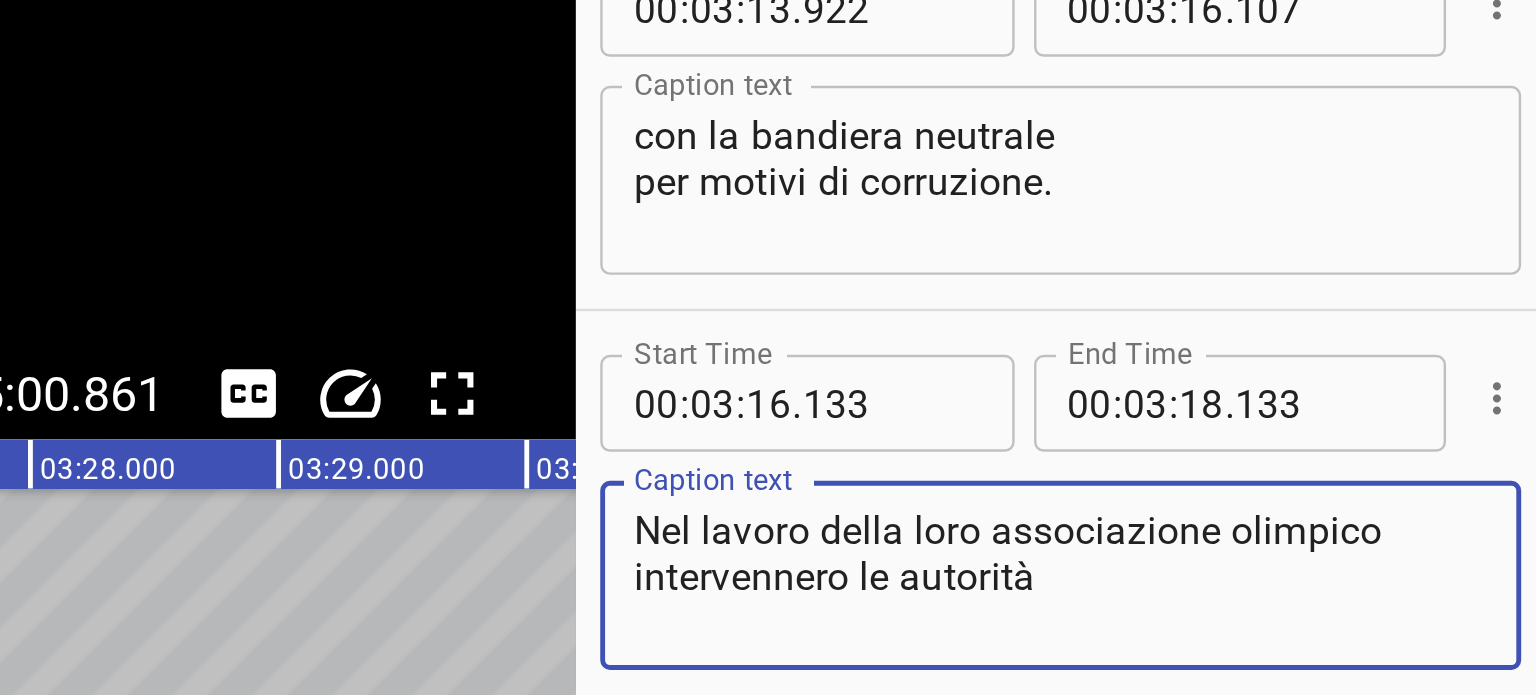 click on "Nel lavoro della loro associazione olimpico
intervennero le autorità" at bounding box center (1336, 551) 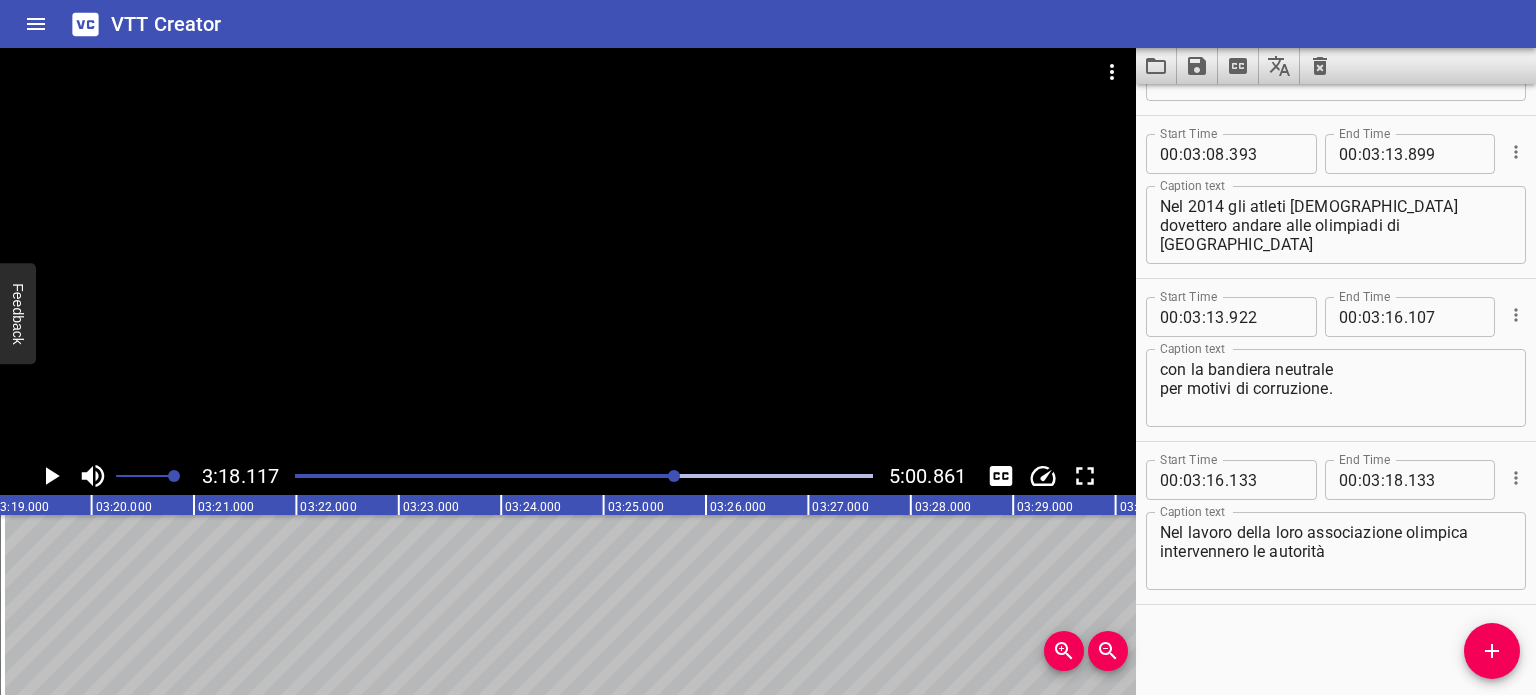 click at bounding box center (387, 476) 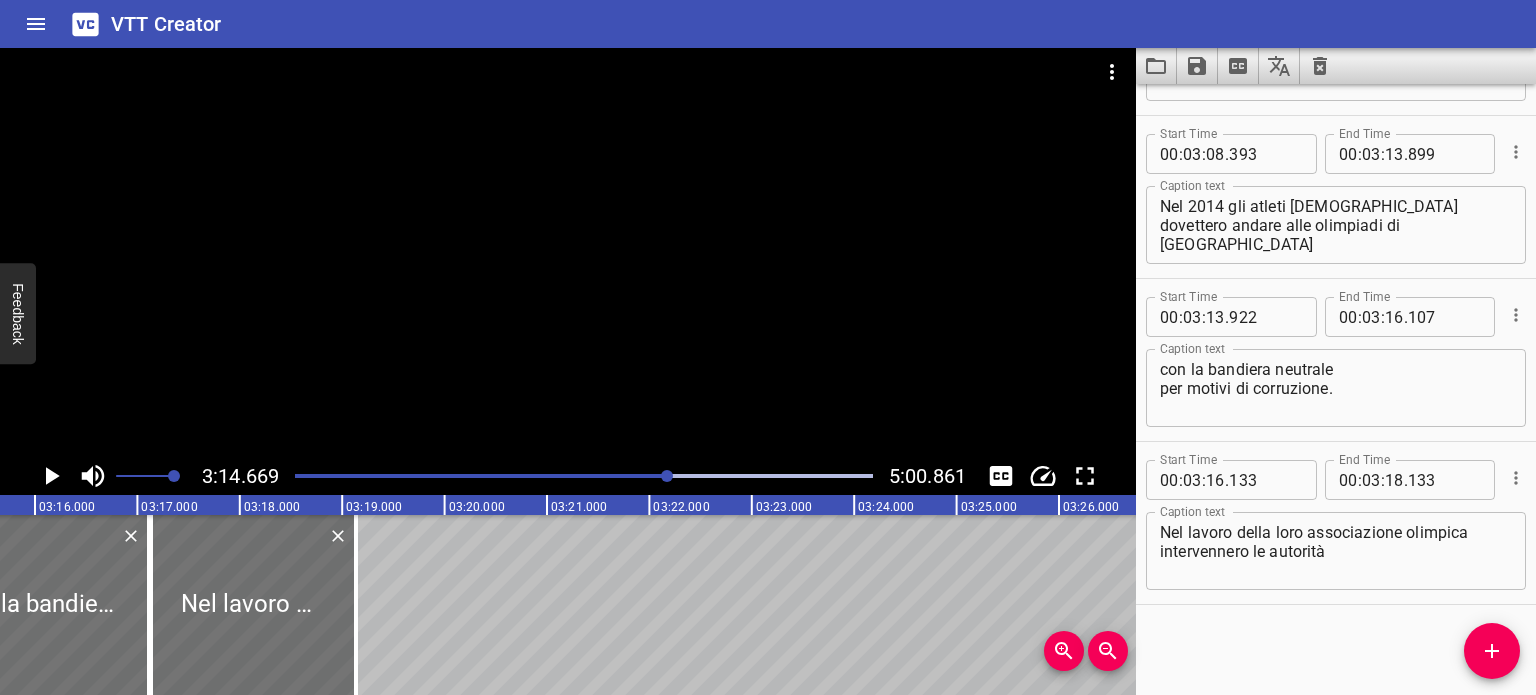 scroll, scrollTop: 0, scrollLeft: 19824, axis: horizontal 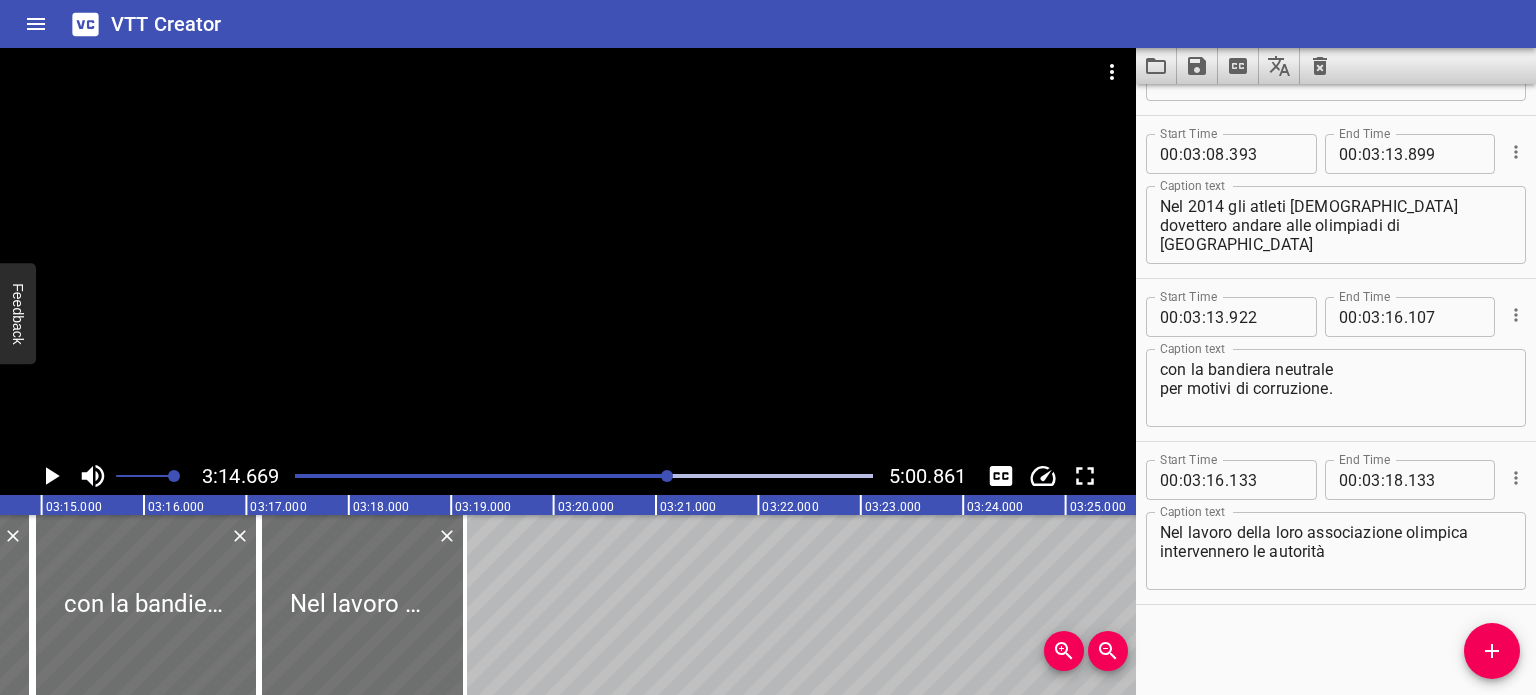 click at bounding box center [380, 476] 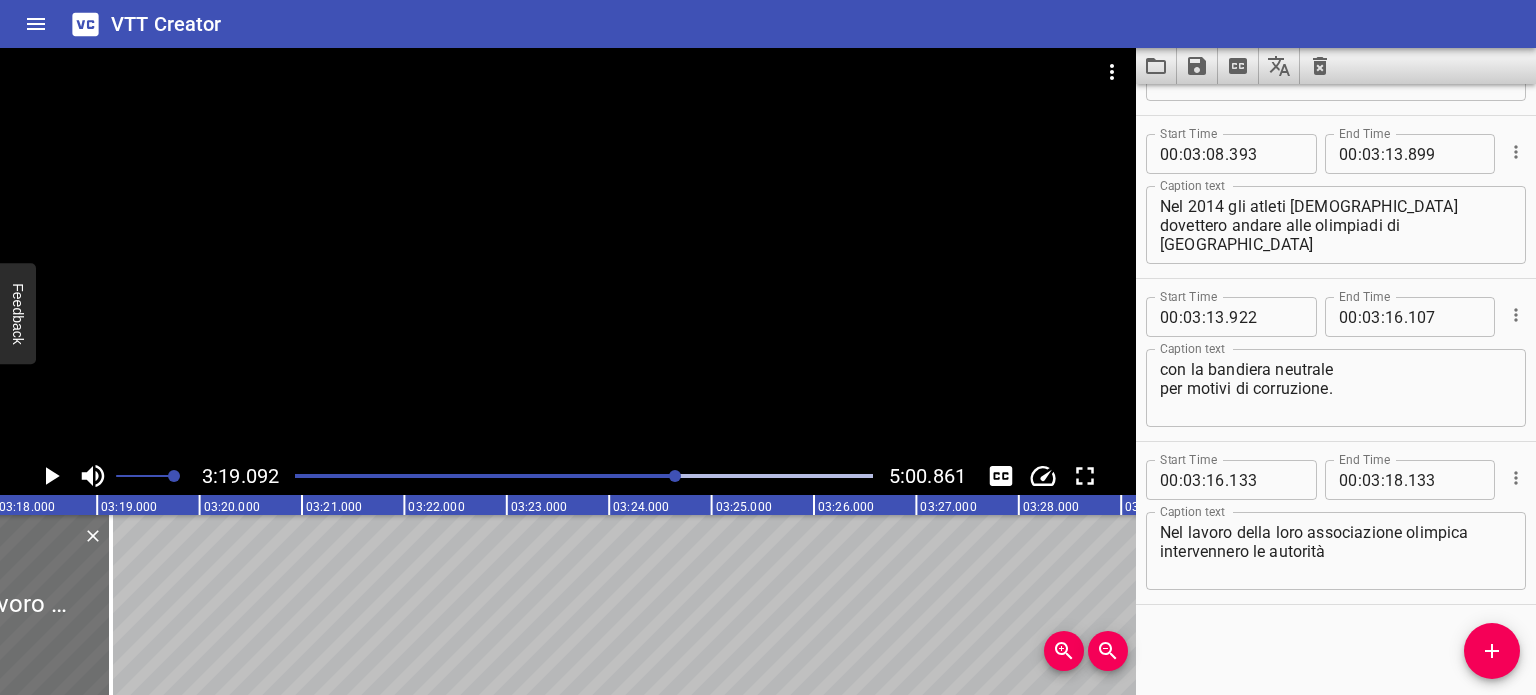 scroll, scrollTop: 0, scrollLeft: 20168, axis: horizontal 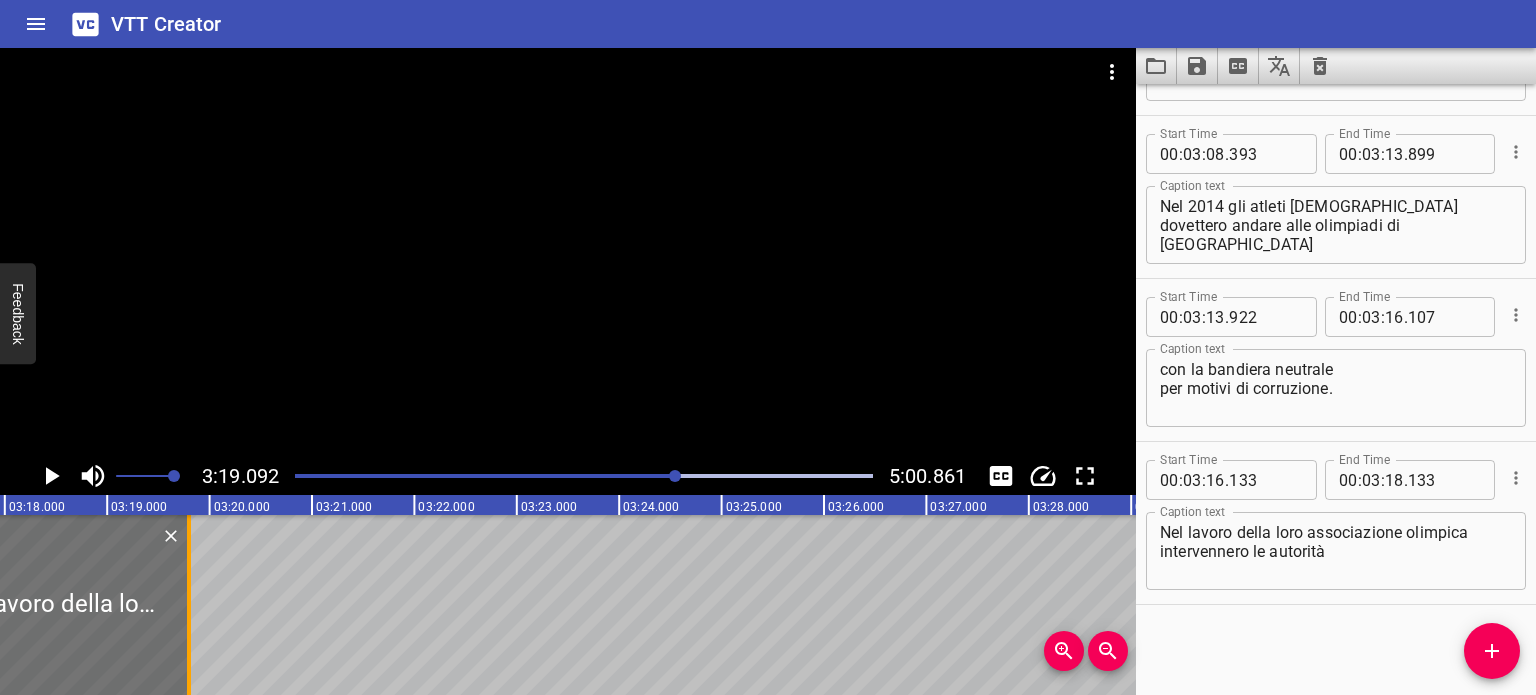 drag, startPoint x: 126, startPoint y: 606, endPoint x: 198, endPoint y: 596, distance: 72.691124 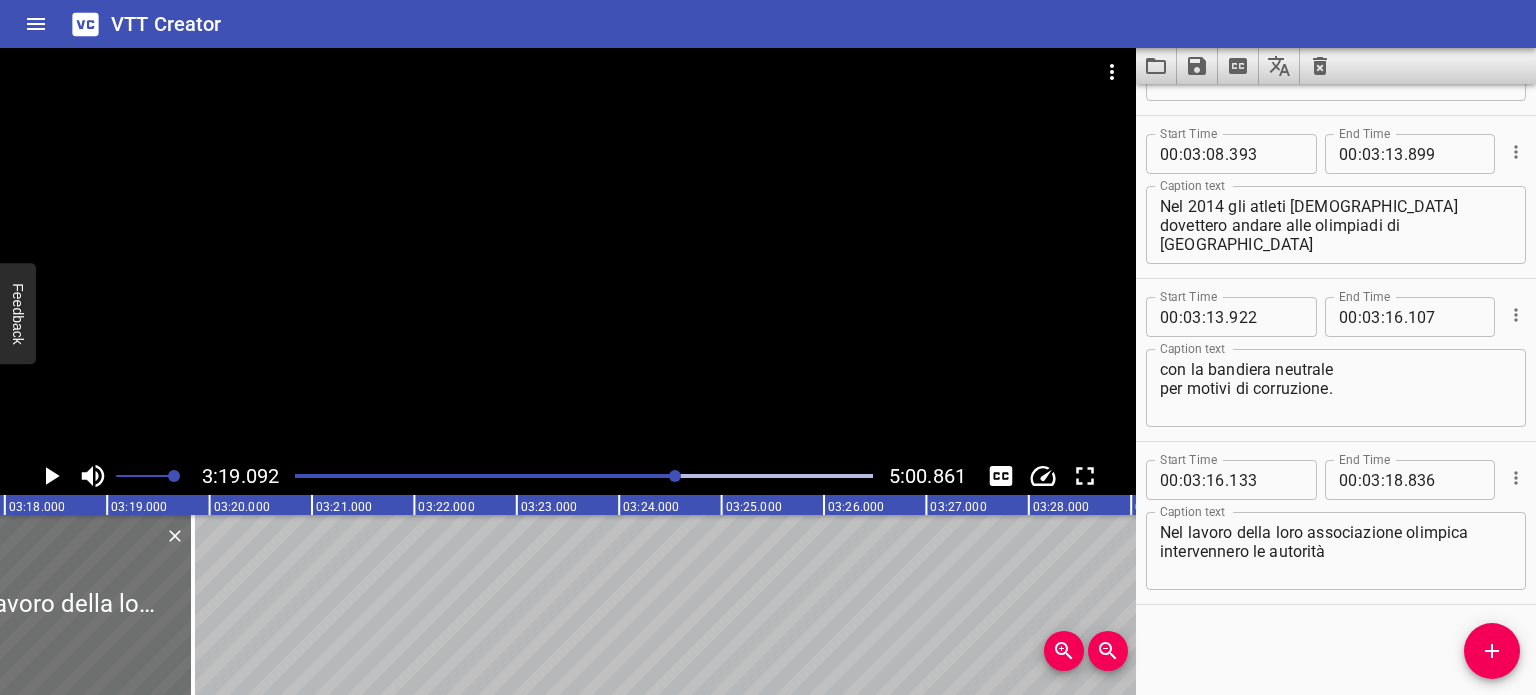 click at bounding box center (675, 476) 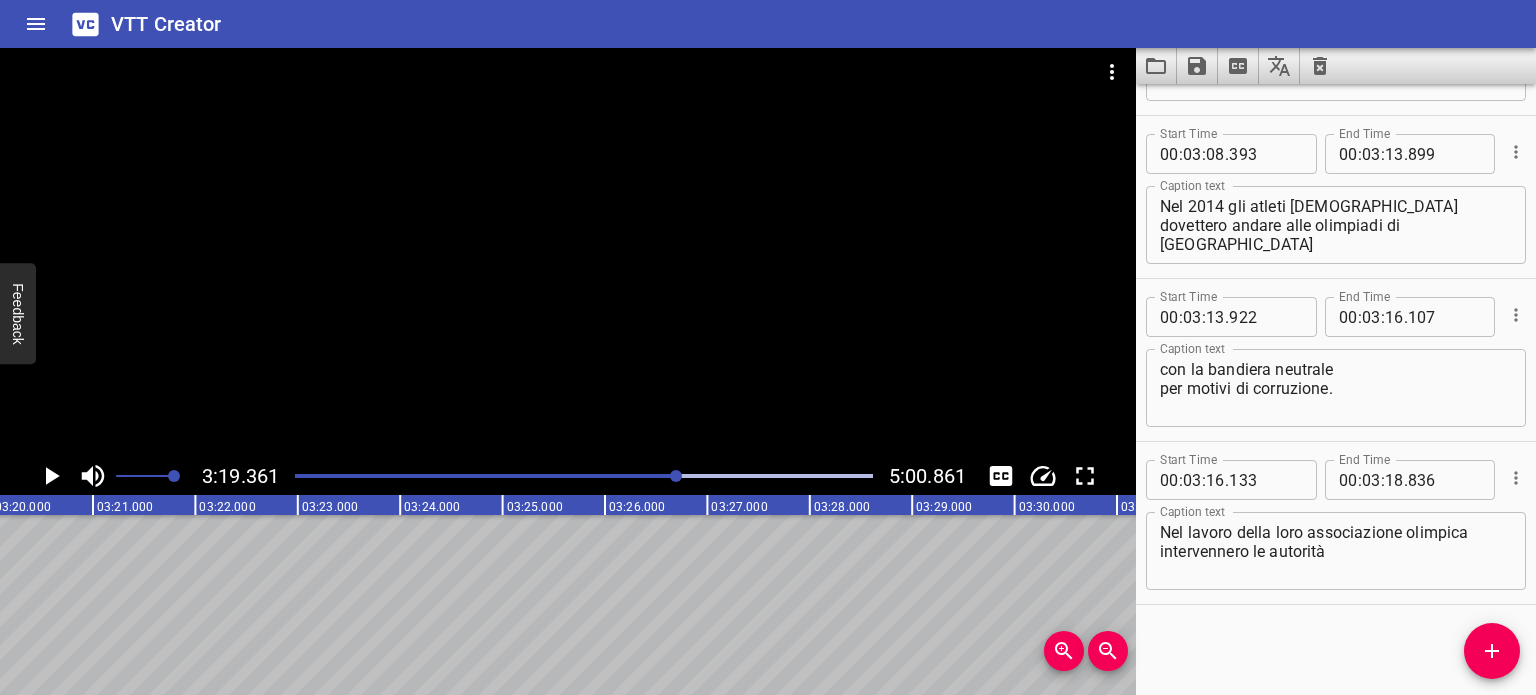 scroll, scrollTop: 0, scrollLeft: 20414, axis: horizontal 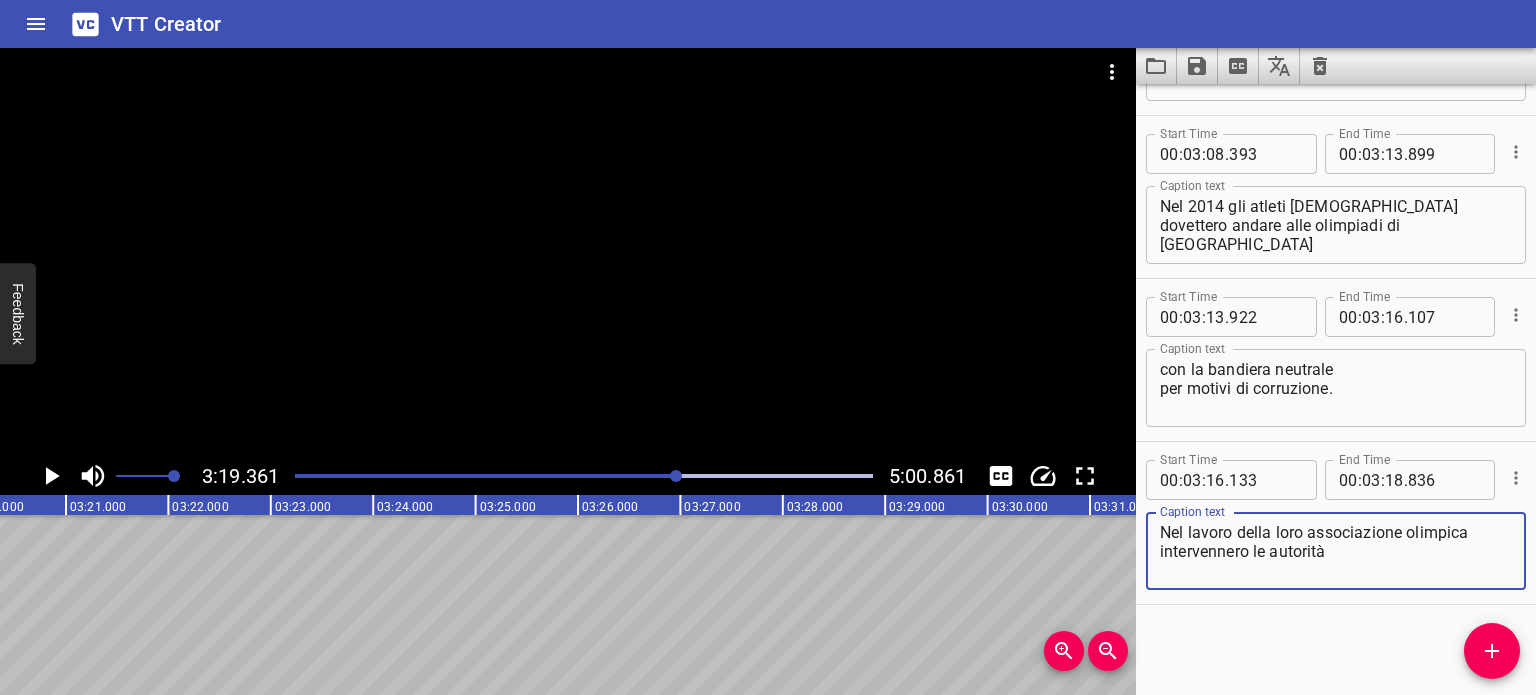 click on "Nel lavoro della loro associazione olimpica
intervennero le autorità" at bounding box center [1336, 551] 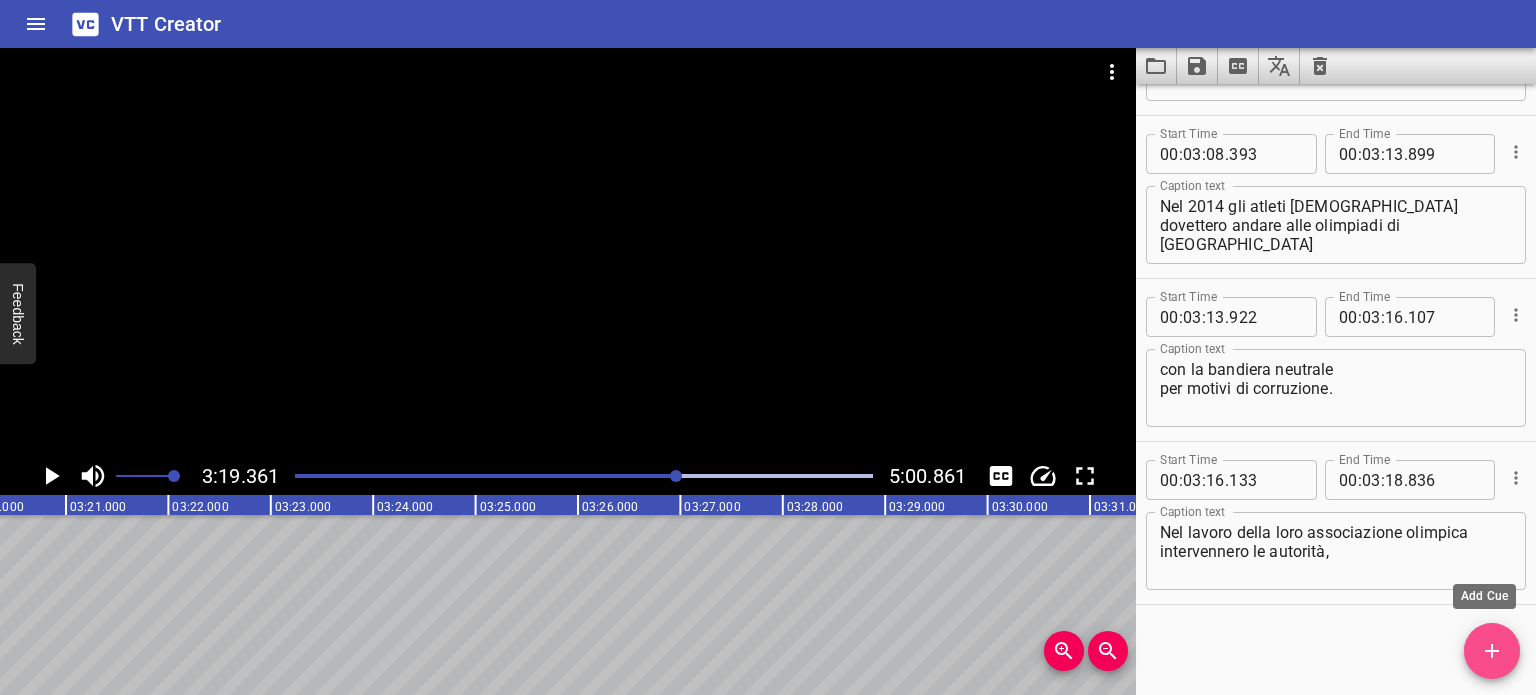 click at bounding box center [1492, 651] 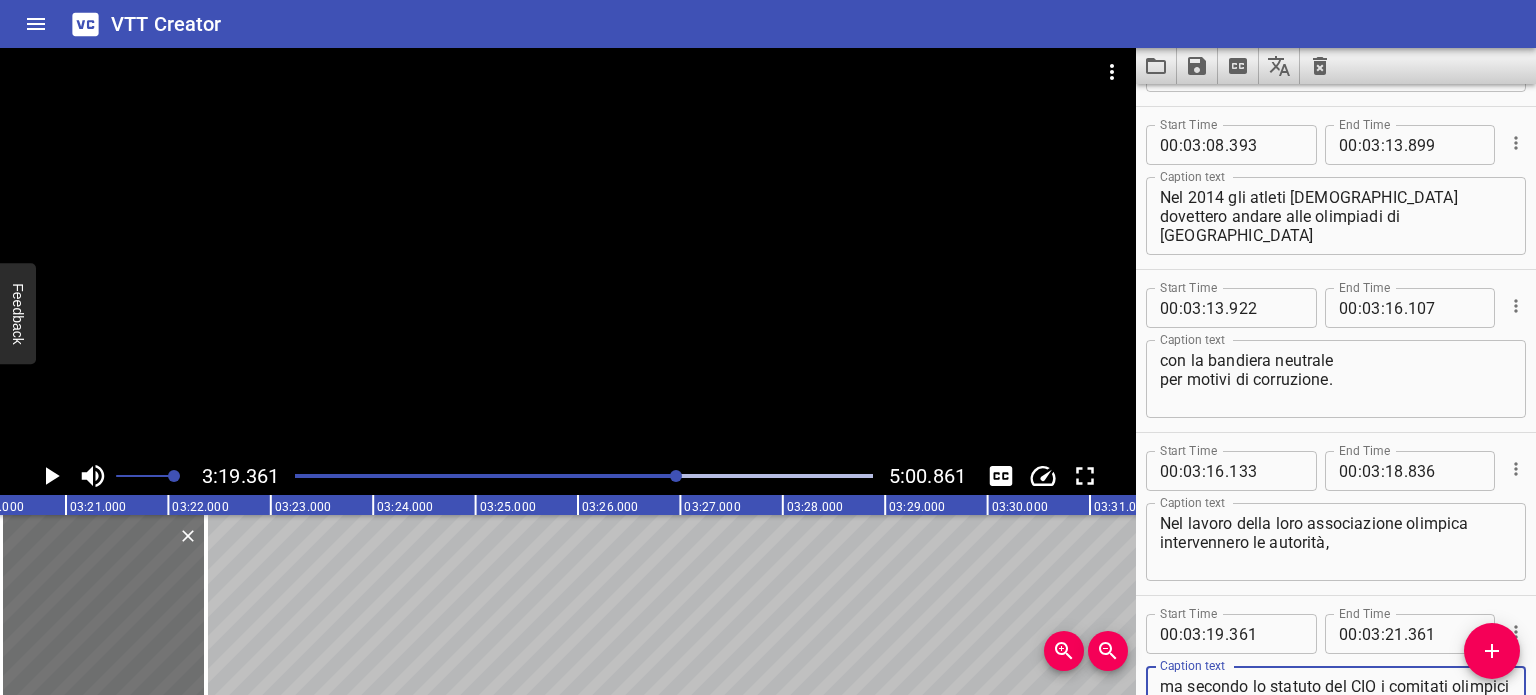 scroll, scrollTop: 7843, scrollLeft: 0, axis: vertical 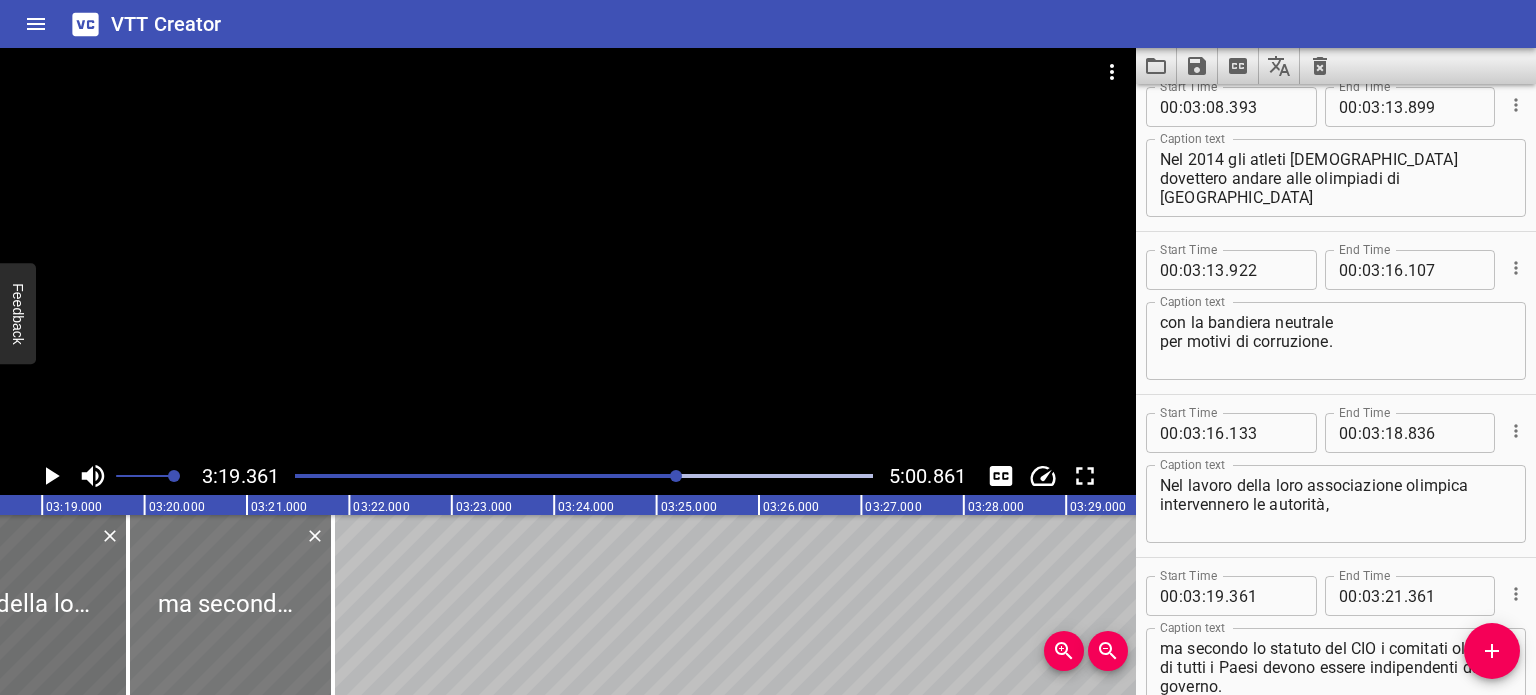 drag, startPoint x: 236, startPoint y: 591, endPoint x: 184, endPoint y: 598, distance: 52.46904 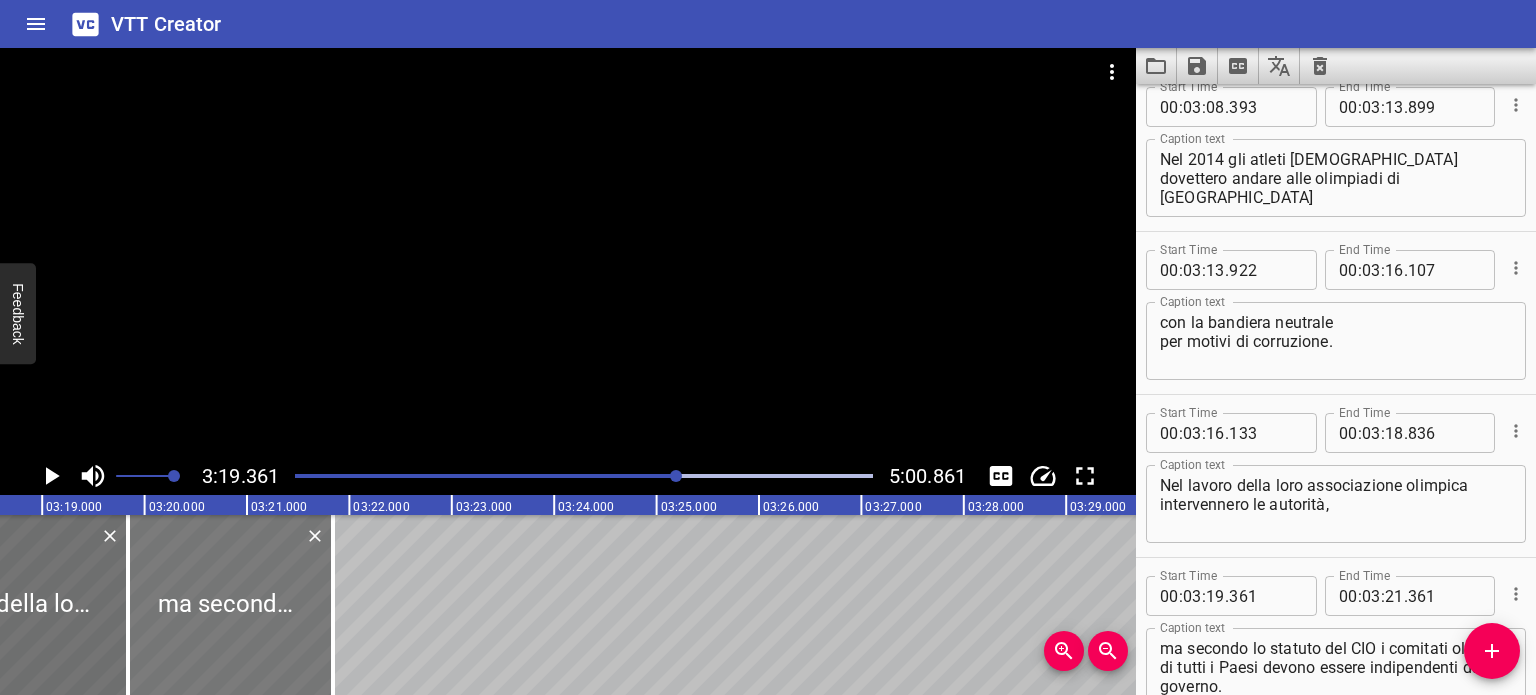 click at bounding box center (230, 605) 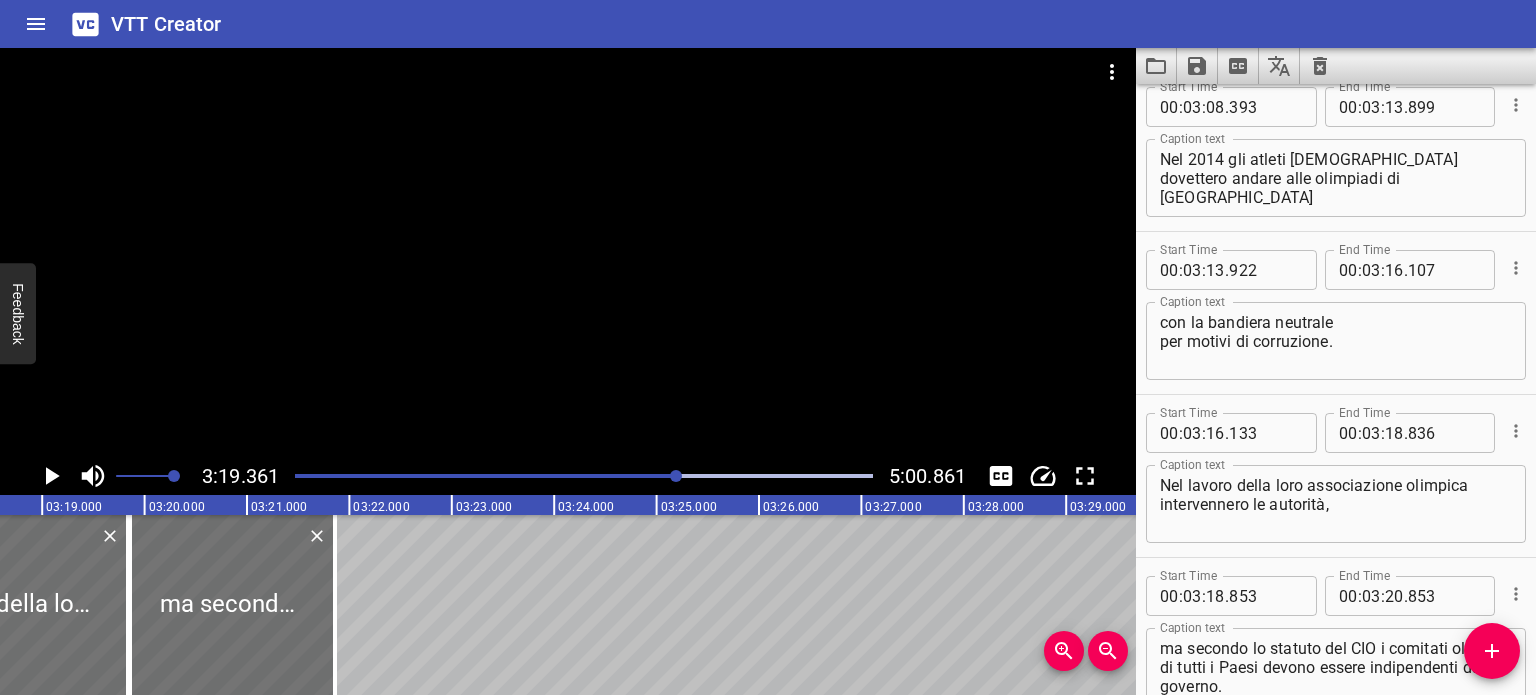 click at bounding box center (676, 476) 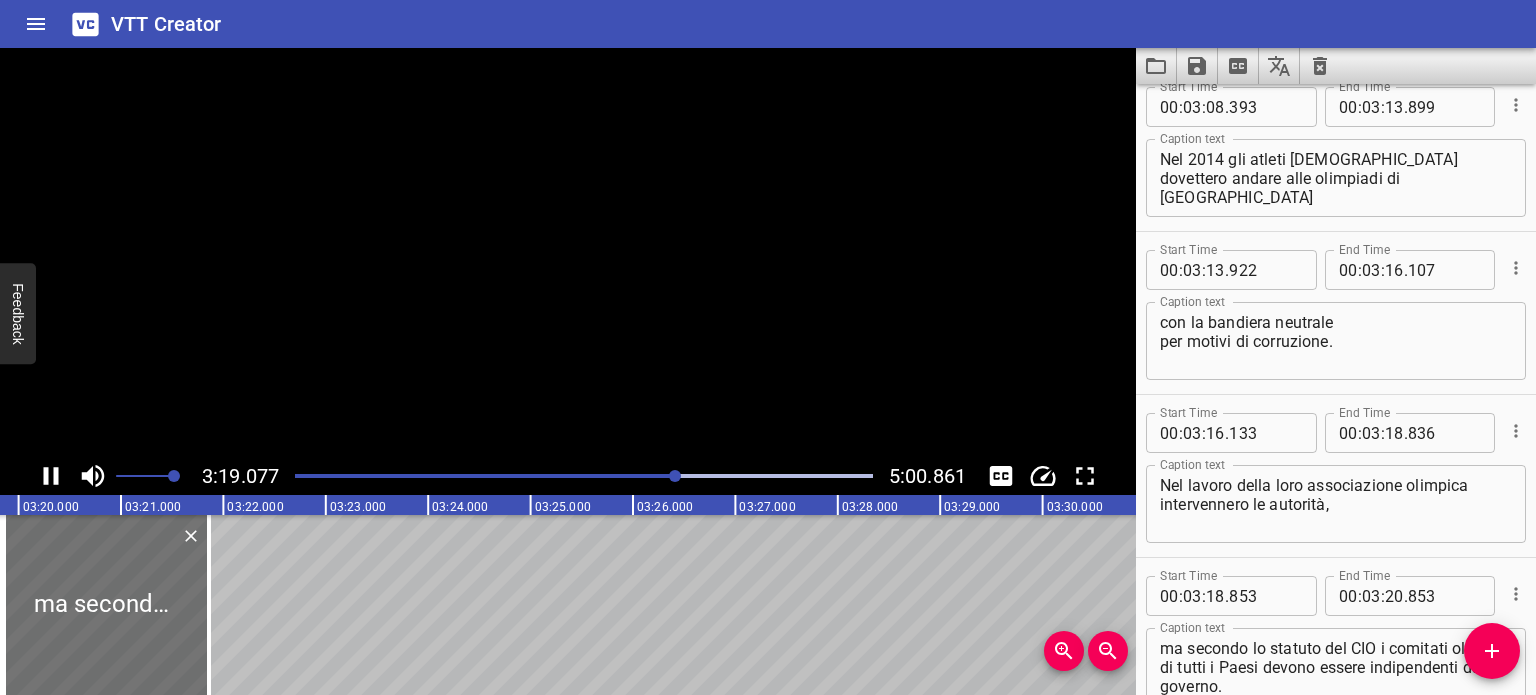 scroll, scrollTop: 0, scrollLeft: 20385, axis: horizontal 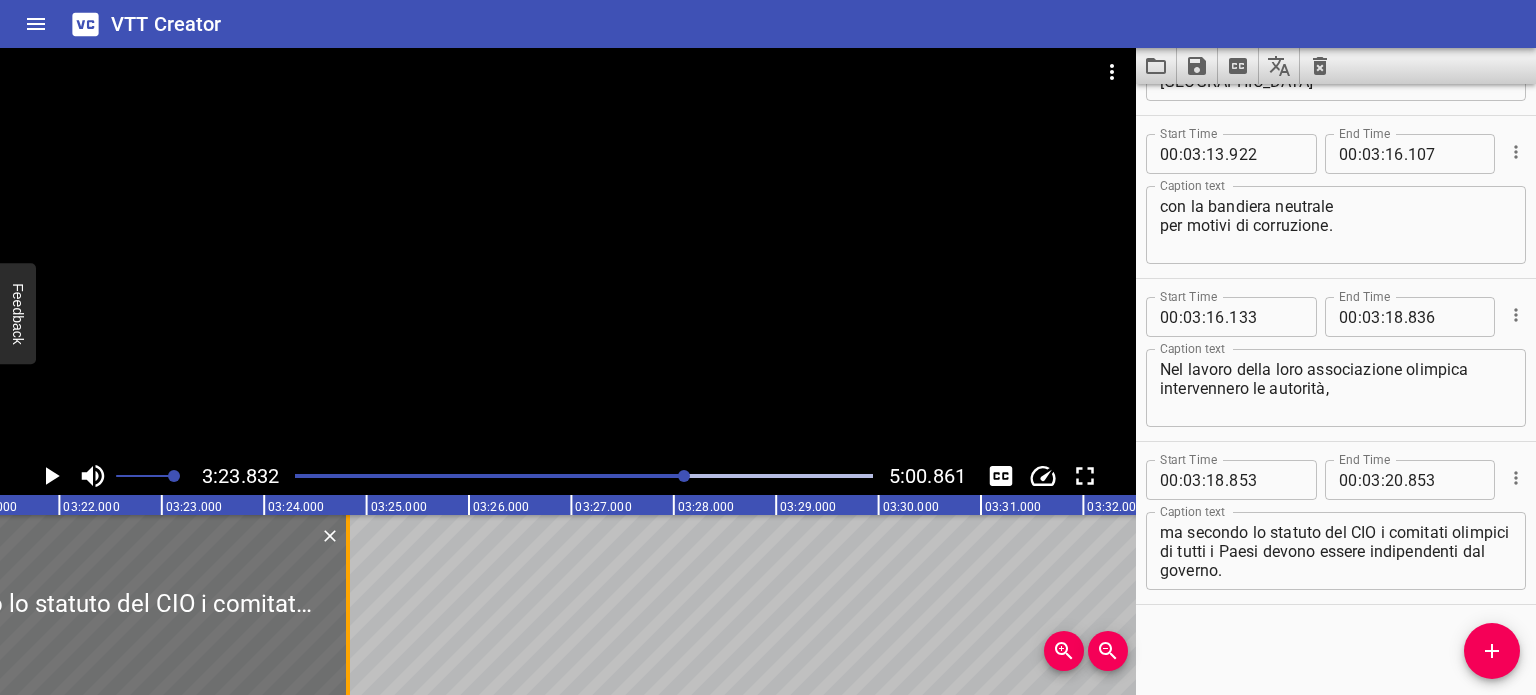drag, startPoint x: 49, startPoint y: 573, endPoint x: 352, endPoint y: 613, distance: 305.62885 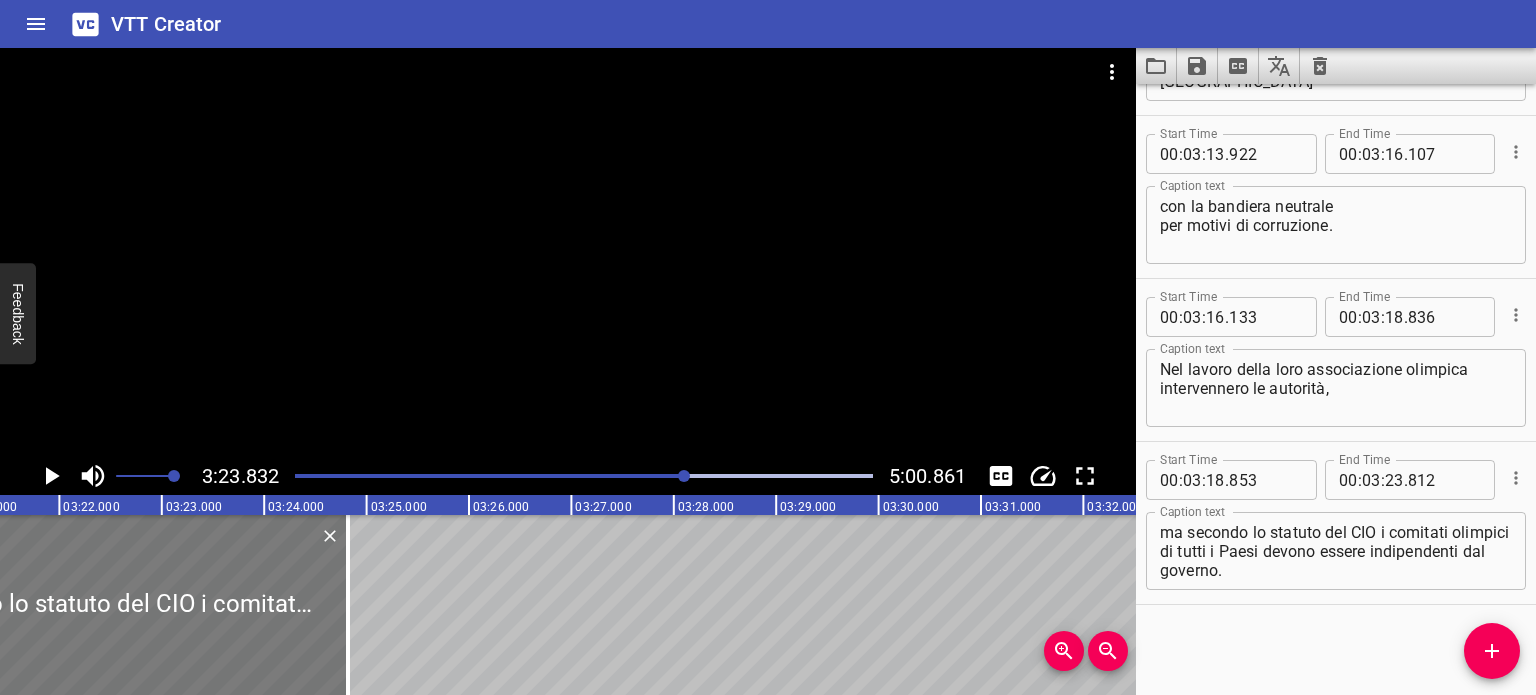 click at bounding box center [94, 605] 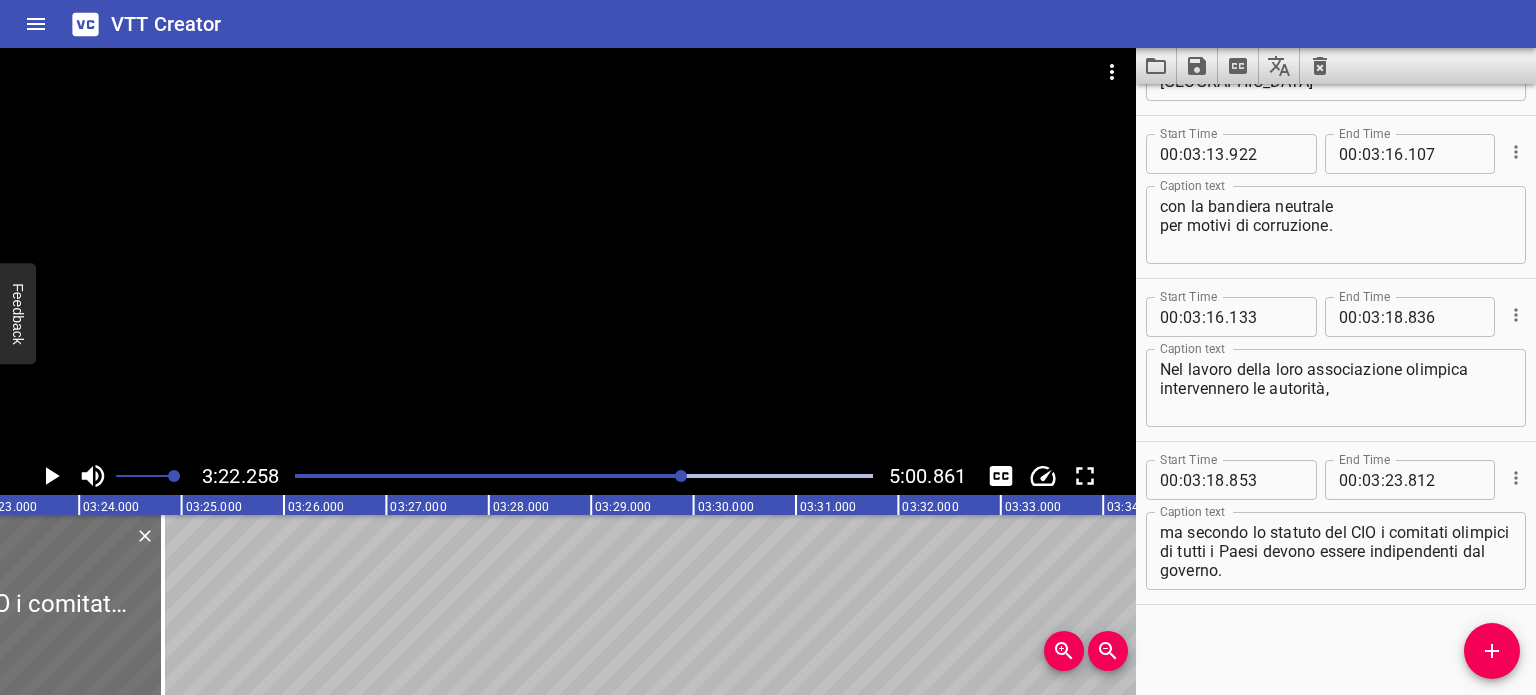 scroll, scrollTop: 0, scrollLeft: 20711, axis: horizontal 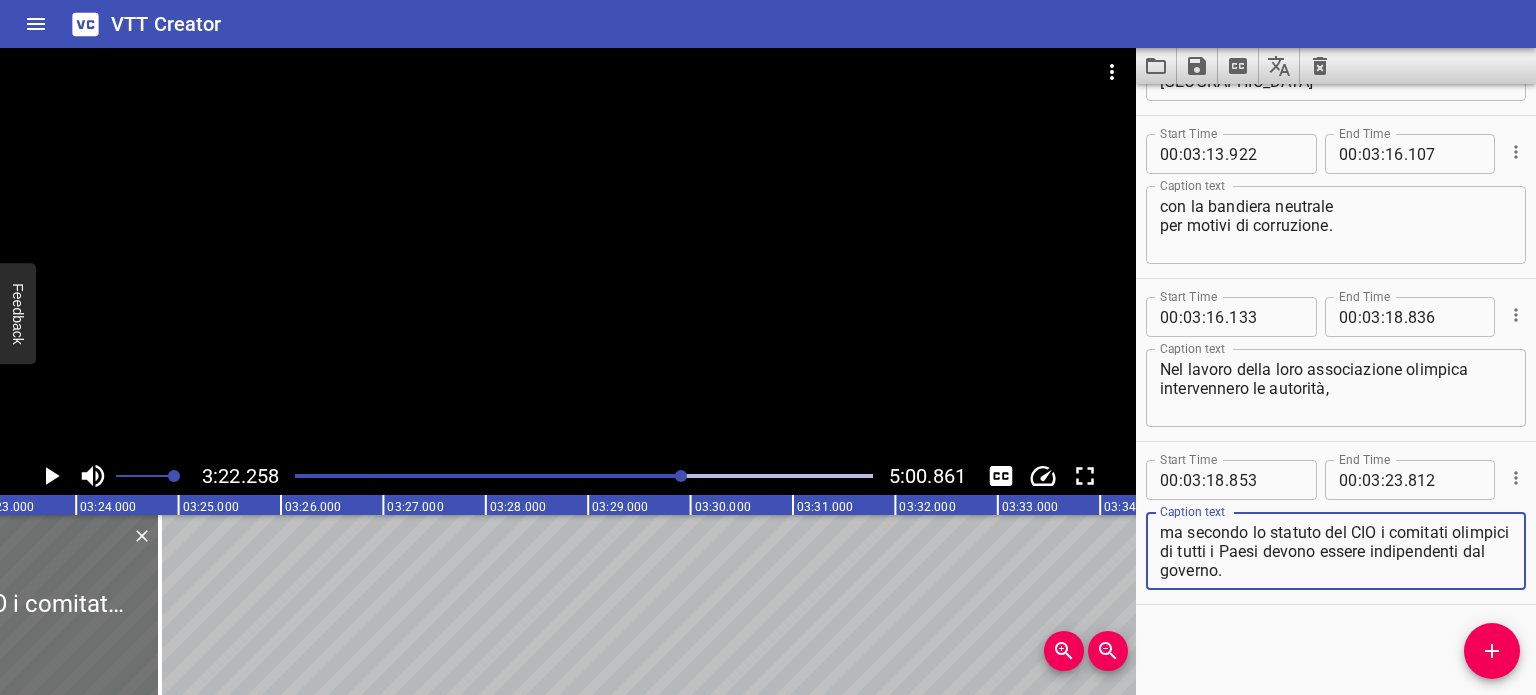 click on "ma secondo lo statuto del CIO i comitati olimpici di tutti i Paesi devono essere indipendenti dal governo." at bounding box center (1336, 551) 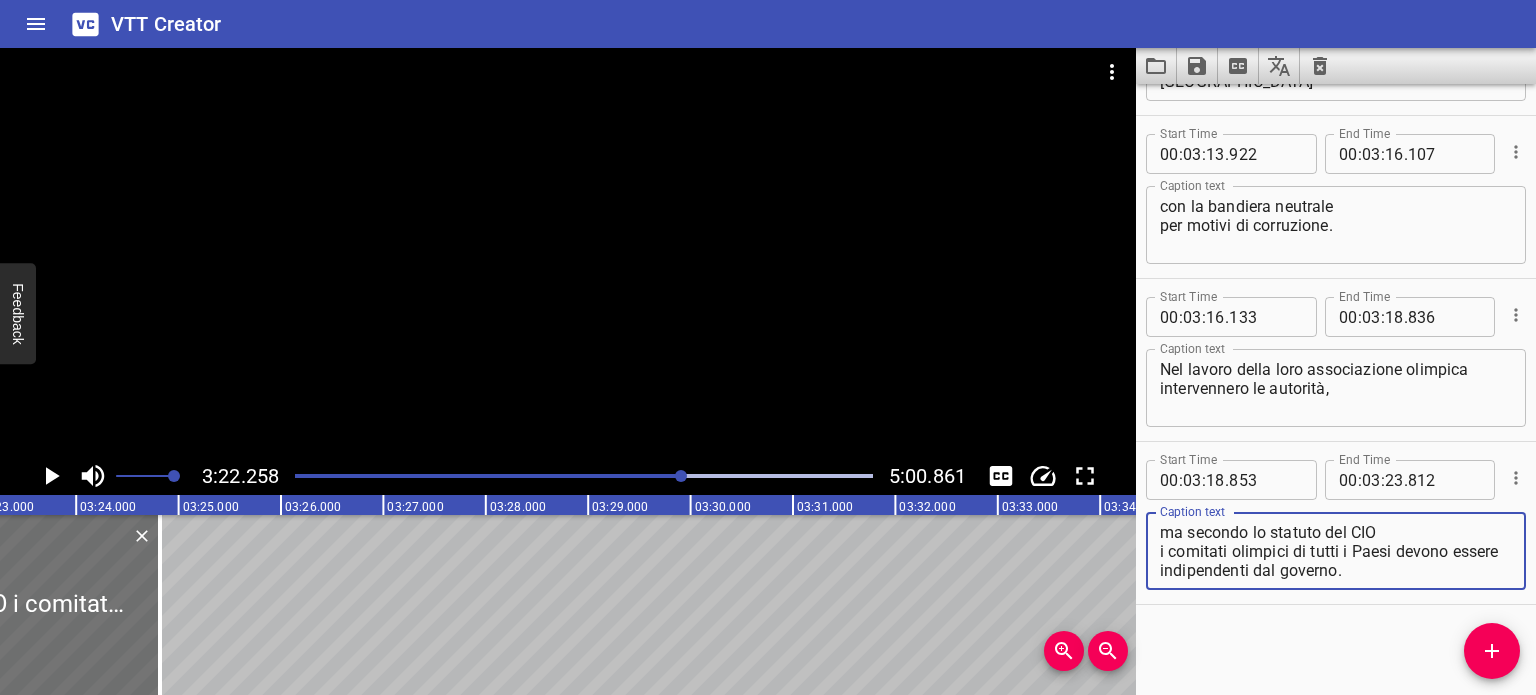 click on "ma secondo lo statuto del CIO
i comitati olimpici di tutti i Paesi devono essere indipendenti dal governo." at bounding box center [1336, 551] 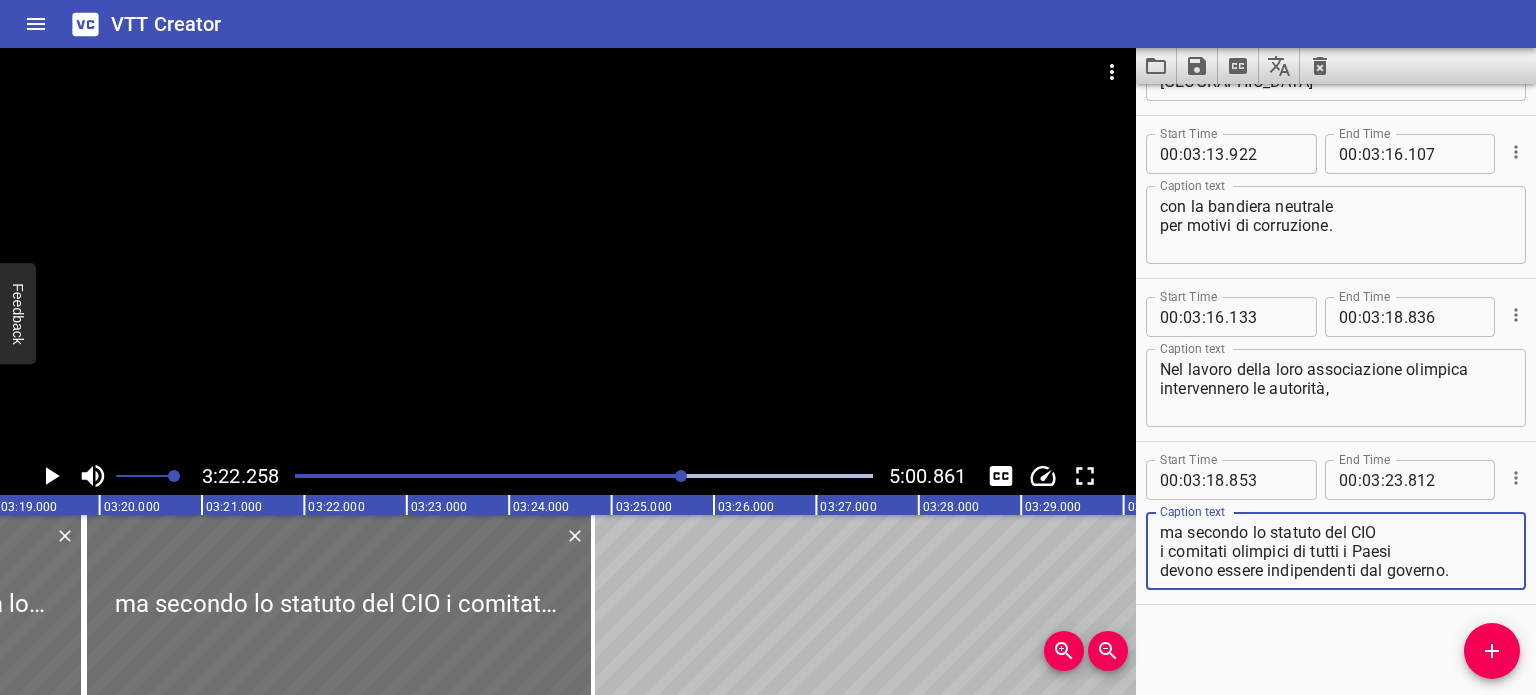scroll, scrollTop: 0, scrollLeft: 20024, axis: horizontal 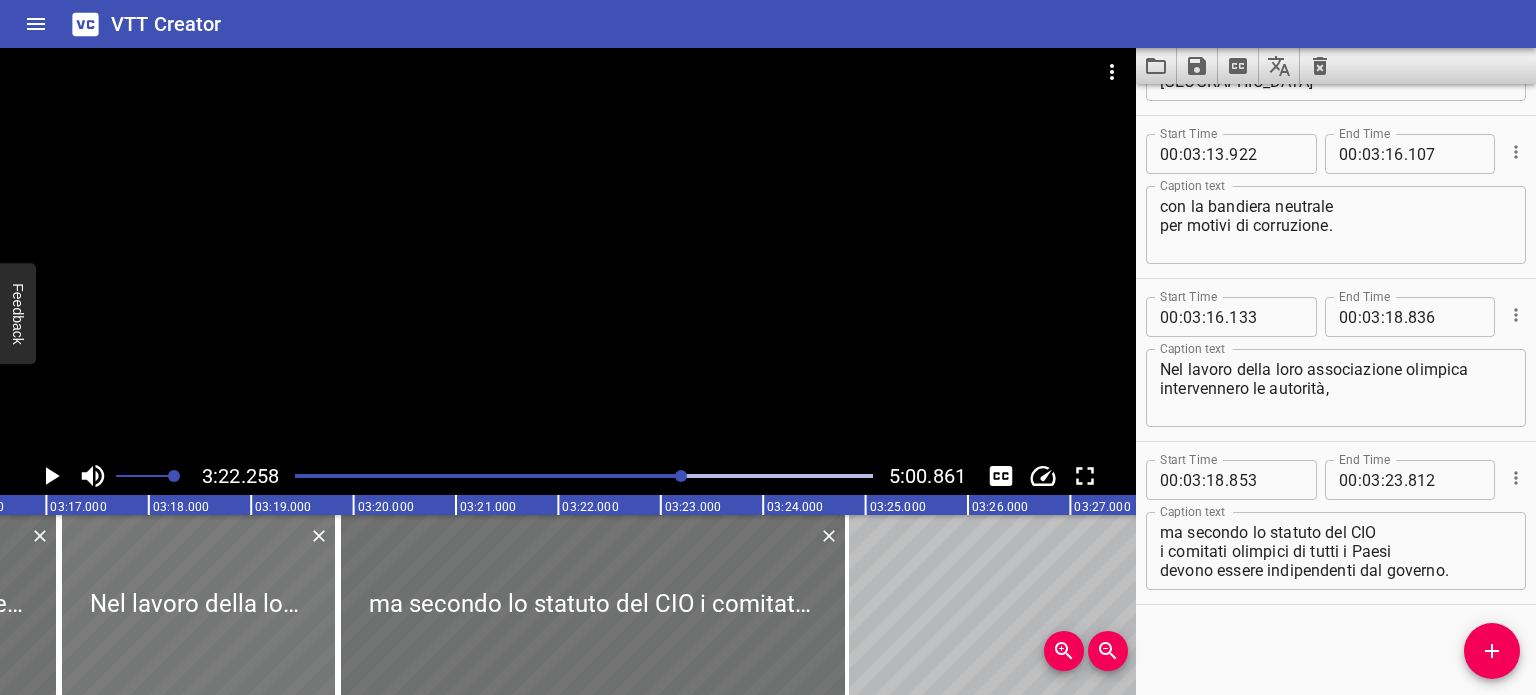 click at bounding box center (198, 605) 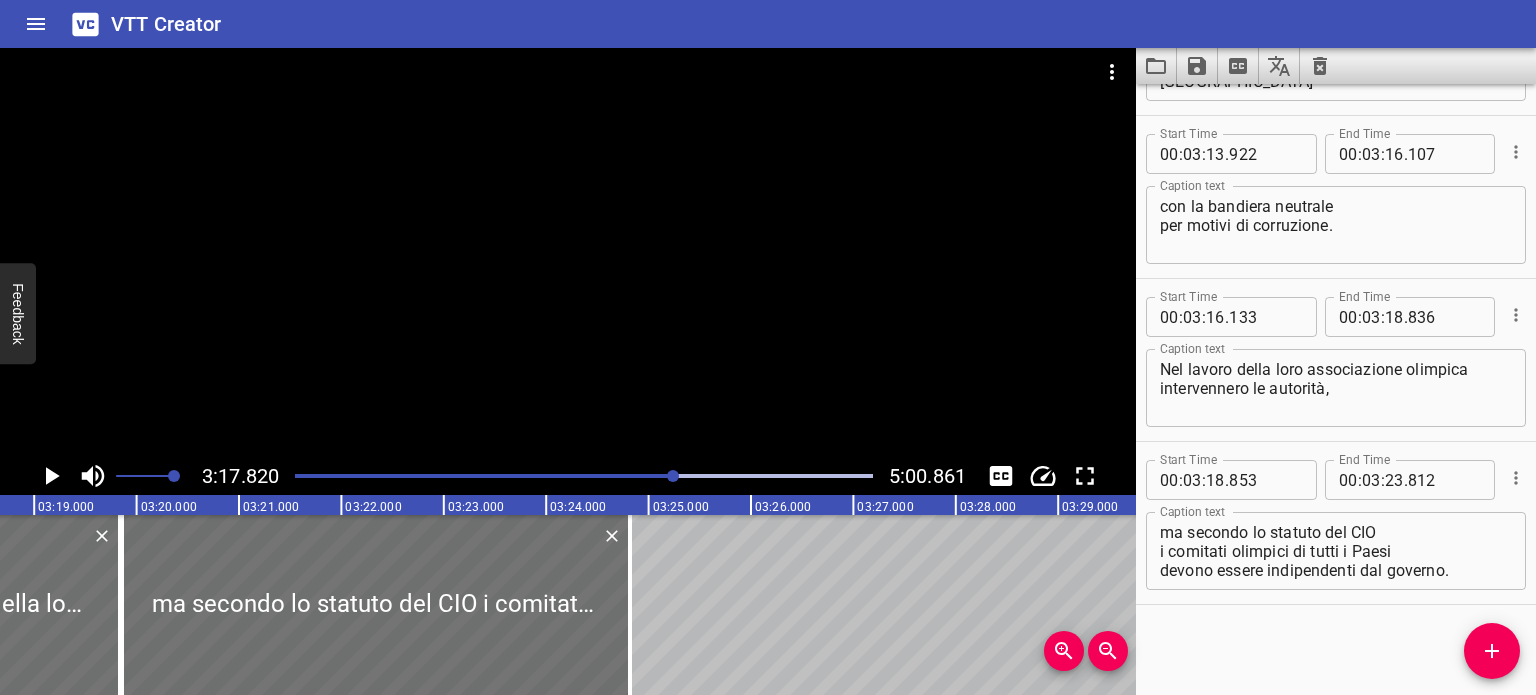 scroll, scrollTop: 0, scrollLeft: 20256, axis: horizontal 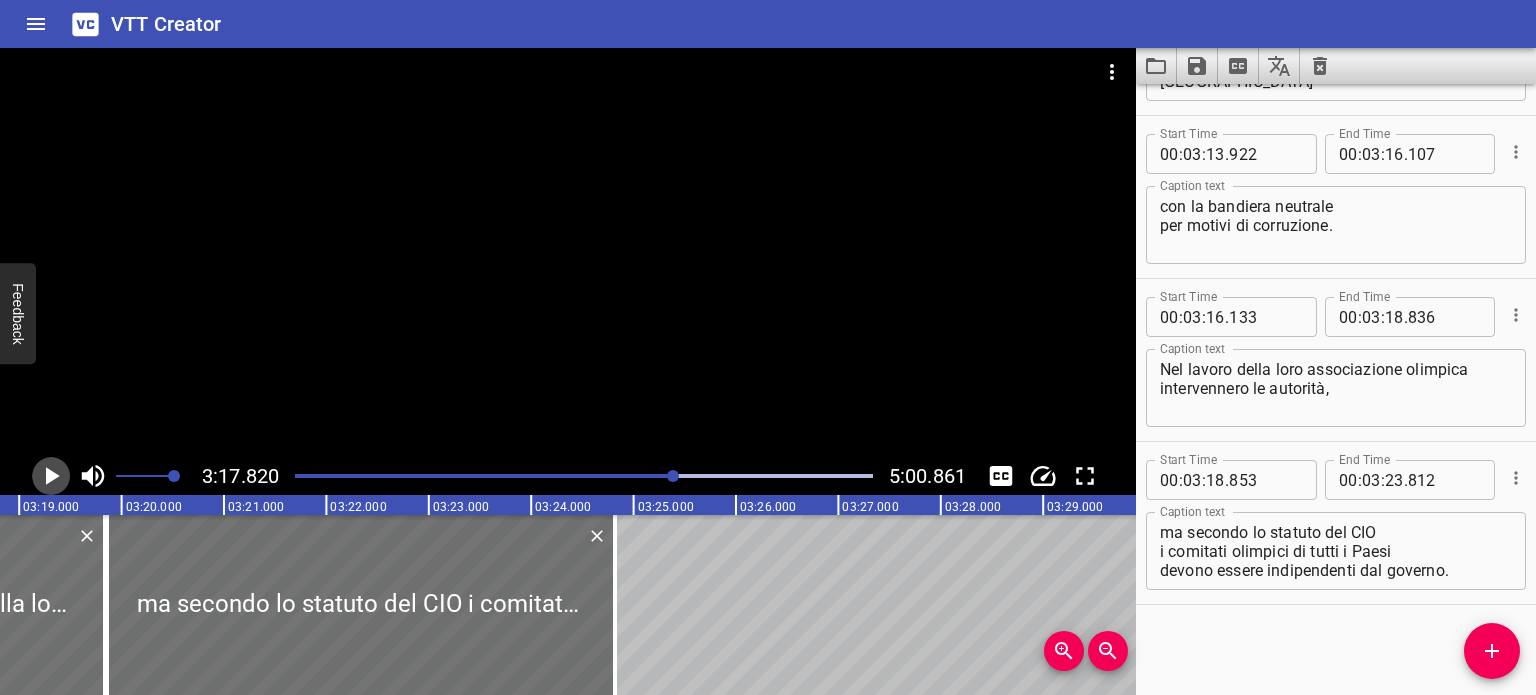 click 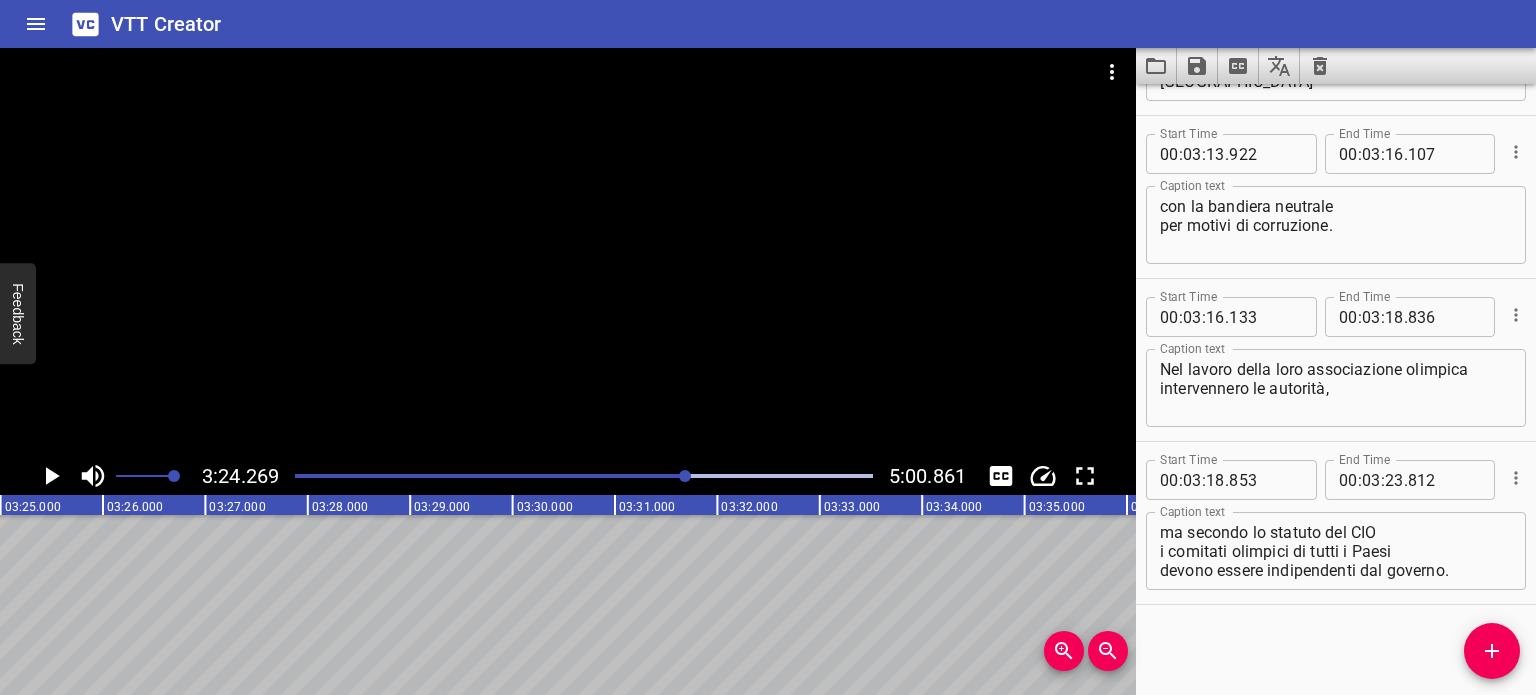 click at bounding box center (51, 476) 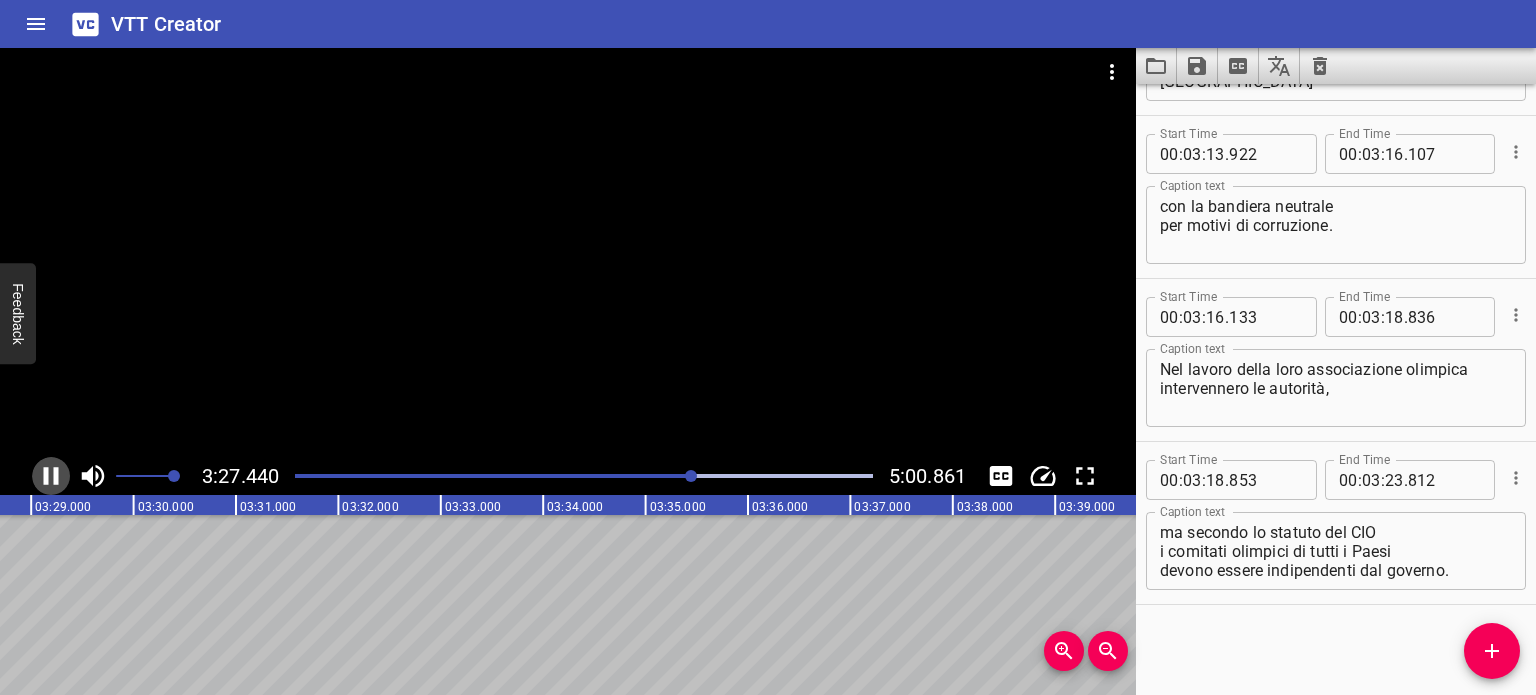 click 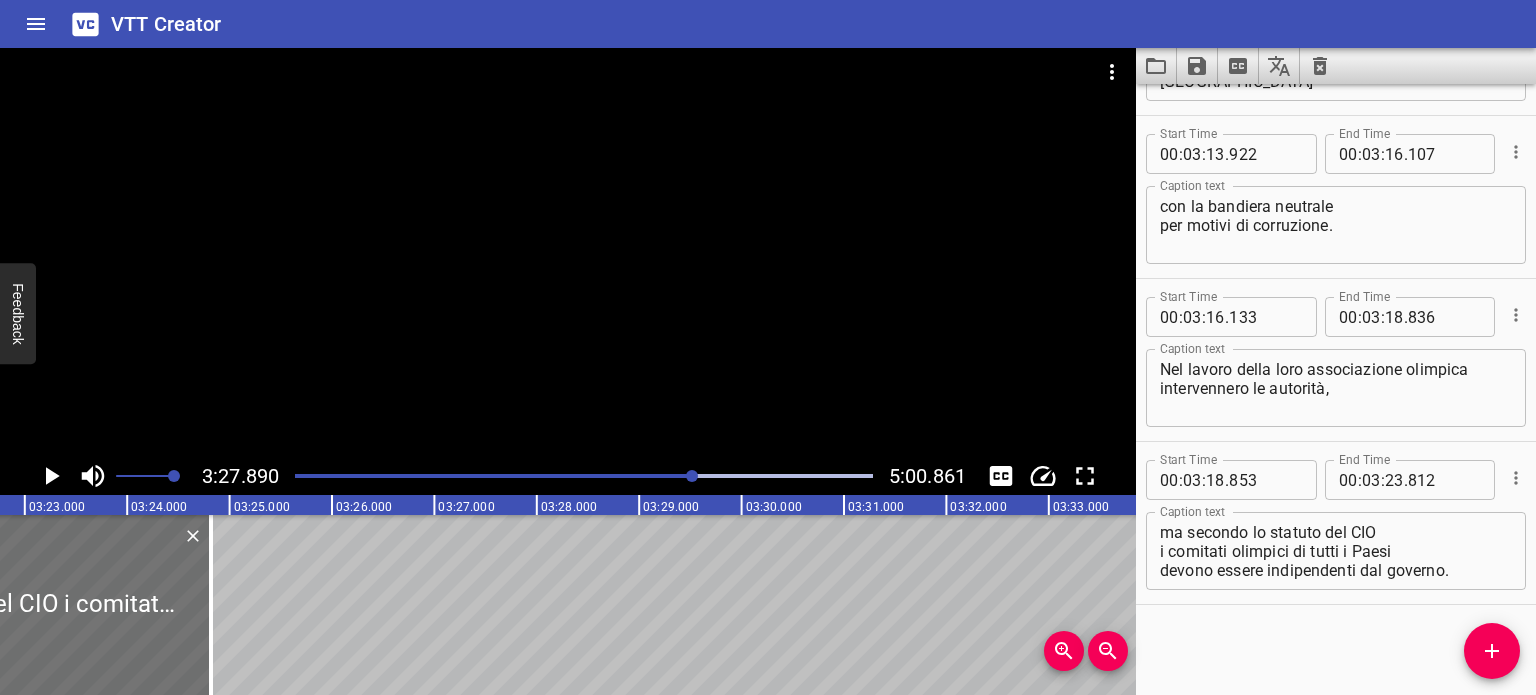 scroll, scrollTop: 0, scrollLeft: 20610, axis: horizontal 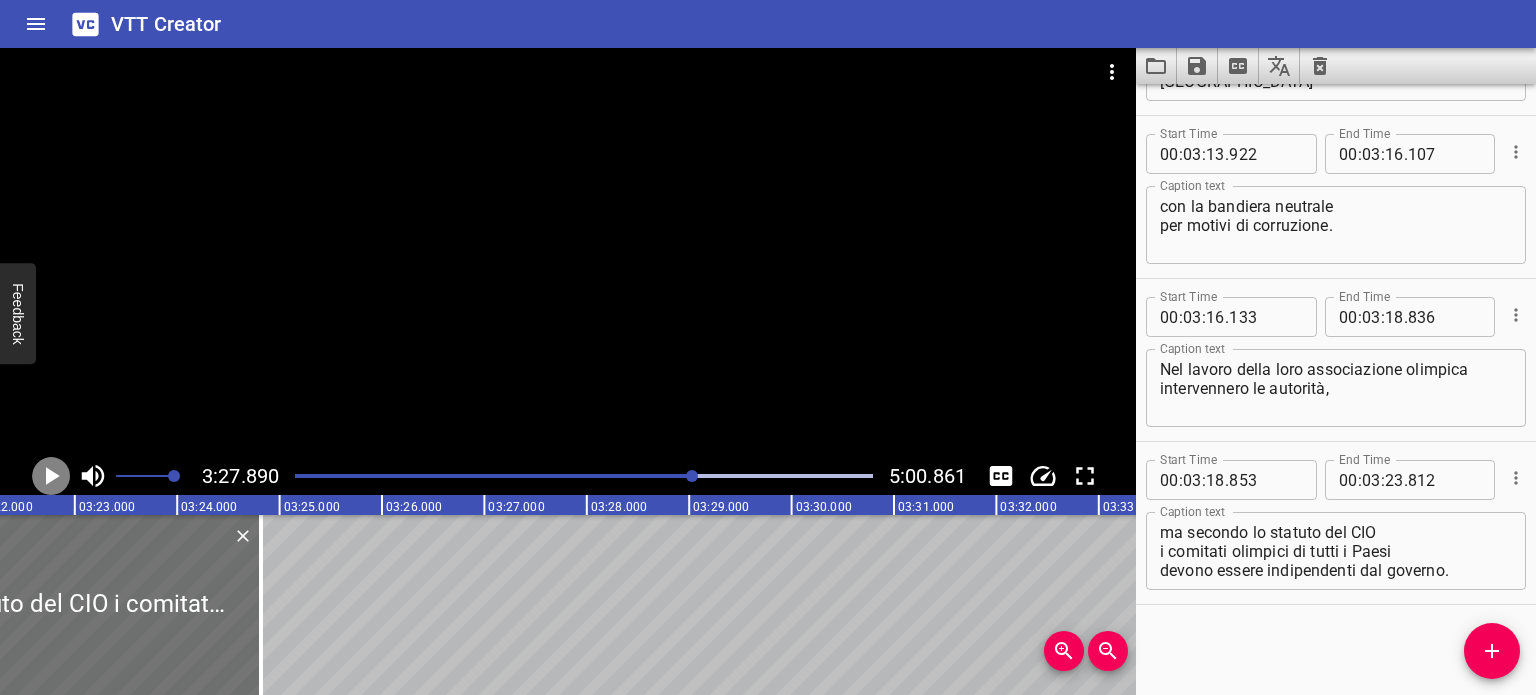 click 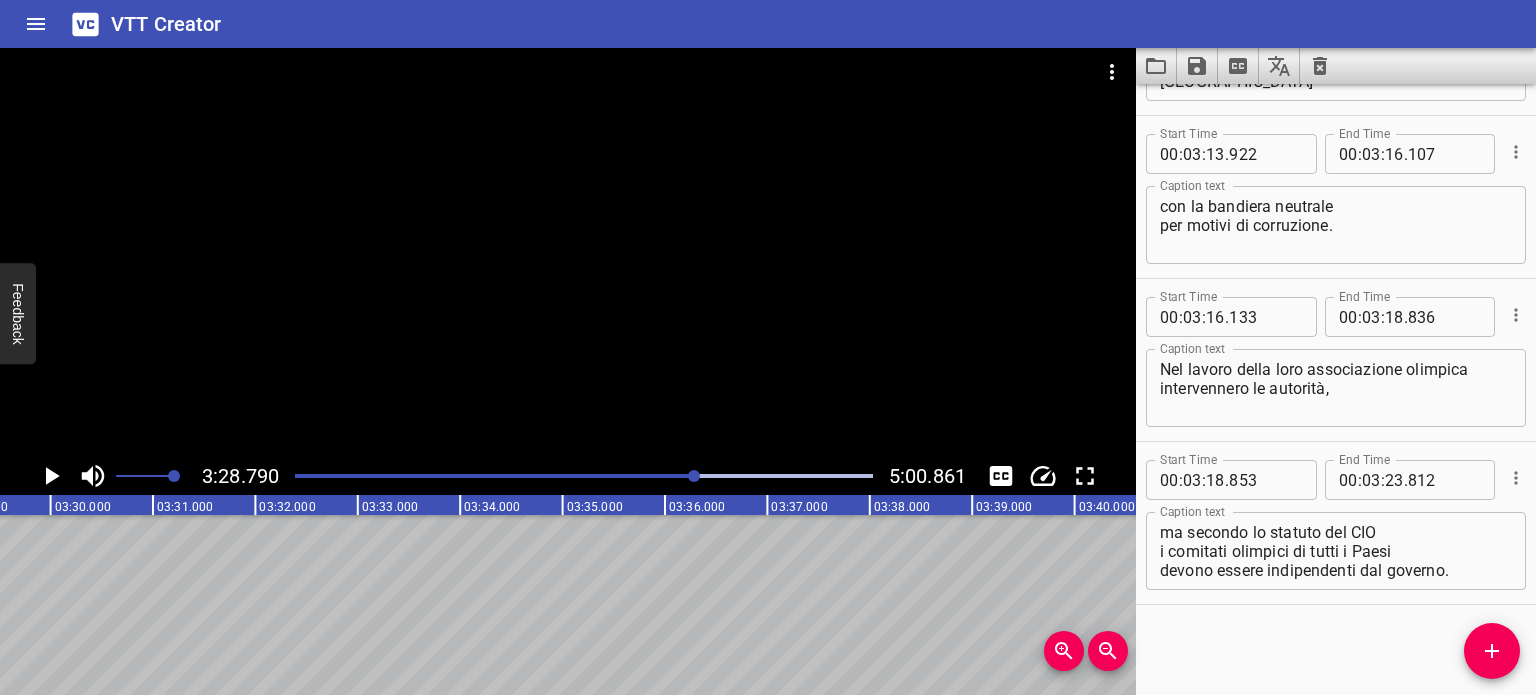 click at bounding box center (51, 476) 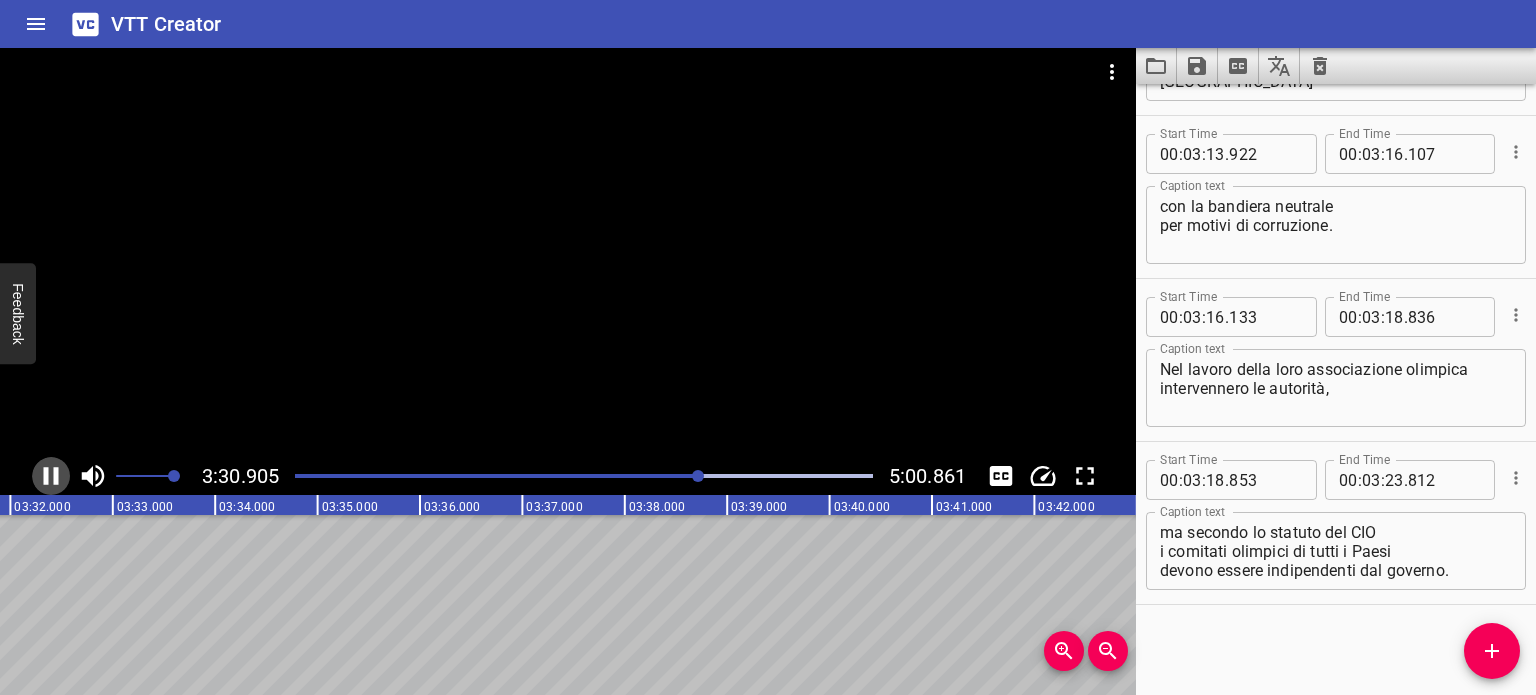 click 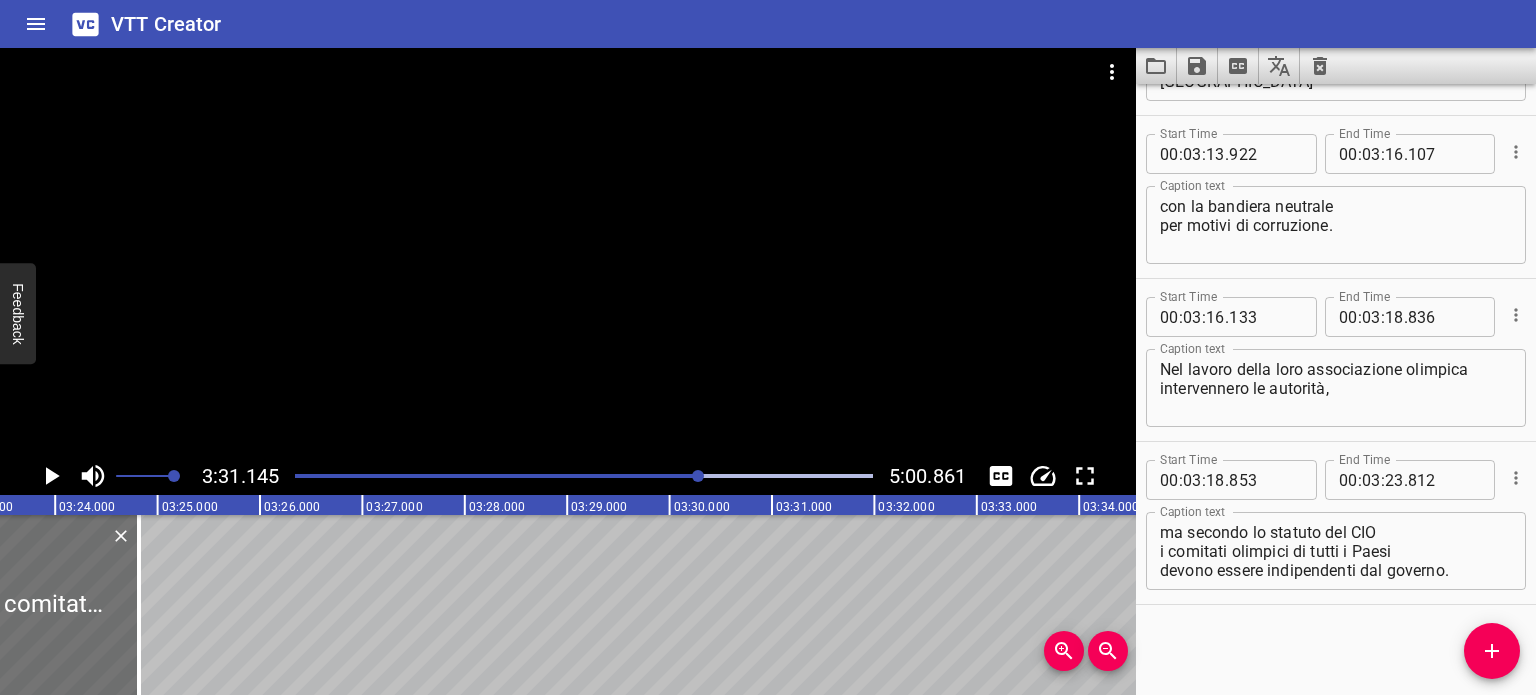 scroll, scrollTop: 0, scrollLeft: 20624, axis: horizontal 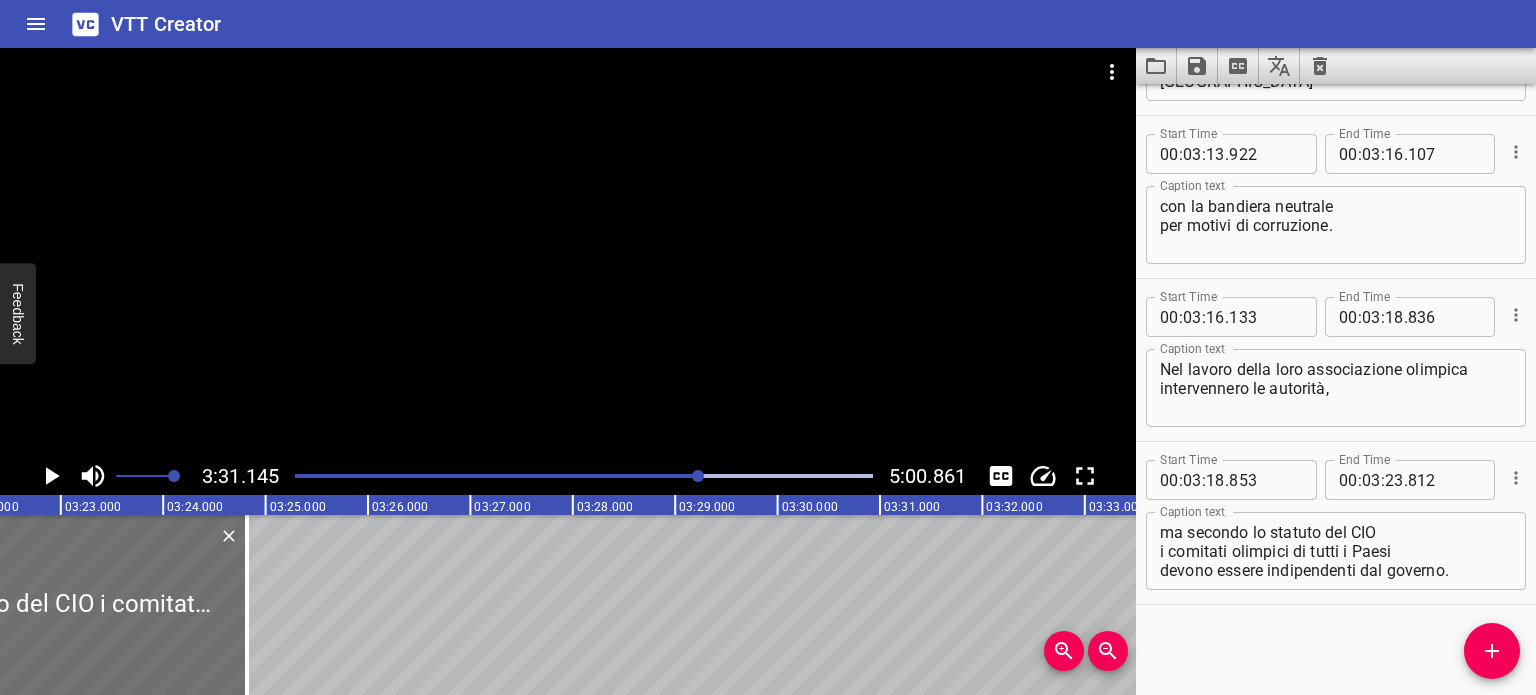 click at bounding box center [584, 476] 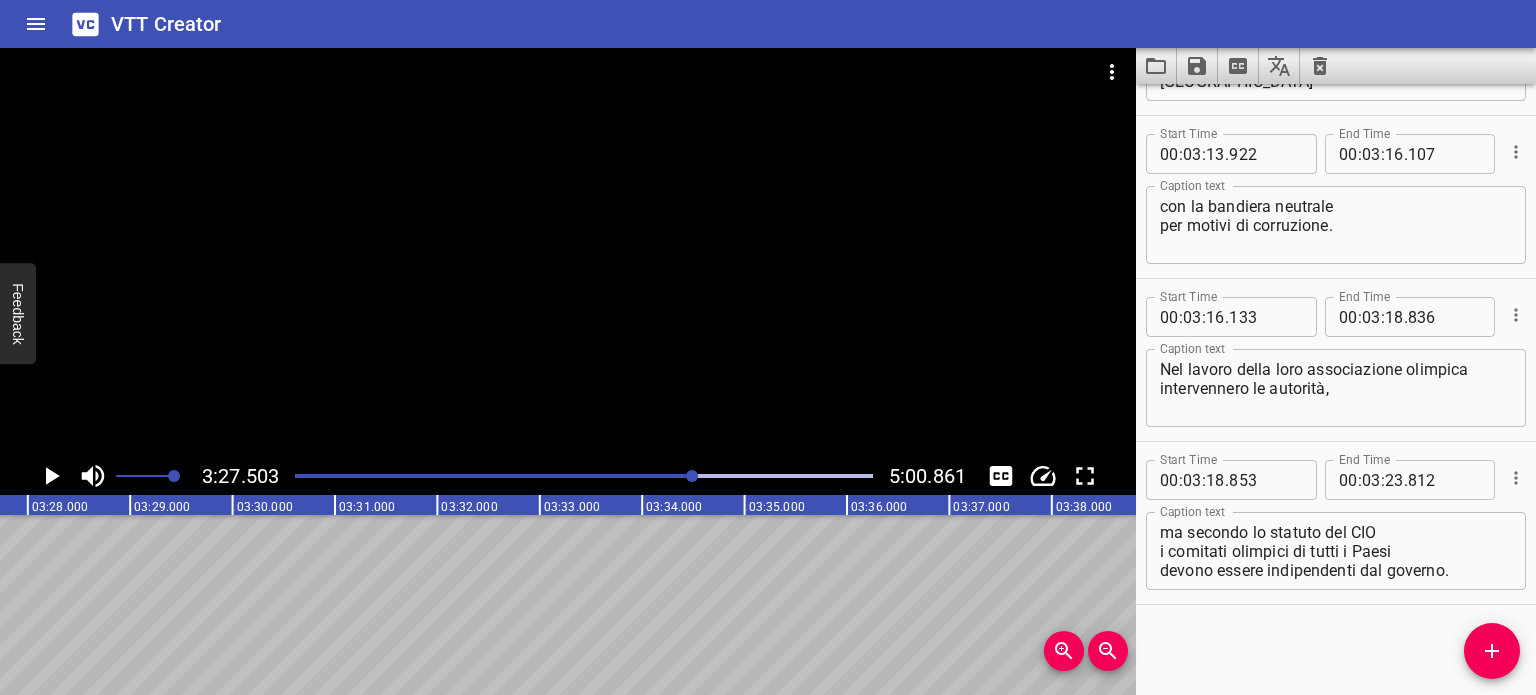 scroll, scrollTop: 0, scrollLeft: 21248, axis: horizontal 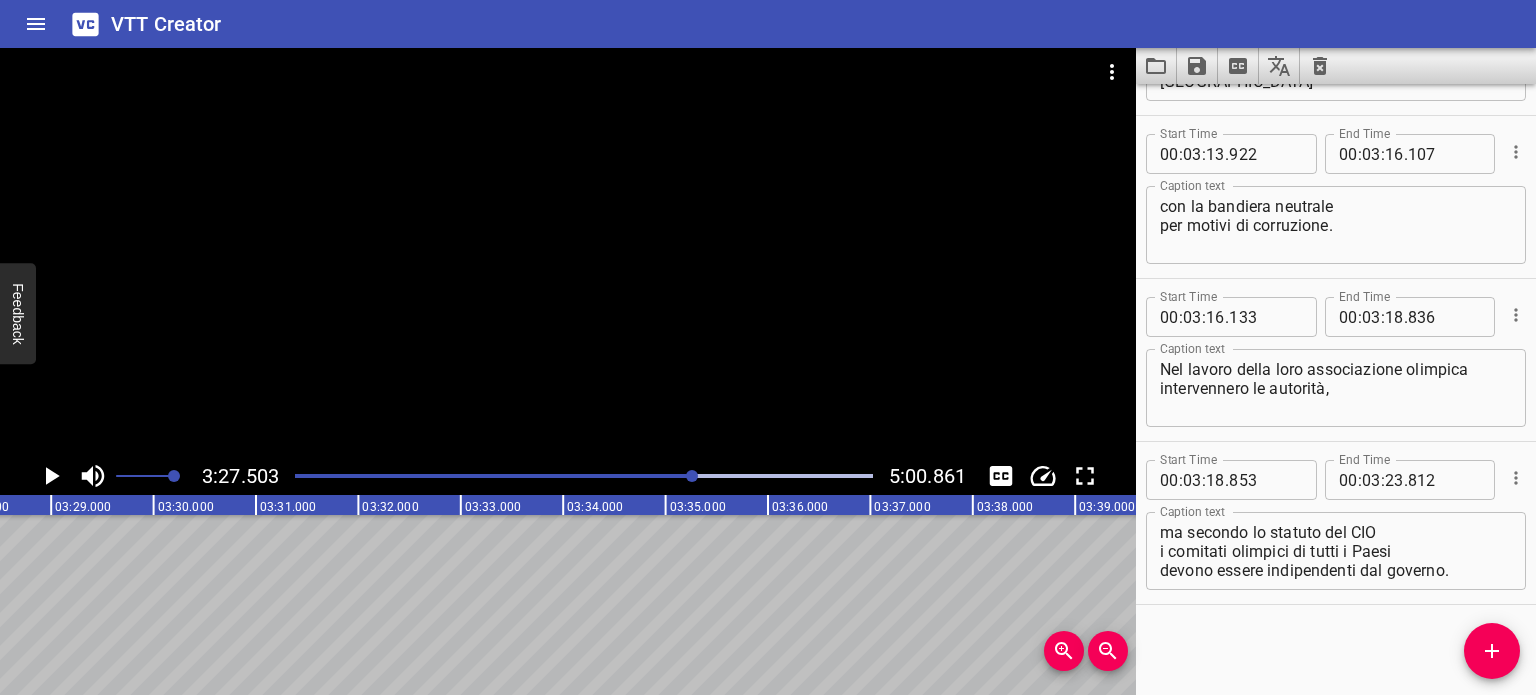 click at bounding box center [584, 476] 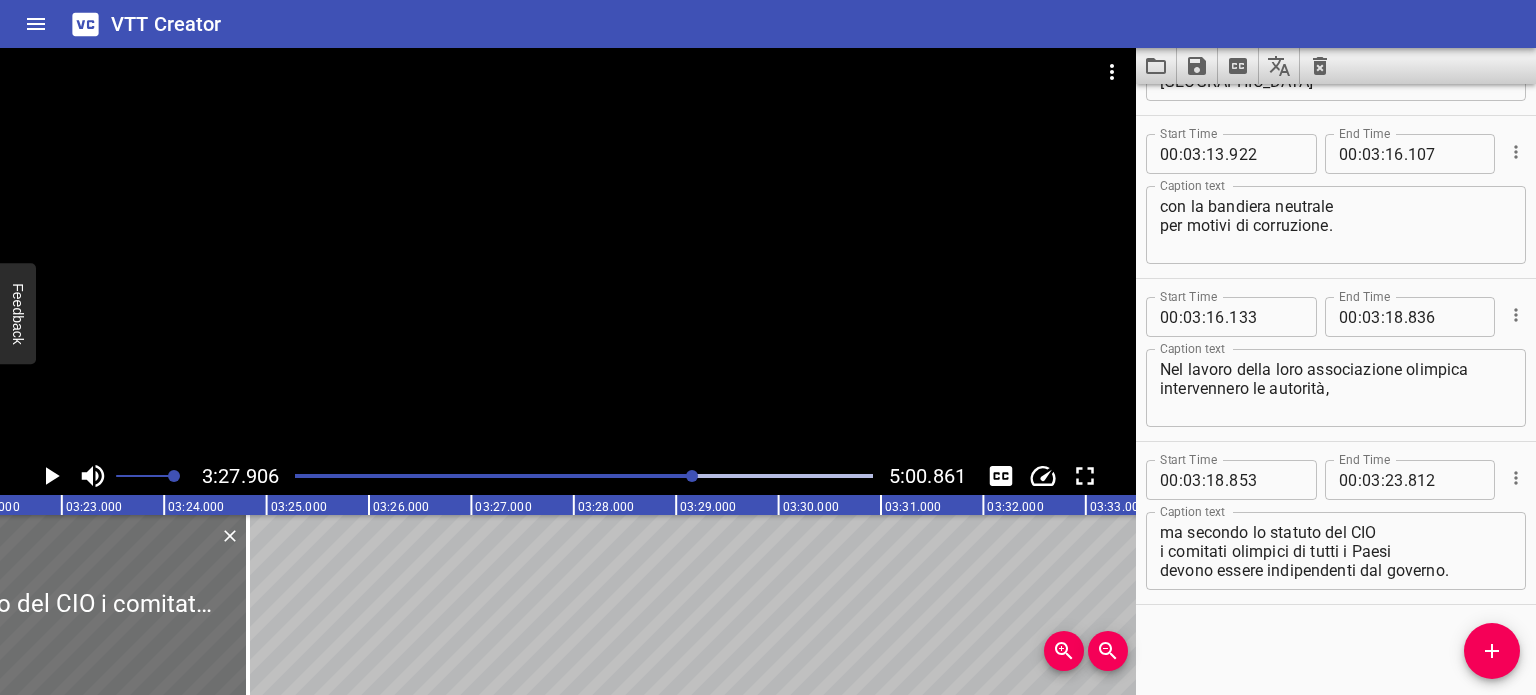 scroll, scrollTop: 0, scrollLeft: 20623, axis: horizontal 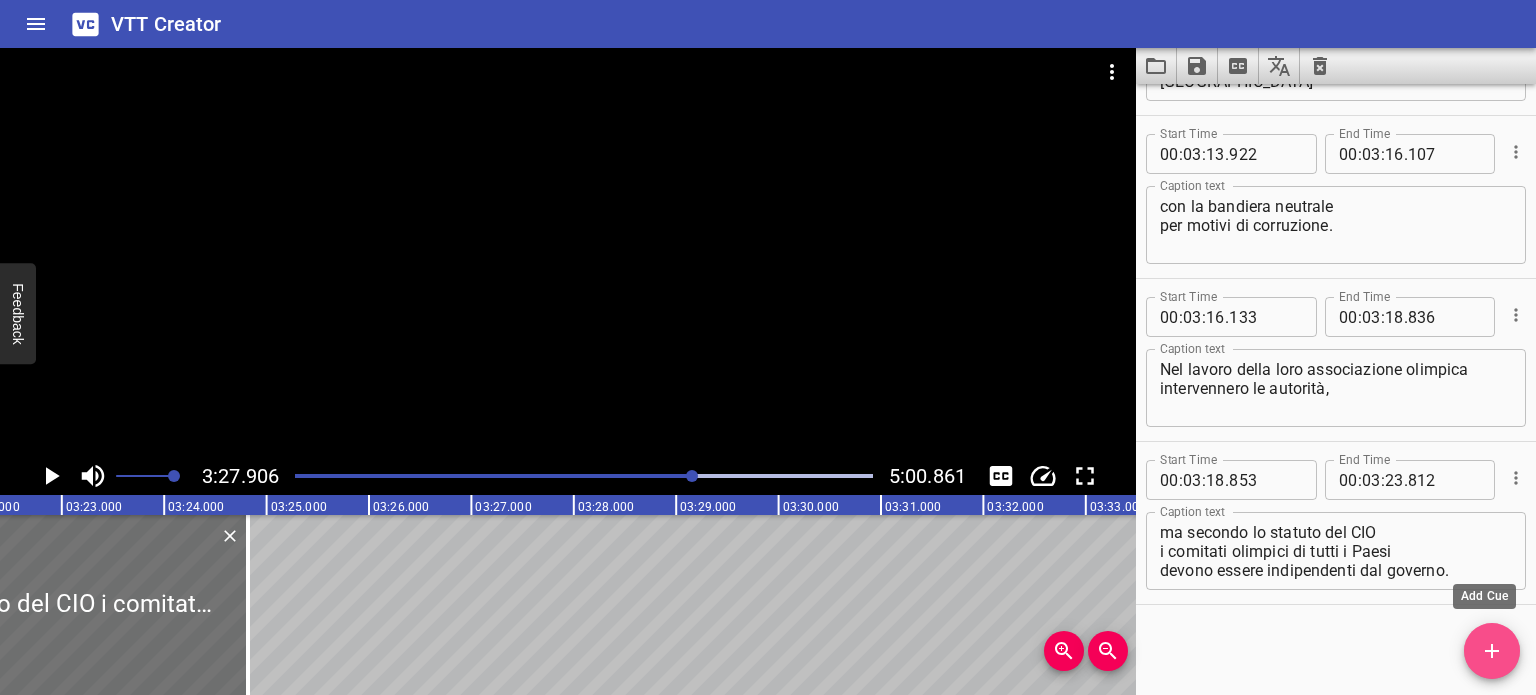 click 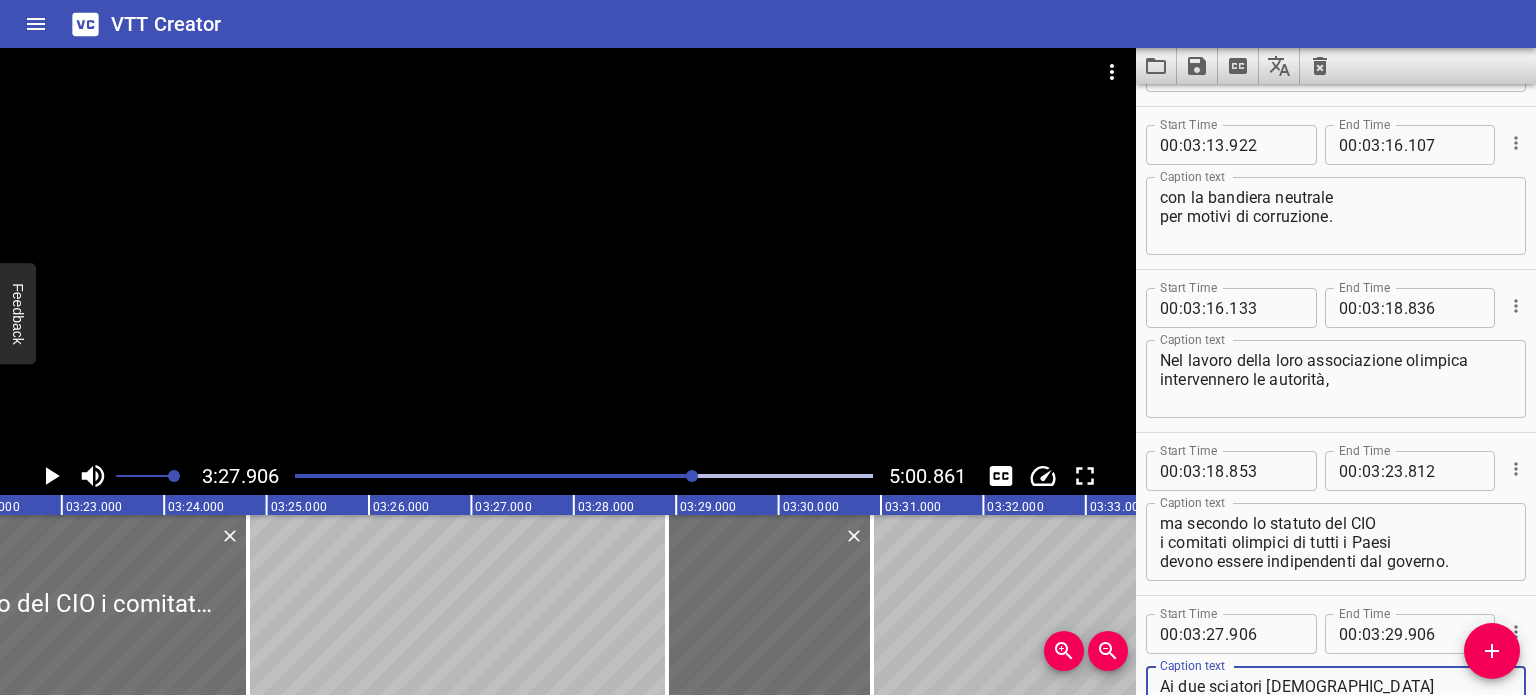 scroll, scrollTop: 7987, scrollLeft: 0, axis: vertical 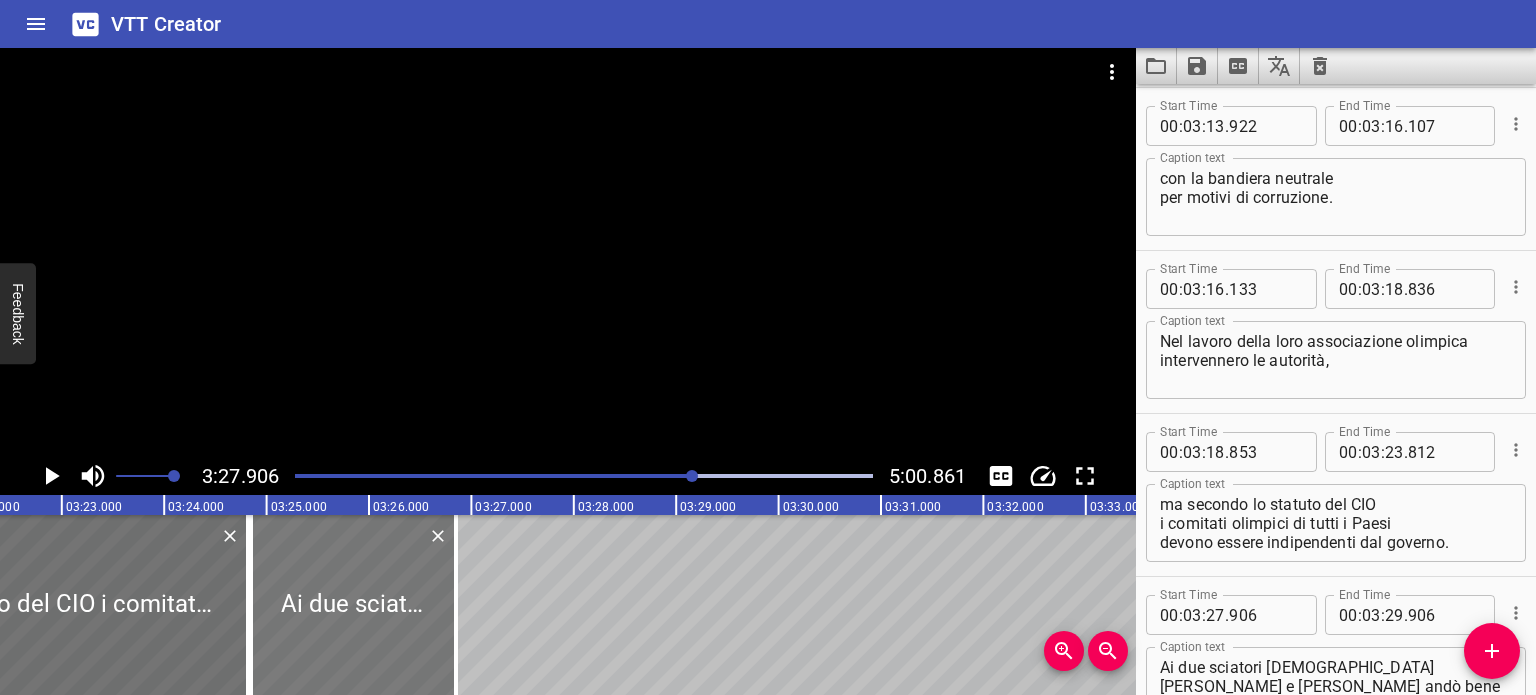 drag, startPoint x: 723, startPoint y: 562, endPoint x: 308, endPoint y: 543, distance: 415.43472 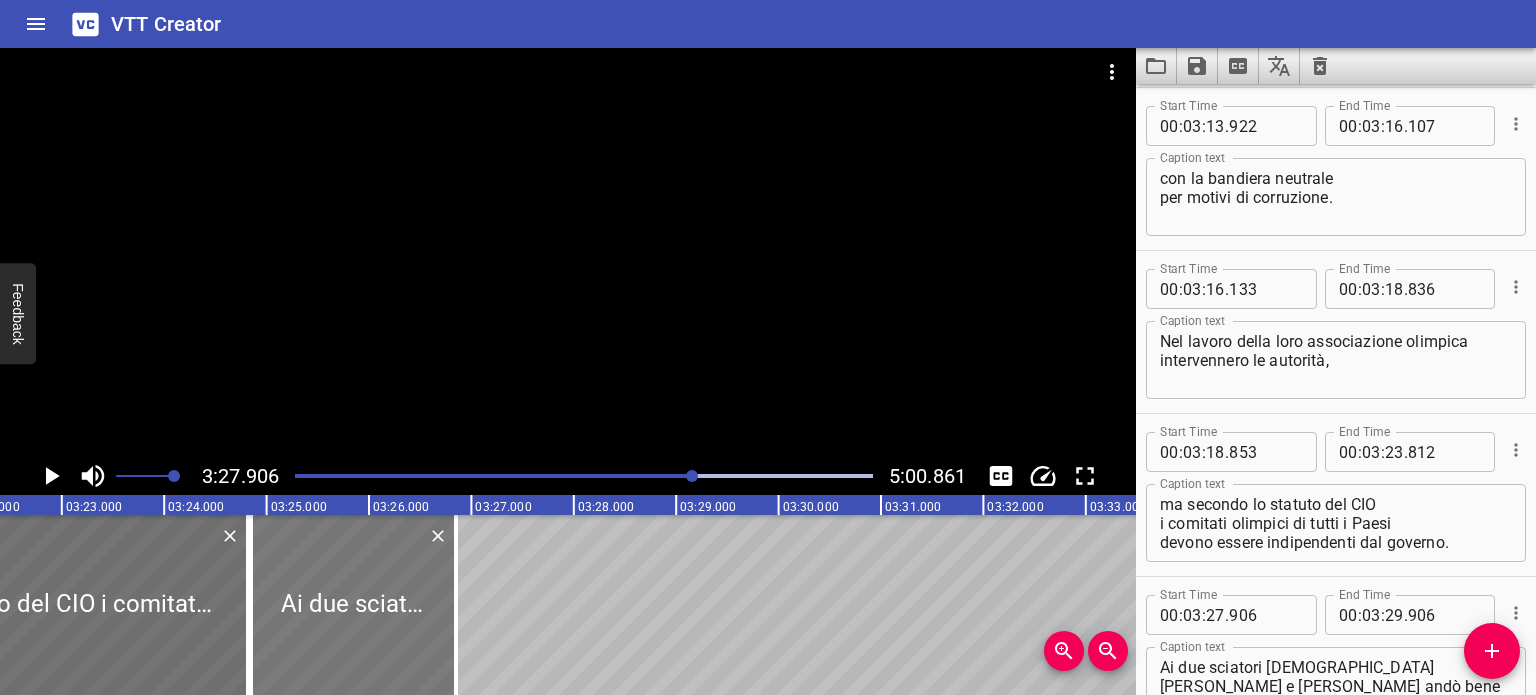 click at bounding box center [353, 605] 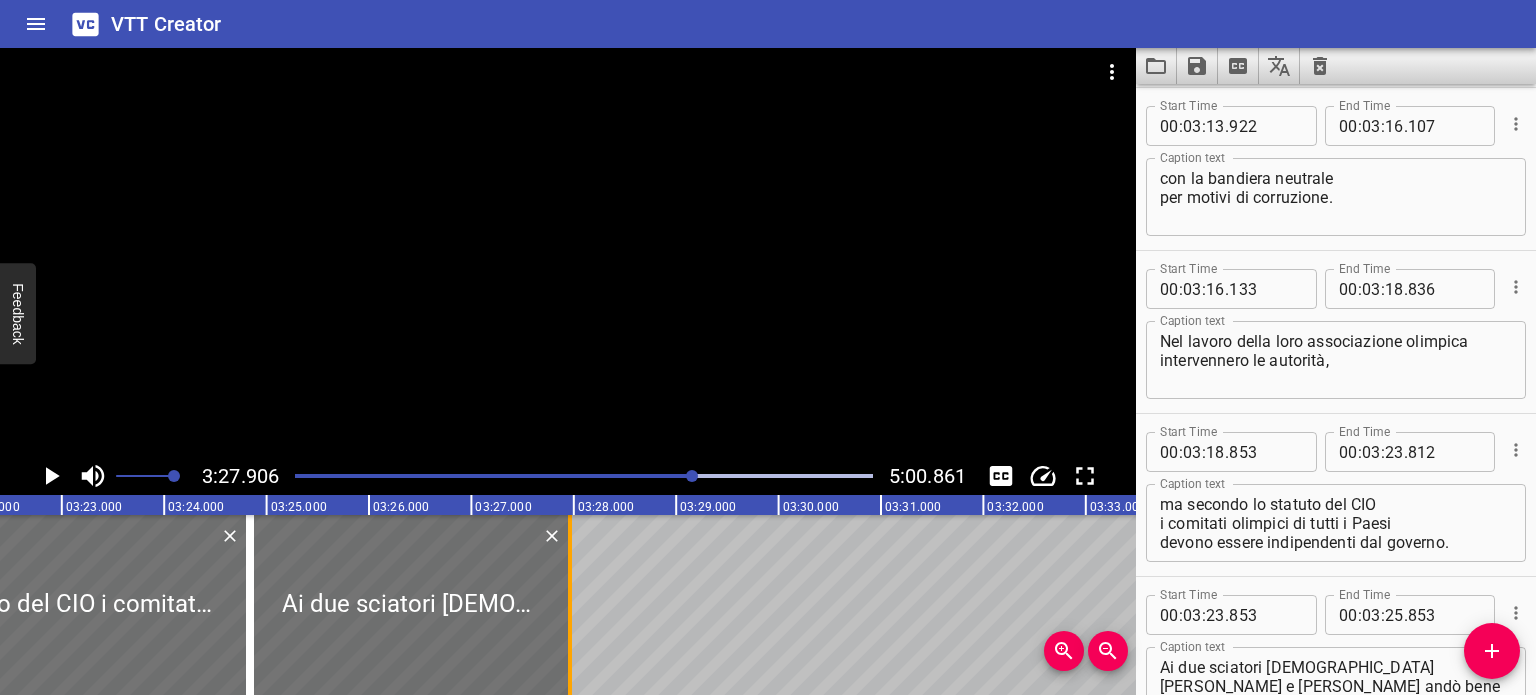 drag, startPoint x: 456, startPoint y: 589, endPoint x: 569, endPoint y: 619, distance: 116.9145 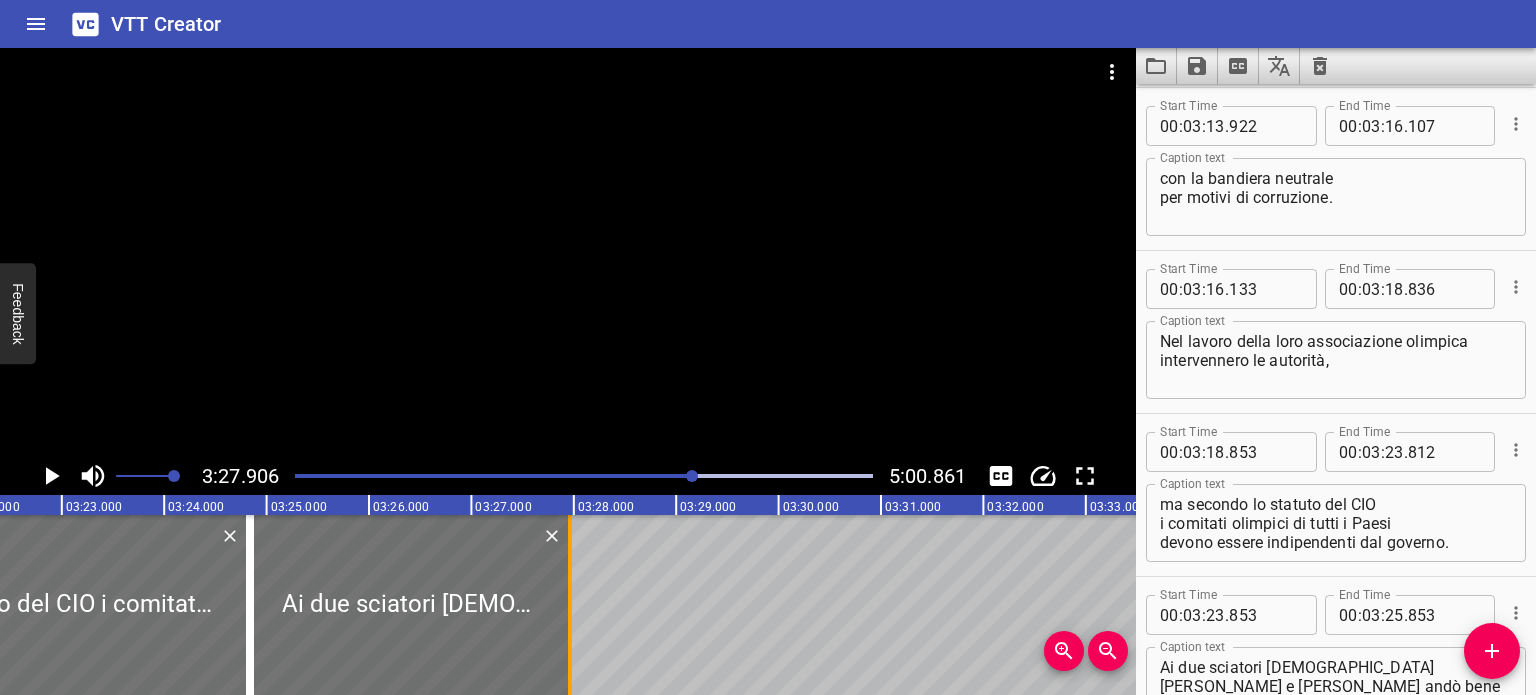 click at bounding box center [570, 605] 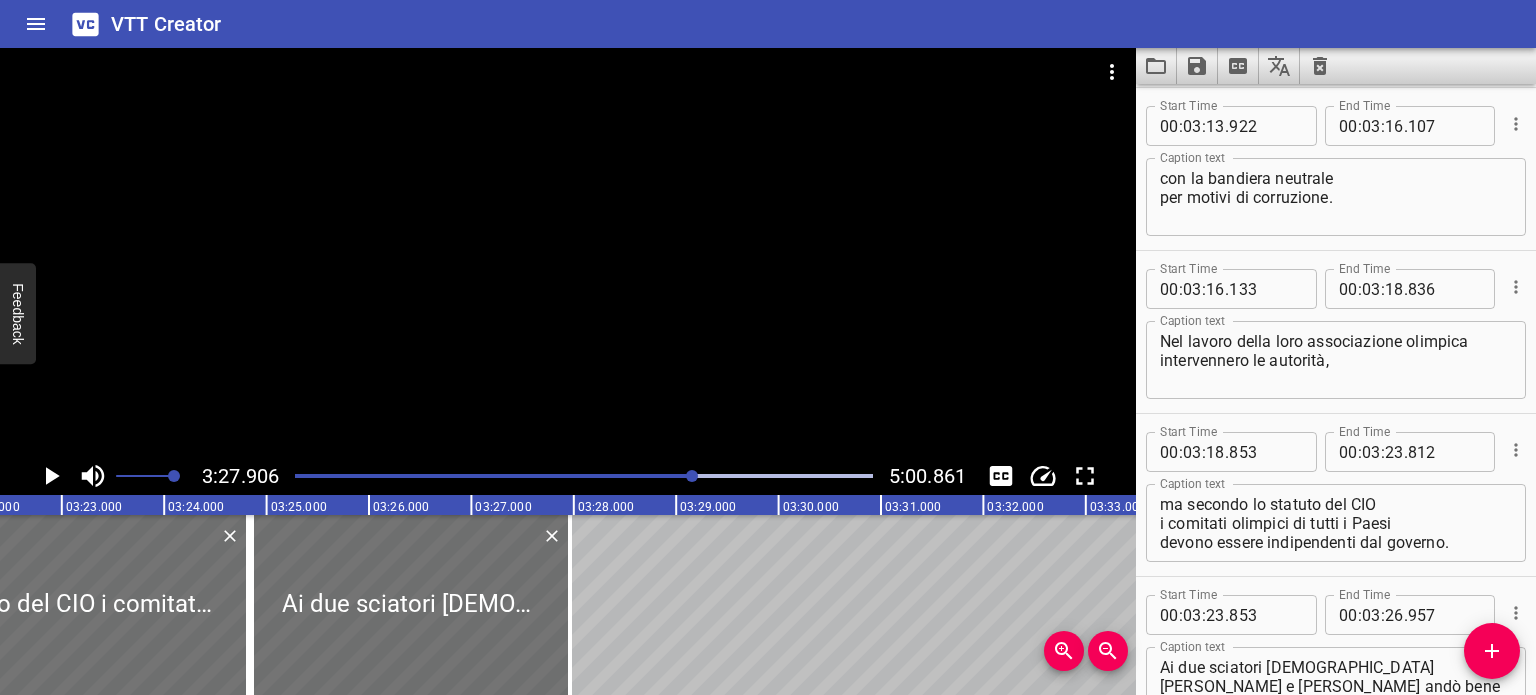 click at bounding box center [584, 476] 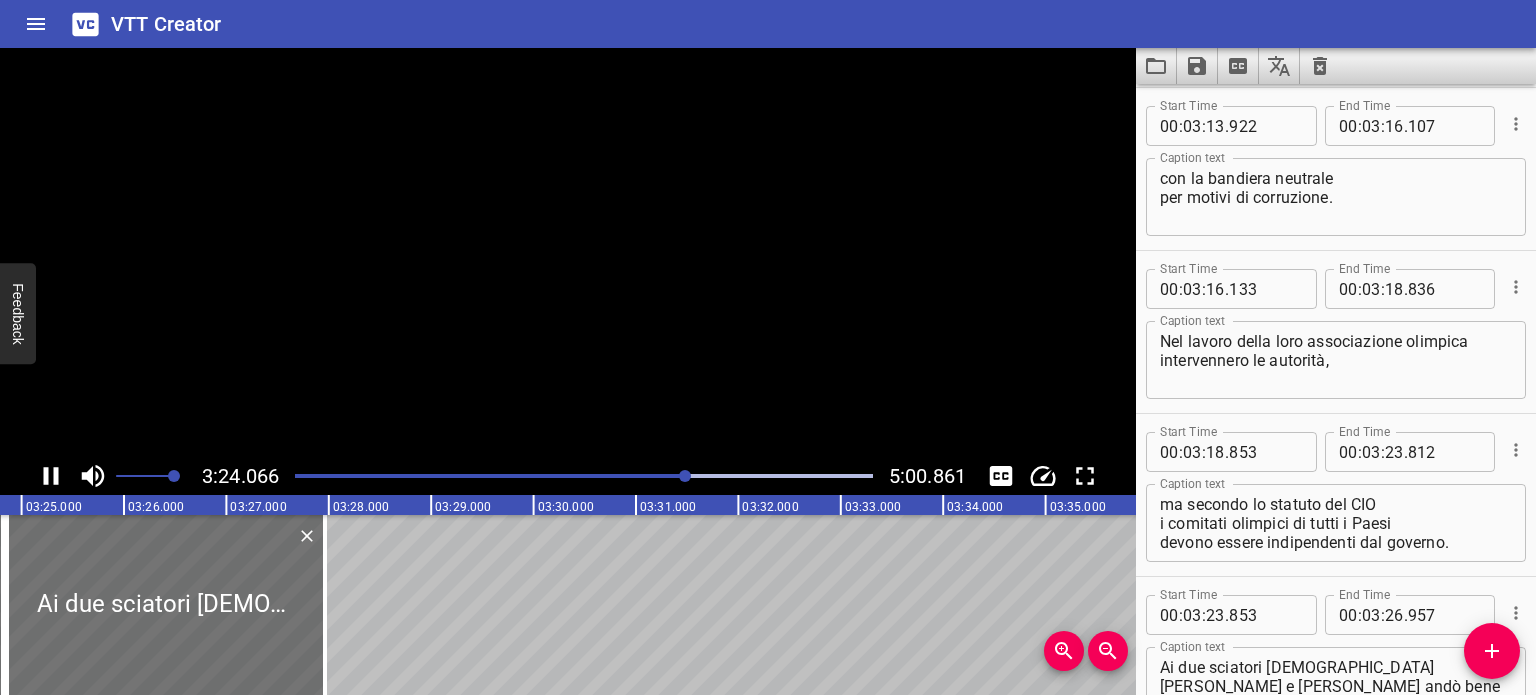 scroll, scrollTop: 0, scrollLeft: 20896, axis: horizontal 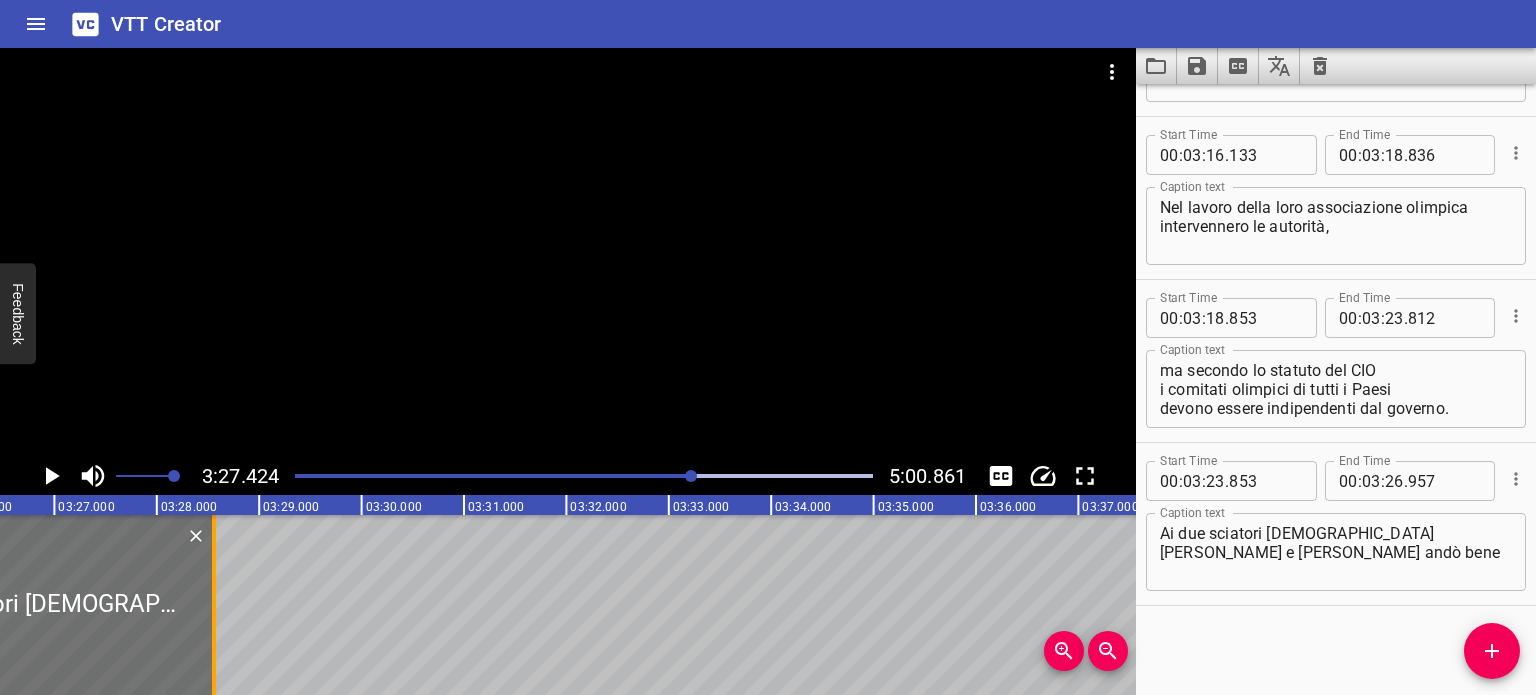 drag, startPoint x: 157, startPoint y: 582, endPoint x: 218, endPoint y: 595, distance: 62.369865 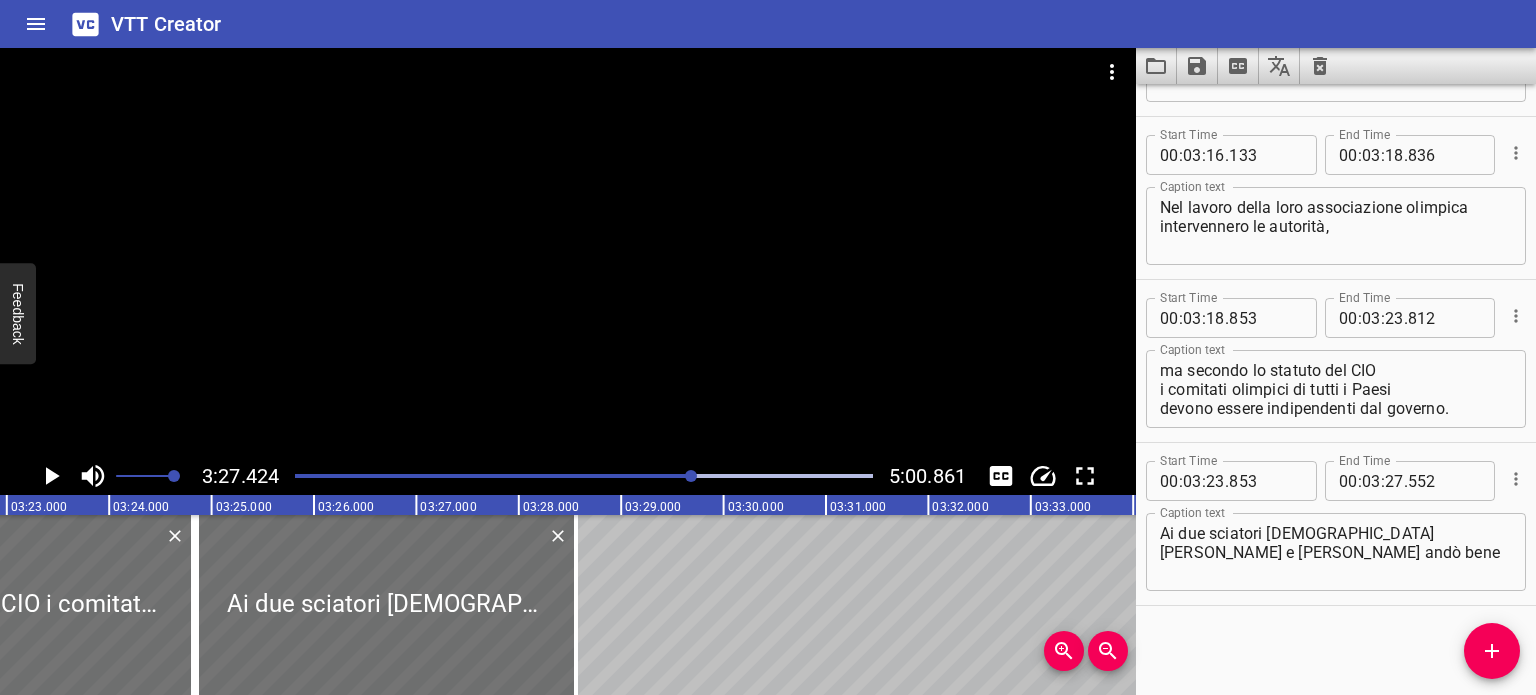 scroll, scrollTop: 0, scrollLeft: 20676, axis: horizontal 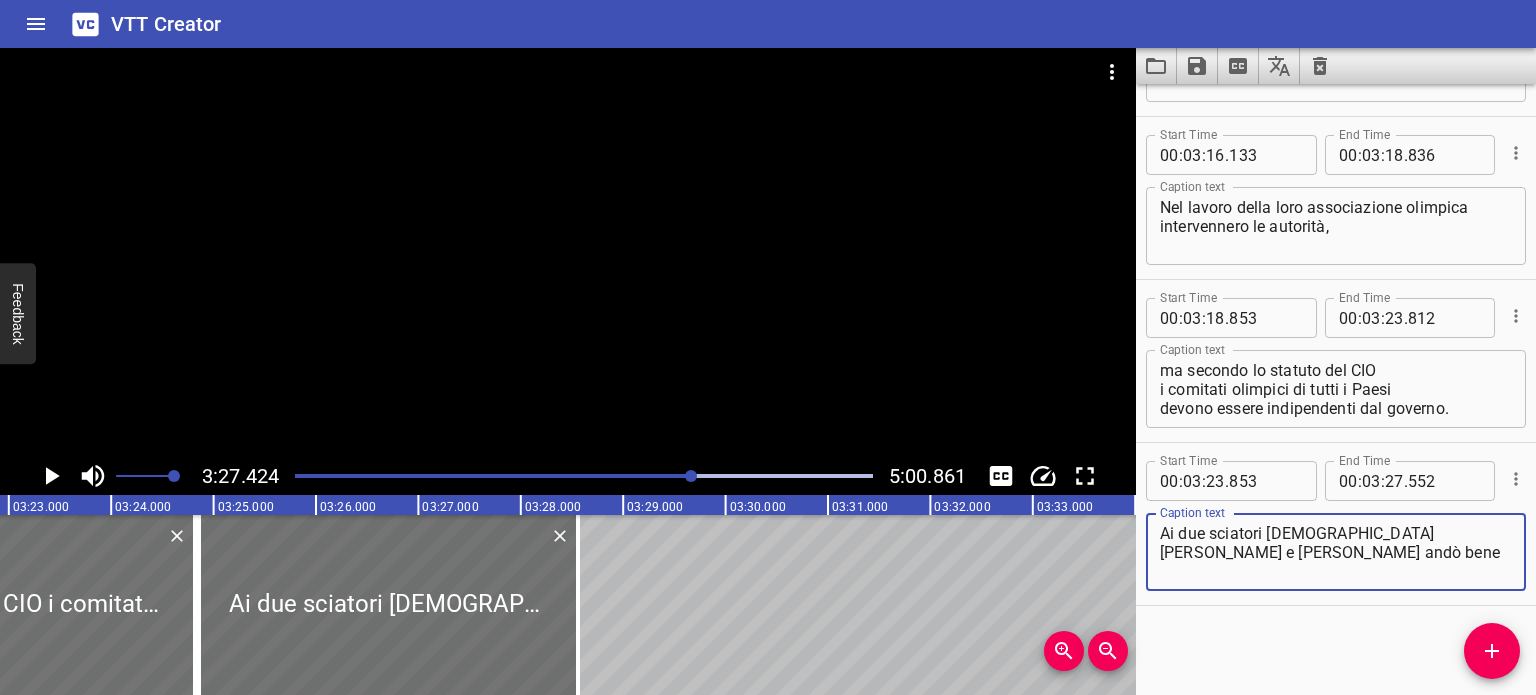 click on "Ai due sciatori [DEMOGRAPHIC_DATA] [PERSON_NAME] e [PERSON_NAME] andò bene" at bounding box center (1336, 552) 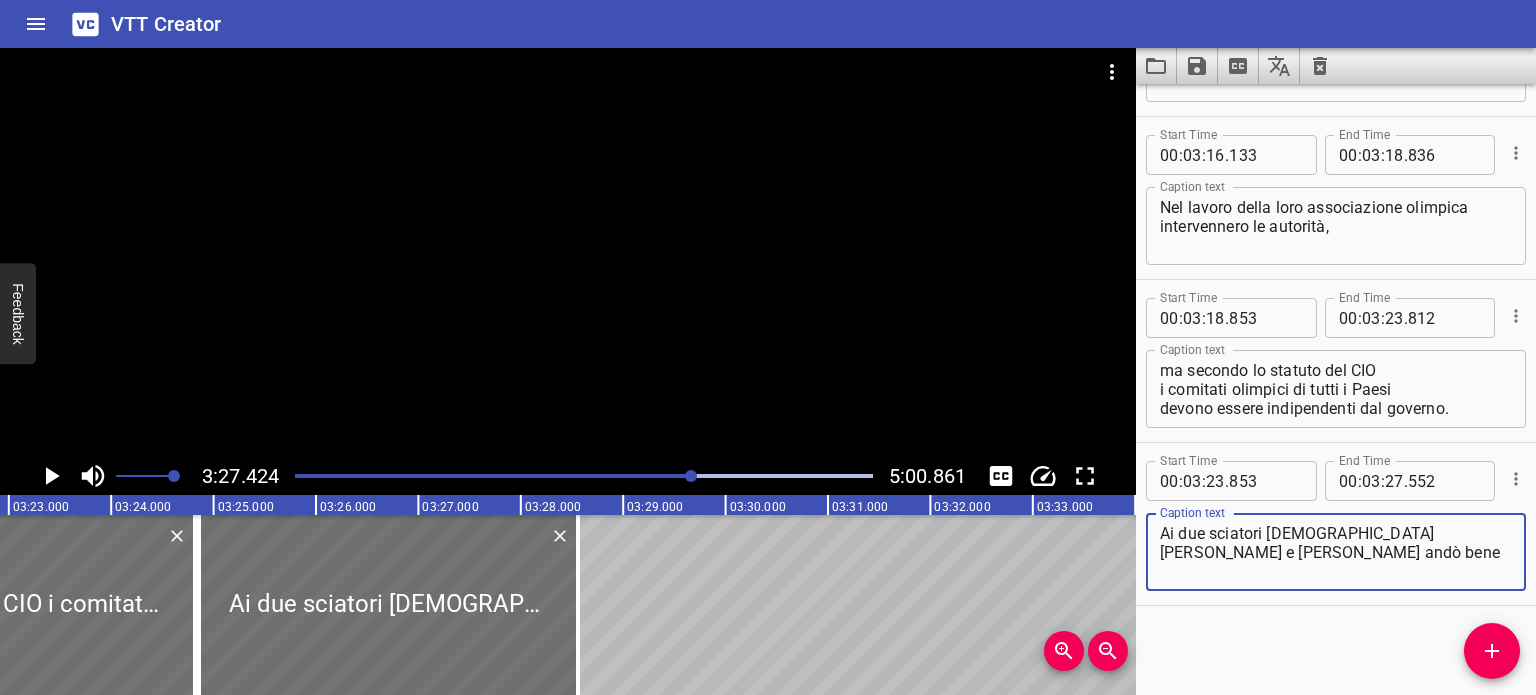 click on "Ai due sciatori [DEMOGRAPHIC_DATA]
[PERSON_NAME] e [PERSON_NAME] andò bene" at bounding box center (1336, 552) 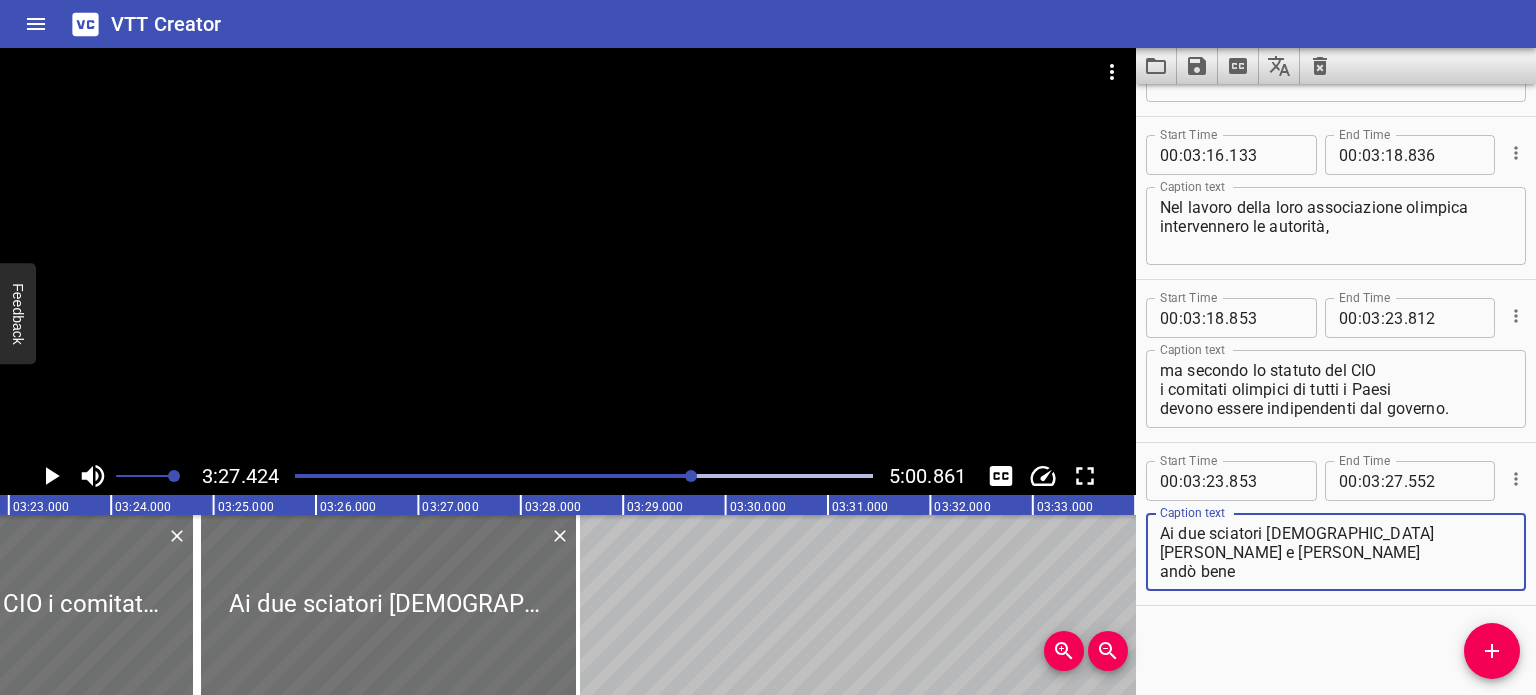 click on "Ai due sciatori [DEMOGRAPHIC_DATA]
[PERSON_NAME] e [PERSON_NAME]
andò bene" at bounding box center [1336, 552] 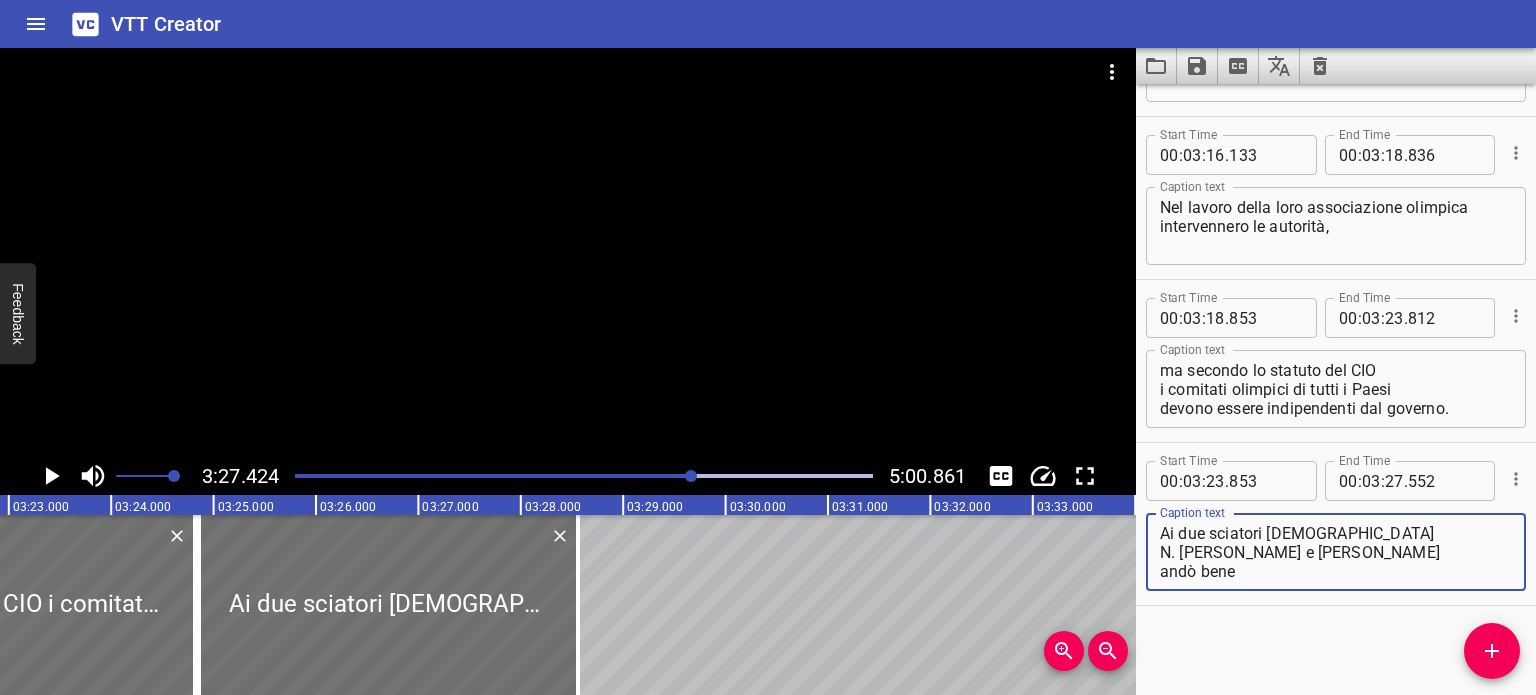 click on "Ai due sciatori [DEMOGRAPHIC_DATA]
N. [PERSON_NAME] e [PERSON_NAME]
andò bene" at bounding box center [1336, 552] 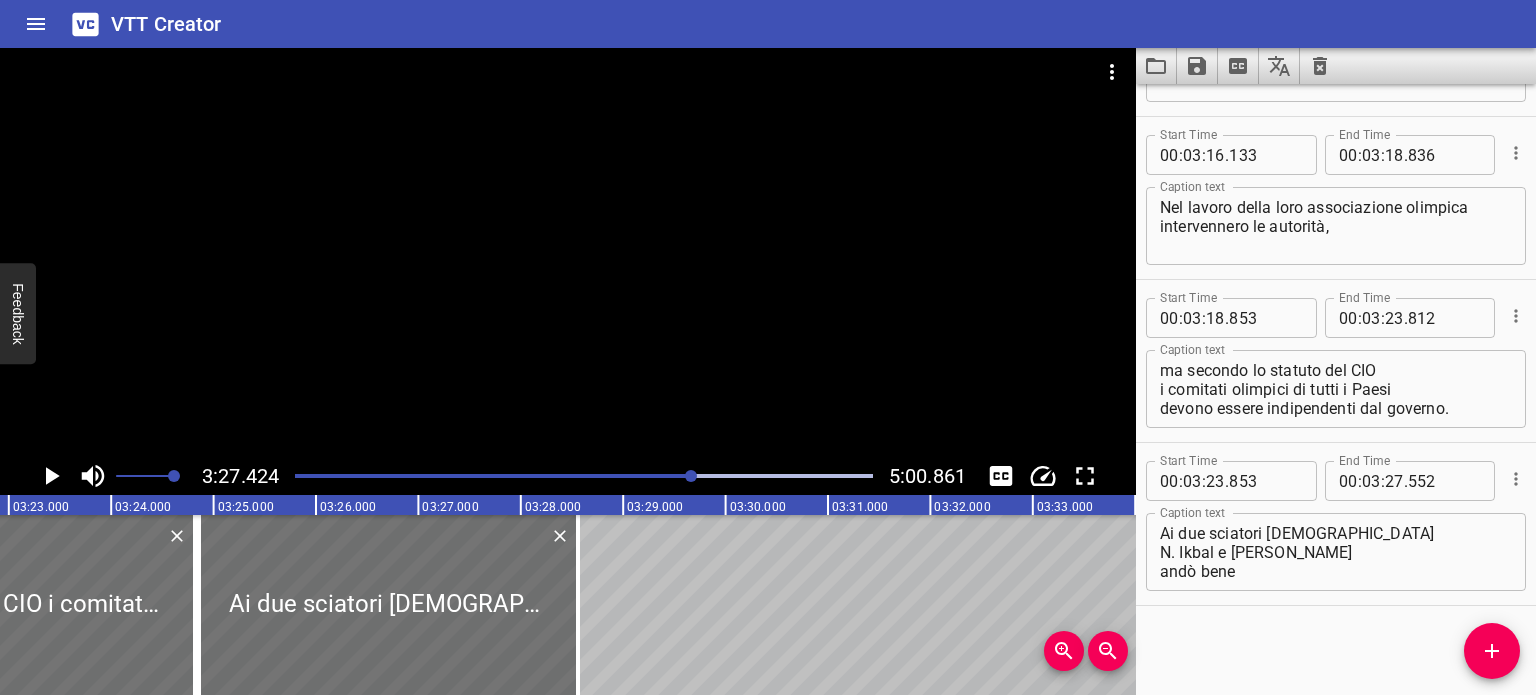 drag, startPoint x: 599, startPoint y: 414, endPoint x: 595, endPoint y: 404, distance: 10.770329 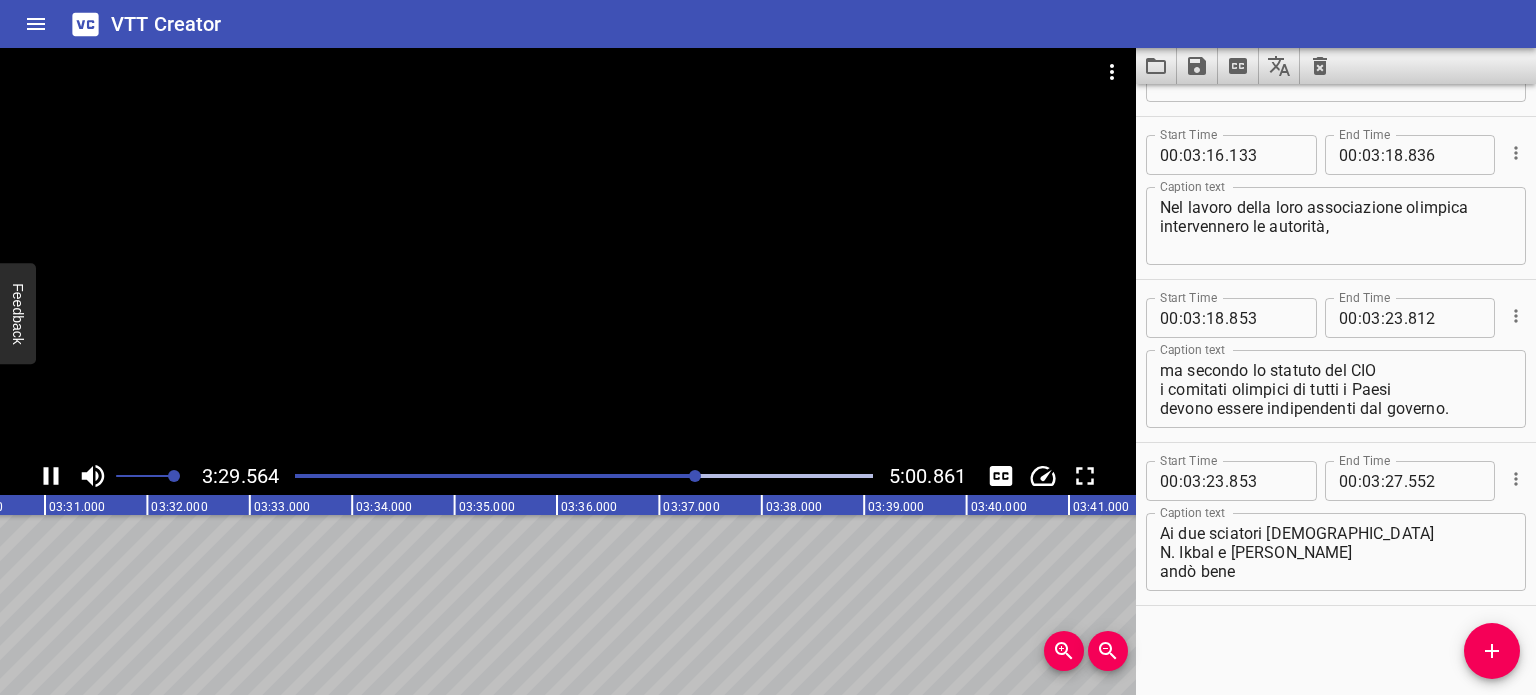 click at bounding box center (584, 476) 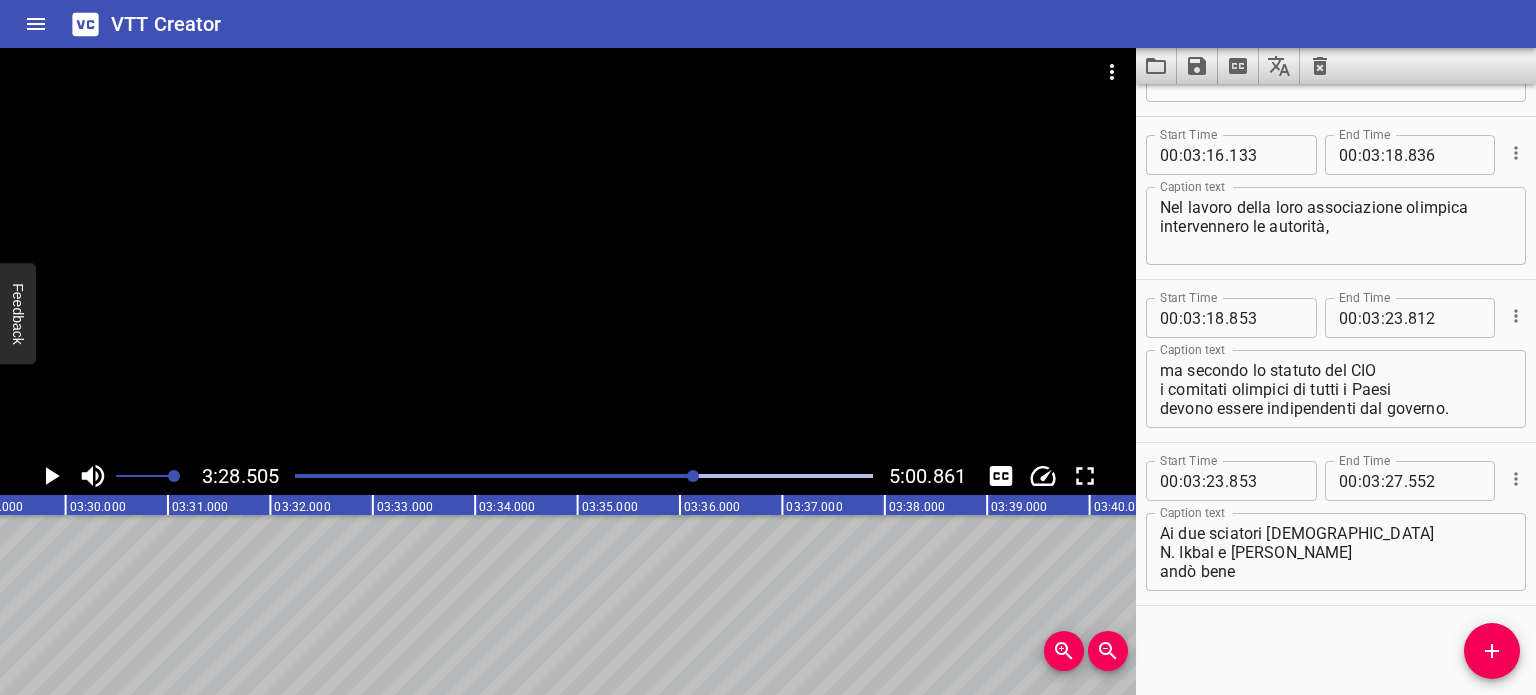 scroll, scrollTop: 0, scrollLeft: 21350, axis: horizontal 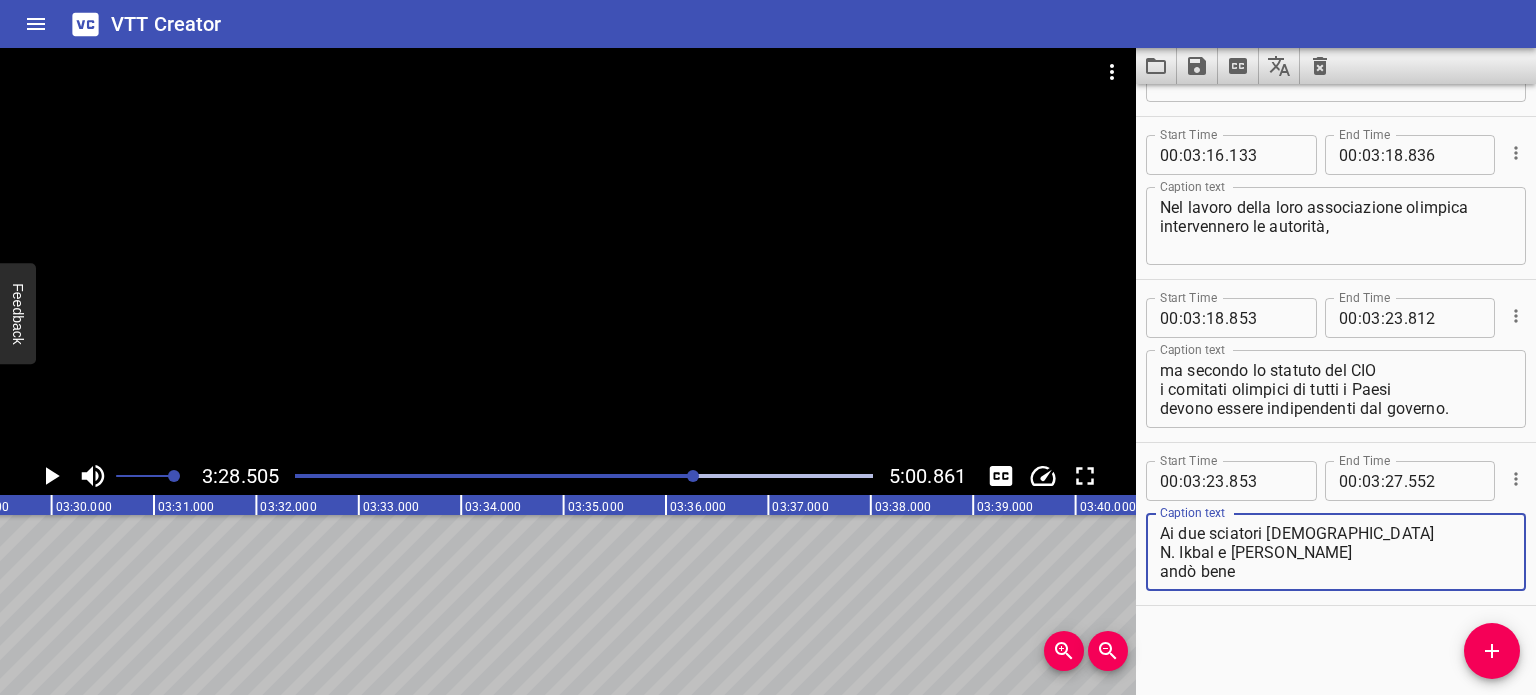 click on "Ai due sciatori [DEMOGRAPHIC_DATA]
N. Ikbal e [PERSON_NAME]
andò bene" at bounding box center (1336, 552) 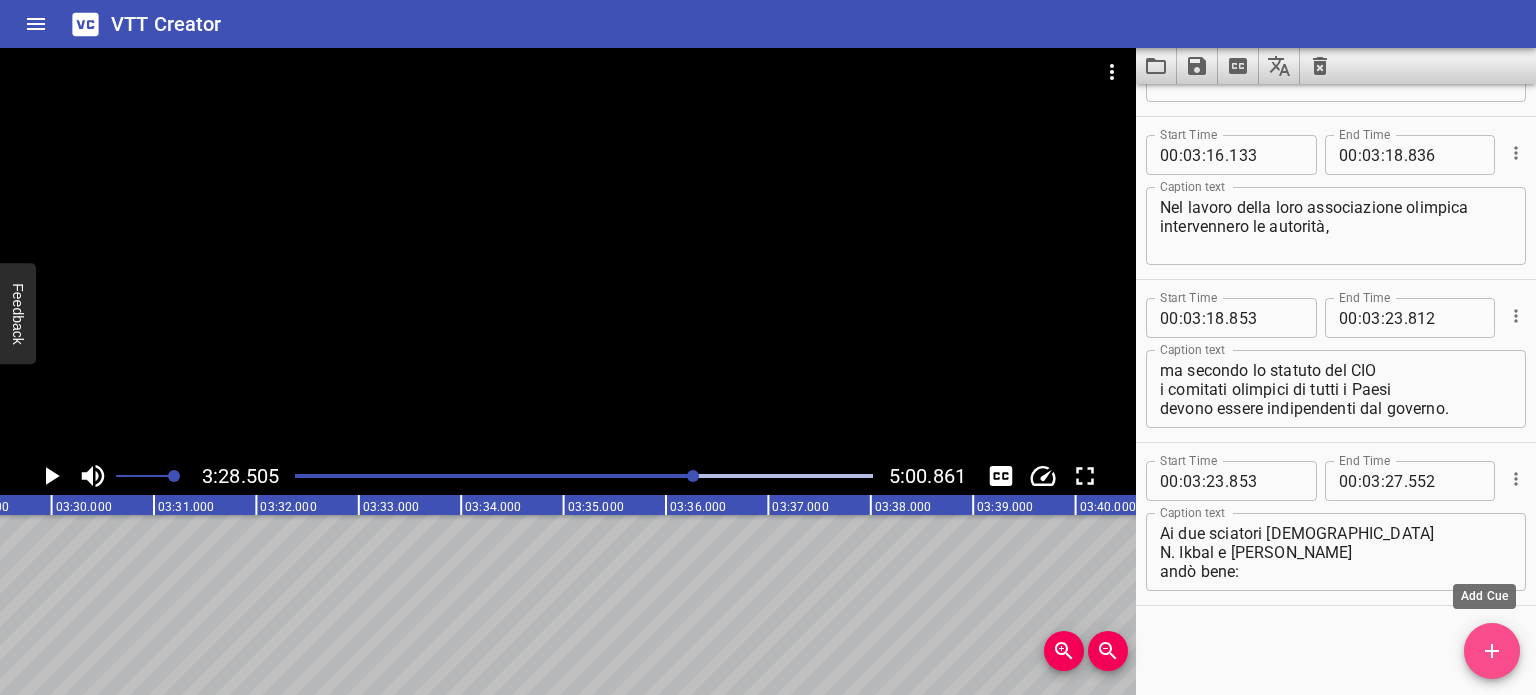 click 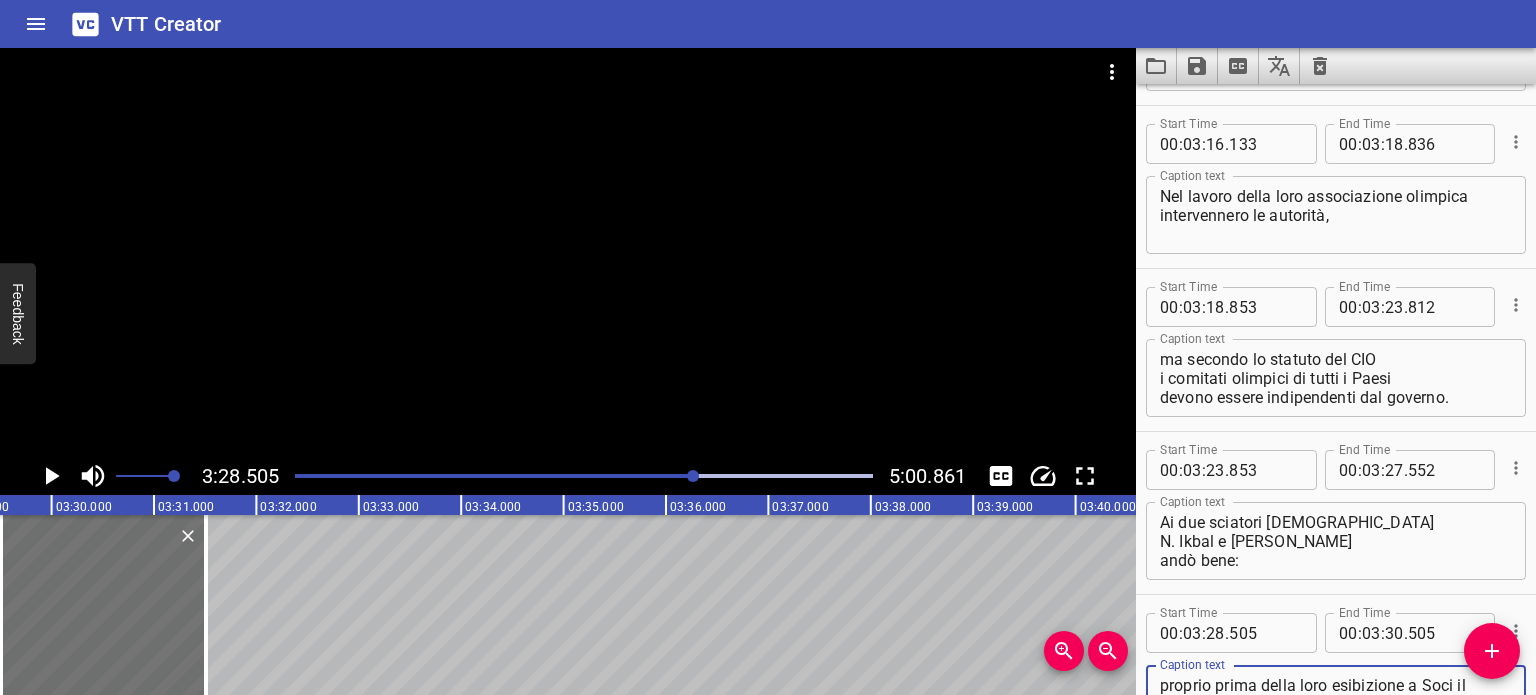 scroll, scrollTop: 8150, scrollLeft: 0, axis: vertical 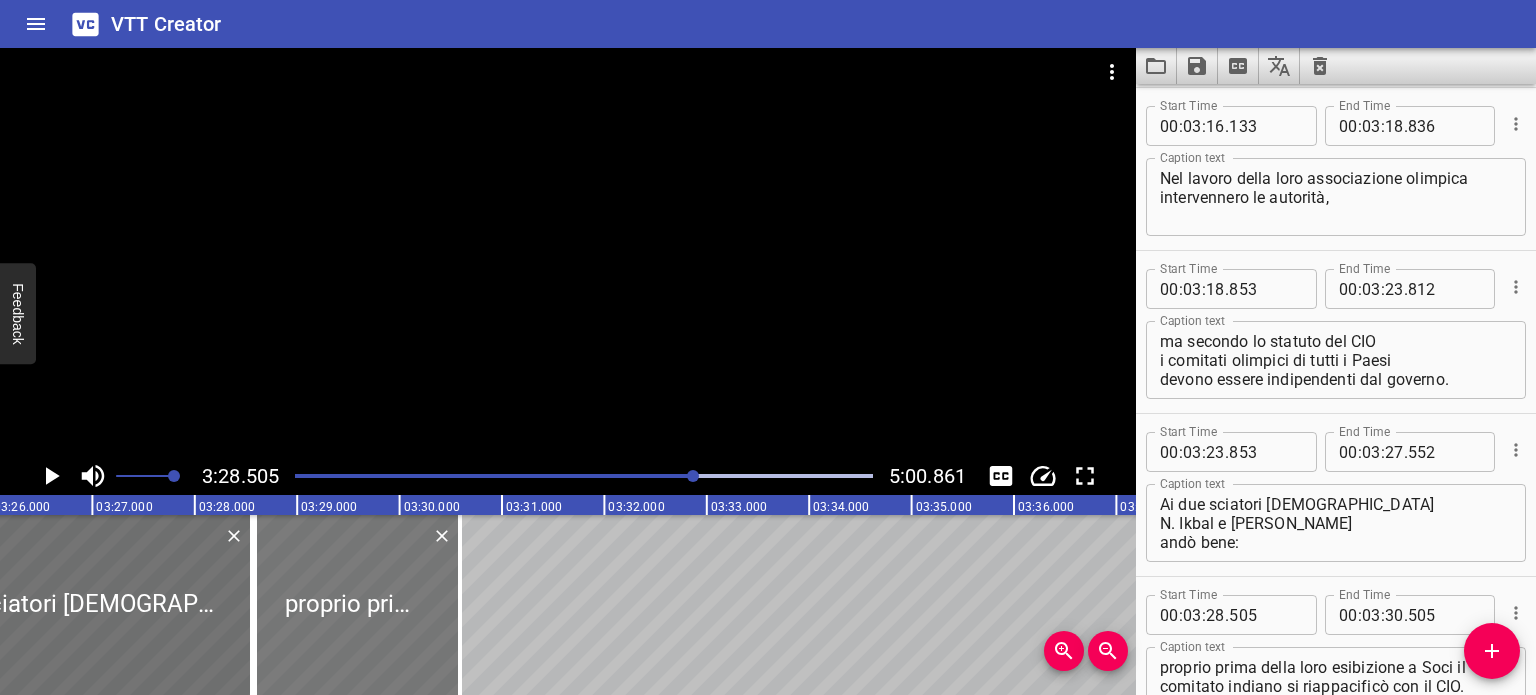 drag, startPoint x: 476, startPoint y: 590, endPoint x: 382, endPoint y: 580, distance: 94.53042 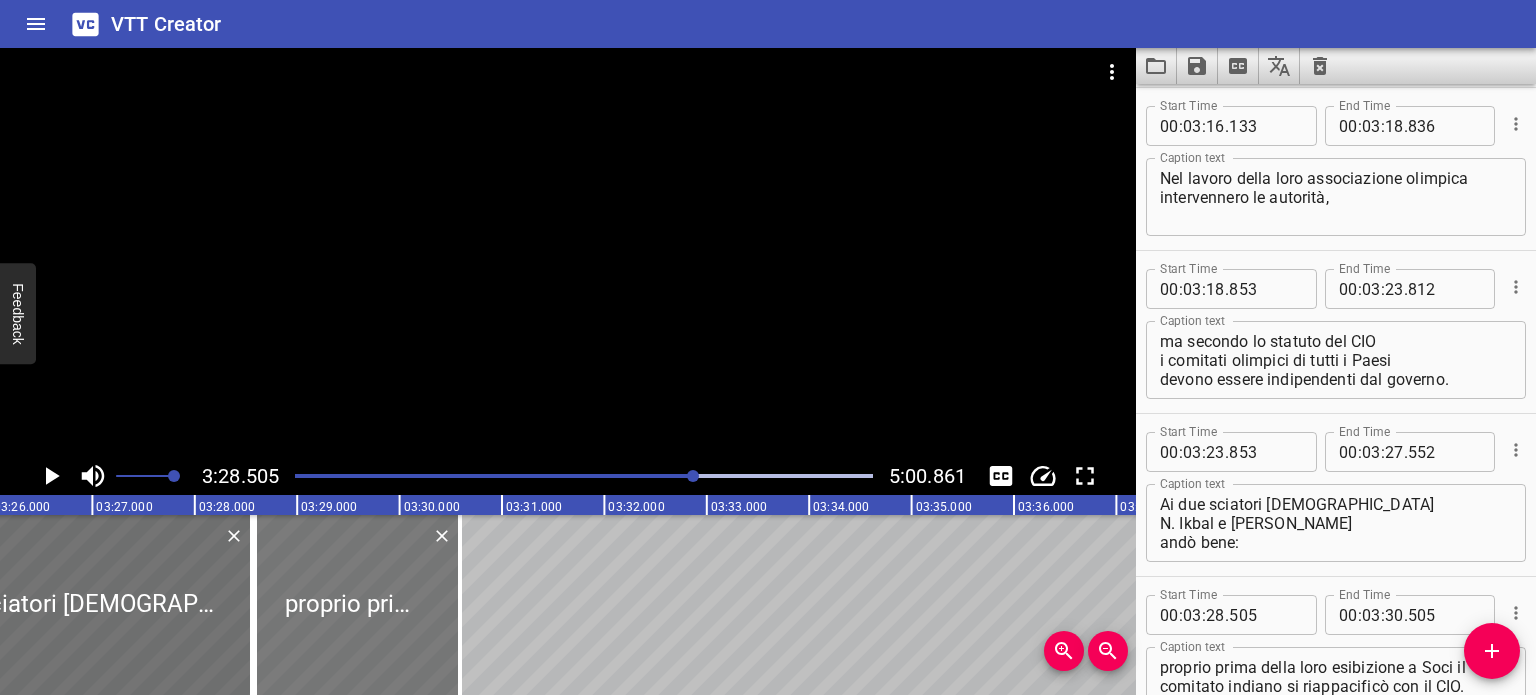 click at bounding box center [357, 605] 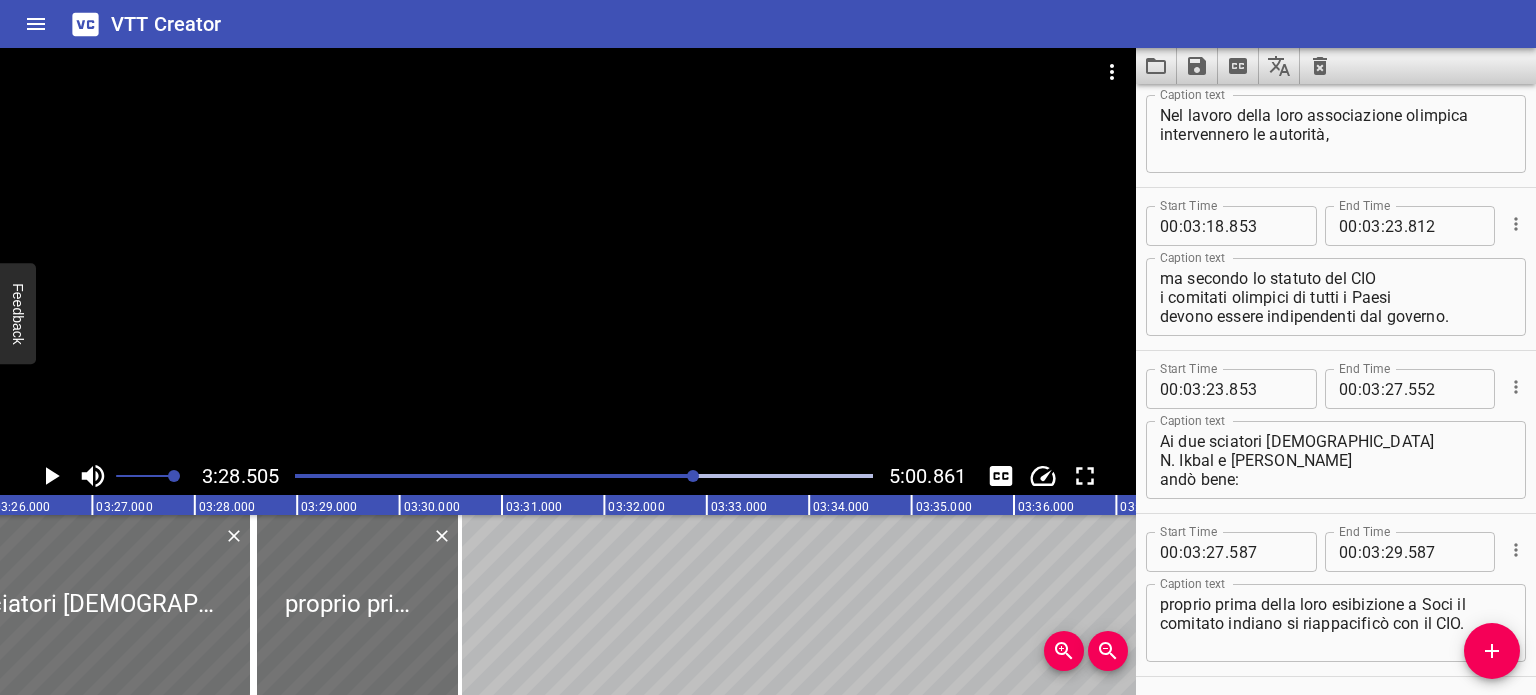 scroll, scrollTop: 8214, scrollLeft: 0, axis: vertical 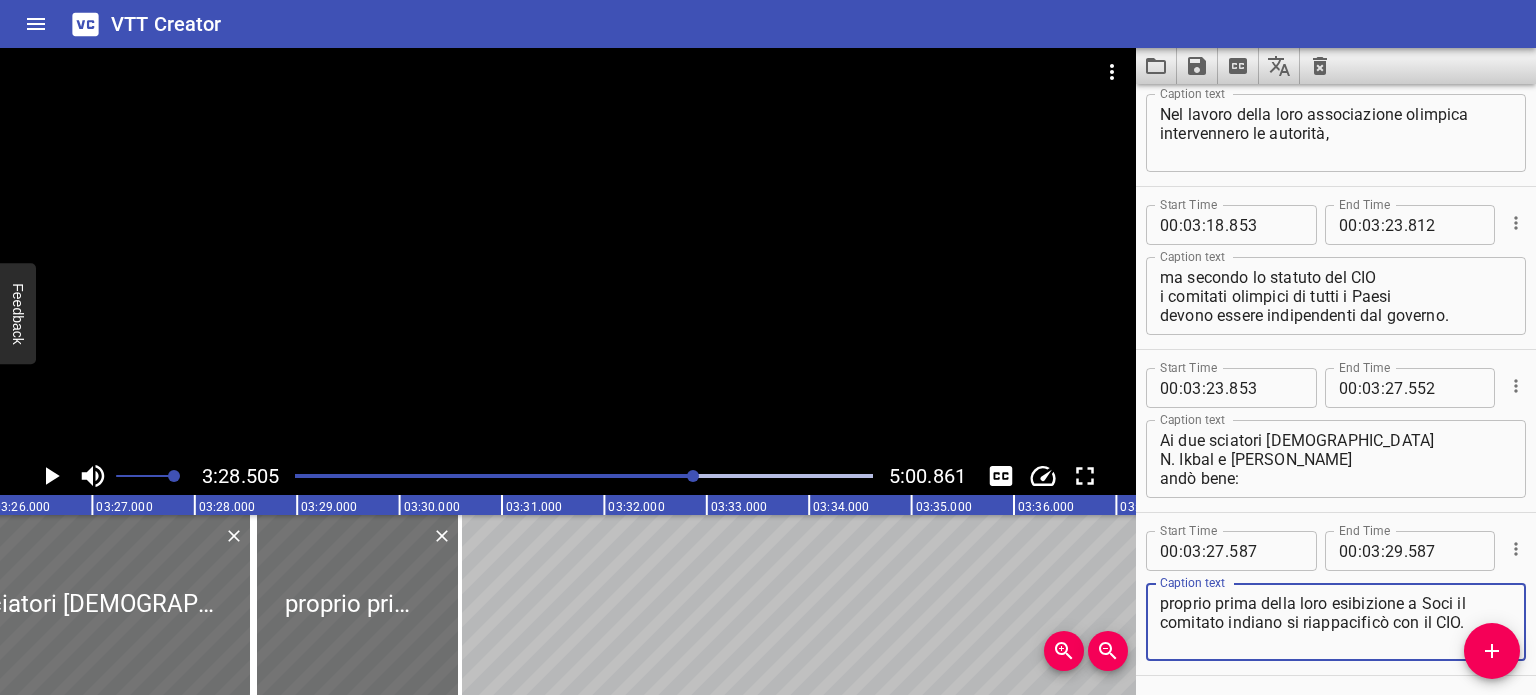 click on "proprio prima della loro esibizione a Soci il comitato indiano si riappacificò con il CIO." at bounding box center (1336, 622) 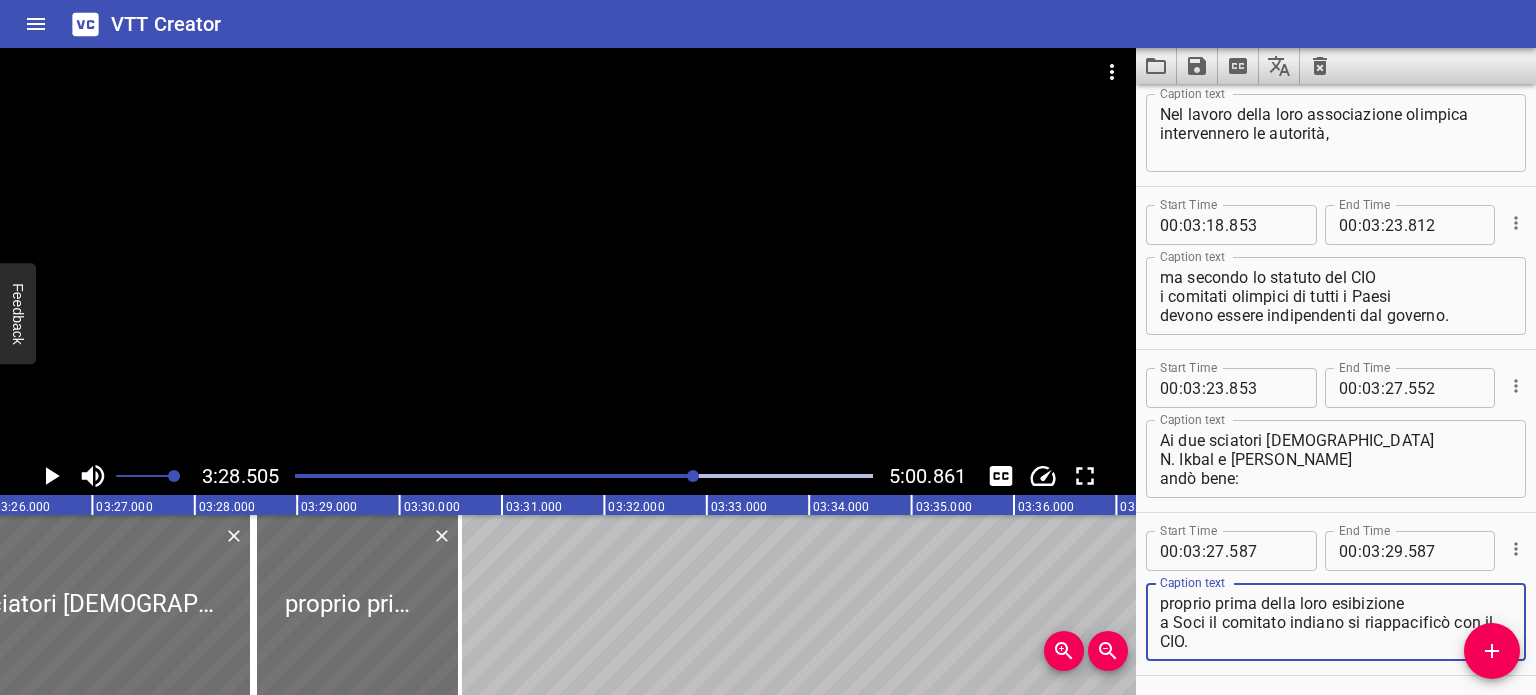 click on "proprio prima della loro esibizione
a Soci il comitato indiano si riappacificò con il CIO." at bounding box center [1336, 622] 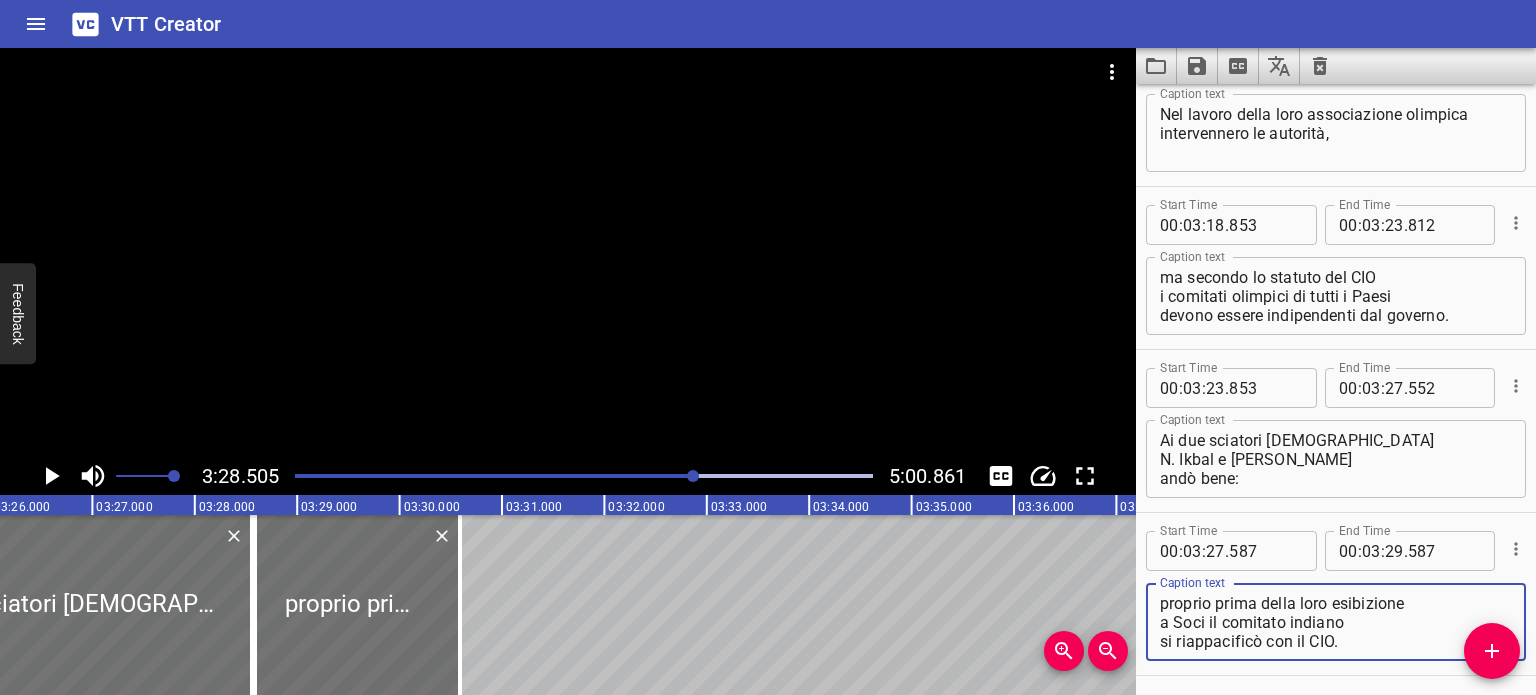 scroll, scrollTop: 0, scrollLeft: 20941, axis: horizontal 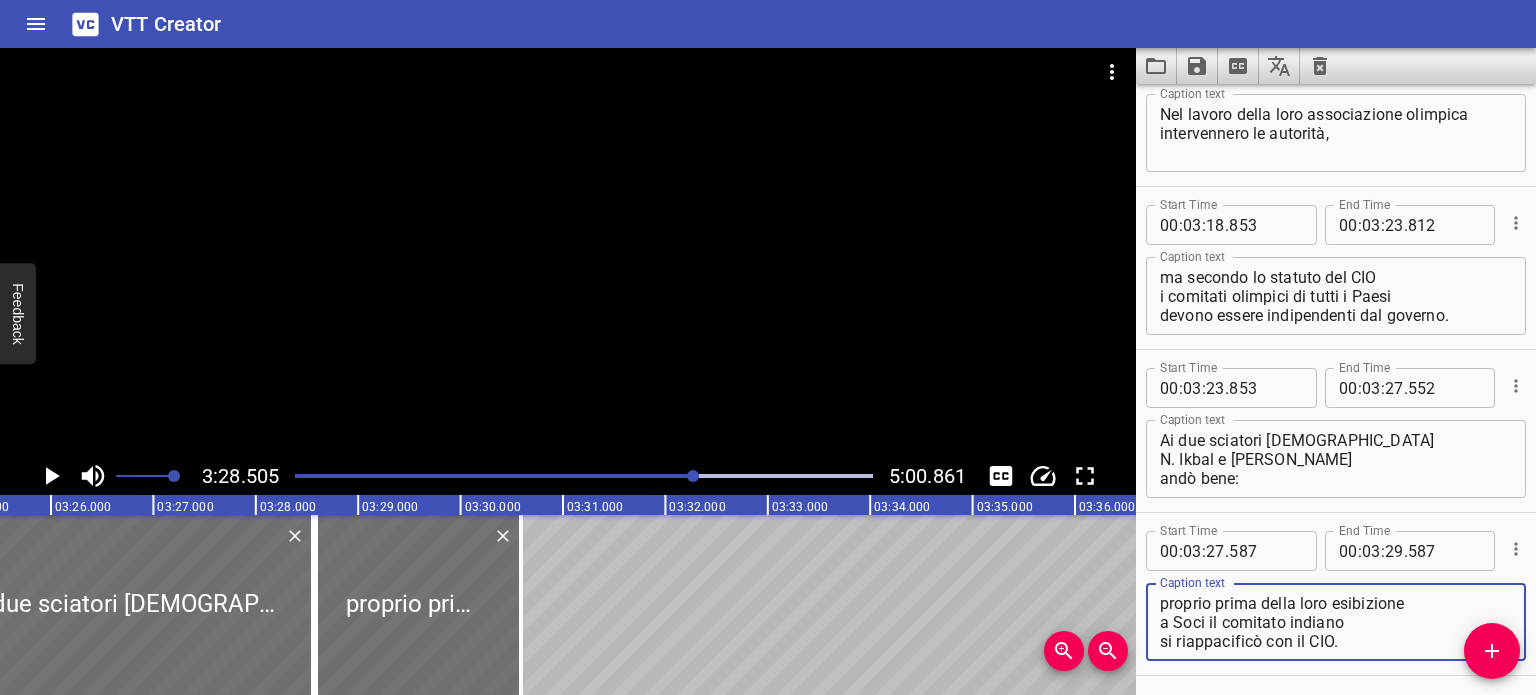 click at bounding box center (407, 476) 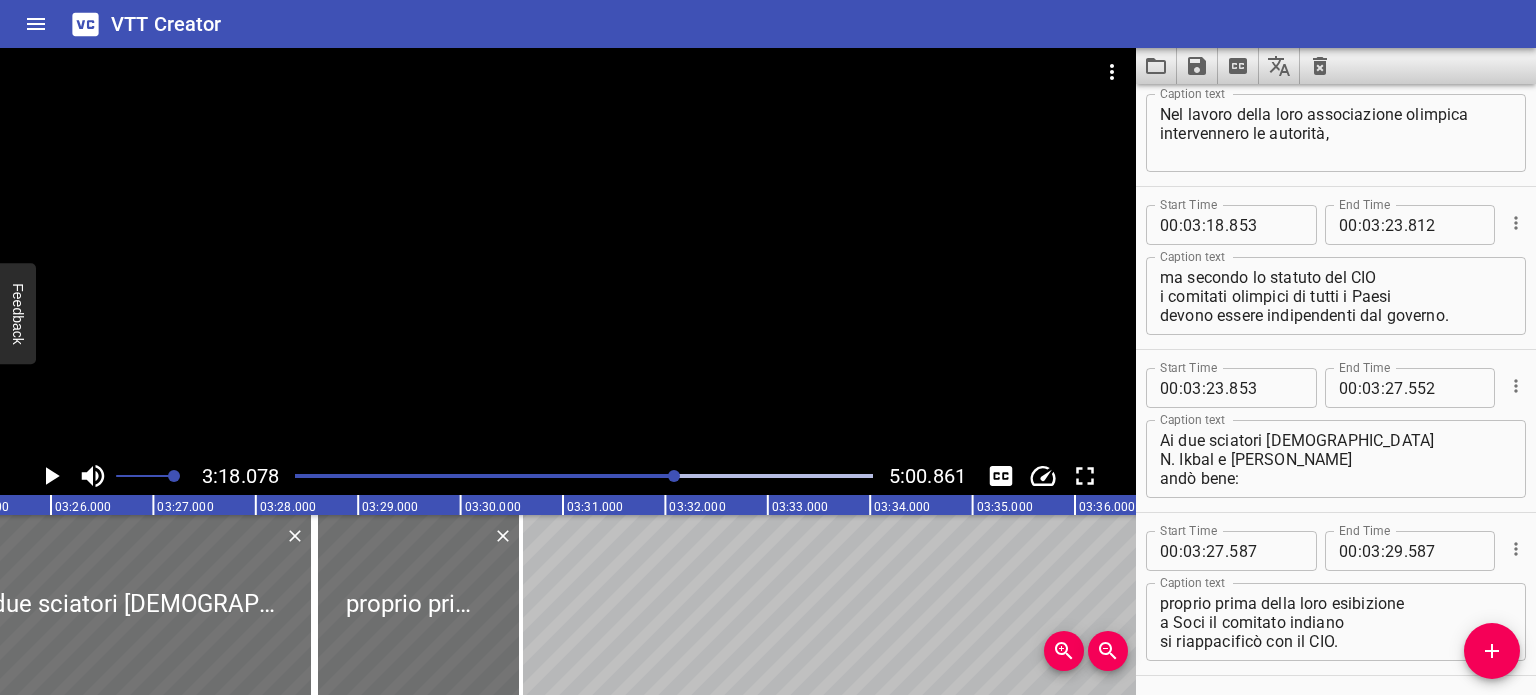 scroll, scrollTop: 0, scrollLeft: 20586, axis: horizontal 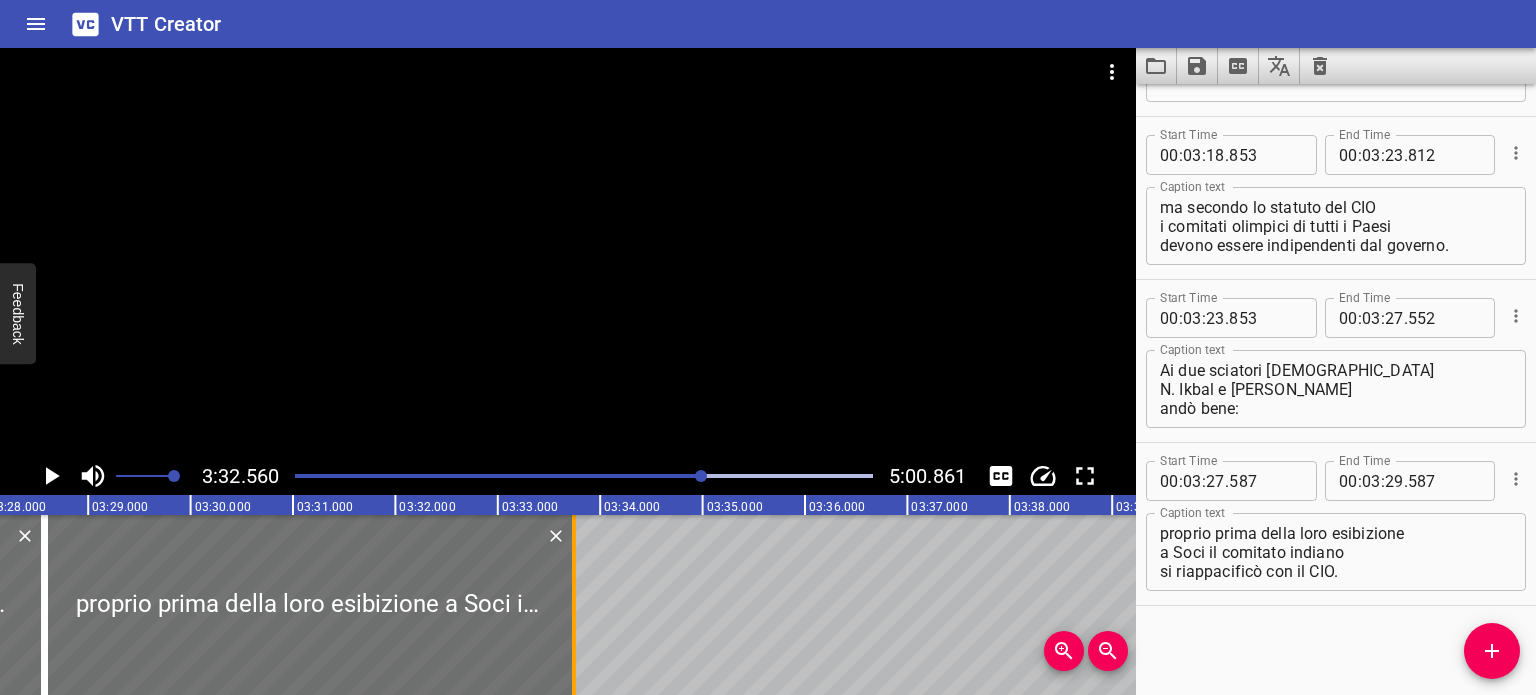 drag, startPoint x: 249, startPoint y: 574, endPoint x: 572, endPoint y: 615, distance: 325.59177 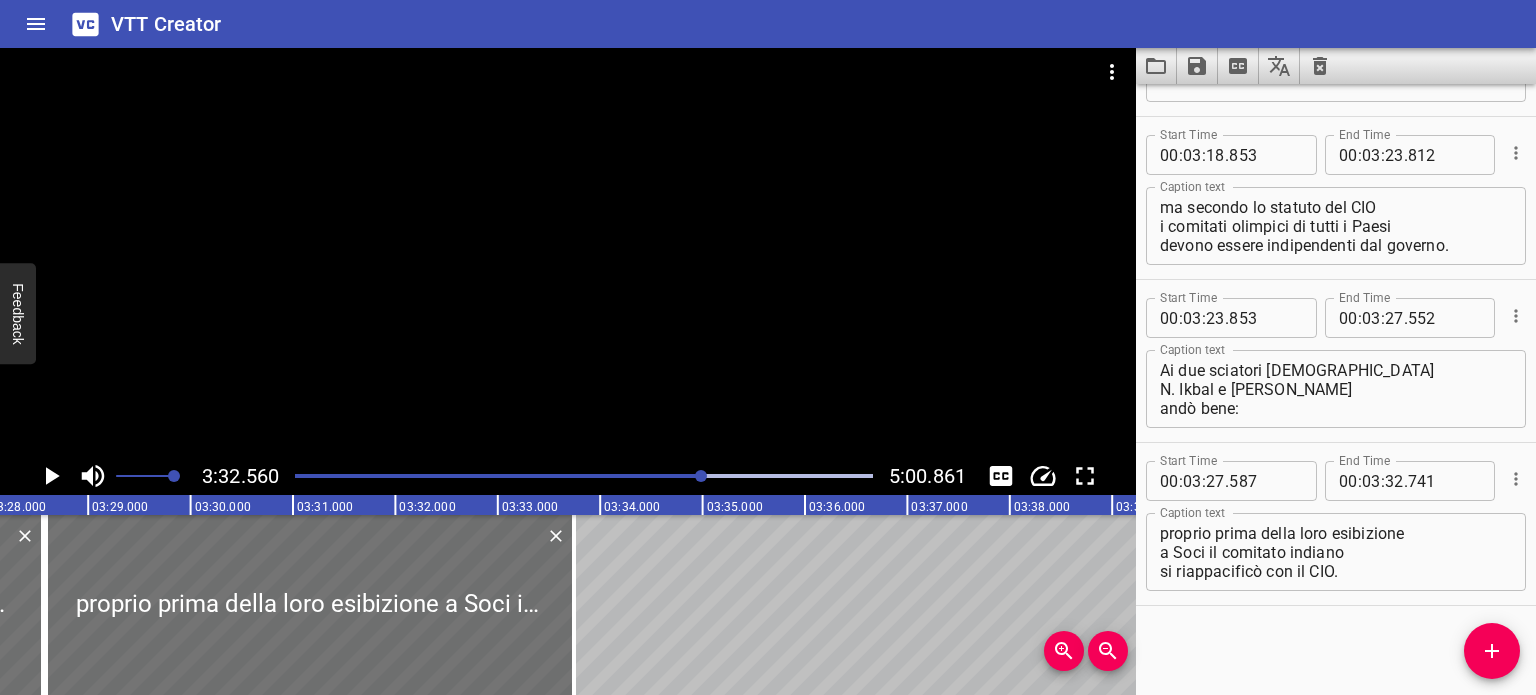 click at bounding box center (584, 476) 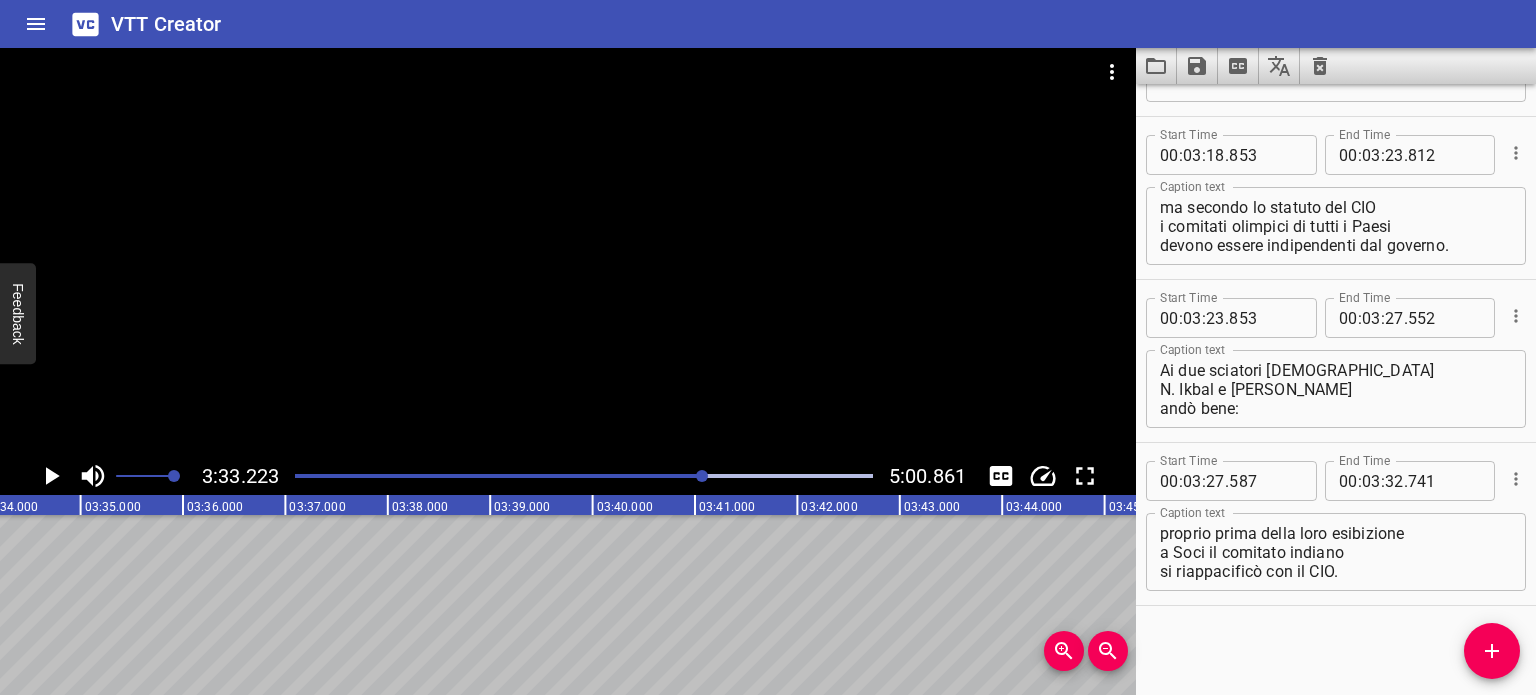 scroll, scrollTop: 0, scrollLeft: 21464, axis: horizontal 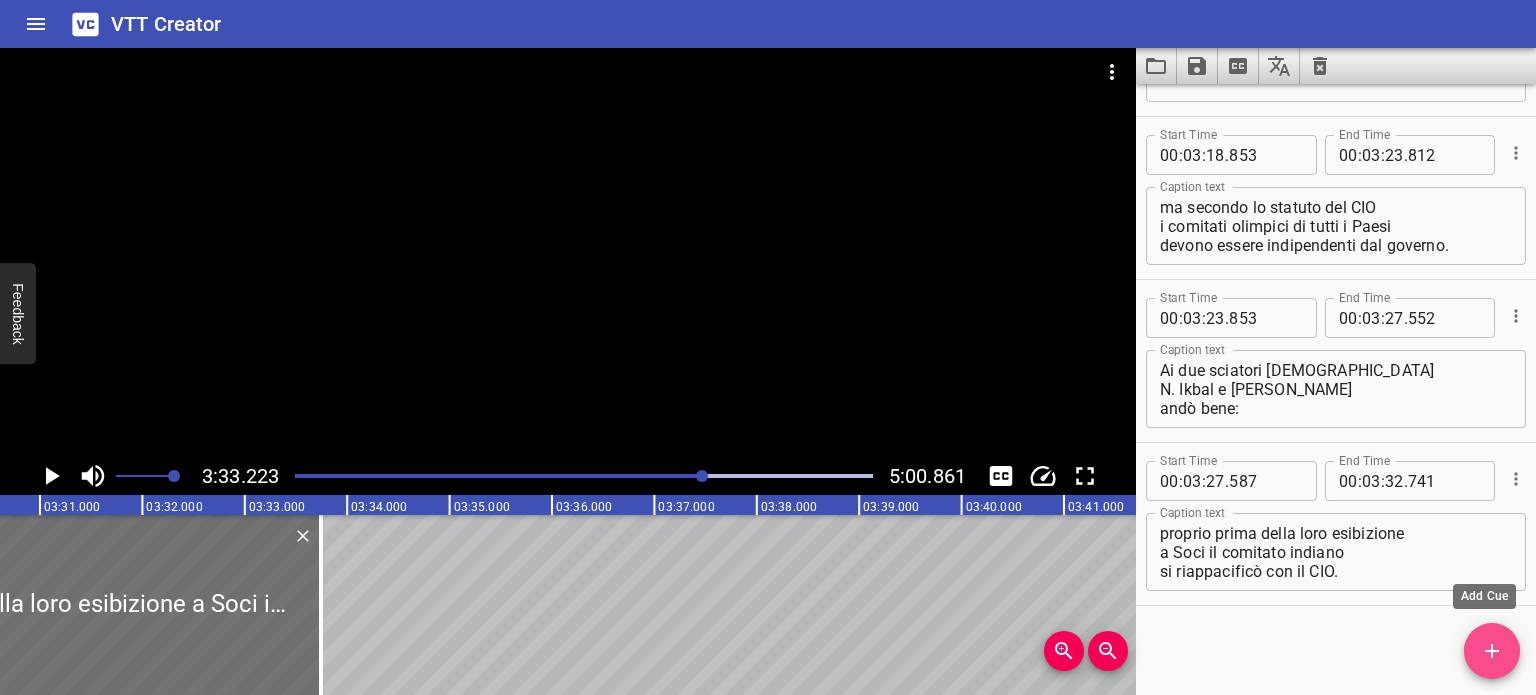 click 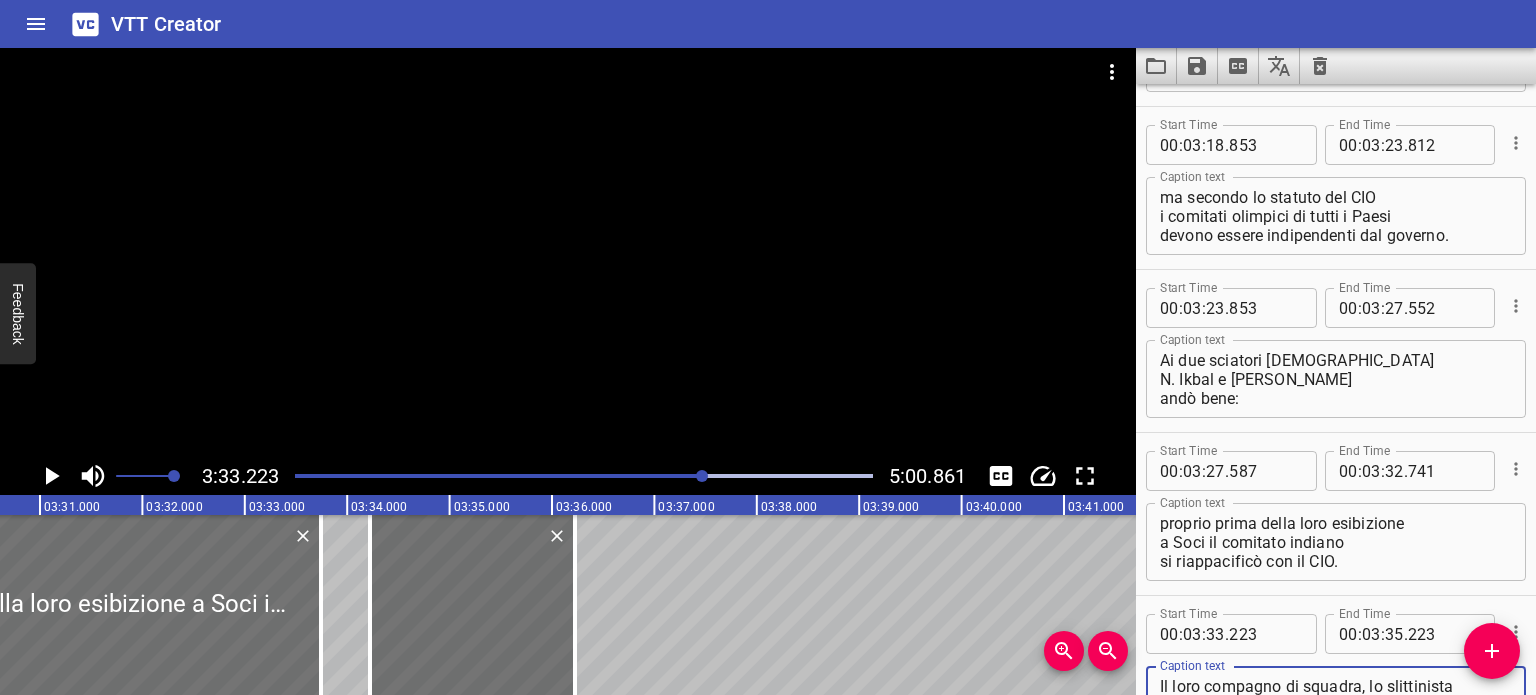 scroll, scrollTop: 8332, scrollLeft: 0, axis: vertical 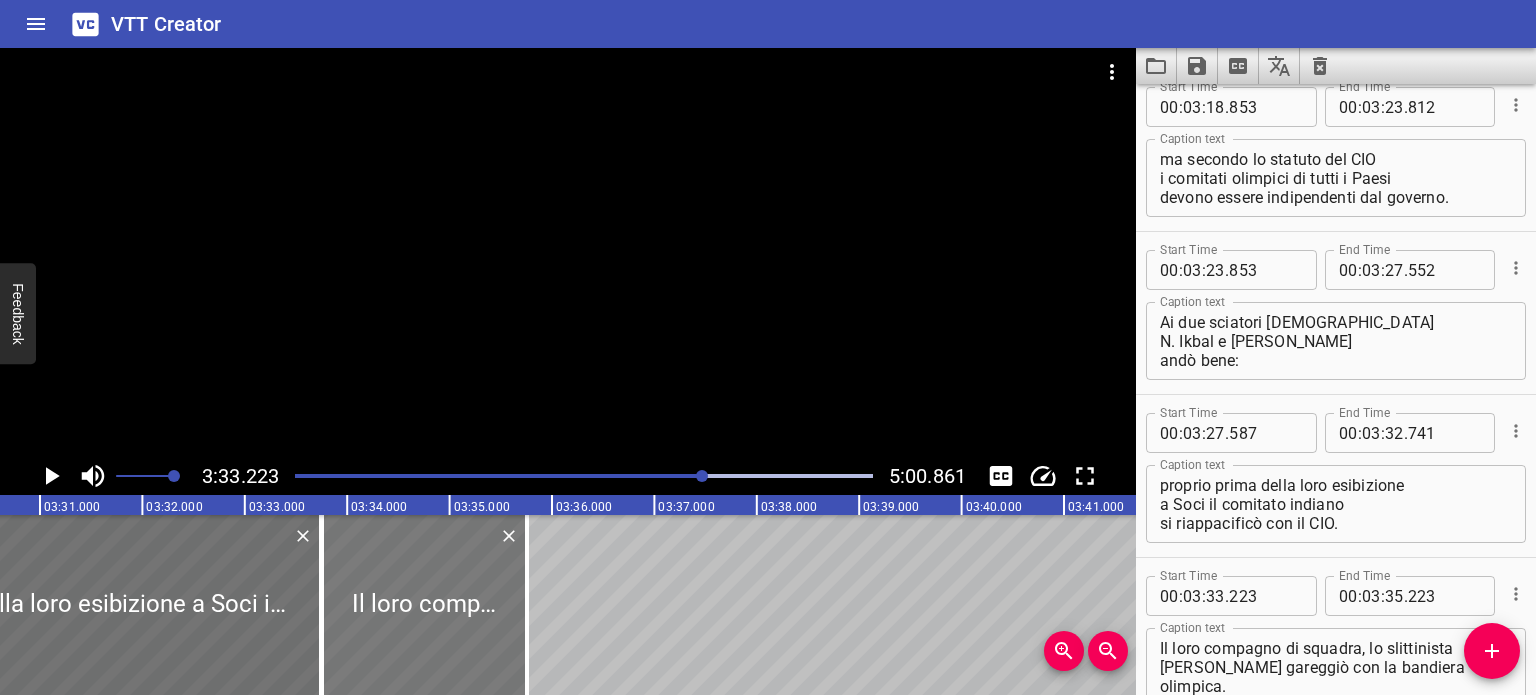 drag, startPoint x: 524, startPoint y: 580, endPoint x: 478, endPoint y: 578, distance: 46.043457 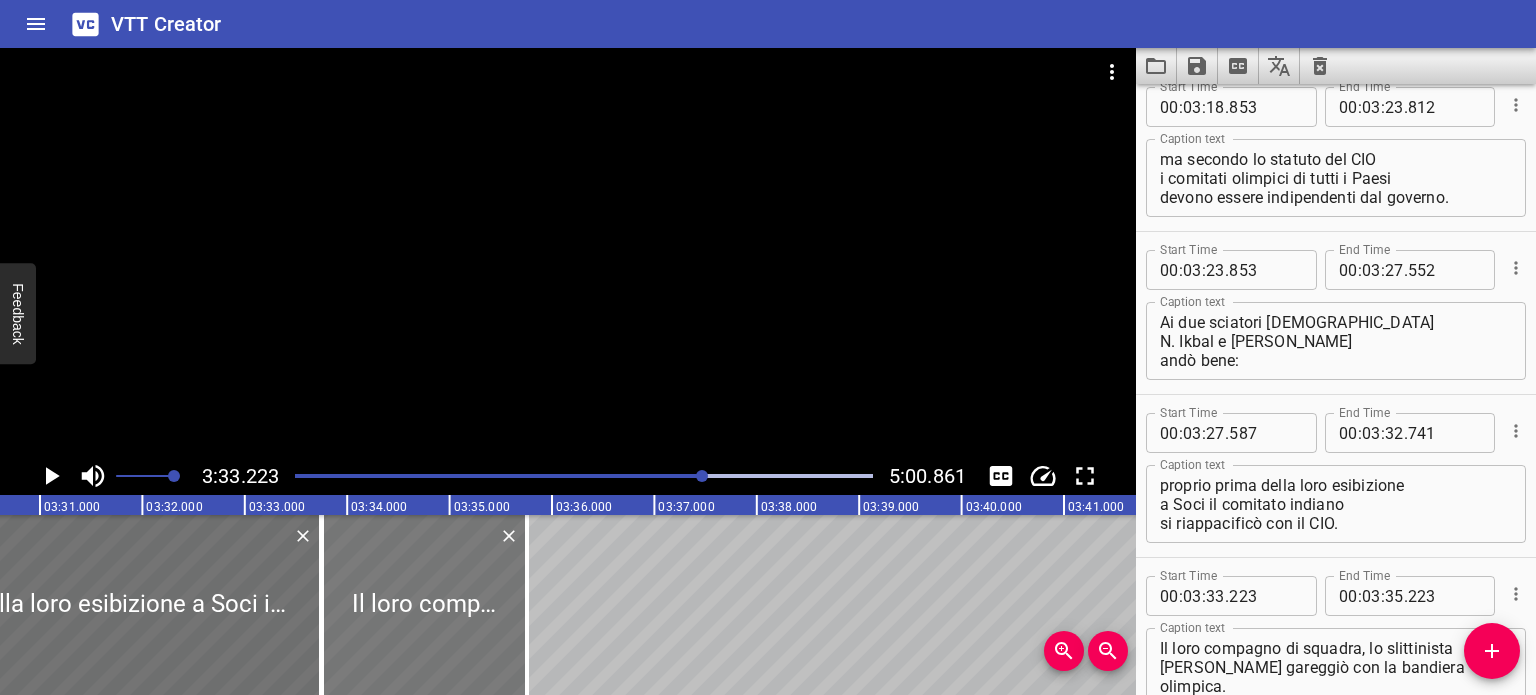 click at bounding box center [424, 605] 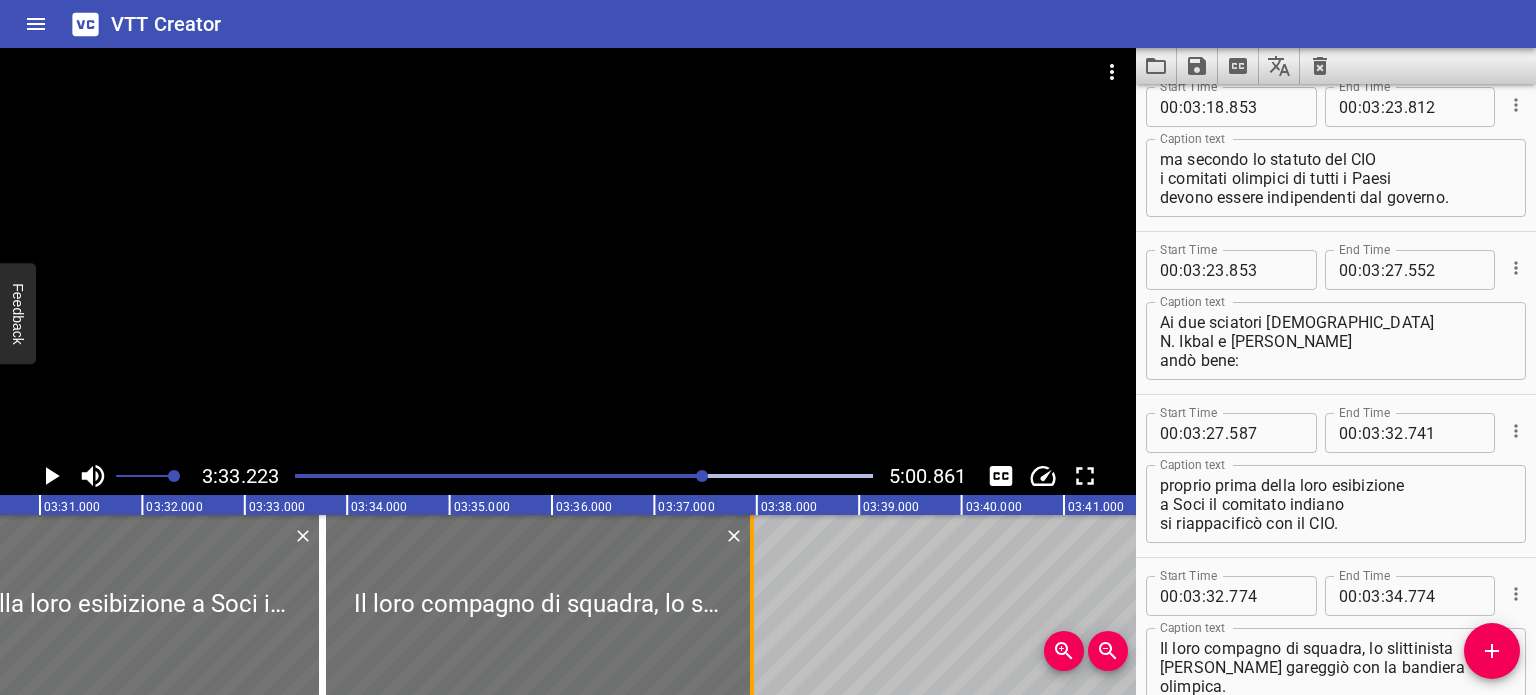 drag, startPoint x: 524, startPoint y: 588, endPoint x: 746, endPoint y: 617, distance: 223.88614 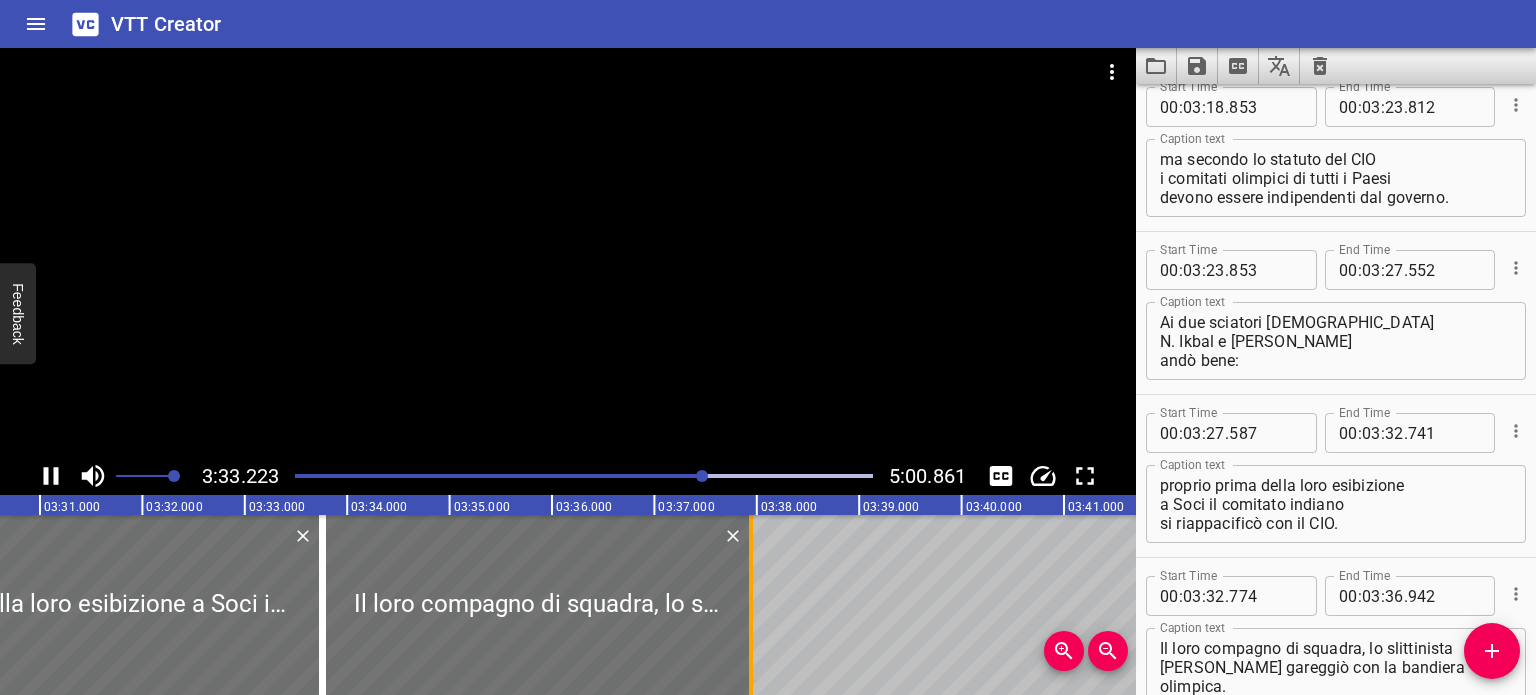 scroll, scrollTop: 0, scrollLeft: 21546, axis: horizontal 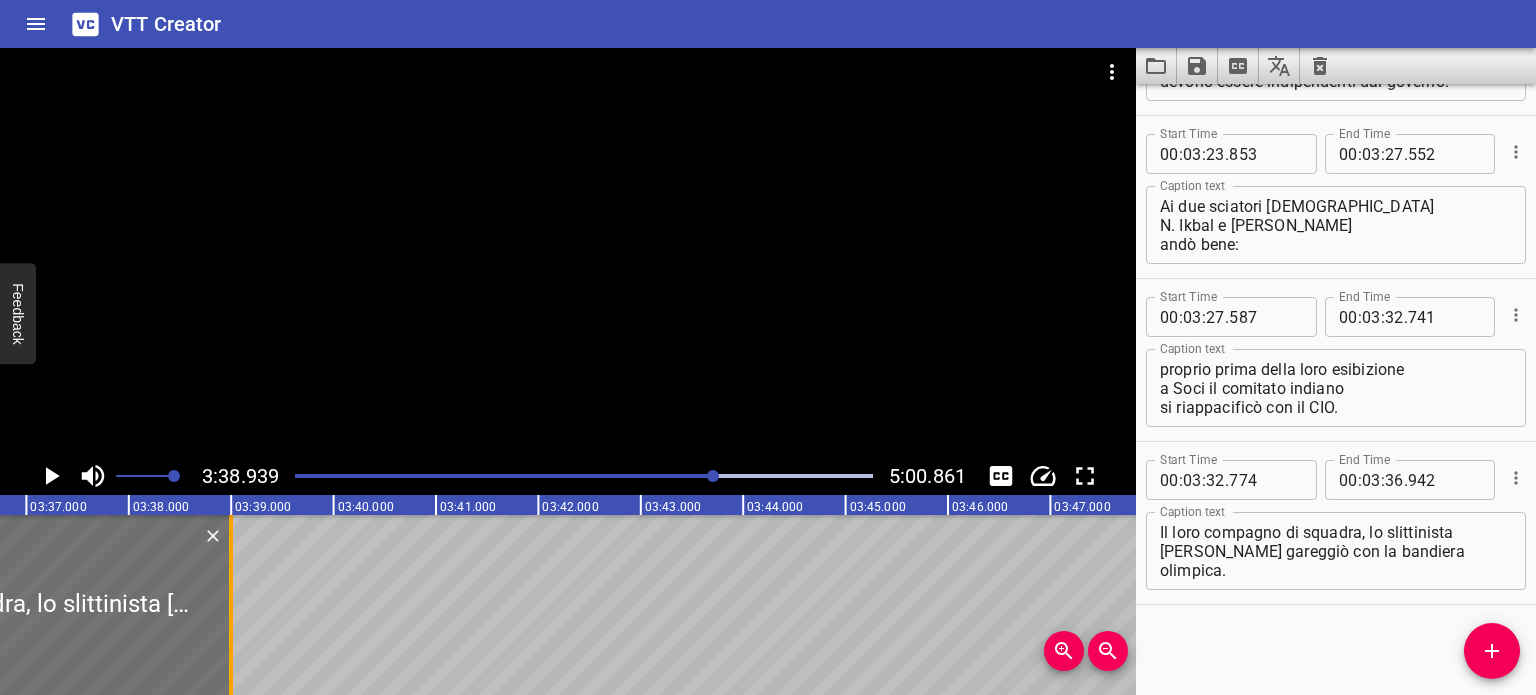 drag, startPoint x: 124, startPoint y: 605, endPoint x: 232, endPoint y: 632, distance: 111.32385 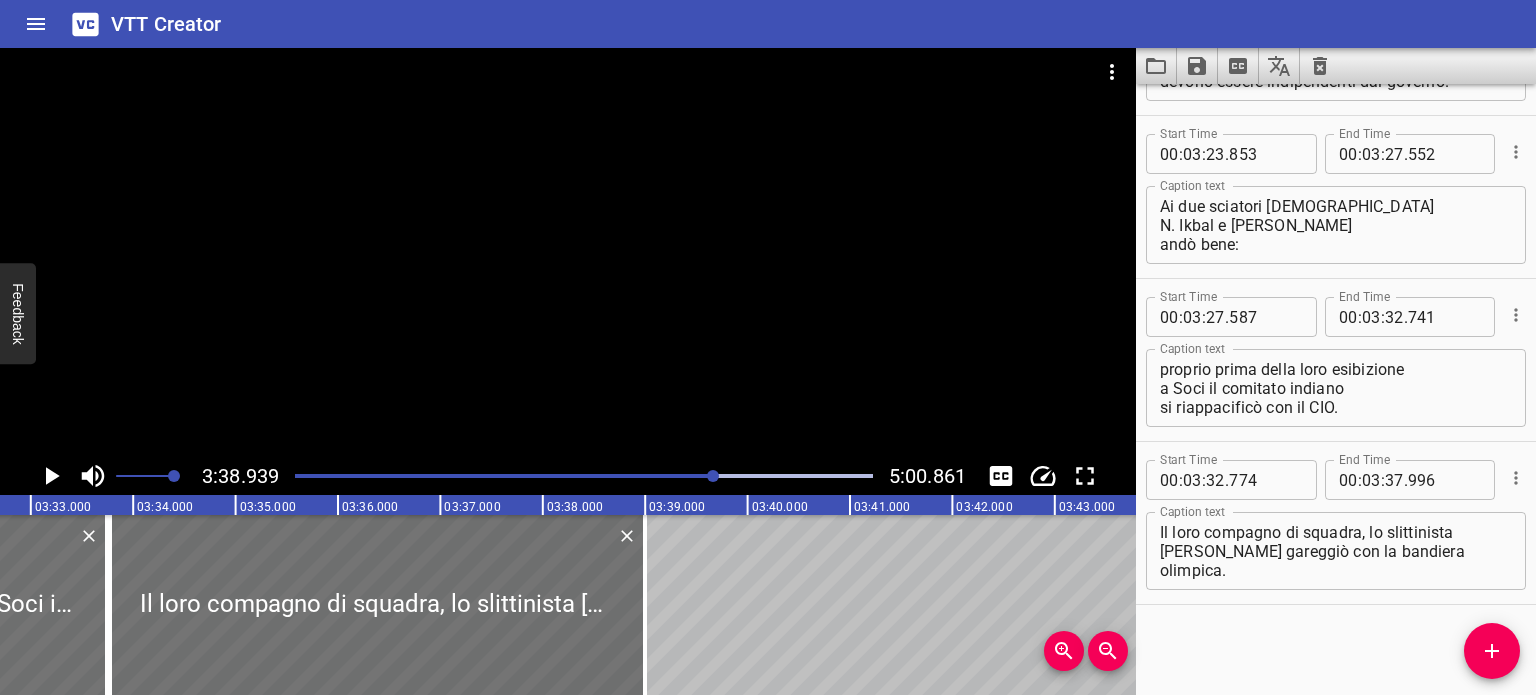 scroll, scrollTop: 0, scrollLeft: 21676, axis: horizontal 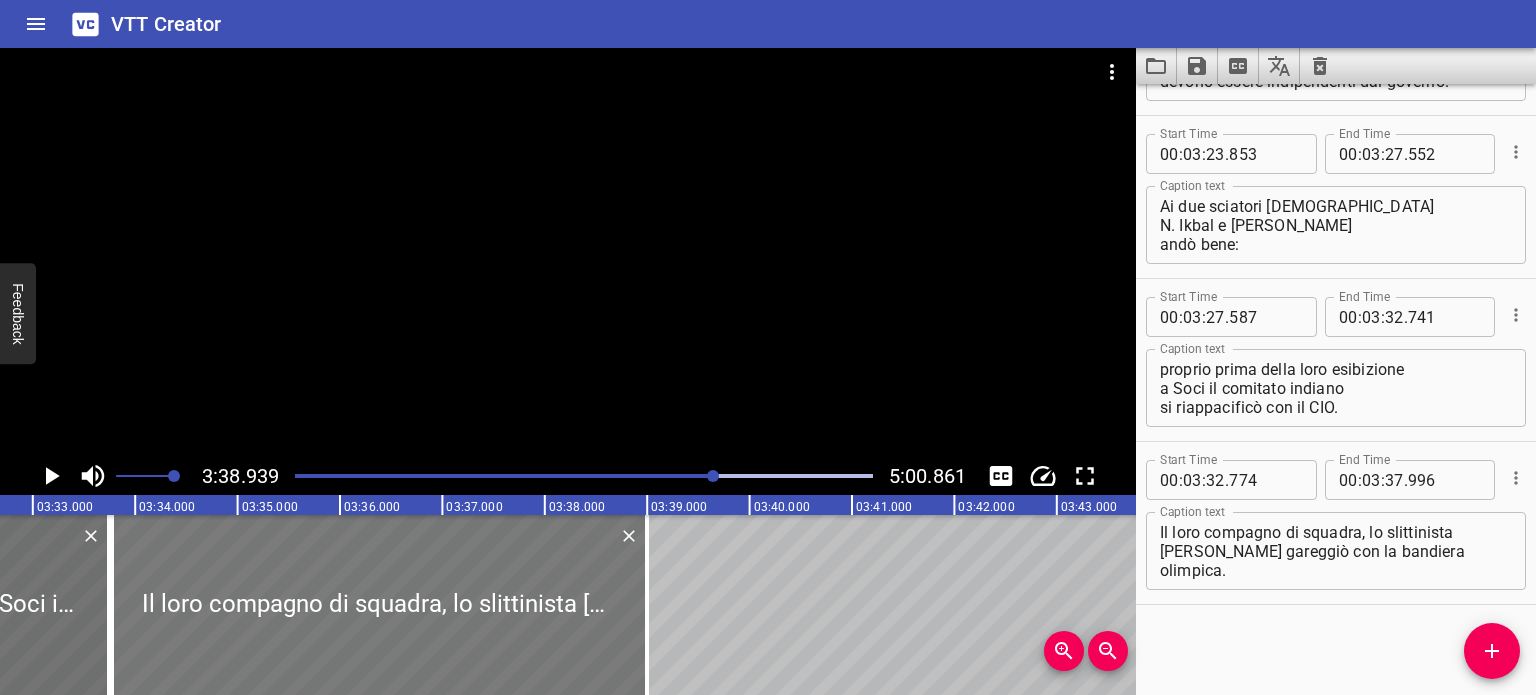 click at bounding box center [379, 605] 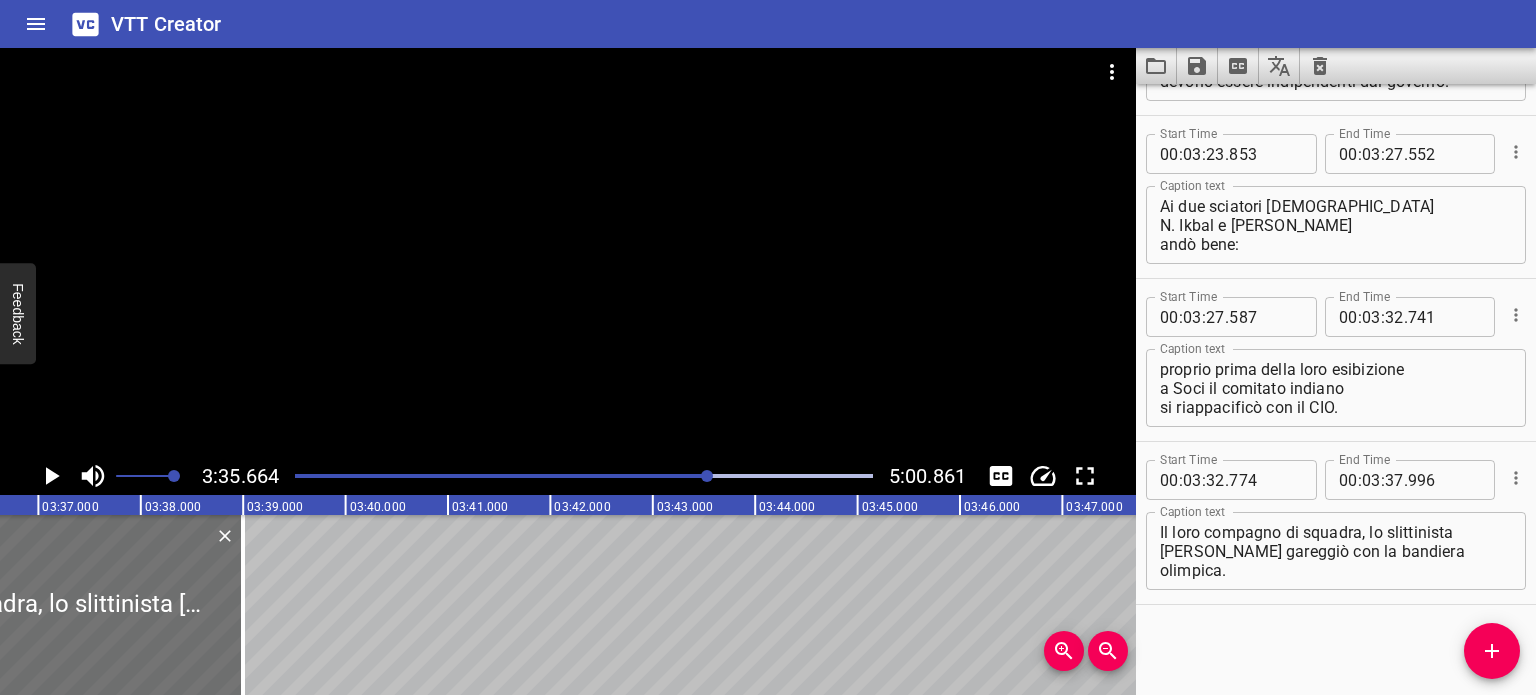 scroll, scrollTop: 0, scrollLeft: 22084, axis: horizontal 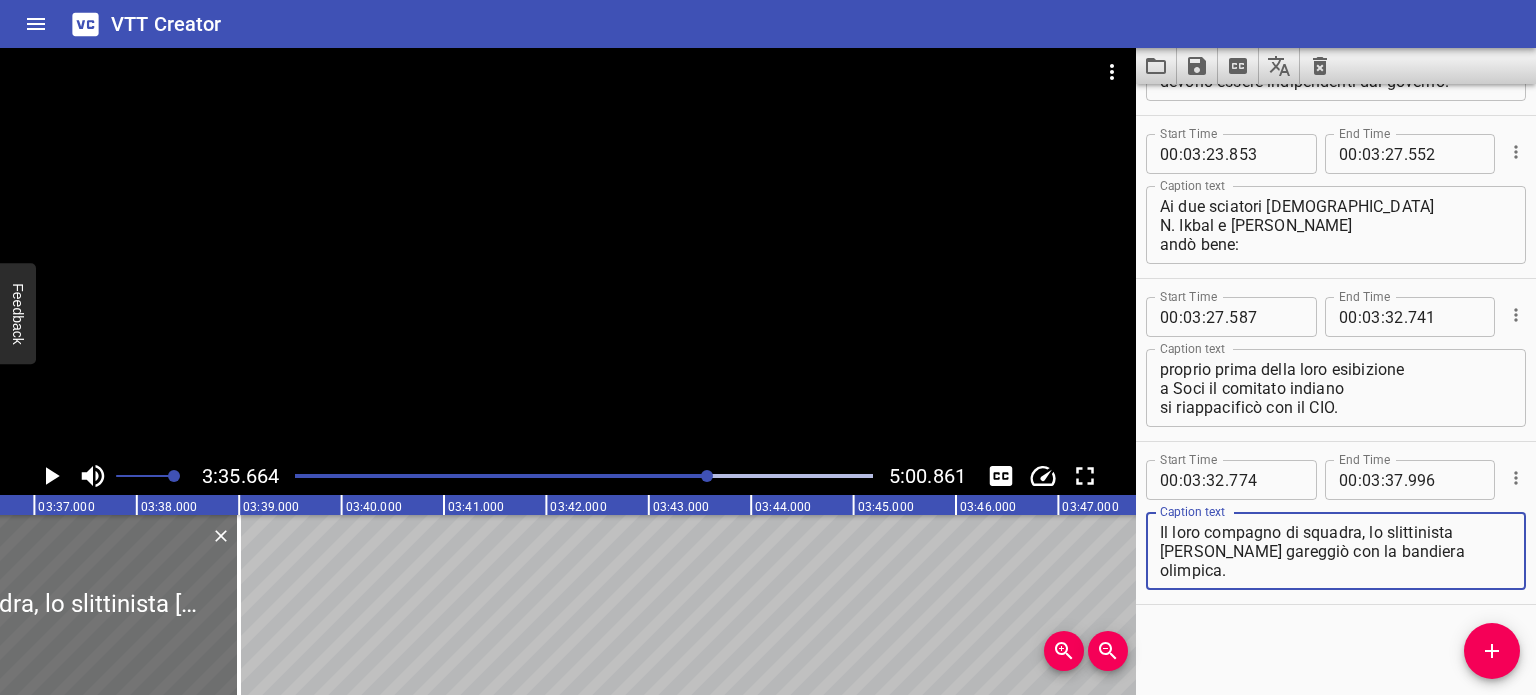 click on "Il loro compagno di squadra, lo slittinista [PERSON_NAME] gareggiò con la bandiera olimpica." at bounding box center [1336, 551] 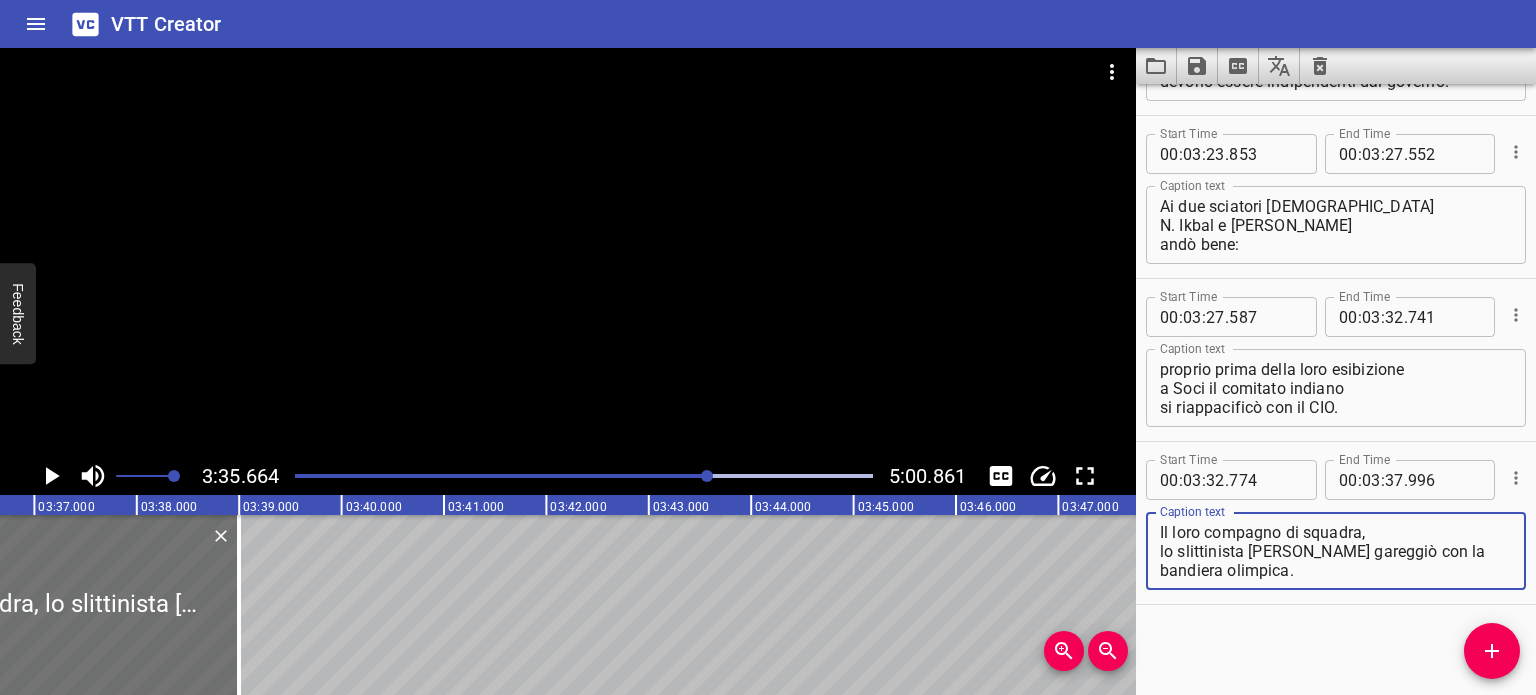 click on "Il loro compagno di squadra,
lo slittinista [PERSON_NAME] gareggiò con la bandiera olimpica." at bounding box center (1336, 551) 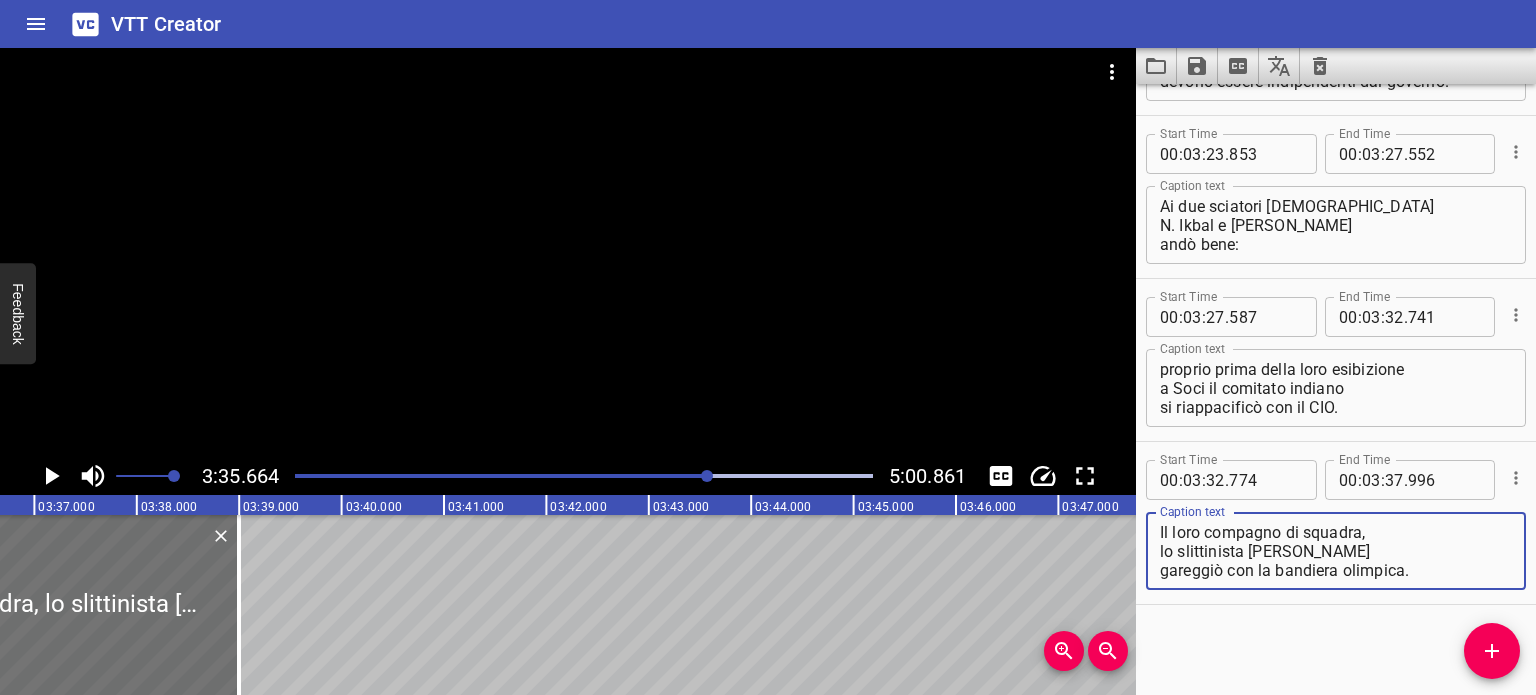 click on "Il loro compagno di squadra,
lo slittinista [PERSON_NAME]
gareggiò con la bandiera olimpica." at bounding box center [1336, 551] 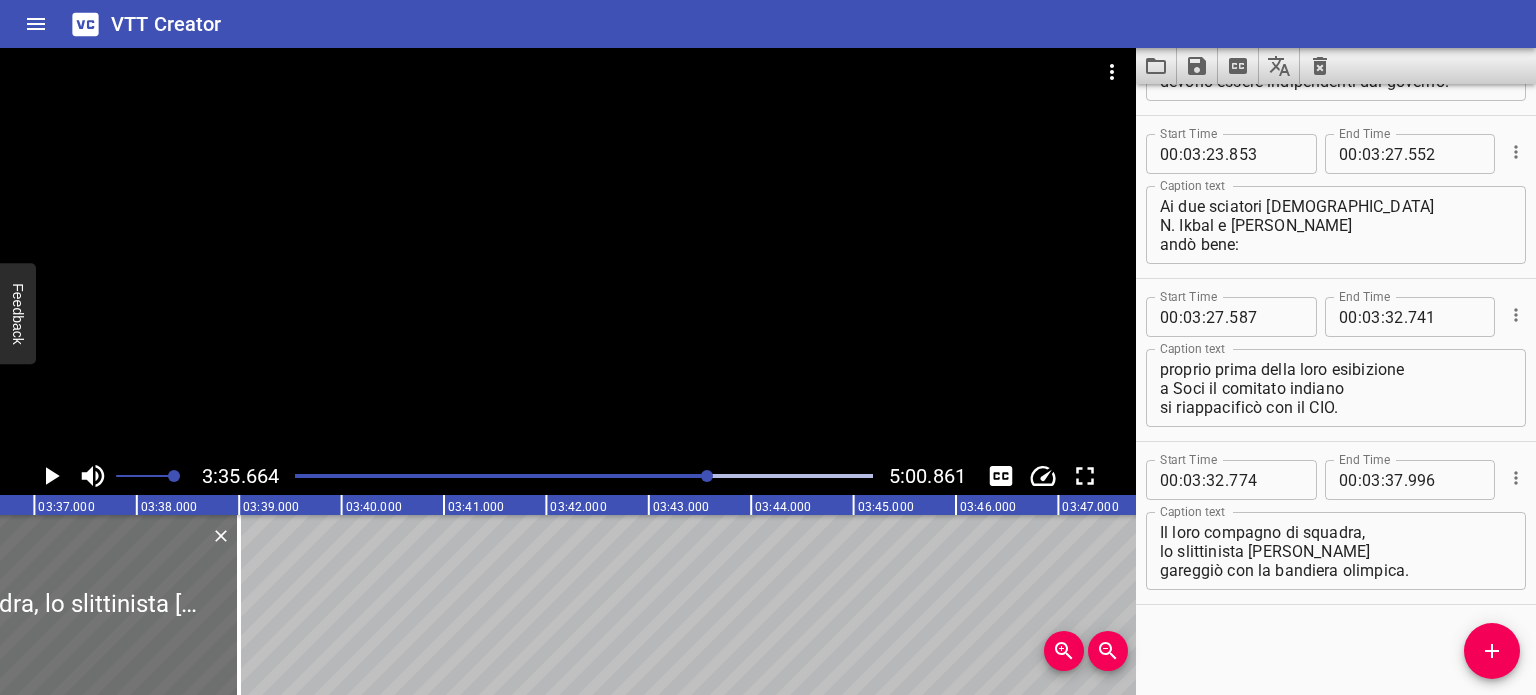 click at bounding box center (584, 476) 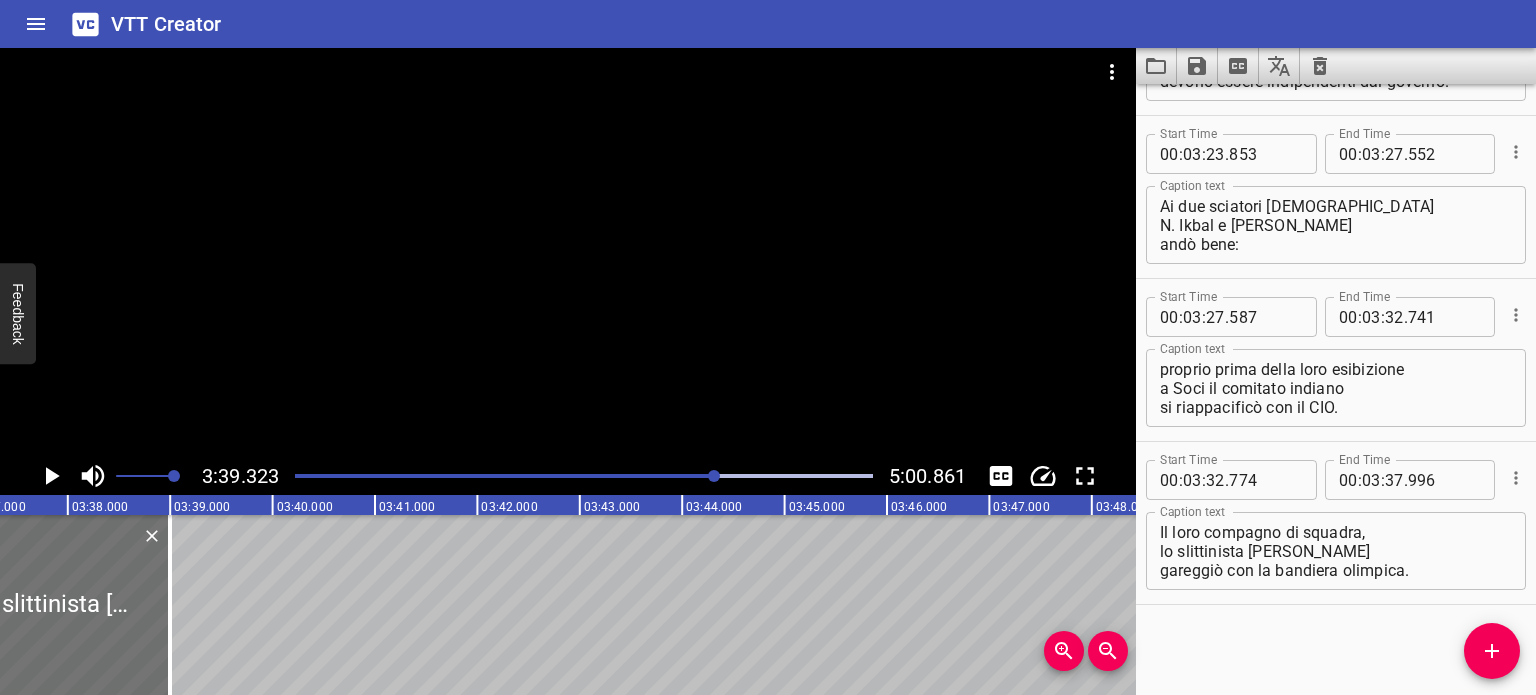 scroll, scrollTop: 0, scrollLeft: 22149, axis: horizontal 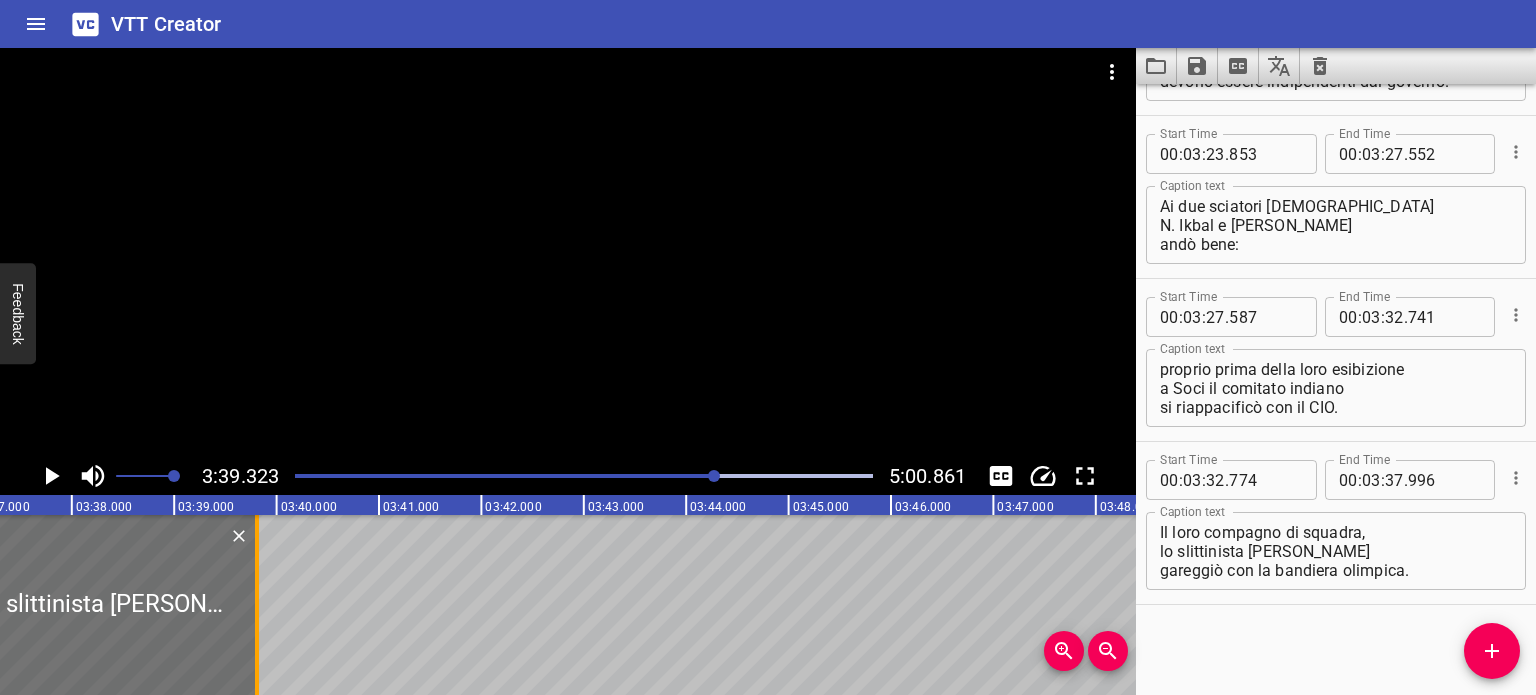 drag, startPoint x: 172, startPoint y: 592, endPoint x: 255, endPoint y: 611, distance: 85.146935 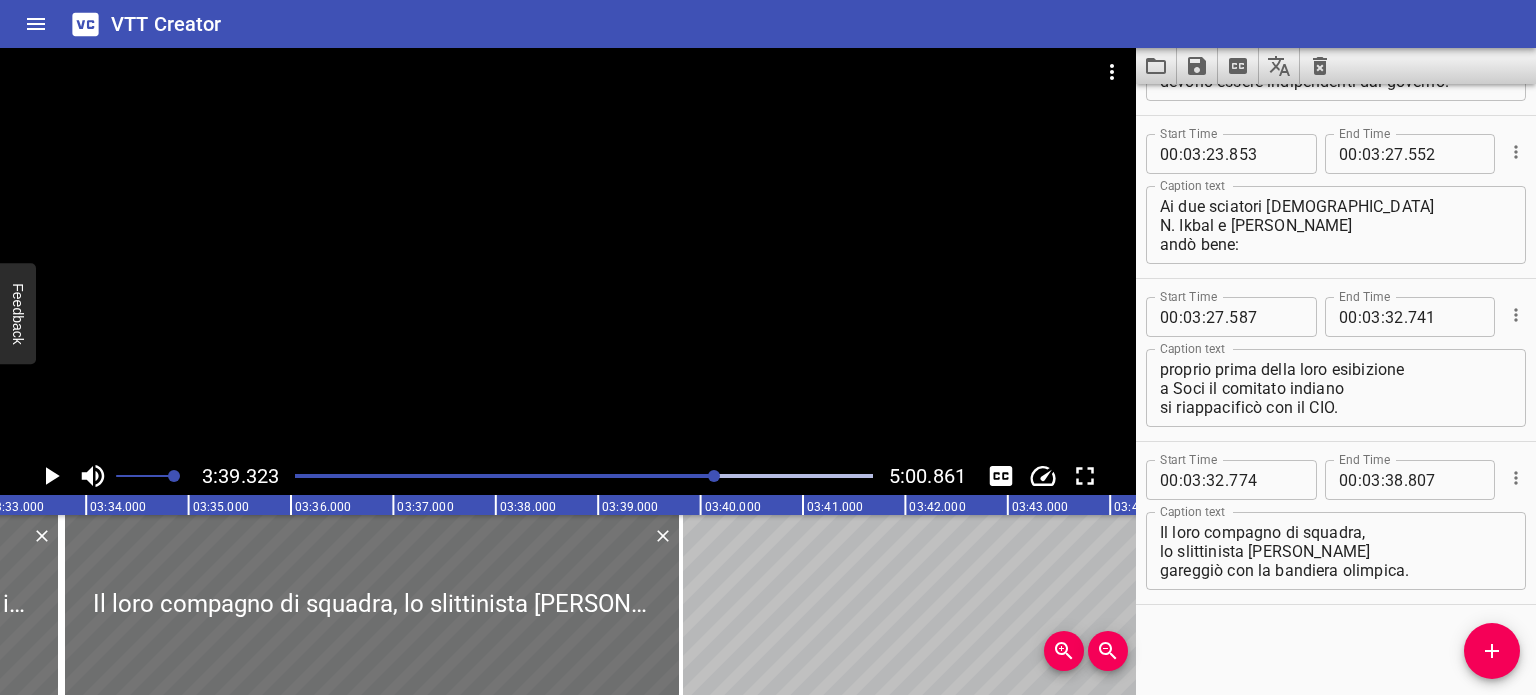 scroll, scrollTop: 0, scrollLeft: 21721, axis: horizontal 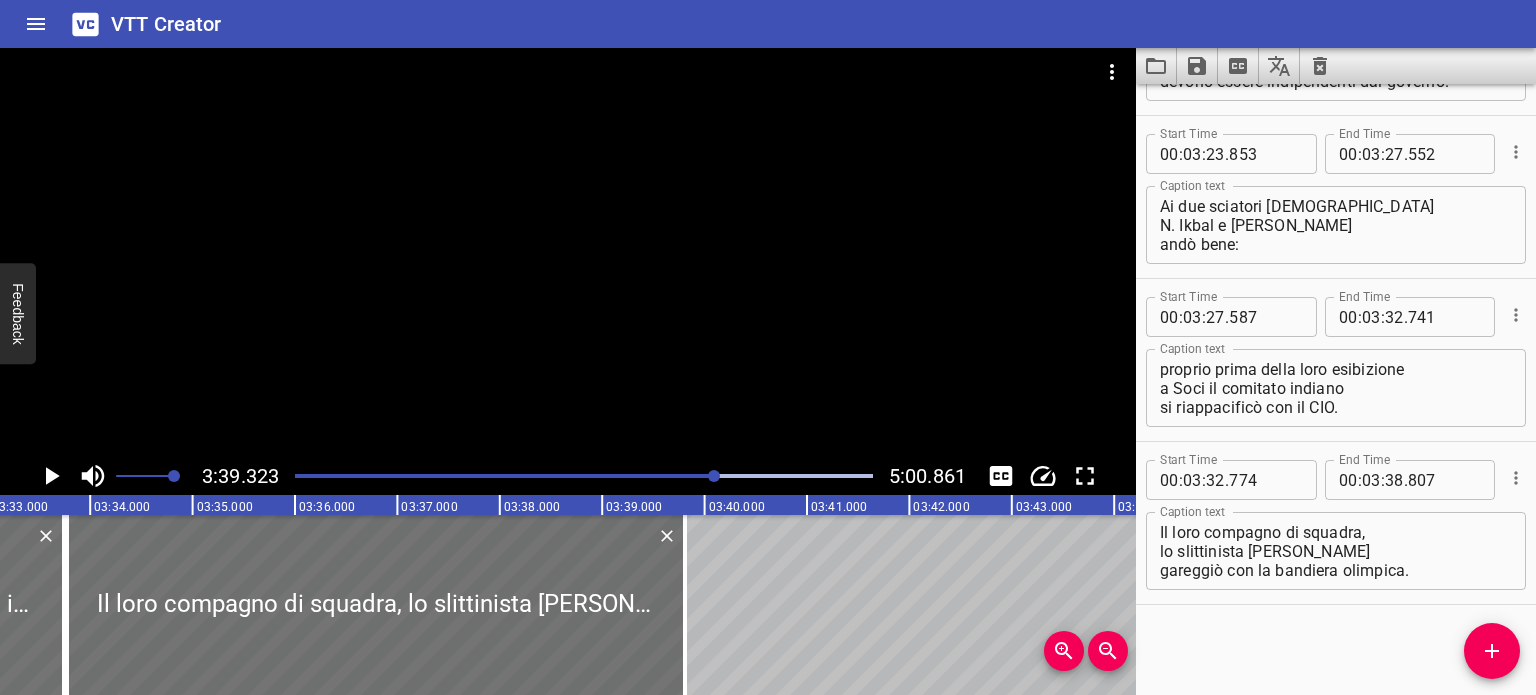 click at bounding box center [584, 476] 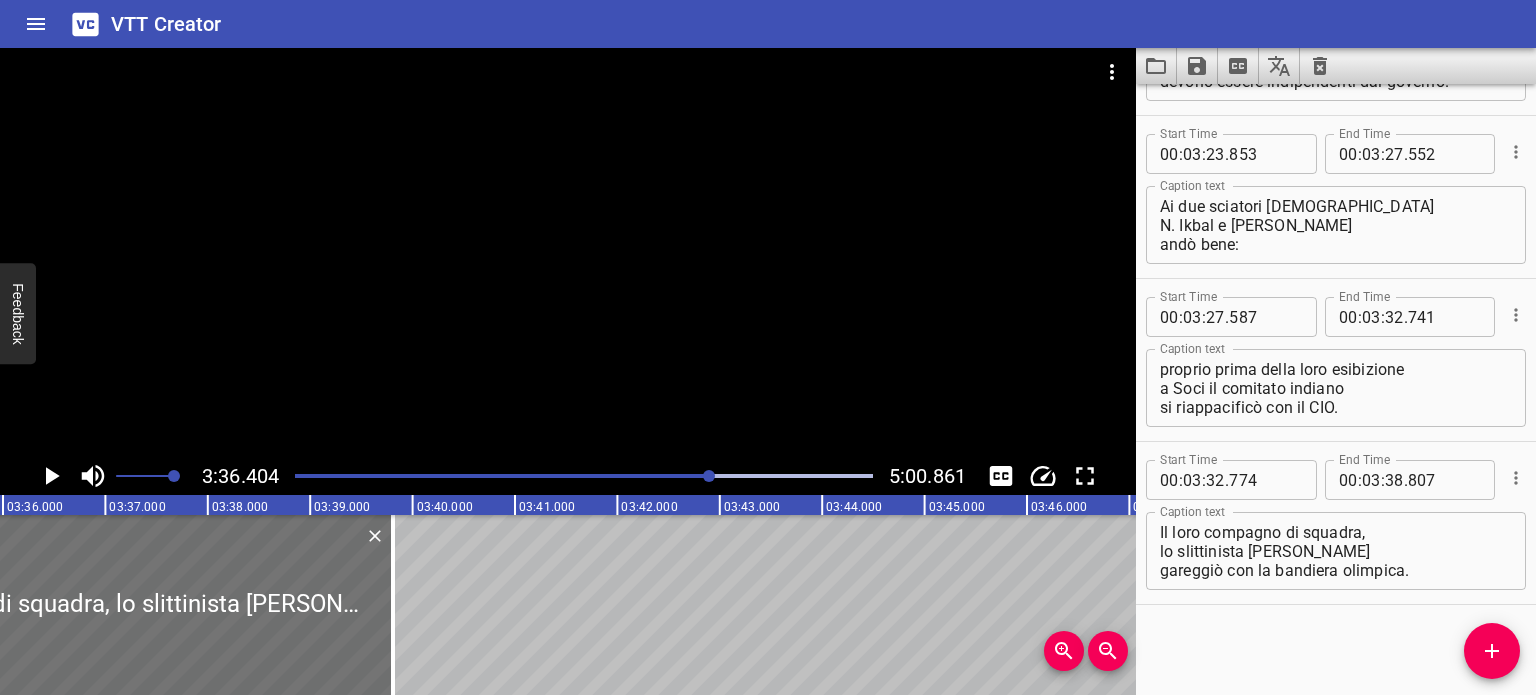 scroll, scrollTop: 0, scrollLeft: 22159, axis: horizontal 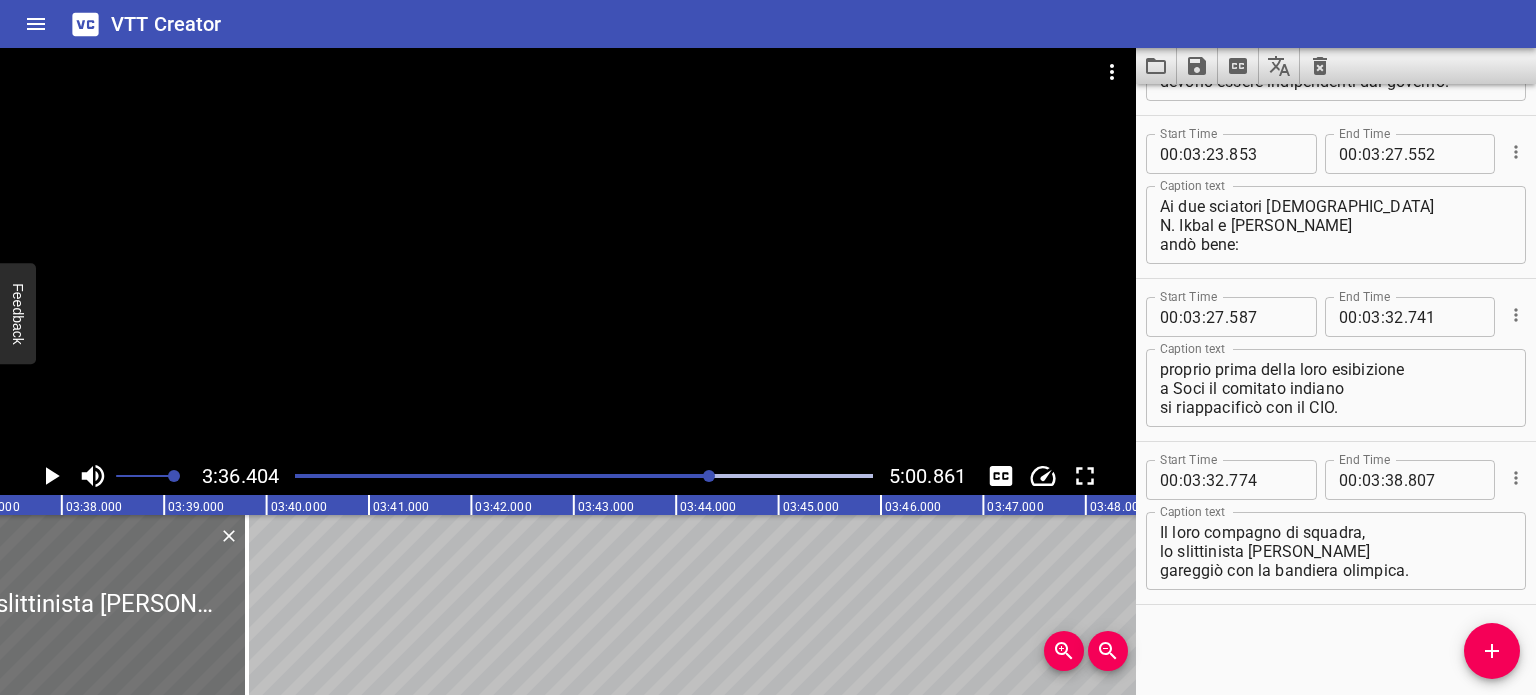 click at bounding box center [584, 476] 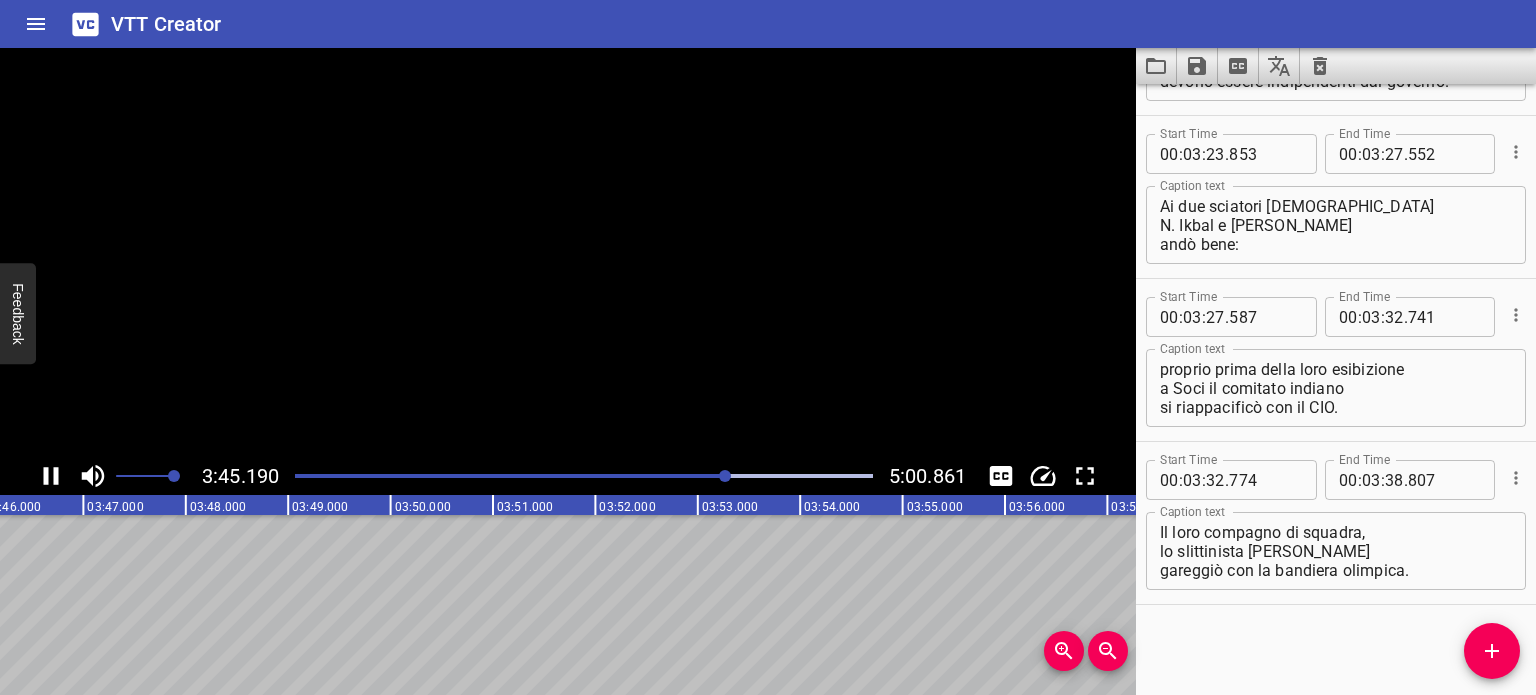 scroll, scrollTop: 0, scrollLeft: 23086, axis: horizontal 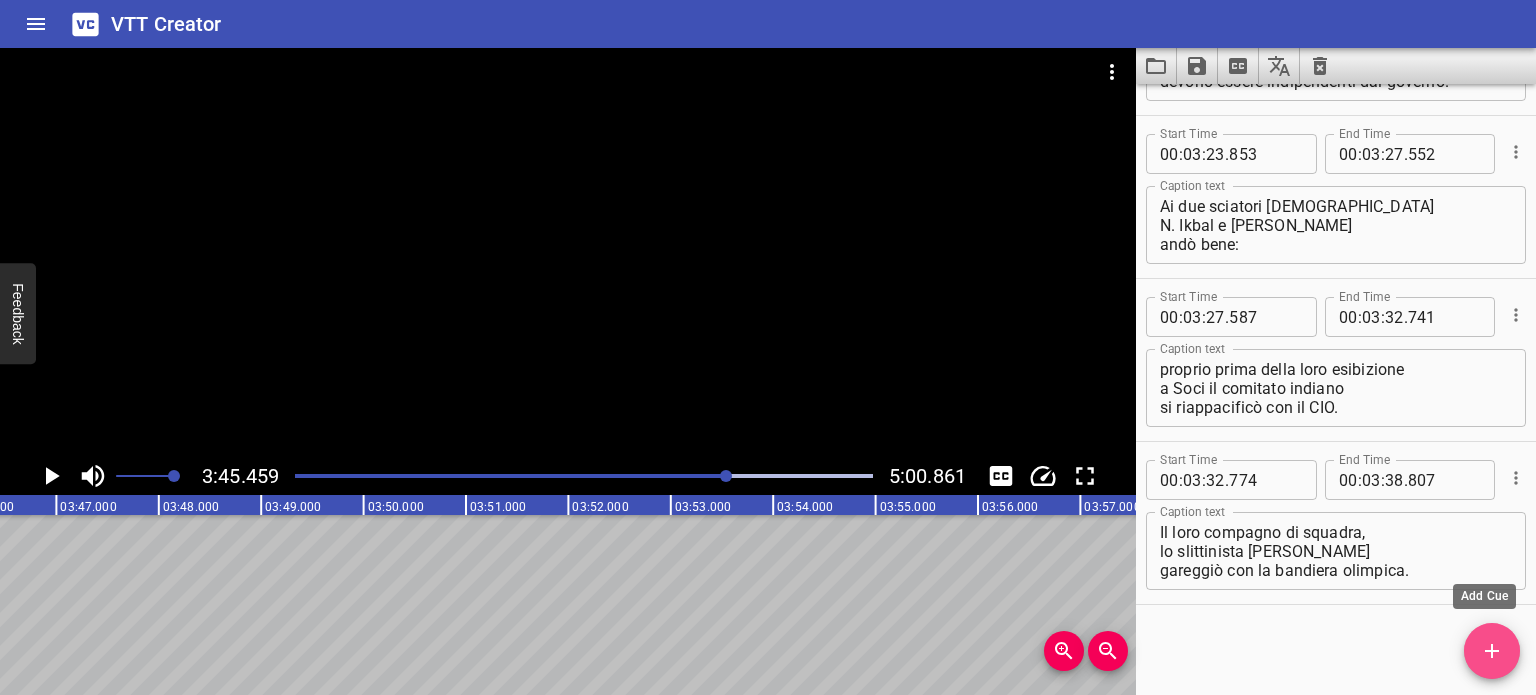 click 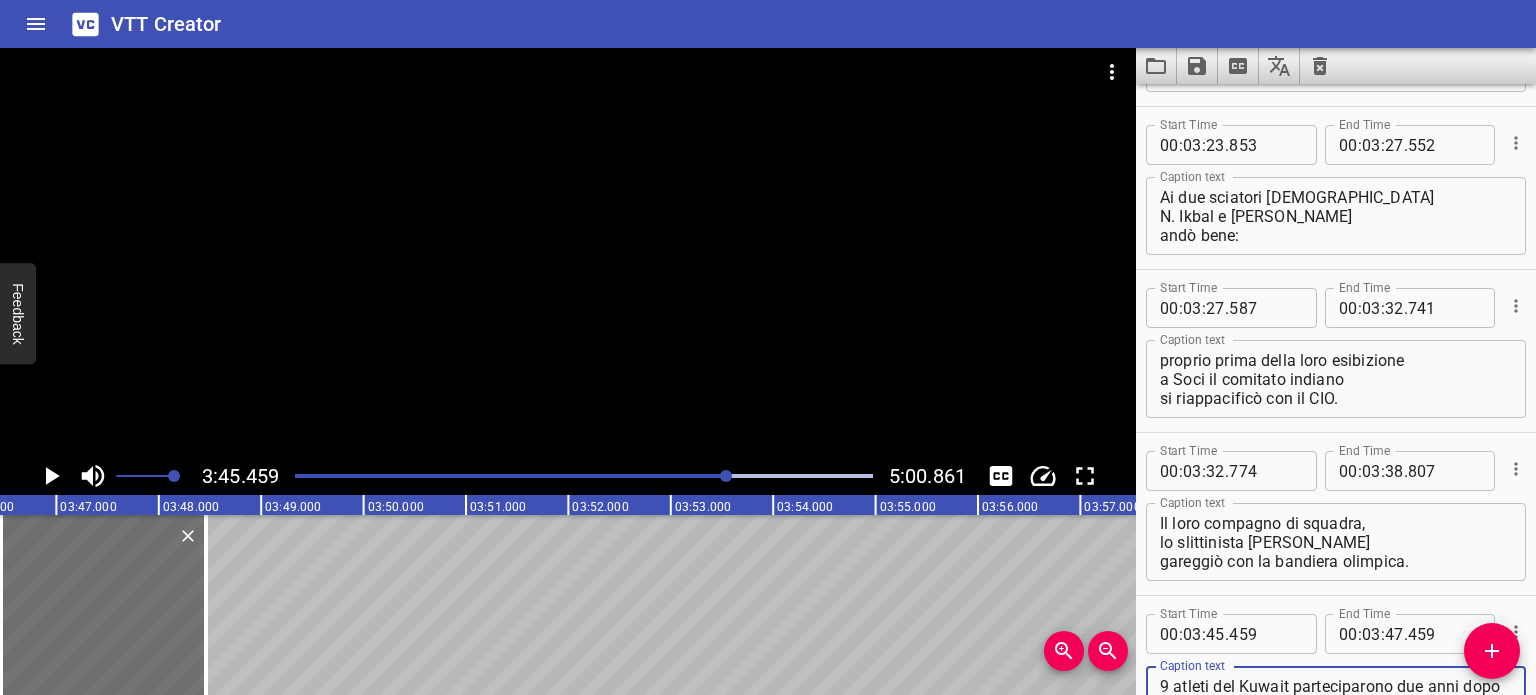 scroll, scrollTop: 8476, scrollLeft: 0, axis: vertical 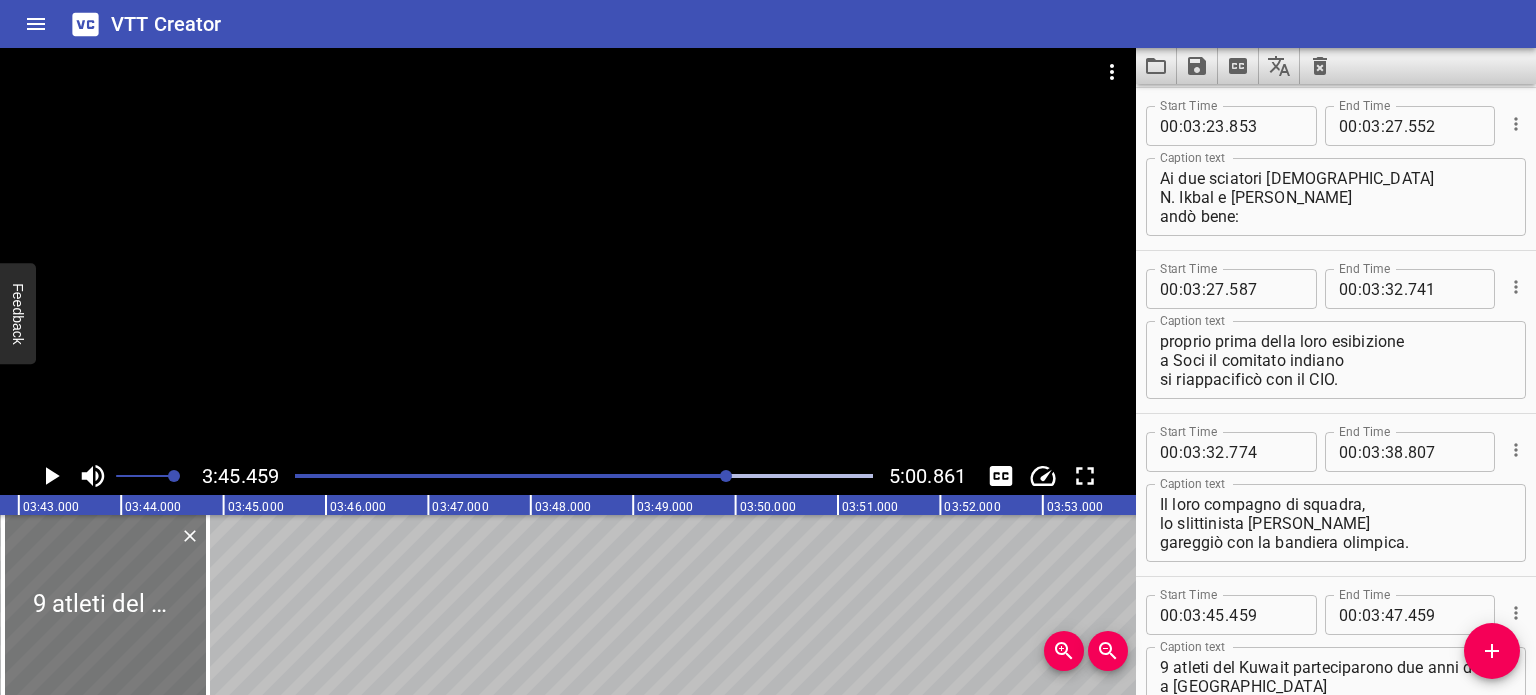 drag, startPoint x: 462, startPoint y: 587, endPoint x: 92, endPoint y: 584, distance: 370.01218 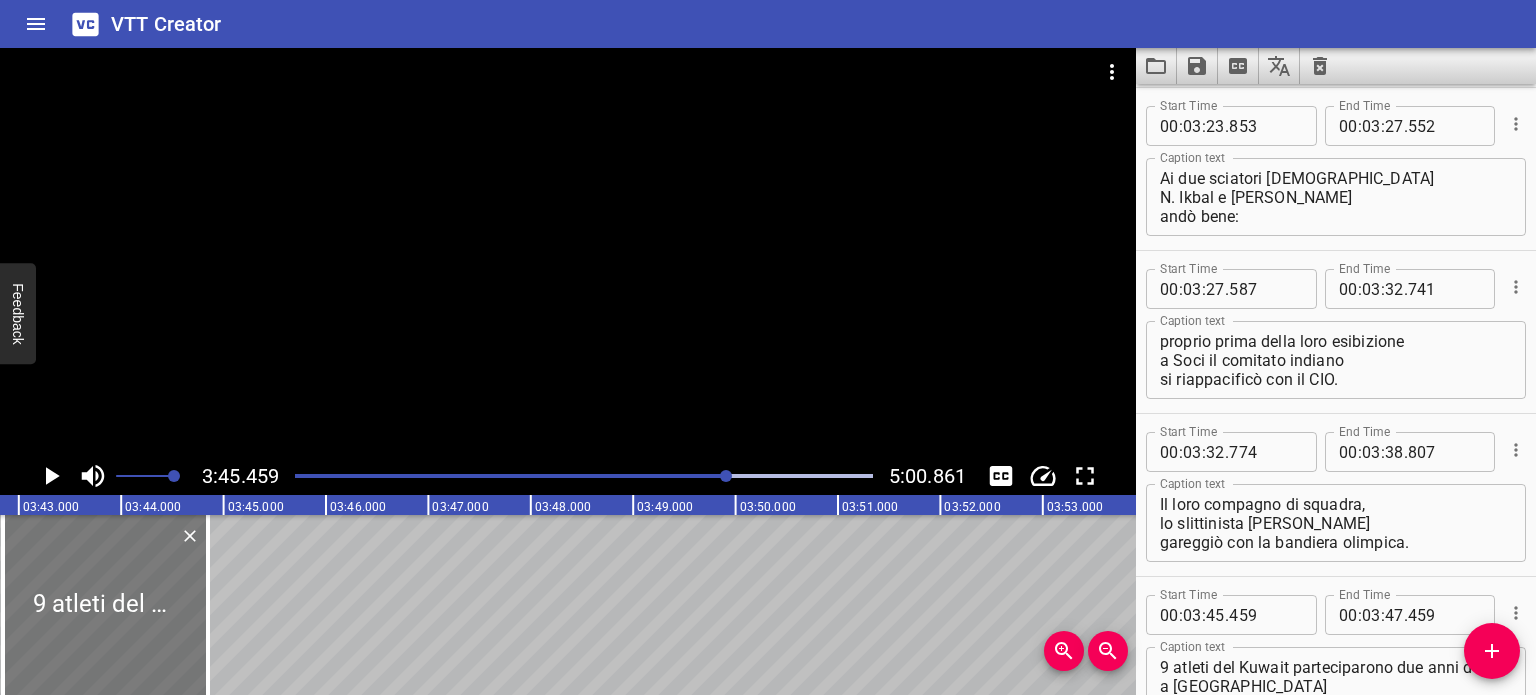 click at bounding box center (105, 605) 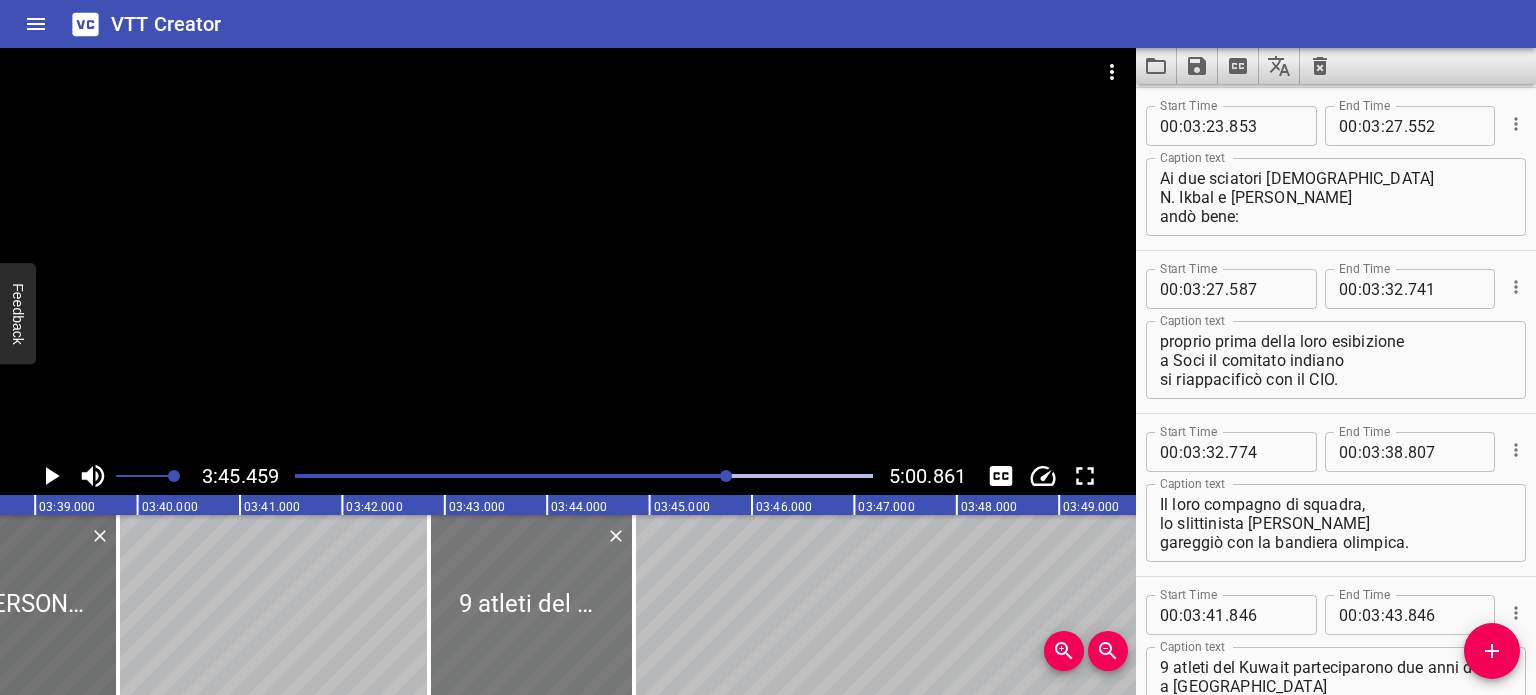 scroll, scrollTop: 0, scrollLeft: 22288, axis: horizontal 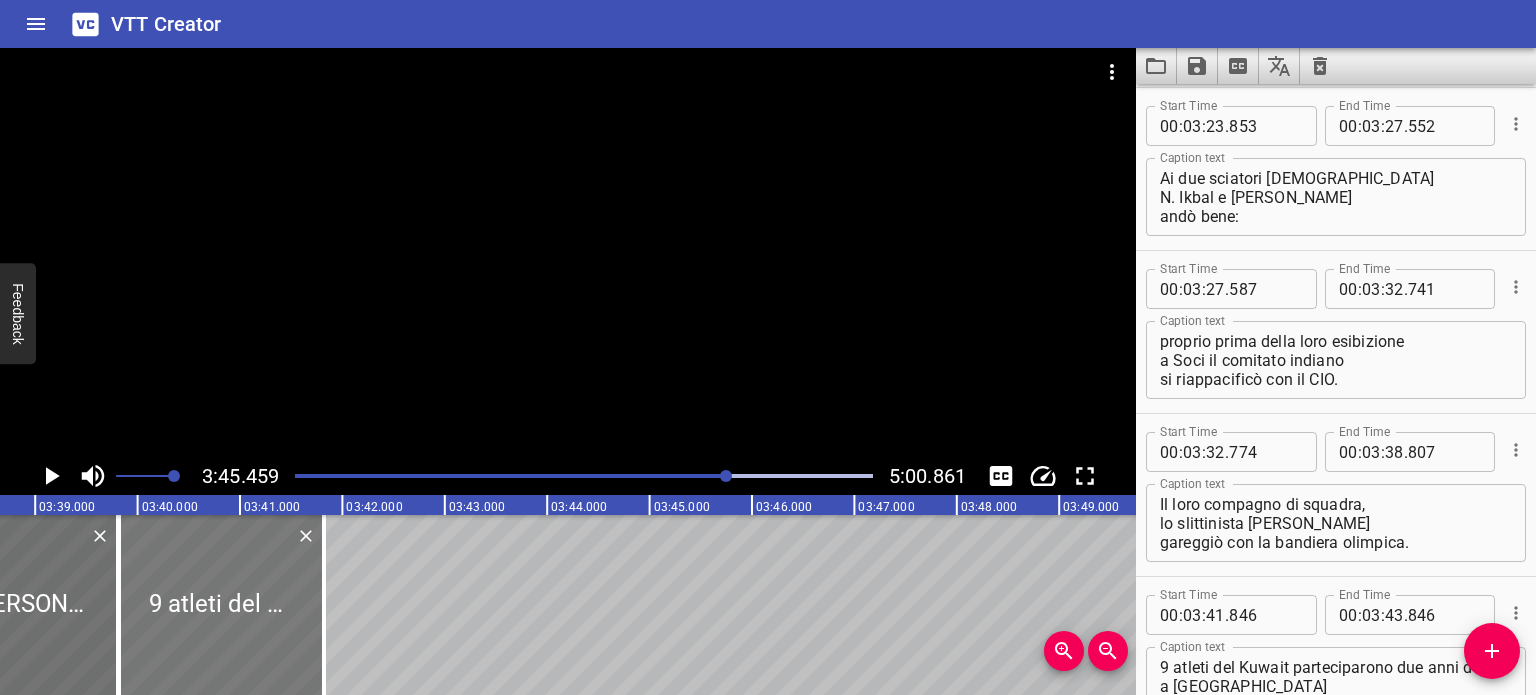 drag, startPoint x: 512, startPoint y: 591, endPoint x: 202, endPoint y: 566, distance: 311.00644 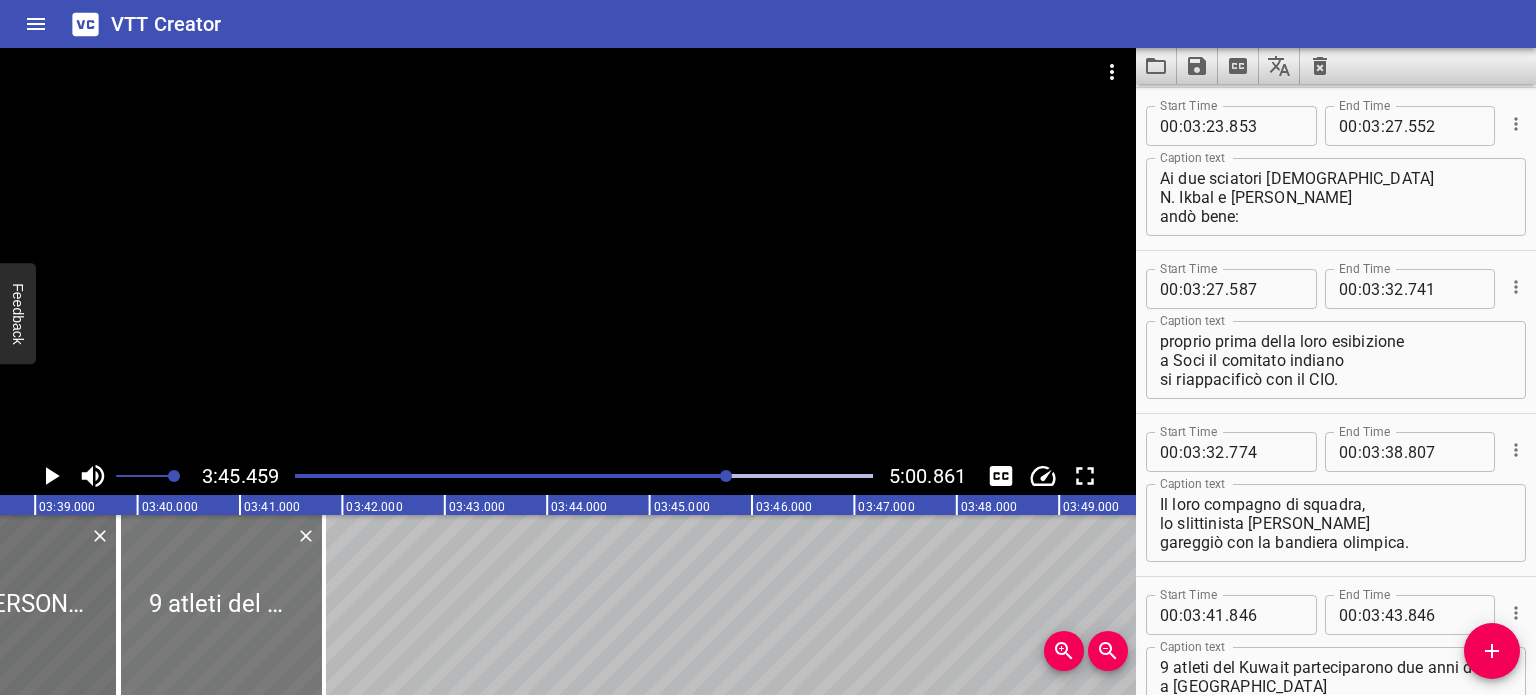 click at bounding box center (221, 605) 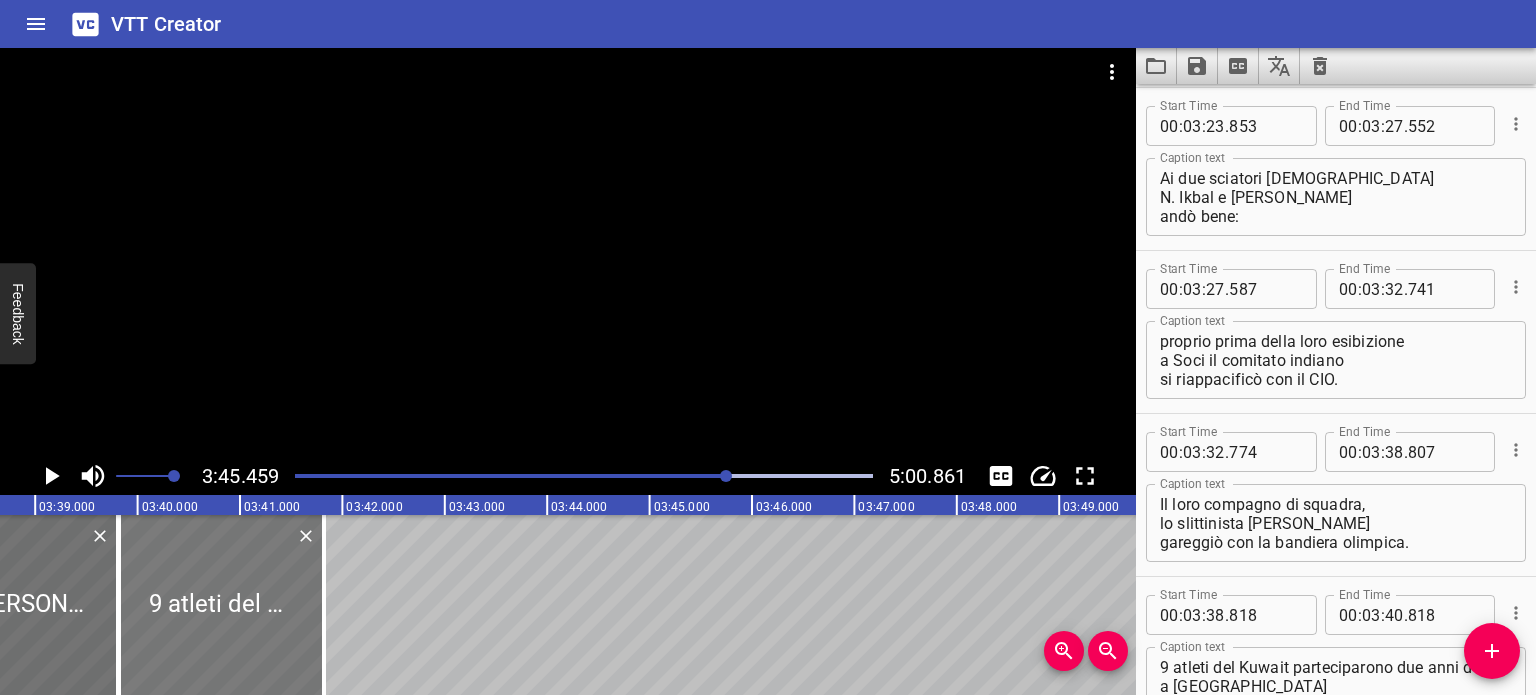 click at bounding box center (221, 605) 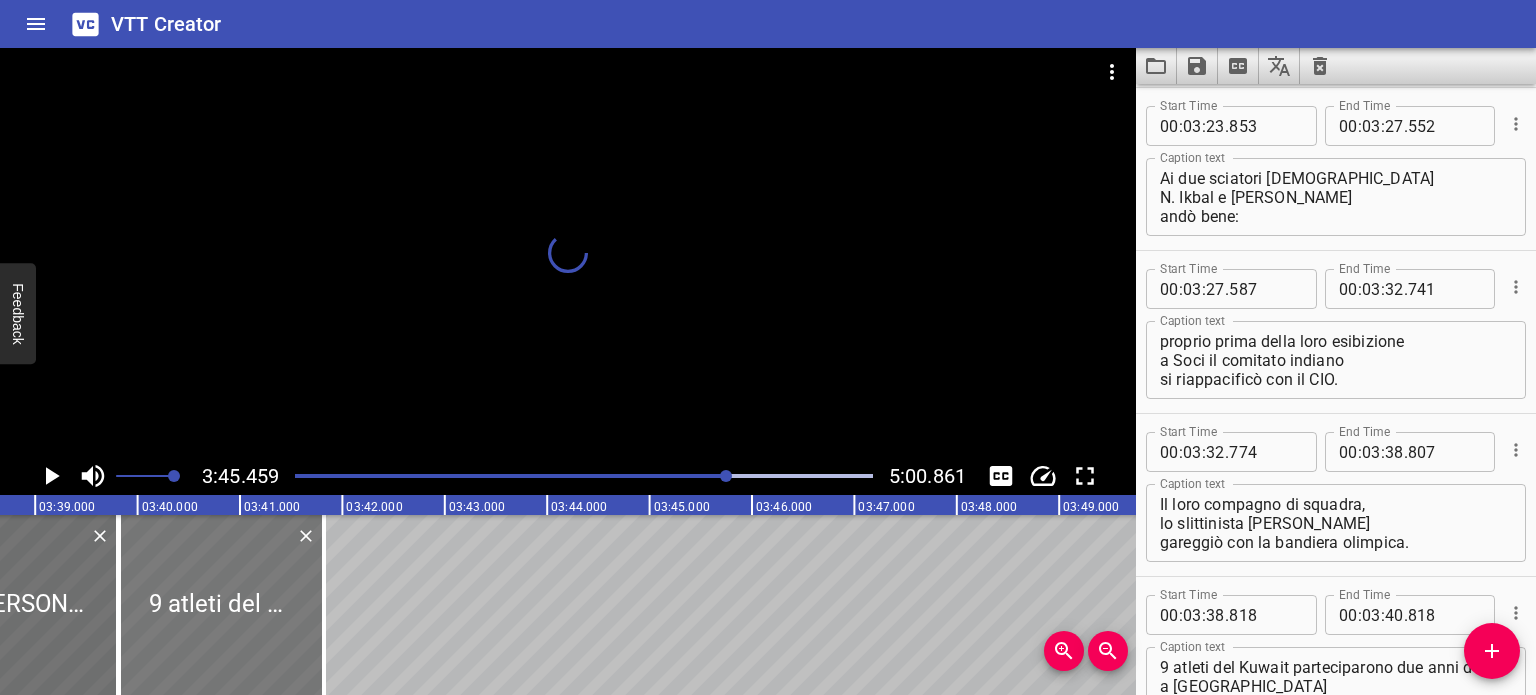 scroll, scrollTop: 0, scrollLeft: 22368, axis: horizontal 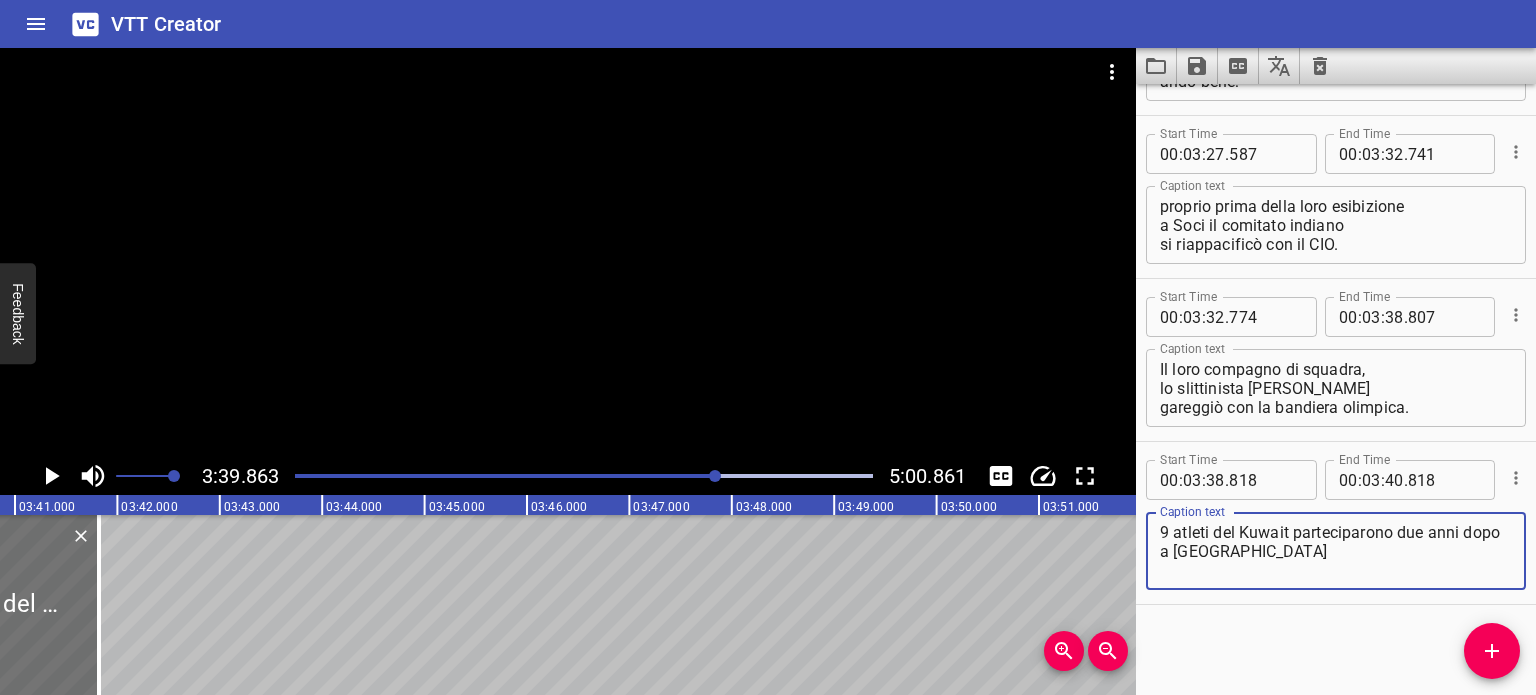 click on "9 atleti del Kuwait parteciparono due anni dopo a [GEOGRAPHIC_DATA]" at bounding box center [1336, 551] 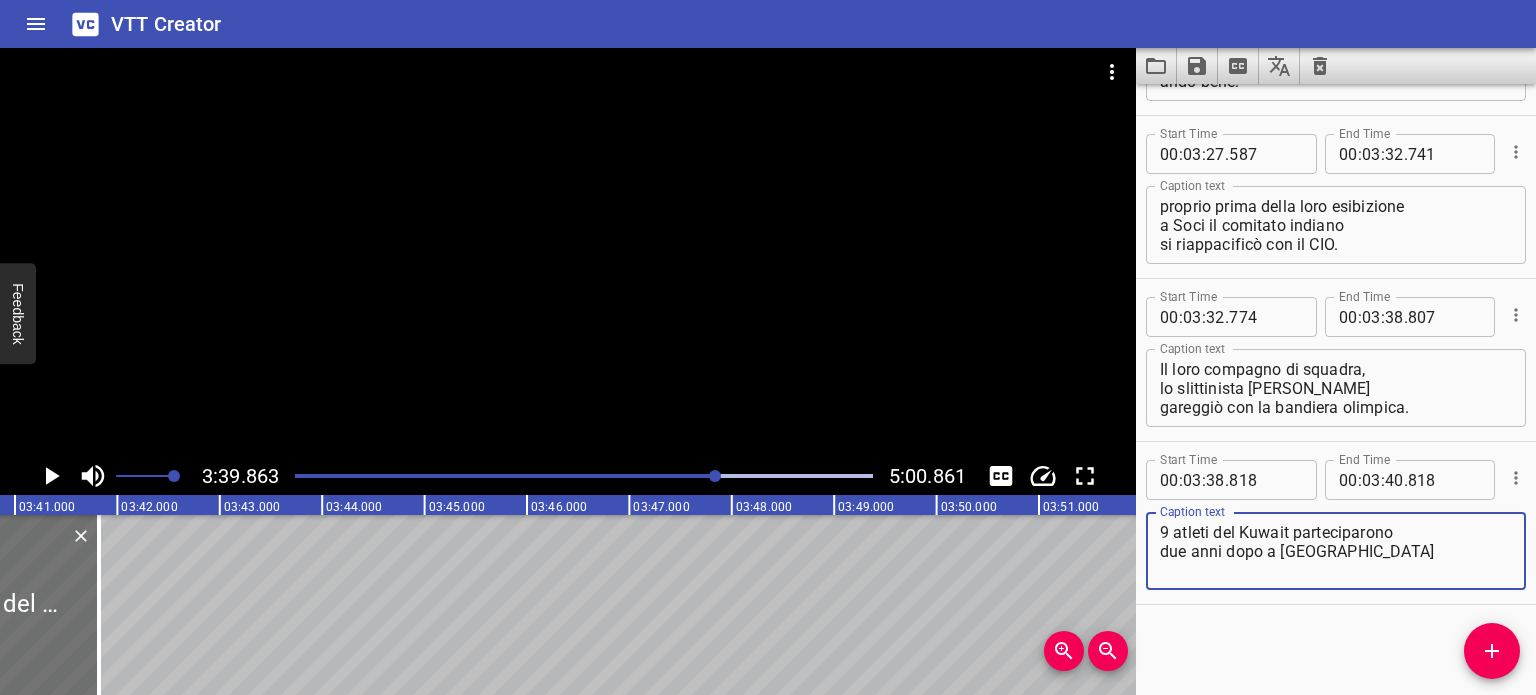 scroll, scrollTop: 0, scrollLeft: 21993, axis: horizontal 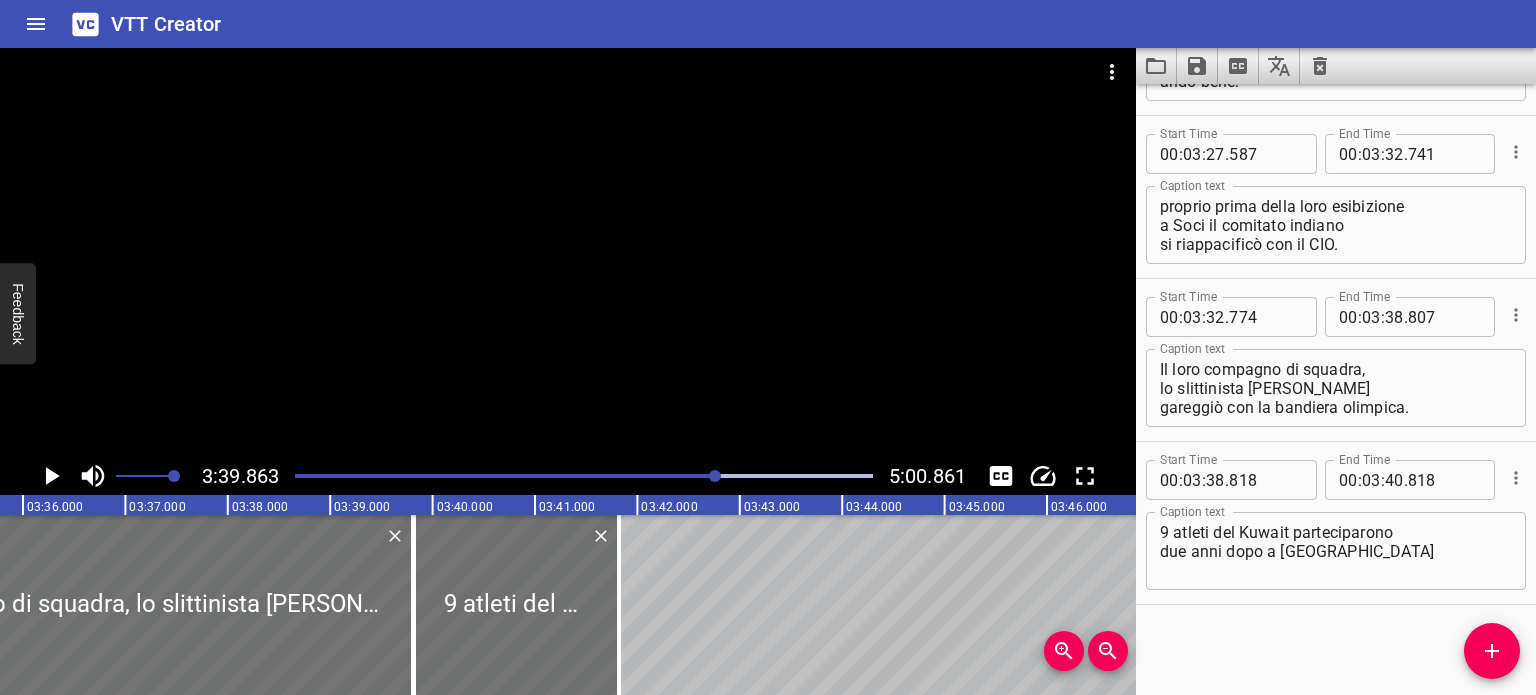 click at bounding box center [429, 476] 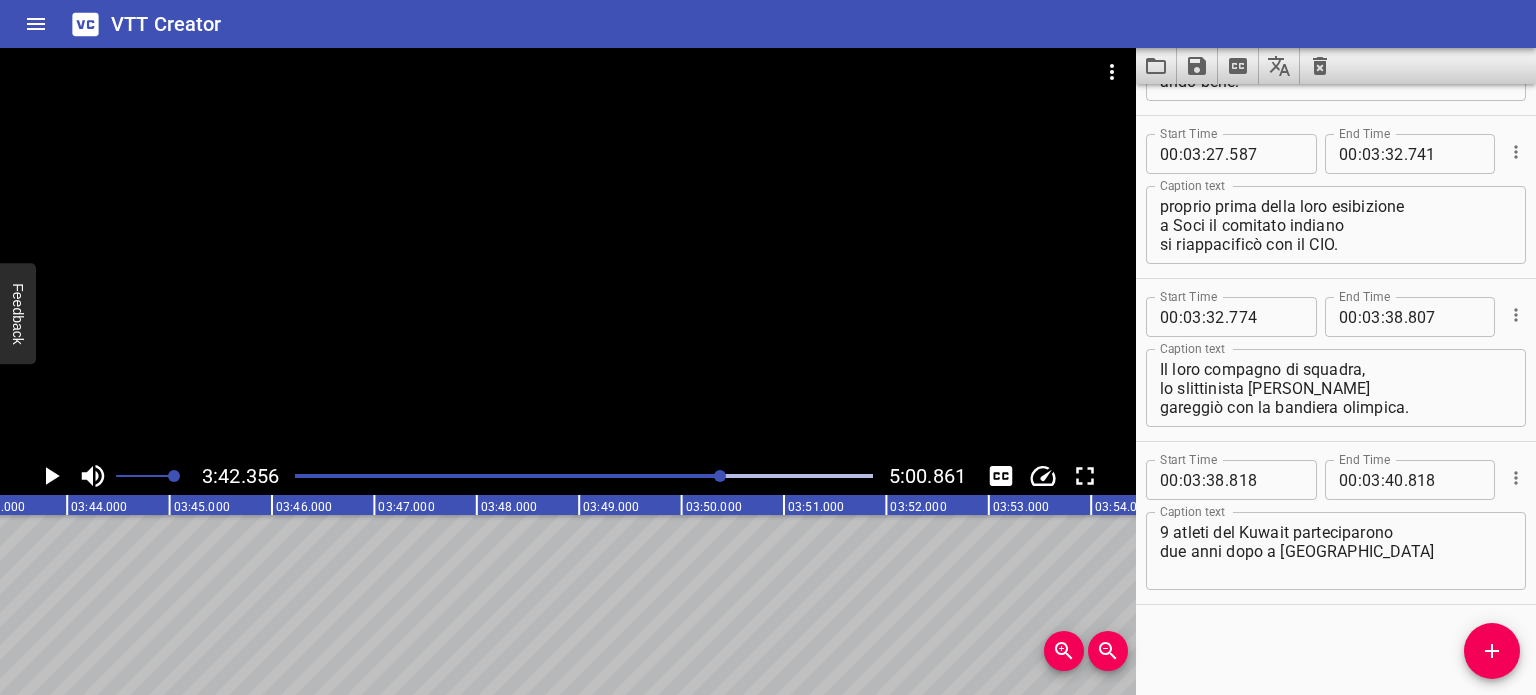 scroll, scrollTop: 0, scrollLeft: 22427, axis: horizontal 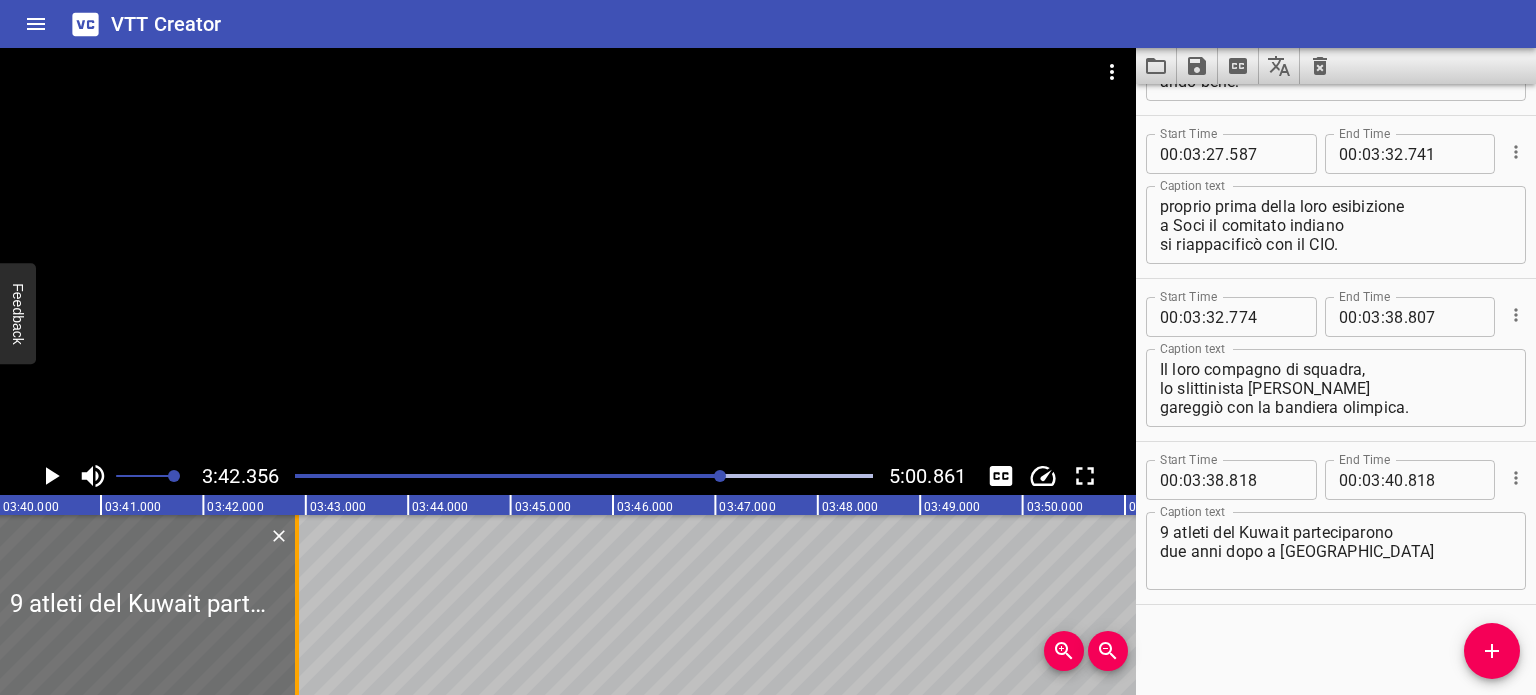 drag, startPoint x: 184, startPoint y: 591, endPoint x: 296, endPoint y: 597, distance: 112.1606 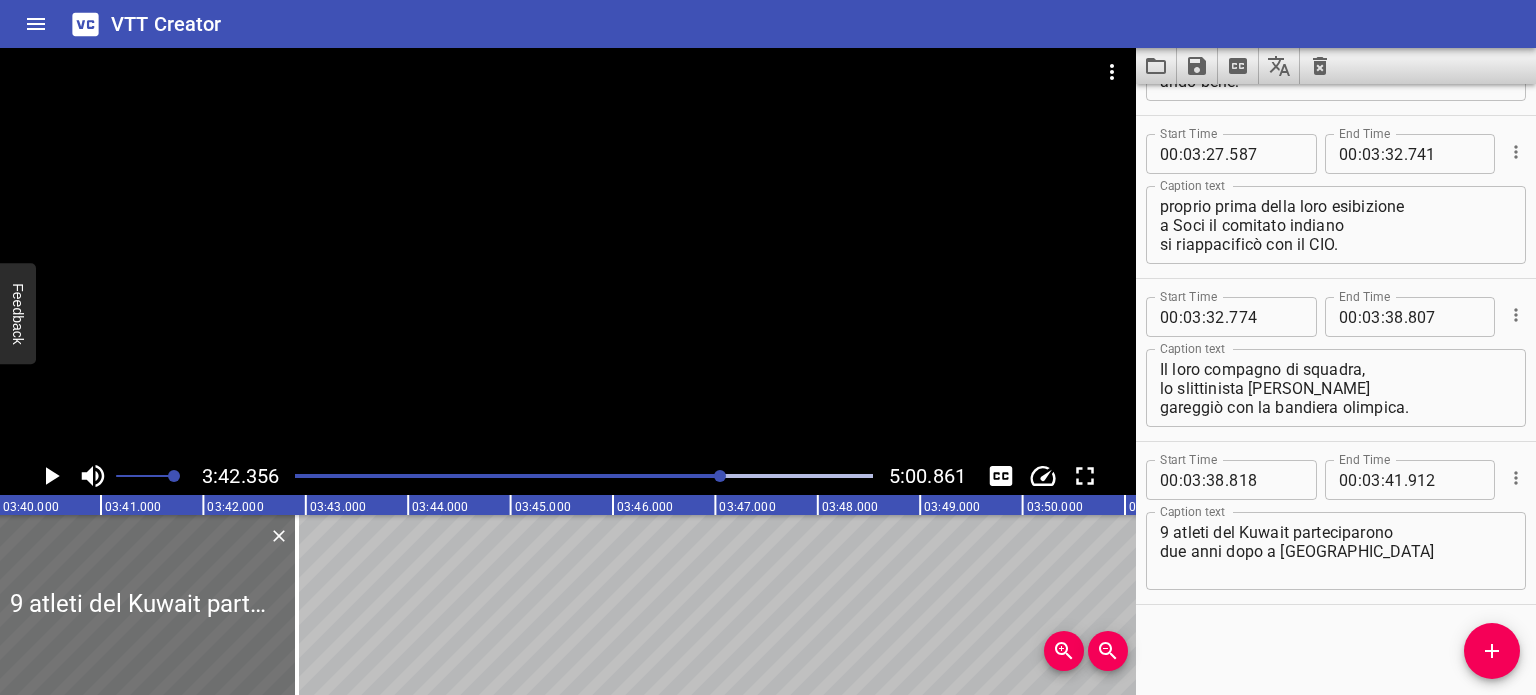 click at bounding box center [584, 476] 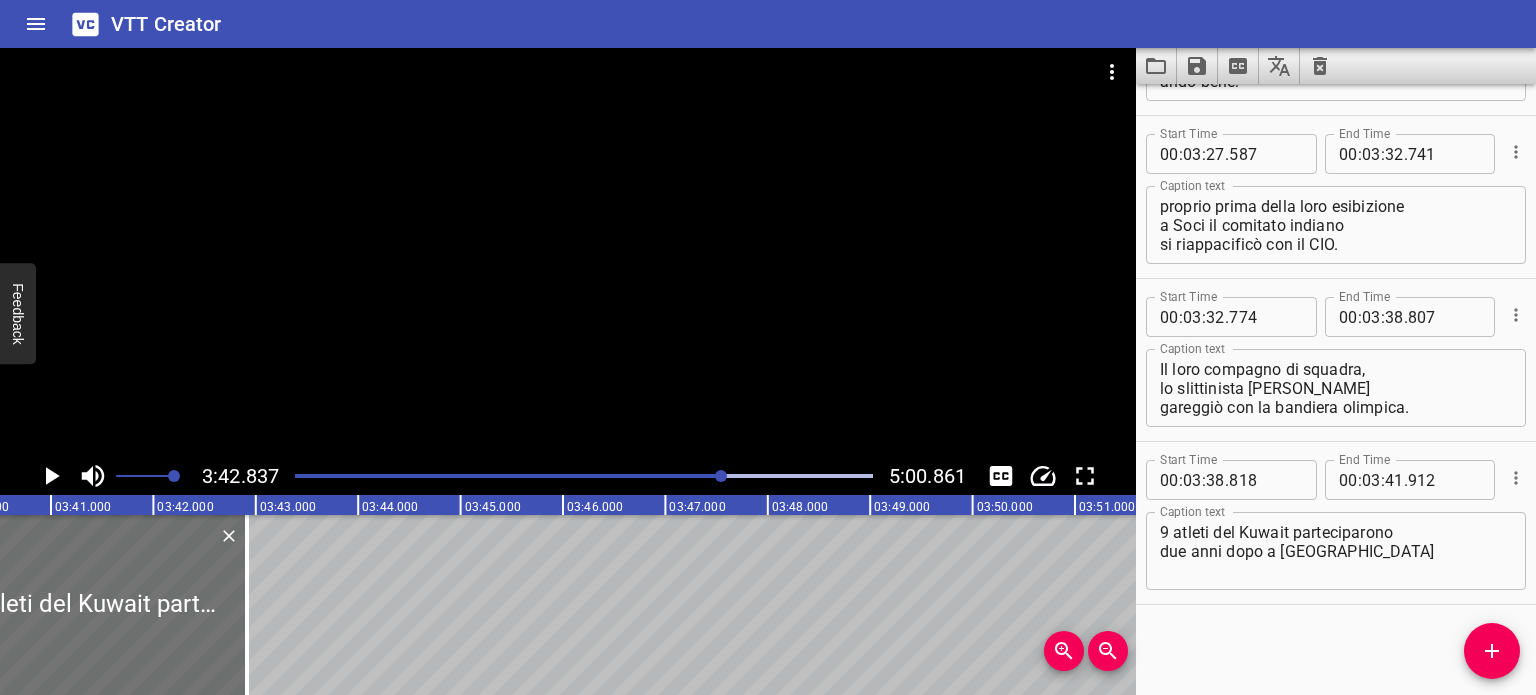 scroll, scrollTop: 0, scrollLeft: 22478, axis: horizontal 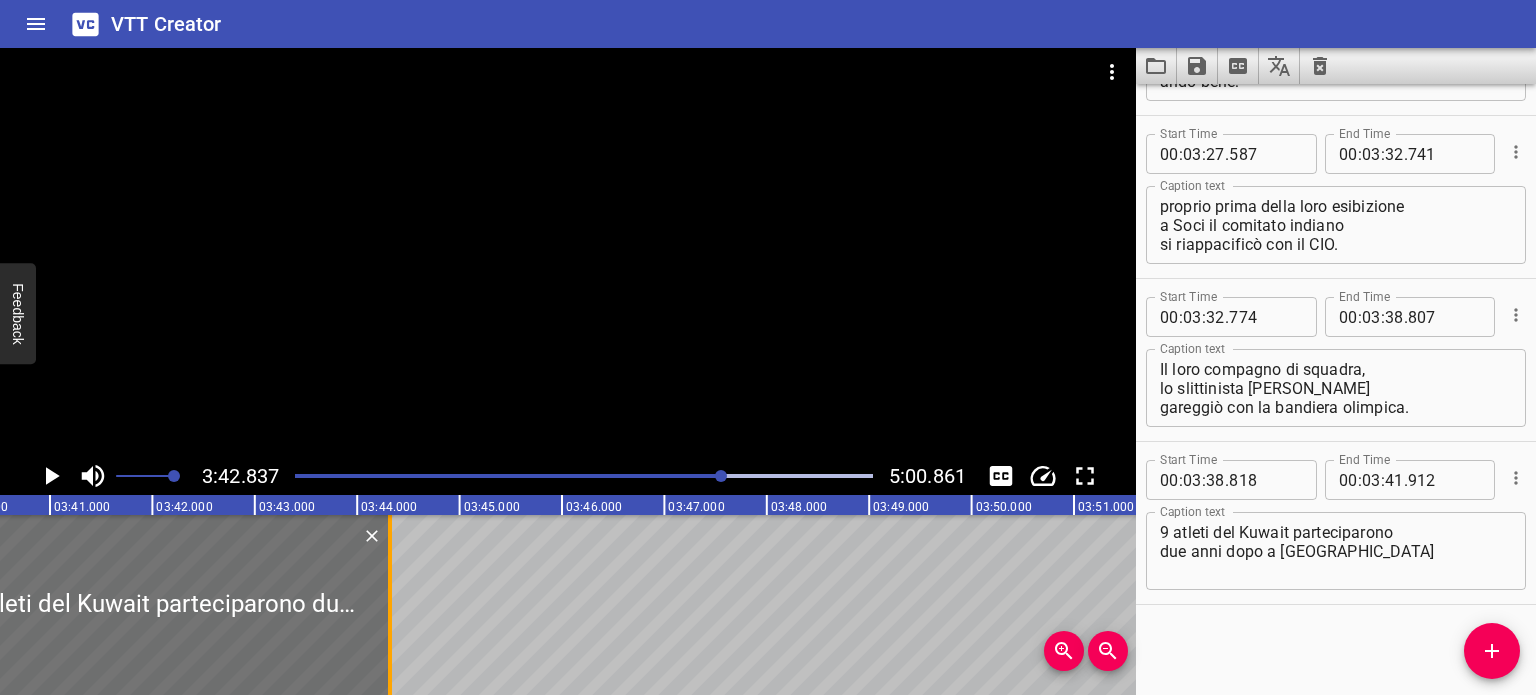 drag, startPoint x: 240, startPoint y: 596, endPoint x: 379, endPoint y: 625, distance: 141.99295 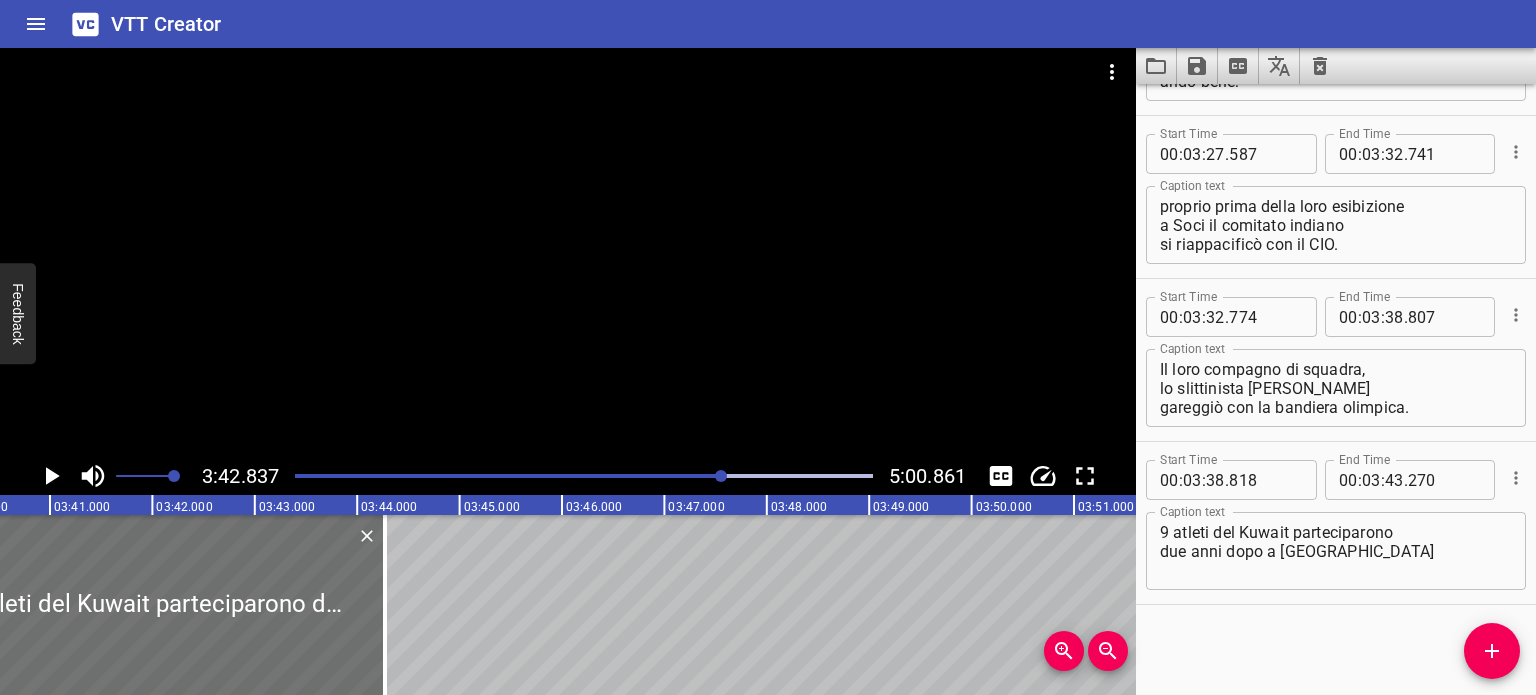 click at bounding box center (434, 476) 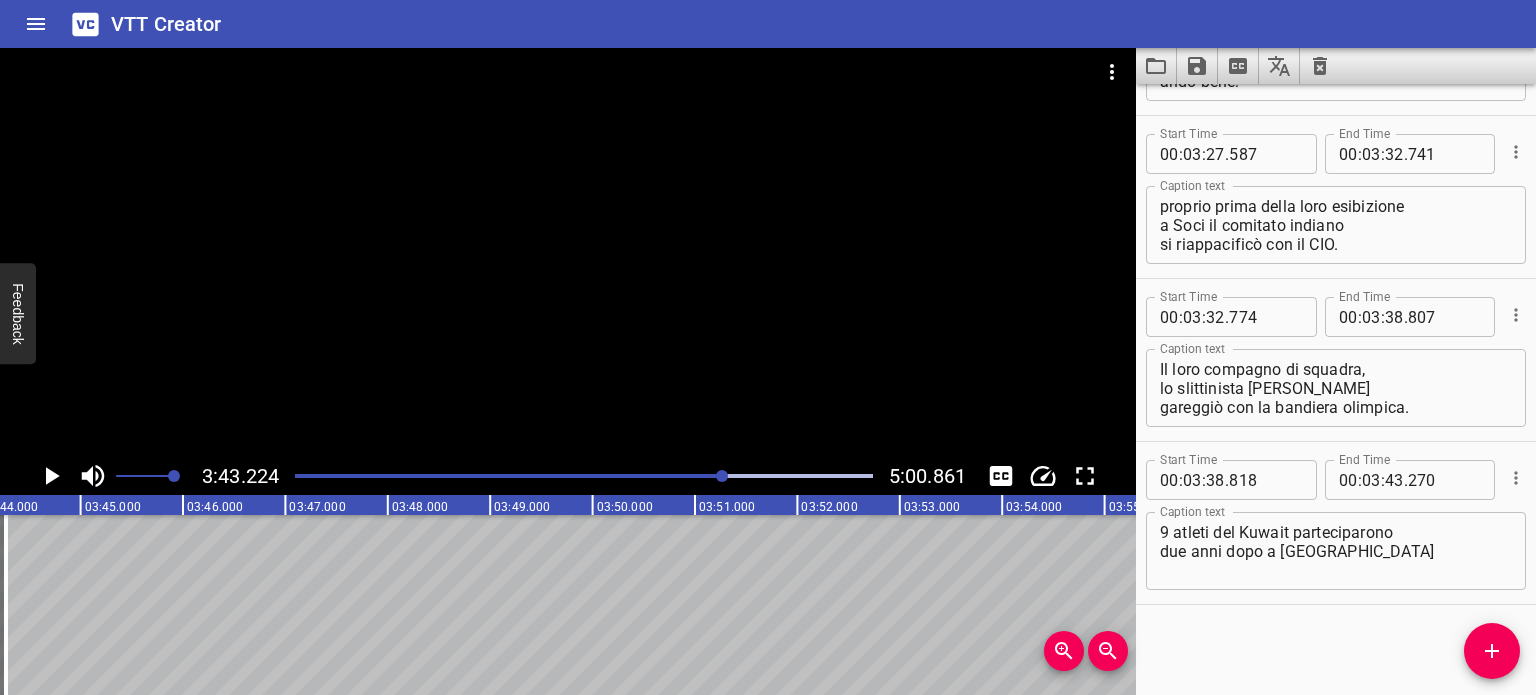 scroll, scrollTop: 0, scrollLeft: 22735, axis: horizontal 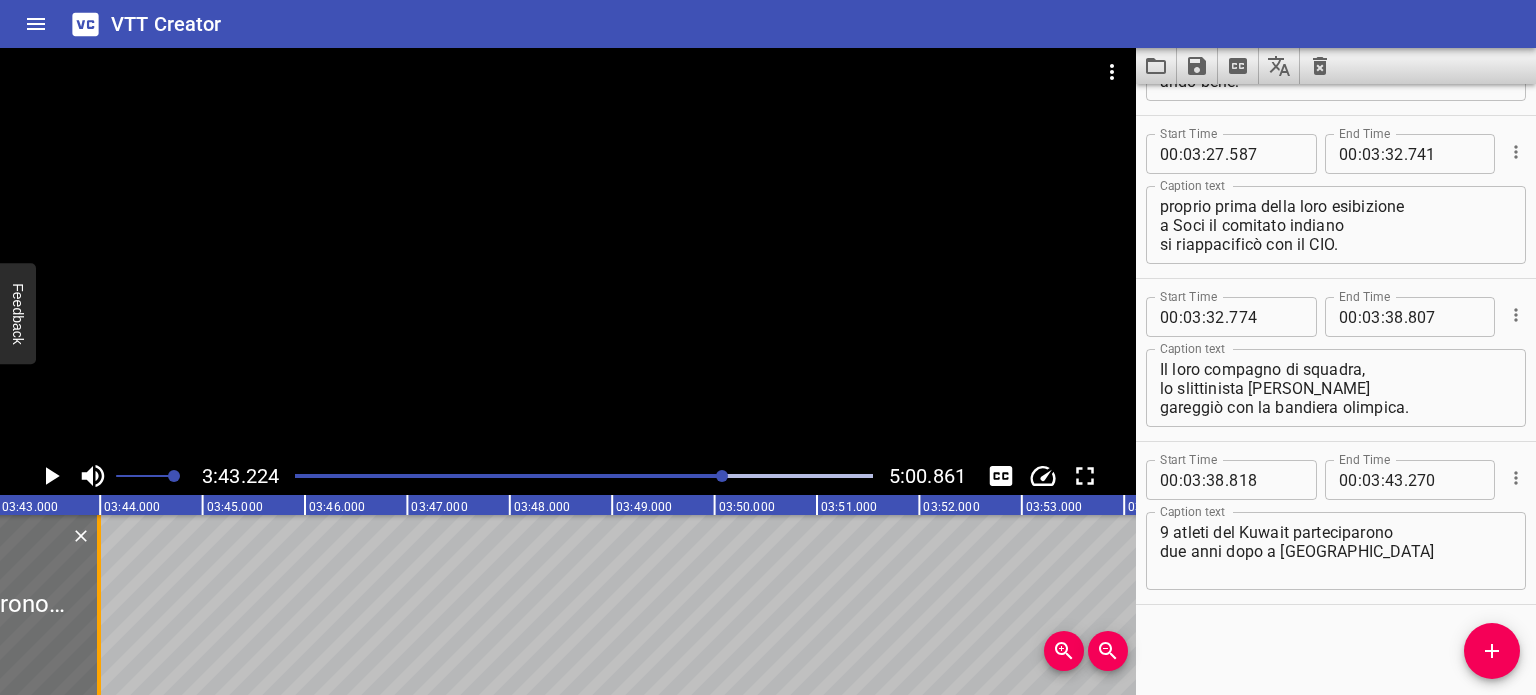 drag, startPoint x: 125, startPoint y: 579, endPoint x: 96, endPoint y: 574, distance: 29.427877 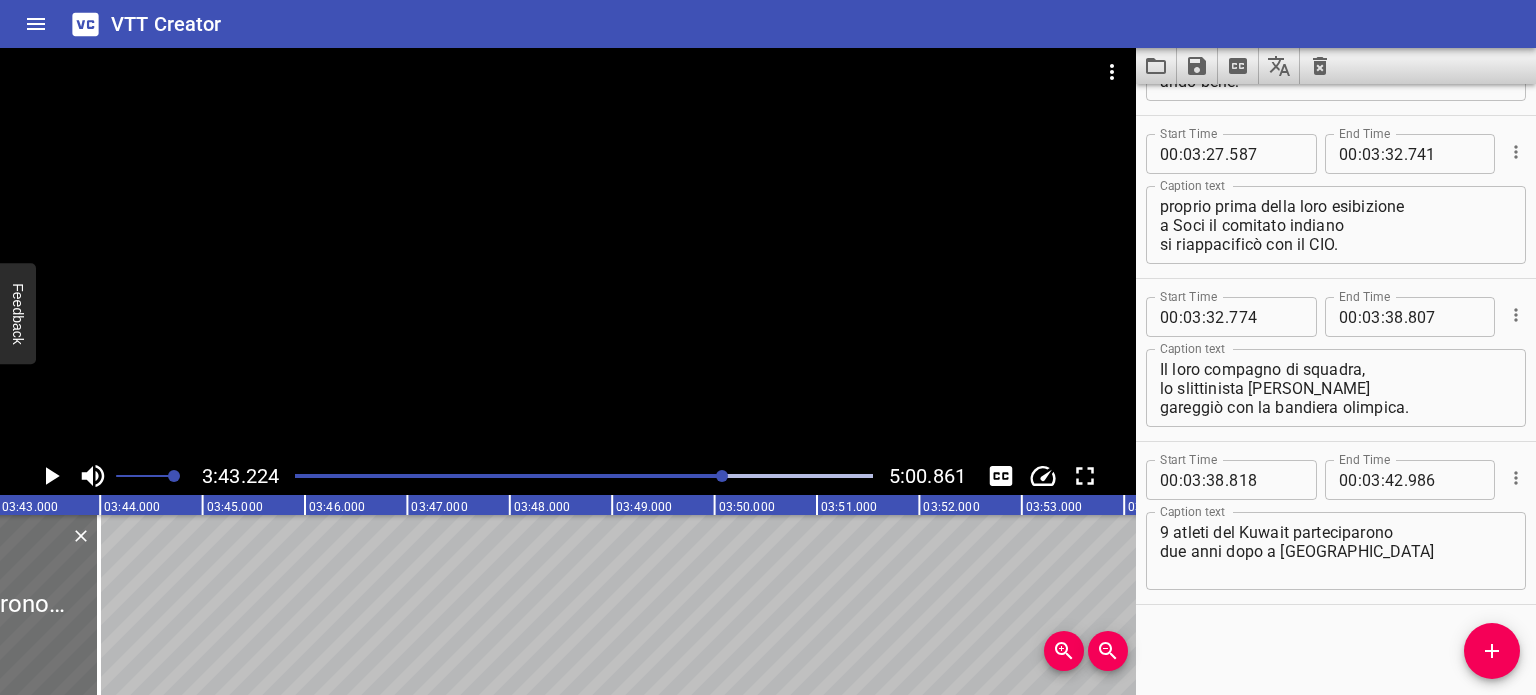 click at bounding box center (722, 476) 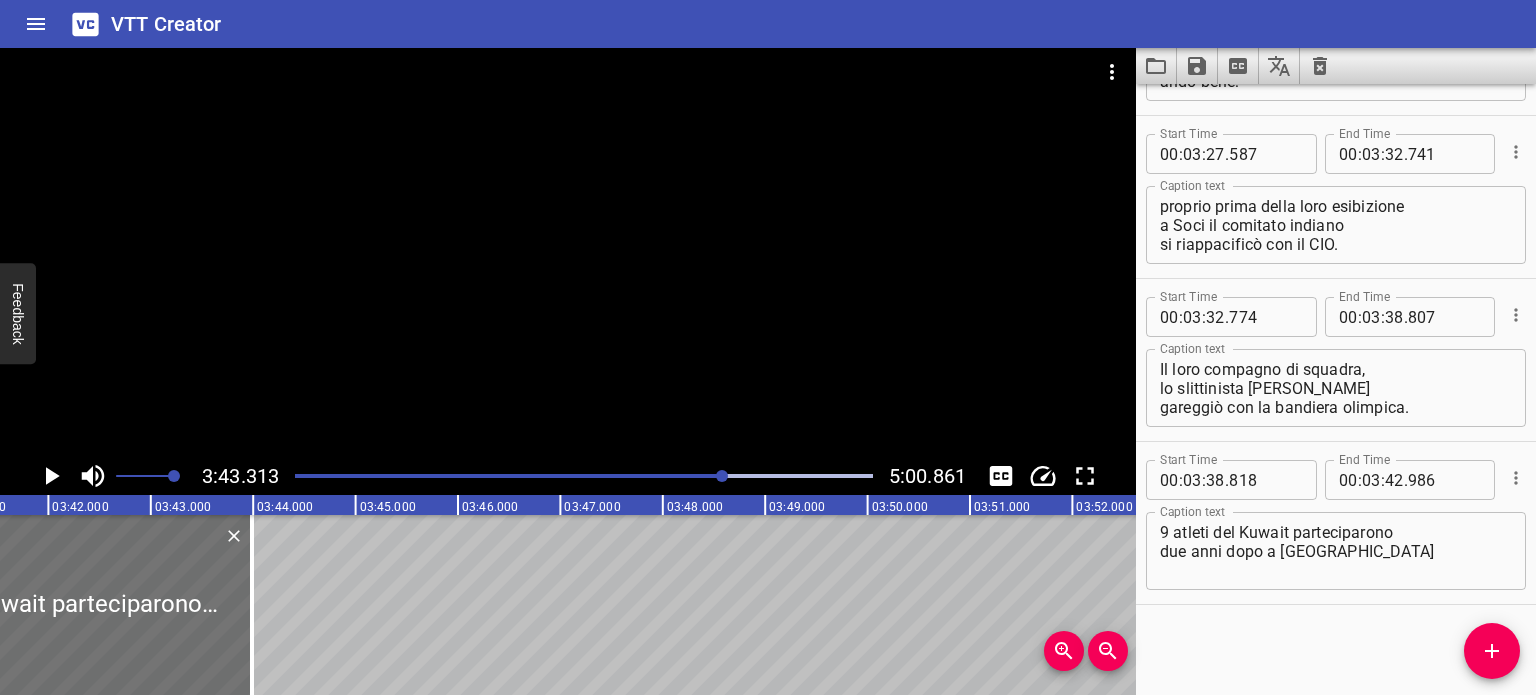 scroll, scrollTop: 0, scrollLeft: 22580, axis: horizontal 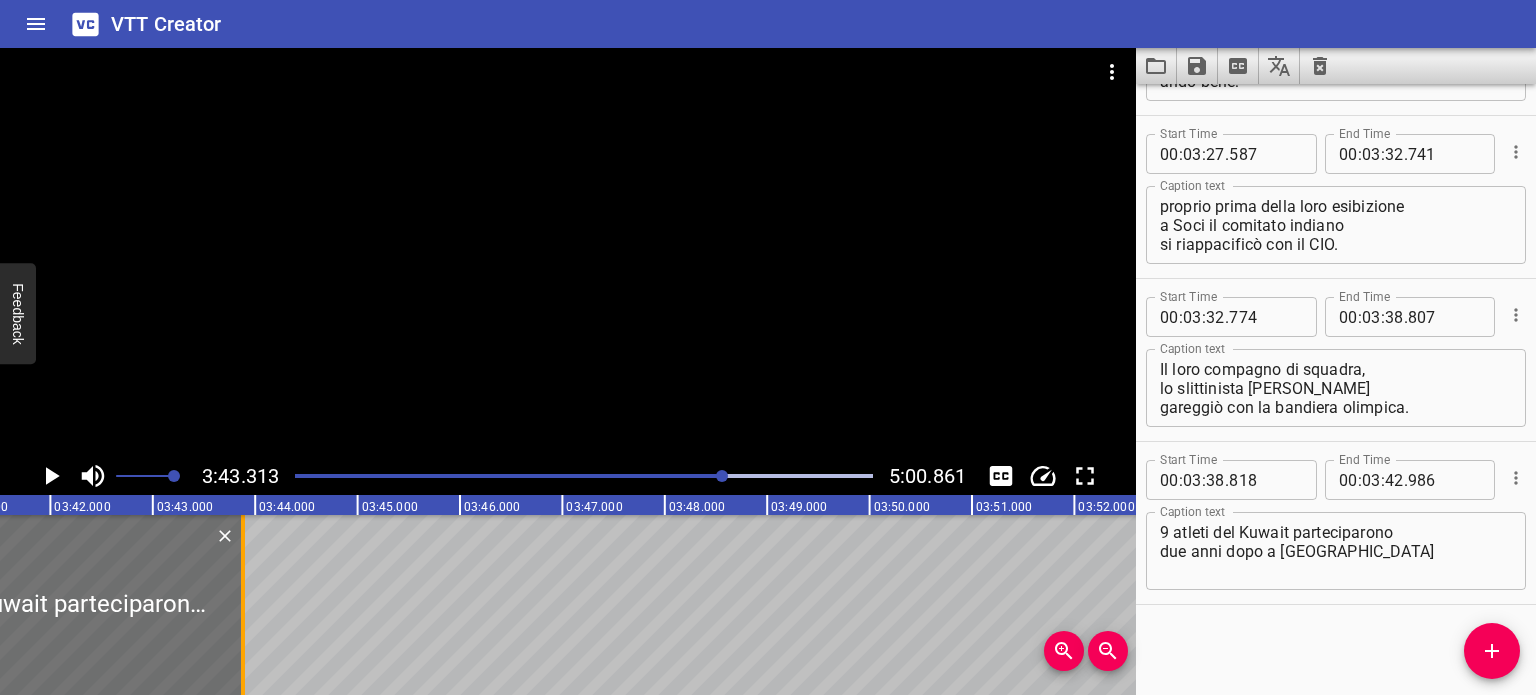 click at bounding box center (243, 605) 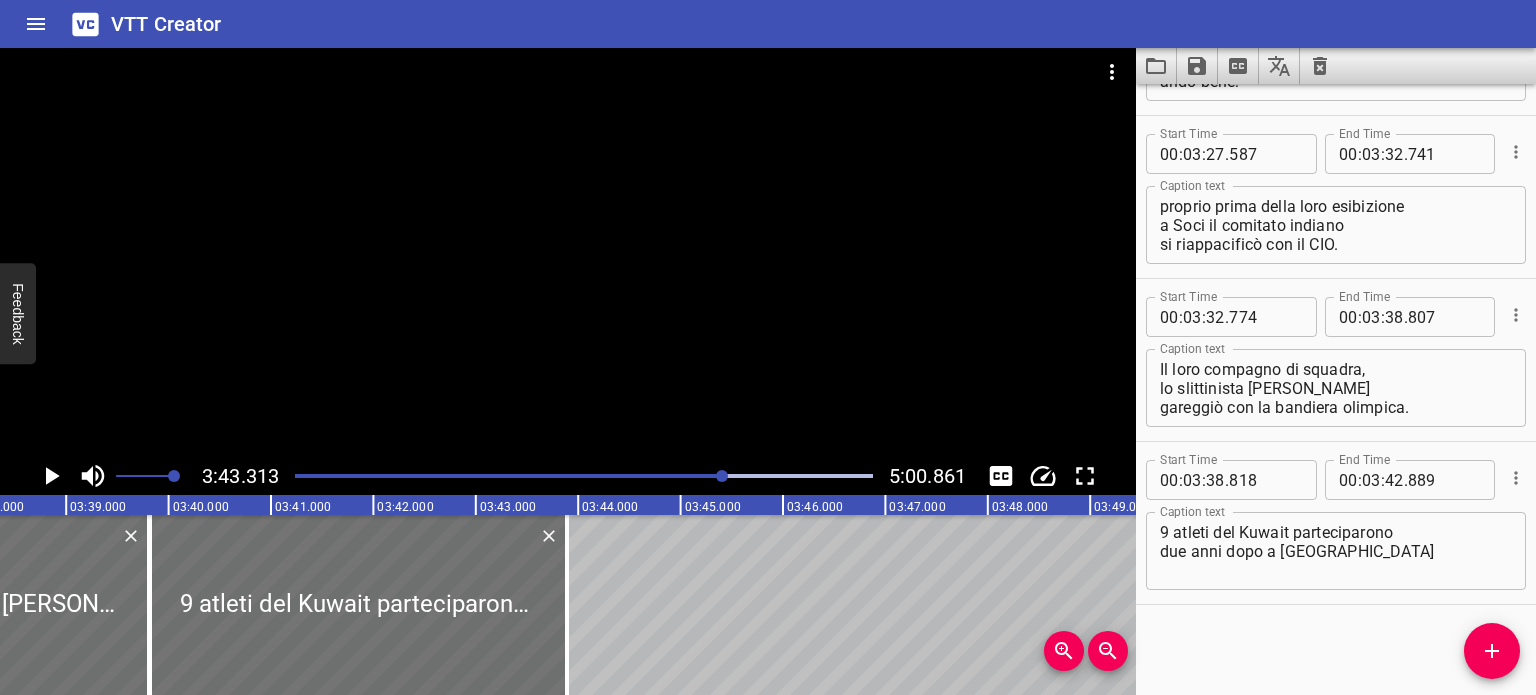 scroll, scrollTop: 0, scrollLeft: 22224, axis: horizontal 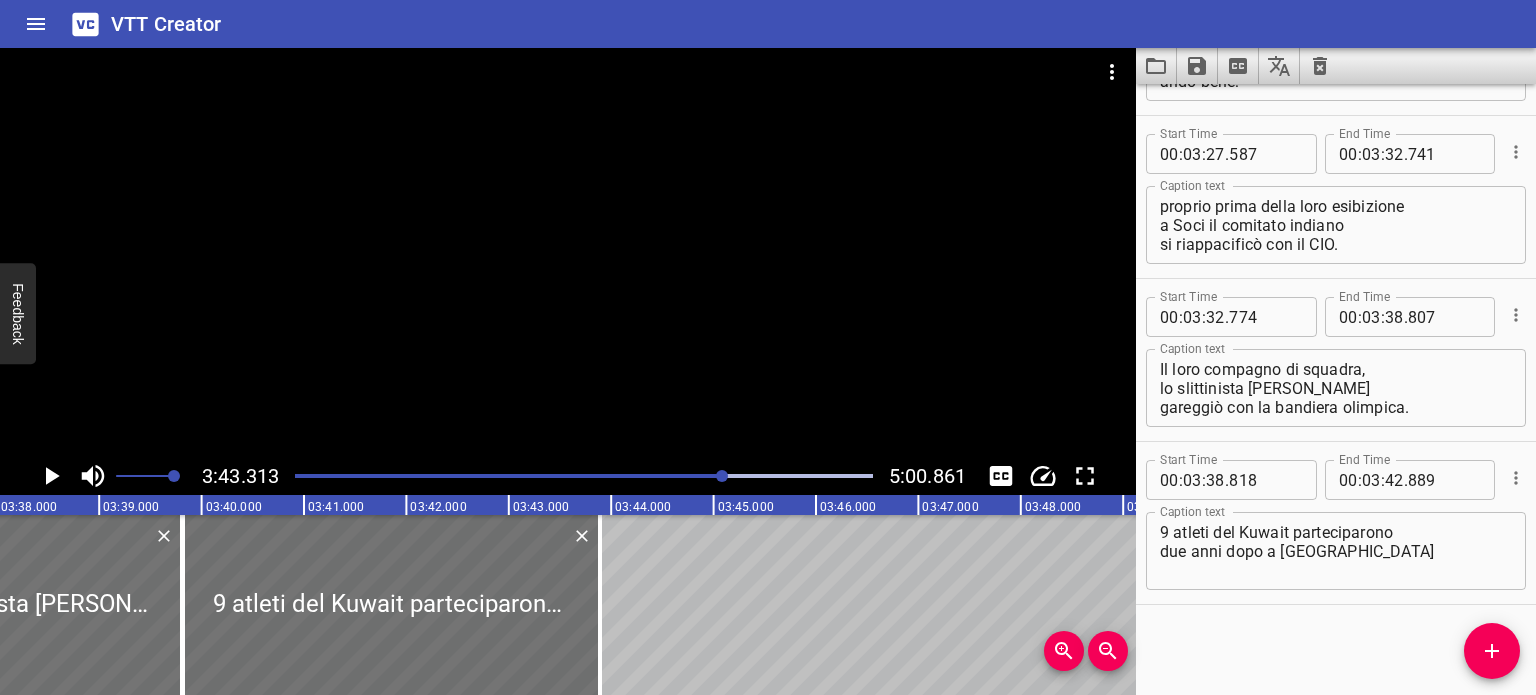 click at bounding box center (435, 476) 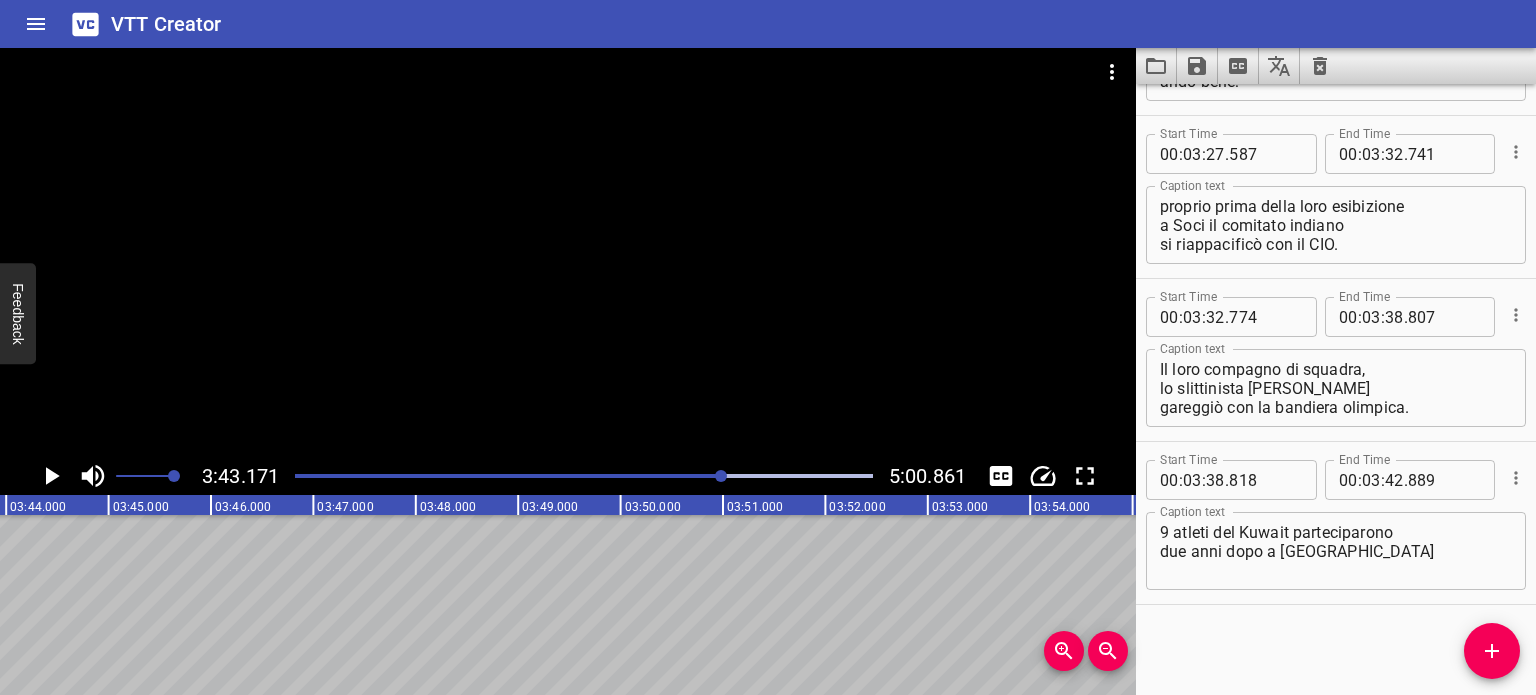 scroll, scrollTop: 0, scrollLeft: 22852, axis: horizontal 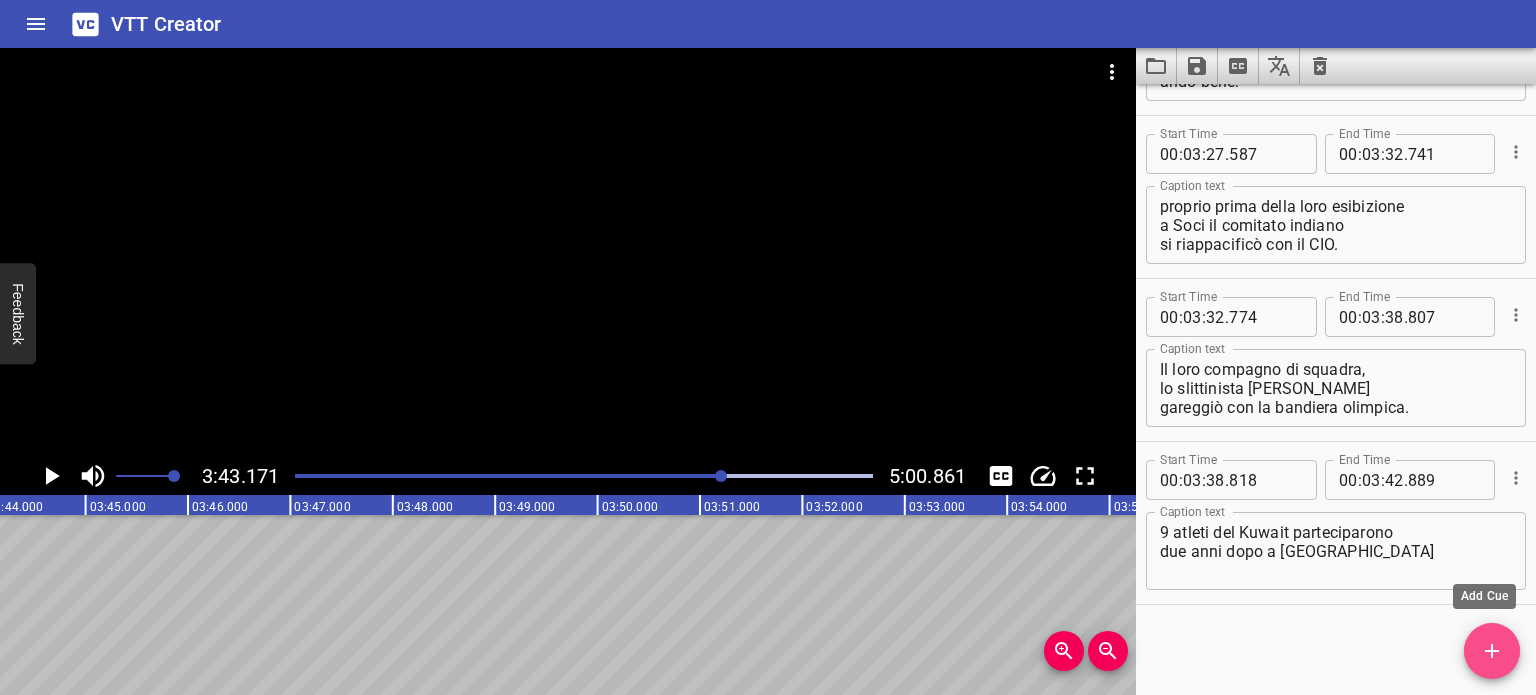 click at bounding box center [1492, 651] 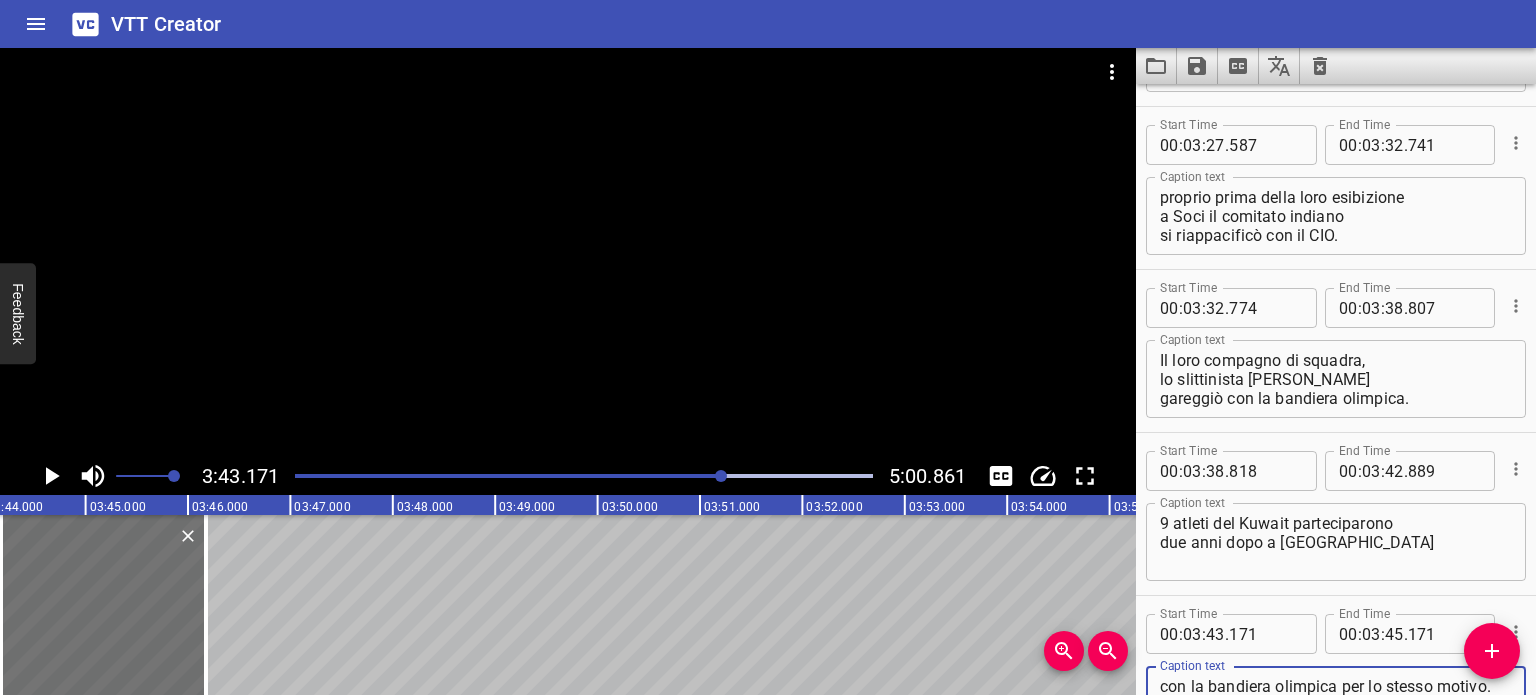 scroll, scrollTop: 8639, scrollLeft: 0, axis: vertical 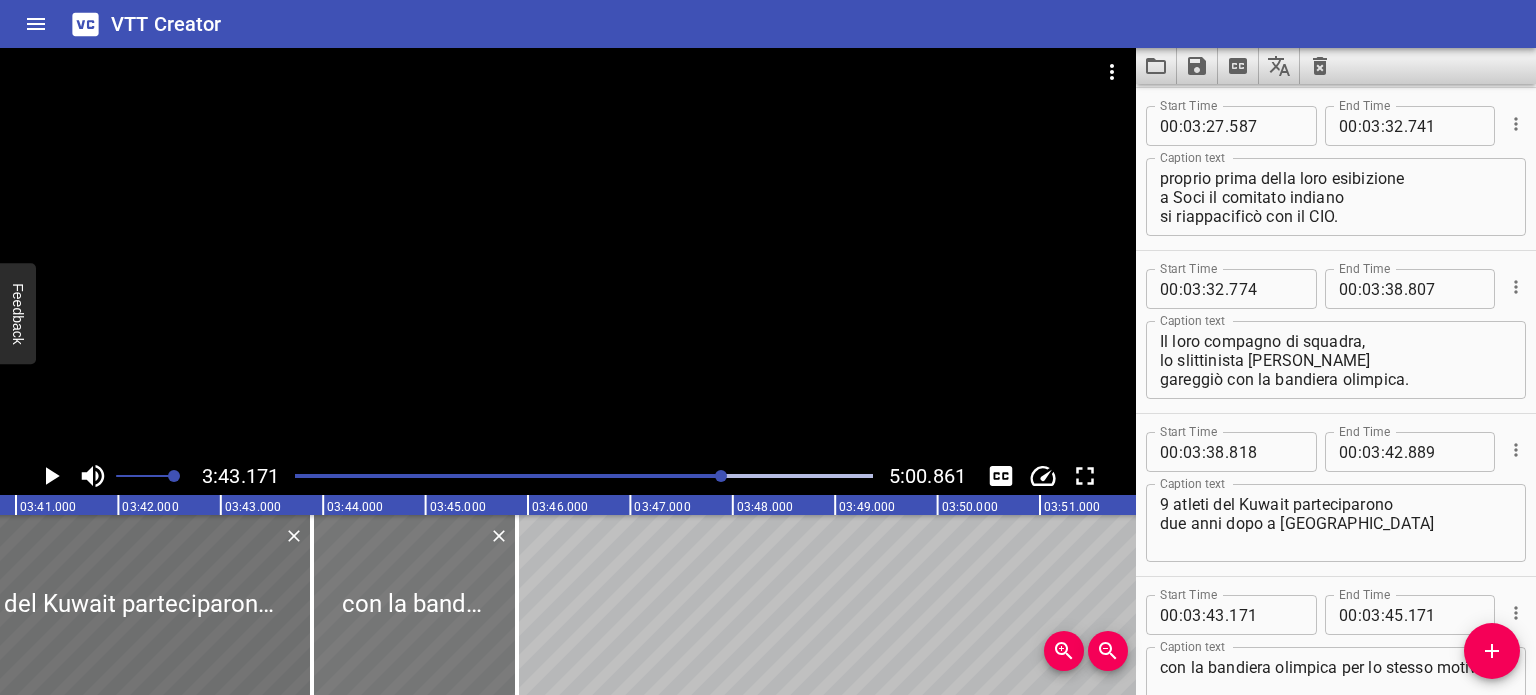 drag, startPoint x: 424, startPoint y: 588, endPoint x: 394, endPoint y: 587, distance: 30.016663 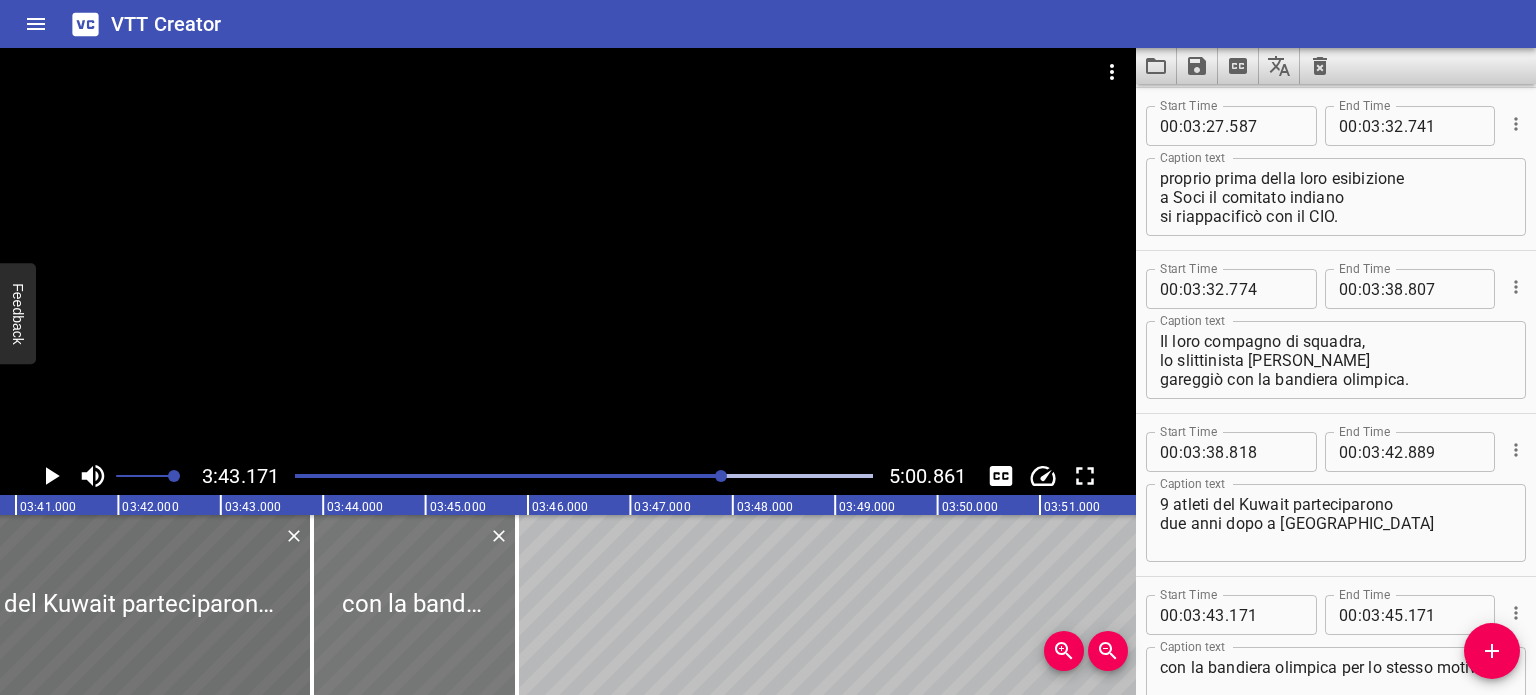 click at bounding box center (414, 605) 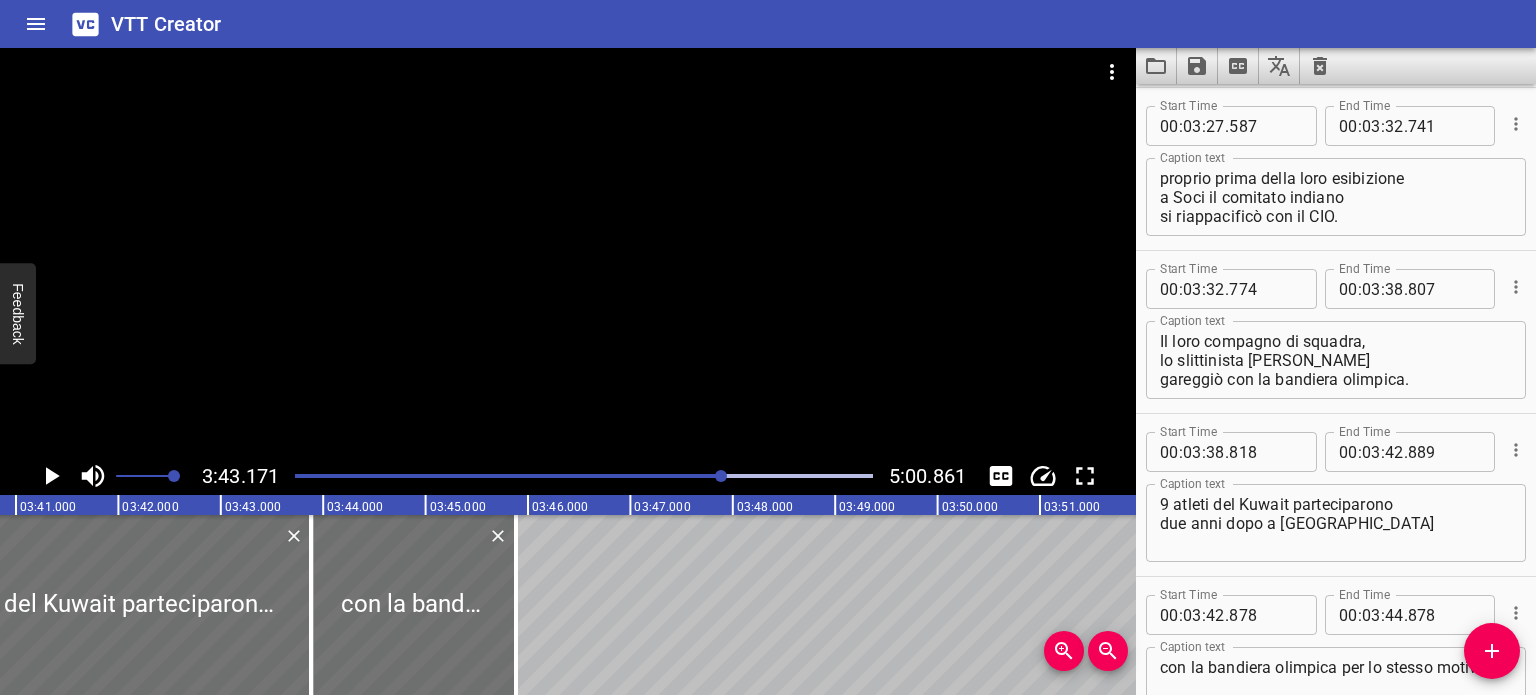 click at bounding box center (584, 476) 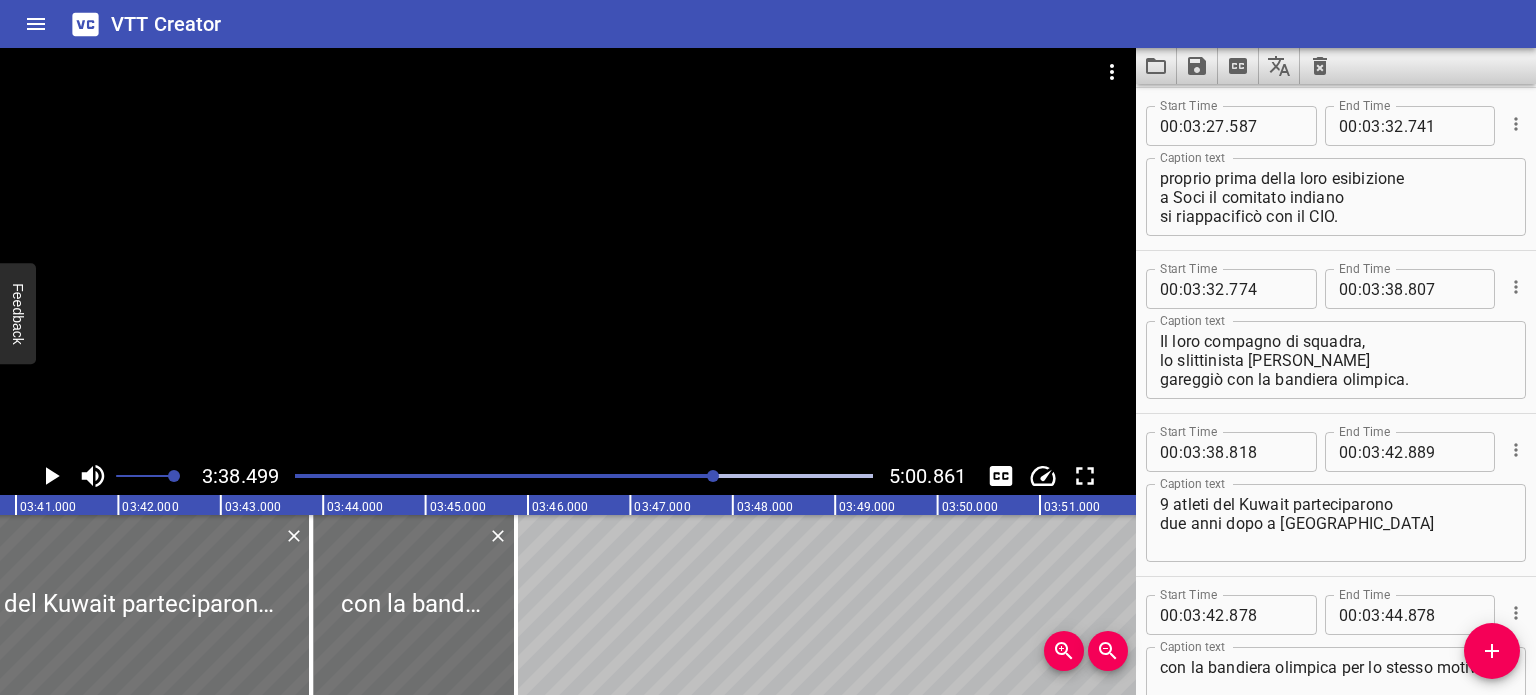 scroll, scrollTop: 0, scrollLeft: 22373, axis: horizontal 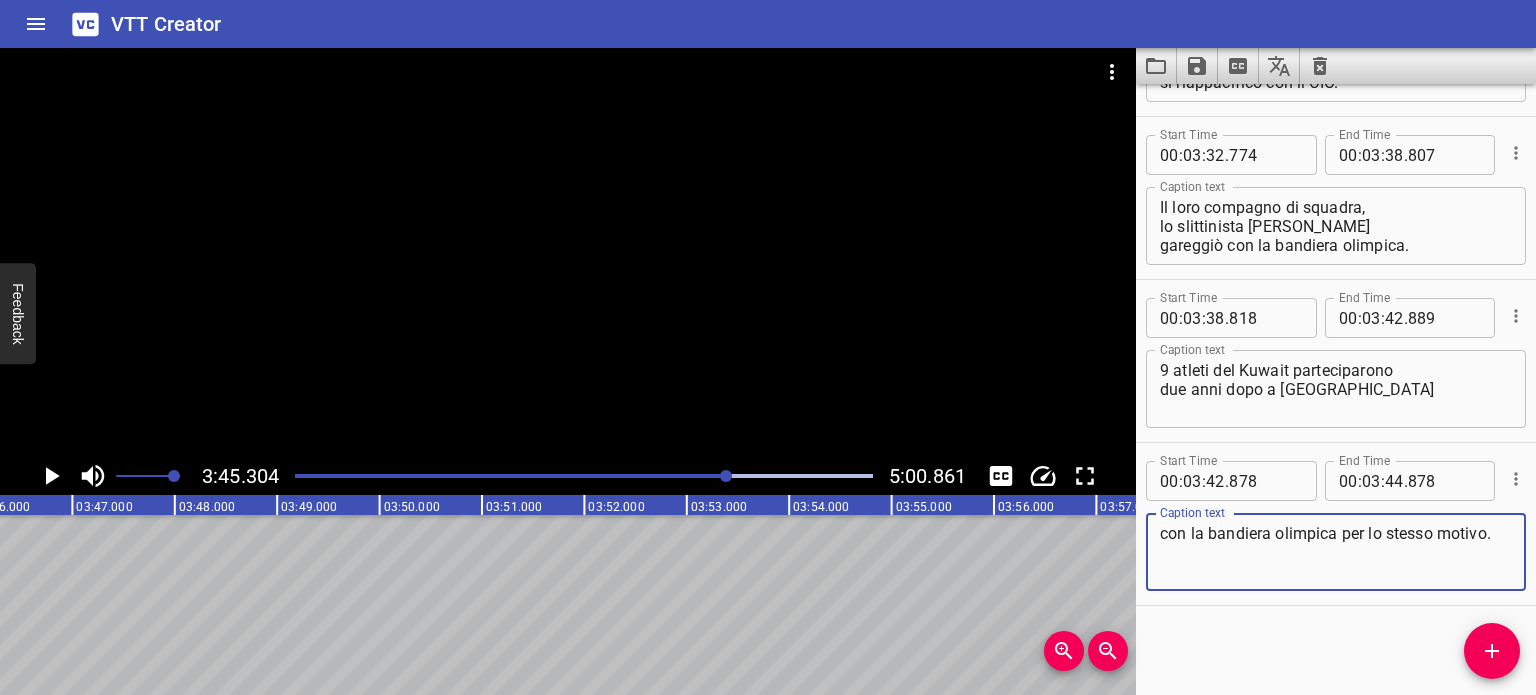 click on "con la bandiera olimpica per lo stesso motivo." at bounding box center [1336, 552] 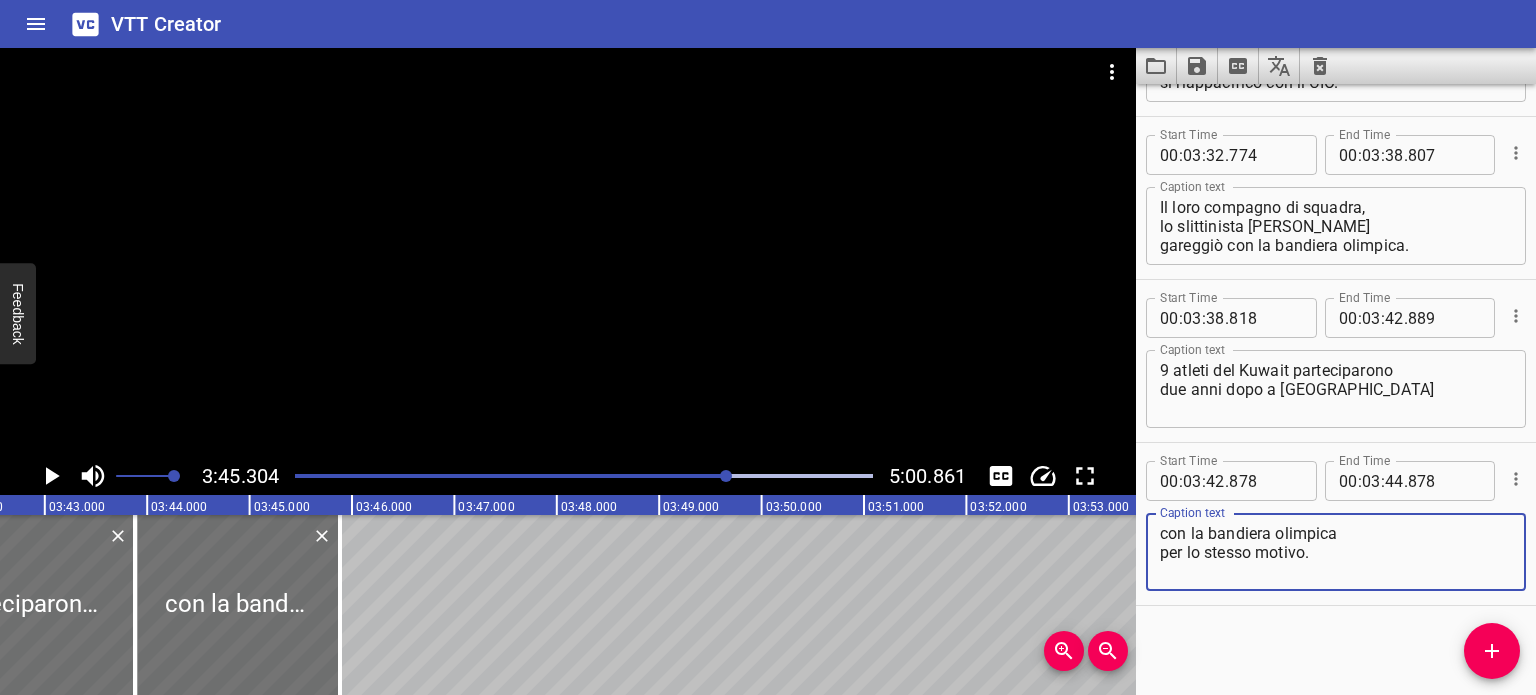 scroll, scrollTop: 0, scrollLeft: 22686, axis: horizontal 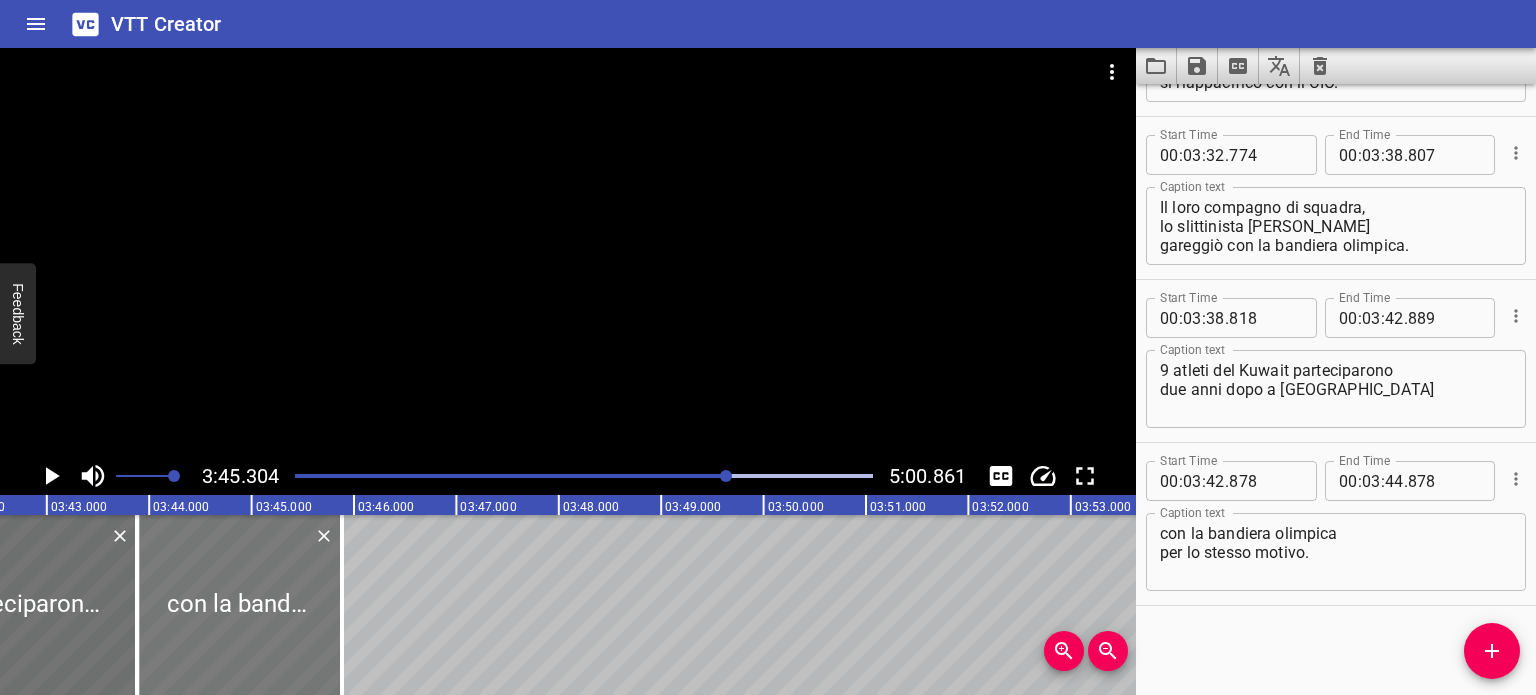 click at bounding box center (239, 605) 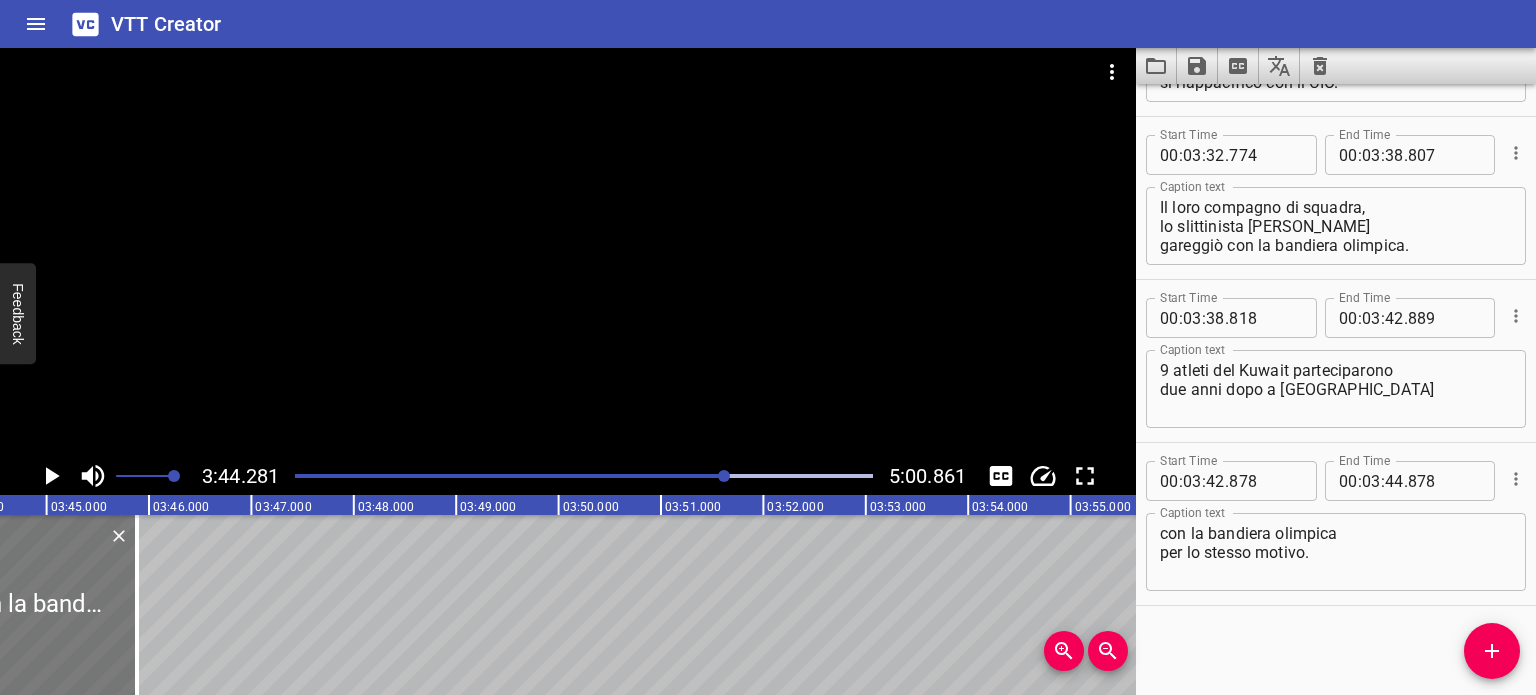 scroll, scrollTop: 0, scrollLeft: 22966, axis: horizontal 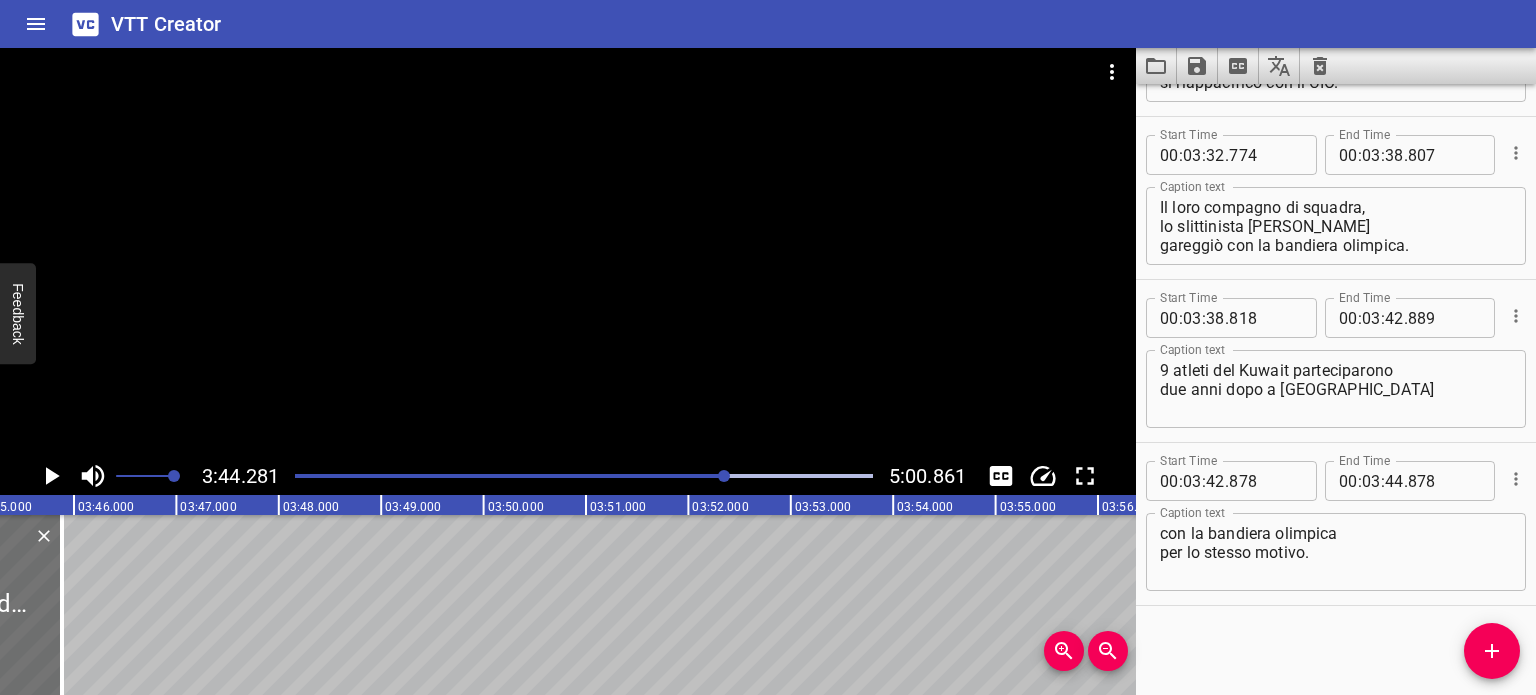 click at bounding box center [437, 476] 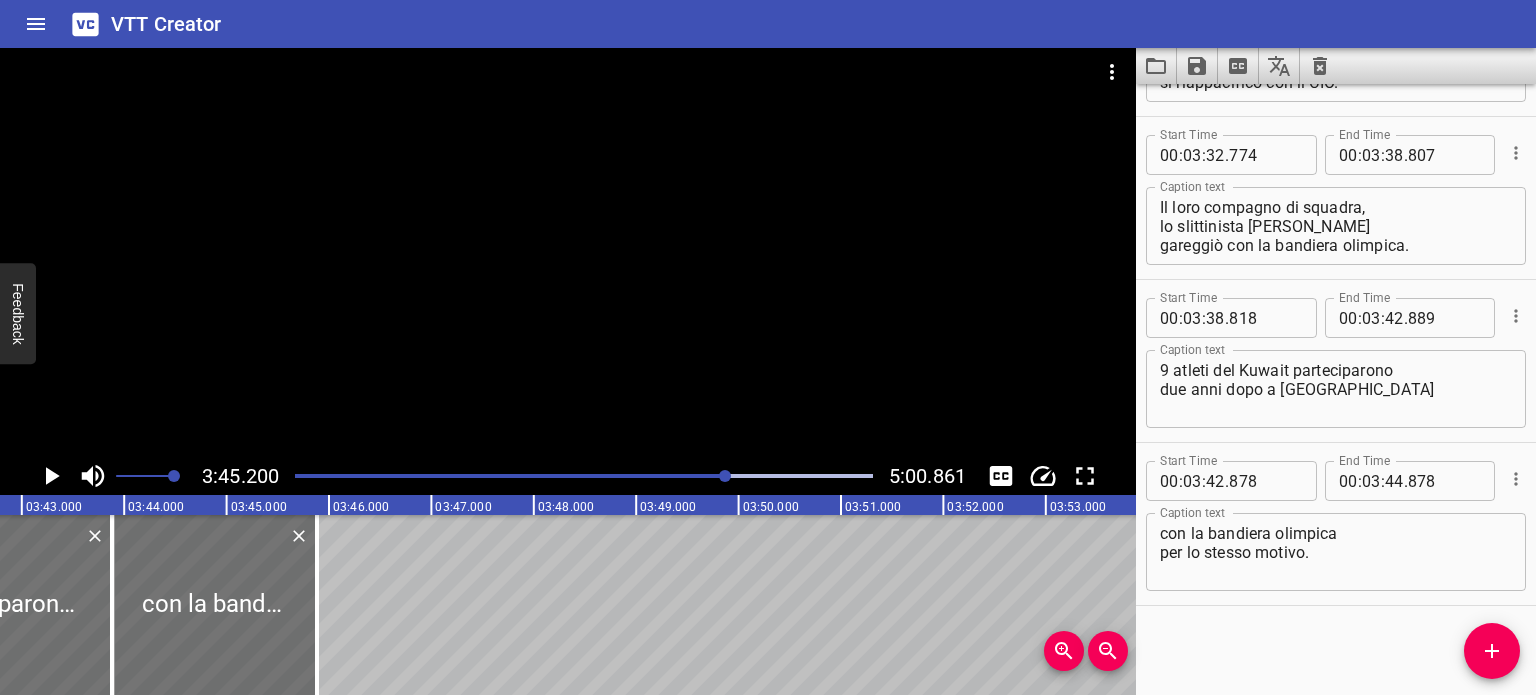 scroll, scrollTop: 0, scrollLeft: 22709, axis: horizontal 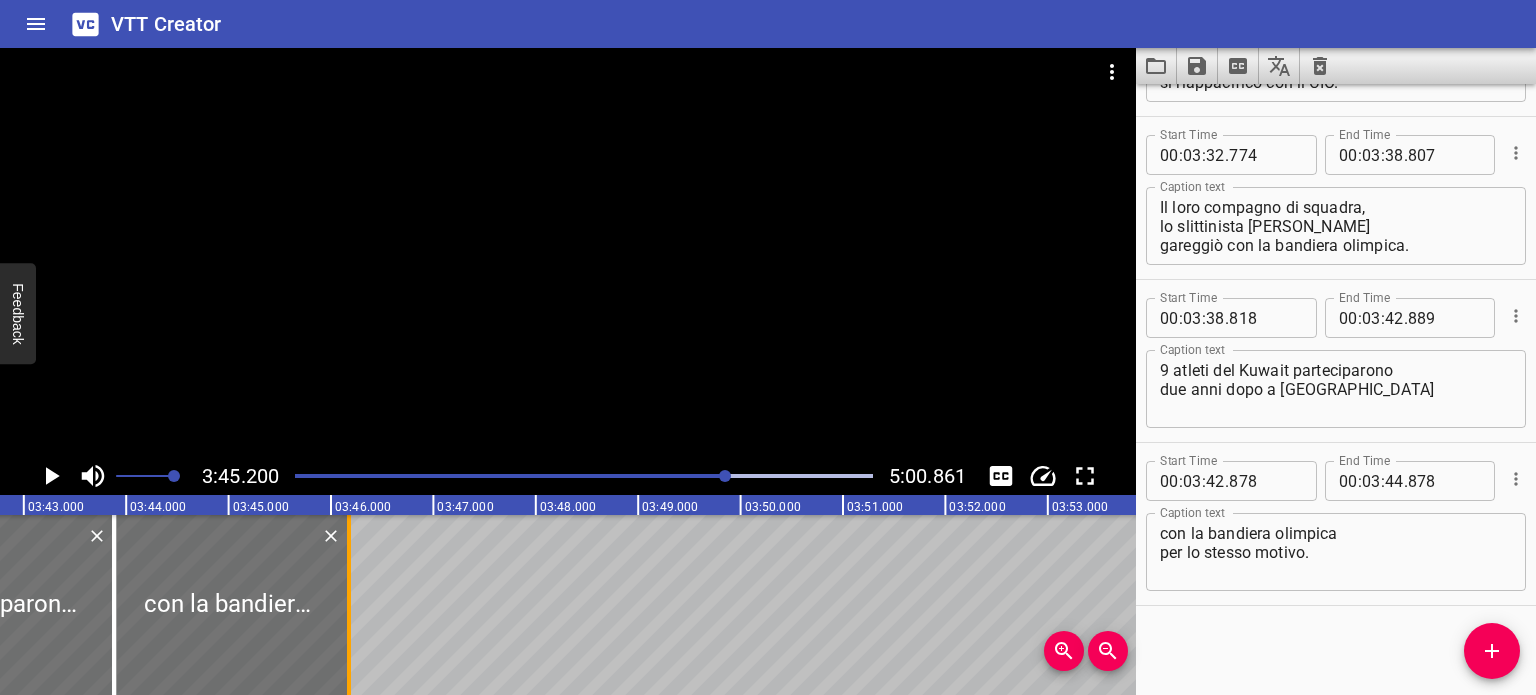 drag, startPoint x: 315, startPoint y: 621, endPoint x: 344, endPoint y: 633, distance: 31.38471 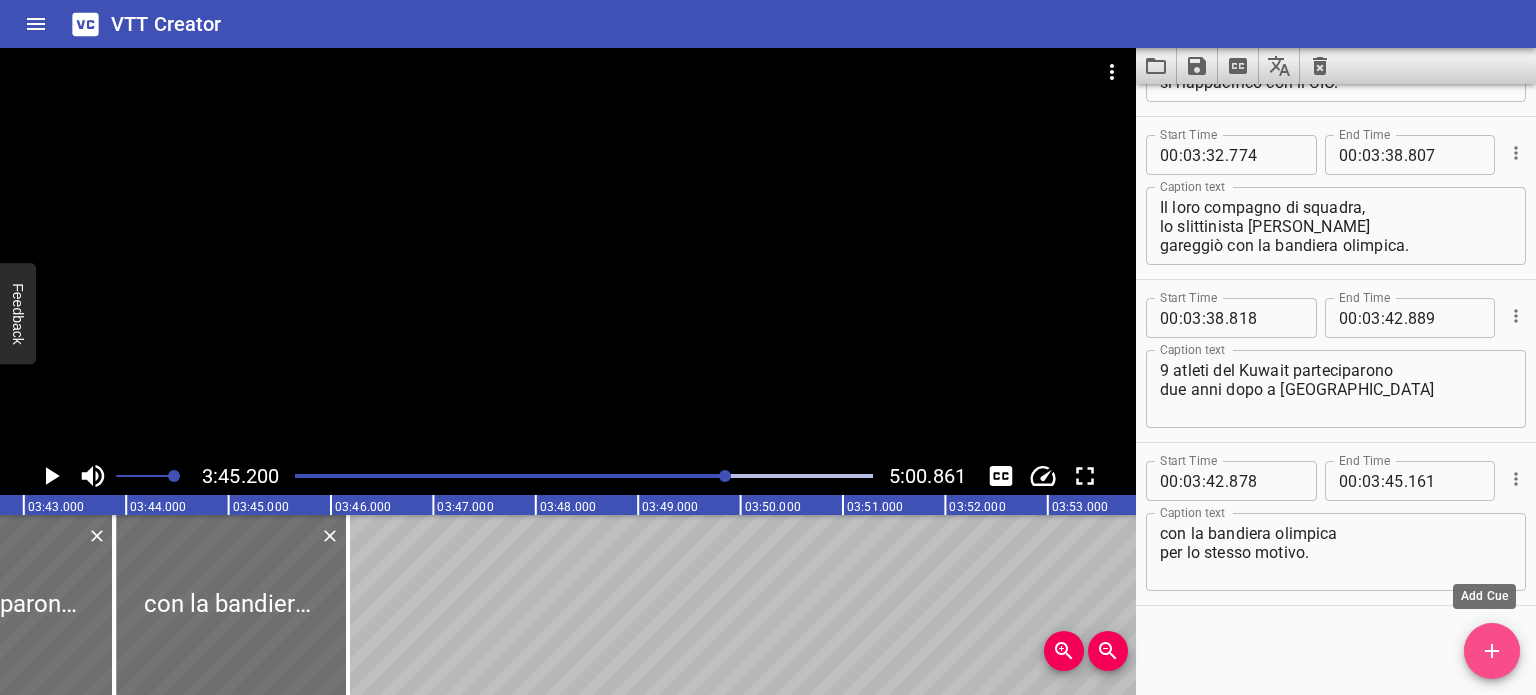 click at bounding box center [1492, 651] 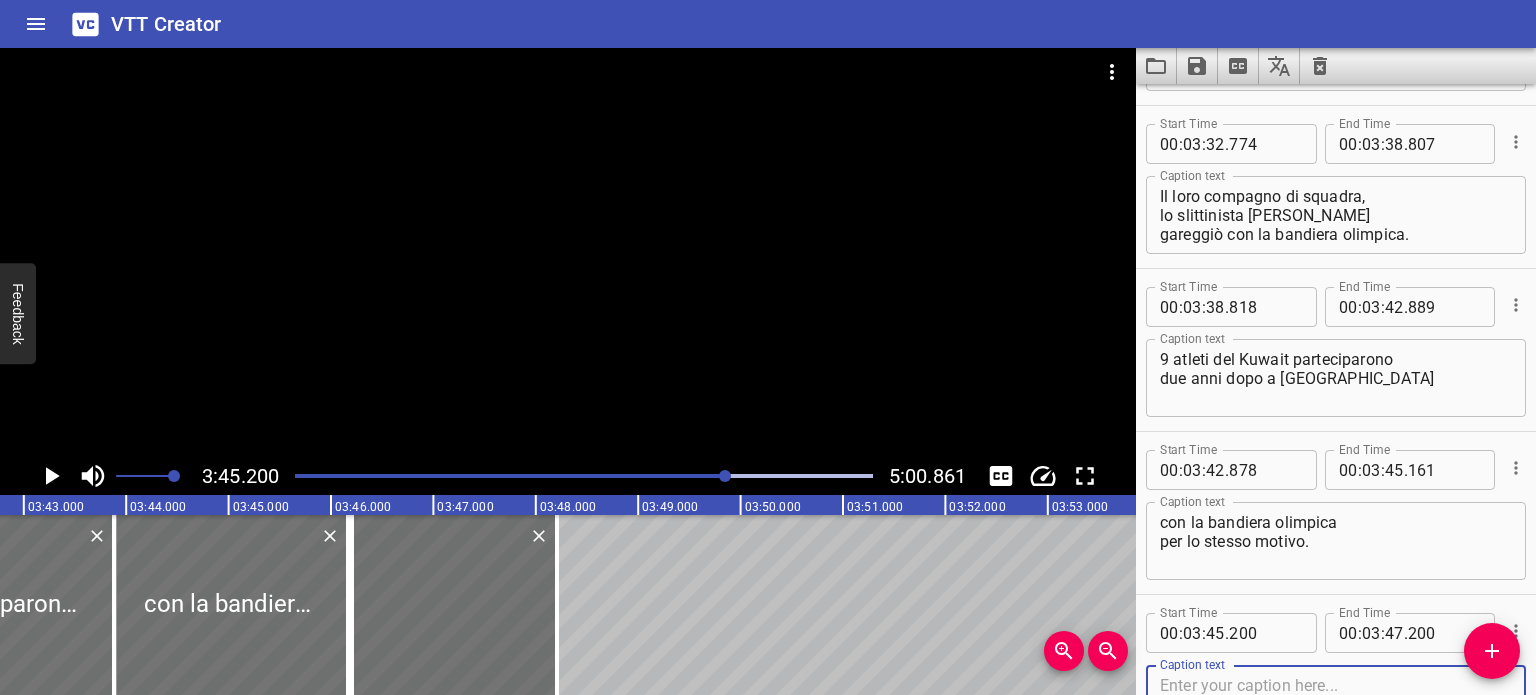 scroll, scrollTop: 8936, scrollLeft: 0, axis: vertical 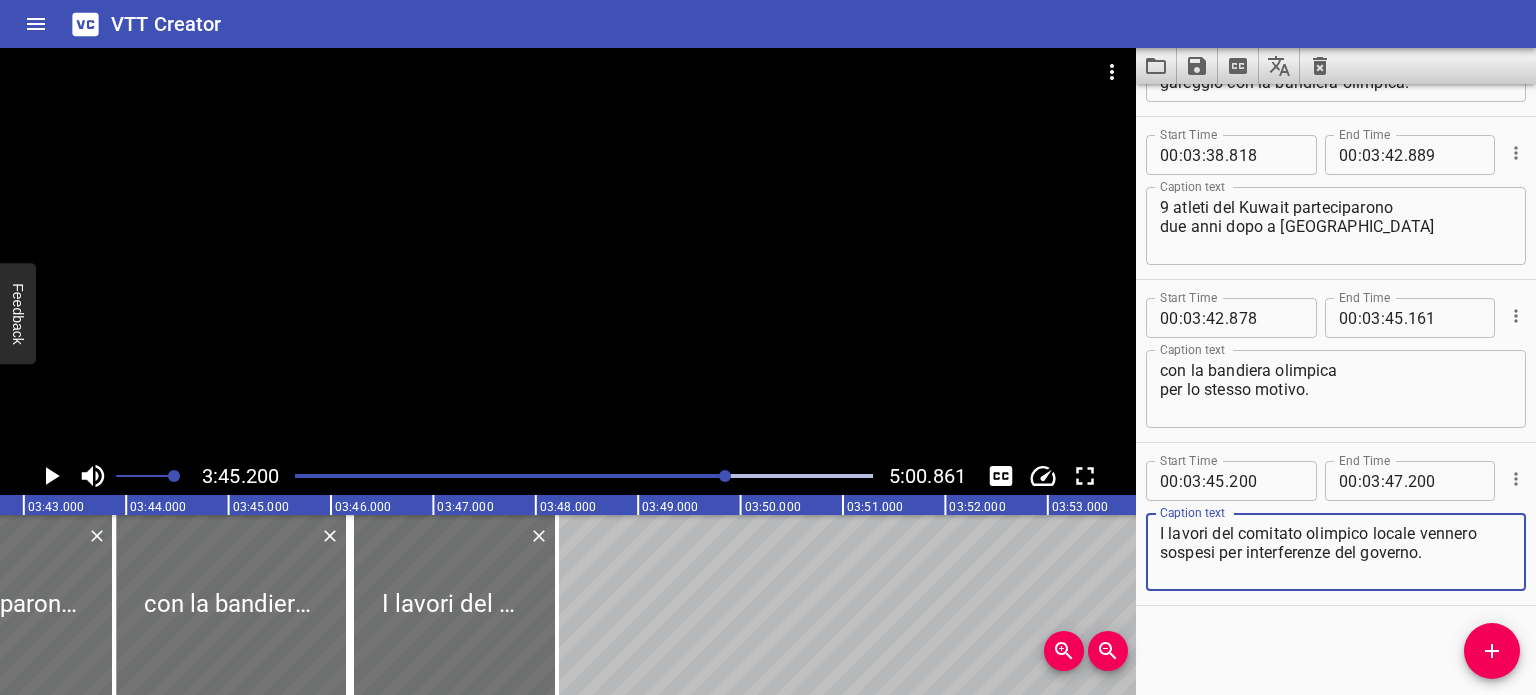 click on "I lavori del comitato olimpico locale vennero sospesi per interferenze del governo." at bounding box center [1336, 552] 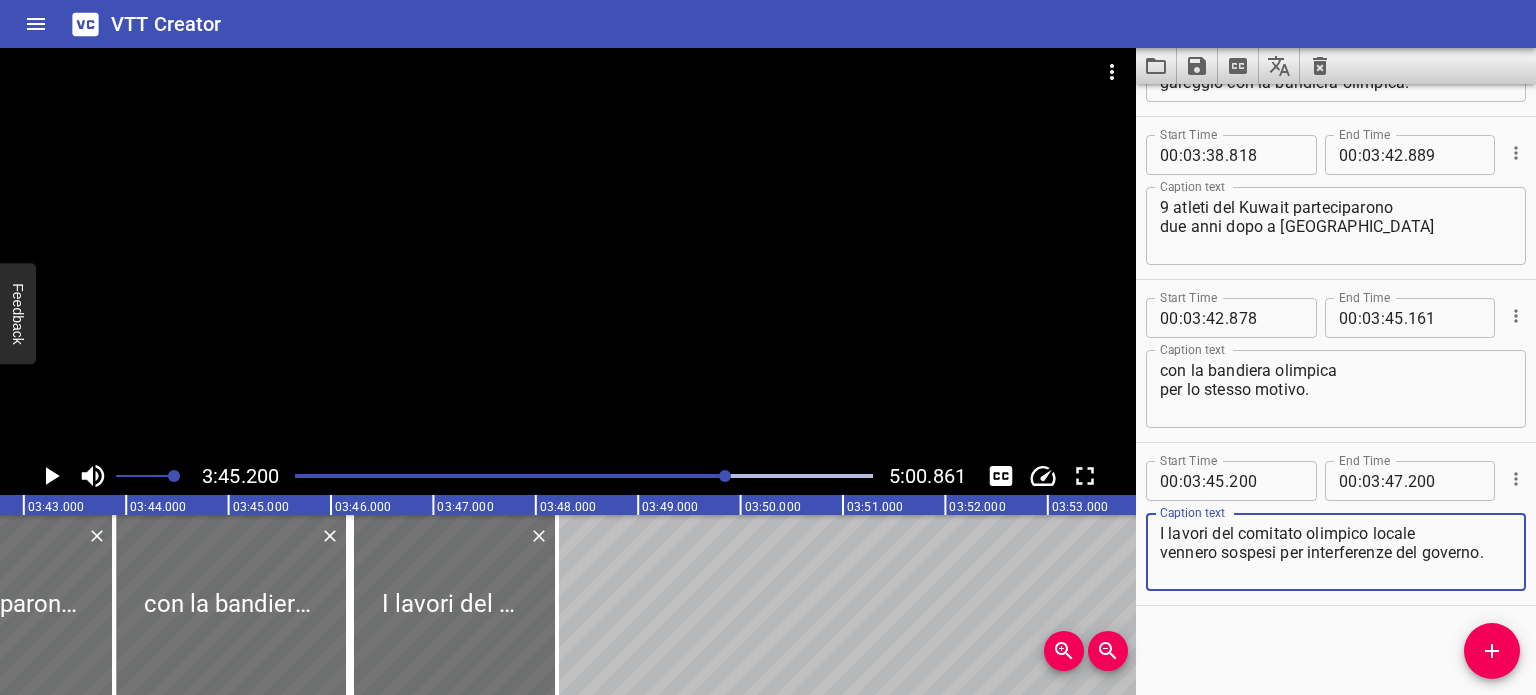 click at bounding box center [584, 476] 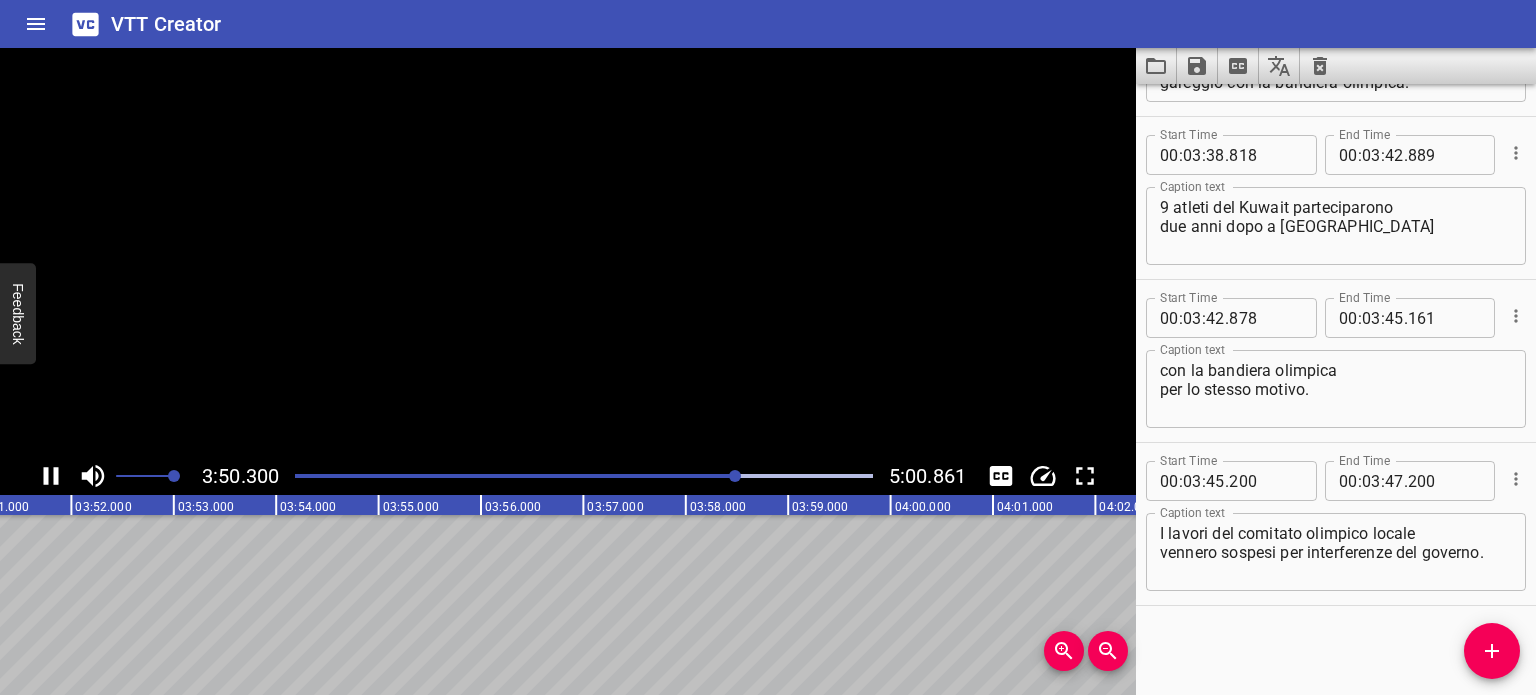scroll, scrollTop: 0, scrollLeft: 23610, axis: horizontal 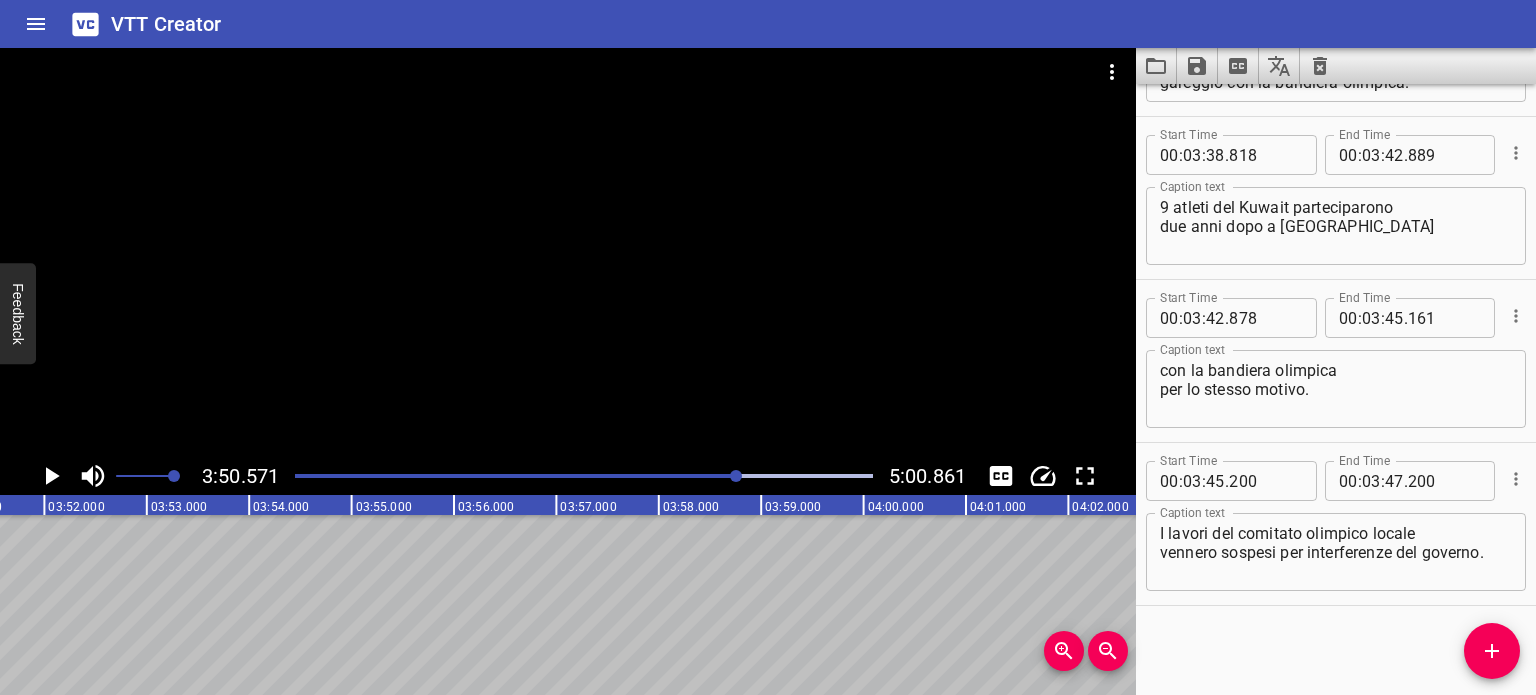 click at bounding box center (584, 476) 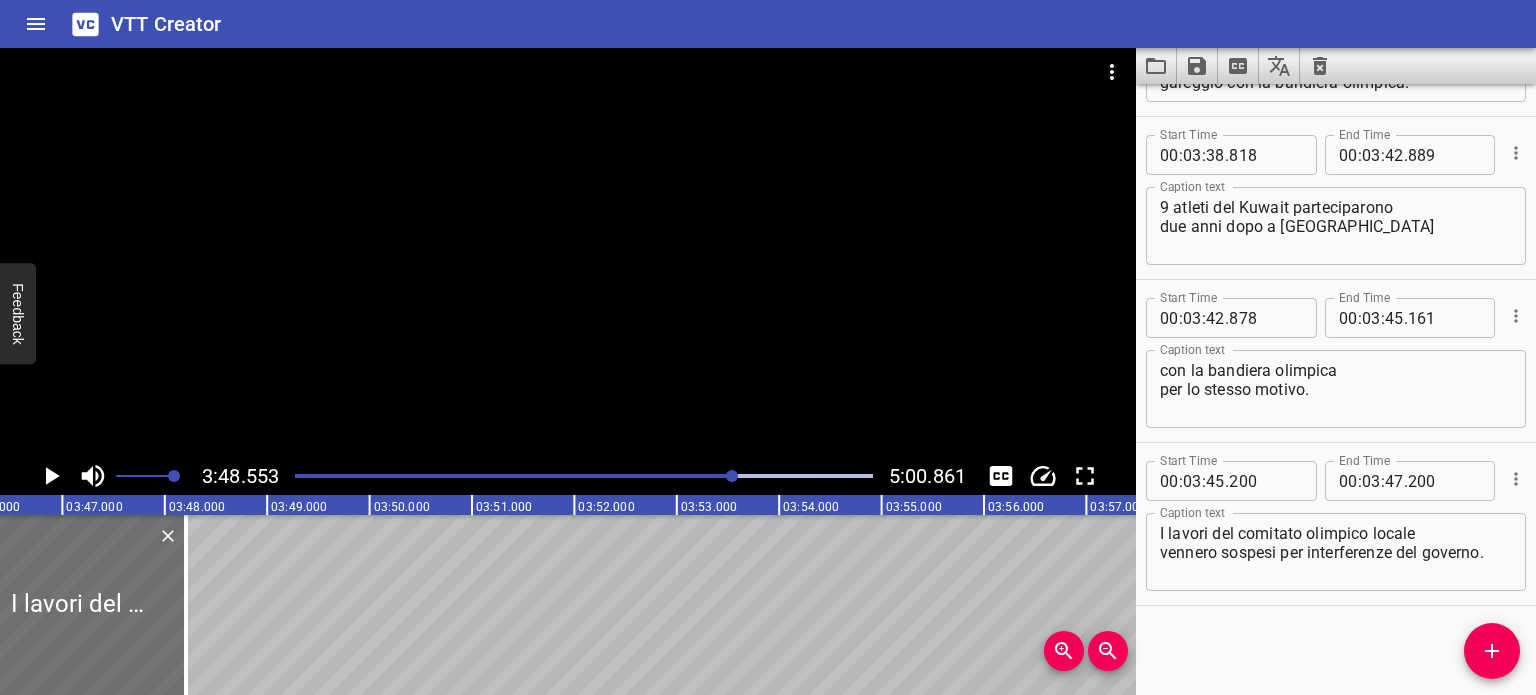 scroll, scrollTop: 0, scrollLeft: 23079, axis: horizontal 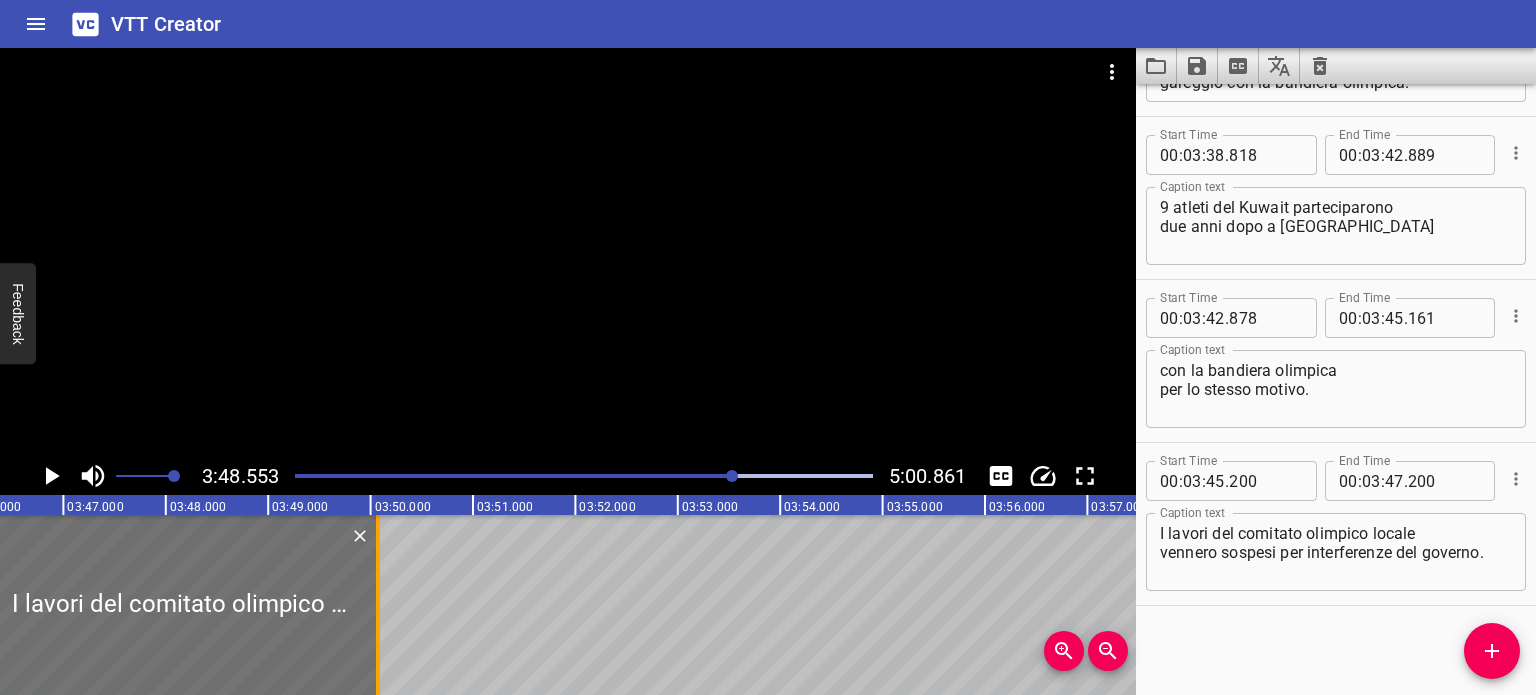 drag, startPoint x: 188, startPoint y: 596, endPoint x: 379, endPoint y: 633, distance: 194.55077 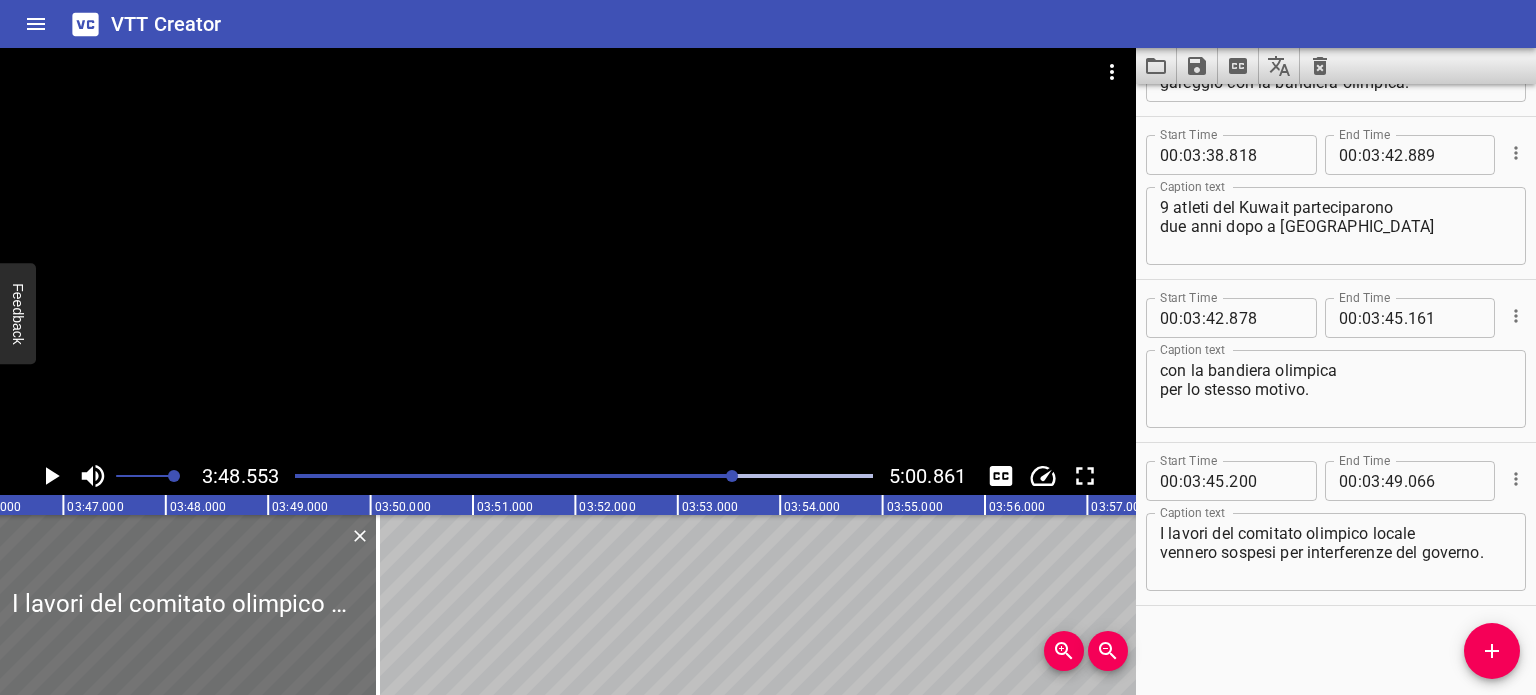 click at bounding box center (732, 476) 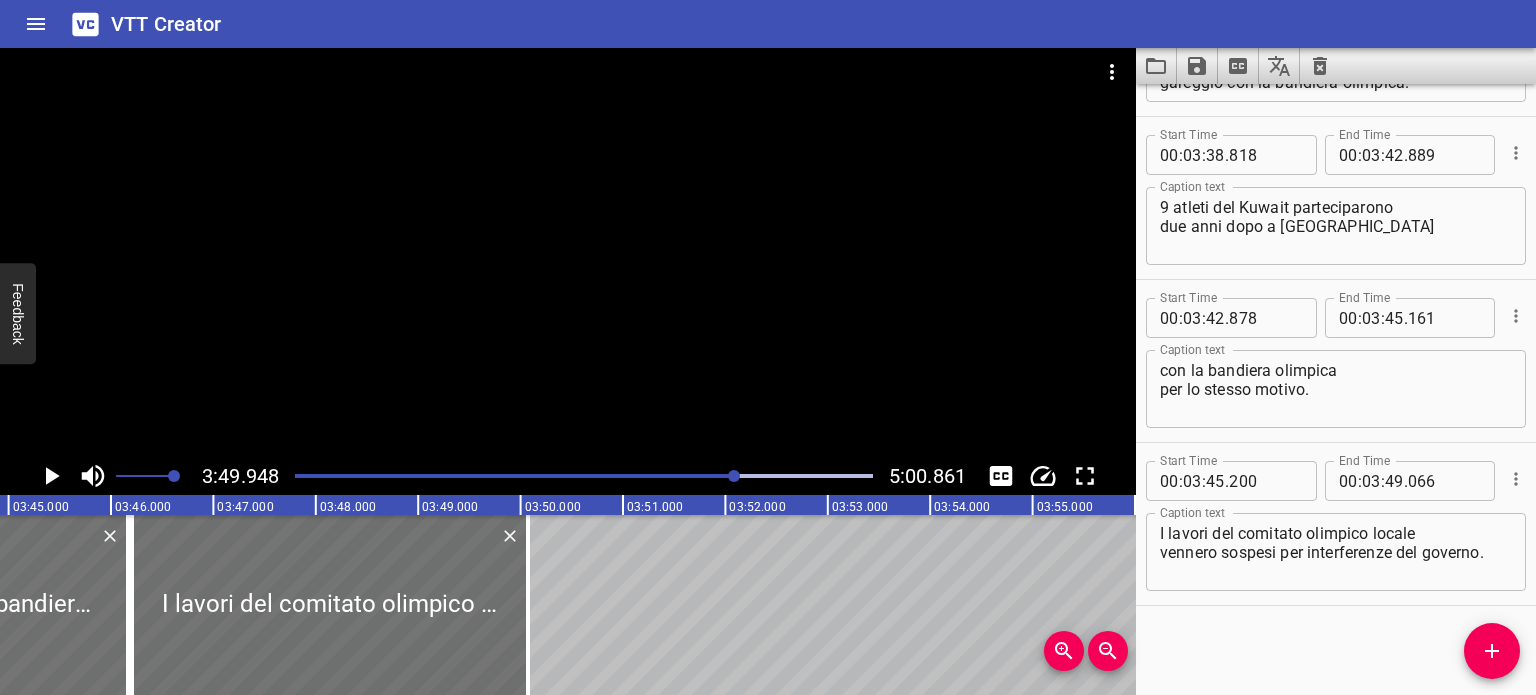 scroll, scrollTop: 0, scrollLeft: 22929, axis: horizontal 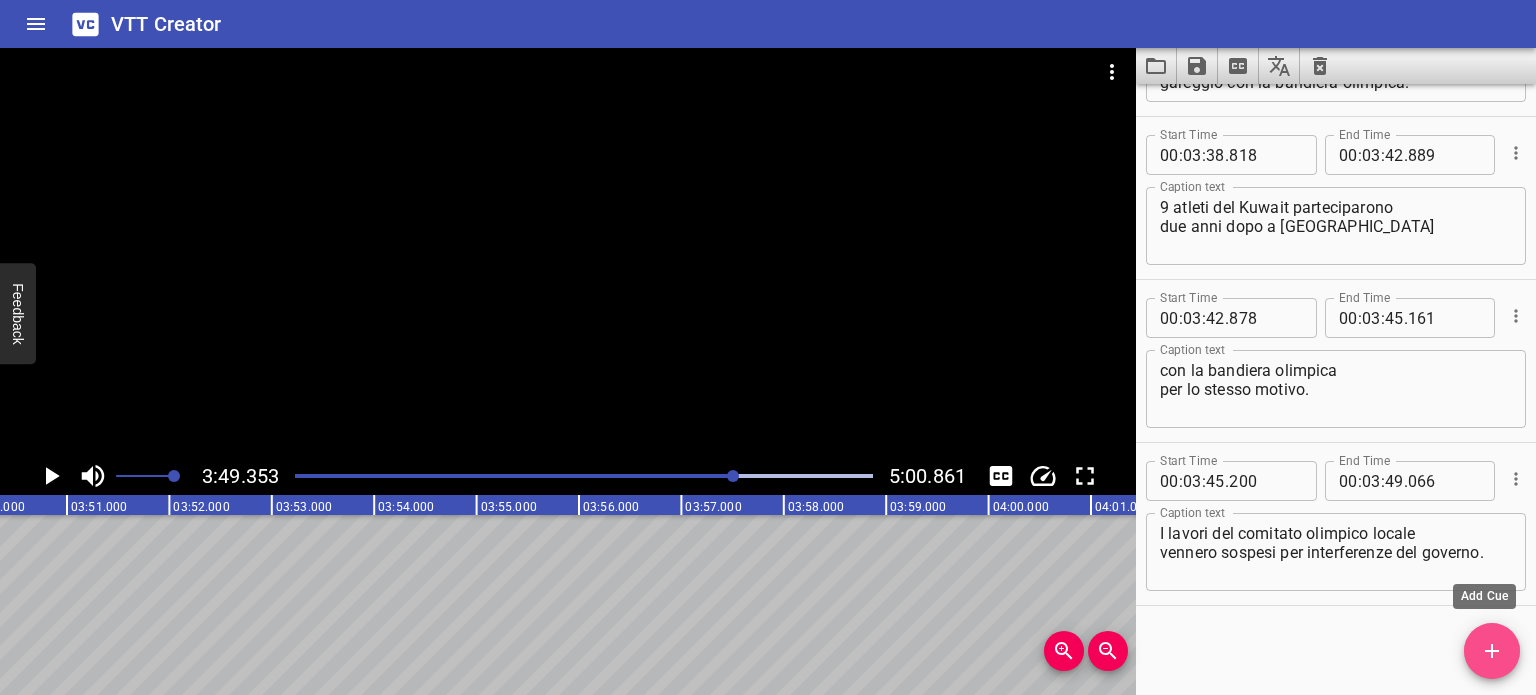 click at bounding box center [1492, 651] 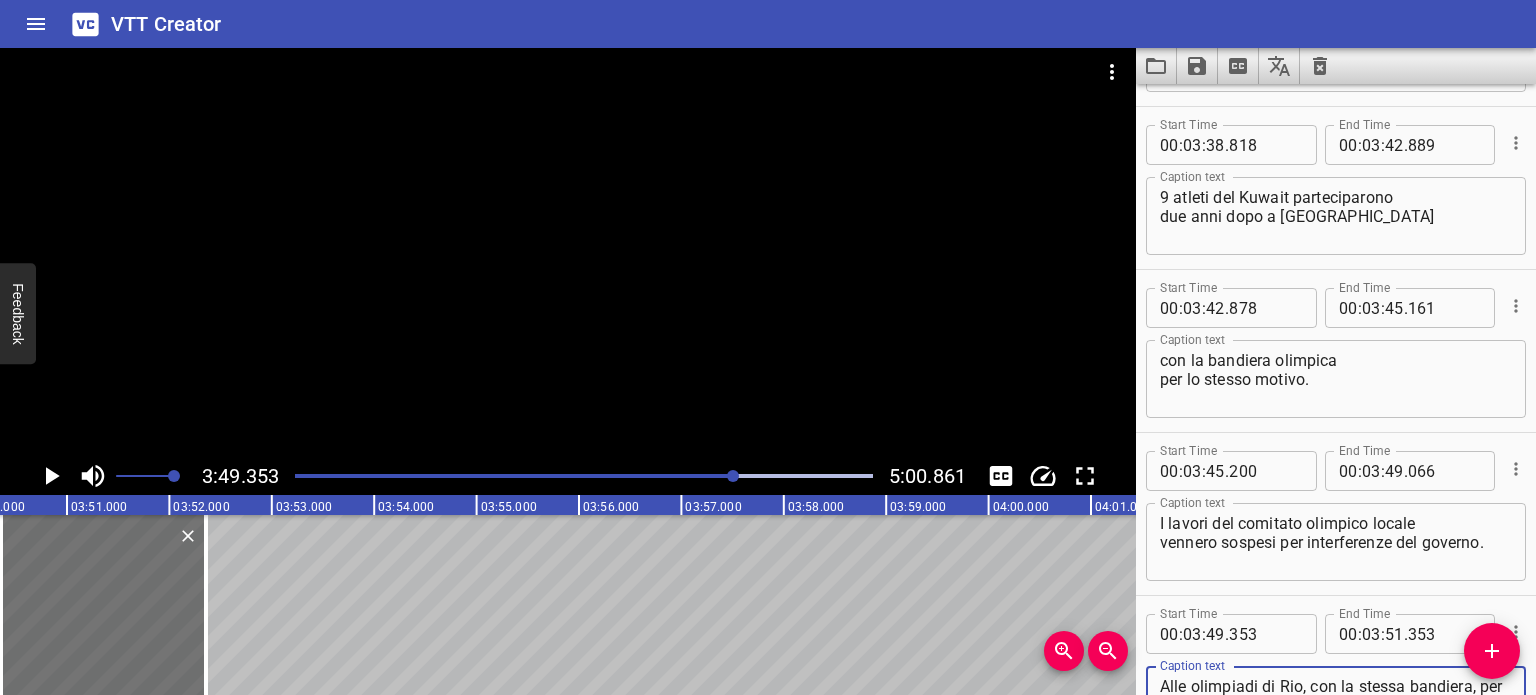 scroll, scrollTop: 8964, scrollLeft: 0, axis: vertical 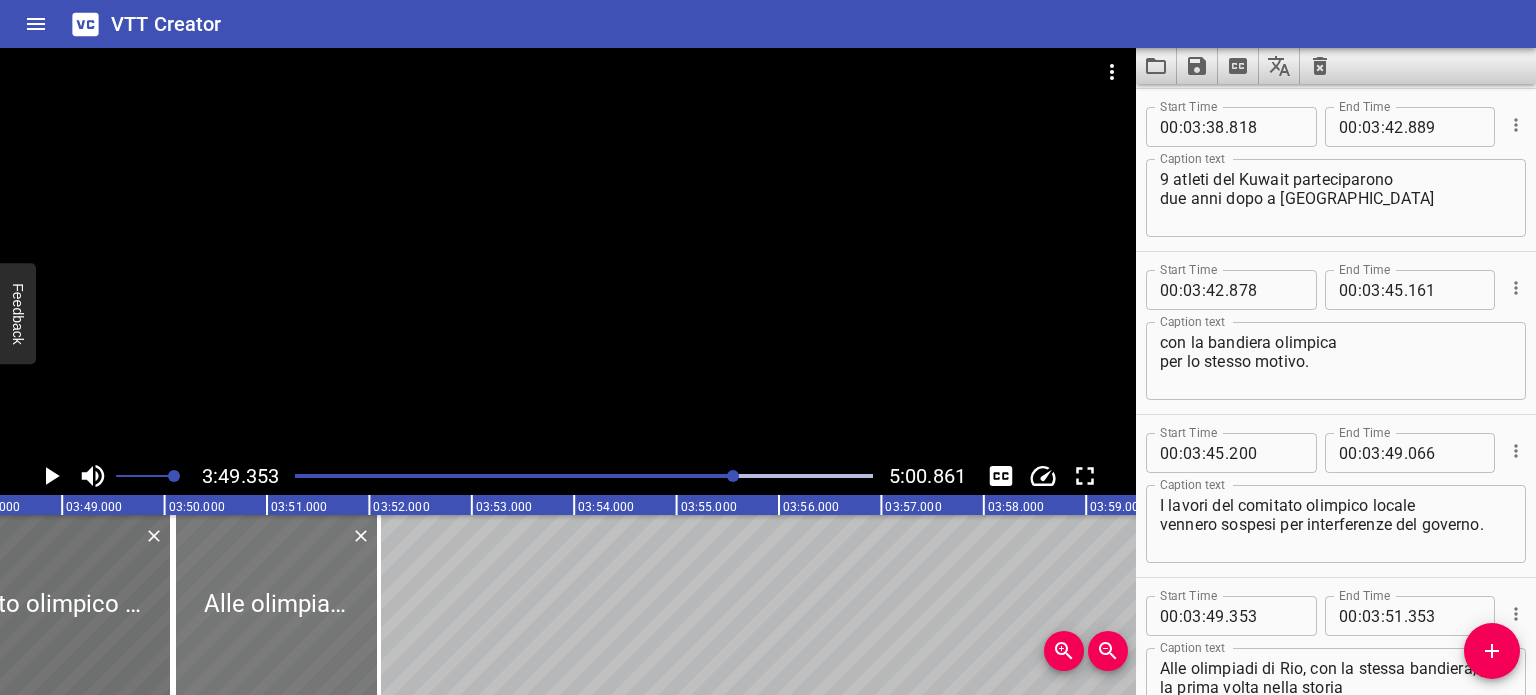 drag, startPoint x: 270, startPoint y: 591, endPoint x: 244, endPoint y: 586, distance: 26.476404 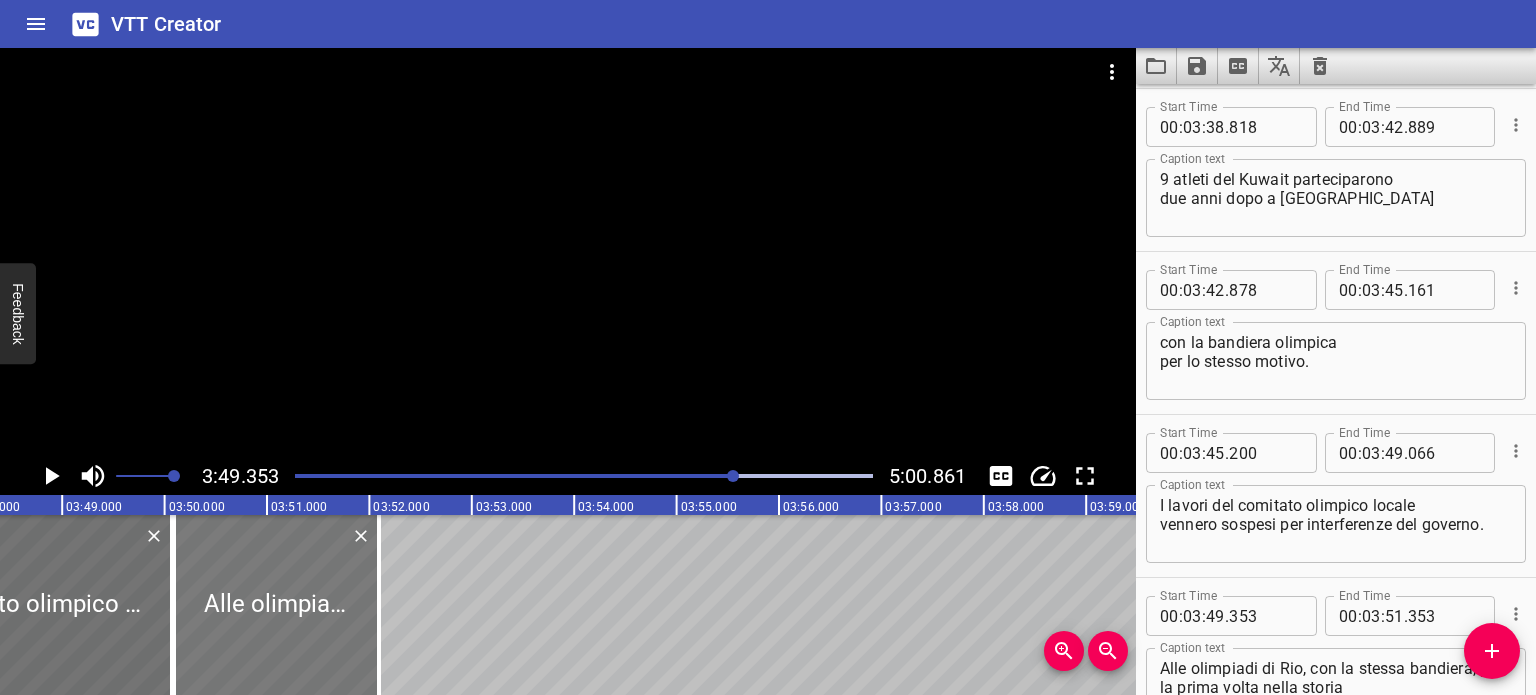 click at bounding box center [276, 605] 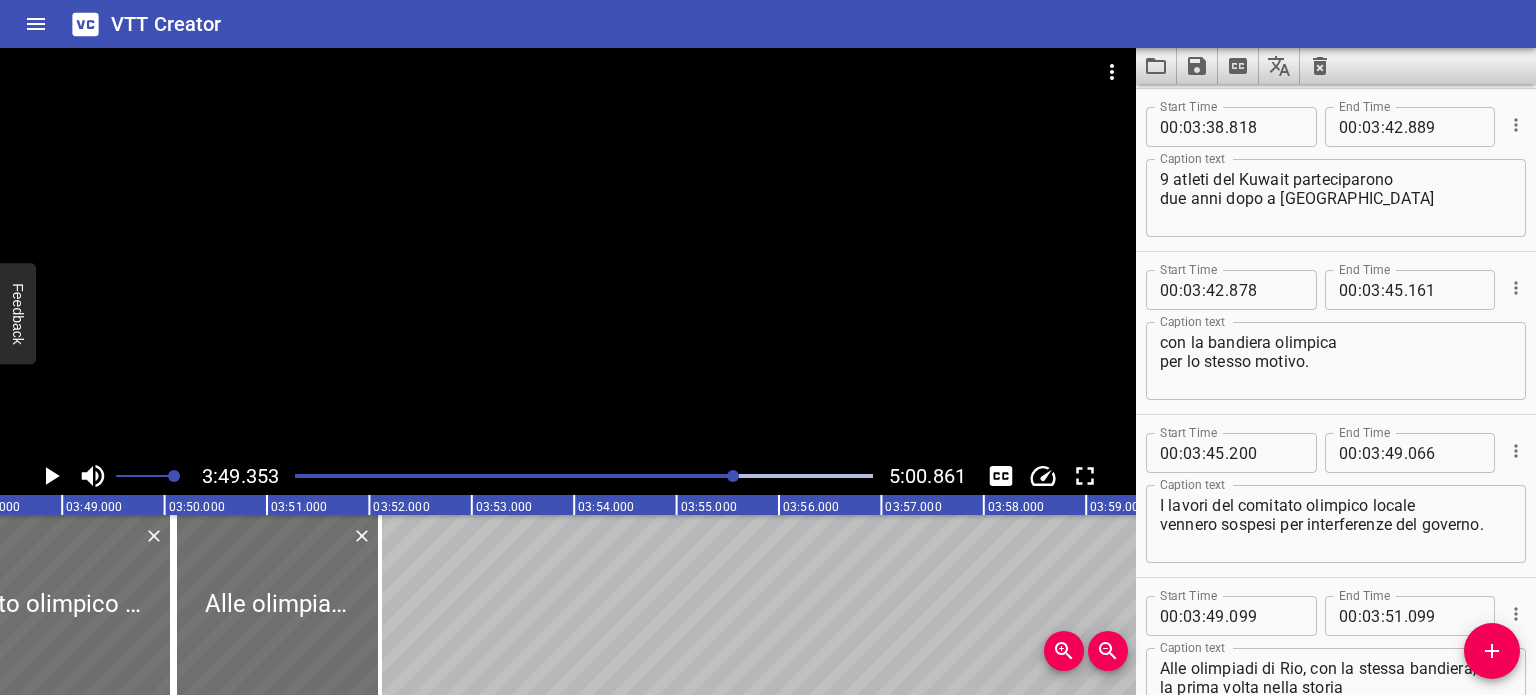 scroll, scrollTop: 9043, scrollLeft: 0, axis: vertical 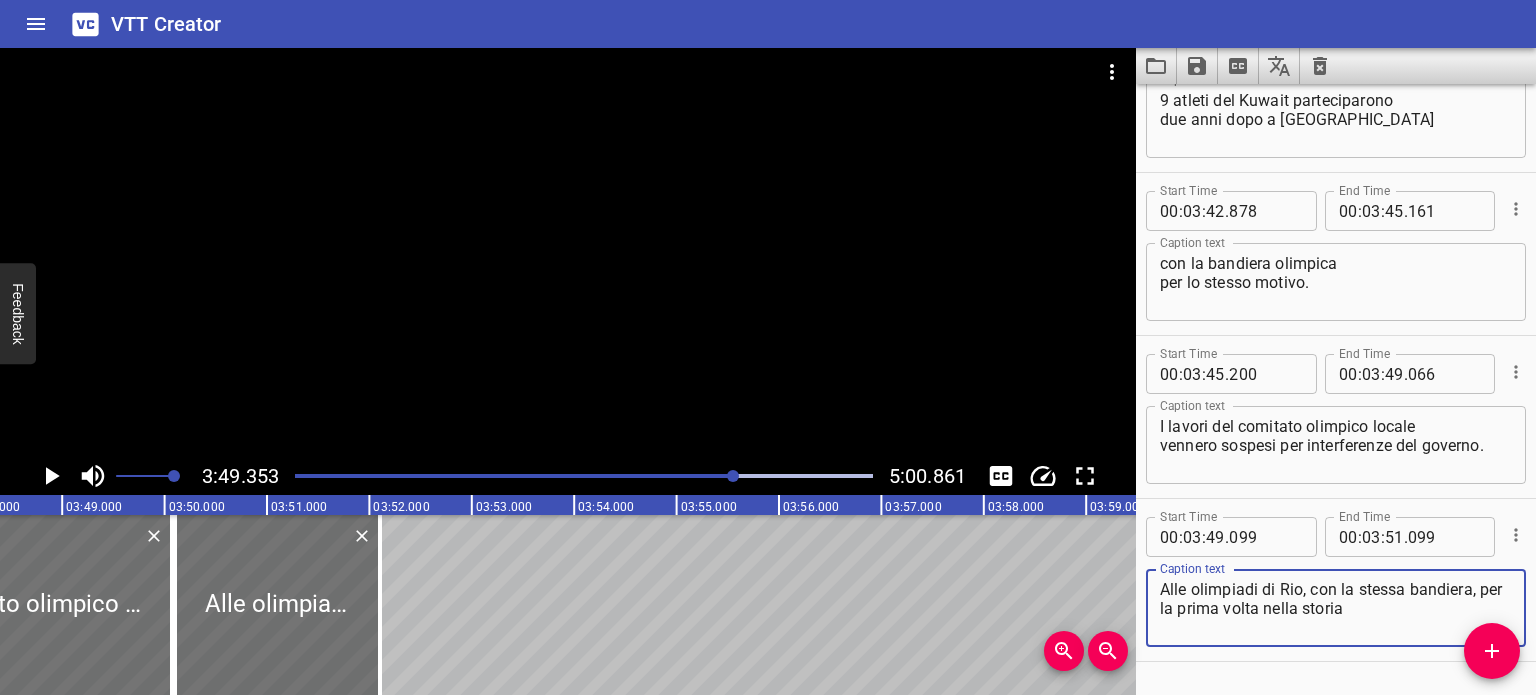 click on "Alle olimpiadi di Rio, con la stessa bandiera, per la prima volta nella storia" at bounding box center (1336, 608) 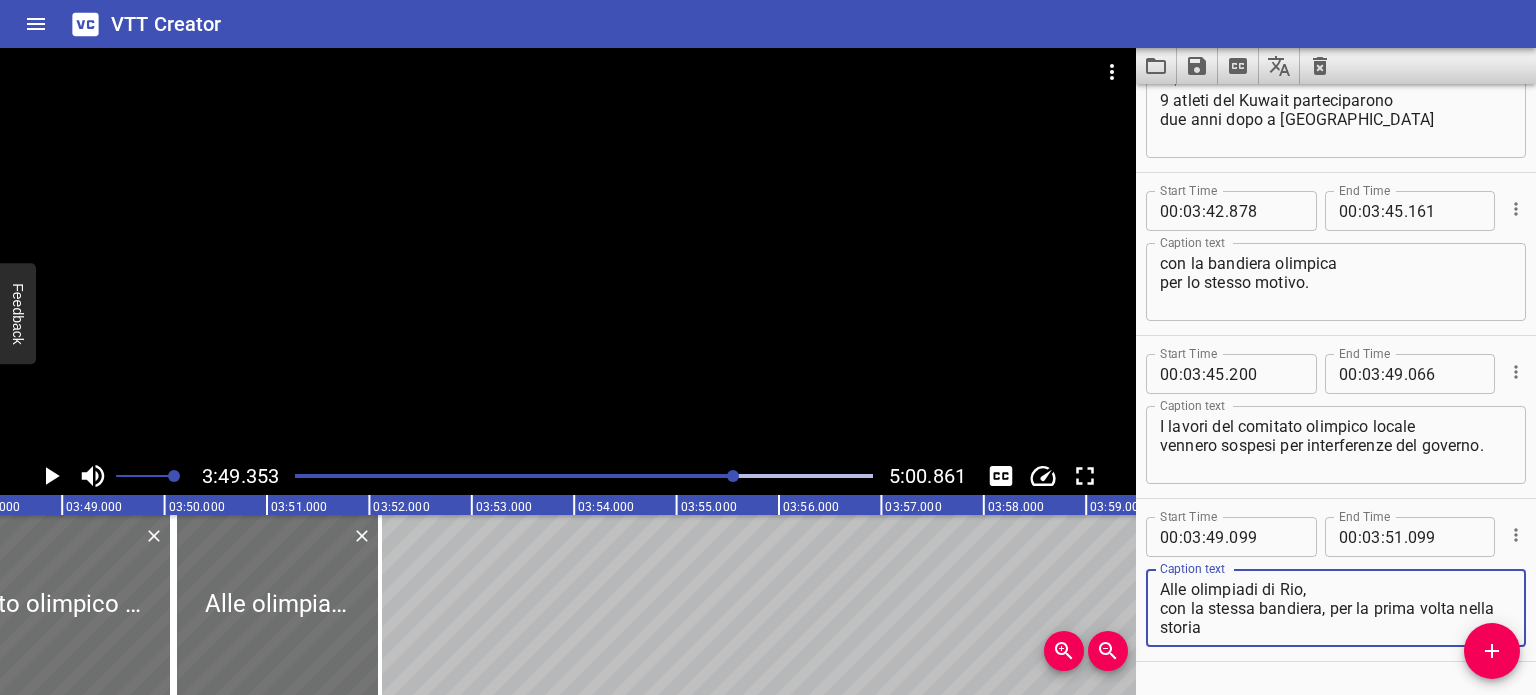 click on "Alle olimpiadi di Rio,
con la stessa bandiera, per la prima volta nella storia" at bounding box center (1336, 608) 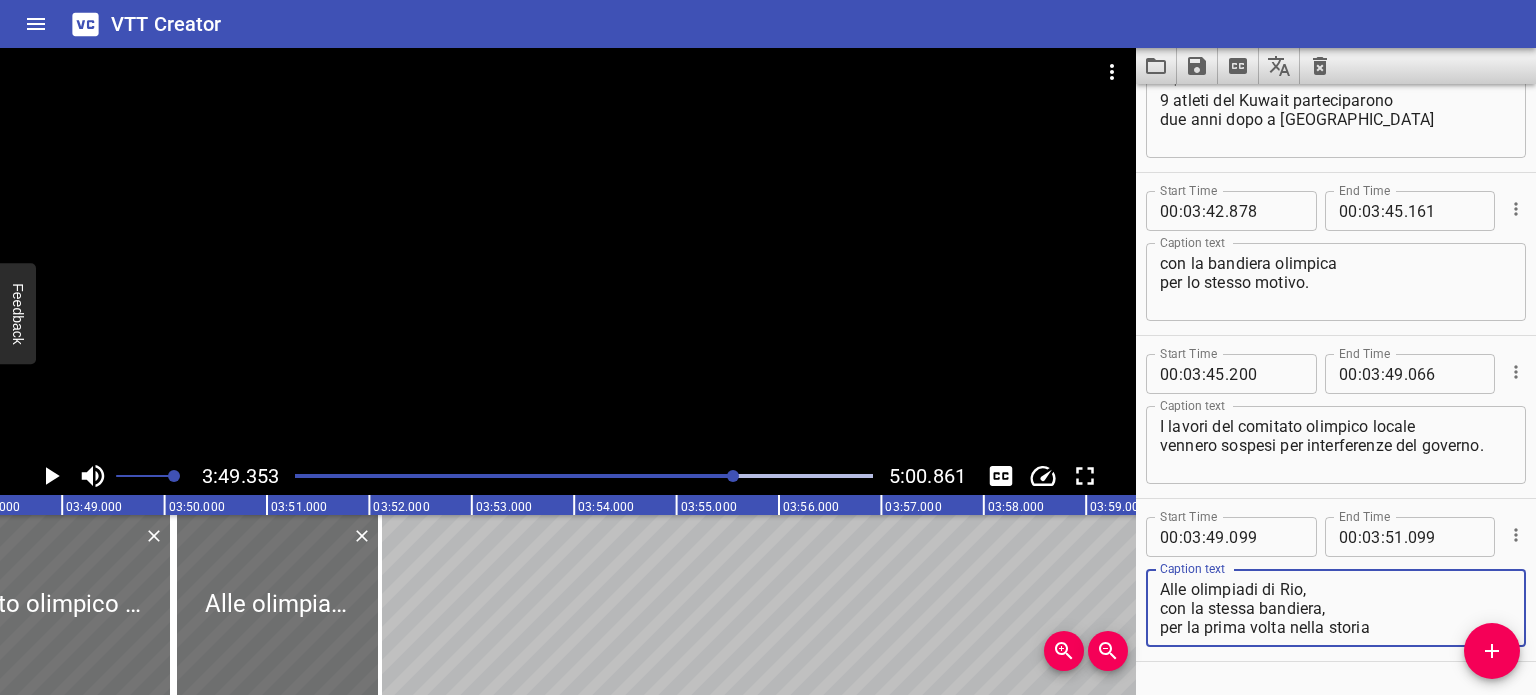 click at bounding box center [447, 476] 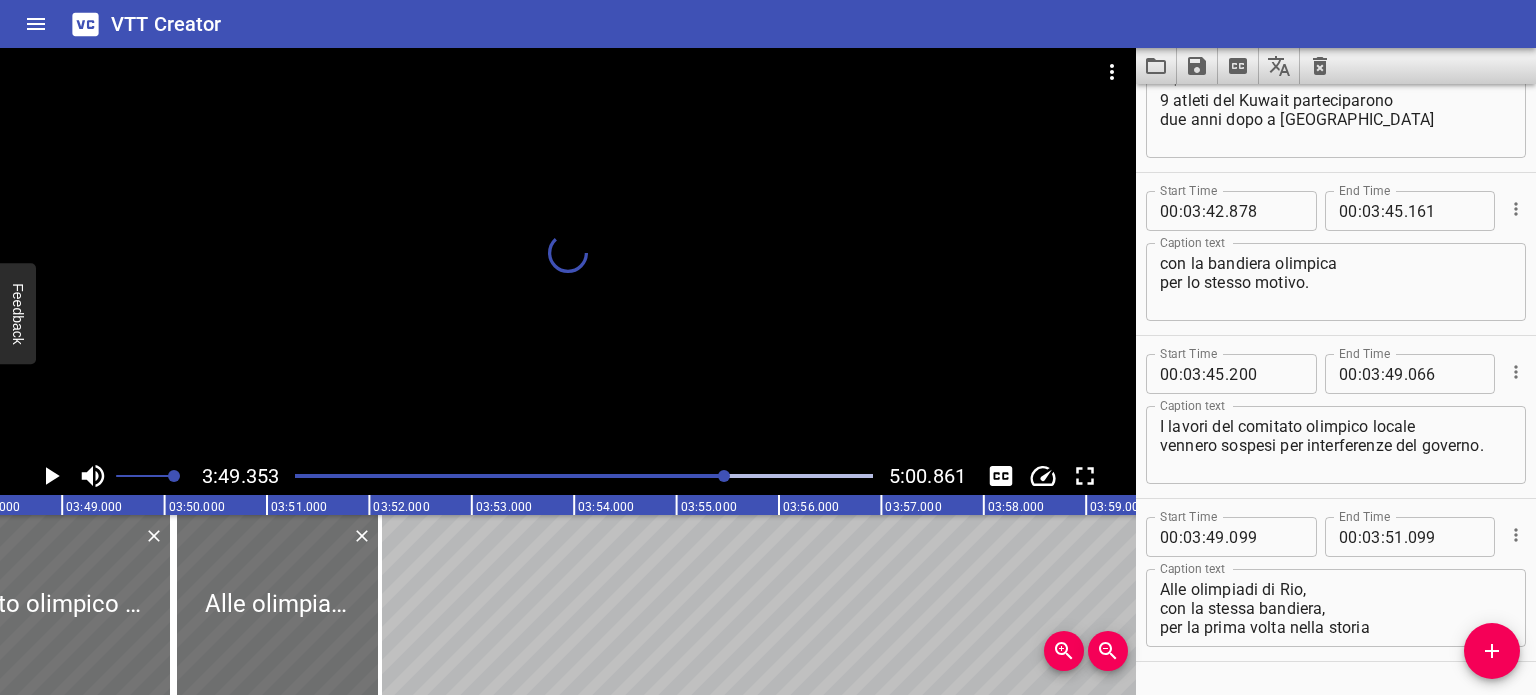 scroll, scrollTop: 0, scrollLeft: 23203, axis: horizontal 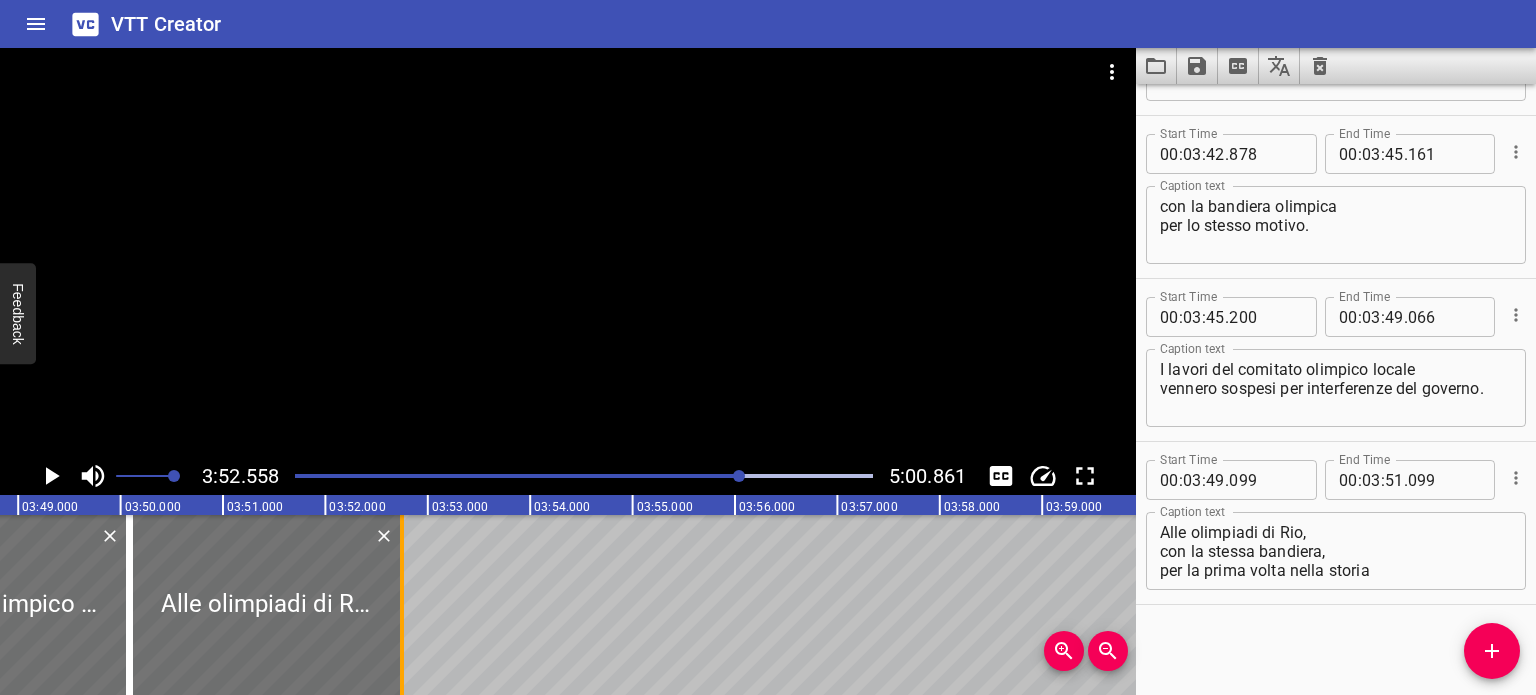 drag, startPoint x: 334, startPoint y: 592, endPoint x: 399, endPoint y: 601, distance: 65.62012 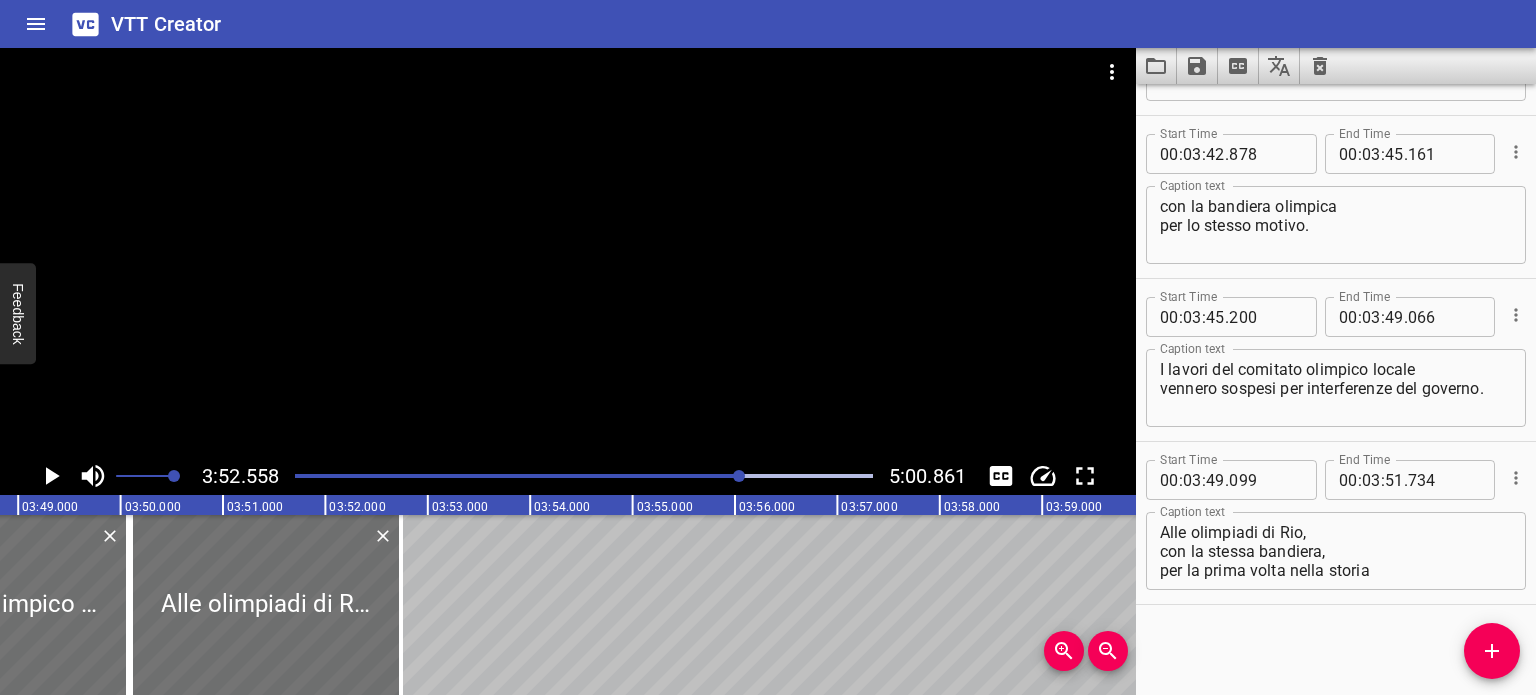click at bounding box center [453, 476] 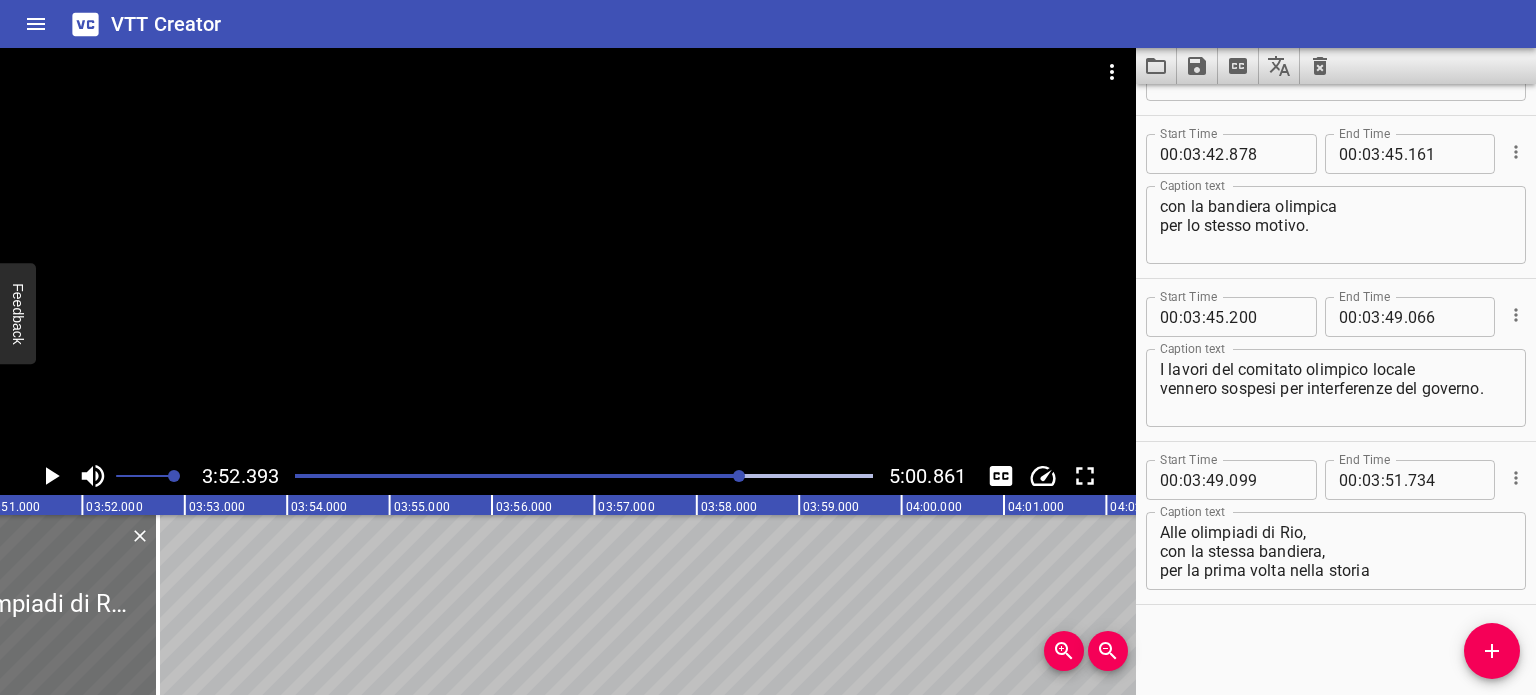 scroll, scrollTop: 0, scrollLeft: 23565, axis: horizontal 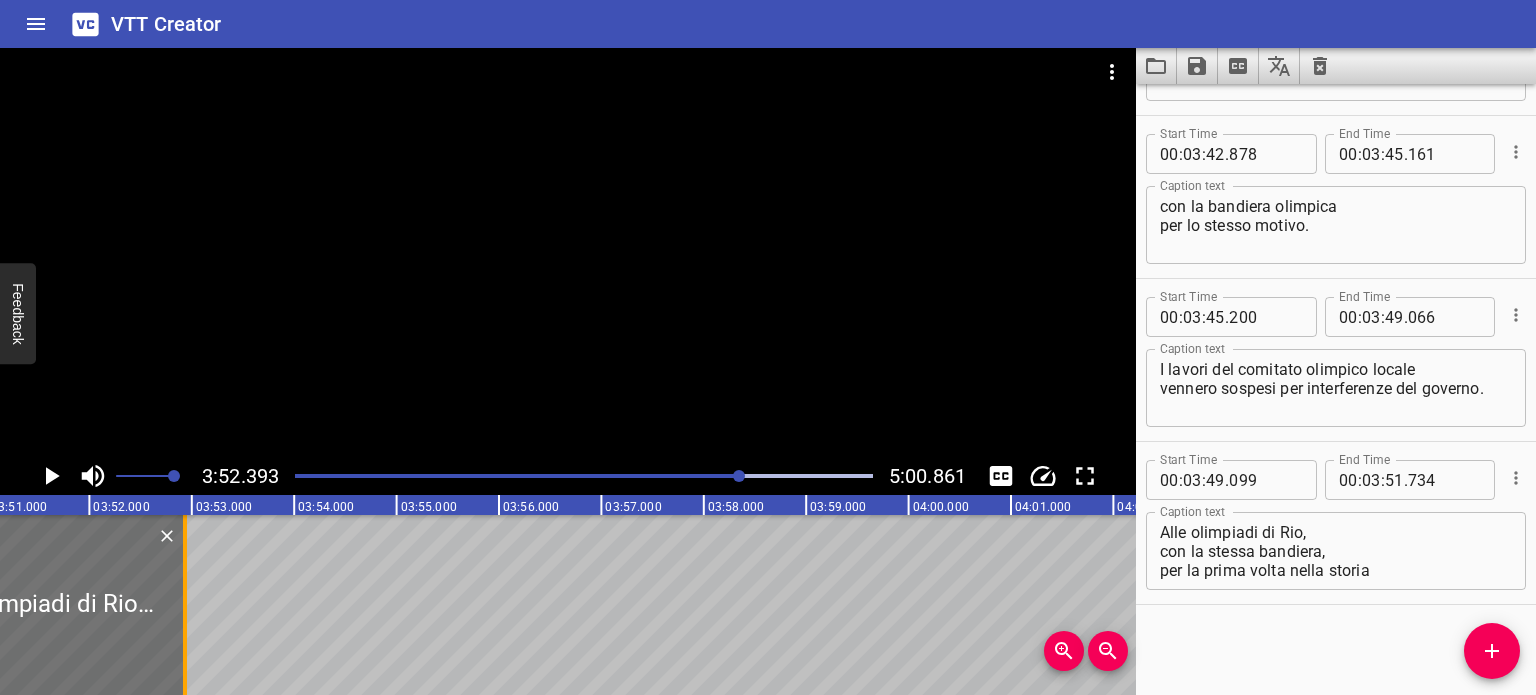 drag, startPoint x: 168, startPoint y: 586, endPoint x: 188, endPoint y: 597, distance: 22.825424 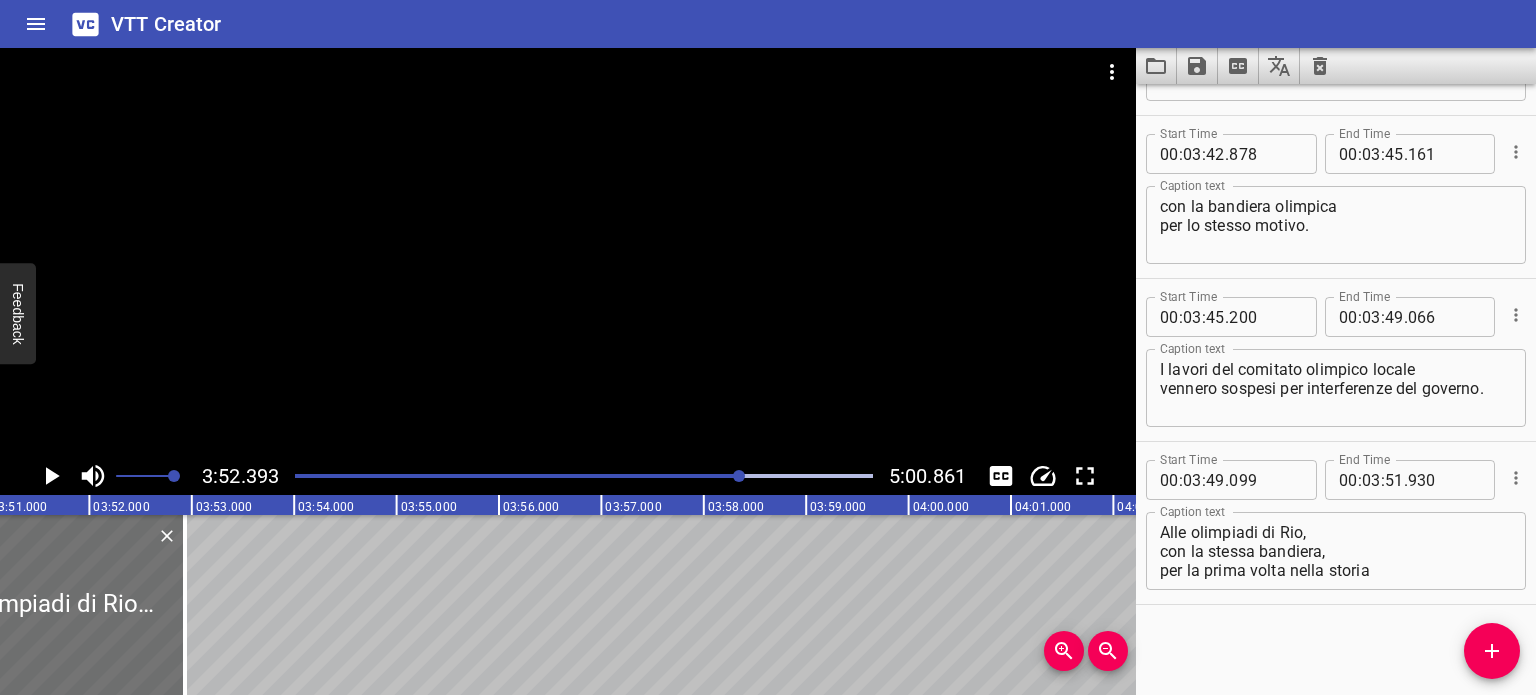 click at bounding box center [739, 476] 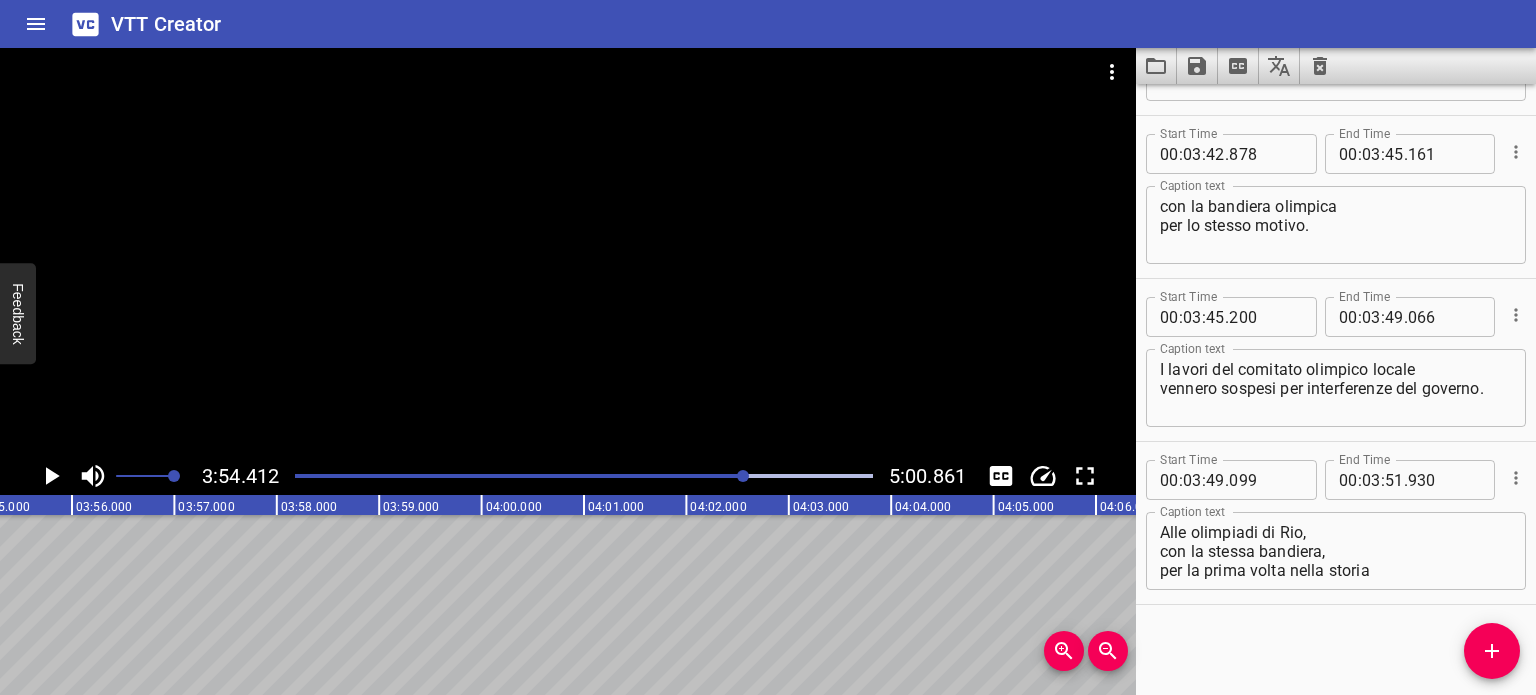 scroll, scrollTop: 0, scrollLeft: 24003, axis: horizontal 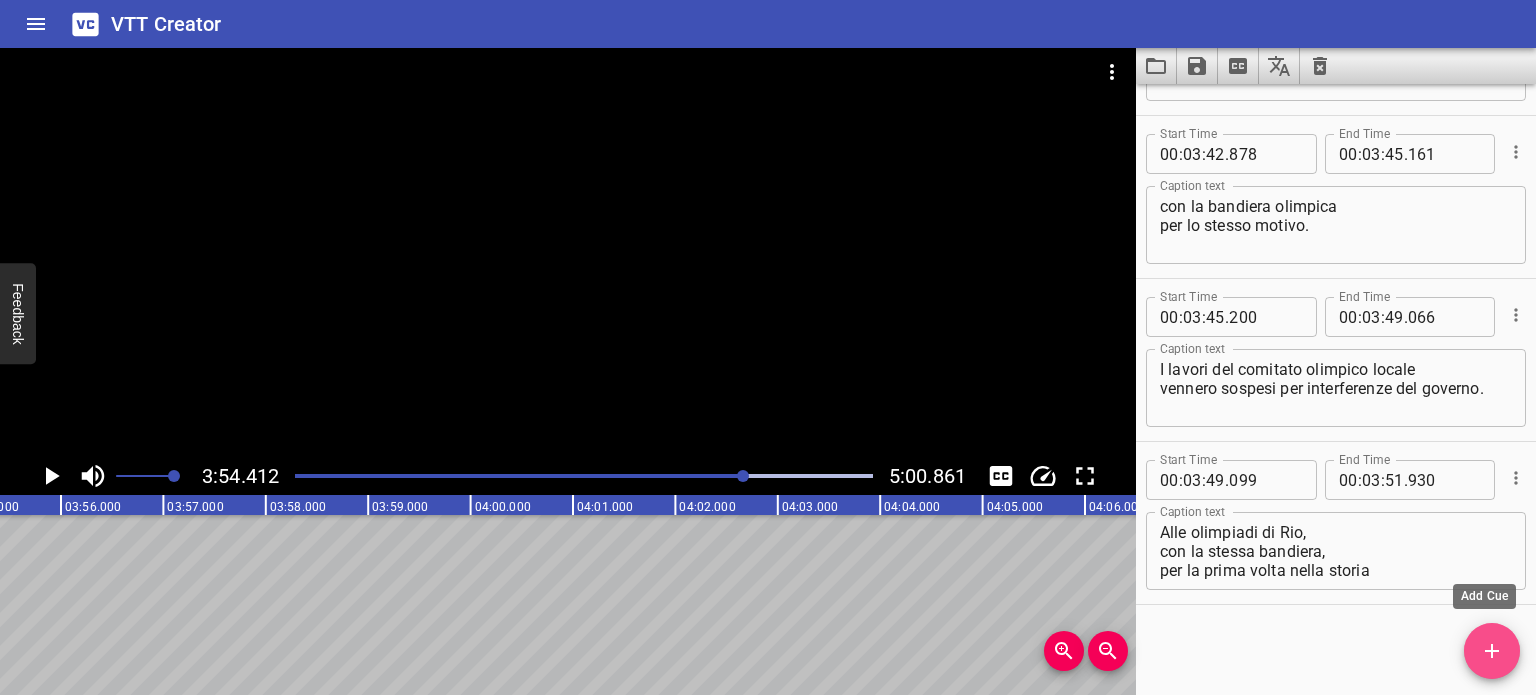 click at bounding box center (1492, 651) 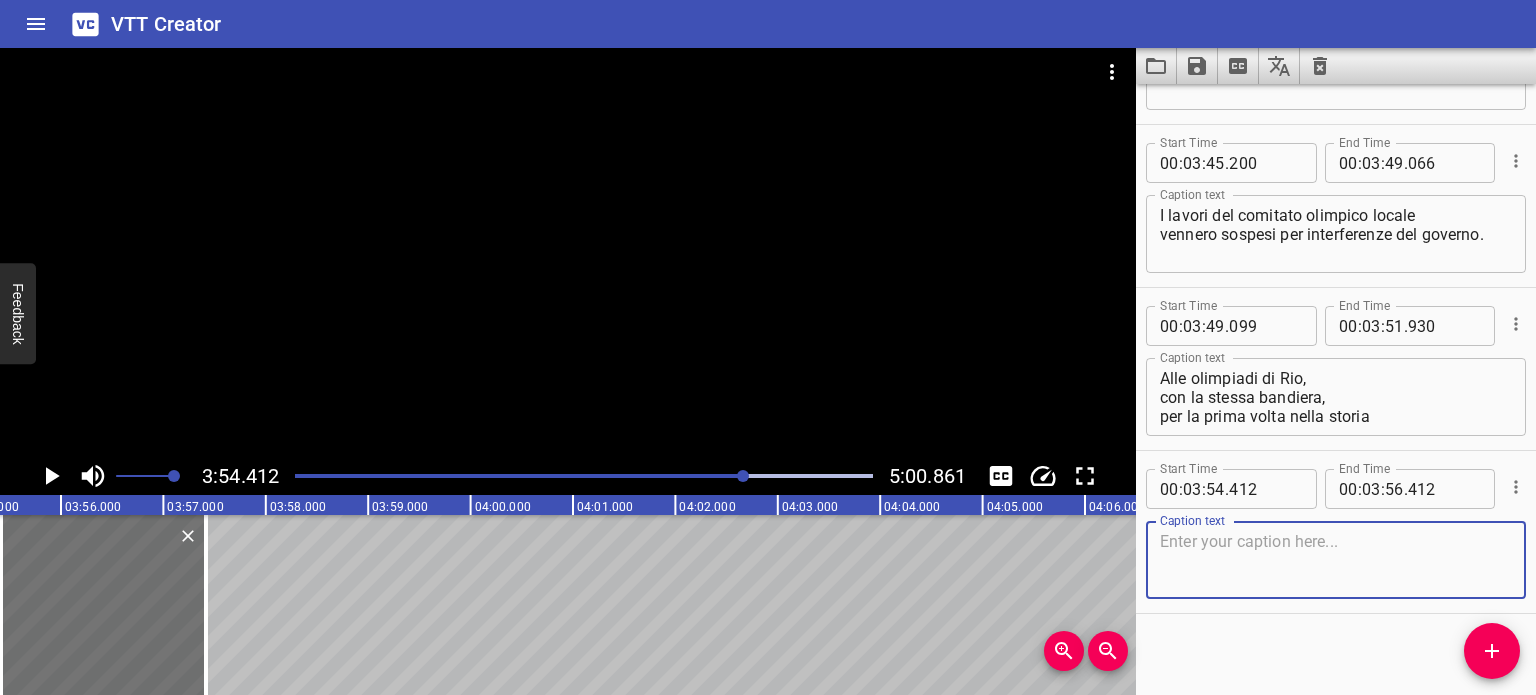 scroll, scrollTop: 9255, scrollLeft: 0, axis: vertical 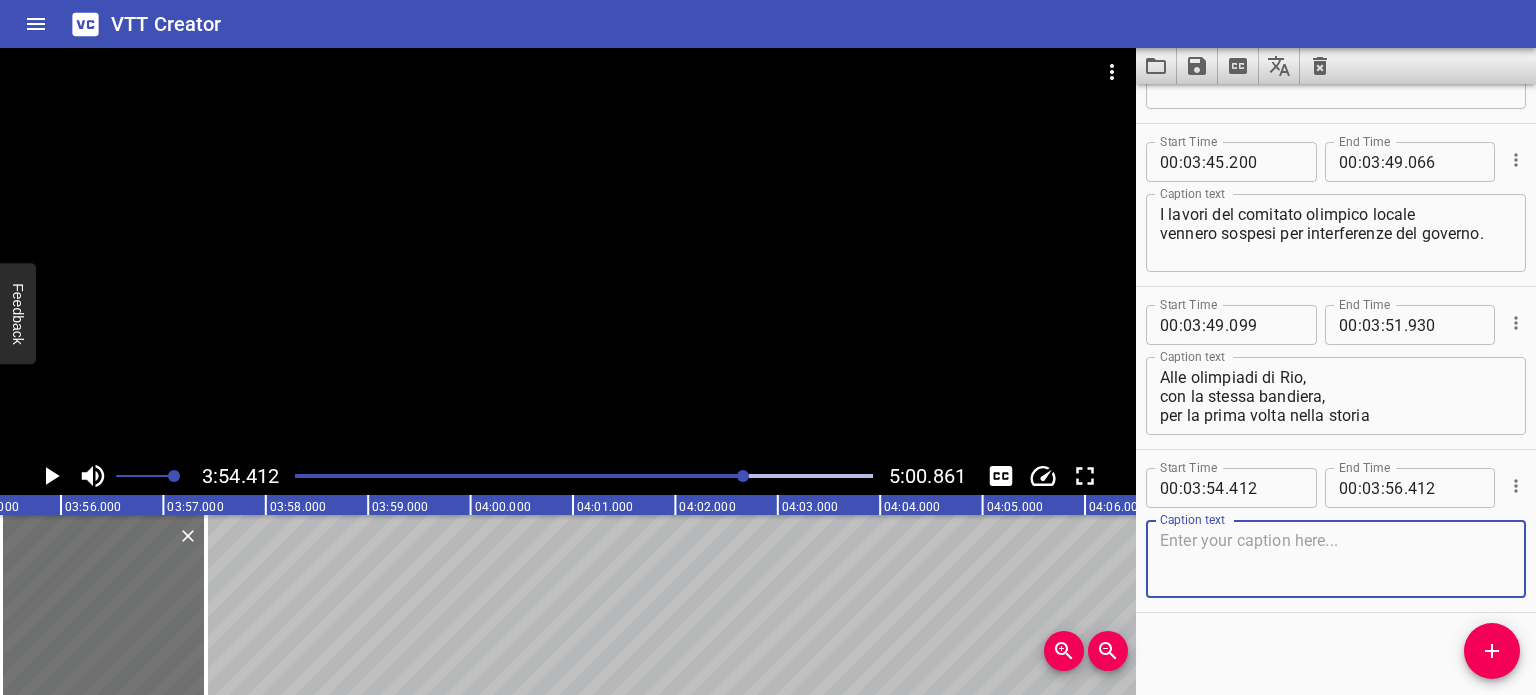 click at bounding box center [1336, 559] 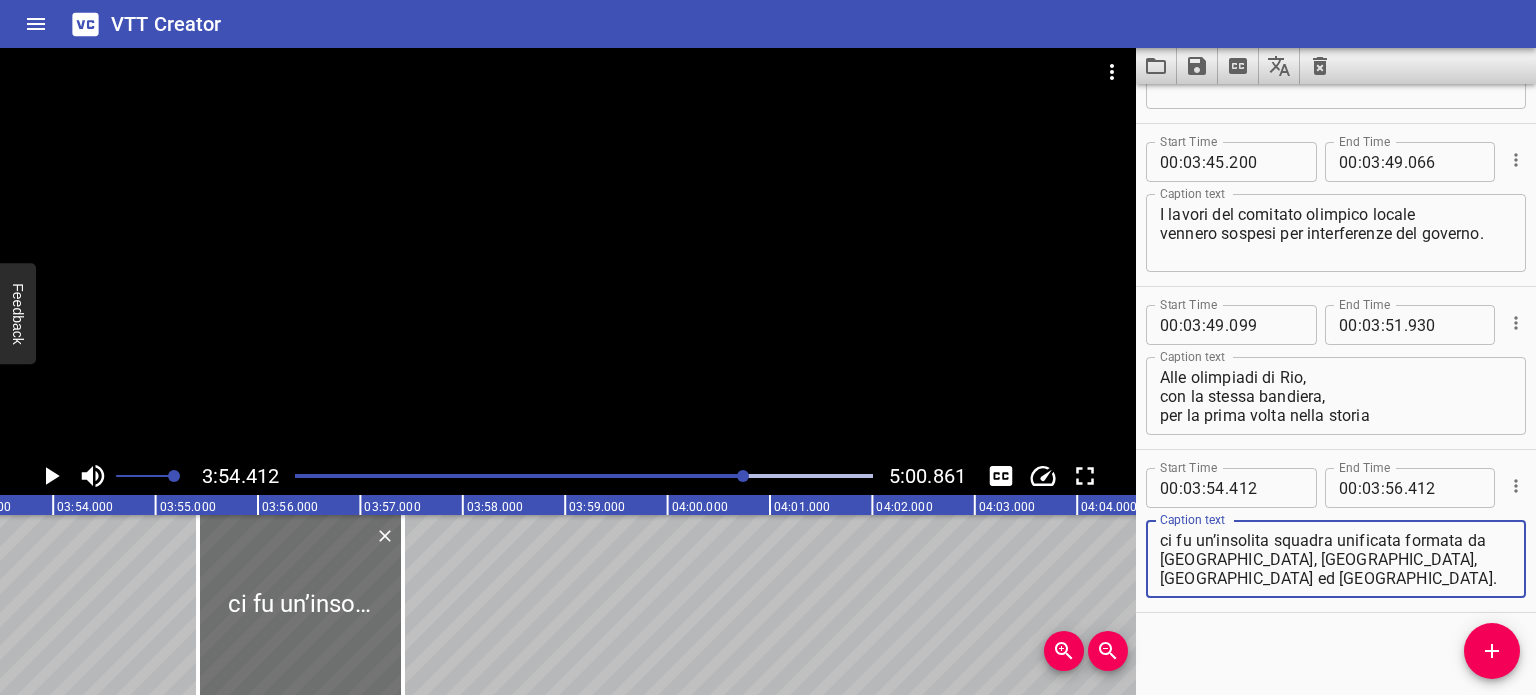 scroll, scrollTop: 0, scrollLeft: 23638, axis: horizontal 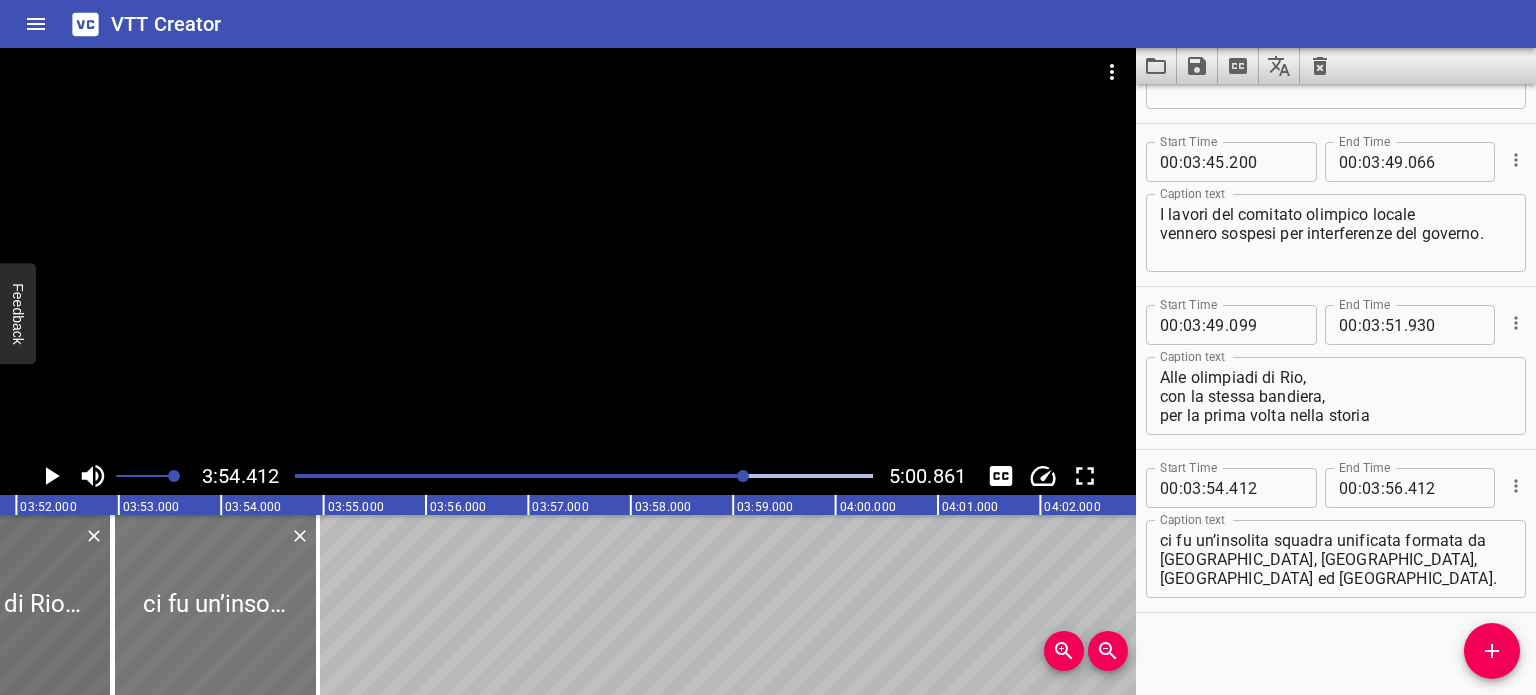 drag, startPoint x: 471, startPoint y: 589, endPoint x: 217, endPoint y: 559, distance: 255.76552 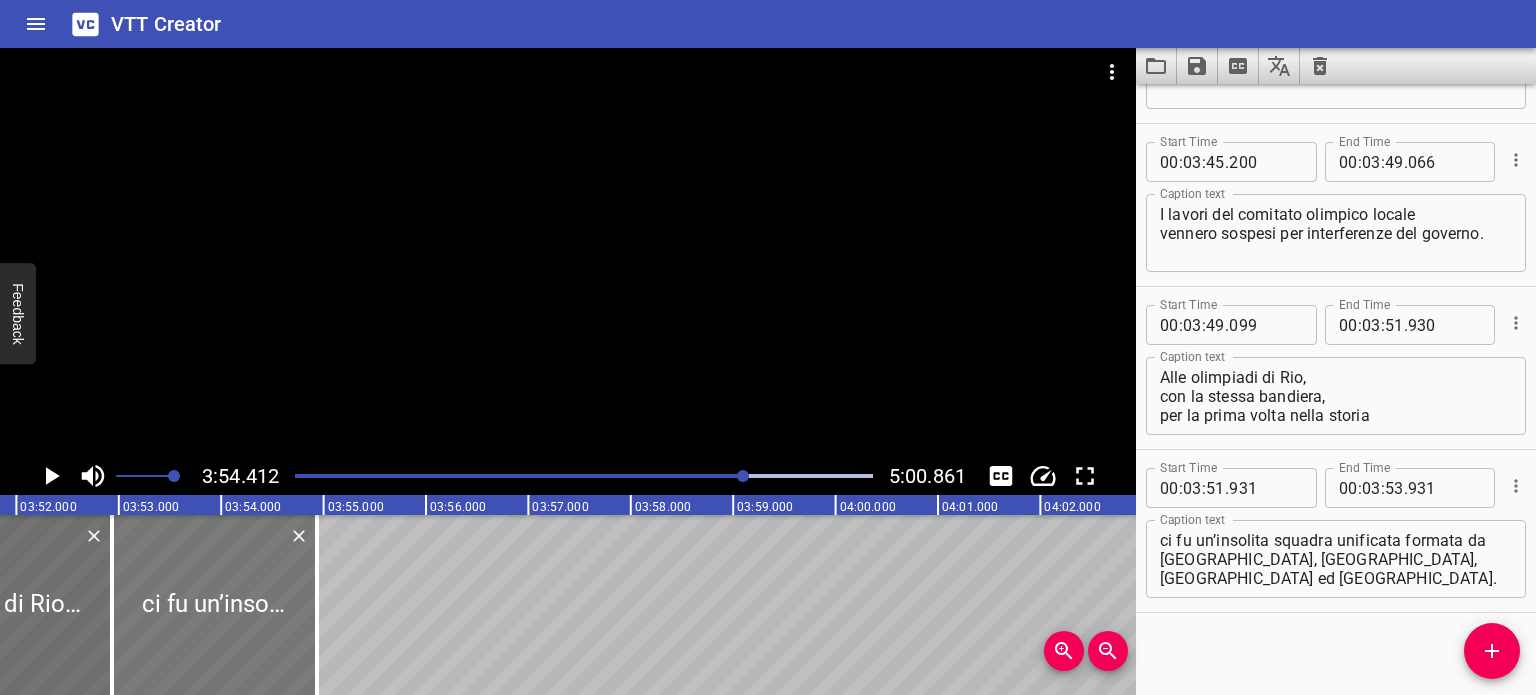 click at bounding box center [214, 605] 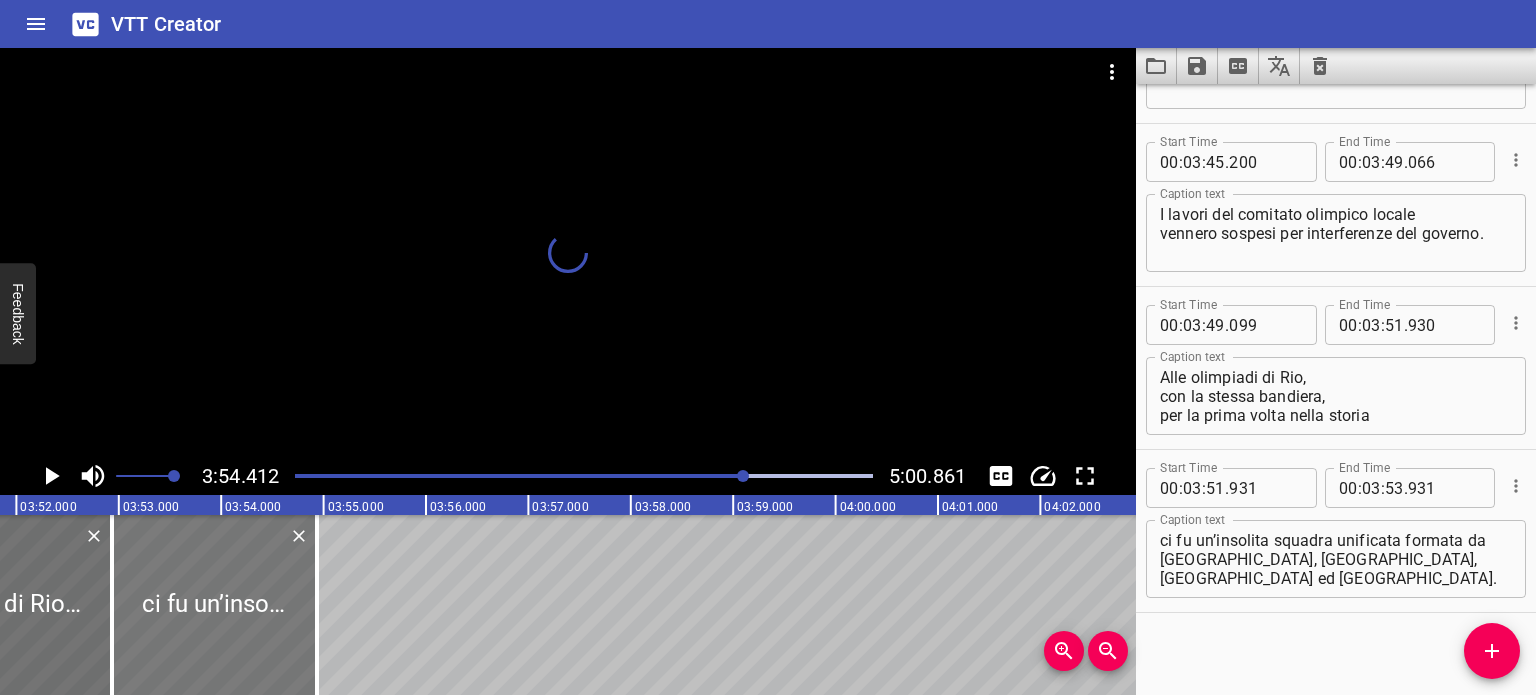 scroll, scrollTop: 0, scrollLeft: 23718, axis: horizontal 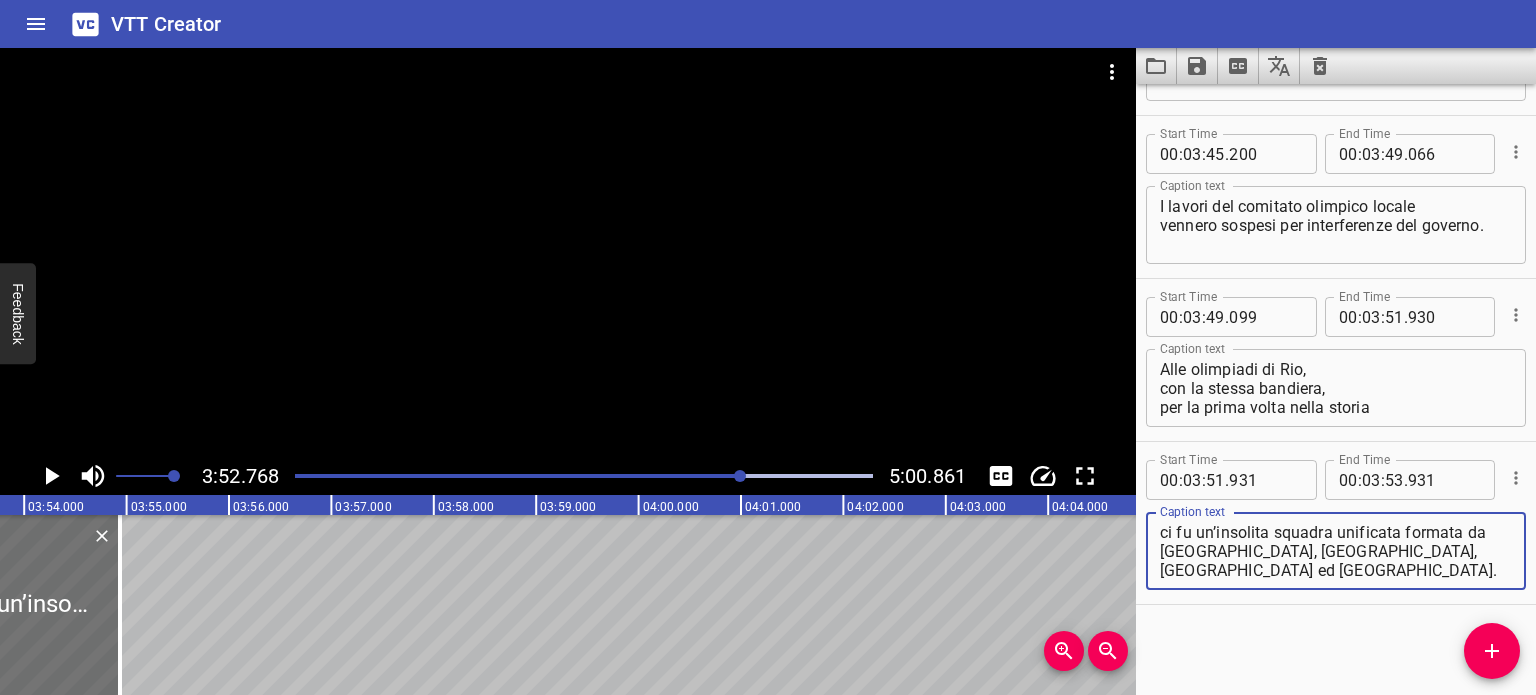 click on "ci fu un’insolita squadra unificata formata da [GEOGRAPHIC_DATA], [GEOGRAPHIC_DATA], [GEOGRAPHIC_DATA] ed [GEOGRAPHIC_DATA]." at bounding box center [1336, 551] 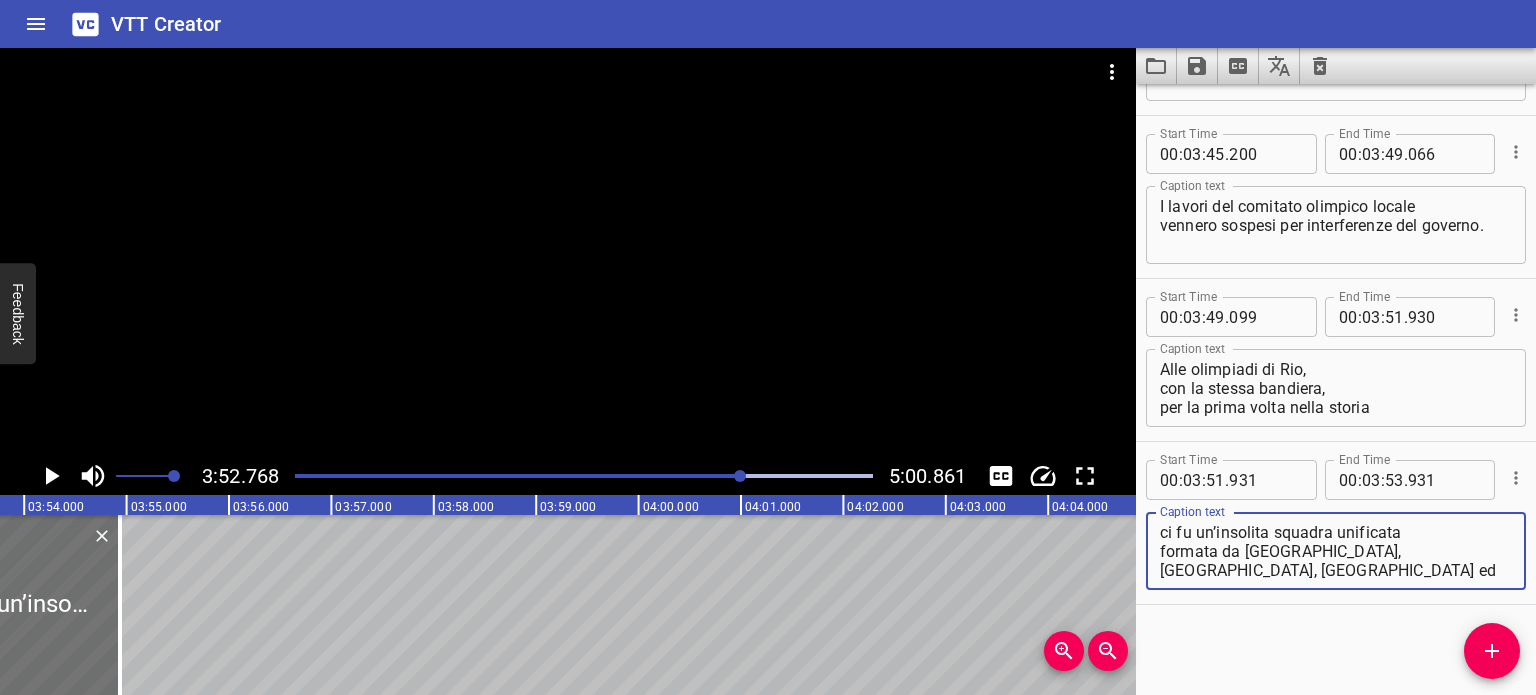 click on "ci fu un’insolita squadra unificata
formata da [GEOGRAPHIC_DATA], [GEOGRAPHIC_DATA], [GEOGRAPHIC_DATA] ed [GEOGRAPHIC_DATA]." at bounding box center [1336, 551] 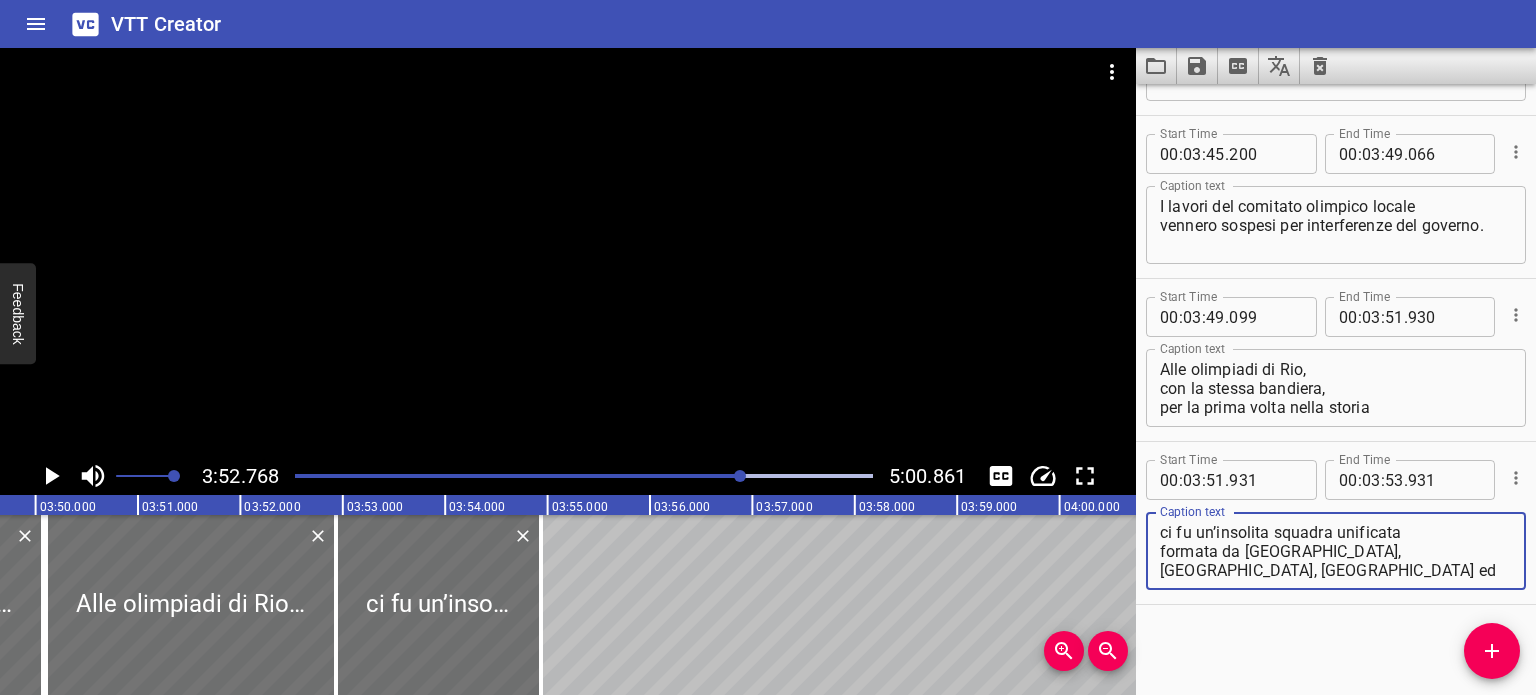 scroll, scrollTop: 0, scrollLeft: 23415, axis: horizontal 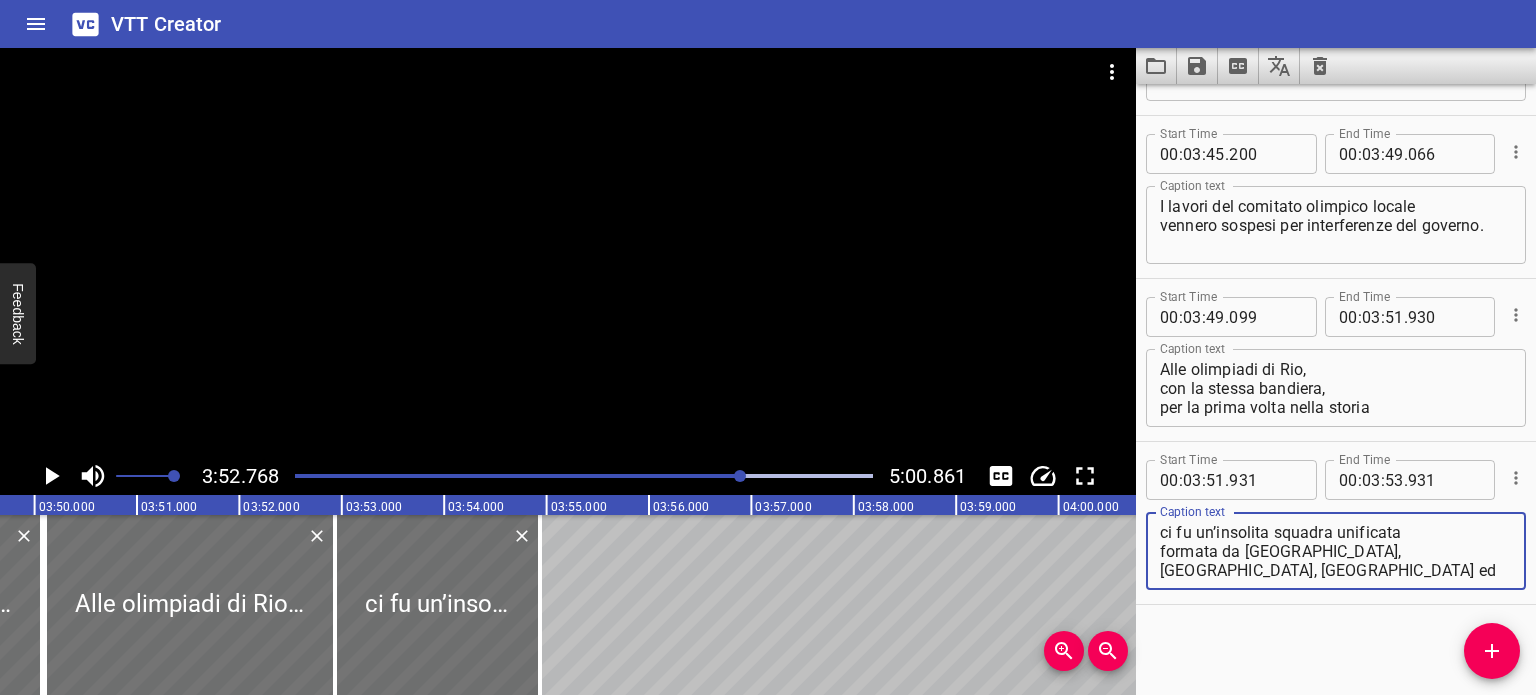 click at bounding box center [584, 476] 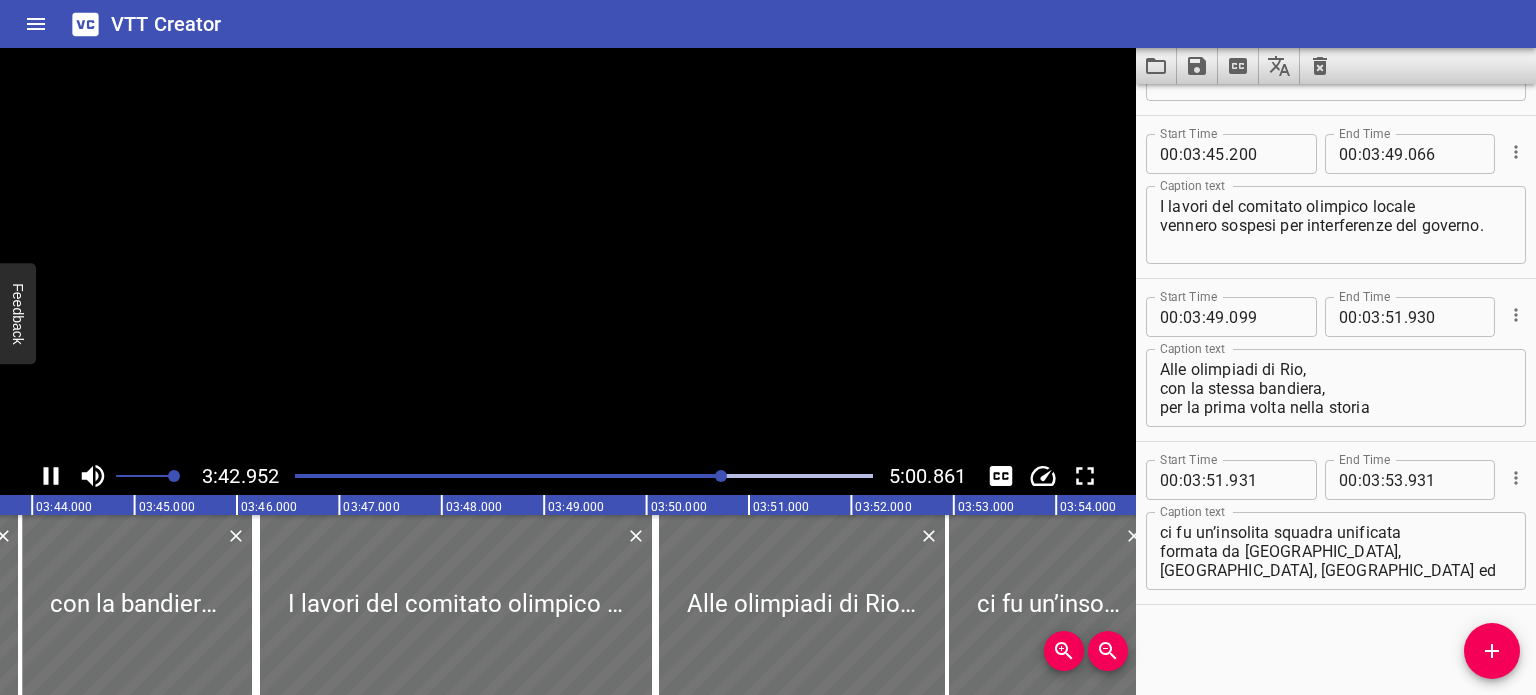 scroll, scrollTop: 0, scrollLeft: 22830, axis: horizontal 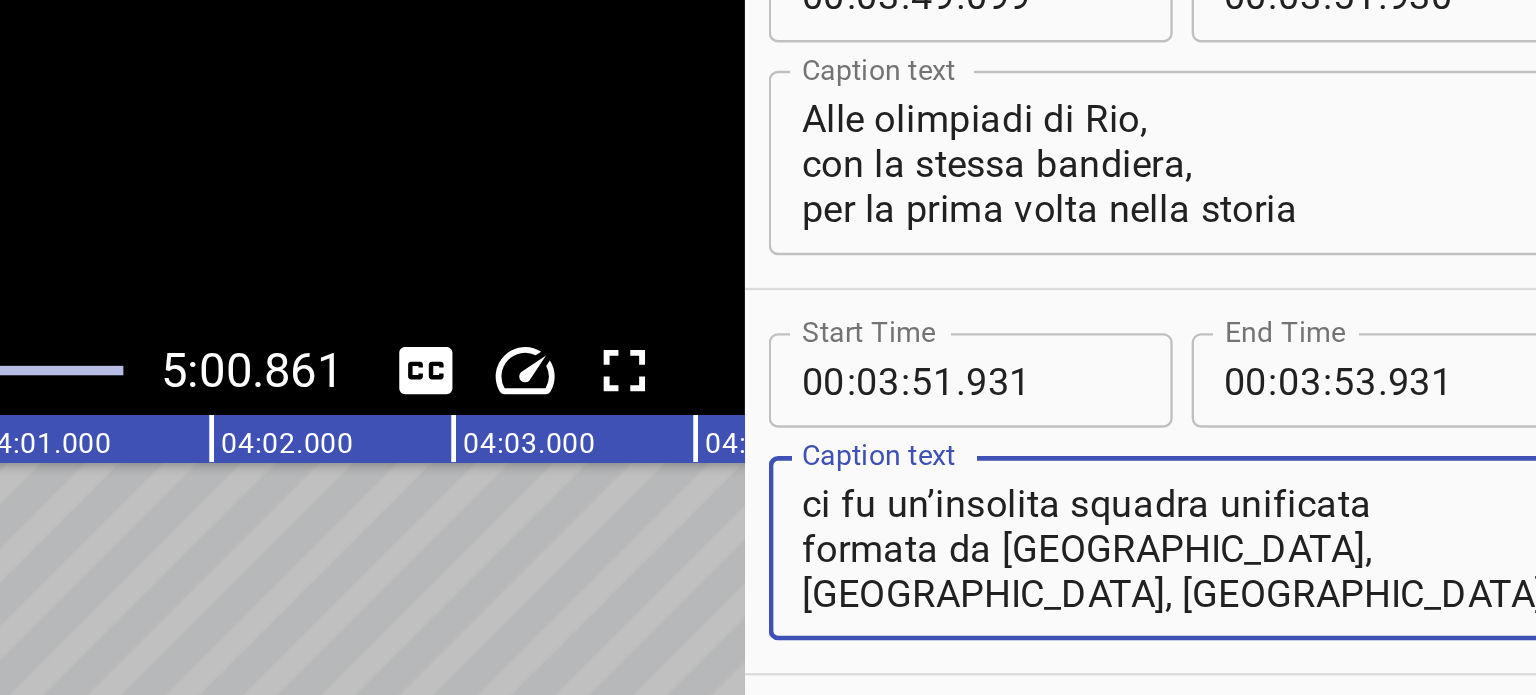 click on "ci fu un’insolita squadra unificata
formata da [GEOGRAPHIC_DATA],
[GEOGRAPHIC_DATA], [GEOGRAPHIC_DATA] ed [GEOGRAPHIC_DATA]." at bounding box center [1336, 551] 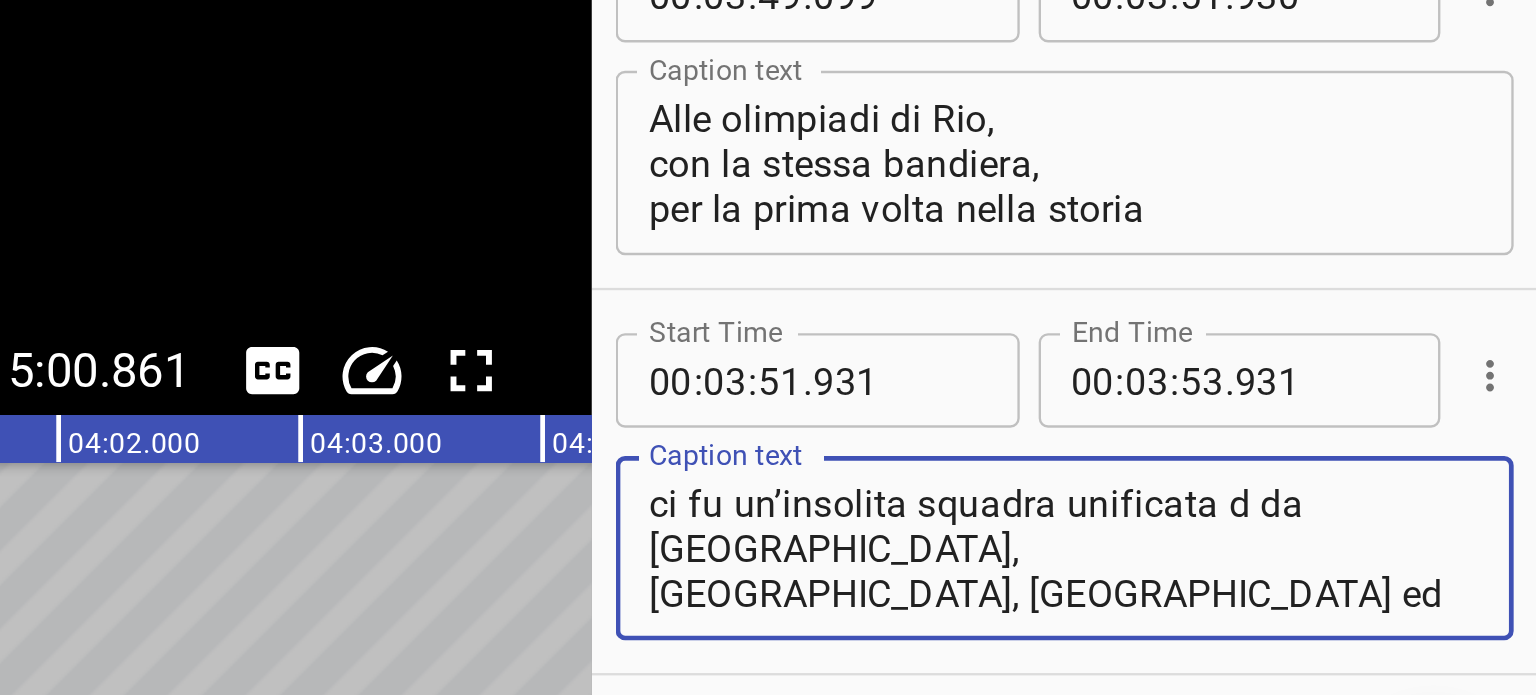 click on "ci fu un’insolita squadra unificata d da [GEOGRAPHIC_DATA],
[GEOGRAPHIC_DATA], [GEOGRAPHIC_DATA] ed [GEOGRAPHIC_DATA]." at bounding box center [1336, 551] 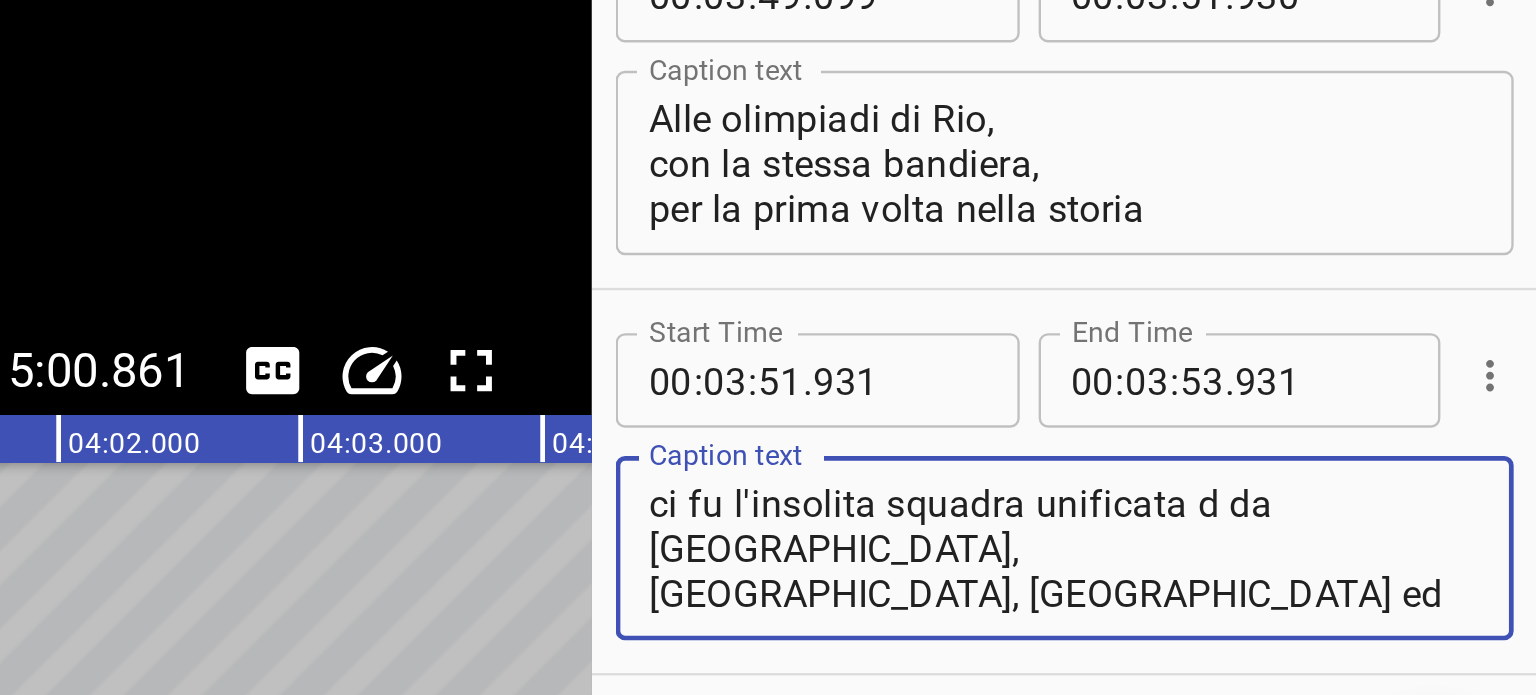 click on "ci fu l'insolita squadra unificata d da [GEOGRAPHIC_DATA],
[GEOGRAPHIC_DATA], [GEOGRAPHIC_DATA] ed [GEOGRAPHIC_DATA]." at bounding box center [1336, 551] 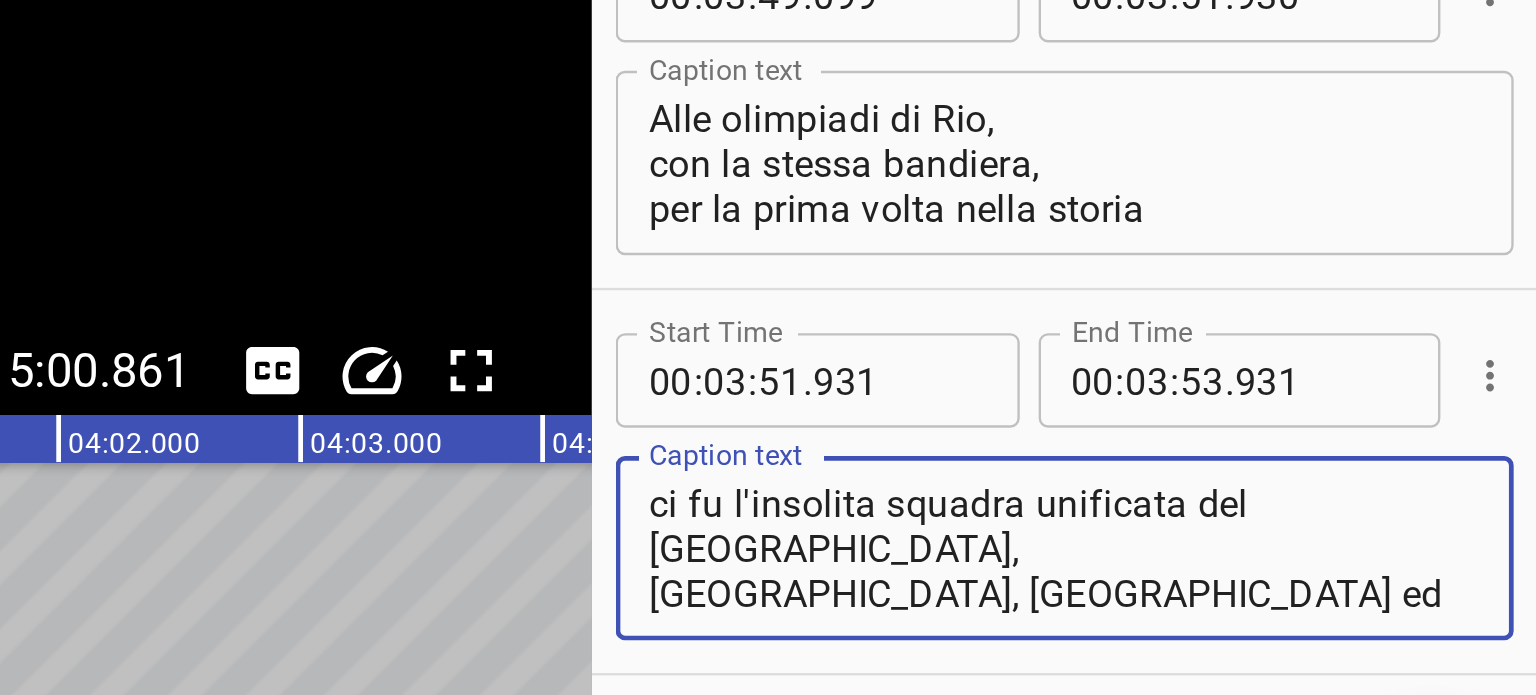 click on "ci fu l'insolita squadra unificata del [GEOGRAPHIC_DATA],
[GEOGRAPHIC_DATA], [GEOGRAPHIC_DATA] ed [GEOGRAPHIC_DATA]." at bounding box center (1336, 551) 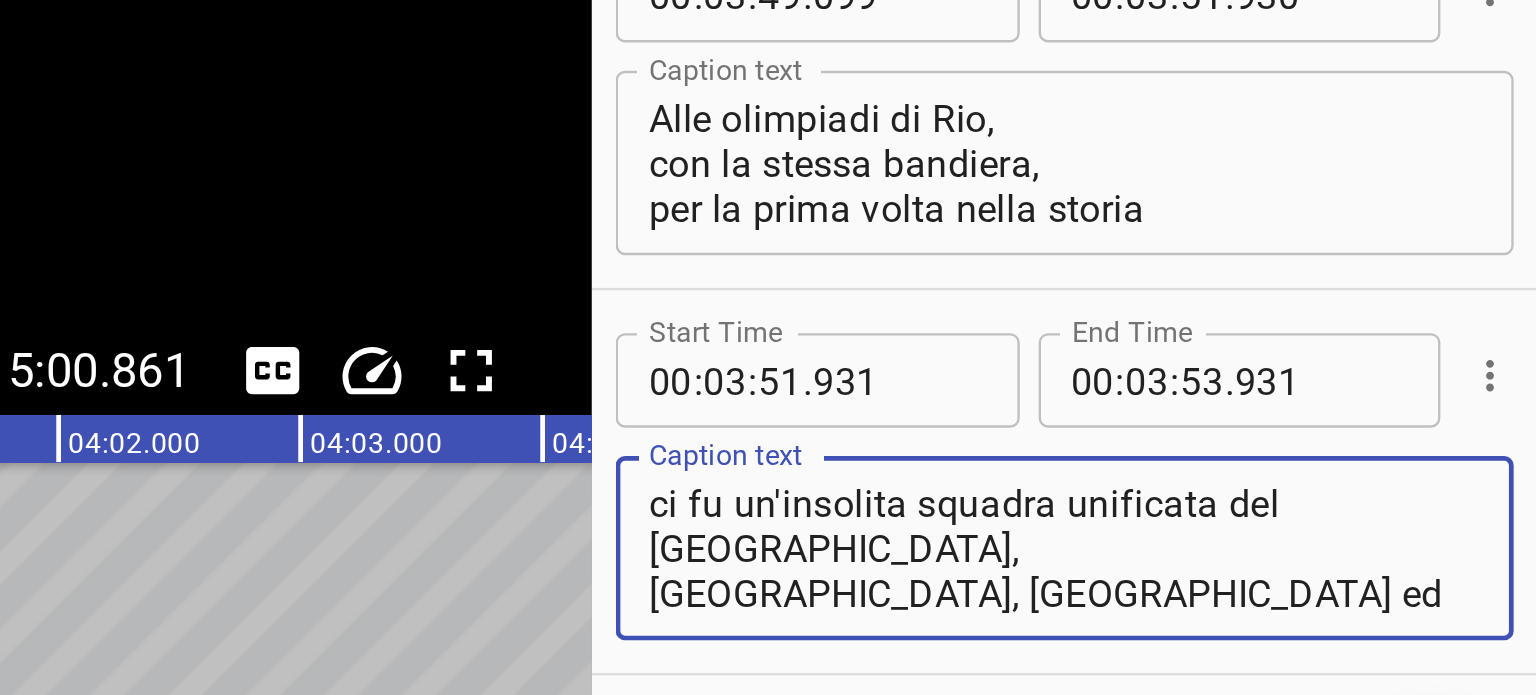 click on "ci fu un'insolita squadra unificata del [GEOGRAPHIC_DATA],
[GEOGRAPHIC_DATA], [GEOGRAPHIC_DATA] ed [GEOGRAPHIC_DATA]." at bounding box center [1336, 551] 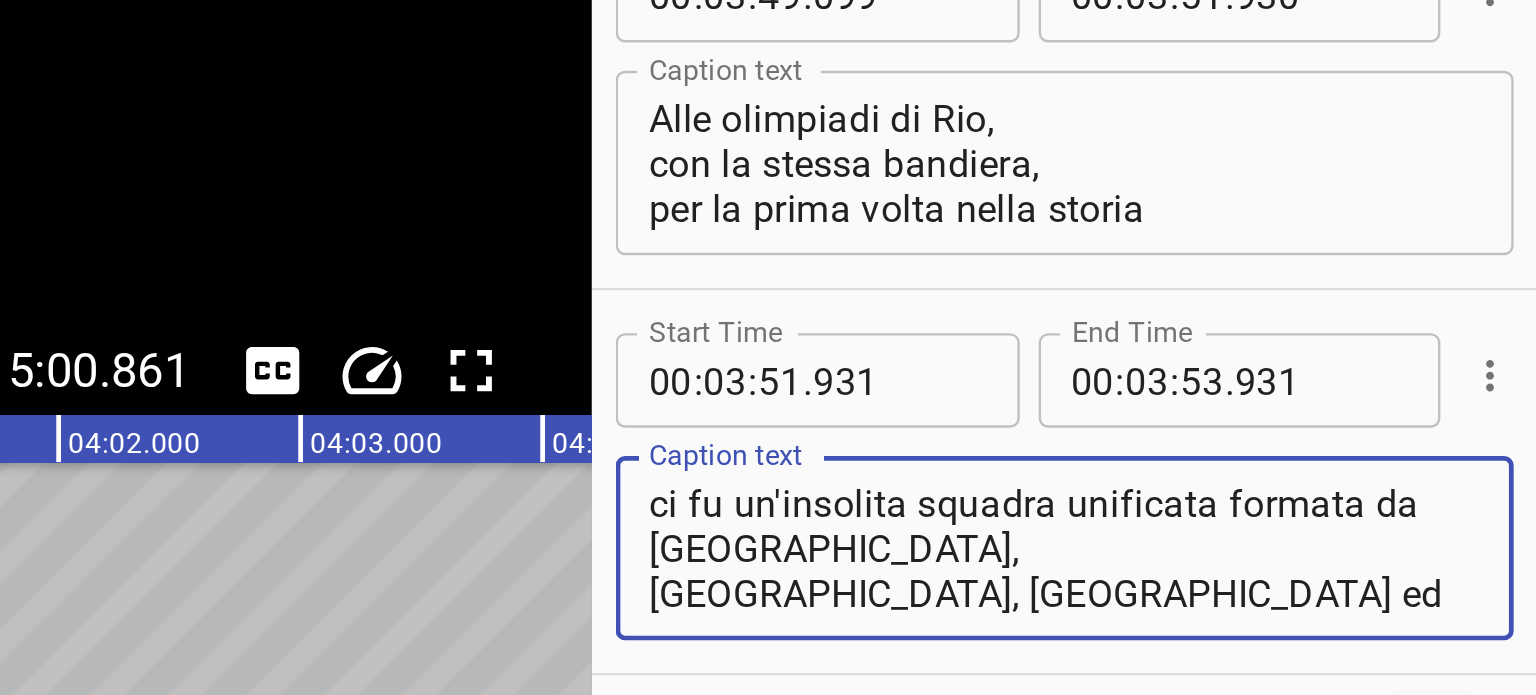 click on "ci fu un'insolita squadra unificata formata da [GEOGRAPHIC_DATA],
[GEOGRAPHIC_DATA], [GEOGRAPHIC_DATA] ed [GEOGRAPHIC_DATA]." at bounding box center (1336, 551) 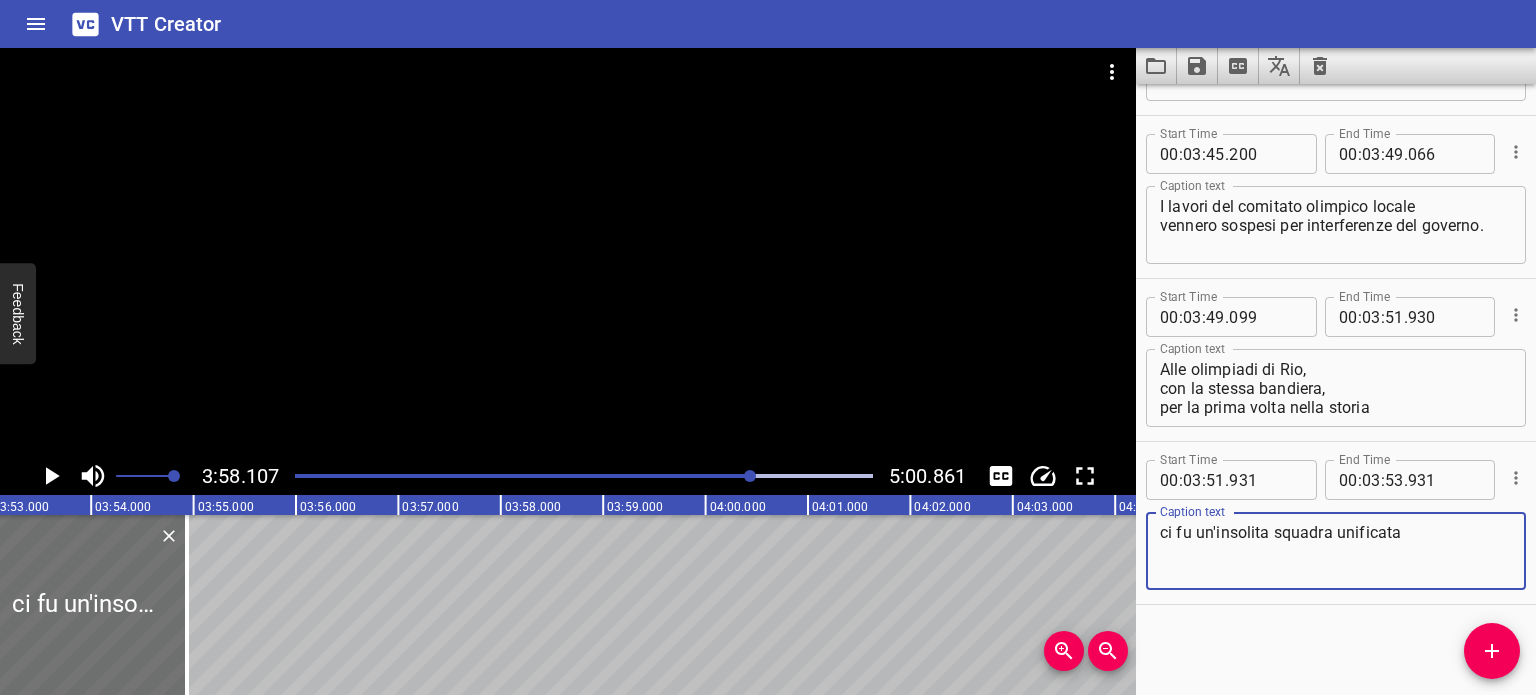 scroll, scrollTop: 0, scrollLeft: 23566, axis: horizontal 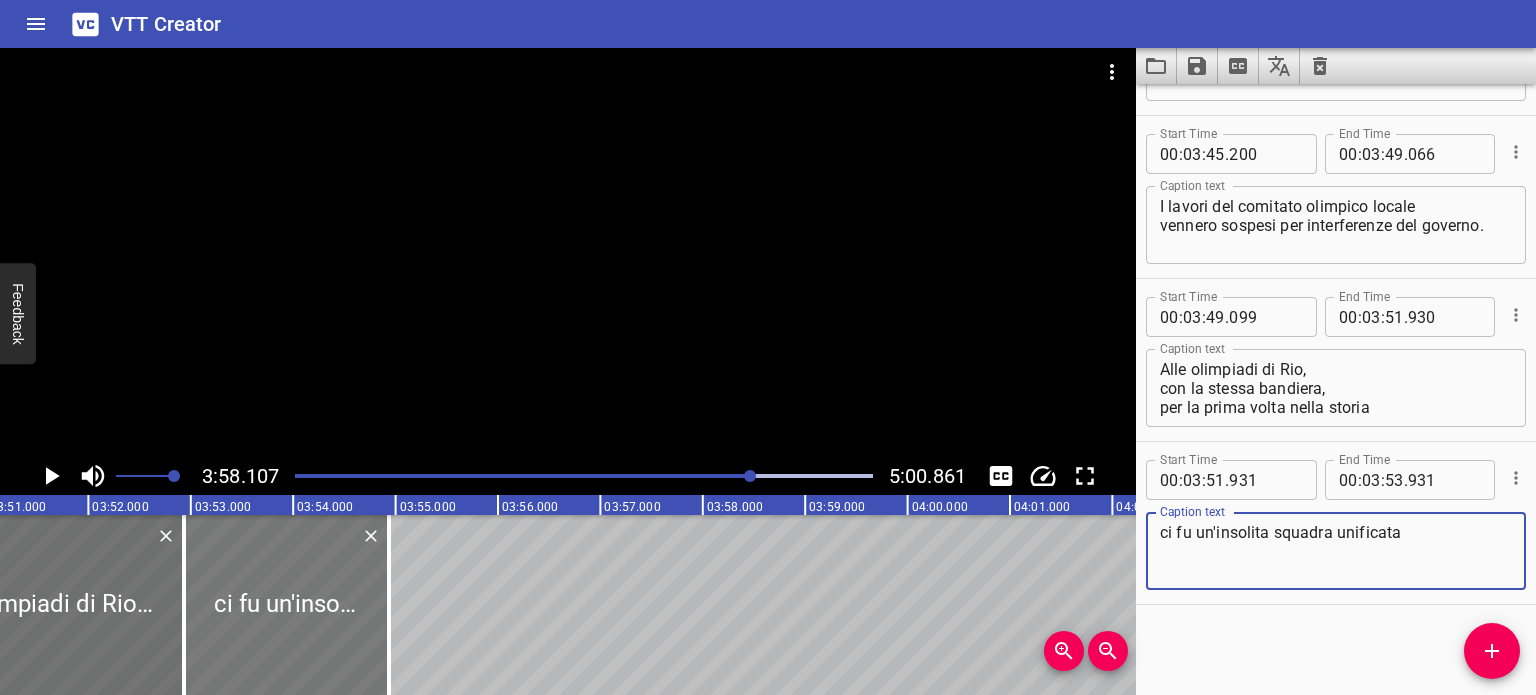 click at bounding box center (286, 605) 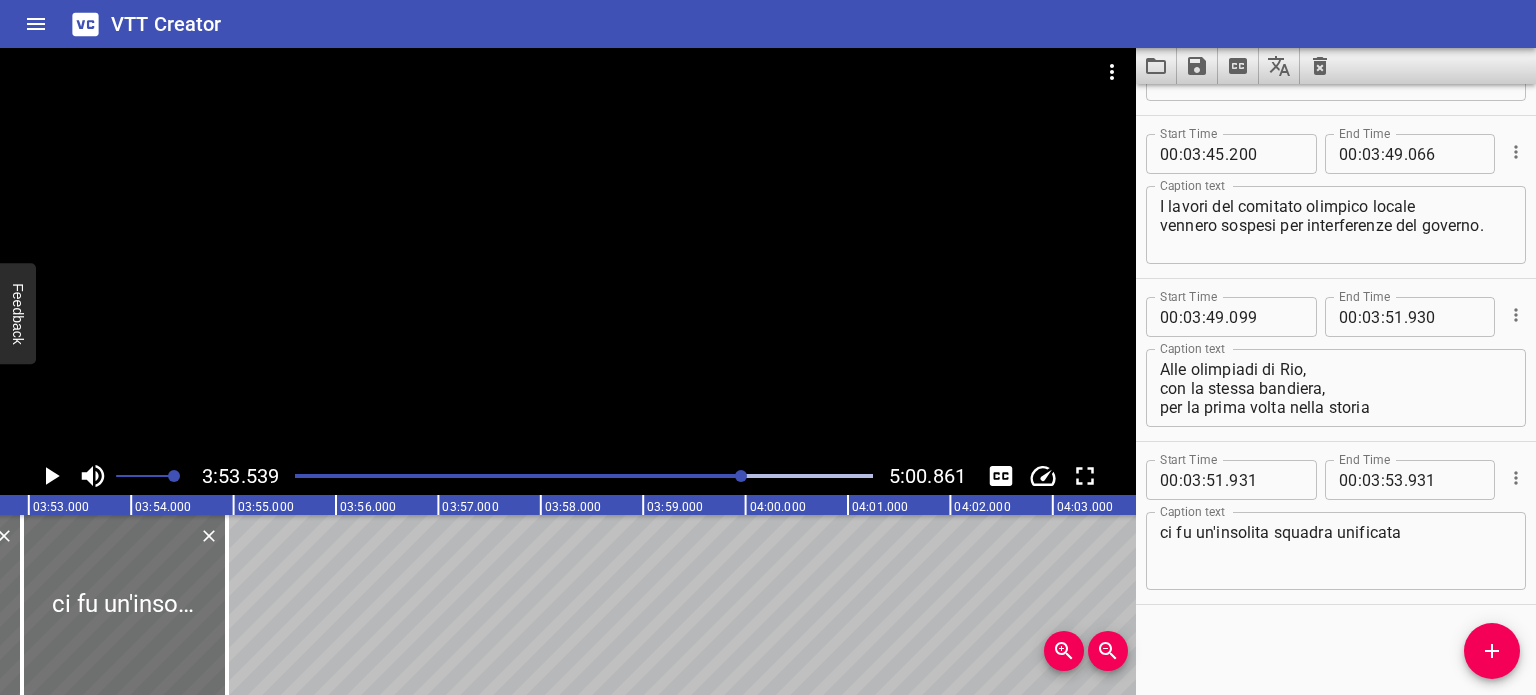 scroll, scrollTop: 0, scrollLeft: 23729, axis: horizontal 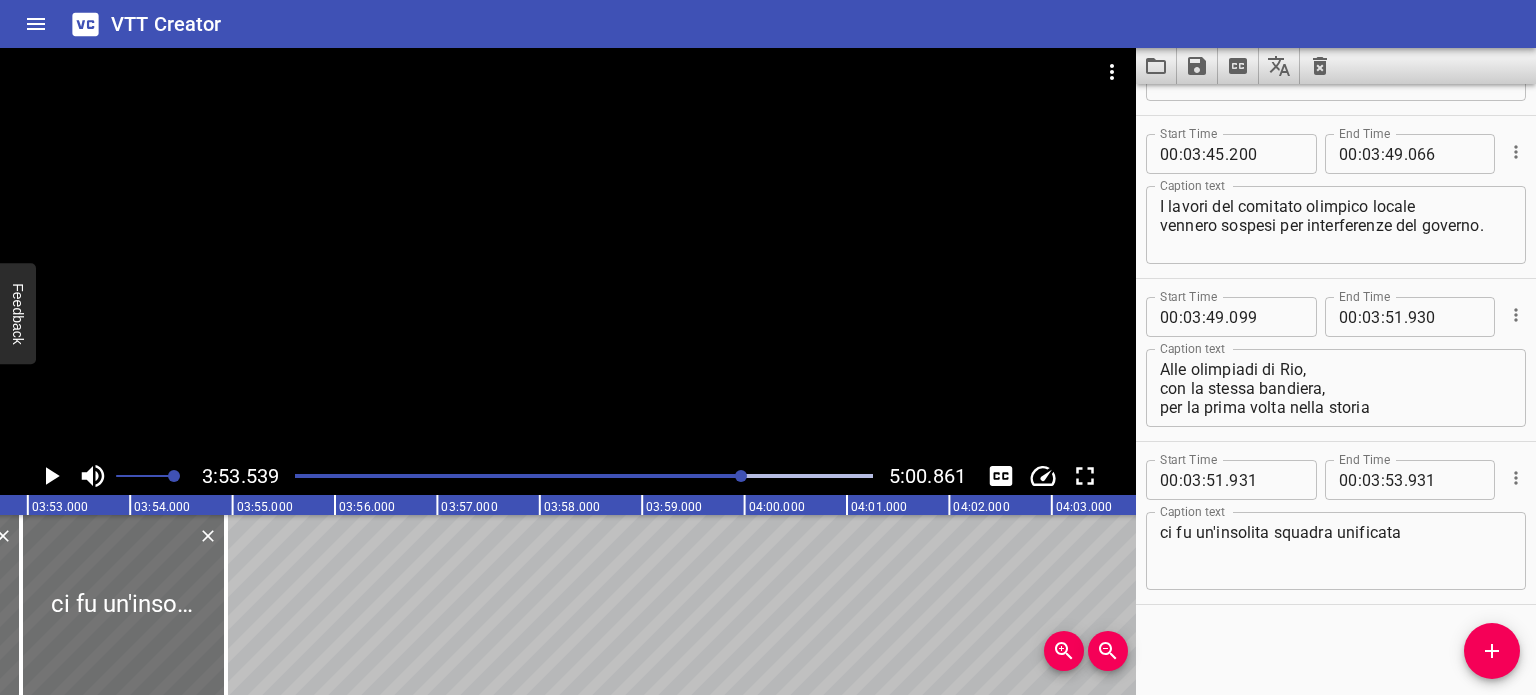 drag, startPoint x: 1504, startPoint y: 655, endPoint x: 1317, endPoint y: 625, distance: 189.39113 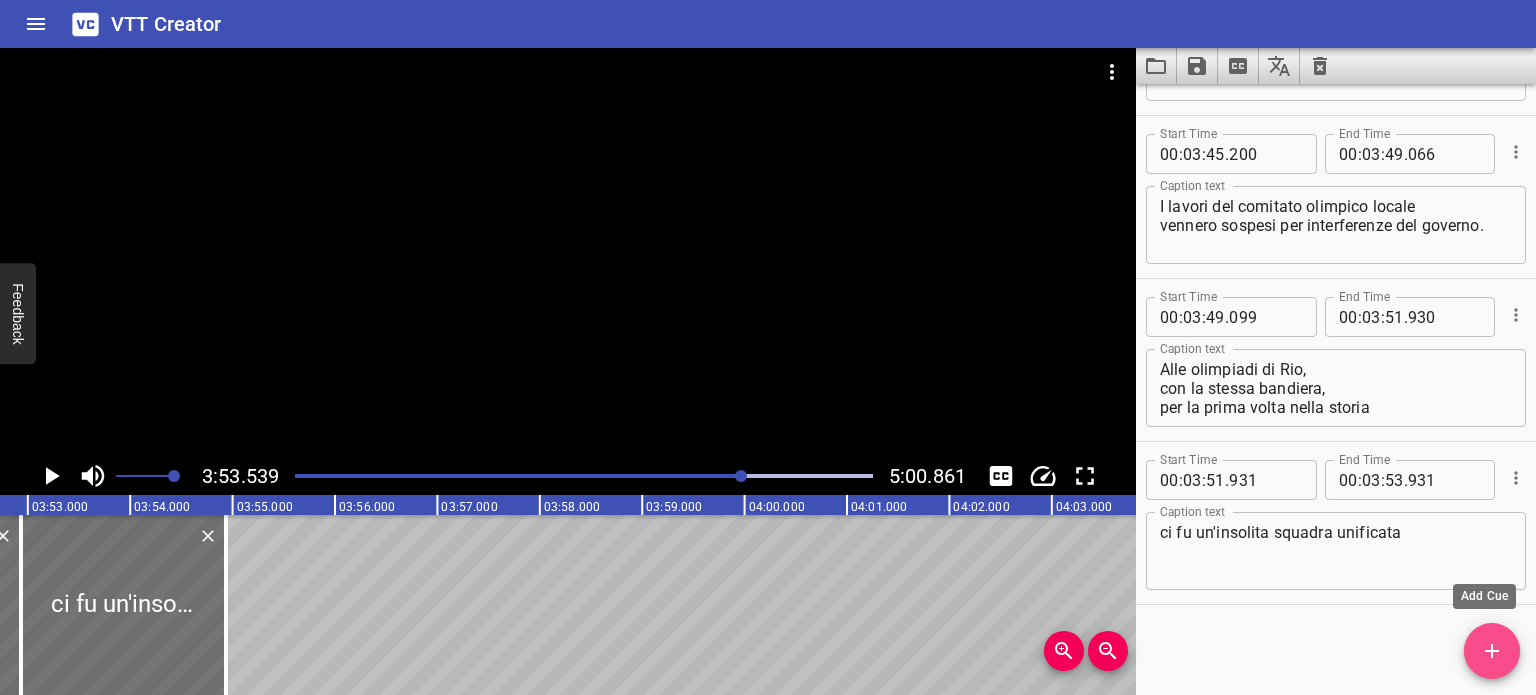 click at bounding box center (1492, 651) 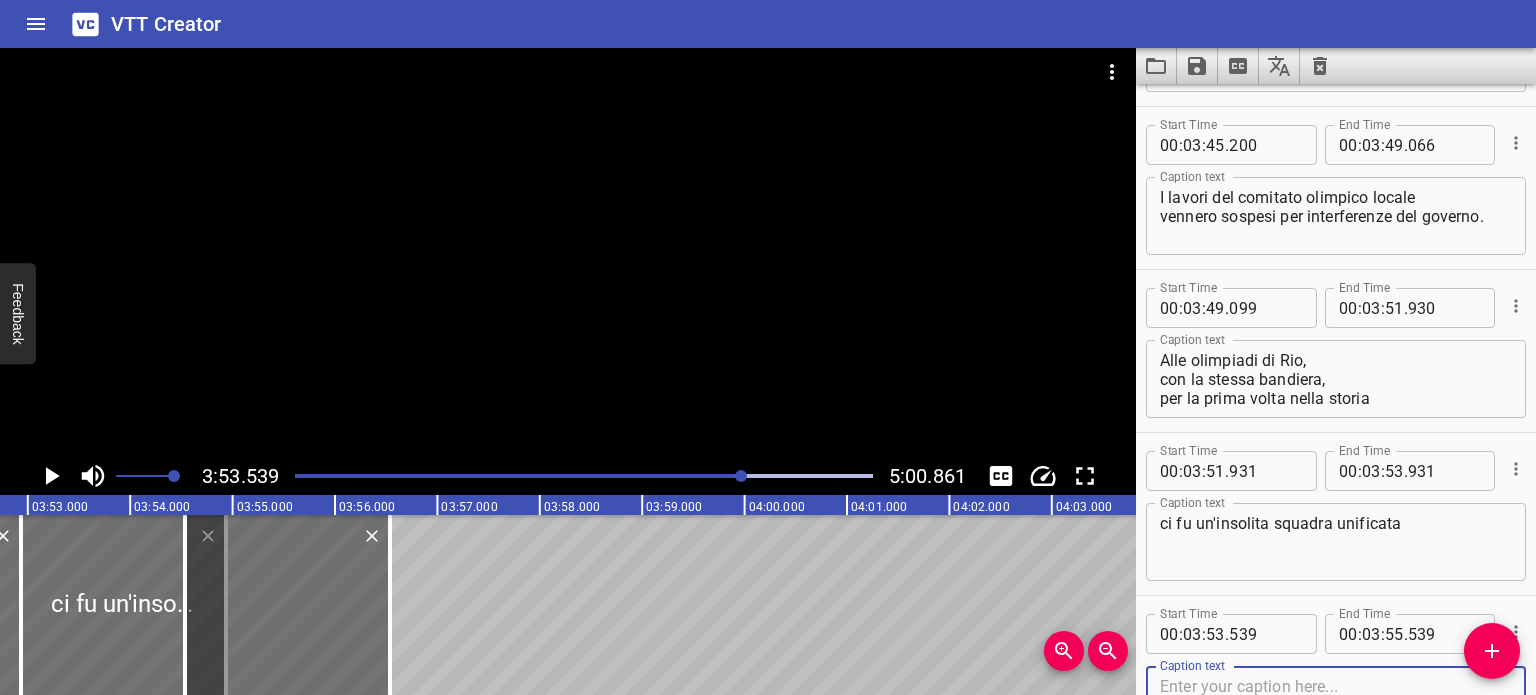 scroll, scrollTop: 9425, scrollLeft: 0, axis: vertical 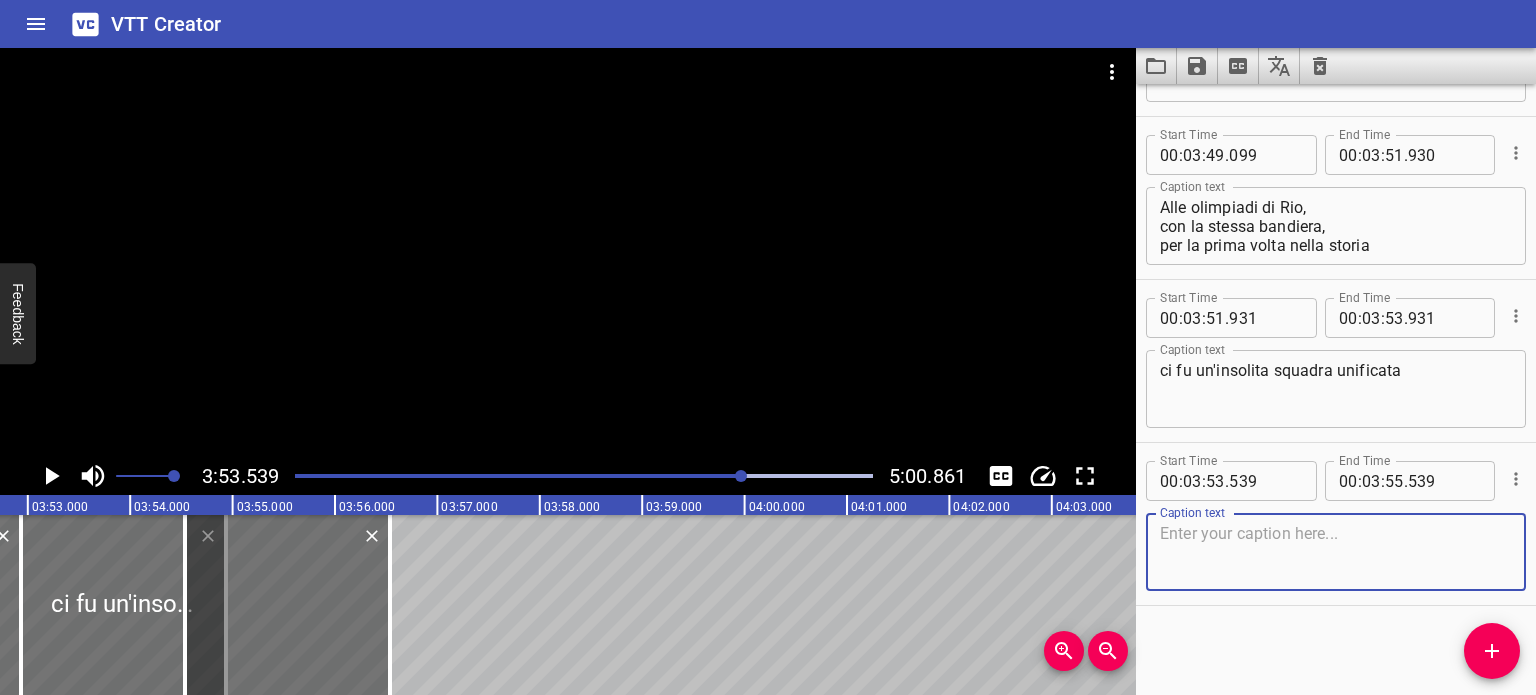 click at bounding box center (1336, 552) 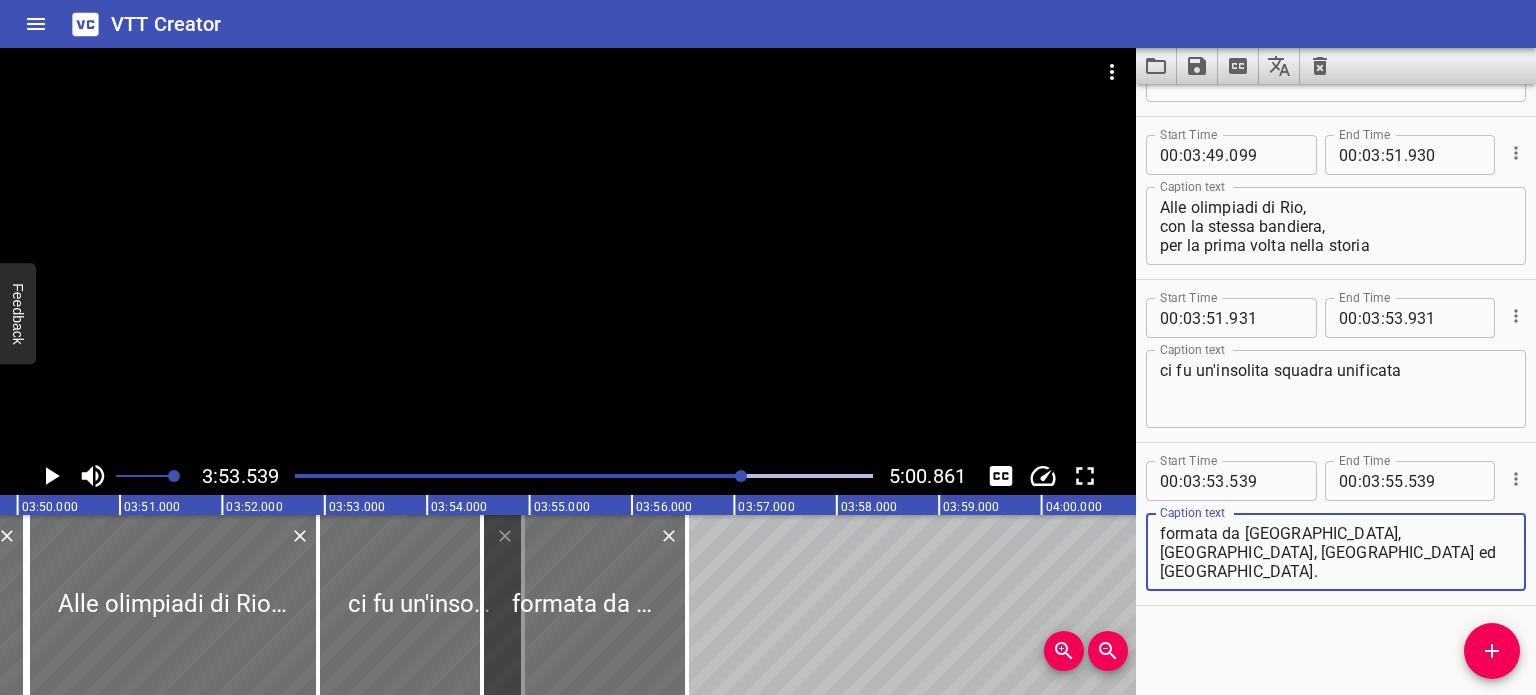 scroll, scrollTop: 0, scrollLeft: 23430, axis: horizontal 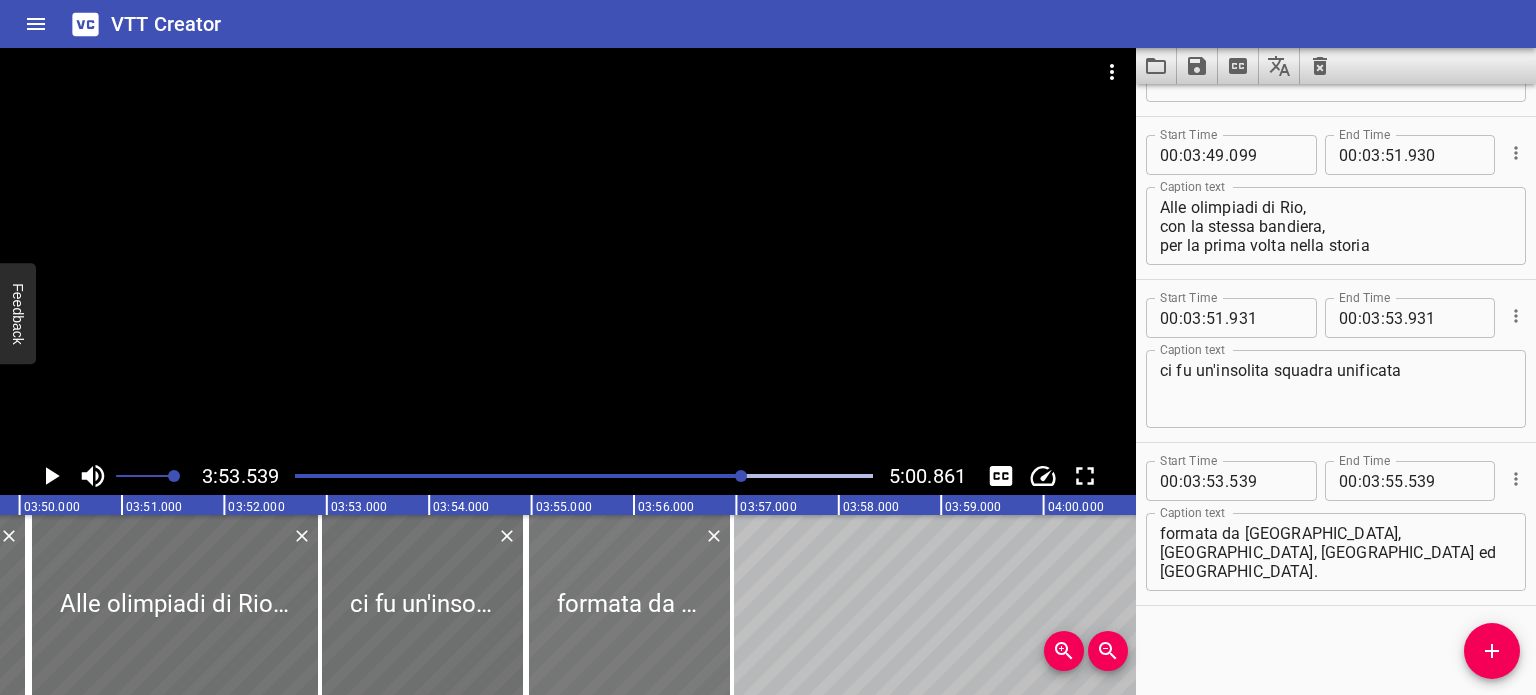 drag, startPoint x: 612, startPoint y: 595, endPoint x: 656, endPoint y: 599, distance: 44.181442 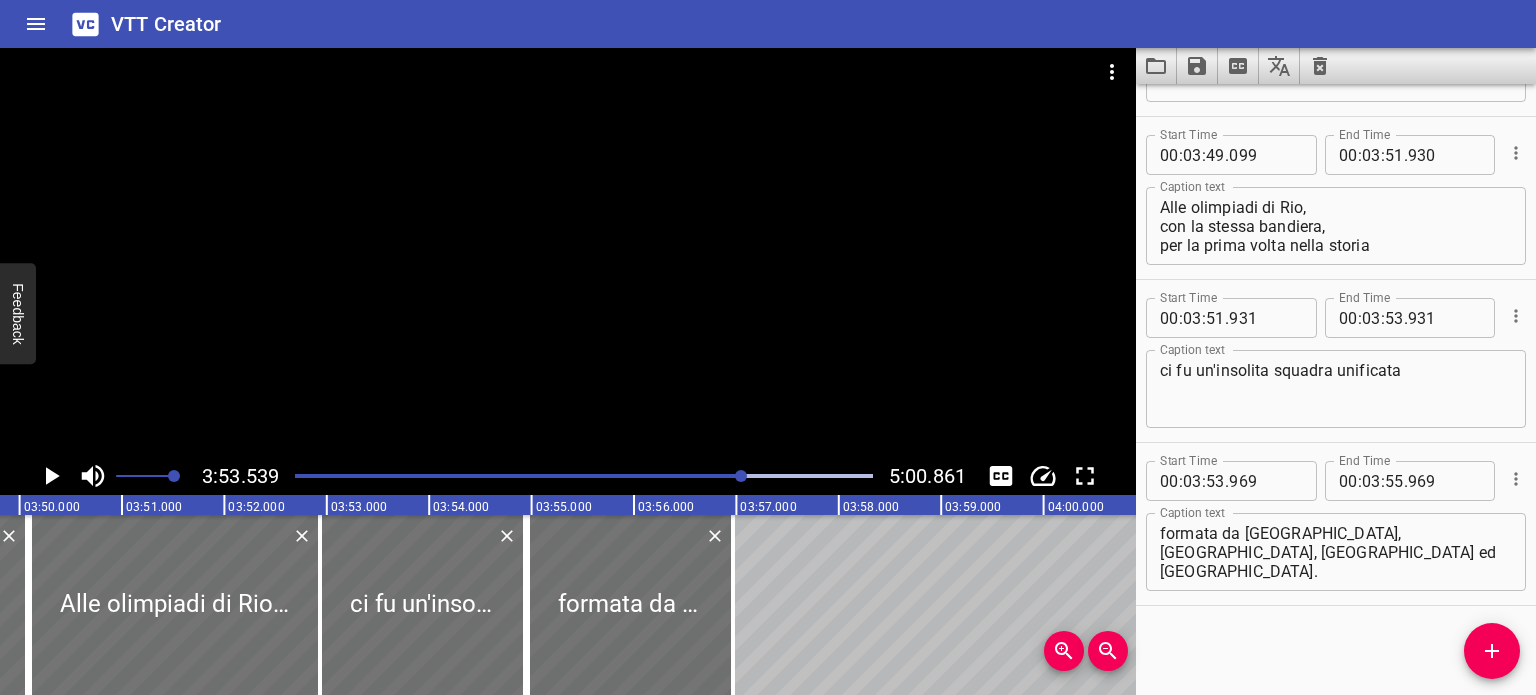 click at bounding box center (584, 476) 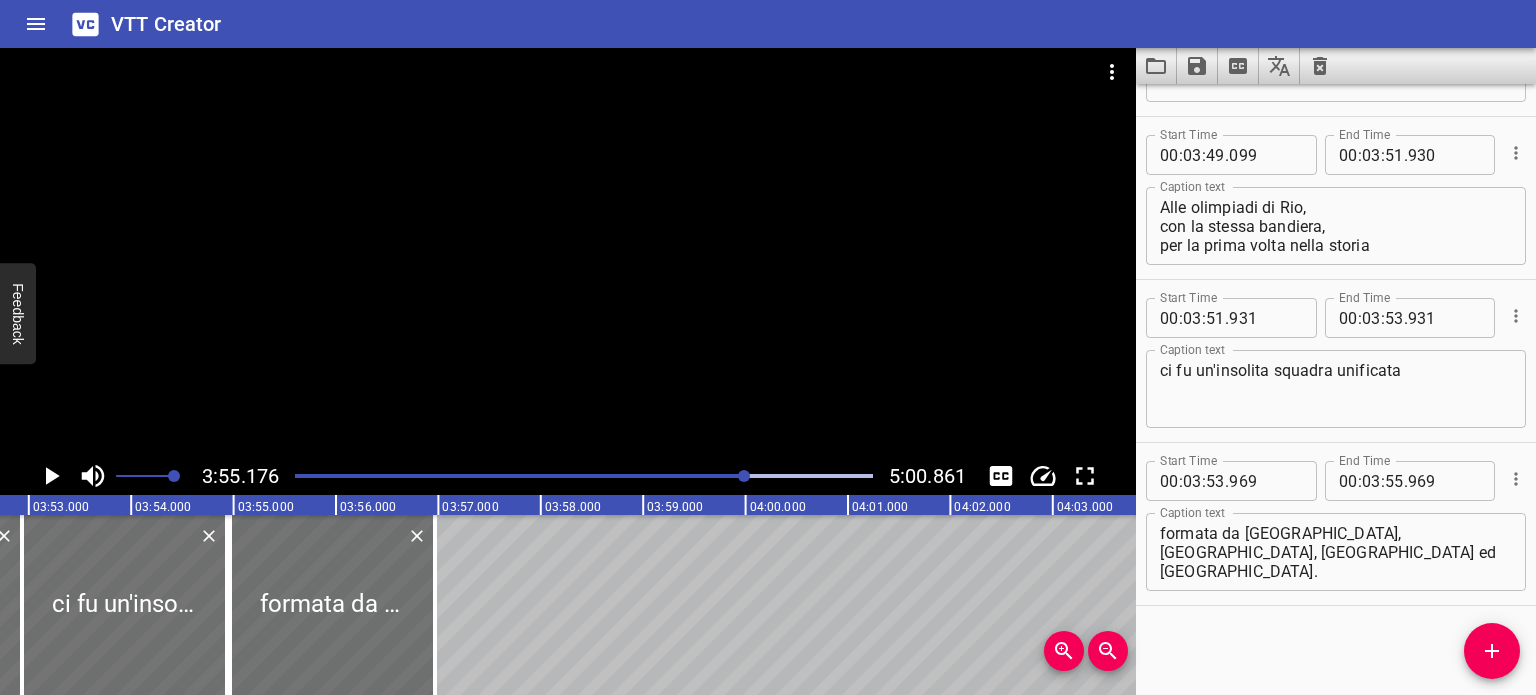 scroll, scrollTop: 0, scrollLeft: 23727, axis: horizontal 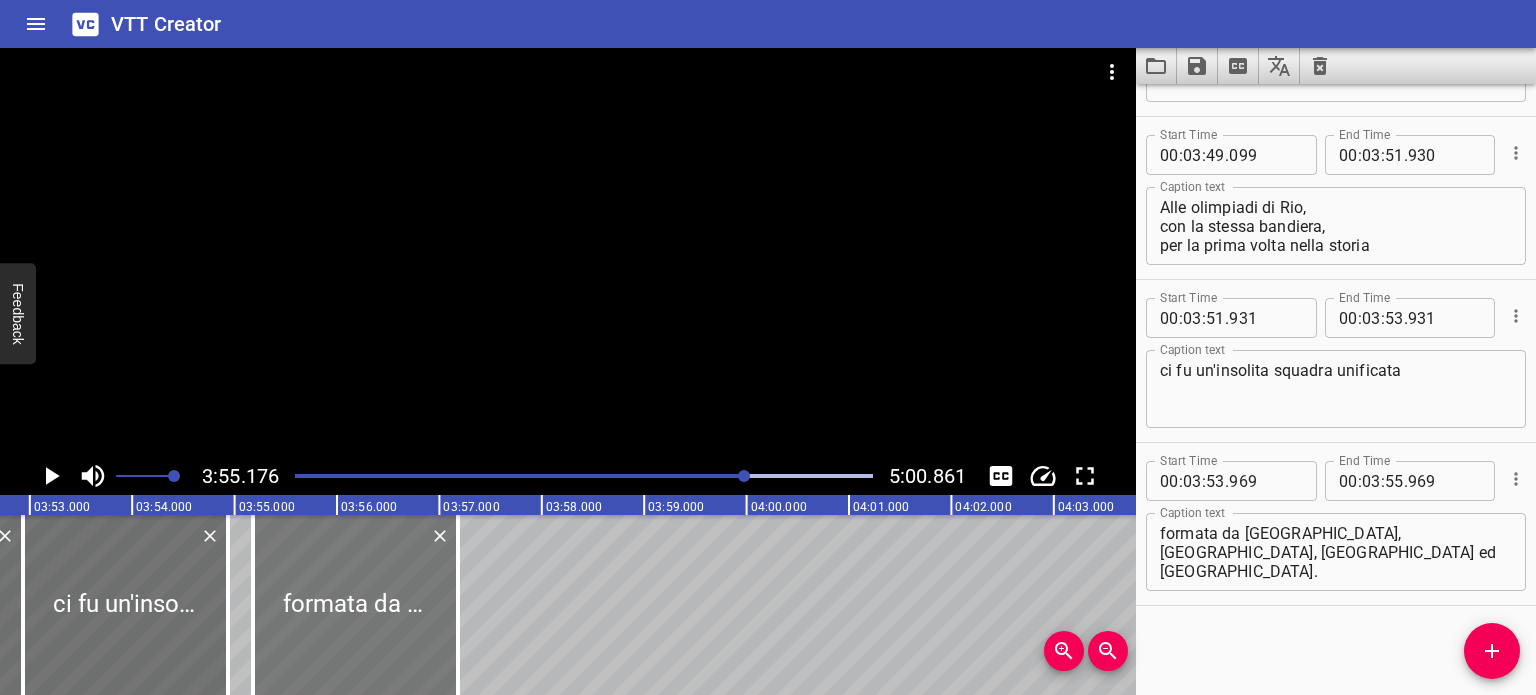 drag, startPoint x: 304, startPoint y: 602, endPoint x: 332, endPoint y: 607, distance: 28.442924 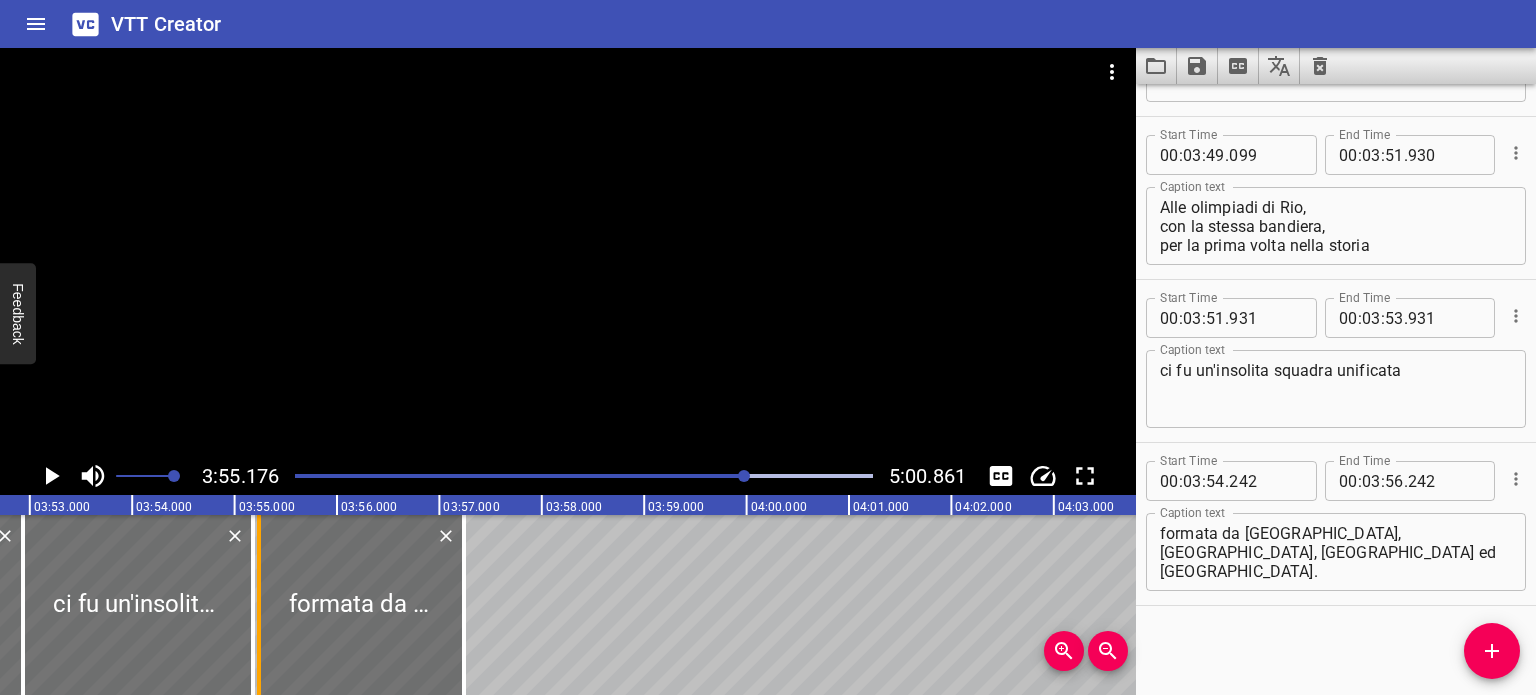 drag, startPoint x: 224, startPoint y: 595, endPoint x: 250, endPoint y: 599, distance: 26.305893 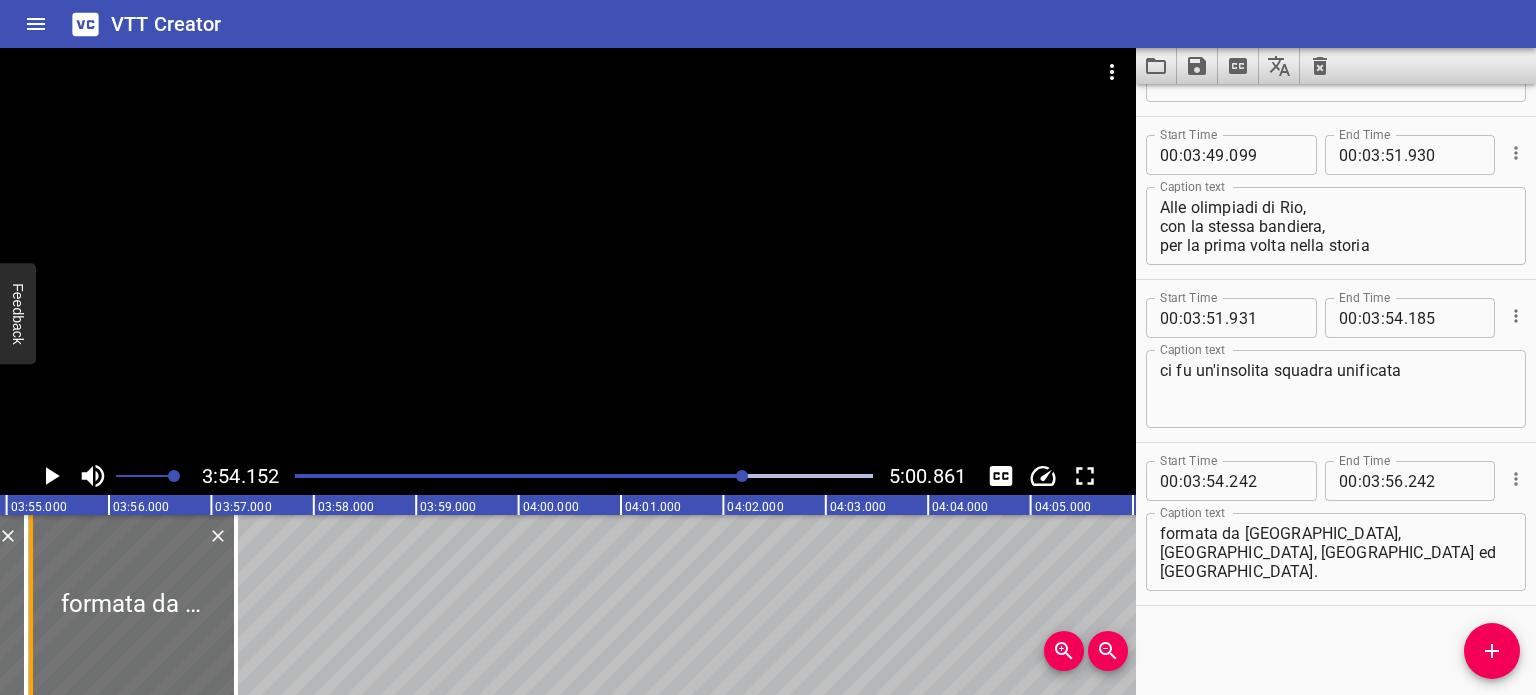 scroll, scrollTop: 0, scrollLeft: 23976, axis: horizontal 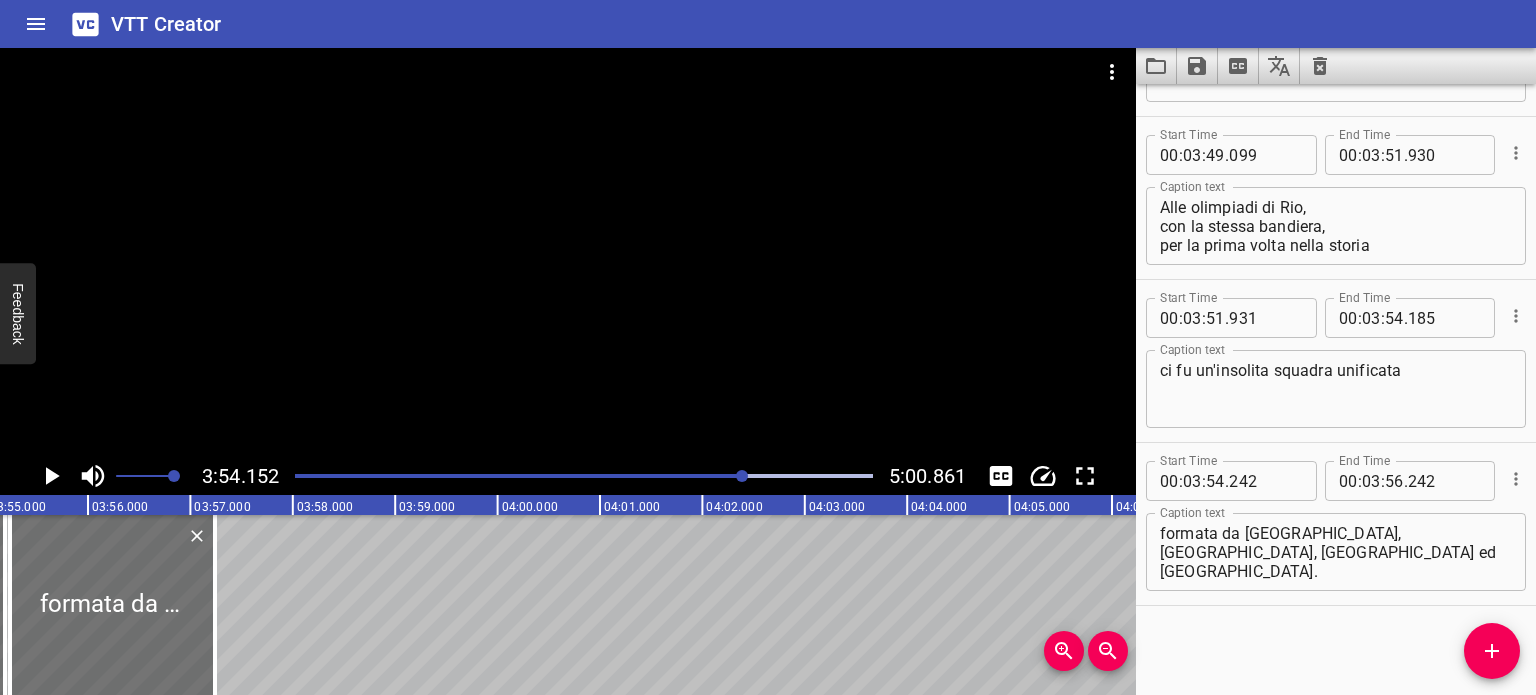 click at bounding box center [584, 476] 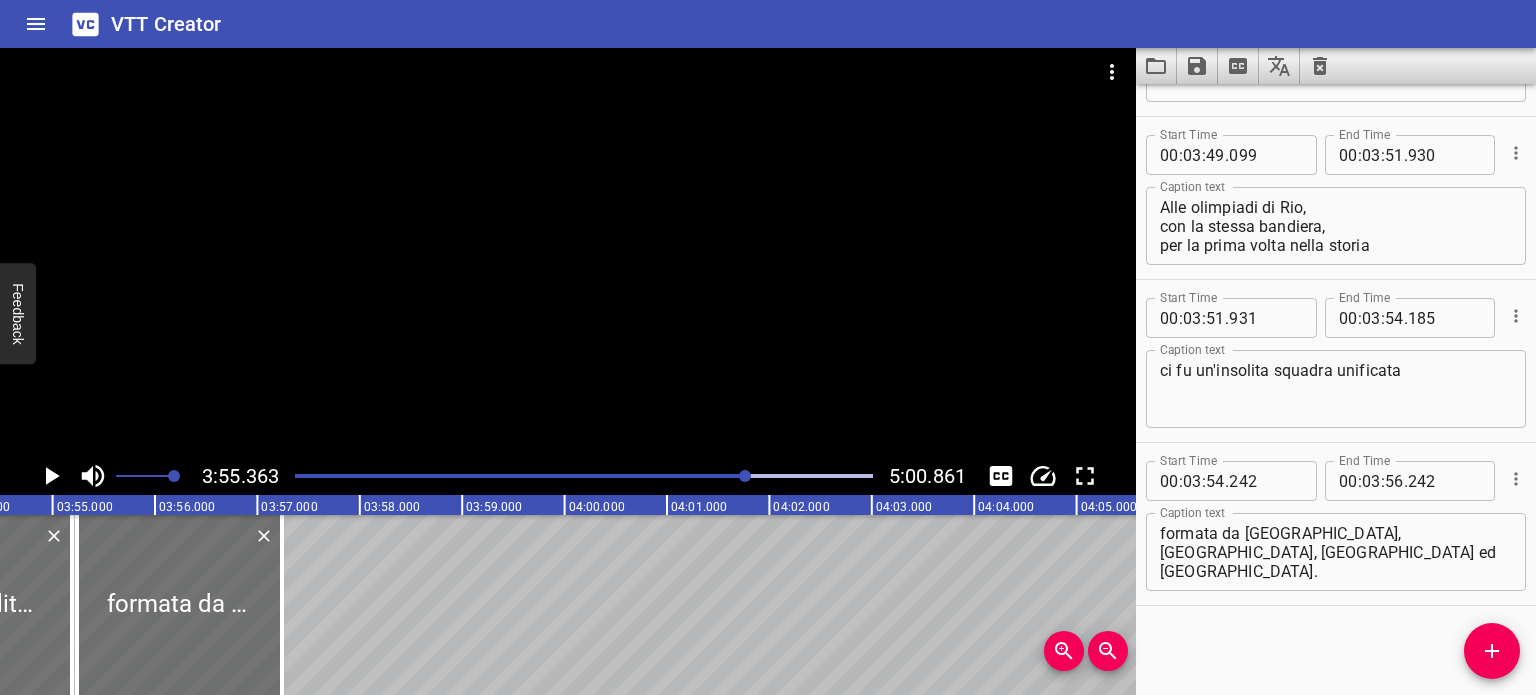 scroll, scrollTop: 0, scrollLeft: 23900, axis: horizontal 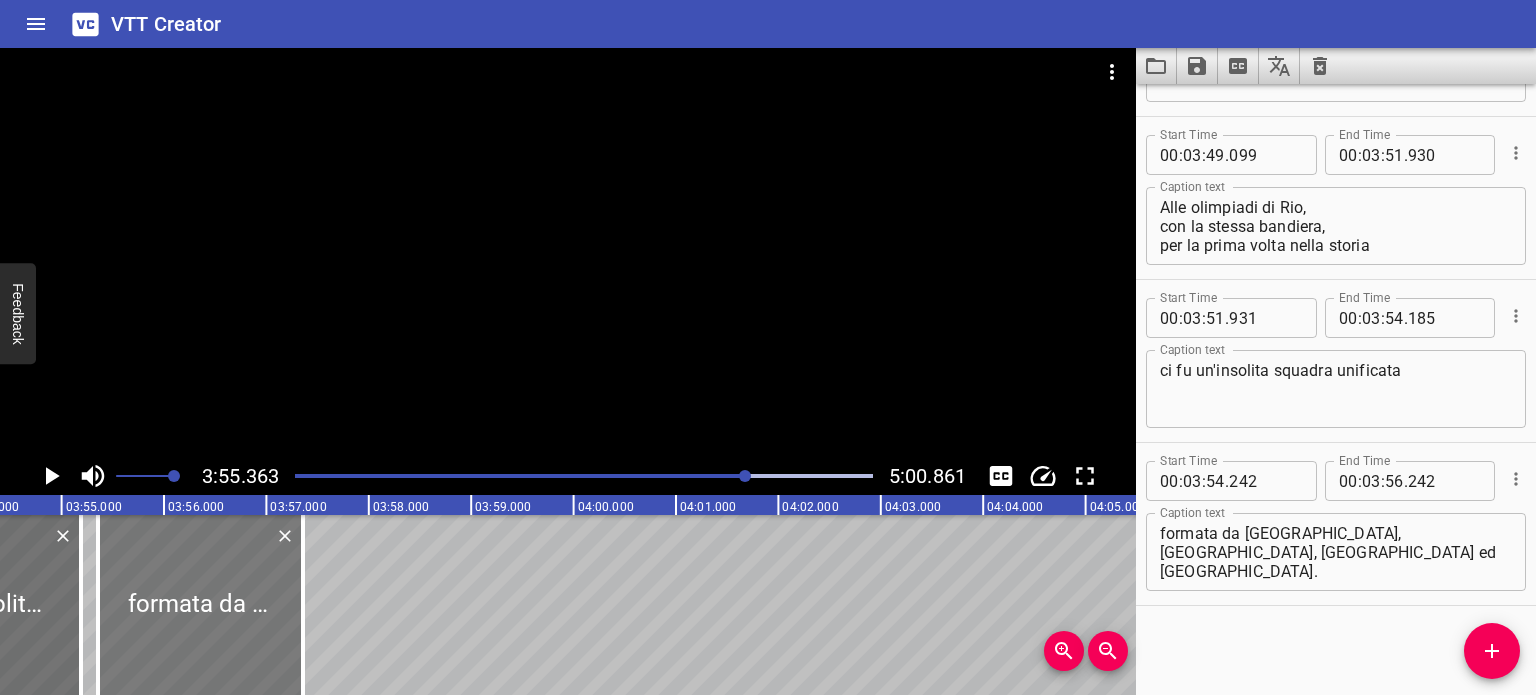 drag, startPoint x: 260, startPoint y: 602, endPoint x: 273, endPoint y: 606, distance: 13.601471 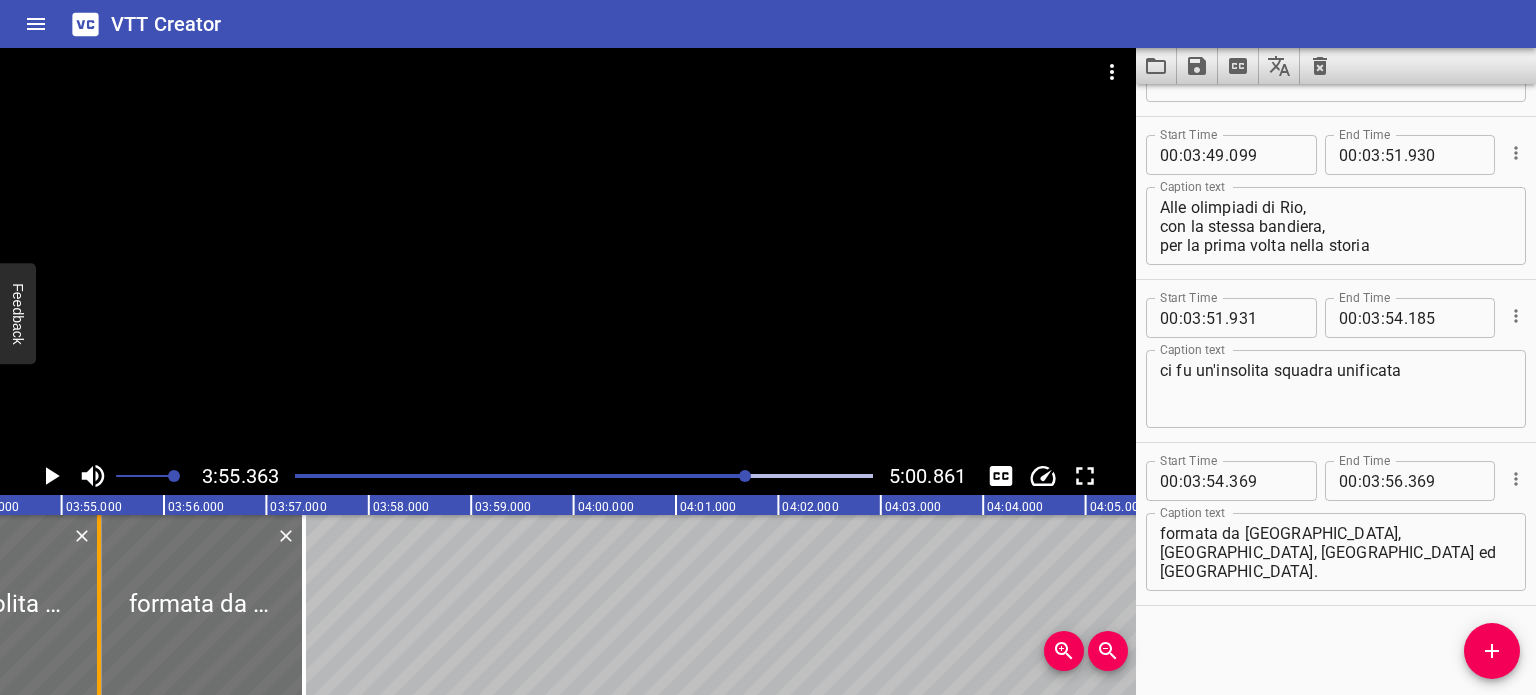 drag, startPoint x: 78, startPoint y: 591, endPoint x: 97, endPoint y: 599, distance: 20.615528 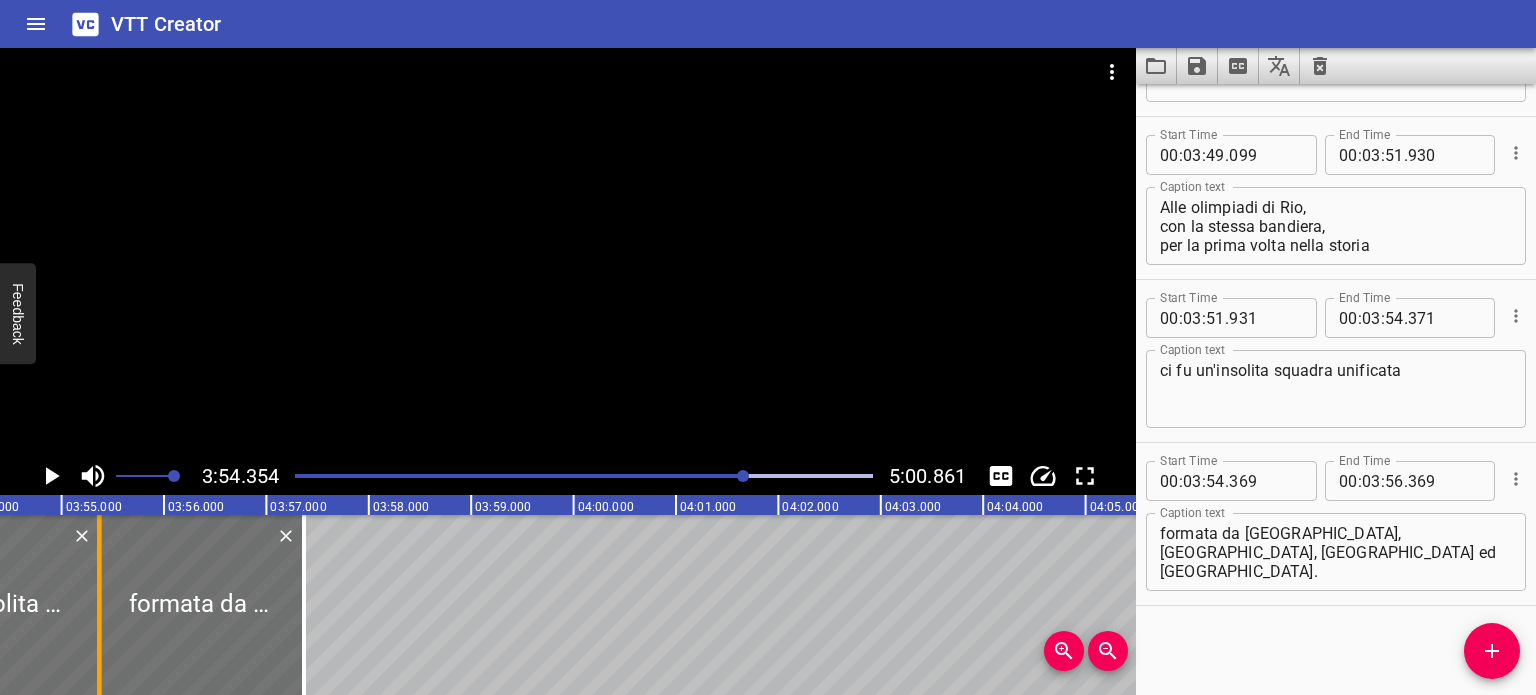 scroll, scrollTop: 0, scrollLeft: 23997, axis: horizontal 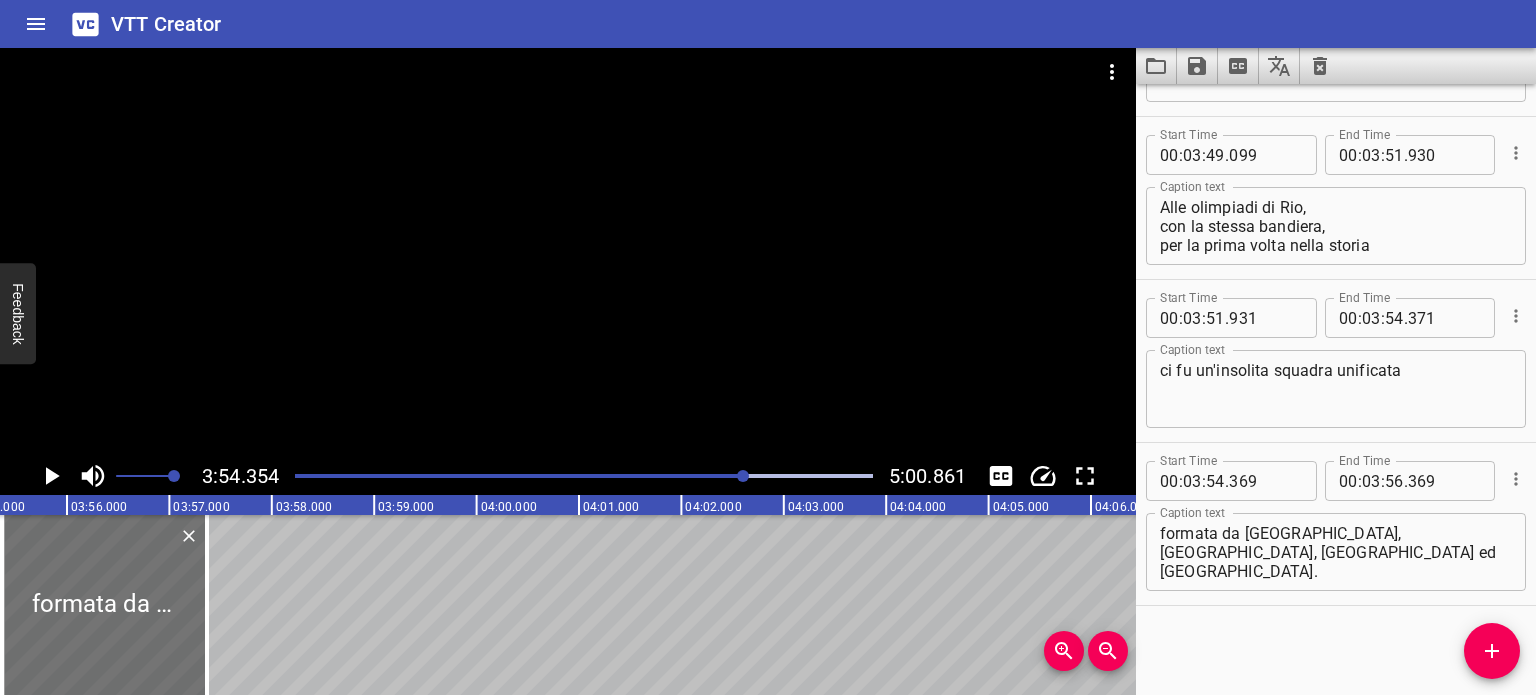 click at bounding box center [584, 476] 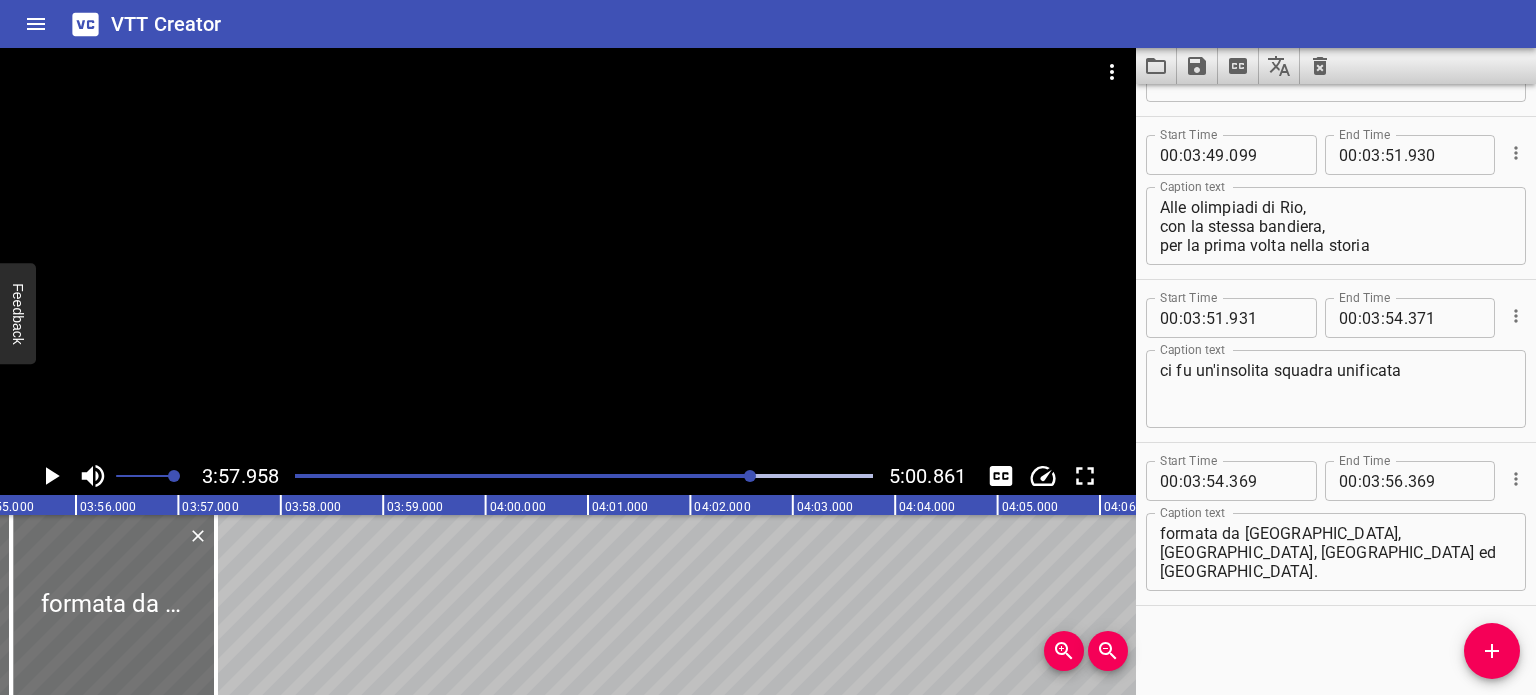 scroll, scrollTop: 0, scrollLeft: 23972, axis: horizontal 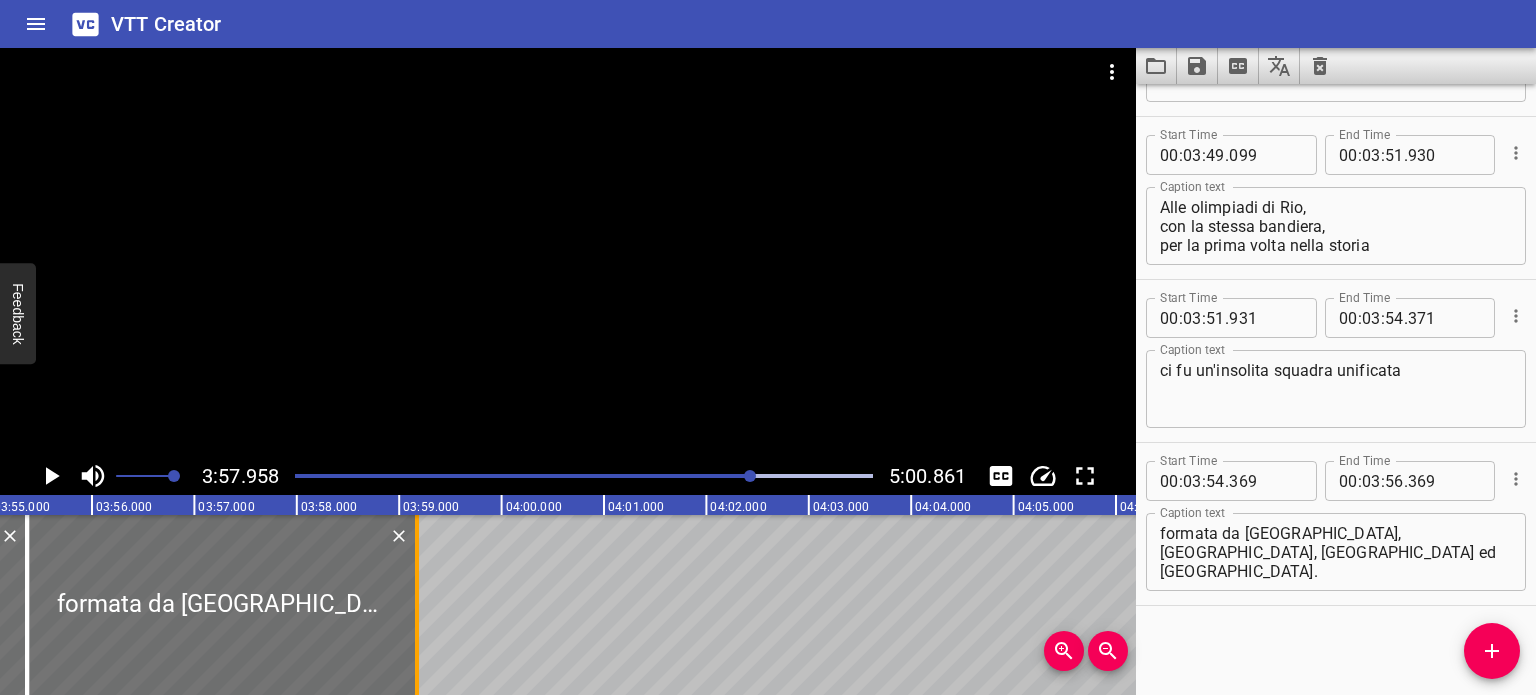 drag, startPoint x: 234, startPoint y: 603, endPoint x: 419, endPoint y: 621, distance: 185.87361 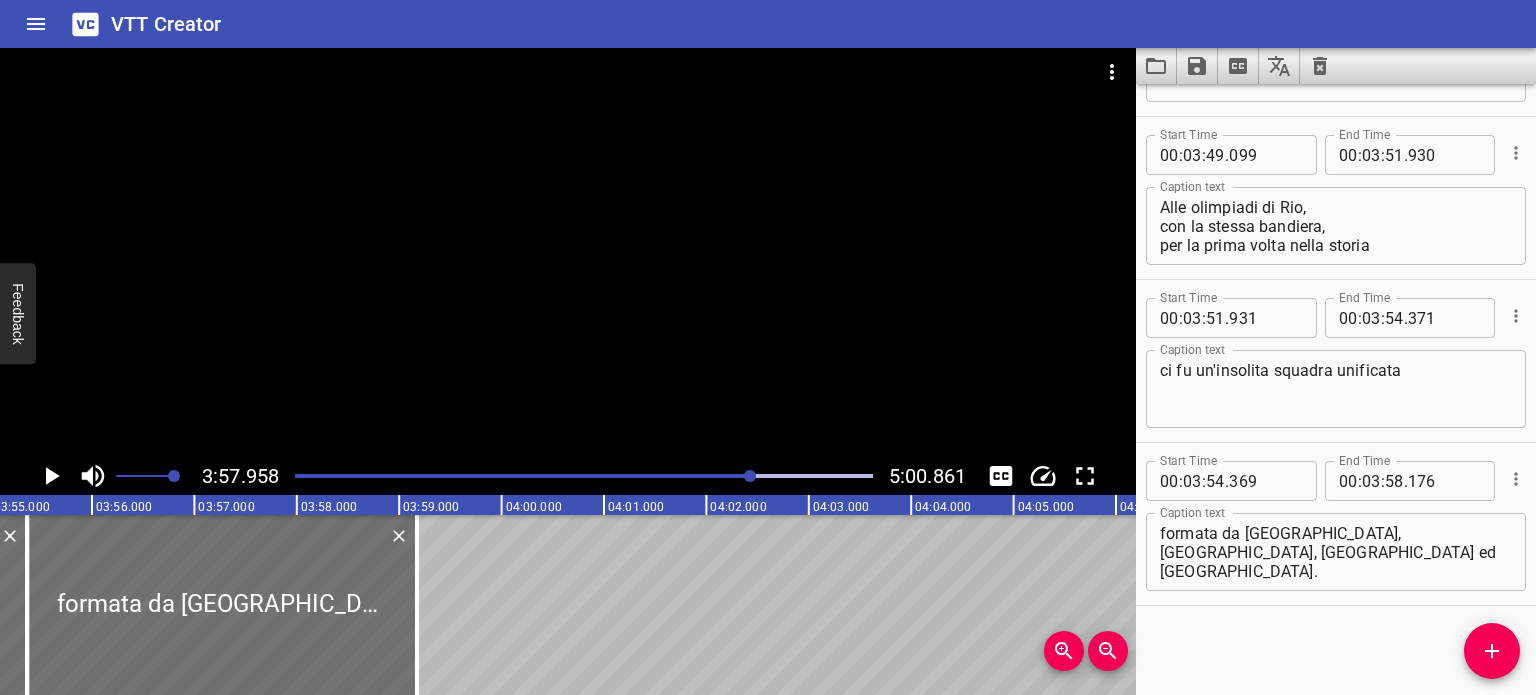 click at bounding box center [463, 476] 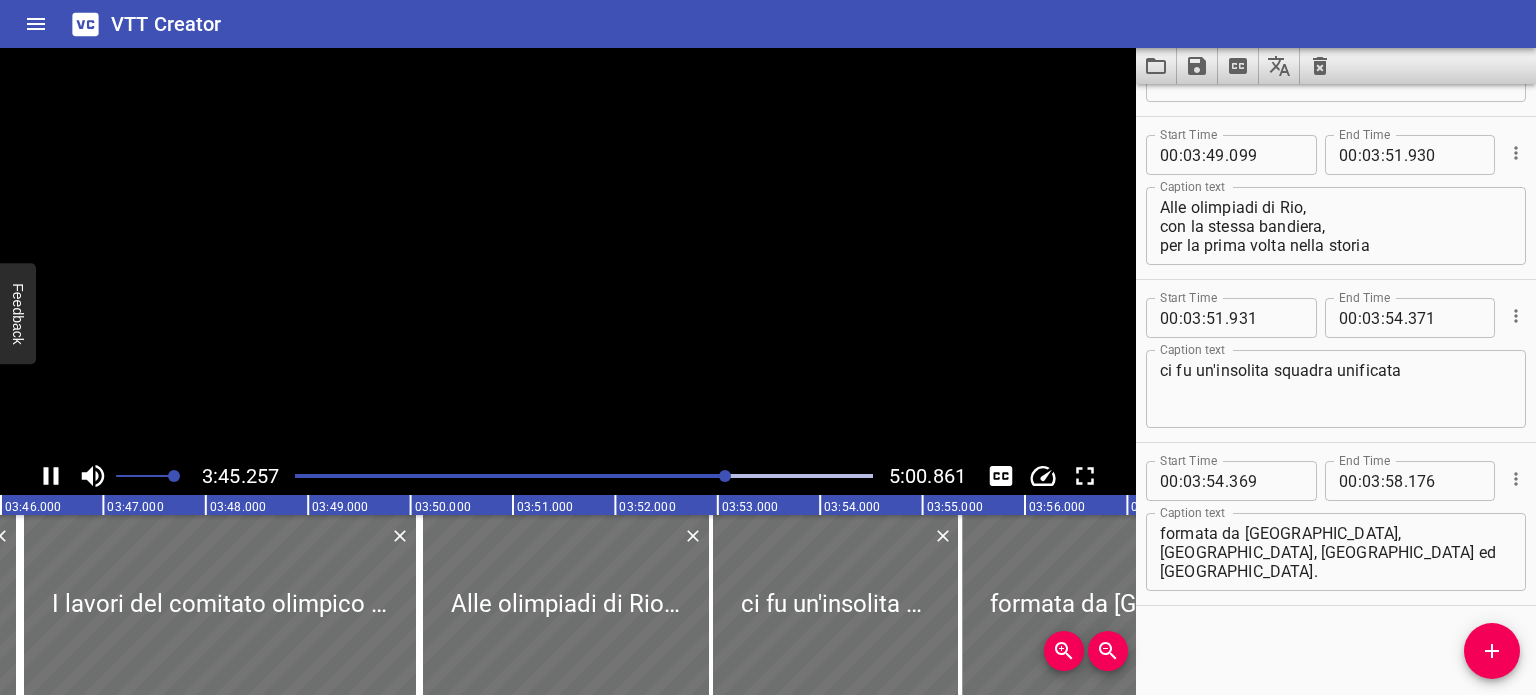 scroll, scrollTop: 0, scrollLeft: 23066, axis: horizontal 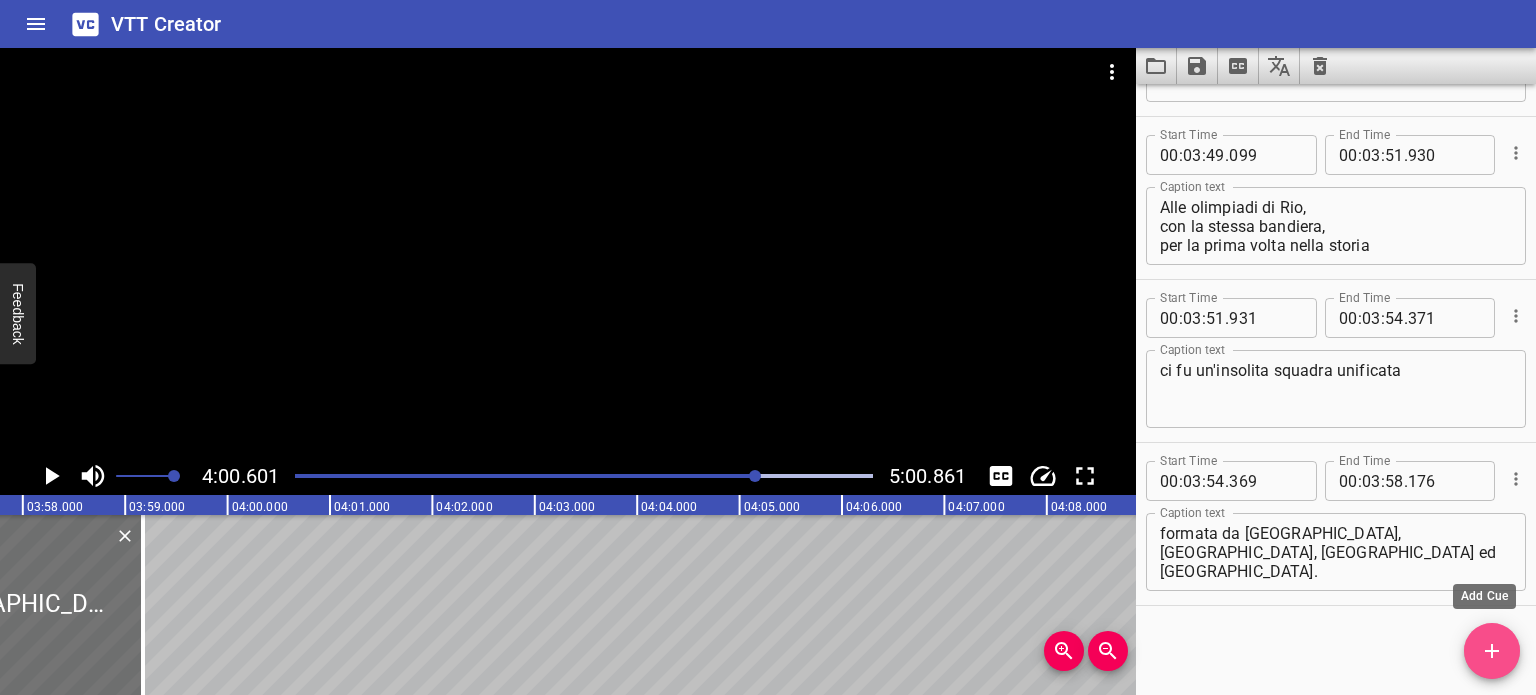 click 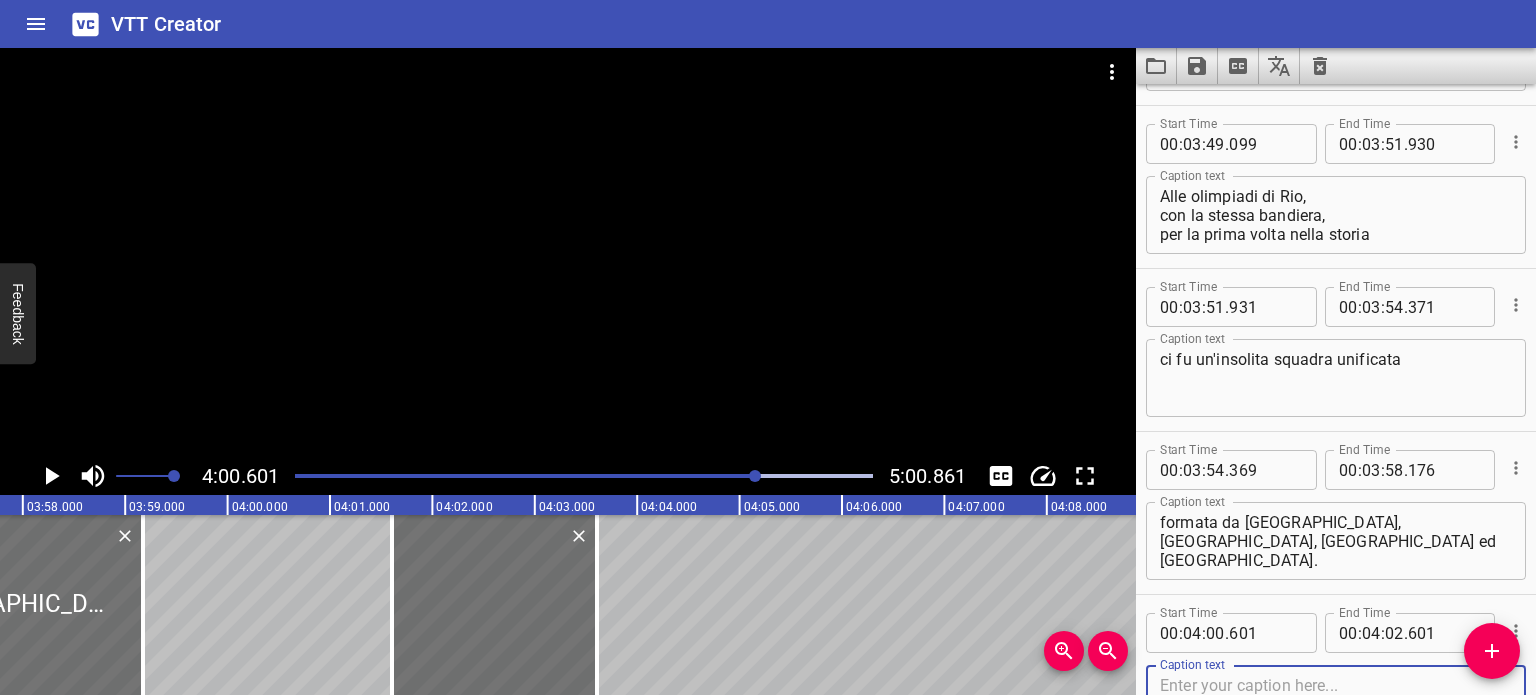 scroll, scrollTop: 9528, scrollLeft: 0, axis: vertical 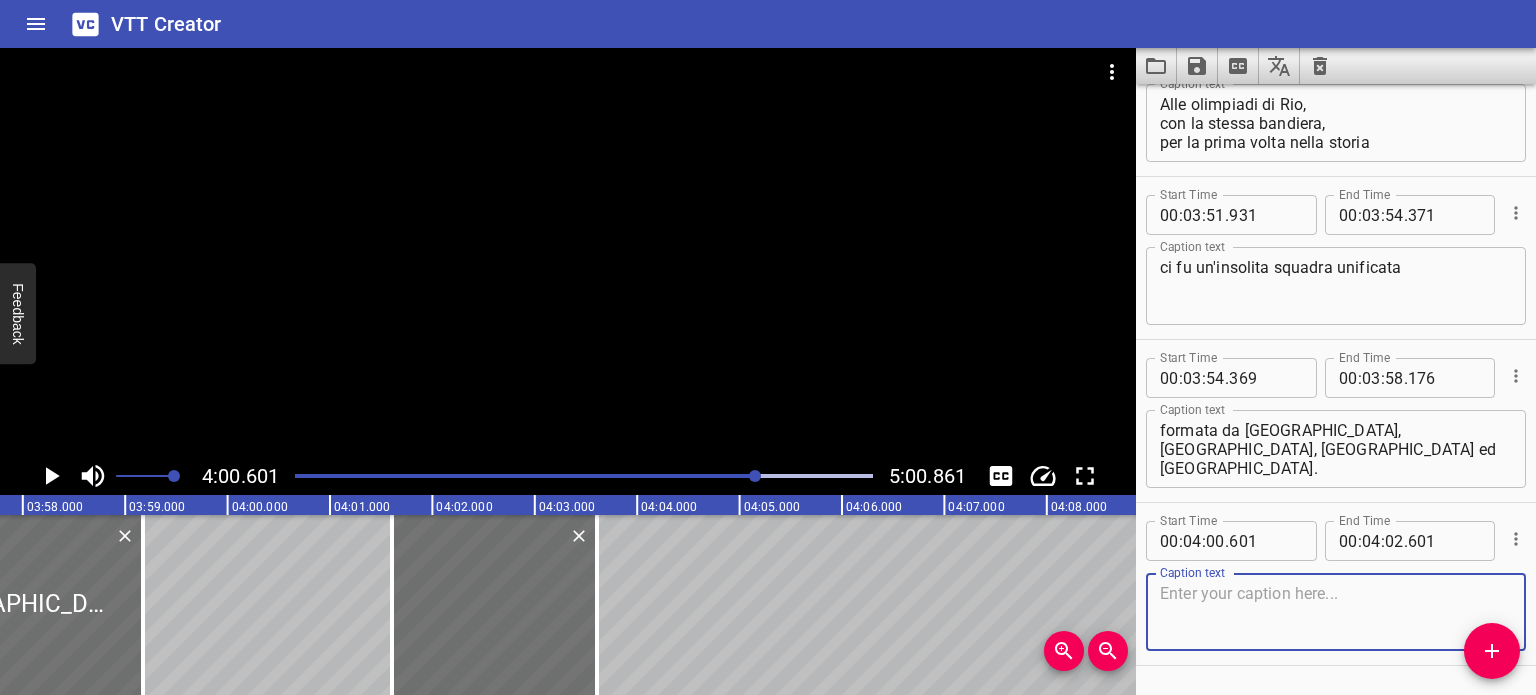 click at bounding box center [1336, 612] 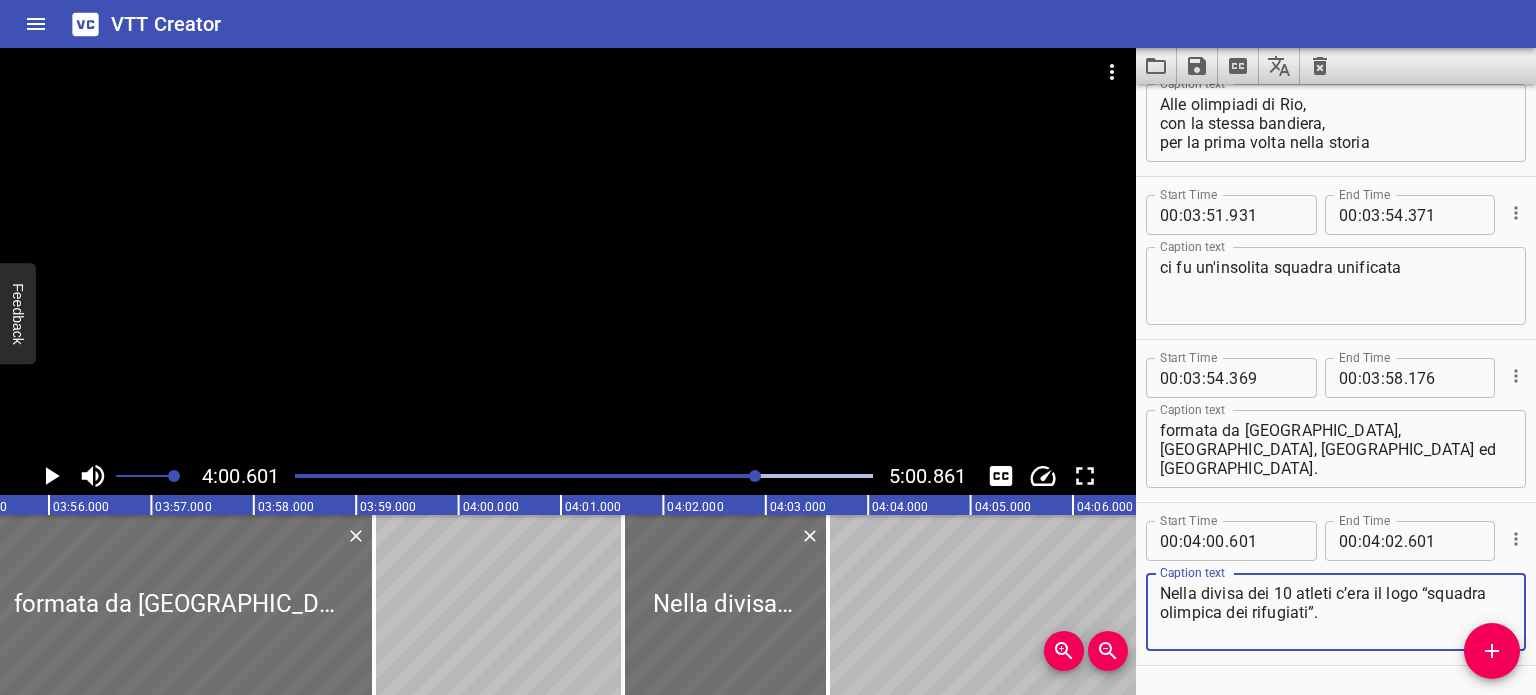 scroll, scrollTop: 0, scrollLeft: 24012, axis: horizontal 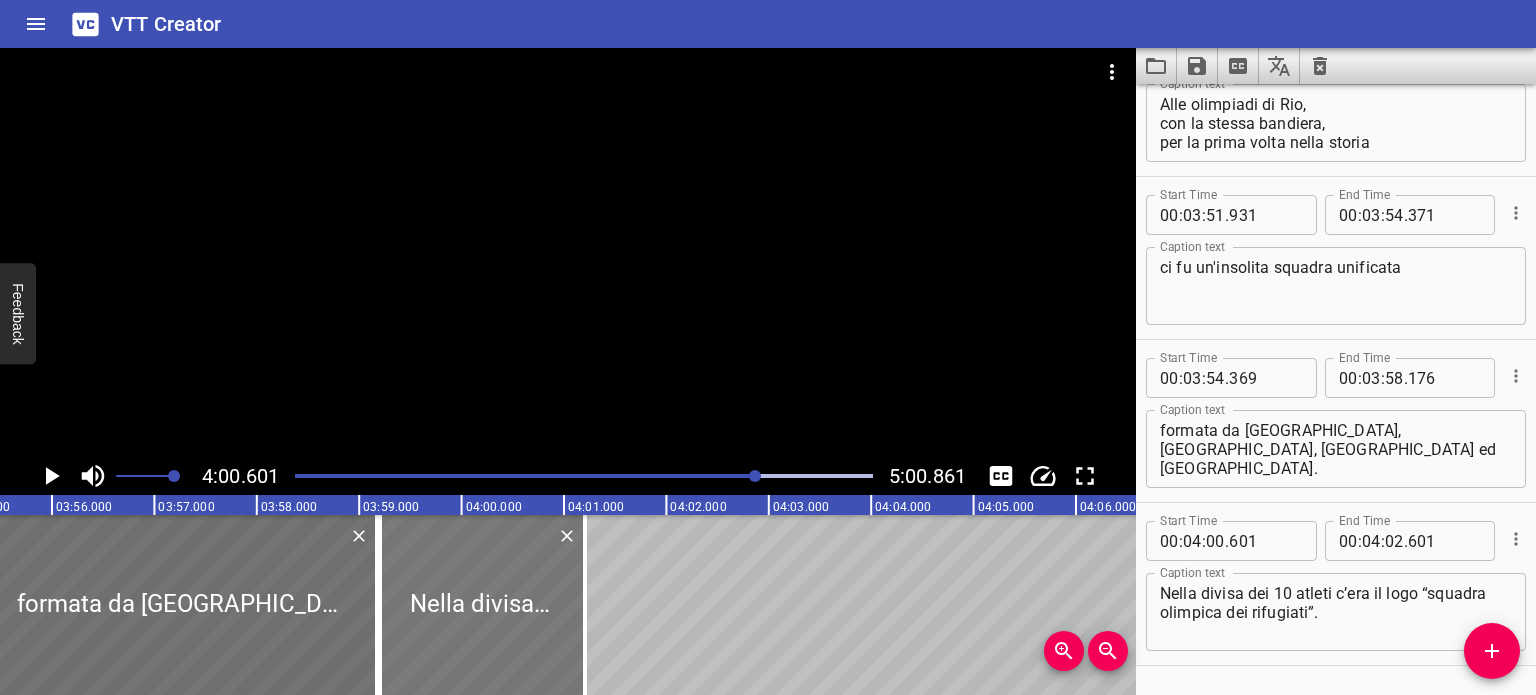 drag, startPoint x: 714, startPoint y: 598, endPoint x: 468, endPoint y: 569, distance: 247.70345 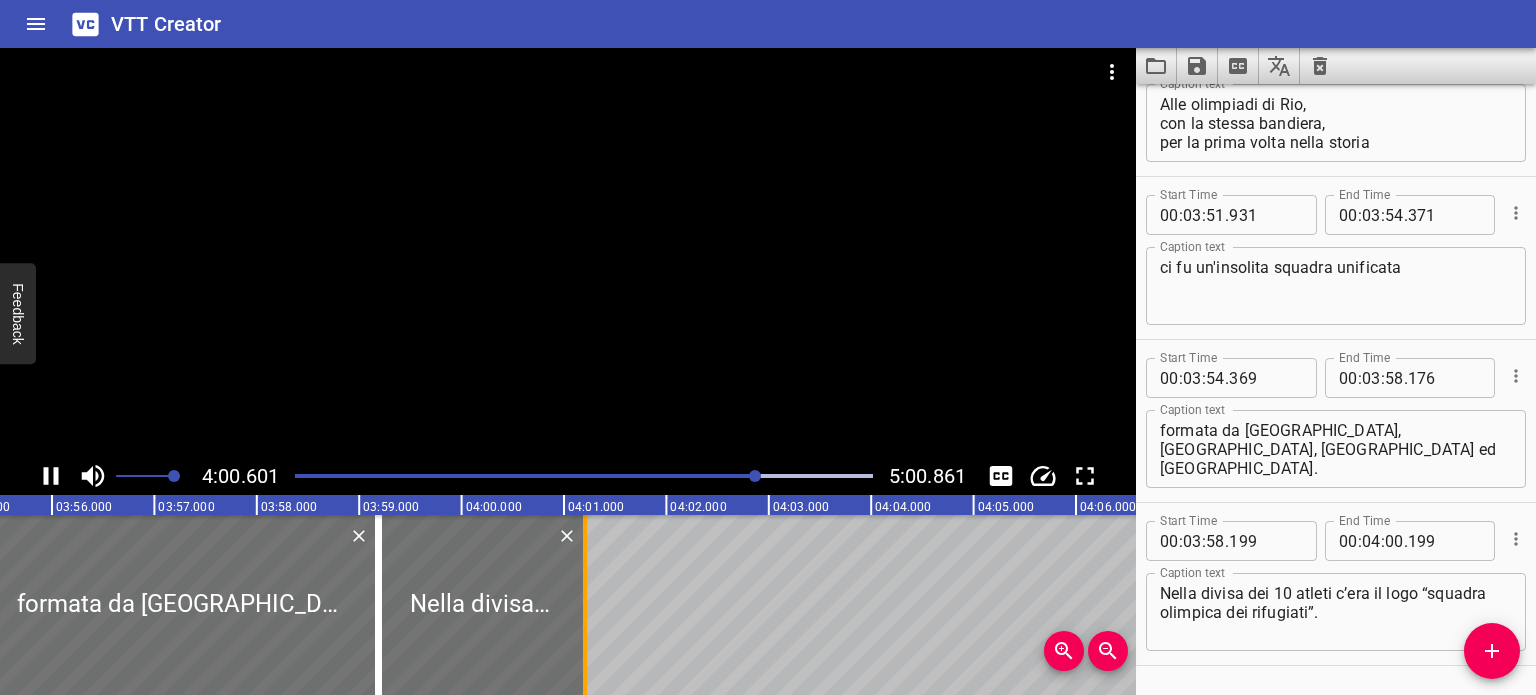 scroll, scrollTop: 0, scrollLeft: 24326, axis: horizontal 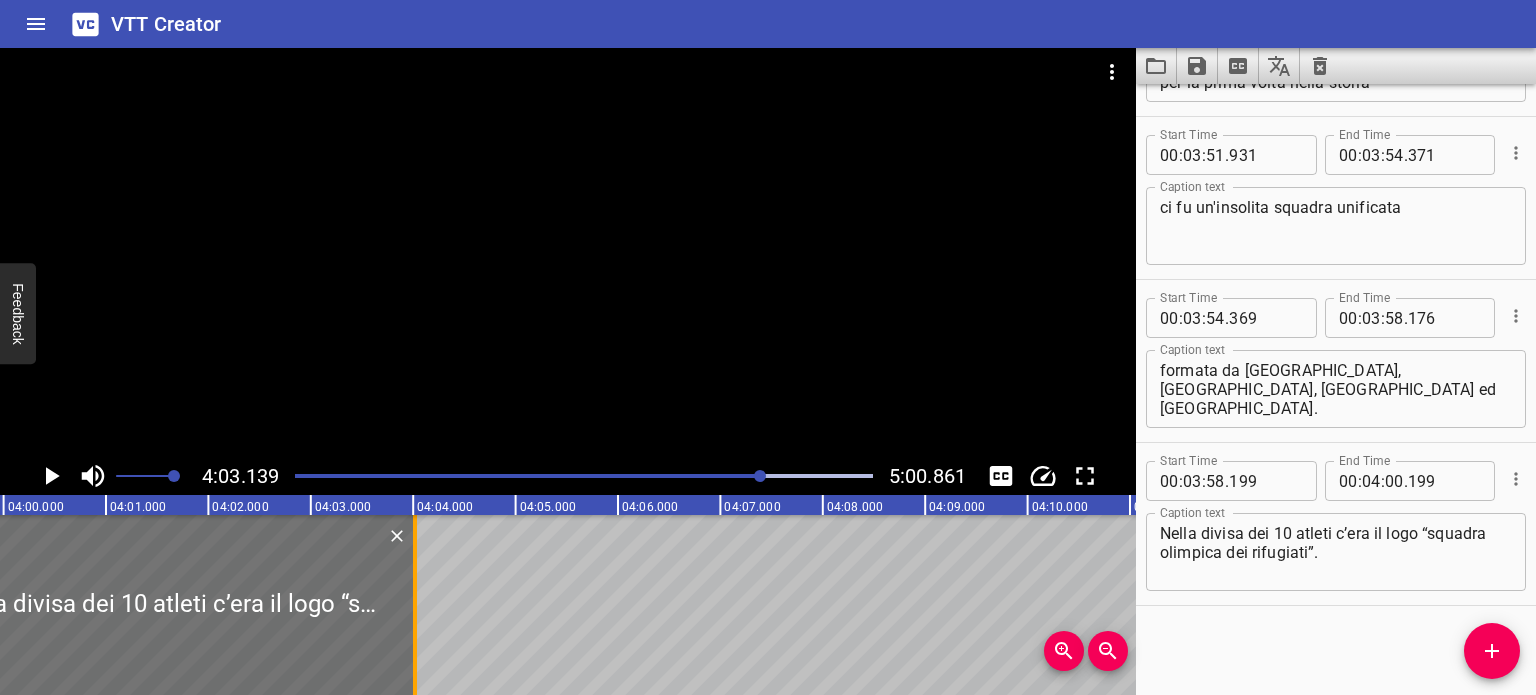 drag, startPoint x: 128, startPoint y: 586, endPoint x: 416, endPoint y: 652, distance: 295.46573 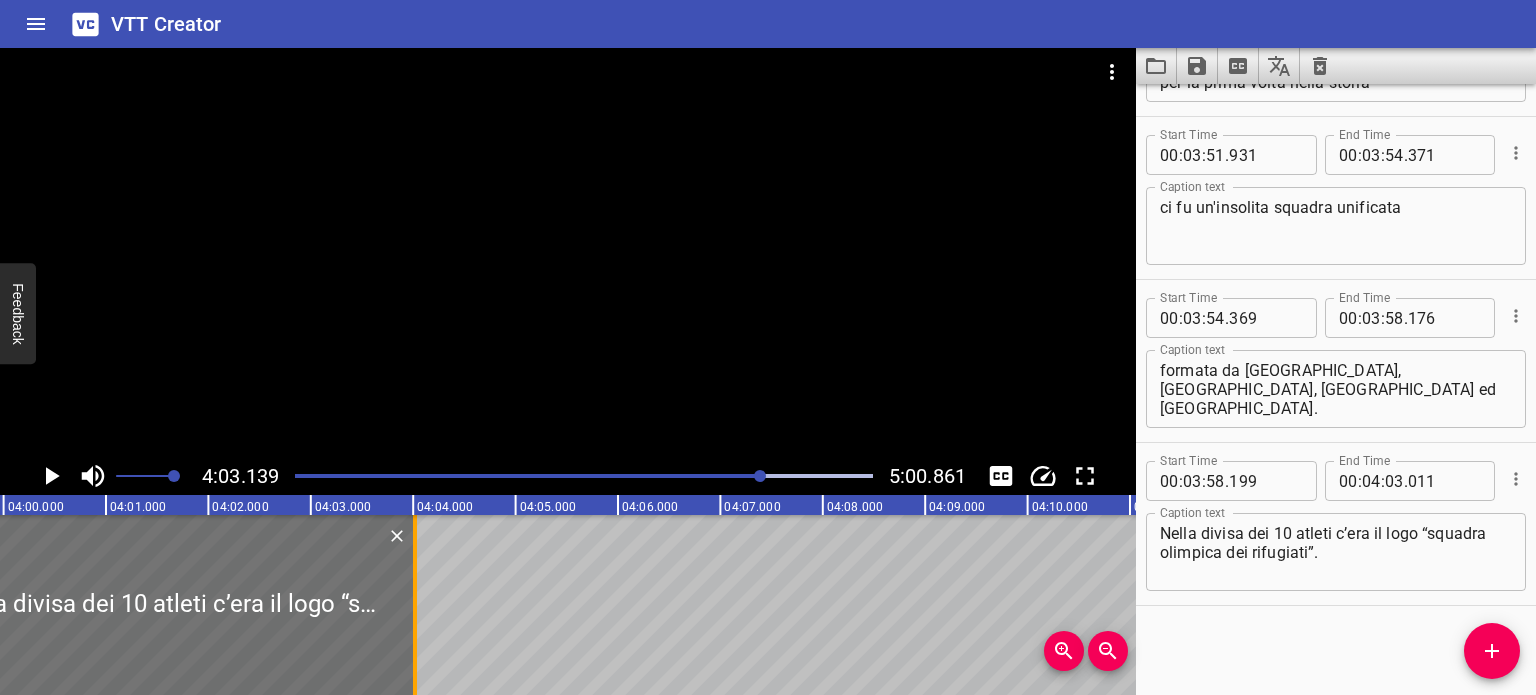 scroll, scrollTop: 0, scrollLeft: 24178, axis: horizontal 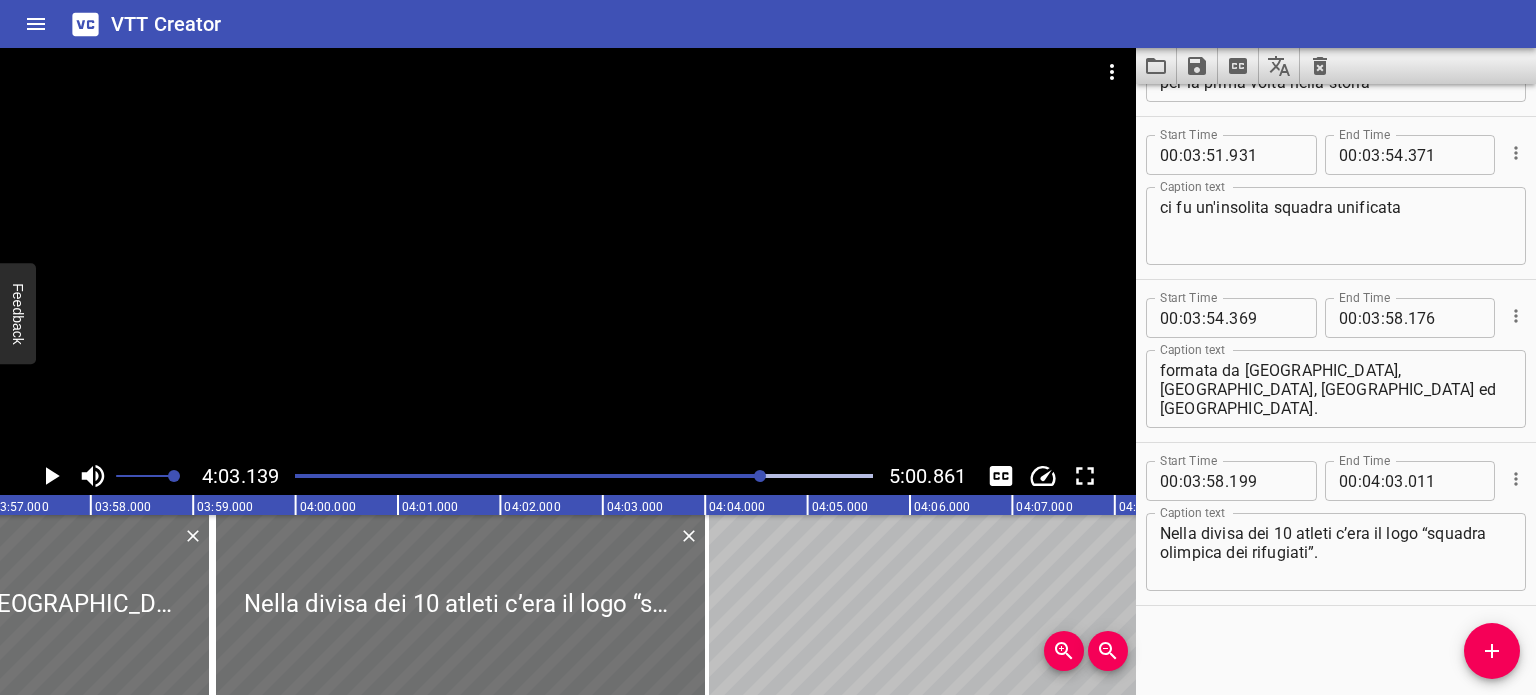 click at bounding box center [473, 476] 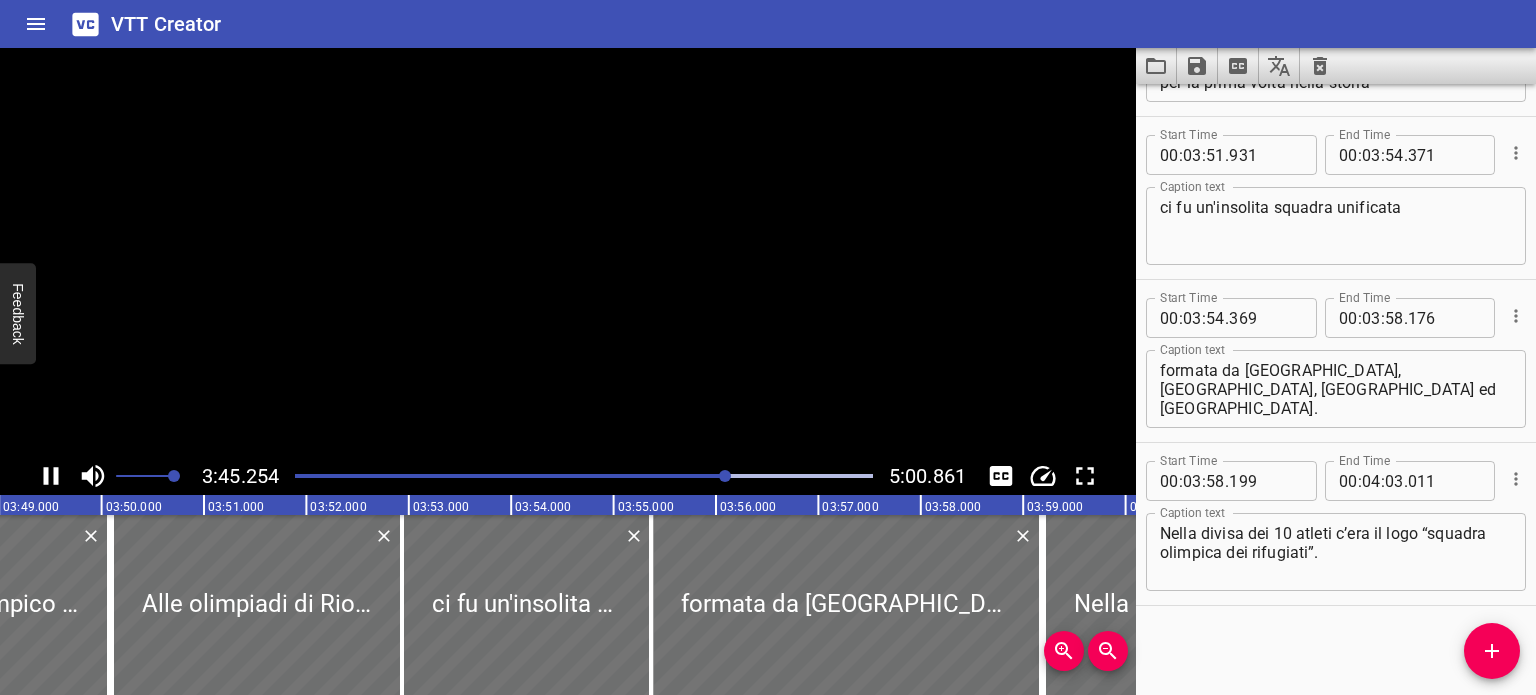 scroll, scrollTop: 0, scrollLeft: 23236, axis: horizontal 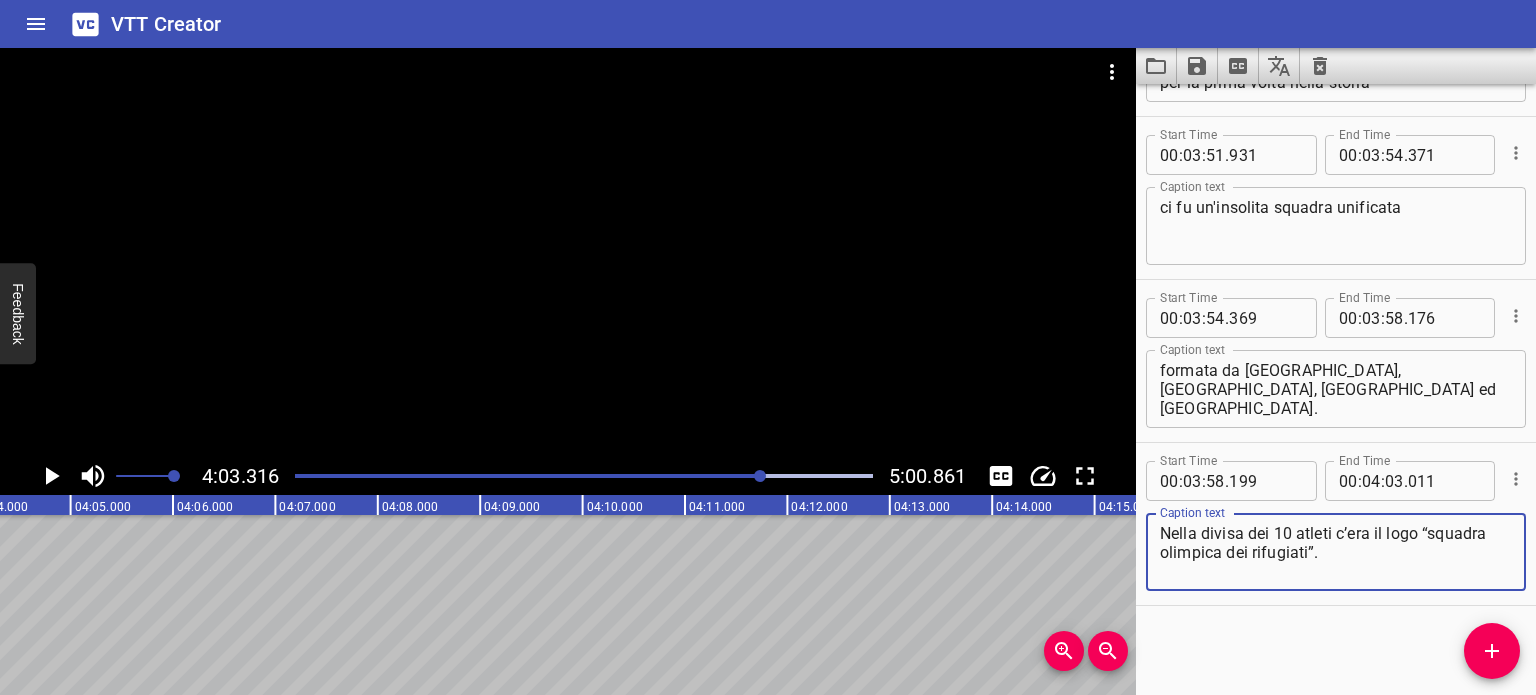 click on "Nella divisa dei 10 atleti c’era il logo “squadra olimpica dei rifugiati”." at bounding box center (1336, 552) 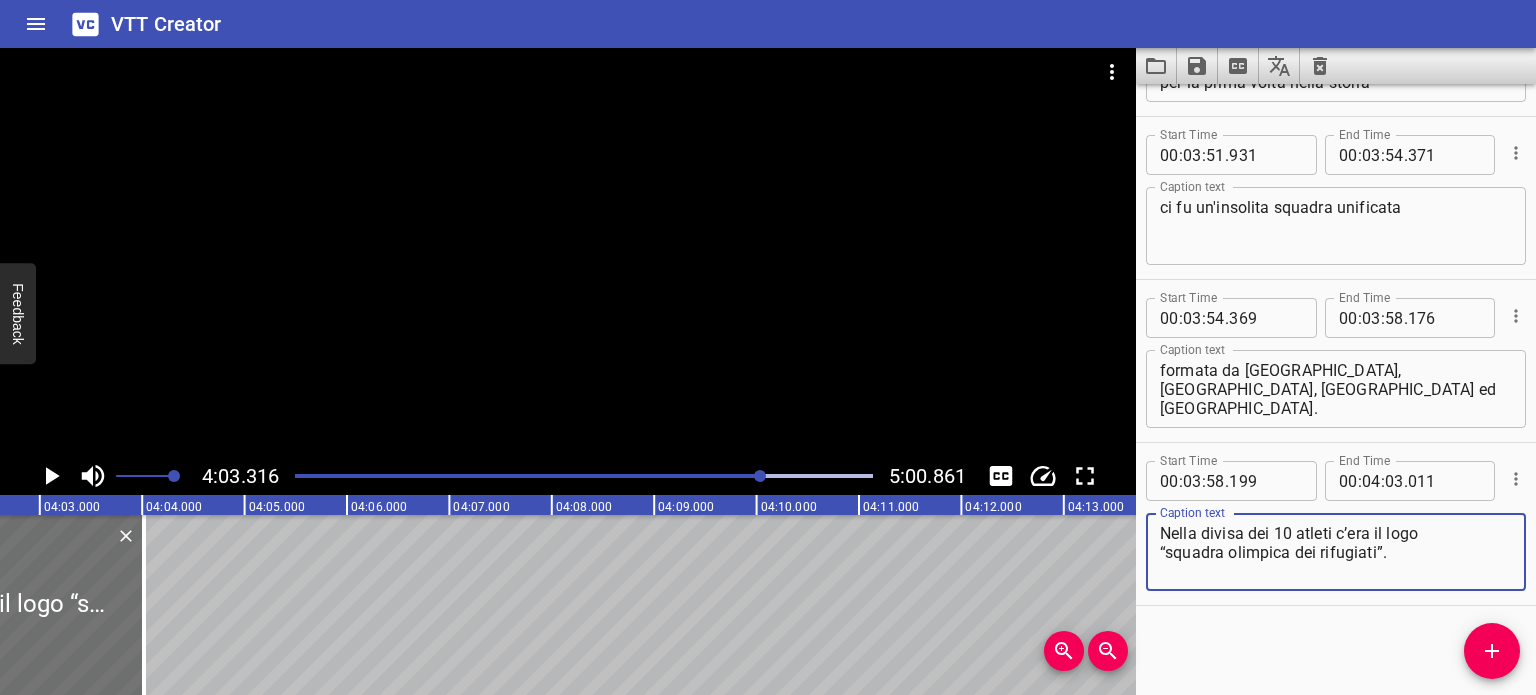 scroll, scrollTop: 0, scrollLeft: 24740, axis: horizontal 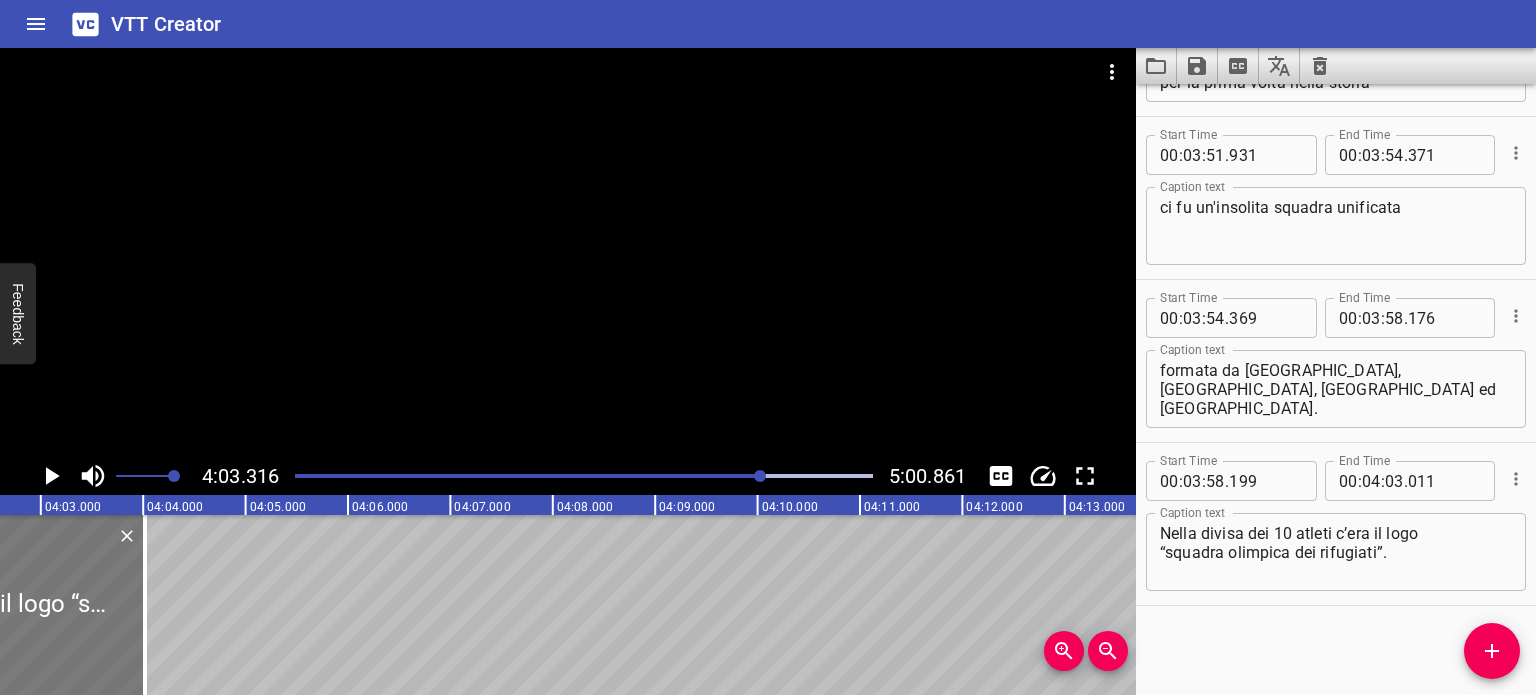 click at bounding box center [-102, 605] 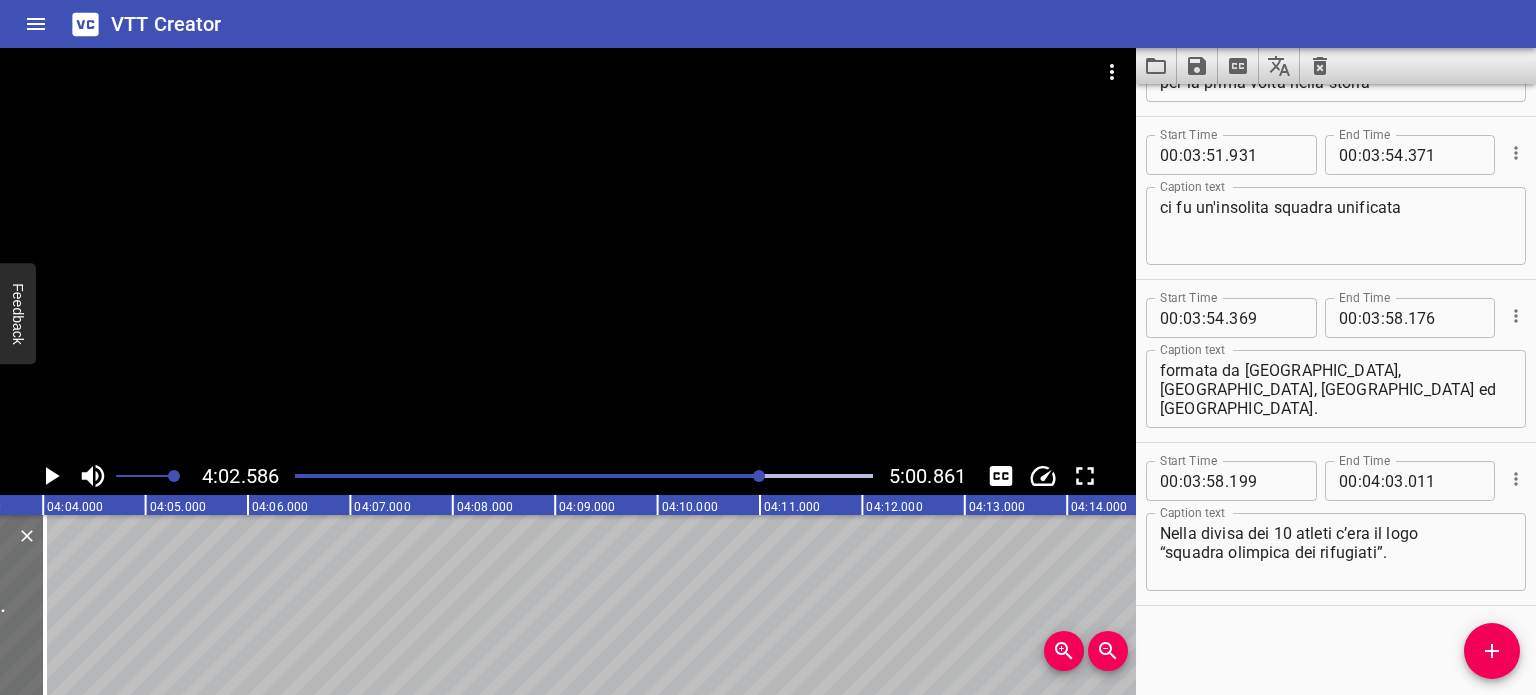 scroll, scrollTop: 0, scrollLeft: 24656, axis: horizontal 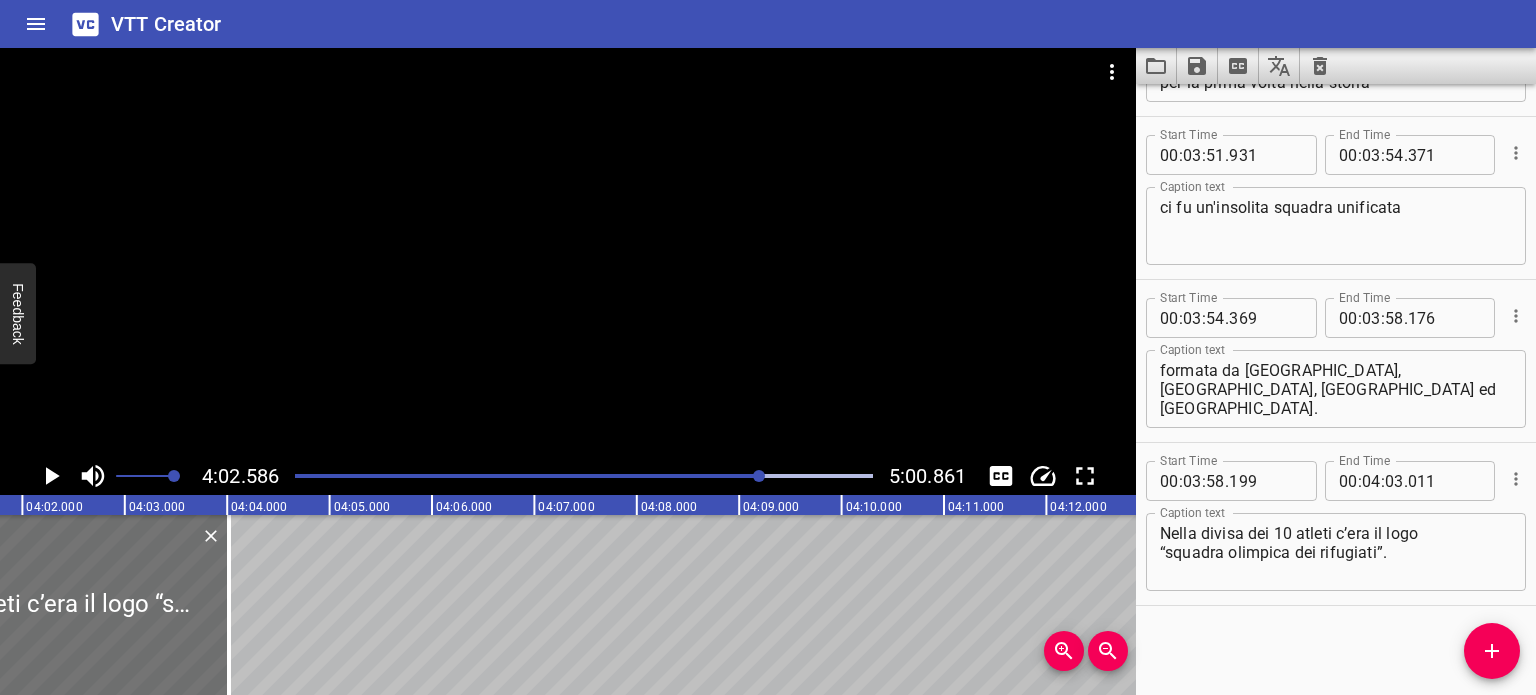click at bounding box center (472, 476) 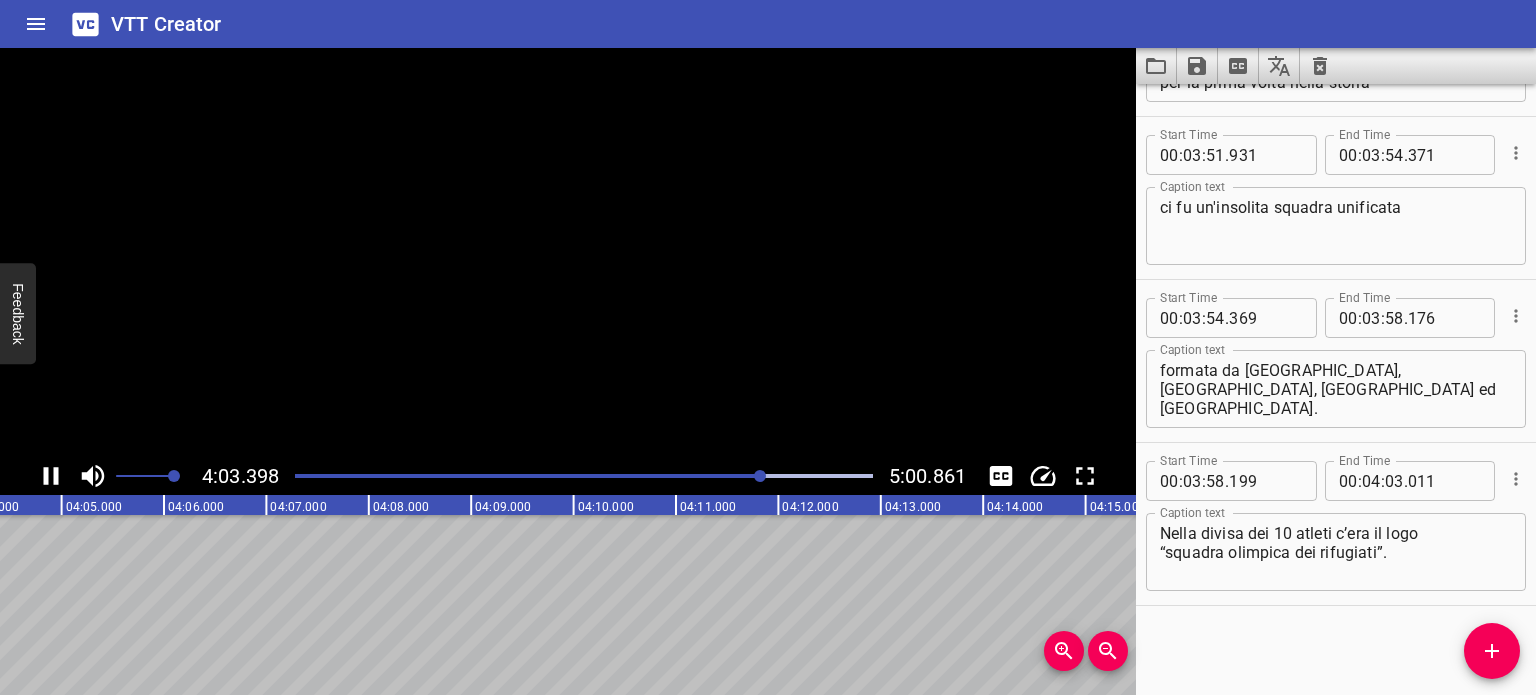 scroll, scrollTop: 0, scrollLeft: 24958, axis: horizontal 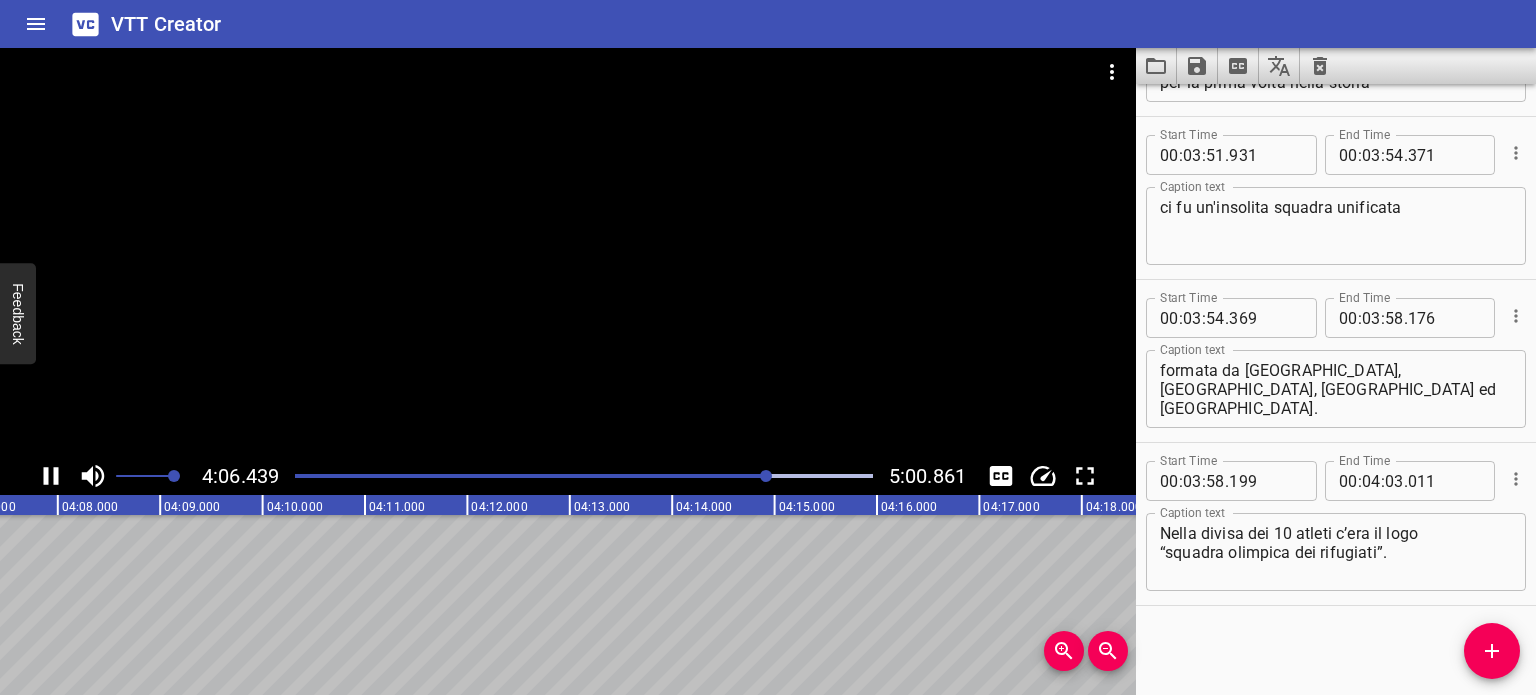 click at bounding box center [766, 476] 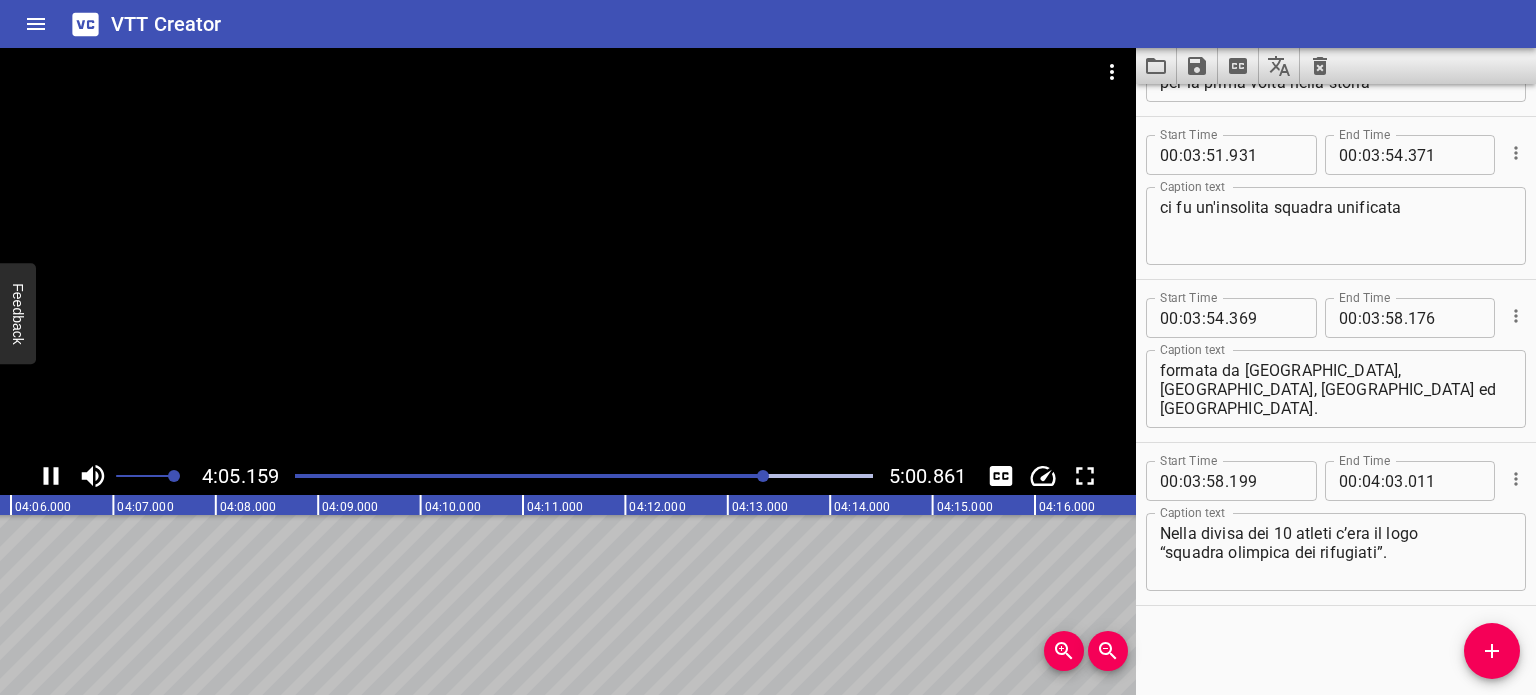 click at bounding box center (584, 476) 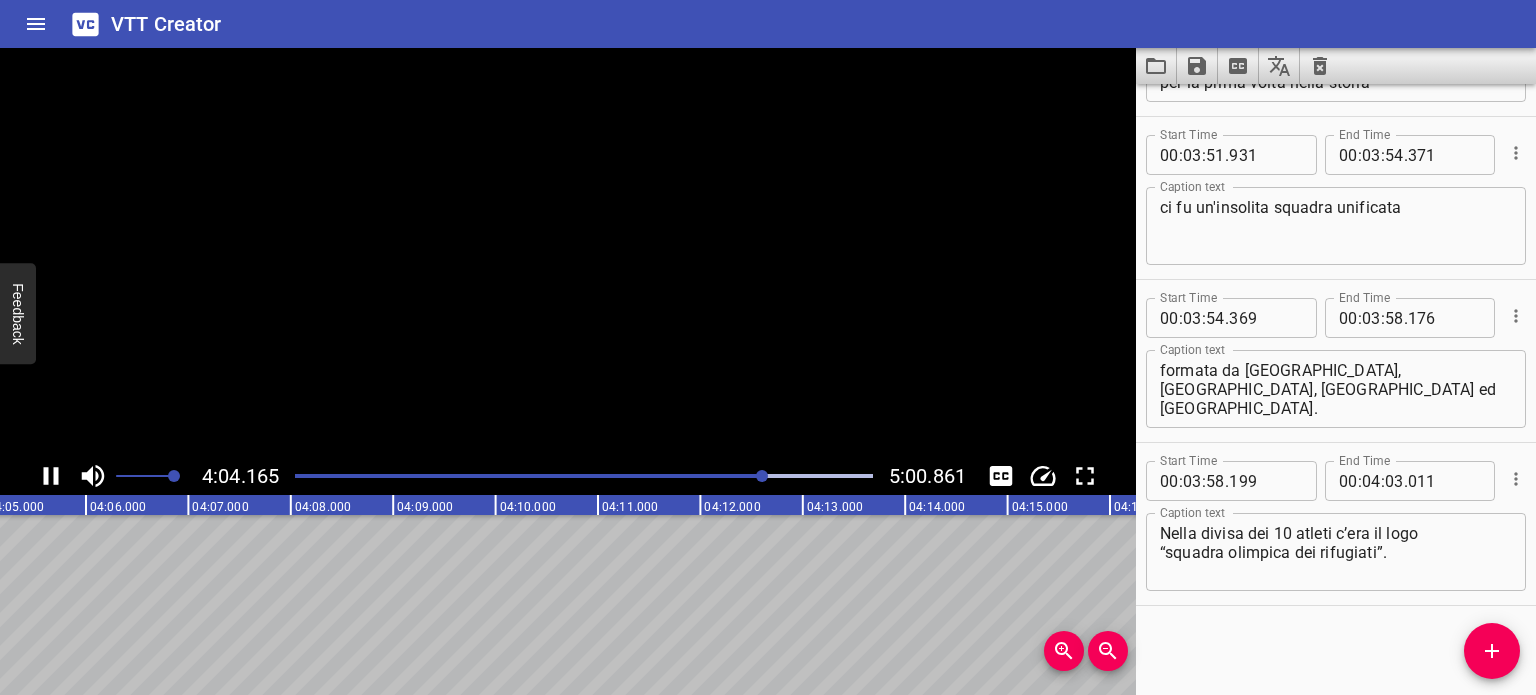 scroll, scrollTop: 0, scrollLeft: 25020, axis: horizontal 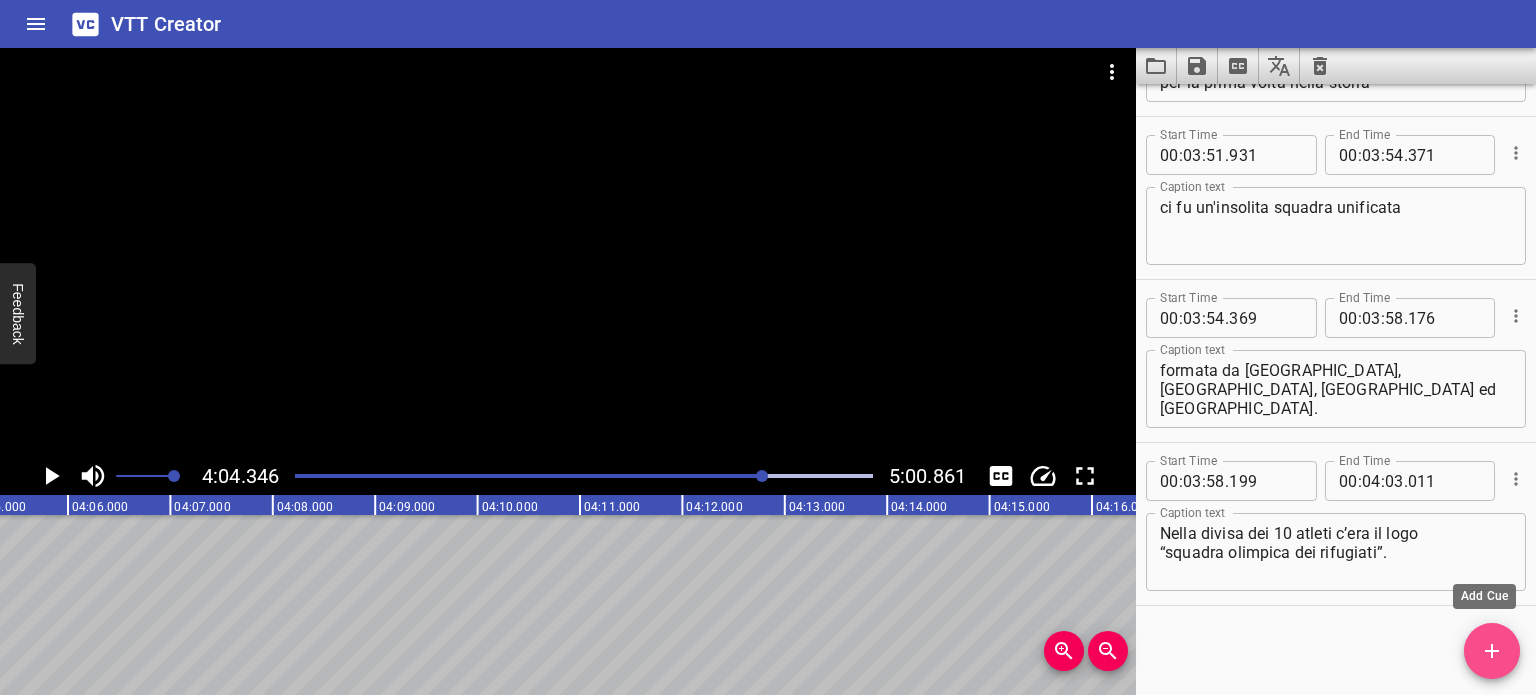 click 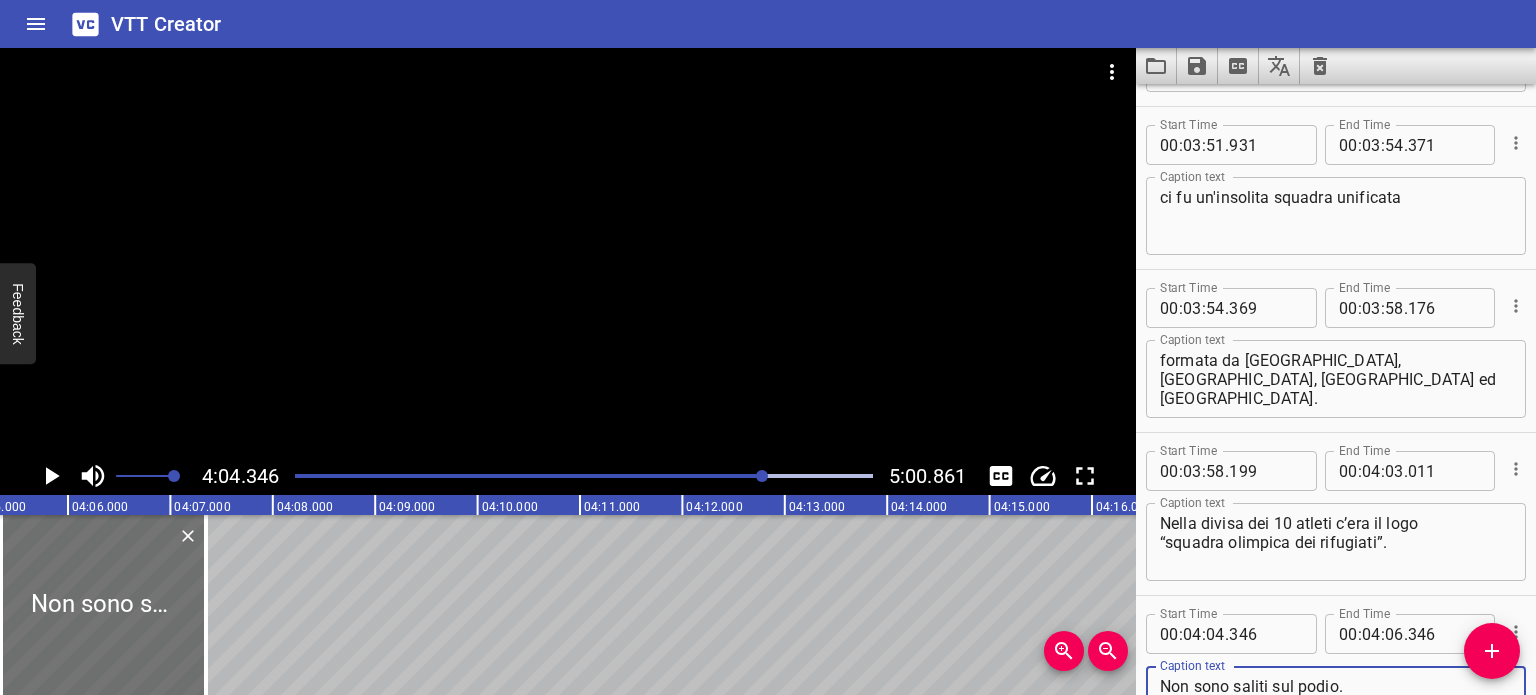 scroll, scrollTop: 9669, scrollLeft: 0, axis: vertical 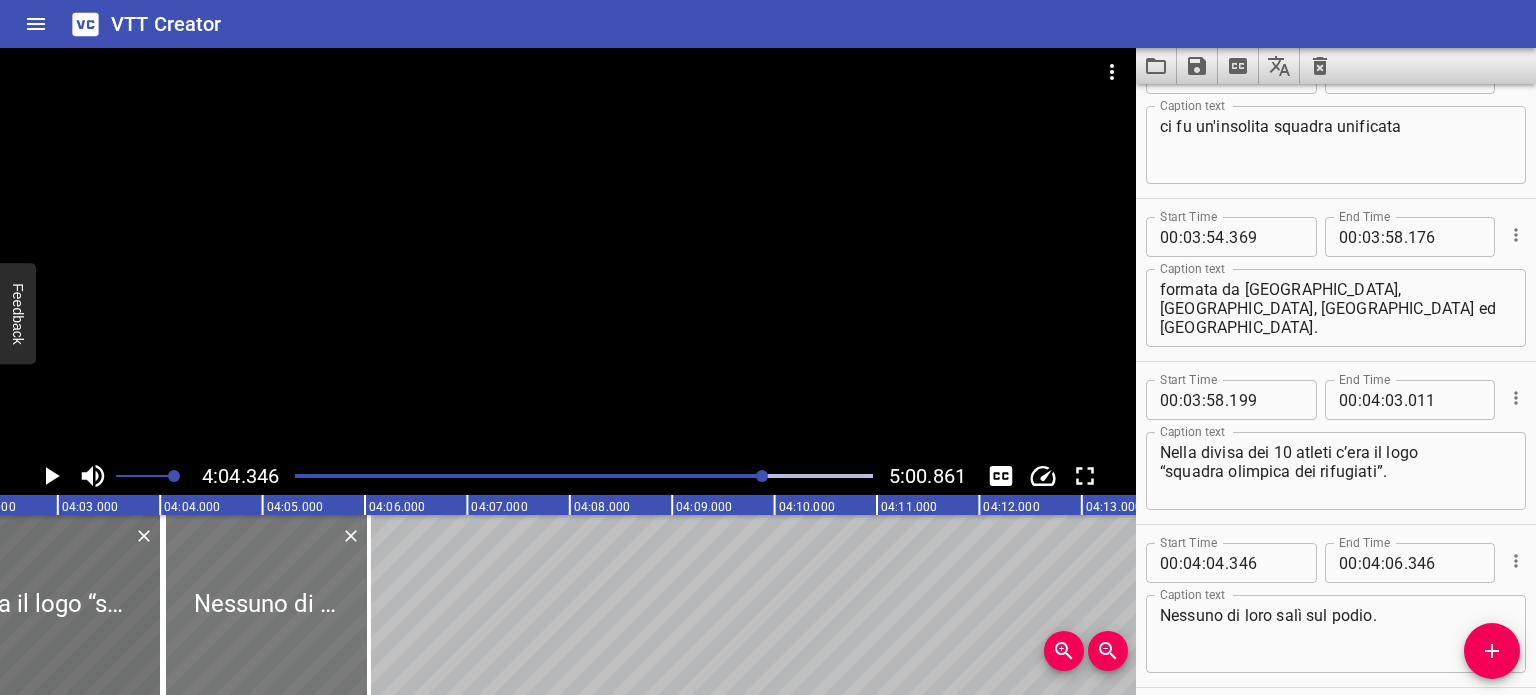 drag, startPoint x: 438, startPoint y: 566, endPoint x: 304, endPoint y: 538, distance: 136.89412 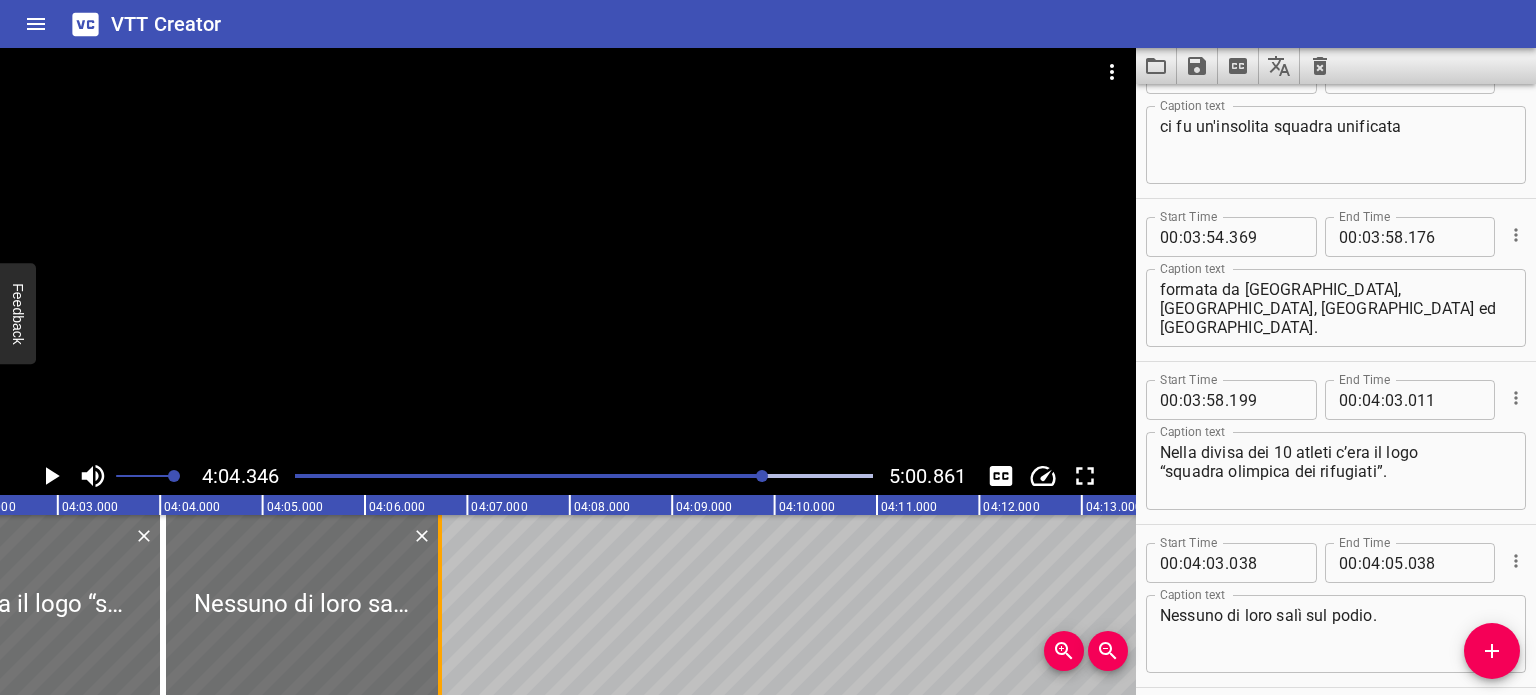 drag, startPoint x: 365, startPoint y: 571, endPoint x: 434, endPoint y: 594, distance: 72.73238 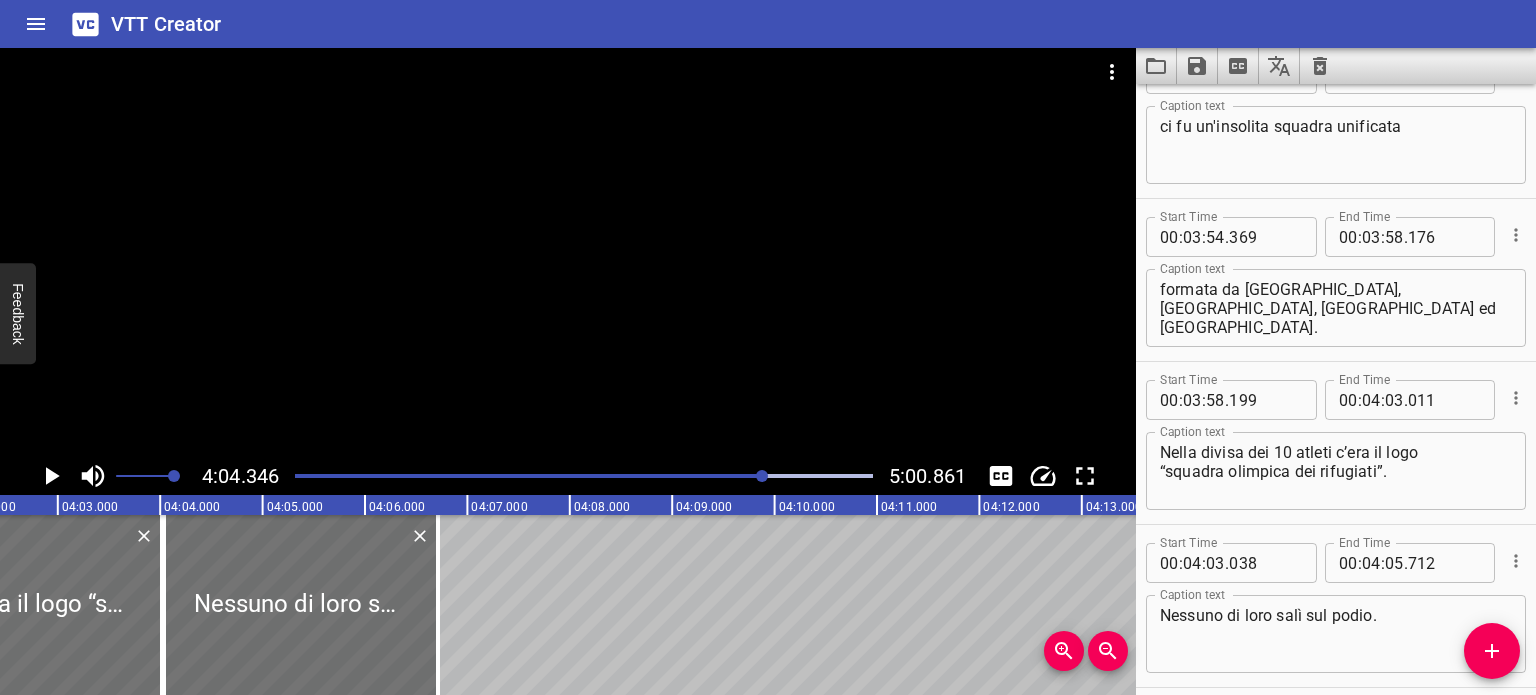 click at bounding box center (584, 476) 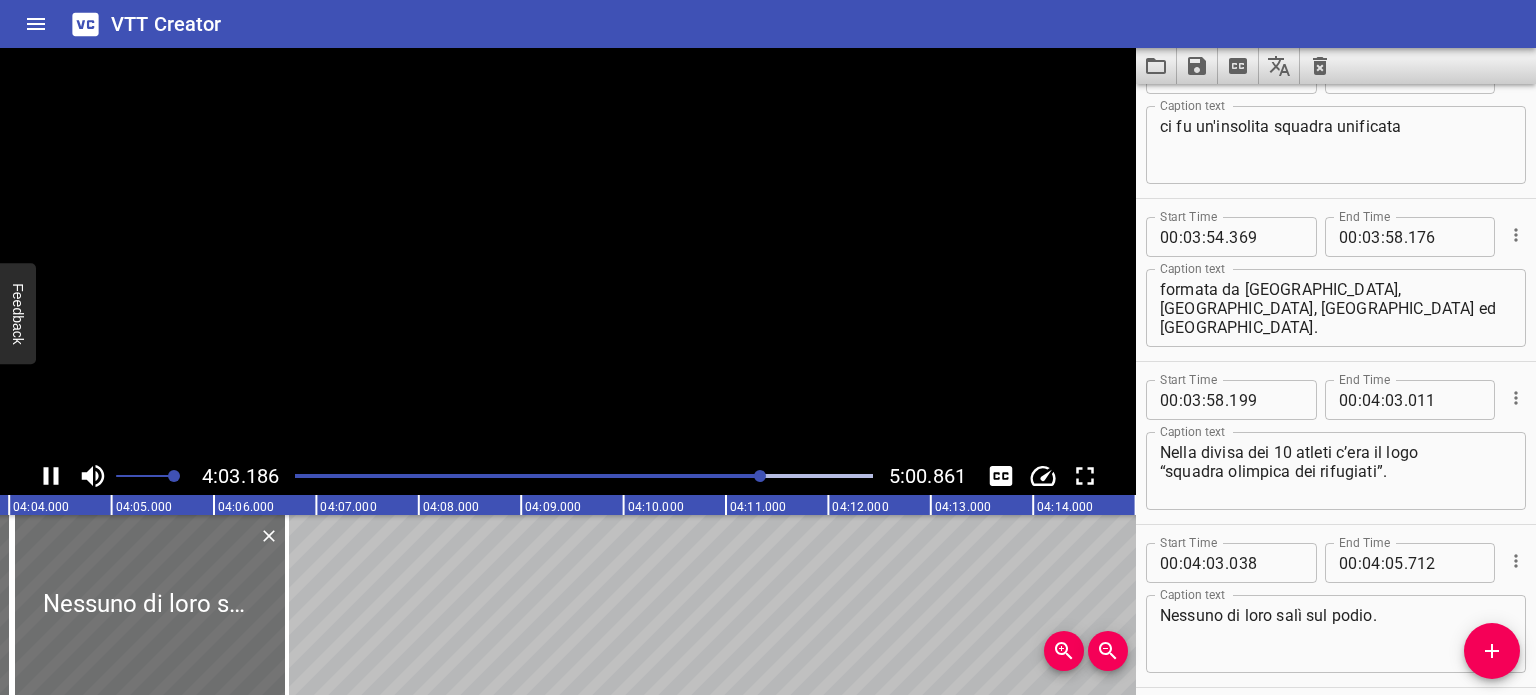 scroll, scrollTop: 0, scrollLeft: 24901, axis: horizontal 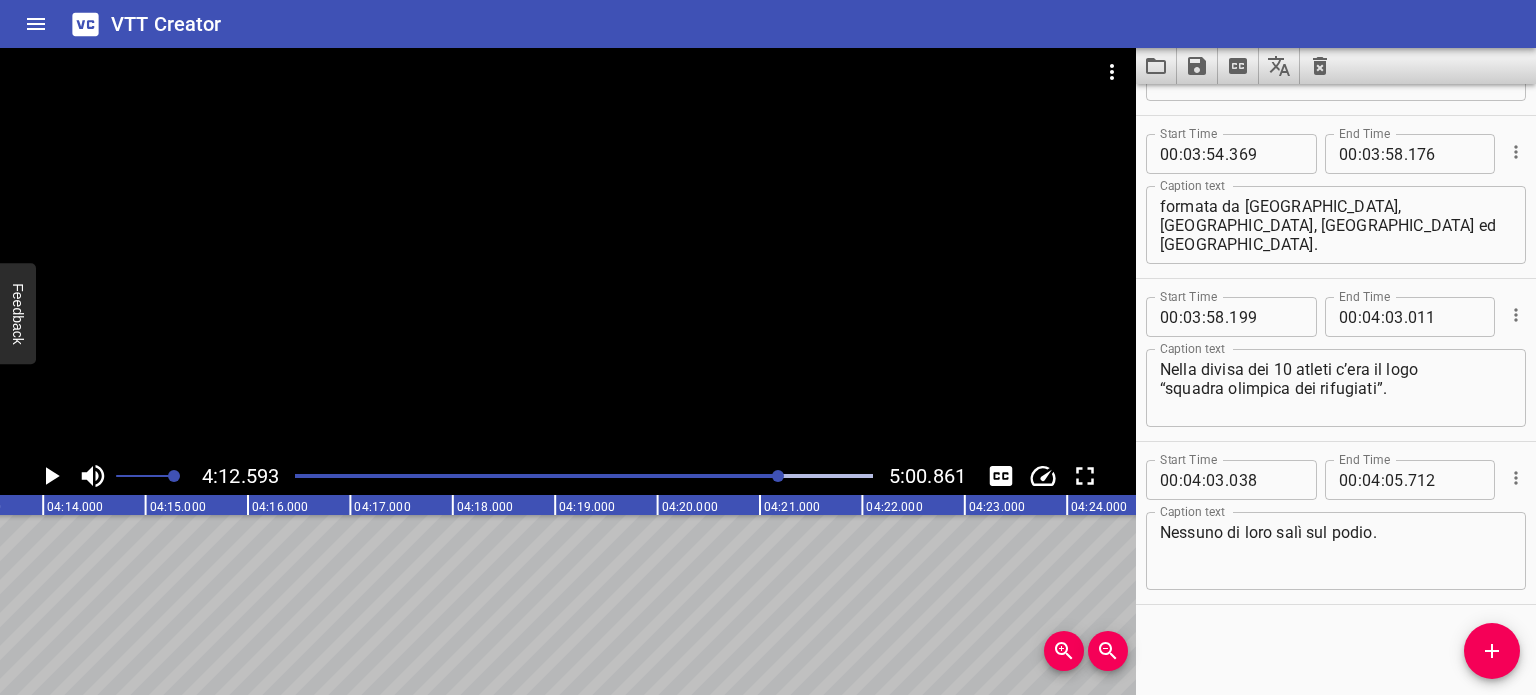 click on "Start Time 00 : 00 : 00 . 000 Start Time End Time 00 : 00 : 05 . 022 End Time Caption text La nazionale [DEMOGRAPHIC_DATA] non parteciperà
ai giochi olimpici invernali di [GEOGRAPHIC_DATA] 2018. Caption text Start Time 00 : 00 : 05 . 030 Start Time End Time 00 : 00 : 08 . 600 End Time Caption text Il comitato olimpico internazionale
l’ha esclusa per lo scandalo doping, Caption text Start Time 00 : 00 : 08 . 620 Start Time End Time 00 : 00 : 14 . 500 End Time Caption text ma gli atleti [DEMOGRAPHIC_DATA] non coinvolti nell'uso di doping
parteciperanno comunque alle olimpiadi, Caption text Start Time 00 : 00 : 14 . 522 Start Time End Time 00 : 00 : 17 . 377 End Time Caption text parteciperanno con la bandiera neutrale. Caption text Start Time 00 : 00 : 17 . 400 Start Time End Time 00 : 00 : 21 . 400 End Time Caption text La bandiera olimpica fu inventata
da [PERSON_NAME] nel 1913. Caption text Start Time 00 : 00 : 21 . 406 Start Time End Time 00 : 00 : 23 . 226 End Time Caption text Ecco come apparirà la loro divisa. Caption text 00 :" at bounding box center (1336, 389) 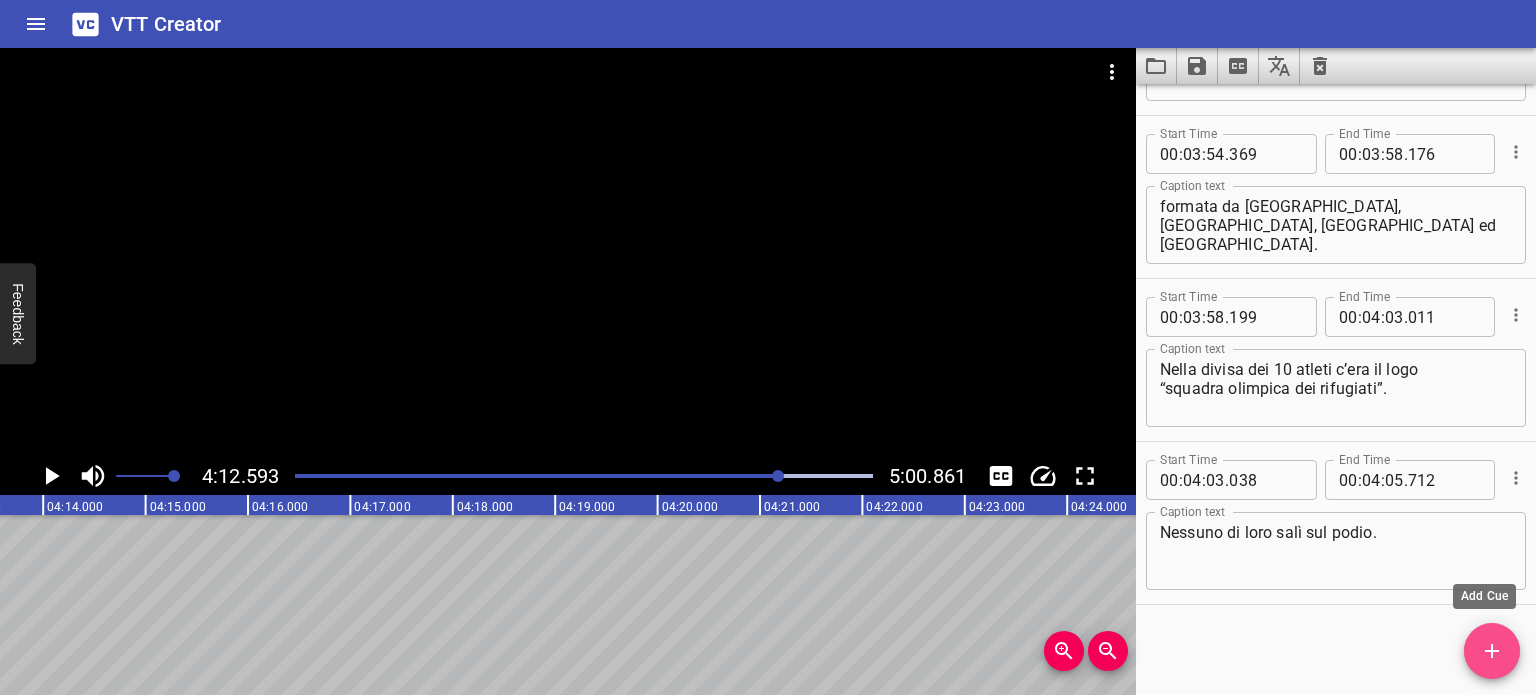click at bounding box center (1492, 651) 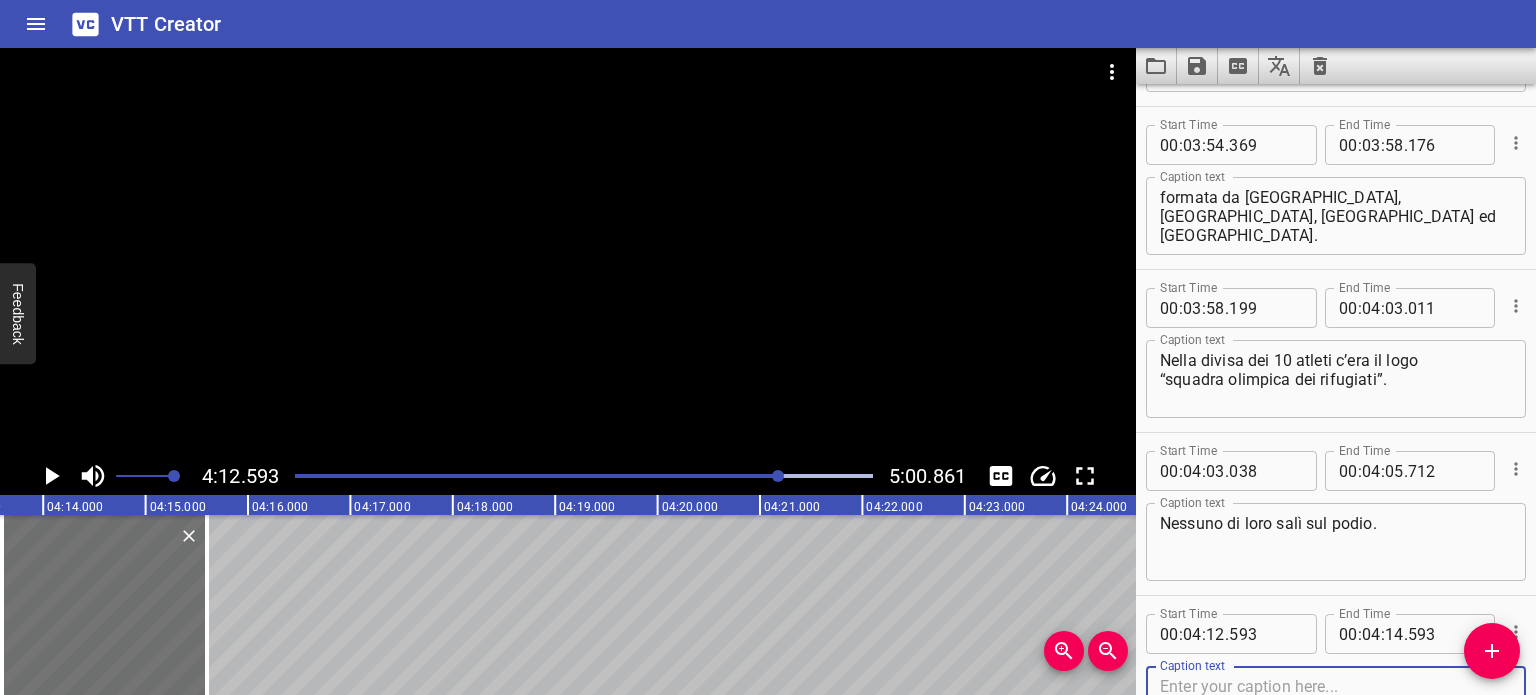 scroll, scrollTop: 9915, scrollLeft: 0, axis: vertical 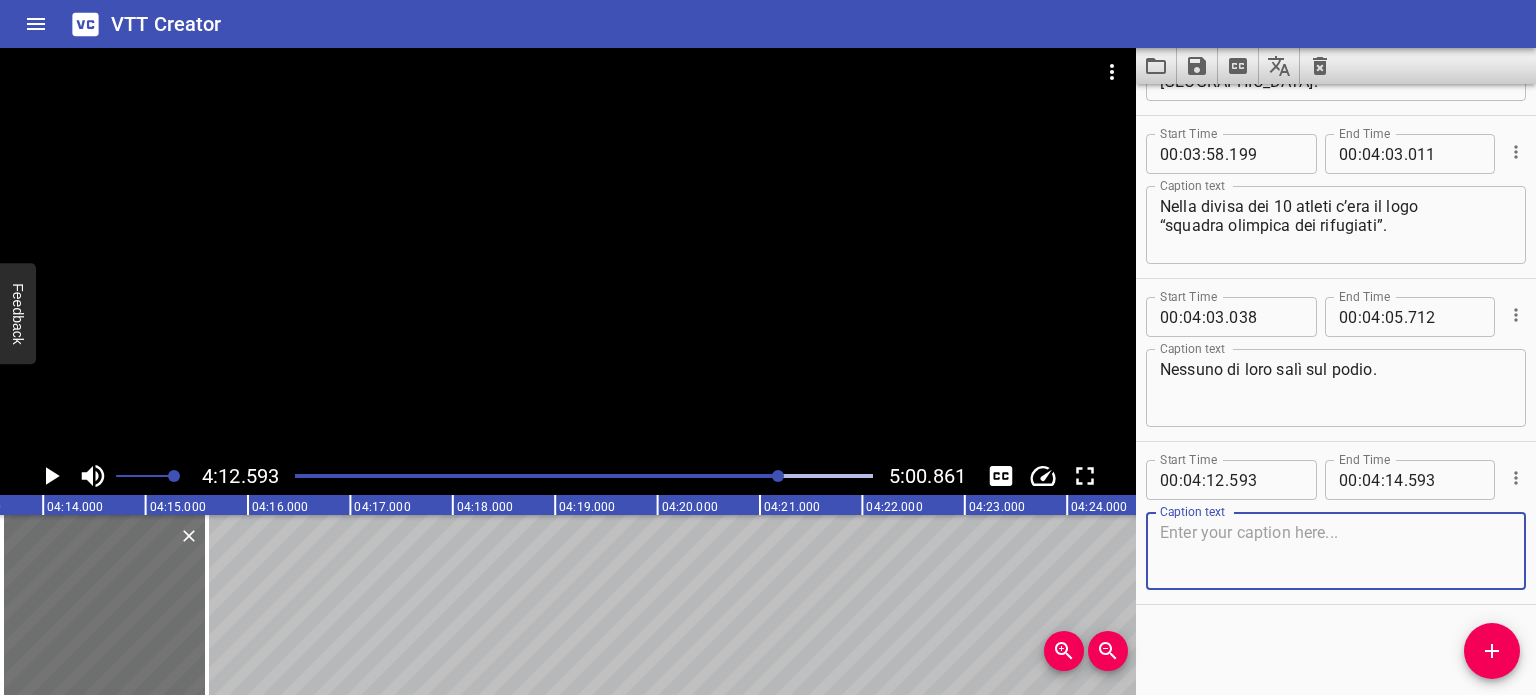 click at bounding box center (1336, 551) 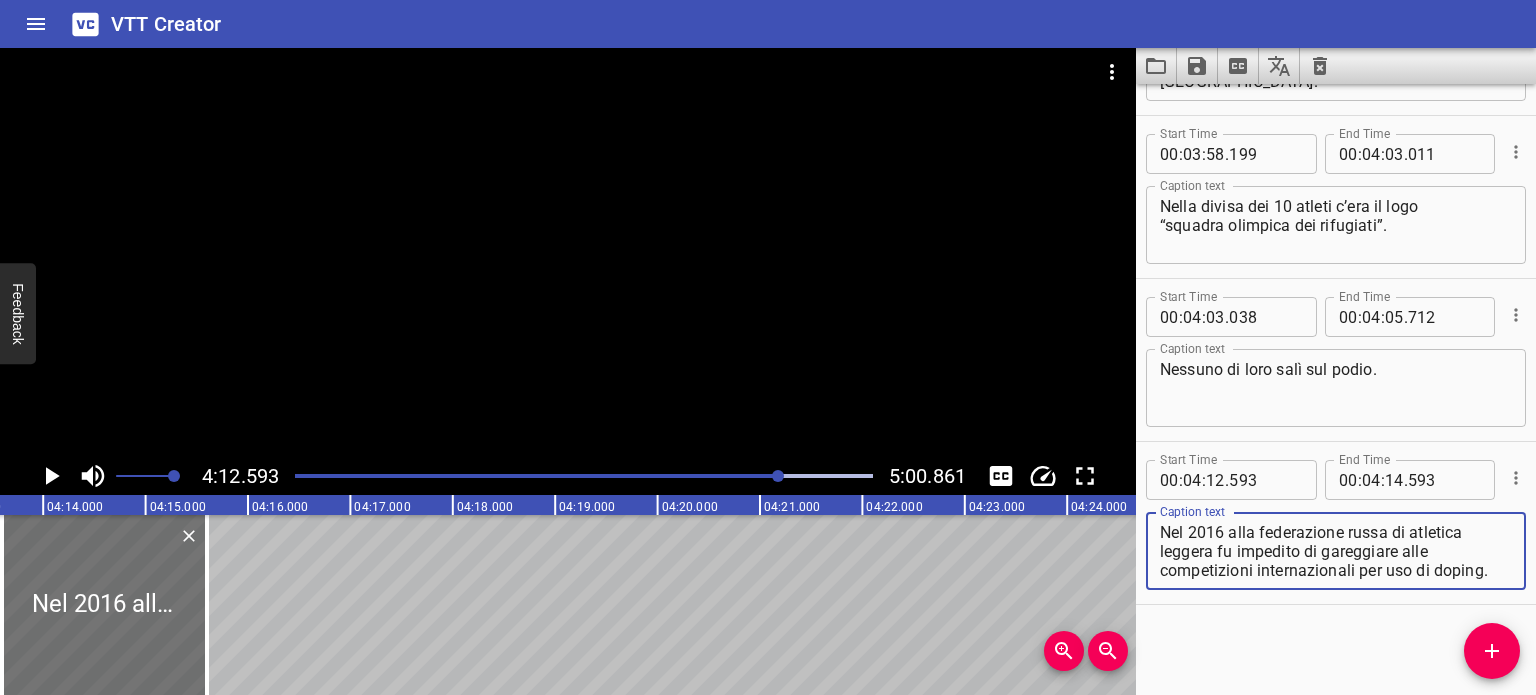click on "Nel 2016 alla federazione russa di atletica leggera fu impedito di gareggiare alle competizioni internazionali per uso di doping." at bounding box center (1336, 551) 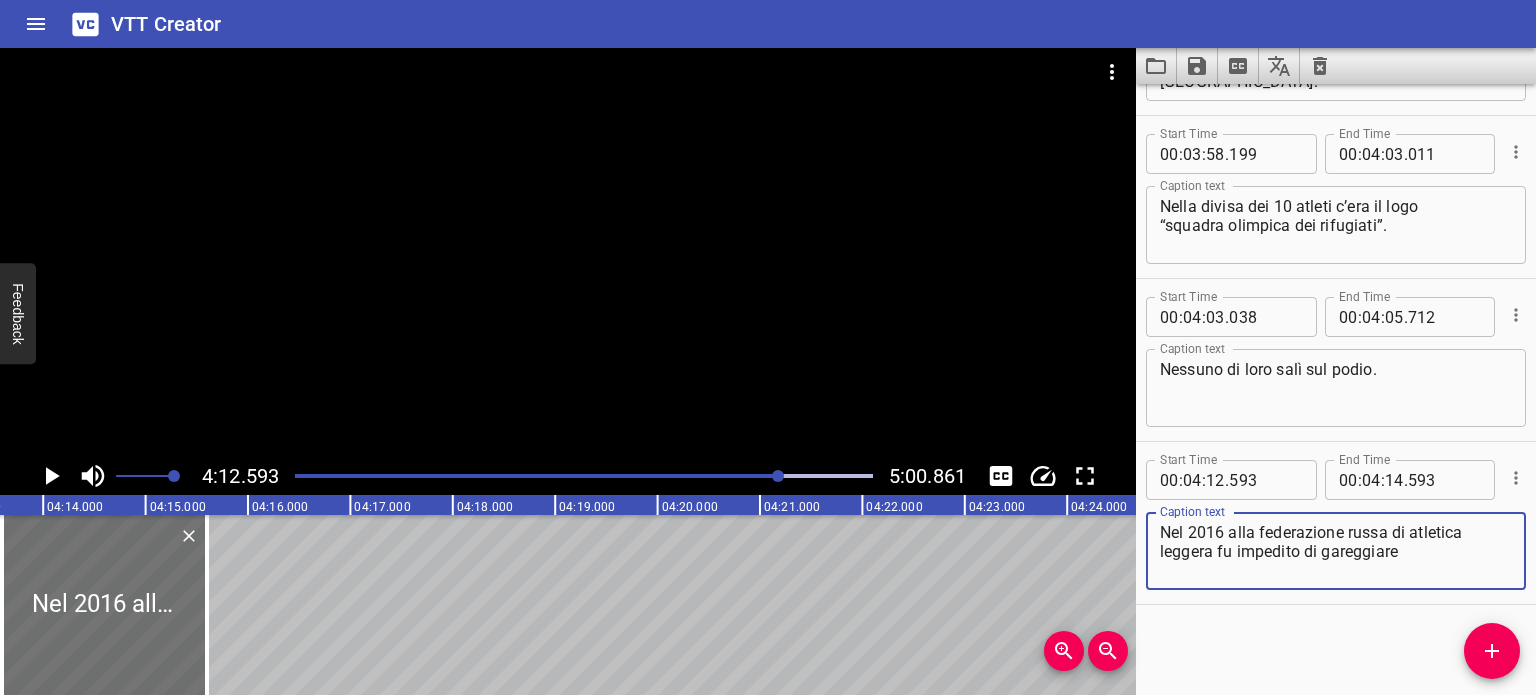click on "Nel 2016 alla federazione russa di atletica leggera fu impedito di gareggiare" at bounding box center [1336, 551] 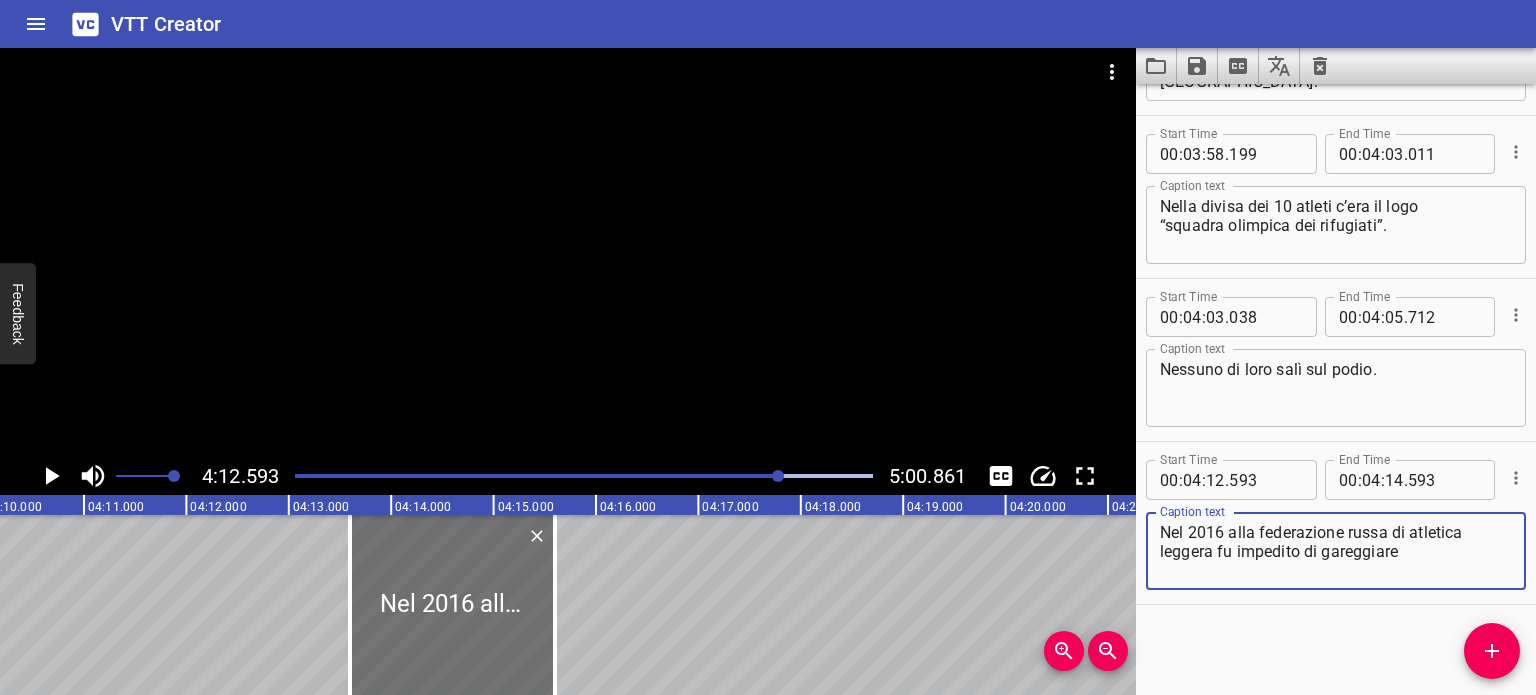 scroll, scrollTop: 0, scrollLeft: 25488, axis: horizontal 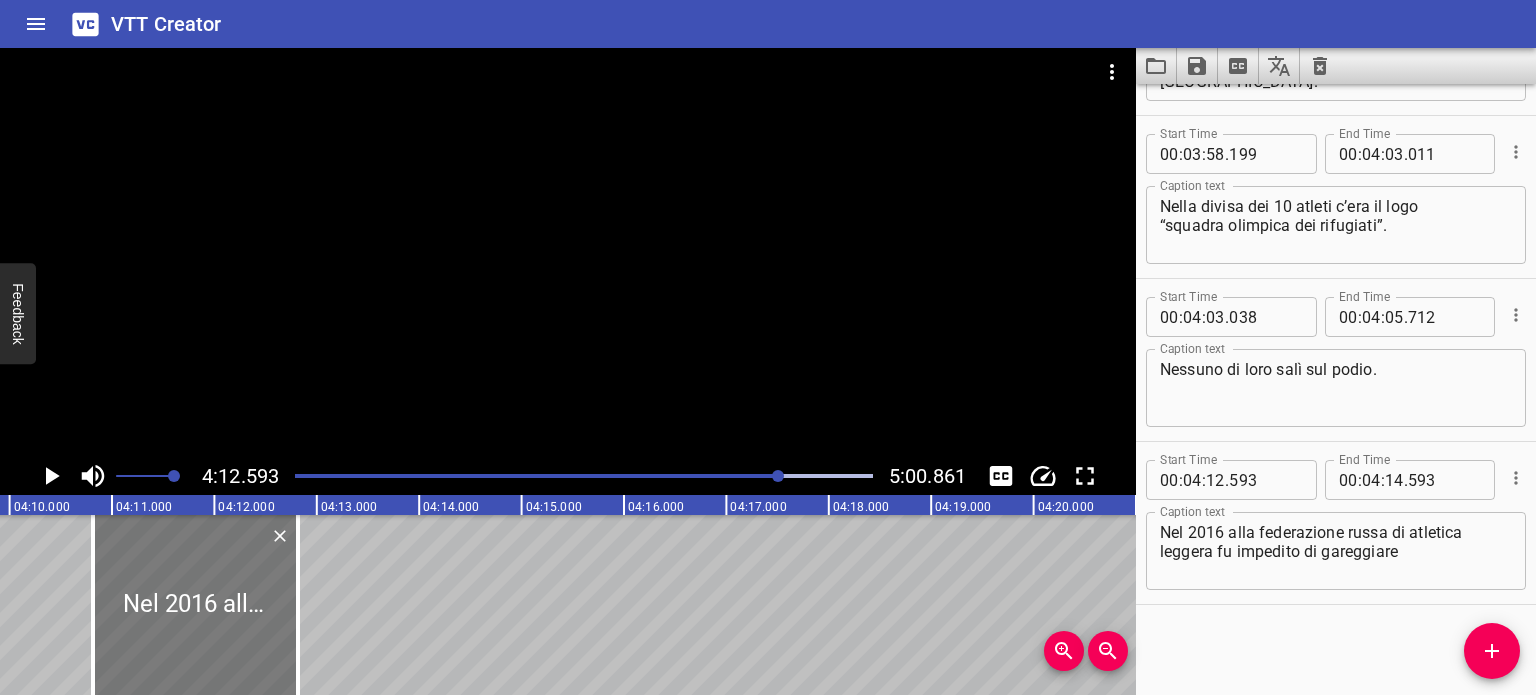 drag, startPoint x: 532, startPoint y: 591, endPoint x: 196, endPoint y: 574, distance: 336.42978 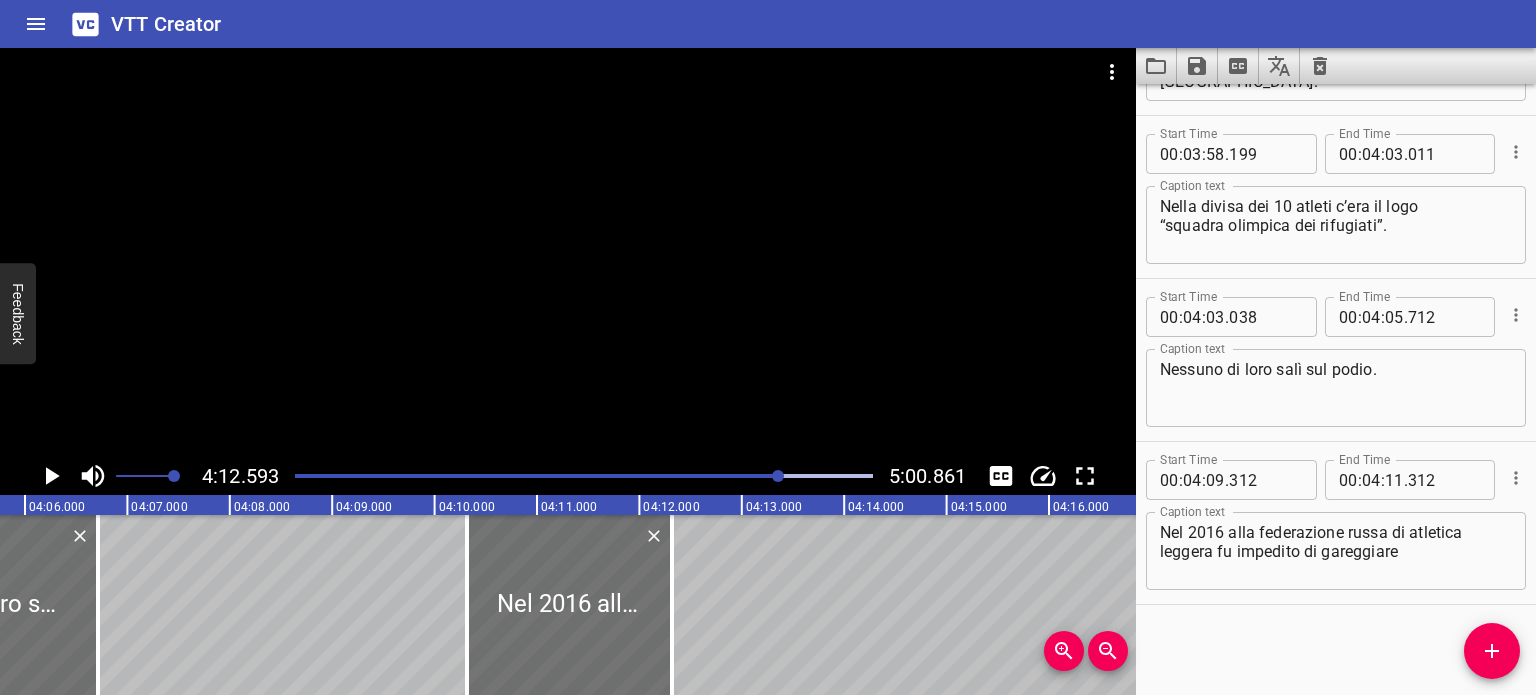 click at bounding box center (569, 605) 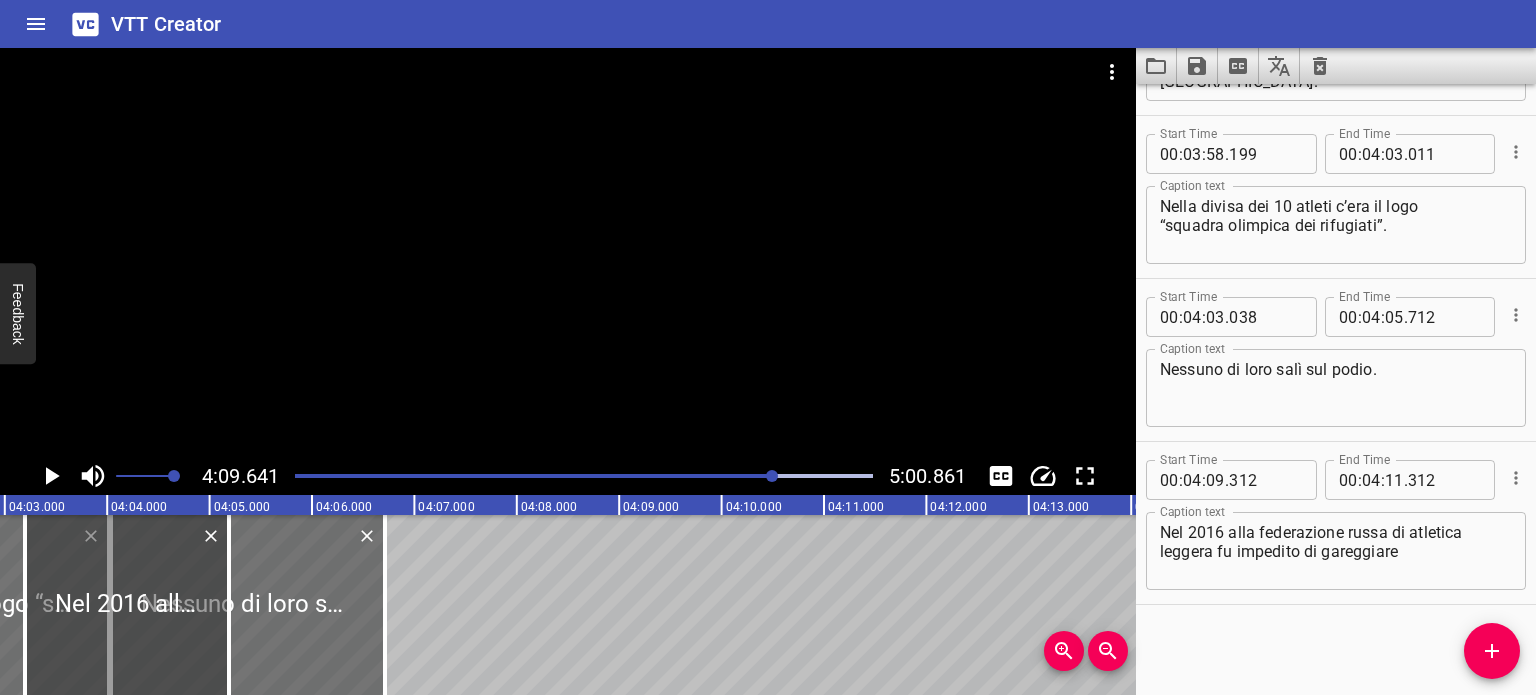 scroll, scrollTop: 0, scrollLeft: 24774, axis: horizontal 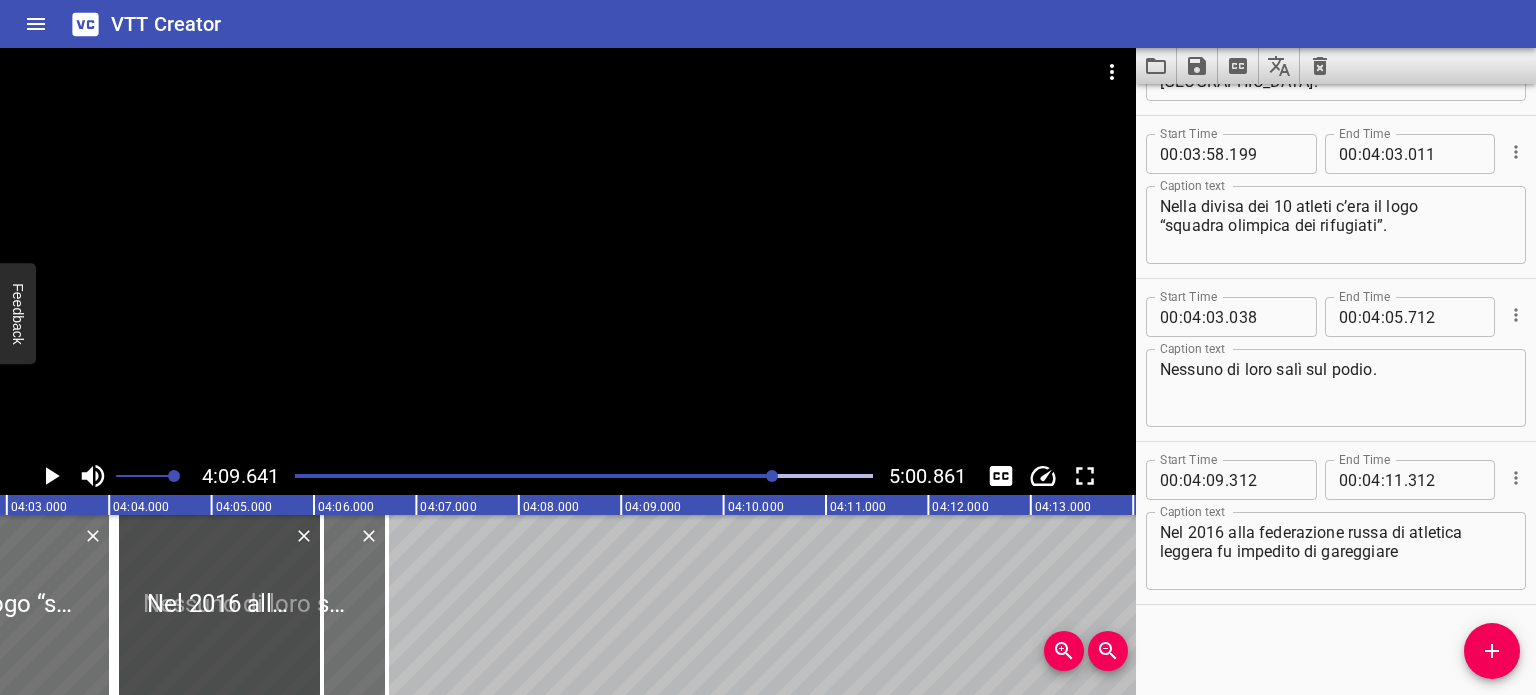 drag, startPoint x: 500, startPoint y: 588, endPoint x: 151, endPoint y: 567, distance: 349.63123 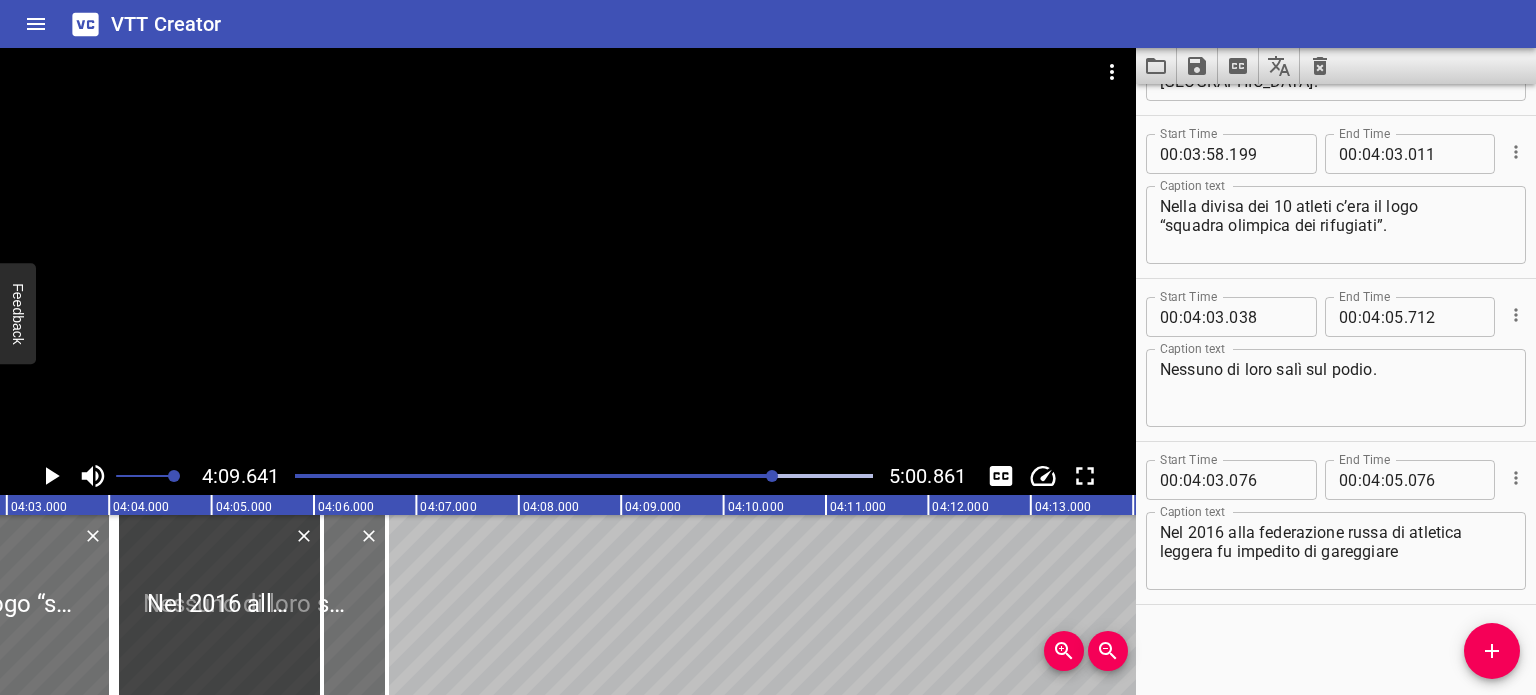 click at bounding box center [772, 476] 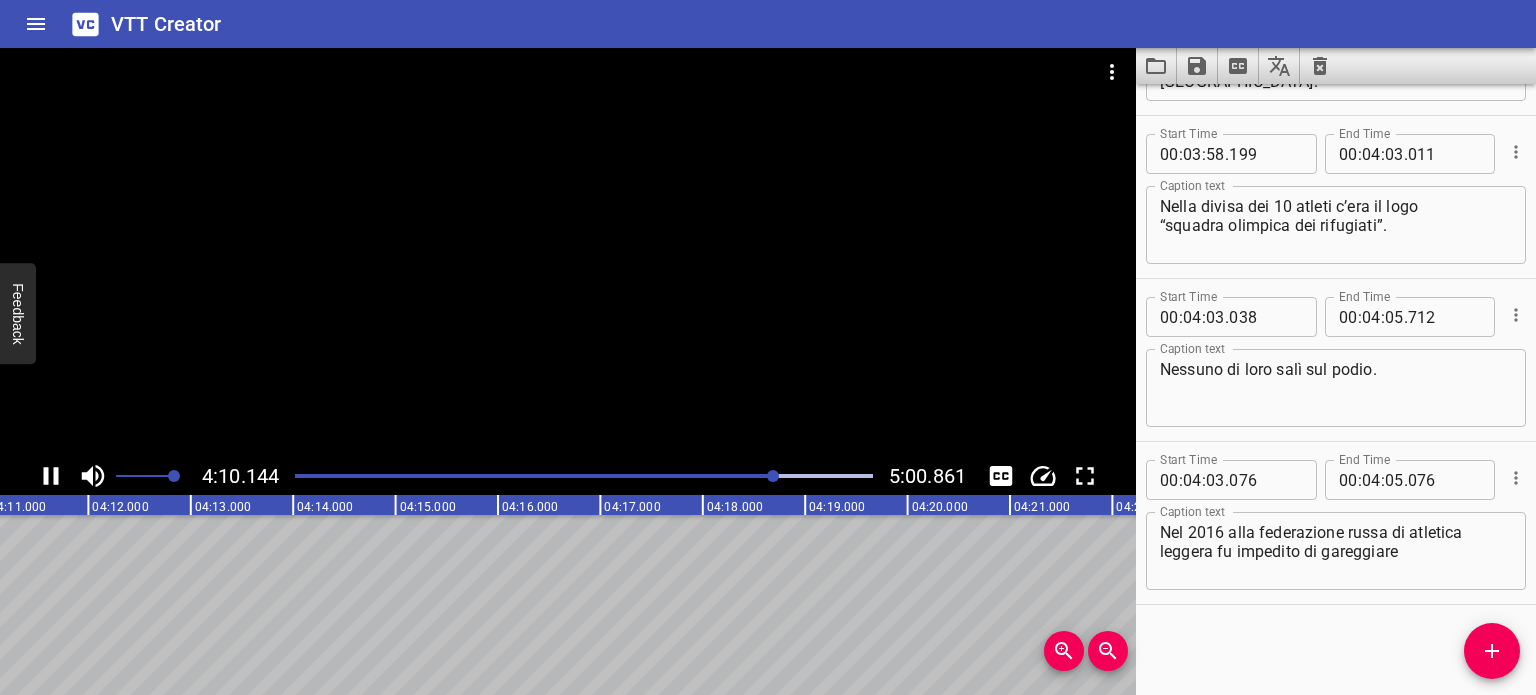 click at bounding box center [584, 476] 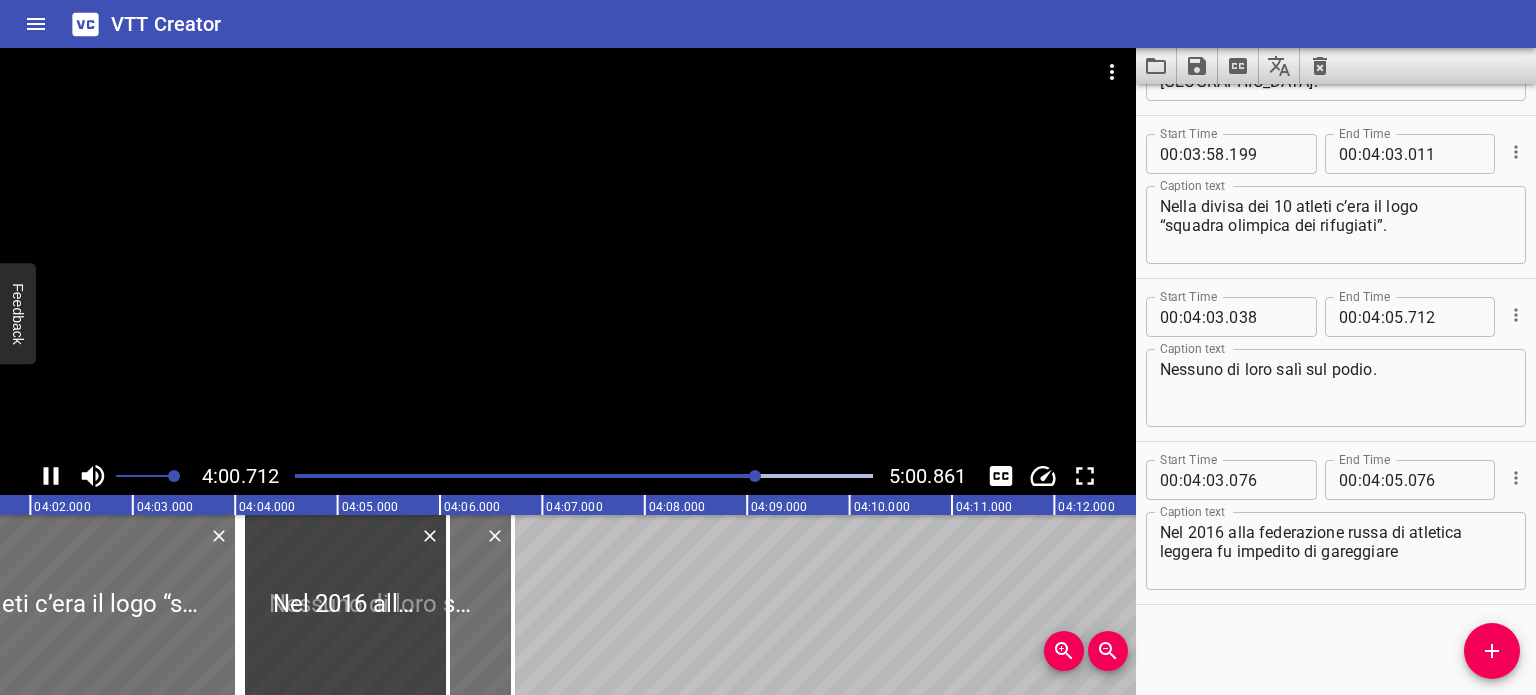 click on "La nazionale [DEMOGRAPHIC_DATA] non parteciperà
ai giochi olimpici invernali di [GEOGRAPHIC_DATA] 2018. Il comitato olimpico internazionale
l’ha esclusa per lo scandalo doping, ma gli atleti [DEMOGRAPHIC_DATA] non coinvolti nell'uso di doping
parteciperanno comunque alle olimpiadi, parteciperanno con la bandiera neutrale. La bandiera olimpica fu inventata
da [PERSON_NAME] nel 1913. Ecco come apparirà la loro divisa. Secondo le regole del CIO,
possono esserci solo due dei tre colori
della bandiera della Russia. Al posto dello stemma della Russia
devono esserci gli anelli olimpici. Nel logo al posto della parola Russia
deve esserci scritto
“olympic athlete from [GEOGRAPHIC_DATA]”. L’inno [DEMOGRAPHIC_DATA] alle olimpiadi di [GEOGRAPHIC_DATA][PERSON_NAME] vietato. In caso di vittoria
gli atleti saliranno sul podio
con l’inno del CIO. La bandiera bianca delle olimpiadi
è diventata simbolo di castigo per gli atleti [DEMOGRAPHIC_DATA],
ma non è sempre stata usata così. Gli atleti con la bandiera neutrale
apparirono per la prima volta
alle olimpiadi di [GEOGRAPHIC_DATA] nel 1980" at bounding box center [-6216, 605] 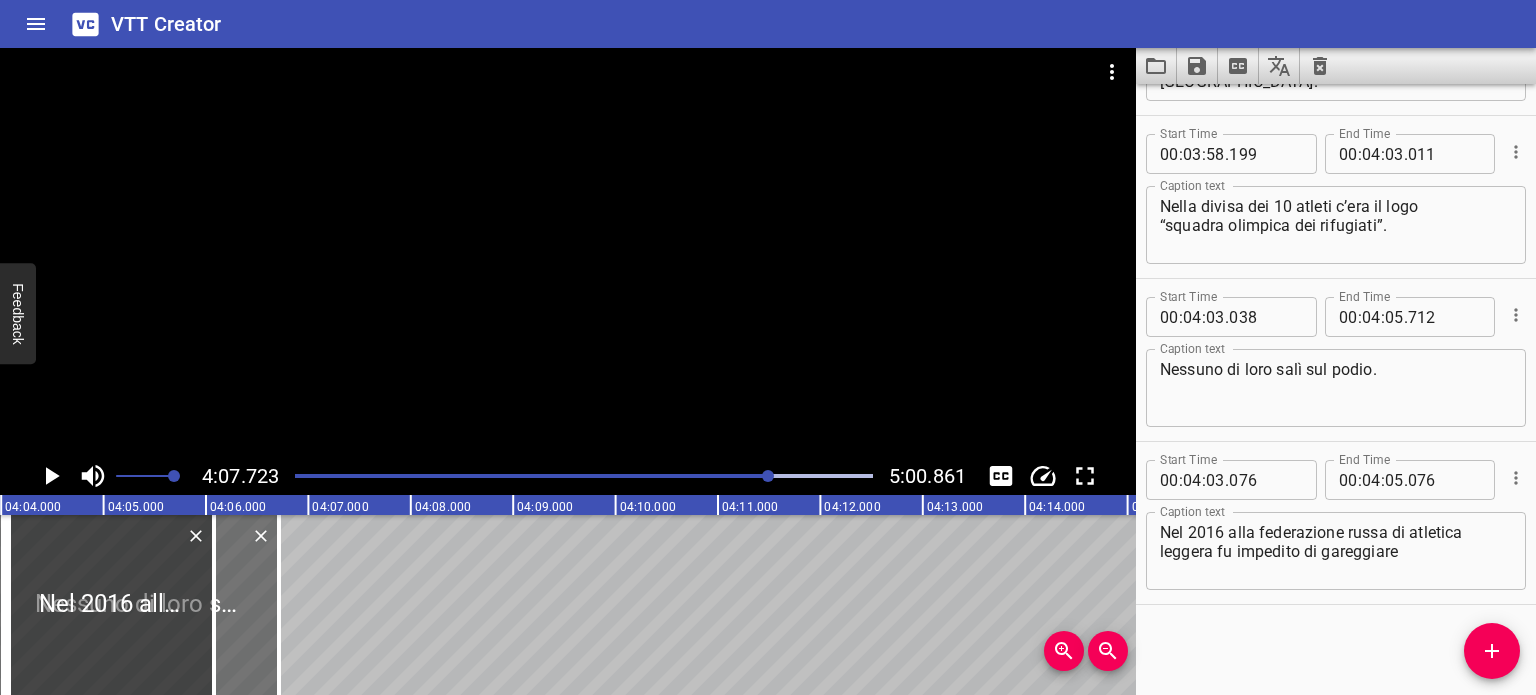scroll, scrollTop: 0, scrollLeft: 24766, axis: horizontal 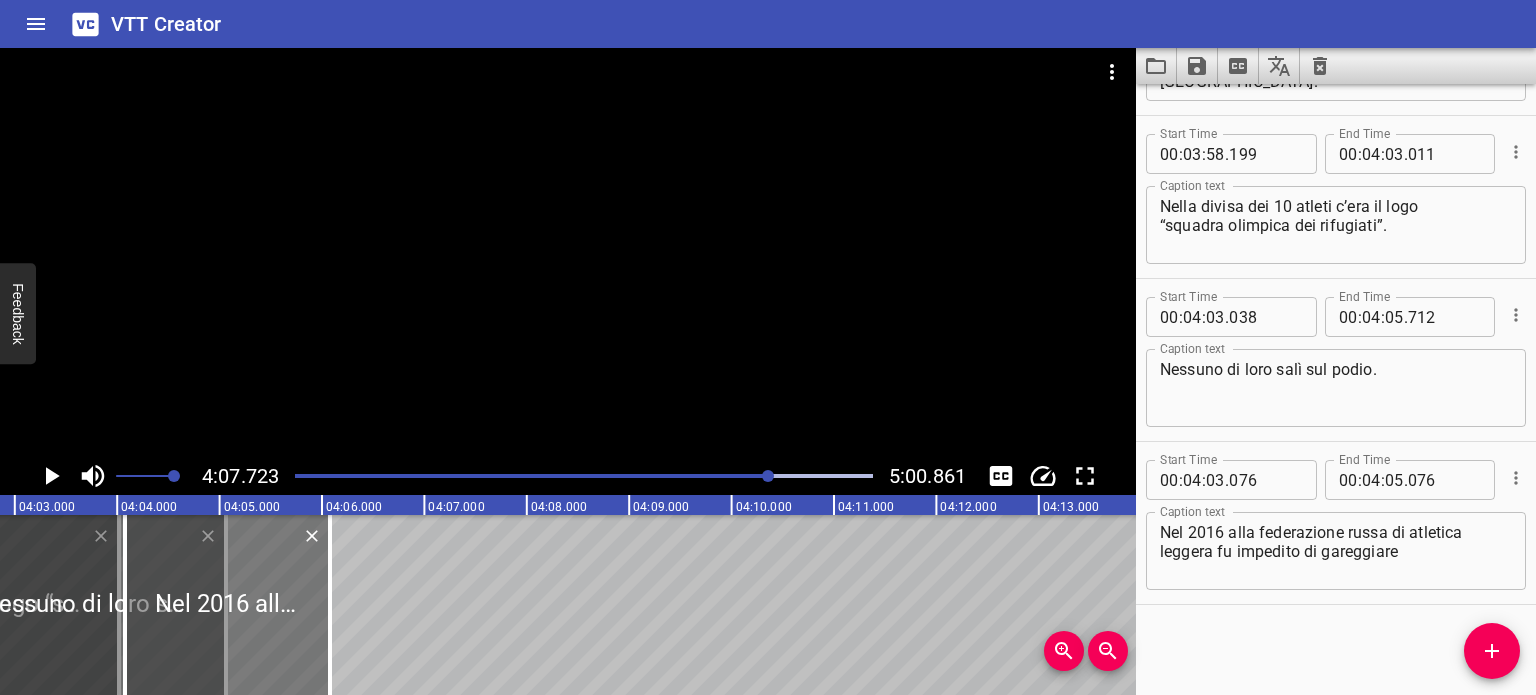 drag, startPoint x: 370, startPoint y: 579, endPoint x: 208, endPoint y: 589, distance: 162.30835 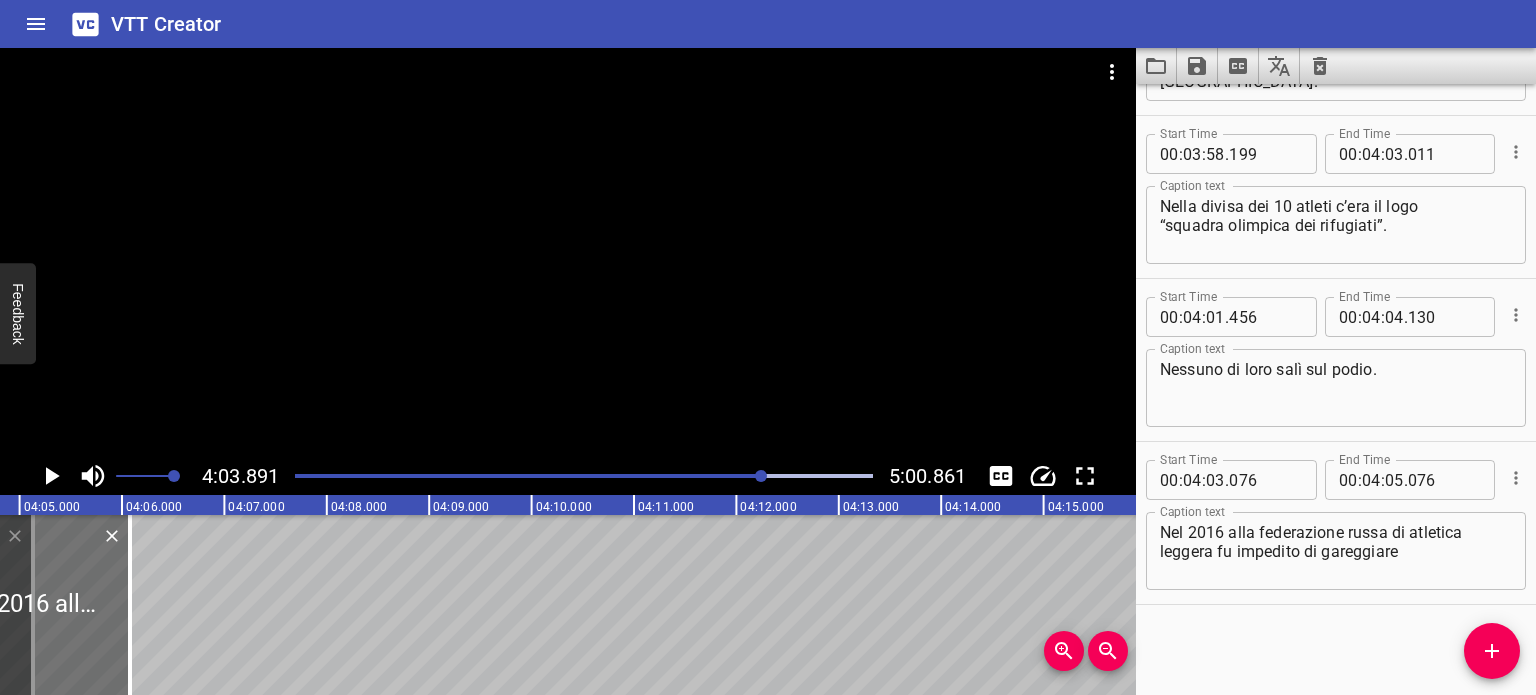 scroll, scrollTop: 0, scrollLeft: 24974, axis: horizontal 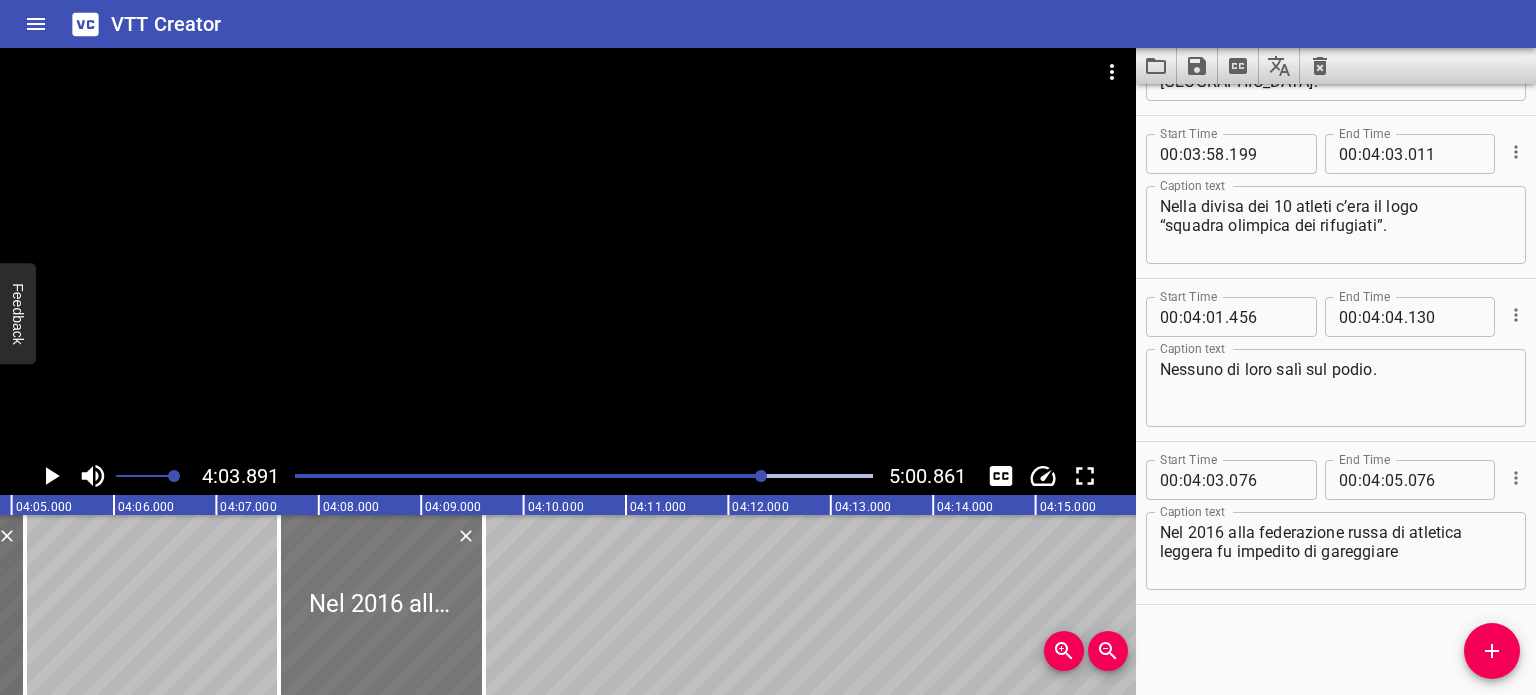 click at bounding box center [381, 605] 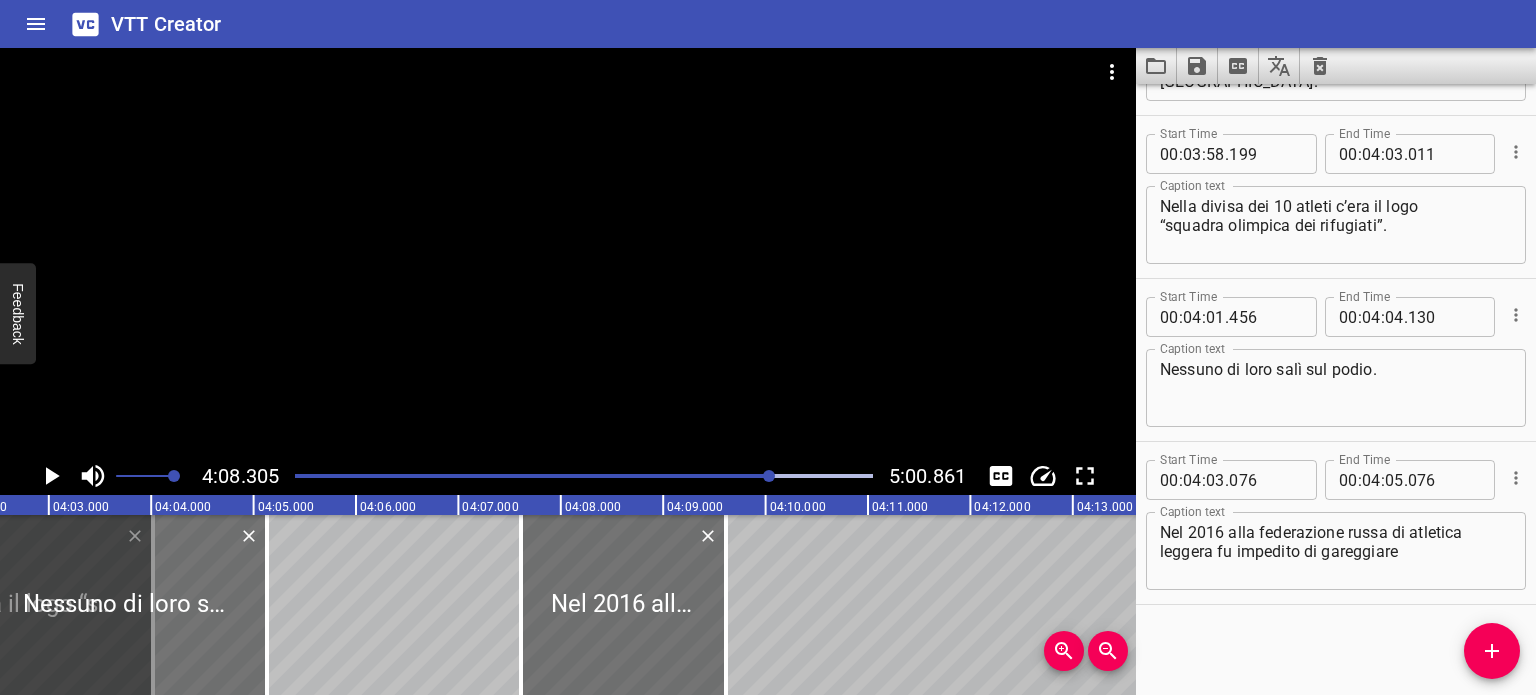 scroll, scrollTop: 0, scrollLeft: 24730, axis: horizontal 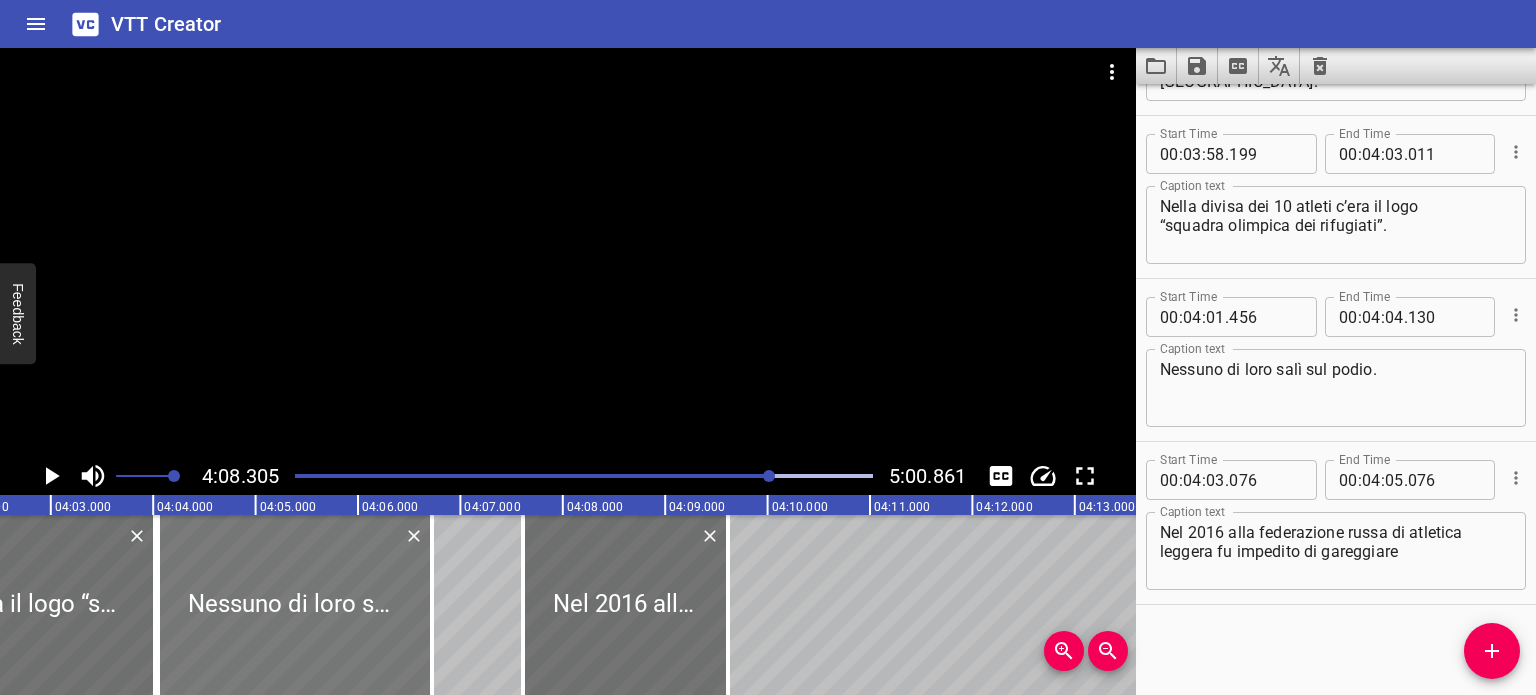 drag, startPoint x: 96, startPoint y: 587, endPoint x: 260, endPoint y: 587, distance: 164 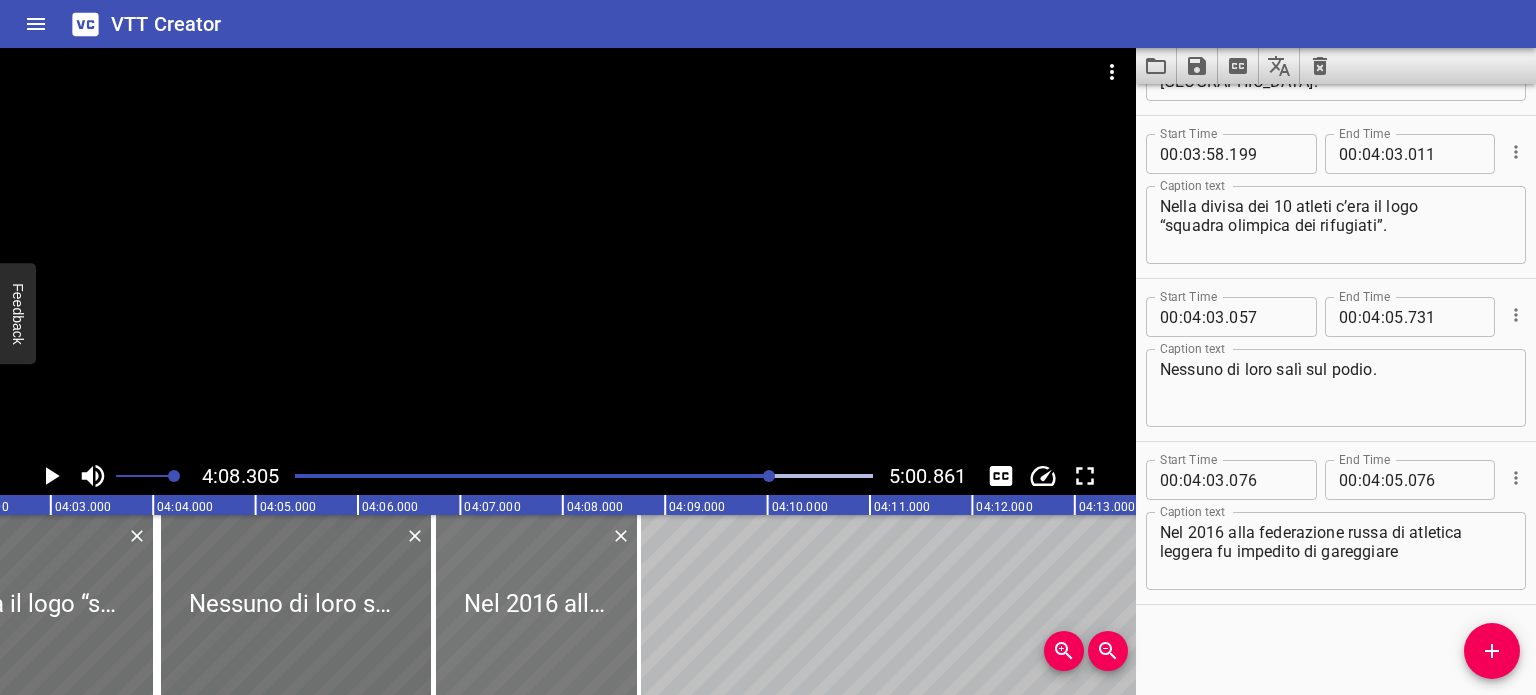 drag, startPoint x: 594, startPoint y: 595, endPoint x: 505, endPoint y: 595, distance: 89 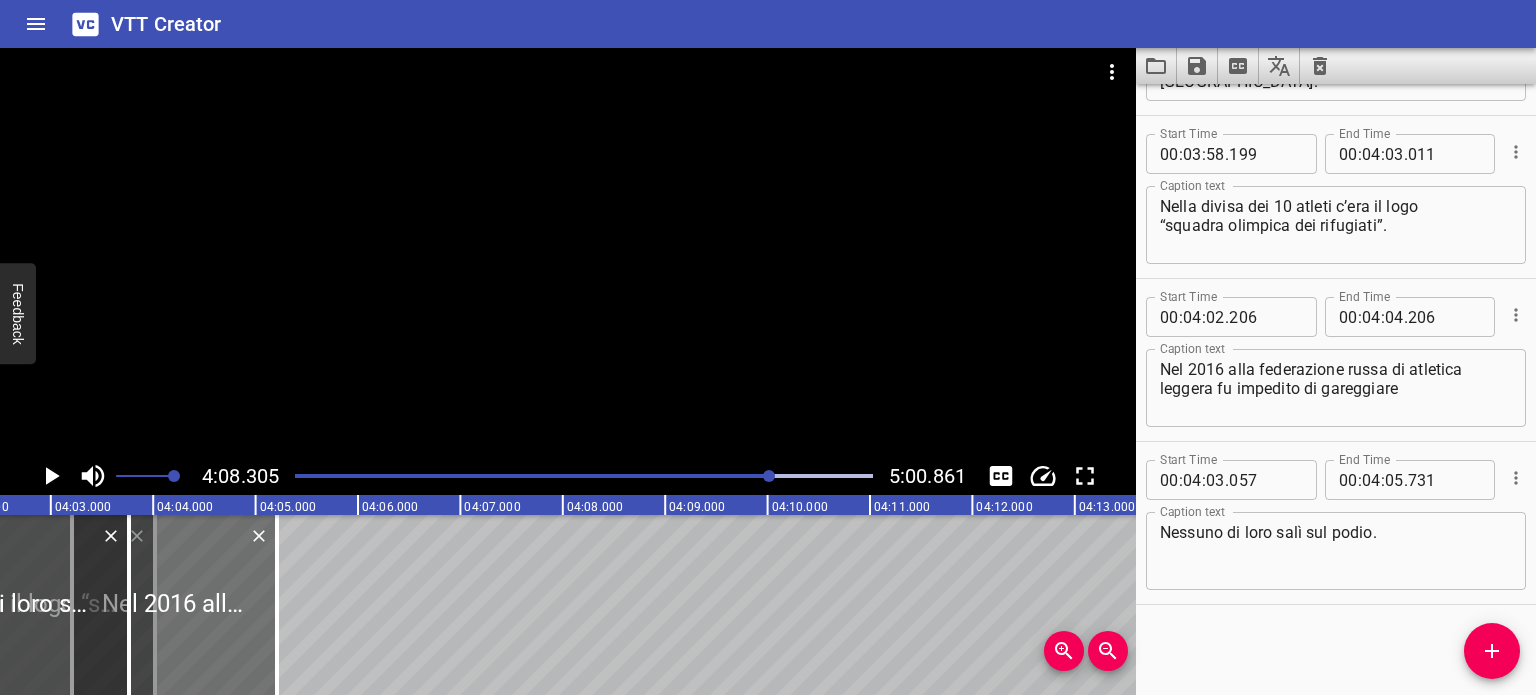 drag, startPoint x: 372, startPoint y: 593, endPoint x: 65, endPoint y: 587, distance: 307.05862 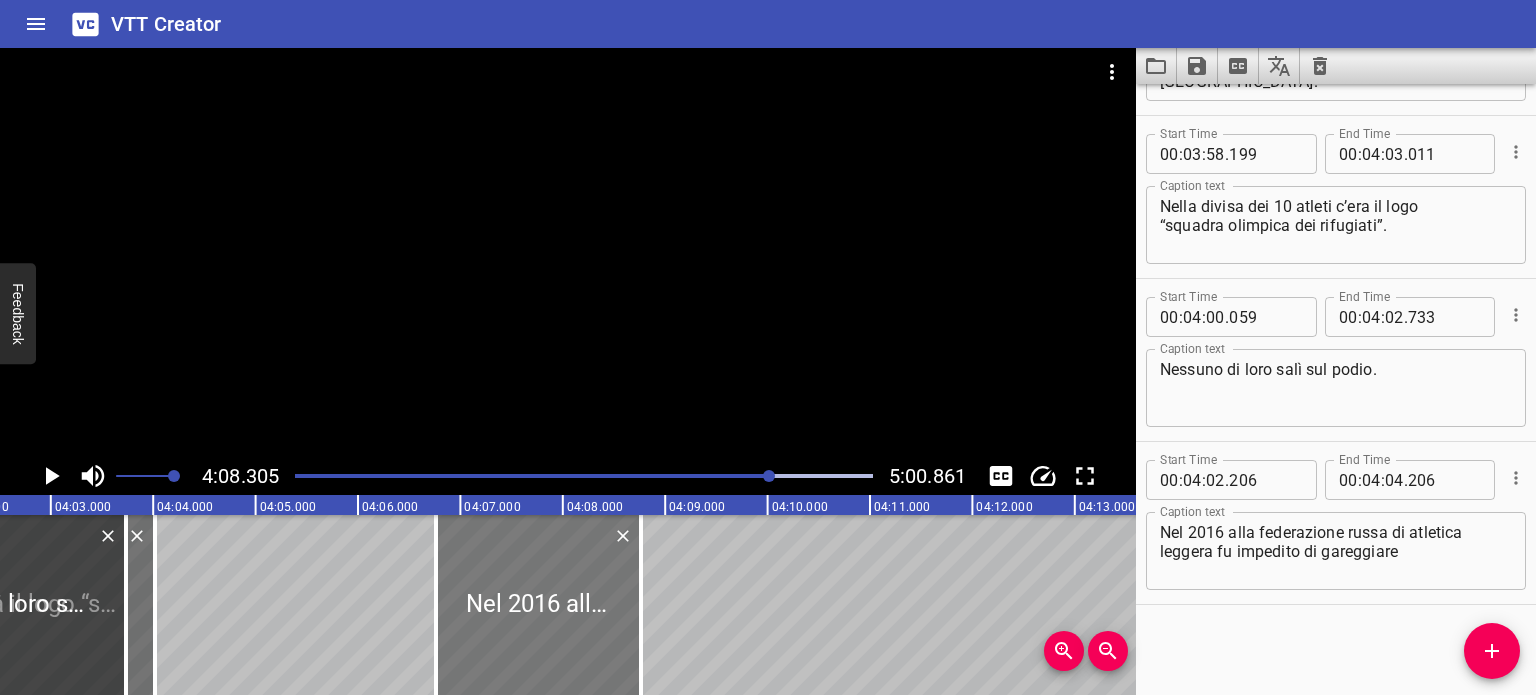 drag, startPoint x: 188, startPoint y: 612, endPoint x: 552, endPoint y: 615, distance: 364.01236 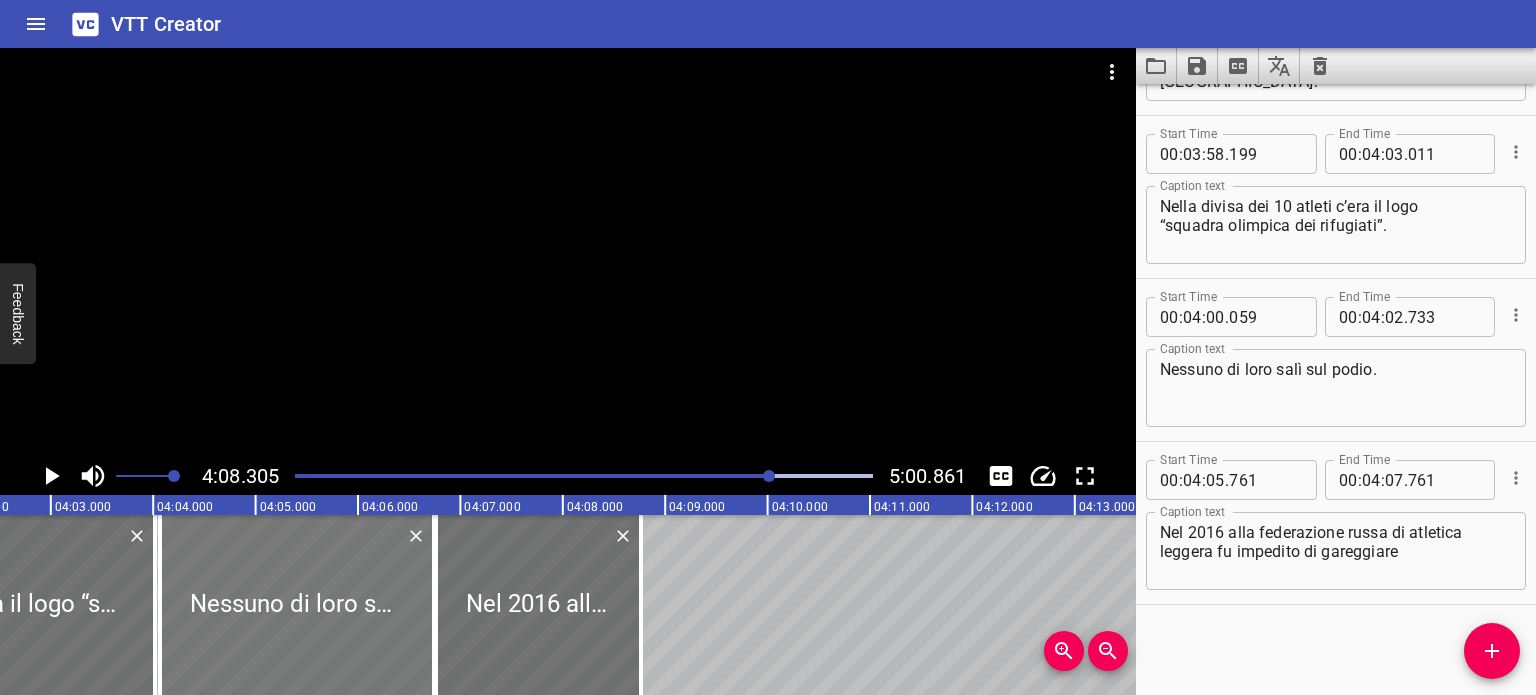 drag, startPoint x: 93, startPoint y: 607, endPoint x: 401, endPoint y: 629, distance: 308.78473 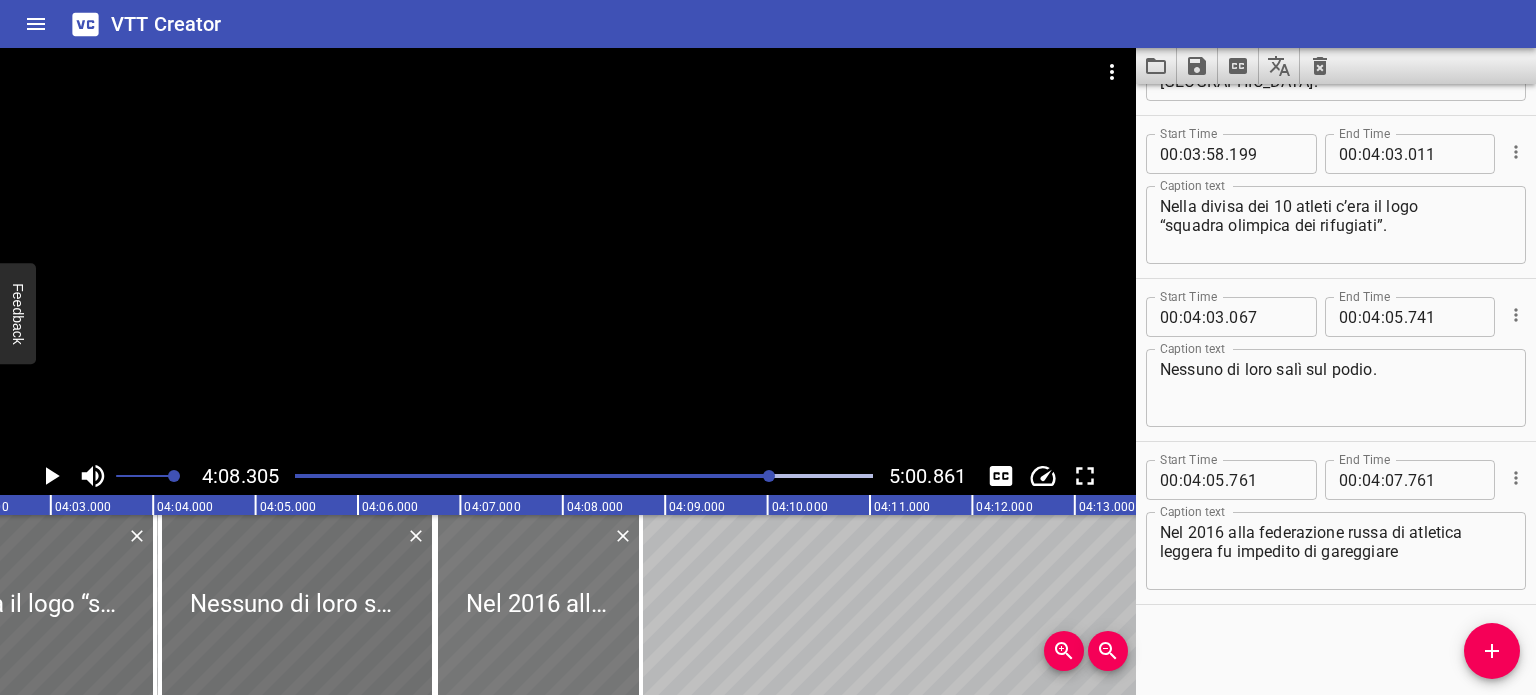 click at bounding box center [538, 605] 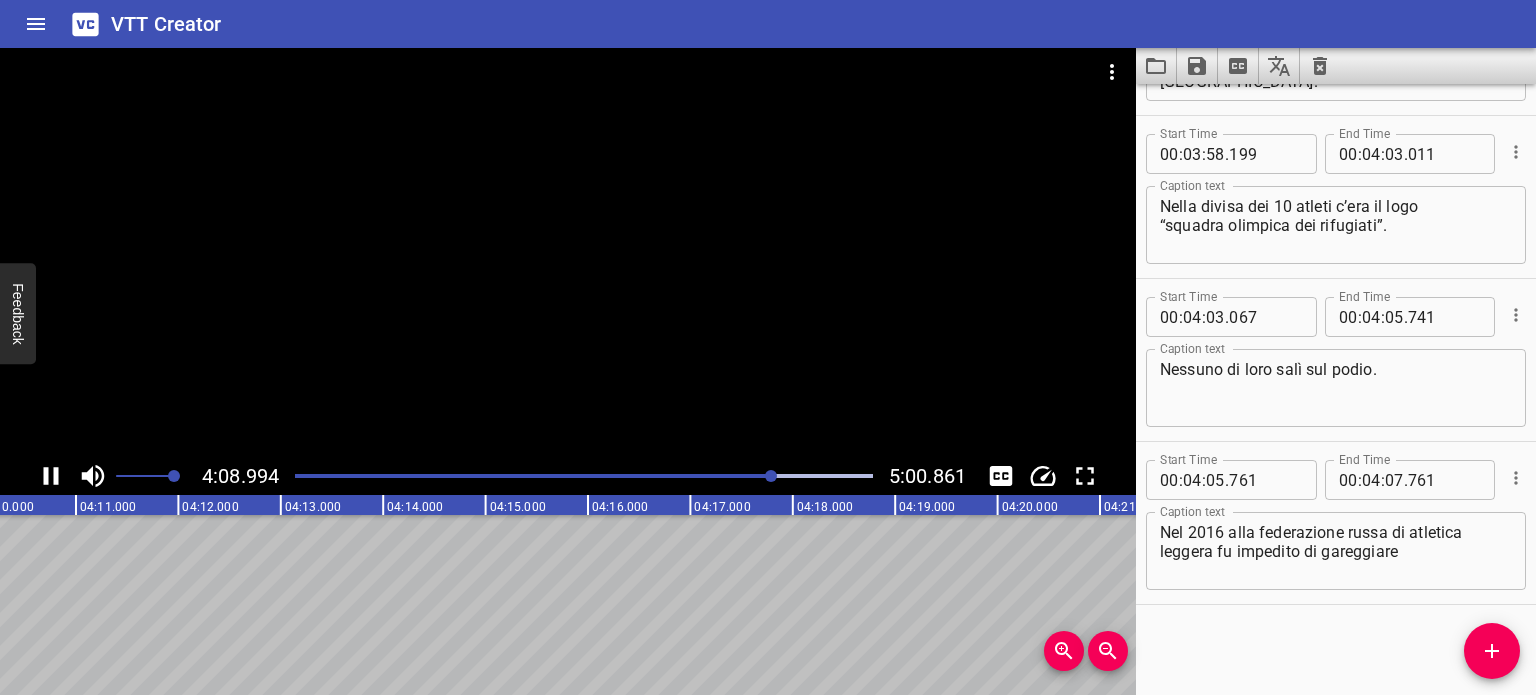 click at bounding box center [485, 476] 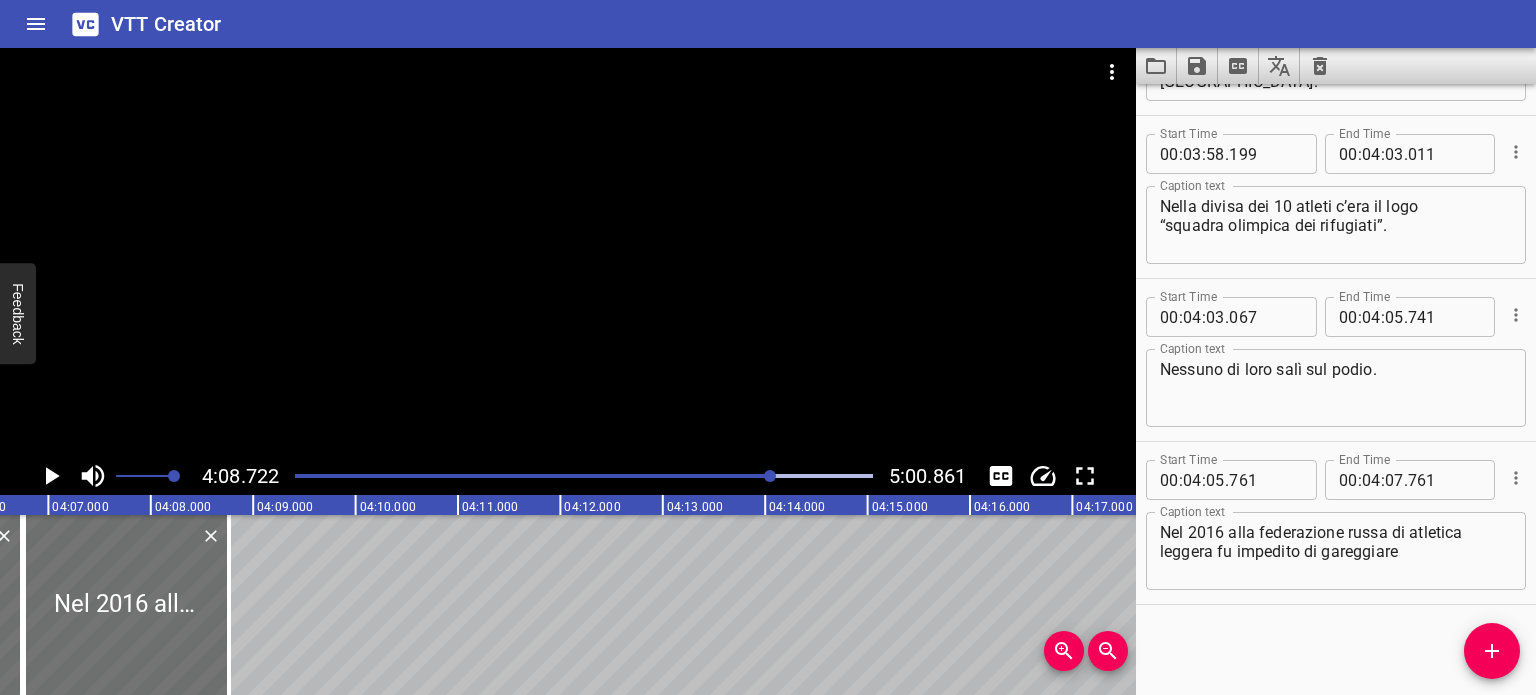scroll, scrollTop: 0, scrollLeft: 25141, axis: horizontal 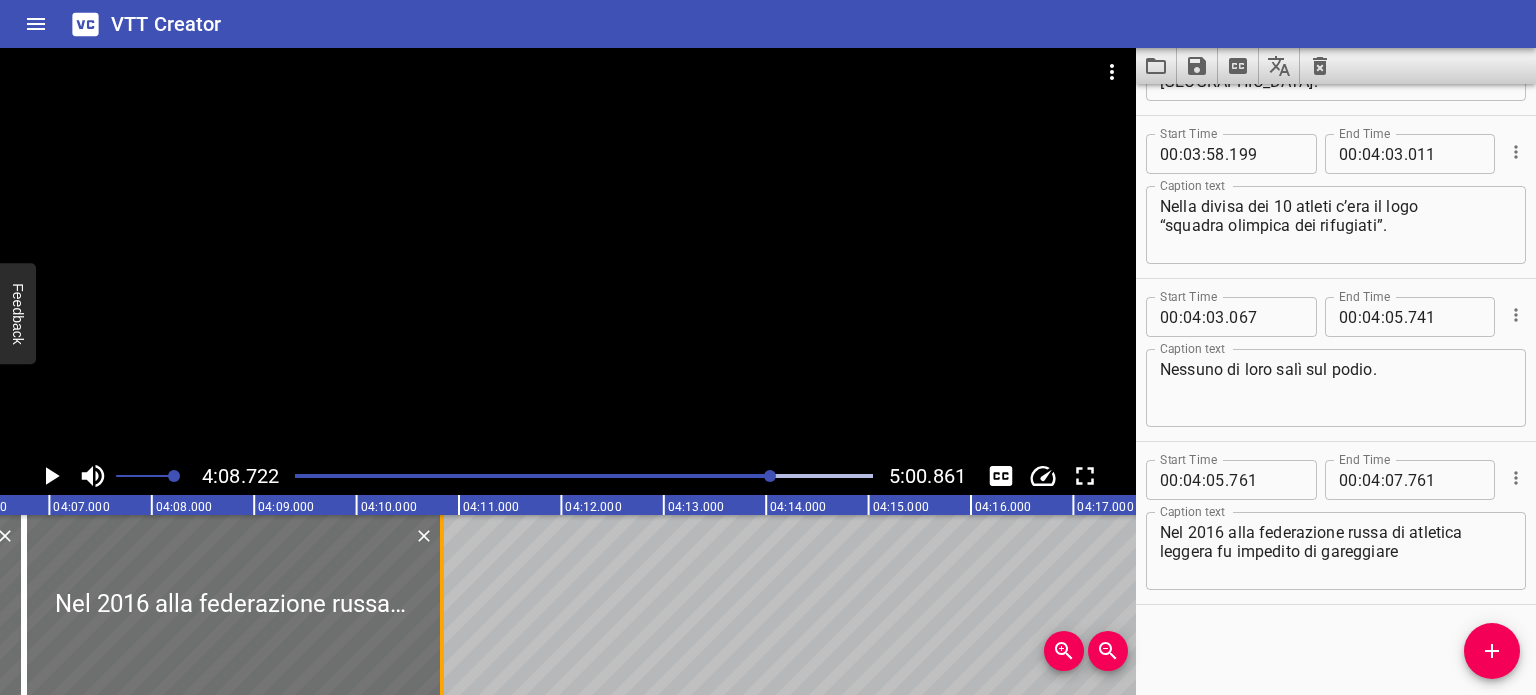 drag, startPoint x: 228, startPoint y: 595, endPoint x: 449, endPoint y: 619, distance: 222.29935 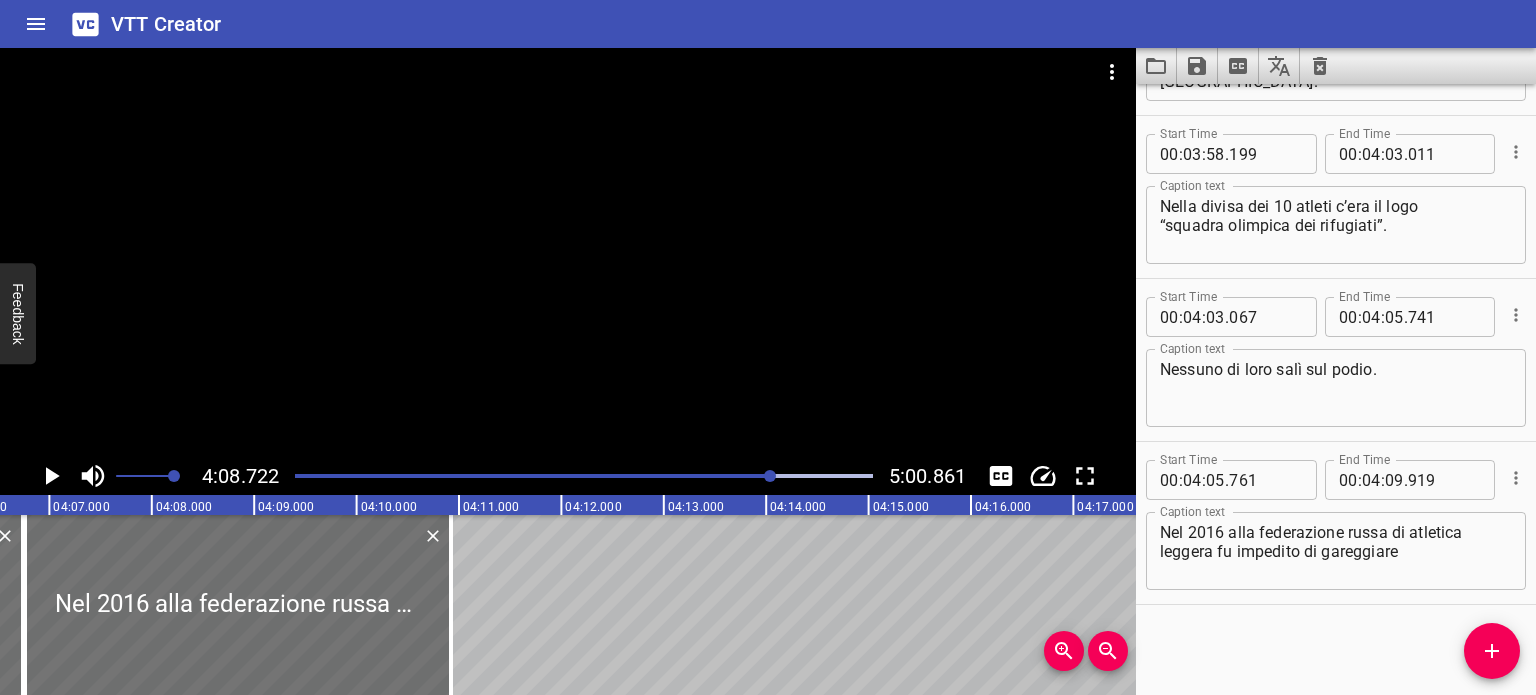click at bounding box center (584, 476) 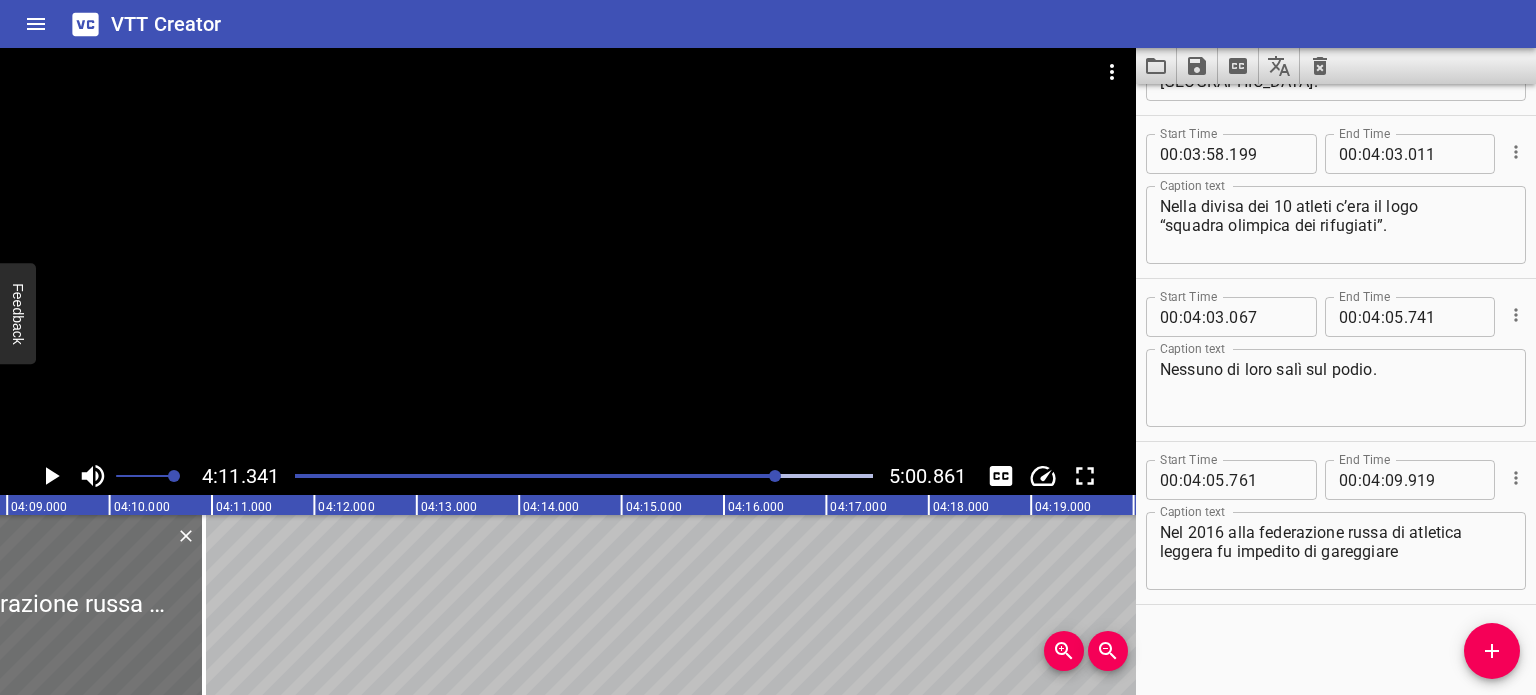 scroll, scrollTop: 0, scrollLeft: 25383, axis: horizontal 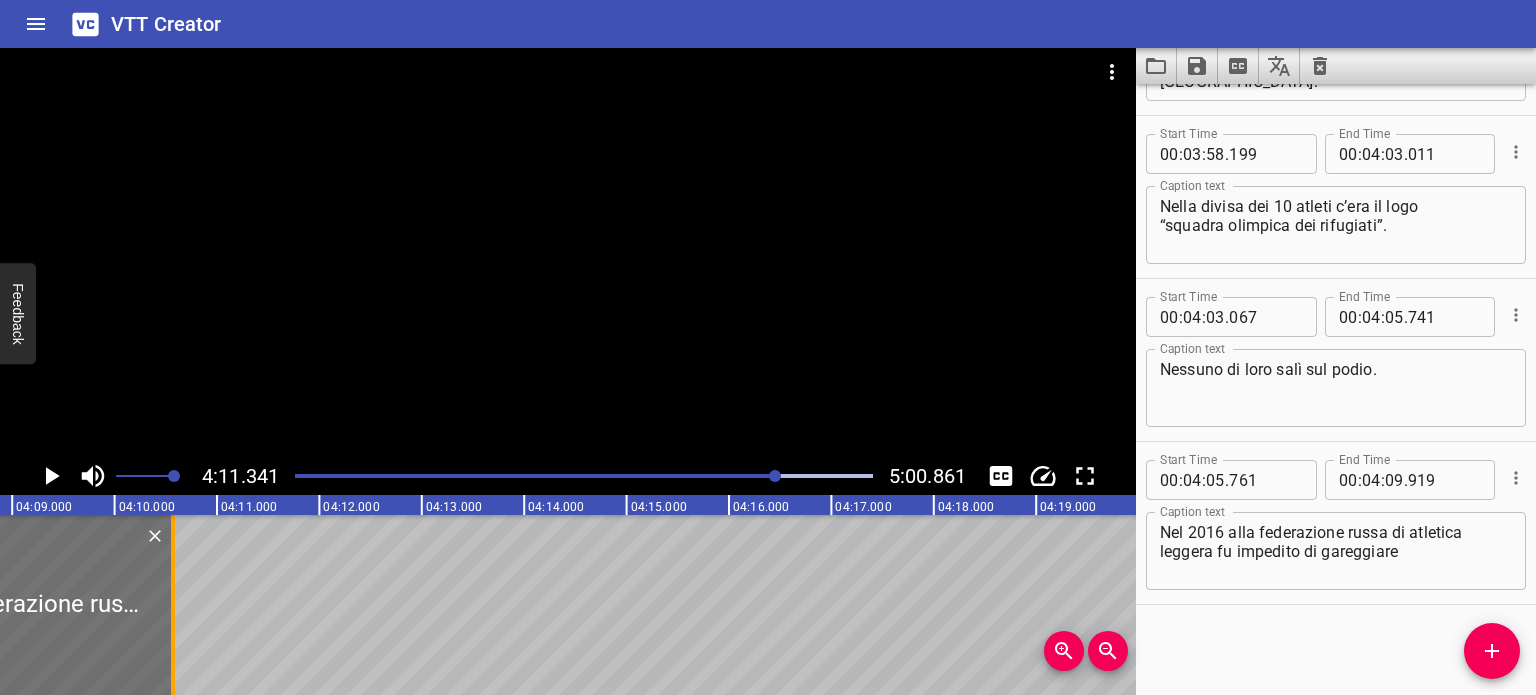 drag, startPoint x: 208, startPoint y: 568, endPoint x: 173, endPoint y: 576, distance: 35.902645 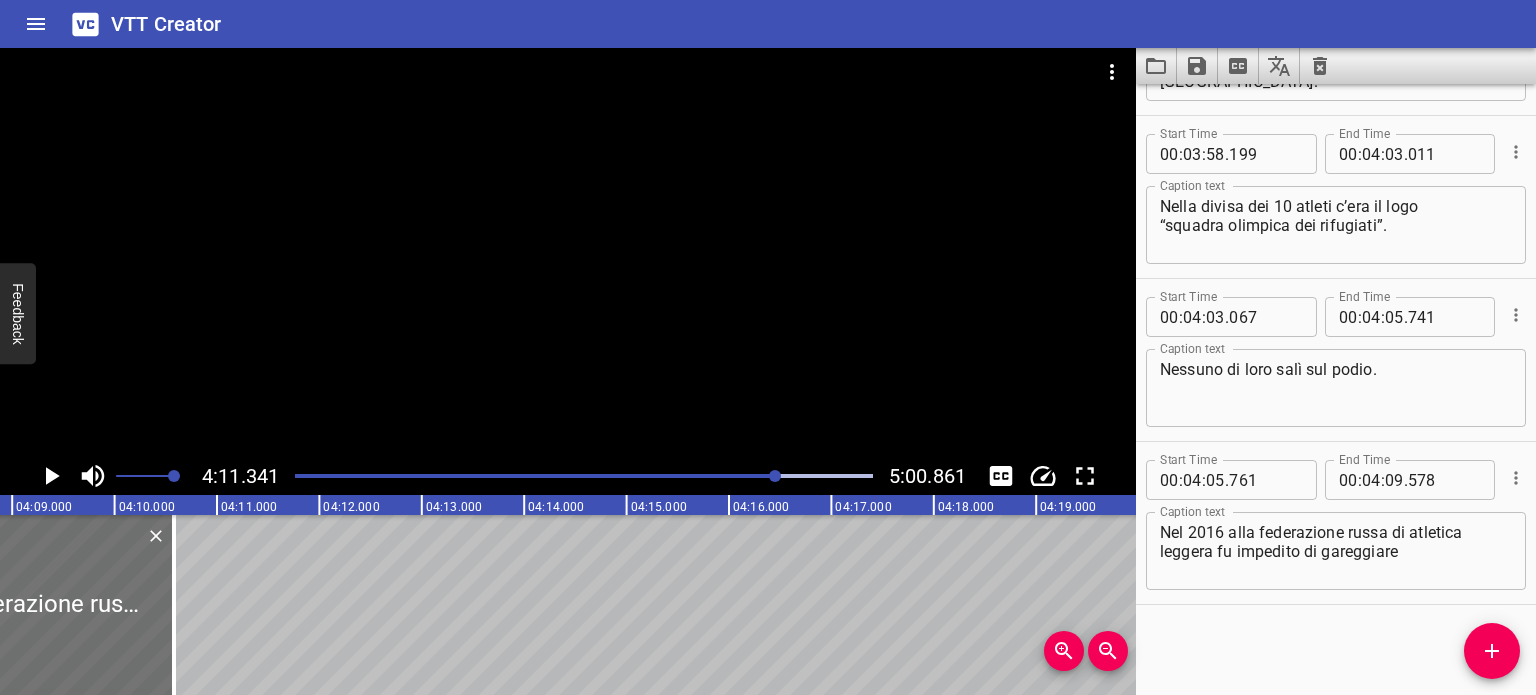 click at bounding box center [584, 476] 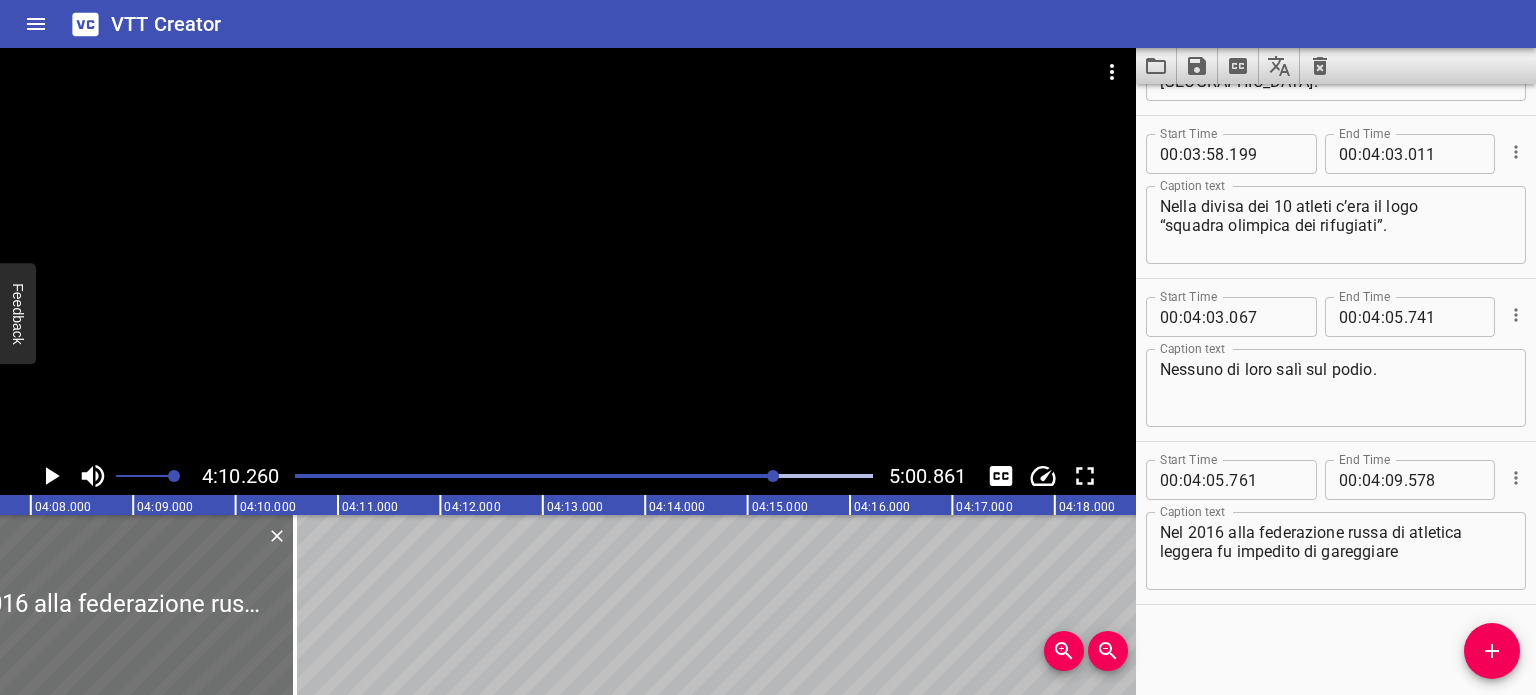scroll, scrollTop: 0, scrollLeft: 25260, axis: horizontal 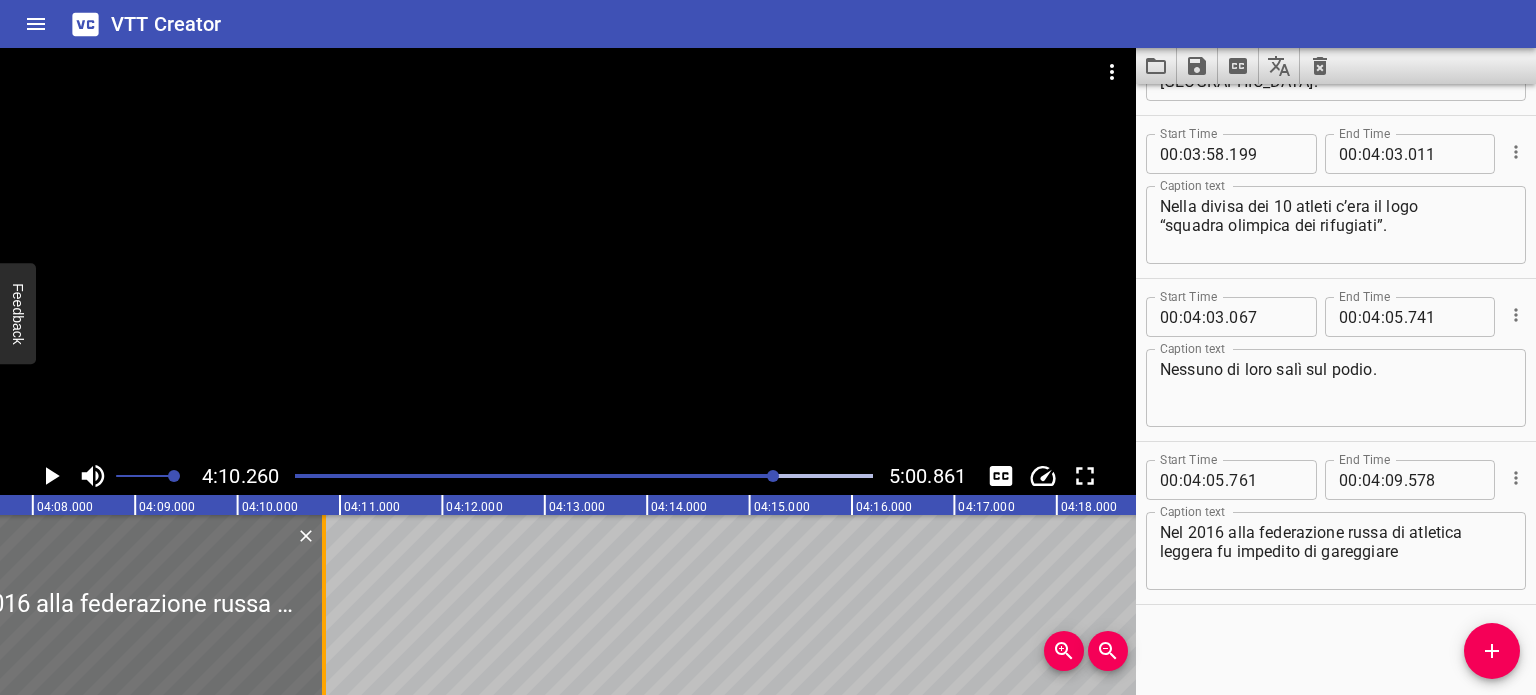 drag, startPoint x: 299, startPoint y: 604, endPoint x: 325, endPoint y: 609, distance: 26.476404 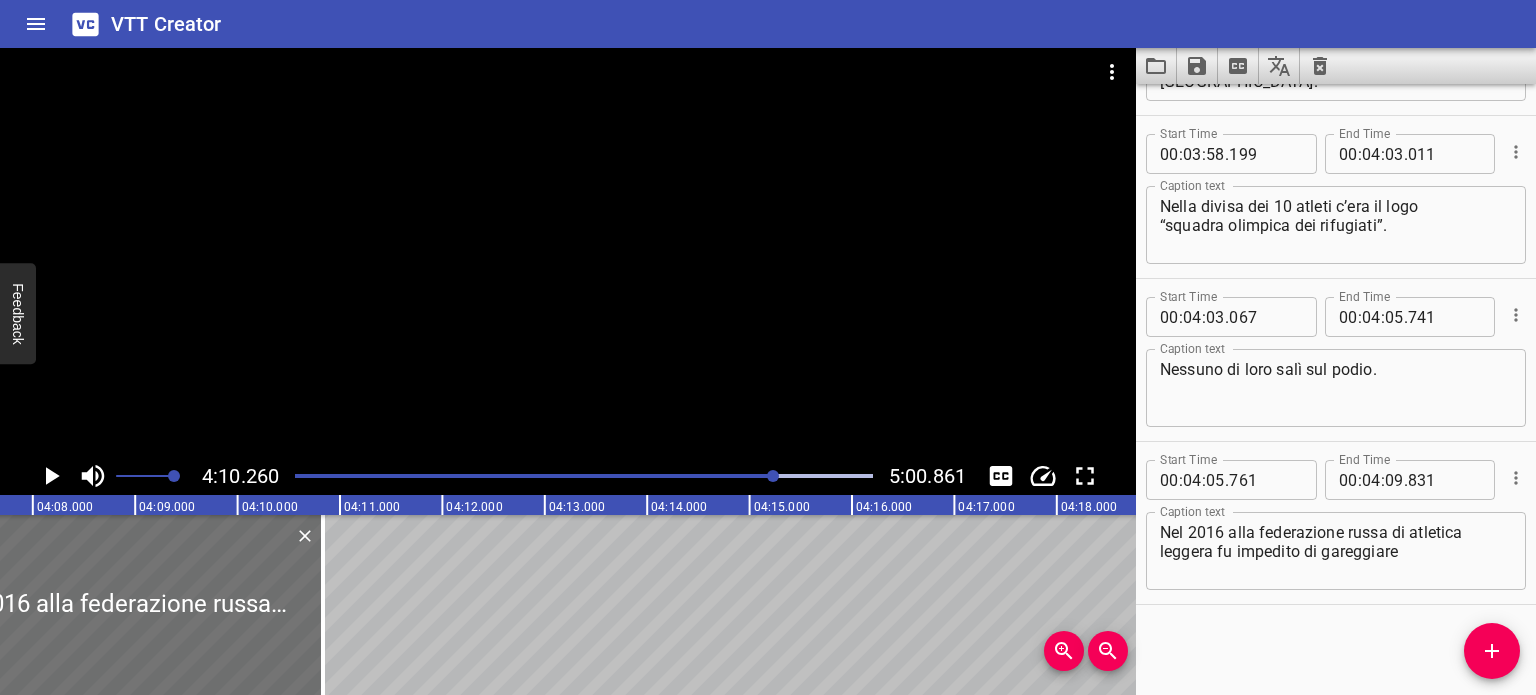 click at bounding box center [584, 476] 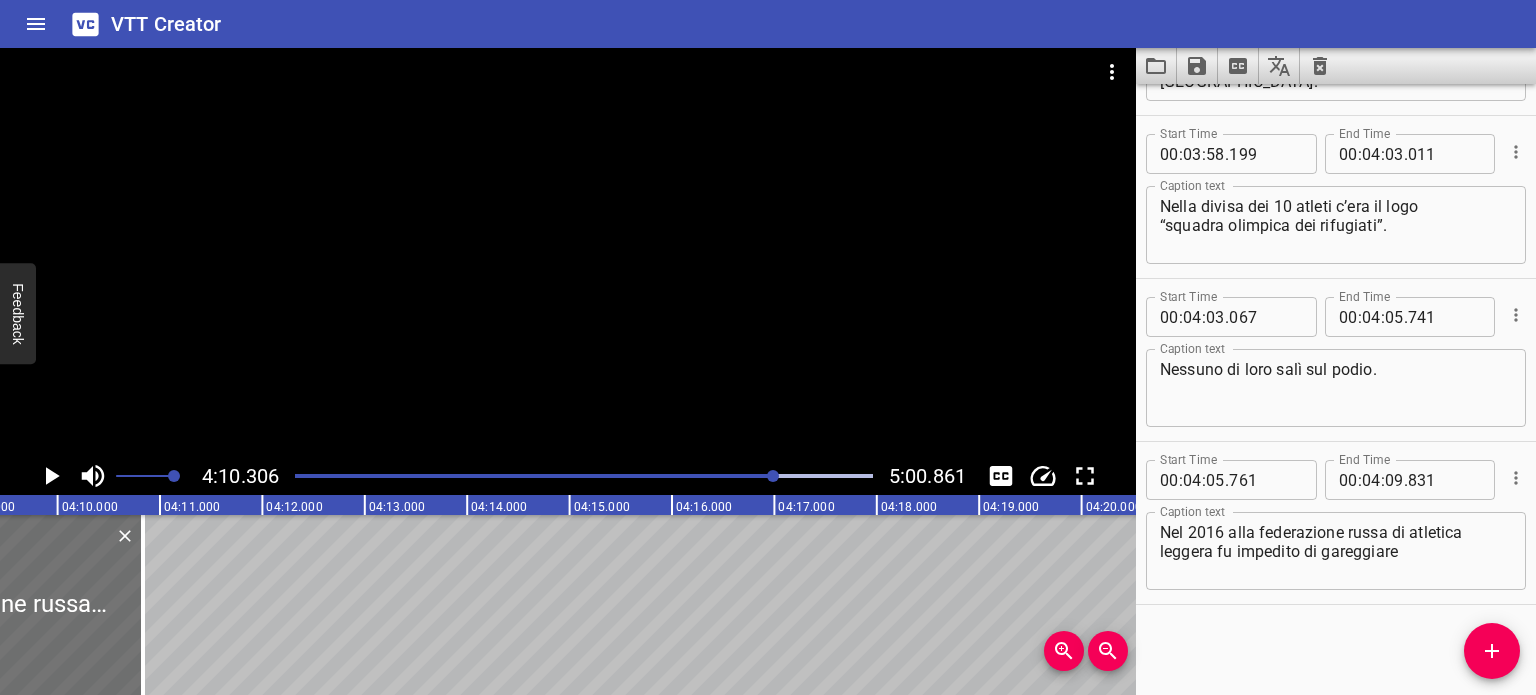 scroll, scrollTop: 0, scrollLeft: 25439, axis: horizontal 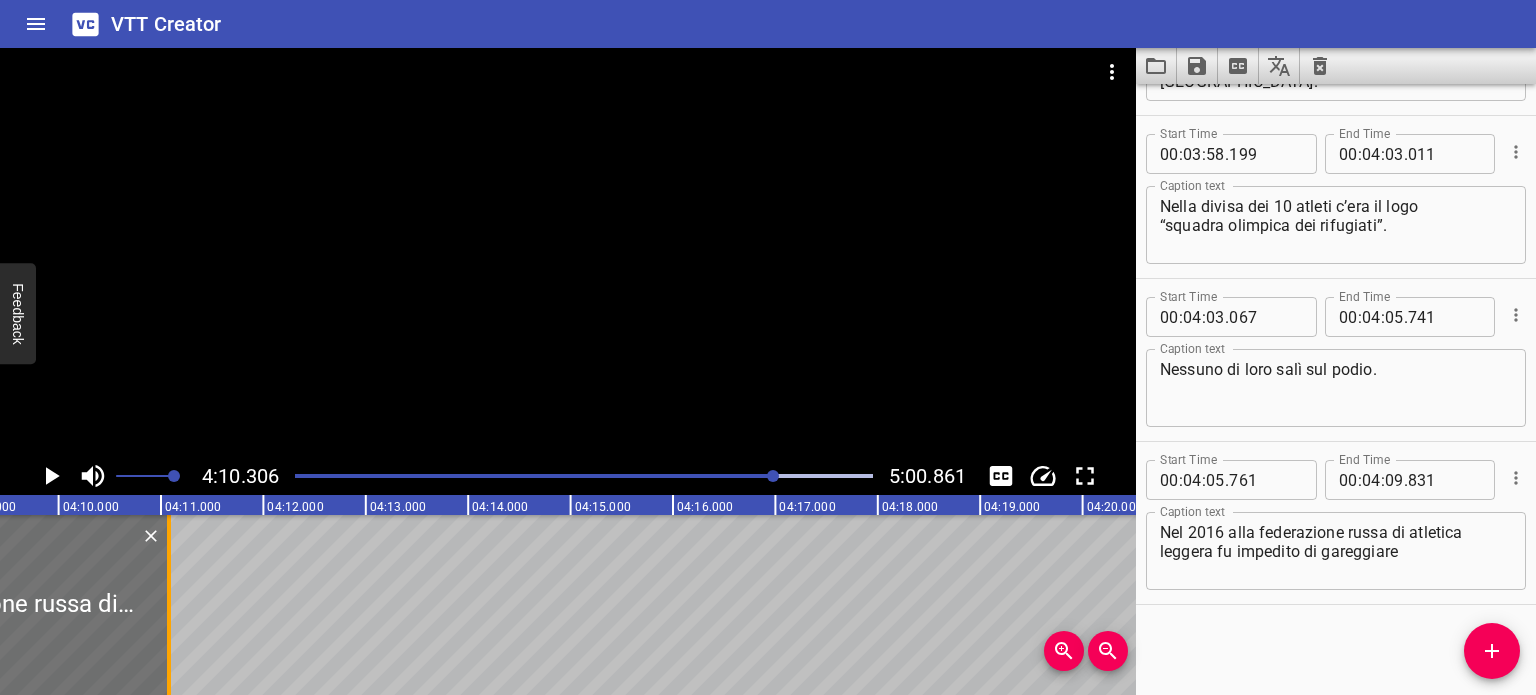 drag, startPoint x: 139, startPoint y: 591, endPoint x: 161, endPoint y: 598, distance: 23.086792 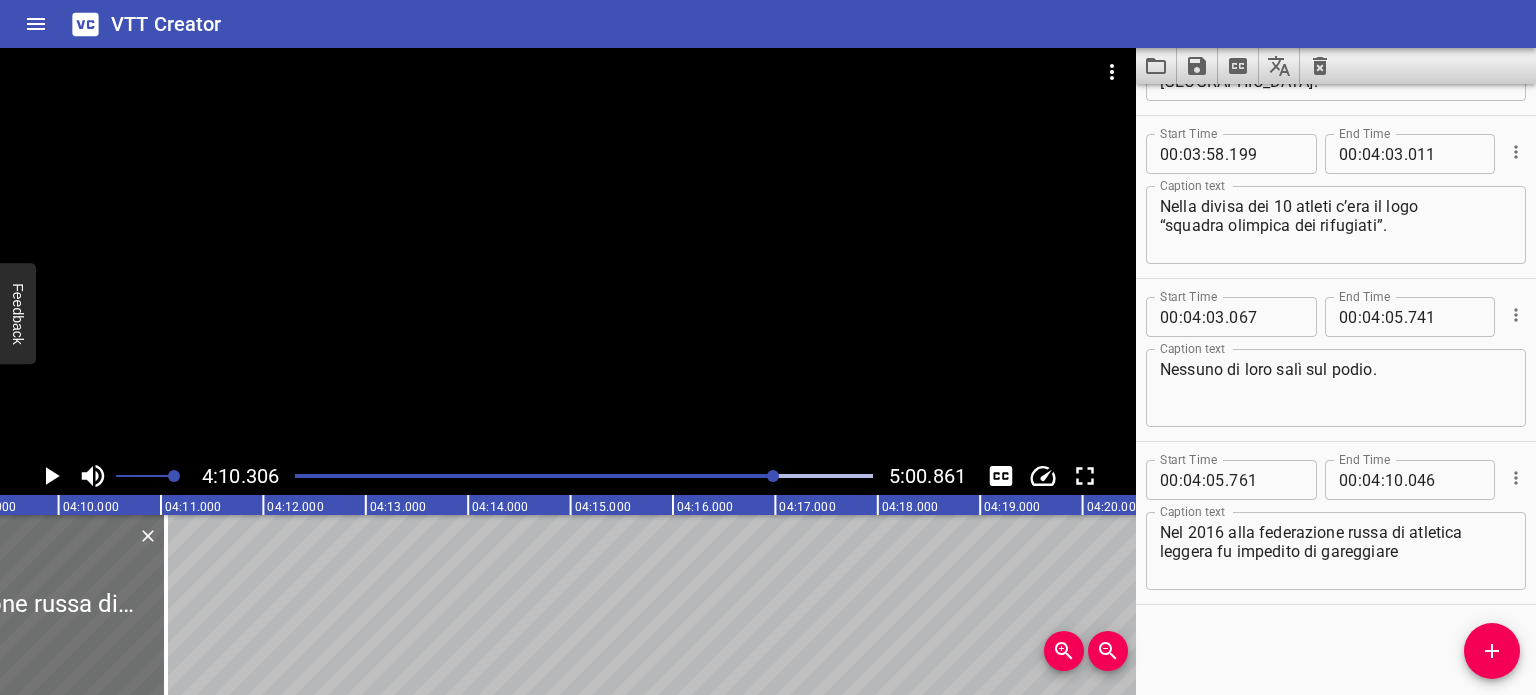 click at bounding box center [773, 476] 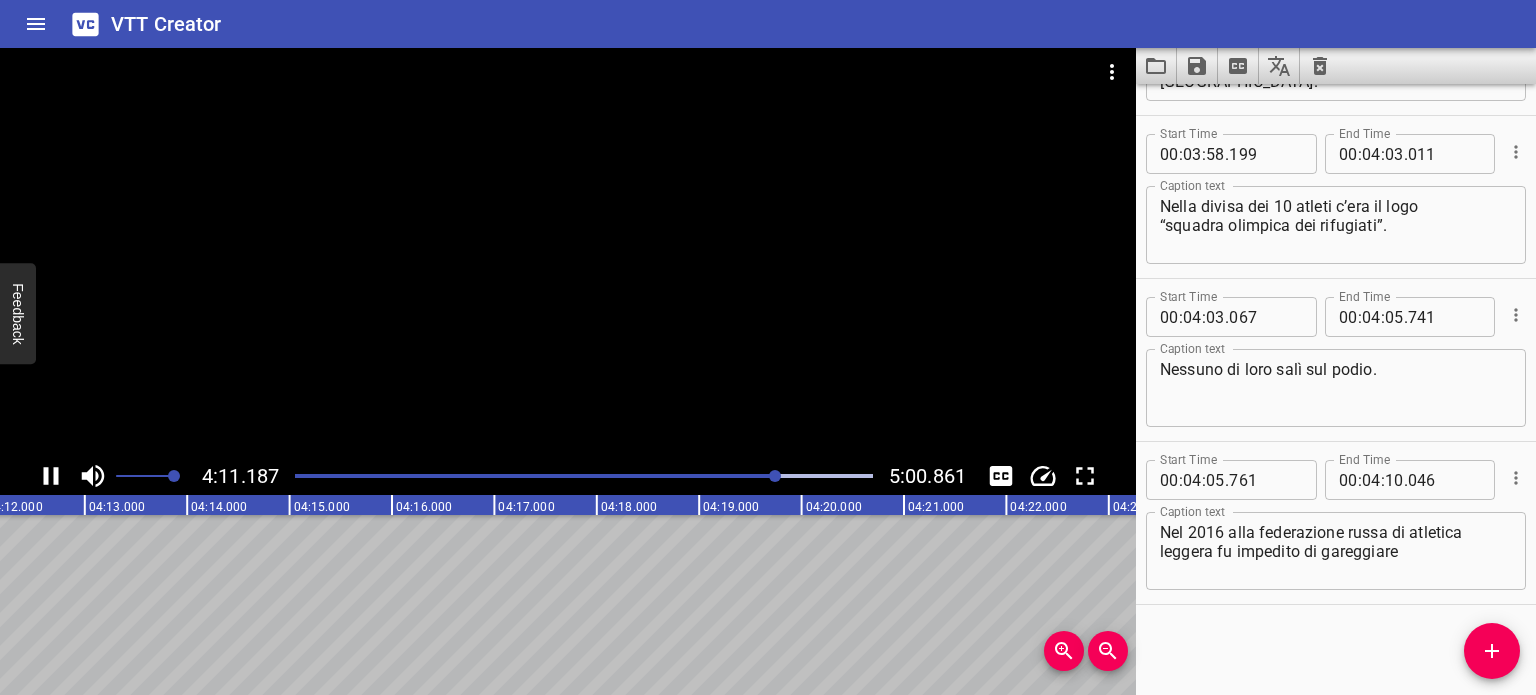 click at bounding box center [775, 476] 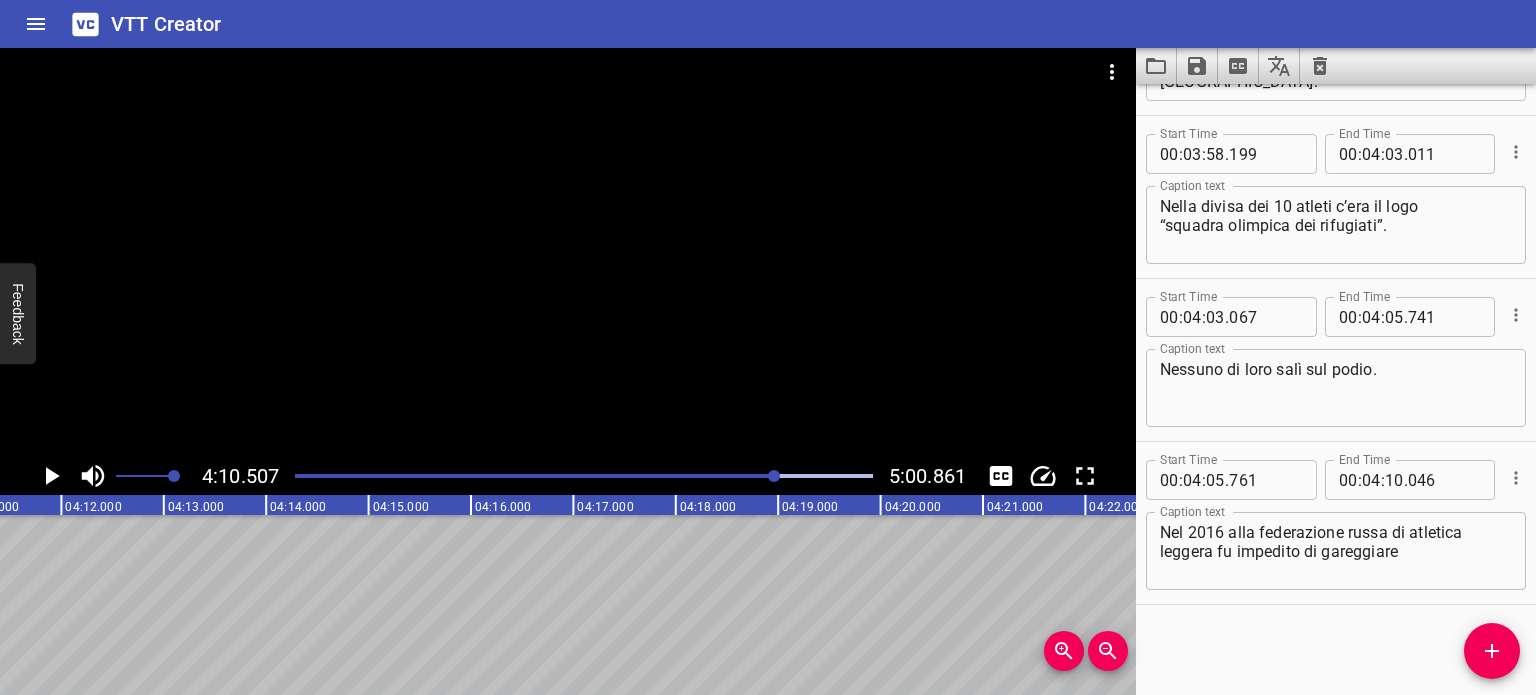 scroll, scrollTop: 0, scrollLeft: 25651, axis: horizontal 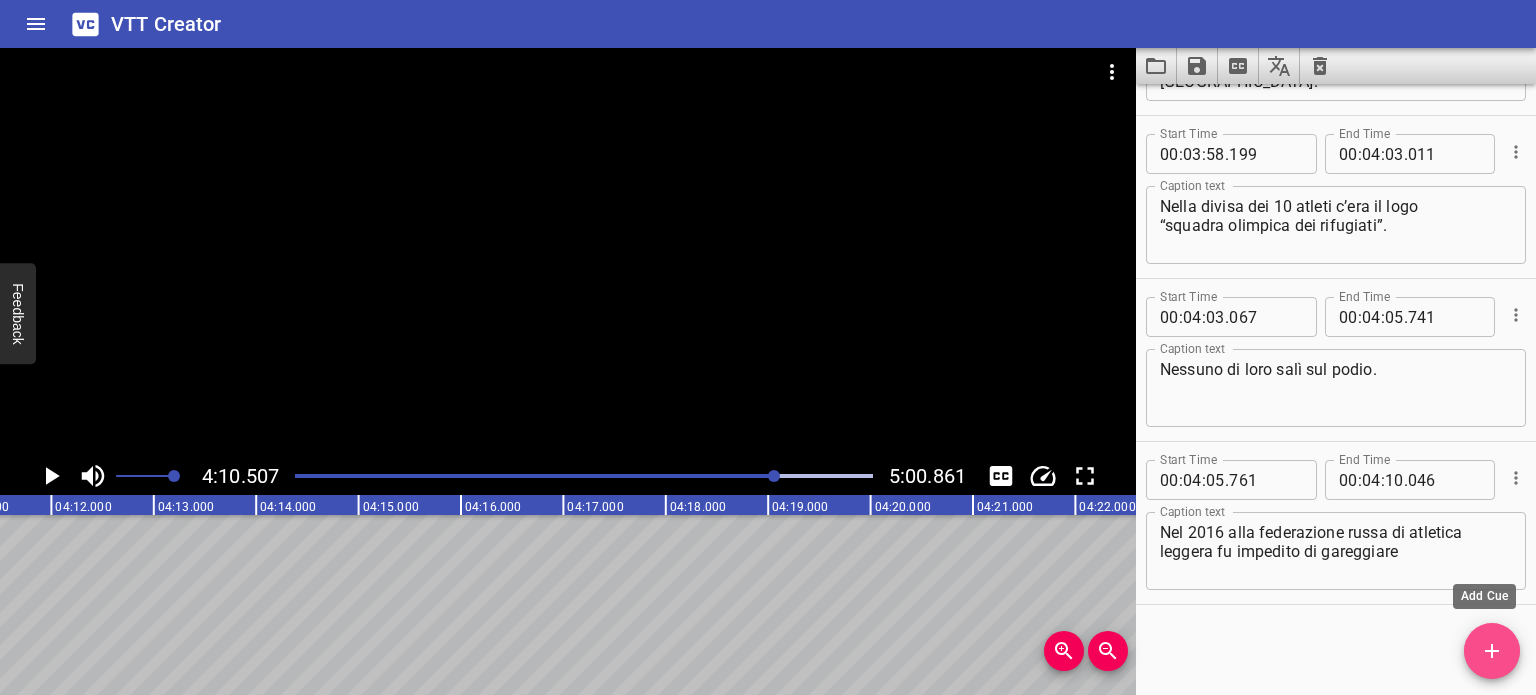 click at bounding box center [1492, 651] 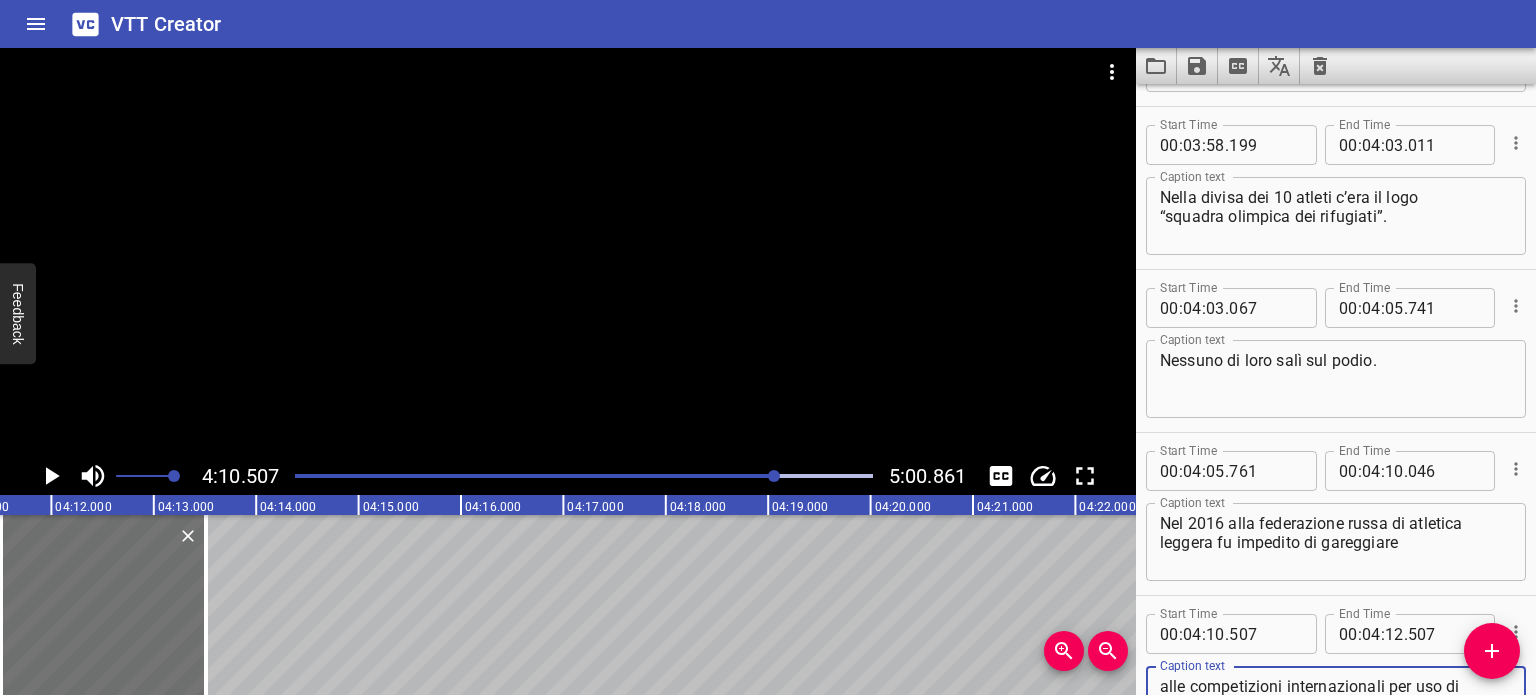 scroll, scrollTop: 9943, scrollLeft: 0, axis: vertical 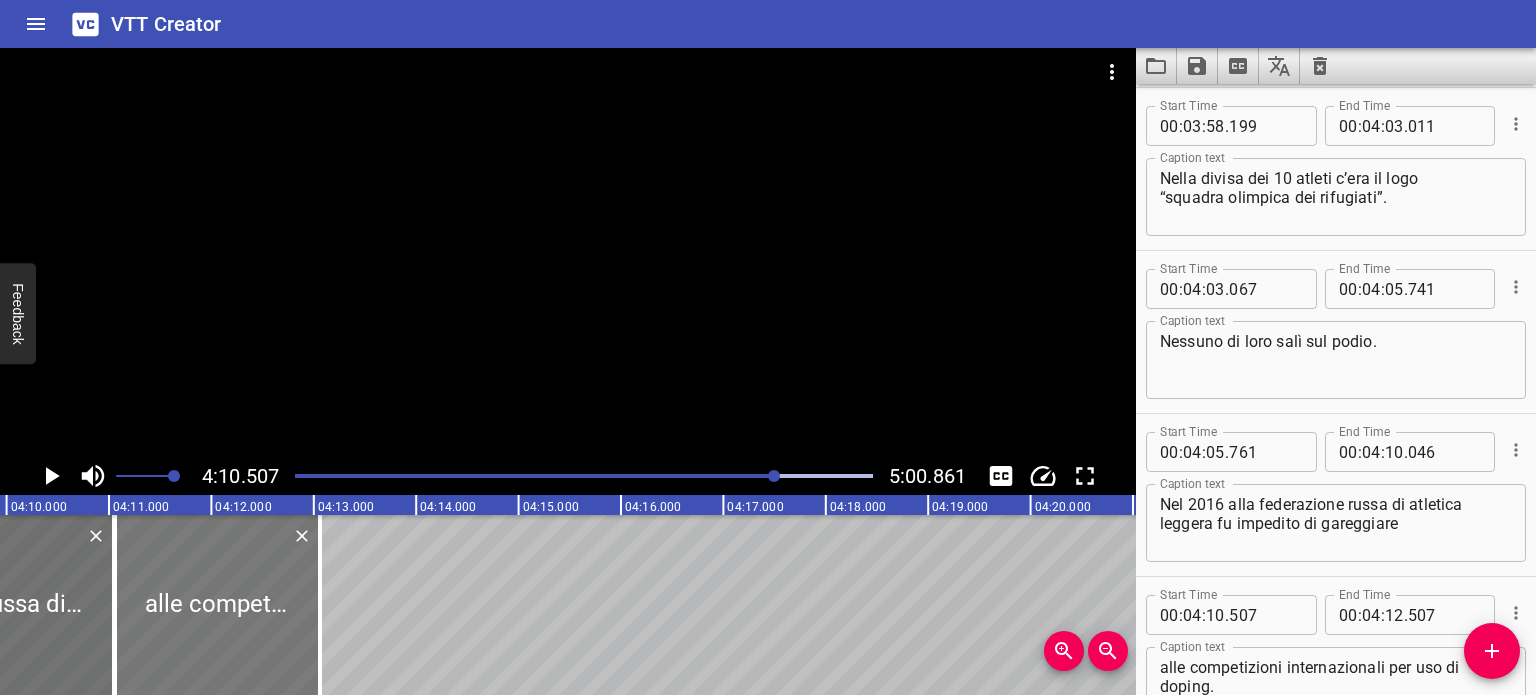 drag, startPoint x: 291, startPoint y: 596, endPoint x: 246, endPoint y: 595, distance: 45.01111 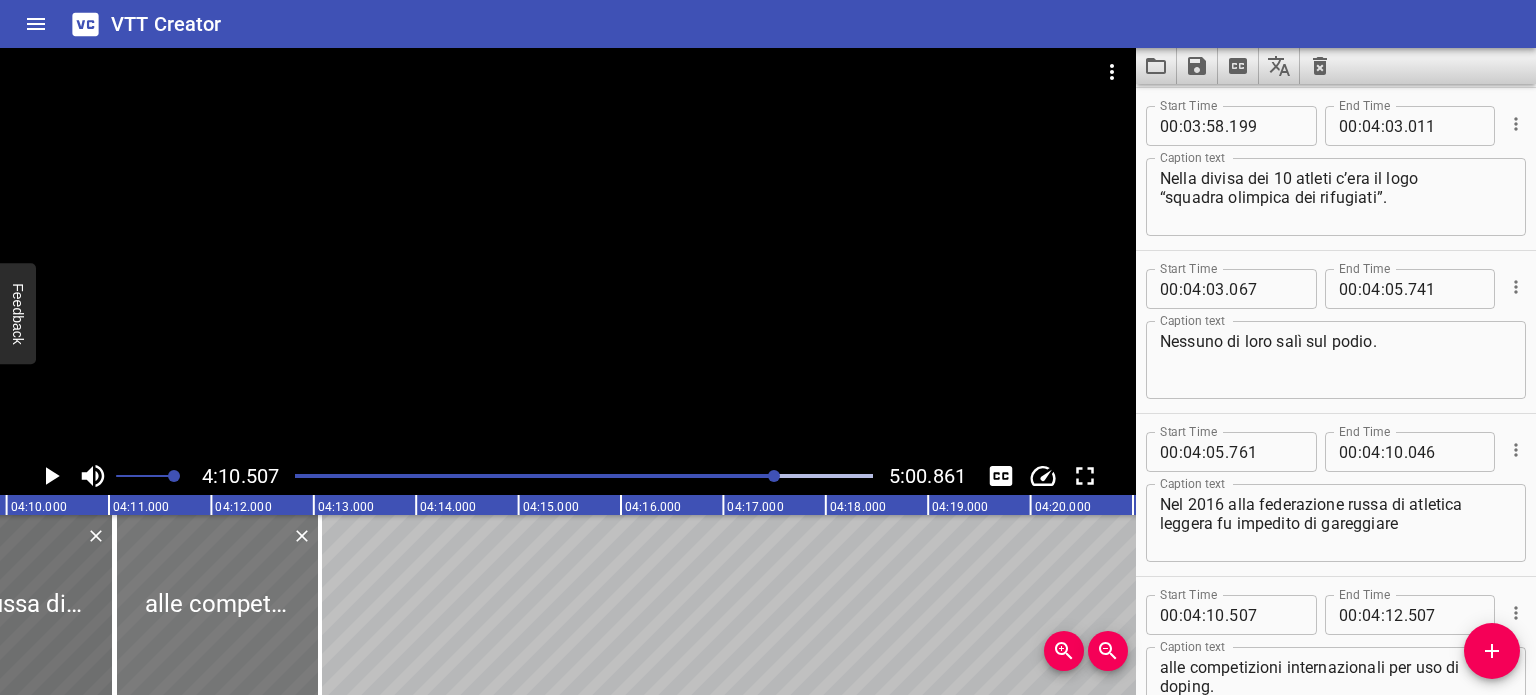 click at bounding box center (217, 605) 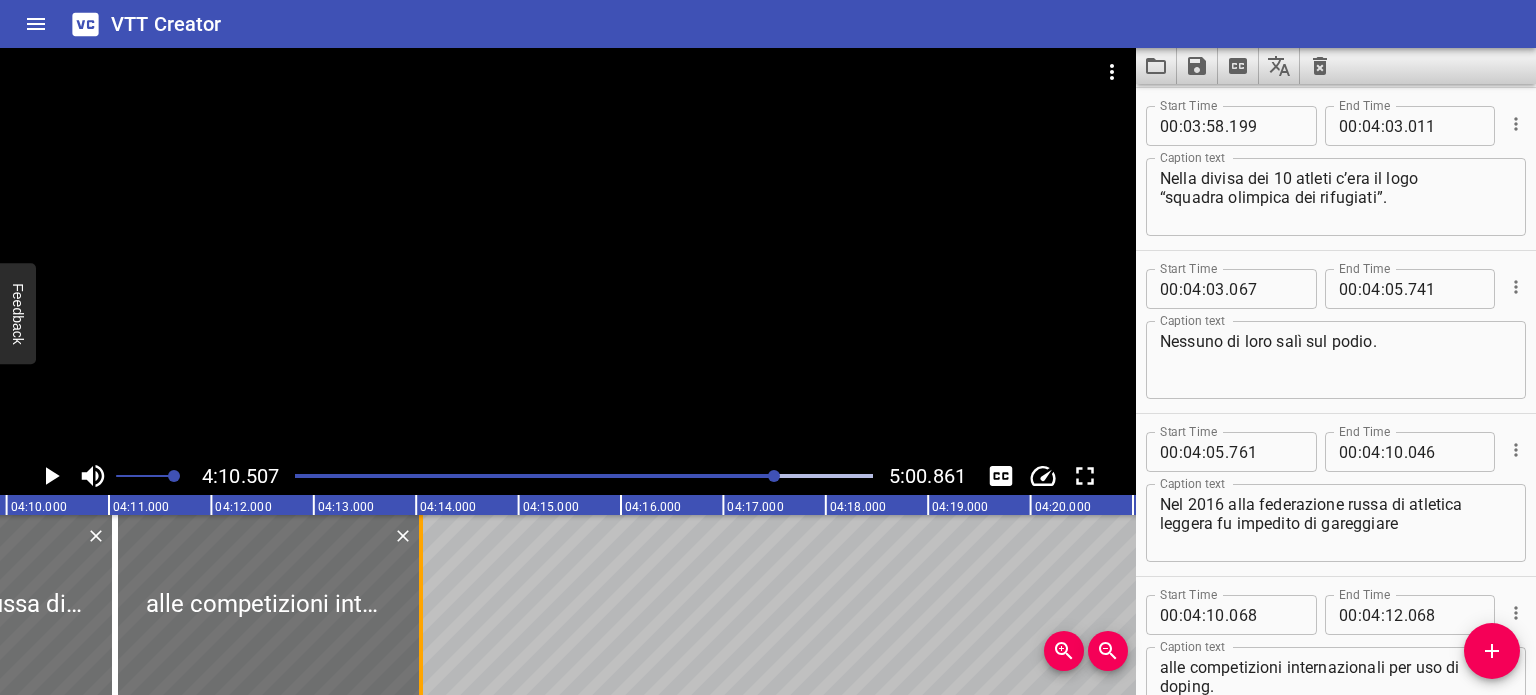 drag, startPoint x: 316, startPoint y: 599, endPoint x: 416, endPoint y: 621, distance: 102.3914 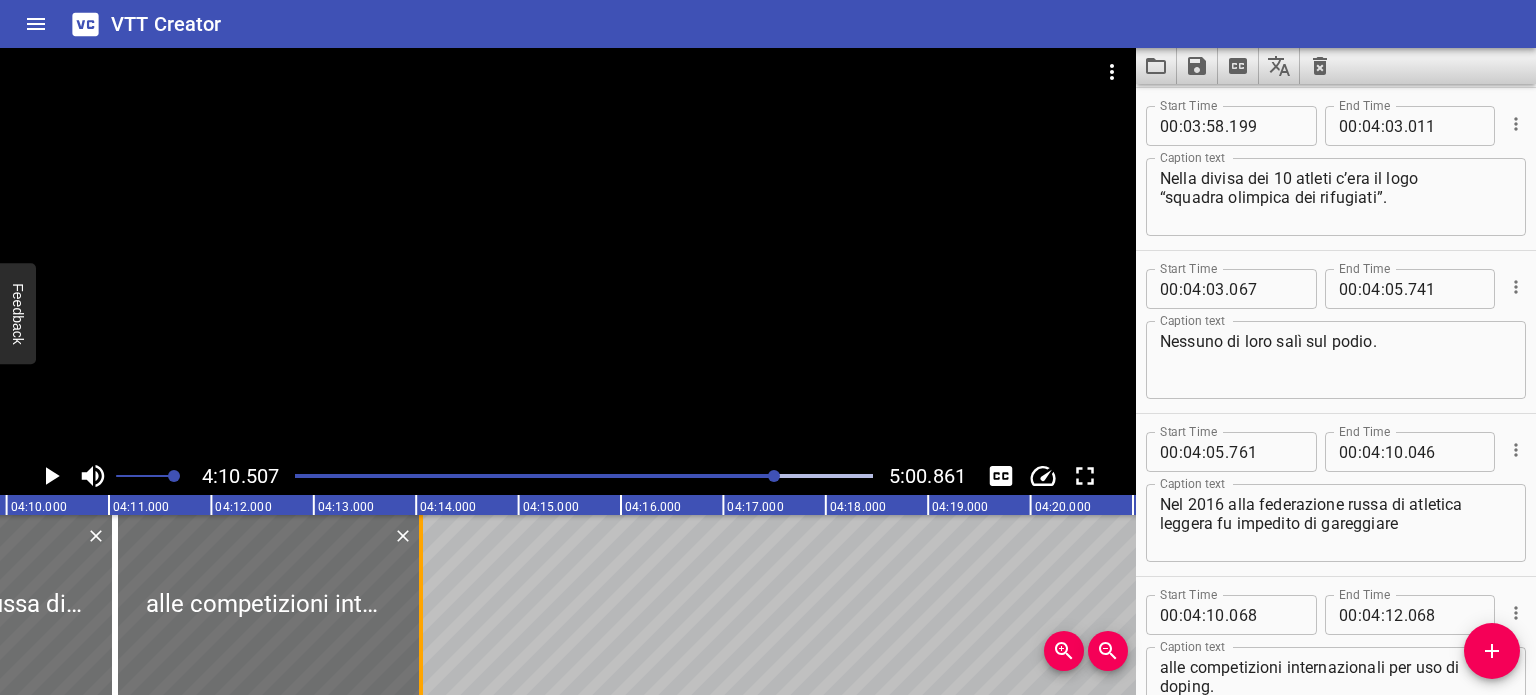 click at bounding box center (421, 605) 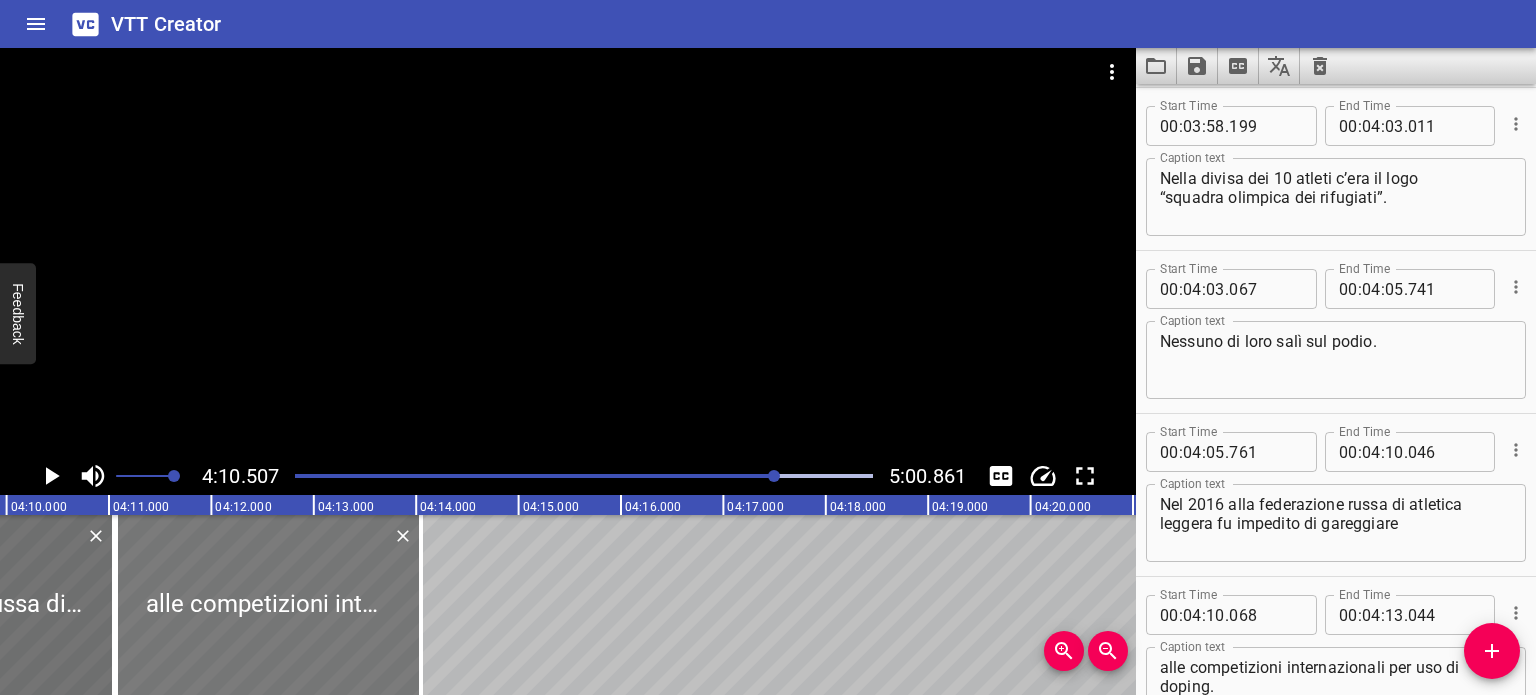 click at bounding box center [268, 605] 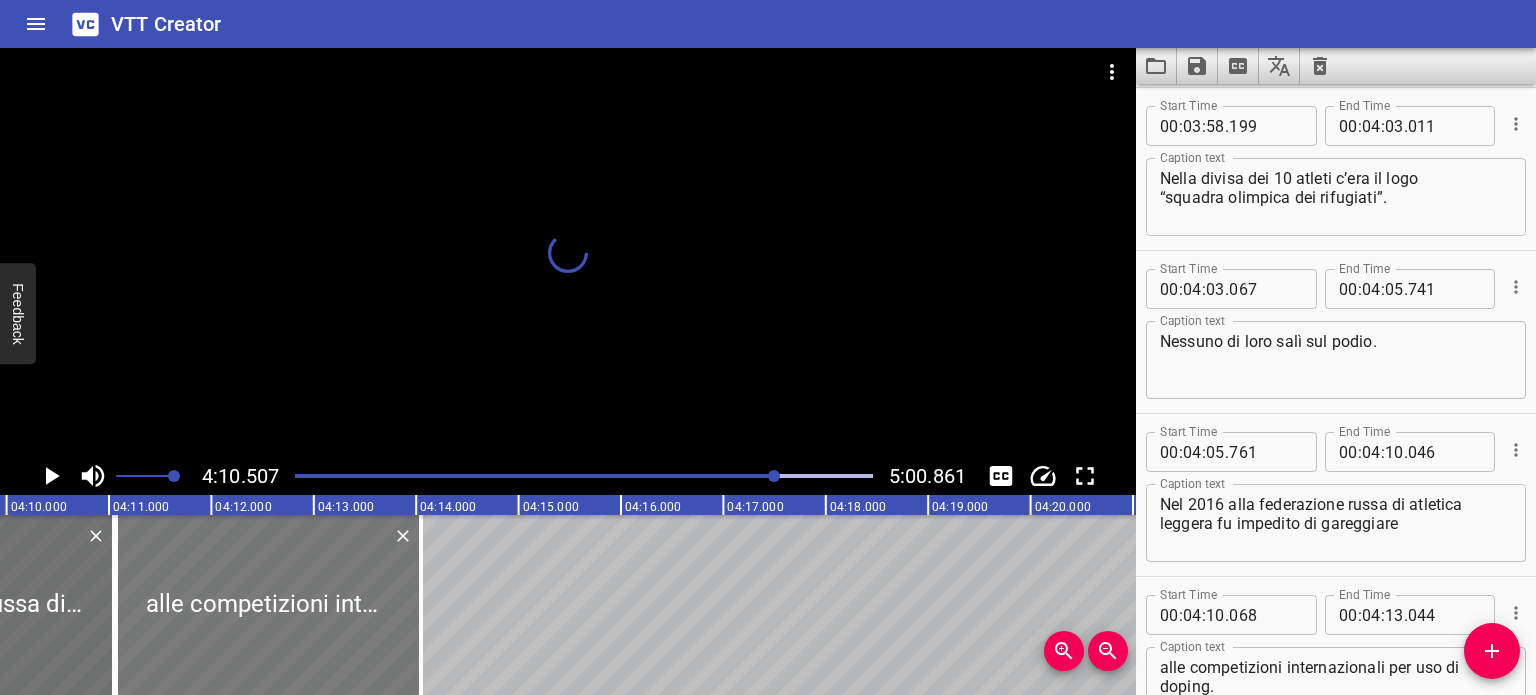 scroll, scrollTop: 0, scrollLeft: 25572, axis: horizontal 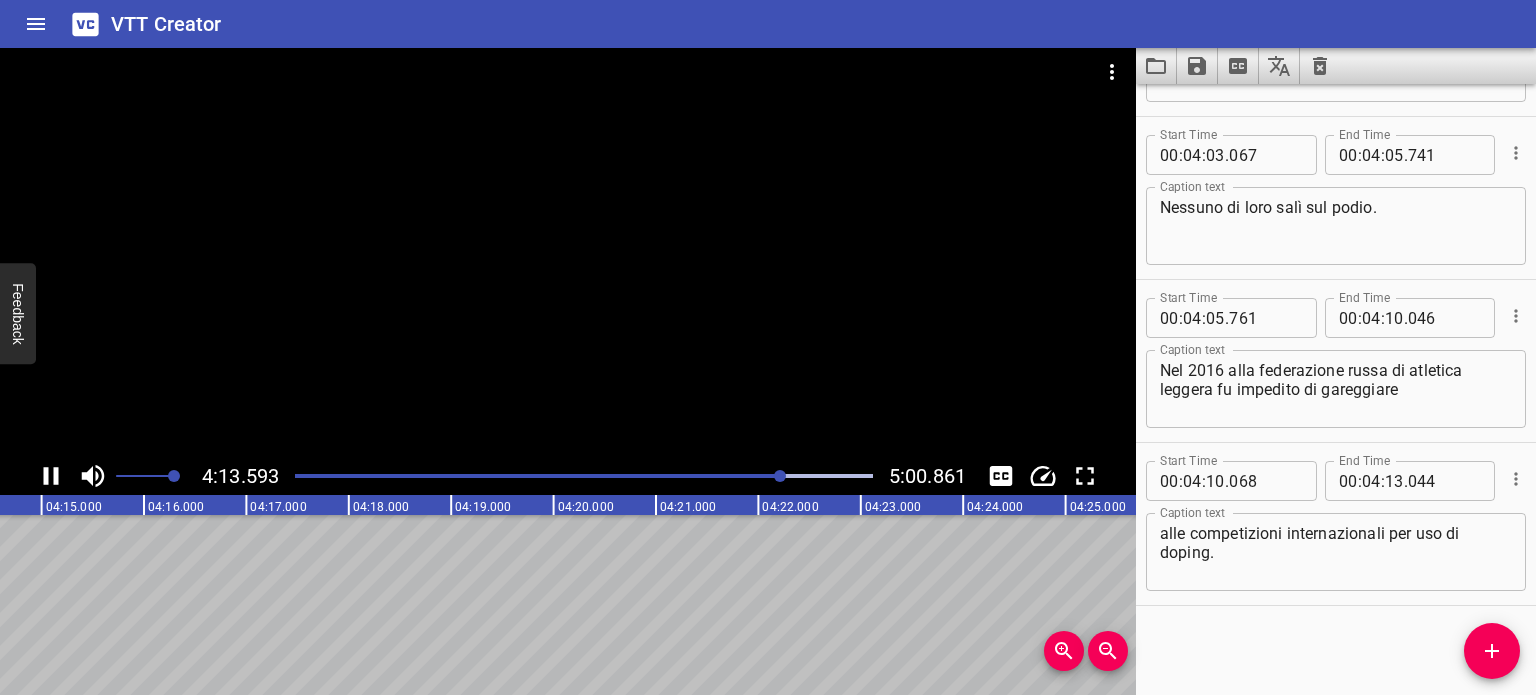 click at bounding box center (584, 476) 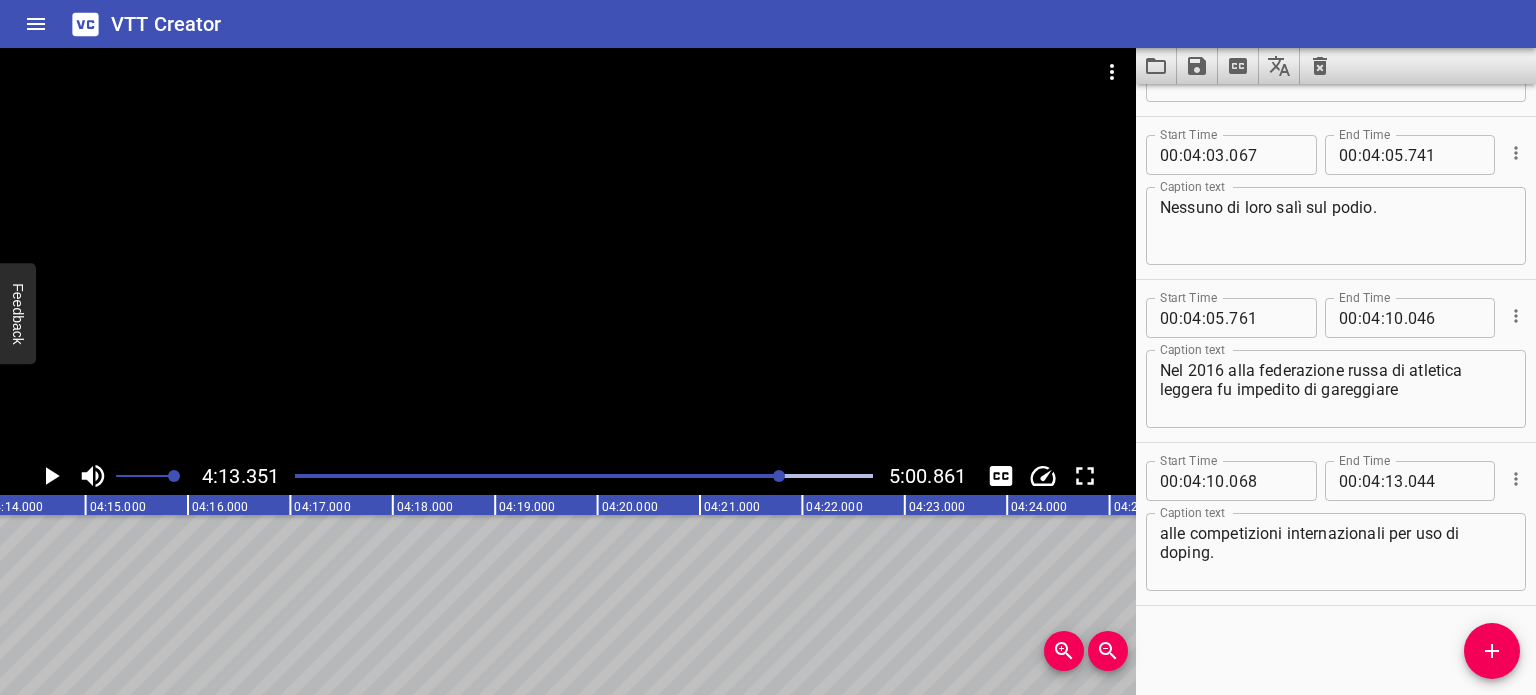 scroll, scrollTop: 0, scrollLeft: 25942, axis: horizontal 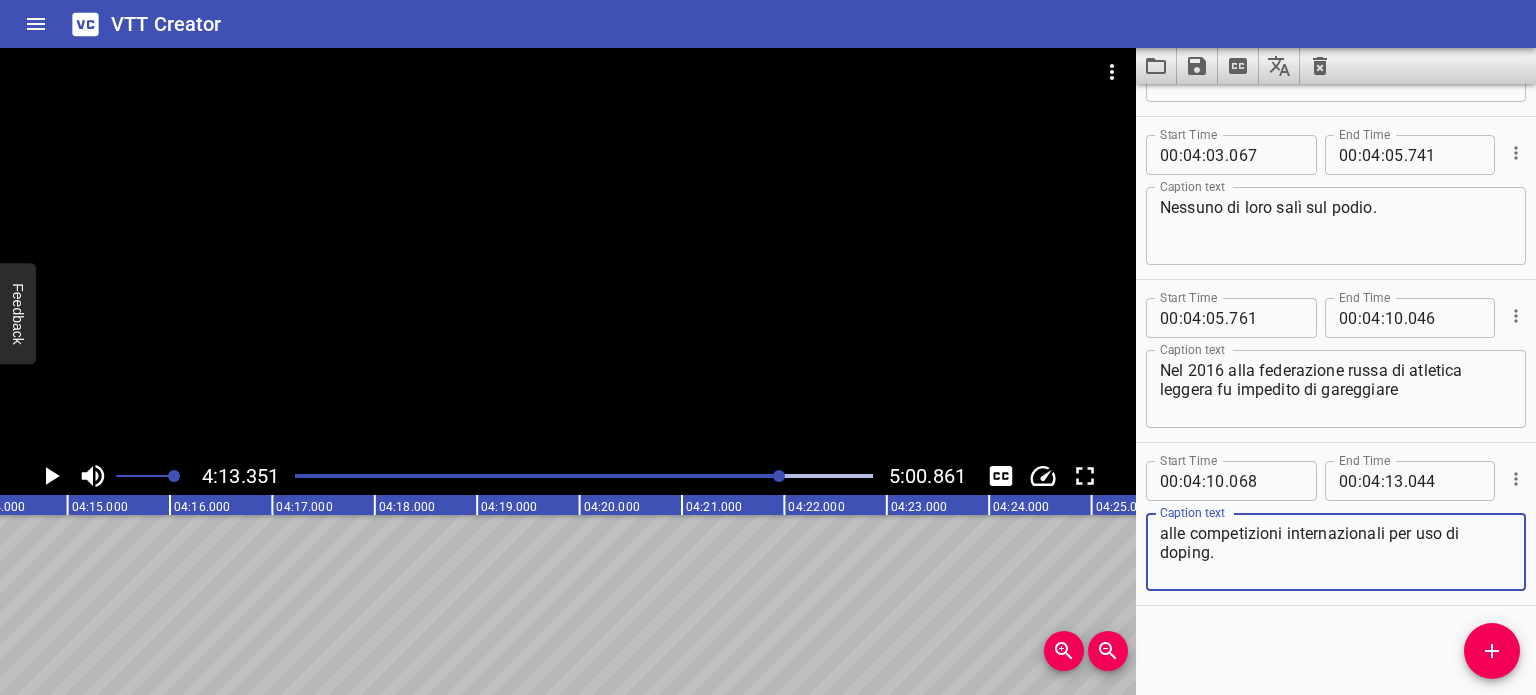 click on "alle competizioni internazionali per uso di doping." at bounding box center (1336, 552) 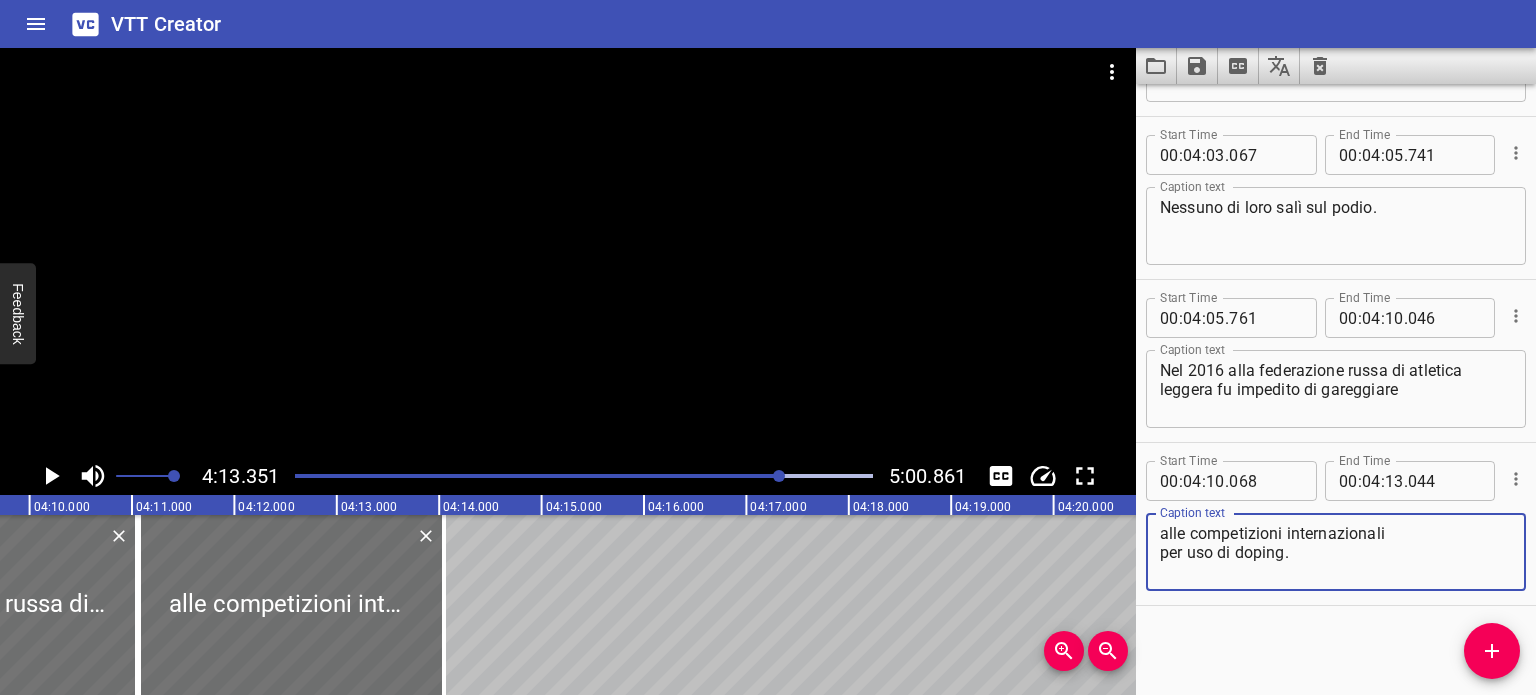 scroll, scrollTop: 0, scrollLeft: 25467, axis: horizontal 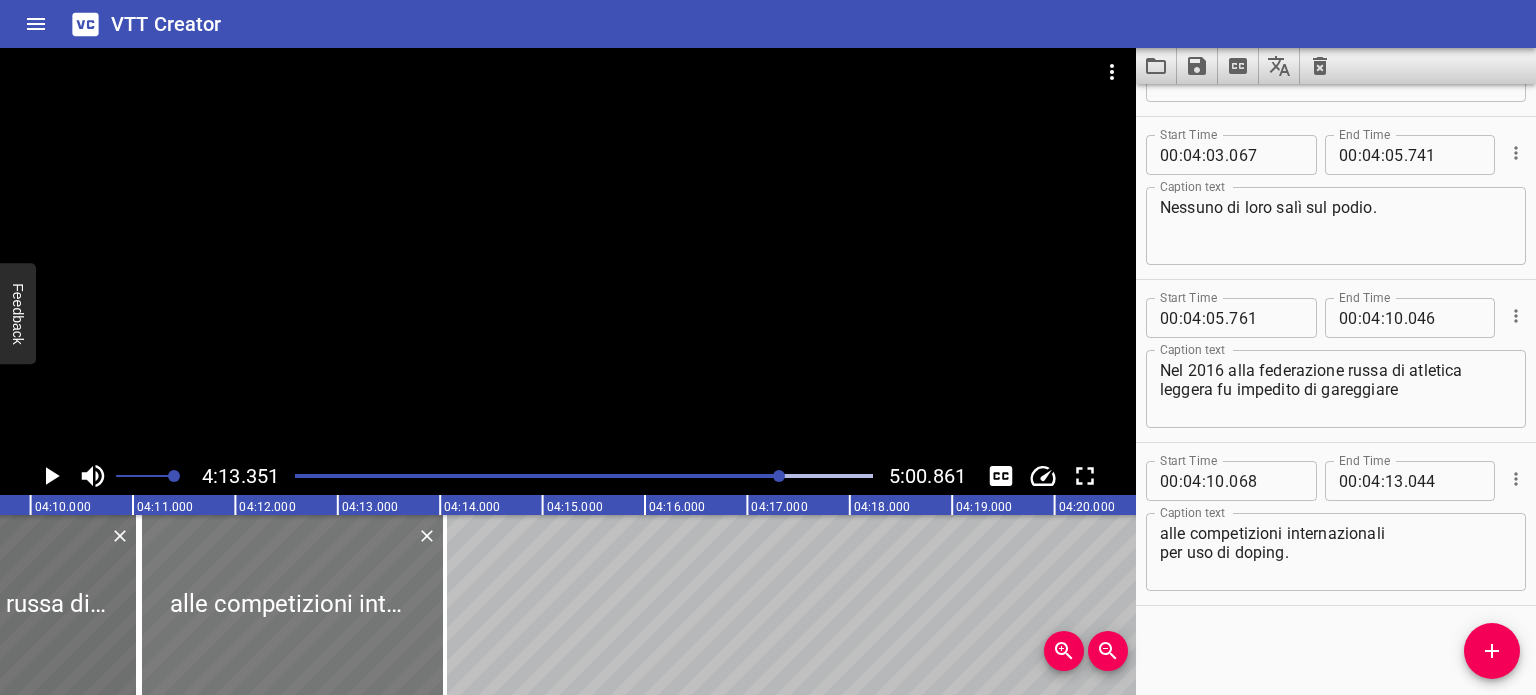 click at bounding box center (292, 605) 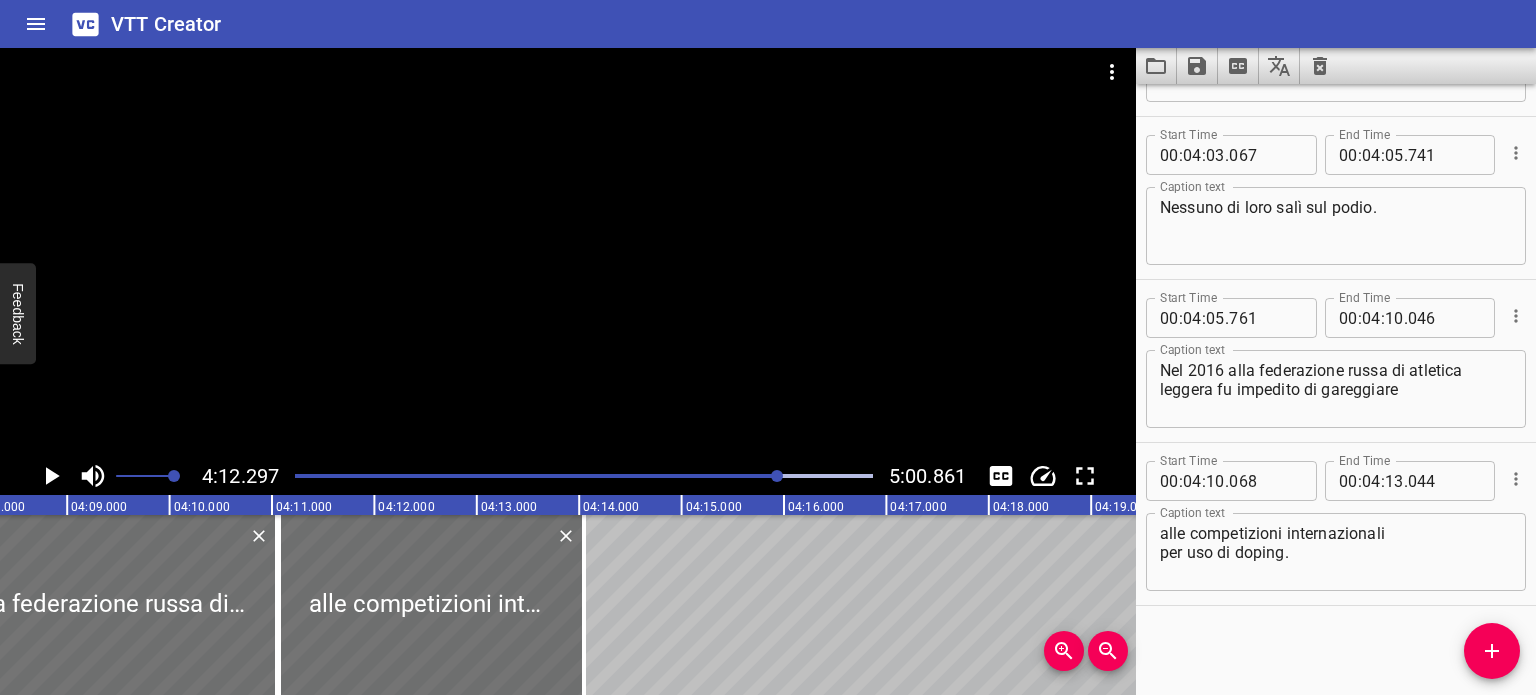 scroll, scrollTop: 0, scrollLeft: 25327, axis: horizontal 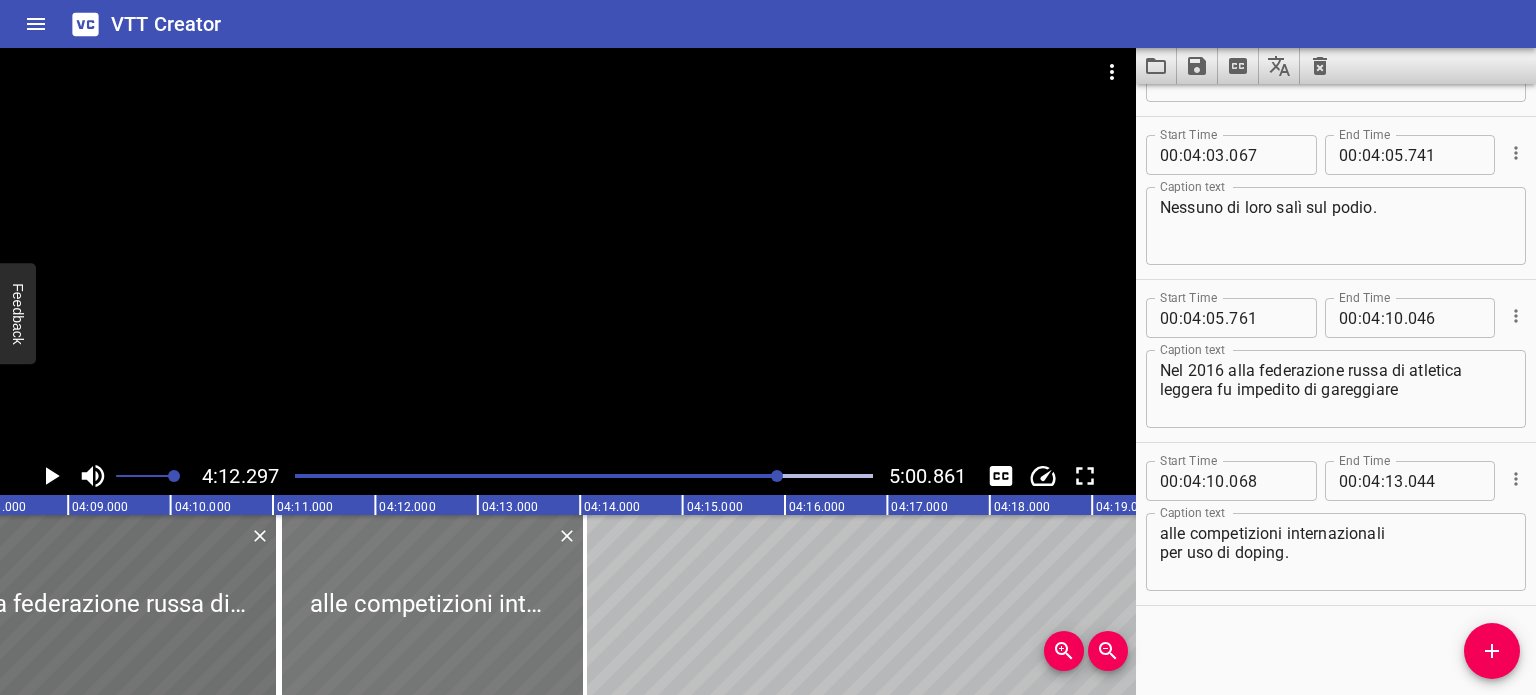 click at bounding box center (432, 605) 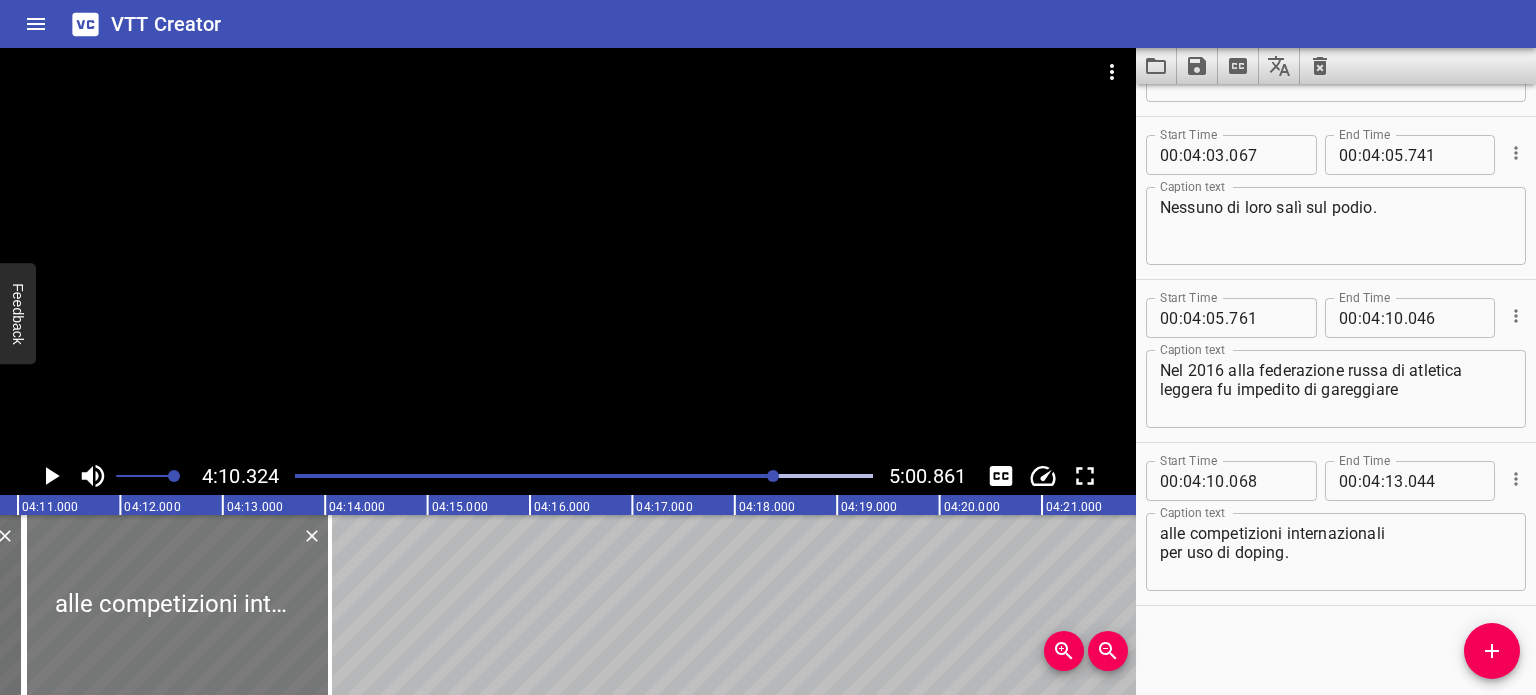 scroll, scrollTop: 0, scrollLeft: 25632, axis: horizontal 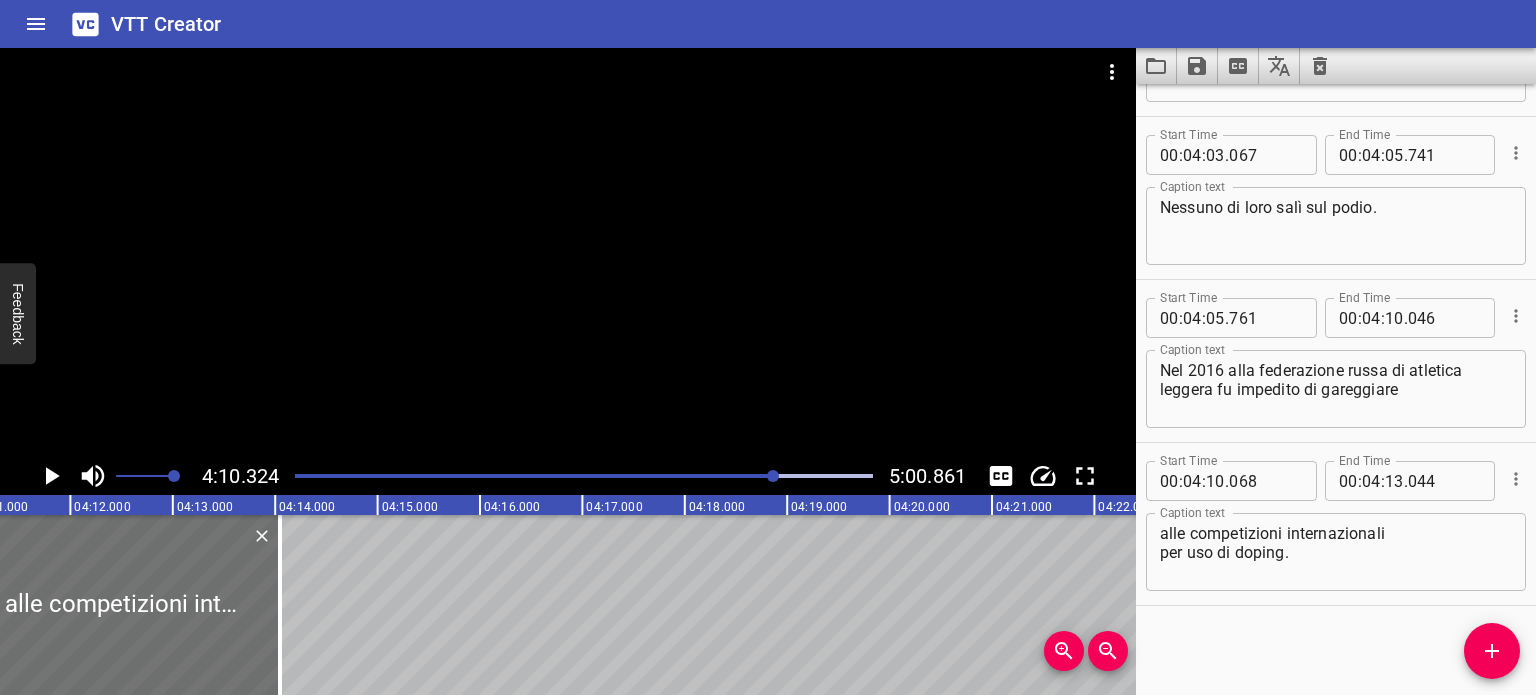 click at bounding box center (773, 476) 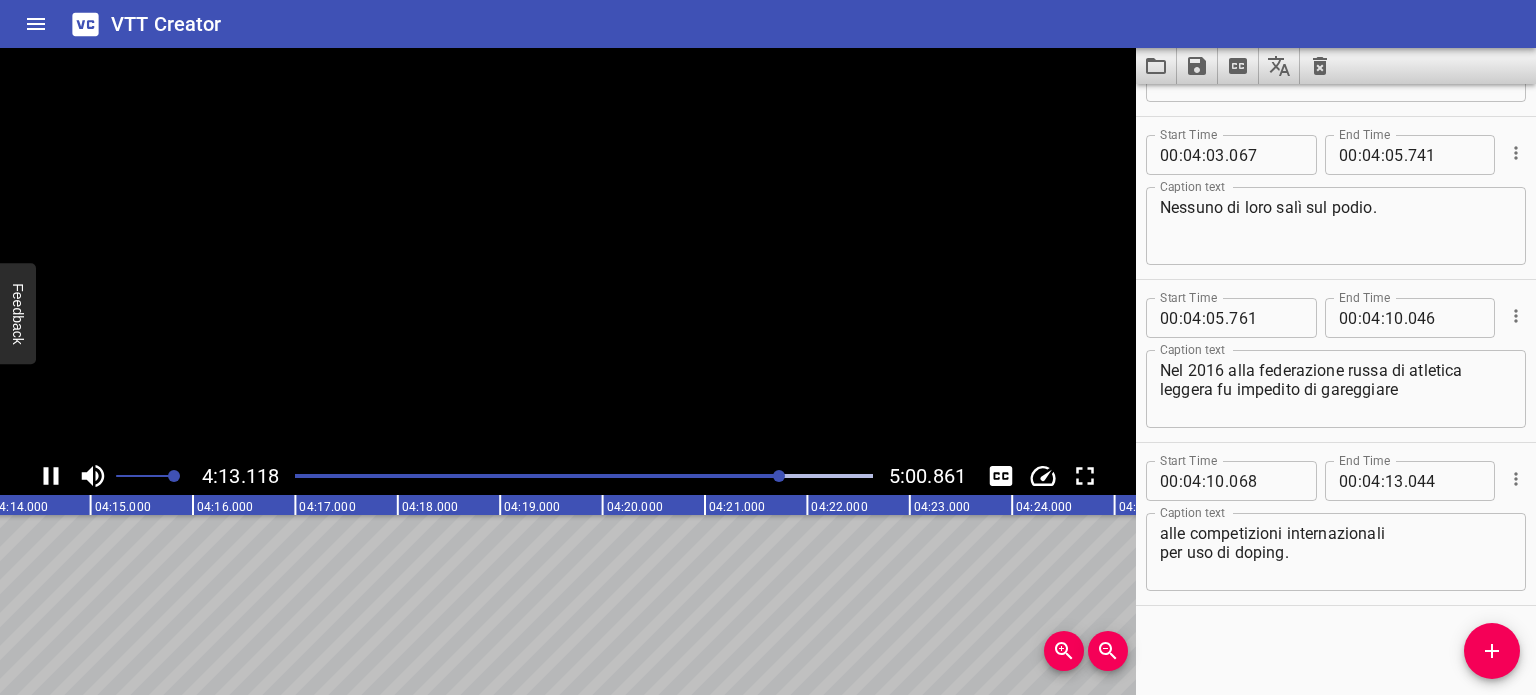 scroll, scrollTop: 0, scrollLeft: 25940, axis: horizontal 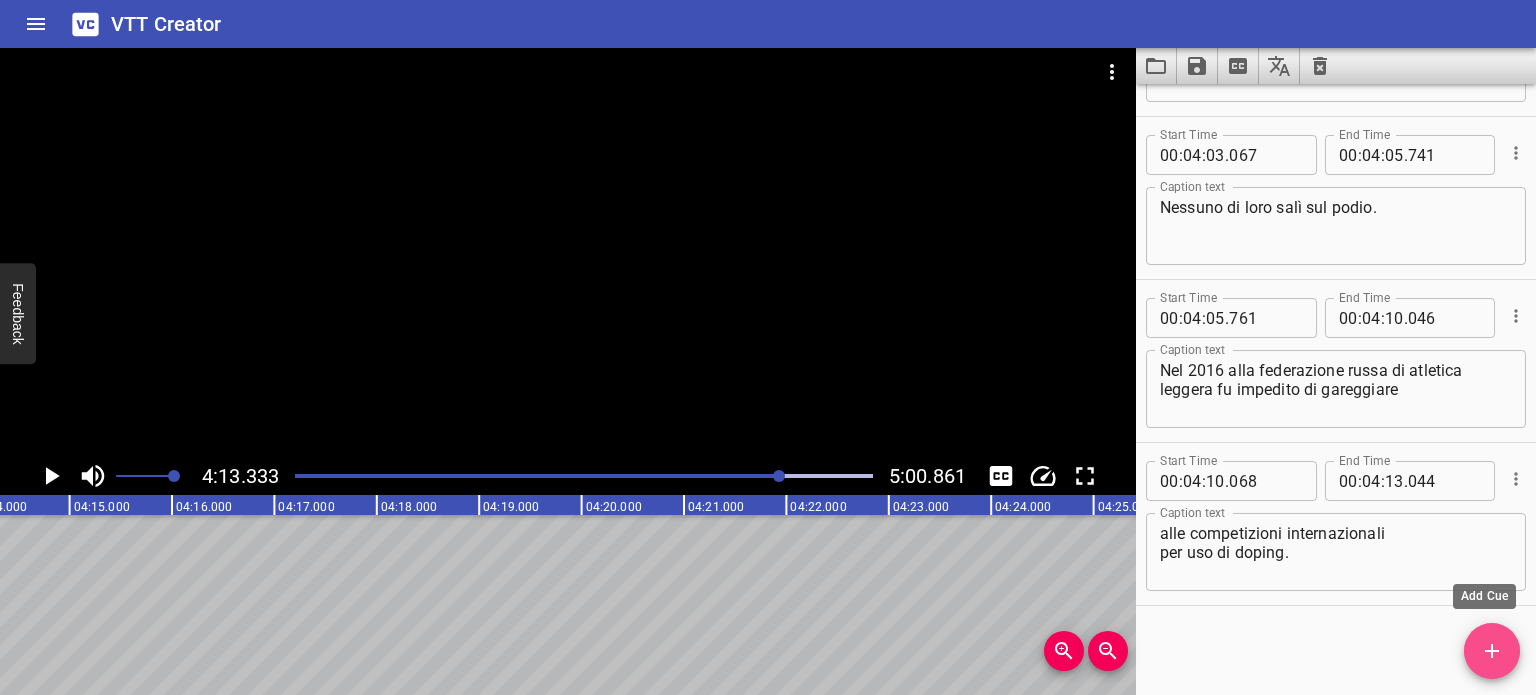 click 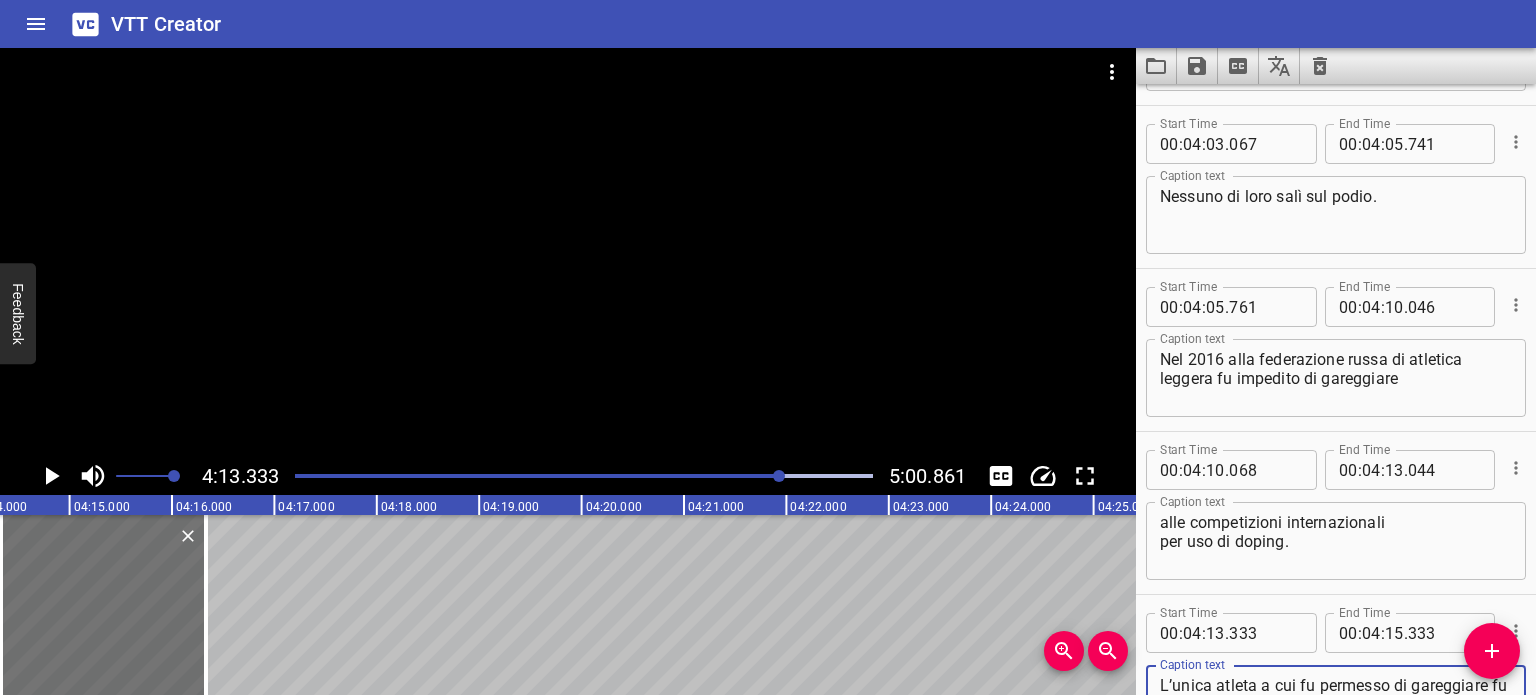 scroll, scrollTop: 10106, scrollLeft: 0, axis: vertical 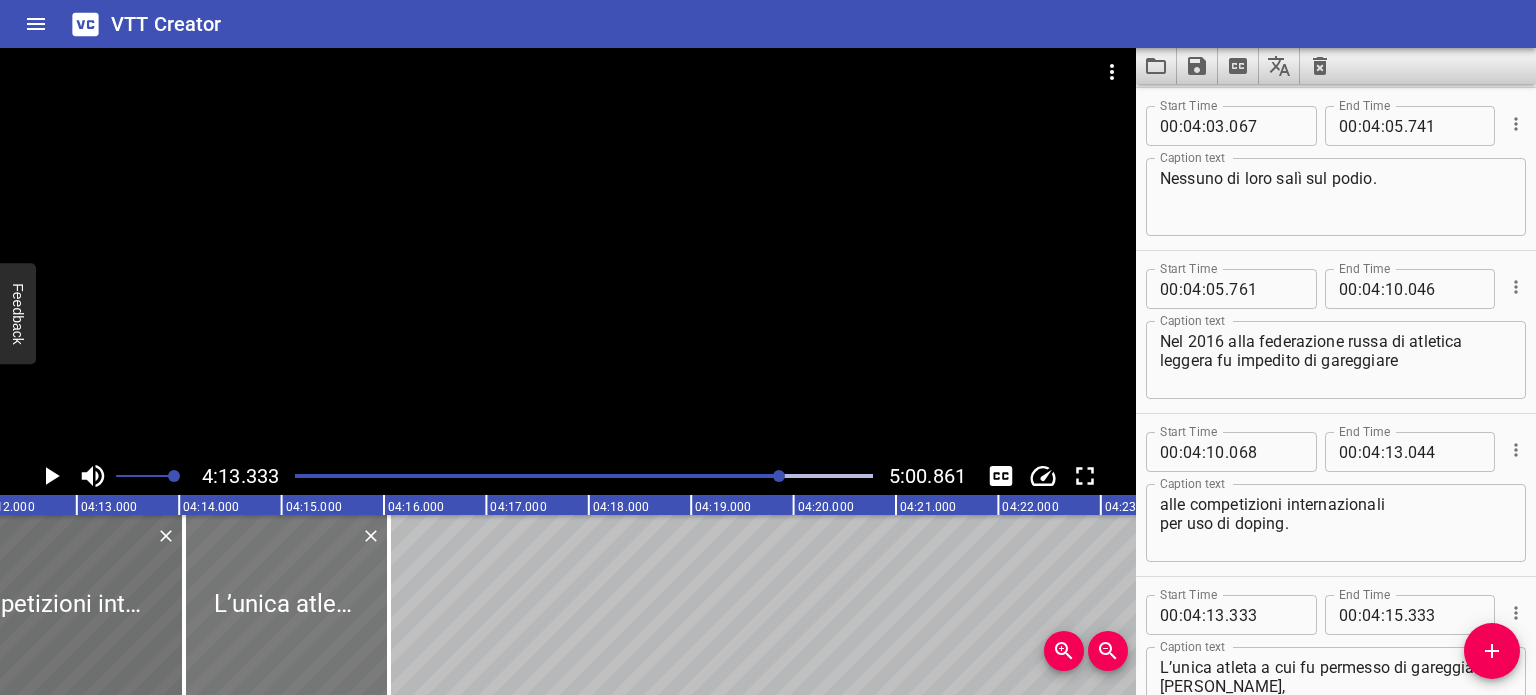 drag, startPoint x: 309, startPoint y: 582, endPoint x: 280, endPoint y: 577, distance: 29.427877 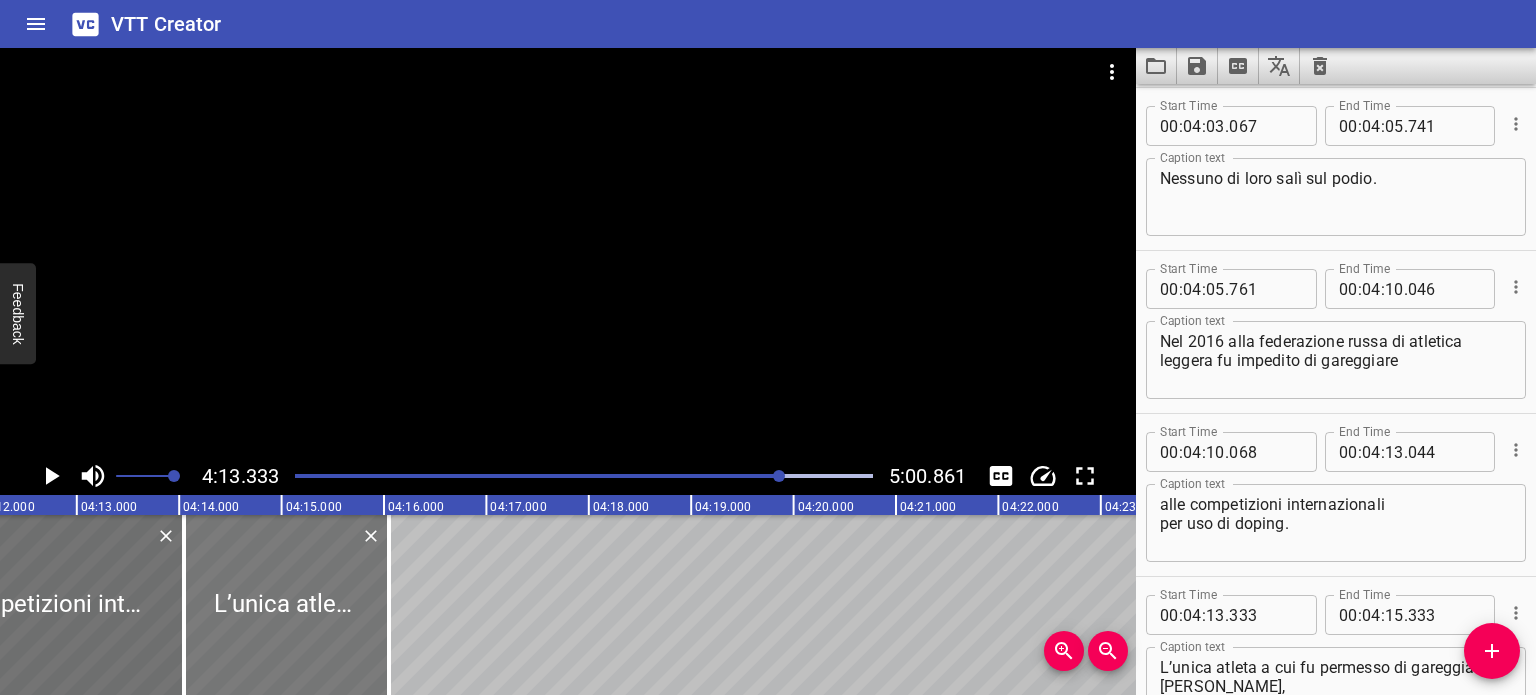 click at bounding box center (286, 605) 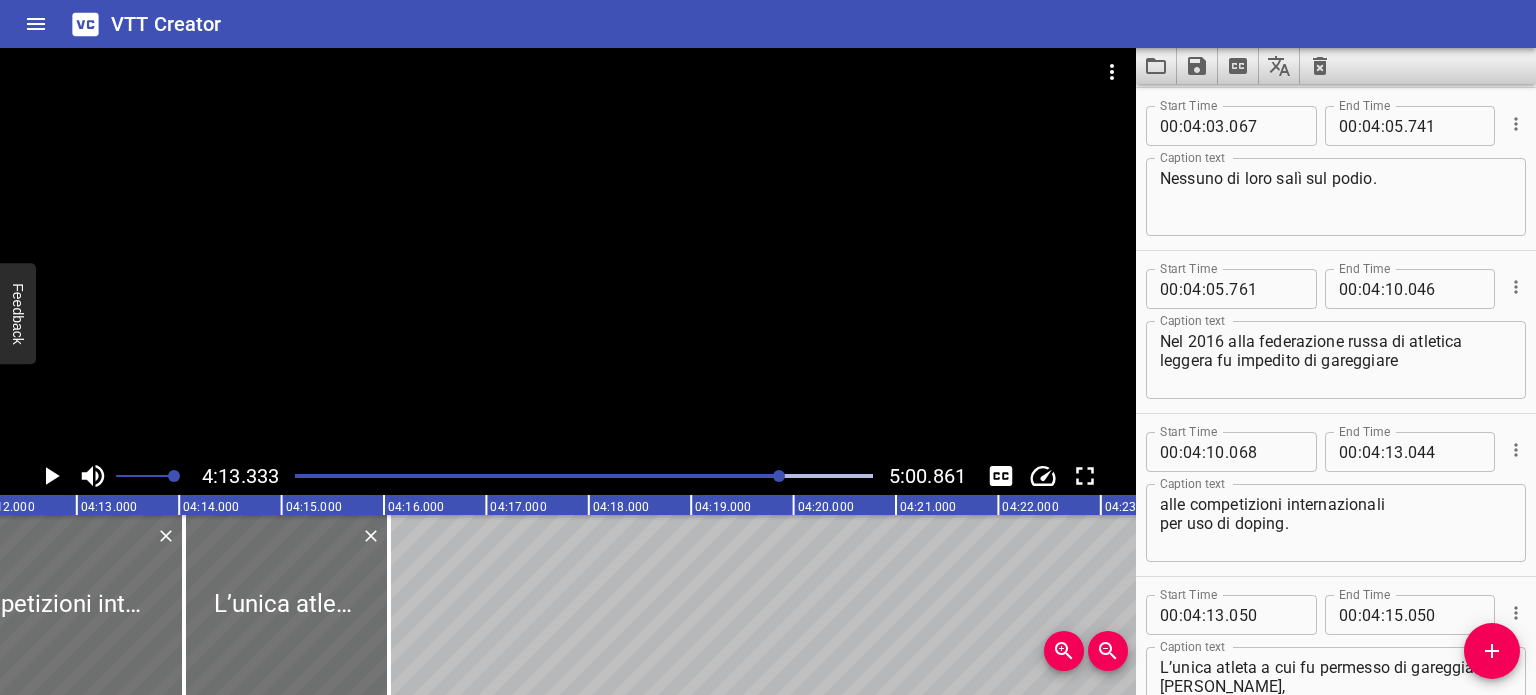 click at bounding box center [493, 476] 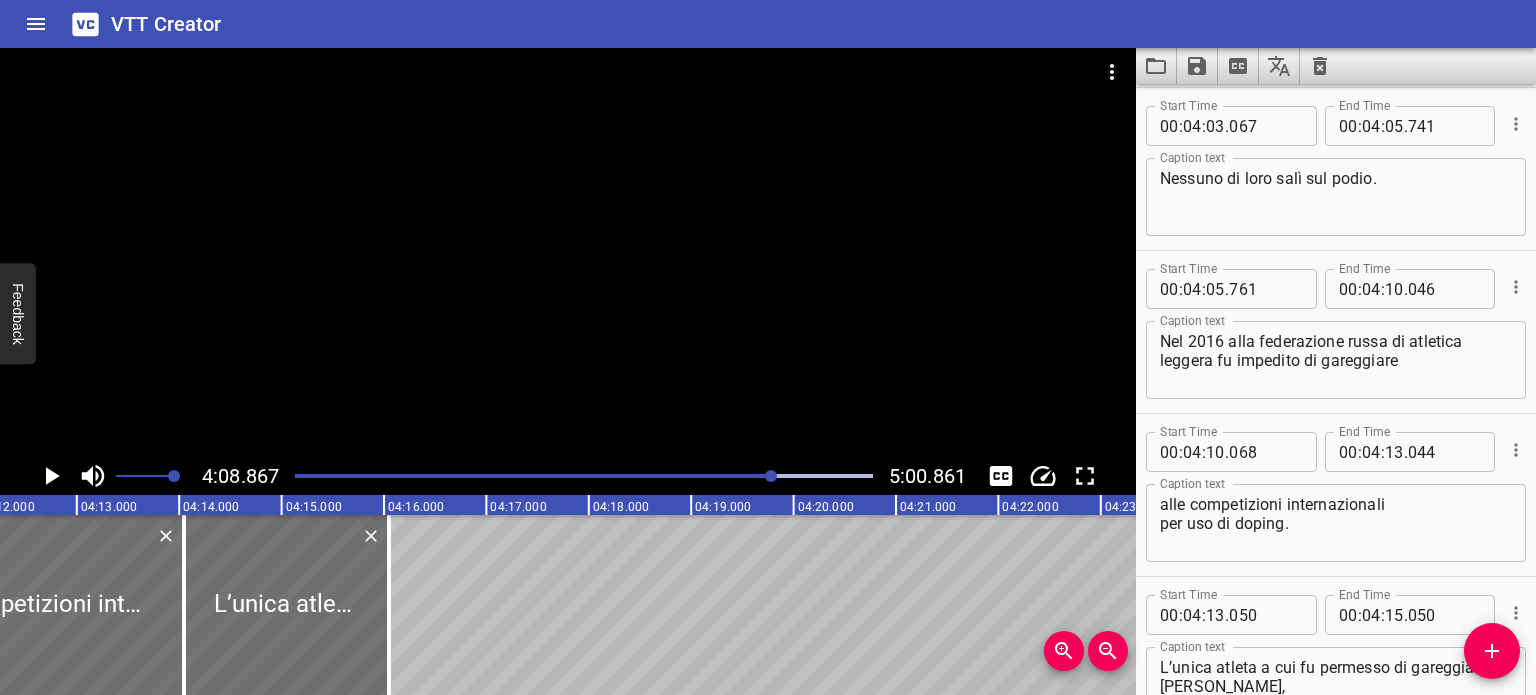 scroll, scrollTop: 0, scrollLeft: 25503, axis: horizontal 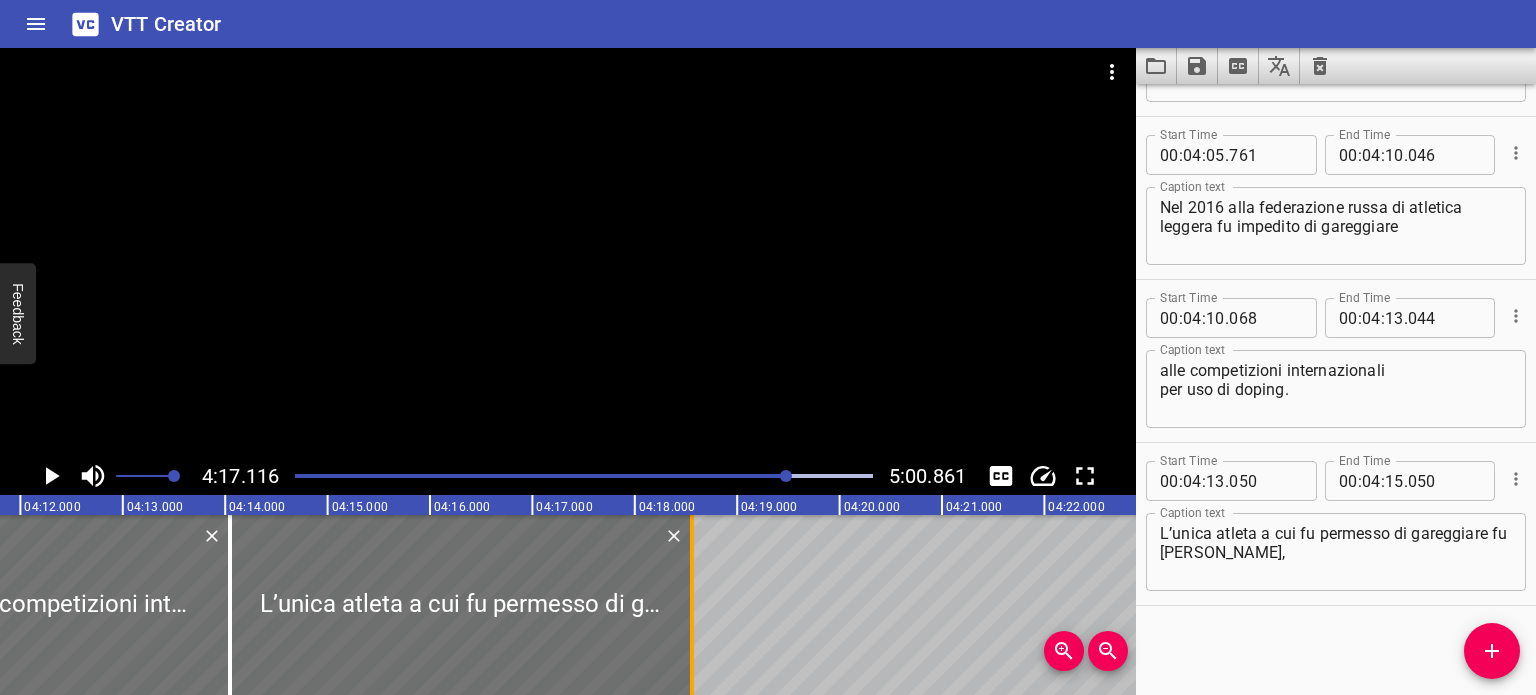 drag, startPoint x: 434, startPoint y: 599, endPoint x: 692, endPoint y: 616, distance: 258.55948 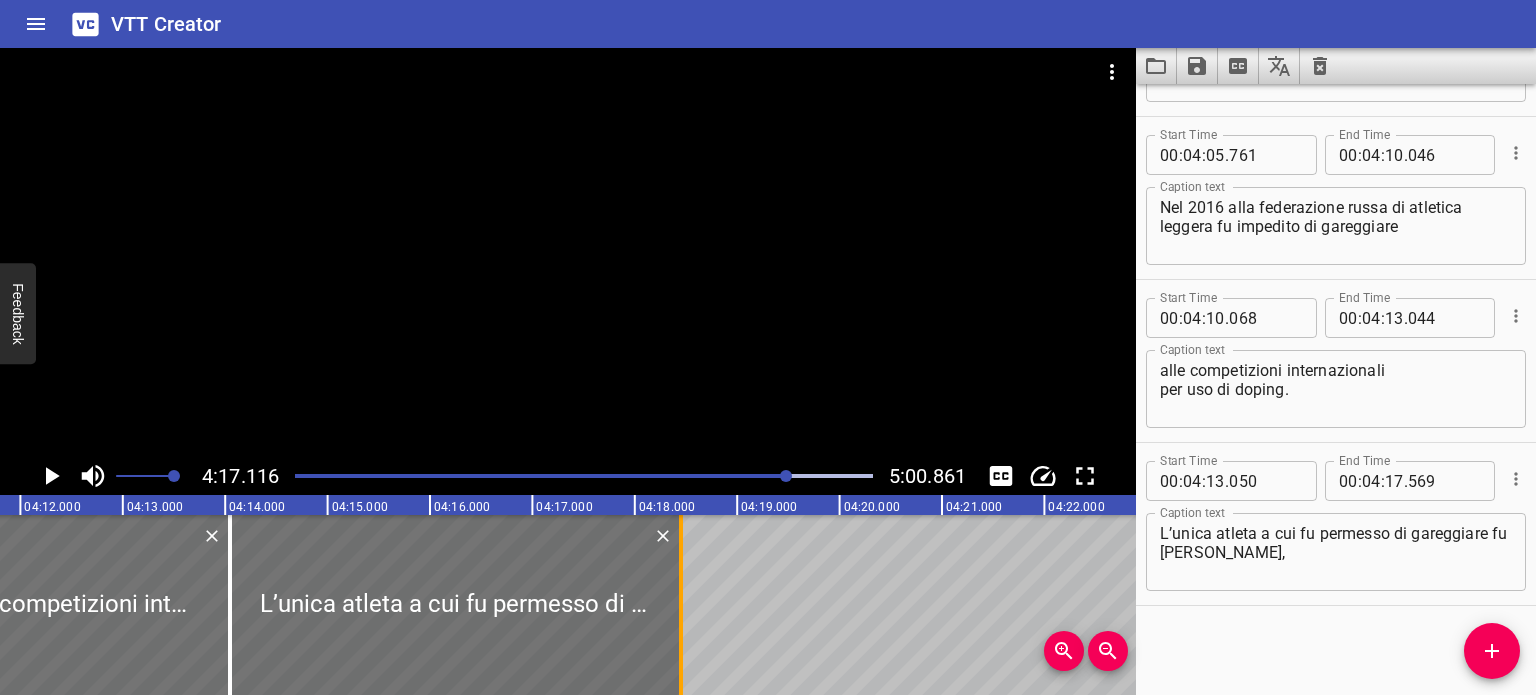 click at bounding box center [681, 605] 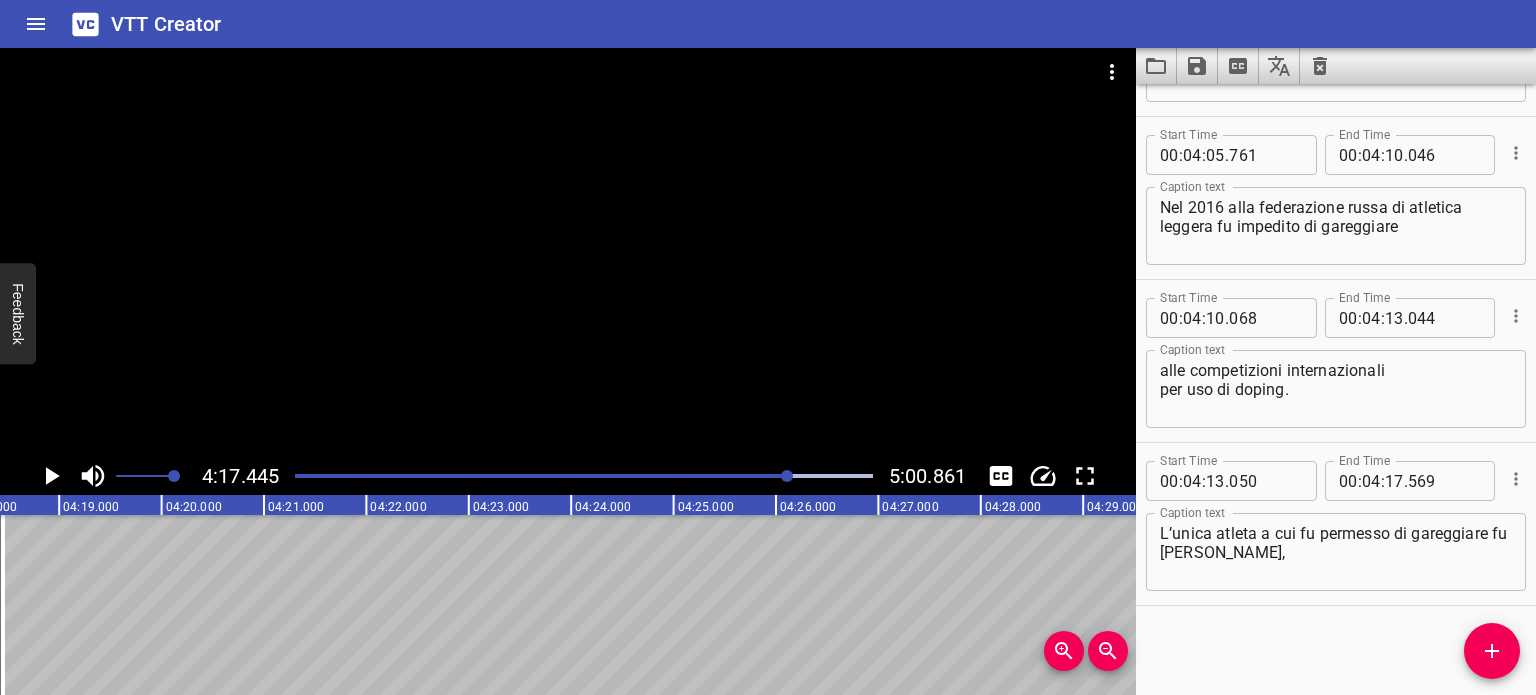 scroll, scrollTop: 0, scrollLeft: 26362, axis: horizontal 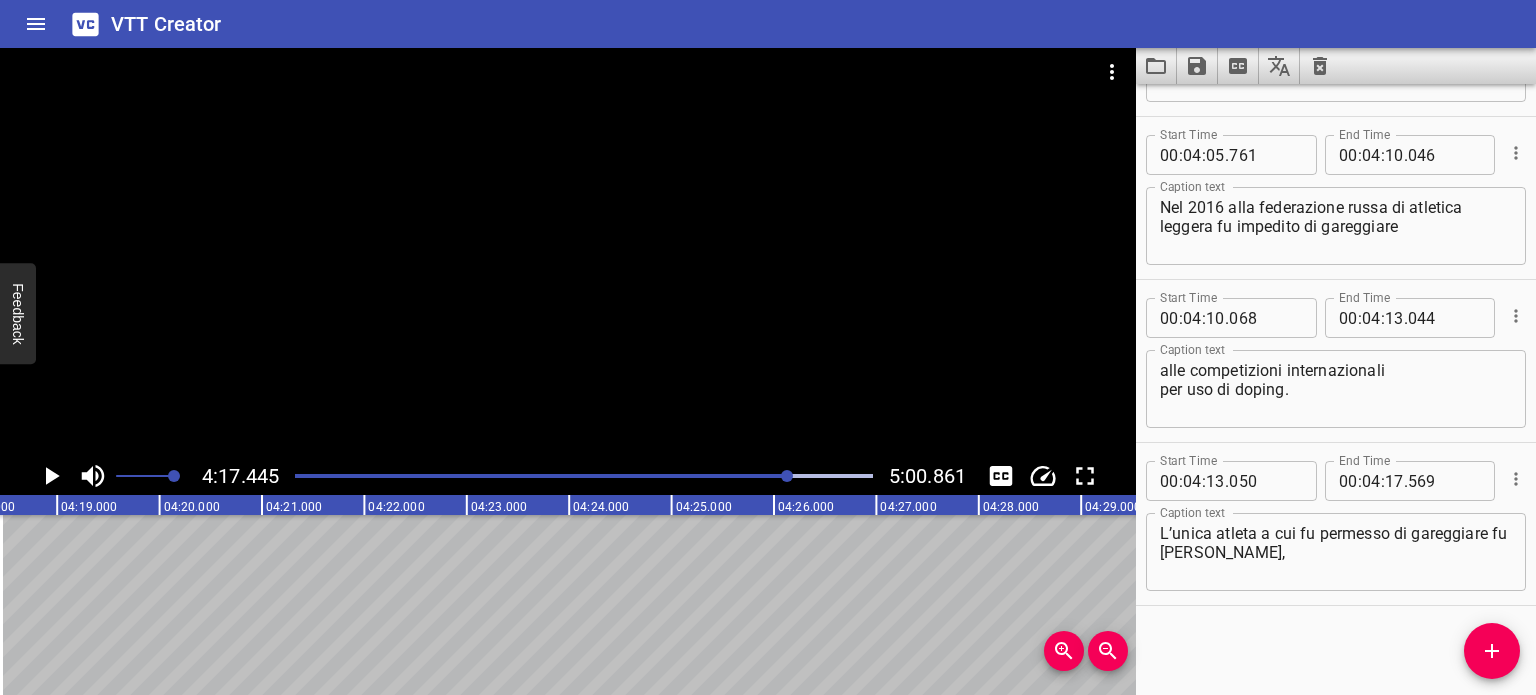 click at bounding box center (584, 476) 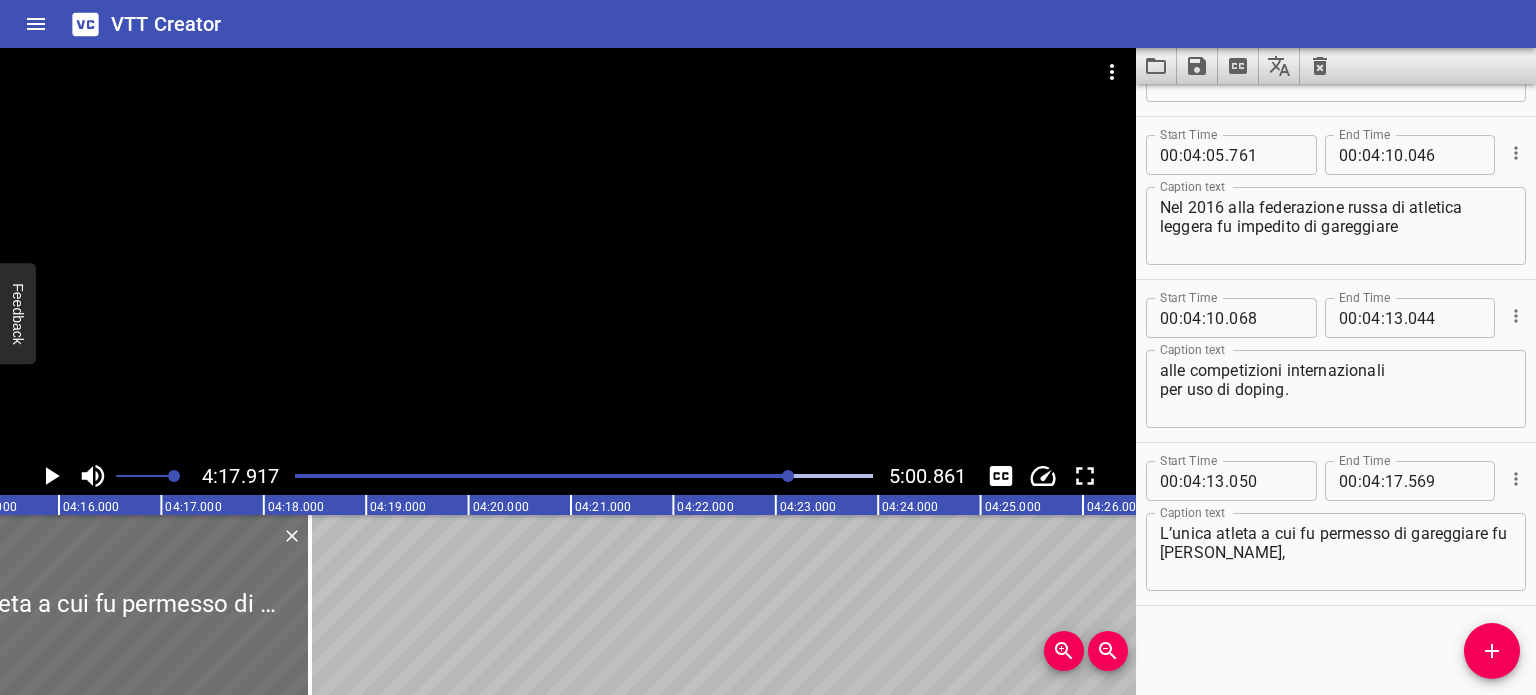 scroll, scrollTop: 0, scrollLeft: 26040, axis: horizontal 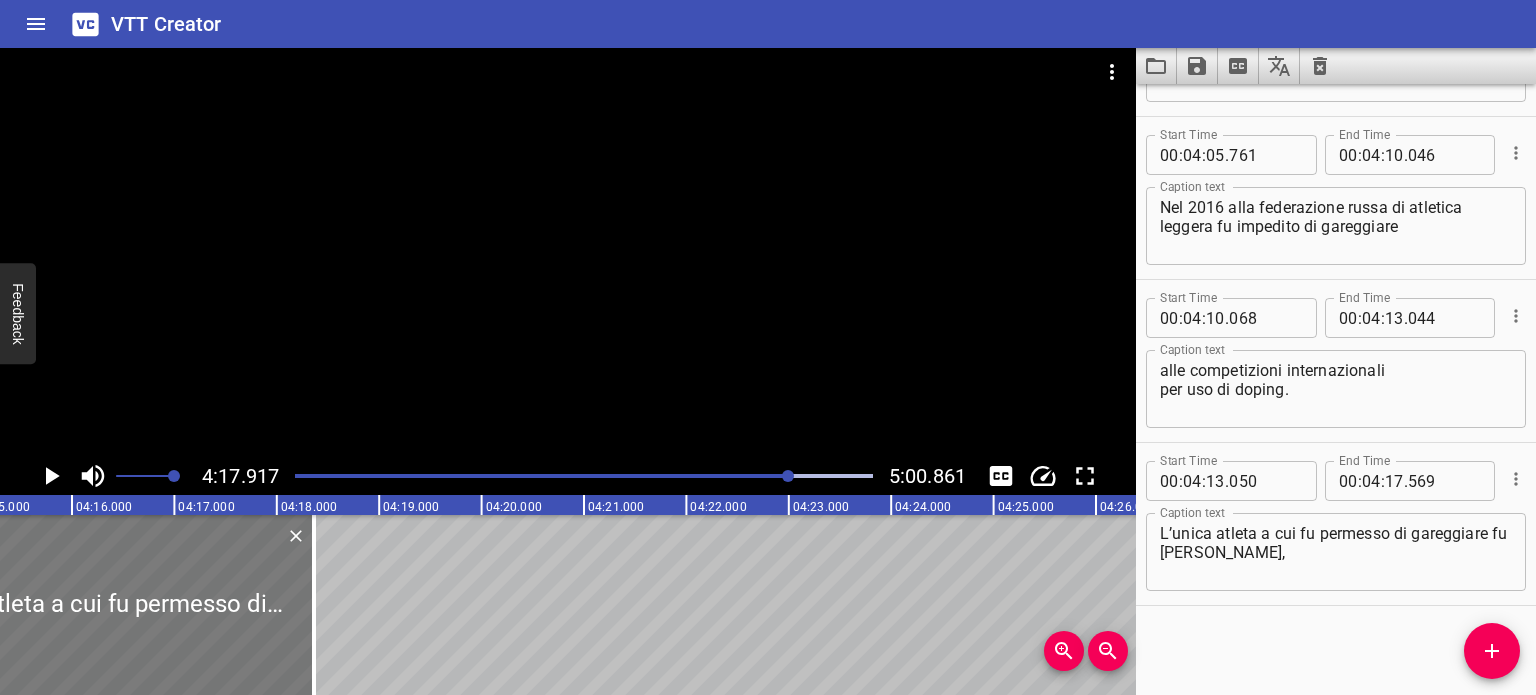 drag, startPoint x: 321, startPoint y: 605, endPoint x: 311, endPoint y: 604, distance: 10.049875 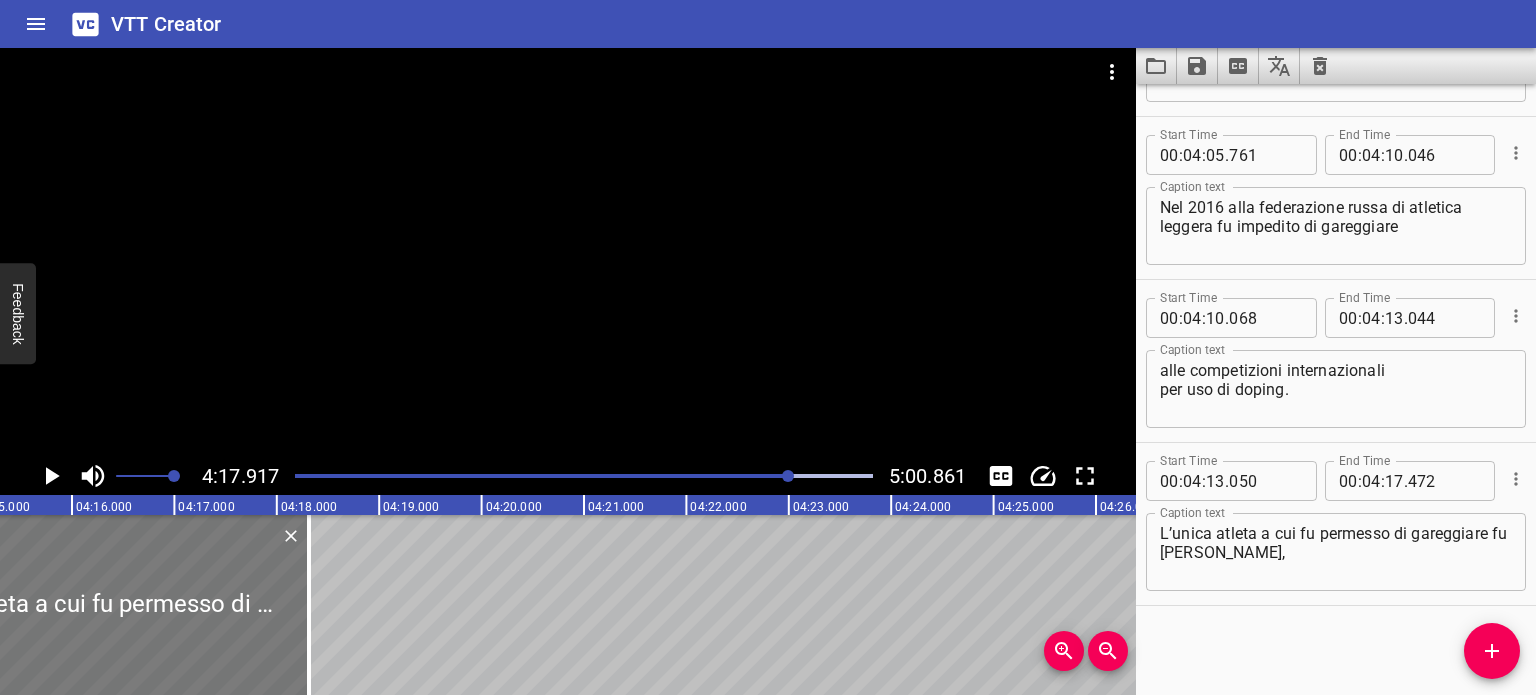 drag, startPoint x: 311, startPoint y: 604, endPoint x: 295, endPoint y: 603, distance: 16.03122 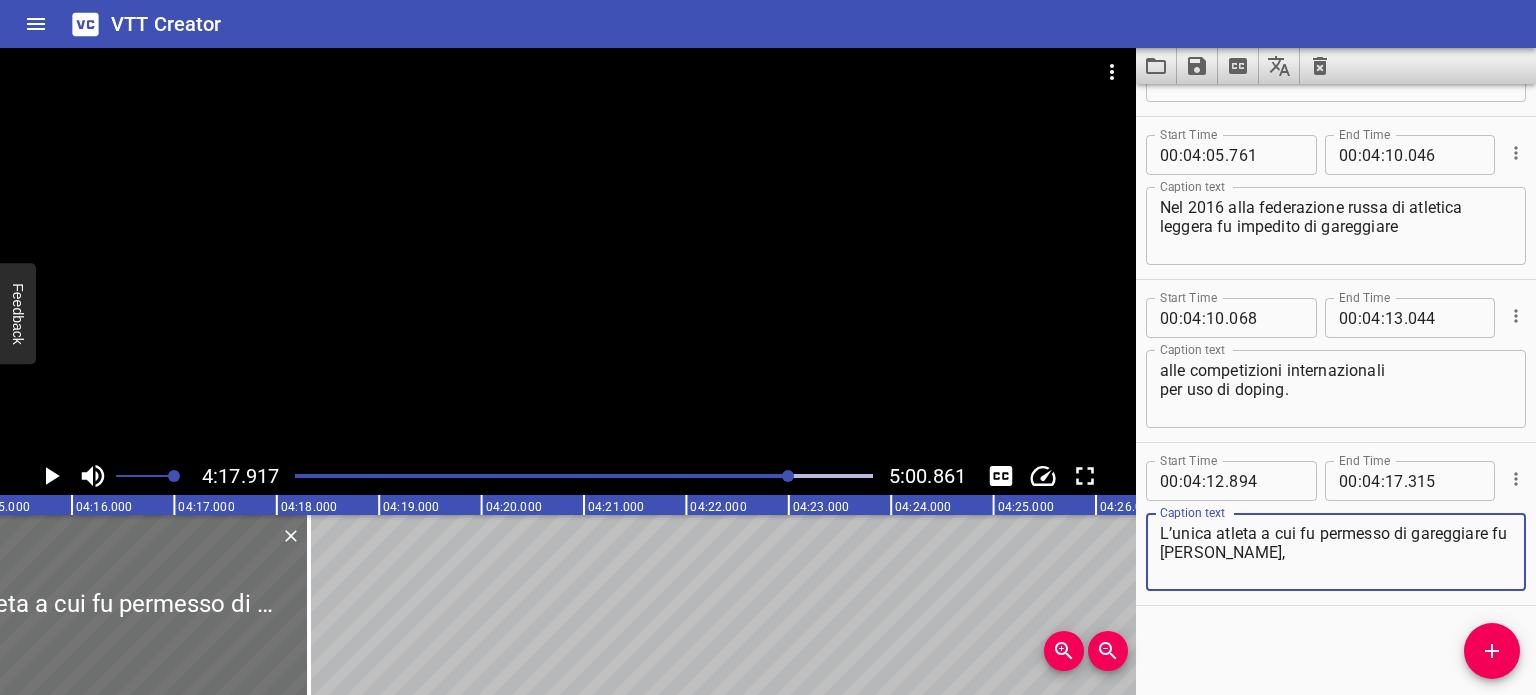 click on "L’unica atleta a cui fu permesso di gareggiare fu [PERSON_NAME]," at bounding box center (1336, 552) 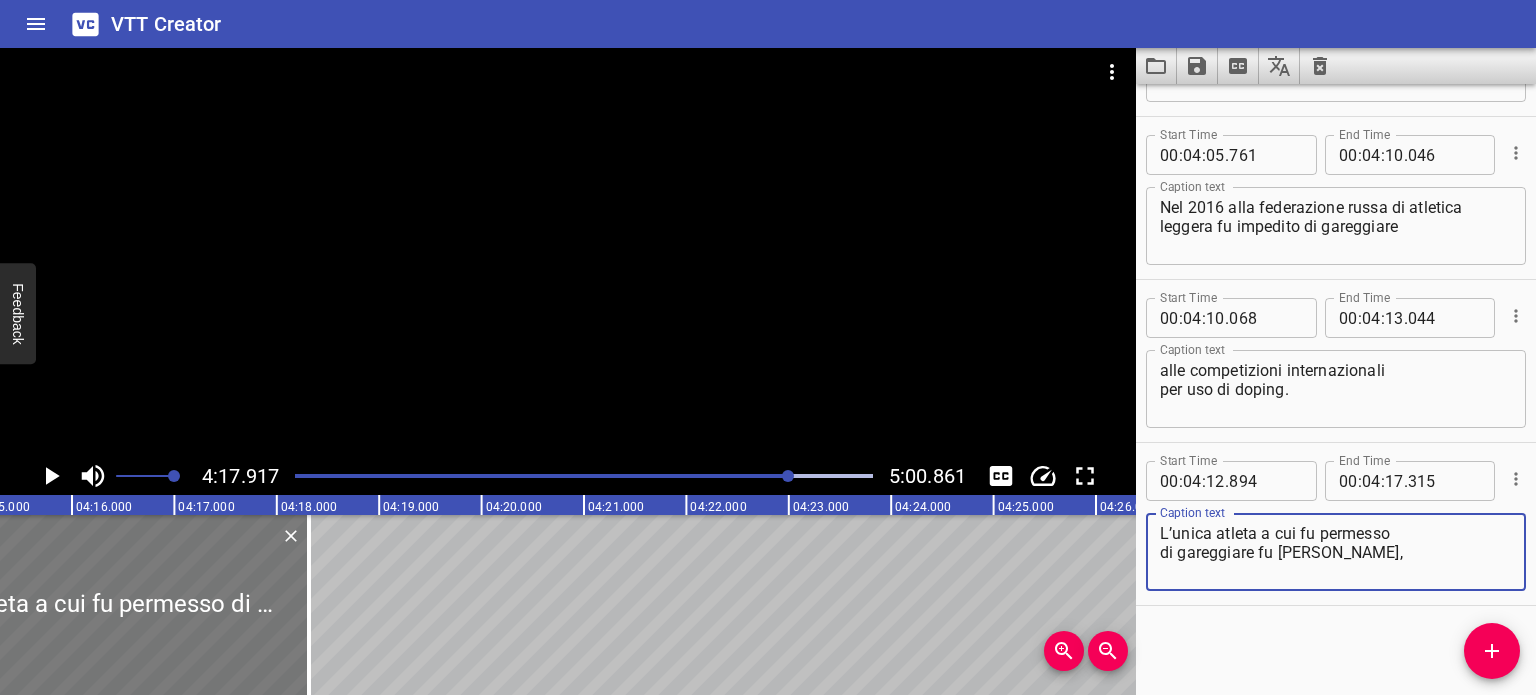 click at bounding box center (82, 605) 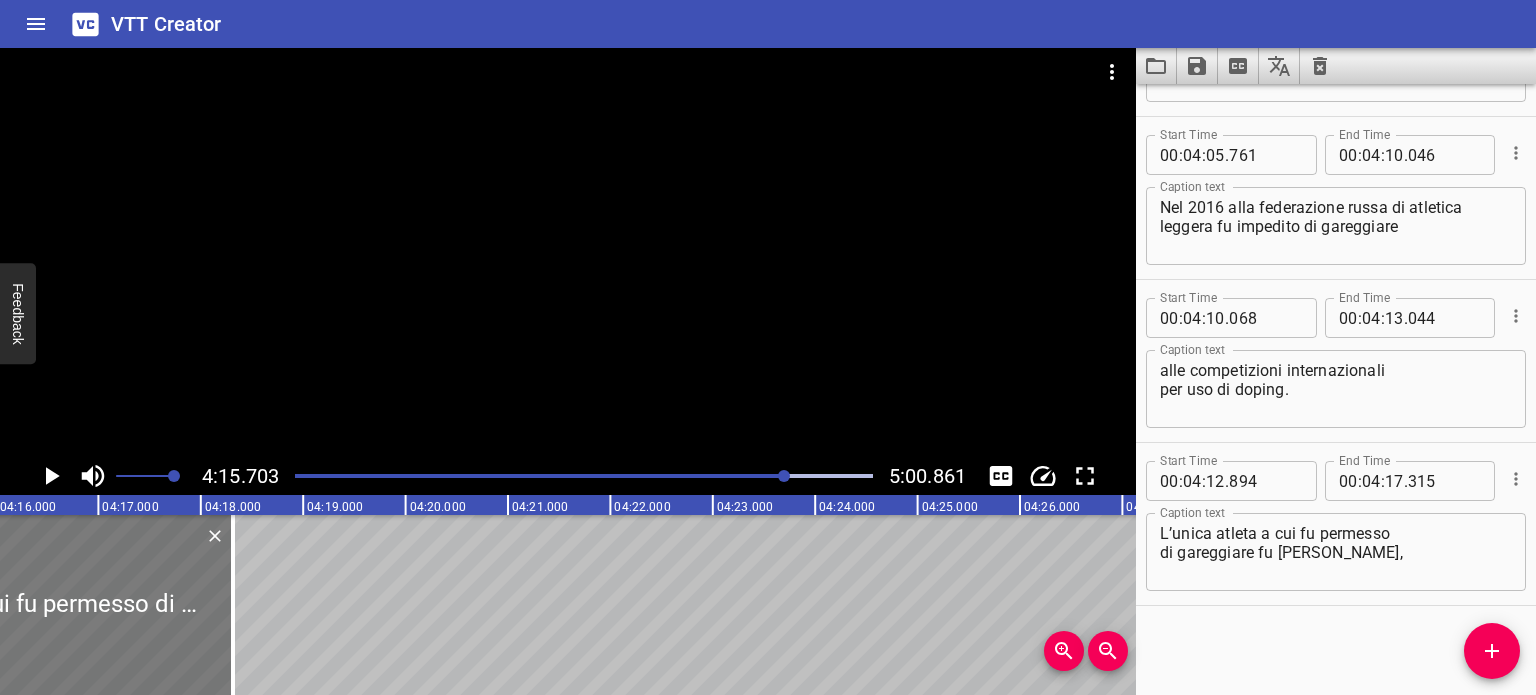 scroll, scrollTop: 0, scrollLeft: 26184, axis: horizontal 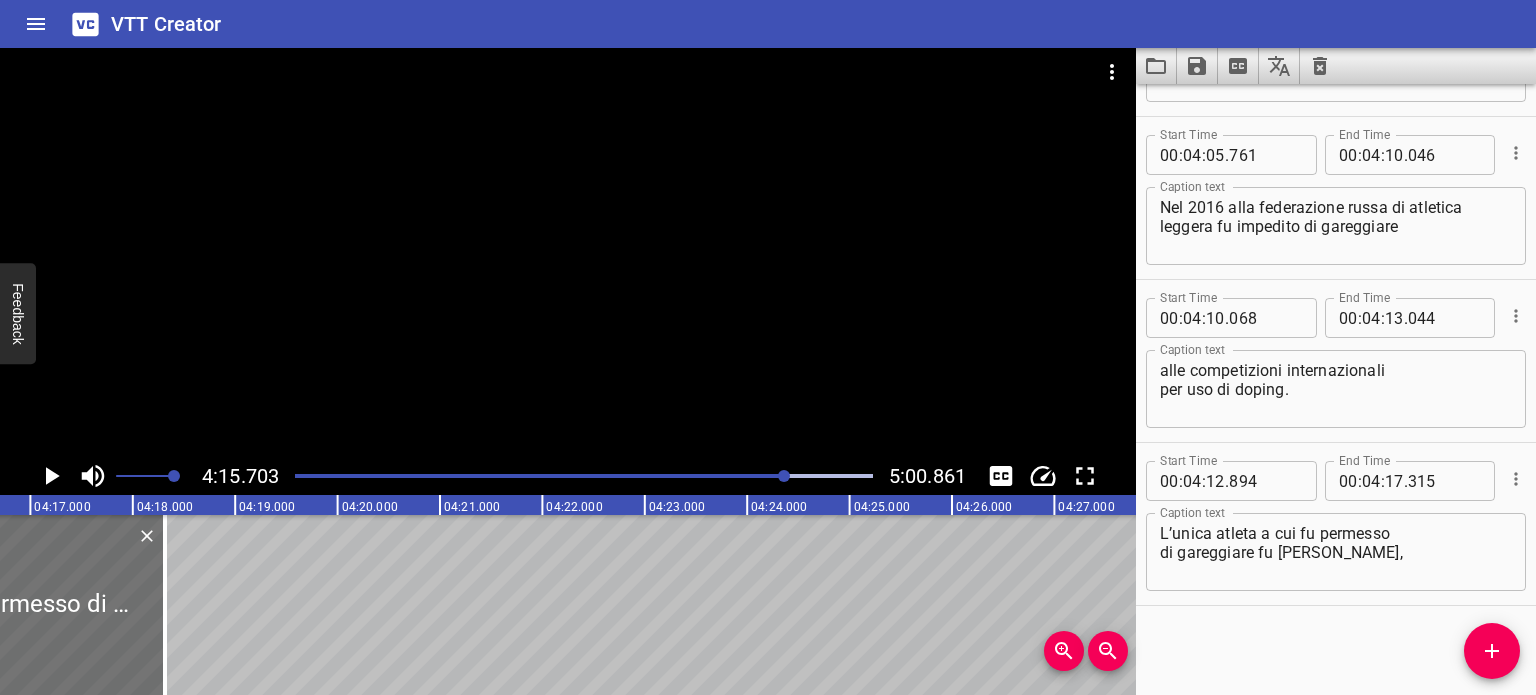 click at bounding box center [498, 476] 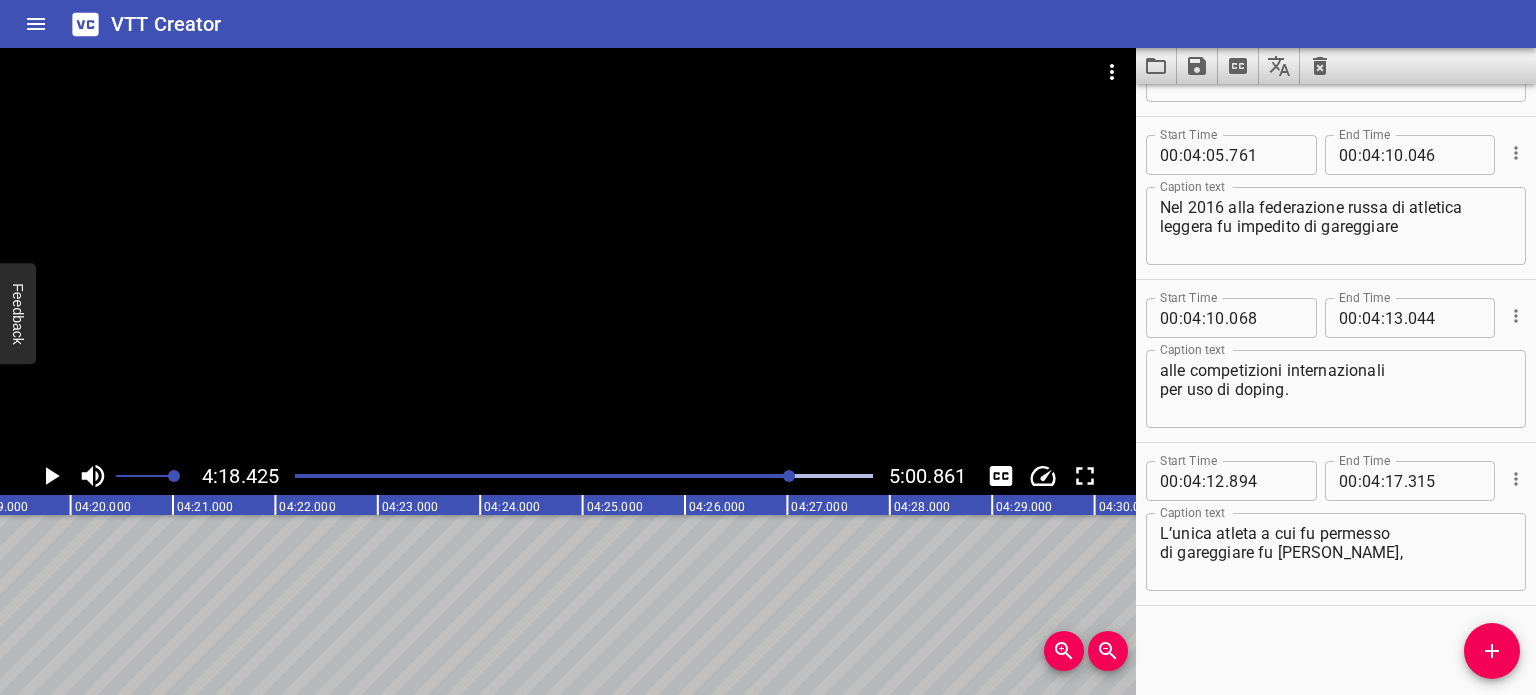 scroll, scrollTop: 0, scrollLeft: 26462, axis: horizontal 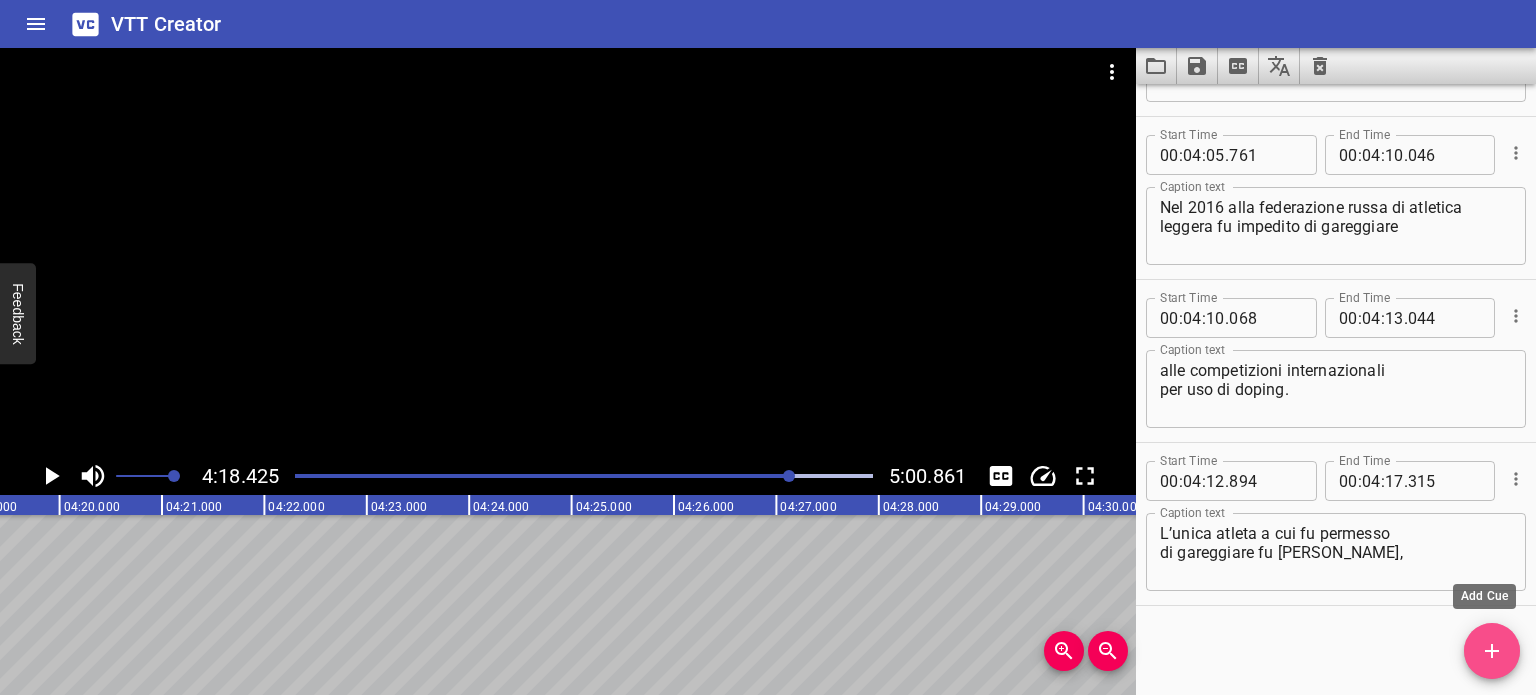 click 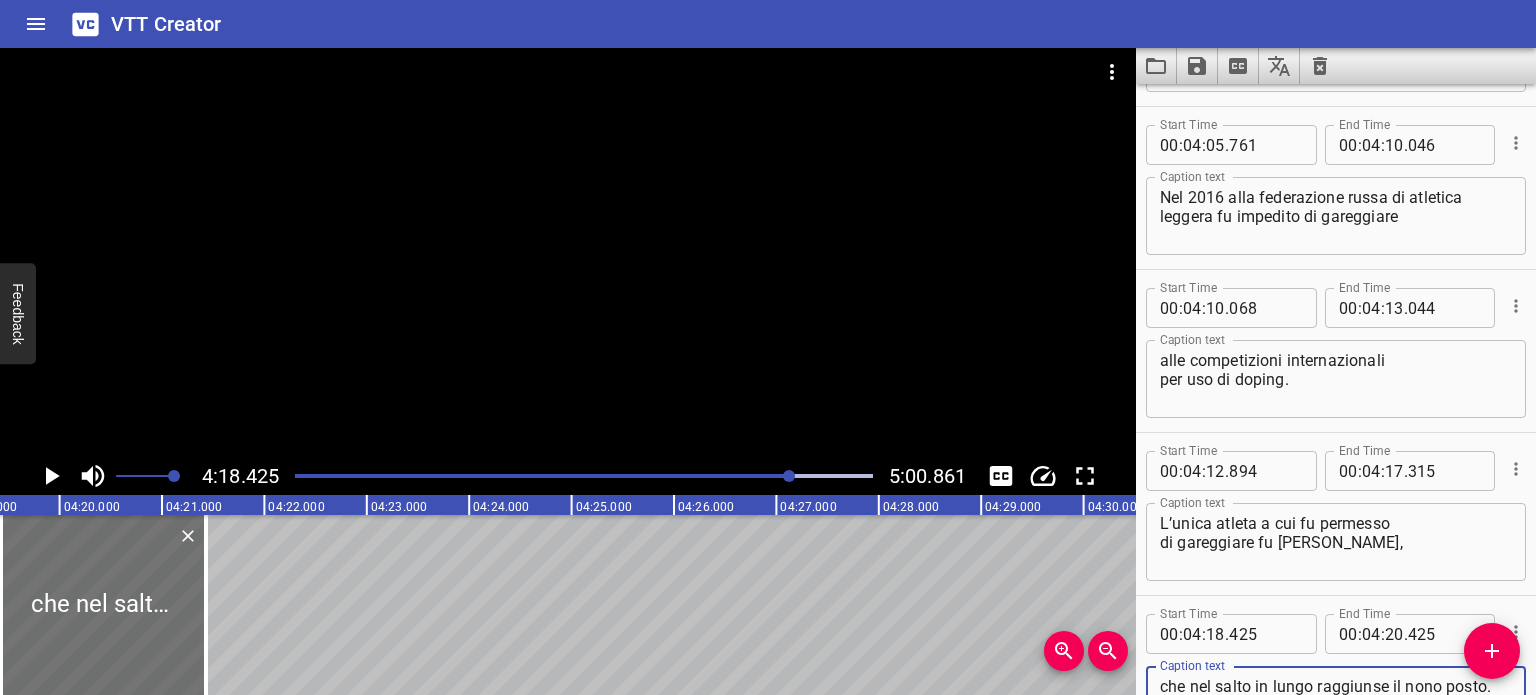 scroll, scrollTop: 10404, scrollLeft: 0, axis: vertical 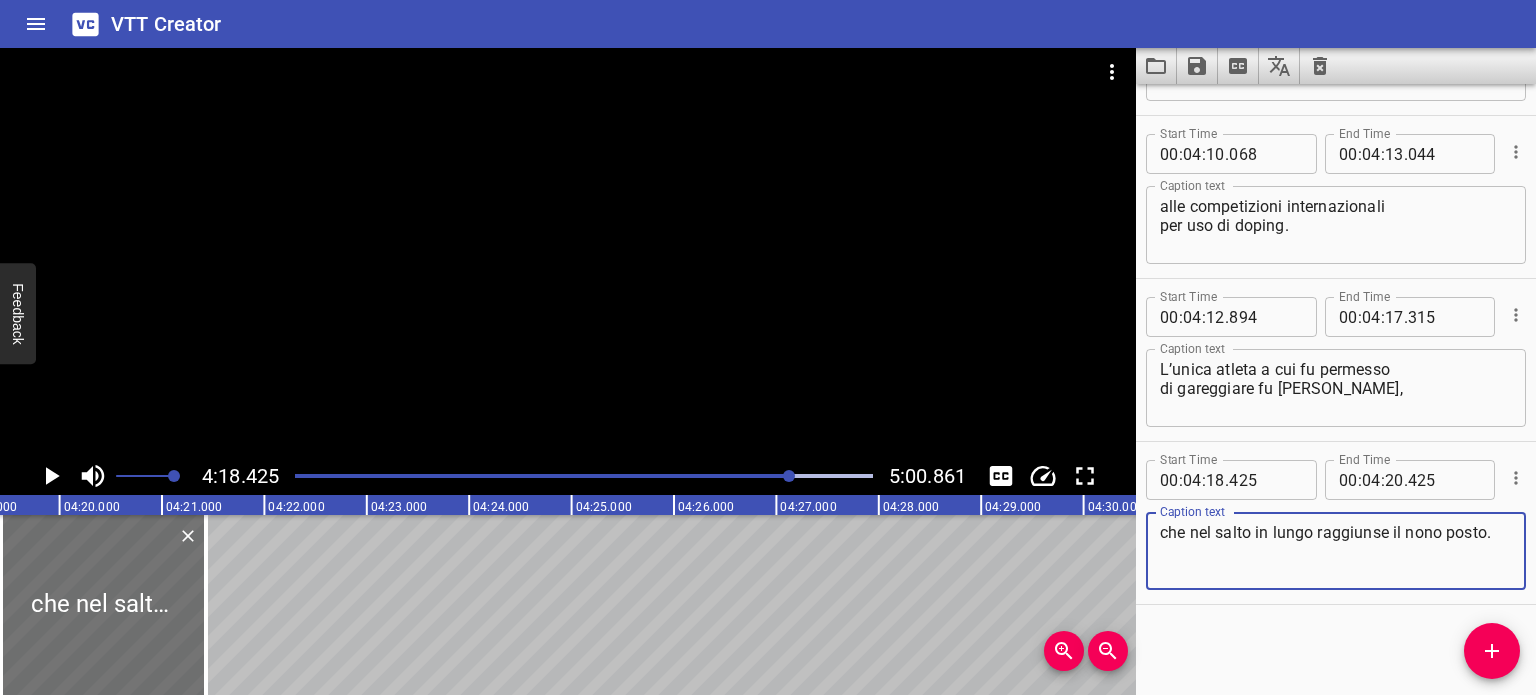 click on "che nel salto in lungo raggiunse il nono posto." at bounding box center [1336, 551] 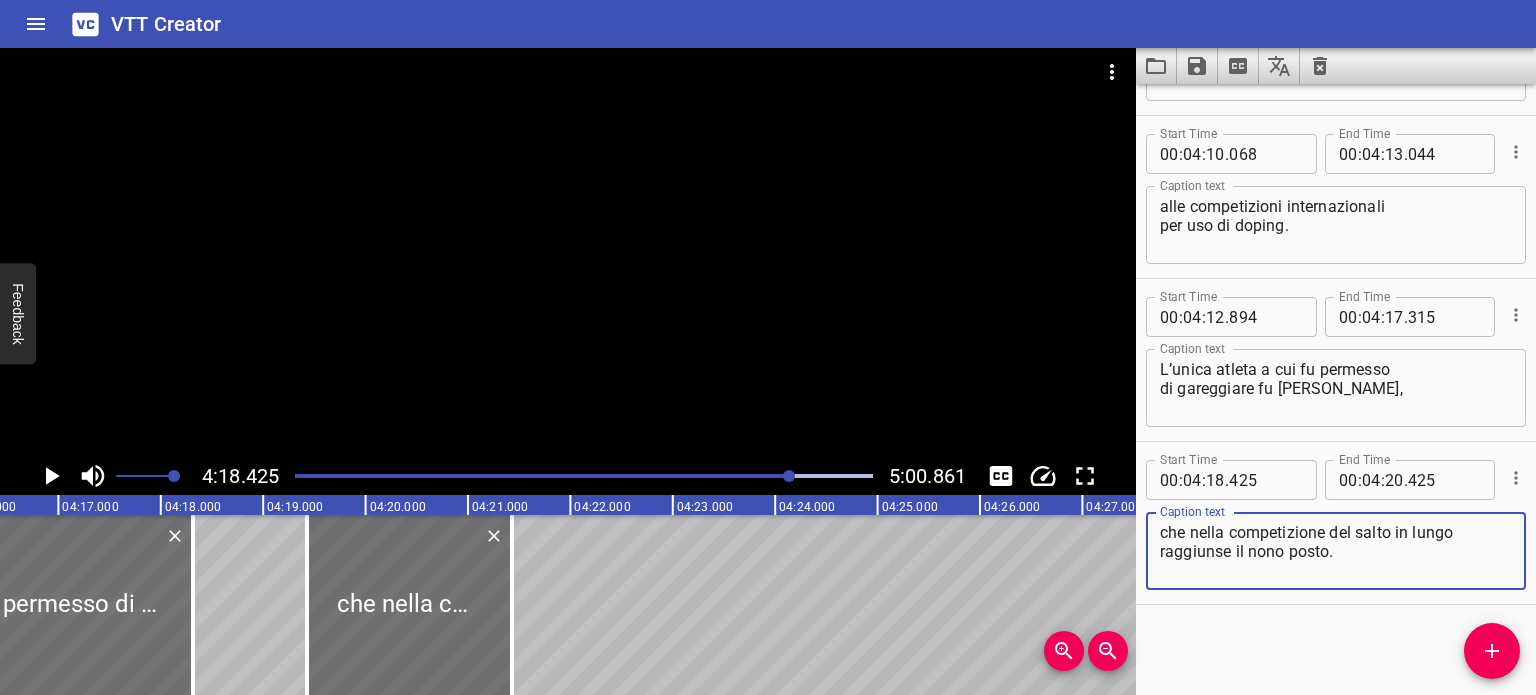 scroll, scrollTop: 0, scrollLeft: 26154, axis: horizontal 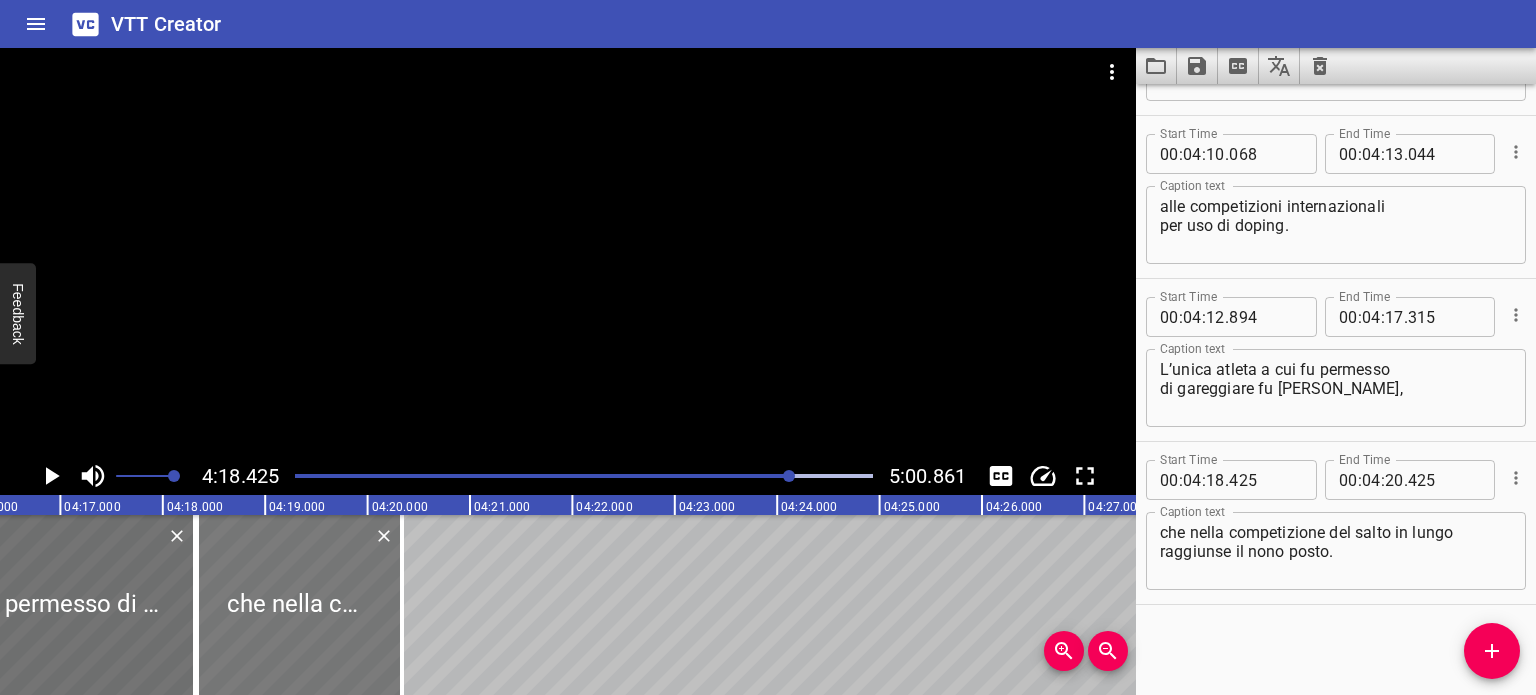 drag, startPoint x: 427, startPoint y: 597, endPoint x: 314, endPoint y: 578, distance: 114.58621 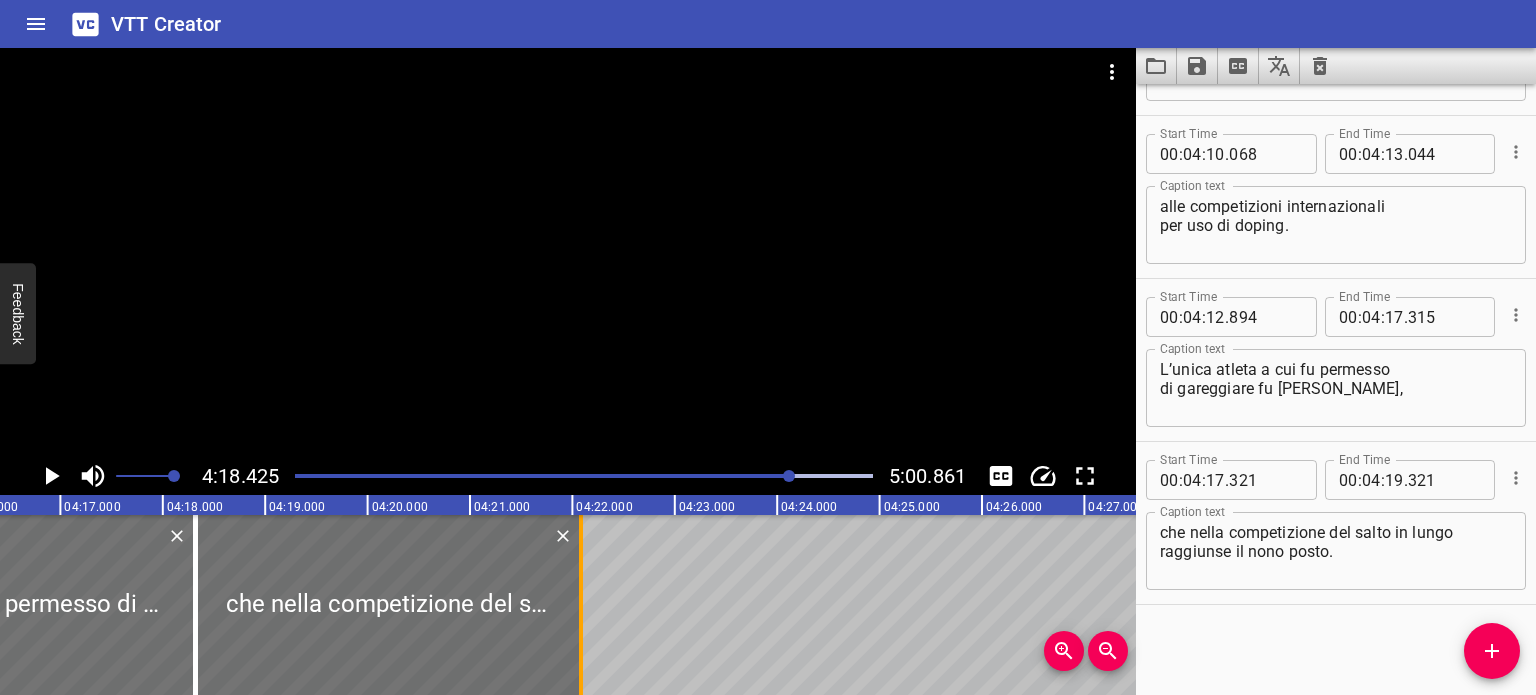 drag, startPoint x: 400, startPoint y: 587, endPoint x: 580, endPoint y: 607, distance: 181.1077 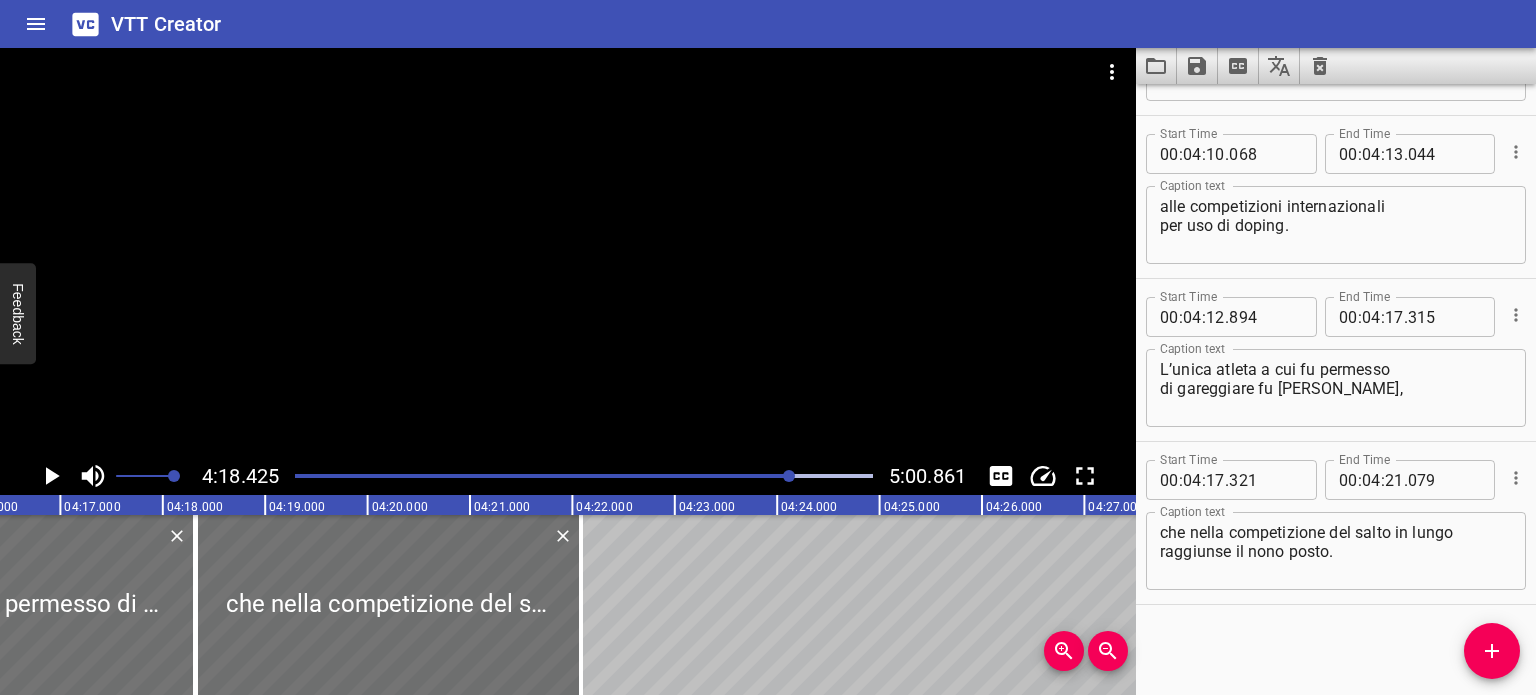 click at bounding box center [503, 476] 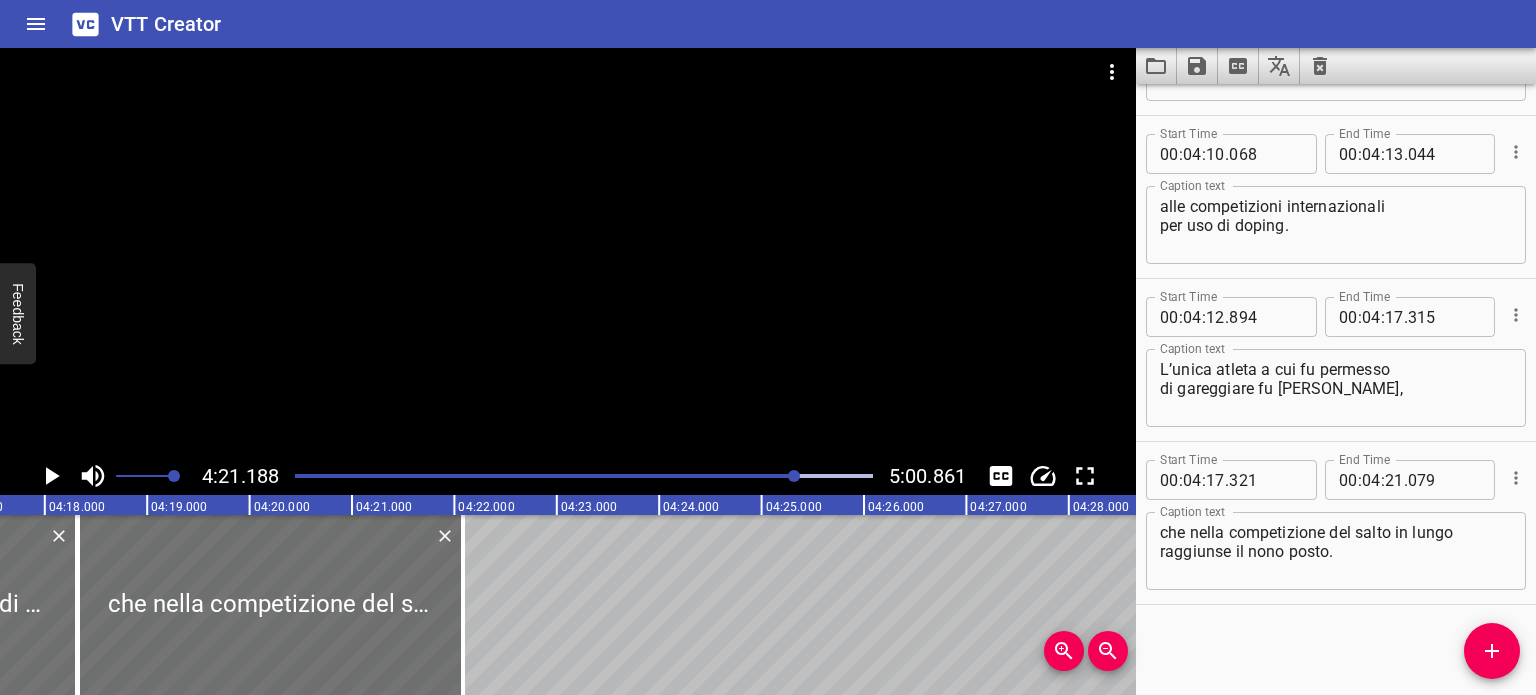 scroll, scrollTop: 0, scrollLeft: 26268, axis: horizontal 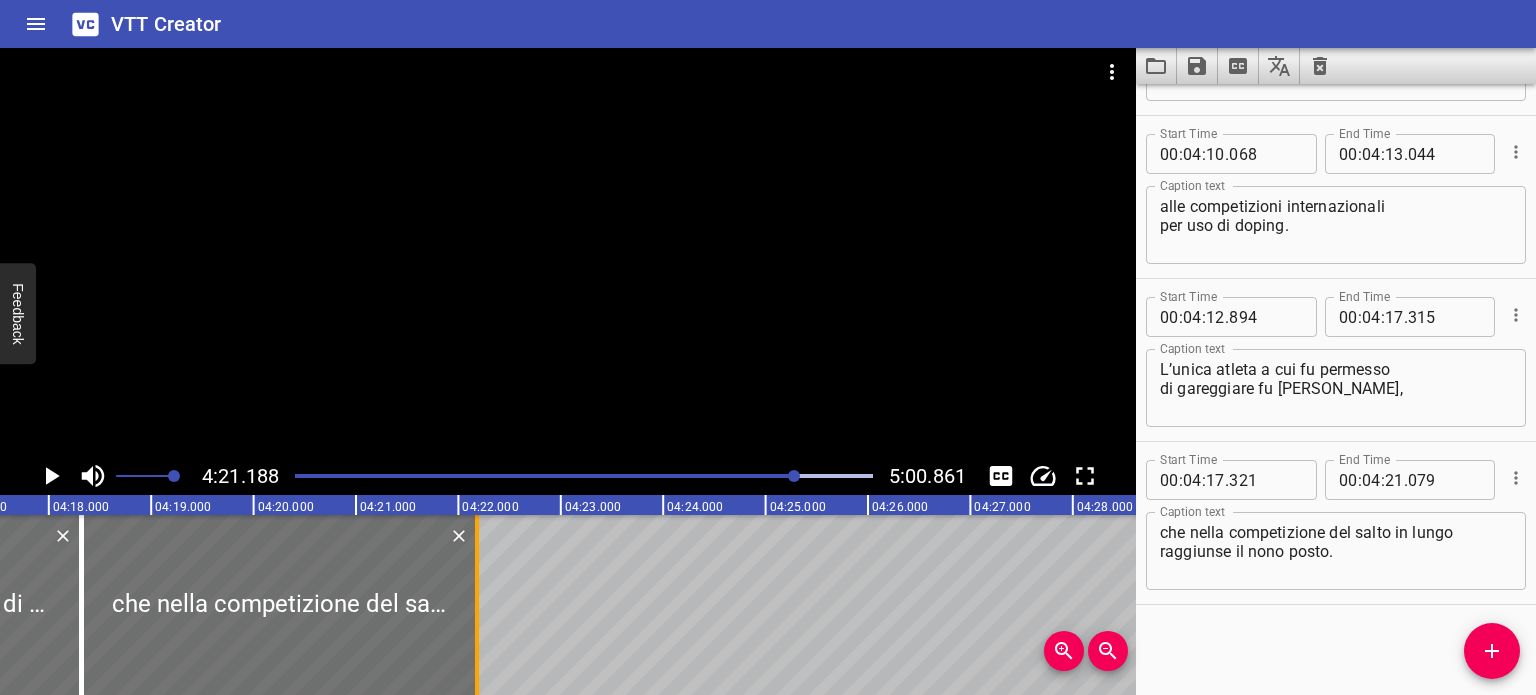 drag, startPoint x: 464, startPoint y: 607, endPoint x: 475, endPoint y: 608, distance: 11.045361 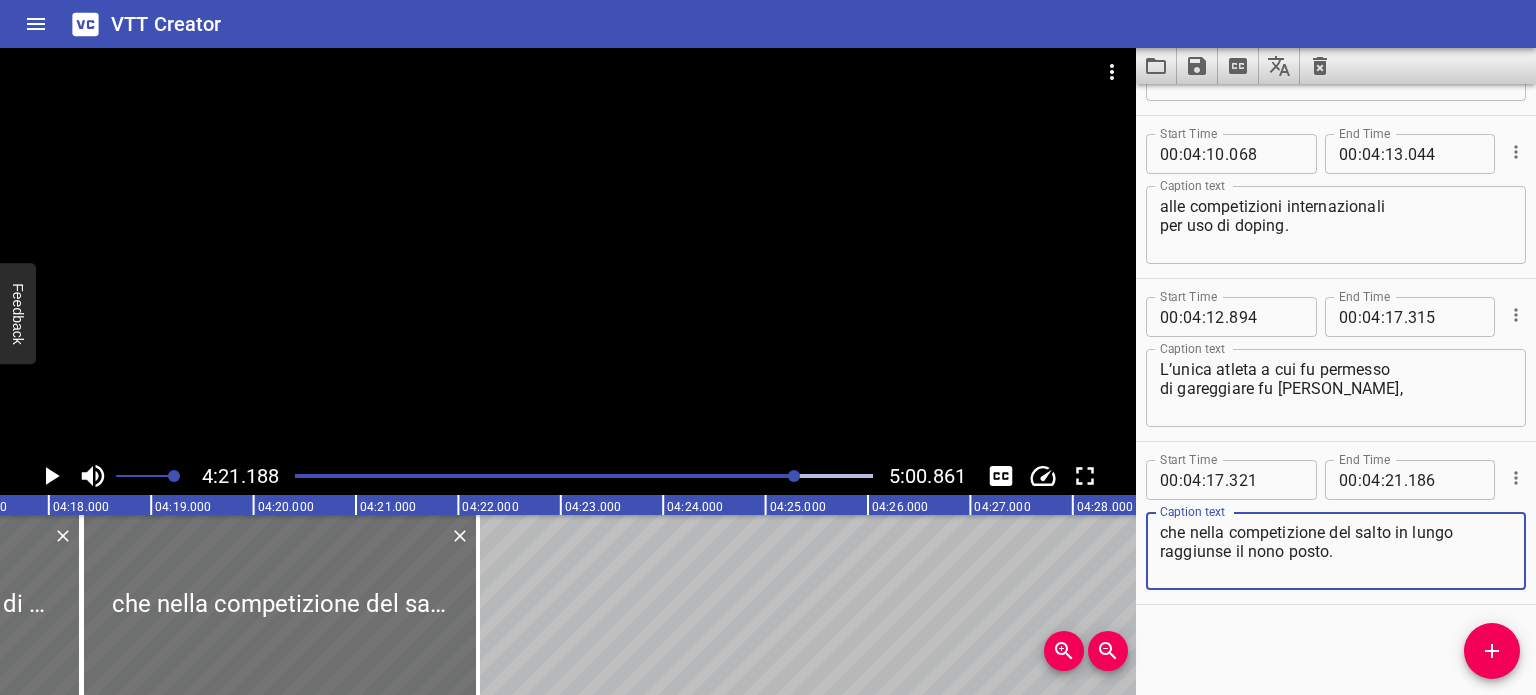 click on "che nella competizione del salto in lungo raggiunse il nono posto." at bounding box center [1336, 551] 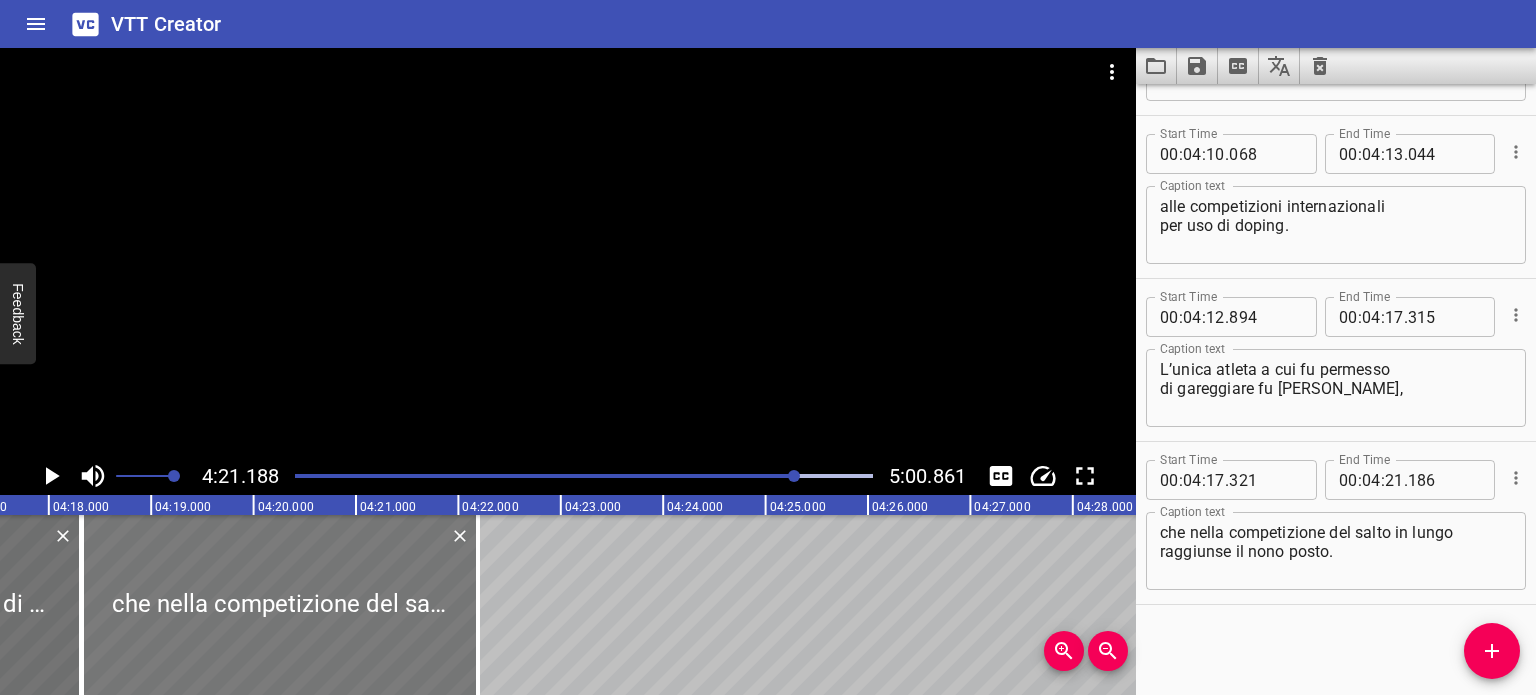 click at bounding box center (280, 605) 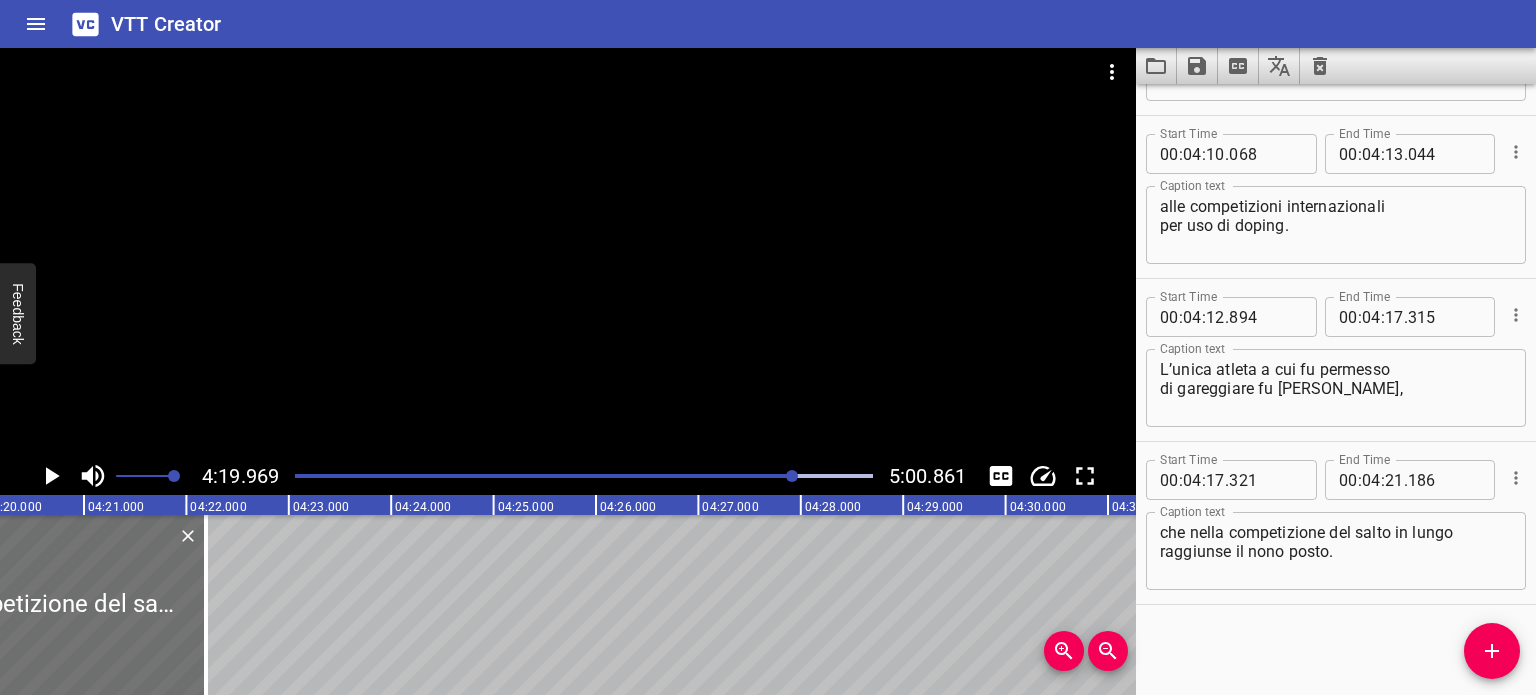 scroll, scrollTop: 0, scrollLeft: 26620, axis: horizontal 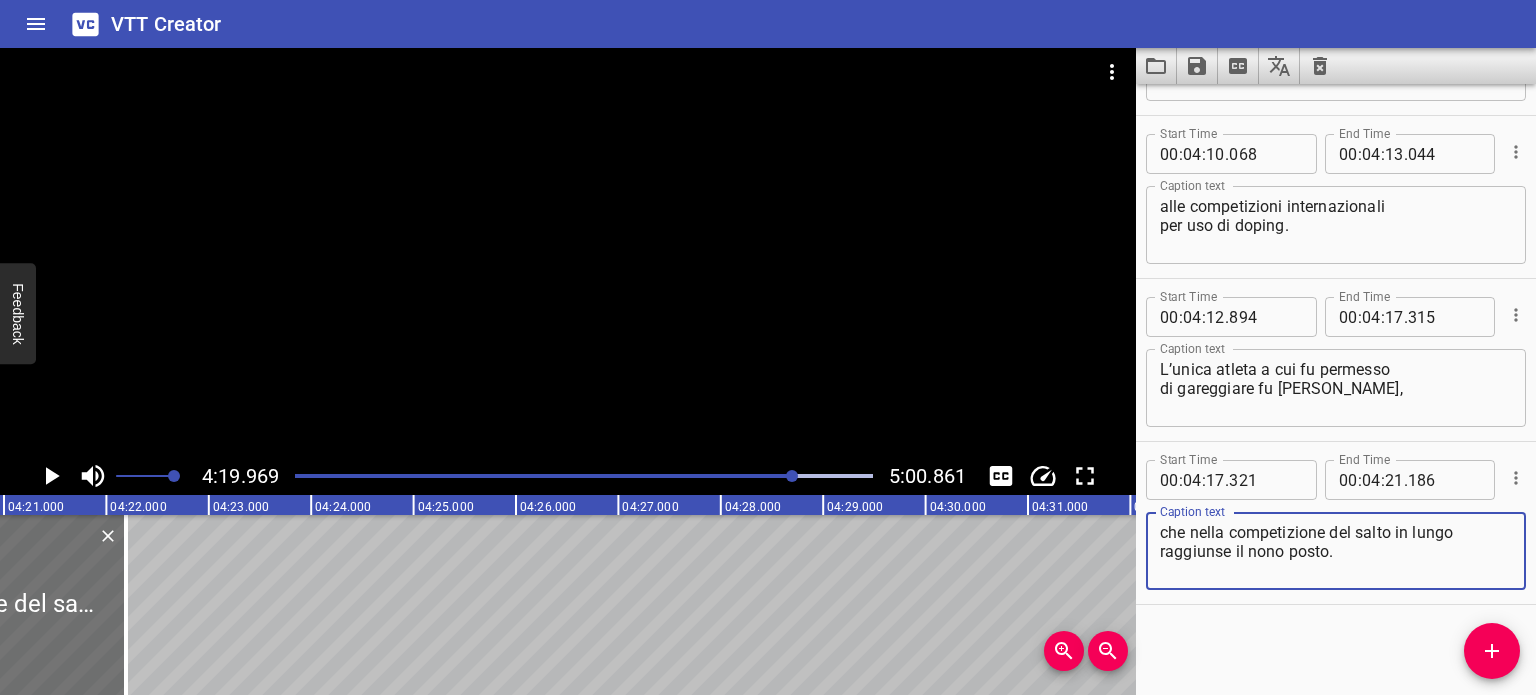 click on "che nella competizione del salto in lungo raggiunse il nono posto." at bounding box center [1336, 551] 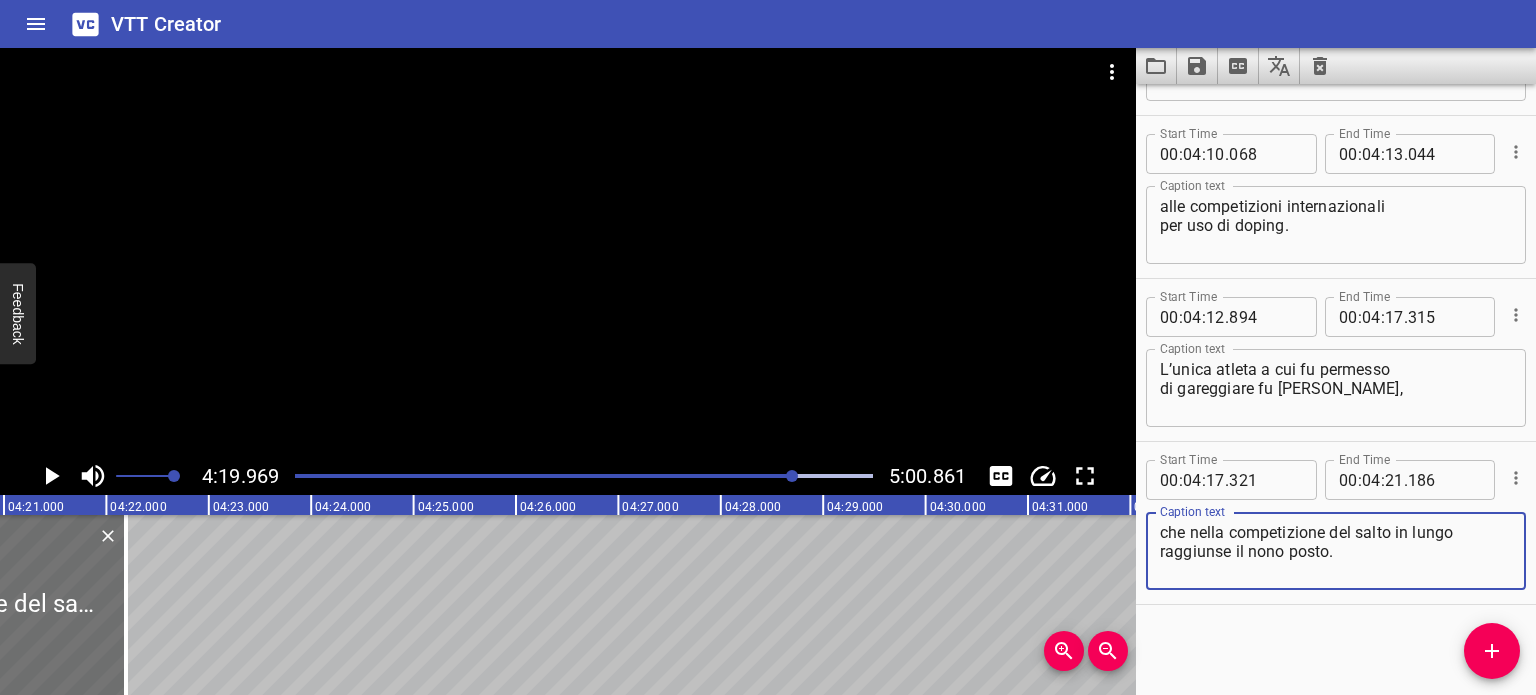 click on "che nella competizione del salto in lungo
raggiunse il nono posto." at bounding box center [1336, 551] 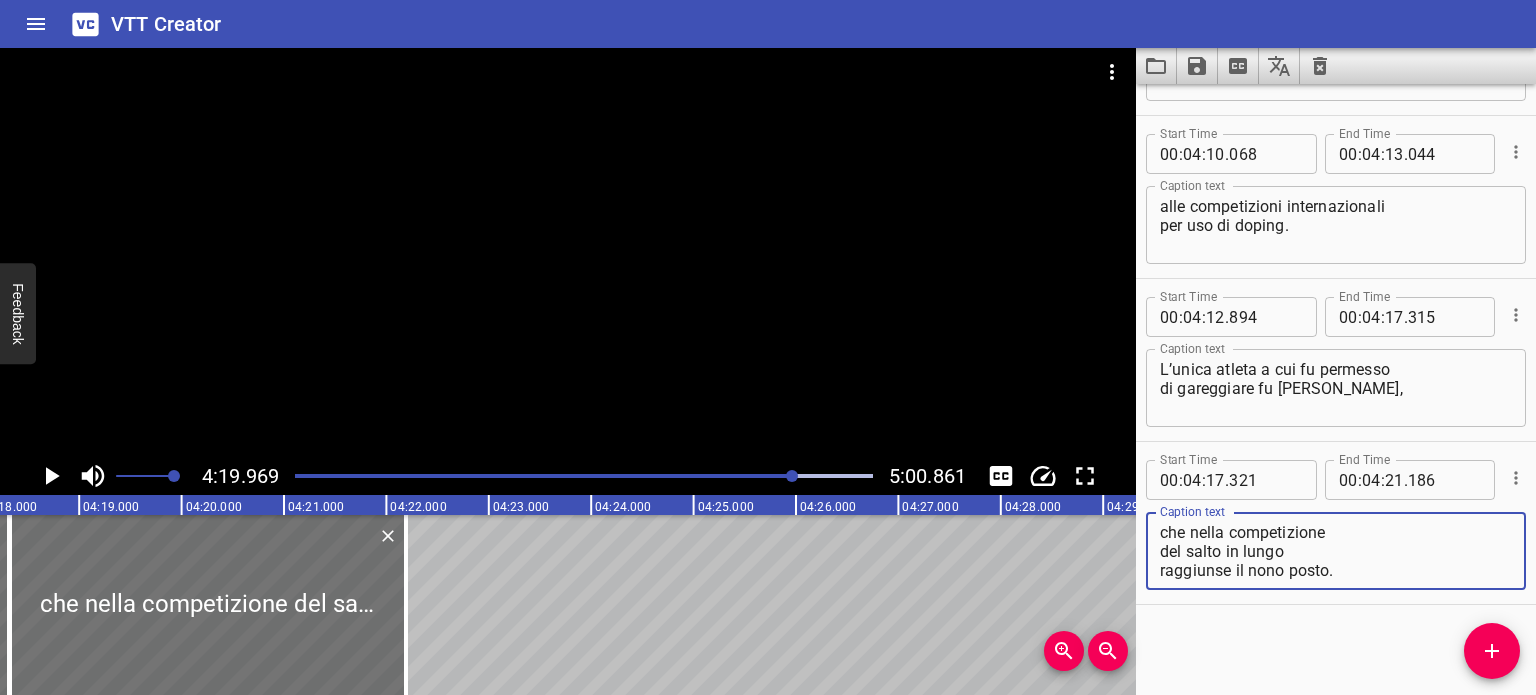 scroll, scrollTop: 0, scrollLeft: 26263, axis: horizontal 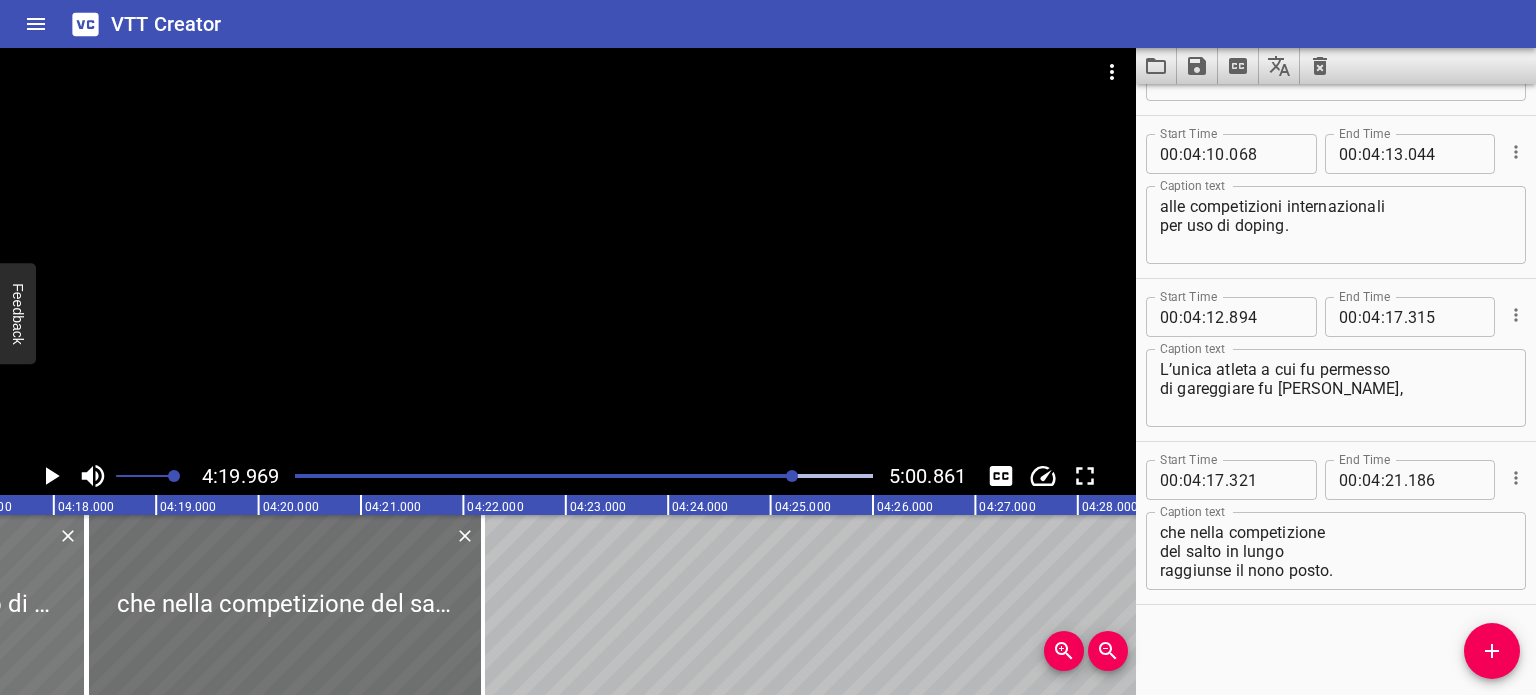 click at bounding box center (-141, 605) 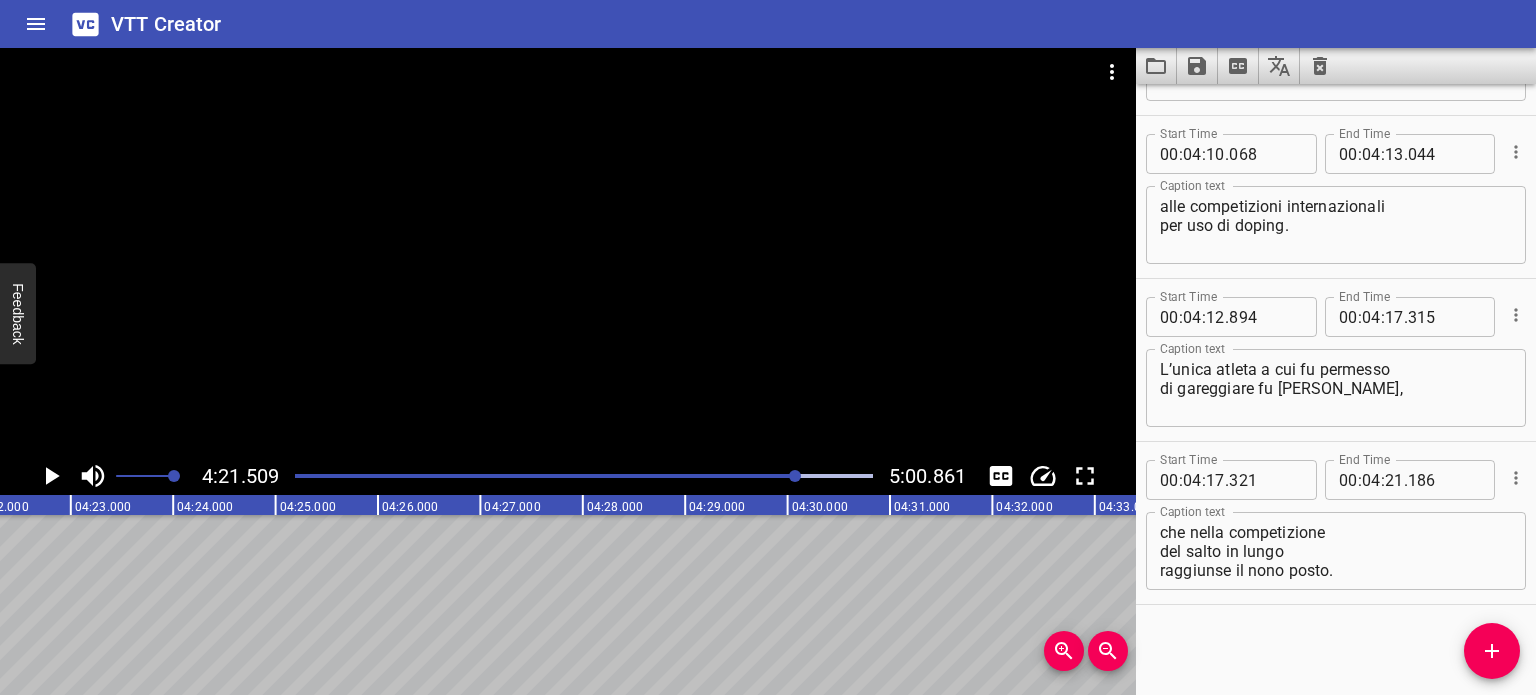 scroll, scrollTop: 0, scrollLeft: 26778, axis: horizontal 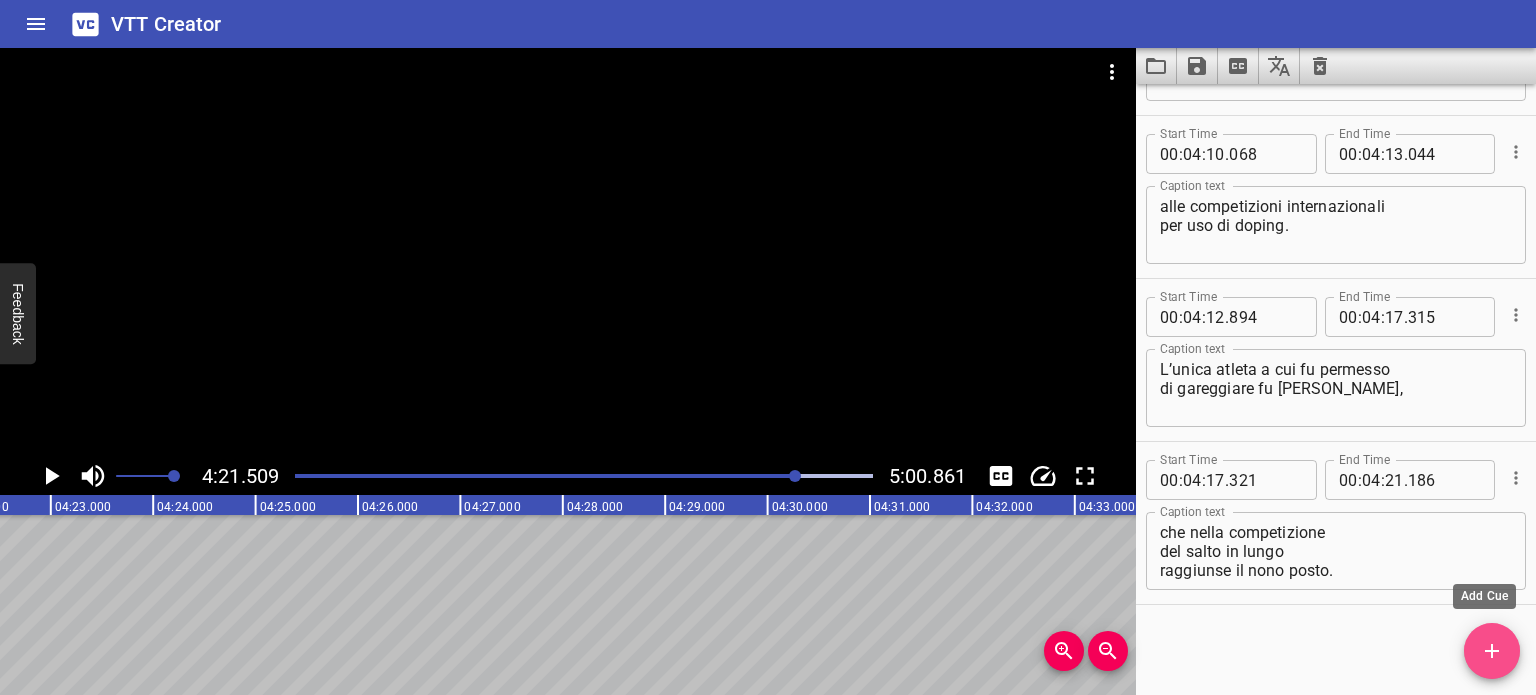 click 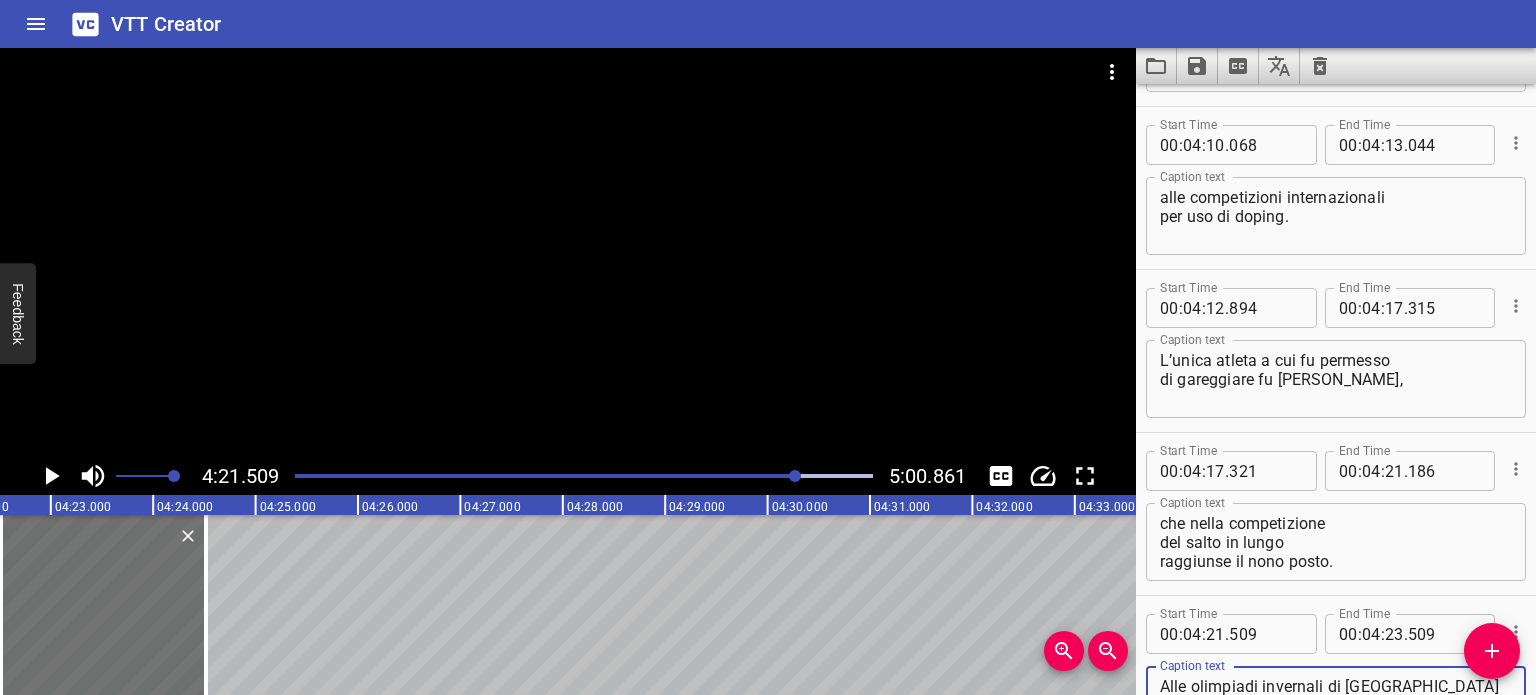 scroll, scrollTop: 10432, scrollLeft: 0, axis: vertical 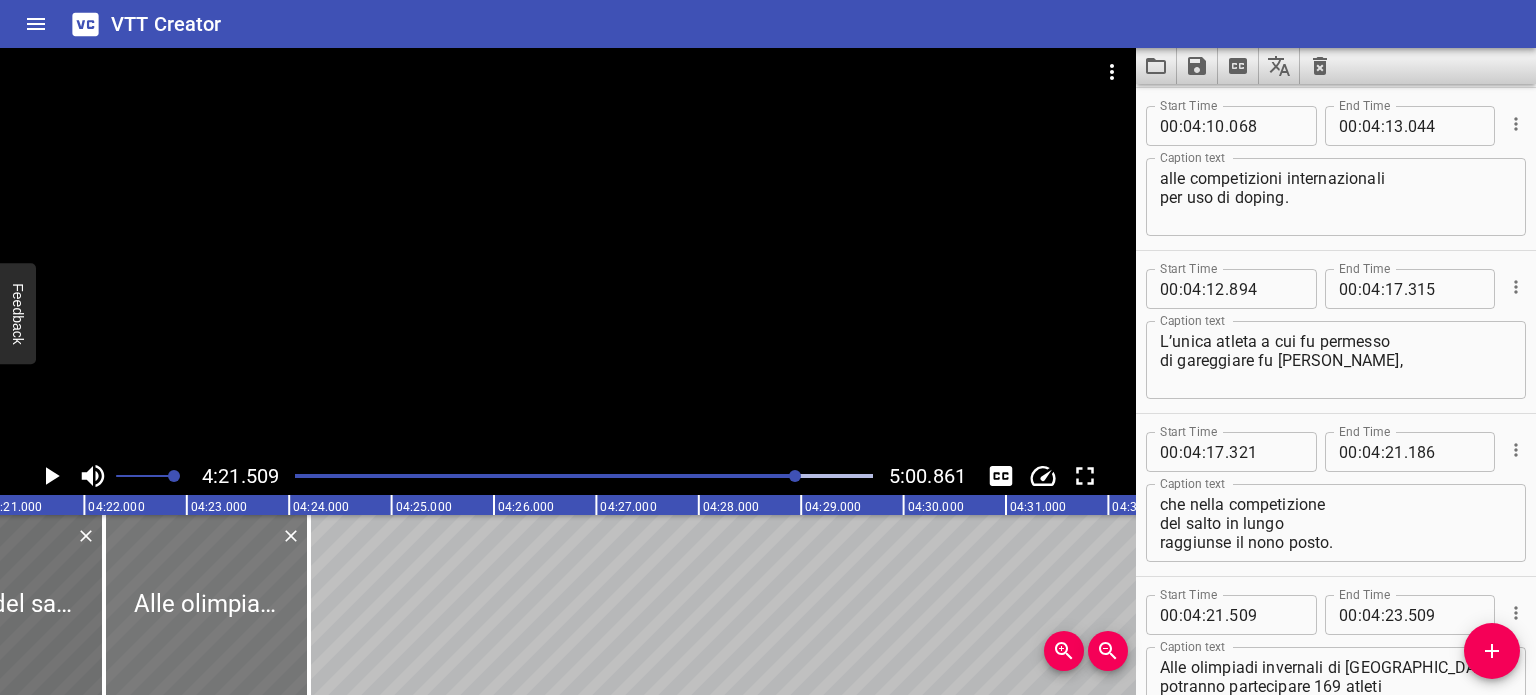 drag, startPoint x: 298, startPoint y: 588, endPoint x: 268, endPoint y: 582, distance: 30.594116 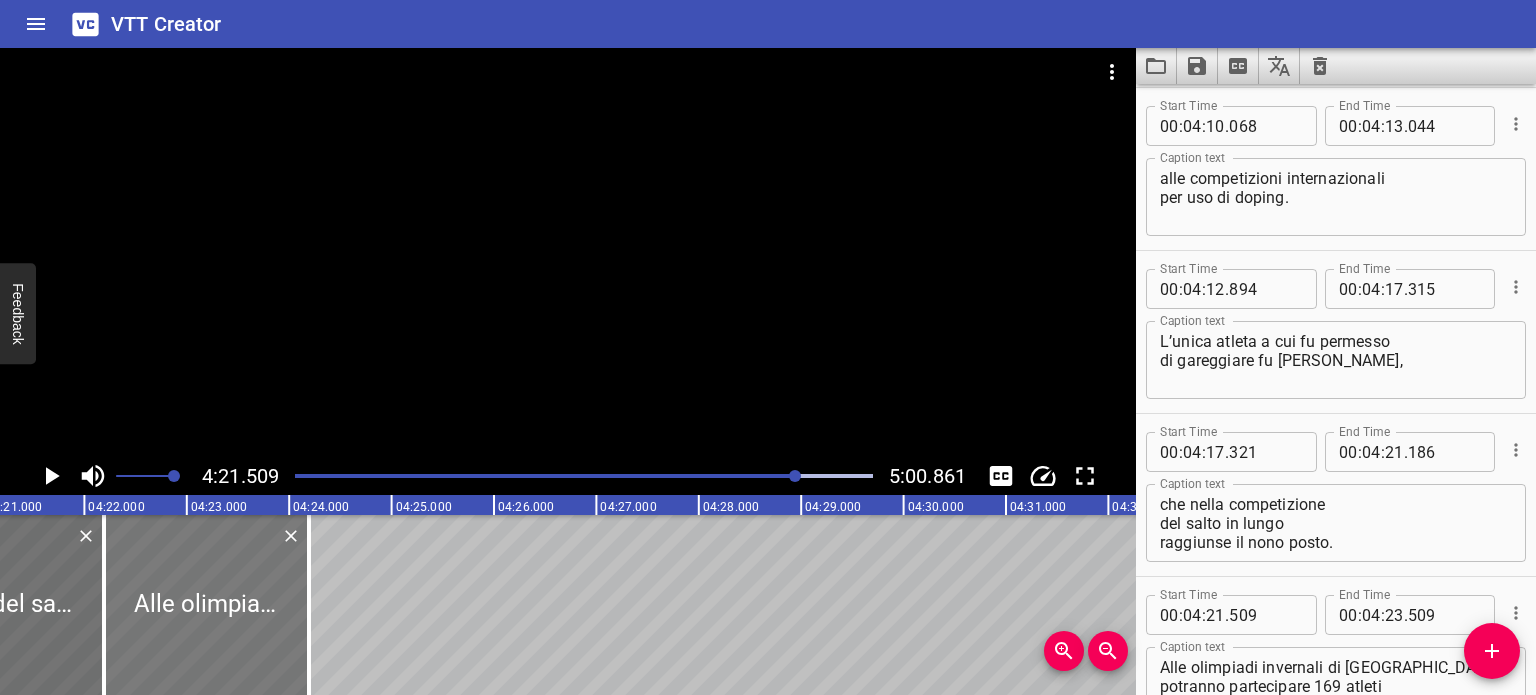 click at bounding box center [206, 605] 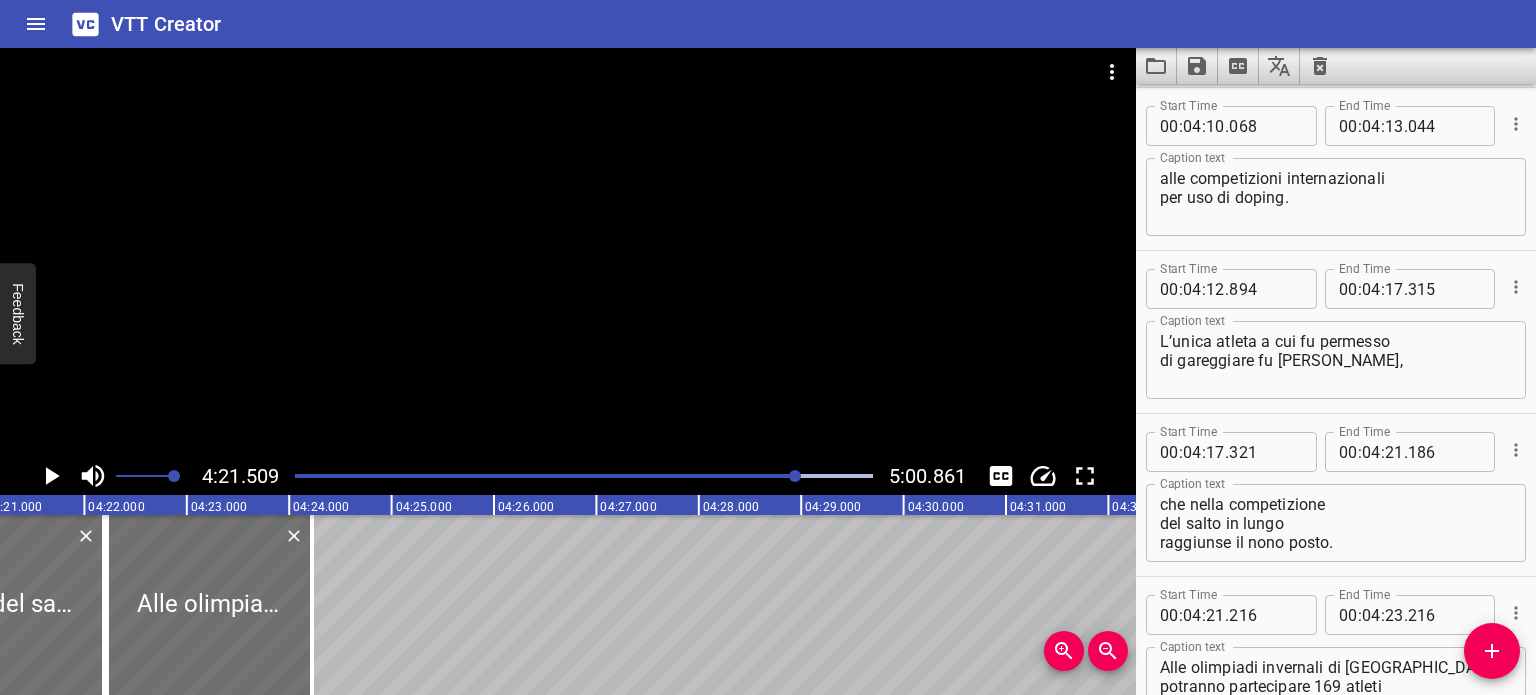 click at bounding box center (584, 476) 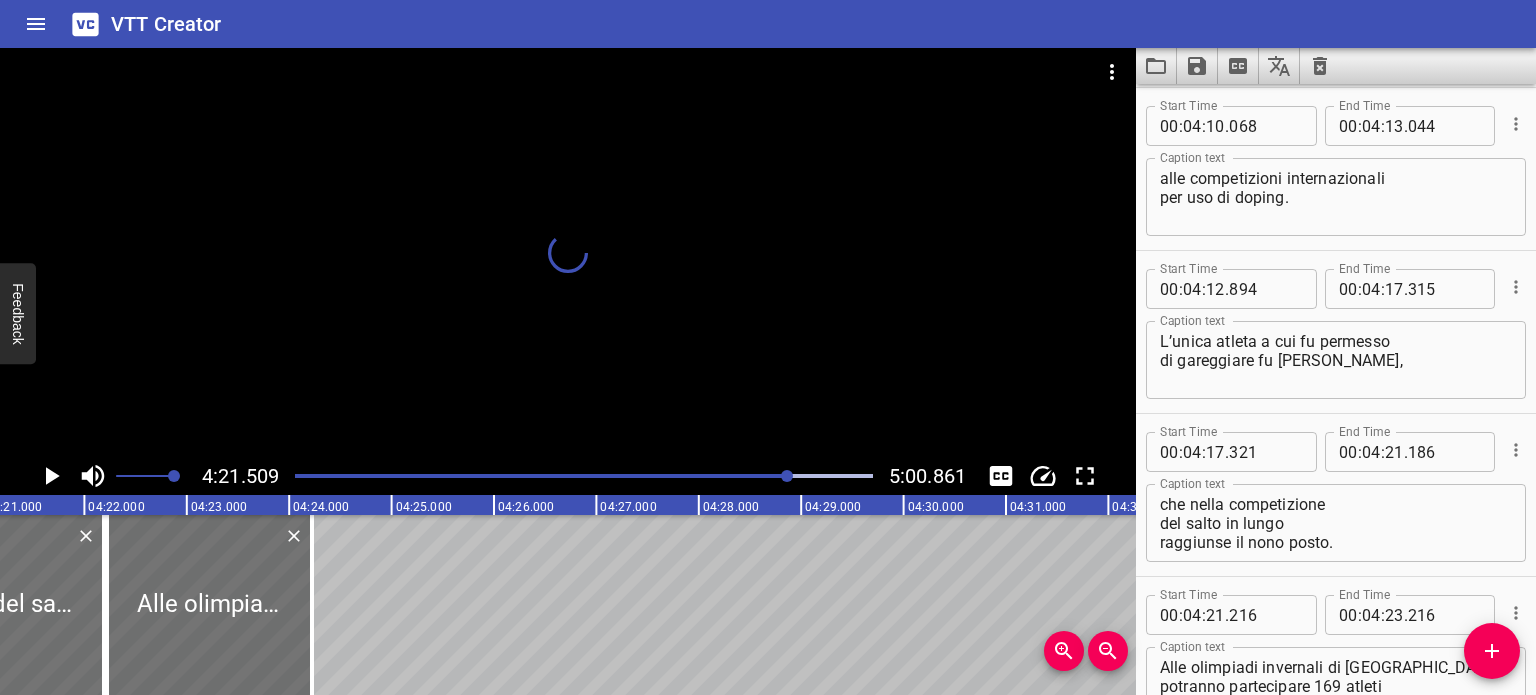 scroll, scrollTop: 0, scrollLeft: 26581, axis: horizontal 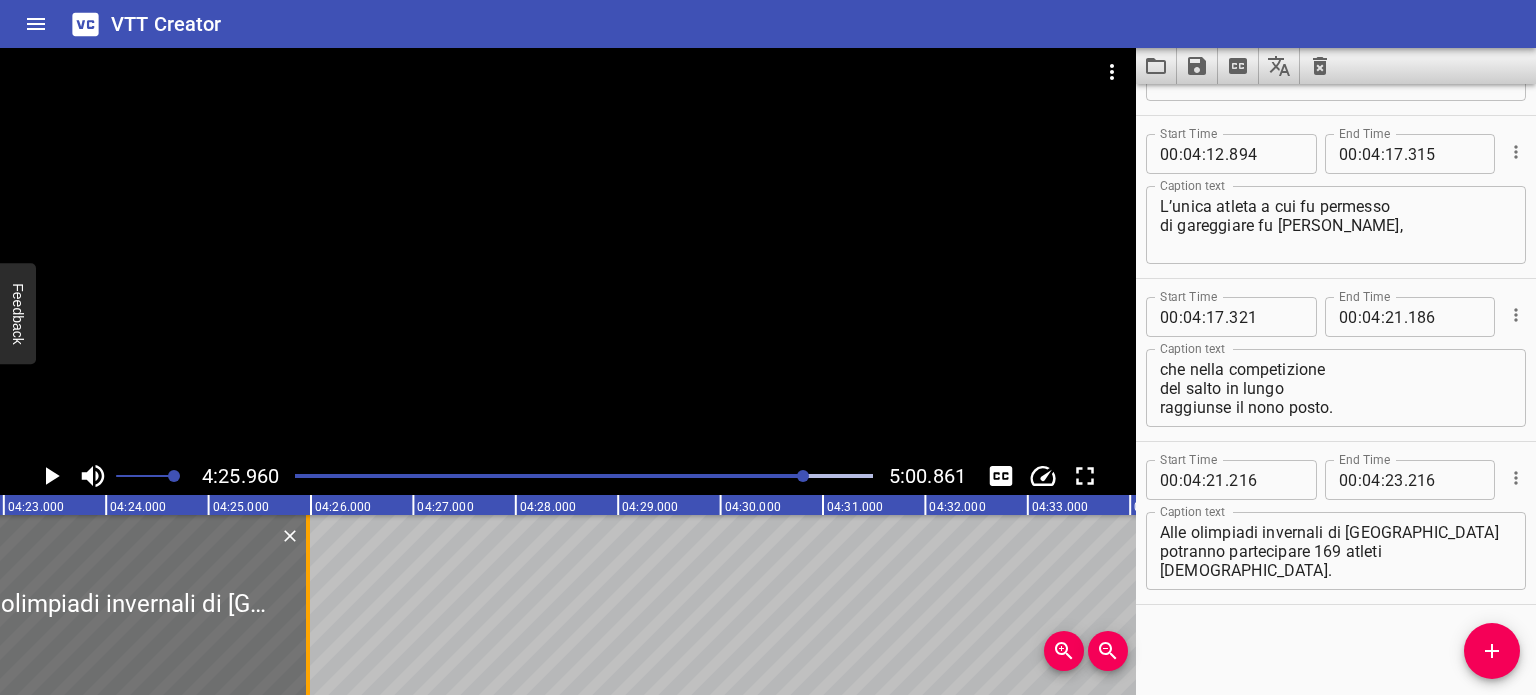 drag, startPoint x: 125, startPoint y: 575, endPoint x: 304, endPoint y: 612, distance: 182.78403 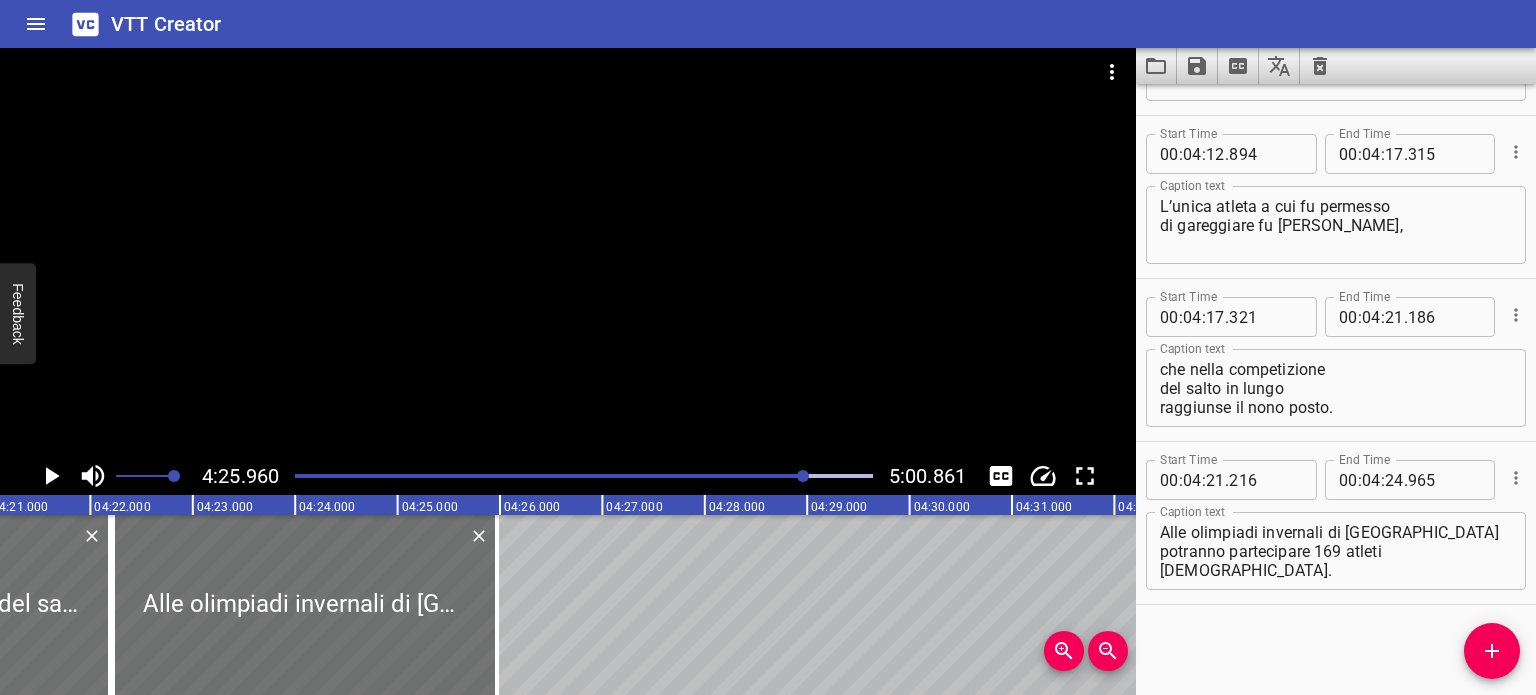 scroll, scrollTop: 0, scrollLeft: 26593, axis: horizontal 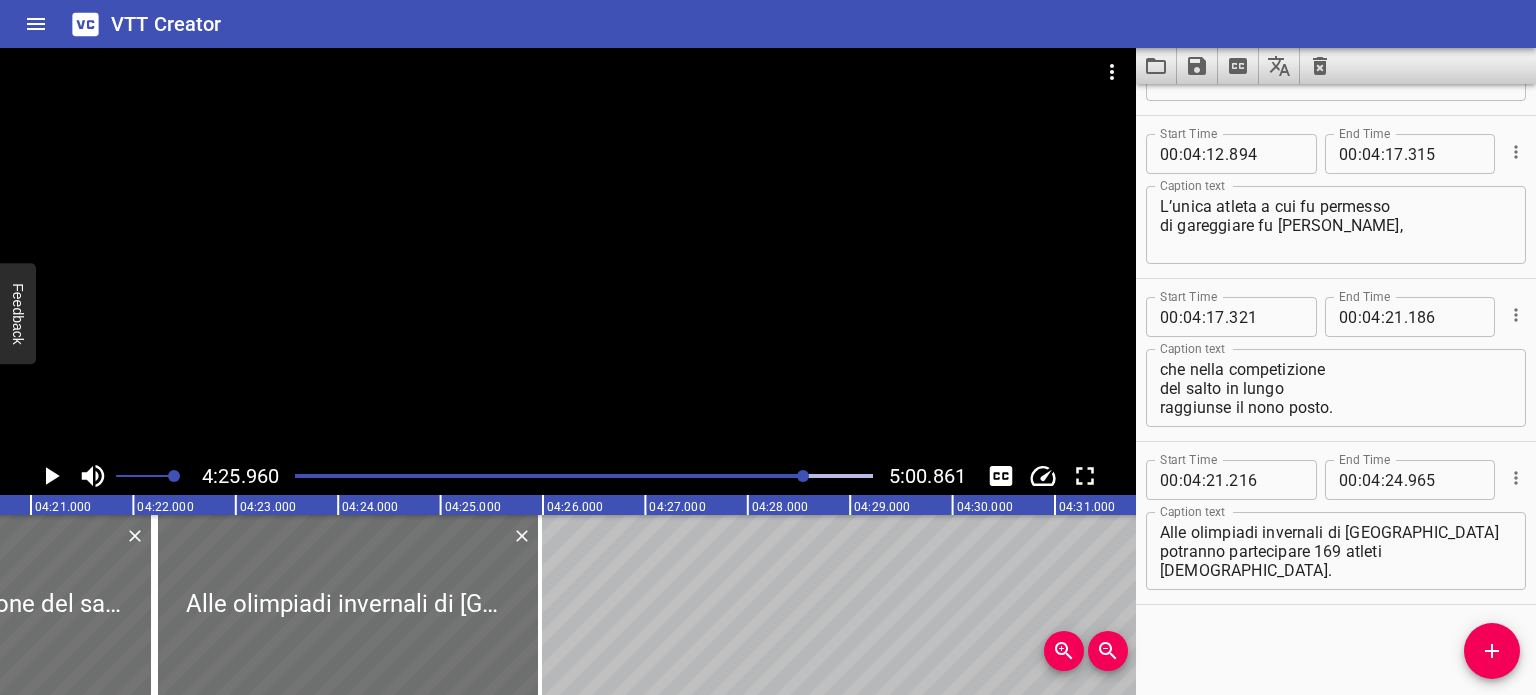 click at bounding box center (517, 476) 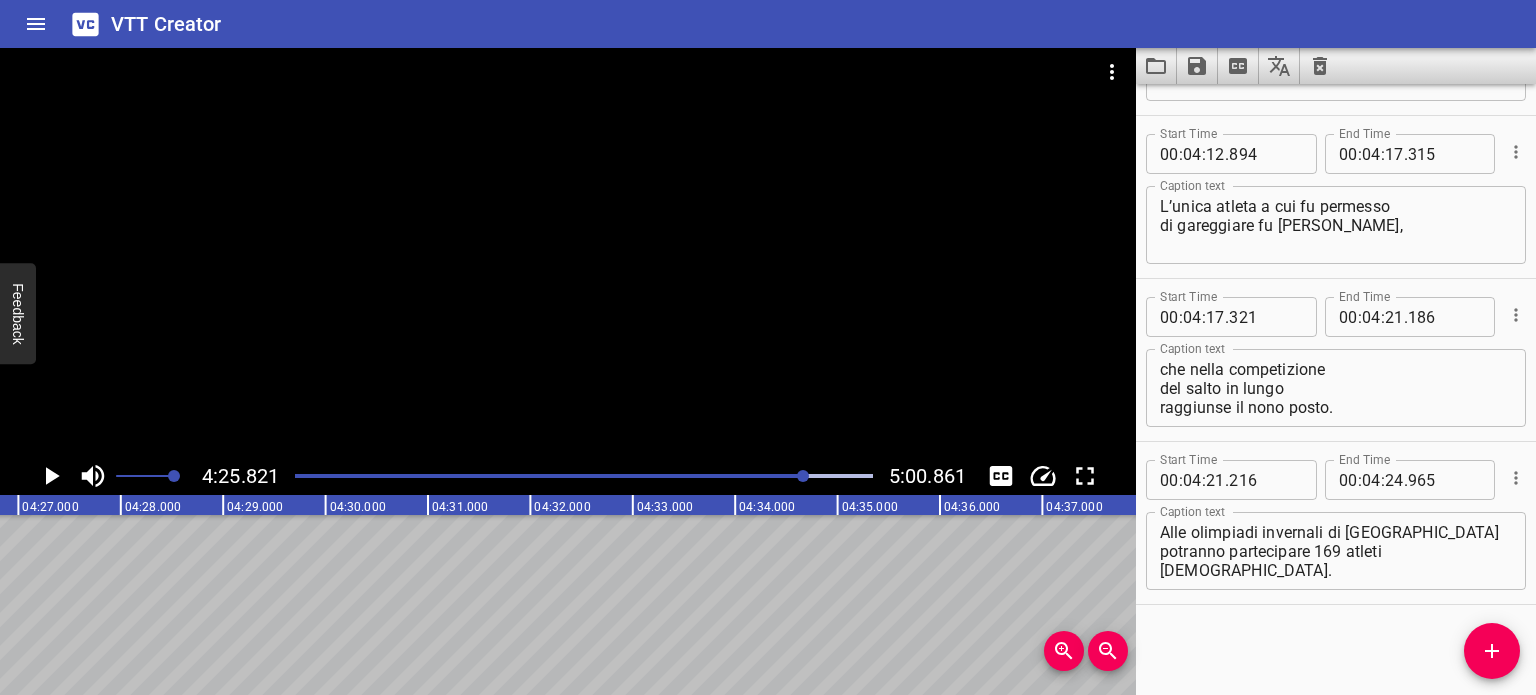 scroll, scrollTop: 0, scrollLeft: 27014, axis: horizontal 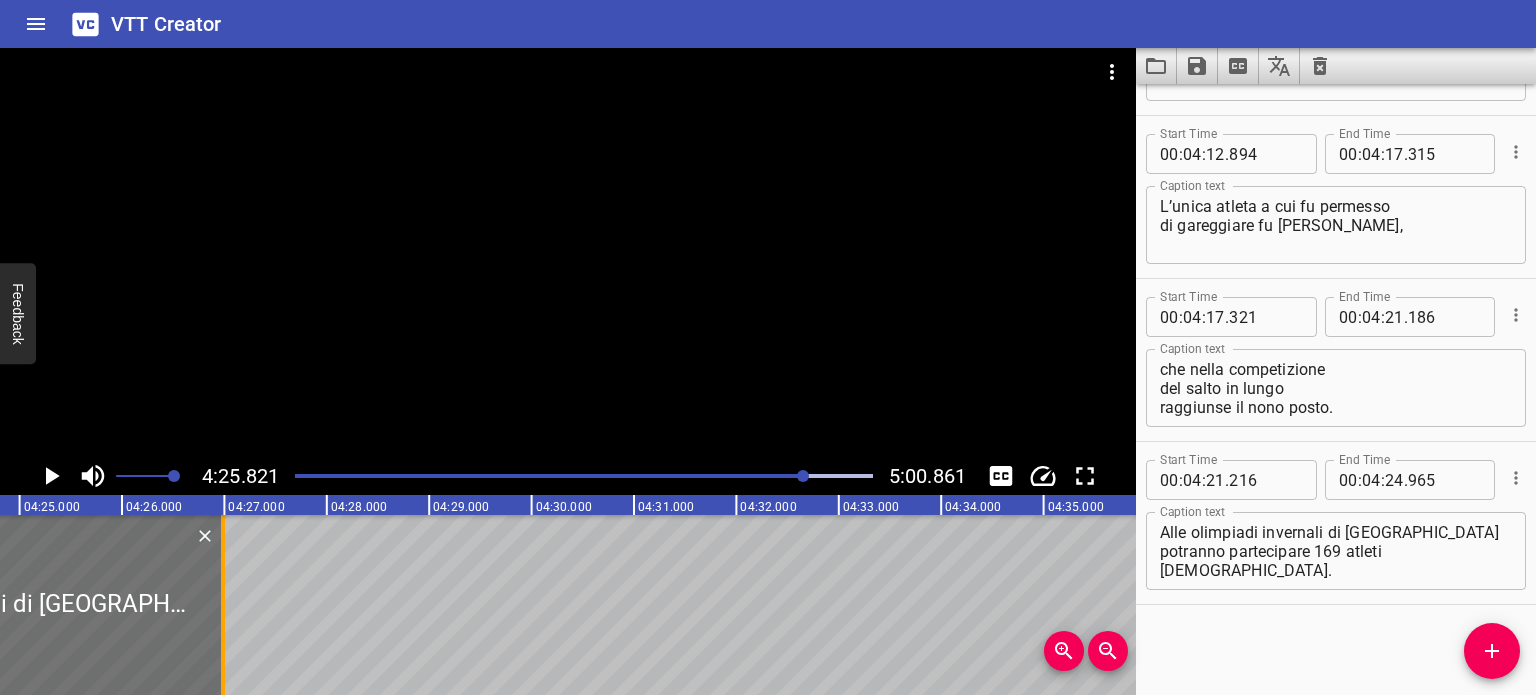 drag, startPoint x: 116, startPoint y: 595, endPoint x: 216, endPoint y: 612, distance: 101.43471 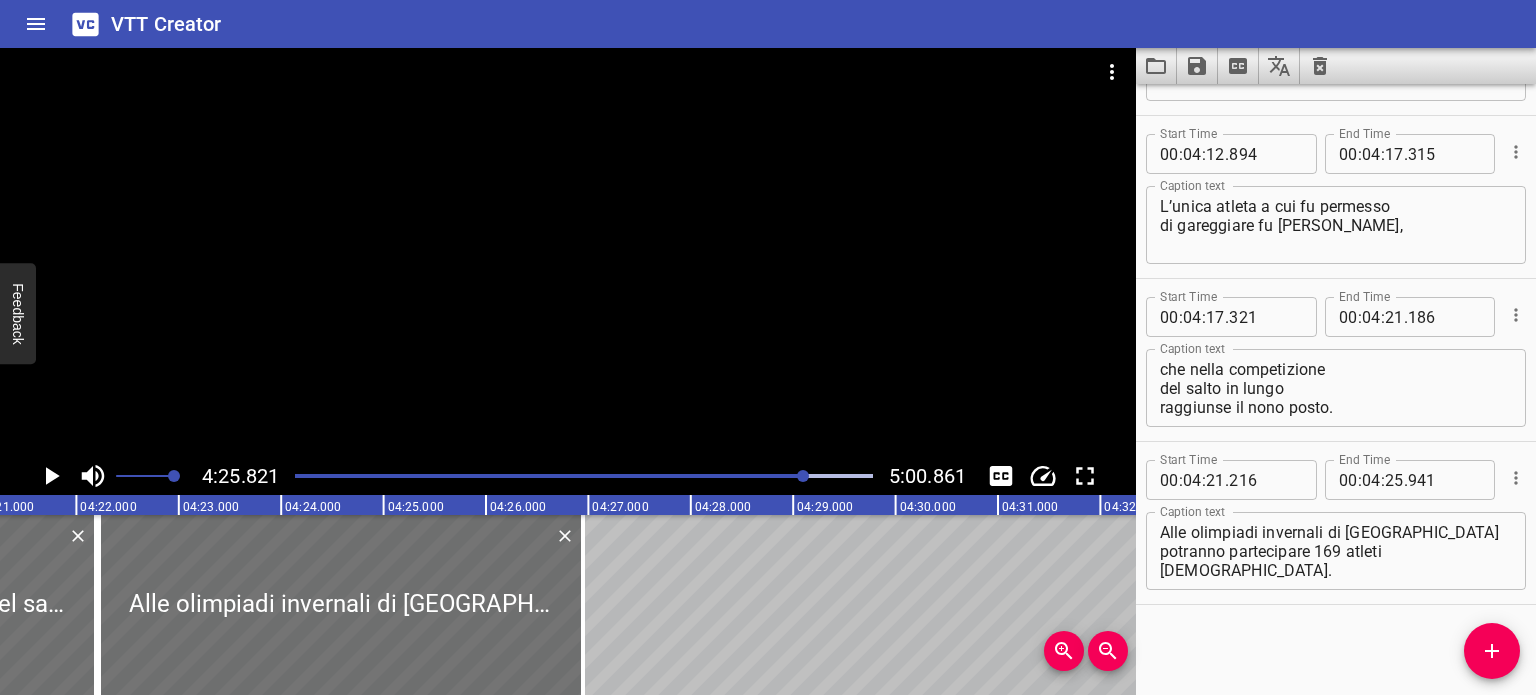 scroll, scrollTop: 0, scrollLeft: 26649, axis: horizontal 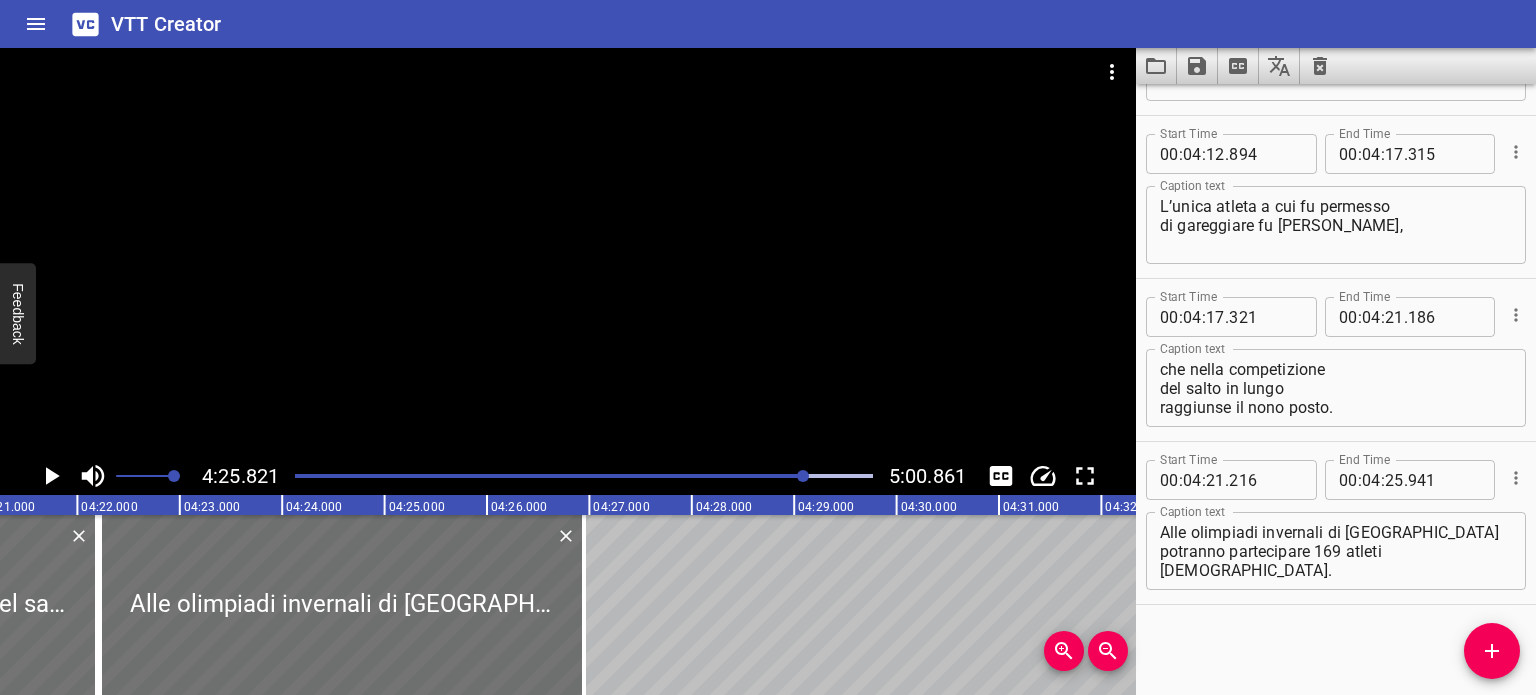 click at bounding box center [584, 476] 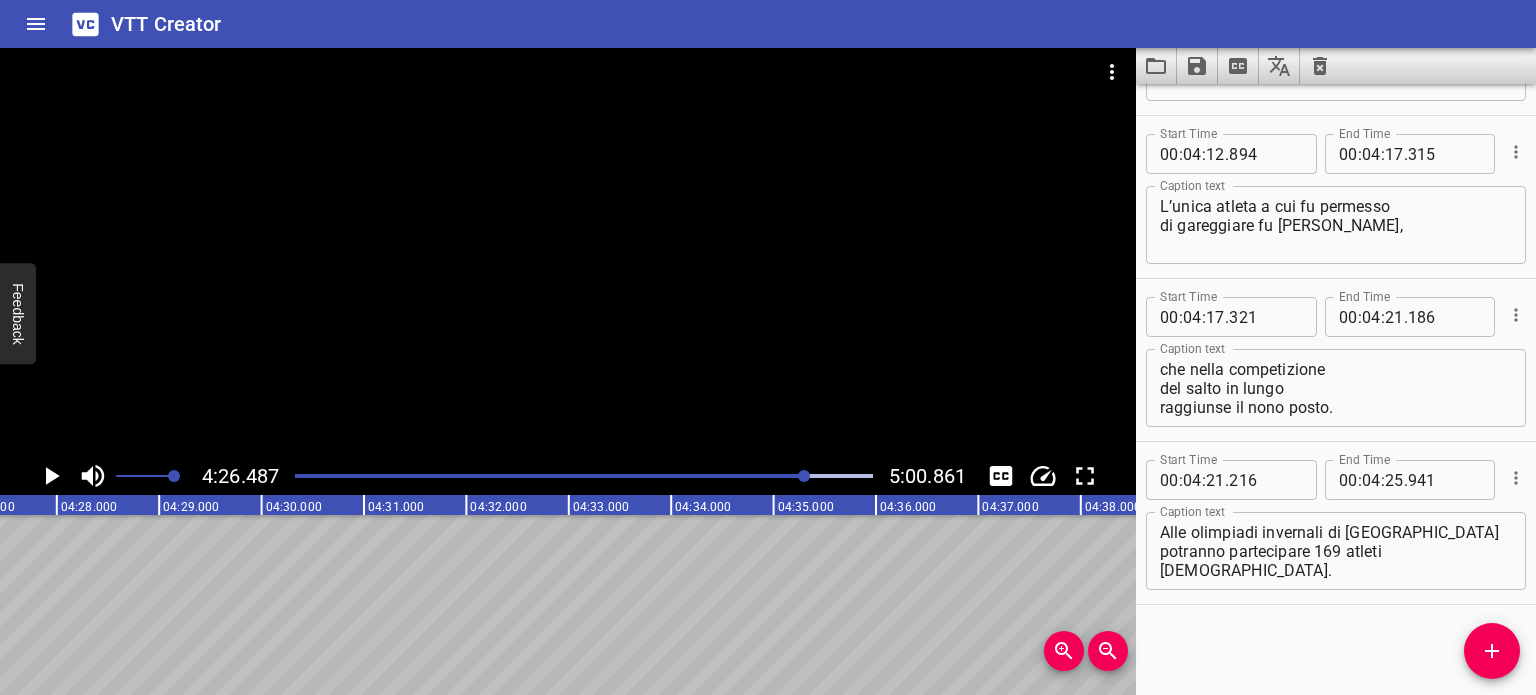 scroll, scrollTop: 0, scrollLeft: 27288, axis: horizontal 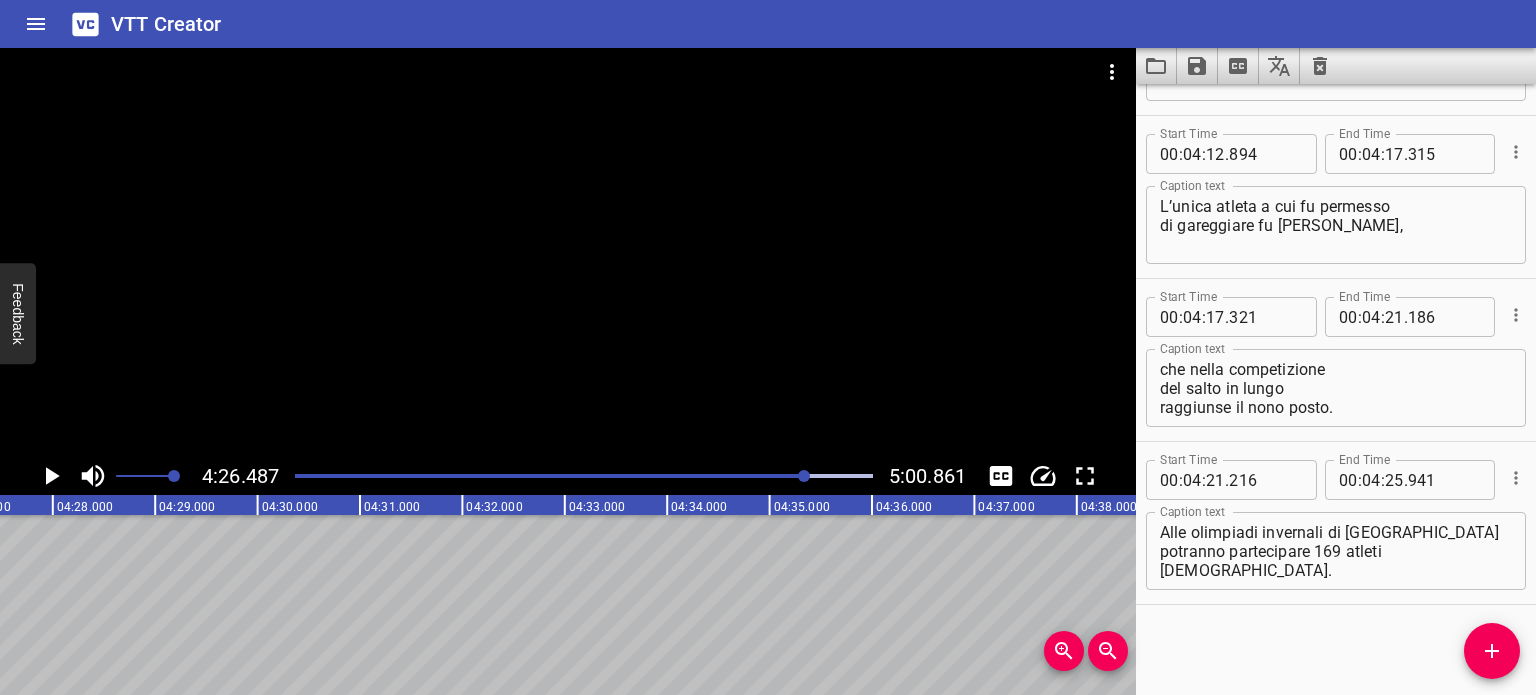 click on "Alle olimpiadi invernali di [GEOGRAPHIC_DATA] potranno partecipare 169 atleti [DEMOGRAPHIC_DATA]." at bounding box center (1336, 551) 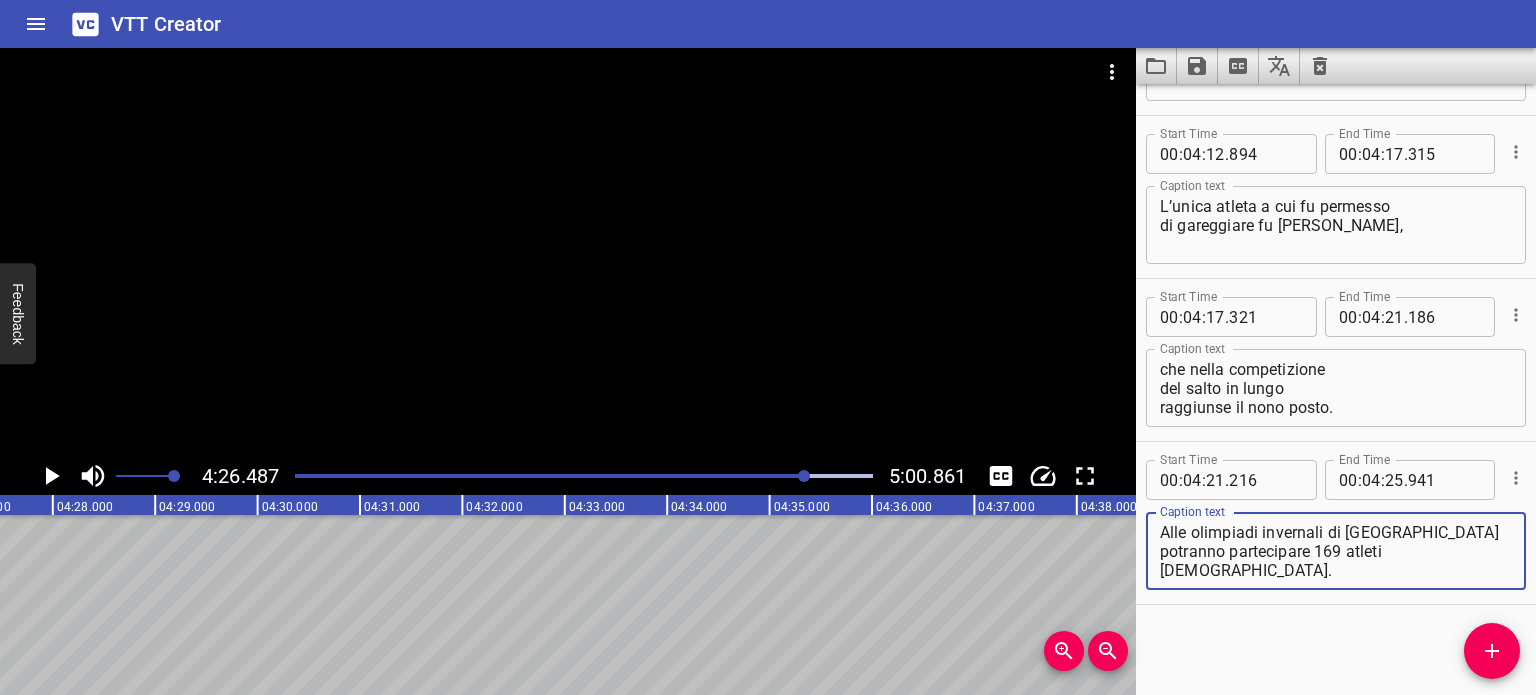 scroll, scrollTop: 0, scrollLeft: 26946, axis: horizontal 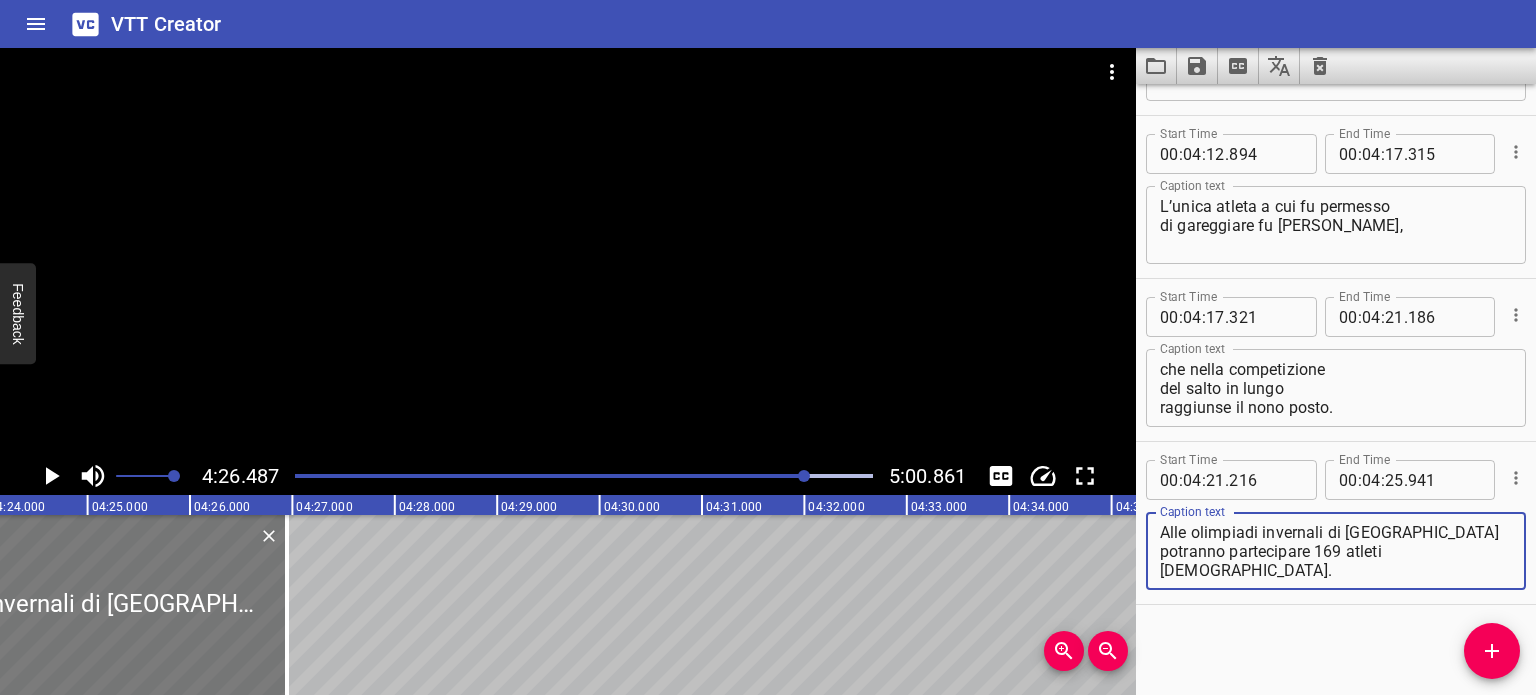 click at bounding box center (45, 605) 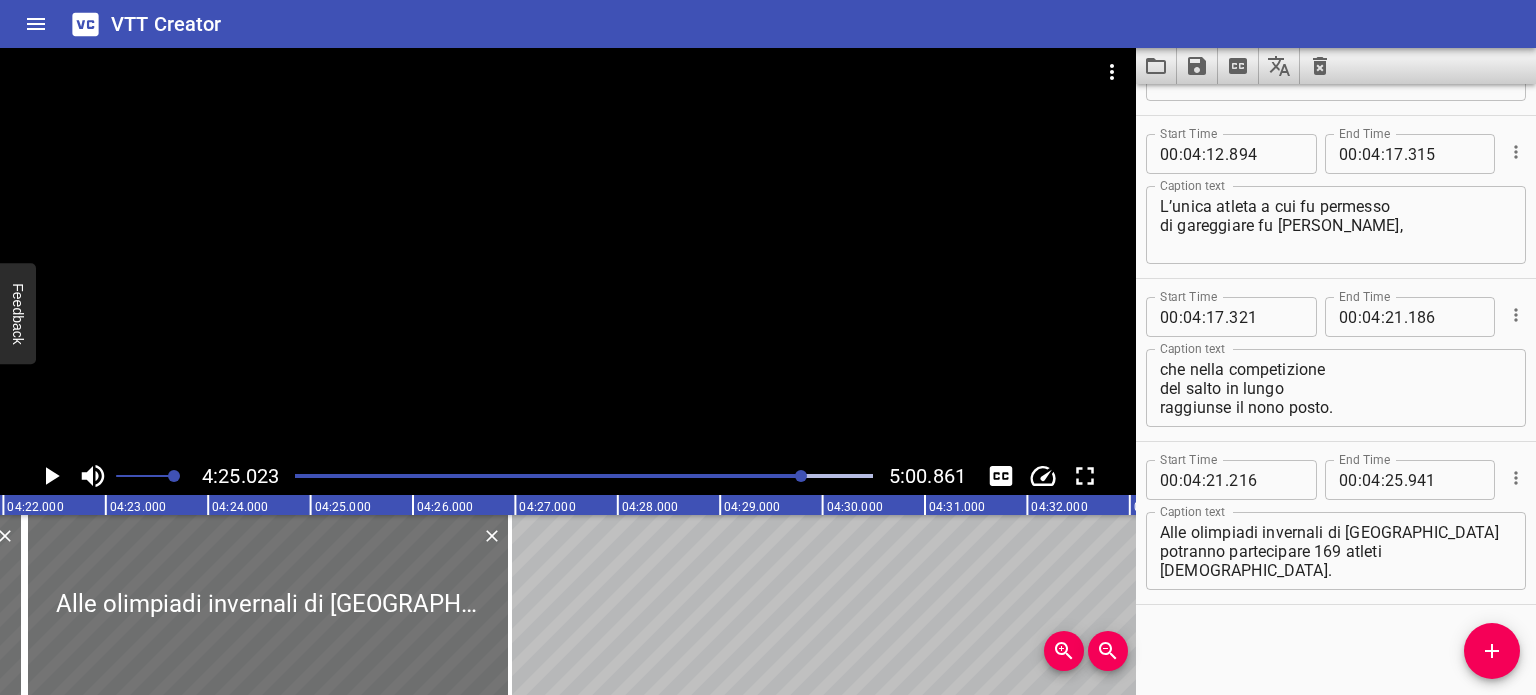 scroll, scrollTop: 0, scrollLeft: 26704, axis: horizontal 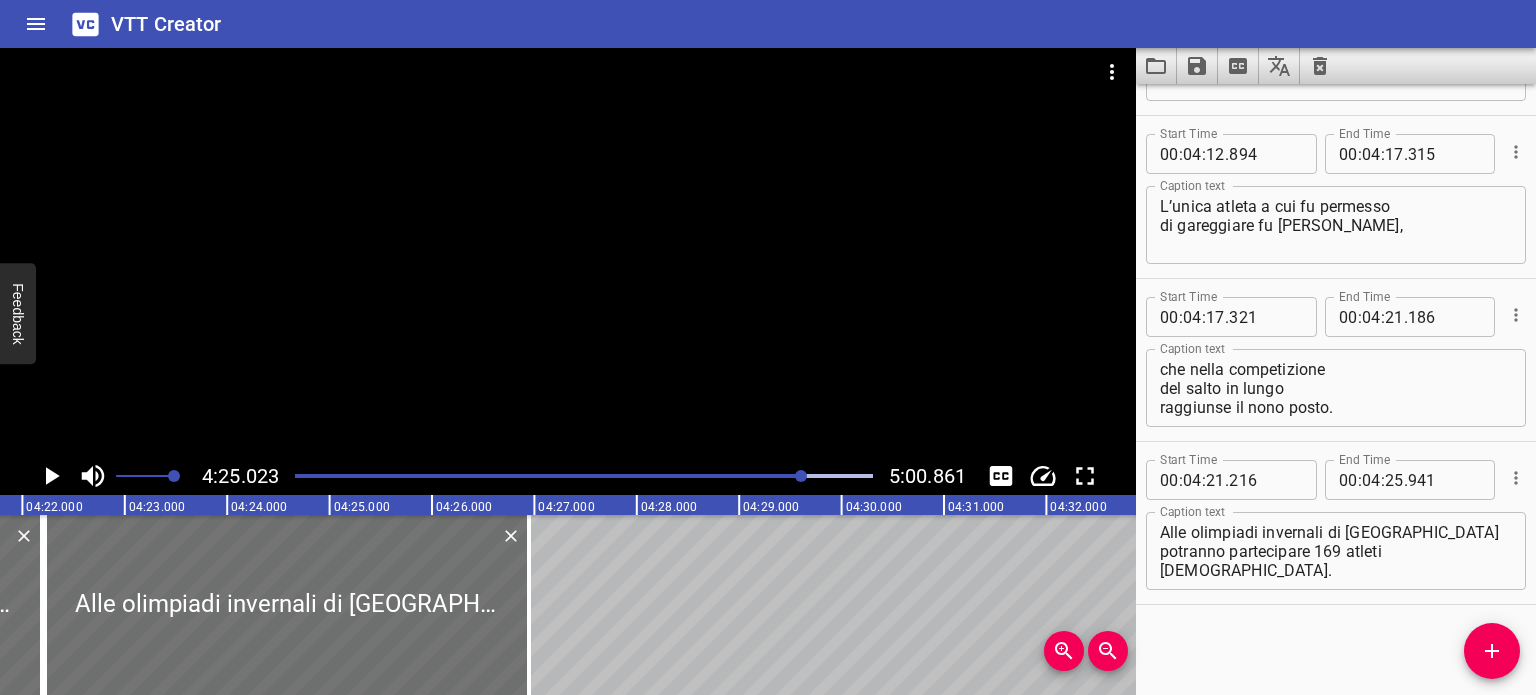 click at bounding box center [584, 476] 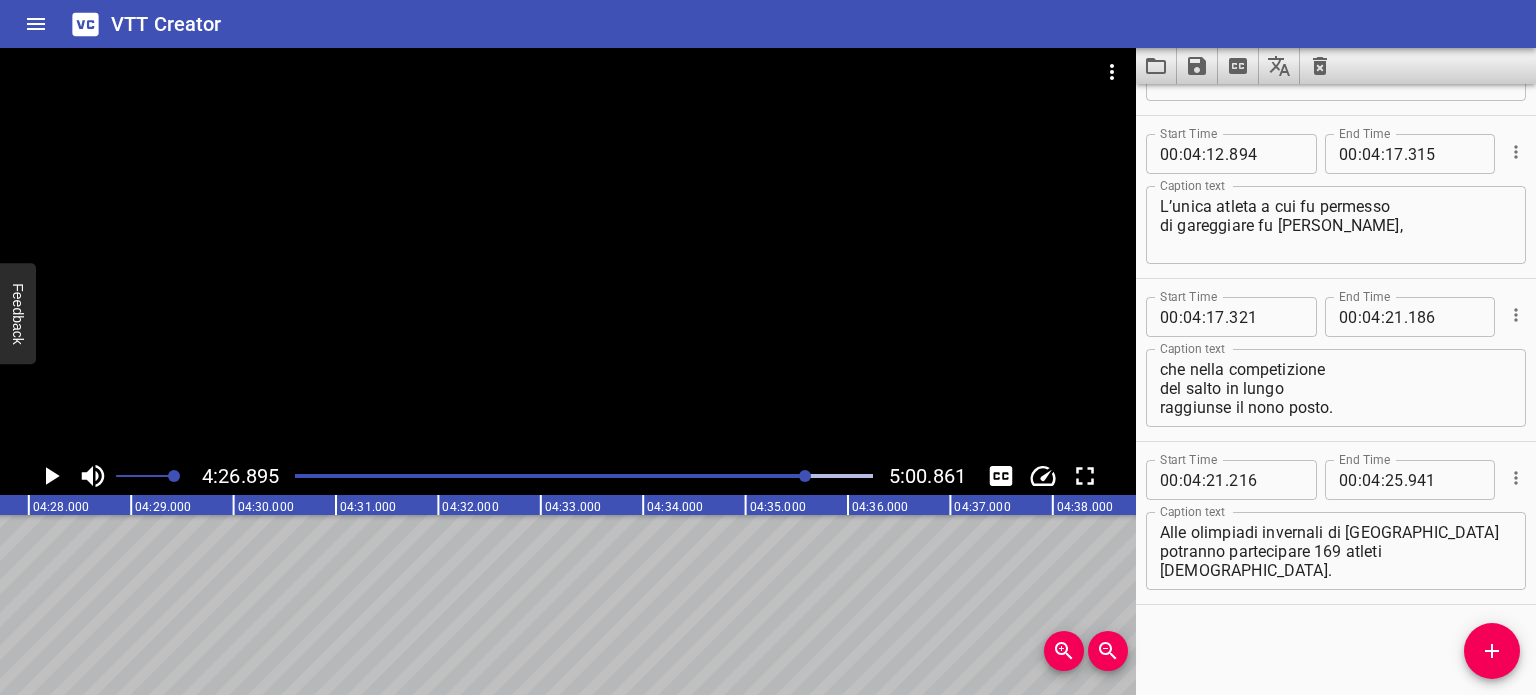 scroll, scrollTop: 0, scrollLeft: 27329, axis: horizontal 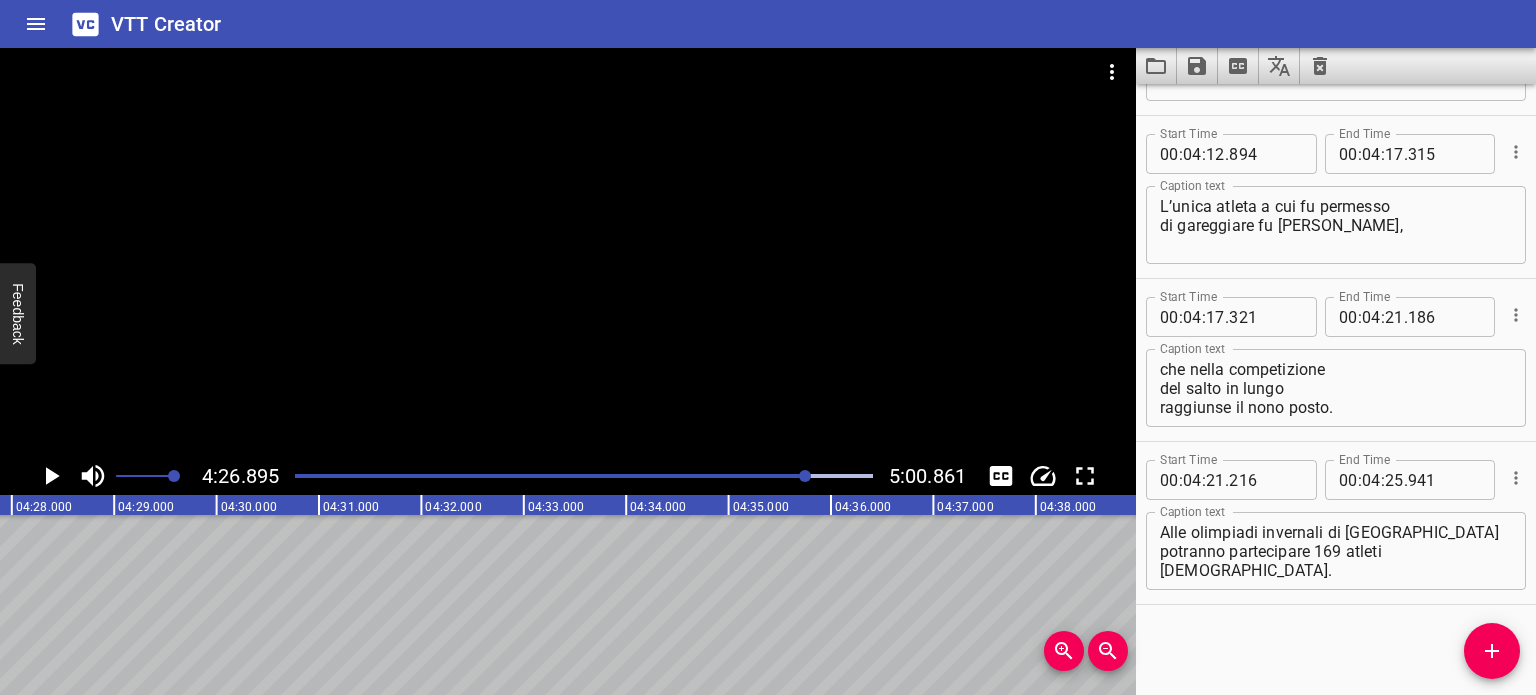 click at bounding box center [519, 476] 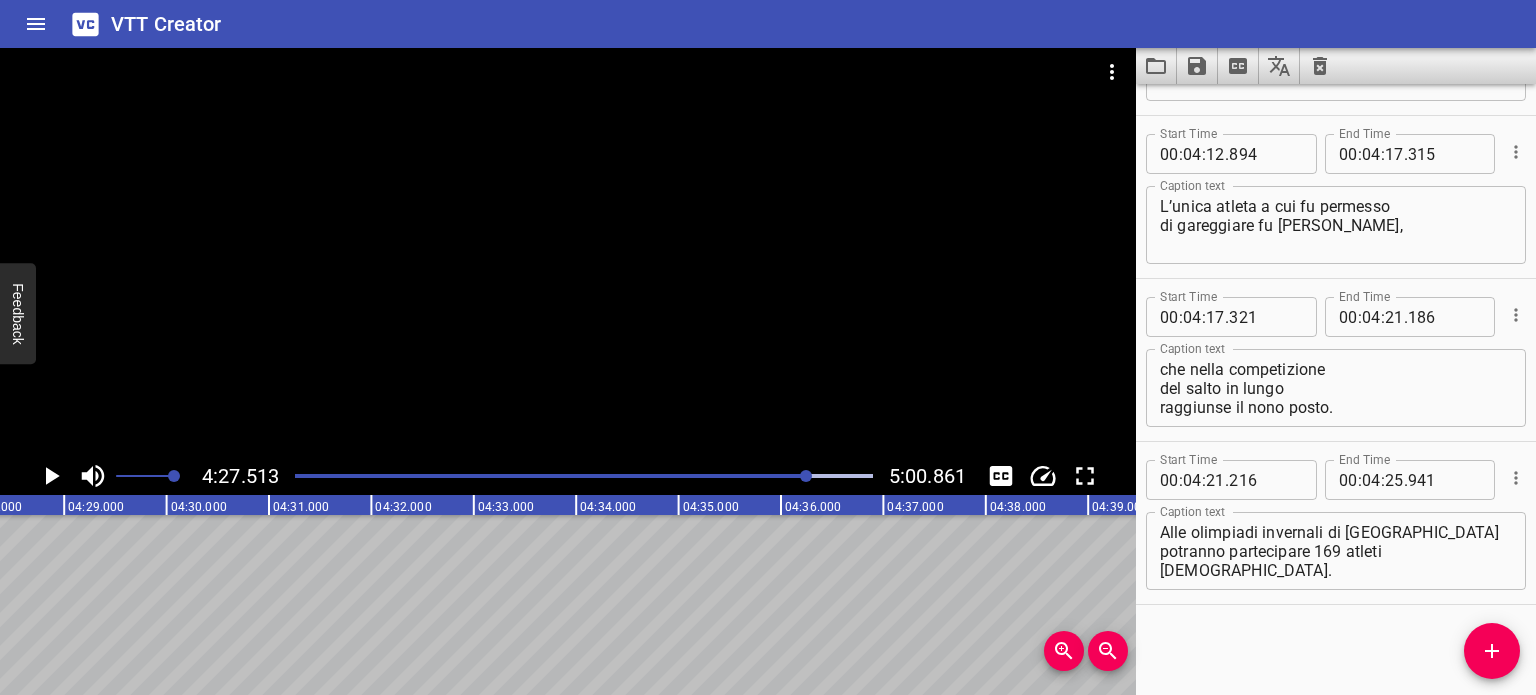 scroll, scrollTop: 0, scrollLeft: 27392, axis: horizontal 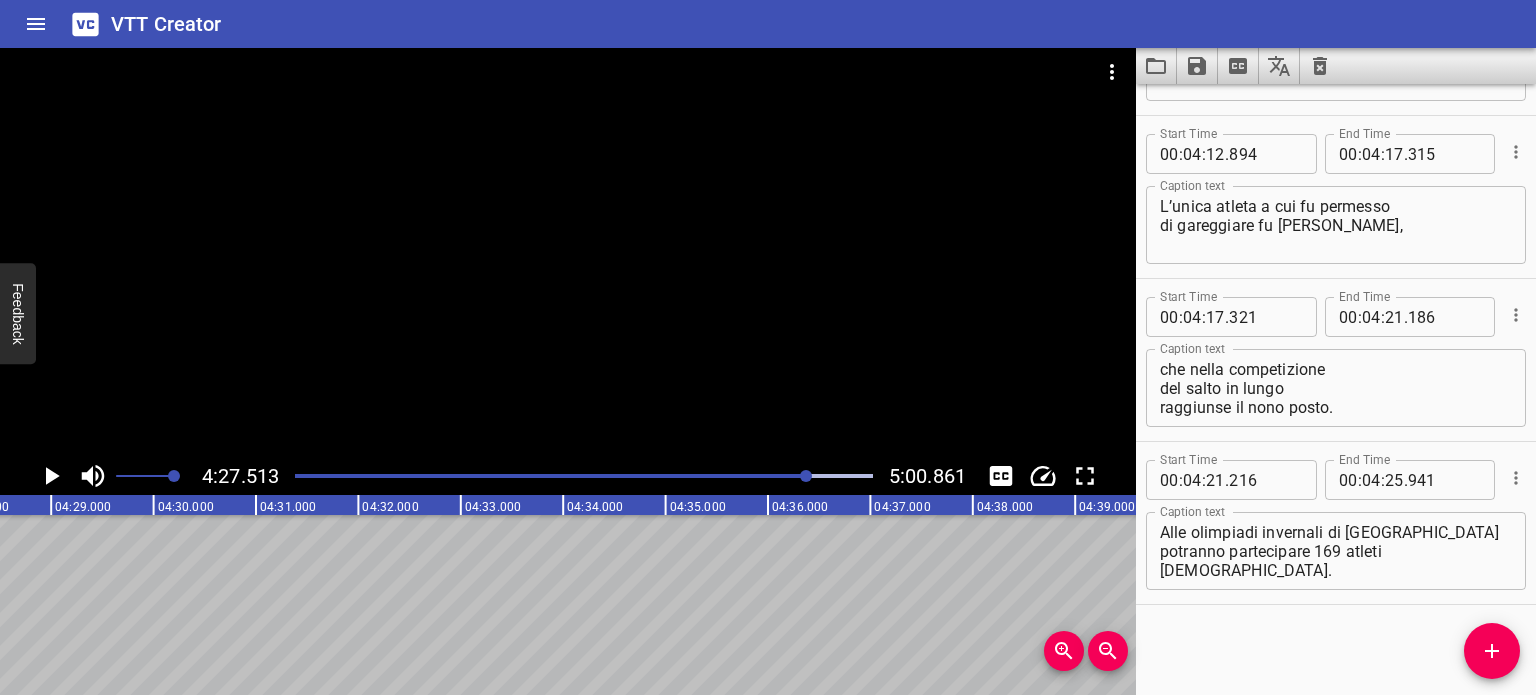 click at bounding box center (806, 476) 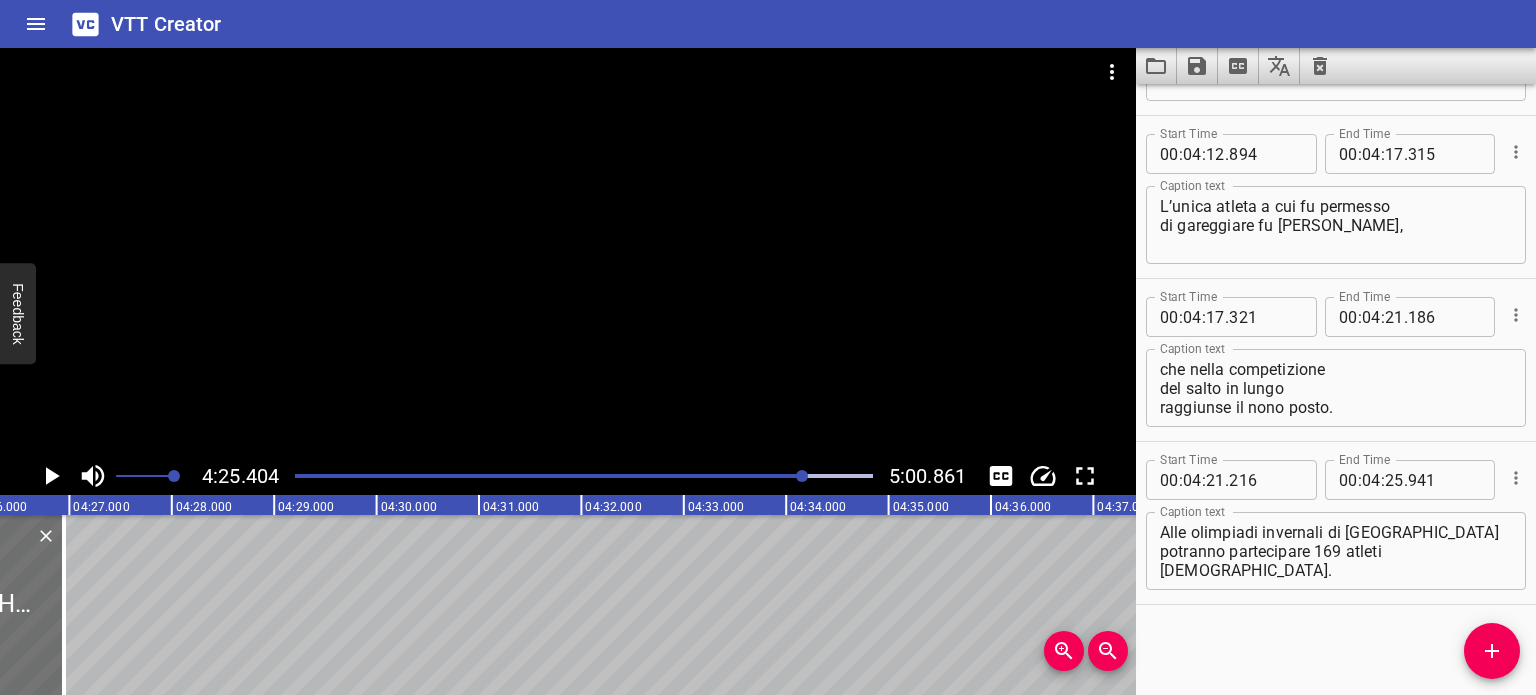 scroll, scrollTop: 0, scrollLeft: 27176, axis: horizontal 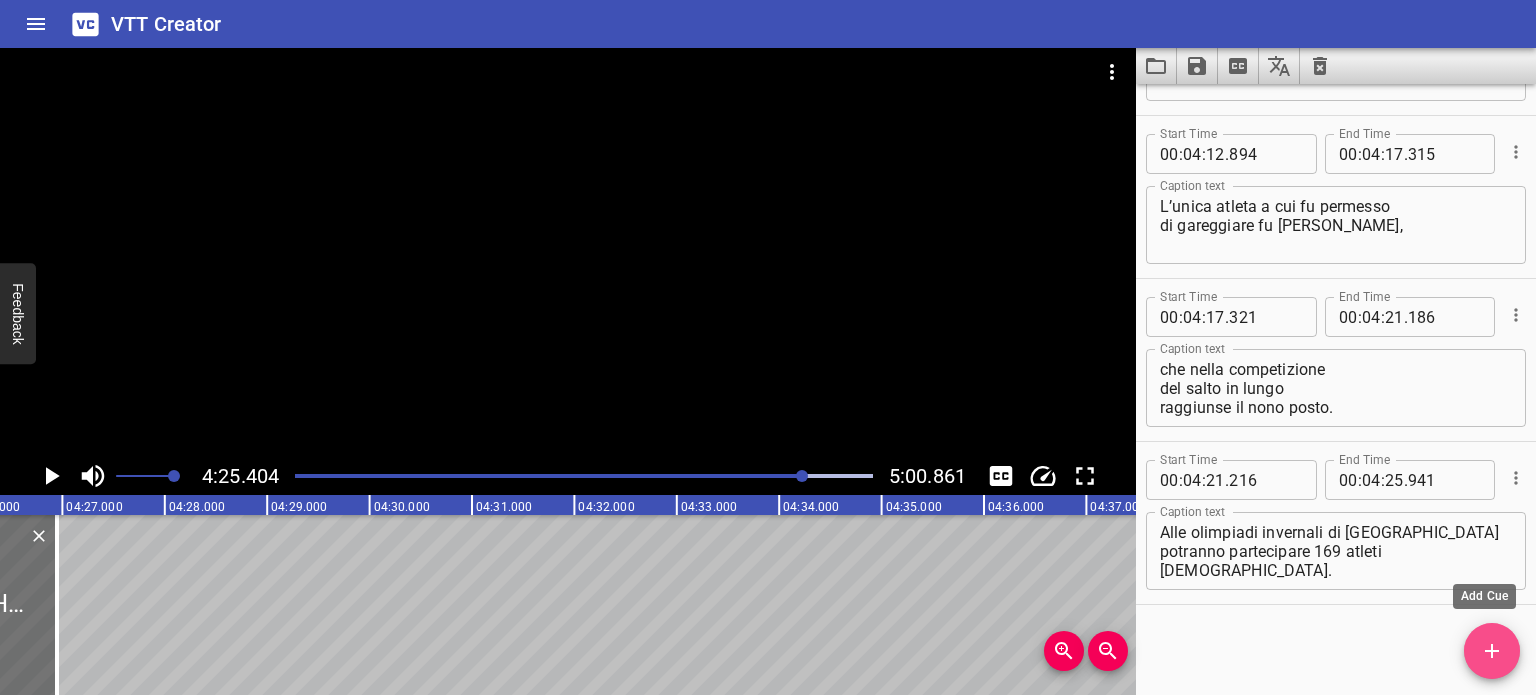 click 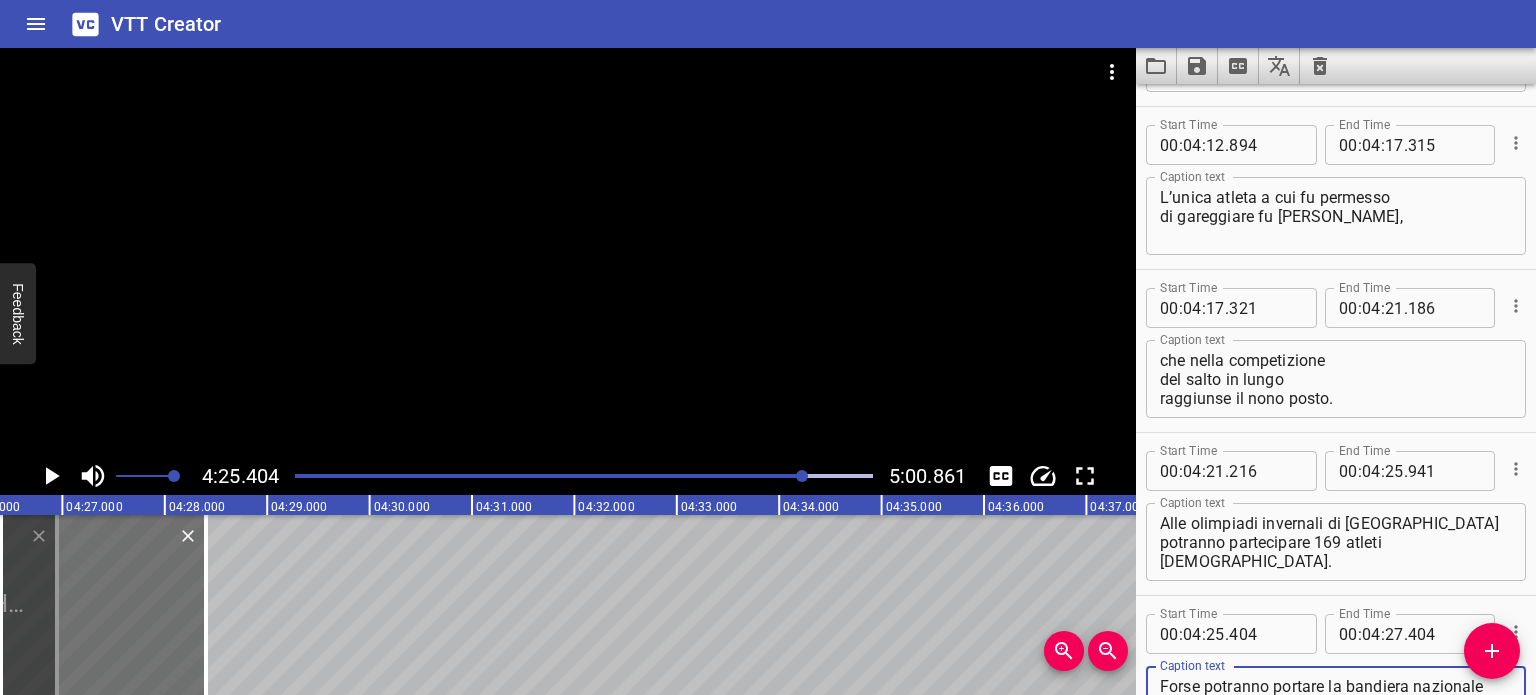 scroll, scrollTop: 10595, scrollLeft: 0, axis: vertical 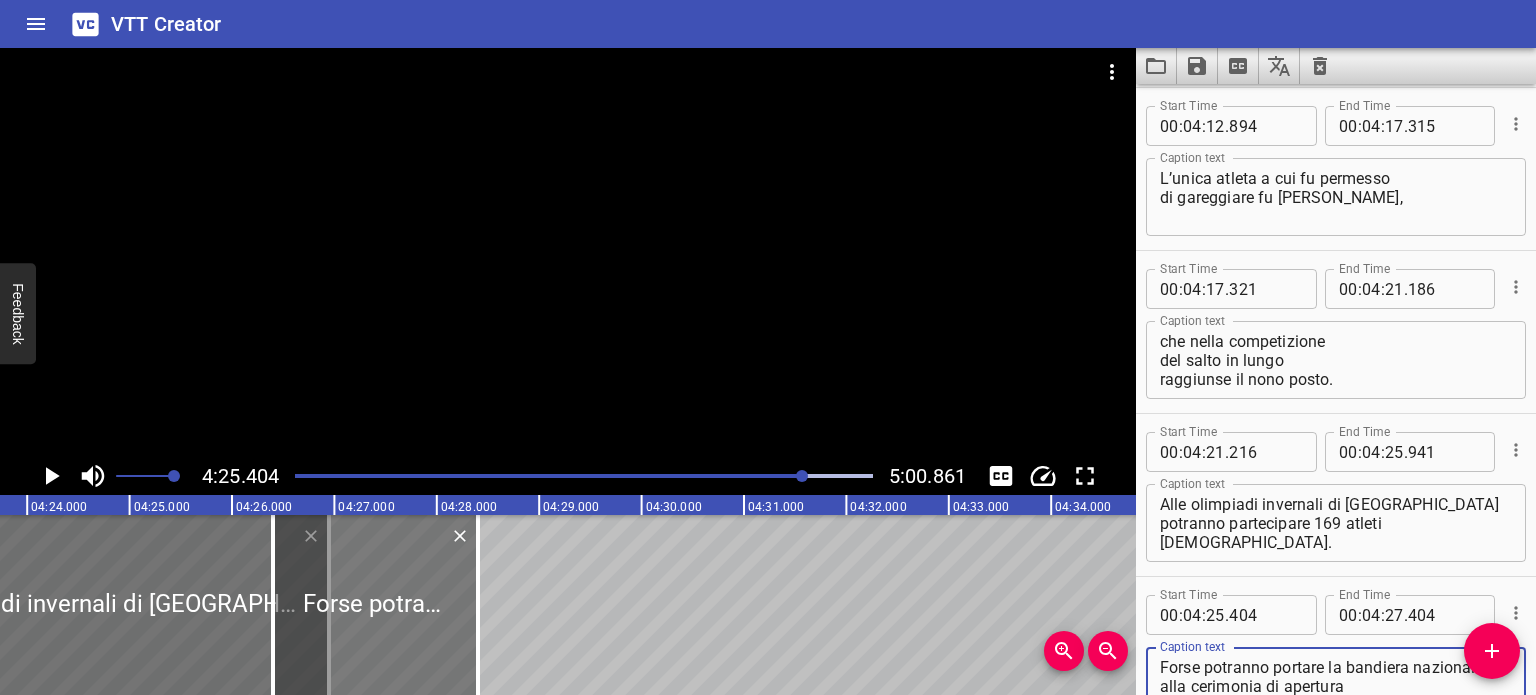 type on "Forse potranno portare la bandiera nazionale alla cerimonia di apertura" 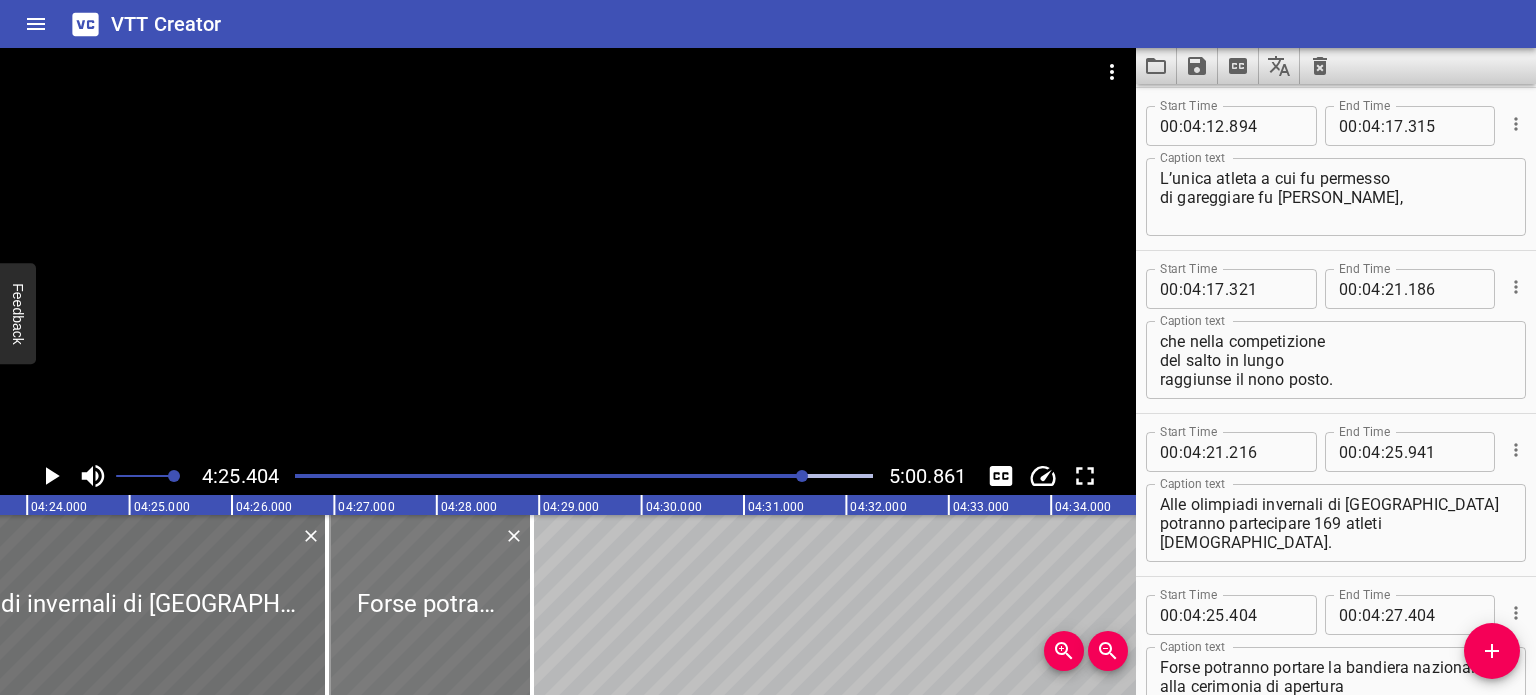 drag, startPoint x: 358, startPoint y: 591, endPoint x: 412, endPoint y: 603, distance: 55.31727 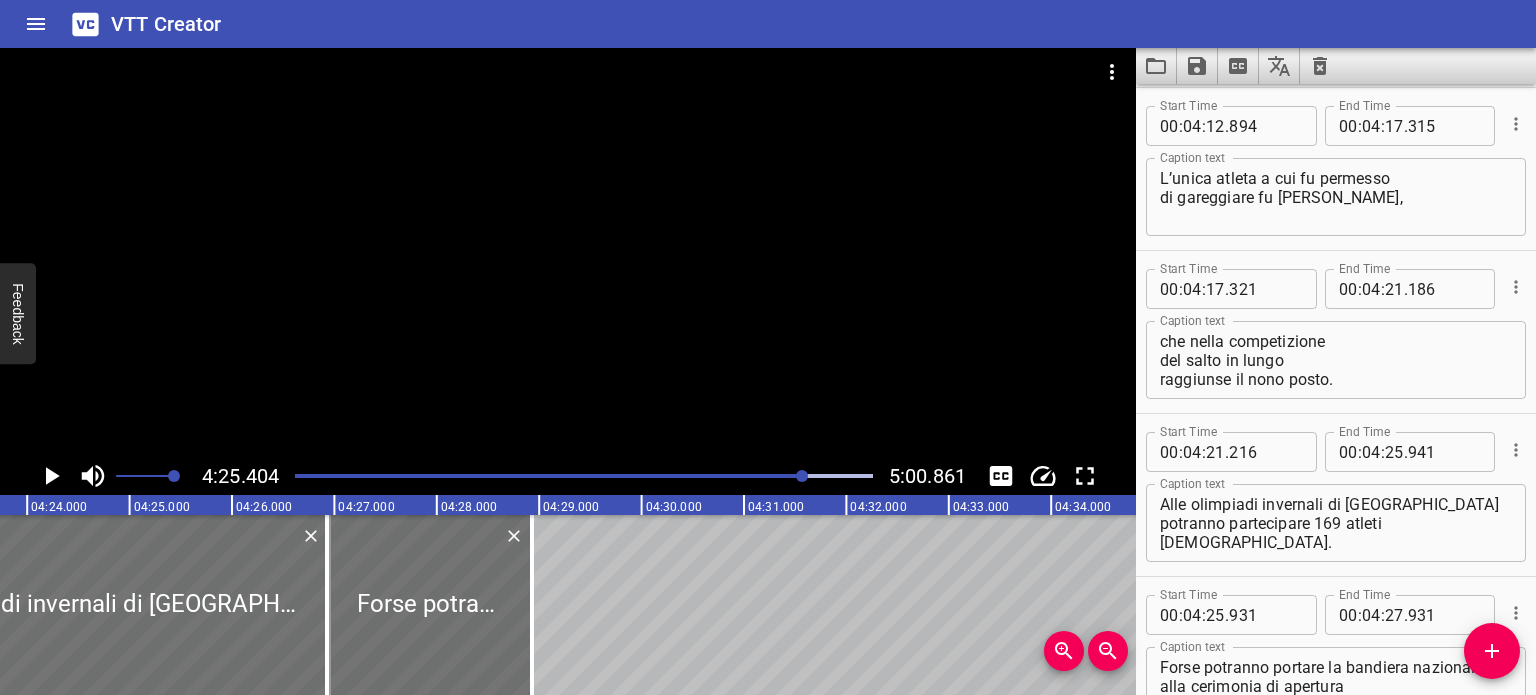 click at bounding box center [802, 476] 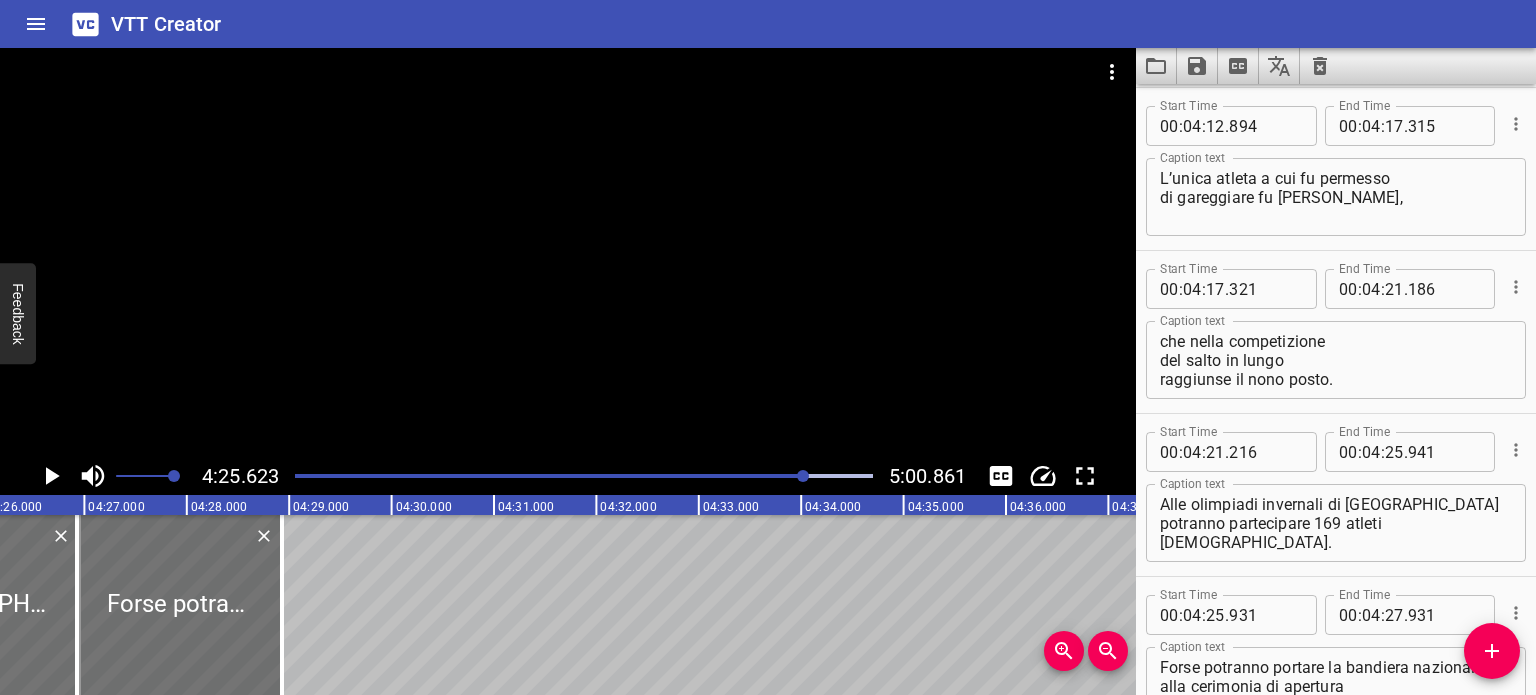 scroll, scrollTop: 0, scrollLeft: 27199, axis: horizontal 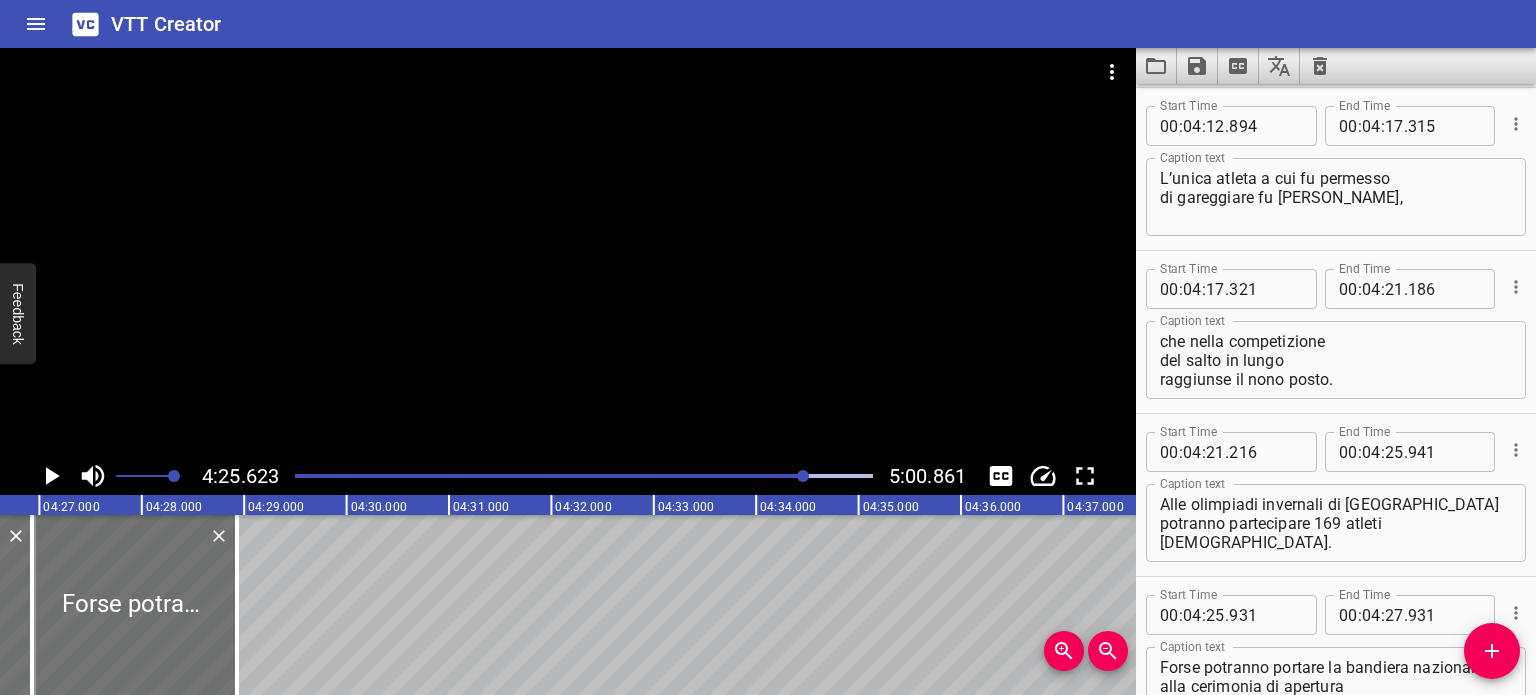 click at bounding box center [803, 476] 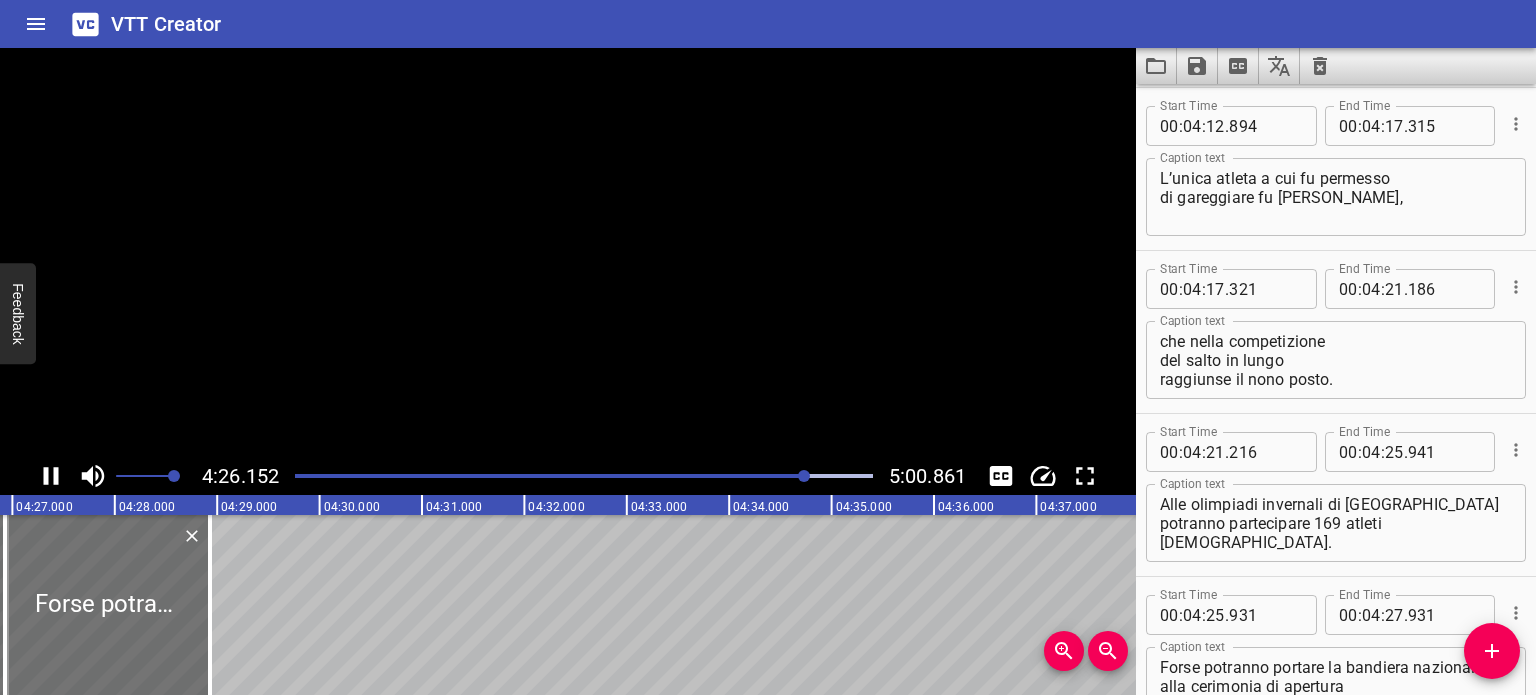 scroll, scrollTop: 0, scrollLeft: 27253, axis: horizontal 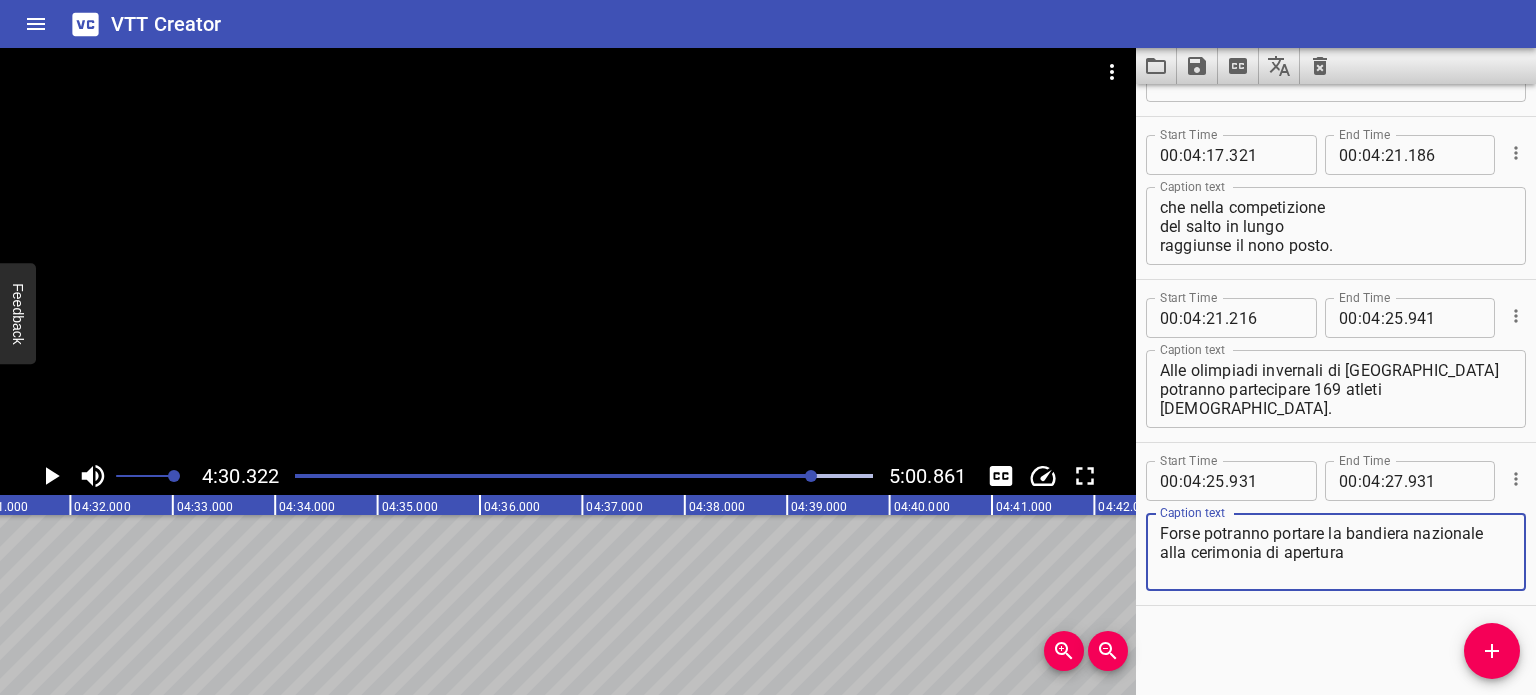 click on "Forse potranno portare la bandiera nazionale alla cerimonia di apertura" at bounding box center [1336, 552] 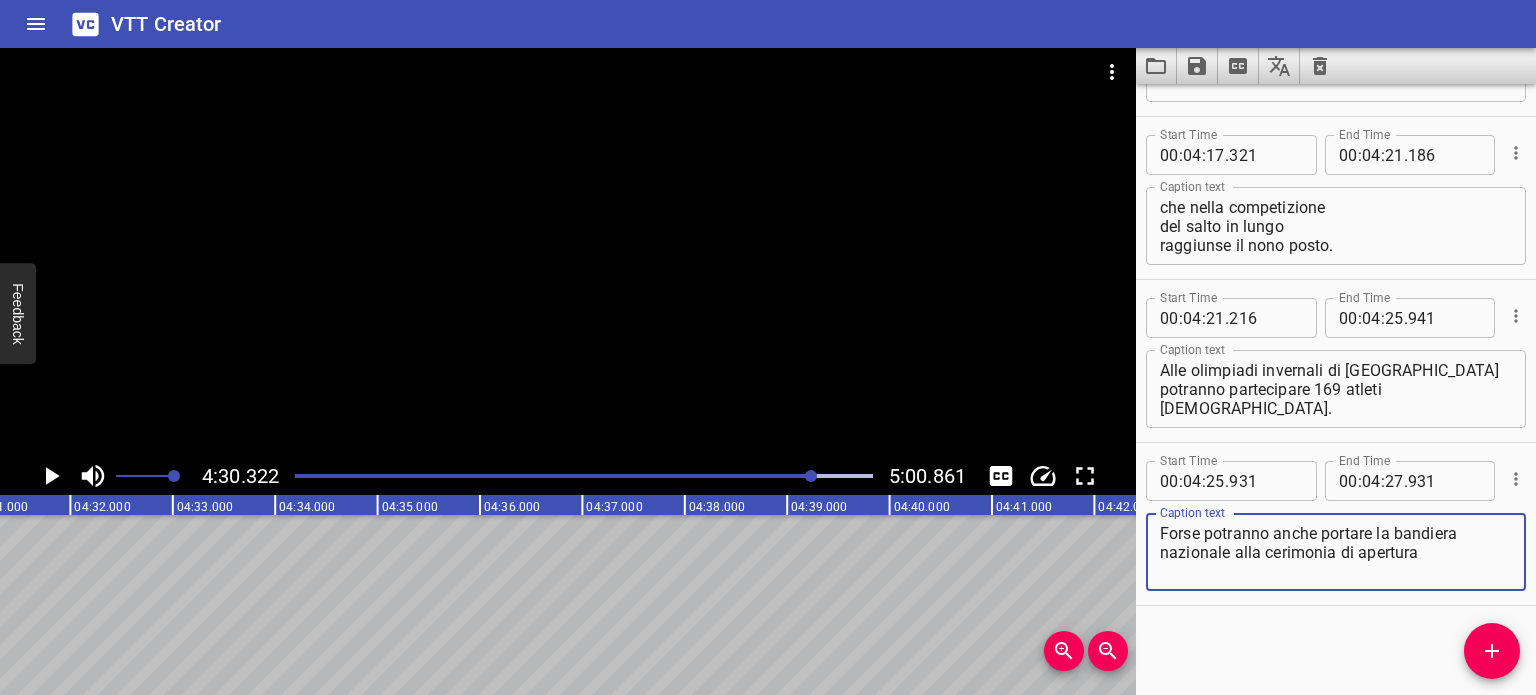 click on "Forse potranno anche portare la bandiera nazionale alla cerimonia di apertura" at bounding box center [1336, 552] 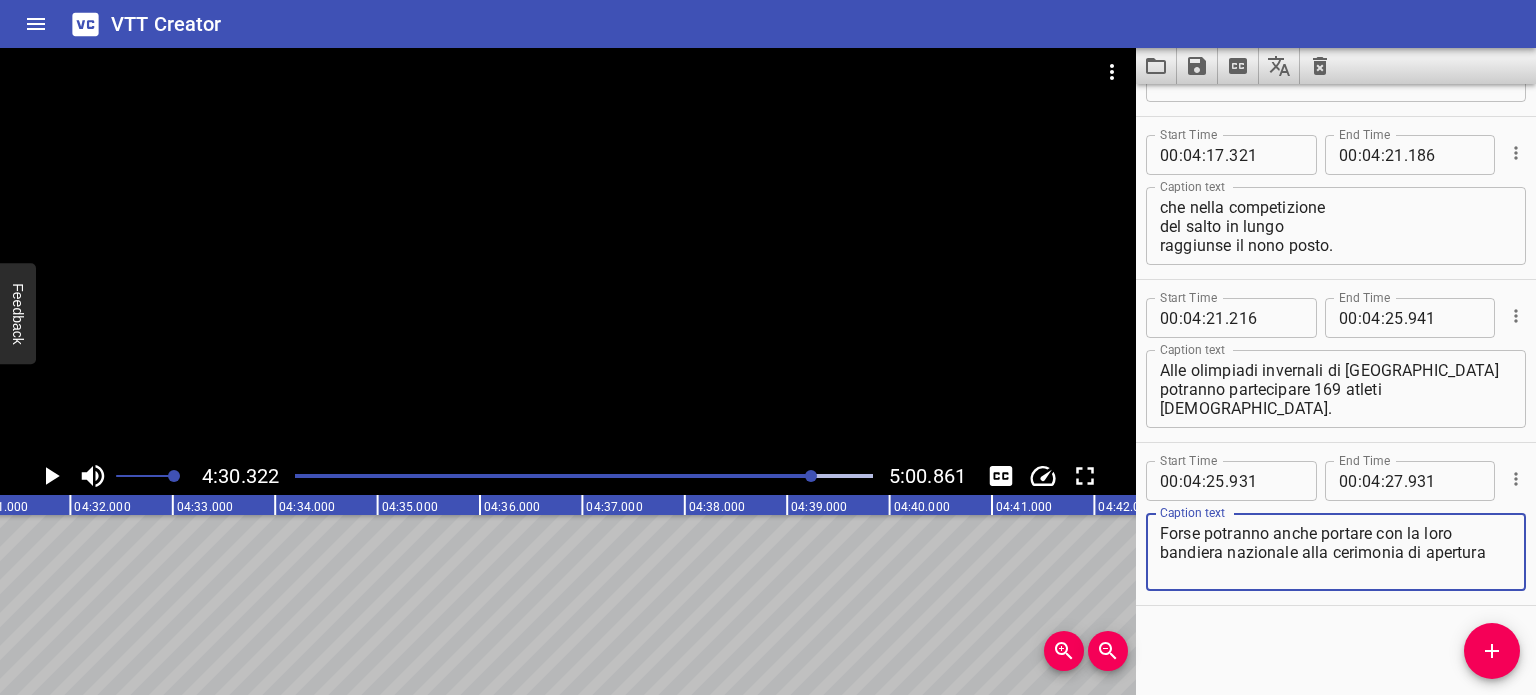 click on "Forse potranno anche portare con la loro bandiera nazionale alla cerimonia di apertura" at bounding box center [1336, 552] 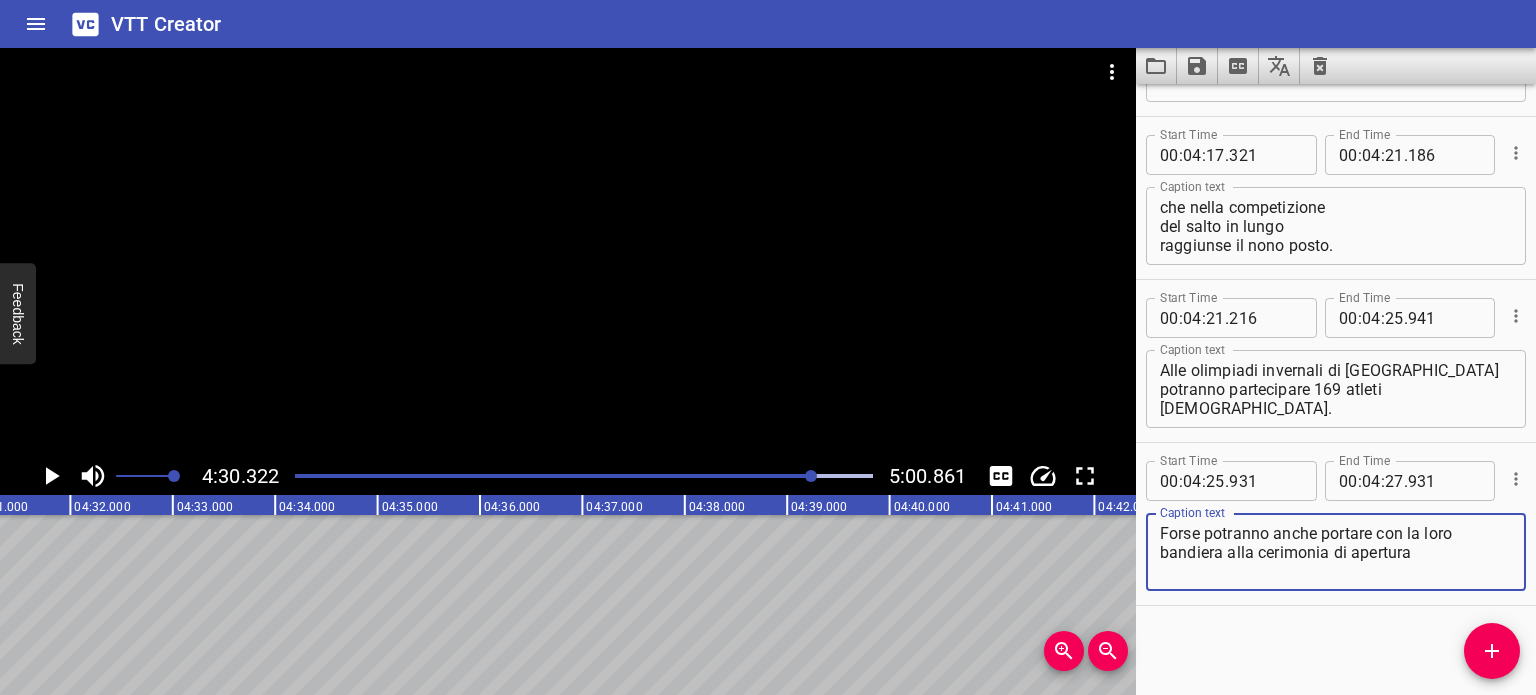 click on "Forse potranno anche portare con la loro bandiera alla cerimonia di apertura" at bounding box center [1336, 552] 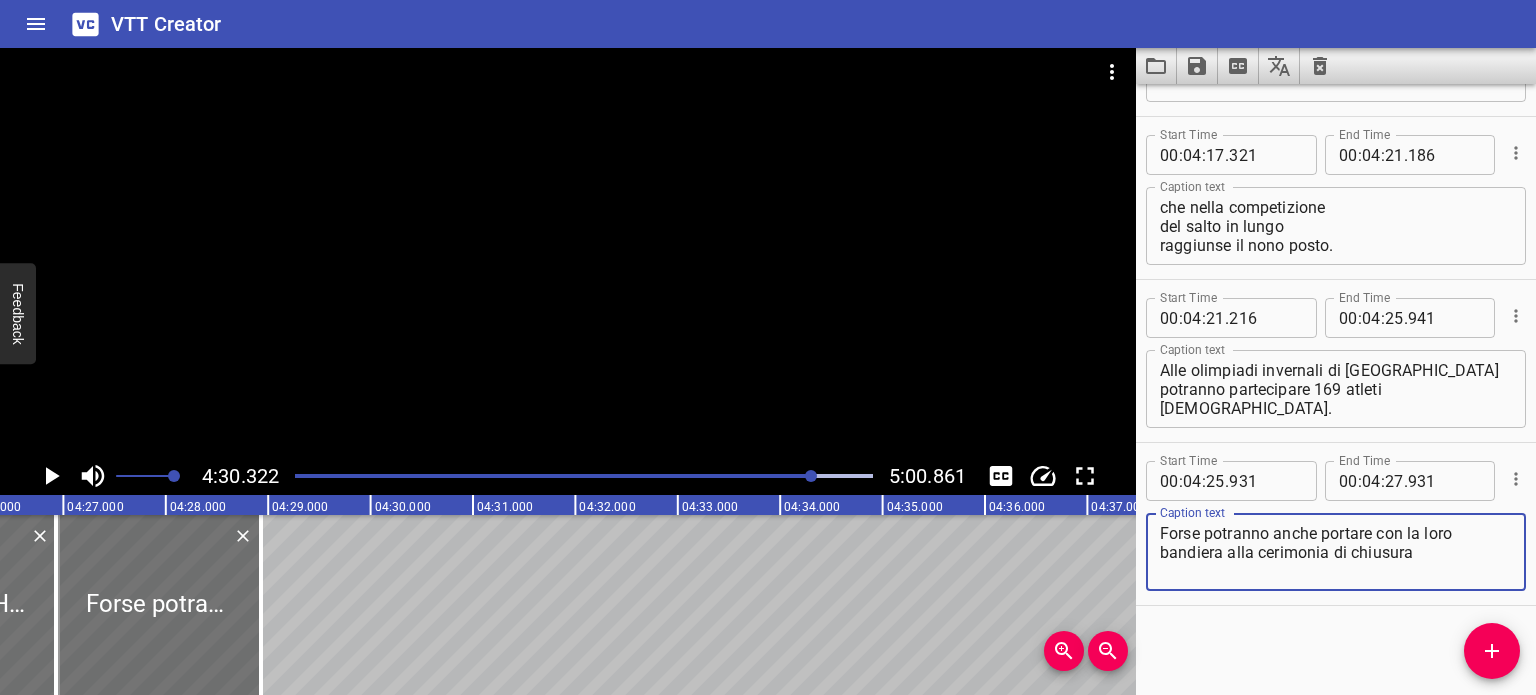 scroll, scrollTop: 0, scrollLeft: 27060, axis: horizontal 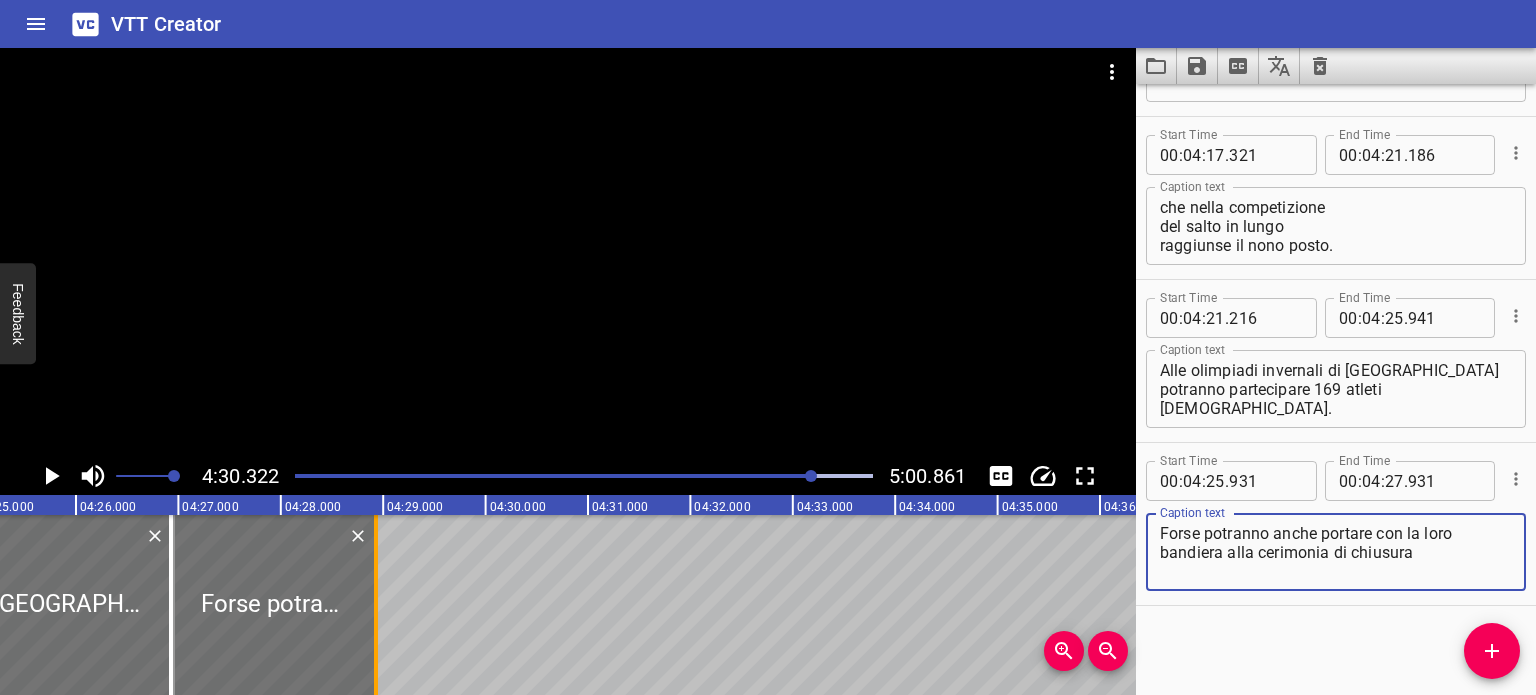 type on "Forse potranno anche portare con la loro bandiera alla cerimonia di chiusura" 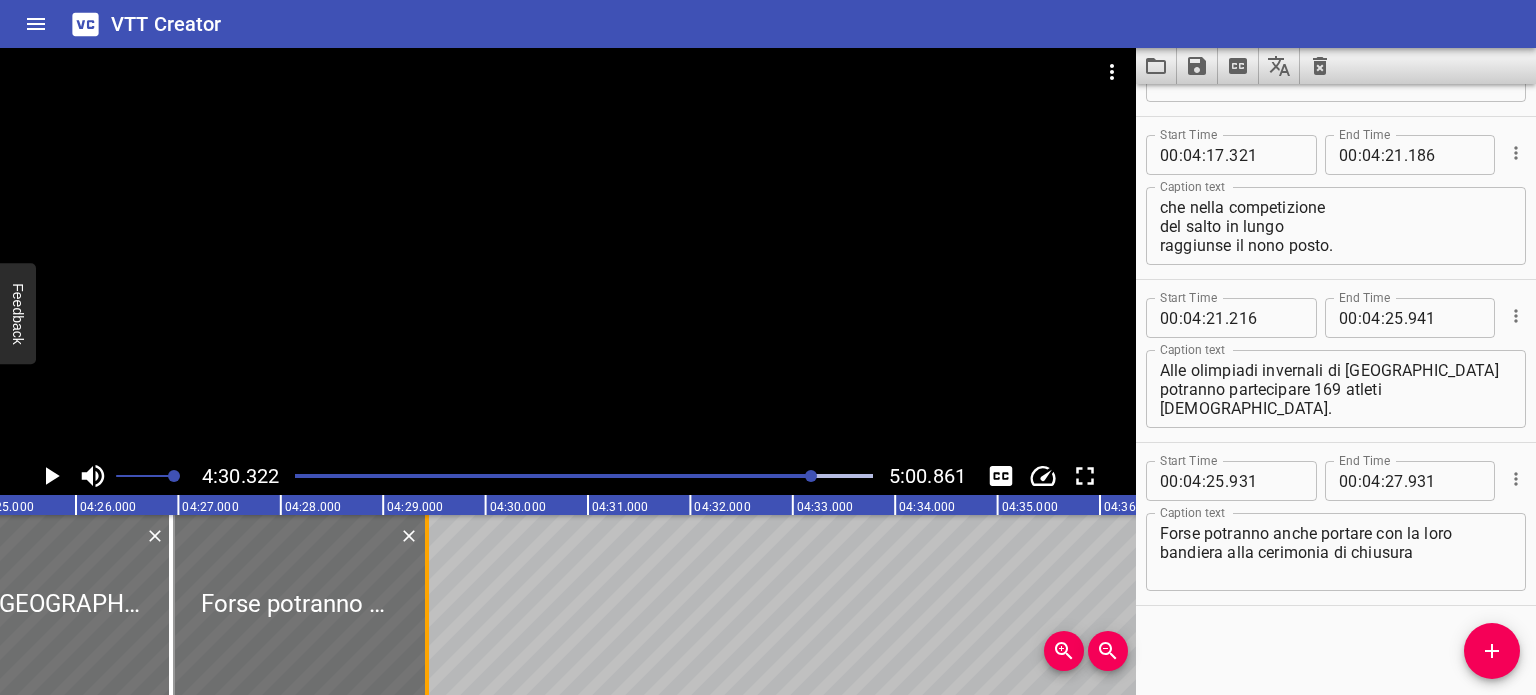 drag, startPoint x: 372, startPoint y: 614, endPoint x: 441, endPoint y: 618, distance: 69.115845 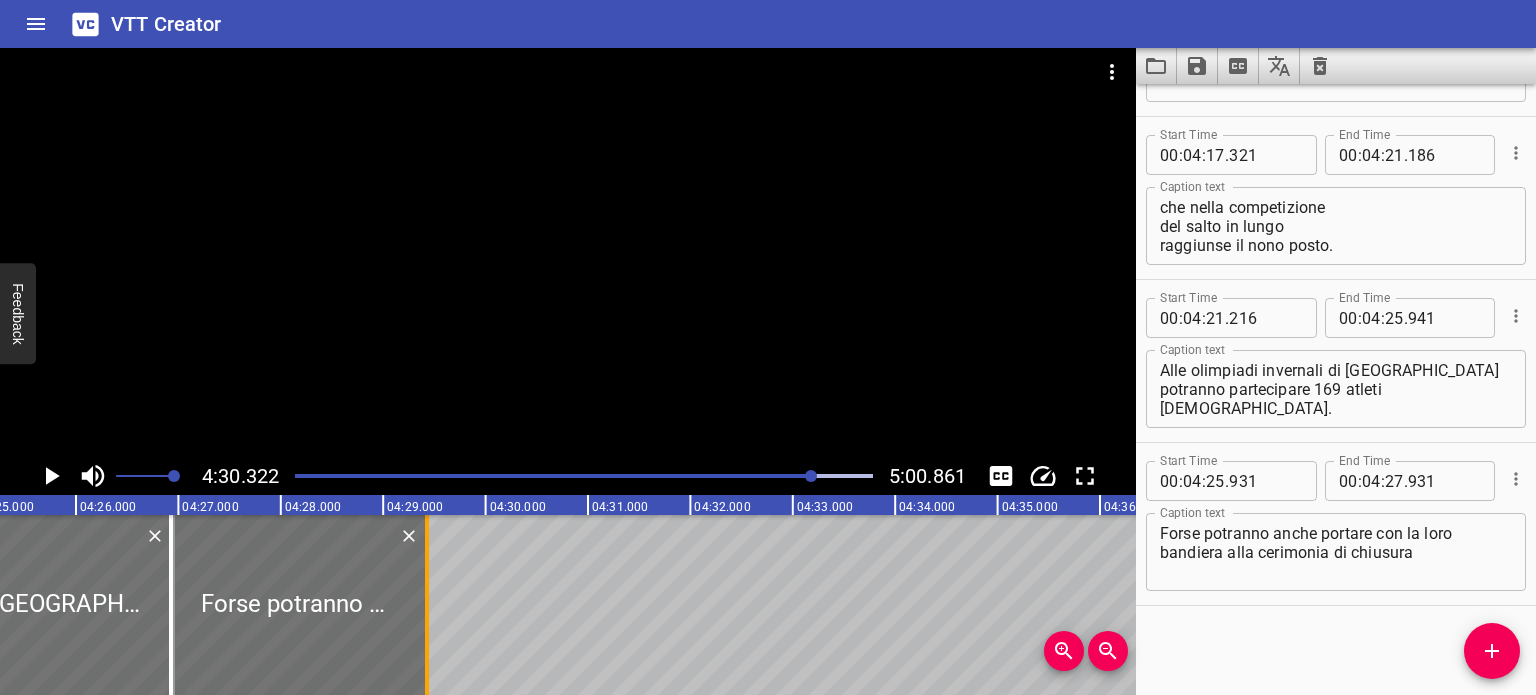 click at bounding box center (427, 605) 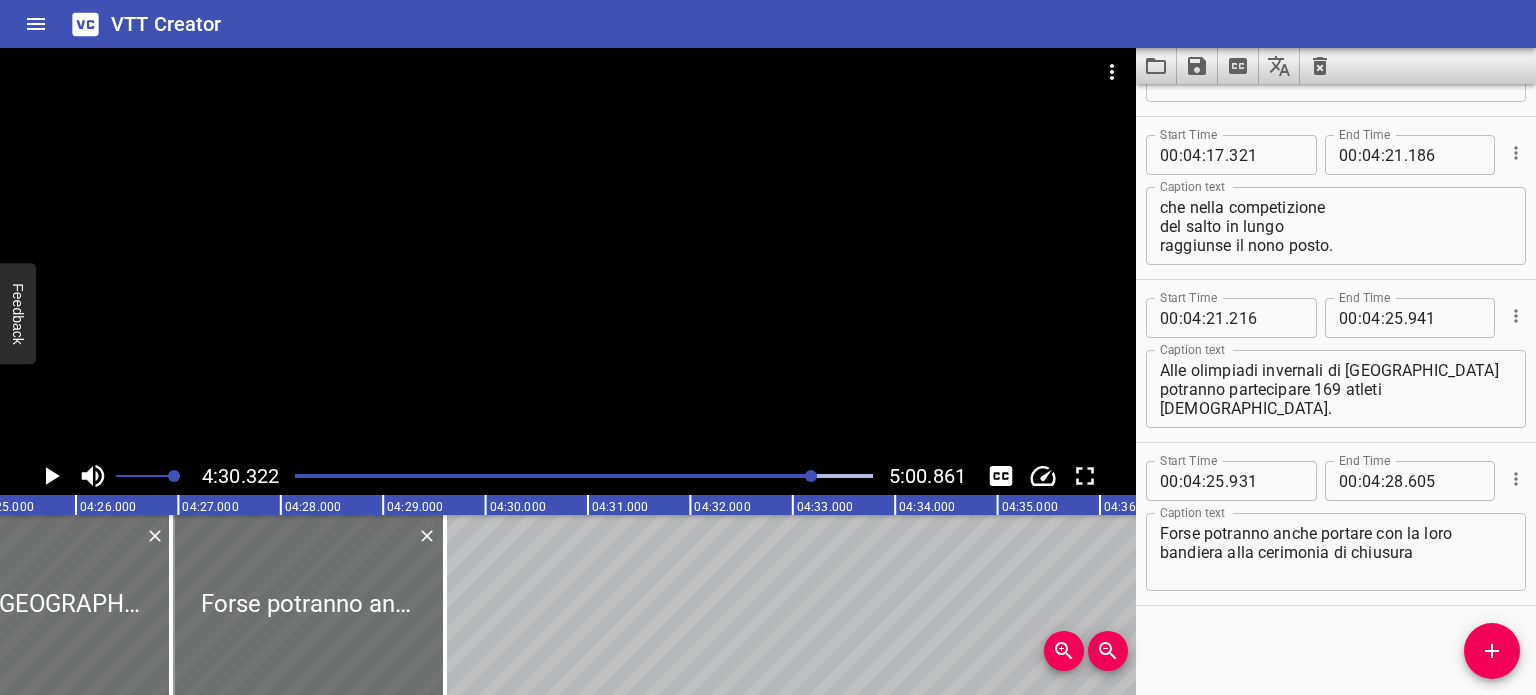 click at bounding box center [526, 476] 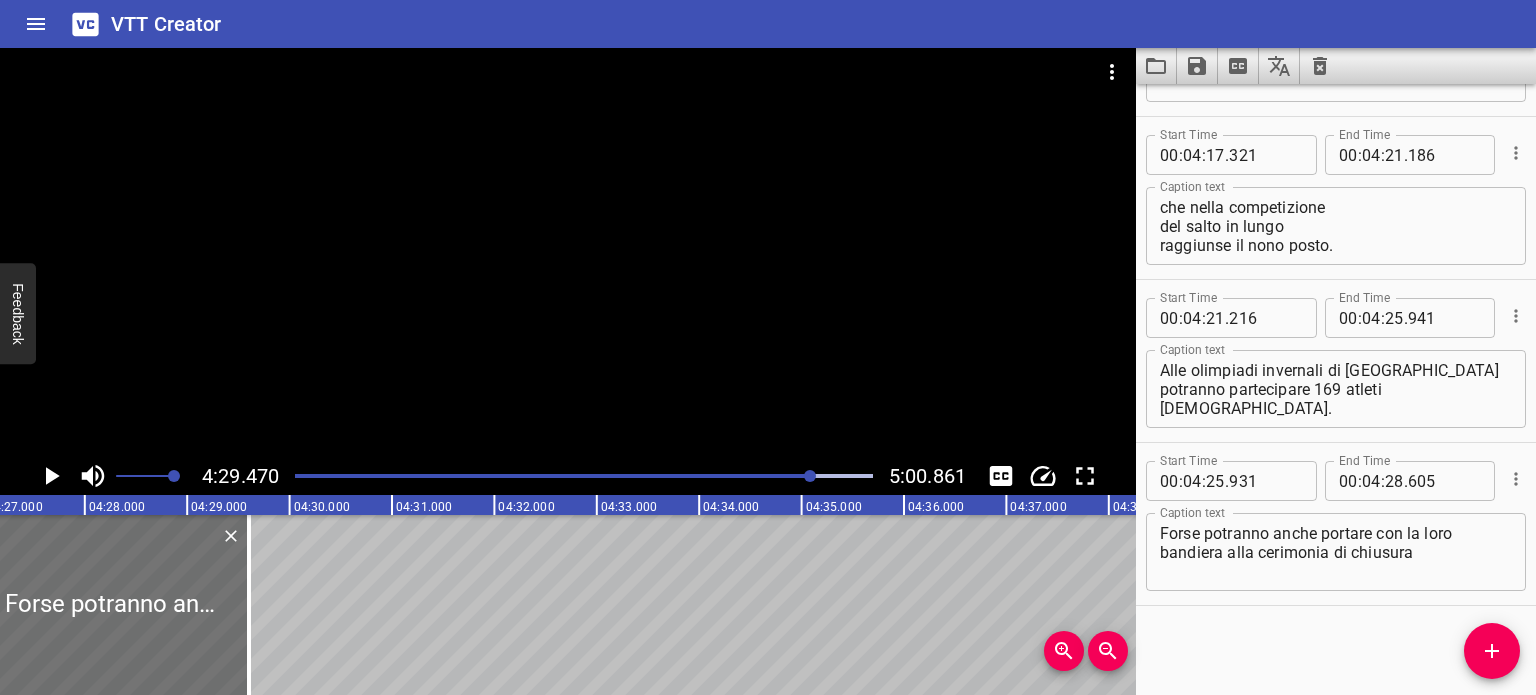 scroll, scrollTop: 0, scrollLeft: 27255, axis: horizontal 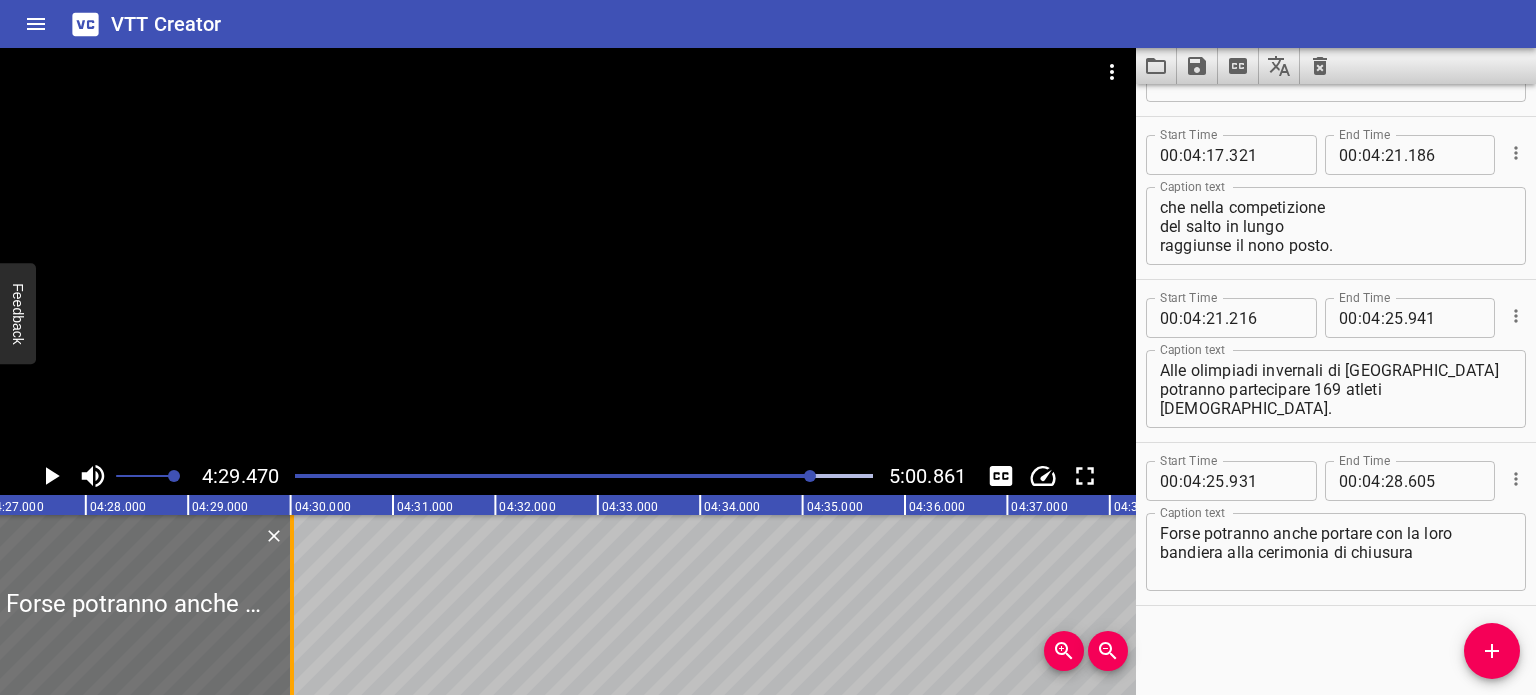 drag, startPoint x: 247, startPoint y: 578, endPoint x: 288, endPoint y: 595, distance: 44.38468 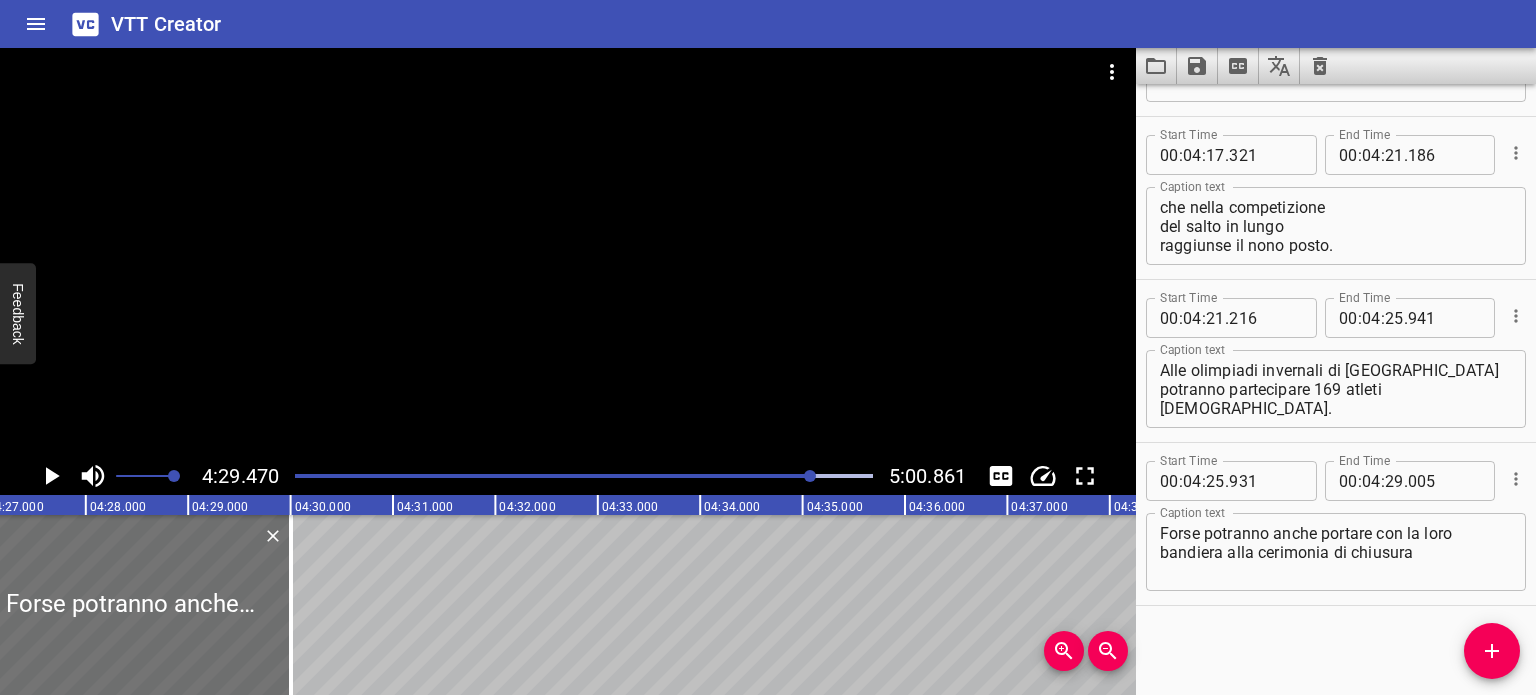 click at bounding box center (810, 476) 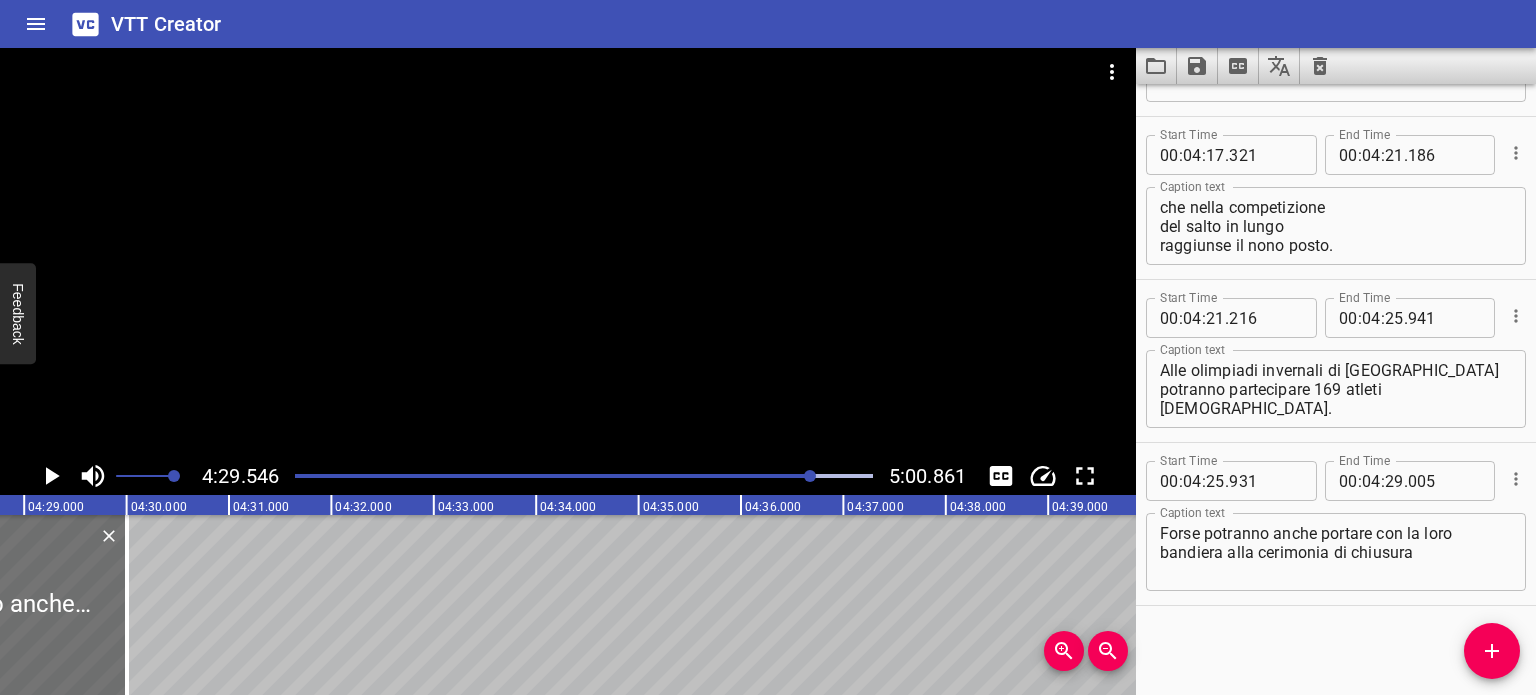 scroll, scrollTop: 0, scrollLeft: 27418, axis: horizontal 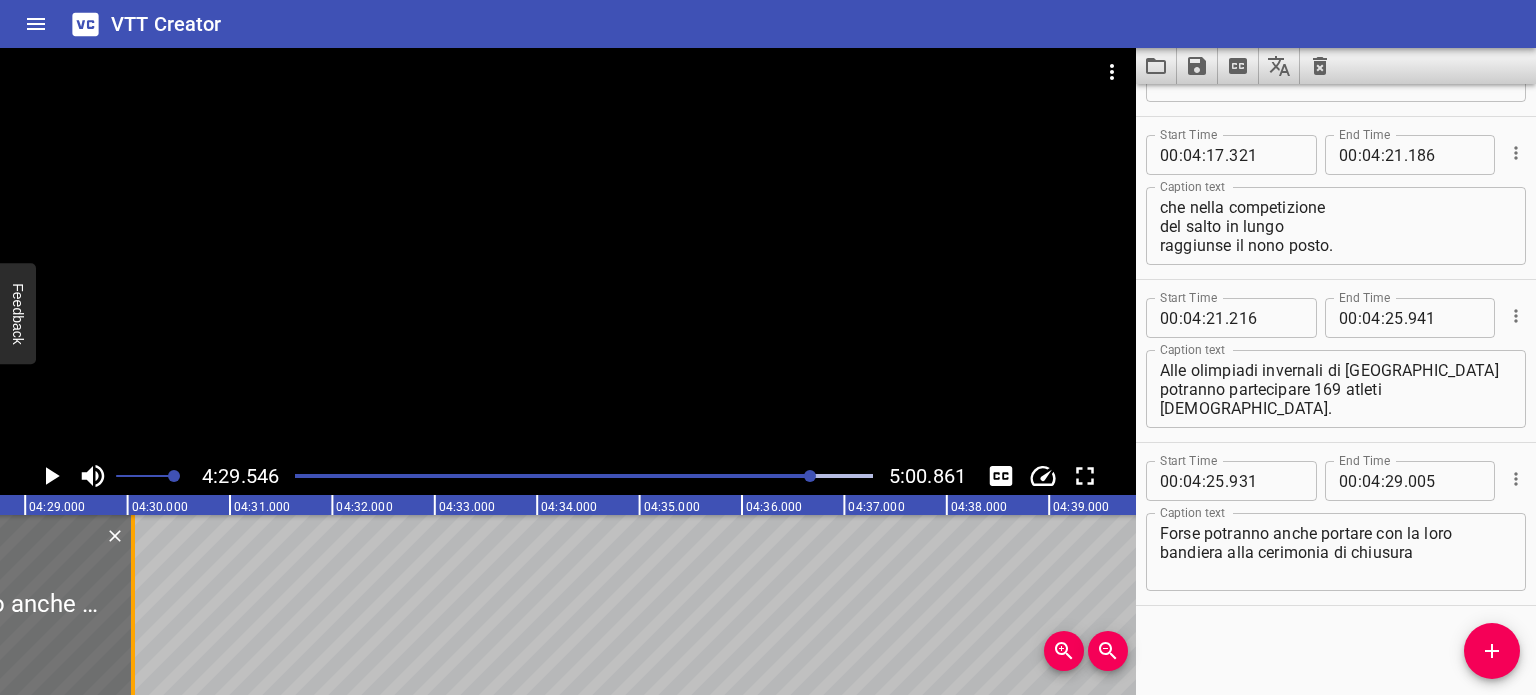 click at bounding box center (133, 605) 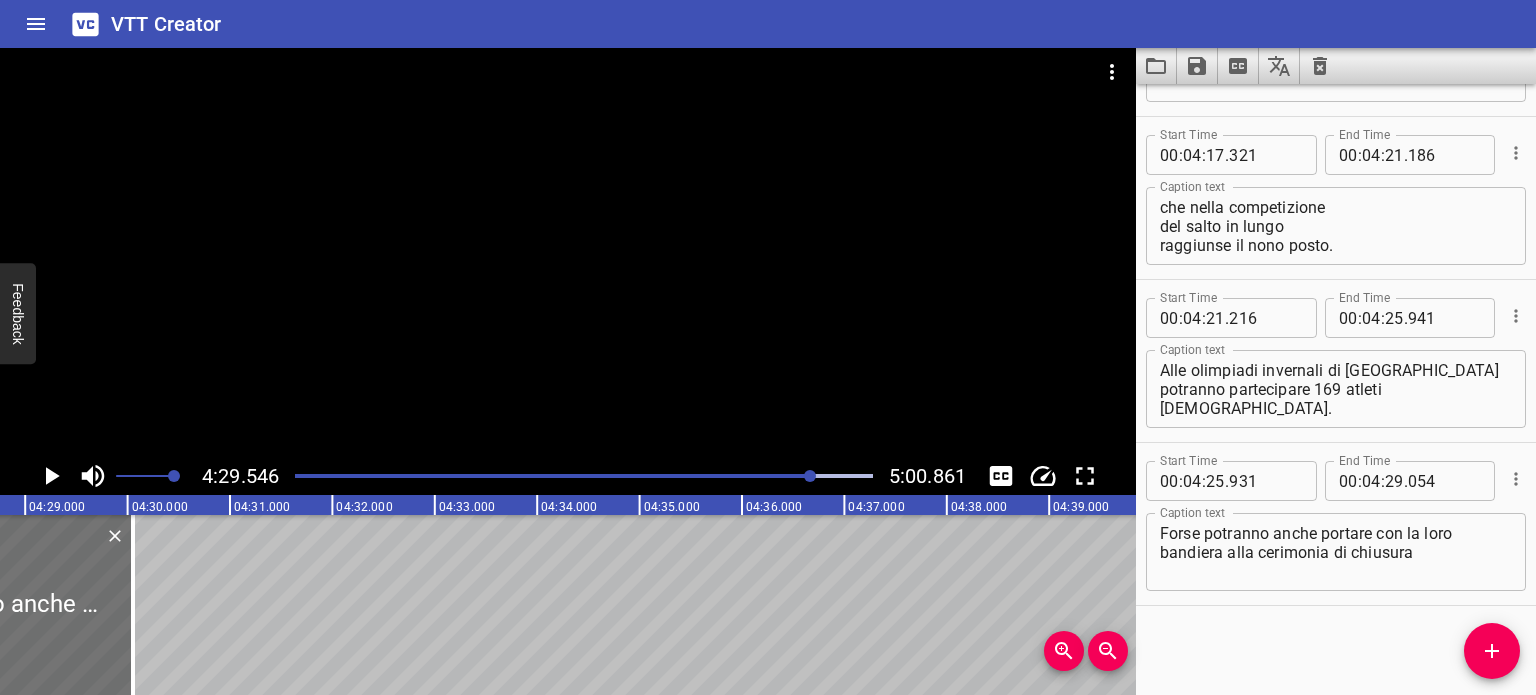 click at bounding box center [810, 476] 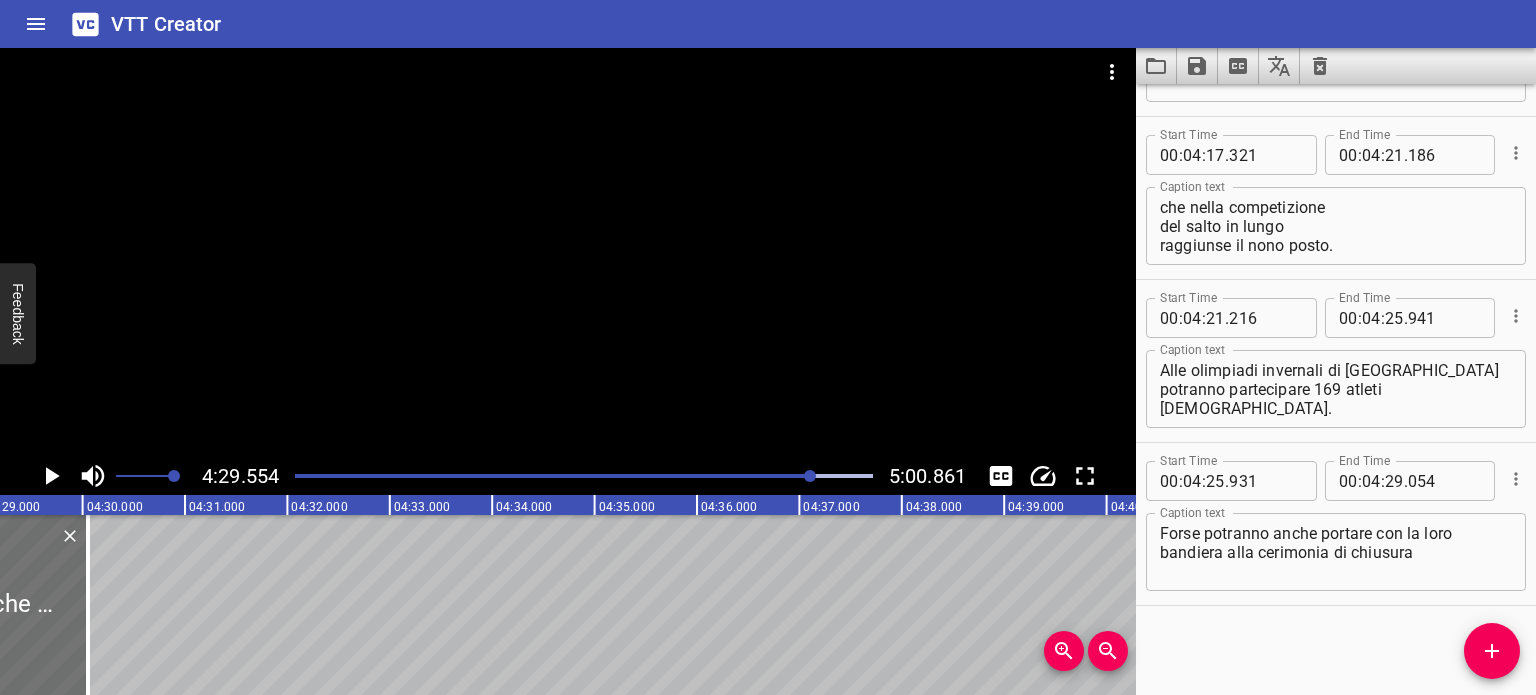 scroll, scrollTop: 0, scrollLeft: 27460, axis: horizontal 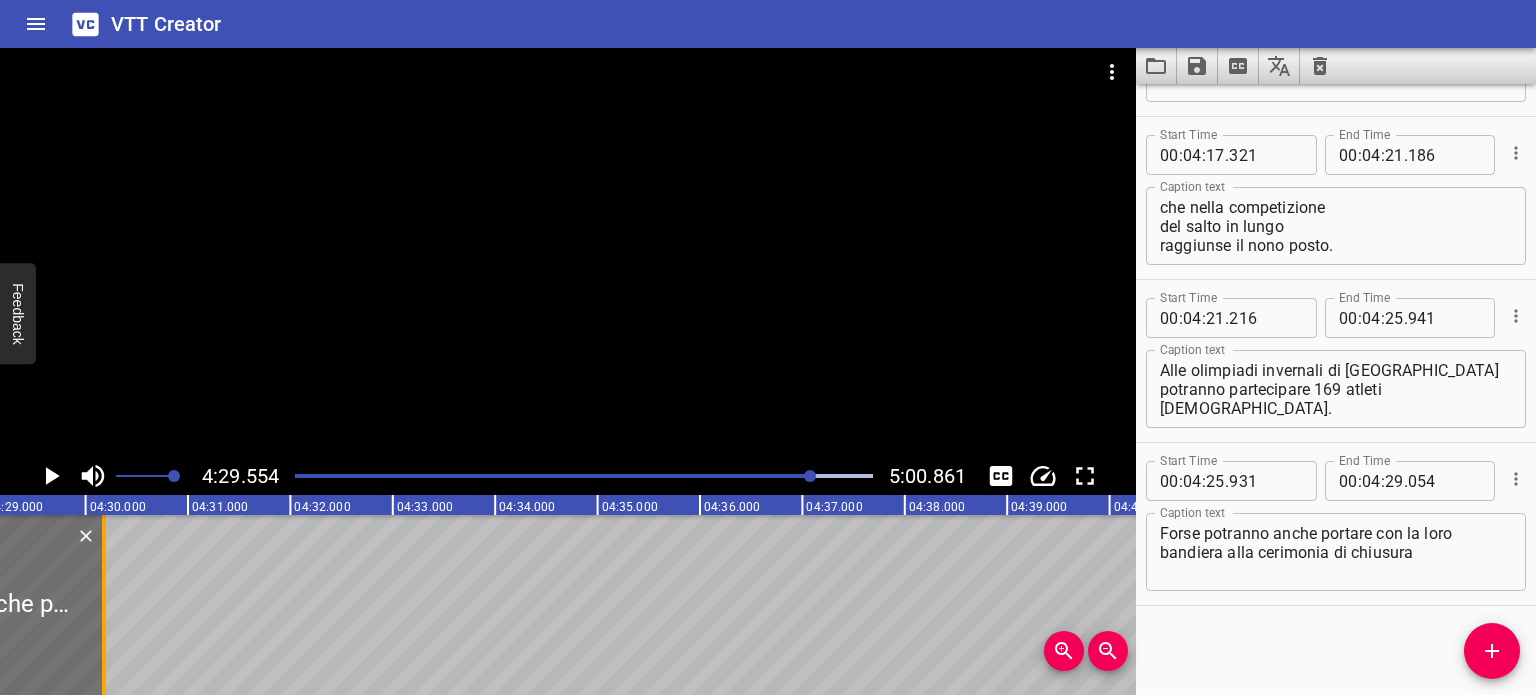 drag, startPoint x: 86, startPoint y: 583, endPoint x: 99, endPoint y: 594, distance: 17.029387 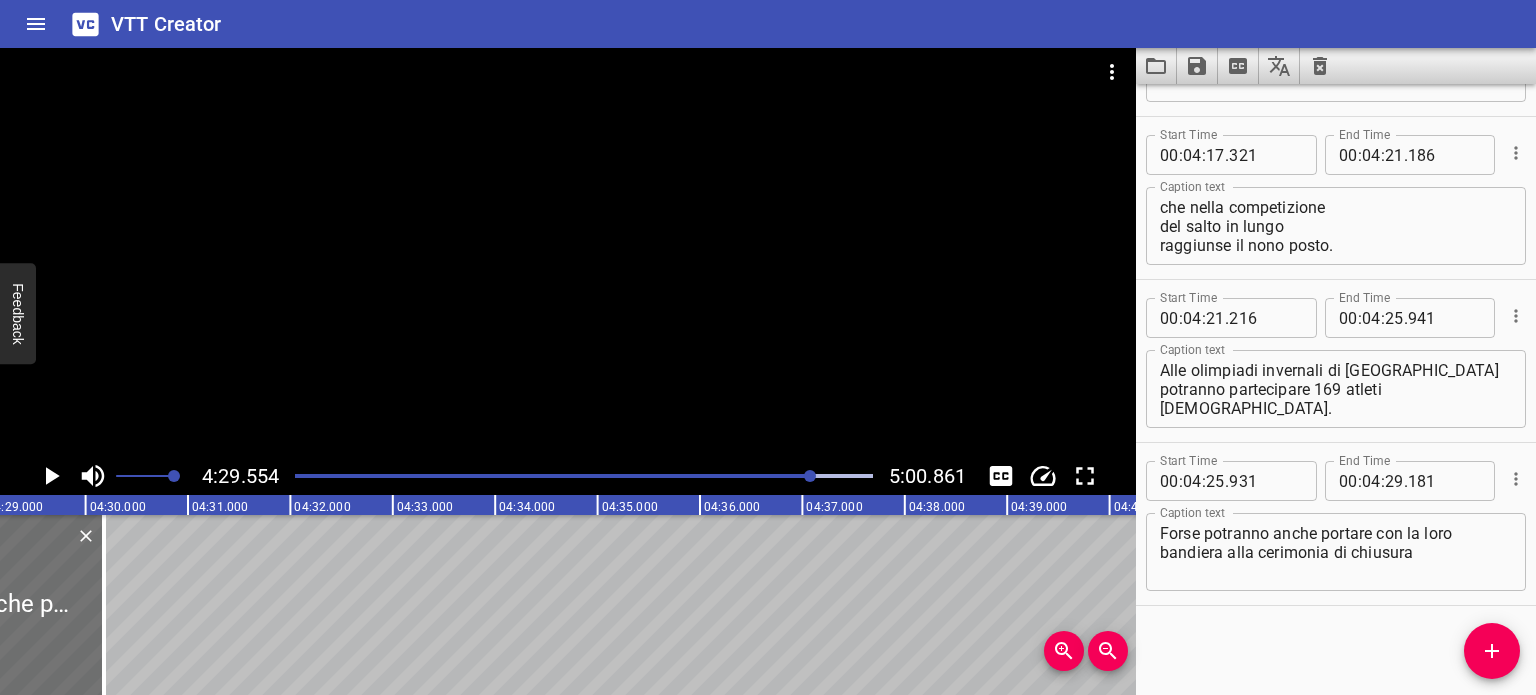 click at bounding box center (524, 476) 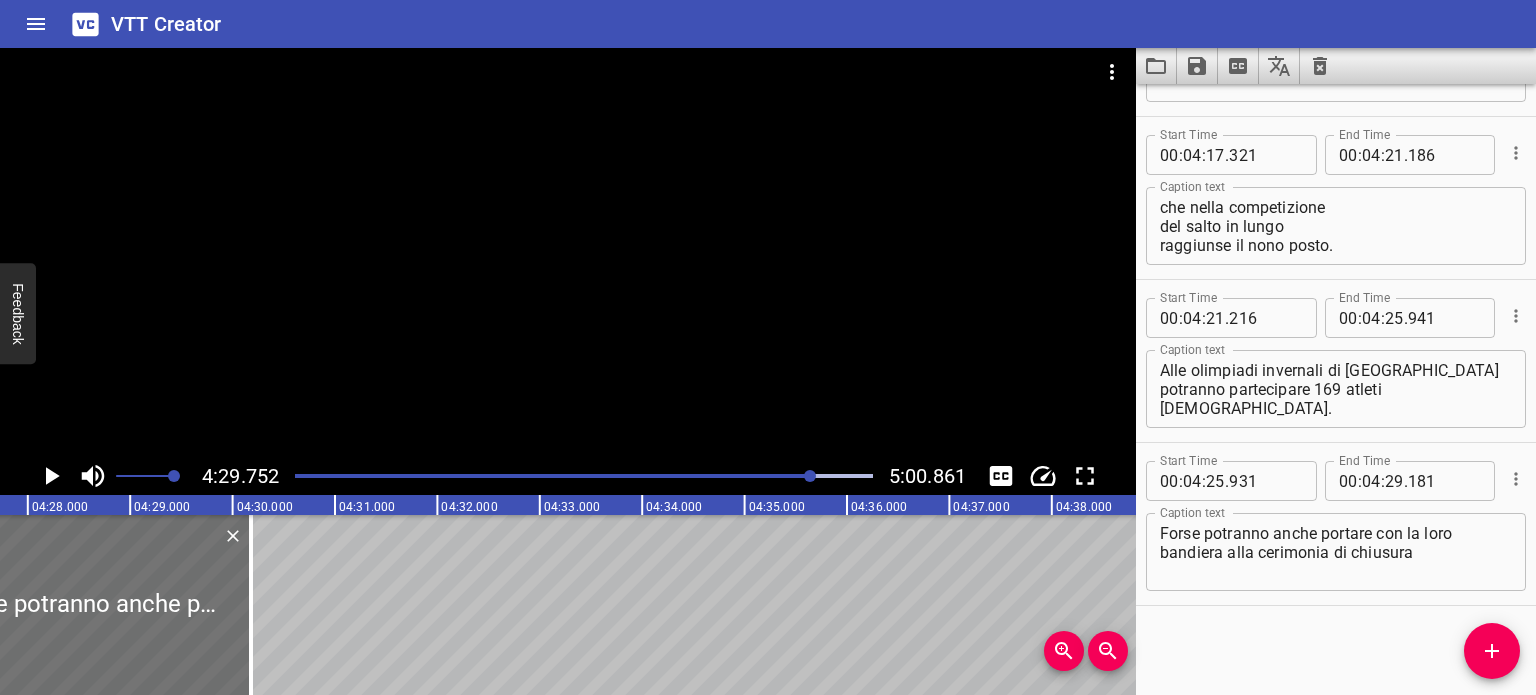 scroll, scrollTop: 0, scrollLeft: 27312, axis: horizontal 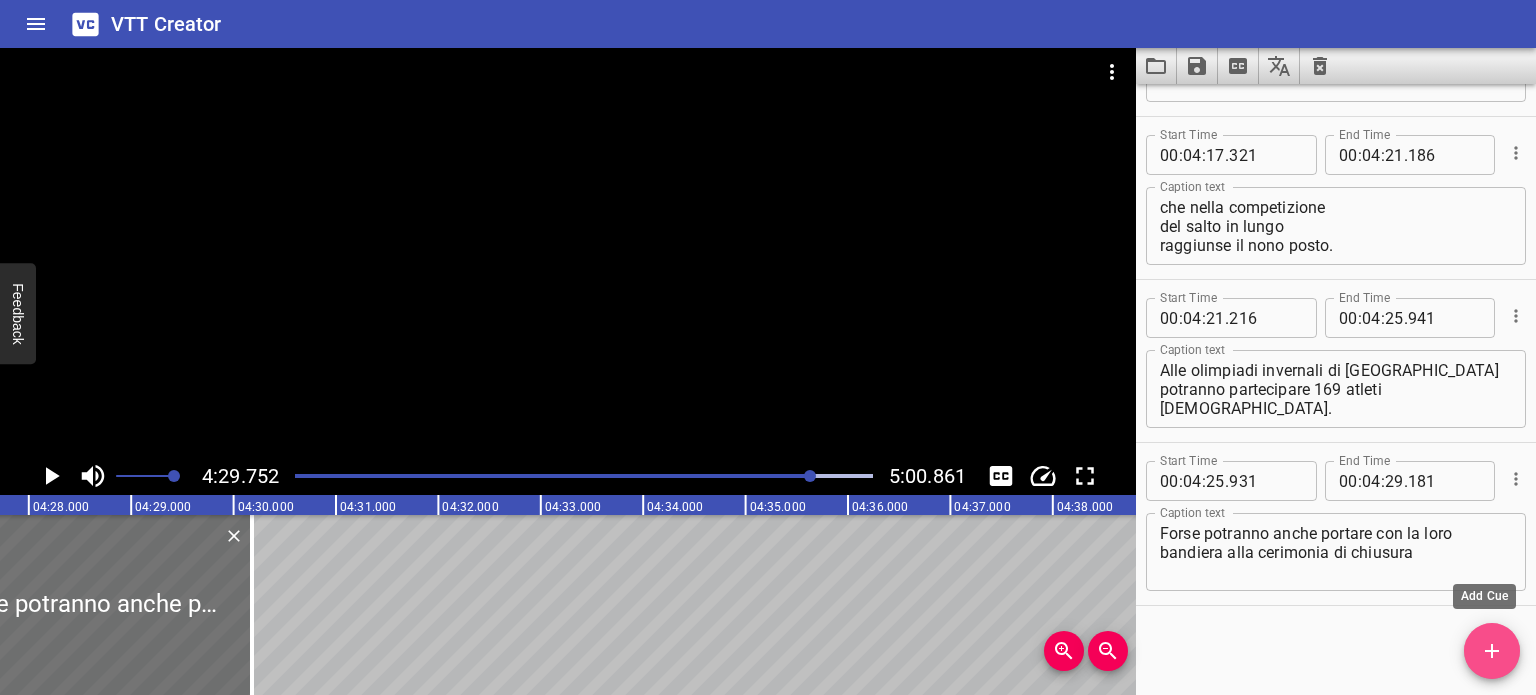 click 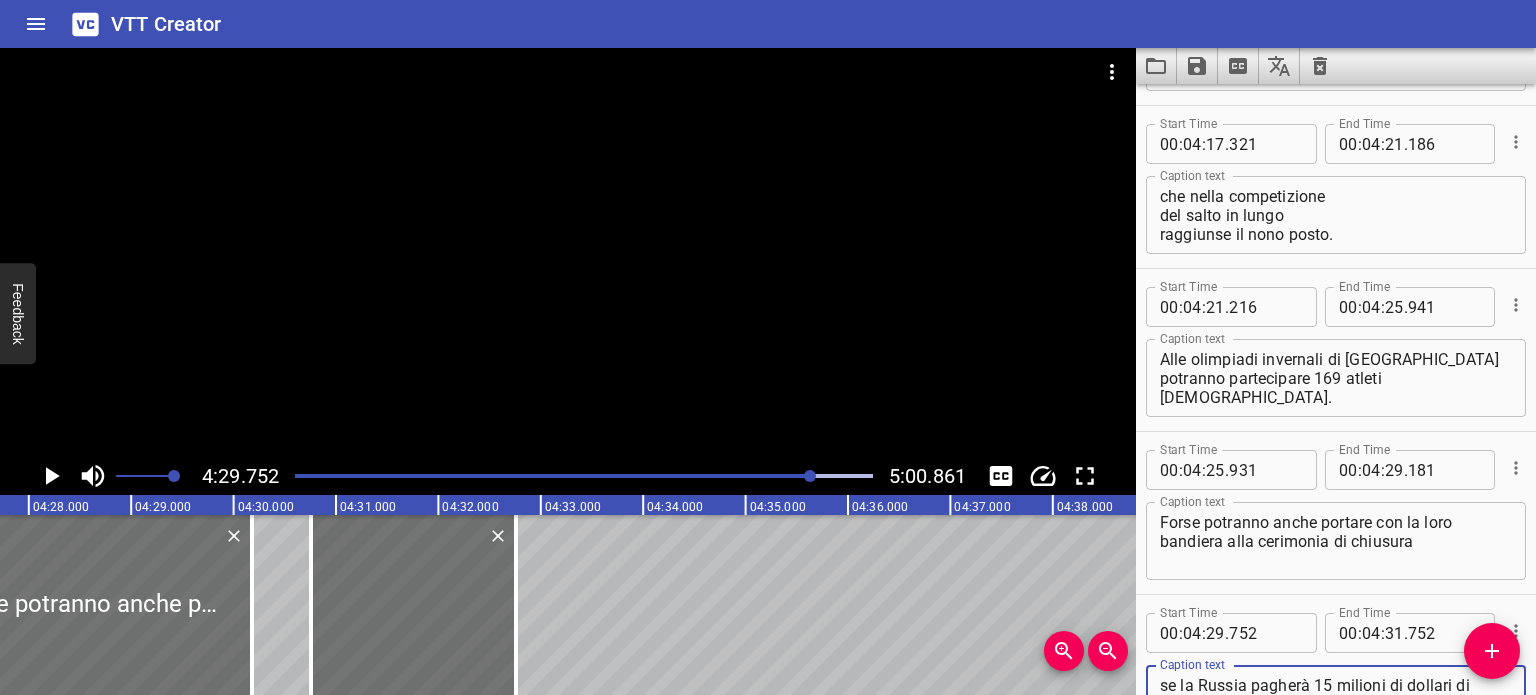 scroll, scrollTop: 10758, scrollLeft: 0, axis: vertical 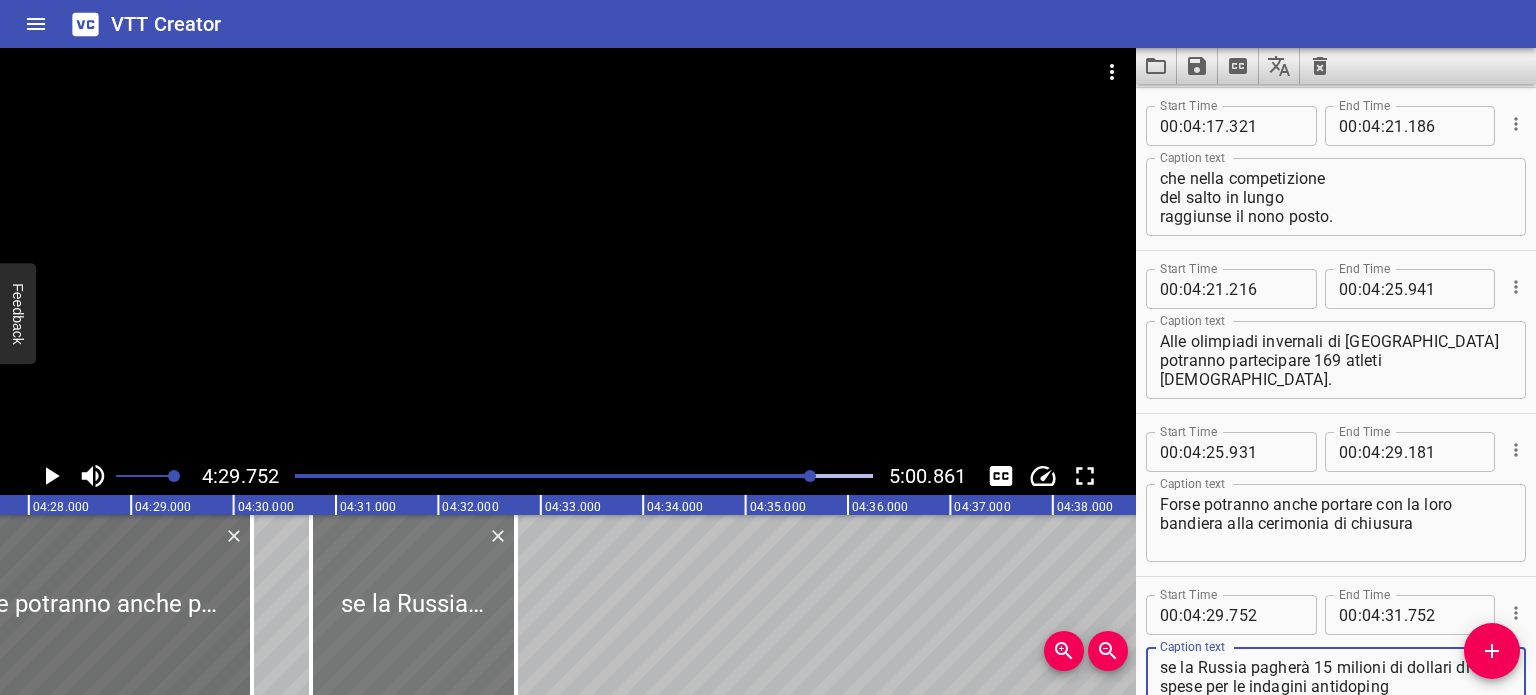 type on "se la Russia pagherà 15 milioni di dollari di spese per le indagini antidoping" 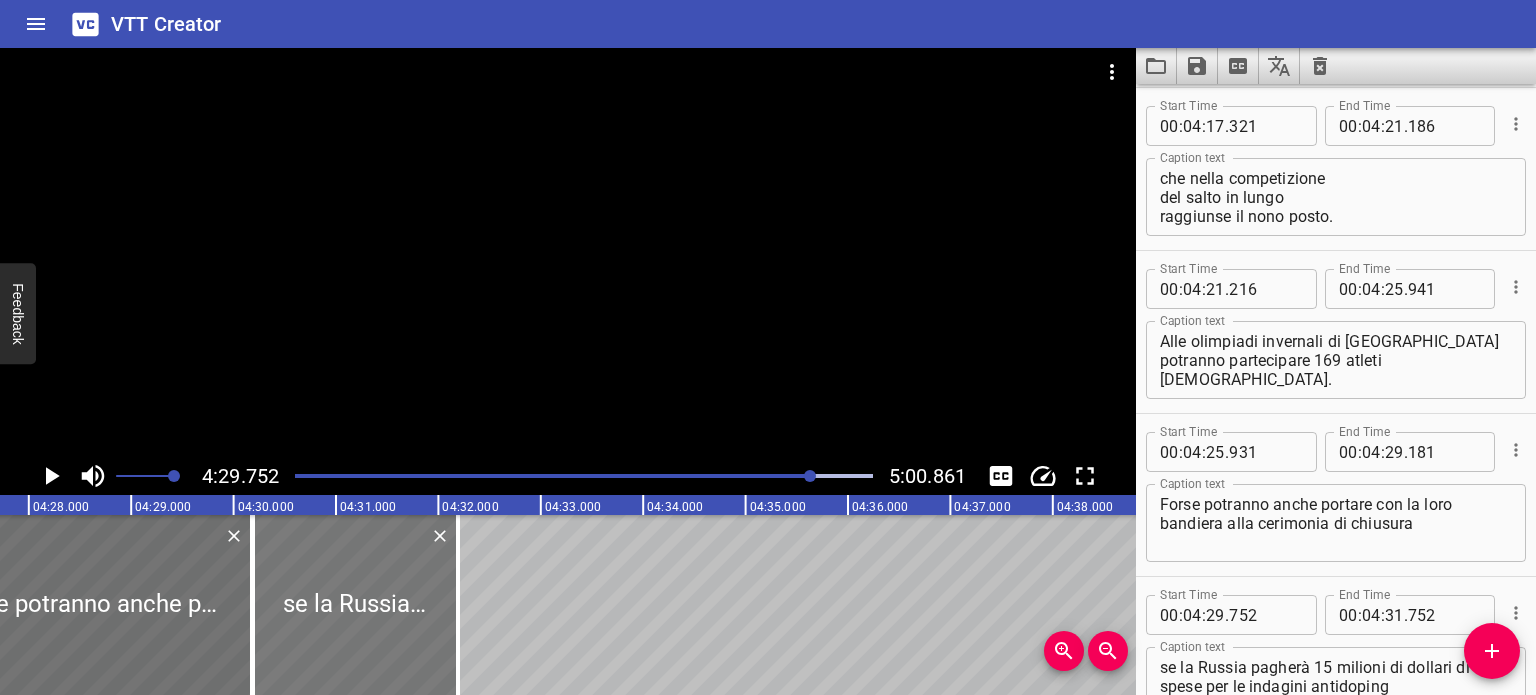 drag, startPoint x: 408, startPoint y: 577, endPoint x: 351, endPoint y: 571, distance: 57.31492 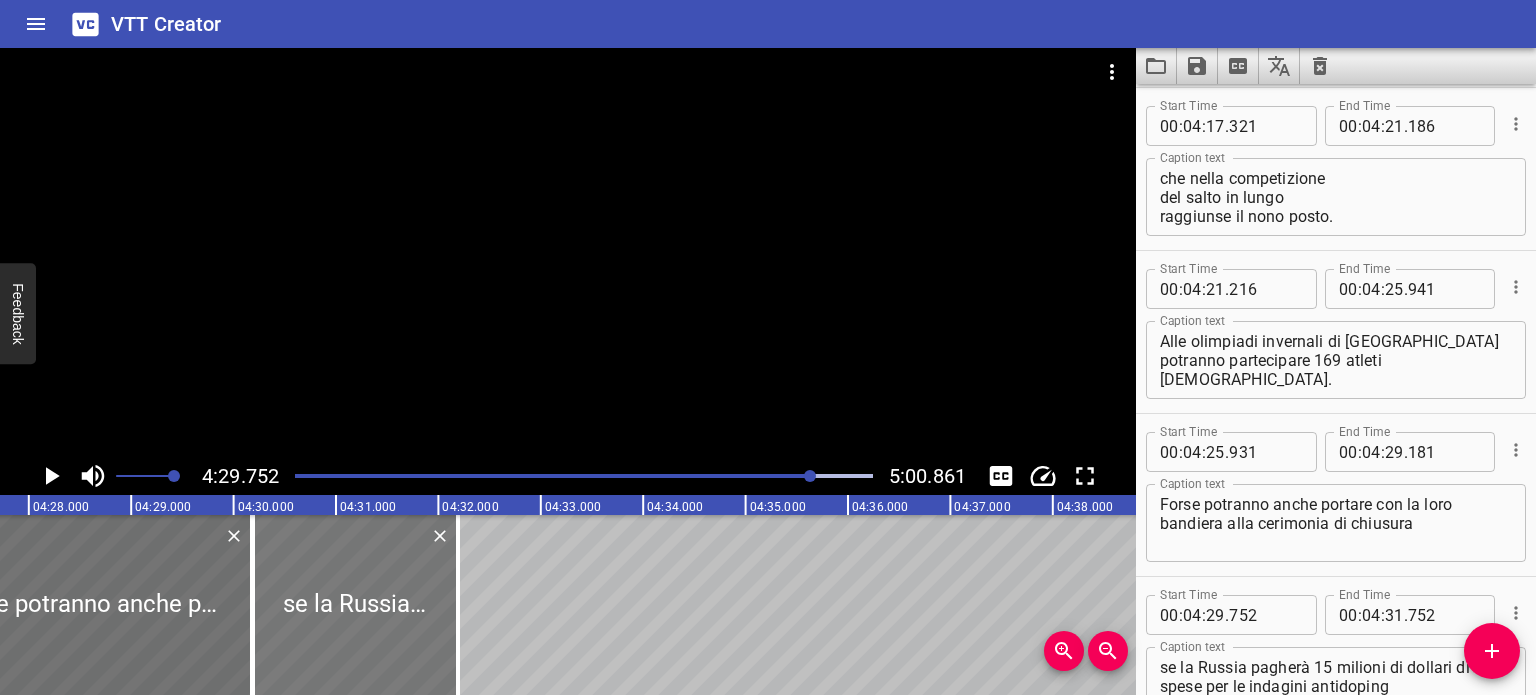 type on "195" 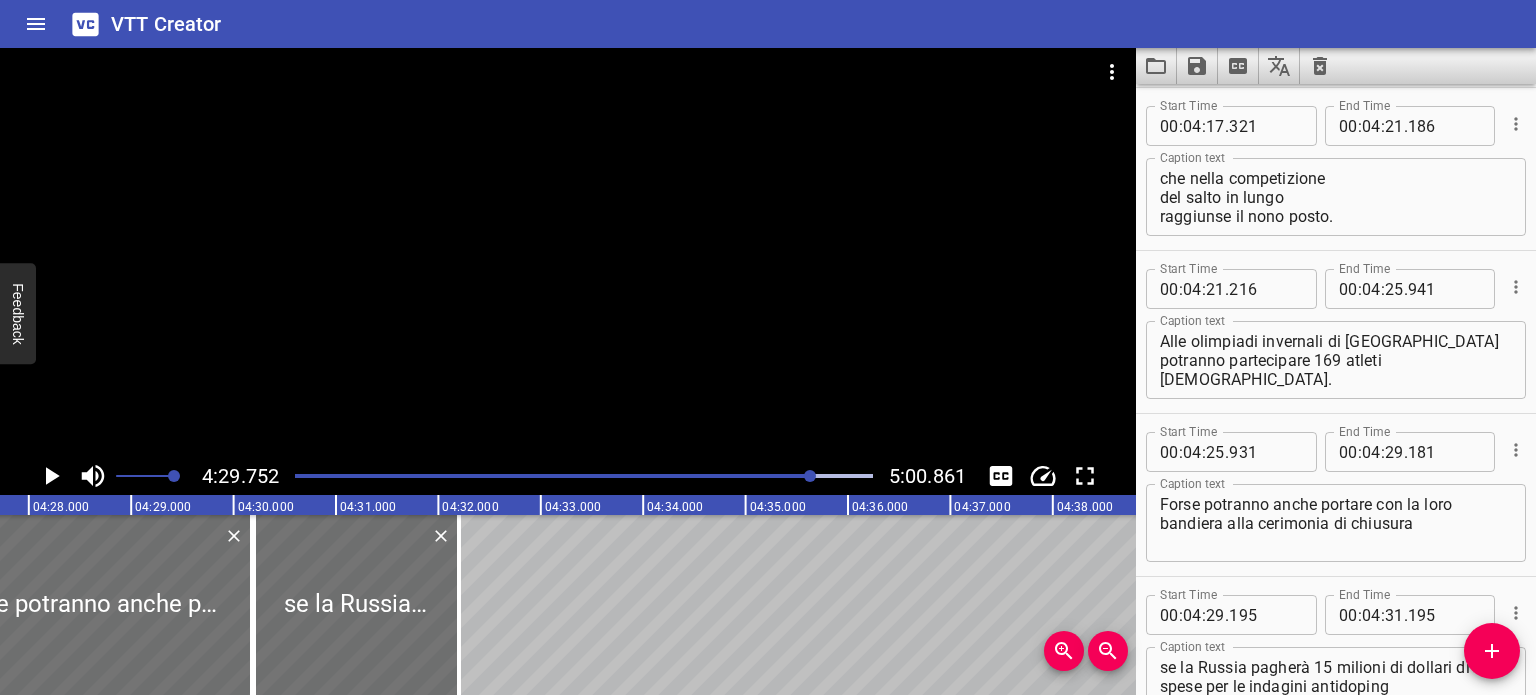 click at bounding box center [524, 476] 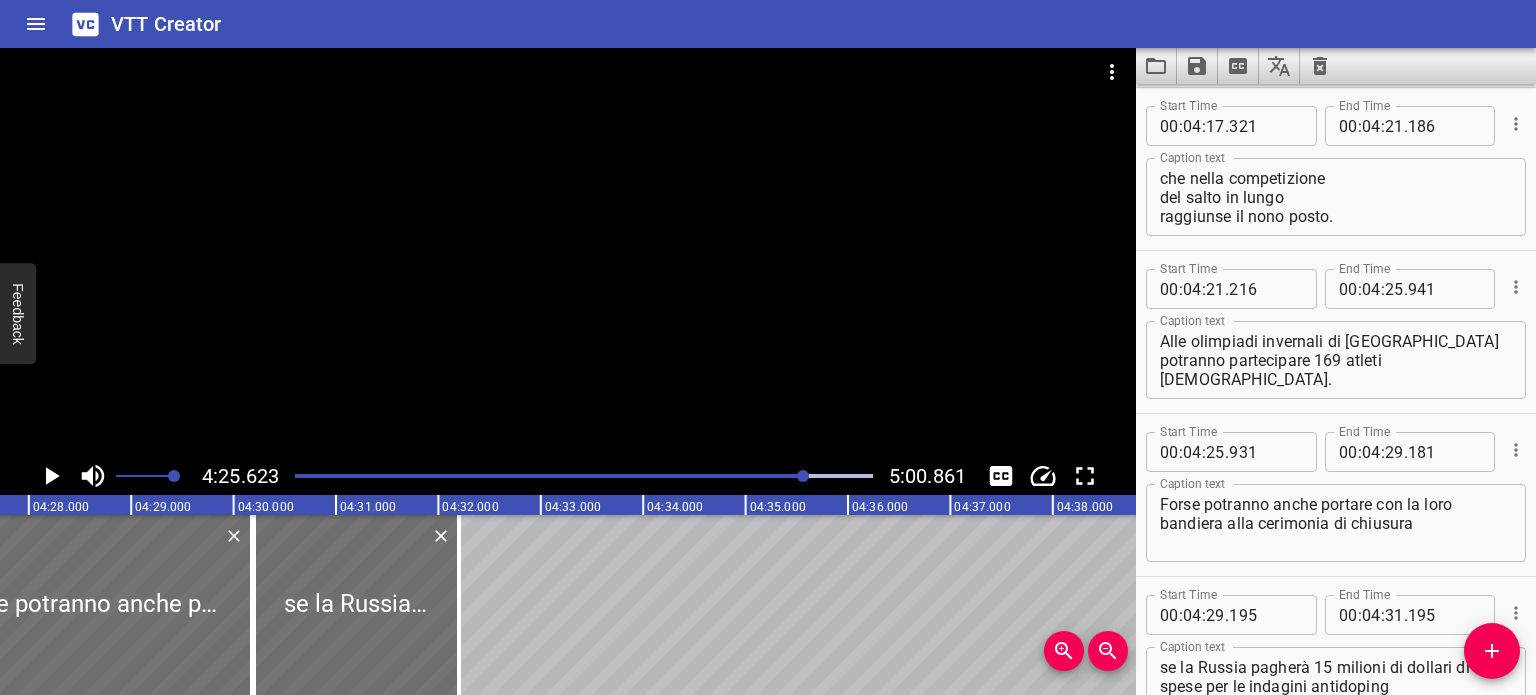 scroll, scrollTop: 0, scrollLeft: 27238, axis: horizontal 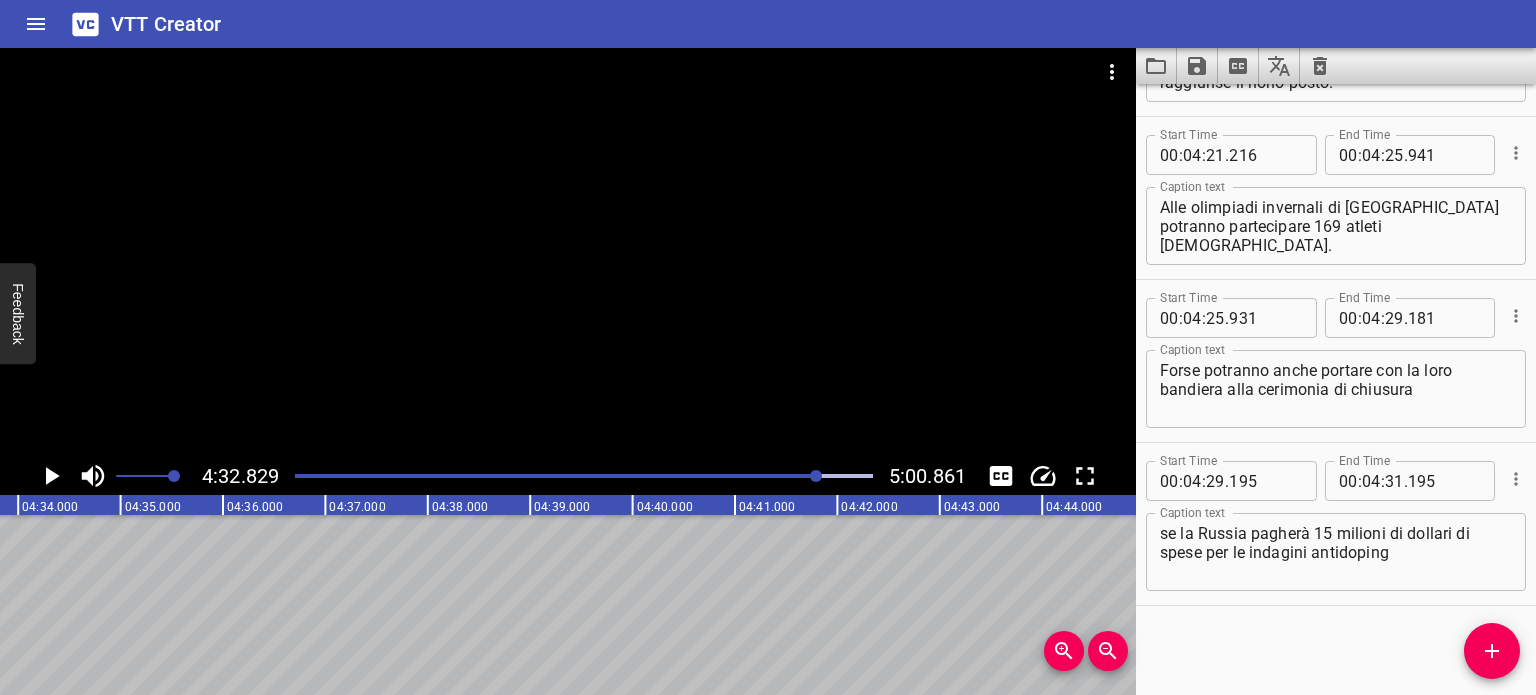 click on "se la Russia pagherà 15 milioni di dollari di spese per le indagini antidoping" at bounding box center [1336, 552] 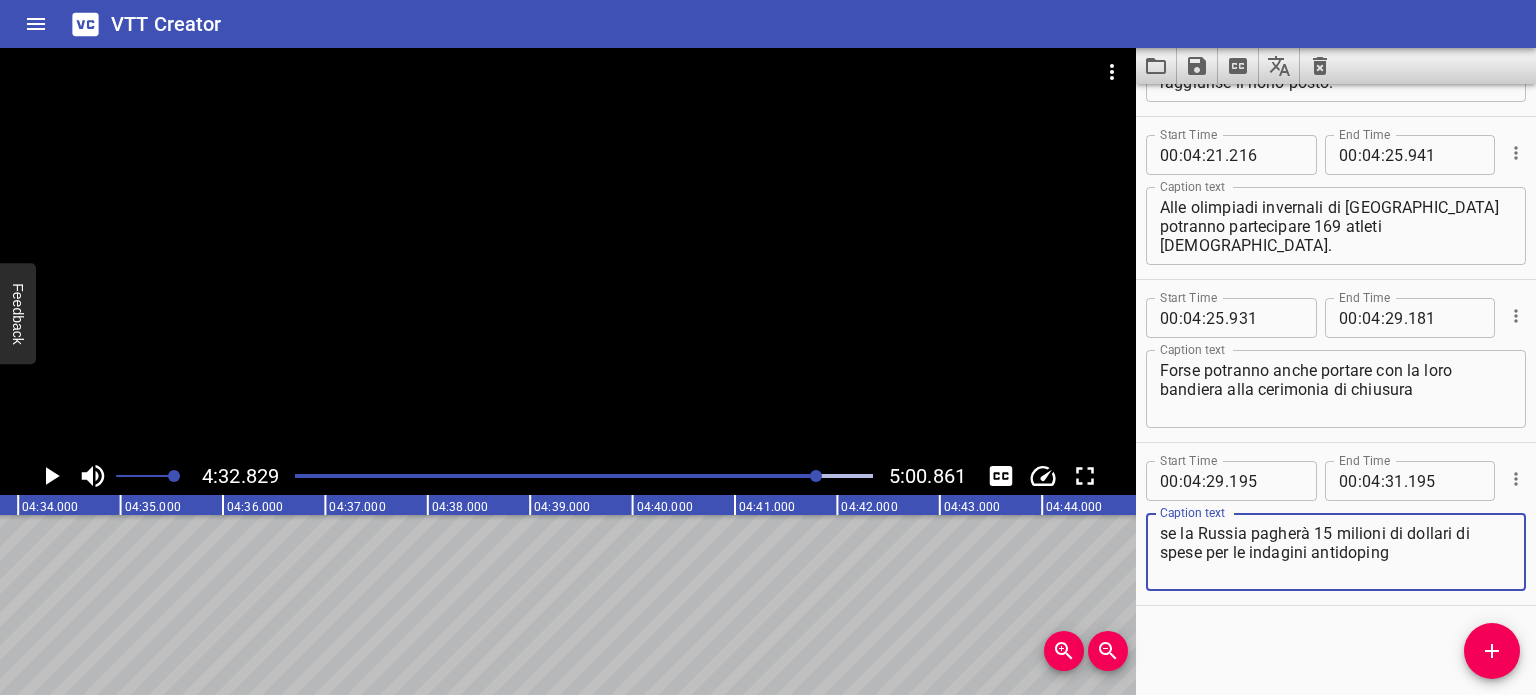 click on "se la Russia pagherà 15 milioni di dollari di spese per le indagini antidoping" at bounding box center (1336, 552) 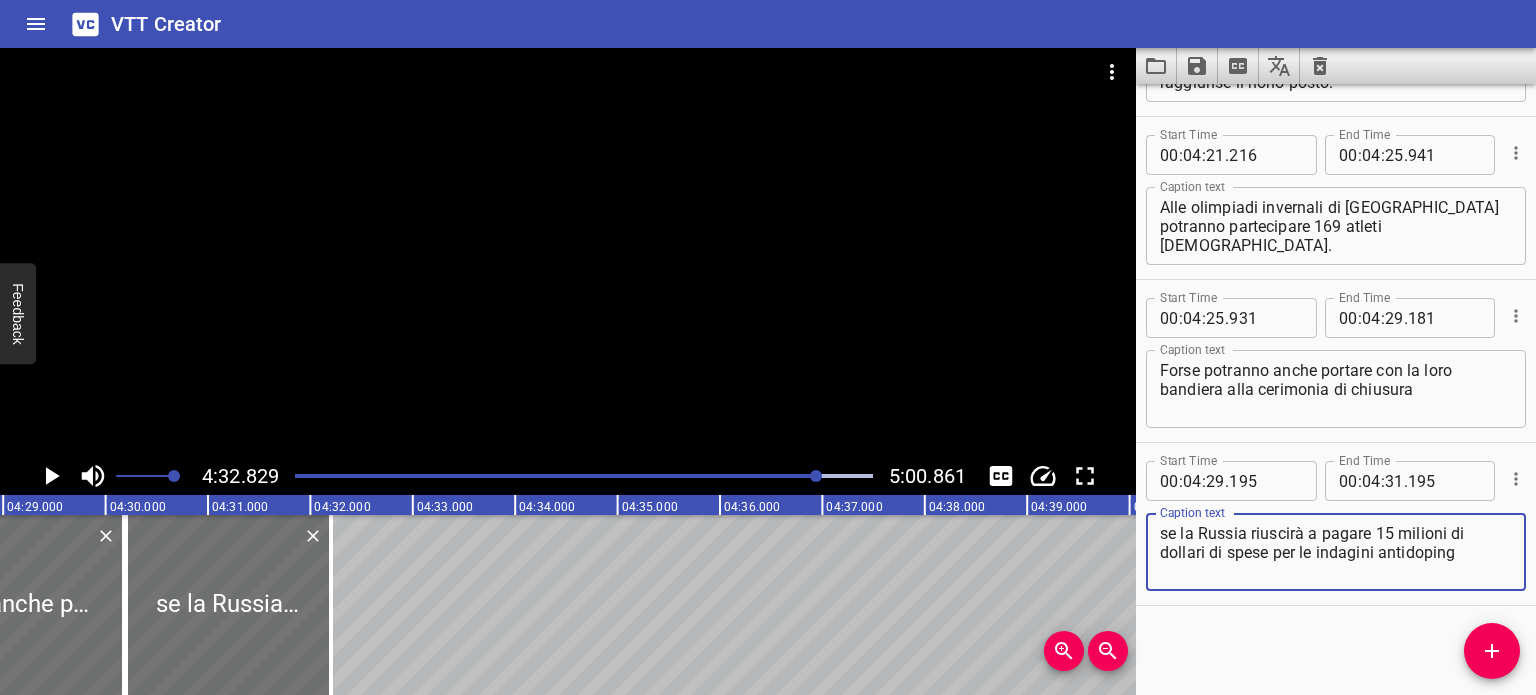 scroll, scrollTop: 0, scrollLeft: 27359, axis: horizontal 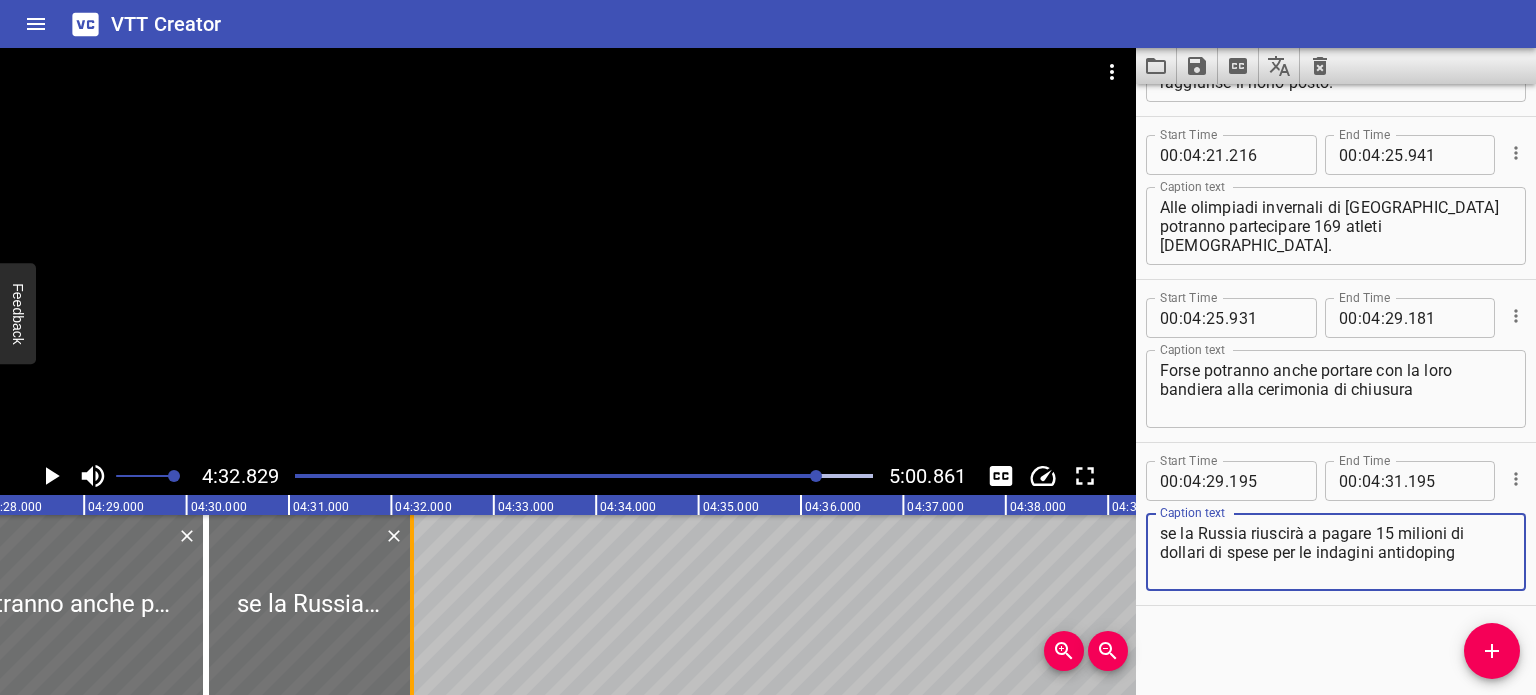 type on "se la Russia riuscirà a pagare 15 milioni di dollari di spese per le indagini antidoping" 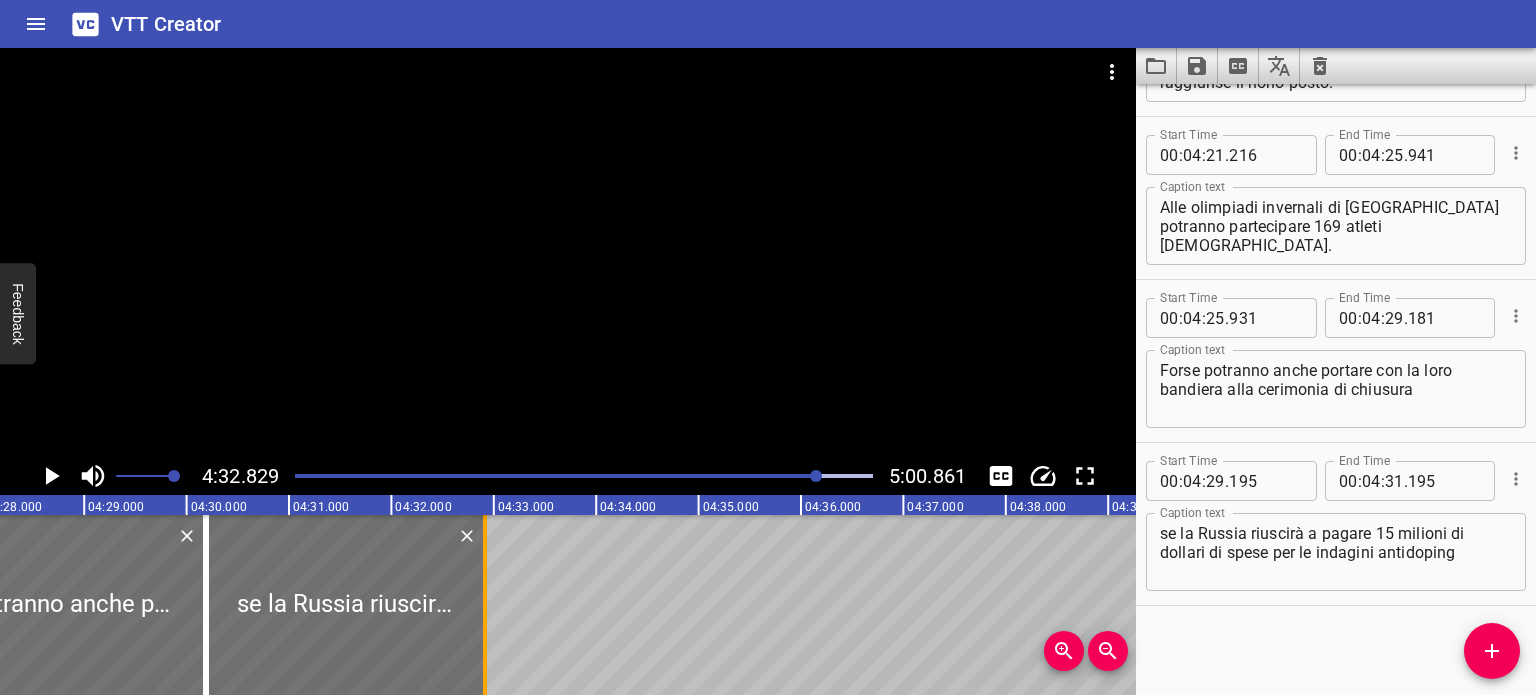 drag, startPoint x: 411, startPoint y: 602, endPoint x: 512, endPoint y: 619, distance: 102.4207 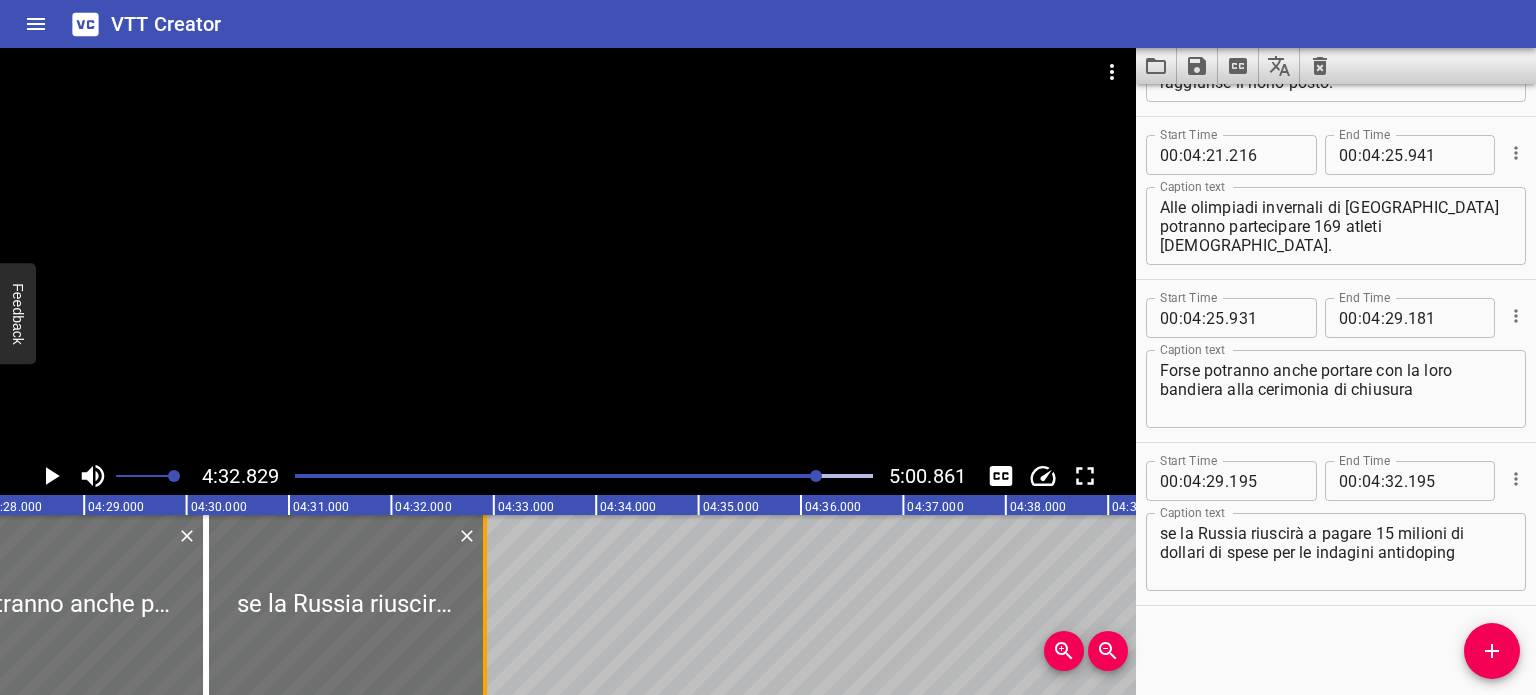 type on "181" 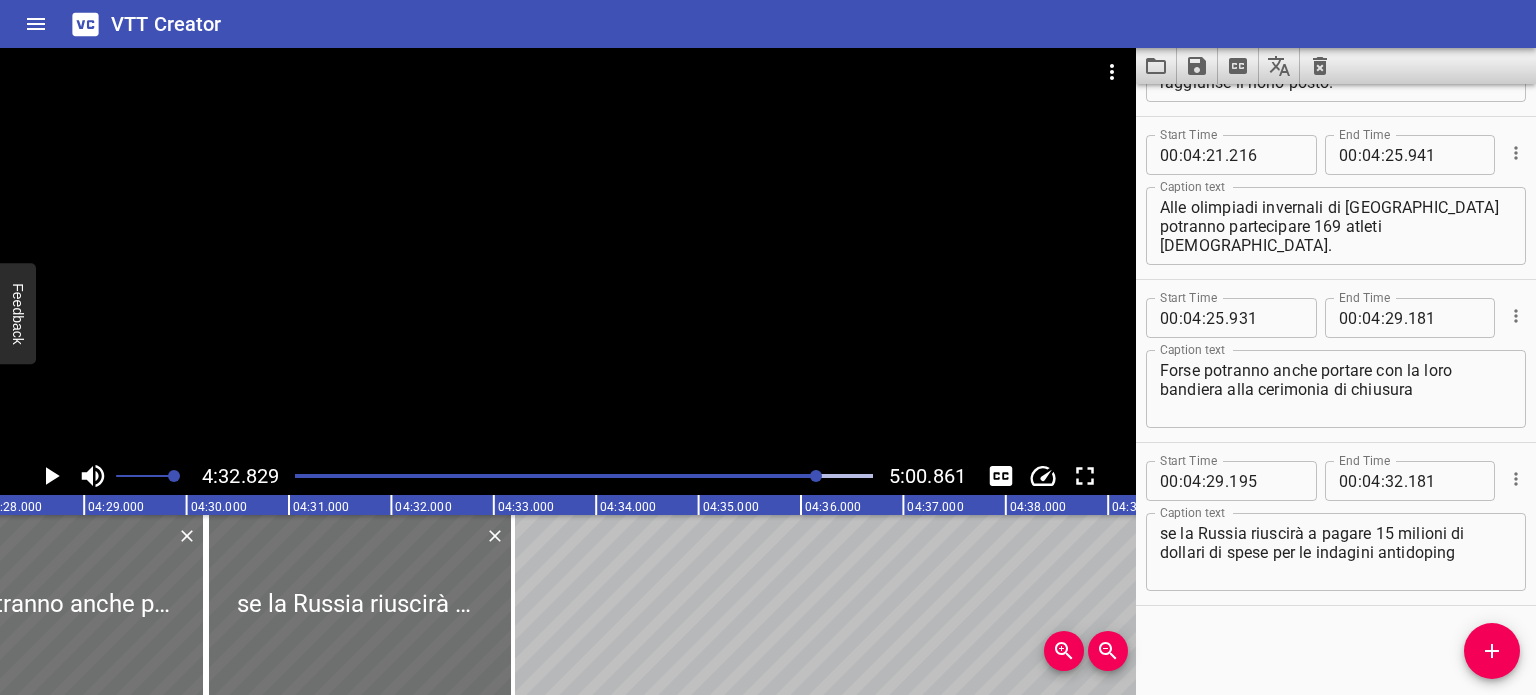 click at bounding box center (816, 476) 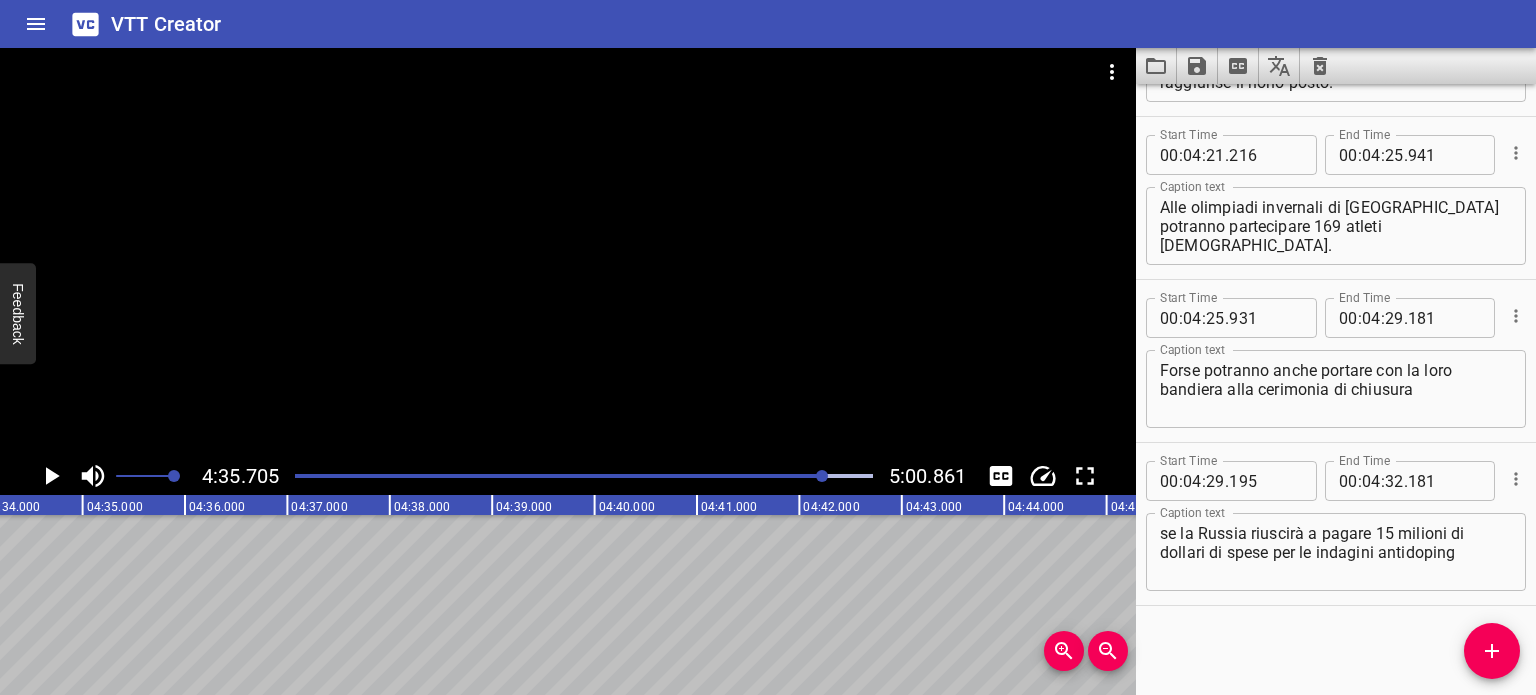 scroll, scrollTop: 0, scrollLeft: 27839, axis: horizontal 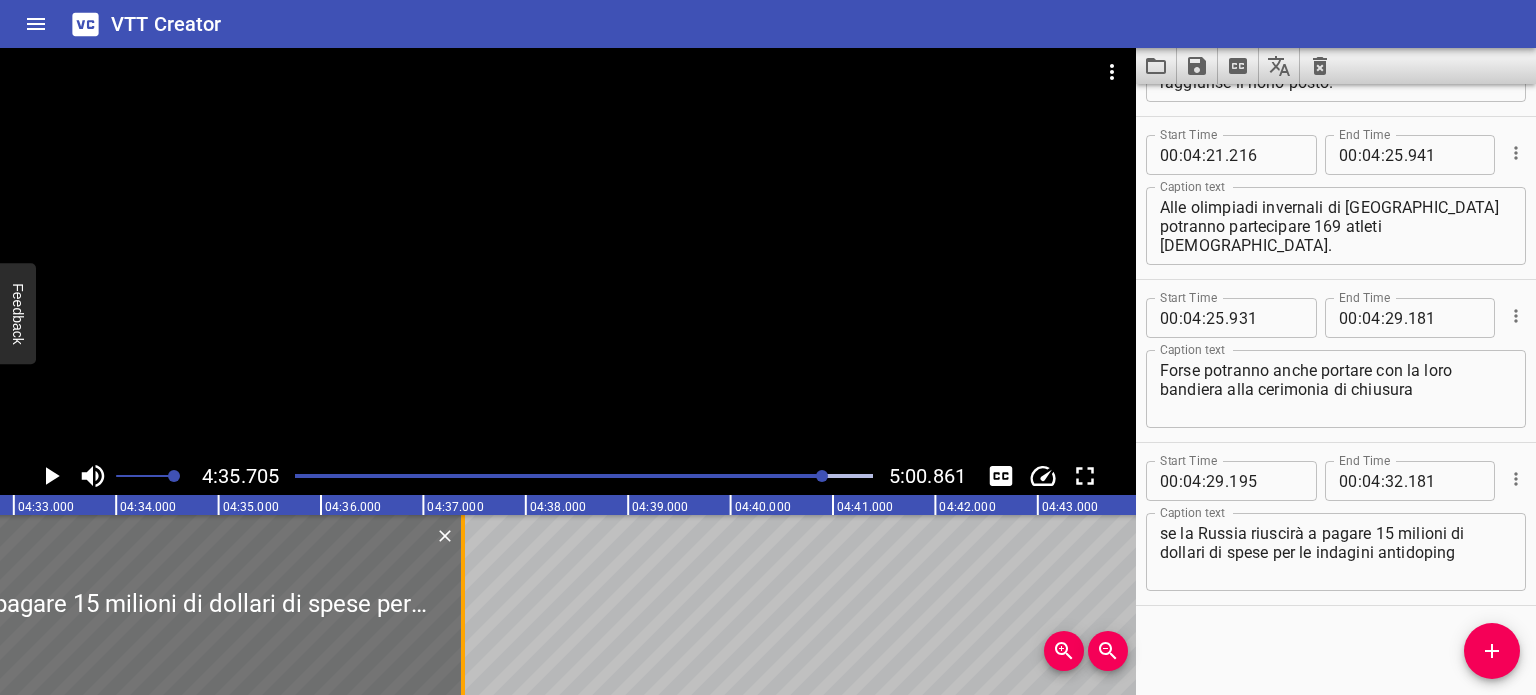 drag, startPoint x: 26, startPoint y: 608, endPoint x: 456, endPoint y: 629, distance: 430.51248 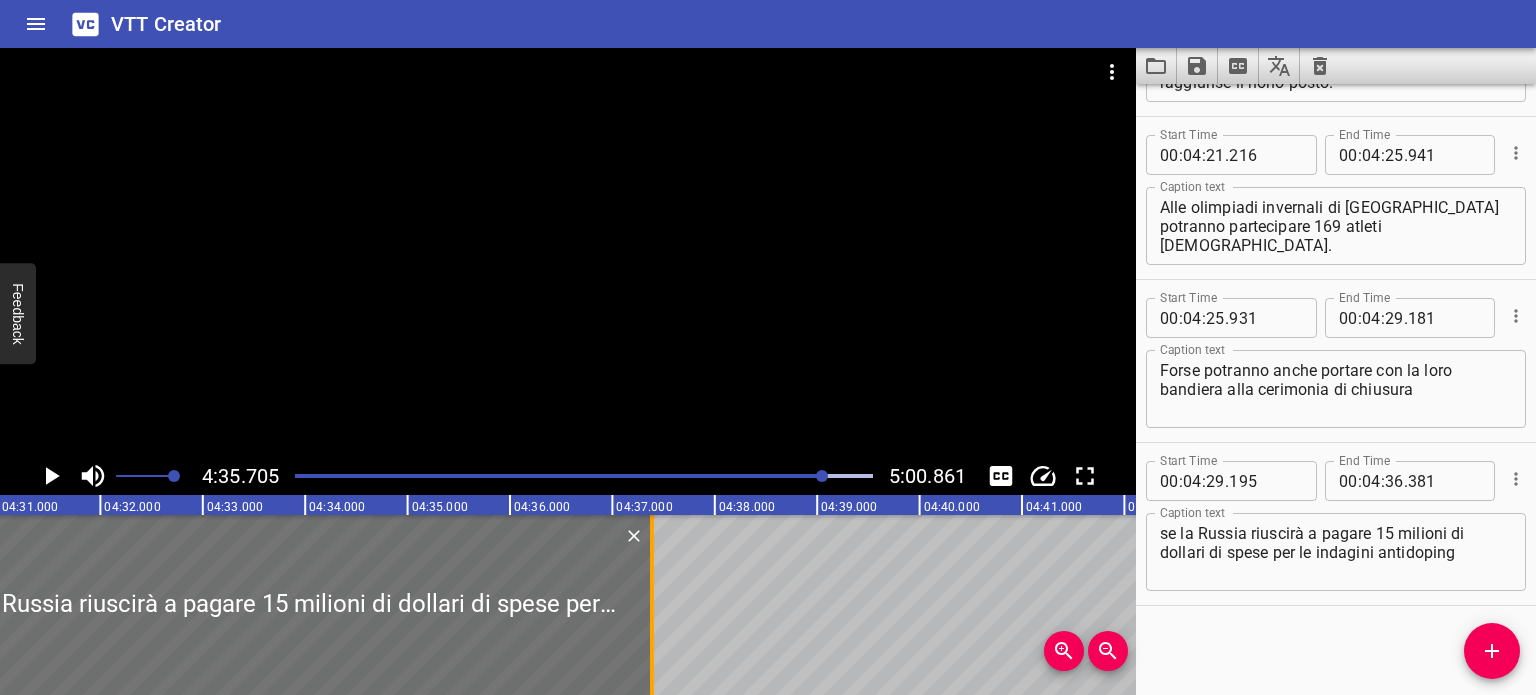 scroll, scrollTop: 0, scrollLeft: 27522, axis: horizontal 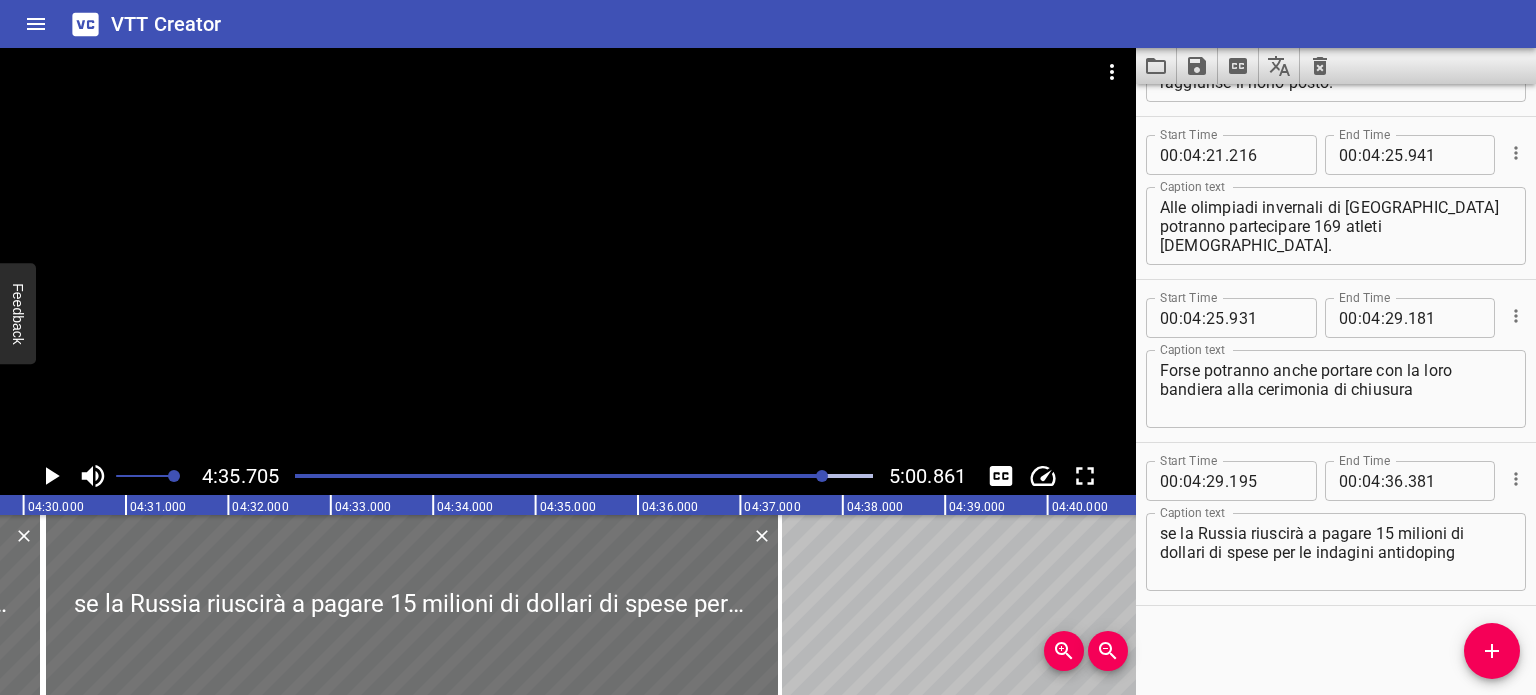 click at bounding box center [536, 476] 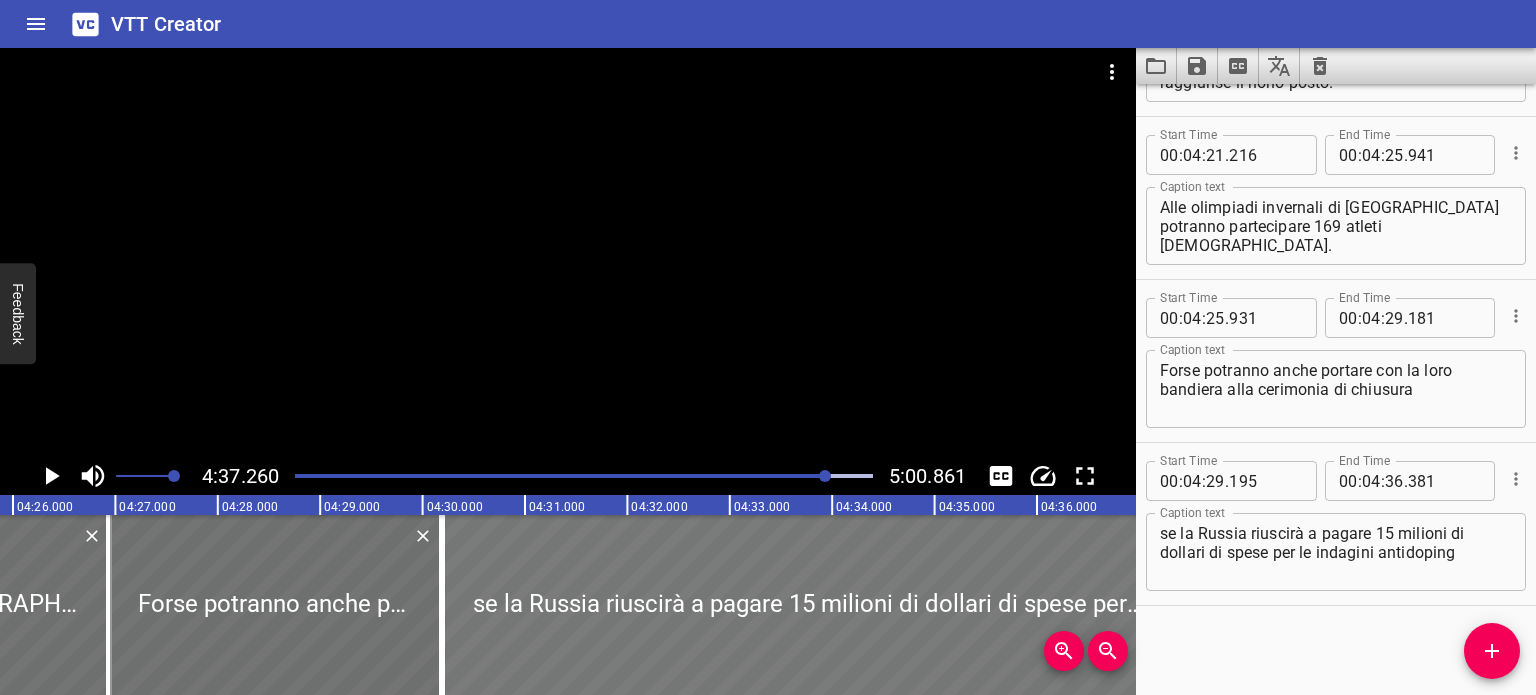 scroll, scrollTop: 0, scrollLeft: 27116, axis: horizontal 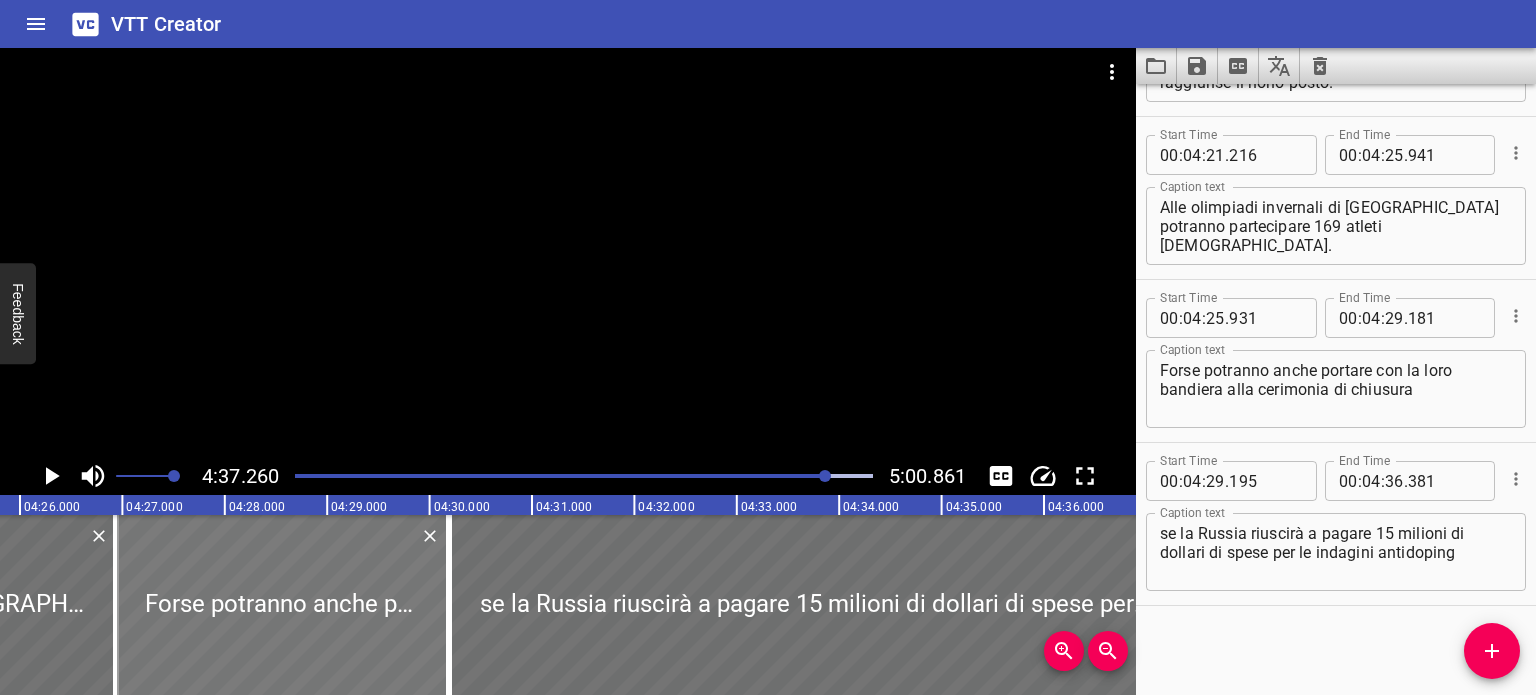click at bounding box center (281, 605) 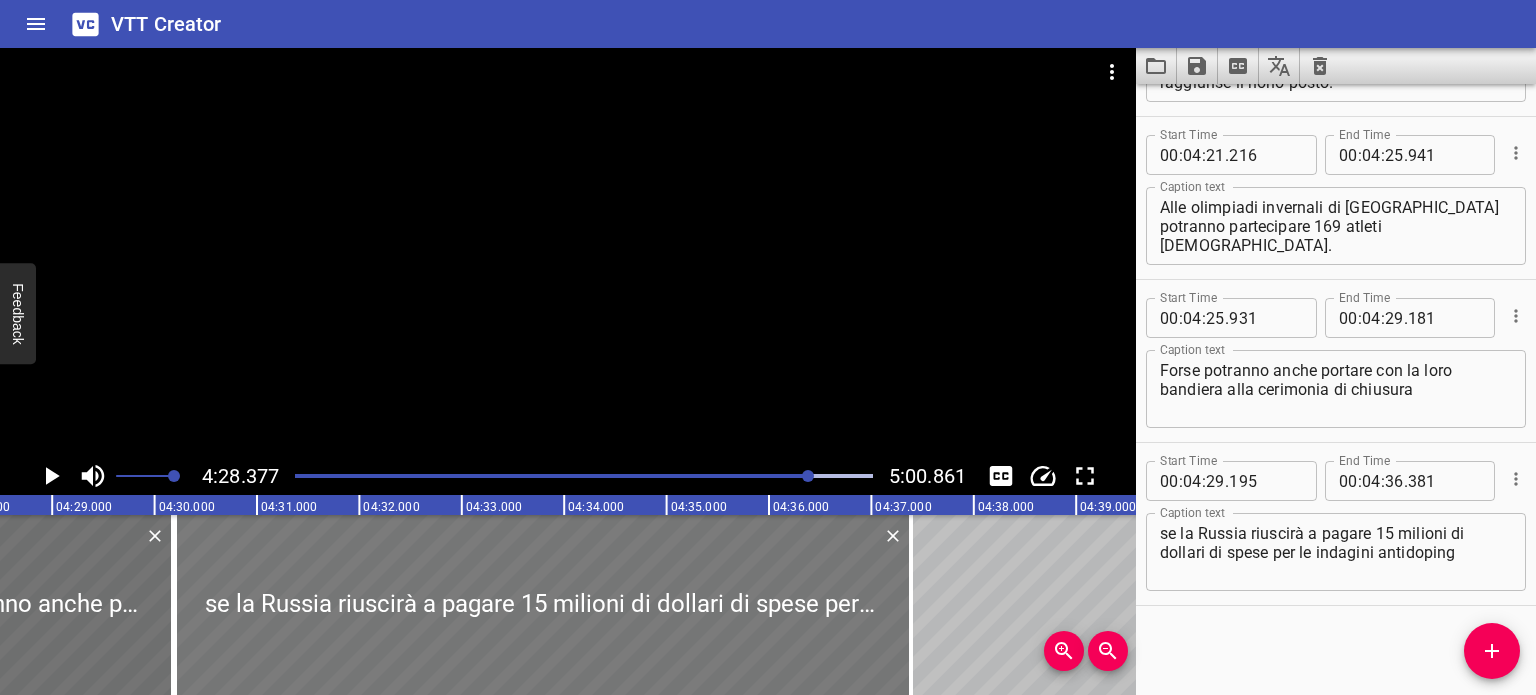 scroll, scrollTop: 0, scrollLeft: 27481, axis: horizontal 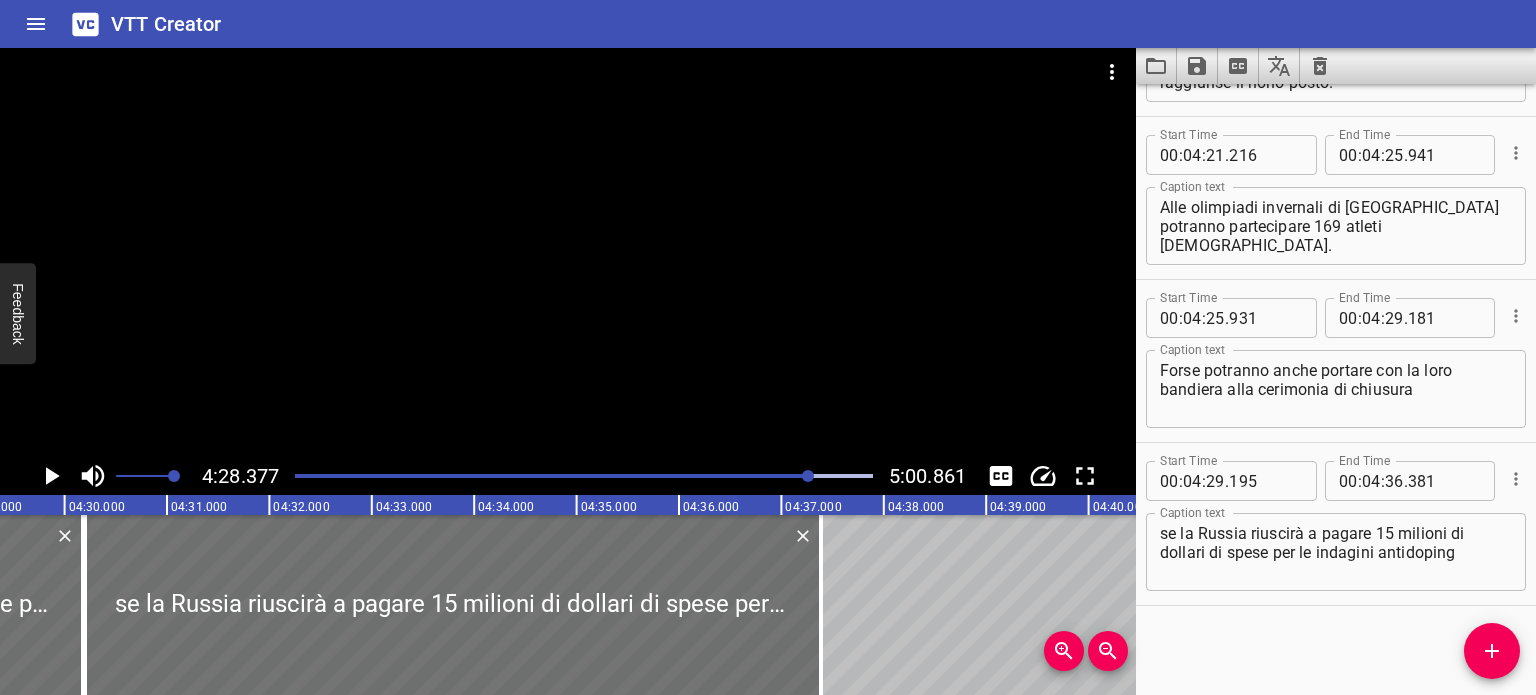 click on "Forse potranno anche portare con la loro bandiera alla cerimonia di chiusura" at bounding box center [1336, 389] 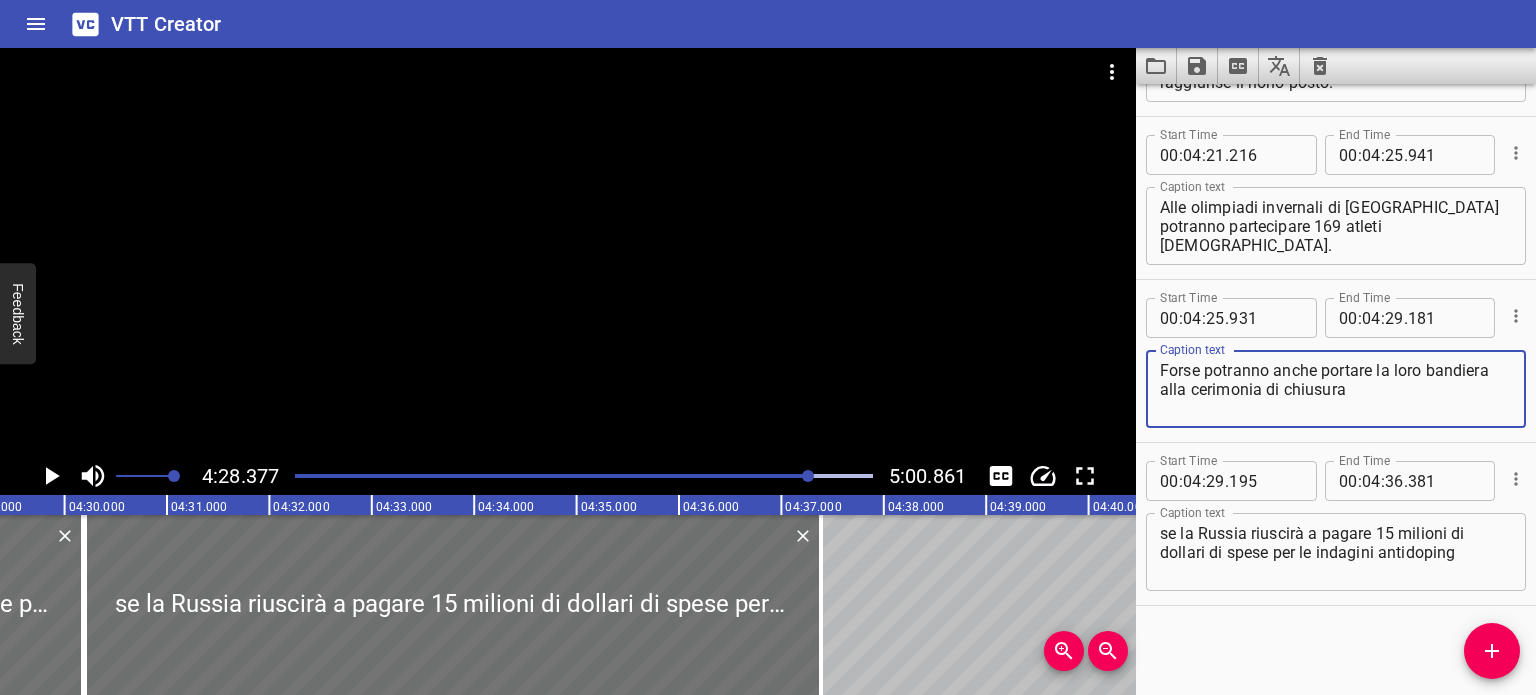 click on "Forse potranno anche portare la loro bandiera alla cerimonia di chiusura" at bounding box center (1336, 389) 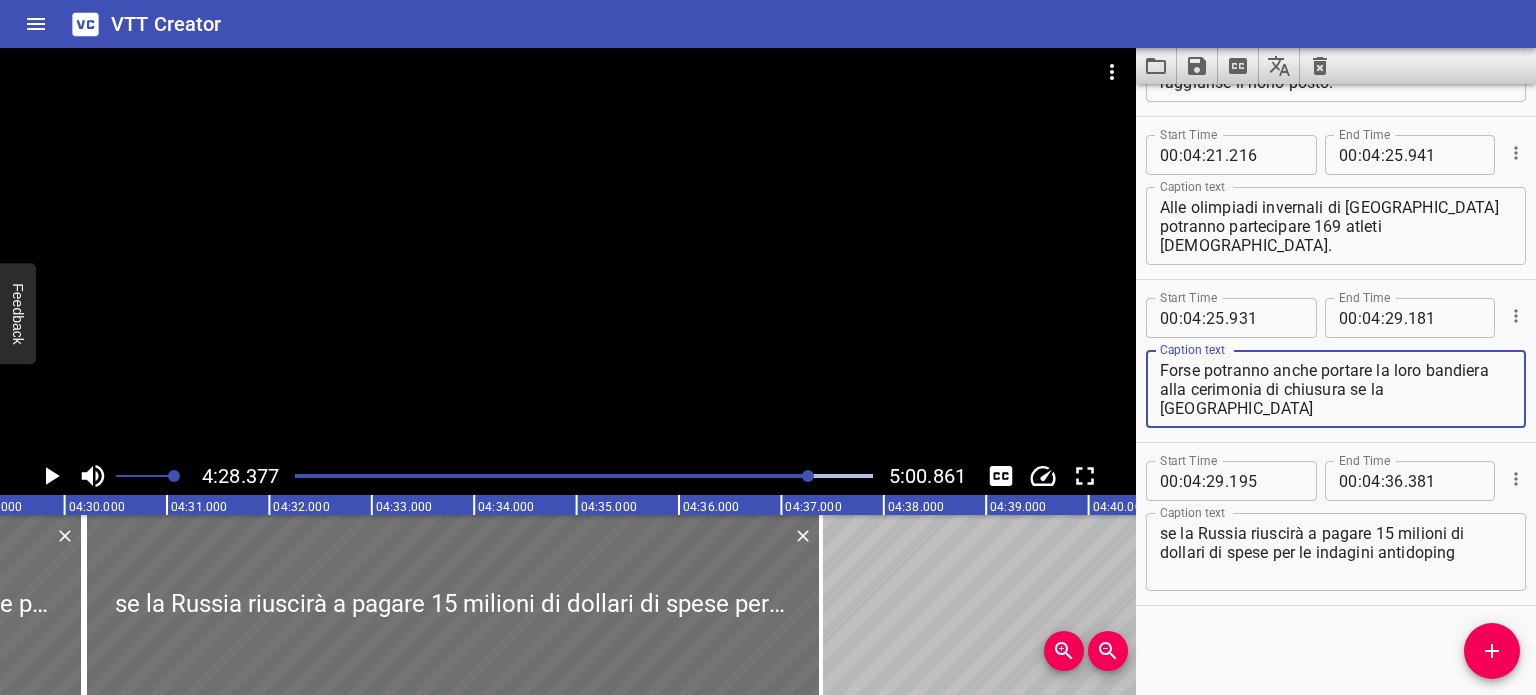 type on "Forse potranno anche portare la loro bandiera alla cerimonia di chiusura se la Russia" 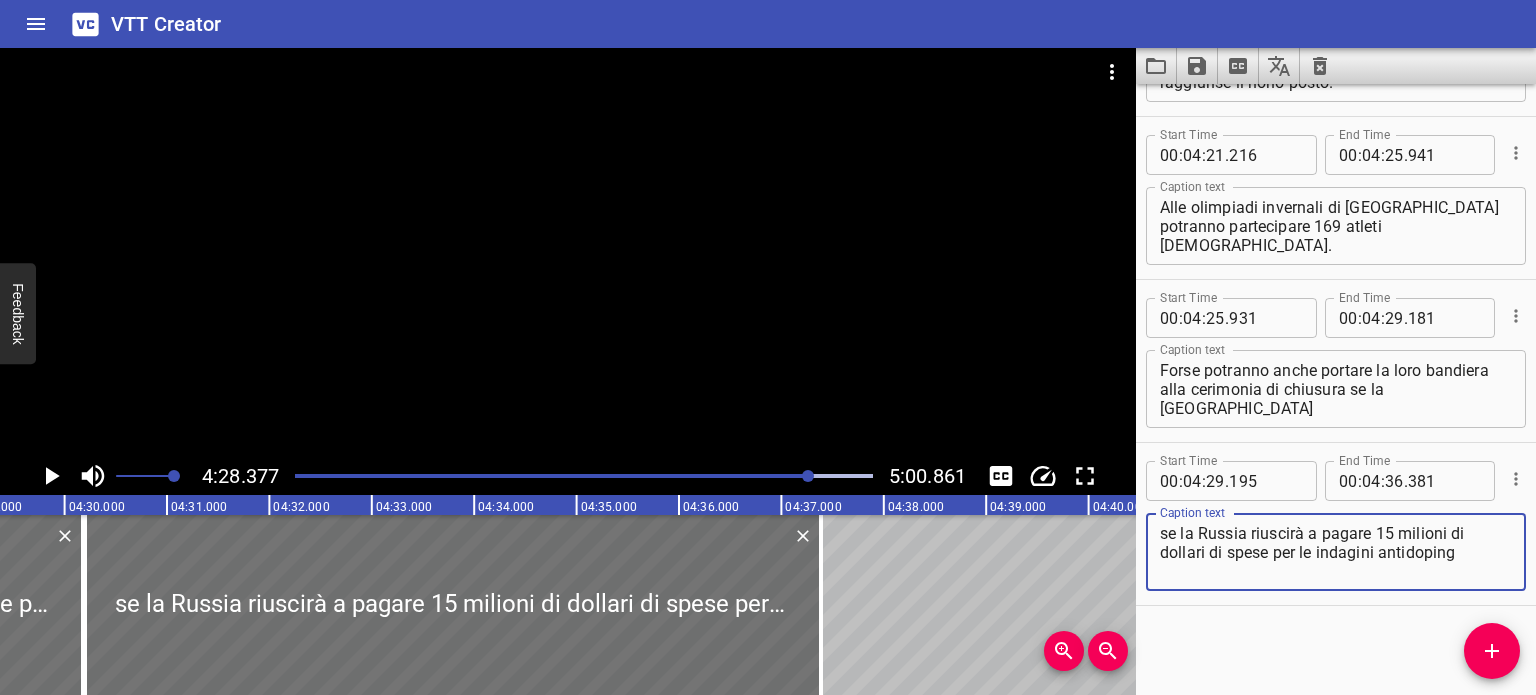 click on "se la Russia riuscirà a pagare 15 milioni di dollari di spese per le indagini antidoping" at bounding box center [1336, 552] 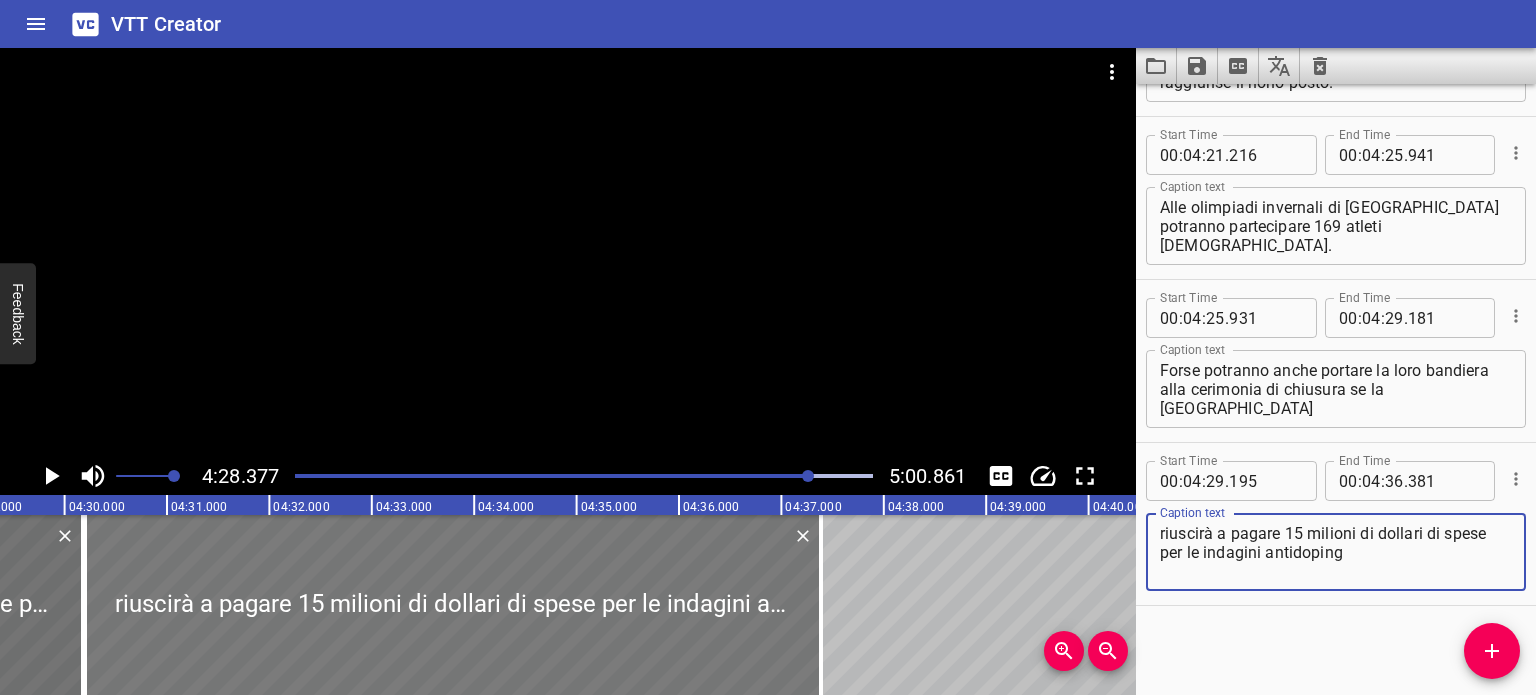 type on "riuscirà a pagare 15 milioni di dollari di spese per le indagini antidoping" 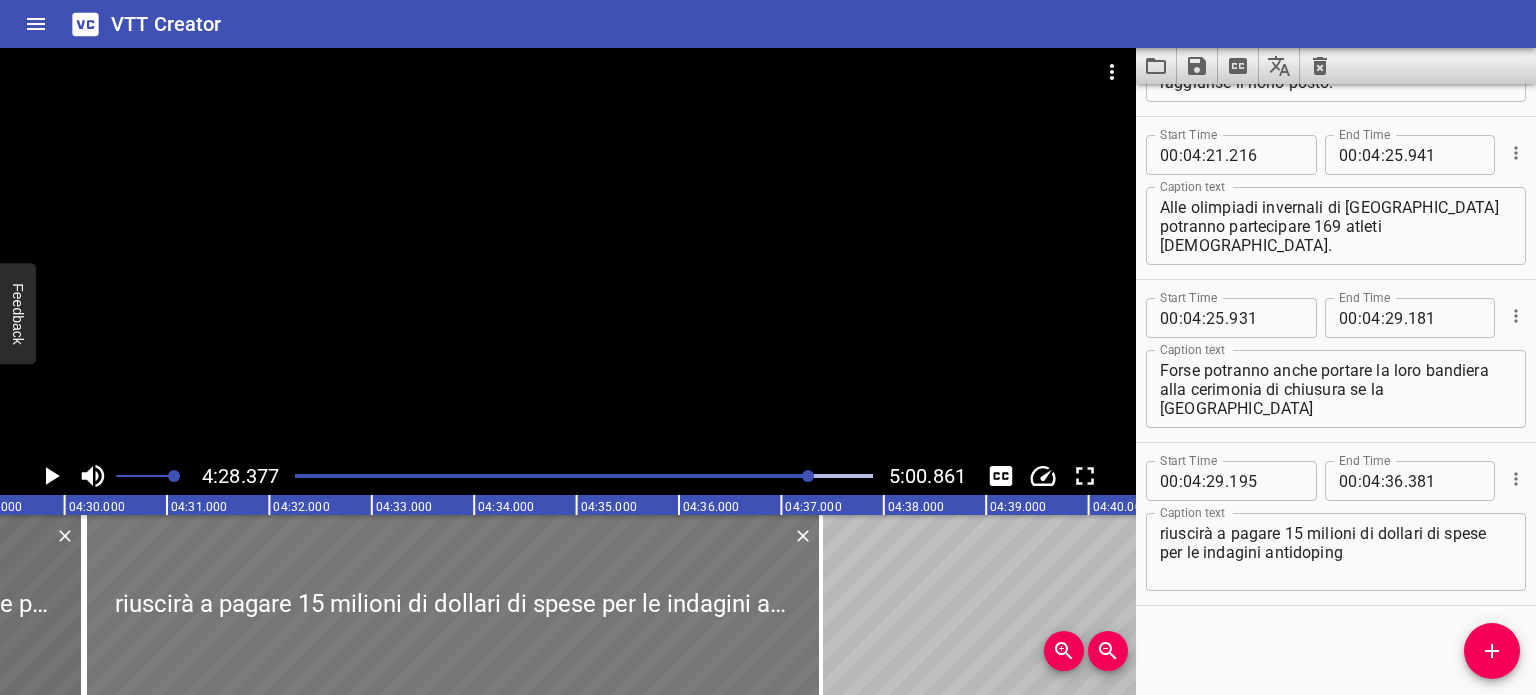 click at bounding box center (453, 605) 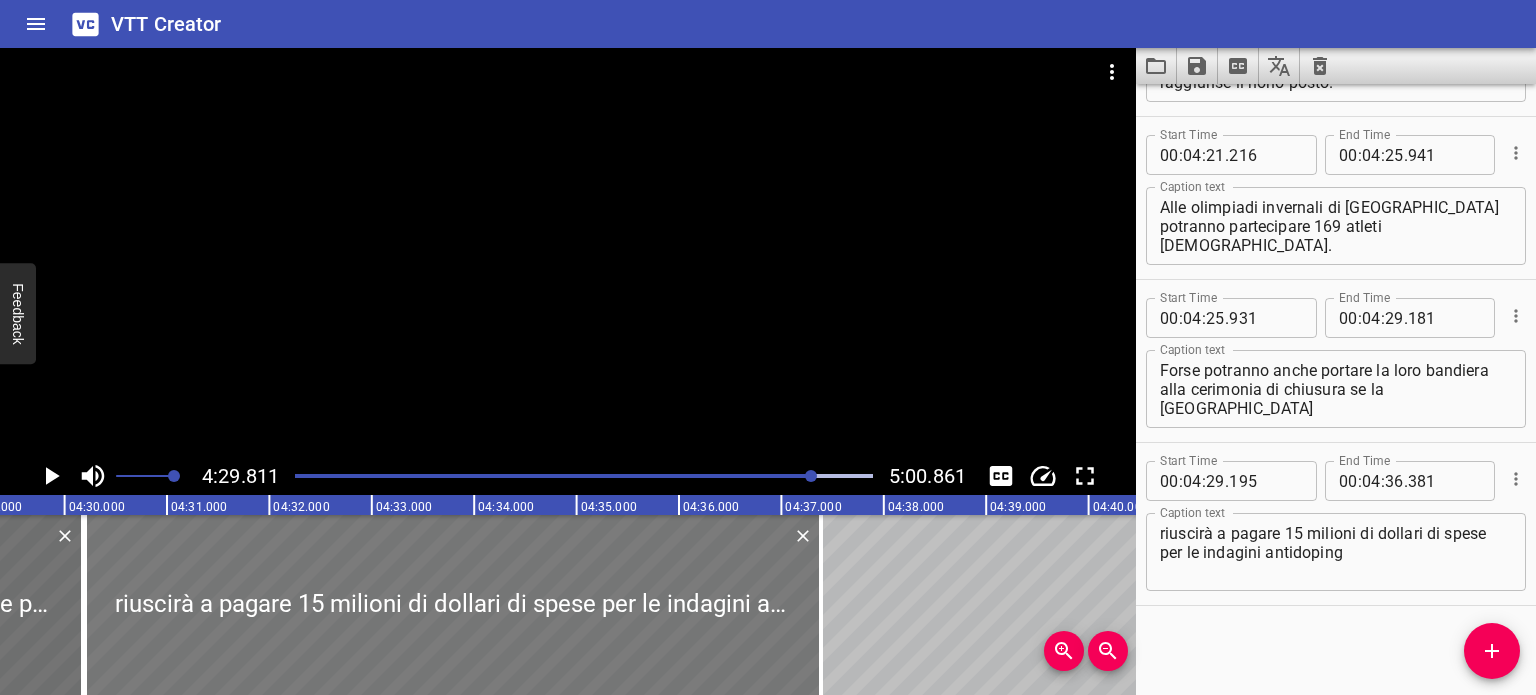 scroll, scrollTop: 0, scrollLeft: 27628, axis: horizontal 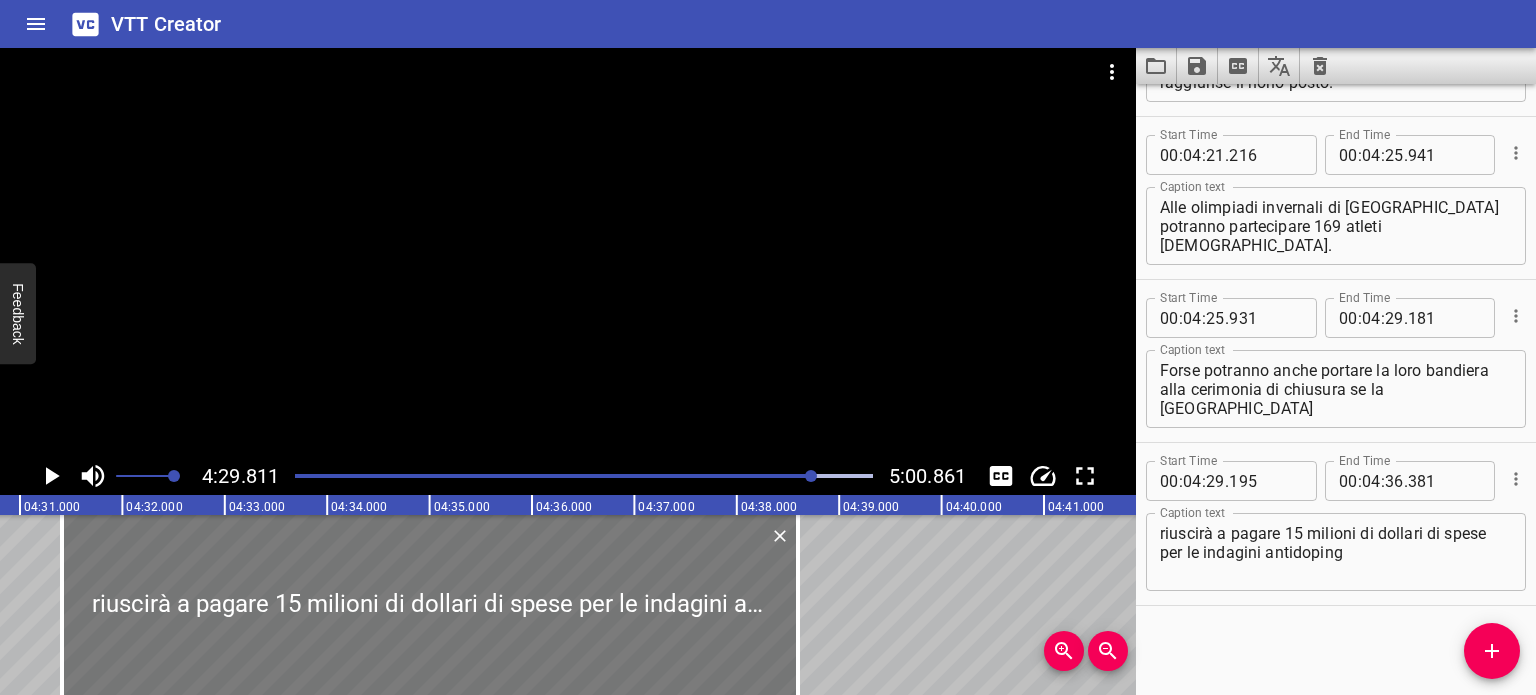 drag, startPoint x: 147, startPoint y: 577, endPoint x: 79, endPoint y: 559, distance: 70.34202 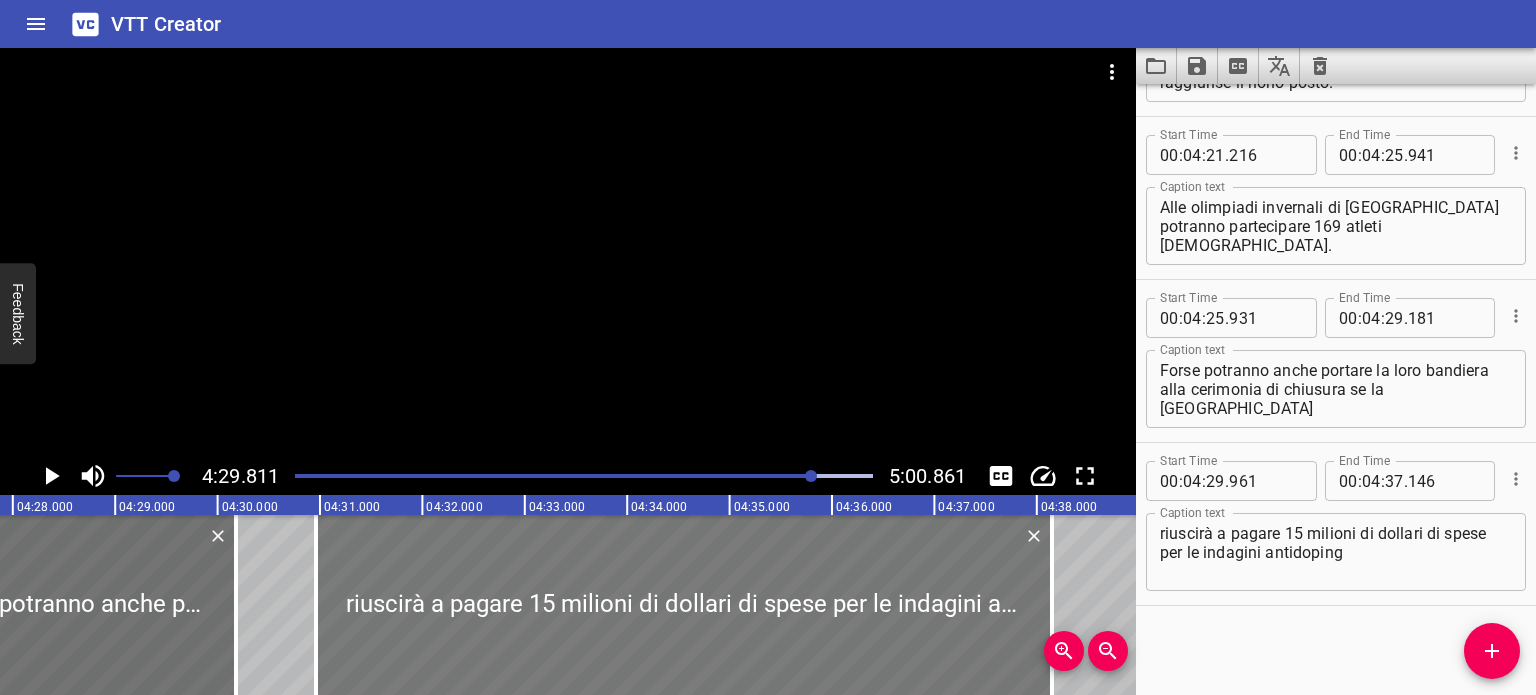 scroll, scrollTop: 0, scrollLeft: 27327, axis: horizontal 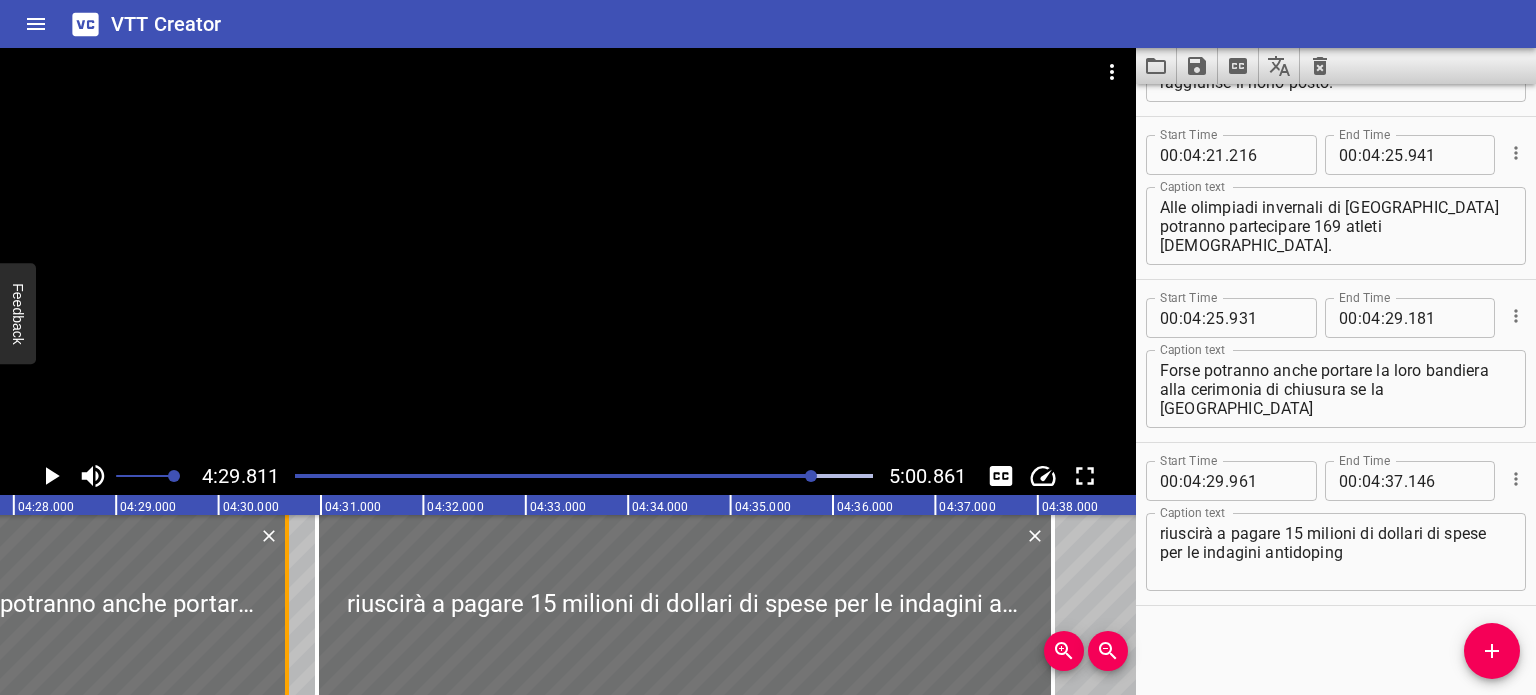 drag, startPoint x: 233, startPoint y: 589, endPoint x: 282, endPoint y: 602, distance: 50.695168 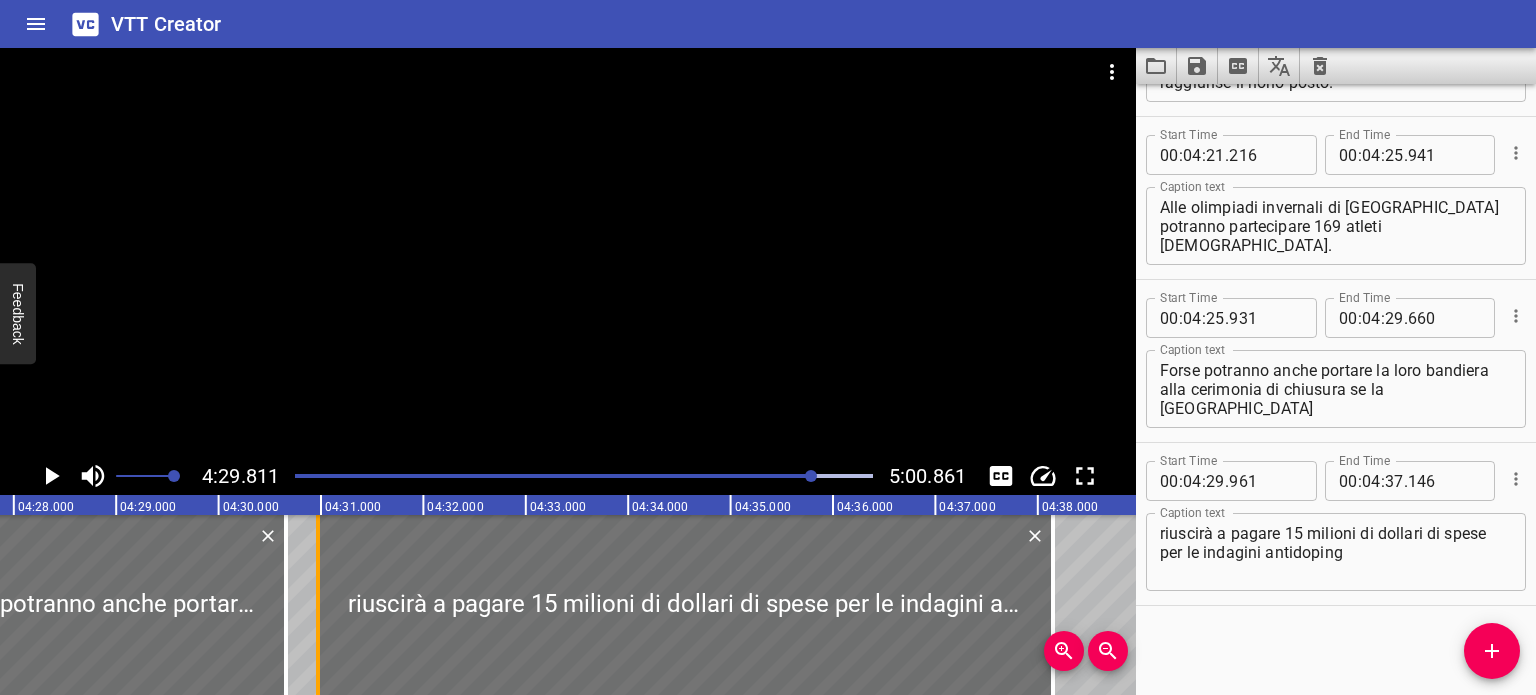 drag, startPoint x: 324, startPoint y: 605, endPoint x: 346, endPoint y: 610, distance: 22.561028 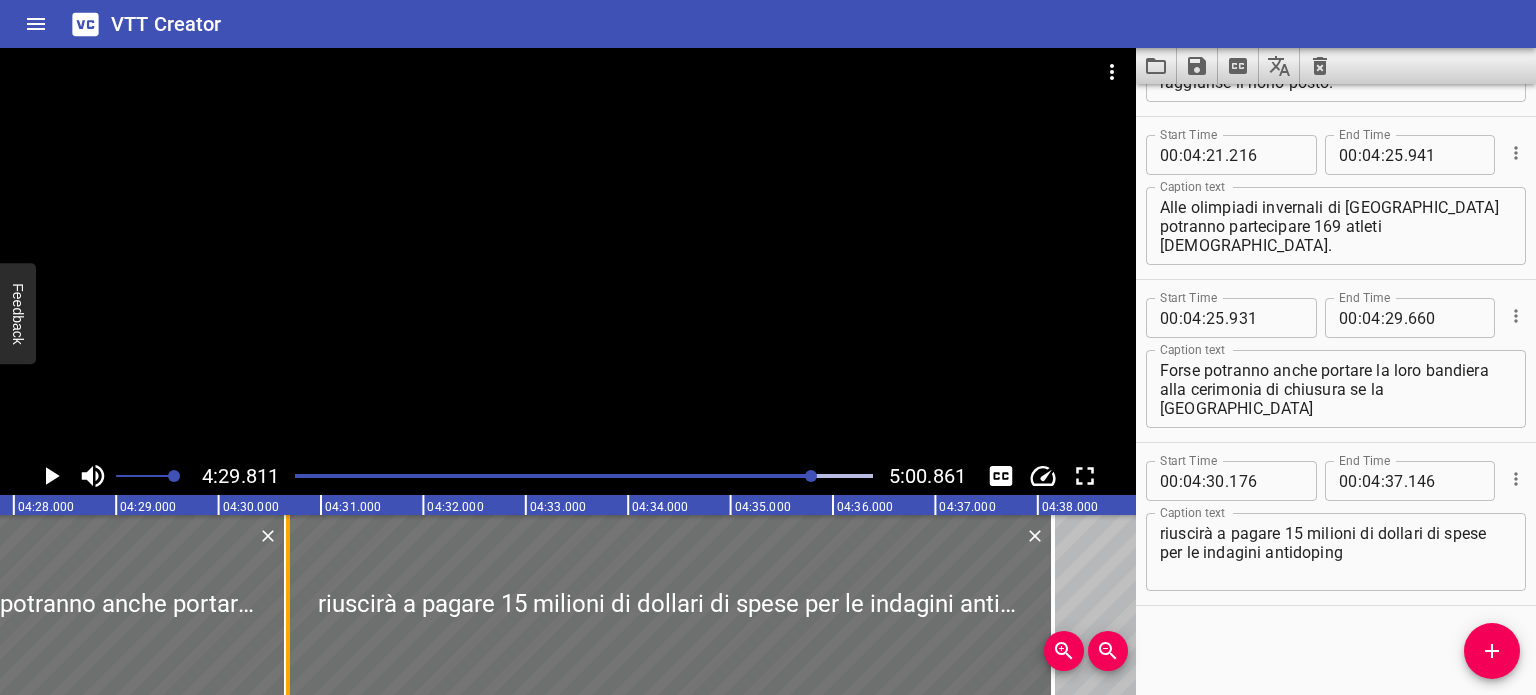 drag, startPoint x: 339, startPoint y: 611, endPoint x: 288, endPoint y: 615, distance: 51.156624 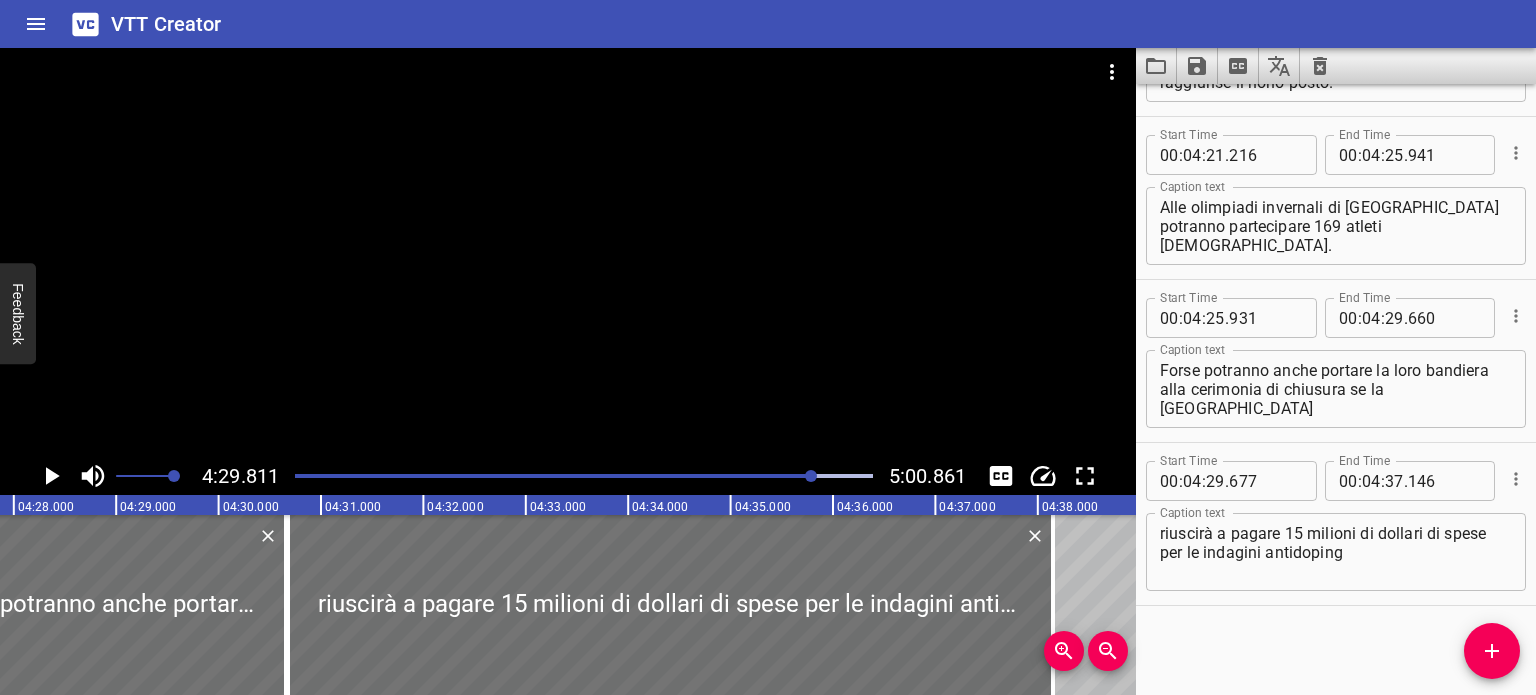 click at bounding box center [811, 476] 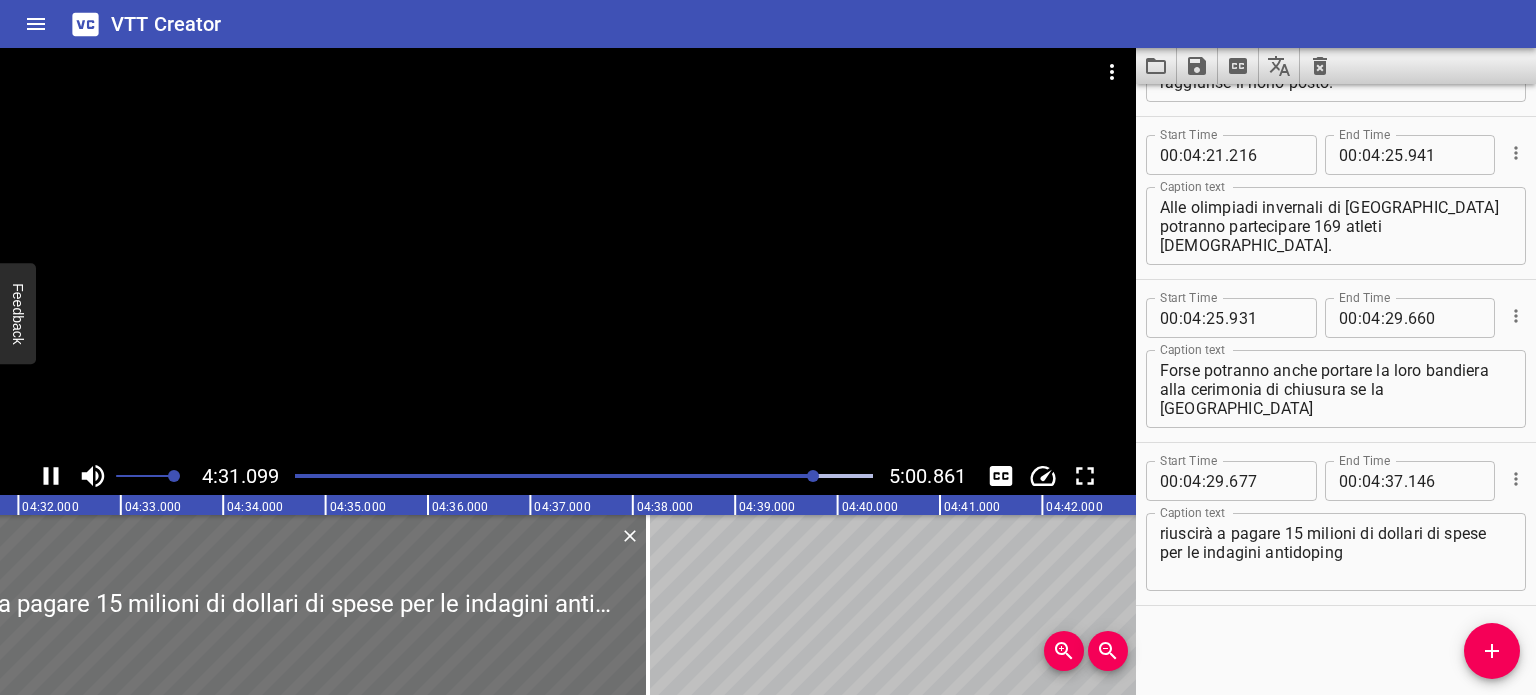 scroll, scrollTop: 0, scrollLeft: 27780, axis: horizontal 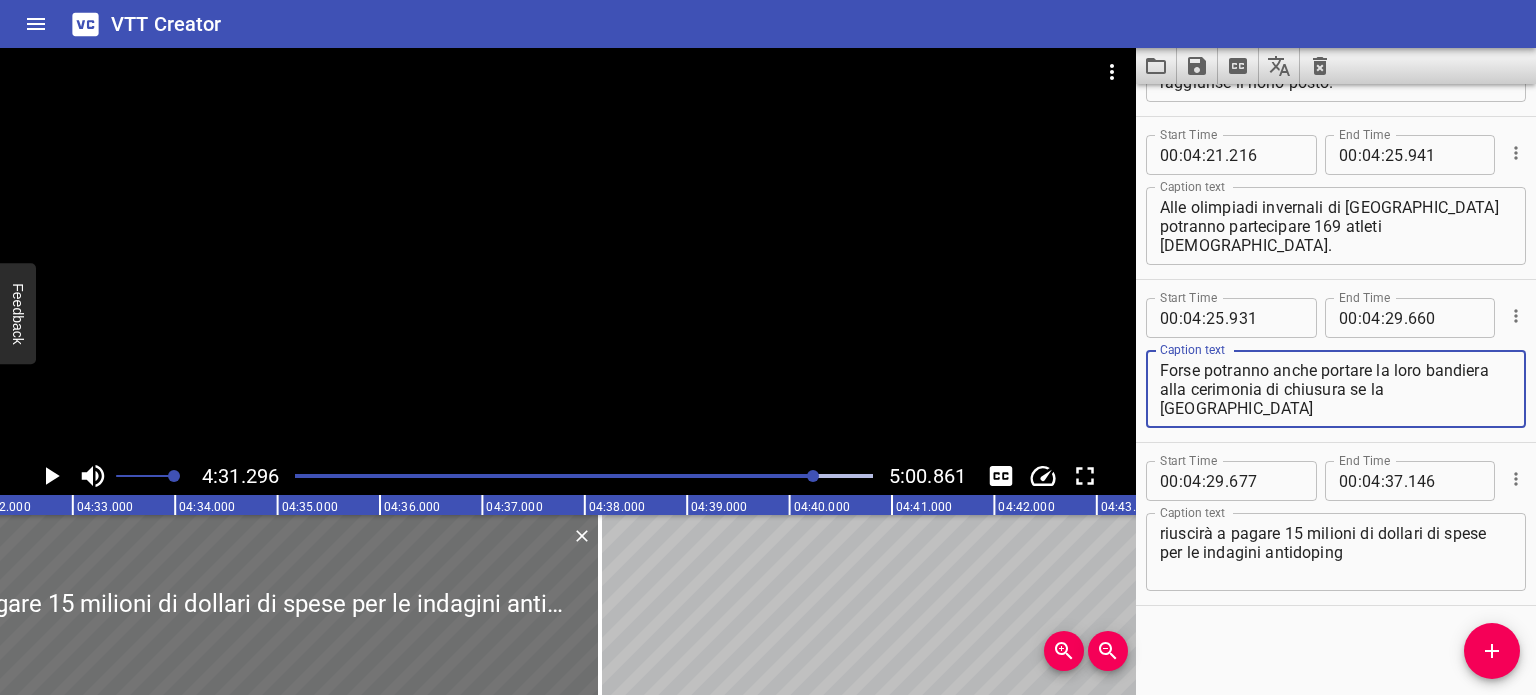 click on "Forse potranno anche portare la loro bandiera alla cerimonia di chiusura se la Russia" at bounding box center [1336, 389] 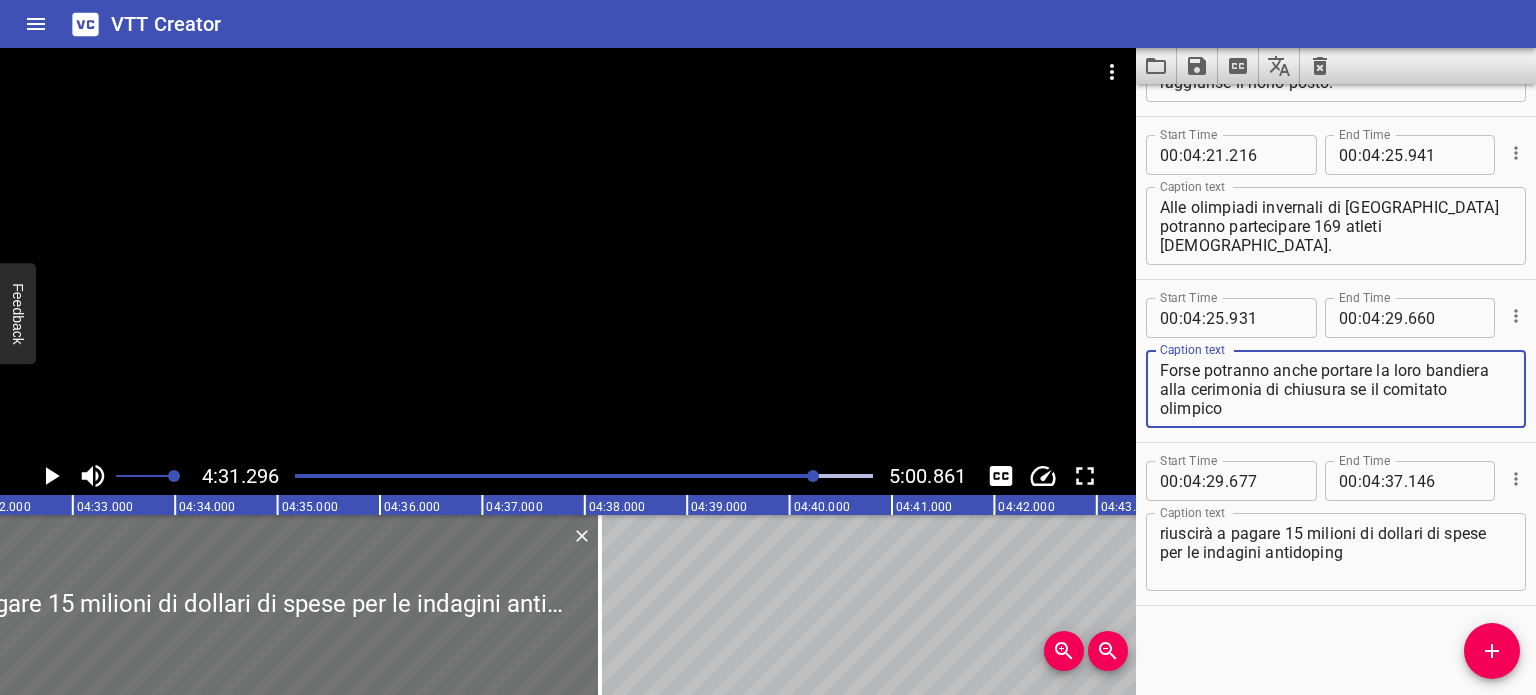 type on "Forse potranno anche portare la loro bandiera alla cerimonia di chiusura se il comitato olimpico" 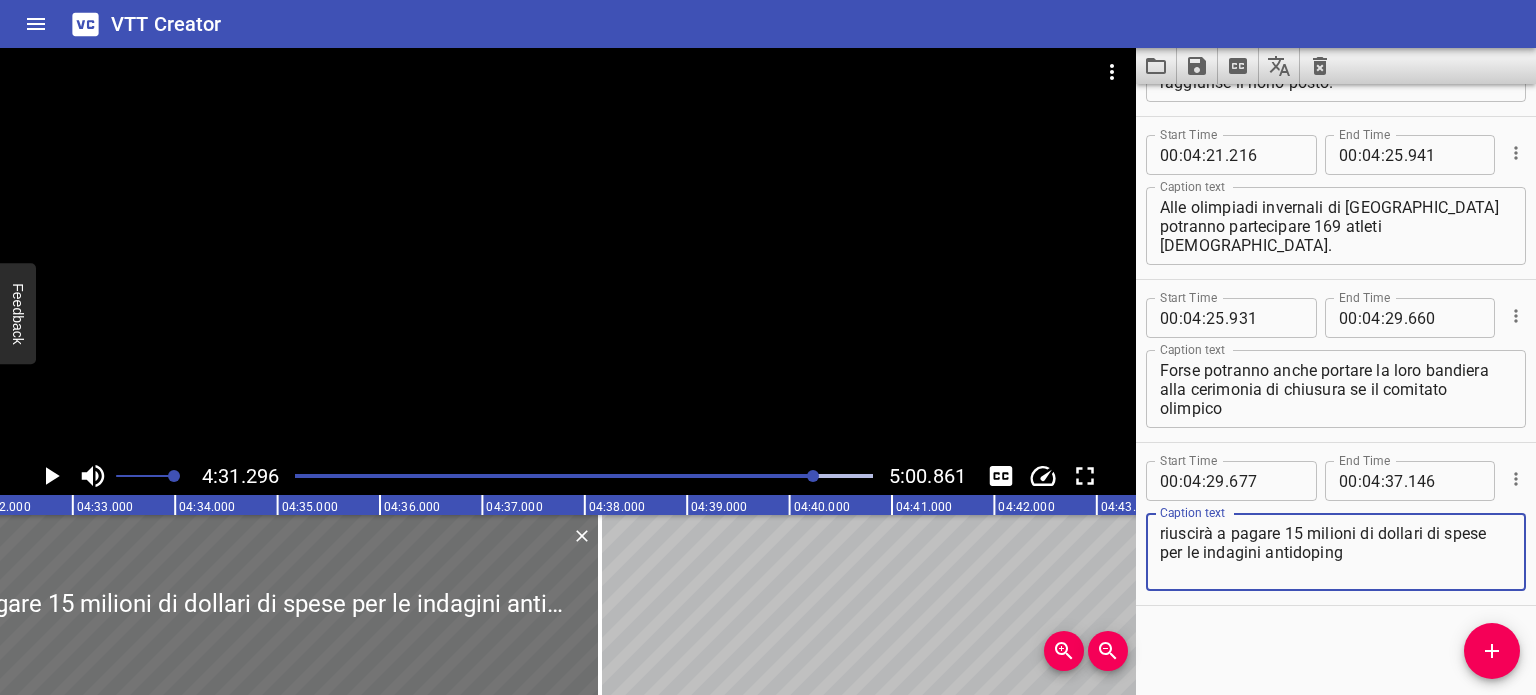 click on "riuscirà a pagare 15 milioni di dollari di spese per le indagini antidoping" at bounding box center [1336, 552] 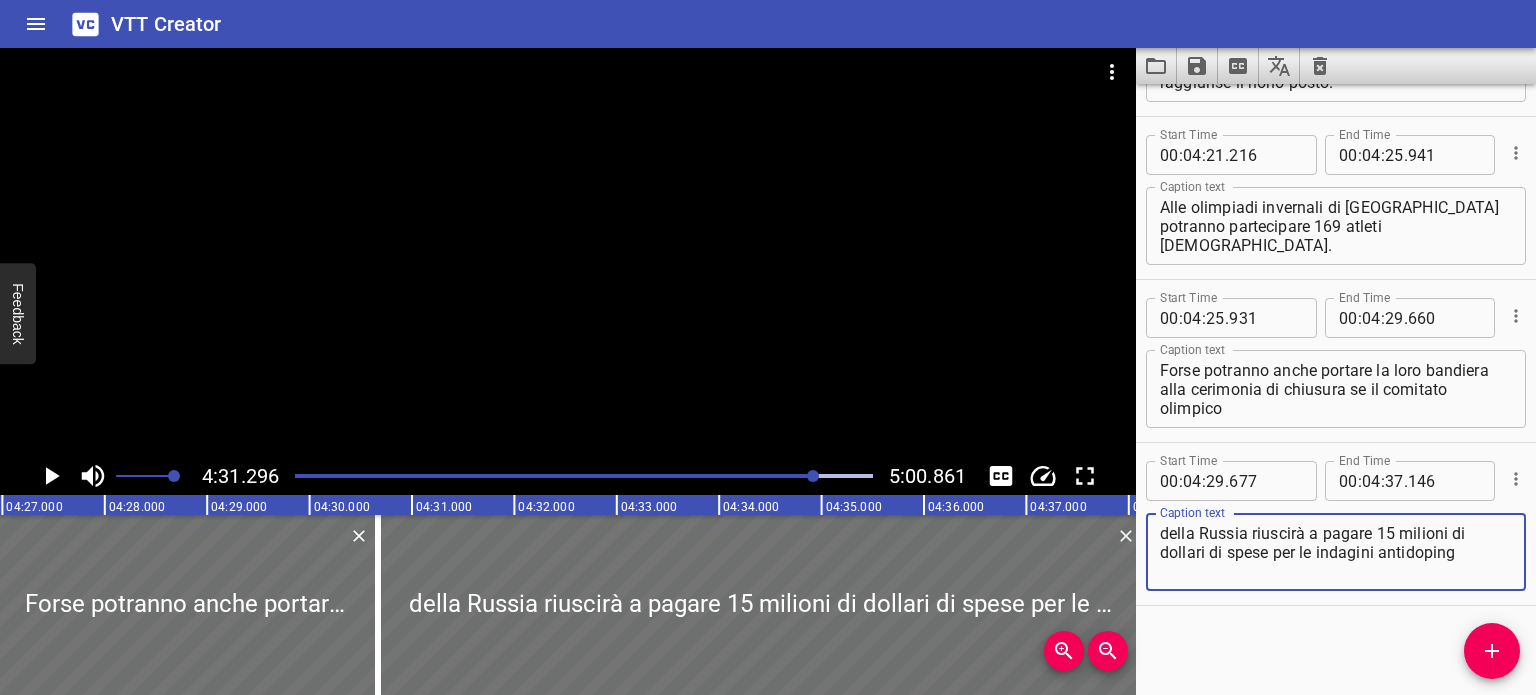 scroll, scrollTop: 0, scrollLeft: 27236, axis: horizontal 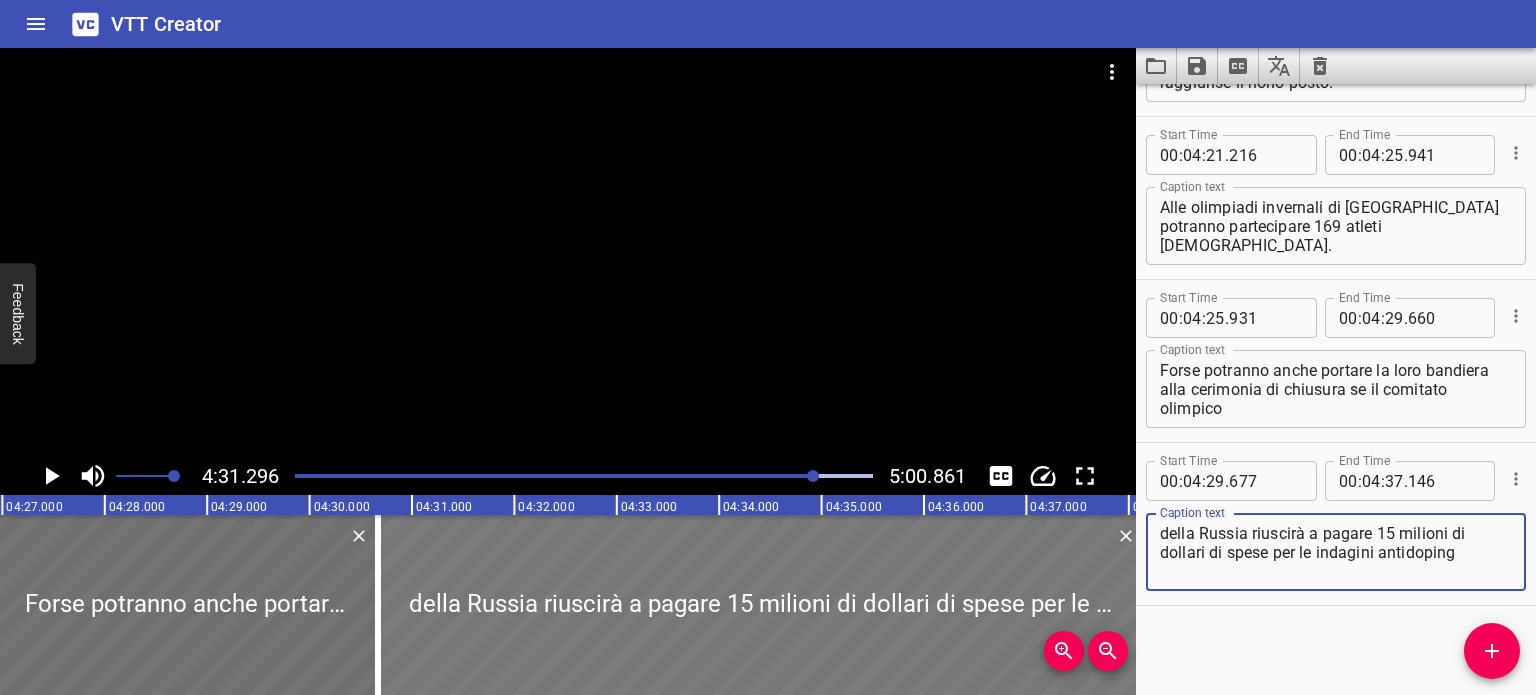 type on "della Russia riuscirà a pagare 15 milioni di dollari di spese per le indagini antidoping" 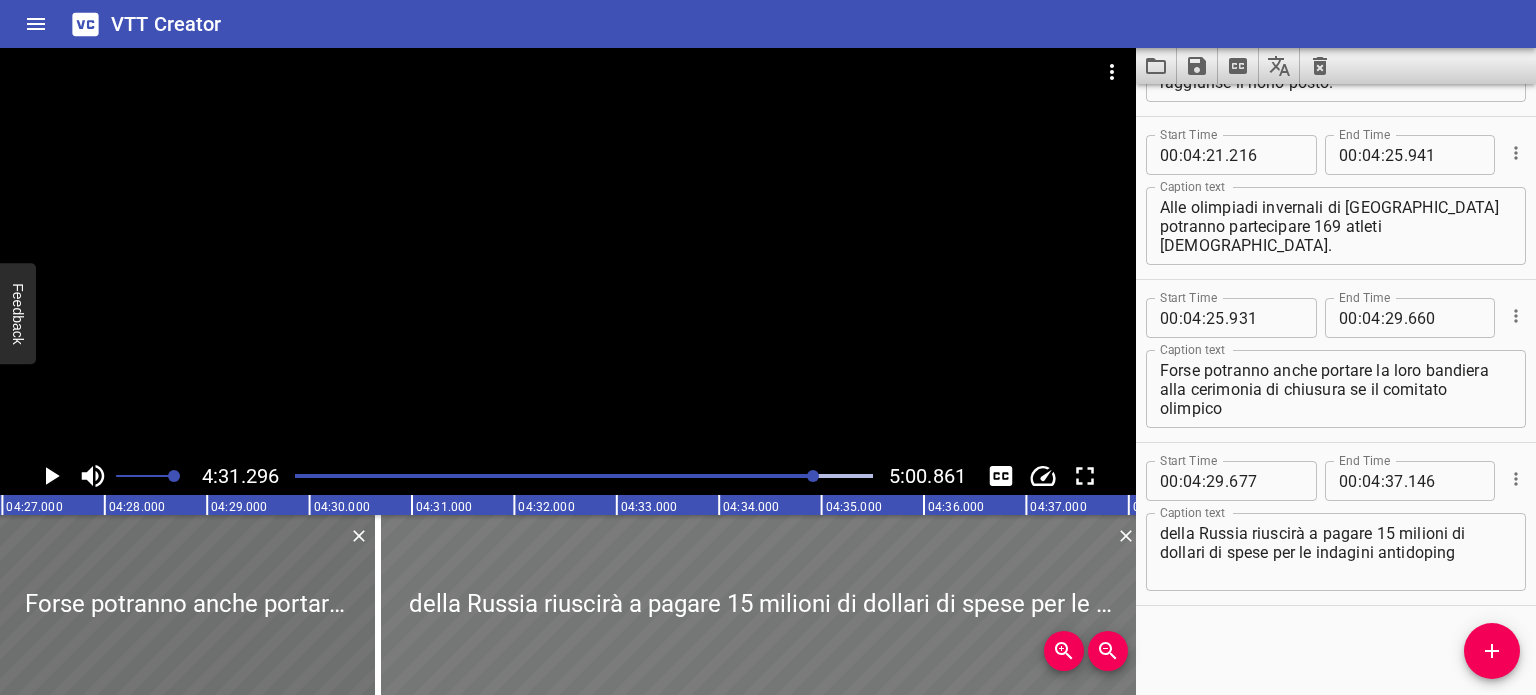 drag, startPoint x: 587, startPoint y: 532, endPoint x: 671, endPoint y: 539, distance: 84.29116 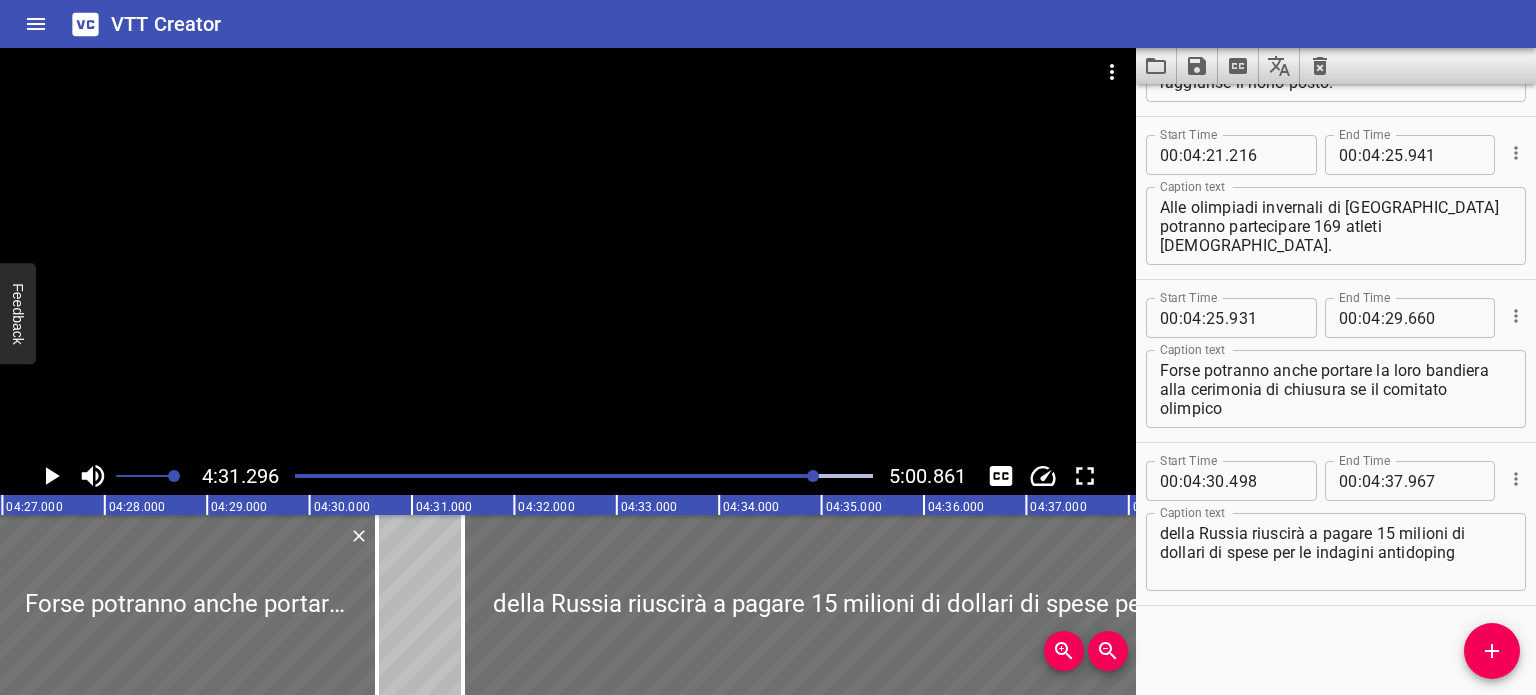 click at bounding box center [813, 476] 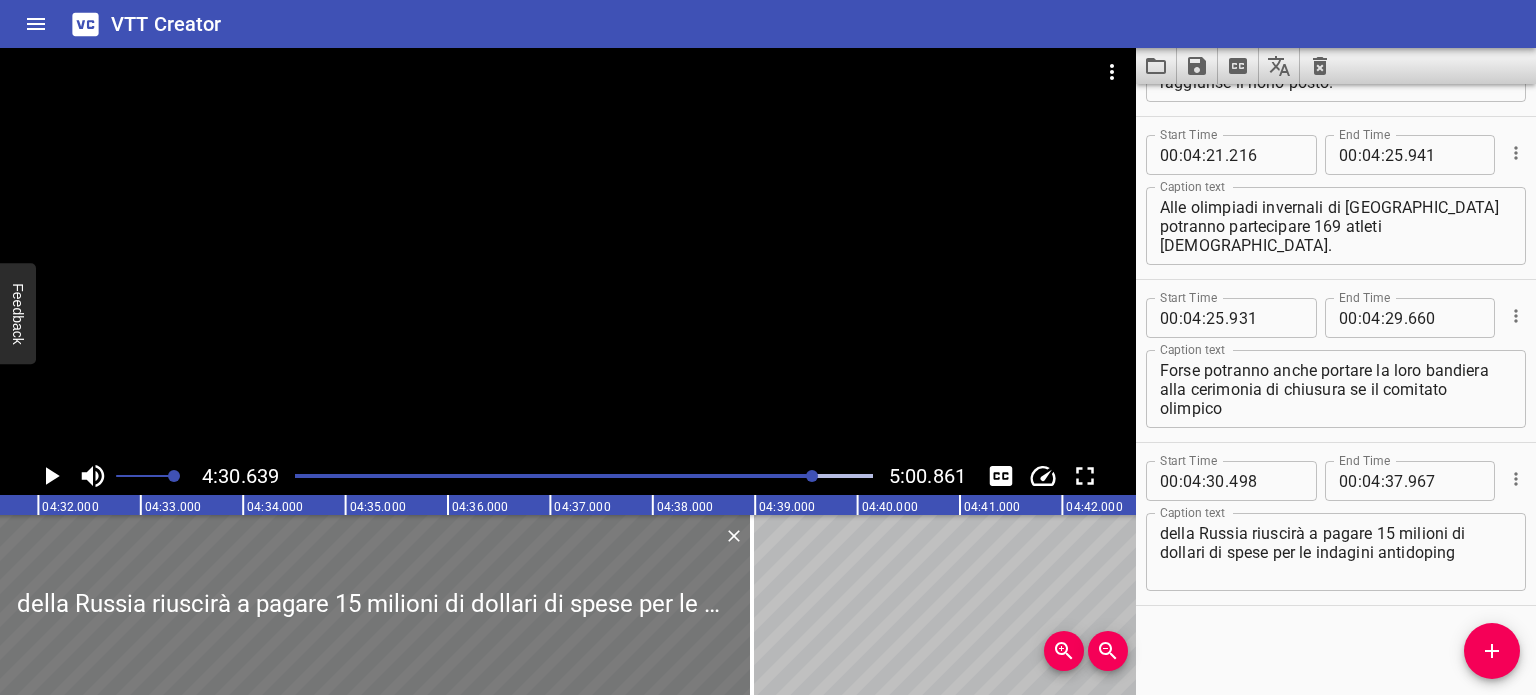 scroll, scrollTop: 0, scrollLeft: 27220, axis: horizontal 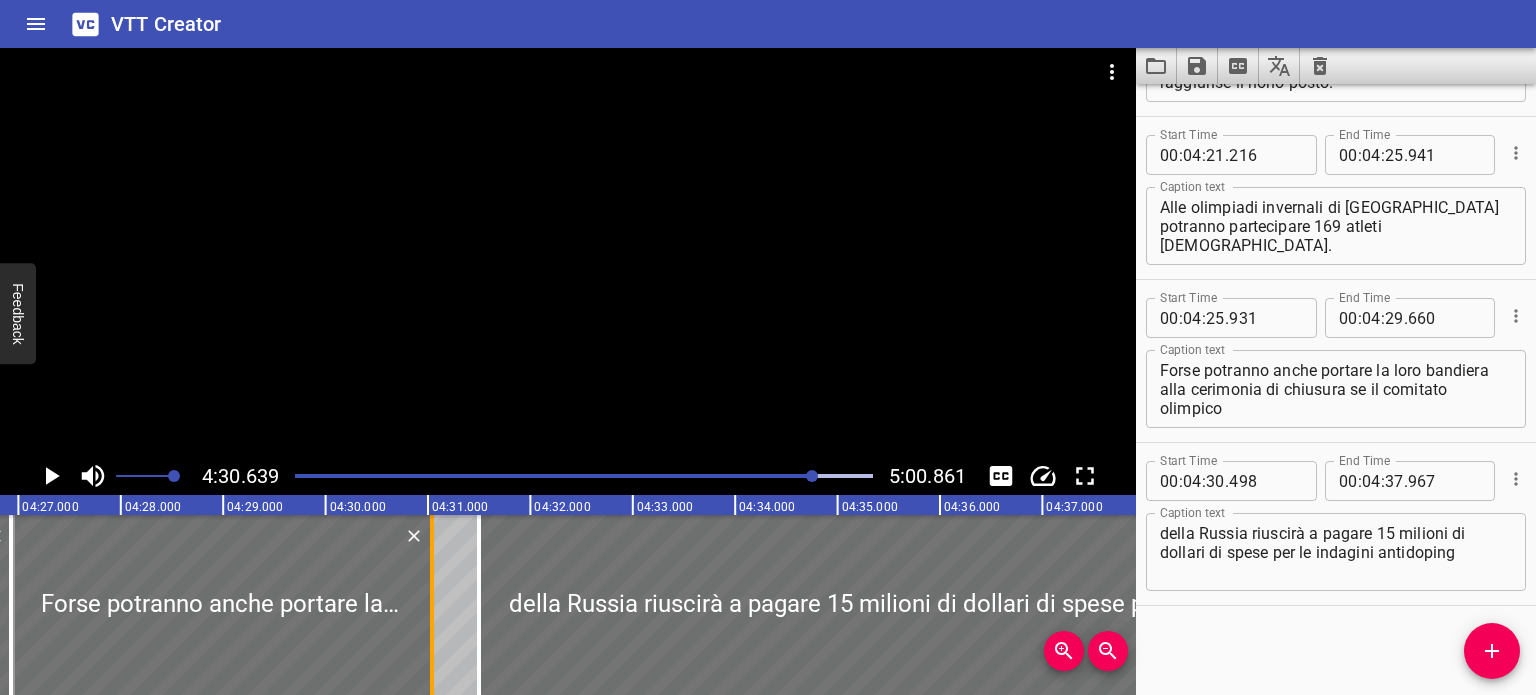 drag, startPoint x: 389, startPoint y: 627, endPoint x: 426, endPoint y: 629, distance: 37.054016 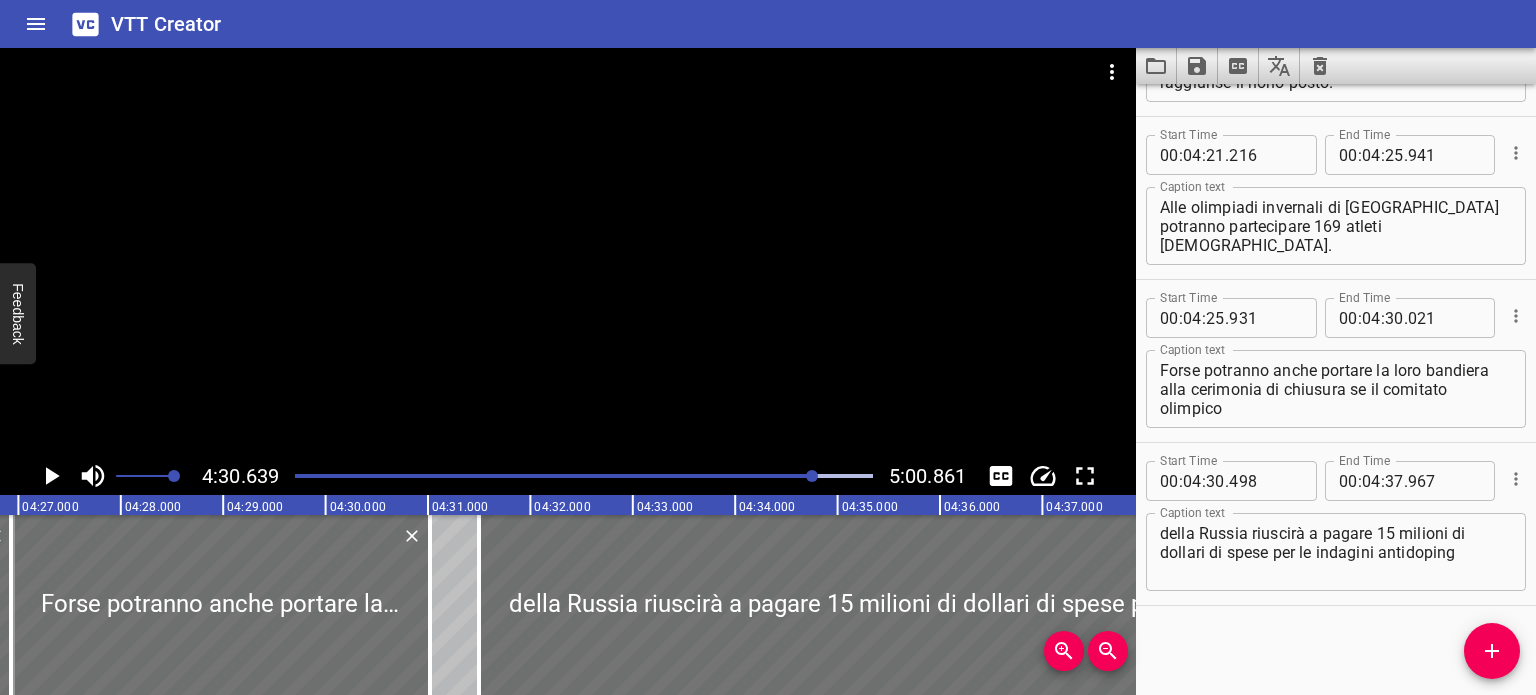 click at bounding box center (812, 476) 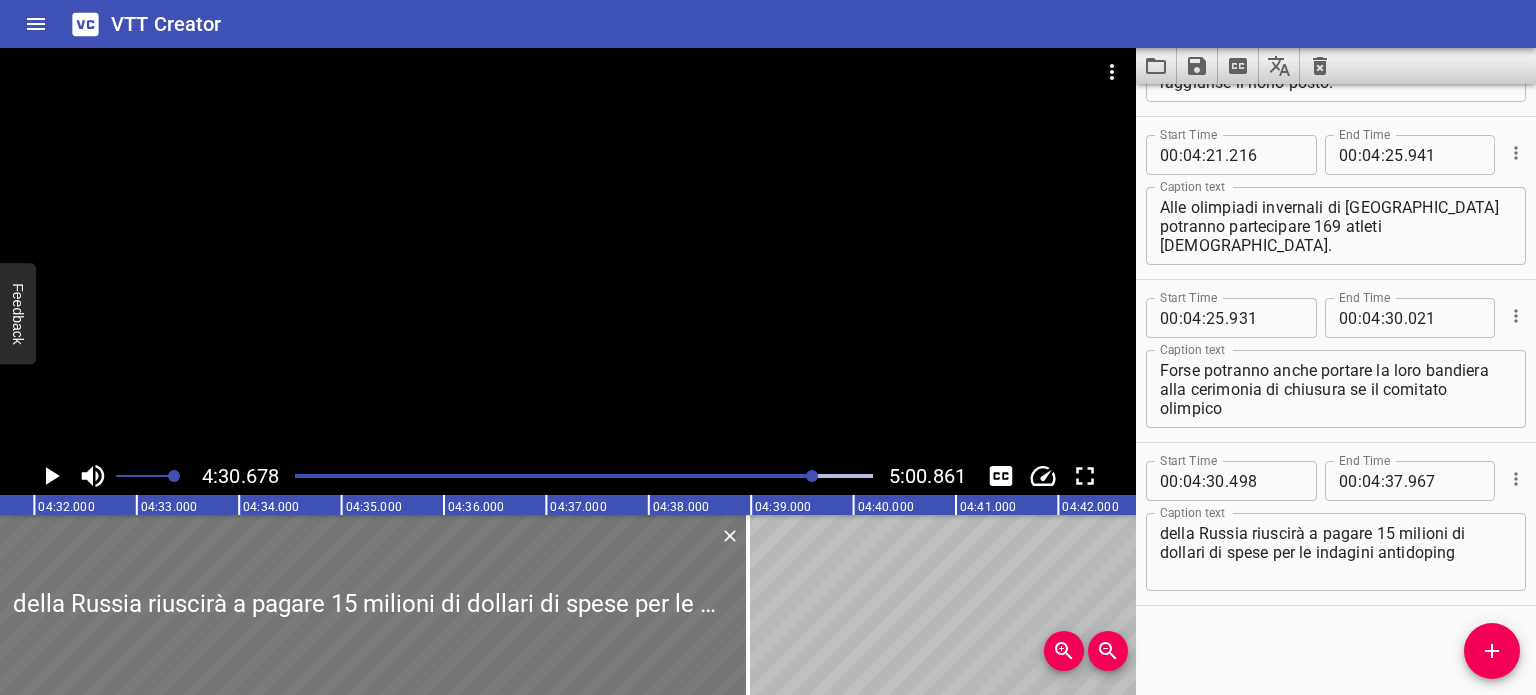 scroll, scrollTop: 0, scrollLeft: 27352, axis: horizontal 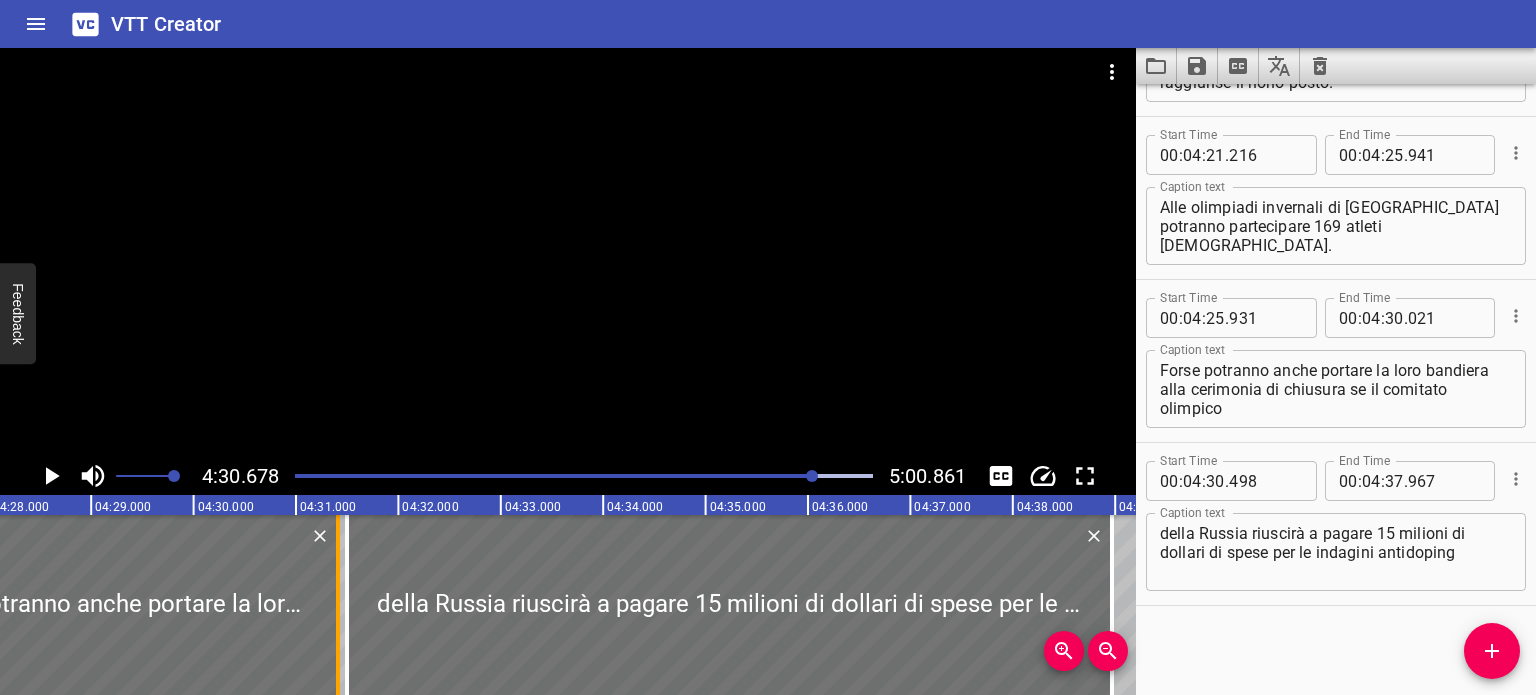 drag, startPoint x: 292, startPoint y: 583, endPoint x: 328, endPoint y: 595, distance: 37.94733 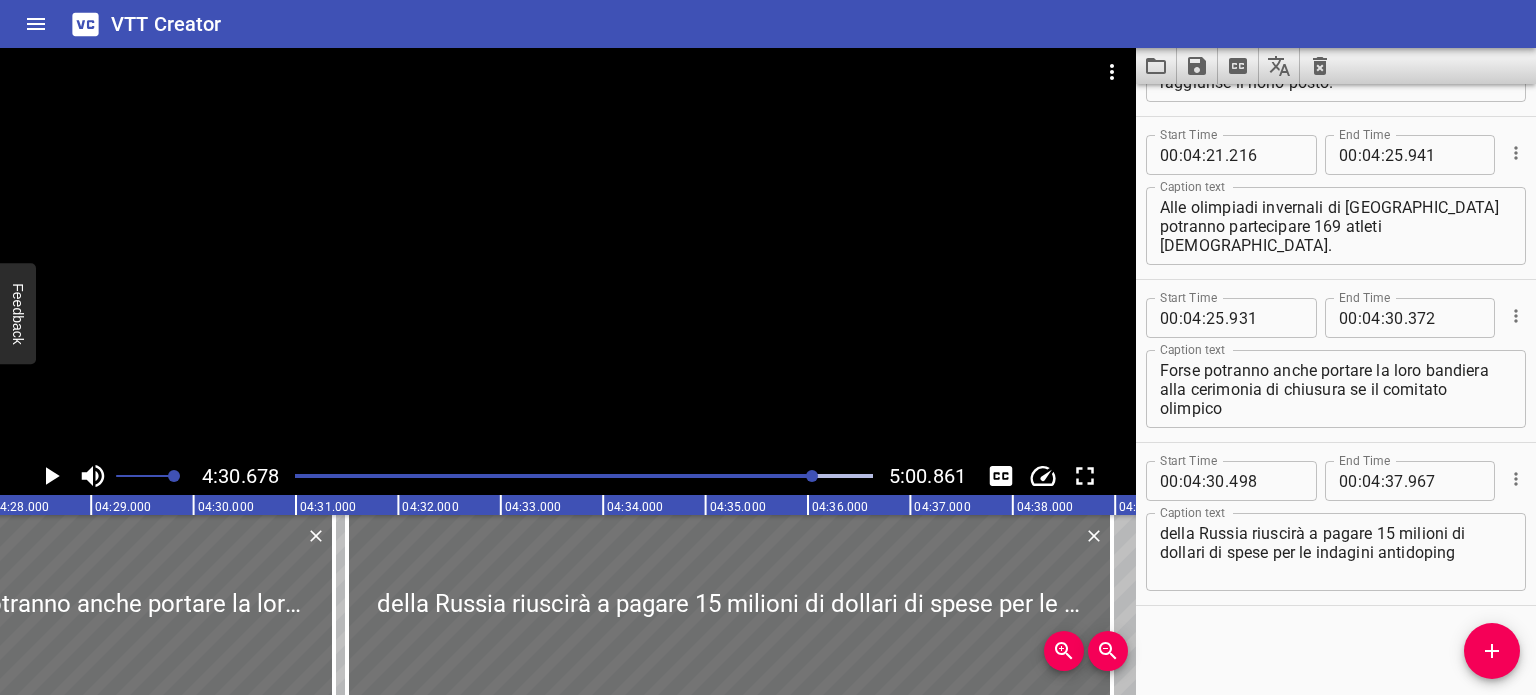 click at bounding box center [584, 476] 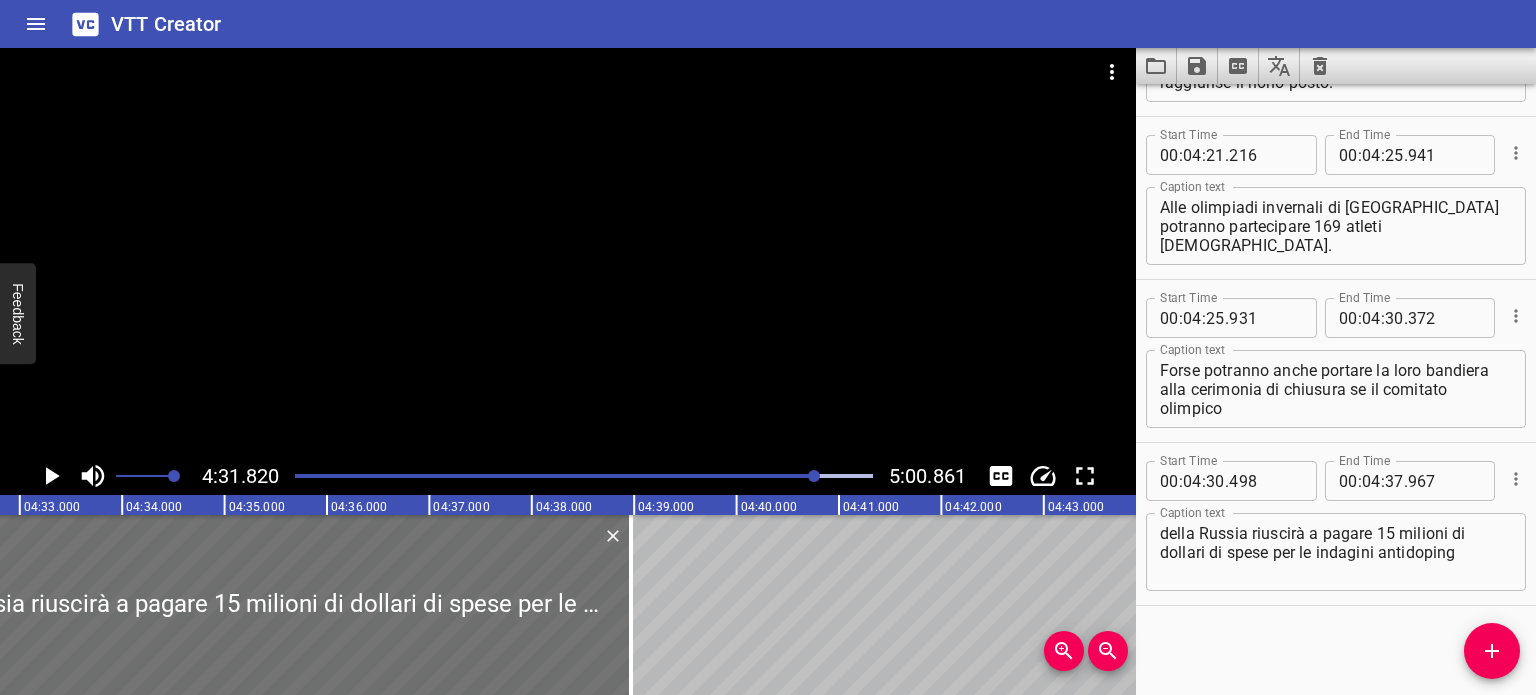 scroll, scrollTop: 0, scrollLeft: 27431, axis: horizontal 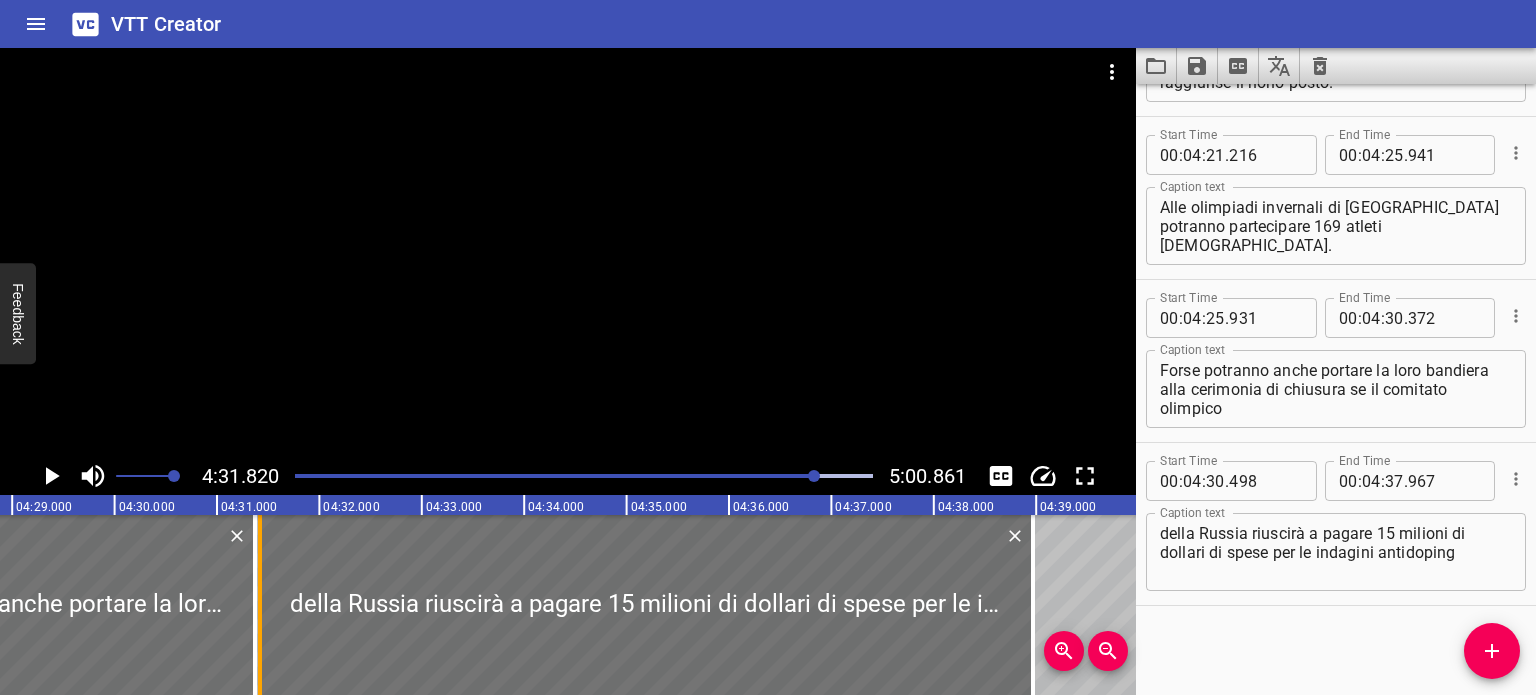 click at bounding box center (260, 605) 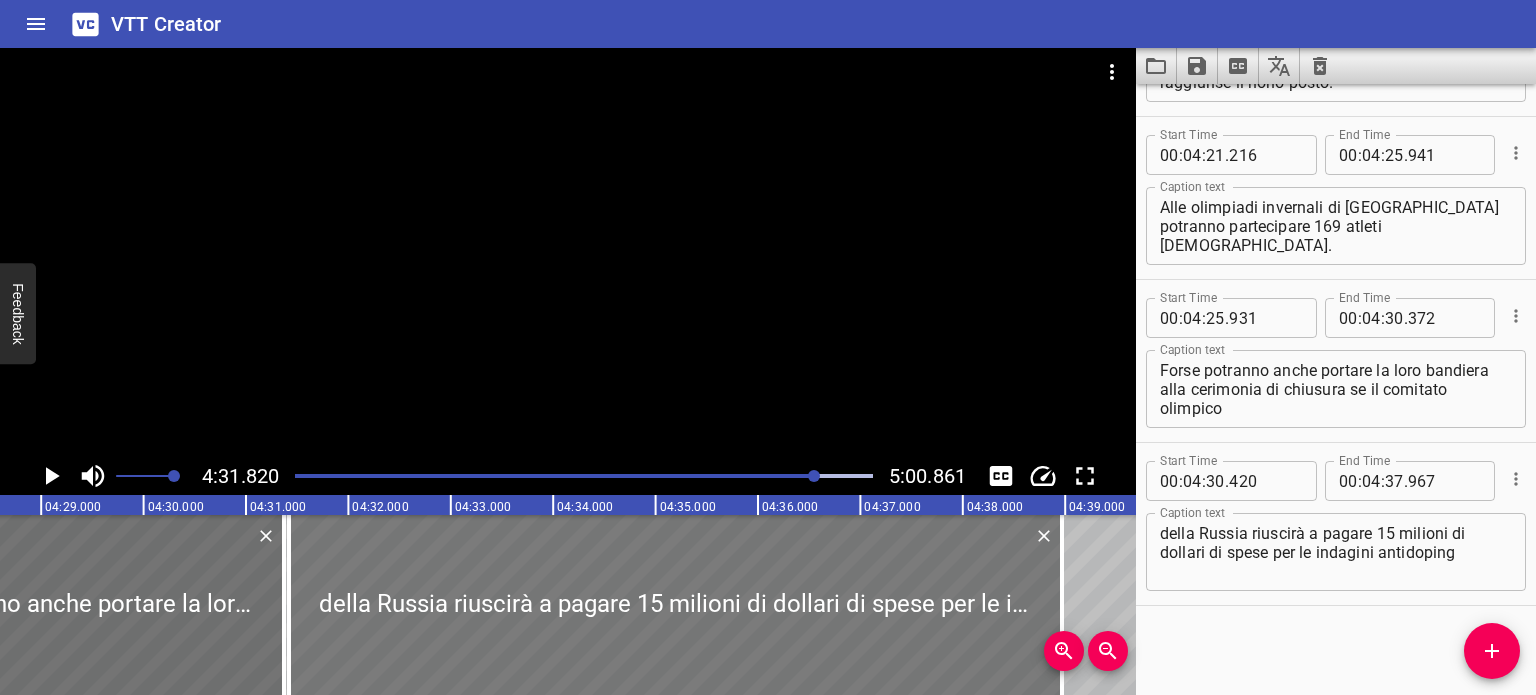 scroll, scrollTop: 0, scrollLeft: 27386, axis: horizontal 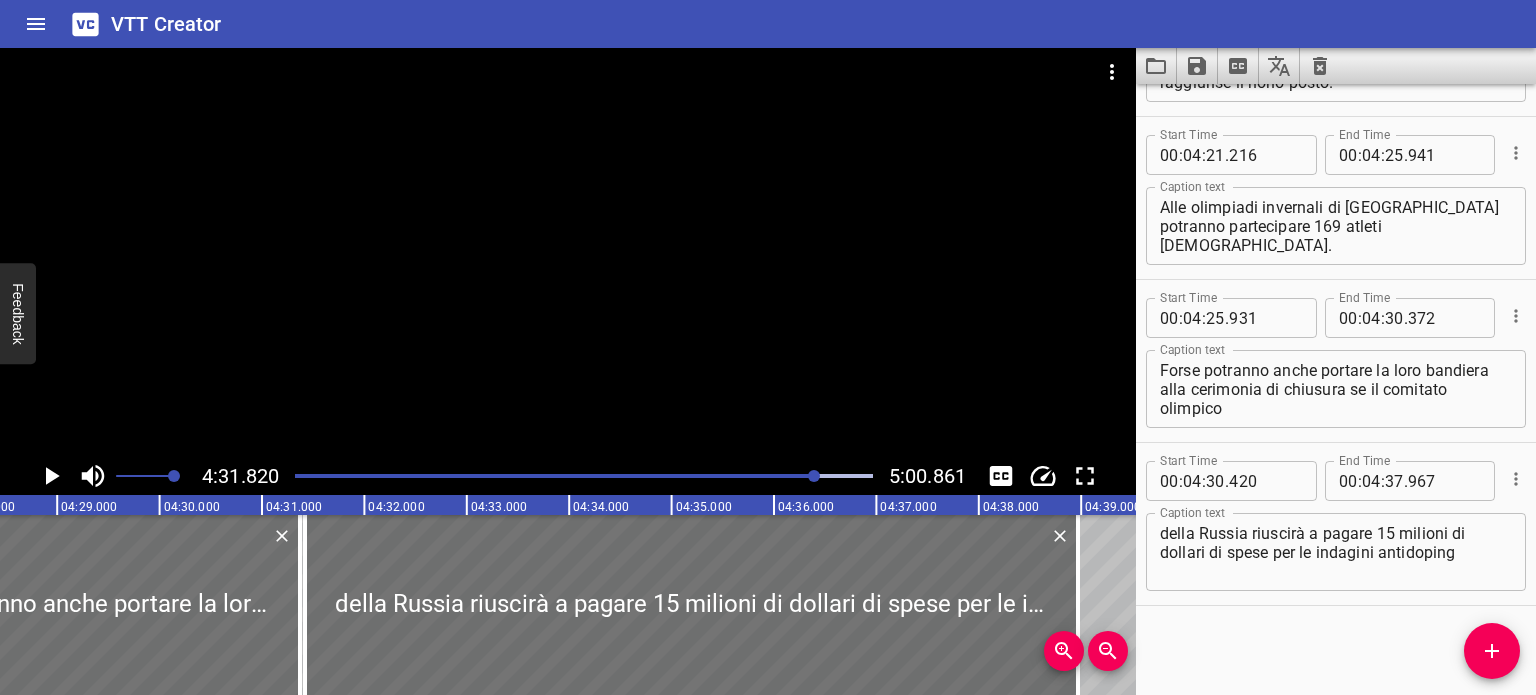 click at bounding box center (584, 476) 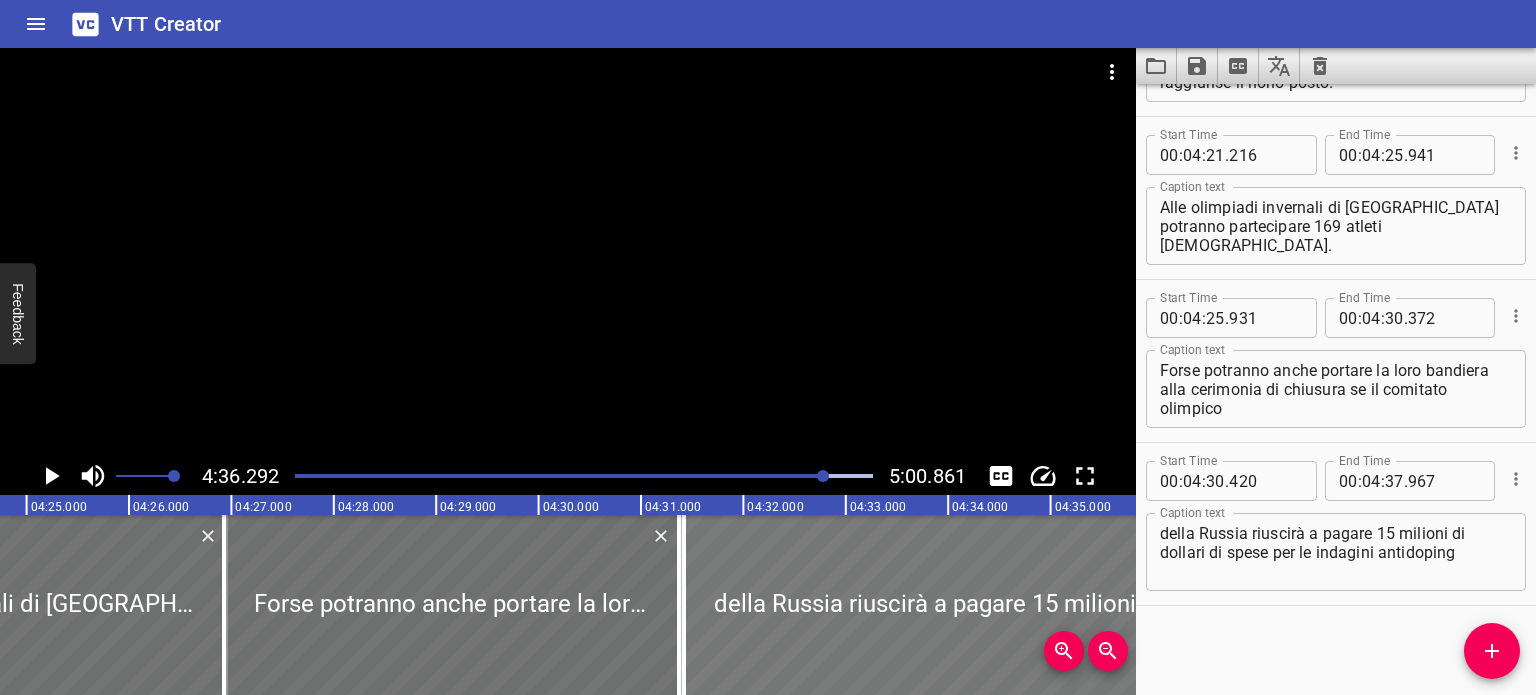 scroll, scrollTop: 0, scrollLeft: 27004, axis: horizontal 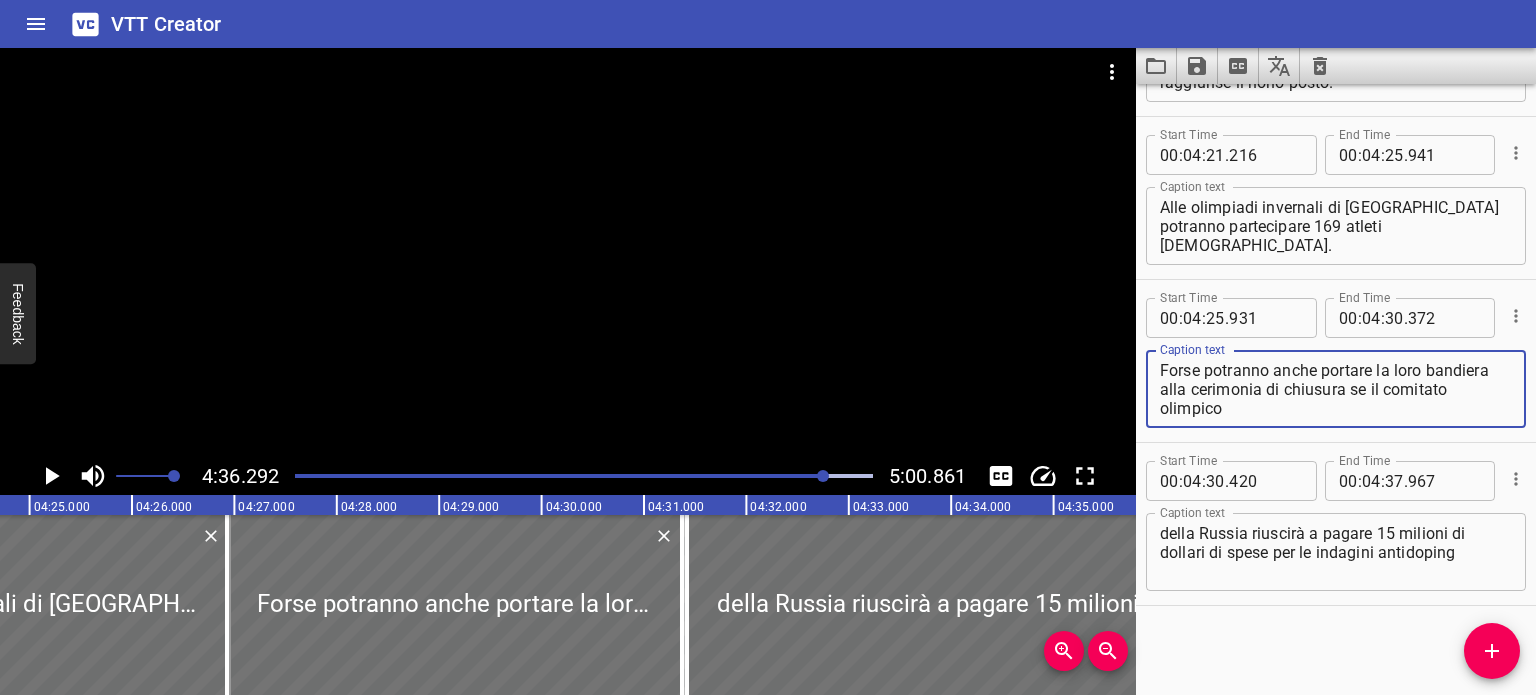 click on "Forse potranno anche portare la loro bandiera alla cerimonia di chiusura se il comitato olimpico" at bounding box center (1336, 389) 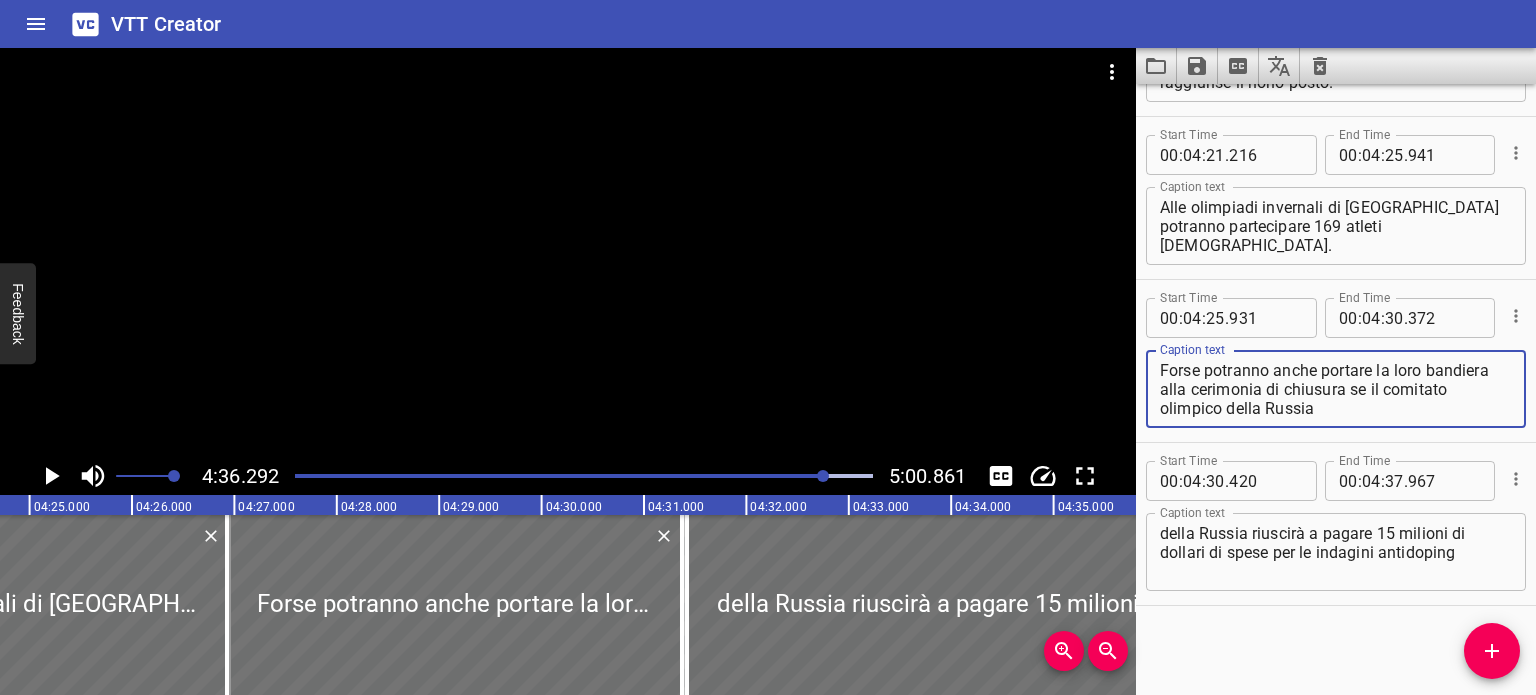 type on "Forse potranno anche portare la loro bandiera alla cerimonia di chiusura se il comitato olimpico della Russia" 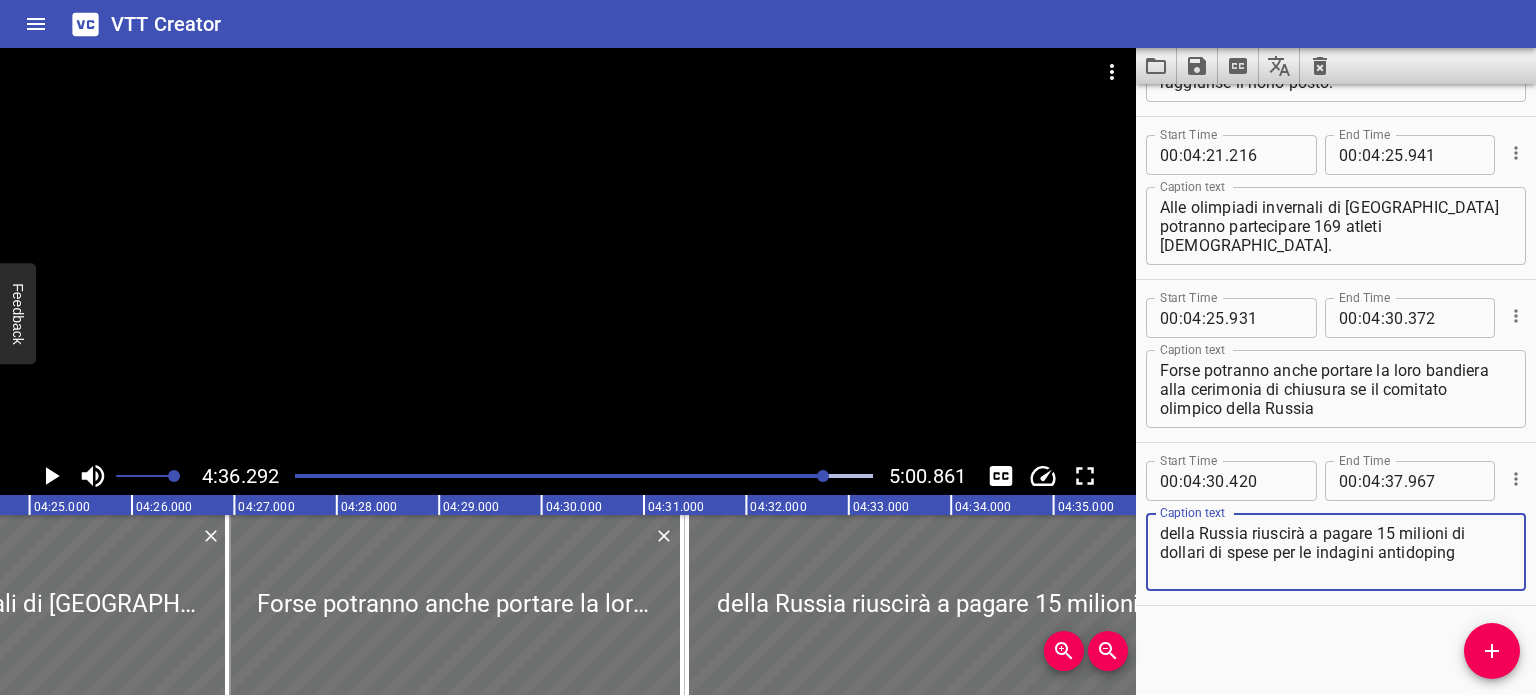 click on "della Russia riuscirà a pagare 15 milioni di dollari di spese per le indagini antidoping" at bounding box center (1336, 552) 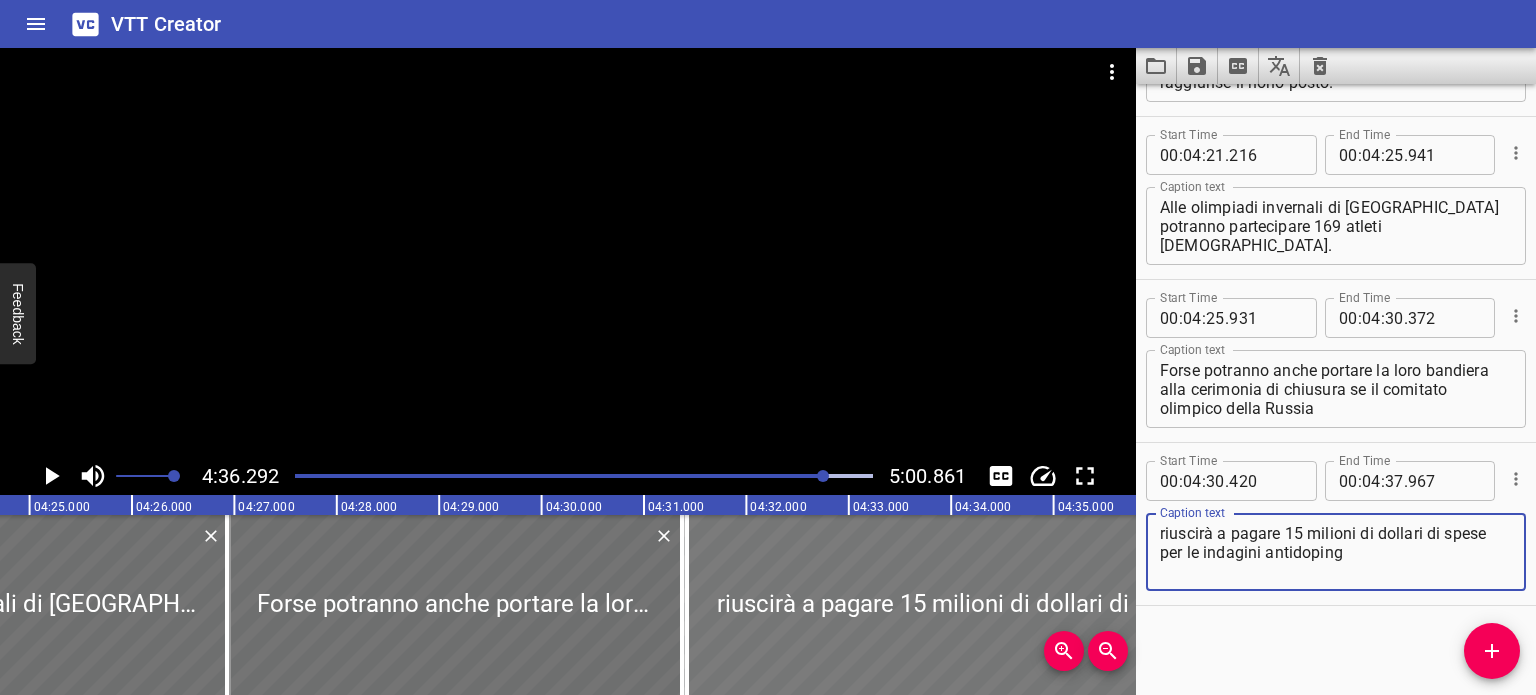 type on "riuscirà a pagare 15 milioni di dollari di spese per le indagini antidoping" 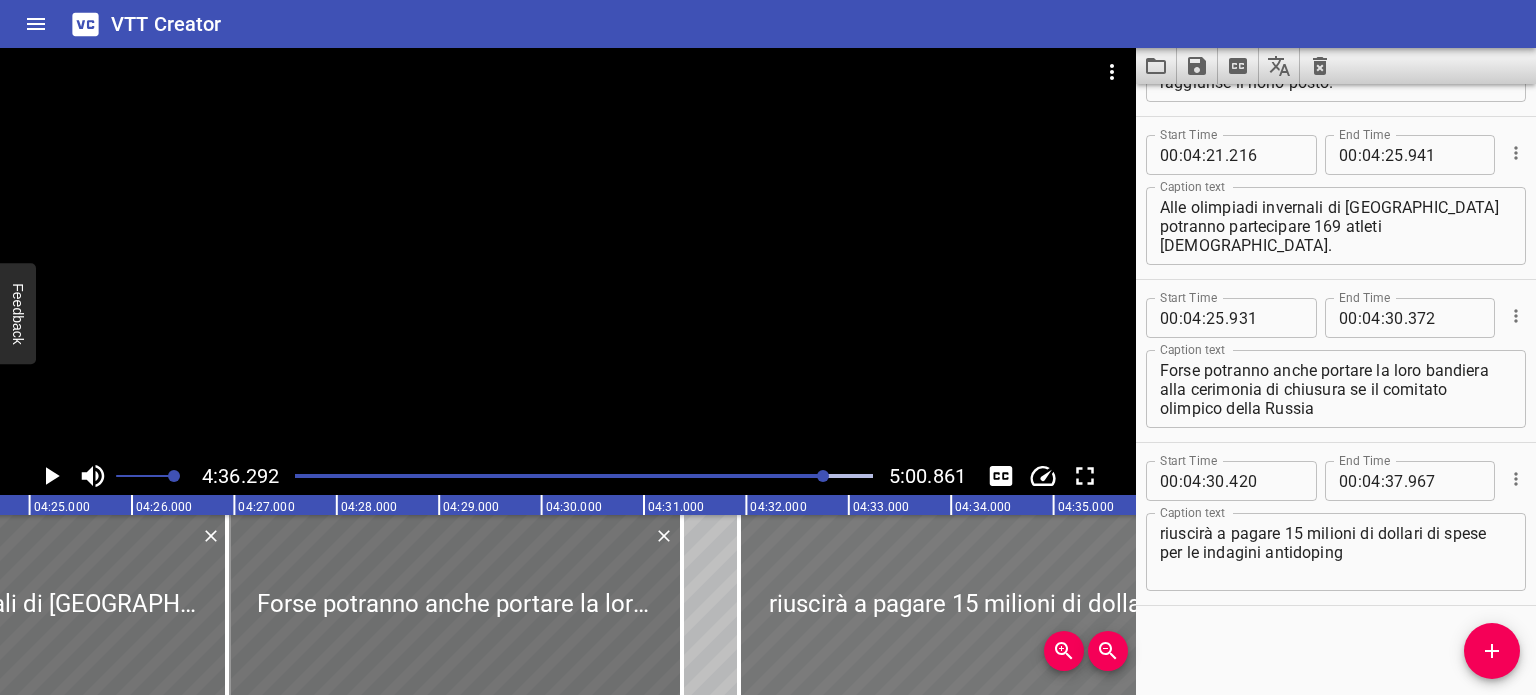 drag, startPoint x: 704, startPoint y: 578, endPoint x: 823, endPoint y: 584, distance: 119.15116 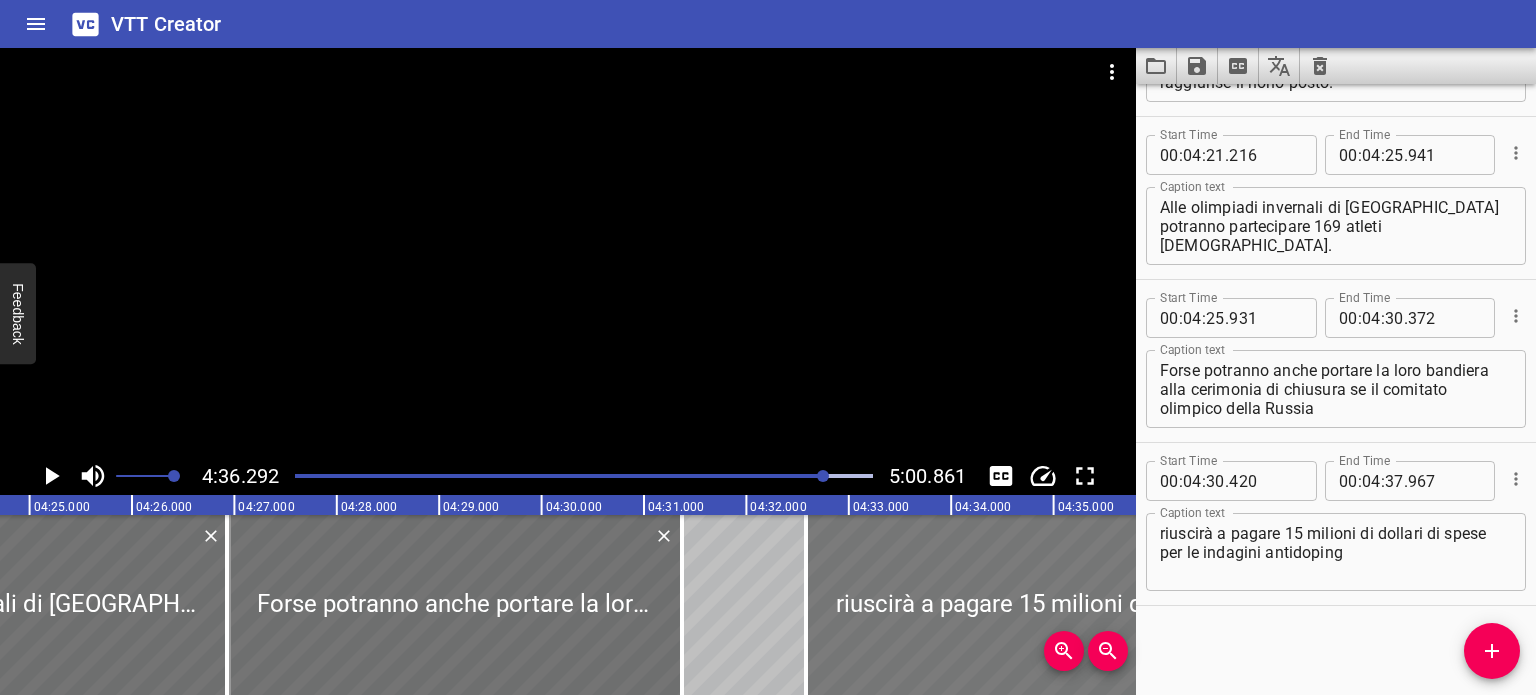 type on "31" 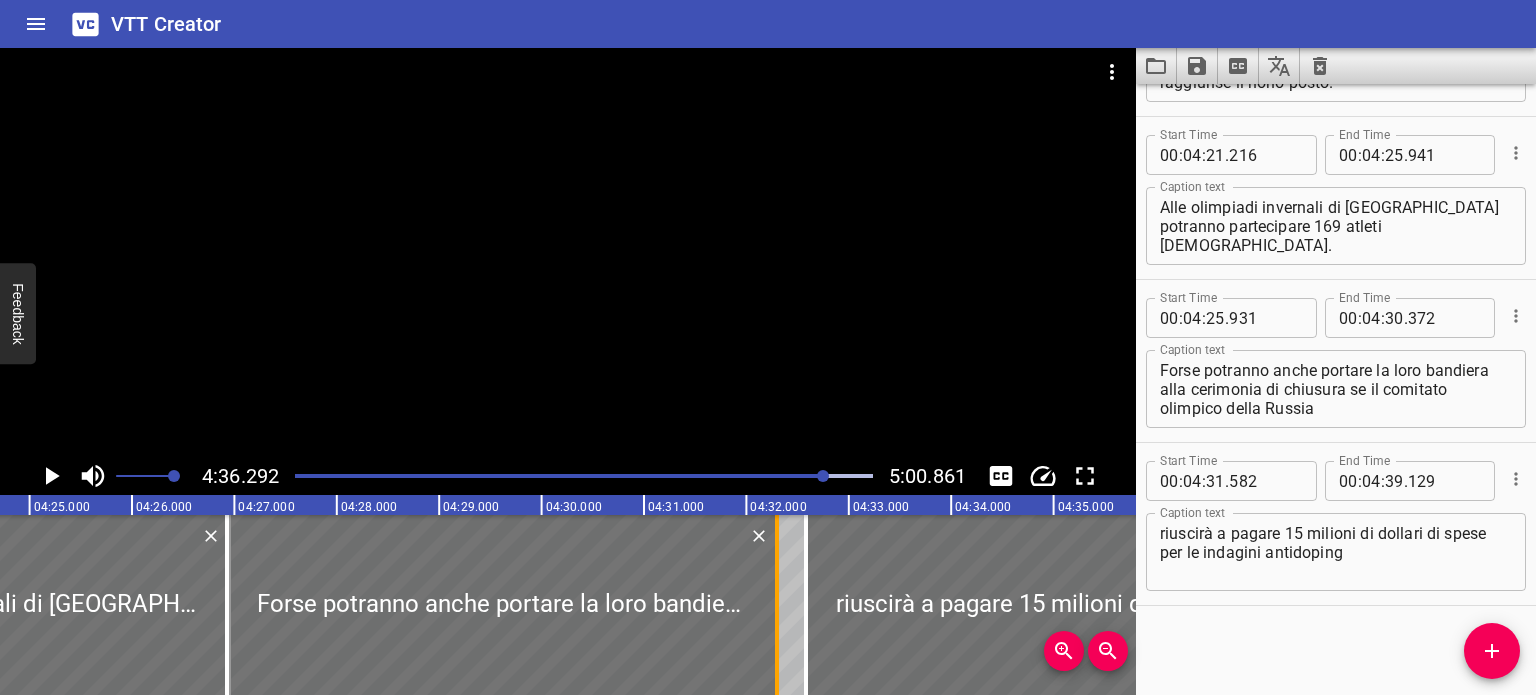 drag, startPoint x: 681, startPoint y: 589, endPoint x: 776, endPoint y: 606, distance: 96.50906 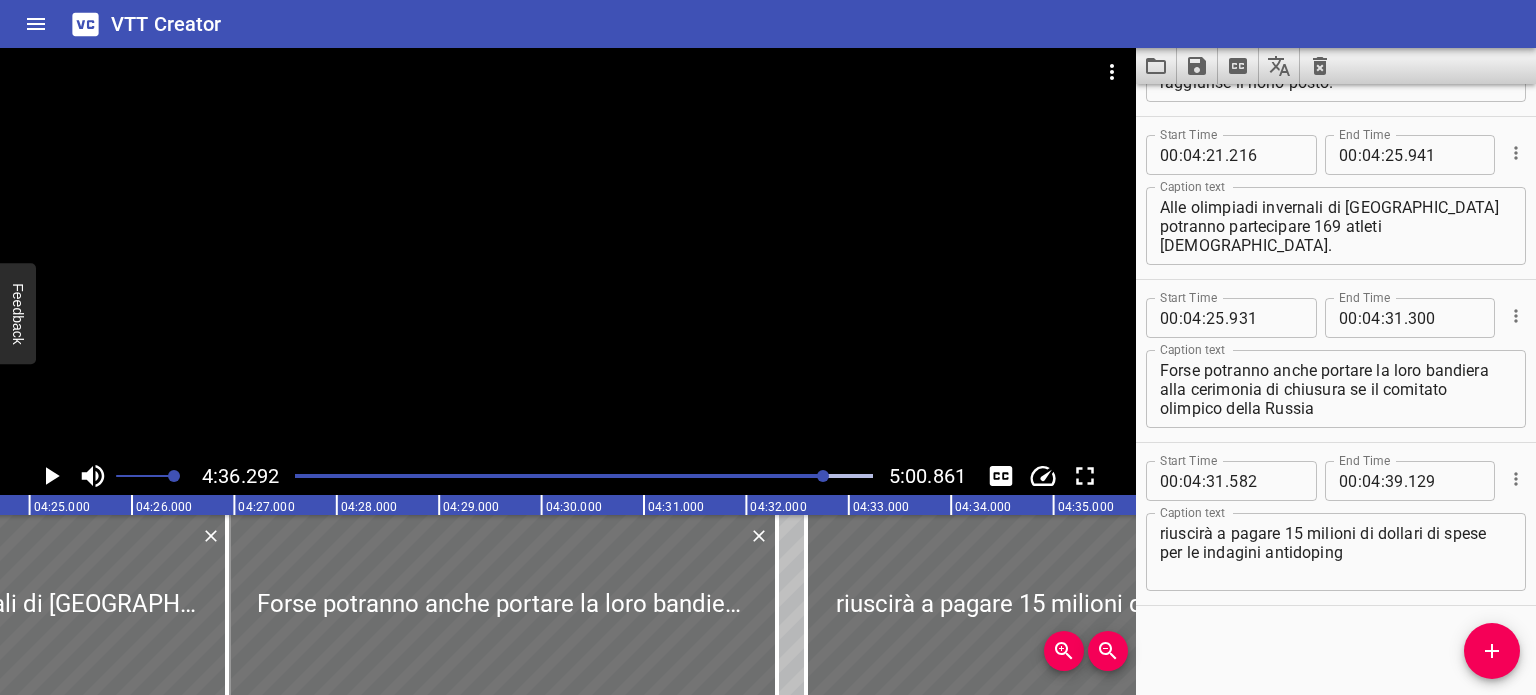 click at bounding box center (584, 476) 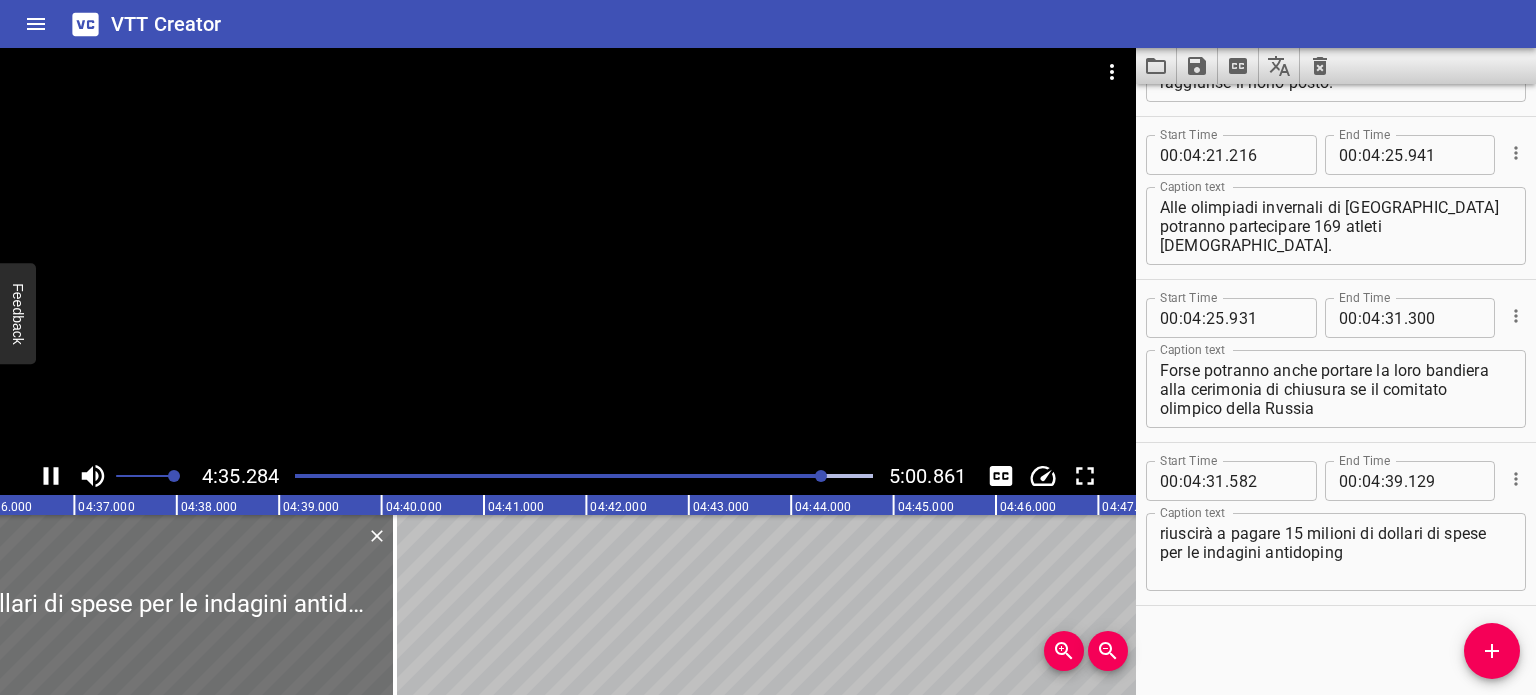 click at bounding box center (584, 476) 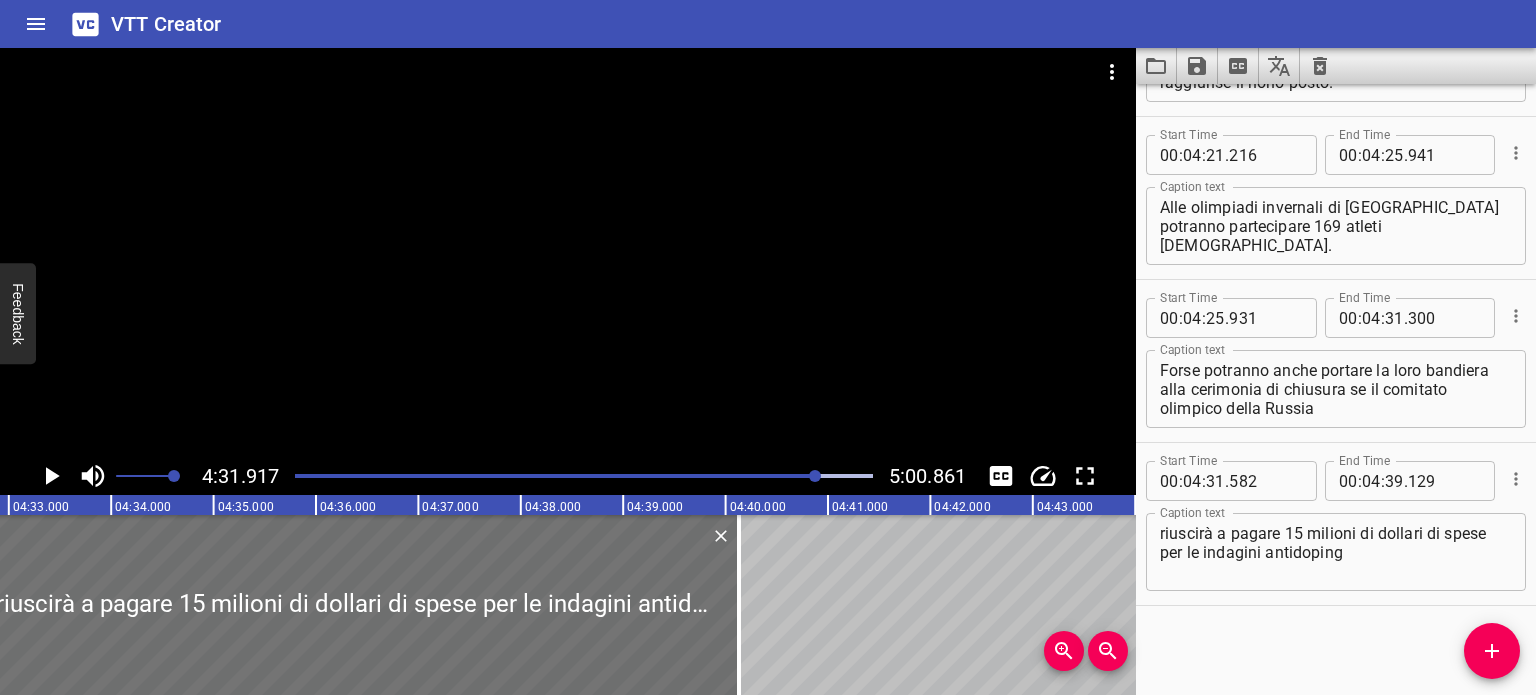 scroll, scrollTop: 0, scrollLeft: 27364, axis: horizontal 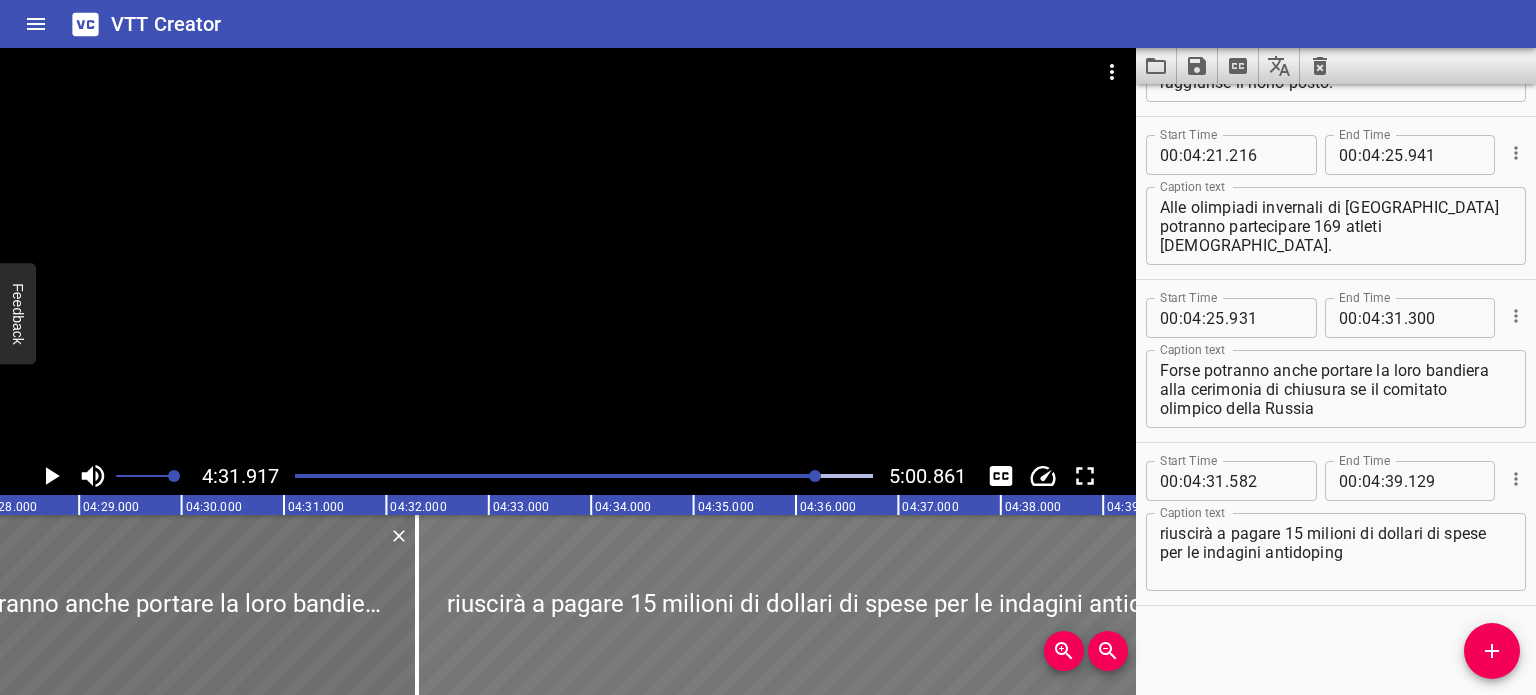 drag, startPoint x: 557, startPoint y: 570, endPoint x: 528, endPoint y: 567, distance: 29.15476 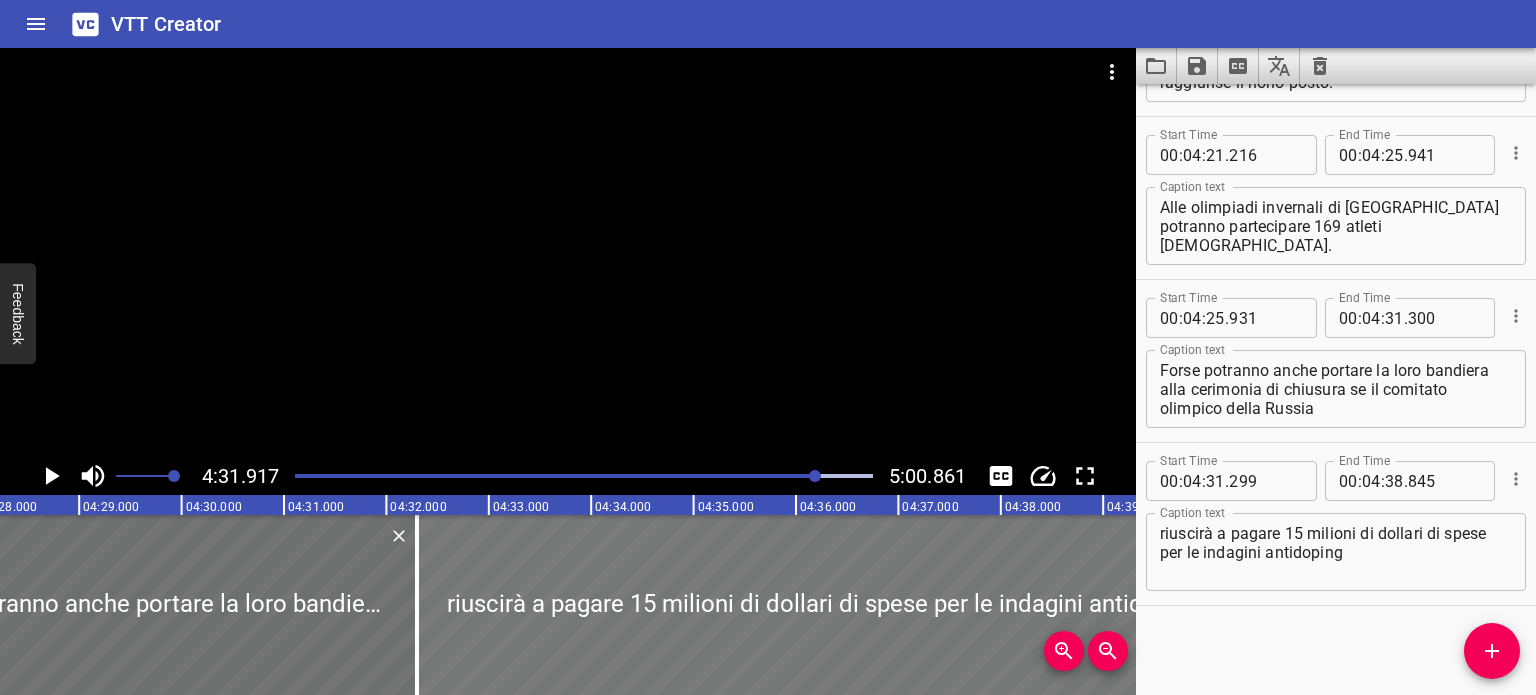 scroll, scrollTop: 0, scrollLeft: 27082, axis: horizontal 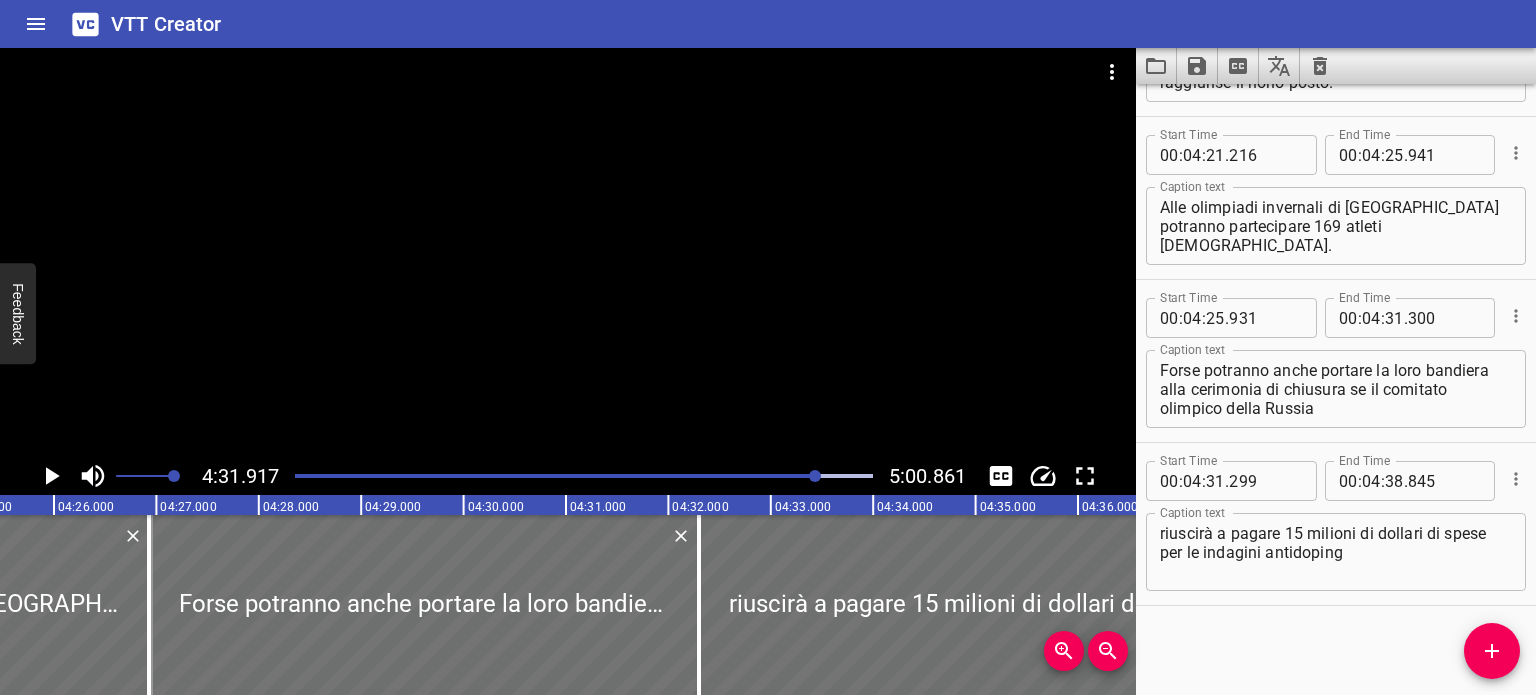 click at bounding box center [584, 476] 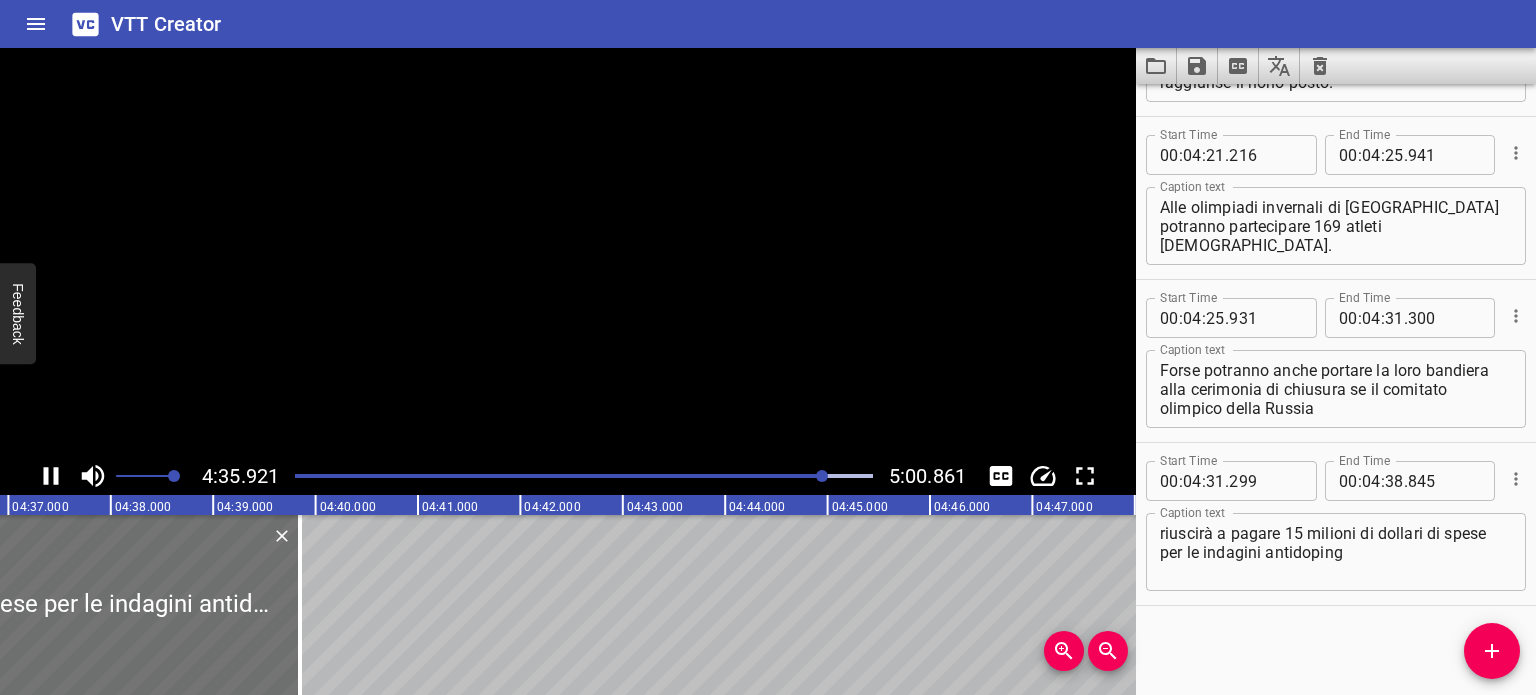 scroll, scrollTop: 0, scrollLeft: 28272, axis: horizontal 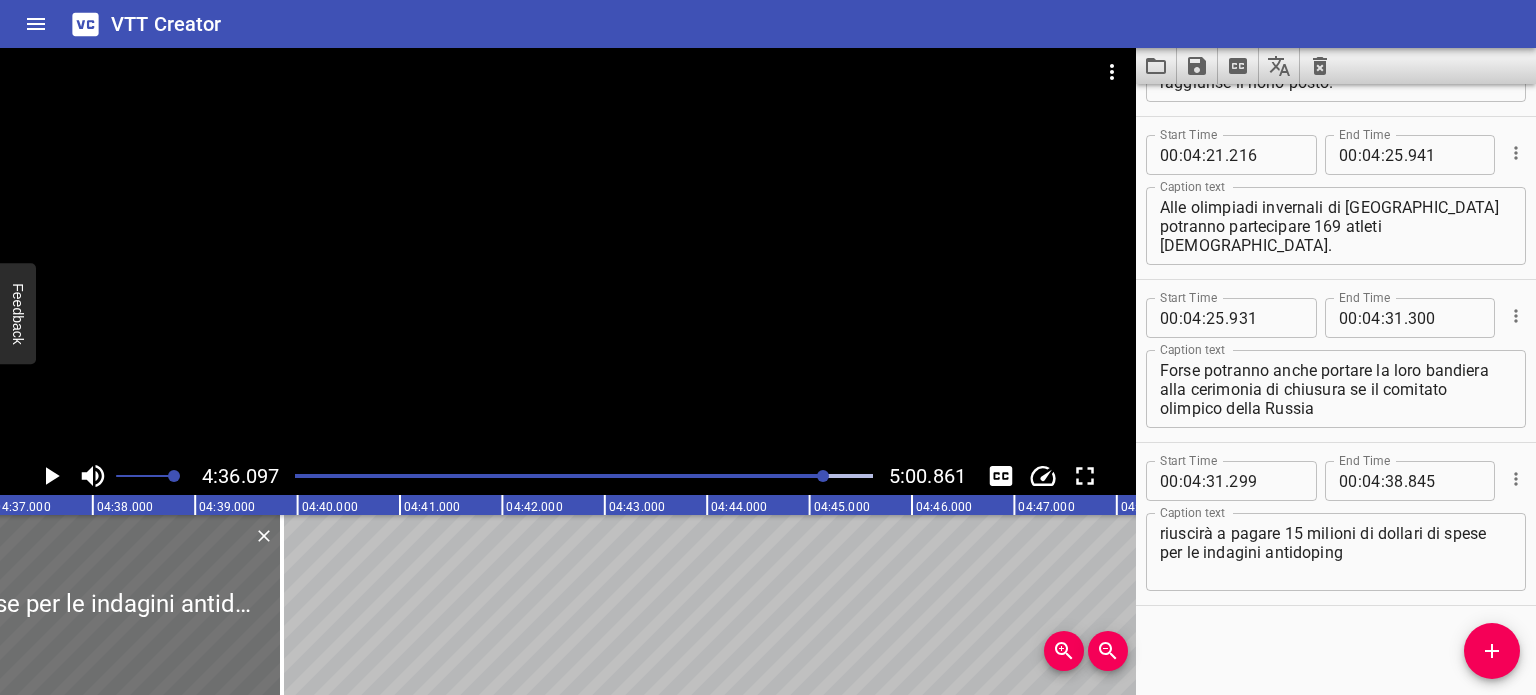 click at bounding box center (823, 476) 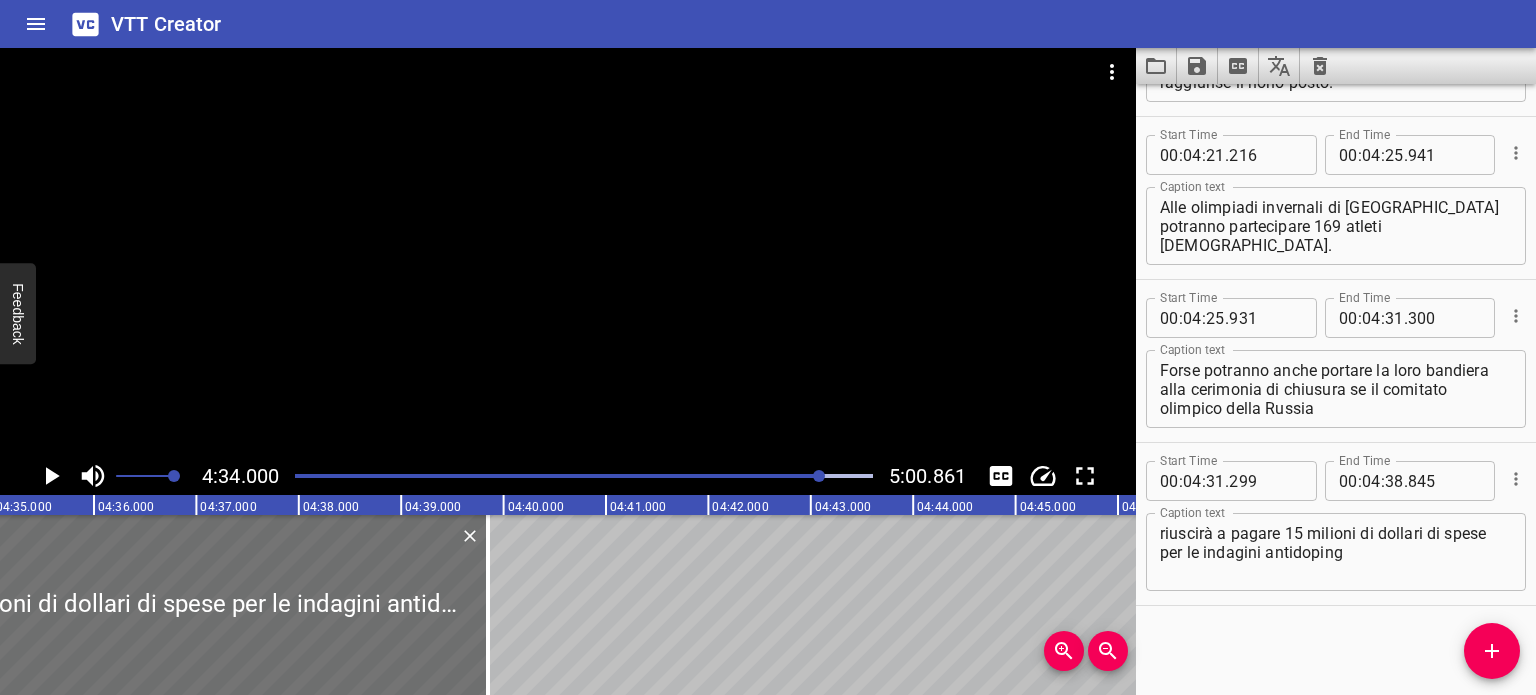 scroll, scrollTop: 0, scrollLeft: 28057, axis: horizontal 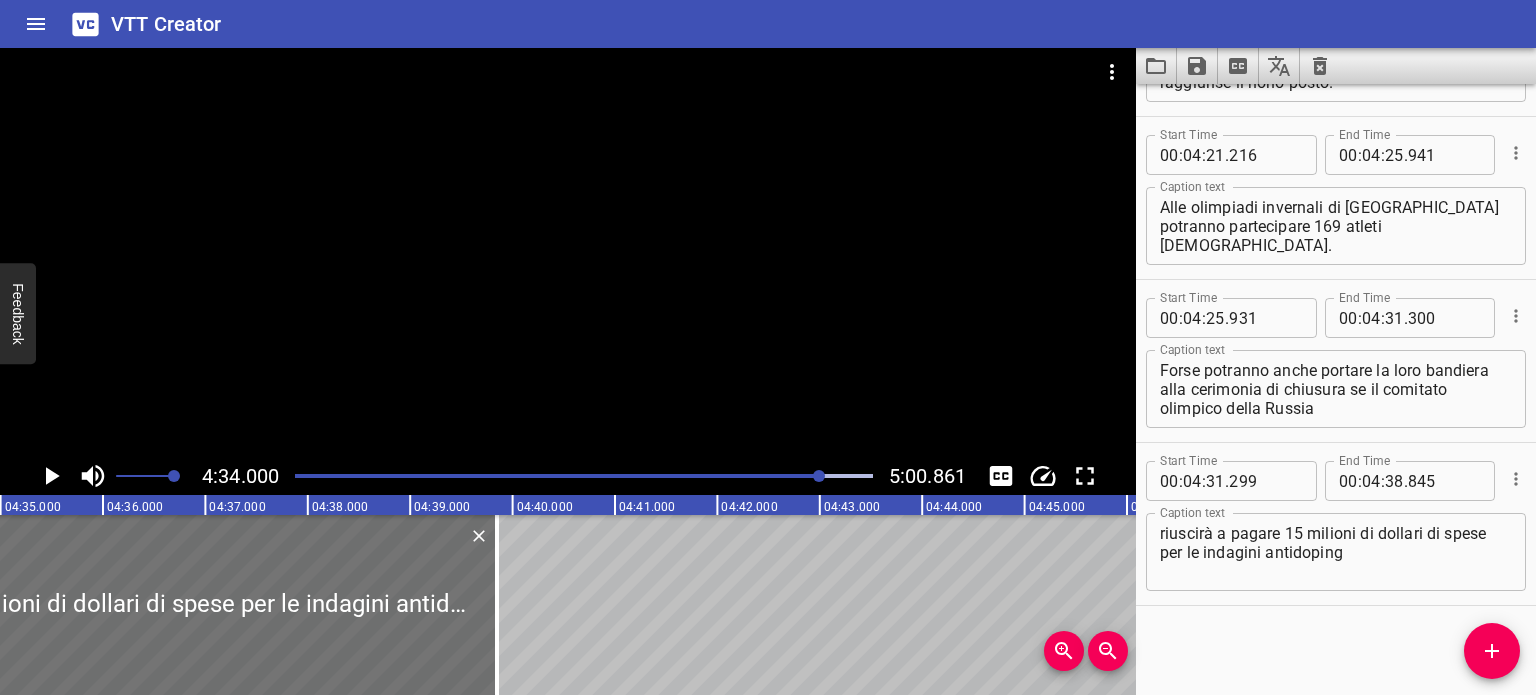 click at bounding box center (533, 476) 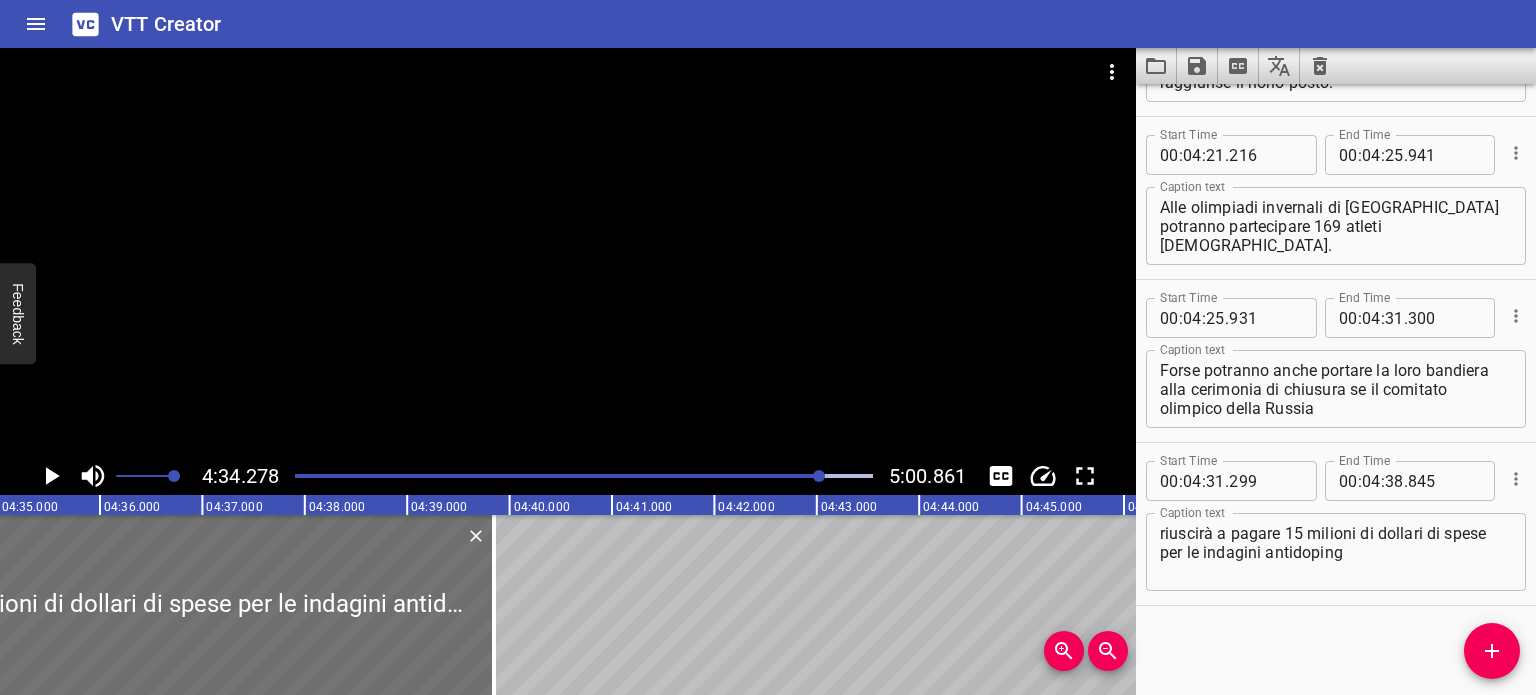 scroll, scrollTop: 0, scrollLeft: 28085, axis: horizontal 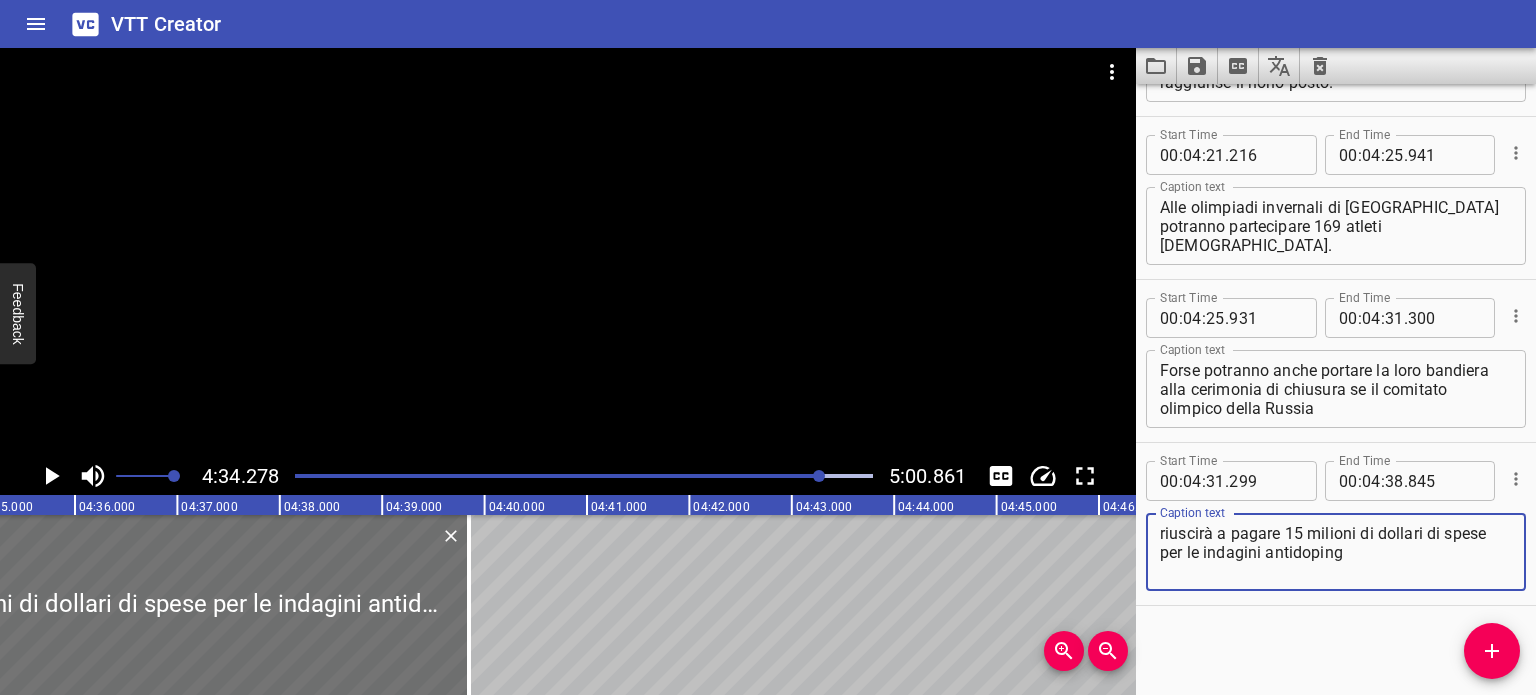 click on "riuscirà a pagare 15 milioni di dollari di spese per le indagini antidoping" at bounding box center [1336, 552] 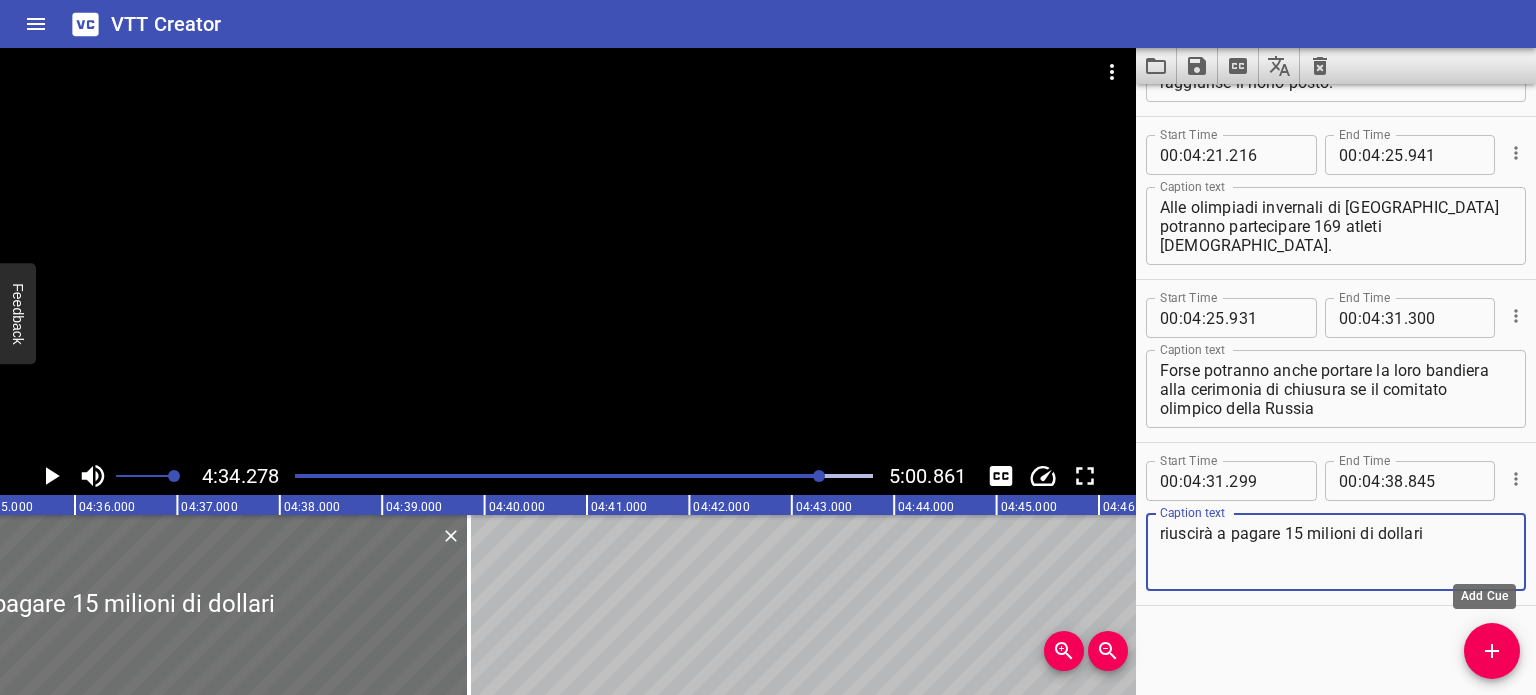 type on "riuscirà a pagare 15 milioni di dollari" 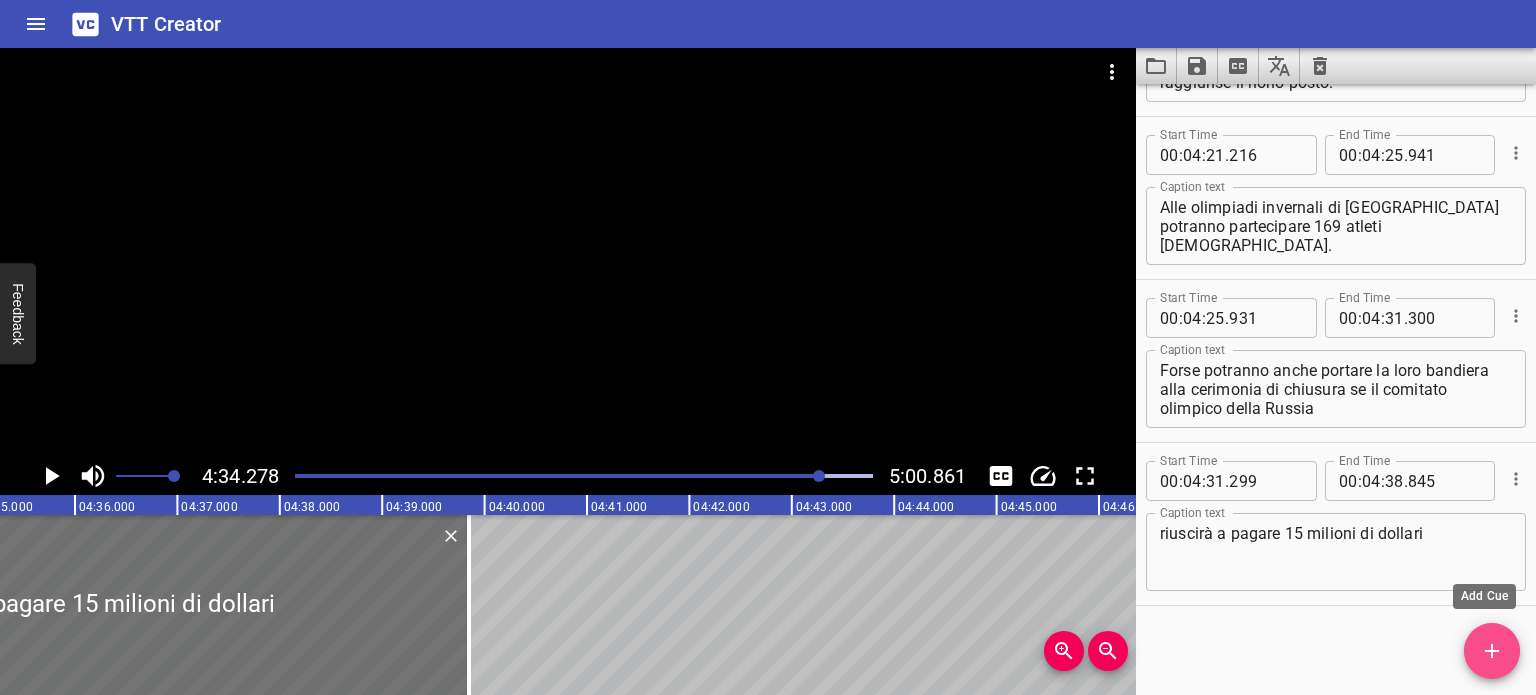 click 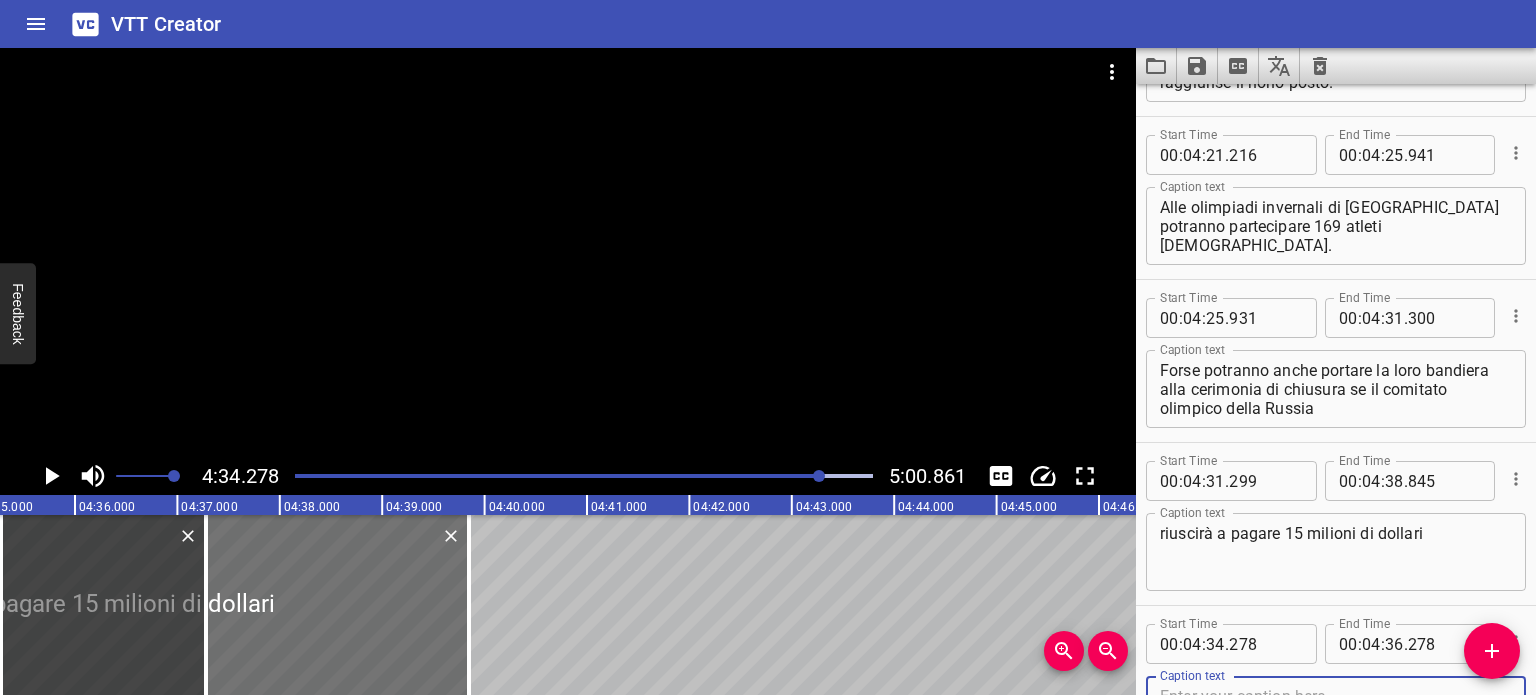 scroll, scrollTop: 10902, scrollLeft: 0, axis: vertical 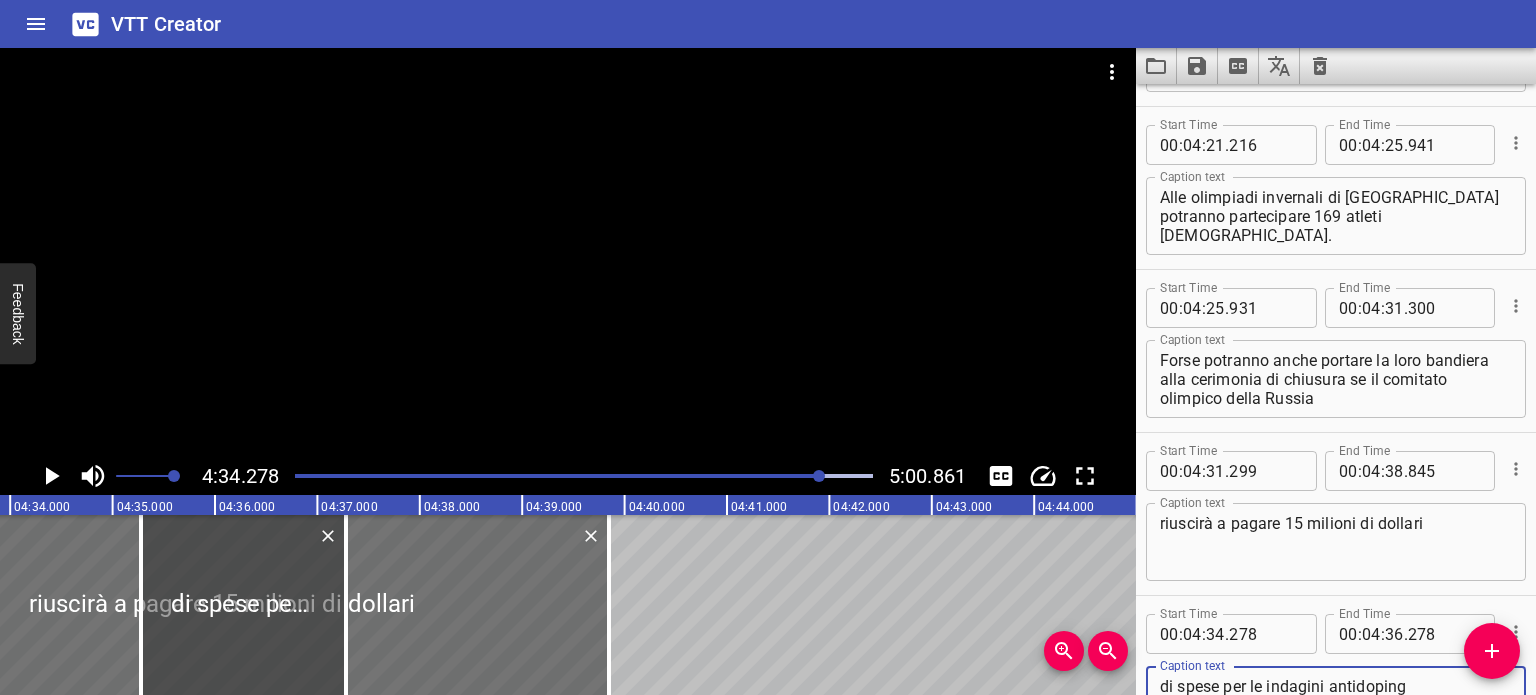 type on "di spese per le indagini antidoping" 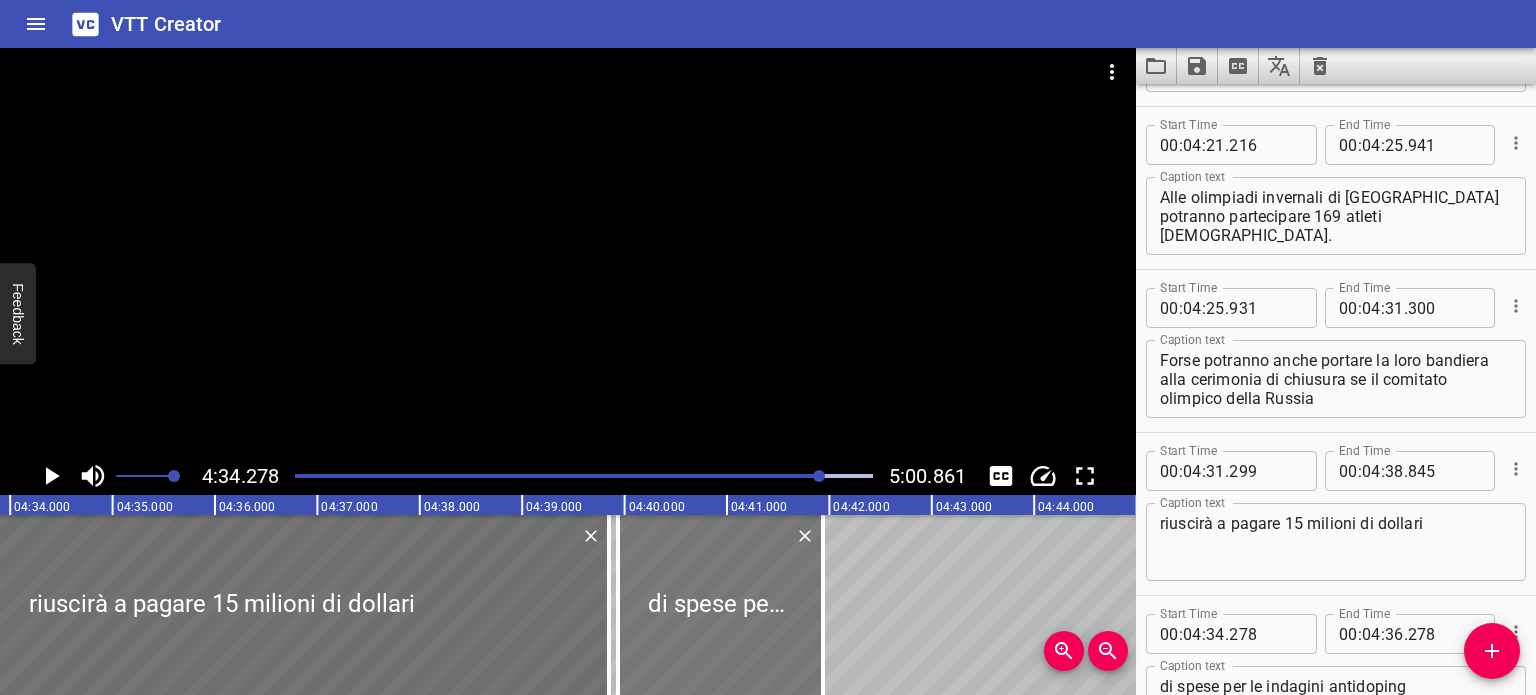 drag, startPoint x: 283, startPoint y: 578, endPoint x: 760, endPoint y: 561, distance: 477.30283 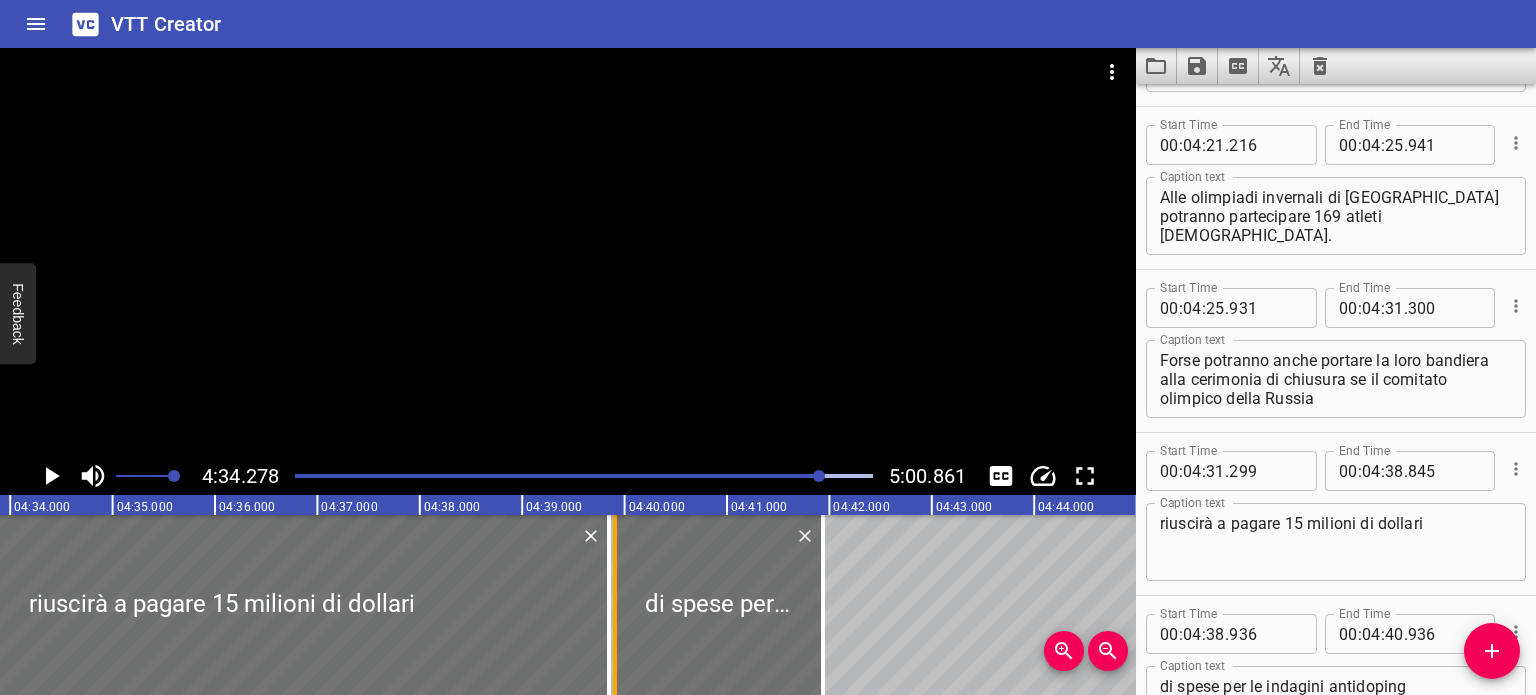 drag, startPoint x: 613, startPoint y: 597, endPoint x: 632, endPoint y: 597, distance: 19 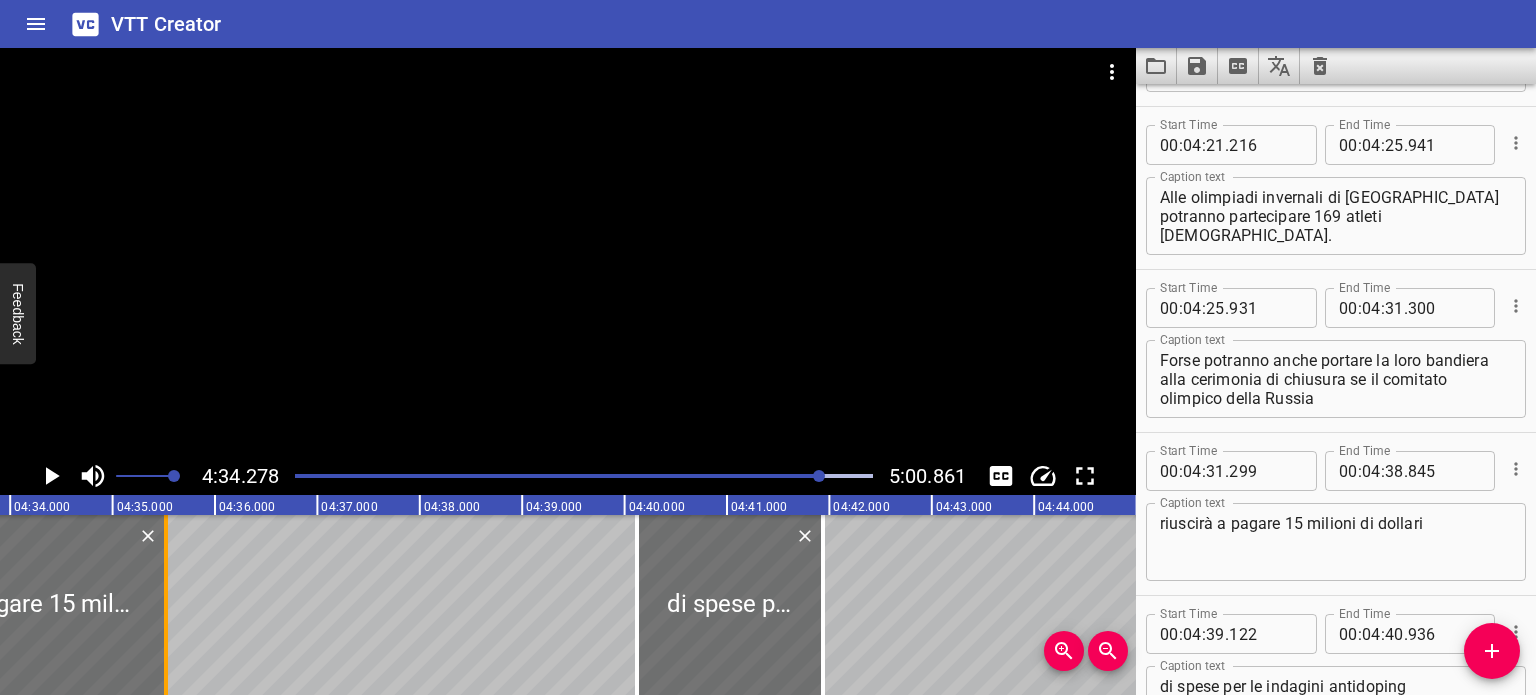 drag, startPoint x: 611, startPoint y: 597, endPoint x: 165, endPoint y: 646, distance: 448.68362 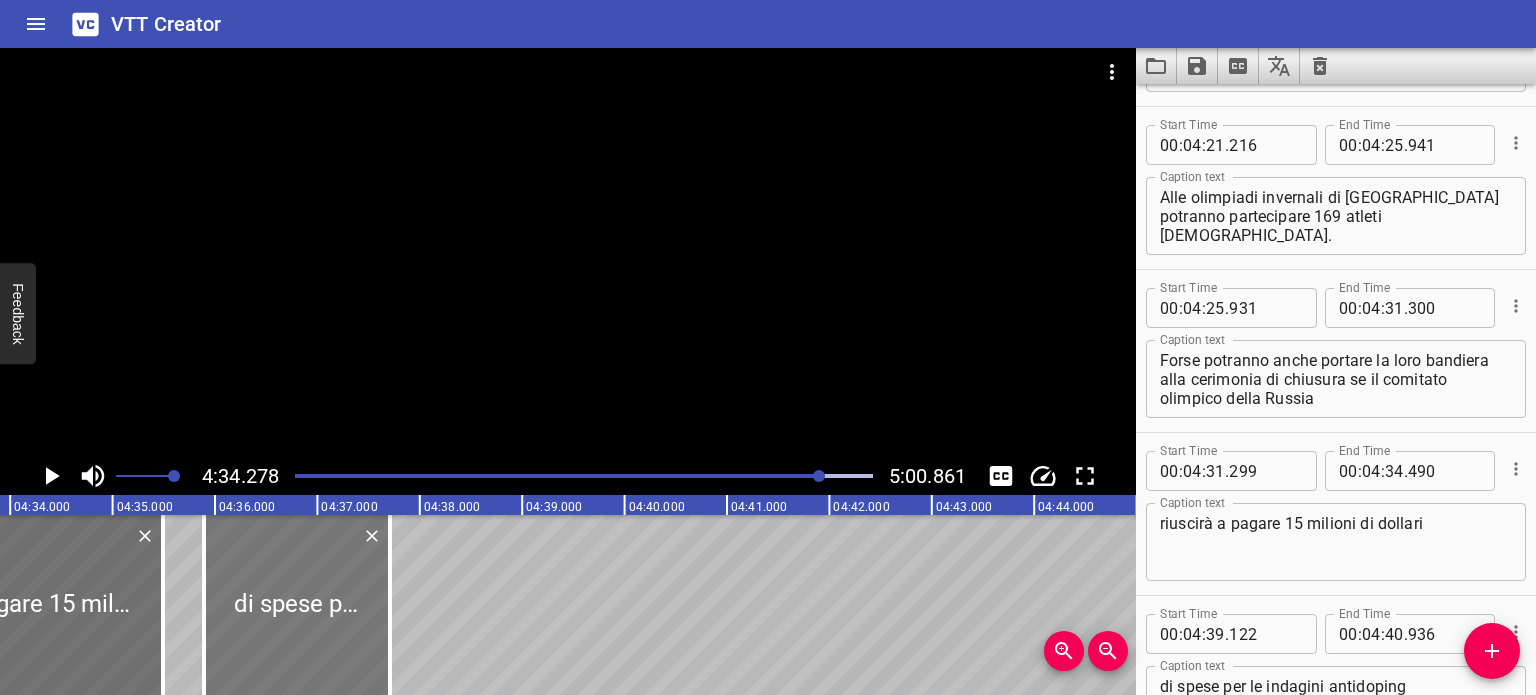 drag, startPoint x: 740, startPoint y: 571, endPoint x: 307, endPoint y: 571, distance: 433 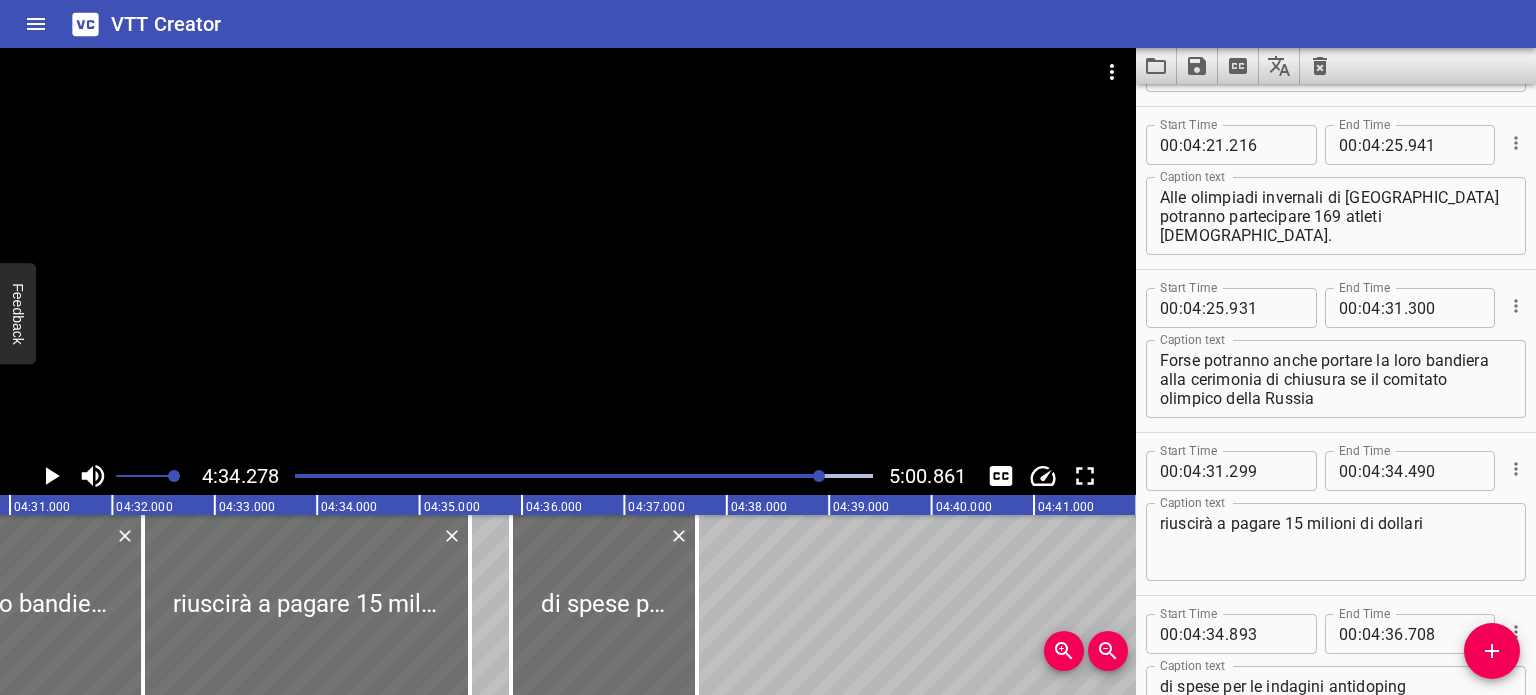 scroll, scrollTop: 0, scrollLeft: 27634, axis: horizontal 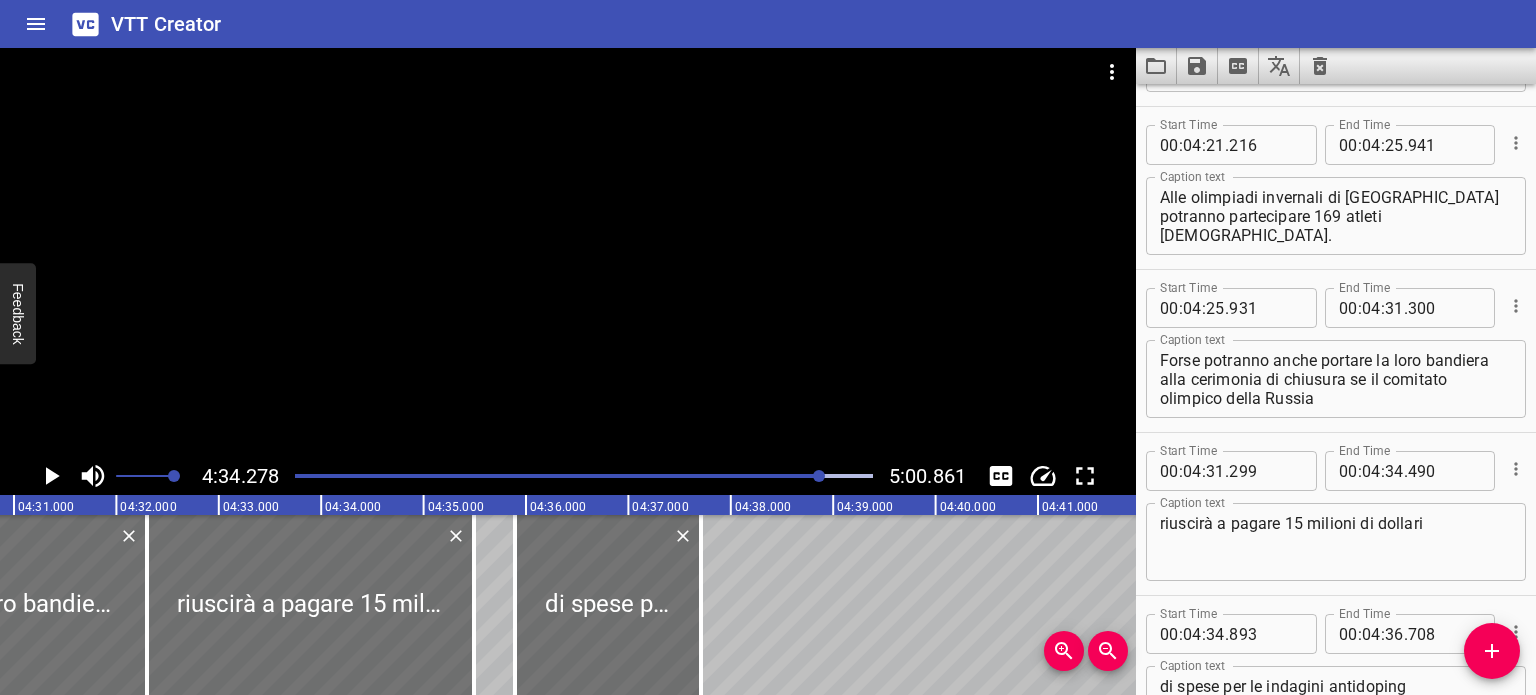 click at bounding box center (584, 476) 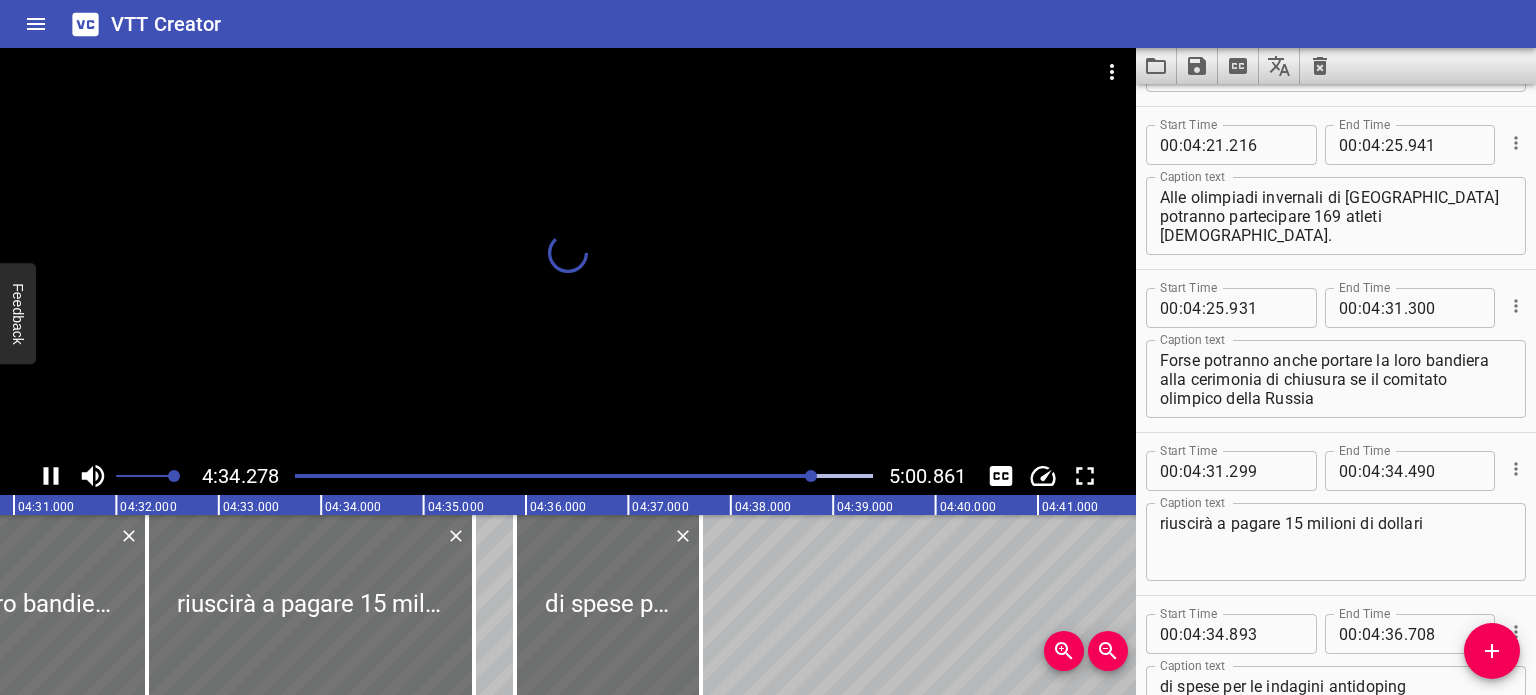 scroll, scrollTop: 0, scrollLeft: 27628, axis: horizontal 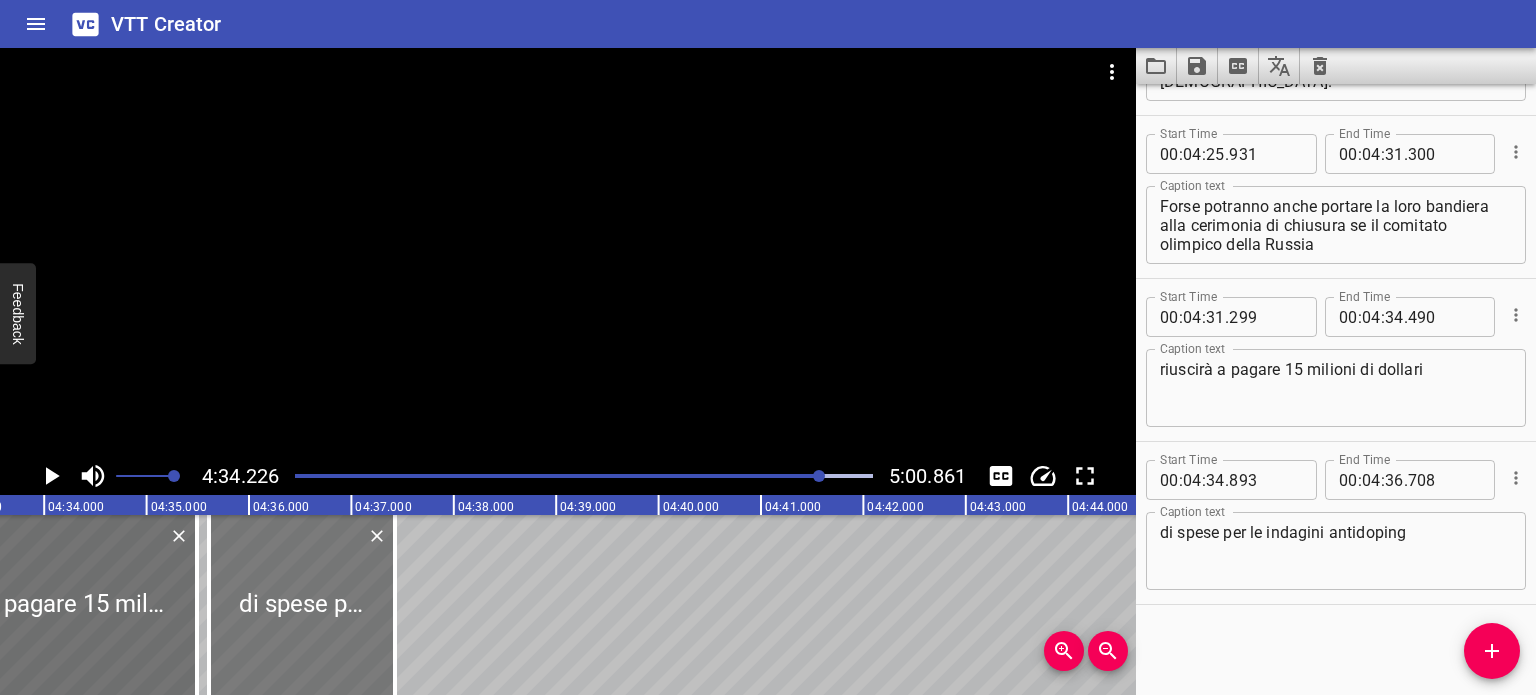 drag, startPoint x: 365, startPoint y: 600, endPoint x: 347, endPoint y: 600, distance: 18 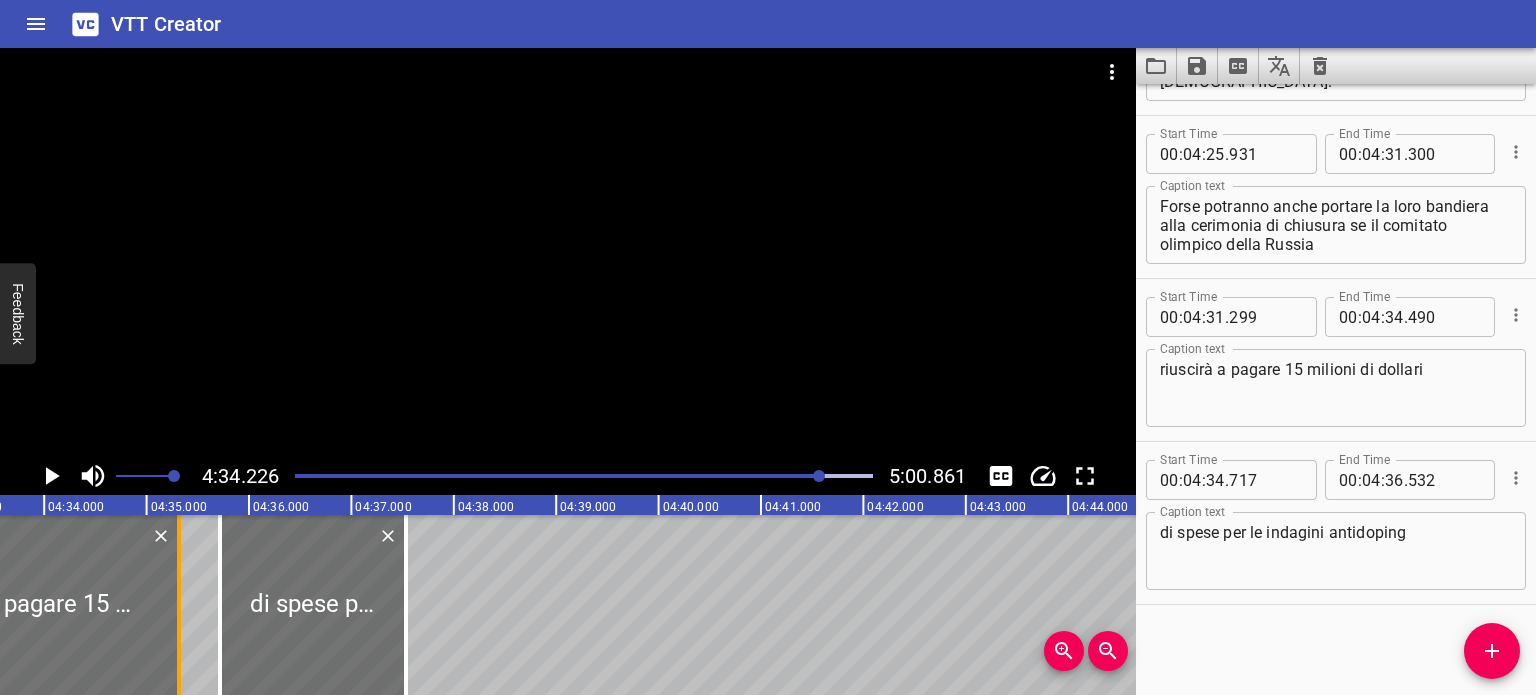 drag, startPoint x: 196, startPoint y: 600, endPoint x: 179, endPoint y: 600, distance: 17 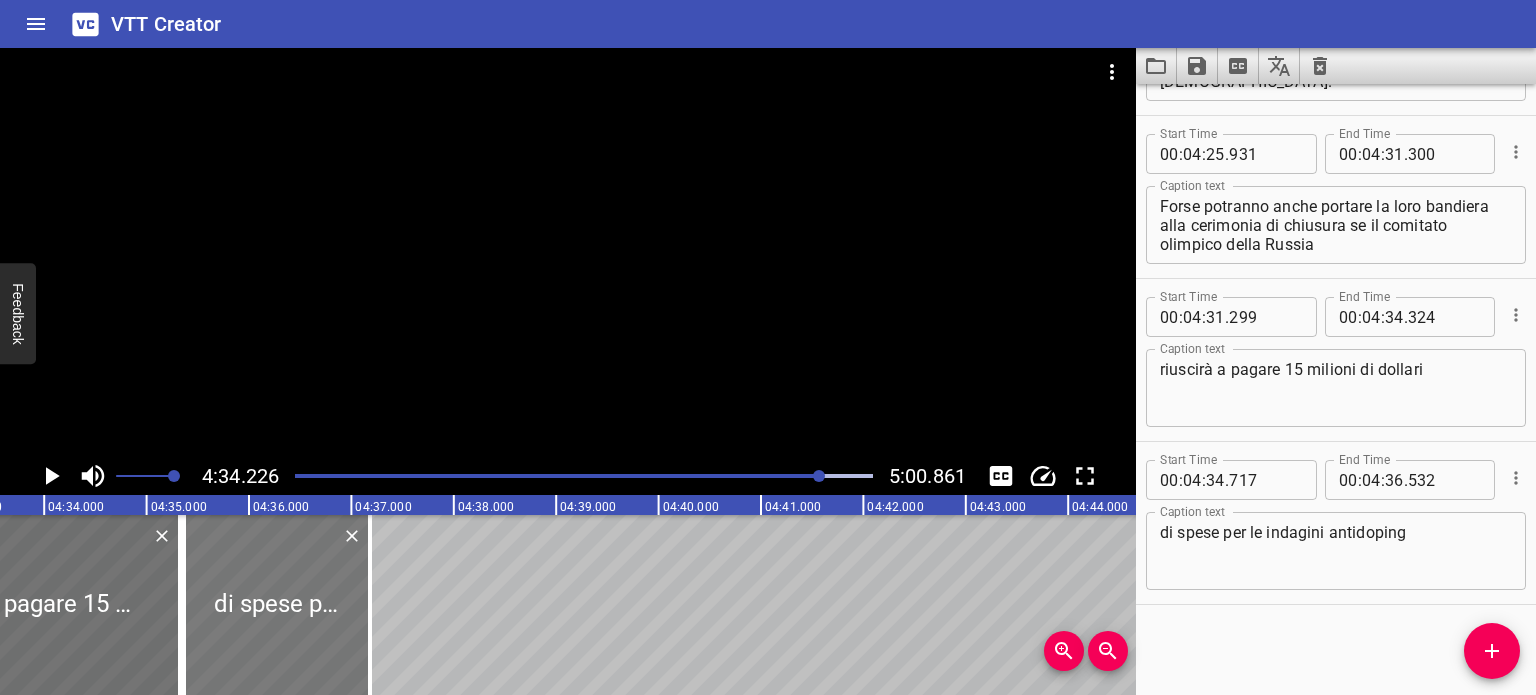 drag, startPoint x: 268, startPoint y: 603, endPoint x: 233, endPoint y: 600, distance: 35.128338 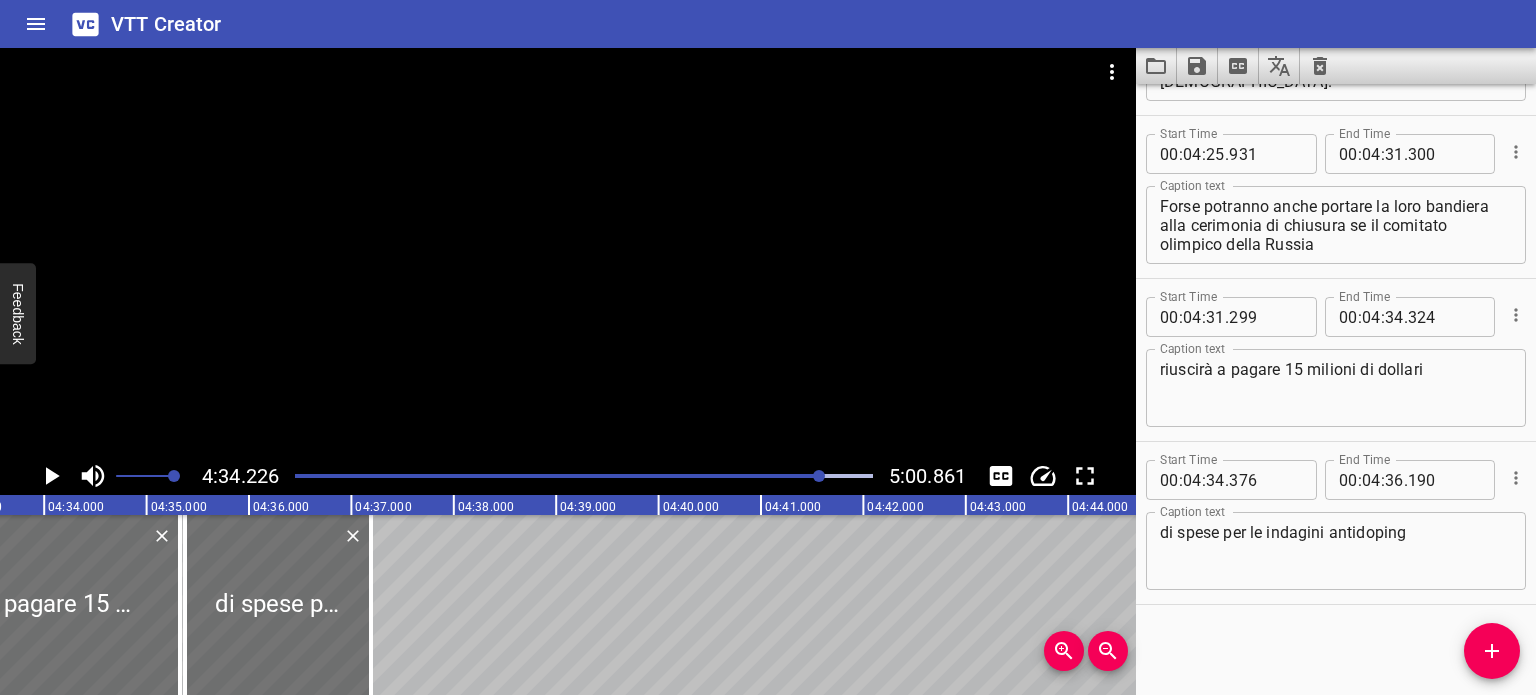 click at bounding box center [819, 476] 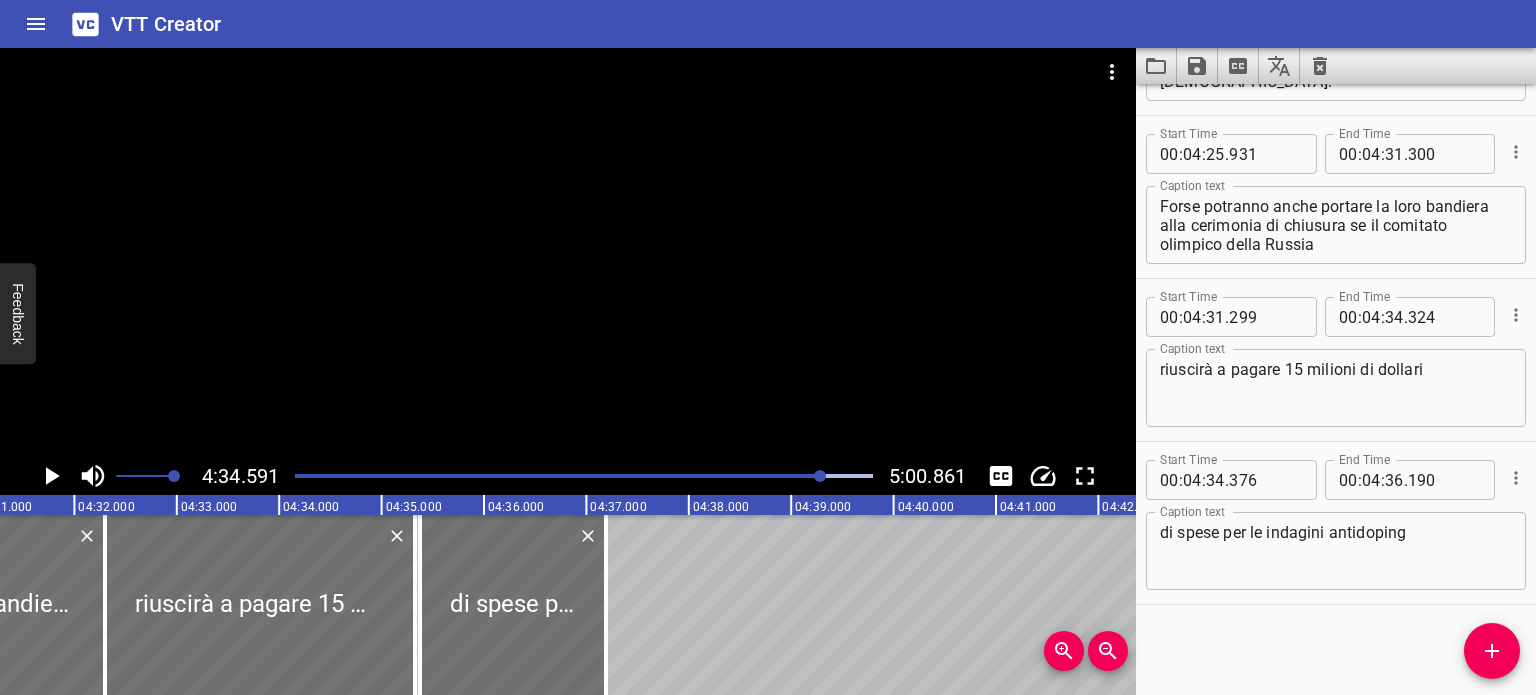 scroll, scrollTop: 0, scrollLeft: 27675, axis: horizontal 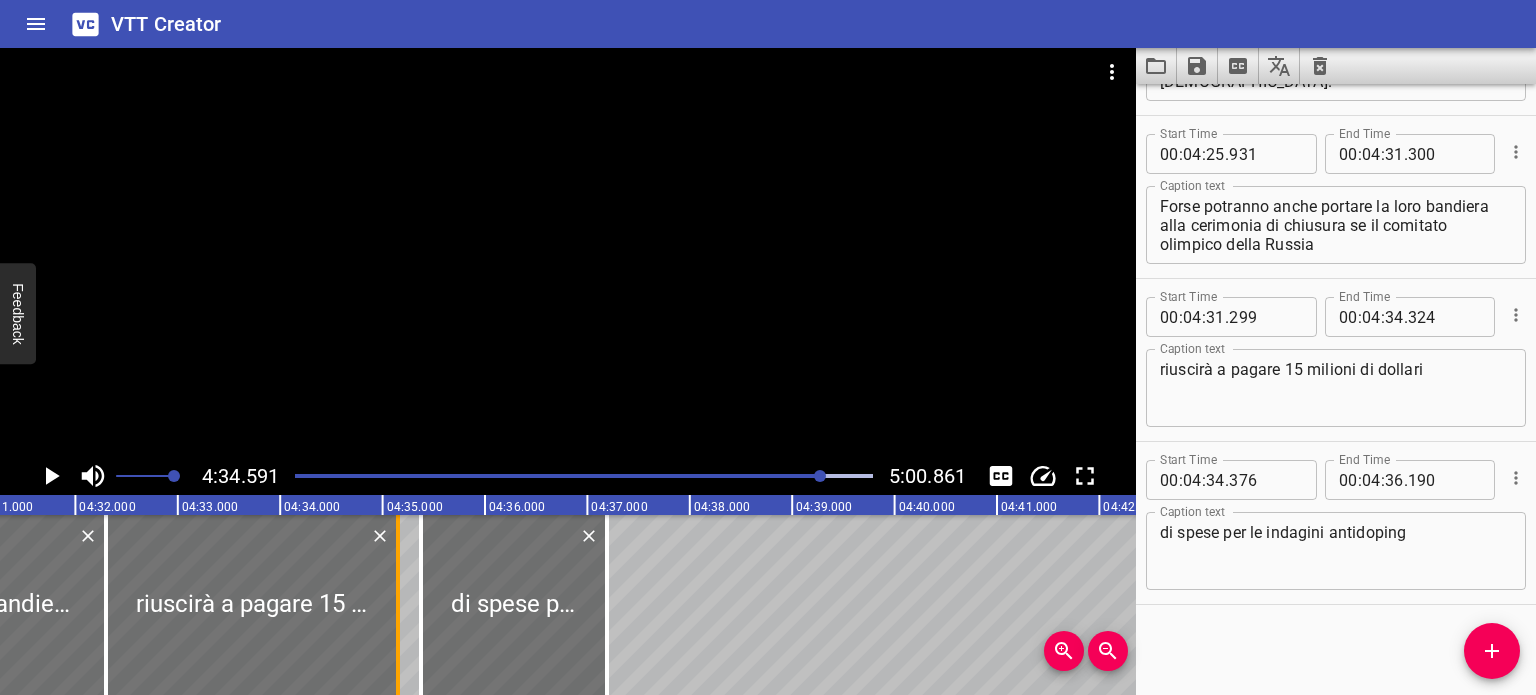 drag, startPoint x: 408, startPoint y: 598, endPoint x: 390, endPoint y: 599, distance: 18.027756 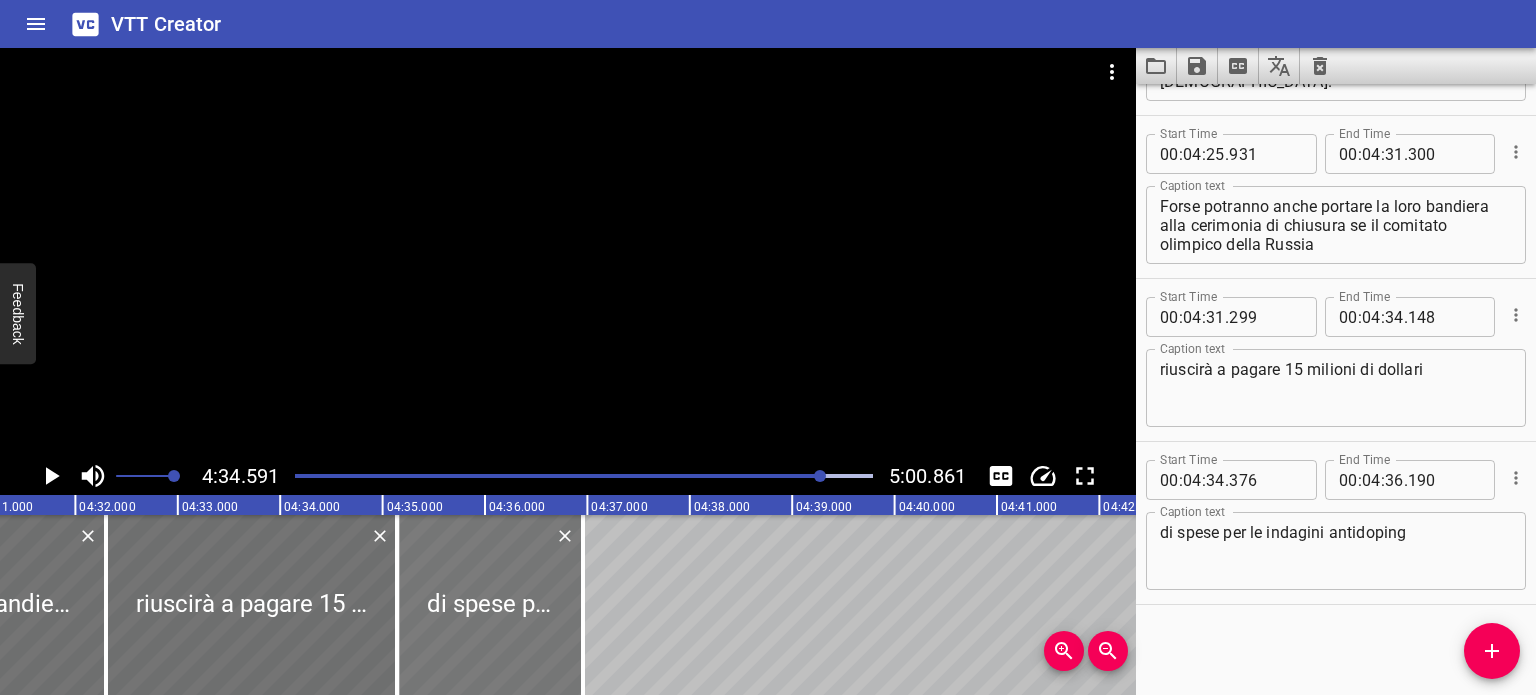 drag, startPoint x: 488, startPoint y: 614, endPoint x: 465, endPoint y: 609, distance: 23.537205 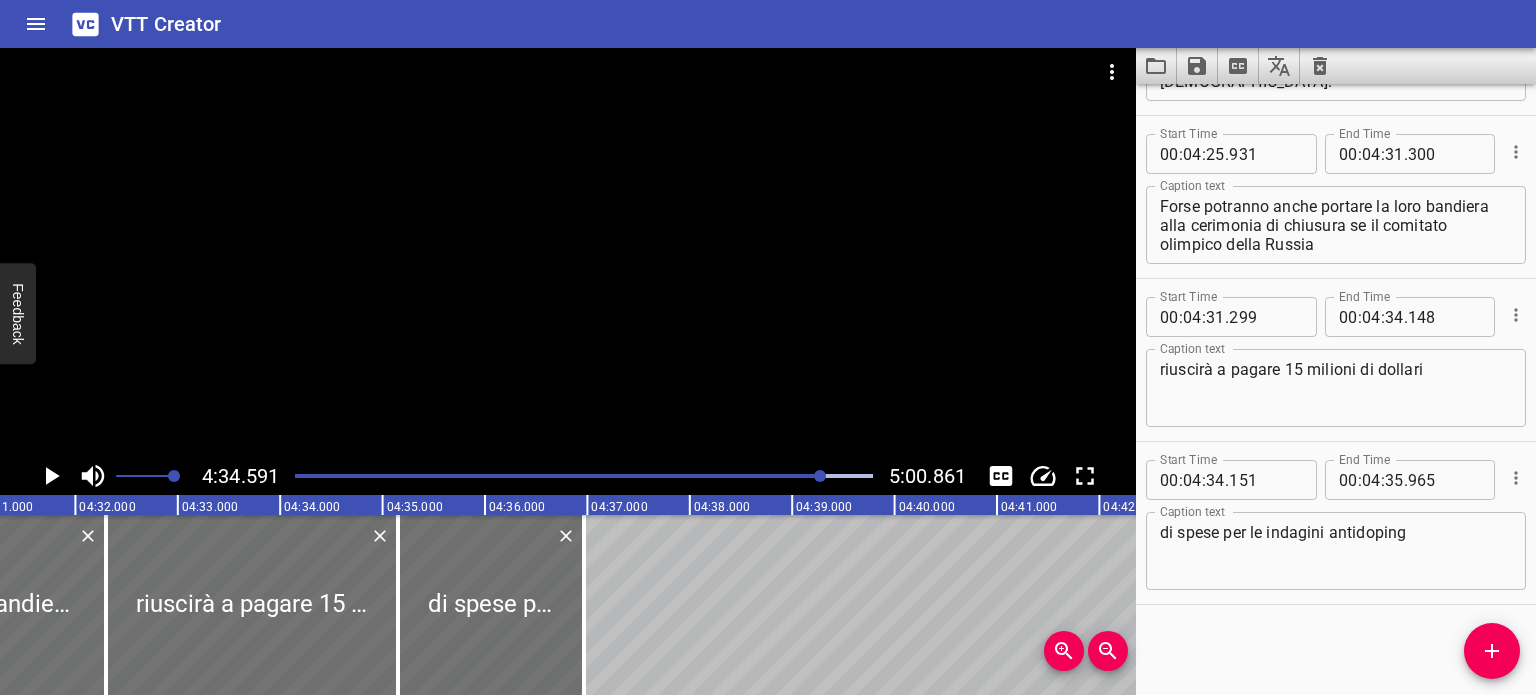 click at bounding box center (584, 476) 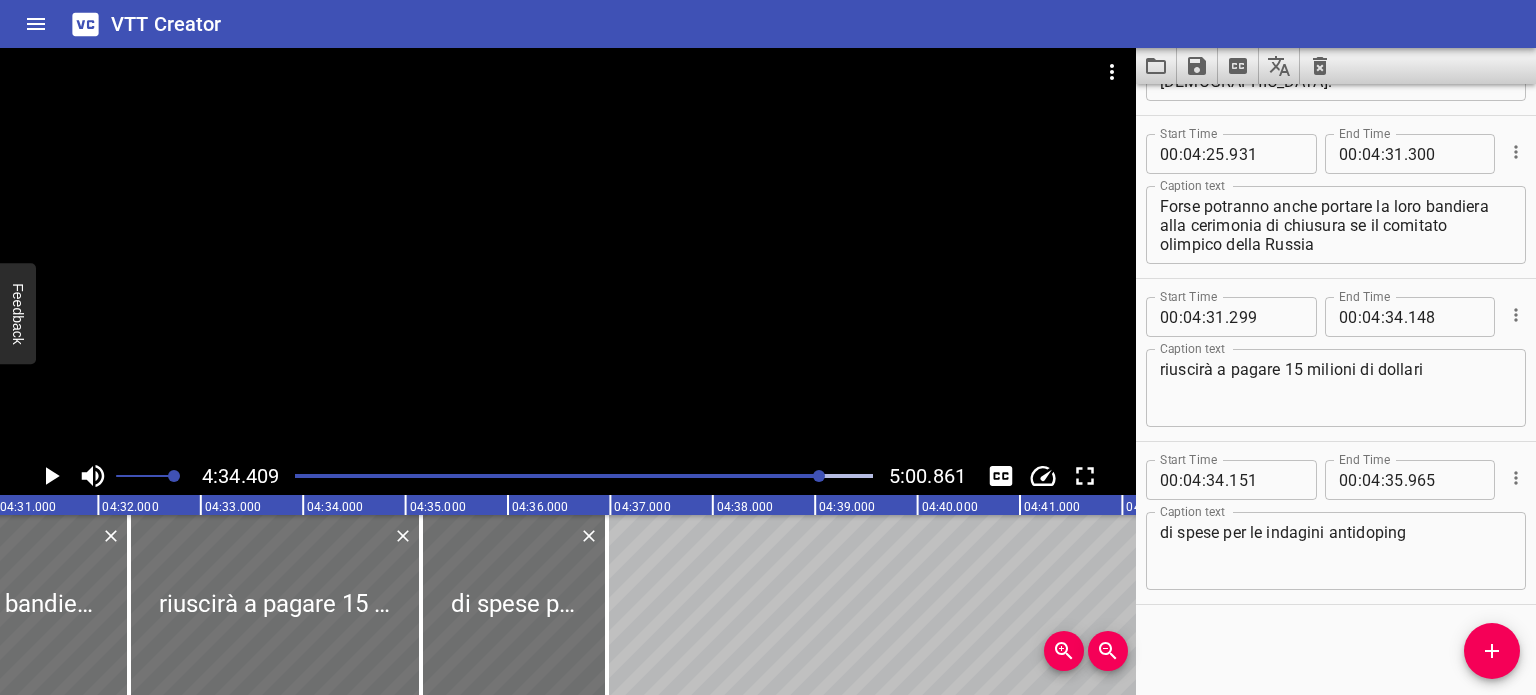 scroll, scrollTop: 0, scrollLeft: 27651, axis: horizontal 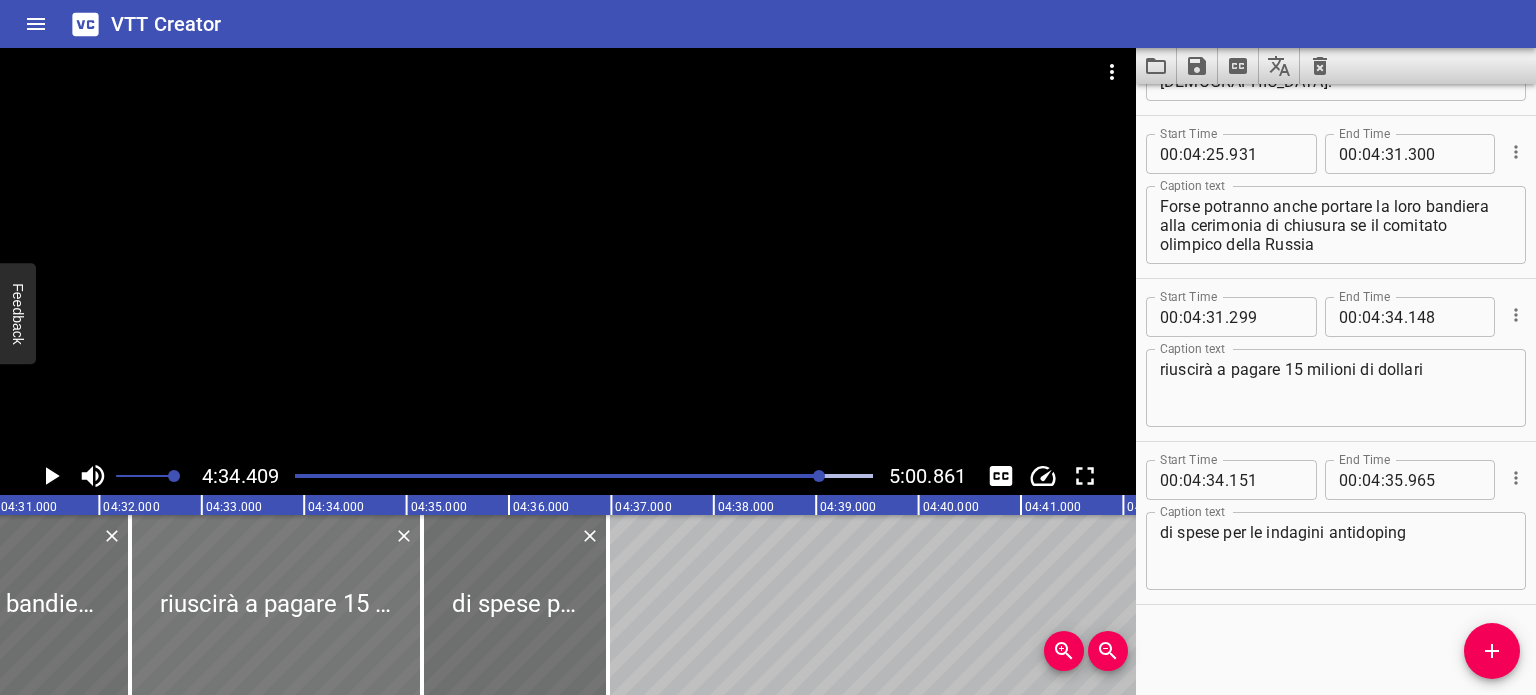 click at bounding box center (276, 605) 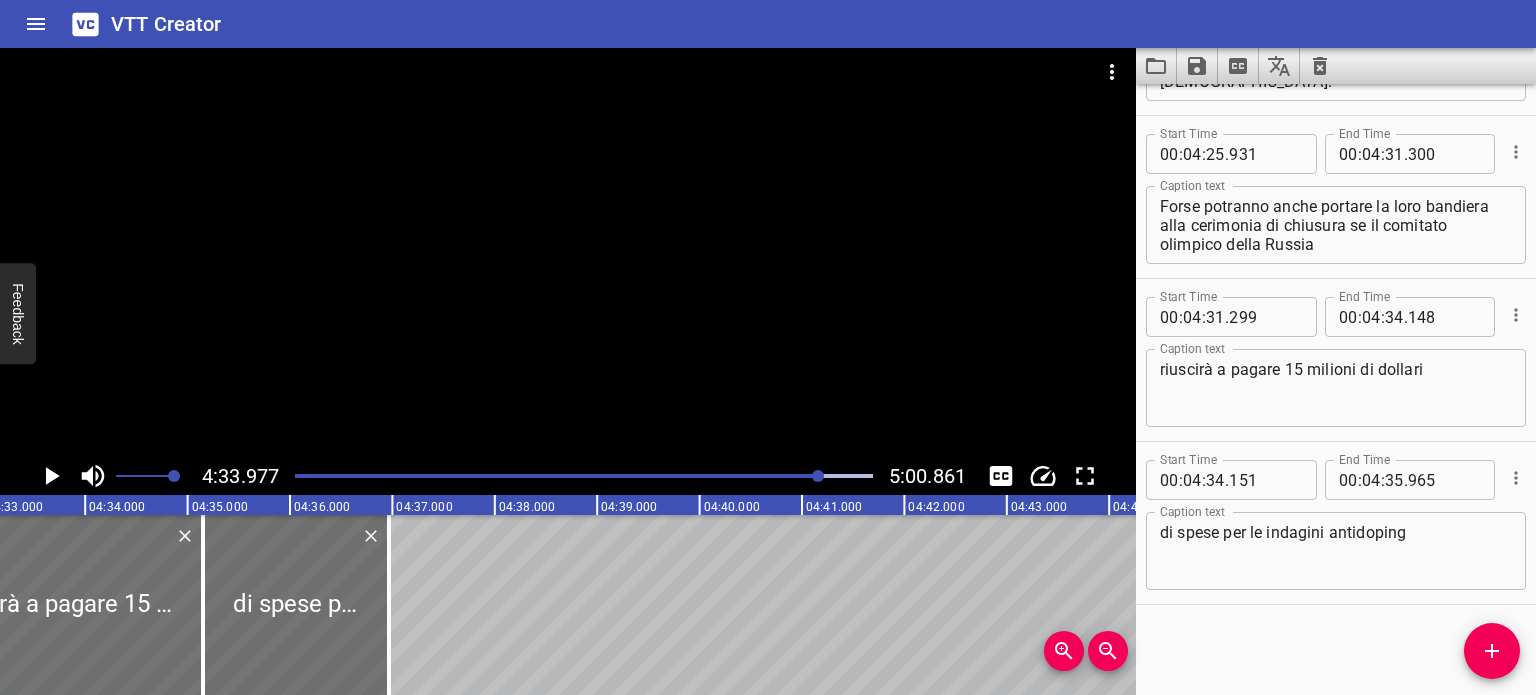 scroll, scrollTop: 0, scrollLeft: 27869, axis: horizontal 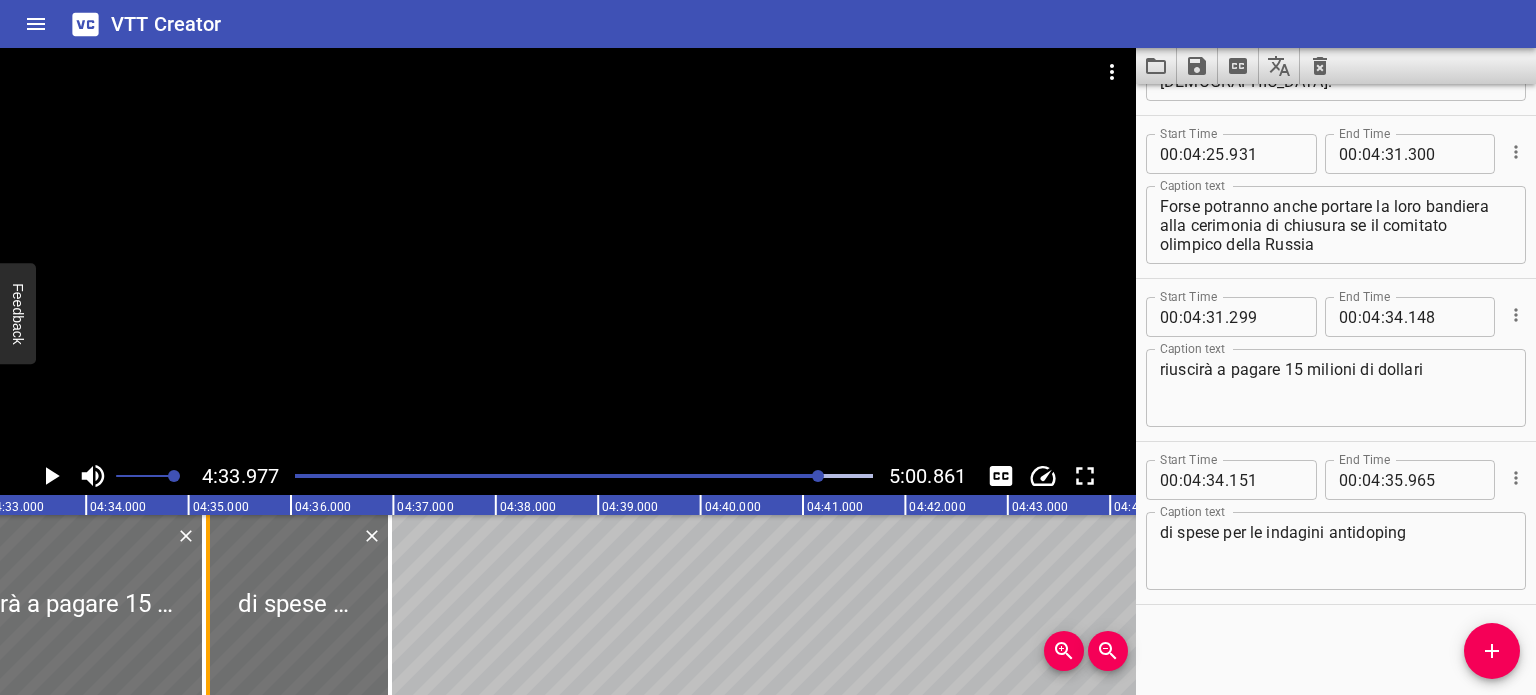 drag, startPoint x: 196, startPoint y: 607, endPoint x: 208, endPoint y: 613, distance: 13.416408 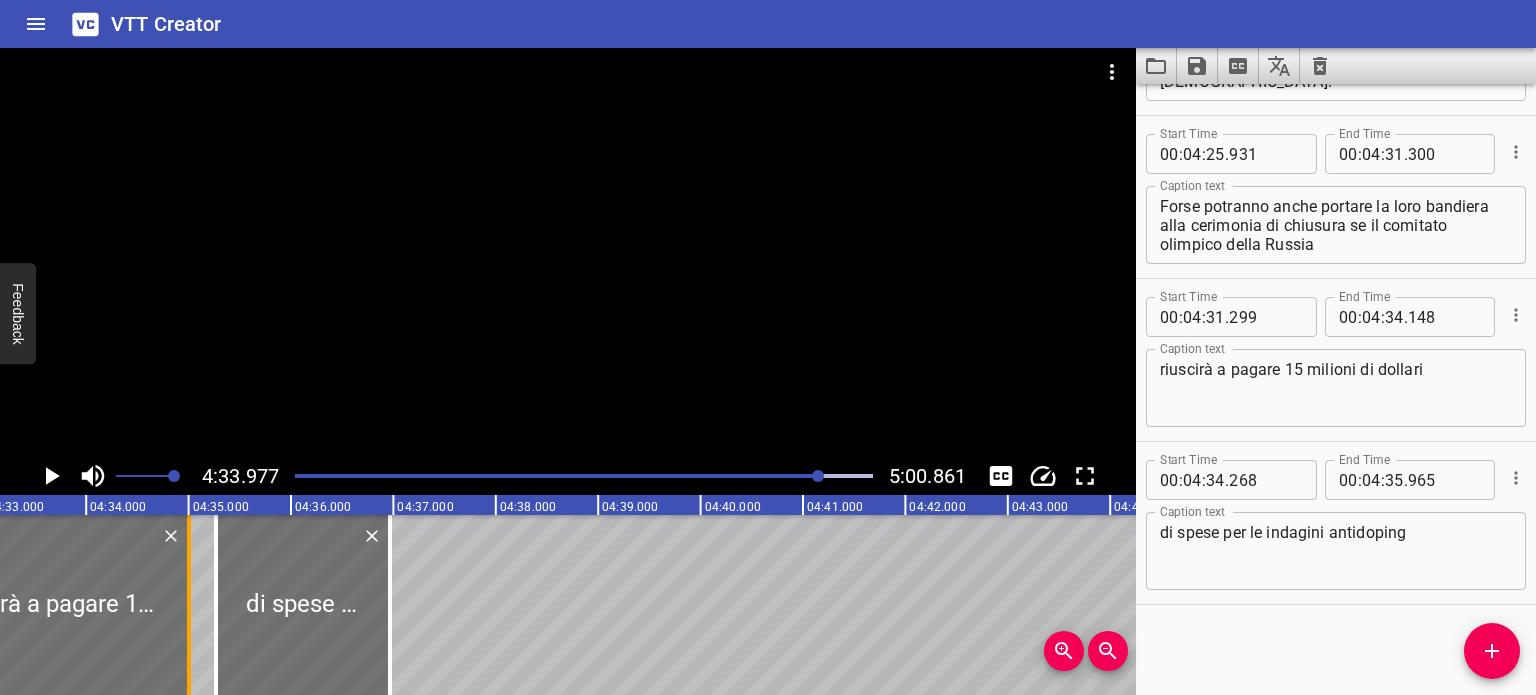 drag, startPoint x: 199, startPoint y: 611, endPoint x: 184, endPoint y: 611, distance: 15 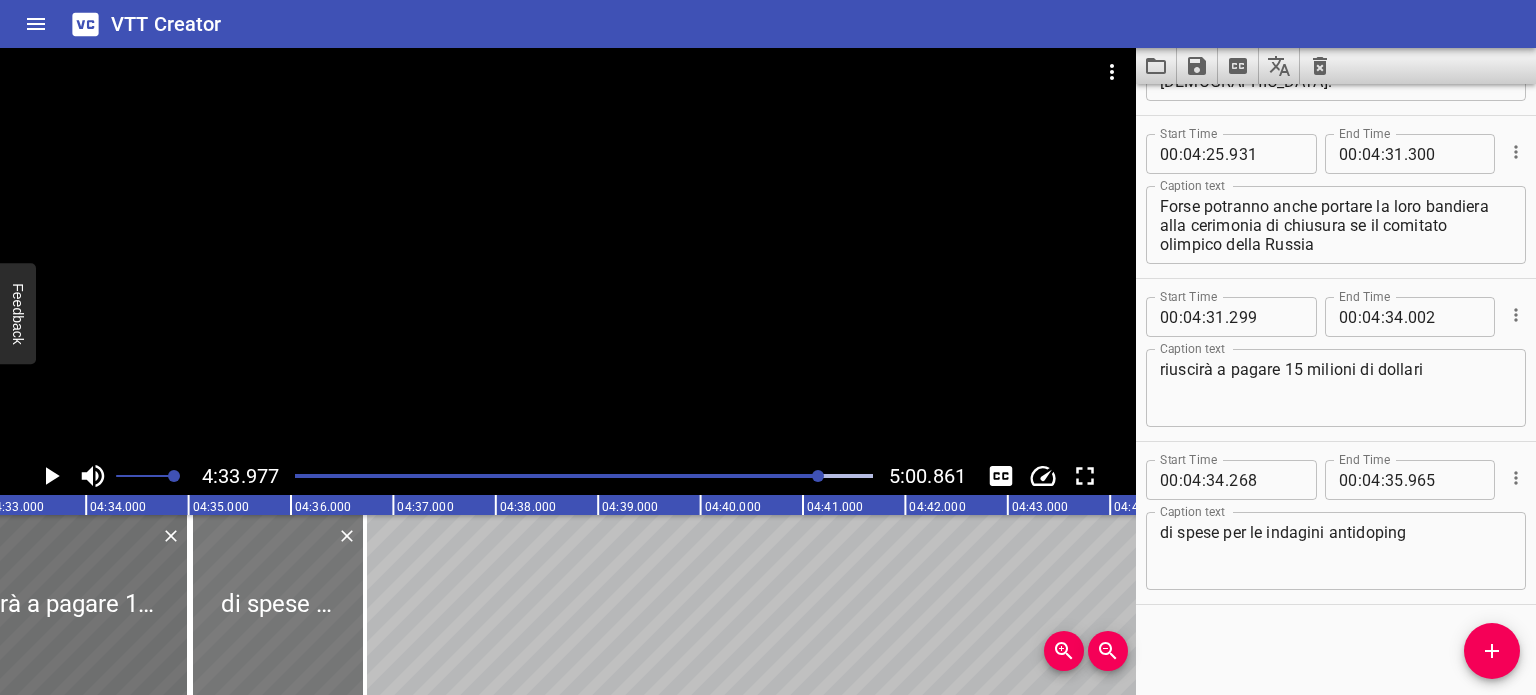 drag, startPoint x: 243, startPoint y: 608, endPoint x: 219, endPoint y: 608, distance: 24 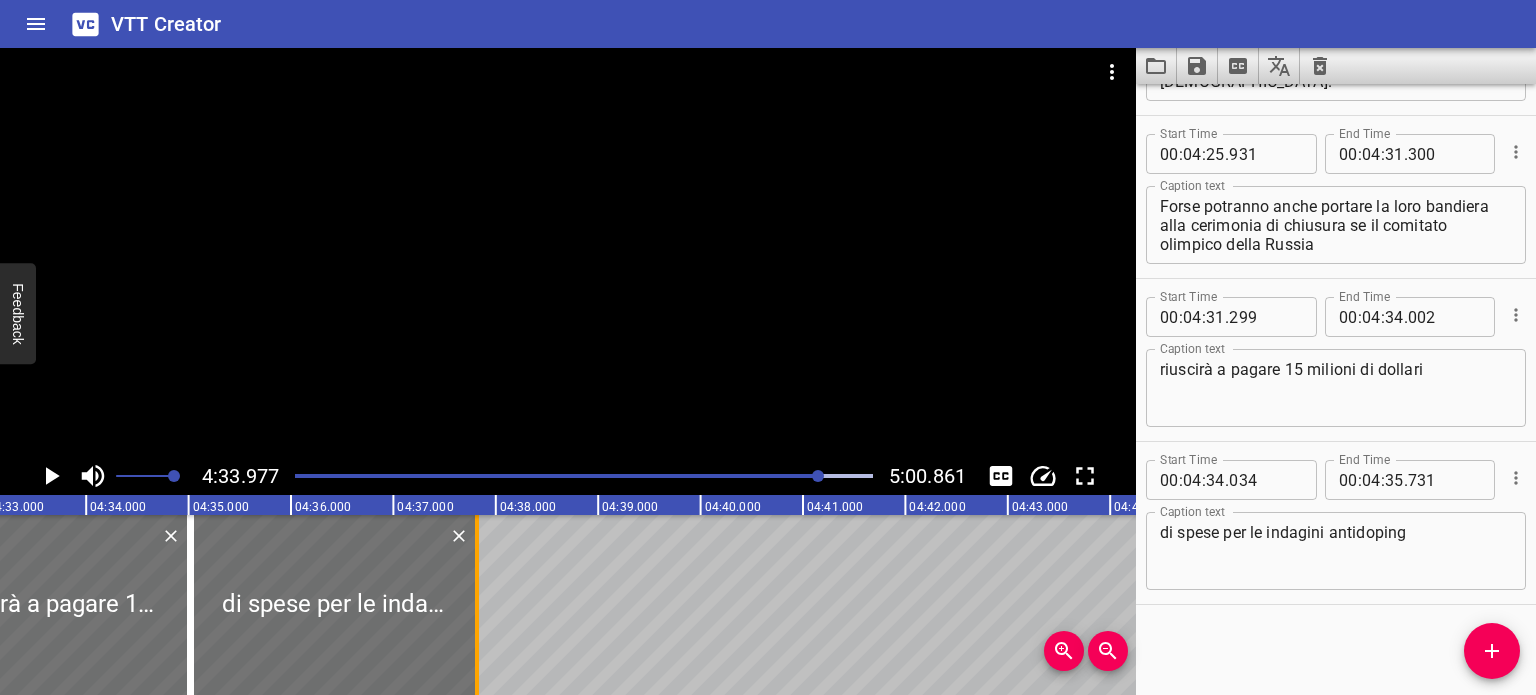 drag, startPoint x: 364, startPoint y: 616, endPoint x: 474, endPoint y: 644, distance: 113.507706 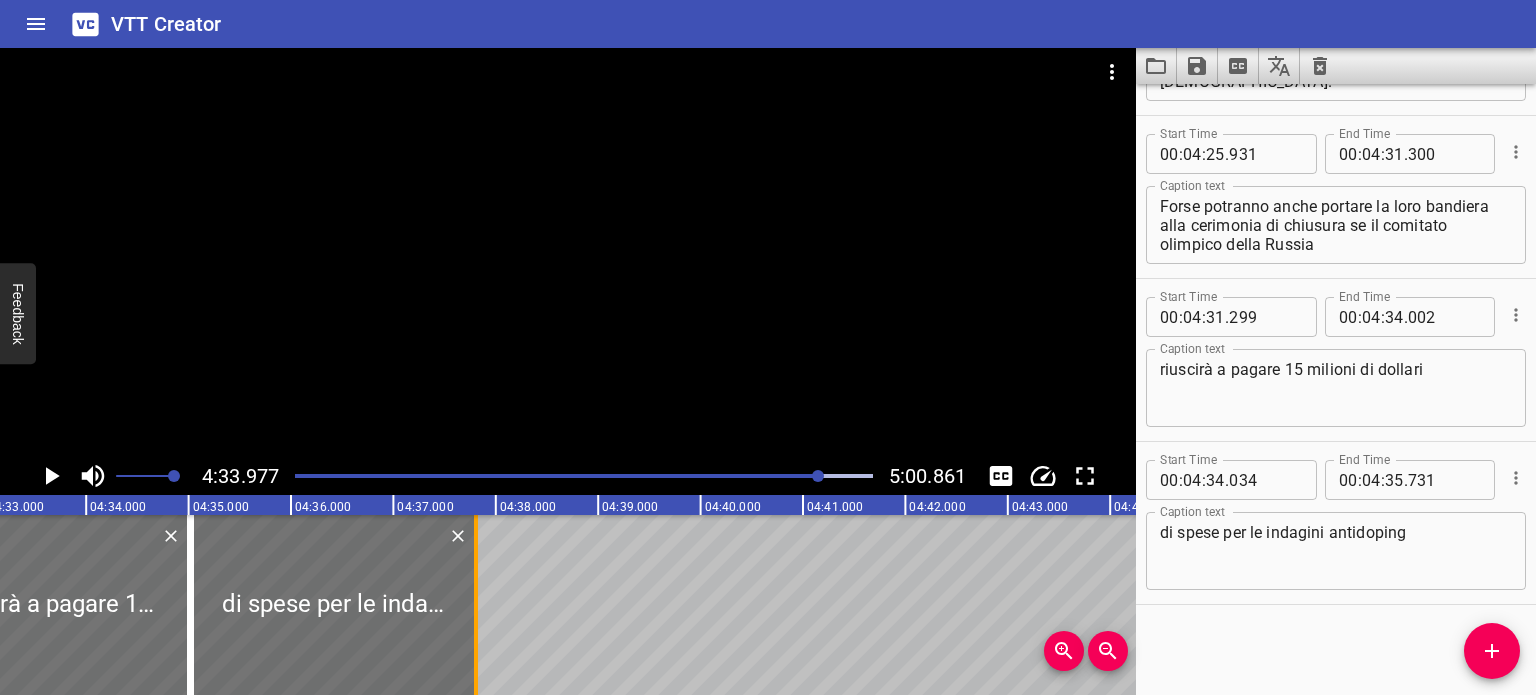 type on "36" 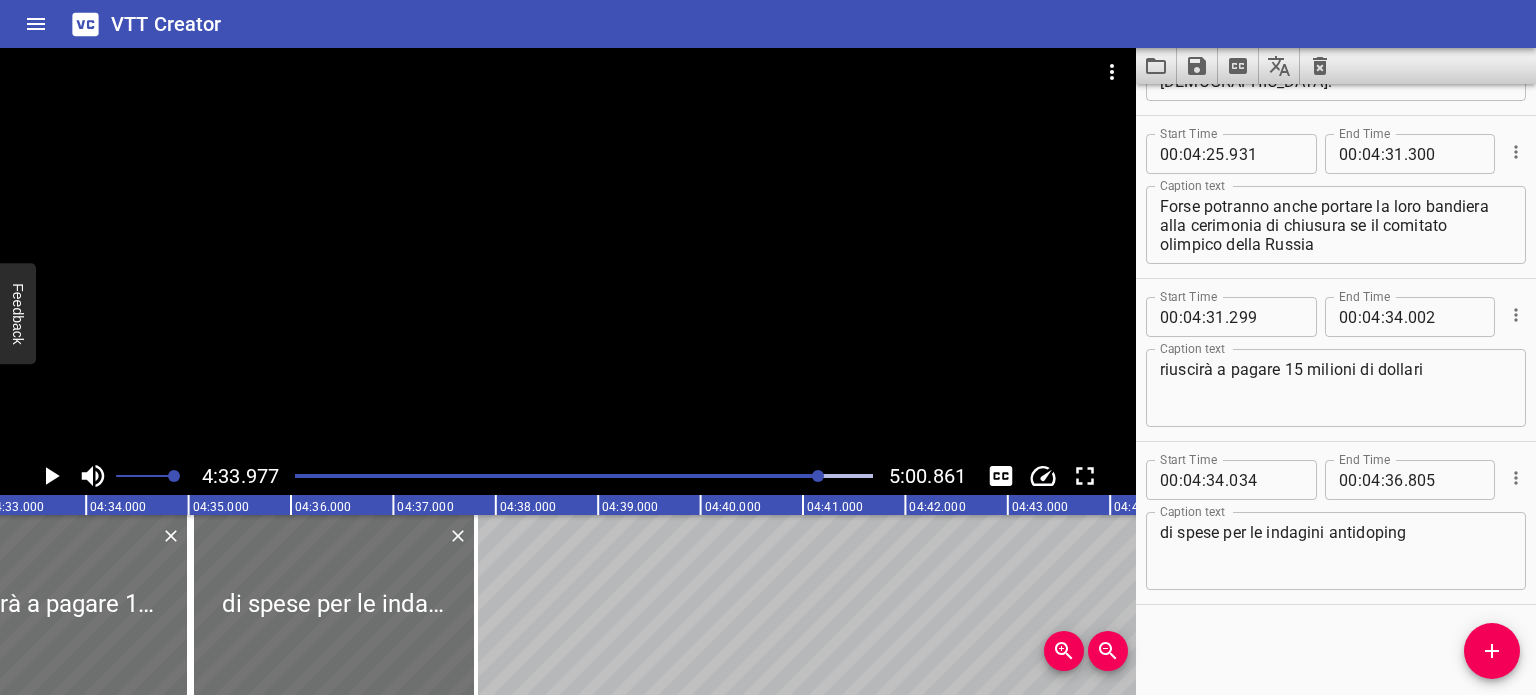 click at bounding box center (584, 476) 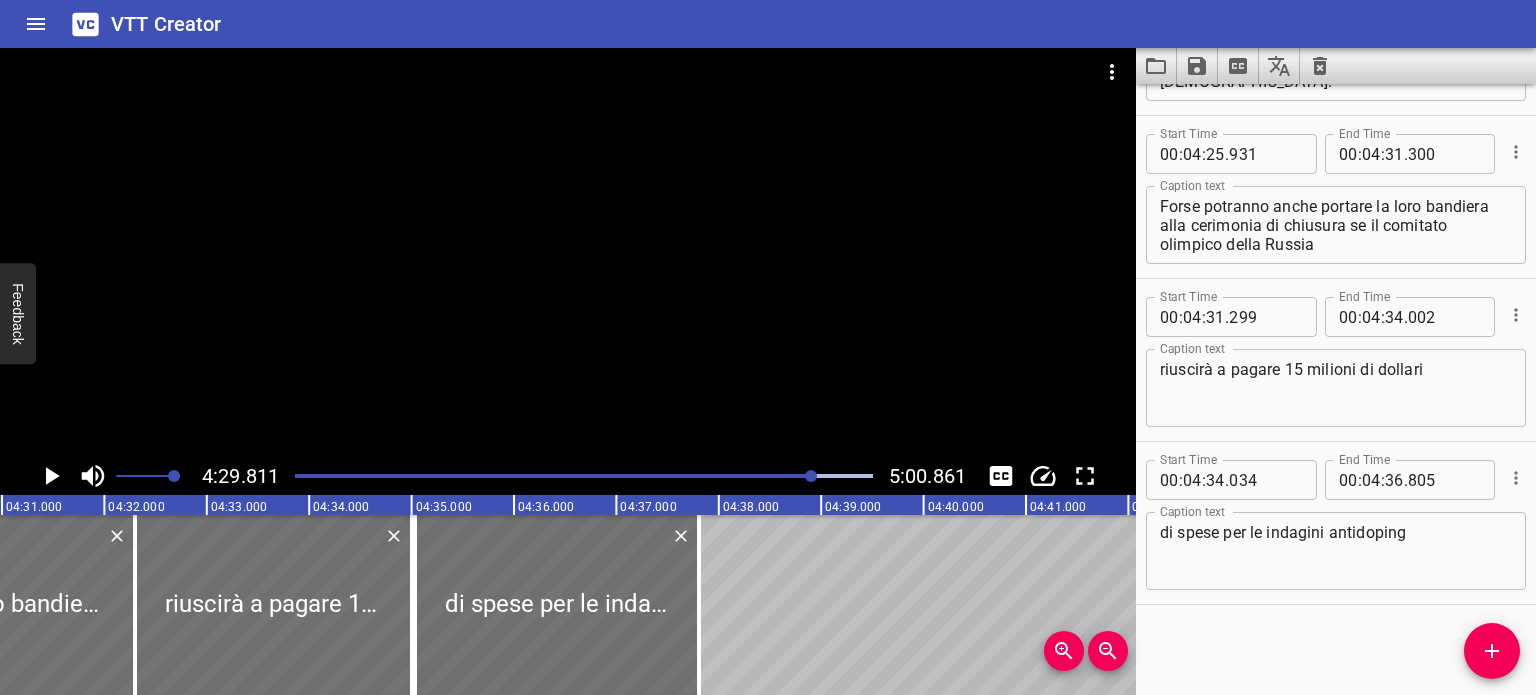 scroll, scrollTop: 0, scrollLeft: 27628, axis: horizontal 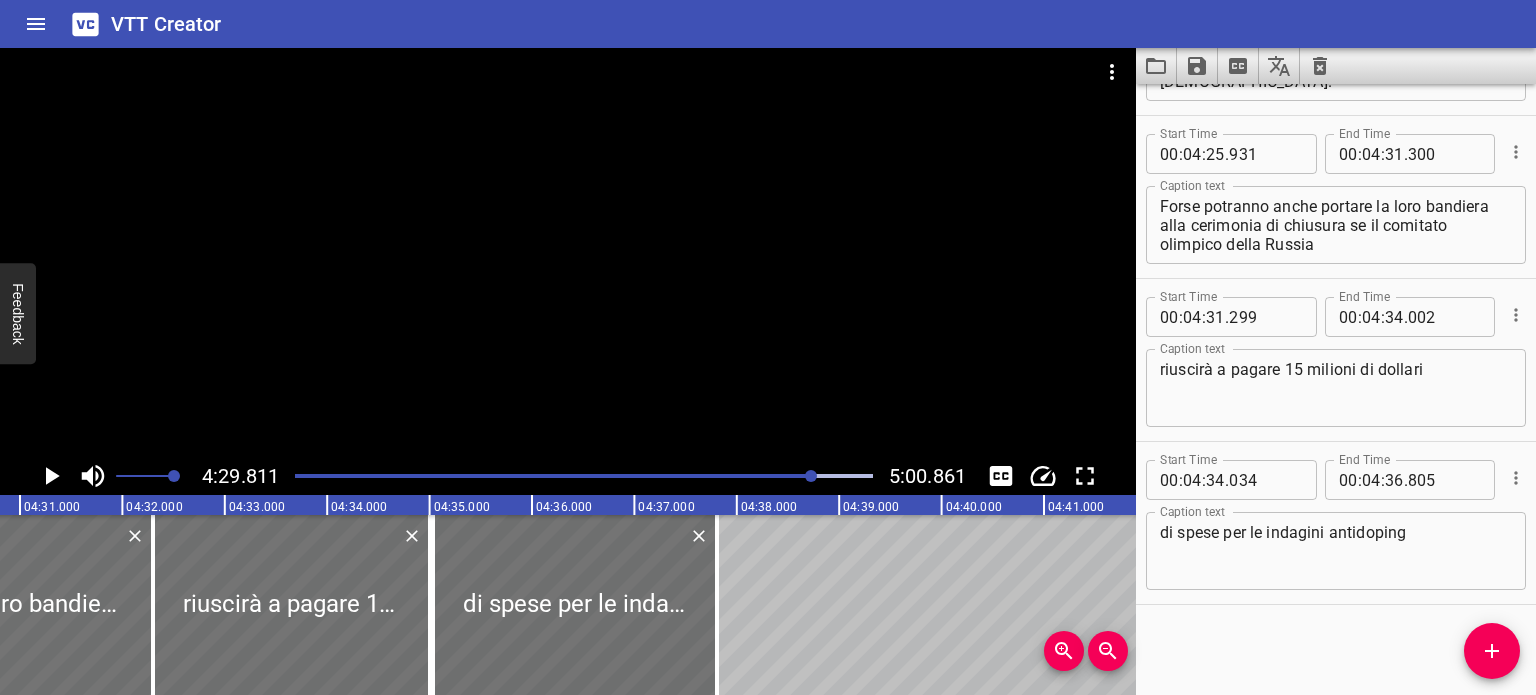 click on "Forse potranno anche portare la loro bandiera alla cerimonia di chiusura se il comitato olimpico della Russia" at bounding box center [1336, 225] 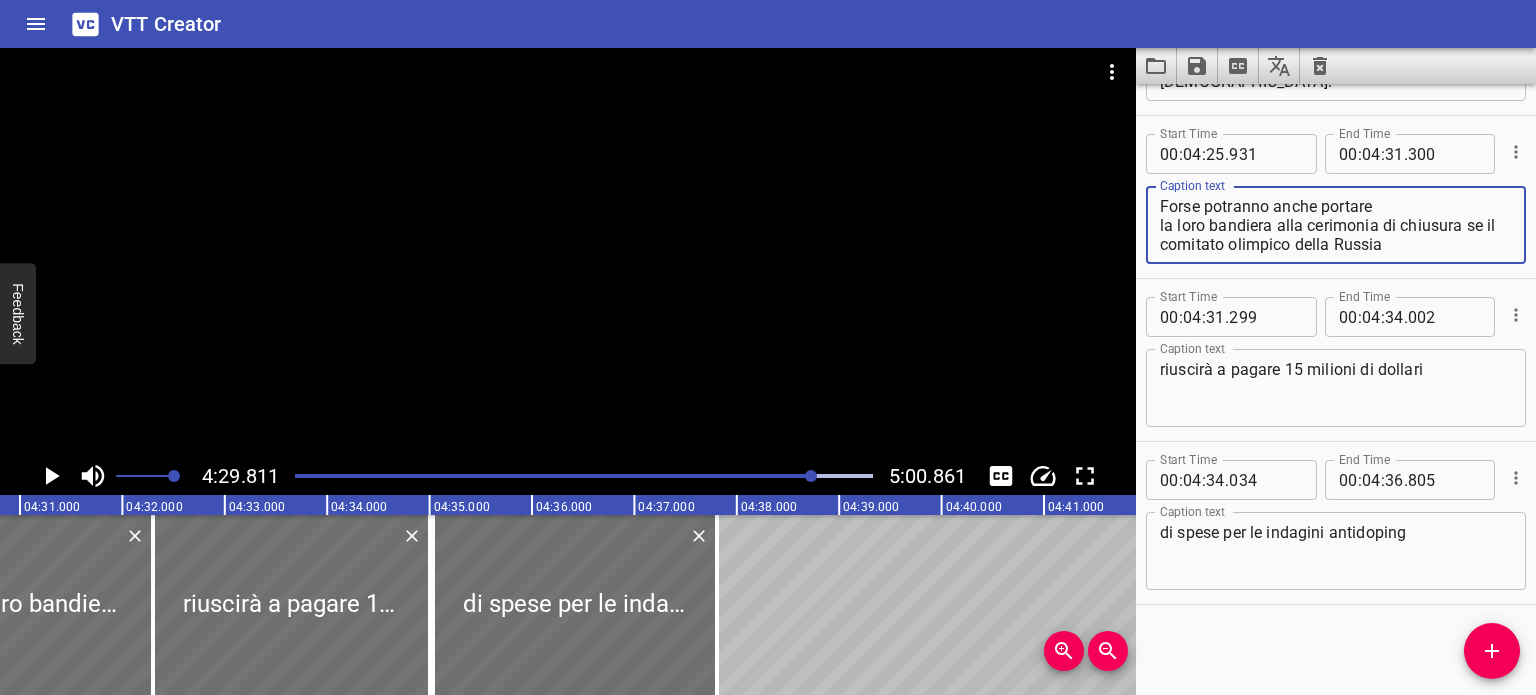 click on "Forse potranno anche portare
la loro bandiera alla cerimonia di chiusura se il comitato olimpico della Russia" at bounding box center [1336, 225] 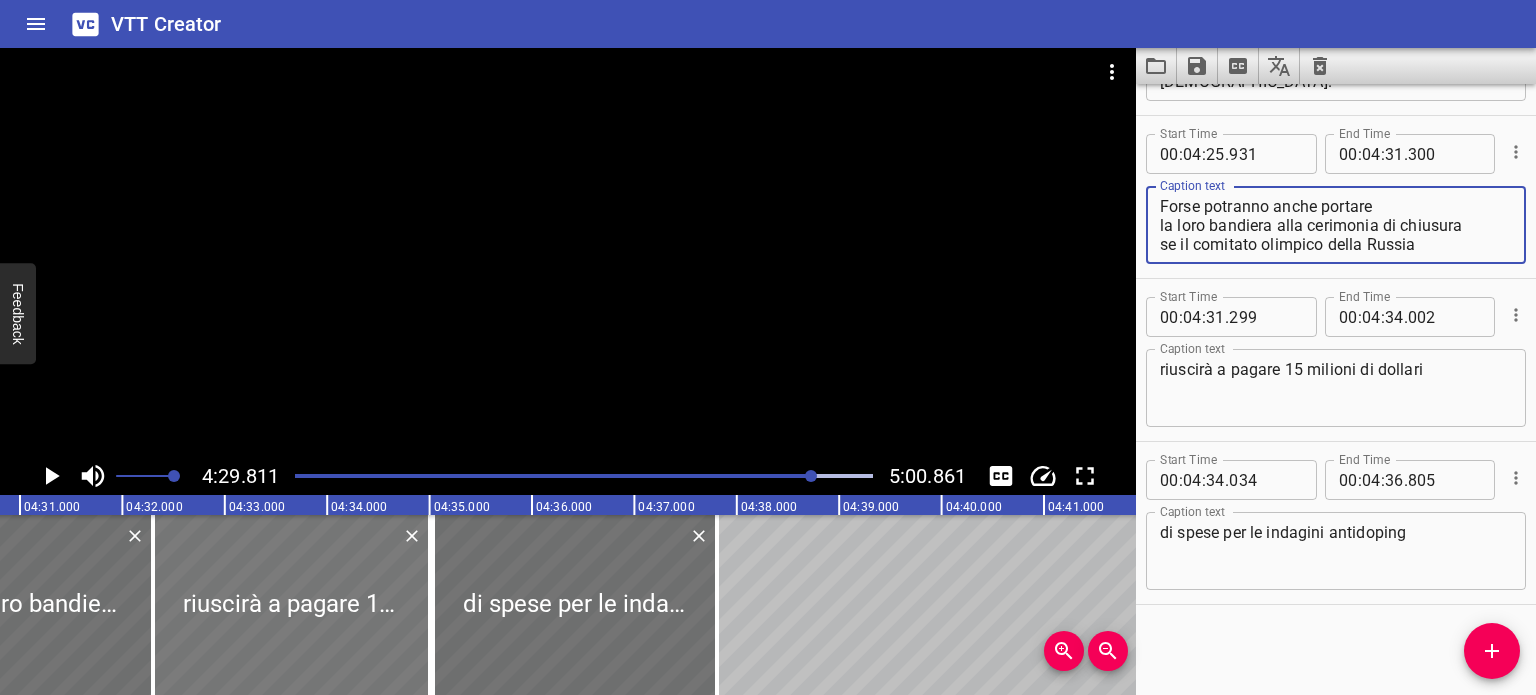 type on "Forse potranno anche portare
la loro bandiera alla cerimonia di chiusura
se il comitato olimpico della Russia" 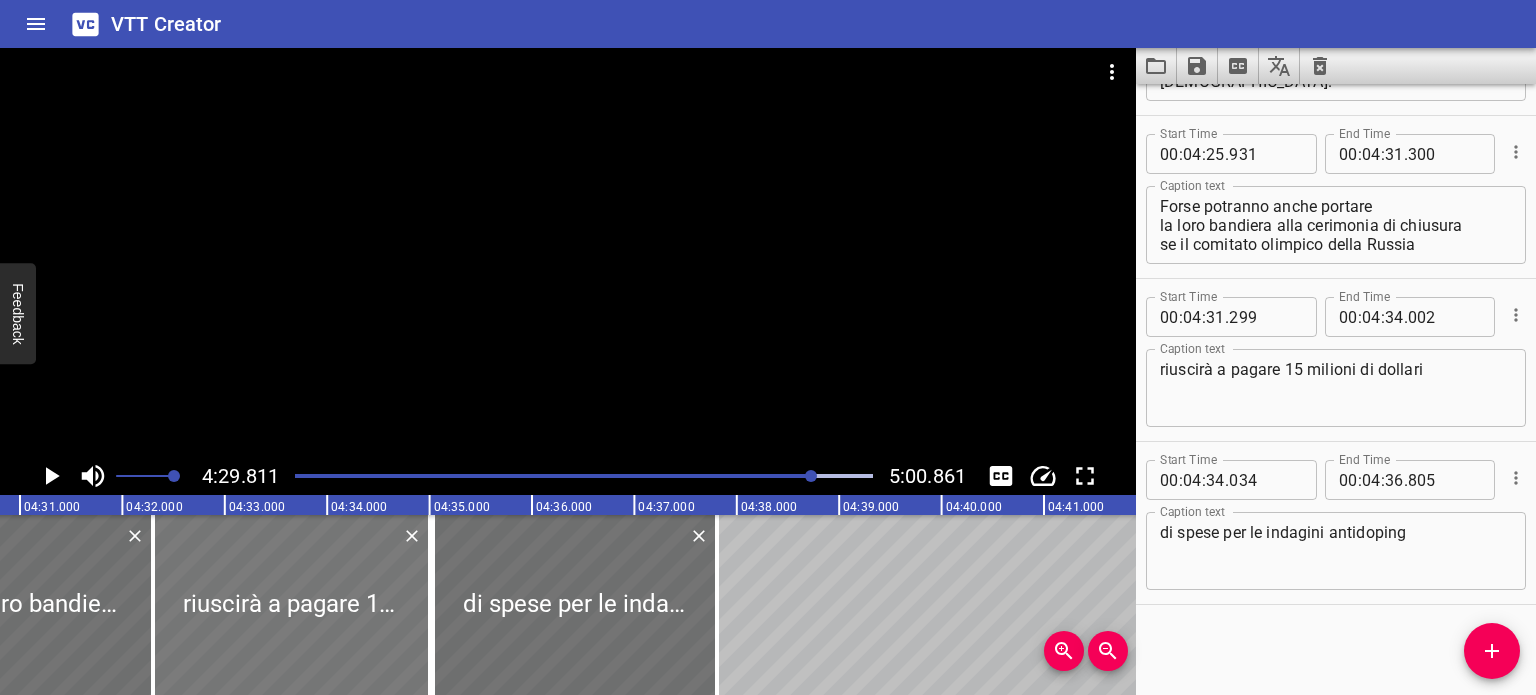 click at bounding box center (291, 605) 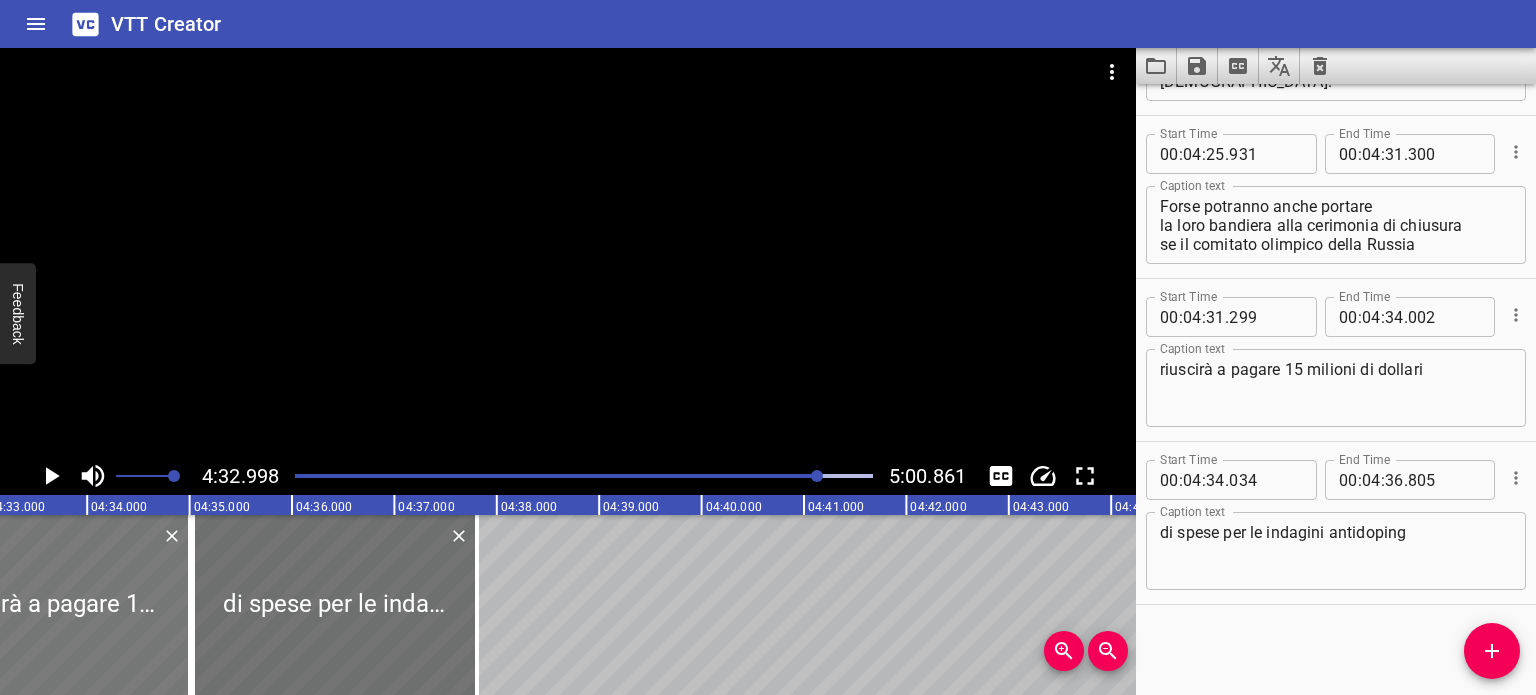 scroll, scrollTop: 0, scrollLeft: 27954, axis: horizontal 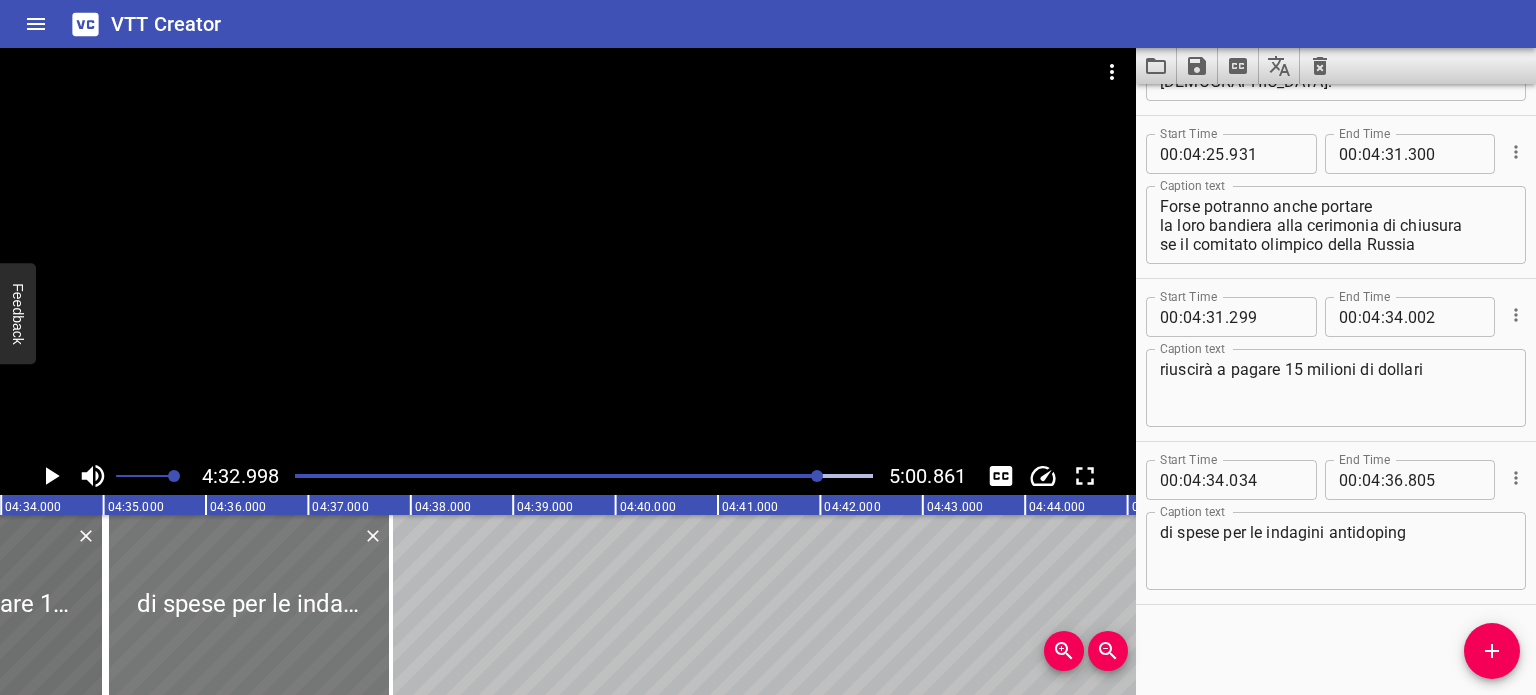 click at bounding box center [249, 605] 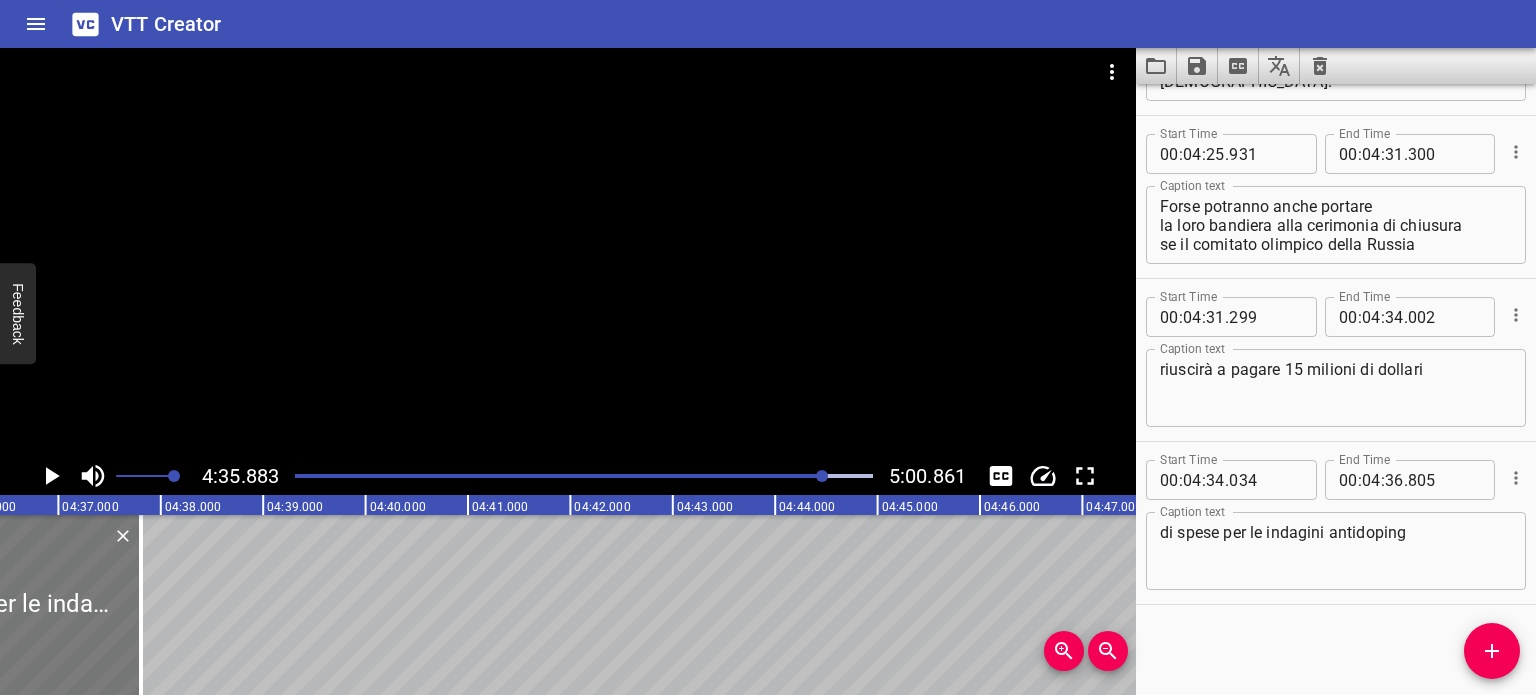 scroll, scrollTop: 0, scrollLeft: 28250, axis: horizontal 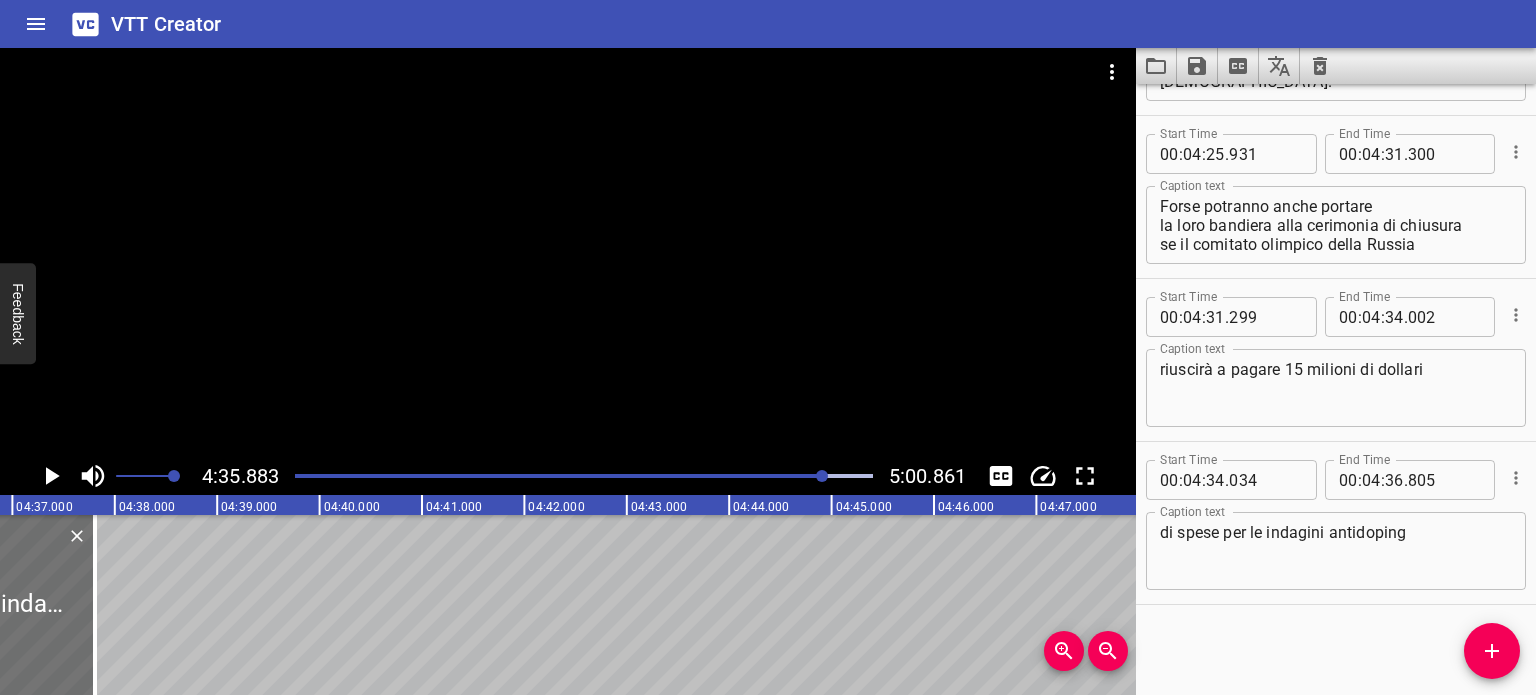 click at bounding box center (536, 476) 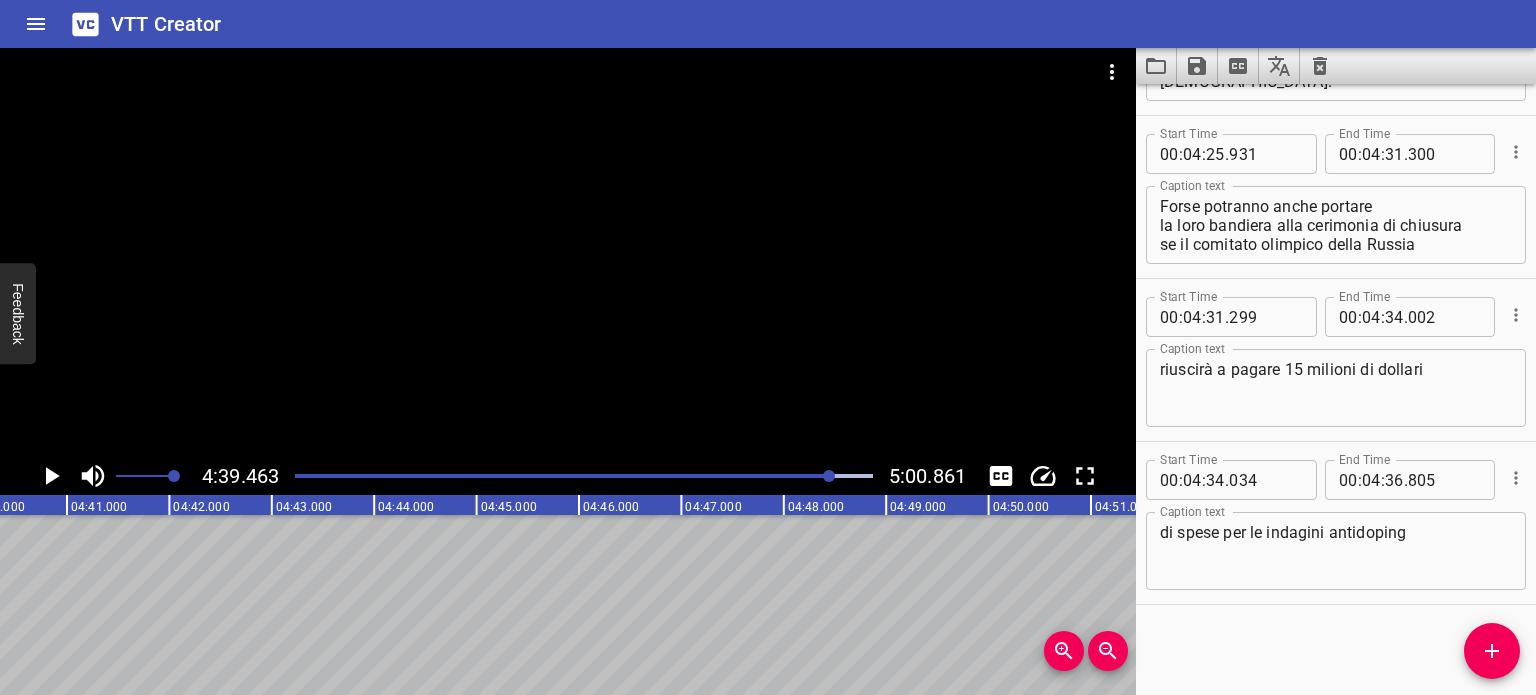scroll, scrollTop: 0, scrollLeft: 28616, axis: horizontal 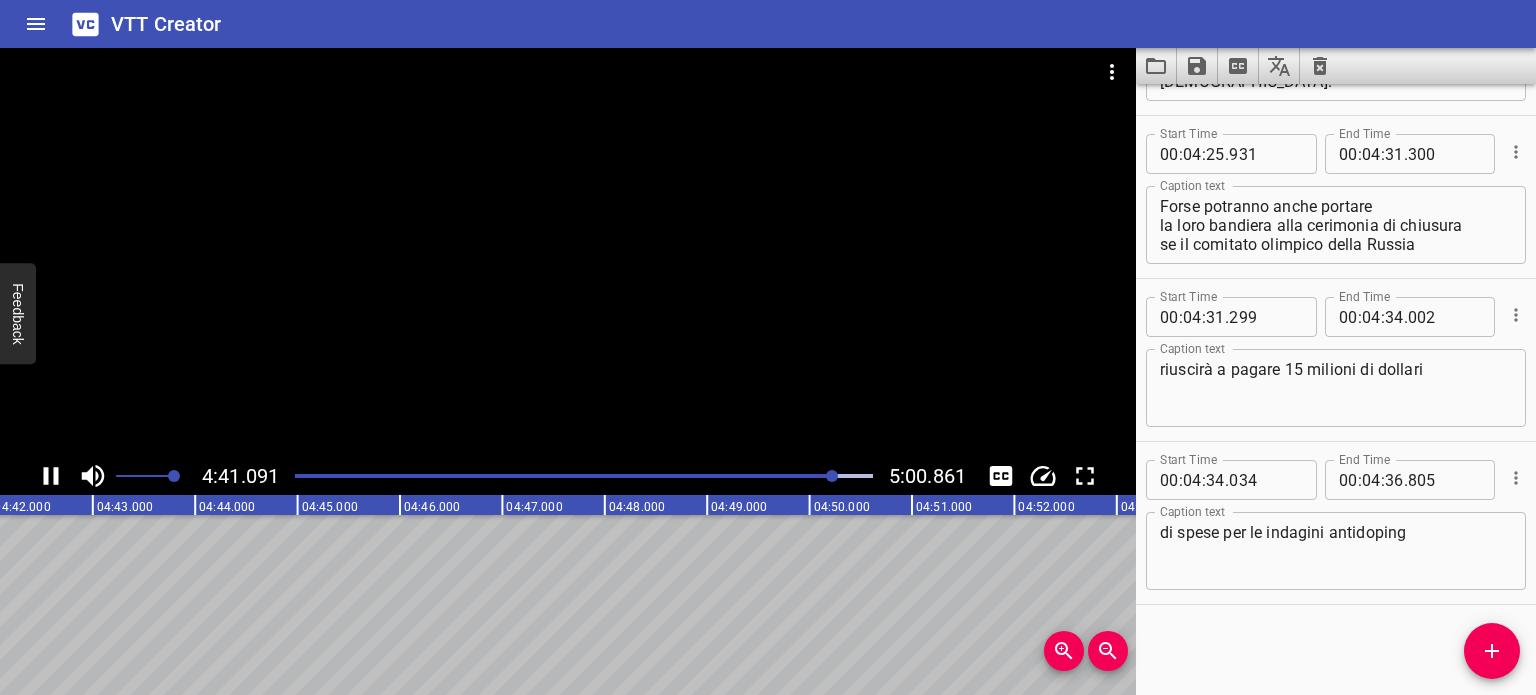 click at bounding box center [546, 476] 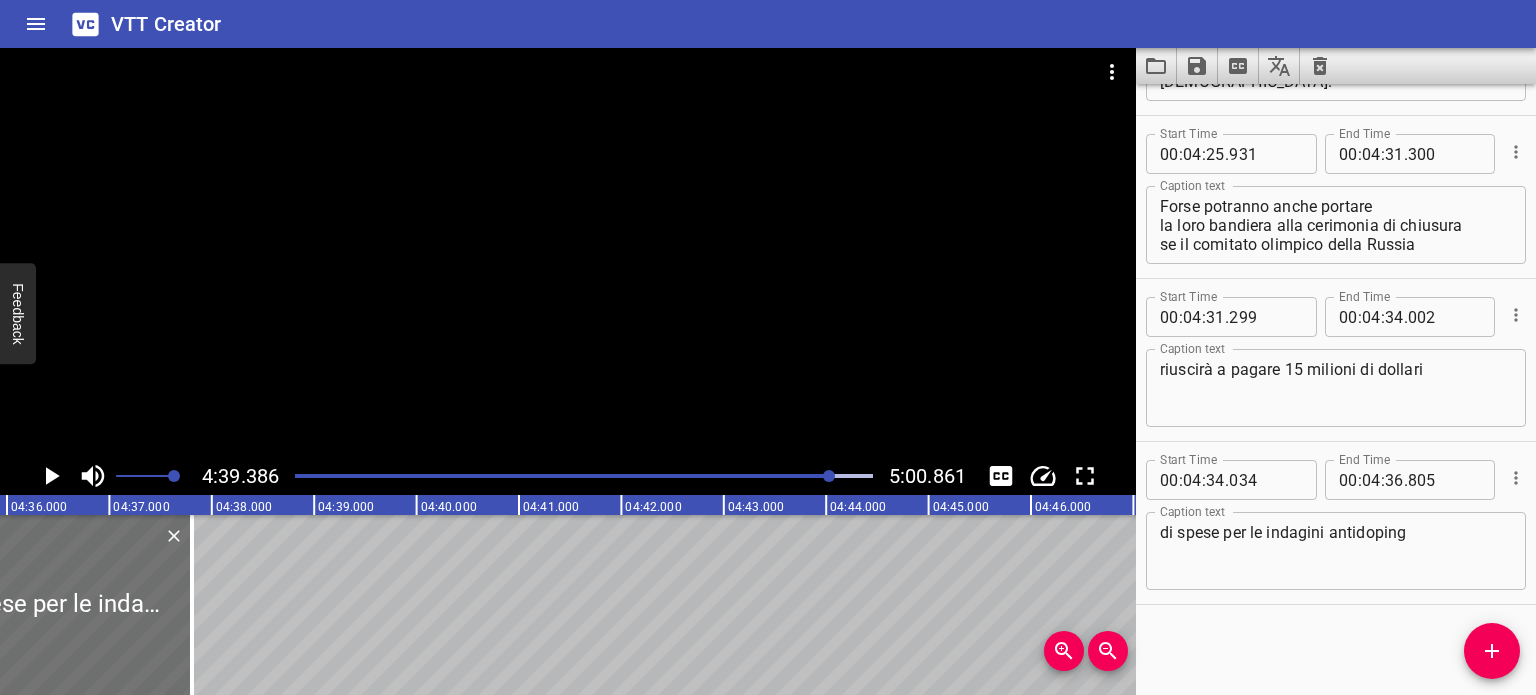 scroll, scrollTop: 0, scrollLeft: 28047, axis: horizontal 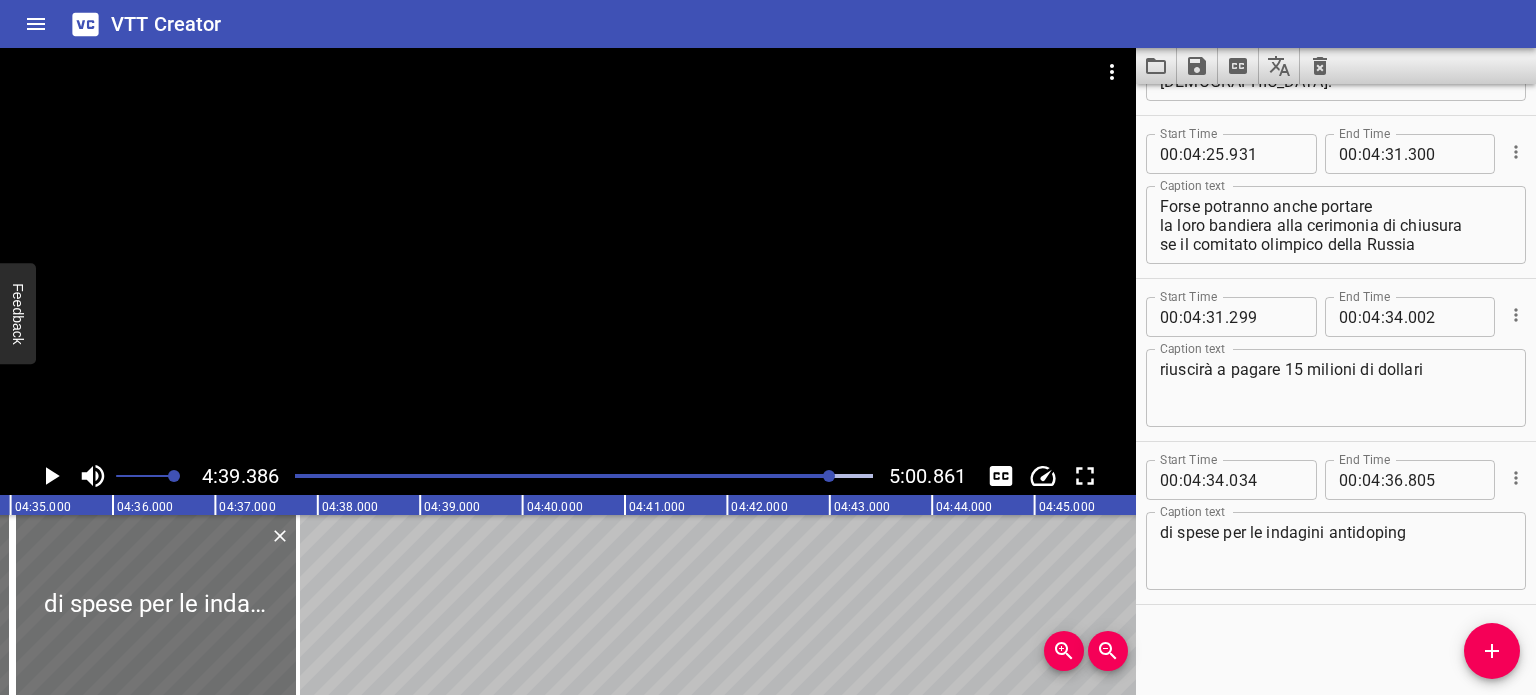click at bounding box center (543, 476) 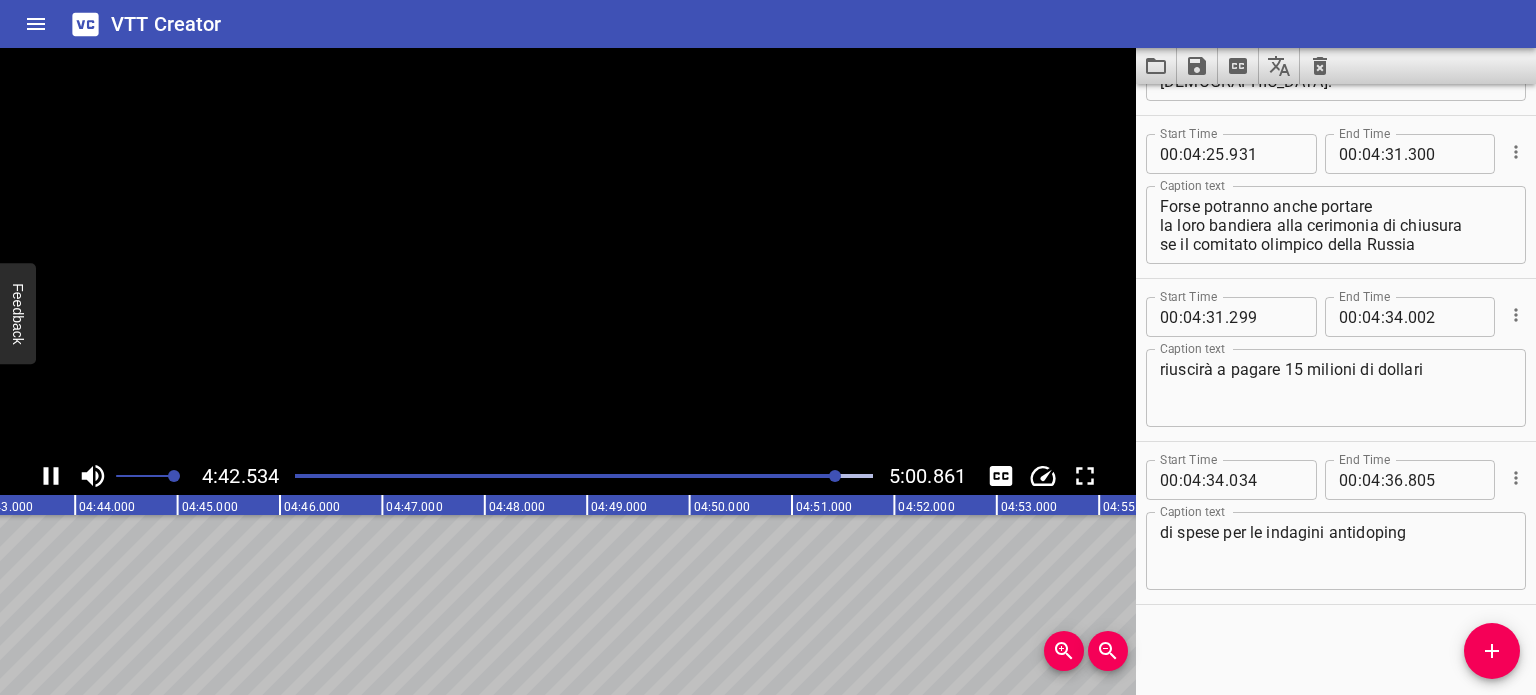 scroll, scrollTop: 0, scrollLeft: 28944, axis: horizontal 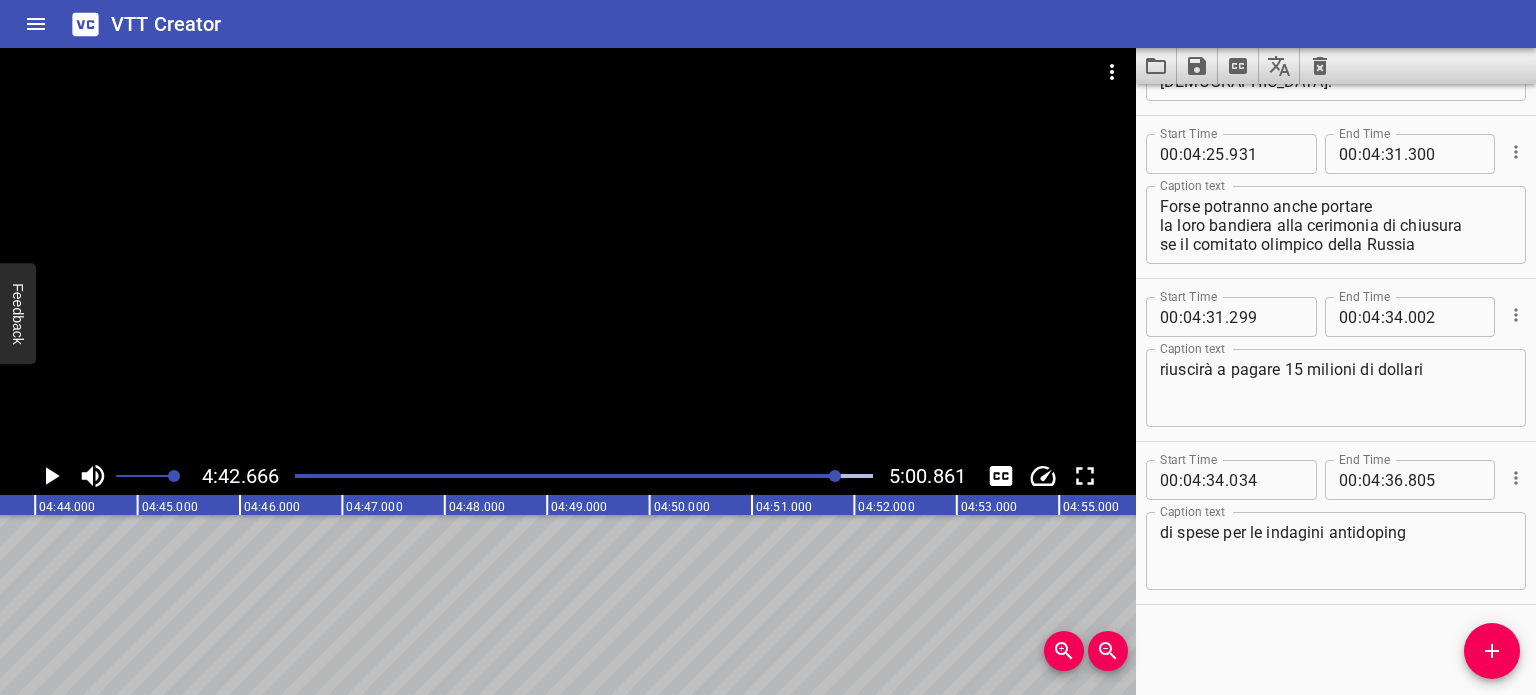 click at bounding box center (835, 476) 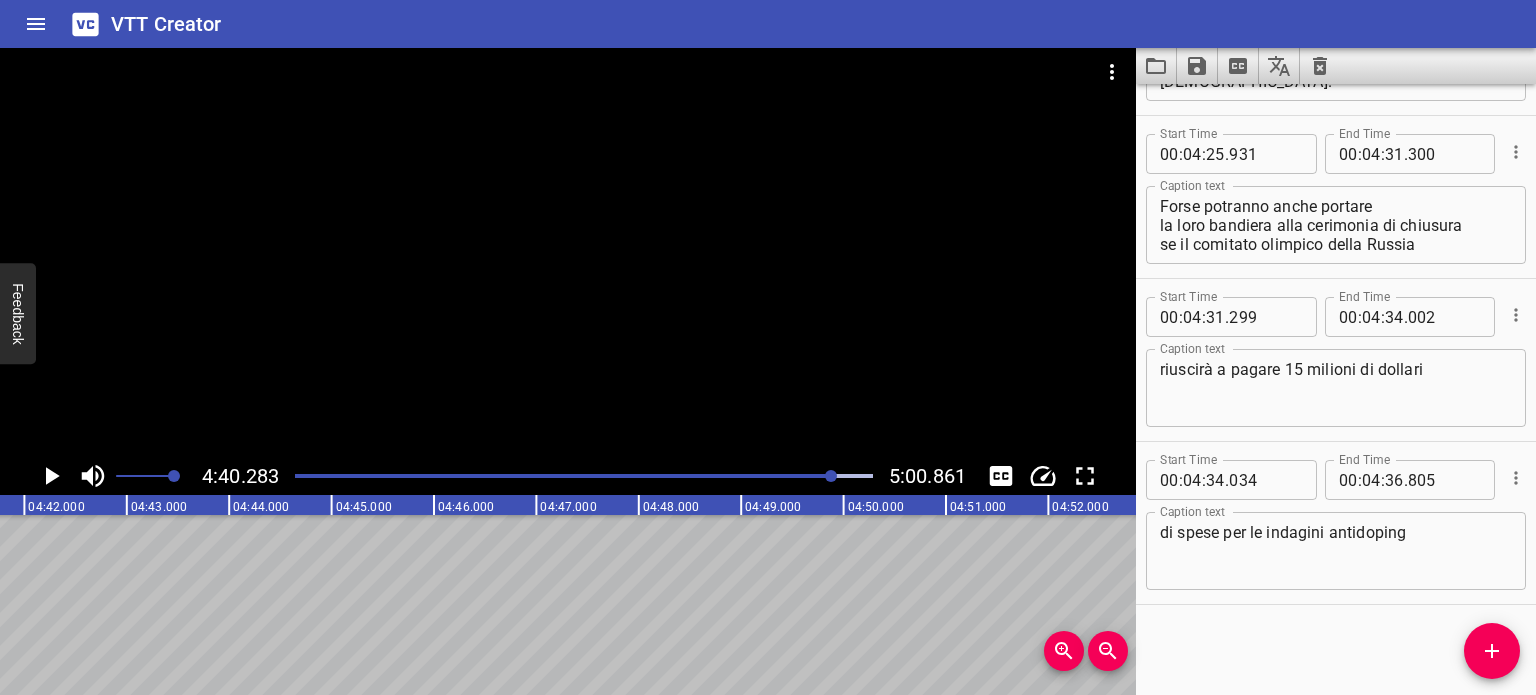 scroll, scrollTop: 0, scrollLeft: 28700, axis: horizontal 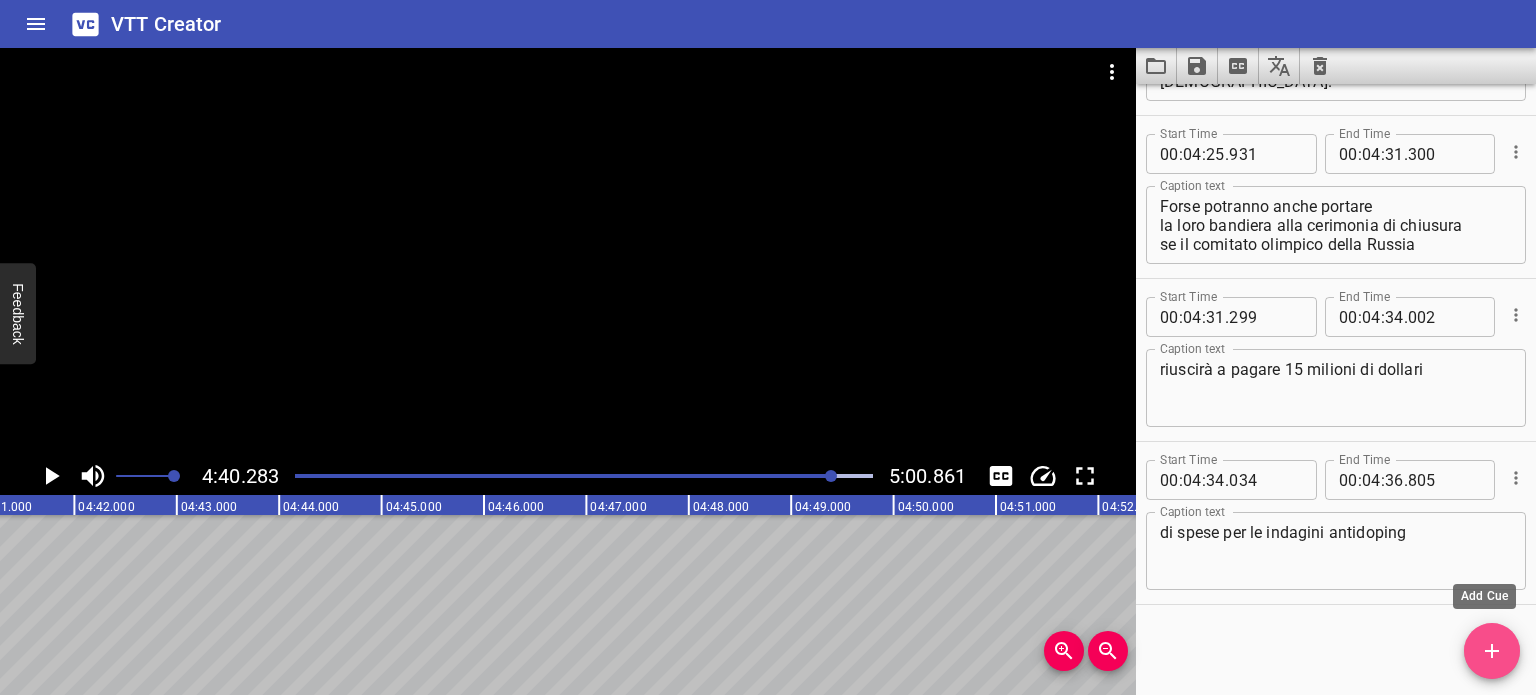 click at bounding box center (1492, 651) 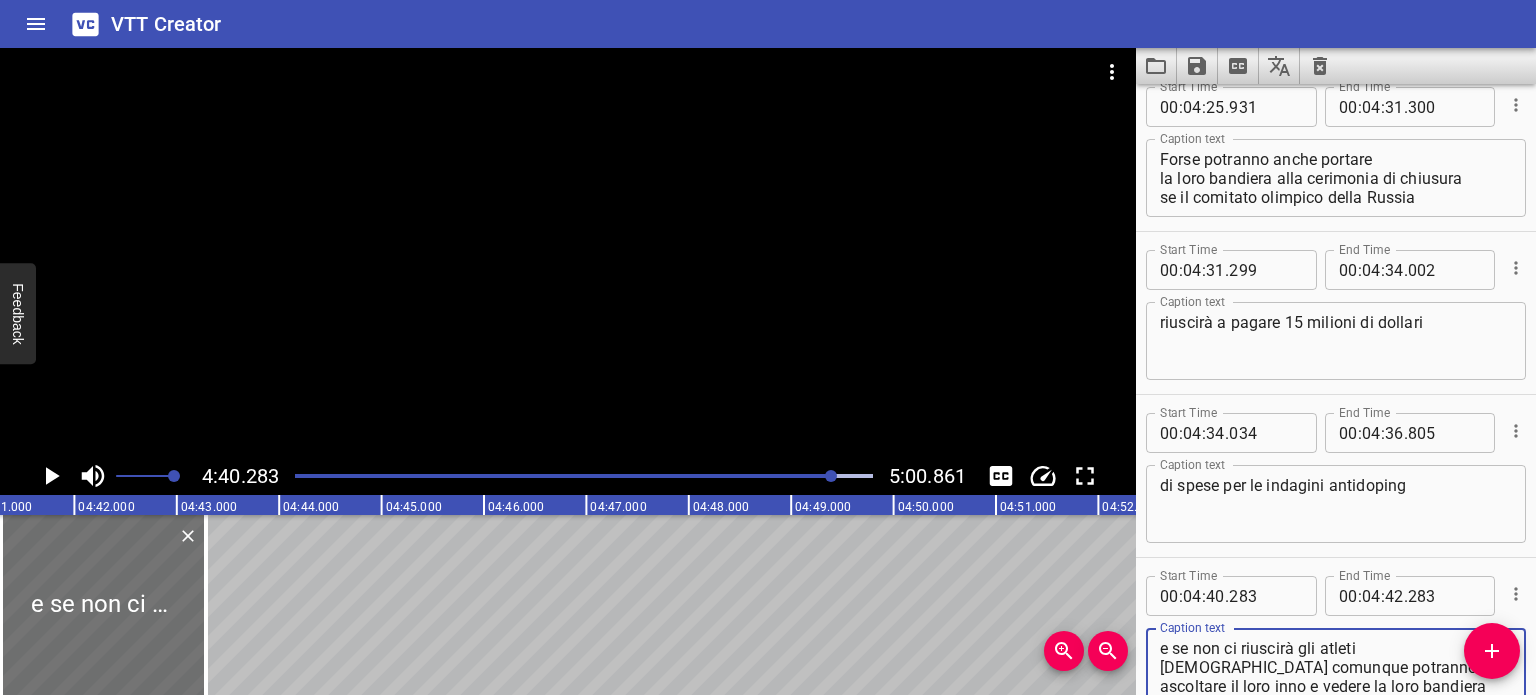 scroll, scrollTop: 11219, scrollLeft: 0, axis: vertical 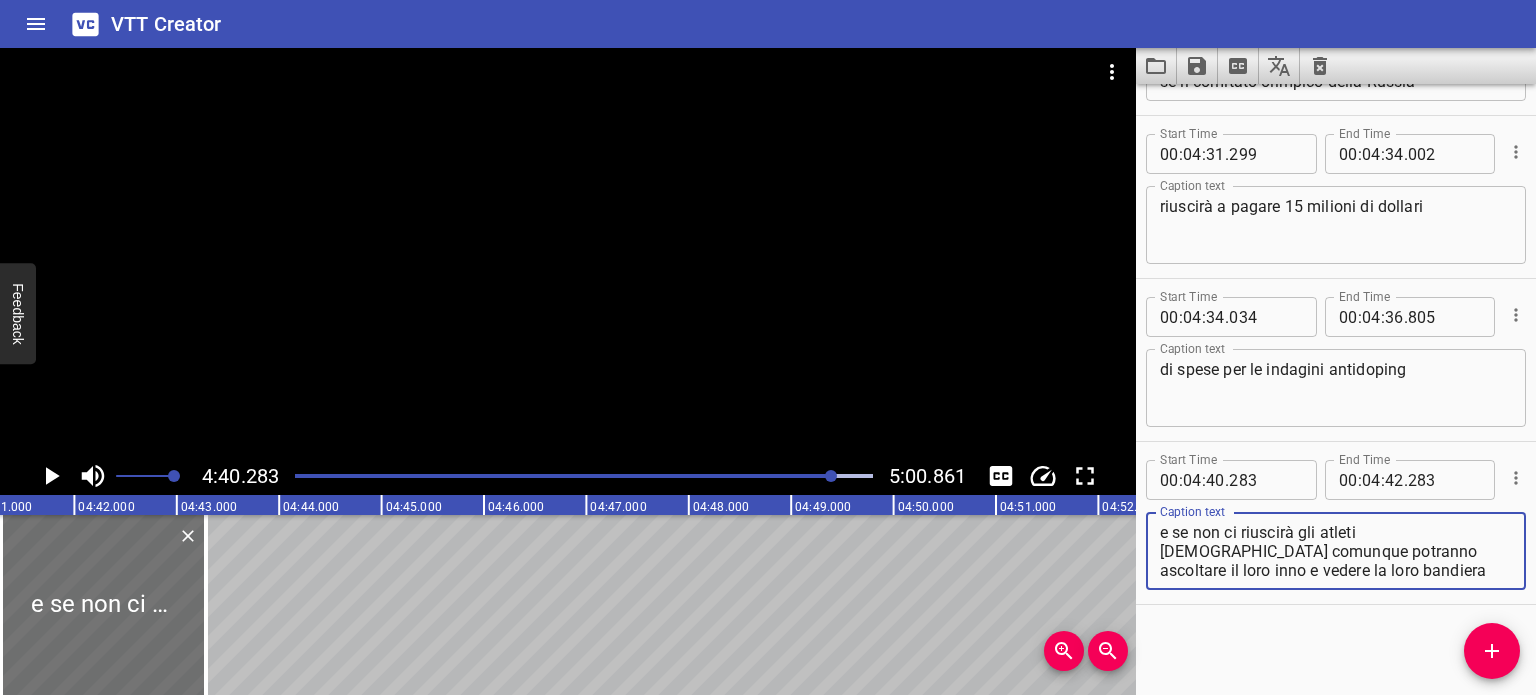 drag, startPoint x: 1228, startPoint y: 573, endPoint x: 1484, endPoint y: 567, distance: 256.0703 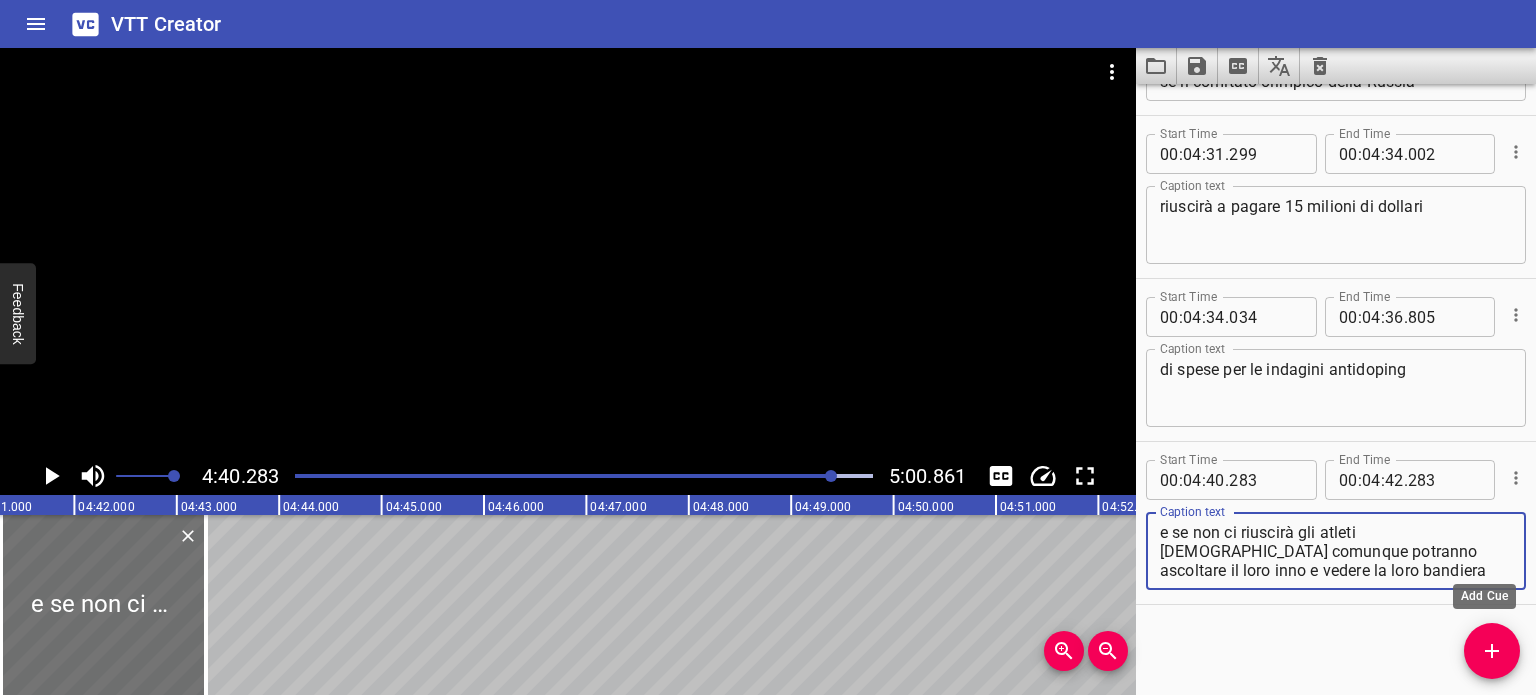 type on "e se non ci riuscirà gli atleti russi comunque potranno ascoltare il loro inno e vedere la loro bandiera" 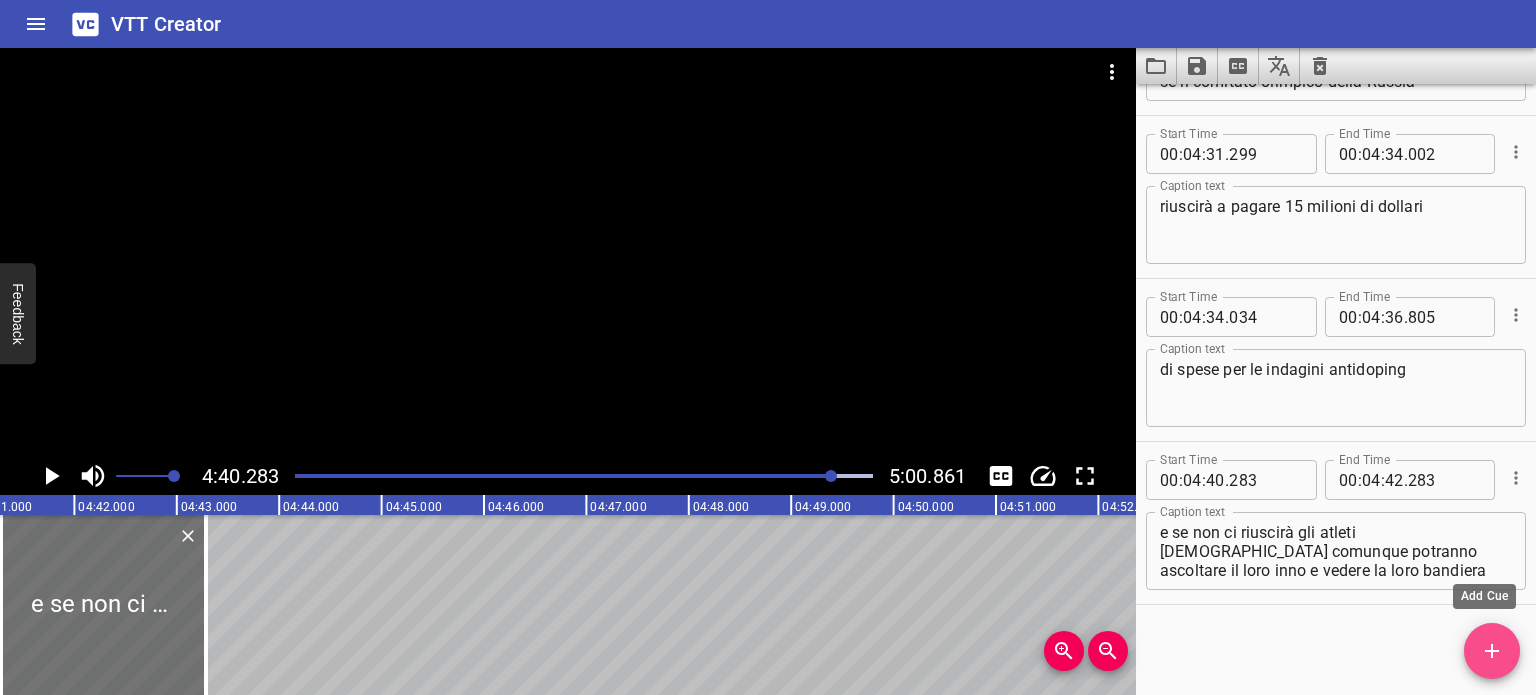 click at bounding box center (1492, 651) 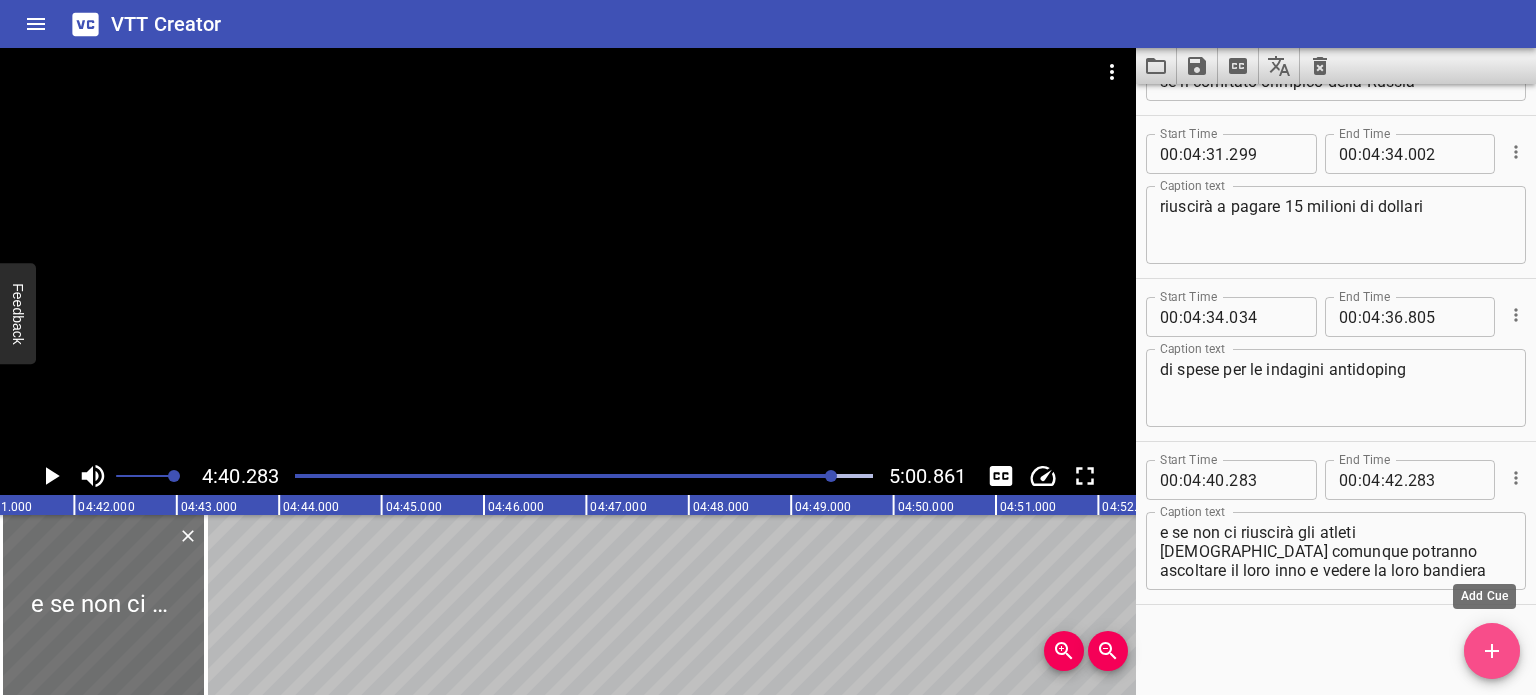 scroll, scrollTop: 11228, scrollLeft: 0, axis: vertical 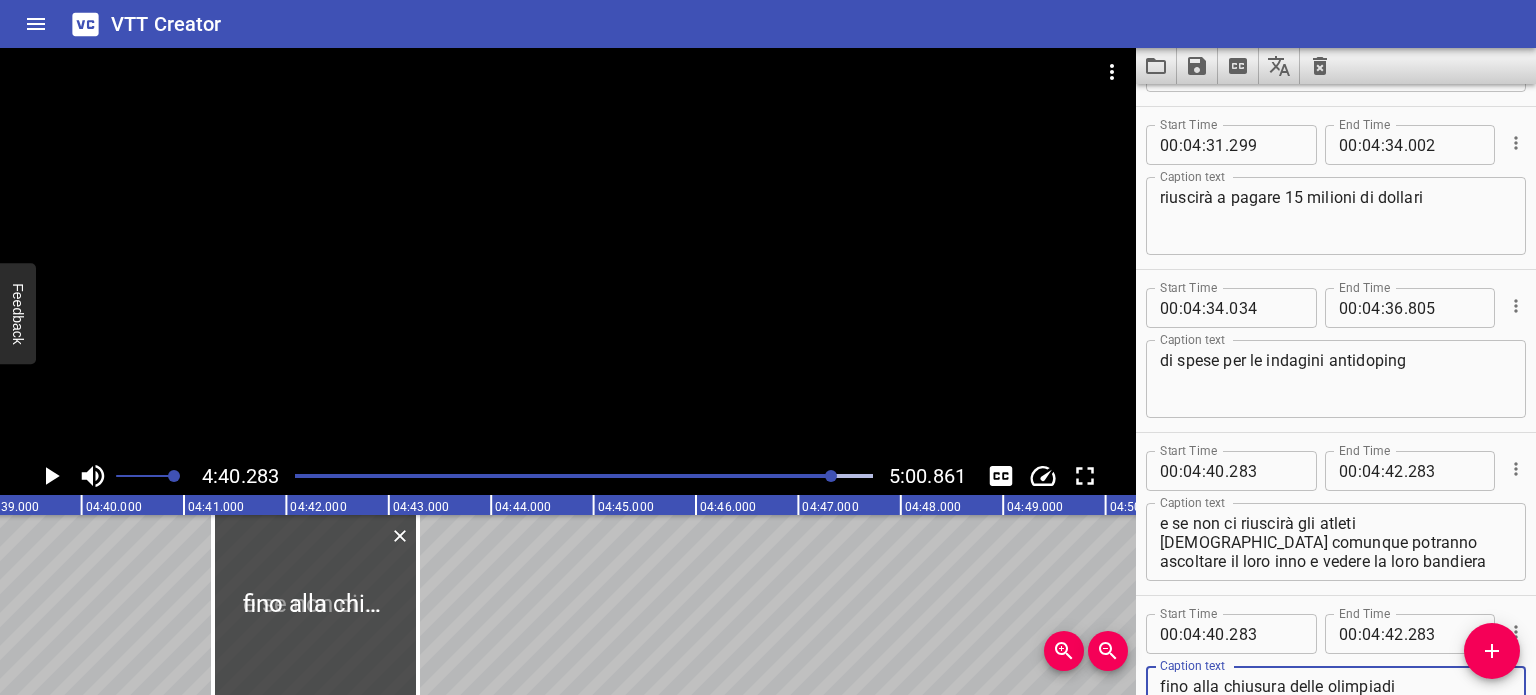 type on "fino alla chiusura delle olimpiadi" 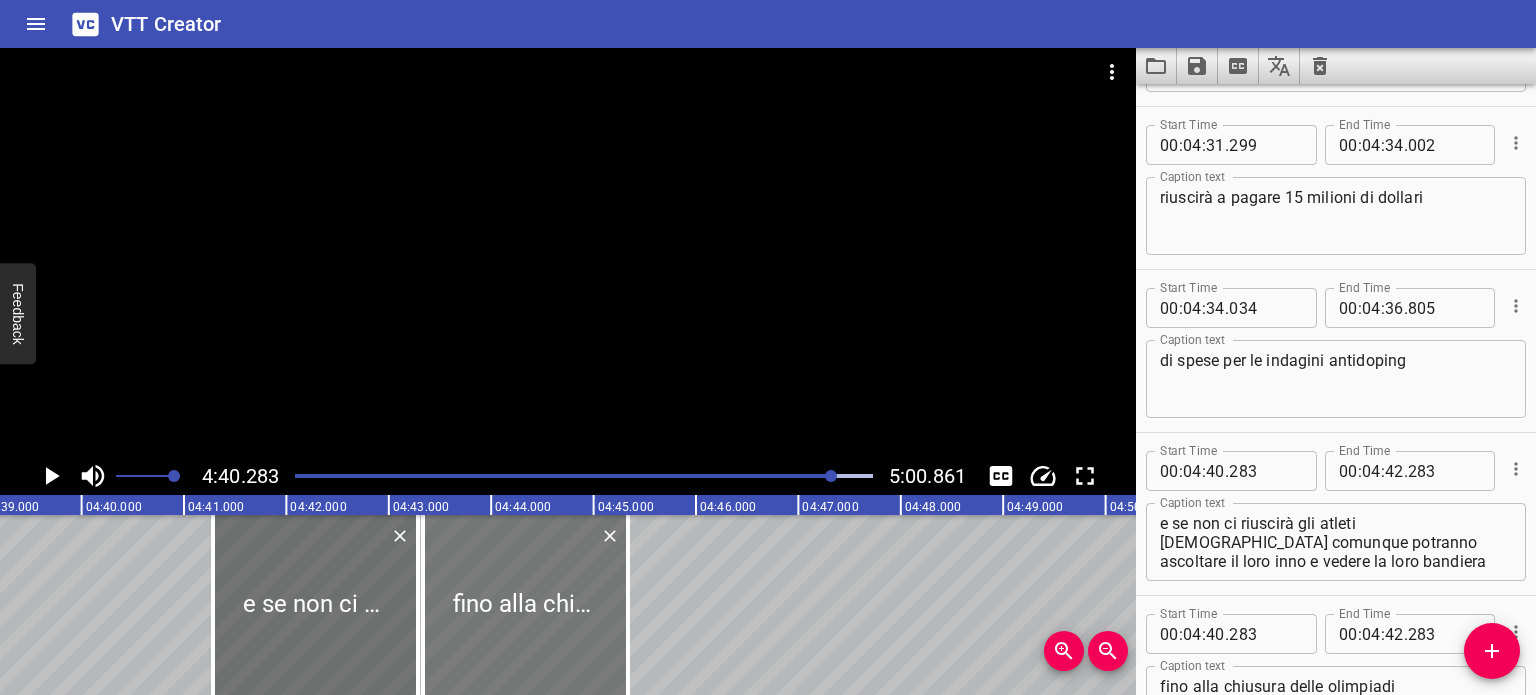 drag, startPoint x: 350, startPoint y: 578, endPoint x: 559, endPoint y: 582, distance: 209.03827 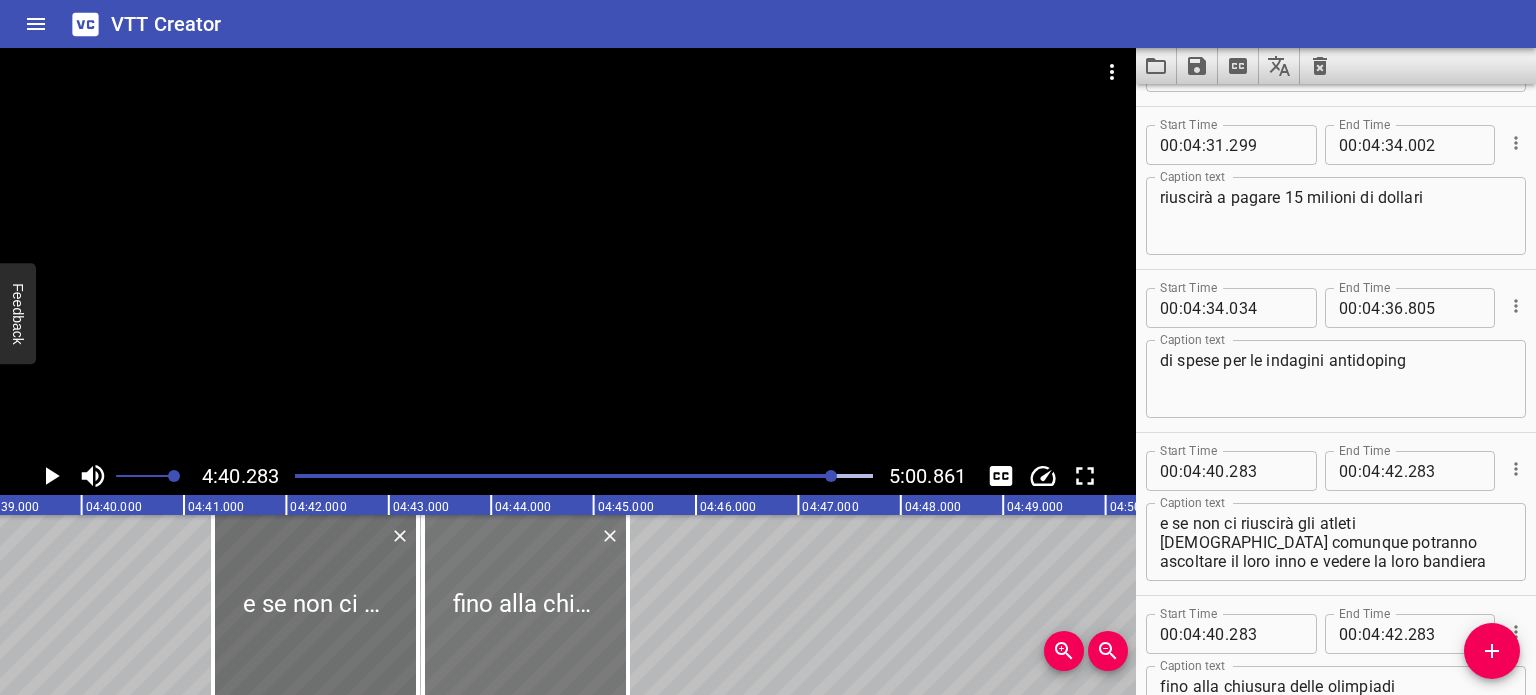 click at bounding box center [525, 605] 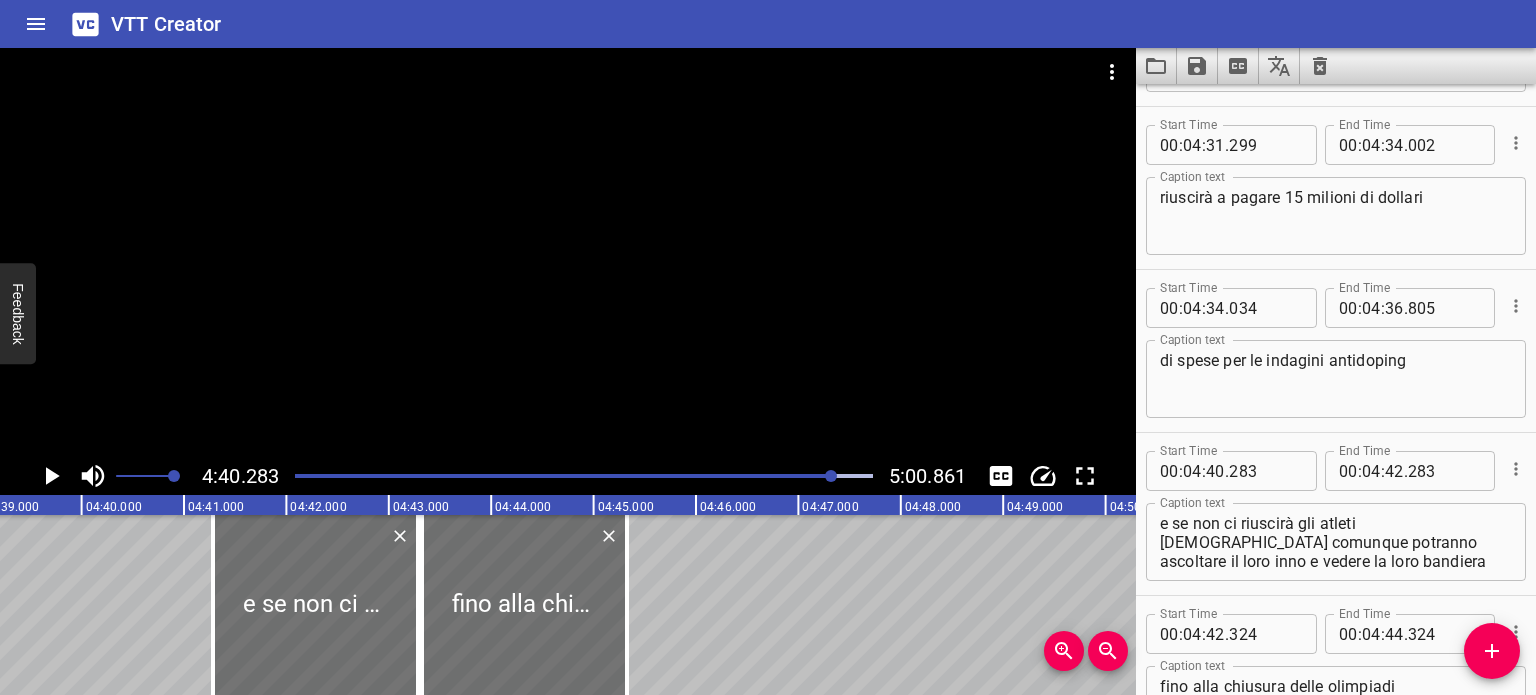 click at bounding box center [545, 476] 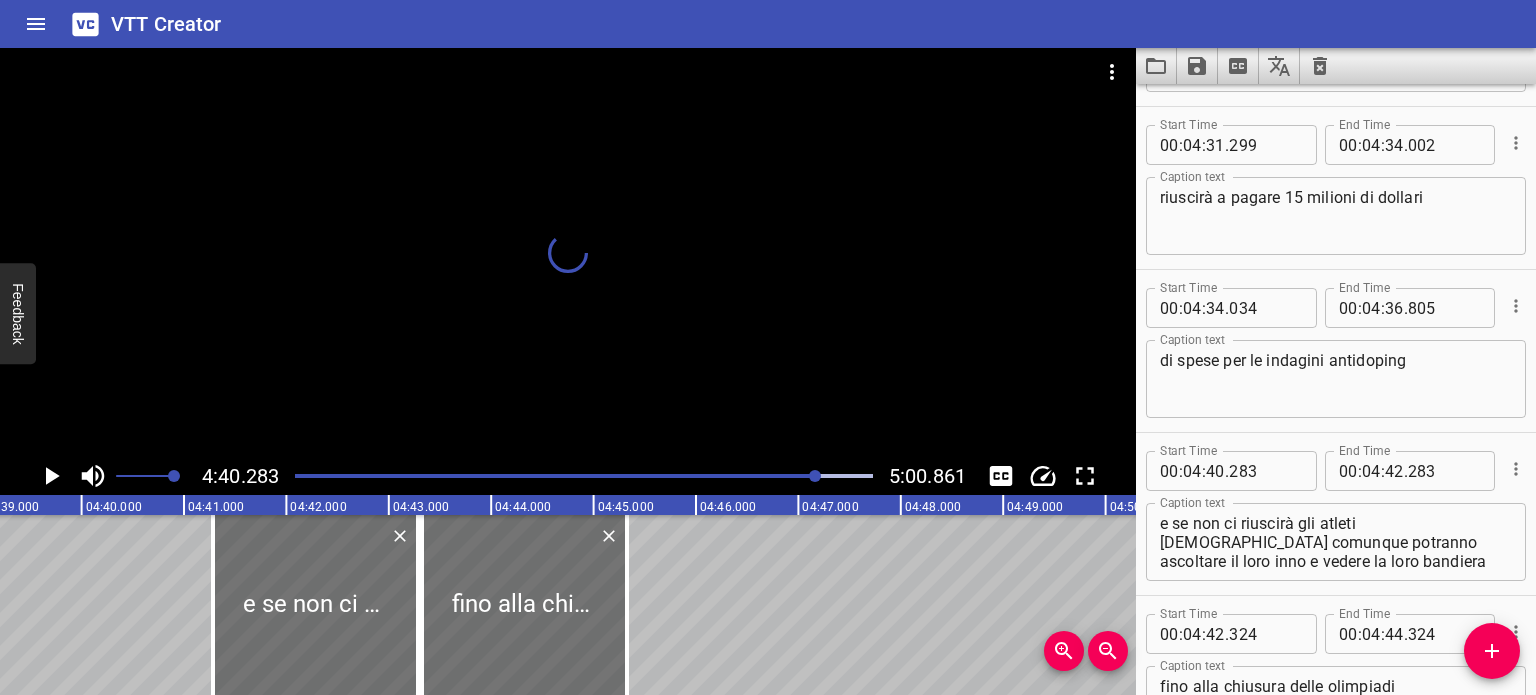 scroll, scrollTop: 0, scrollLeft: 28382, axis: horizontal 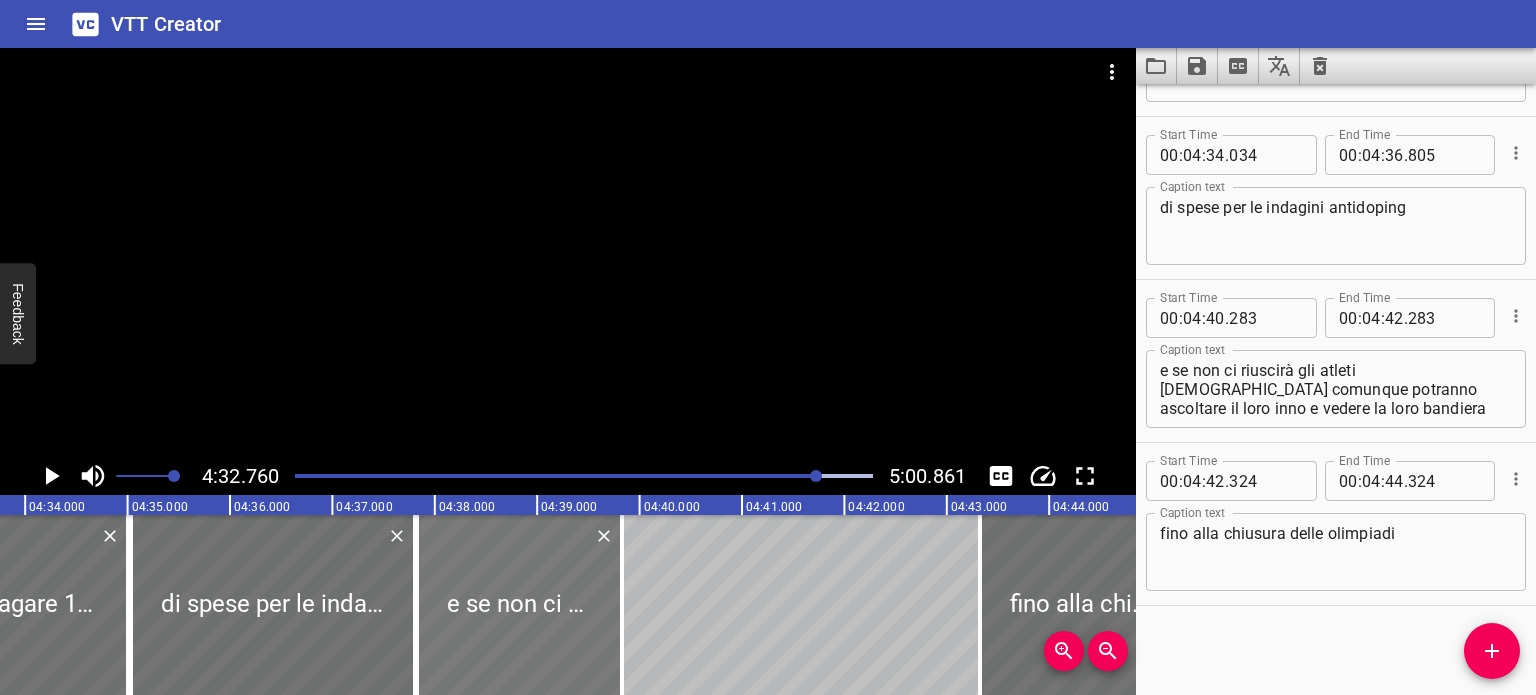 drag, startPoint x: 850, startPoint y: 587, endPoint x: 496, endPoint y: 579, distance: 354.0904 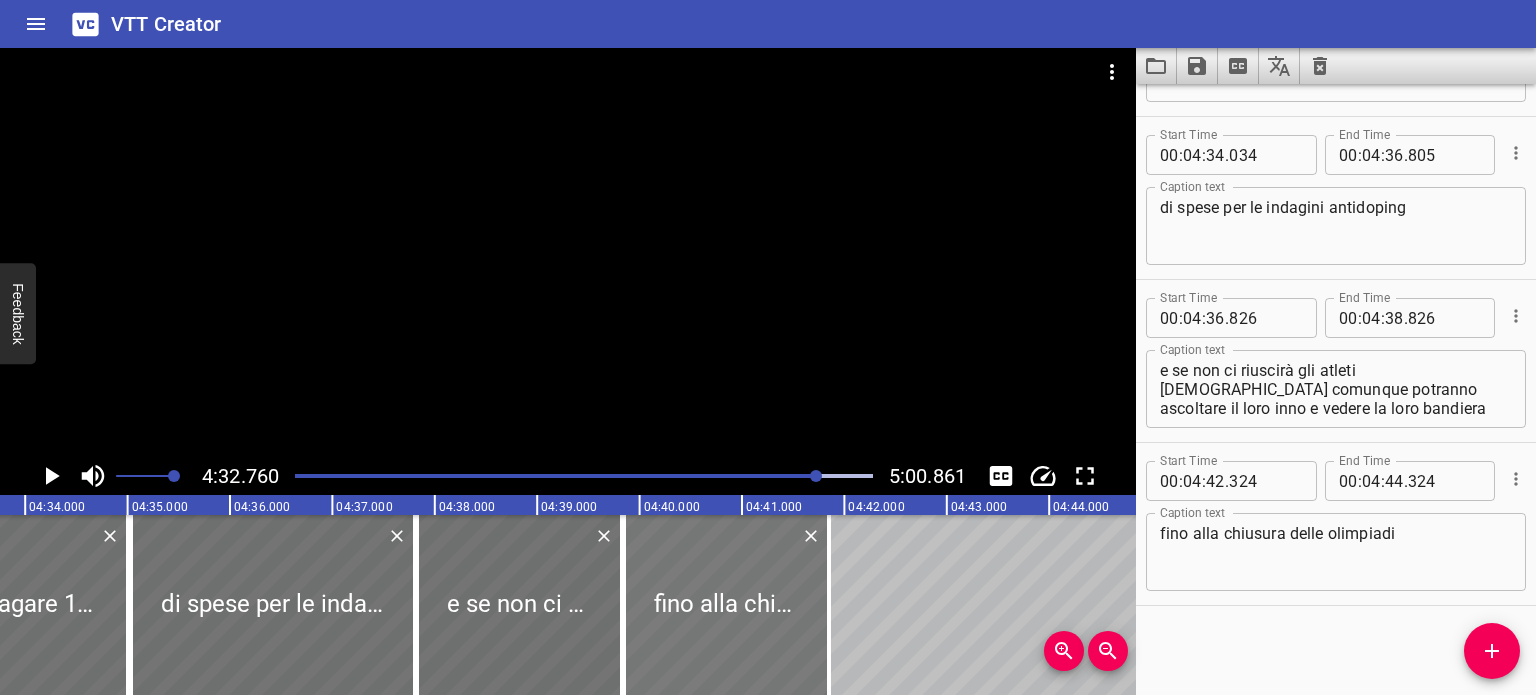 drag, startPoint x: 1029, startPoint y: 570, endPoint x: 676, endPoint y: 629, distance: 357.89664 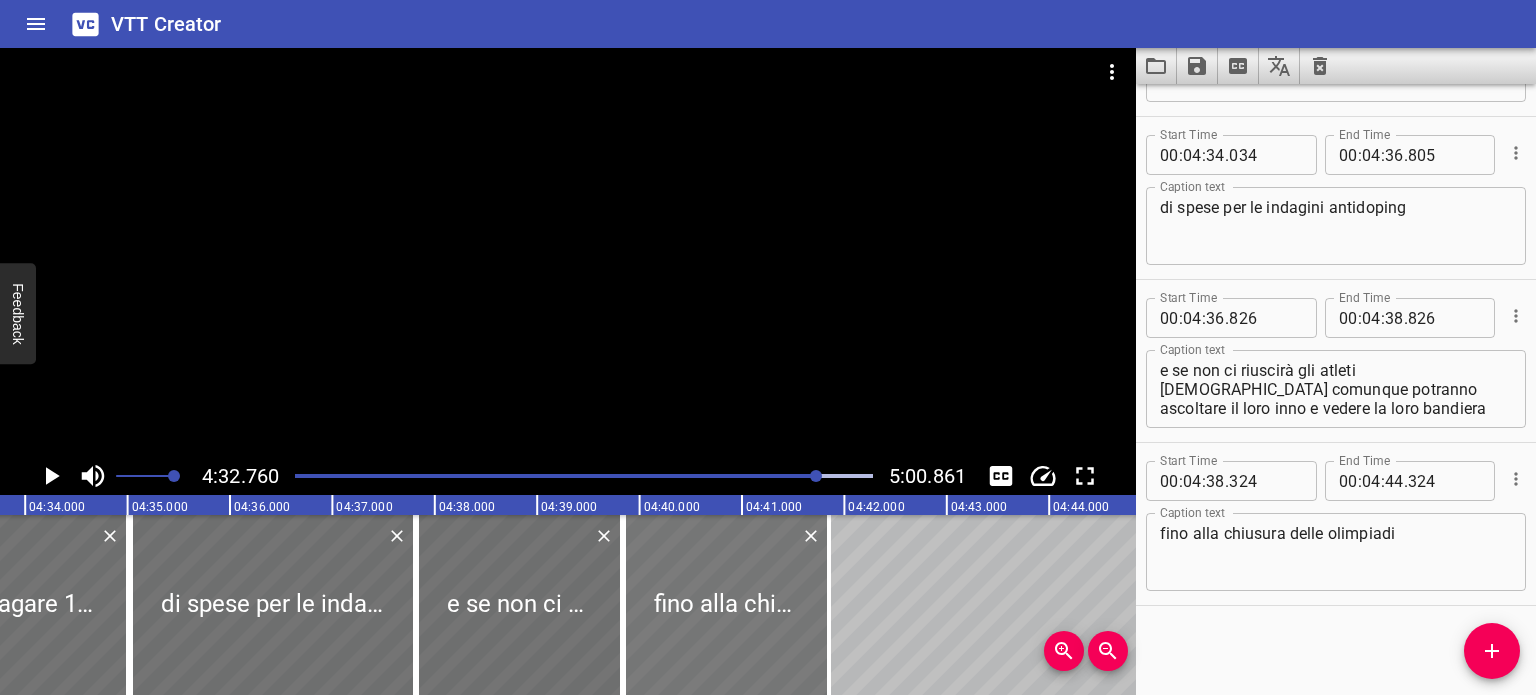type on "877" 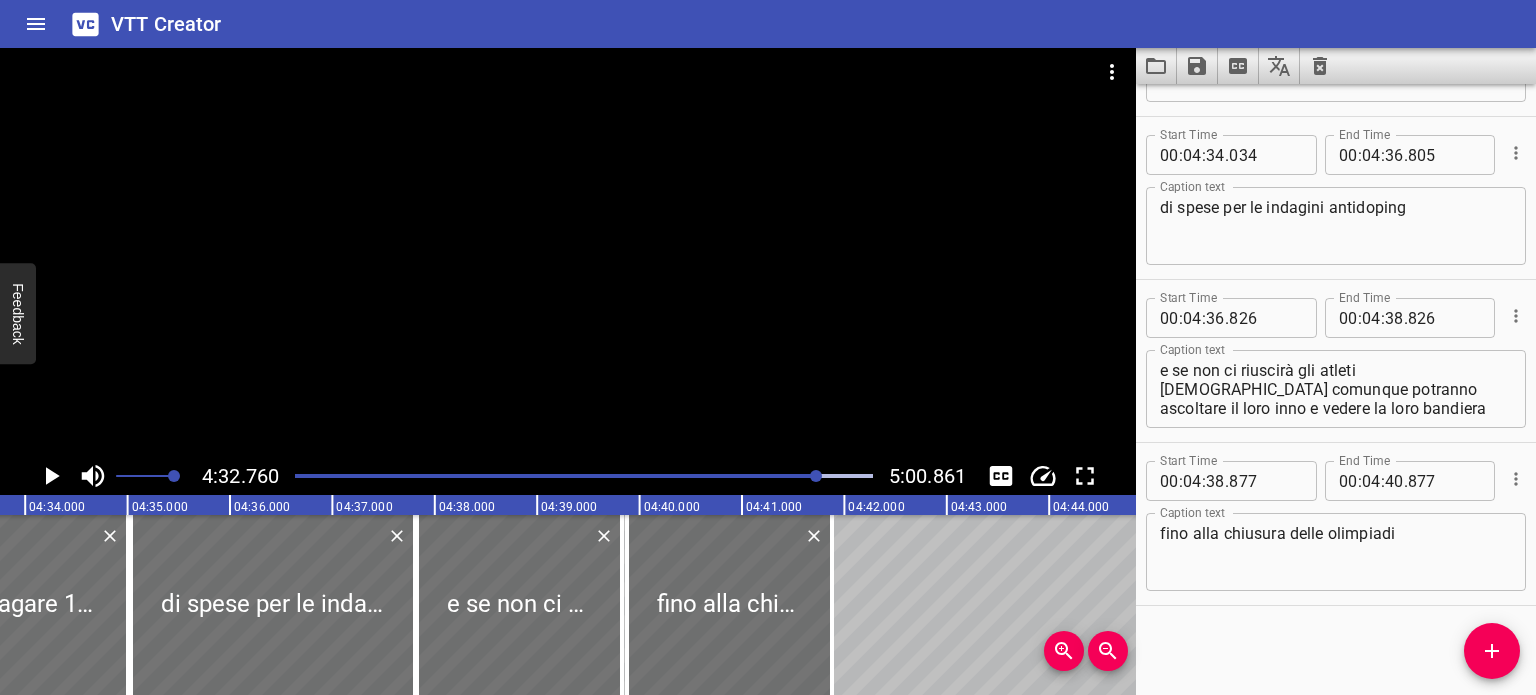 click at bounding box center (584, 476) 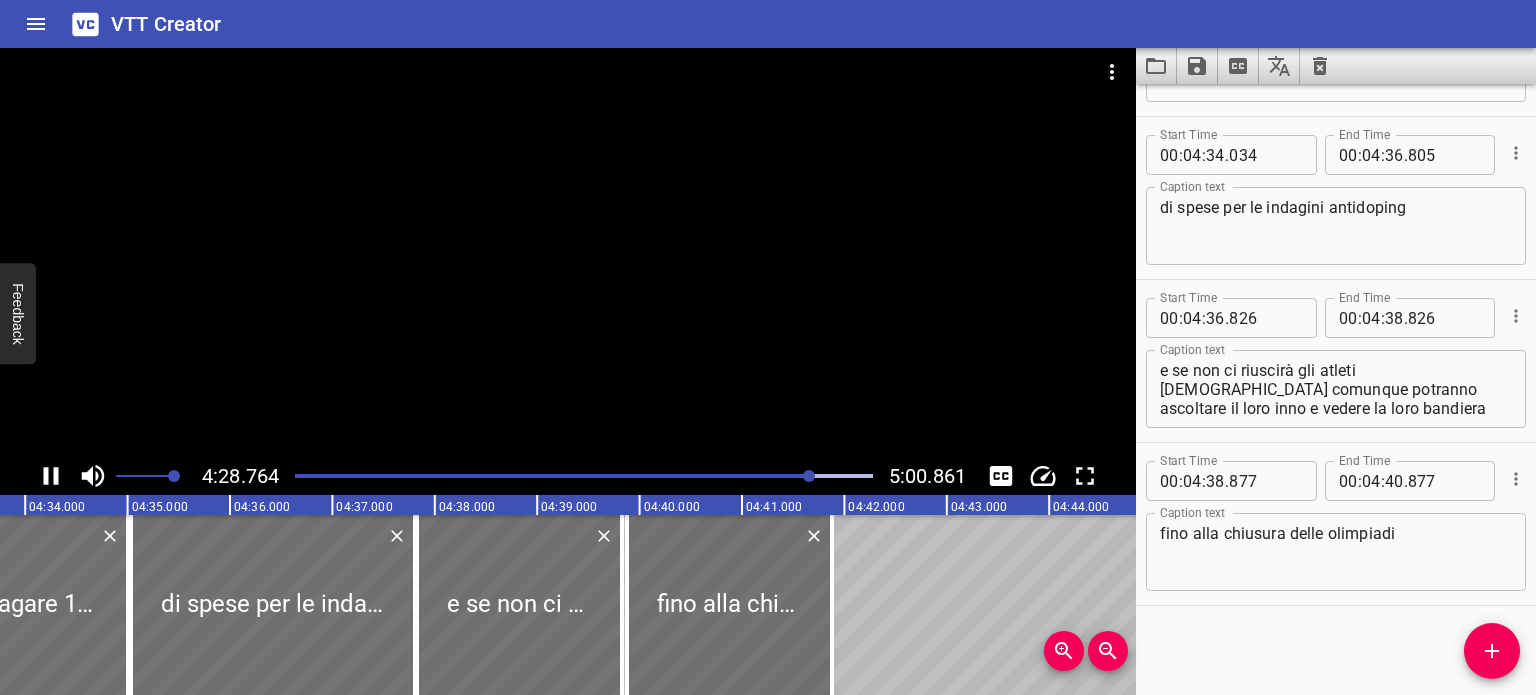 scroll, scrollTop: 0, scrollLeft: 27617, axis: horizontal 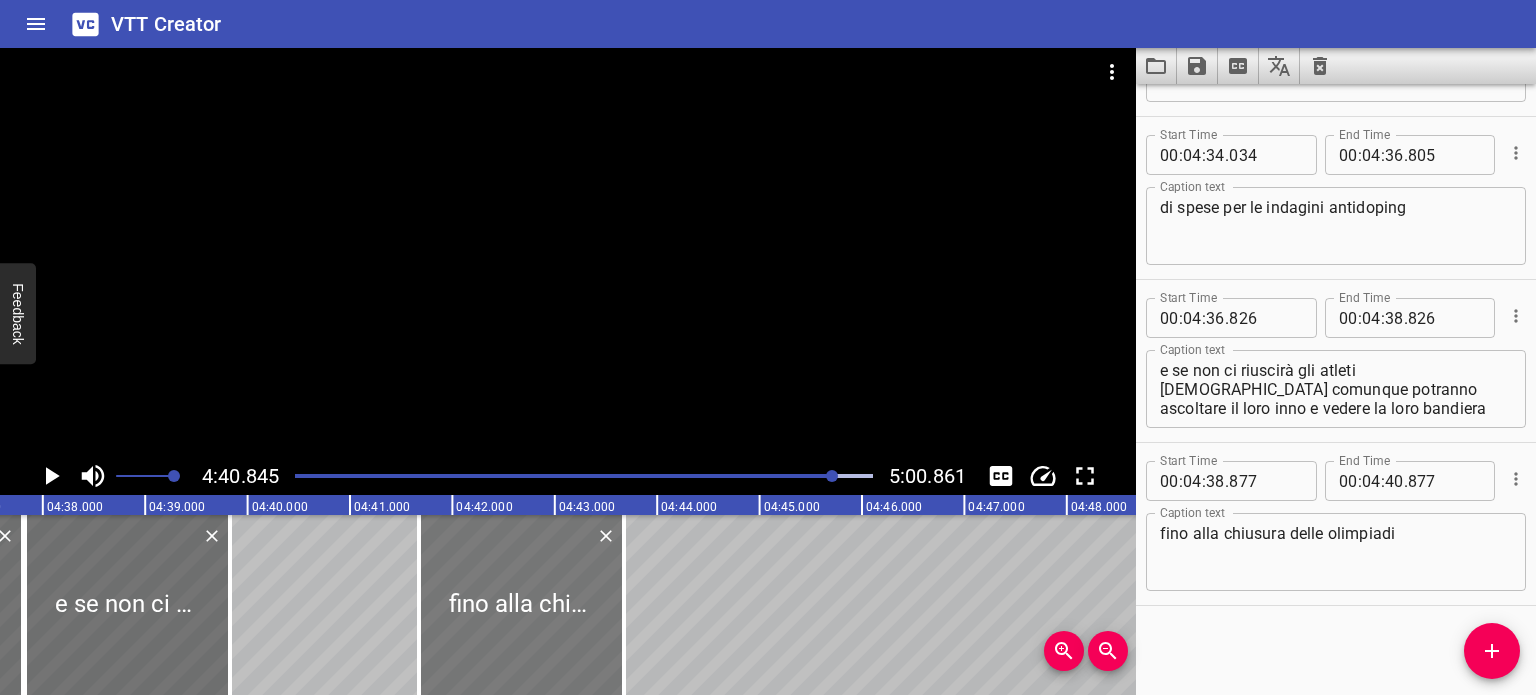 drag, startPoint x: 356, startPoint y: 599, endPoint x: 552, endPoint y: 619, distance: 197.01776 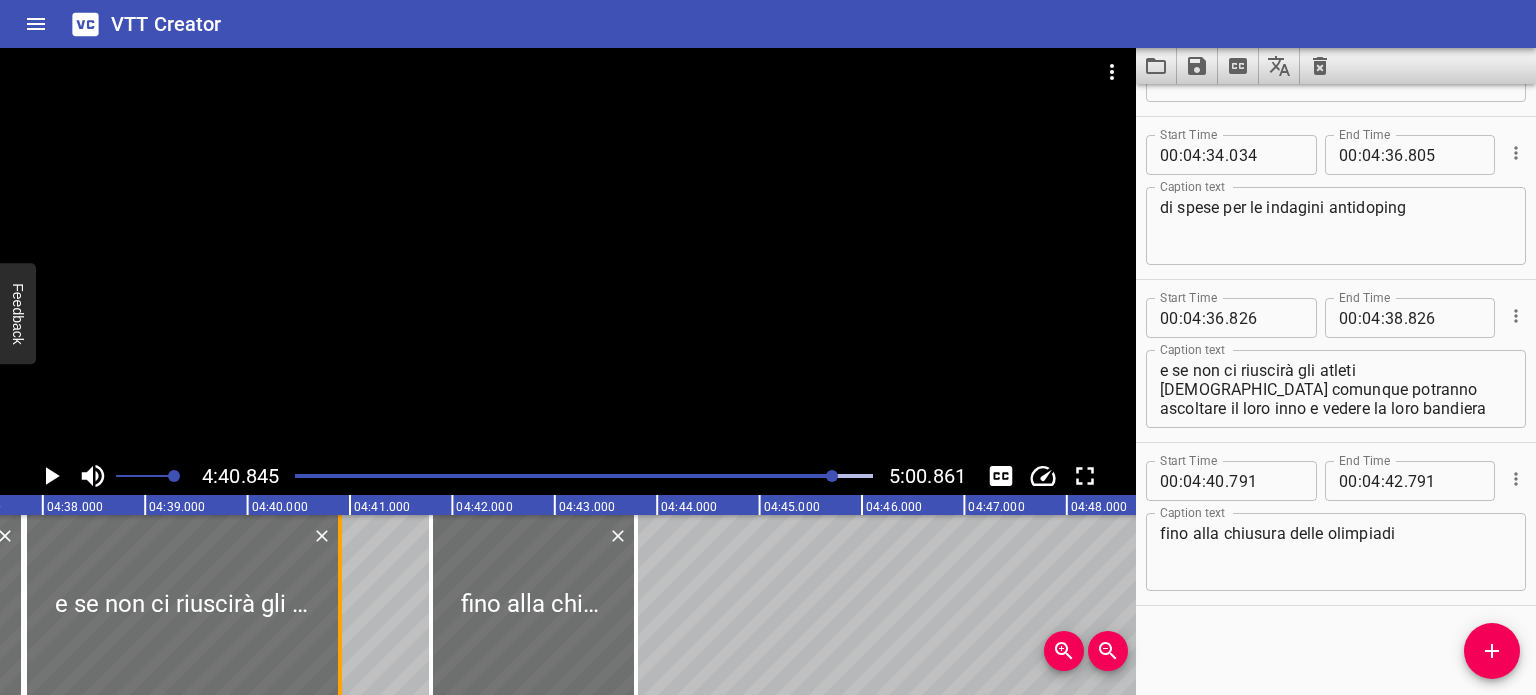 drag, startPoint x: 230, startPoint y: 608, endPoint x: 338, endPoint y: 599, distance: 108.37435 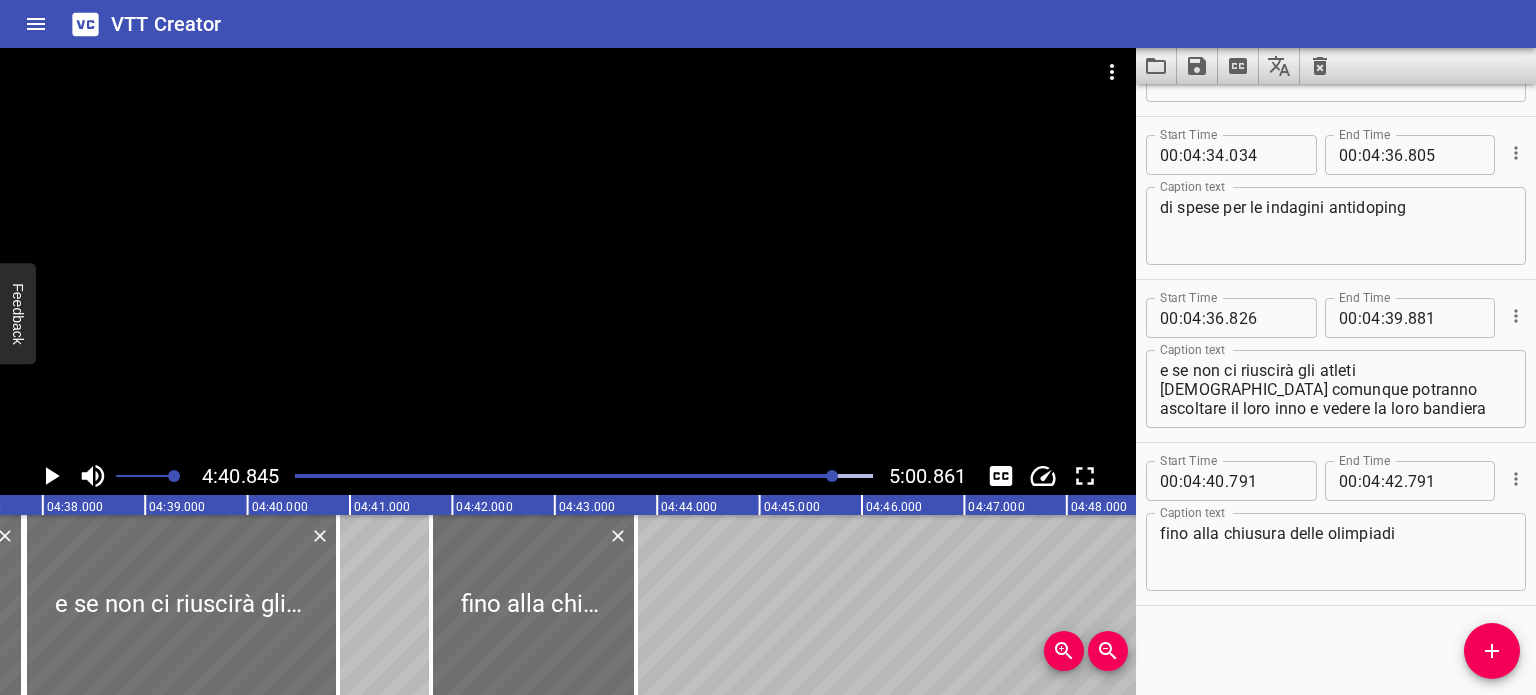 click at bounding box center (832, 476) 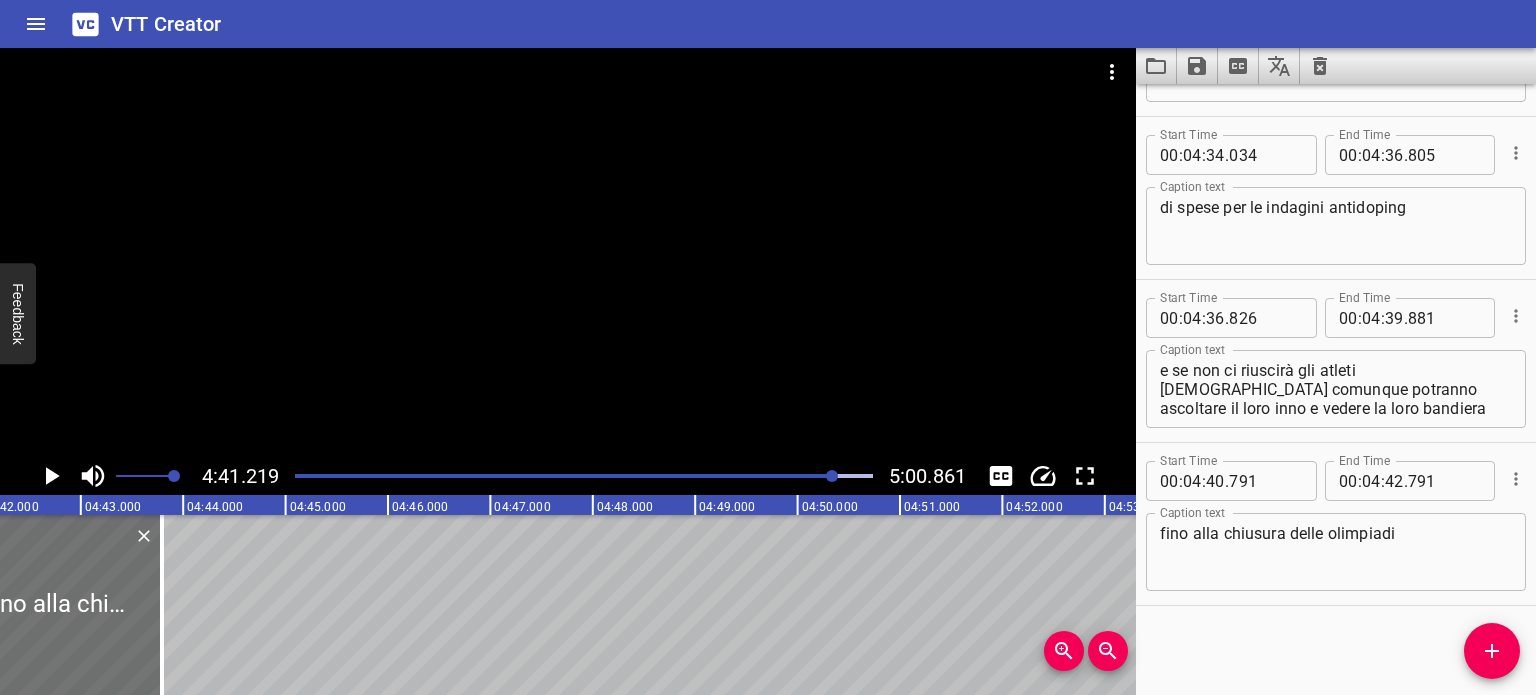 scroll, scrollTop: 0, scrollLeft: 28476, axis: horizontal 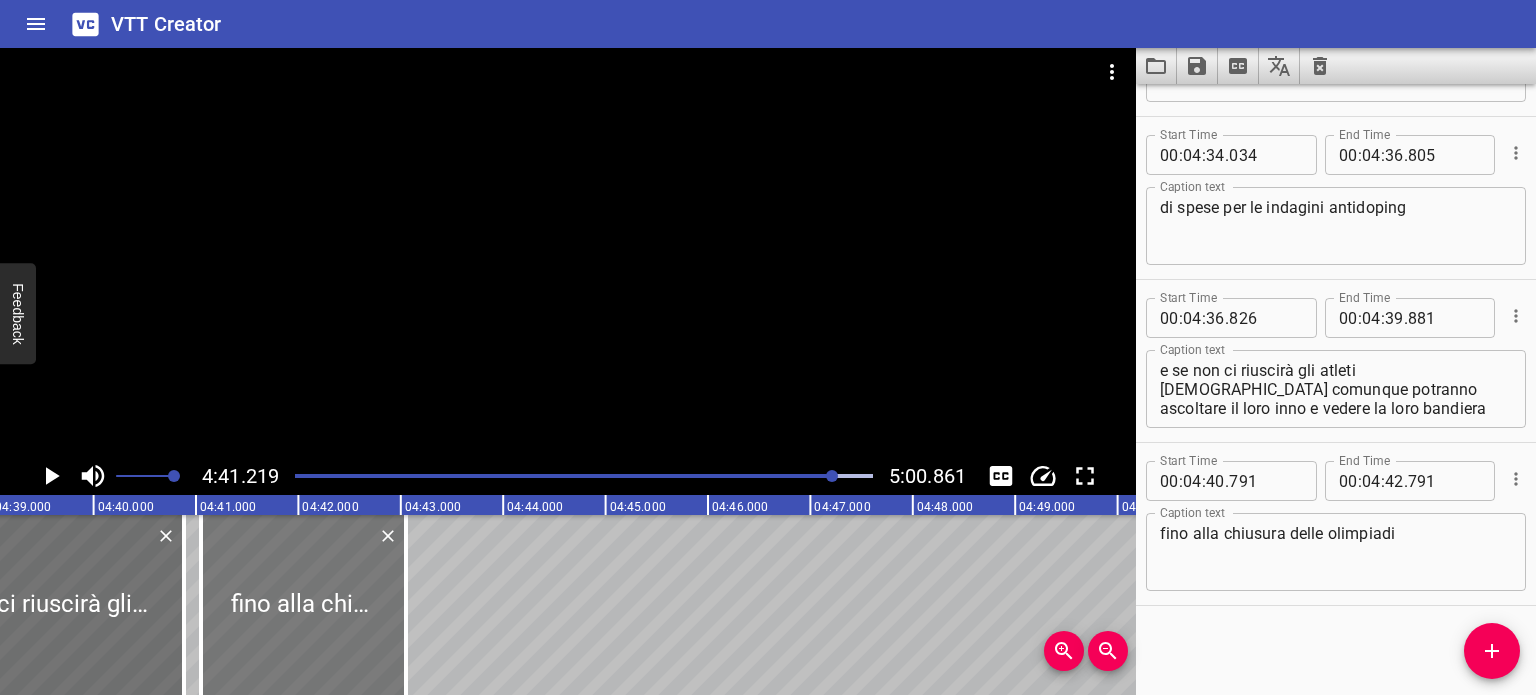 drag, startPoint x: 398, startPoint y: 571, endPoint x: 323, endPoint y: 572, distance: 75.00667 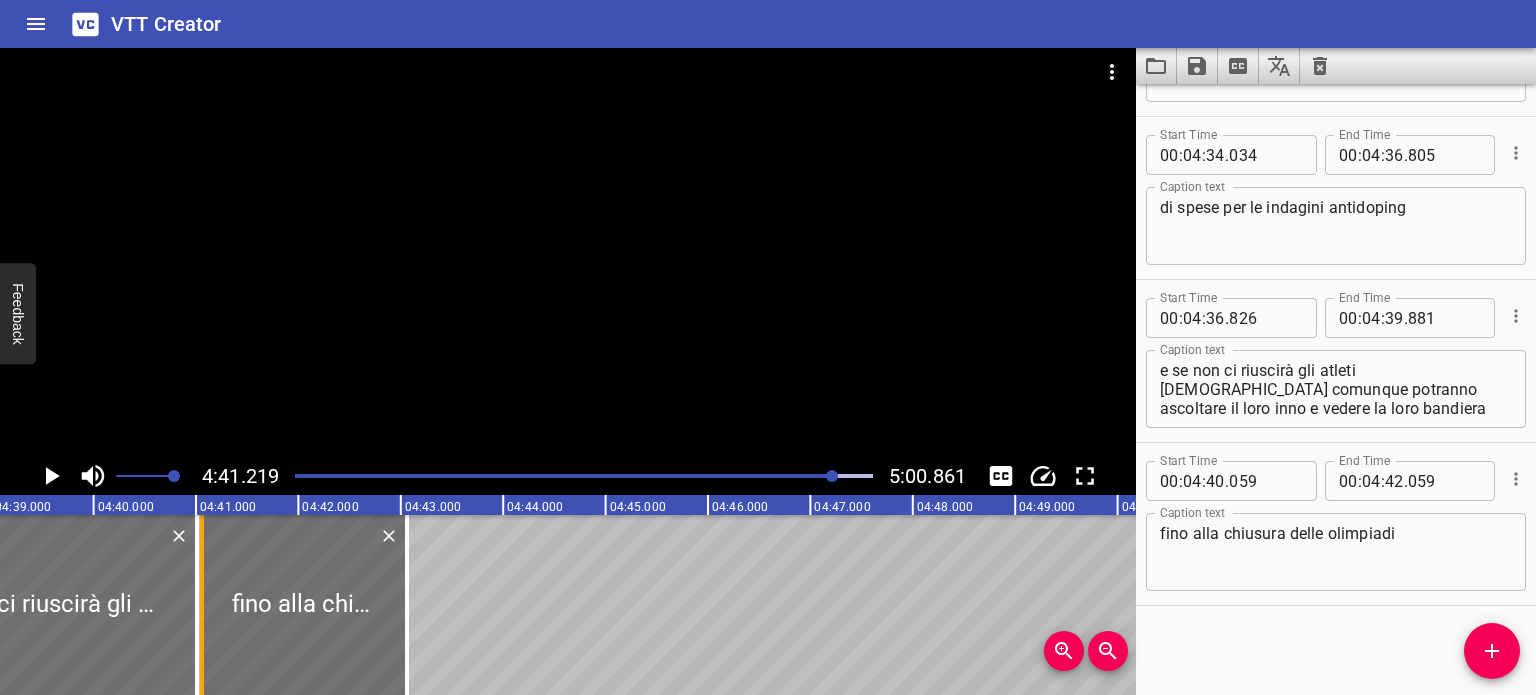 drag, startPoint x: 187, startPoint y: 579, endPoint x: 200, endPoint y: 587, distance: 15.264338 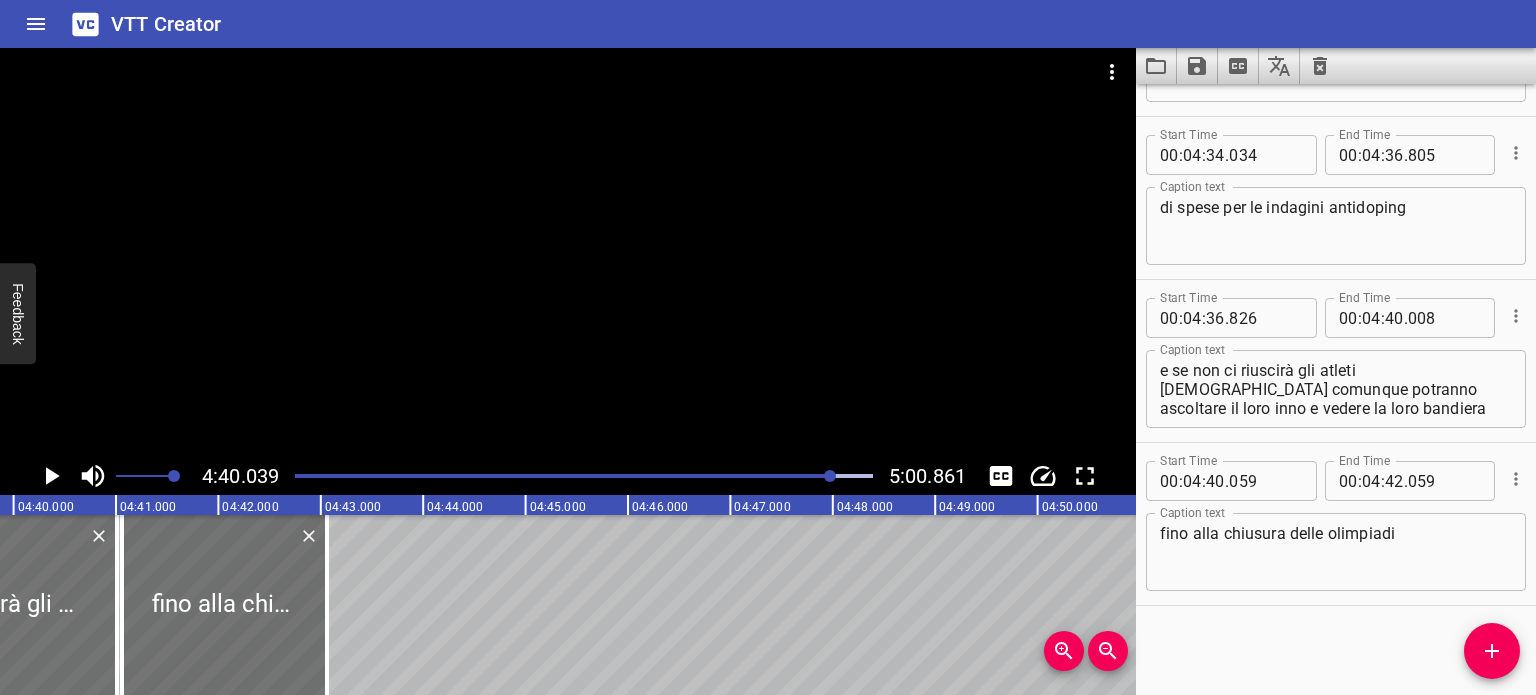 scroll, scrollTop: 0, scrollLeft: 28676, axis: horizontal 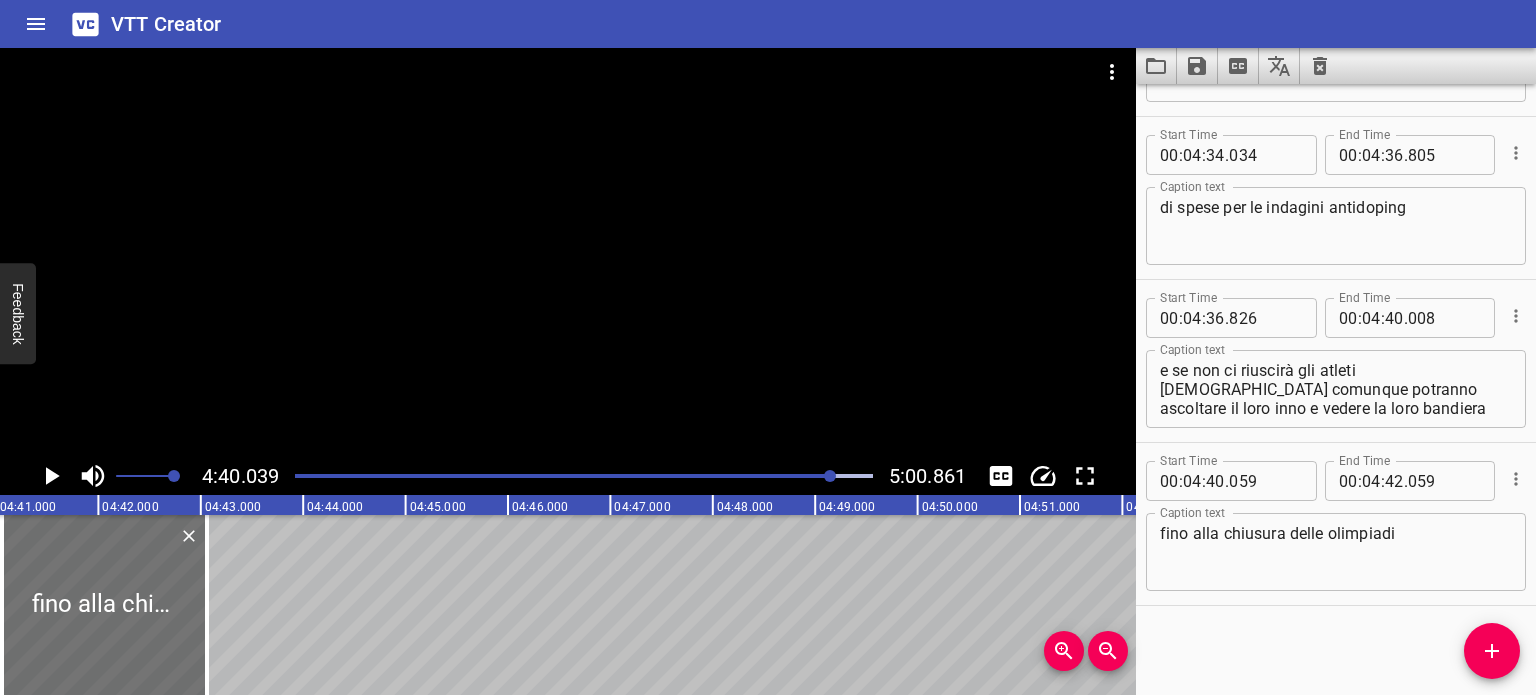 click at bounding box center [584, 476] 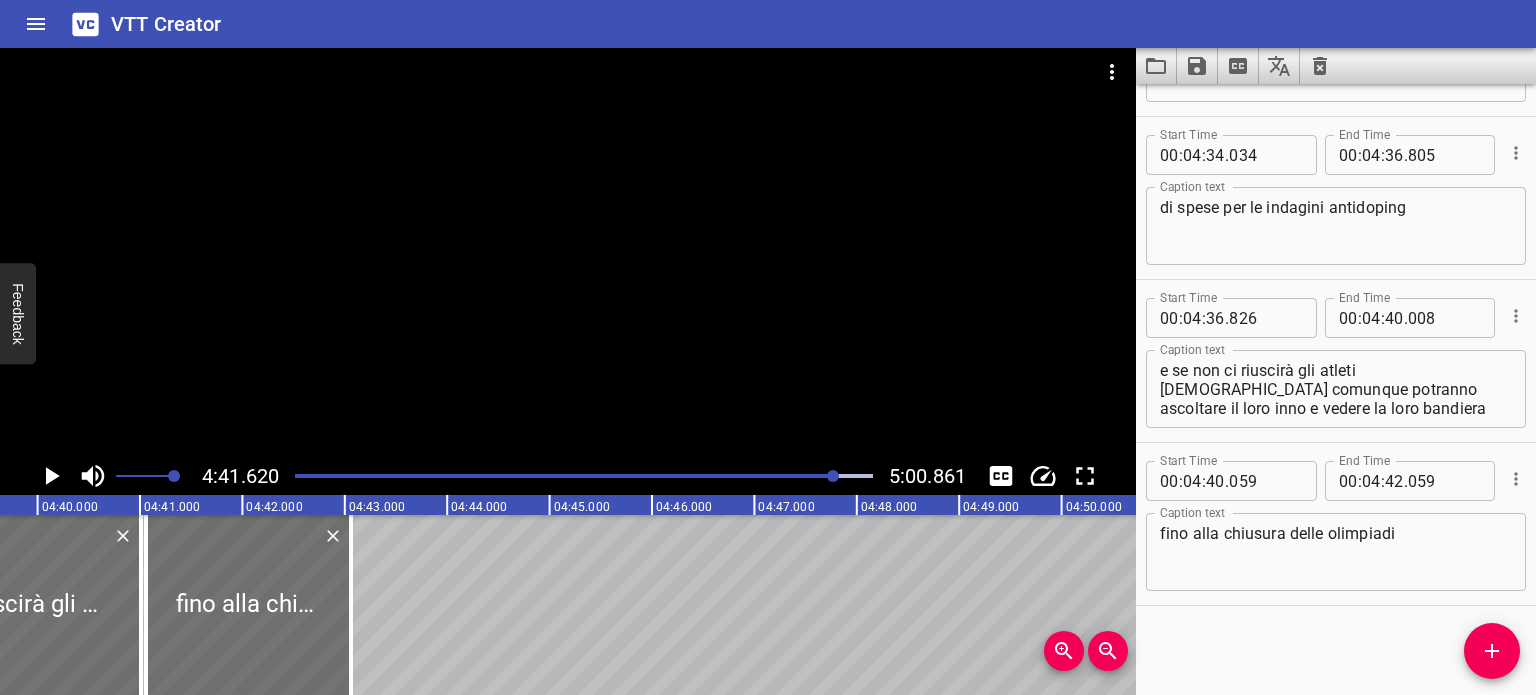 scroll, scrollTop: 0, scrollLeft: 28531, axis: horizontal 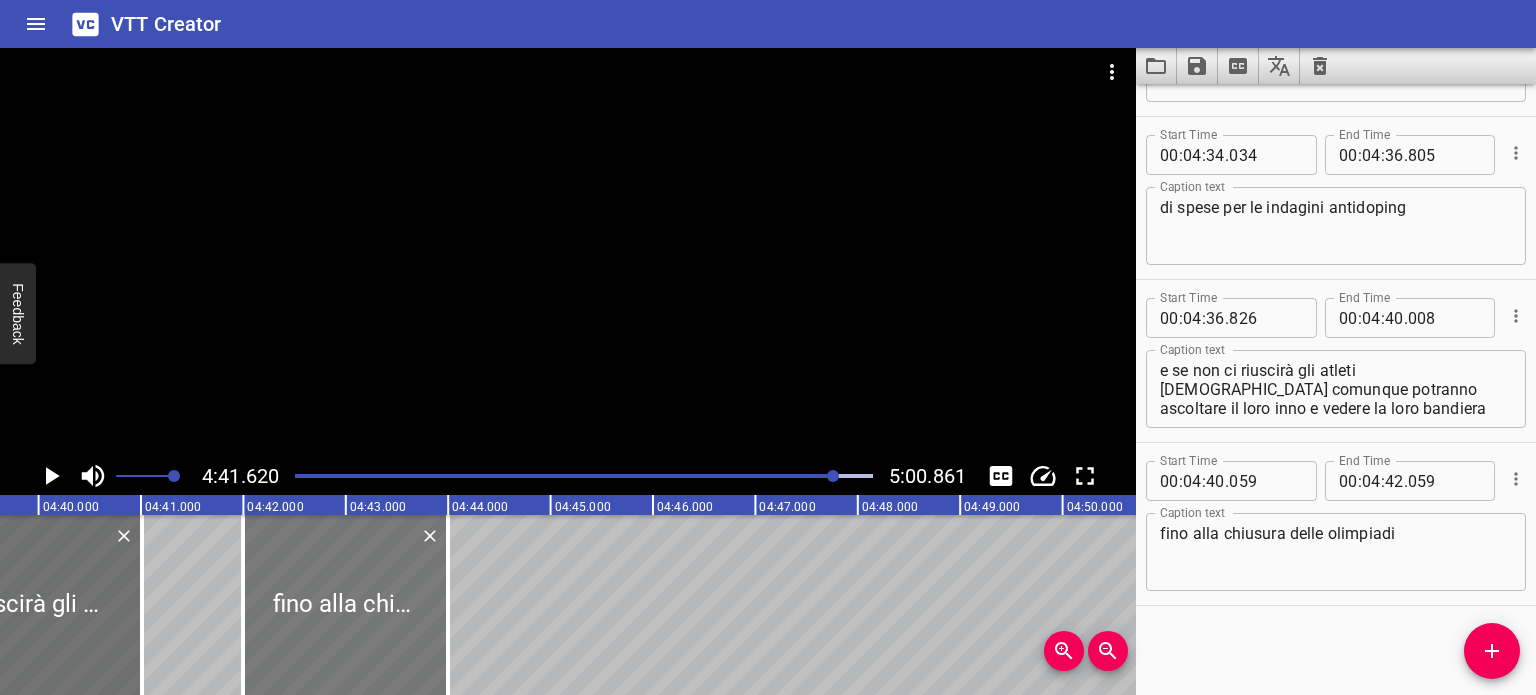 drag, startPoint x: 319, startPoint y: 590, endPoint x: 410, endPoint y: 602, distance: 91.787796 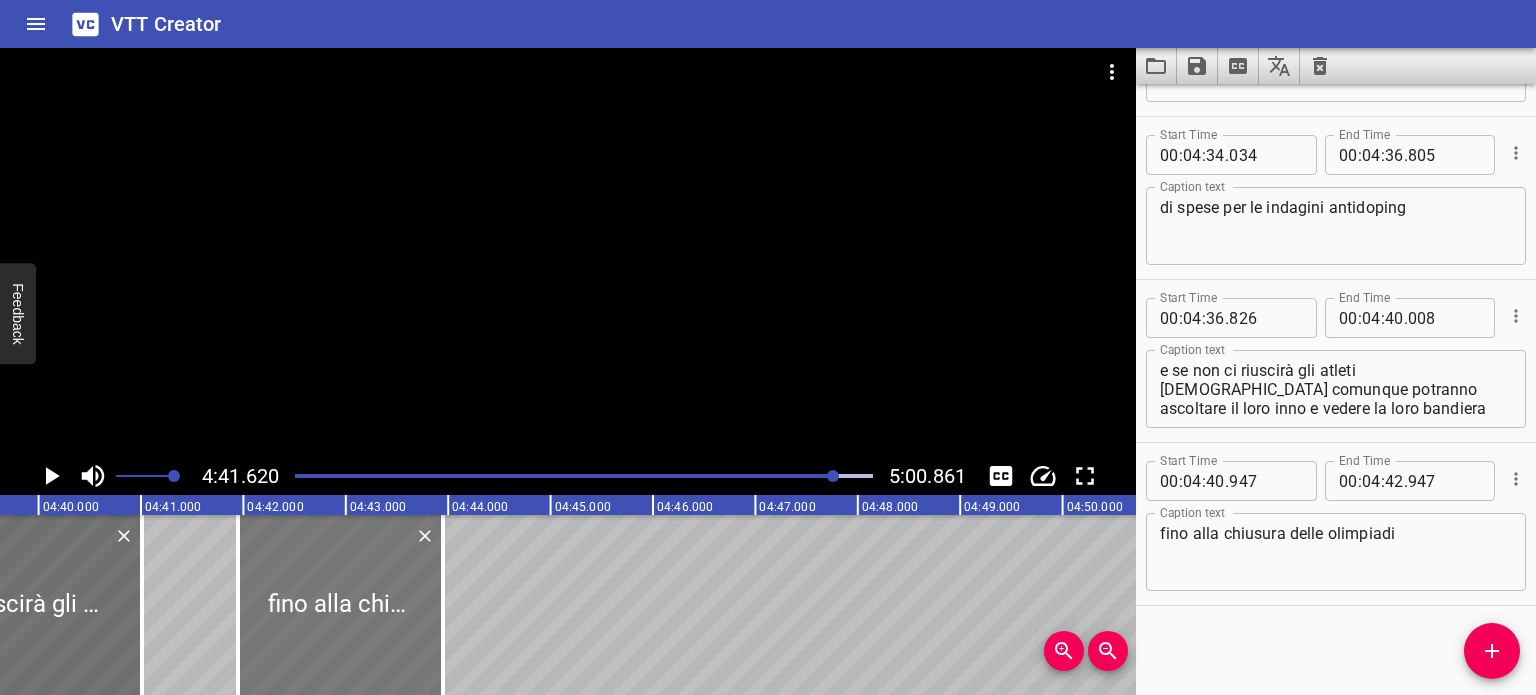 click at bounding box center [340, 605] 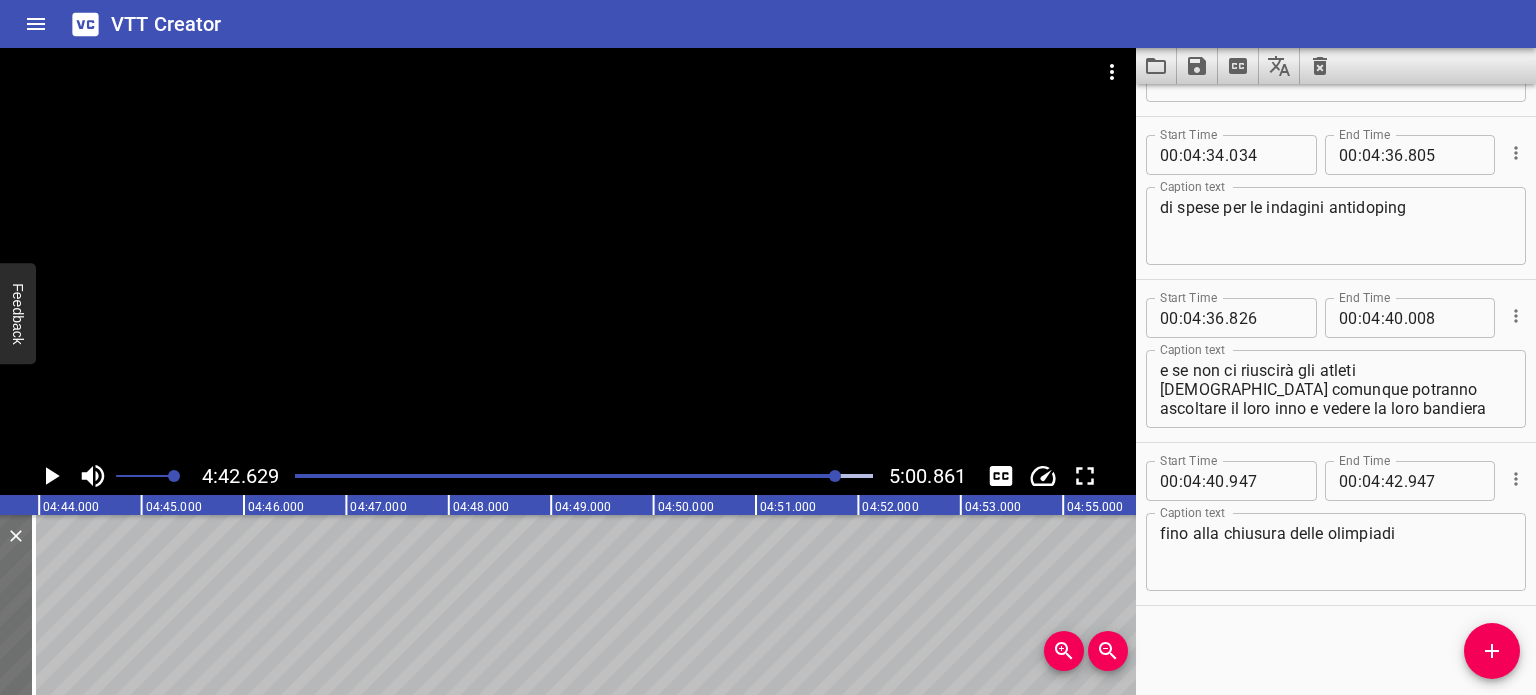 scroll, scrollTop: 0, scrollLeft: 28598, axis: horizontal 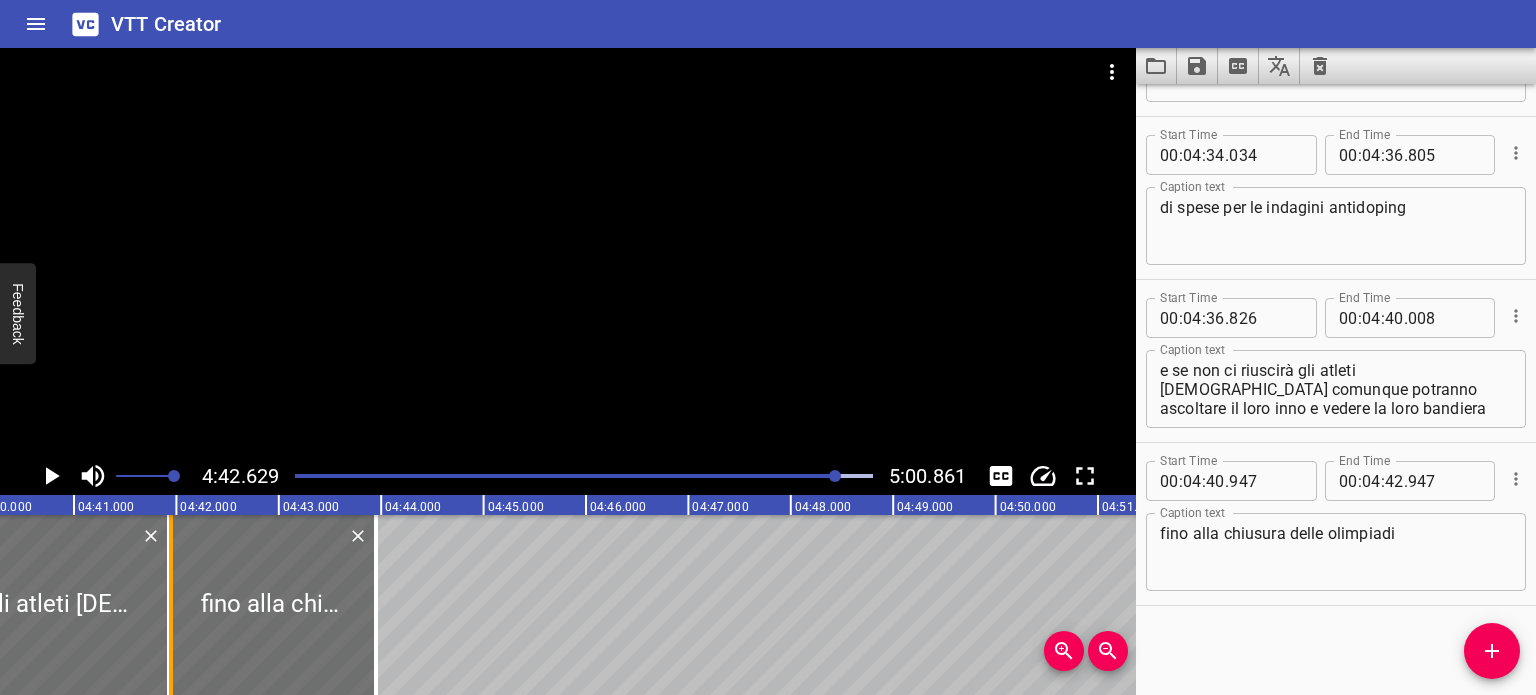 drag, startPoint x: 76, startPoint y: 588, endPoint x: 170, endPoint y: 603, distance: 95.189285 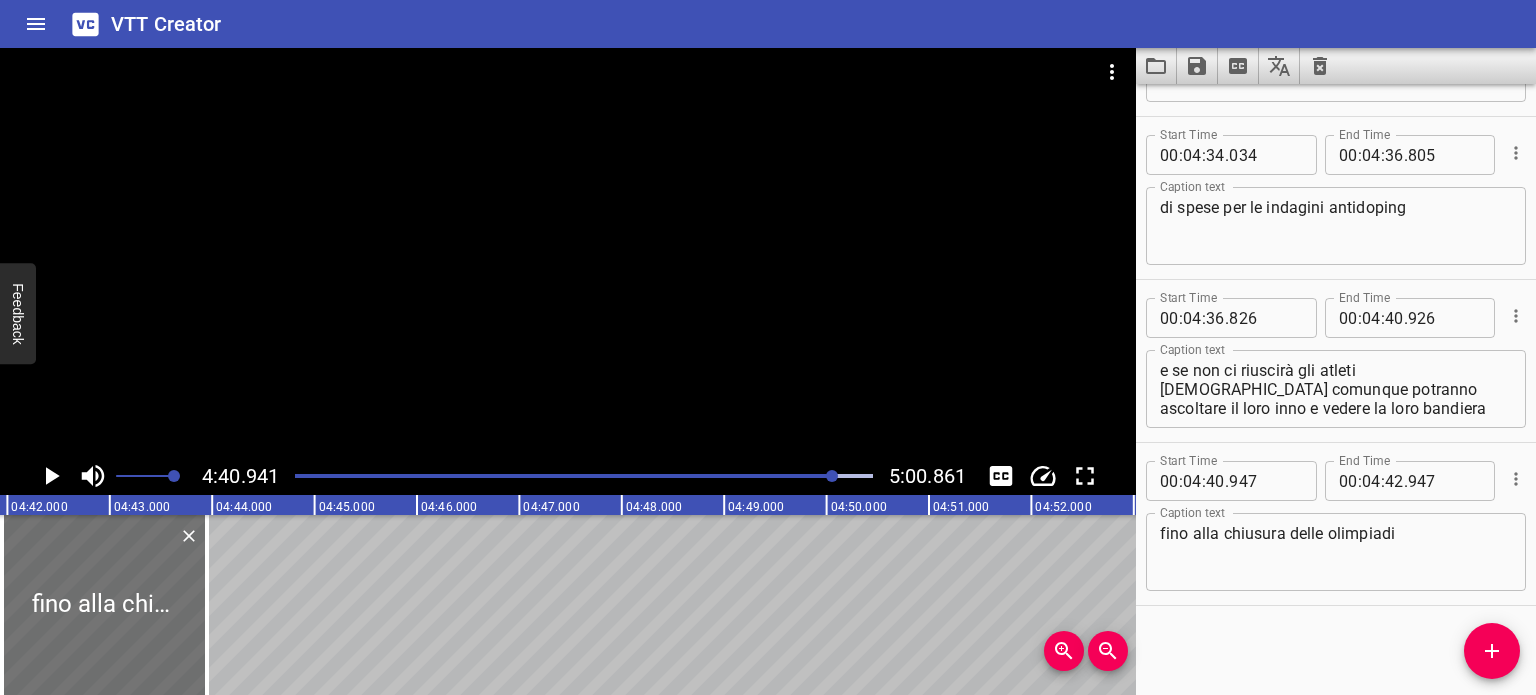scroll, scrollTop: 0, scrollLeft: 28768, axis: horizontal 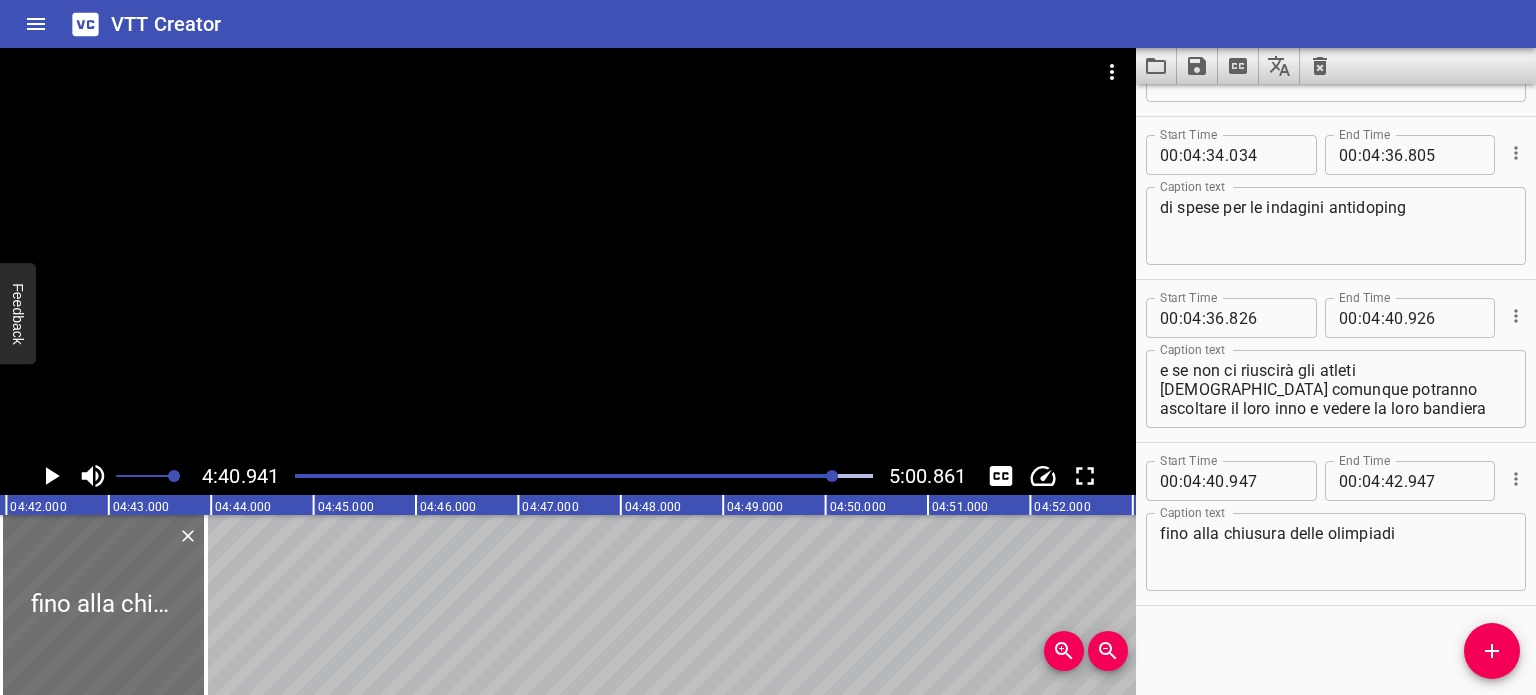 click at bounding box center [832, 476] 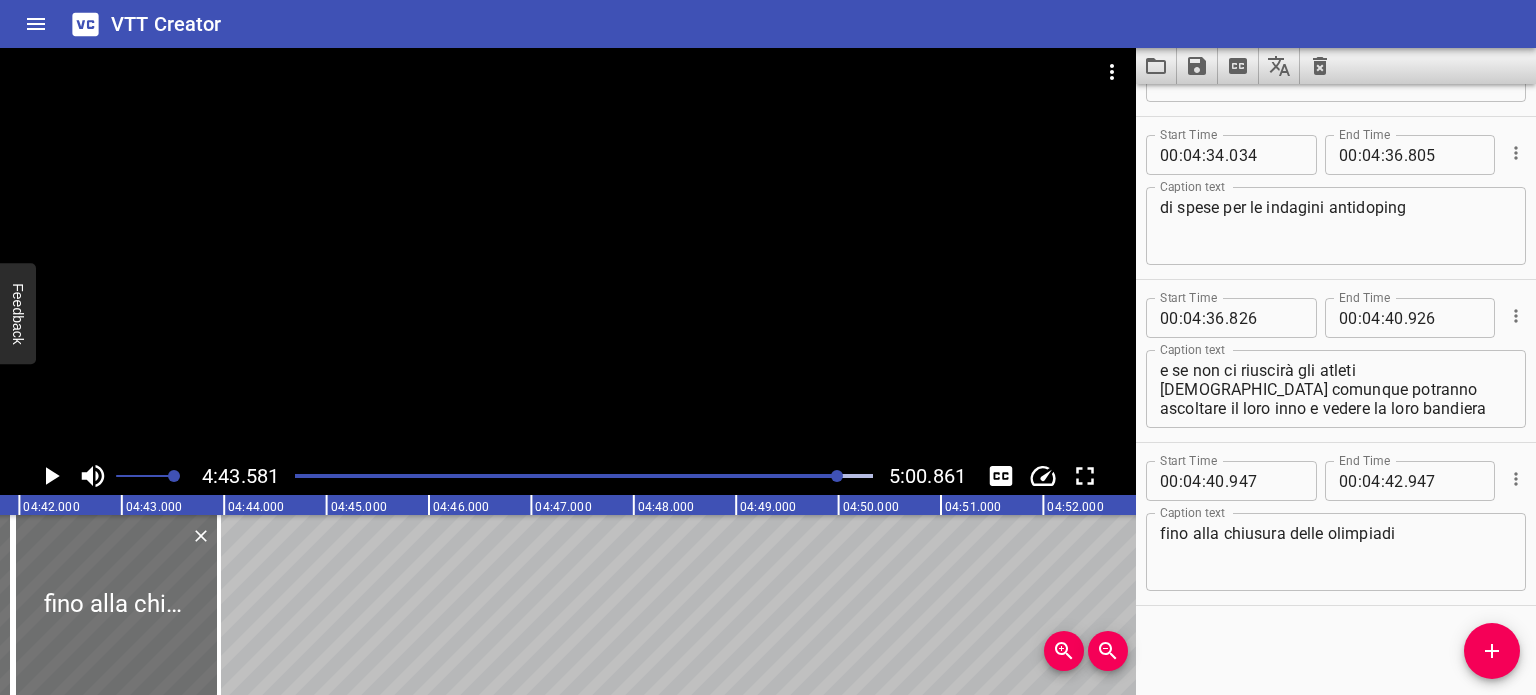 scroll, scrollTop: 0, scrollLeft: 28745, axis: horizontal 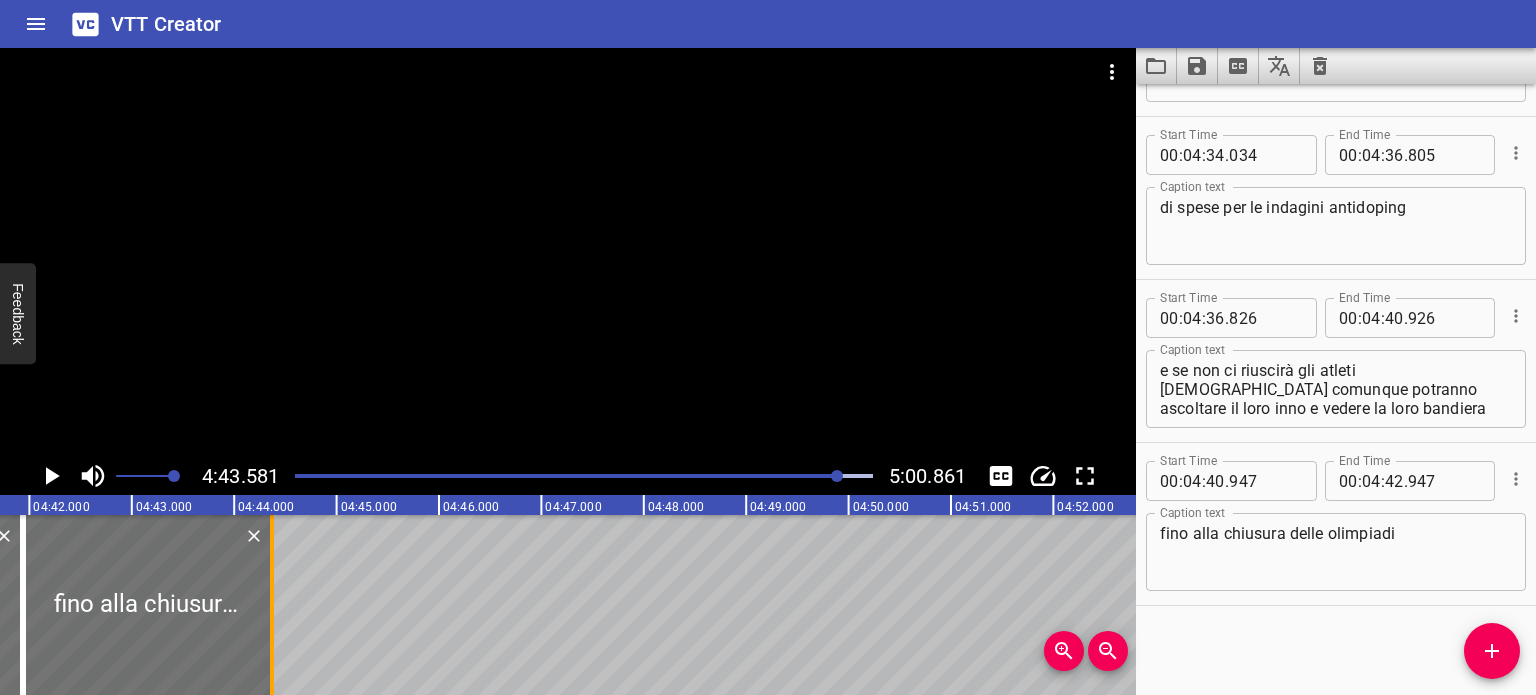 drag, startPoint x: 230, startPoint y: 598, endPoint x: 273, endPoint y: 615, distance: 46.238514 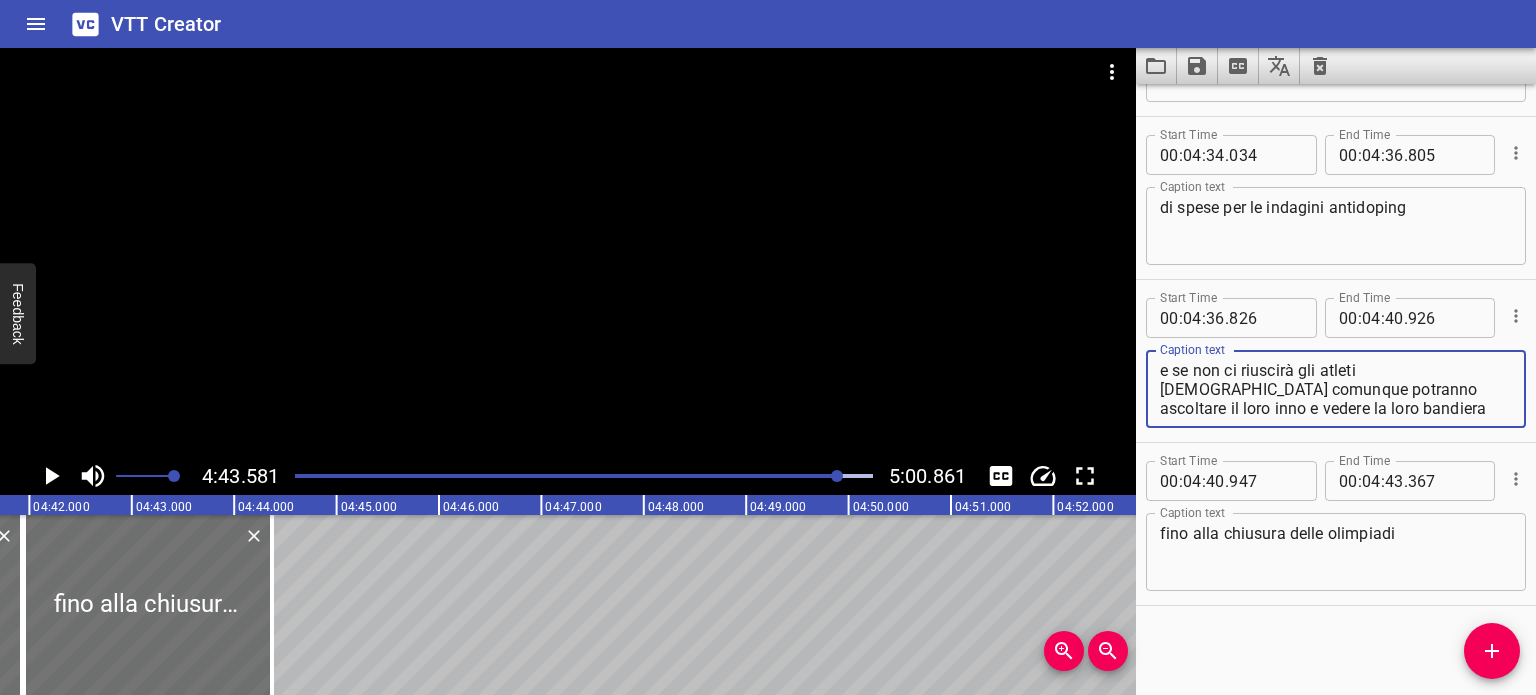 click on "e se non ci riuscirà gli atleti russi comunque potranno ascoltare il loro inno e vedere la loro bandiera" at bounding box center [1336, 389] 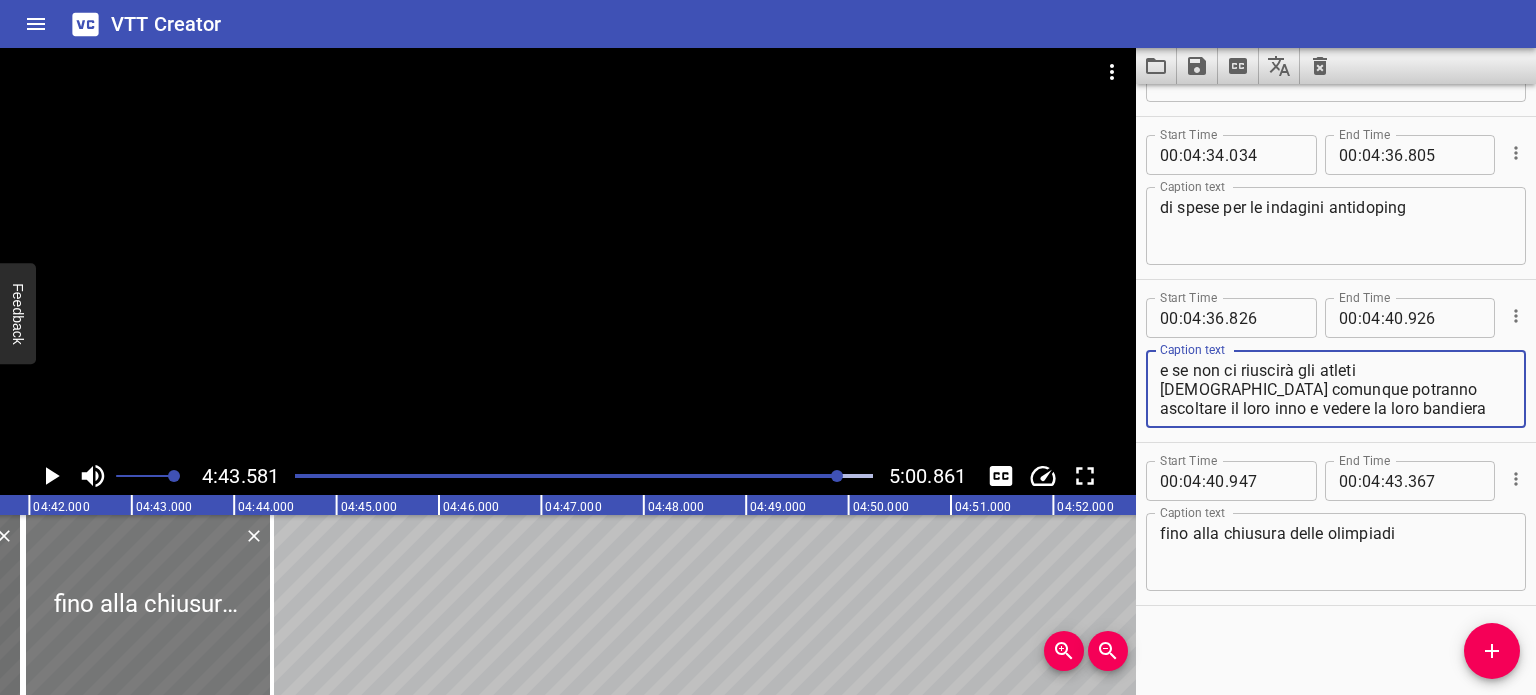 scroll, scrollTop: 0, scrollLeft: 28625, axis: horizontal 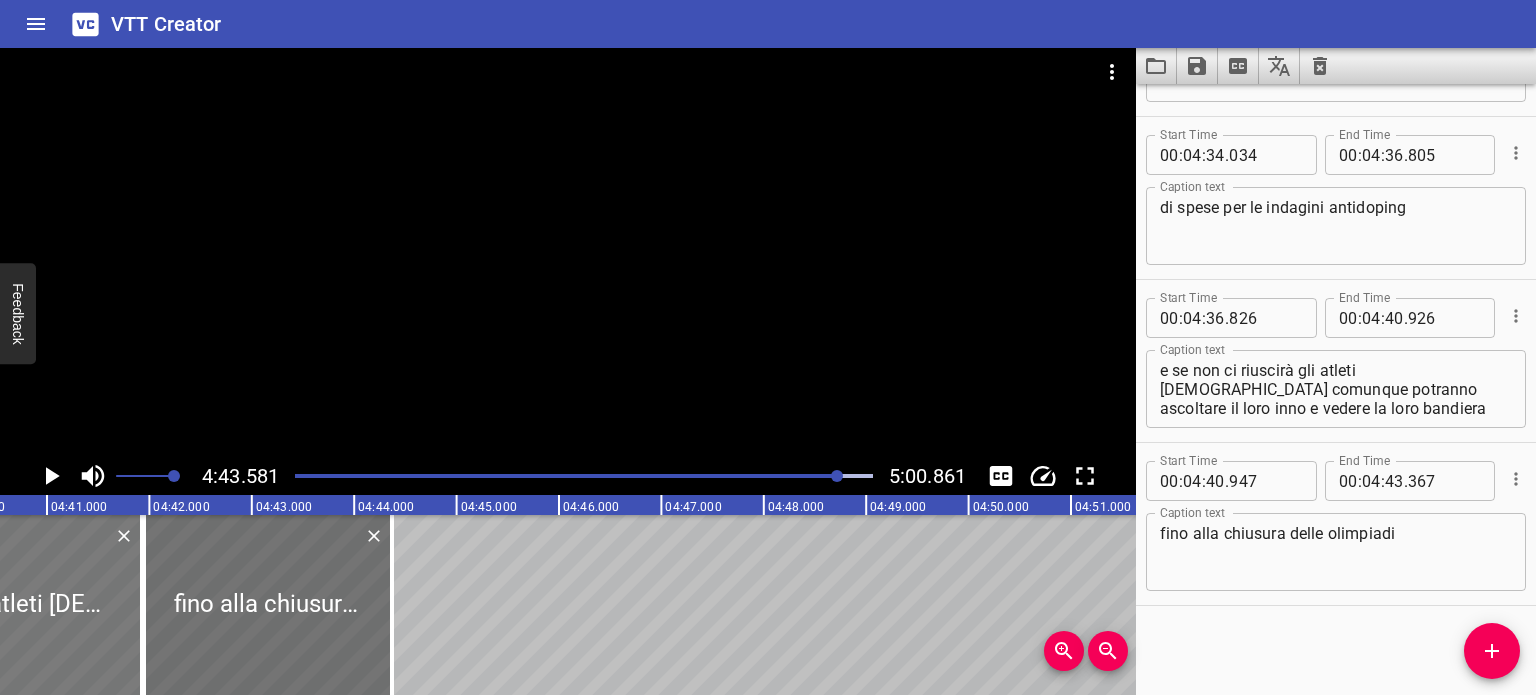 click at bounding box center [-68, 605] 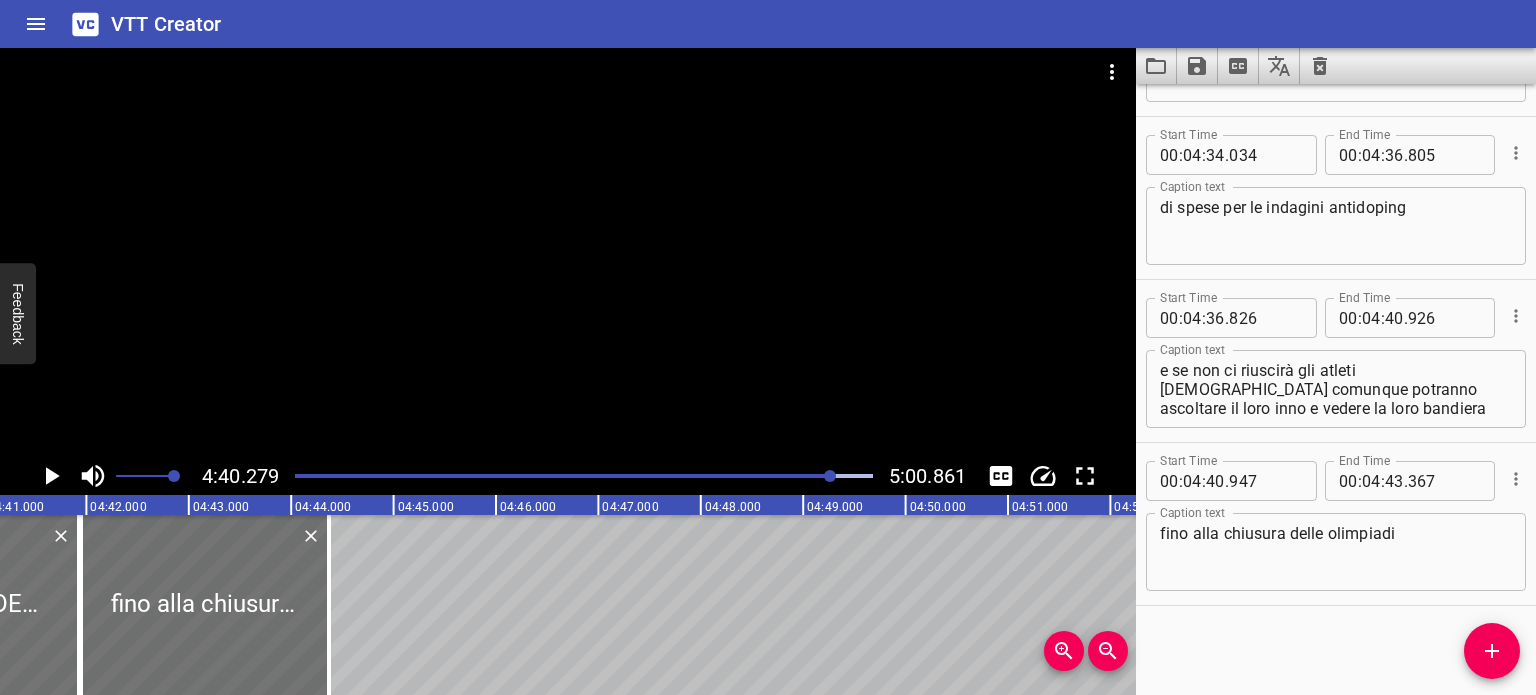 scroll, scrollTop: 0, scrollLeft: 28700, axis: horizontal 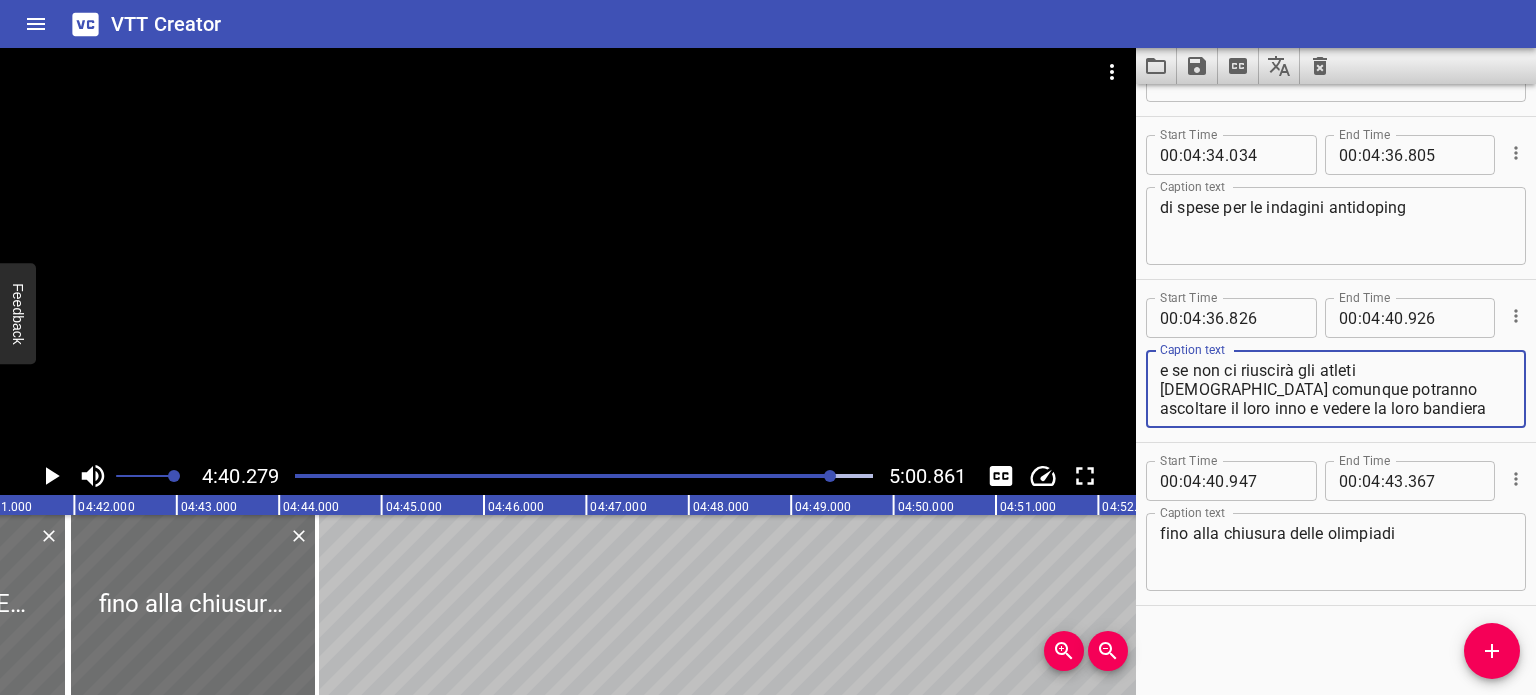 click on "e se non ci riuscirà gli atleti russi comunque potranno ascoltare il loro inno e vedere la loro bandiera" at bounding box center [1336, 389] 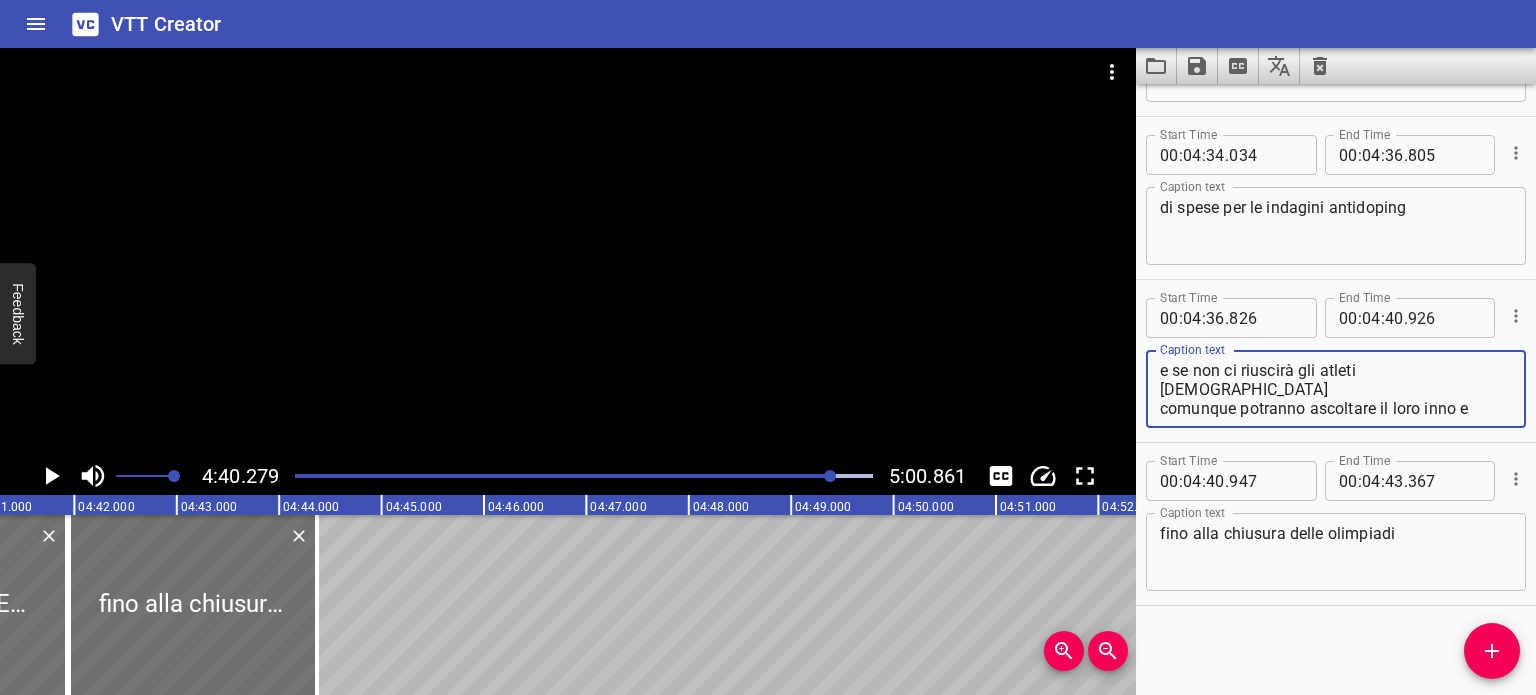click on "e se non ci riuscirà gli atleti russi
comunque potranno ascoltare il loro inno e vedere la loro bandiera" at bounding box center (1336, 389) 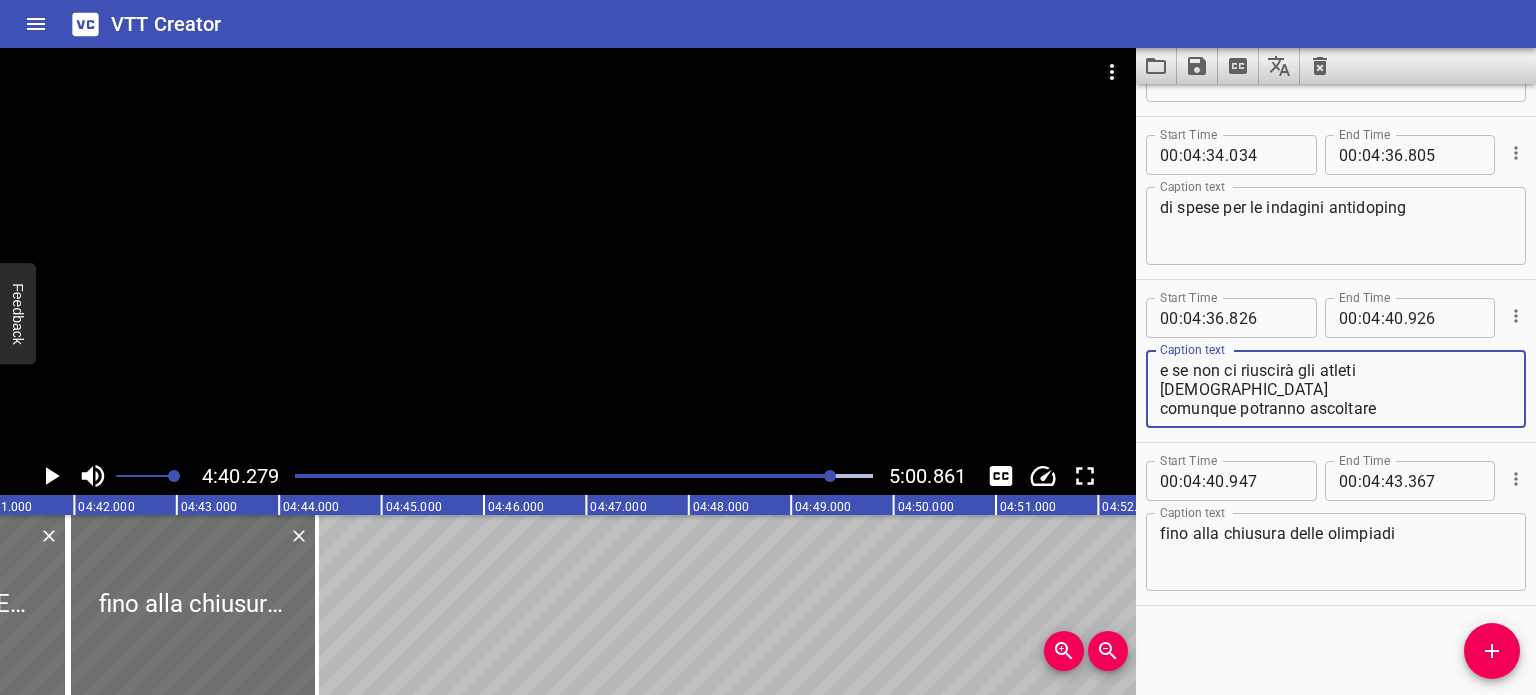 scroll, scrollTop: 0, scrollLeft: 28473, axis: horizontal 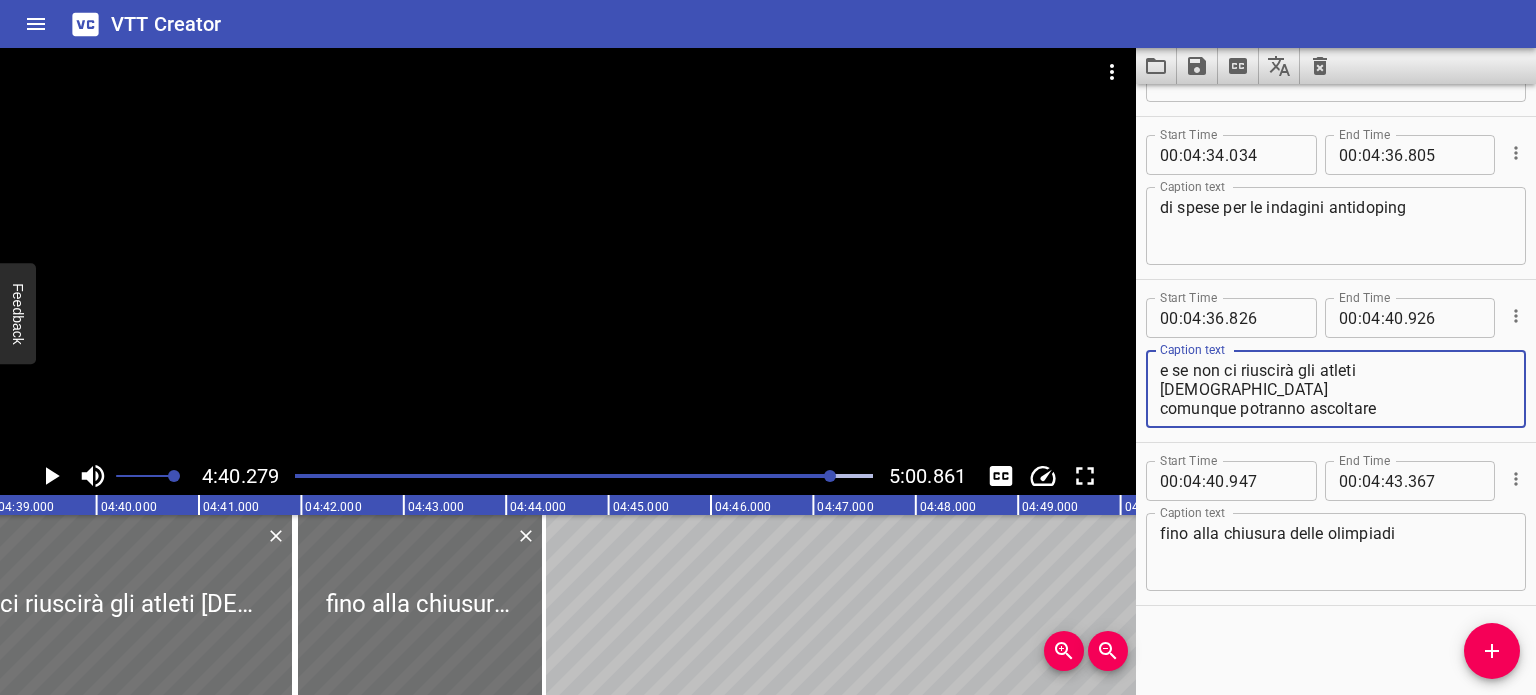 type on "e se non ci riuscirà gli atleti russi
comunque potranno ascoltare
il loro inno e vedere la loro bandiera" 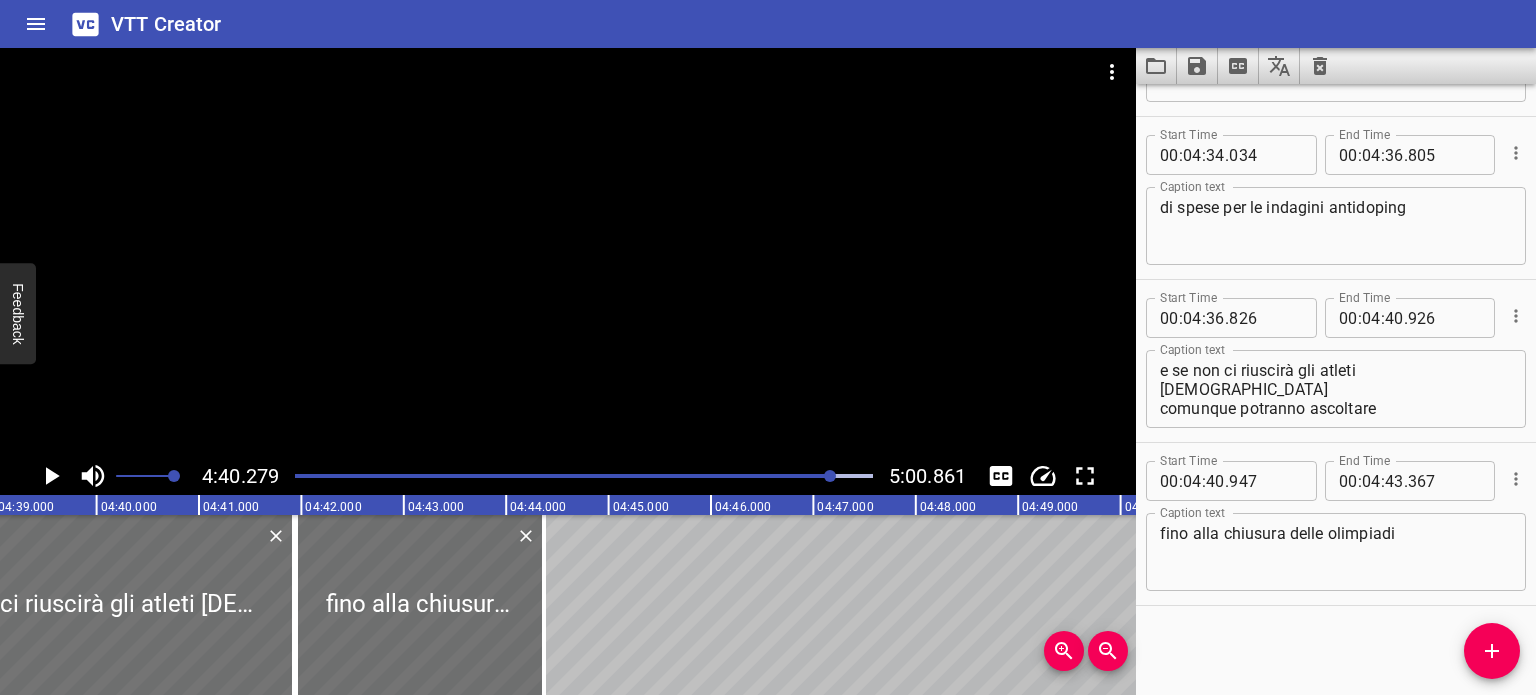 click at bounding box center [545, 476] 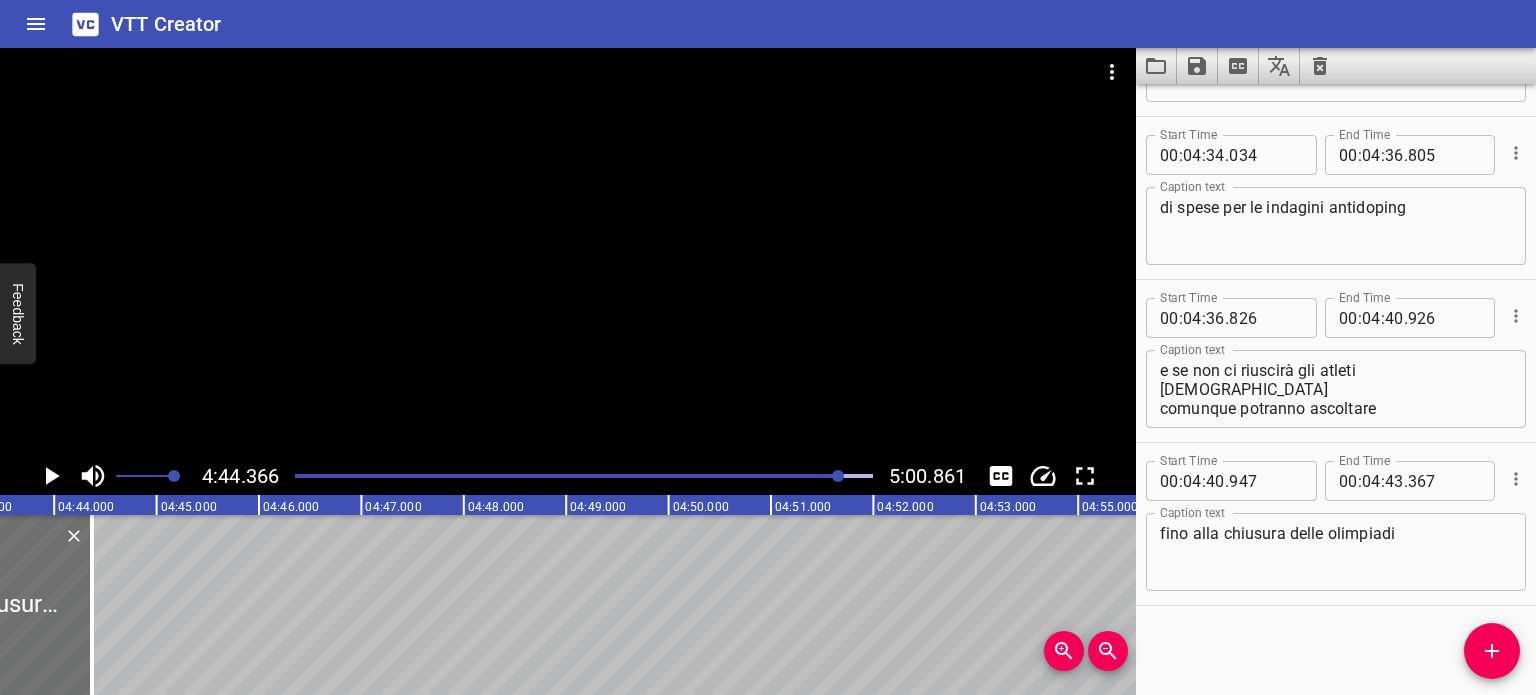 scroll, scrollTop: 0, scrollLeft: 28830, axis: horizontal 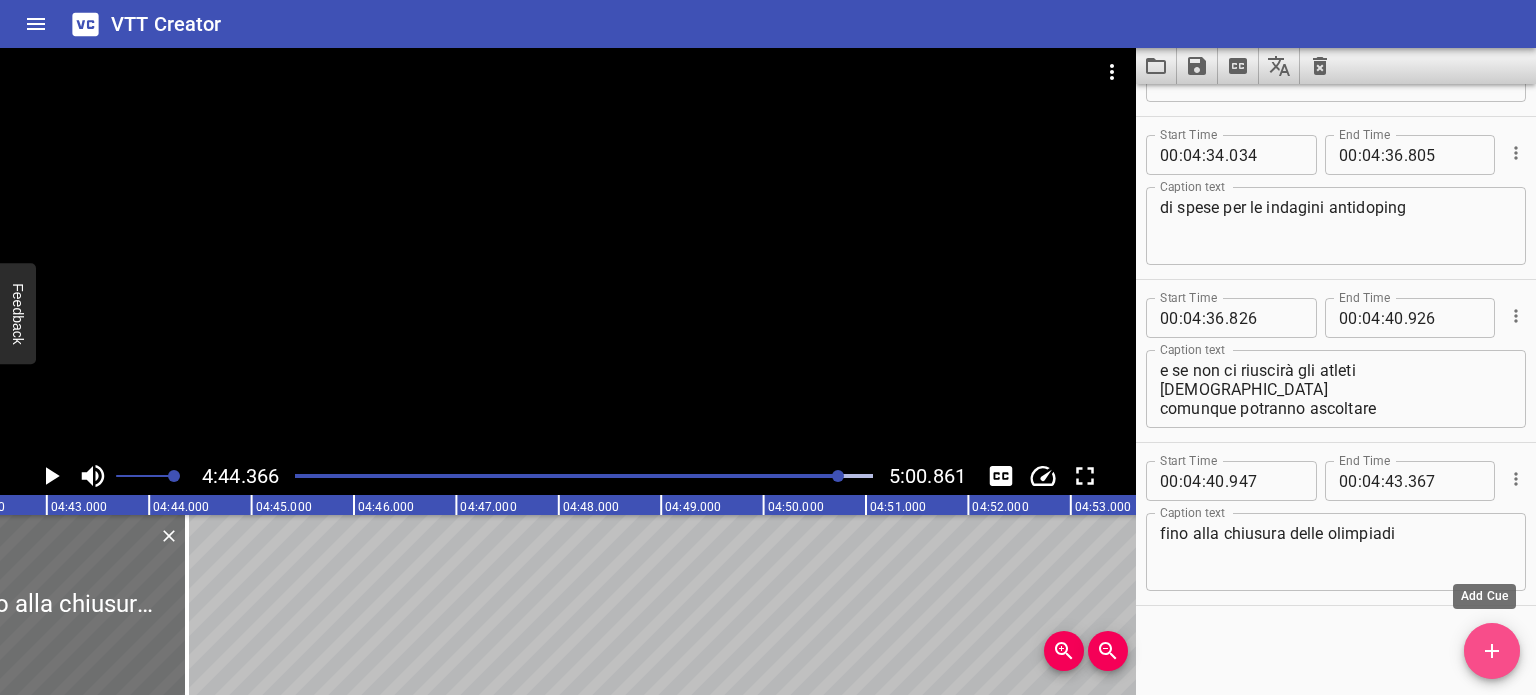 click 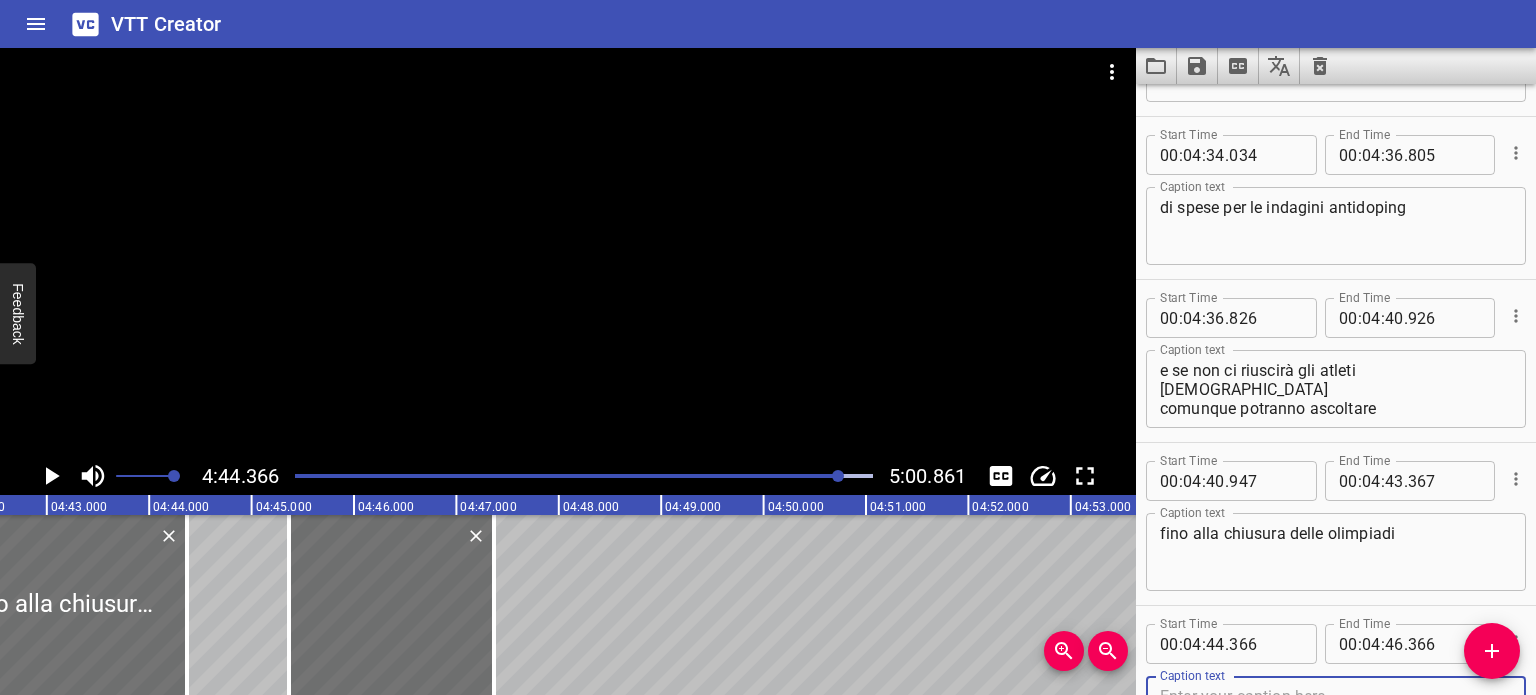 scroll, scrollTop: 11392, scrollLeft: 0, axis: vertical 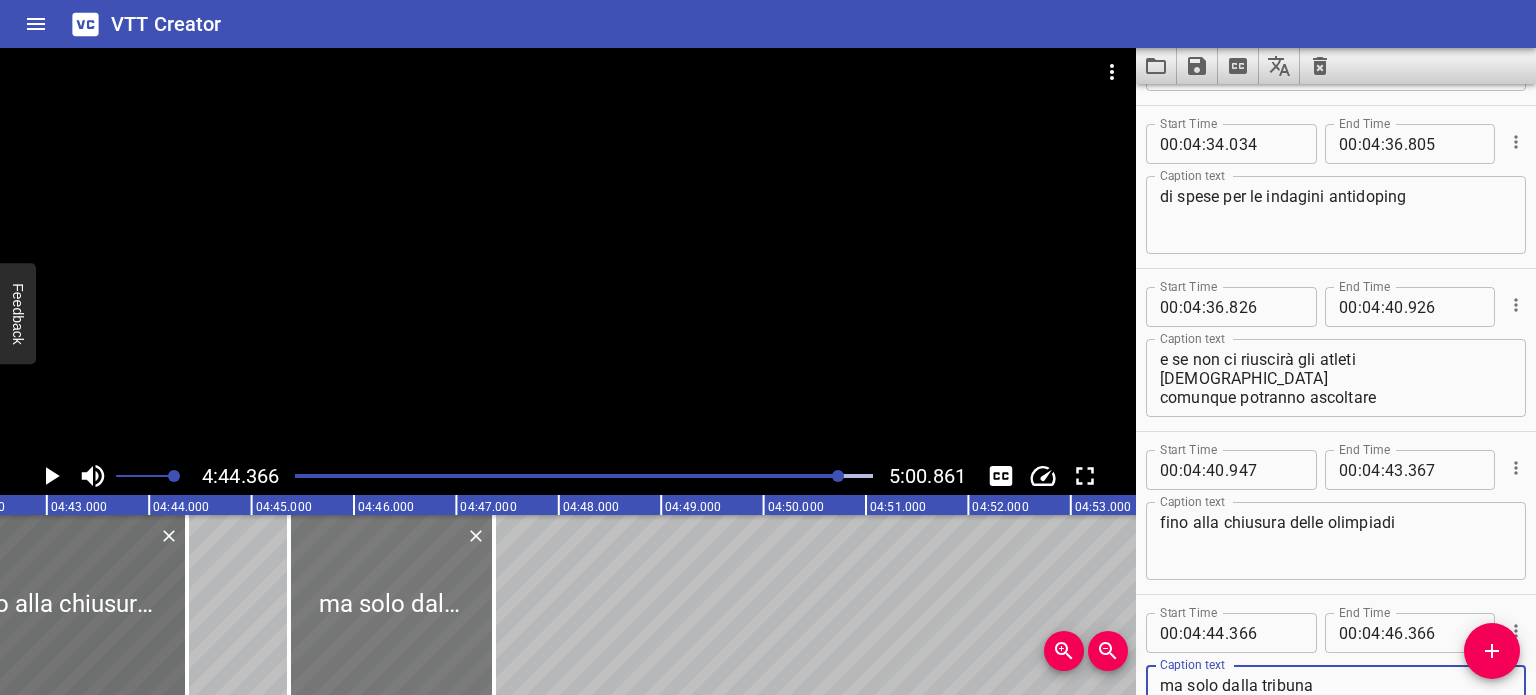 type on "ma solo dalla tribuna" 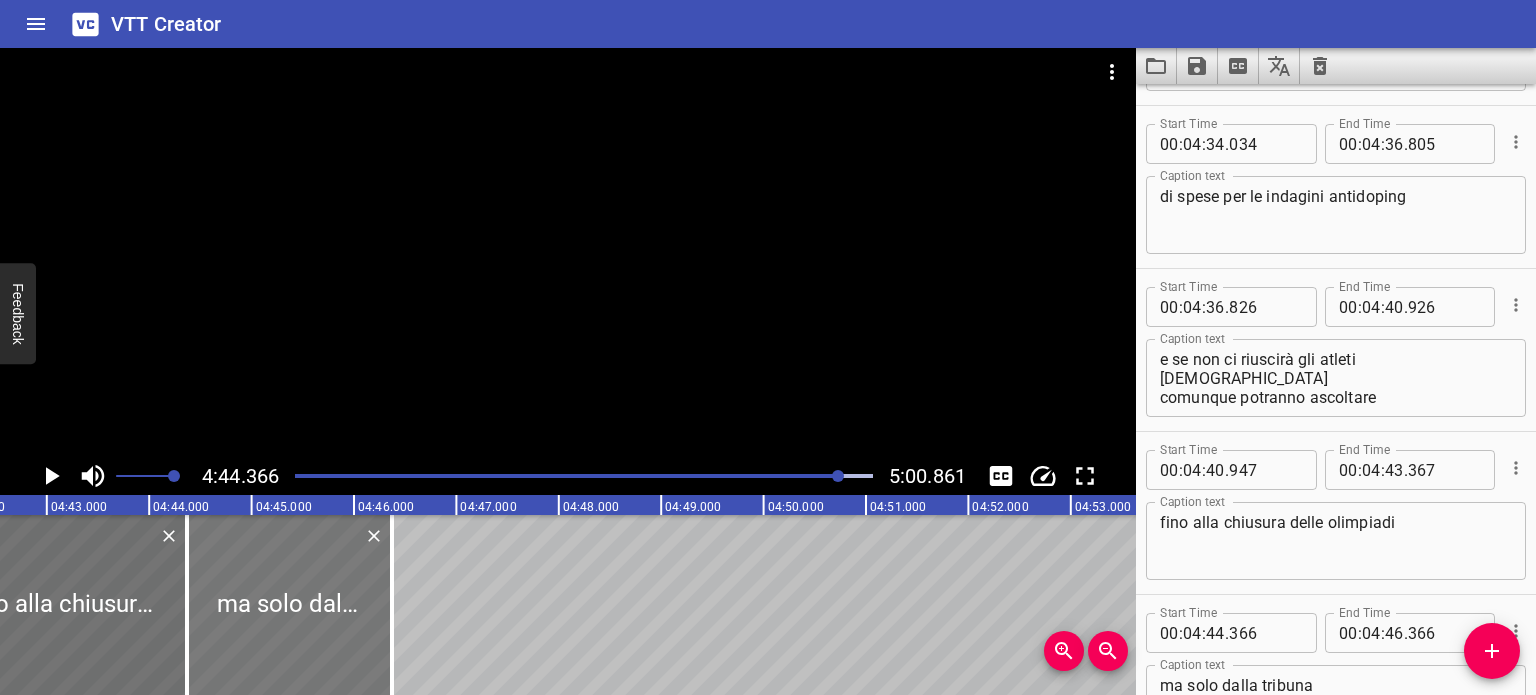 drag, startPoint x: 438, startPoint y: 571, endPoint x: 336, endPoint y: 557, distance: 102.9563 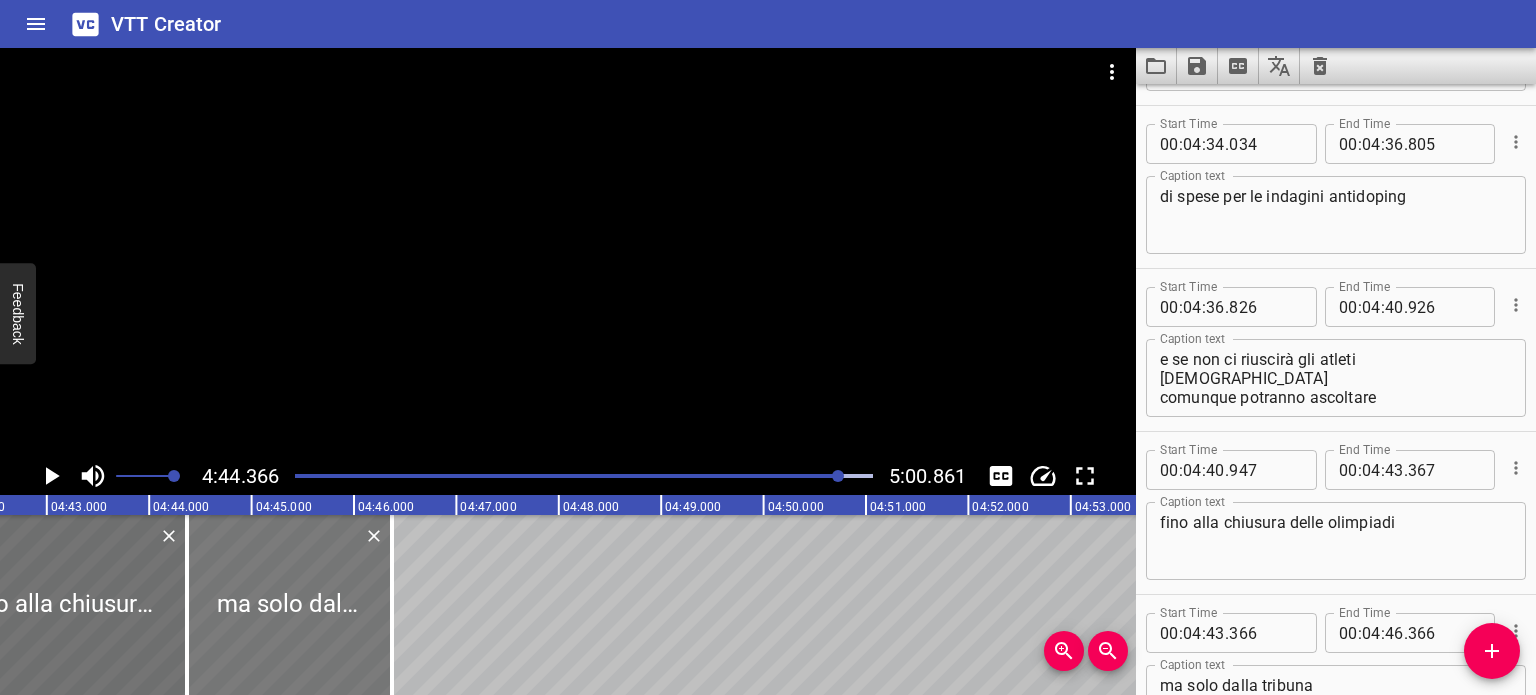 type on "370" 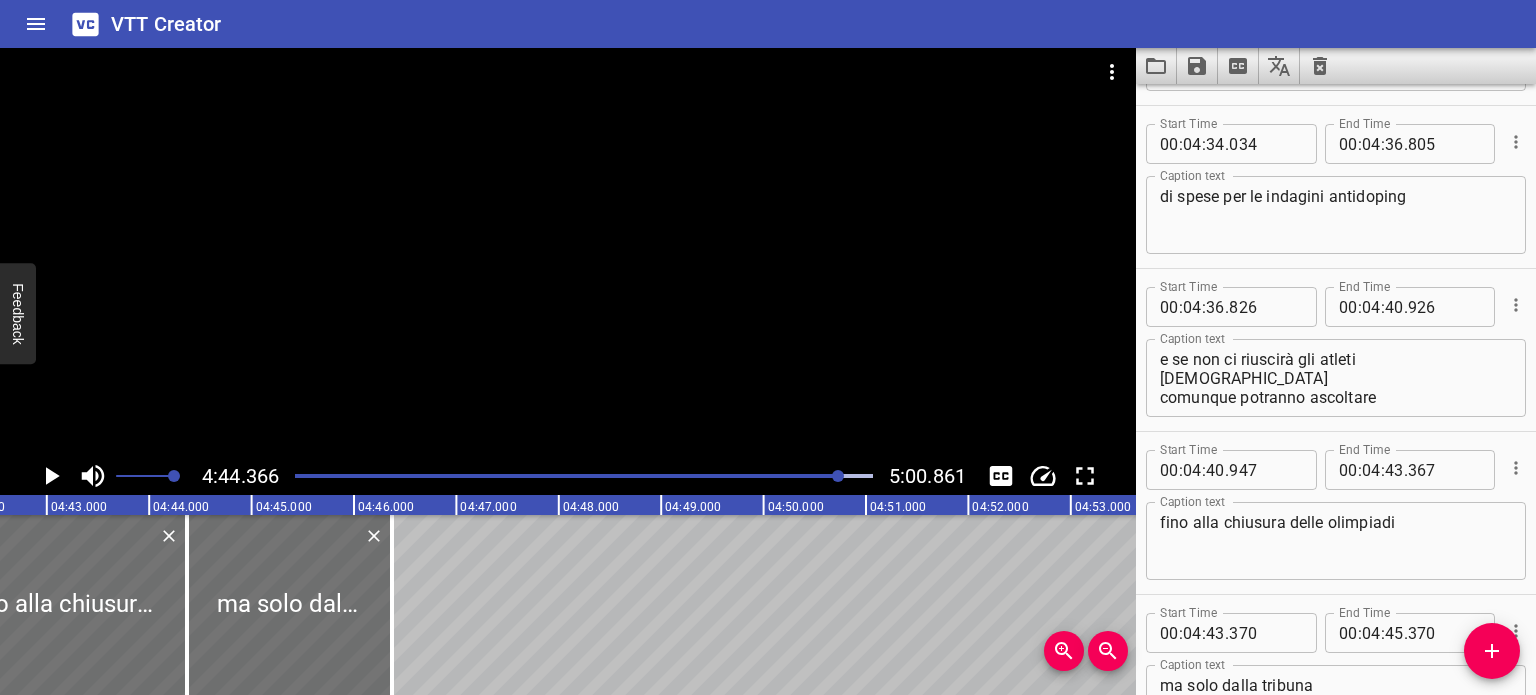 click at bounding box center [838, 476] 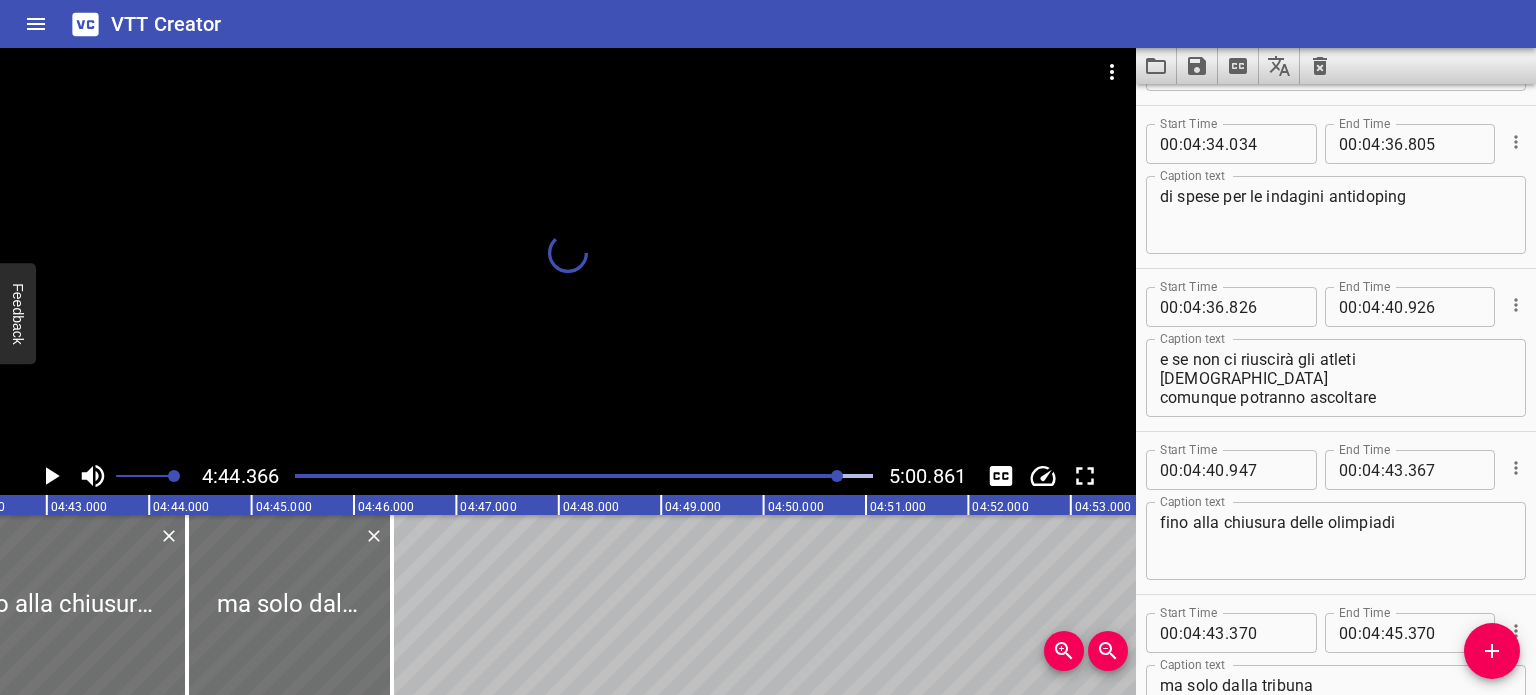 scroll, scrollTop: 0, scrollLeft: 28910, axis: horizontal 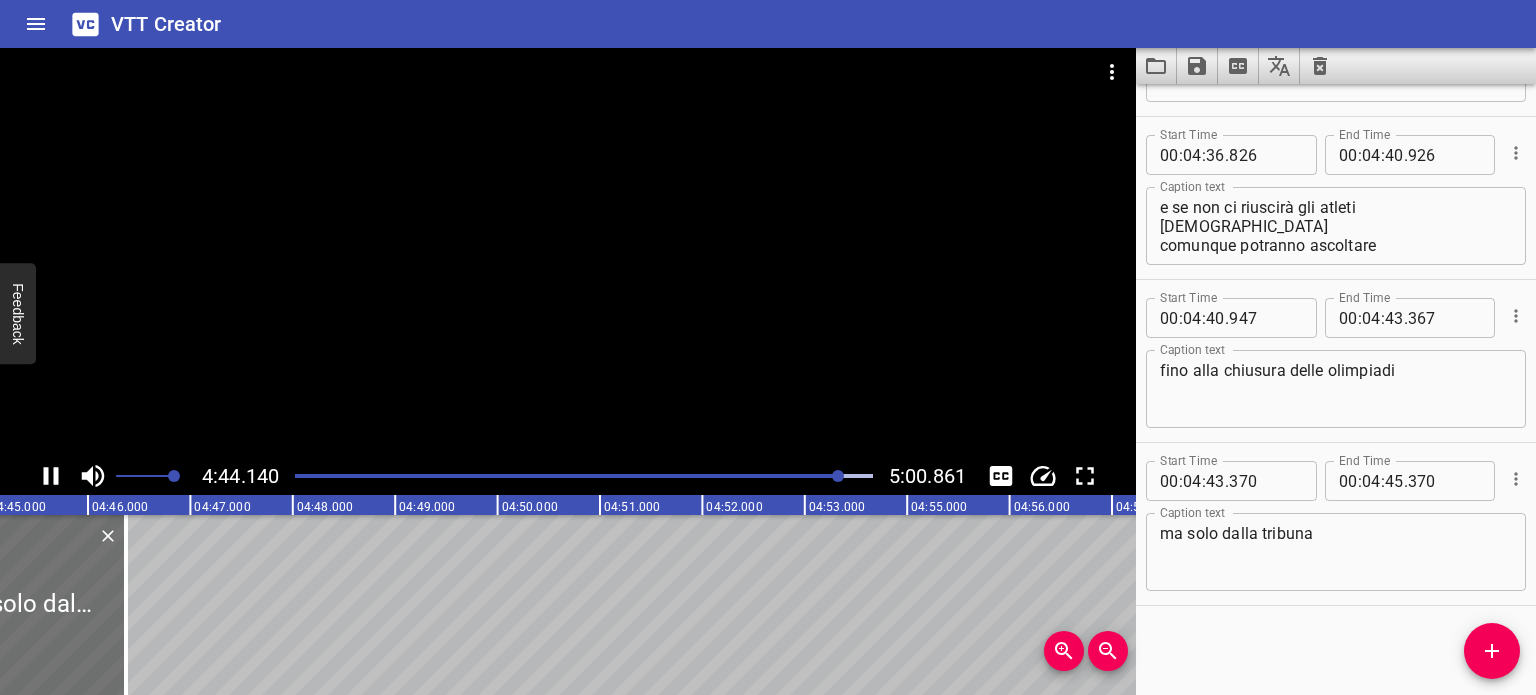 click at bounding box center [584, 476] 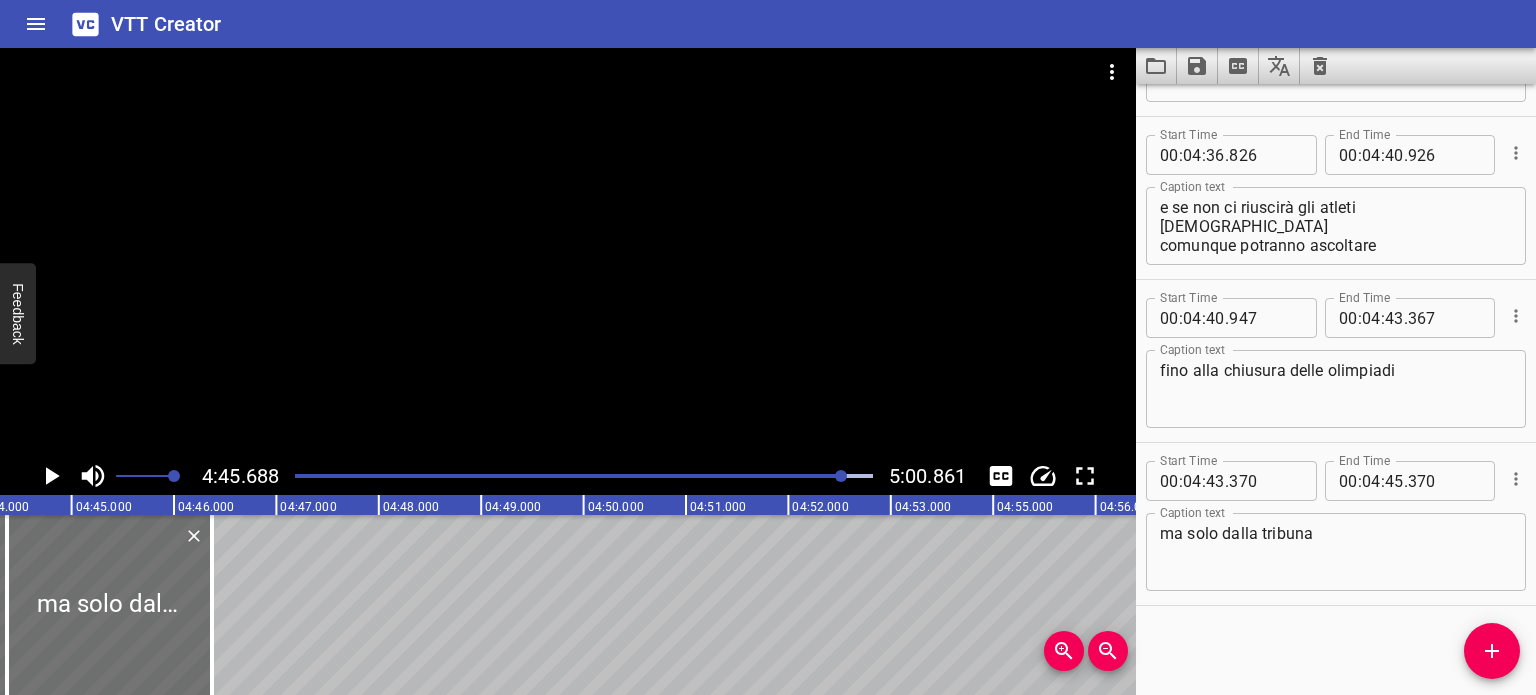 scroll, scrollTop: 0, scrollLeft: 29009, axis: horizontal 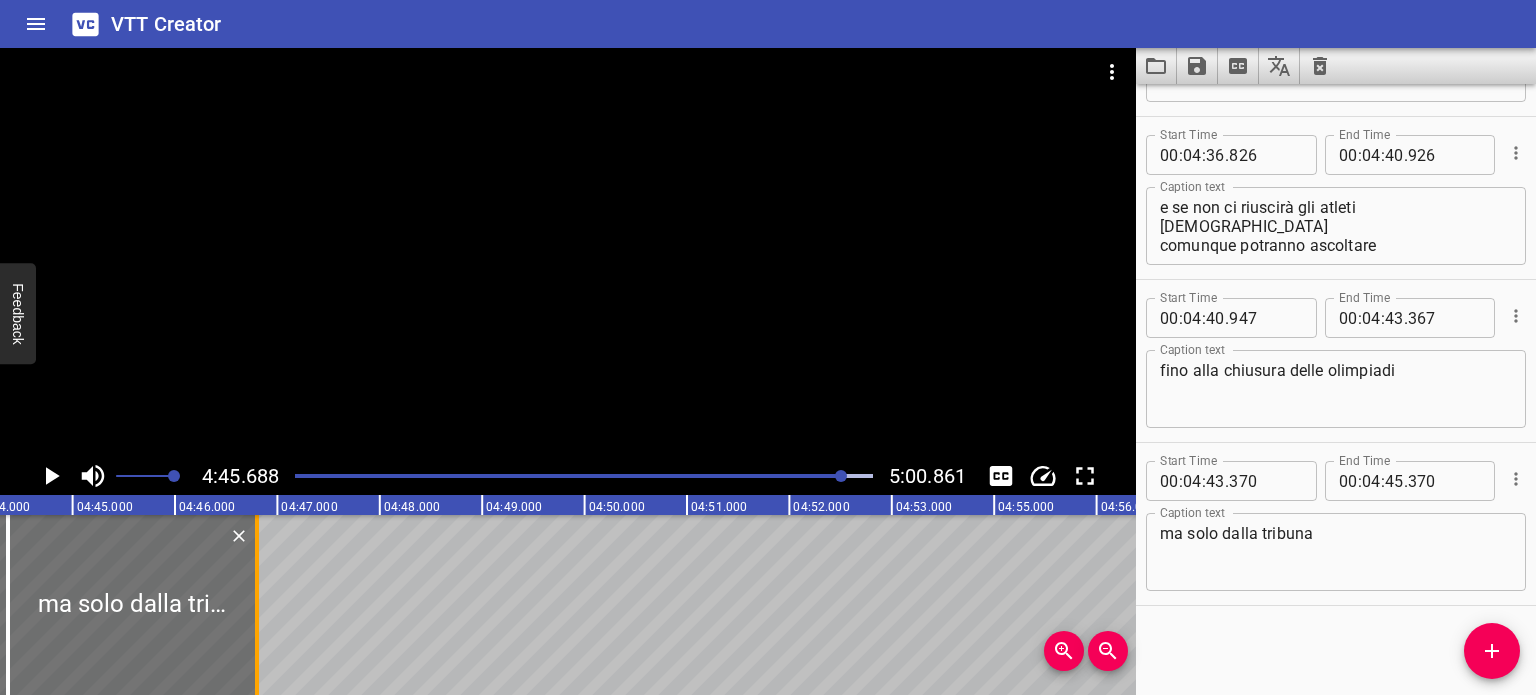 drag, startPoint x: 215, startPoint y: 591, endPoint x: 258, endPoint y: 603, distance: 44.64303 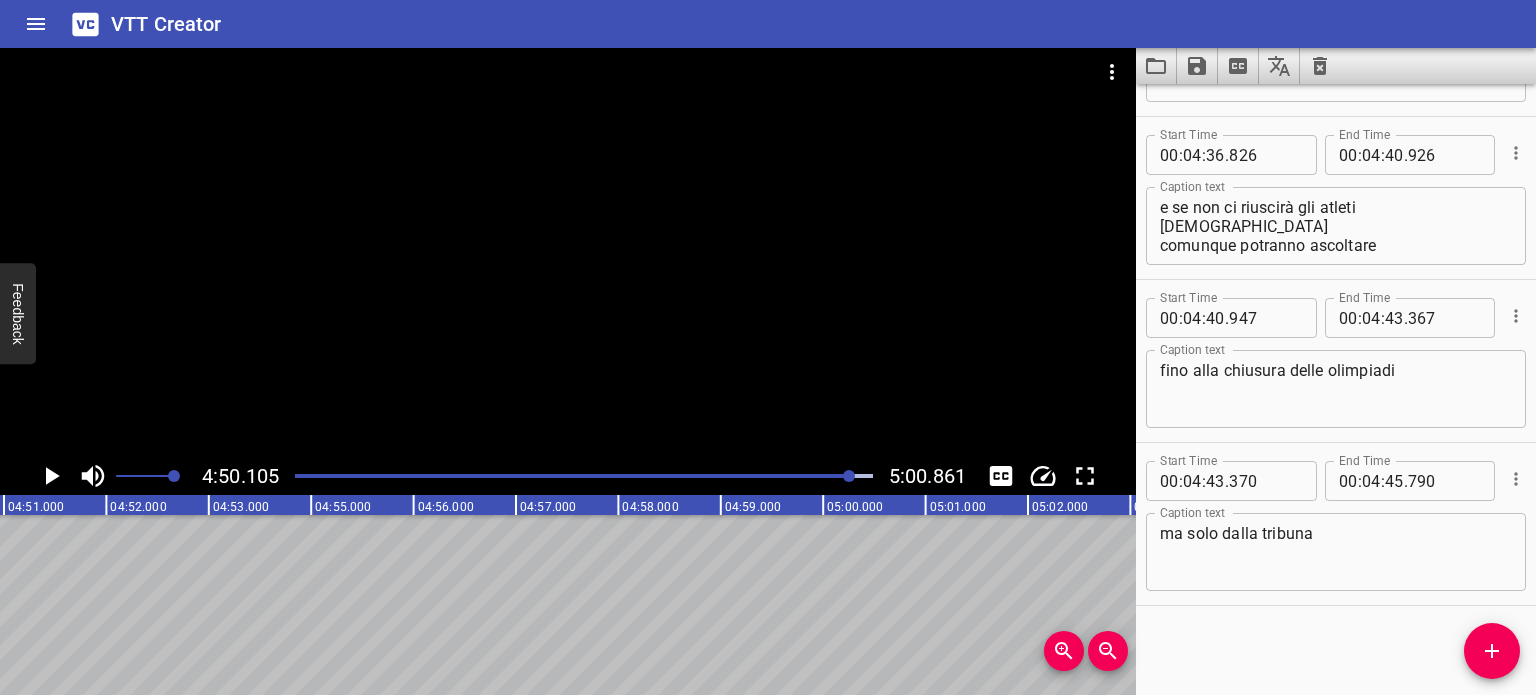 scroll, scrollTop: 0, scrollLeft: 29706, axis: horizontal 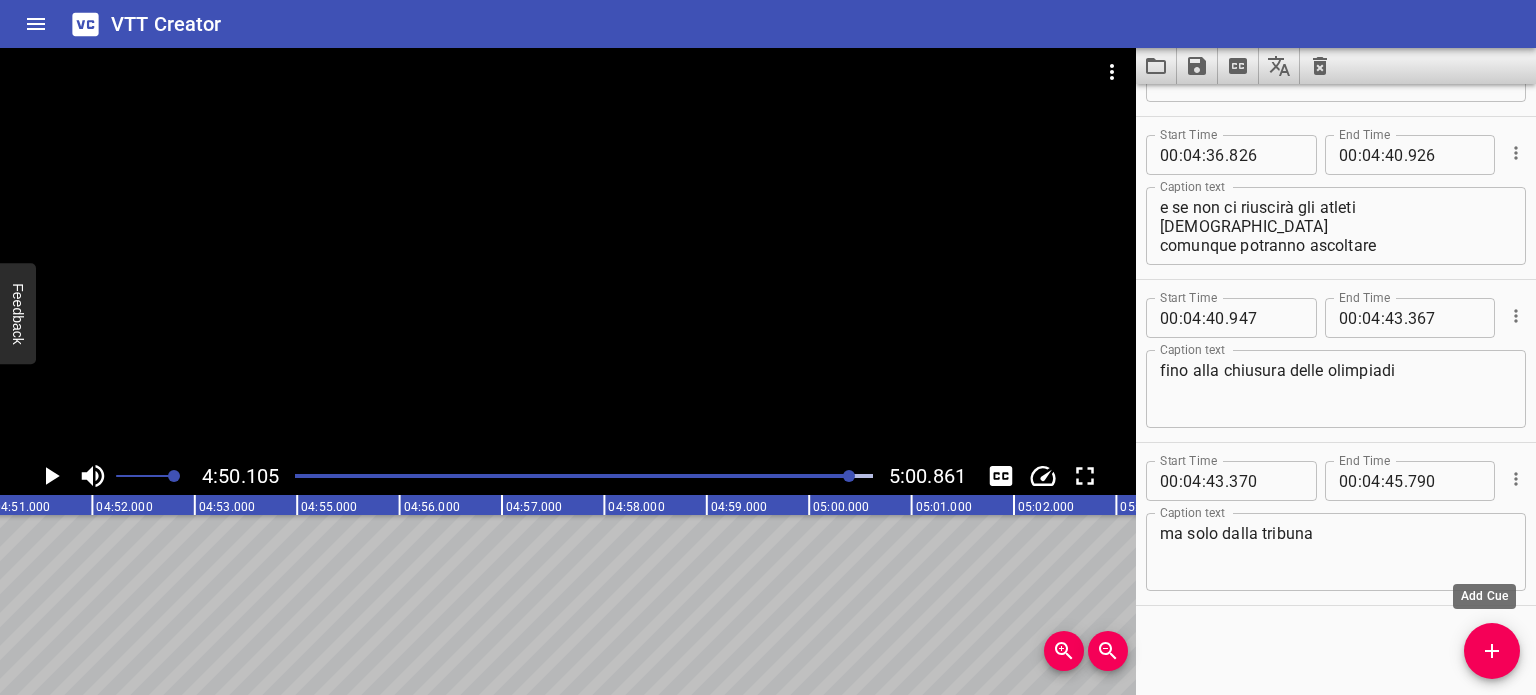 click 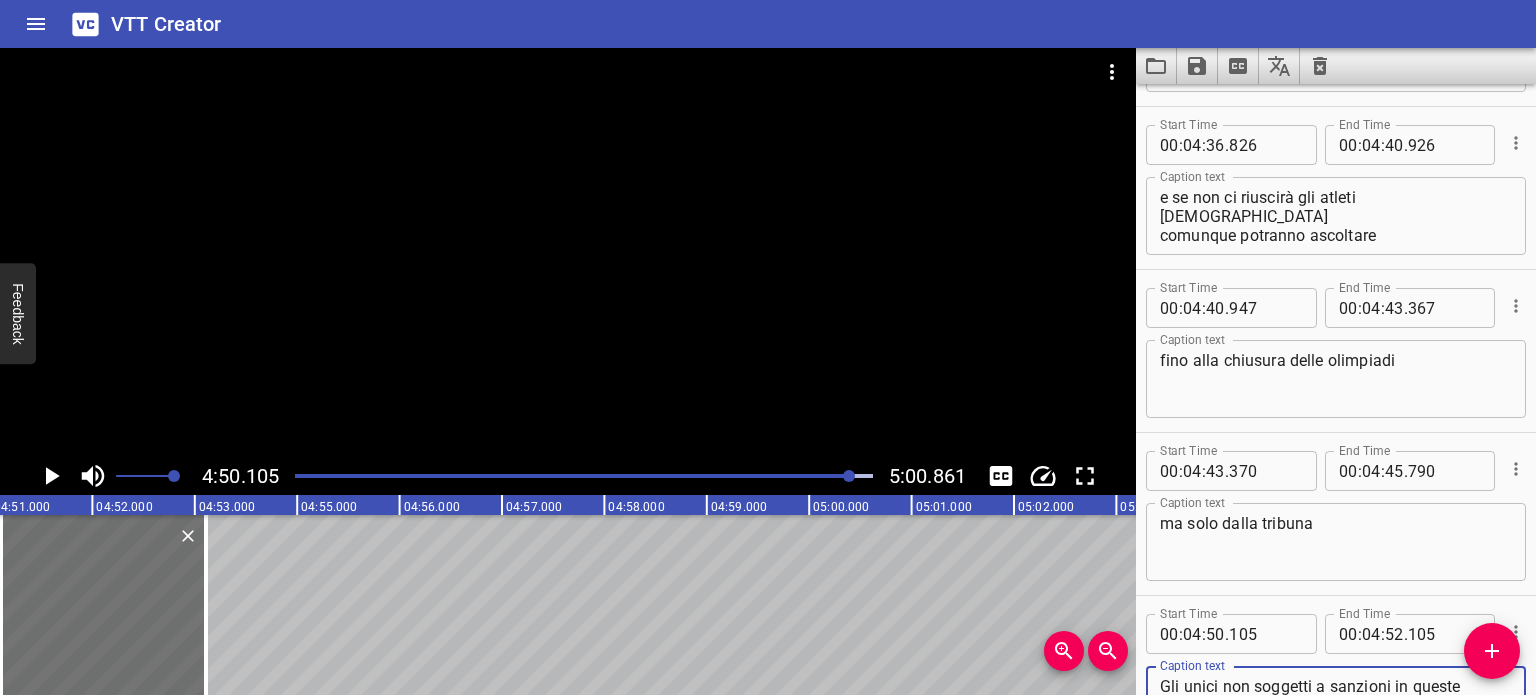 scroll, scrollTop: 11582, scrollLeft: 0, axis: vertical 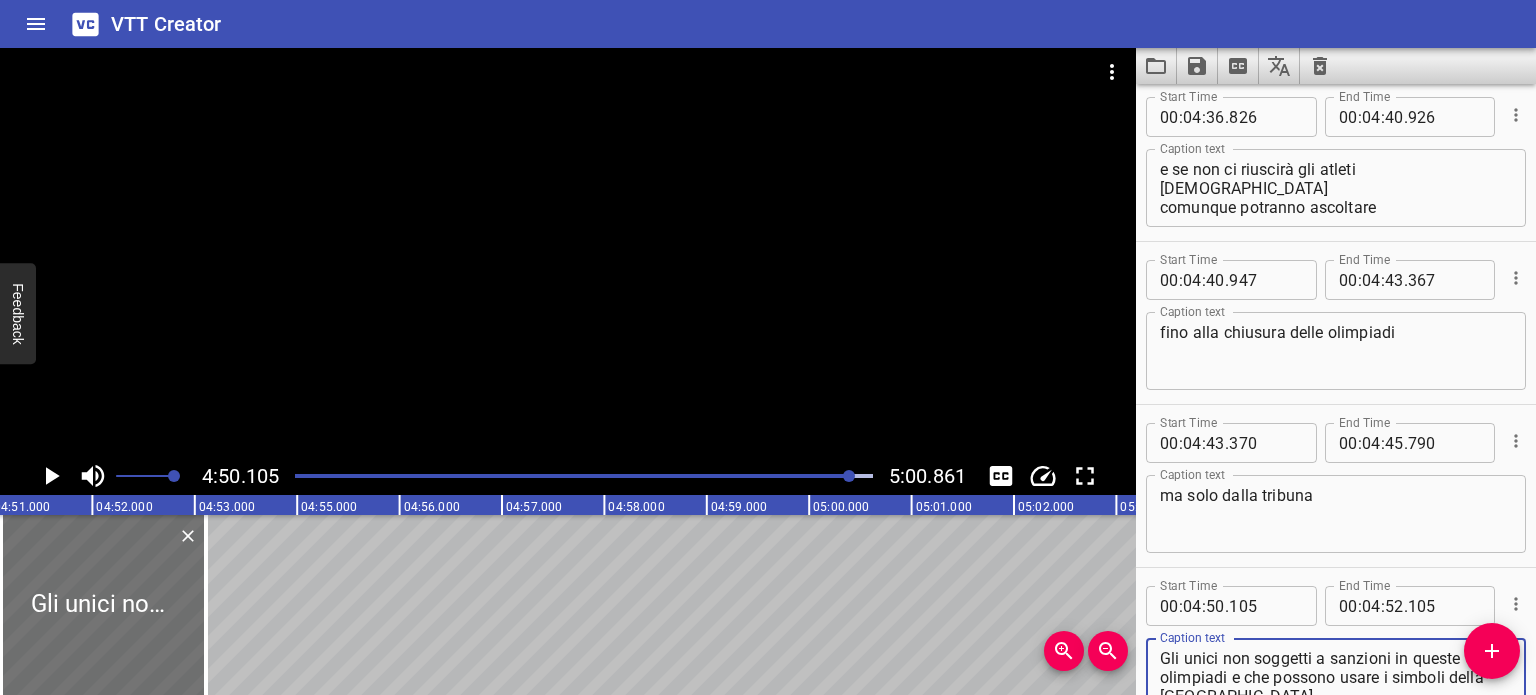 type on "Gli unici non soggetti a sanzioni in queste olimpiadi e che possono usare i simboli della Russia" 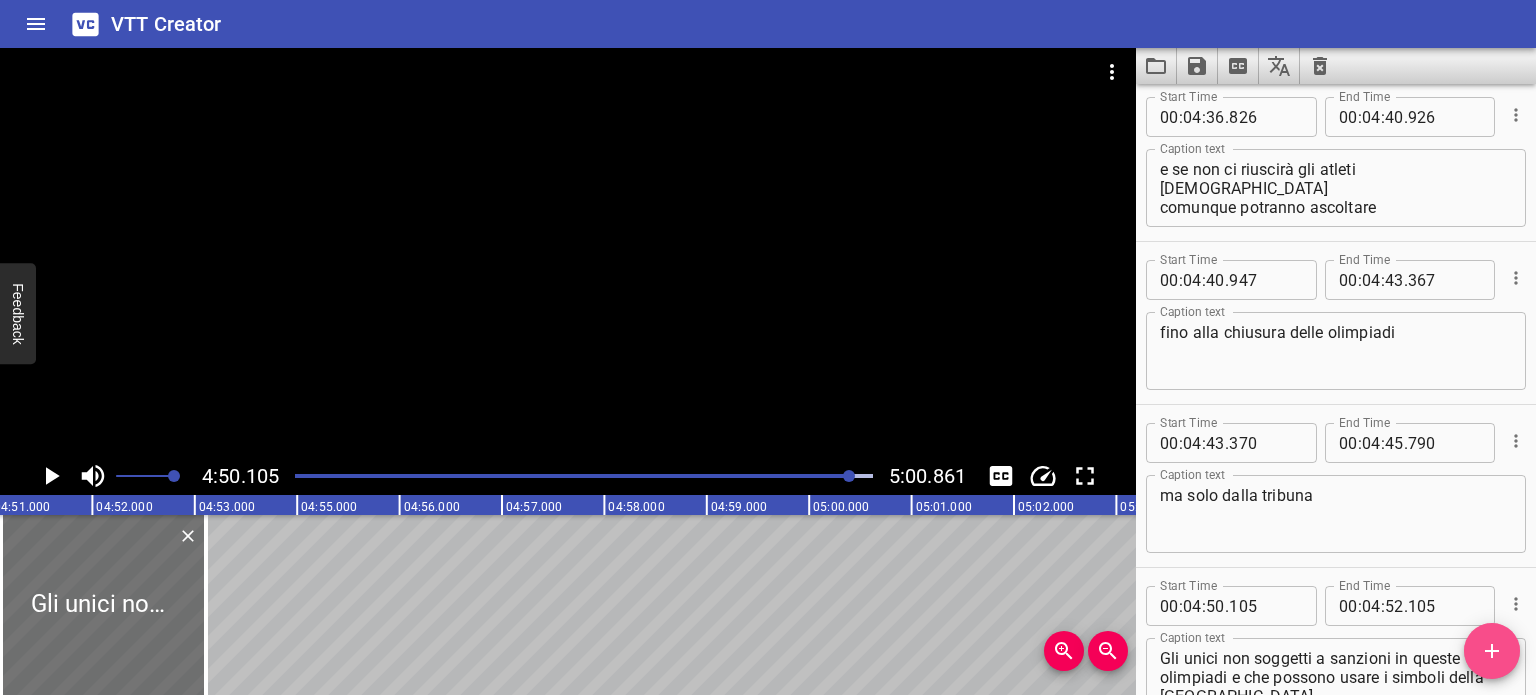 click 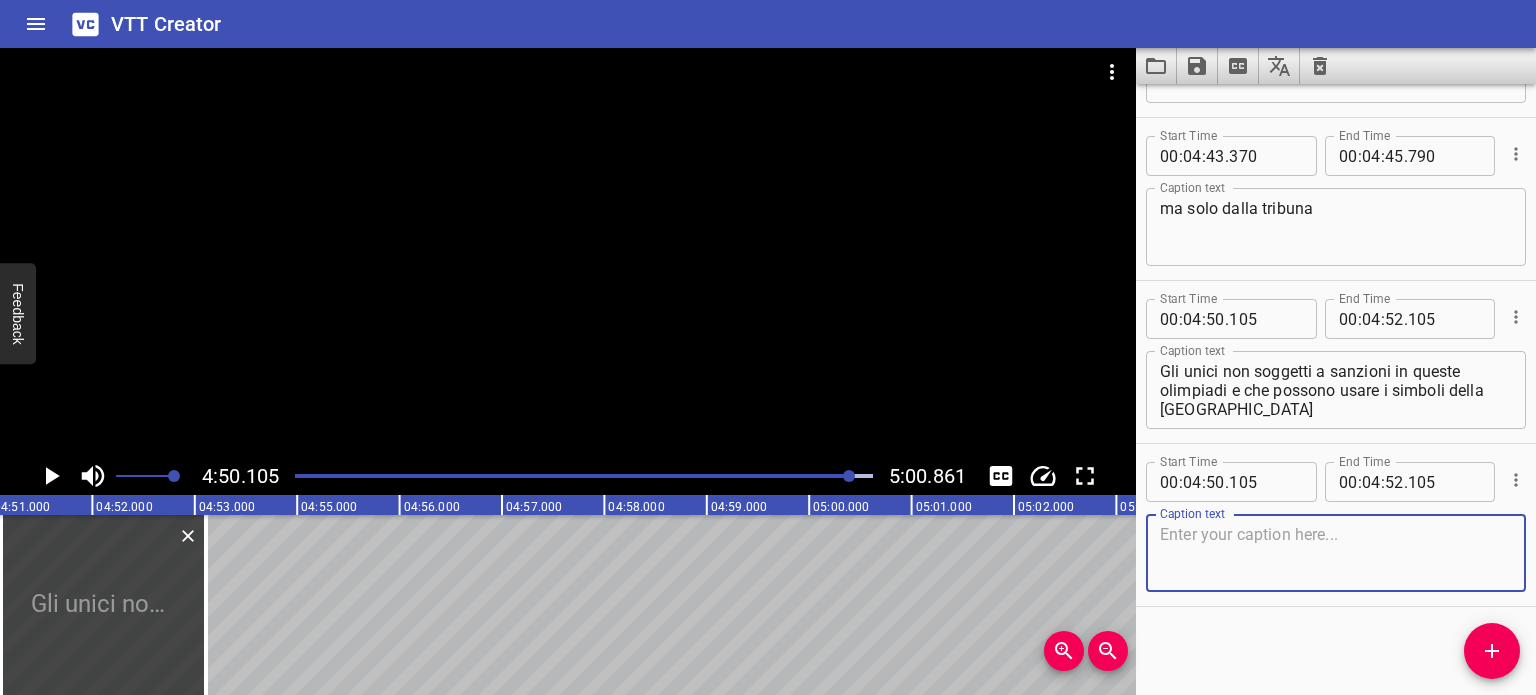 scroll, scrollTop: 11871, scrollLeft: 0, axis: vertical 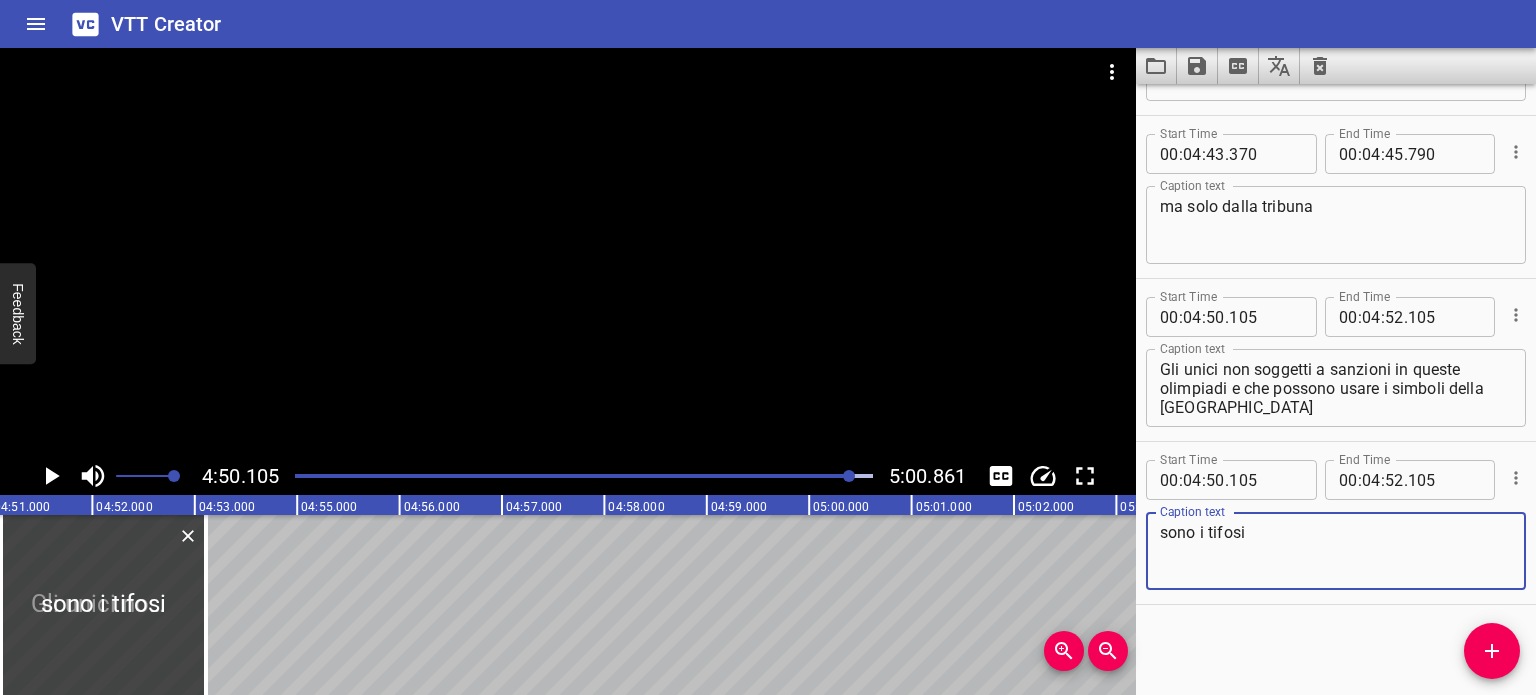 type on "sono i tifosi" 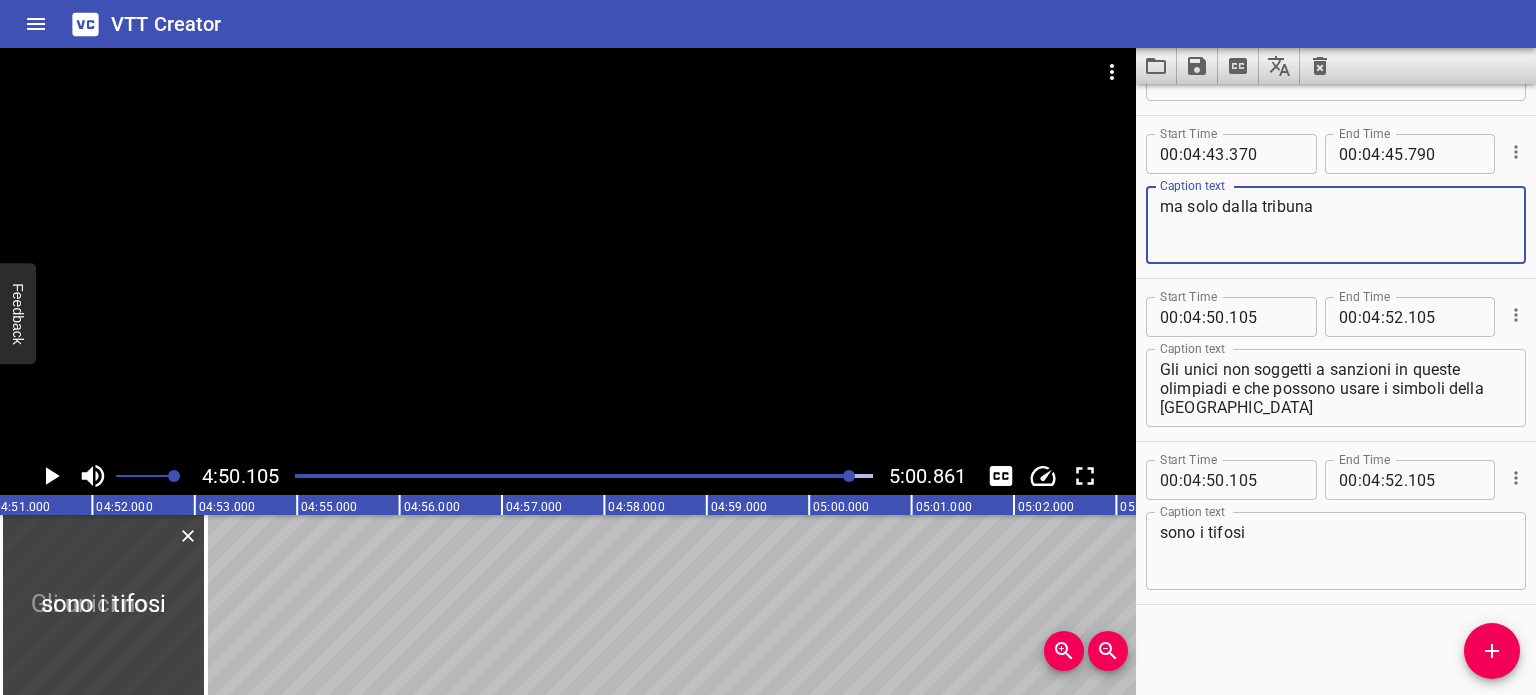 click on "ma solo dalla tribuna" at bounding box center [1336, 225] 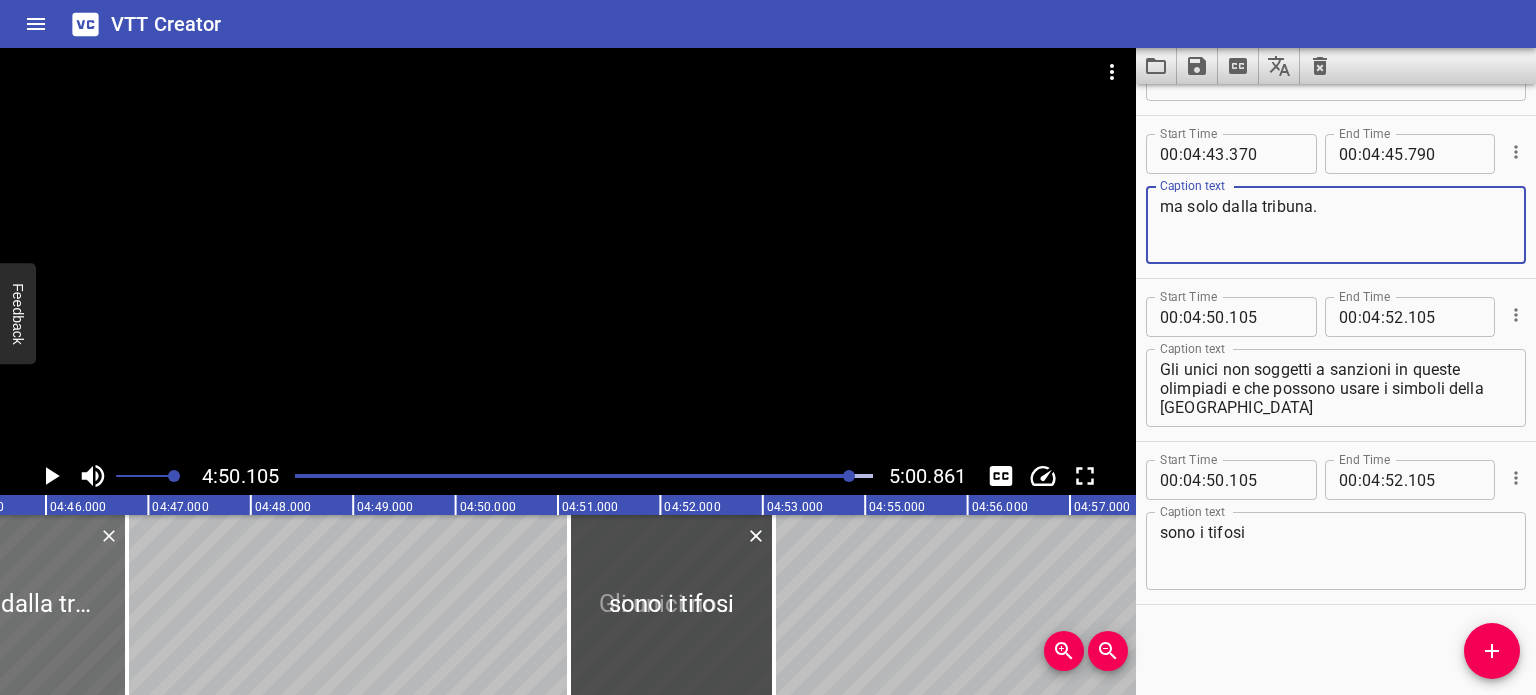 scroll, scrollTop: 0, scrollLeft: 29141, axis: horizontal 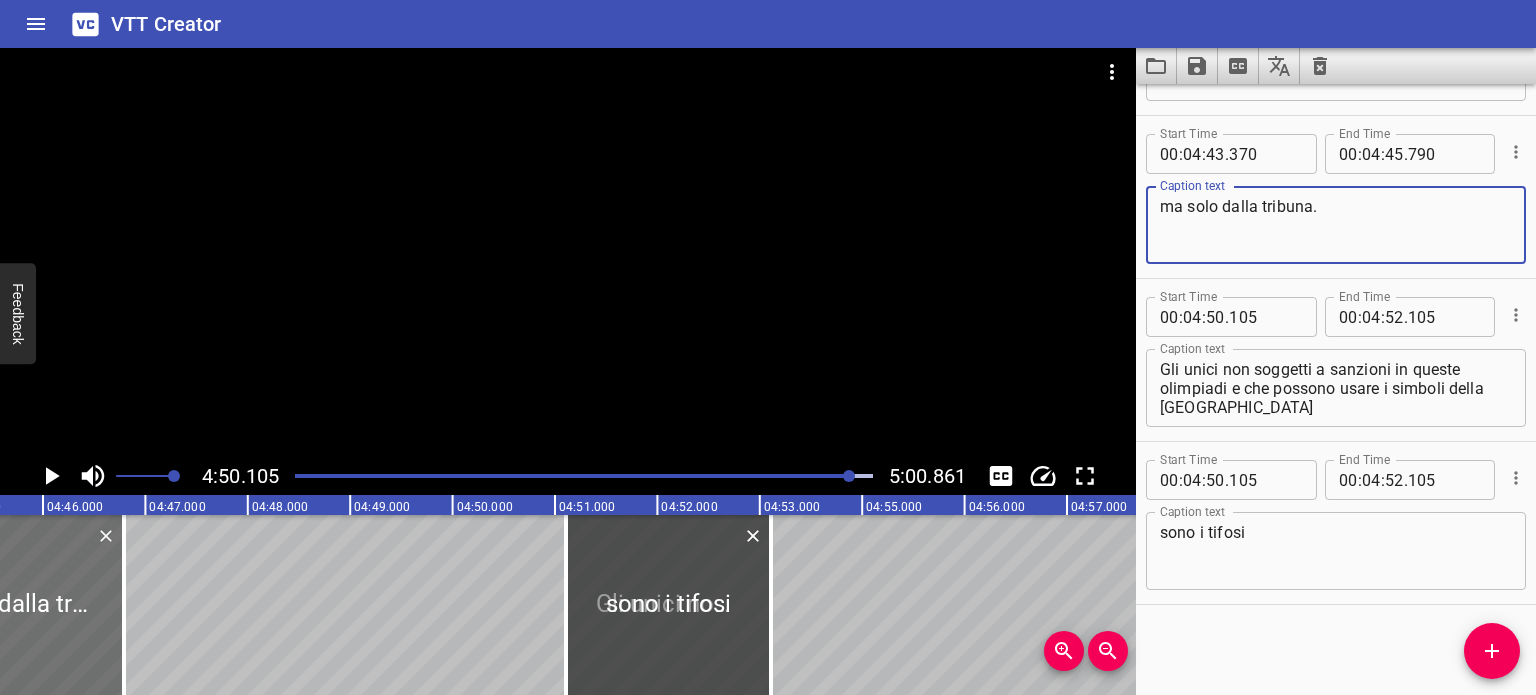 type on "ma solo dalla tribuna." 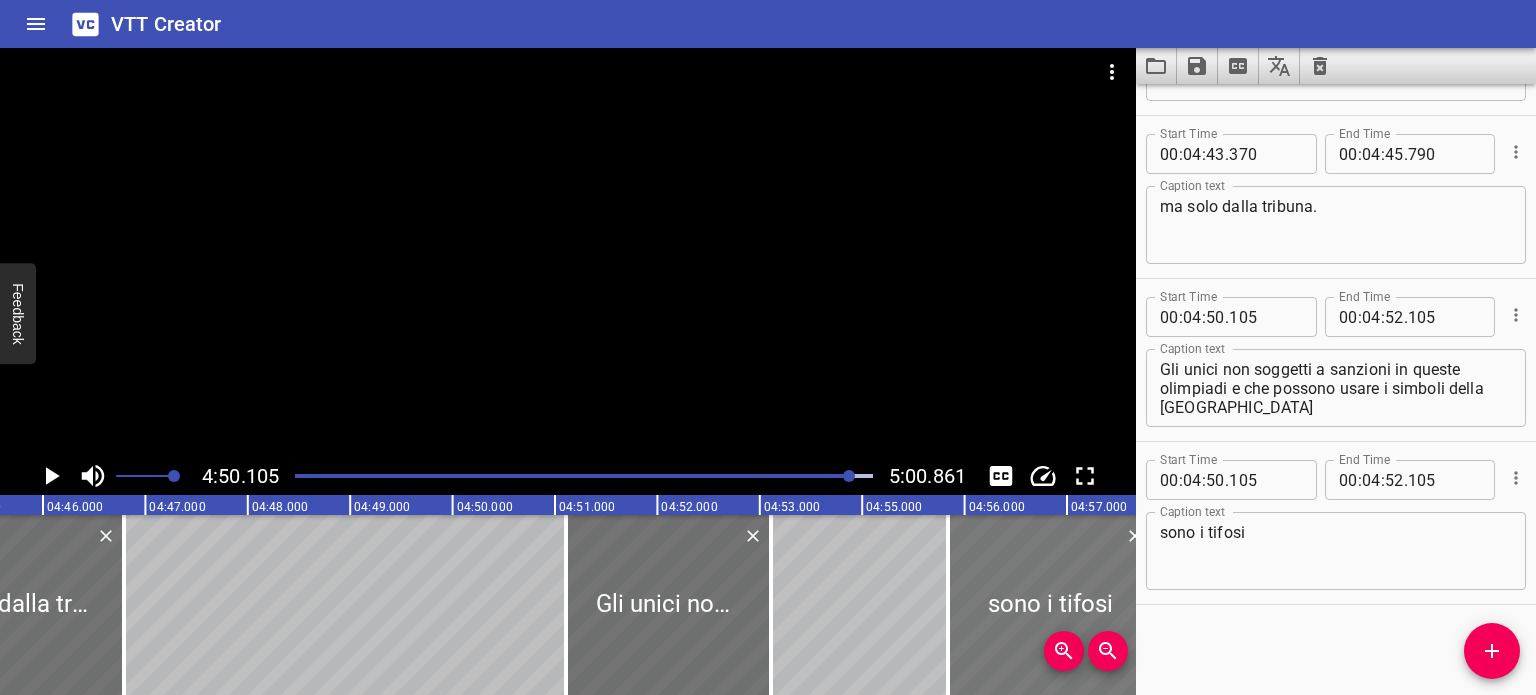 drag, startPoint x: 700, startPoint y: 592, endPoint x: 1084, endPoint y: 623, distance: 385.24927 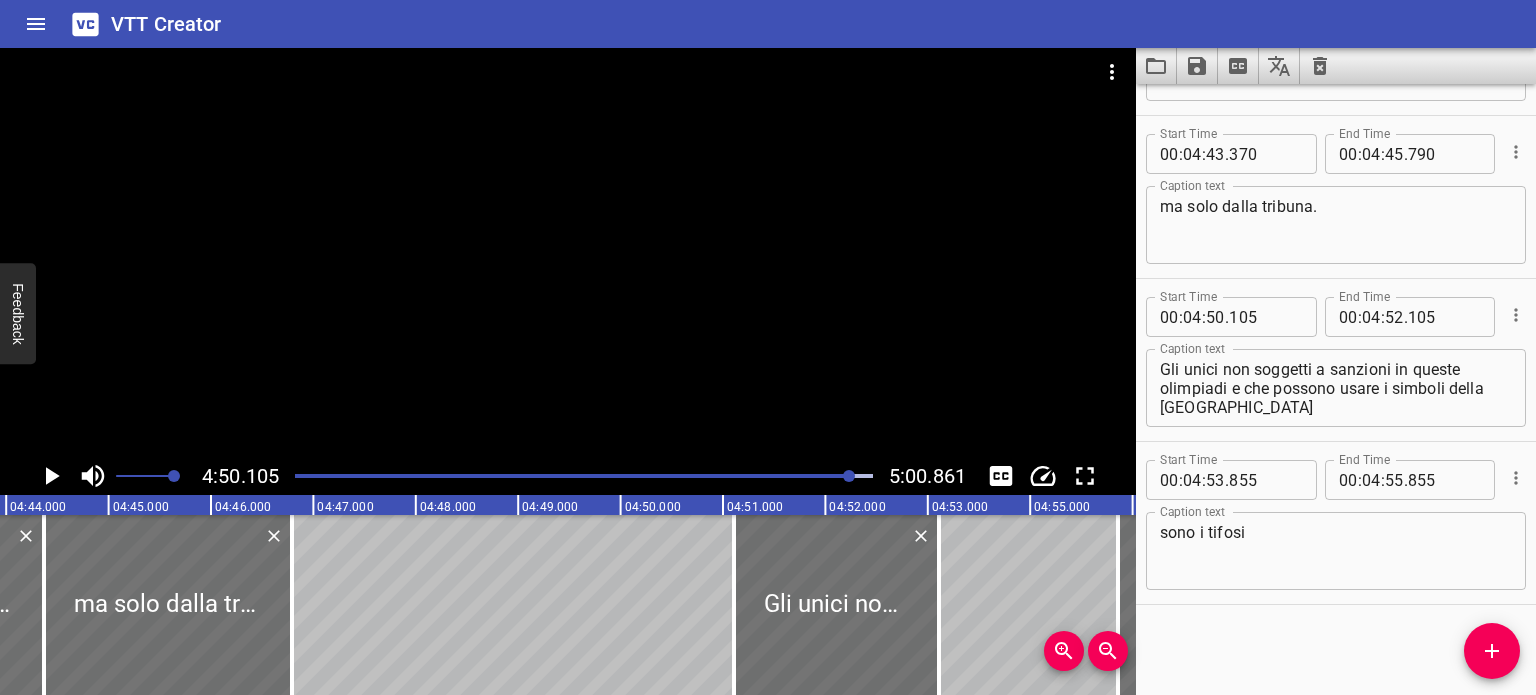 scroll, scrollTop: 0, scrollLeft: 28972, axis: horizontal 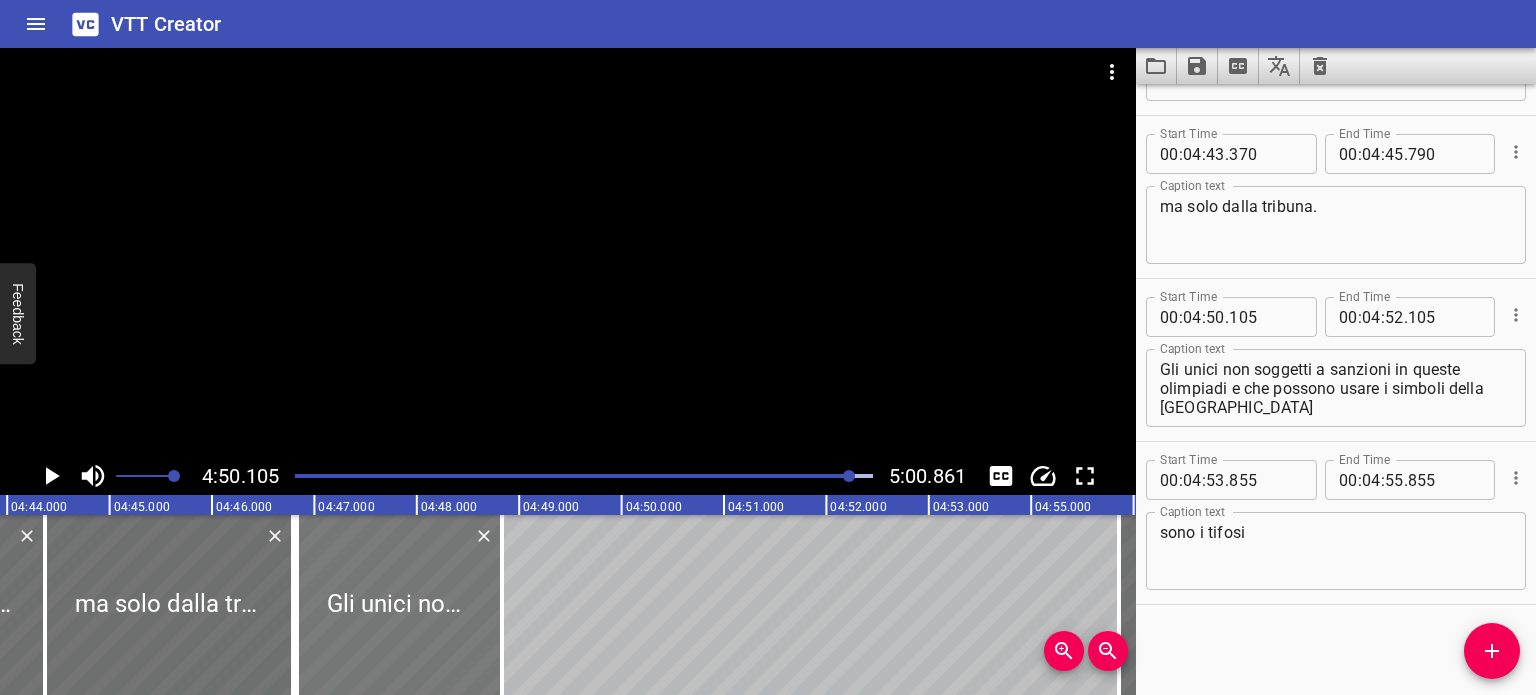 drag, startPoint x: 826, startPoint y: 581, endPoint x: 388, endPoint y: 553, distance: 438.89407 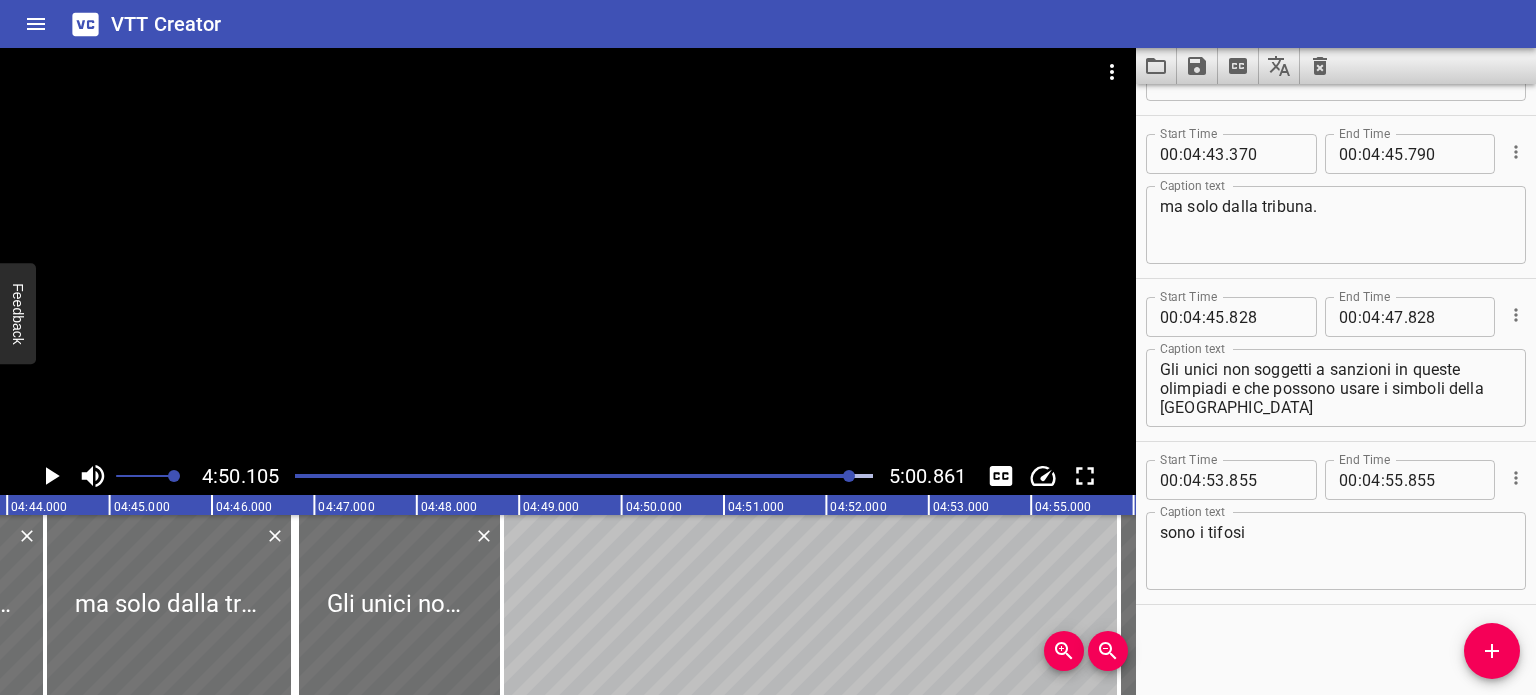 click at bounding box center [564, 476] 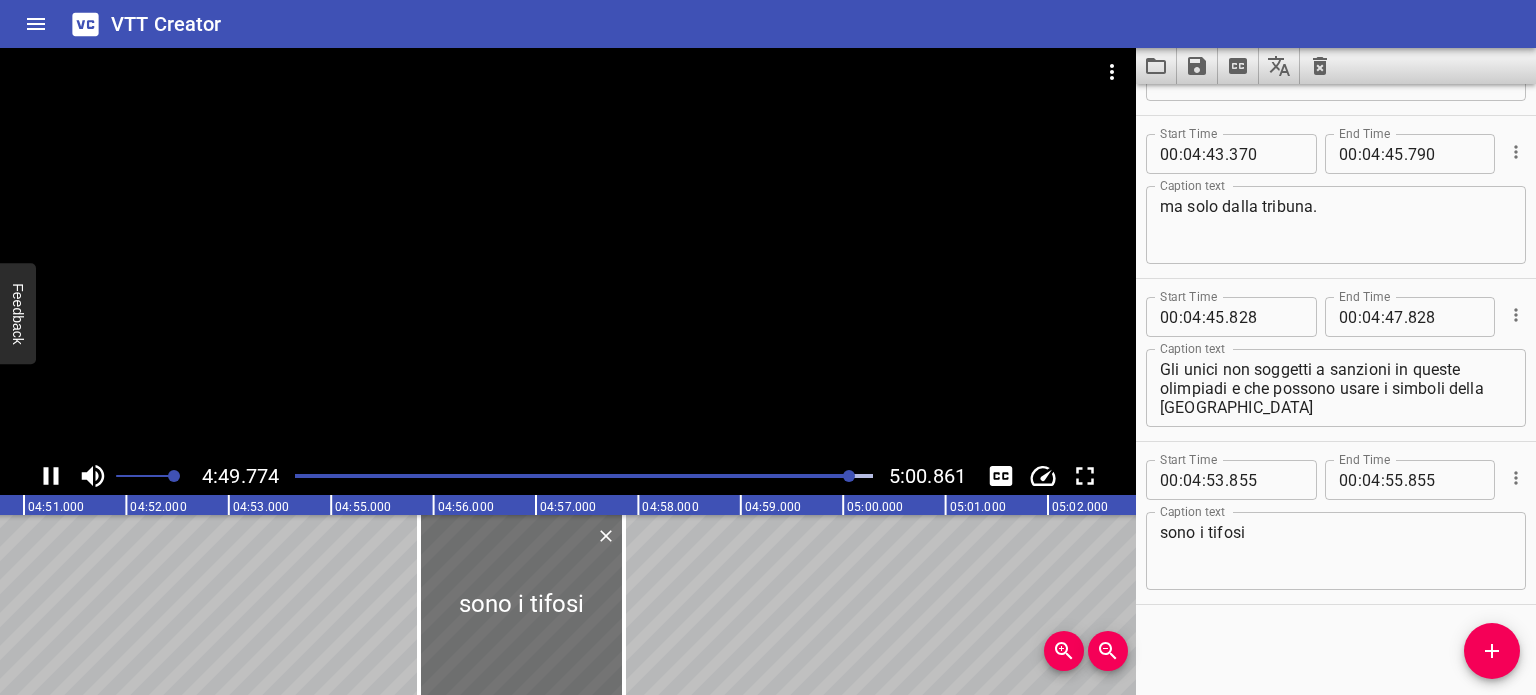 scroll, scrollTop: 0, scrollLeft: 29703, axis: horizontal 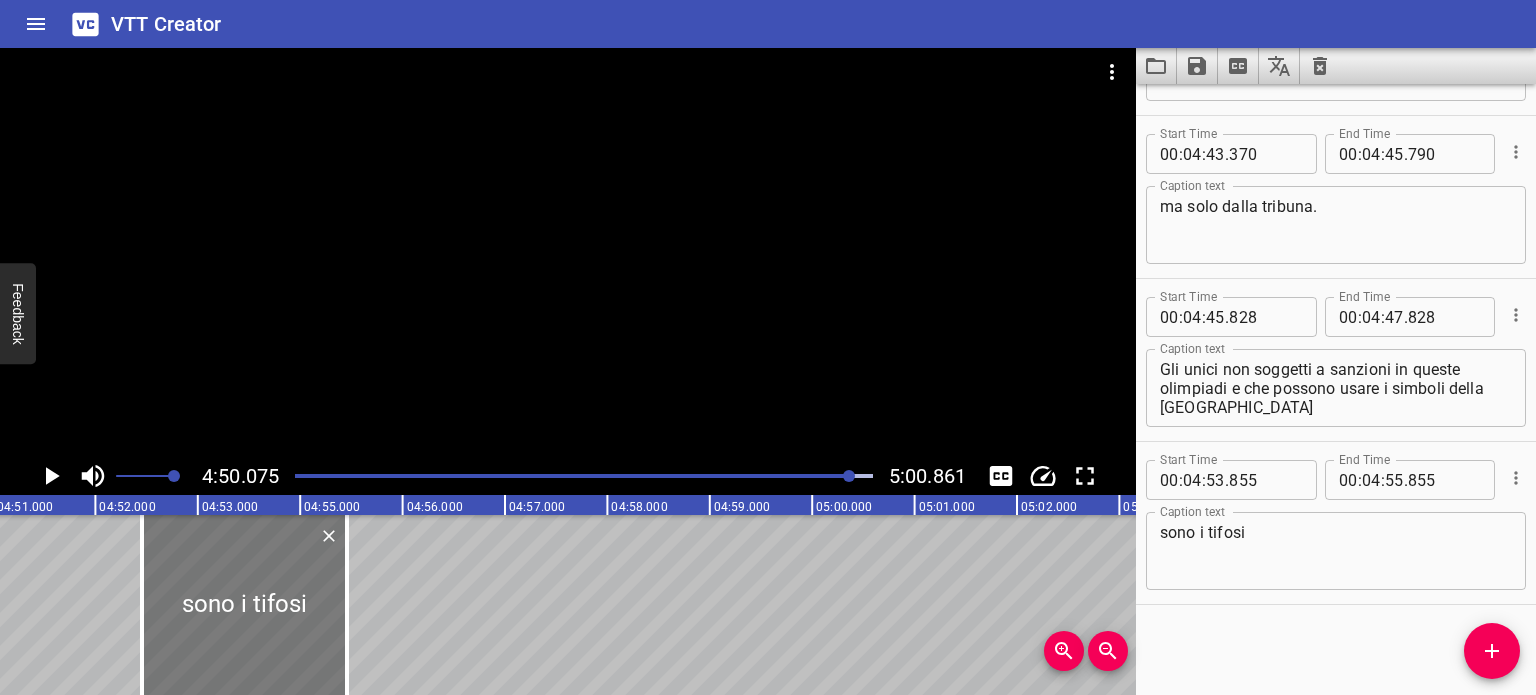 drag, startPoint x: 490, startPoint y: 593, endPoint x: 115, endPoint y: 582, distance: 375.1613 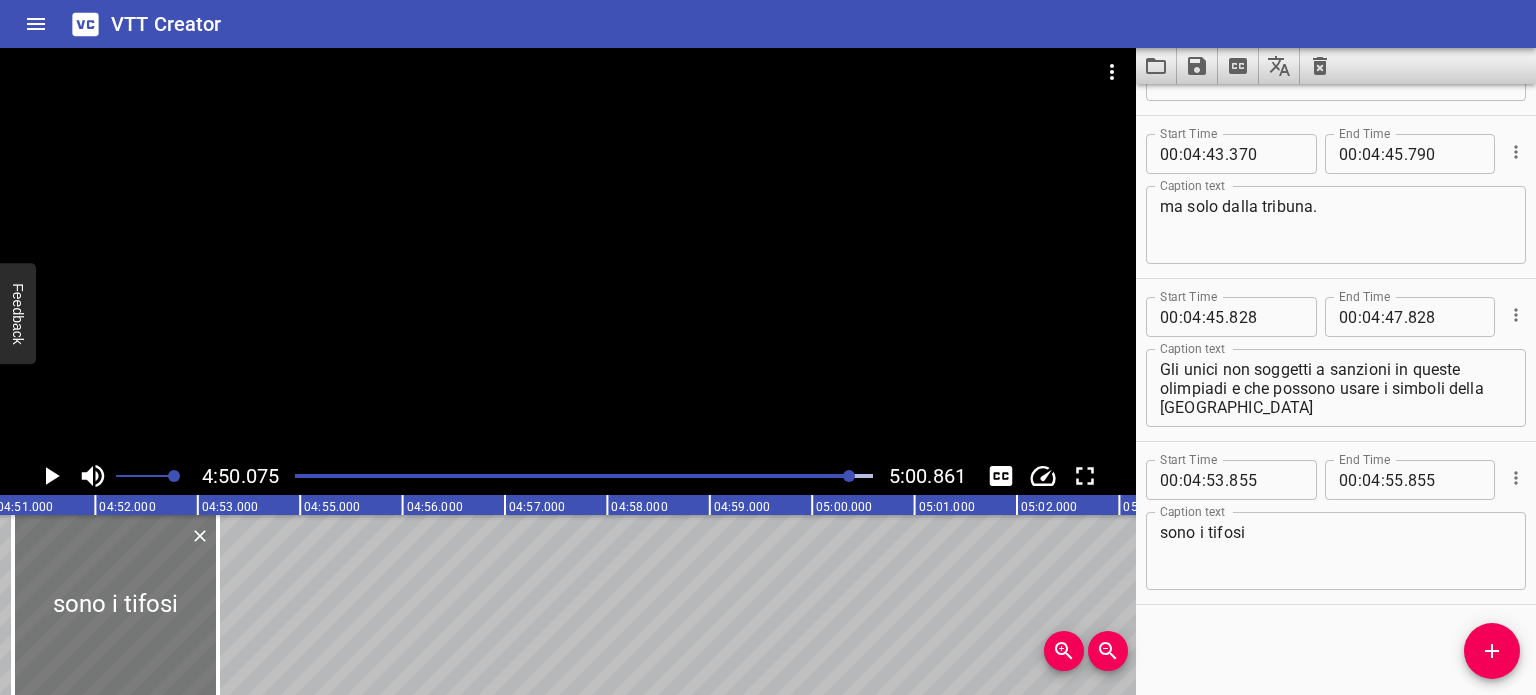 type on "50" 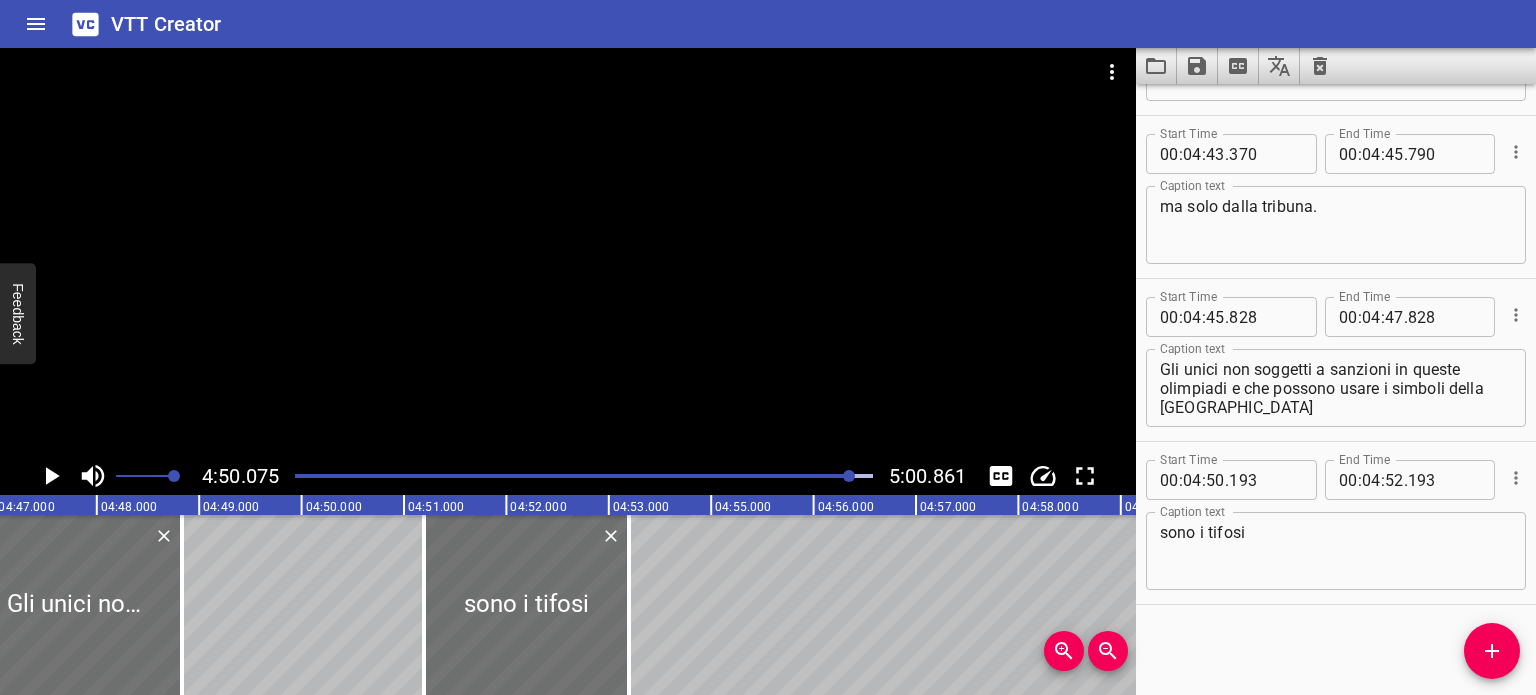 scroll, scrollTop: 0, scrollLeft: 29291, axis: horizontal 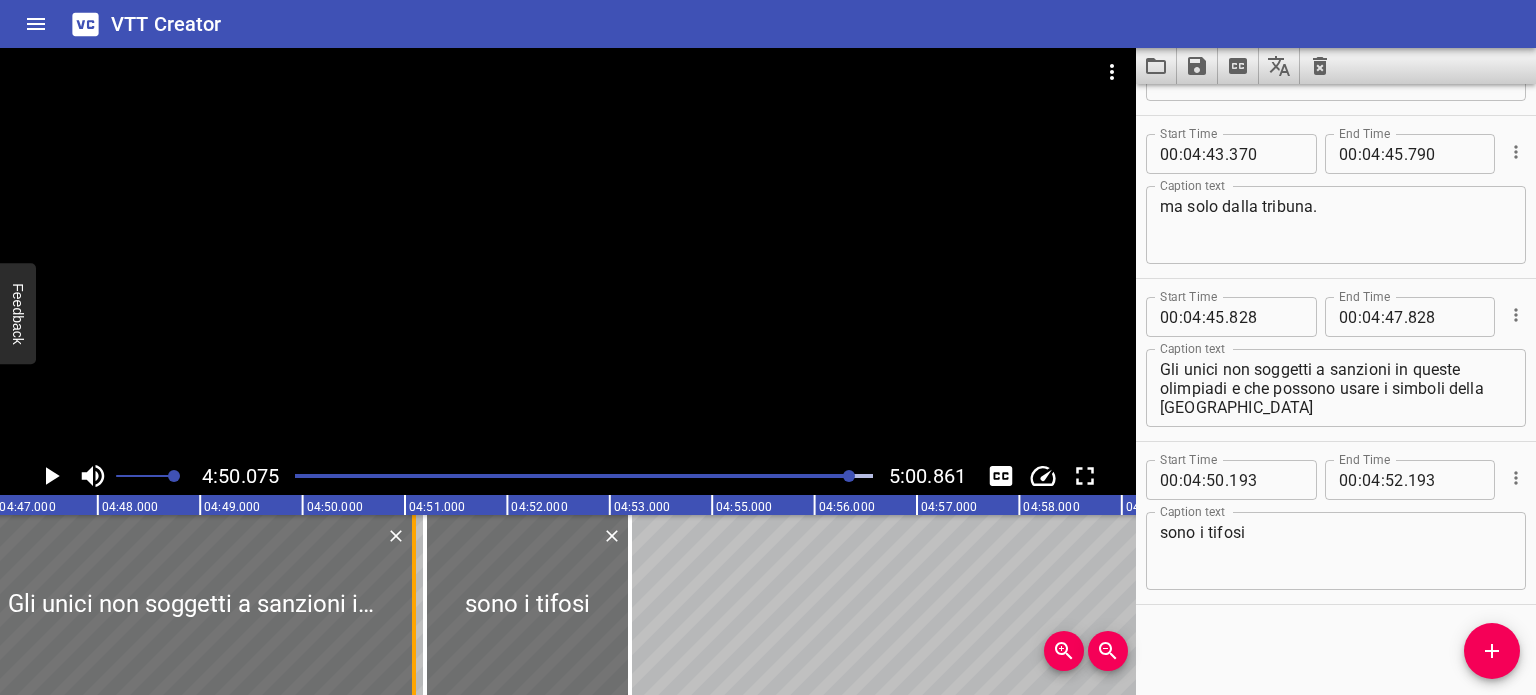 drag, startPoint x: 180, startPoint y: 591, endPoint x: 412, endPoint y: 635, distance: 236.13556 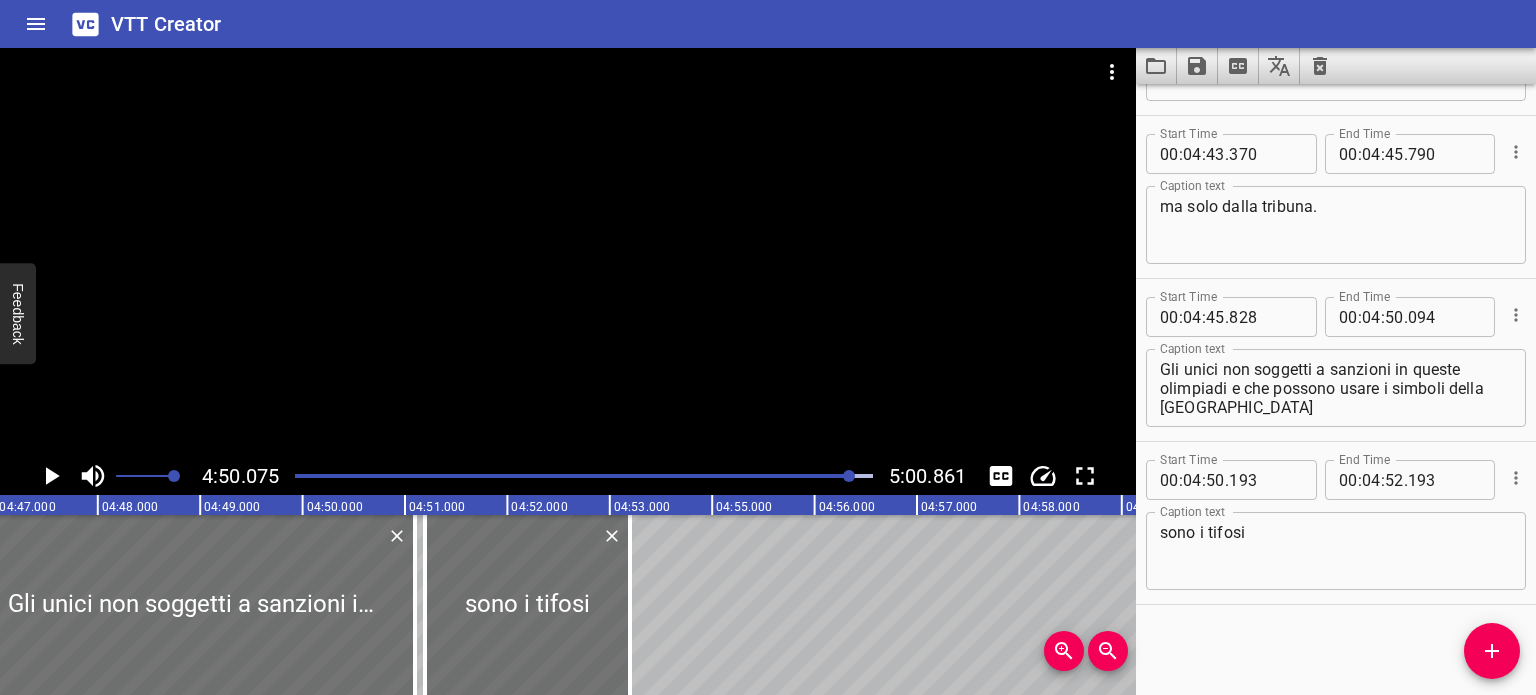 click at bounding box center [584, 476] 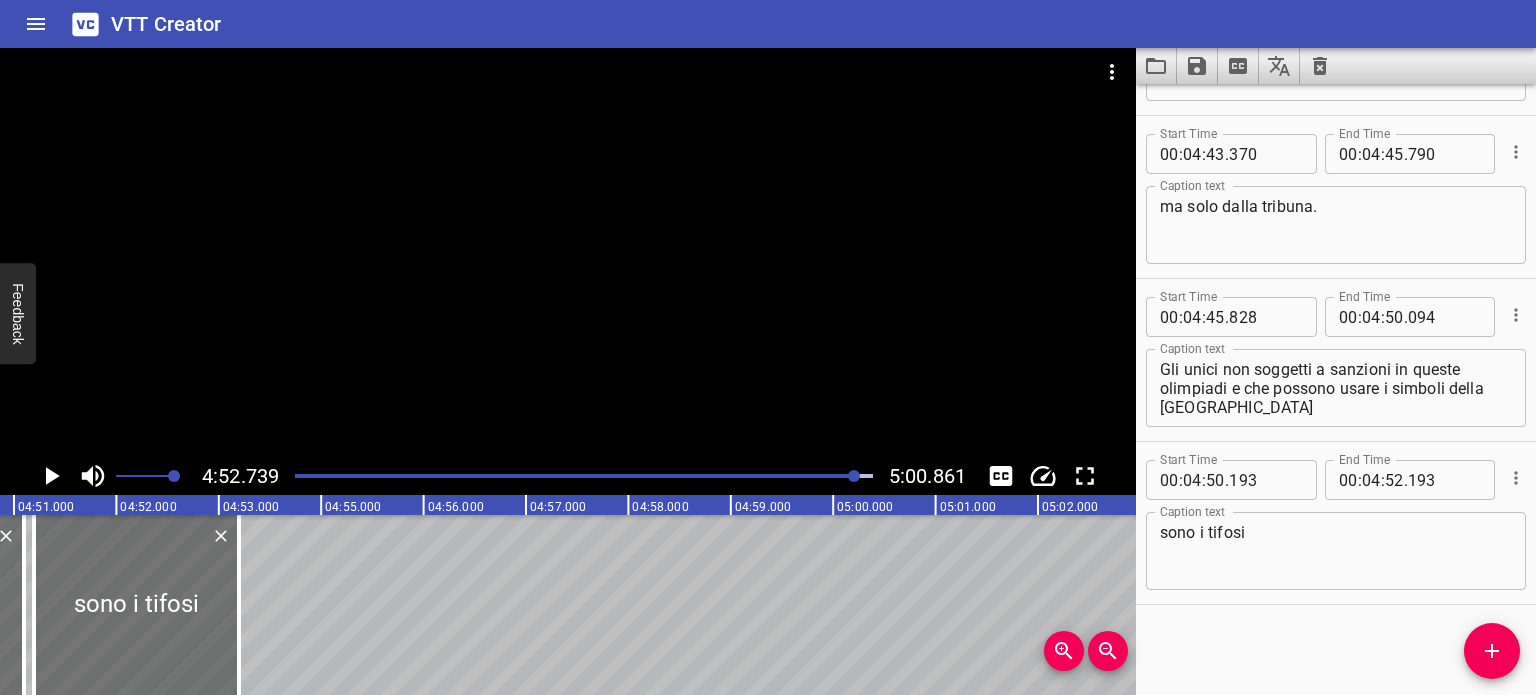 scroll, scrollTop: 0, scrollLeft: 29681, axis: horizontal 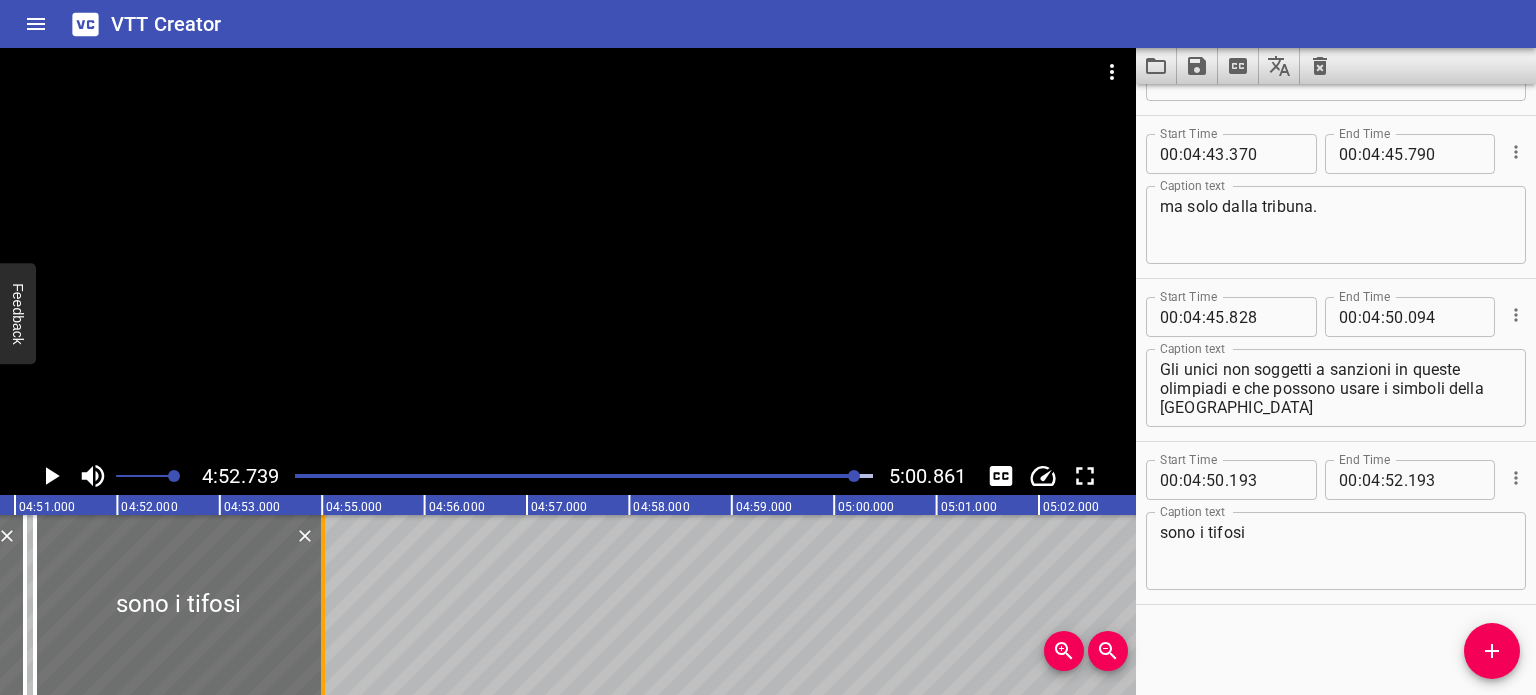 drag, startPoint x: 238, startPoint y: 587, endPoint x: 325, endPoint y: 608, distance: 89.498604 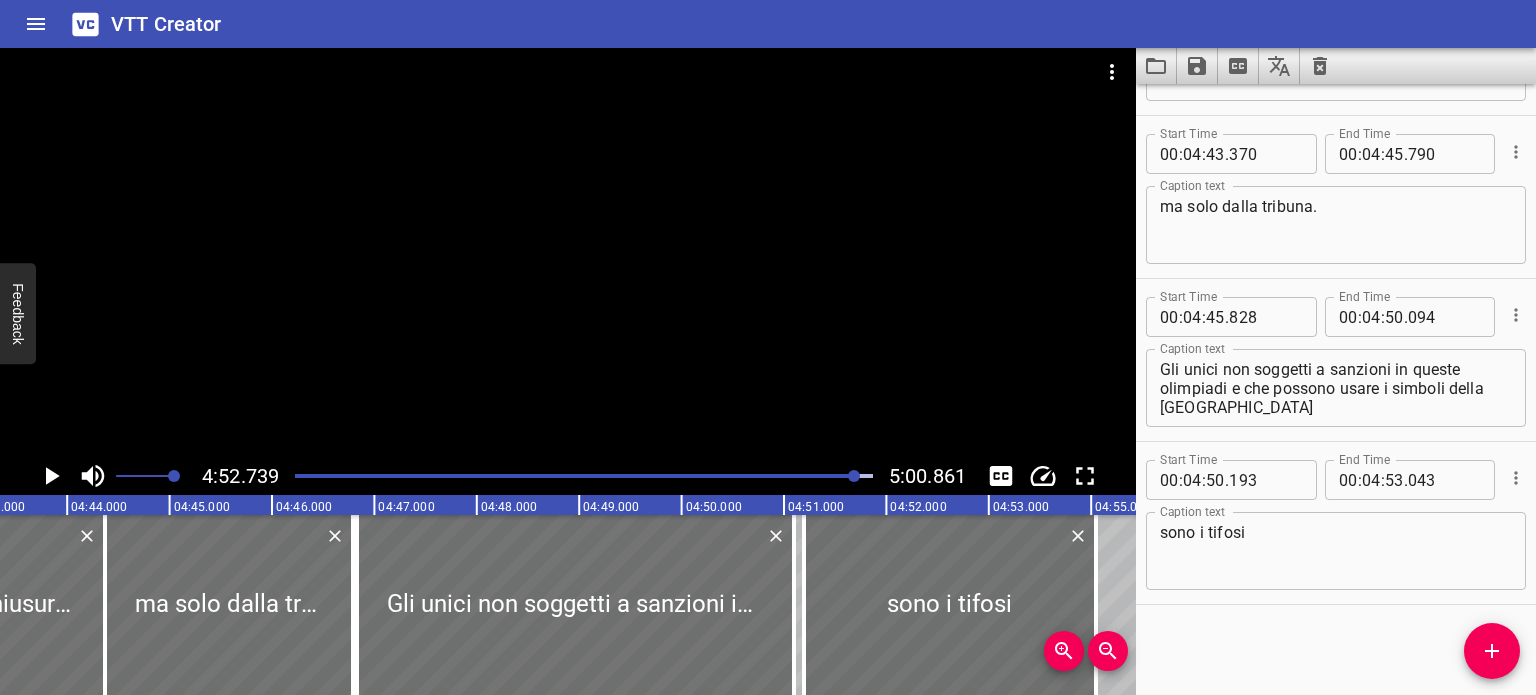 scroll, scrollTop: 0, scrollLeft: 28910, axis: horizontal 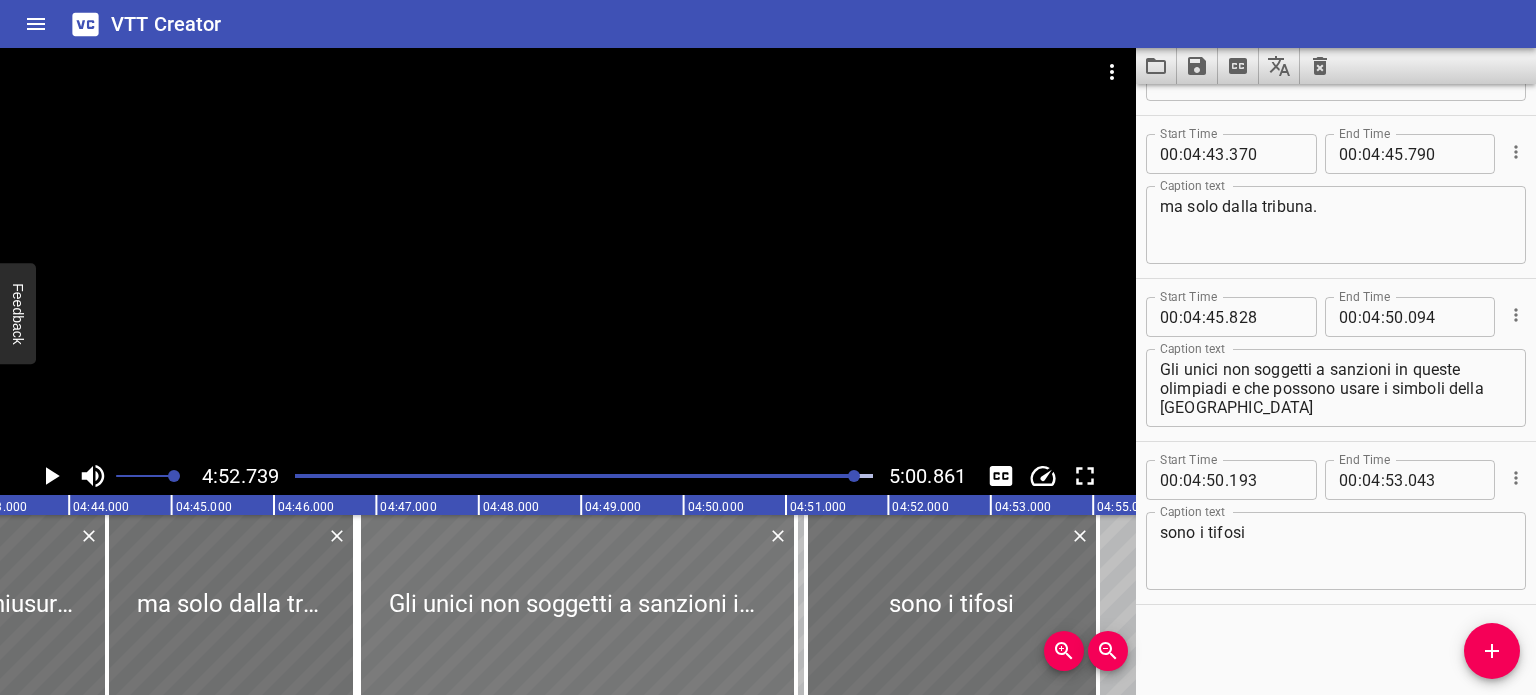 click at bounding box center [577, 605] 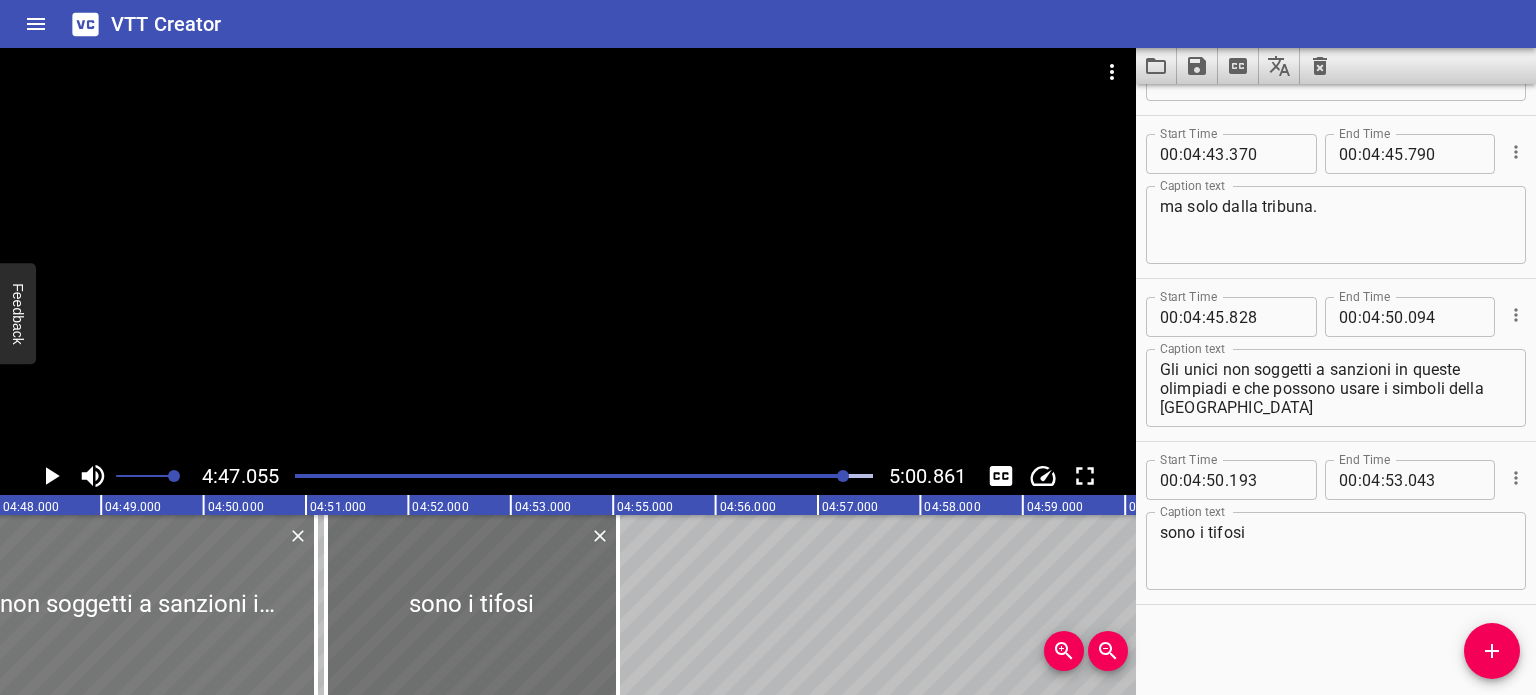 scroll, scrollTop: 0, scrollLeft: 29394, axis: horizontal 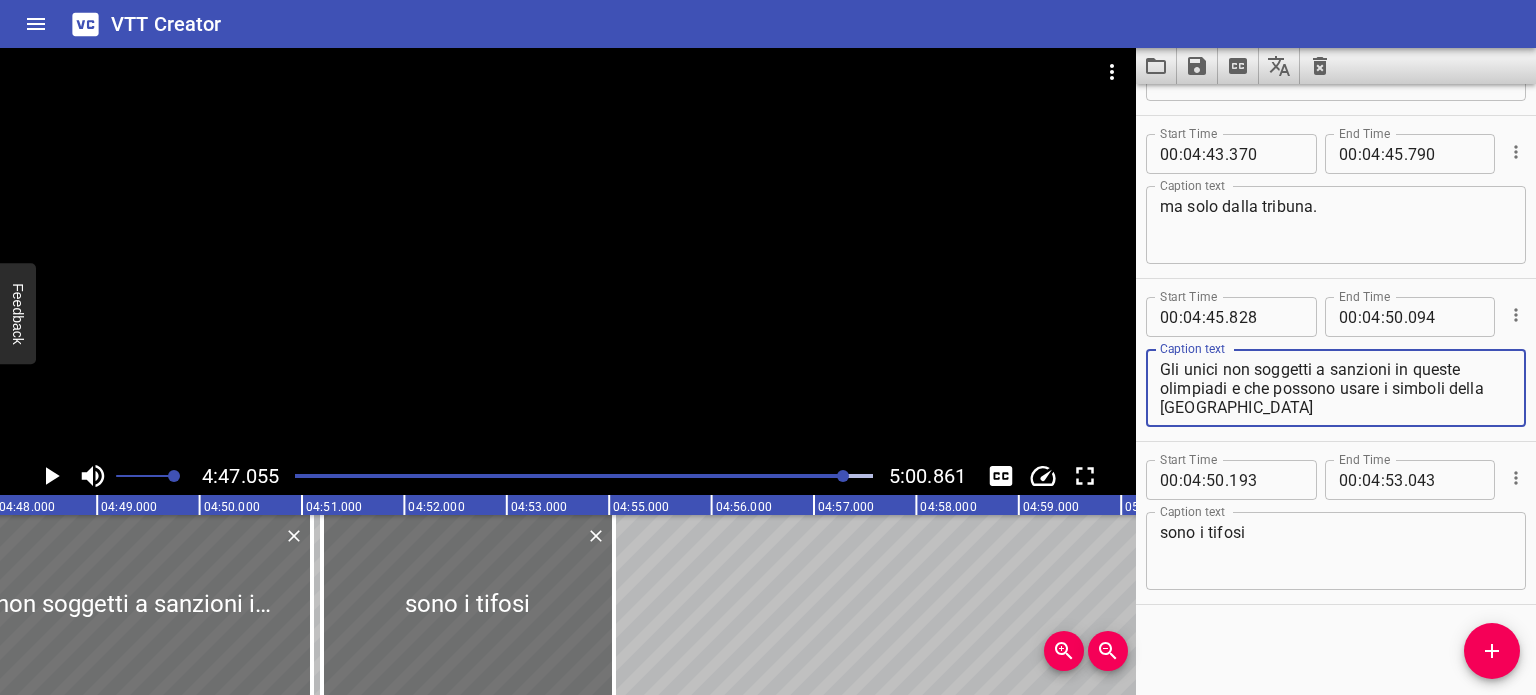 click on "Gli unici non soggetti a sanzioni in queste olimpiadi e che possono usare i simboli della Russia" at bounding box center (1336, 388) 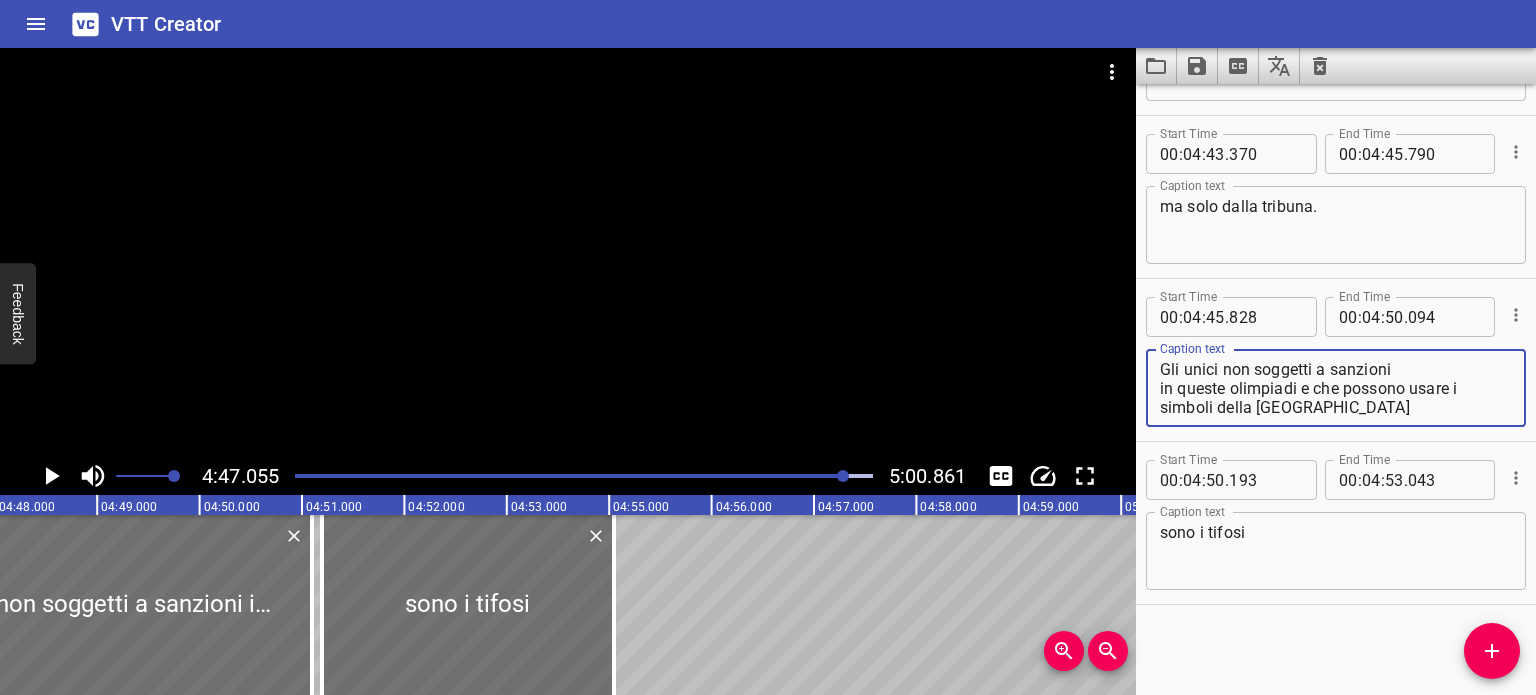 click on "Gli unici non soggetti a sanzioni
in queste olimpiadi e che possono usare i simboli della Russia" at bounding box center (1336, 388) 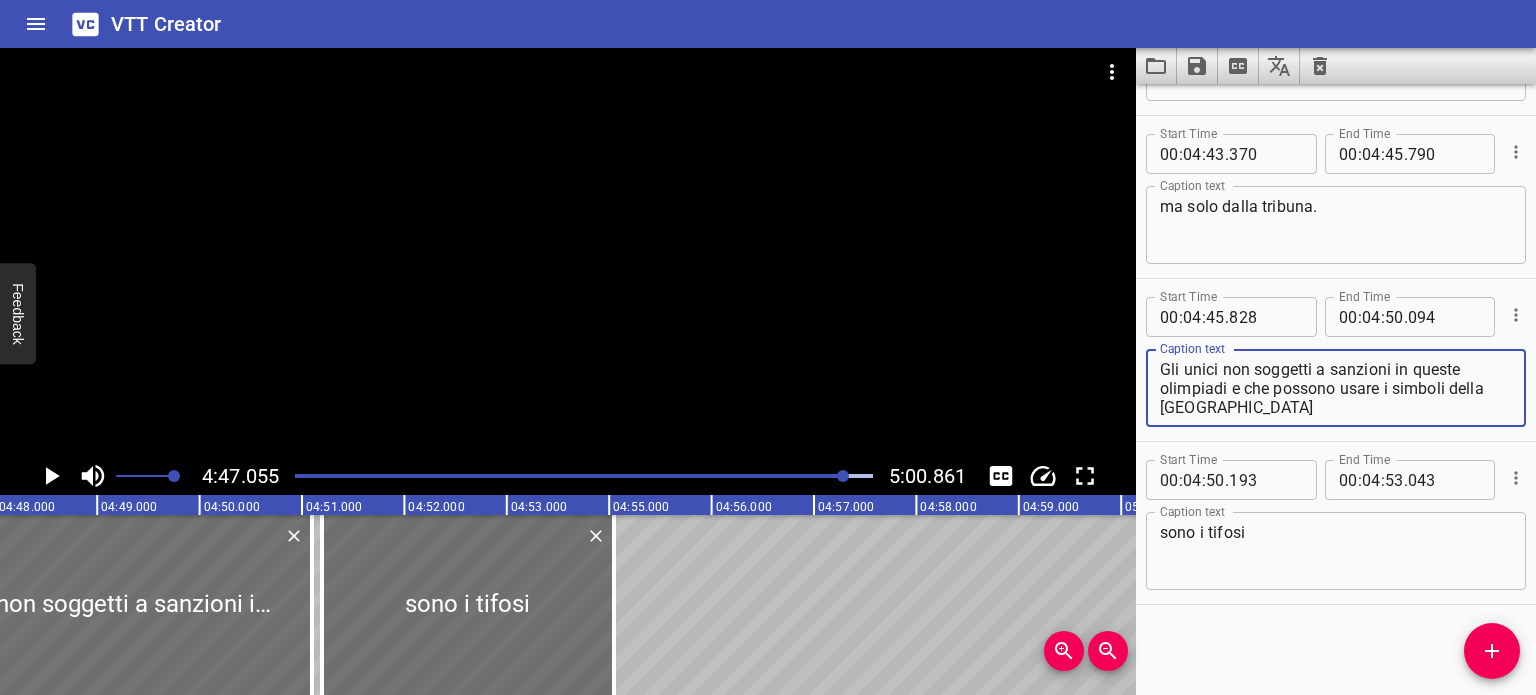 click on "Gli unici non soggetti a sanzioni in queste olimpiadi e che possono usare i simboli della Russia" at bounding box center [1336, 388] 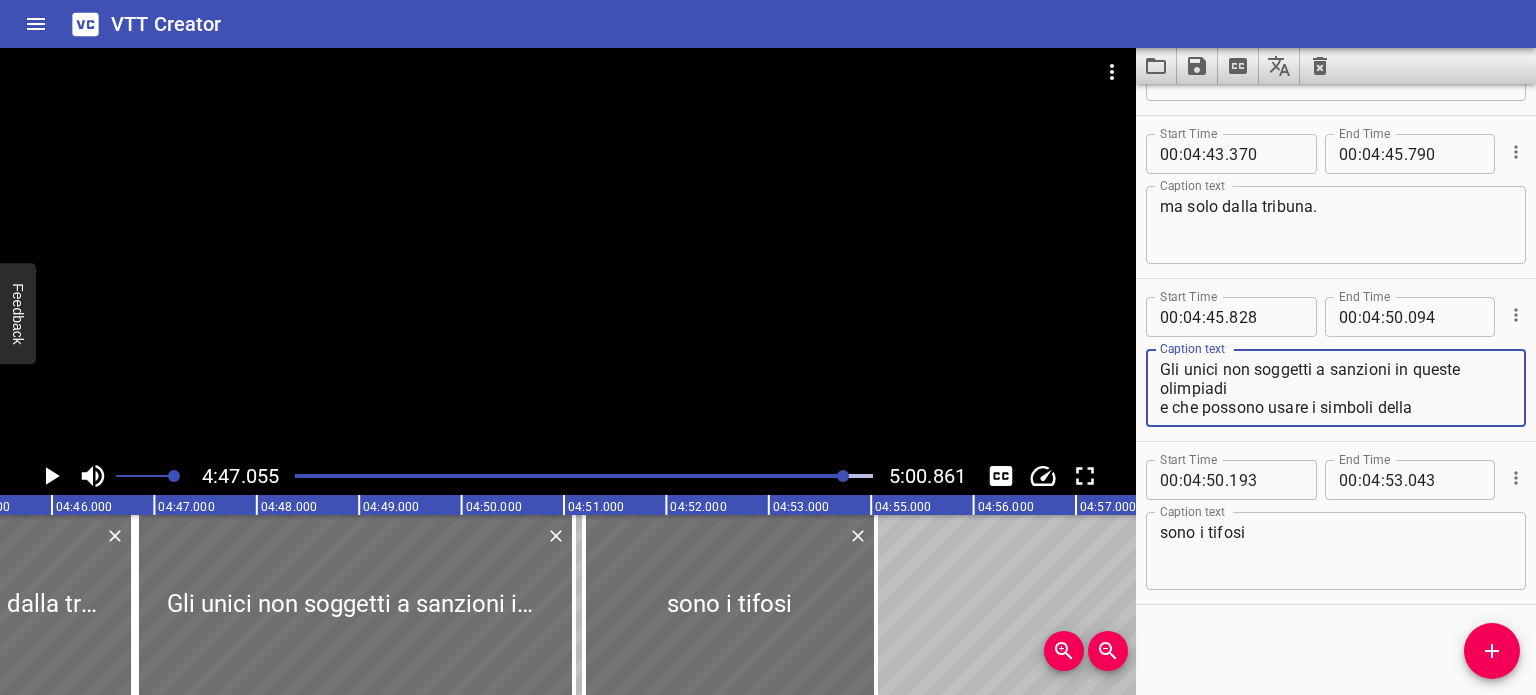scroll, scrollTop: 0, scrollLeft: 28738, axis: horizontal 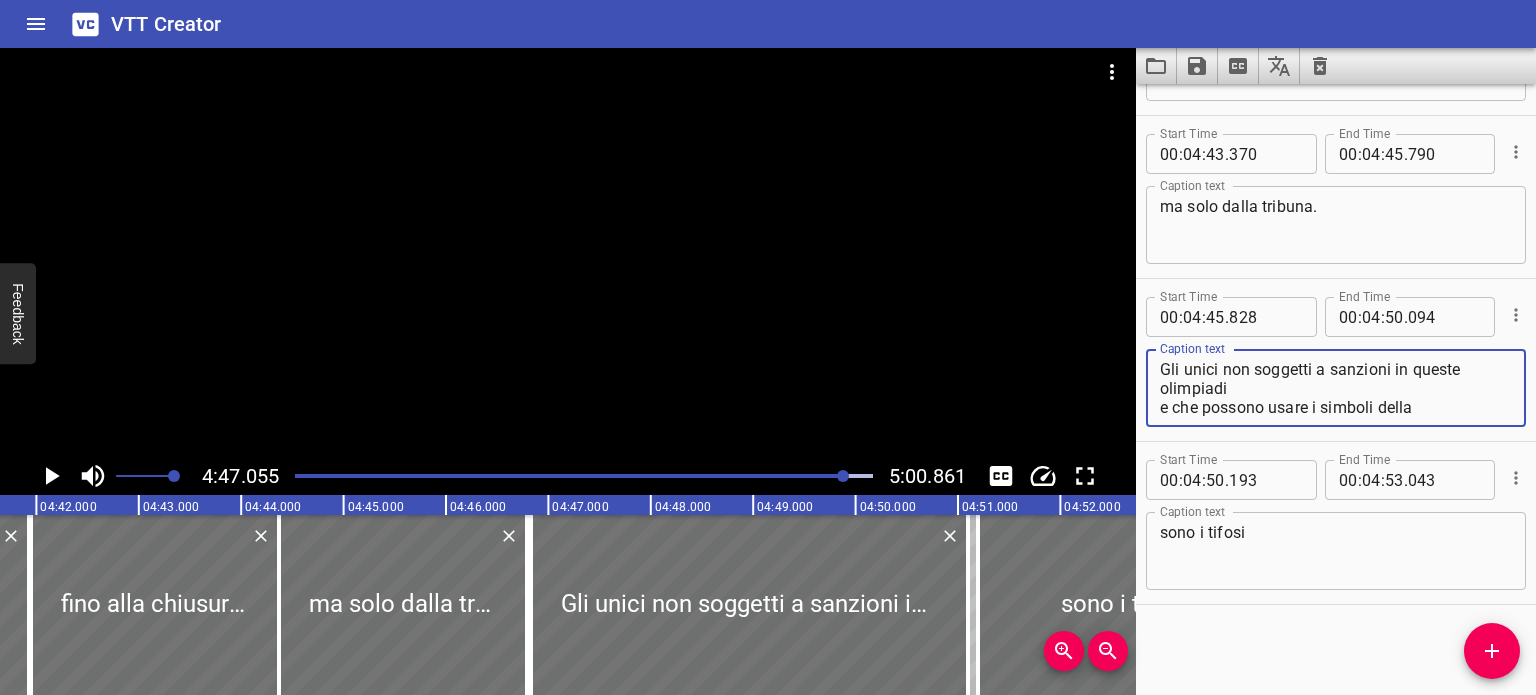 type on "Gli unici non soggetti a sanzioni in queste olimpiadi
e che possono usare i simboli della Russia" 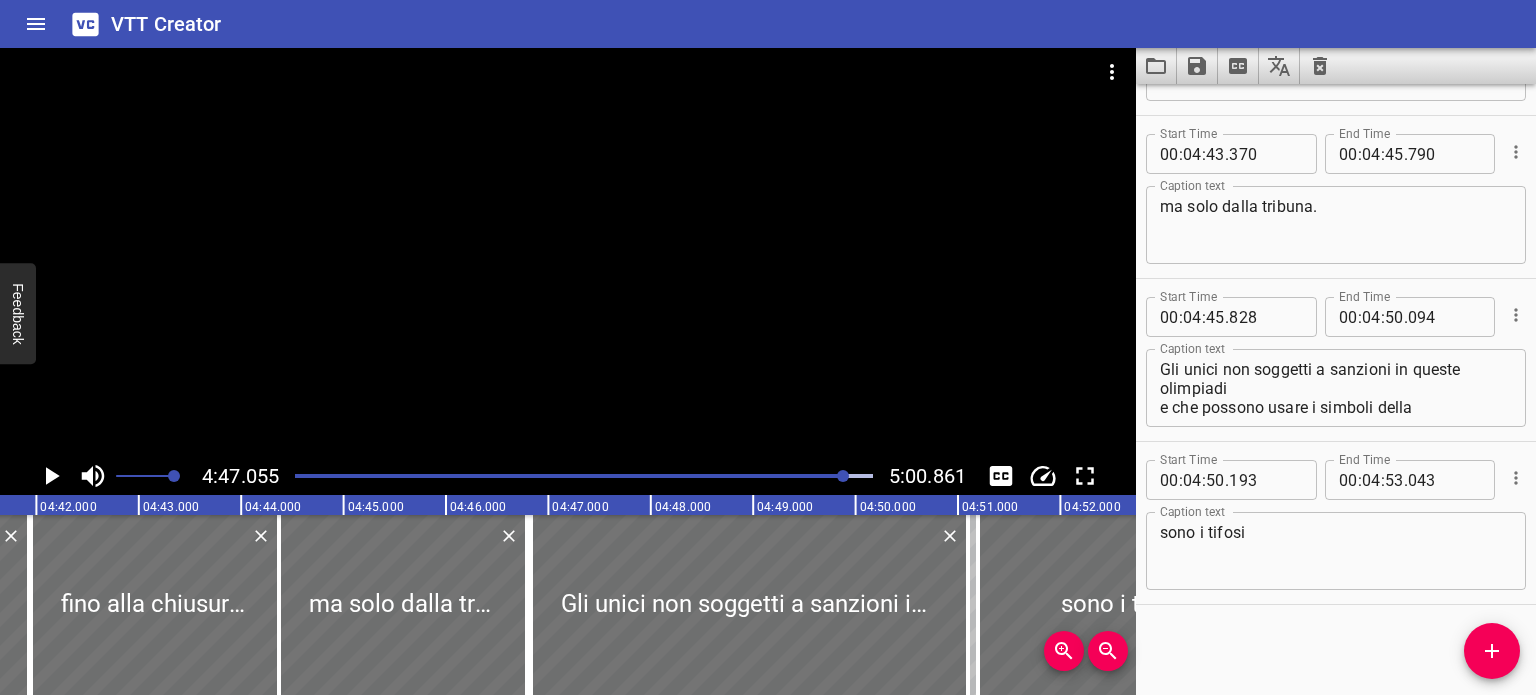click at bounding box center [584, 476] 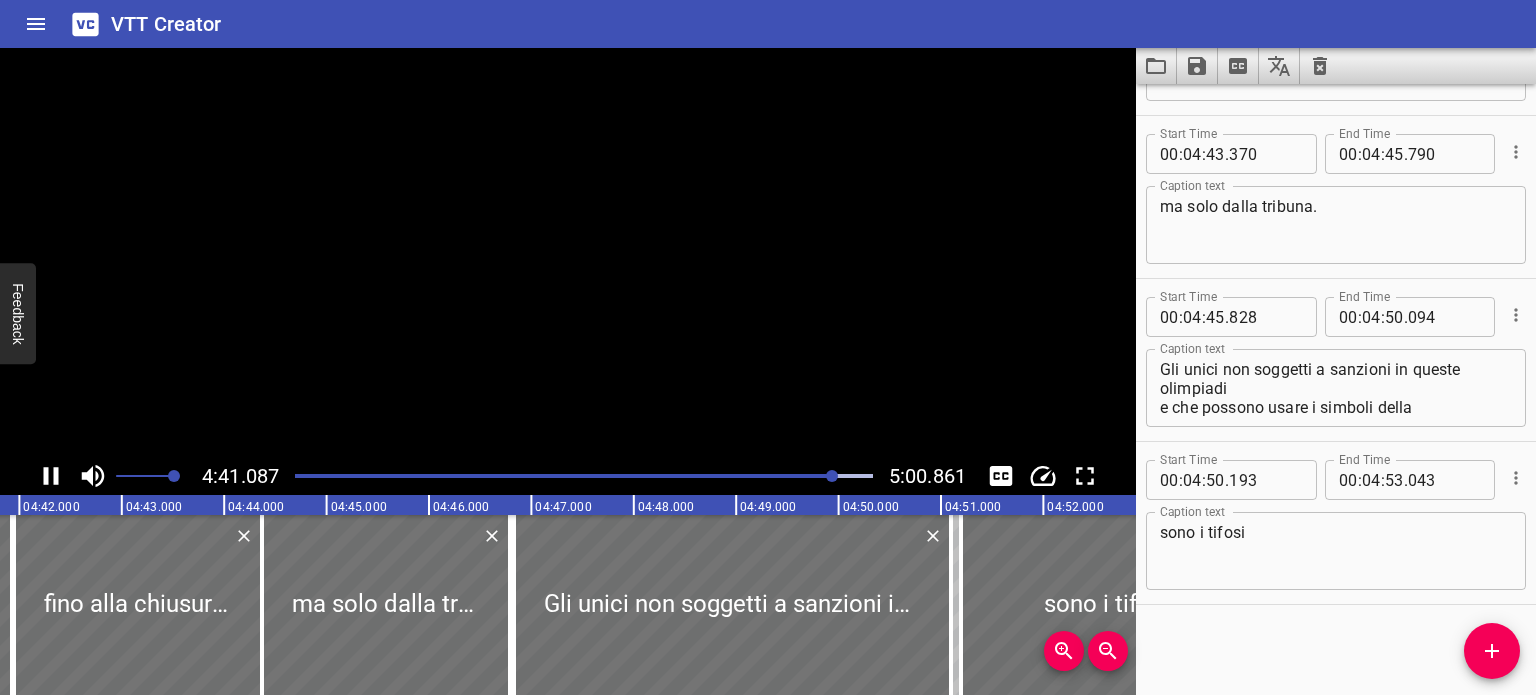 scroll, scrollTop: 0, scrollLeft: 28783, axis: horizontal 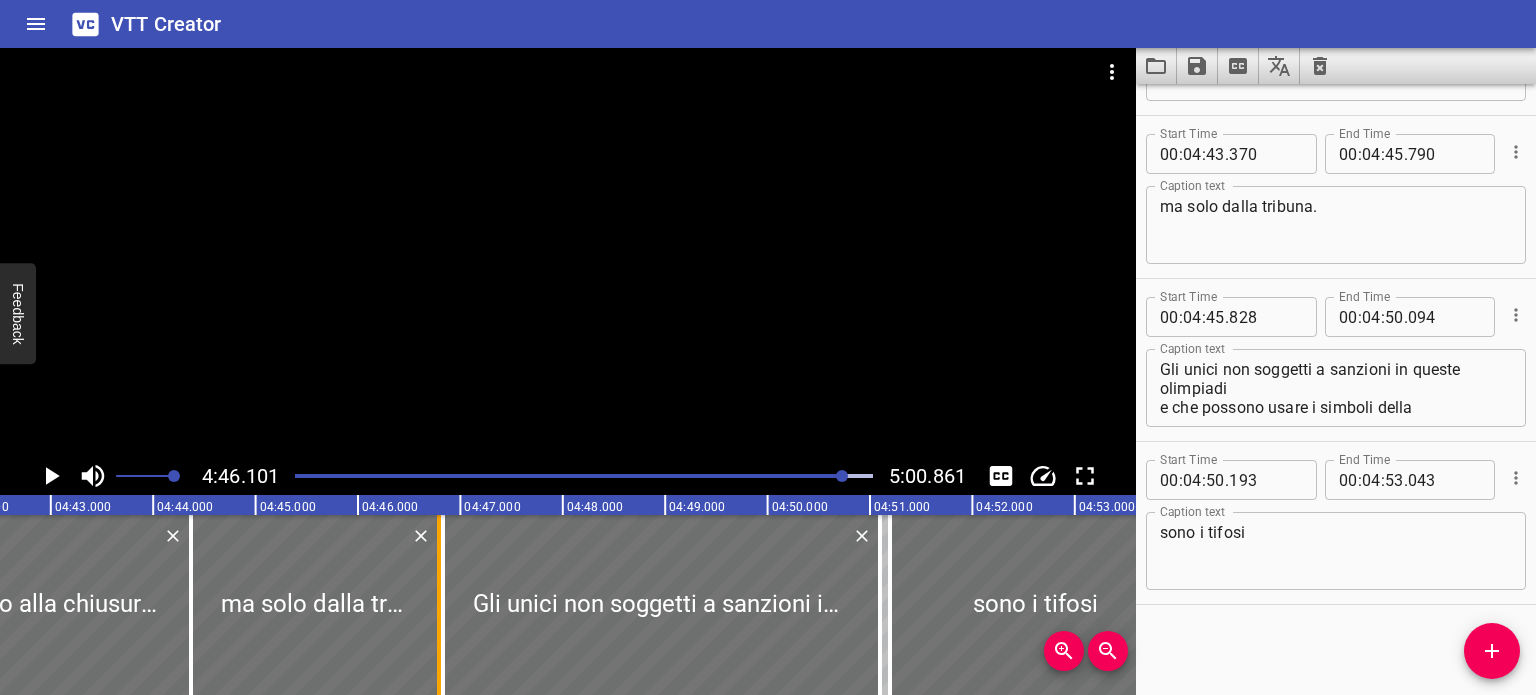 click at bounding box center (439, 605) 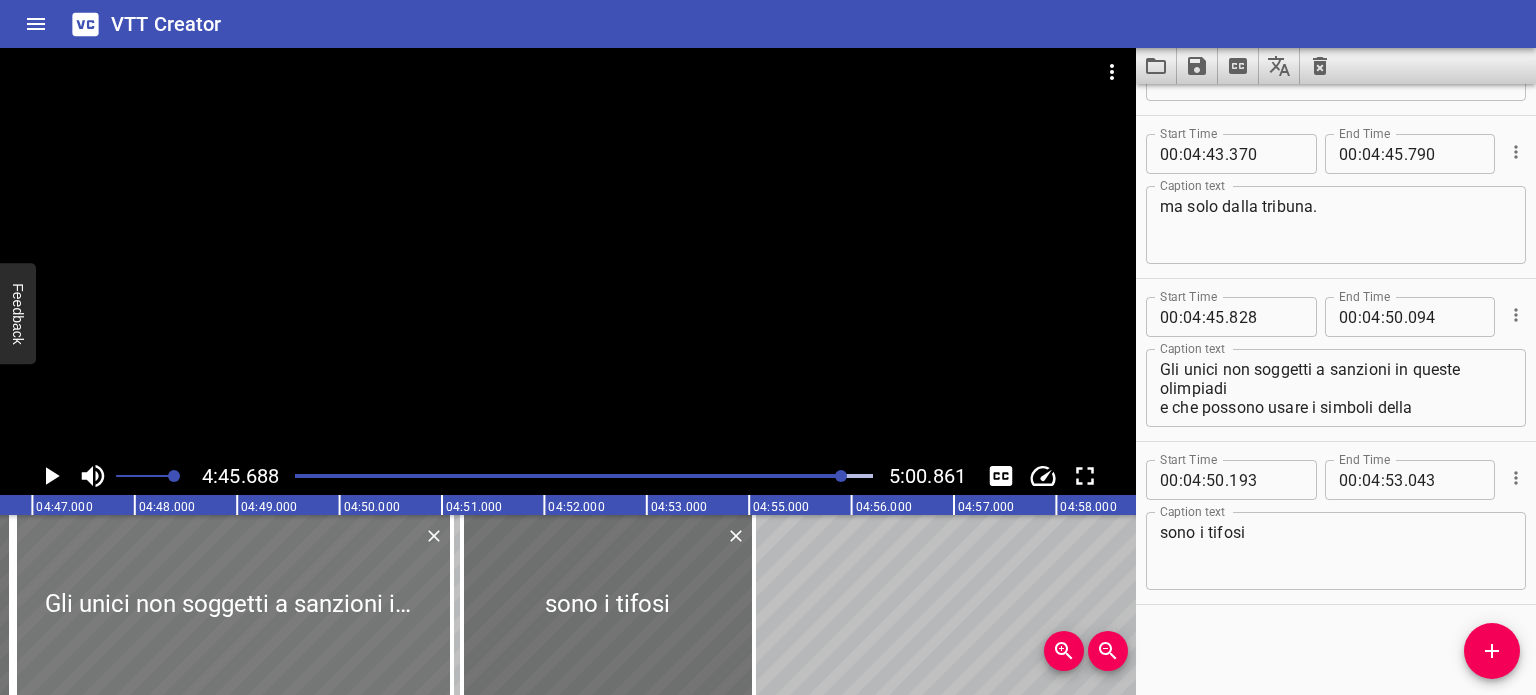 scroll, scrollTop: 0, scrollLeft: 28925, axis: horizontal 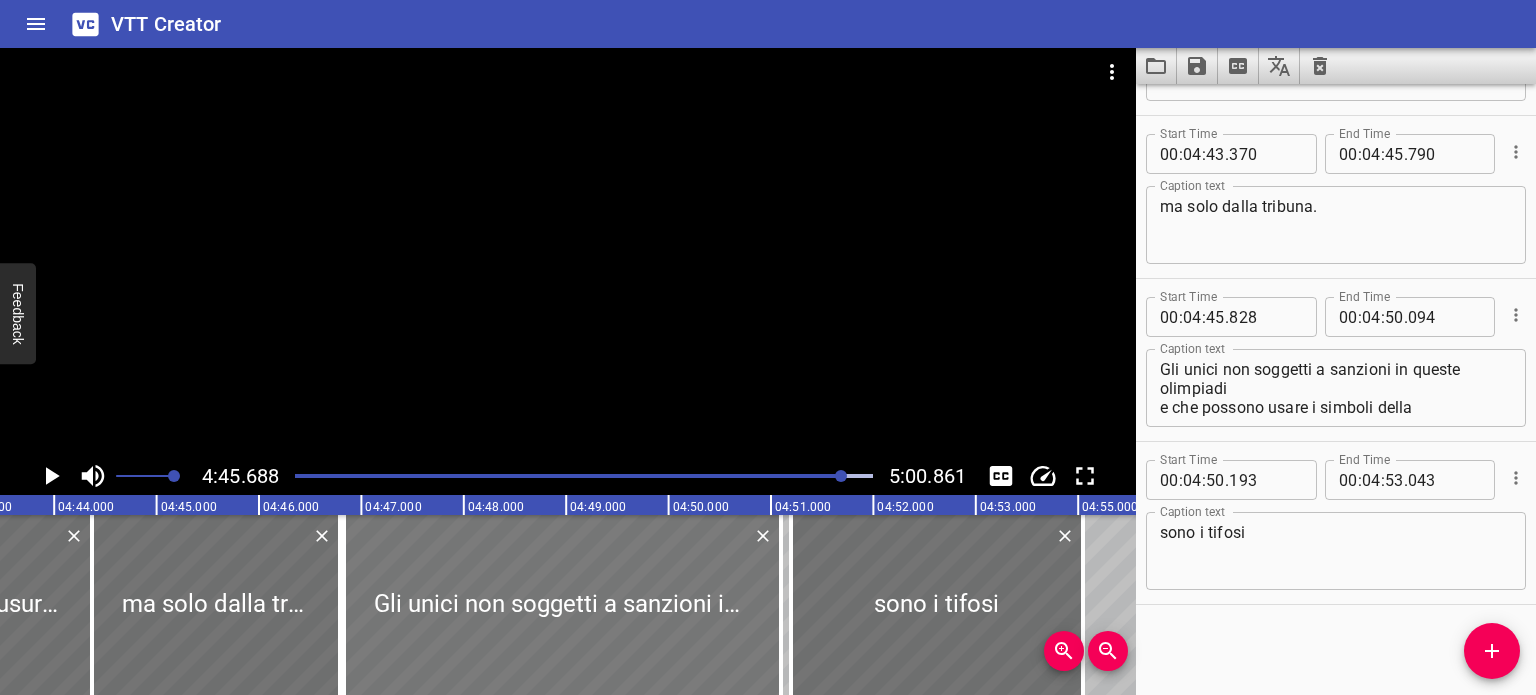 drag, startPoint x: 481, startPoint y: 591, endPoint x: 540, endPoint y: 595, distance: 59.135437 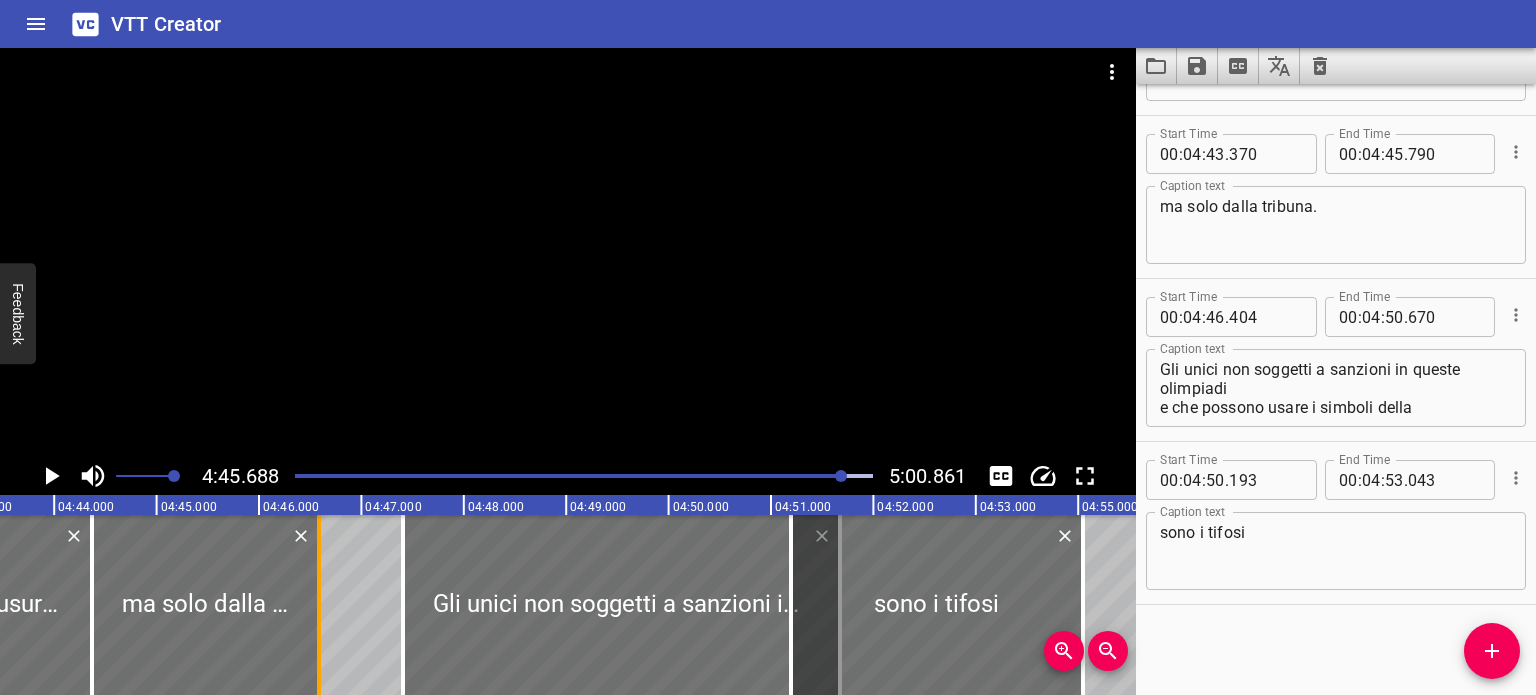 drag, startPoint x: 338, startPoint y: 599, endPoint x: 314, endPoint y: 599, distance: 24 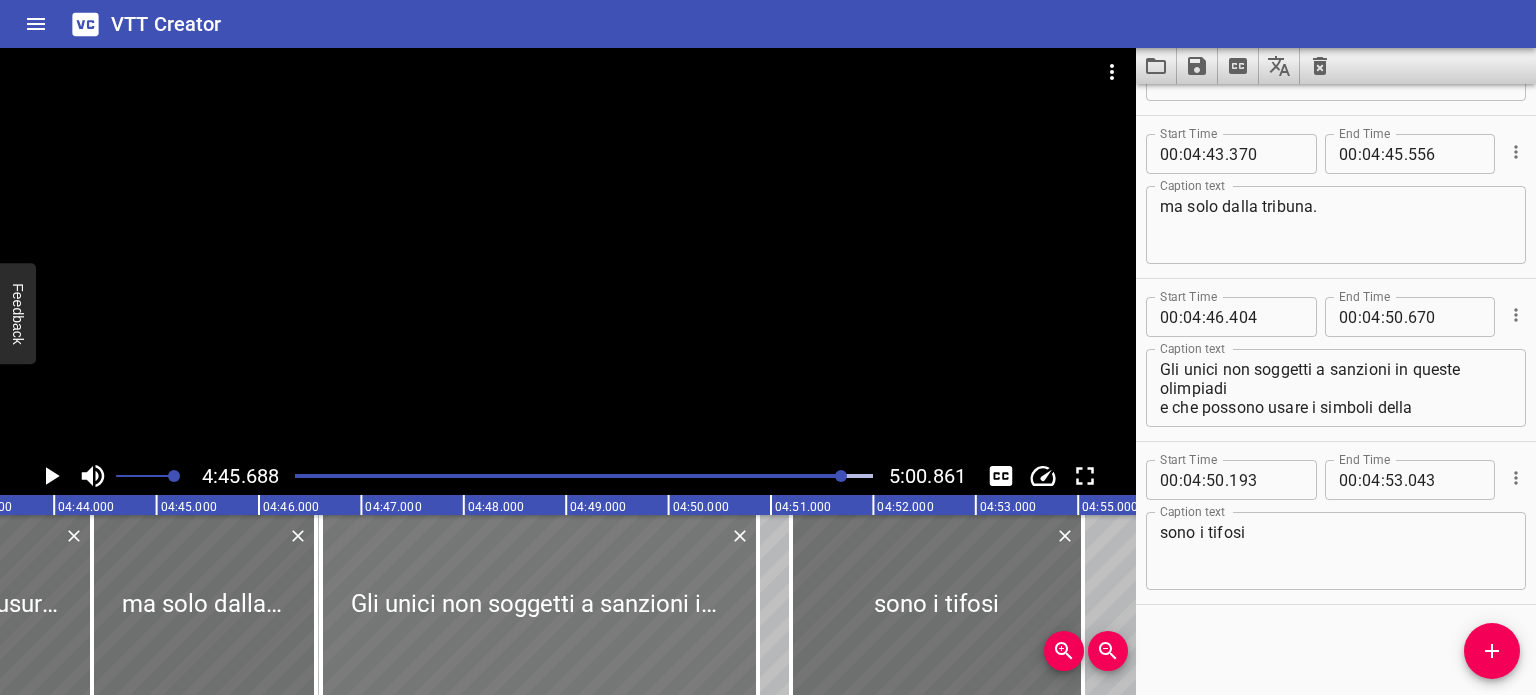 drag, startPoint x: 502, startPoint y: 619, endPoint x: 424, endPoint y: 615, distance: 78.10249 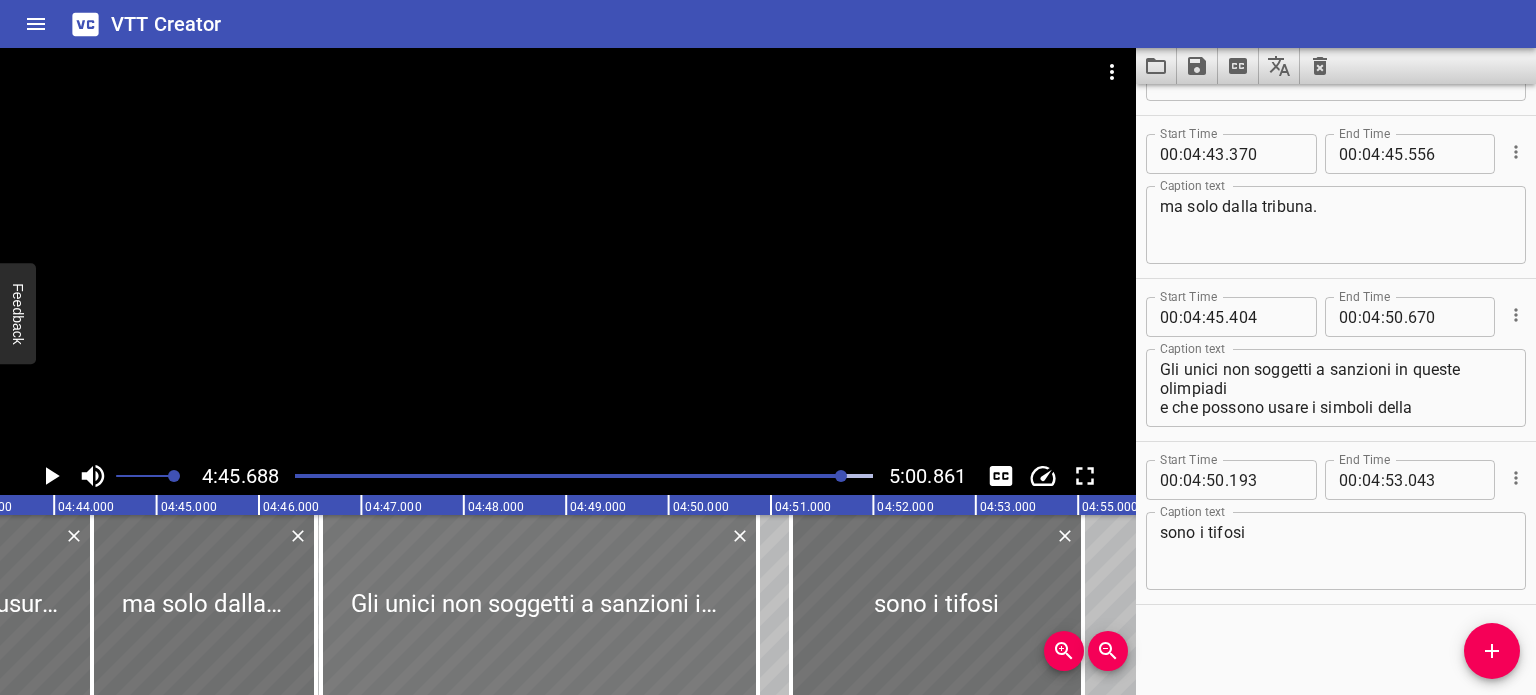 type on "643" 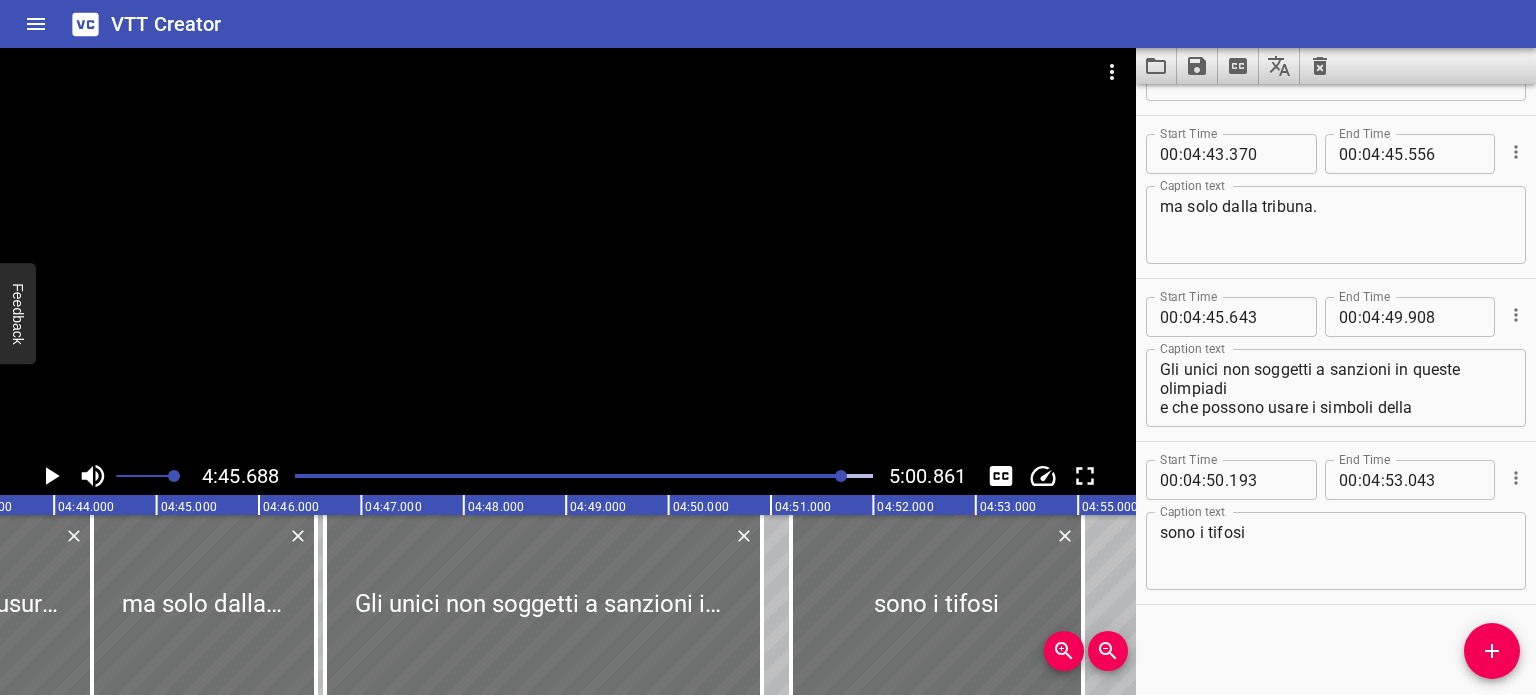 click at bounding box center [841, 476] 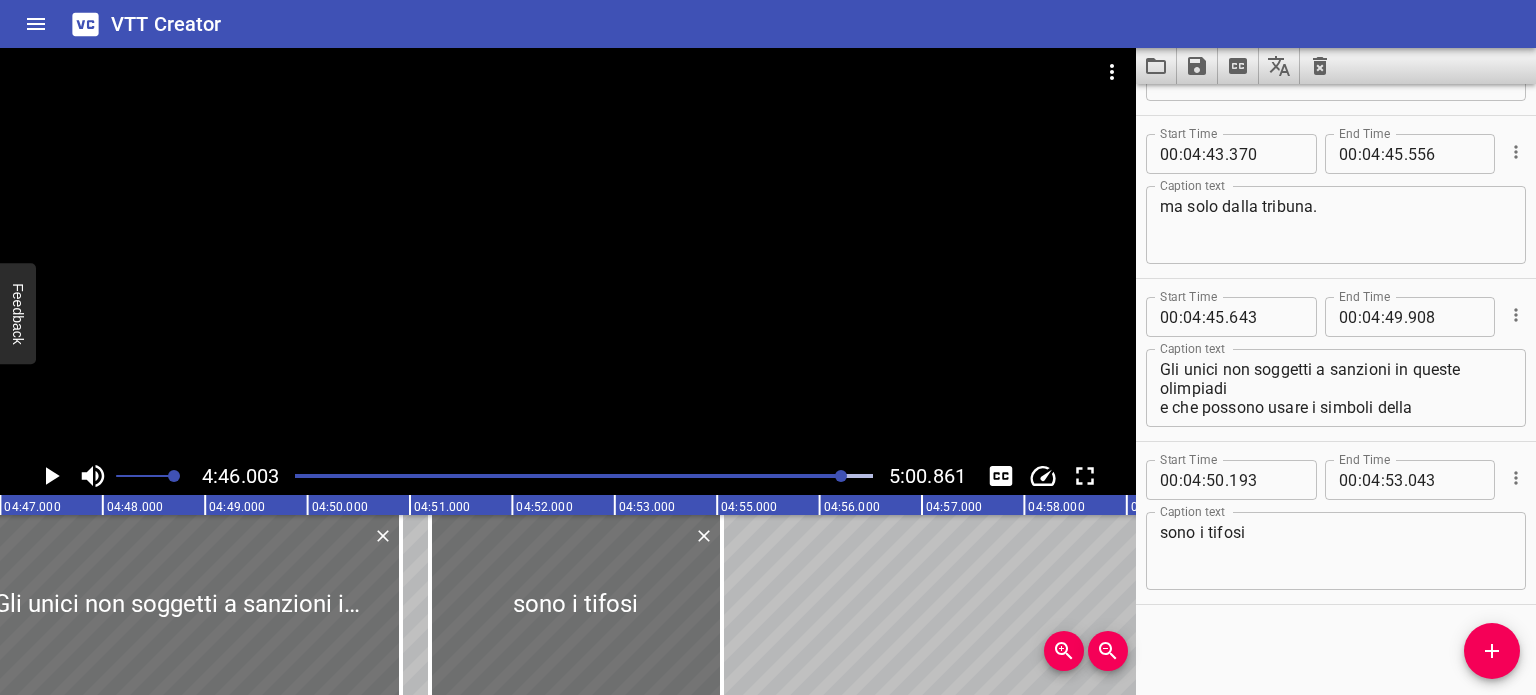scroll, scrollTop: 0, scrollLeft: 28798, axis: horizontal 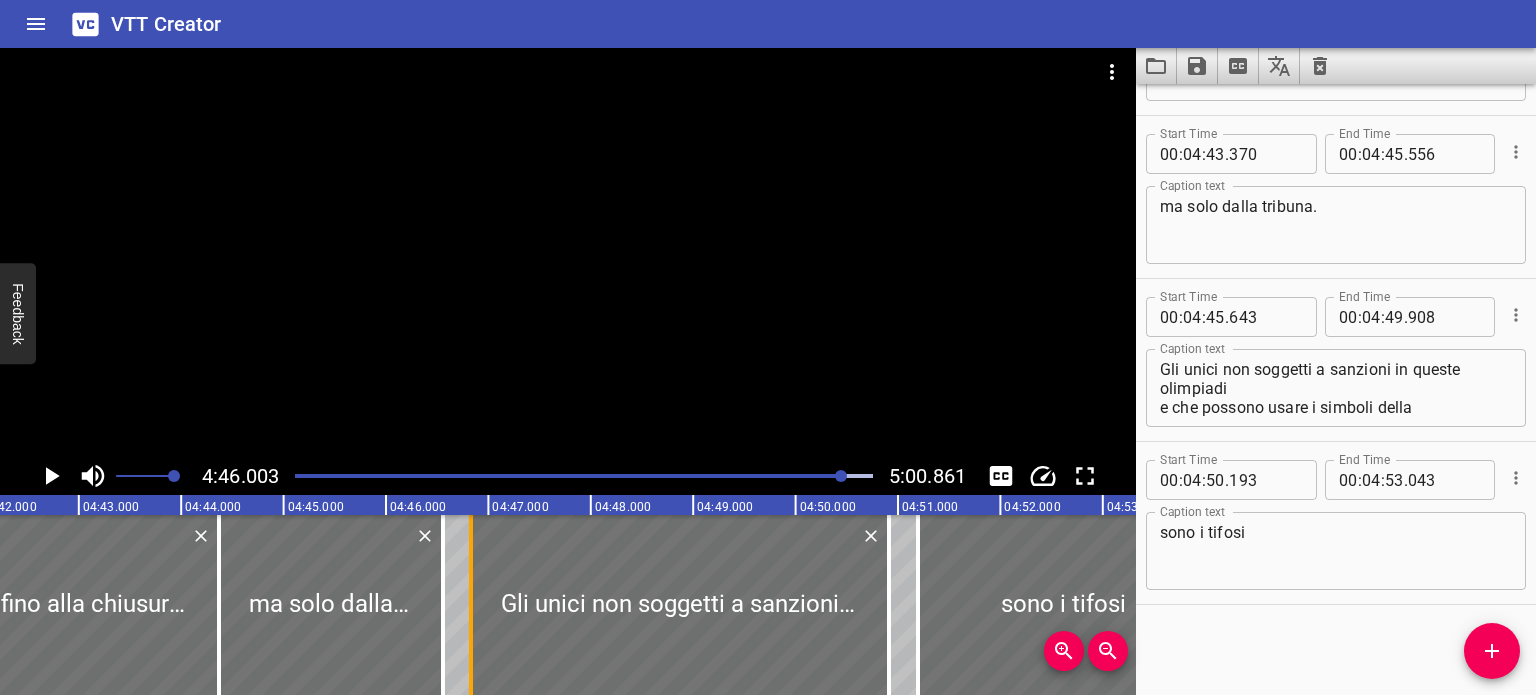 drag, startPoint x: 456, startPoint y: 579, endPoint x: 475, endPoint y: 584, distance: 19.646883 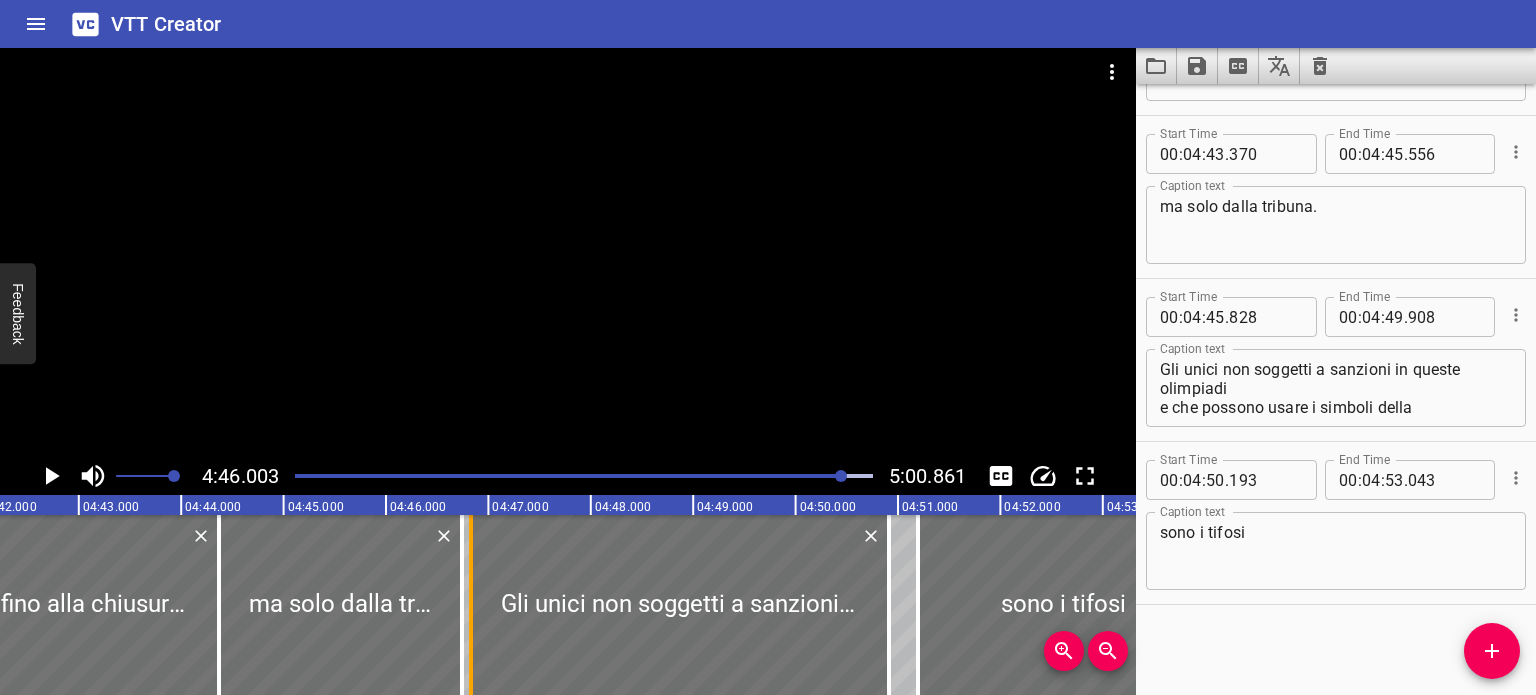 drag, startPoint x: 444, startPoint y: 591, endPoint x: 460, endPoint y: 595, distance: 16.492422 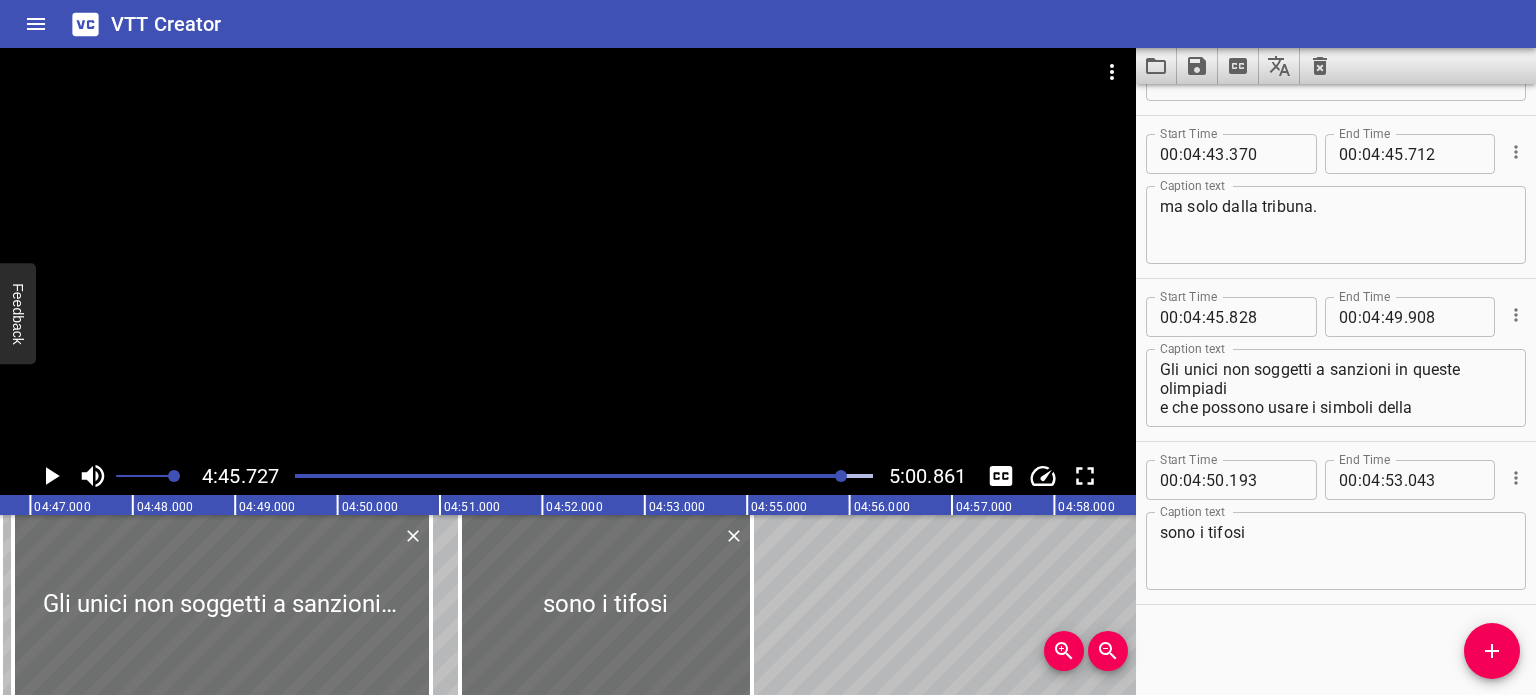 scroll, scrollTop: 0, scrollLeft: 29258, axis: horizontal 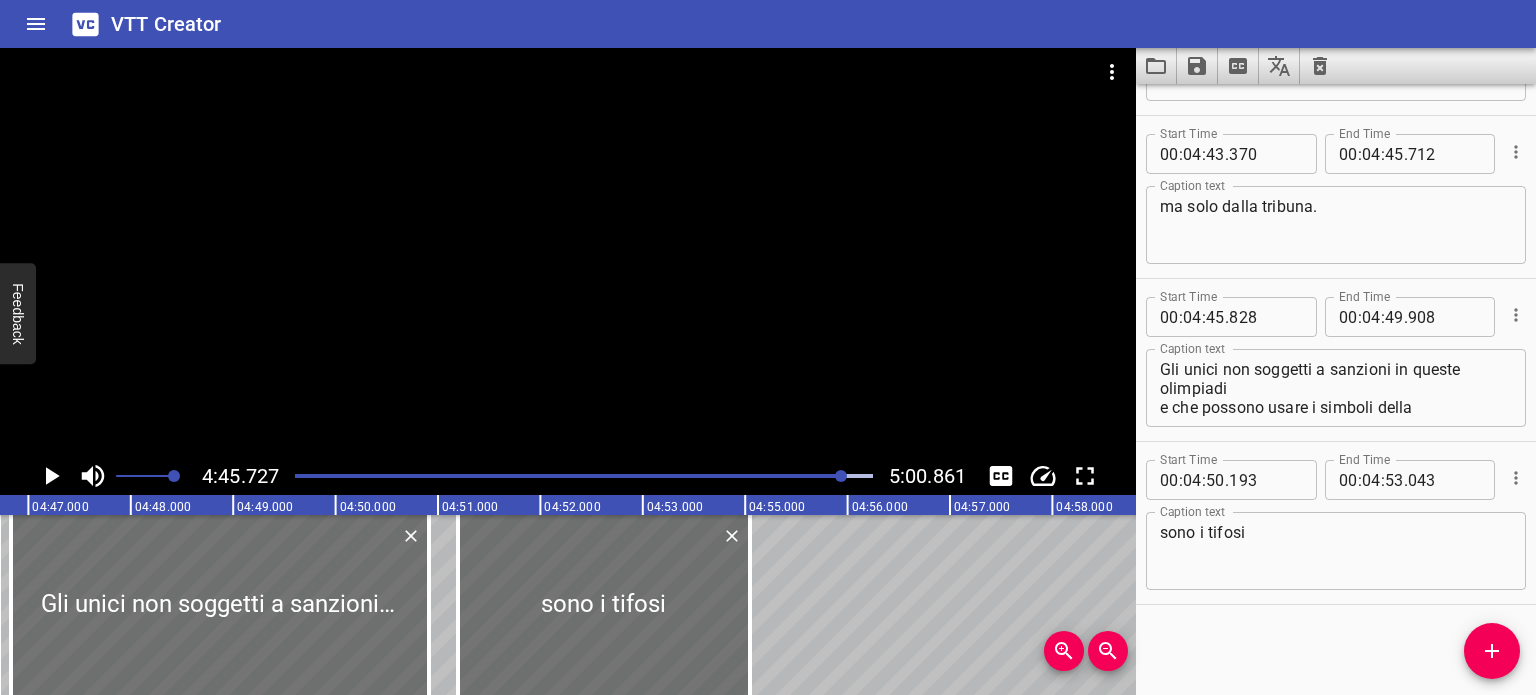 click at bounding box center (841, 476) 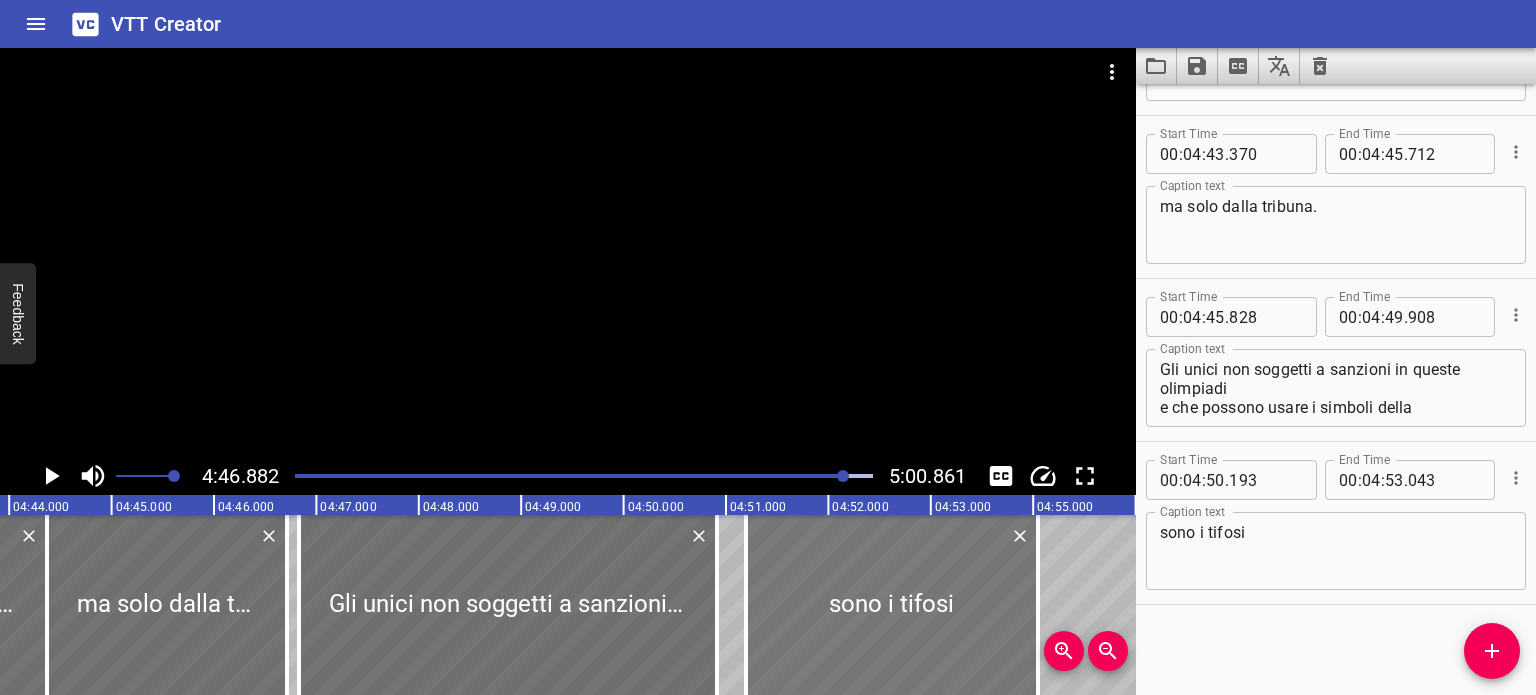 scroll, scrollTop: 0, scrollLeft: 28969, axis: horizontal 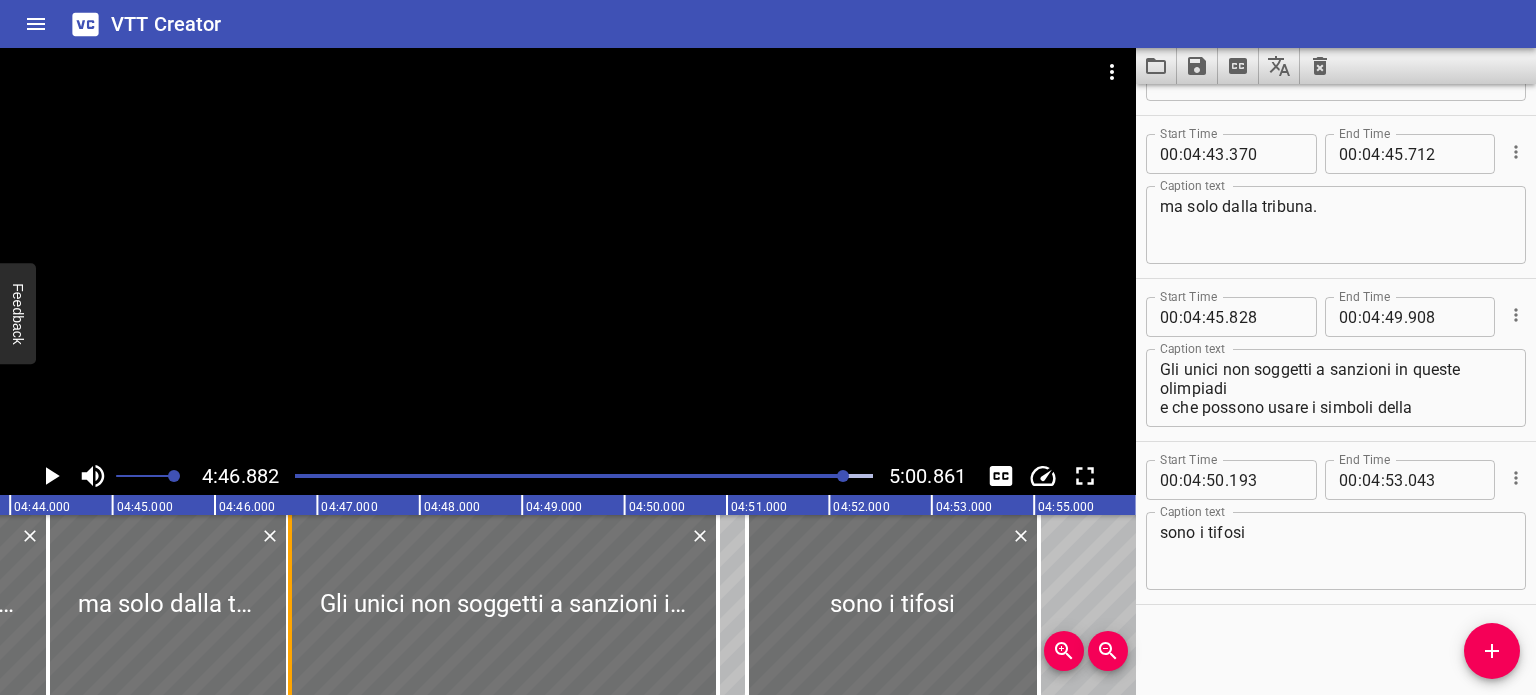 click at bounding box center (290, 605) 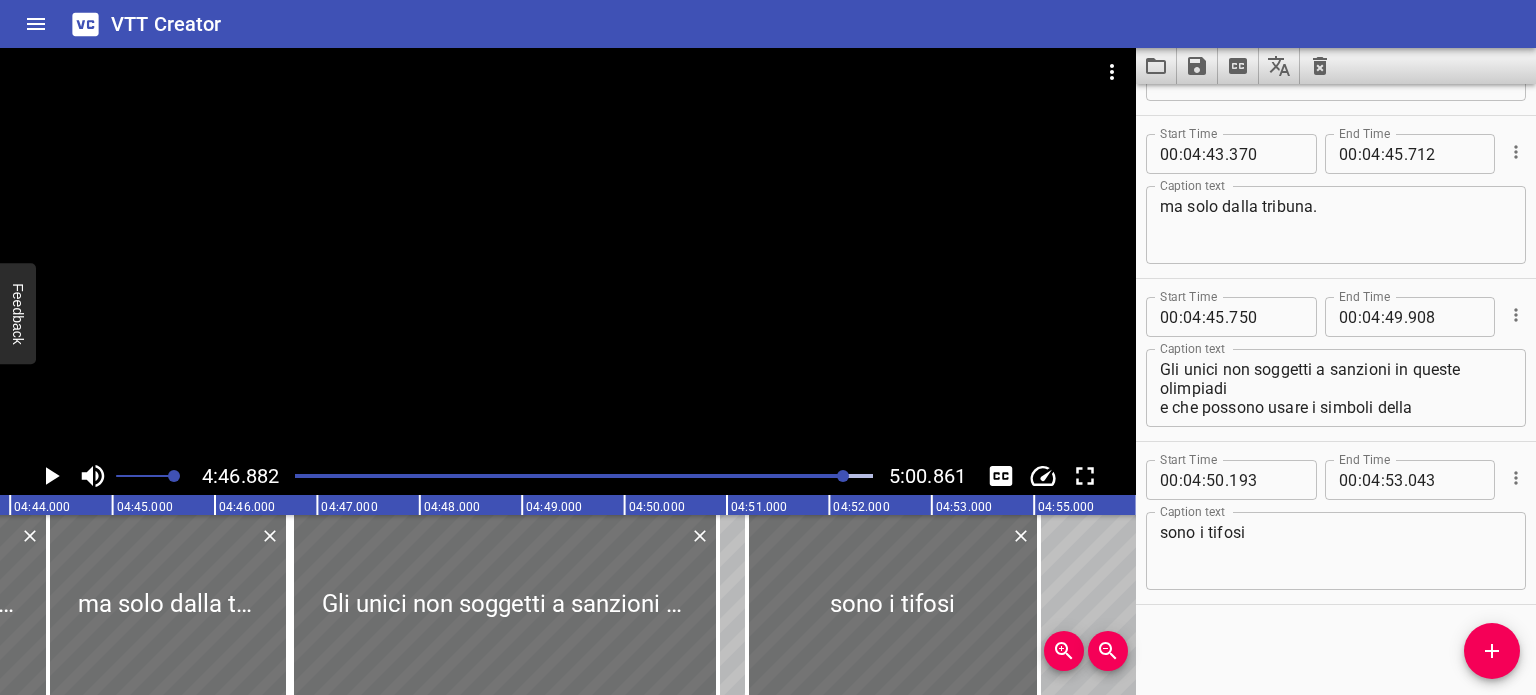 click at bounding box center (557, 476) 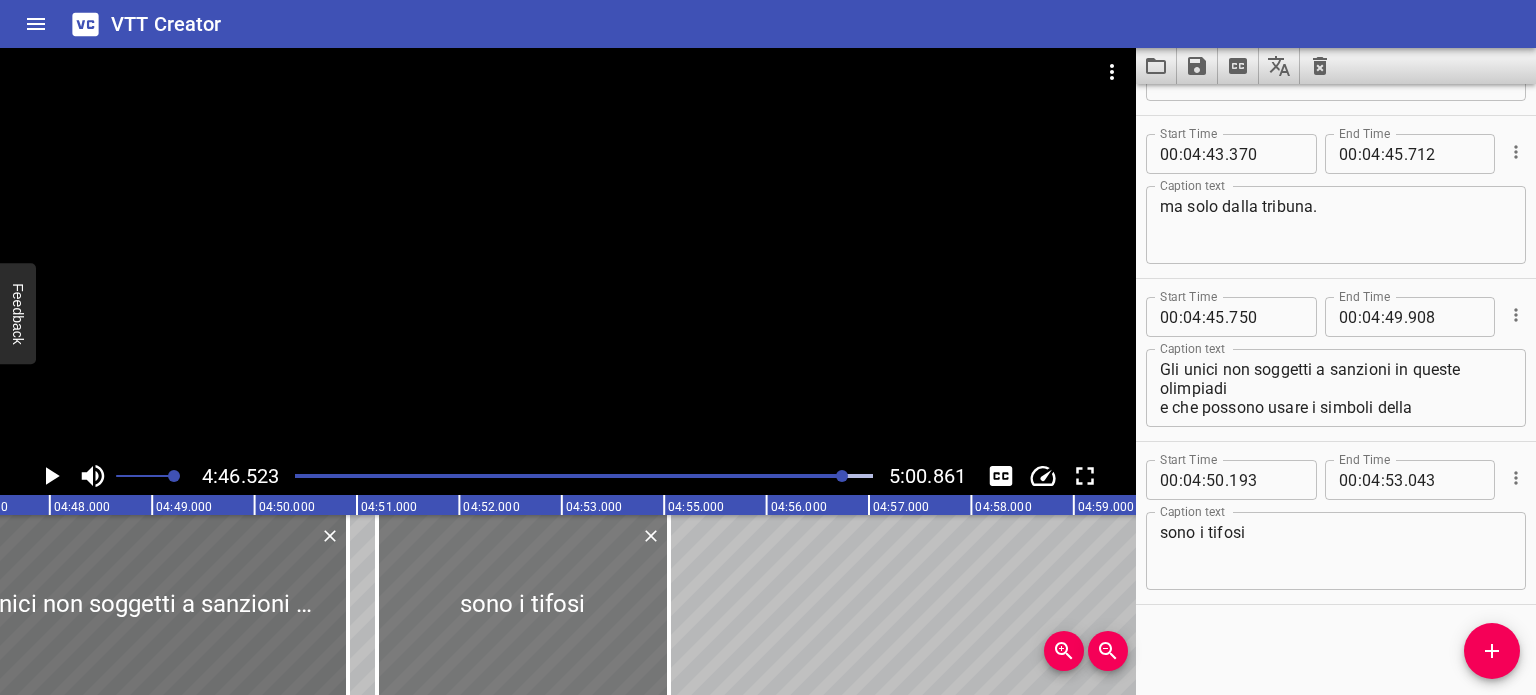 scroll, scrollTop: 0, scrollLeft: 29004, axis: horizontal 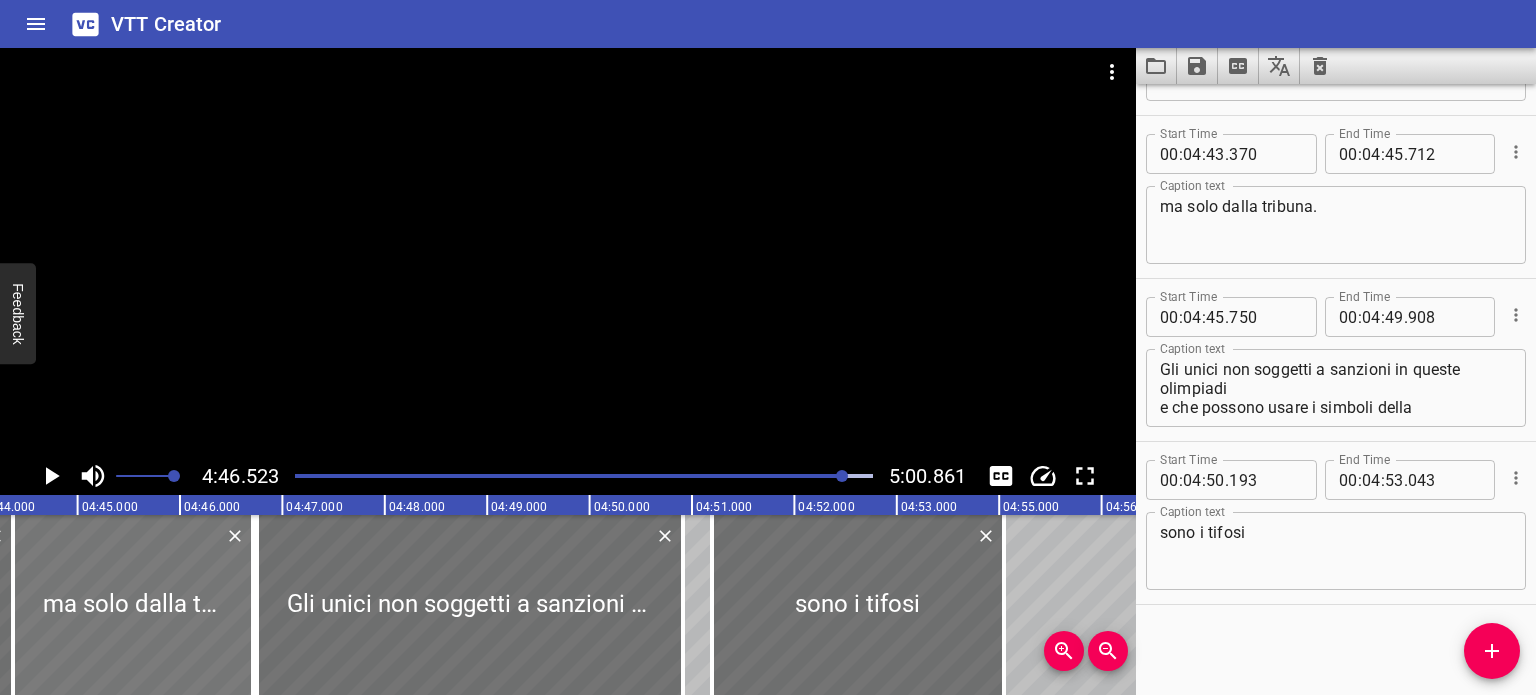 click at bounding box center [133, 605] 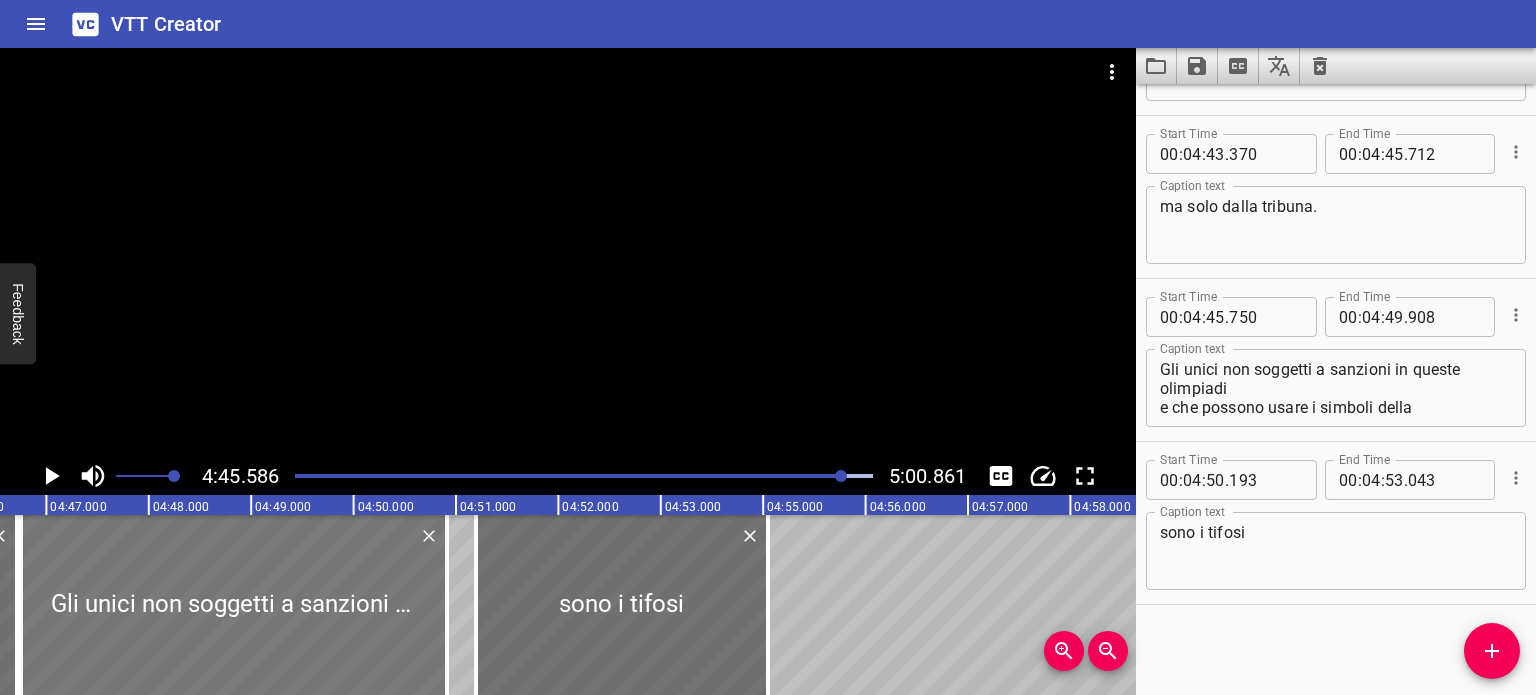 scroll, scrollTop: 0, scrollLeft: 29244, axis: horizontal 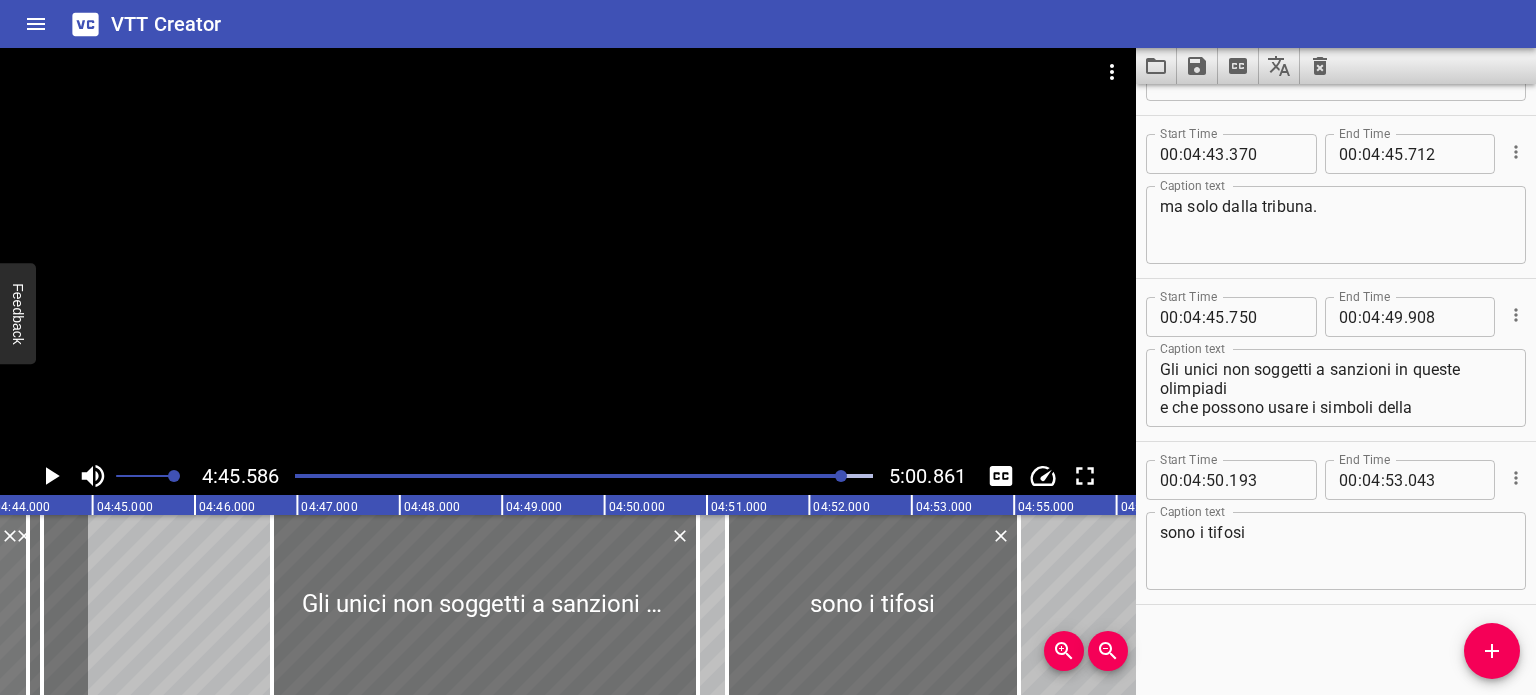 click on "La nazionale [DEMOGRAPHIC_DATA] non parteciperà
ai giochi olimpici invernali di [GEOGRAPHIC_DATA] 2018. Il comitato olimpico internazionale
l’ha esclusa per lo scandalo doping, ma gli atleti [DEMOGRAPHIC_DATA] non coinvolti nell'uso di doping
parteciperanno comunque alle olimpiadi, parteciperanno con la bandiera neutrale. La bandiera olimpica fu inventata
da [PERSON_NAME] nel 1913. Ecco come apparirà la loro divisa. Secondo le regole del CIO,
possono esserci solo due dei tre colori
della bandiera della Russia. Al posto dello stemma della Russia
devono esserci gli anelli olimpici. Nel logo al posto della parola Russia
deve esserci scritto
“olympic athlete from [GEOGRAPHIC_DATA]”. L’inno [DEMOGRAPHIC_DATA] alle olimpiadi di [GEOGRAPHIC_DATA][PERSON_NAME] vietato. In caso di vittoria
gli atleti saliranno sul podio
con l’inno del CIO. La bandiera bianca delle olimpiadi
è diventata simbolo di castigo per gli atleti [DEMOGRAPHIC_DATA],
ma non è sempre stata usata così. Gli atleti con la bandiera neutrale
apparirono per la prima volta
alle olimpiadi di [GEOGRAPHIC_DATA] nel 1980" at bounding box center (-10557, 605) 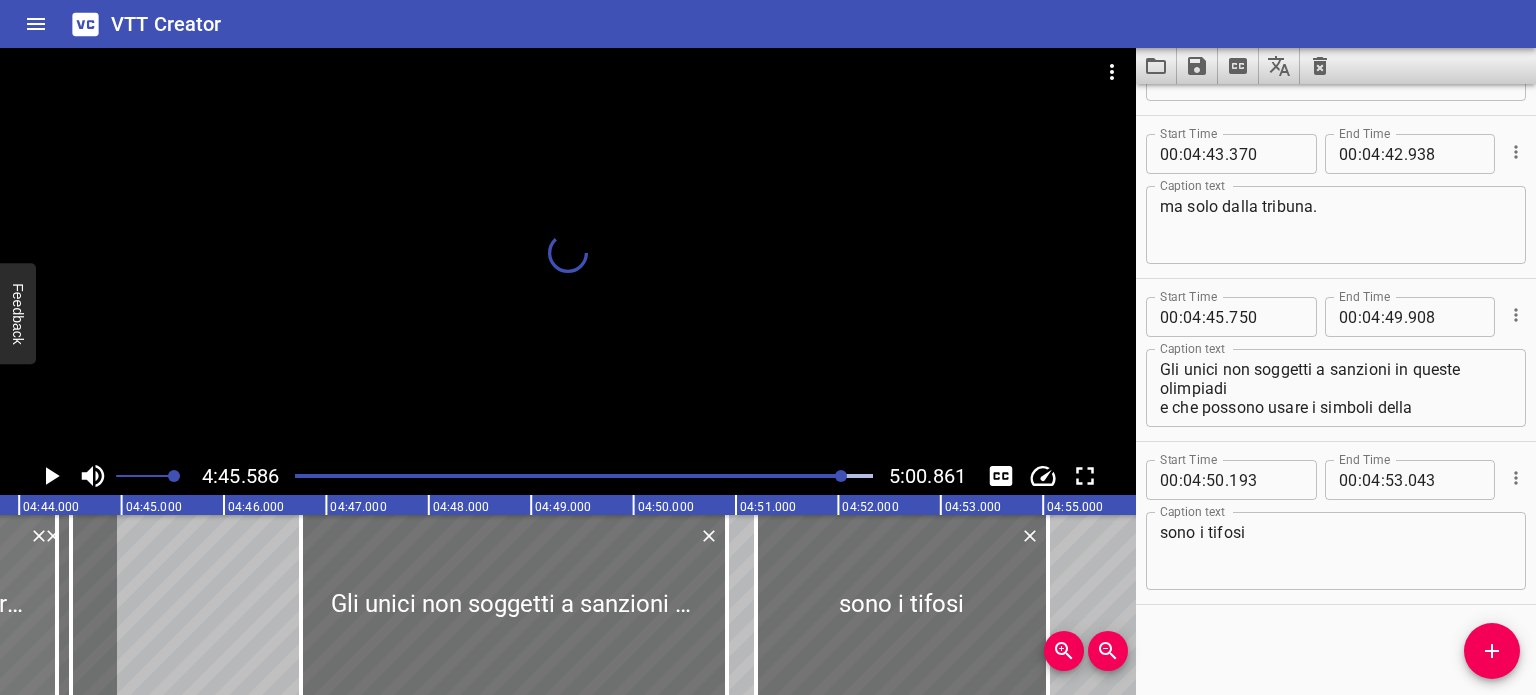 scroll, scrollTop: 0, scrollLeft: 28962, axis: horizontal 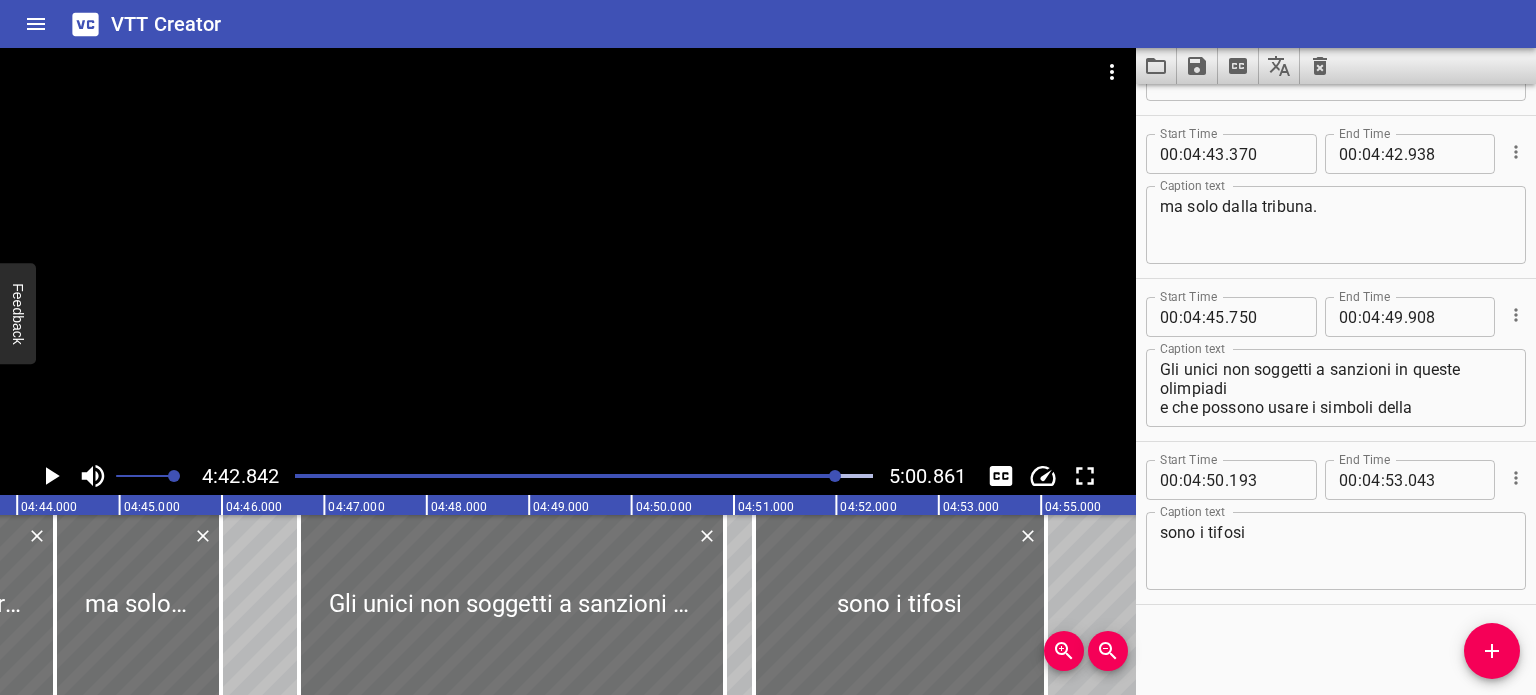 drag, startPoint x: 68, startPoint y: 596, endPoint x: 278, endPoint y: 603, distance: 210.11664 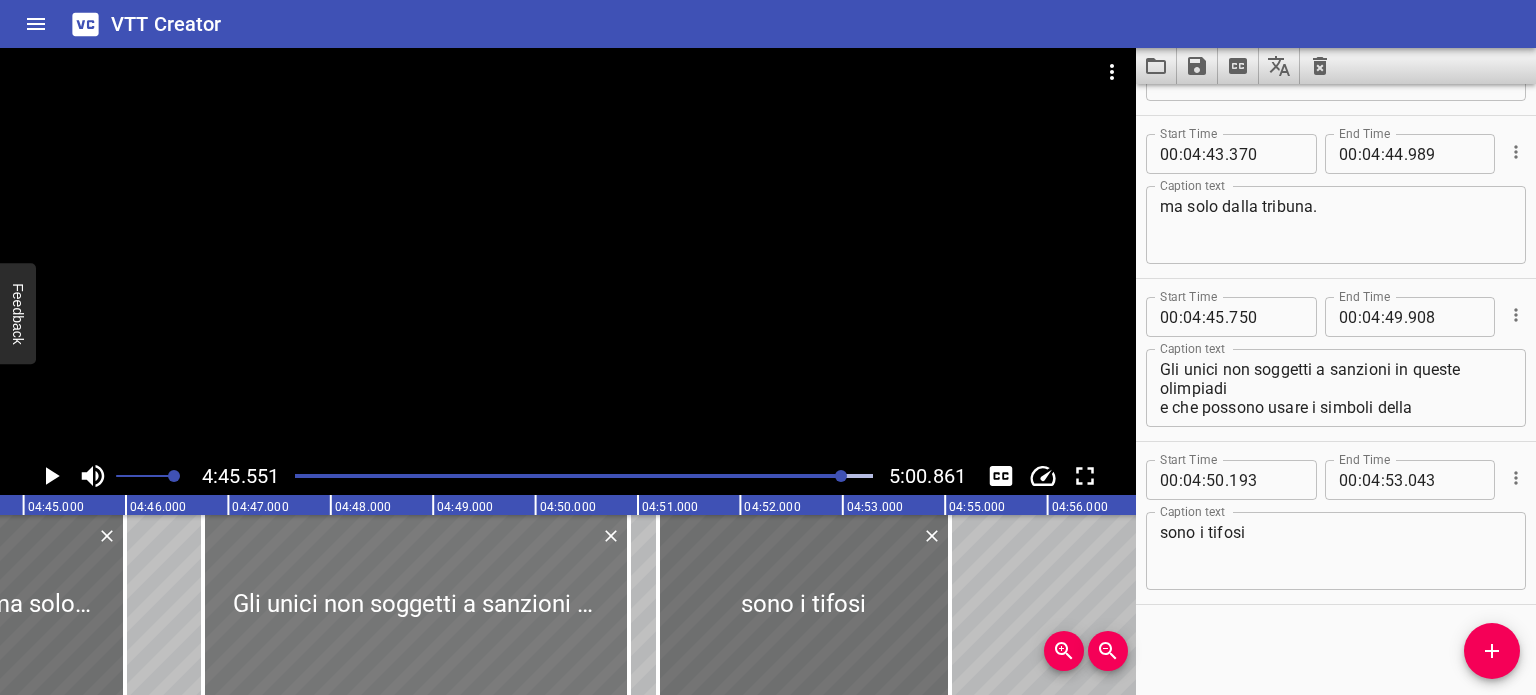 scroll, scrollTop: 0, scrollLeft: 29053, axis: horizontal 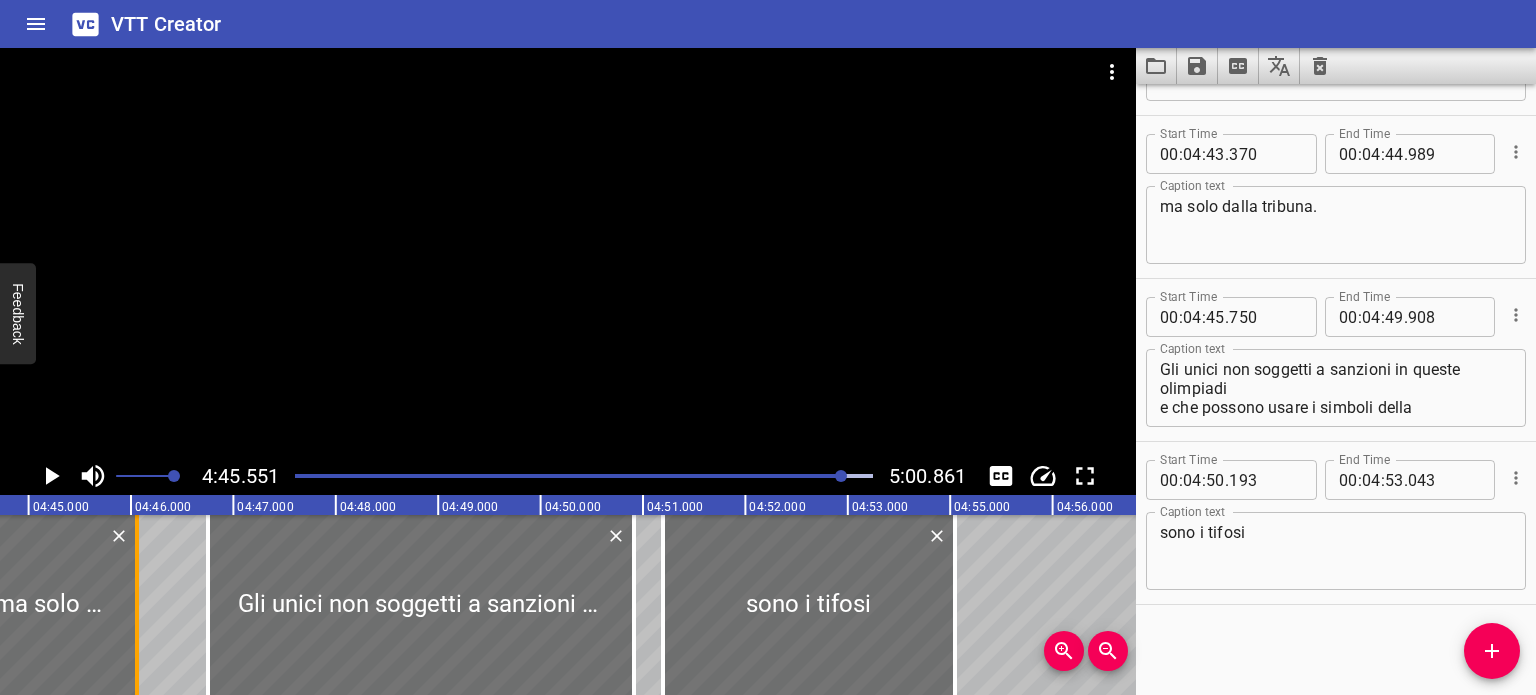 click at bounding box center [137, 605] 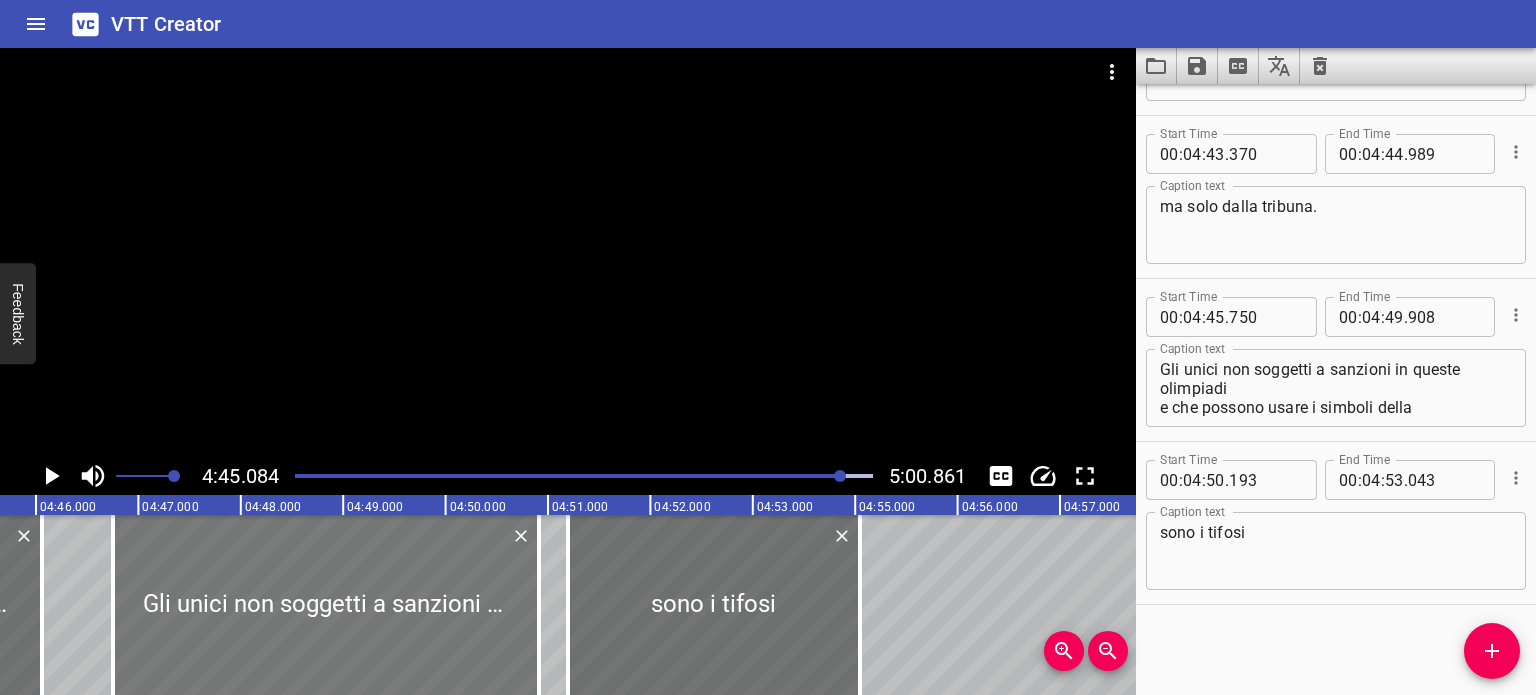scroll, scrollTop: 0, scrollLeft: 29192, axis: horizontal 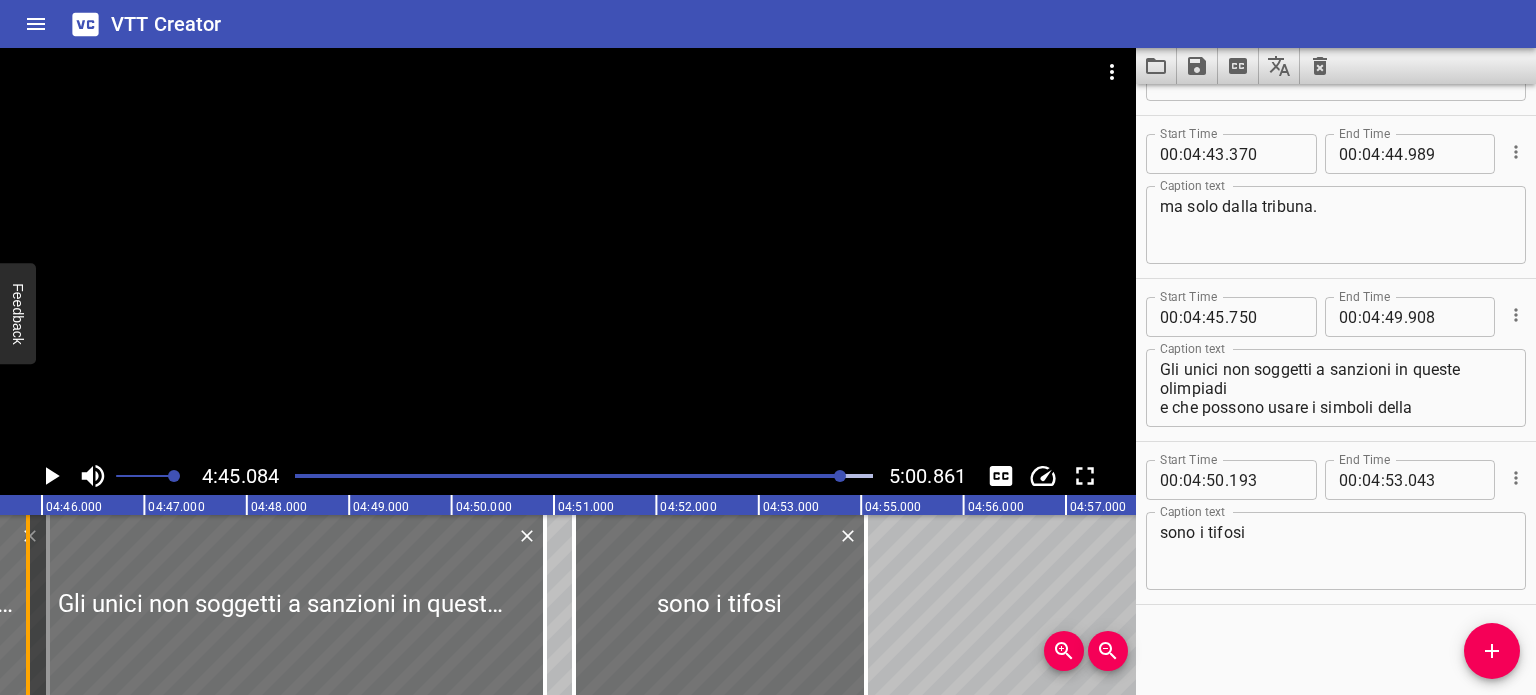 drag, startPoint x: 68, startPoint y: 587, endPoint x: 11, endPoint y: 576, distance: 58.0517 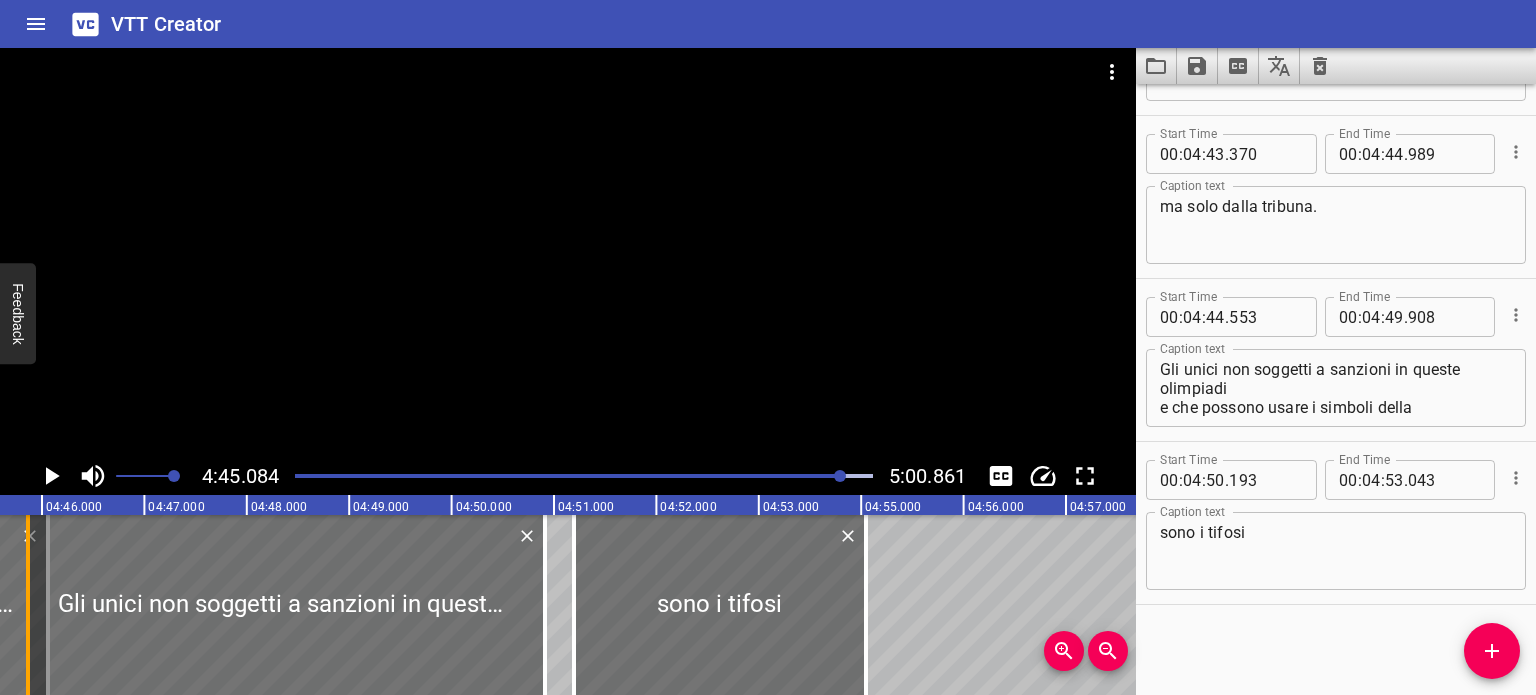 scroll, scrollTop: 0, scrollLeft: 29126, axis: horizontal 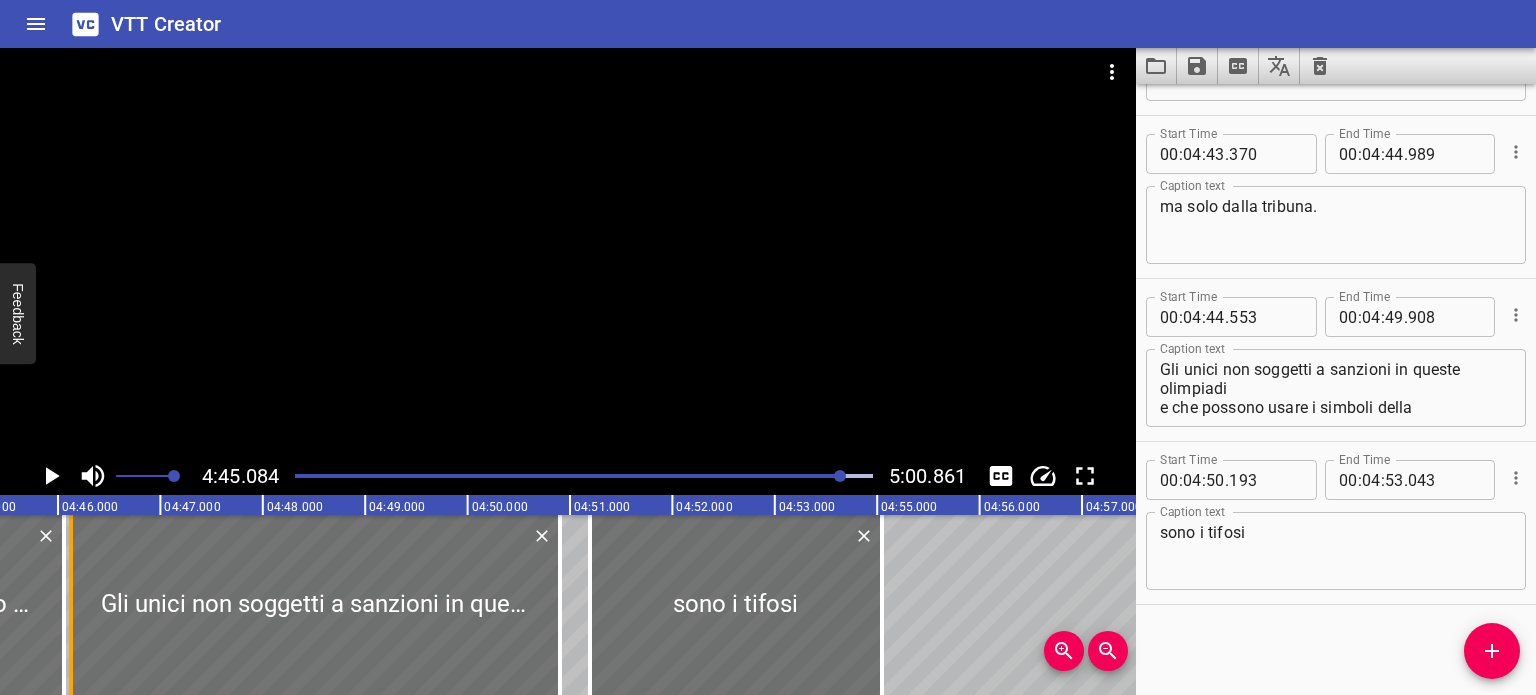 drag, startPoint x: 18, startPoint y: 575, endPoint x: 77, endPoint y: 586, distance: 60.016663 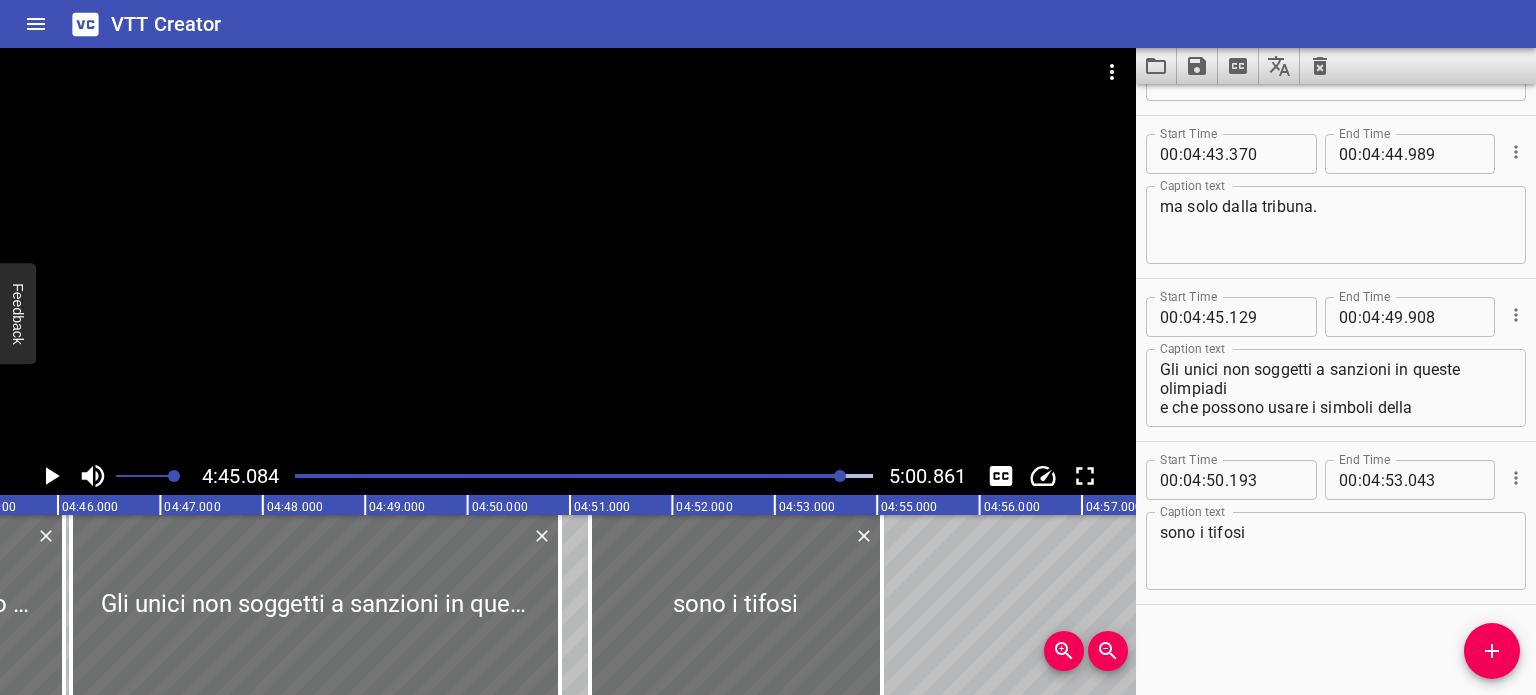 click at bounding box center [840, 476] 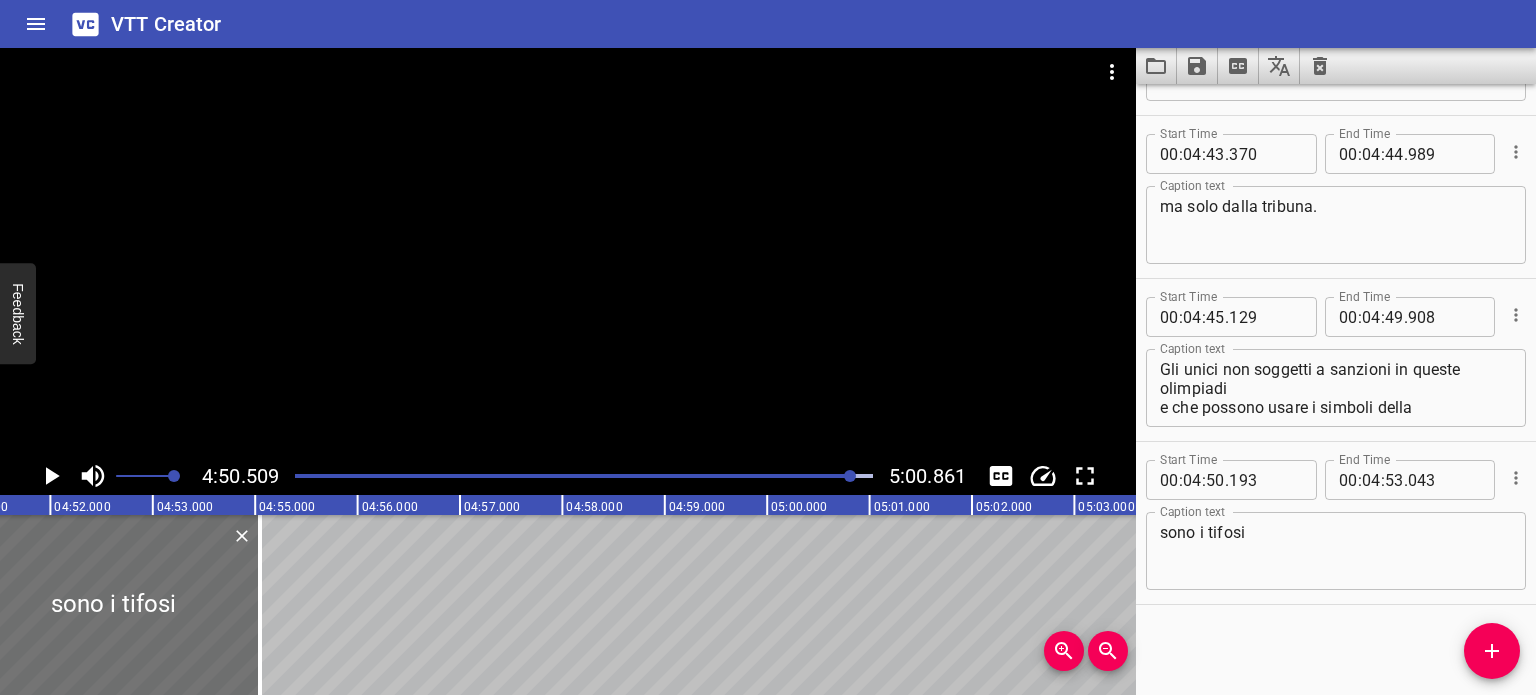 scroll, scrollTop: 0, scrollLeft: 29373, axis: horizontal 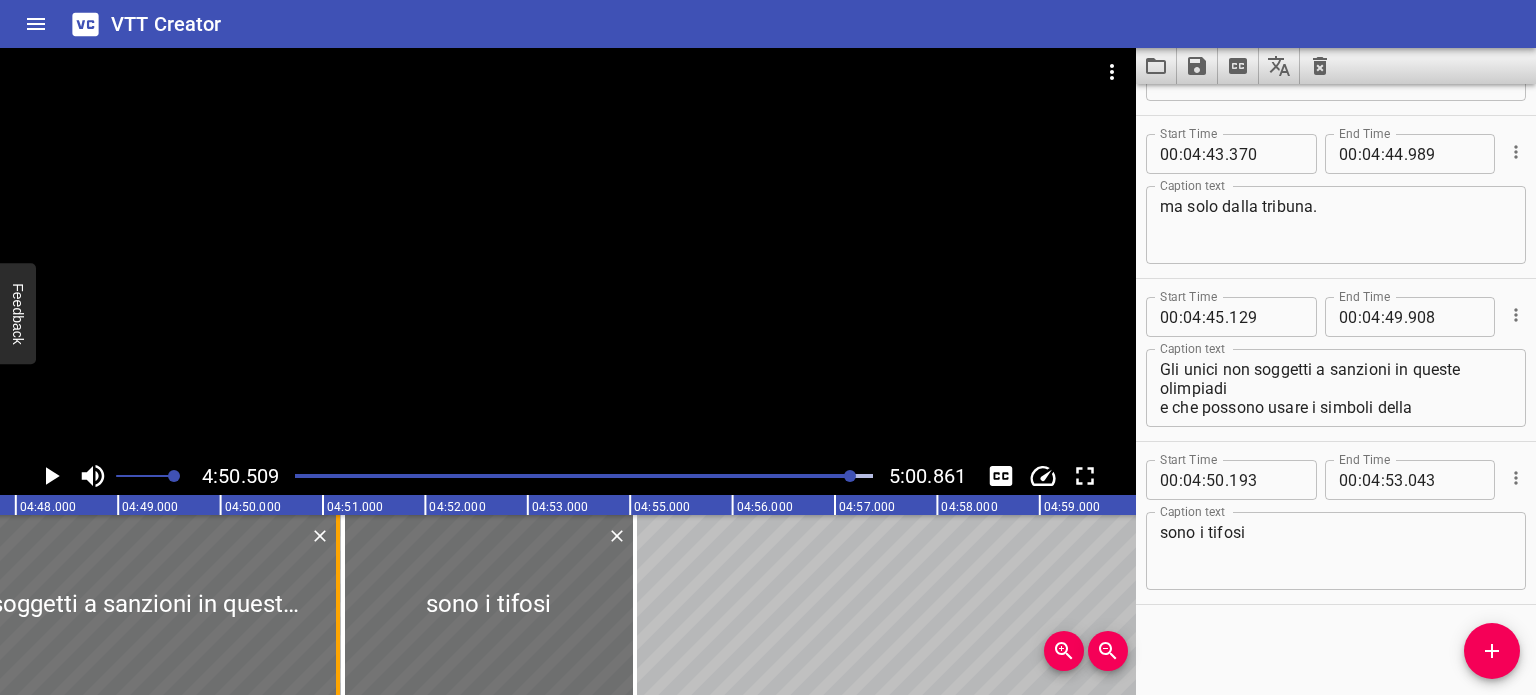 drag, startPoint x: 306, startPoint y: 590, endPoint x: 328, endPoint y: 603, distance: 25.553865 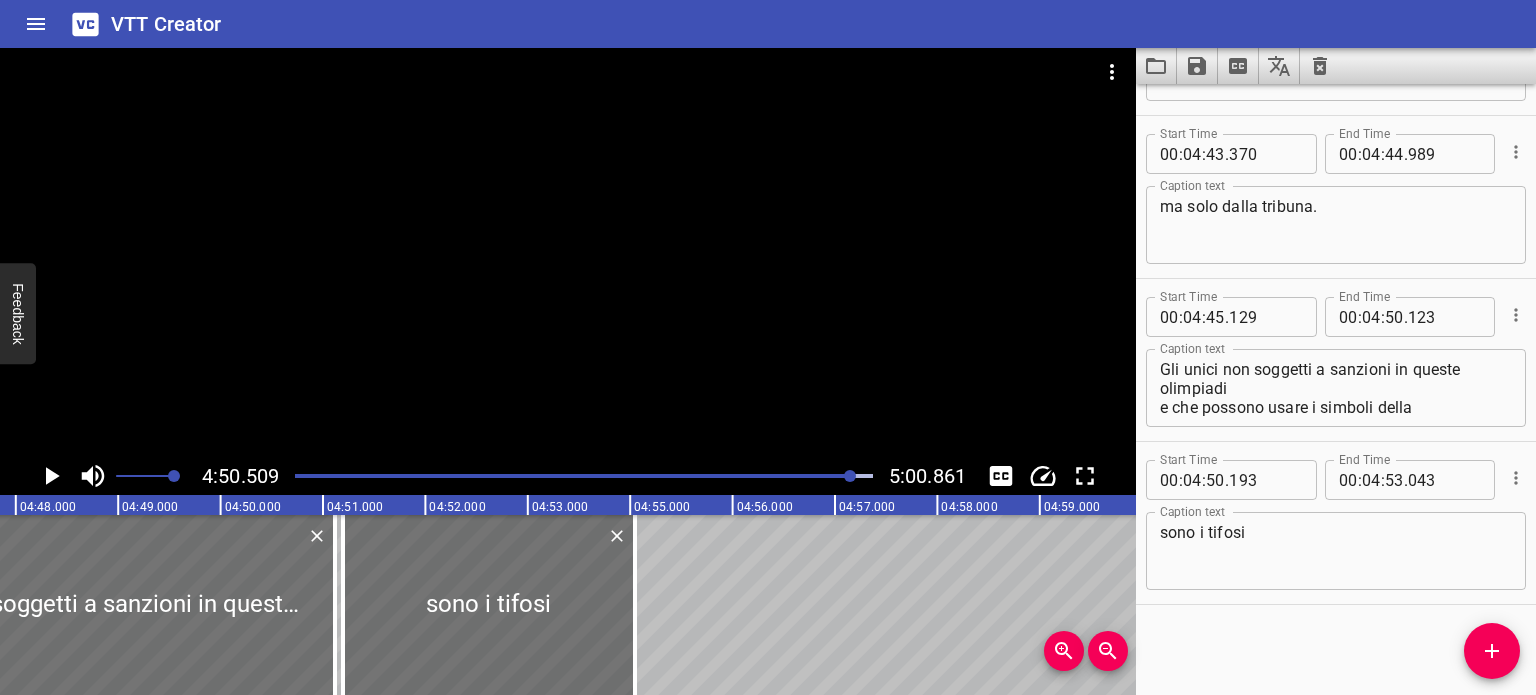 click at bounding box center (850, 476) 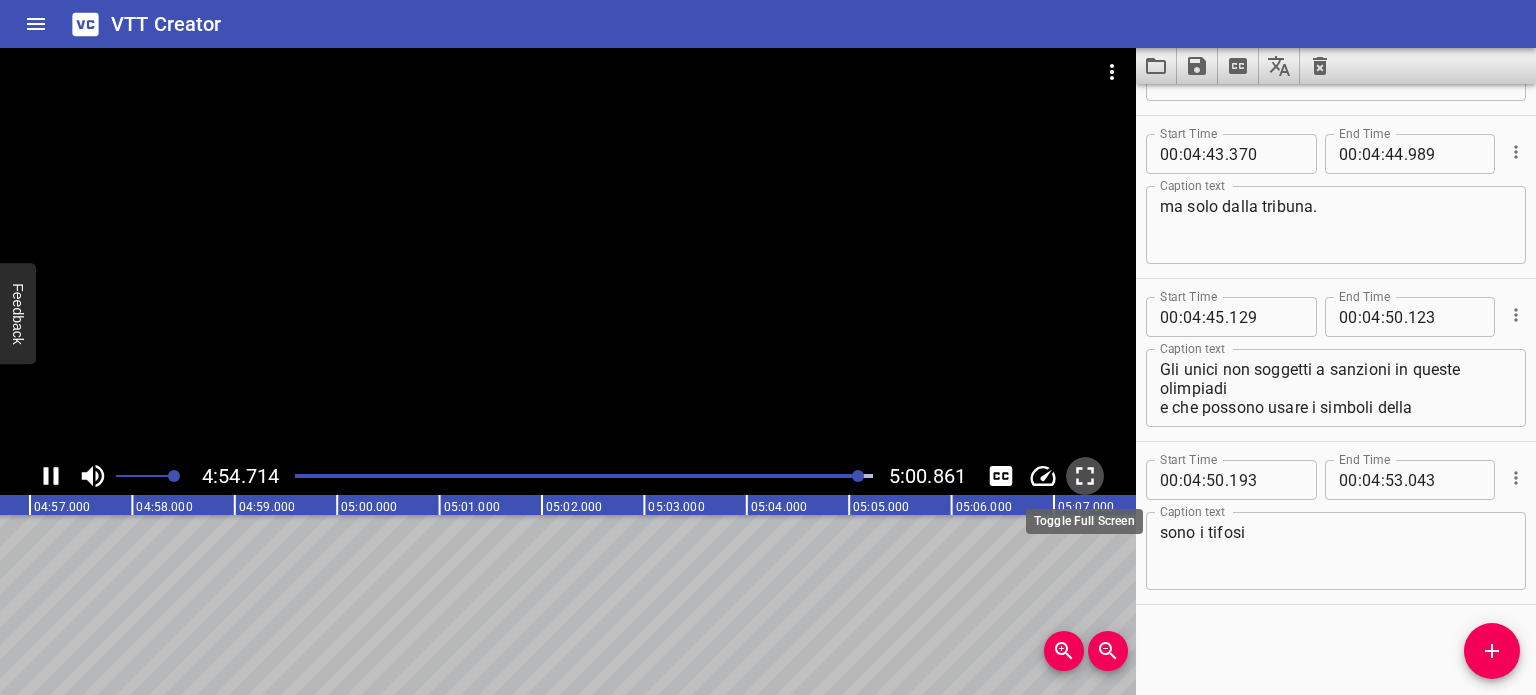 click 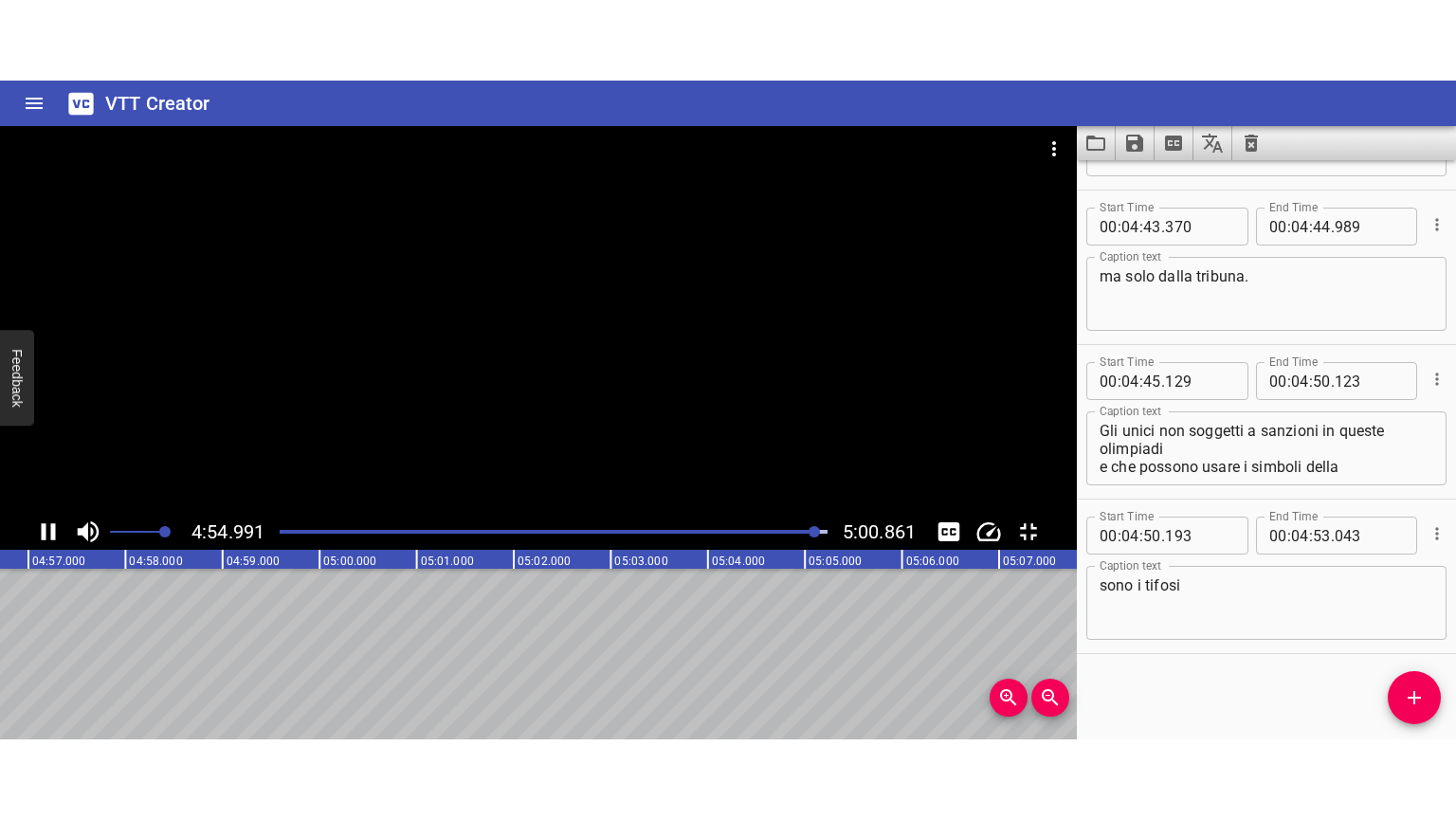 scroll, scrollTop: 0, scrollLeft: 28634, axis: horizontal 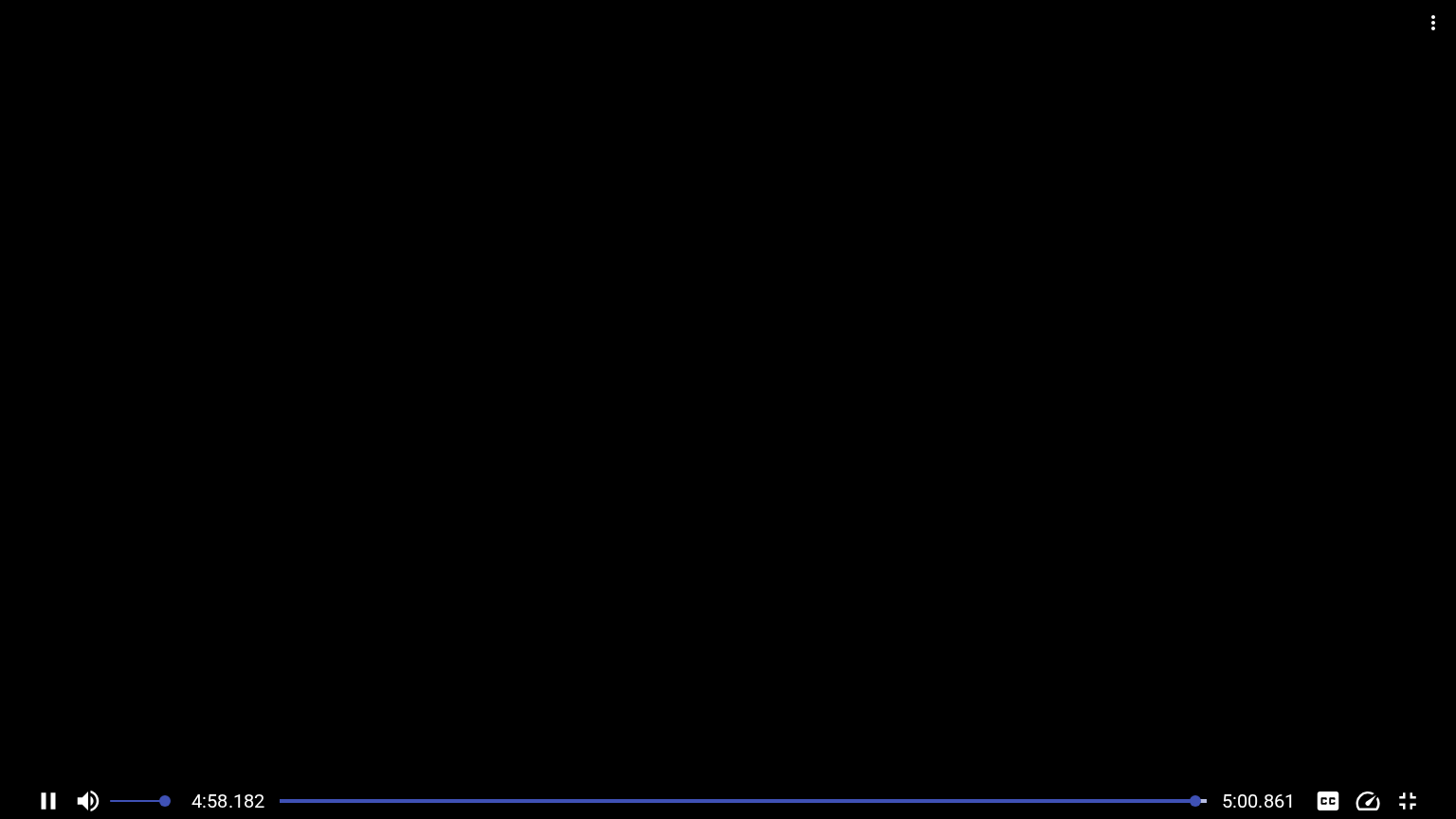 click at bounding box center (743, 801) 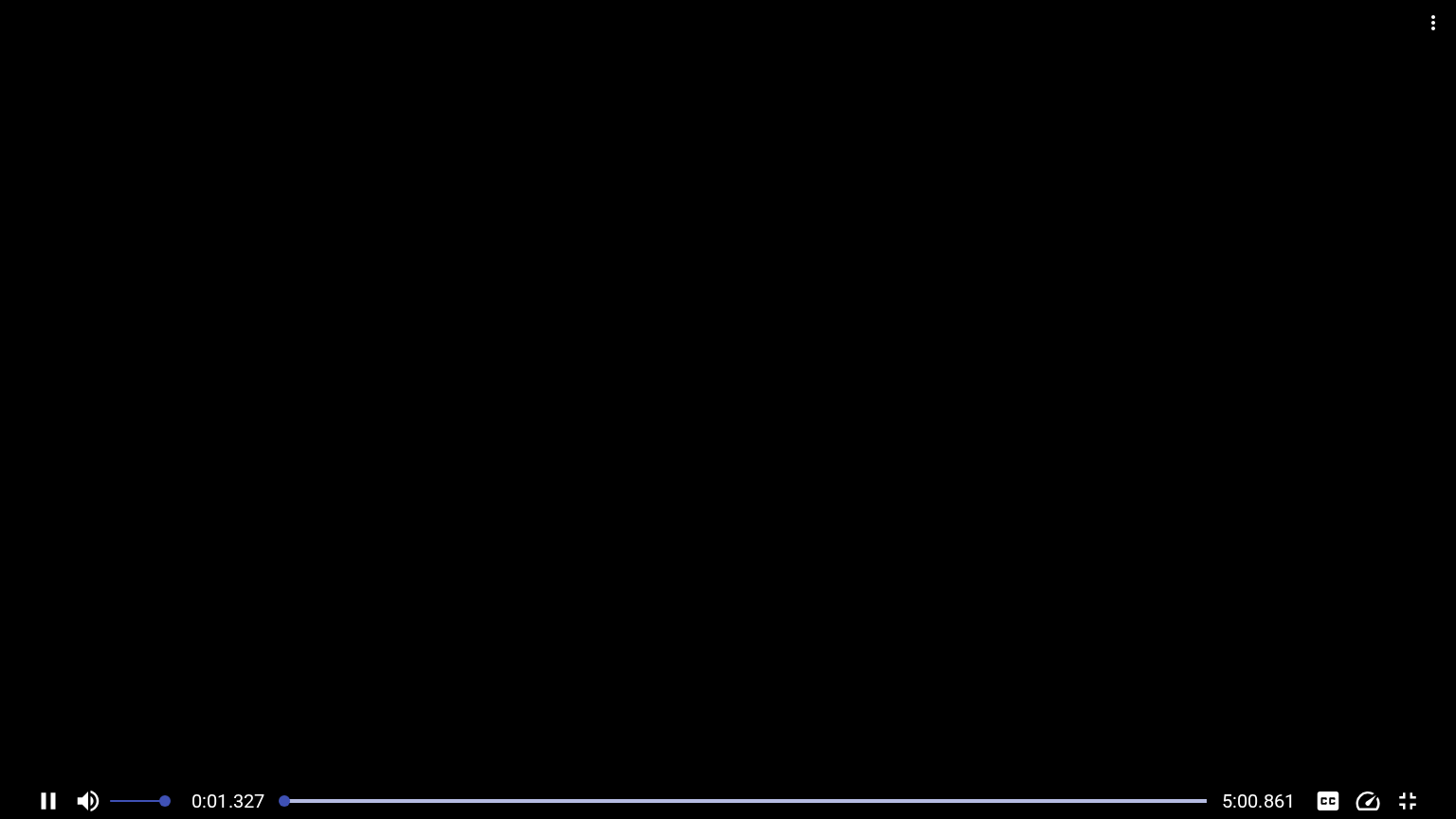 click at bounding box center [743, 801] 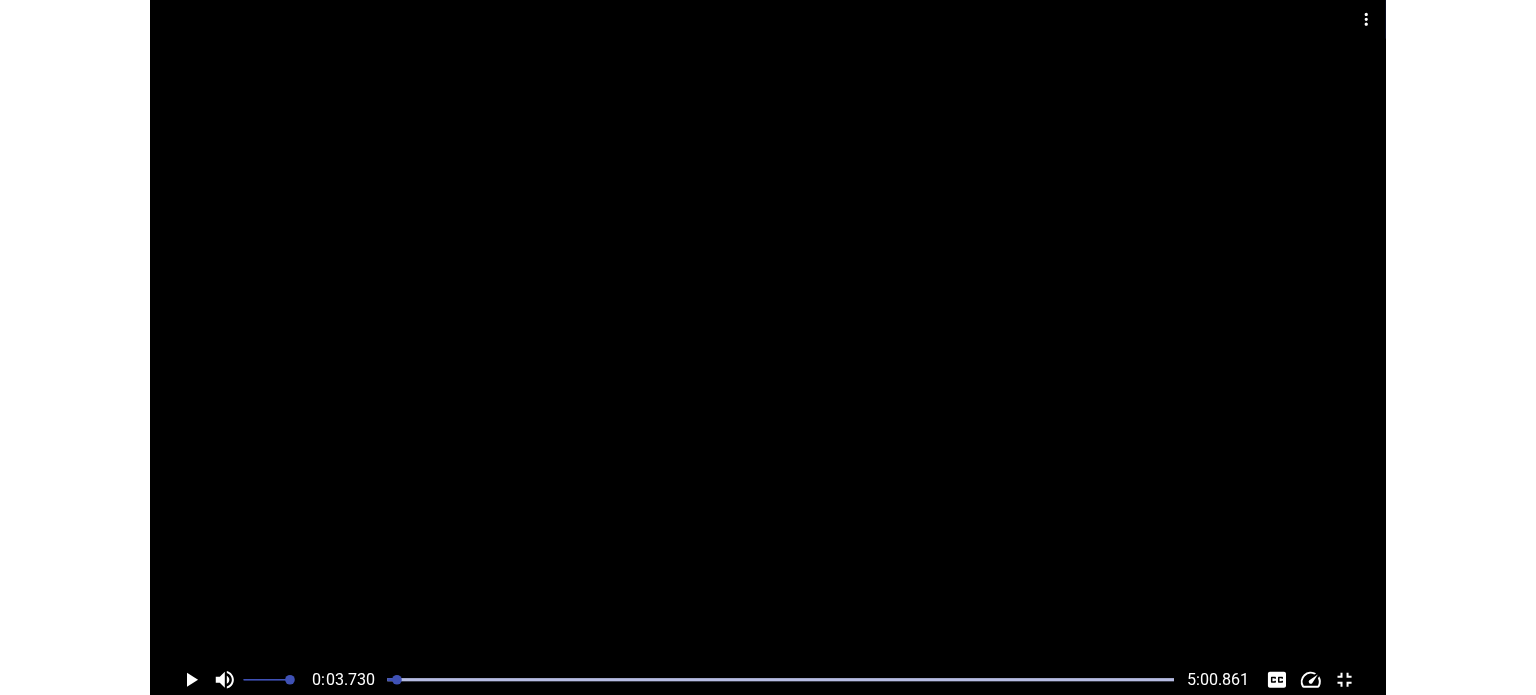 scroll, scrollTop: 0, scrollLeft: 381, axis: horizontal 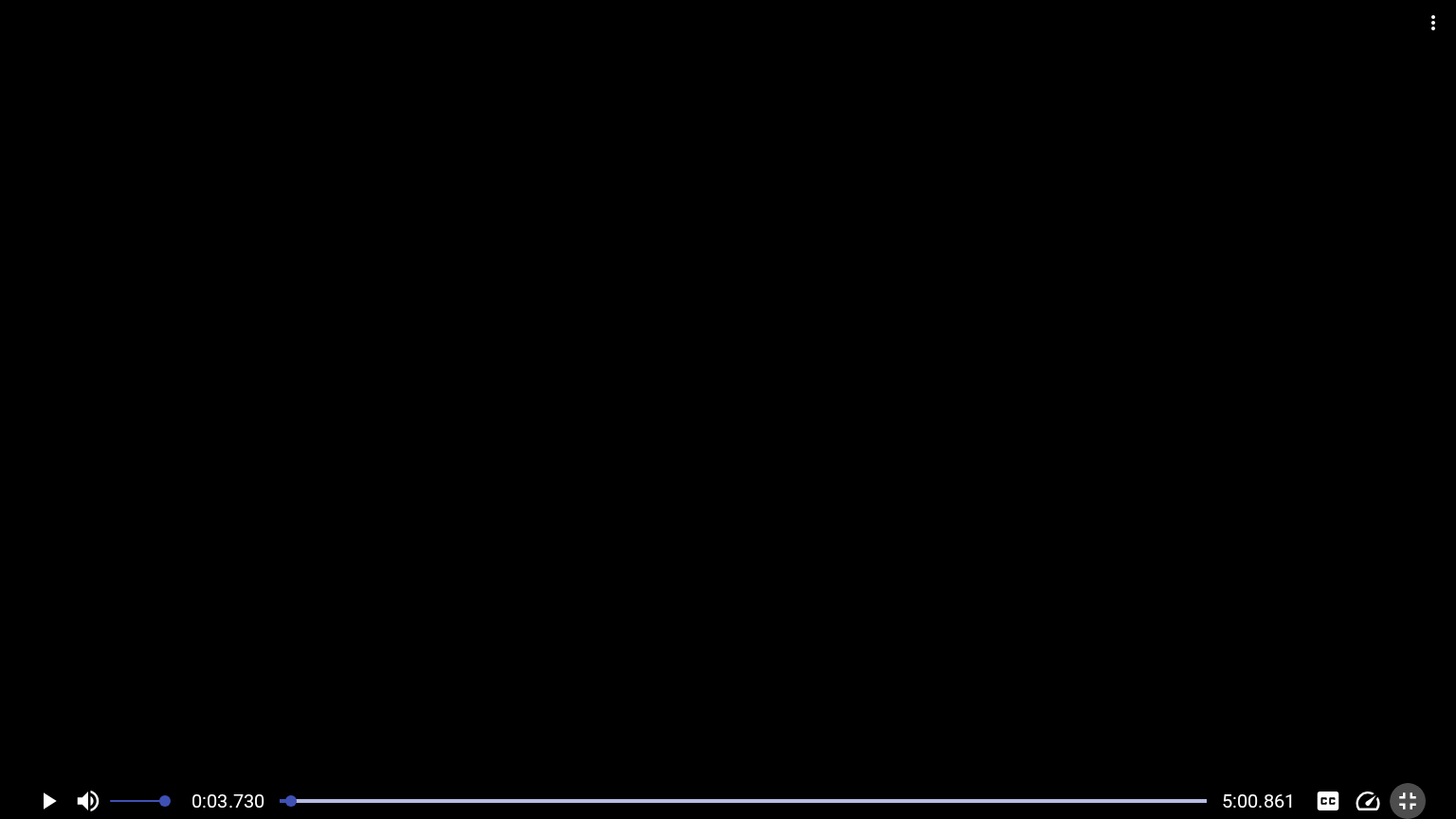 click 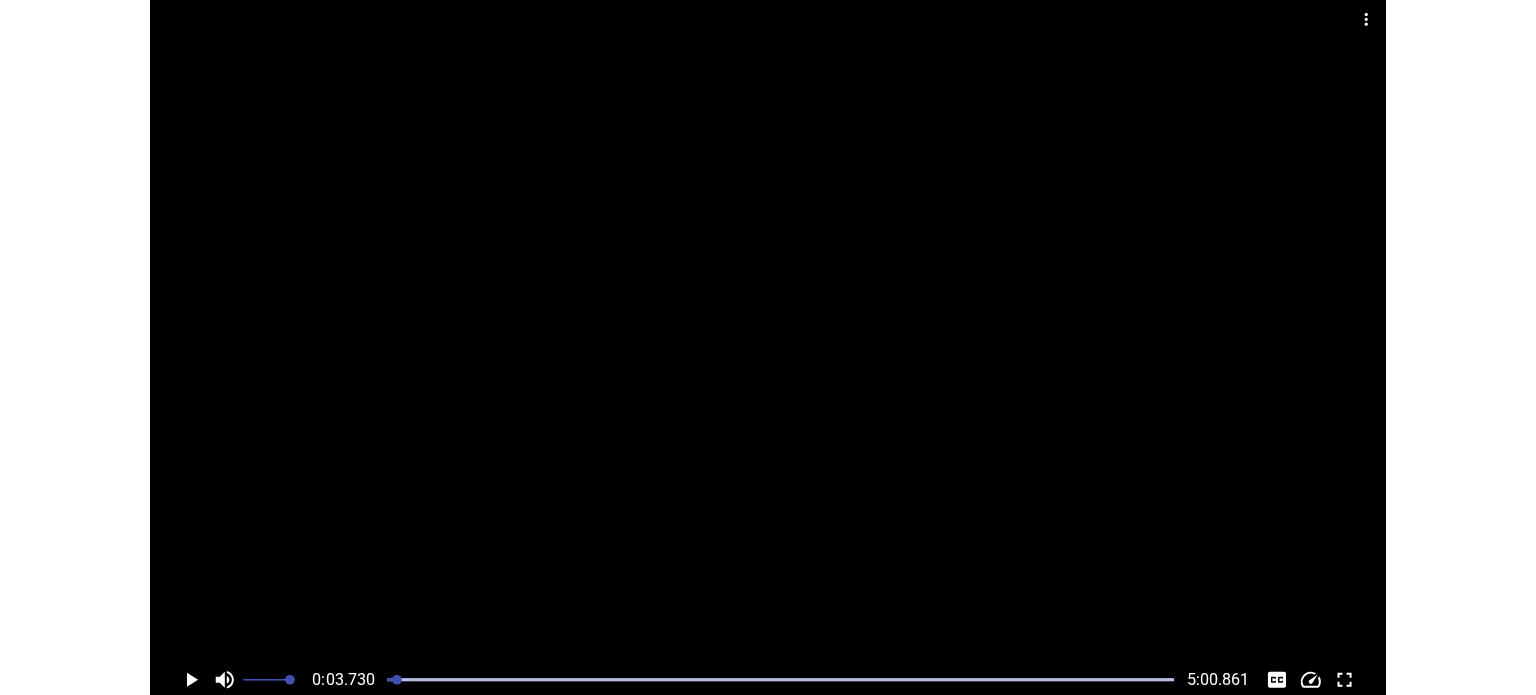 scroll, scrollTop: 11871, scrollLeft: 0, axis: vertical 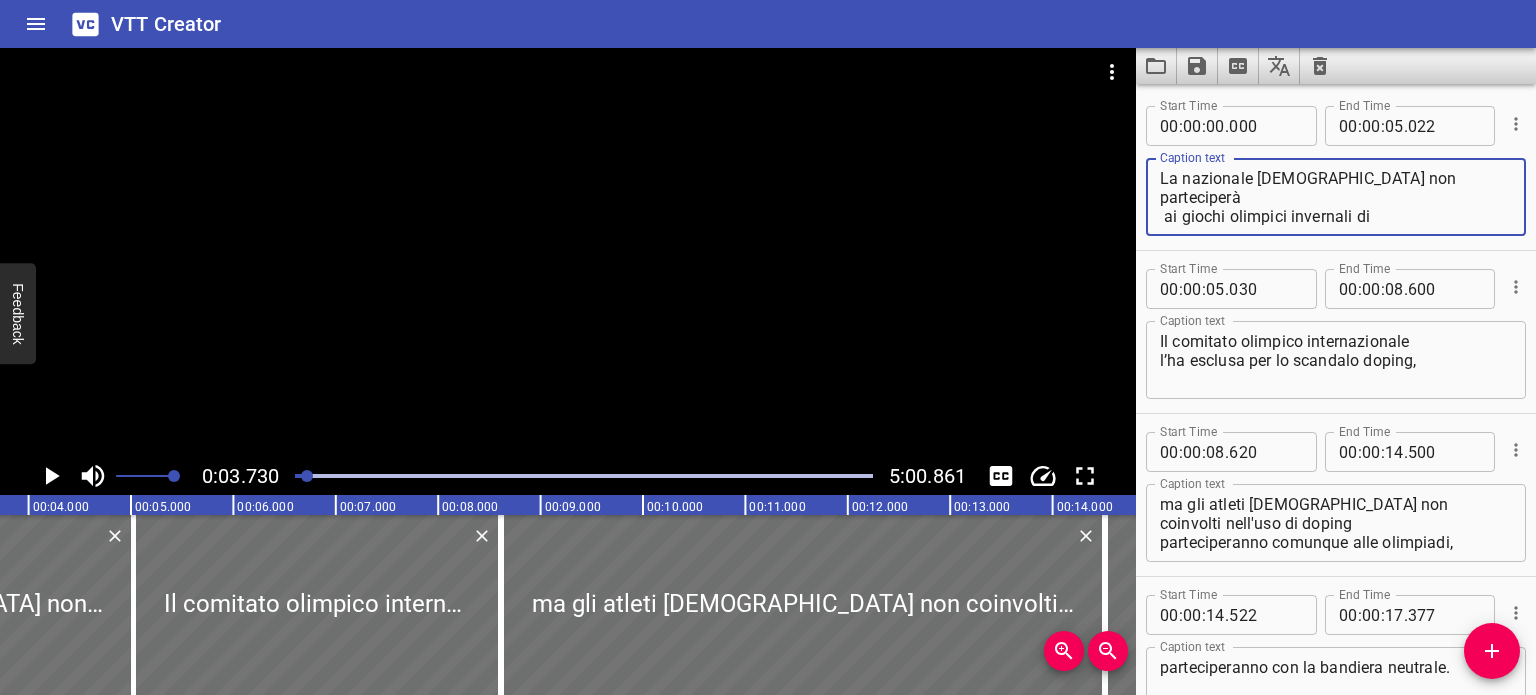 drag, startPoint x: 1469, startPoint y: 200, endPoint x: 1069, endPoint y: 168, distance: 401.27795 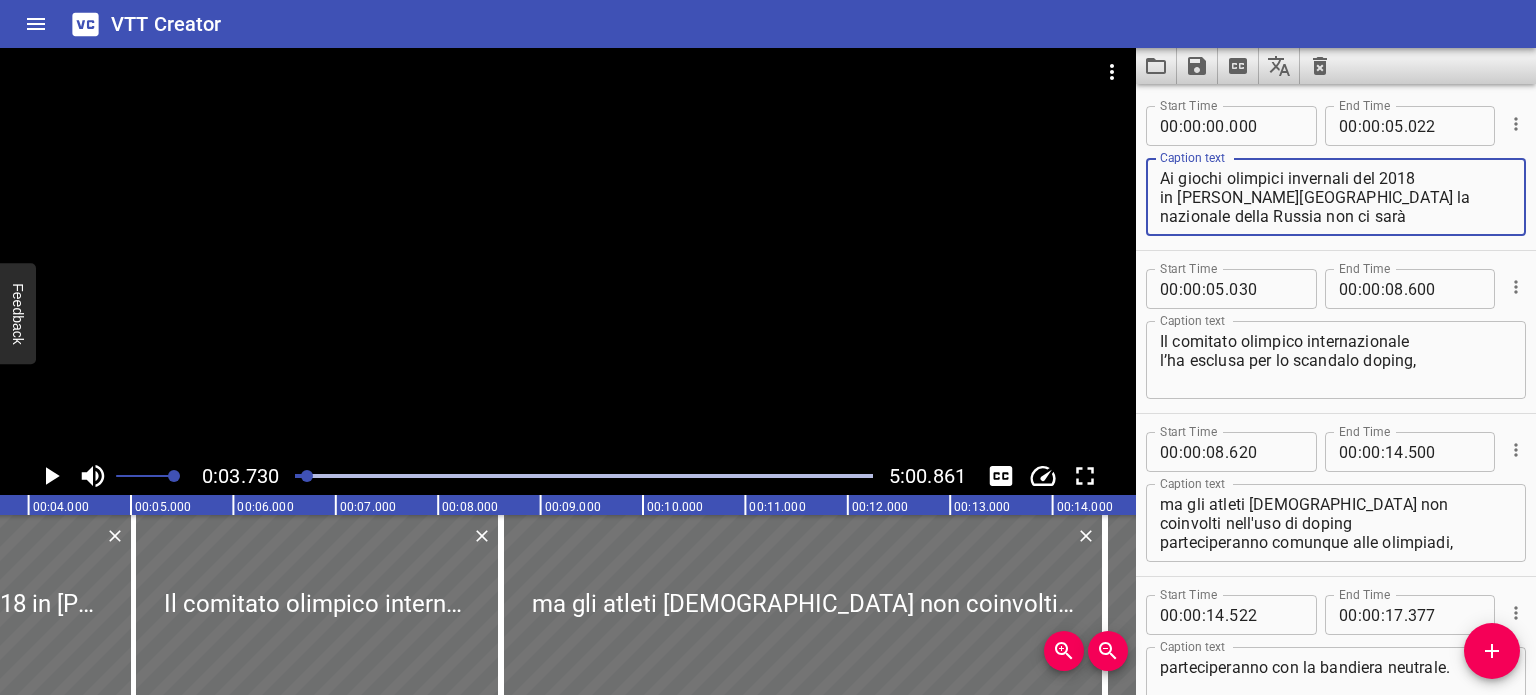 click on "Ai giochi olimpici invernali del 2018
in Corea del Sud la nazionale della Russia non ci sarà" at bounding box center (1336, 197) 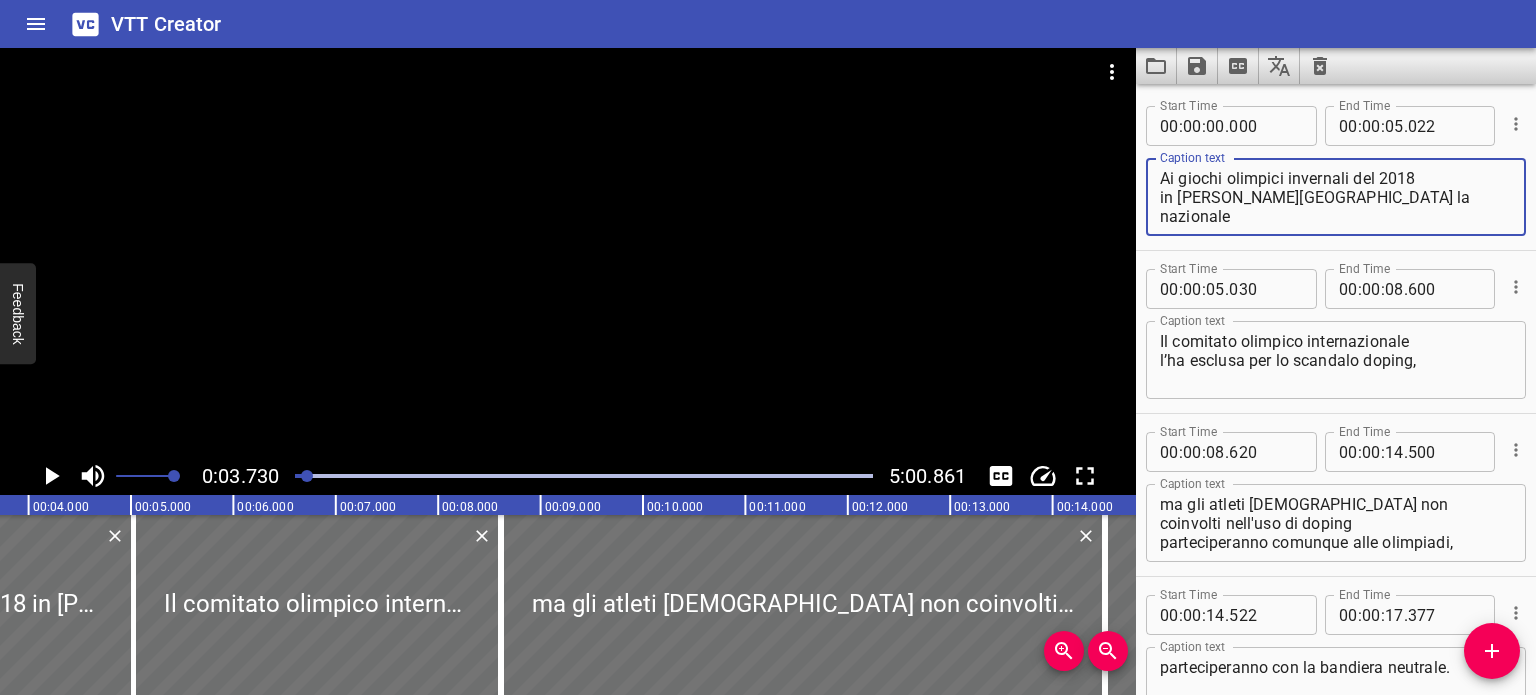 click on "Ai giochi olimpici invernali del 2018
in Corea del Sud la nazionale
della Russia non ci sarà" at bounding box center (1336, 197) 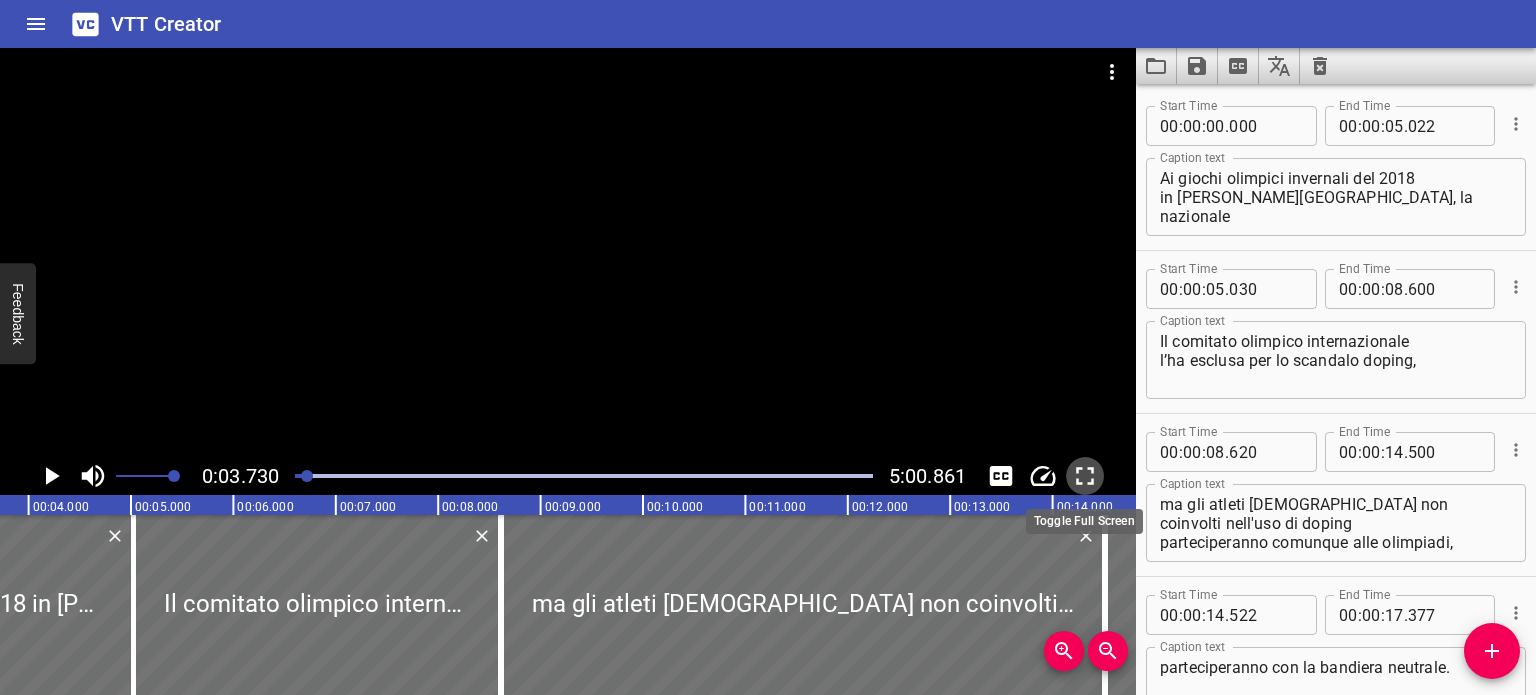 click 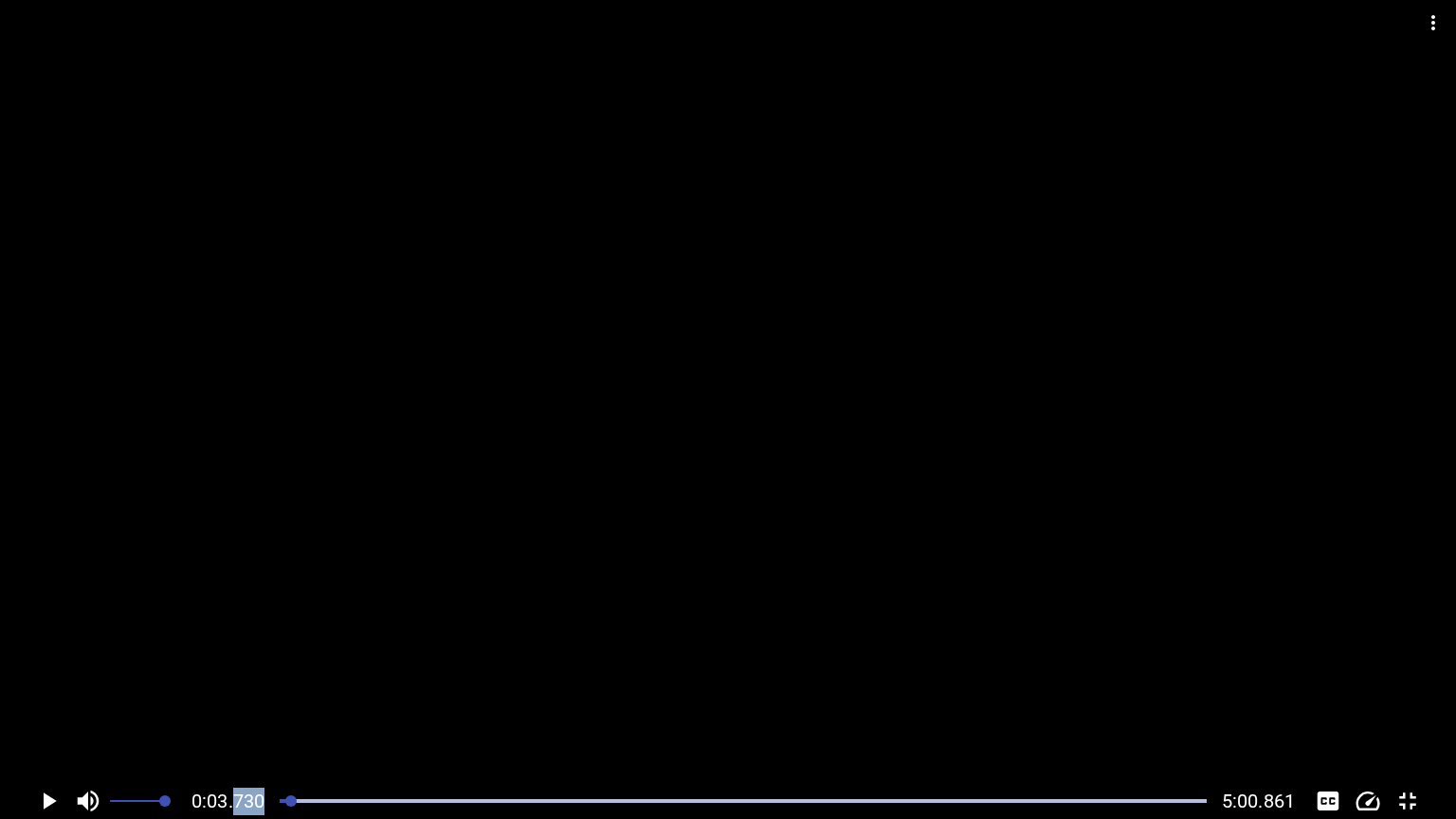 drag, startPoint x: 298, startPoint y: 806, endPoint x: 241, endPoint y: 804, distance: 57.035077 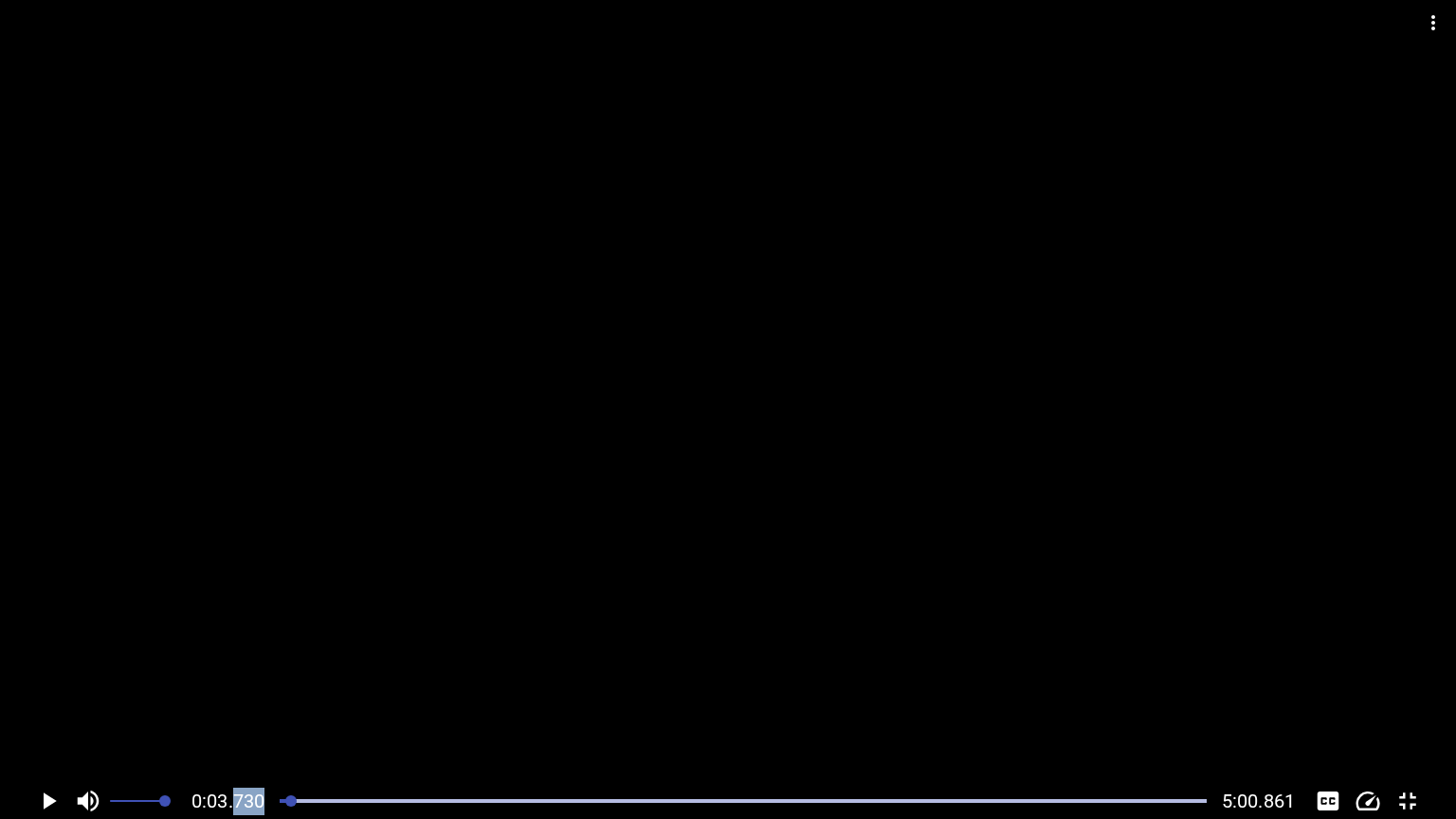 click on "0:03.730 5:00.861" at bounding box center [728, 801] 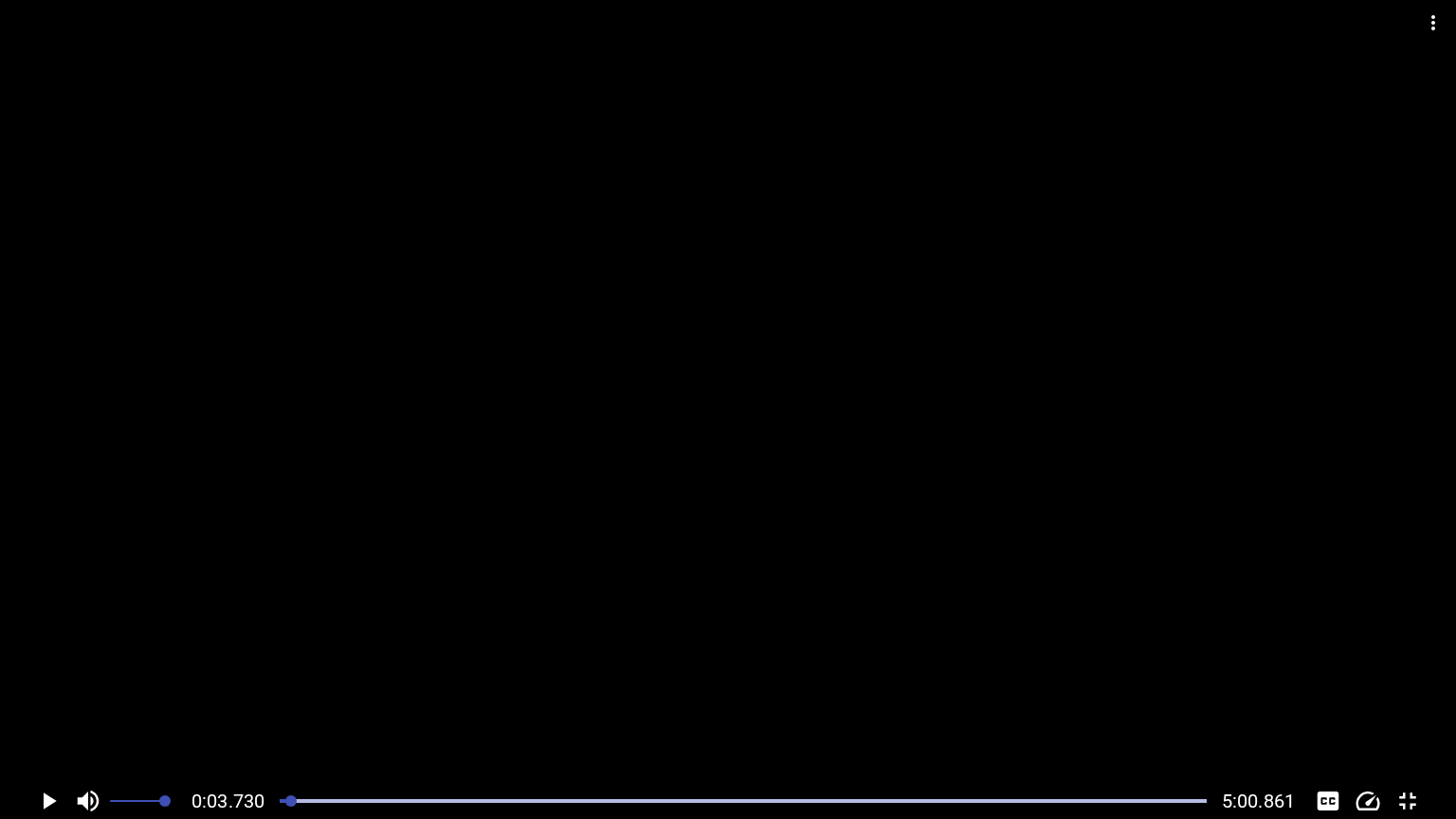 click at bounding box center [291, 801] 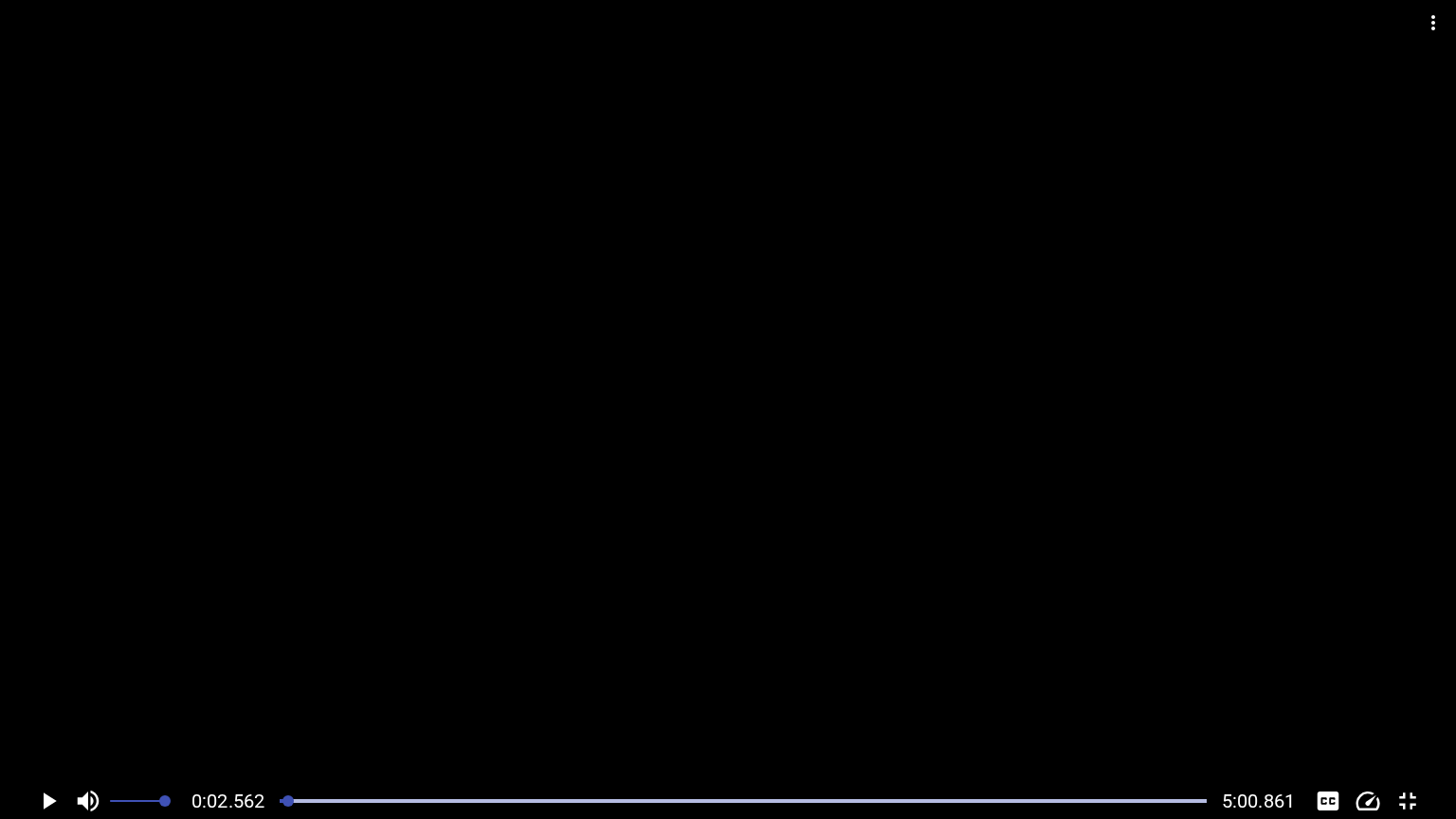 scroll, scrollTop: 0, scrollLeft: 190, axis: horizontal 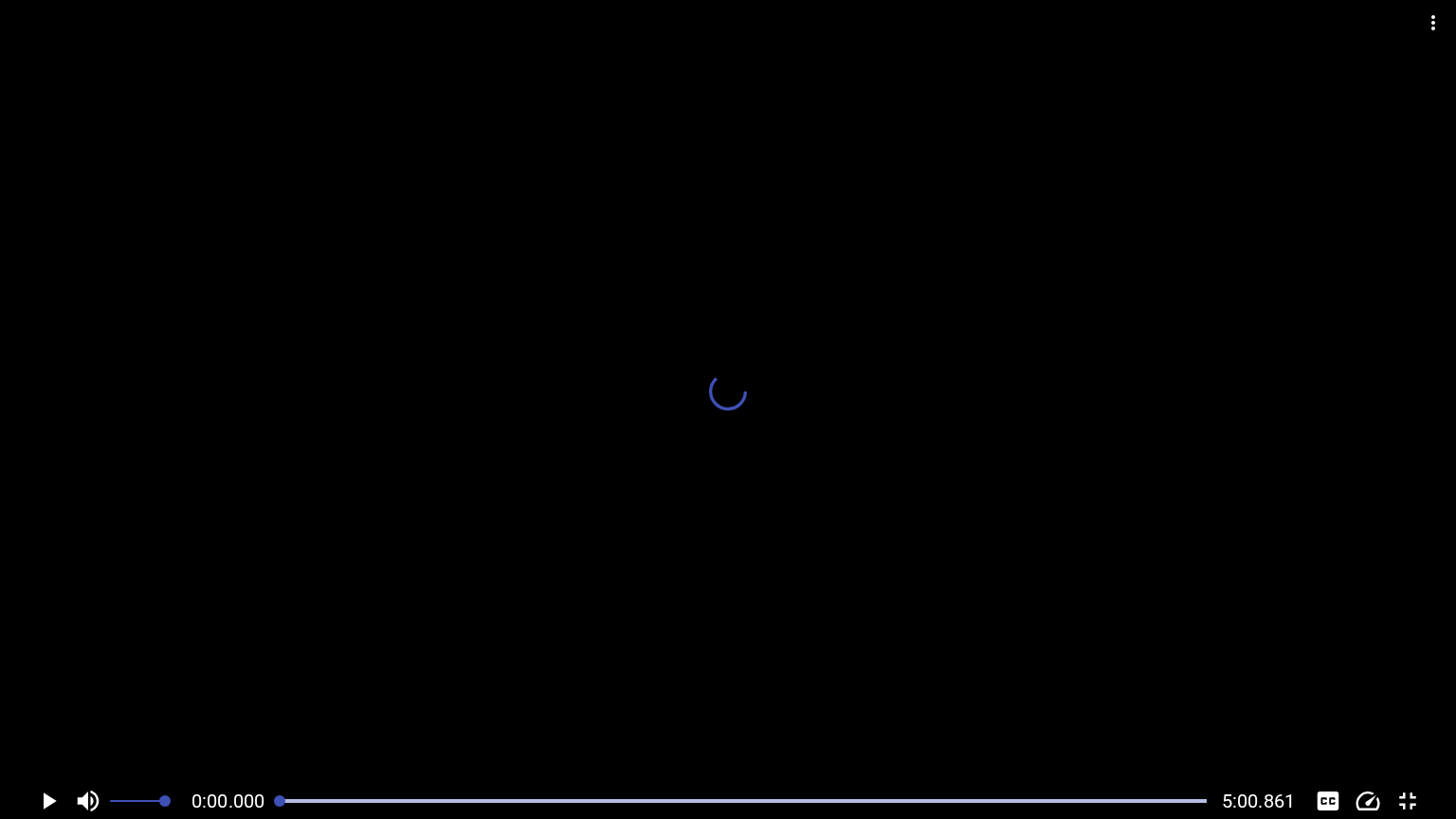 drag, startPoint x: 289, startPoint y: 799, endPoint x: 277, endPoint y: 799, distance: 12 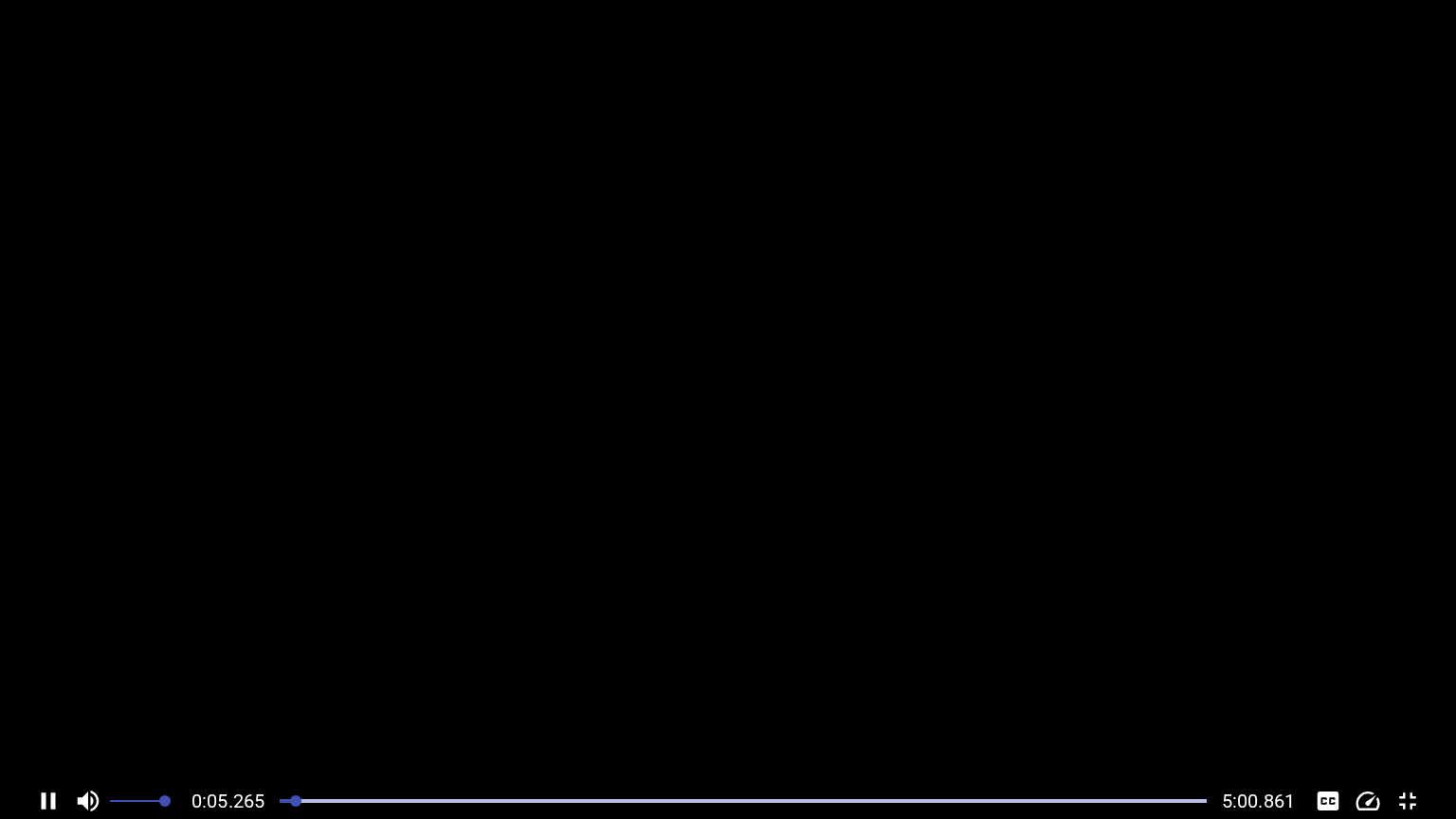 scroll, scrollTop: 0, scrollLeft: 512, axis: horizontal 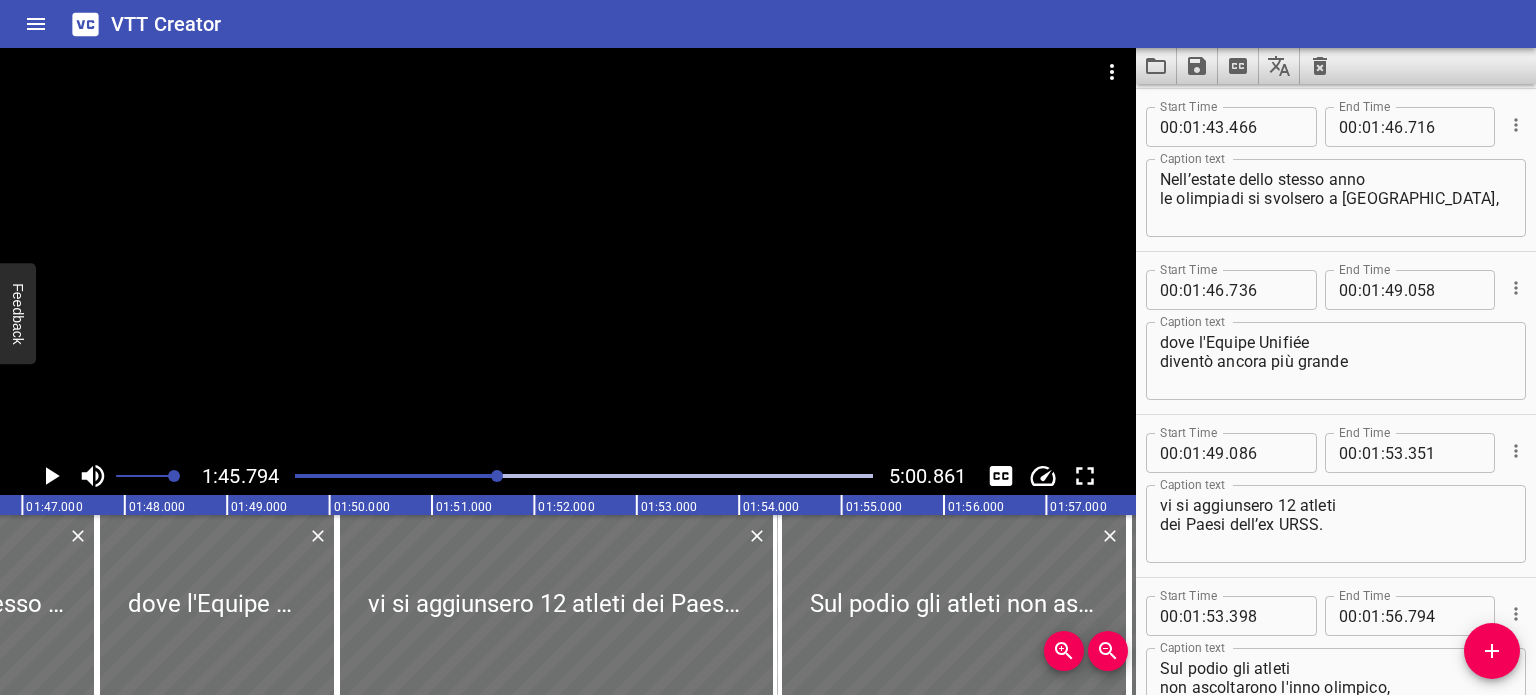 click at bounding box center (568, 252) 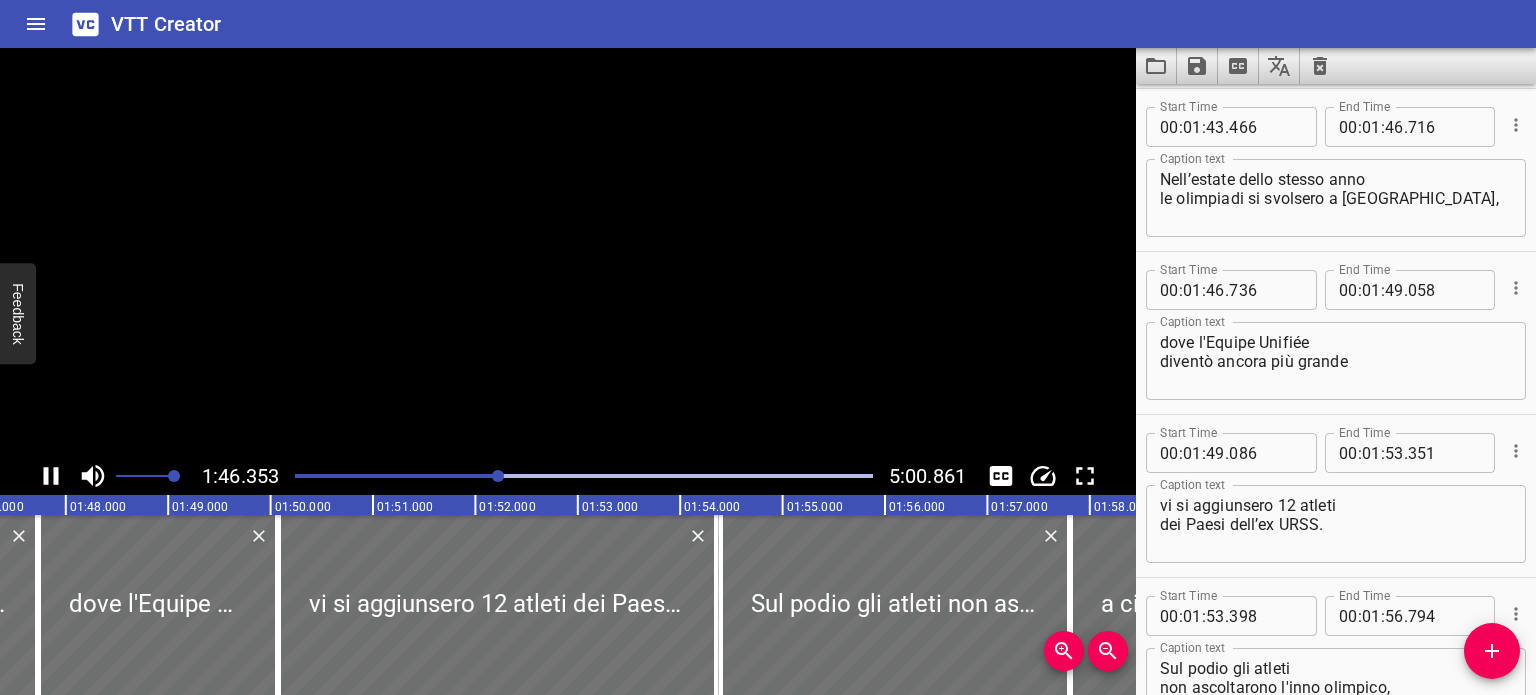 click at bounding box center (568, 252) 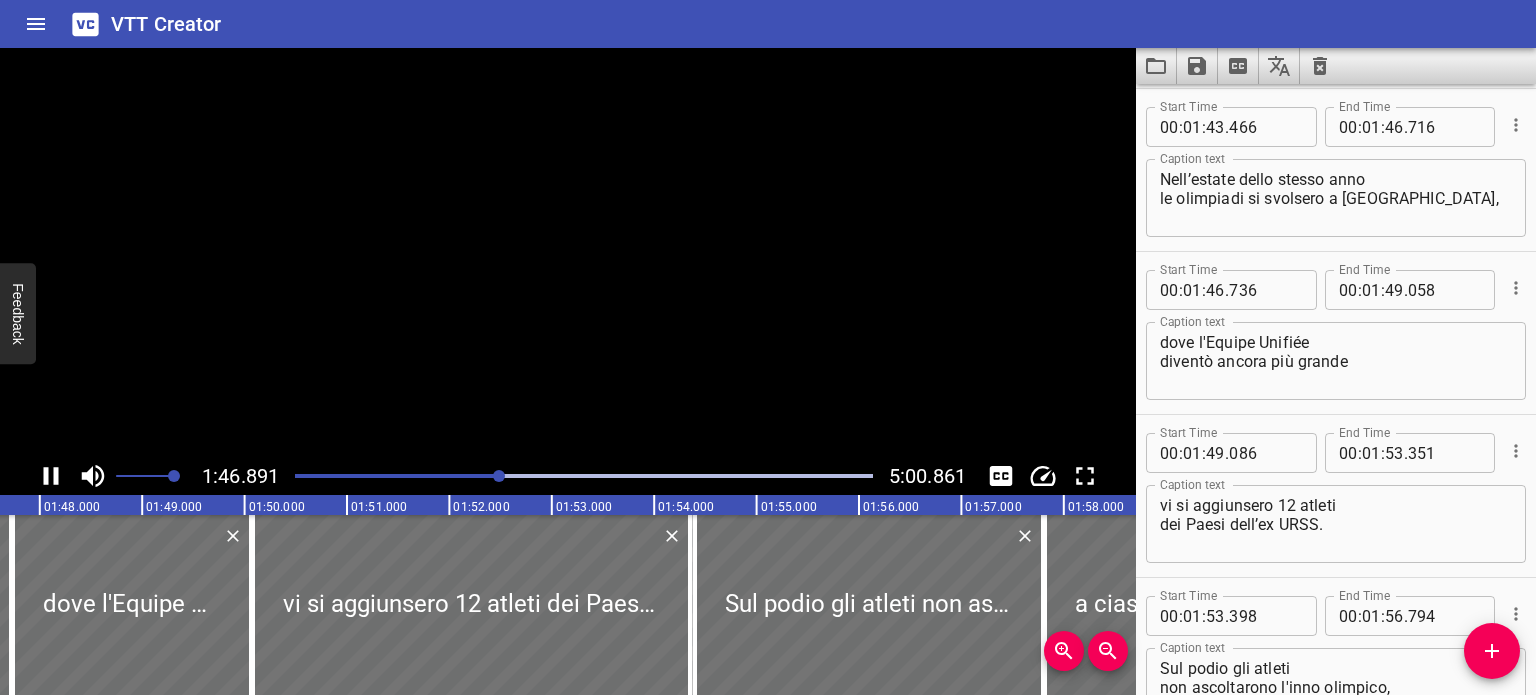 scroll, scrollTop: 0, scrollLeft: 10939, axis: horizontal 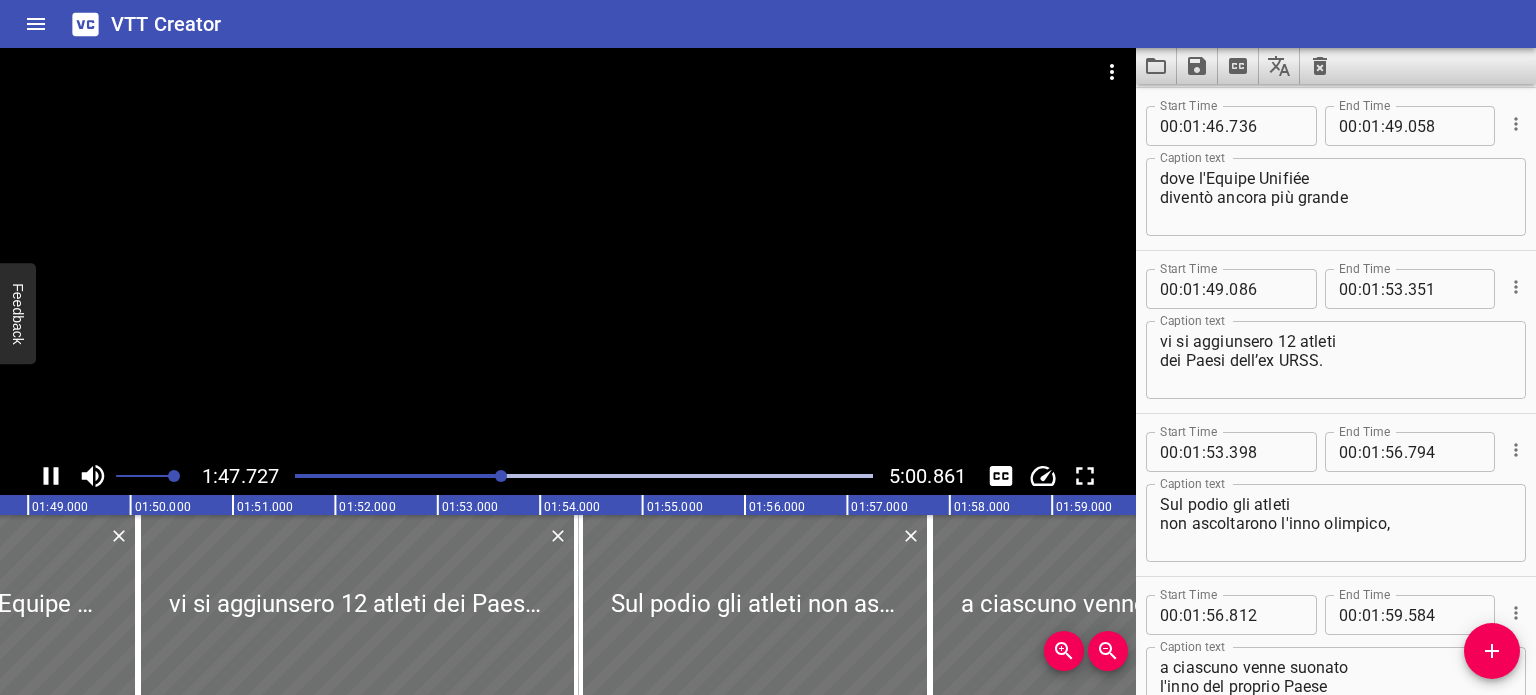 click at bounding box center (568, 252) 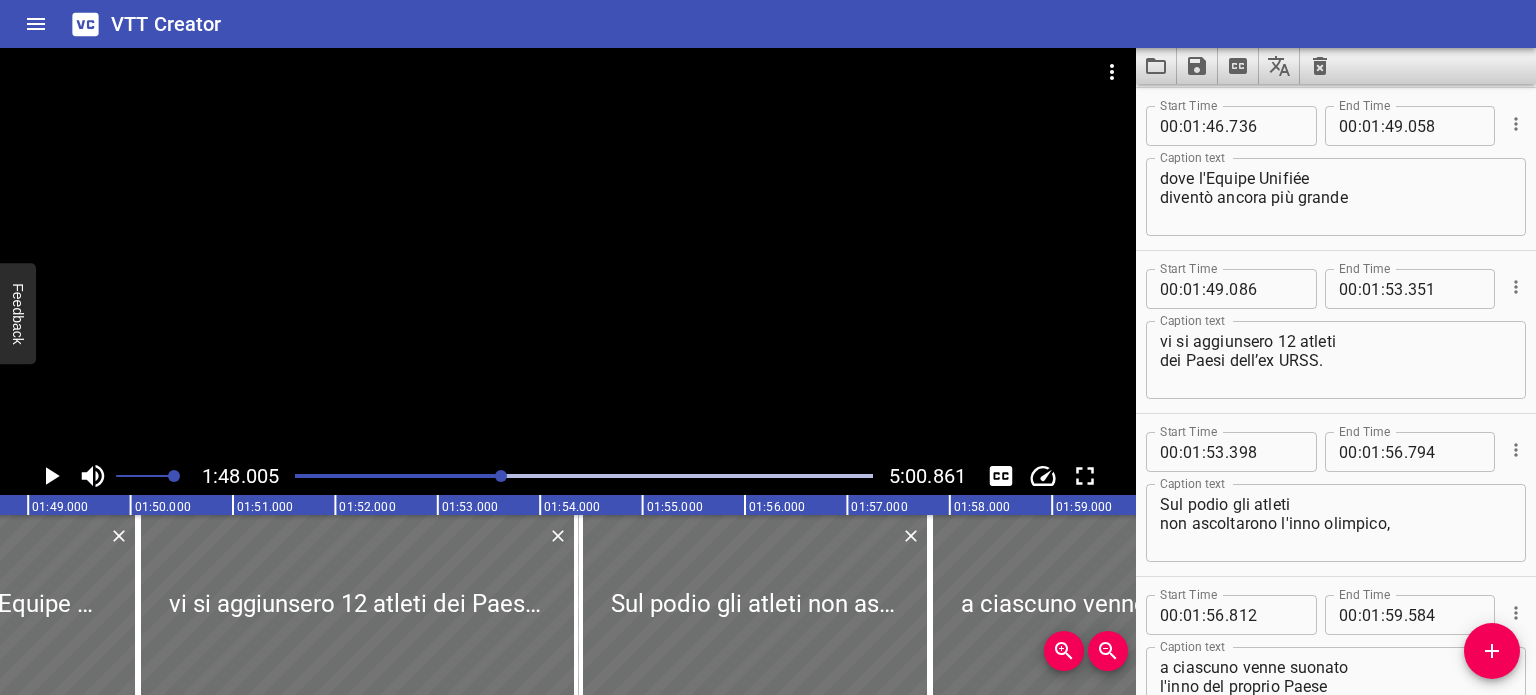 scroll 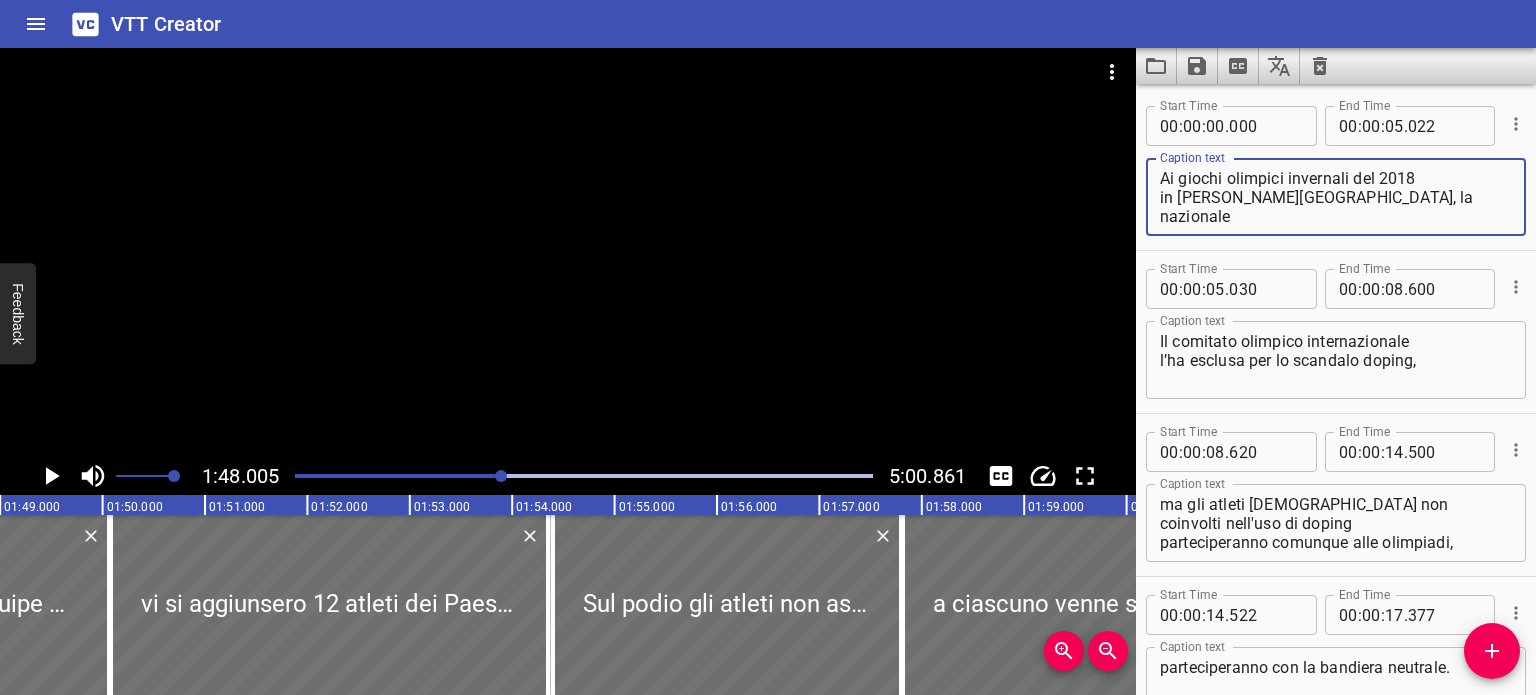 click on "Ai giochi olimpici invernali del 2018
in Corea del Sud, la nazionale
della Russia non ci sarà" at bounding box center (1336, 197) 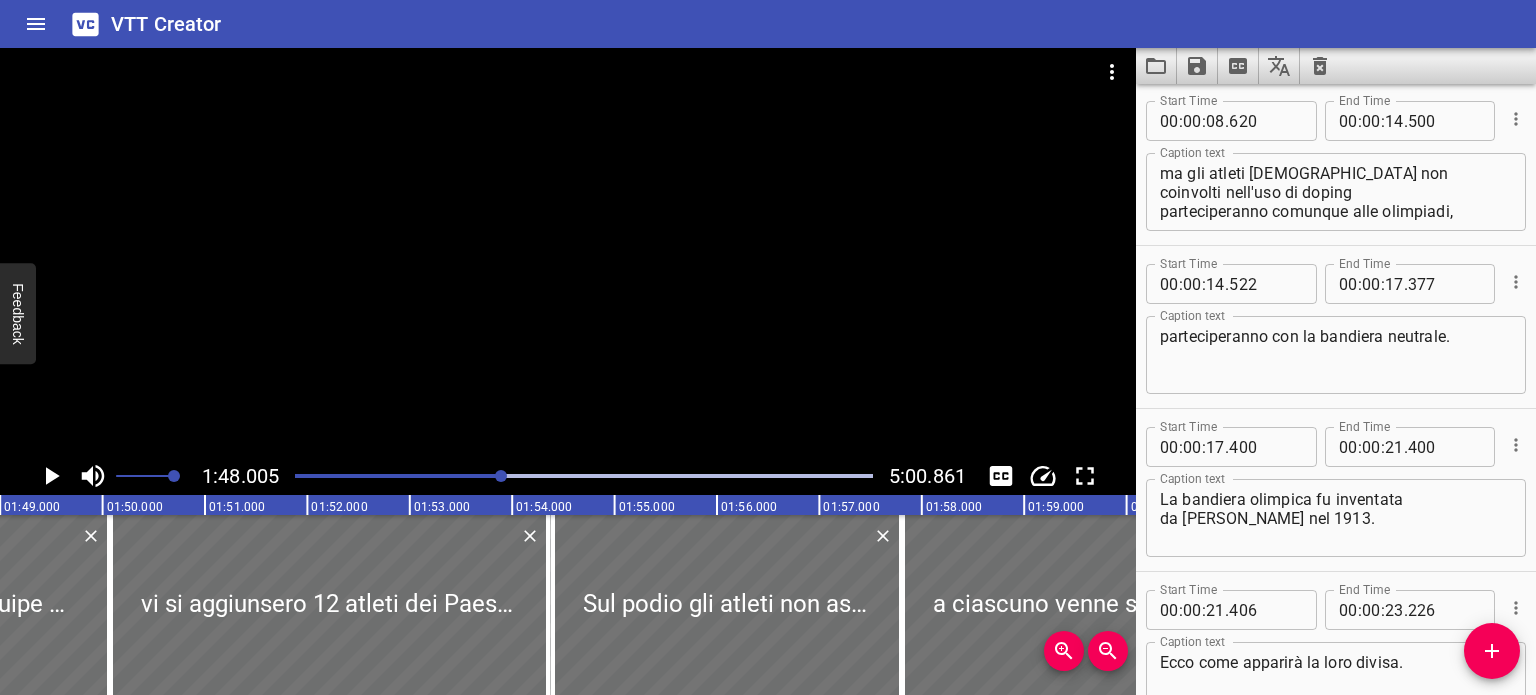 type on "Ai giochi olimpici invernali del 2018
in Corea del Sud, la nazionale
della Russia non ci sarà." 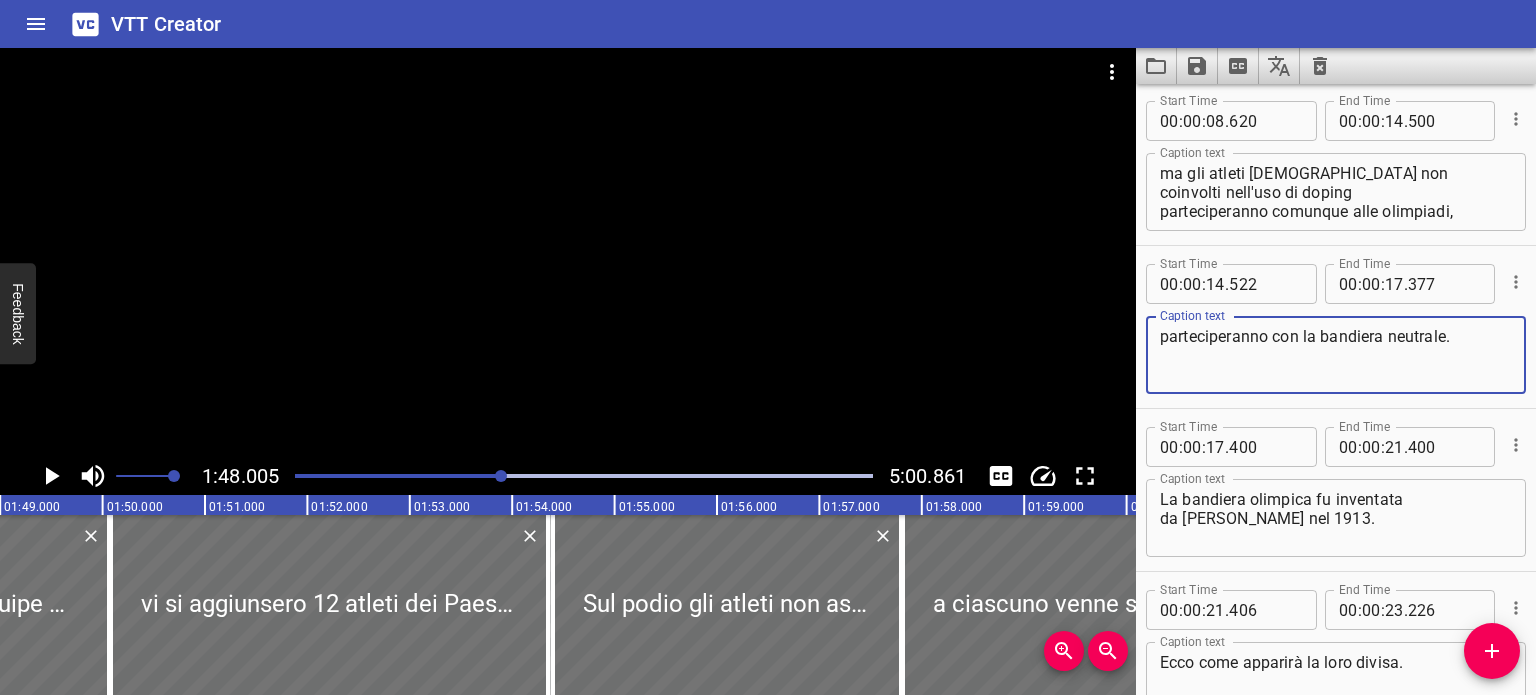 click on "parteciperanno con la bandiera neutrale." at bounding box center (1336, 355) 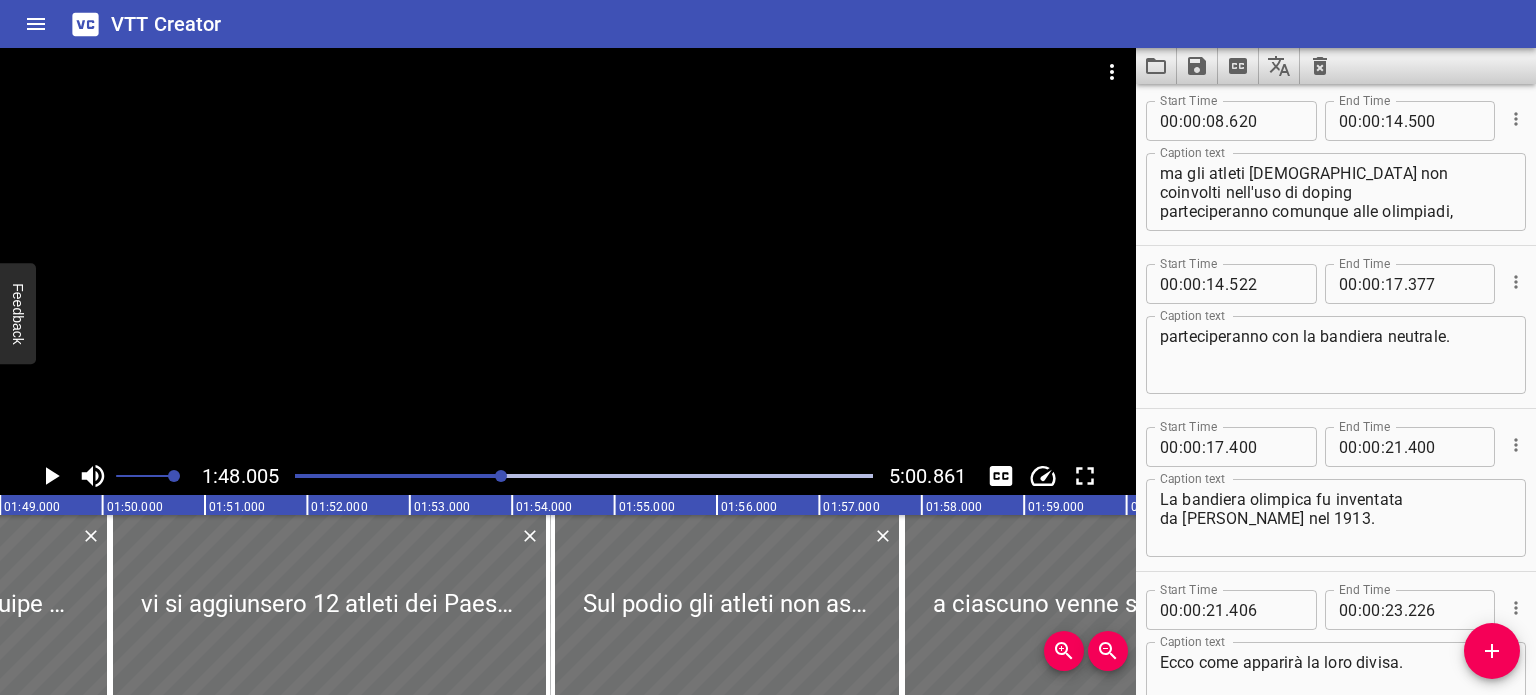 drag, startPoint x: 364, startPoint y: 478, endPoint x: 308, endPoint y: 481, distance: 56.0803 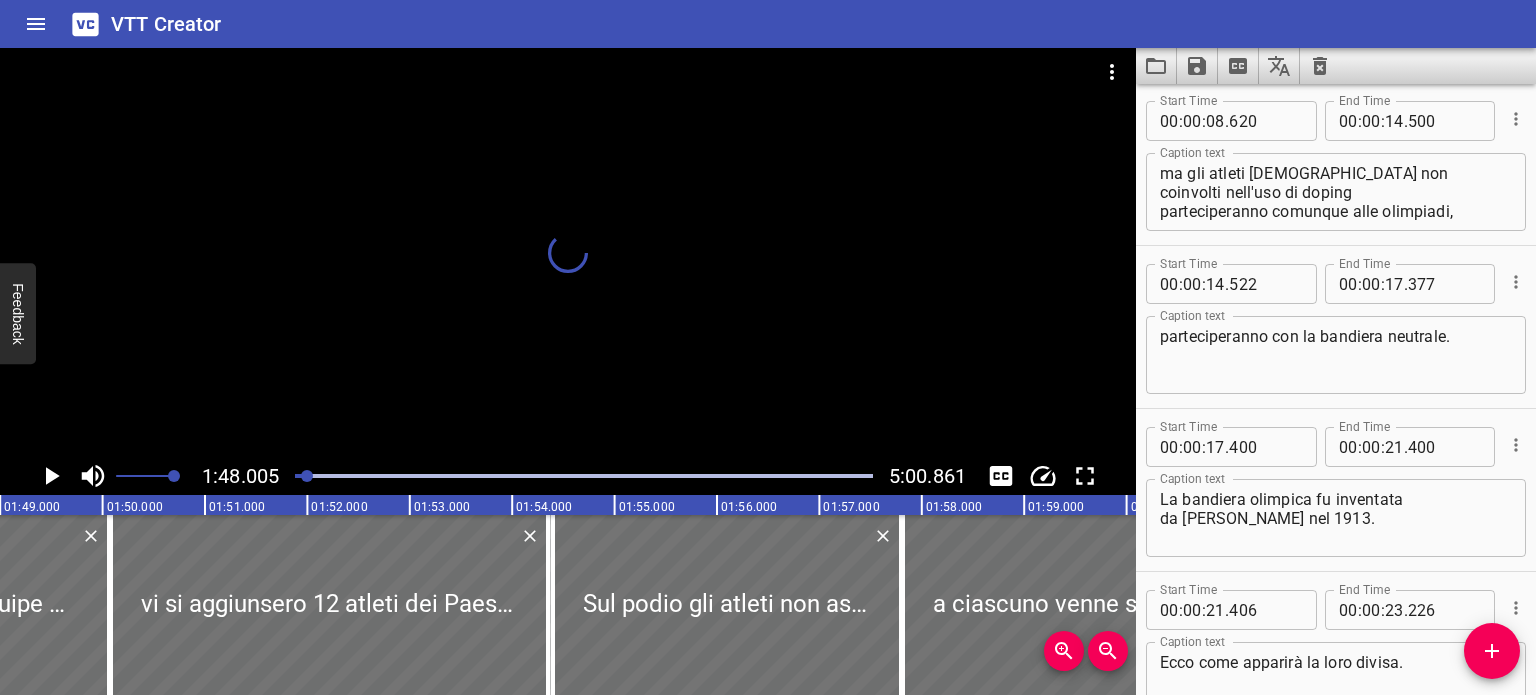 click at bounding box center [307, 476] 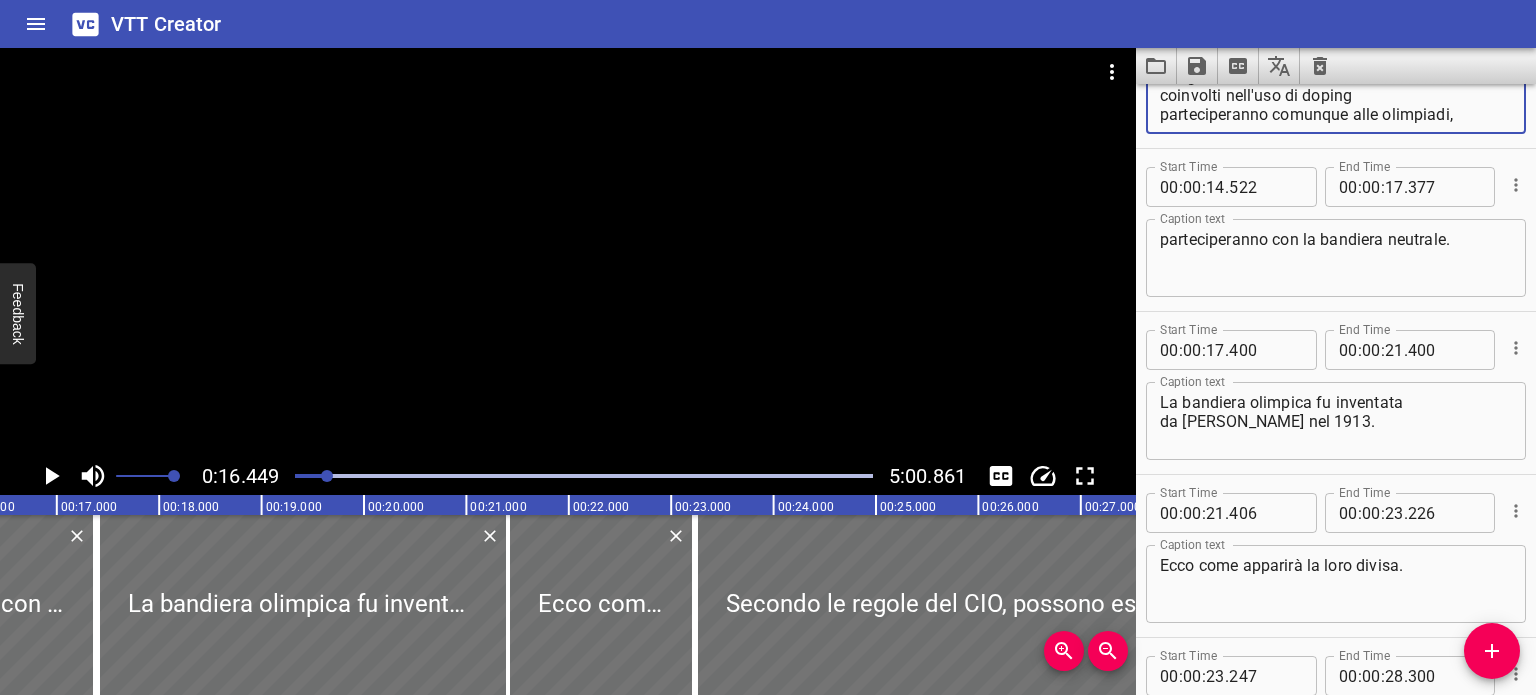 click on "ma gli atleti [DEMOGRAPHIC_DATA] non coinvolti nell'uso di doping
parteciperanno comunque alle olimpiadi," at bounding box center (1336, 95) 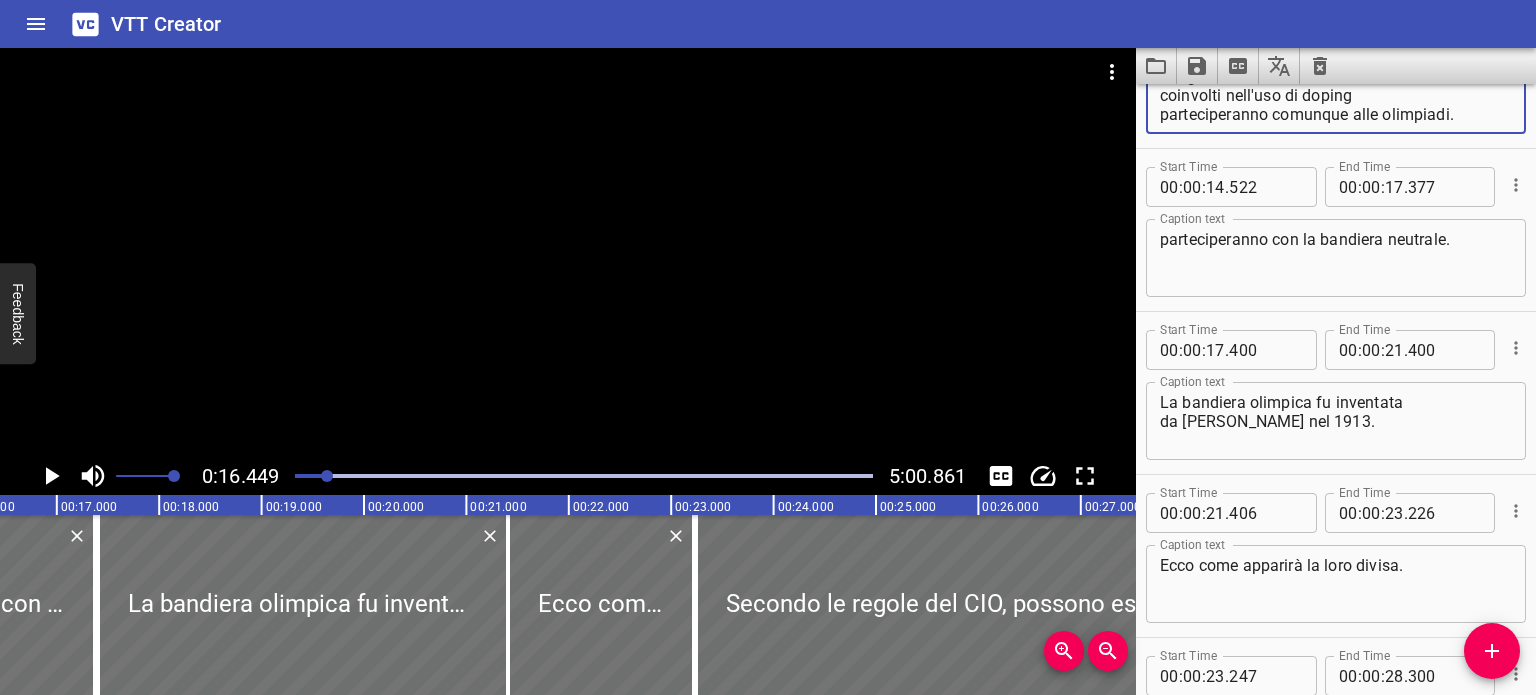 type on "ma gli atleti [DEMOGRAPHIC_DATA] non coinvolti nell'uso di doping
parteciperanno comunque alle olimpiadi." 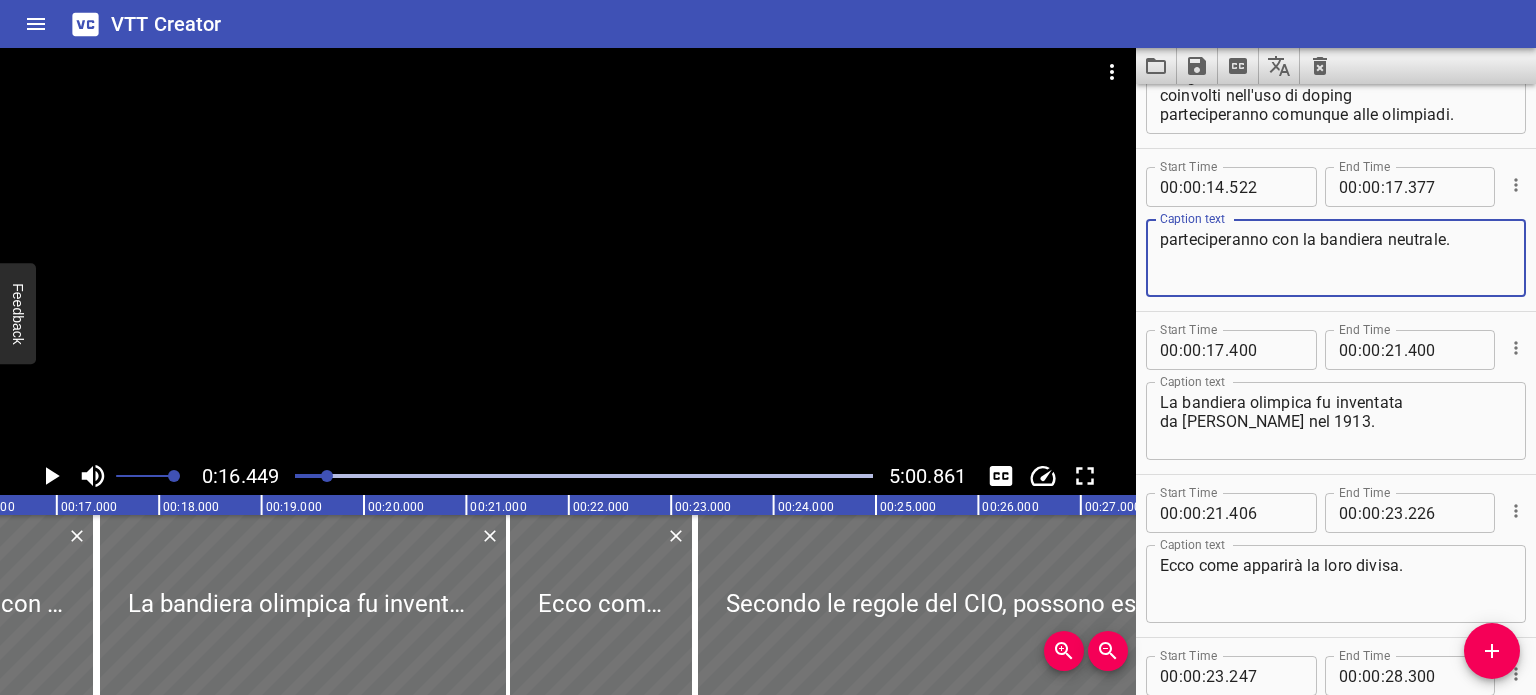 click on "parteciperanno con la bandiera neutrale." at bounding box center [1336, 258] 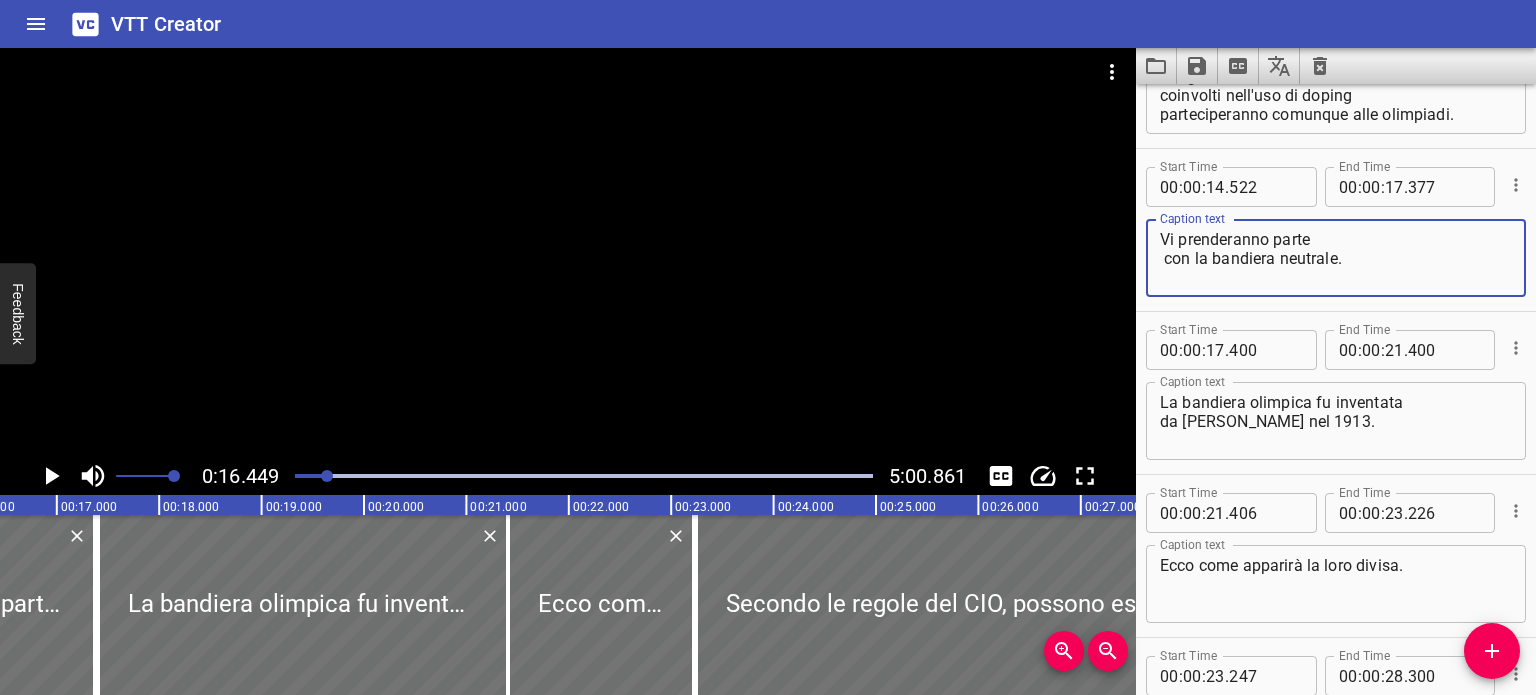 type on "Vi prenderanno parte
con la bandiera neutrale." 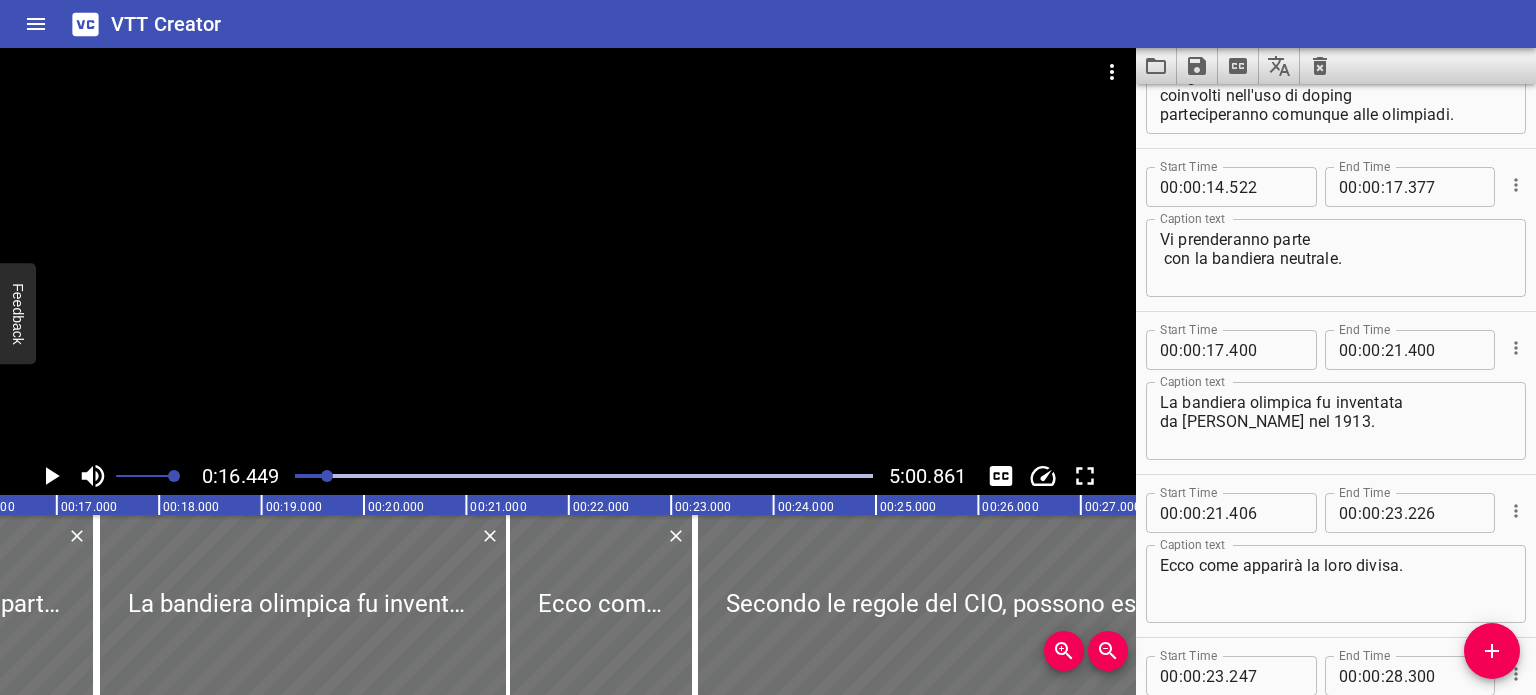 click at bounding box center (568, 252) 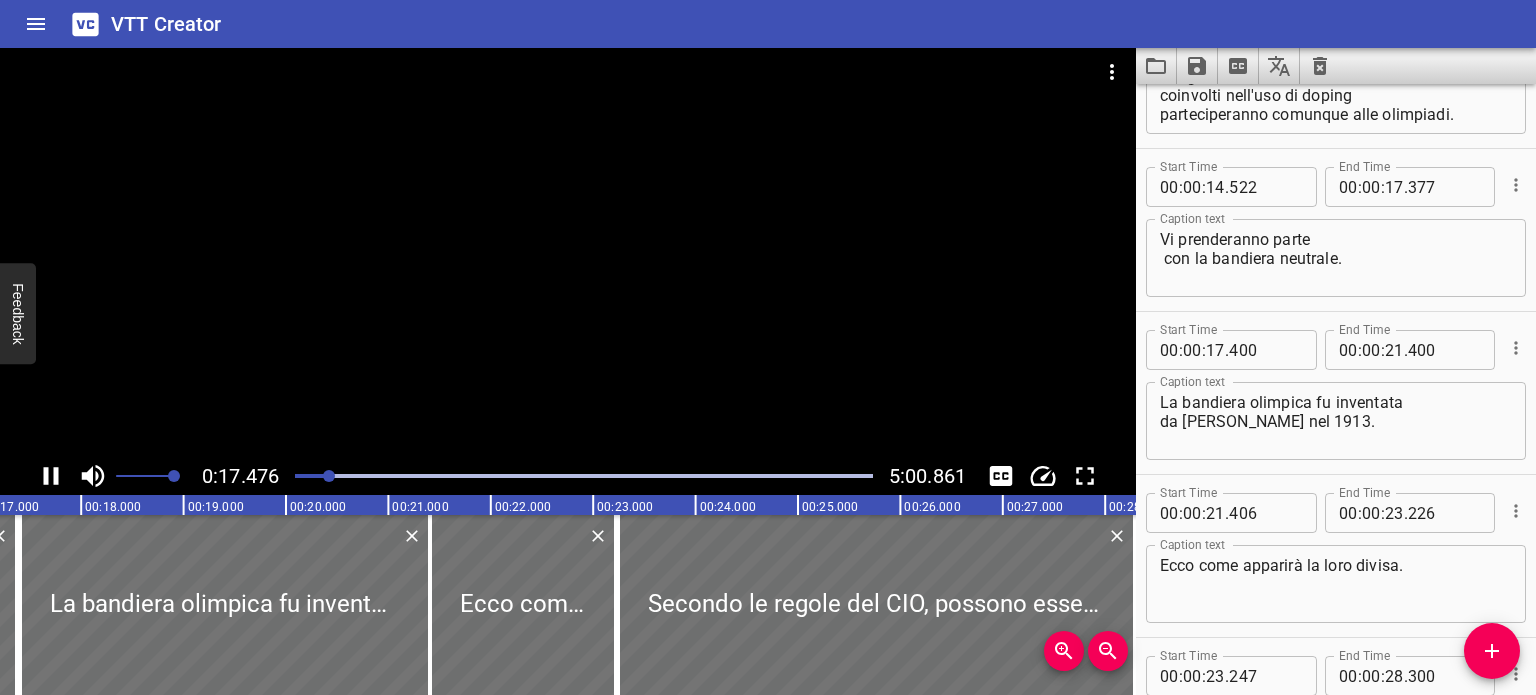 scroll, scrollTop: 0, scrollLeft: 1789, axis: horizontal 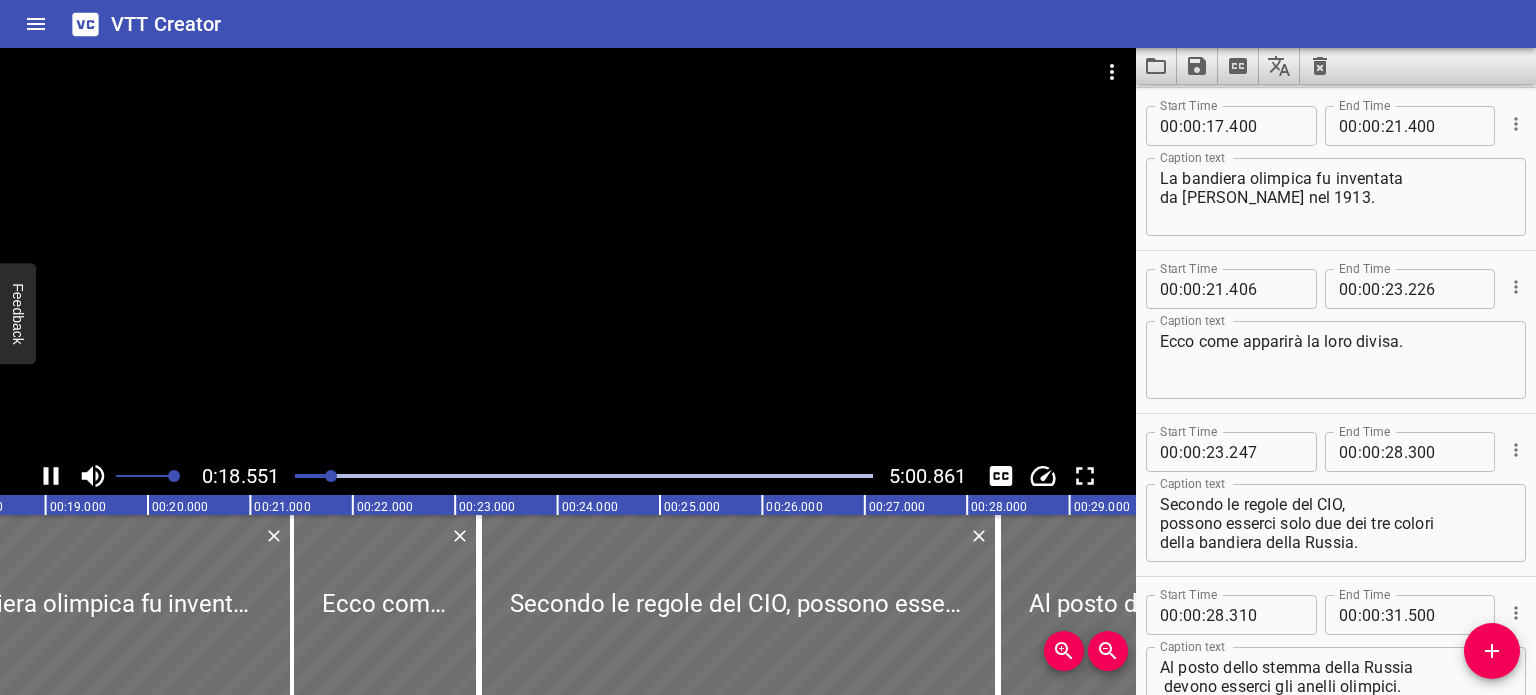 click at bounding box center (331, 476) 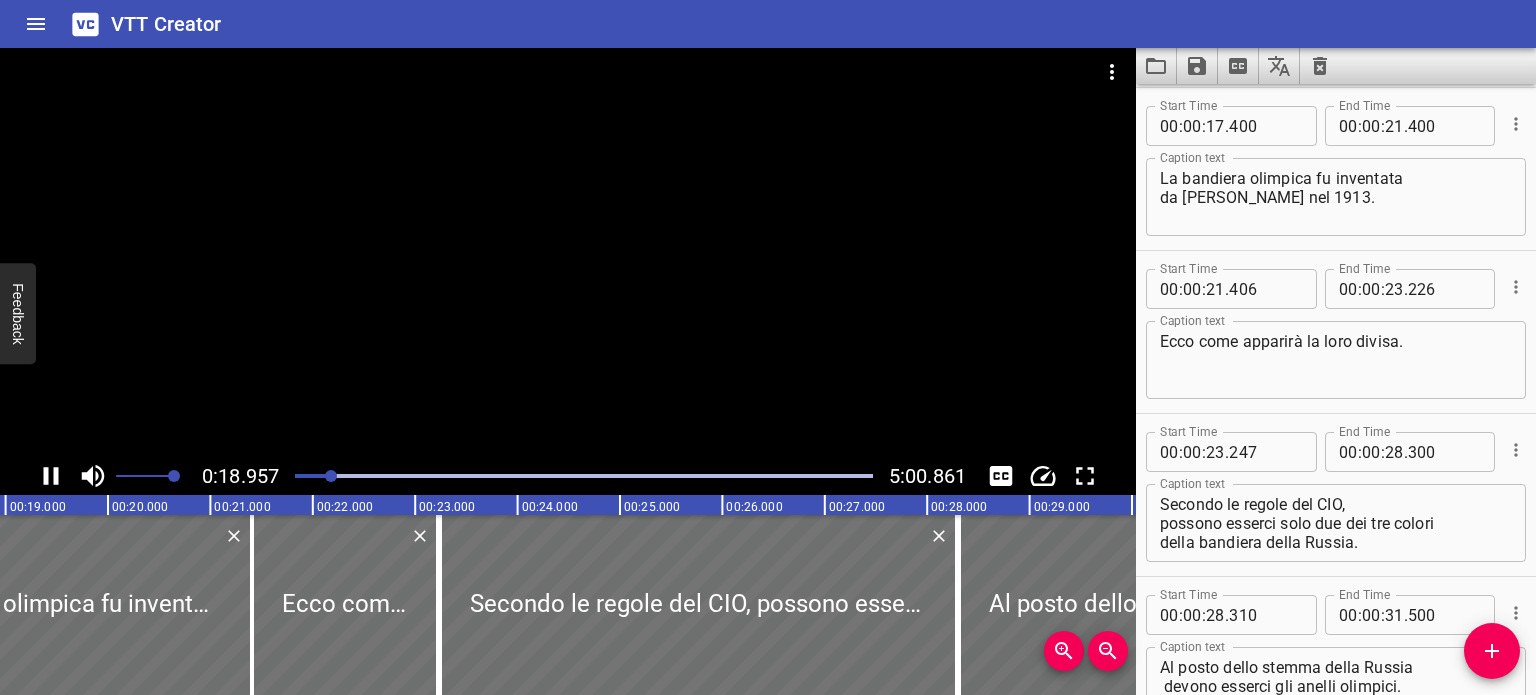 click at bounding box center [584, 476] 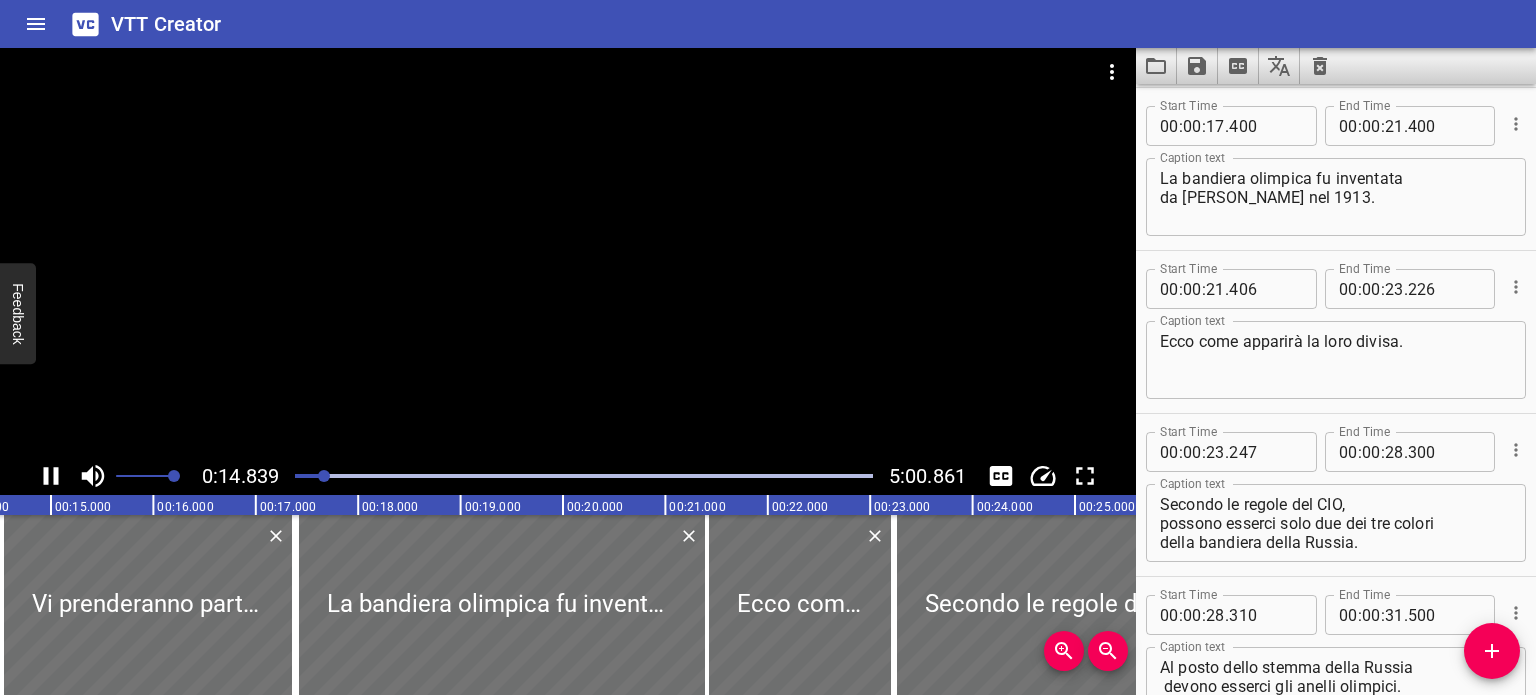 scroll, scrollTop: 0, scrollLeft: 1508, axis: horizontal 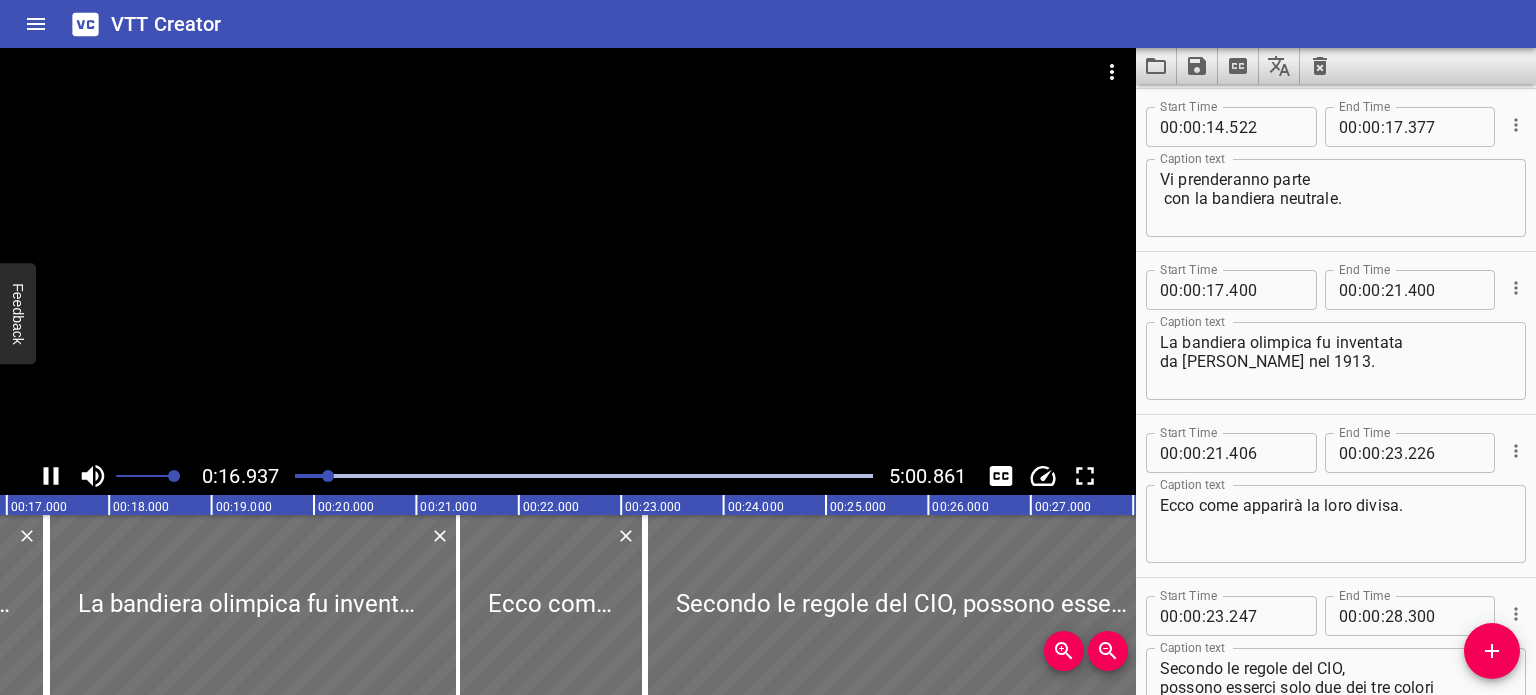 click at bounding box center (568, 252) 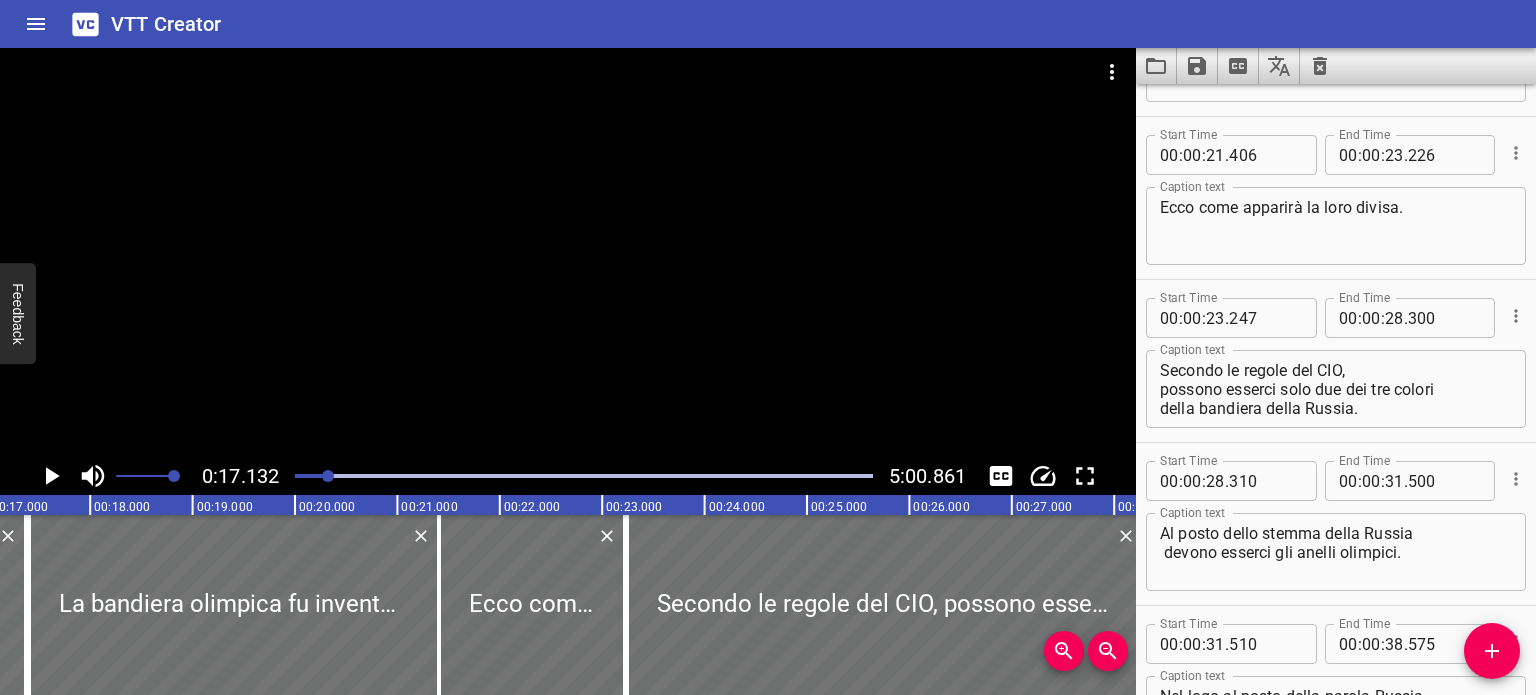 scroll, scrollTop: 790, scrollLeft: 0, axis: vertical 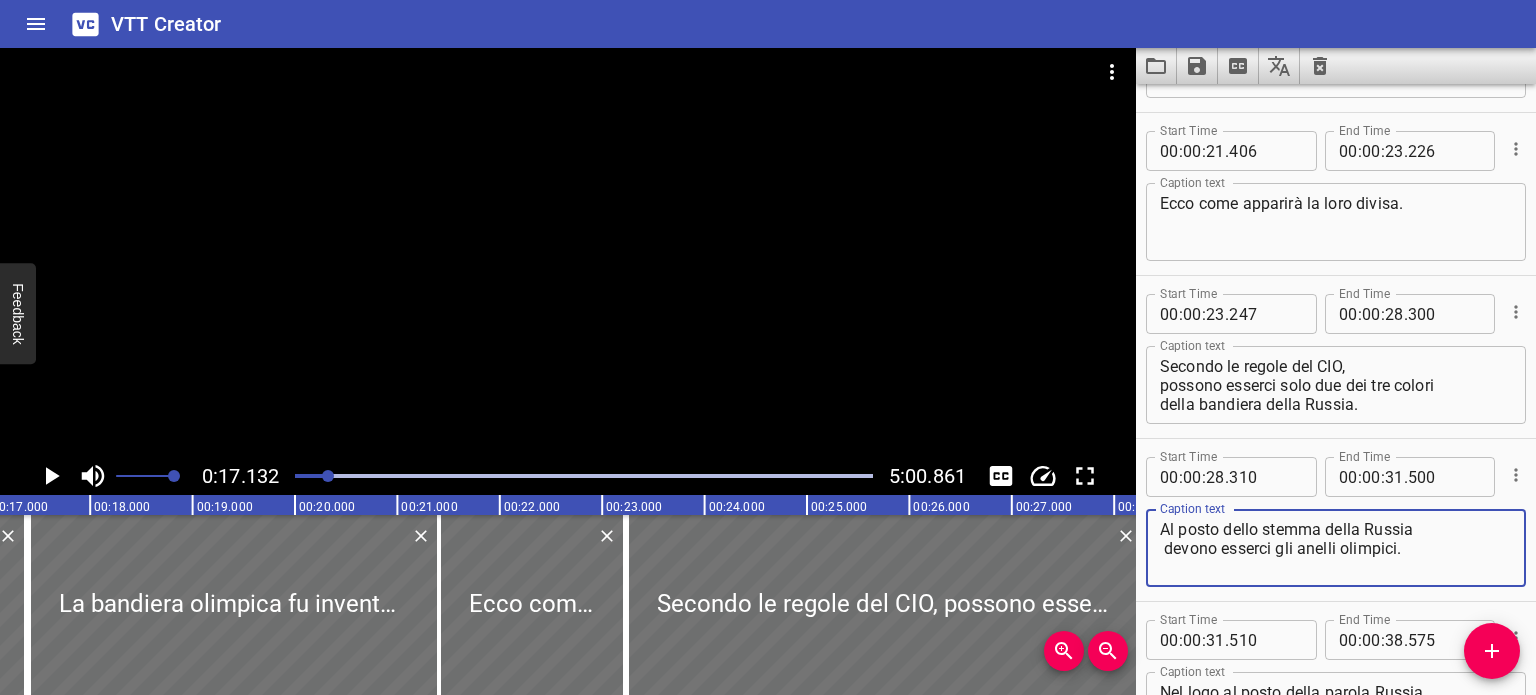 click on "Al posto dello stemma della Russia
devono esserci gli anelli olimpici." at bounding box center [1336, 548] 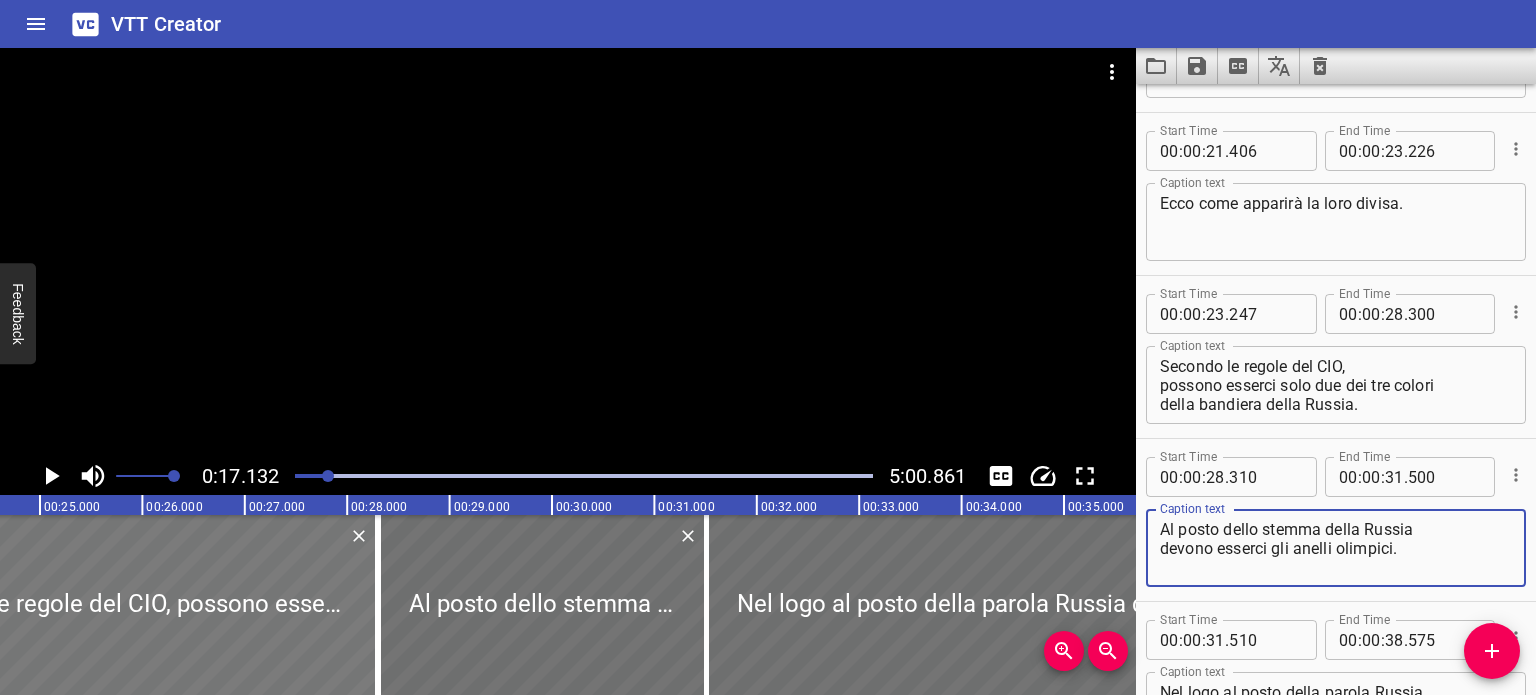 scroll, scrollTop: 0, scrollLeft: 2520, axis: horizontal 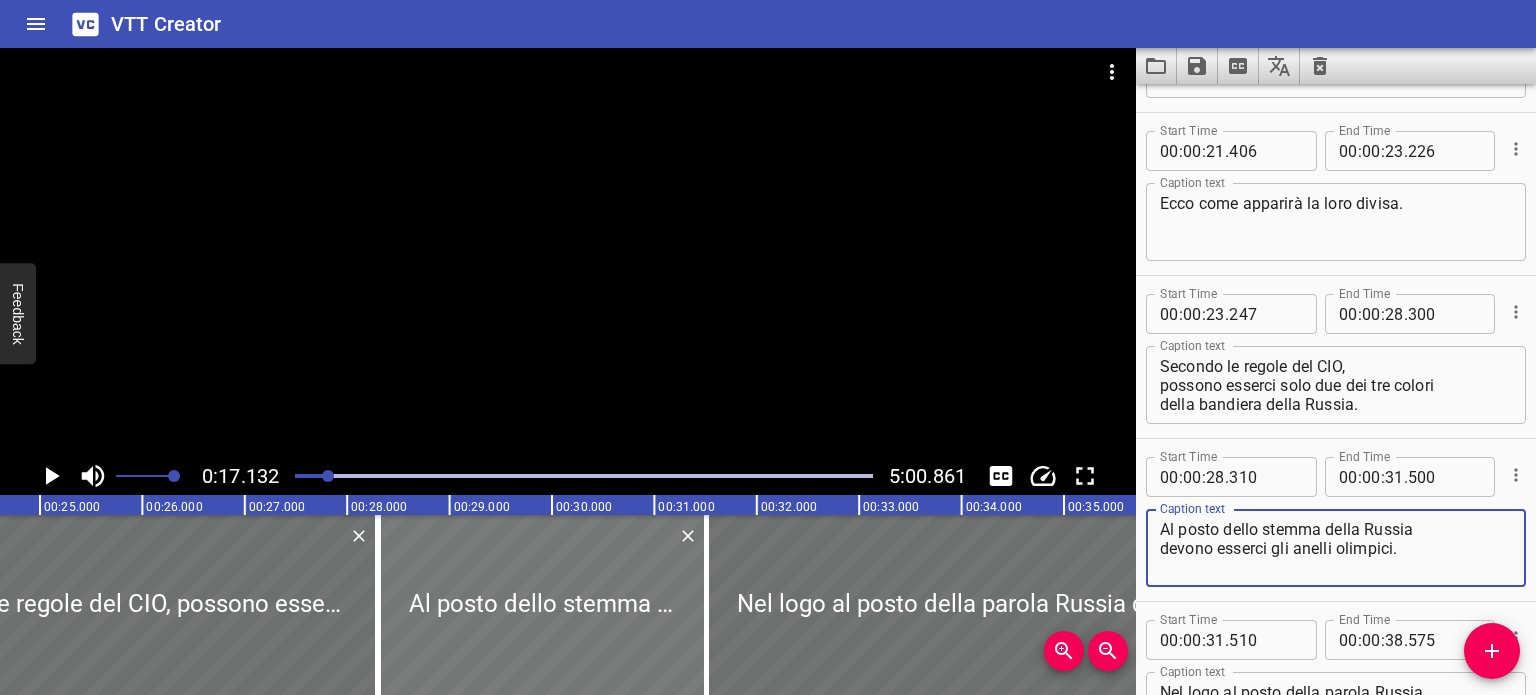 type on "Al posto dello stemma della Russia
devono esserci gli anelli olimpici." 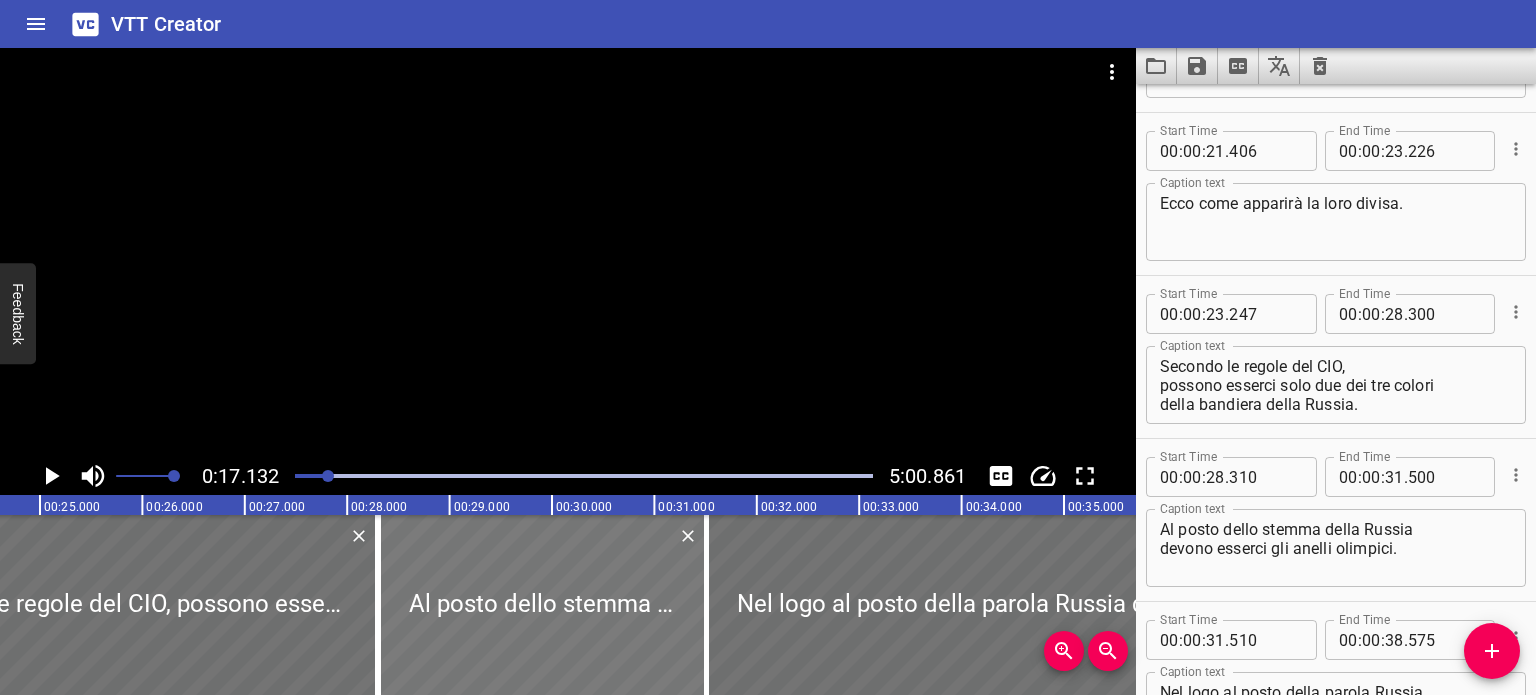 click at bounding box center (542, 605) 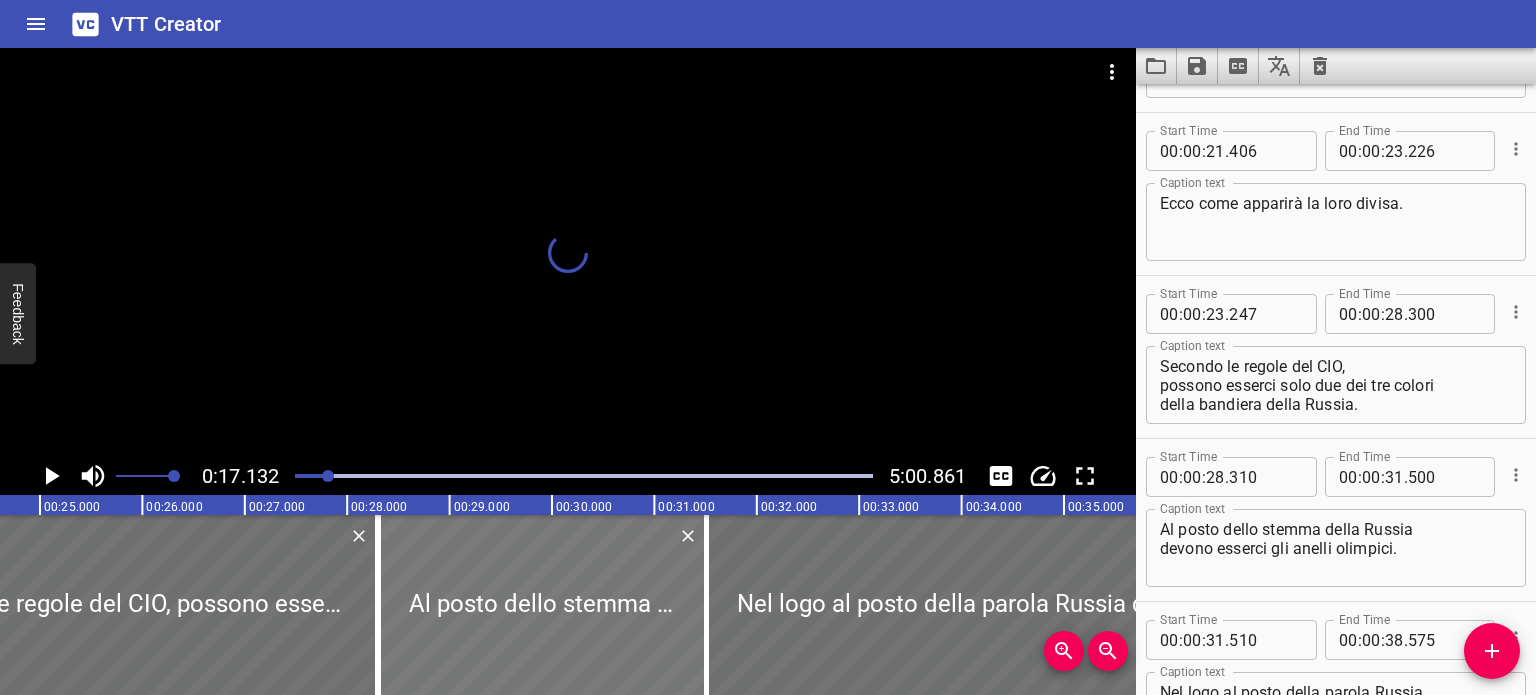 scroll, scrollTop: 0, scrollLeft: 2600, axis: horizontal 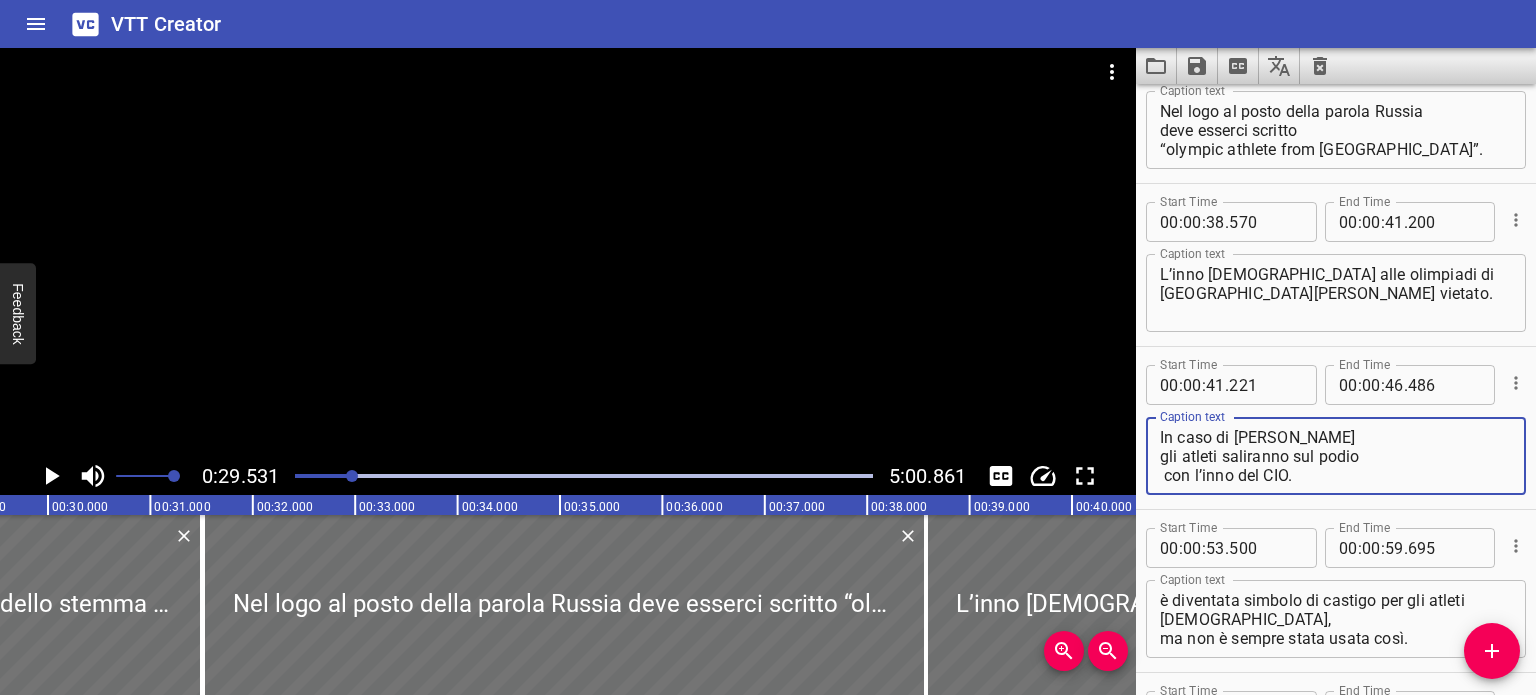 click on "In caso di [PERSON_NAME]
gli atleti saliranno sul podio
con l’inno del CIO." at bounding box center [1336, 456] 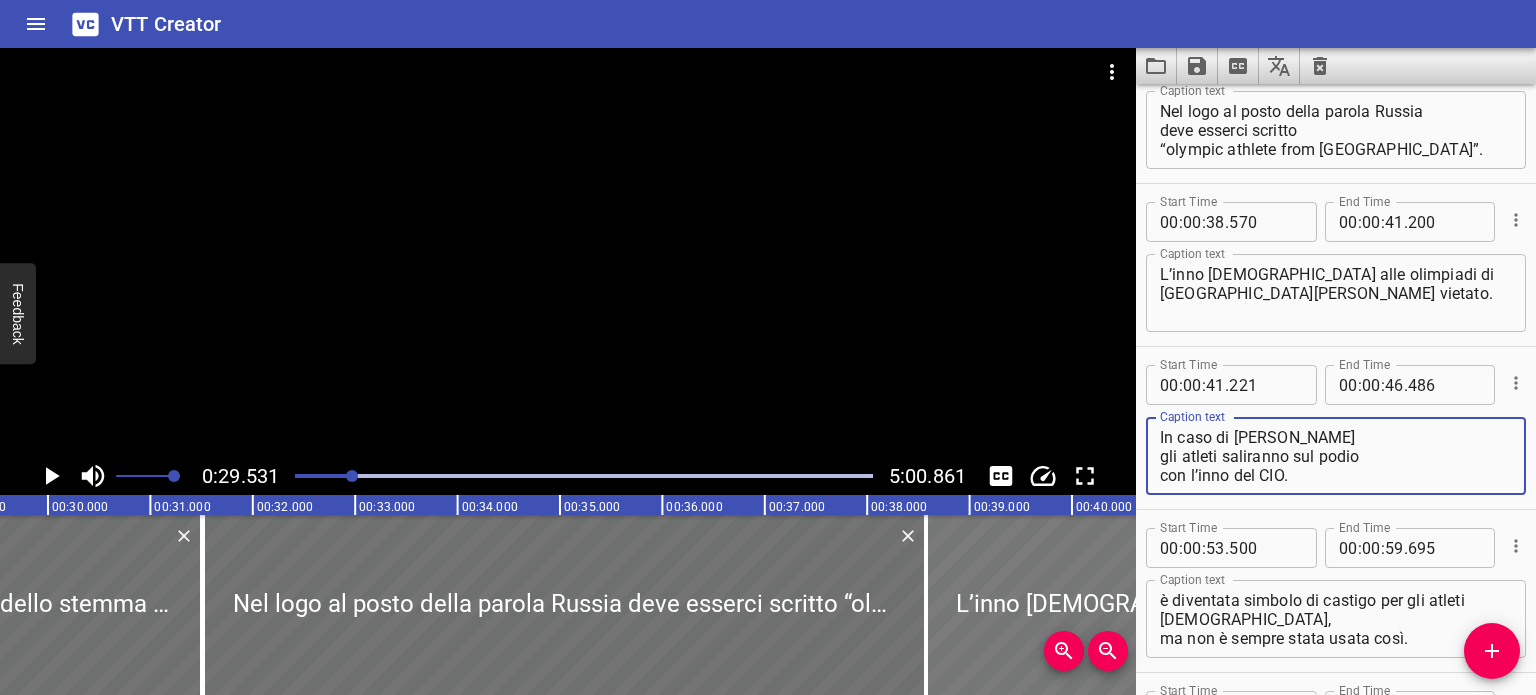 type on "In caso di vittoria
gli atleti saliranno sul podio
con l’inno del CIO." 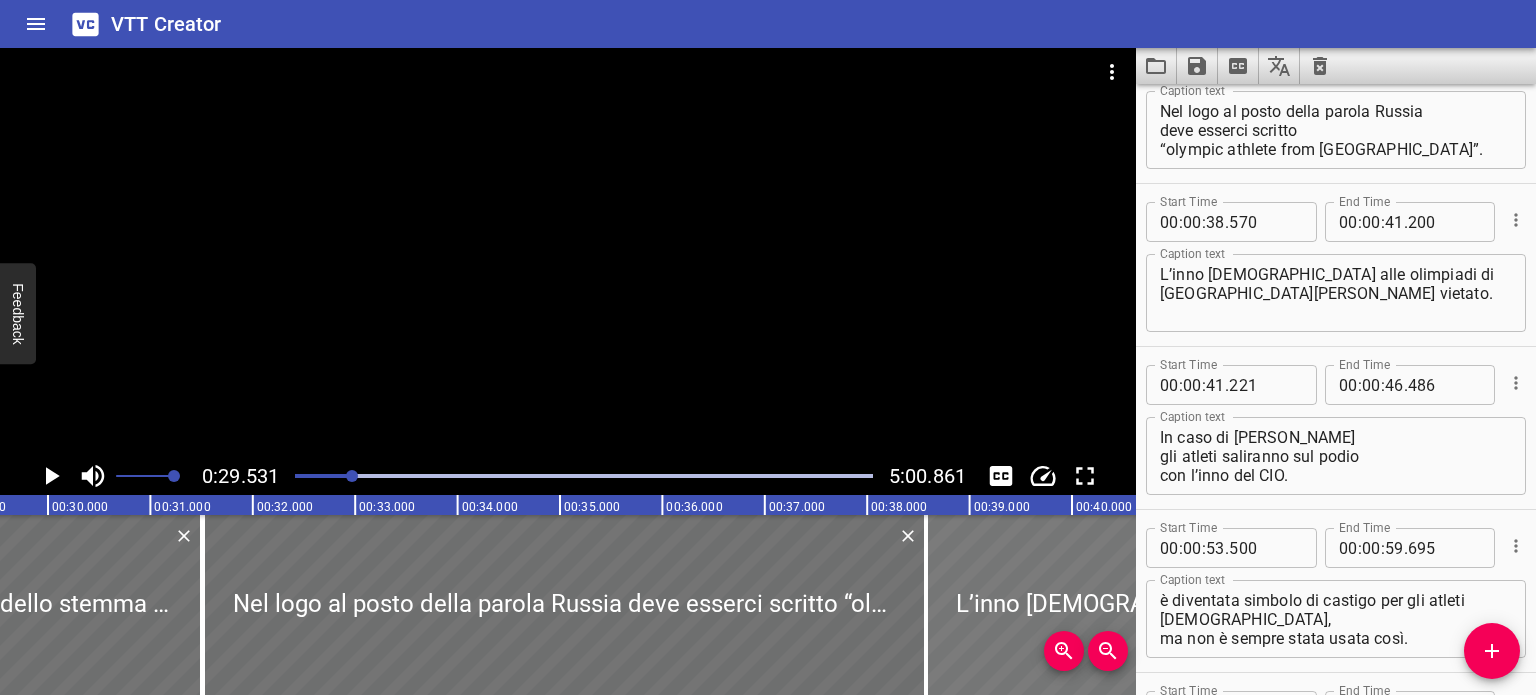 click at bounding box center (1060, 605) 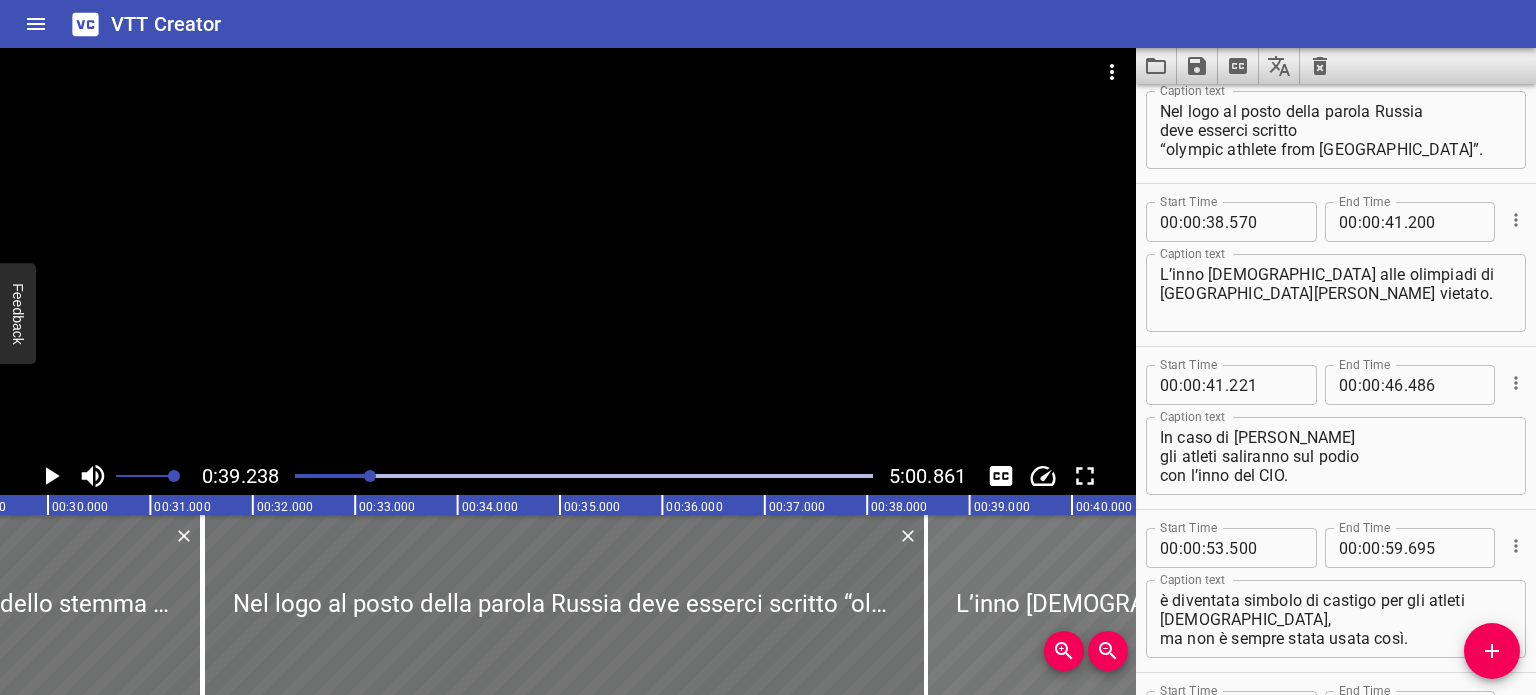 scroll, scrollTop: 0, scrollLeft: 3304, axis: horizontal 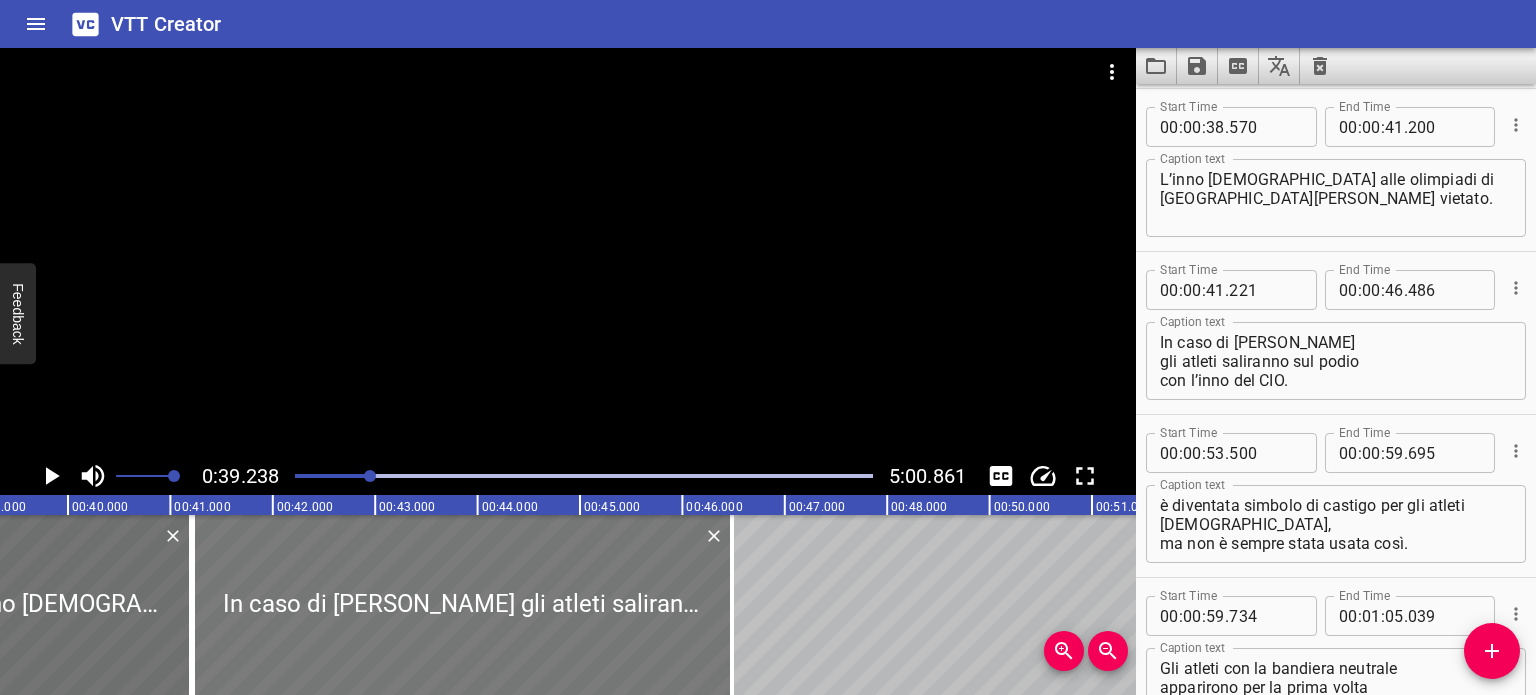 click at bounding box center [462, 605] 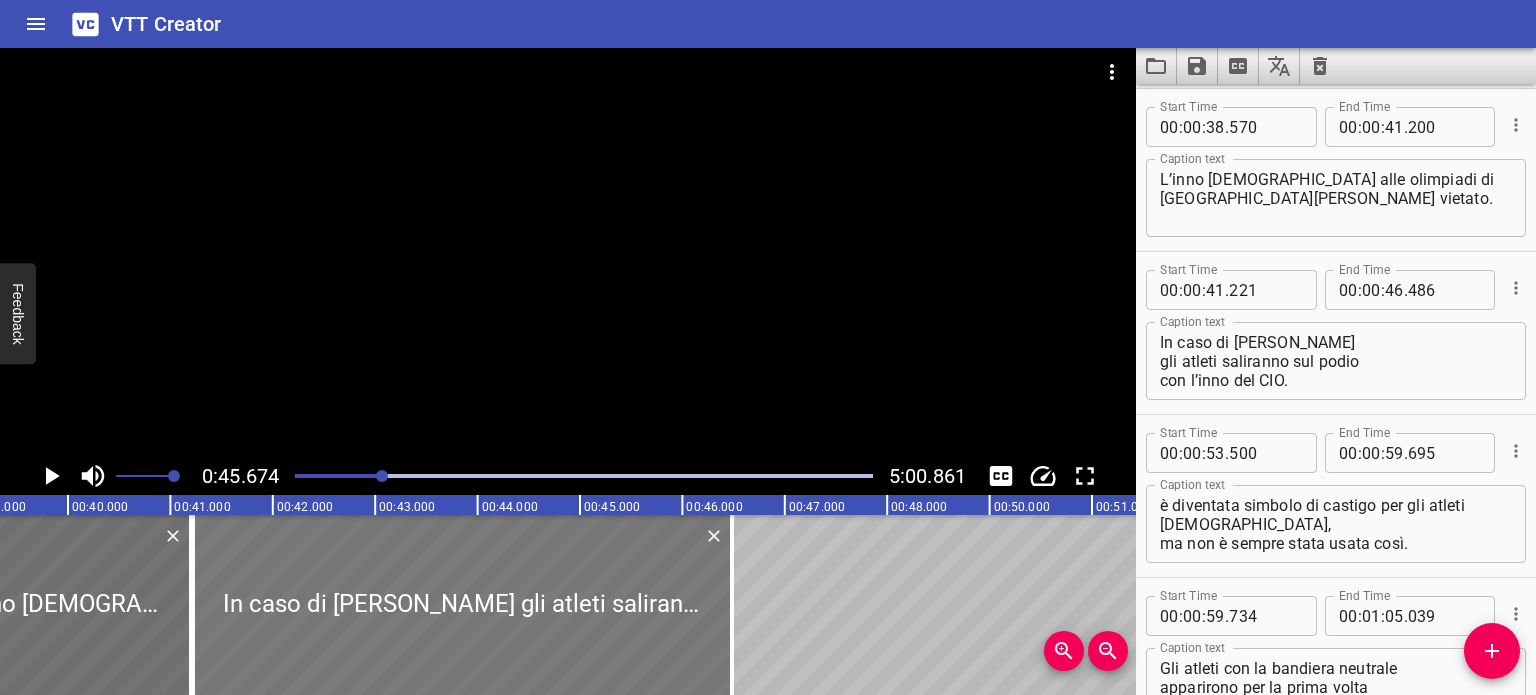 scroll, scrollTop: 0, scrollLeft: 4068, axis: horizontal 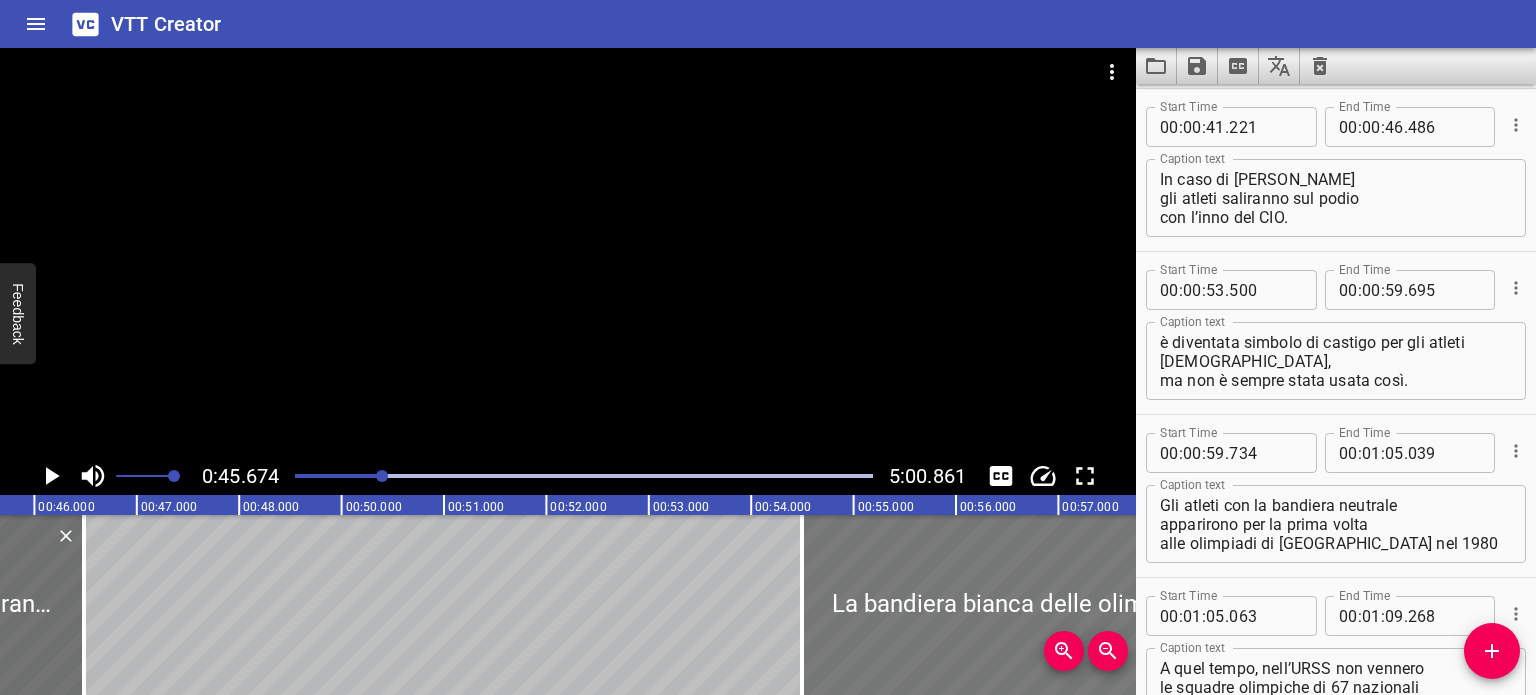 click at bounding box center (1119, 605) 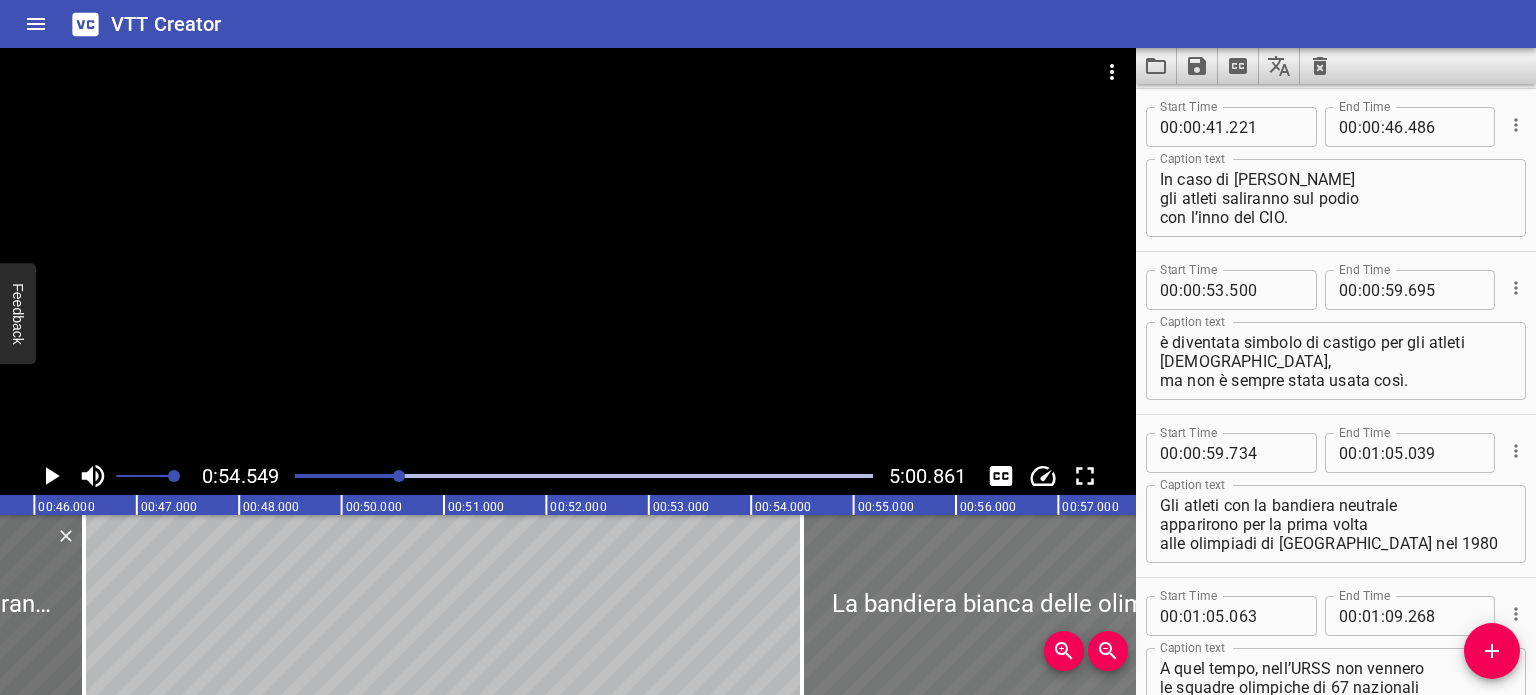 scroll, scrollTop: 0, scrollLeft: 4756, axis: horizontal 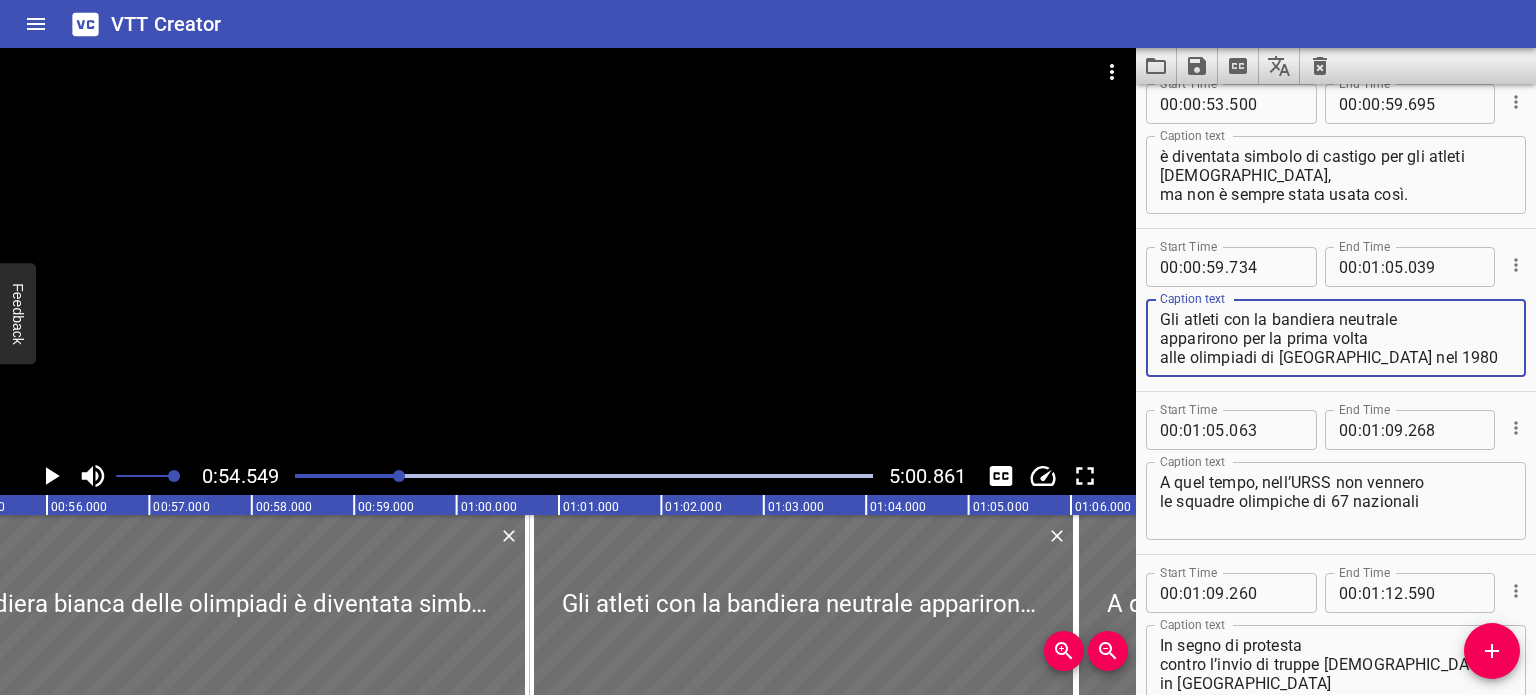 click on "Gli atleti con la bandiera neutrale
apparirono per la prima volta
alle olimpiadi di [GEOGRAPHIC_DATA] nel 1980" at bounding box center [1336, 338] 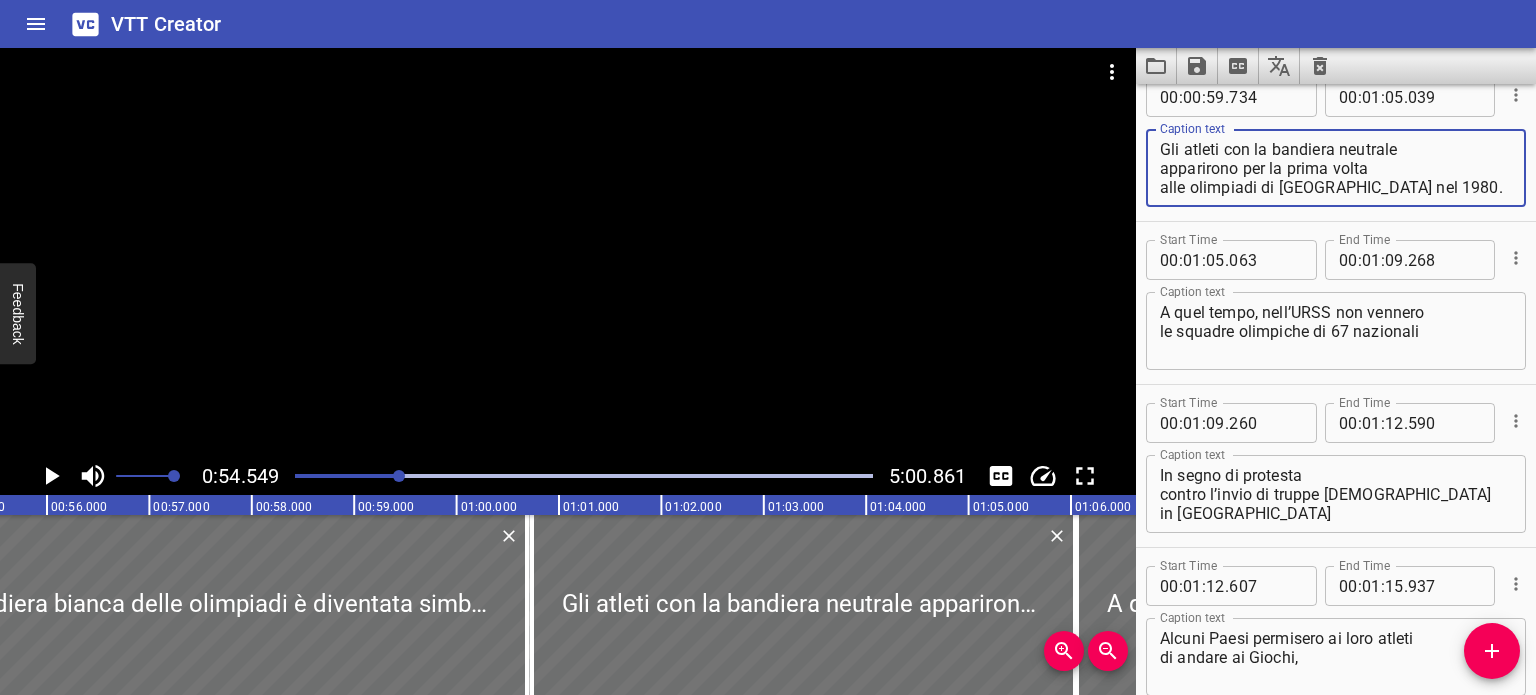 type on "Gli atleti con la bandiera neutrale
apparirono per la prima volta
alle olimpiadi di Mosca nel 1980." 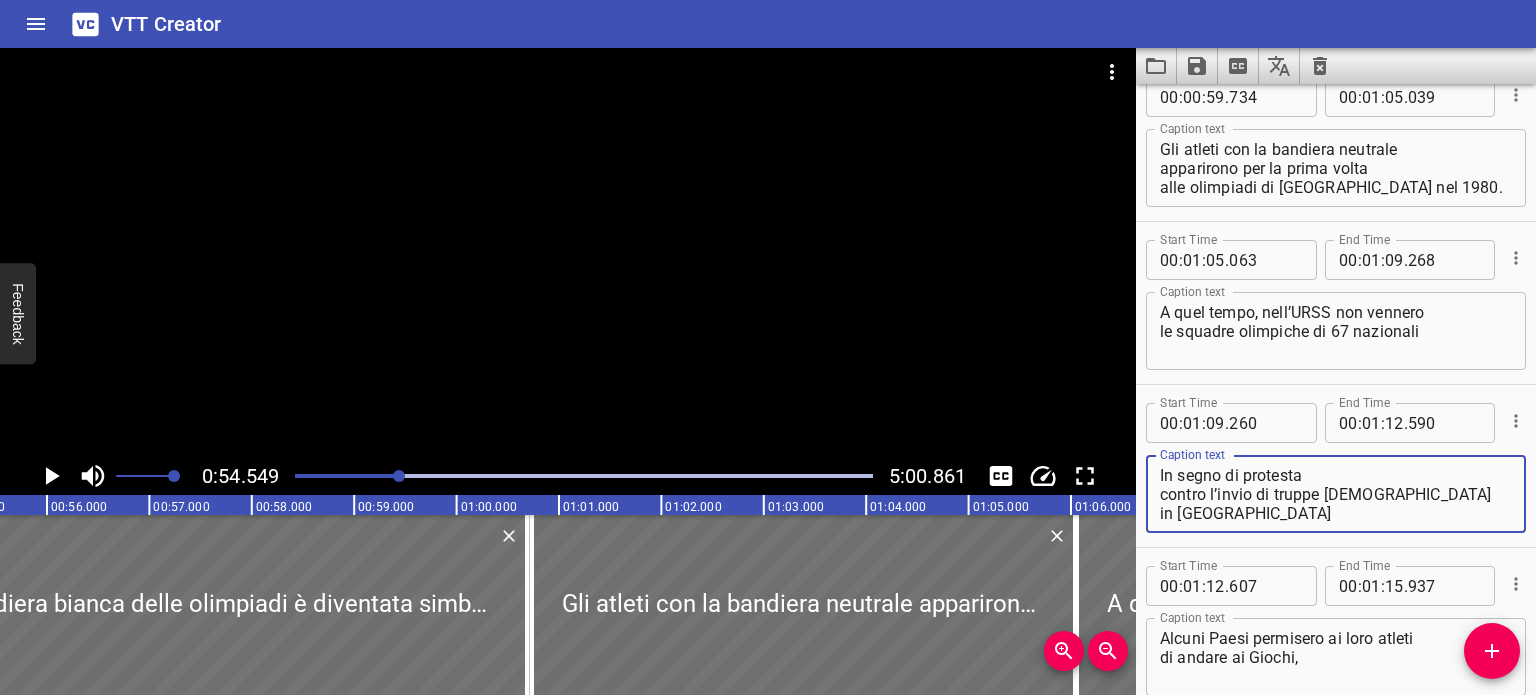 click on "In segno di protesta
contro l’invio di truppe [DEMOGRAPHIC_DATA]
in [GEOGRAPHIC_DATA]" at bounding box center [1336, 494] 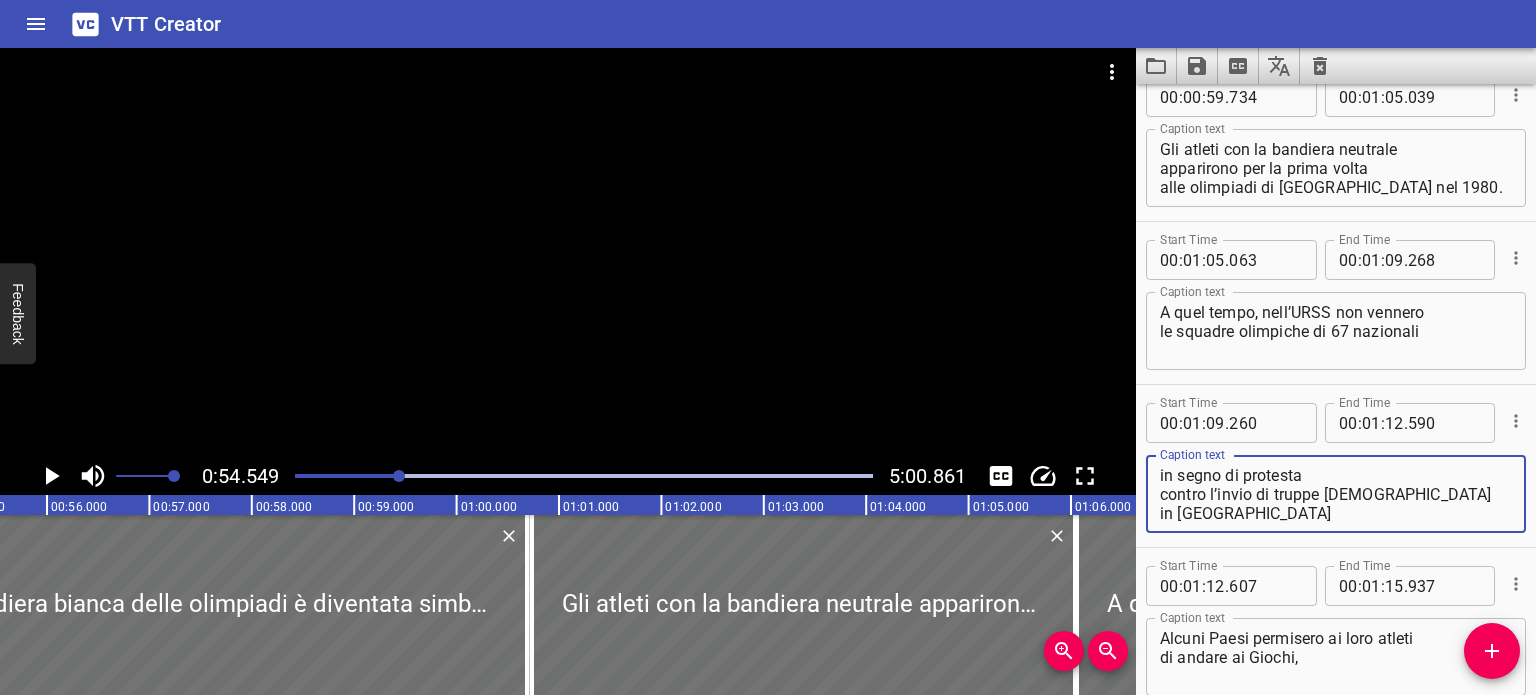 scroll, scrollTop: 2029, scrollLeft: 0, axis: vertical 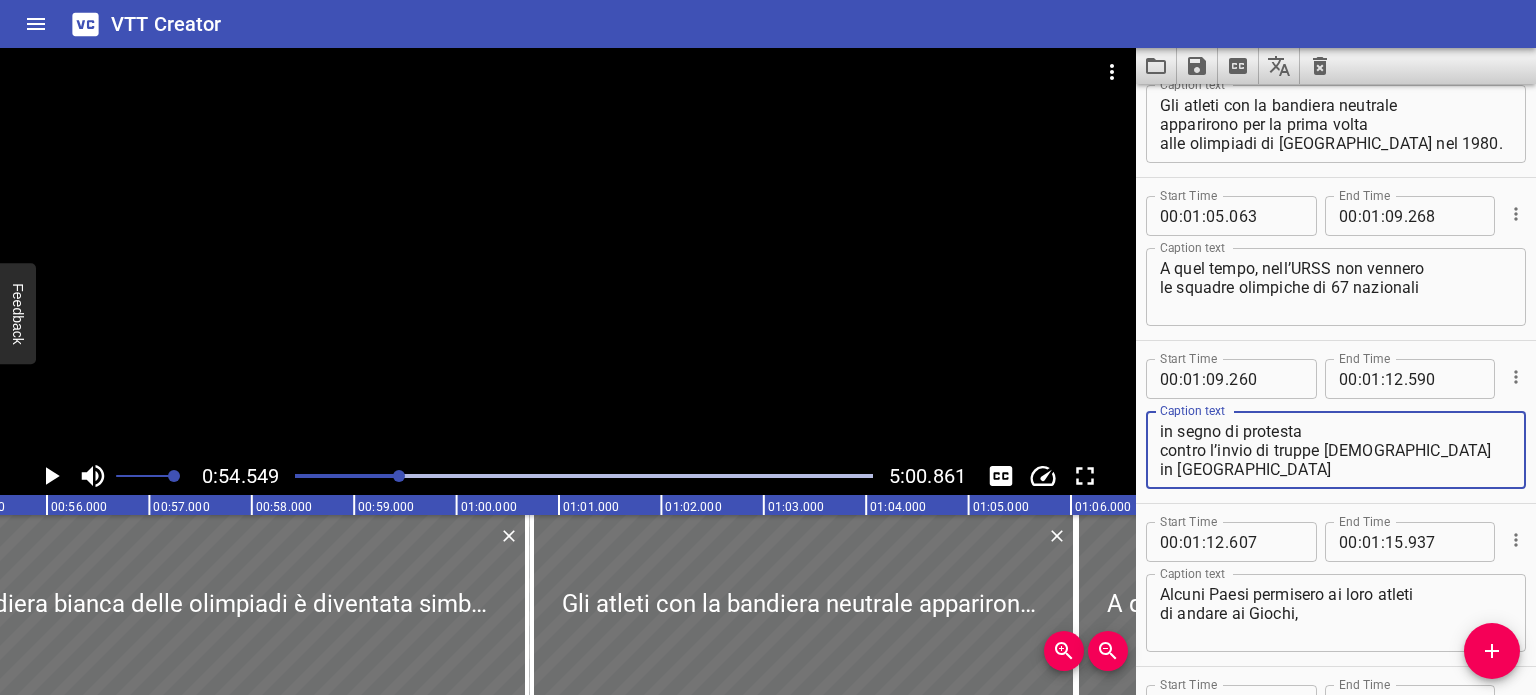 click on "in segno di protesta
contro l’invio di truppe sovietiche
in Afghanistan" at bounding box center (1336, 450) 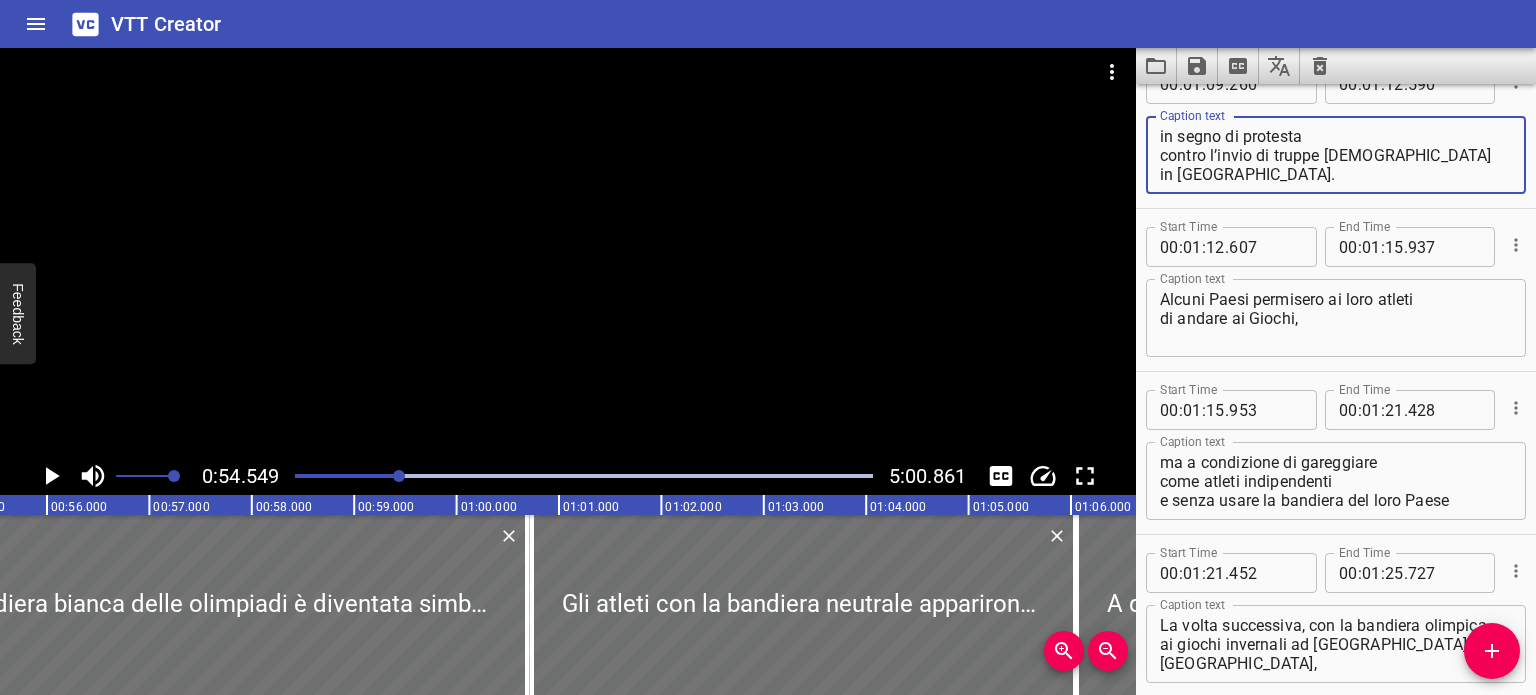 scroll, scrollTop: 2349, scrollLeft: 0, axis: vertical 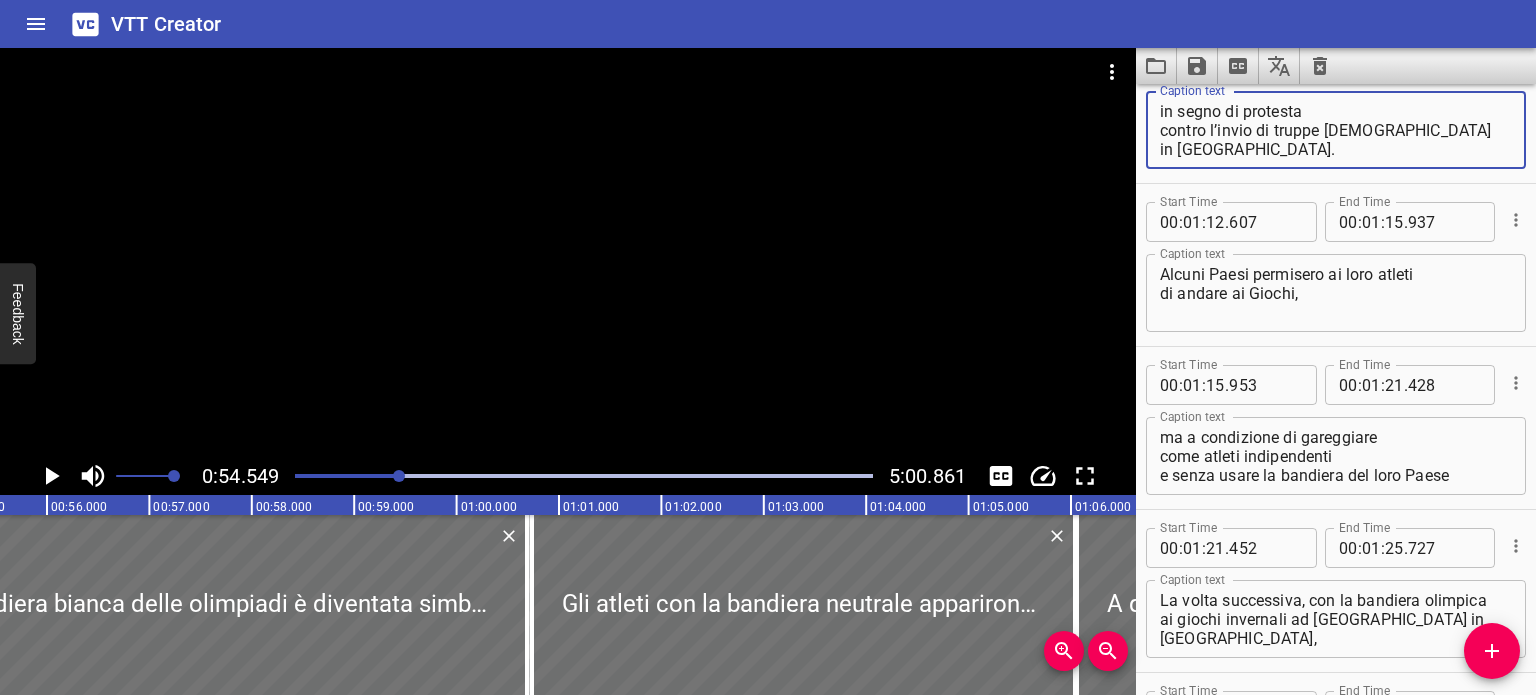 type on "in segno di protesta
contro l’invio di truppe sovietiche
in Afghanistan." 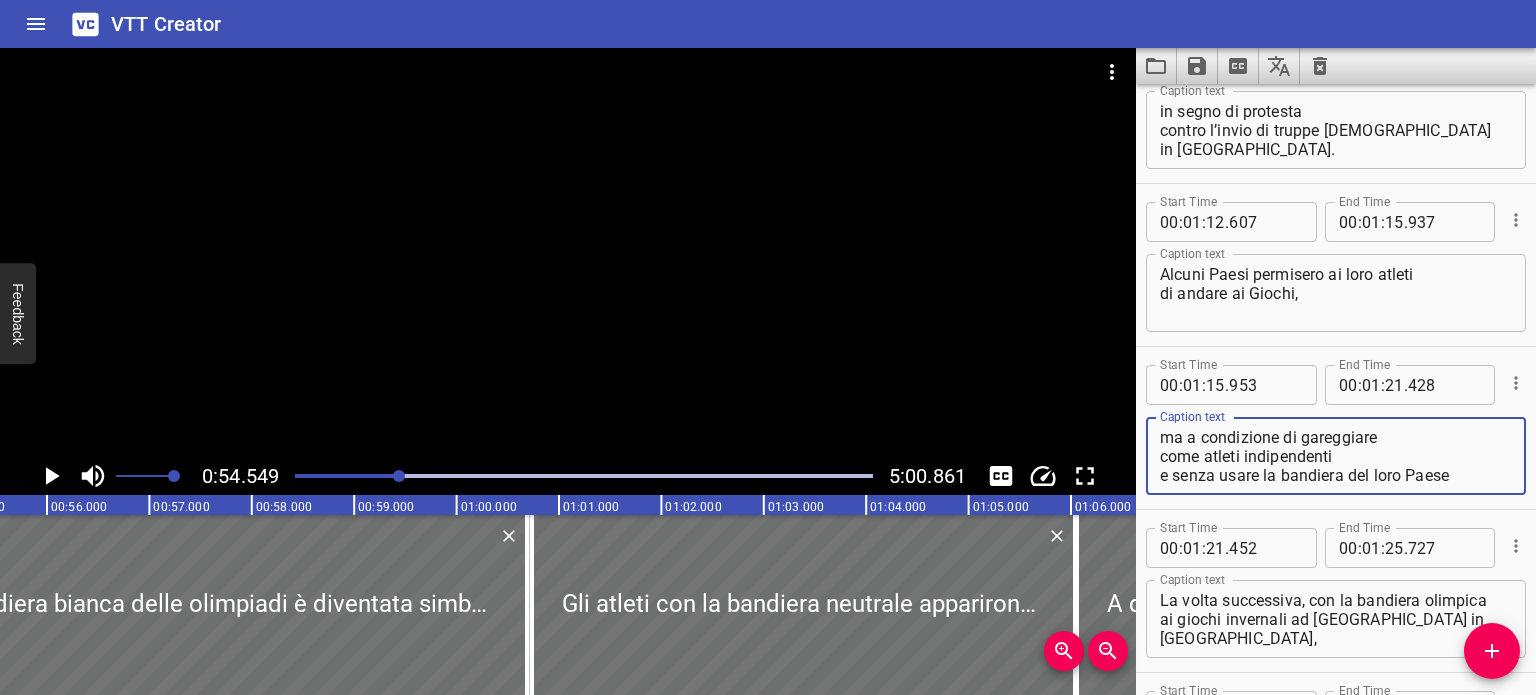 click on "ma a condizione di gareggiare
come atleti indipendenti
e senza usare la bandiera del loro Paese" at bounding box center (1336, 456) 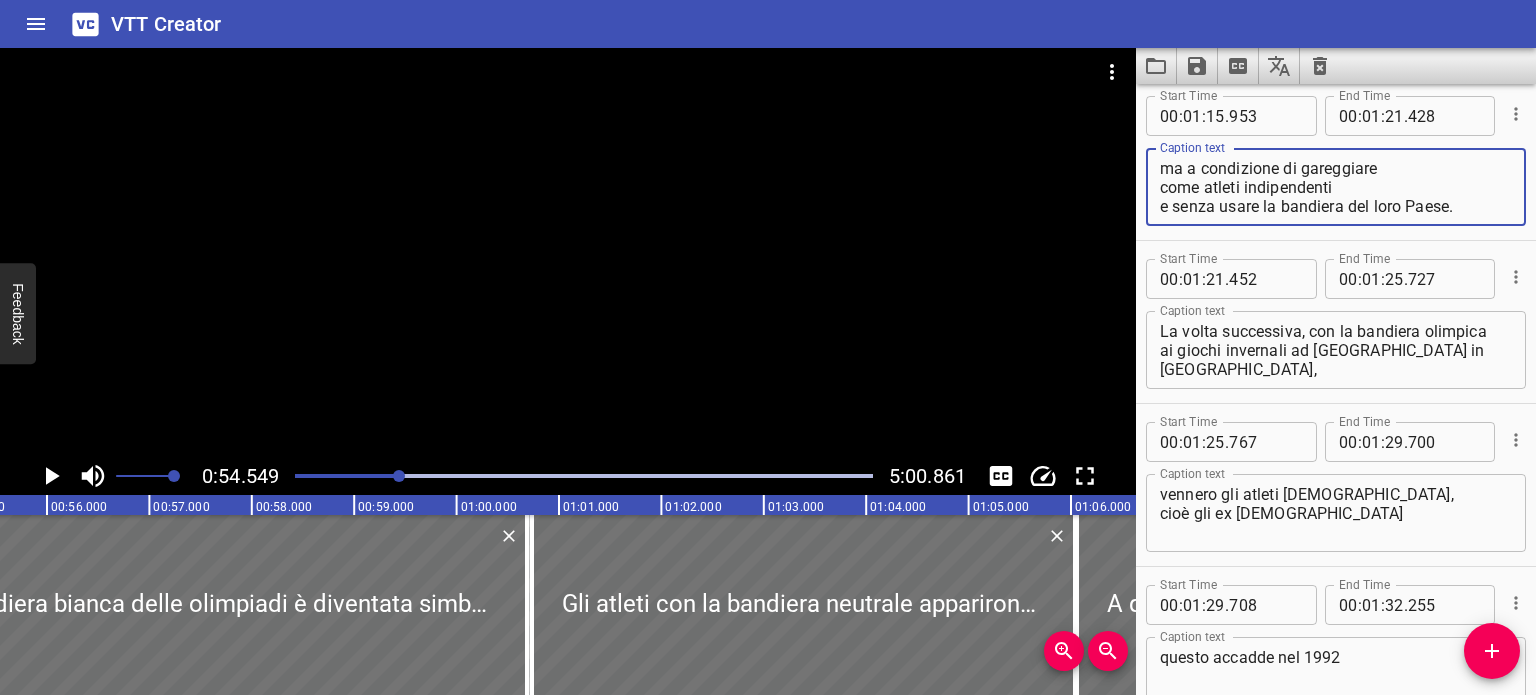 scroll, scrollTop: 2633, scrollLeft: 0, axis: vertical 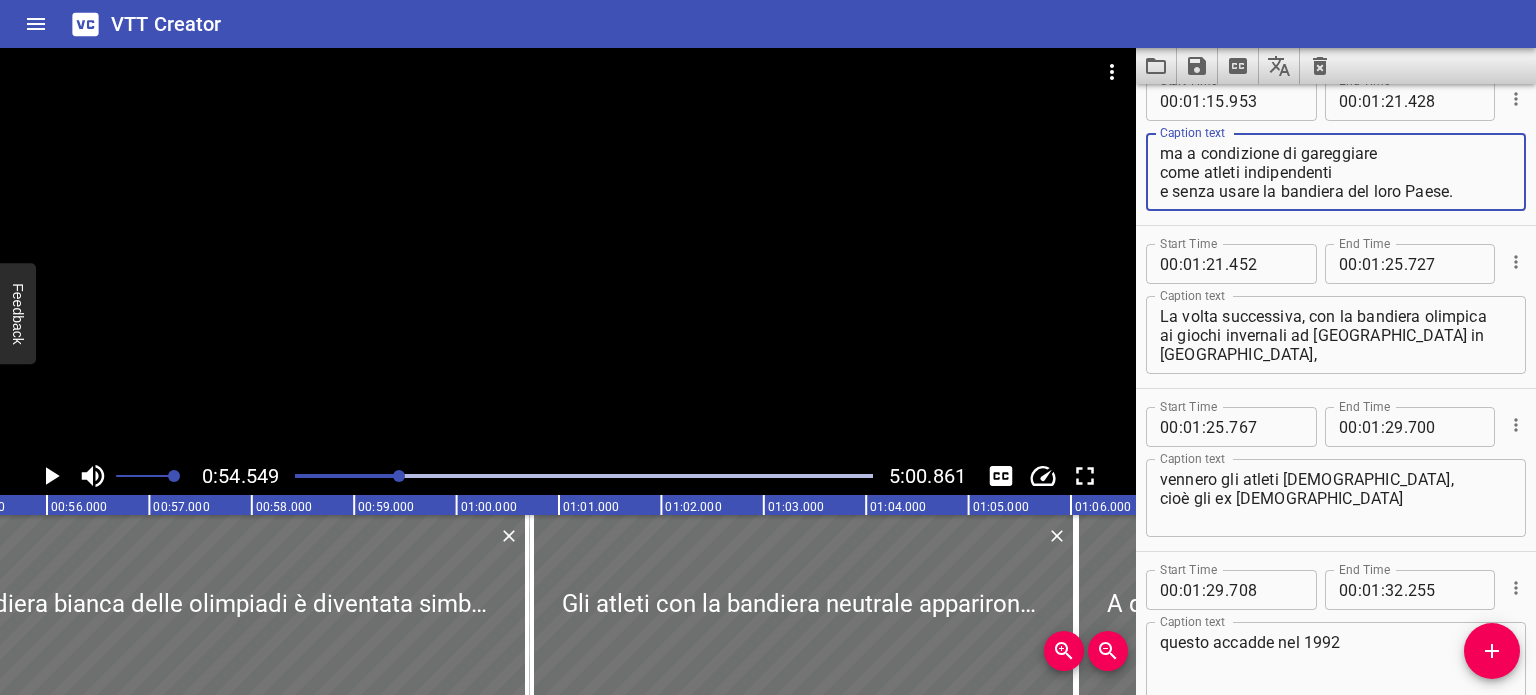 type on "ma a condizione di gareggiare
come atleti indipendenti
e senza usare la bandiera del loro Paese." 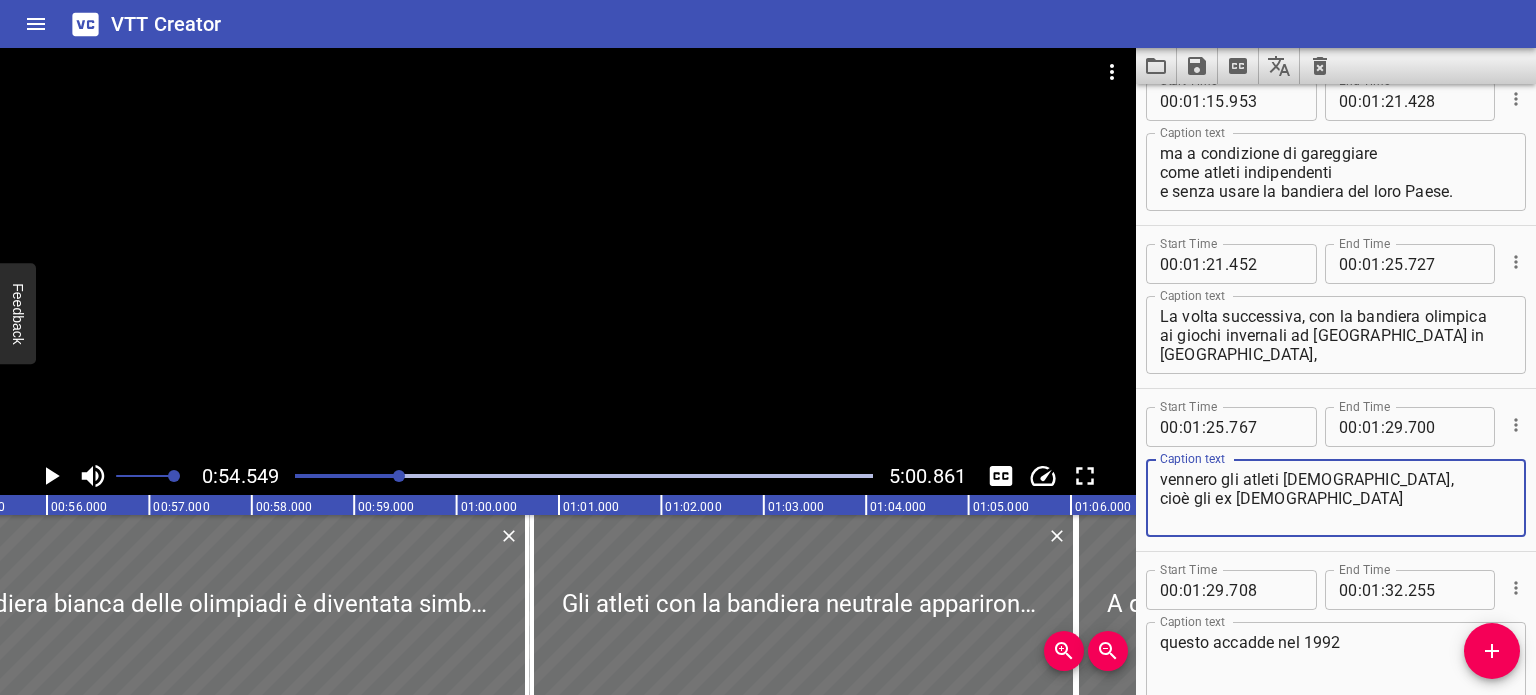 click on "vennero gli atleti [DEMOGRAPHIC_DATA],
cioè gli ex [DEMOGRAPHIC_DATA]" at bounding box center [1336, 498] 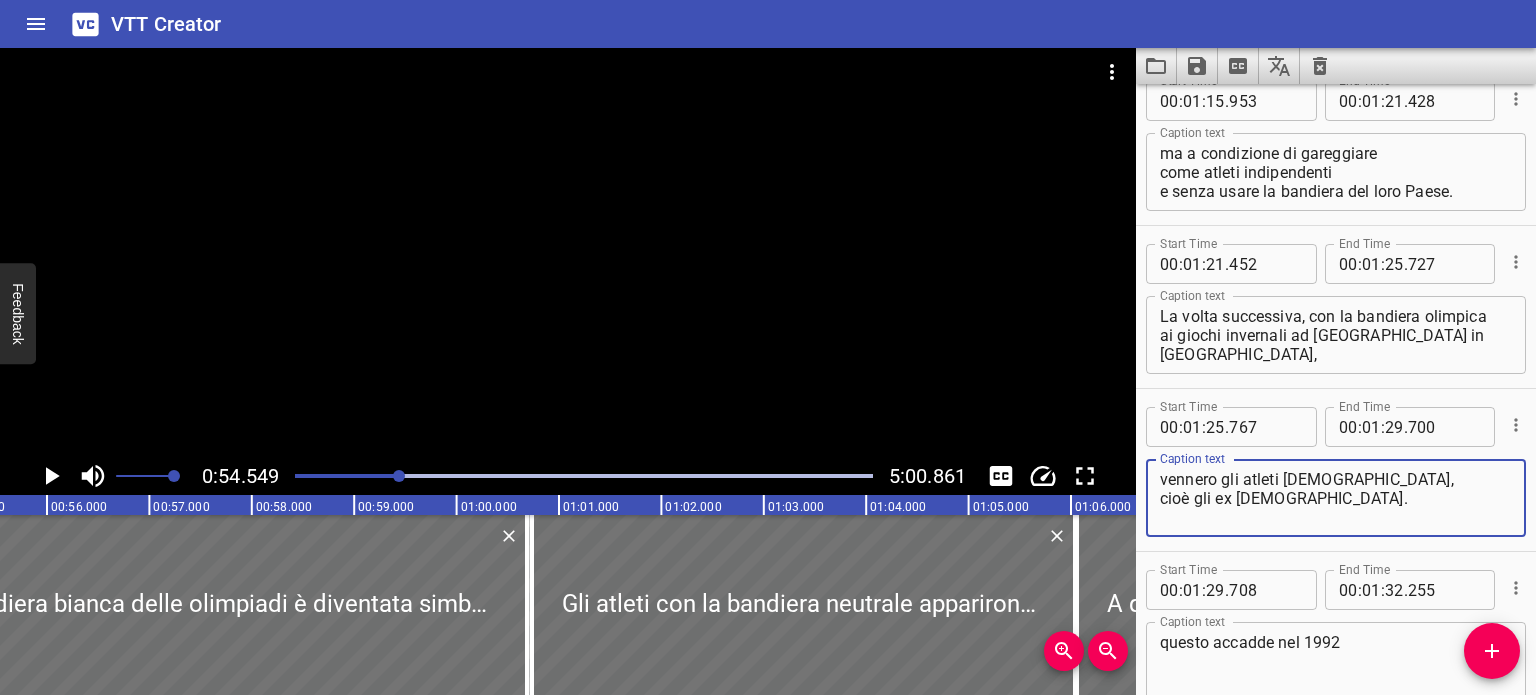 scroll, scrollTop: 2747, scrollLeft: 0, axis: vertical 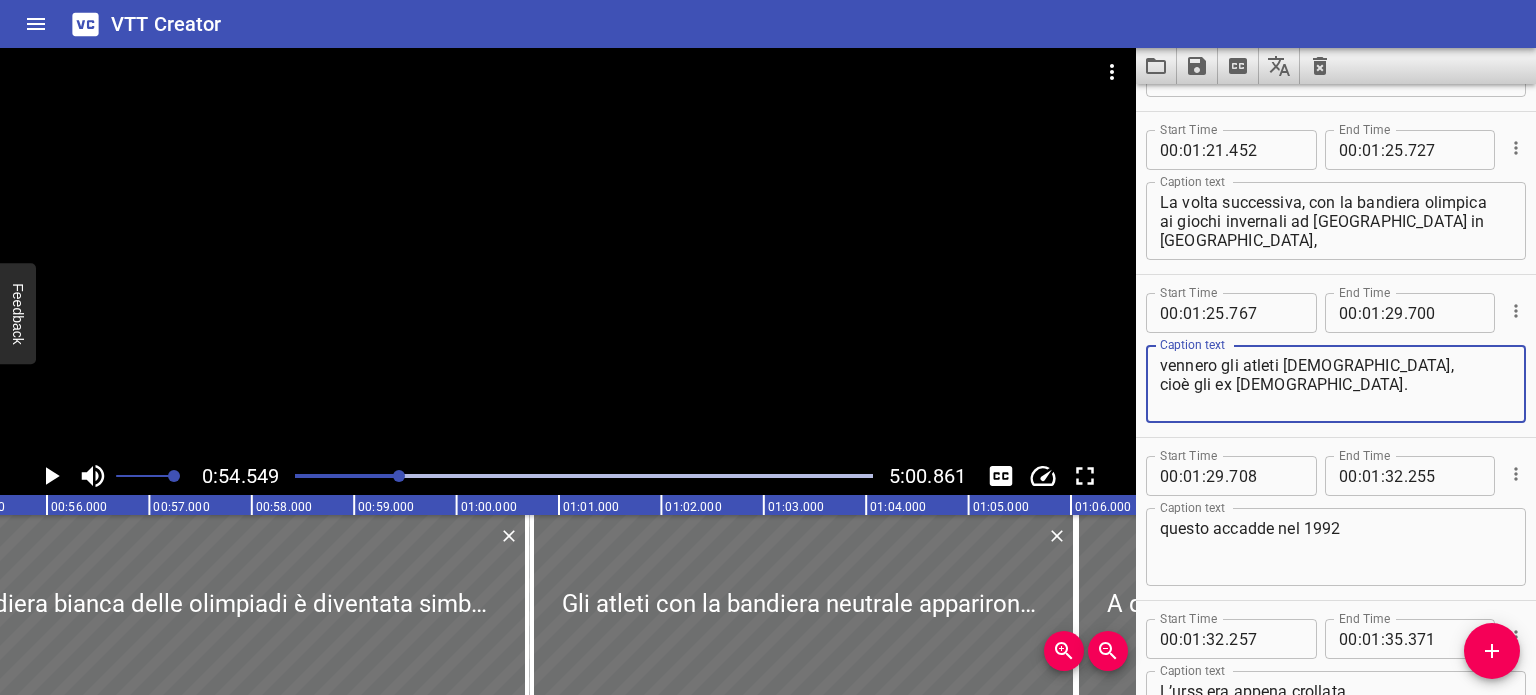 type on "vennero gli atleti sovietici,
cioè gli ex sovietici." 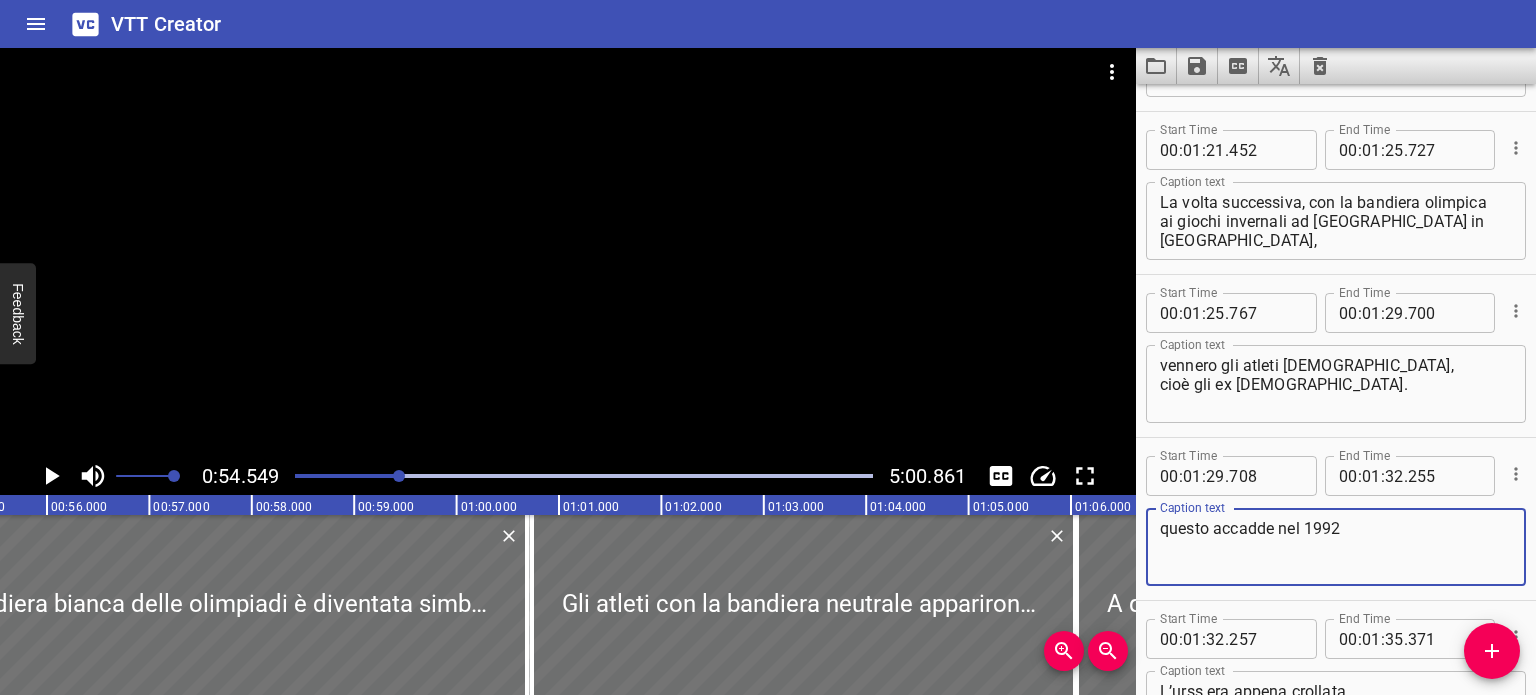 click on "questo accadde nel 1992" at bounding box center (1336, 547) 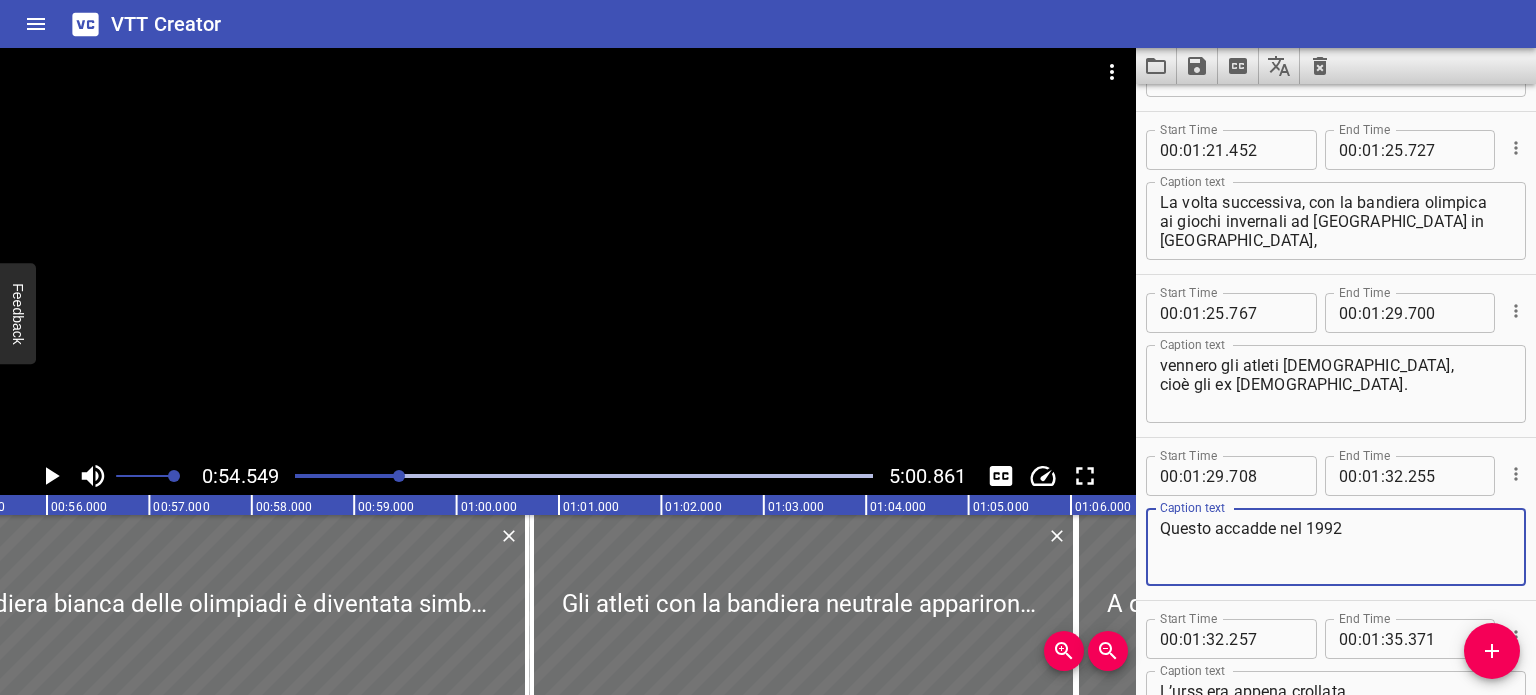 scroll, scrollTop: 2812, scrollLeft: 0, axis: vertical 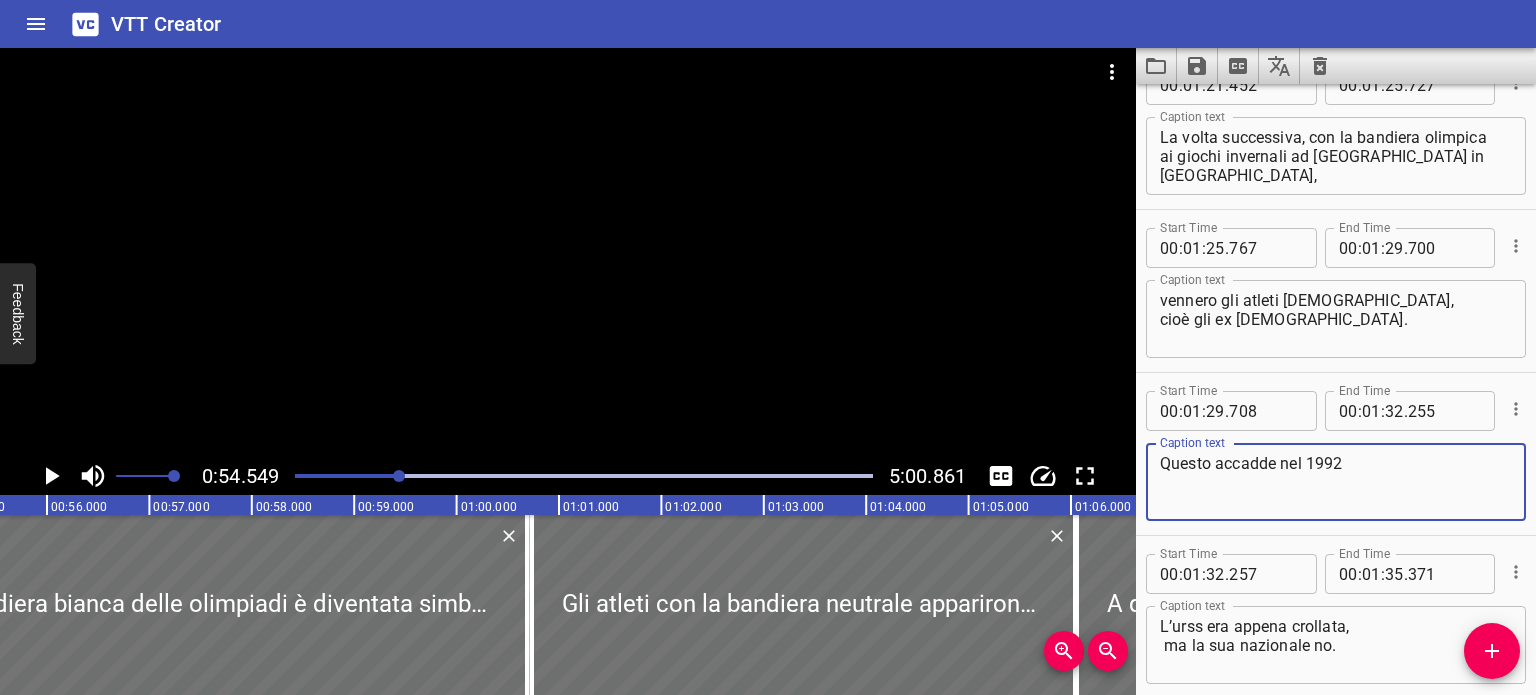 click on "Questo accadde nel 1992" at bounding box center [1336, 482] 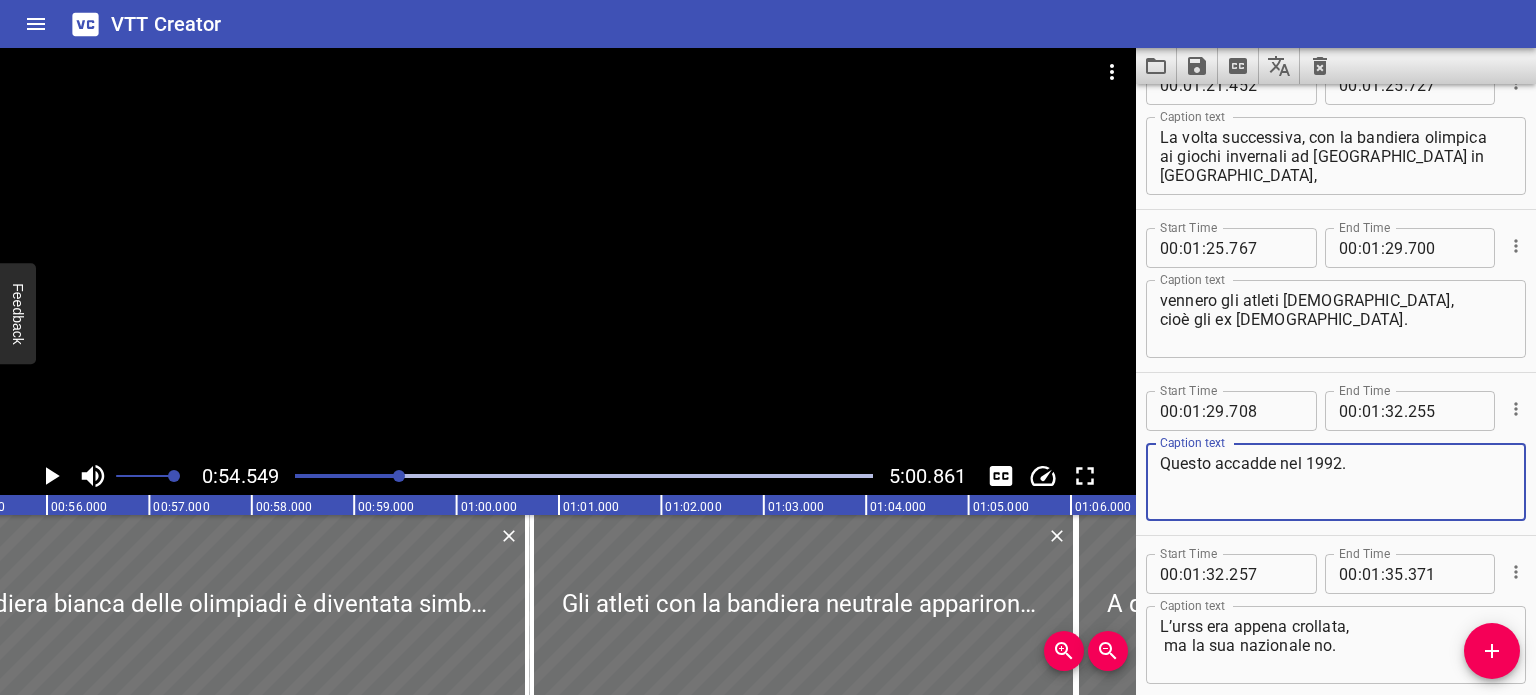 type on "Questo accadde nel 1992." 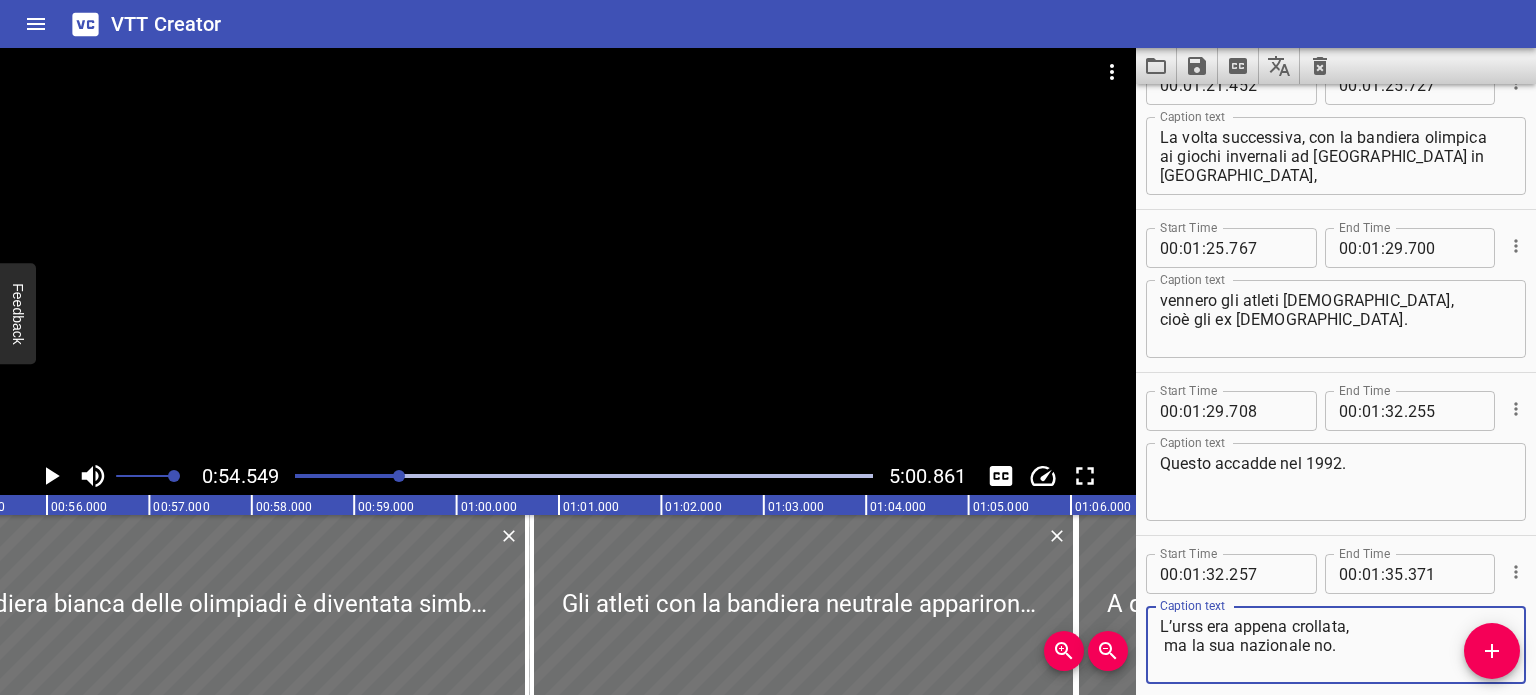 click on "L’urss era appena crollata,
ma la sua nazionale no." at bounding box center [1336, 645] 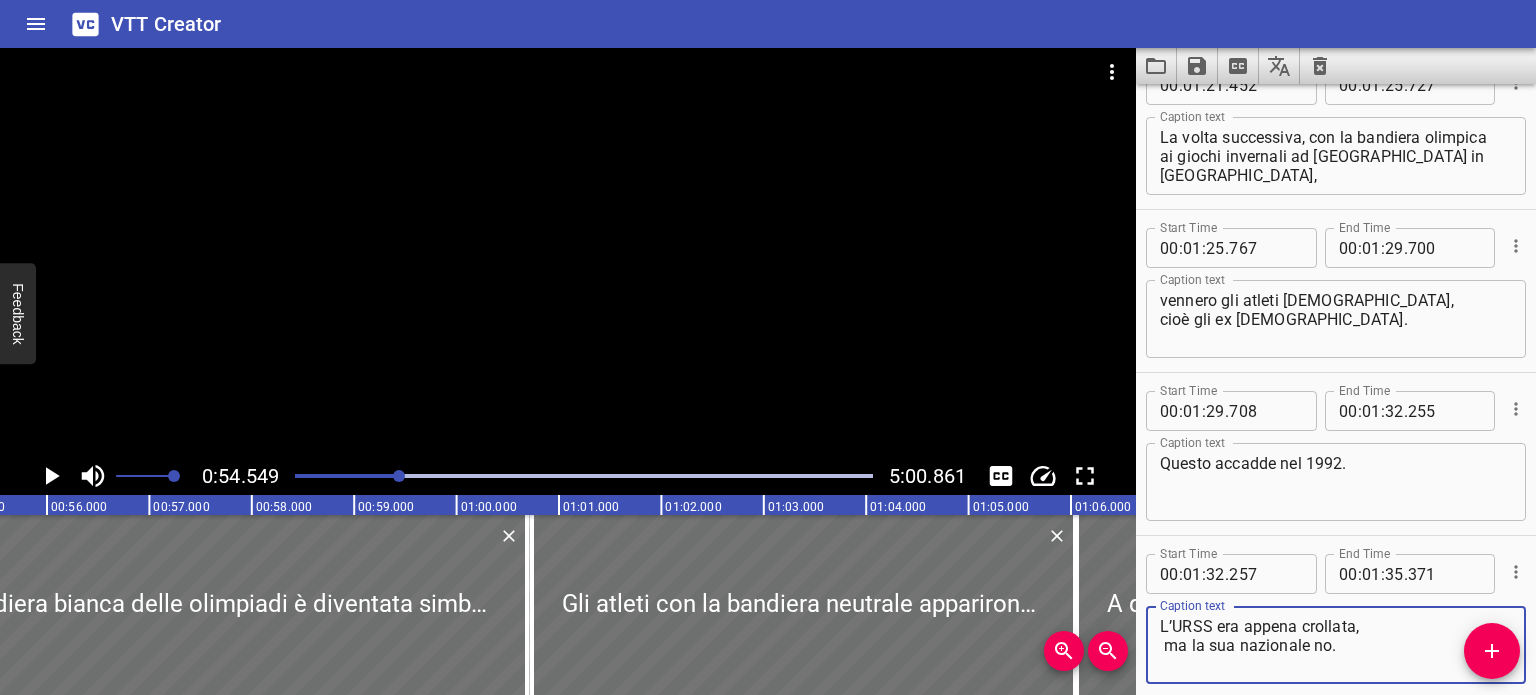 scroll, scrollTop: 2855, scrollLeft: 0, axis: vertical 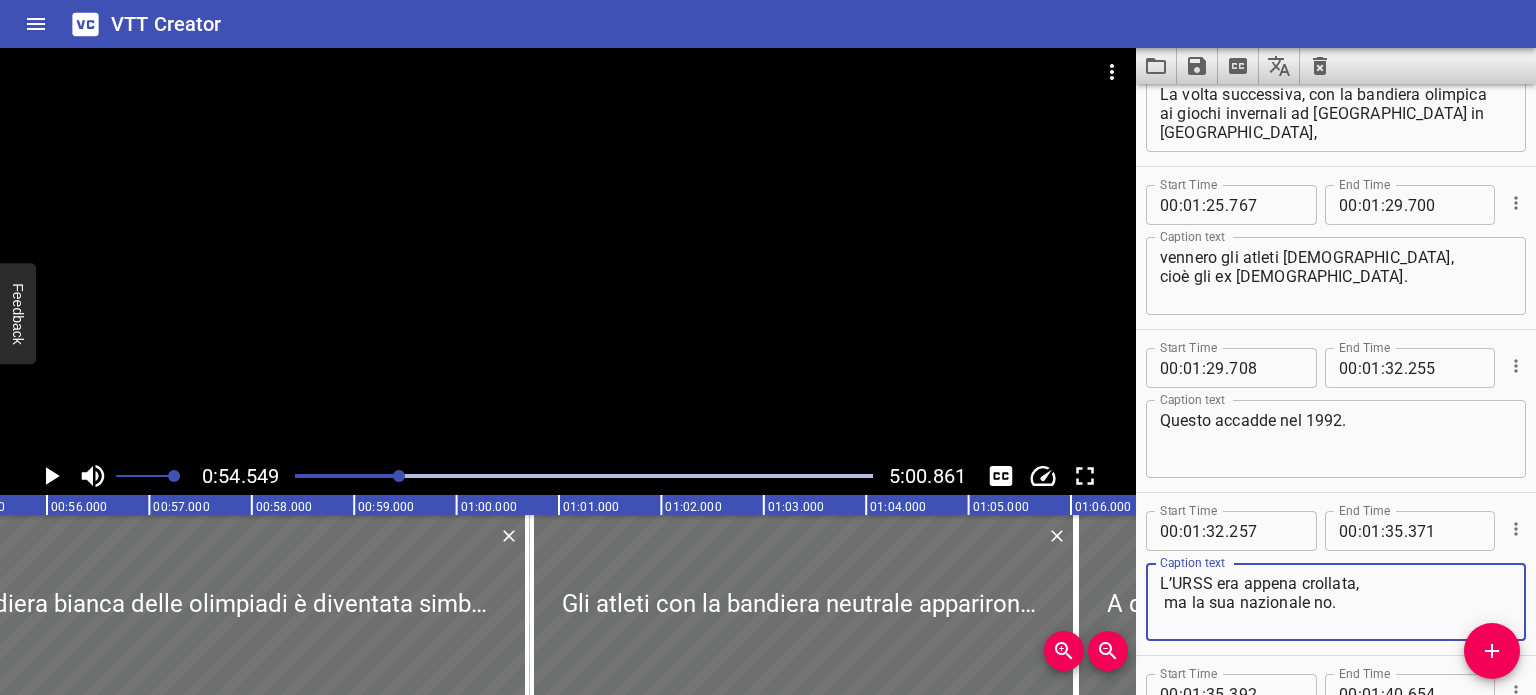 click on "L’URSS era appena crollata,
ma la sua nazionale no." at bounding box center (1336, 602) 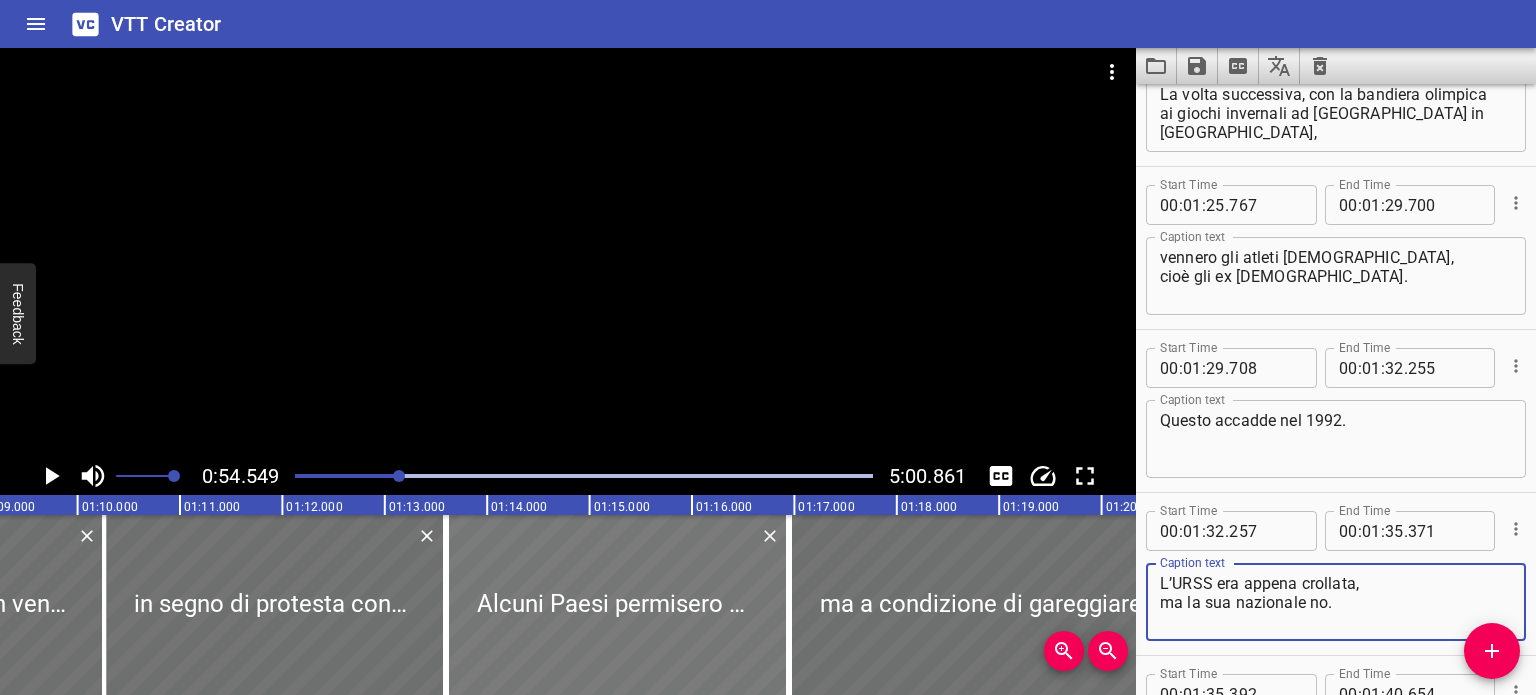 type on "L’URSS era appena crollata,
ma la sua nazionale no." 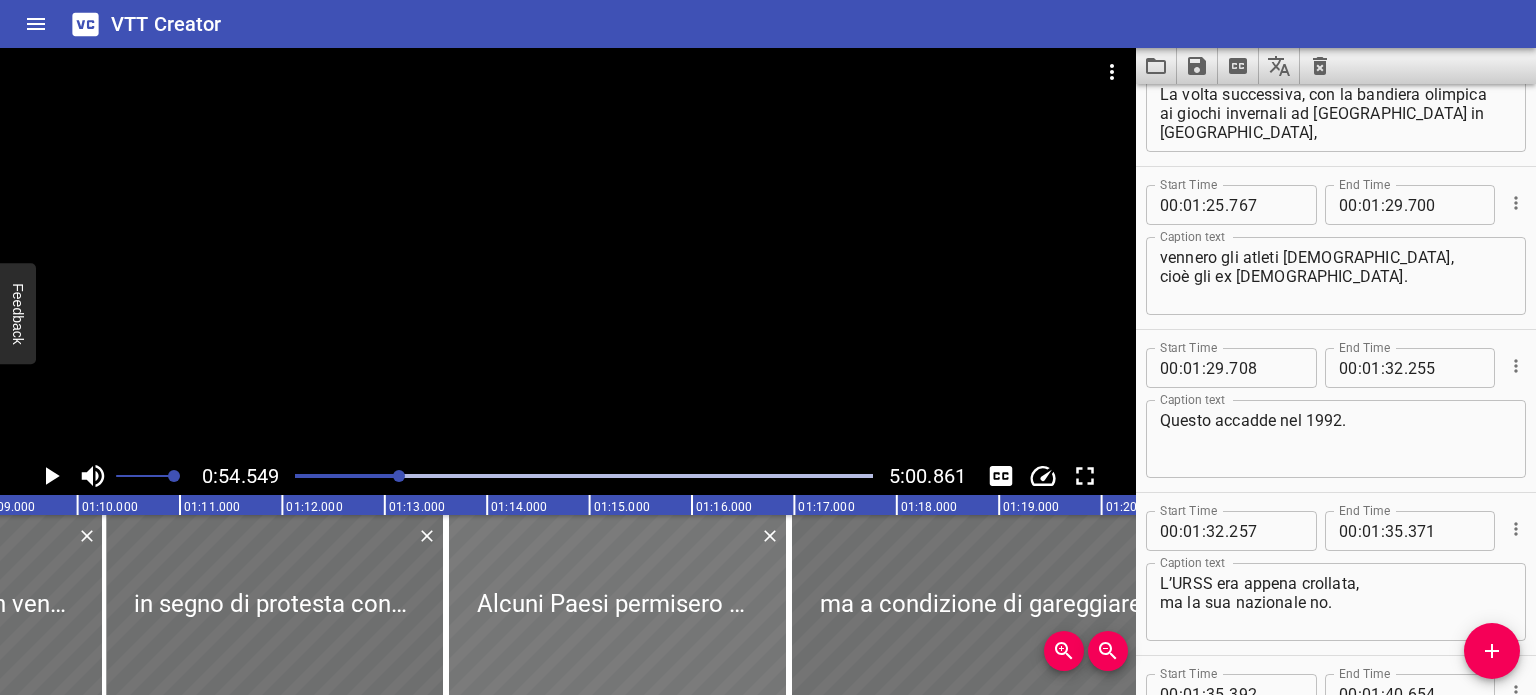 click at bounding box center (1070, 605) 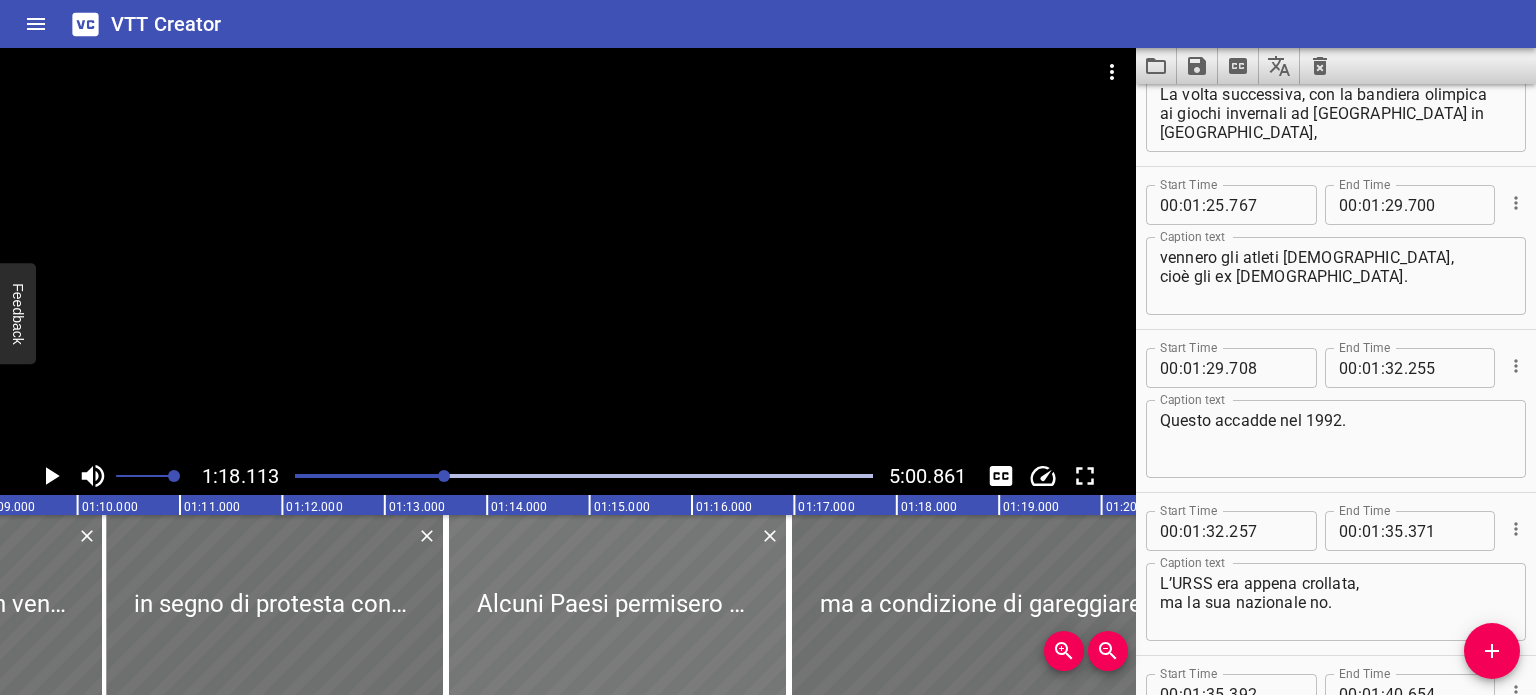 scroll, scrollTop: 0, scrollLeft: 7068, axis: horizontal 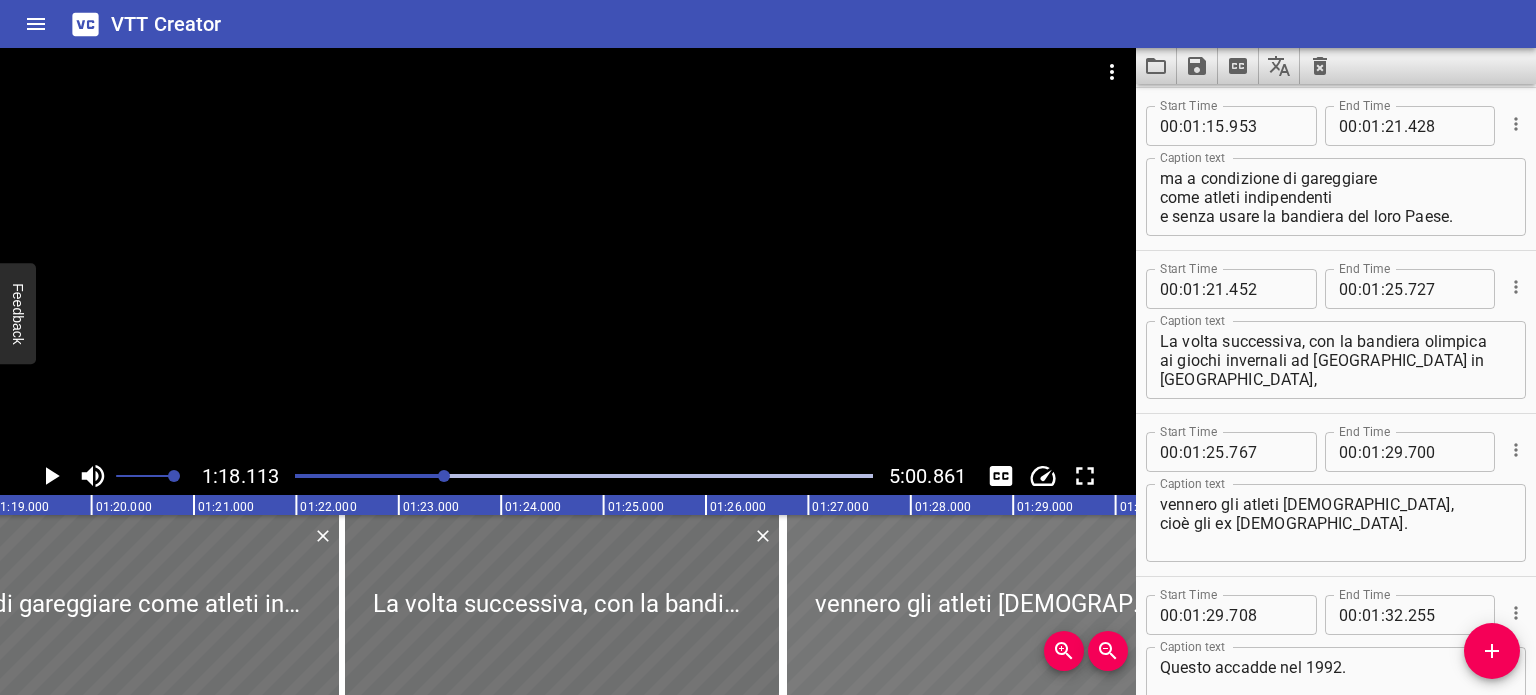 click at bounding box center (986, 605) 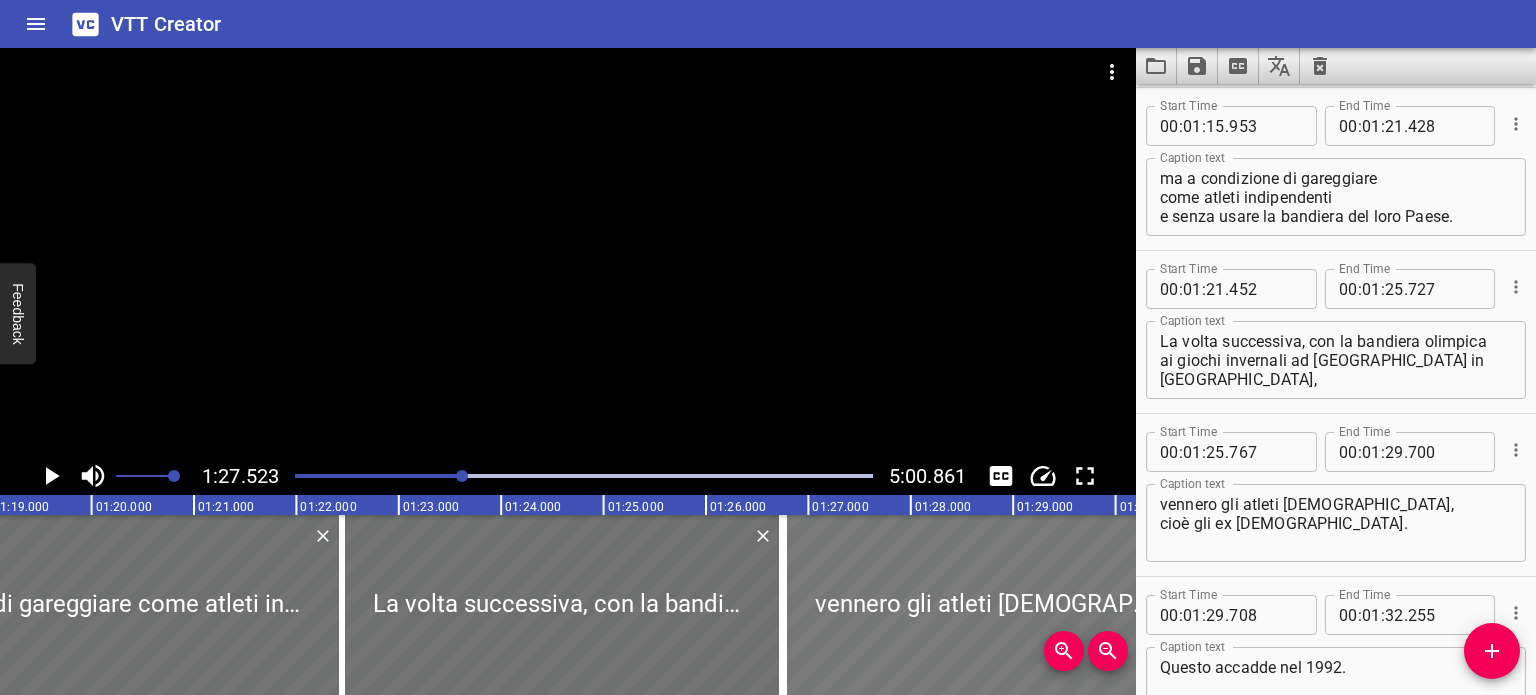 scroll, scrollTop: 0, scrollLeft: 8238, axis: horizontal 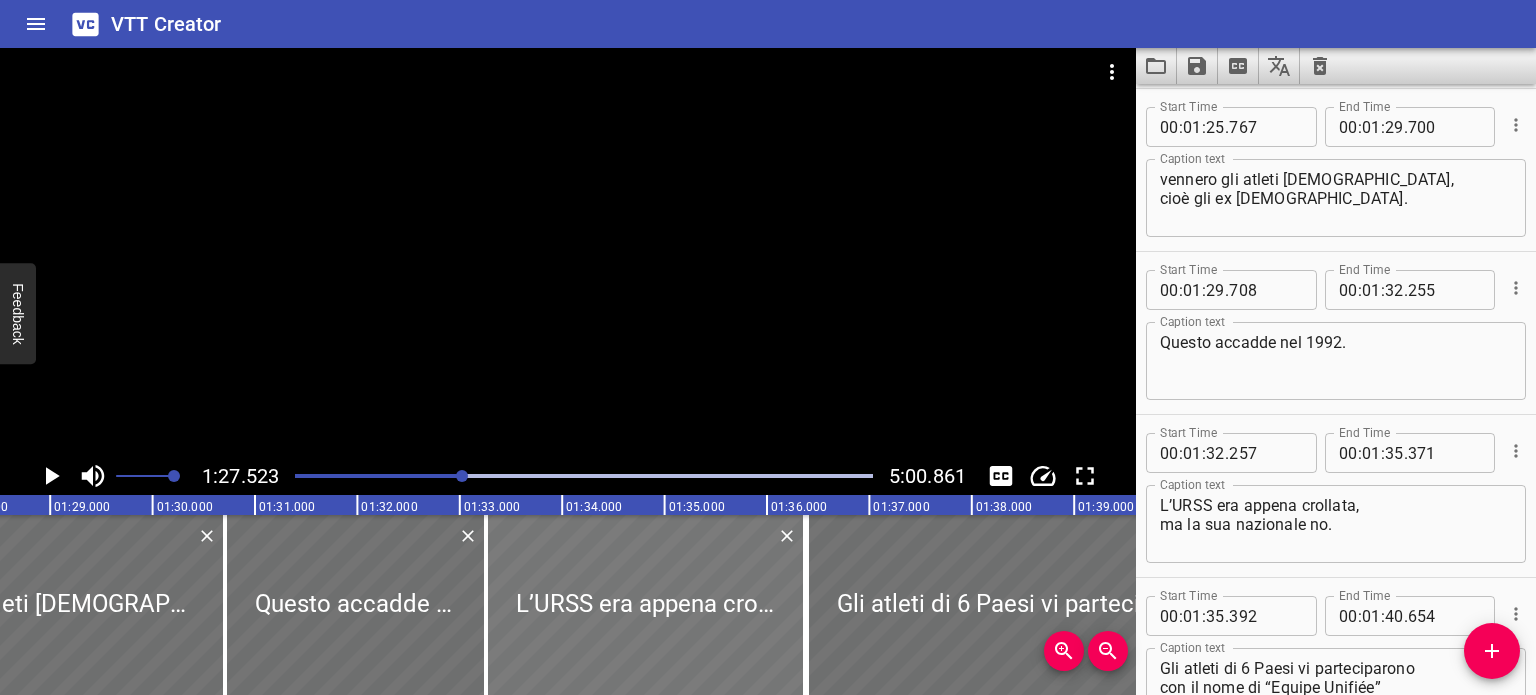 click at bounding box center (645, 605) 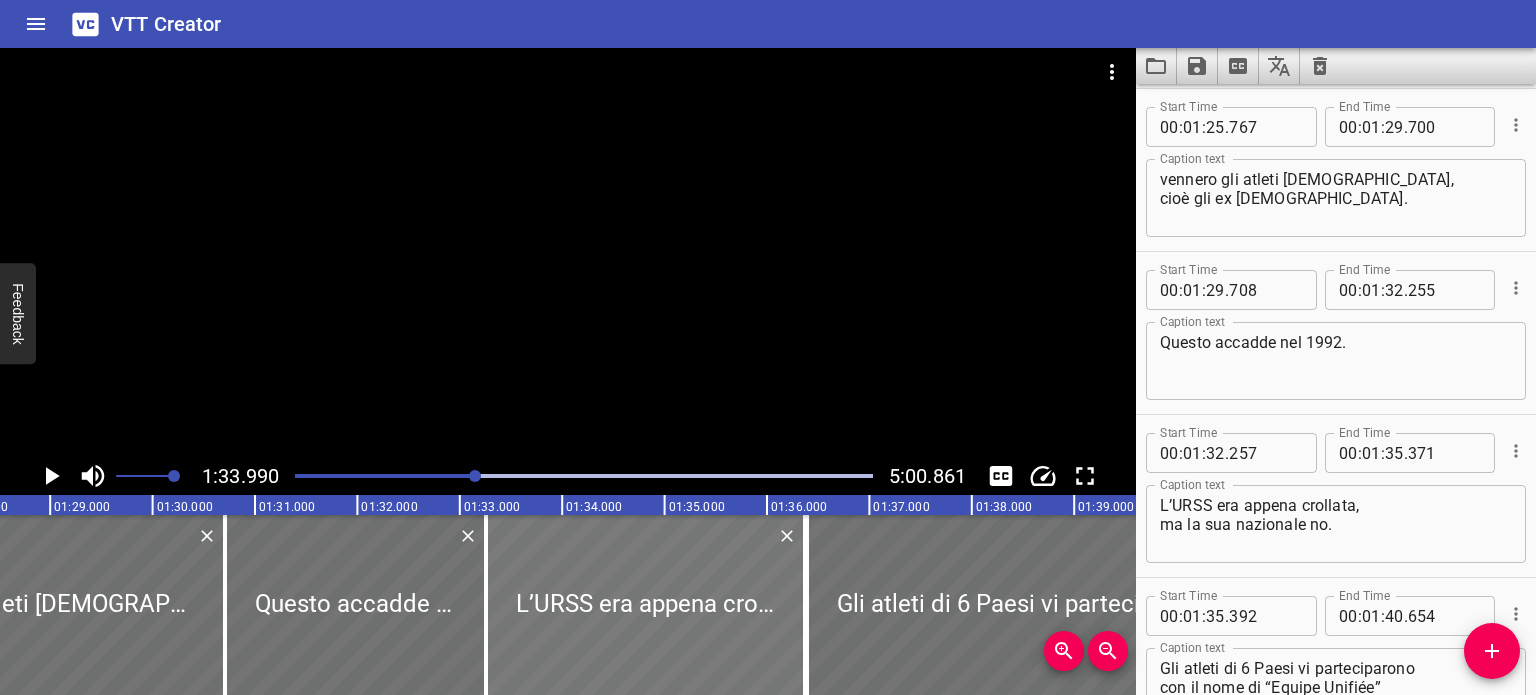 scroll, scrollTop: 0, scrollLeft: 9464, axis: horizontal 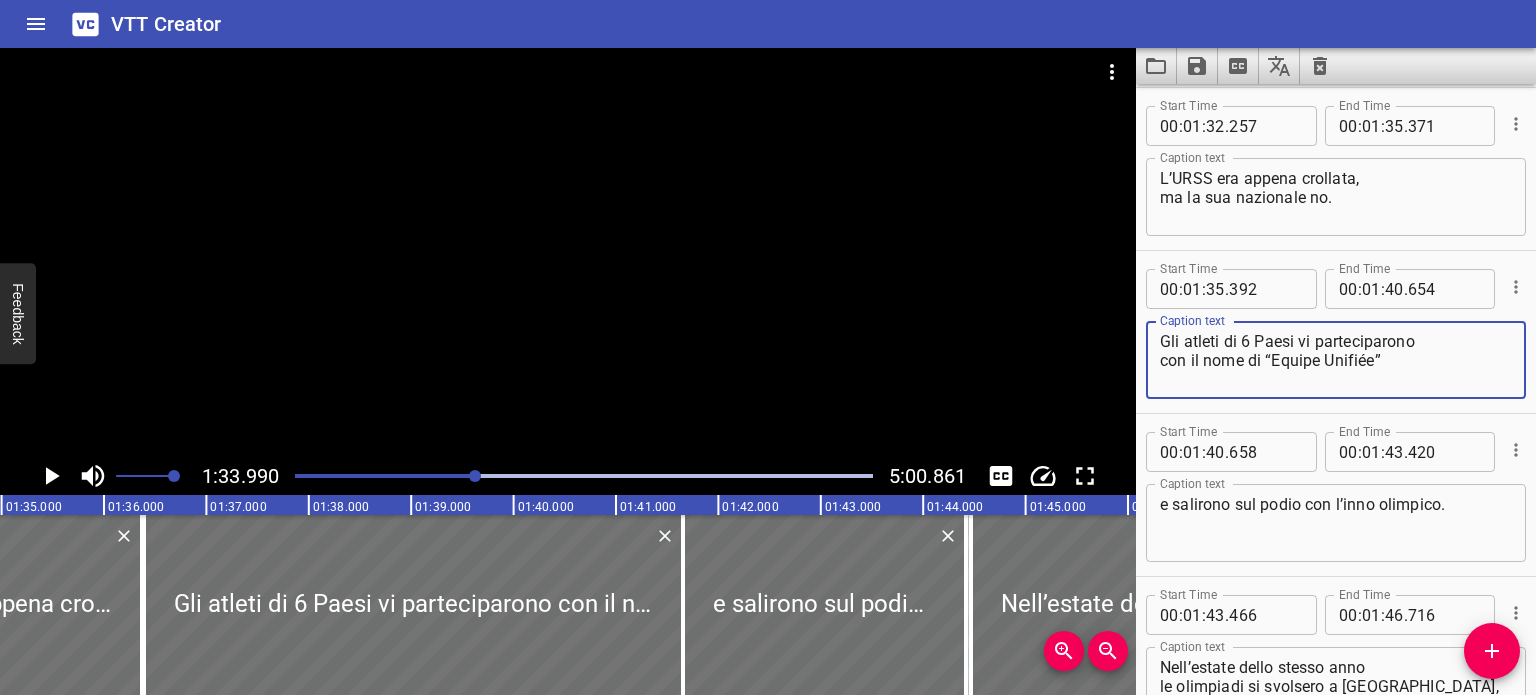 click on "Gli atleti di 6 Paesi vi parteciparono
con il nome di “Equipe Unifiée”" at bounding box center [1336, 360] 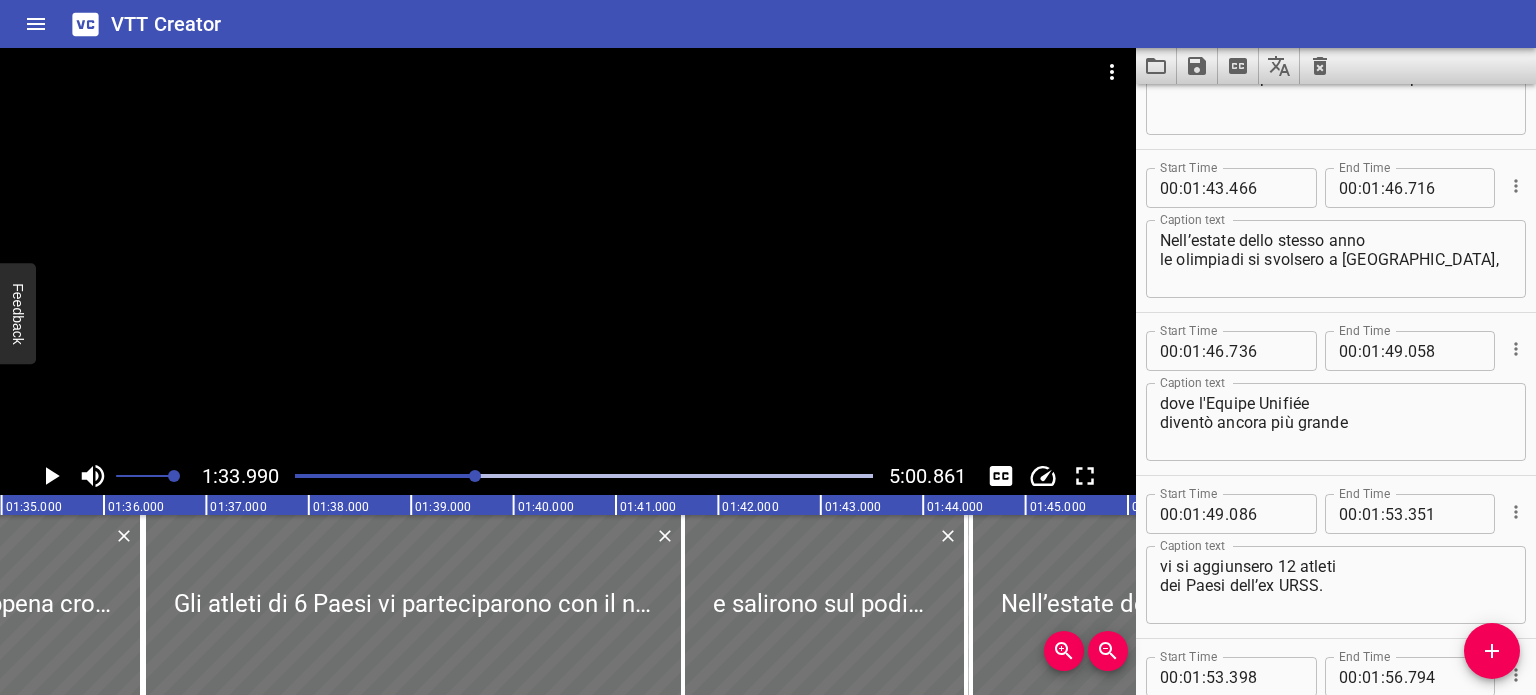scroll, scrollTop: 3688, scrollLeft: 0, axis: vertical 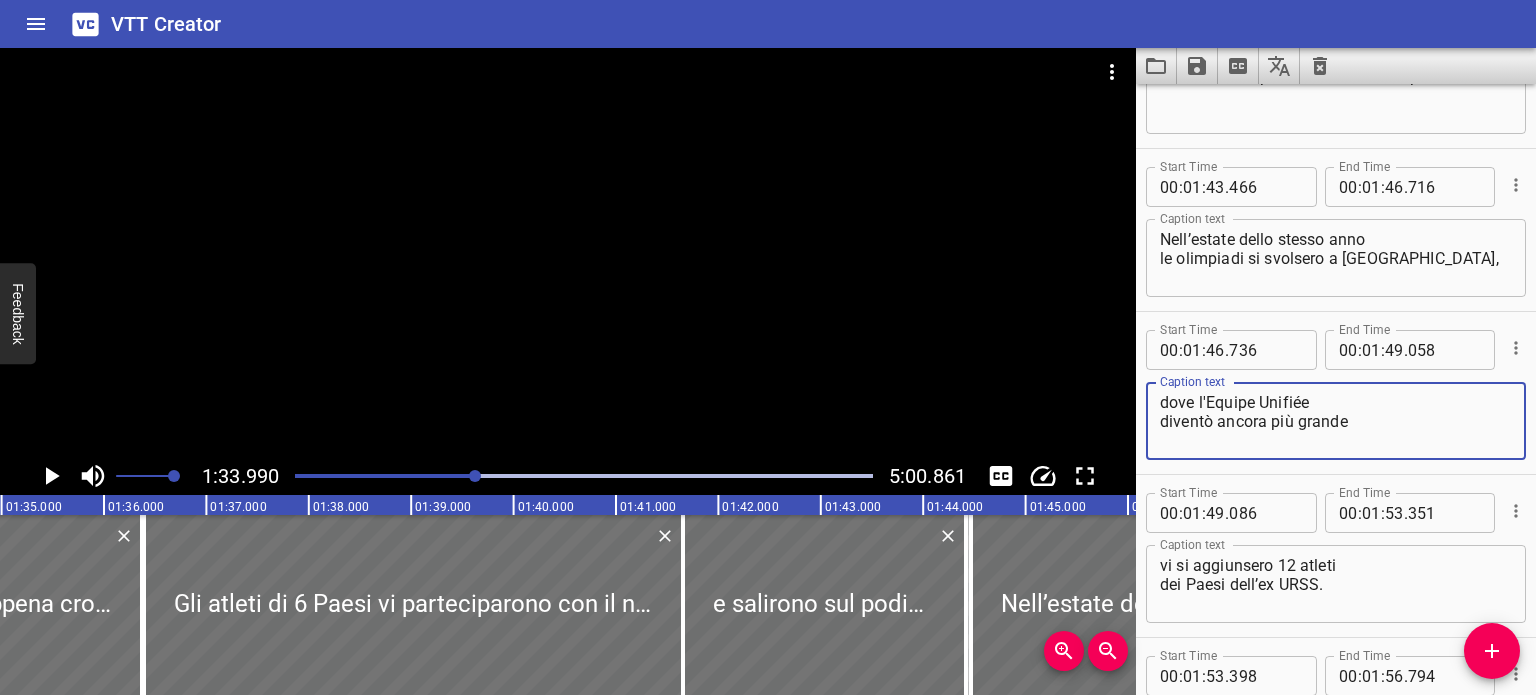 click on "dove l'Equipe Unifiée
diventò ancora più grande" at bounding box center (1336, 421) 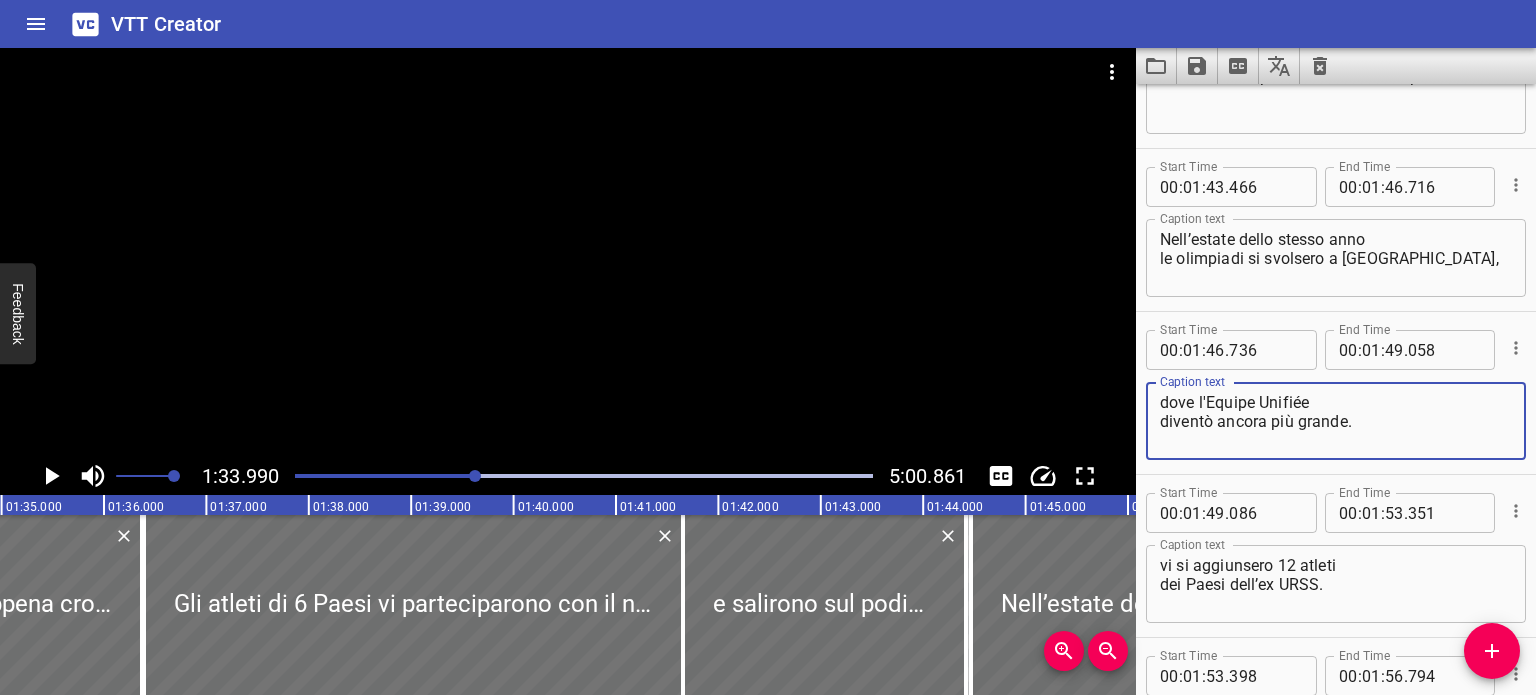 type on "dove l'Equipe Unifiée
diventò ancora più grande." 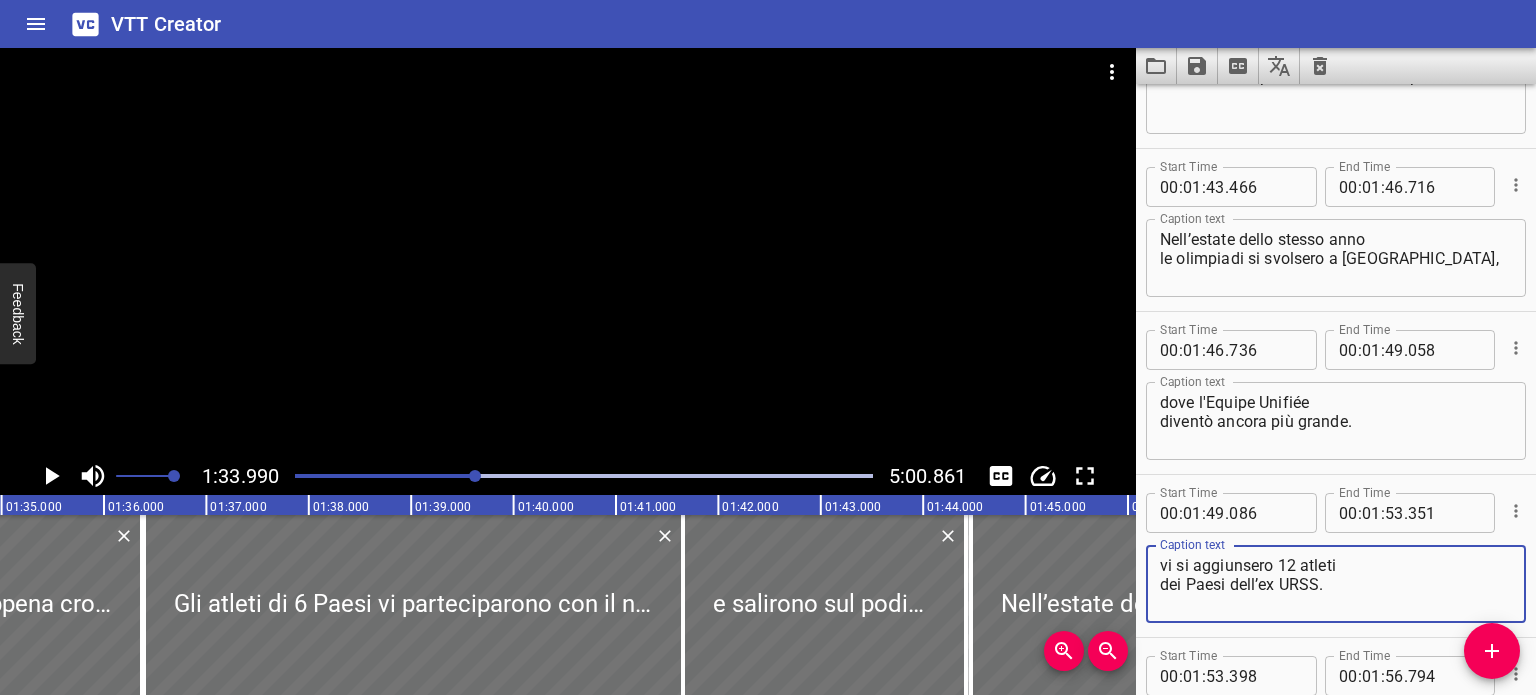 click on "vi si aggiunsero 12 atleti
dei Paesi dell’ex URSS." at bounding box center [1336, 584] 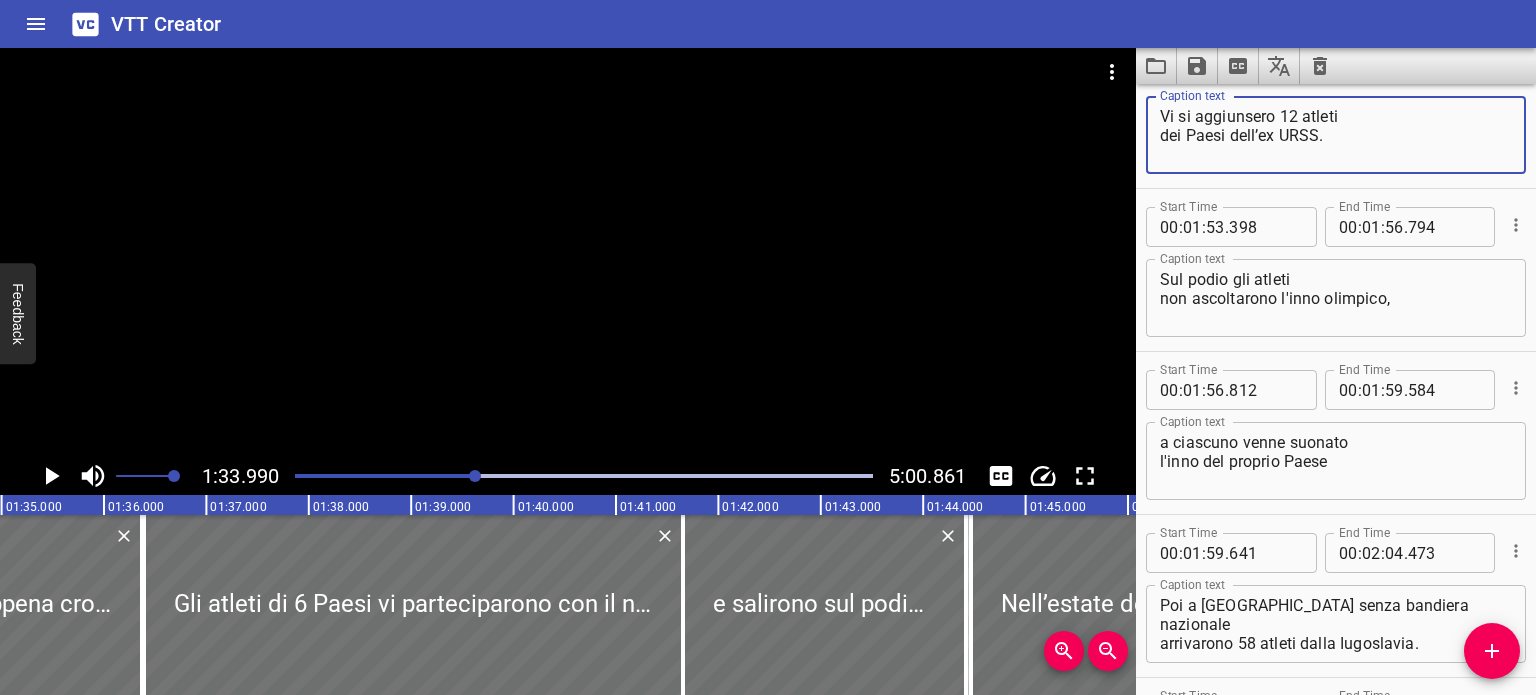scroll, scrollTop: 4146, scrollLeft: 0, axis: vertical 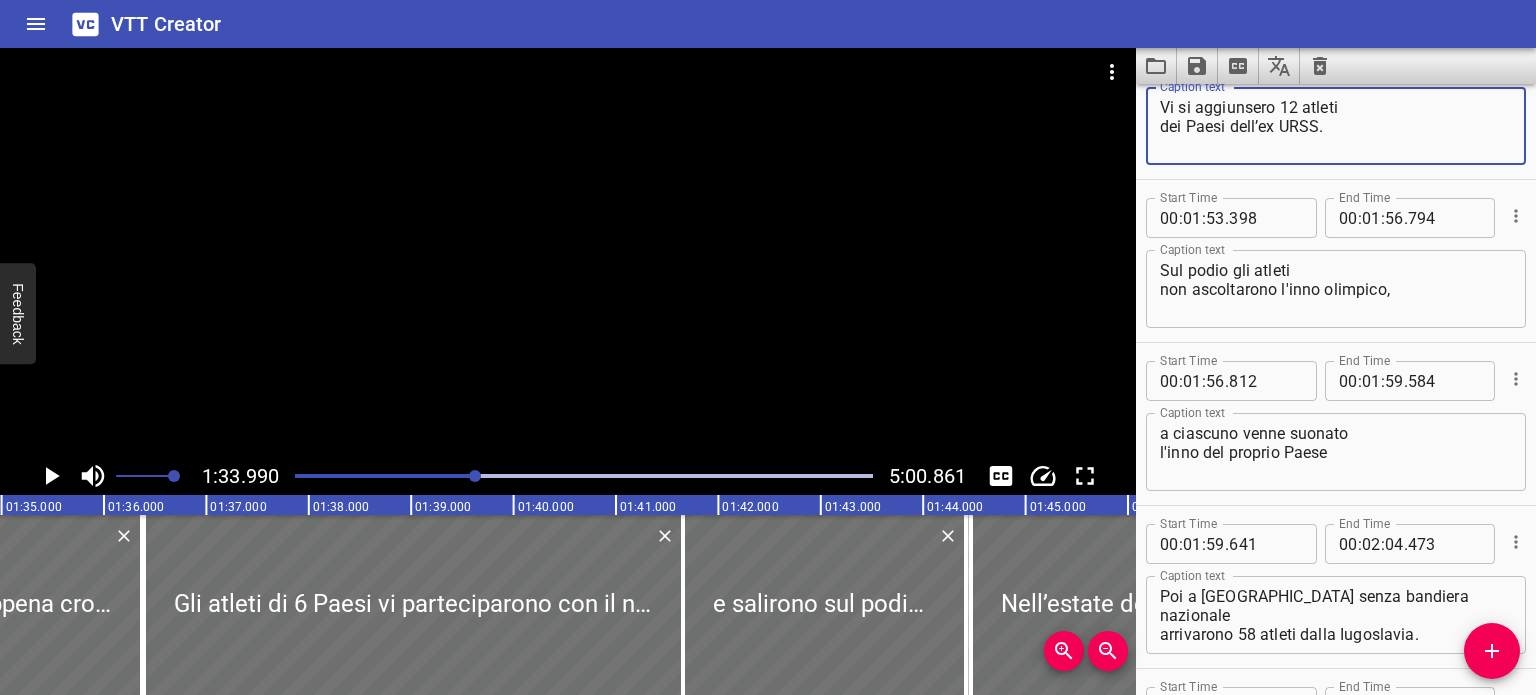 type on "Vi si aggiunsero 12 atleti
dei Paesi dell’ex URSS." 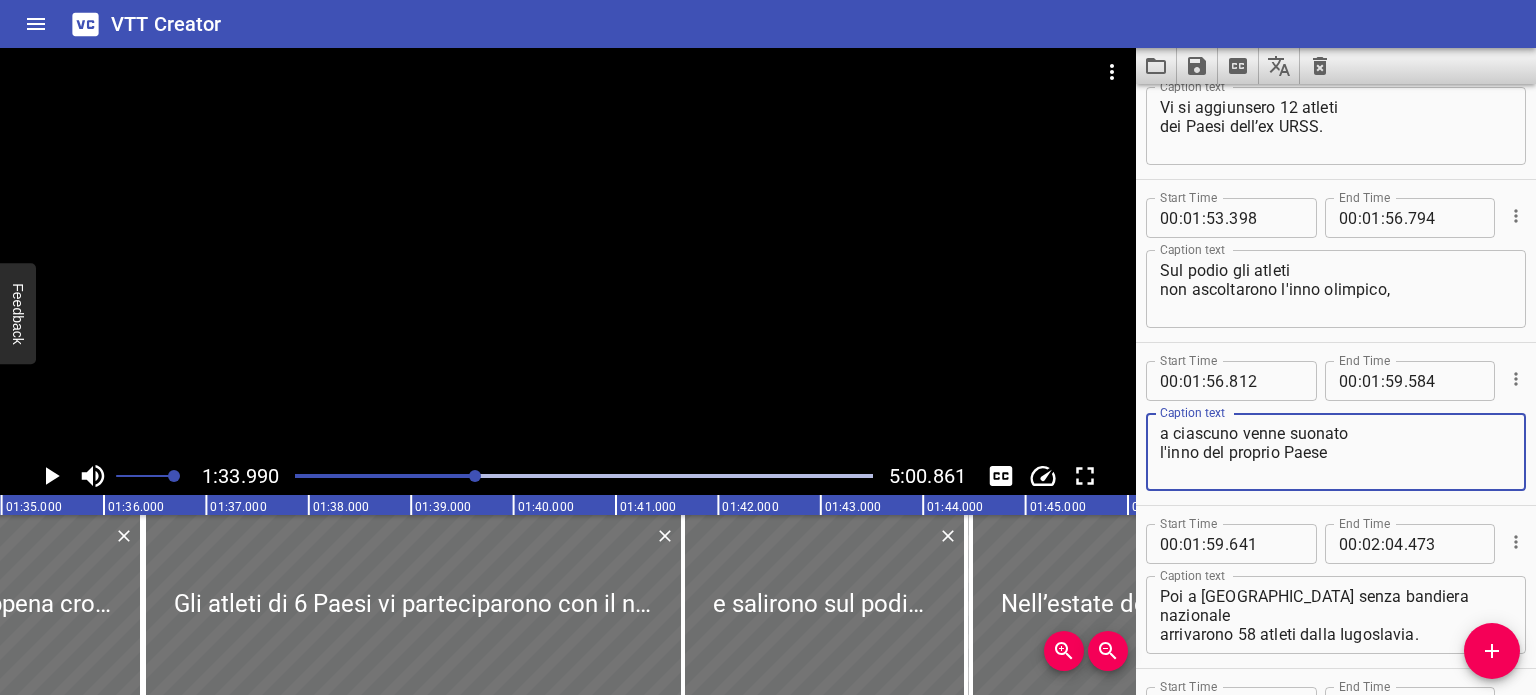 click on "a ciascuno venne suonato
l'inno del proprio Paese" at bounding box center [1336, 452] 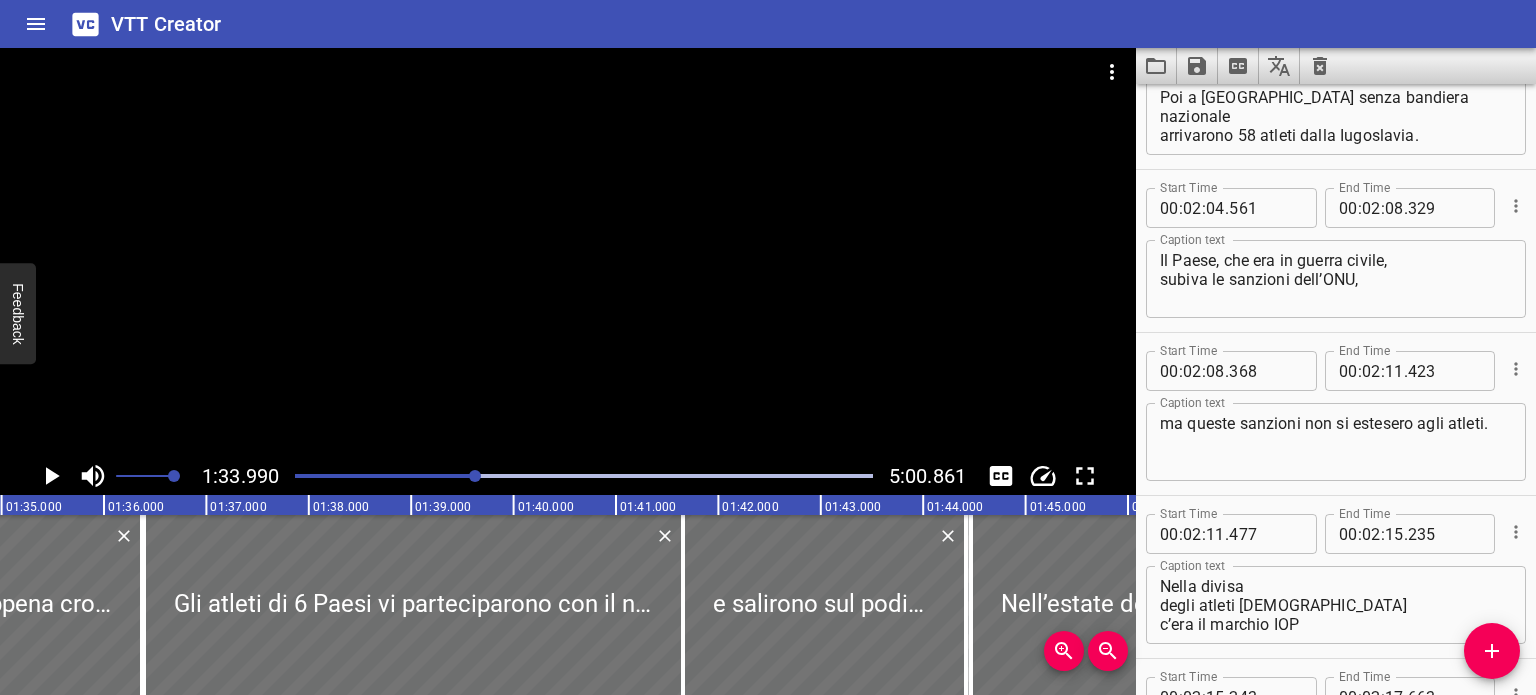 scroll, scrollTop: 4646, scrollLeft: 0, axis: vertical 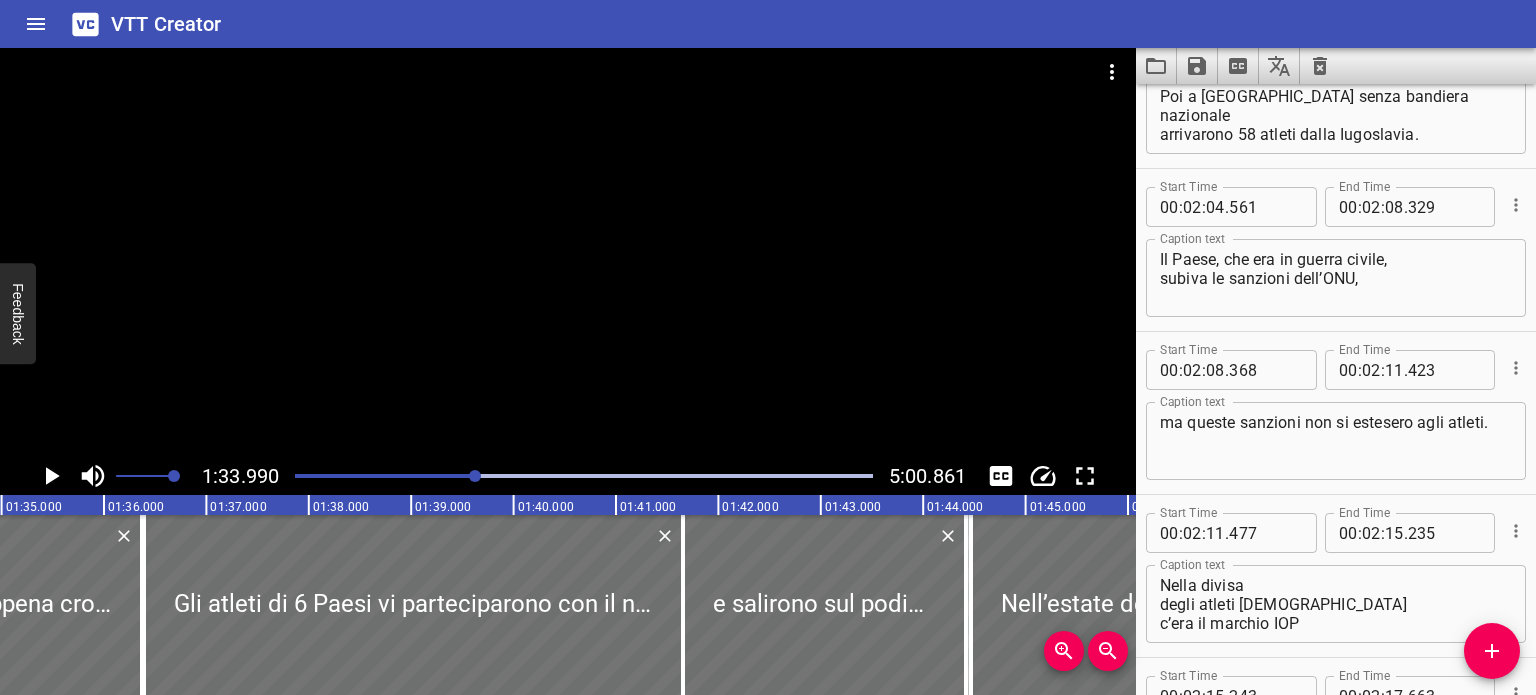 type on "a ciascuno venne suonato
l'inno del proprio Paese." 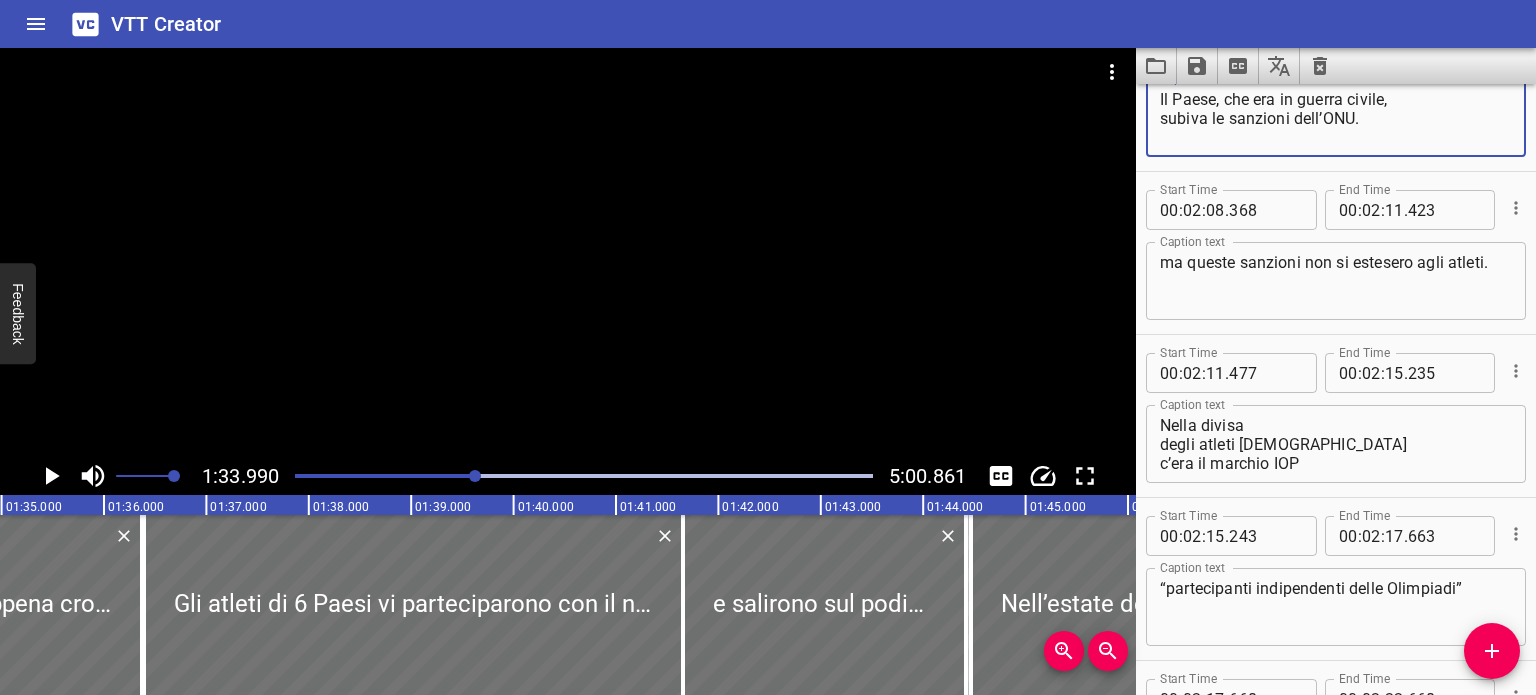 scroll, scrollTop: 4850, scrollLeft: 0, axis: vertical 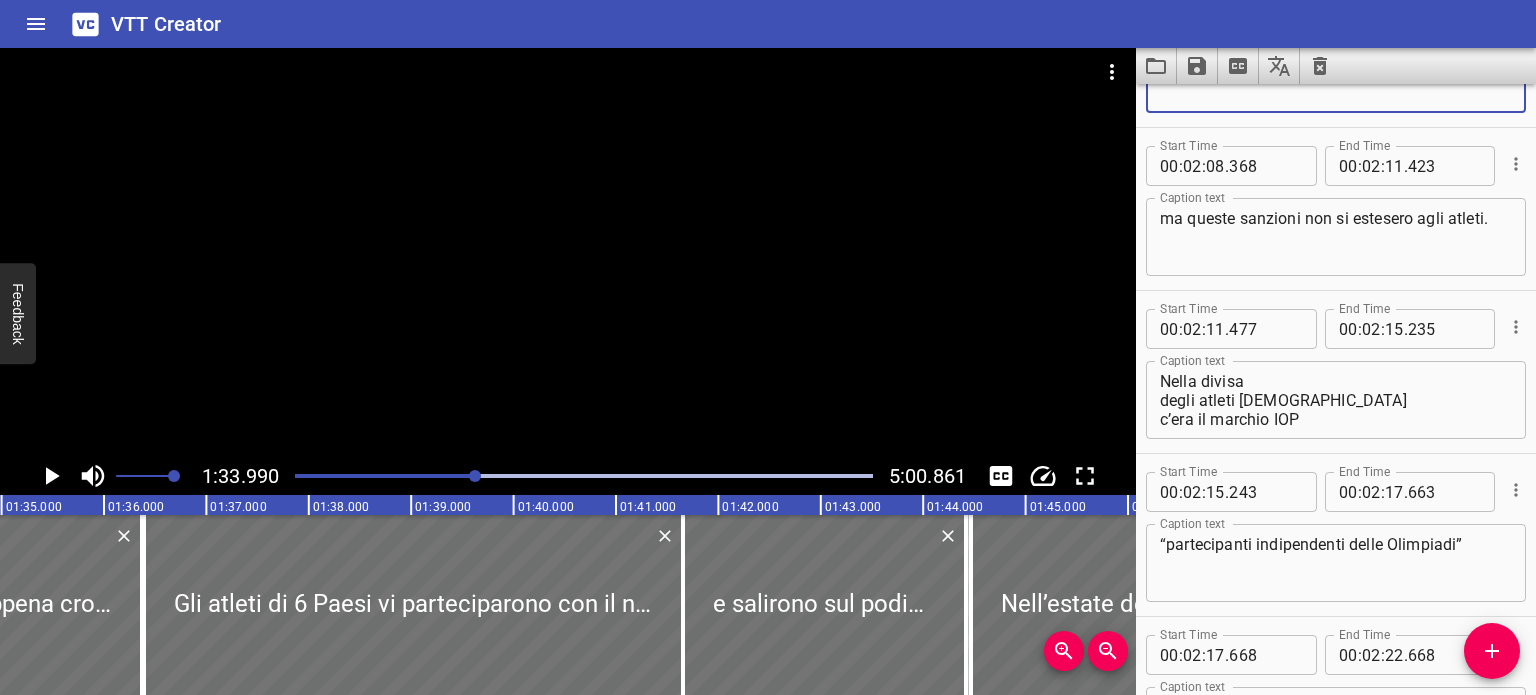 type on "Il Paese, che era in guerra civile,
subiva le sanzioni dell’ONU." 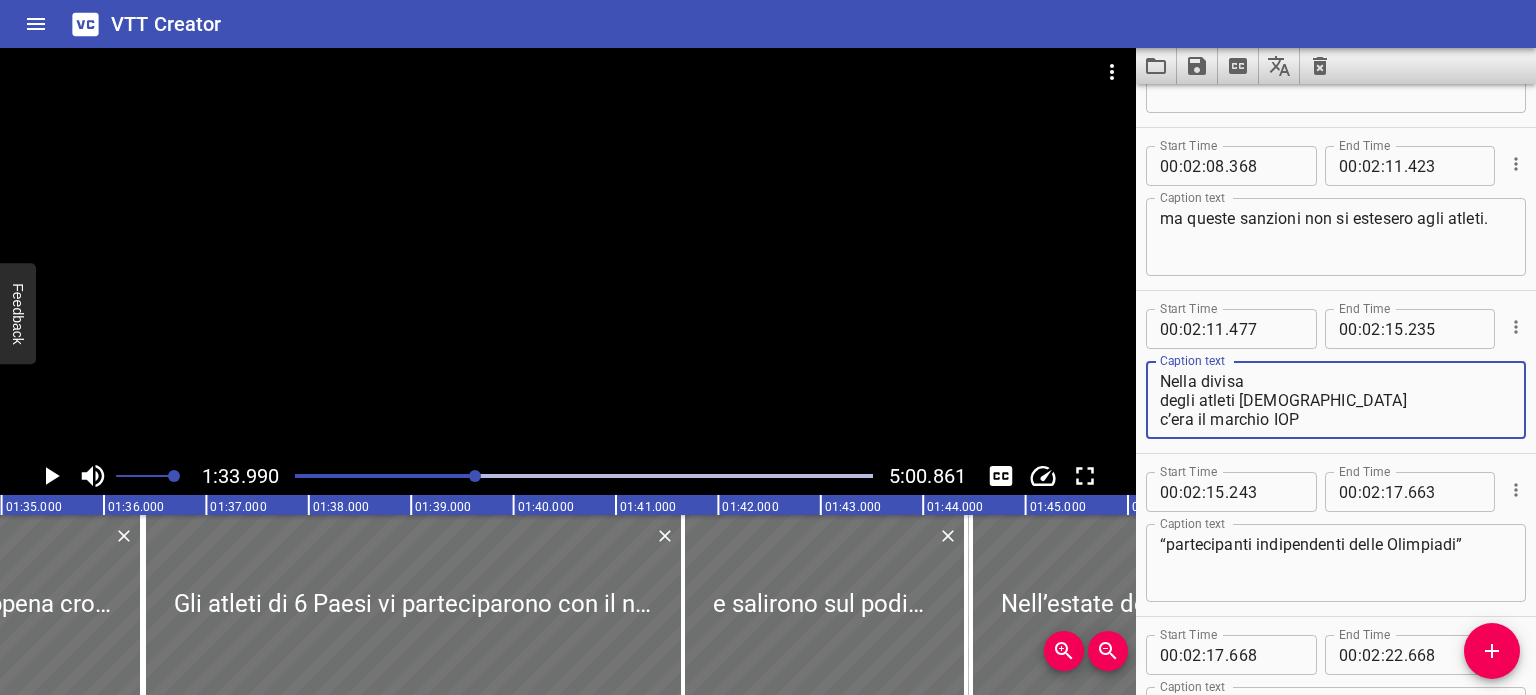 click on "Nella divisa
degli atleti [DEMOGRAPHIC_DATA]
c’era il marchio IOP" at bounding box center [1336, 400] 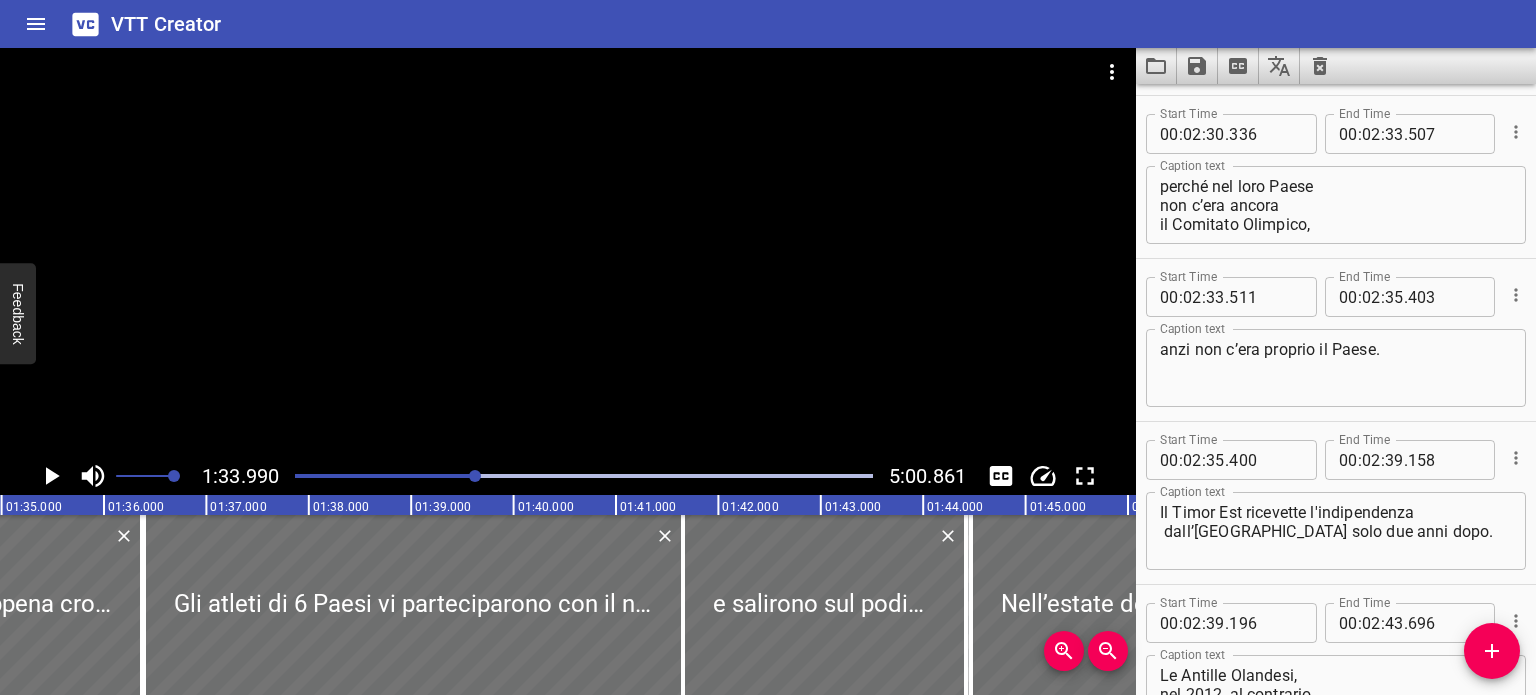 scroll, scrollTop: 5860, scrollLeft: 0, axis: vertical 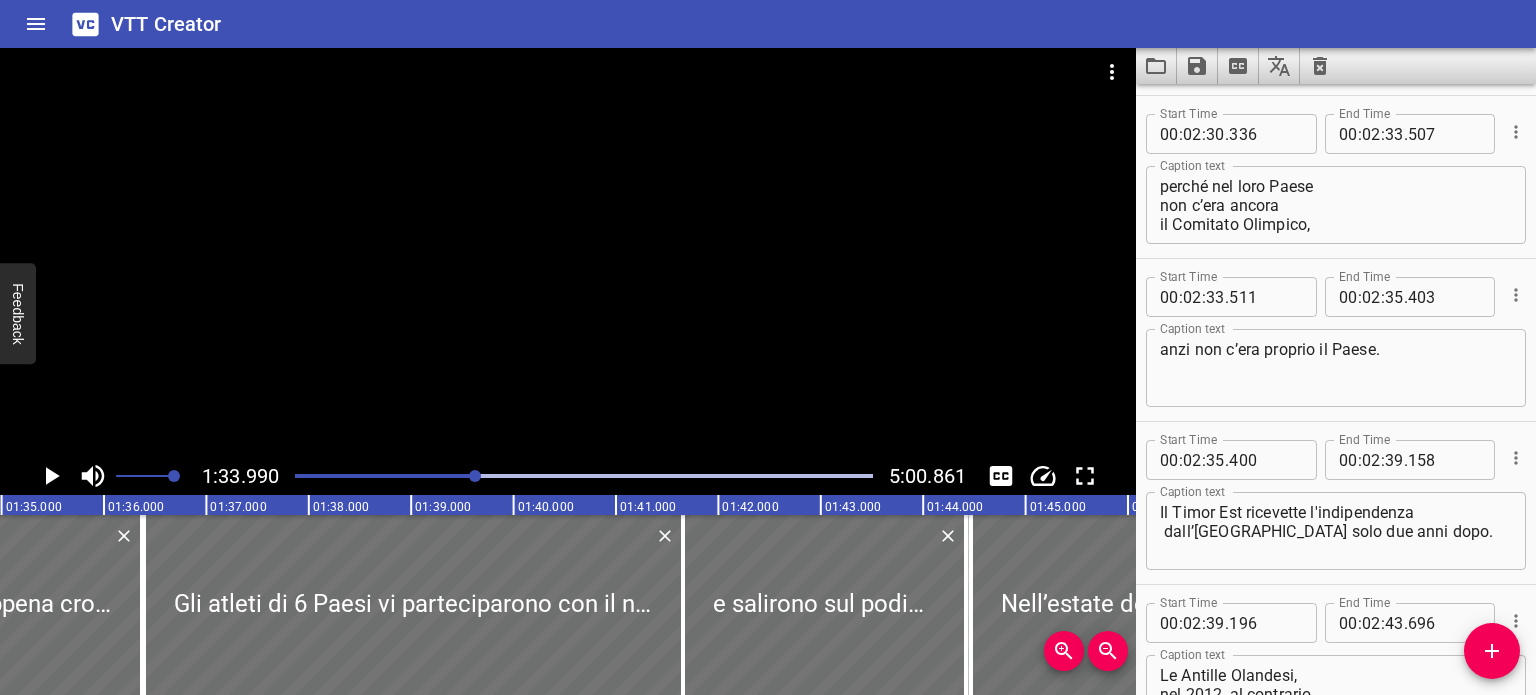 type on "Nella divisa
degli atleti iugoslavi
c’era il marchio IOP:" 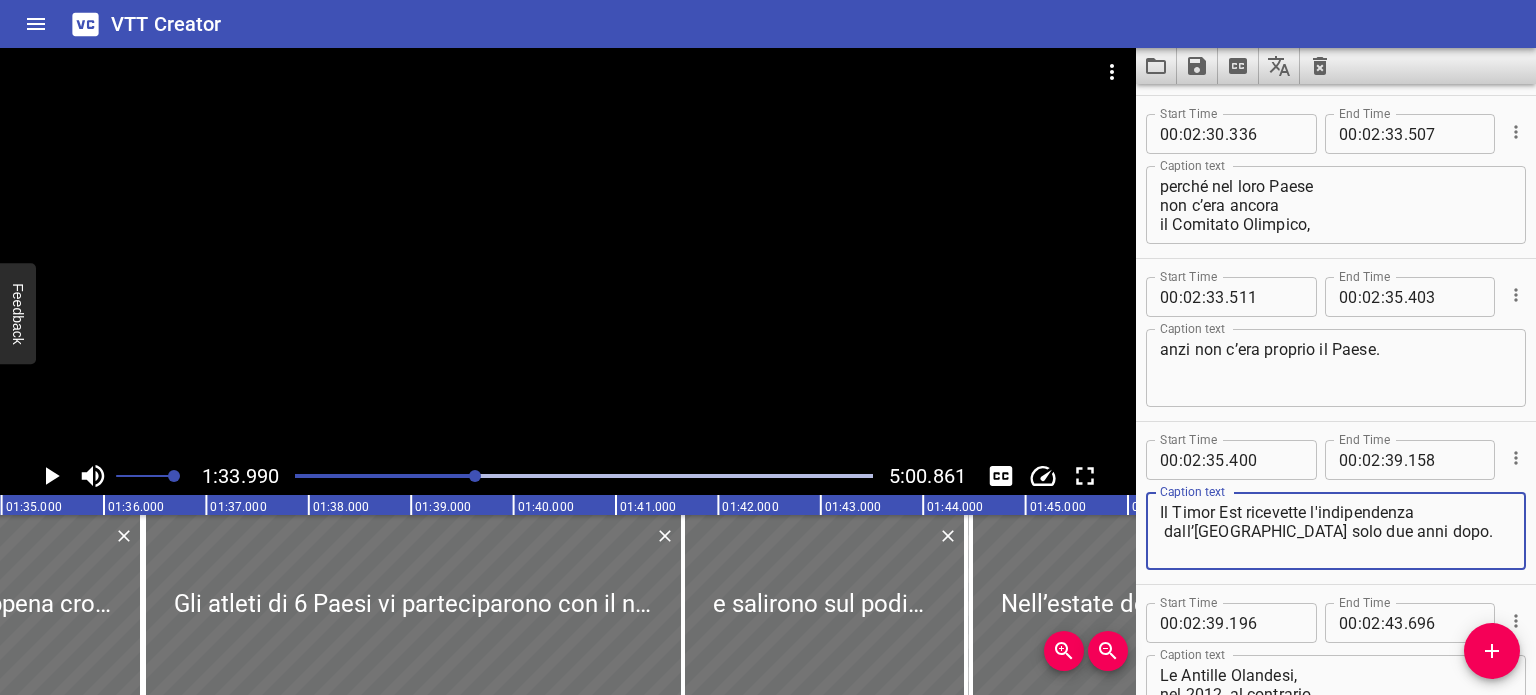 click on "Il Timor Est ricevette l'indipendenza
dall’[GEOGRAPHIC_DATA] solo due anni dopo." at bounding box center [1336, 531] 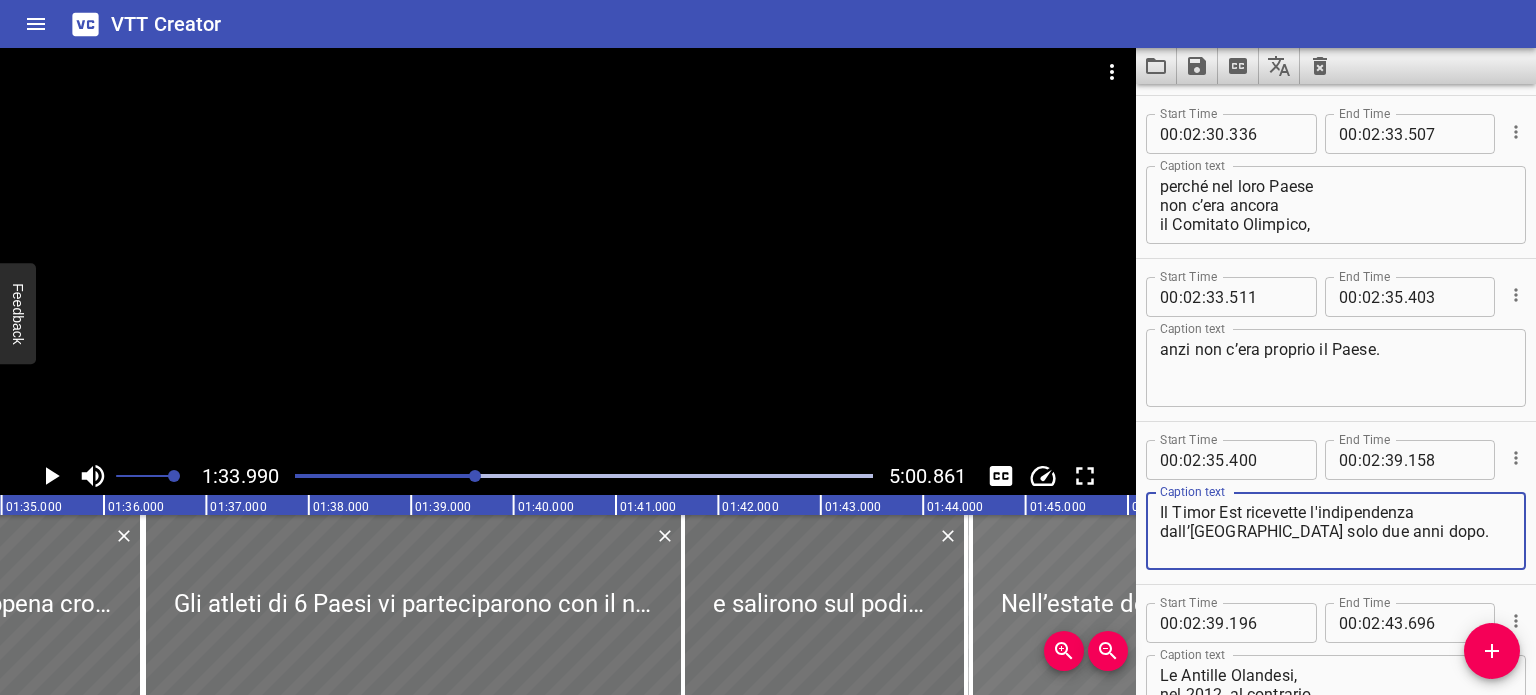 type on "Il Timor Est ricevette l'indipendenza
dall’Indonesia solo due anni dopo." 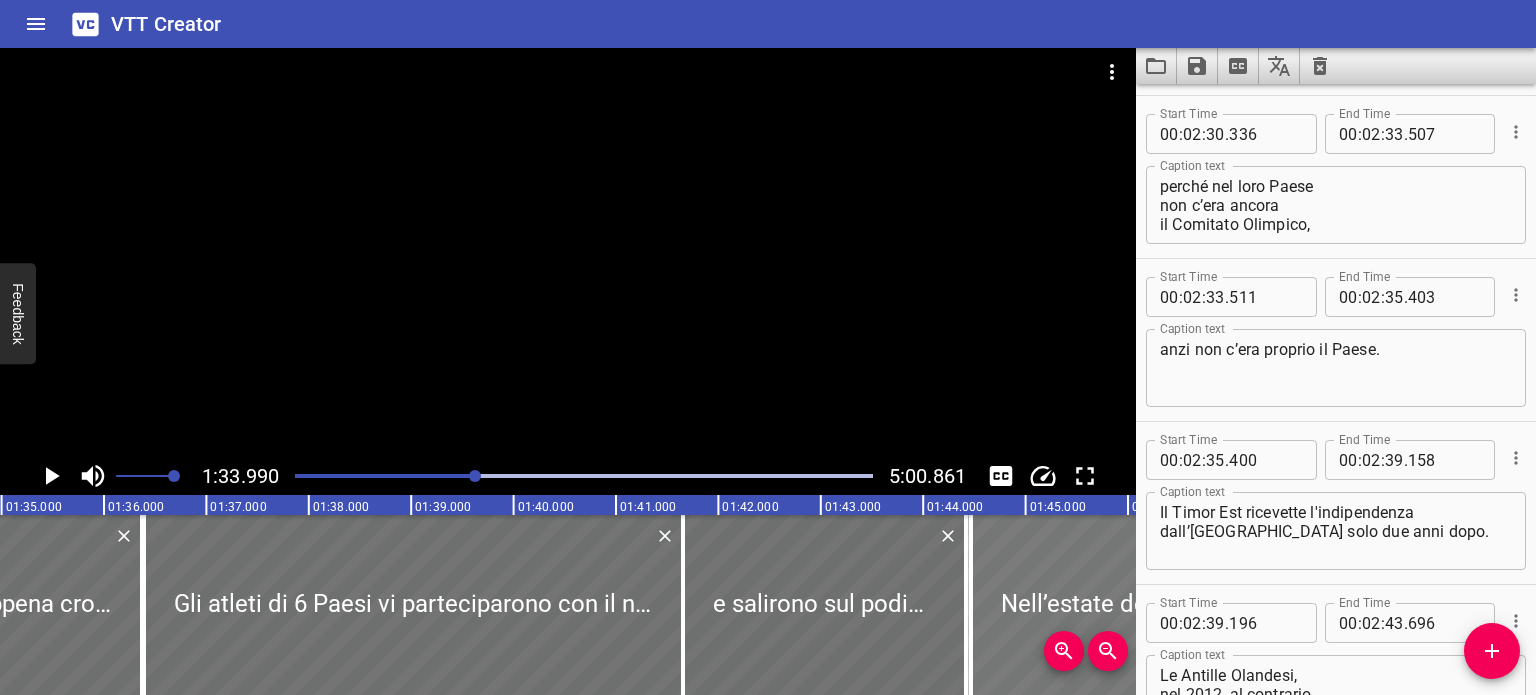 click at bounding box center (1137, 605) 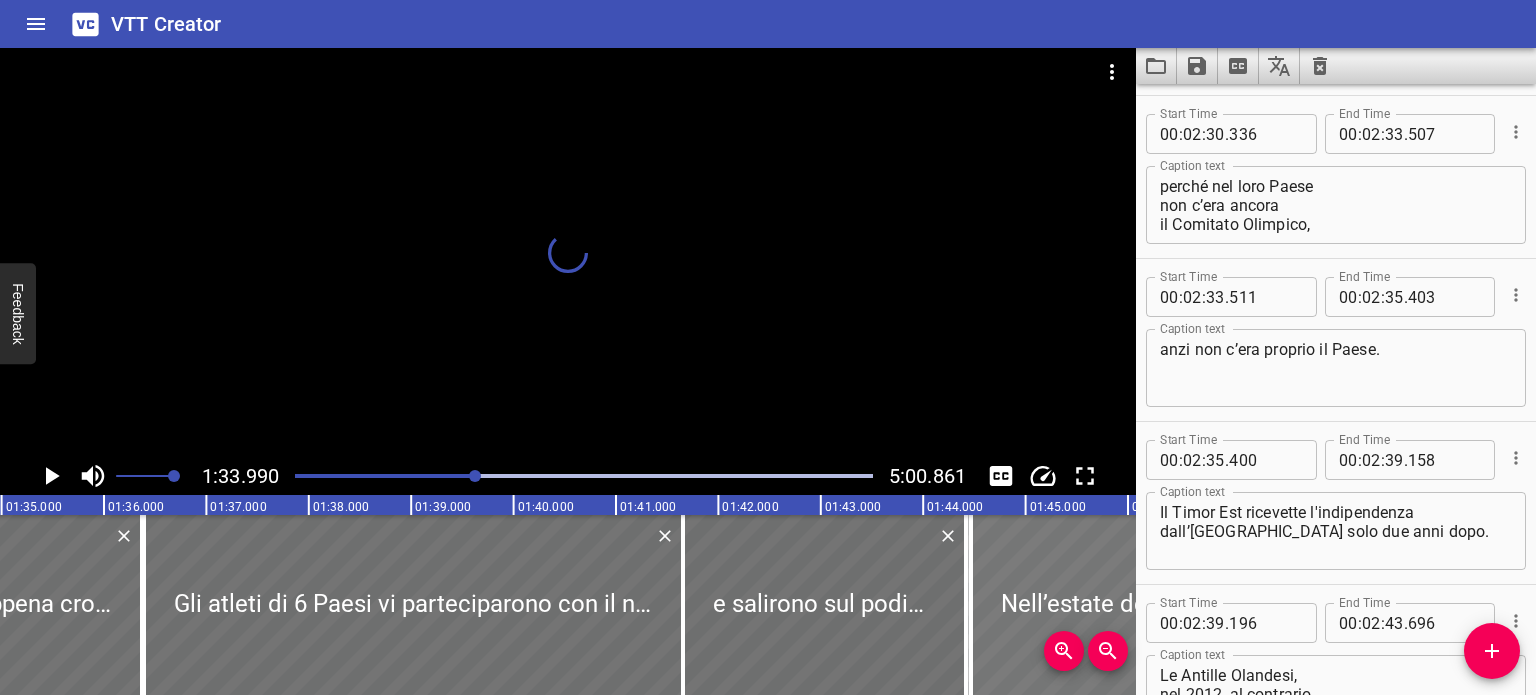 scroll, scrollTop: 0, scrollLeft: 9728, axis: horizontal 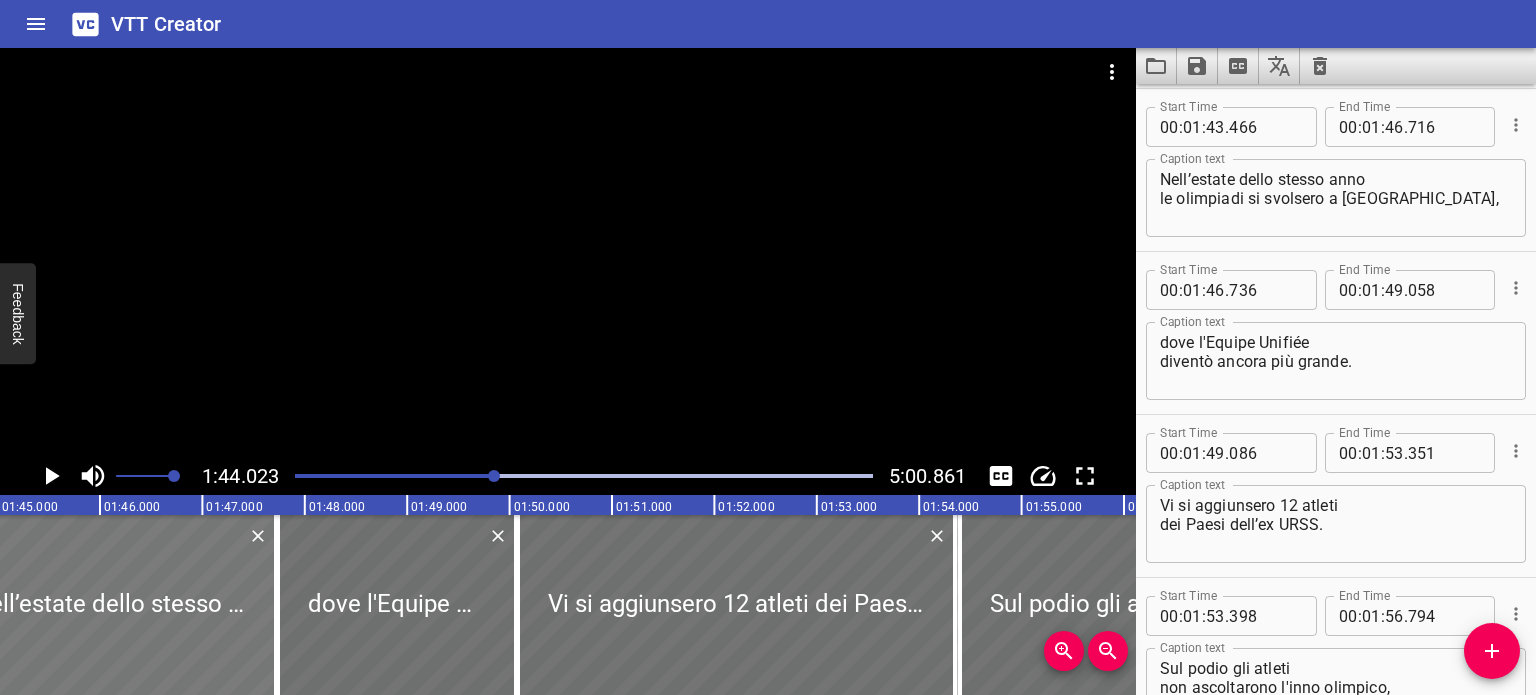 click at bounding box center (1134, 605) 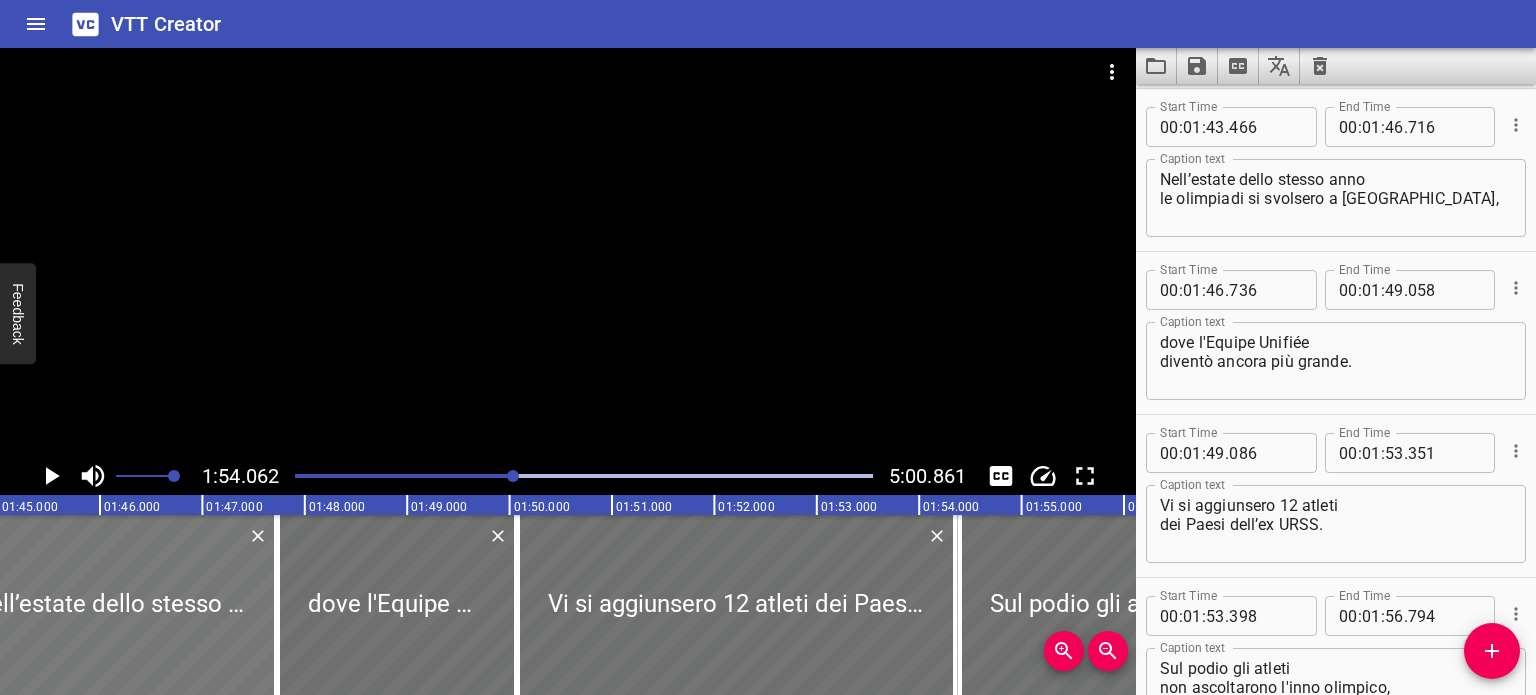 scroll, scrollTop: 0, scrollLeft: 10785, axis: horizontal 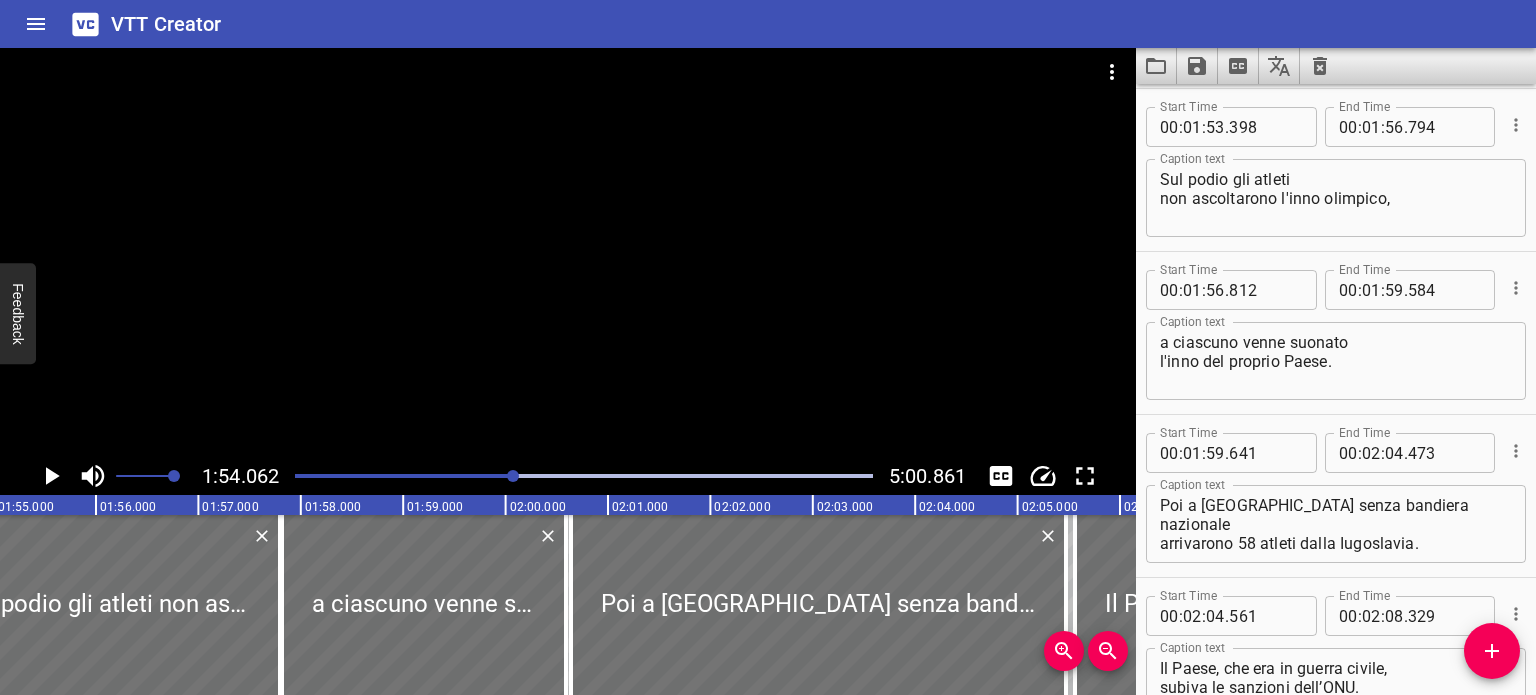 click at bounding box center [818, 605] 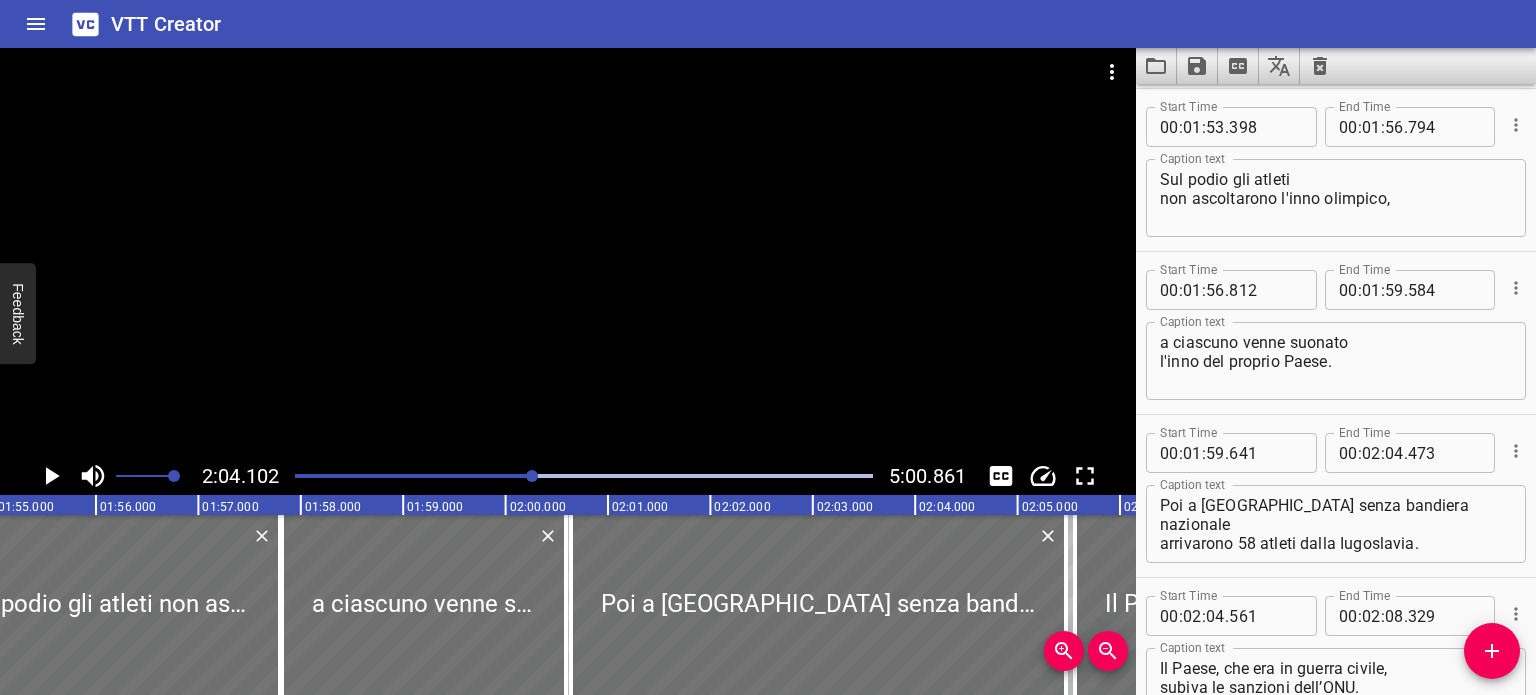 scroll, scrollTop: 0, scrollLeft: 12099, axis: horizontal 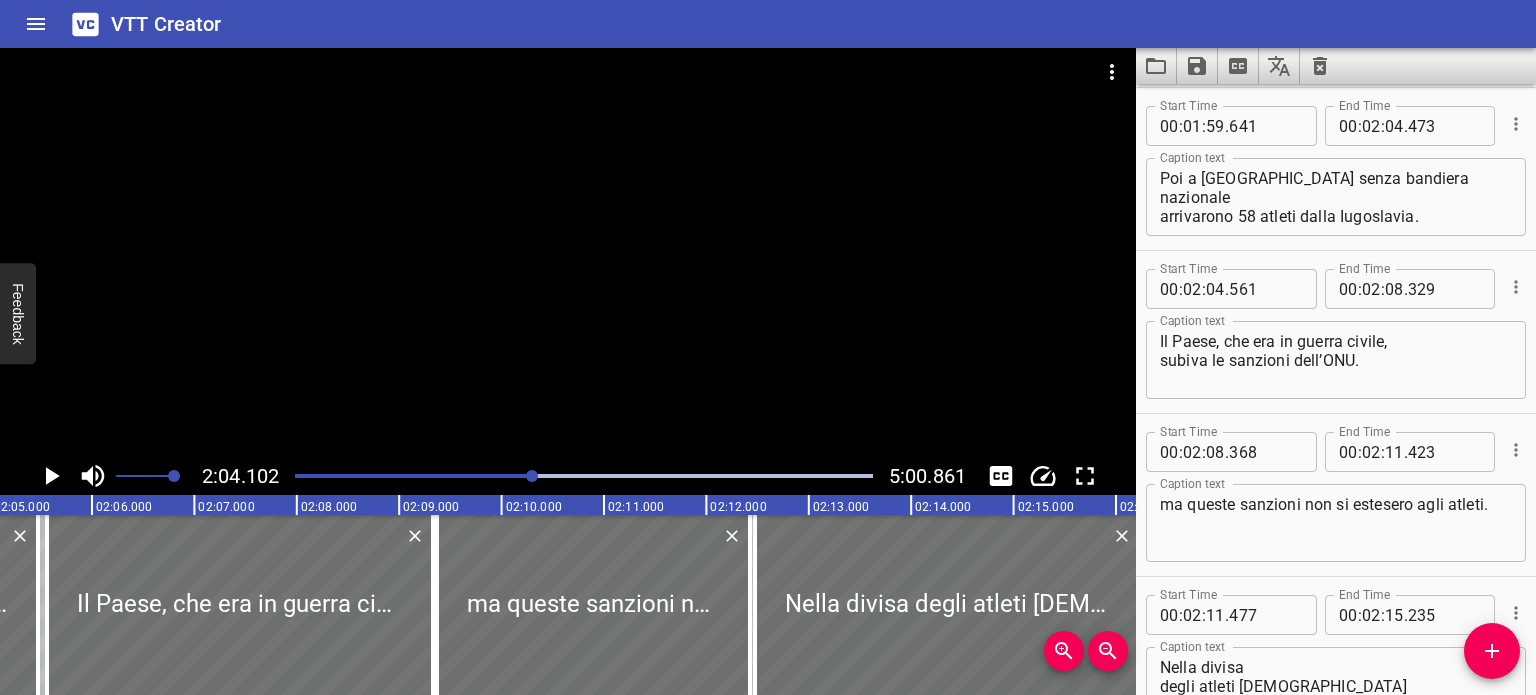 click at bounding box center (947, 605) 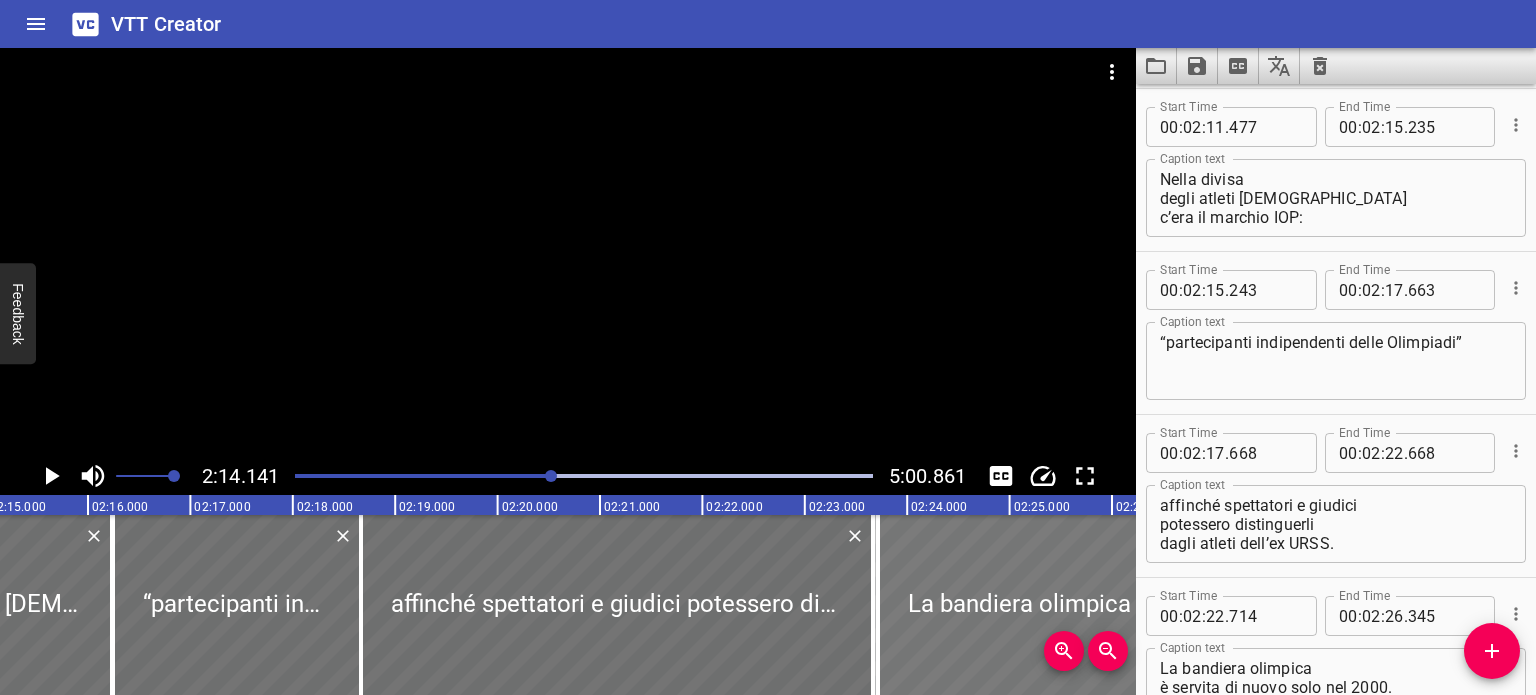 click at bounding box center (1064, 605) 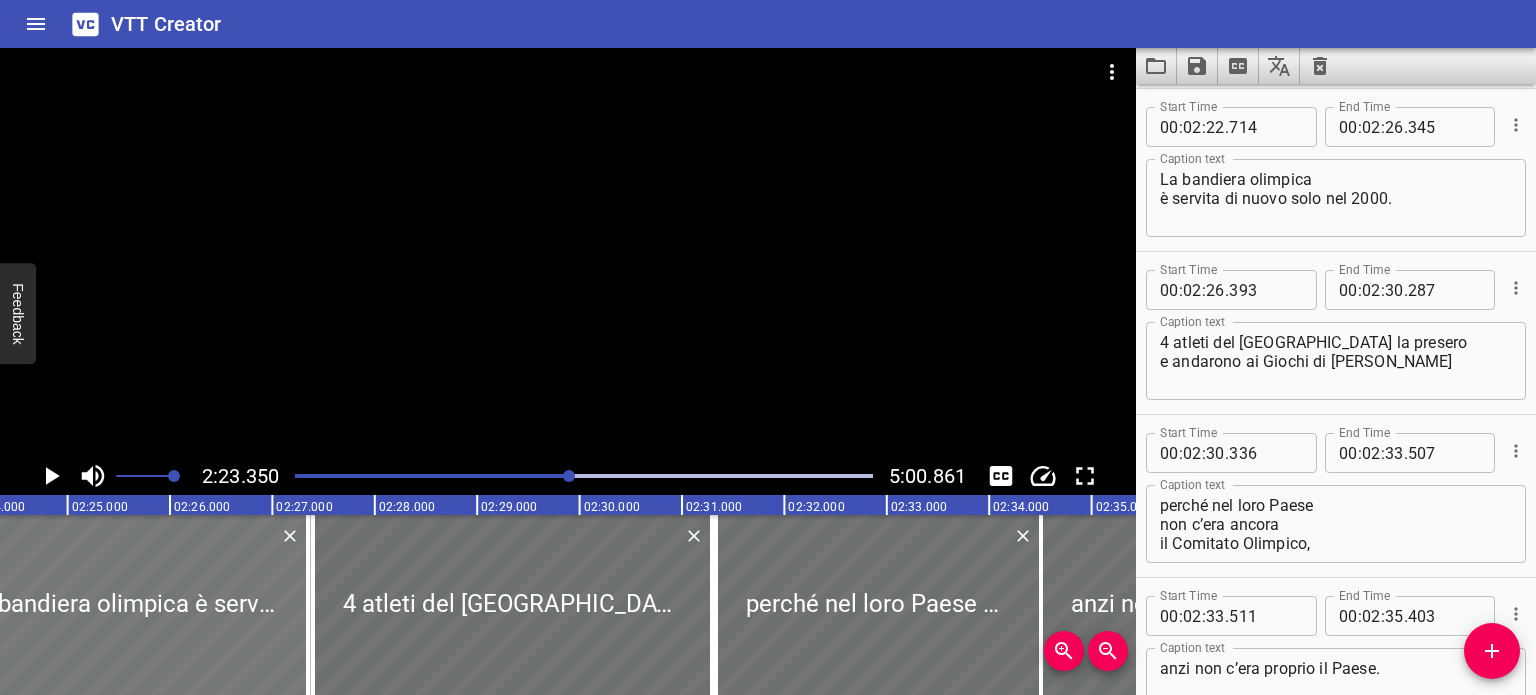 click at bounding box center [878, 605] 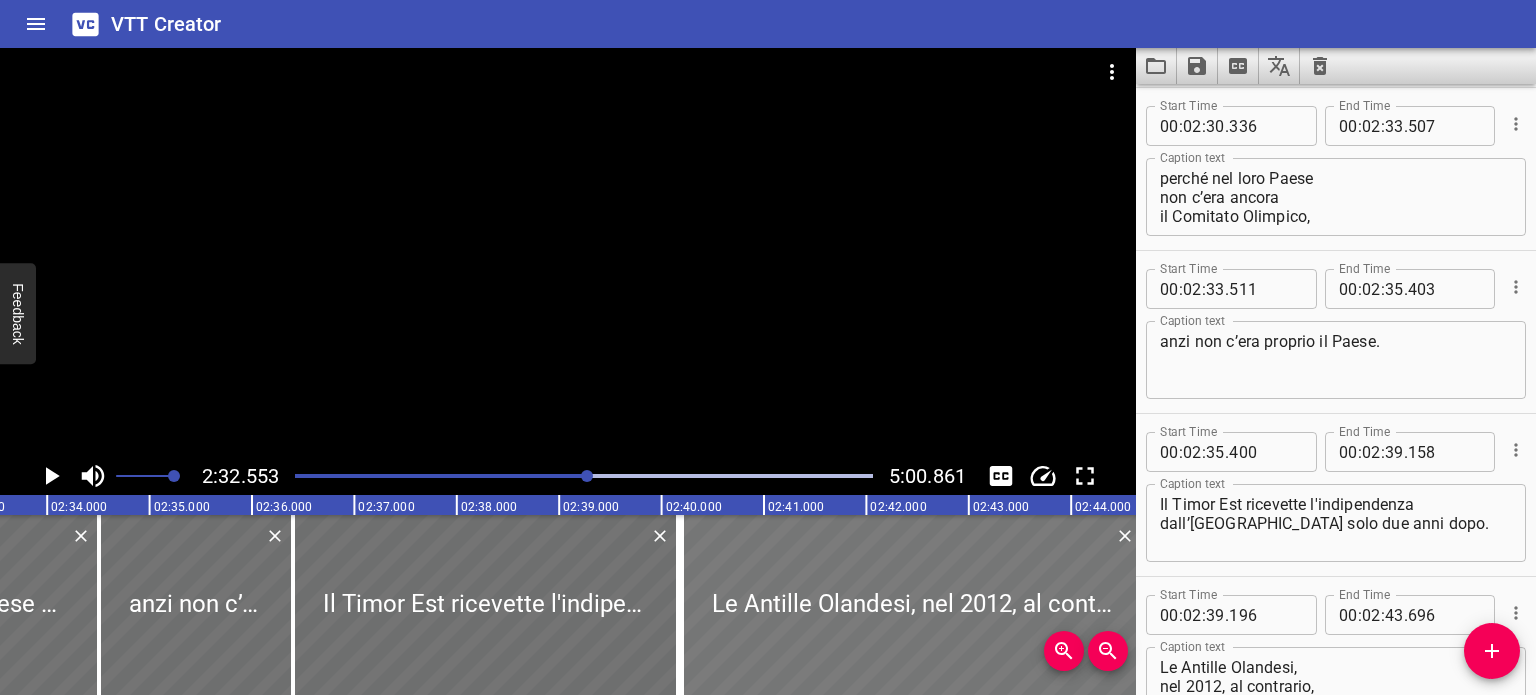 click at bounding box center (912, 605) 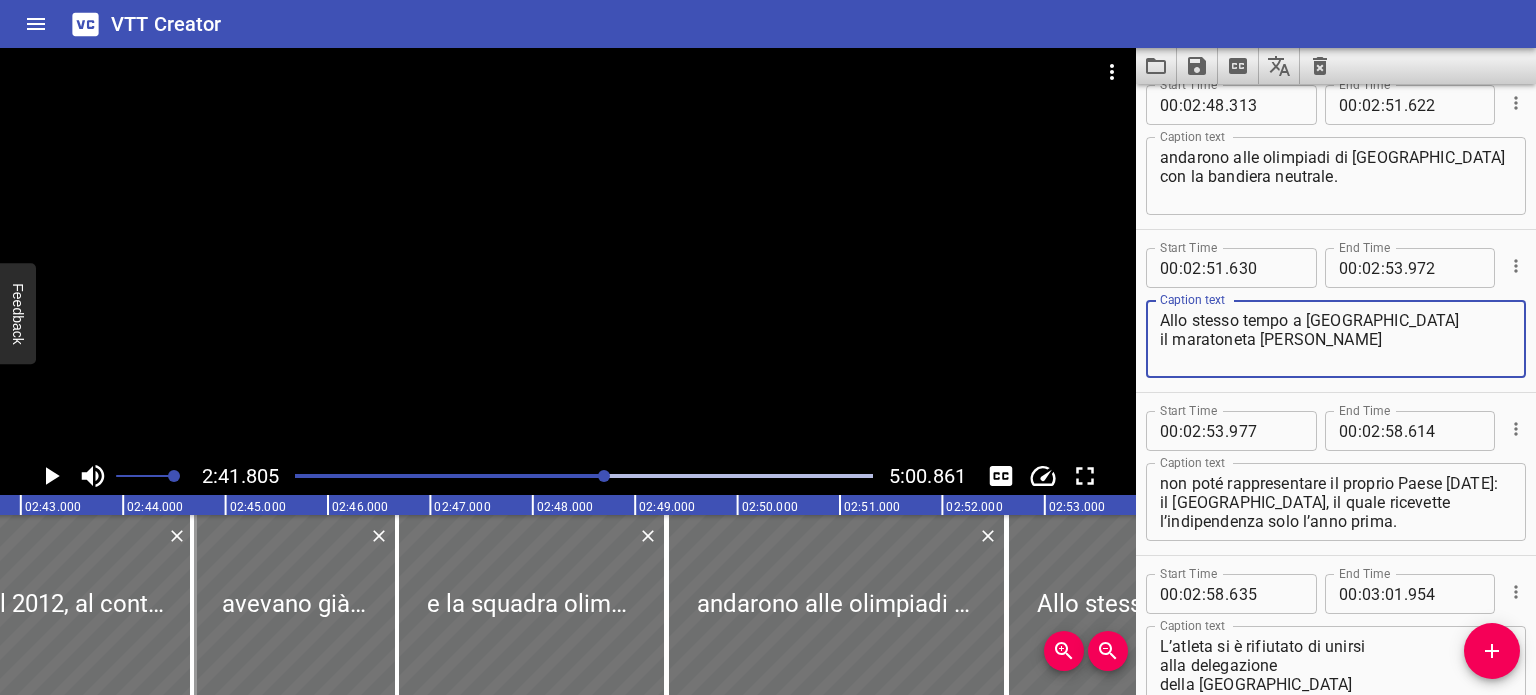 click on "Allo stesso tempo a [GEOGRAPHIC_DATA]
il maratoneta [PERSON_NAME]" at bounding box center (1336, 339) 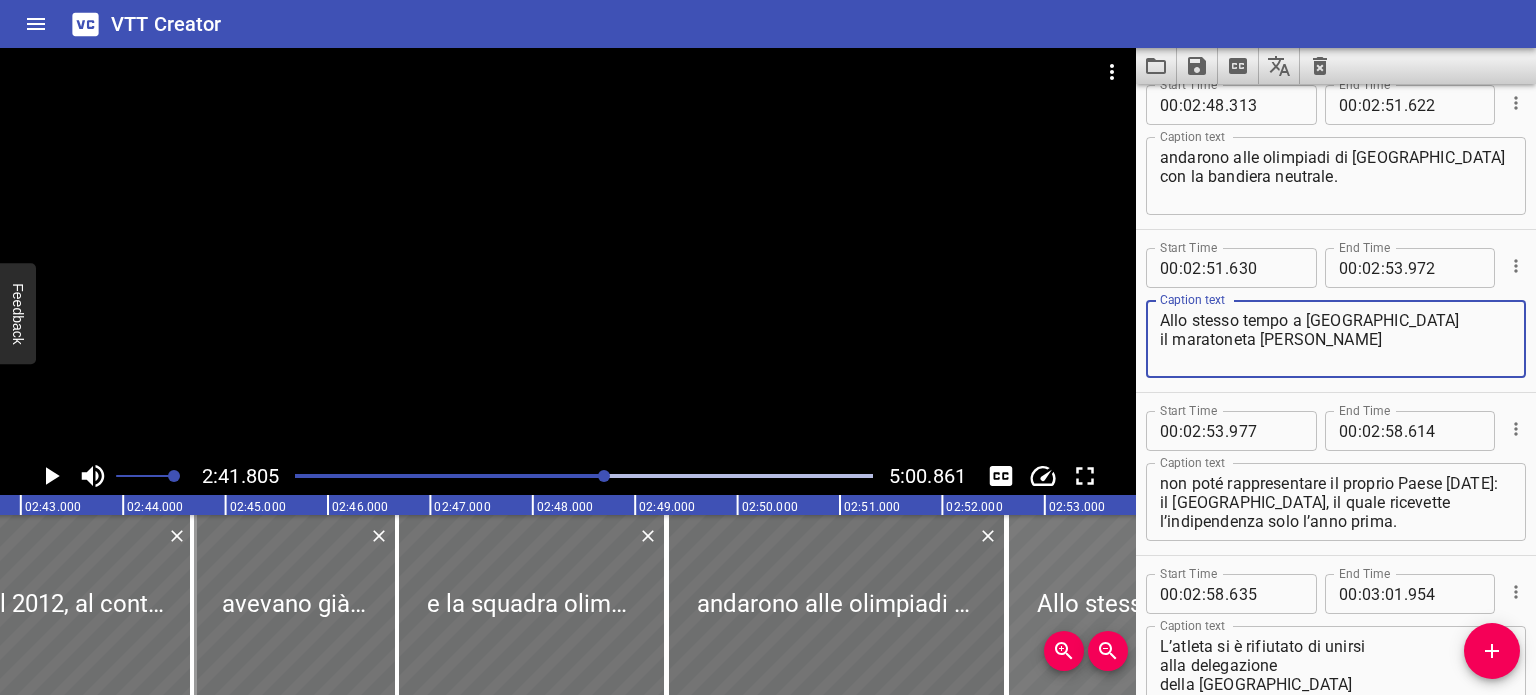 click at bounding box center (1127, 605) 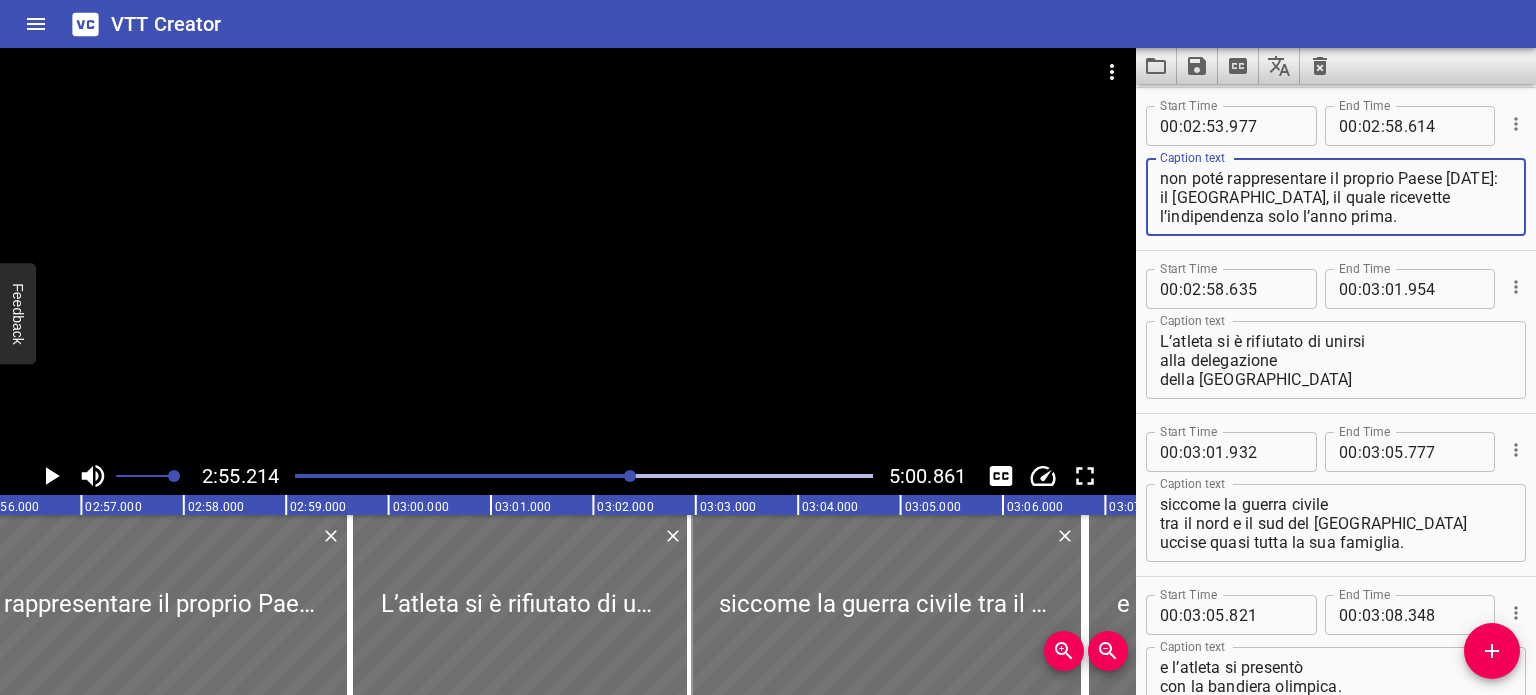 click on "non poté rappresentare il proprio Paese [DATE]:
il [GEOGRAPHIC_DATA], il quale ricevette
l’indipendenza solo l’anno prima." at bounding box center (1336, 197) 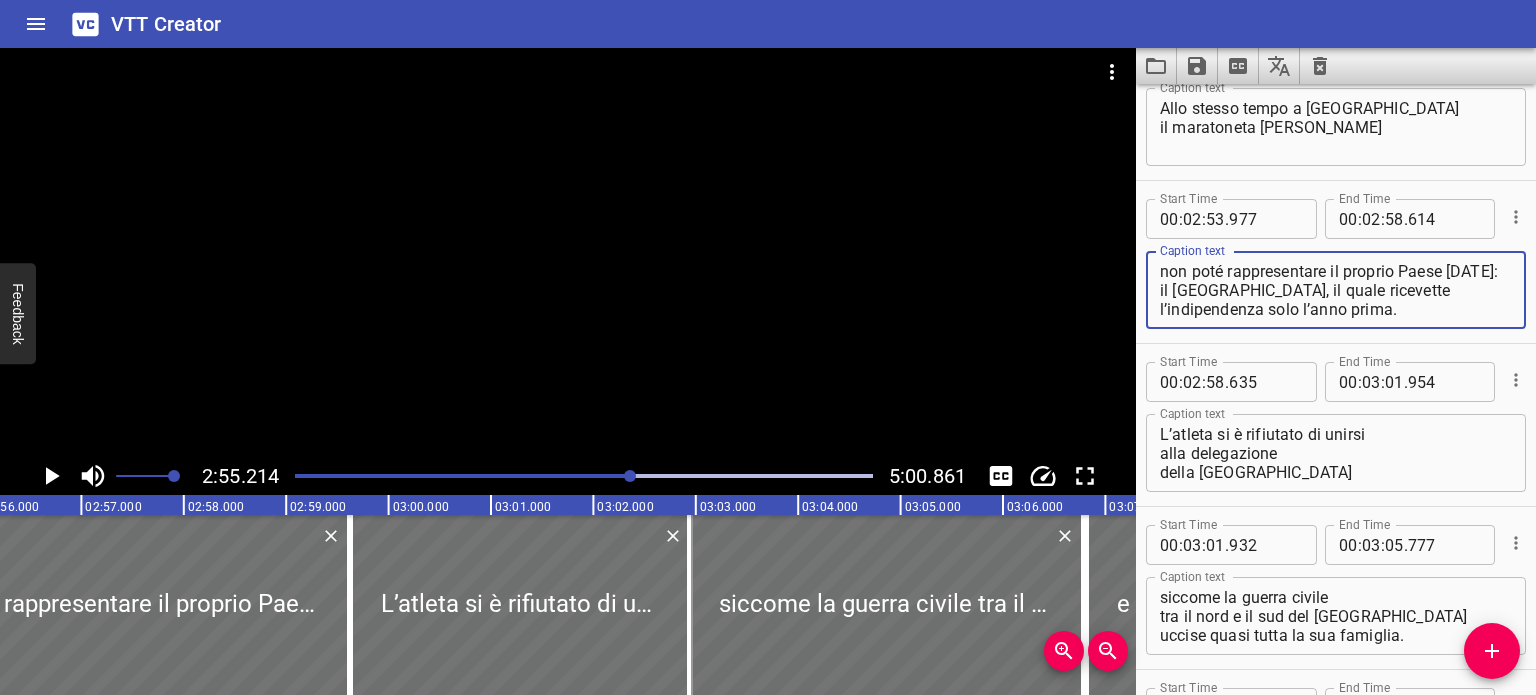 click on "Start Time 00 : 02 : 53 . 977 Start Time End Time 00 : 02 : 58 . 614 End Time Caption text non poté rappresentare il proprio Paese natale:
il Sudan del sud, il quale ricevette
l’indipendenza solo l’anno prima. Caption text" at bounding box center (1336, 262) 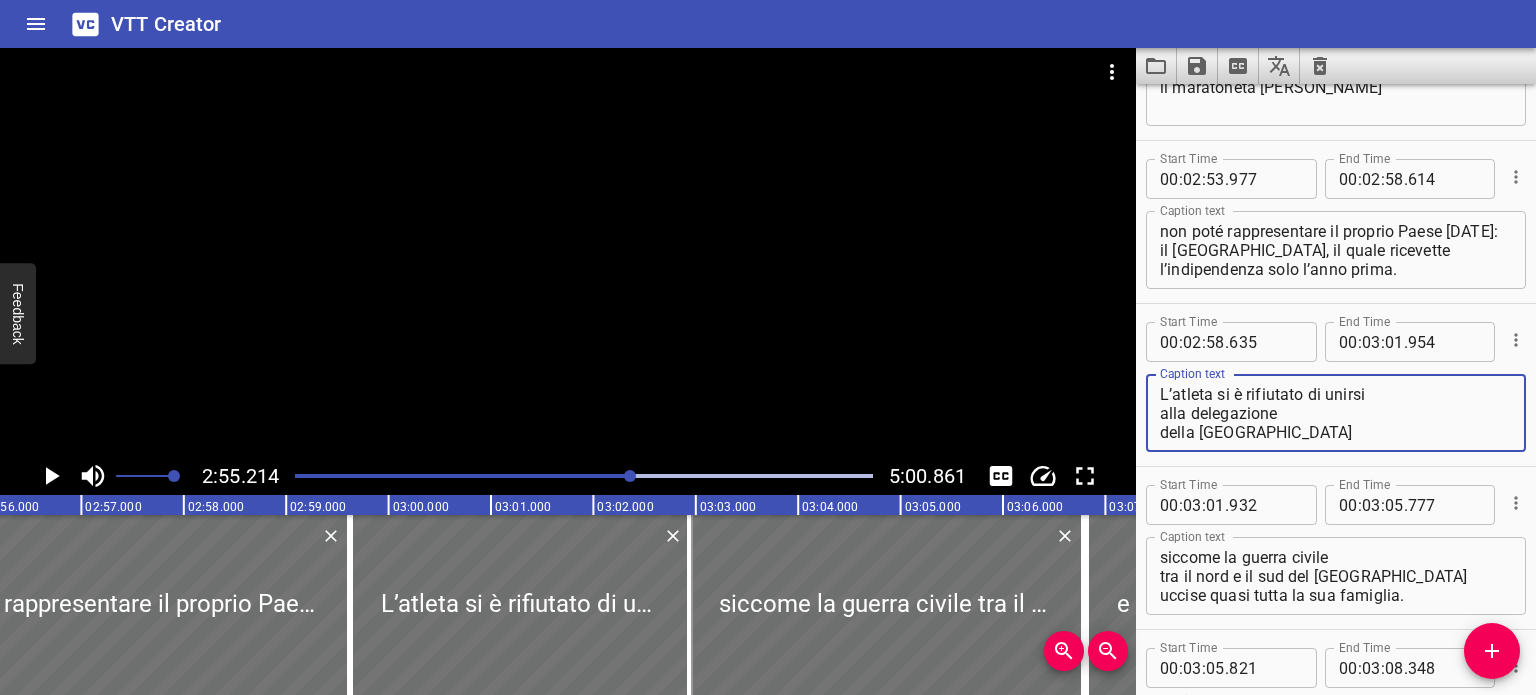 click on "L’atleta si è rifiutato di unirsi
alla delegazione
della [GEOGRAPHIC_DATA]" at bounding box center (1336, 413) 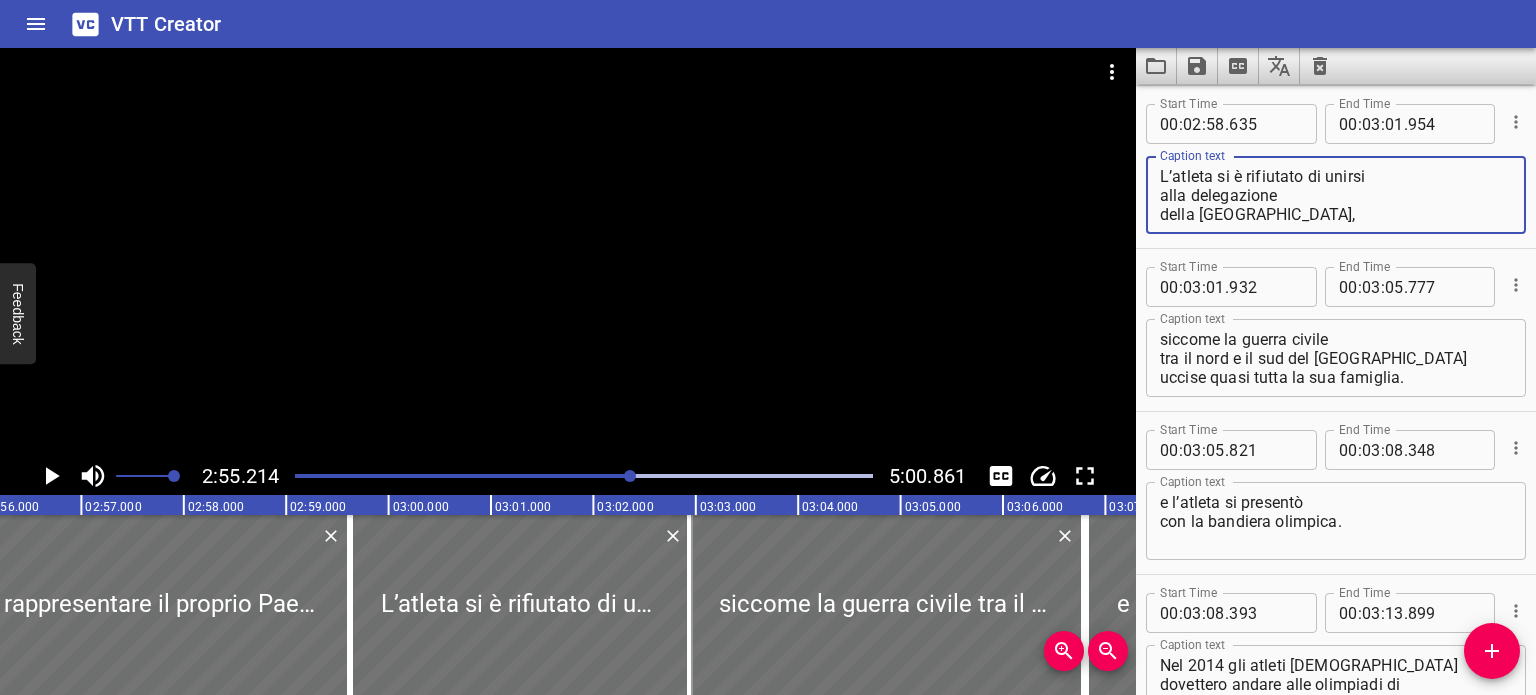 type on "L’atleta si è rifiutato di unirsi
alla delegazione
della Repubblica del Sudan," 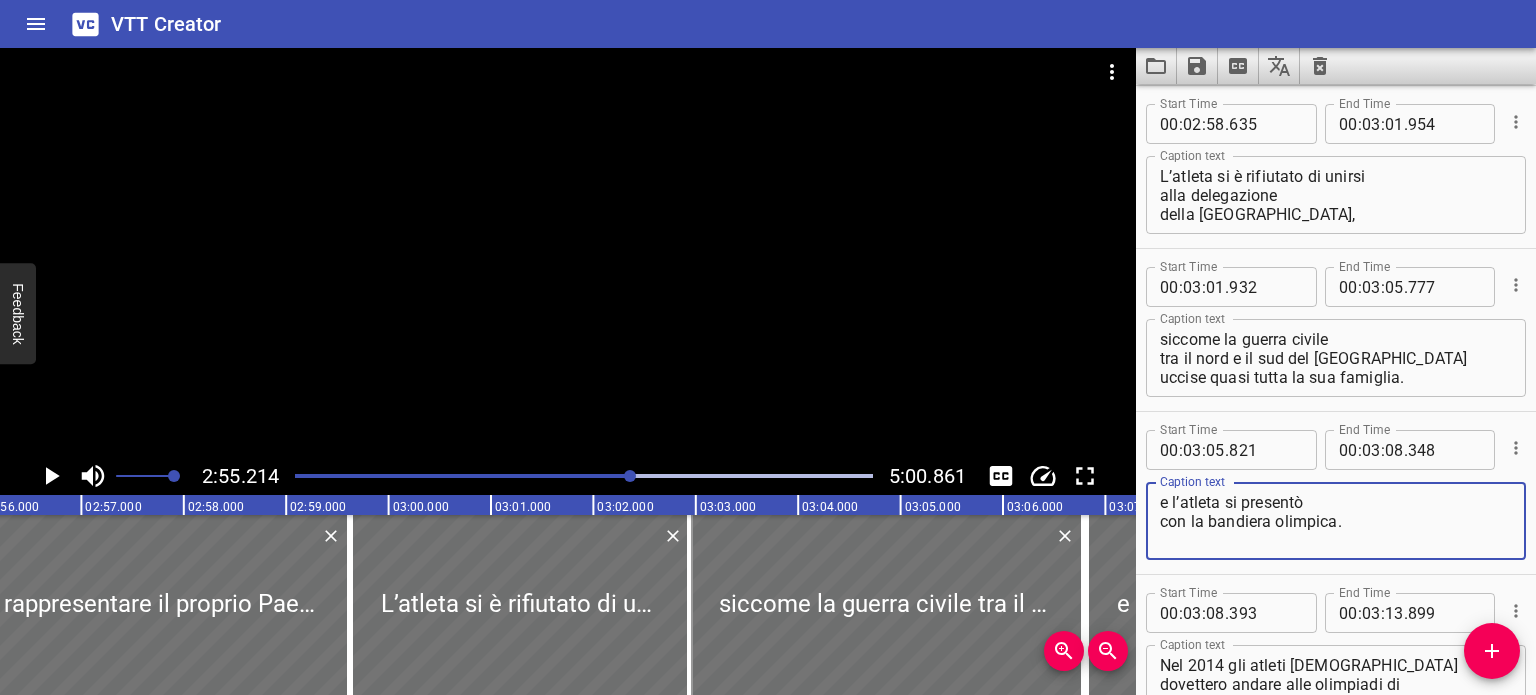 click on "e l’atleta si presentò
con la bandiera olimpica." at bounding box center (1336, 521) 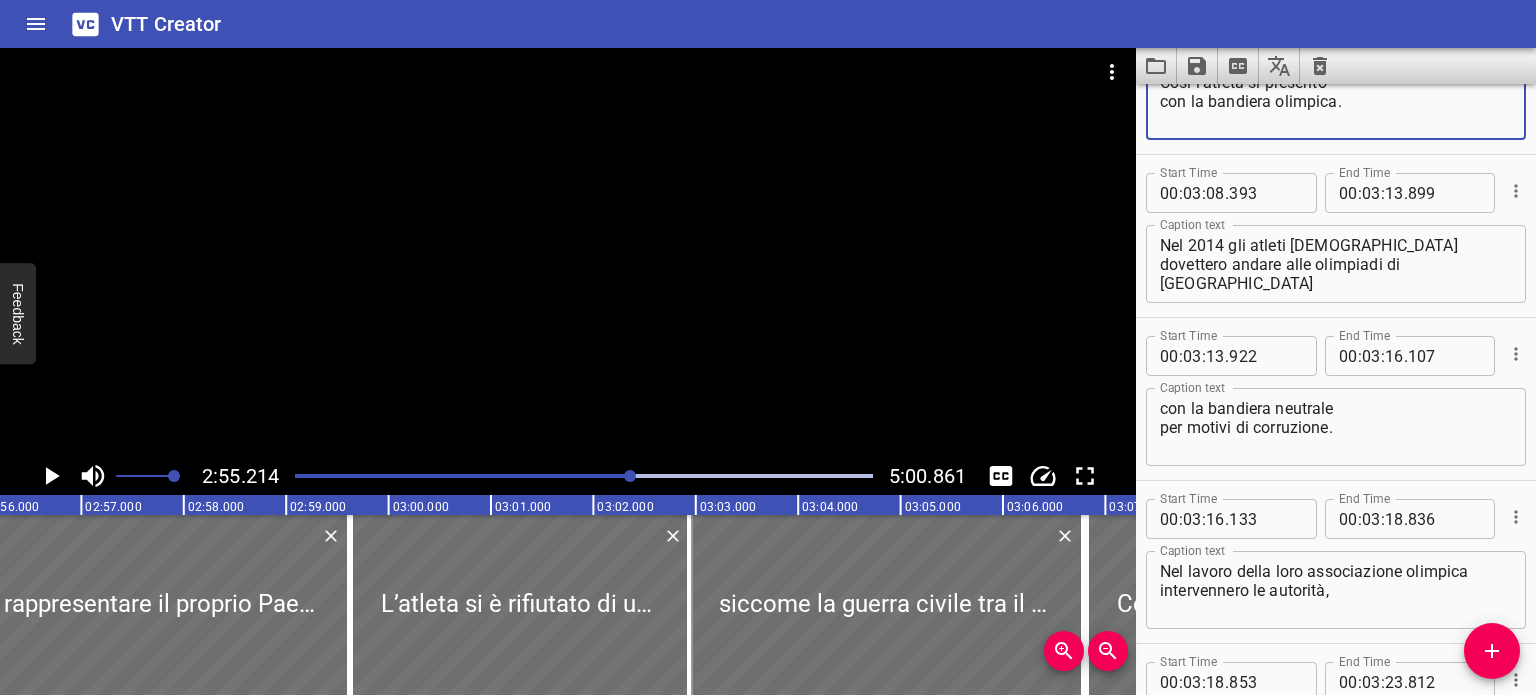 scroll, scrollTop: 7784, scrollLeft: 0, axis: vertical 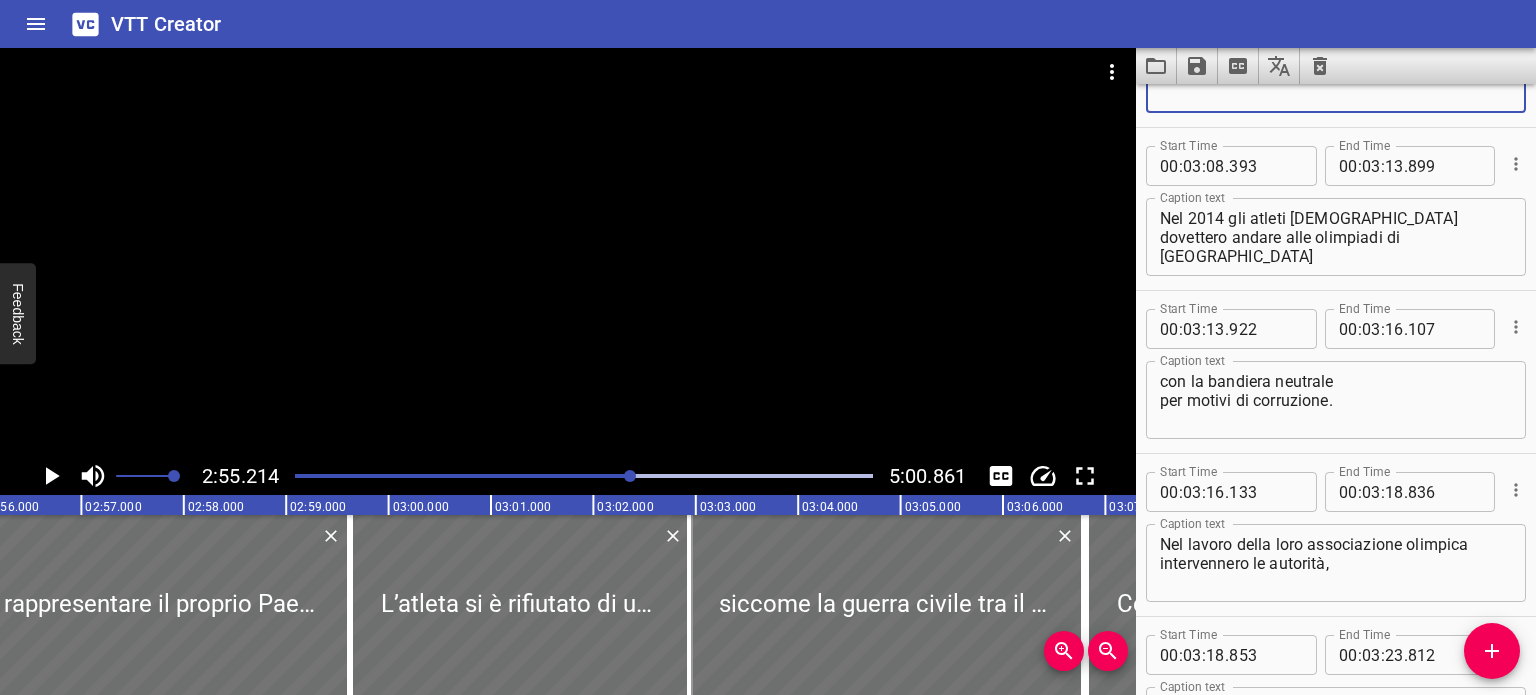 type on "Così l’atleta si presentò
con la bandiera olimpica." 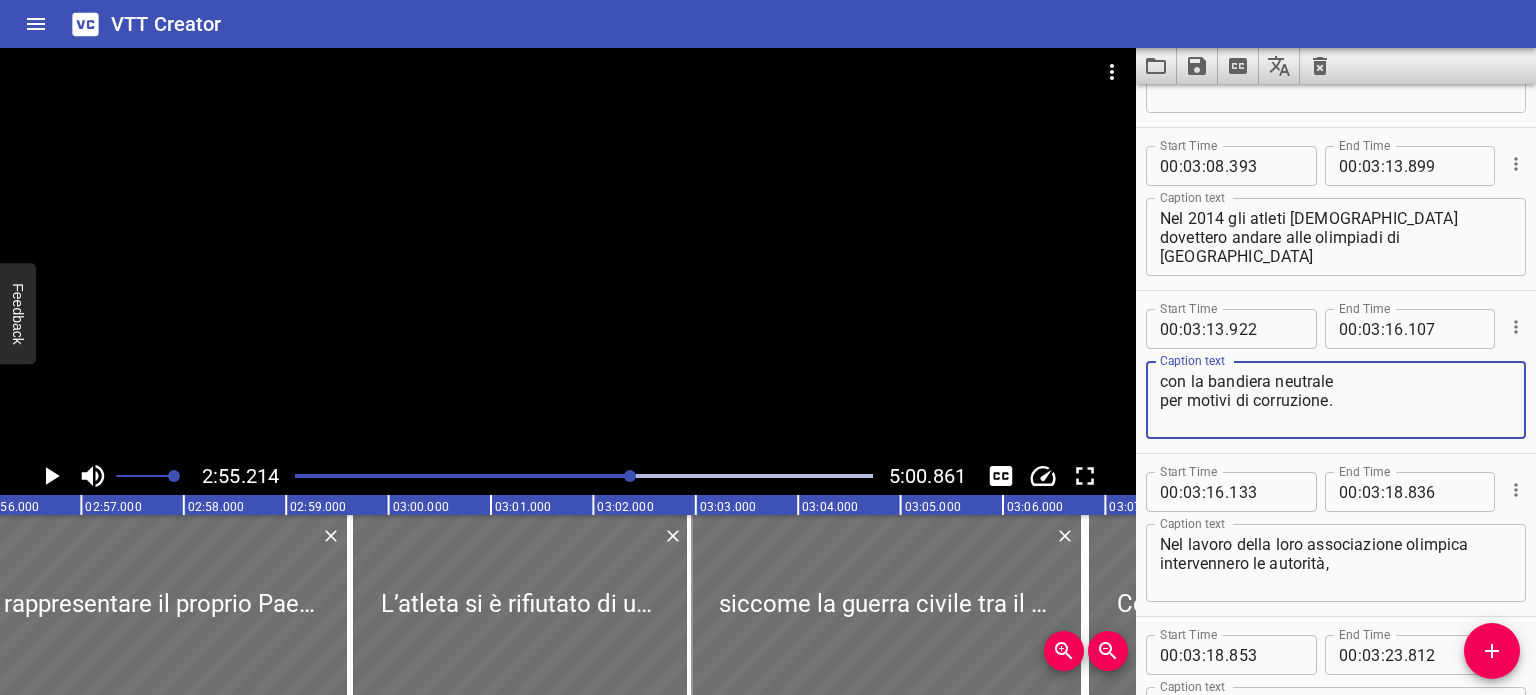 click on "con la bandiera neutrale
per motivi di corruzione." at bounding box center [1336, 400] 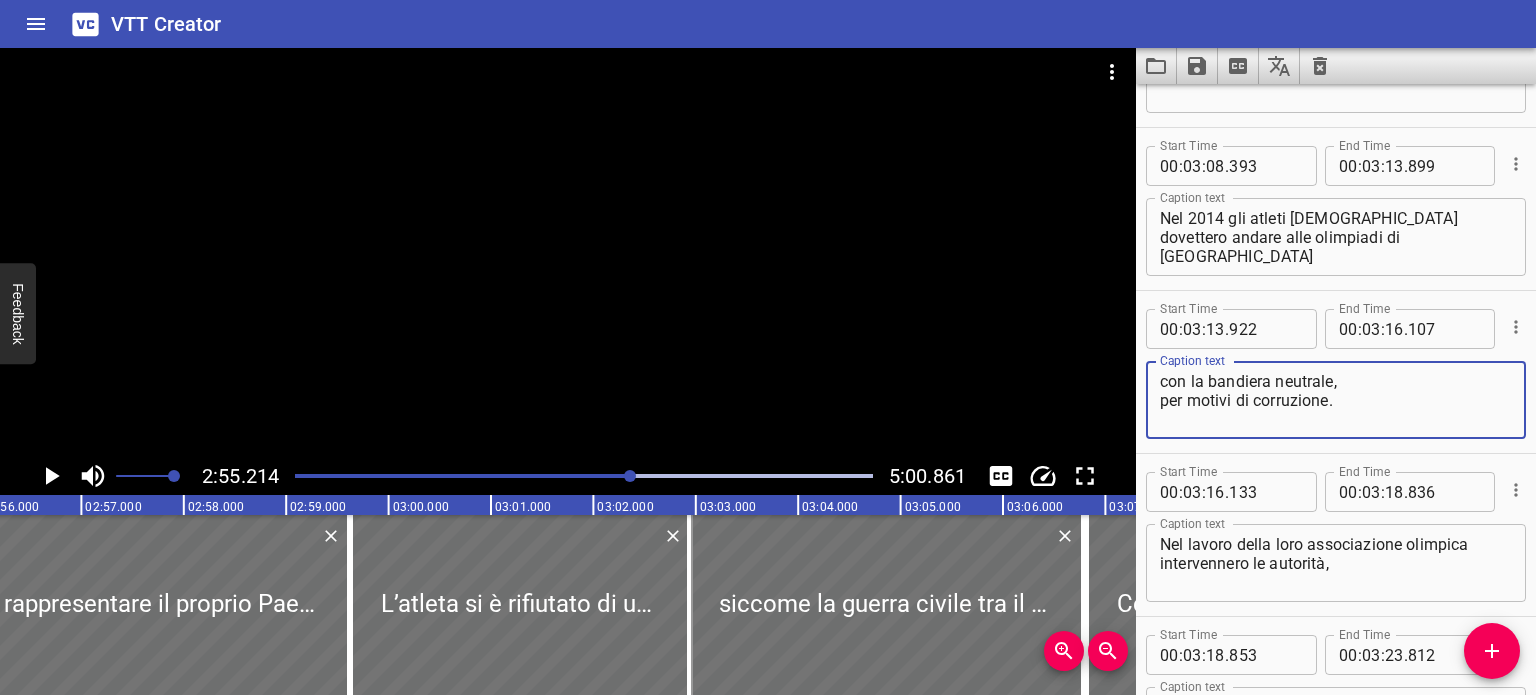 click on "con la bandiera neutrale,
per motivi di corruzione." at bounding box center [1336, 400] 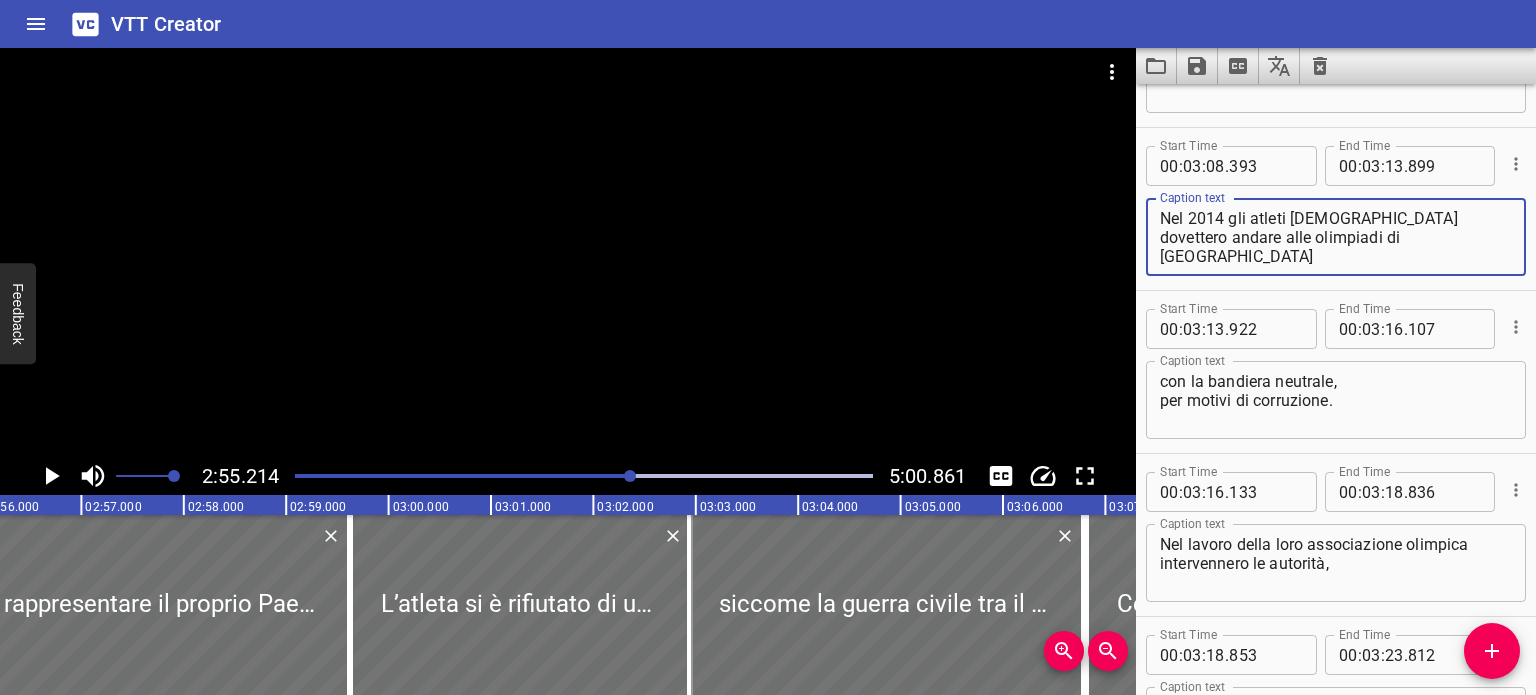 click on "Nel 2014 gli atleti [DEMOGRAPHIC_DATA]
dovettero andare alle olimpiadi di [GEOGRAPHIC_DATA]" at bounding box center [1336, 237] 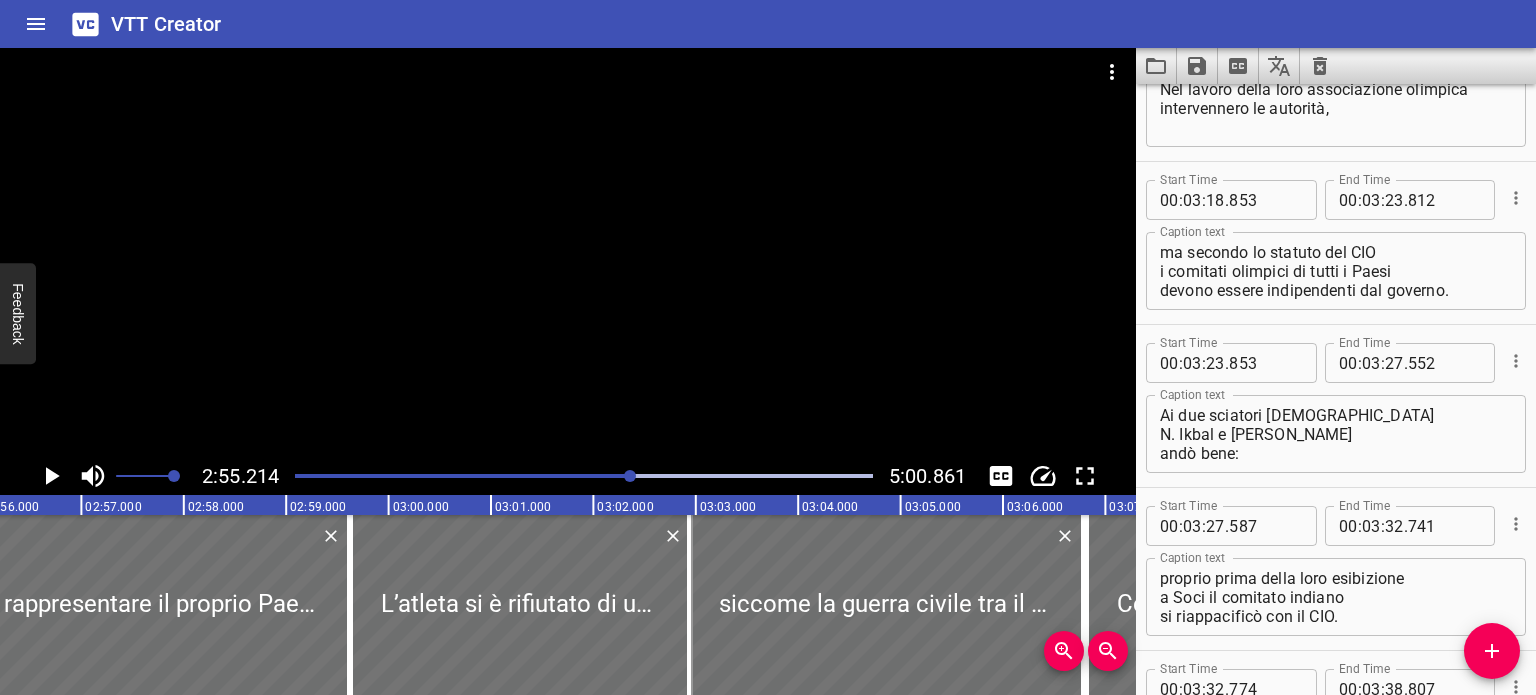 scroll, scrollTop: 8253, scrollLeft: 0, axis: vertical 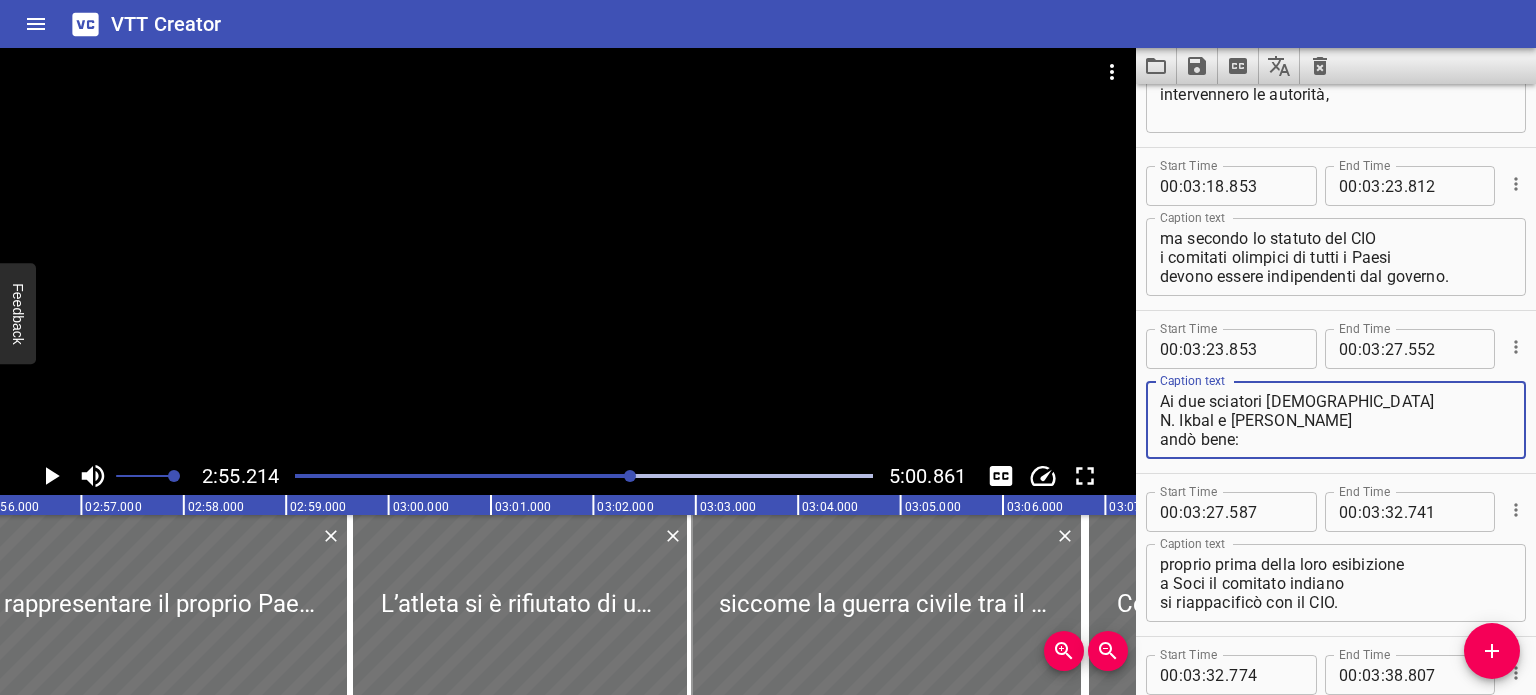 click on "Ai due sciatori [DEMOGRAPHIC_DATA]
N. Ikbal e [PERSON_NAME]
andò bene:" at bounding box center [1336, 420] 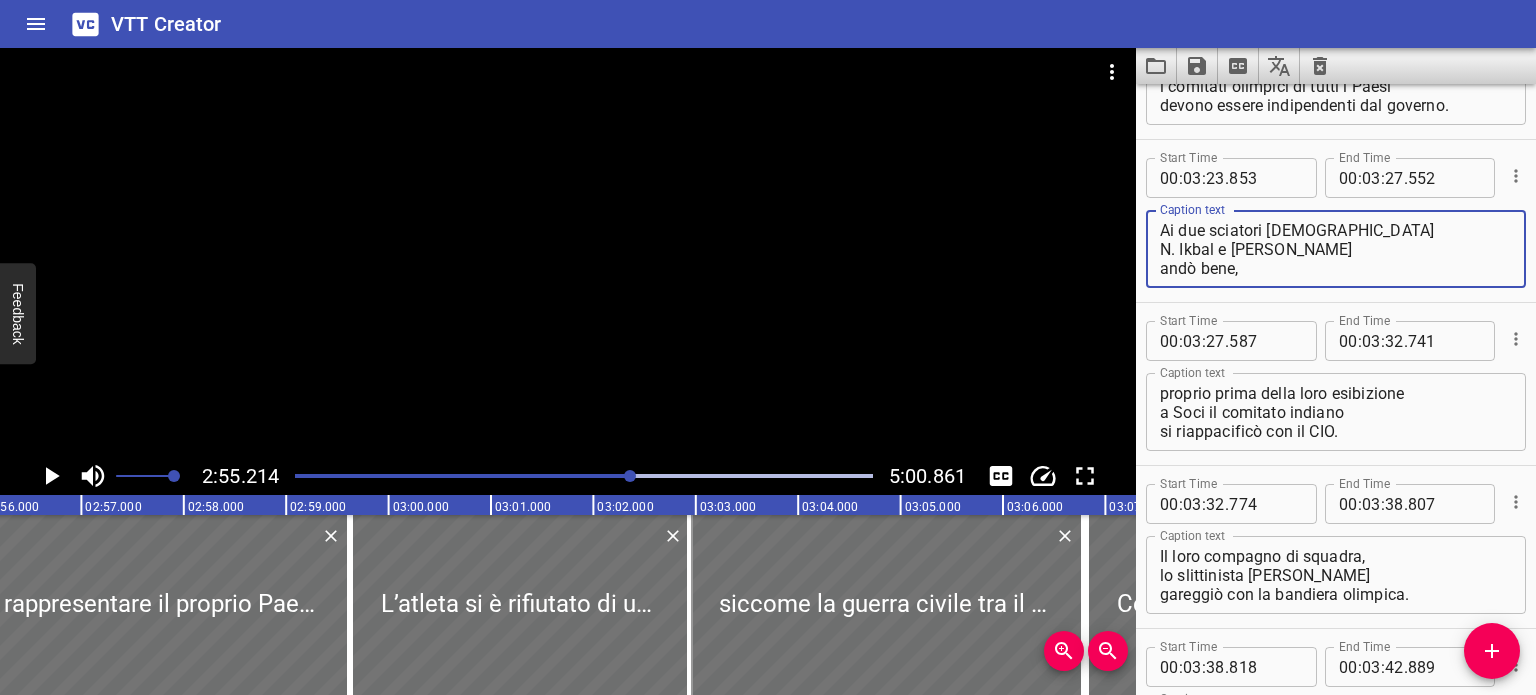 scroll, scrollTop: 8436, scrollLeft: 0, axis: vertical 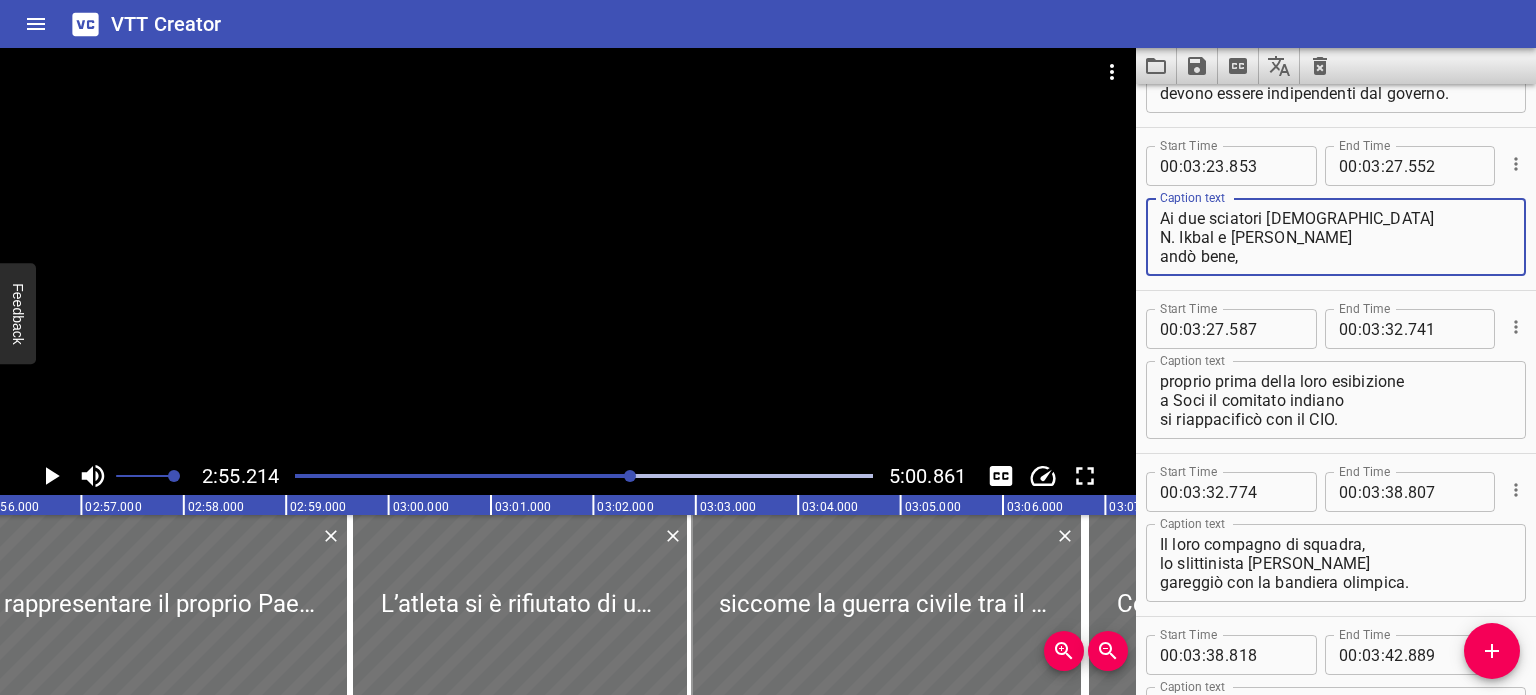 type on "Ai due sciatori indiani
N. Ikbal e H. Thakur
andò bene," 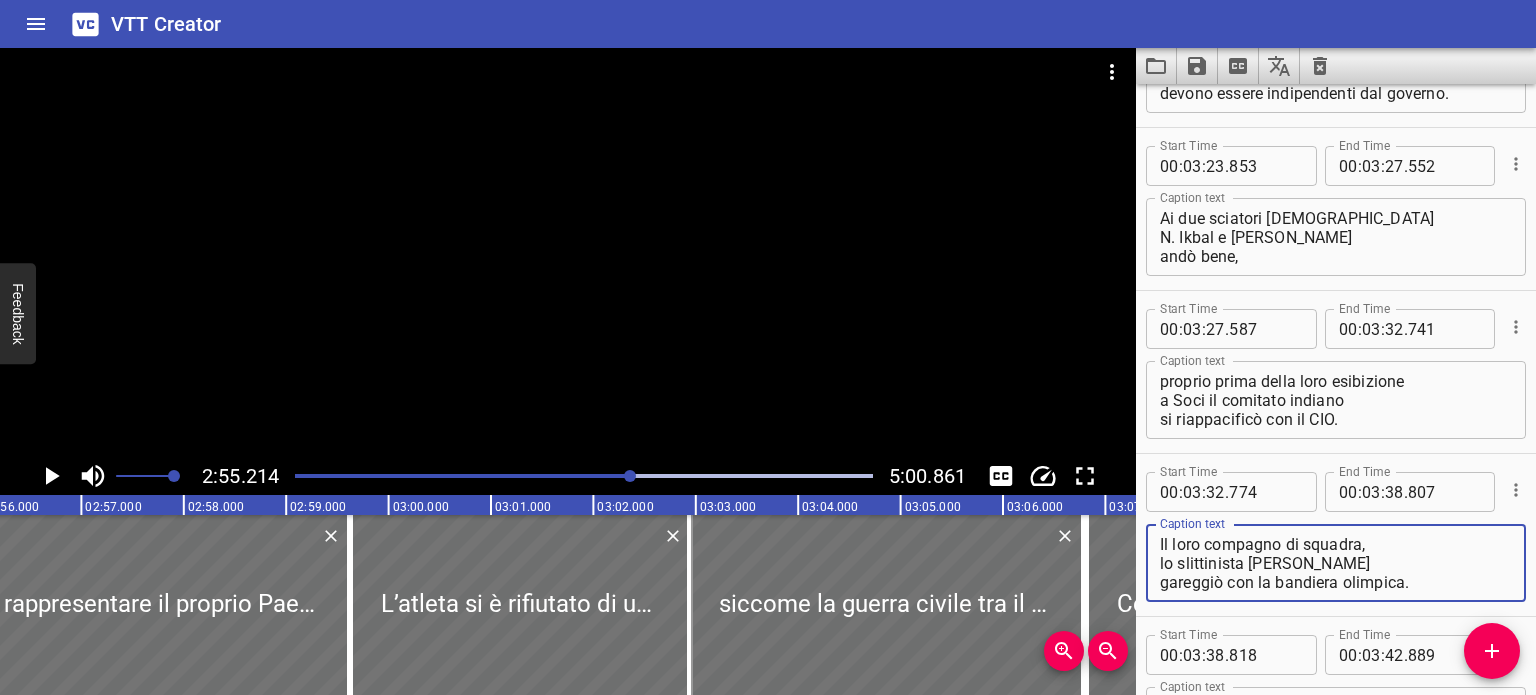 click on "Il loro compagno di squadra,
lo slittinista [PERSON_NAME]
gareggiò con la bandiera olimpica." at bounding box center [1336, 563] 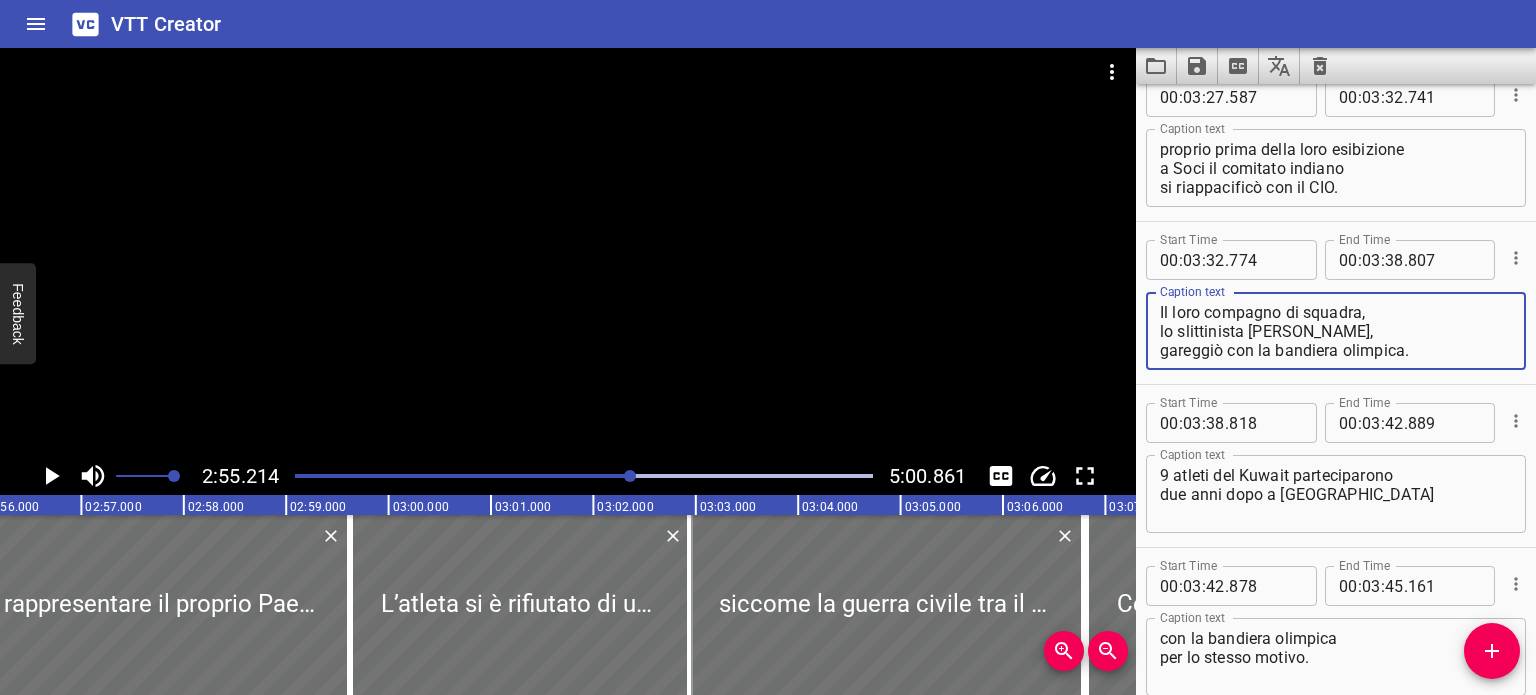 scroll, scrollTop: 8725, scrollLeft: 0, axis: vertical 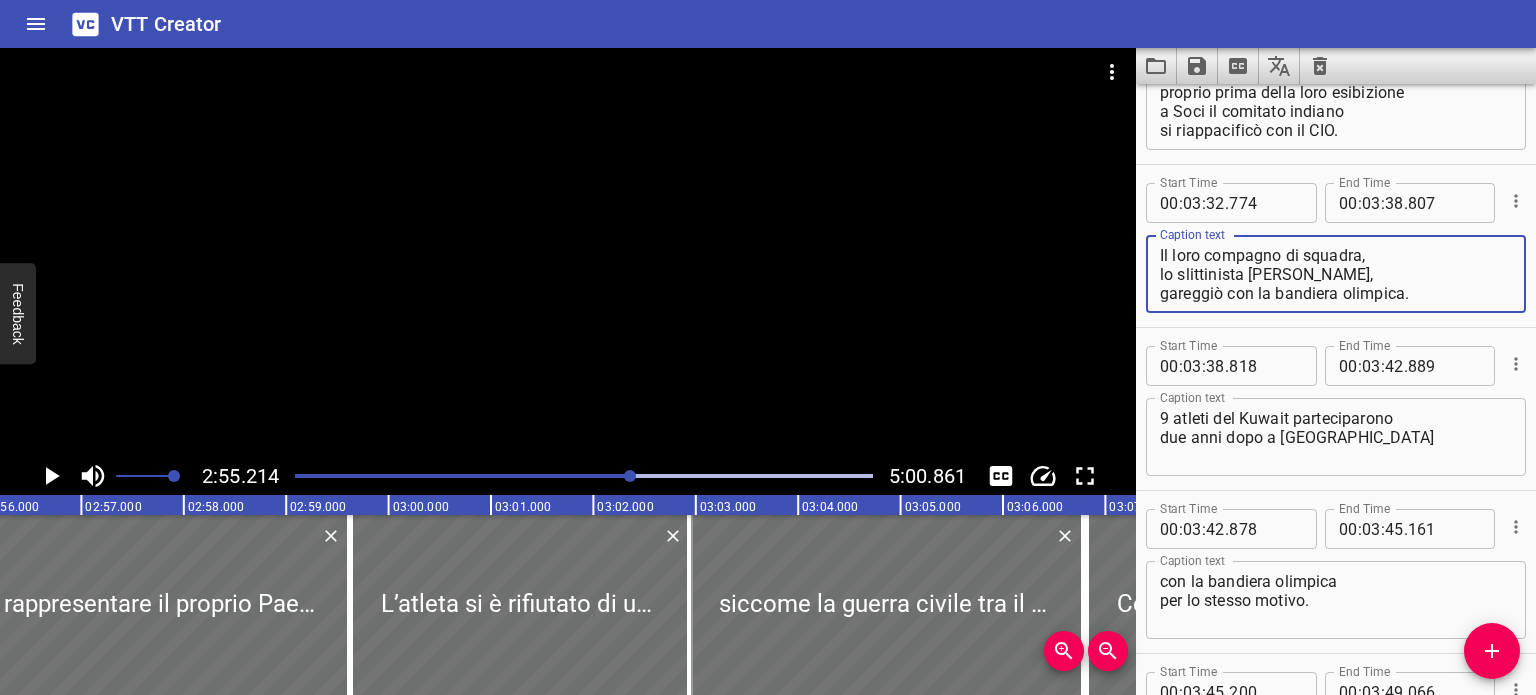 type on "Il loro compagno di squadra,
lo slittinista S. Keshavan,
gareggiò con la bandiera olimpica." 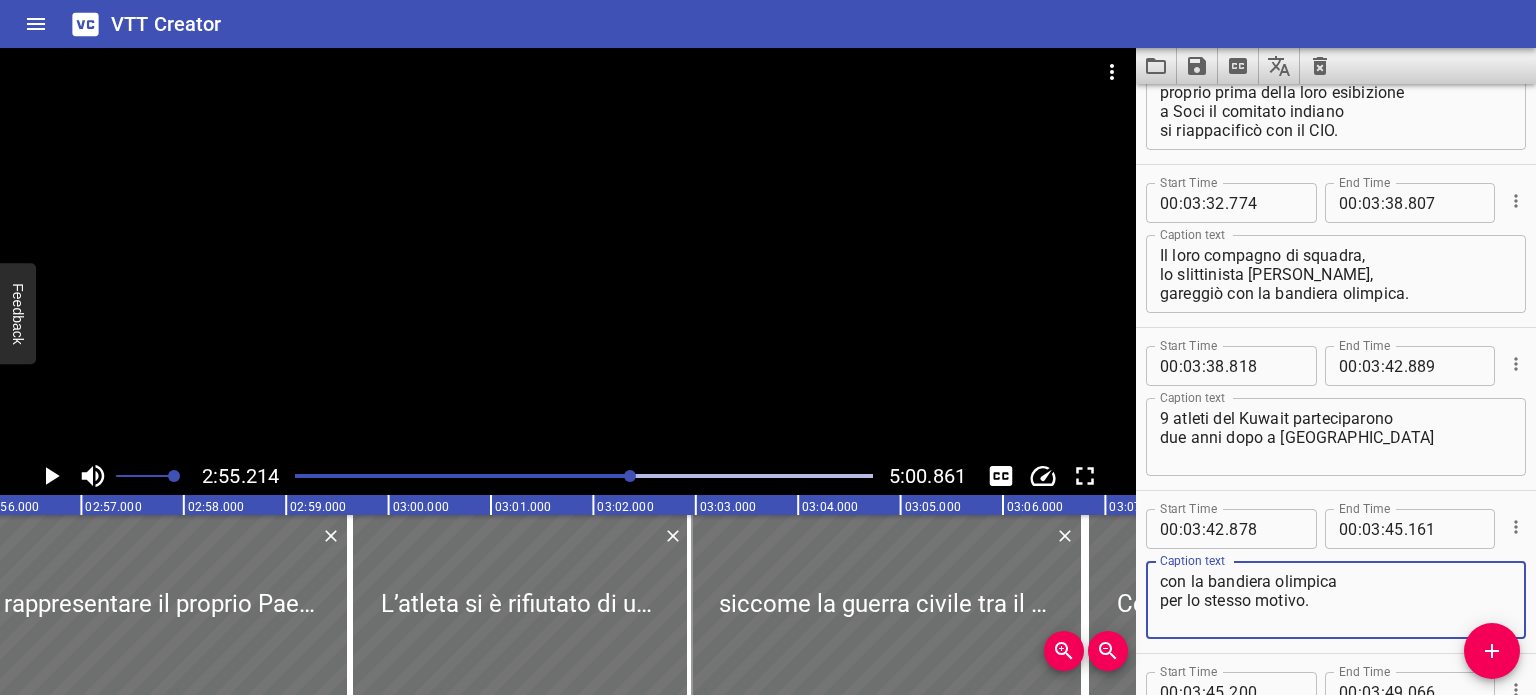 click on "con la bandiera olimpica
per lo stesso motivo." at bounding box center (1336, 600) 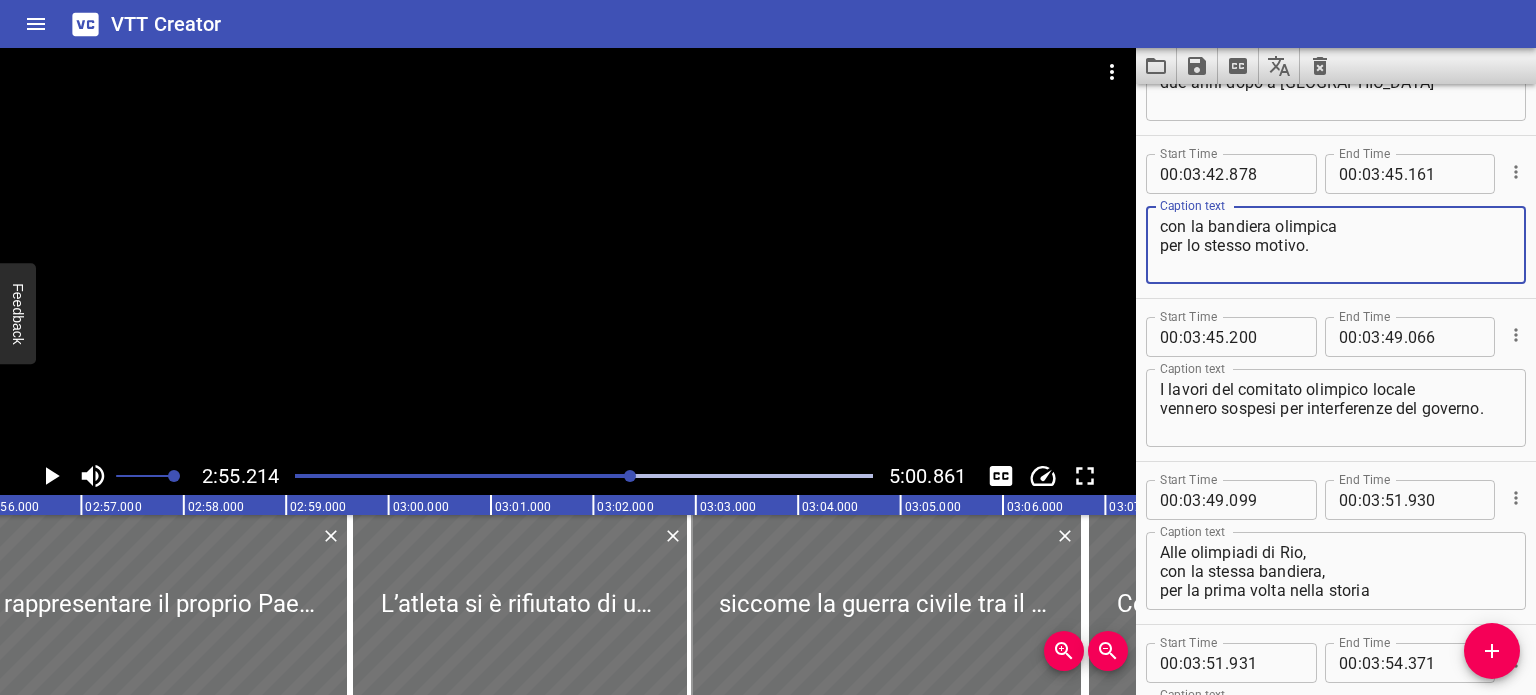 scroll, scrollTop: 9499, scrollLeft: 0, axis: vertical 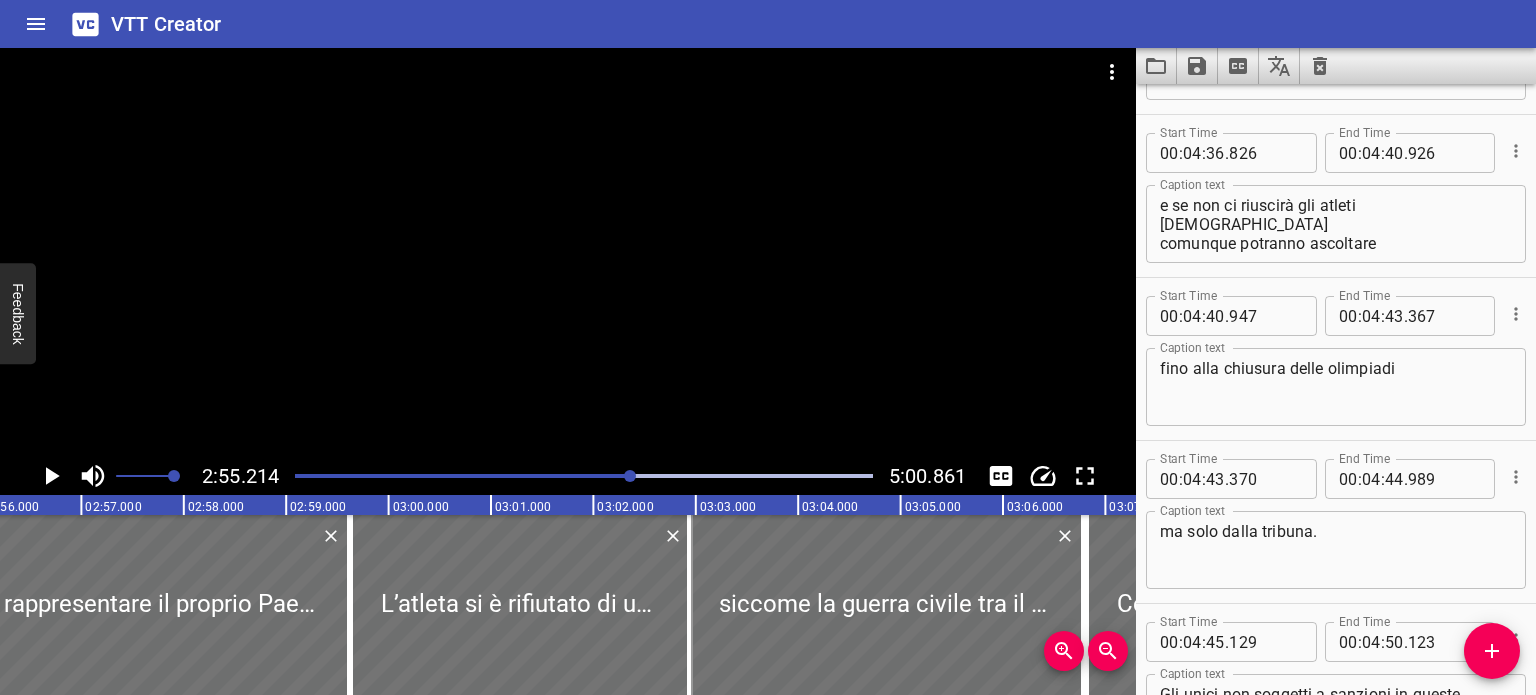 type on "con la bandiera olimpica
per lo stesso motivo." 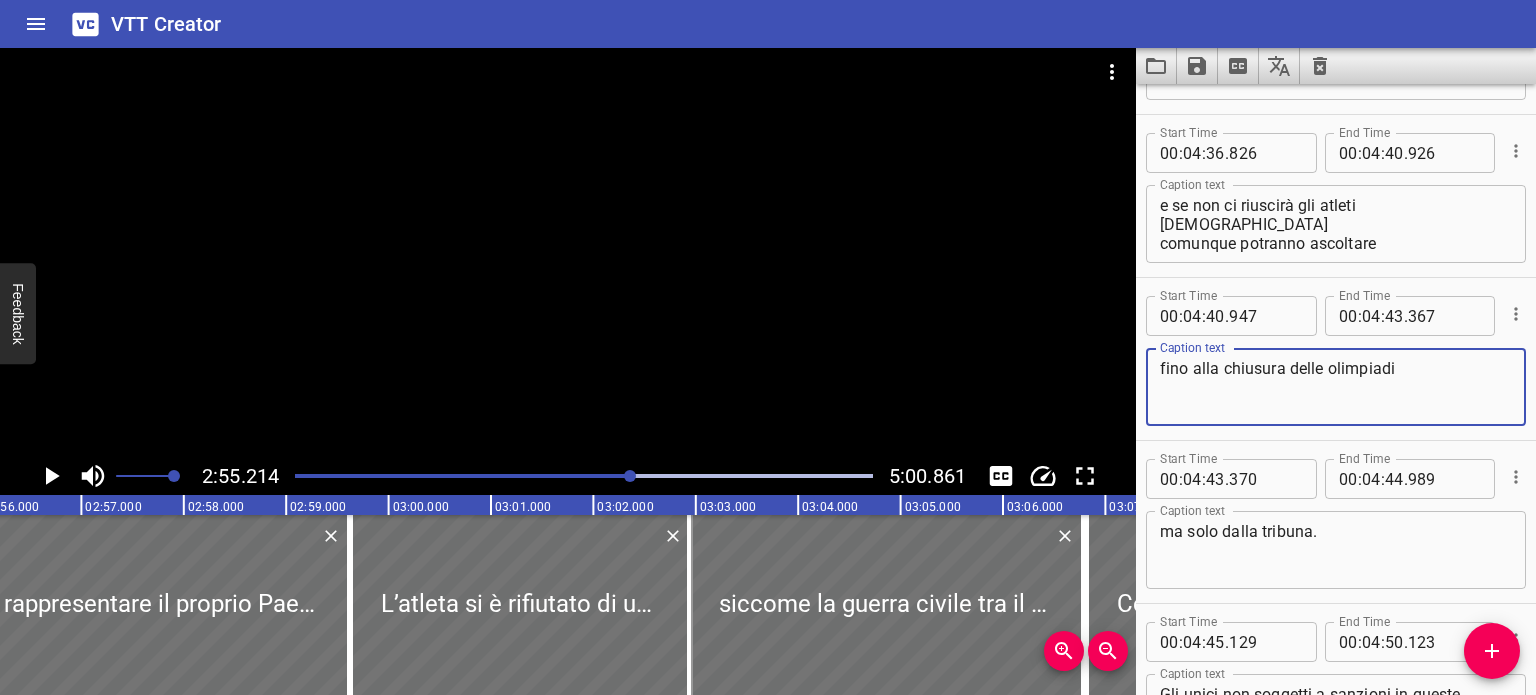 click on "fino alla chiusura delle olimpiadi" at bounding box center [1336, 387] 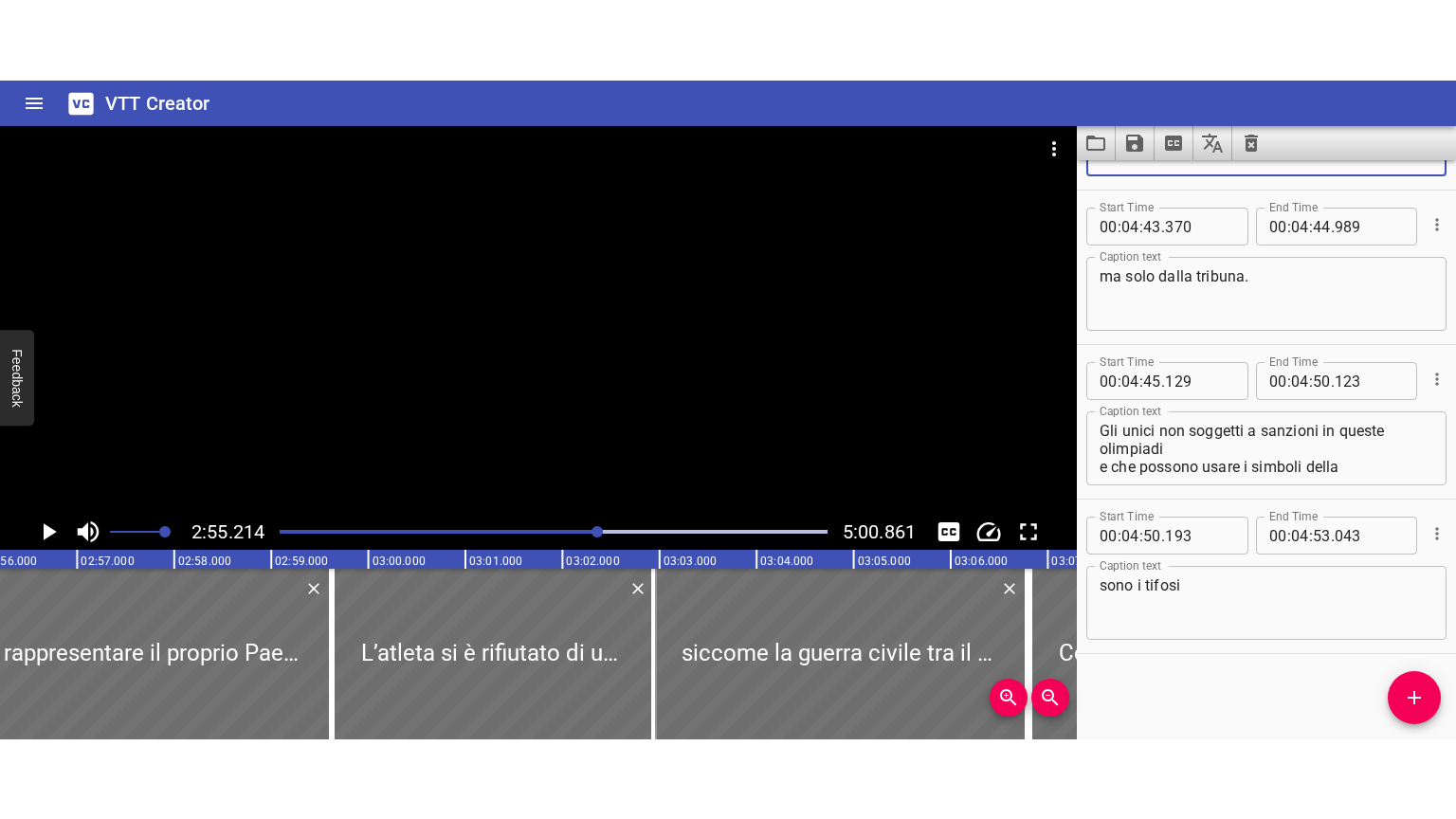 scroll, scrollTop: 11252, scrollLeft: 0, axis: vertical 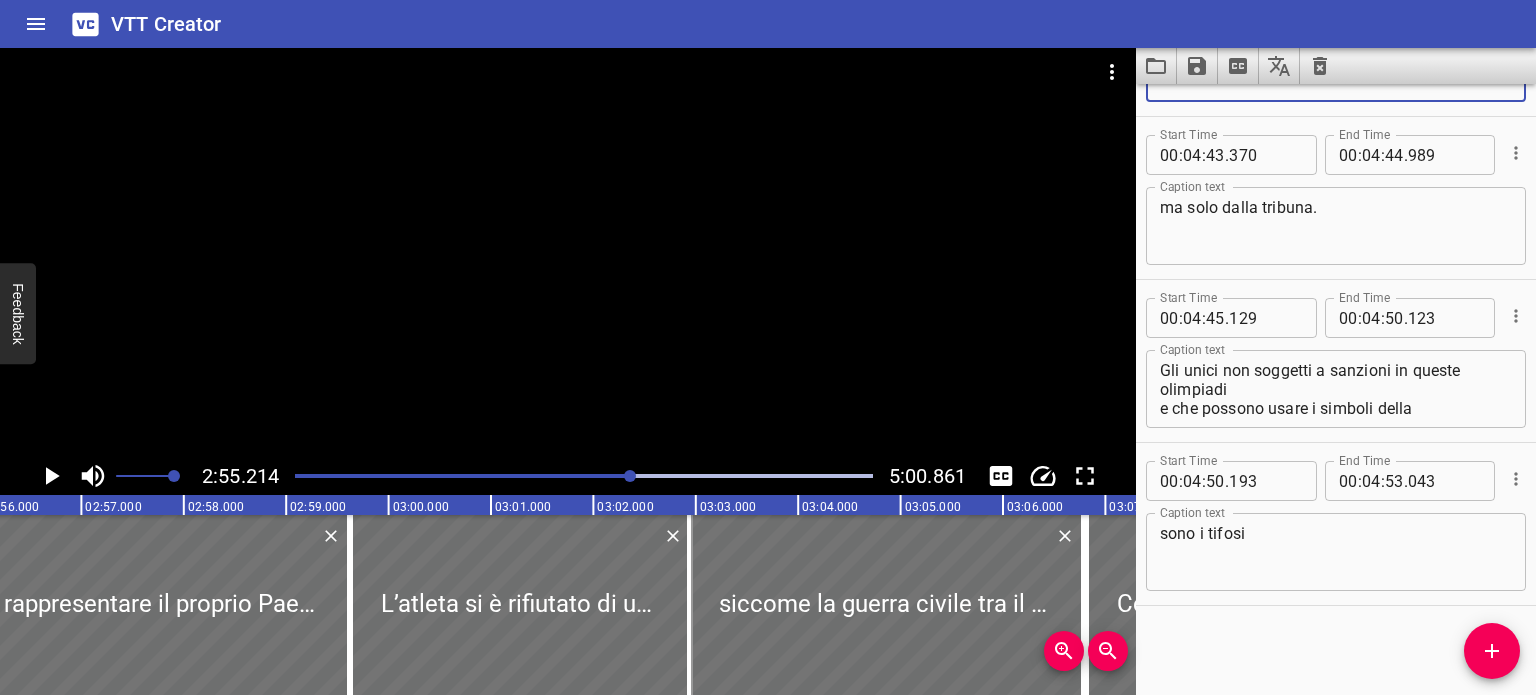 type on "fino alla chiusura delle olimpiadi," 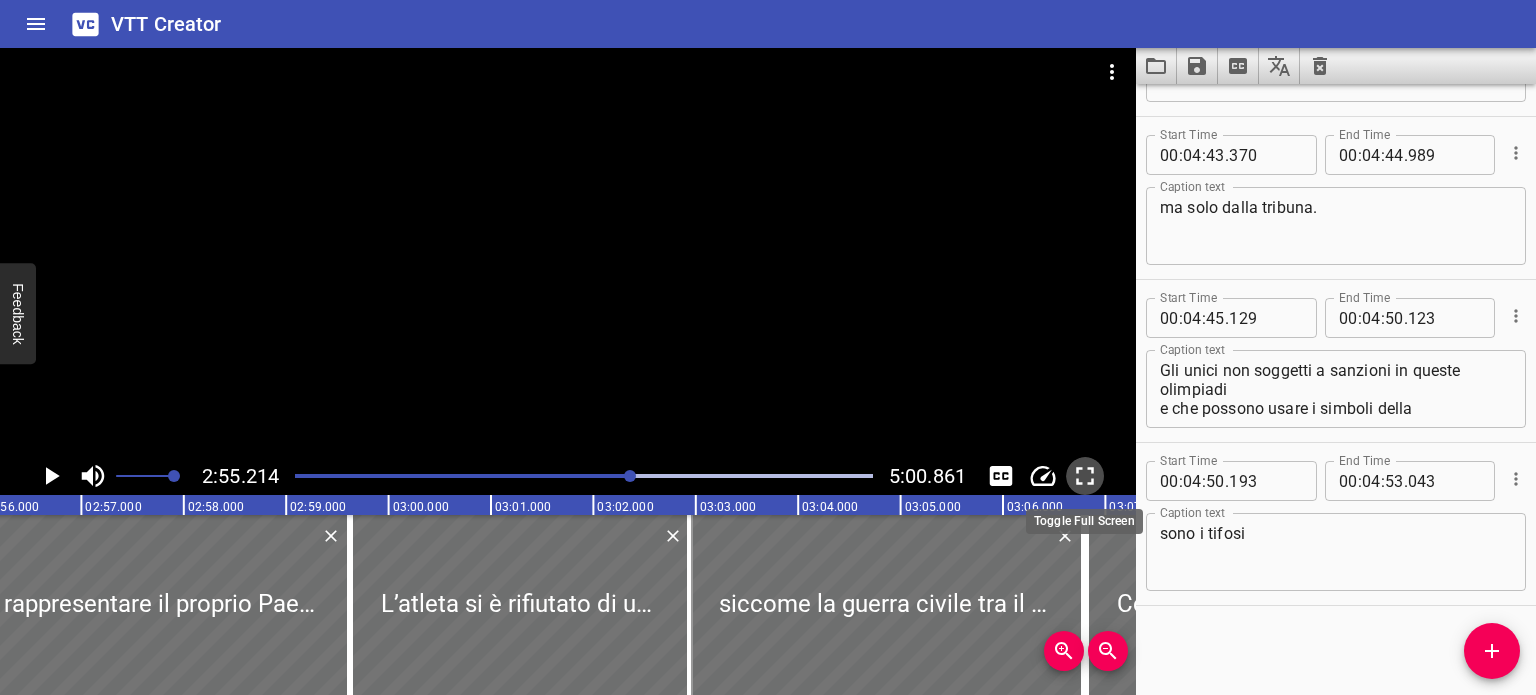 click 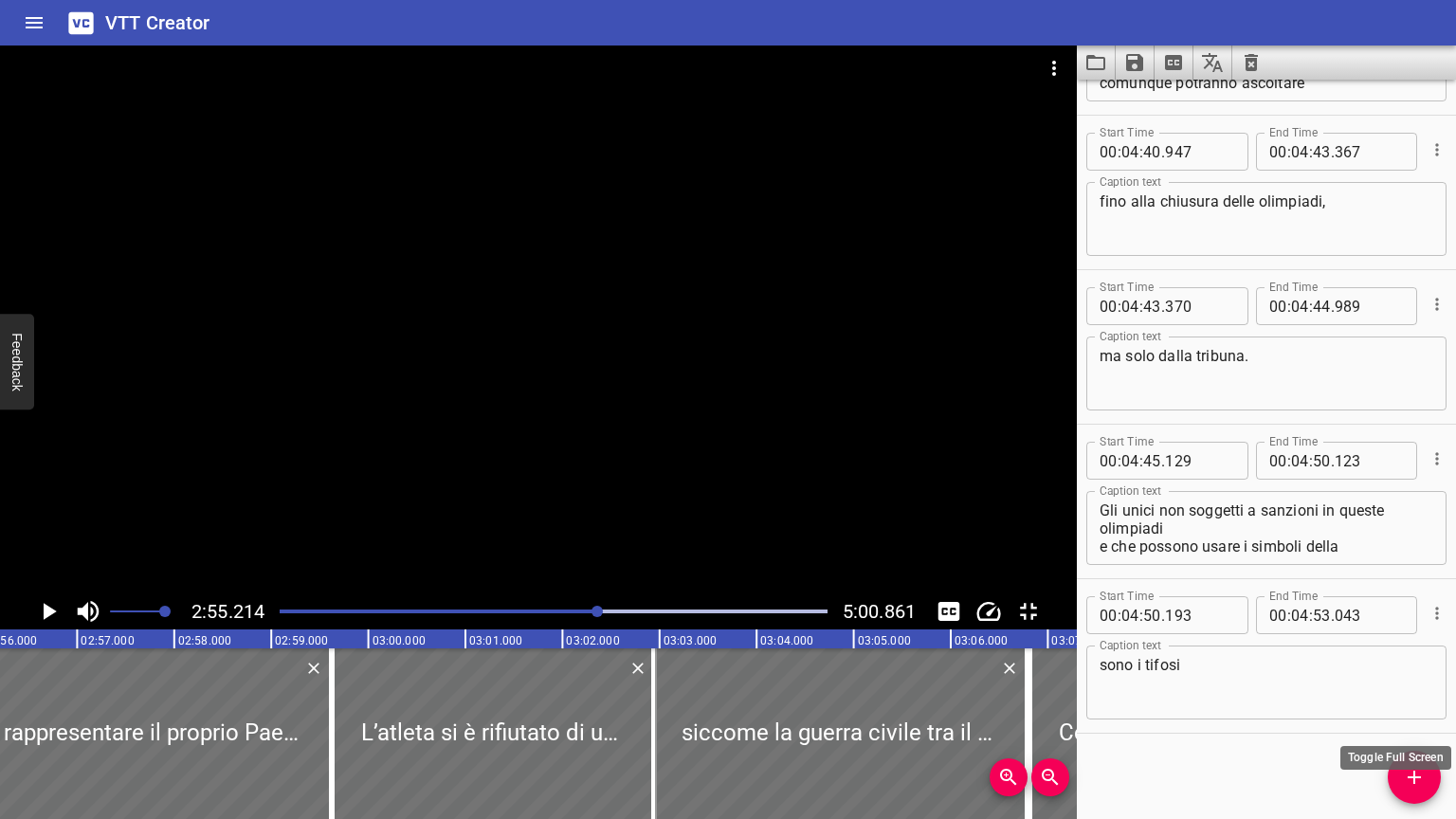 scroll, scrollTop: 11093, scrollLeft: 0, axis: vertical 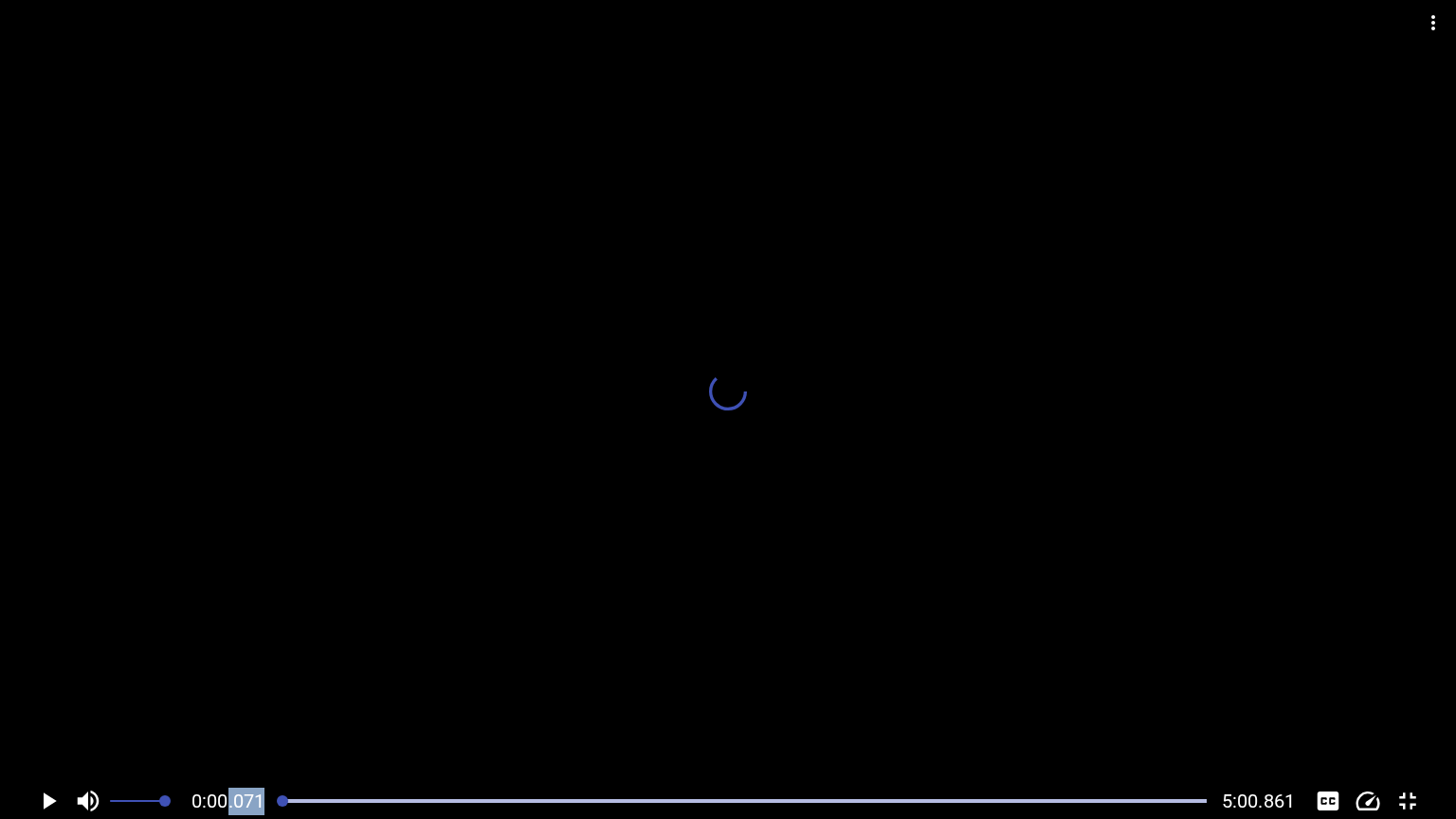drag, startPoint x: 602, startPoint y: 804, endPoint x: 227, endPoint y: 810, distance: 375.048 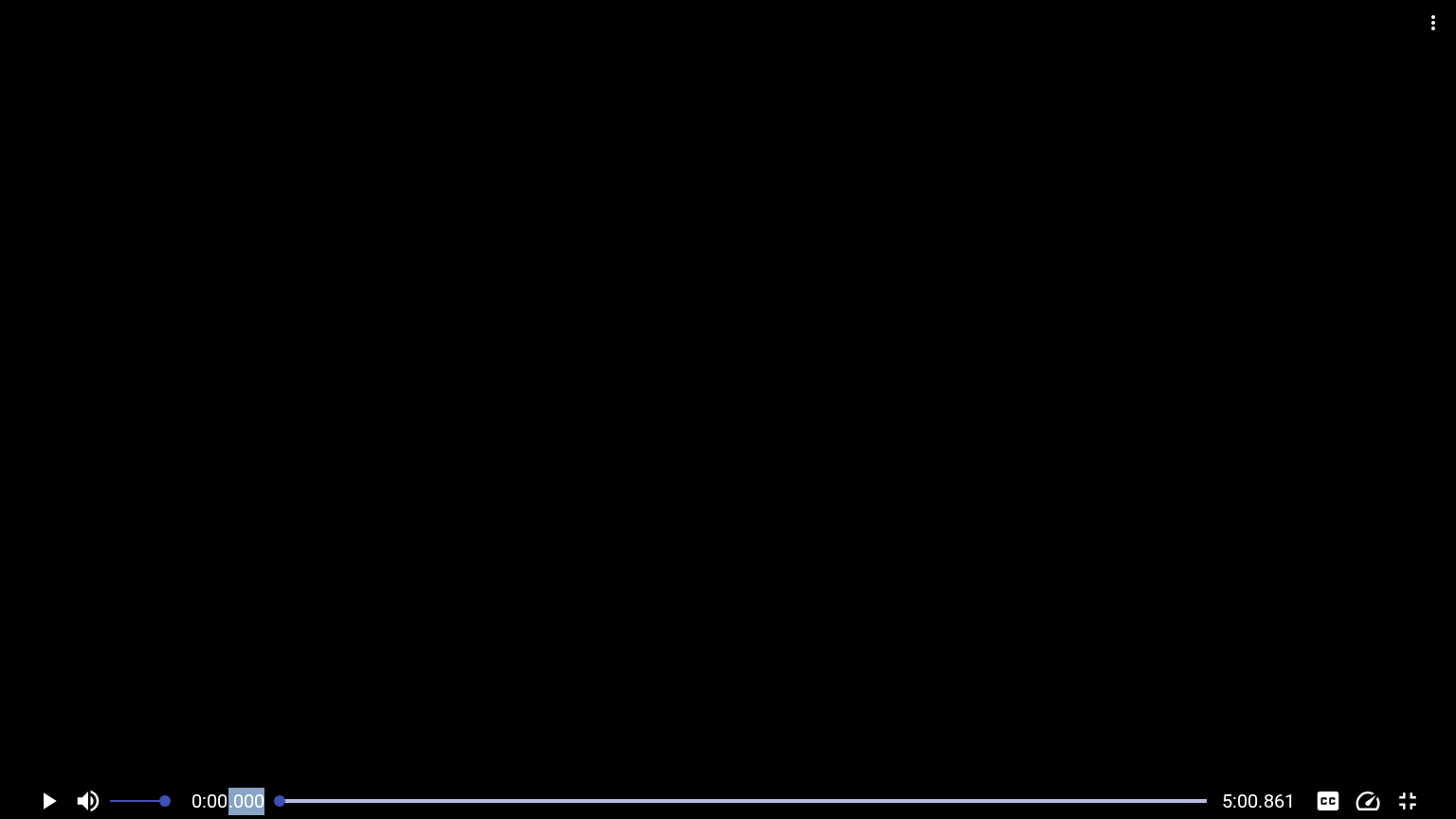 scroll, scrollTop: 0, scrollLeft: 13139, axis: horizontal 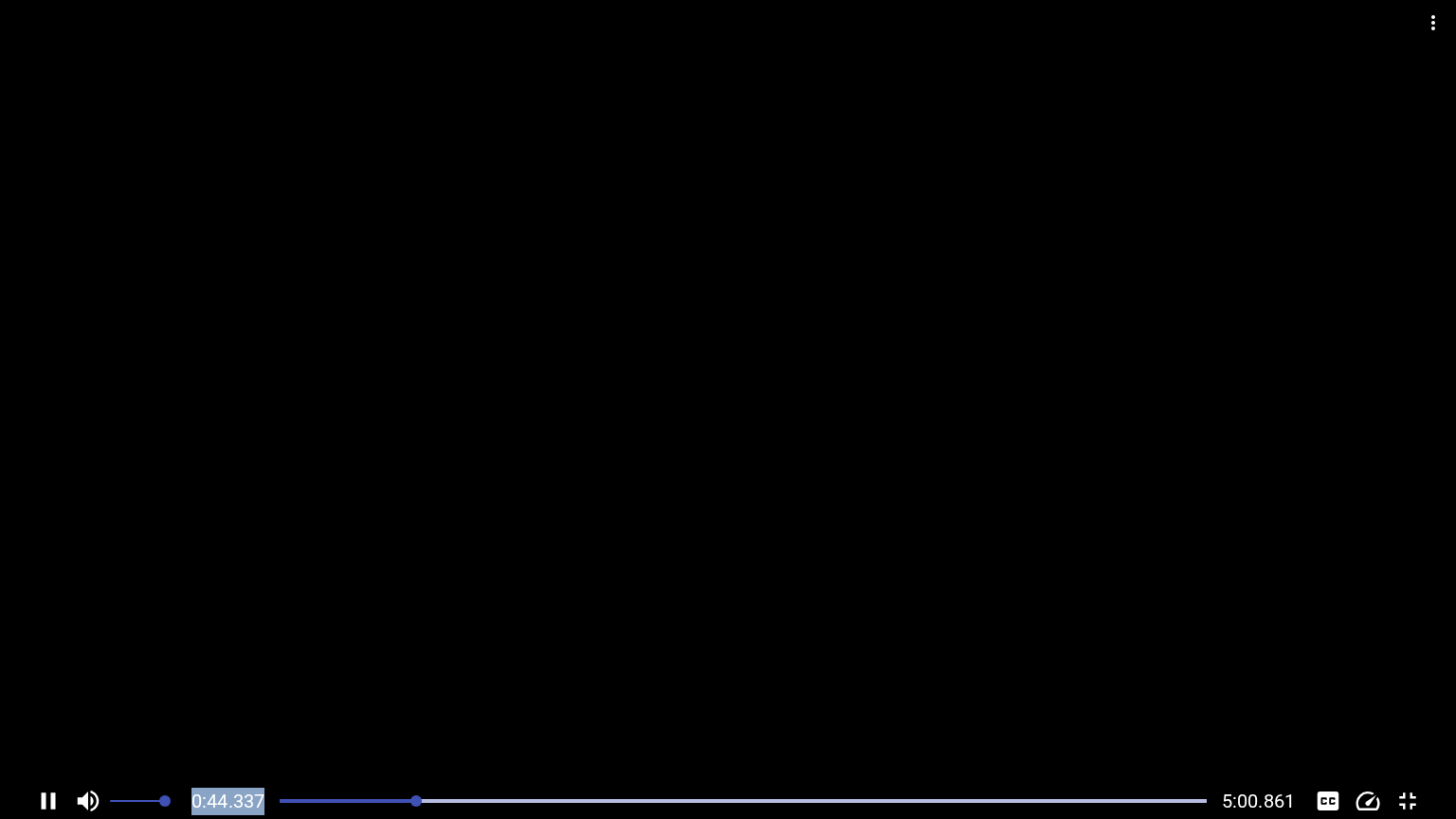 click at bounding box center [743, 801] 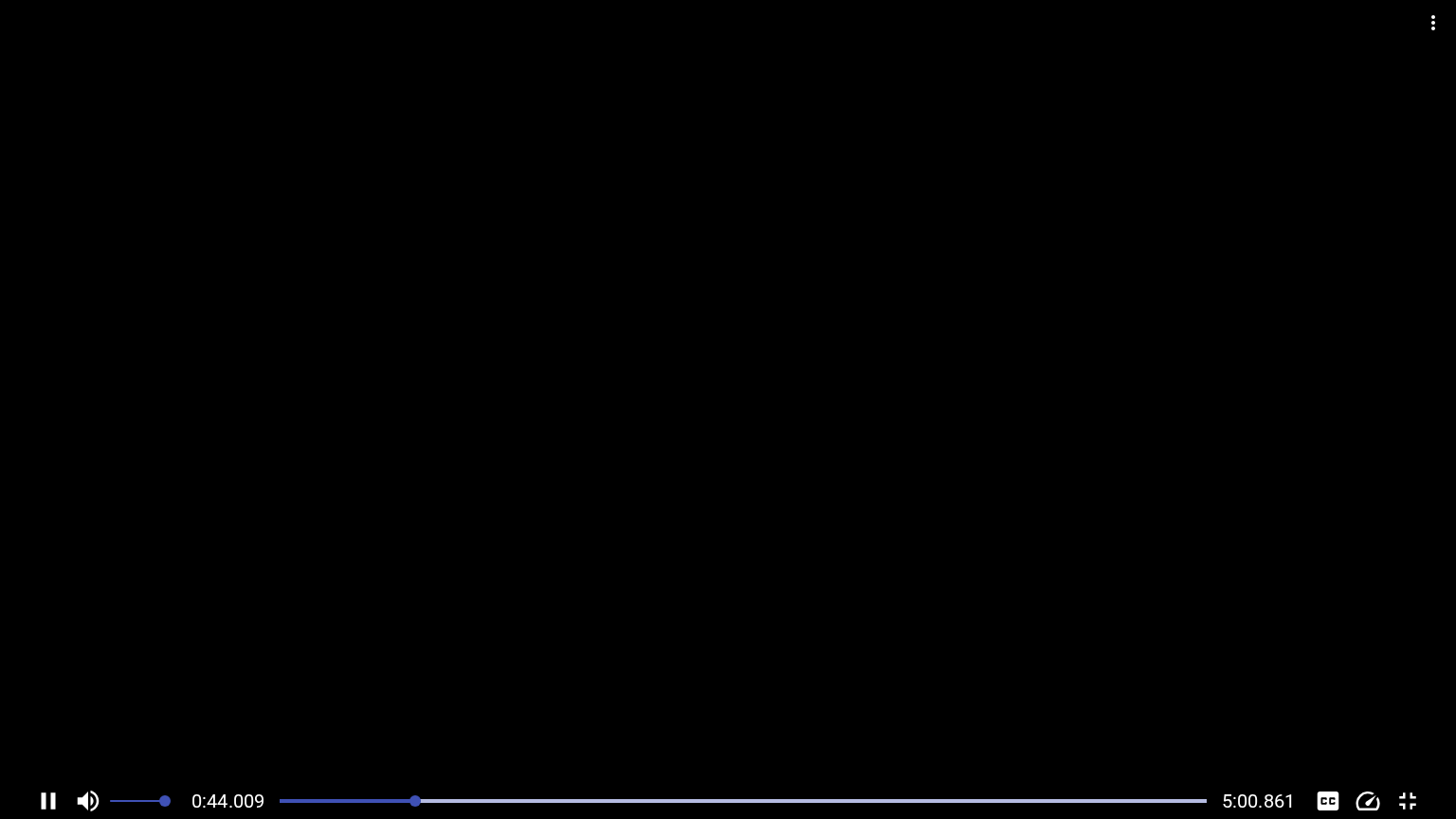click at bounding box center [743, 801] 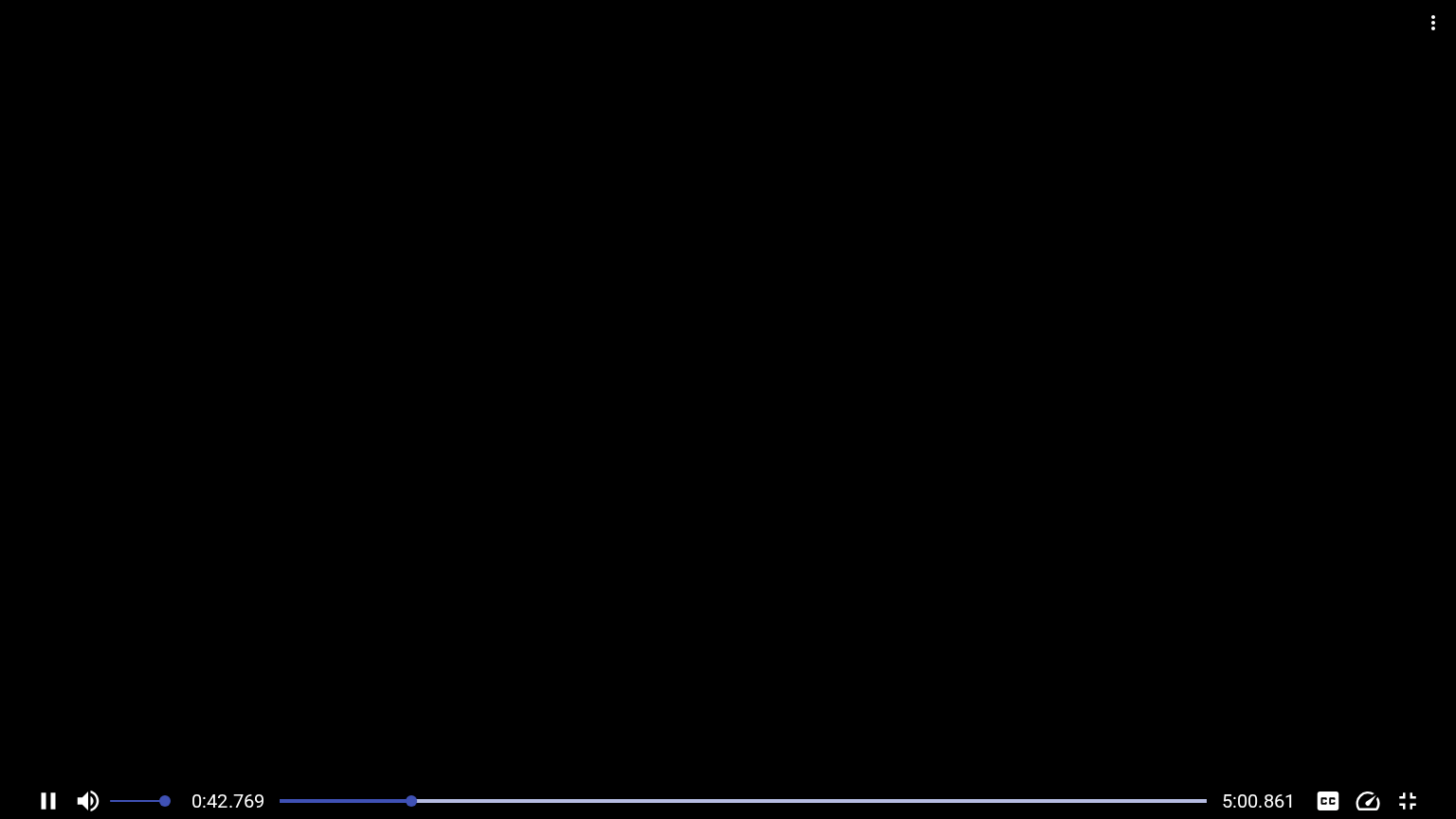 click at bounding box center (743, 801) 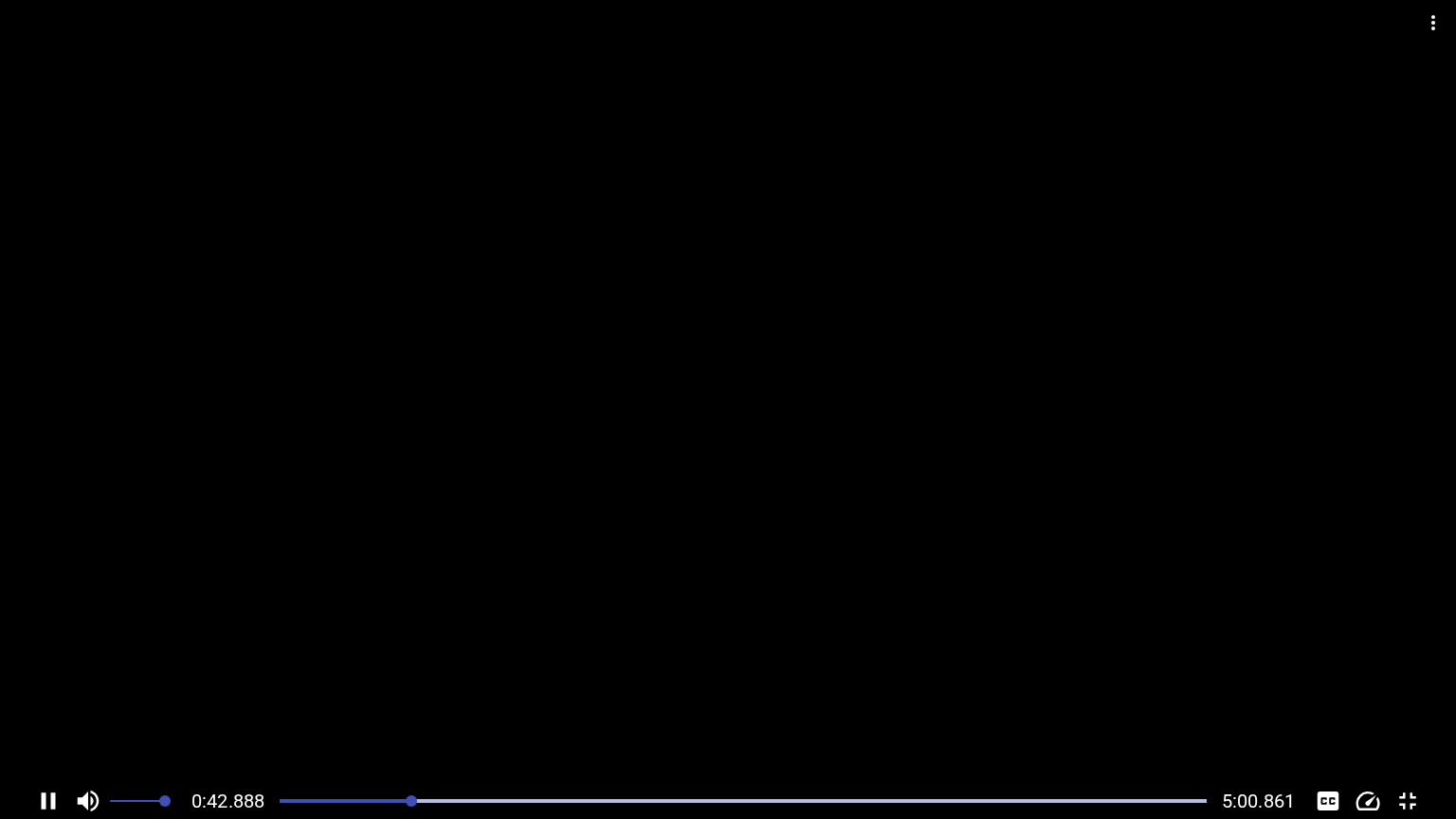 click at bounding box center (743, 801) 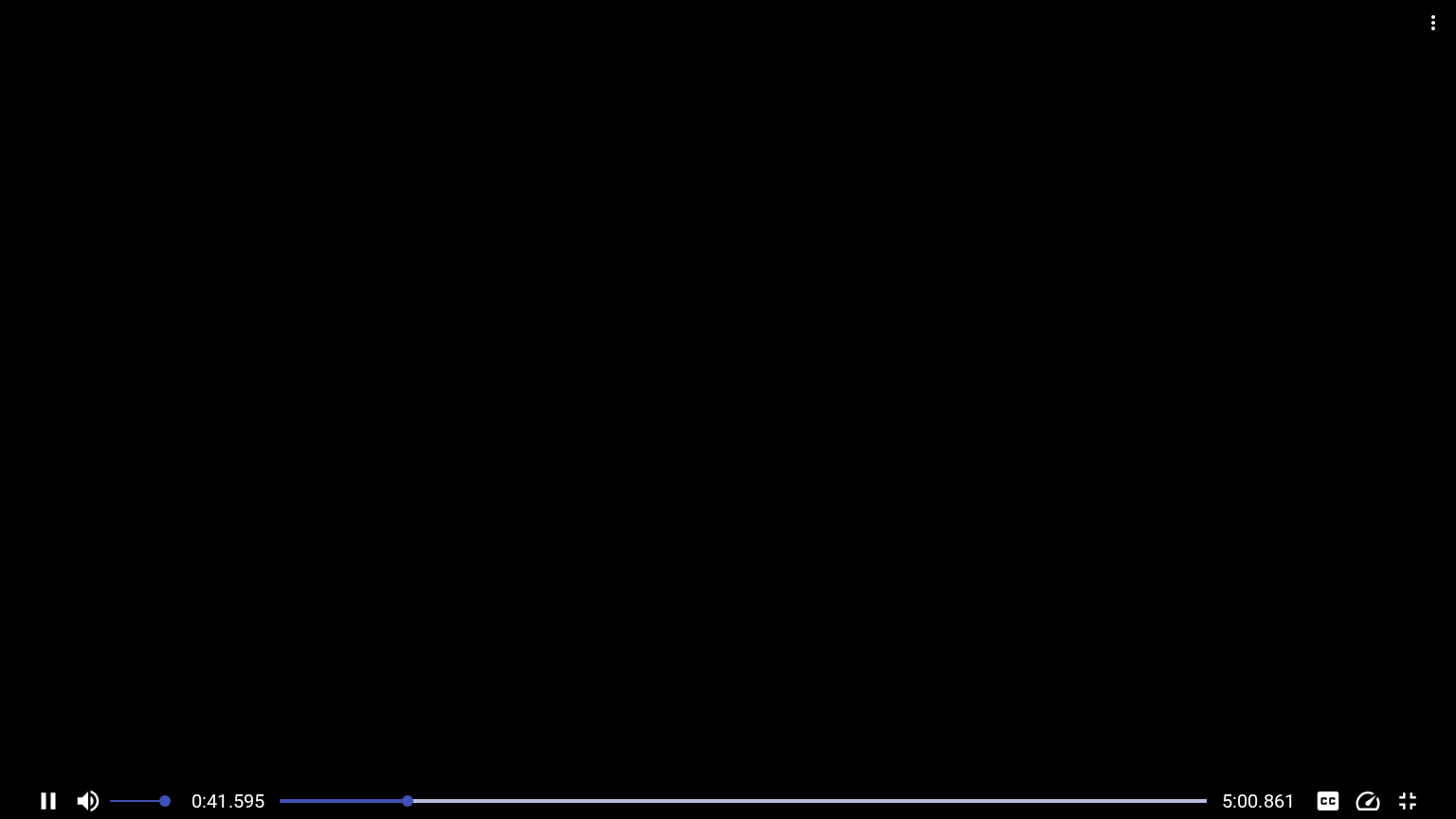click at bounding box center (743, 801) 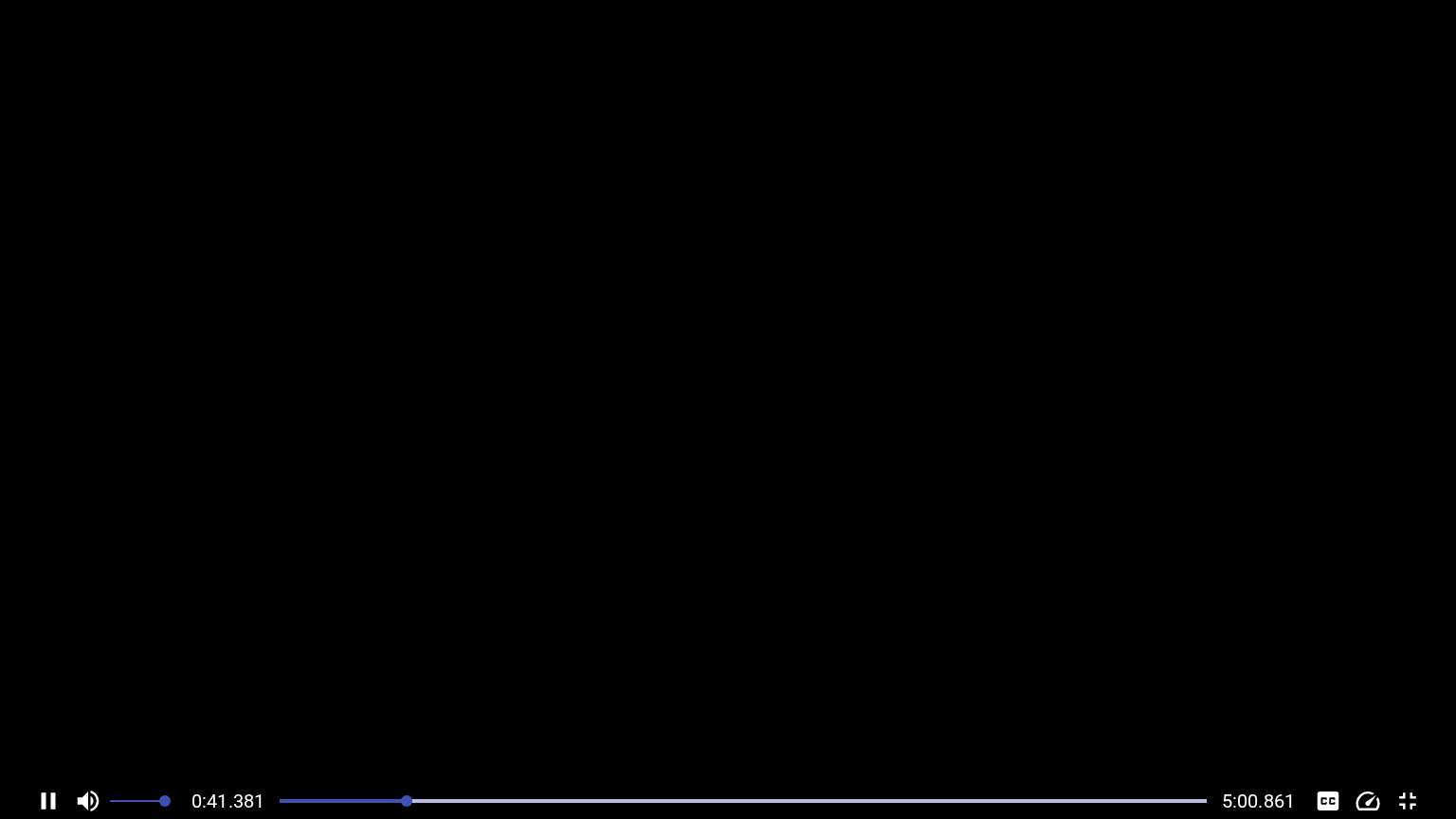 scroll, scrollTop: 0, scrollLeft: 4016, axis: horizontal 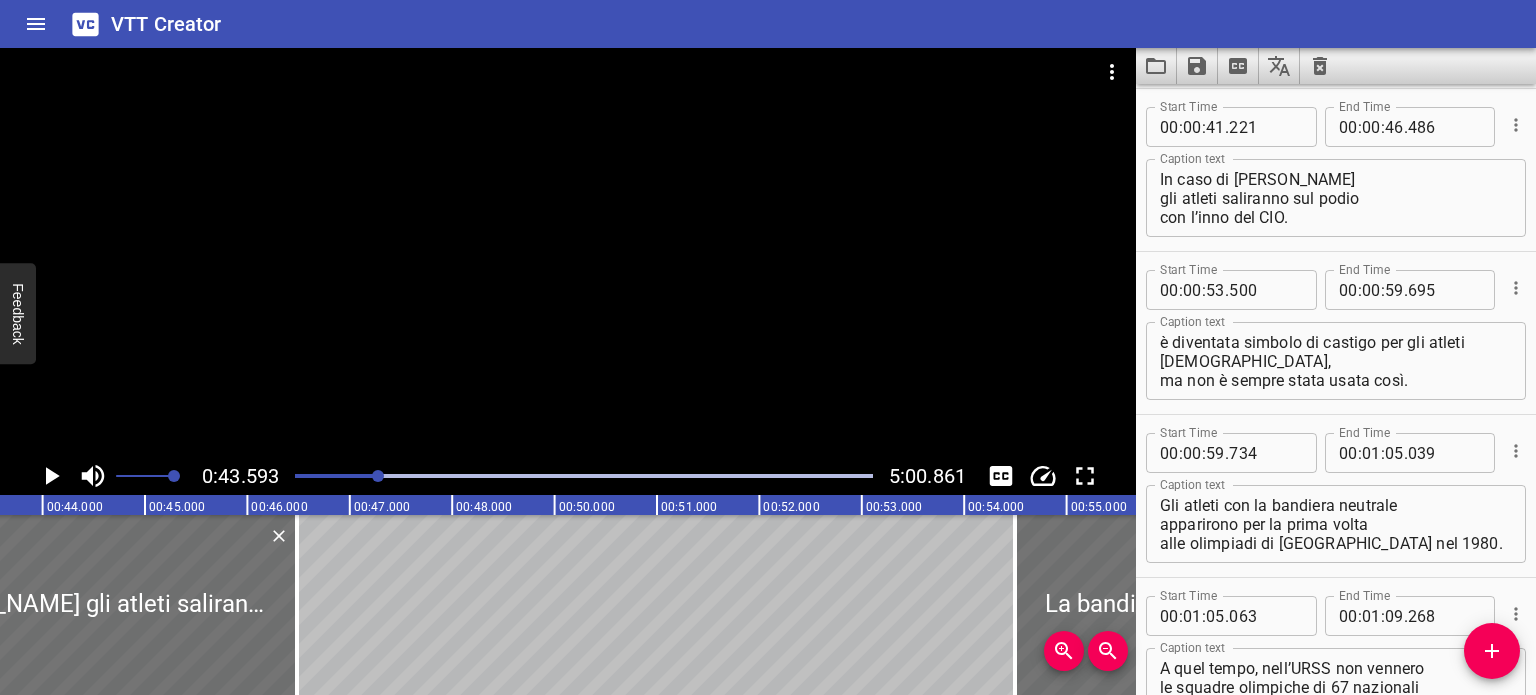 click at bounding box center (568, 252) 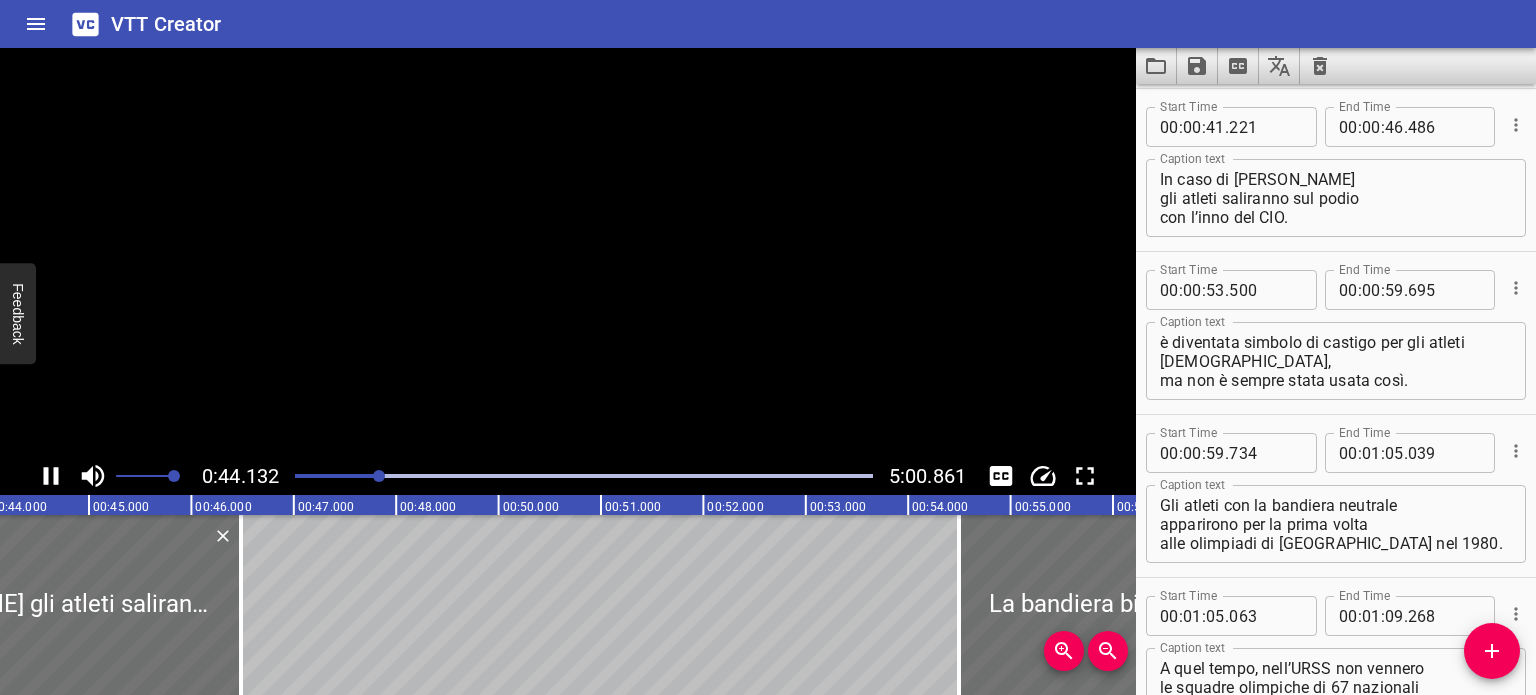 click at bounding box center (568, 252) 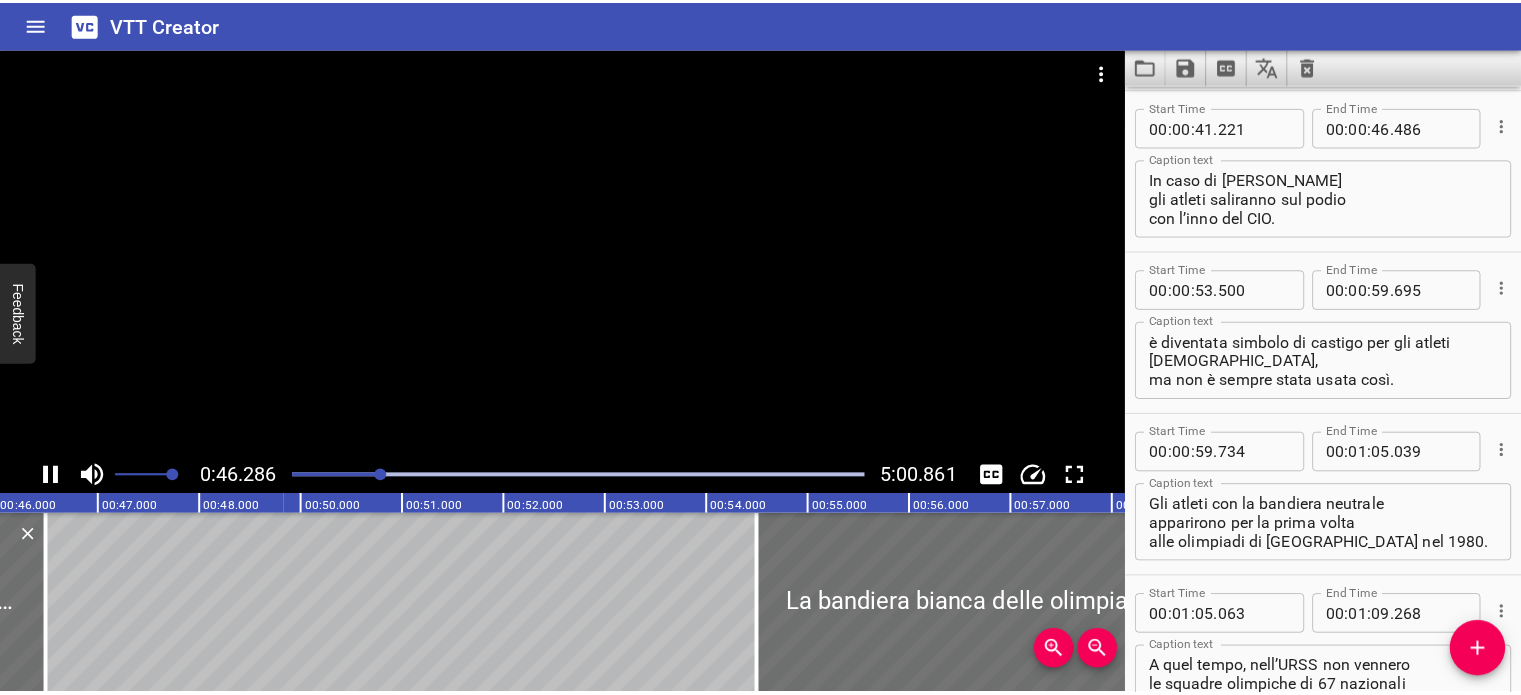 scroll, scrollTop: 0, scrollLeft: 4748, axis: horizontal 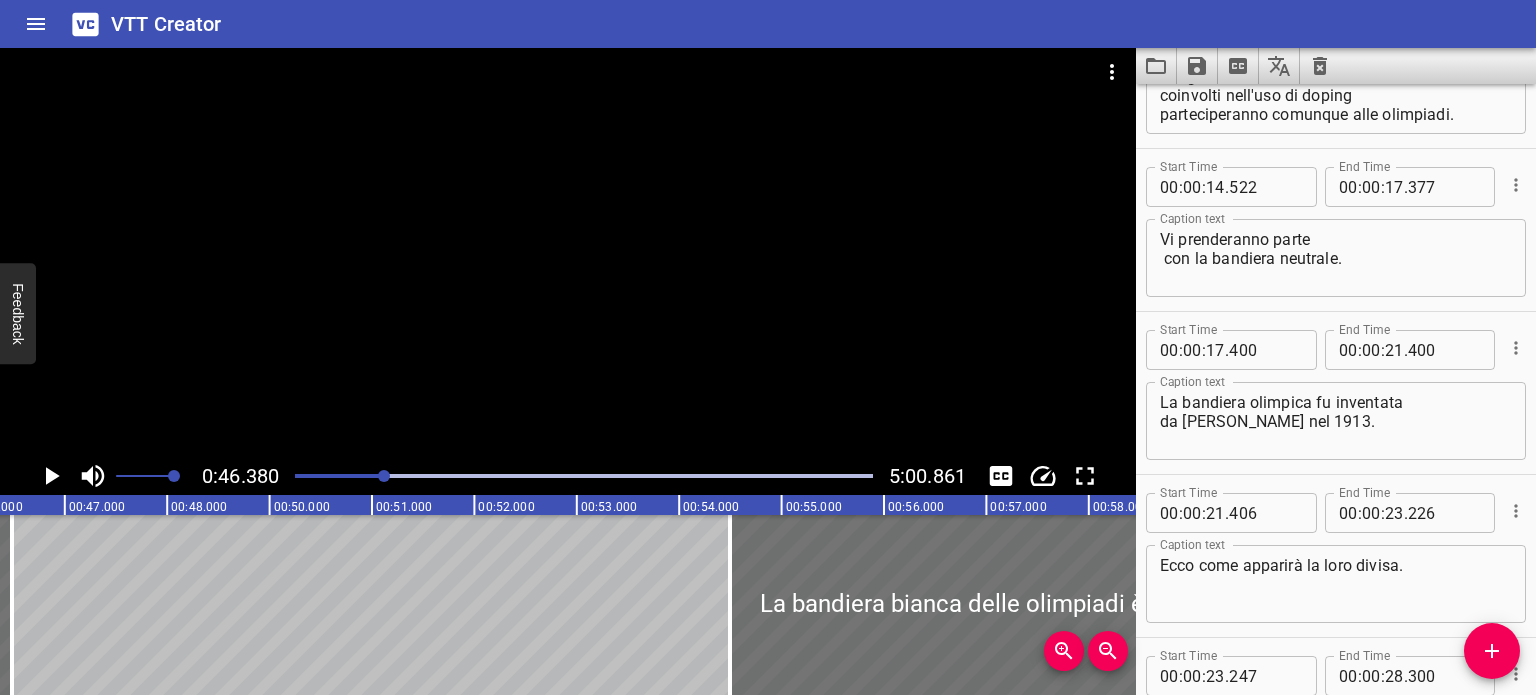 click on "Vi prenderanno parte
con la bandiera neutrale." at bounding box center [1336, 258] 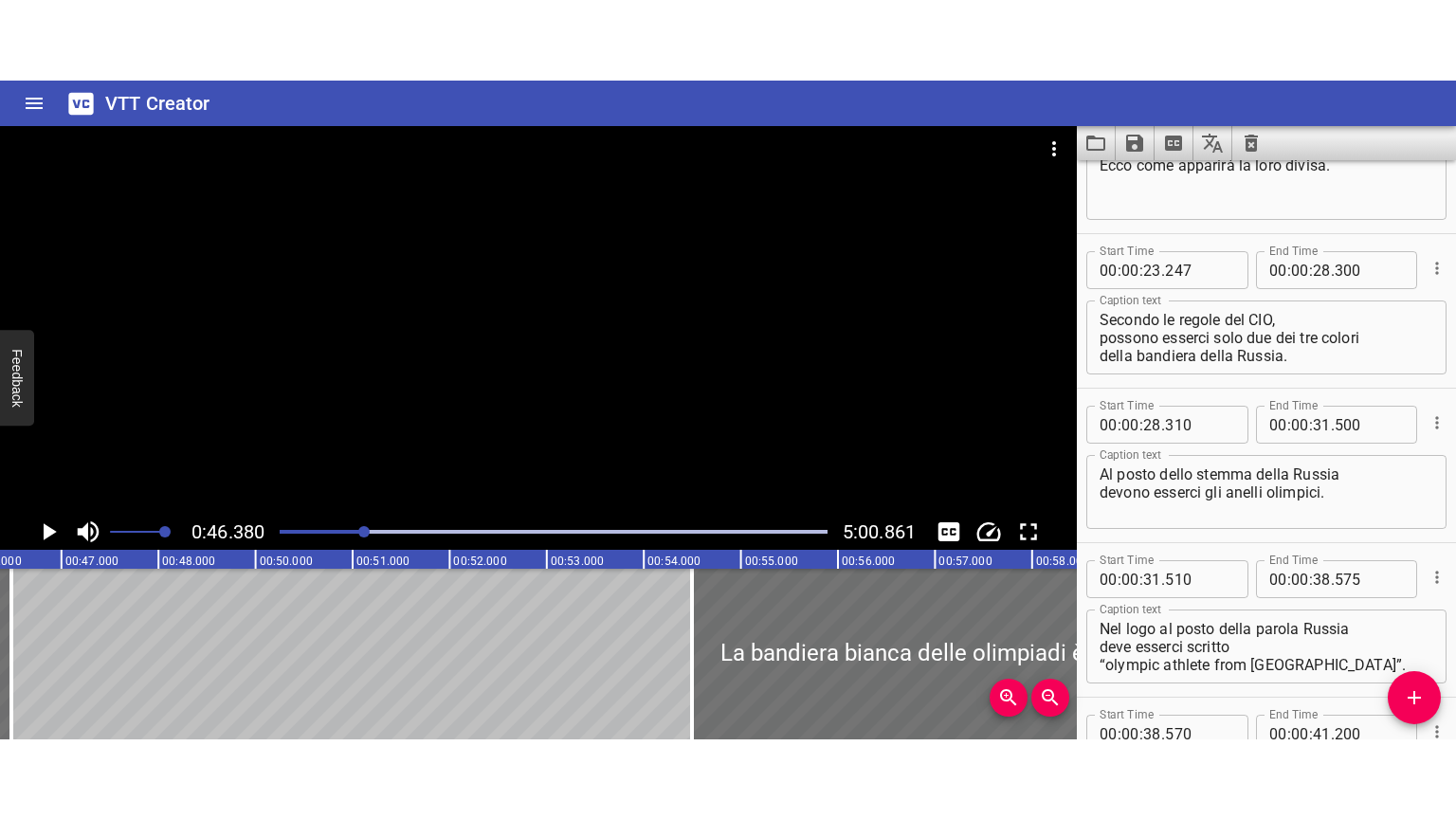 scroll, scrollTop: 1099, scrollLeft: 0, axis: vertical 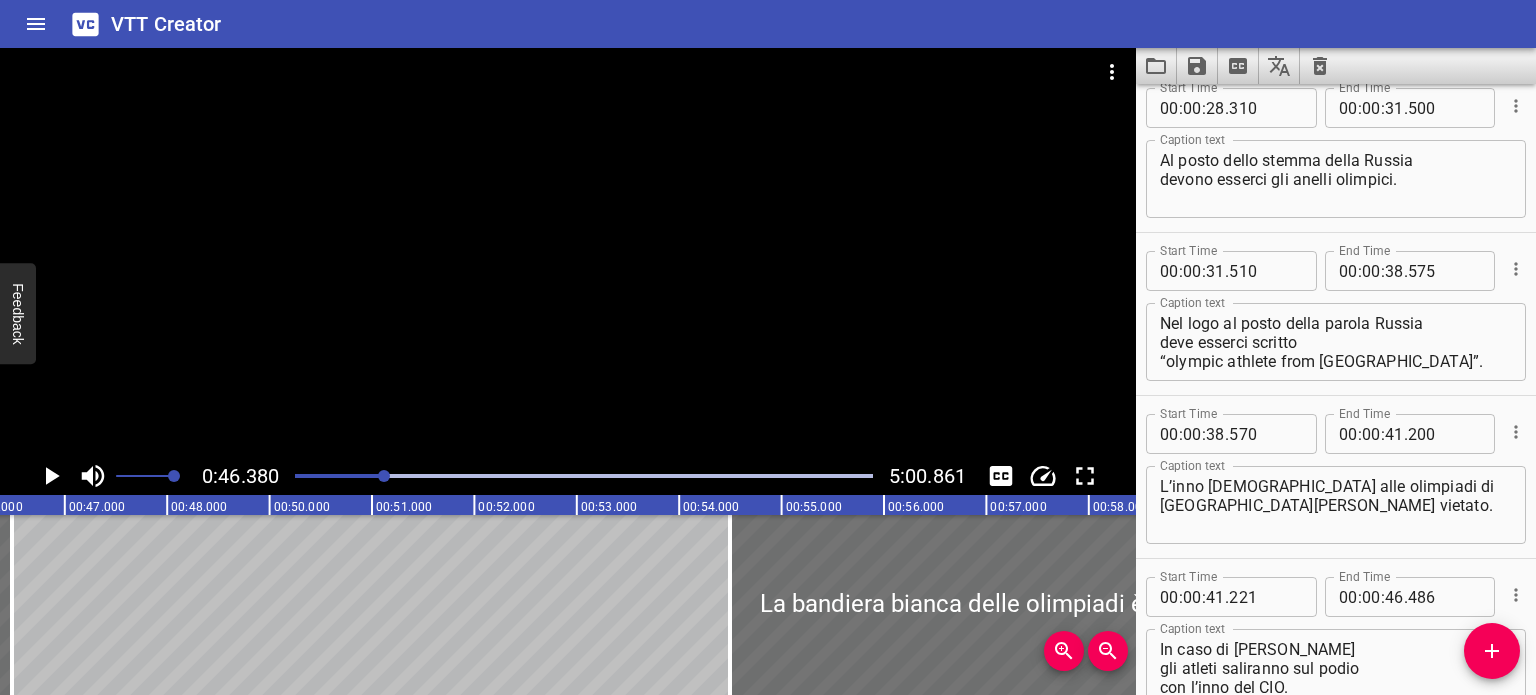 type on "Vi prenderanno parte
con la bandiera neutrale." 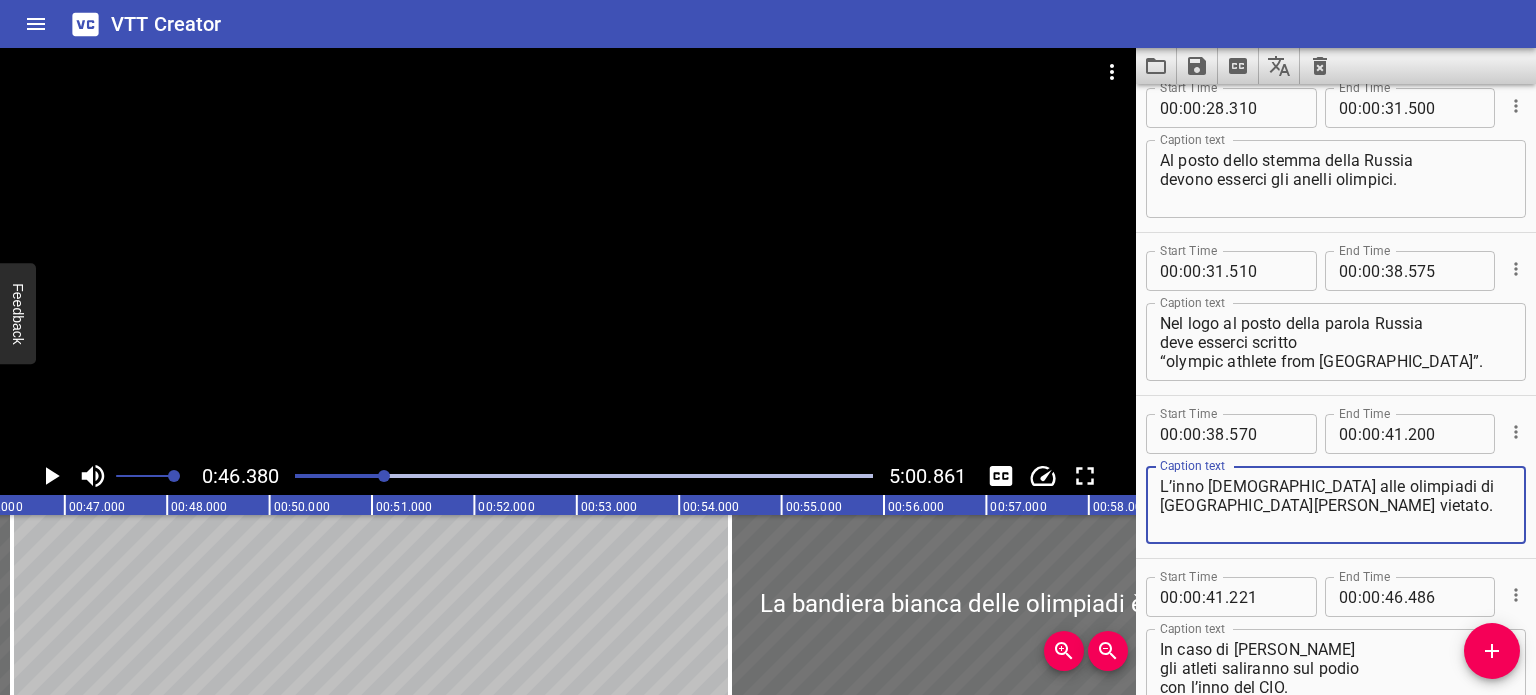 click on "L’inno [DEMOGRAPHIC_DATA] alle olimpiadi di [GEOGRAPHIC_DATA][PERSON_NAME] vietato." at bounding box center (1336, 505) 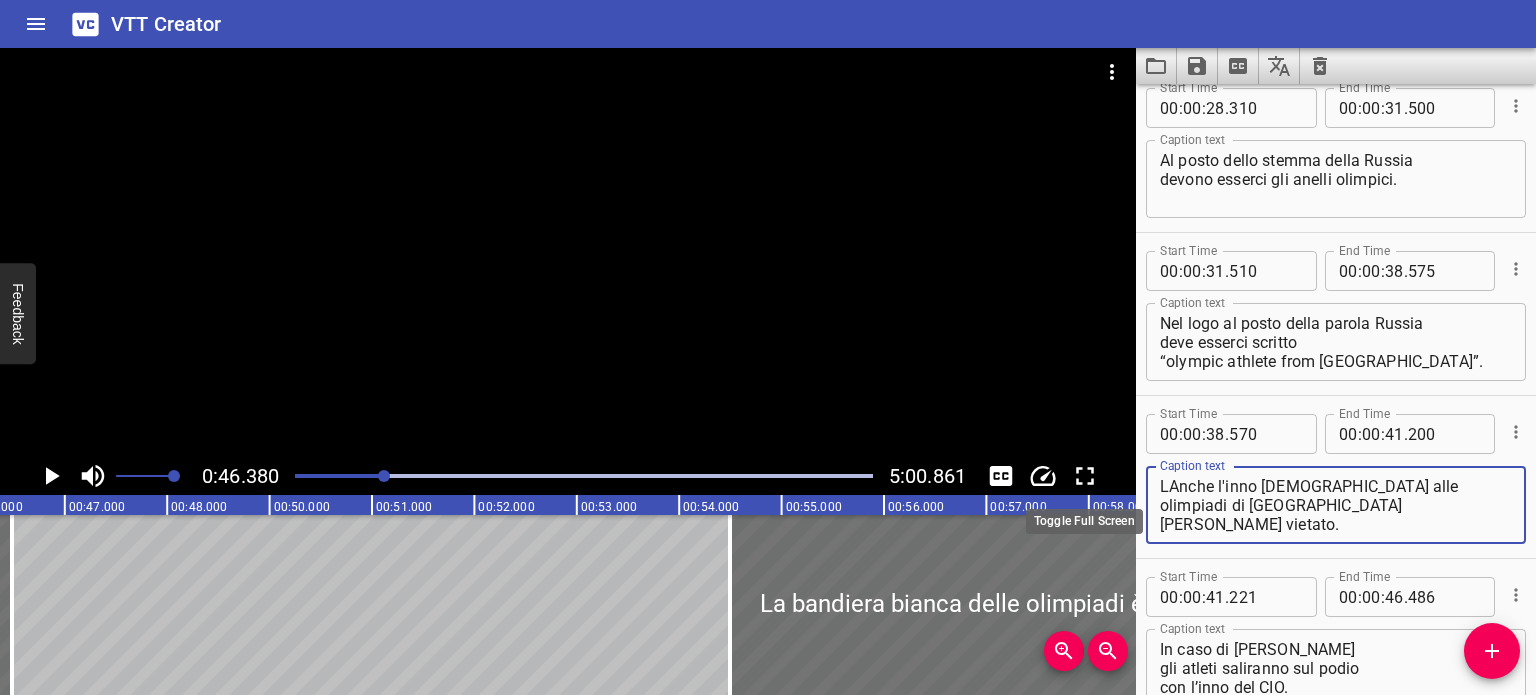 click 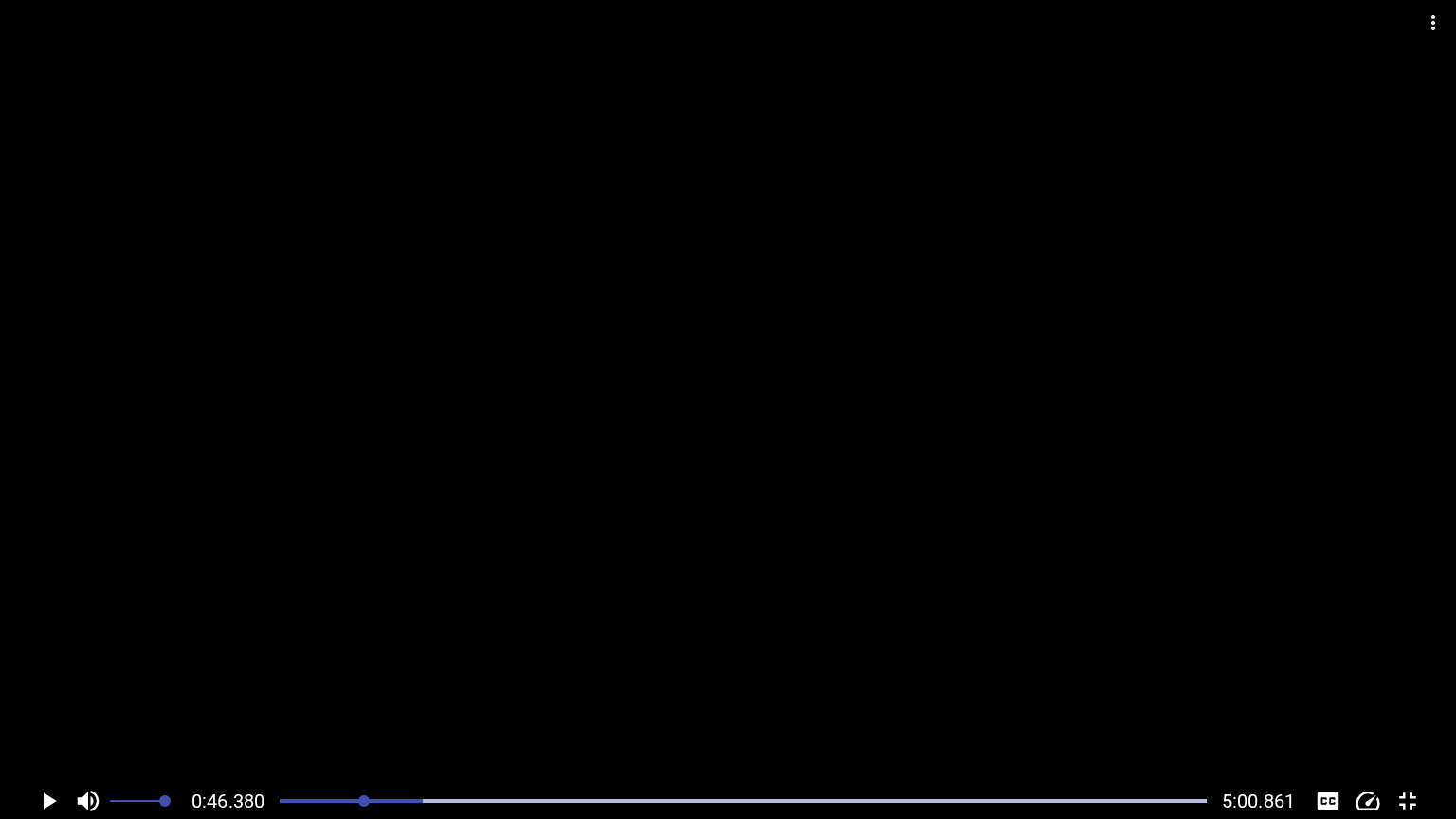 click at bounding box center [743, 801] 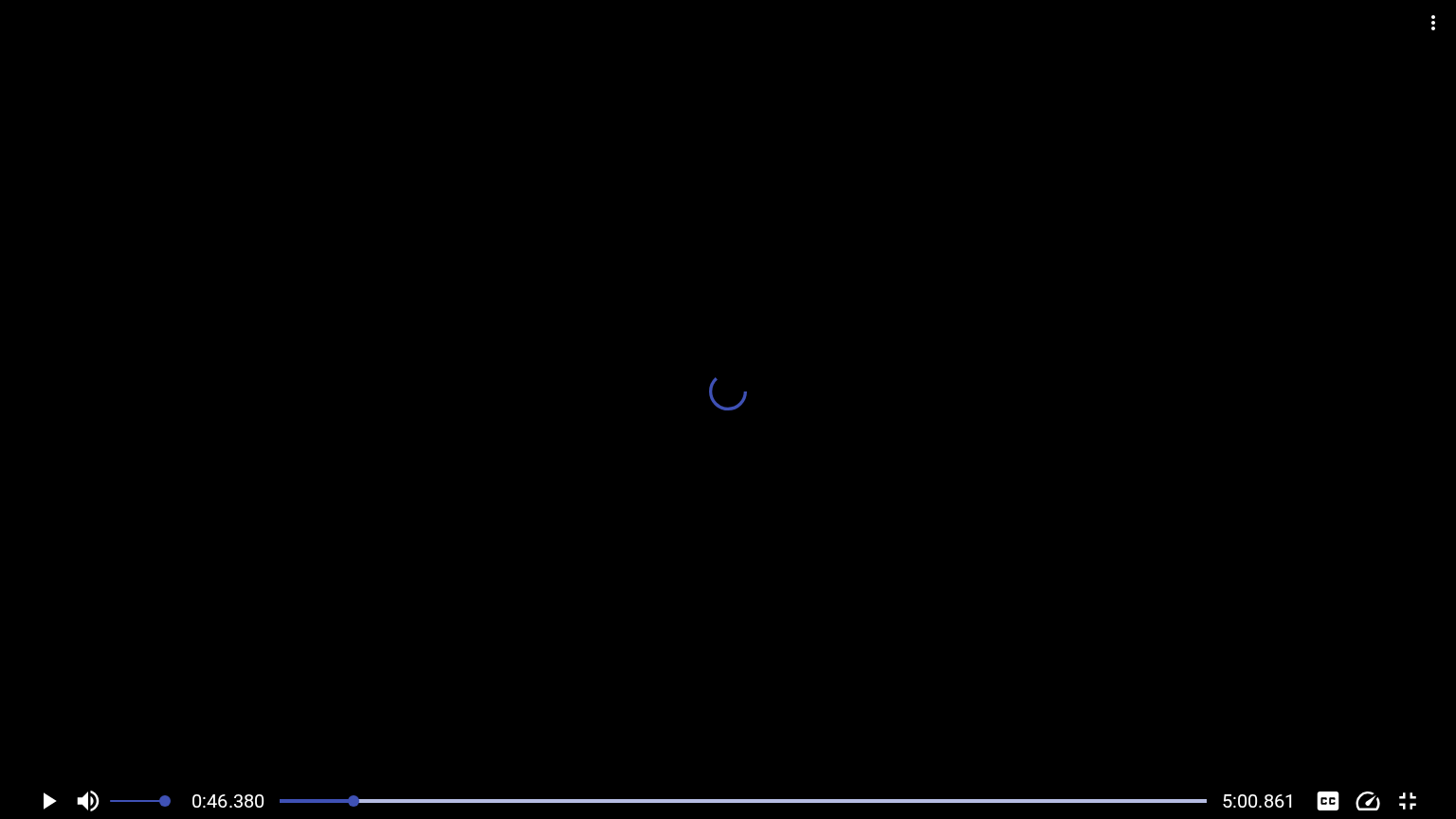 scroll, scrollTop: 0, scrollLeft: 4377, axis: horizontal 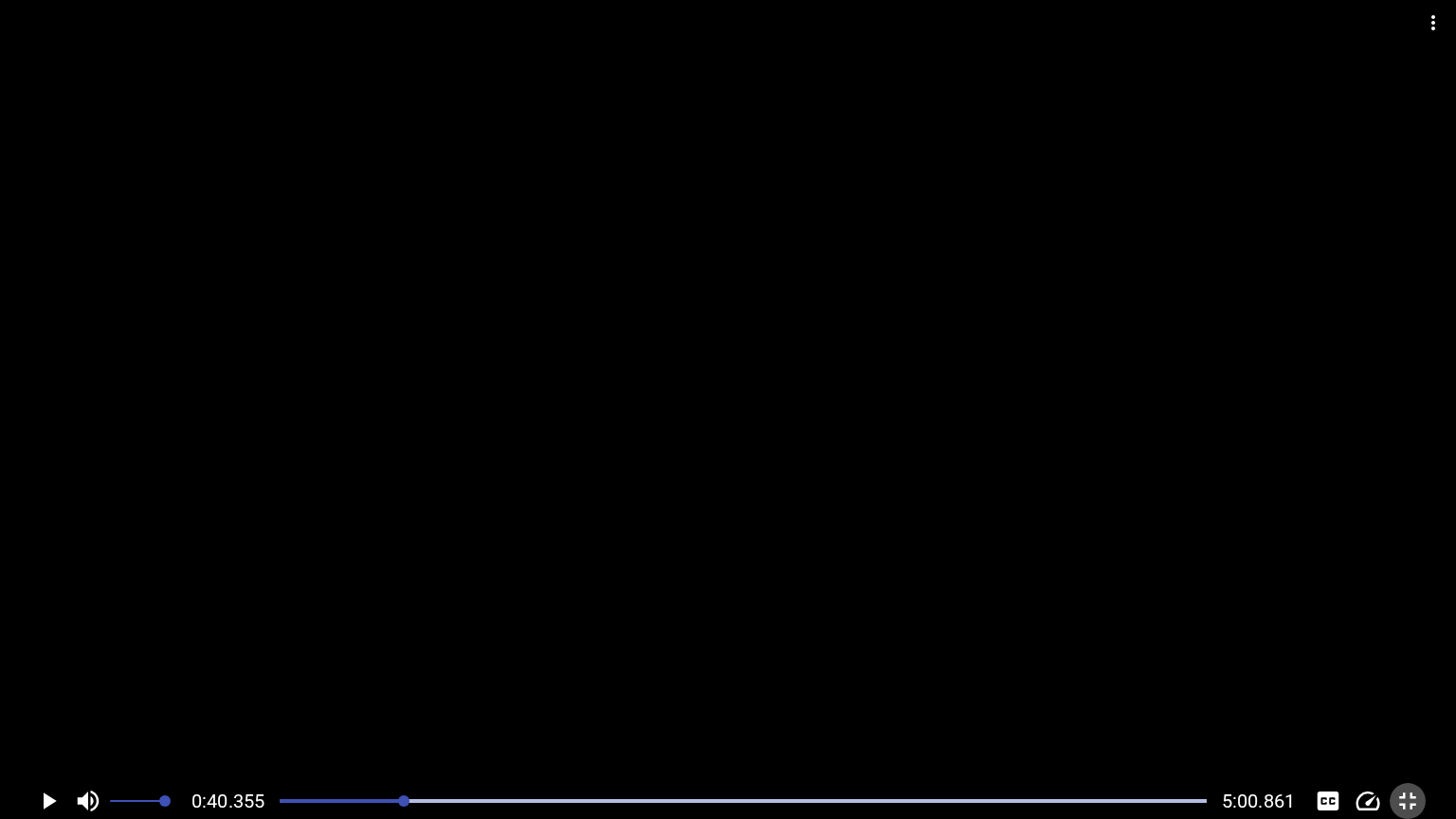 click 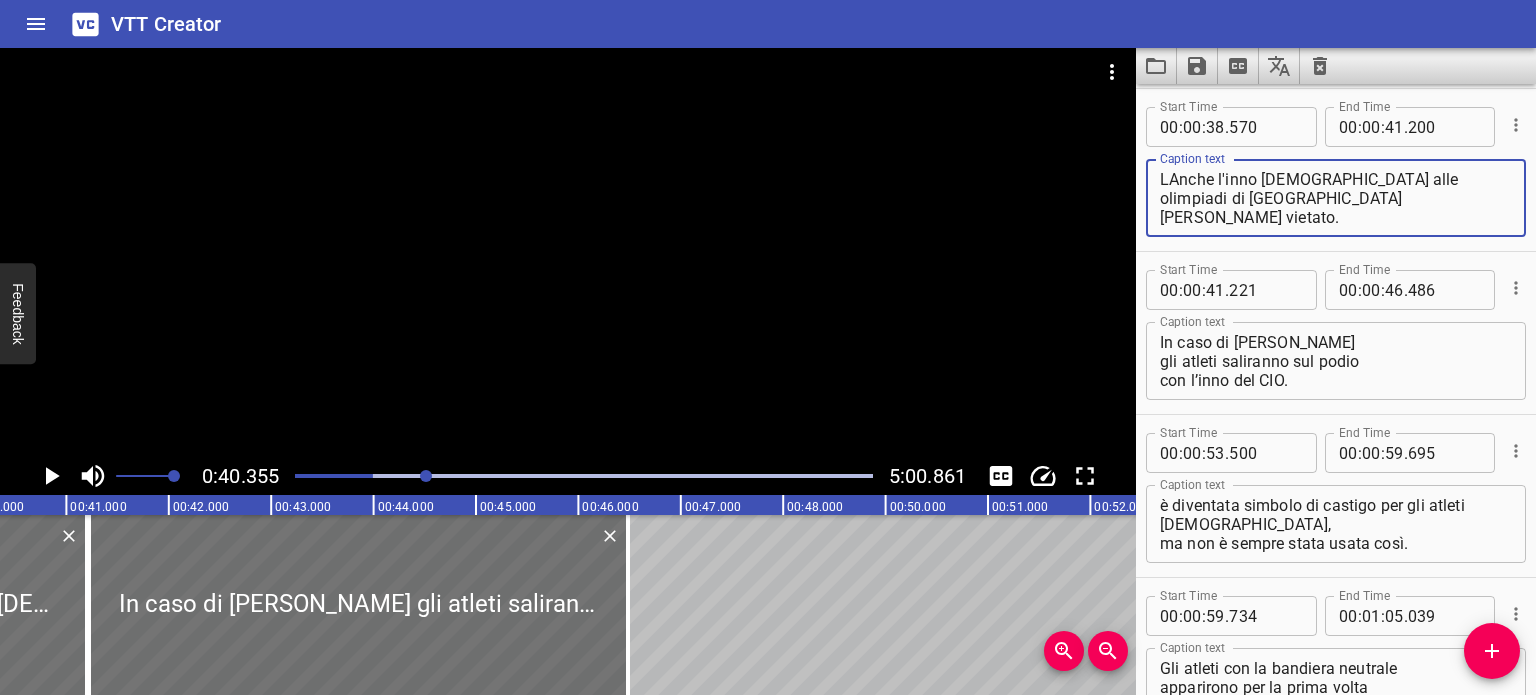 click on "LAnche l'inno russo alle olimpiadi di Corea sarà vietato." at bounding box center [1336, 198] 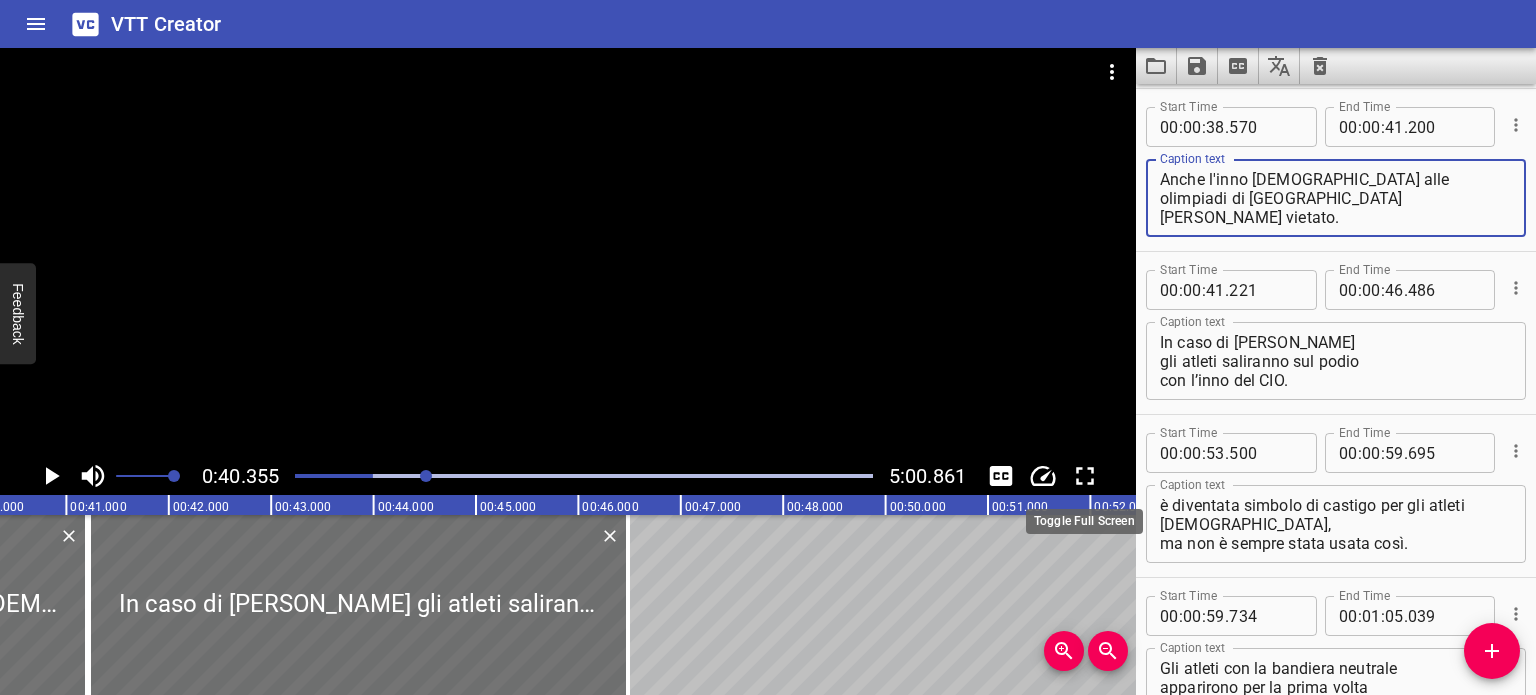 type on "Anche l'inno russo alle olimpiadi di Corea sarà vietato." 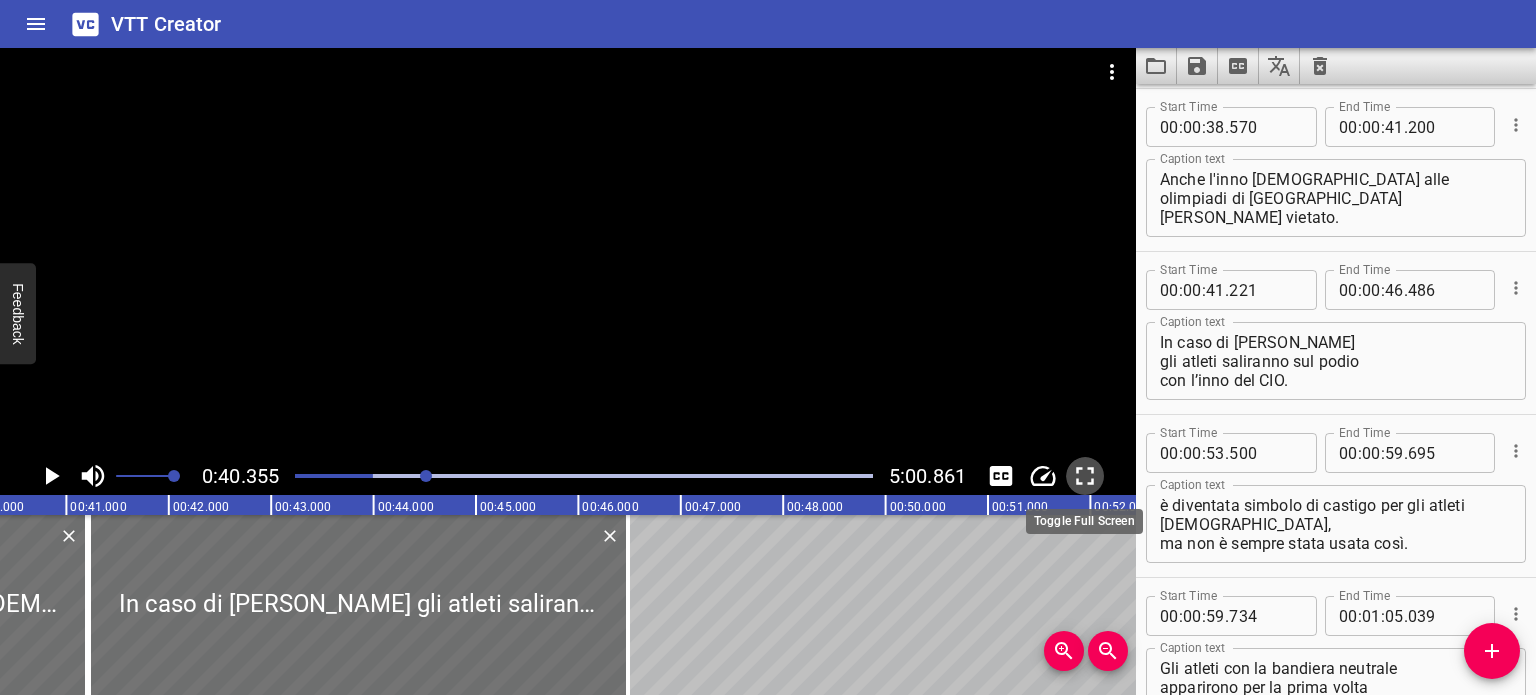 click 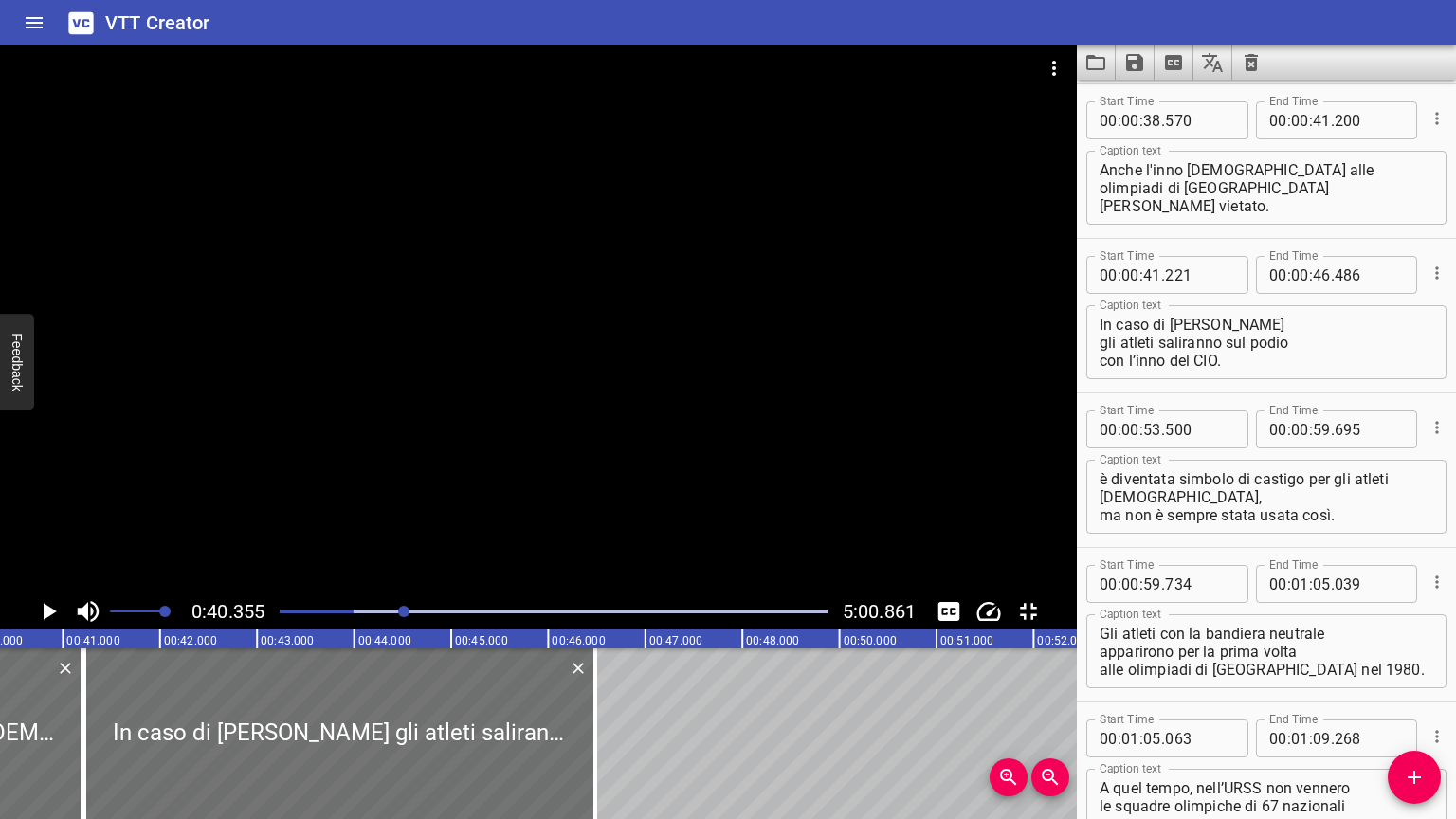 type 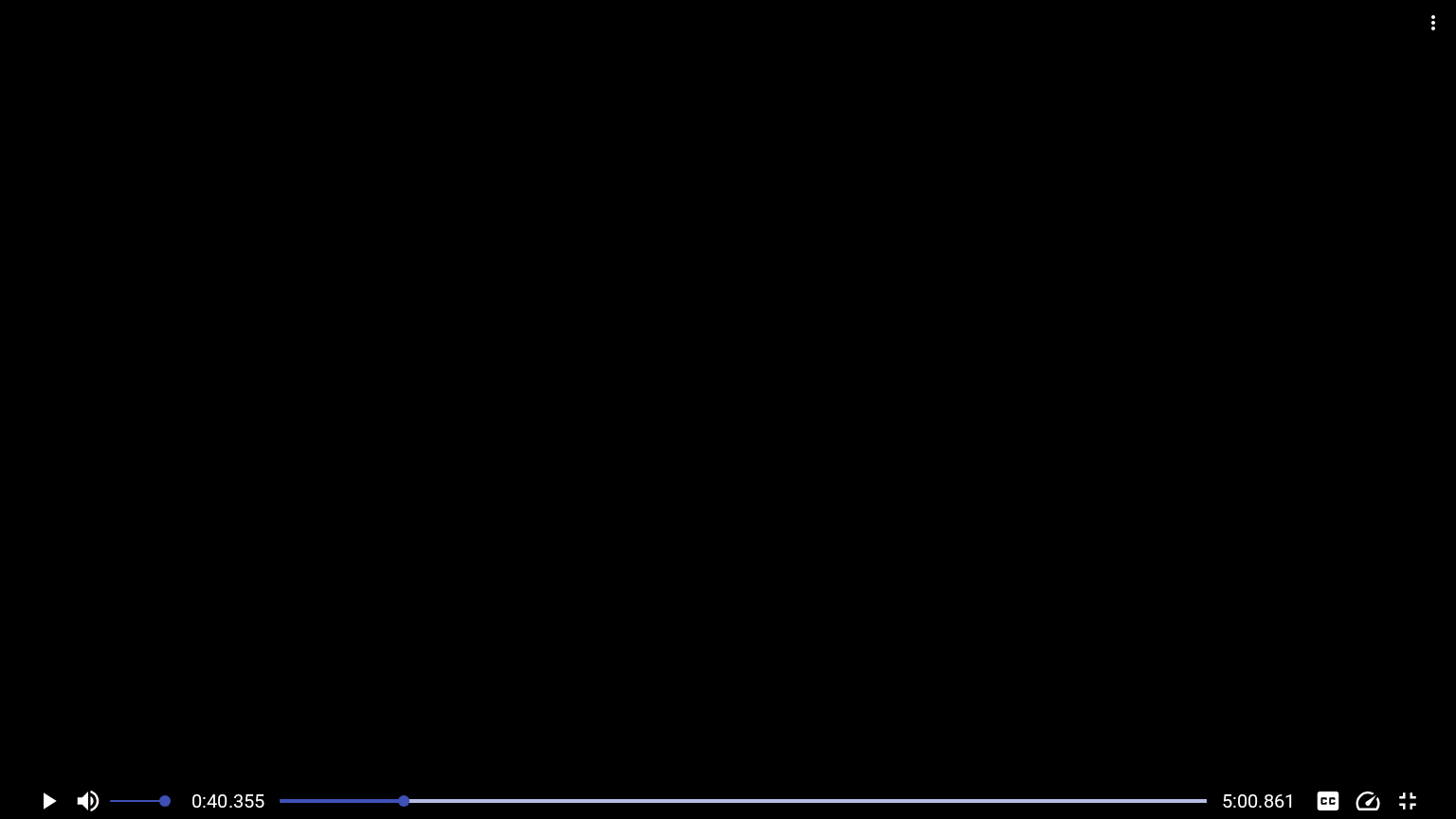 click at bounding box center [1408, 801] 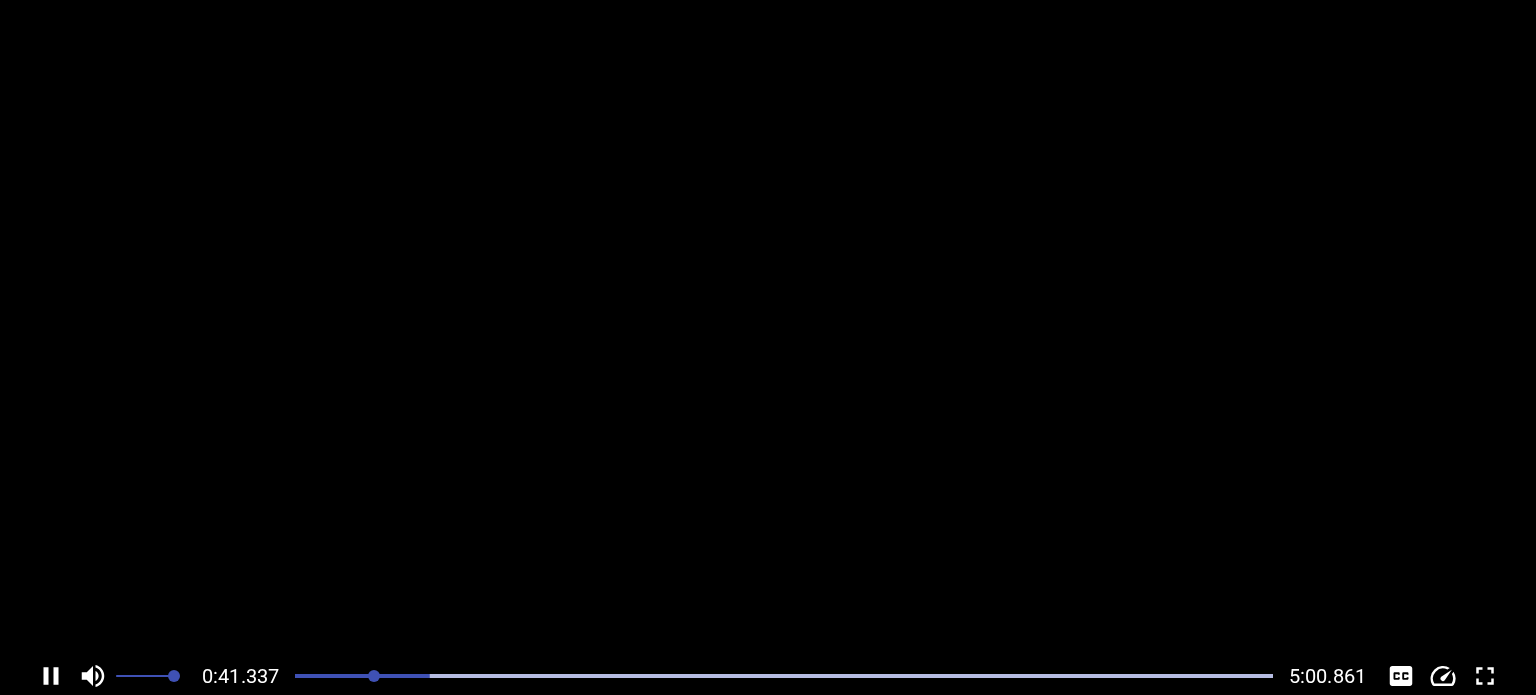 scroll, scrollTop: 0, scrollLeft: 4232, axis: horizontal 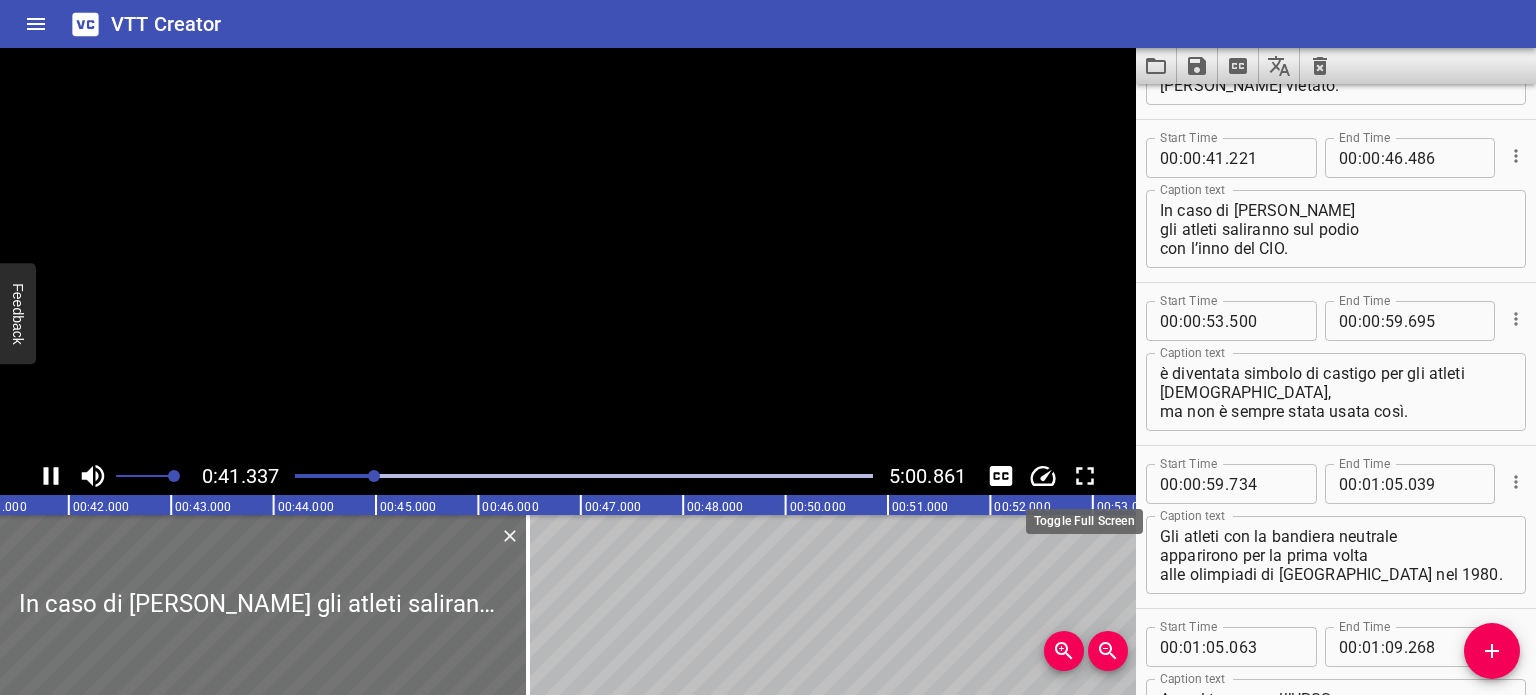 click at bounding box center (1085, 476) 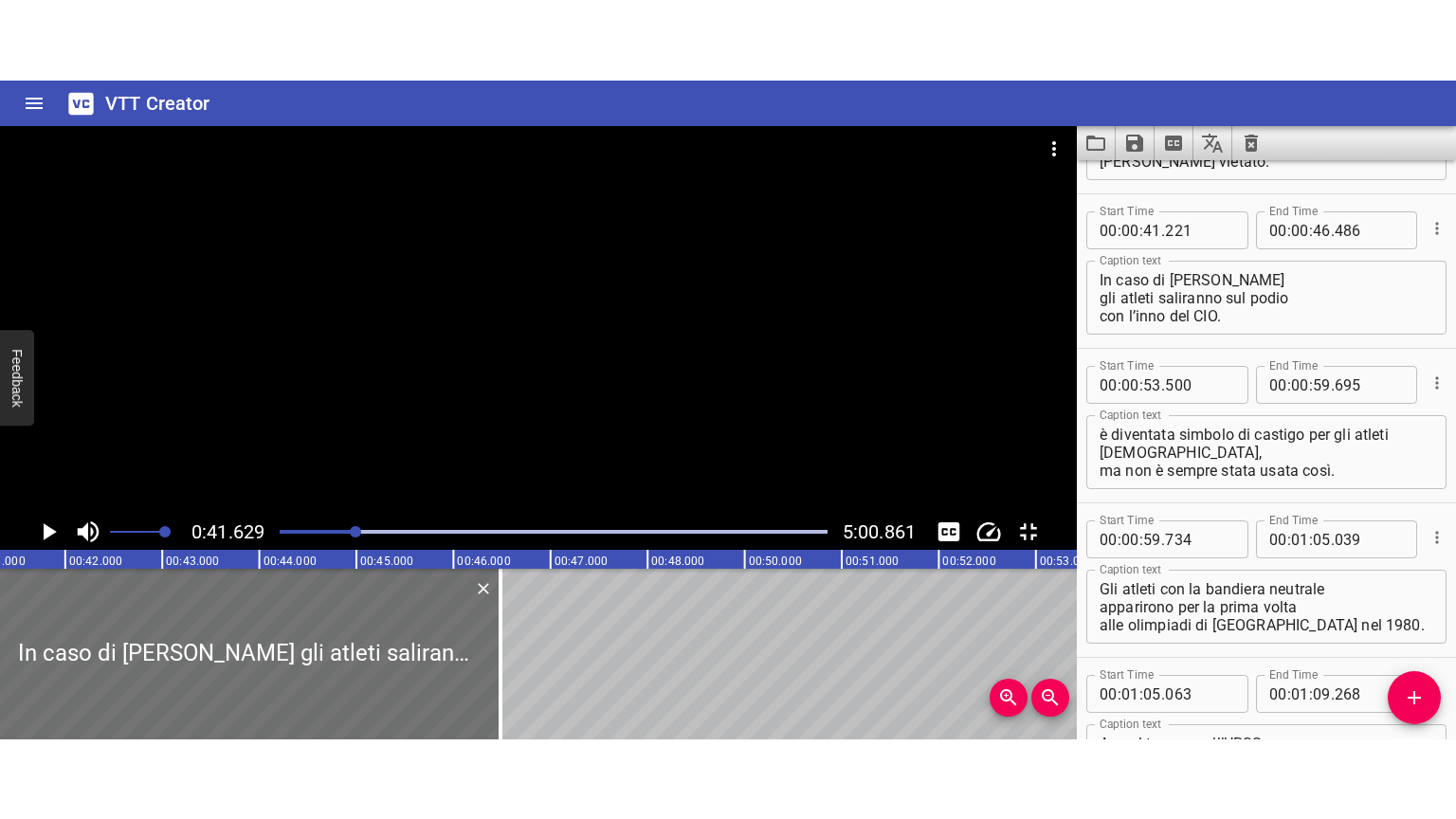 scroll, scrollTop: 1544, scrollLeft: 0, axis: vertical 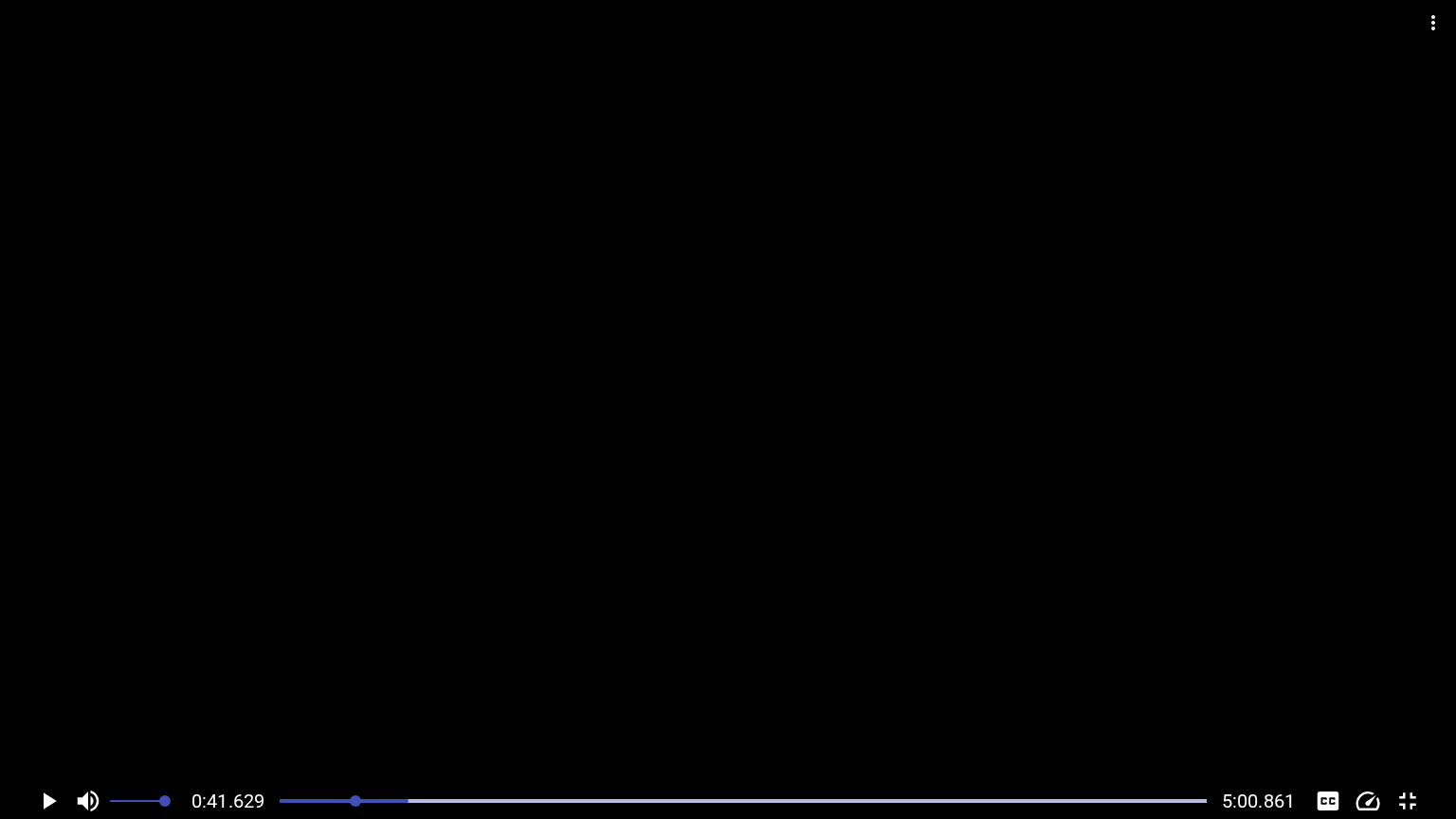 click at bounding box center (743, 801) 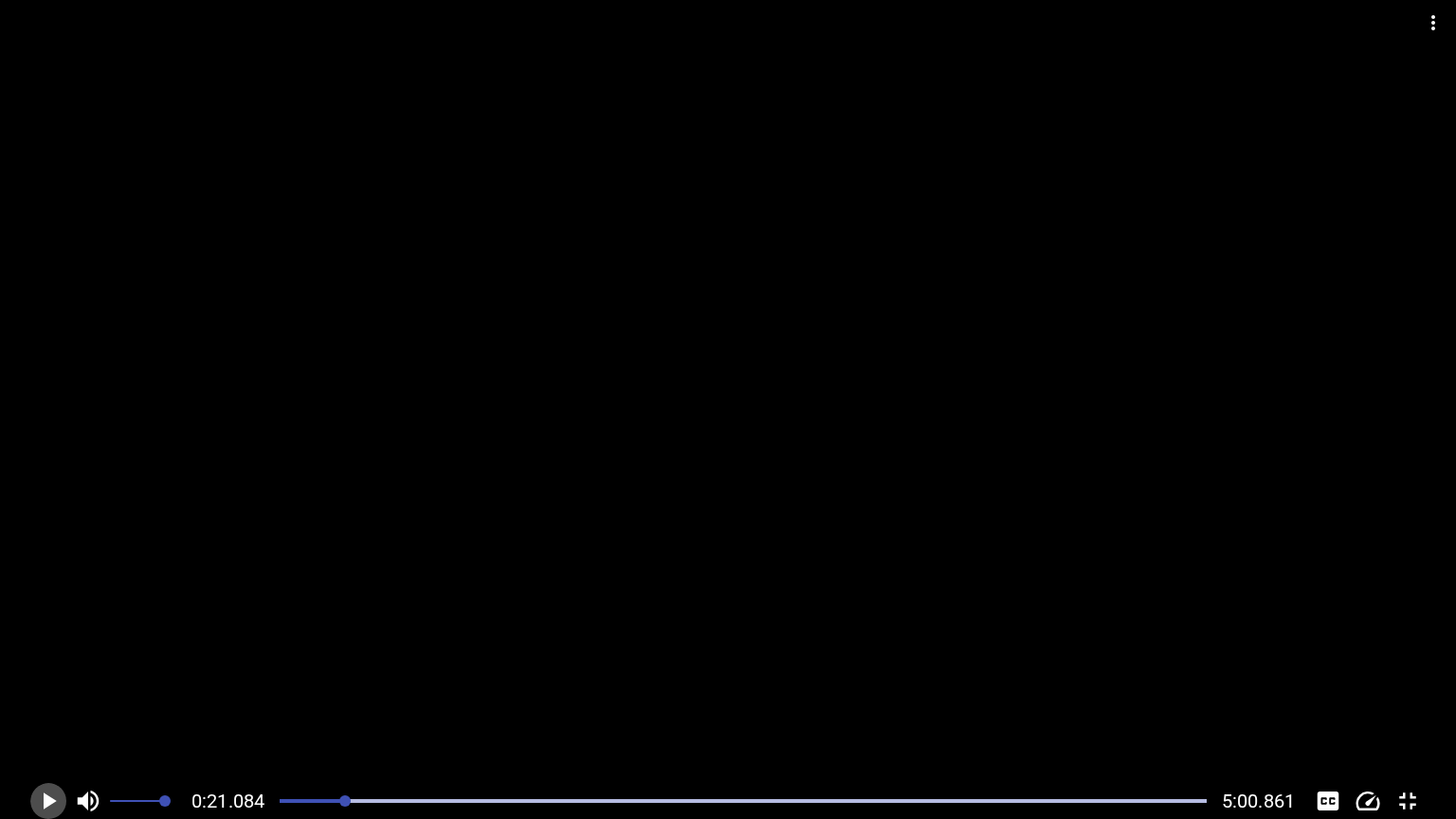 click 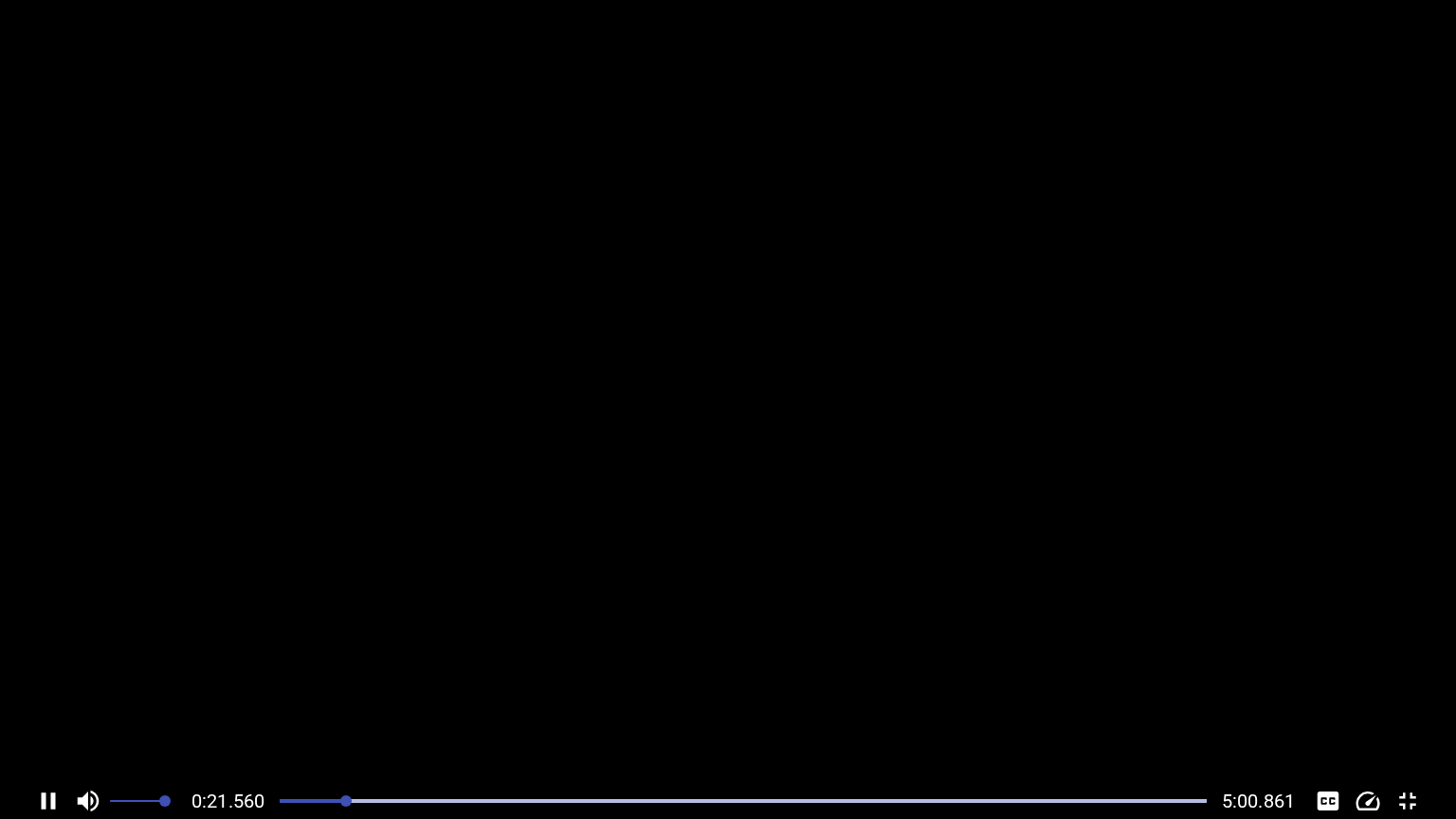 scroll, scrollTop: 0, scrollLeft: 2093, axis: horizontal 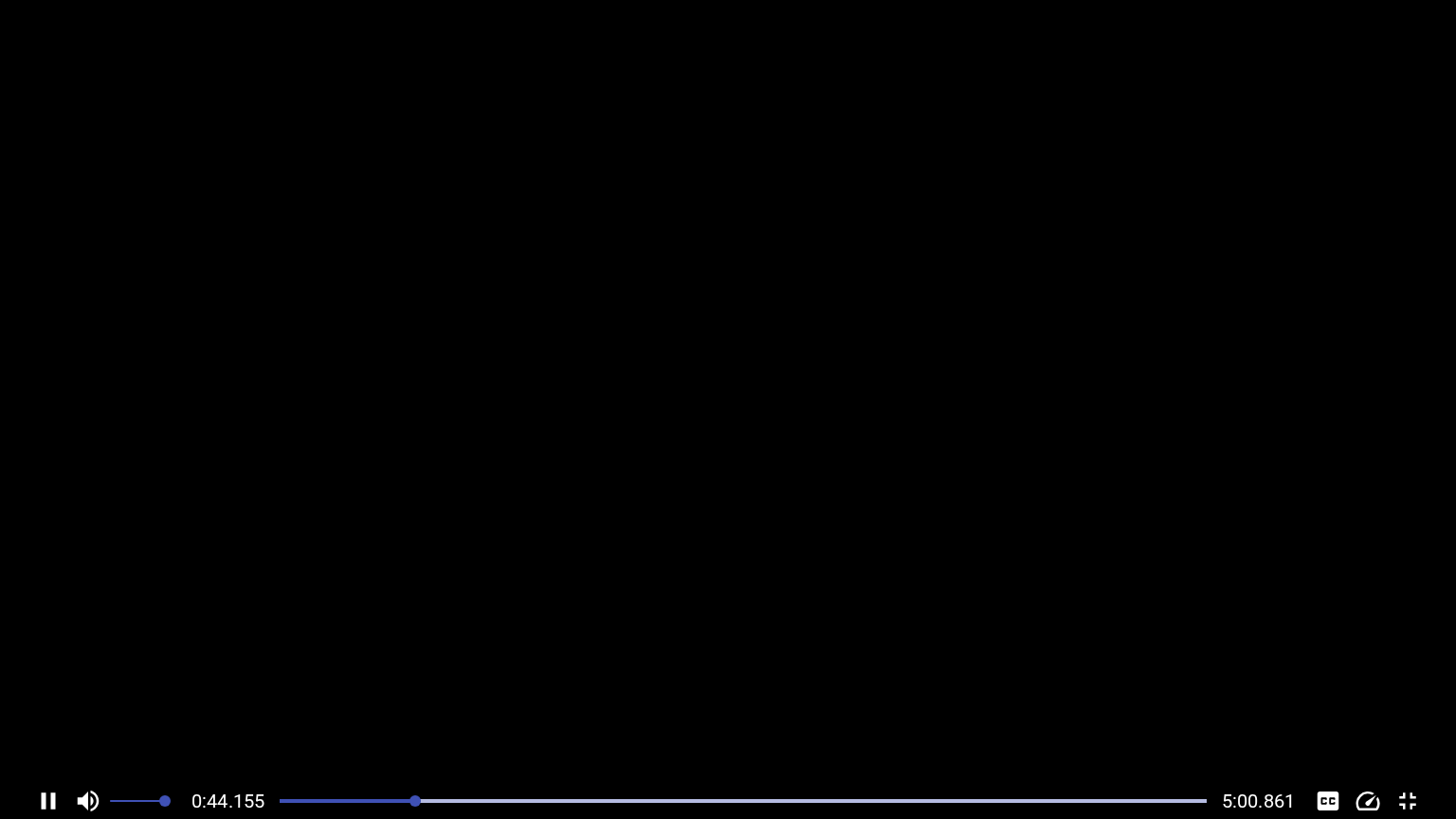 type 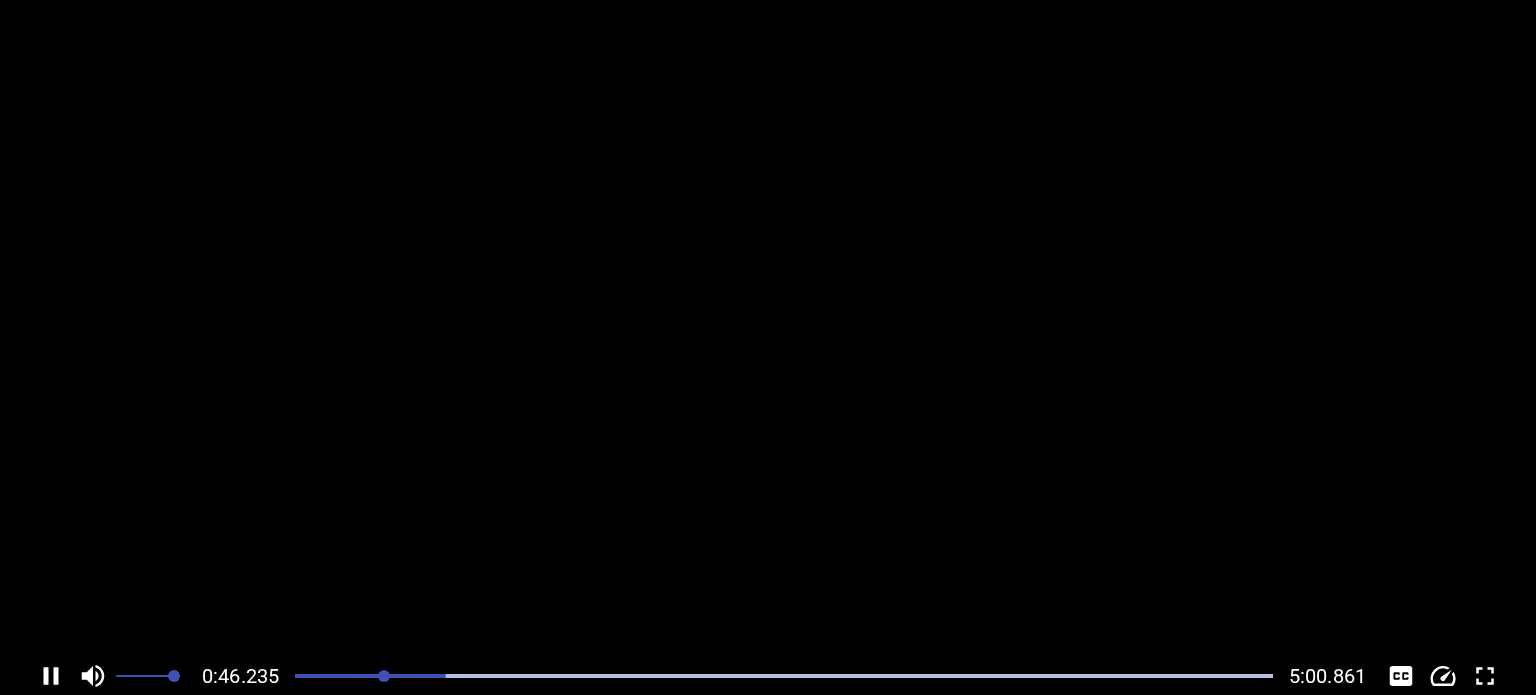 click at bounding box center (51, 676) 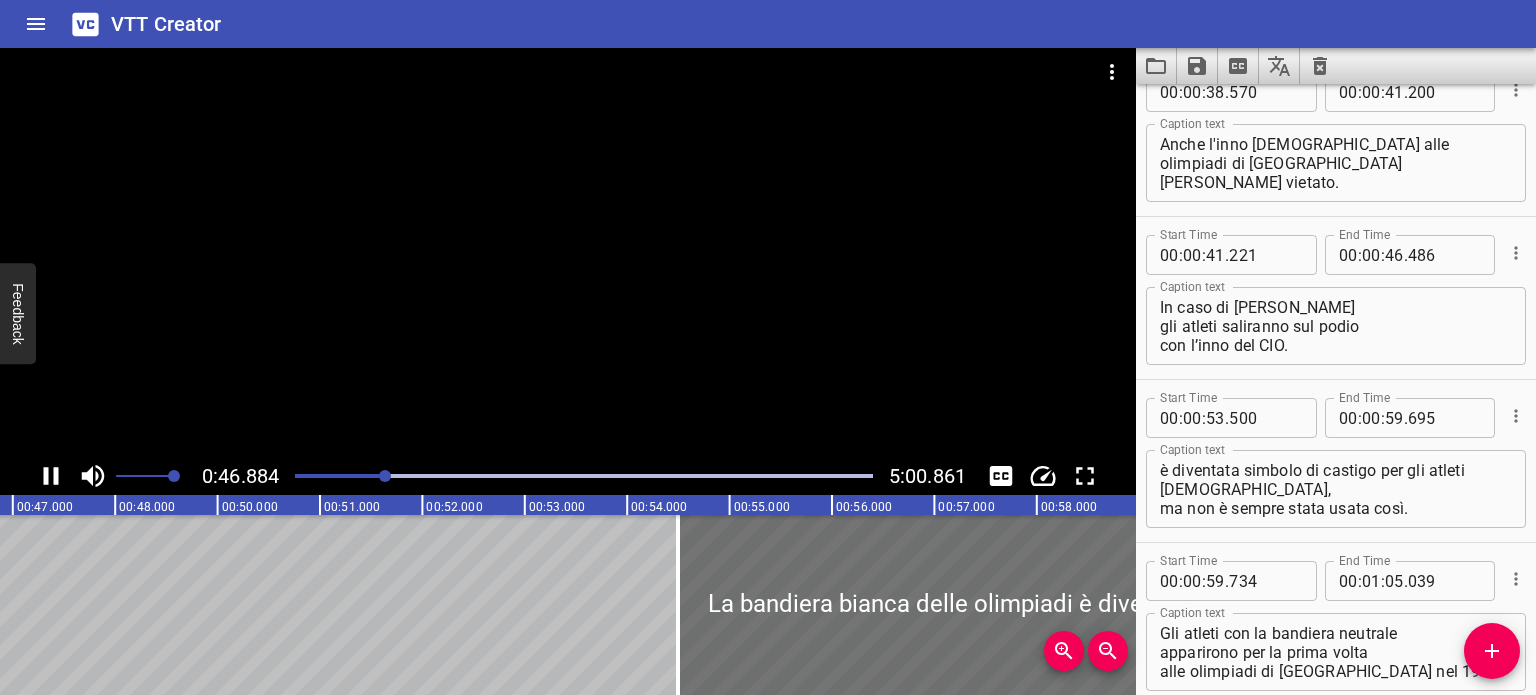 click at bounding box center [51, 476] 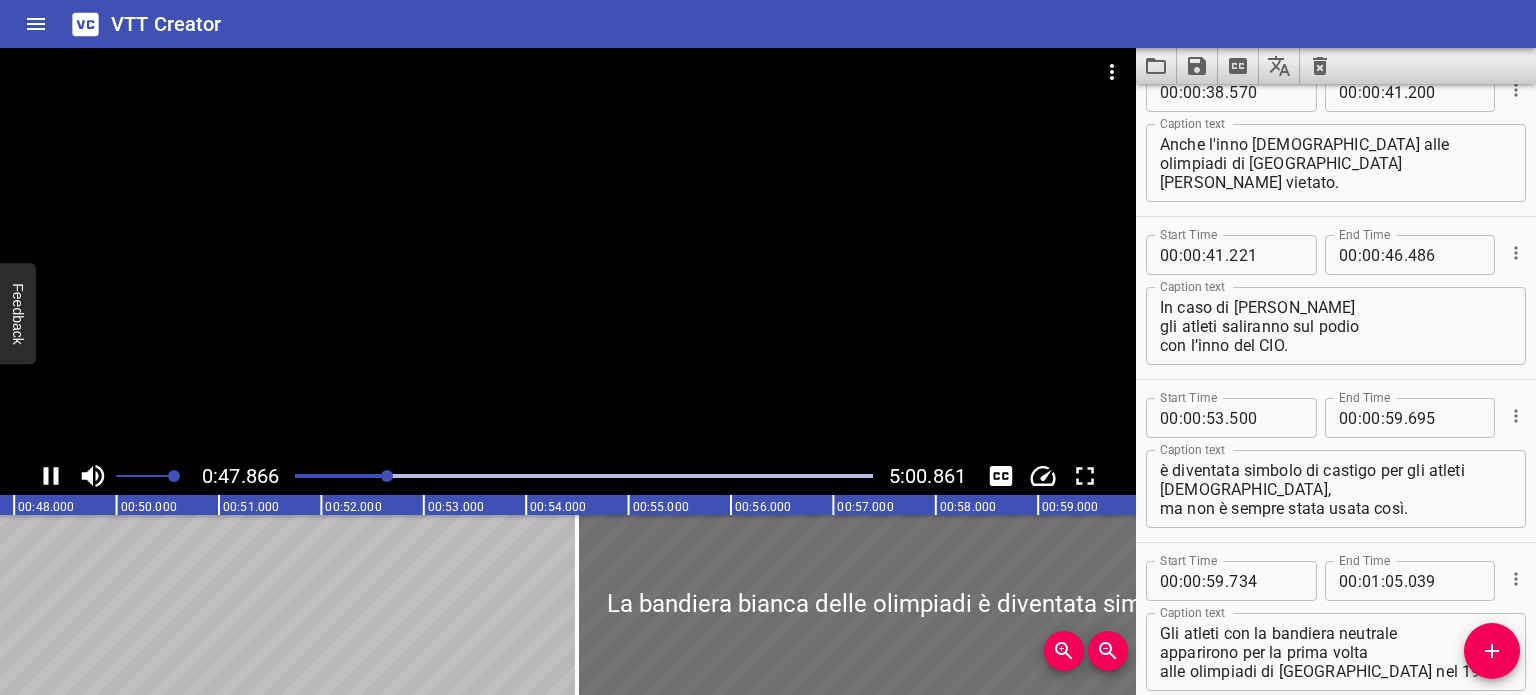 click at bounding box center (568, 252) 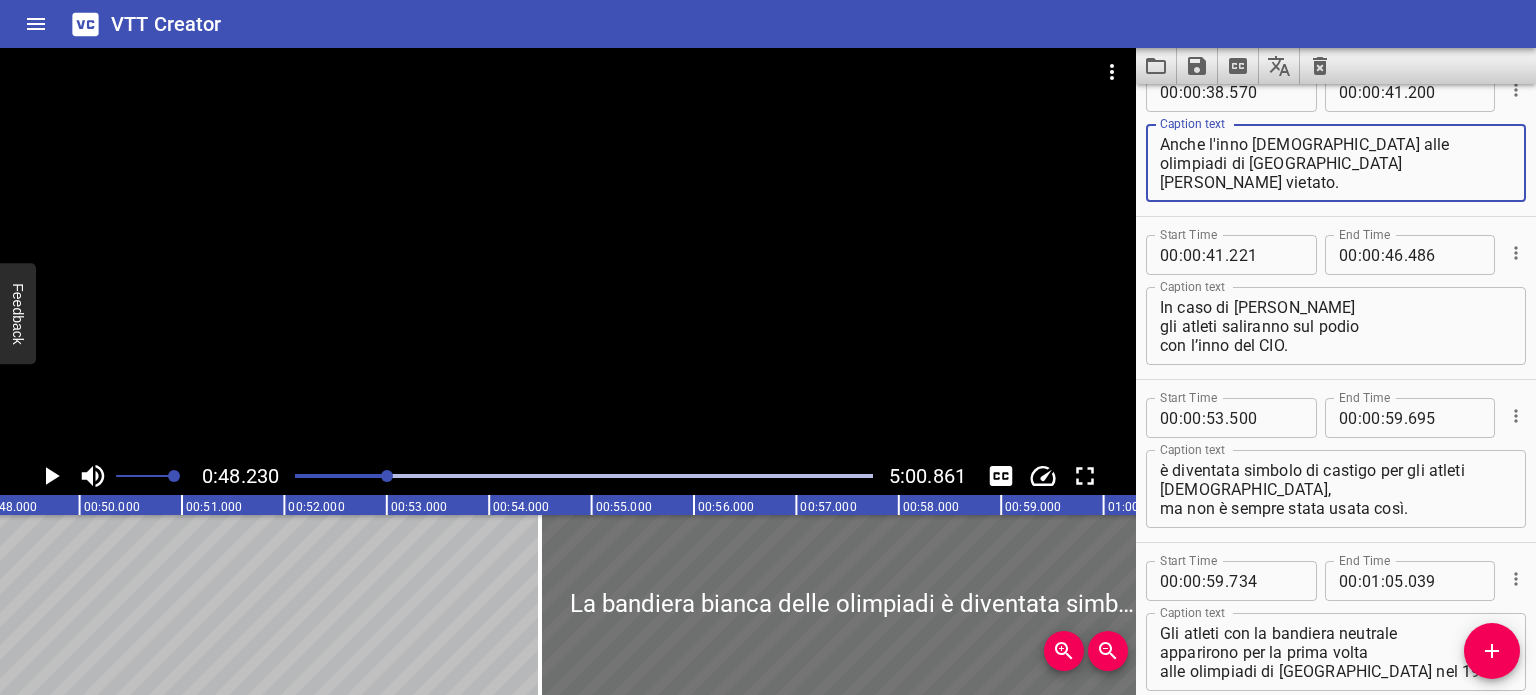 click on "Anche l'inno russo alle olimpiadi di Corea sarà vietato." at bounding box center [1336, 163] 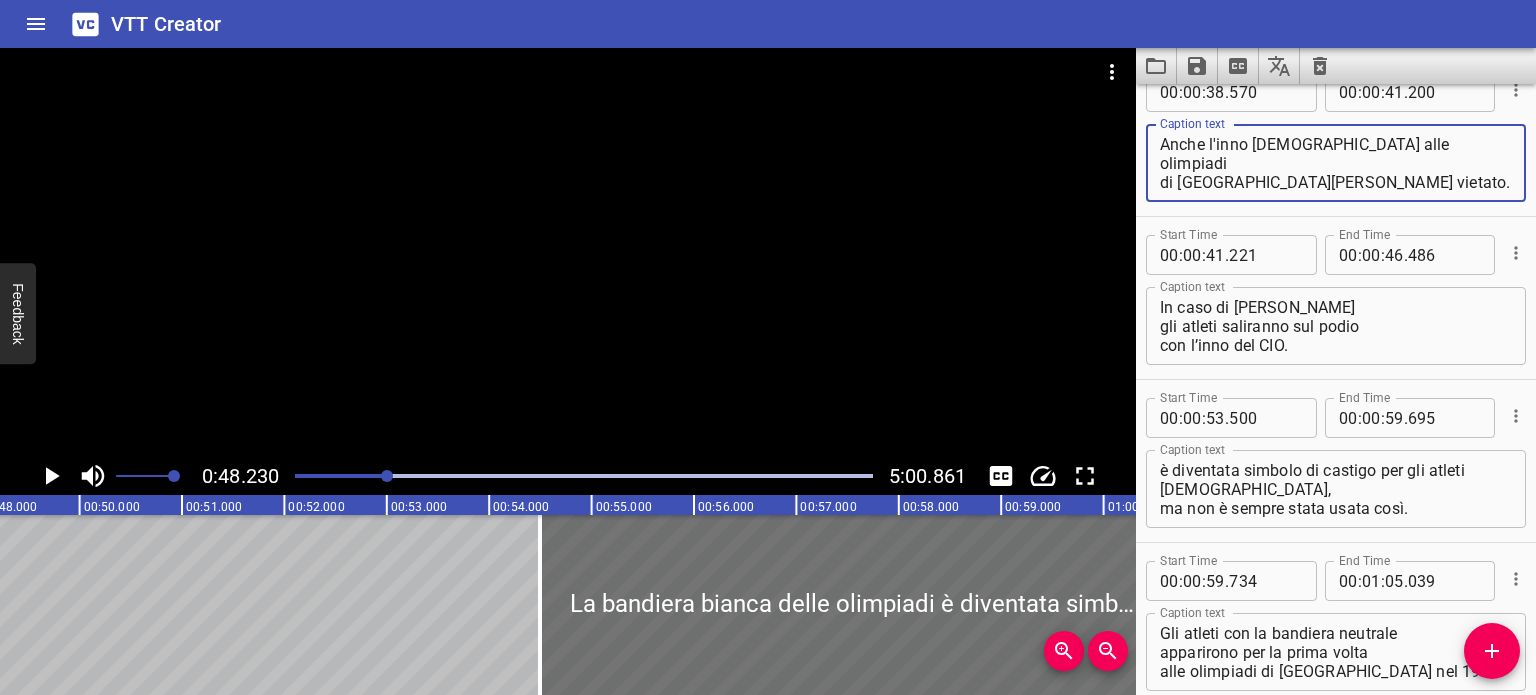 type on "Anche l'inno russo alle olimpiadi
di Corea sarà vietato." 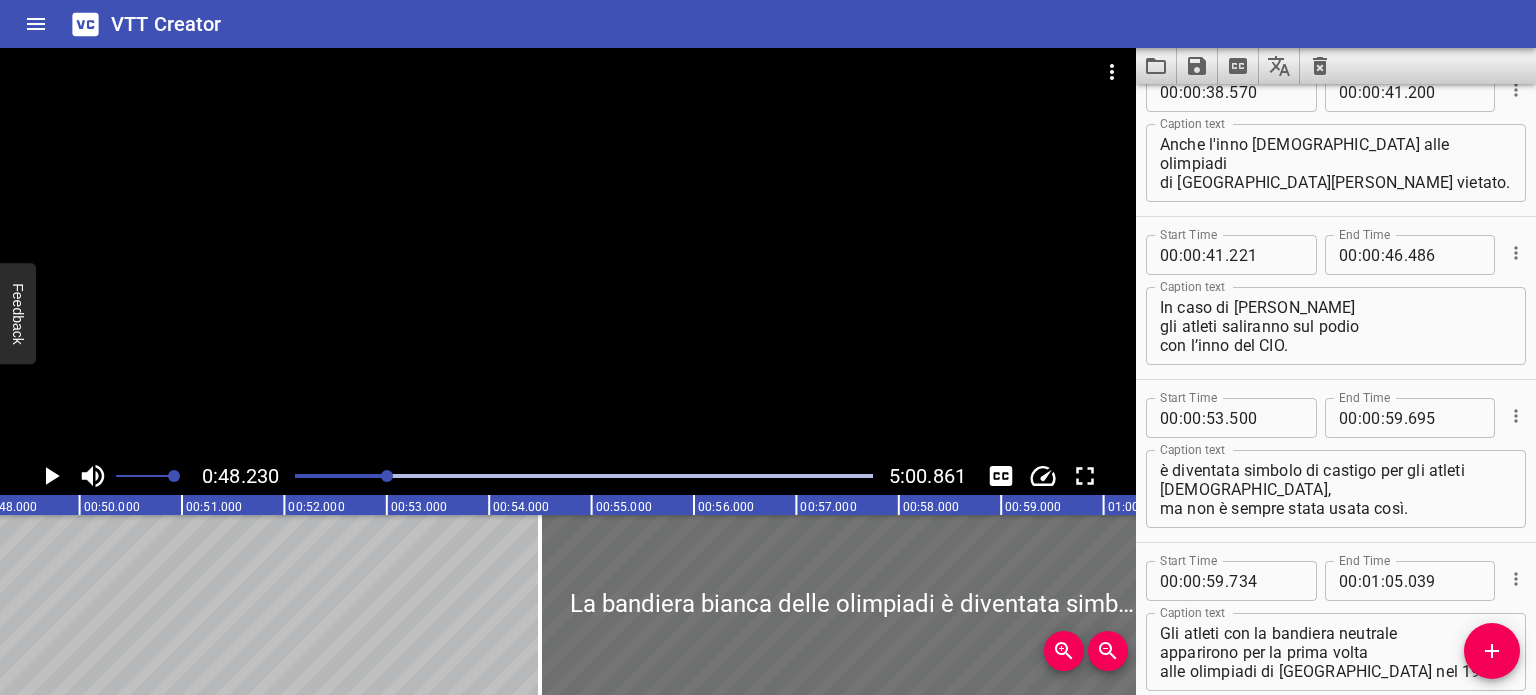 click at bounding box center (99, 476) 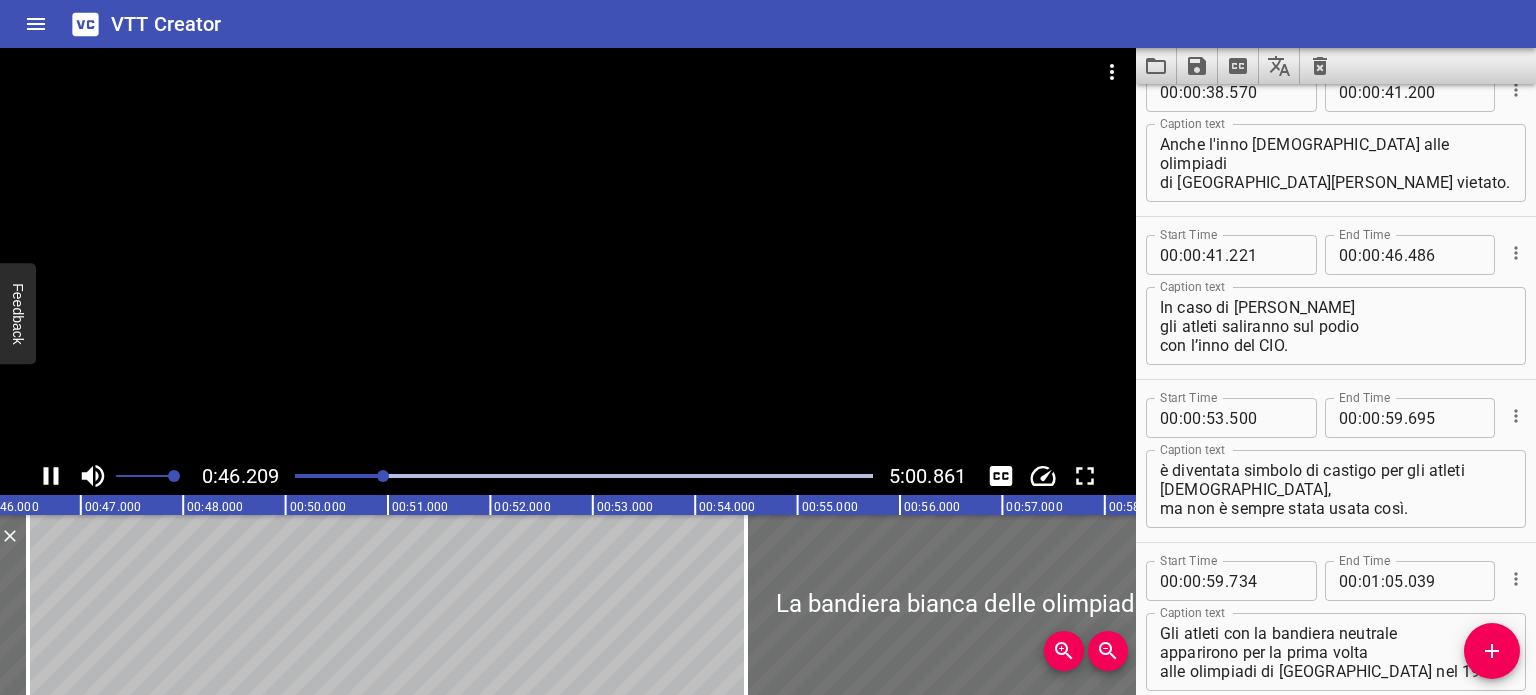 click at bounding box center [95, 476] 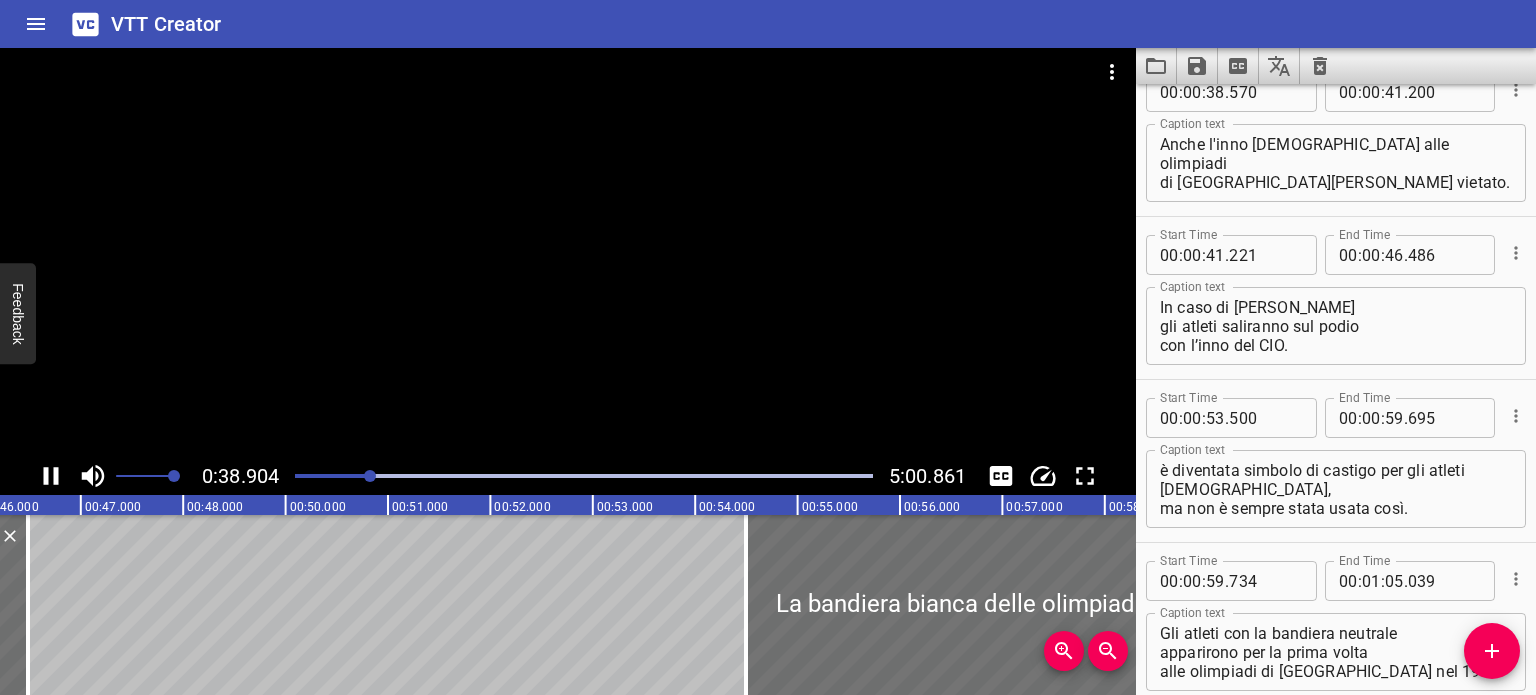 scroll, scrollTop: 0, scrollLeft: 4596, axis: horizontal 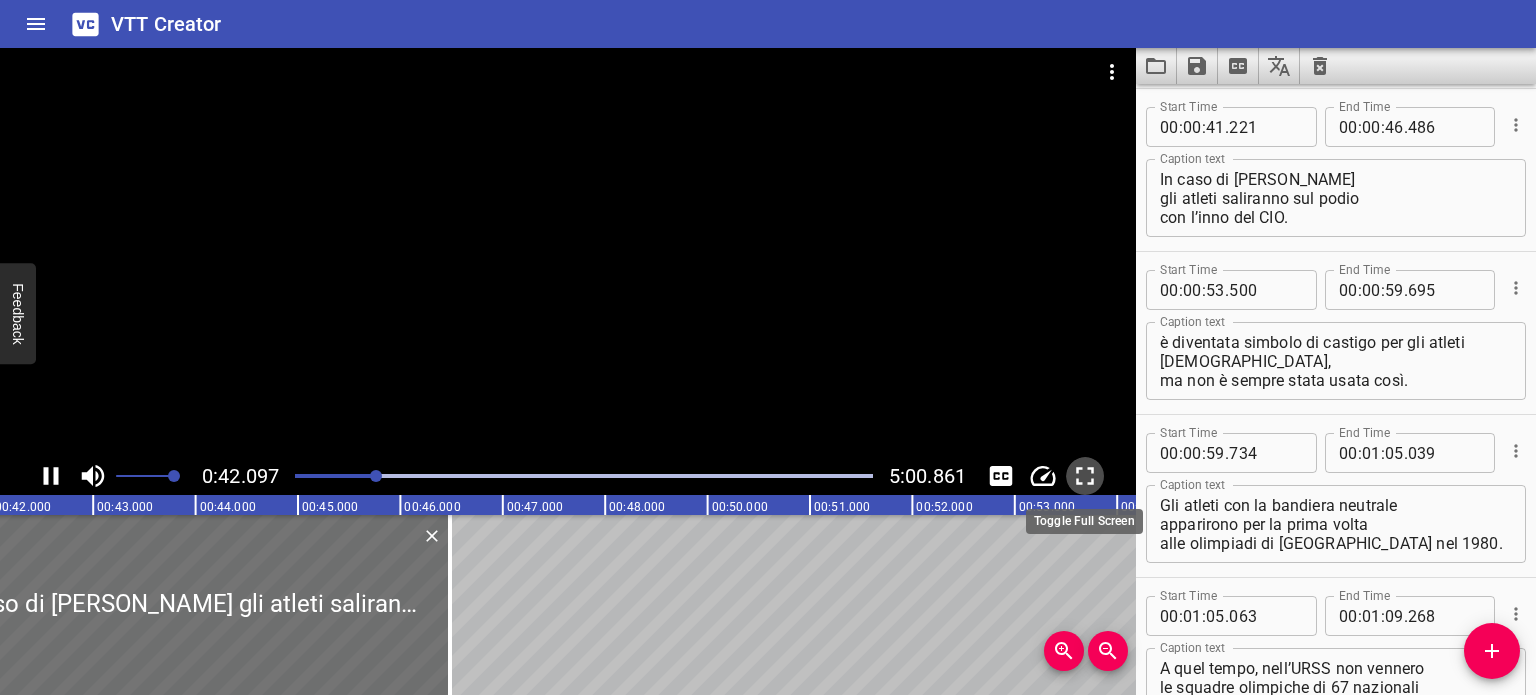 click 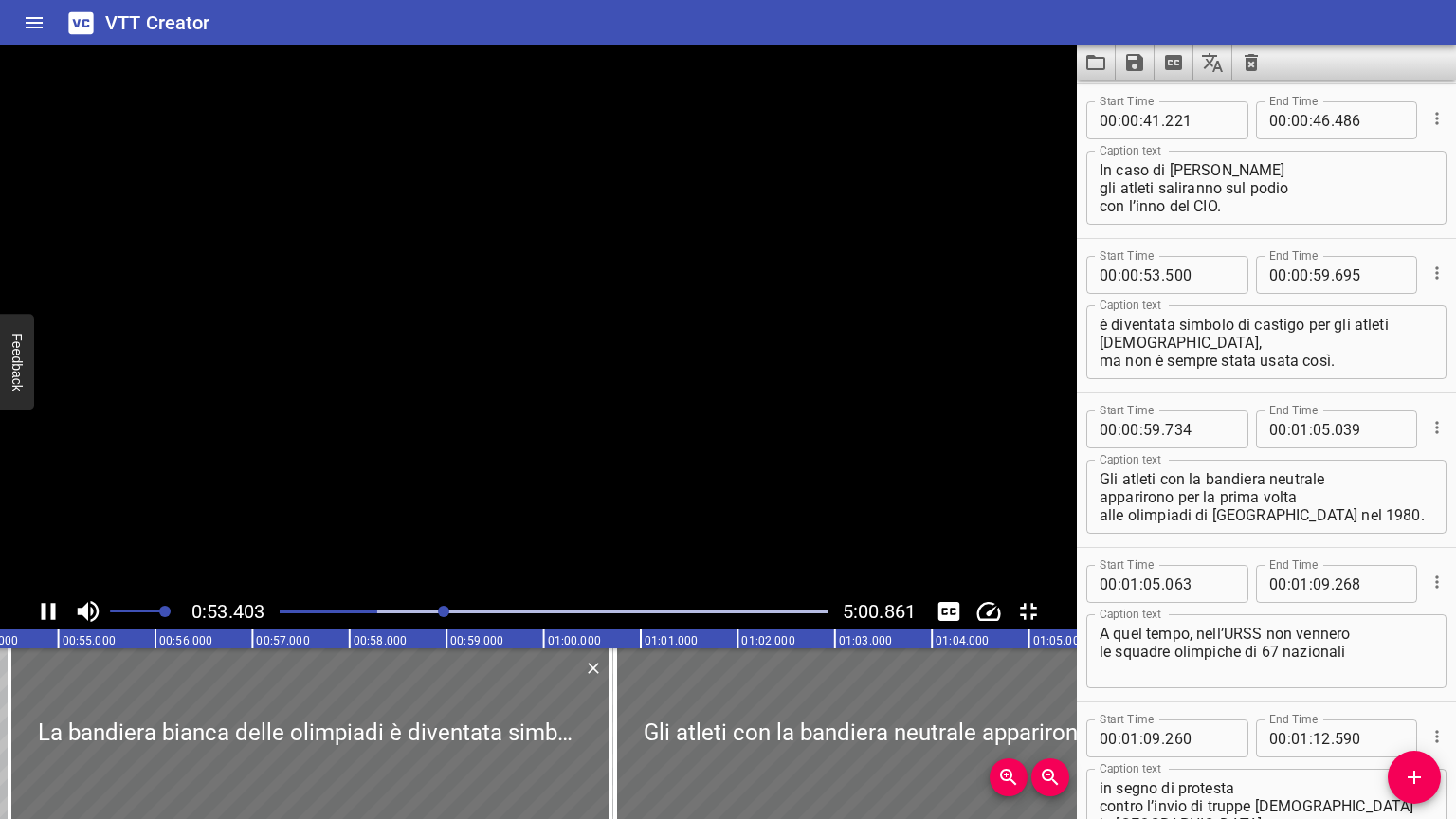 scroll, scrollTop: 0, scrollLeft: 5208, axis: horizontal 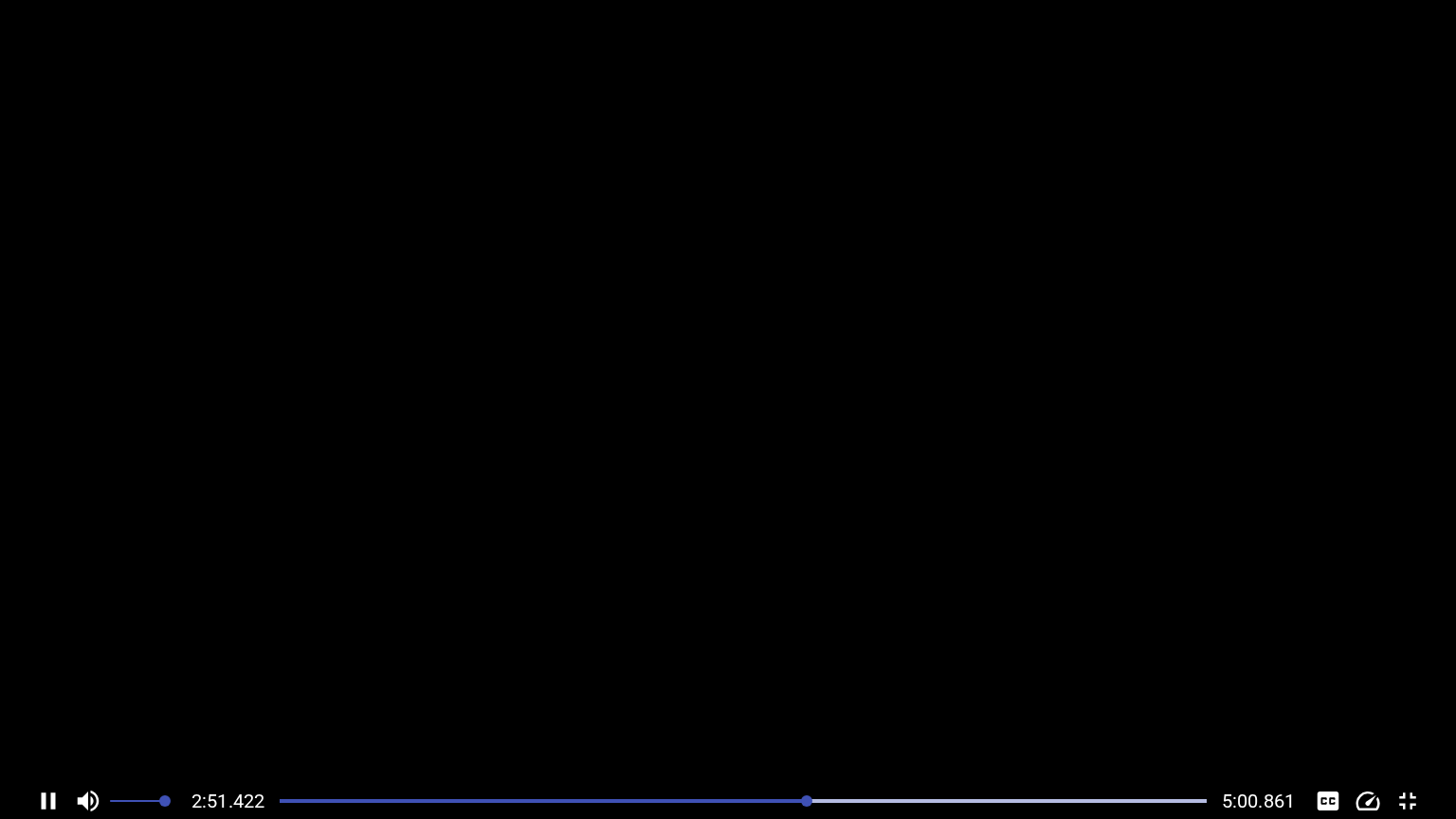 click at bounding box center (1408, 801) 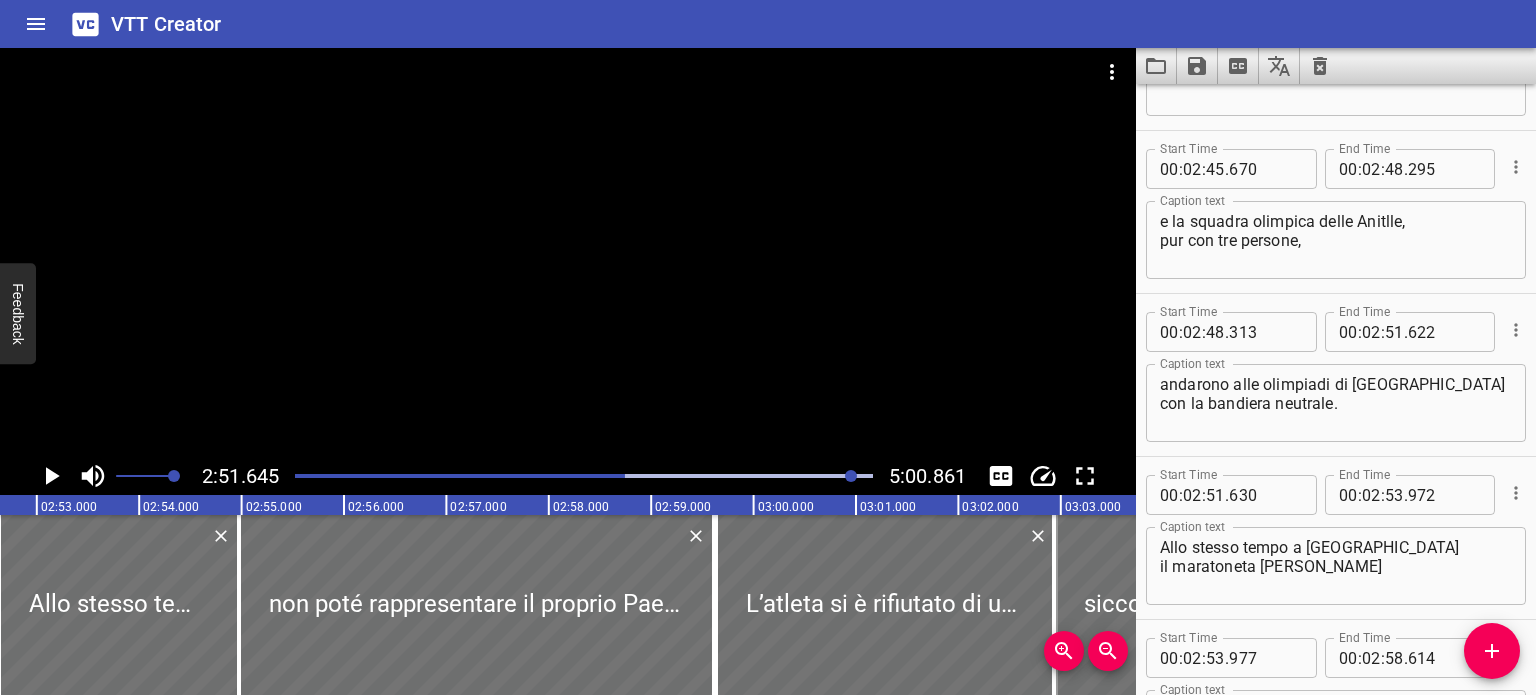 click on "andarono alle olimpiadi di [GEOGRAPHIC_DATA]
con la bandiera neutrale." at bounding box center [1336, 403] 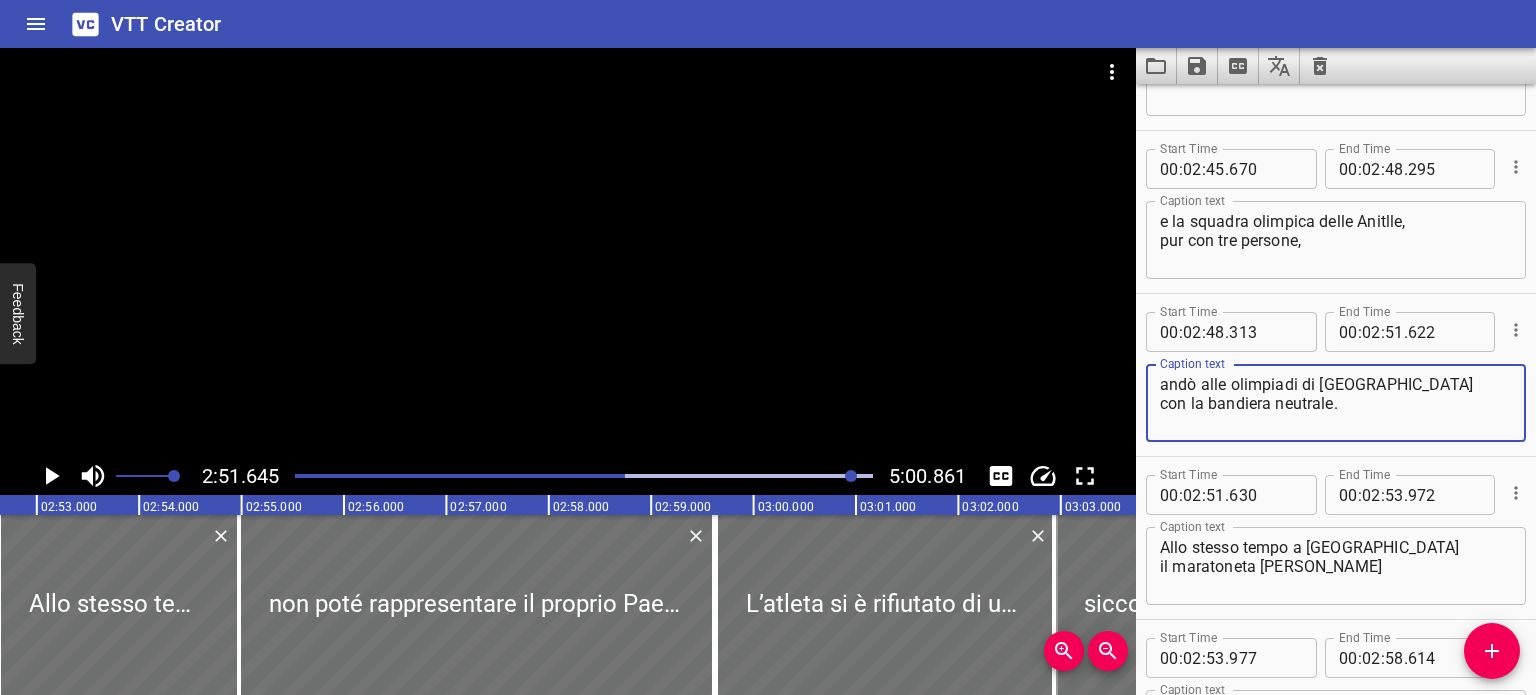 type on "andò alle olimpiadi di Londra
con la bandiera neutrale." 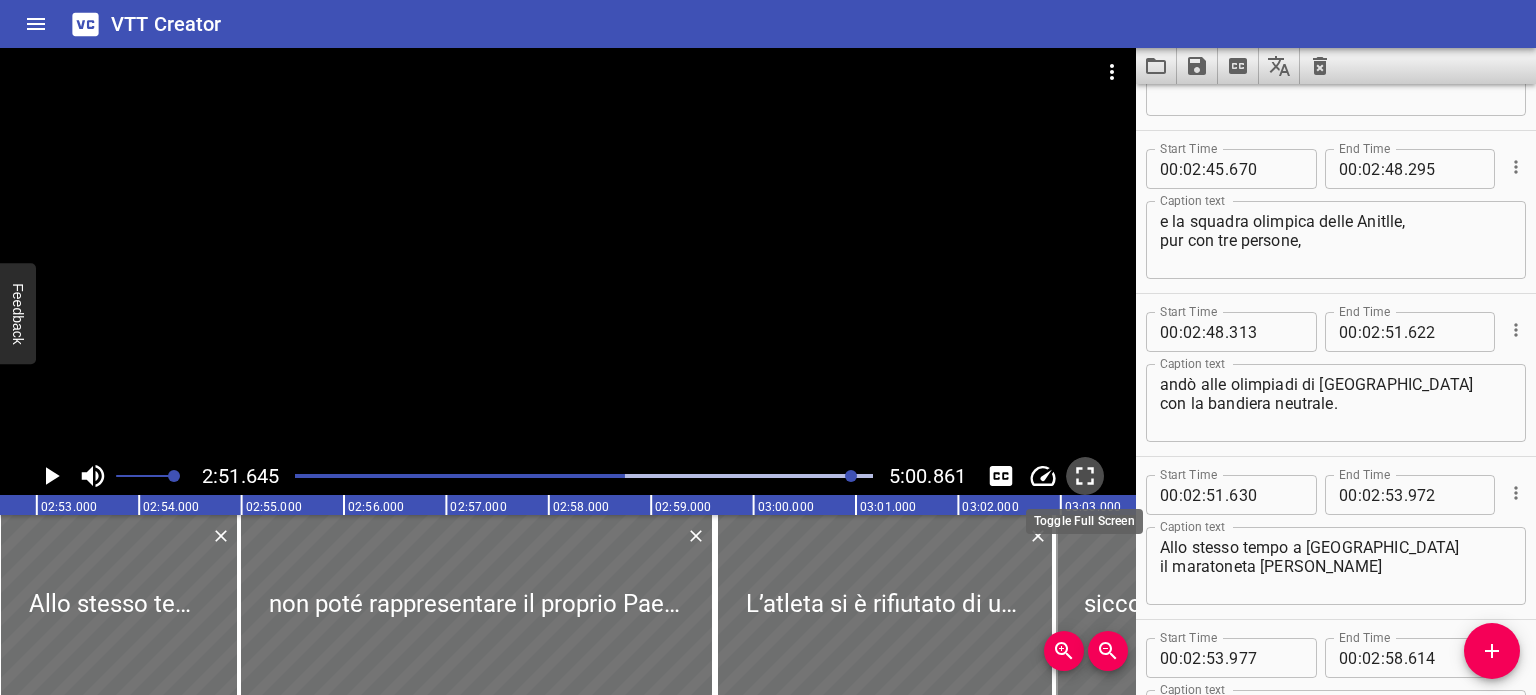 click 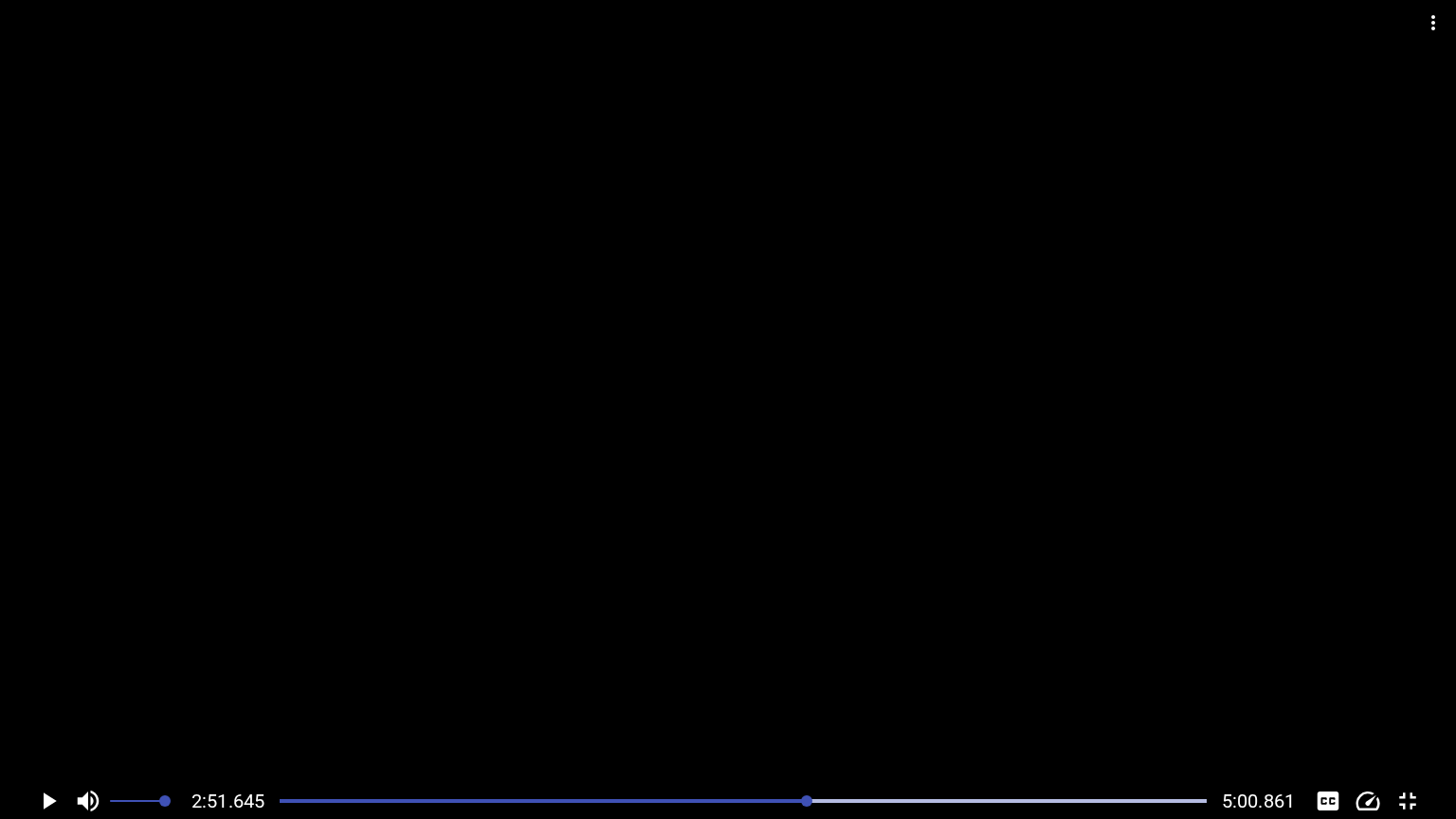 click at bounding box center [345, 801] 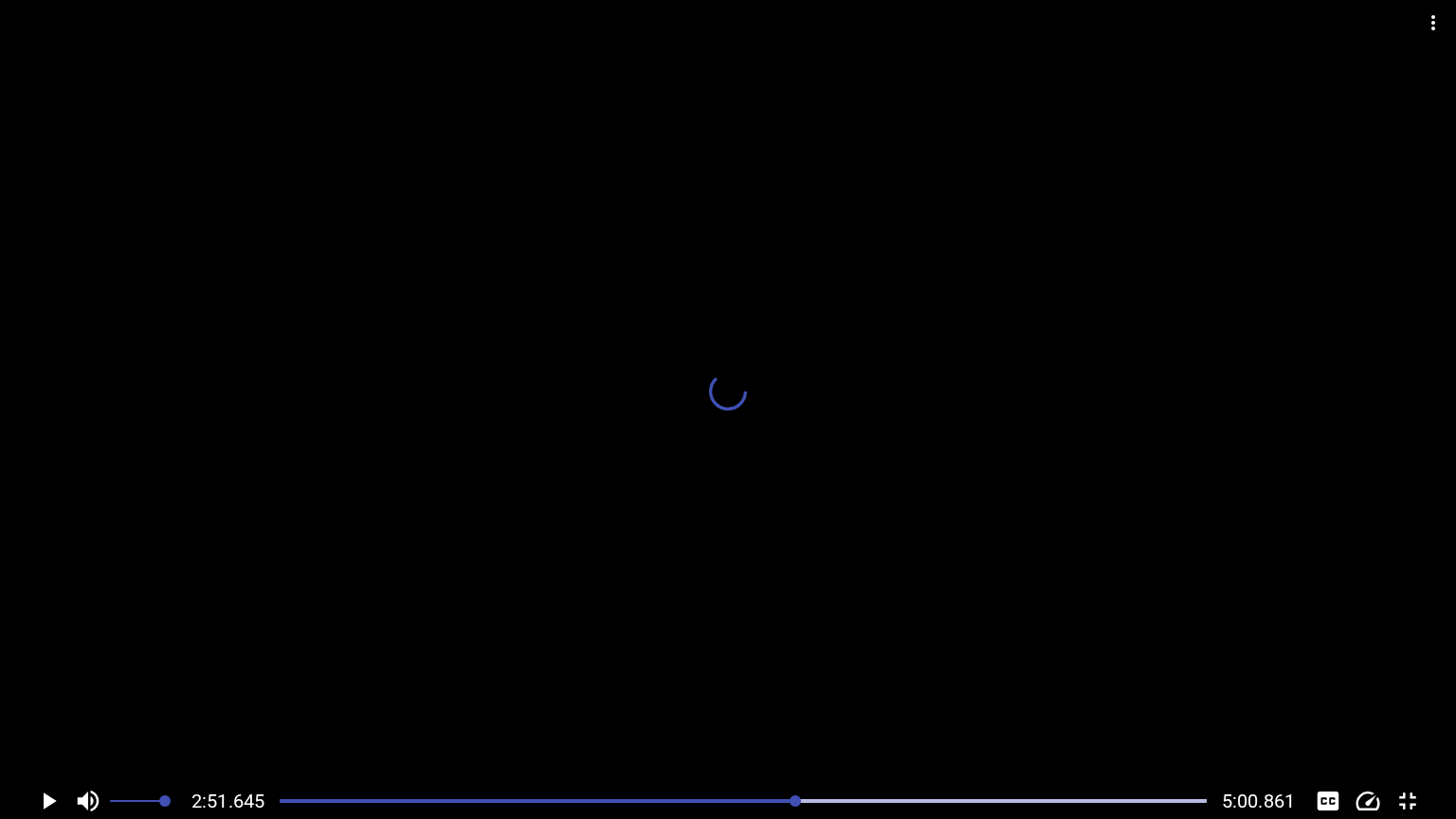 scroll, scrollTop: 0, scrollLeft: 16559, axis: horizontal 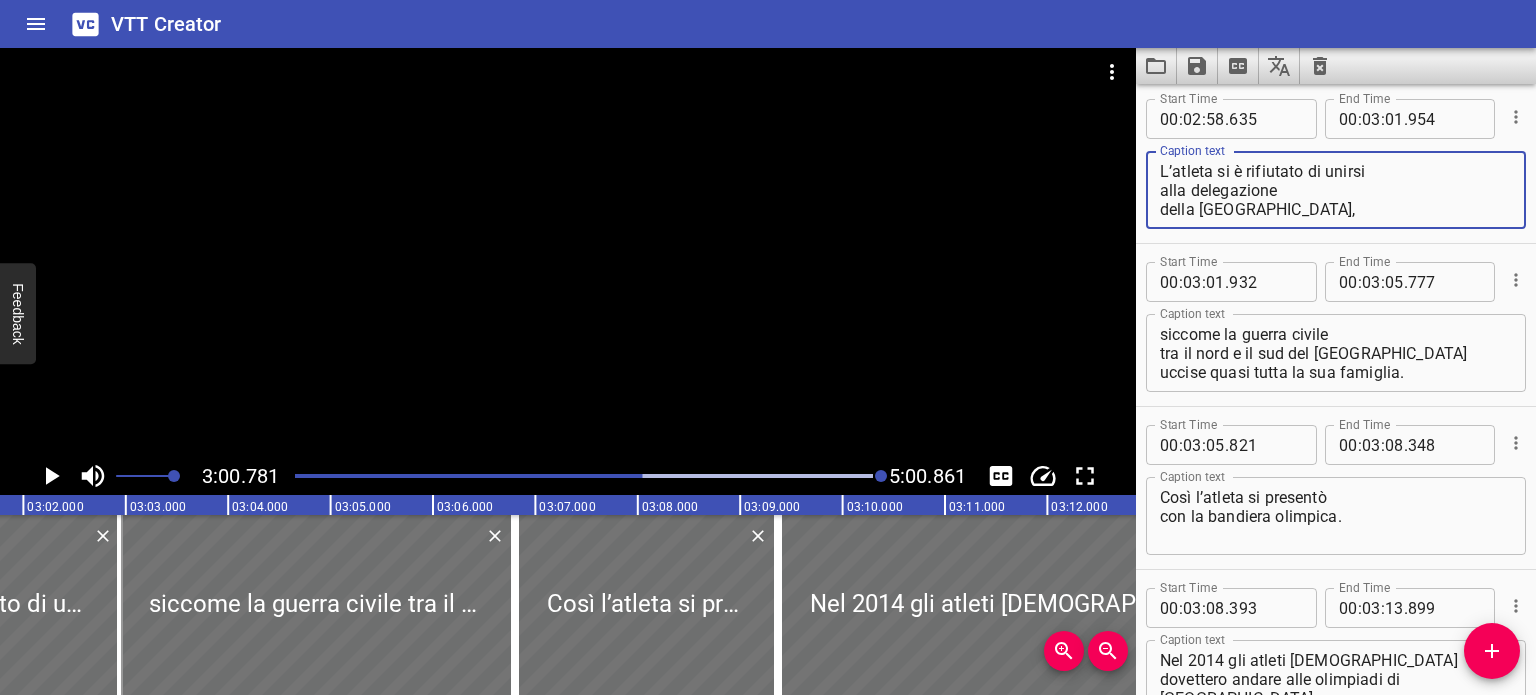 click on "L’atleta si è rifiutato di unirsi
alla delegazione
della Repubblica del Sudan," at bounding box center [1336, 190] 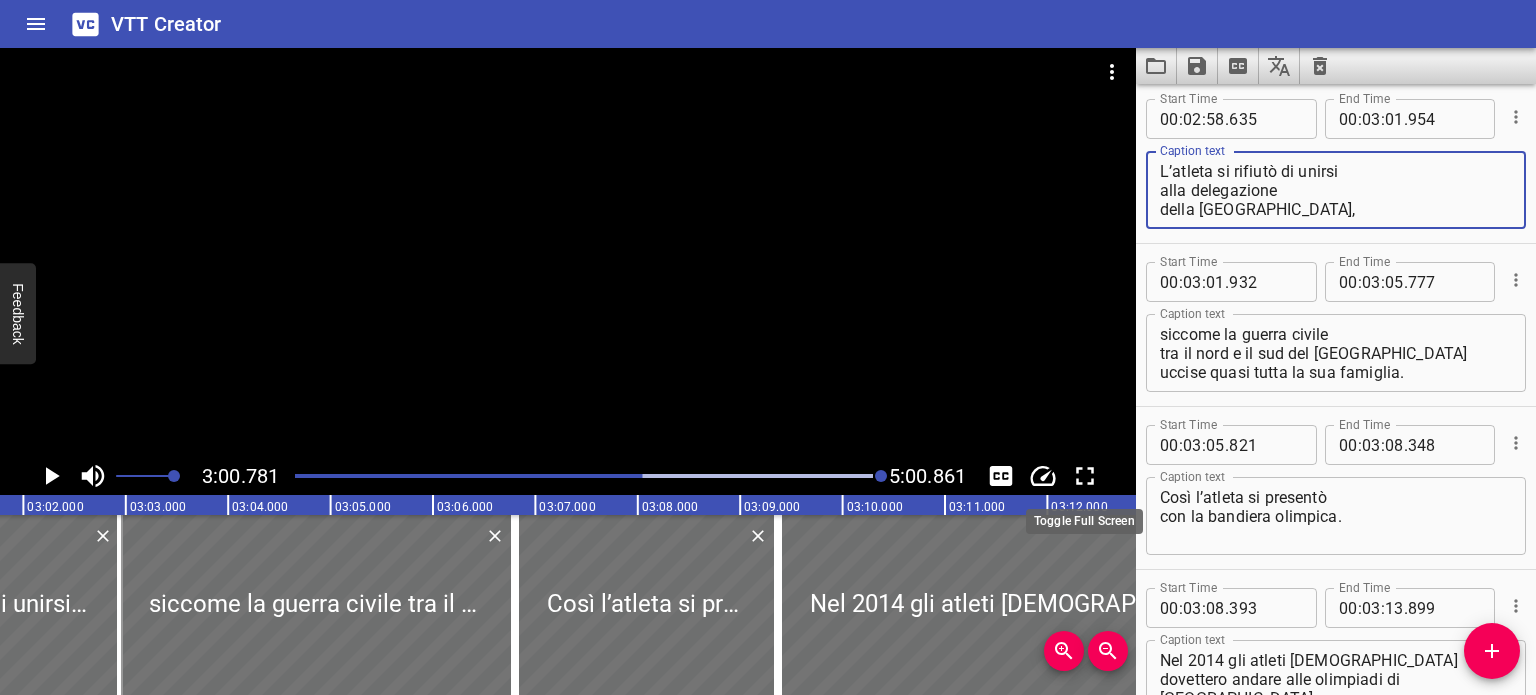 type on "L’atleta si rifiutò di unirsi
alla delegazione
della Repubblica del Sudan," 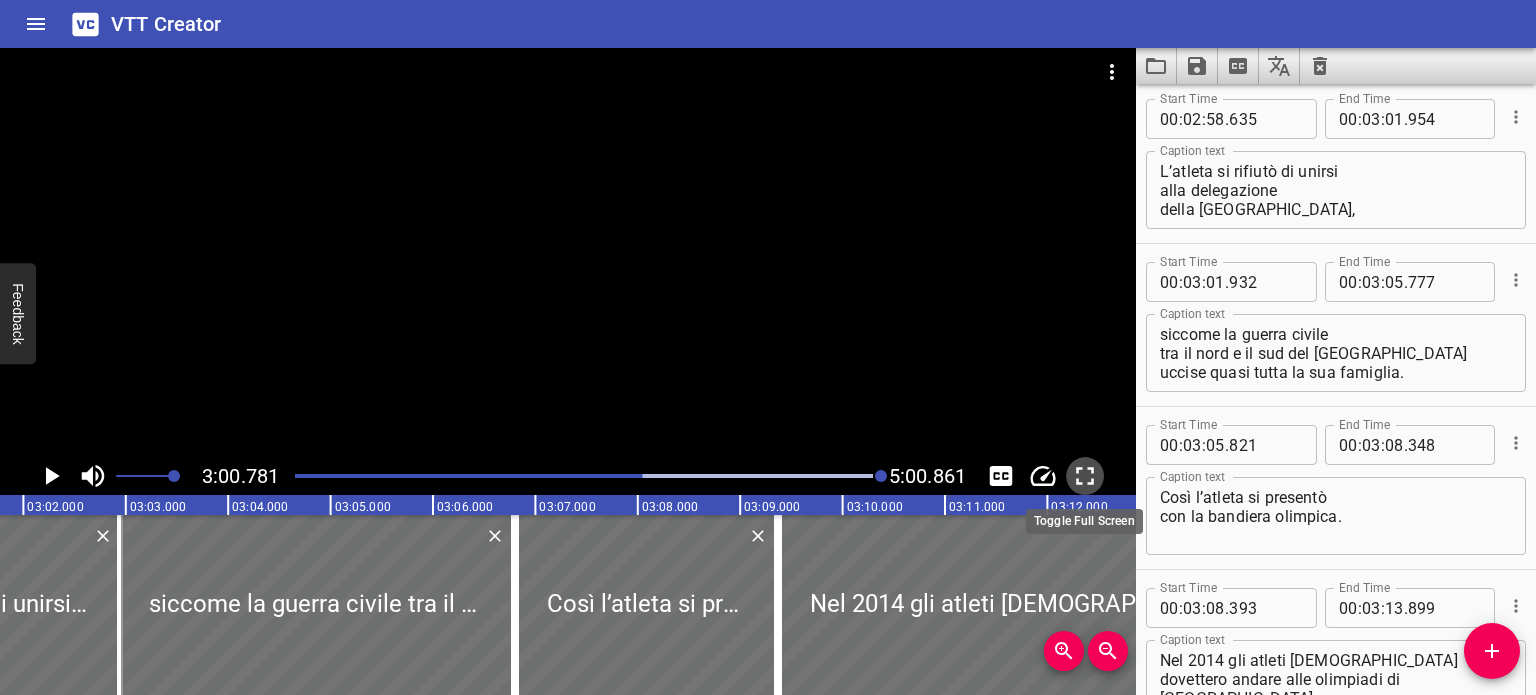 click at bounding box center (1085, 476) 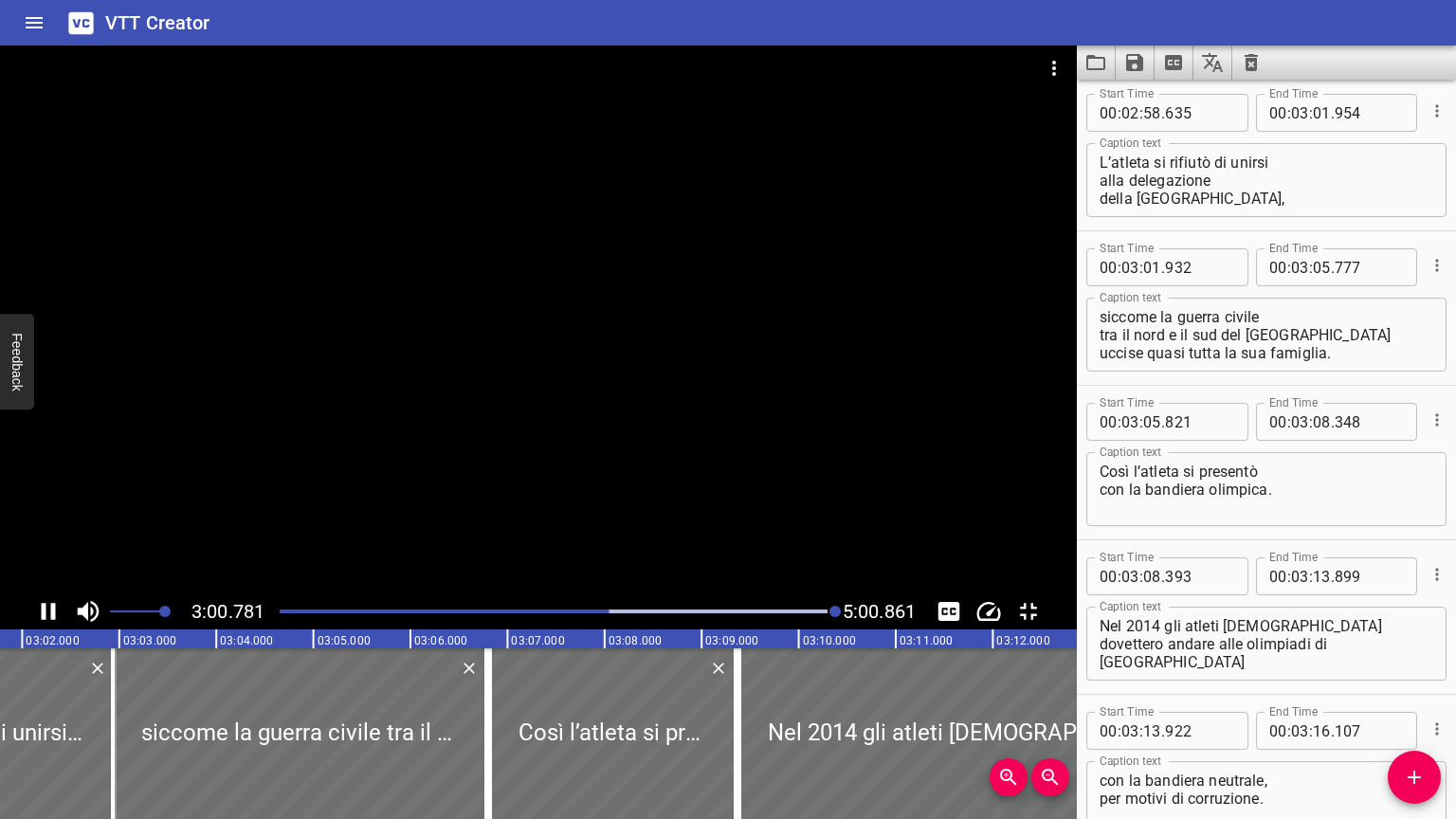 click at bounding box center [1028, 611] 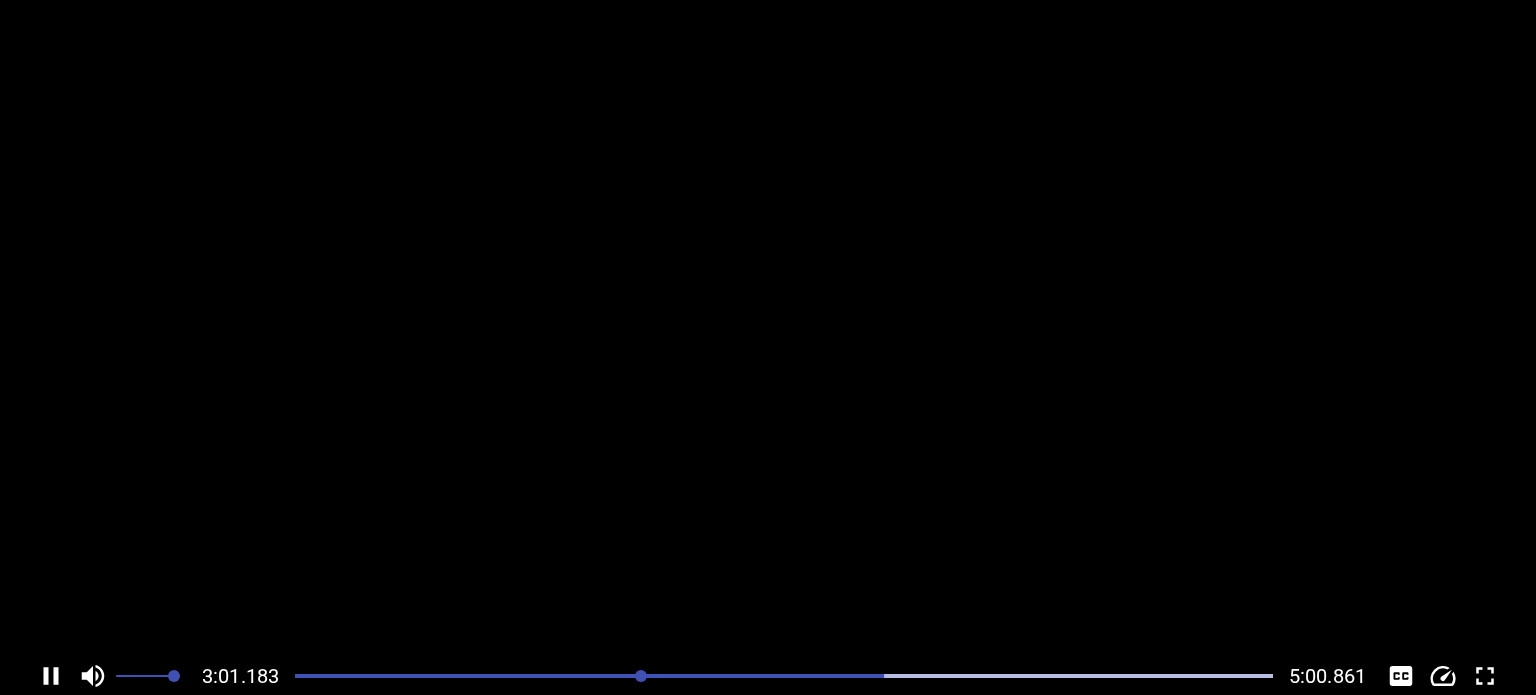 click at bounding box center (1485, 676) 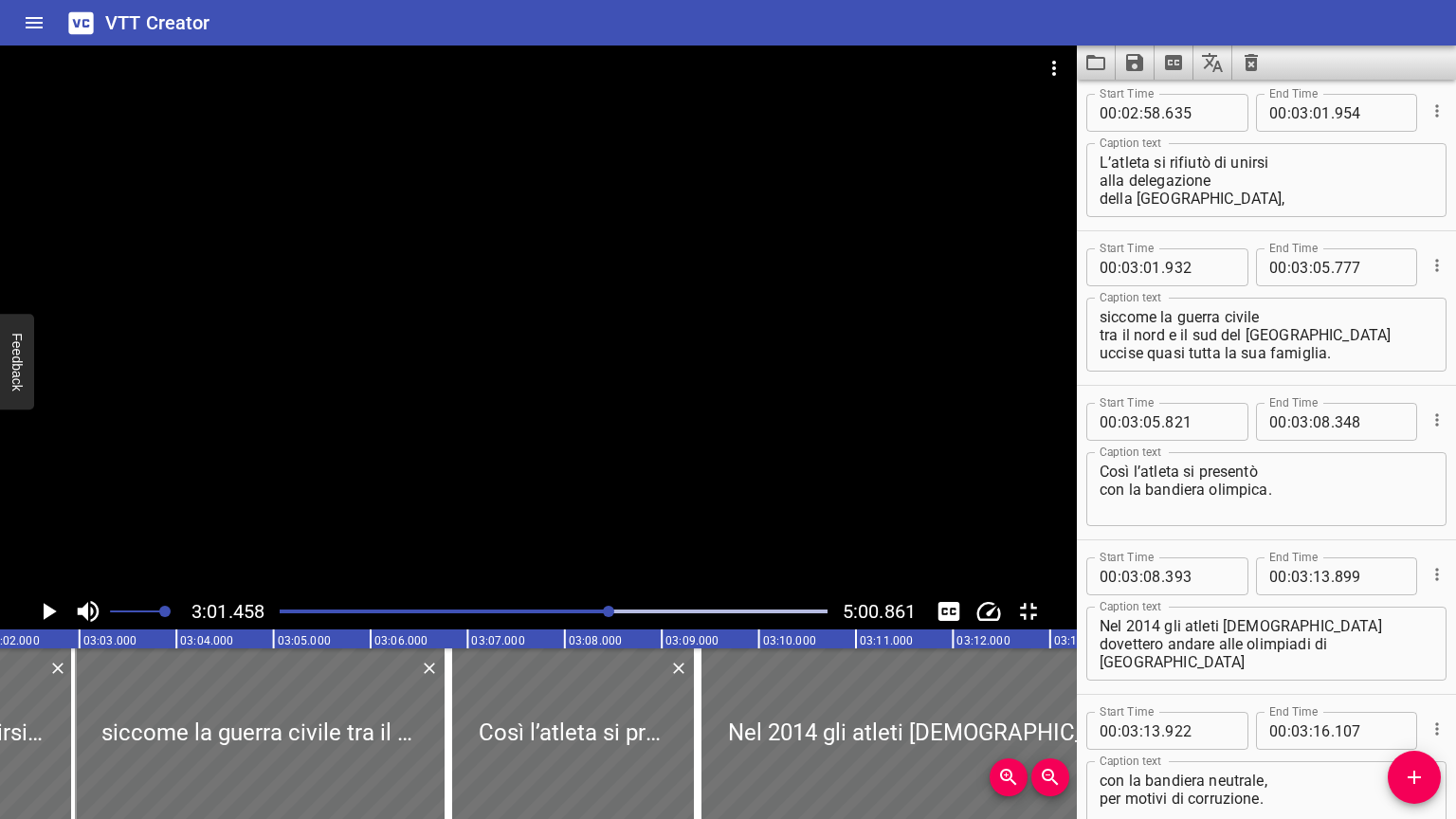 scroll, scrollTop: 0, scrollLeft: 17612, axis: horizontal 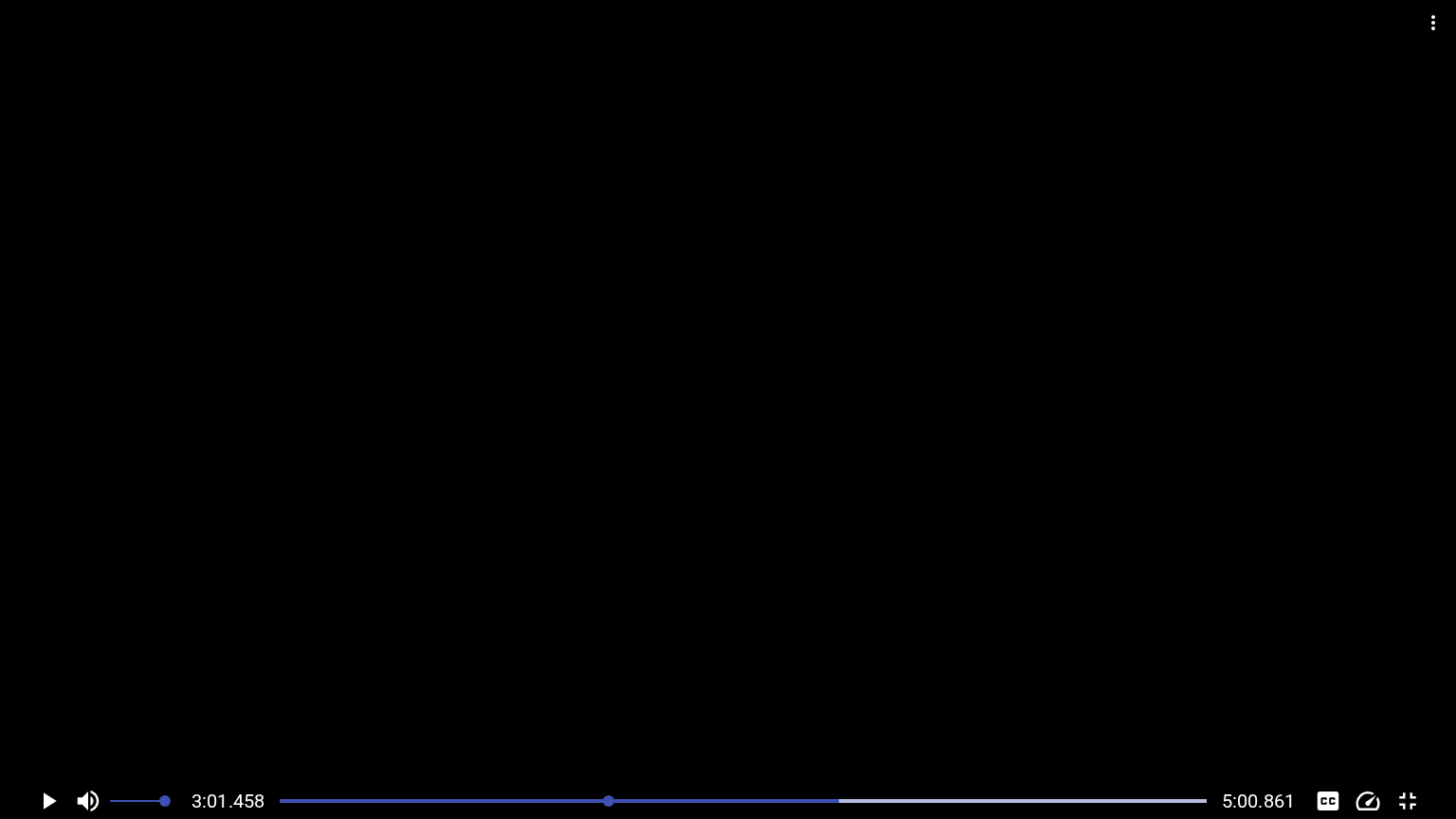 click at bounding box center (375, 801) 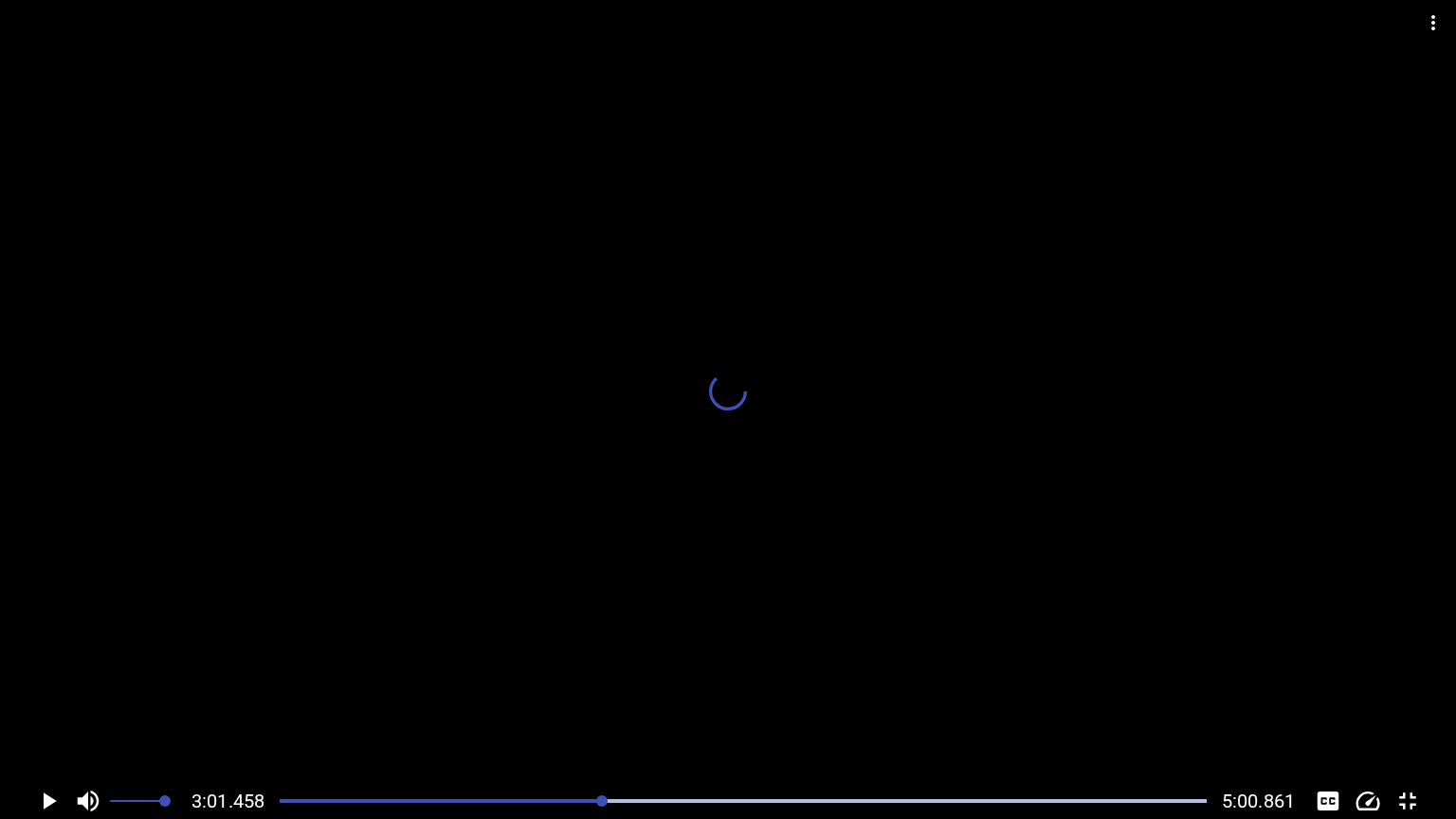 scroll, scrollTop: 0, scrollLeft: 17191, axis: horizontal 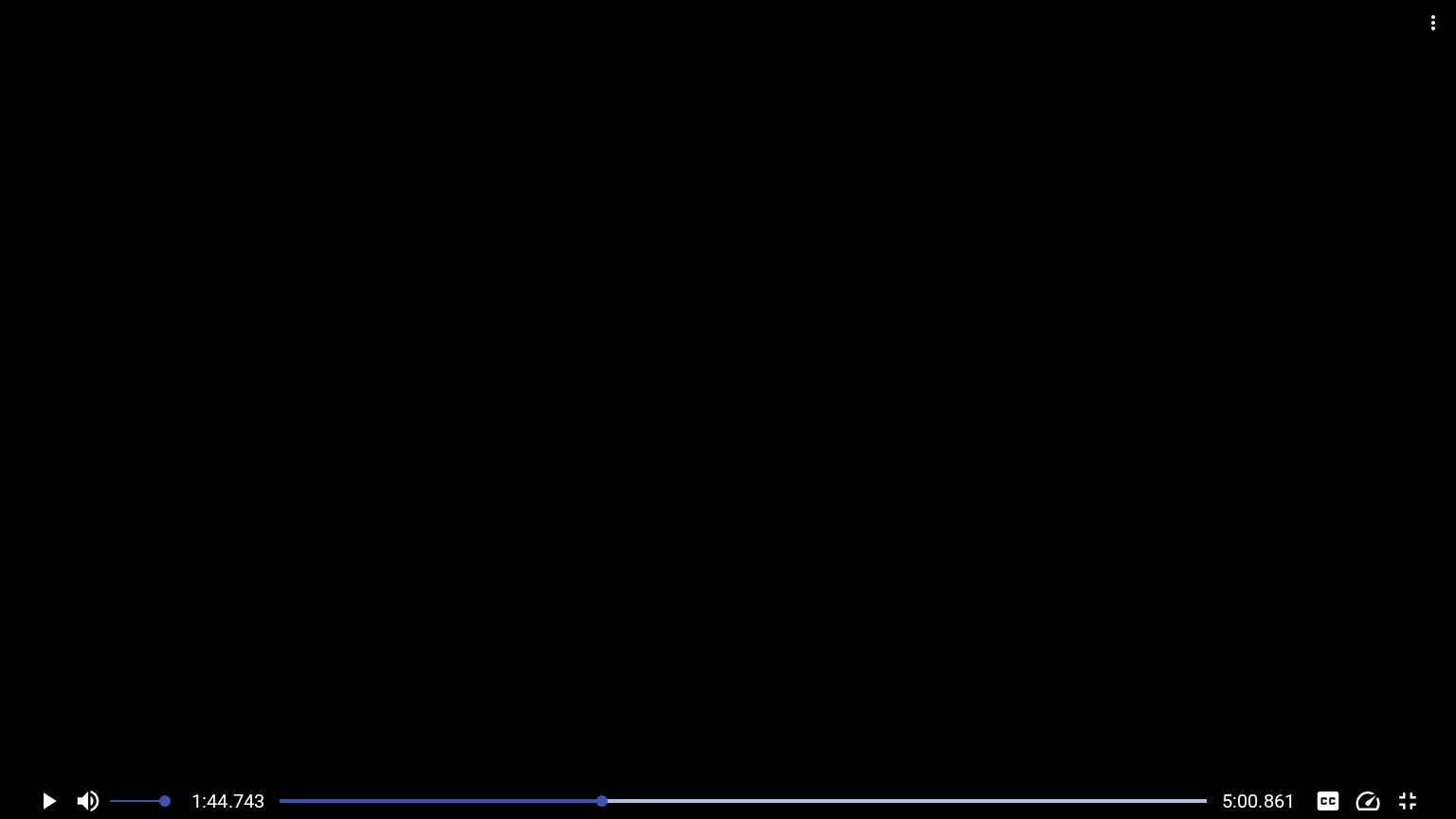 click at bounding box center [728, 391] 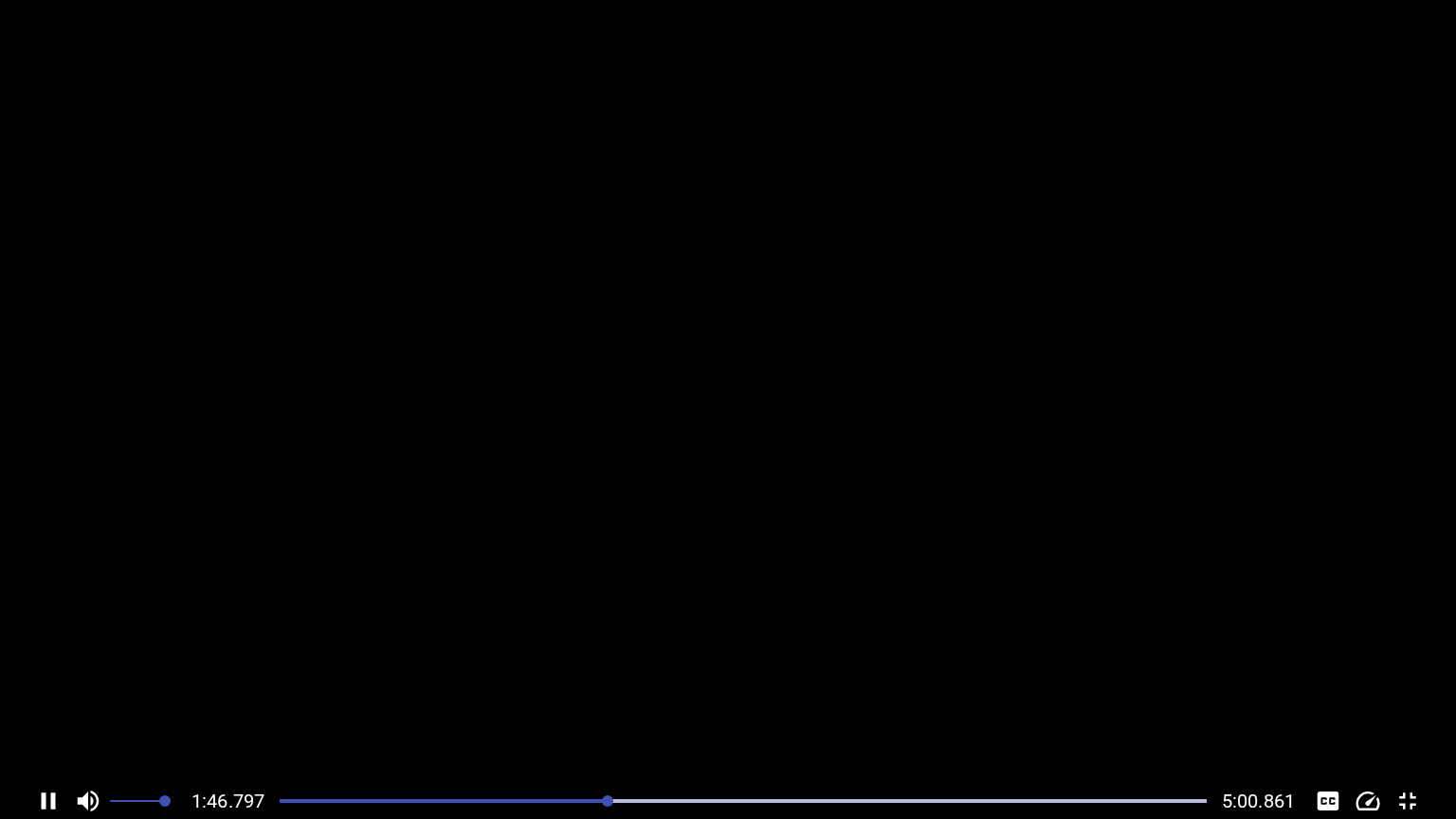 scroll, scrollTop: 0, scrollLeft: 10366, axis: horizontal 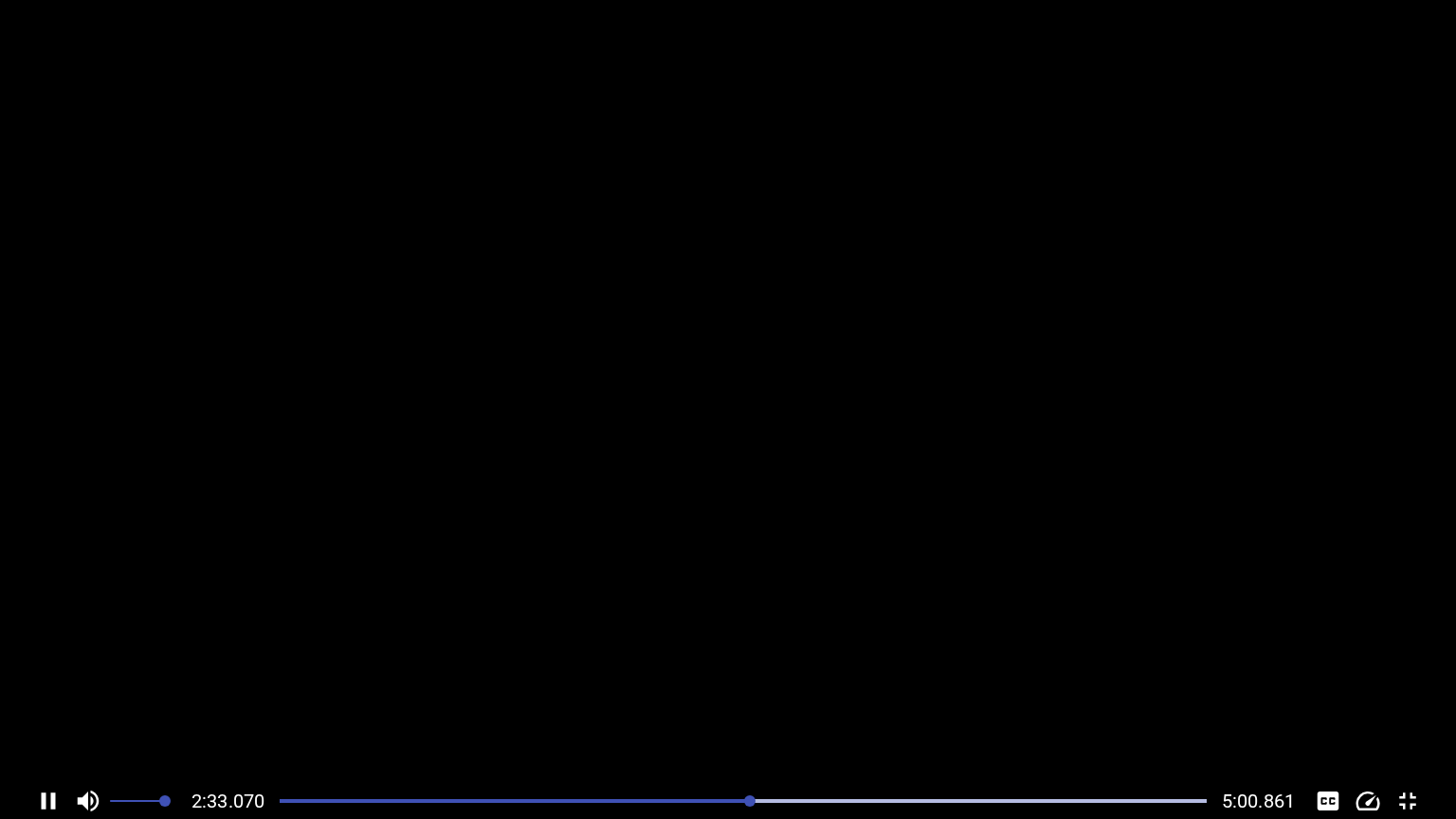 click at bounding box center [728, 391] 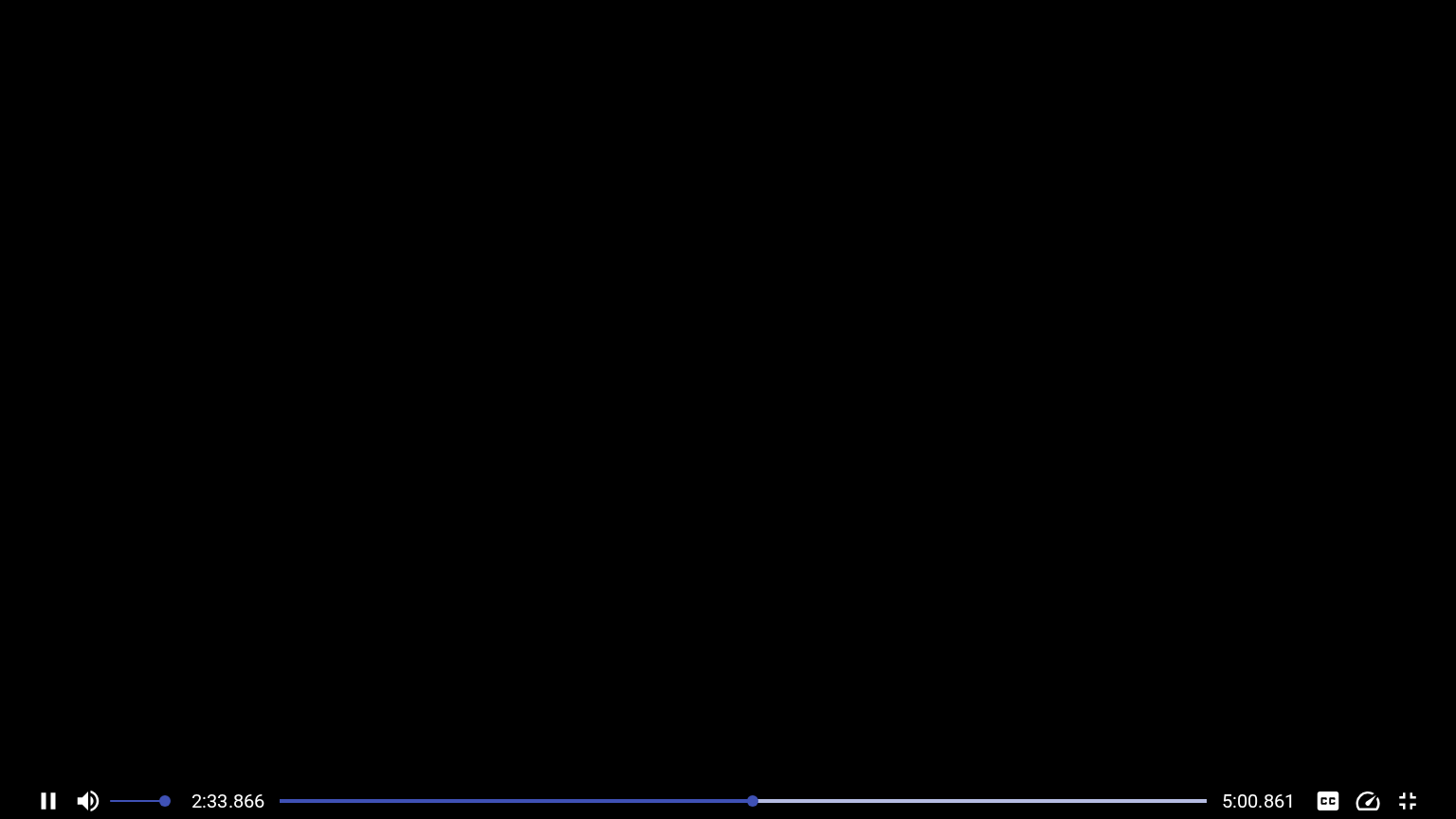 click at bounding box center [728, 391] 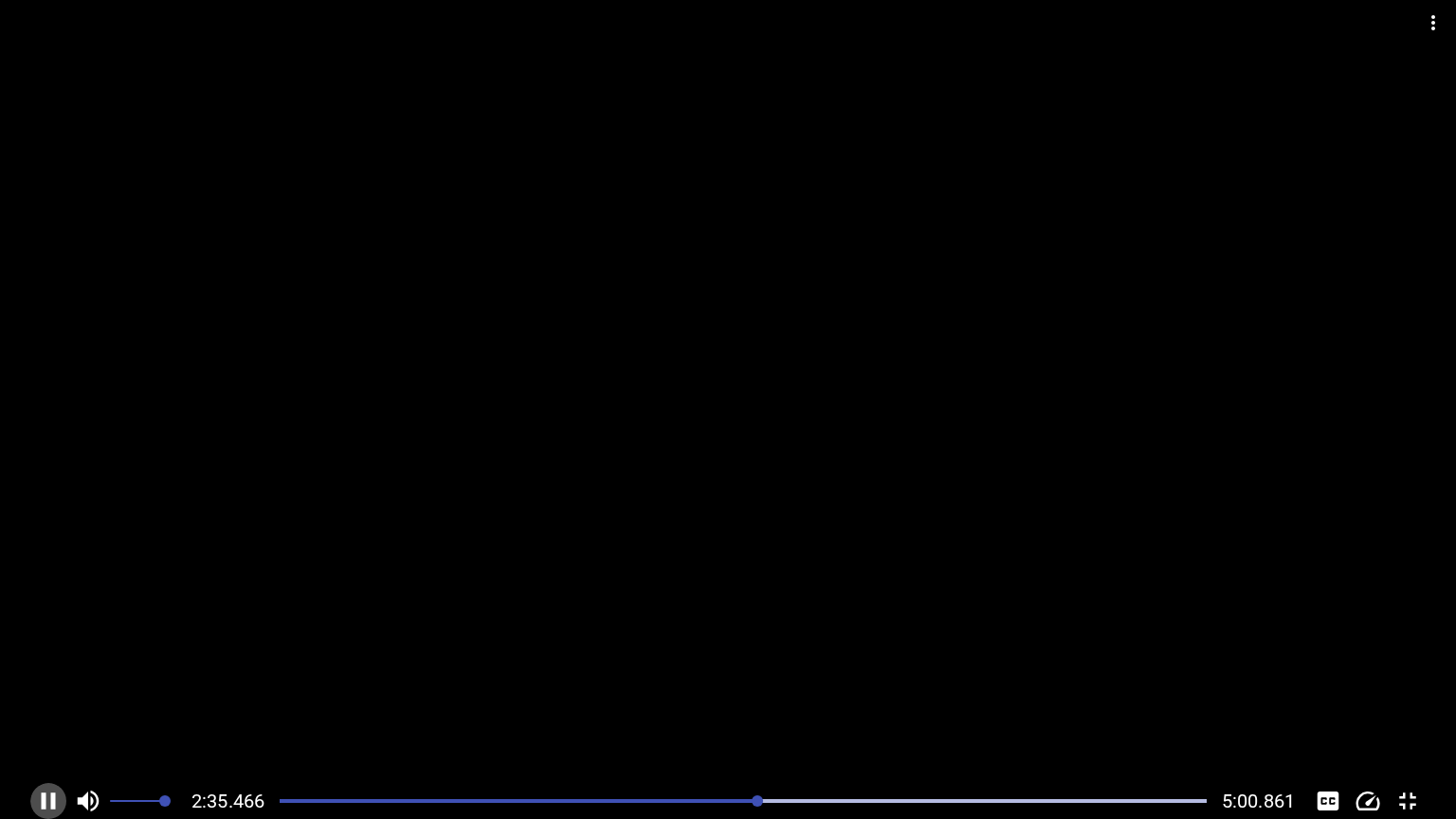 click 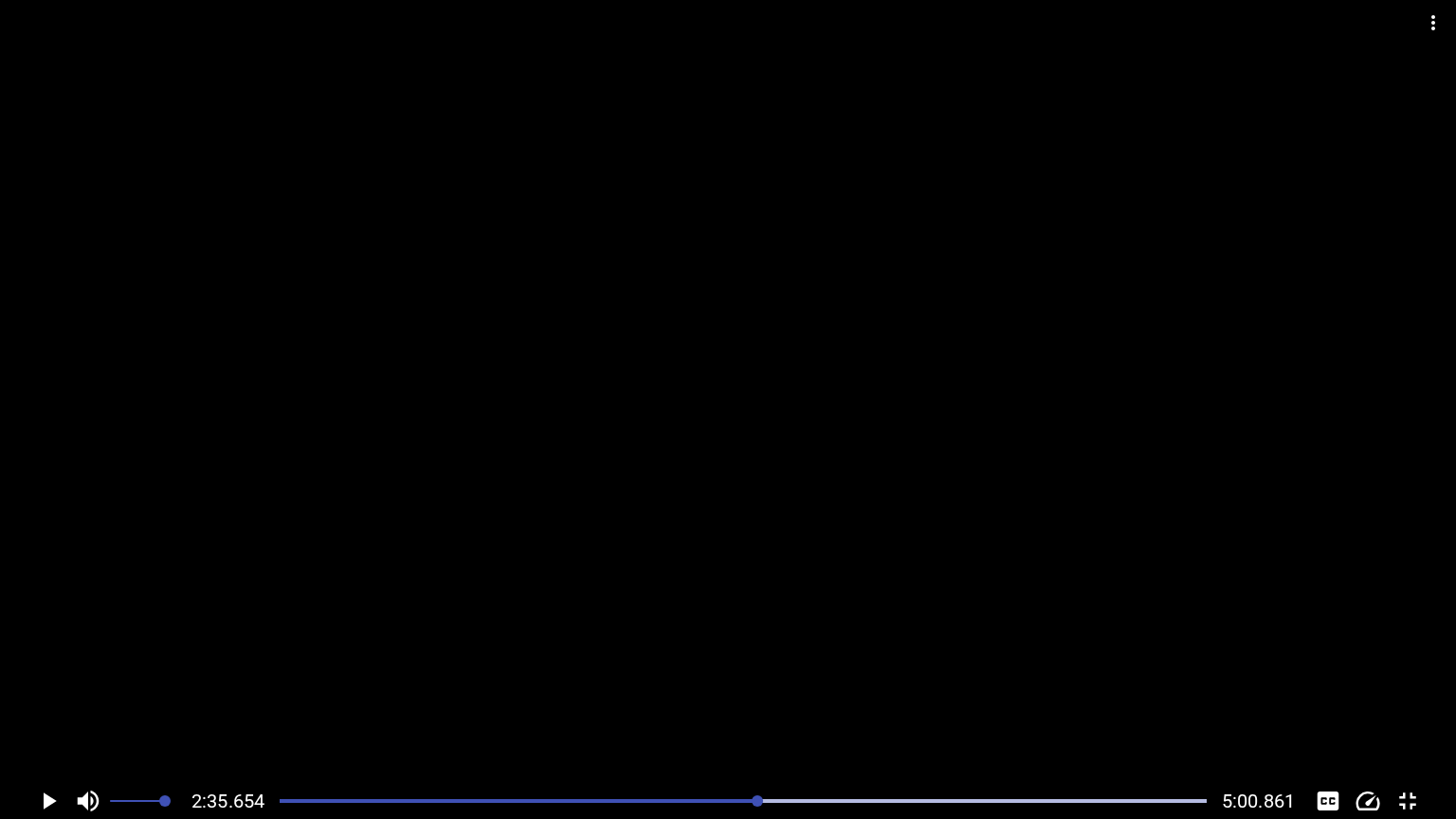 click at bounding box center [728, 391] 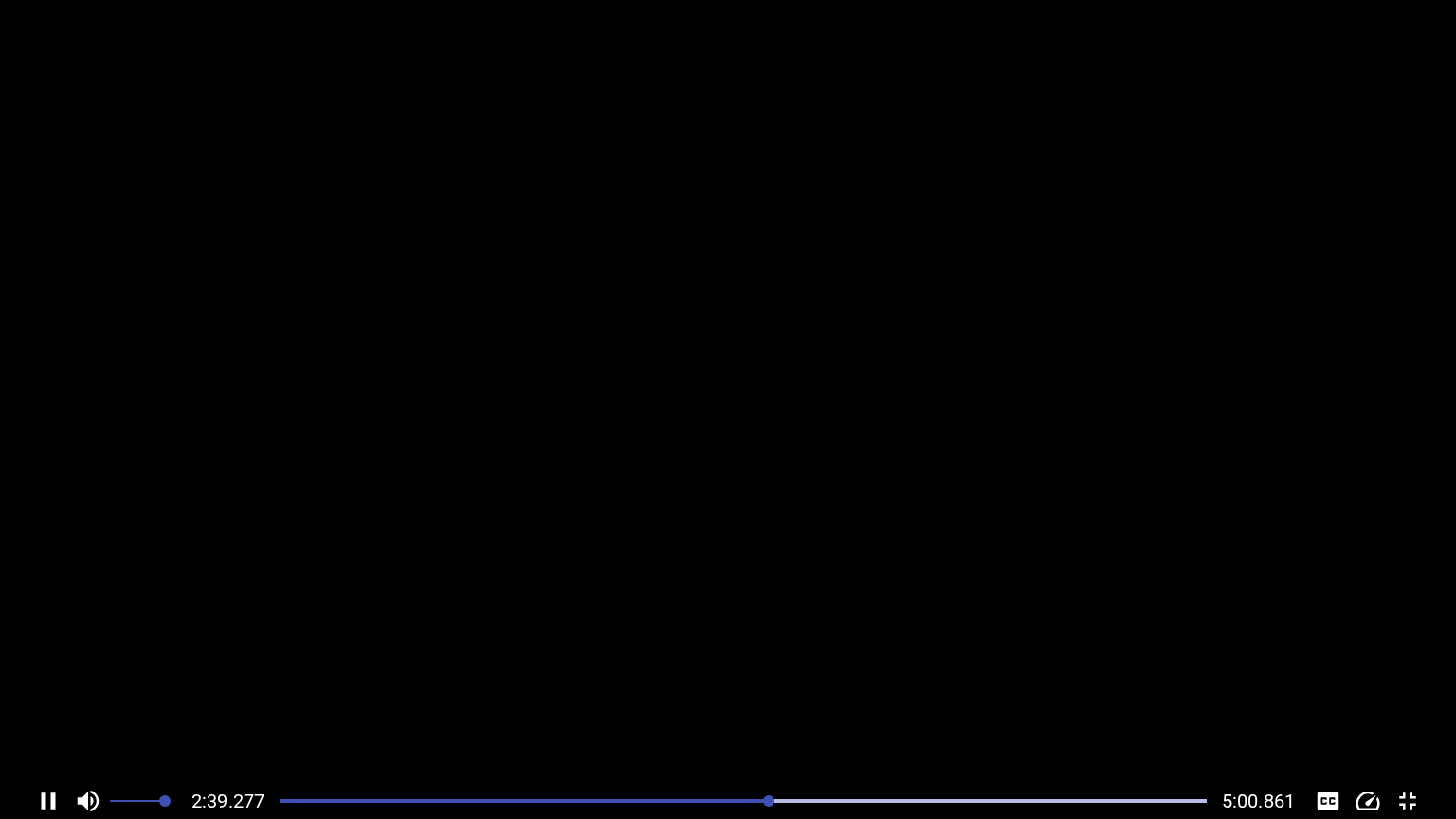 scroll, scrollTop: 0, scrollLeft: 15460, axis: horizontal 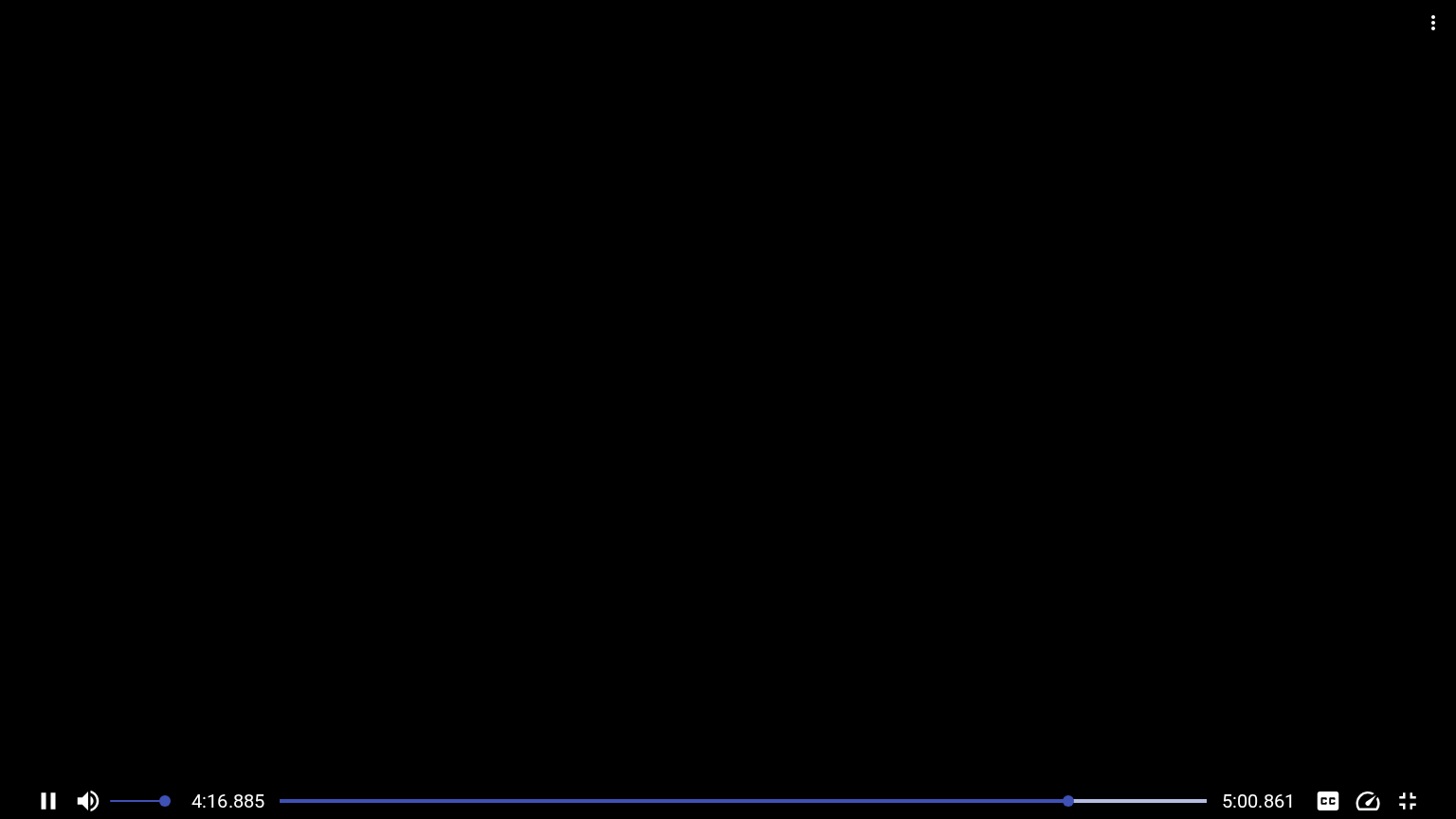 click at bounding box center (608, 801) 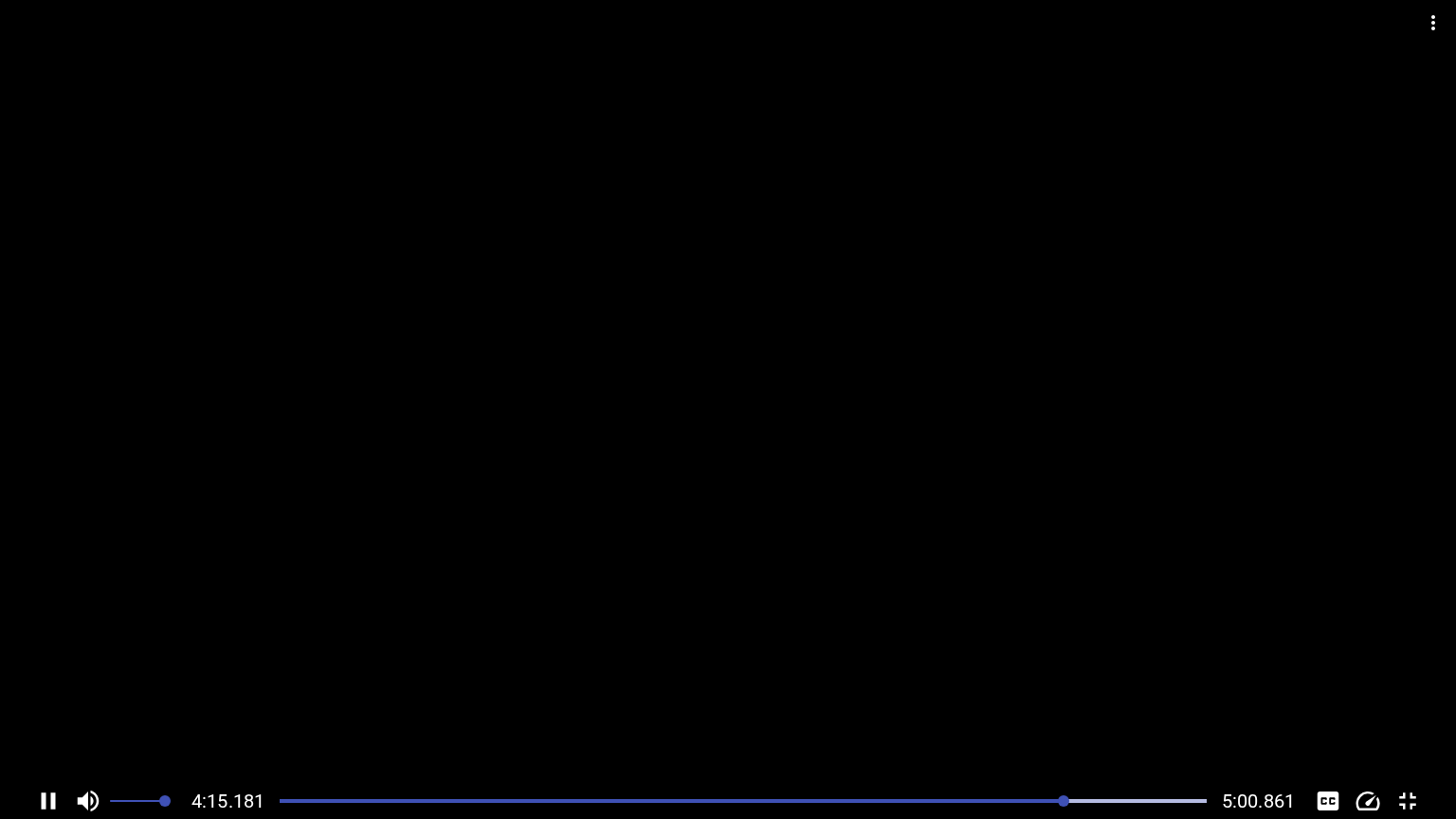 click at bounding box center [603, 801] 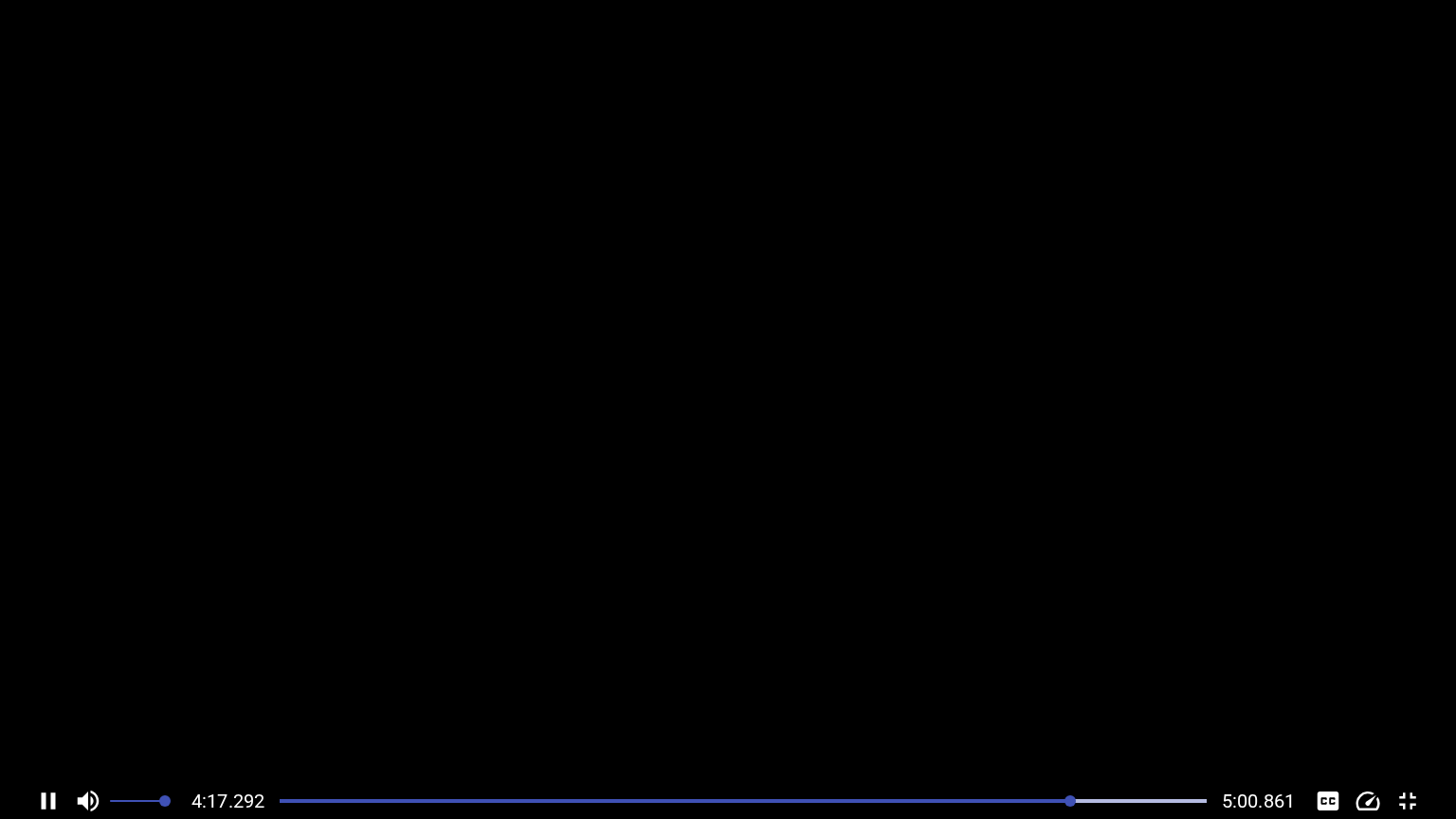 scroll, scrollTop: 0, scrollLeft: 25000, axis: horizontal 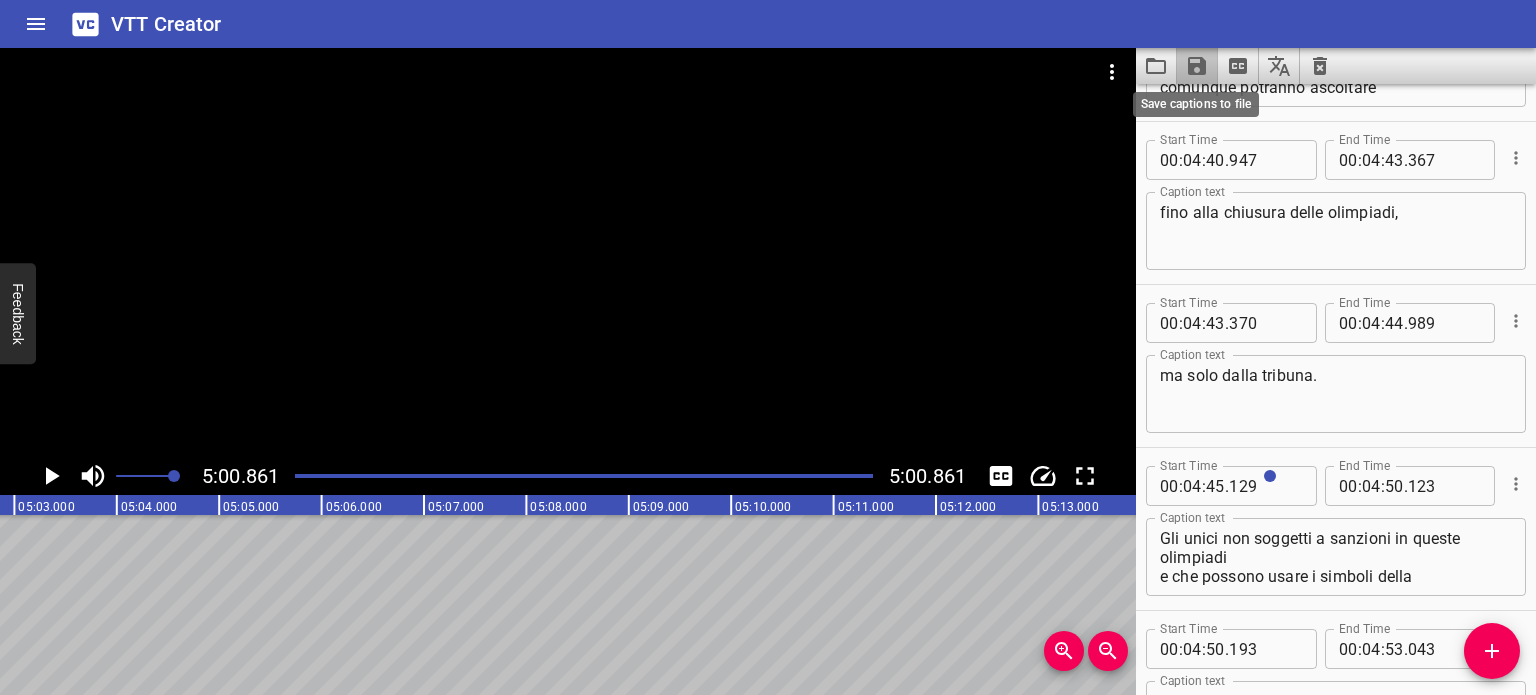click 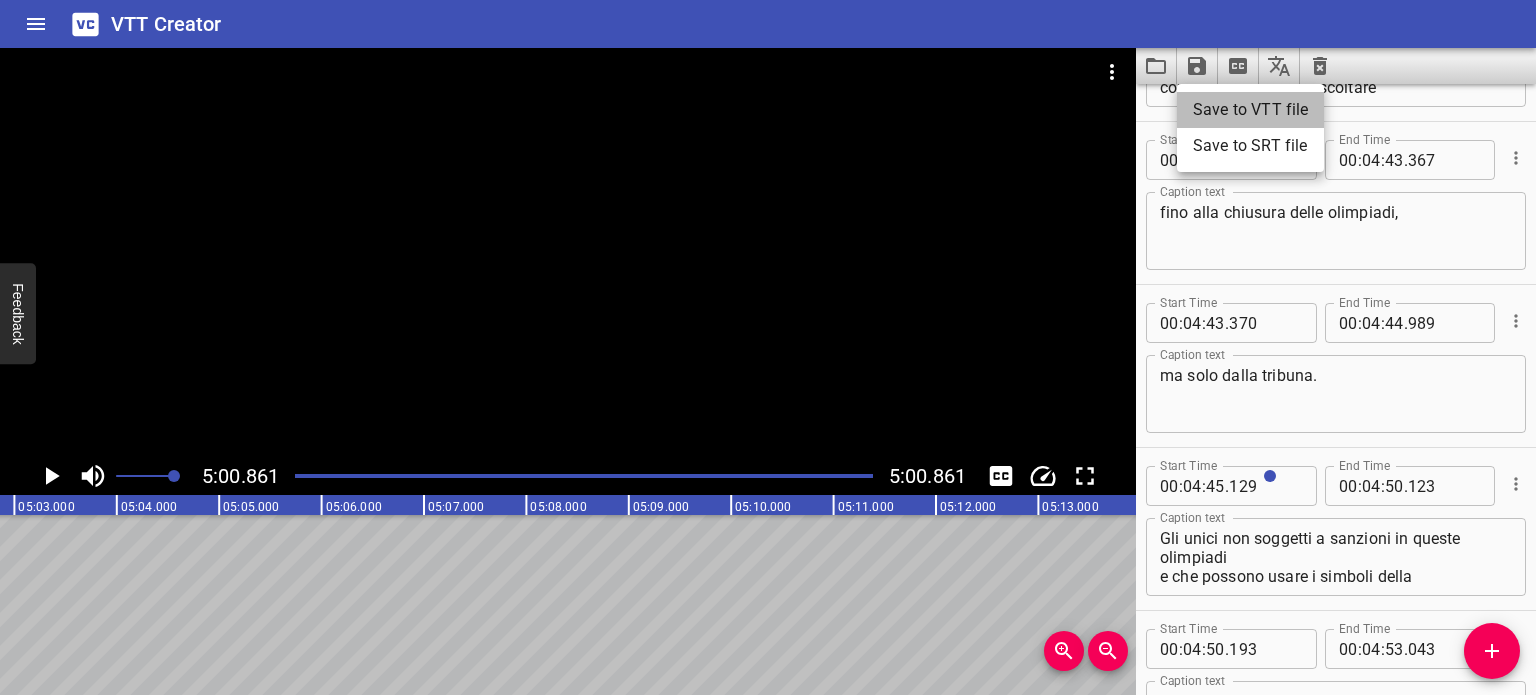 click on "Save to VTT file" at bounding box center (1250, 110) 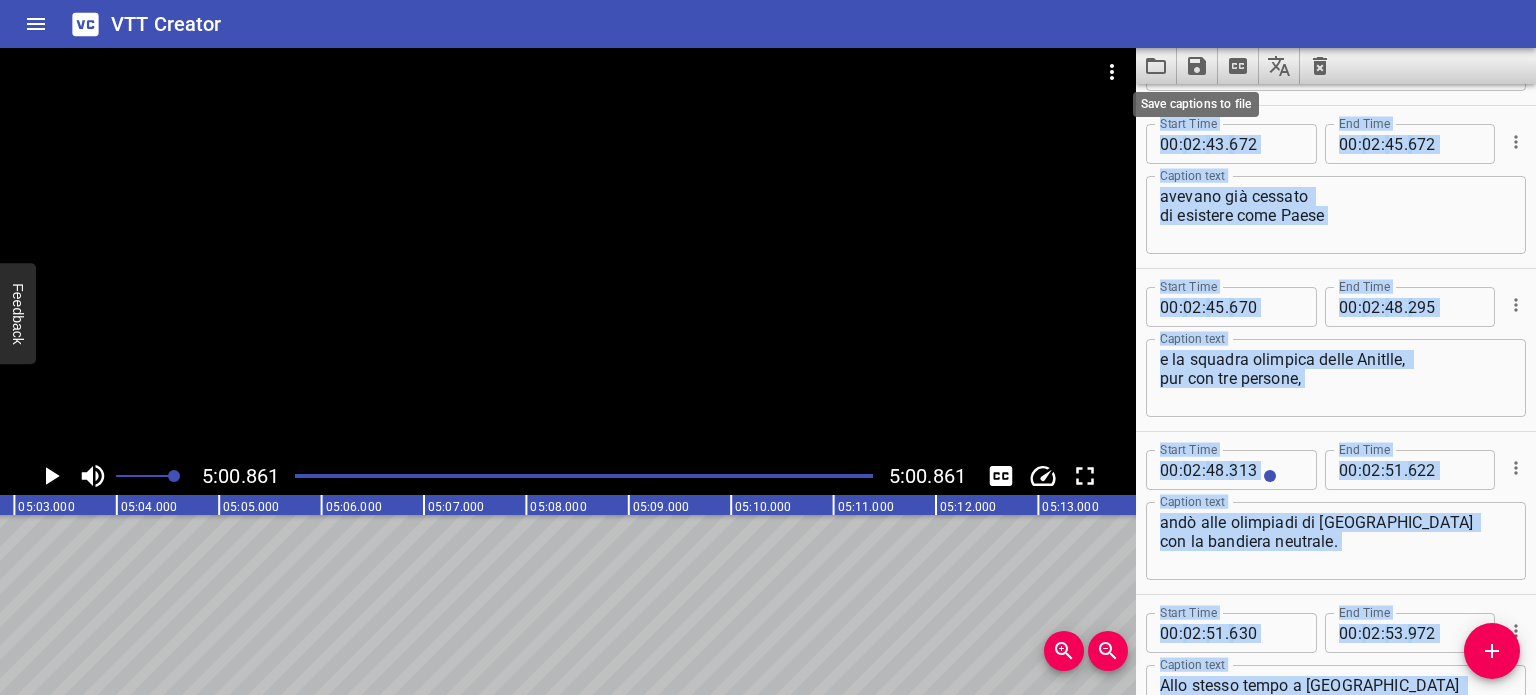 click 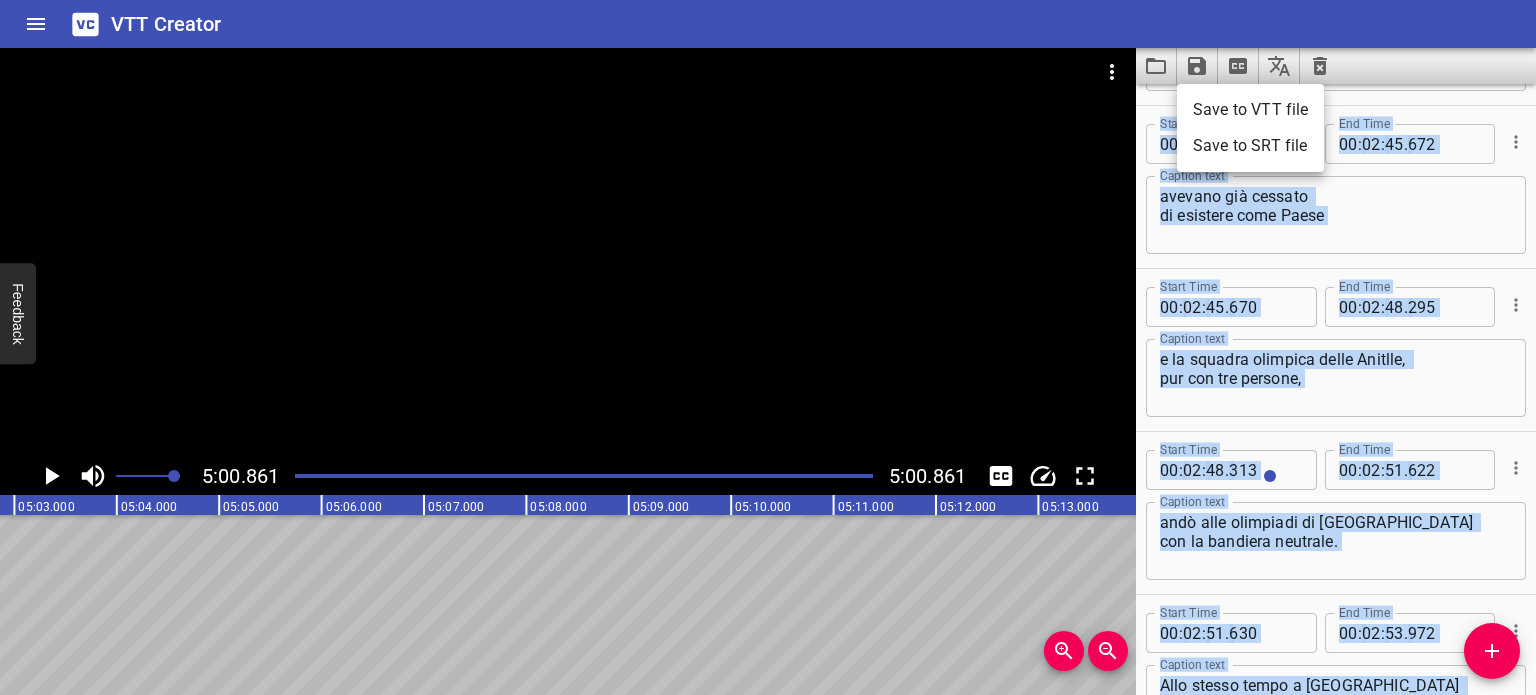 scroll, scrollTop: 6396, scrollLeft: 0, axis: vertical 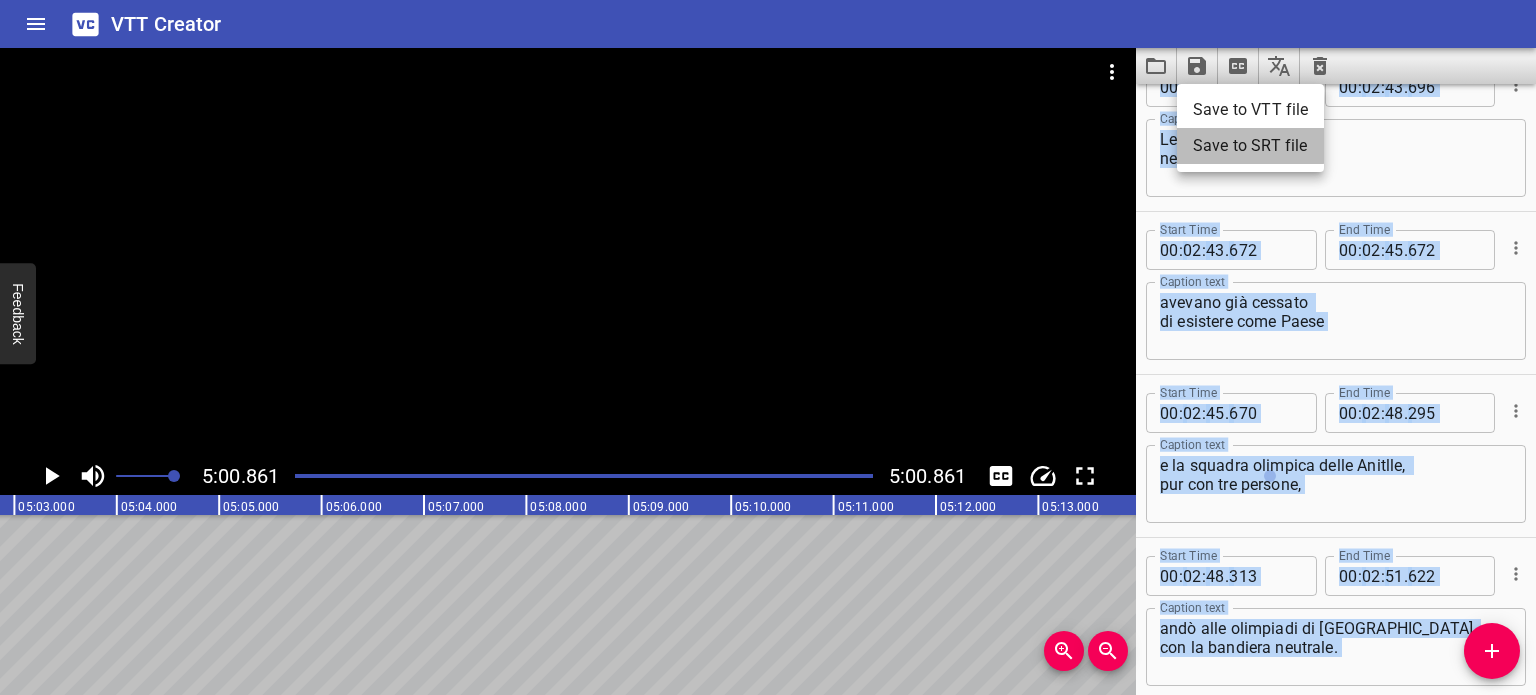 click on "Save to SRT file" at bounding box center (1250, 146) 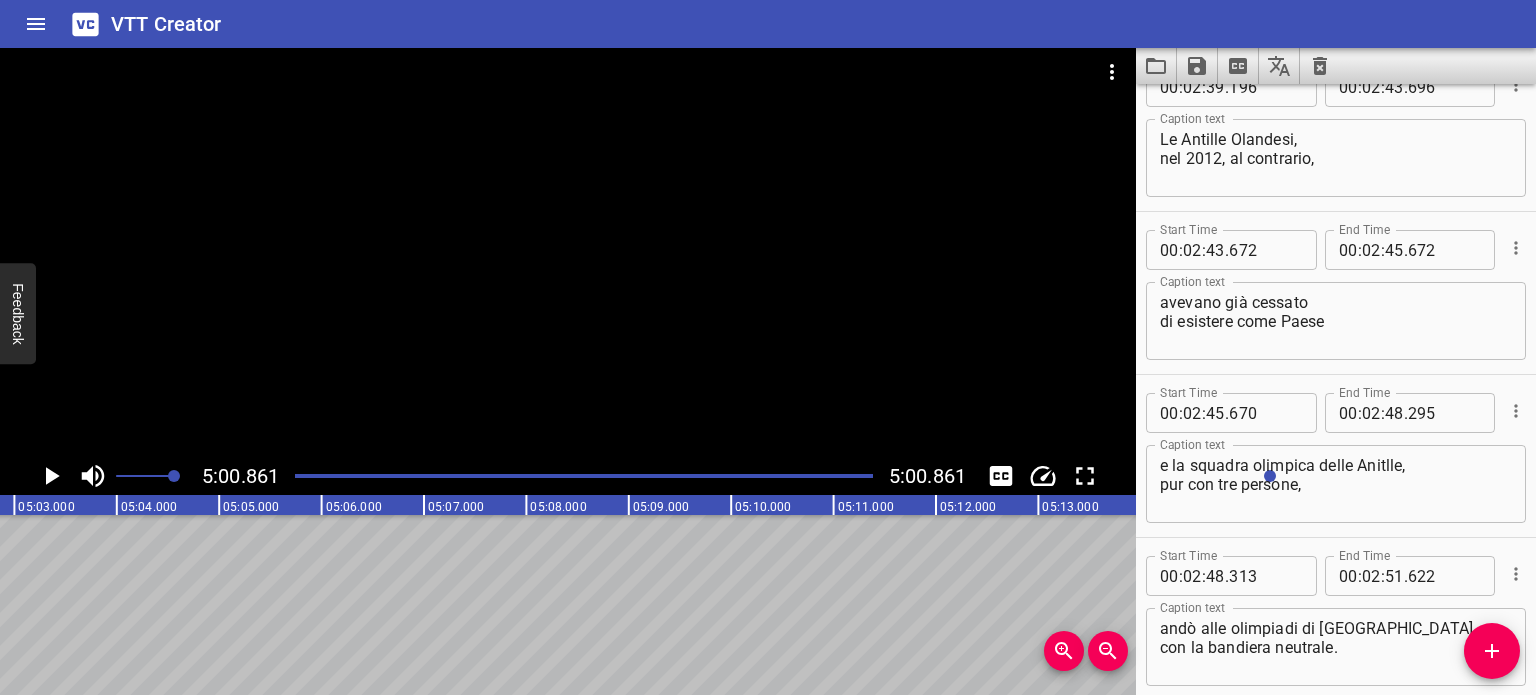 click on "Ai giochi olimpici invernali del 2018
in Corea del Sud, la nazionale
della Russia non ci sarà. Il comitato olimpico internazionale
l’ha esclusa per lo scandalo doping, ma gli atleti russi non coinvolti nell'uso di doping
parteciperanno comunque alle olimpiadi. Vi prenderanno parte
con la bandiera neutrale. La bandiera olimpica fu inventata
da Pierre de Coubertin nel 1913. Ecco come apparirà la loro divisa. Secondo le regole del CIO,
possono esserci solo due dei tre colori
della bandiera della Russia. Al posto dello stemma della Russia
devono esserci gli anelli olimpici. Nel logo al posto della parola Russia
deve esserci scritto
“olympic athlete from Russia”. Anche l'inno russo alle olimpiadi
di Corea sarà vietato. In caso di vittoria
gli atleti saliranno sul podio
con l’inno del CIO. La bandiera bianca delle olimpiadi
è diventata simbolo di castigo per gli atleti russi,
ma non è sempre stata usata così. A quel tempo, nell’URSS non vennero
le squadre olimpiche di 67 nazionali" at bounding box center [-12376, 605] 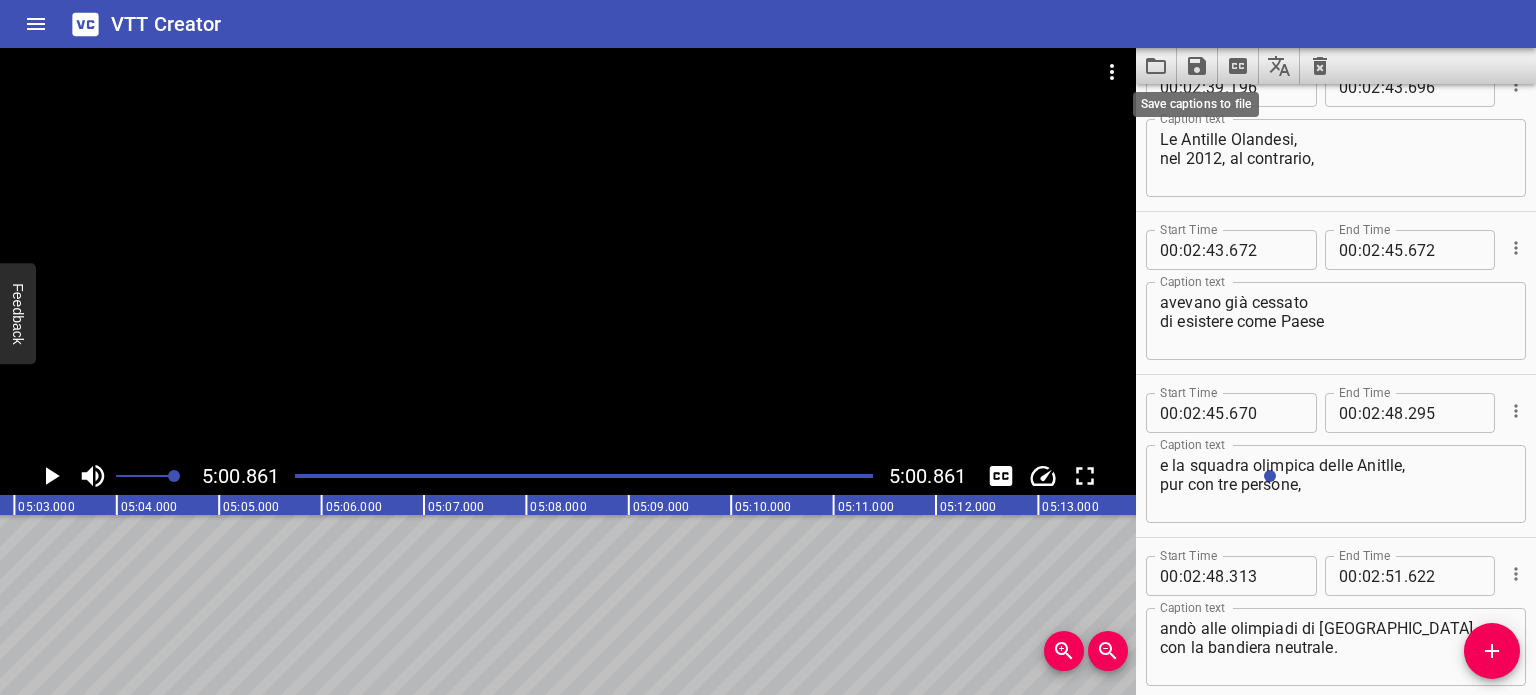 click 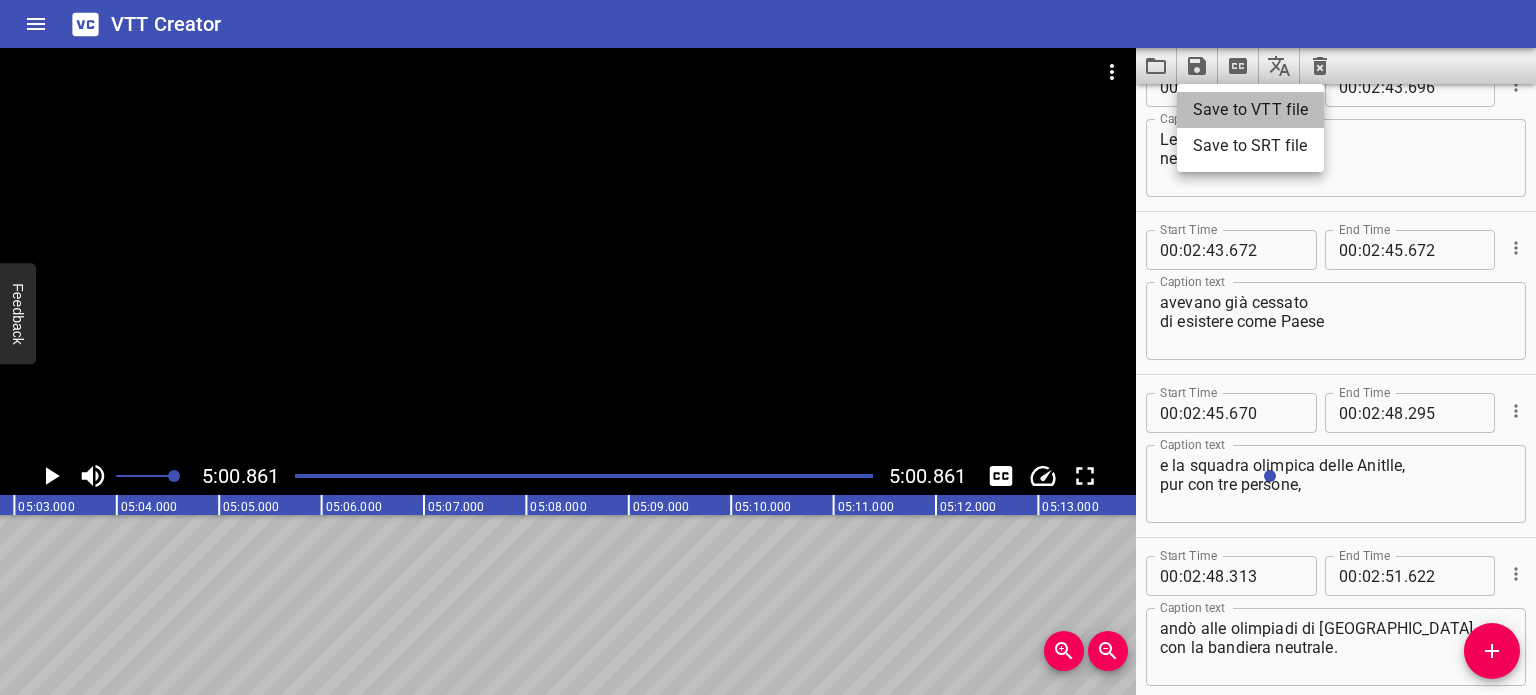 click on "Save to VTT file" at bounding box center (1250, 110) 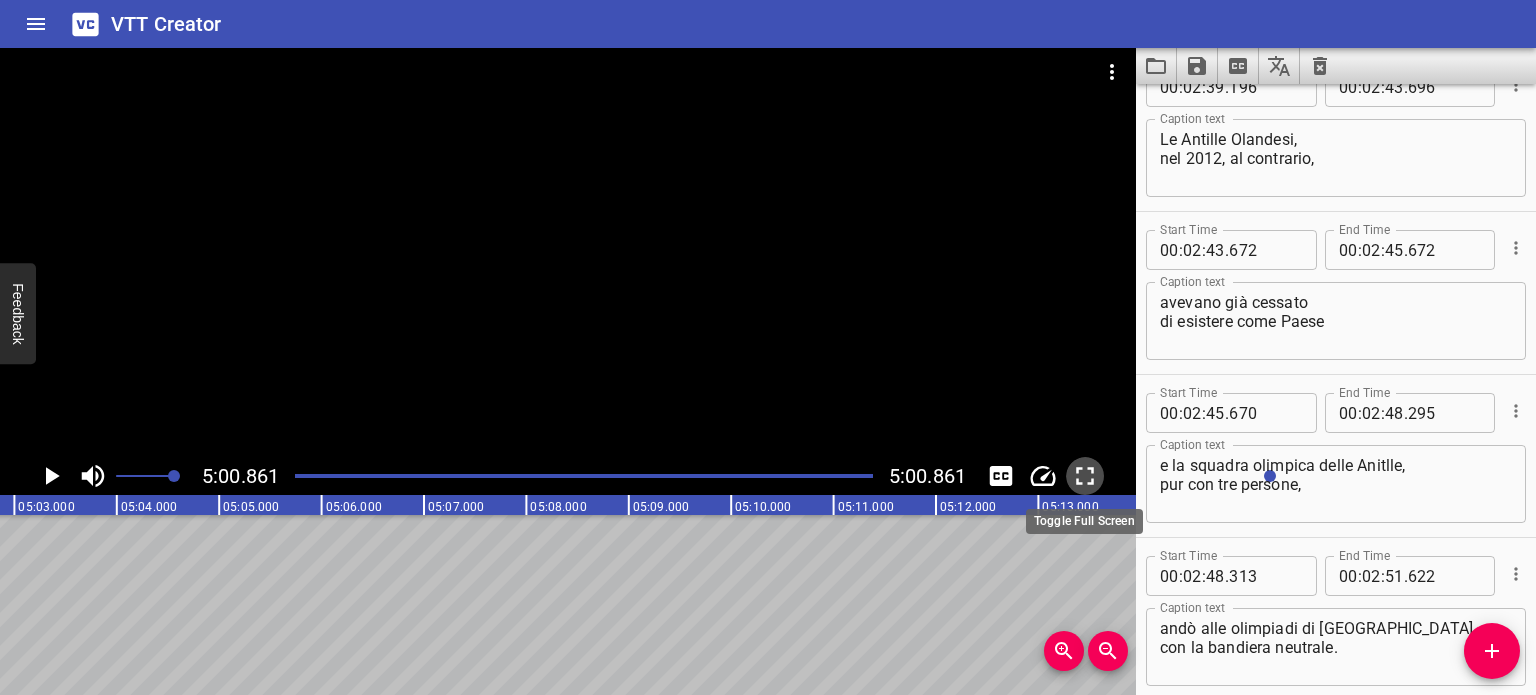 click 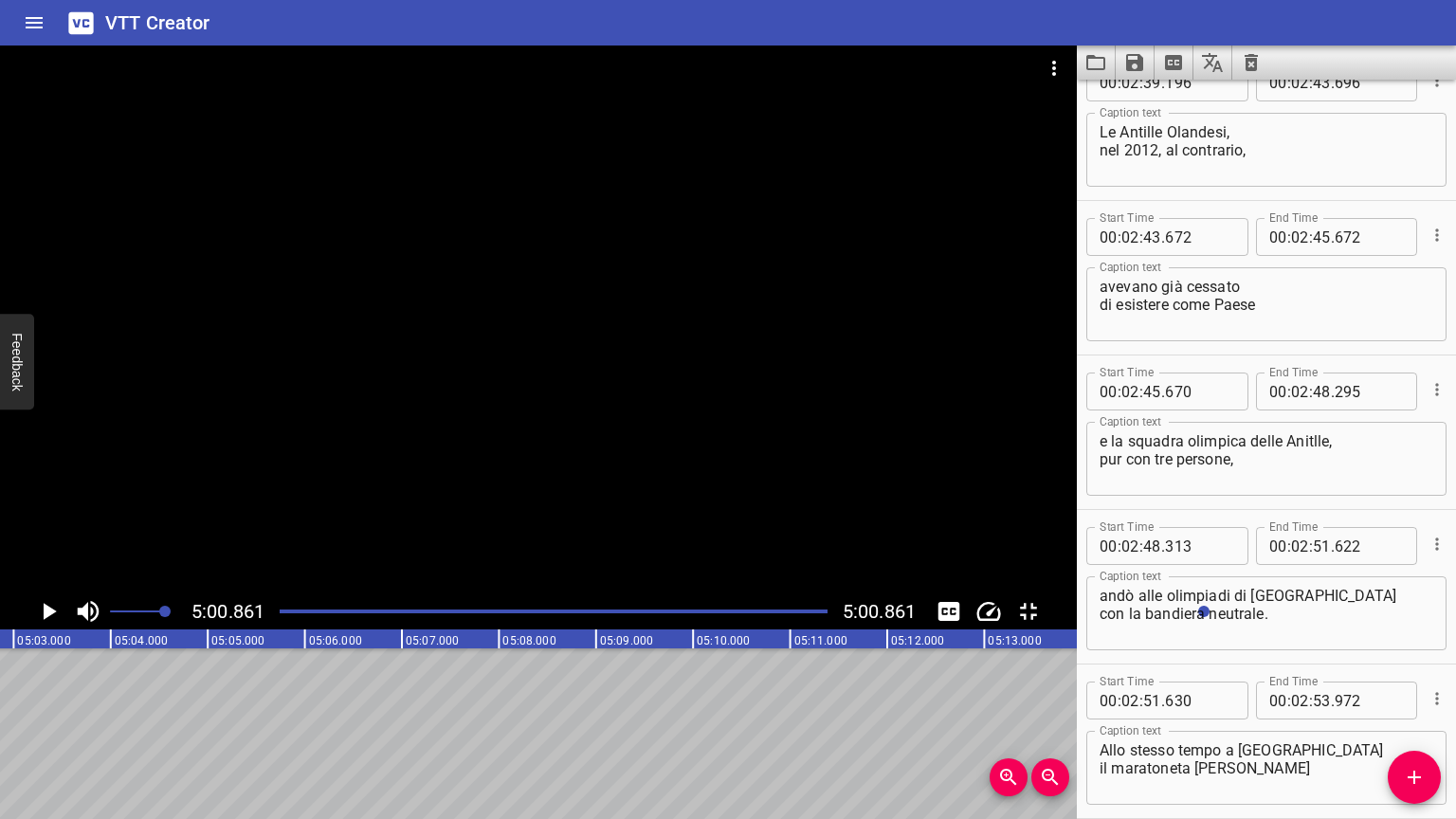 click at bounding box center (1028, 611) 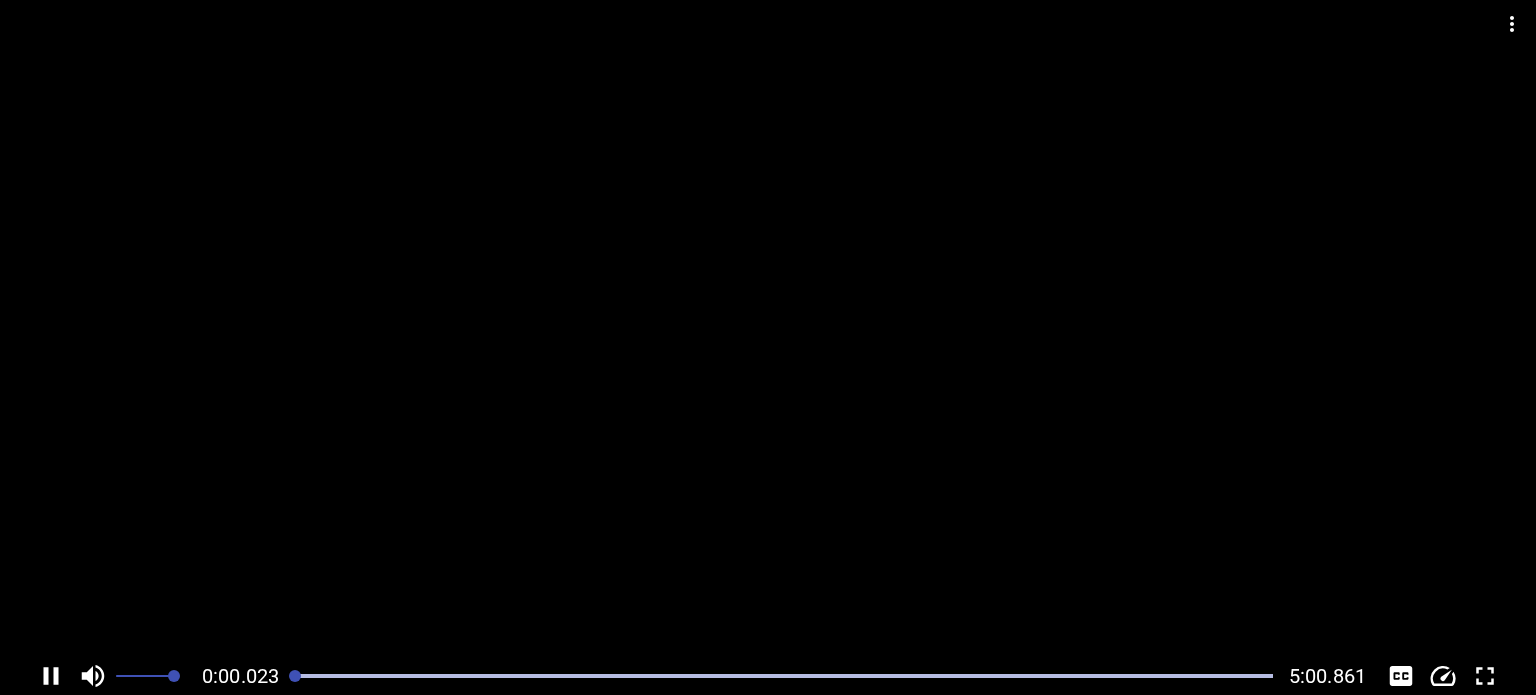 scroll, scrollTop: 0, scrollLeft: 4377, axis: horizontal 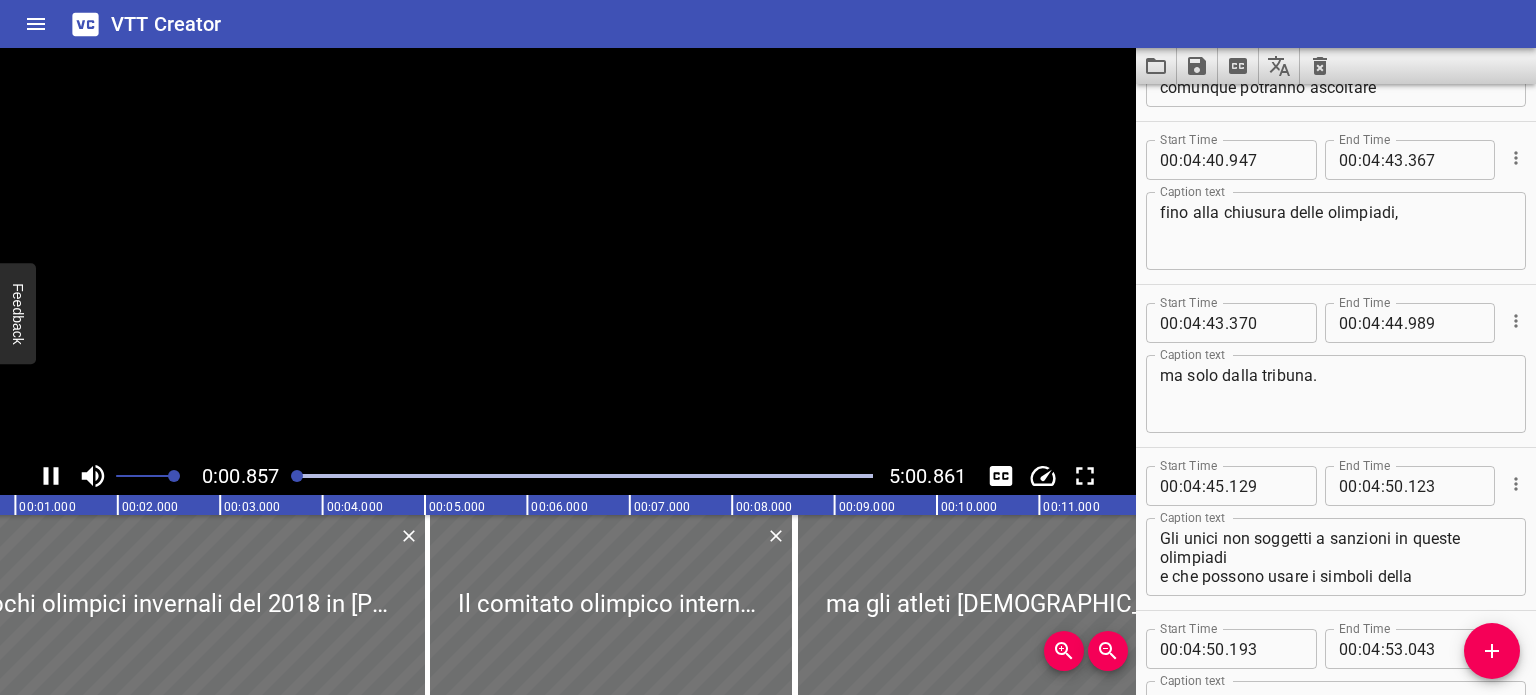 click at bounding box center (1085, 476) 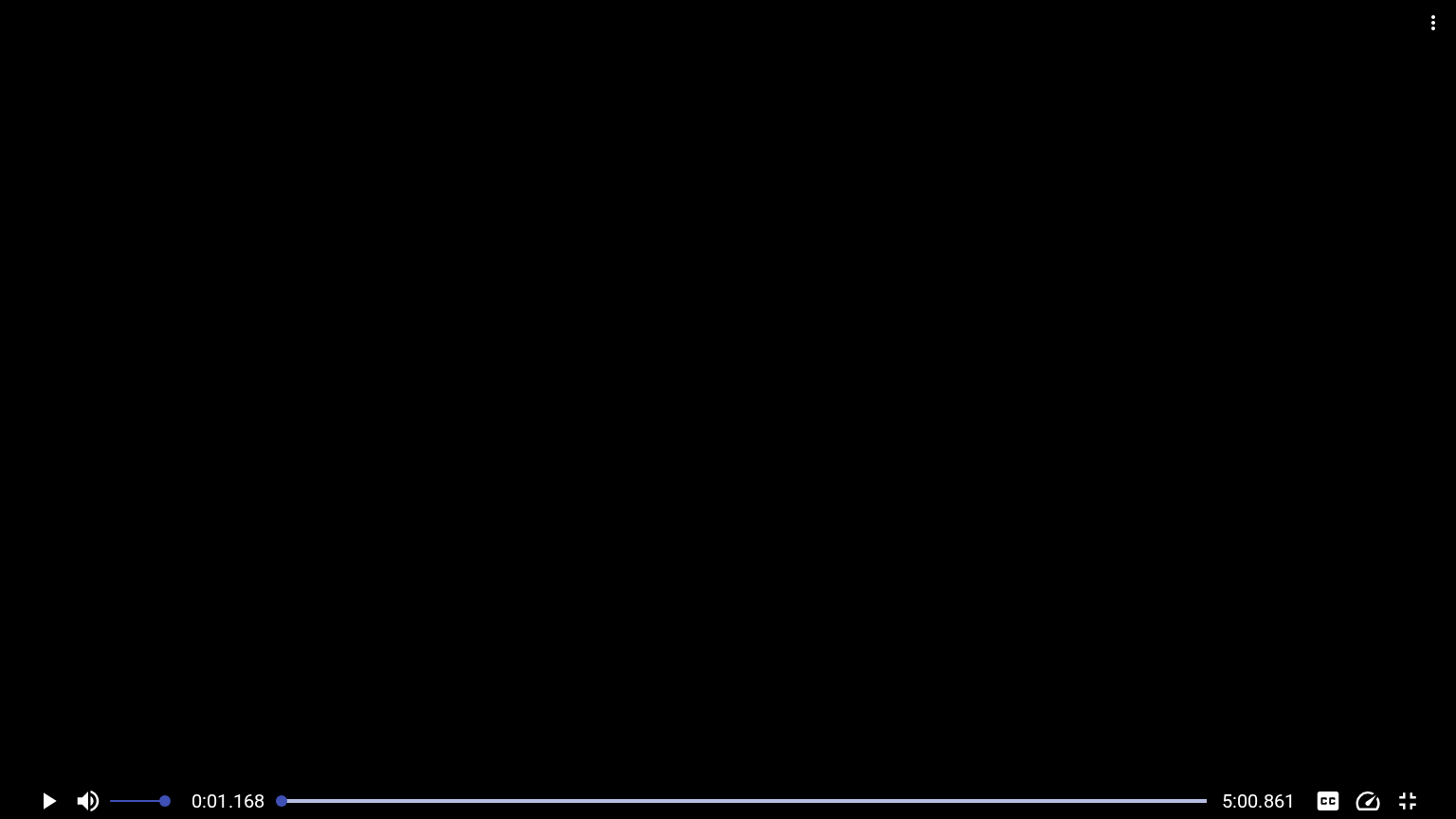 drag, startPoint x: 1035, startPoint y: 446, endPoint x: 1035, endPoint y: 561, distance: 115 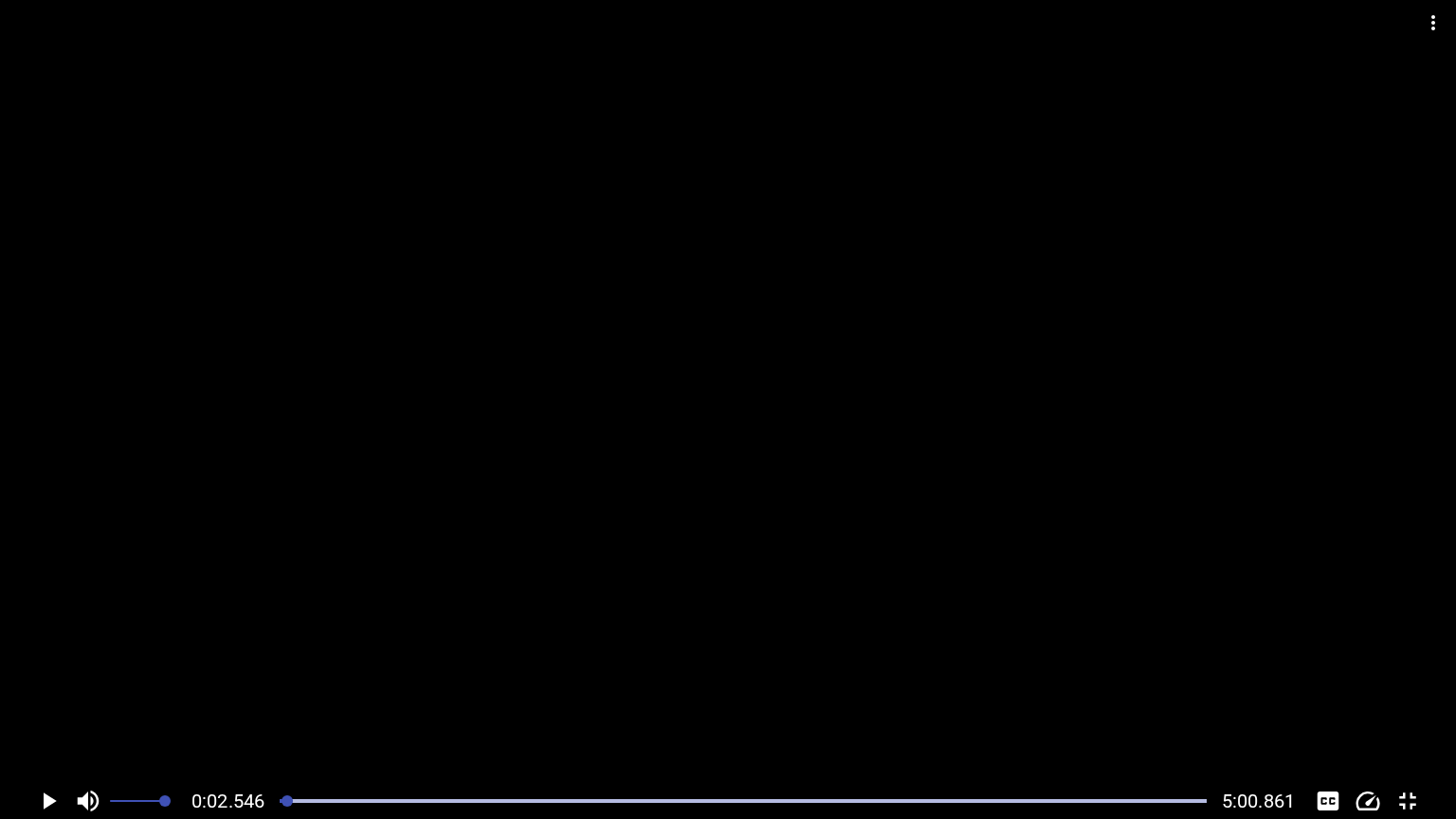 scroll, scrollTop: 0, scrollLeft: 246, axis: horizontal 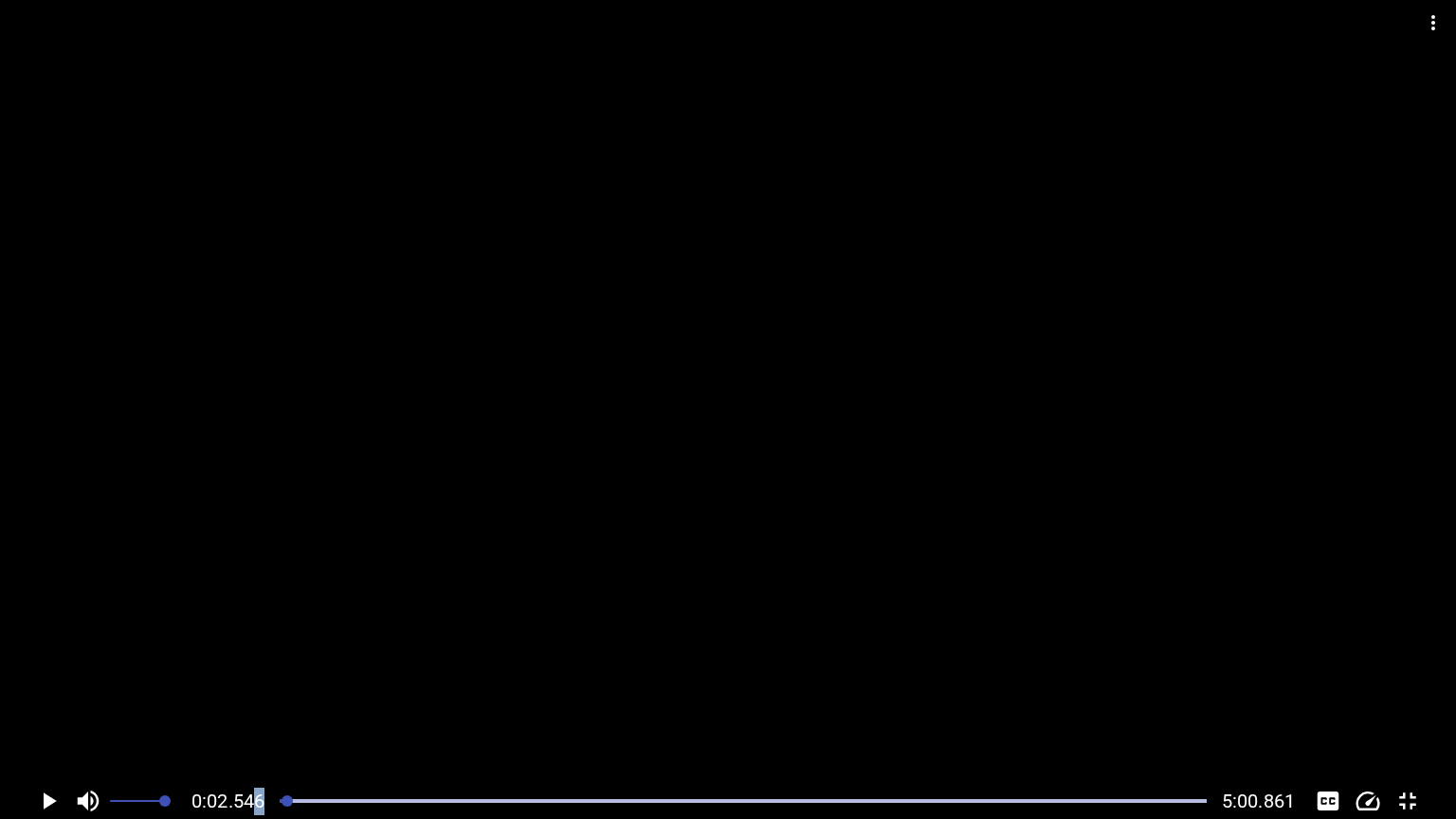 drag, startPoint x: 296, startPoint y: 800, endPoint x: 258, endPoint y: 800, distance: 38 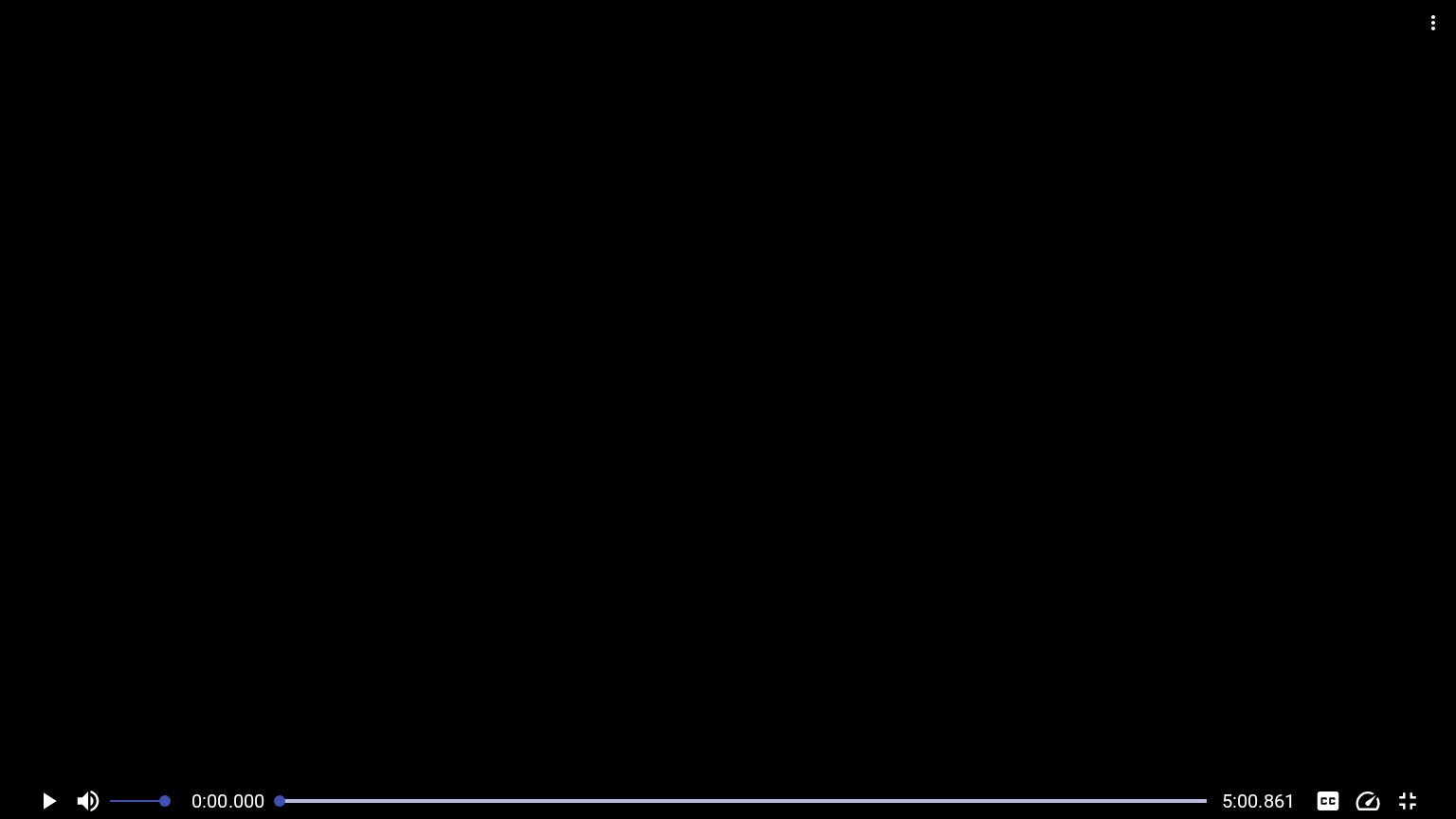 scroll, scrollTop: 0, scrollLeft: 63, axis: horizontal 